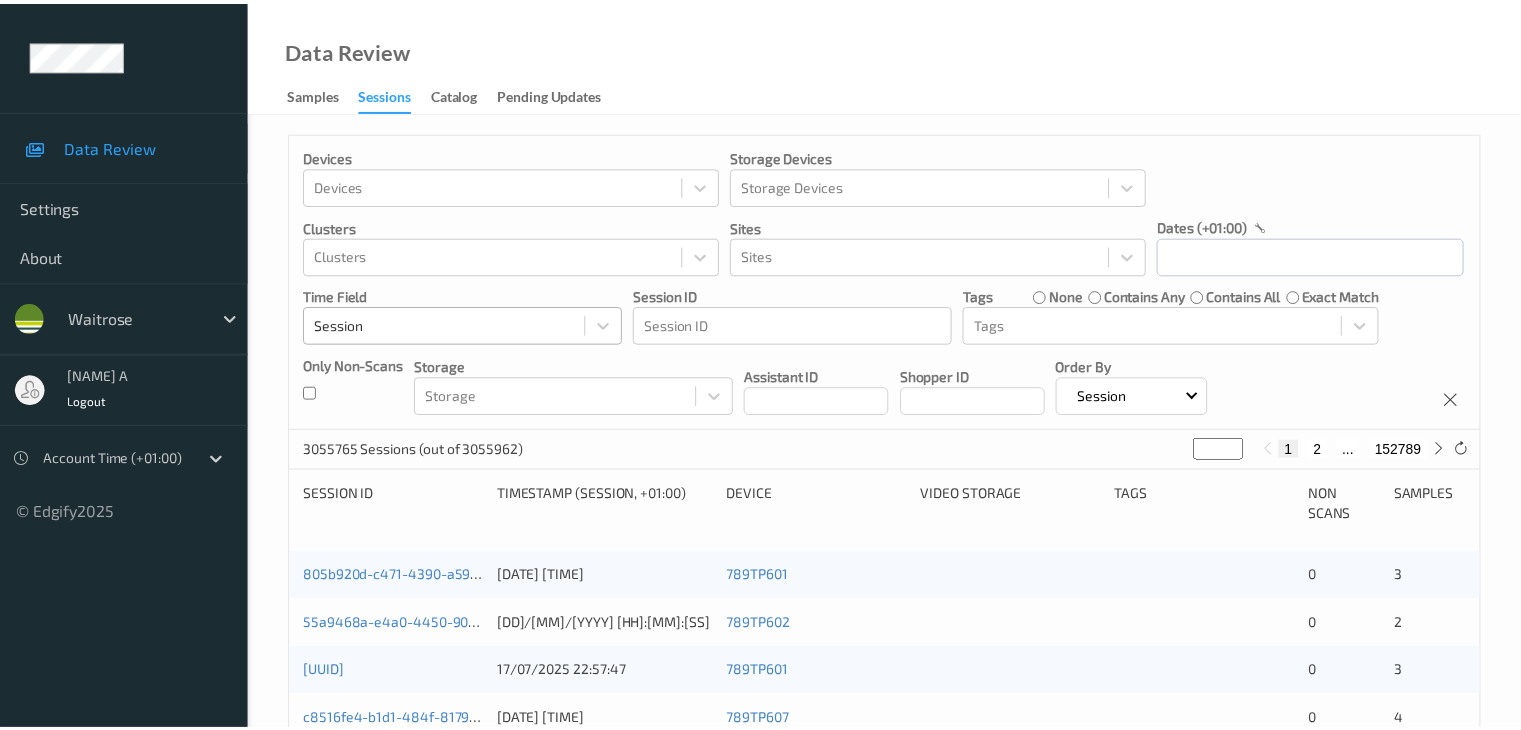 scroll, scrollTop: 0, scrollLeft: 0, axis: both 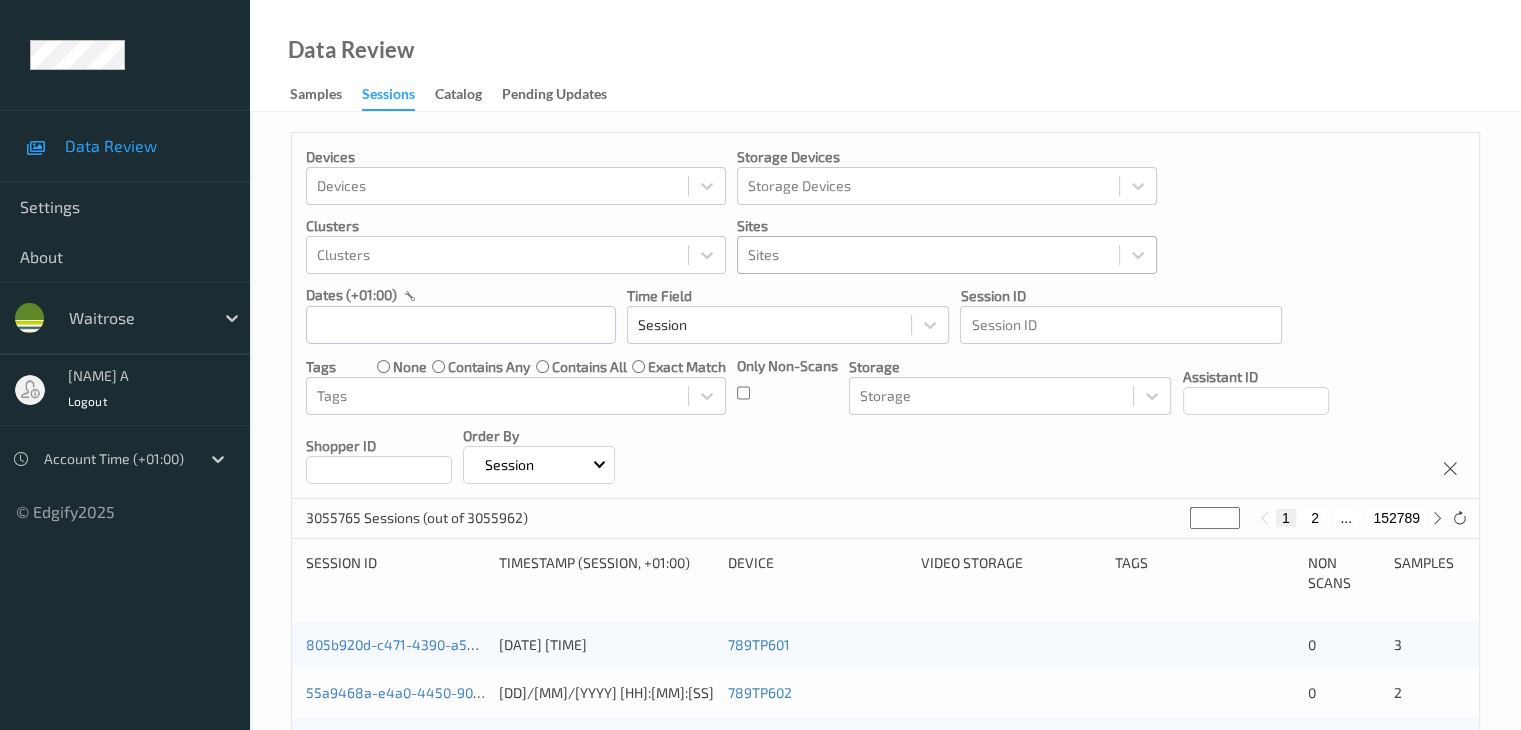 click at bounding box center [928, 255] 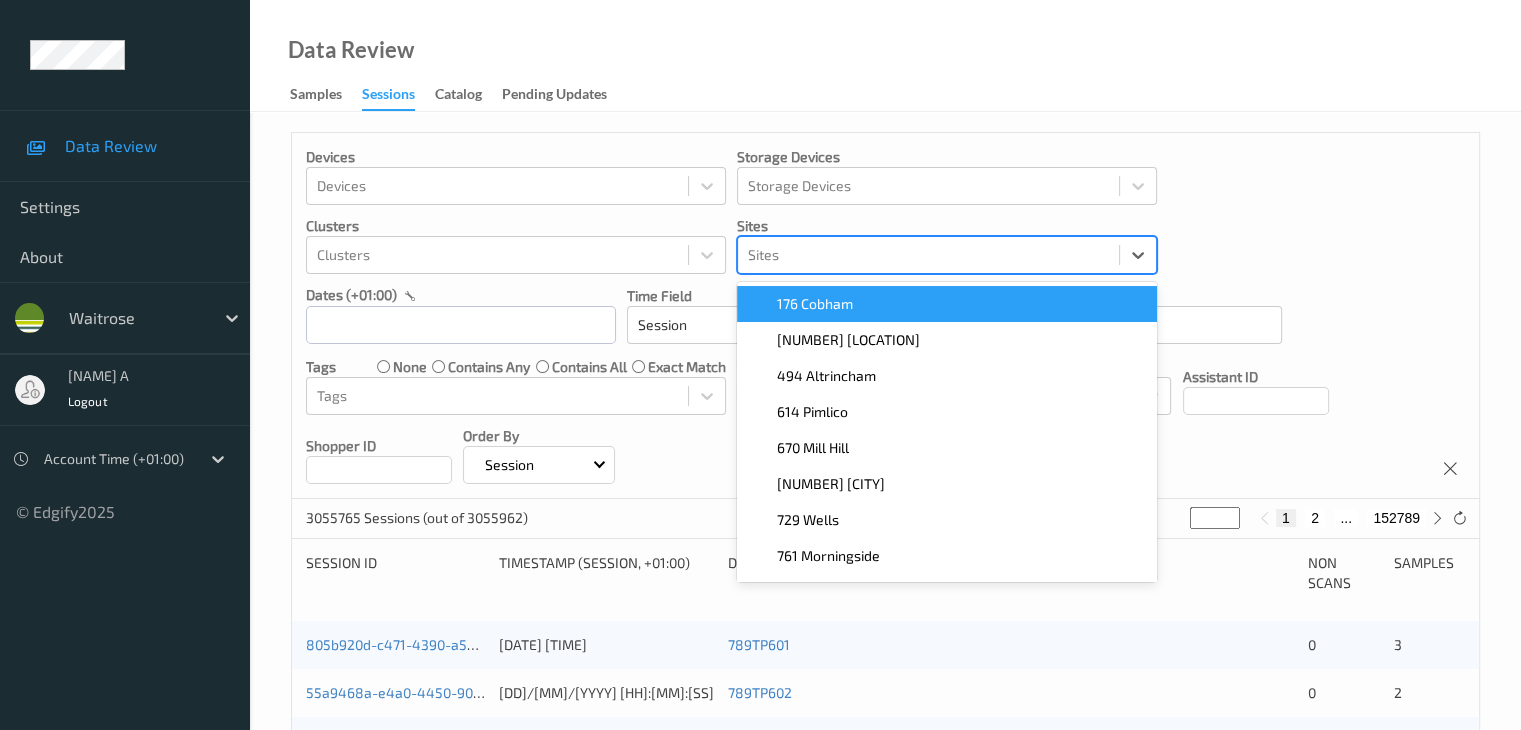 paste on "670 Mill Hill" 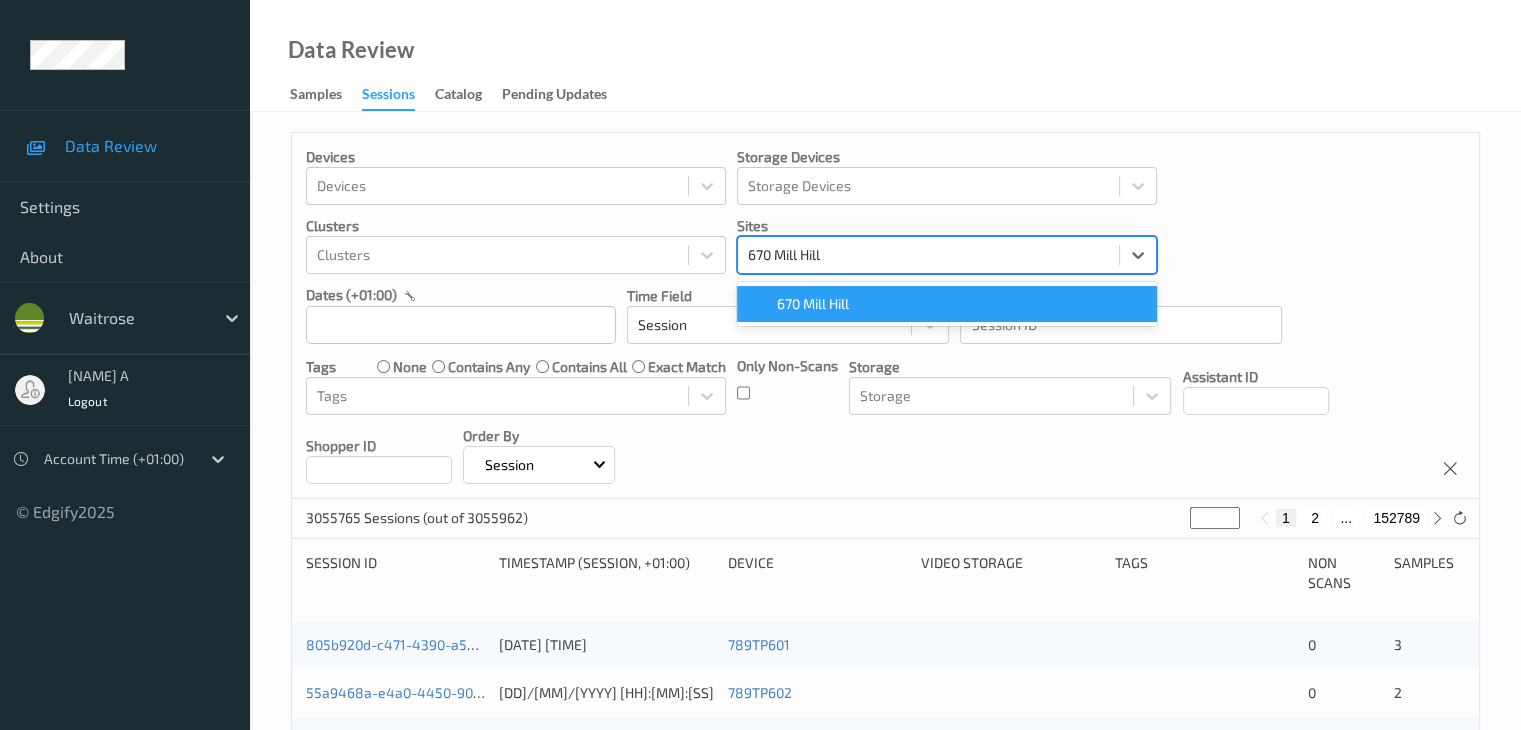 click on "670 Mill Hill" at bounding box center [813, 304] 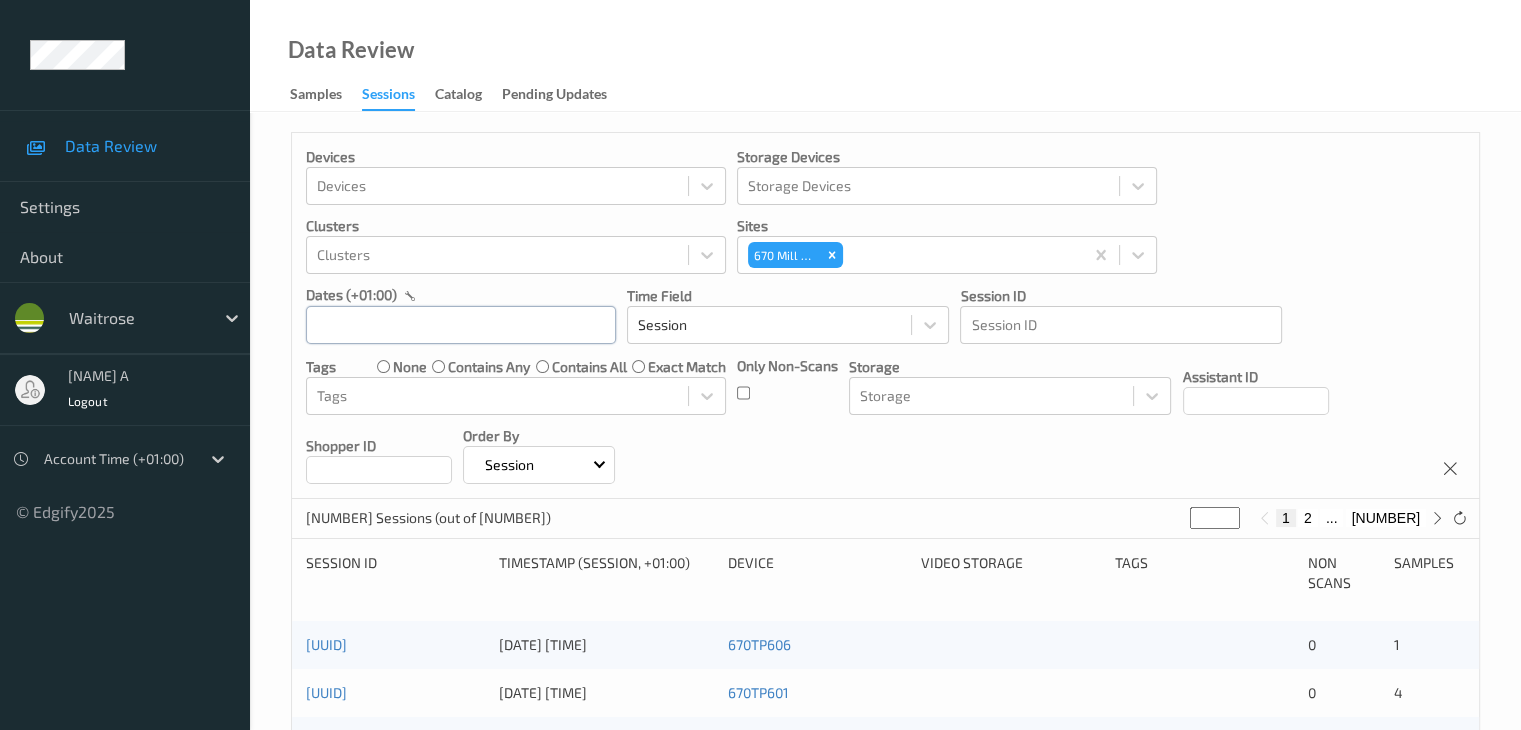 click at bounding box center (461, 325) 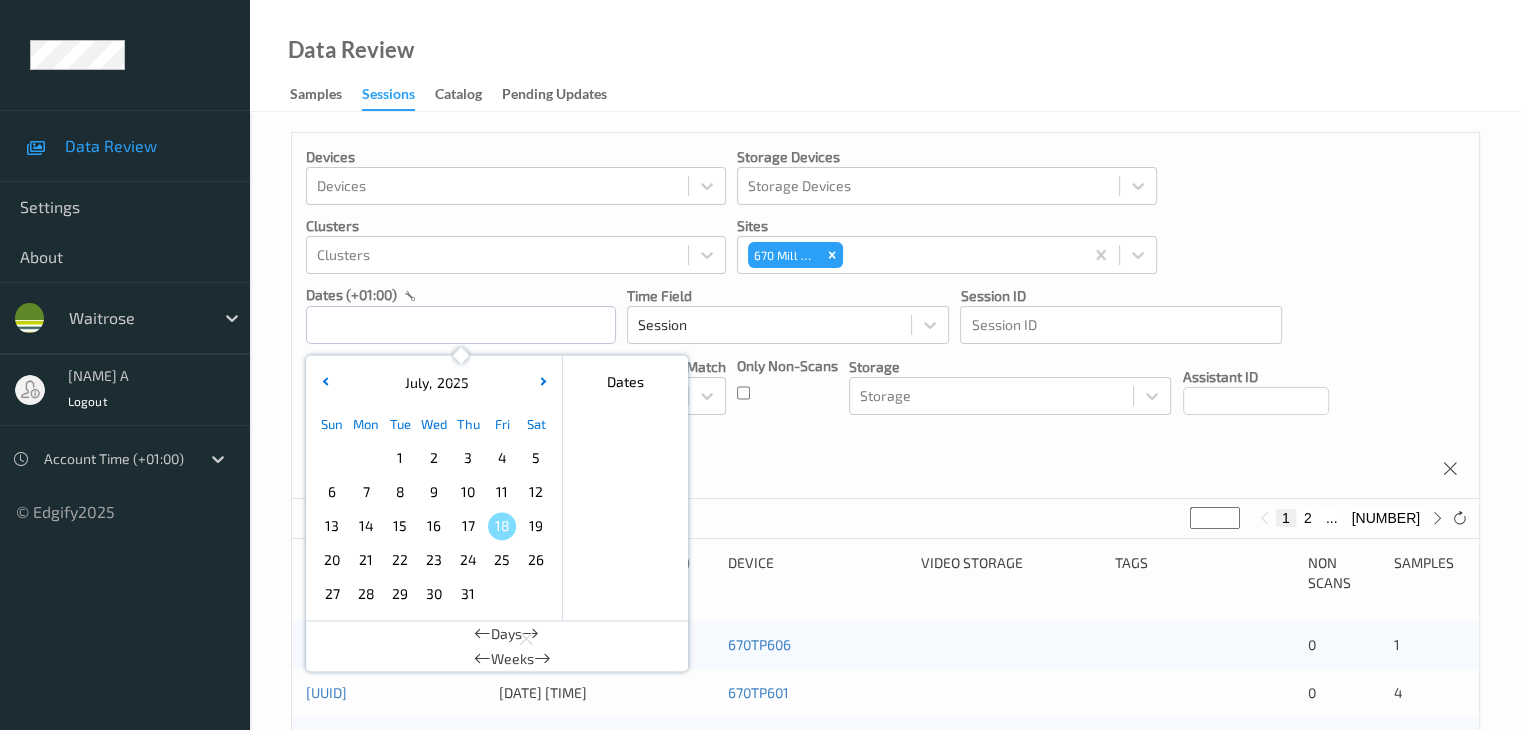 click on "11" at bounding box center [502, 492] 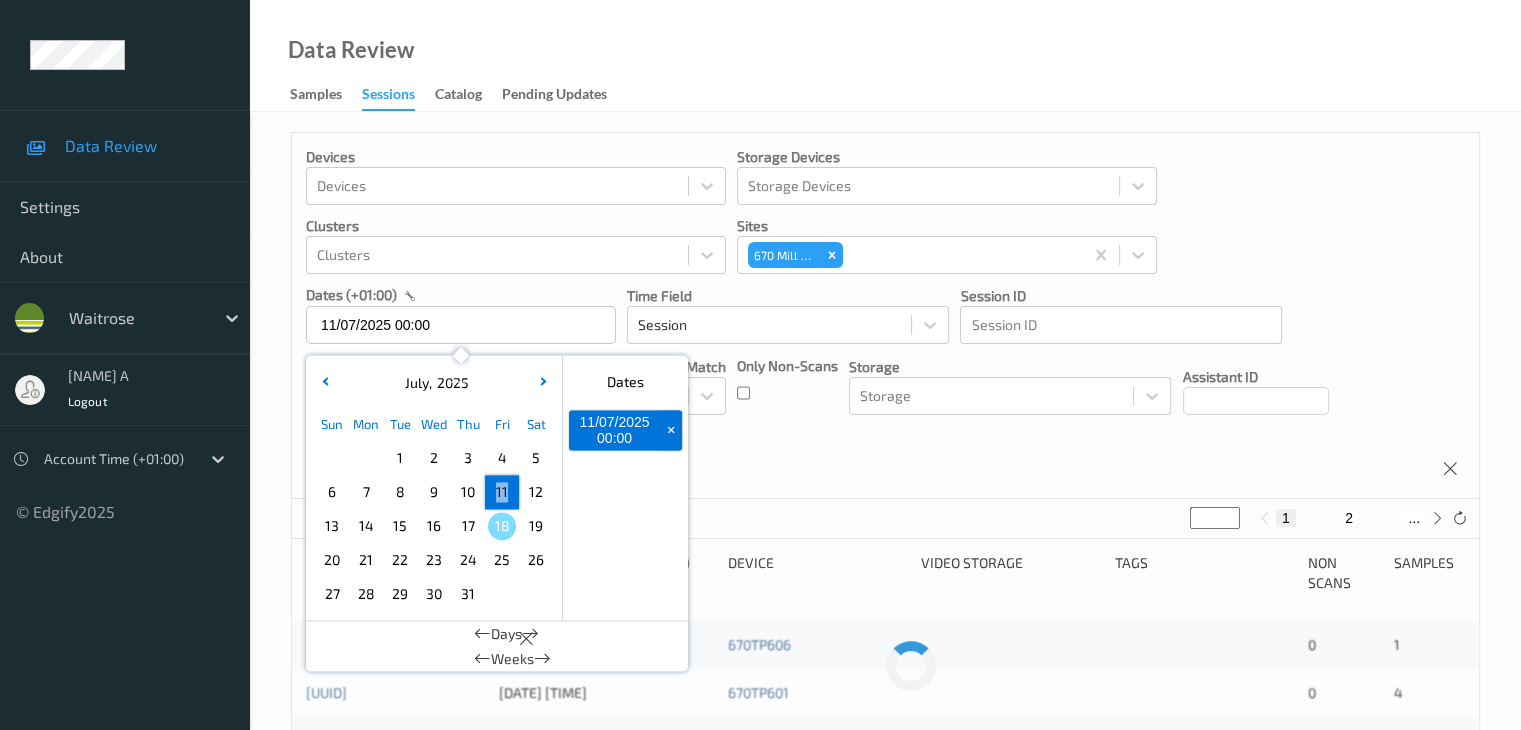 click on "11" at bounding box center (502, 492) 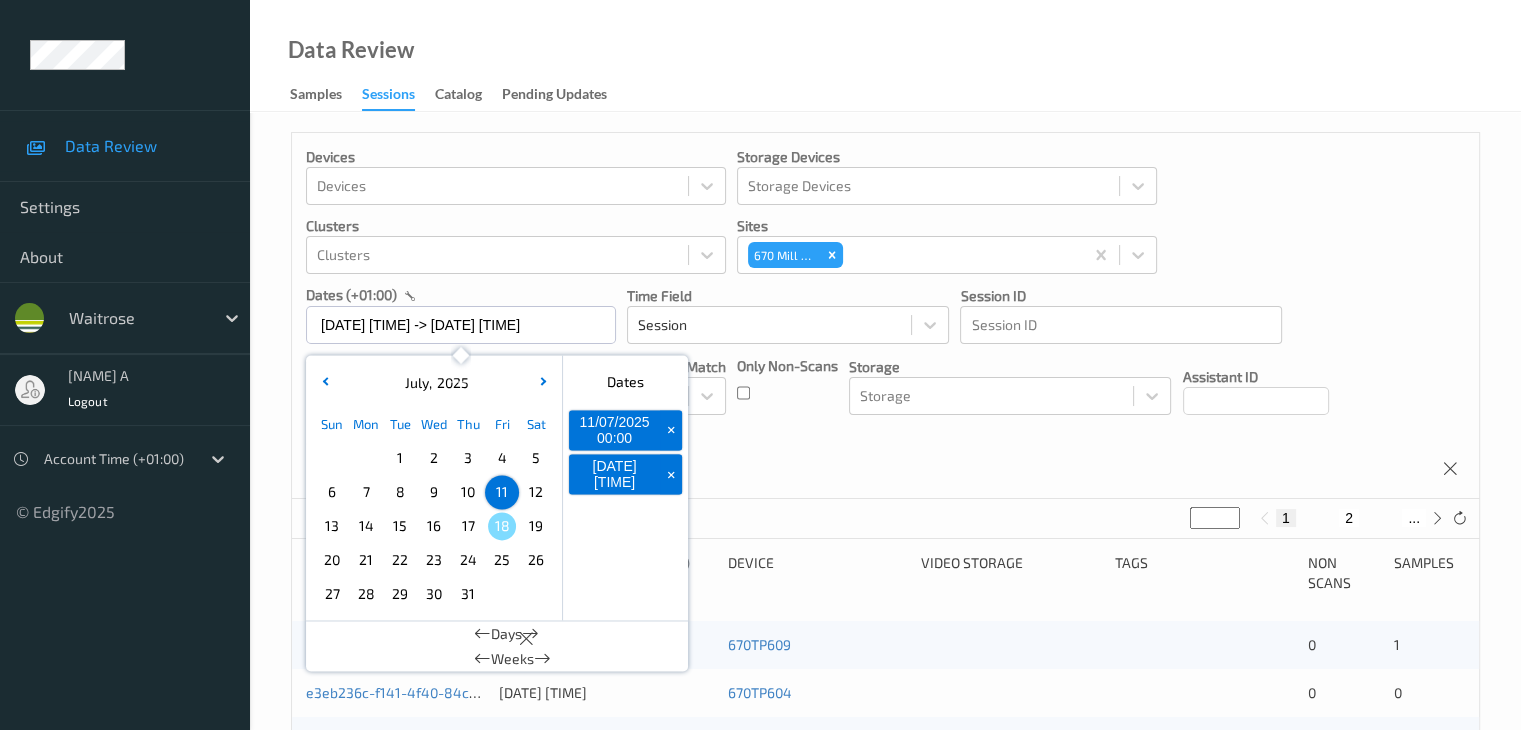 drag, startPoint x: 754, startPoint y: 463, endPoint x: 756, endPoint y: 451, distance: 12.165525 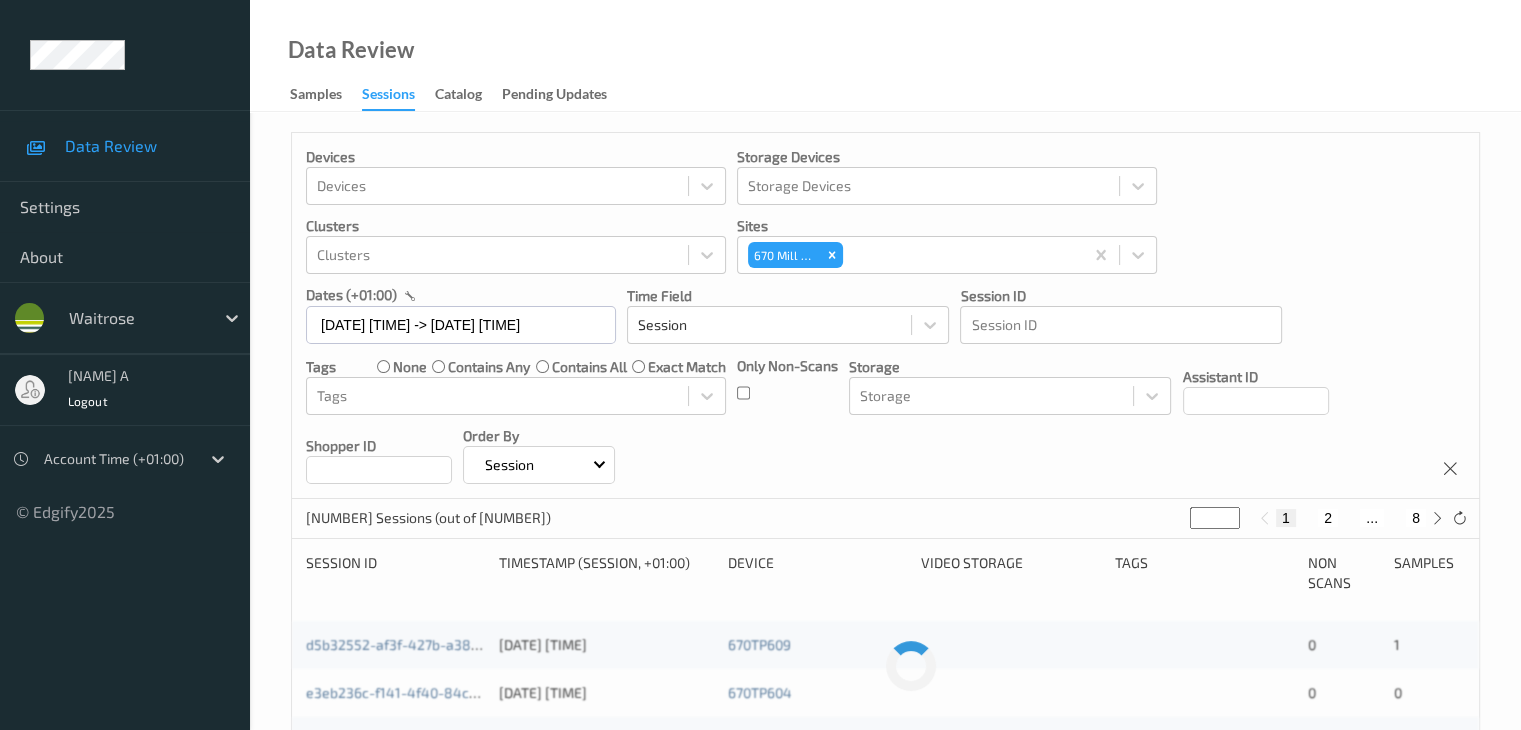 scroll, scrollTop: 100, scrollLeft: 0, axis: vertical 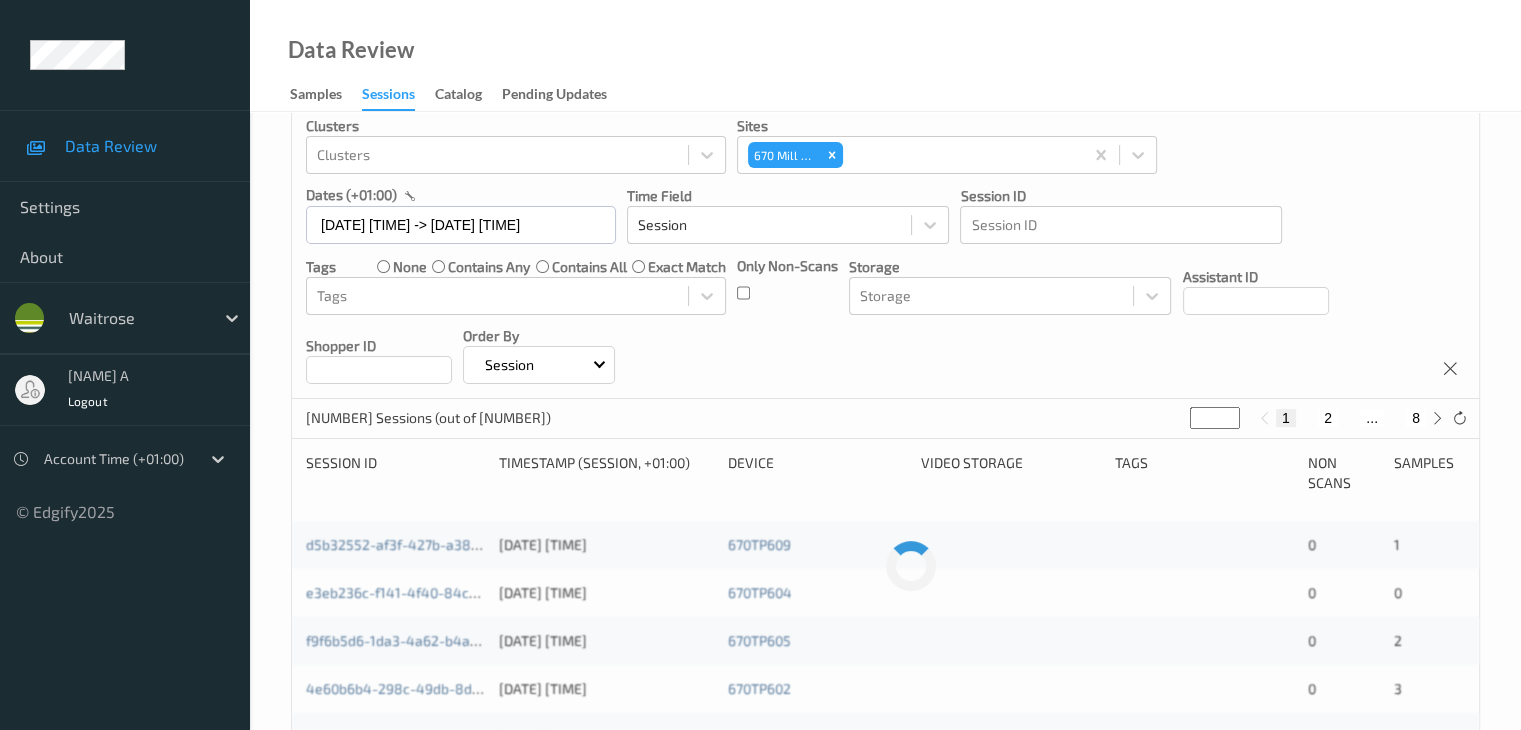 click on "2" at bounding box center (1328, 418) 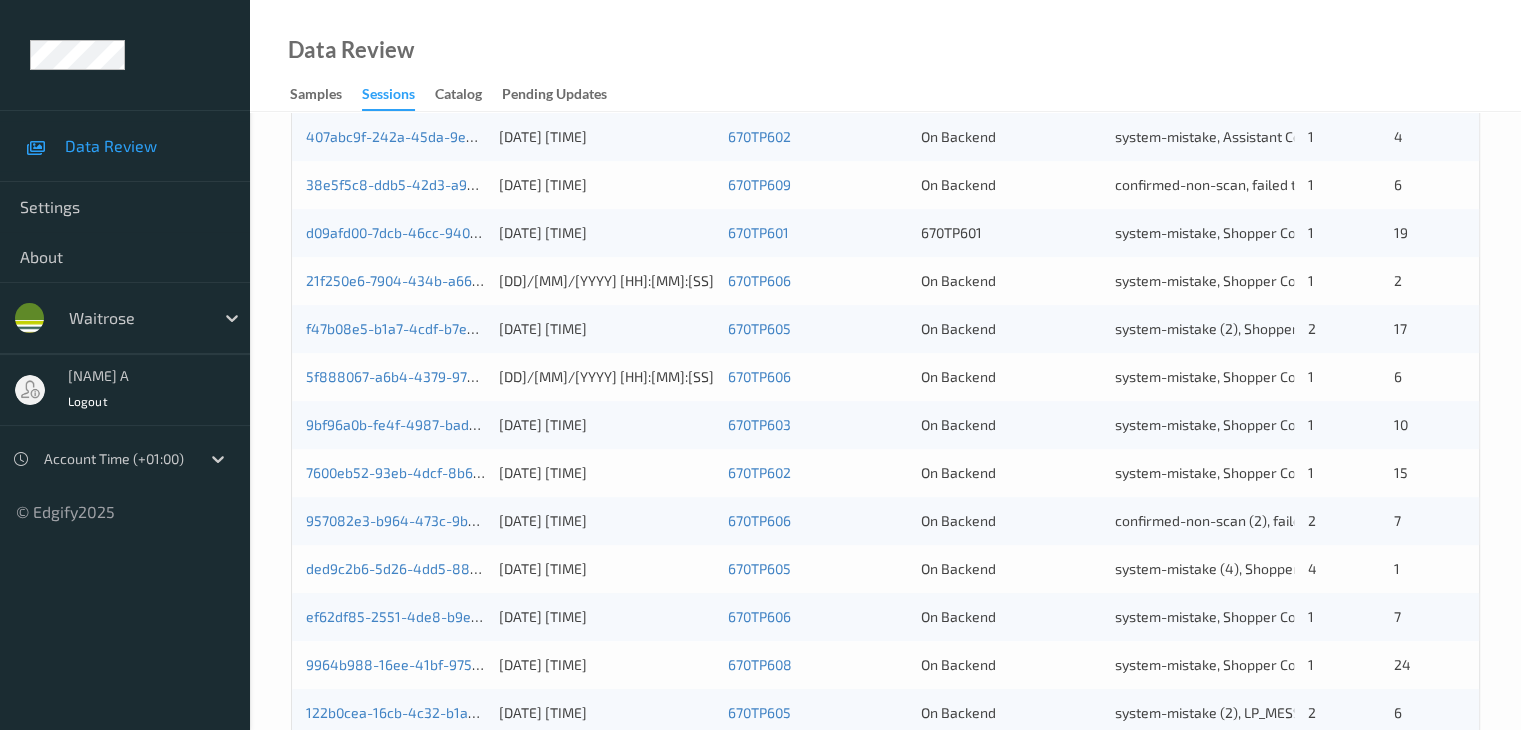 scroll, scrollTop: 932, scrollLeft: 0, axis: vertical 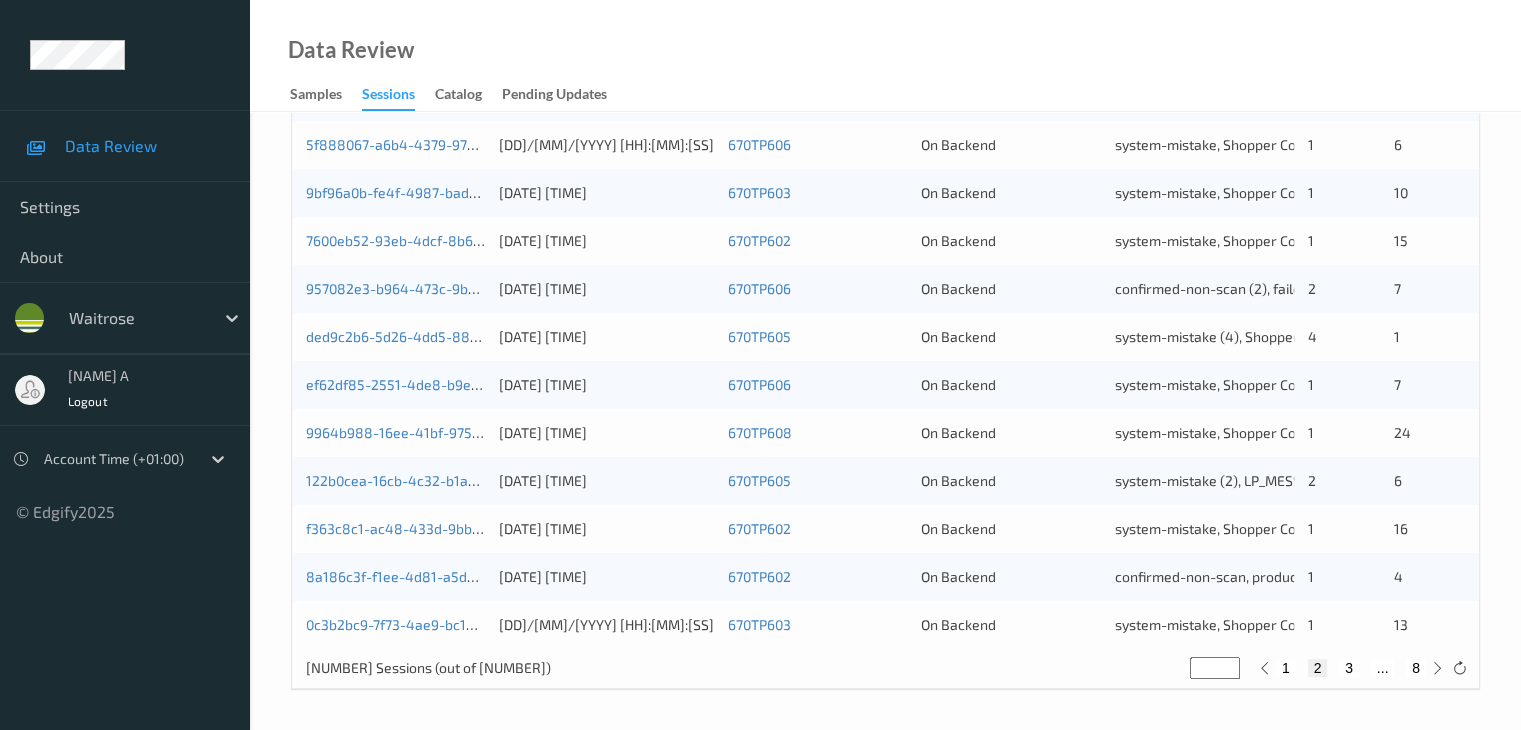 type 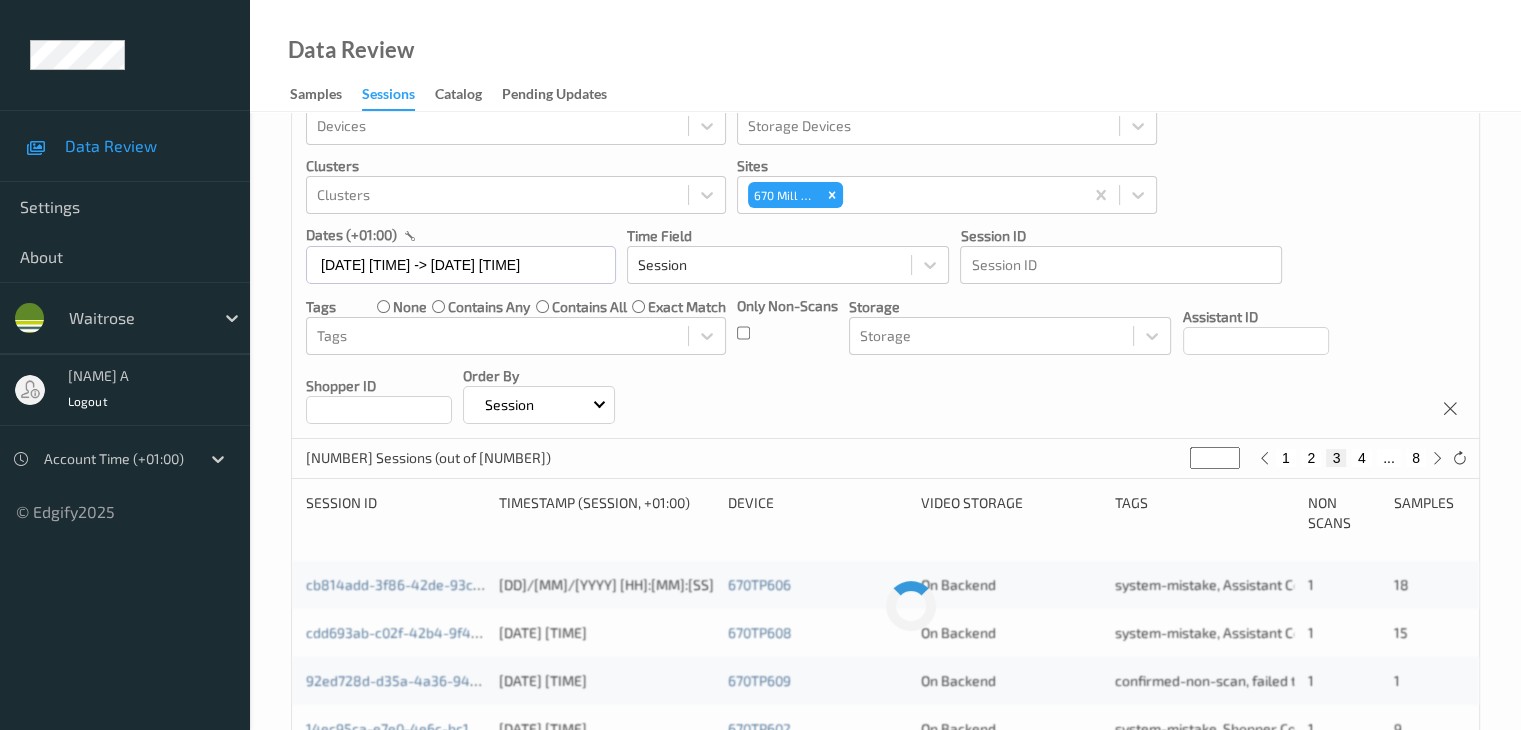 scroll, scrollTop: 0, scrollLeft: 0, axis: both 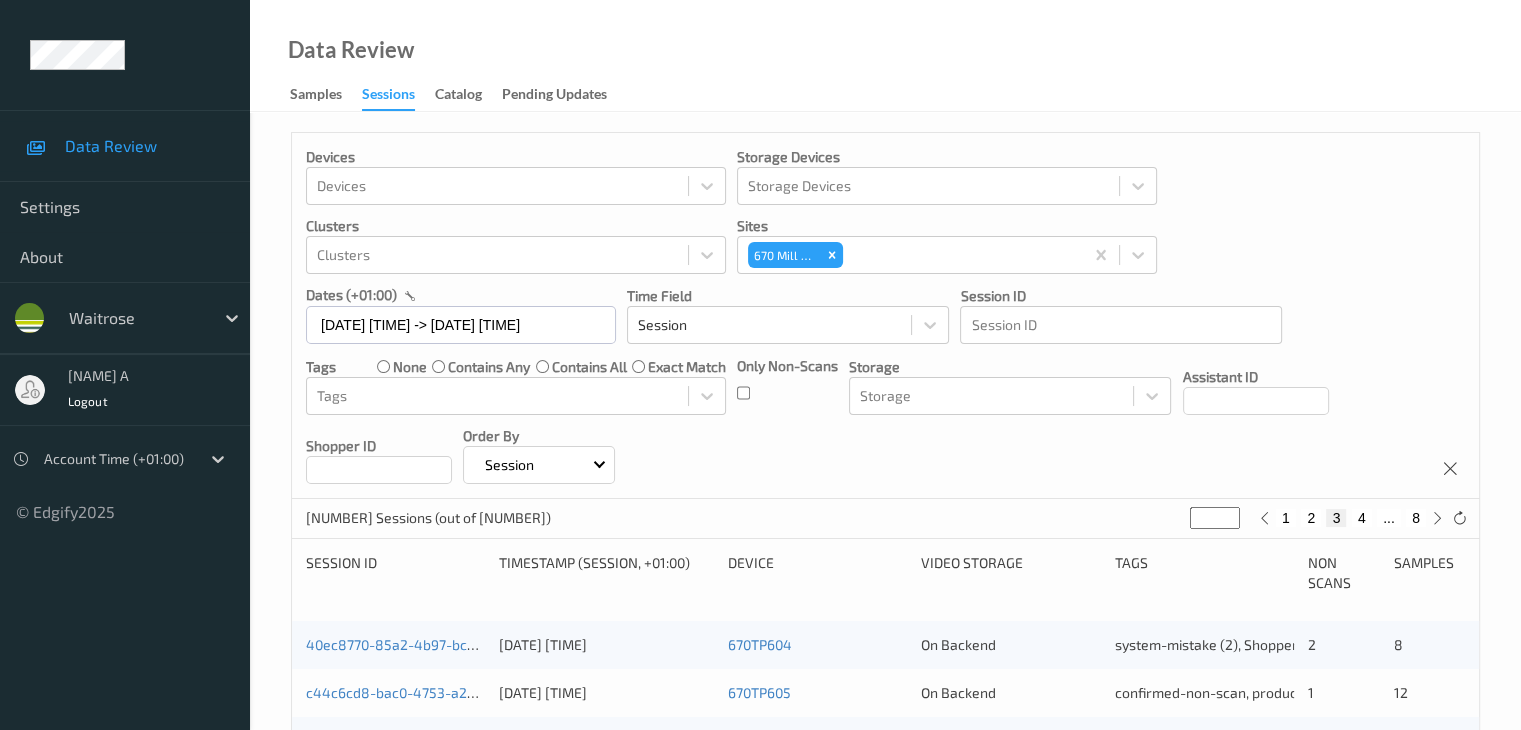 type 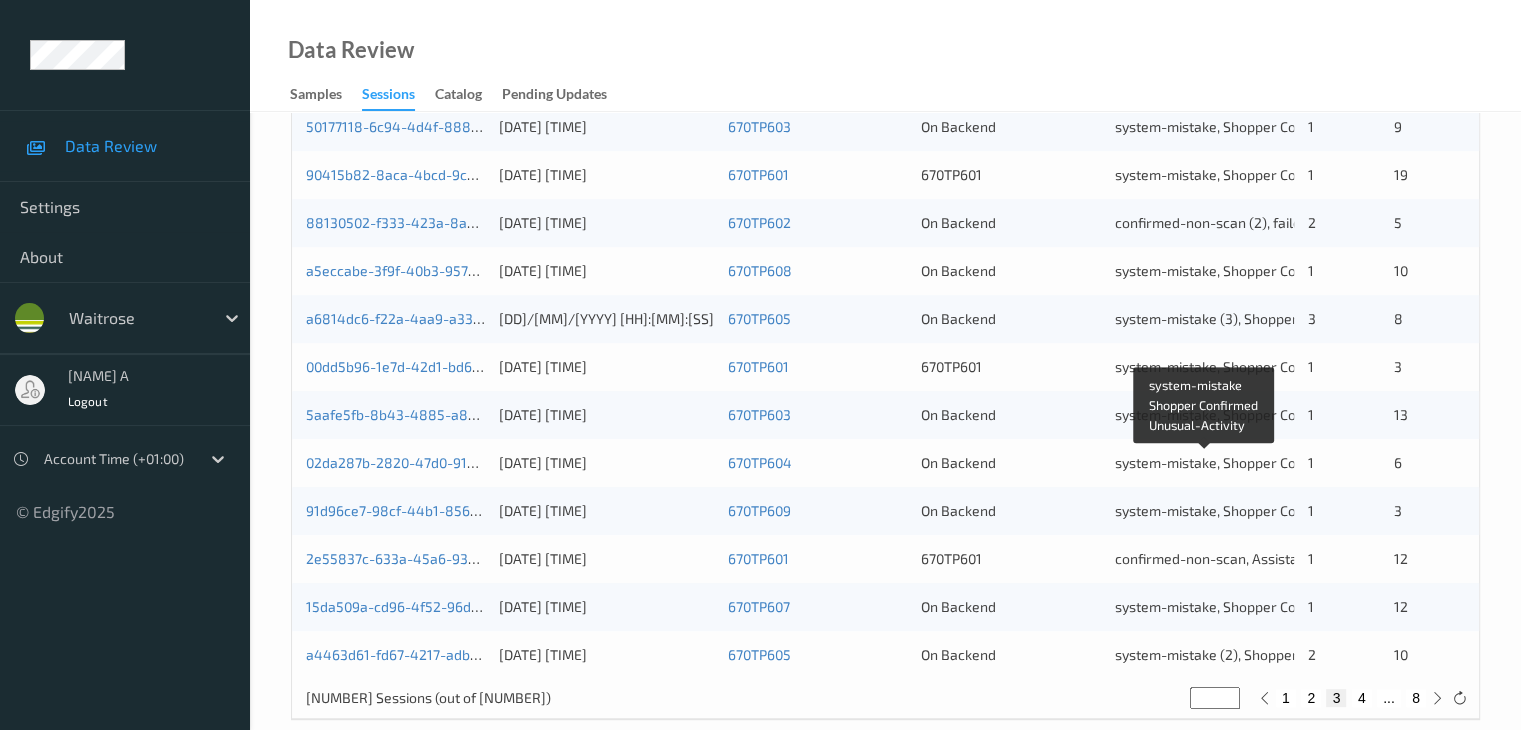 scroll, scrollTop: 932, scrollLeft: 0, axis: vertical 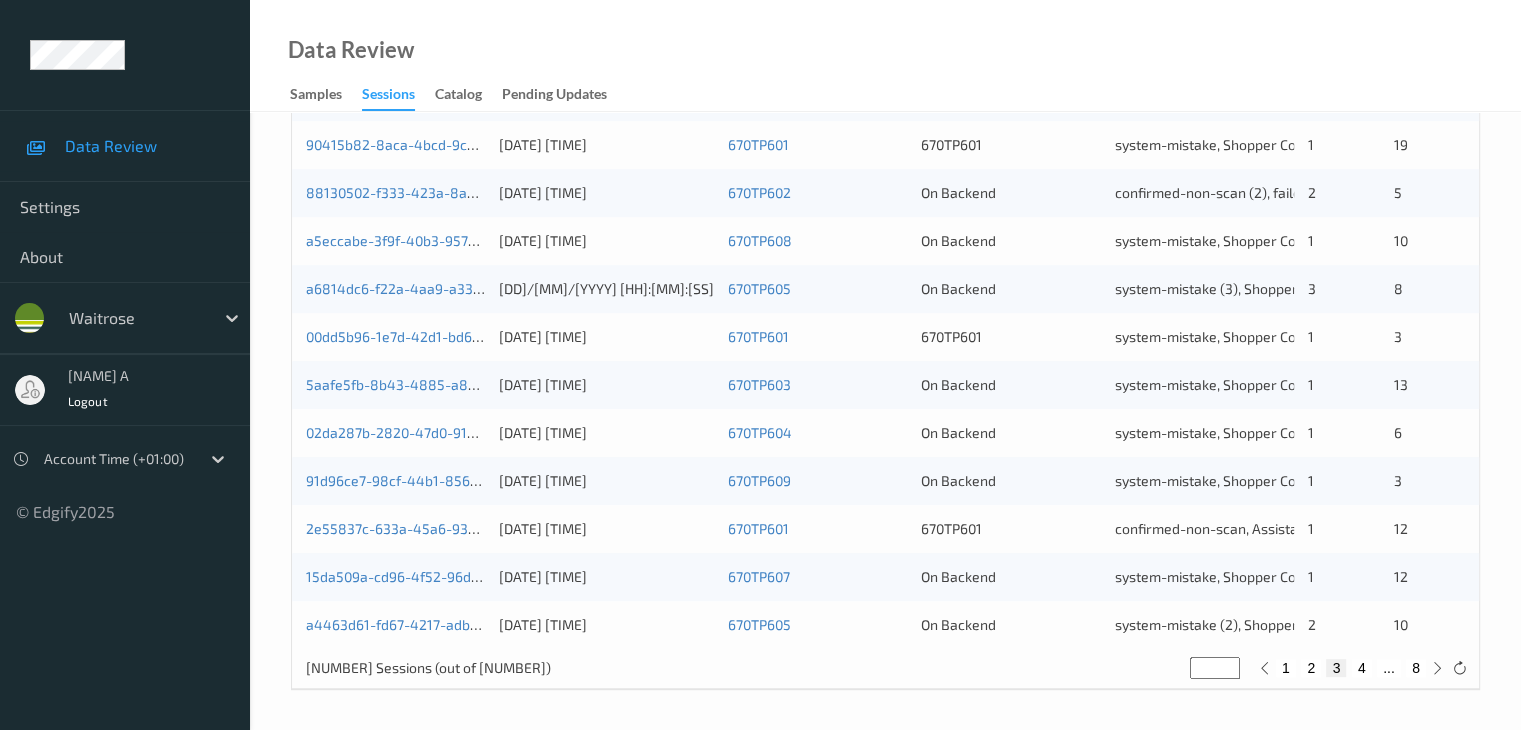click on "4" at bounding box center (1362, 668) 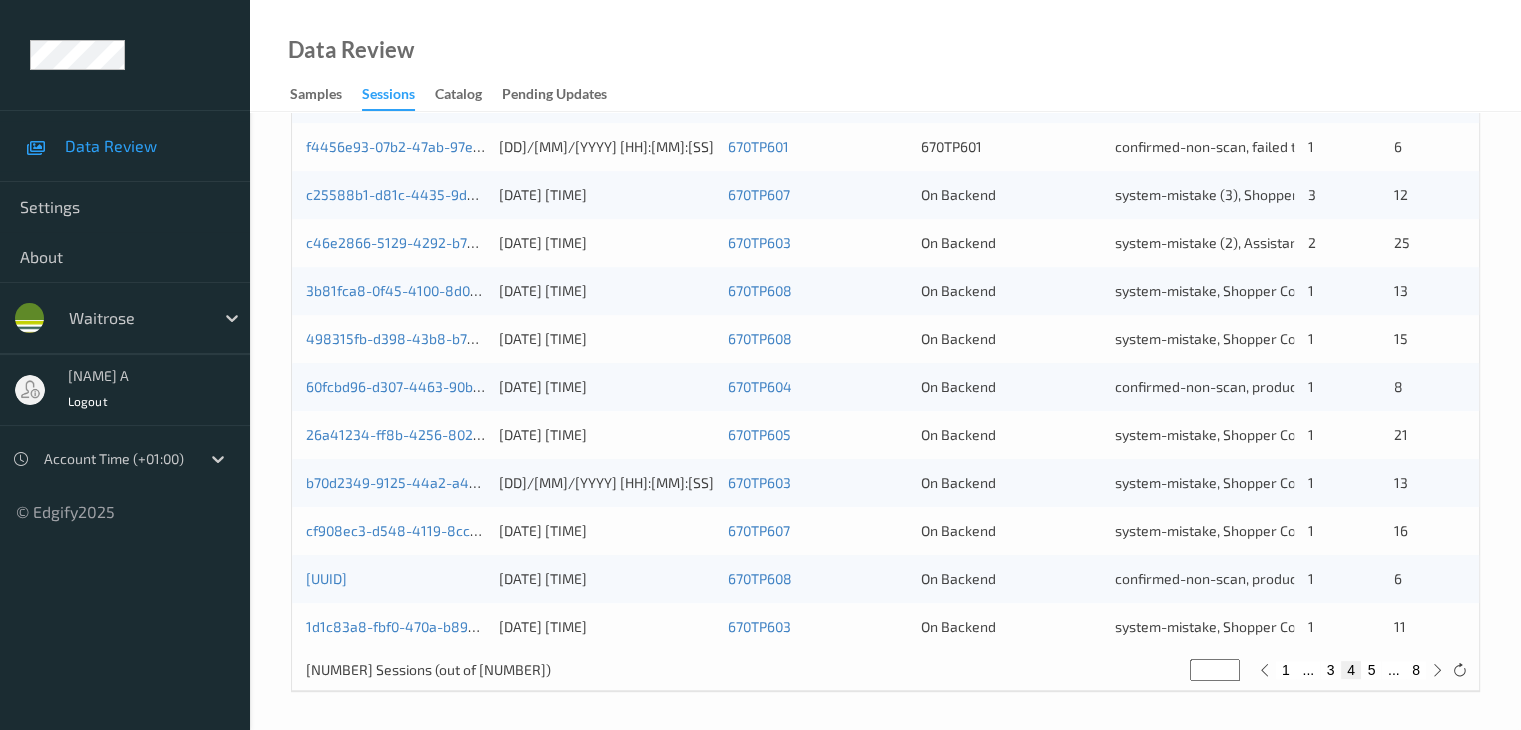 scroll, scrollTop: 932, scrollLeft: 0, axis: vertical 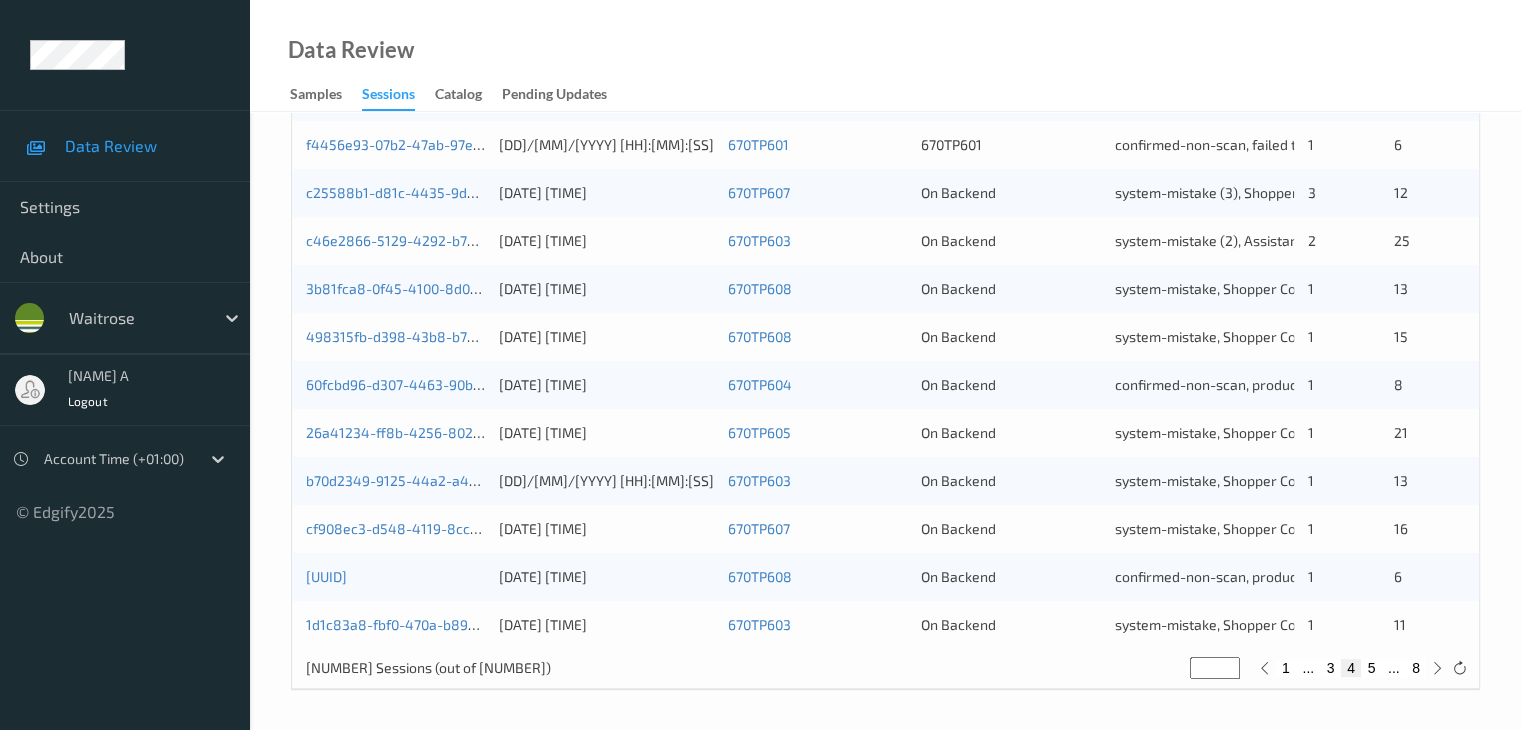 type 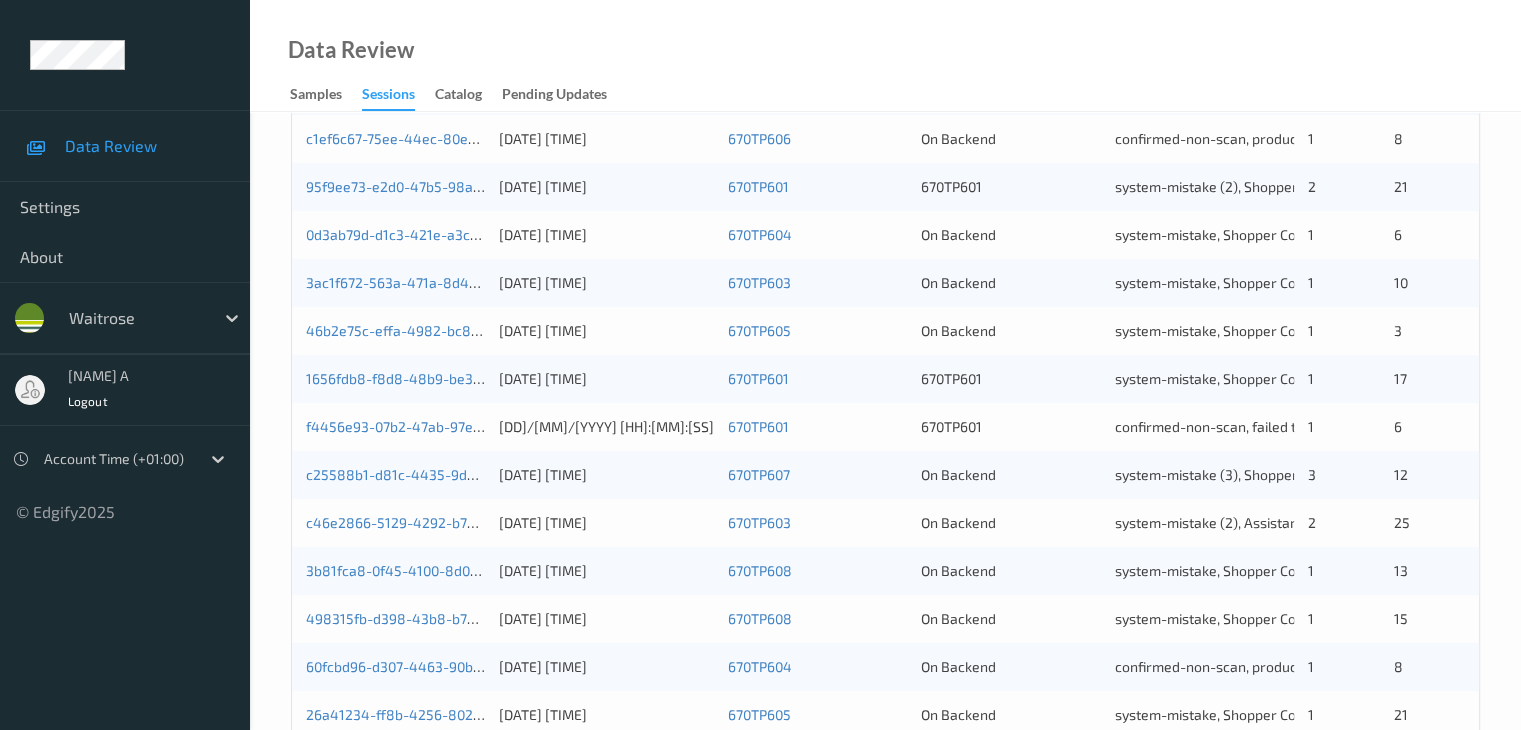 scroll, scrollTop: 632, scrollLeft: 0, axis: vertical 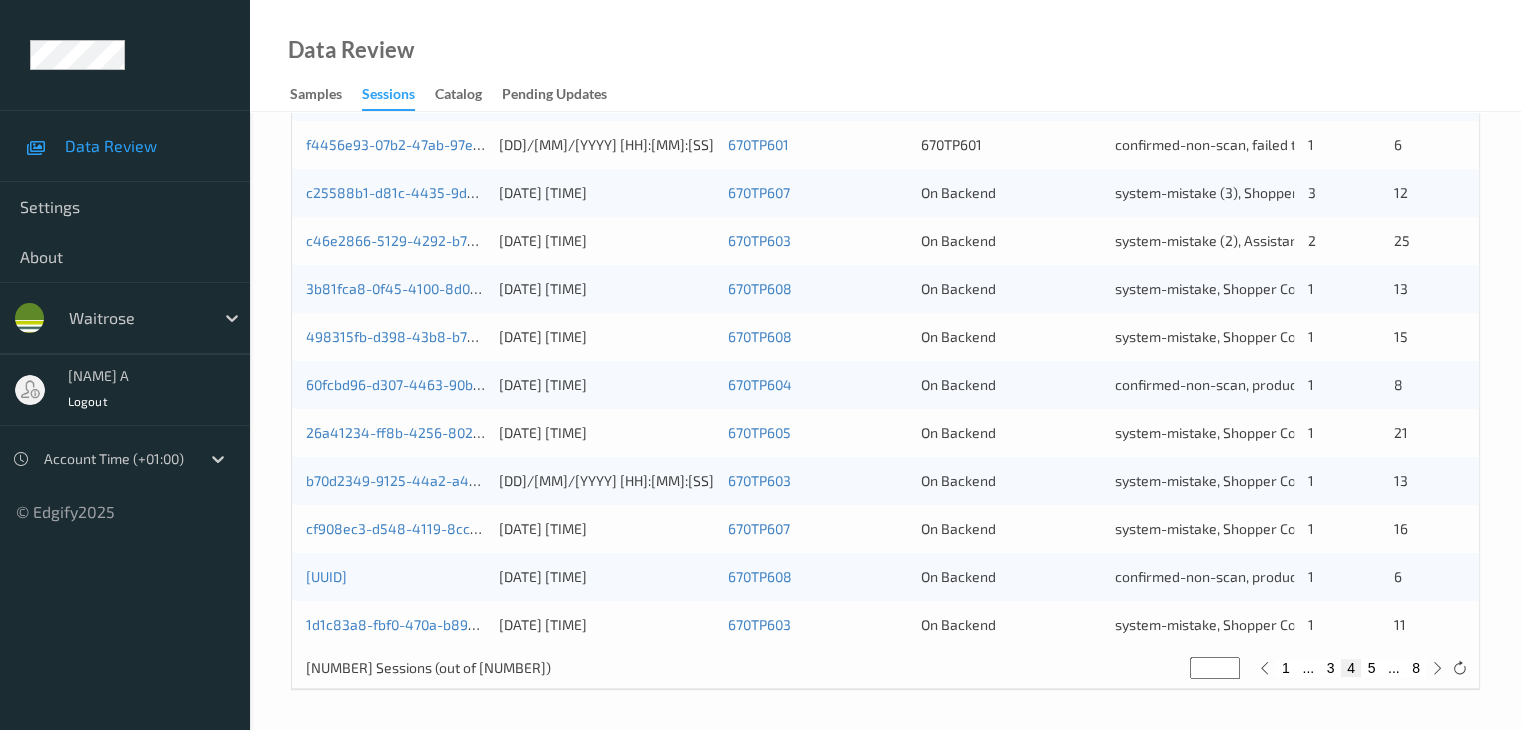 click on "5" at bounding box center (1371, 668) 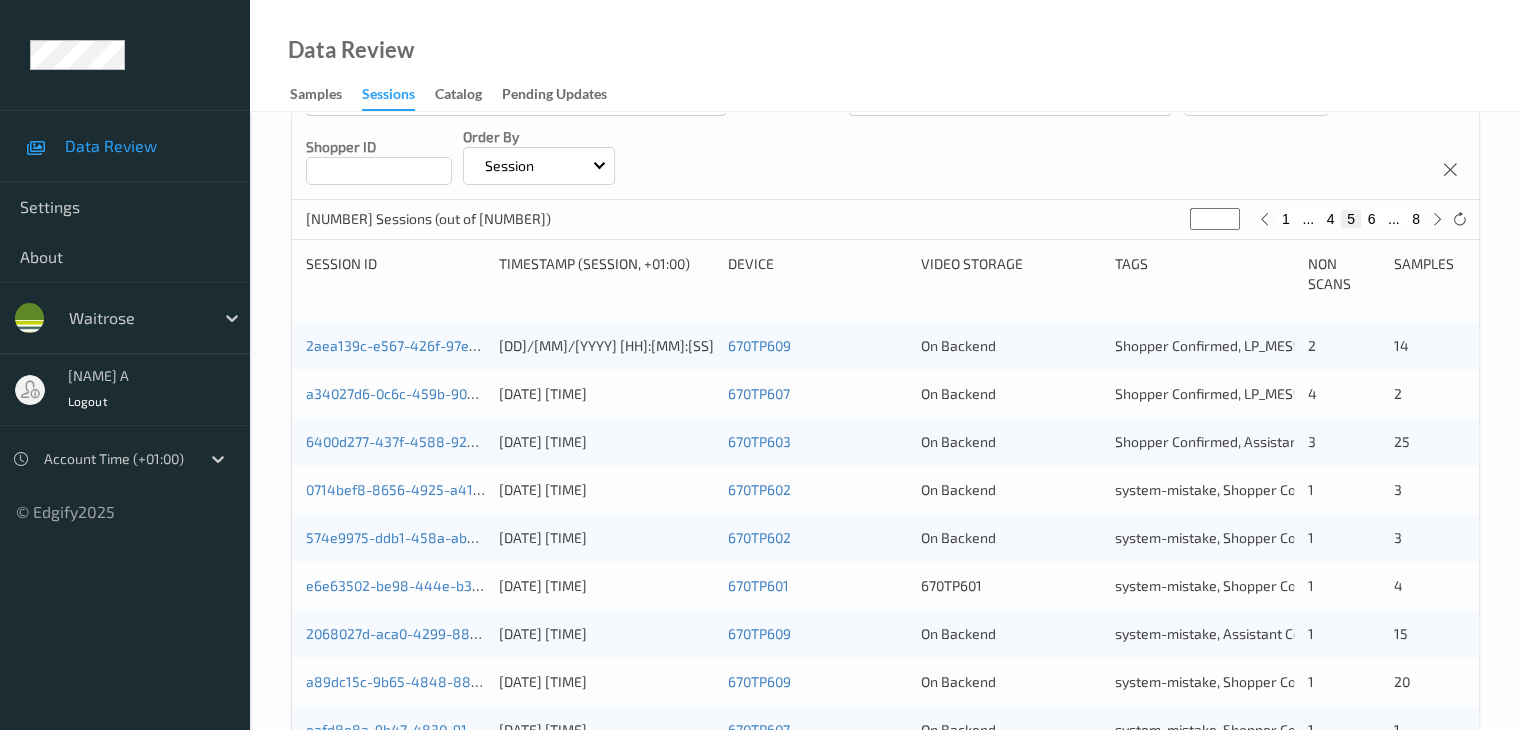 scroll, scrollTop: 300, scrollLeft: 0, axis: vertical 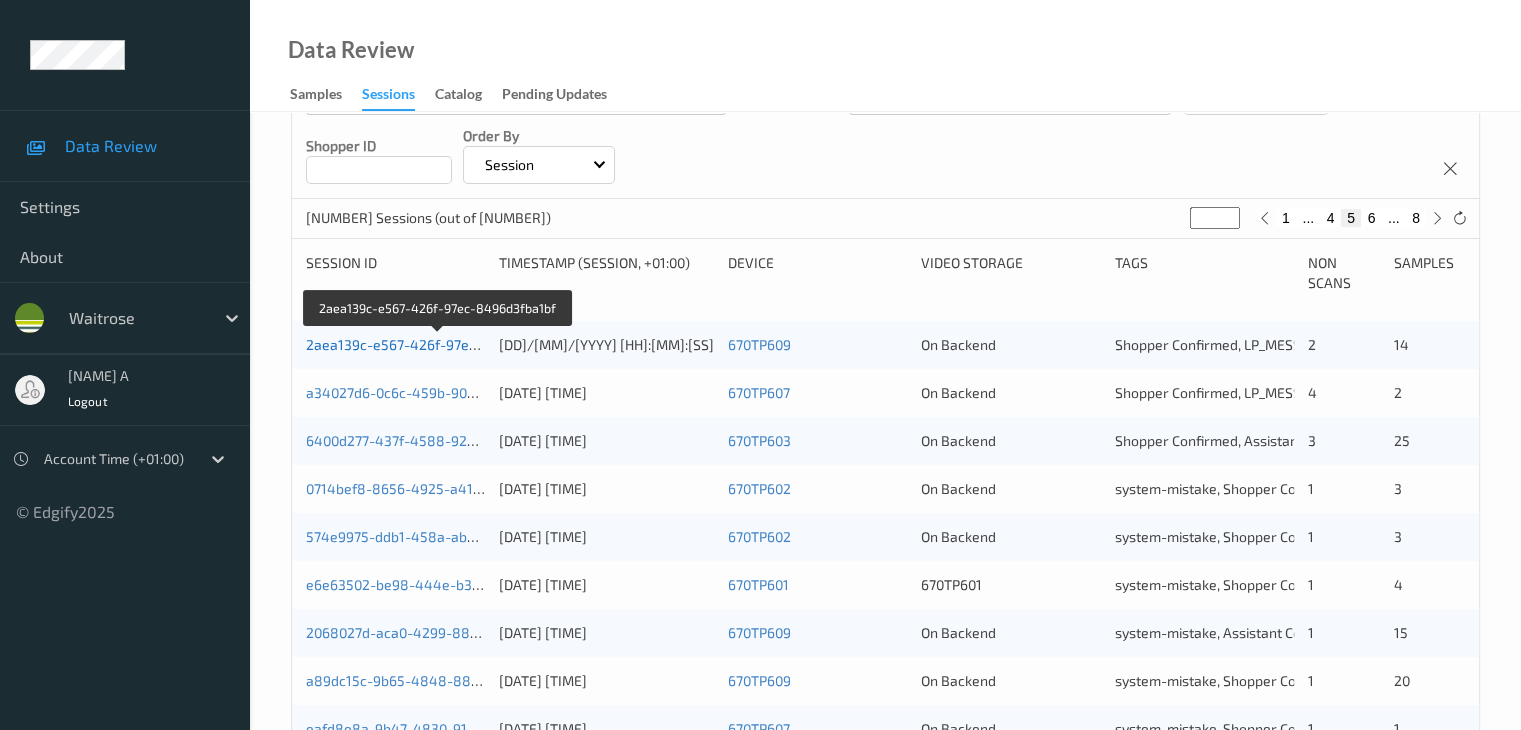 click on "2aea139c-e567-426f-97ec-8496d3fba1bf" at bounding box center [439, 344] 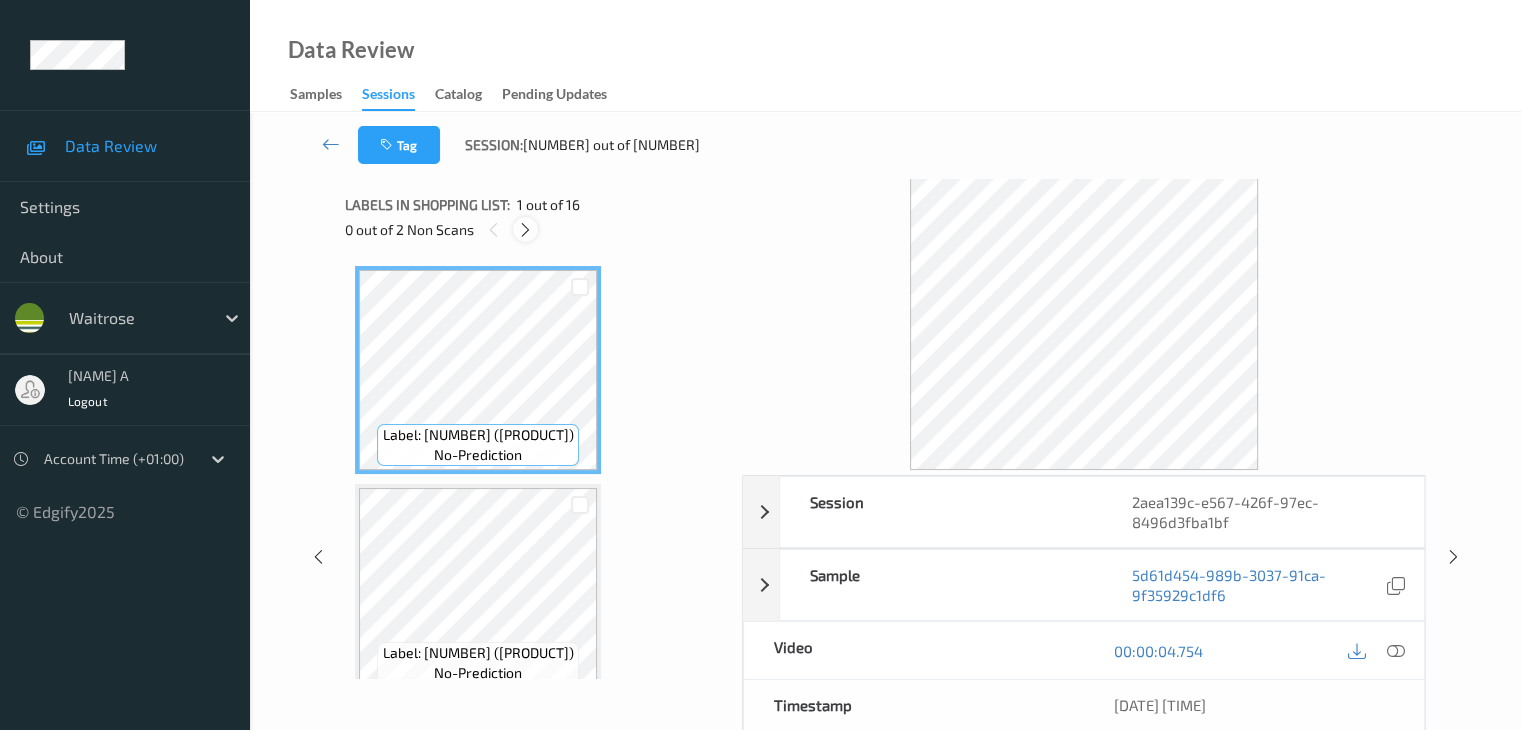 click at bounding box center (525, 230) 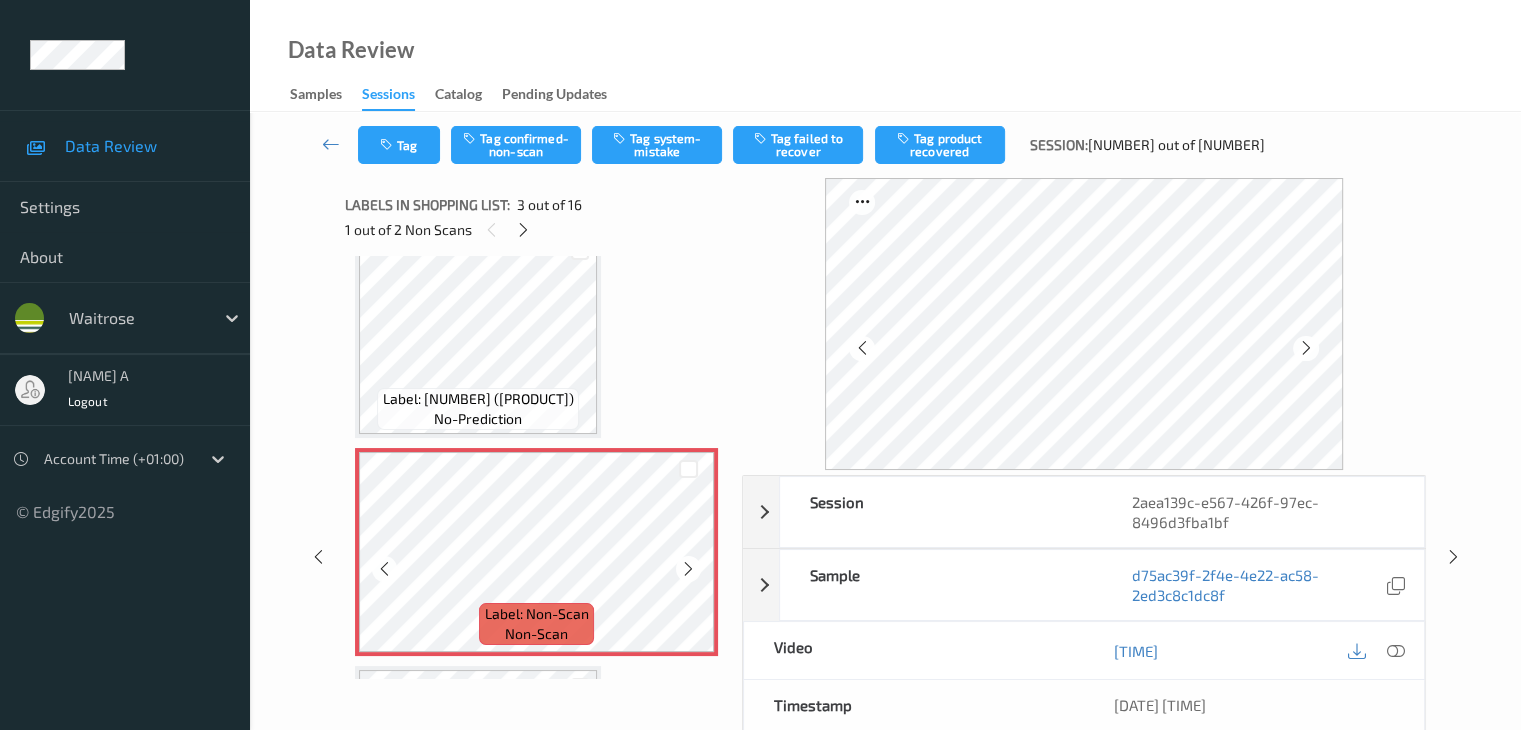 scroll, scrollTop: 228, scrollLeft: 0, axis: vertical 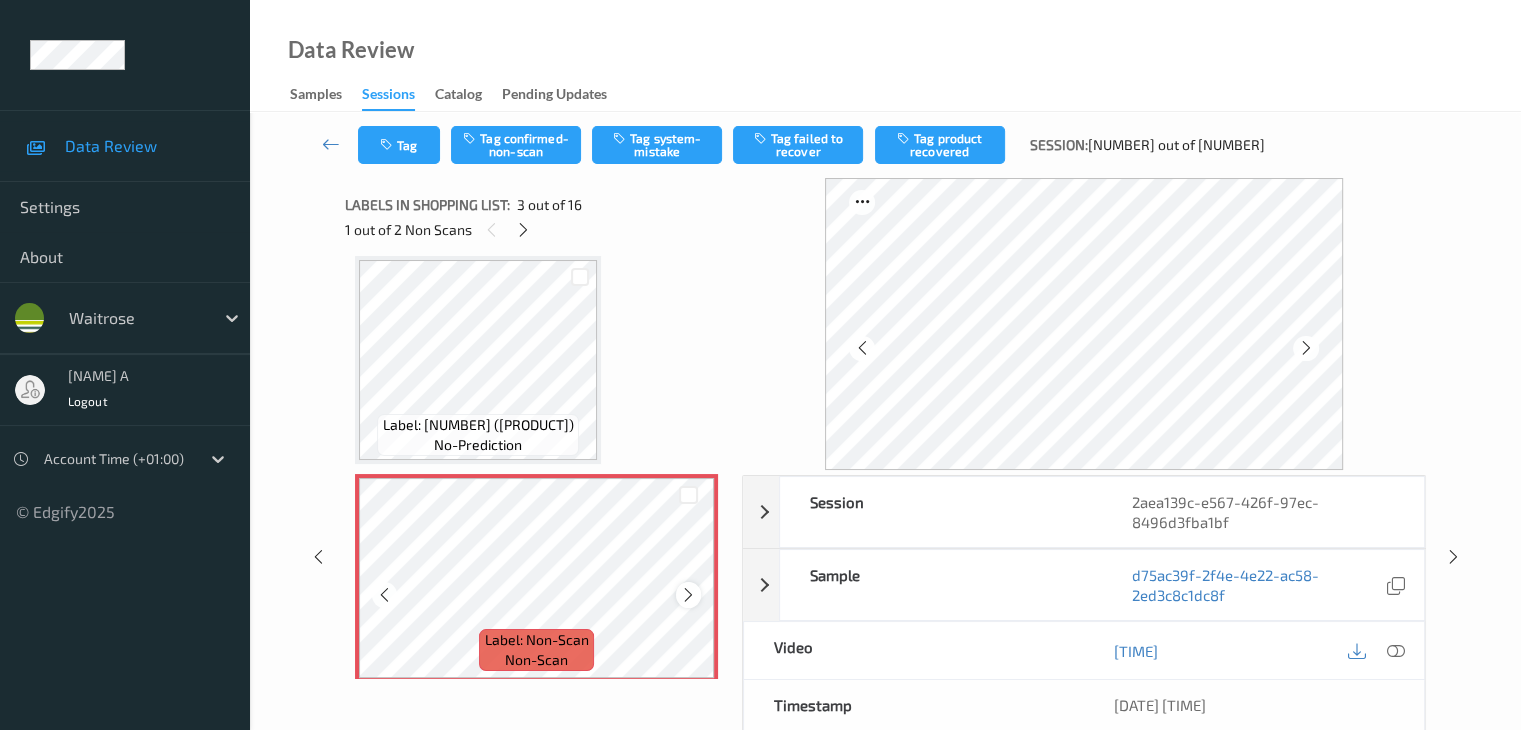 click at bounding box center (688, 594) 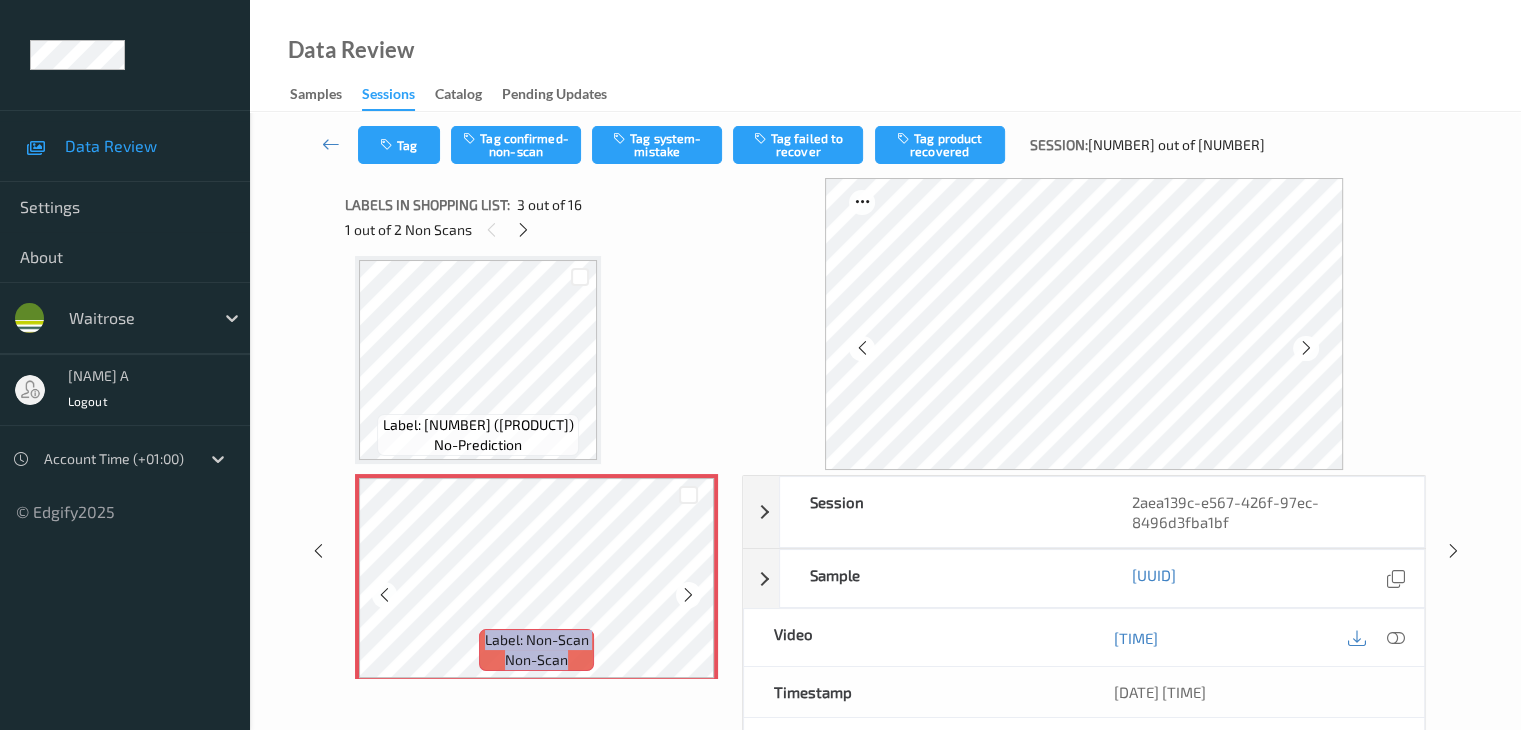 click at bounding box center [688, 594] 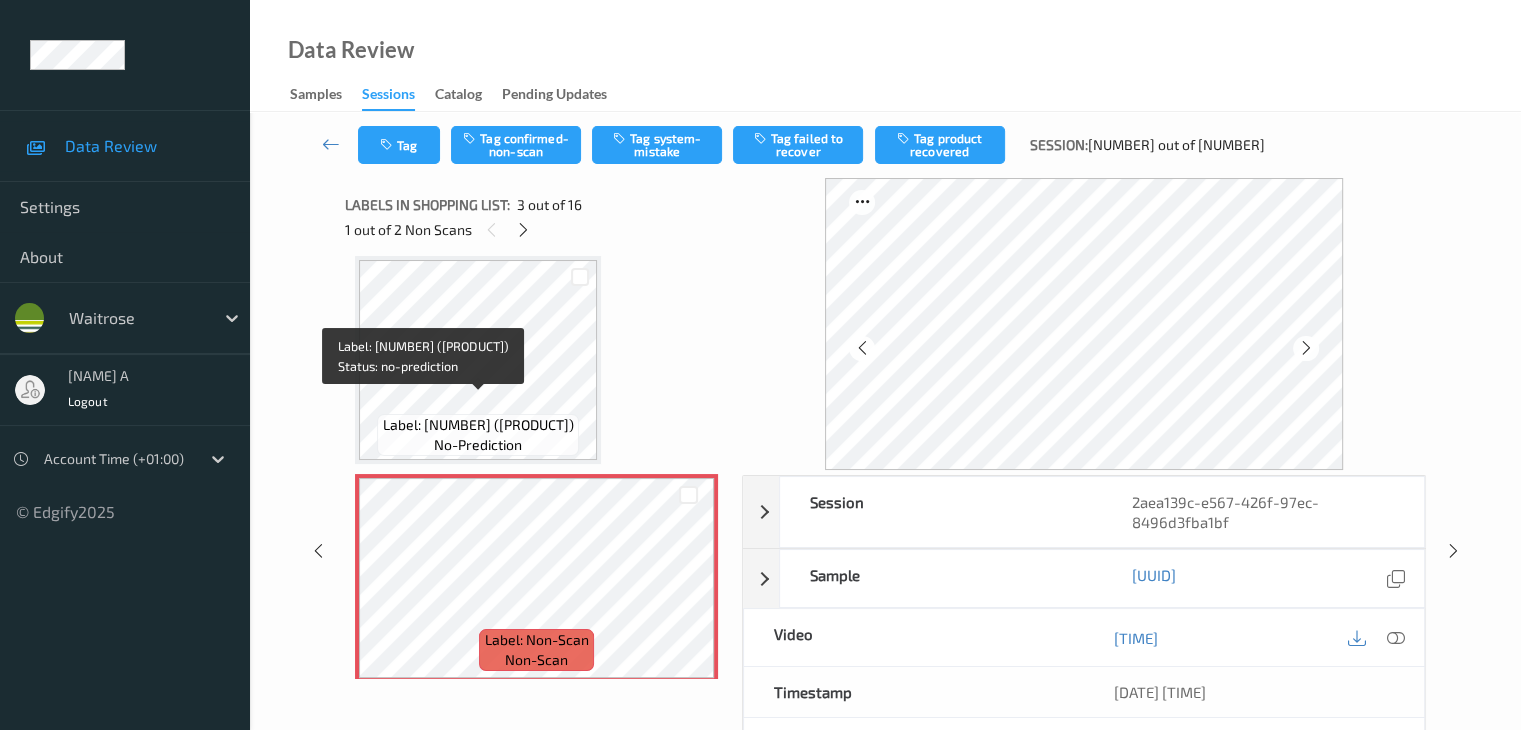 click on "Label: 5411188112709 (ALPRO ALMOND ROASTED)" at bounding box center [478, 425] 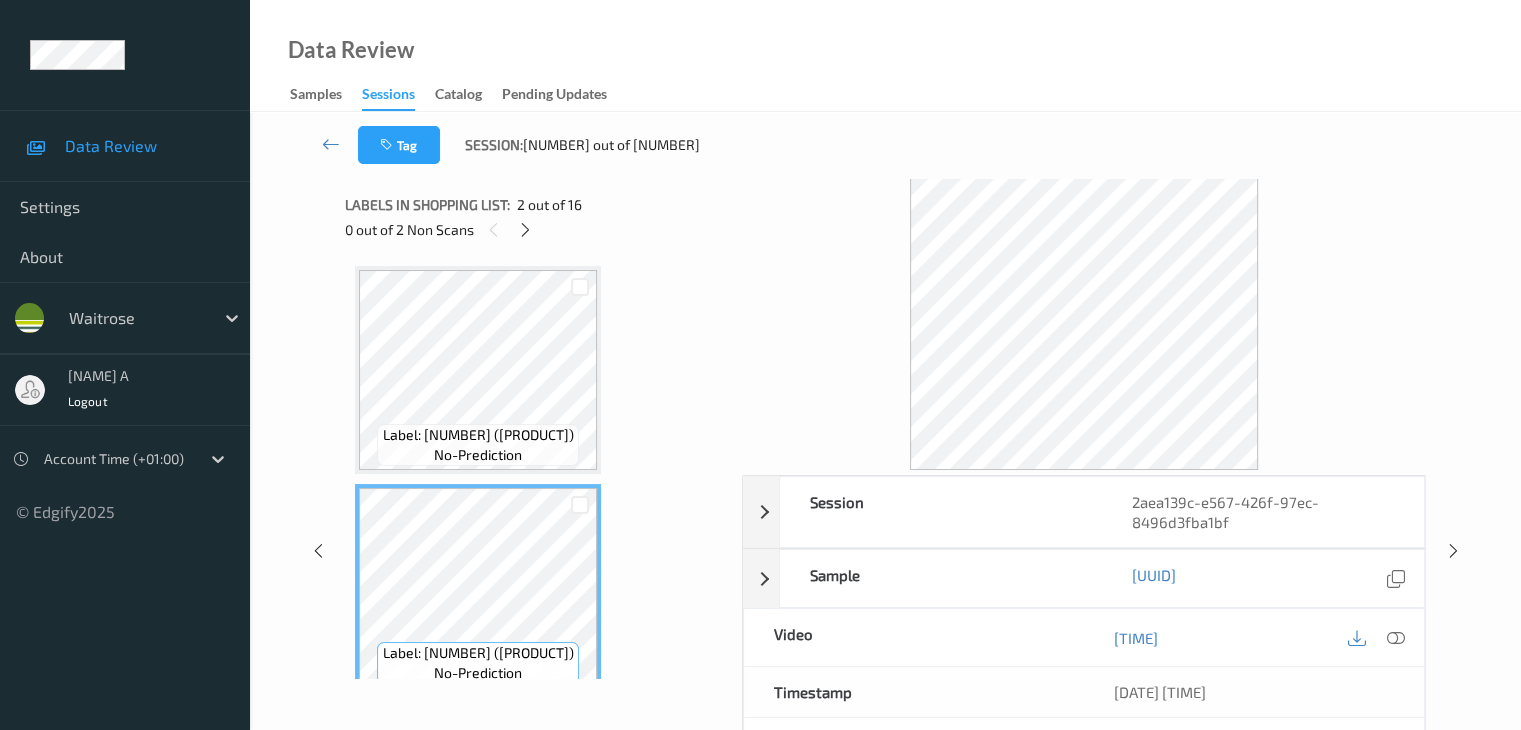 scroll, scrollTop: 300, scrollLeft: 0, axis: vertical 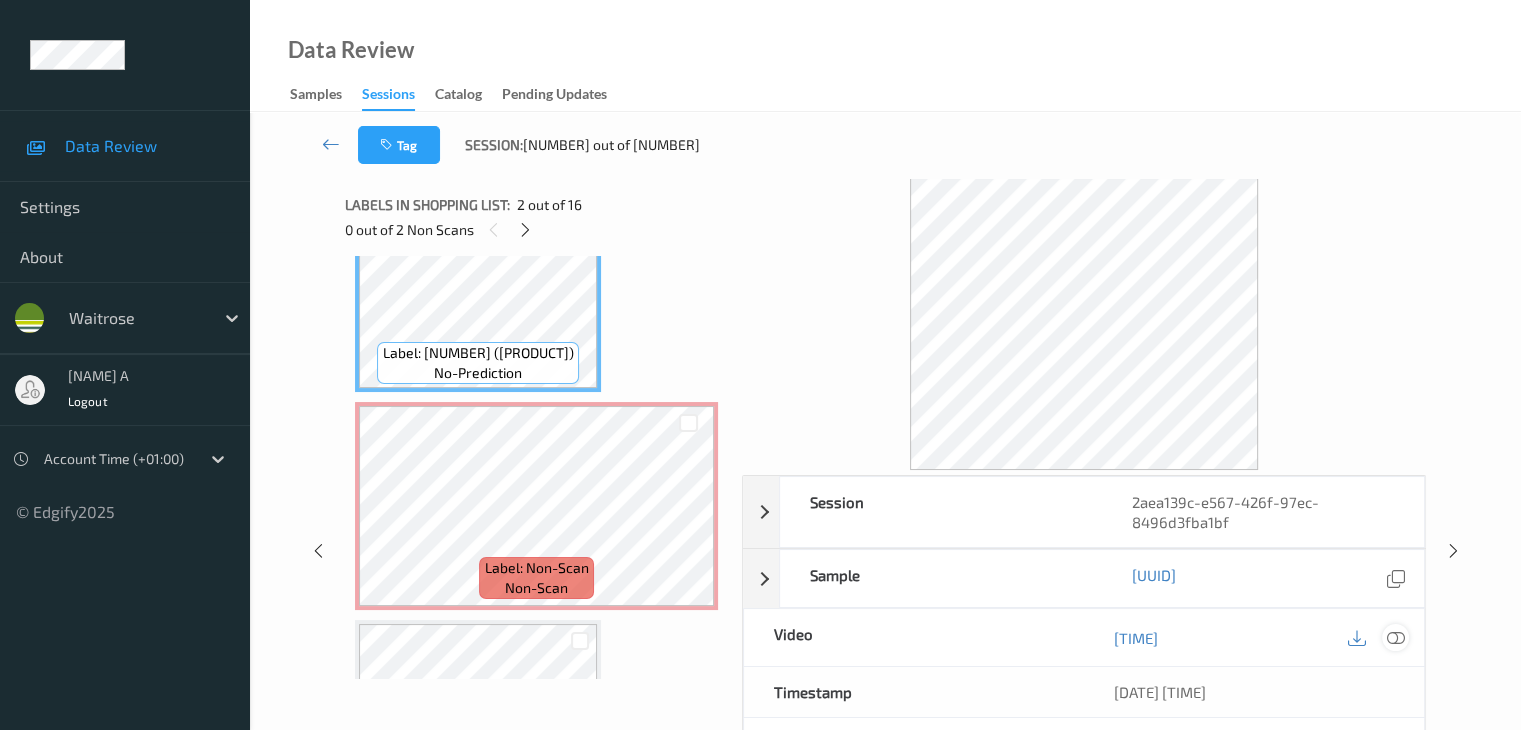 click at bounding box center (1395, 638) 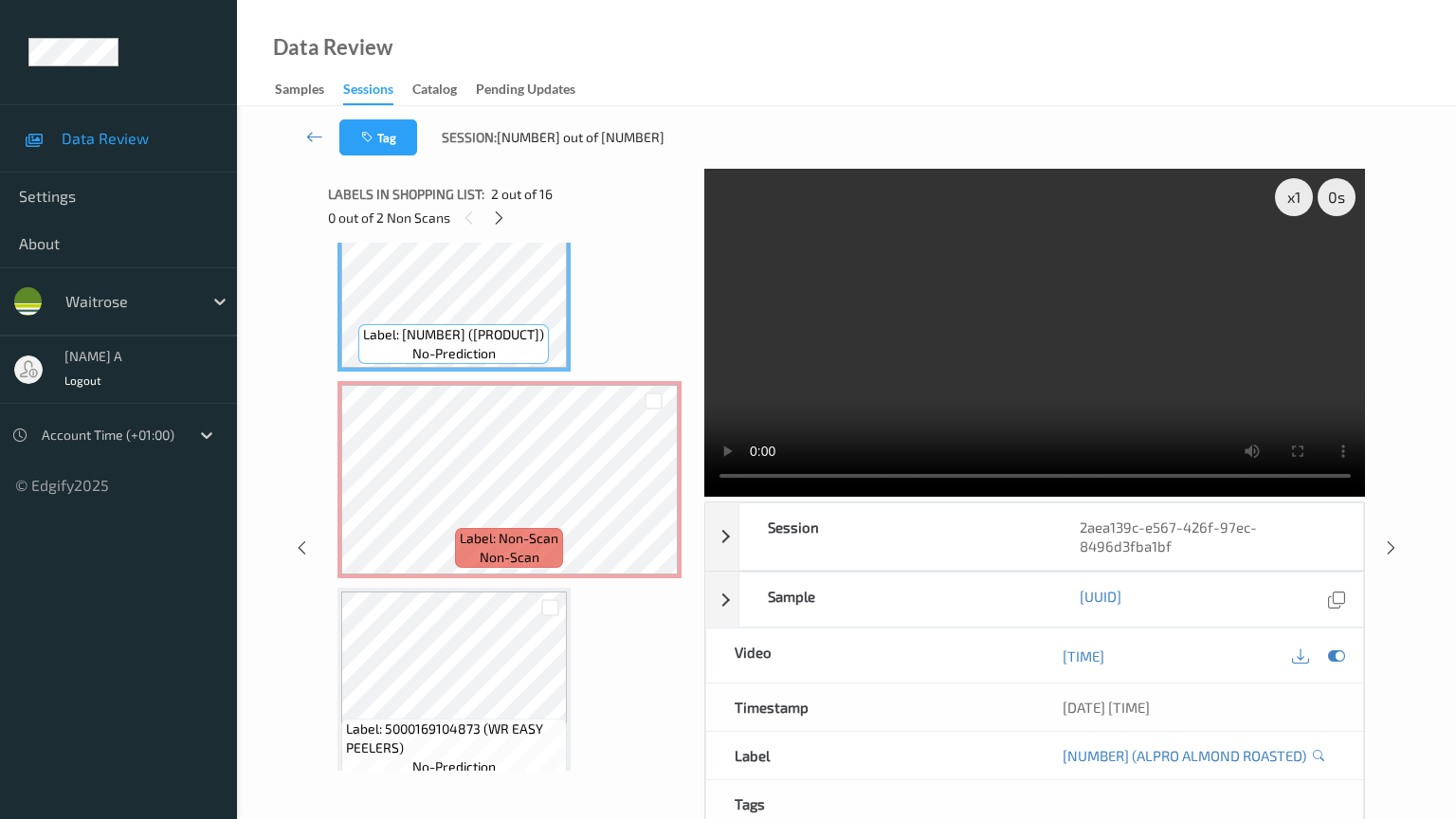 type 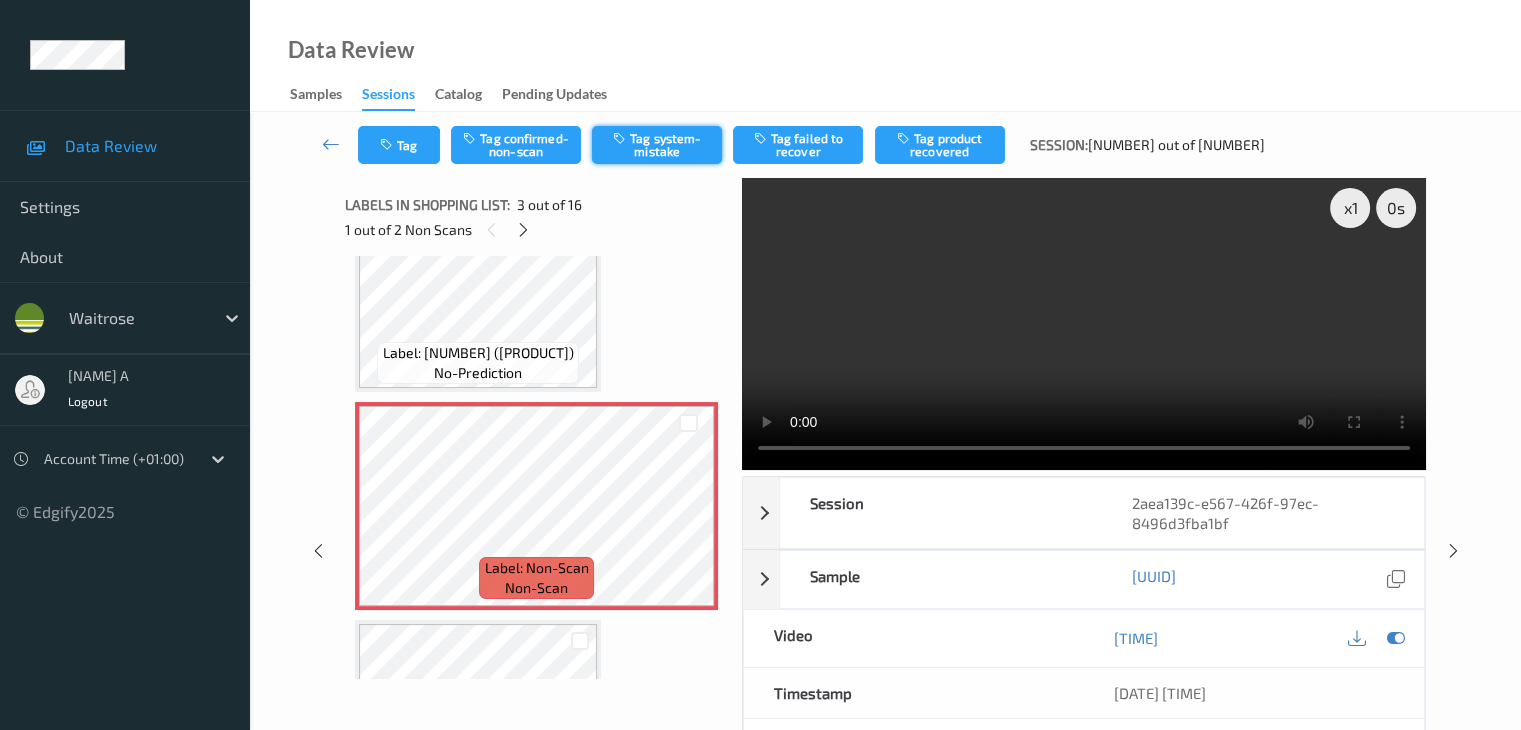 click on "Tag   system-mistake" at bounding box center [657, 145] 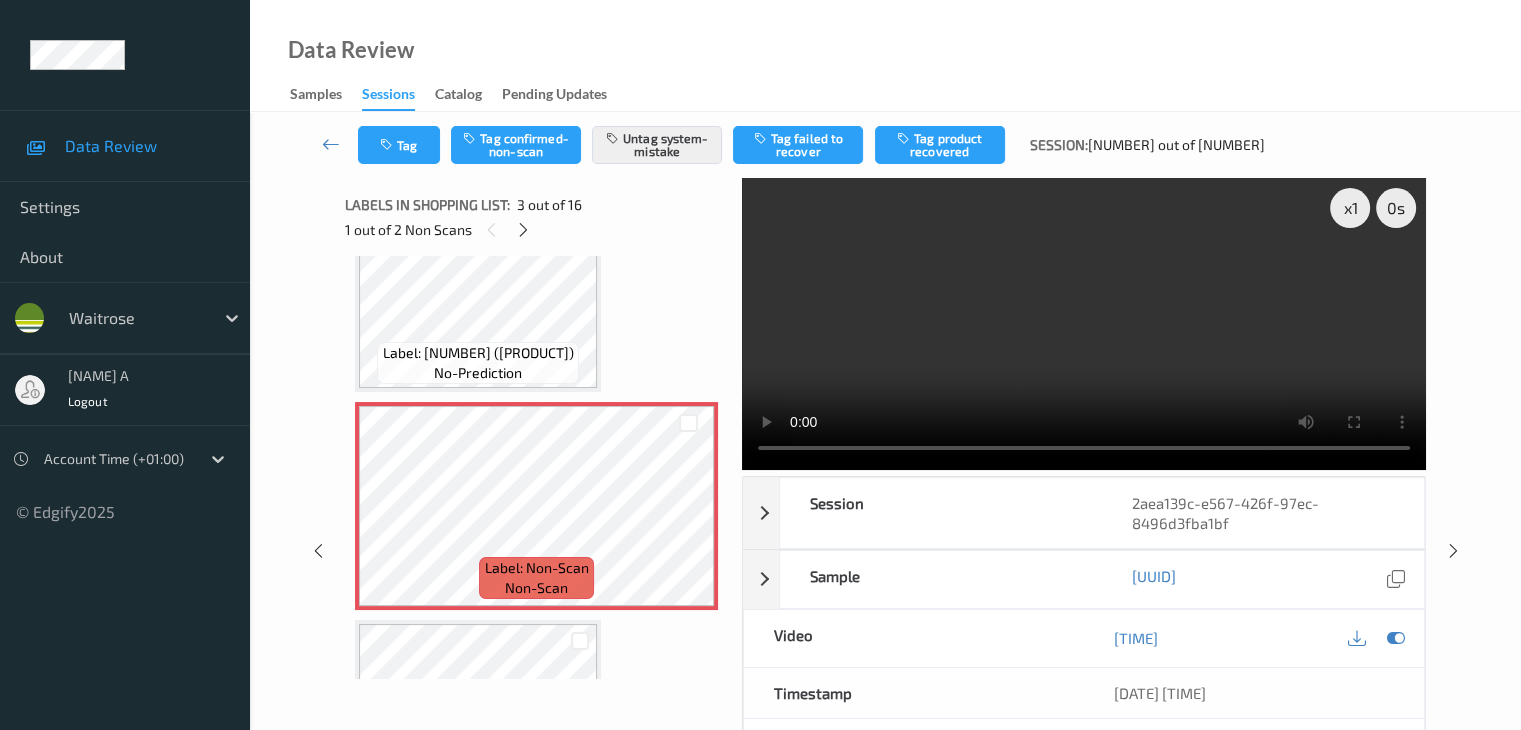 click on "Tag Tag   confirmed-non-scan Untag   system-mistake Tag   failed to recover Tag   product recovered Session: 81 out of 141" at bounding box center (885, 145) 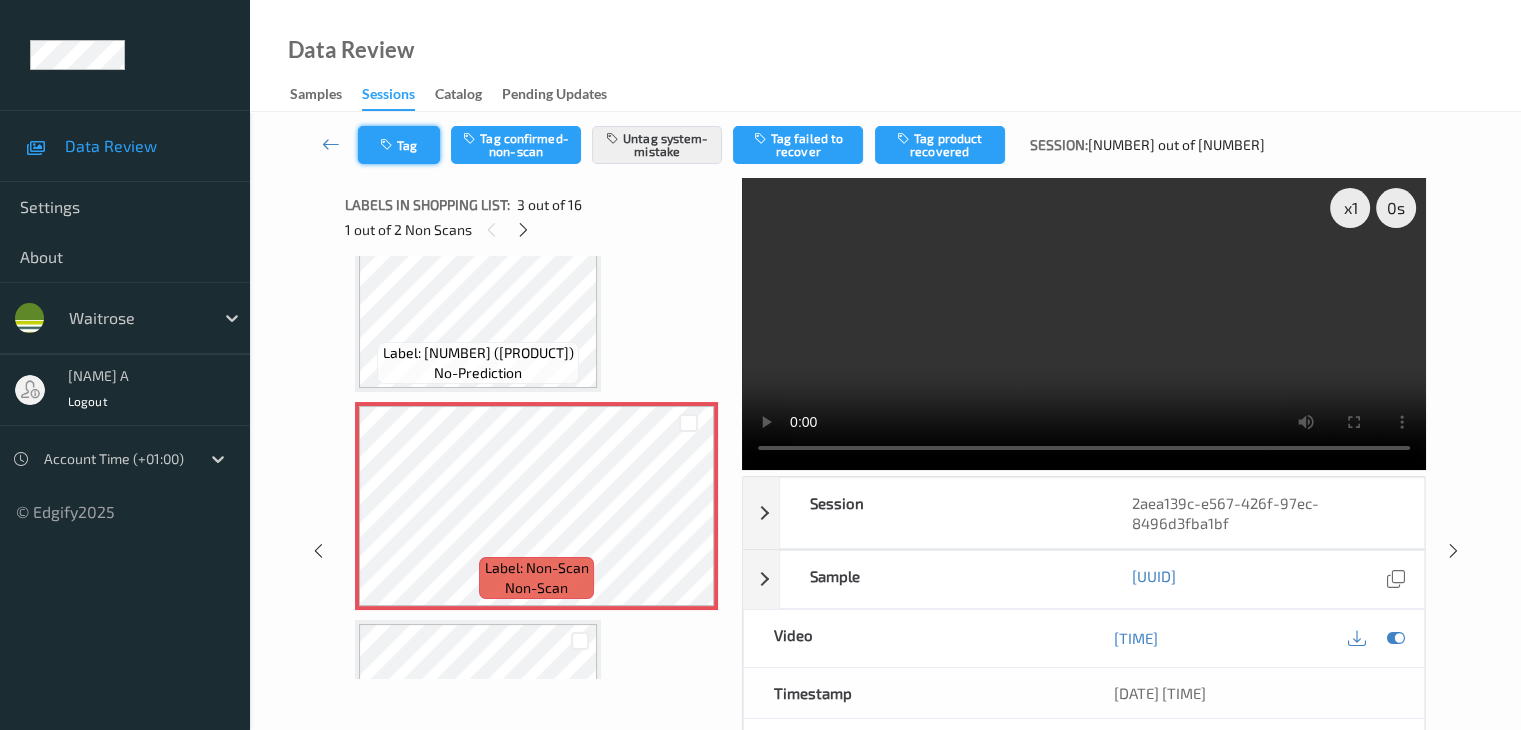 click at bounding box center (388, 145) 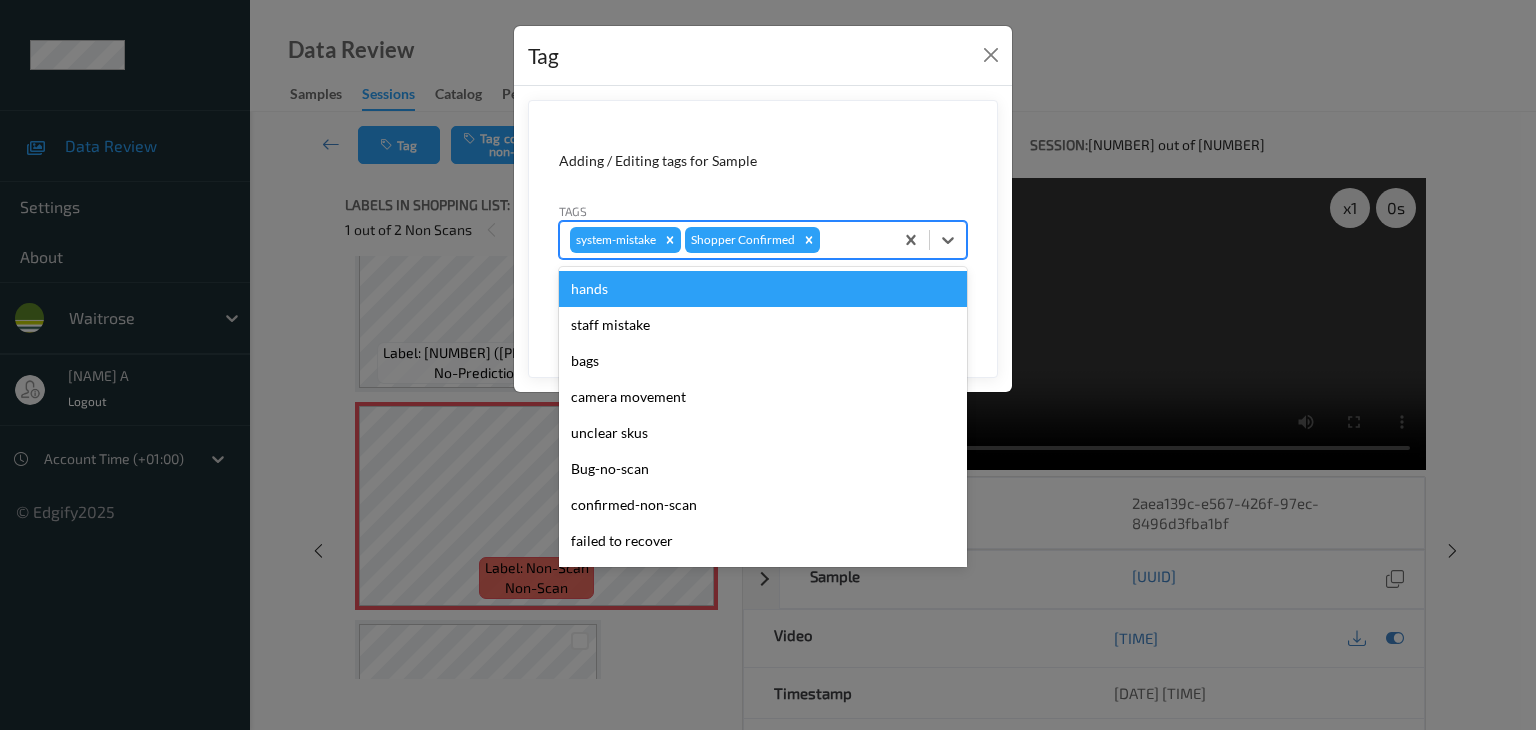 click at bounding box center [853, 240] 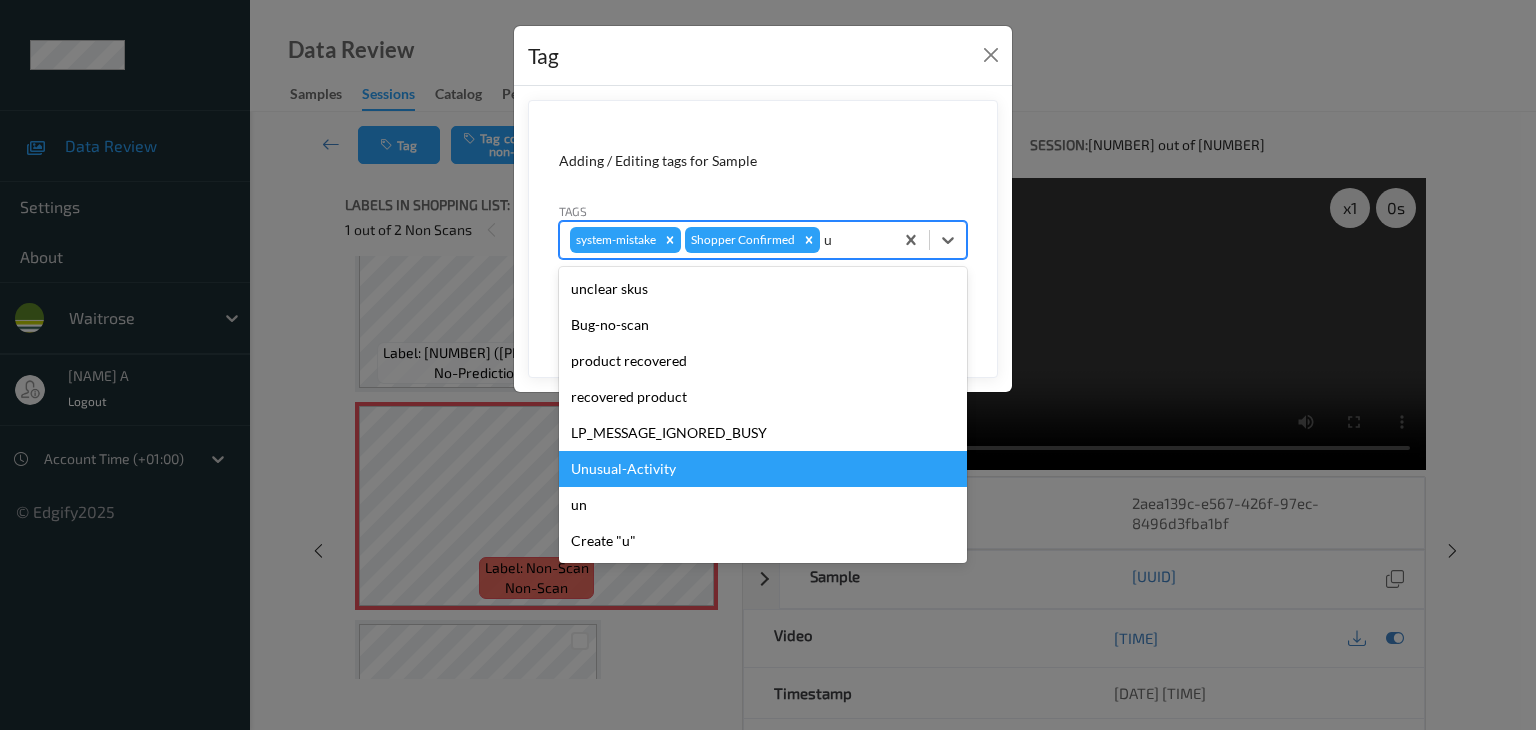 drag, startPoint x: 676, startPoint y: 475, endPoint x: 723, endPoint y: 492, distance: 49.979996 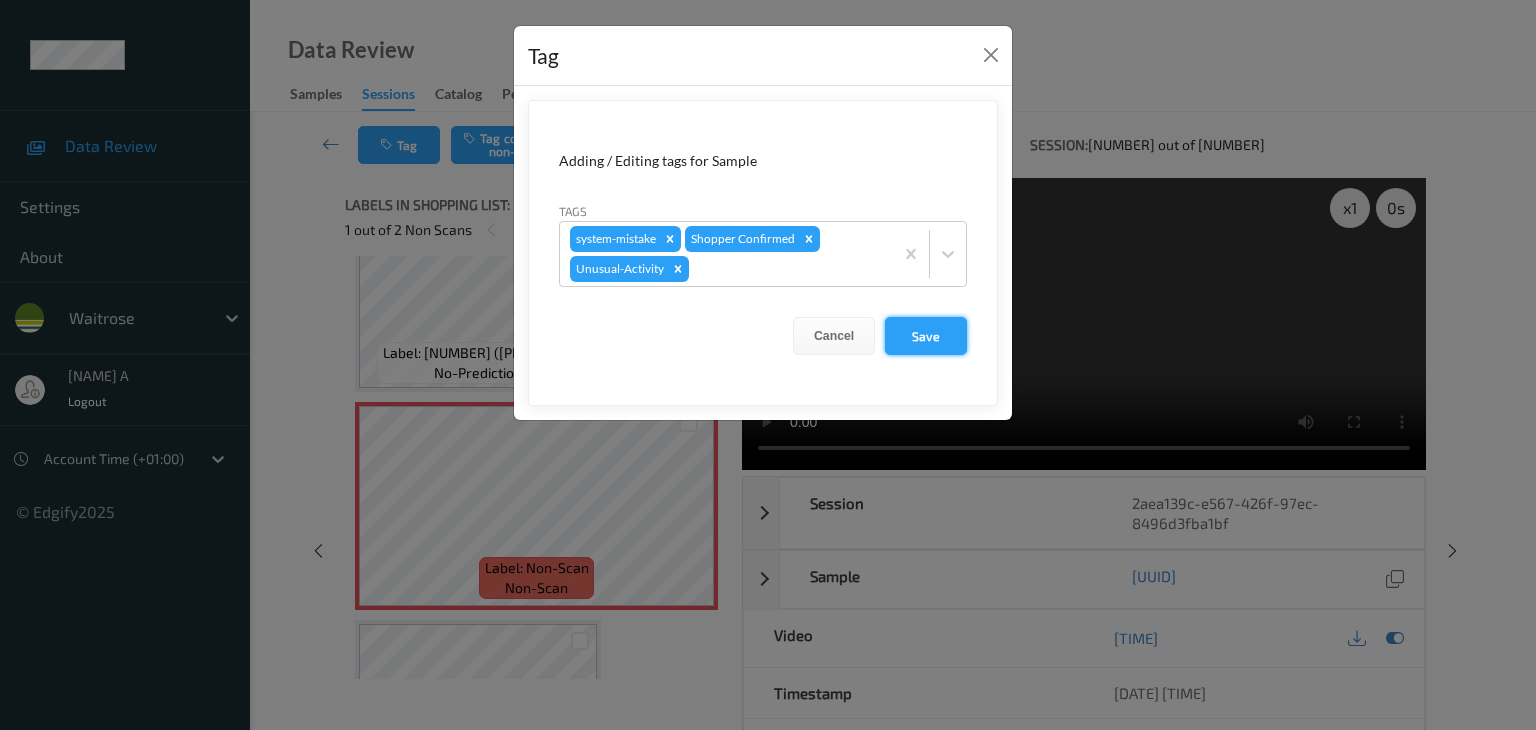 click on "Save" at bounding box center [926, 336] 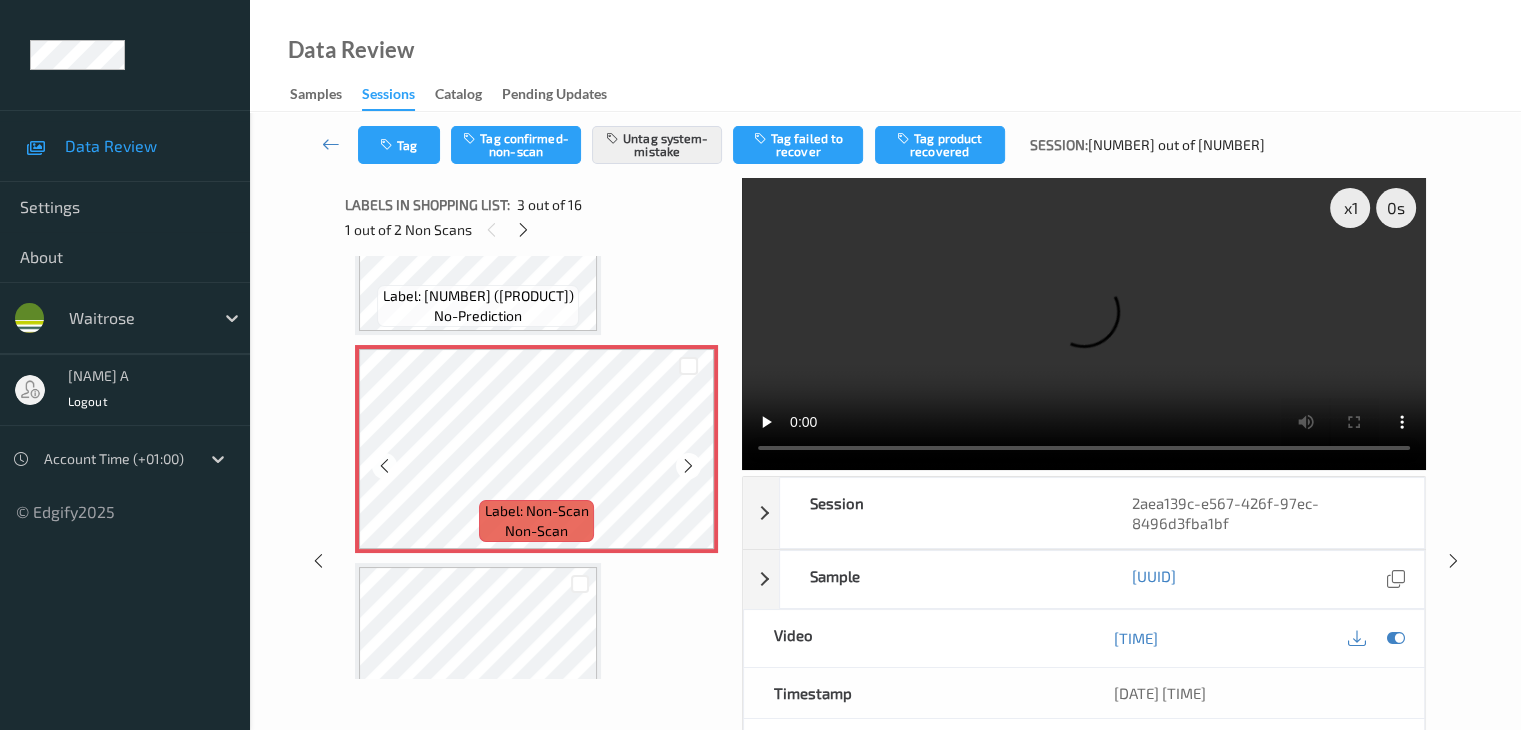 scroll, scrollTop: 300, scrollLeft: 0, axis: vertical 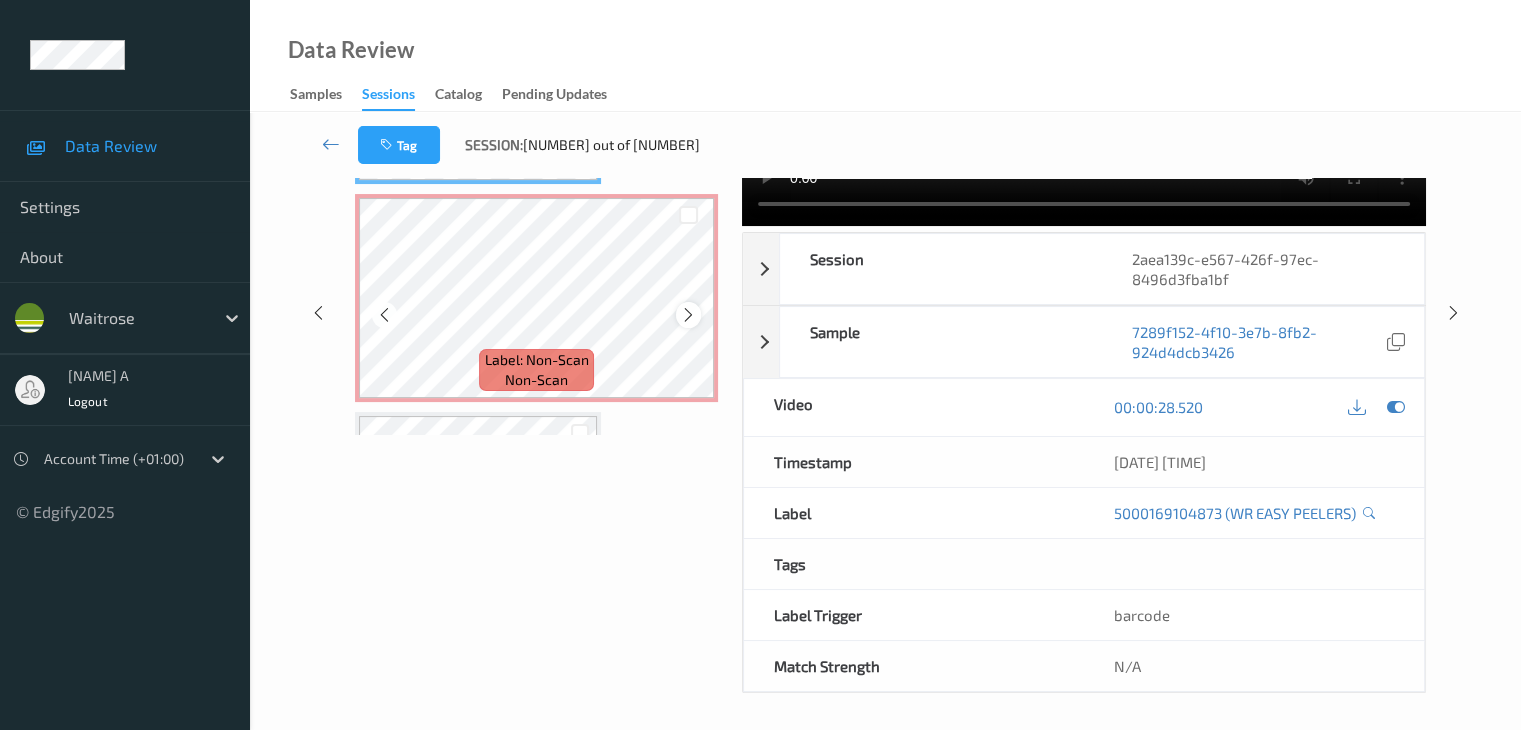 click at bounding box center (688, 315) 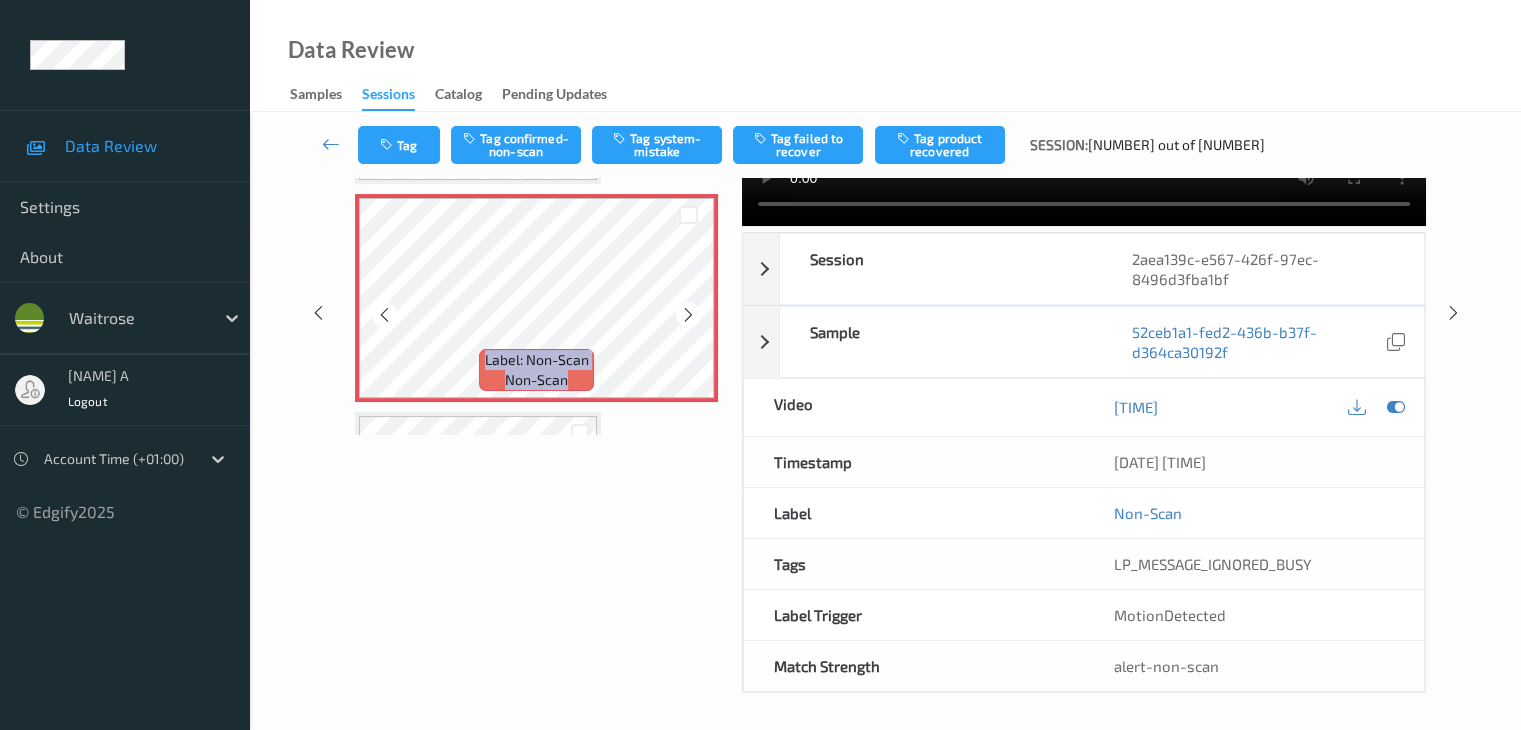 click at bounding box center [688, 315] 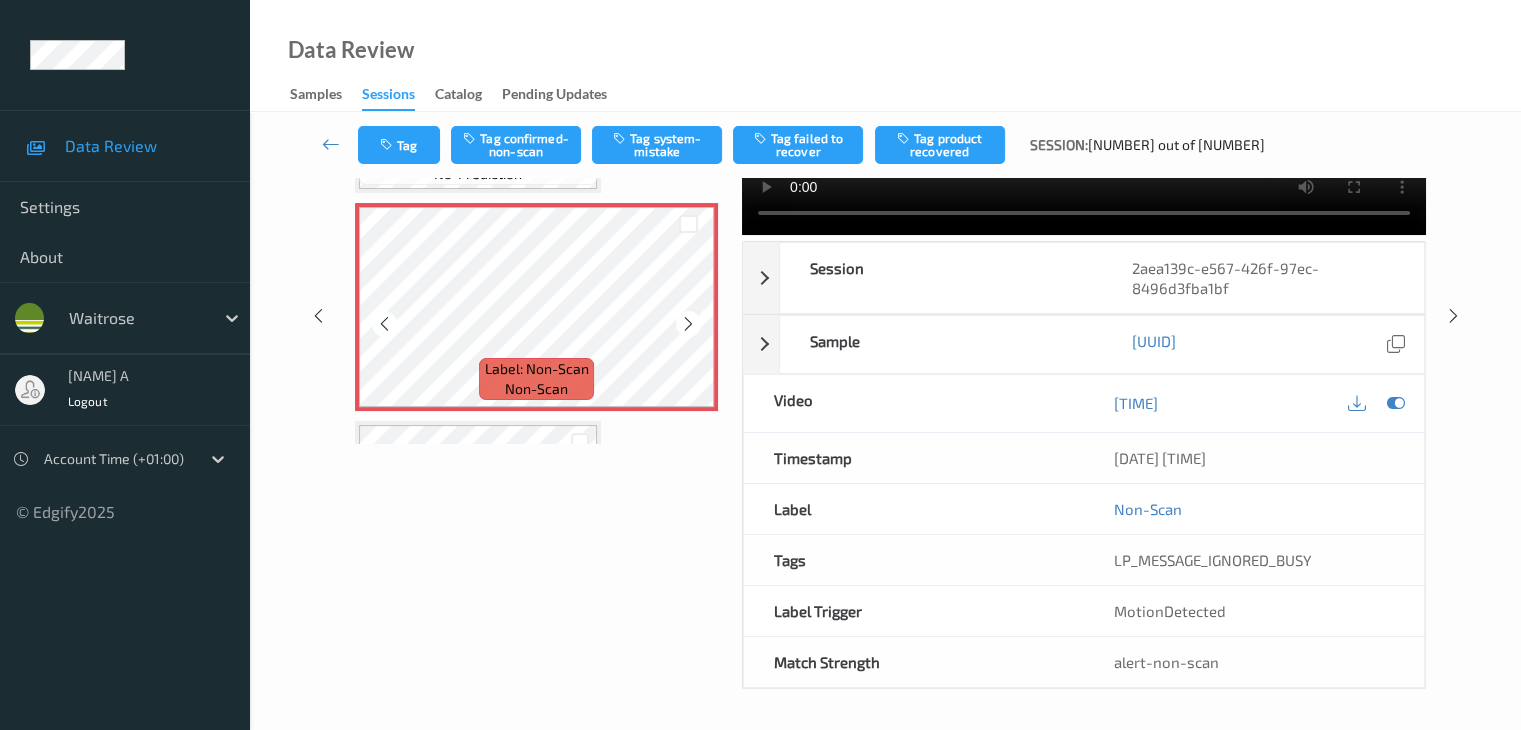 click at bounding box center (688, 324) 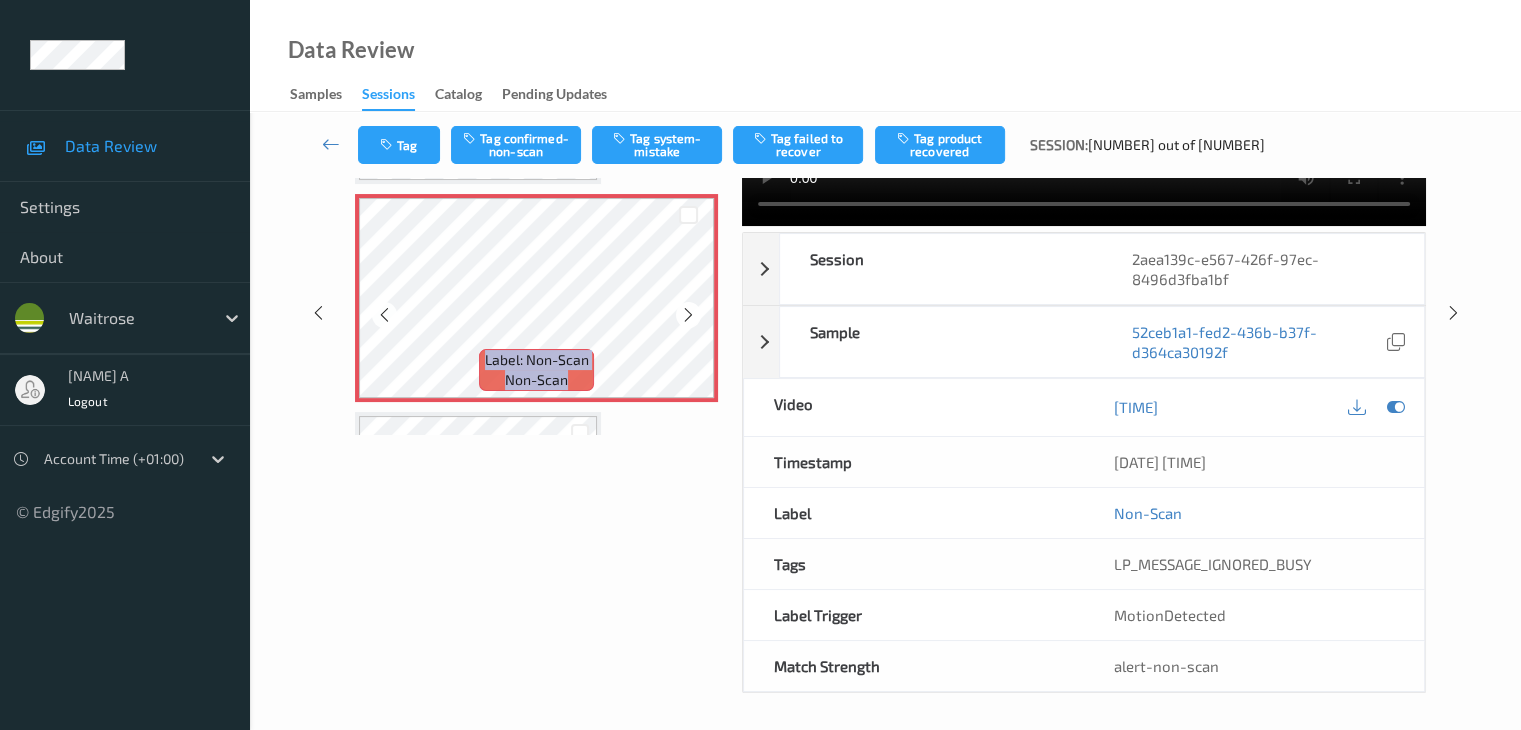 click at bounding box center (688, 315) 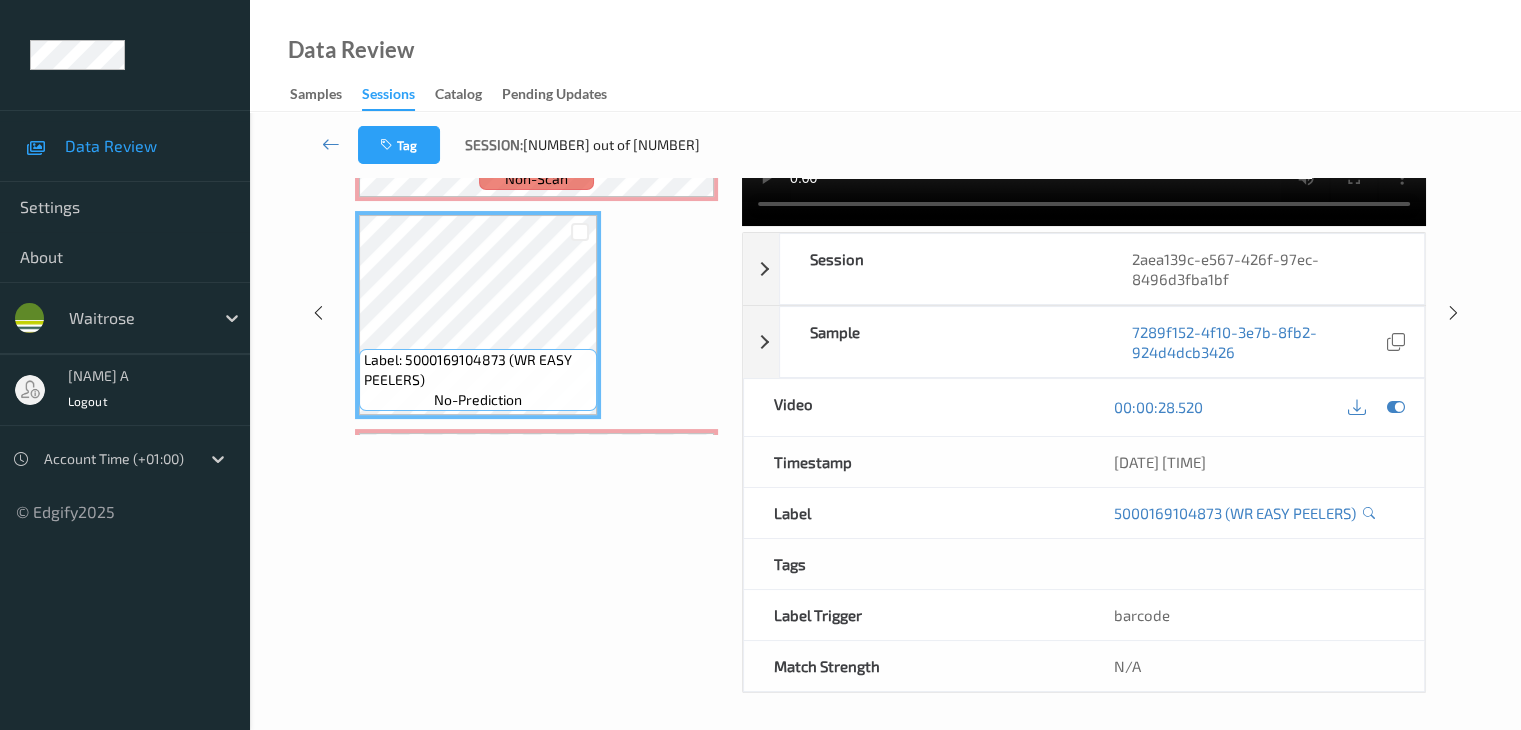 scroll, scrollTop: 500, scrollLeft: 0, axis: vertical 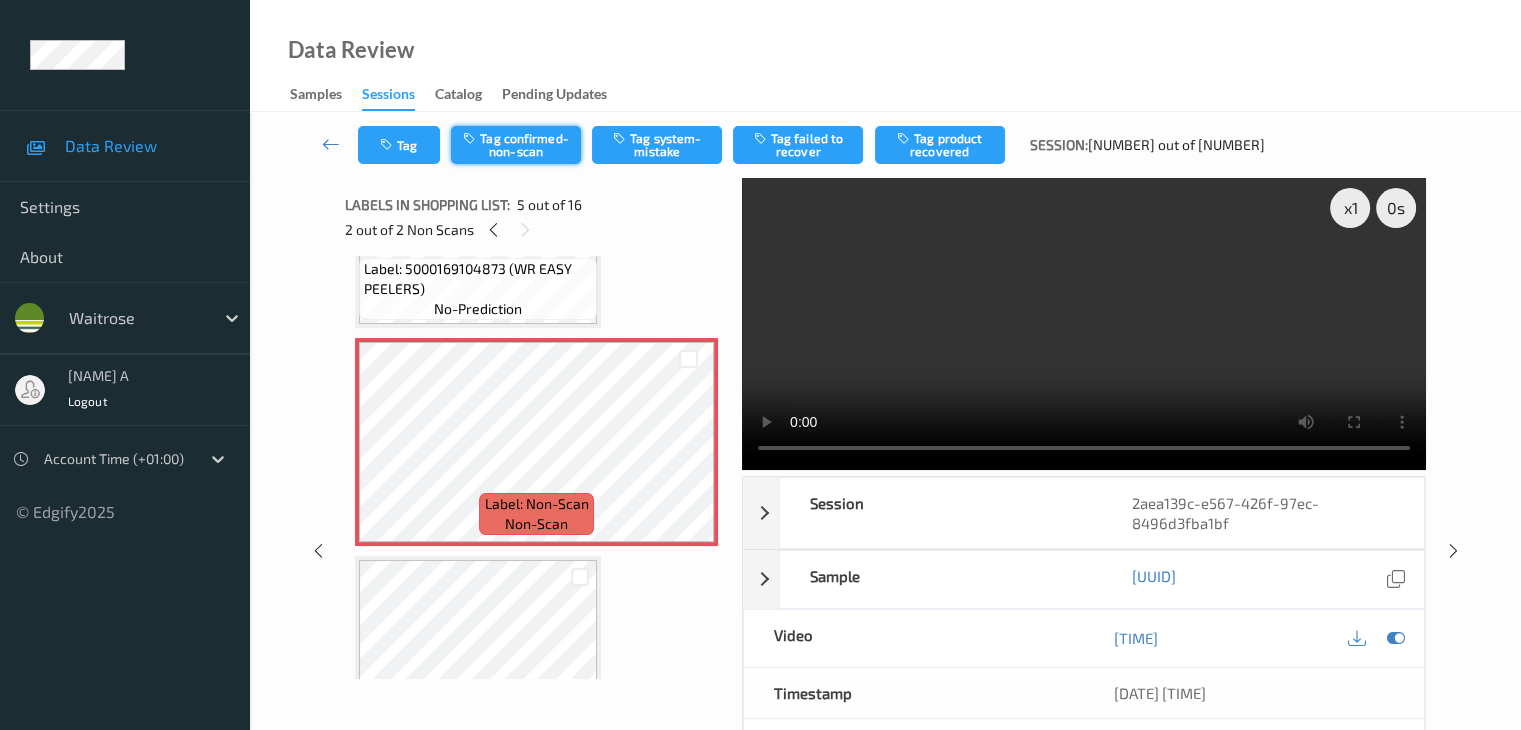 click on "Tag   confirmed-non-scan" at bounding box center (516, 145) 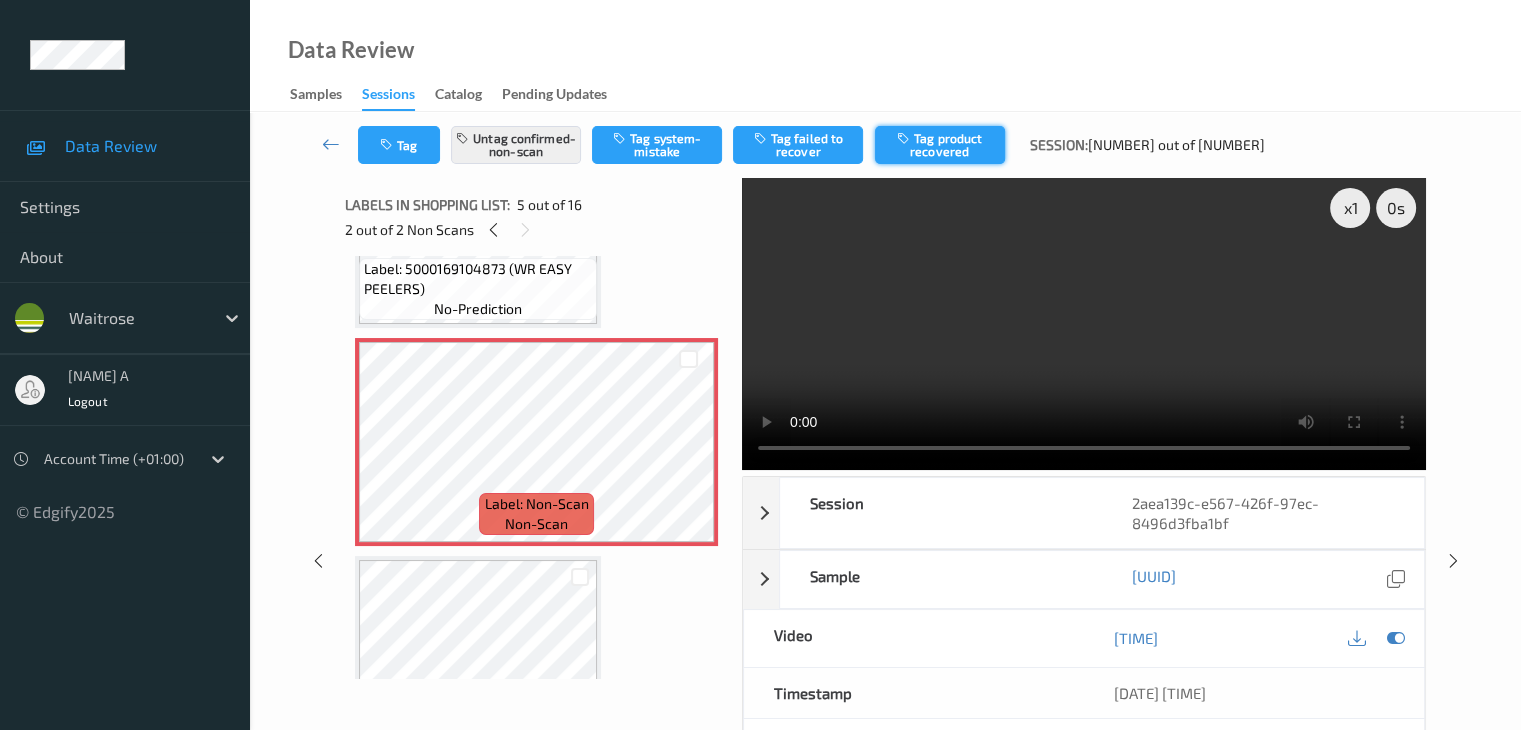 click on "Tag   product recovered" at bounding box center [940, 145] 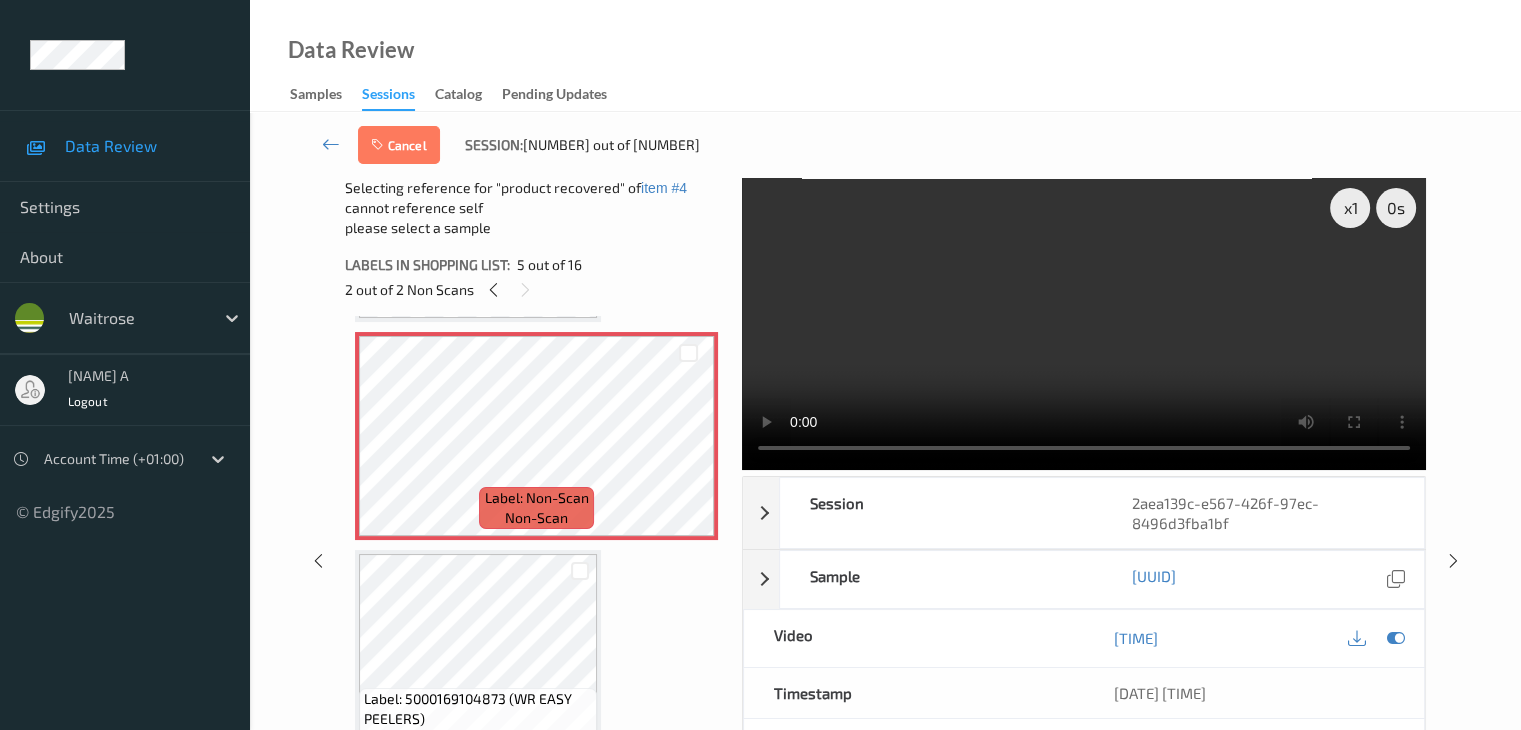 scroll, scrollTop: 900, scrollLeft: 0, axis: vertical 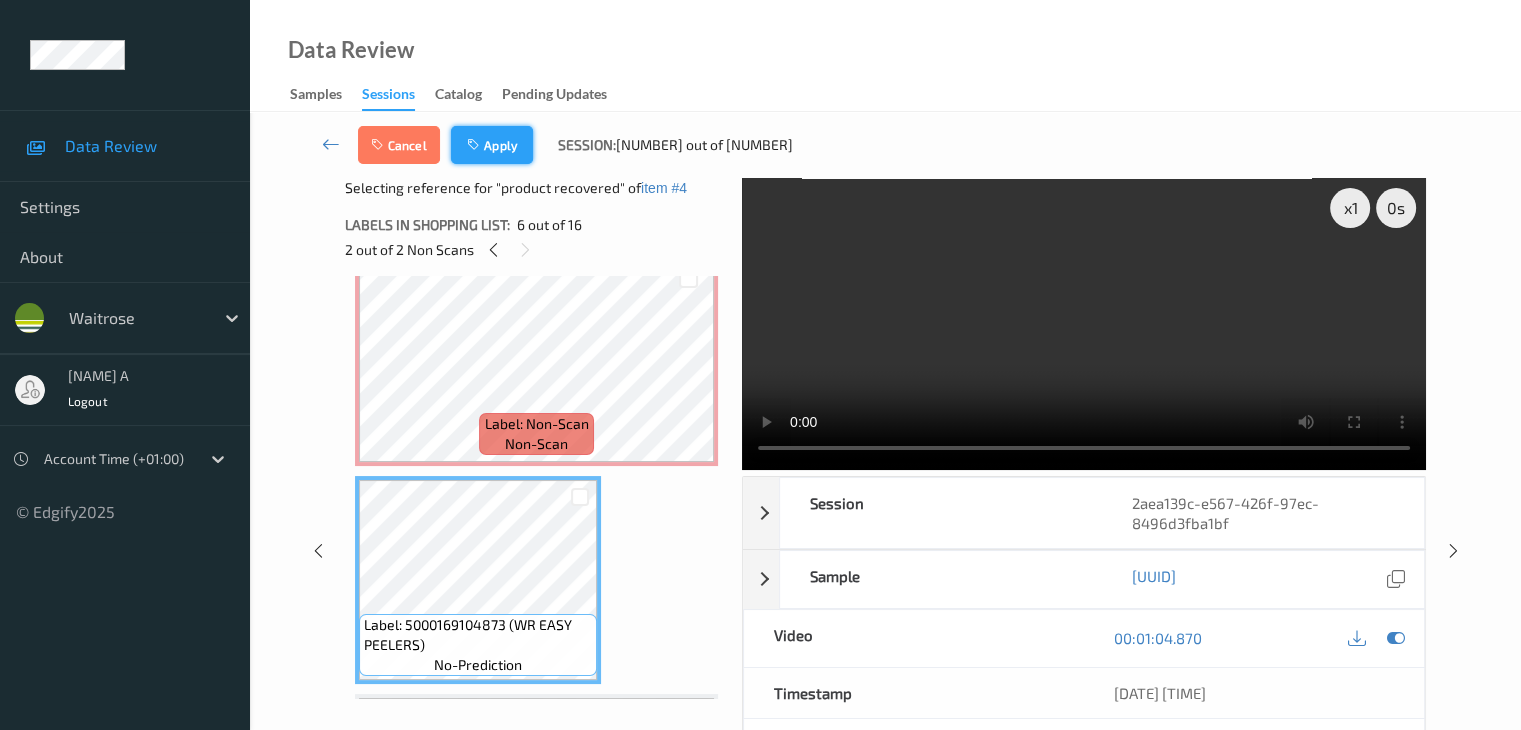 click on "Apply" at bounding box center (492, 145) 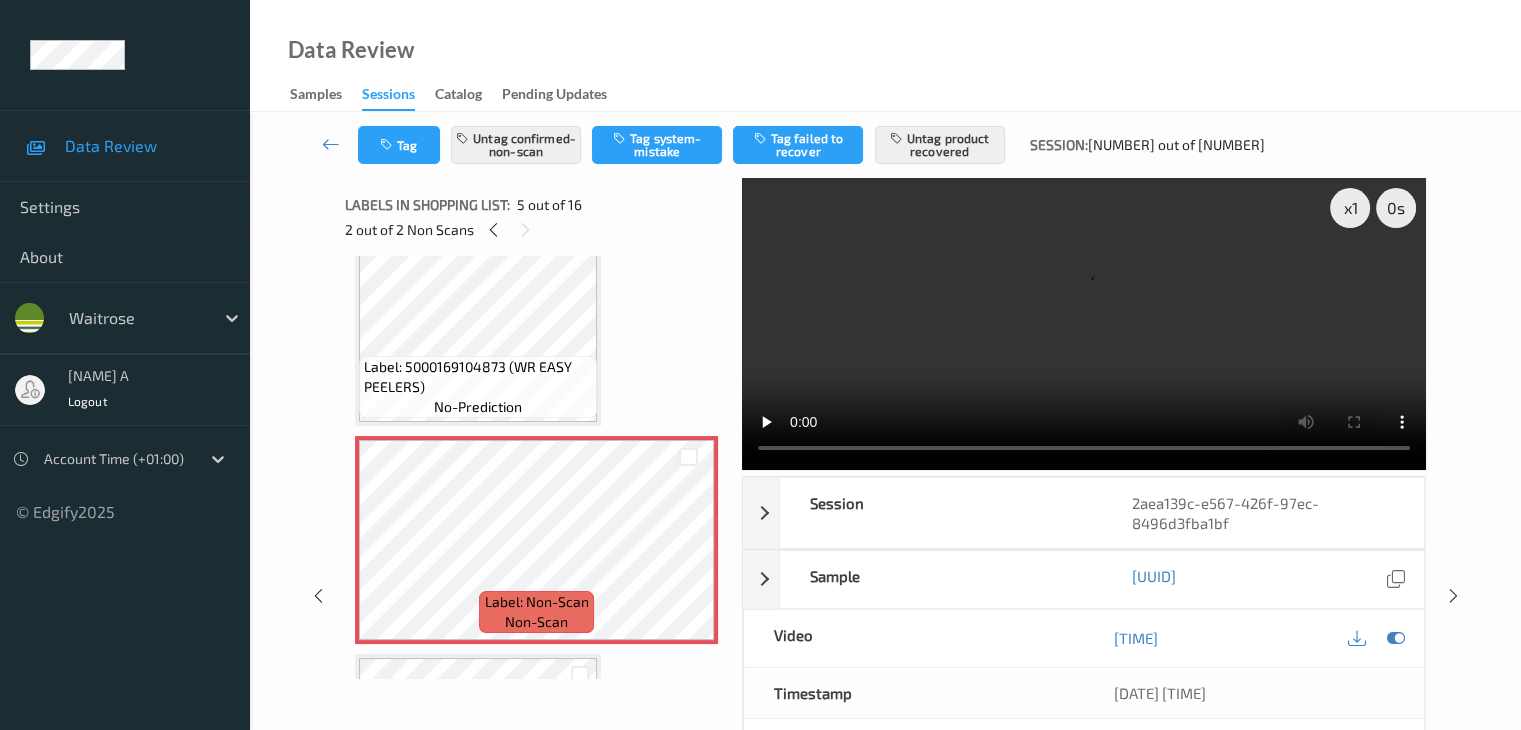 scroll, scrollTop: 564, scrollLeft: 0, axis: vertical 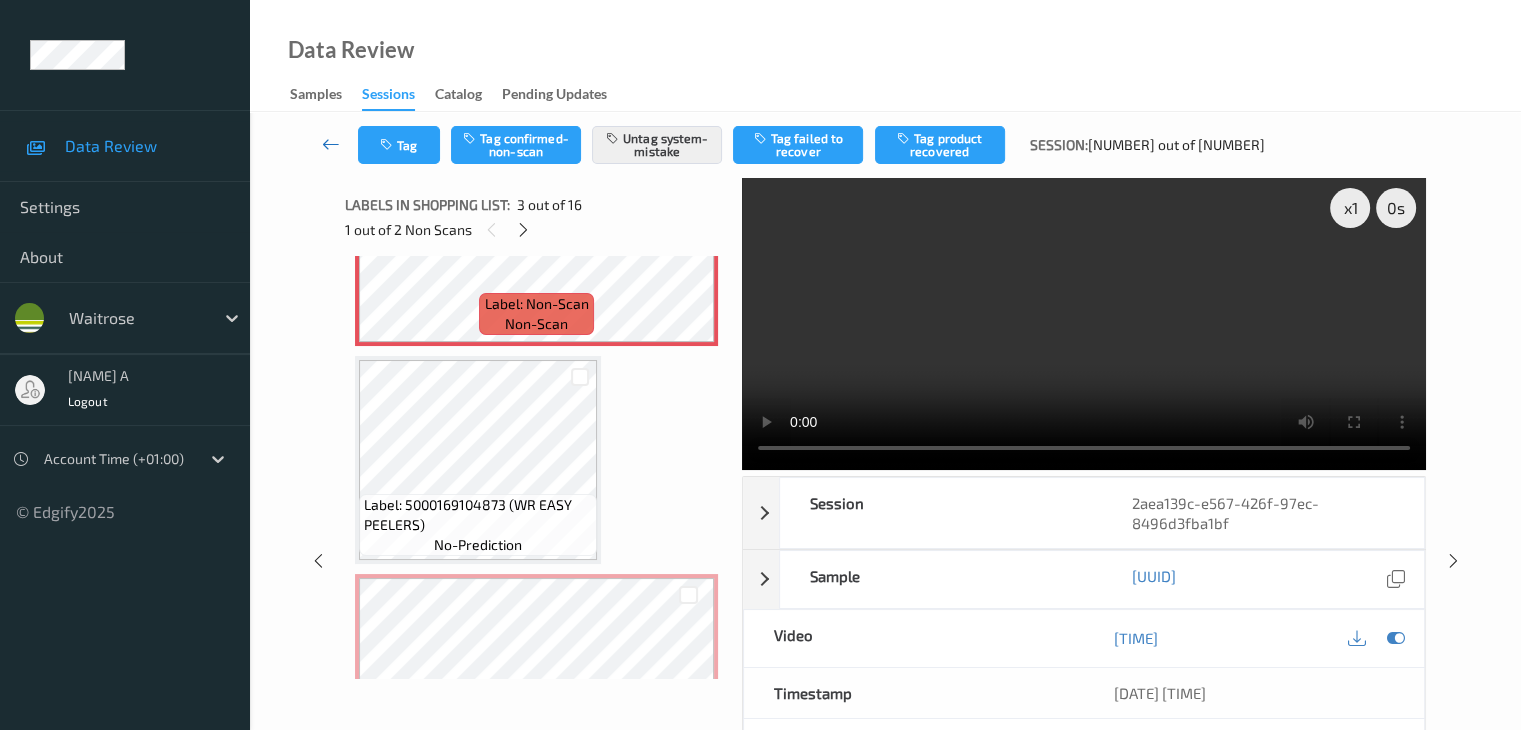 click at bounding box center [331, 144] 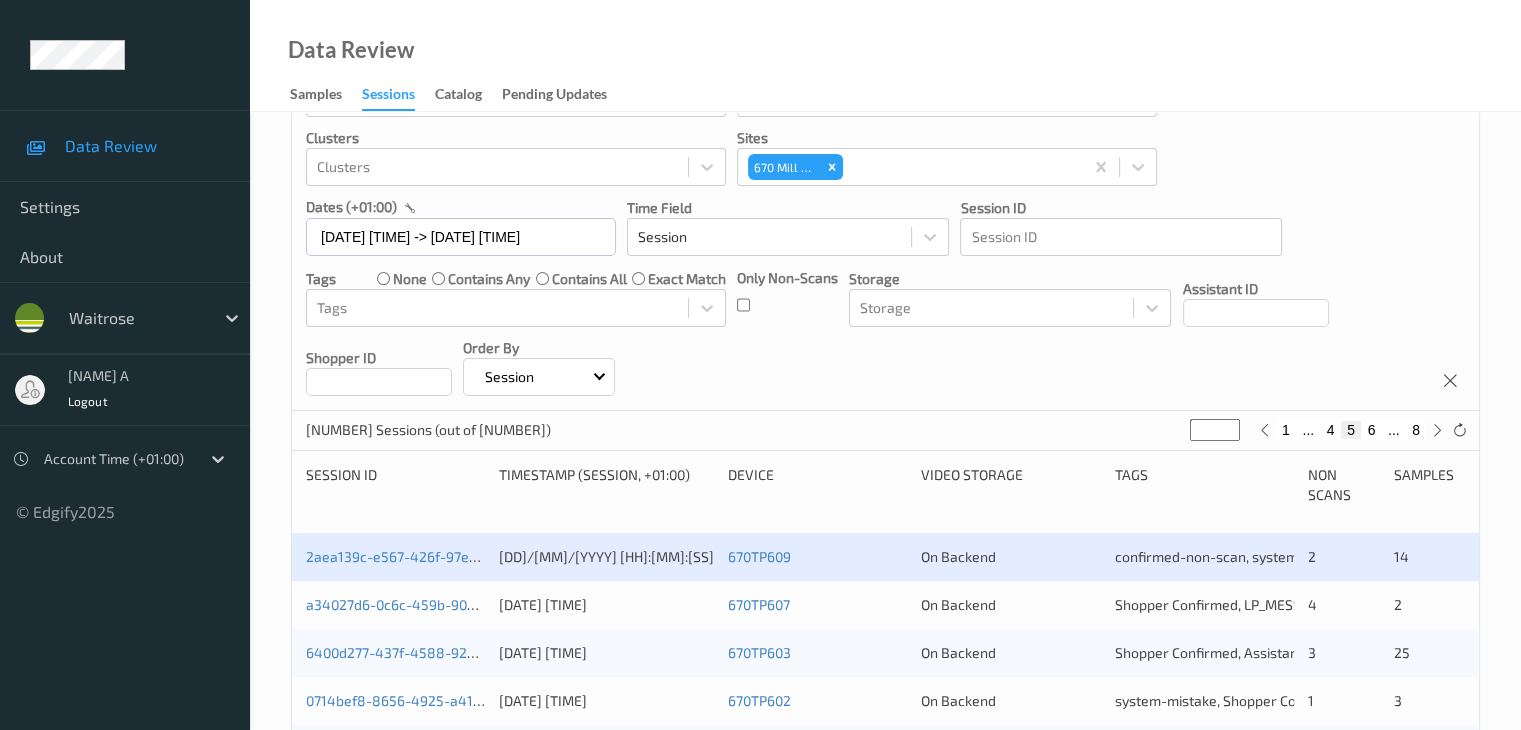 scroll, scrollTop: 200, scrollLeft: 0, axis: vertical 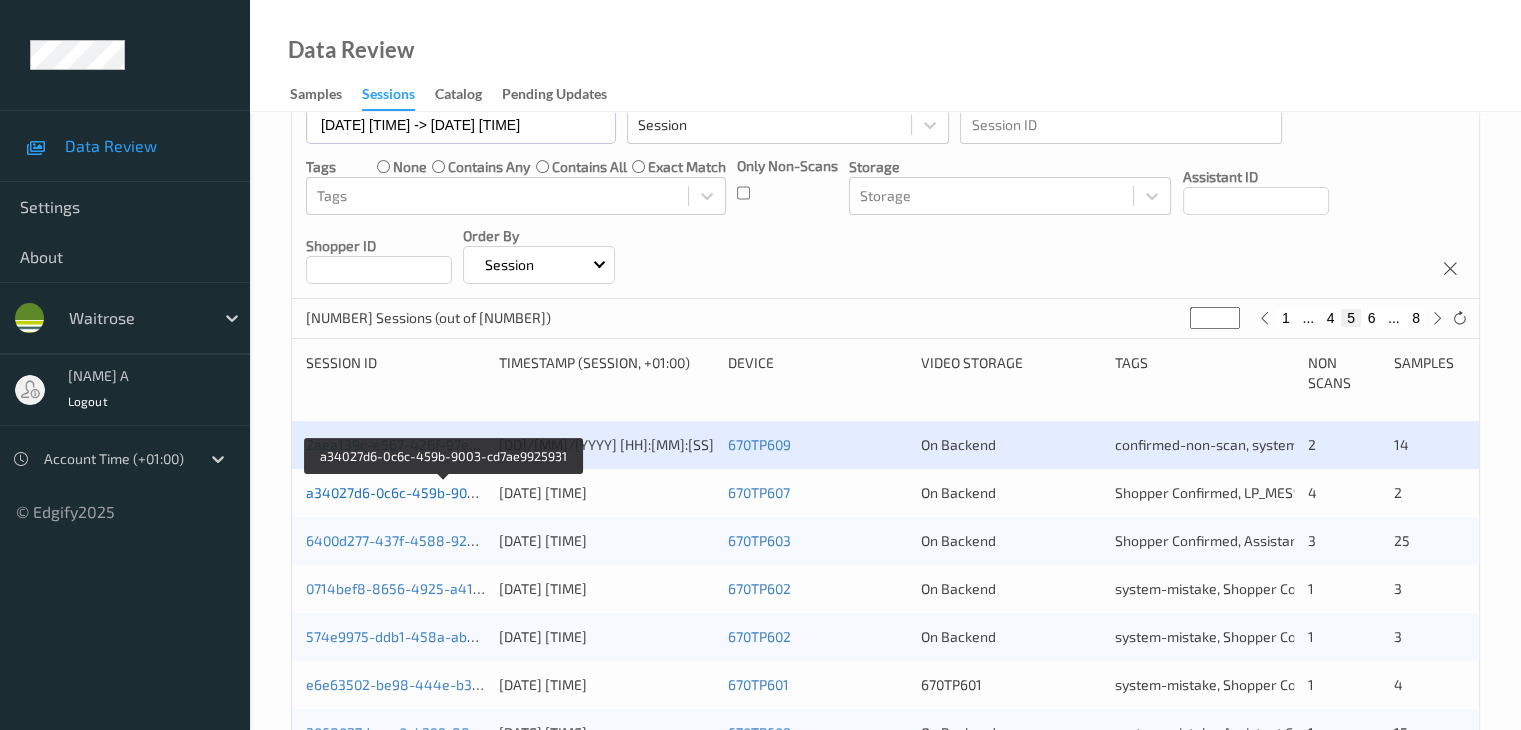 click on "a34027d6-0c6c-459b-9003-cd7ae9925931" at bounding box center (443, 492) 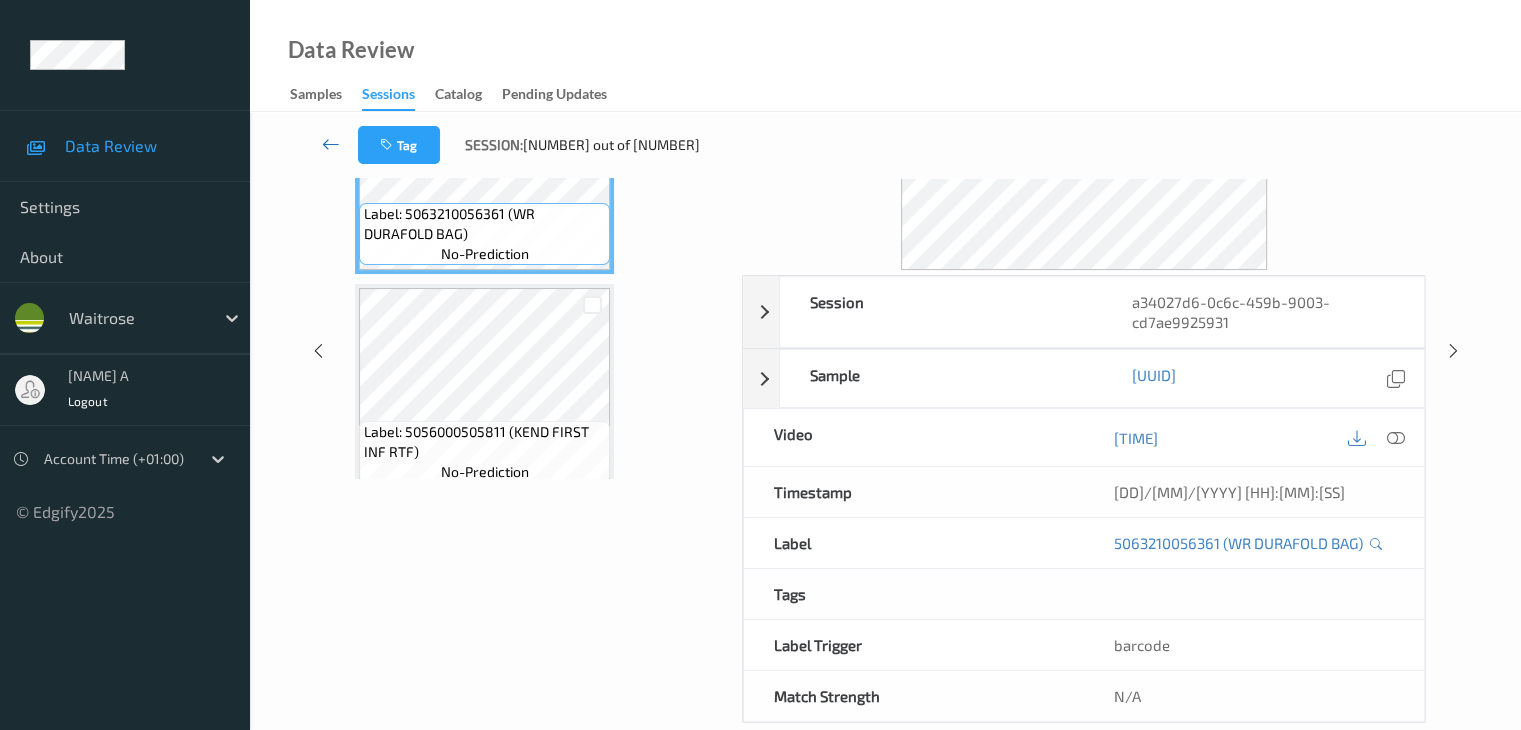 click at bounding box center [331, 144] 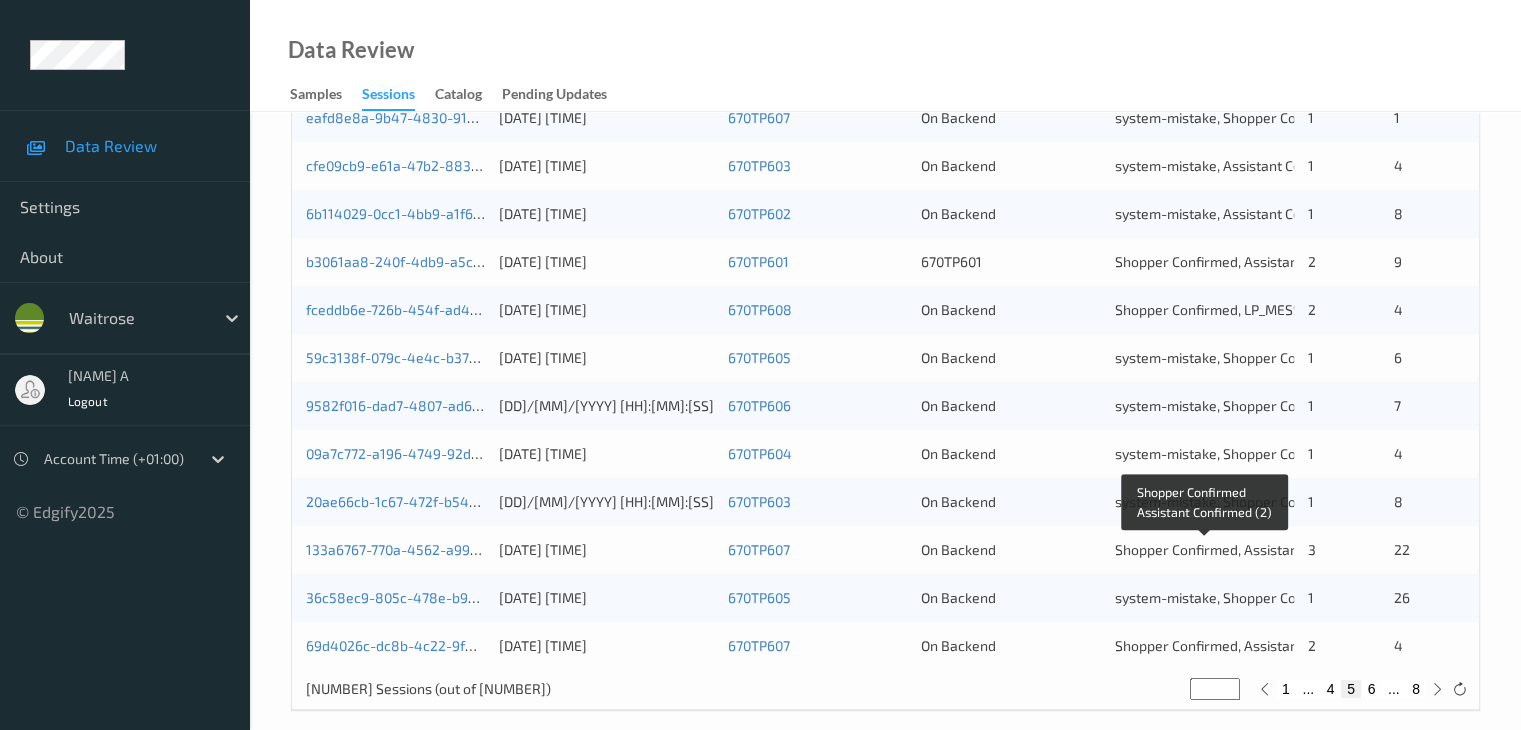 scroll, scrollTop: 932, scrollLeft: 0, axis: vertical 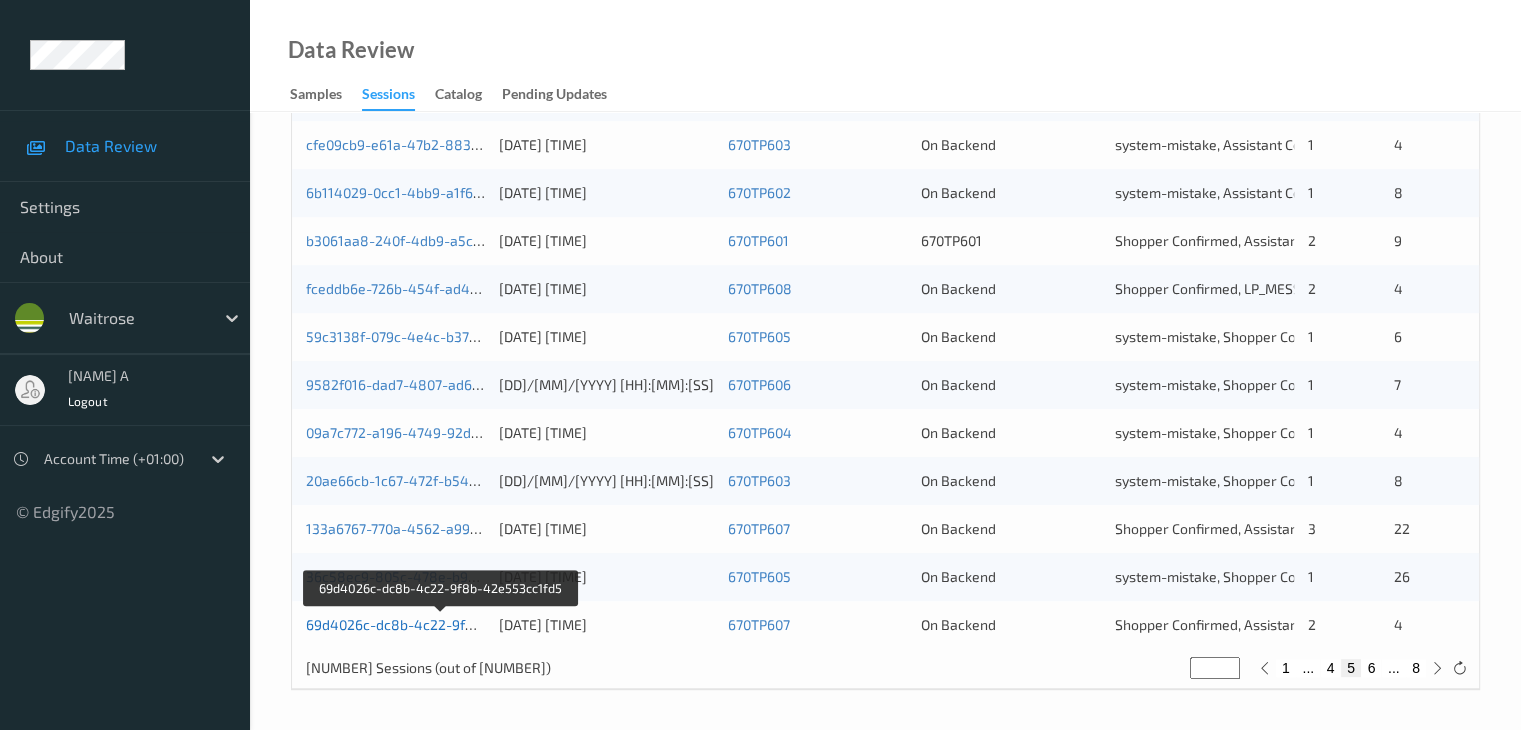 click on "69d4026c-dc8b-4c22-9f8b-42e553cc1fd5" at bounding box center [442, 624] 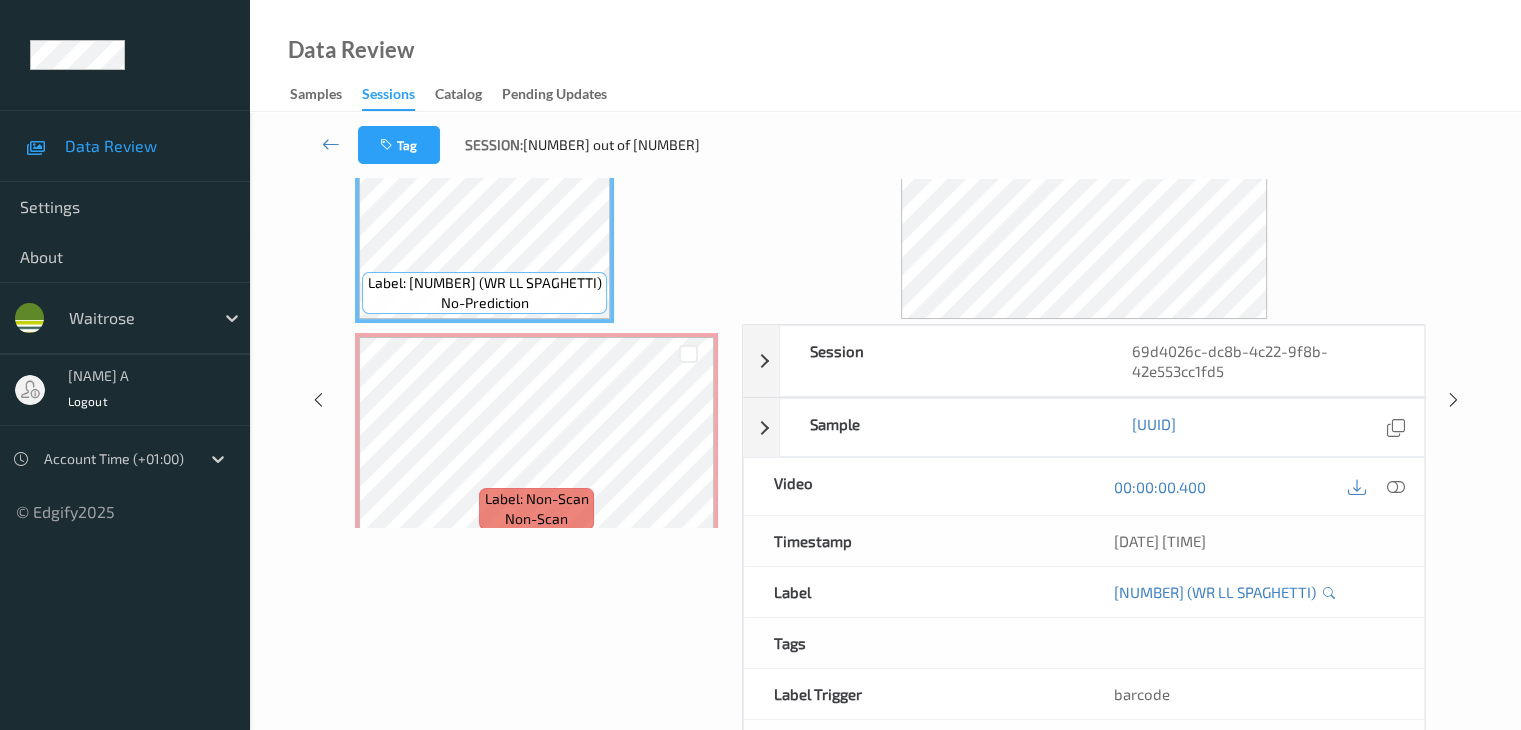 scroll, scrollTop: 44, scrollLeft: 0, axis: vertical 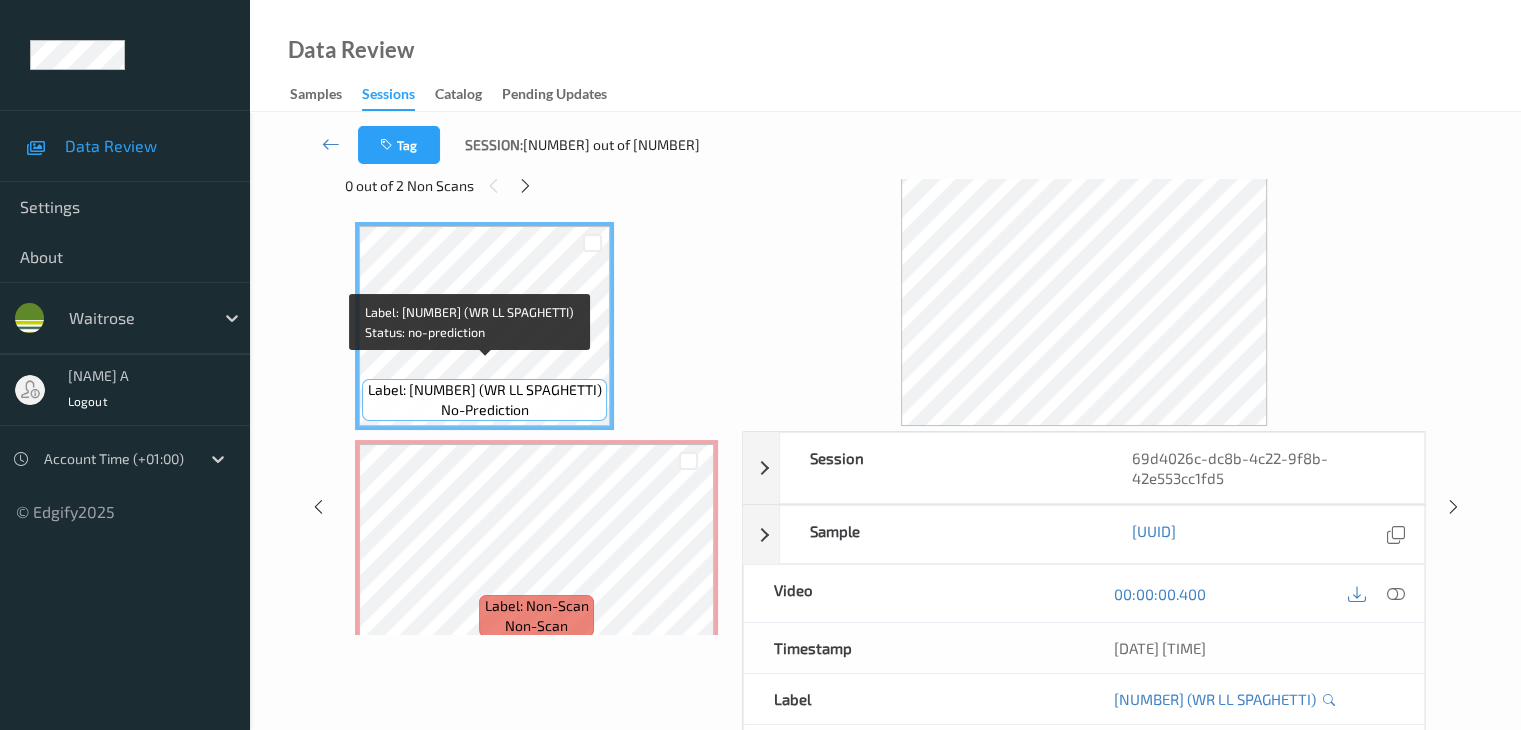 click on "Label: 5000169183274 (WR LL SPAGHETTI)" at bounding box center [485, 390] 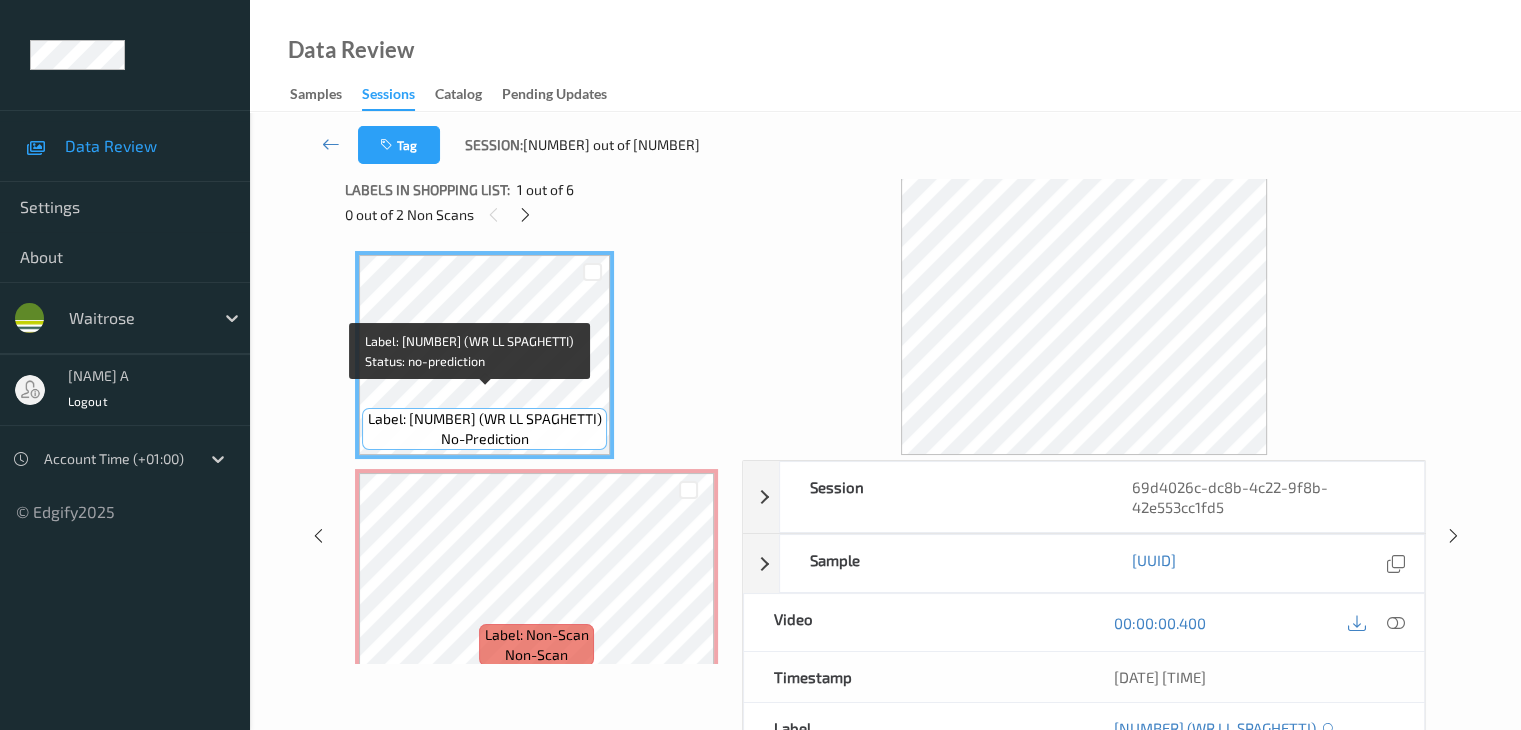 scroll, scrollTop: 0, scrollLeft: 0, axis: both 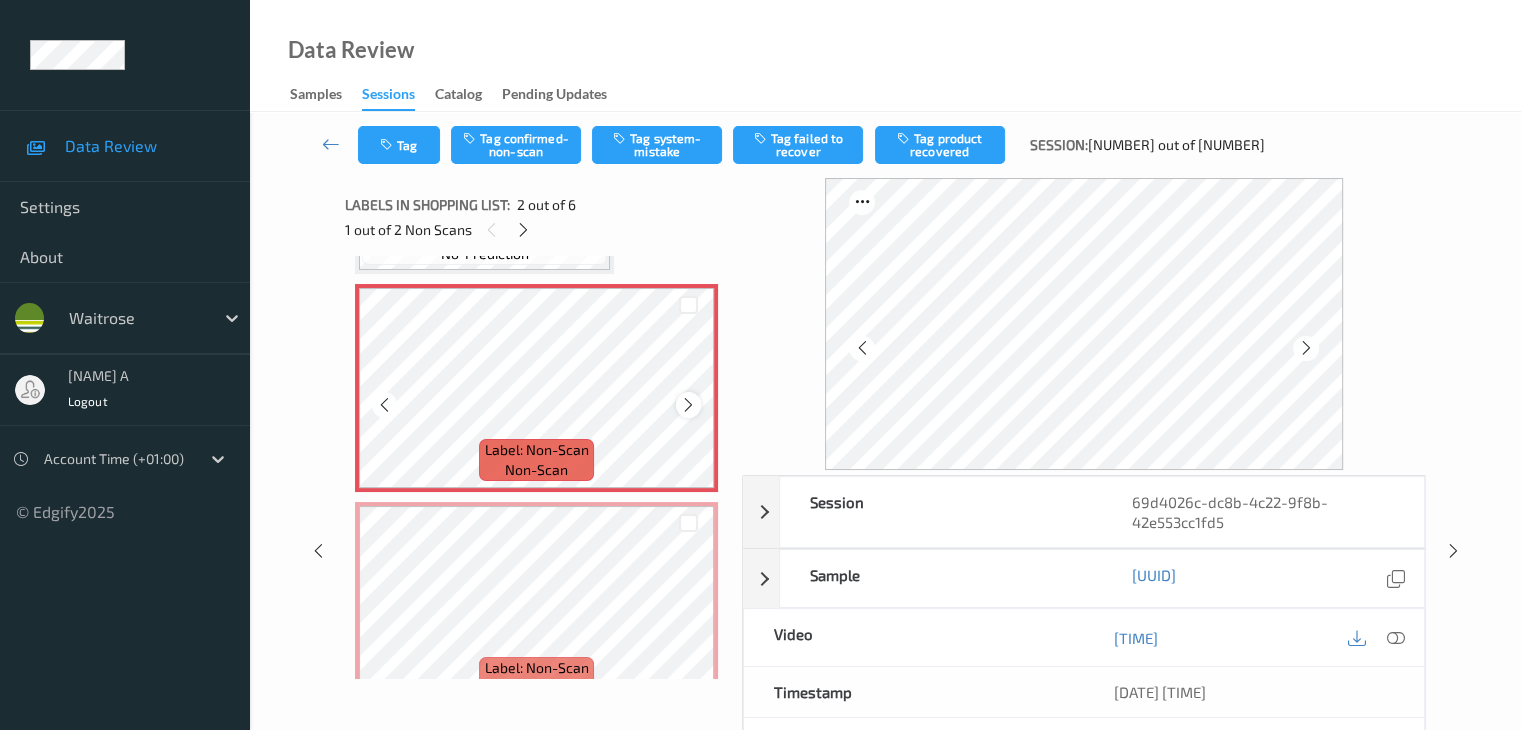 click at bounding box center [688, 405] 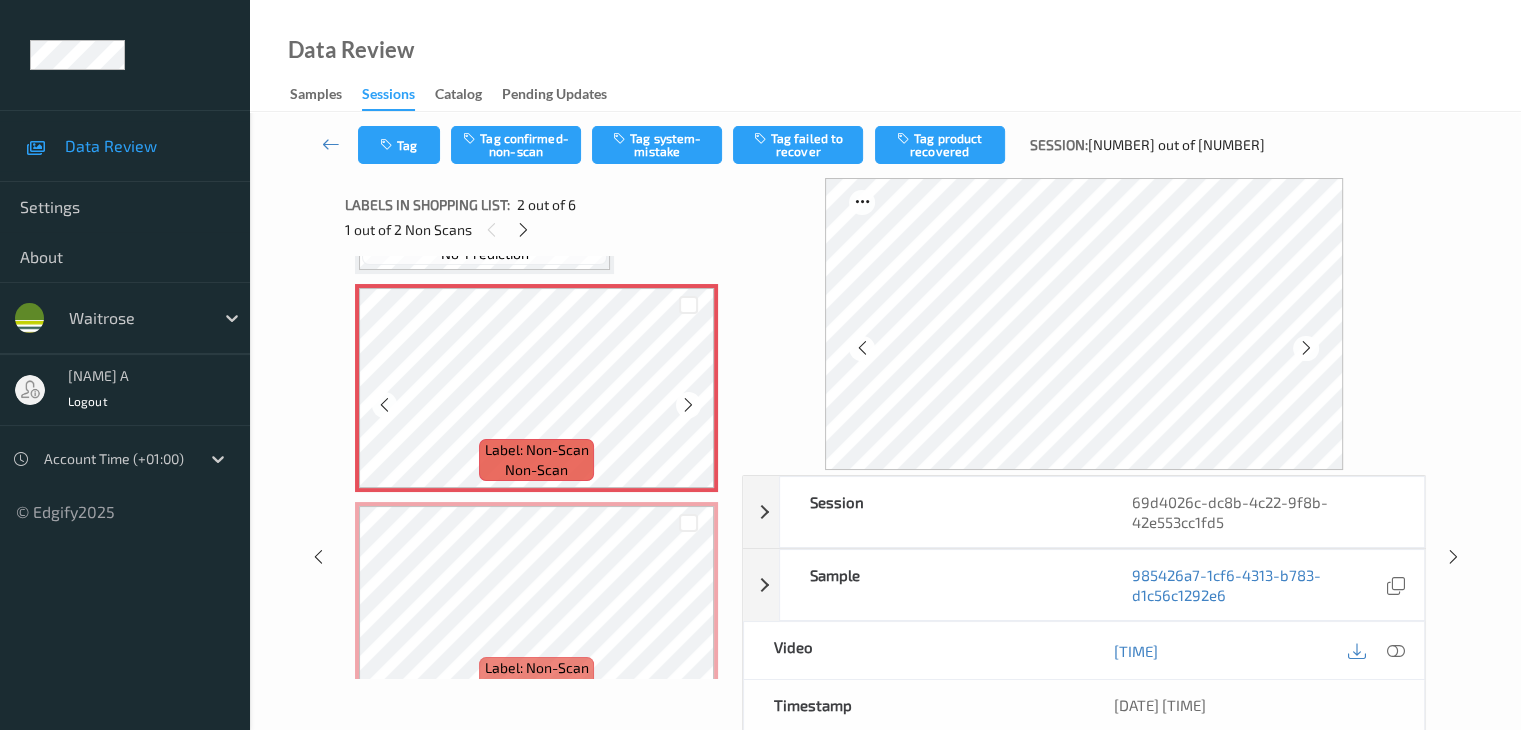 click at bounding box center [688, 405] 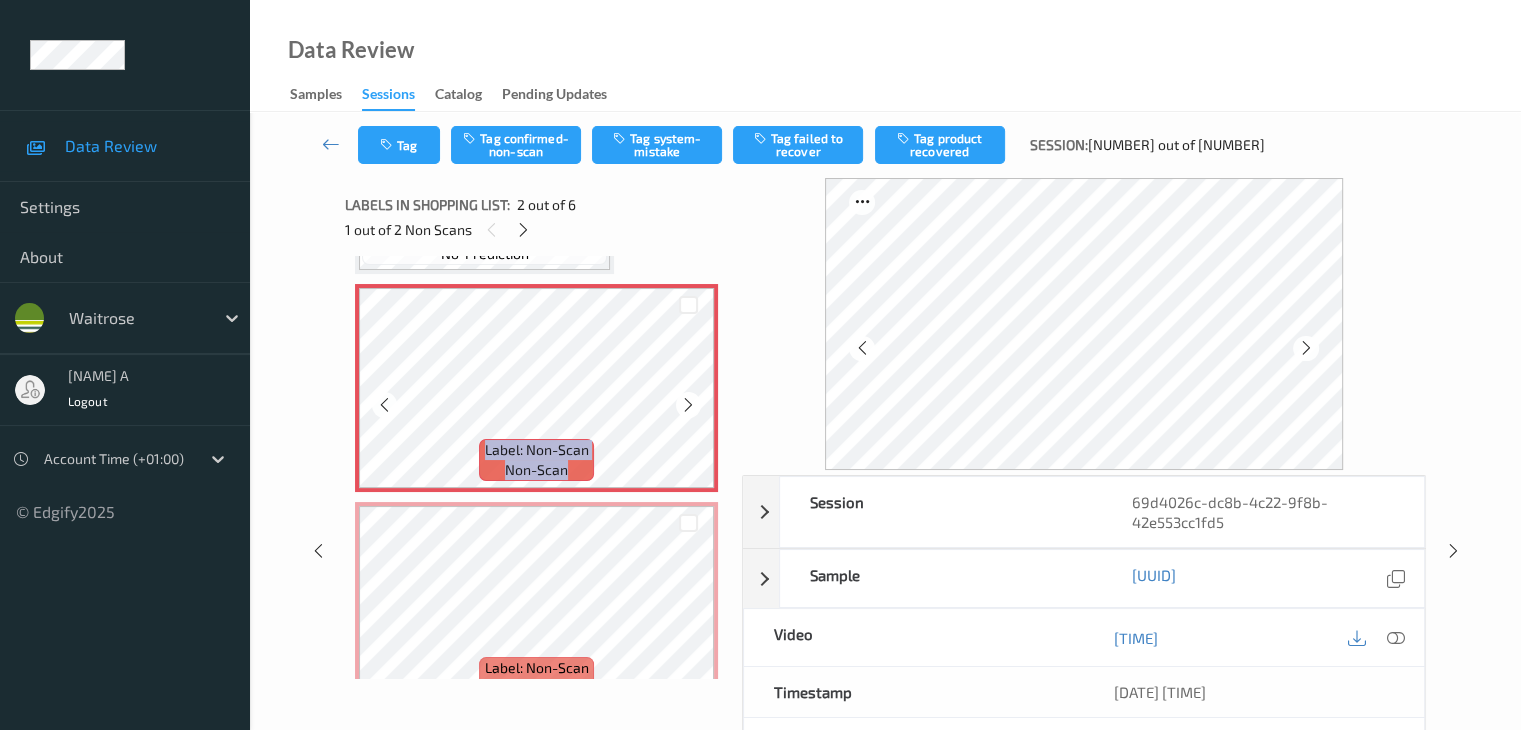 click at bounding box center (688, 405) 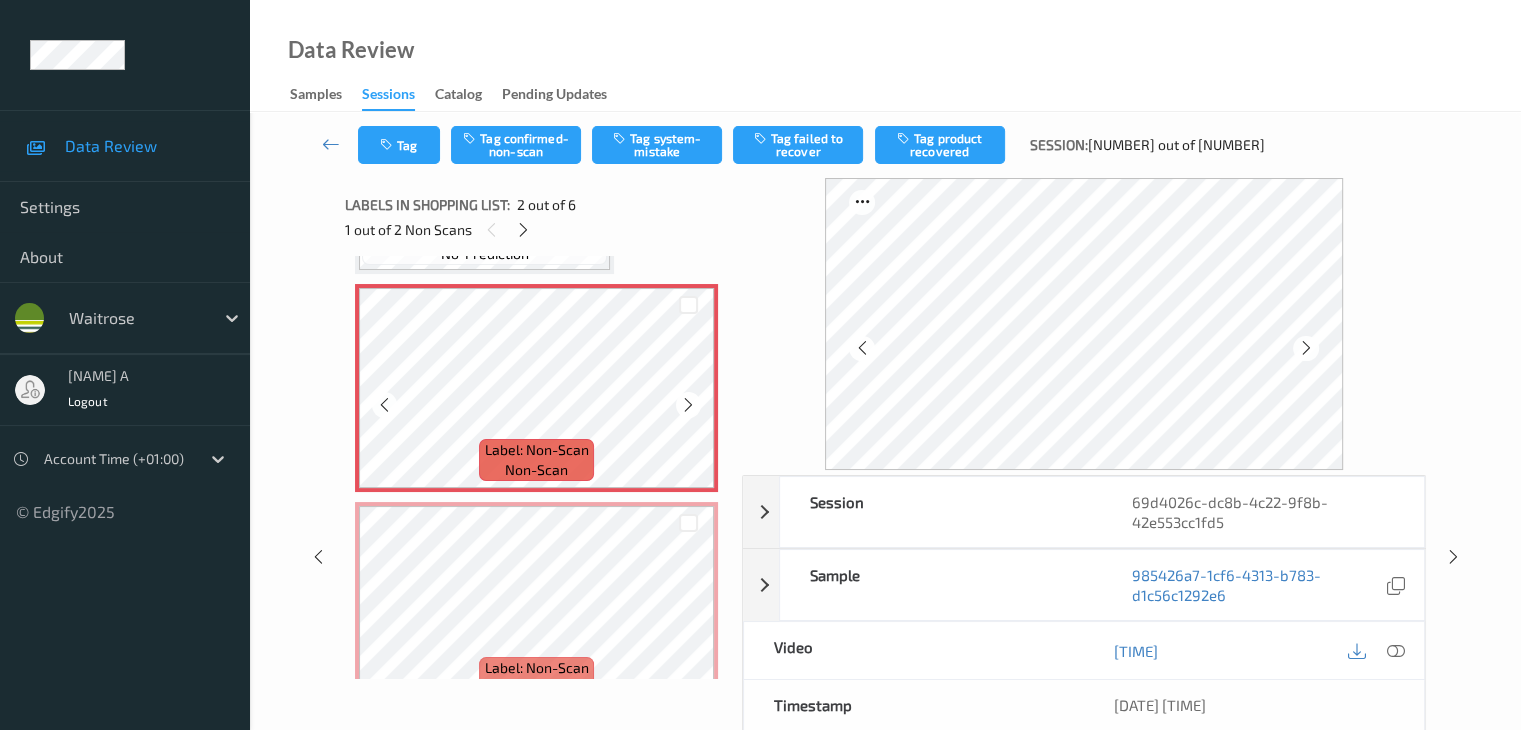 click at bounding box center (688, 405) 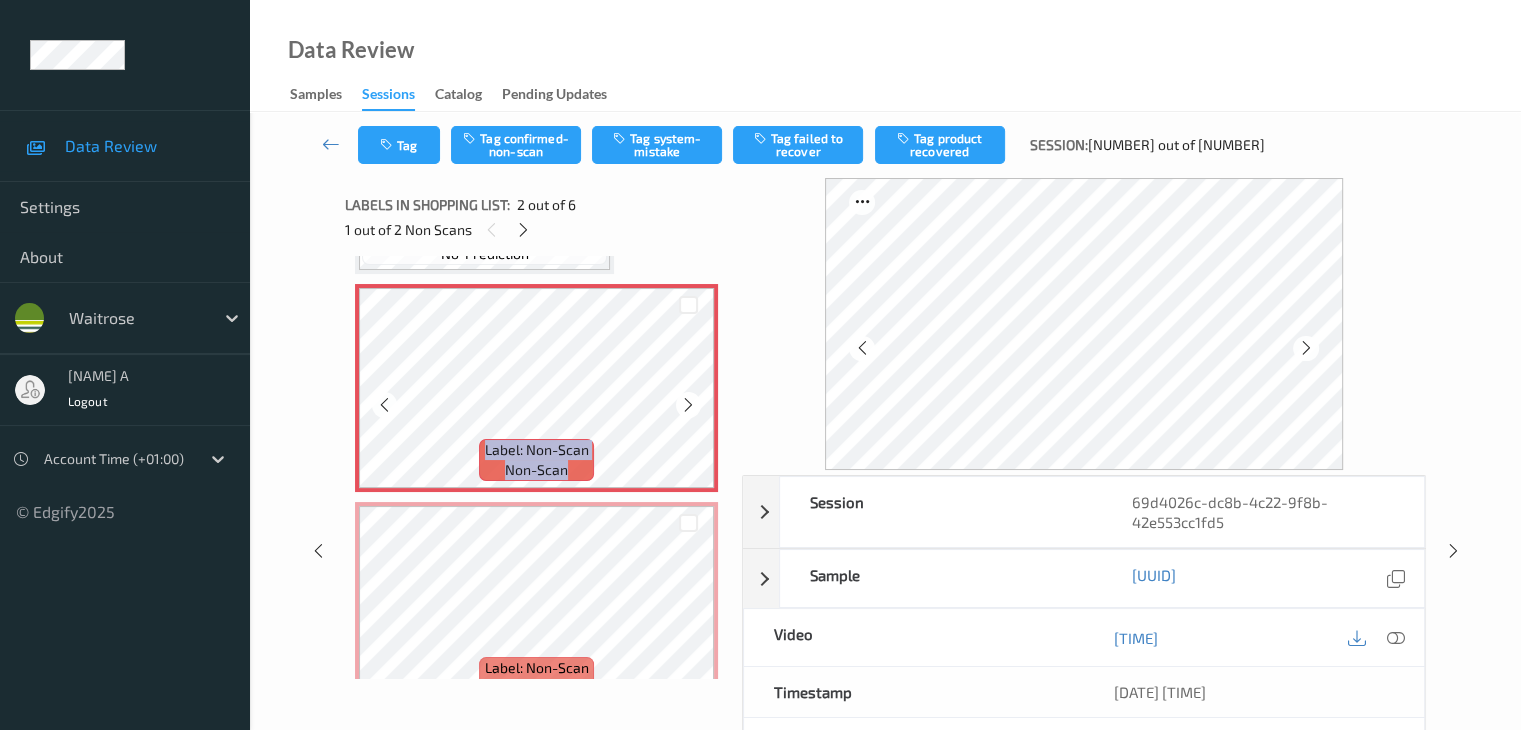 click at bounding box center [688, 405] 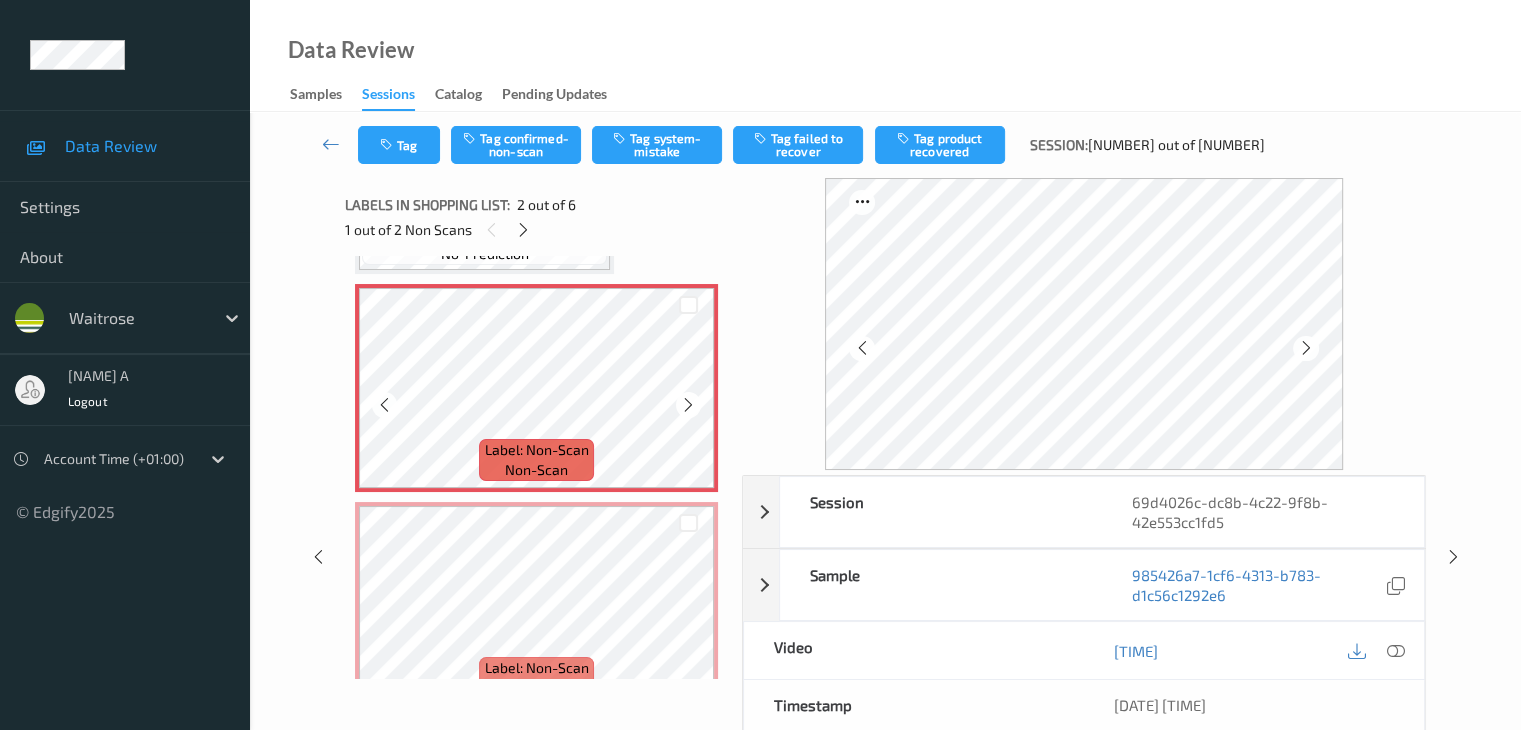 click at bounding box center [688, 405] 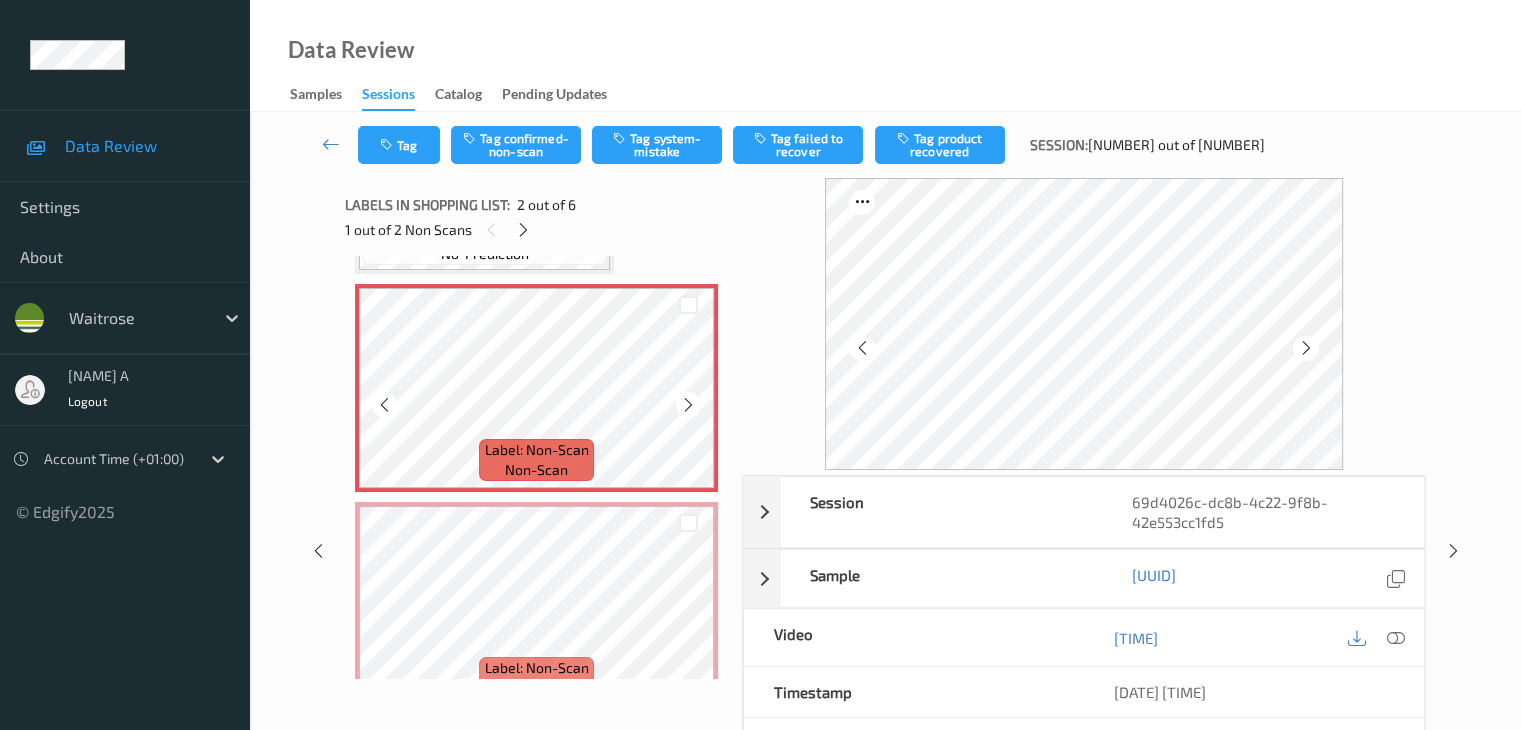 click at bounding box center (688, 405) 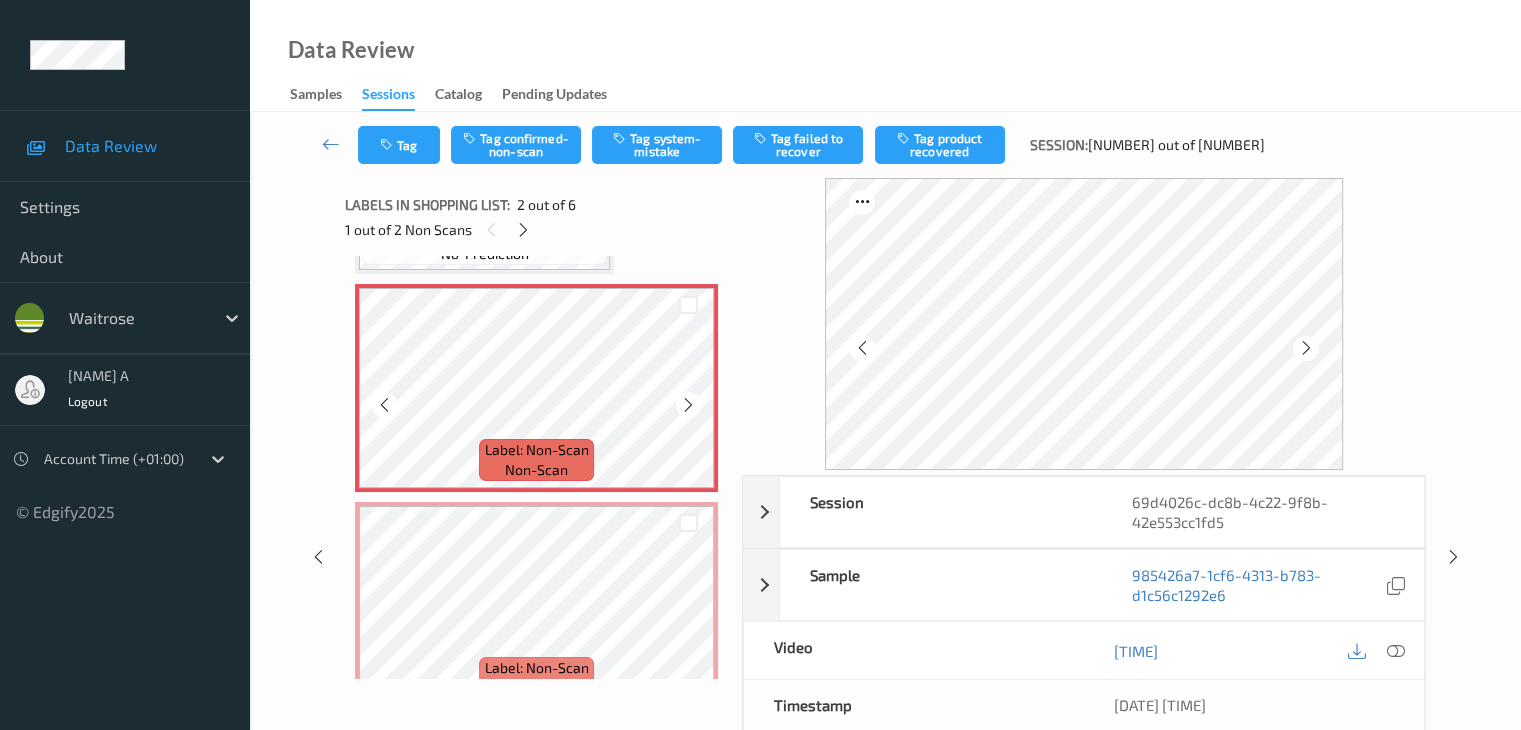 click at bounding box center (688, 405) 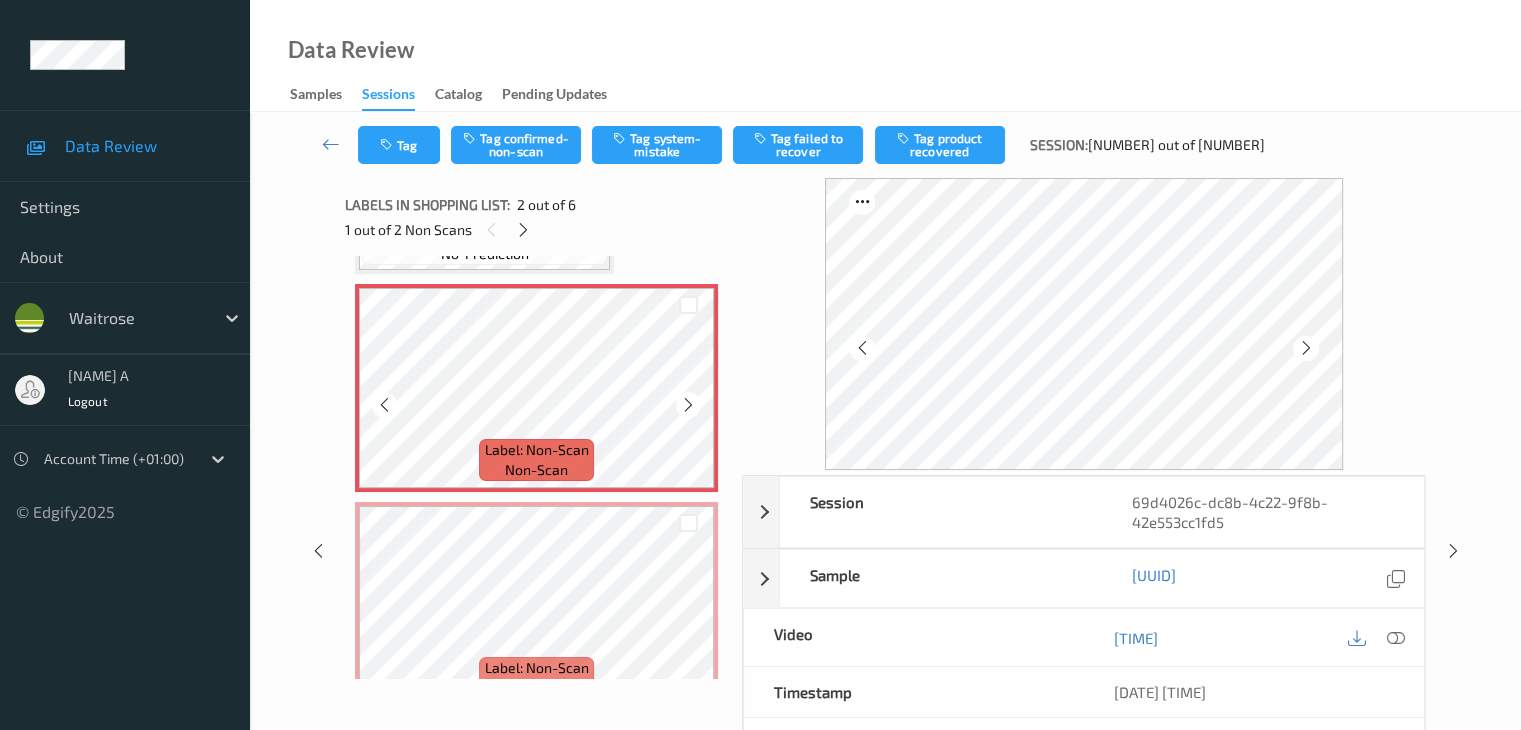 click at bounding box center [688, 405] 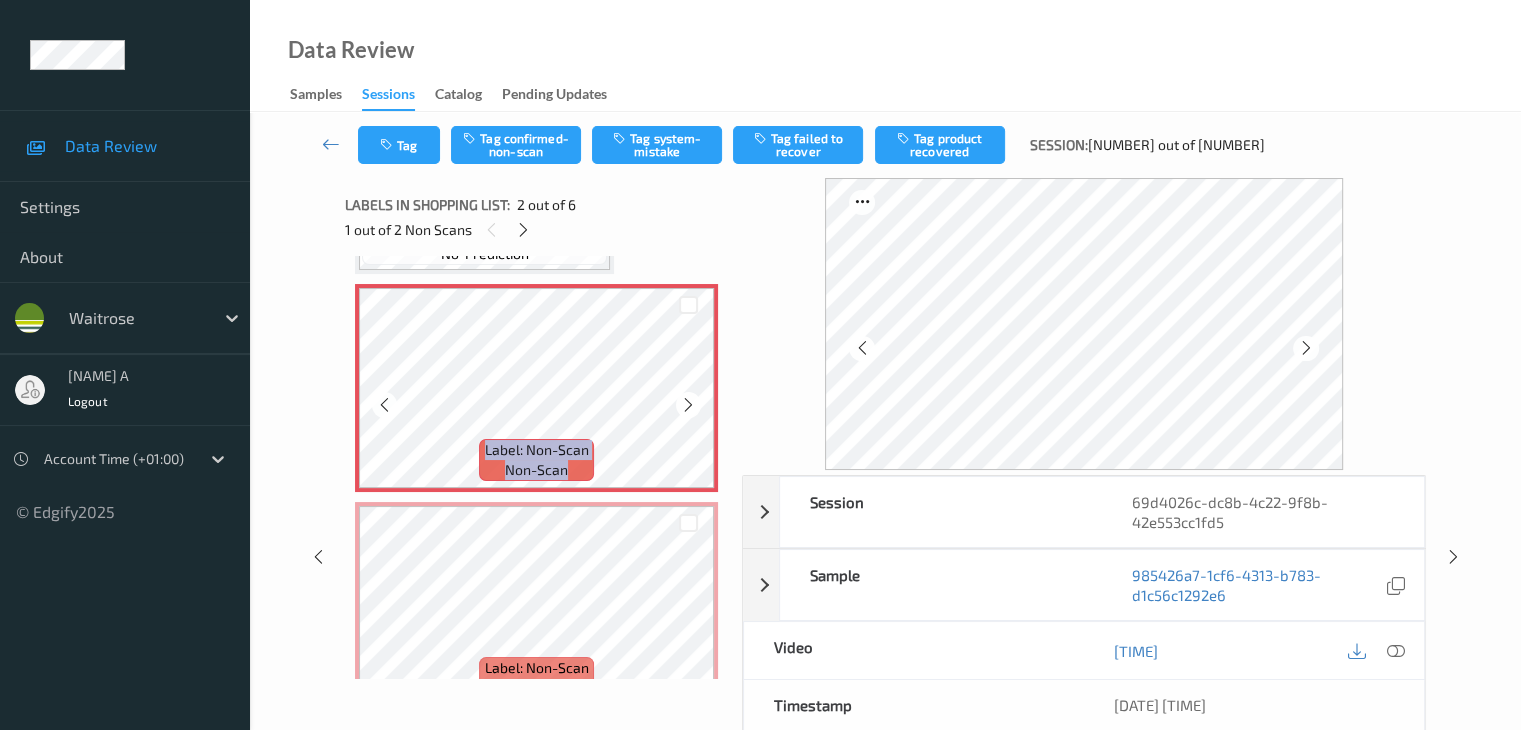 click at bounding box center (688, 405) 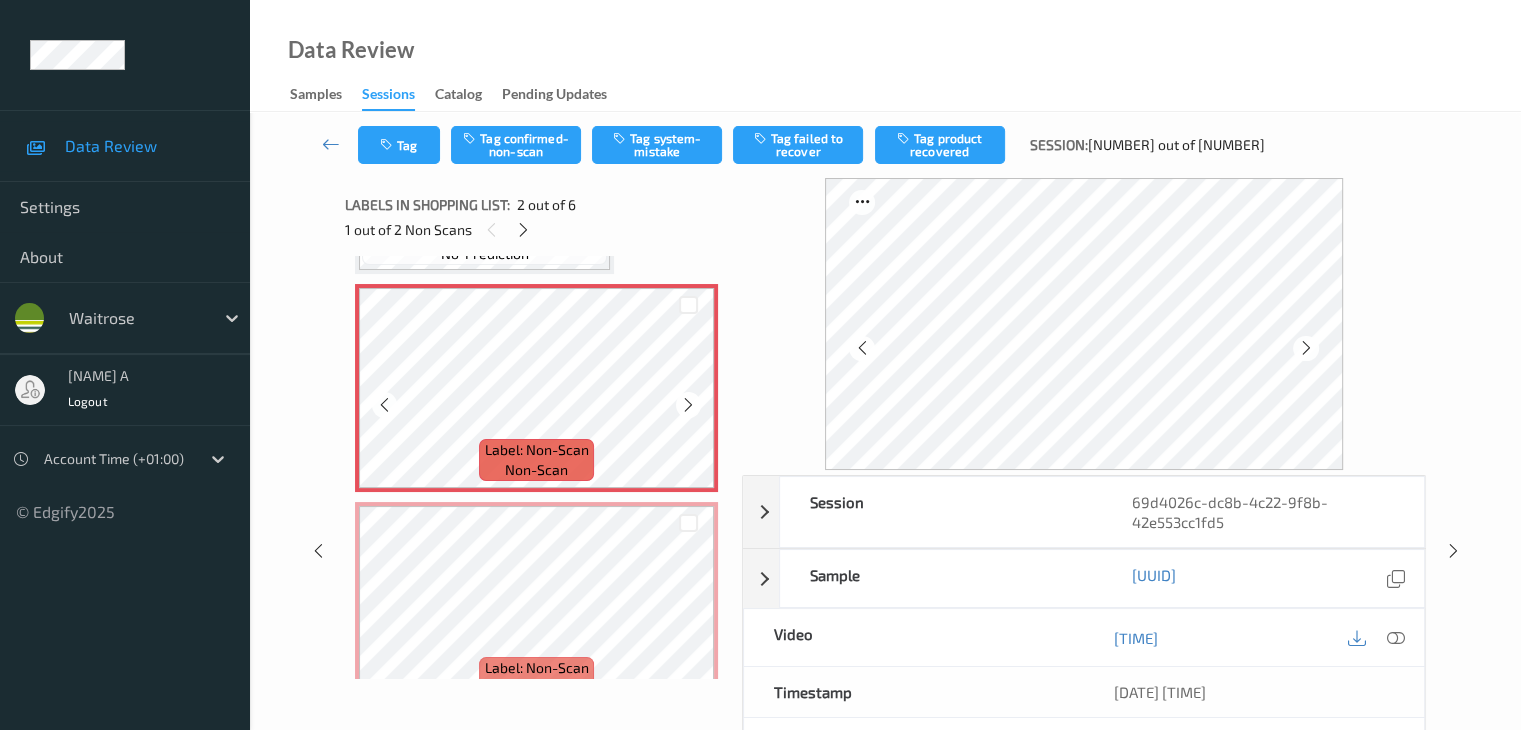 click at bounding box center [688, 405] 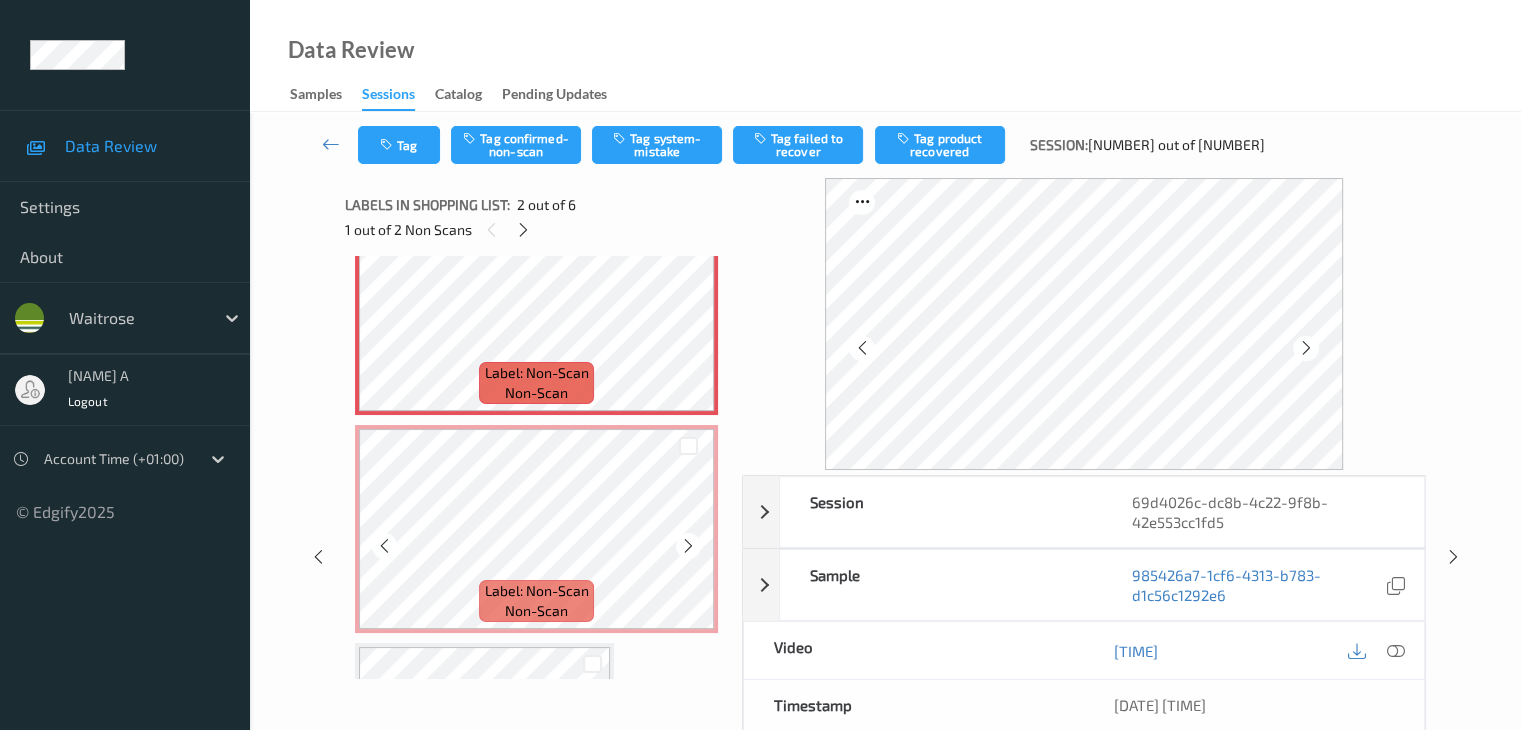 scroll, scrollTop: 400, scrollLeft: 0, axis: vertical 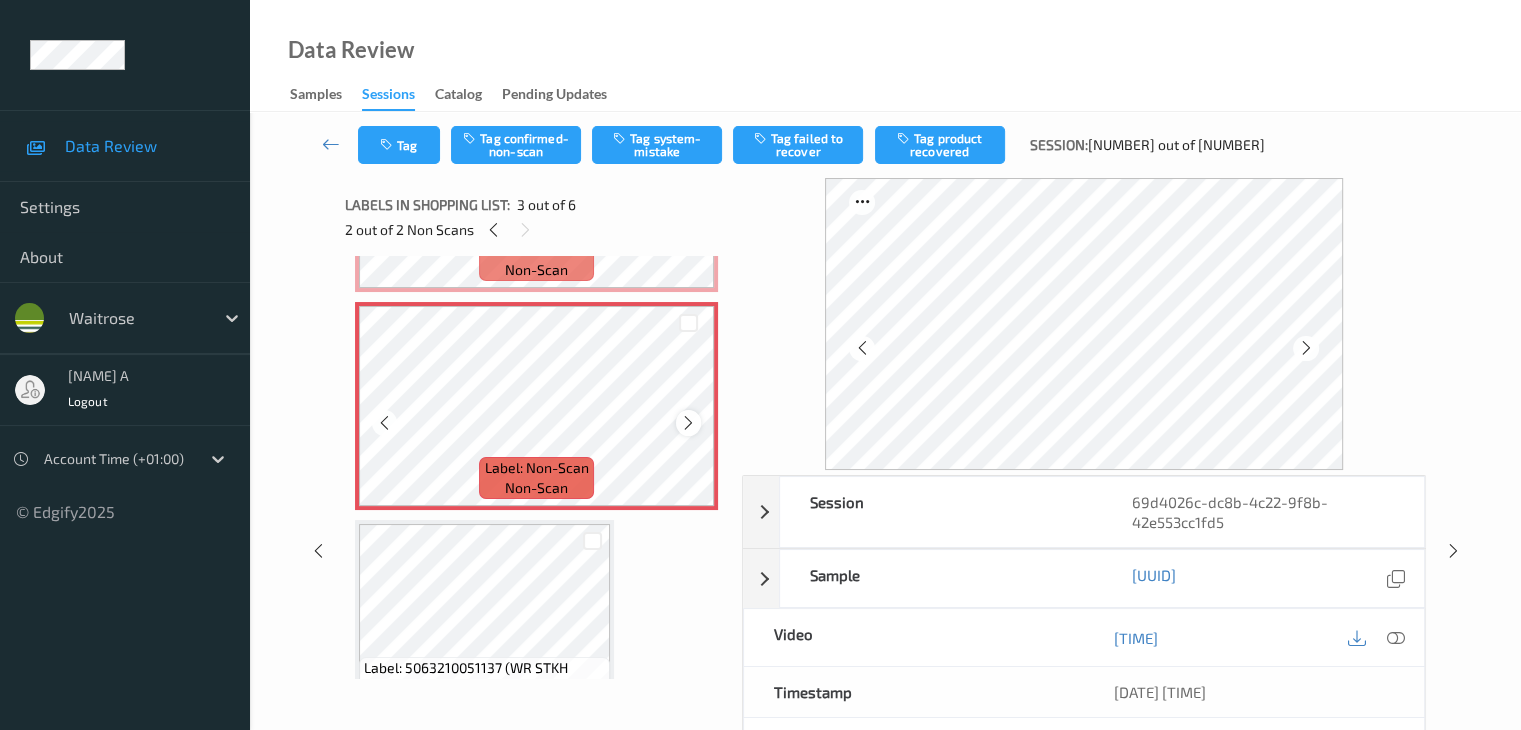 click at bounding box center [688, 423] 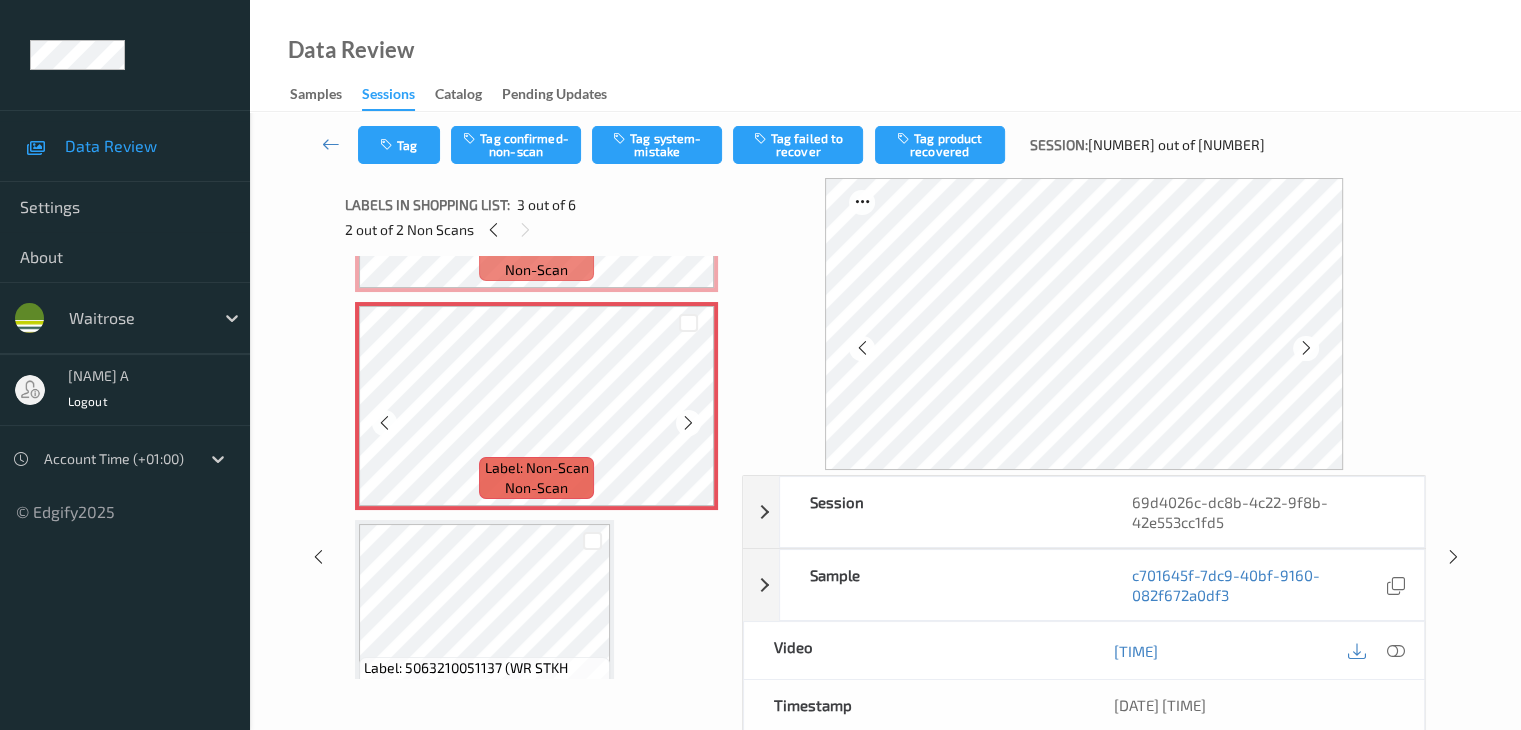 click at bounding box center [688, 423] 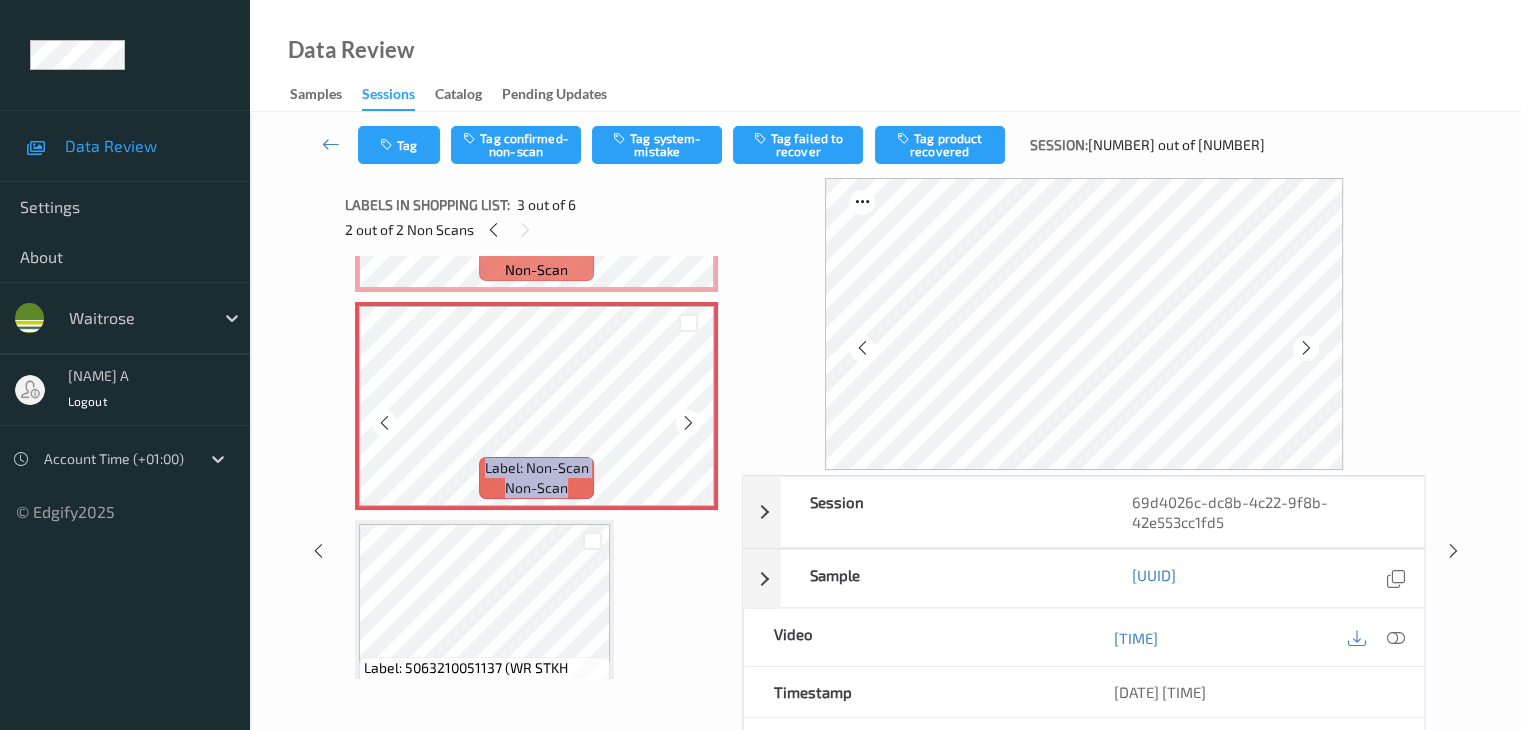 click at bounding box center (688, 423) 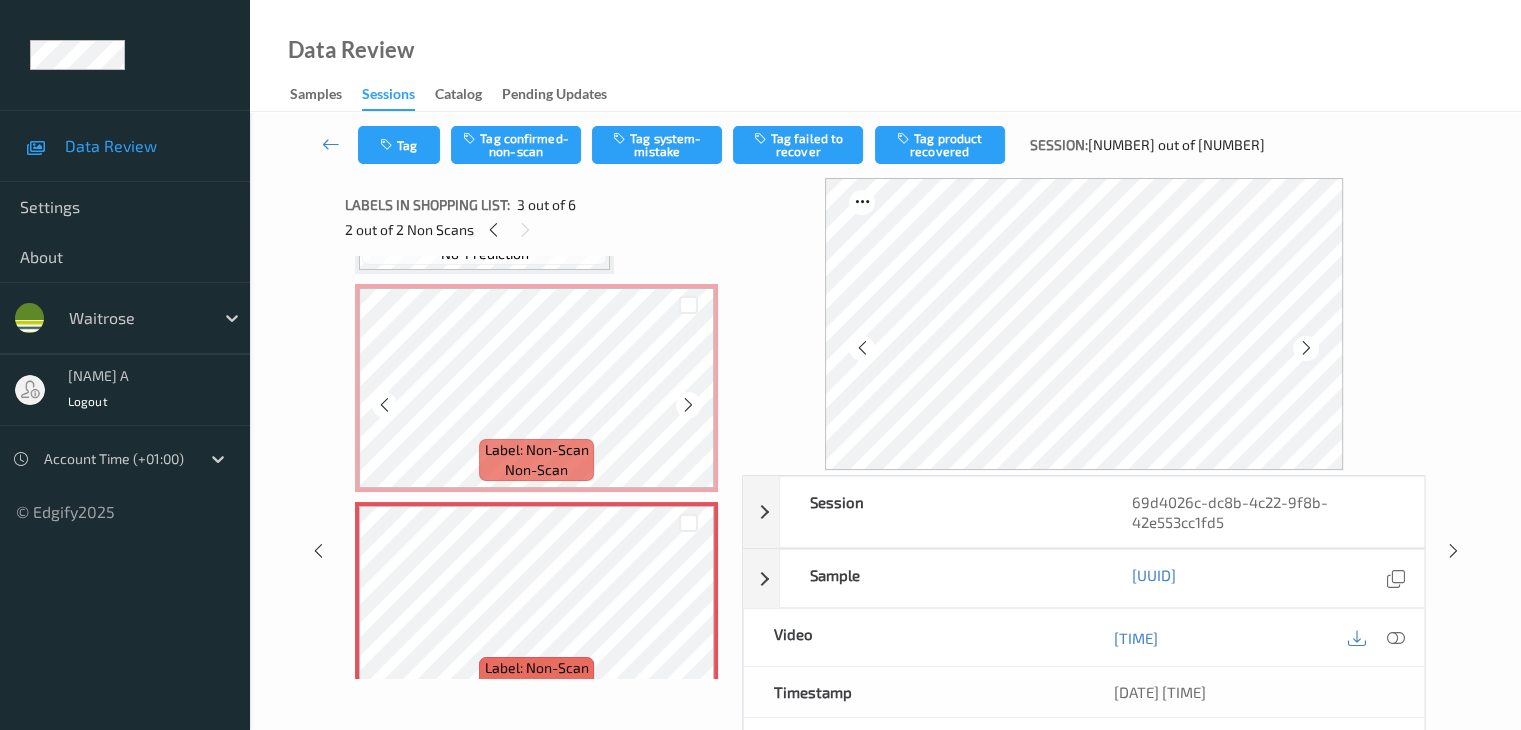 scroll, scrollTop: 100, scrollLeft: 0, axis: vertical 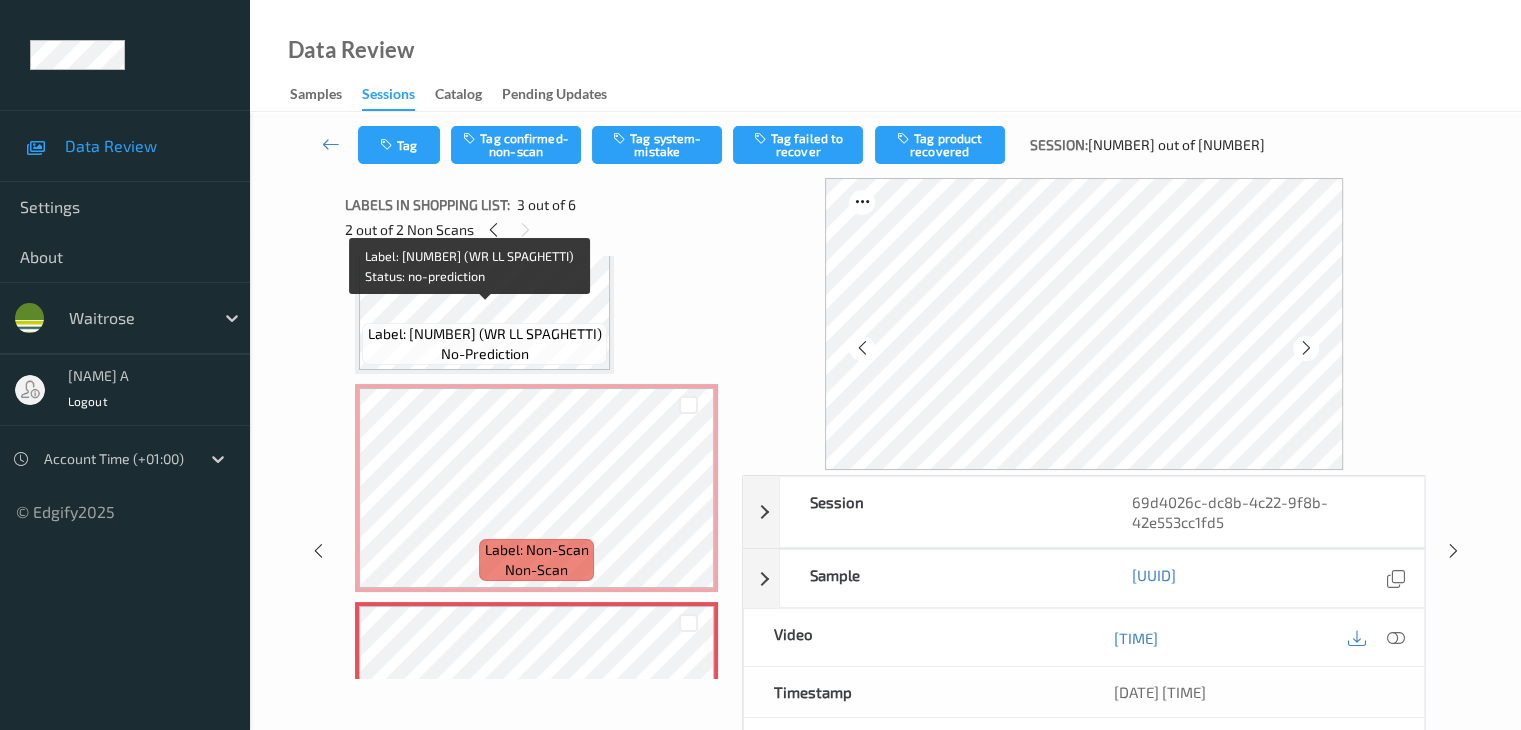 click on "Label: 5000169183274 (WR LL SPAGHETTI)" at bounding box center [485, 334] 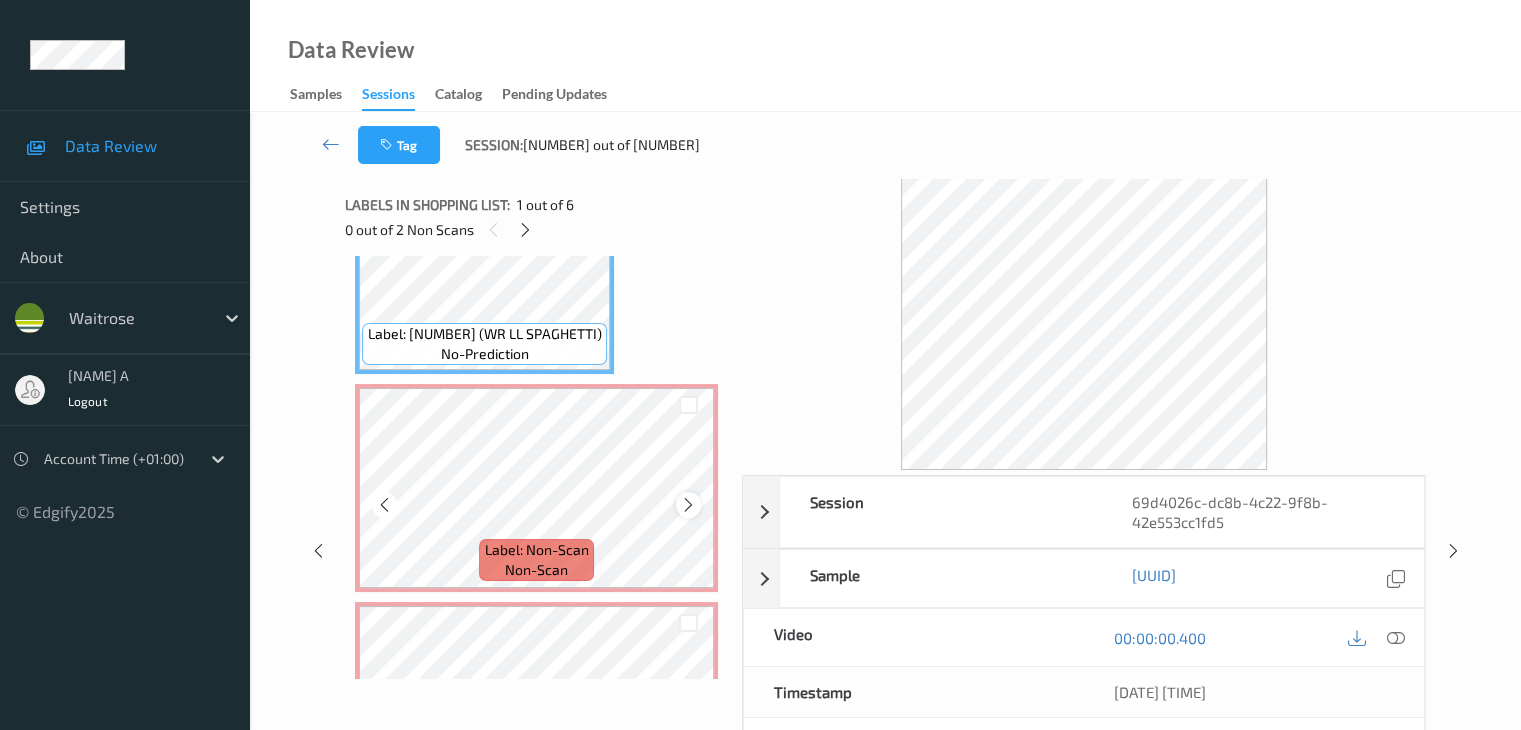 click at bounding box center (688, 504) 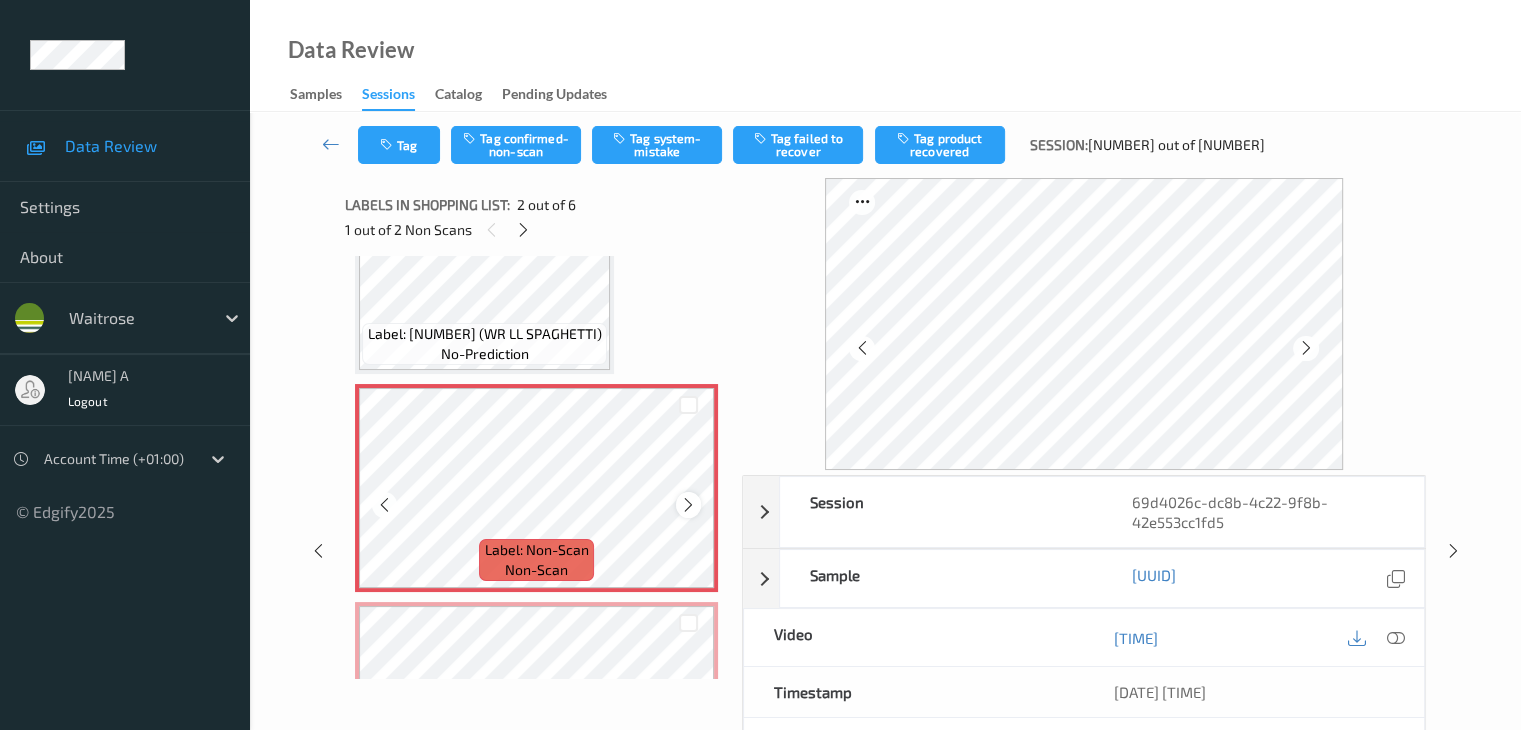 click at bounding box center (688, 505) 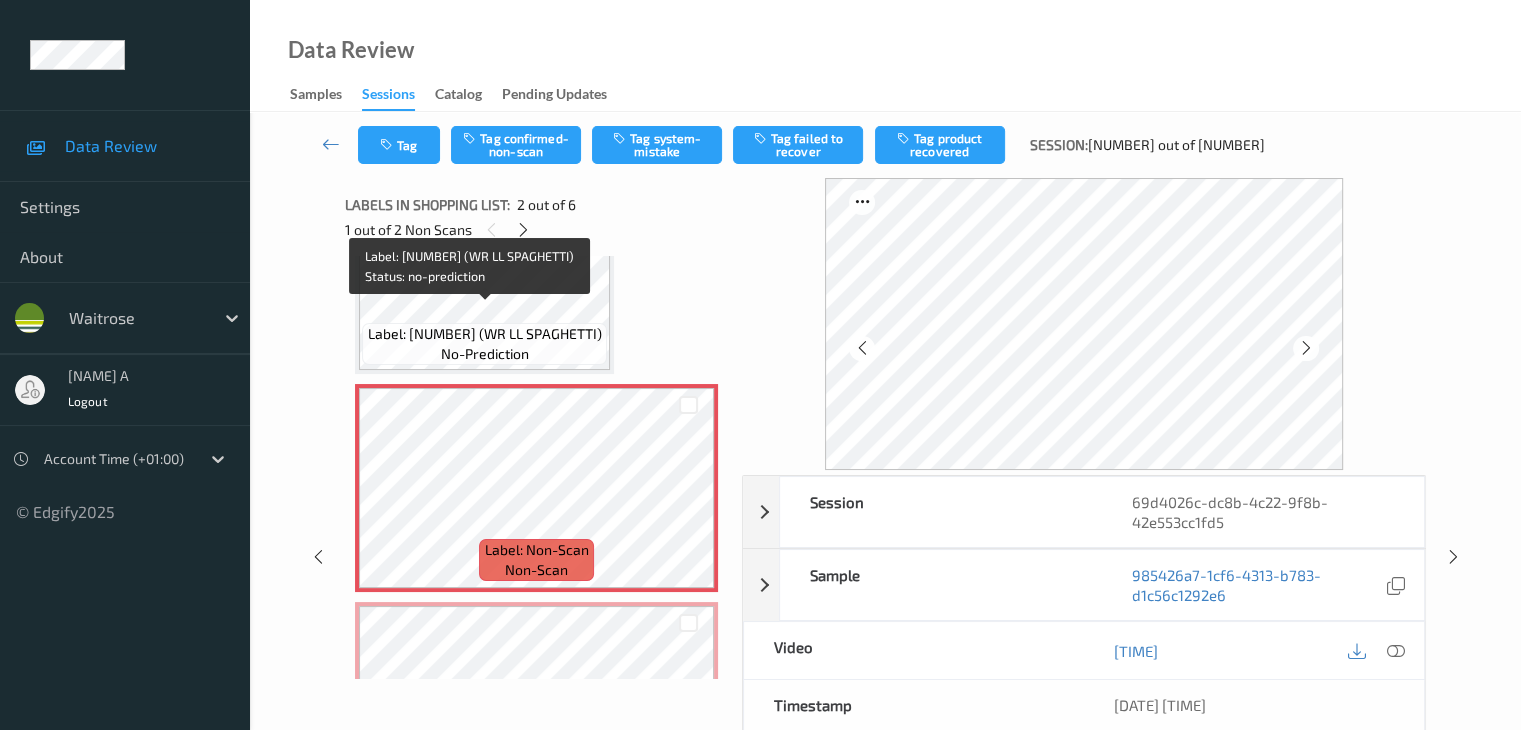 click on "Label: 5000169183274 (WR LL SPAGHETTI) no-prediction" at bounding box center (484, 344) 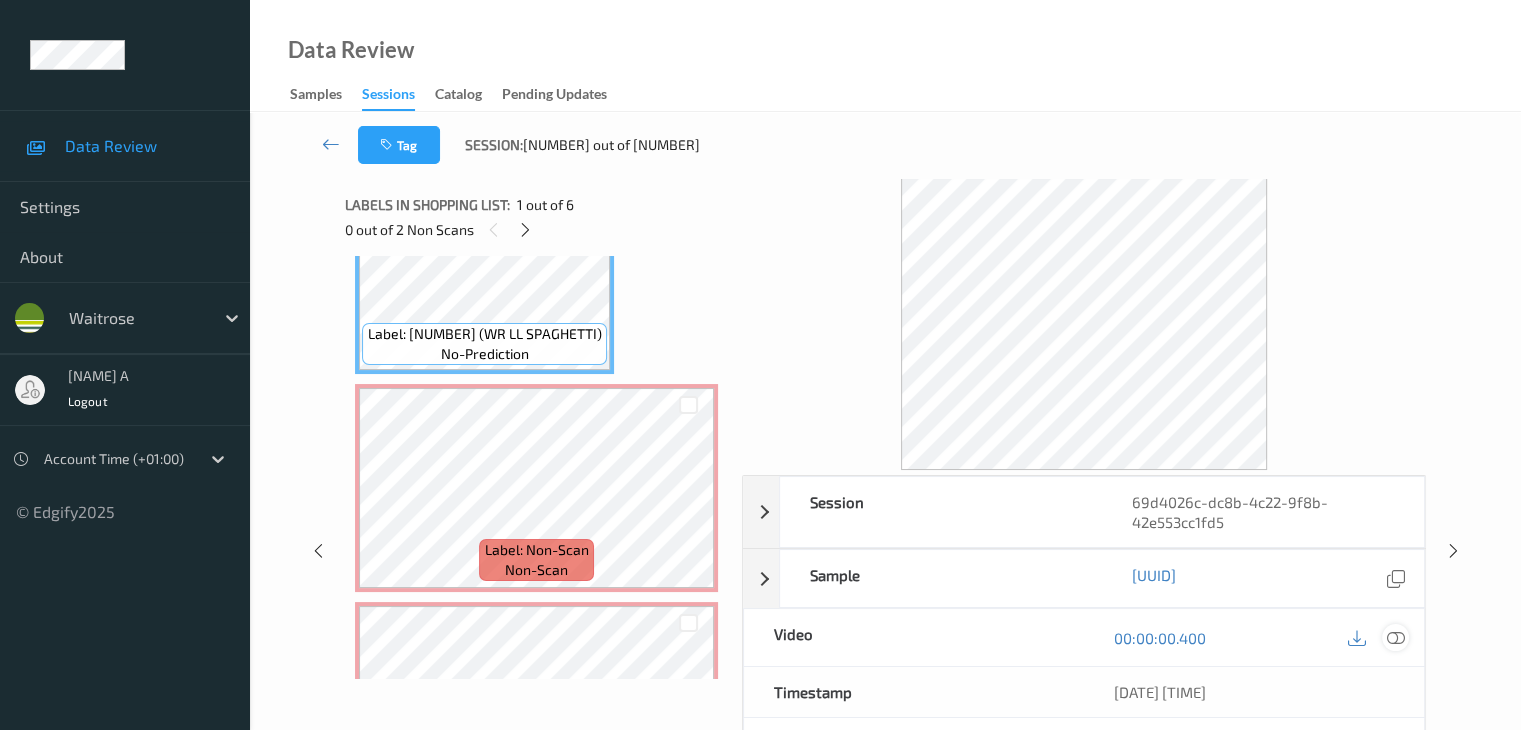 click at bounding box center (1395, 638) 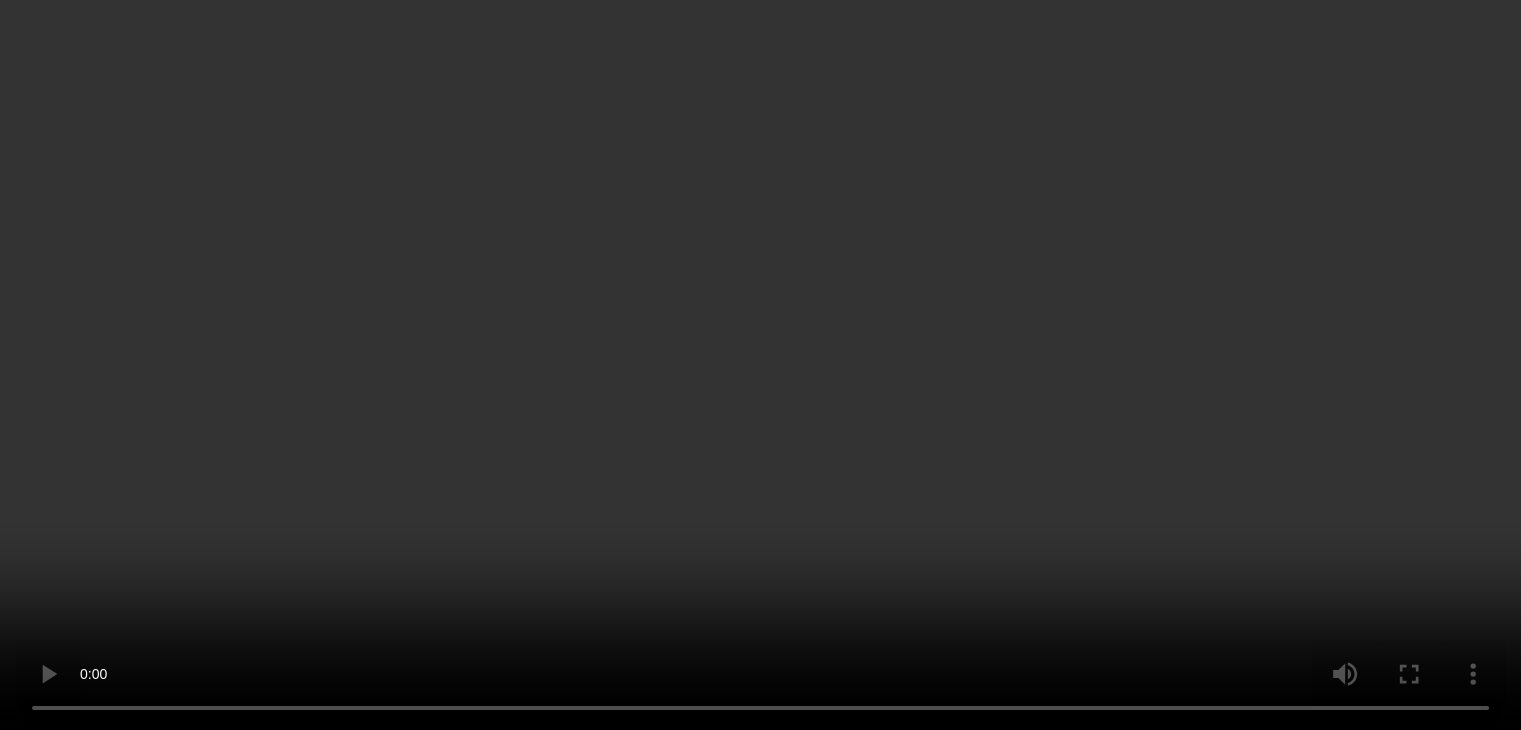 scroll, scrollTop: 200, scrollLeft: 0, axis: vertical 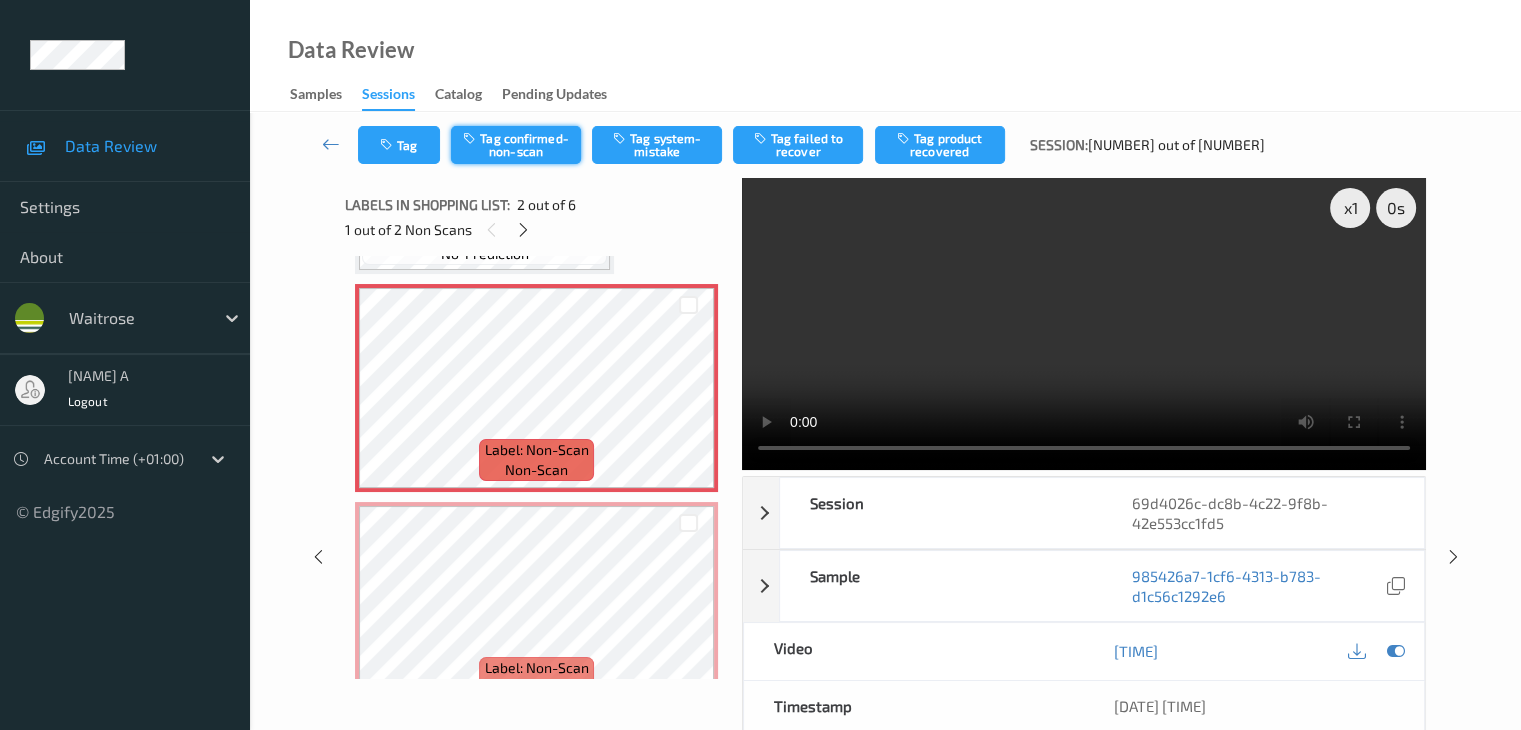 click on "Tag   confirmed-non-scan" at bounding box center (516, 145) 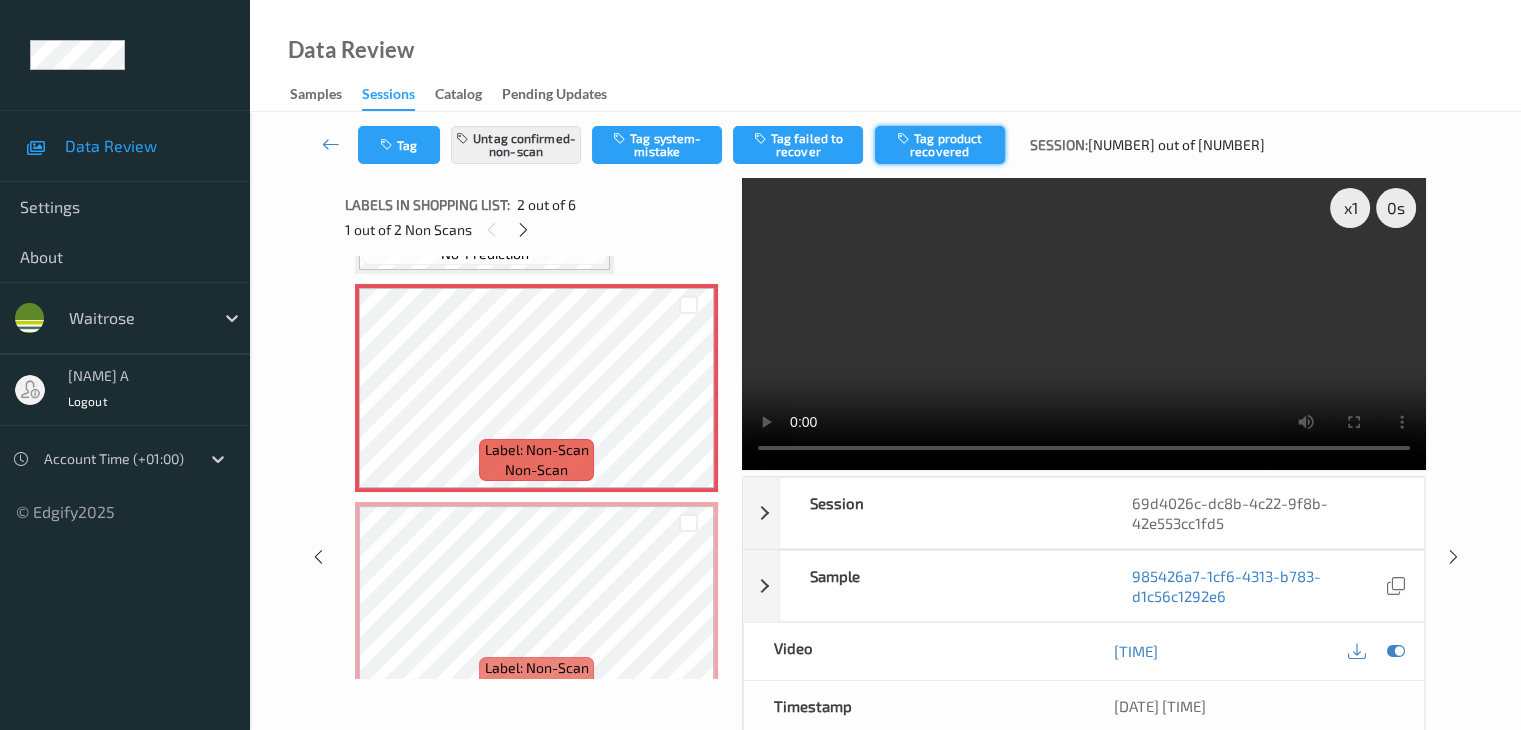 click on "Tag   product recovered" at bounding box center (940, 145) 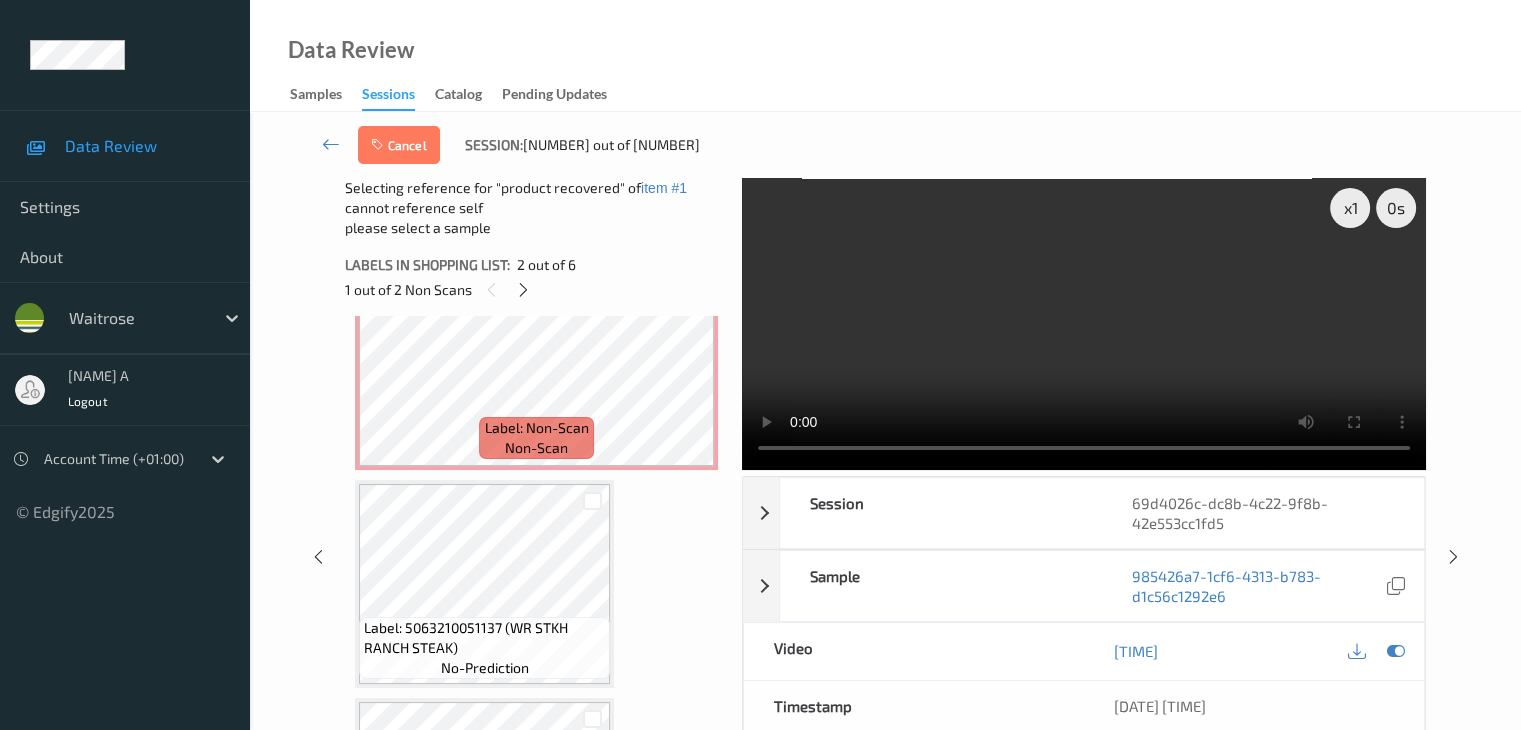 scroll, scrollTop: 700, scrollLeft: 0, axis: vertical 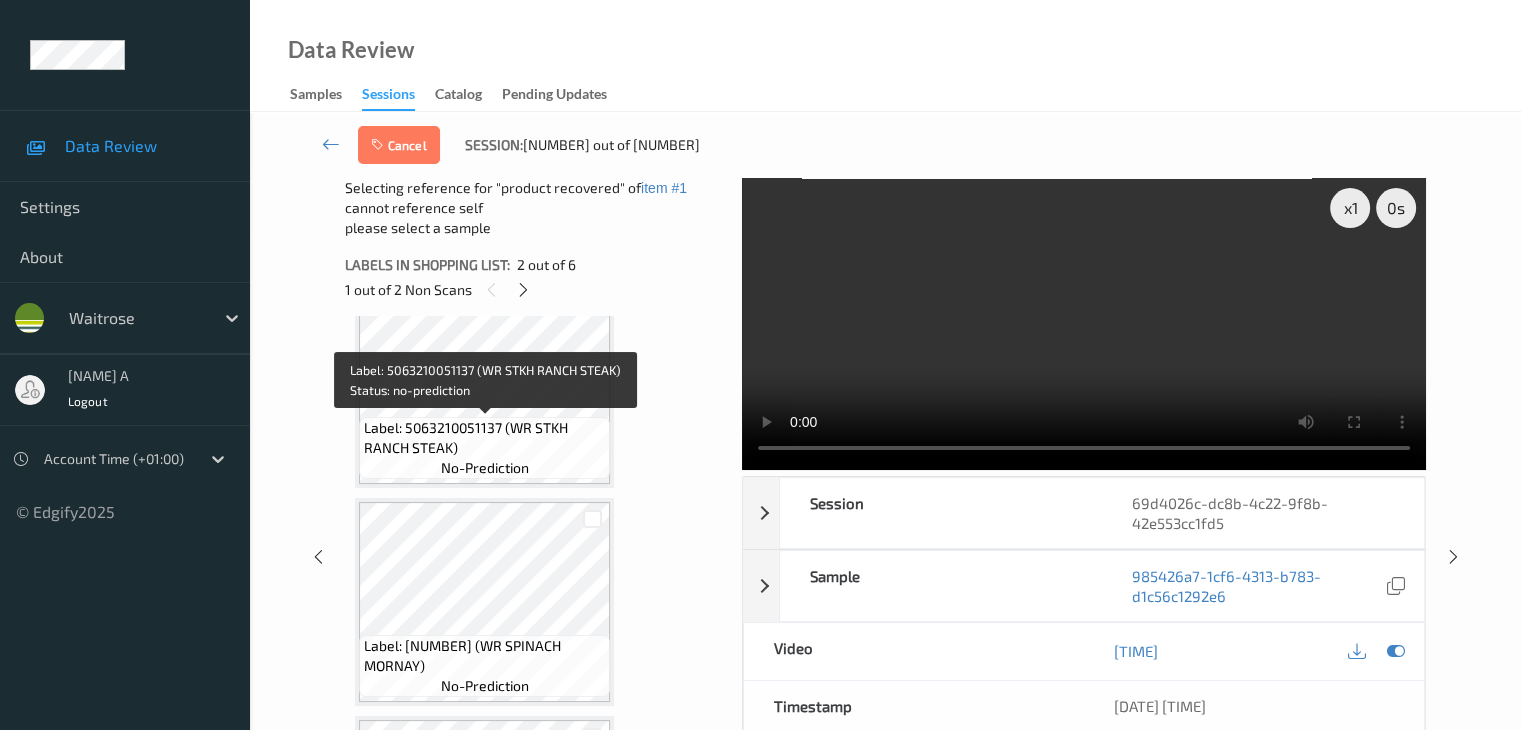 click on "Label: 5063210051137 (WR STKH RANCH STEAK)" at bounding box center (484, 438) 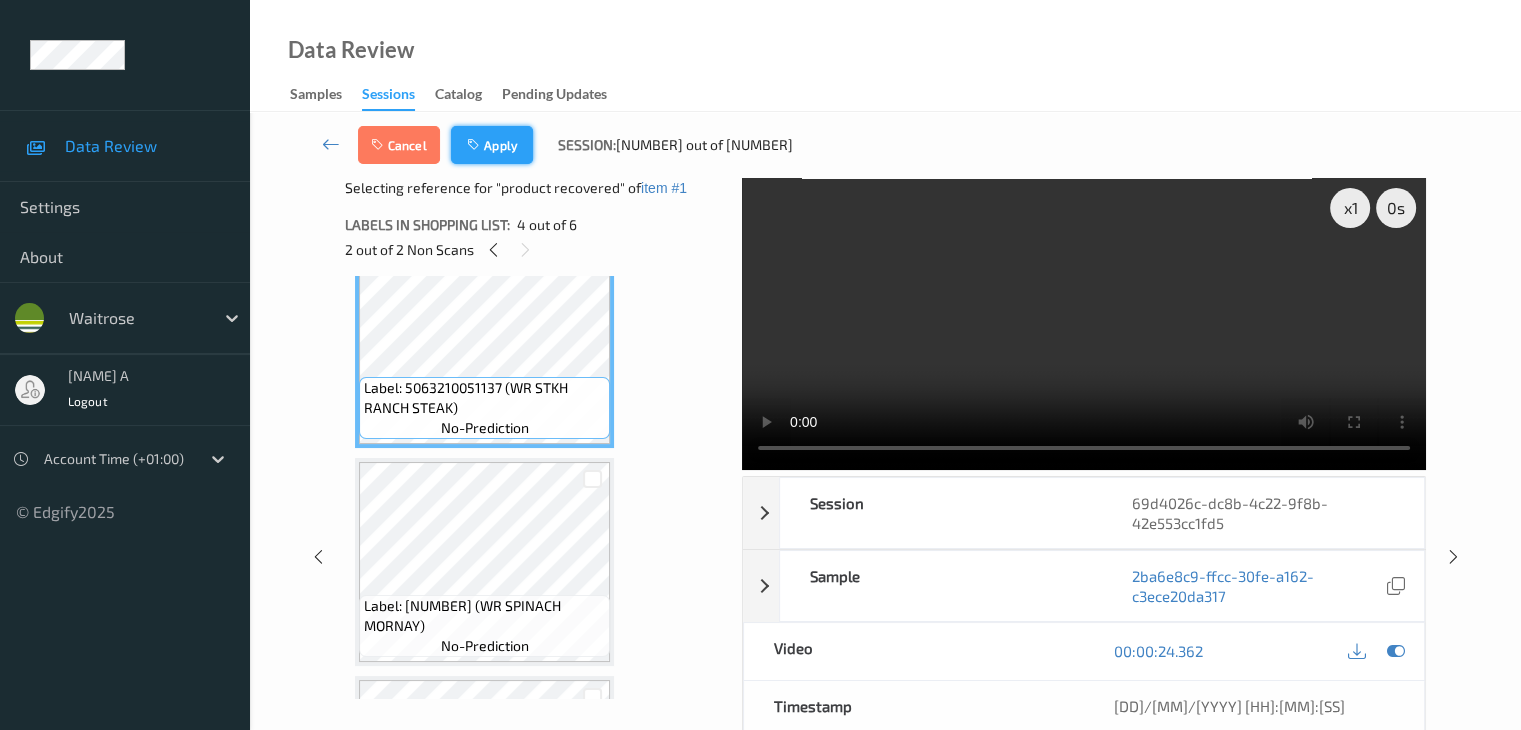 click on "Apply" at bounding box center [492, 145] 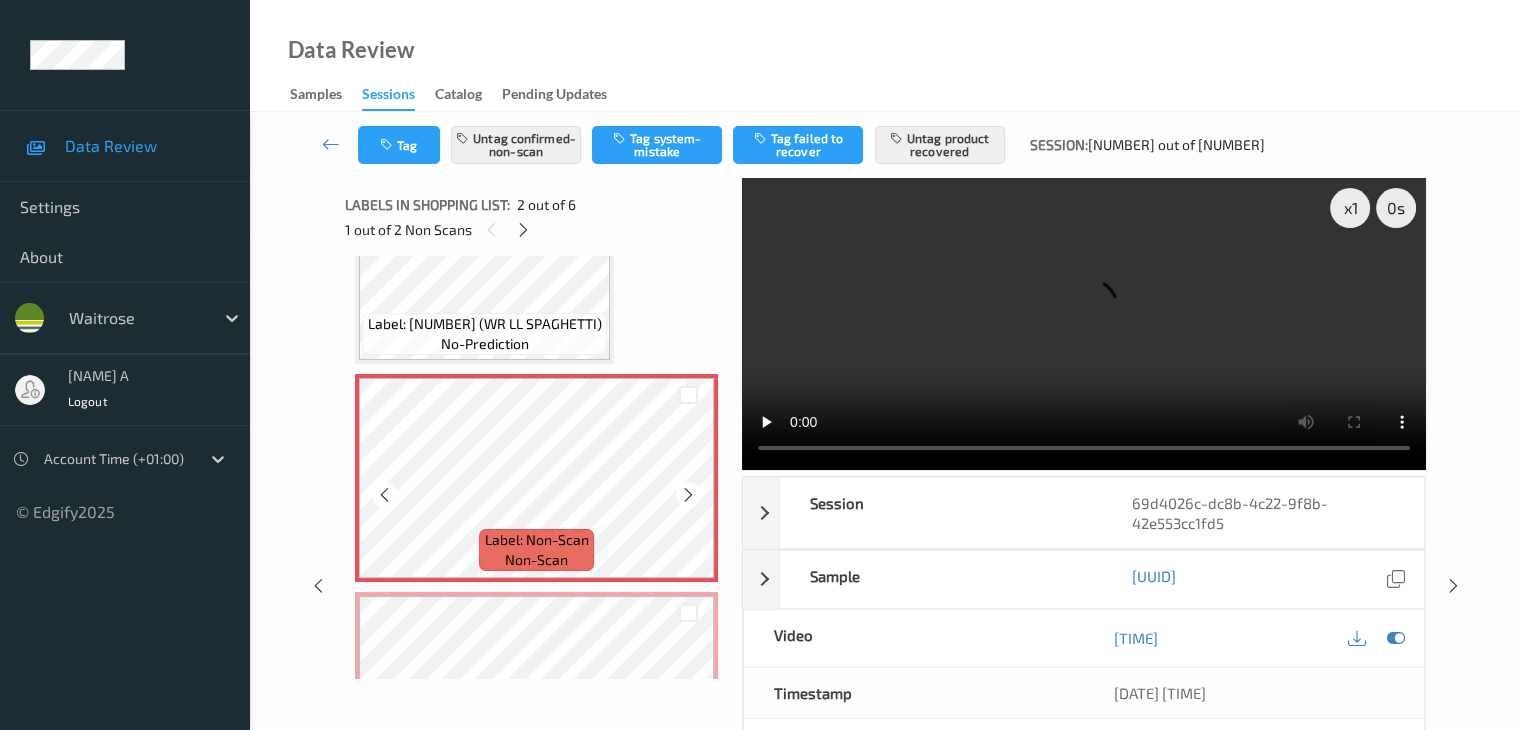 scroll, scrollTop: 310, scrollLeft: 0, axis: vertical 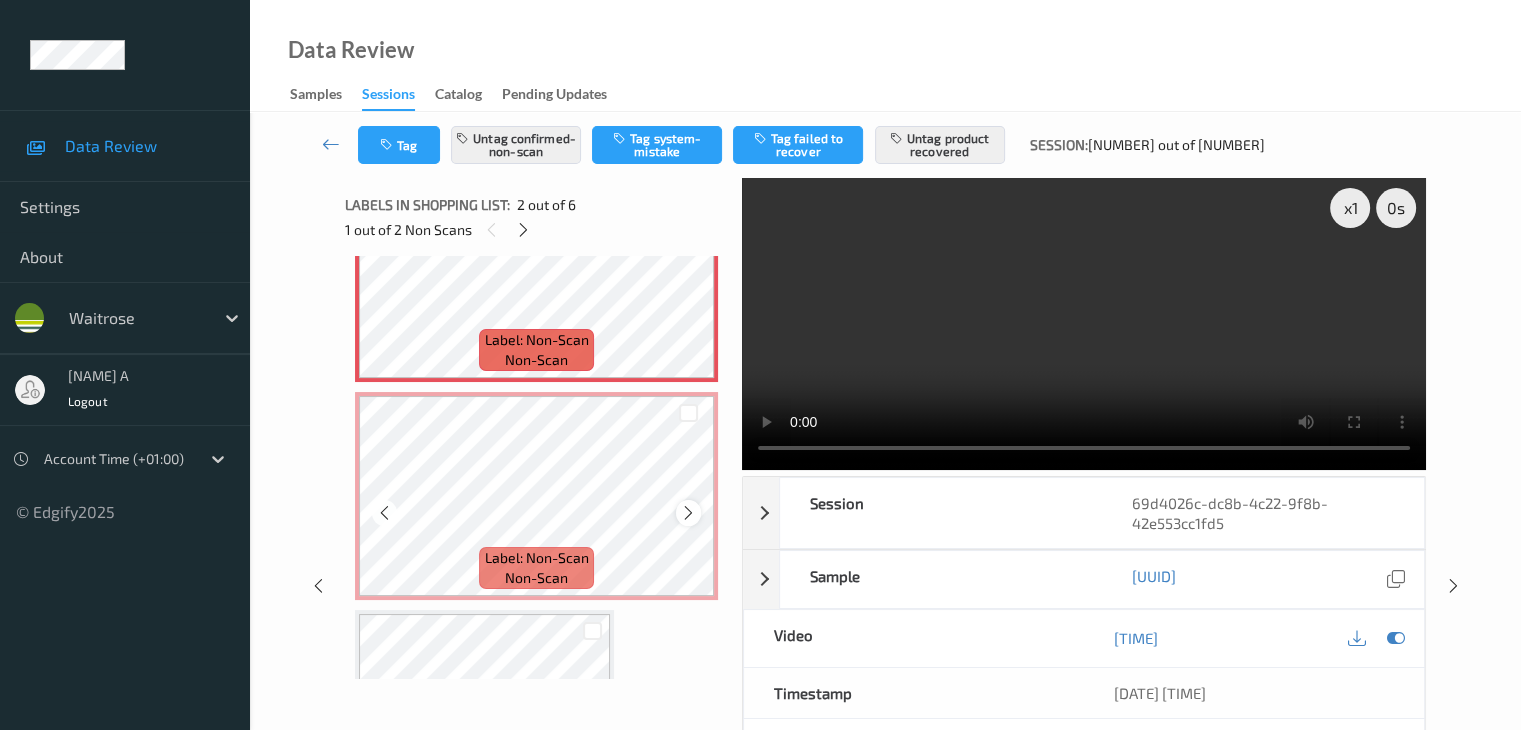 click at bounding box center (688, 513) 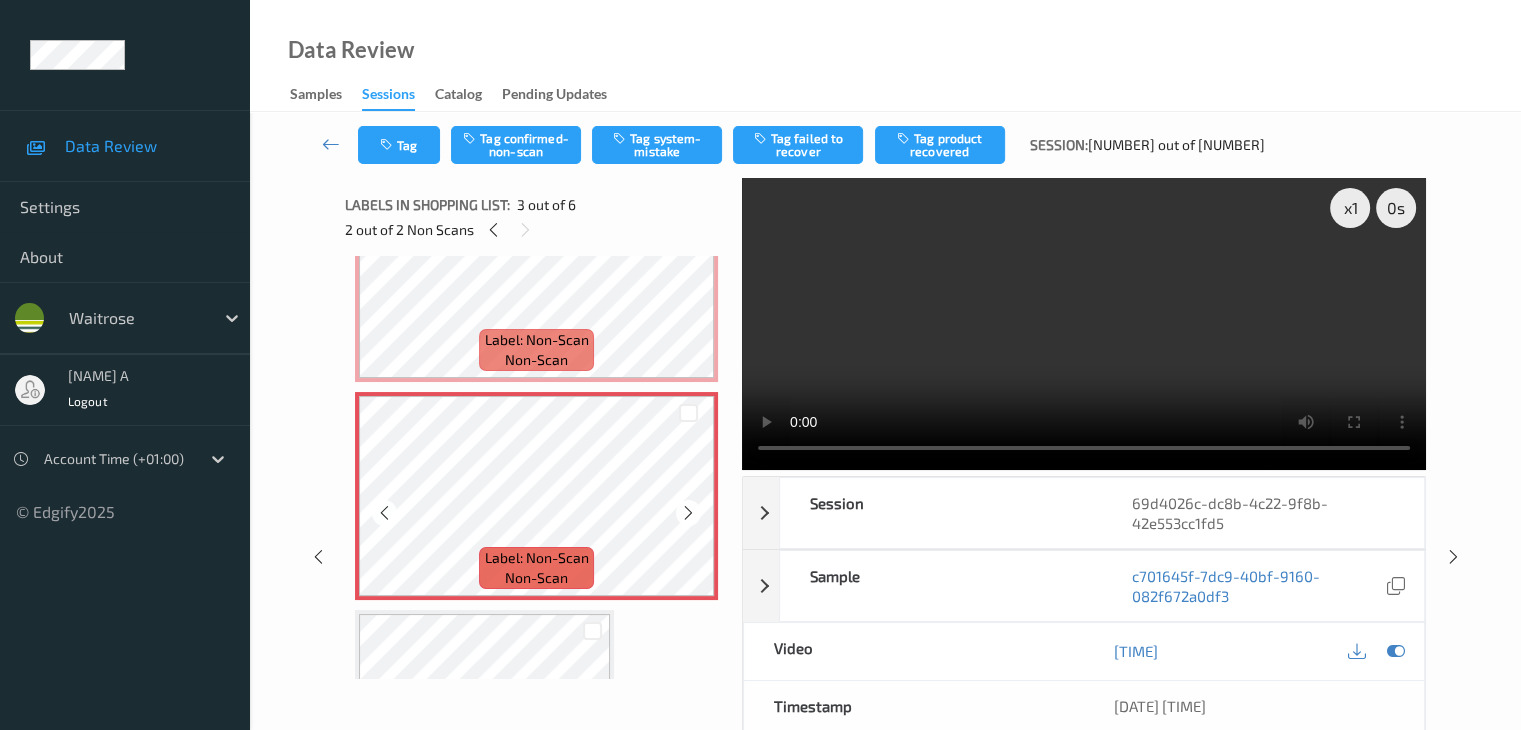 click at bounding box center [688, 513] 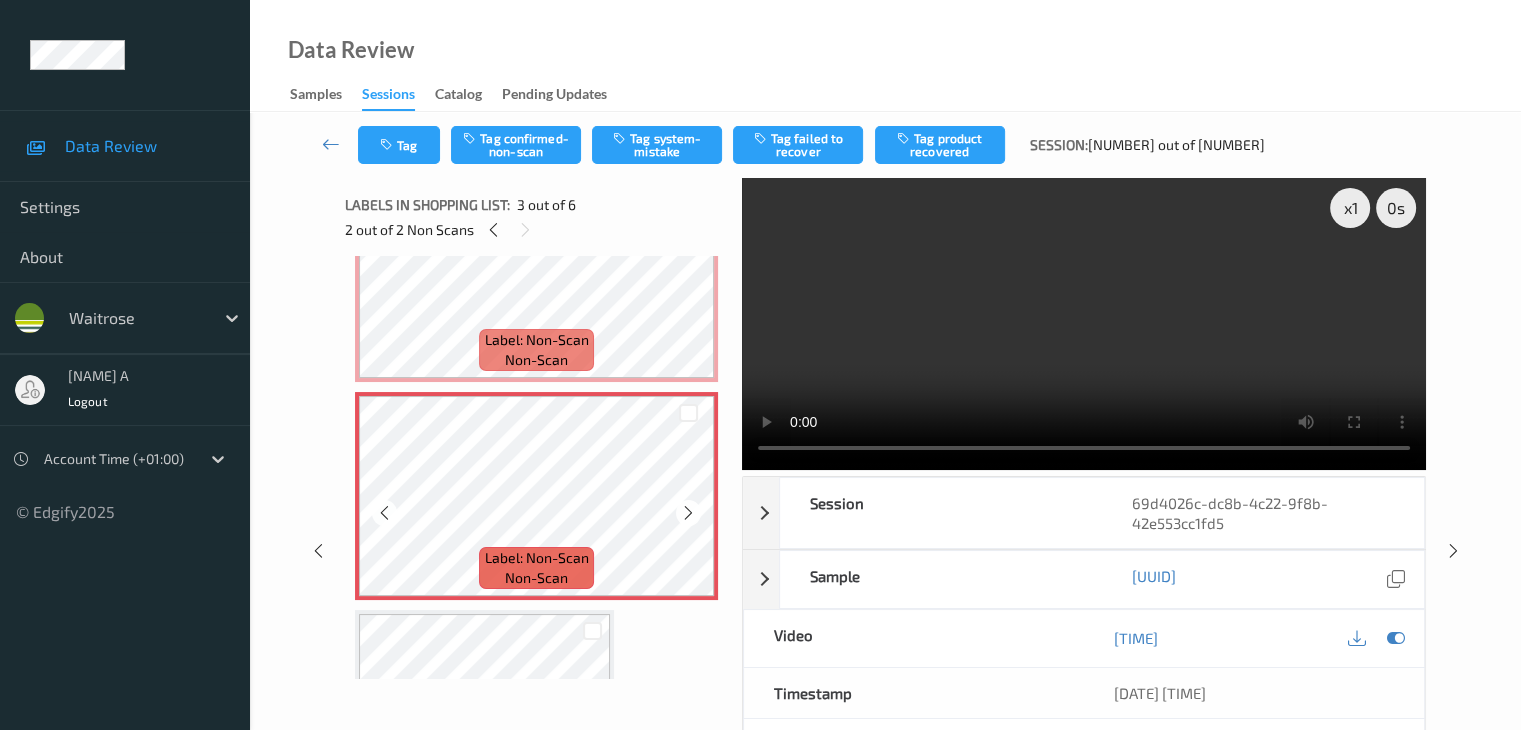click at bounding box center (688, 513) 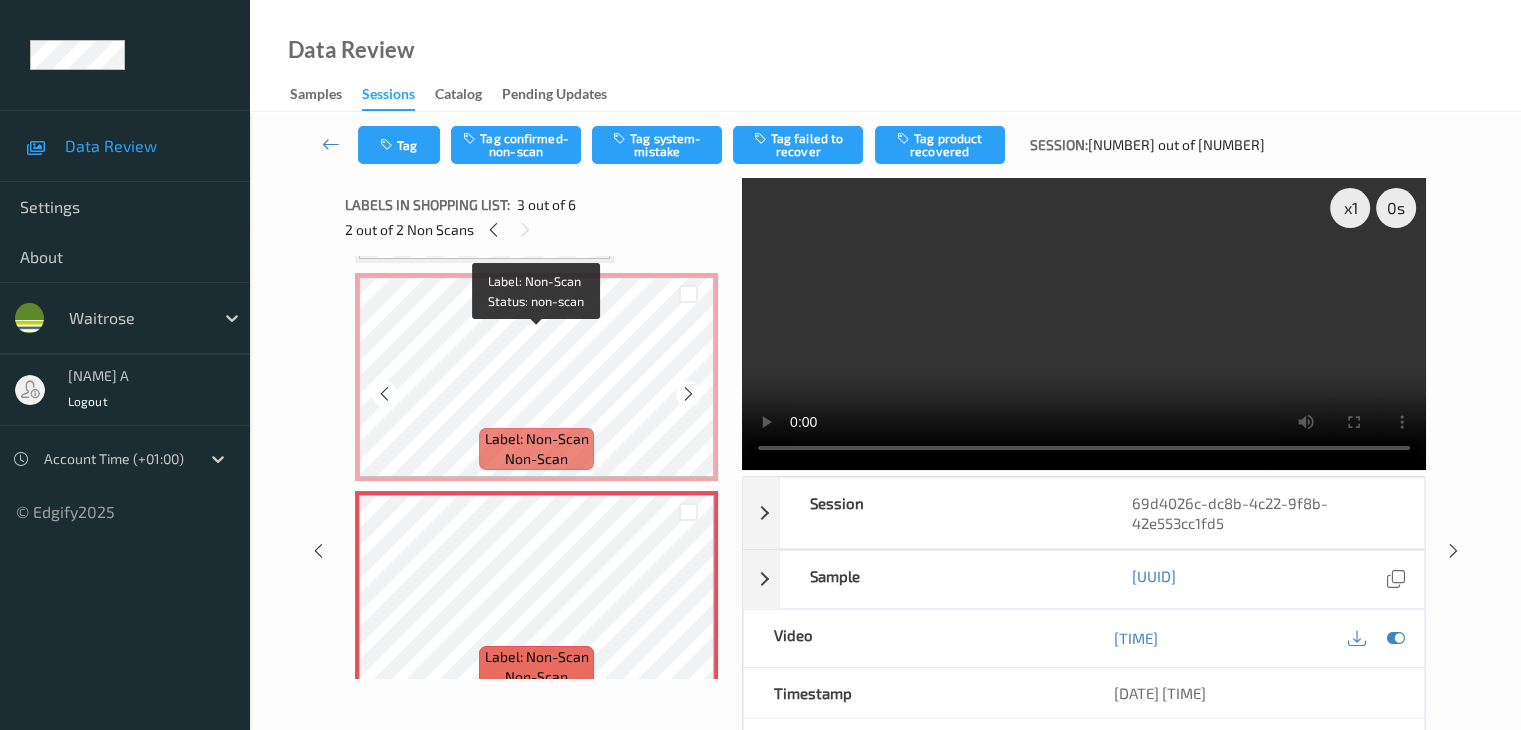 scroll, scrollTop: 210, scrollLeft: 0, axis: vertical 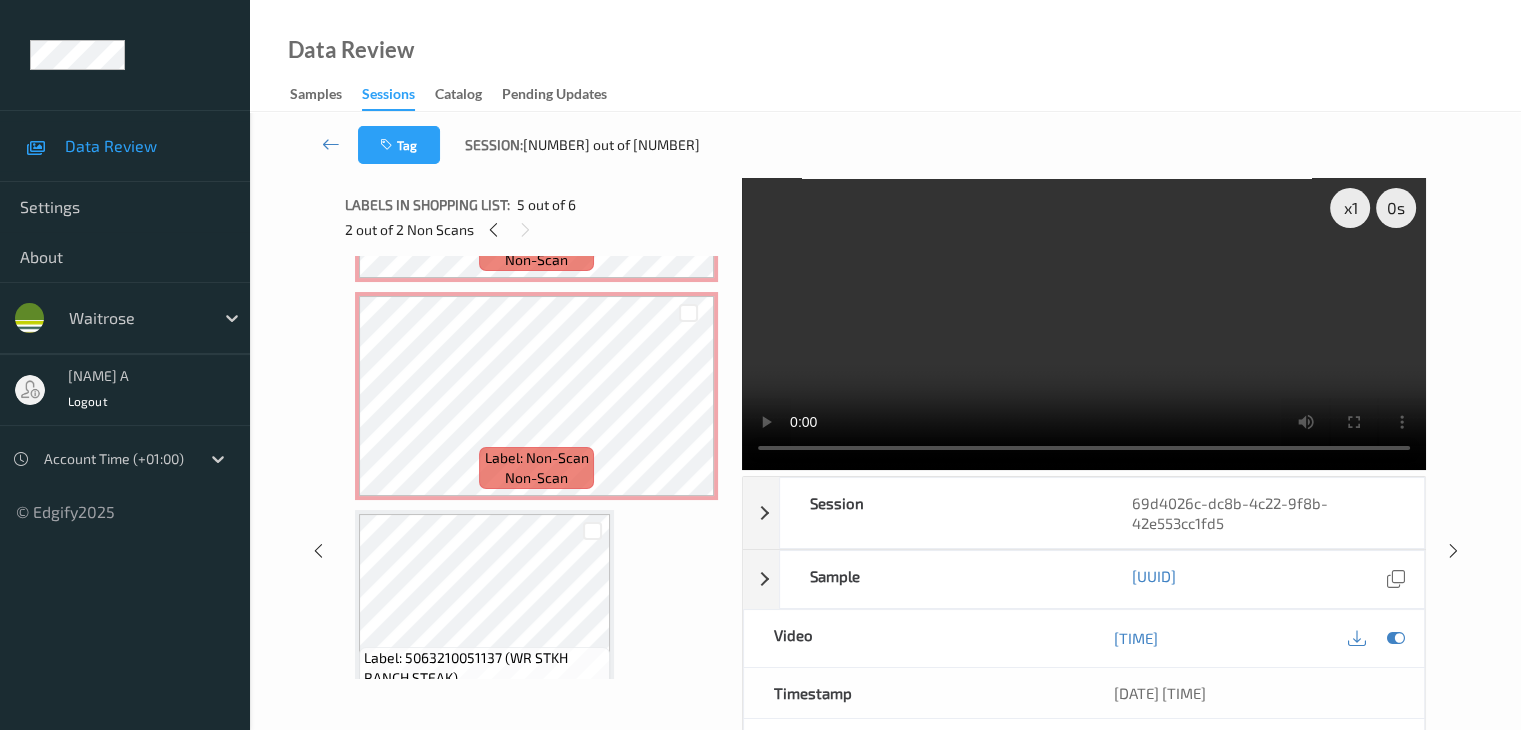 type 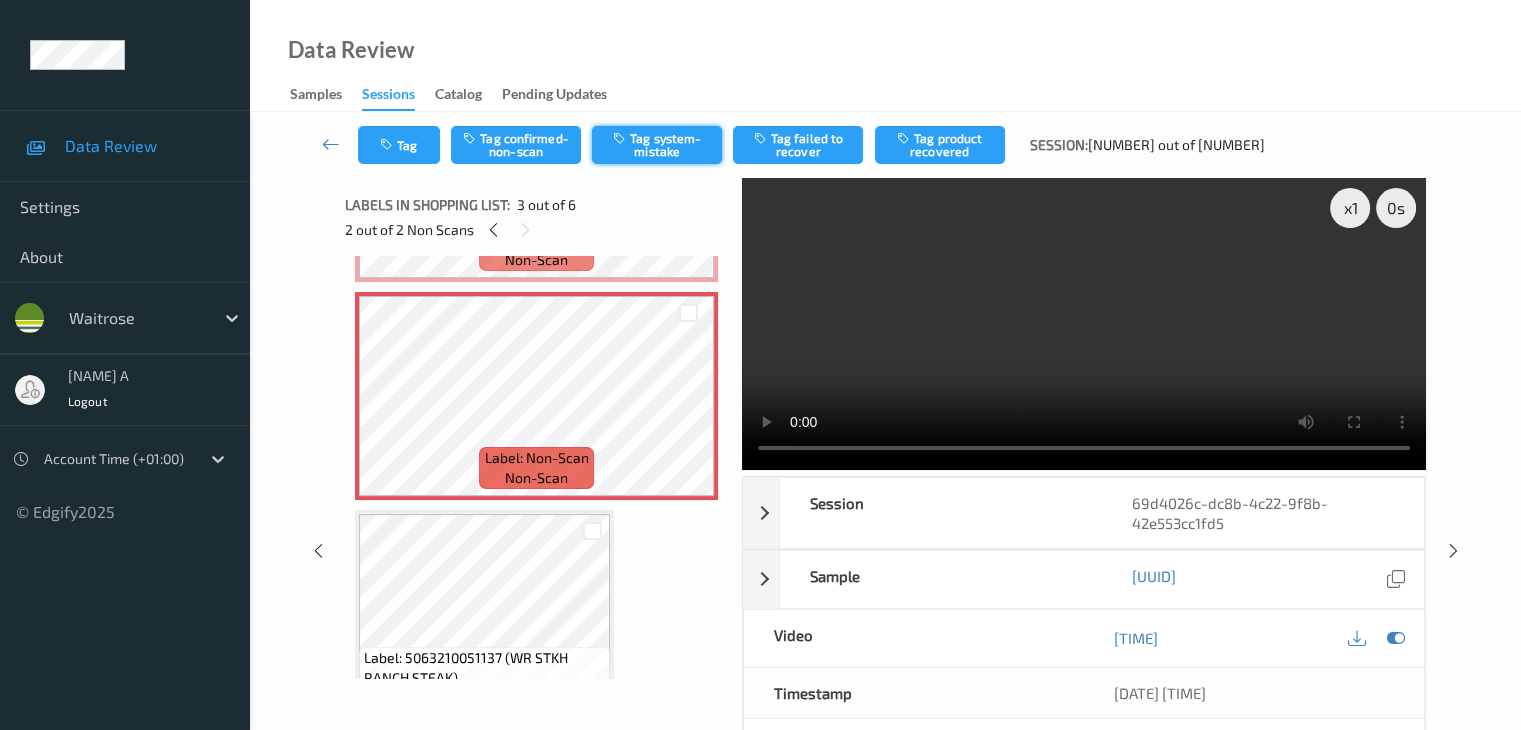 click on "Tag   system-mistake" at bounding box center (657, 145) 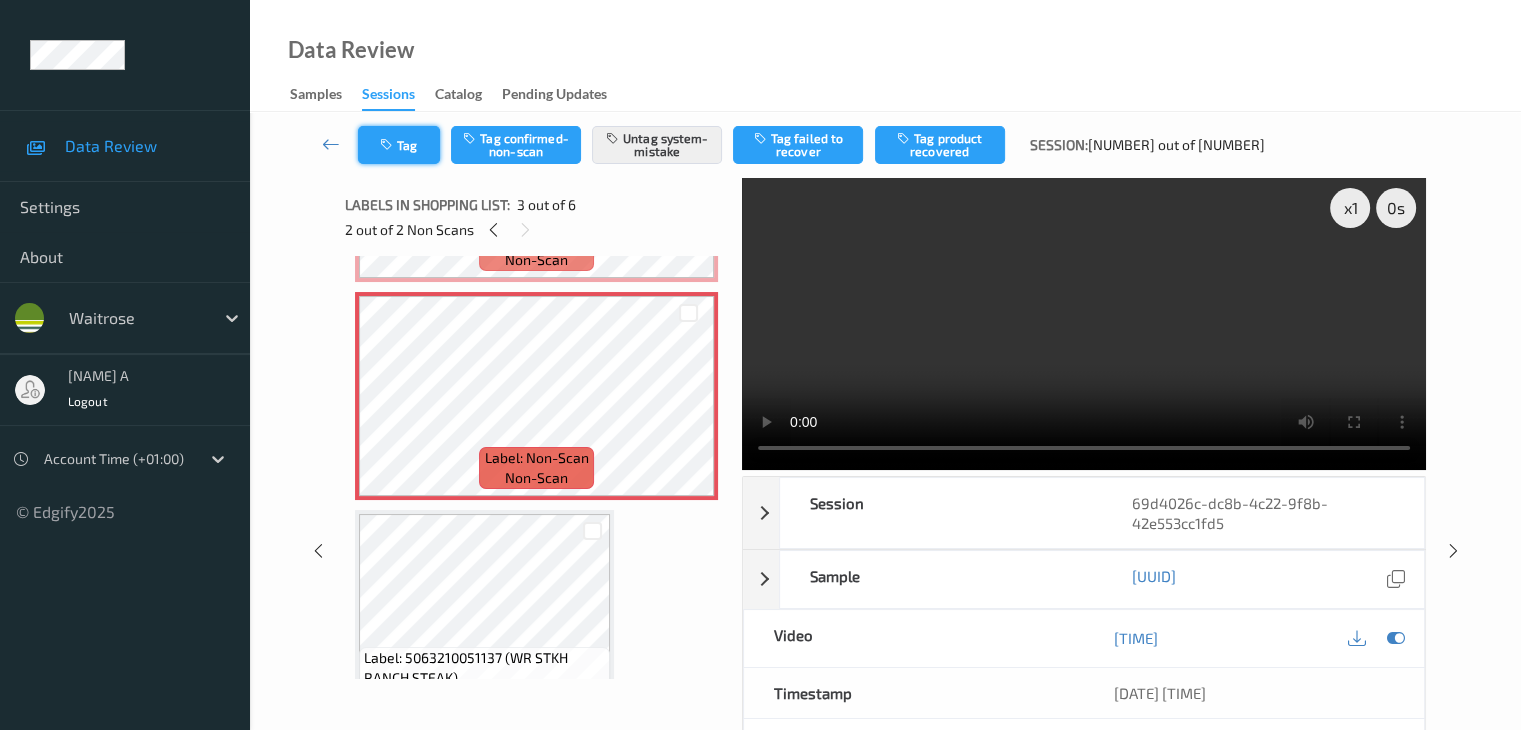 click on "Tag" at bounding box center [399, 145] 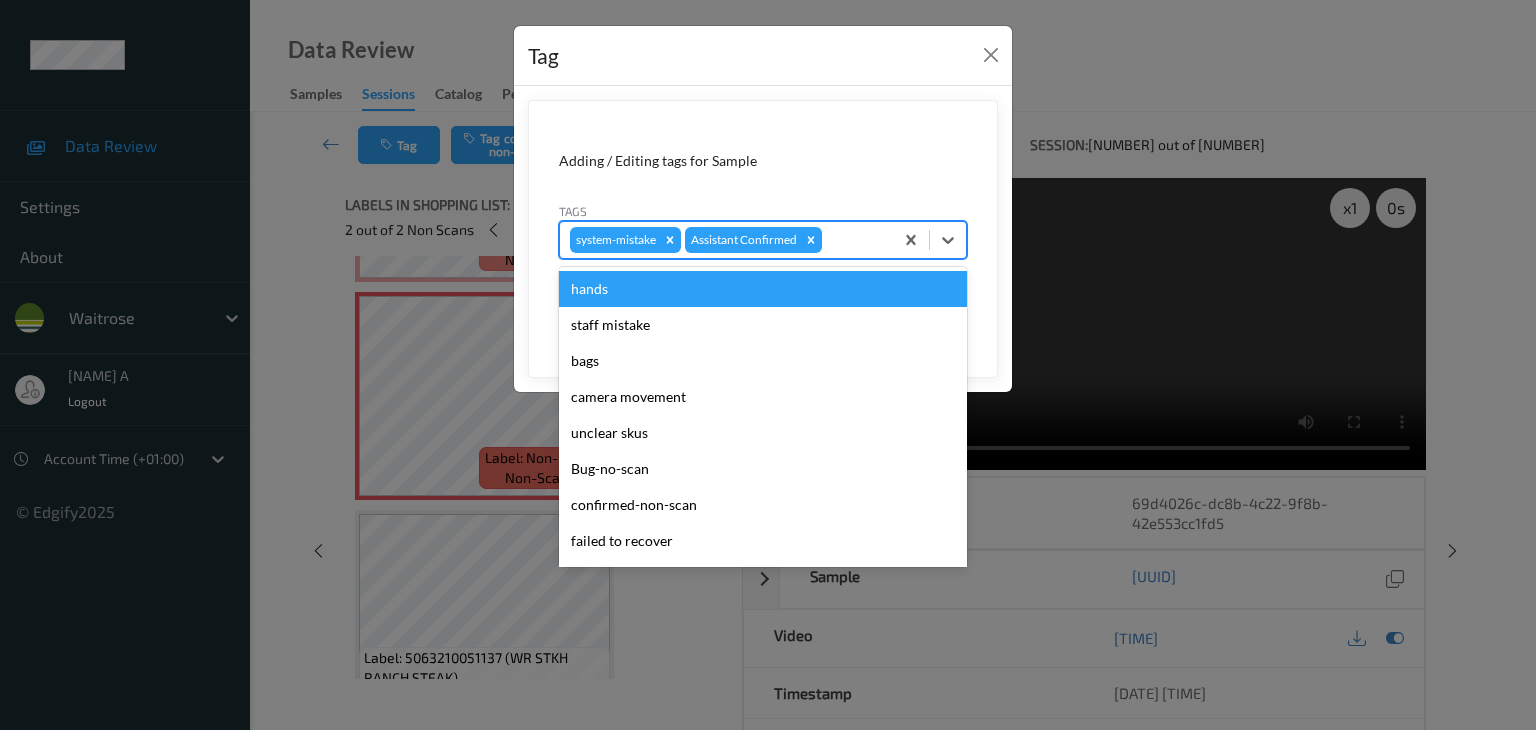 click at bounding box center [854, 240] 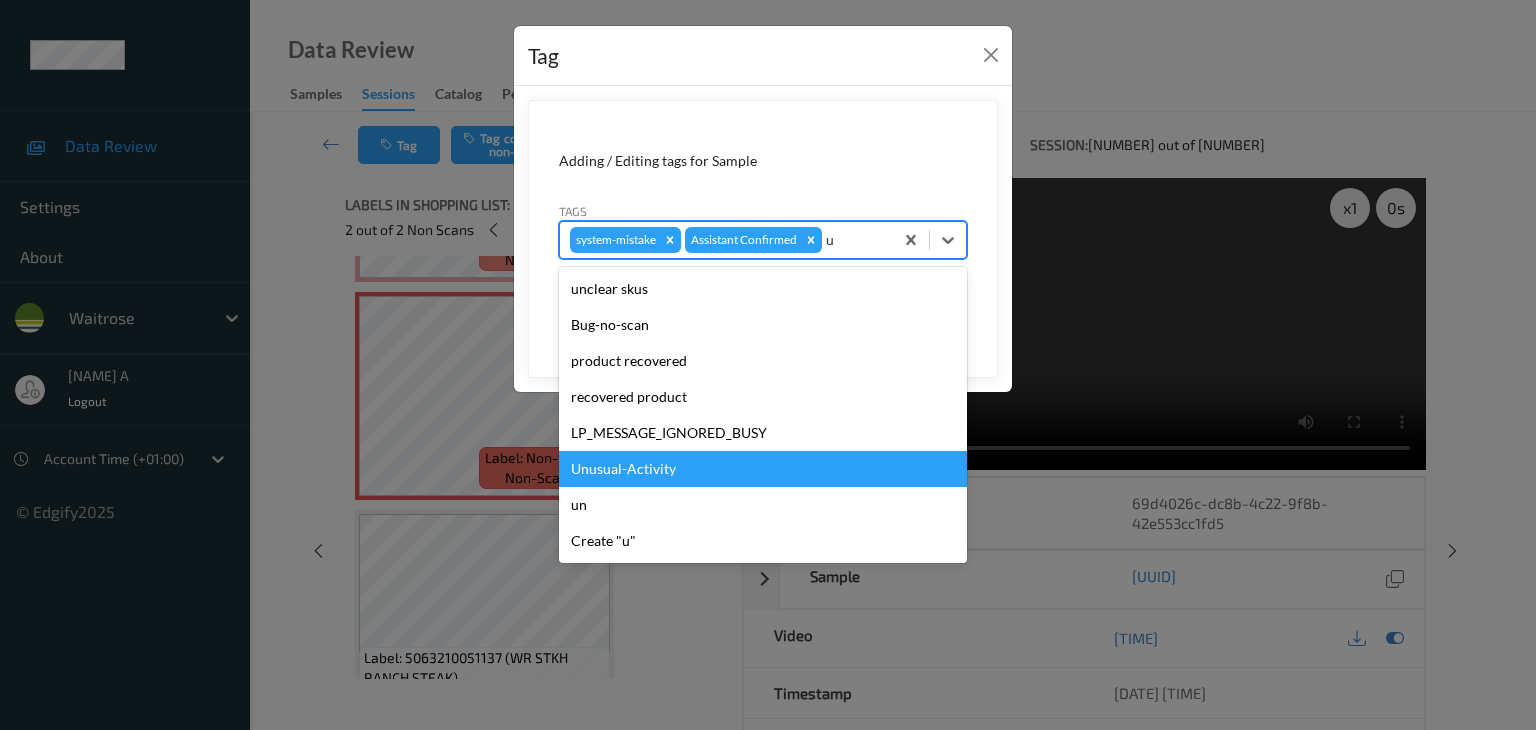click on "Unusual-Activity" at bounding box center [763, 469] 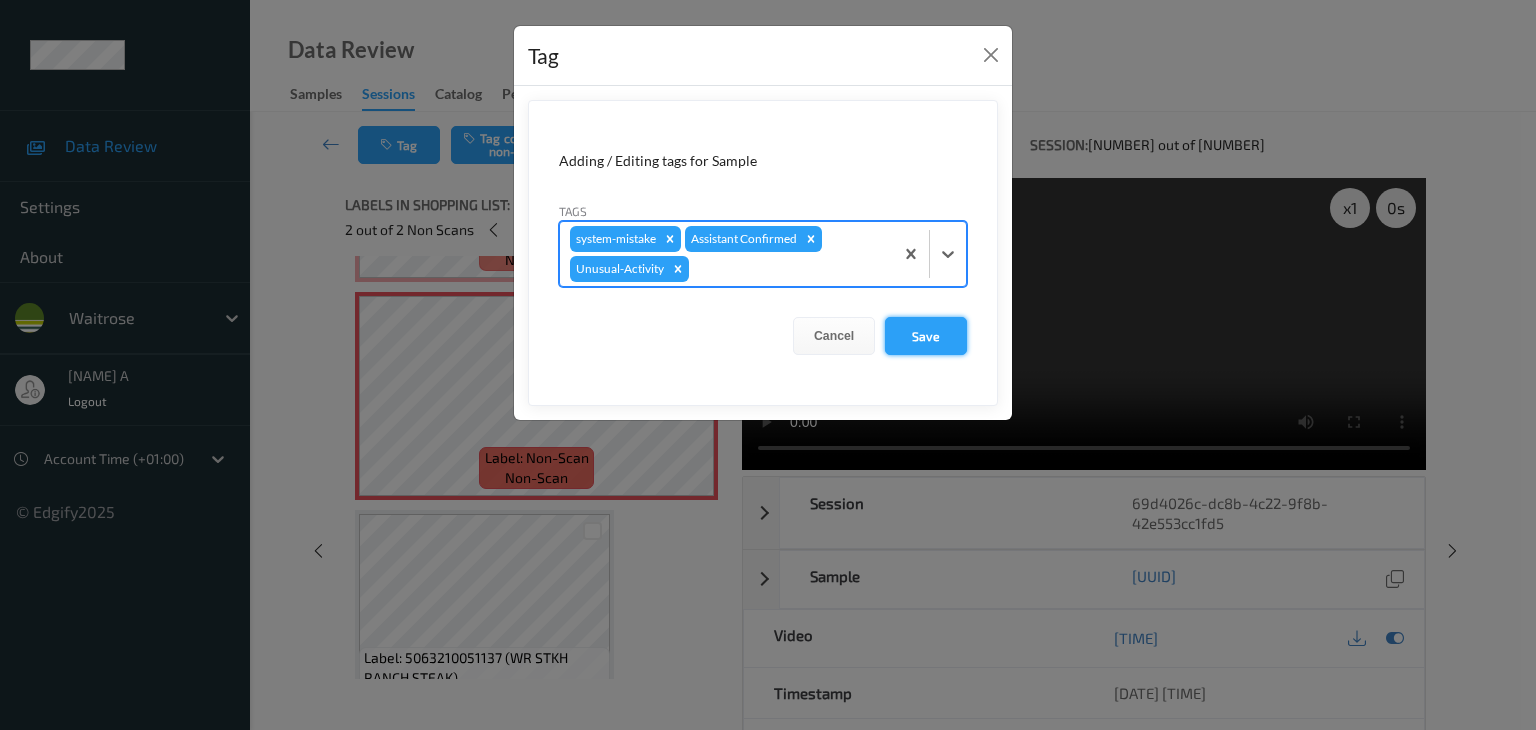 click on "Save" at bounding box center [926, 336] 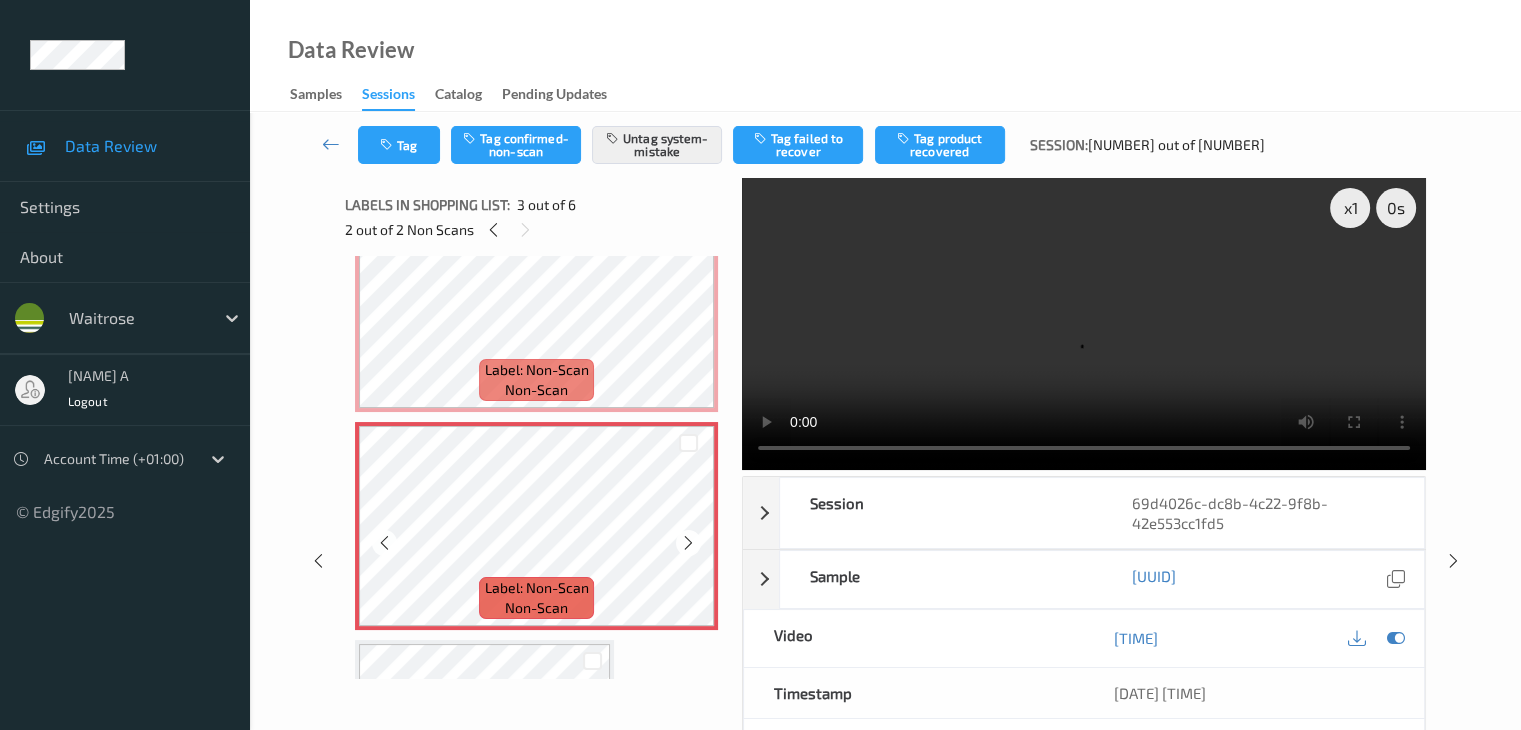 scroll, scrollTop: 110, scrollLeft: 0, axis: vertical 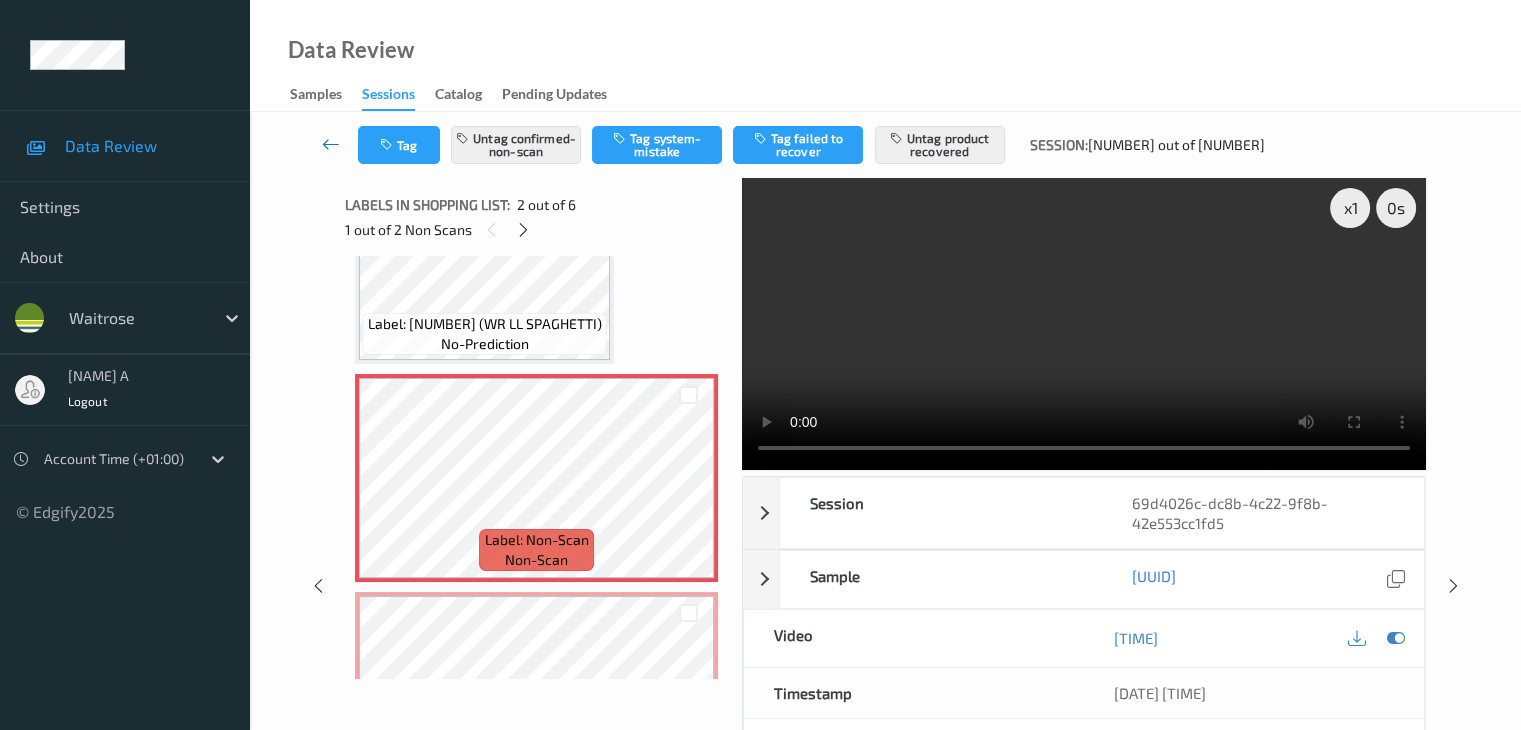 click at bounding box center (331, 144) 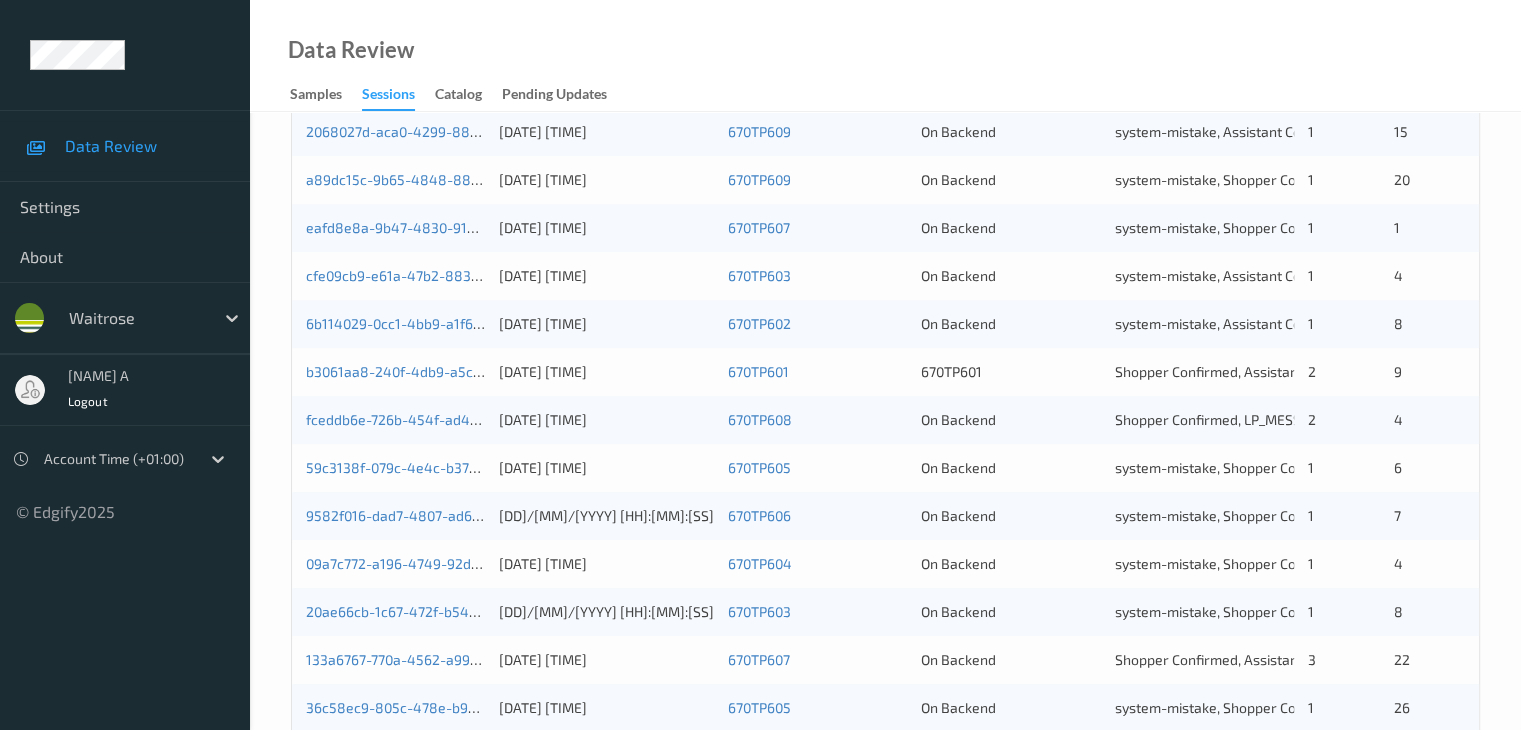 scroll, scrollTop: 932, scrollLeft: 0, axis: vertical 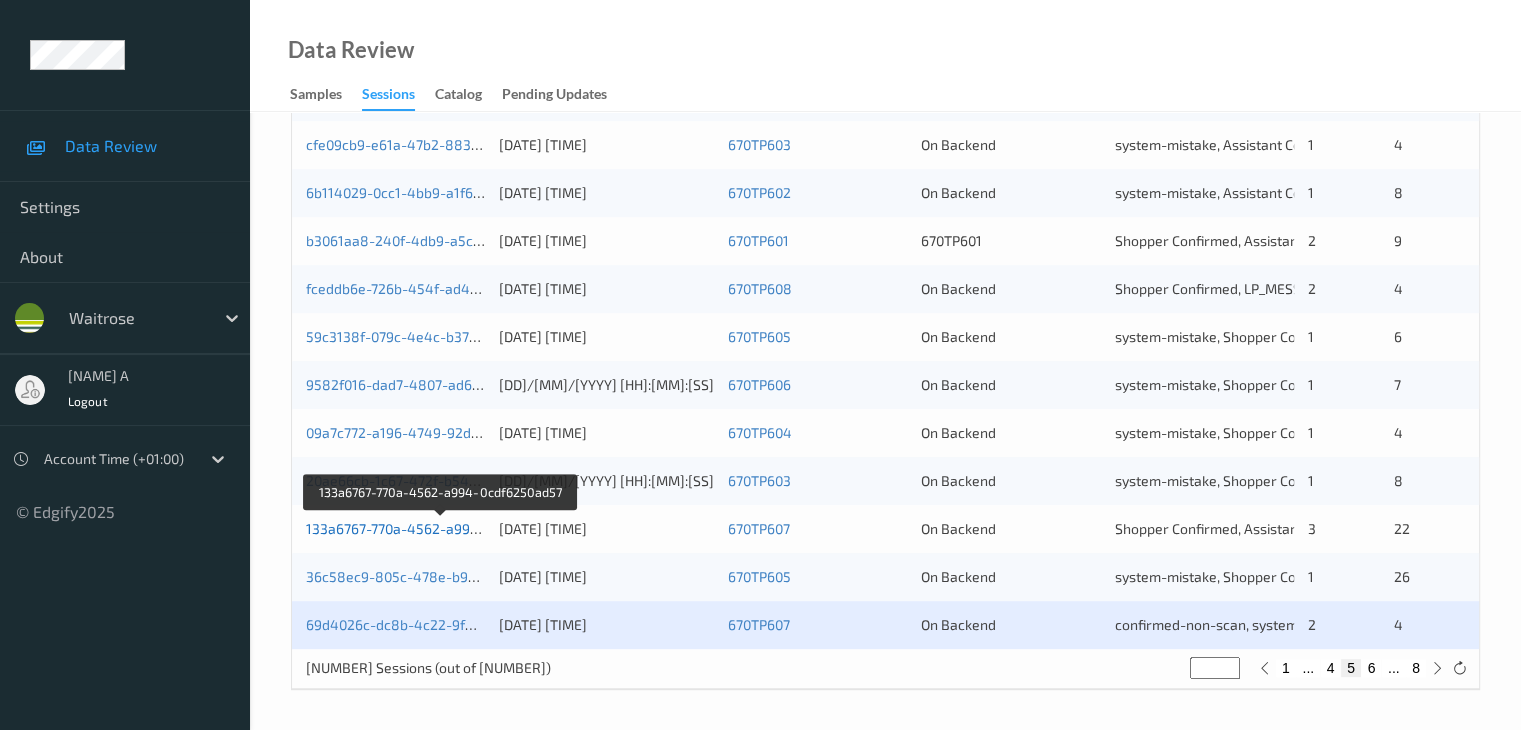 click on "133a6767-770a-4562-a994-0cdf6250ad57" at bounding box center (441, 528) 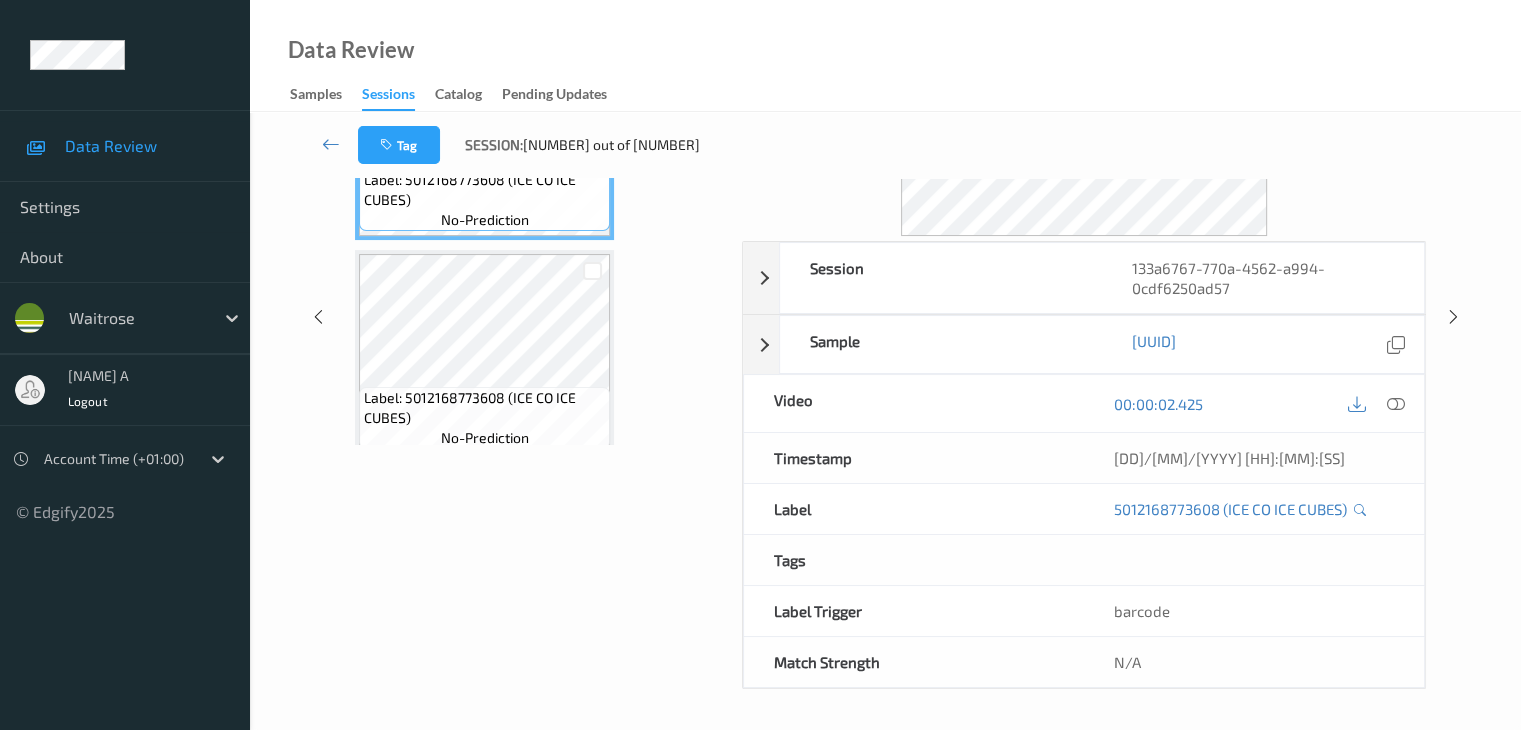 scroll, scrollTop: 0, scrollLeft: 0, axis: both 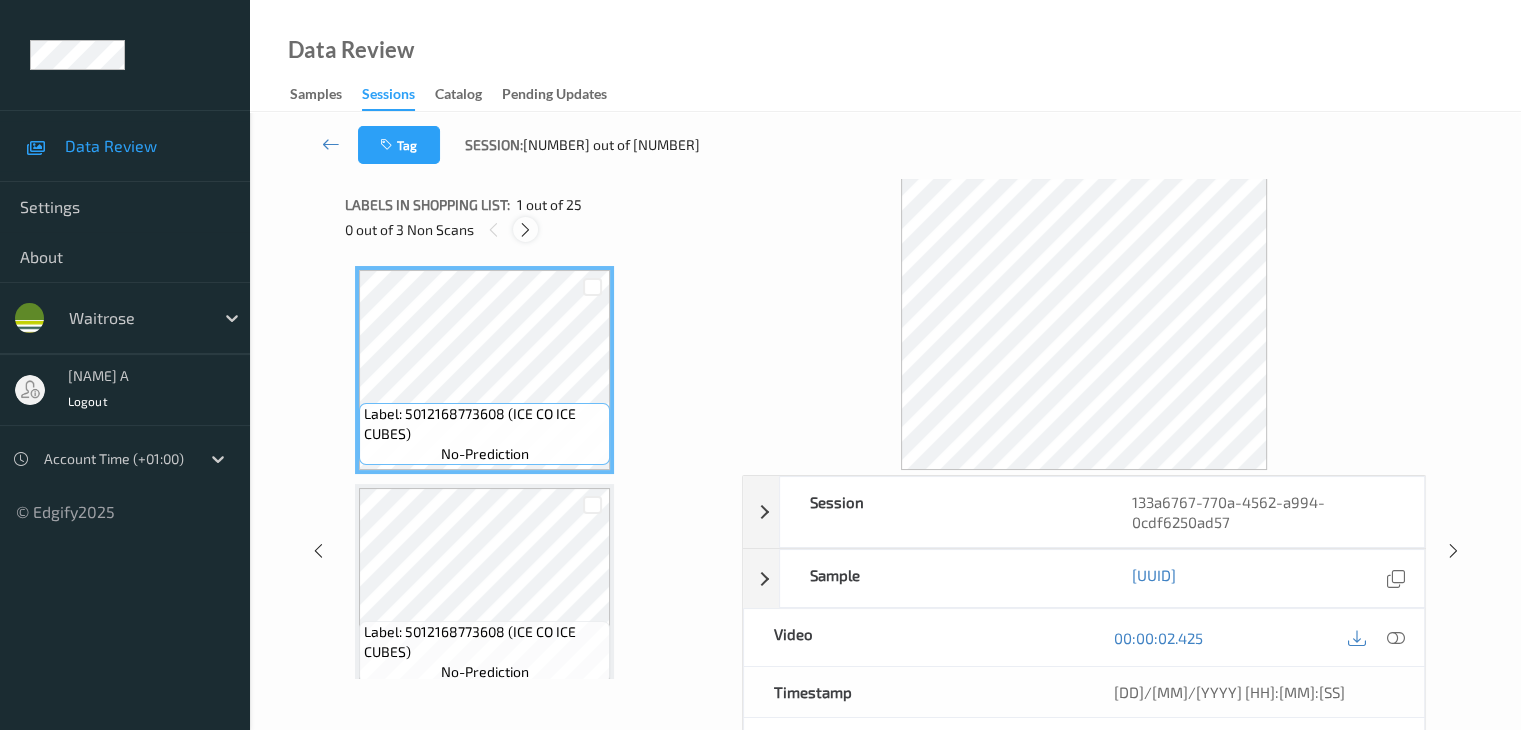 click at bounding box center [525, 230] 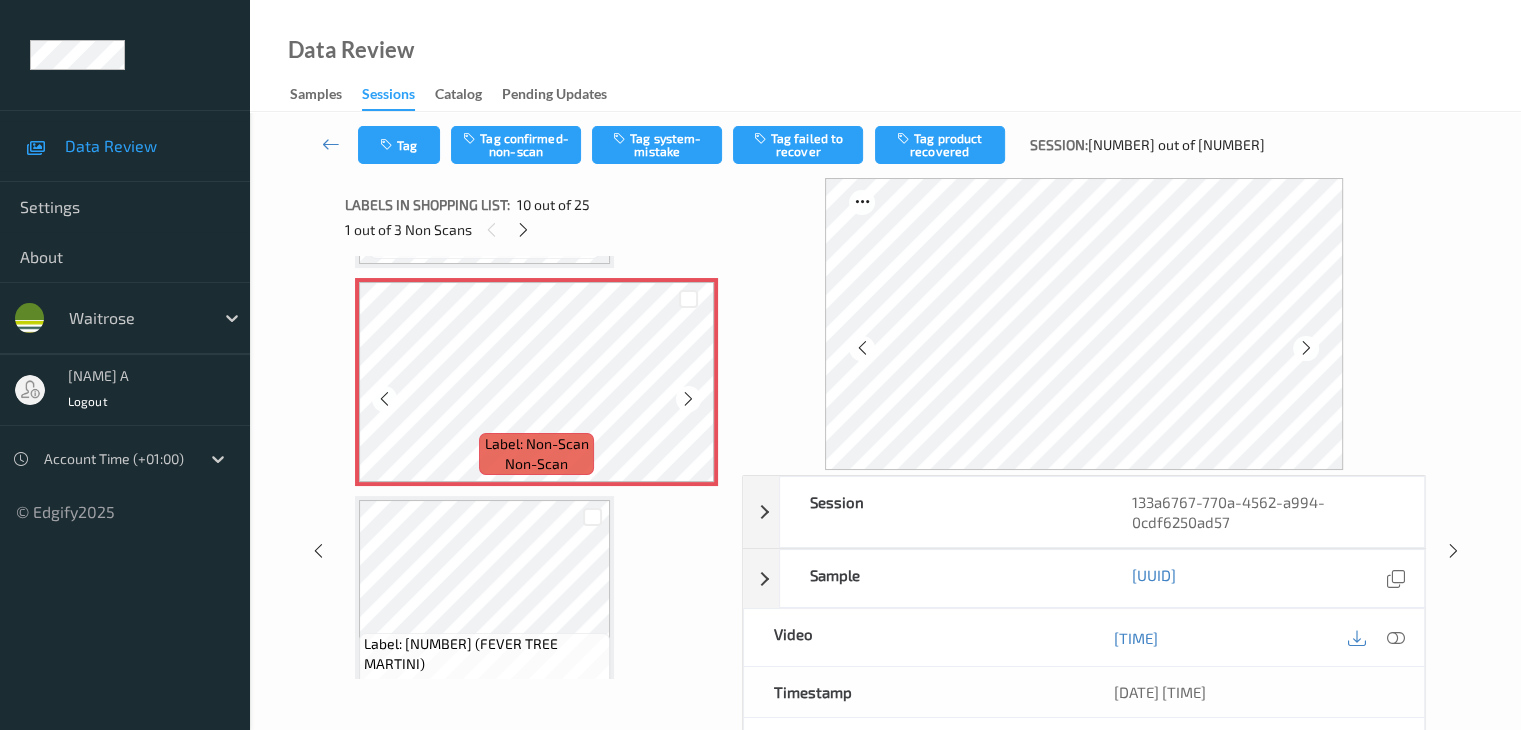 scroll, scrollTop: 1954, scrollLeft: 0, axis: vertical 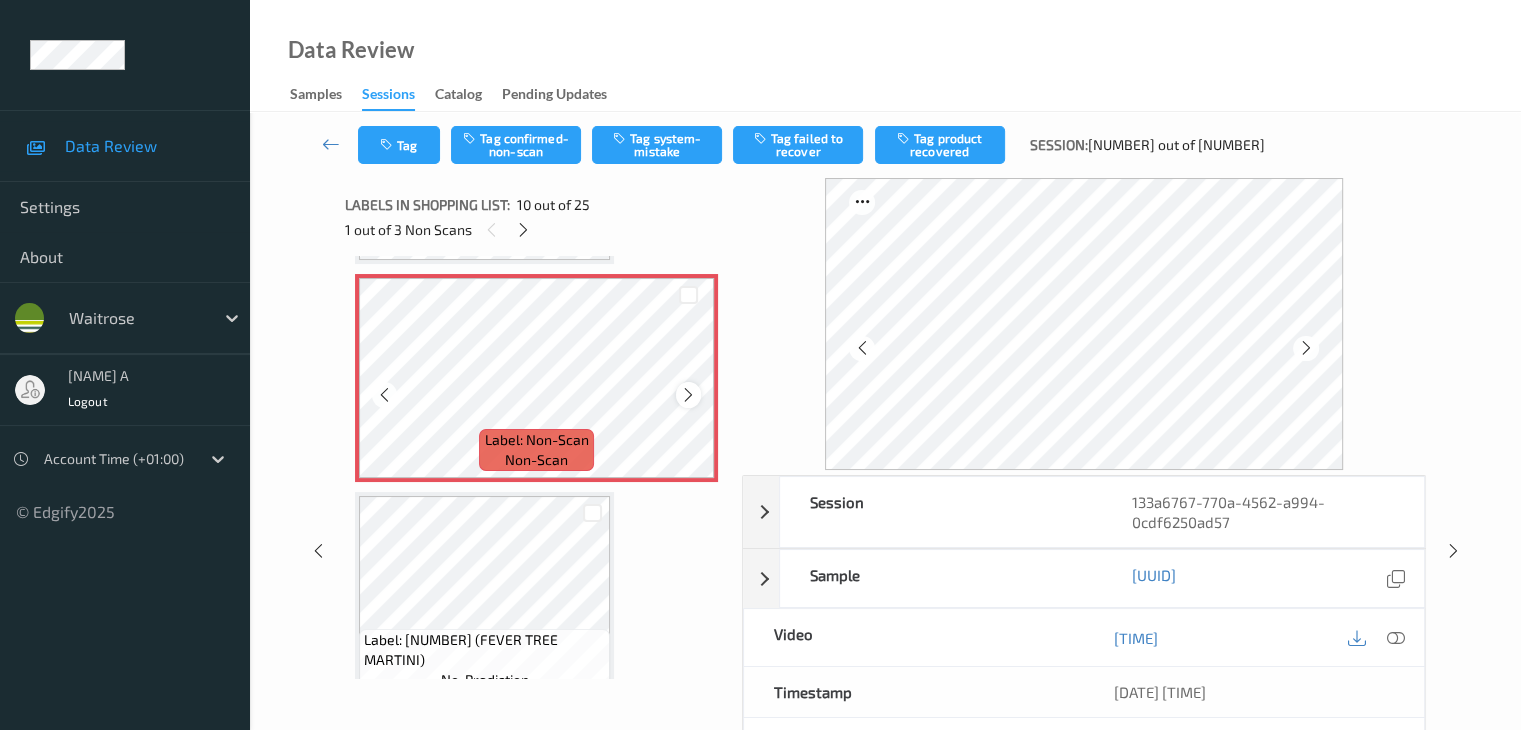 click at bounding box center (688, 394) 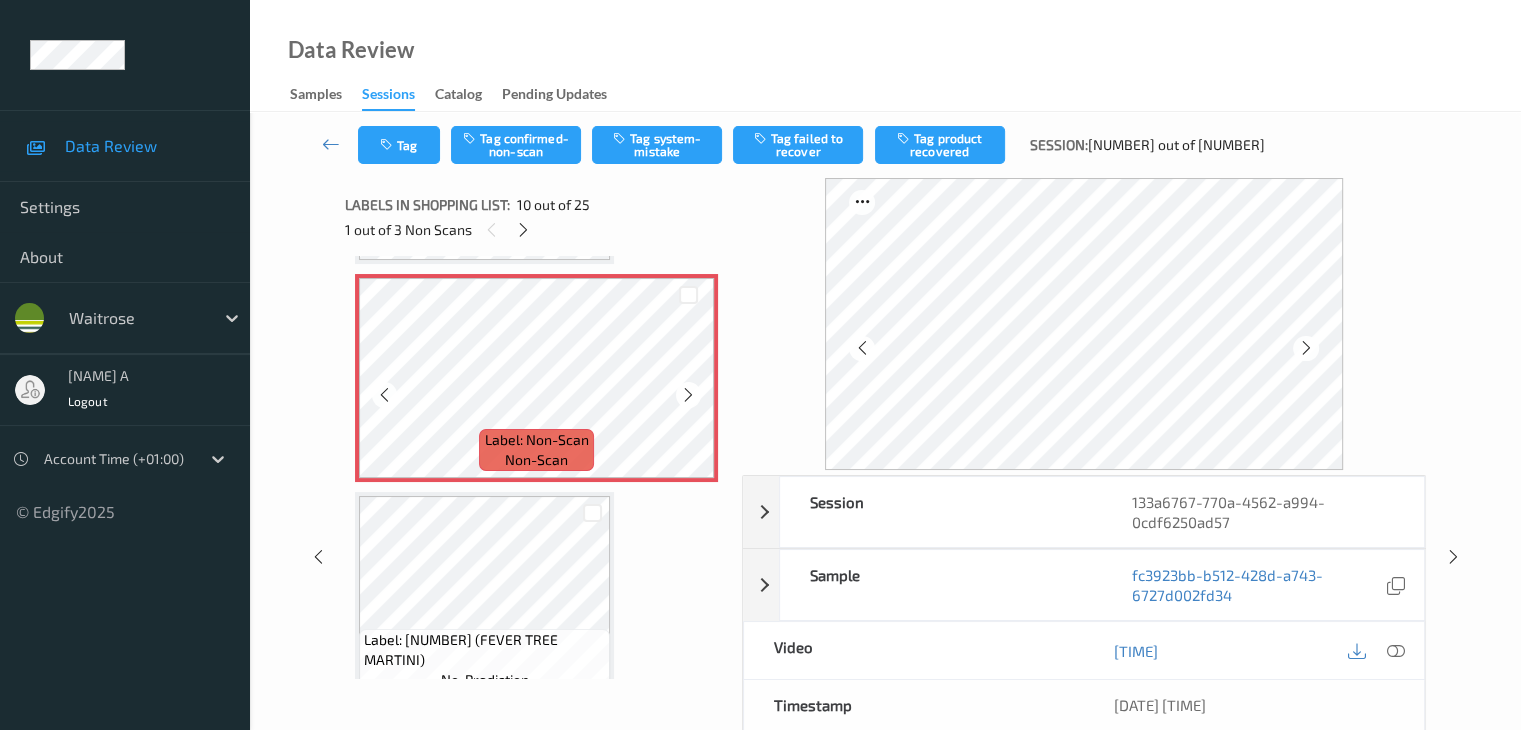 click at bounding box center [688, 394] 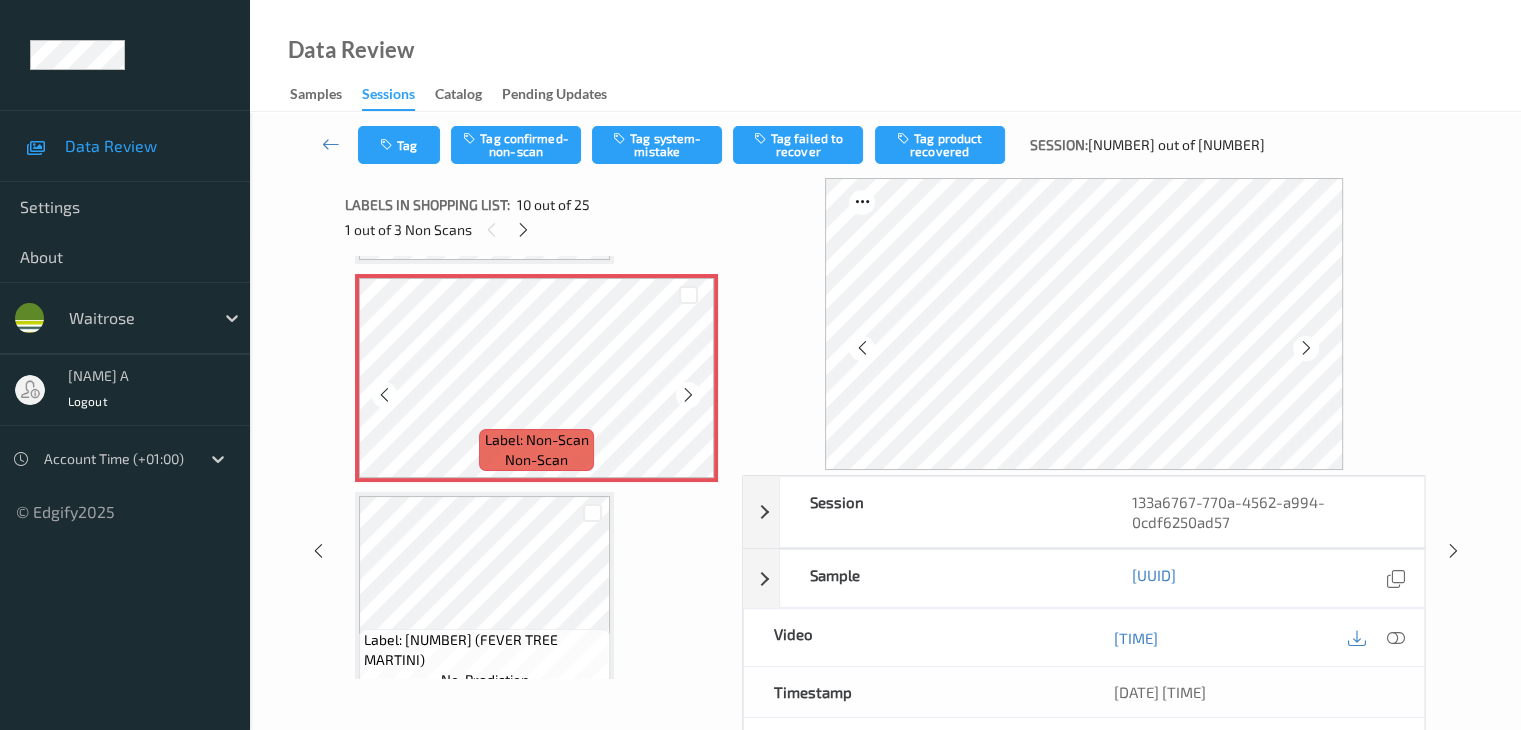 click at bounding box center (688, 394) 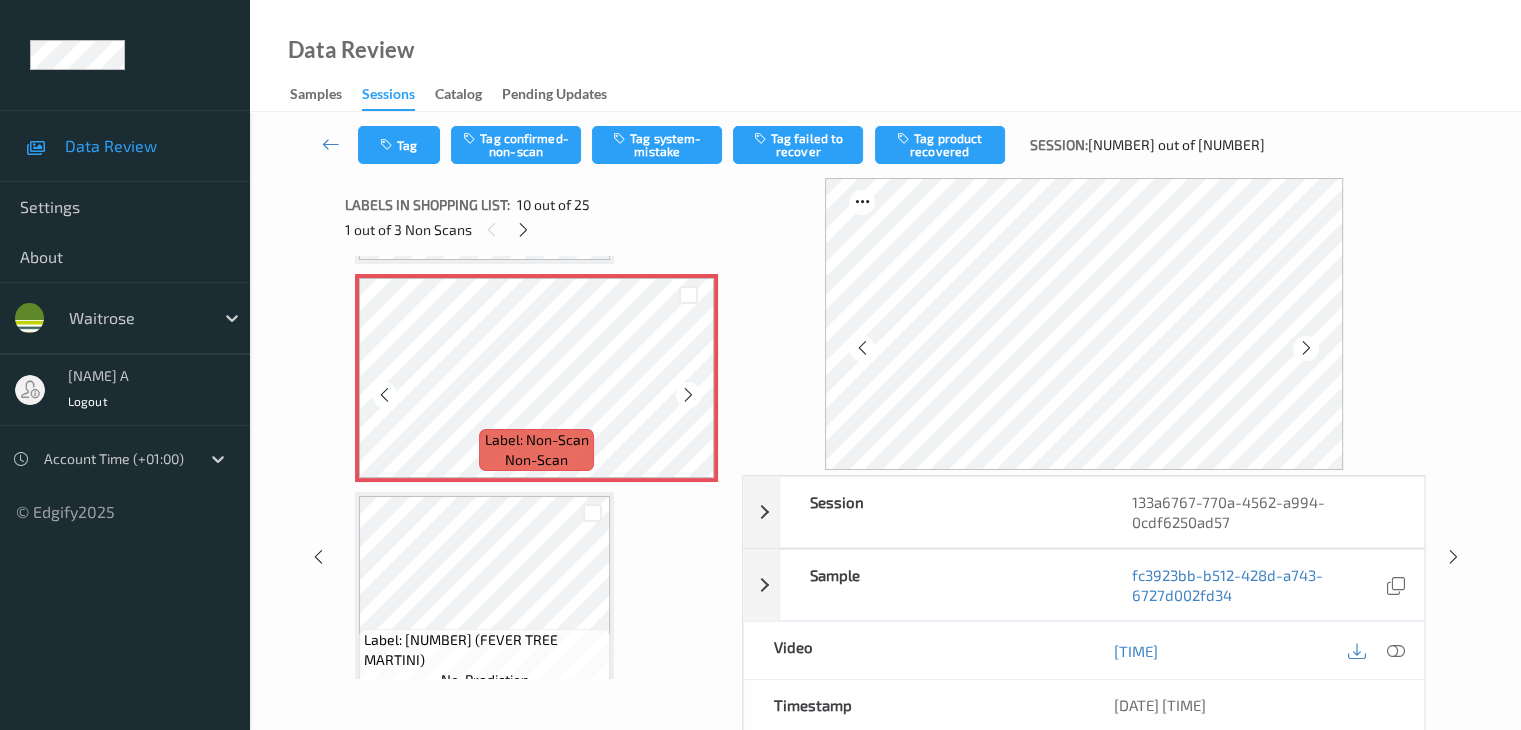 click at bounding box center (688, 394) 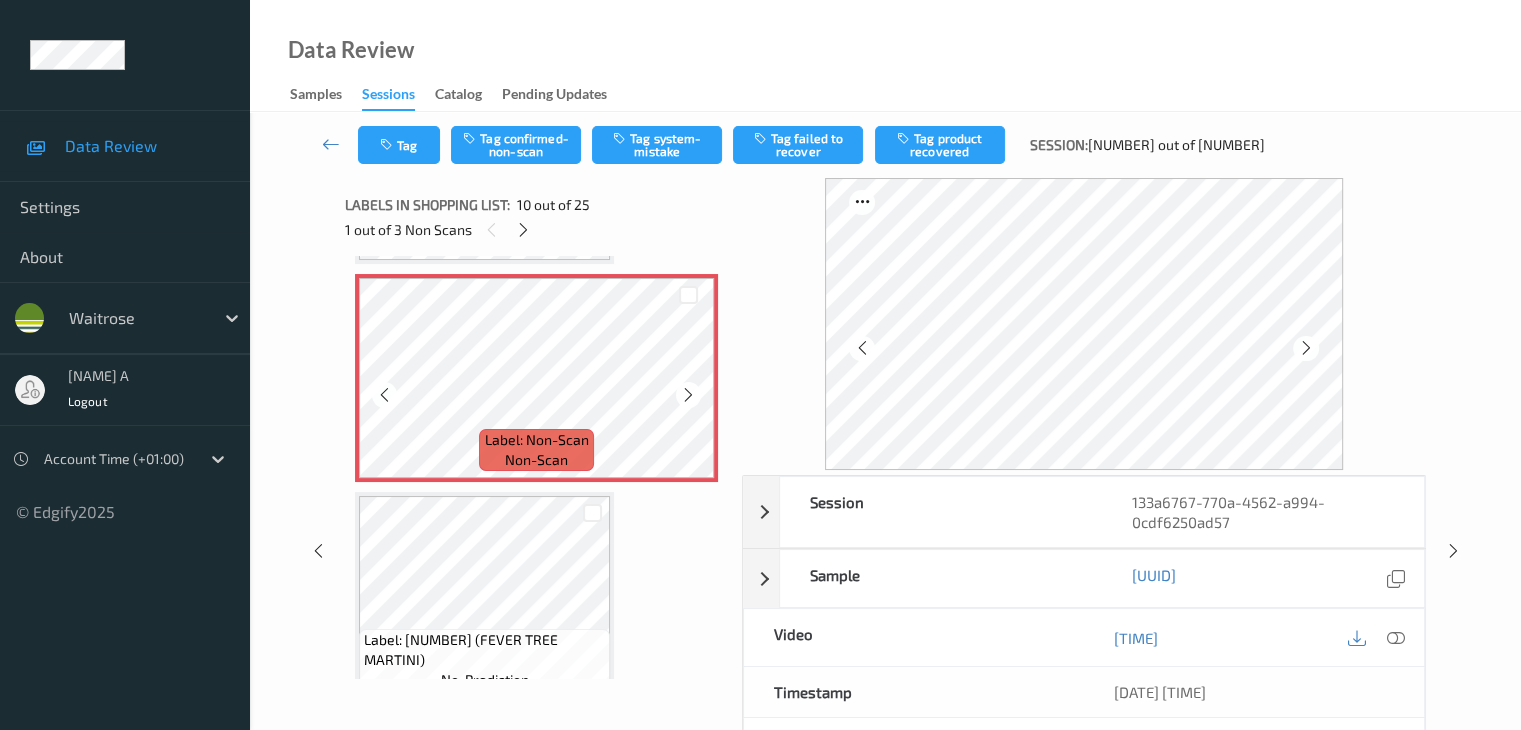 click at bounding box center (688, 394) 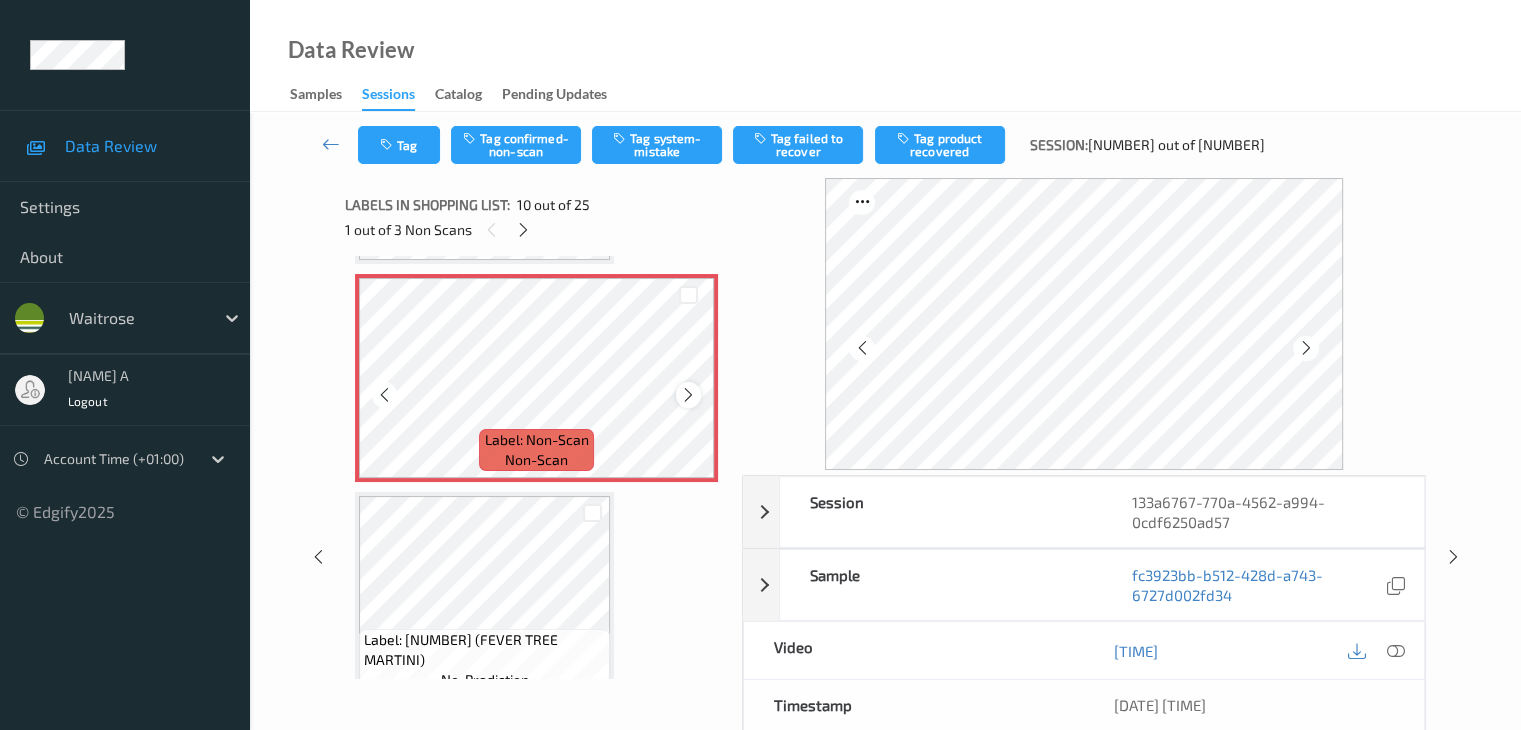 scroll, scrollTop: 1754, scrollLeft: 0, axis: vertical 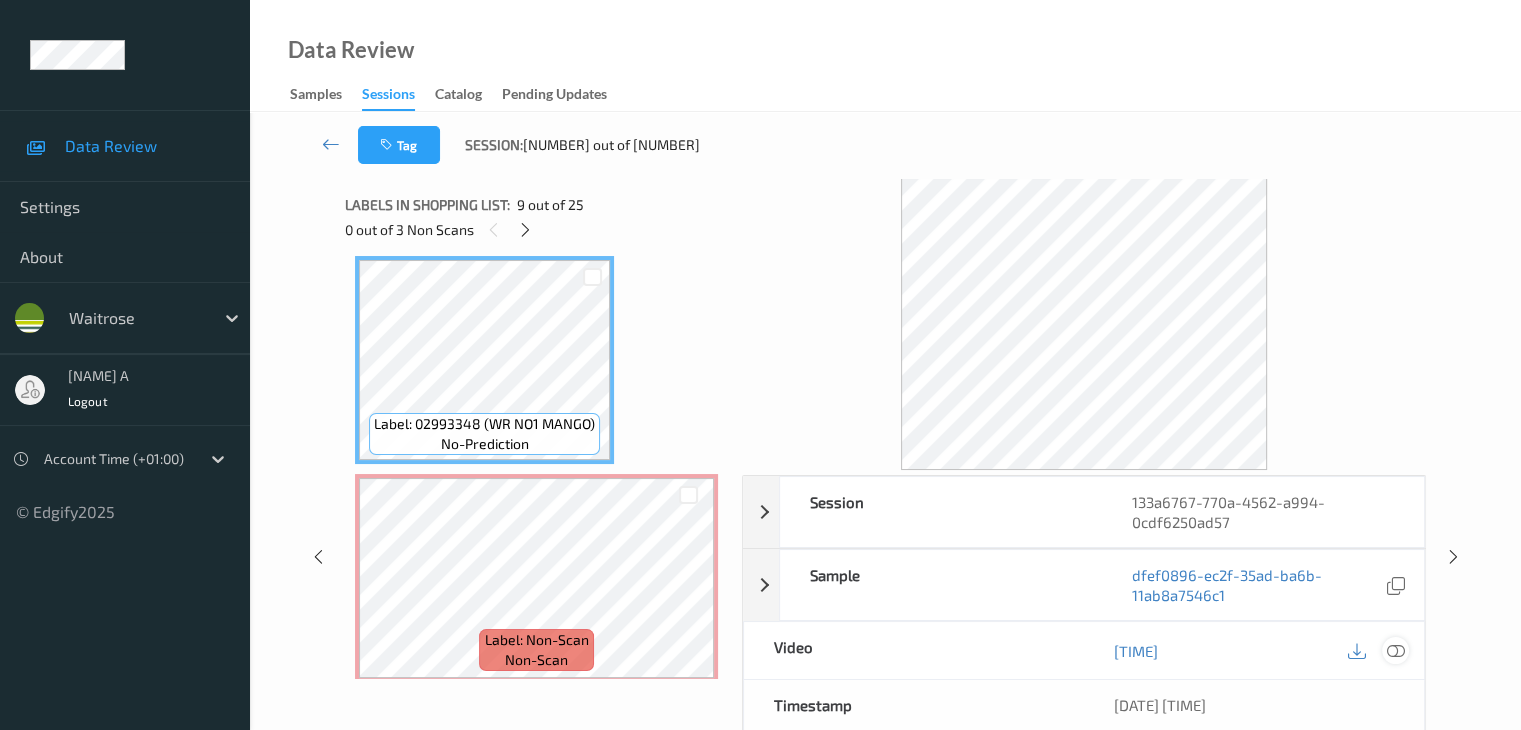 click at bounding box center (1395, 651) 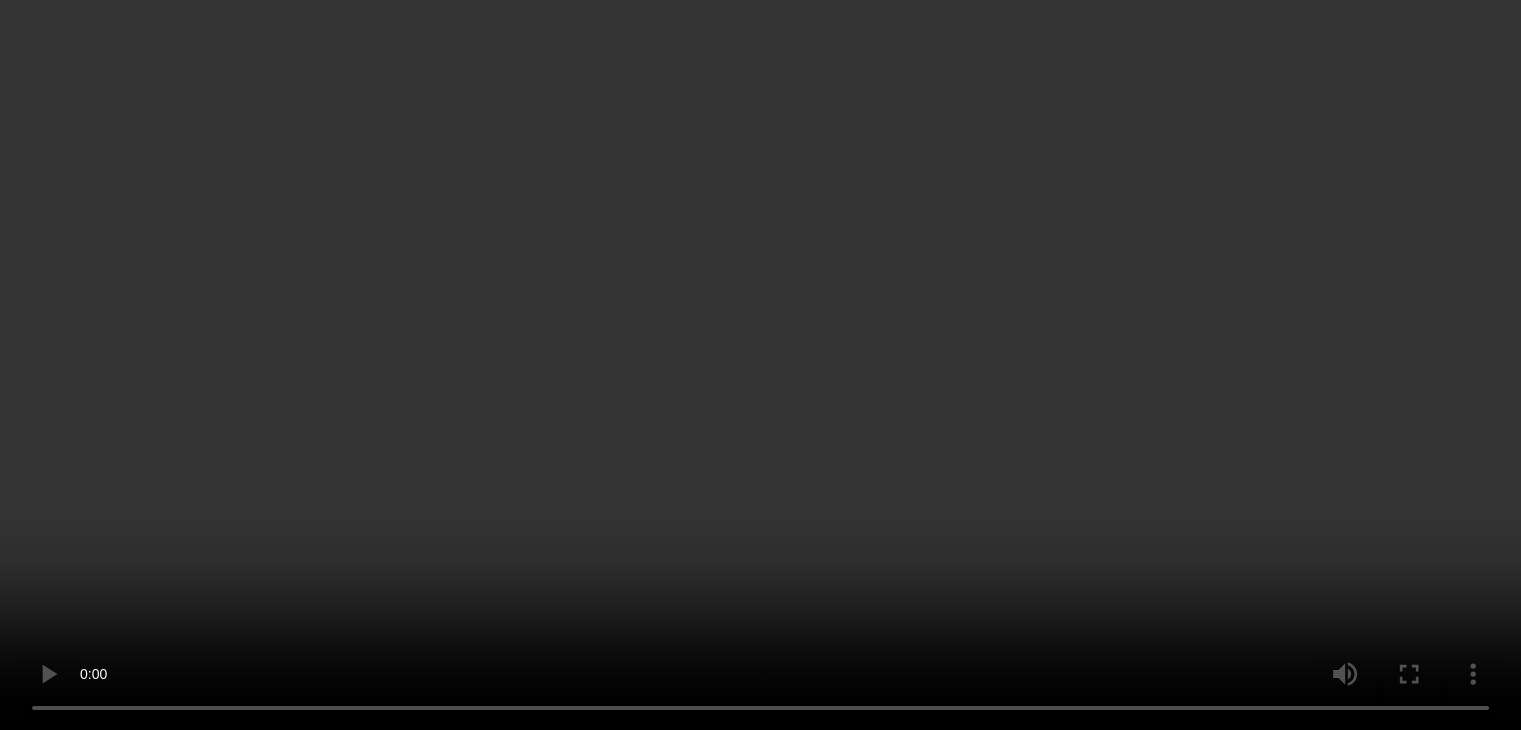 scroll, scrollTop: 1854, scrollLeft: 0, axis: vertical 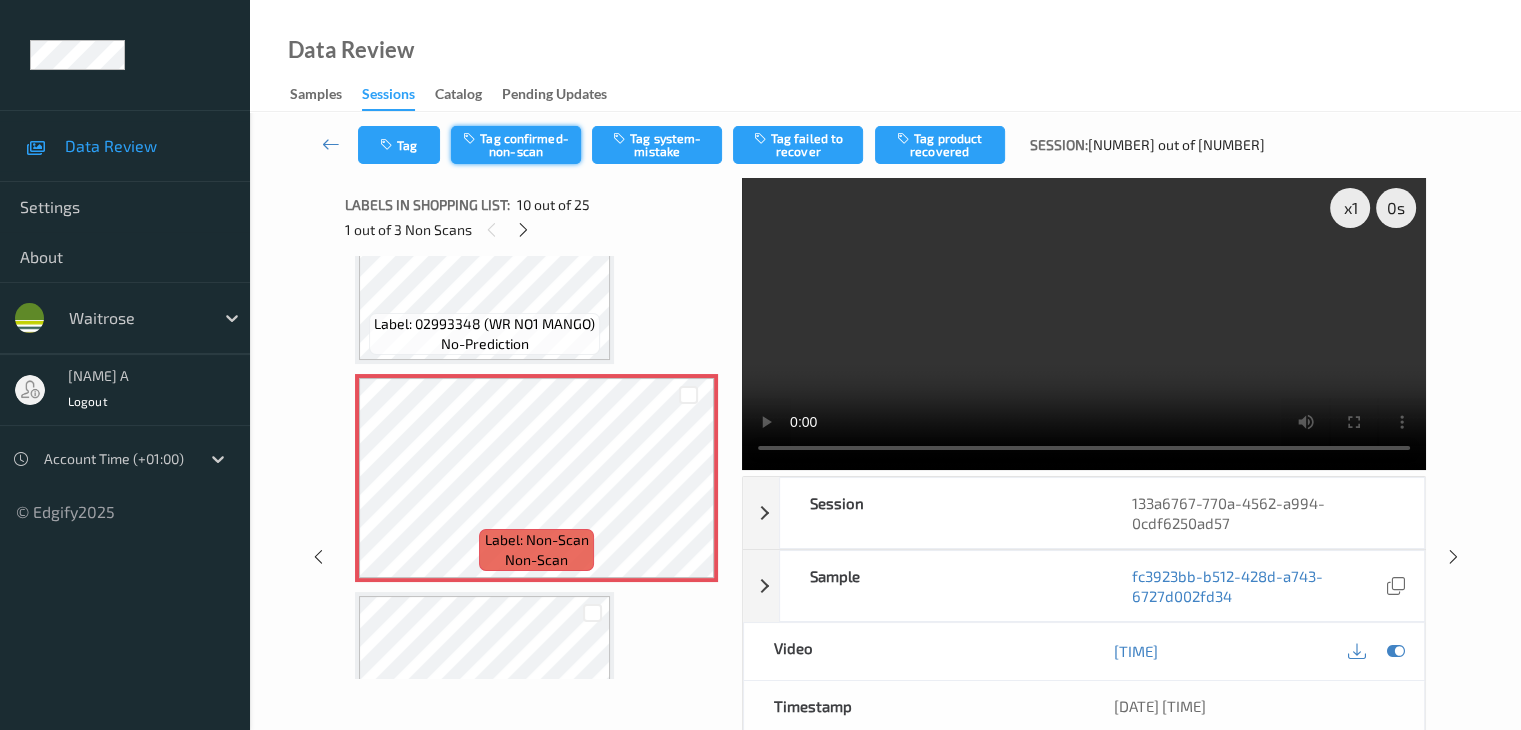 click on "Tag   confirmed-non-scan" at bounding box center [516, 145] 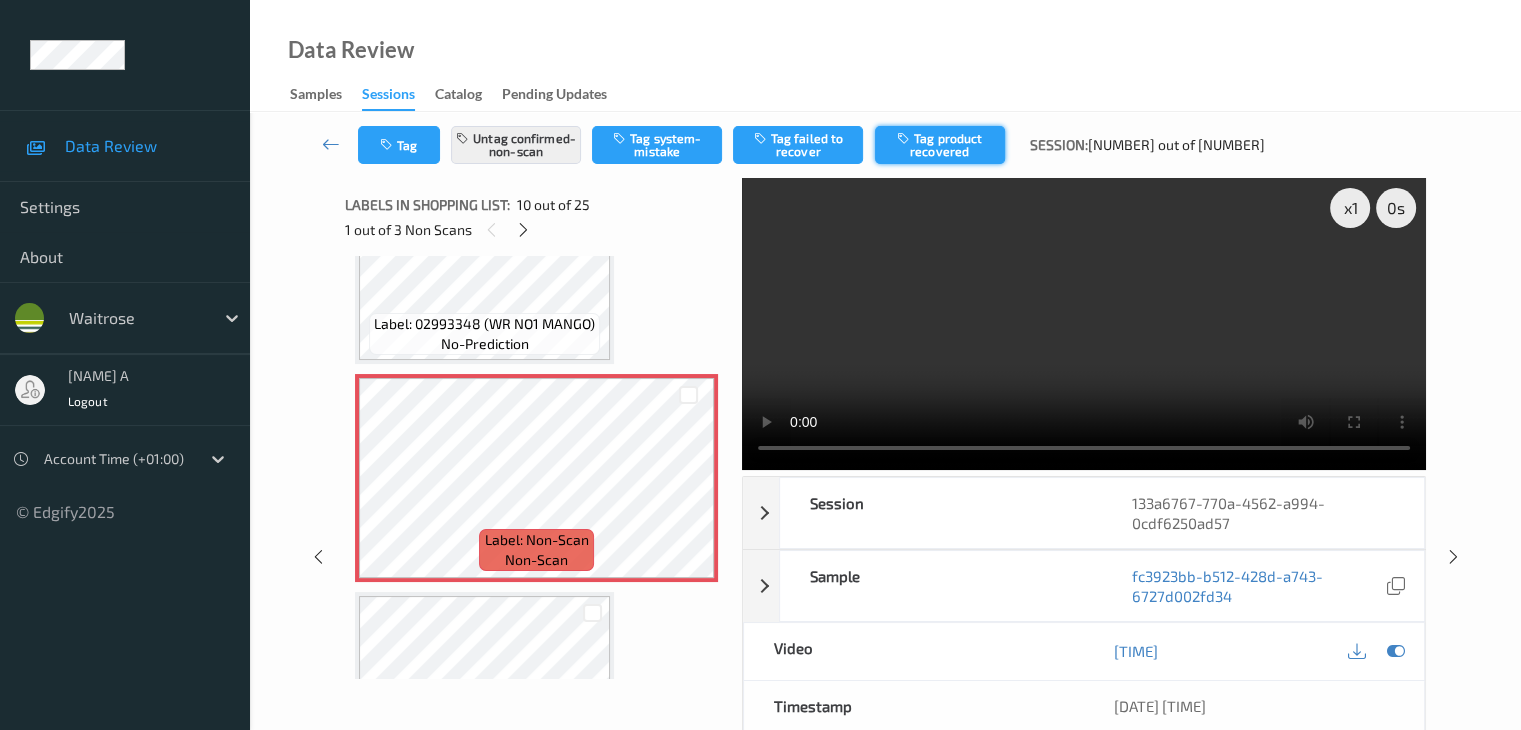 click on "Tag   product recovered" at bounding box center [940, 145] 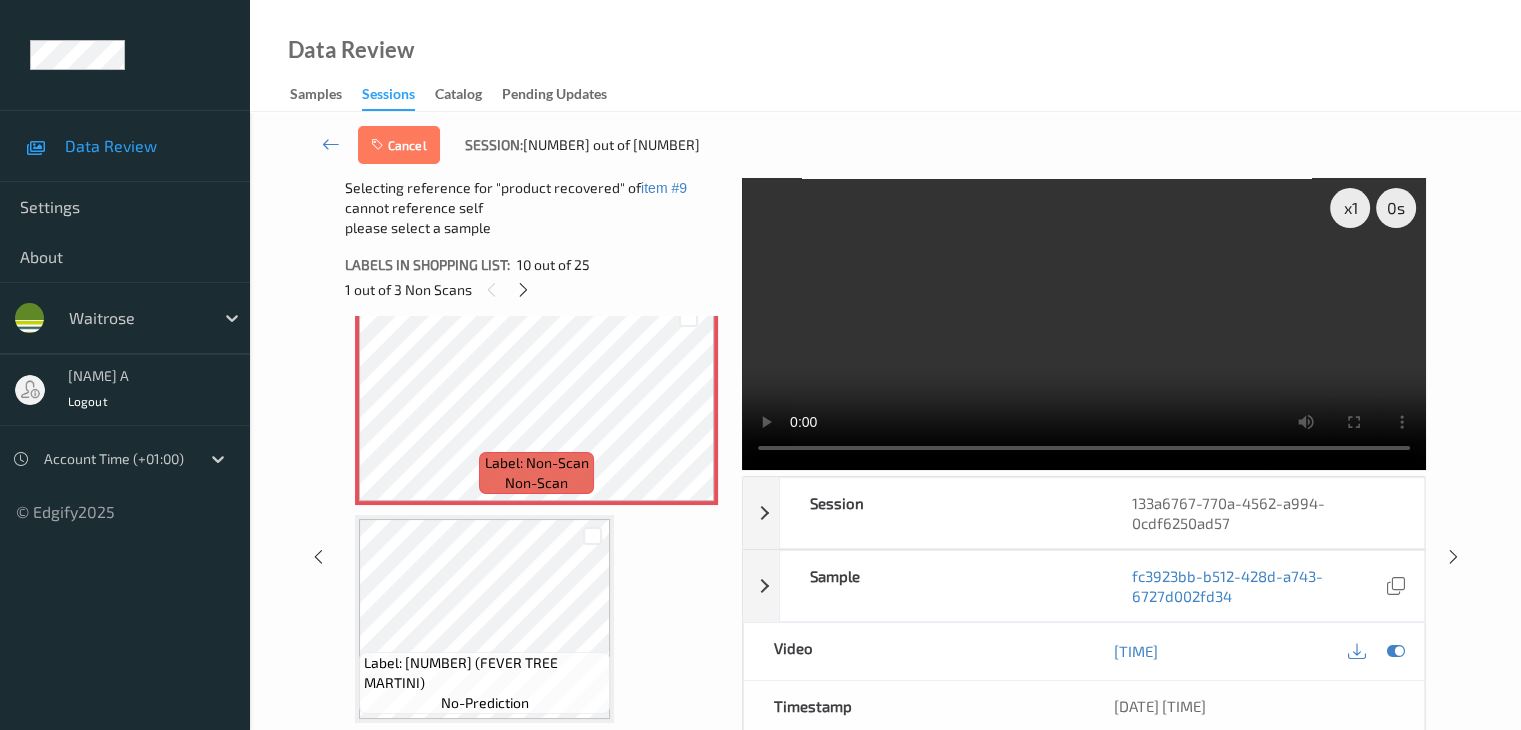 scroll, scrollTop: 2154, scrollLeft: 0, axis: vertical 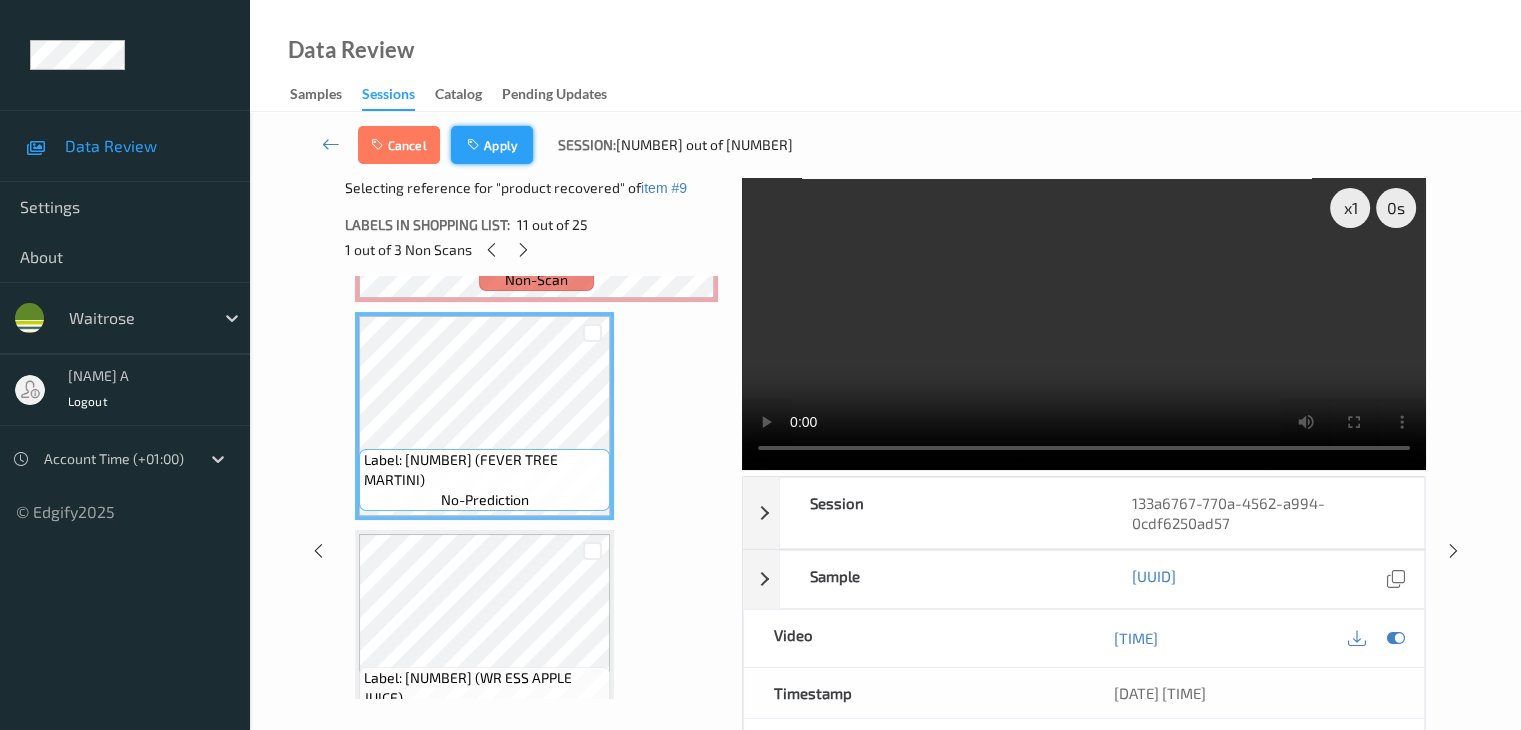 click at bounding box center (475, 145) 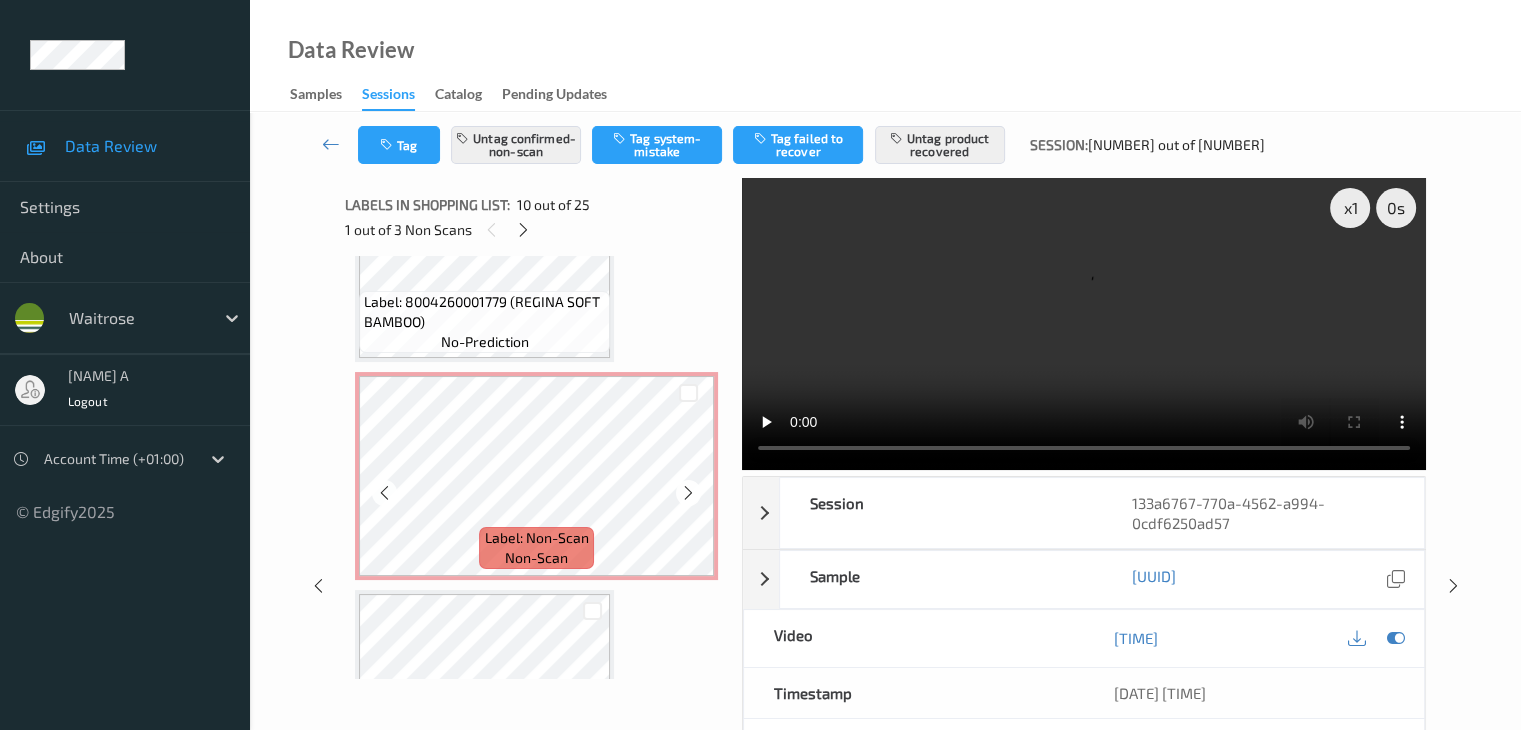 scroll, scrollTop: 4054, scrollLeft: 0, axis: vertical 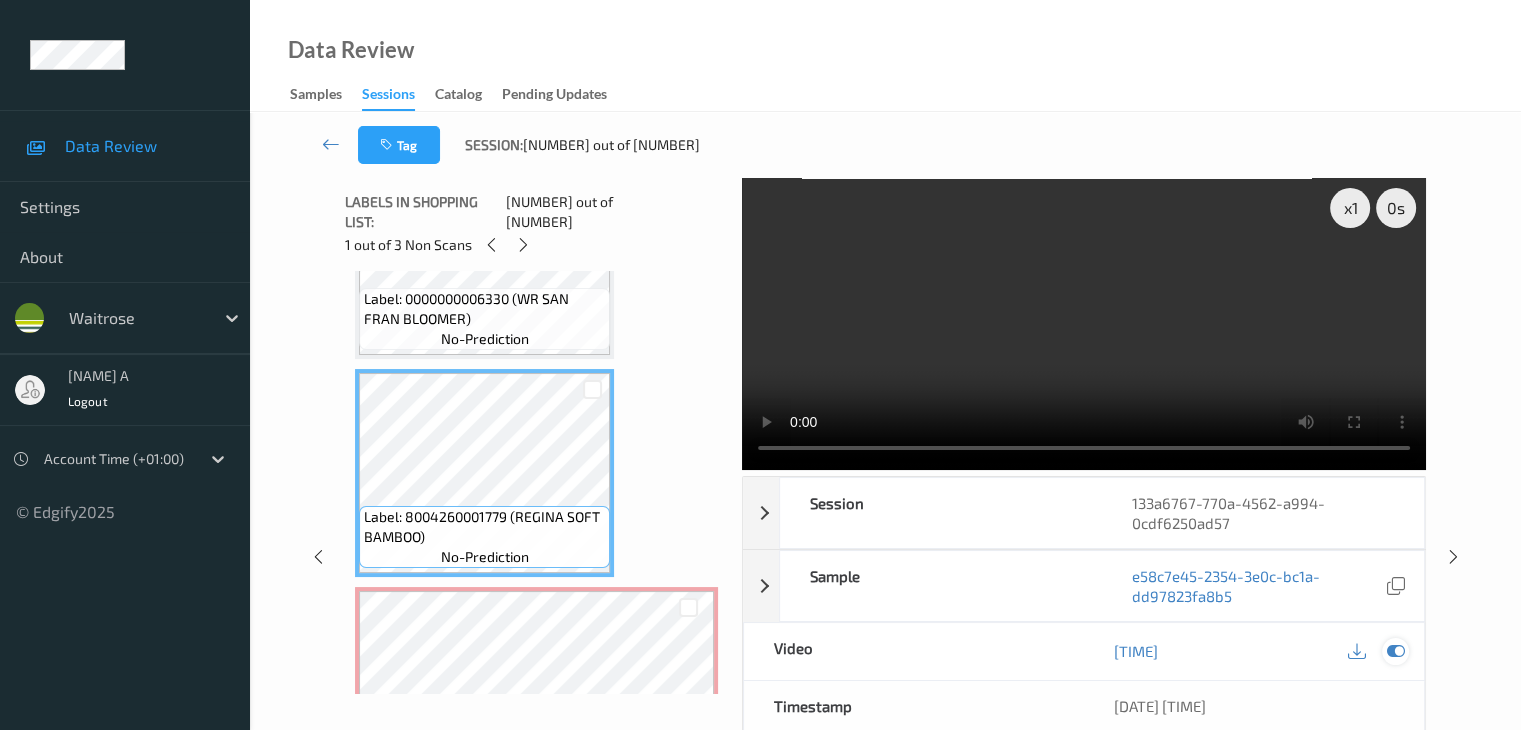 click at bounding box center (1395, 651) 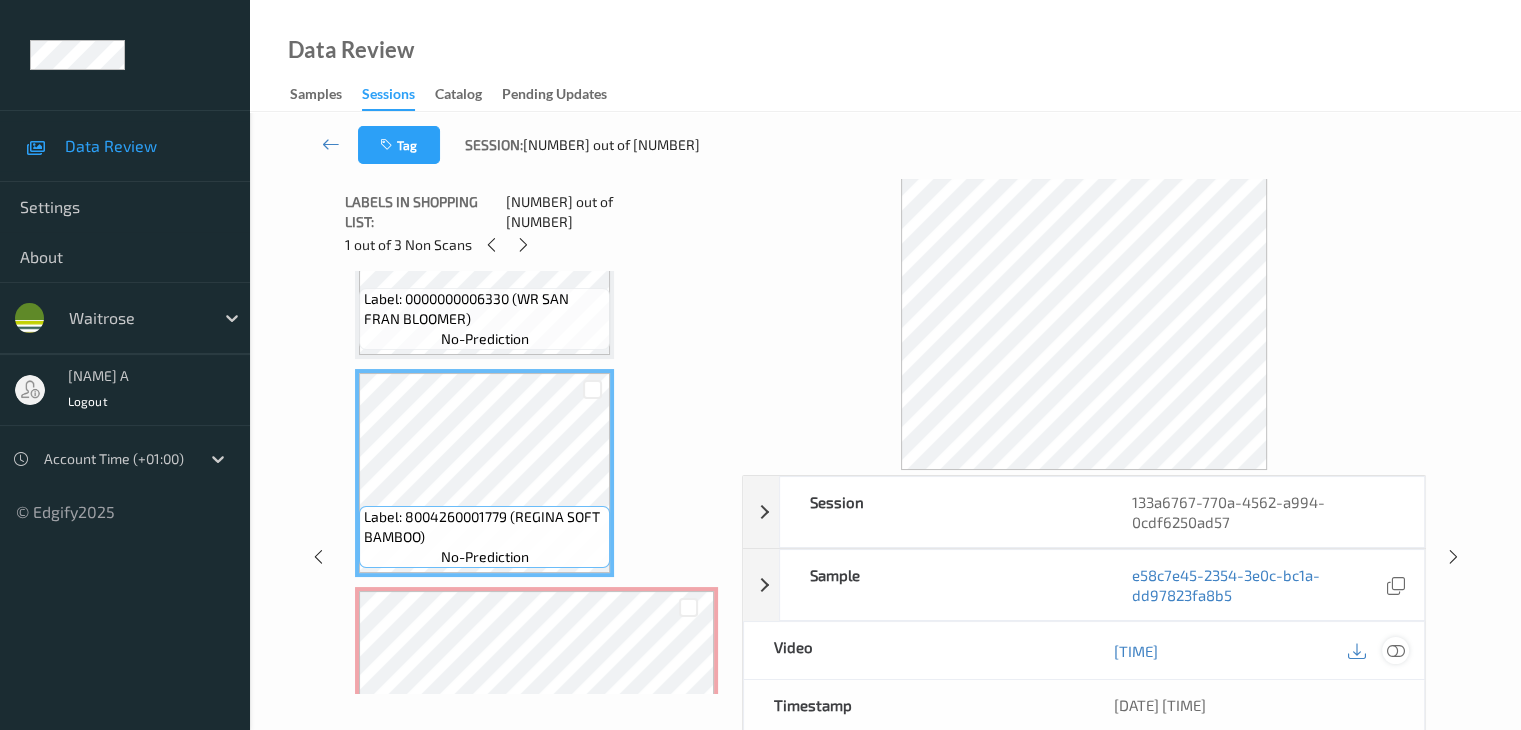 click at bounding box center (1395, 651) 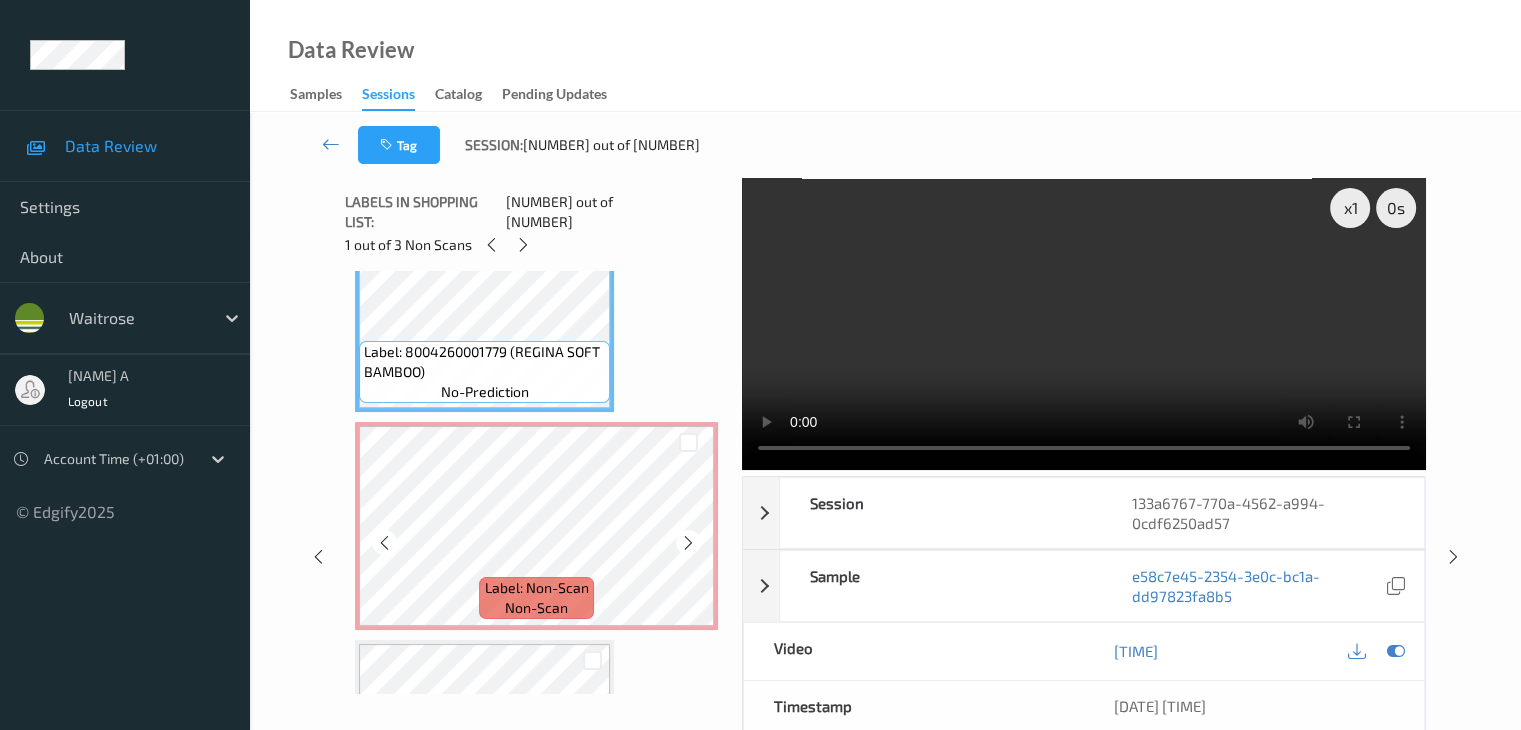 scroll, scrollTop: 4254, scrollLeft: 0, axis: vertical 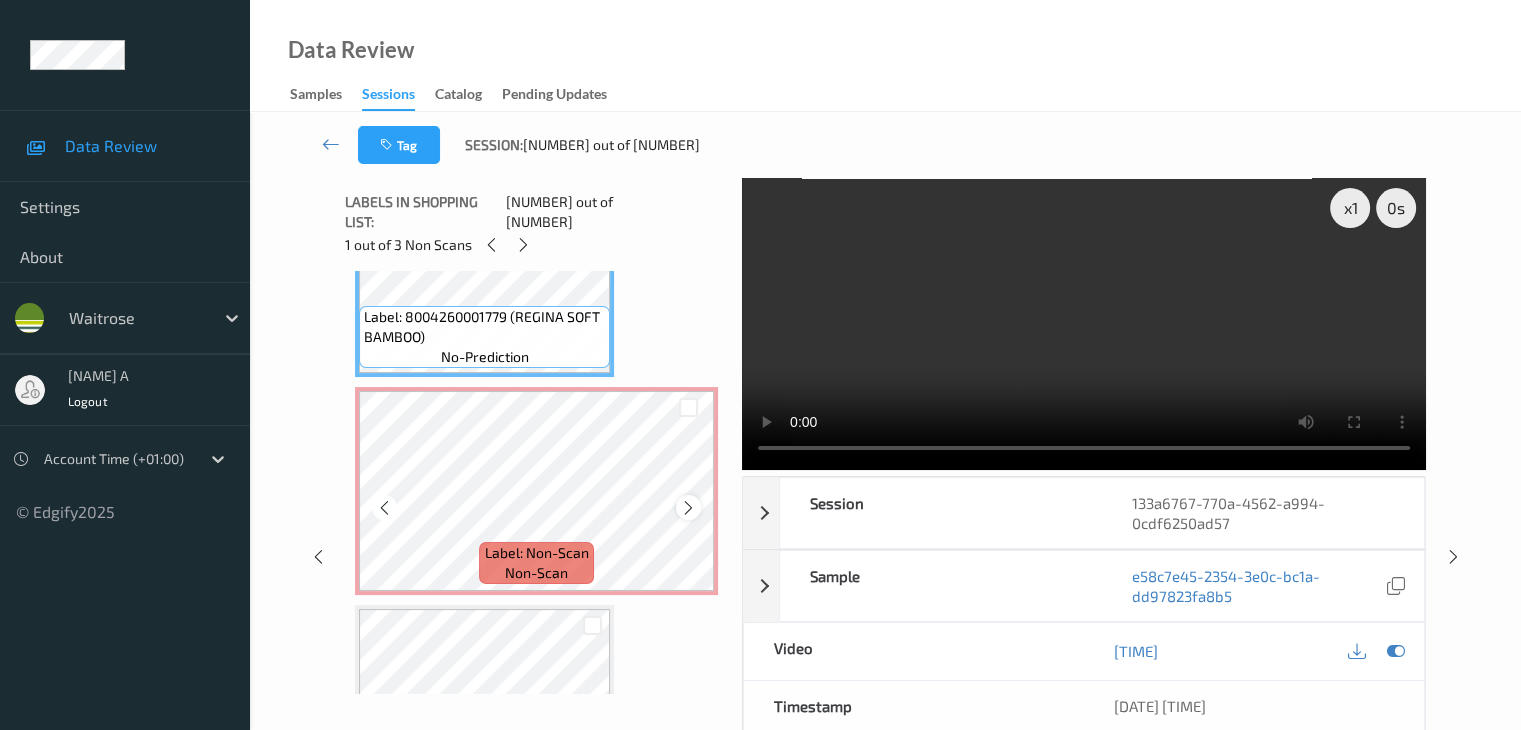 click at bounding box center [688, 508] 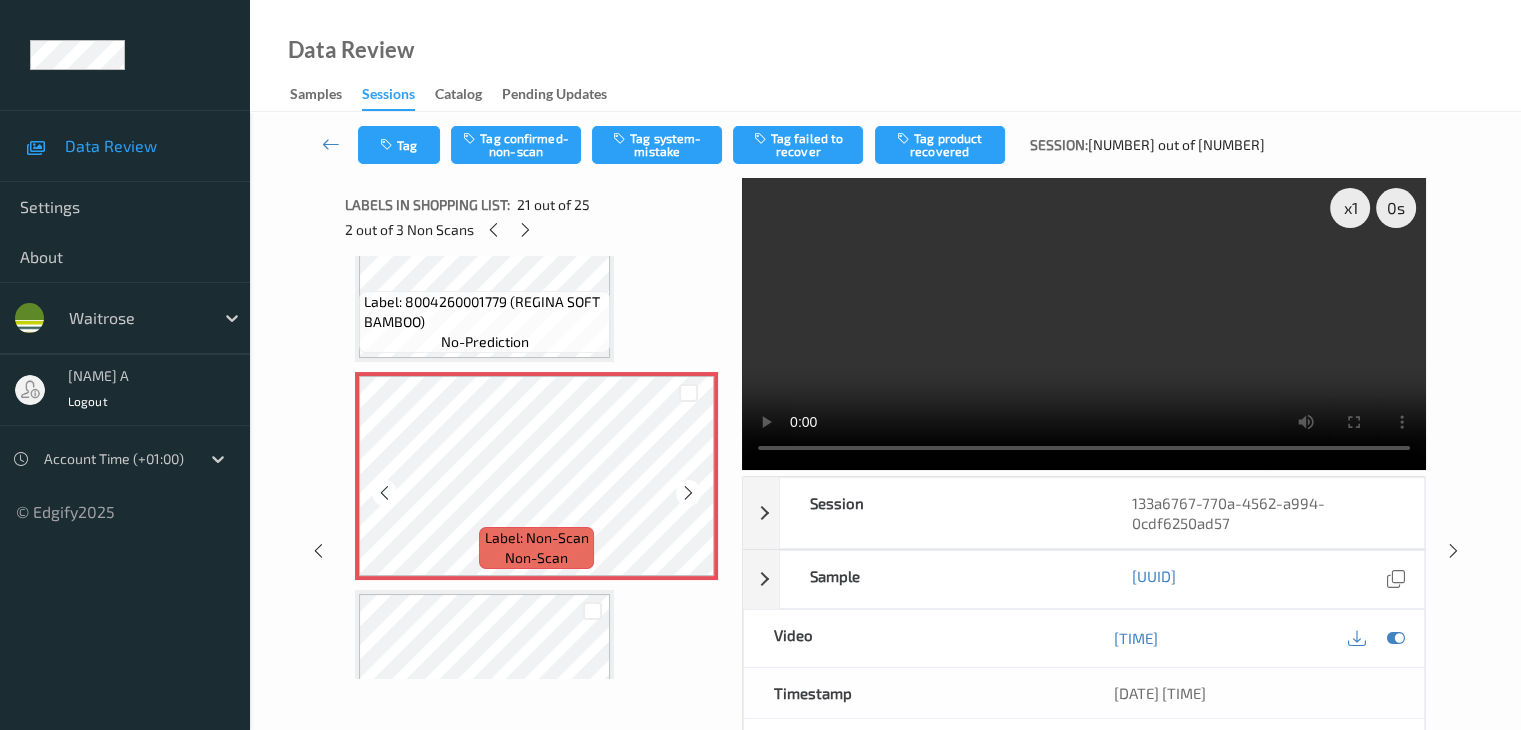 click at bounding box center (688, 493) 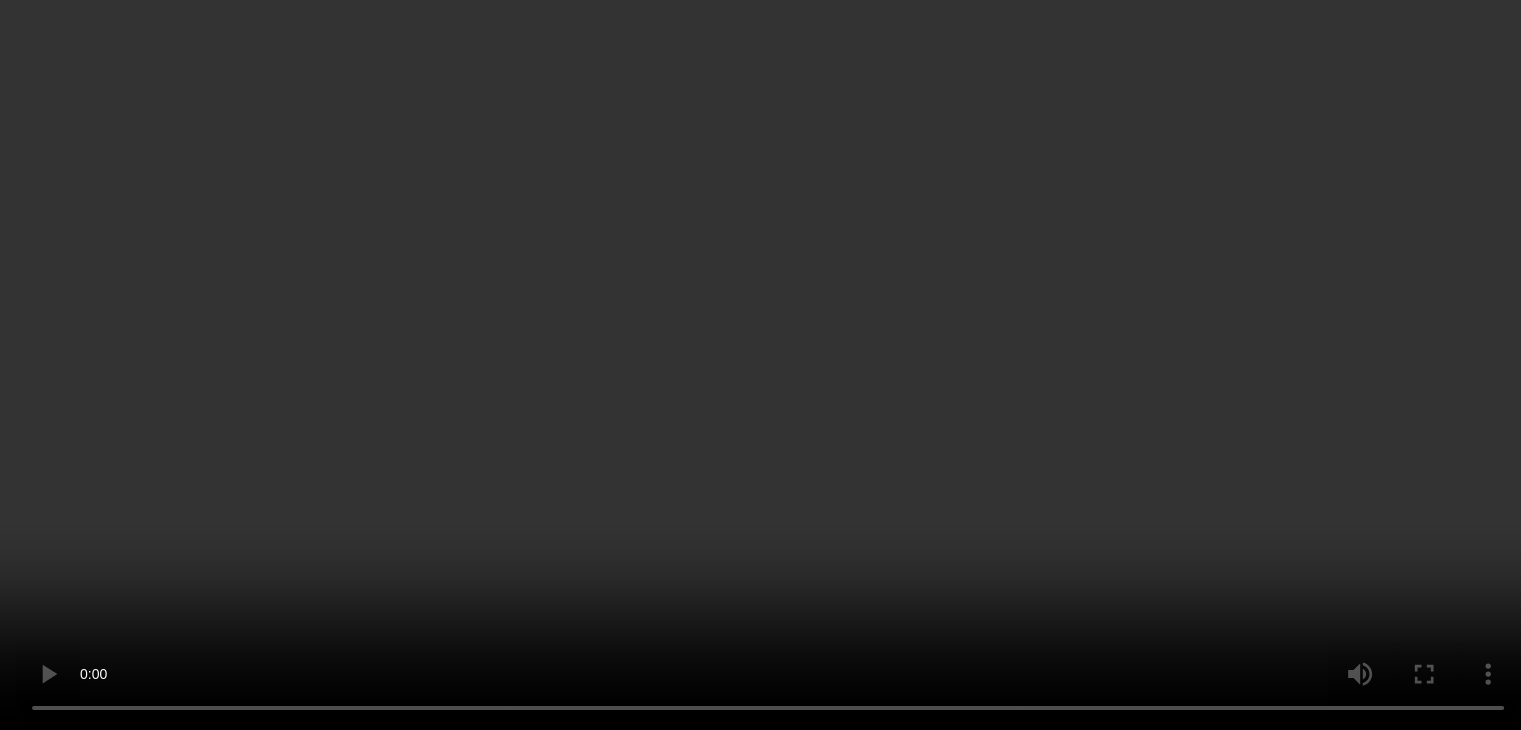 scroll, scrollTop: 4254, scrollLeft: 0, axis: vertical 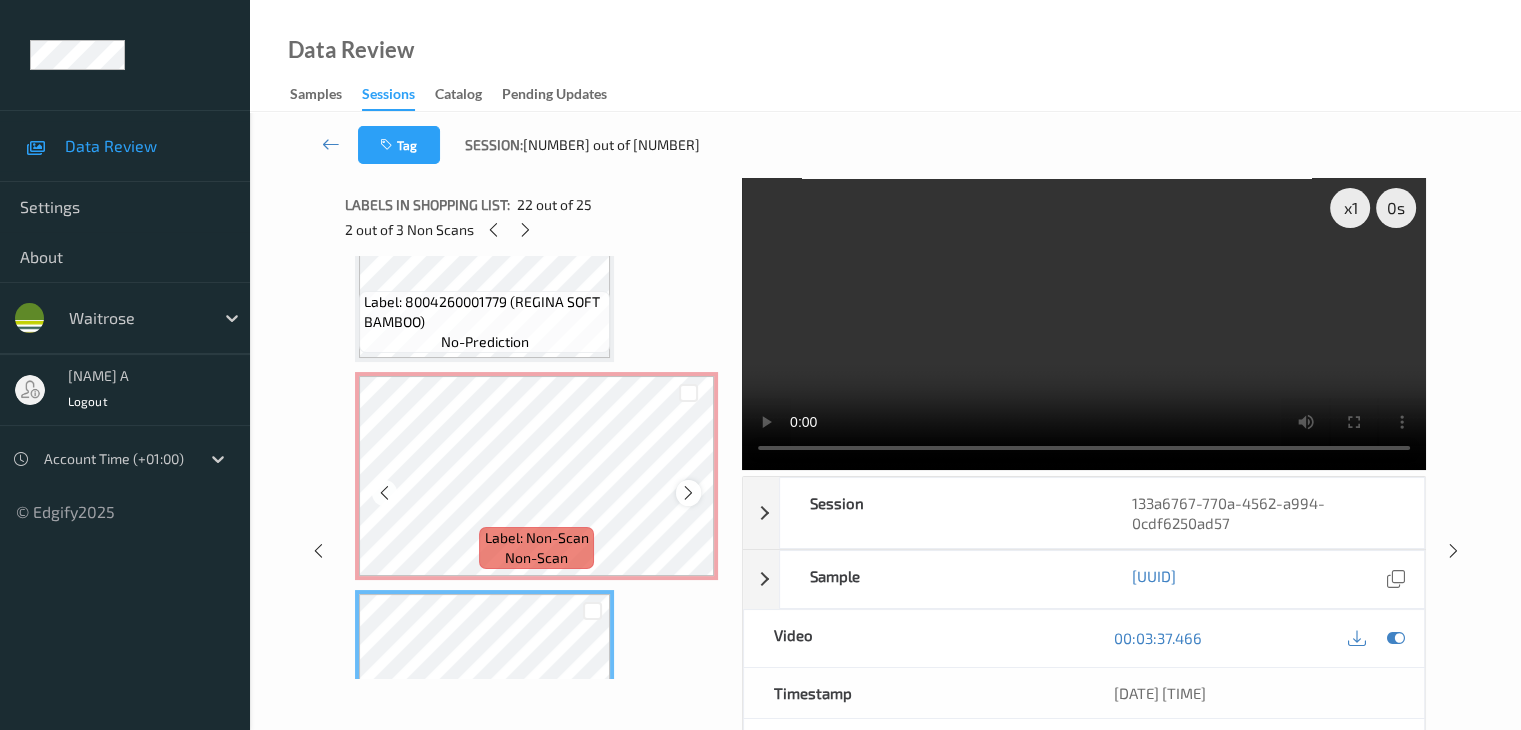 click at bounding box center [688, 493] 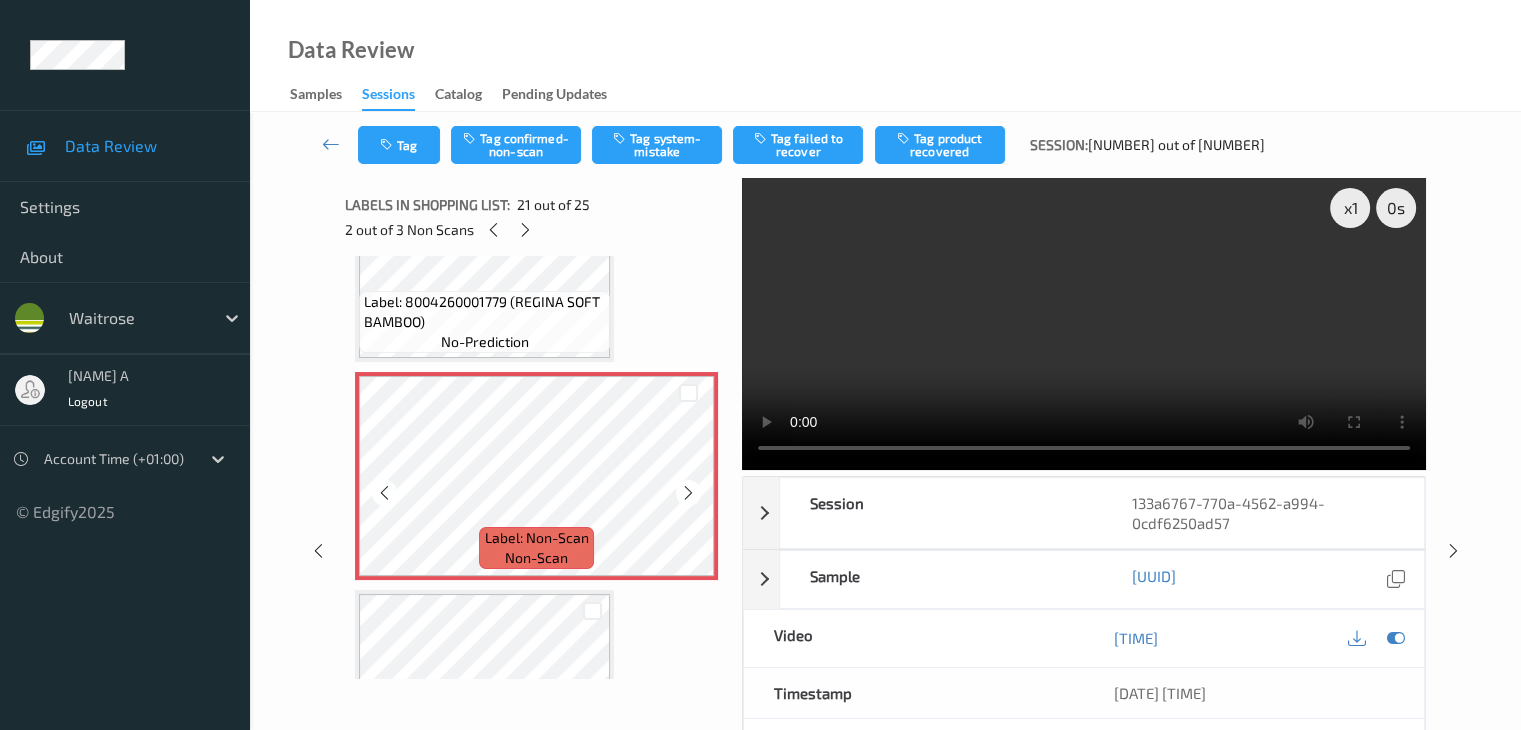 click at bounding box center [688, 493] 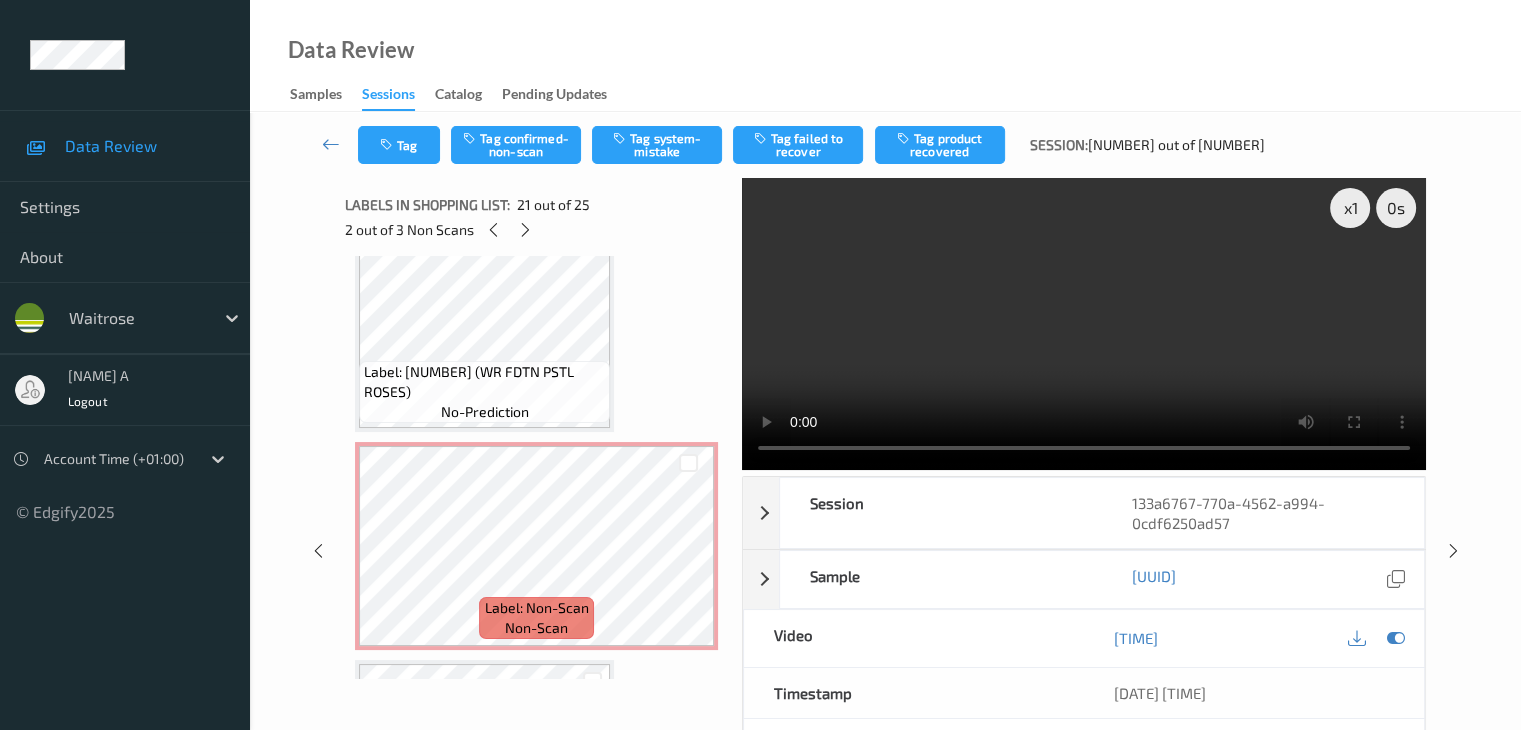 scroll, scrollTop: 4654, scrollLeft: 0, axis: vertical 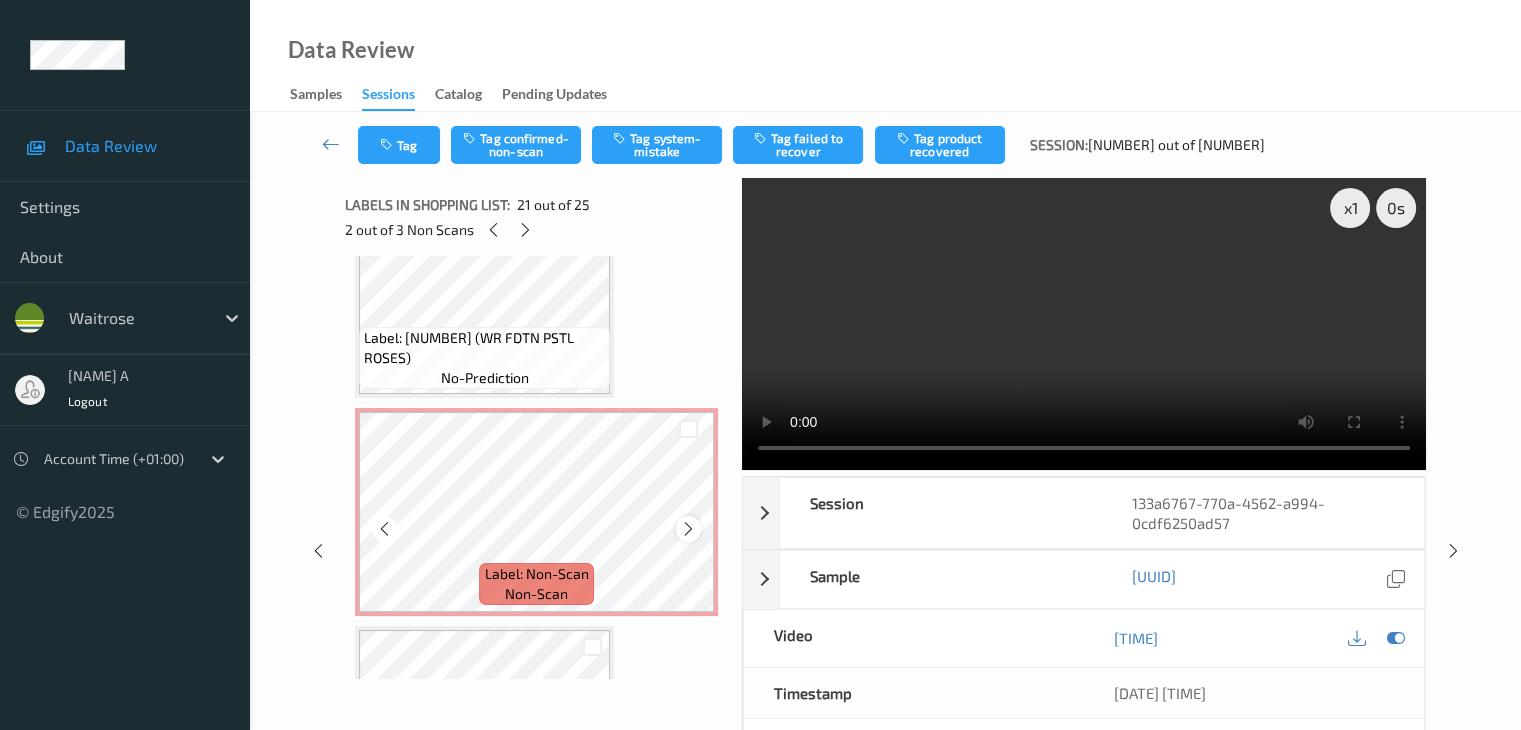 click at bounding box center (688, 529) 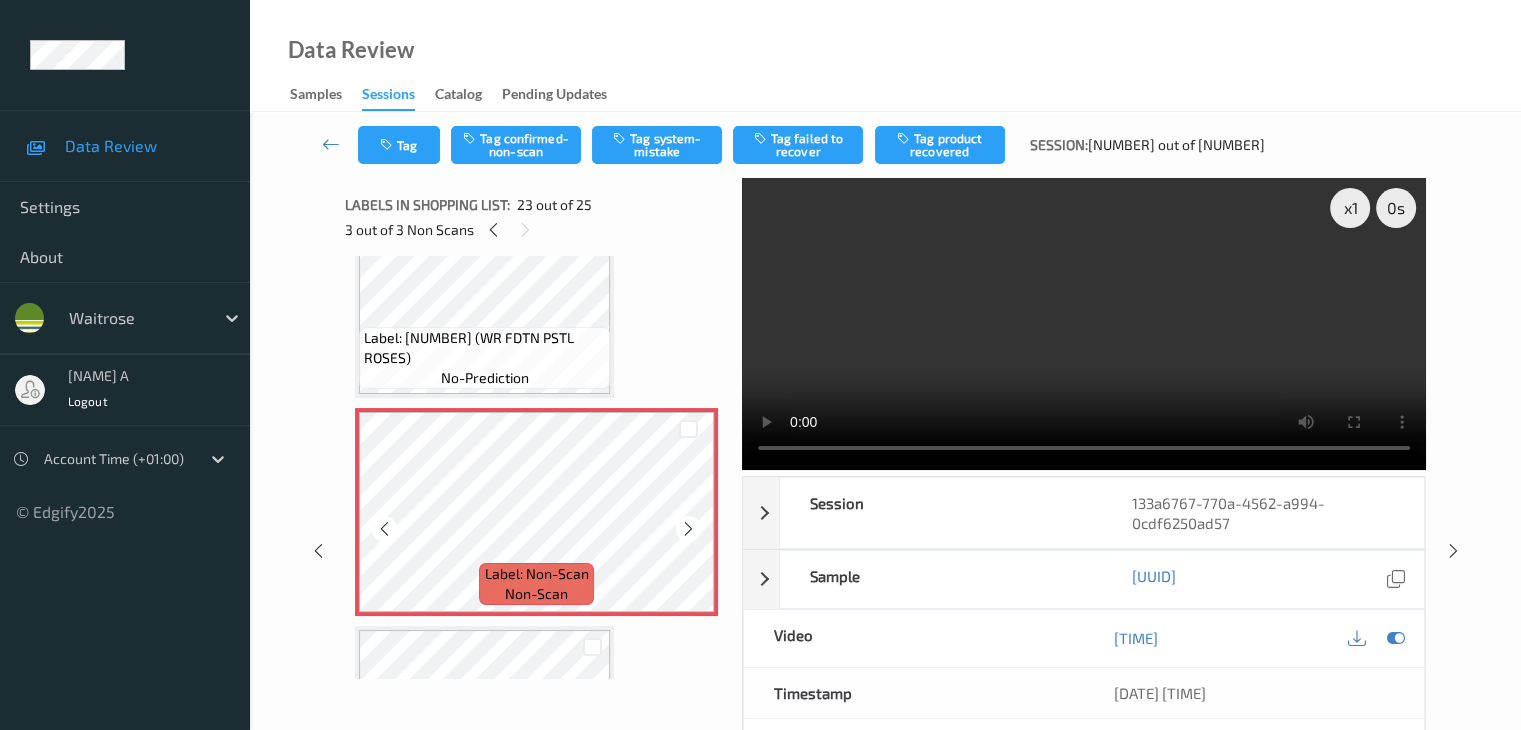 click at bounding box center (688, 529) 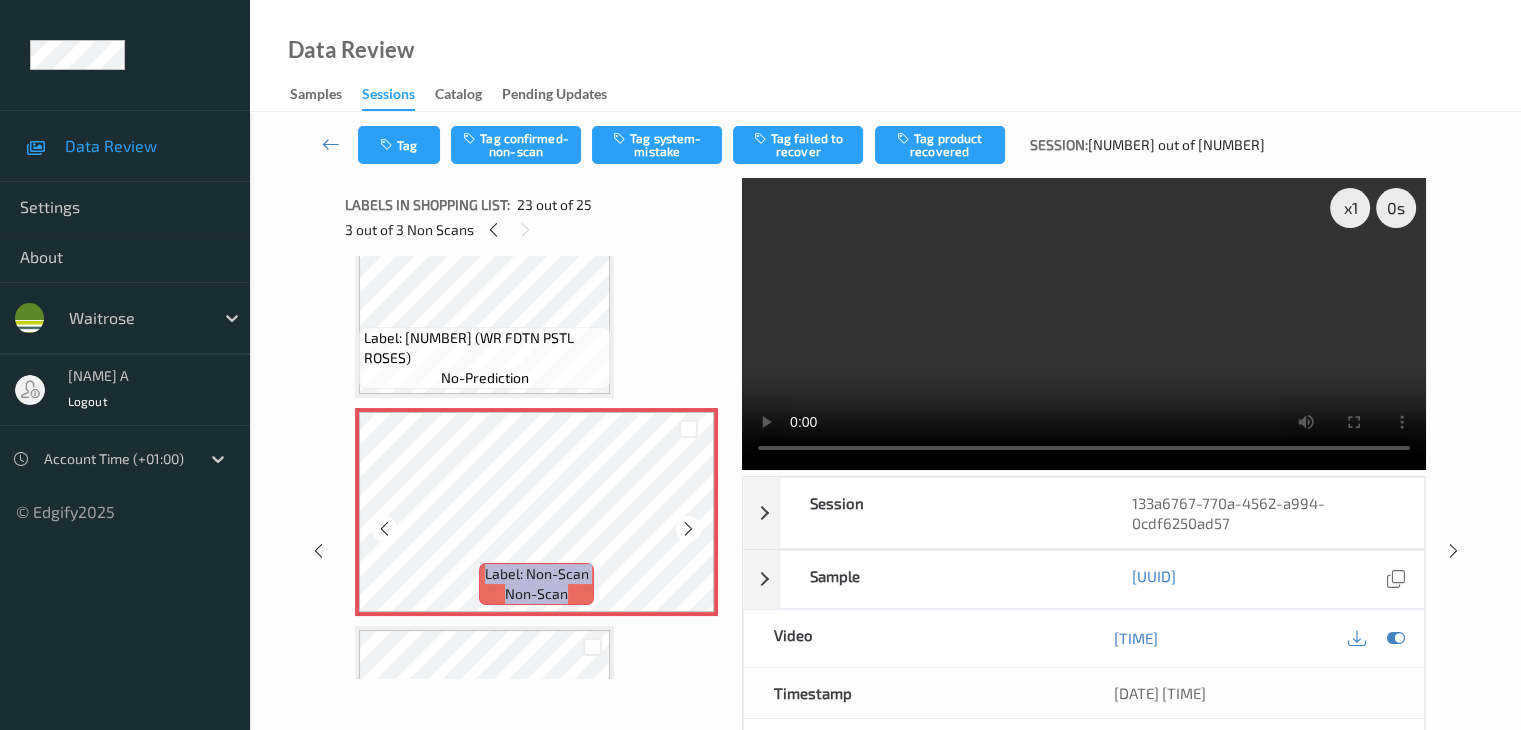 click at bounding box center (688, 529) 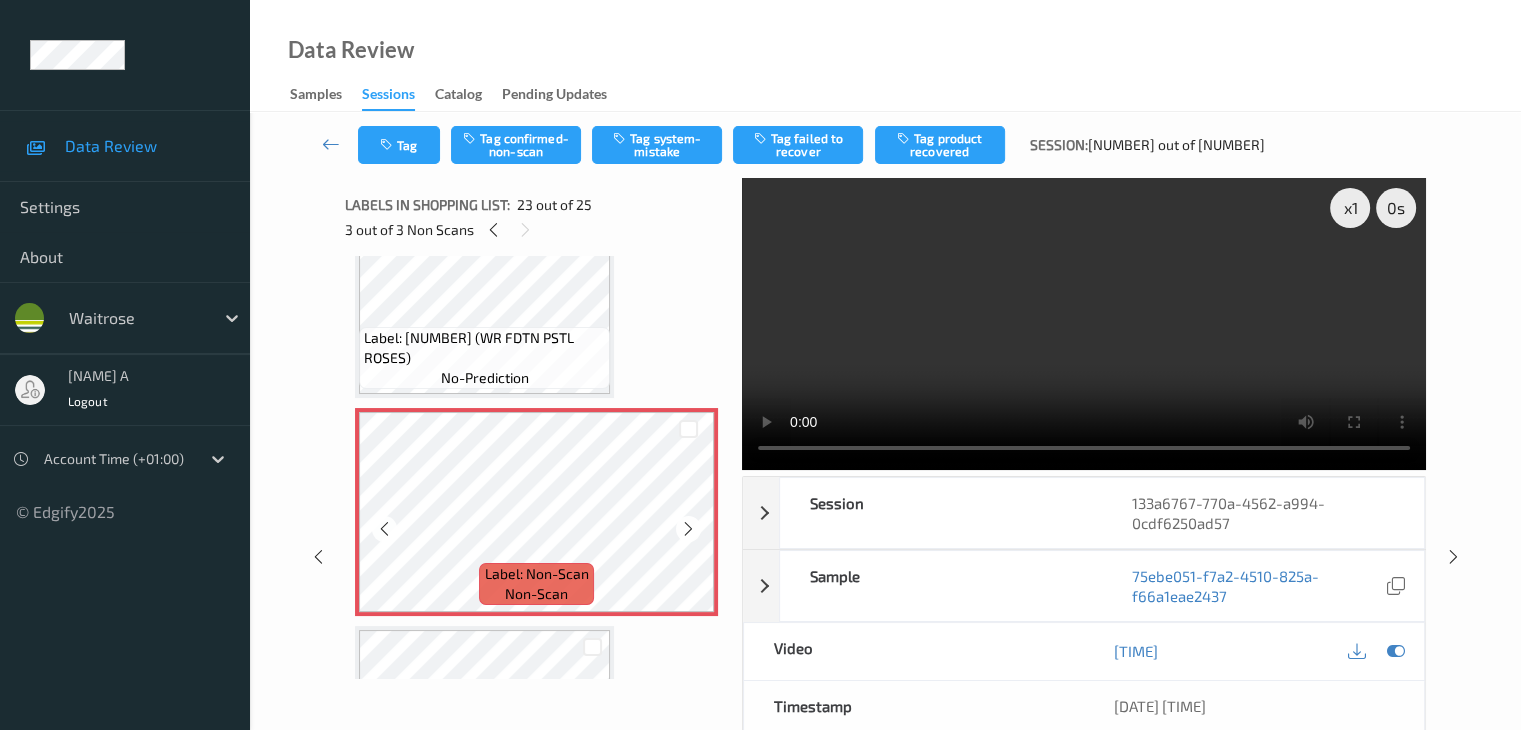click at bounding box center [688, 529] 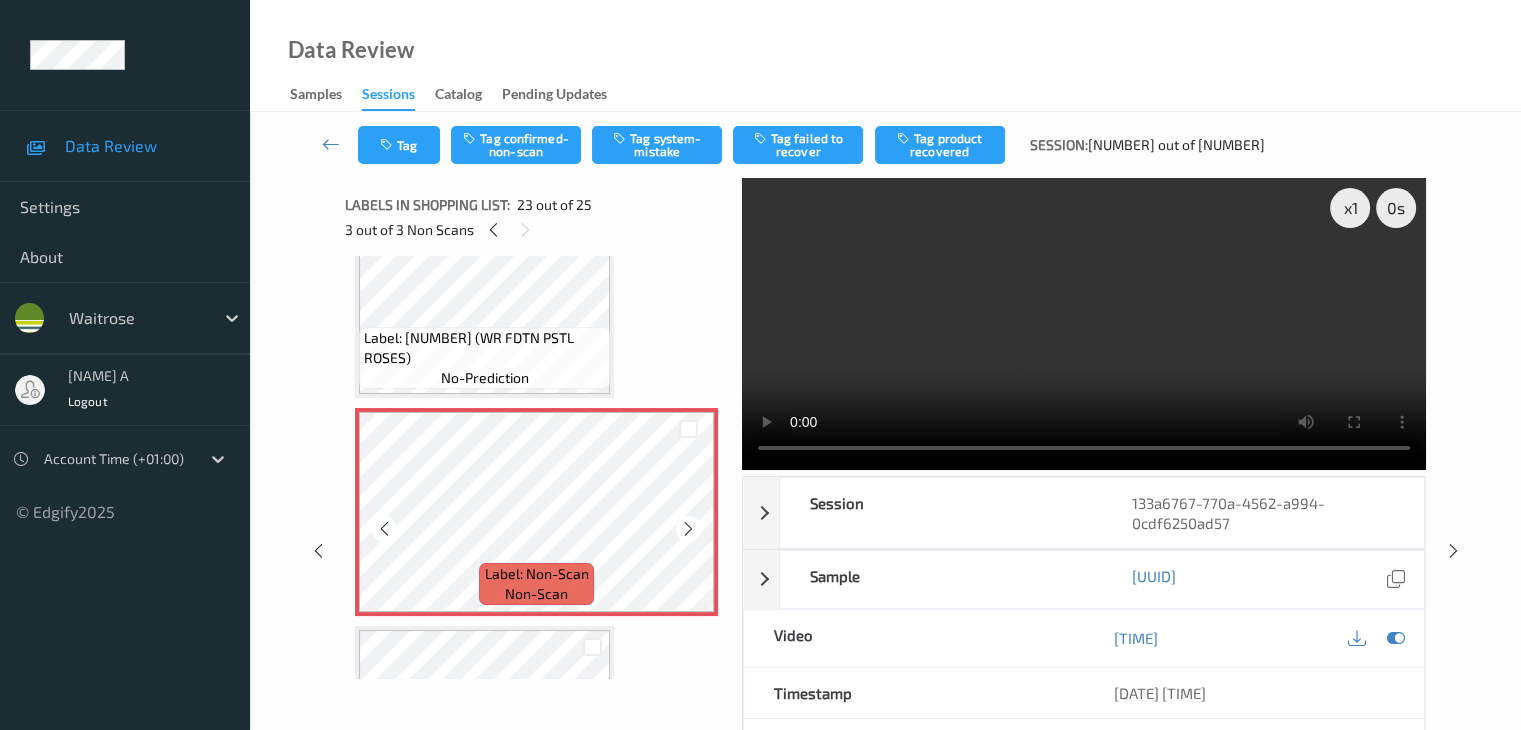 click at bounding box center [688, 529] 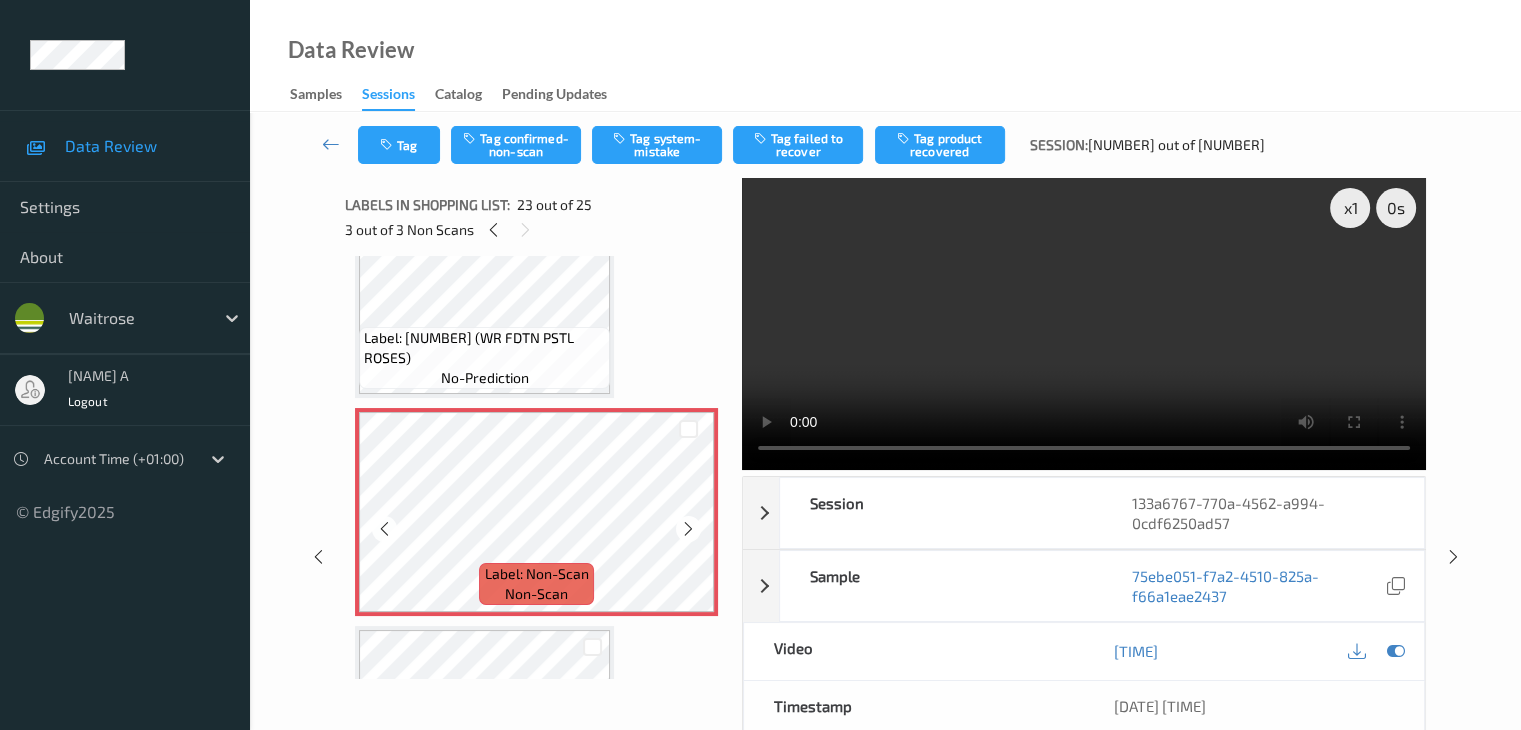 click at bounding box center [688, 529] 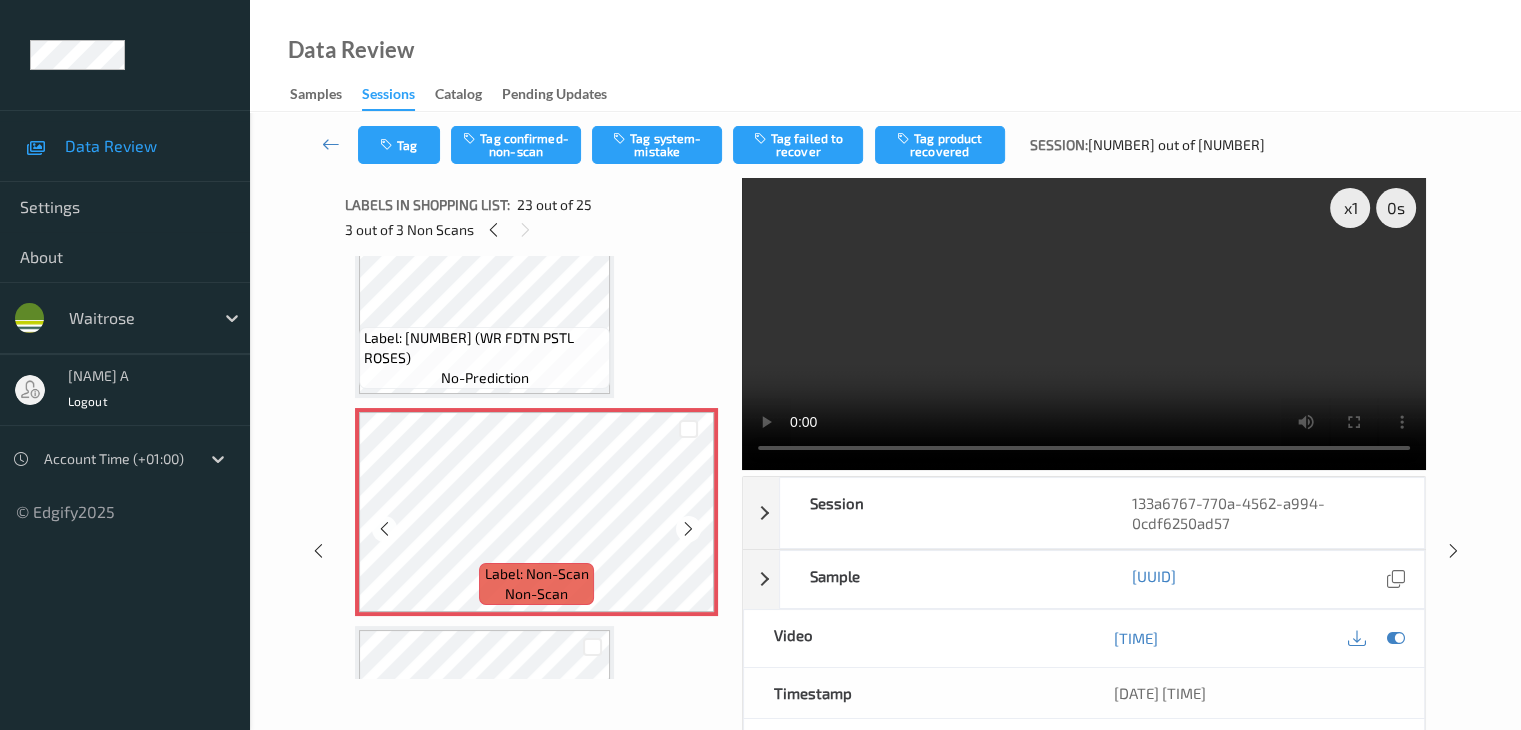 click at bounding box center [688, 529] 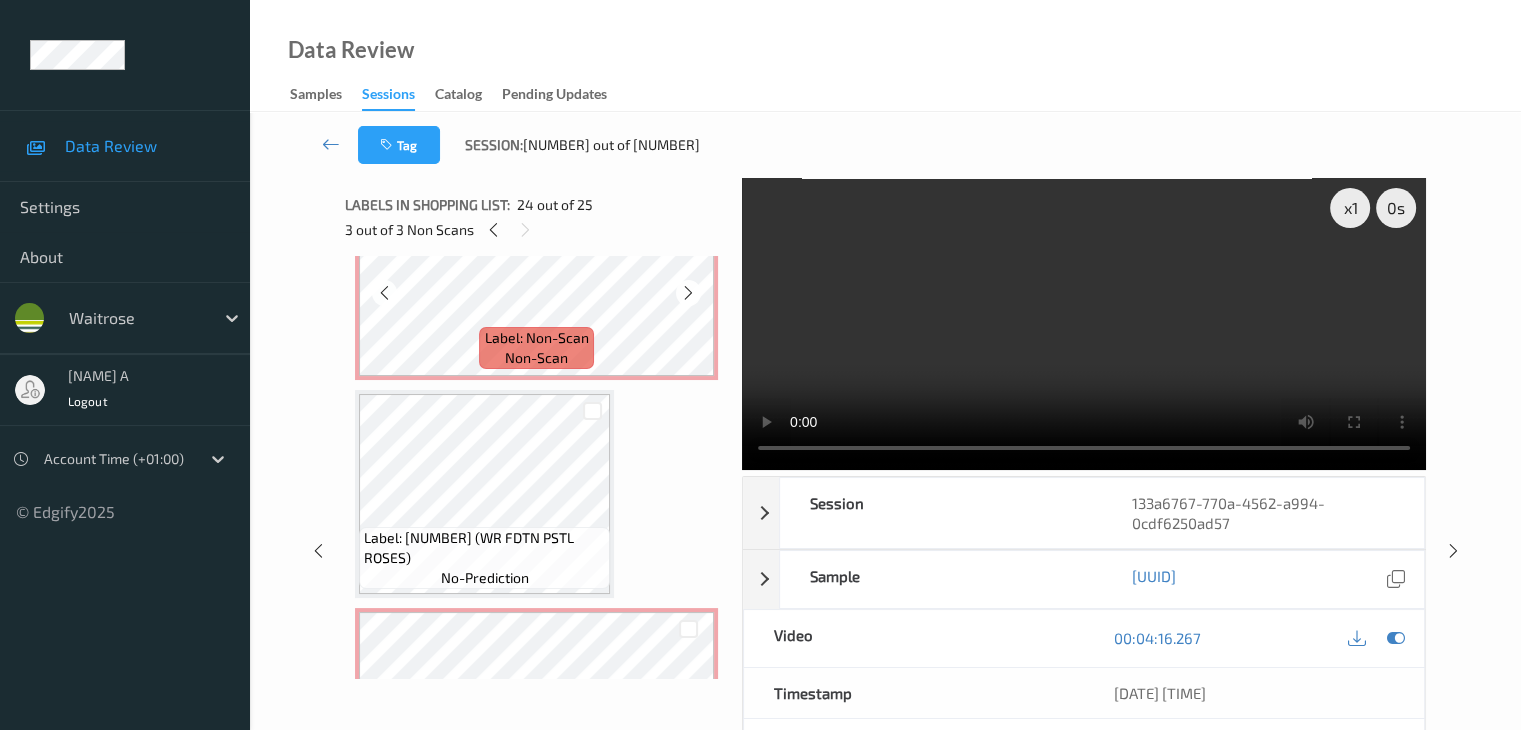 scroll, scrollTop: 4354, scrollLeft: 0, axis: vertical 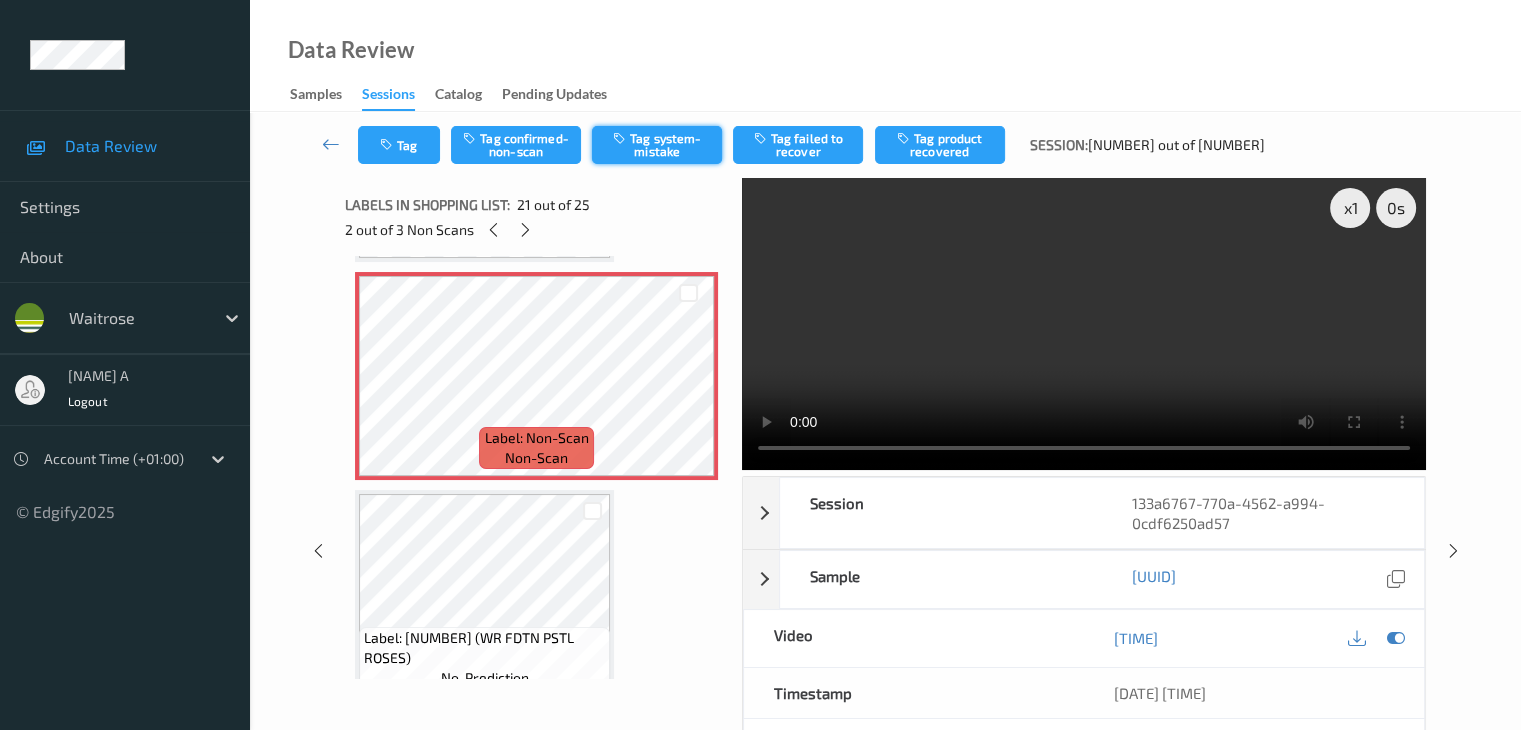 click on "Tag   system-mistake" at bounding box center [657, 145] 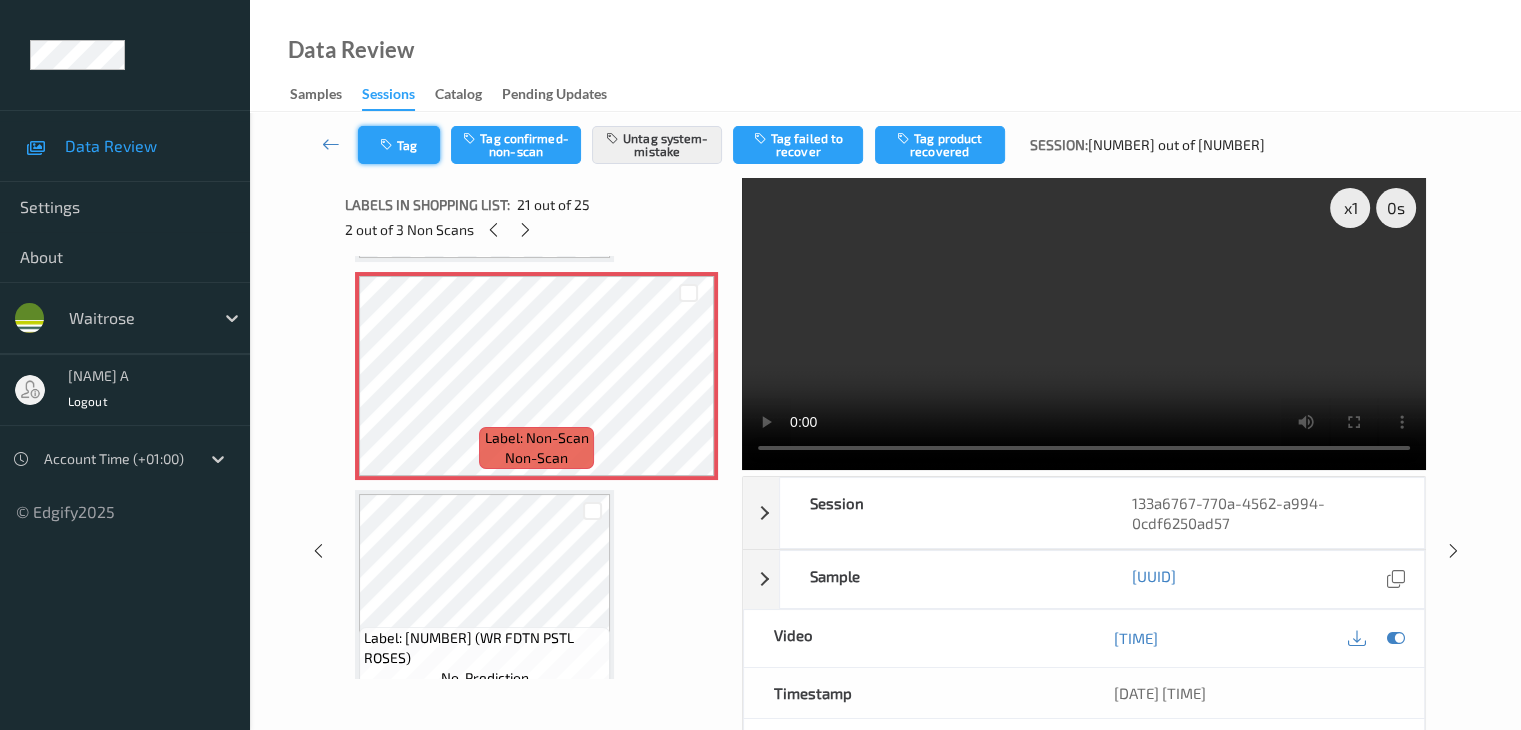 click on "Tag" at bounding box center [399, 145] 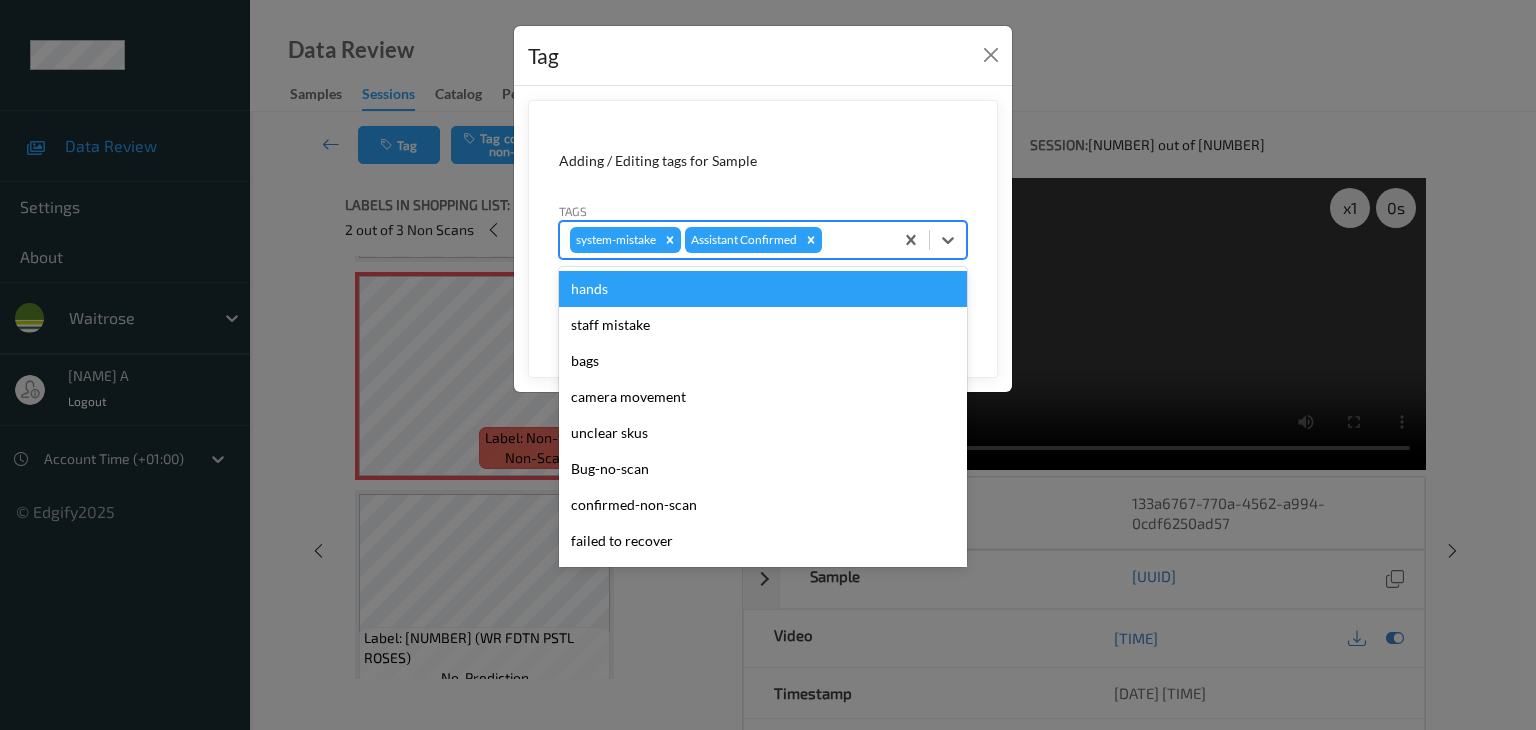 click at bounding box center [854, 240] 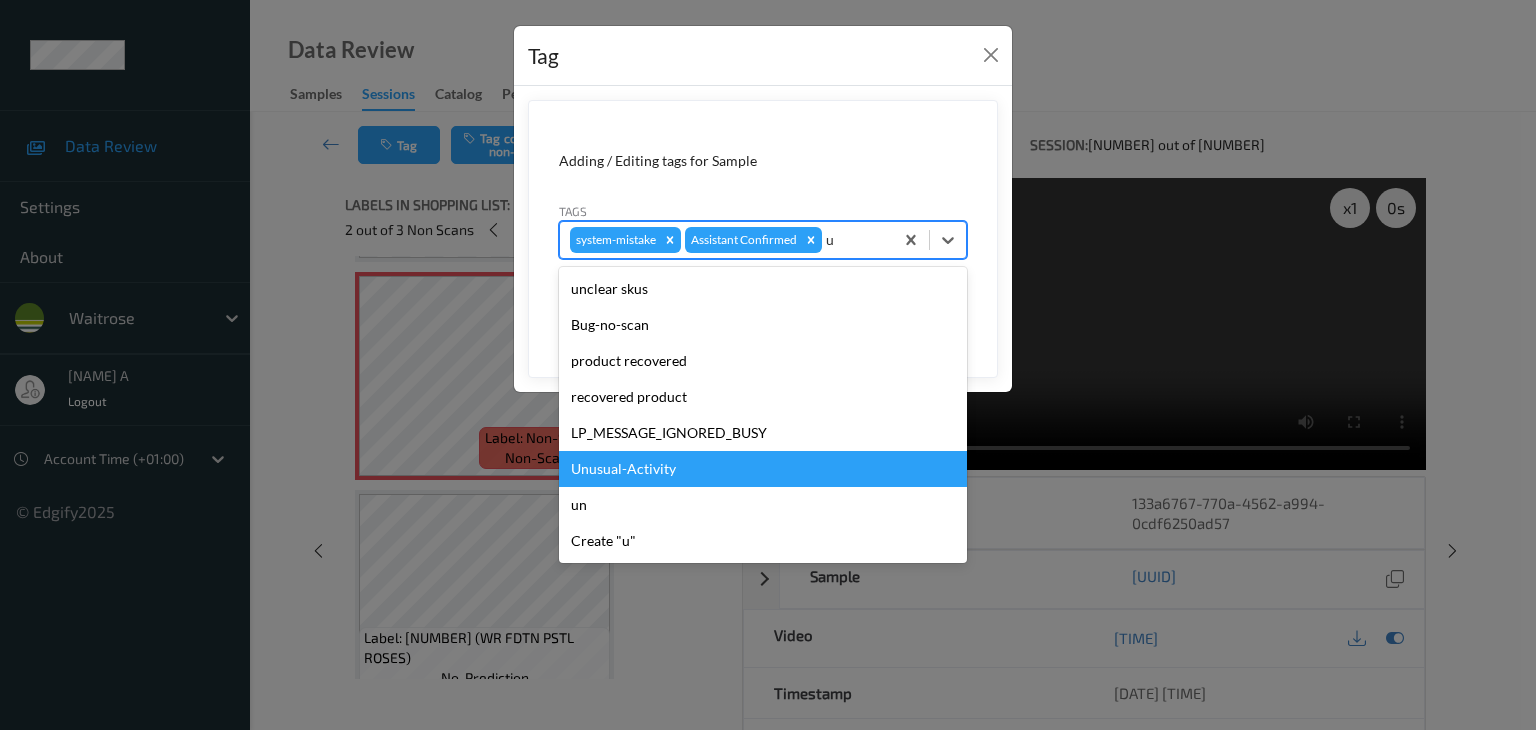 click on "Unusual-Activity" at bounding box center [763, 469] 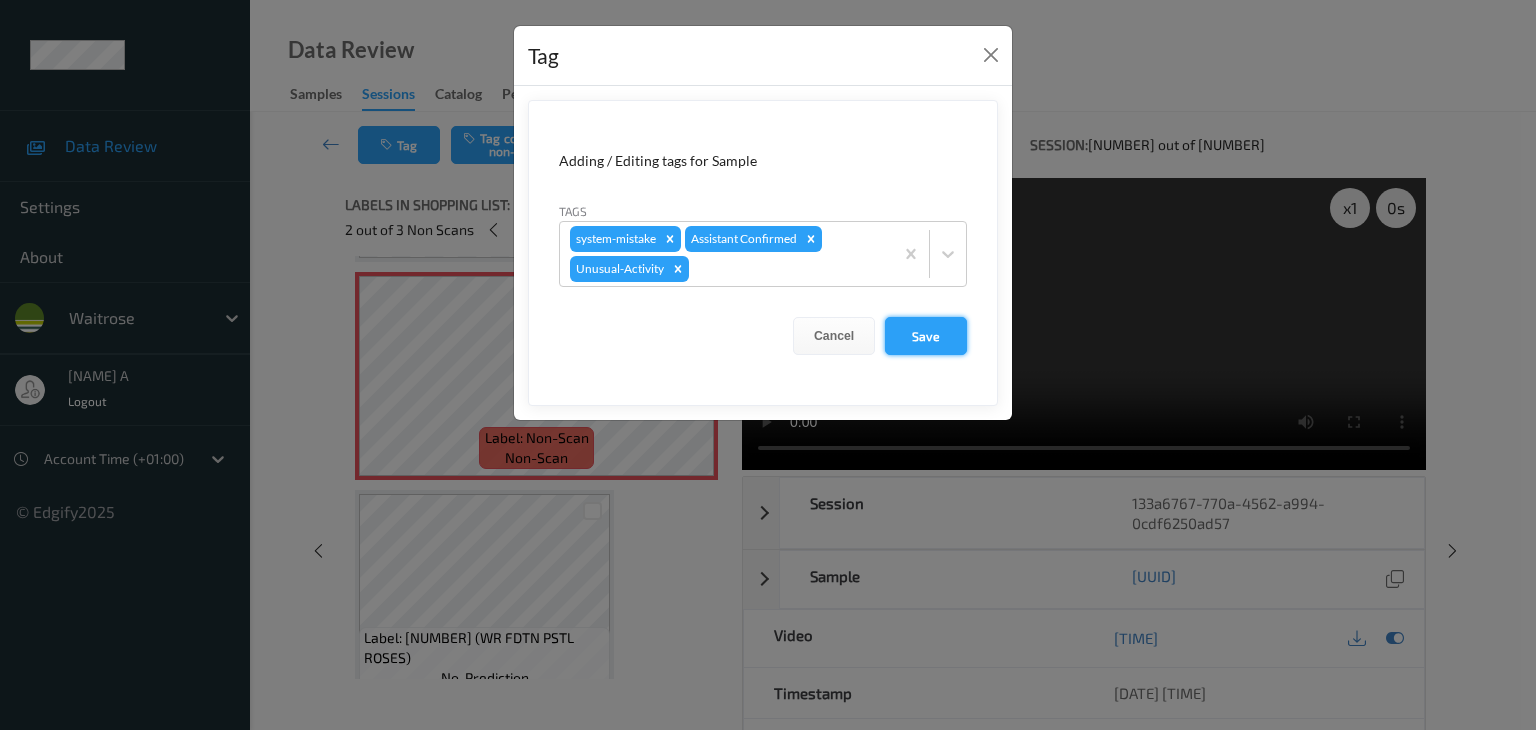 click on "Save" at bounding box center [926, 336] 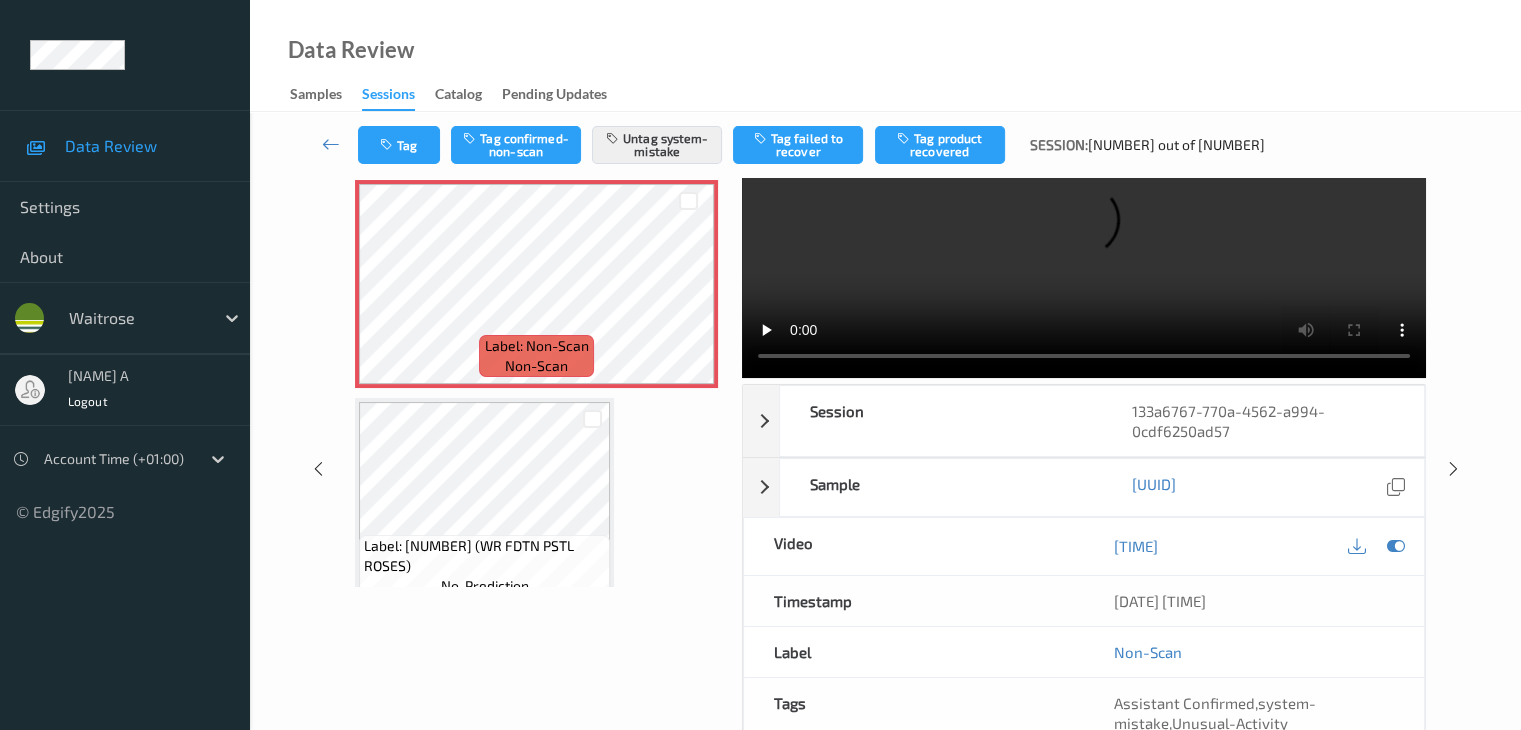 scroll, scrollTop: 200, scrollLeft: 0, axis: vertical 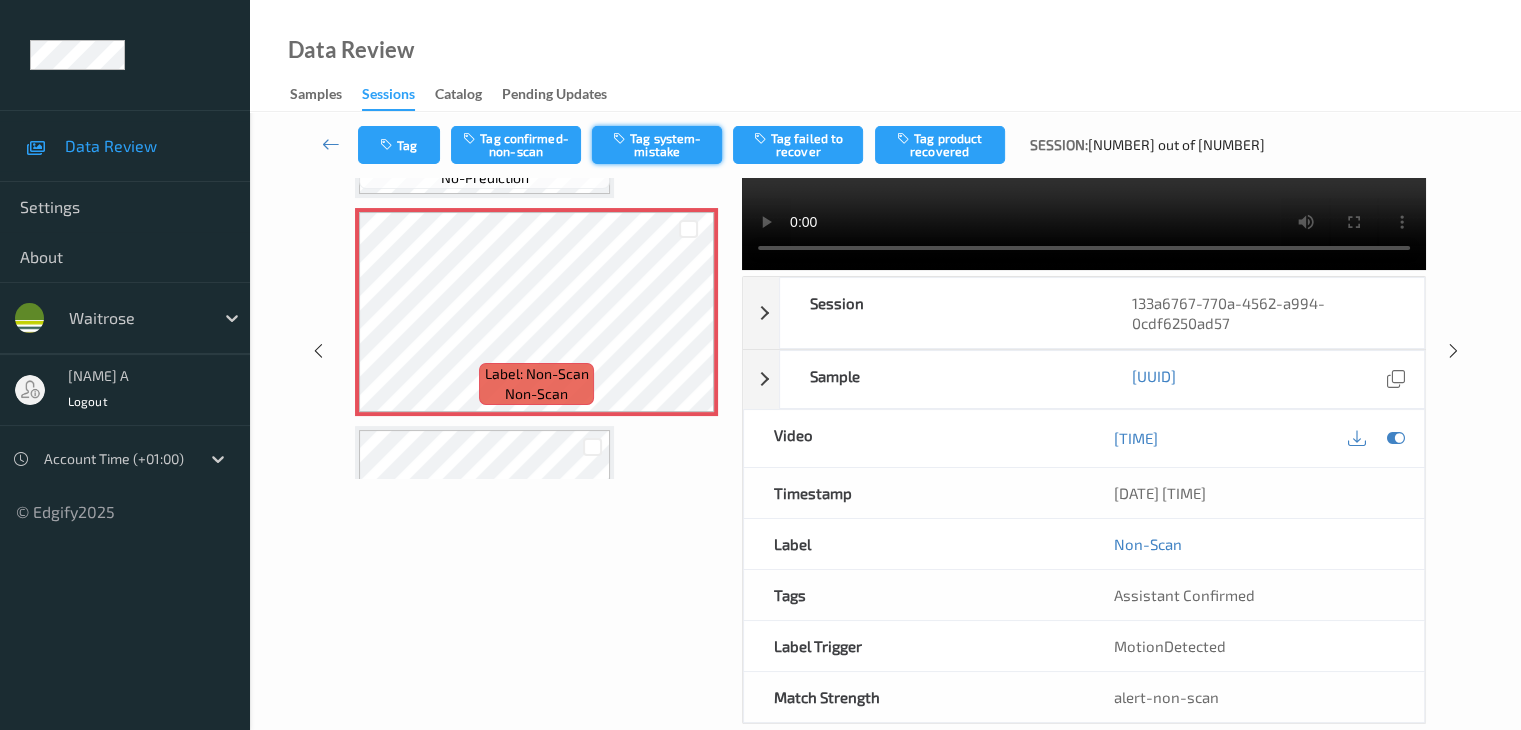 click on "Tag   system-mistake" at bounding box center (657, 145) 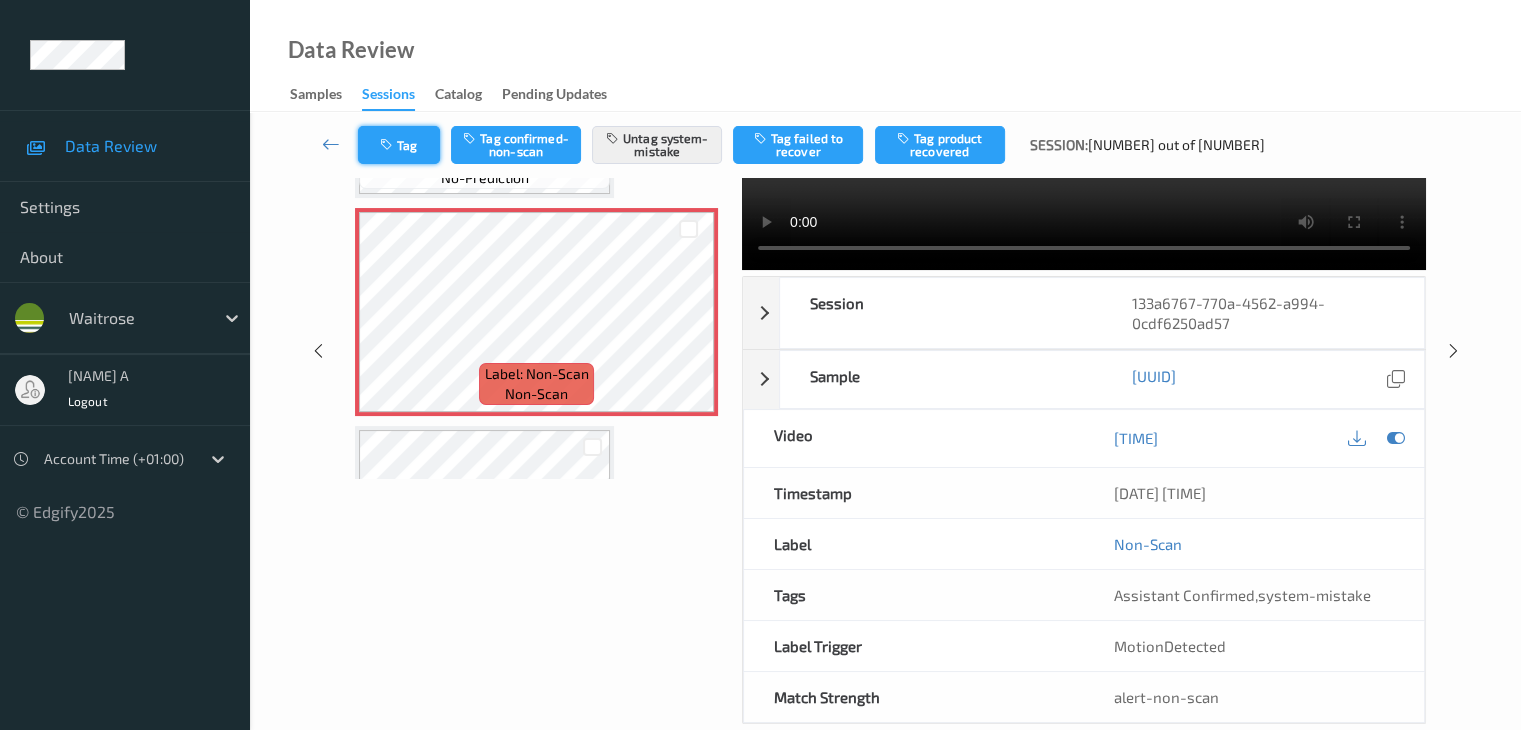 click on "Tag" at bounding box center (399, 145) 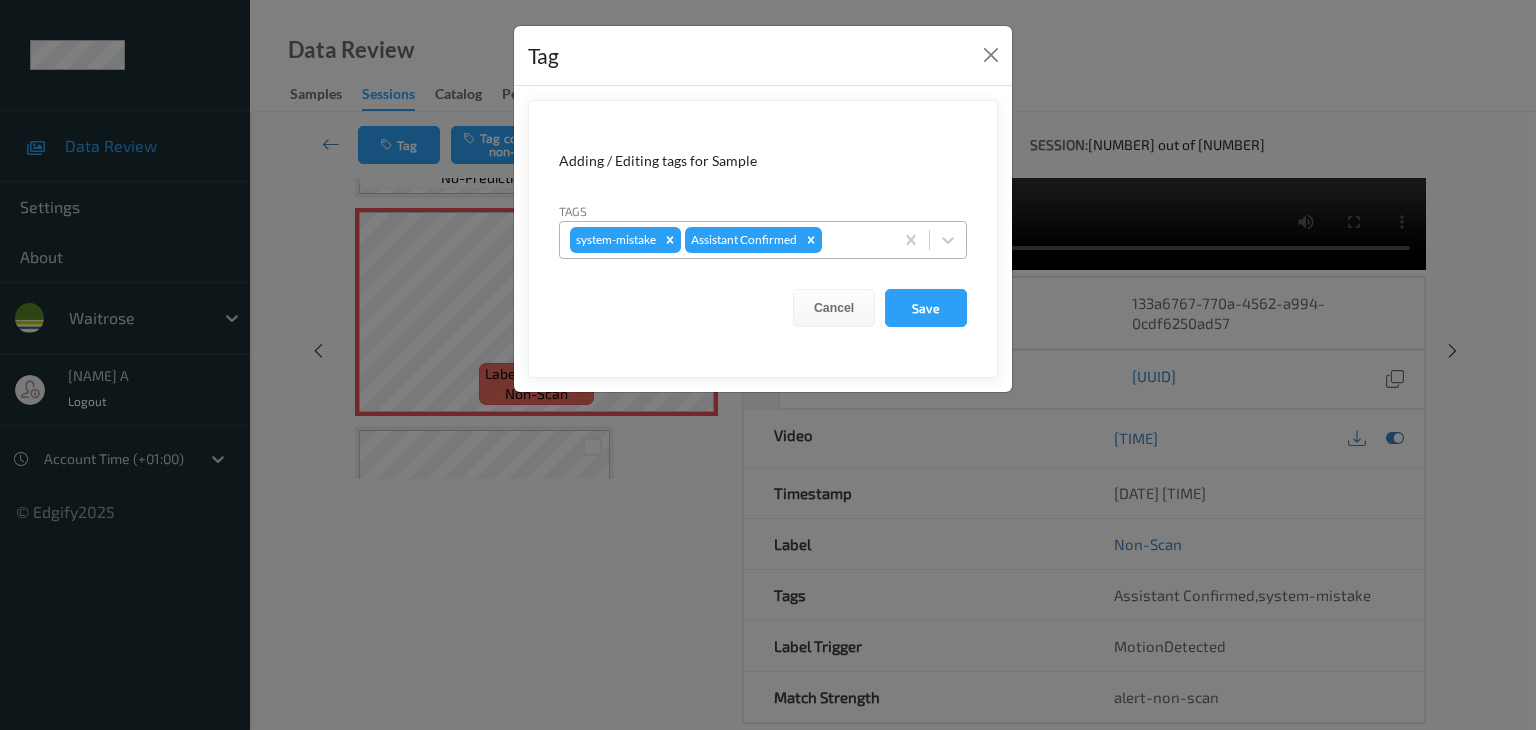 click at bounding box center [854, 240] 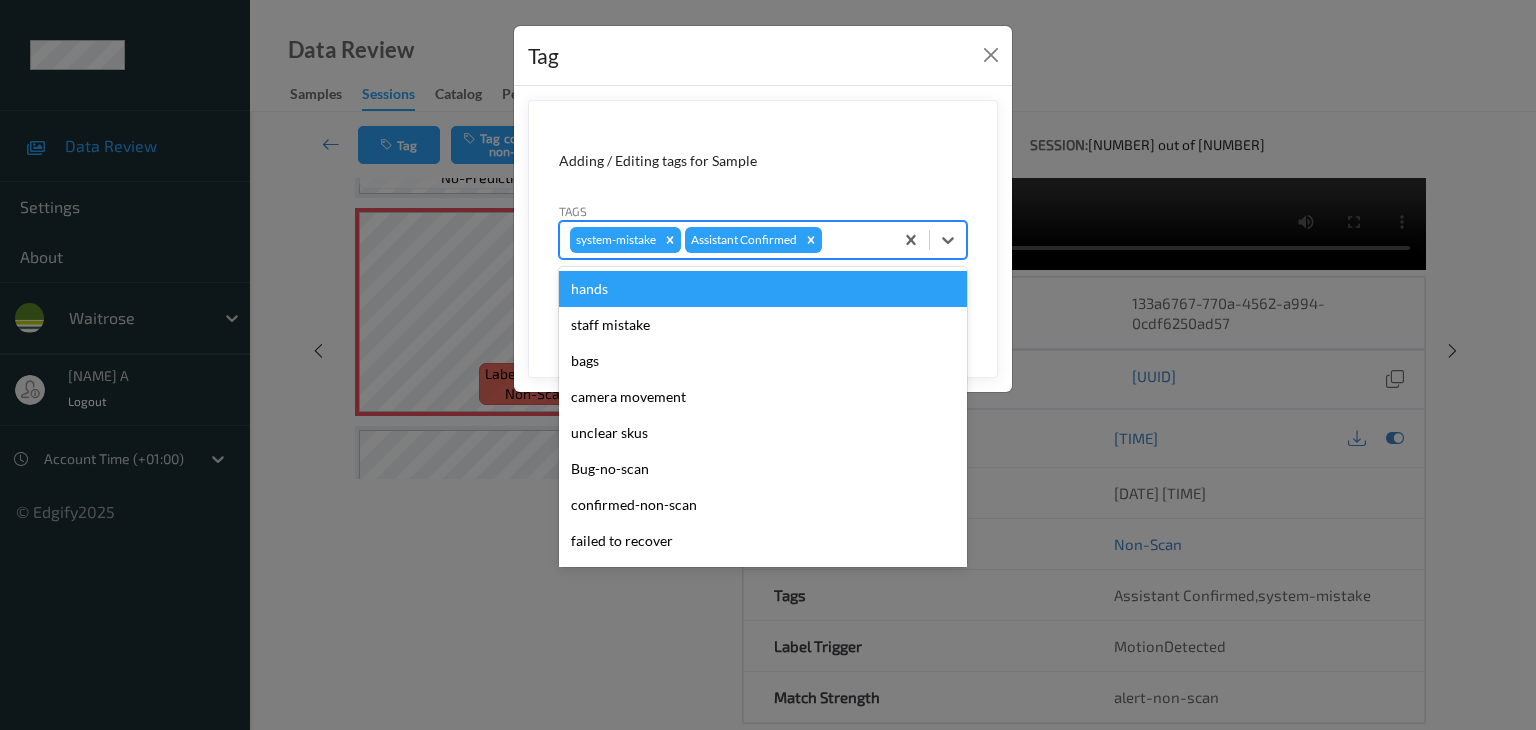 type on "u" 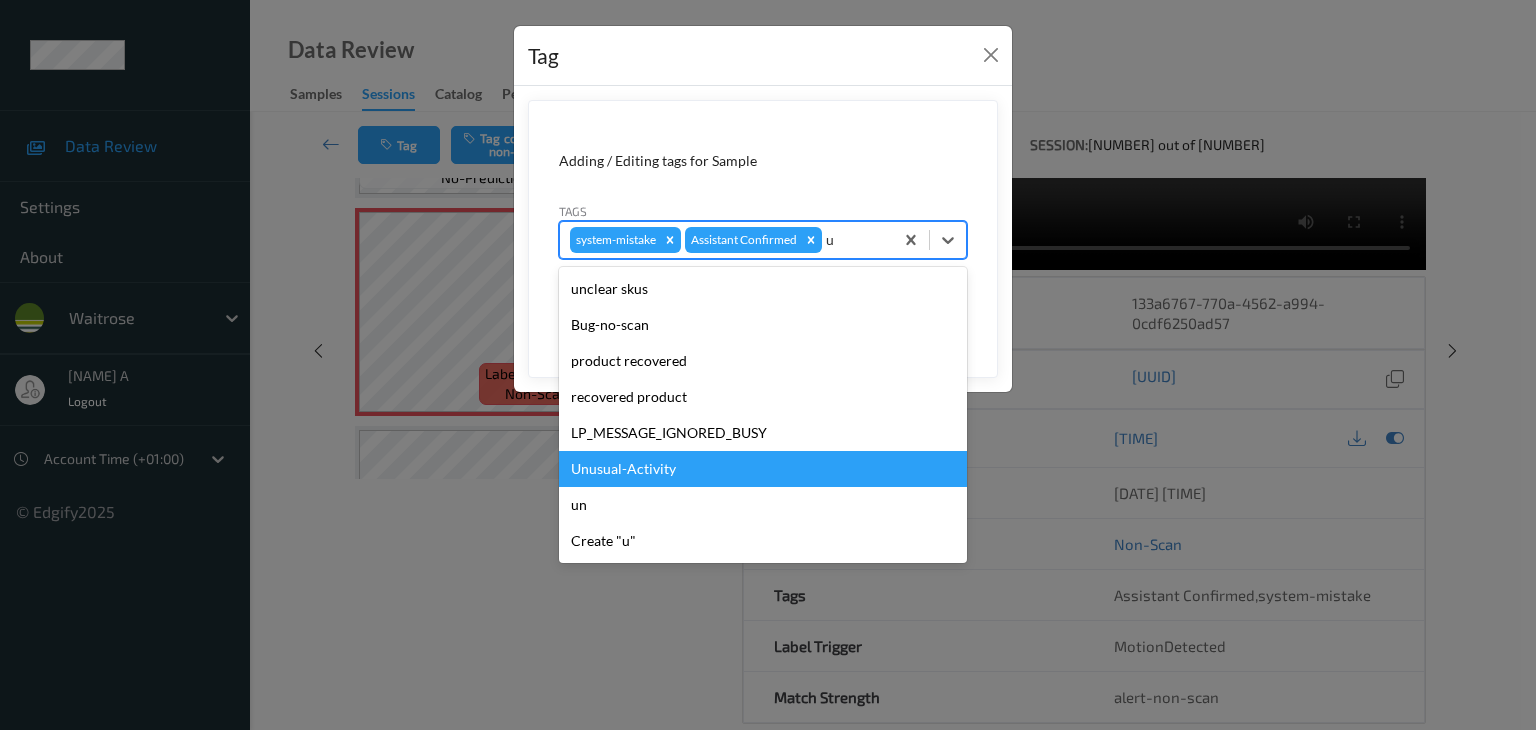 click on "Unusual-Activity" at bounding box center [763, 469] 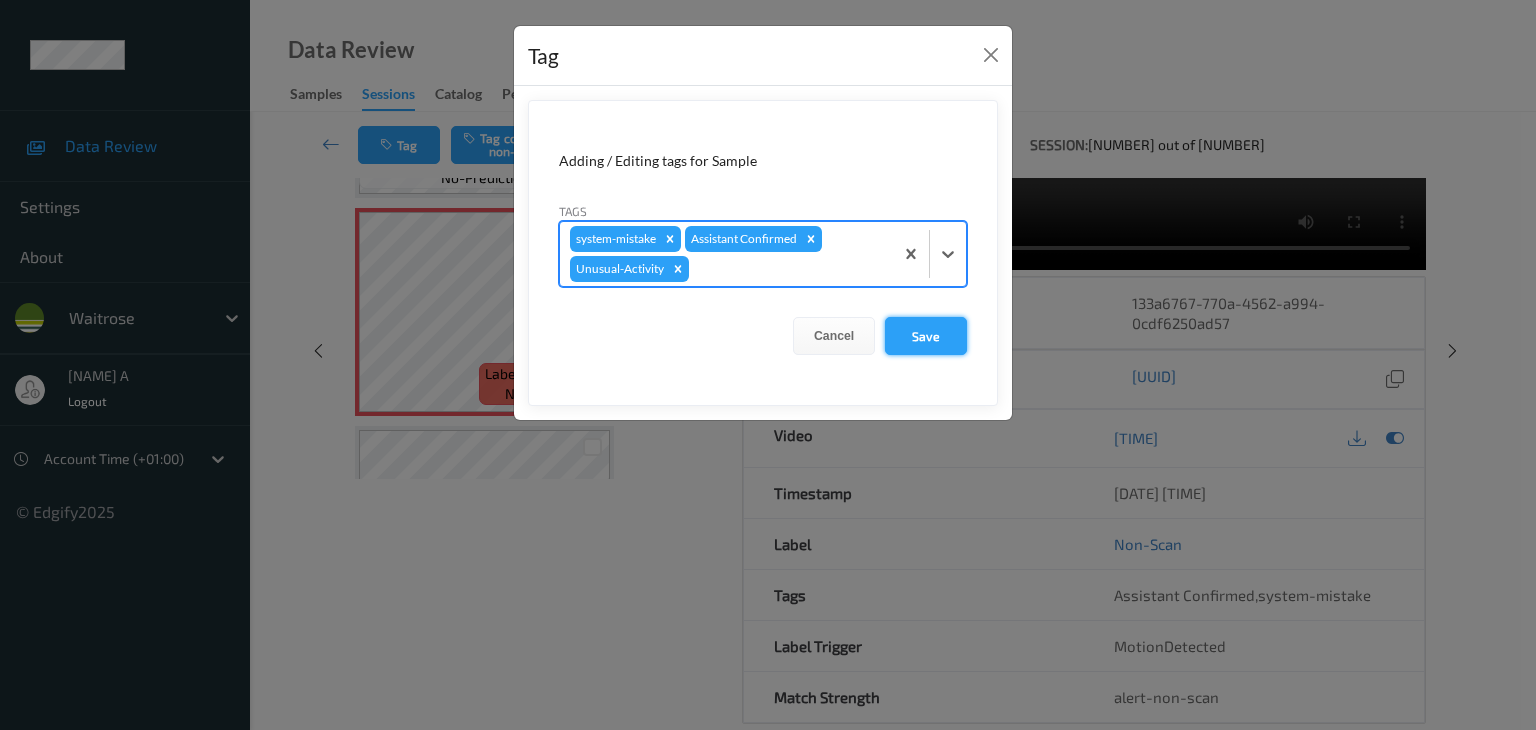 click on "Save" at bounding box center (926, 336) 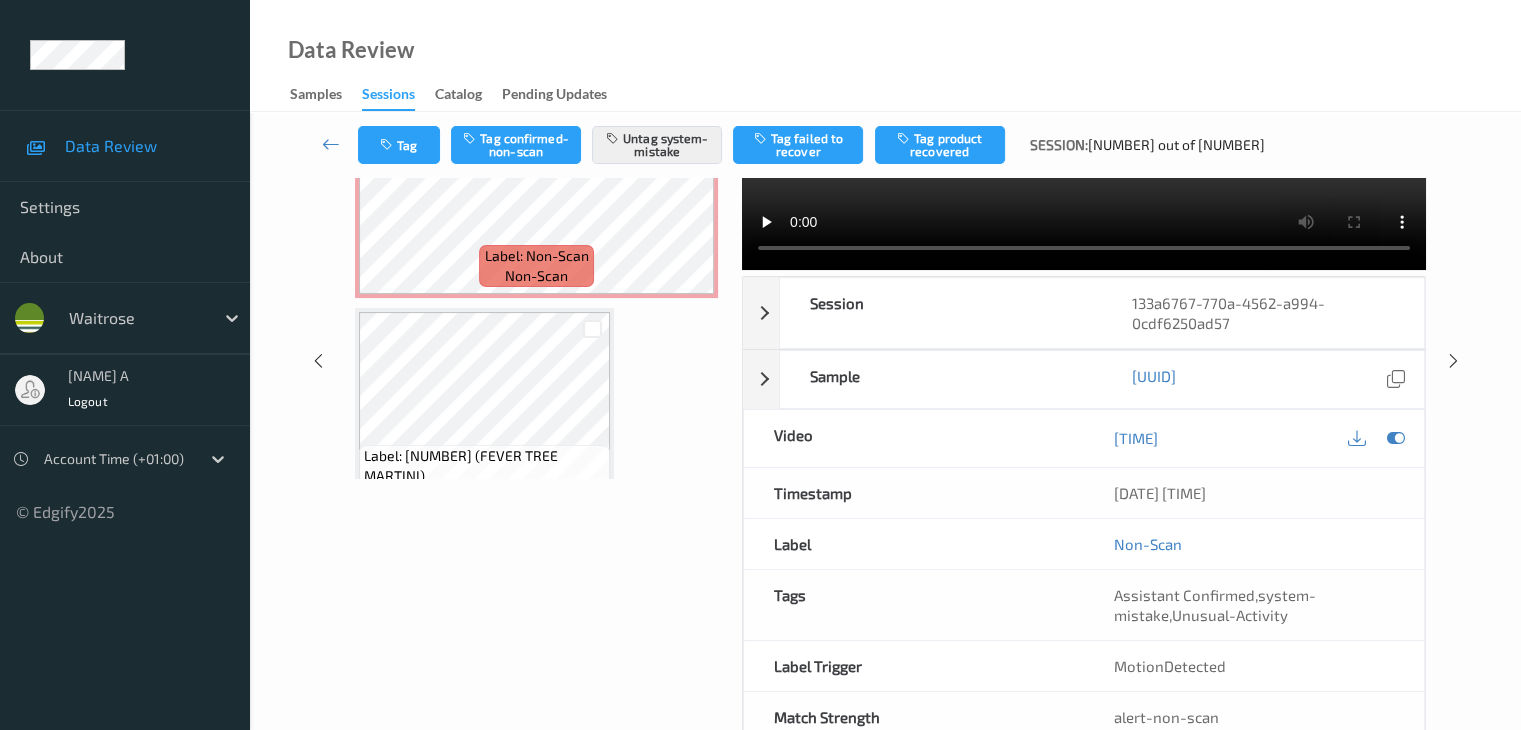 scroll, scrollTop: 1937, scrollLeft: 0, axis: vertical 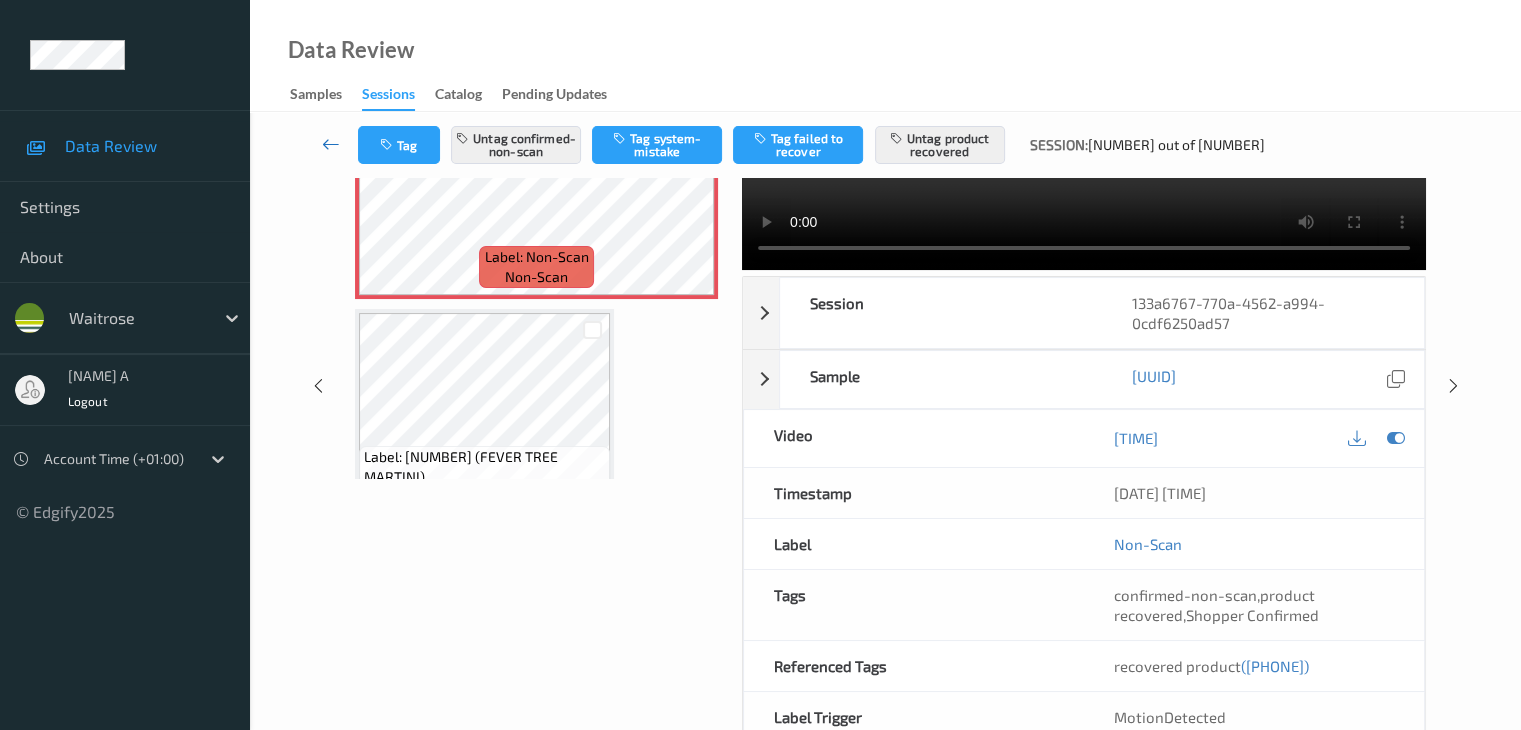 click at bounding box center [331, 144] 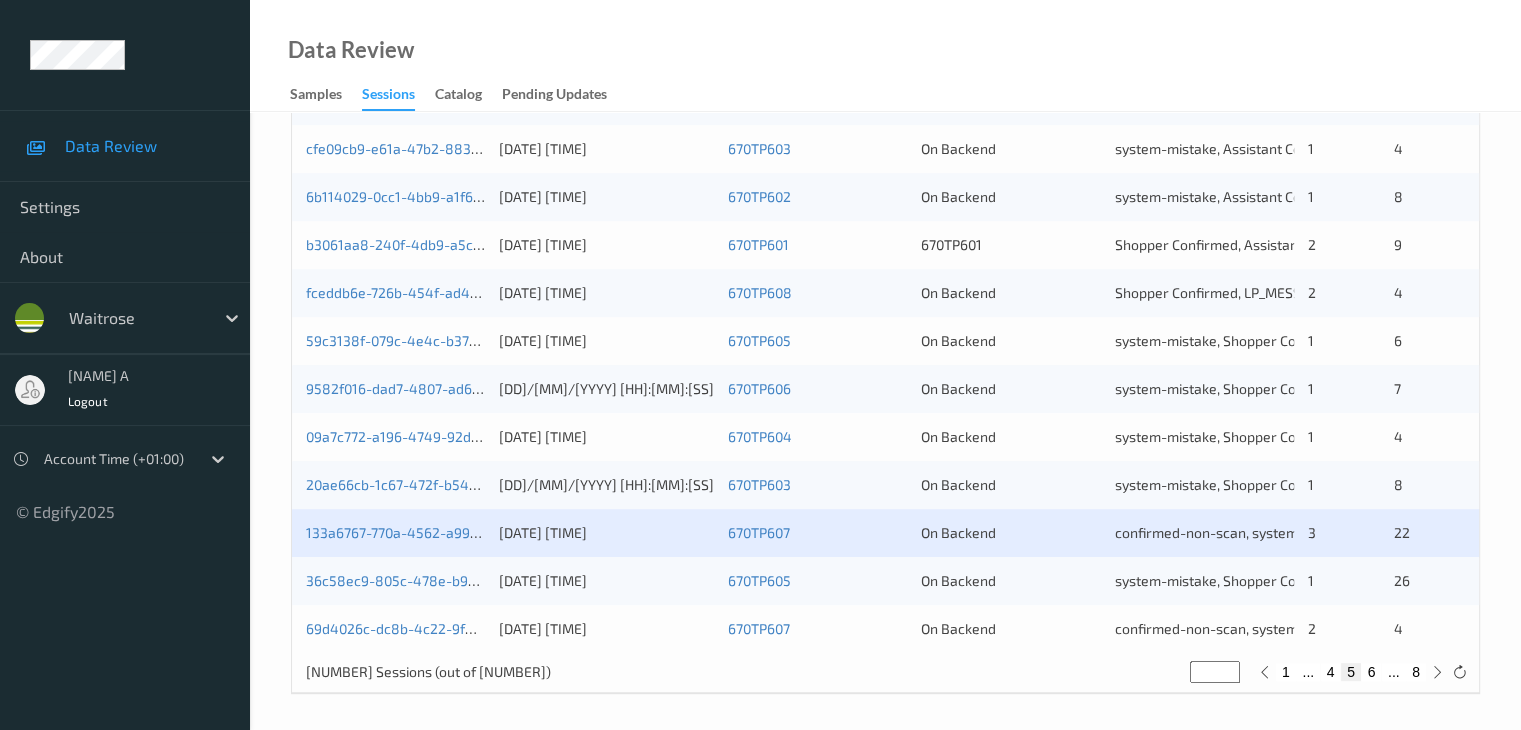 scroll, scrollTop: 932, scrollLeft: 0, axis: vertical 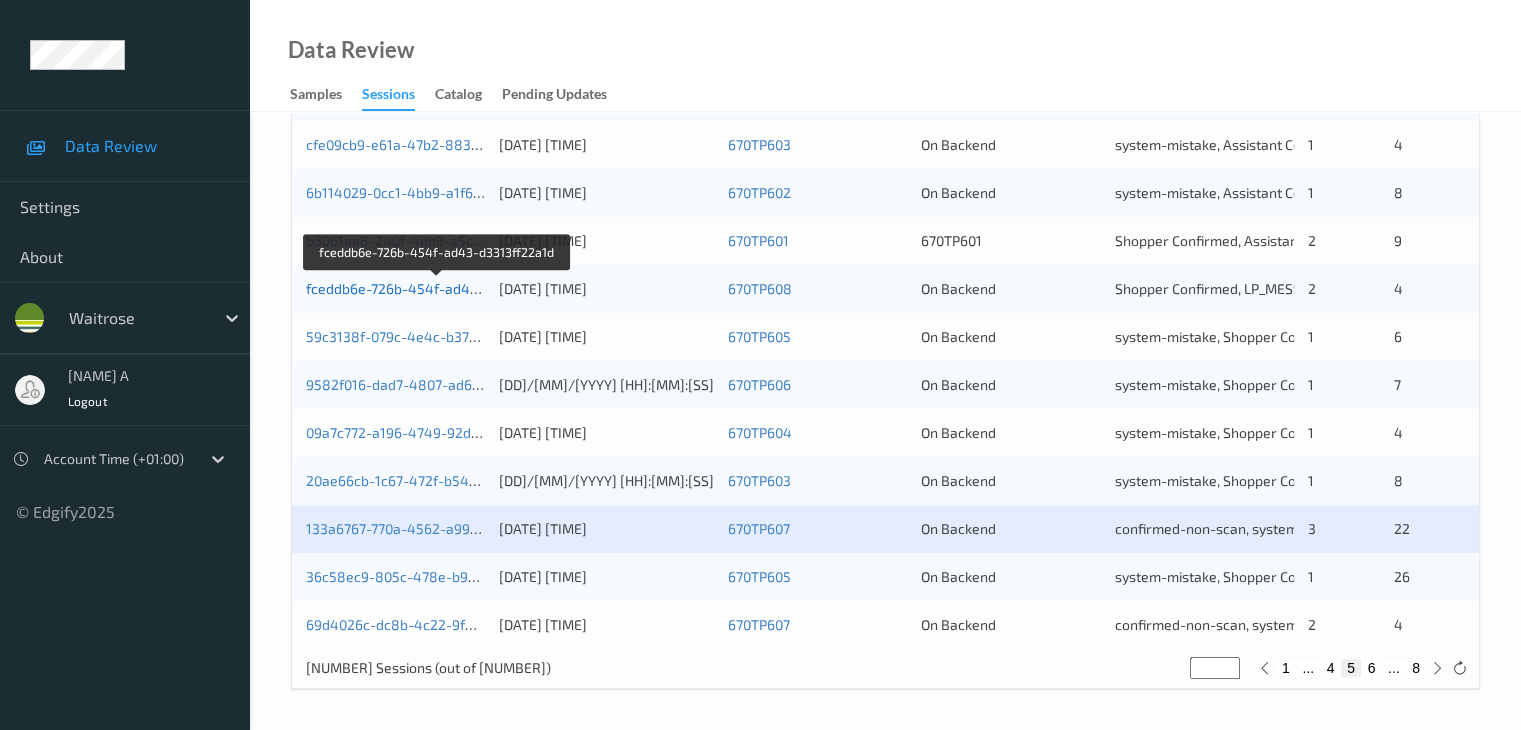 click on "fceddb6e-726b-454f-ad43-d3313ff22a1d" at bounding box center (438, 288) 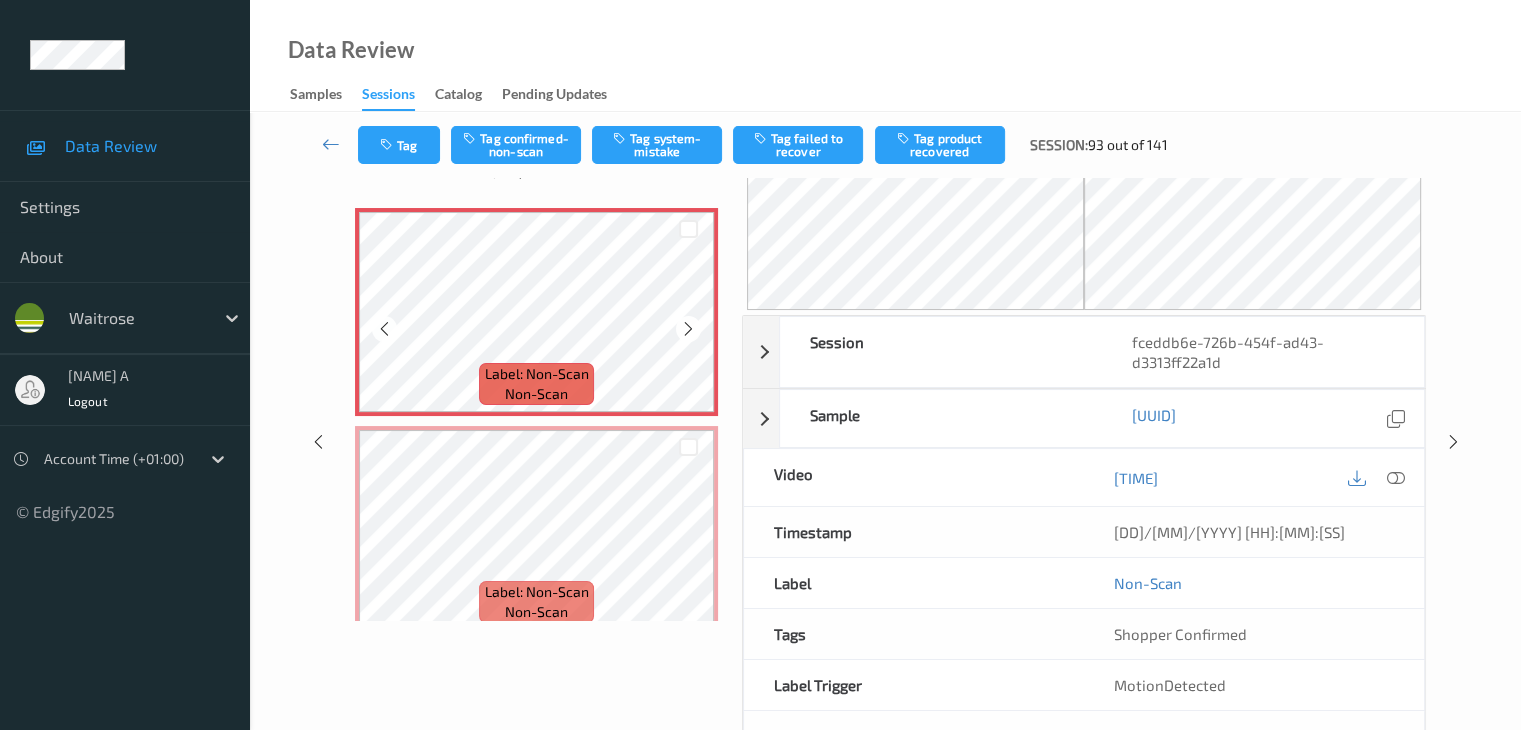 scroll, scrollTop: 0, scrollLeft: 0, axis: both 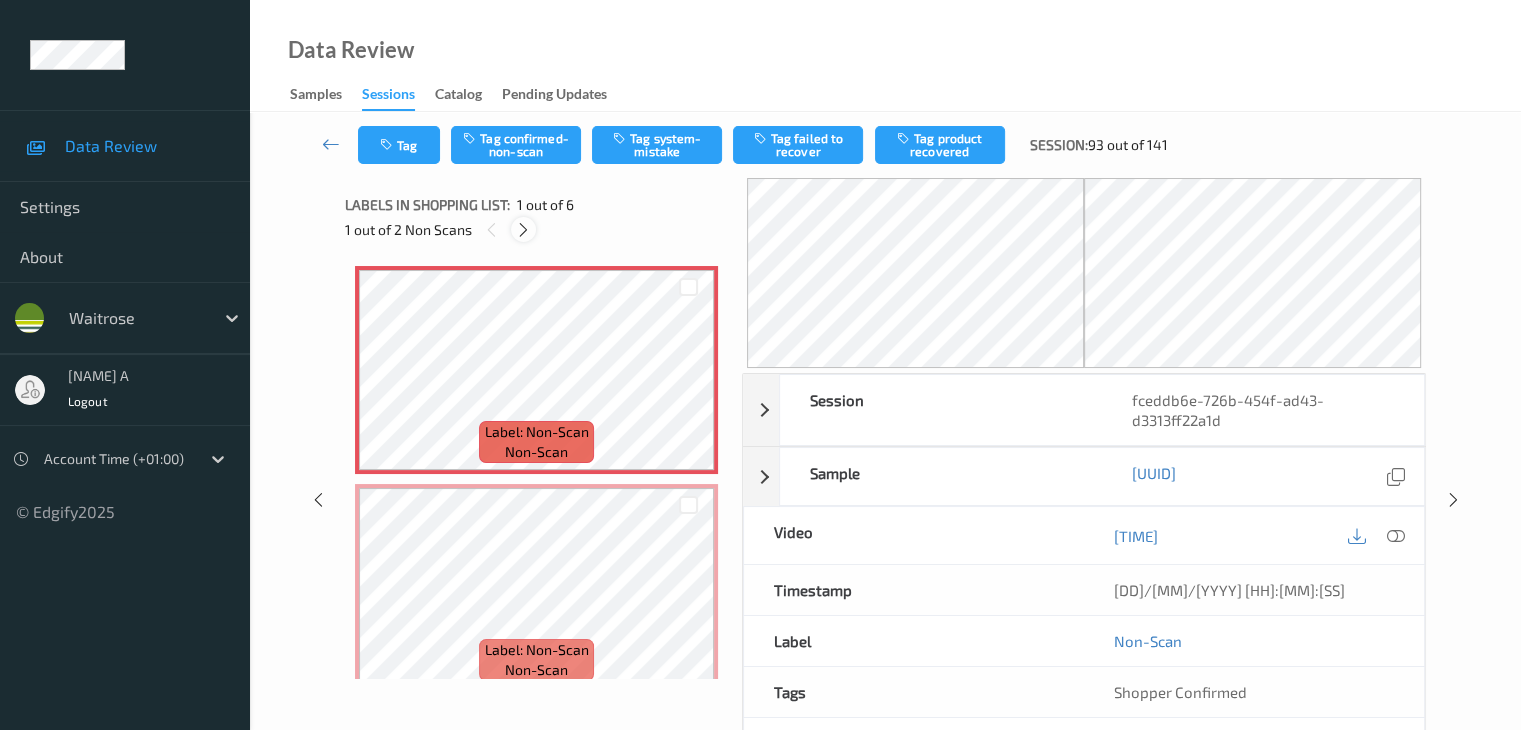 click at bounding box center (523, 230) 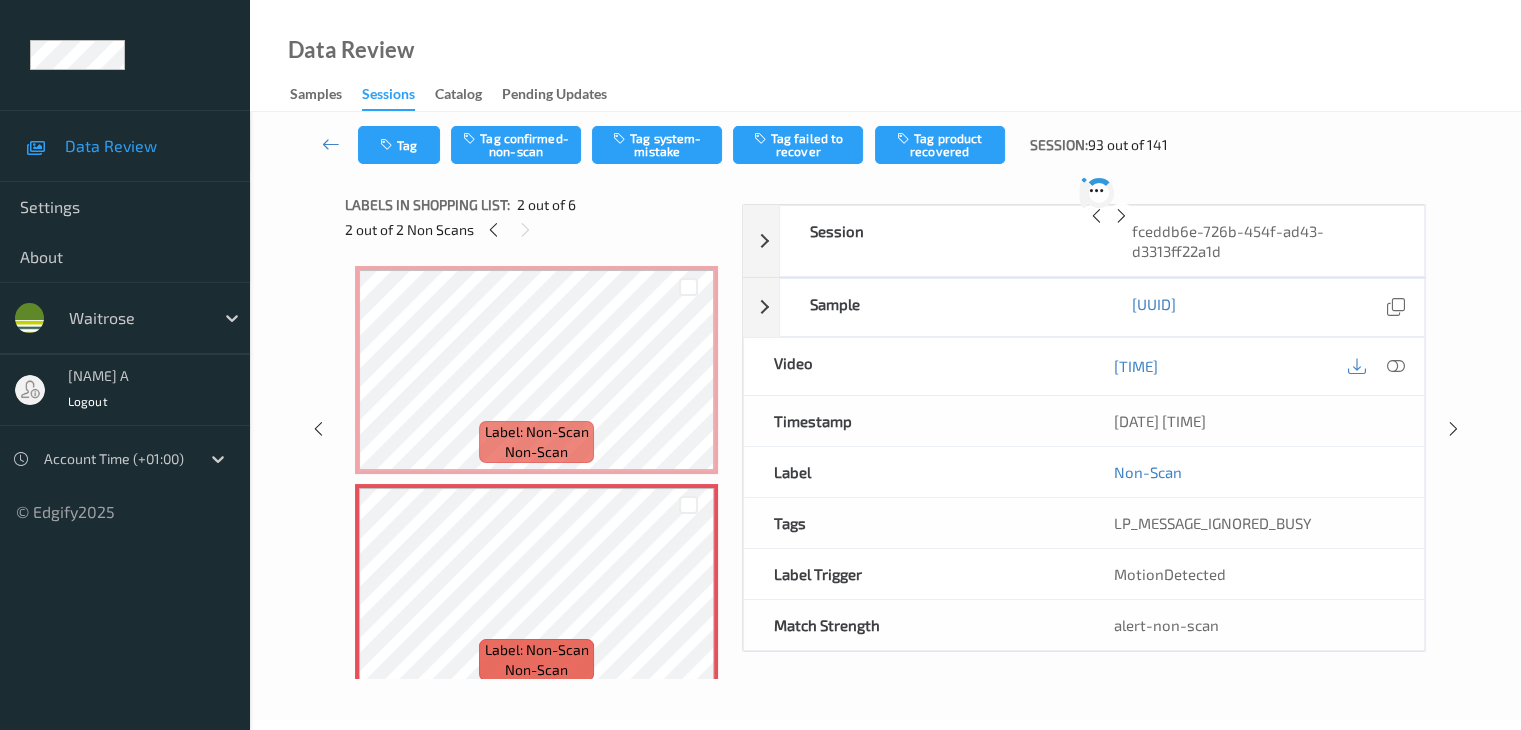 scroll, scrollTop: 10, scrollLeft: 0, axis: vertical 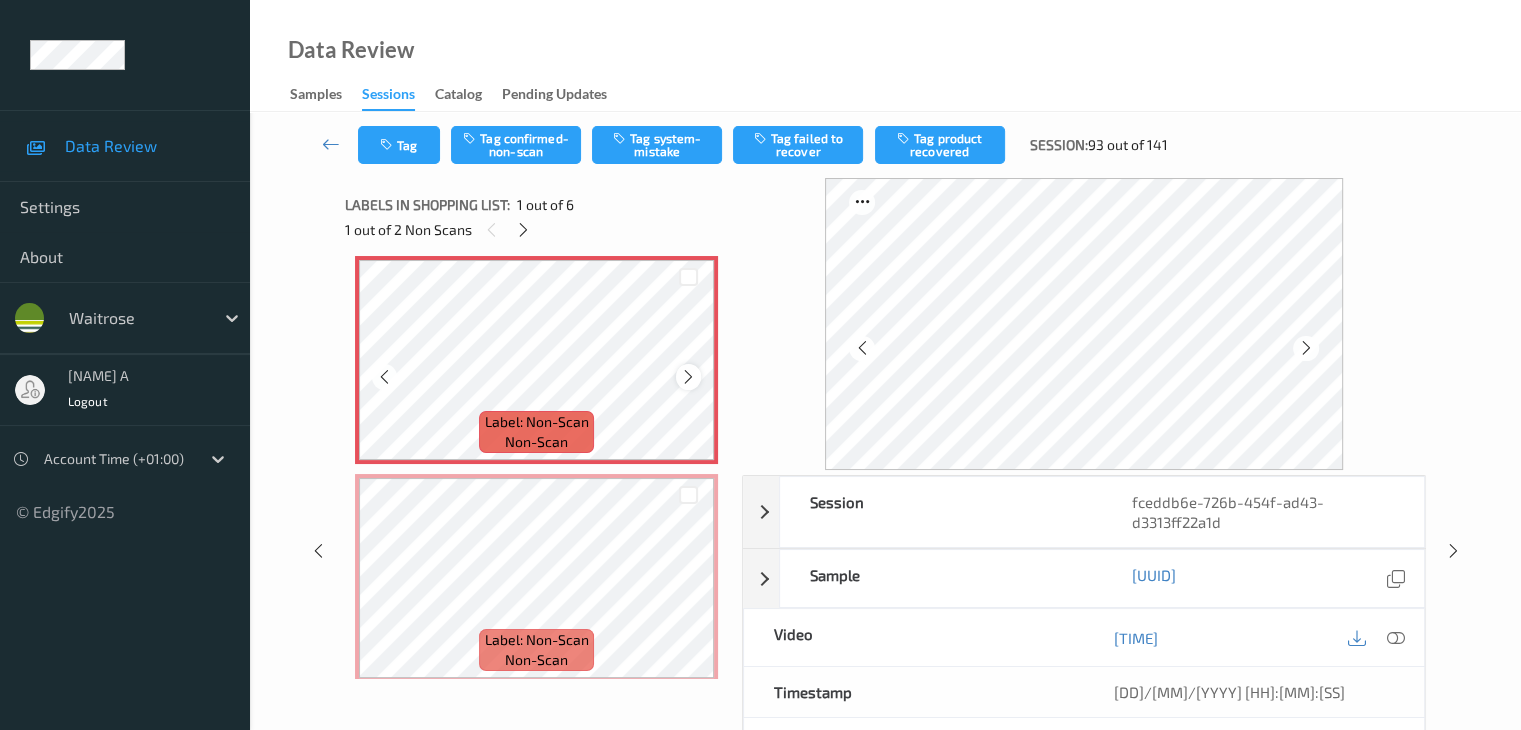 click at bounding box center (688, 377) 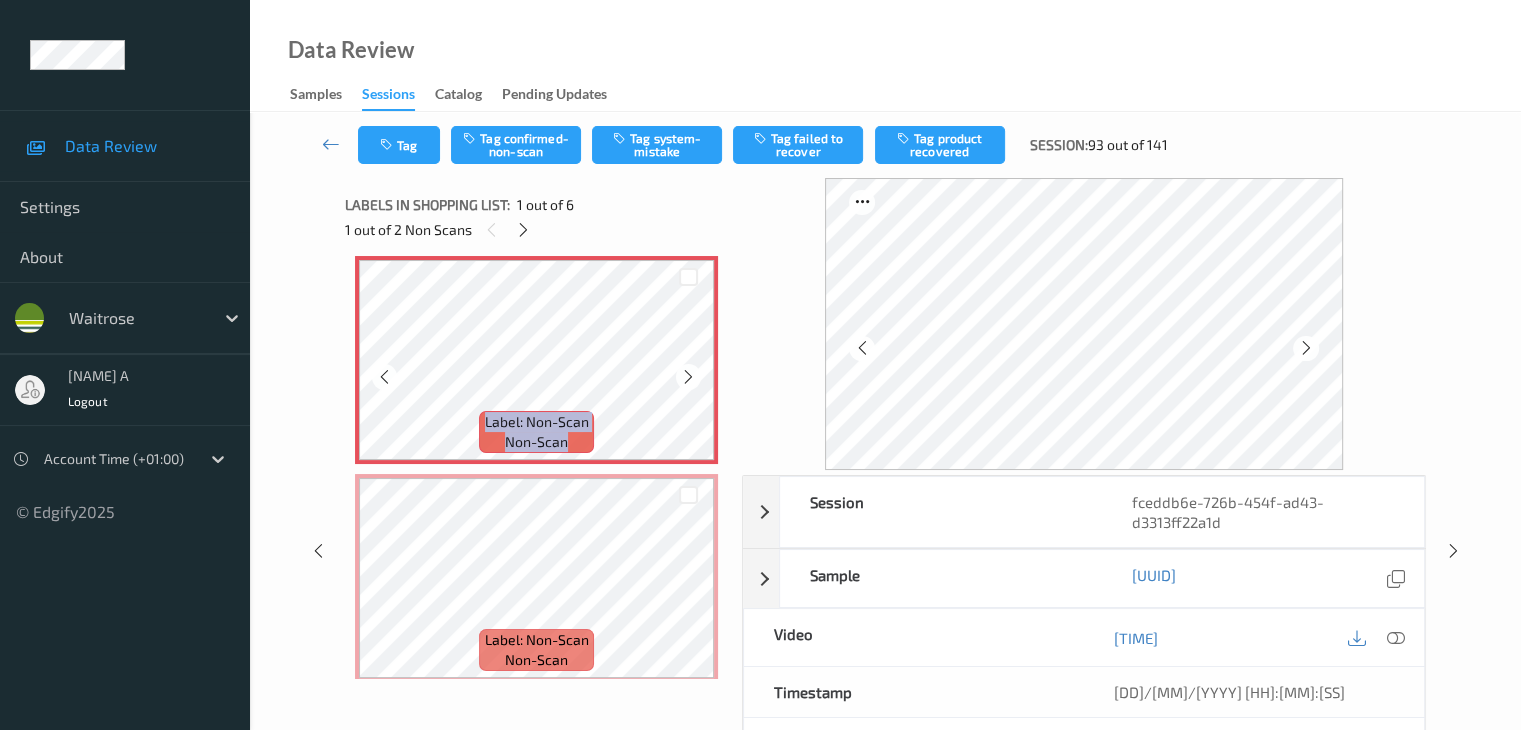 click at bounding box center (688, 377) 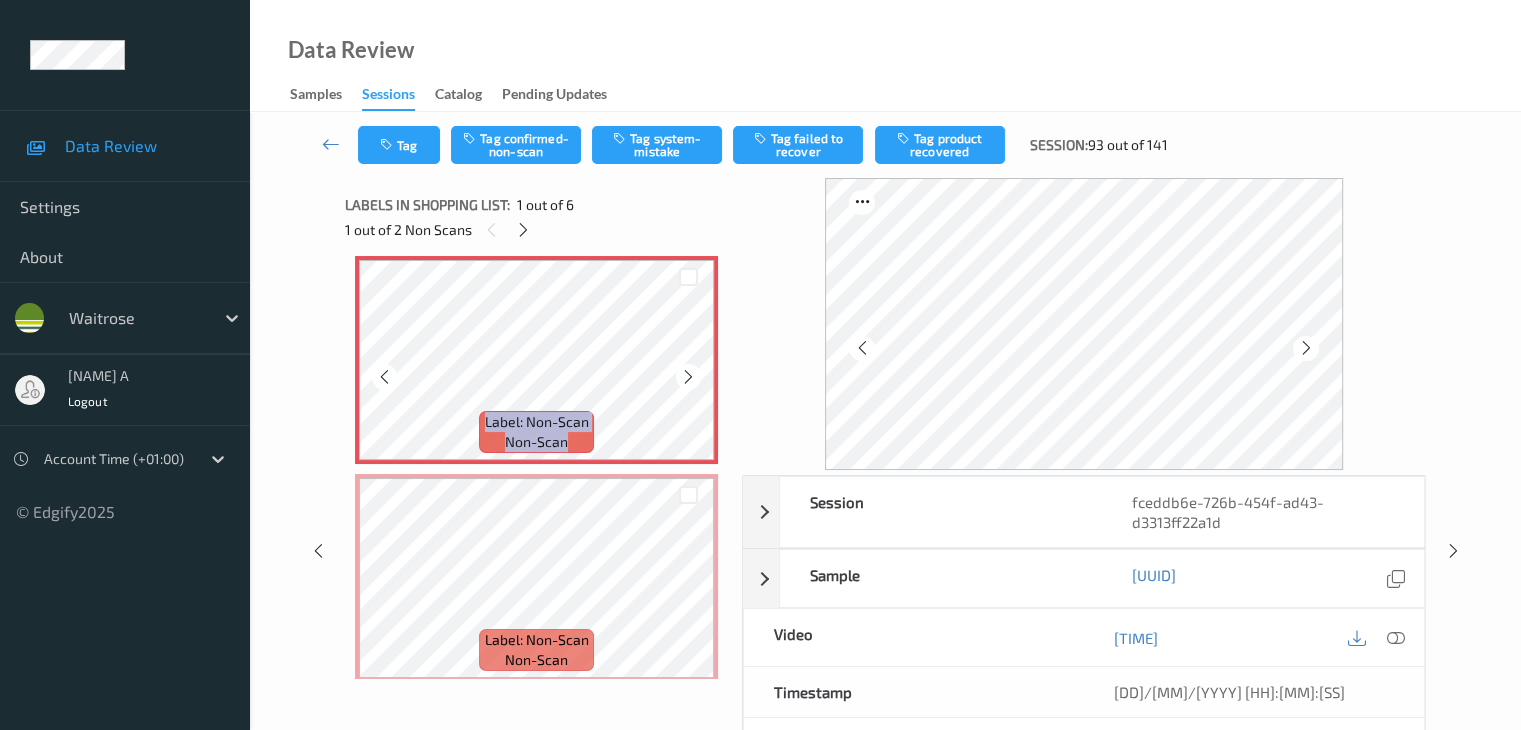 click at bounding box center [688, 377] 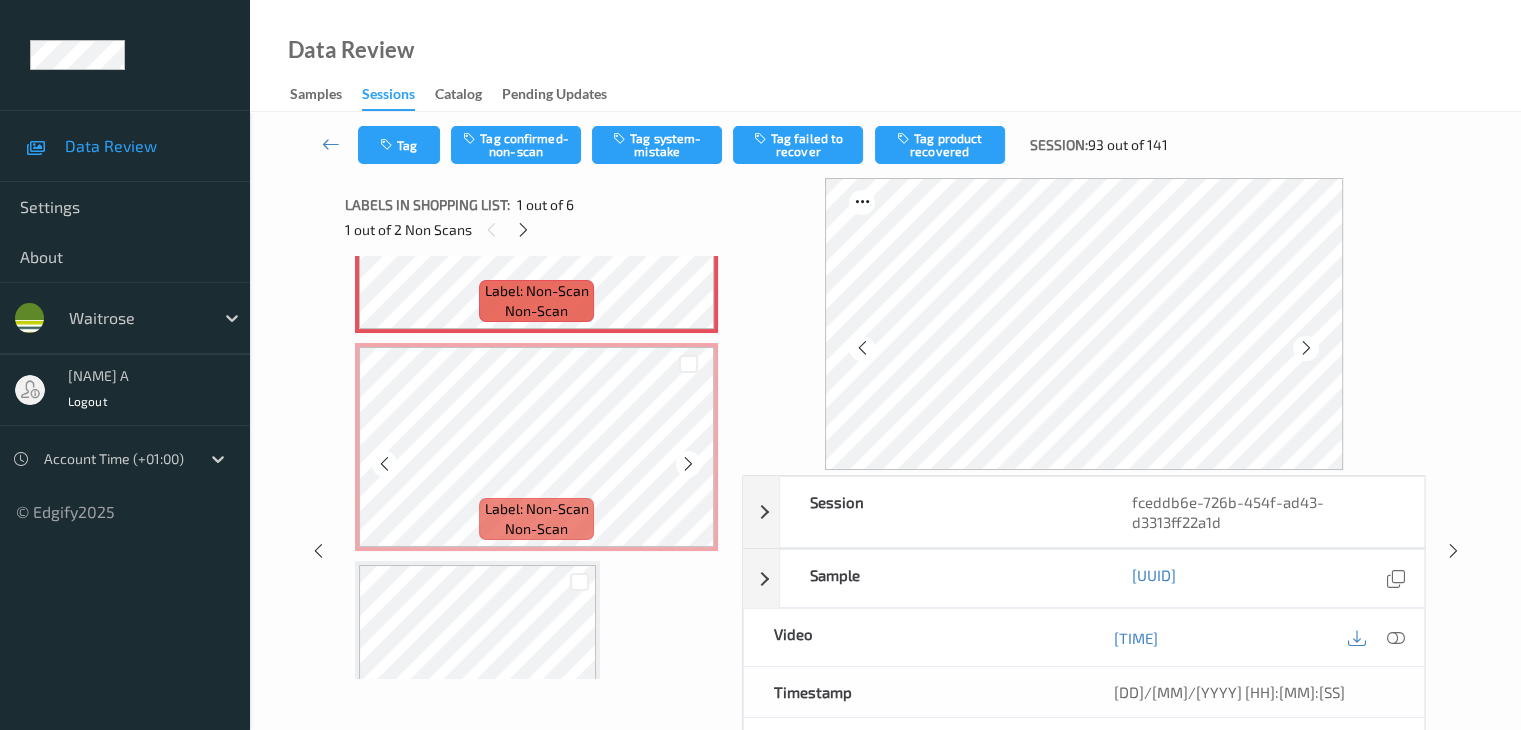 scroll, scrollTop: 110, scrollLeft: 0, axis: vertical 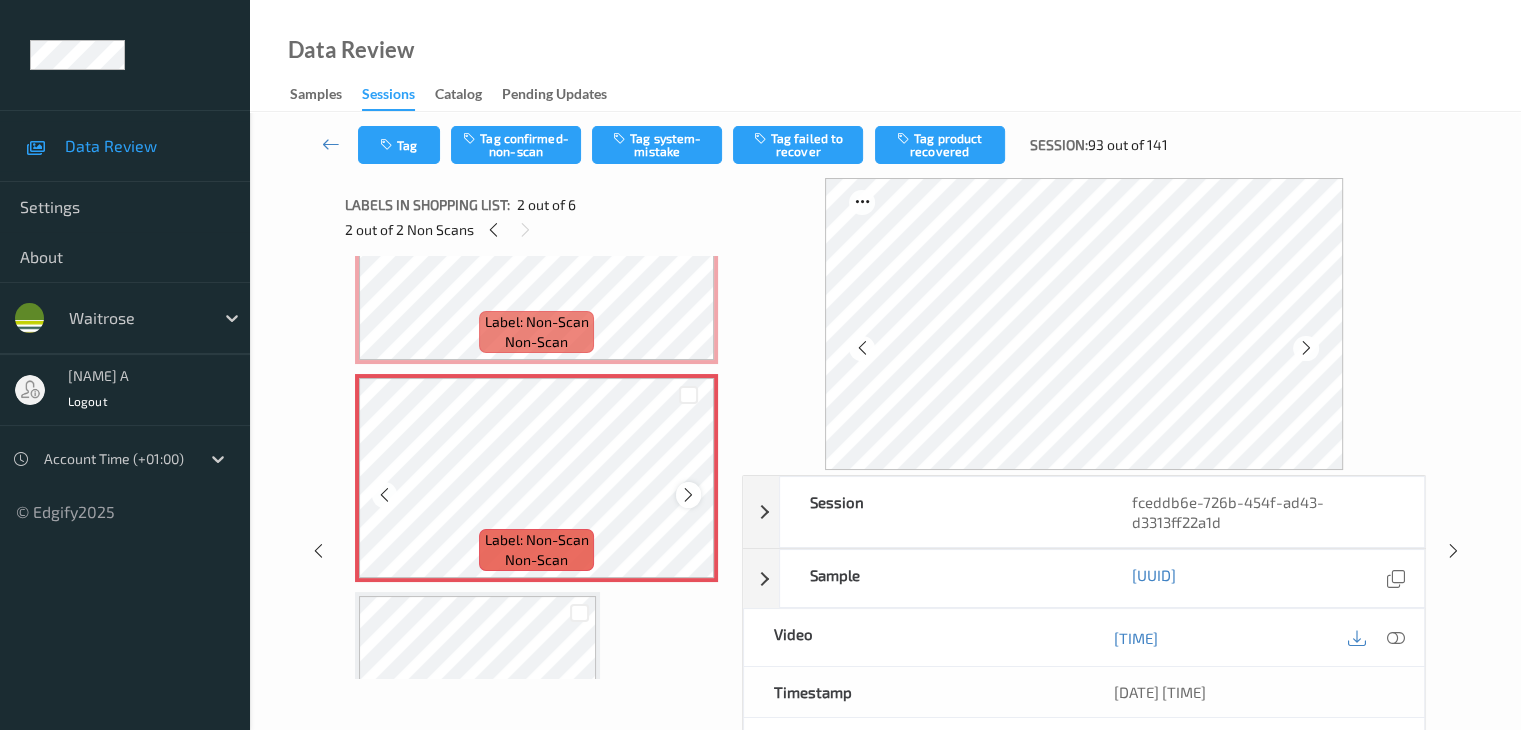 click at bounding box center (688, 495) 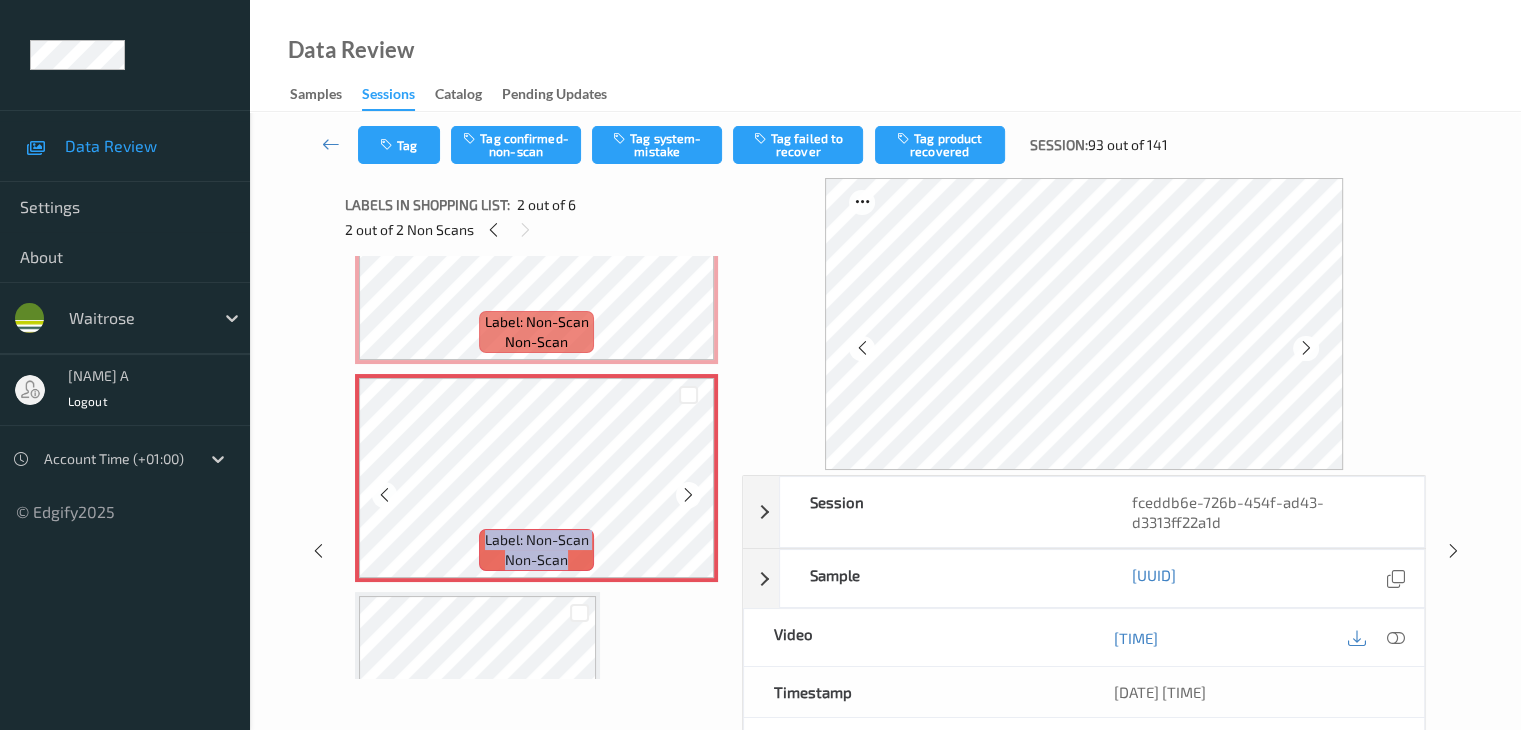 click at bounding box center (688, 495) 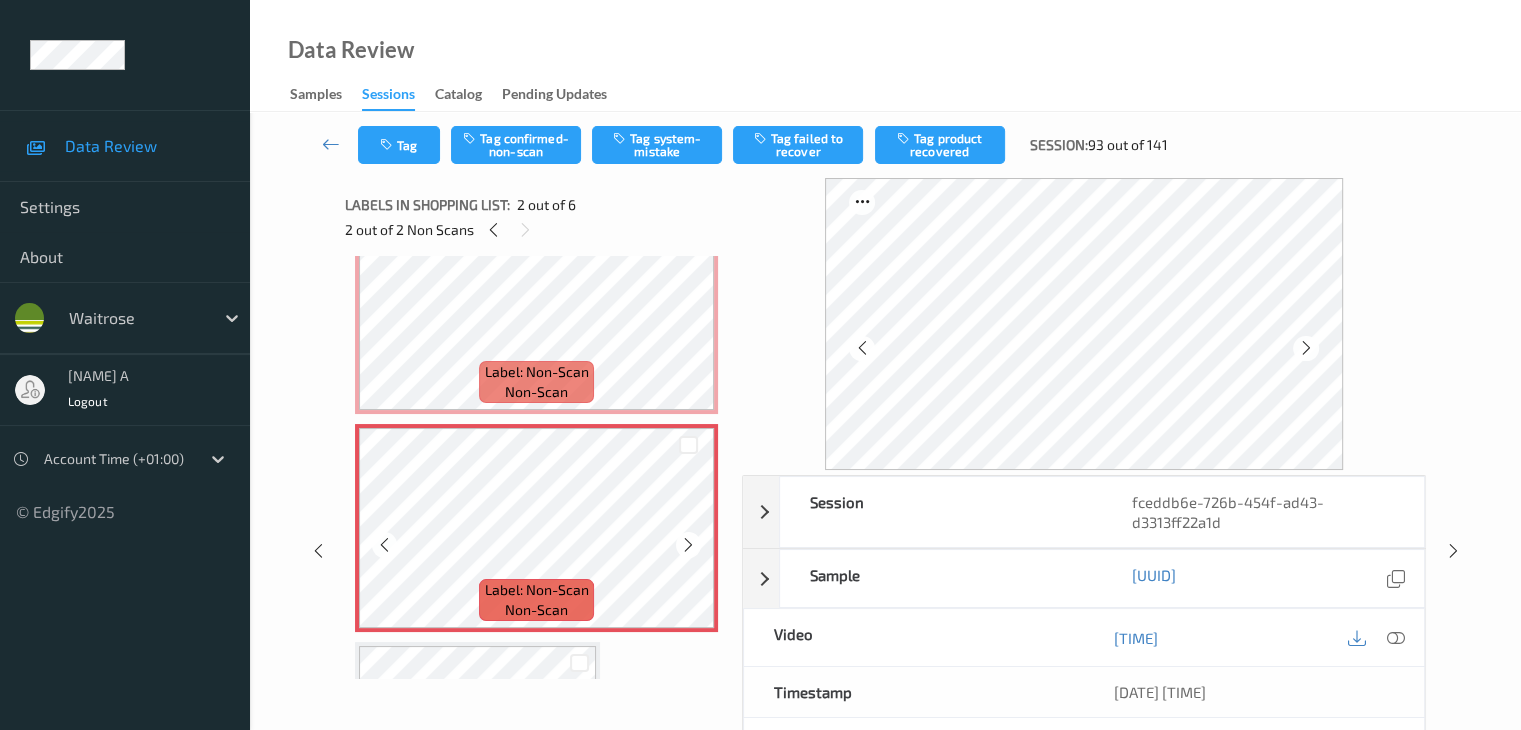scroll, scrollTop: 10, scrollLeft: 0, axis: vertical 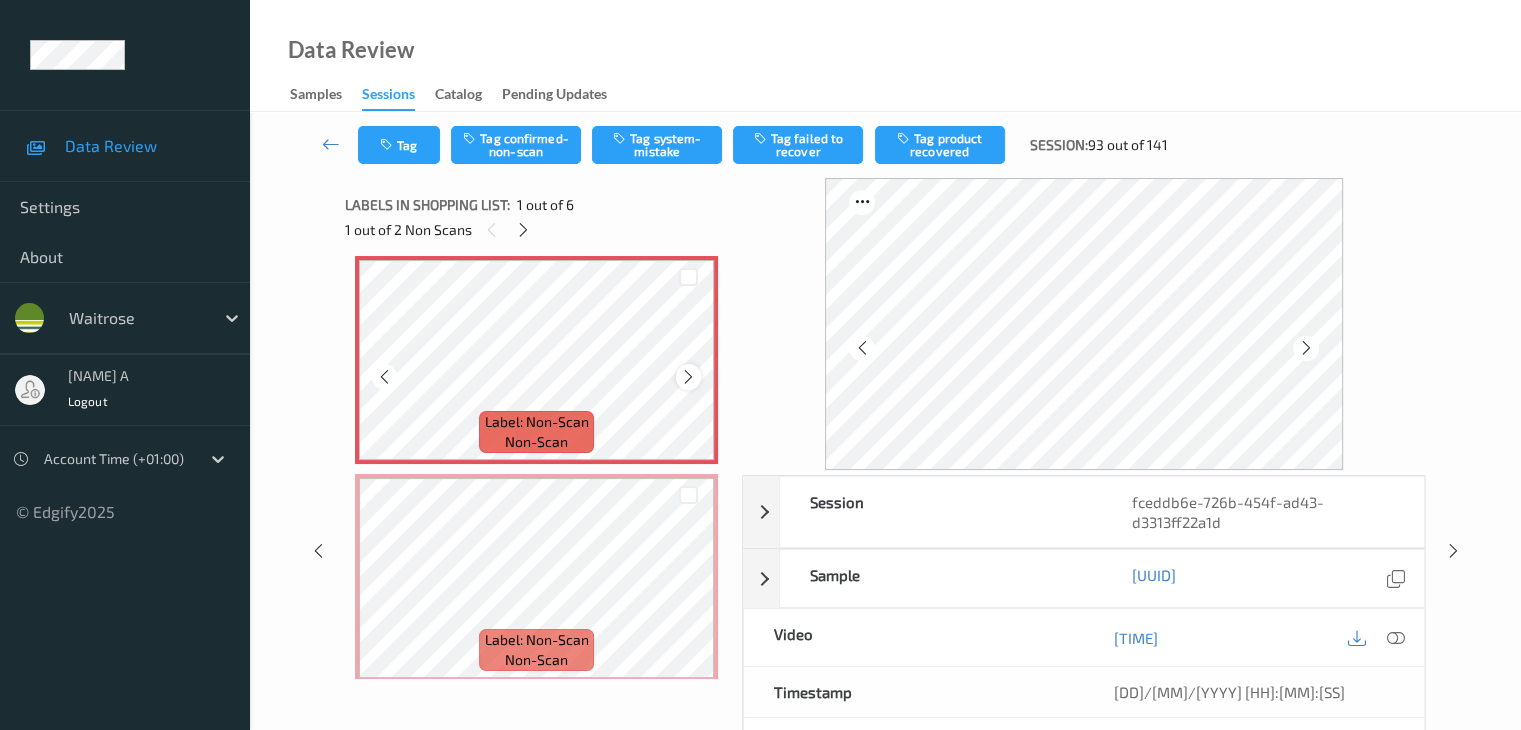 click at bounding box center (688, 376) 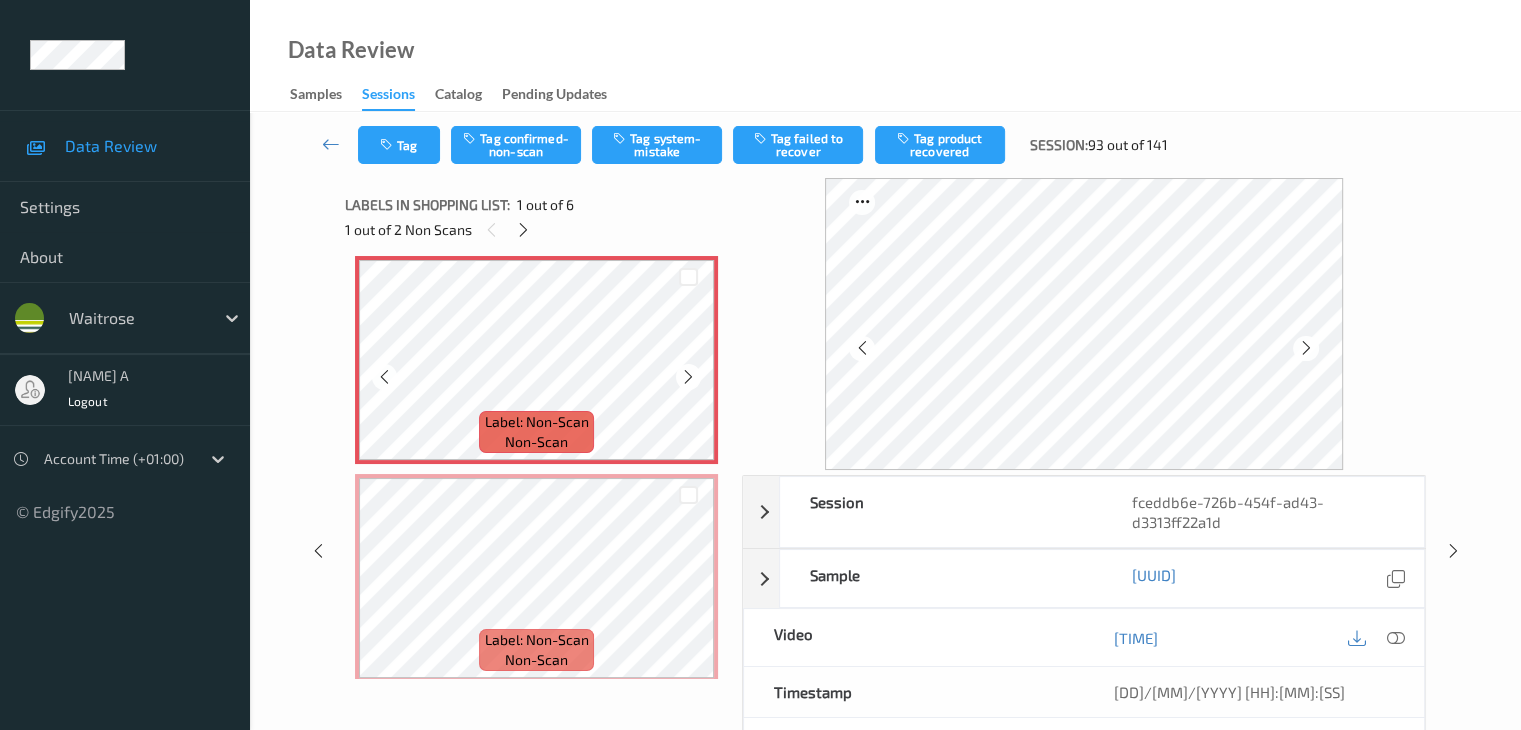 click at bounding box center (688, 376) 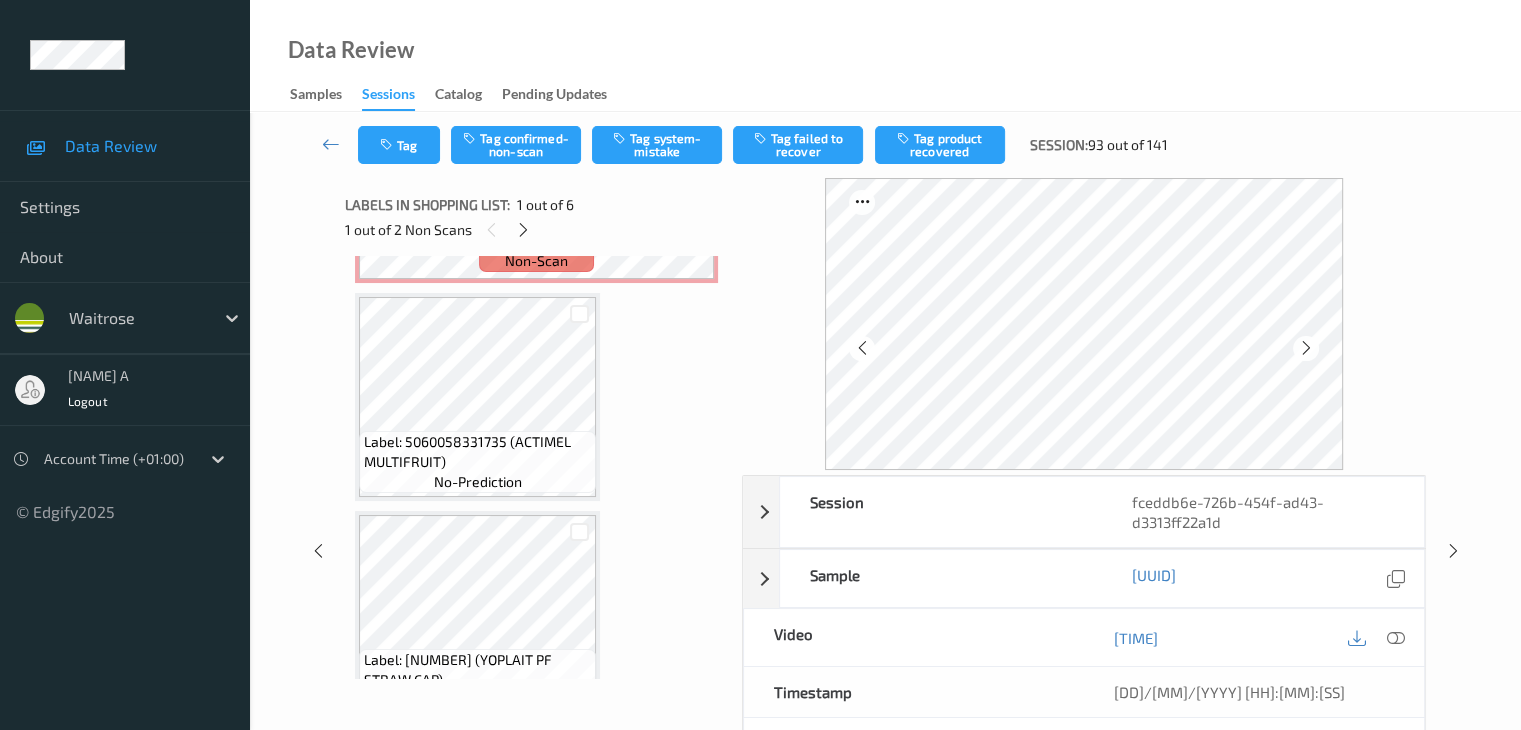 scroll, scrollTop: 410, scrollLeft: 0, axis: vertical 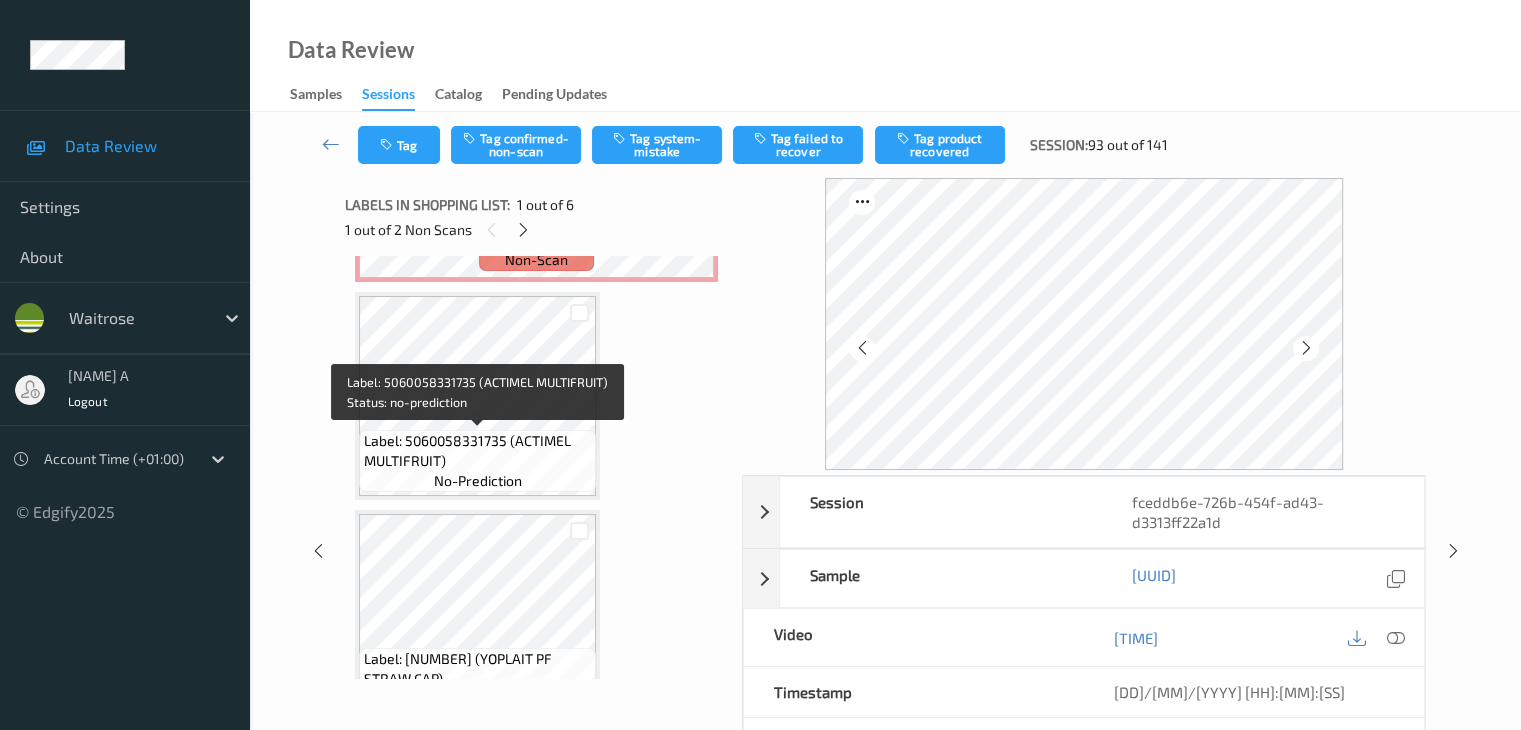 click on "Label: 5060058331735 (ACTIMEL MULTIFRUIT)" at bounding box center [477, 451] 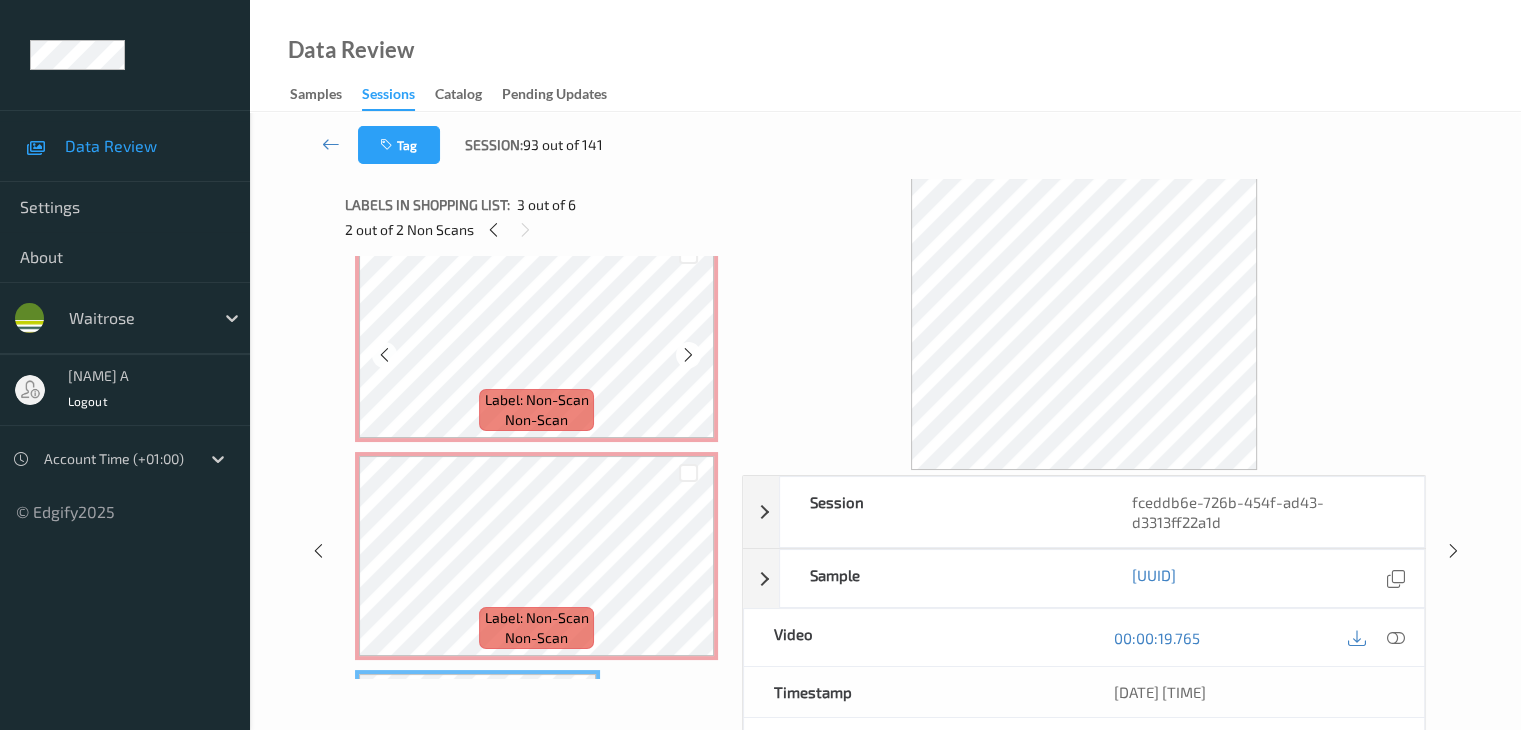 scroll, scrollTop: 10, scrollLeft: 0, axis: vertical 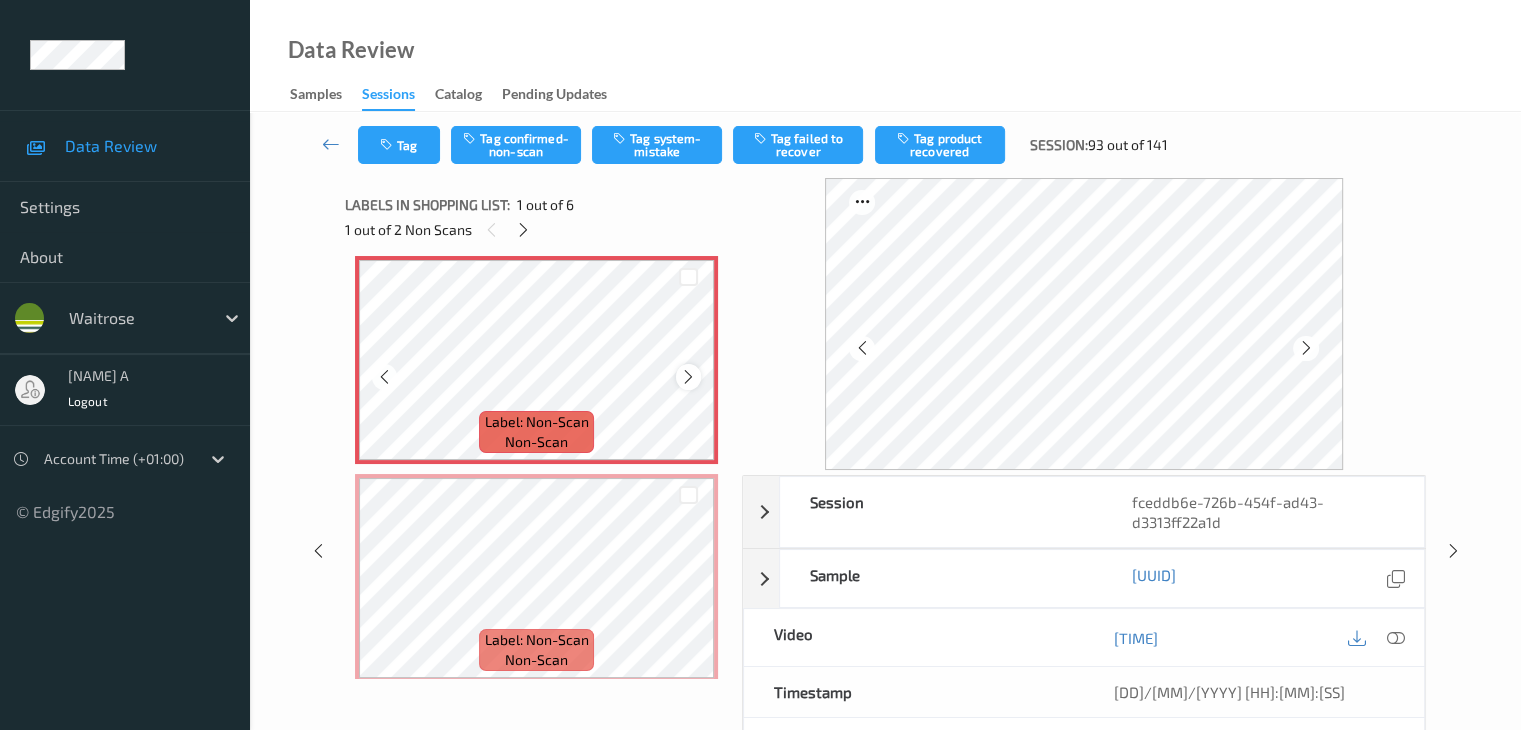click at bounding box center (688, 376) 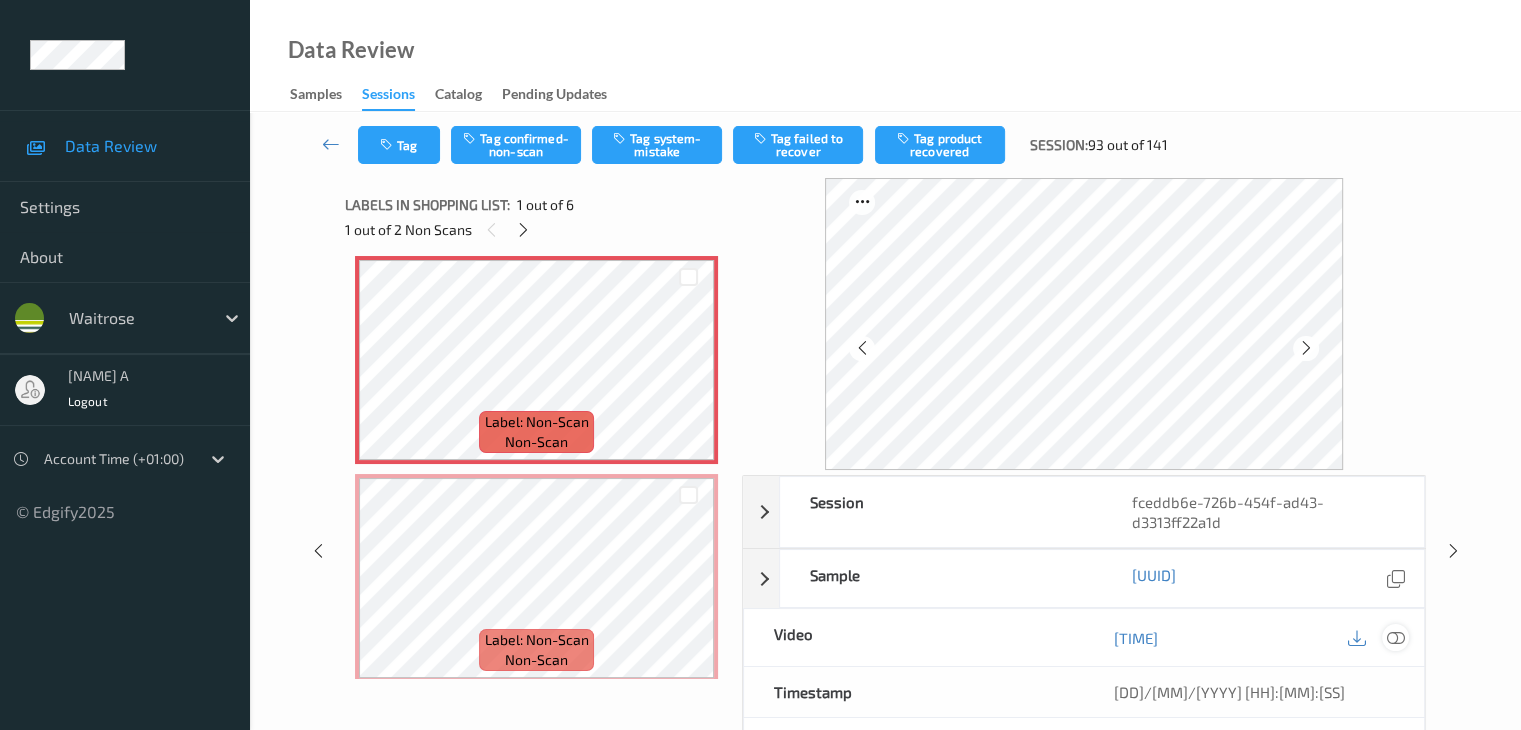 click at bounding box center [1395, 638] 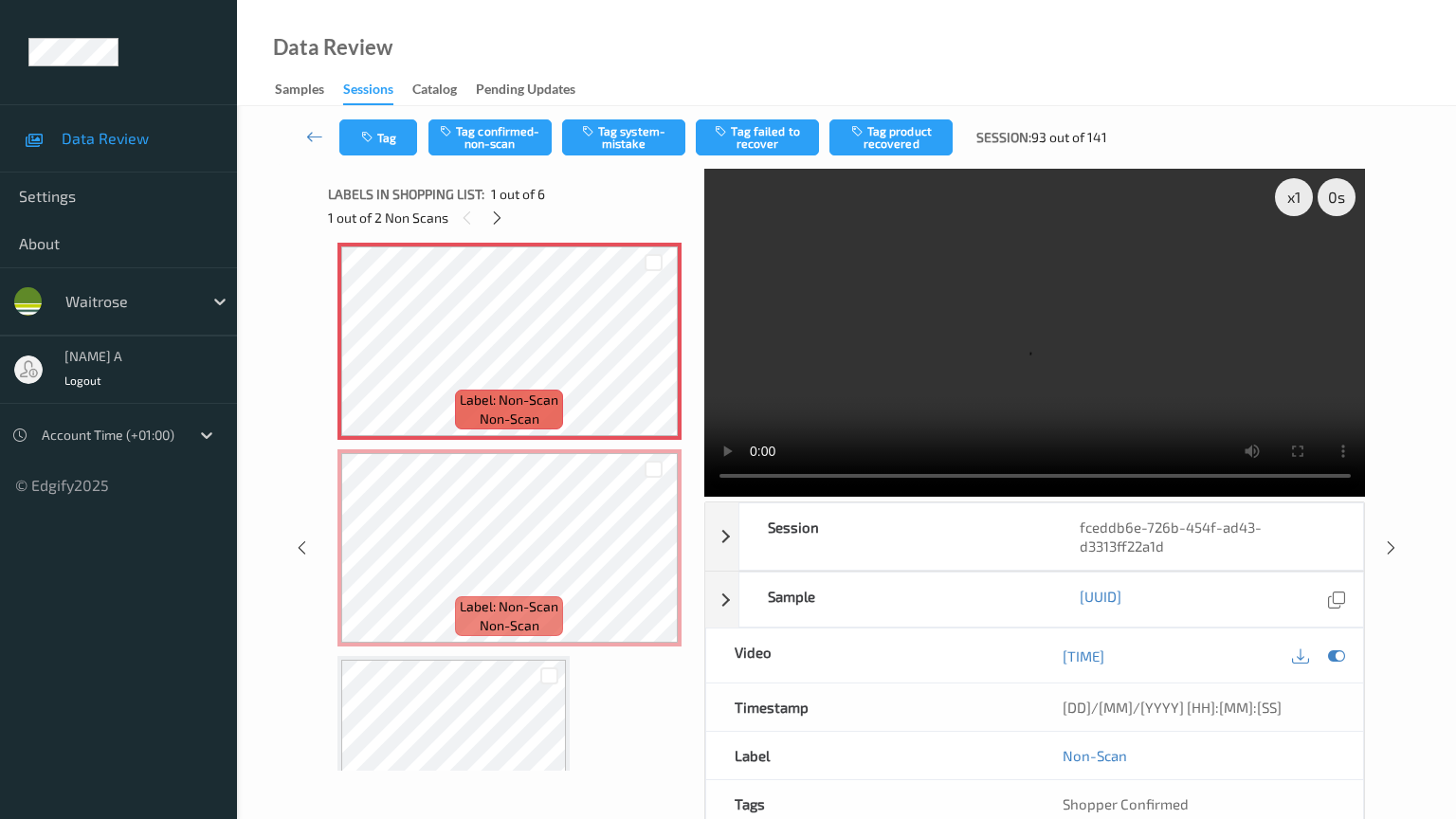 type 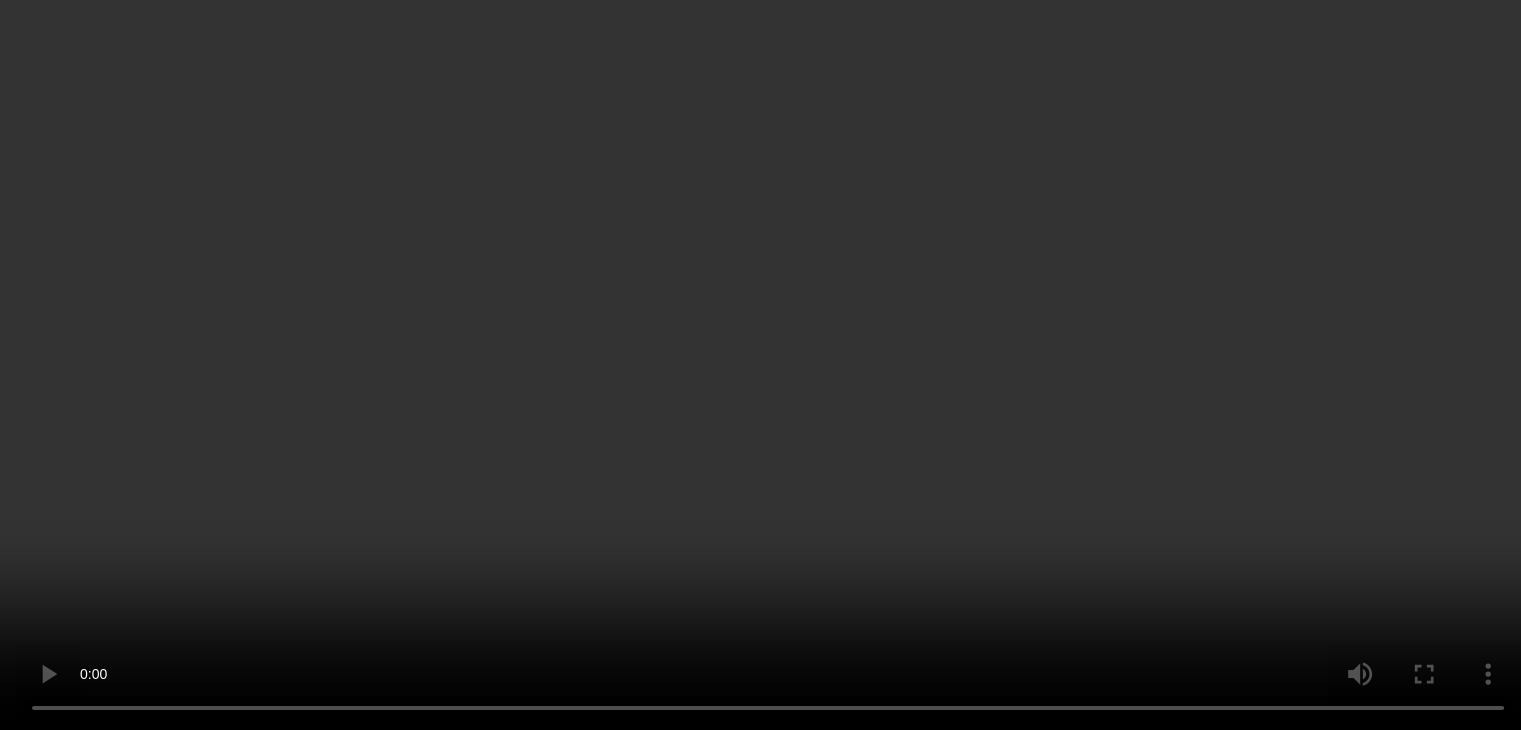 scroll, scrollTop: 610, scrollLeft: 0, axis: vertical 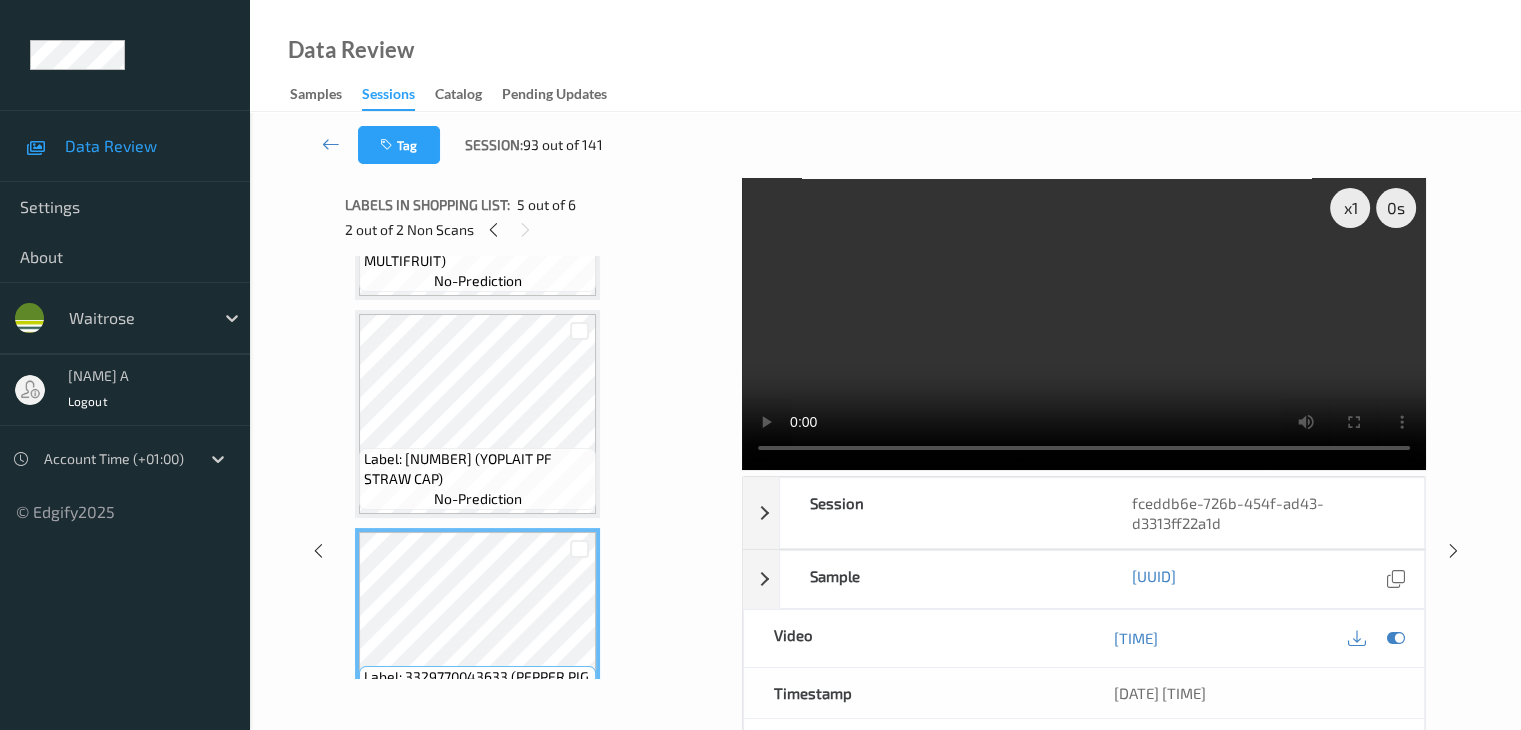 click on "Label: 3329770063112 (YOPLAIT PF STRAW CAP)" at bounding box center (477, 469) 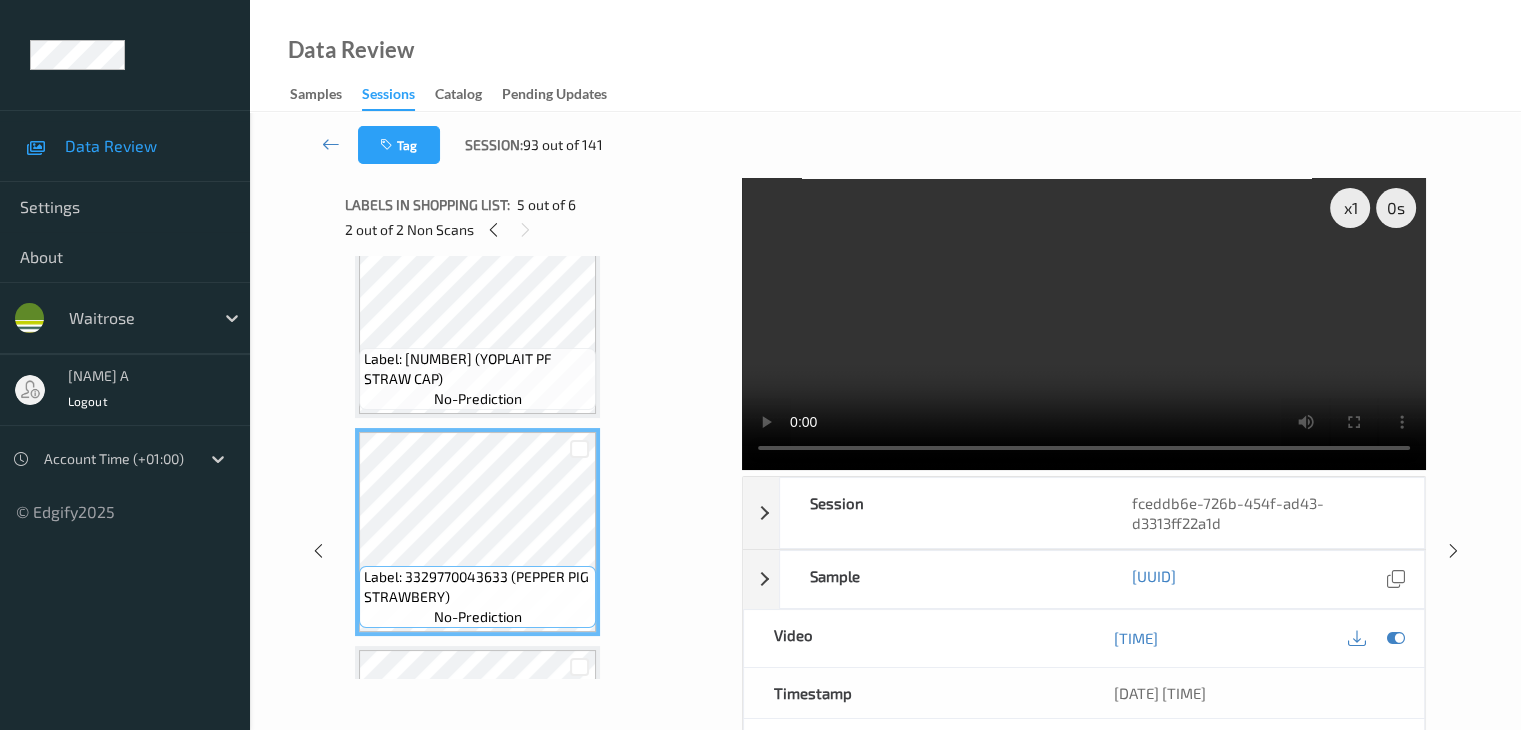 scroll, scrollTop: 810, scrollLeft: 0, axis: vertical 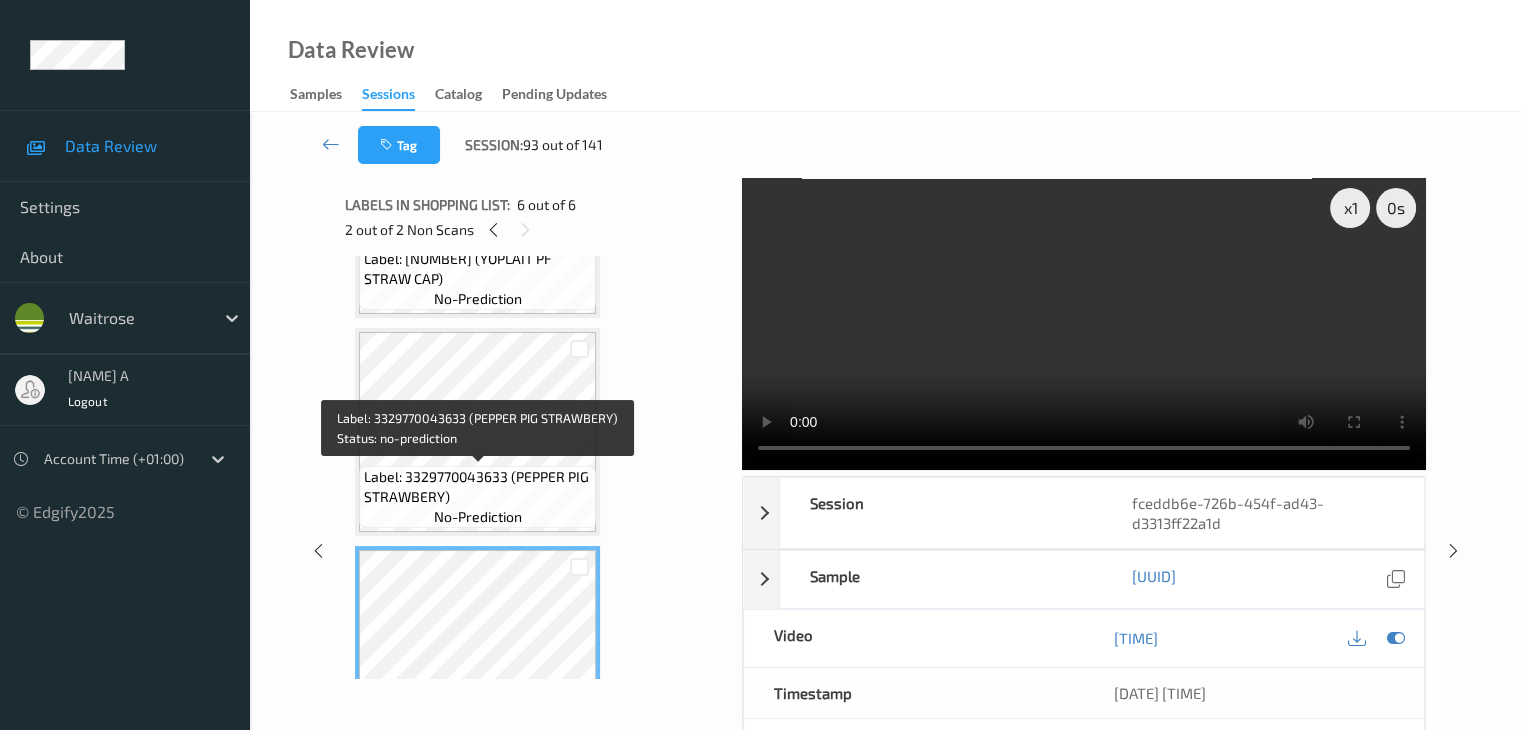 click on "Label: 3329770043633 (PEPPER PIG STRAWBERY) no-prediction" at bounding box center [477, 497] 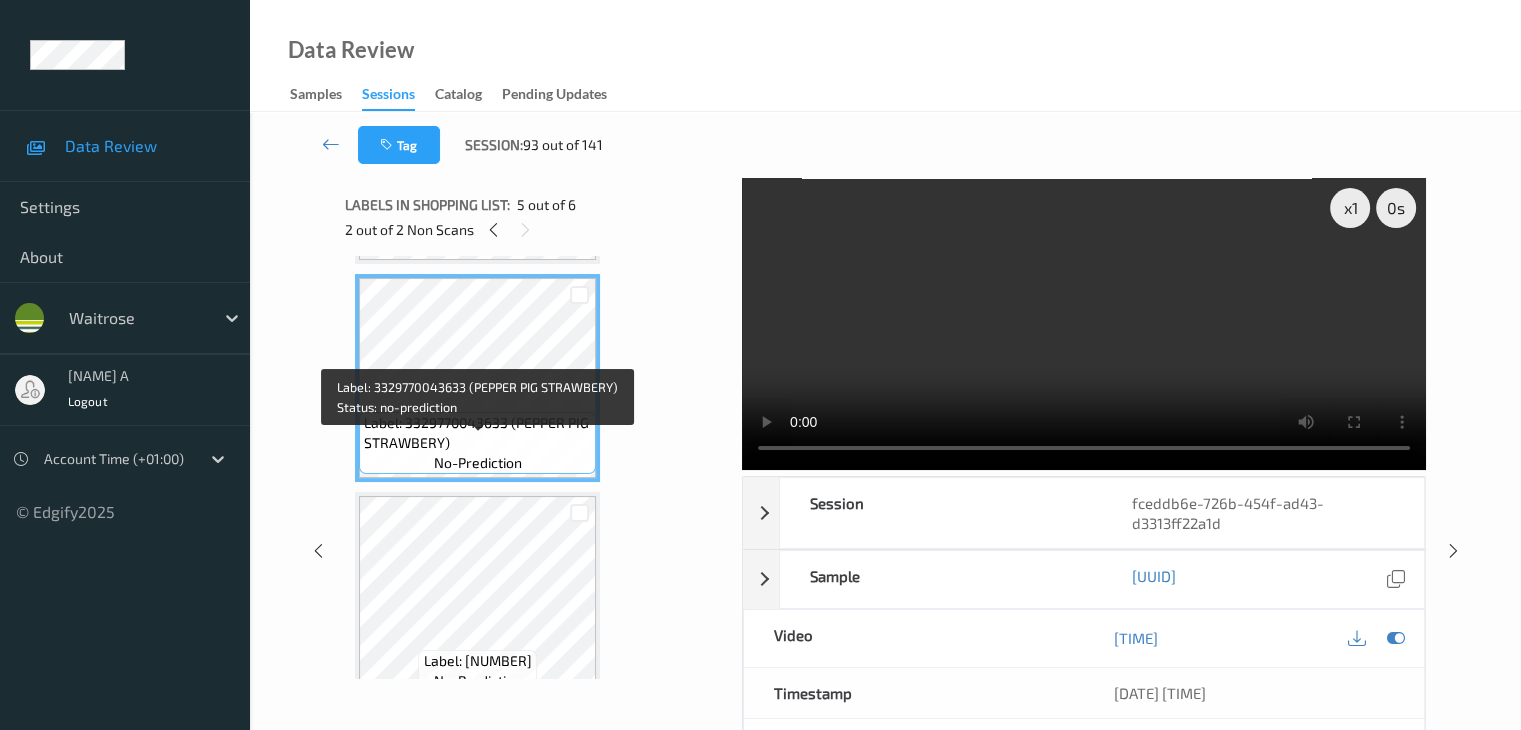 scroll, scrollTop: 895, scrollLeft: 0, axis: vertical 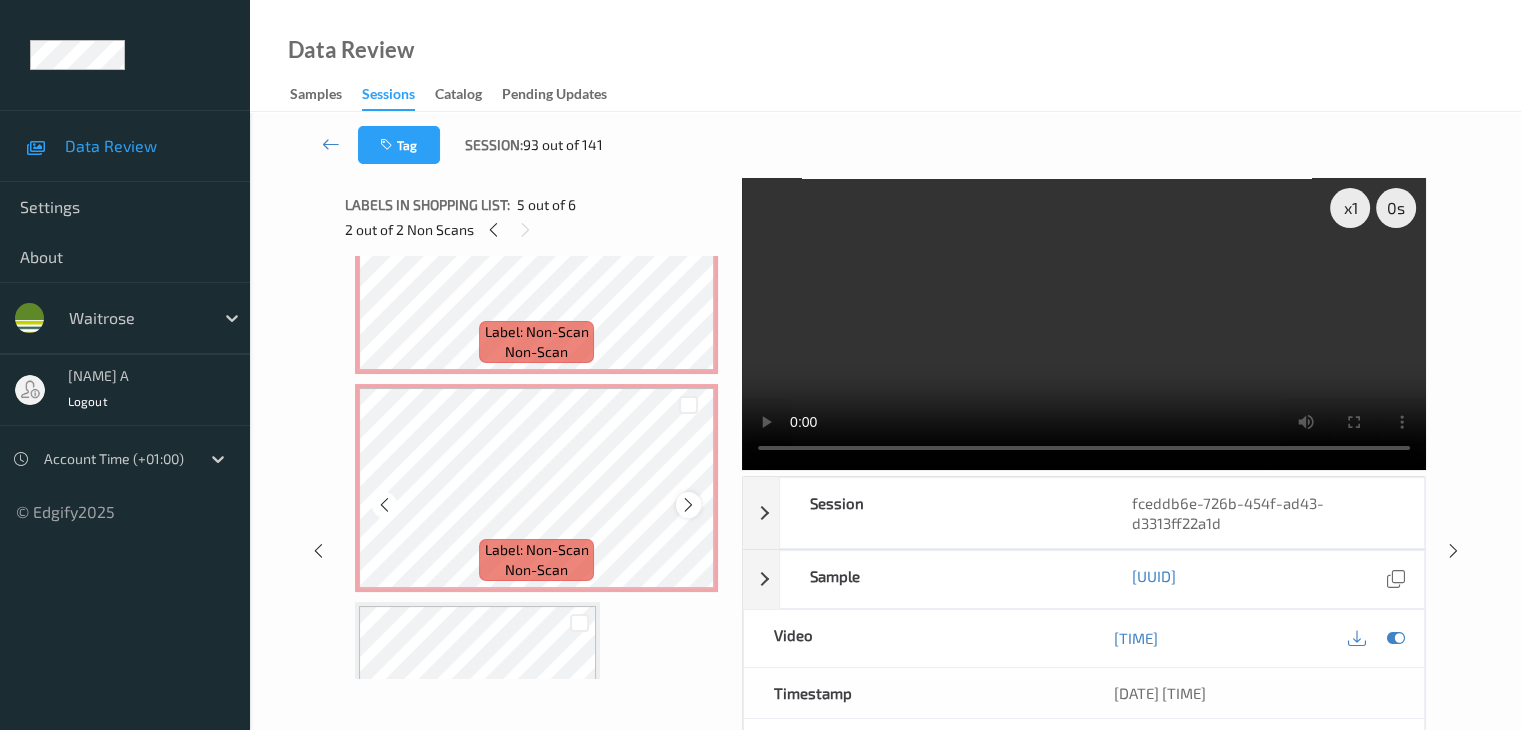 click at bounding box center (688, 505) 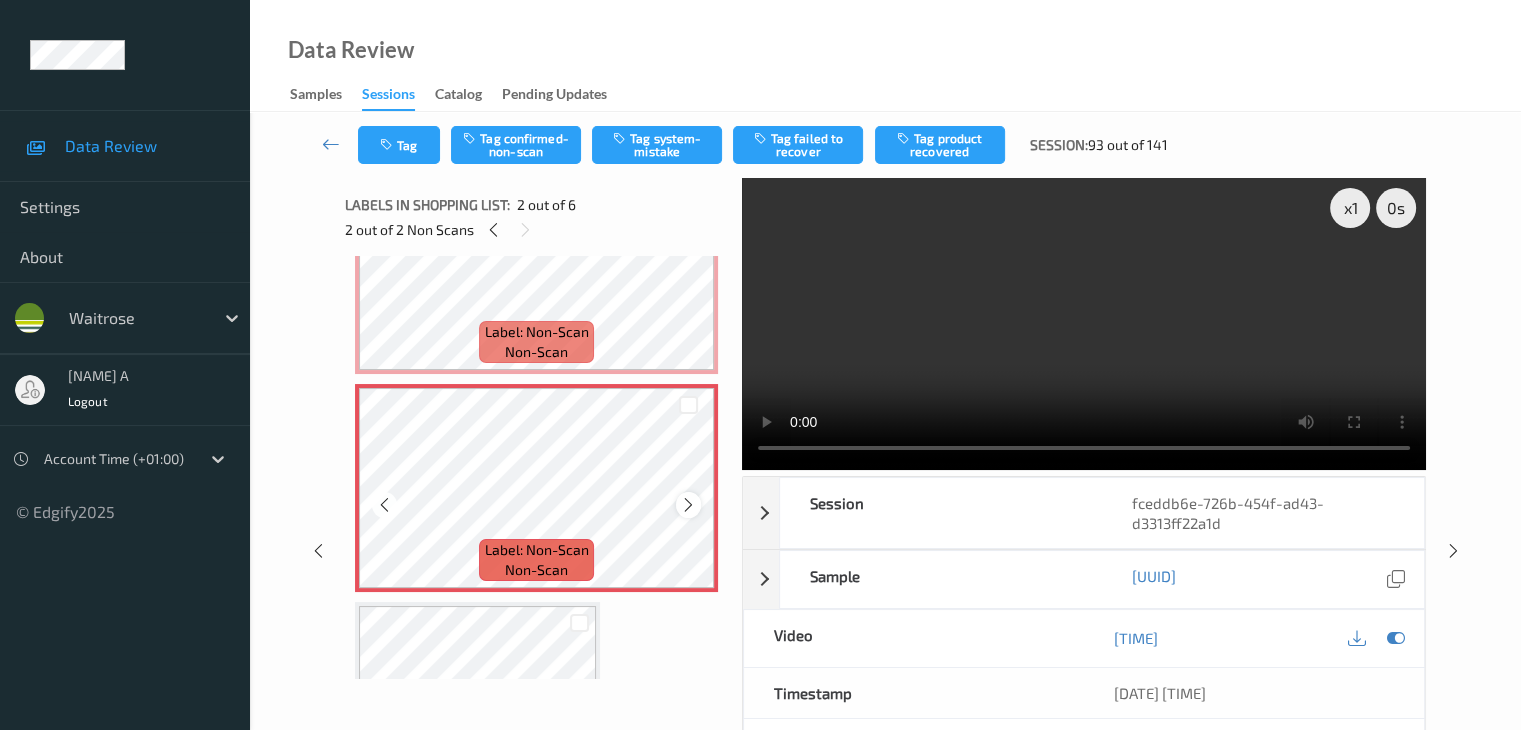 click at bounding box center [688, 505] 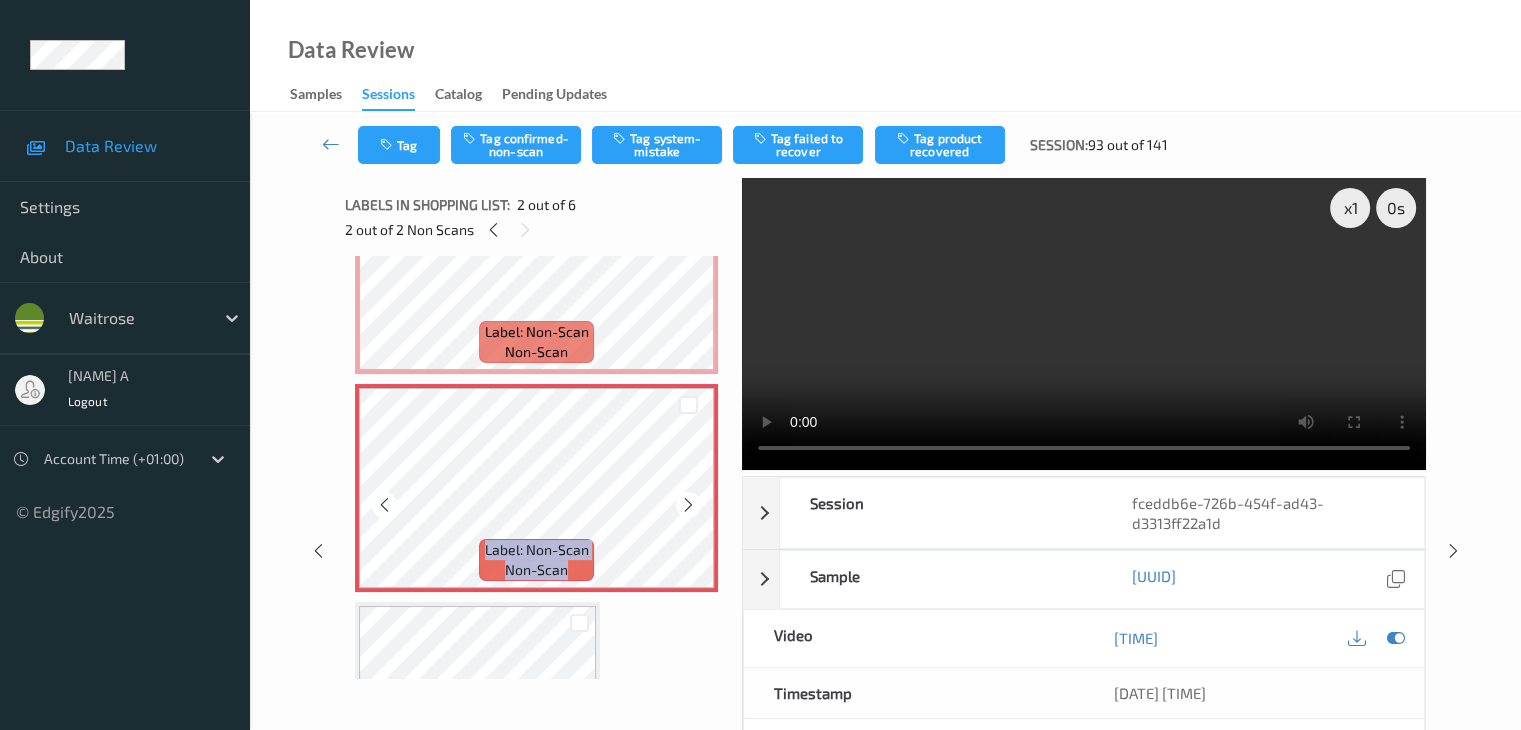 click at bounding box center [688, 505] 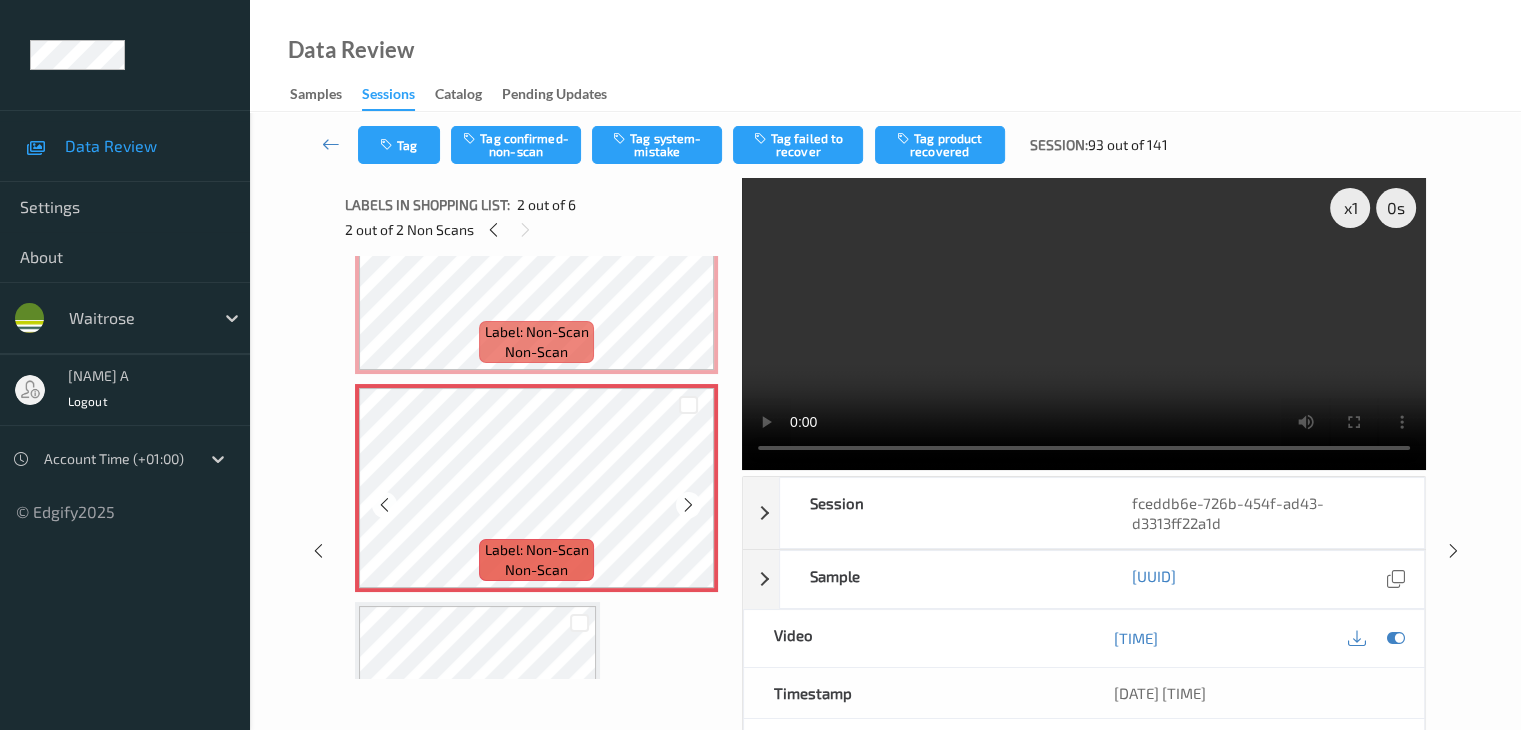 click at bounding box center (688, 505) 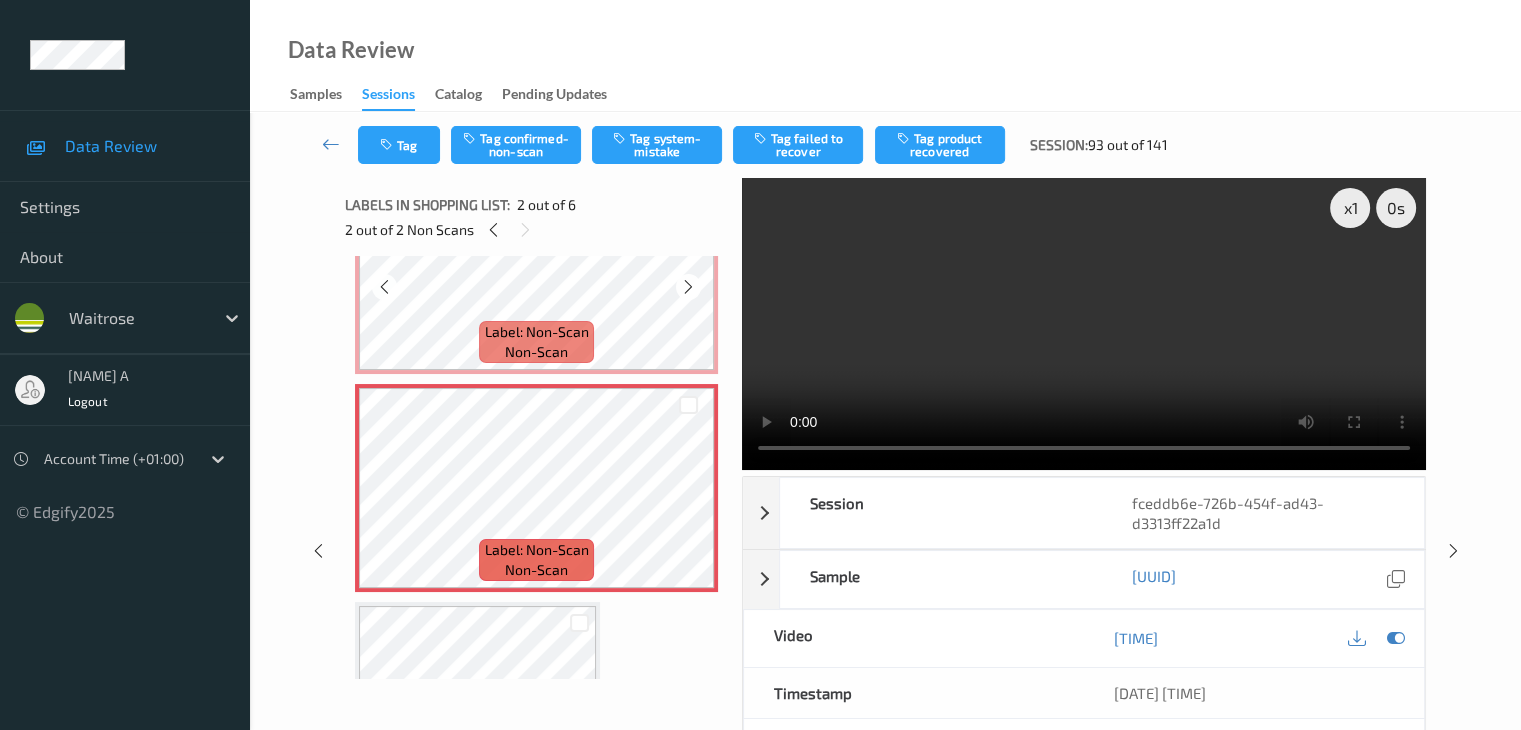 scroll, scrollTop: 0, scrollLeft: 0, axis: both 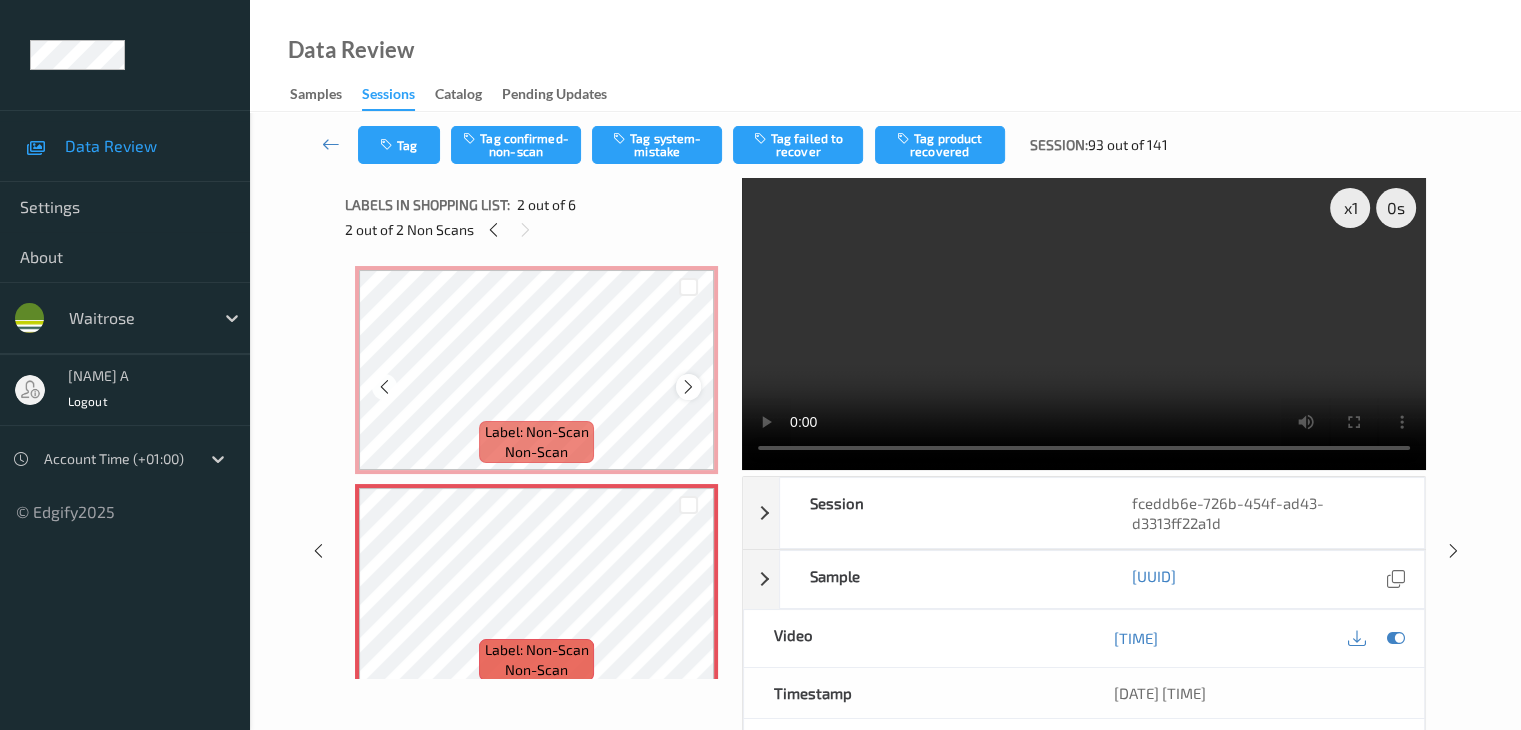 click at bounding box center (688, 386) 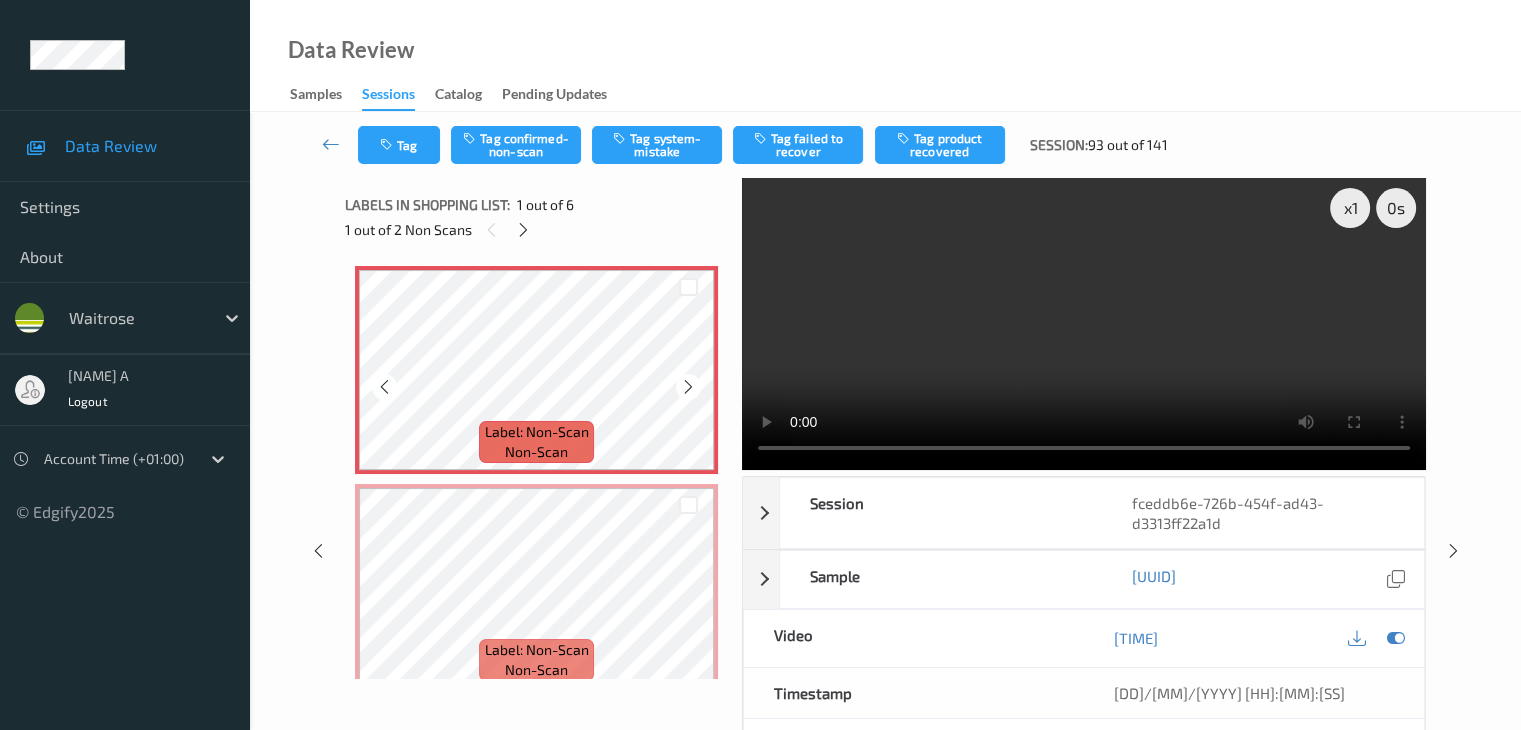 click at bounding box center (688, 386) 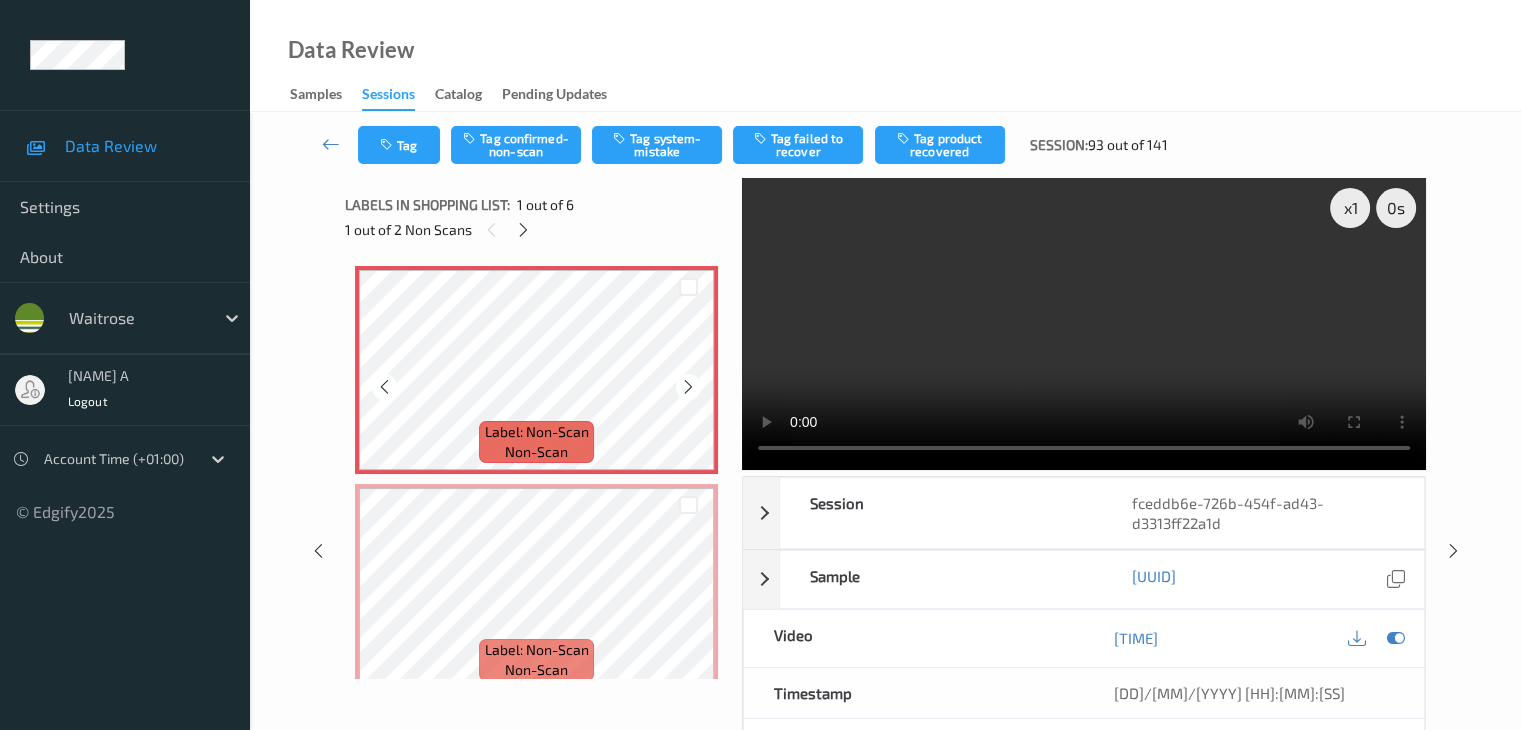 click at bounding box center (688, 386) 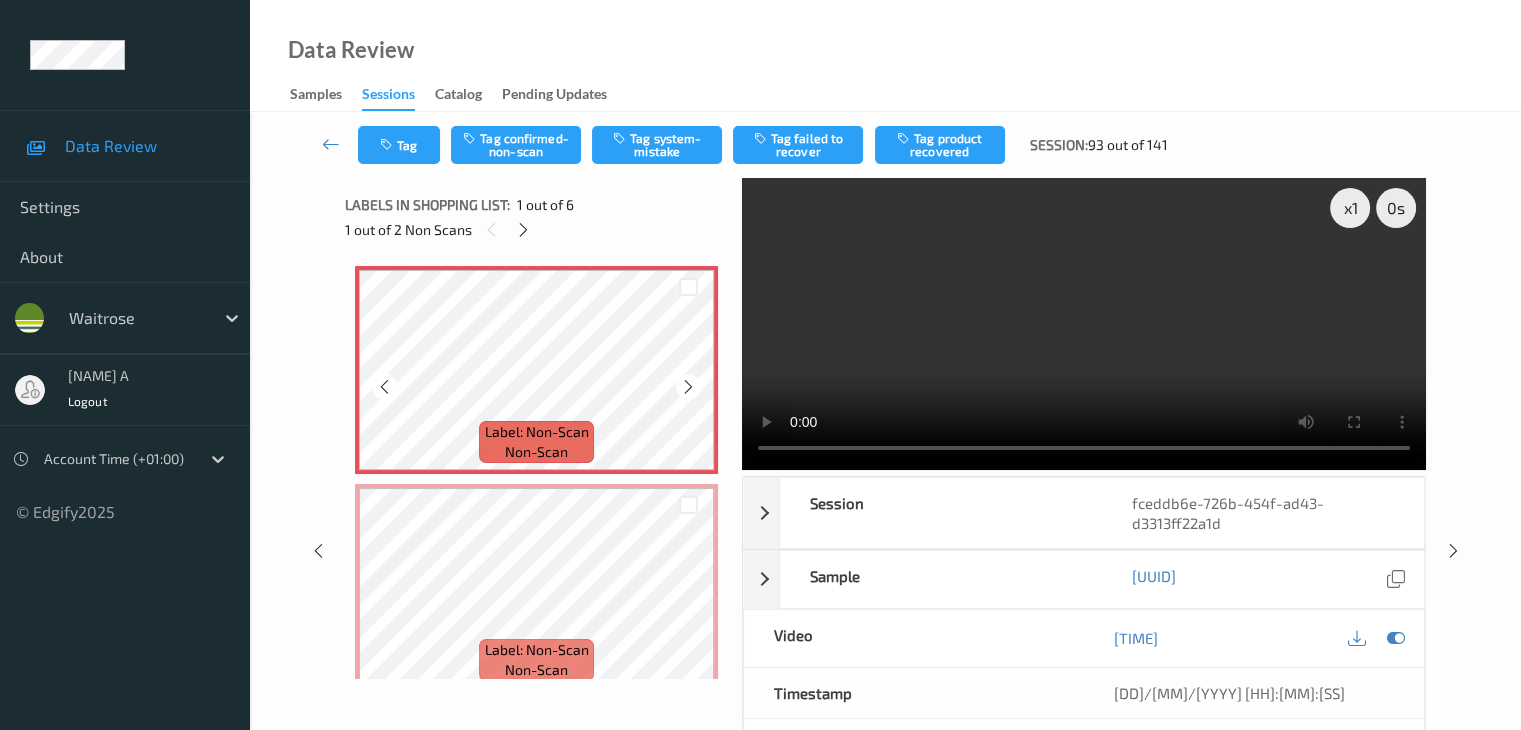 click at bounding box center [688, 386] 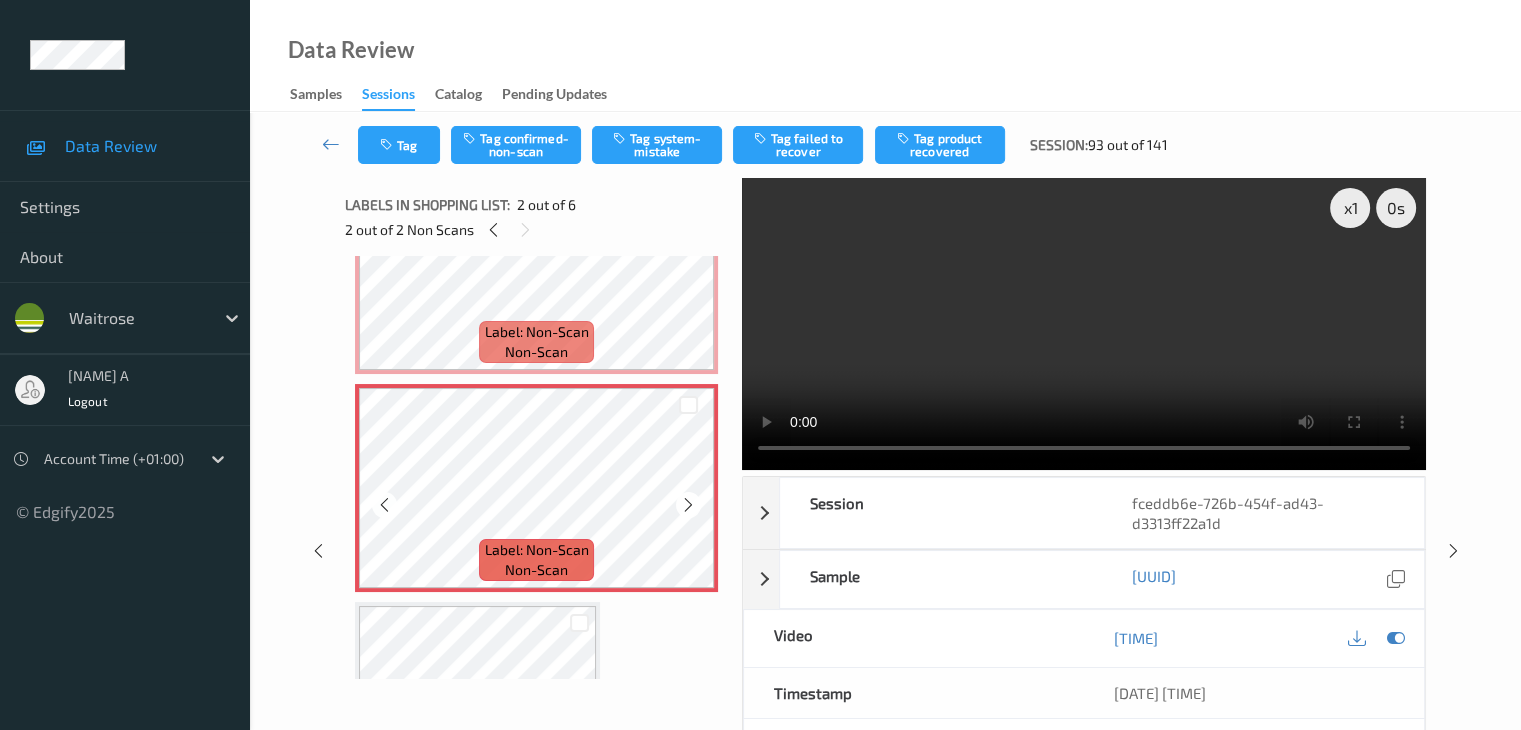 scroll, scrollTop: 0, scrollLeft: 0, axis: both 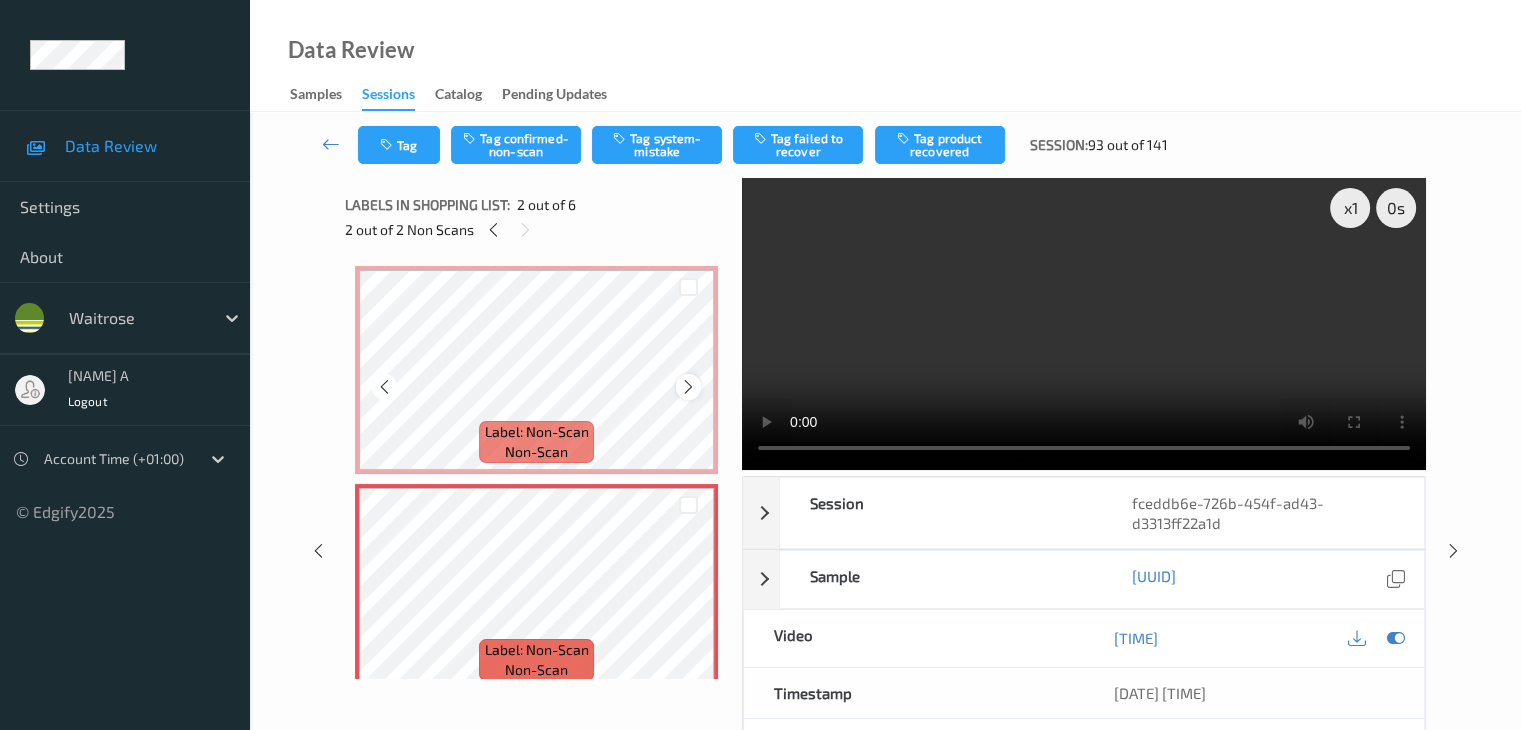 click at bounding box center (688, 387) 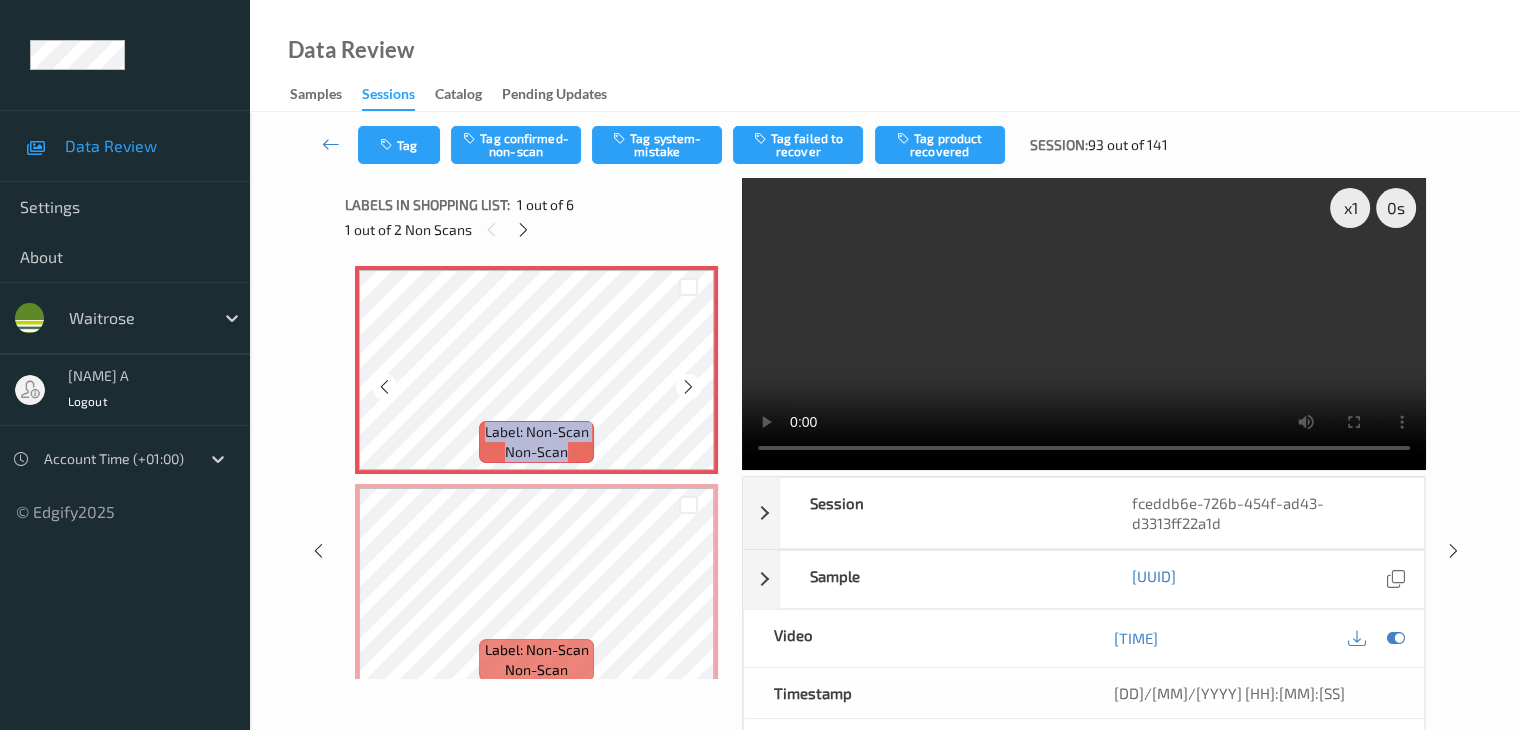 click at bounding box center [688, 387] 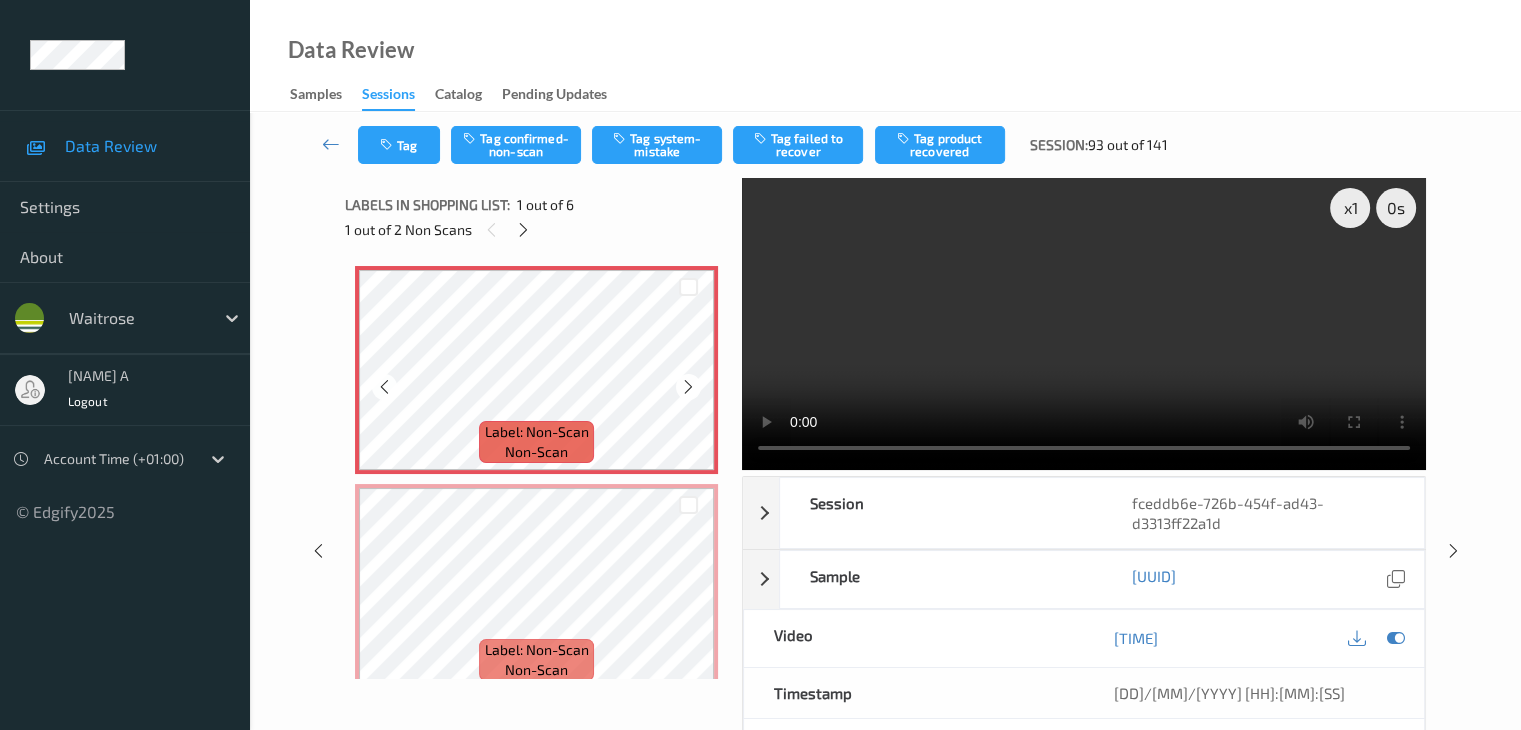 click at bounding box center (688, 387) 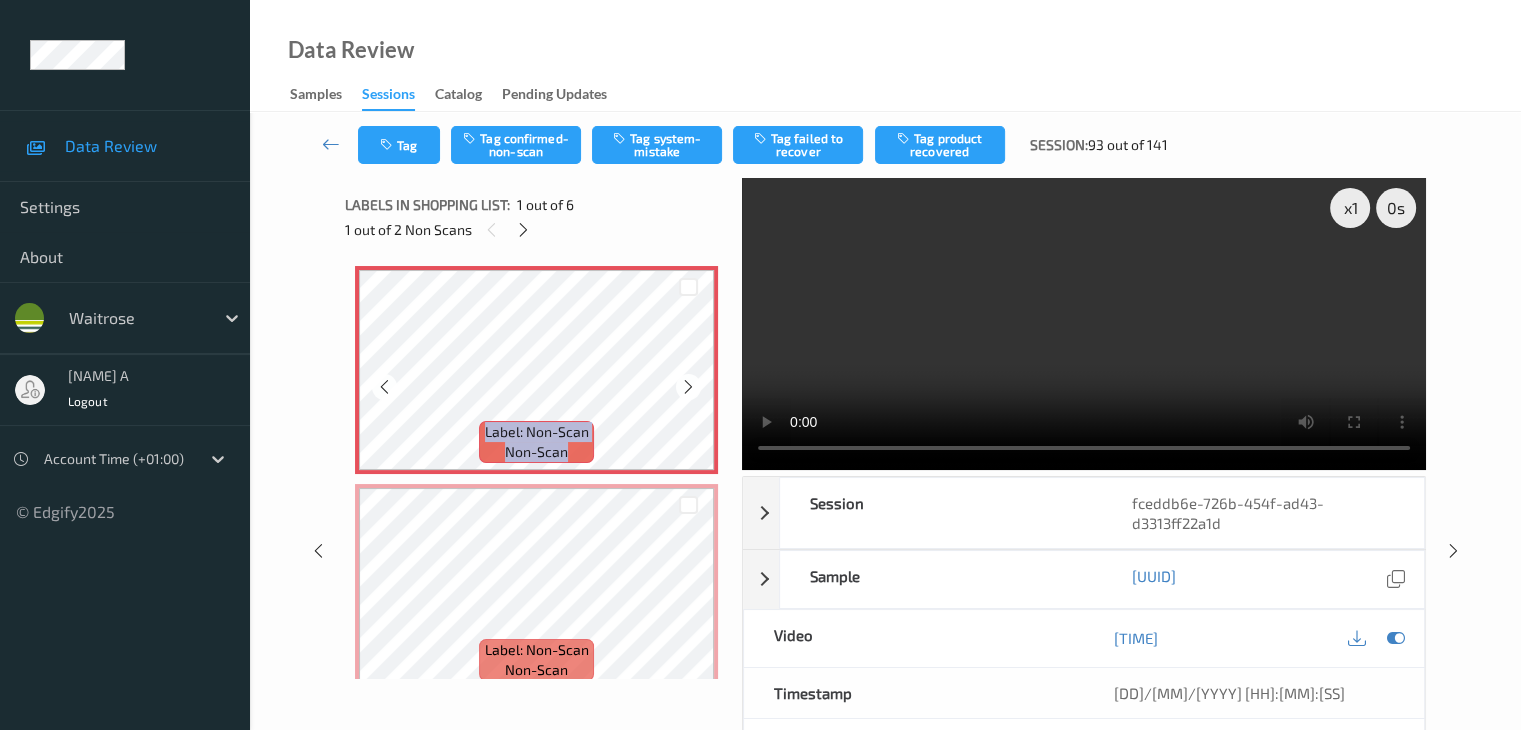 click at bounding box center [688, 387] 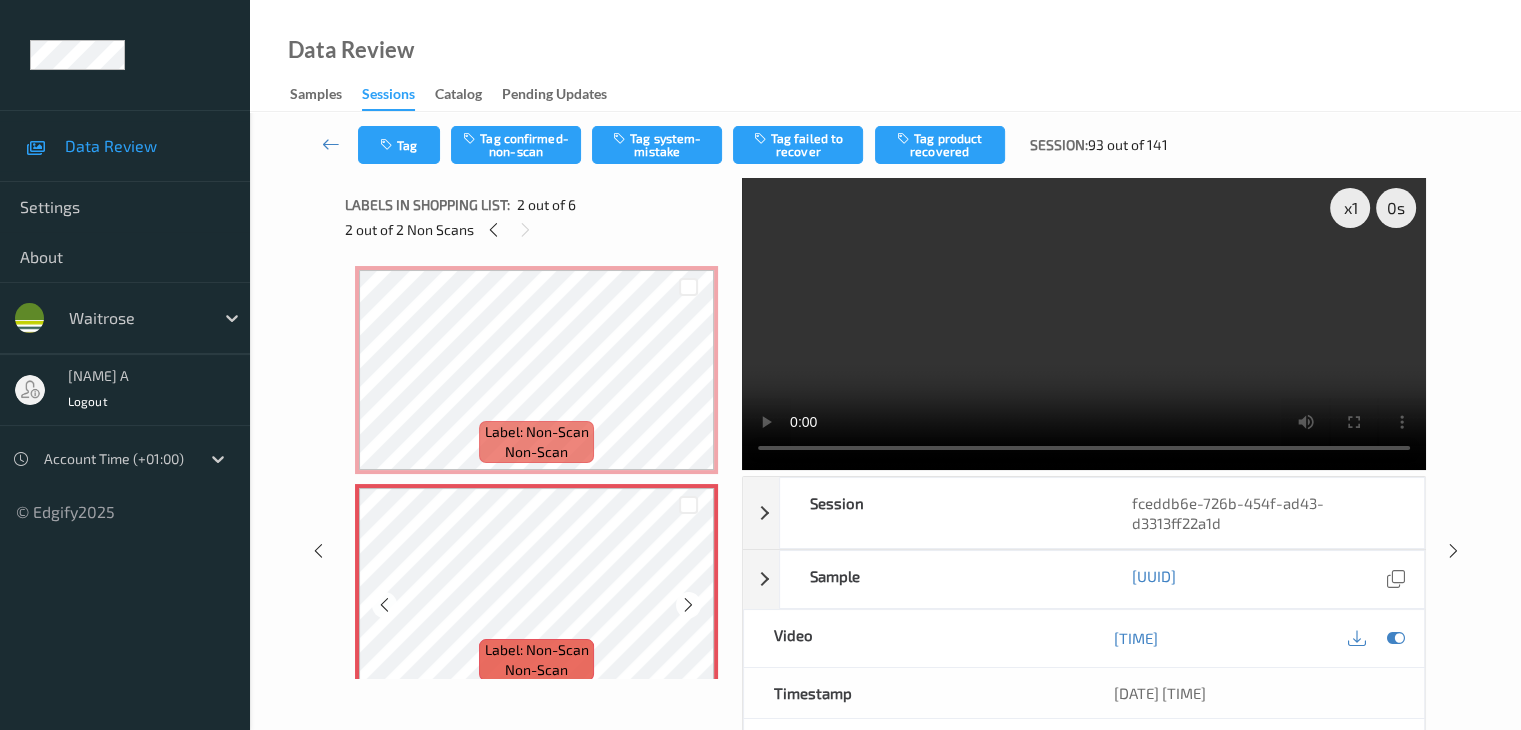 scroll, scrollTop: 100, scrollLeft: 0, axis: vertical 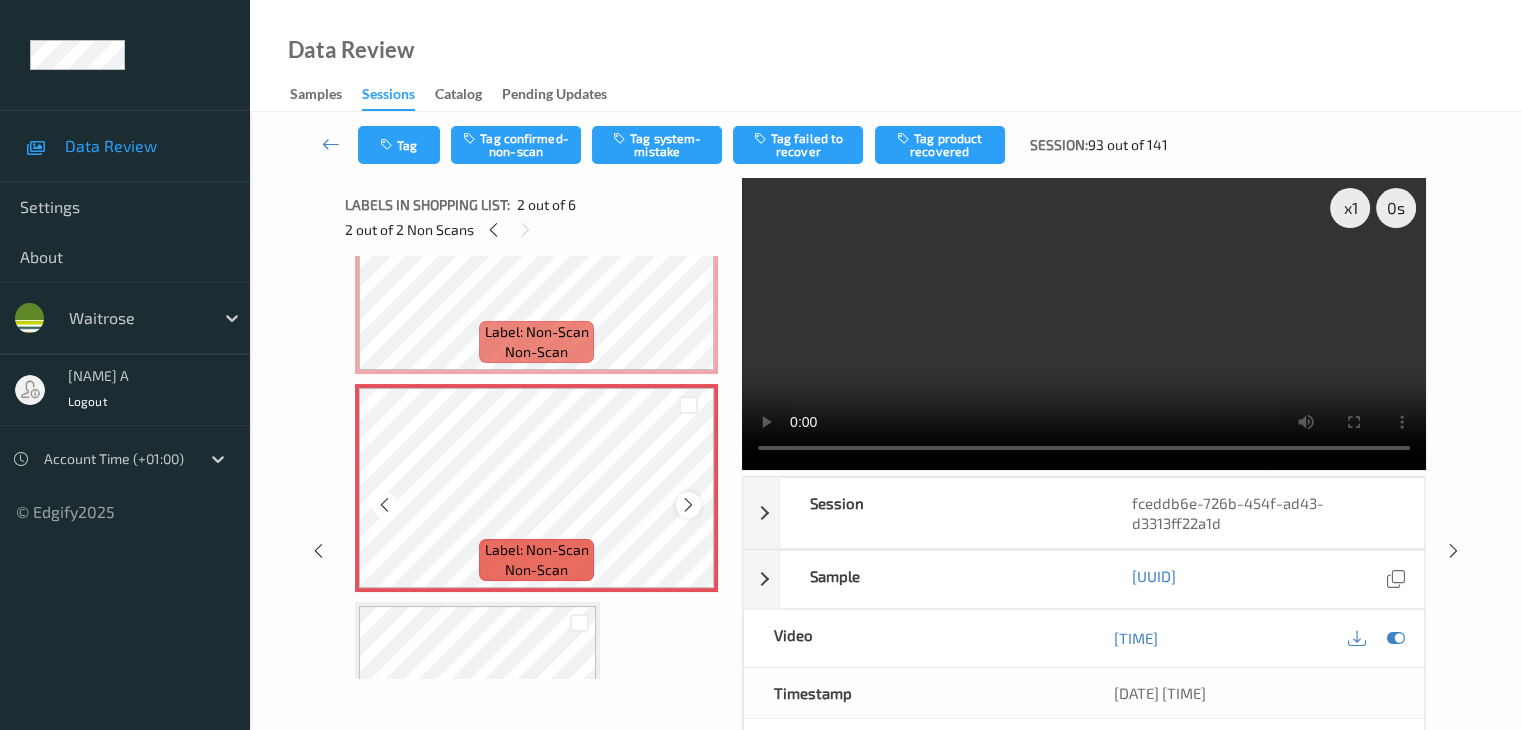 click at bounding box center (688, 505) 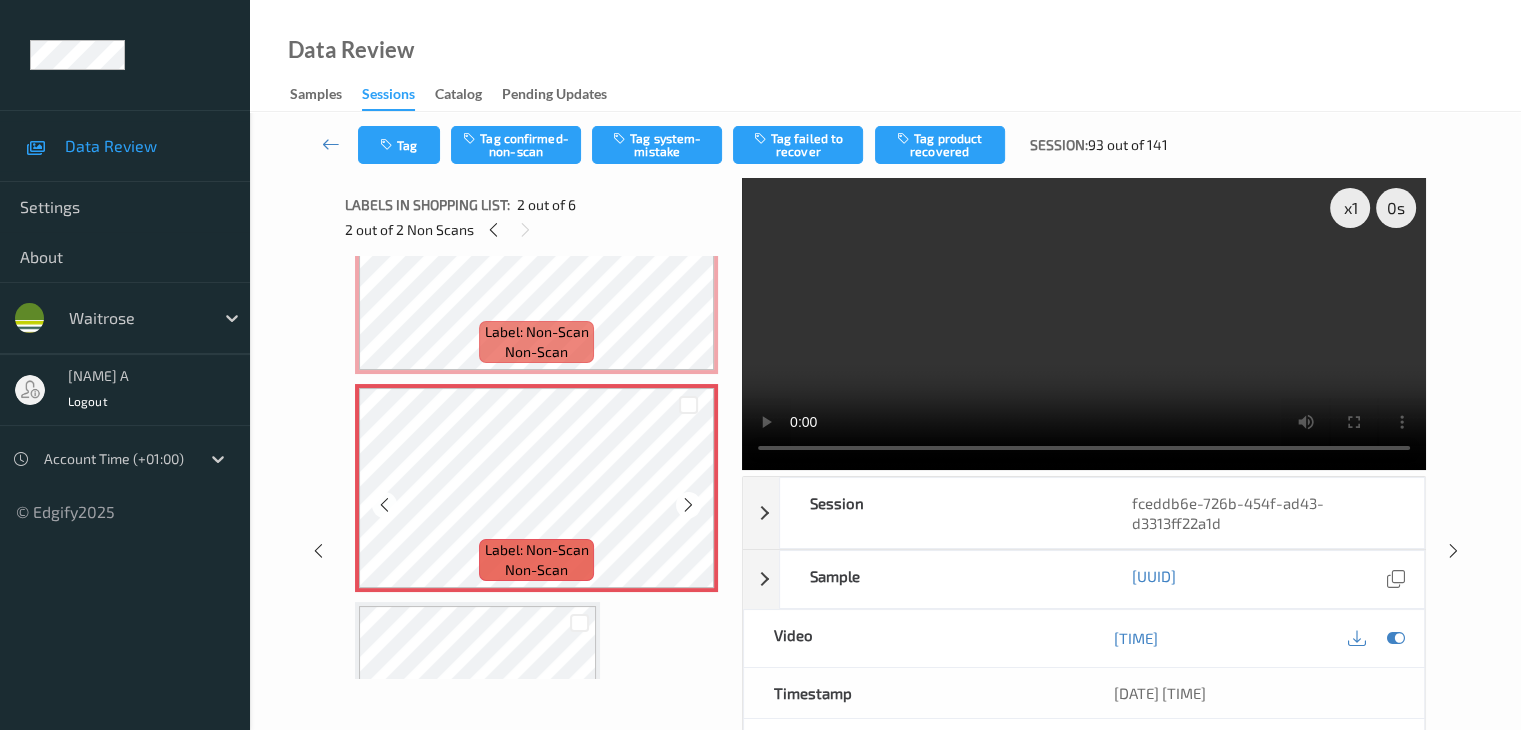 click at bounding box center [688, 505] 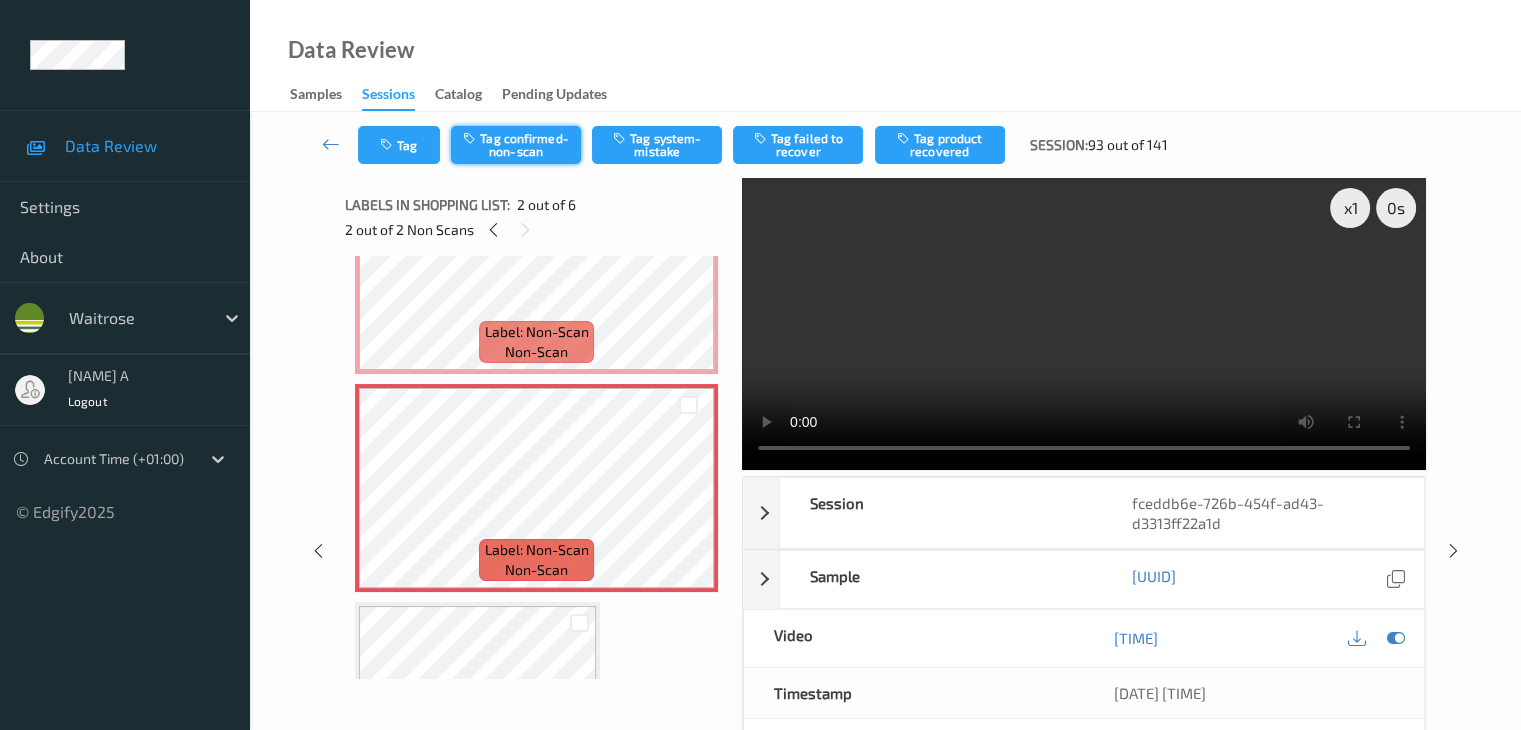 click on "Tag   confirmed-non-scan" at bounding box center [516, 145] 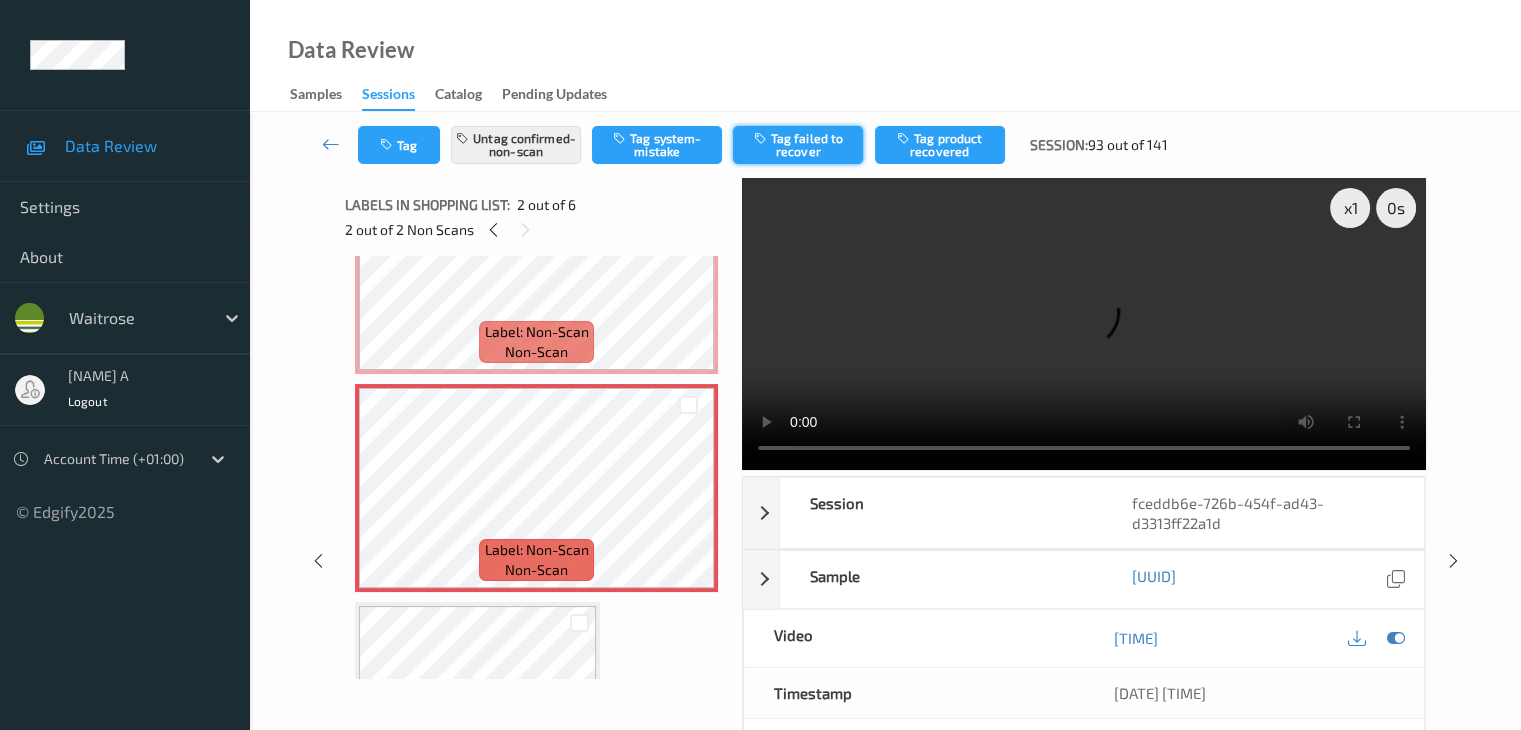 click on "Tag   failed to recover" at bounding box center (798, 145) 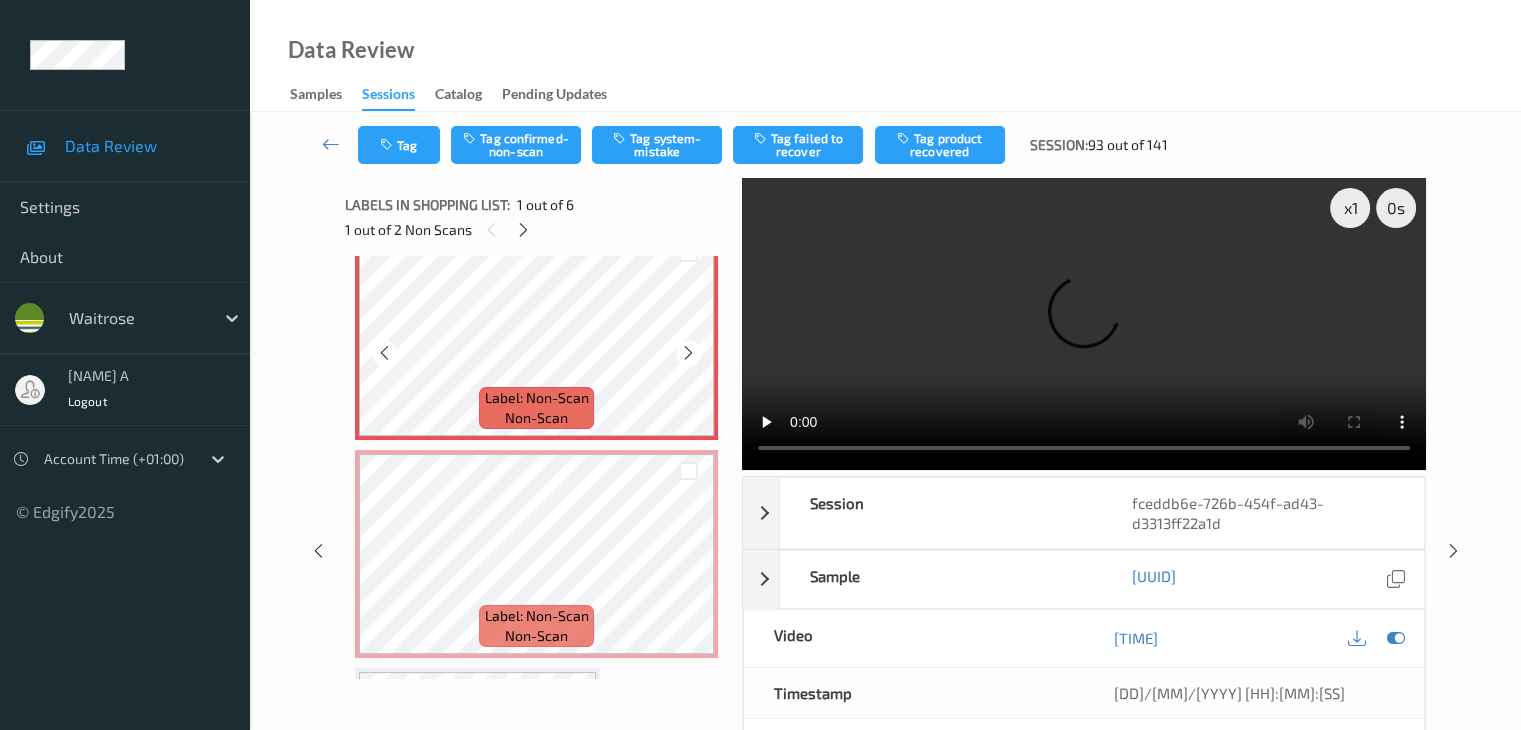 scroll, scrollTop: 0, scrollLeft: 0, axis: both 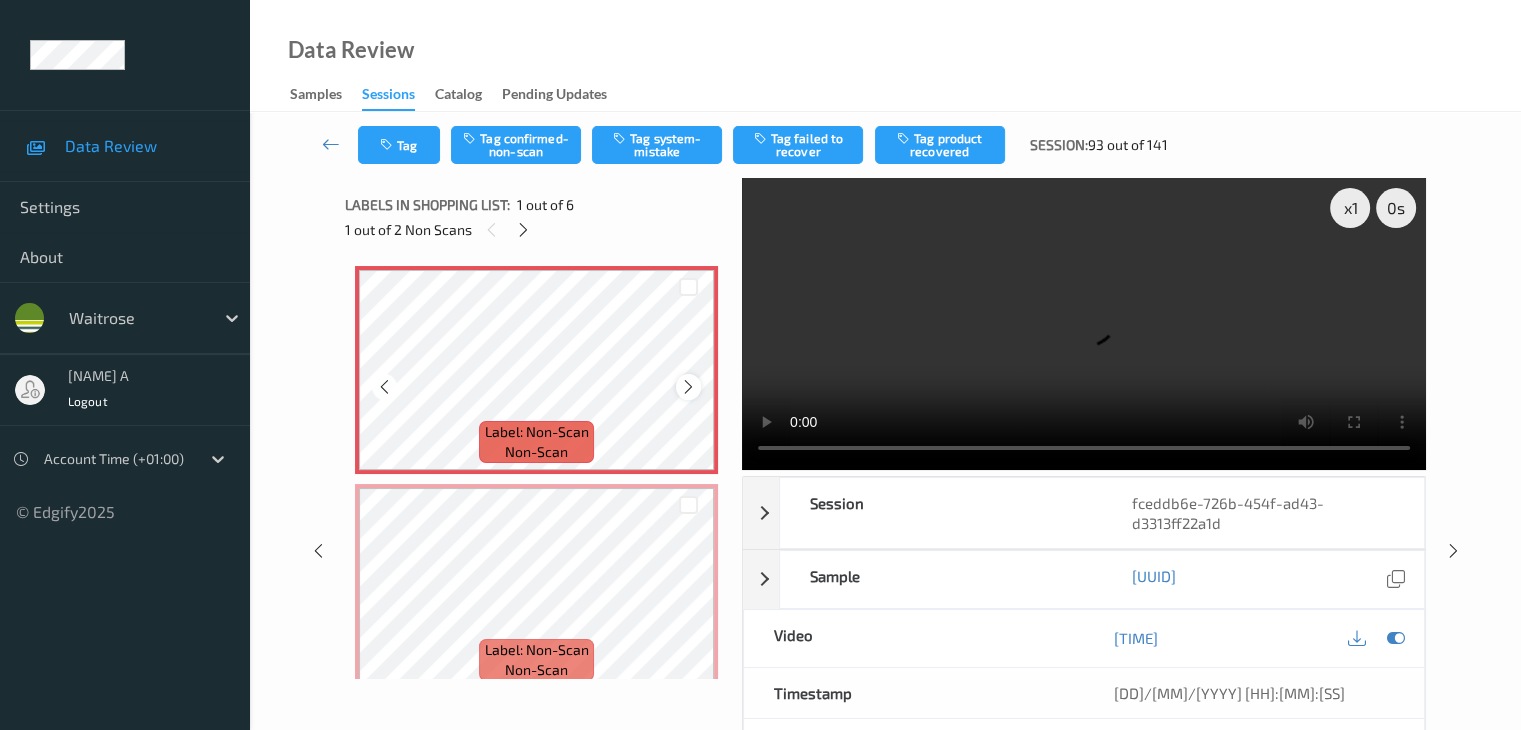 click at bounding box center (688, 387) 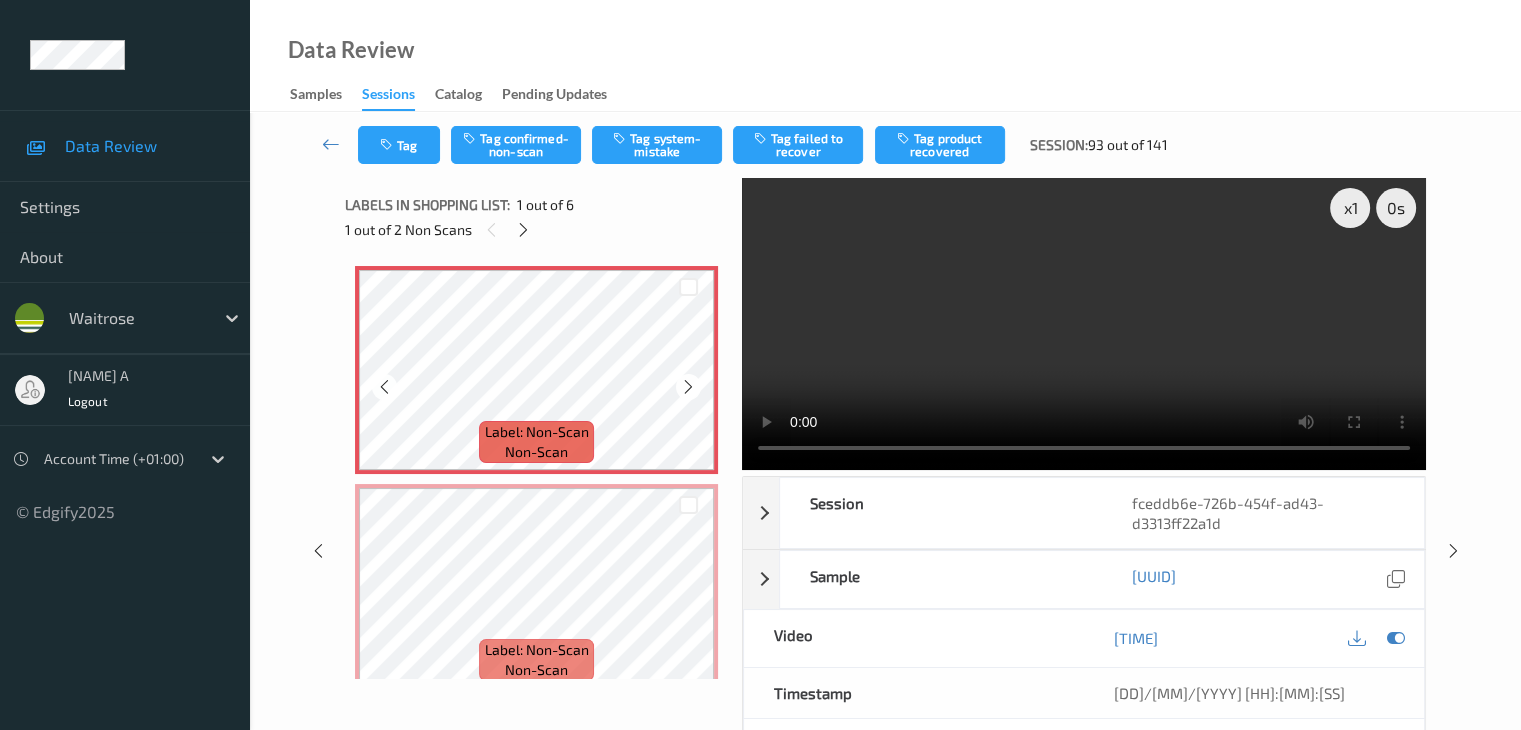 click at bounding box center (688, 387) 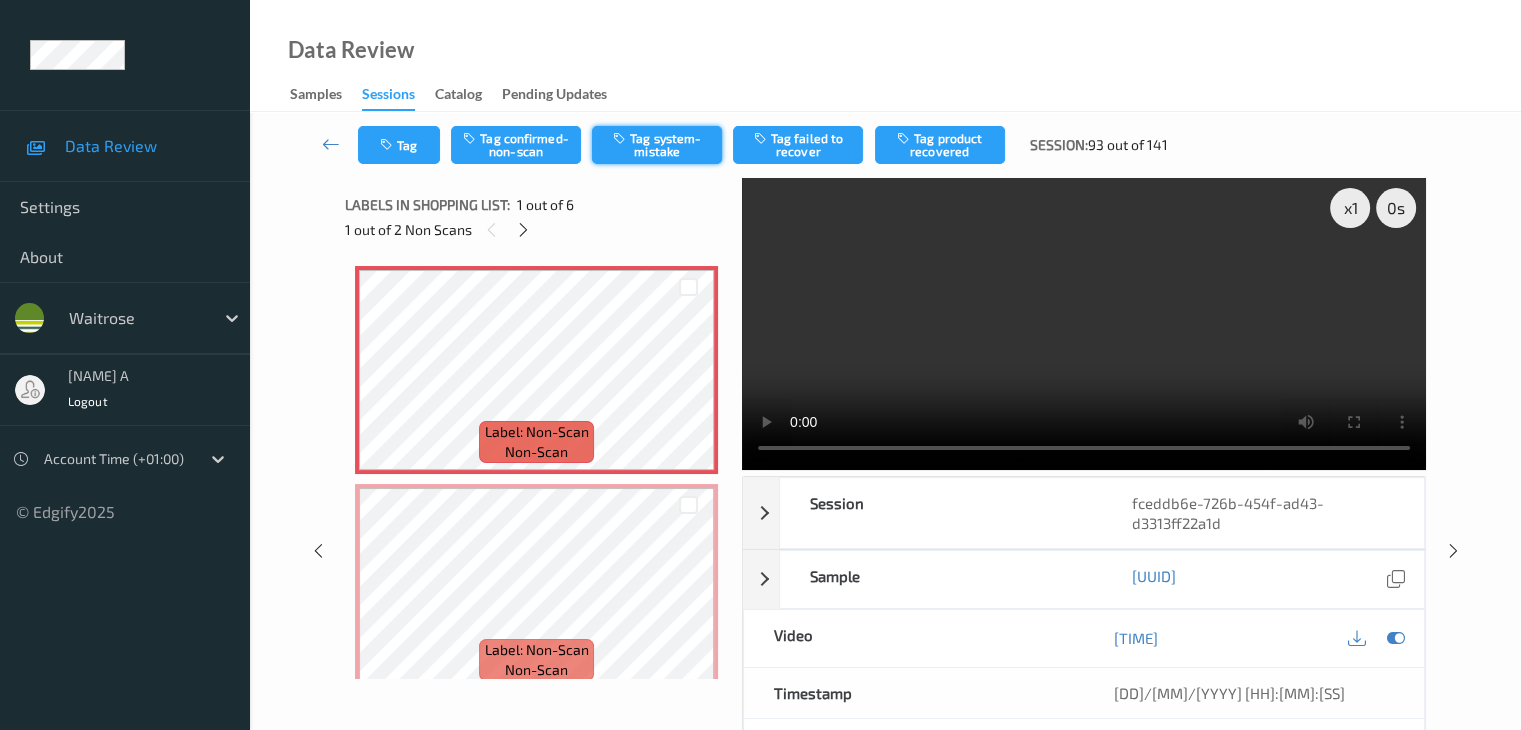click on "Tag   system-mistake" at bounding box center (657, 145) 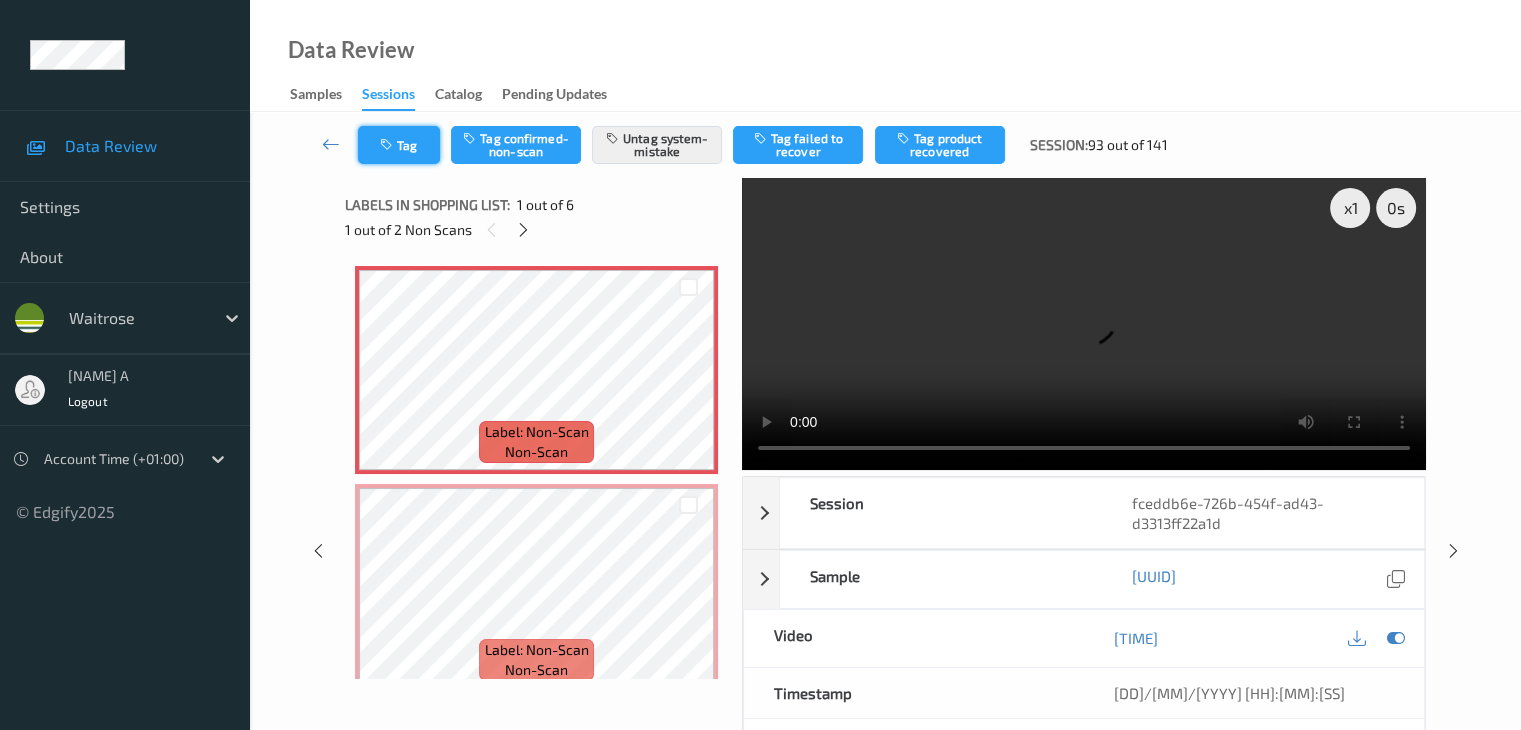 click at bounding box center [388, 145] 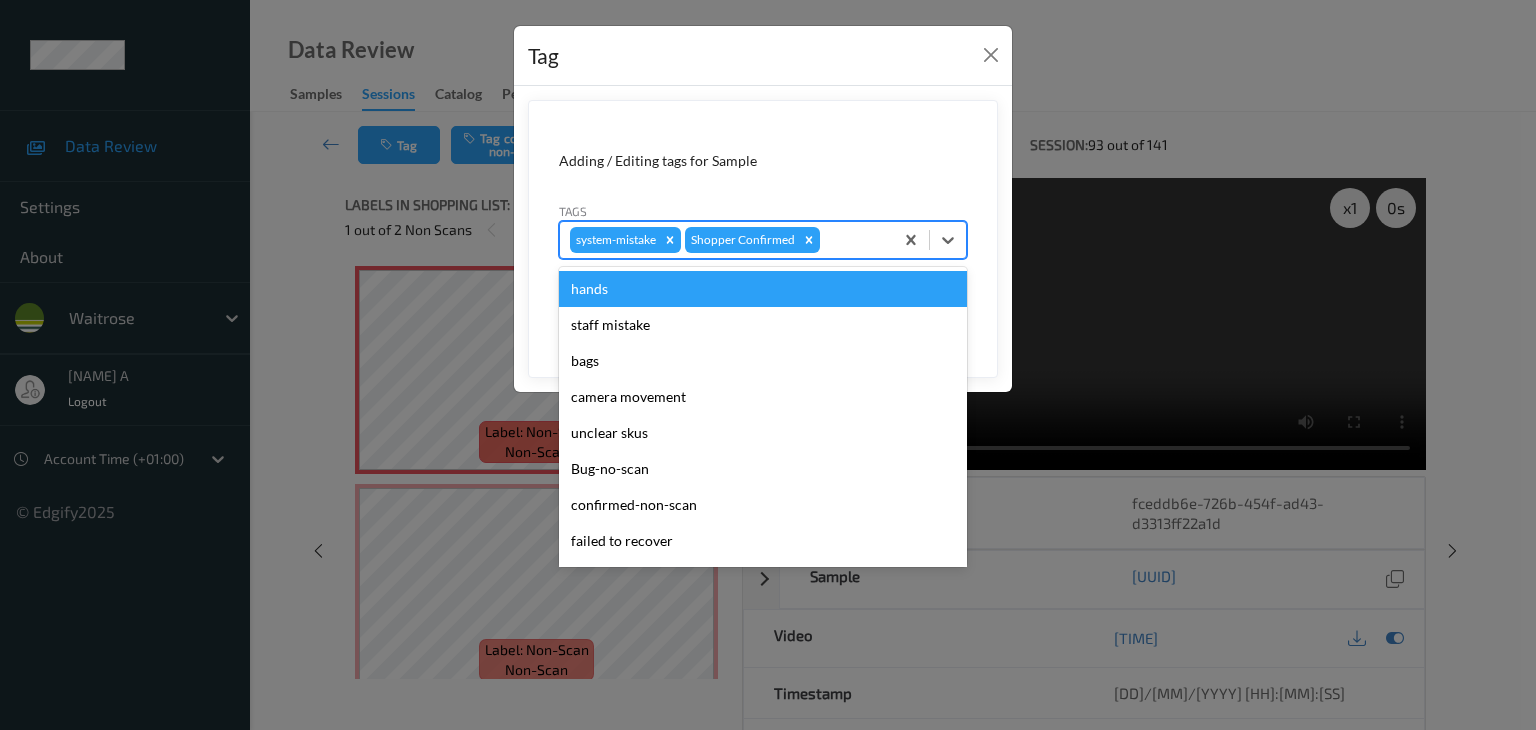 click at bounding box center [853, 240] 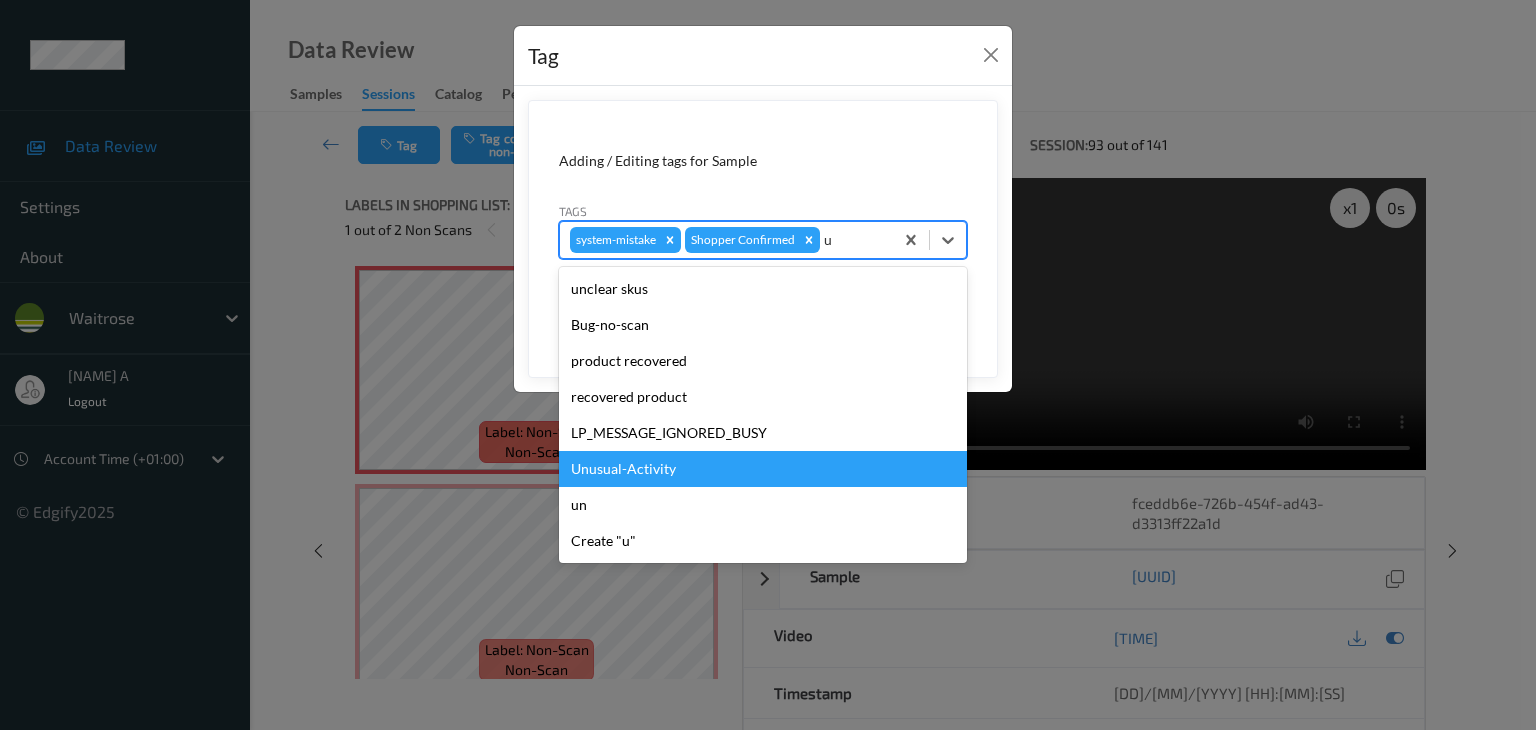 click on "Unusual-Activity" at bounding box center (763, 469) 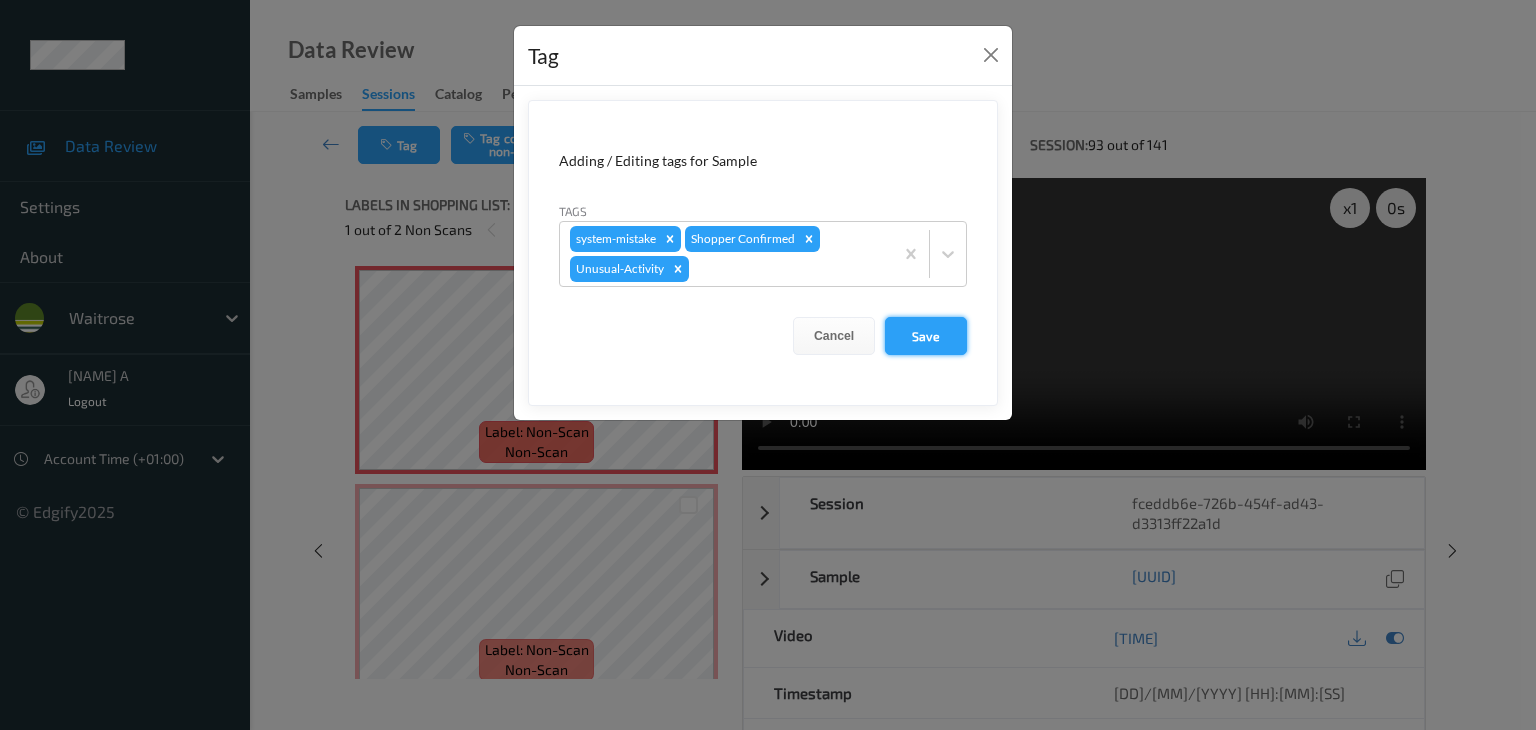 click on "Save" at bounding box center [926, 336] 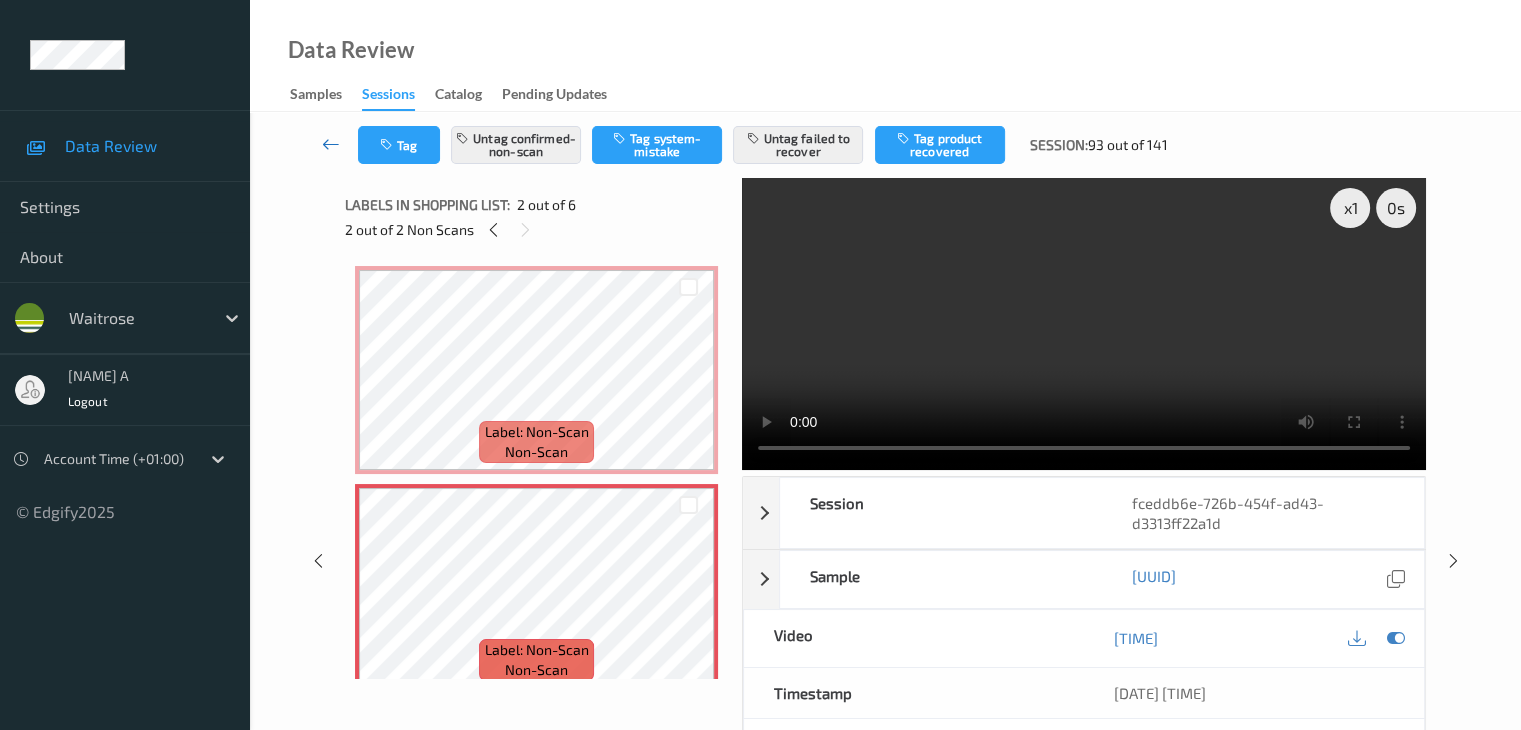 click at bounding box center [331, 144] 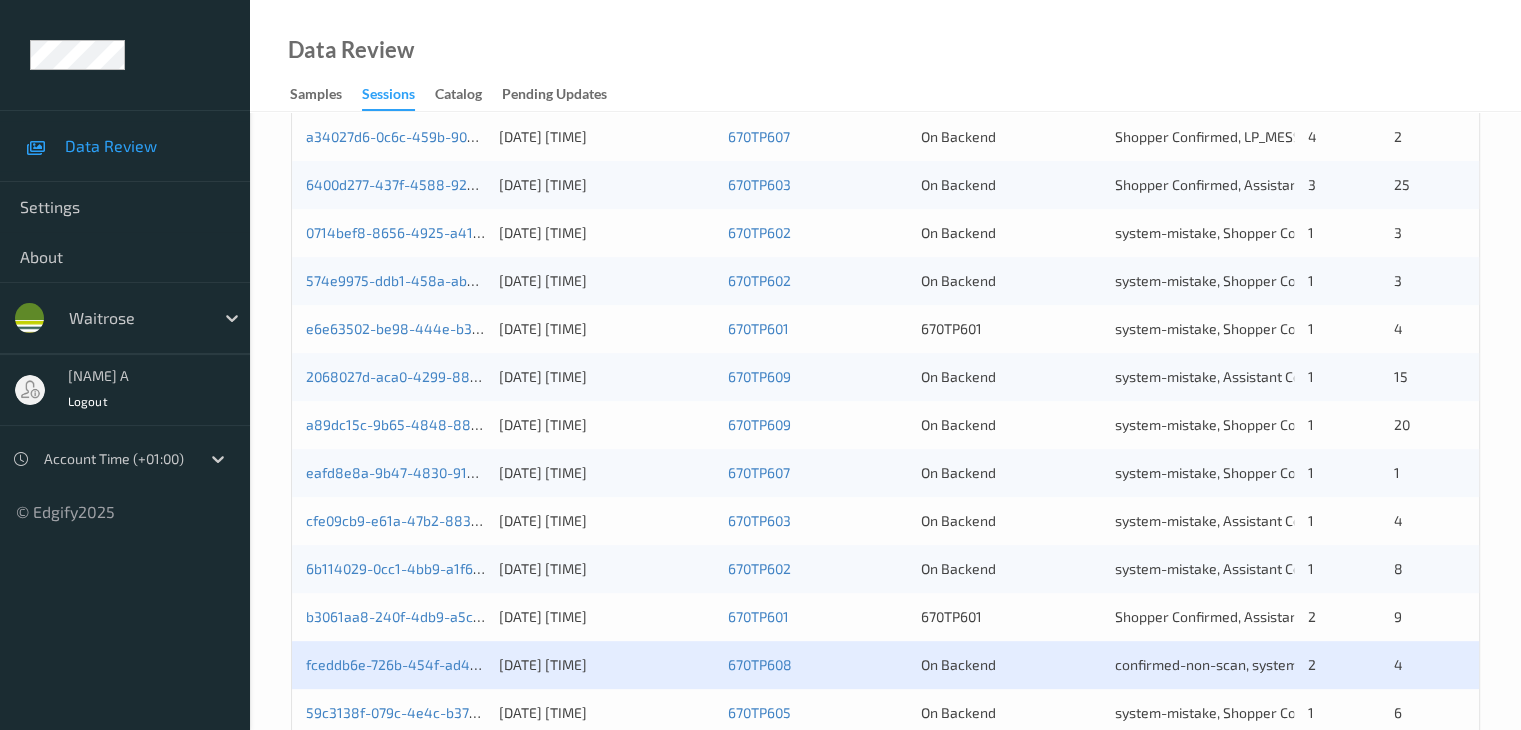 scroll, scrollTop: 600, scrollLeft: 0, axis: vertical 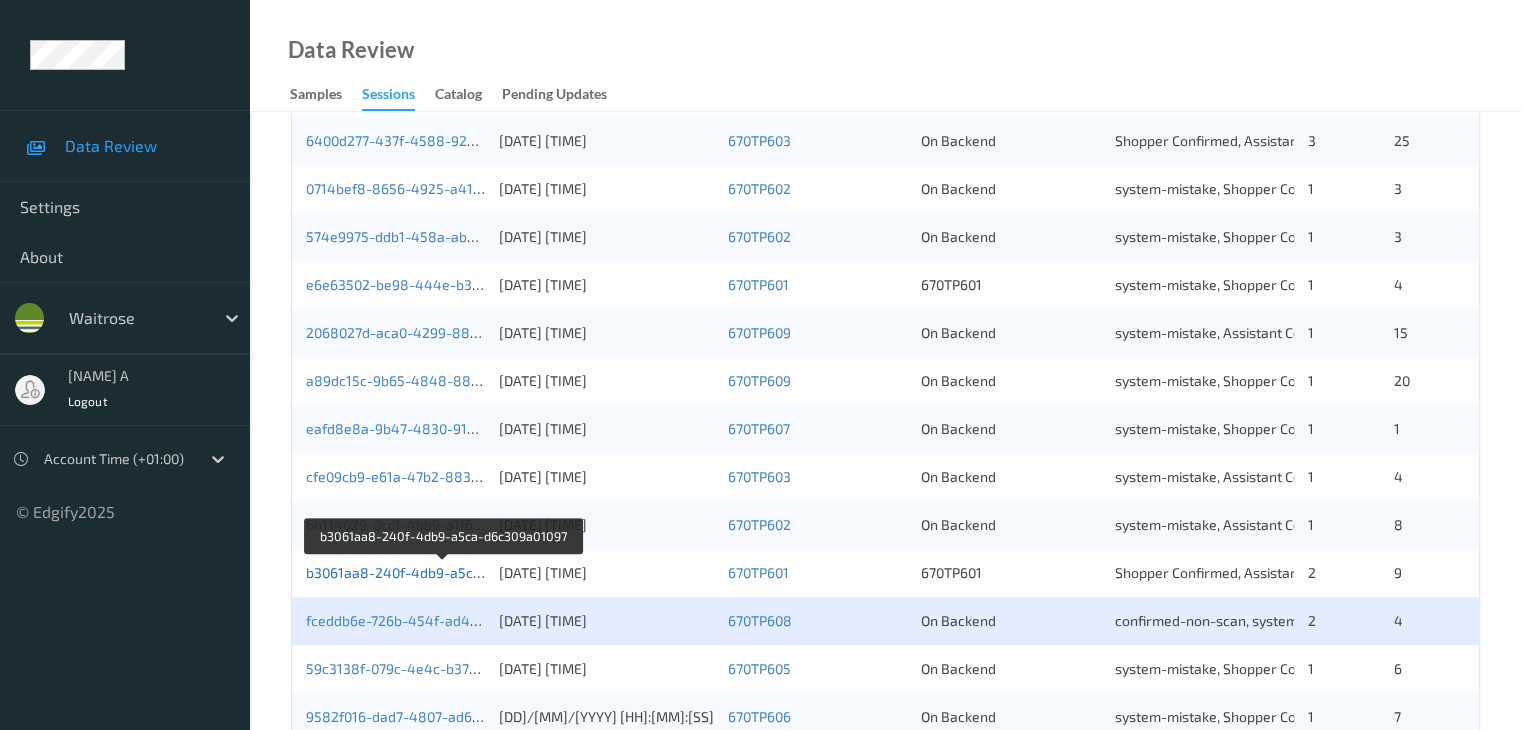 click on "b3061aa8-240f-4db9-a5ca-d6c309a01097" at bounding box center (442, 572) 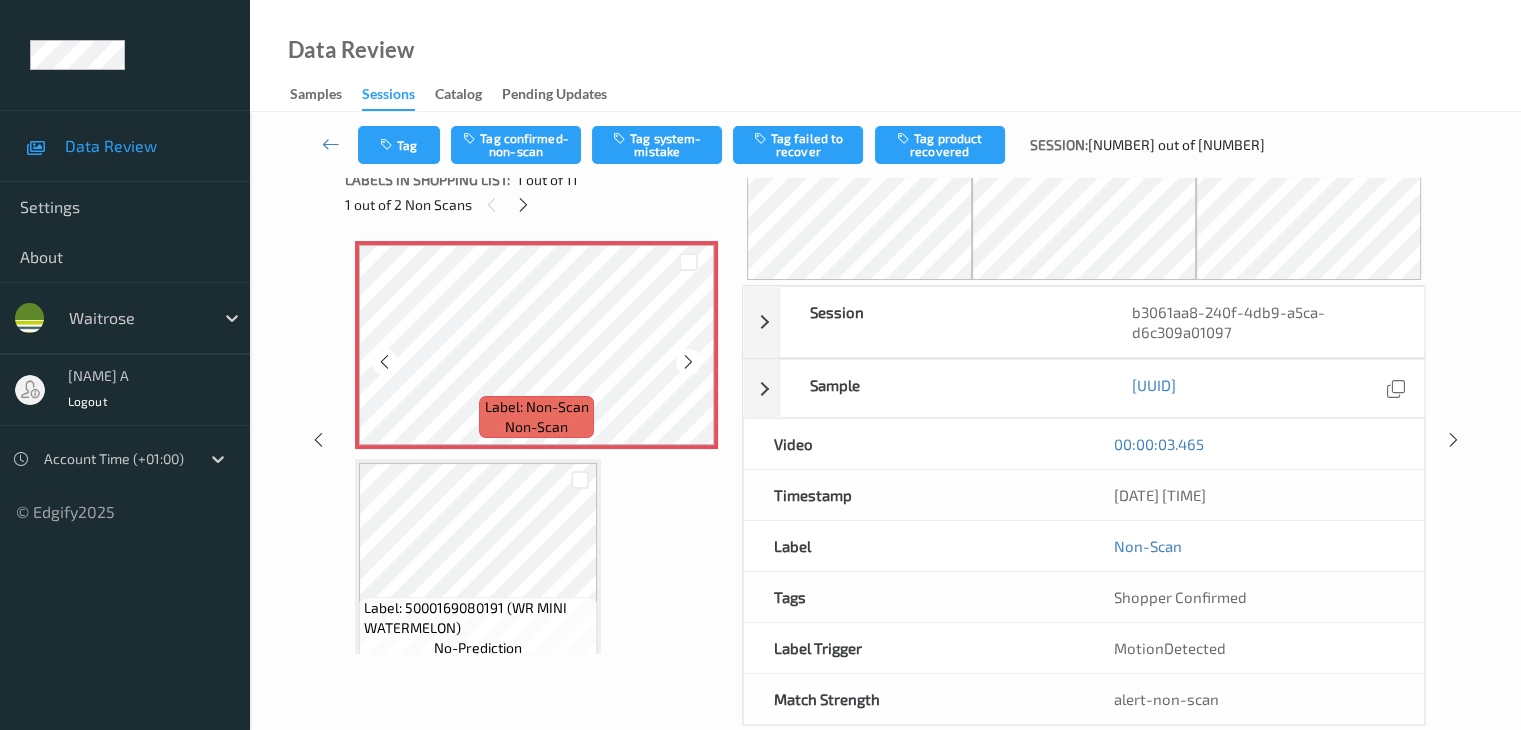 scroll, scrollTop: 0, scrollLeft: 0, axis: both 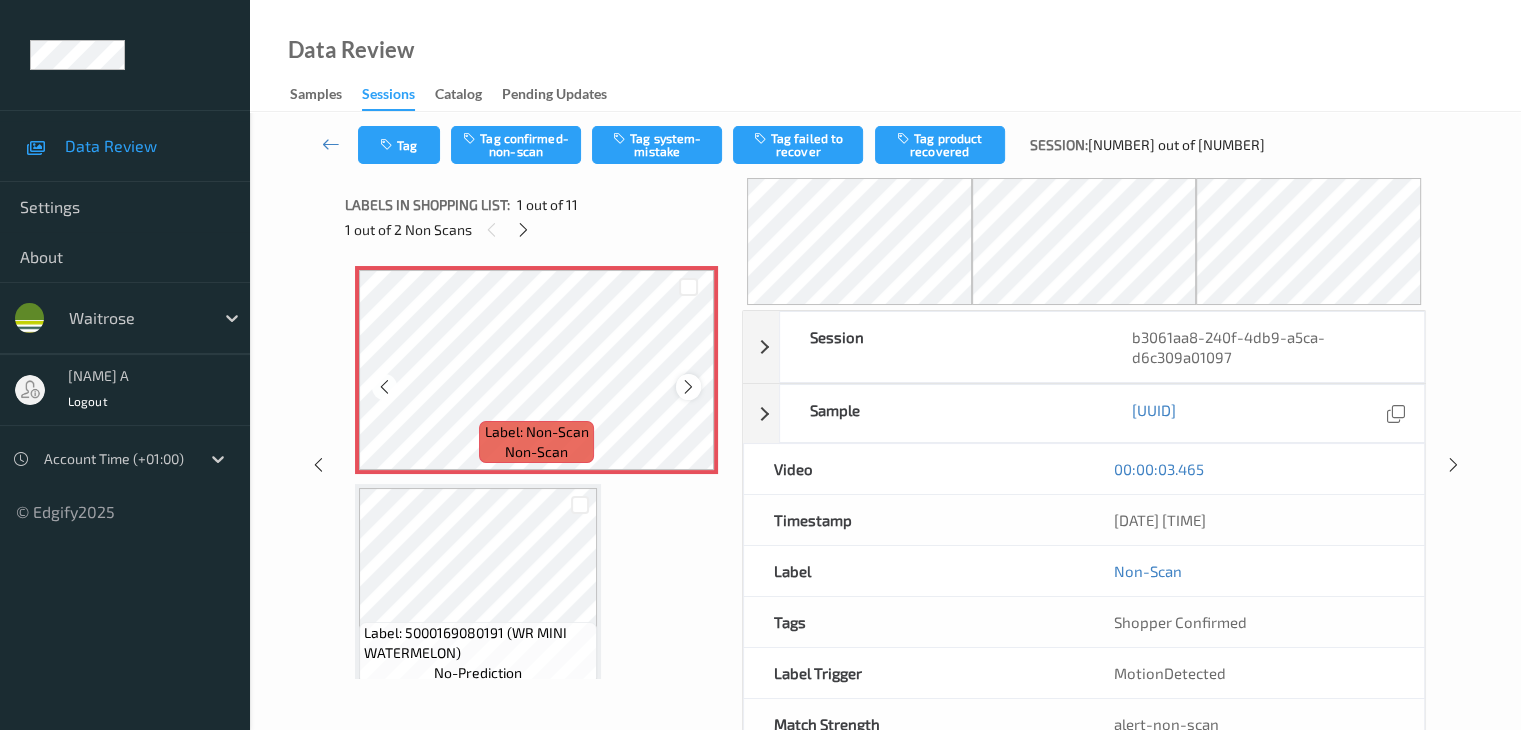 click at bounding box center (688, 387) 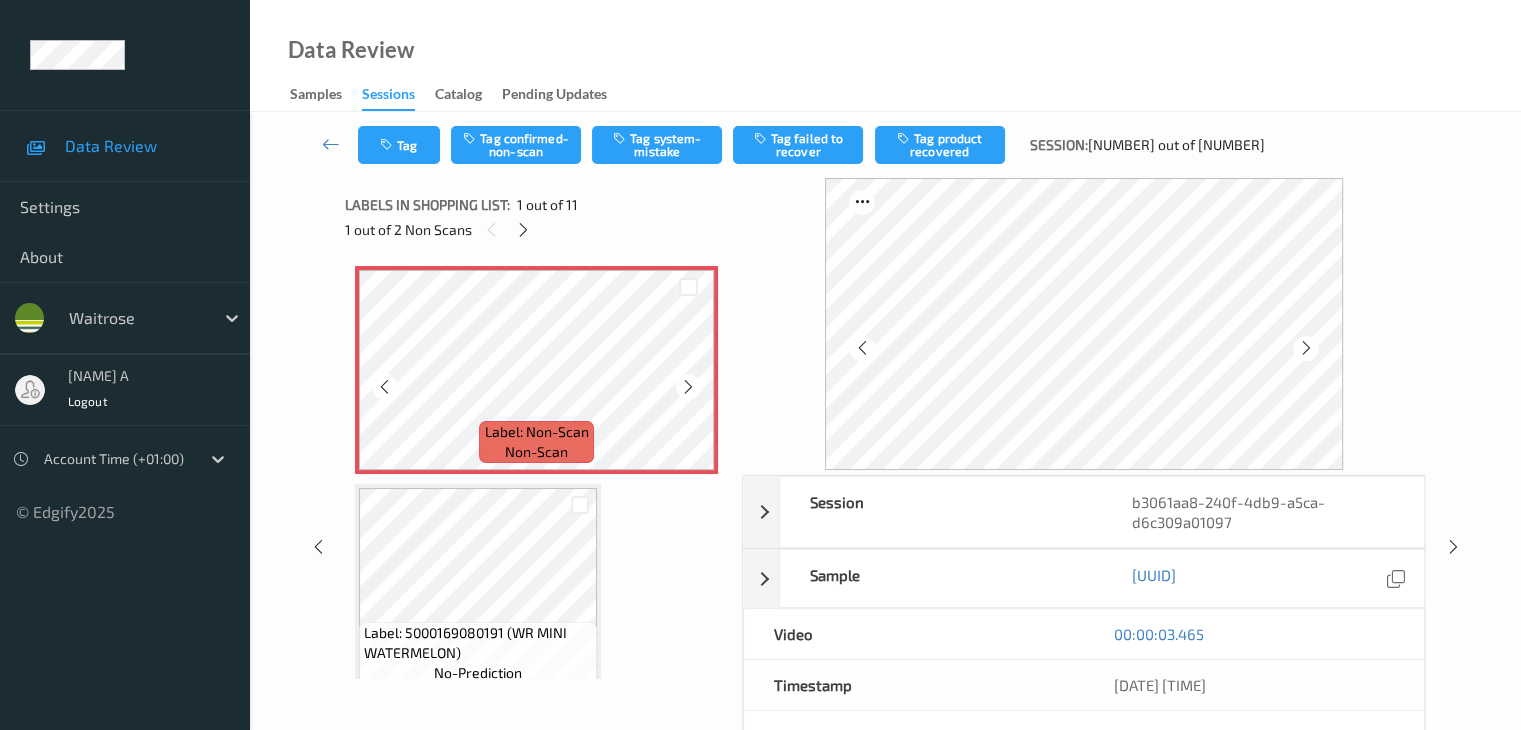 click at bounding box center [688, 387] 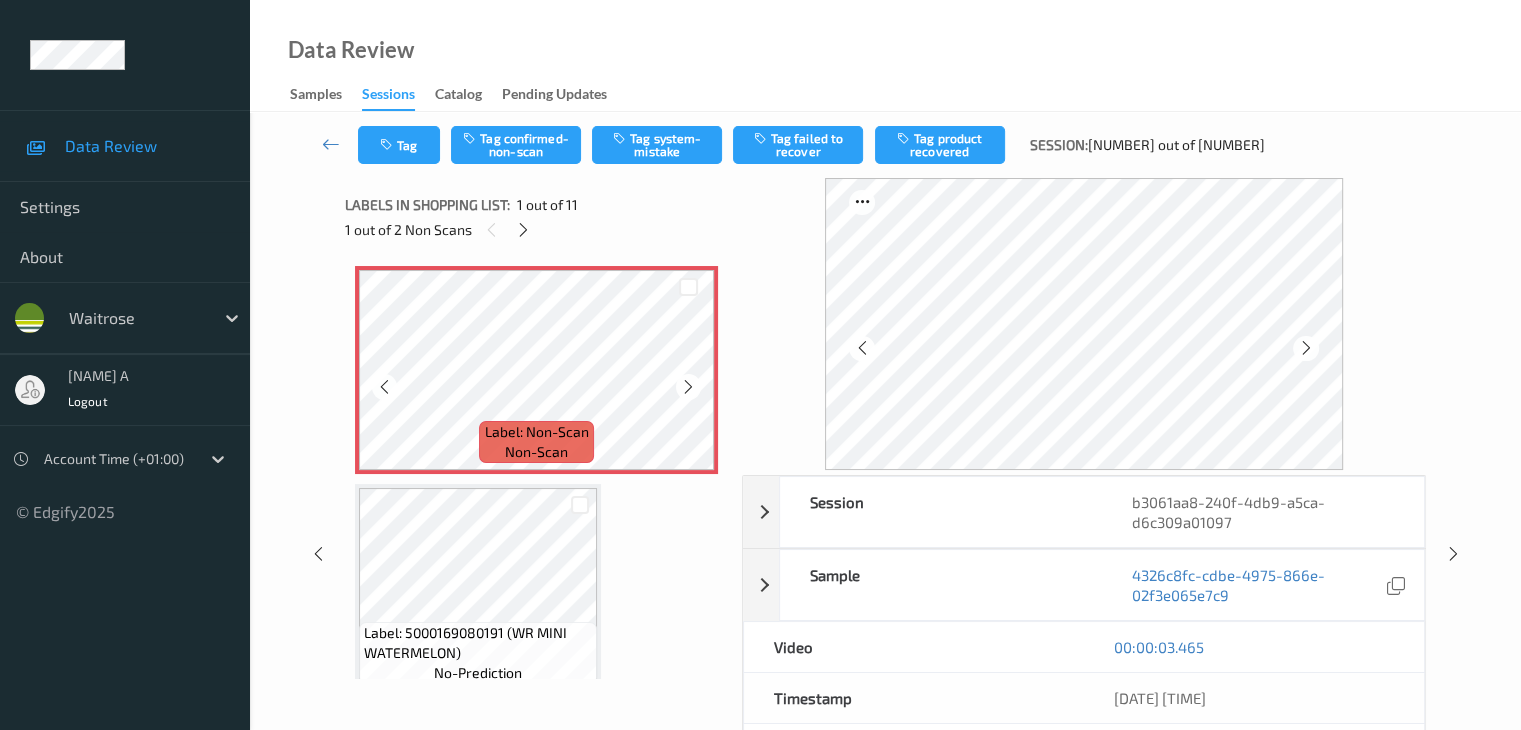 click at bounding box center [688, 387] 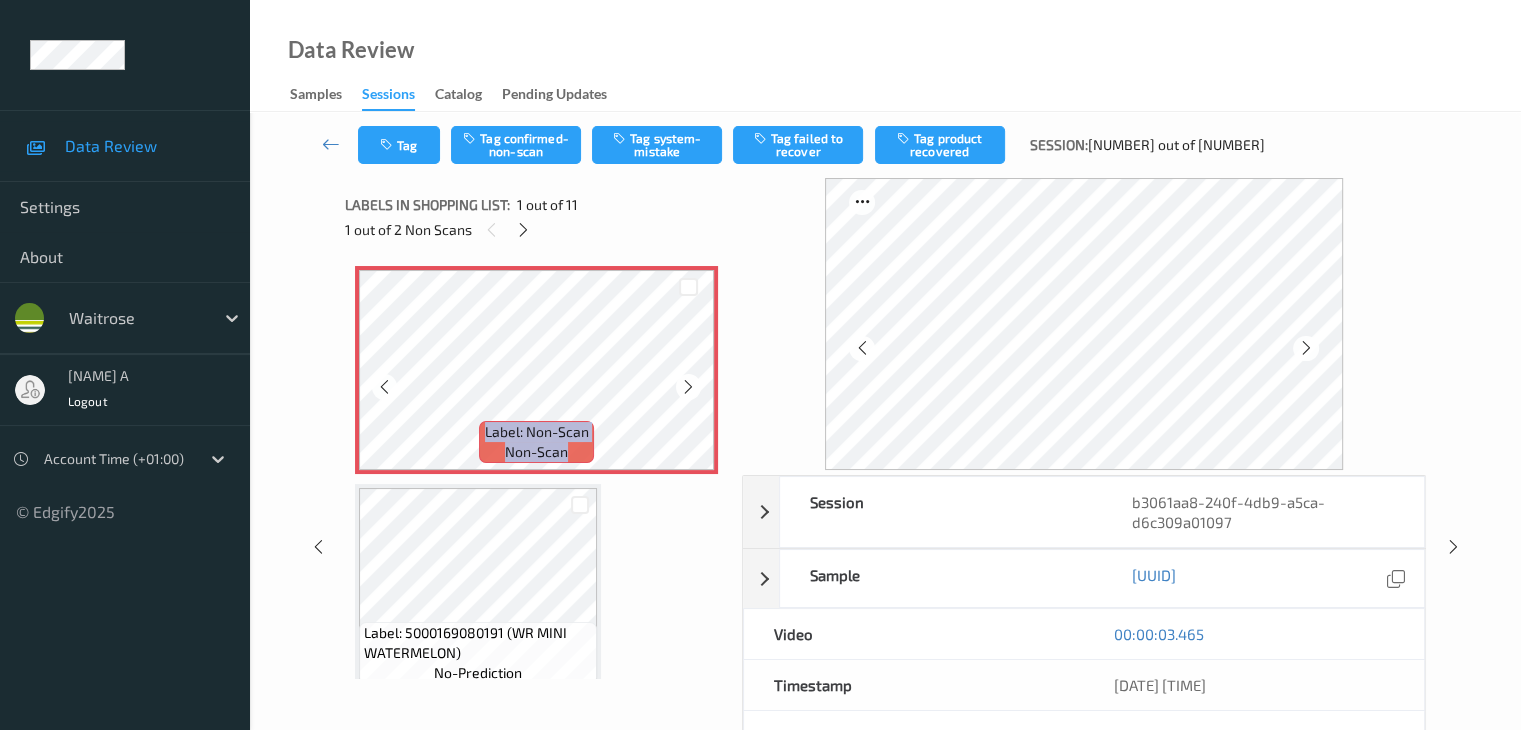 click at bounding box center (688, 387) 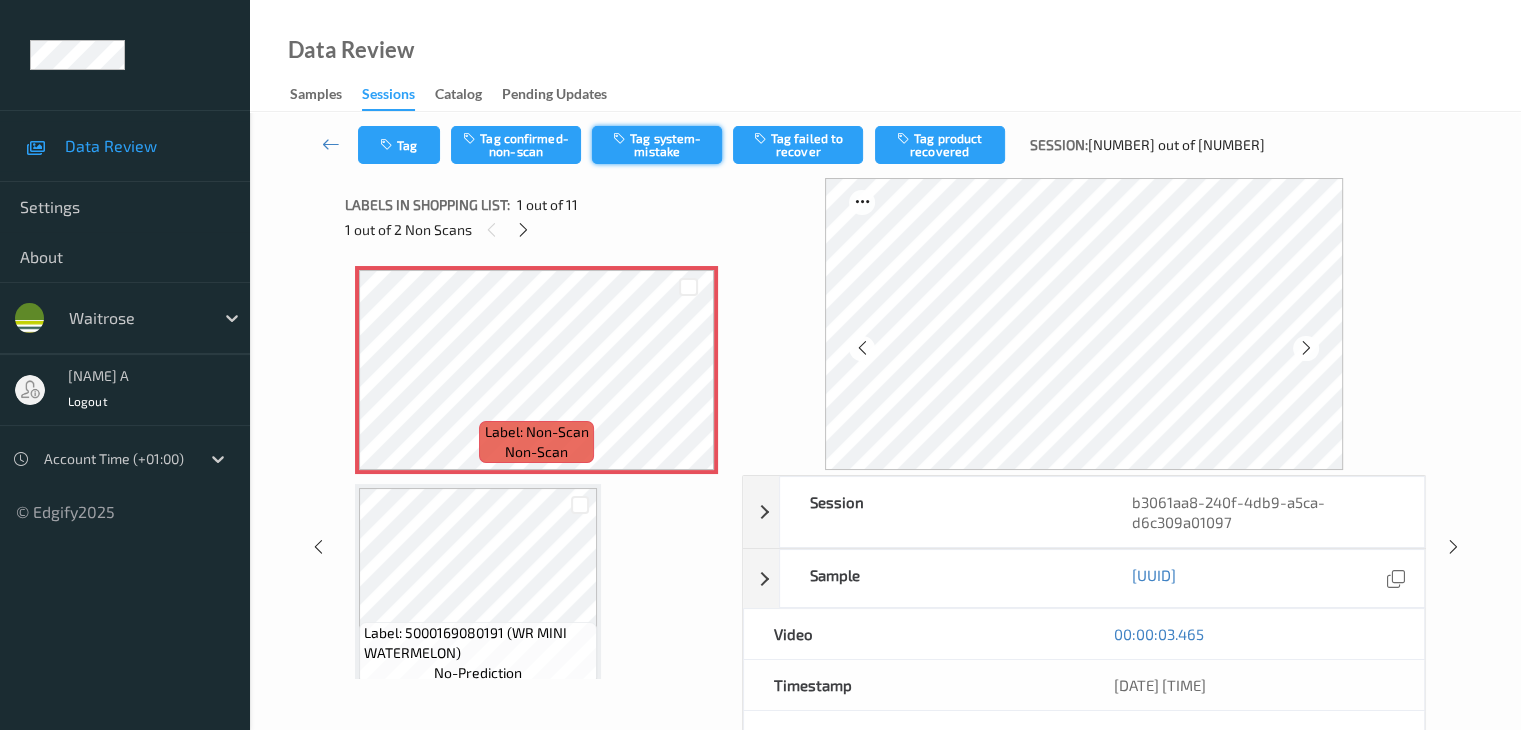 click on "Tag   system-mistake" at bounding box center (657, 145) 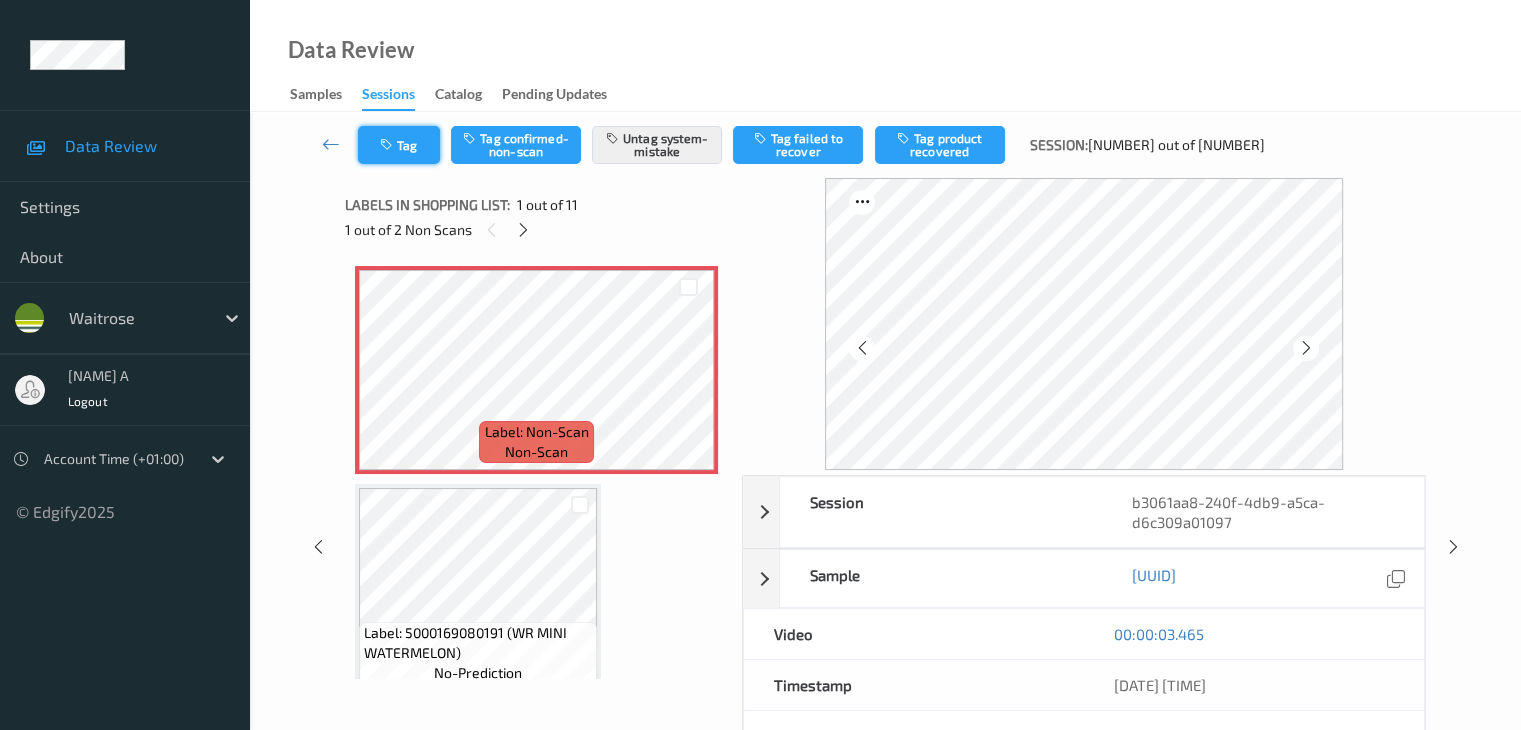 click on "Tag" at bounding box center (399, 145) 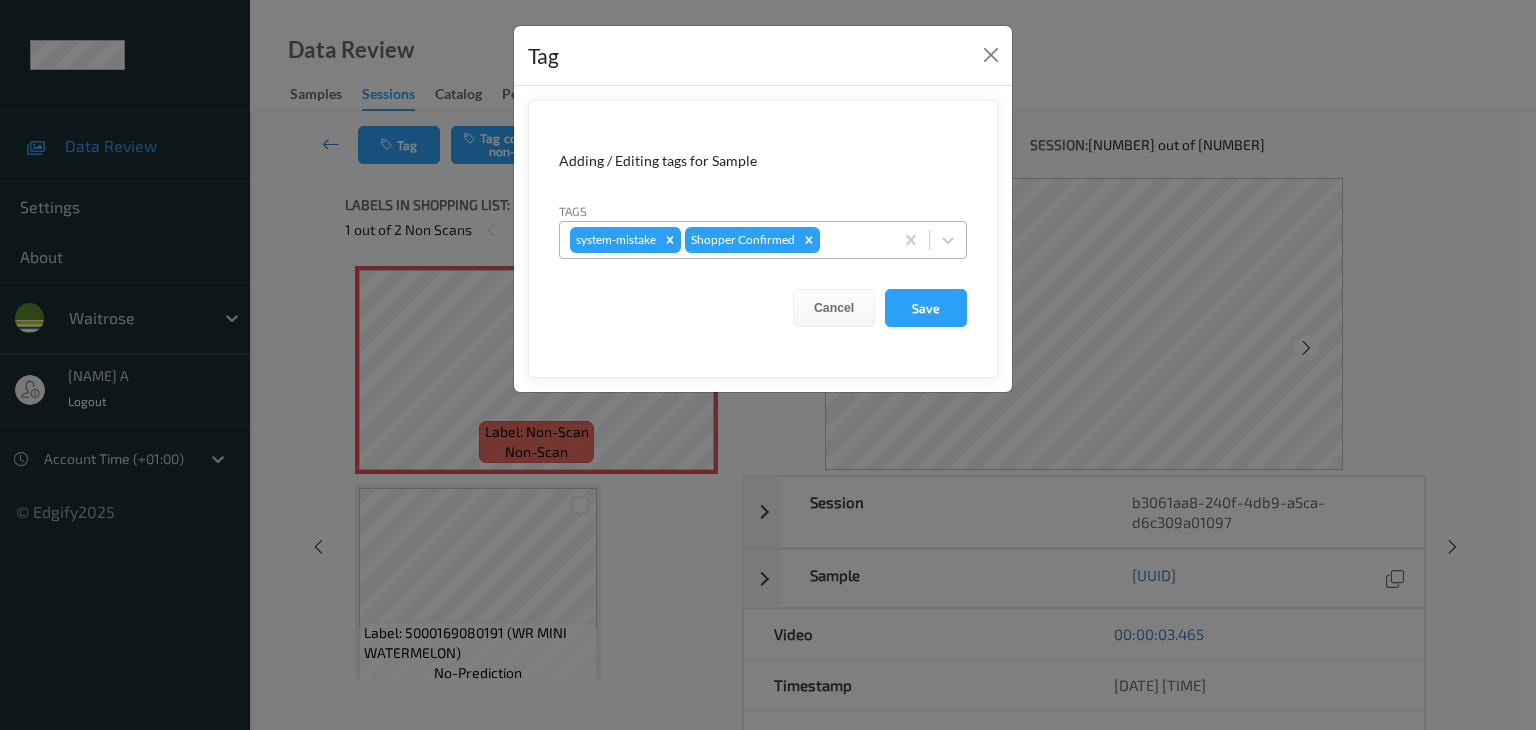 click at bounding box center (853, 240) 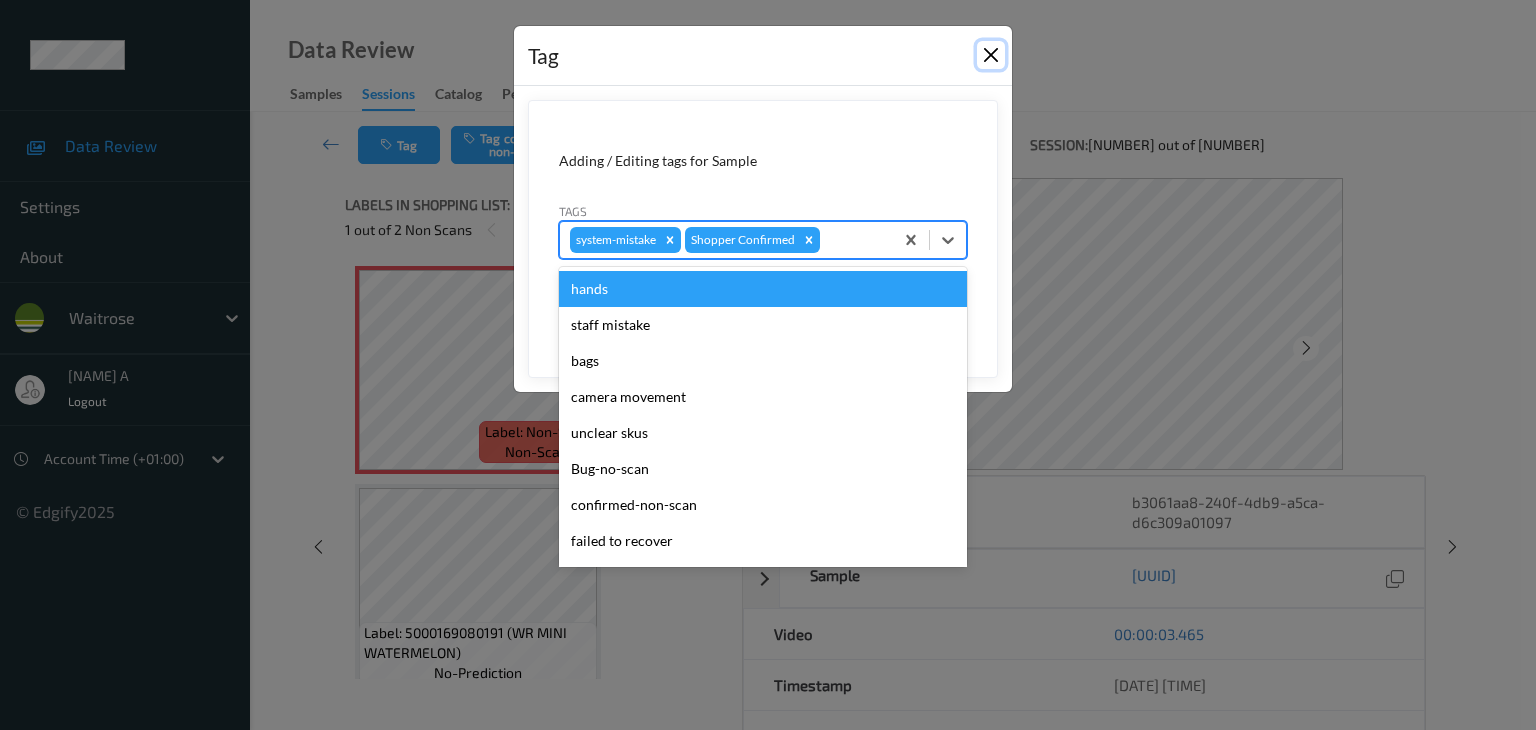 click at bounding box center [991, 55] 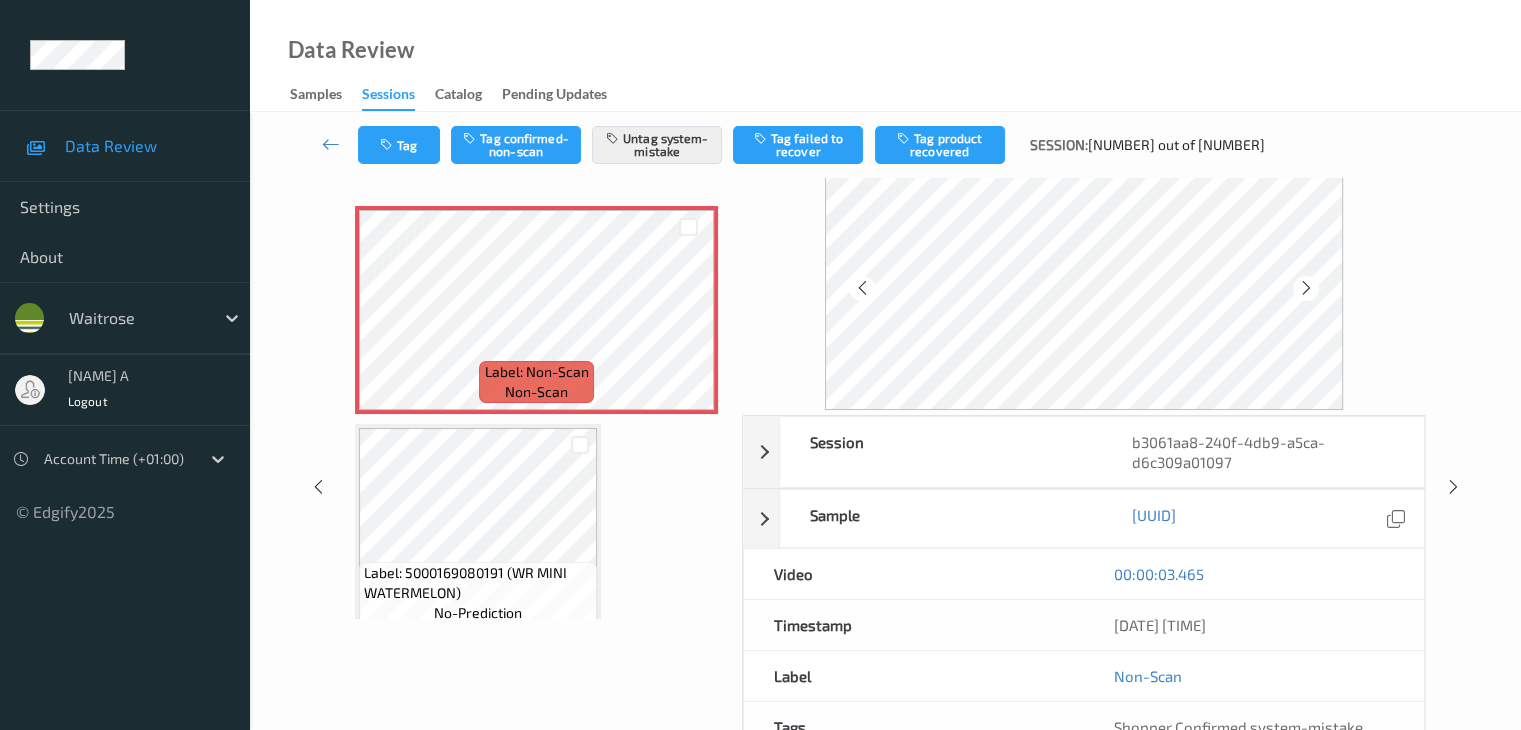 scroll, scrollTop: 0, scrollLeft: 0, axis: both 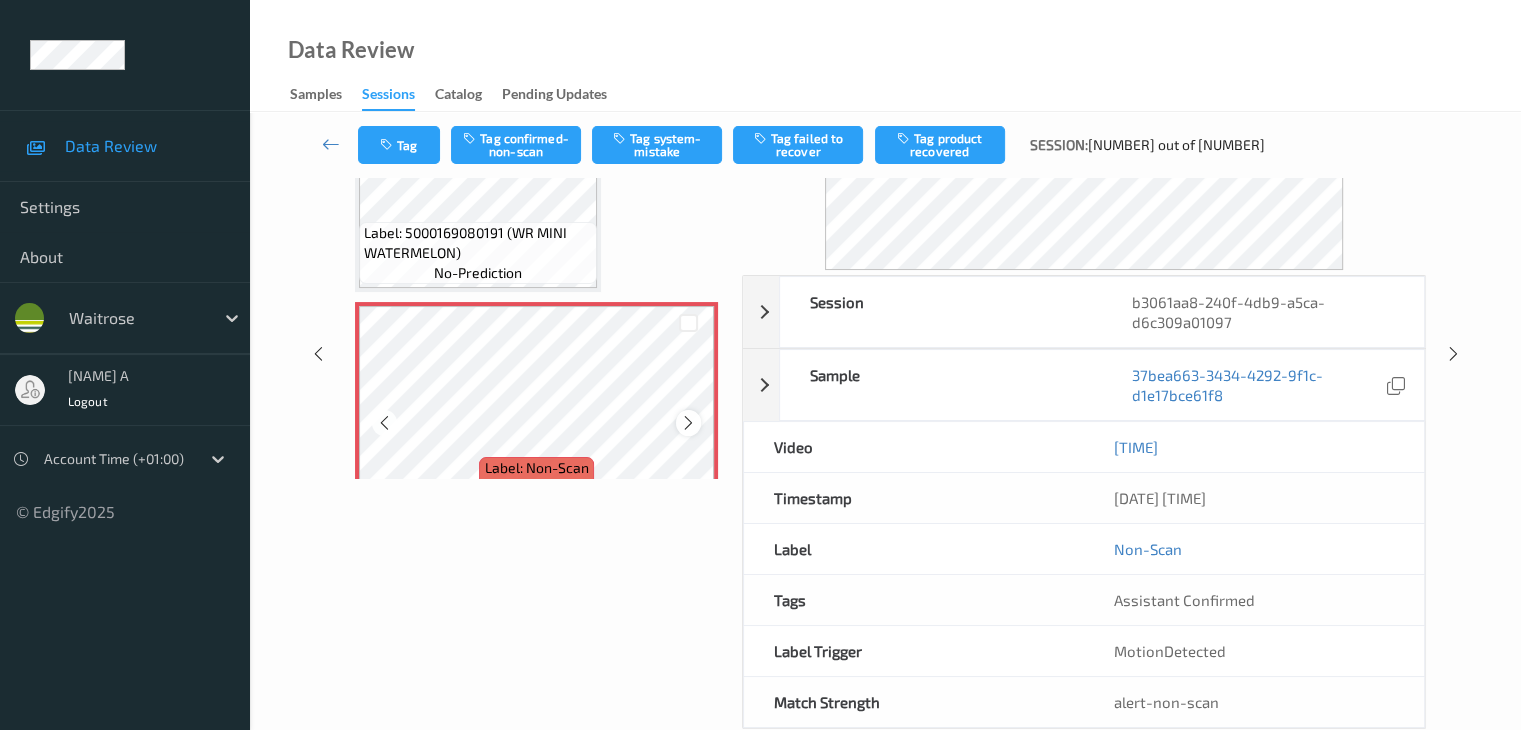 click at bounding box center [688, 423] 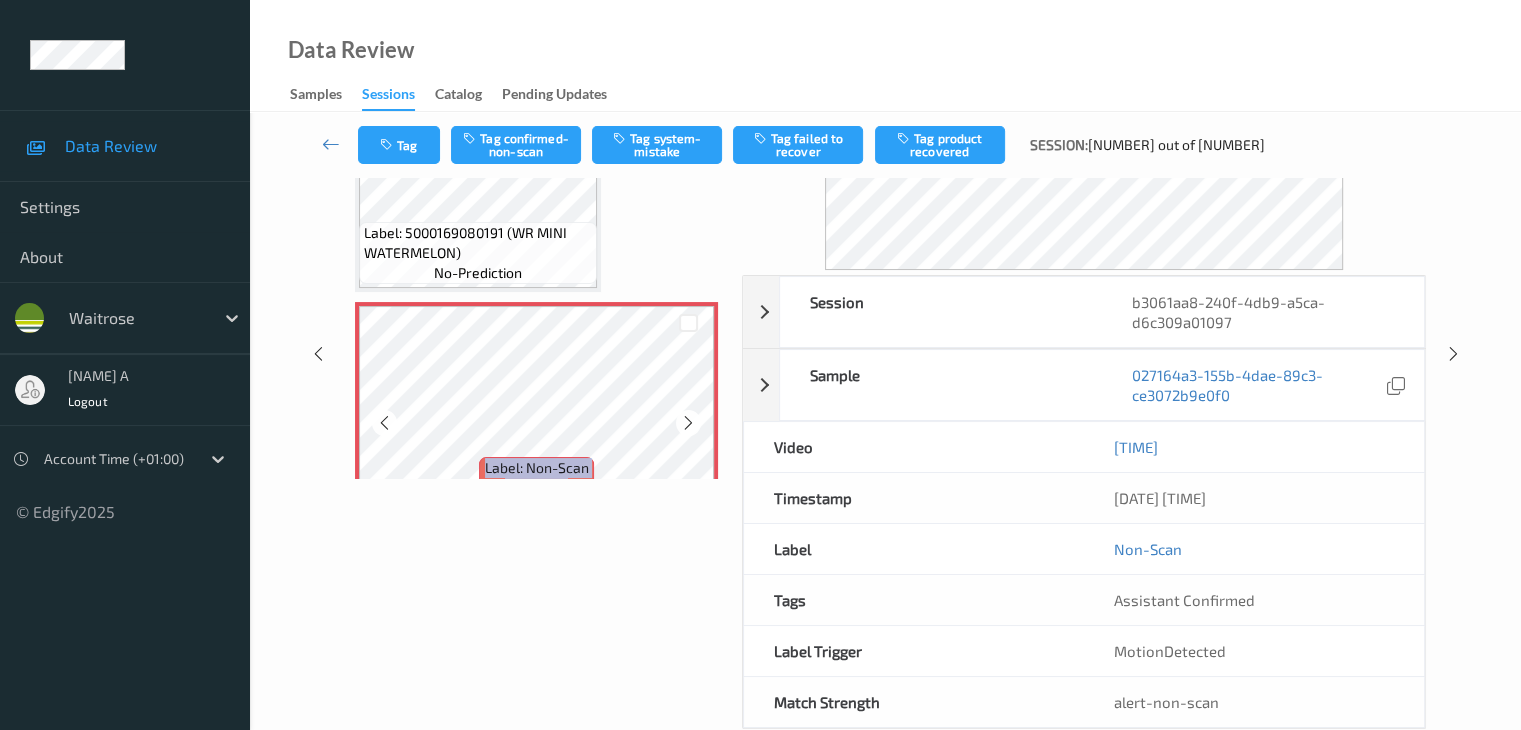 click at bounding box center [688, 423] 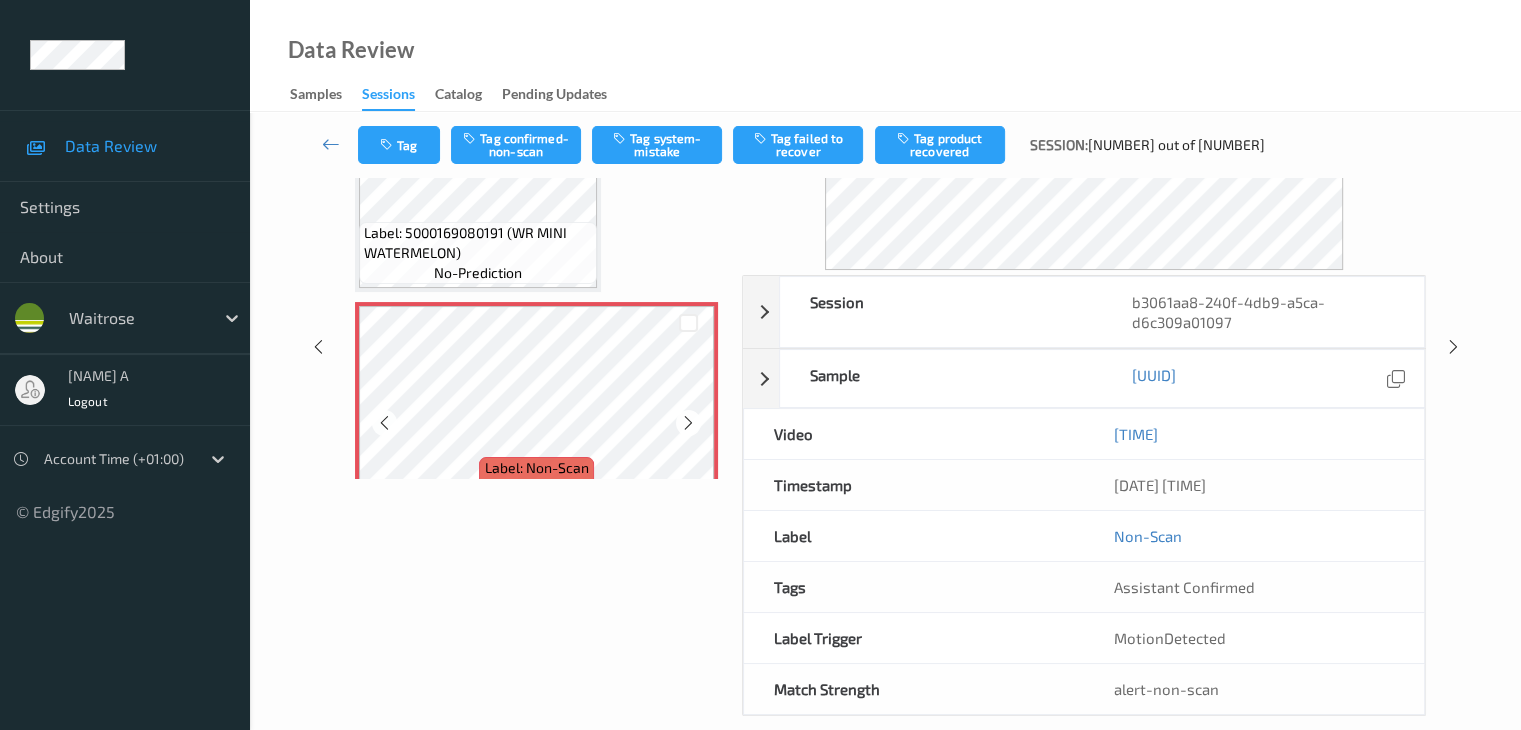 click at bounding box center (688, 423) 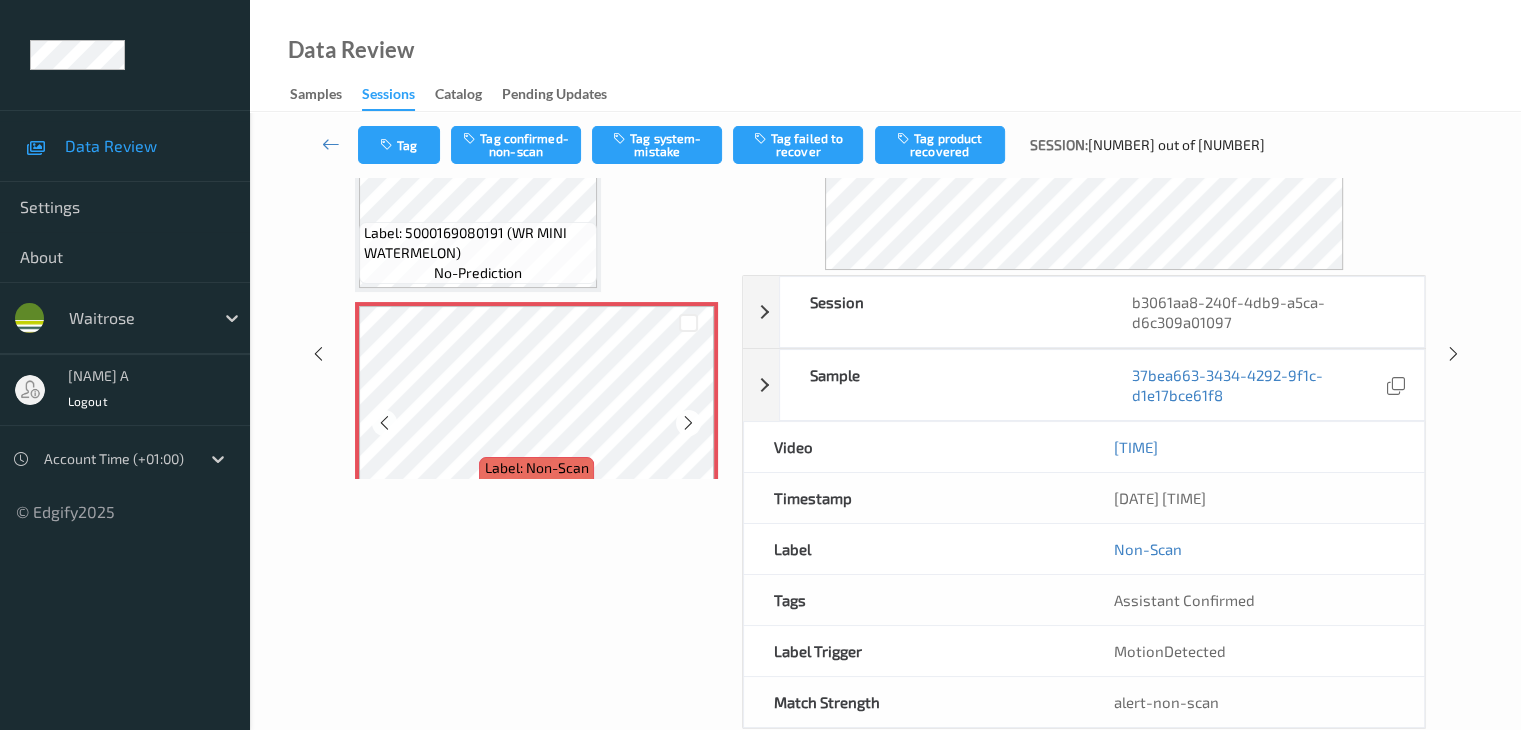 click at bounding box center [688, 423] 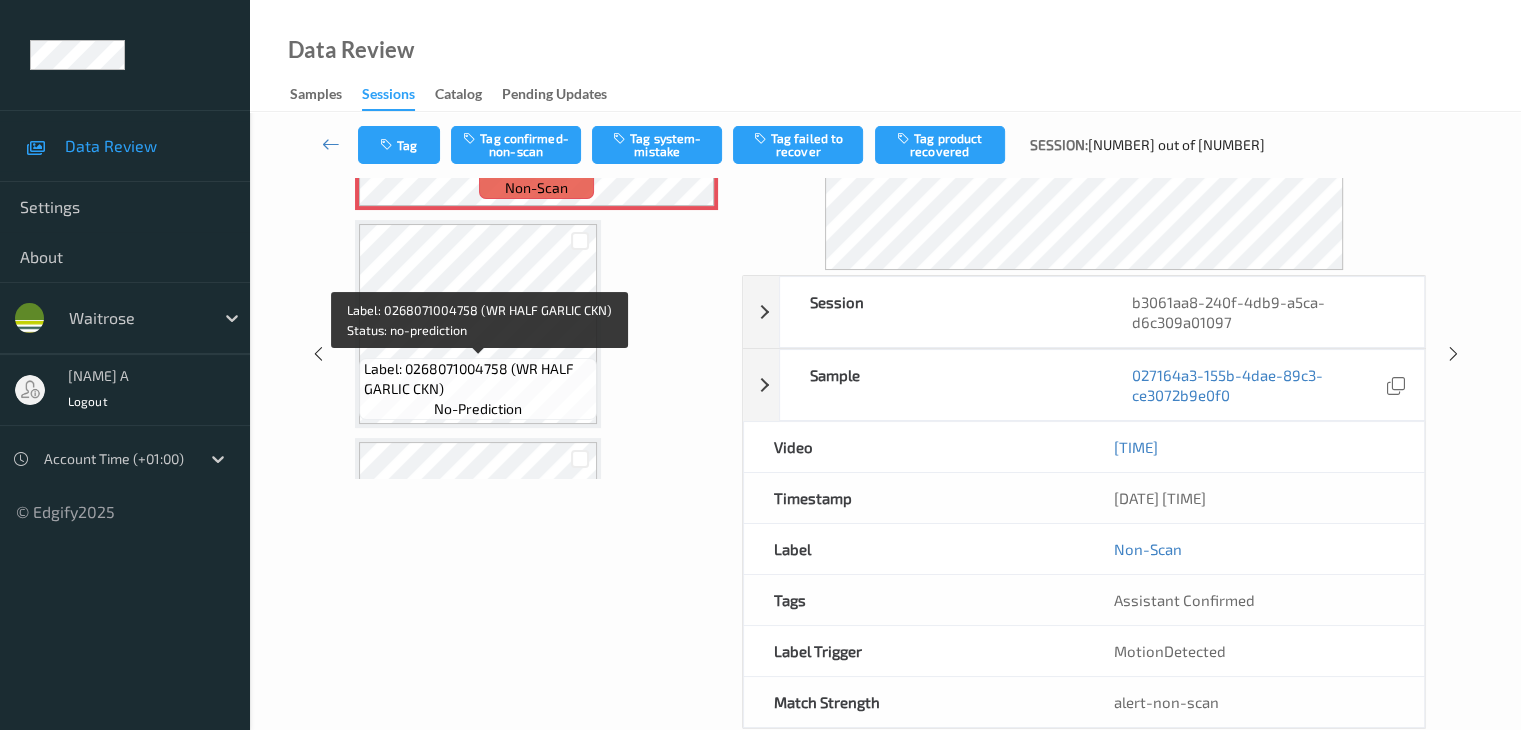 scroll, scrollTop: 200, scrollLeft: 0, axis: vertical 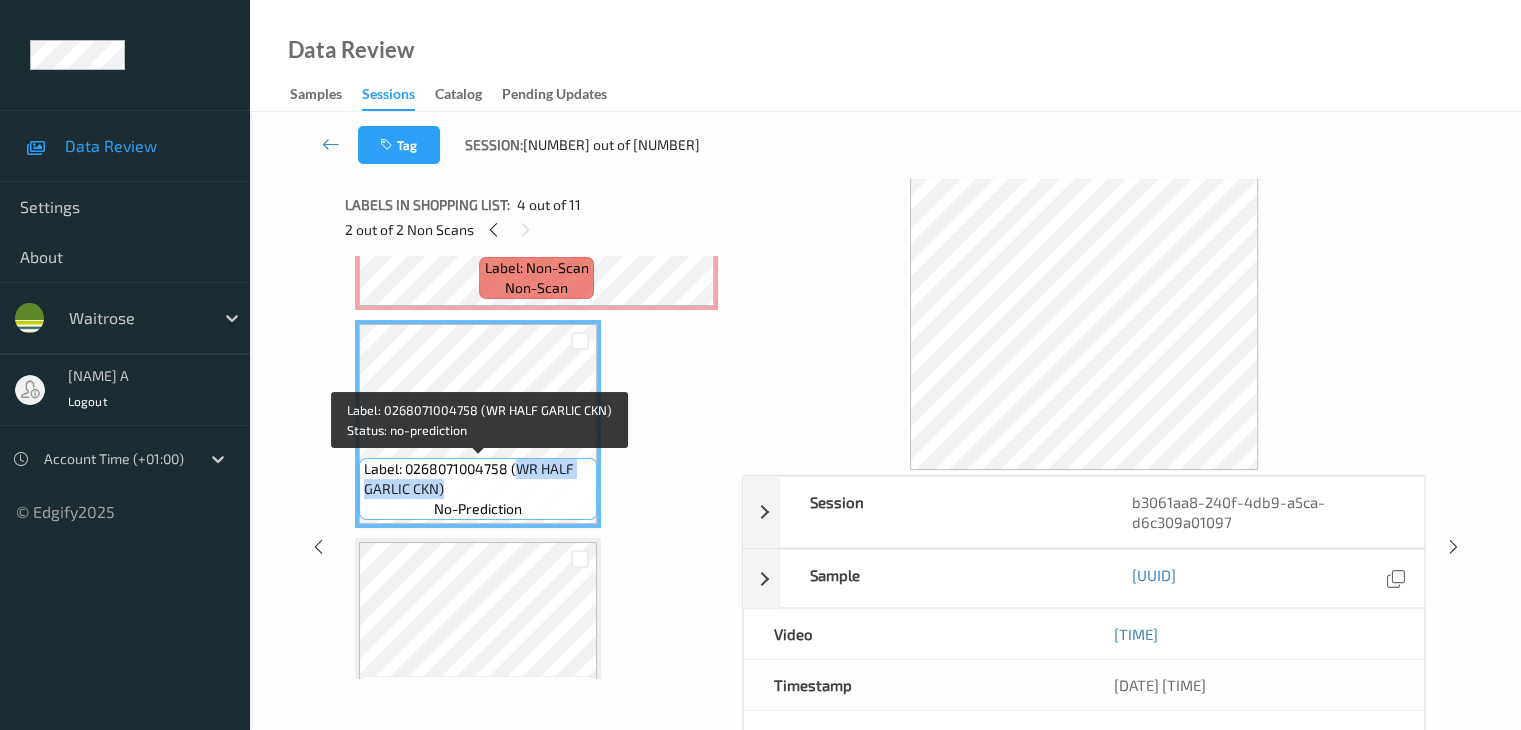 drag, startPoint x: 519, startPoint y: 471, endPoint x: 527, endPoint y: 494, distance: 24.351591 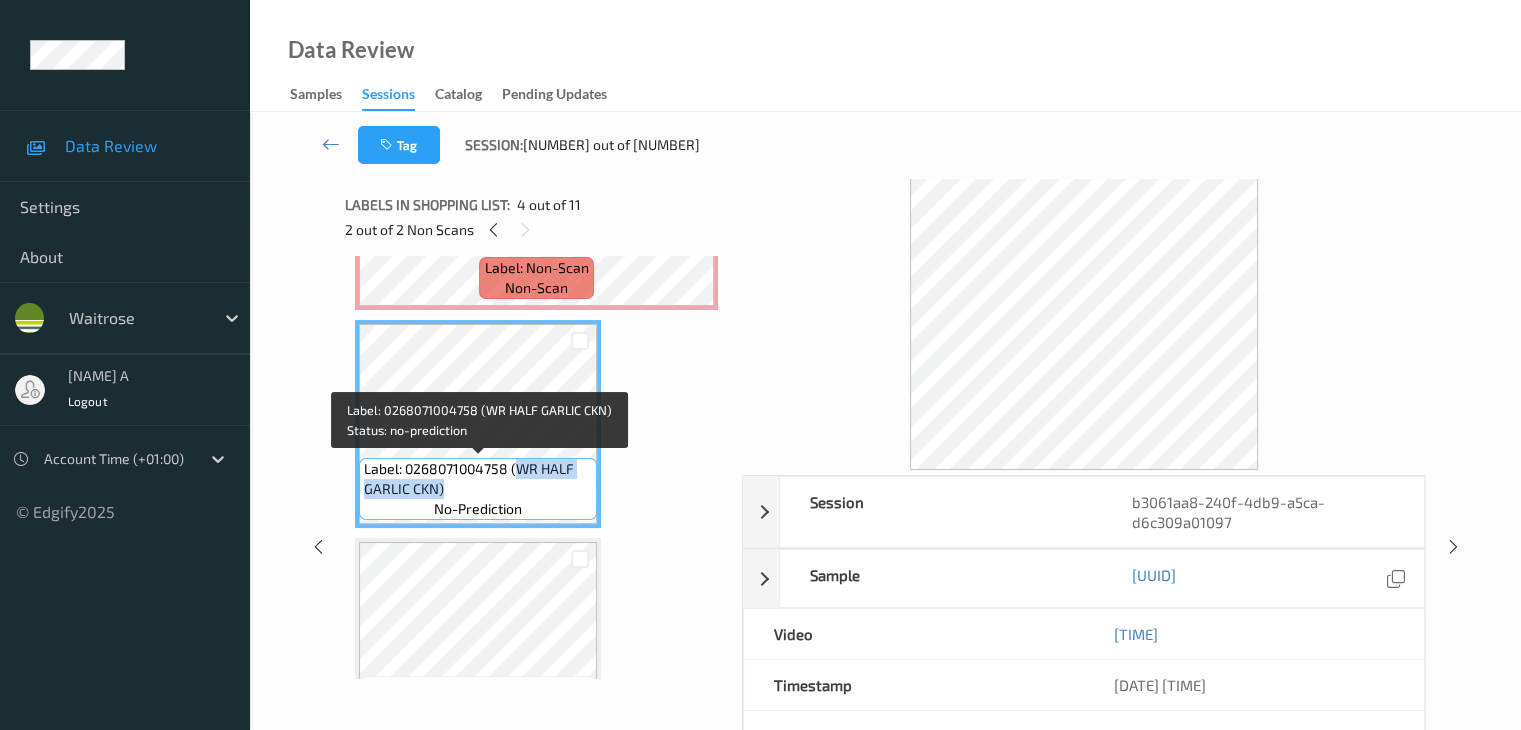 copy on "WR HALF GARLIC CKN)" 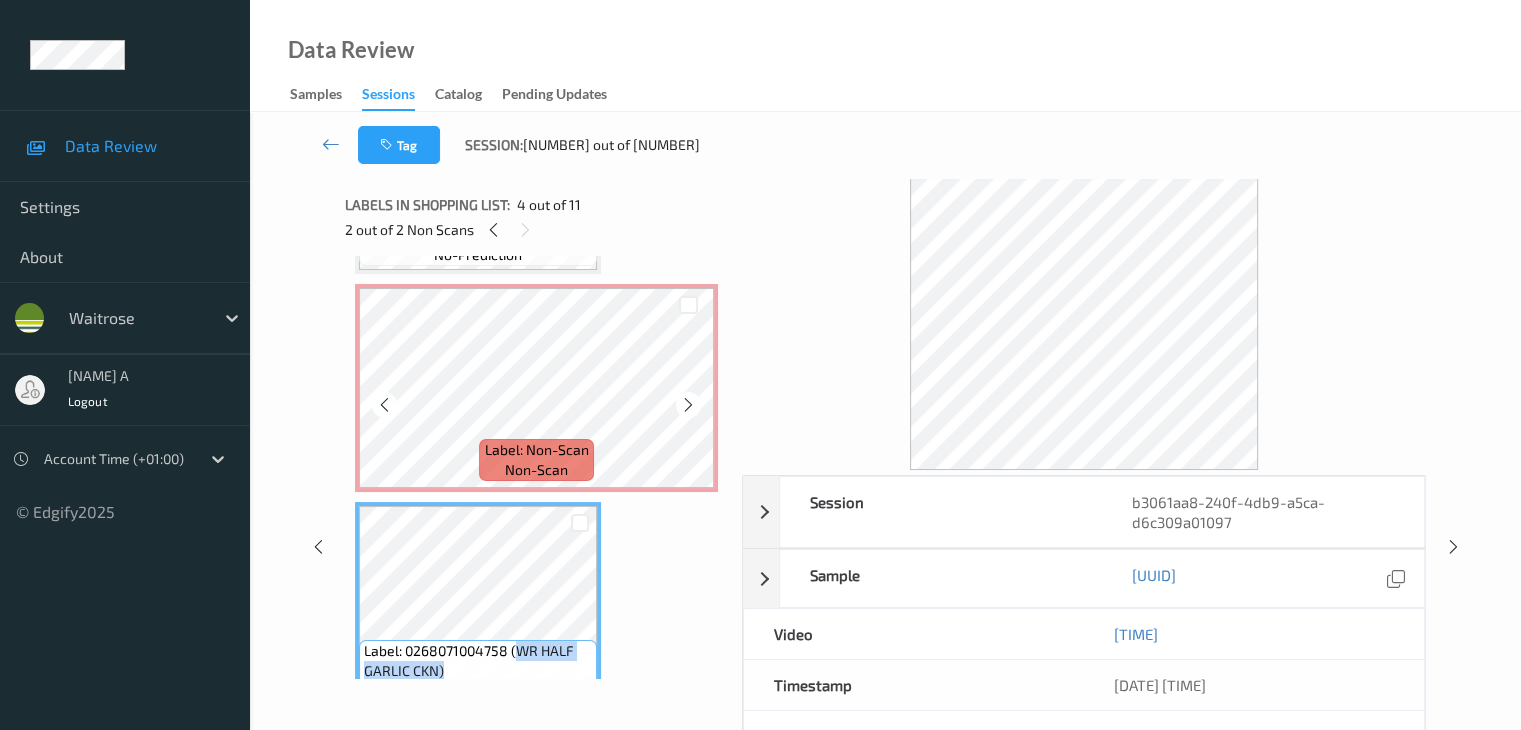scroll, scrollTop: 300, scrollLeft: 0, axis: vertical 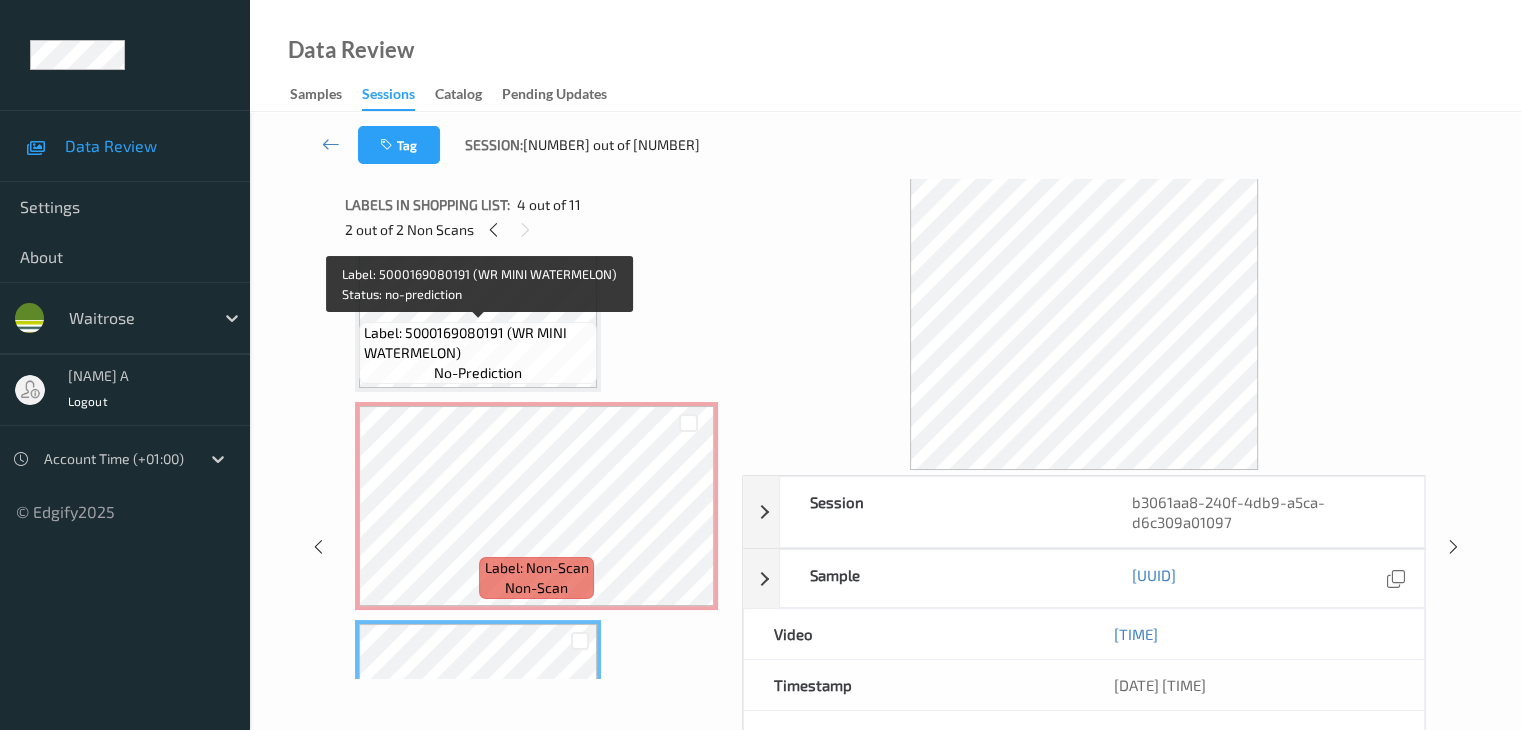 click on "Label: 5000169080191 (WR MINI WATERMELON)" at bounding box center [478, 343] 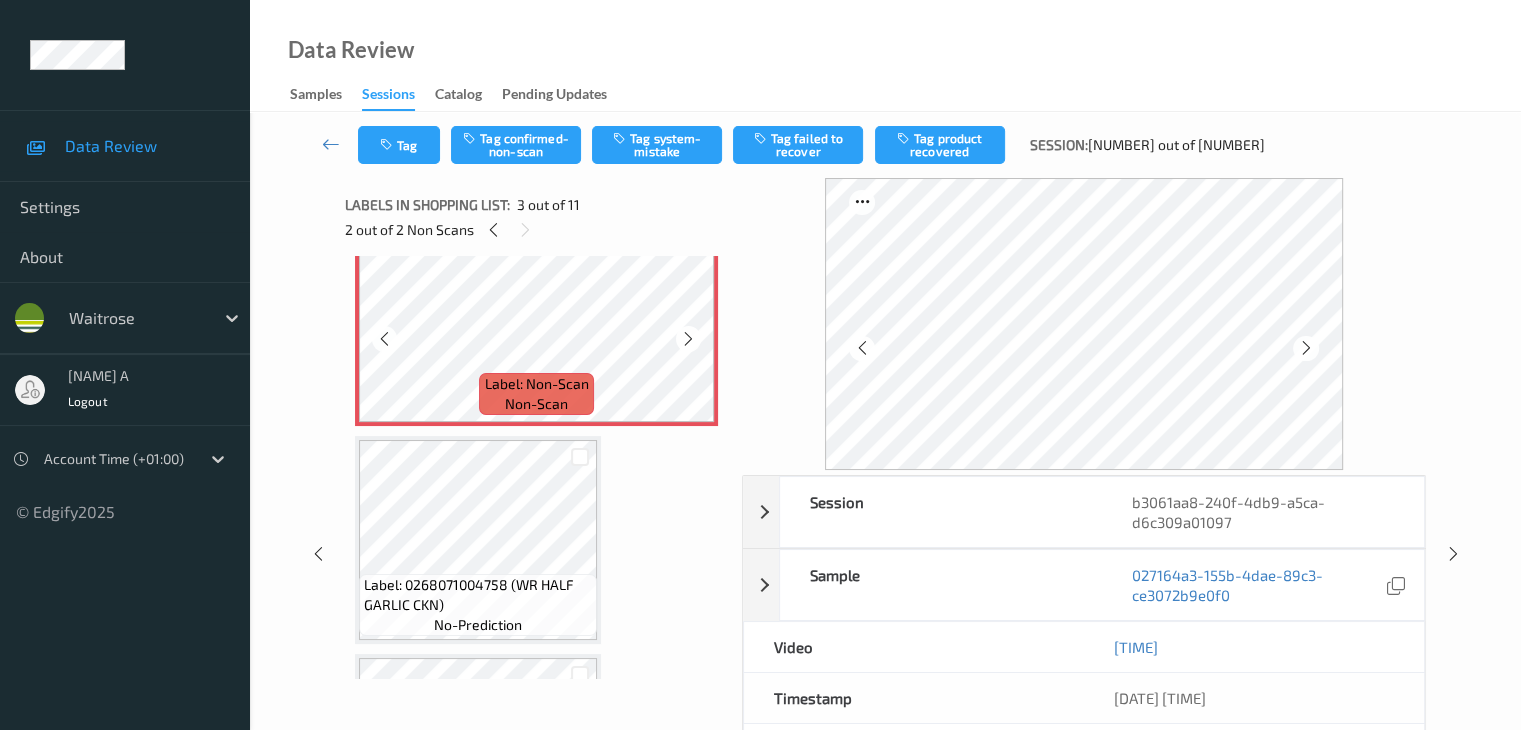 scroll, scrollTop: 500, scrollLeft: 0, axis: vertical 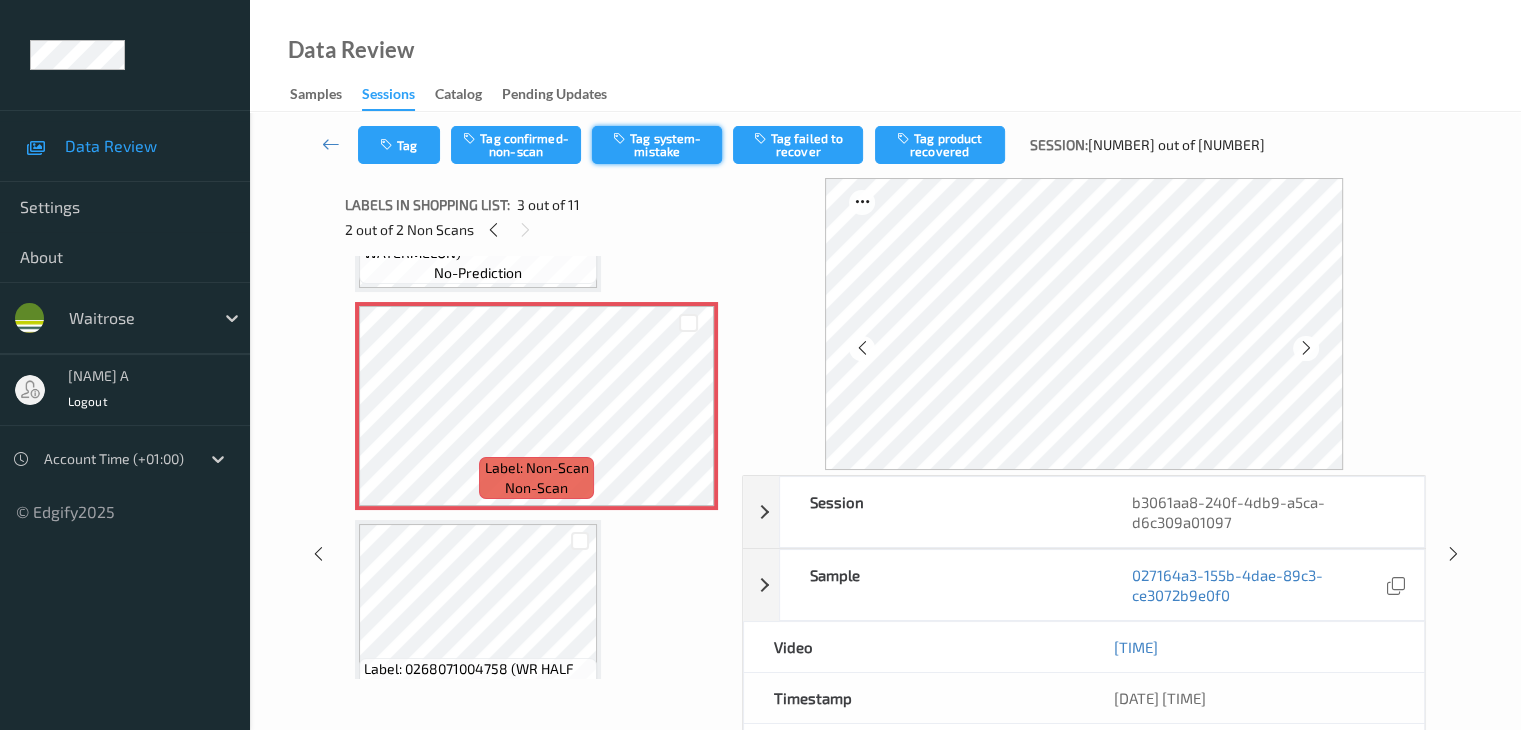 click on "Tag   system-mistake" at bounding box center (657, 145) 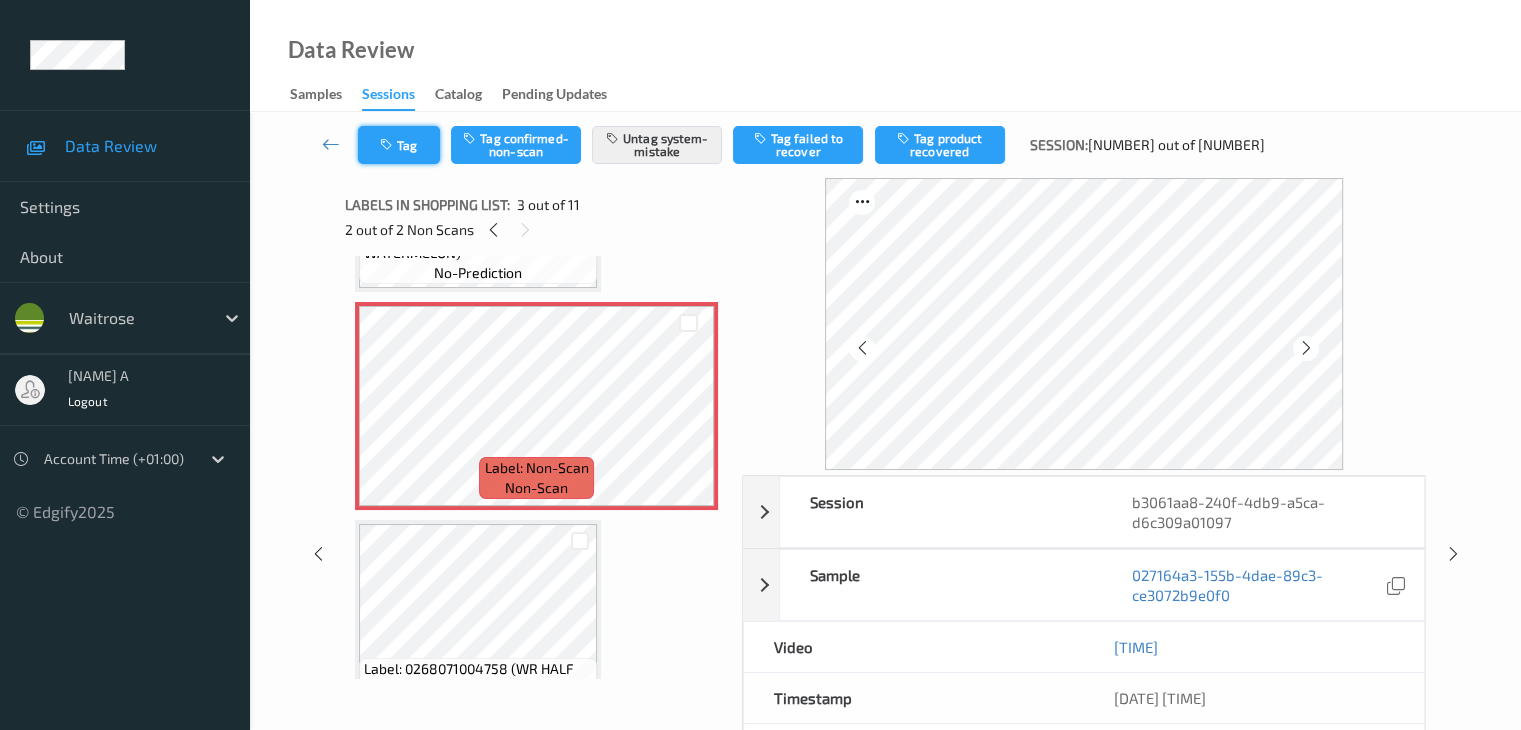 click on "Tag" at bounding box center (399, 145) 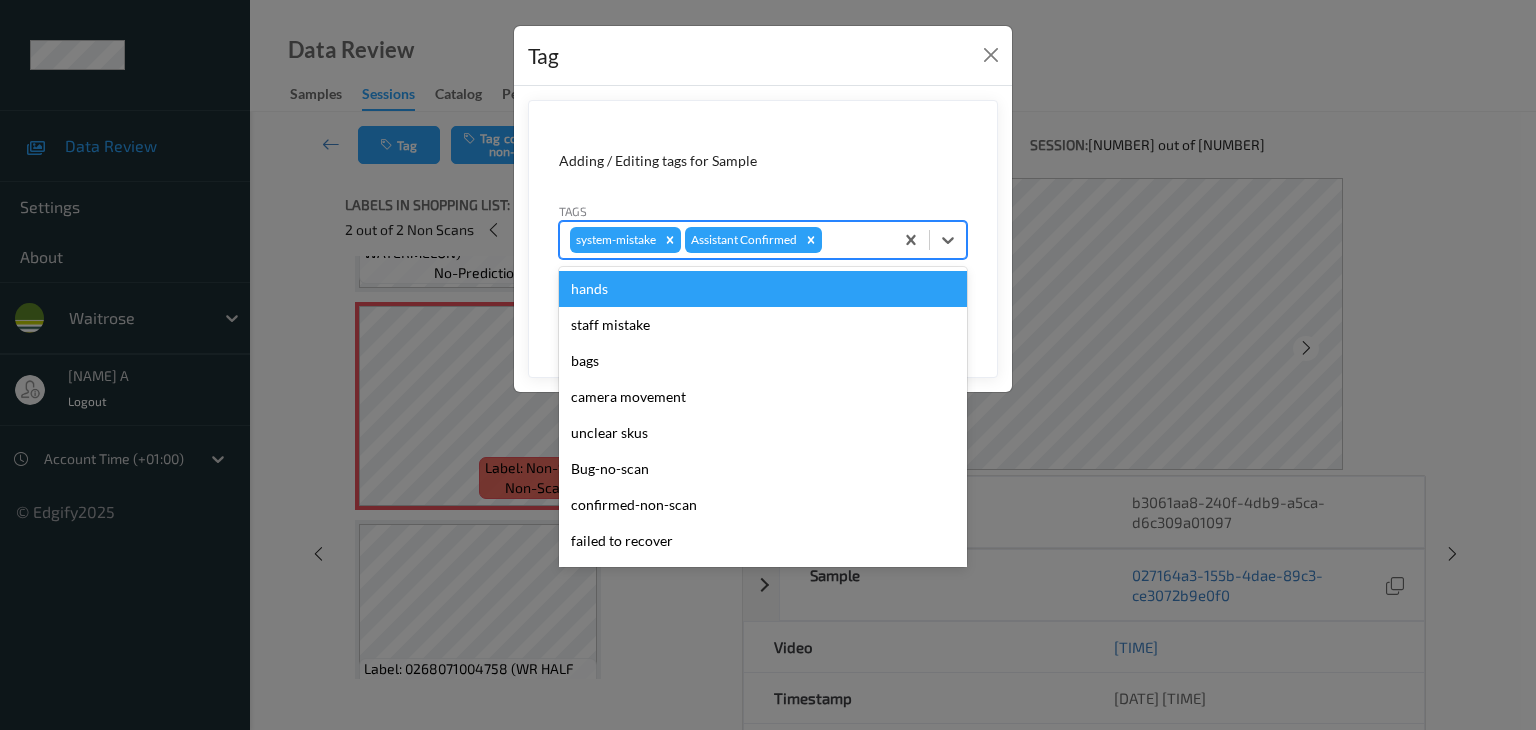 click at bounding box center [854, 240] 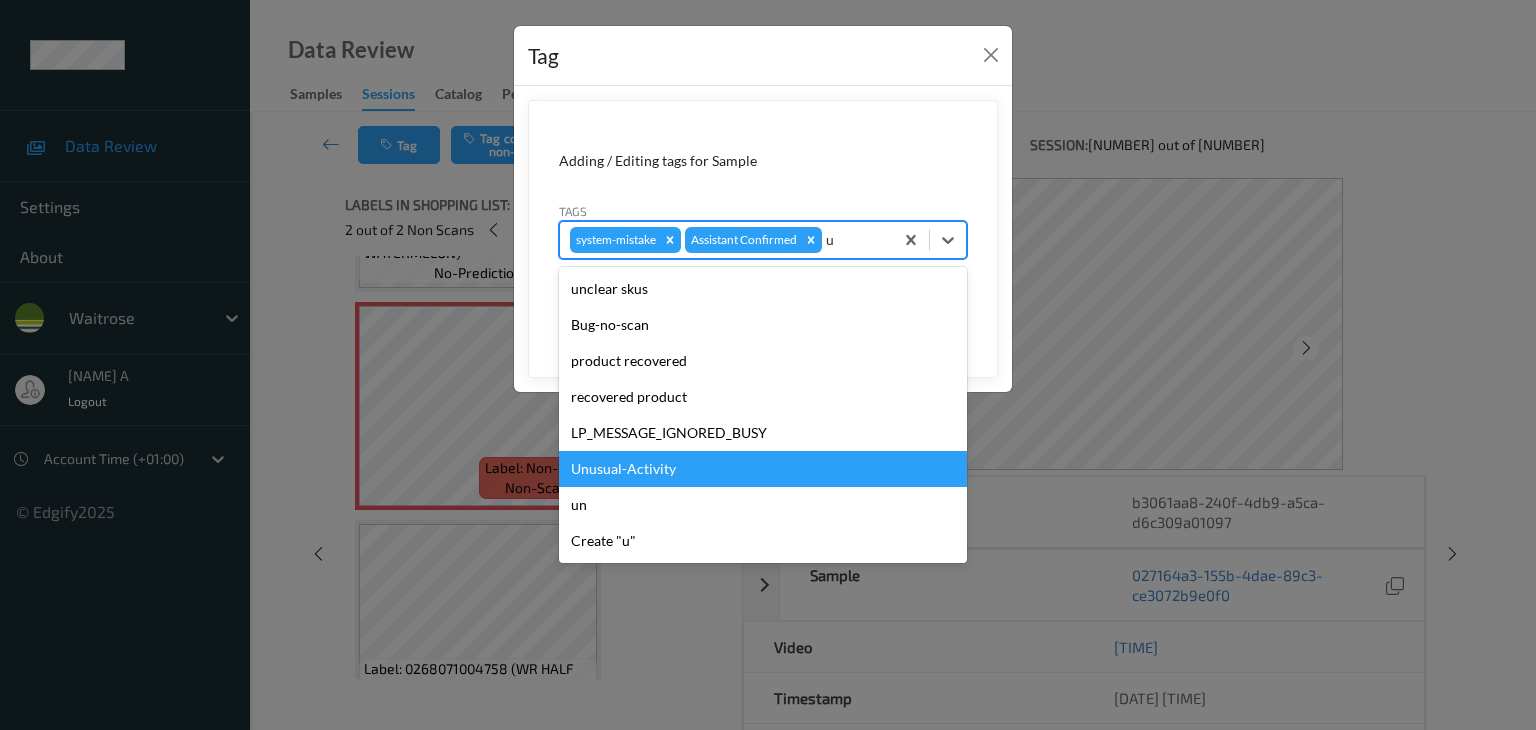 click on "Unusual-Activity" at bounding box center [763, 469] 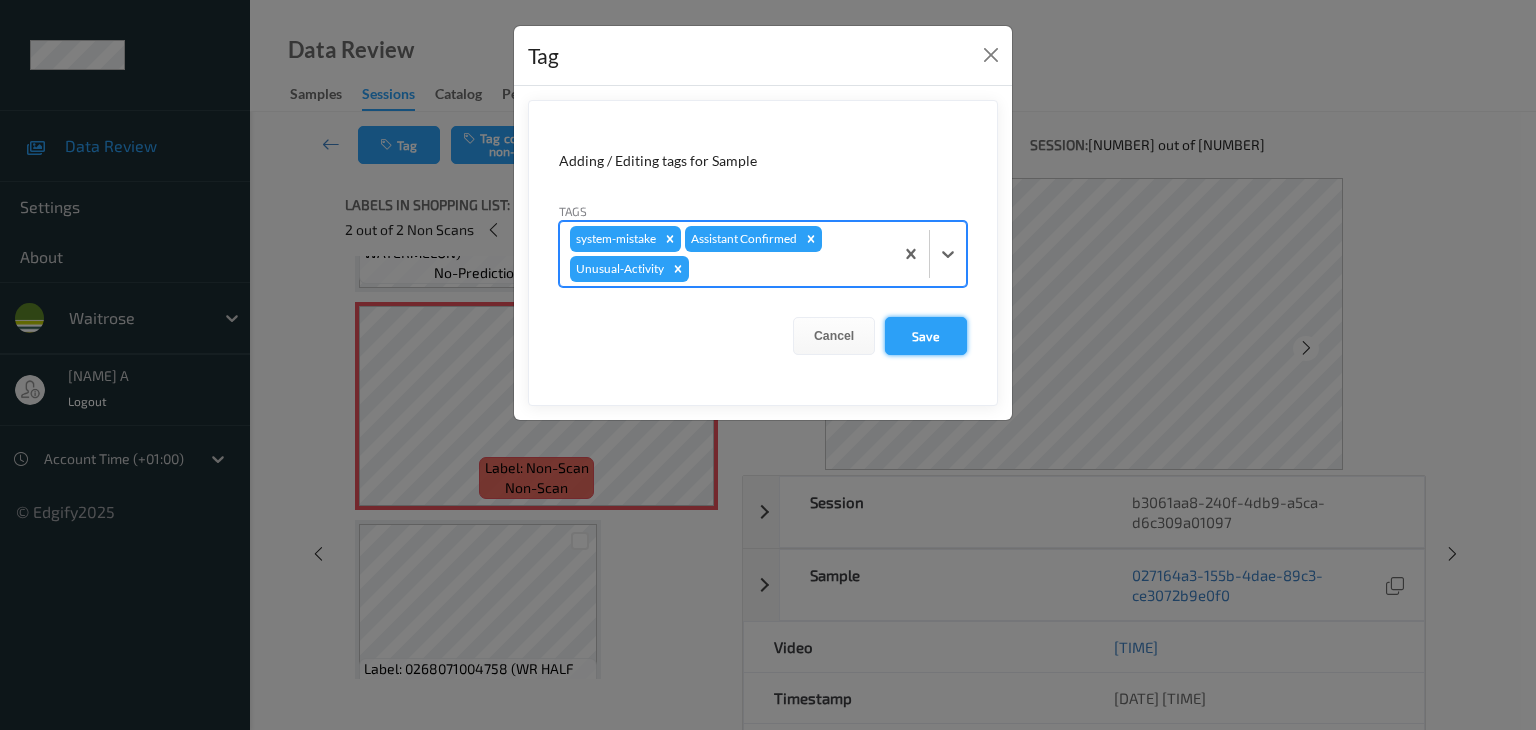 click on "Save" at bounding box center (926, 336) 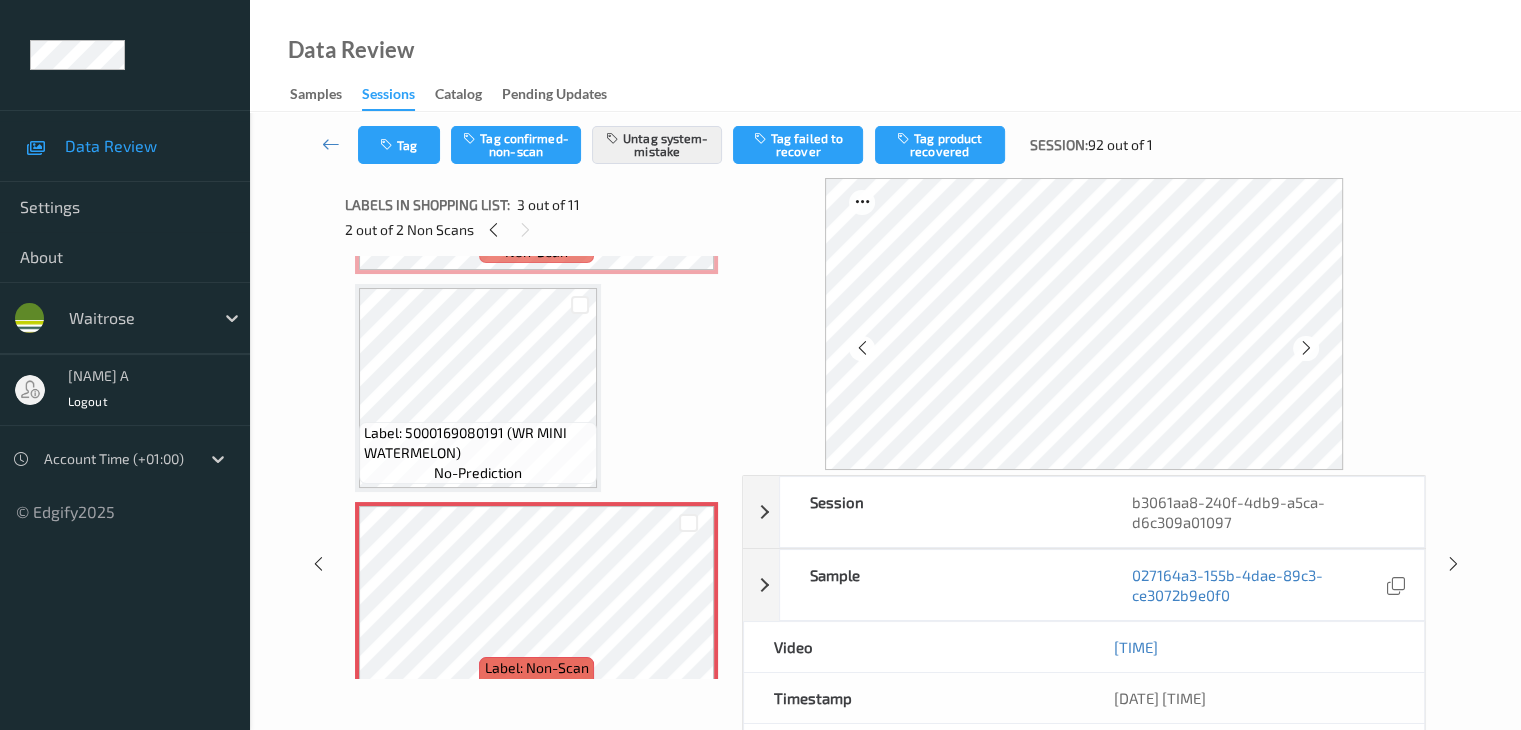 scroll, scrollTop: 0, scrollLeft: 0, axis: both 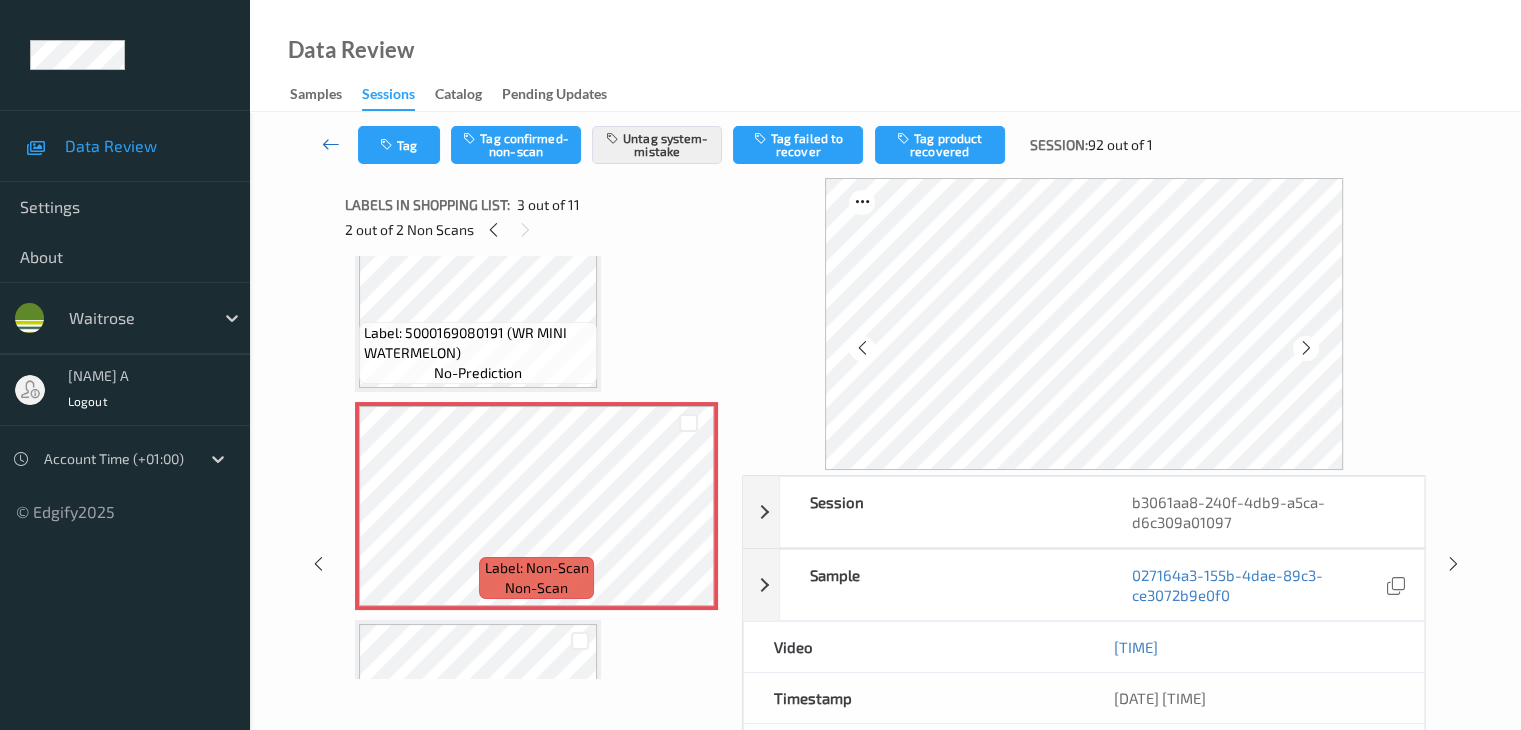 click at bounding box center (331, 144) 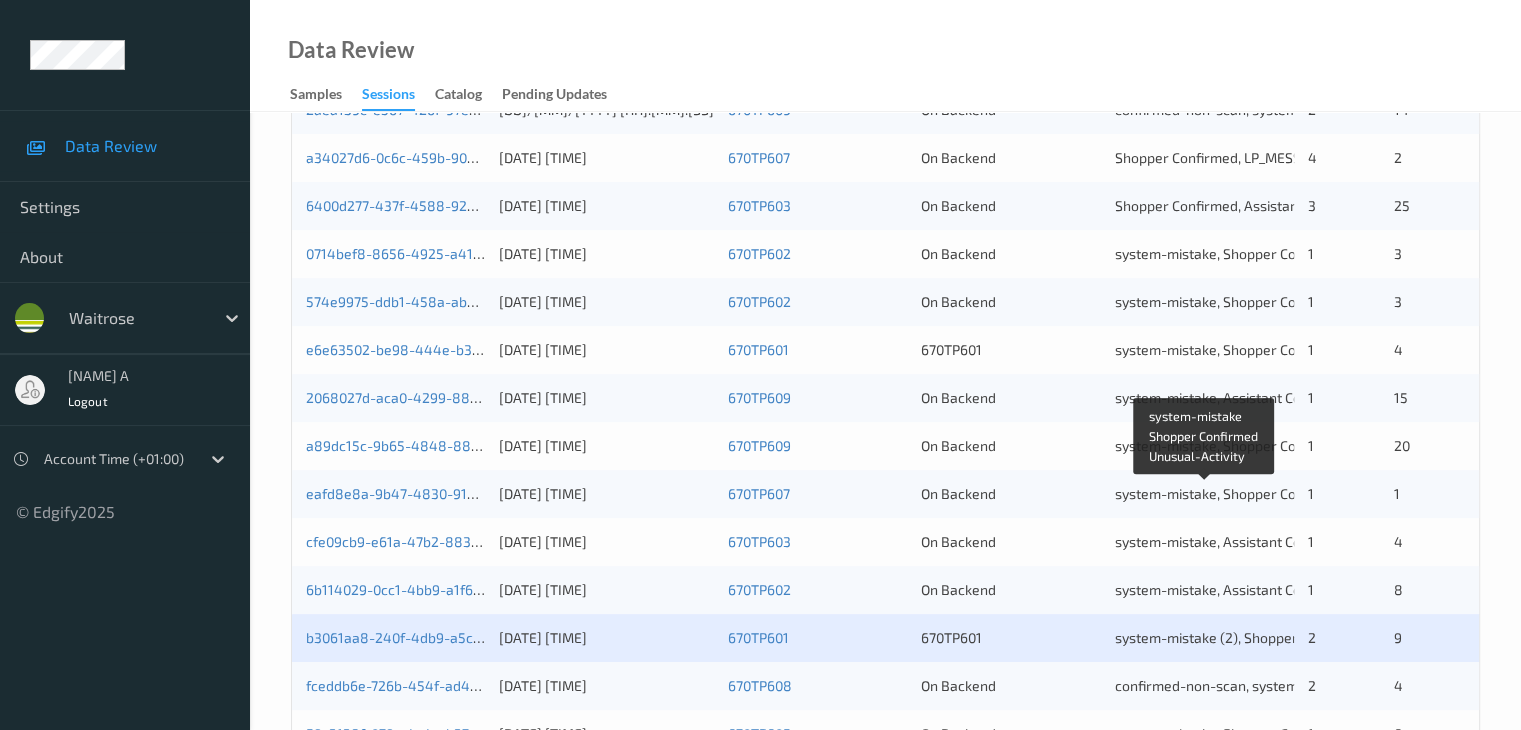 scroll, scrollTop: 500, scrollLeft: 0, axis: vertical 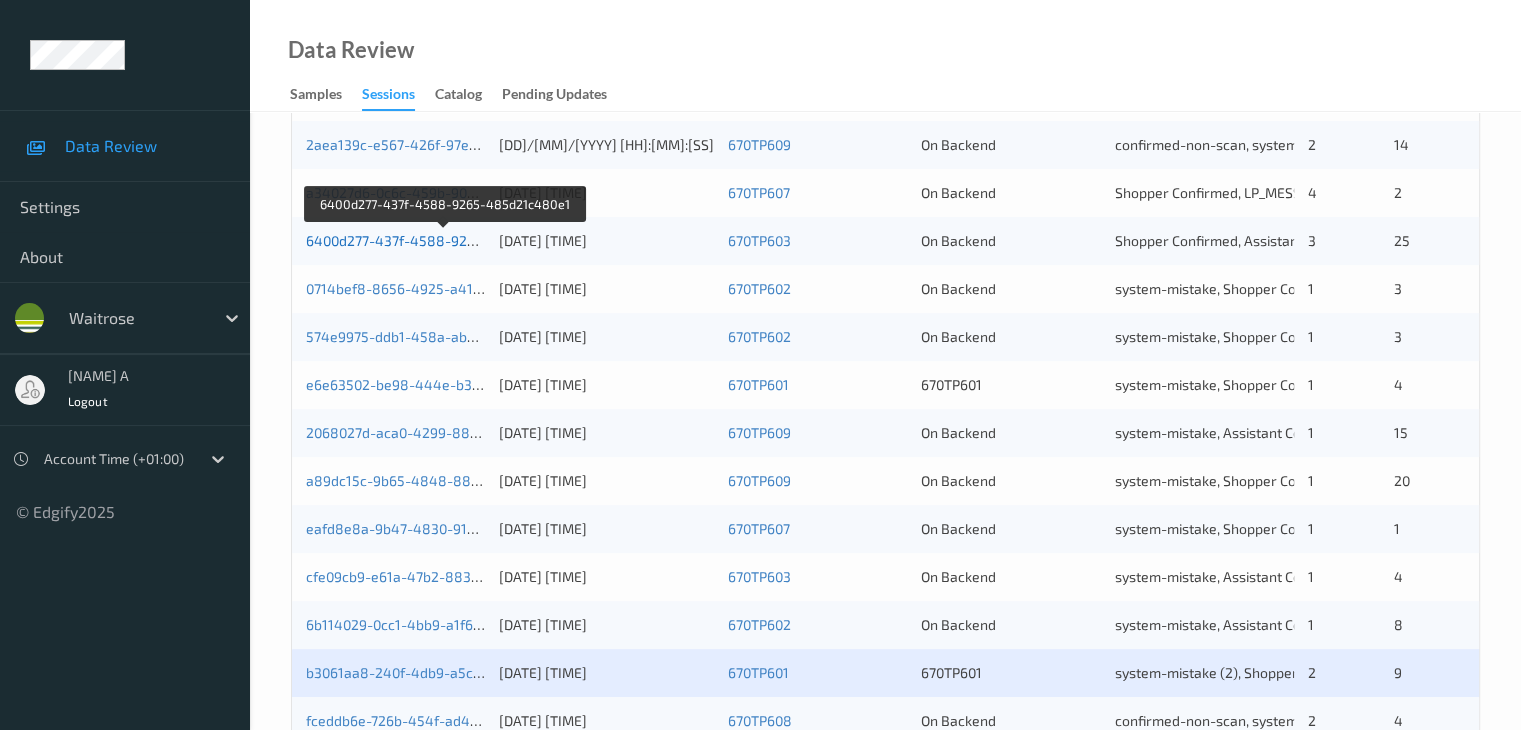 click on "6400d277-437f-4588-9265-485d21c480e1" at bounding box center [445, 240] 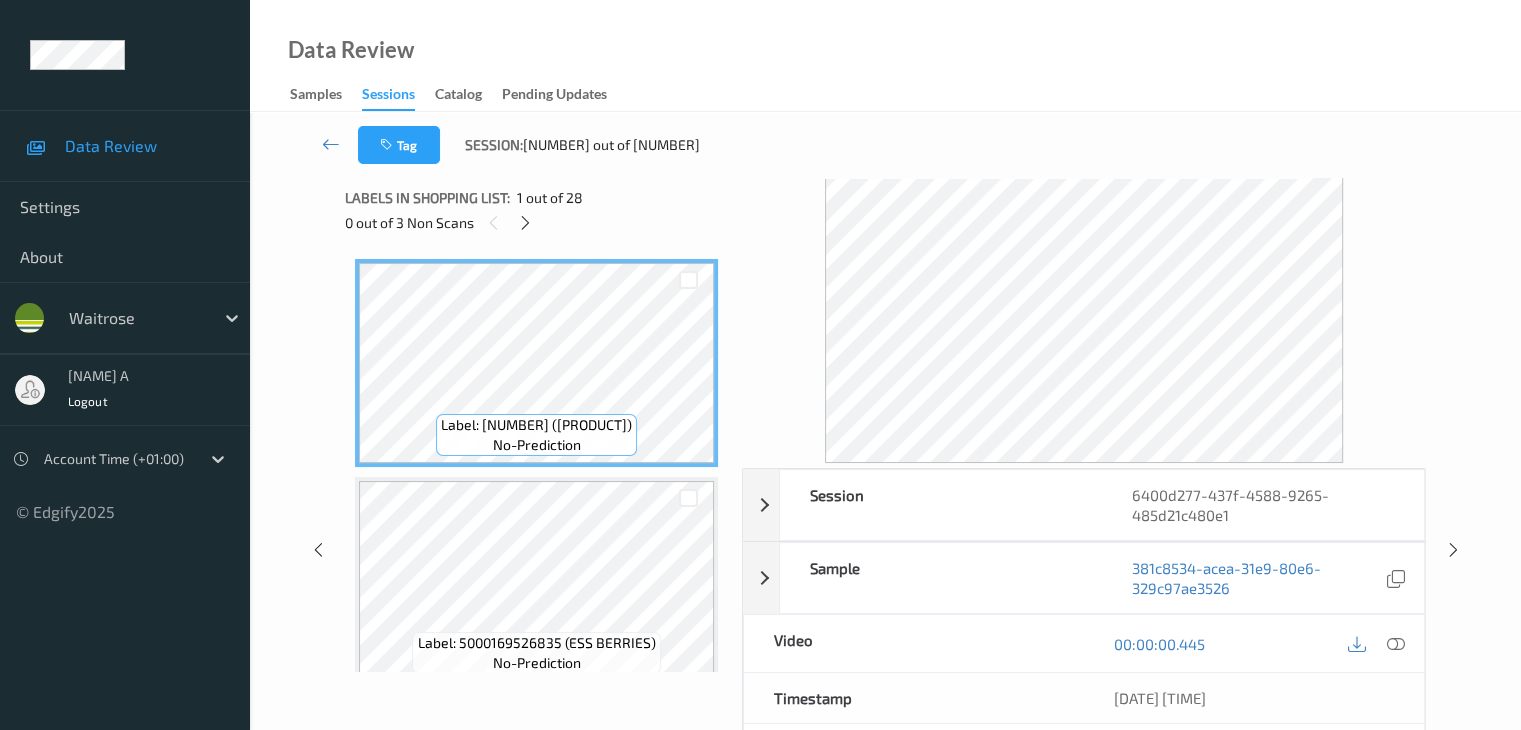 scroll, scrollTop: 0, scrollLeft: 0, axis: both 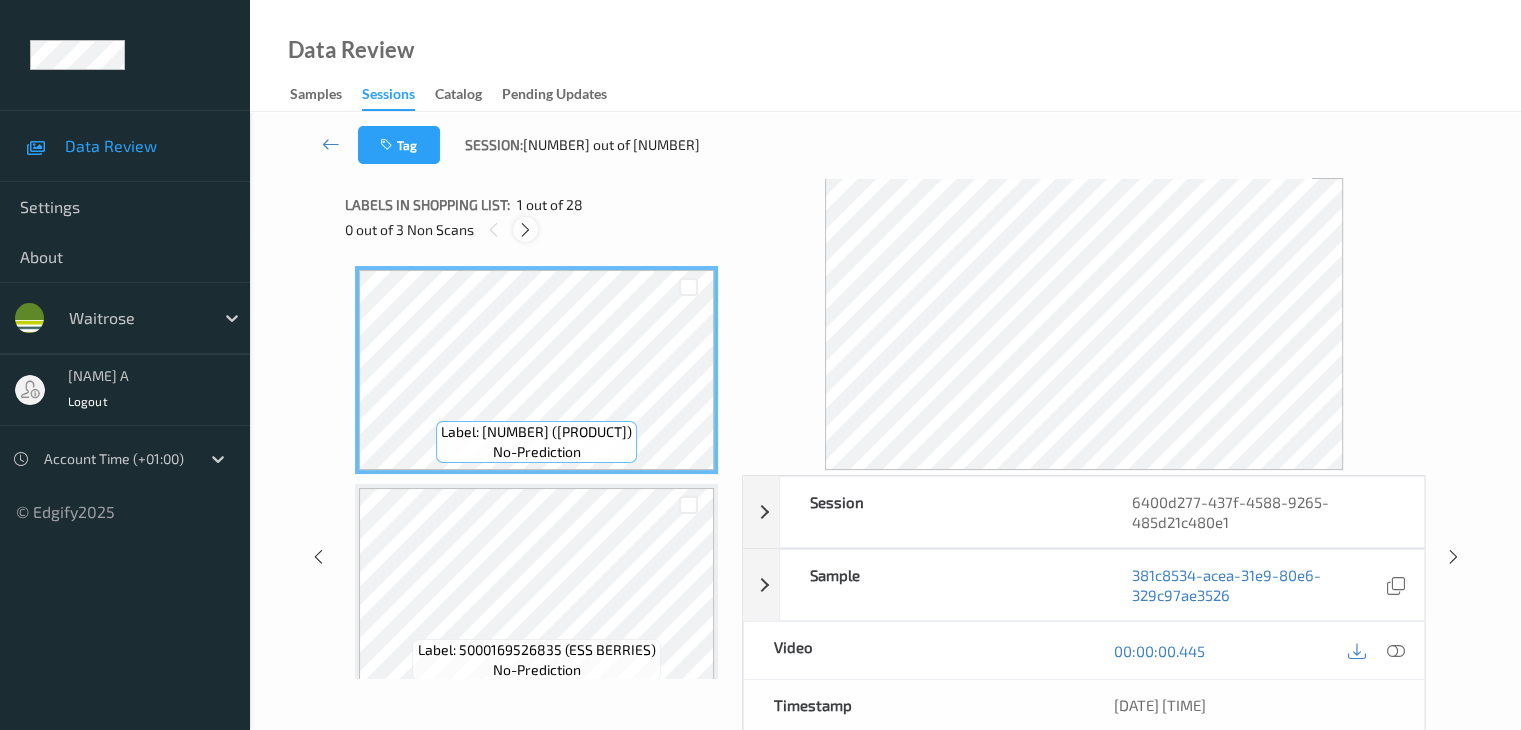 click at bounding box center (525, 230) 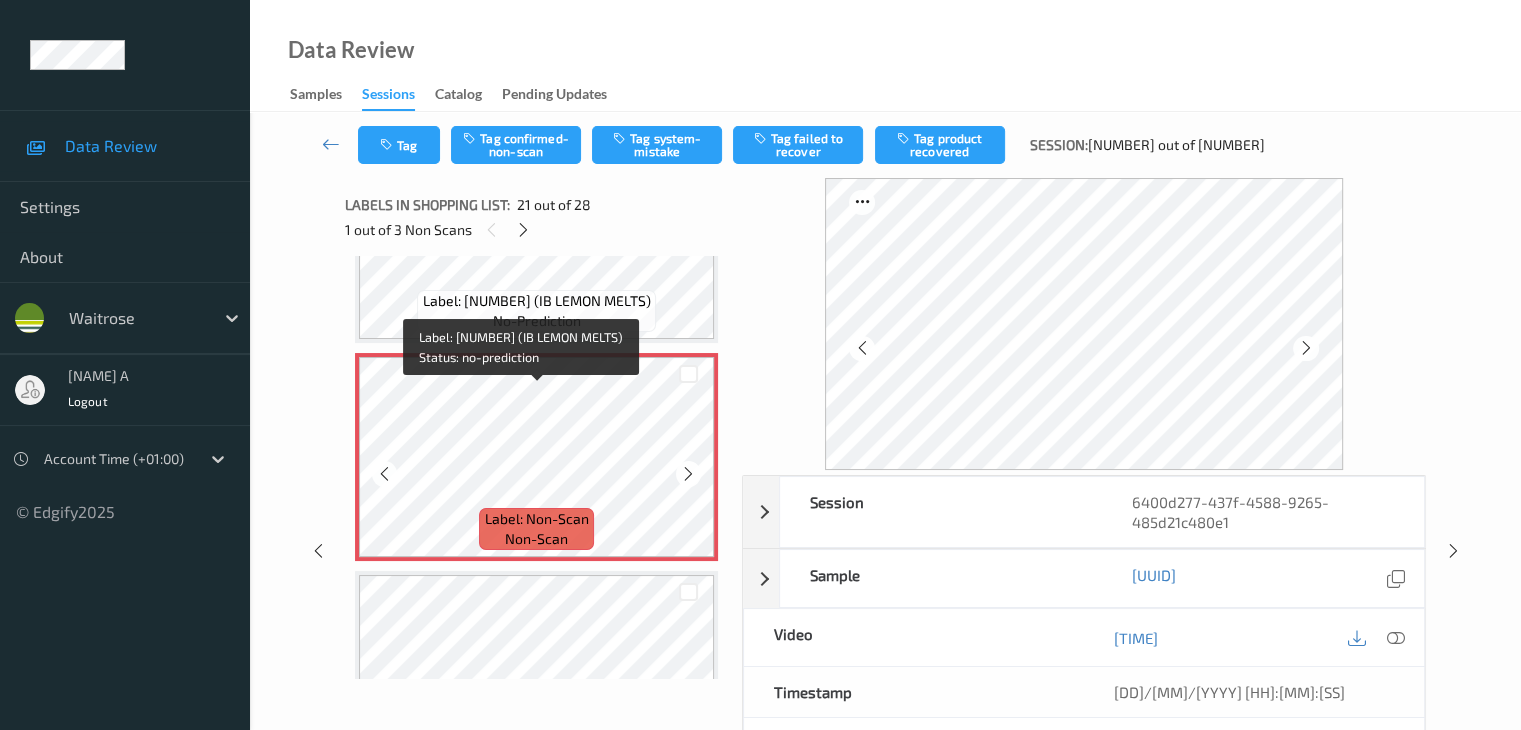 scroll, scrollTop: 4352, scrollLeft: 0, axis: vertical 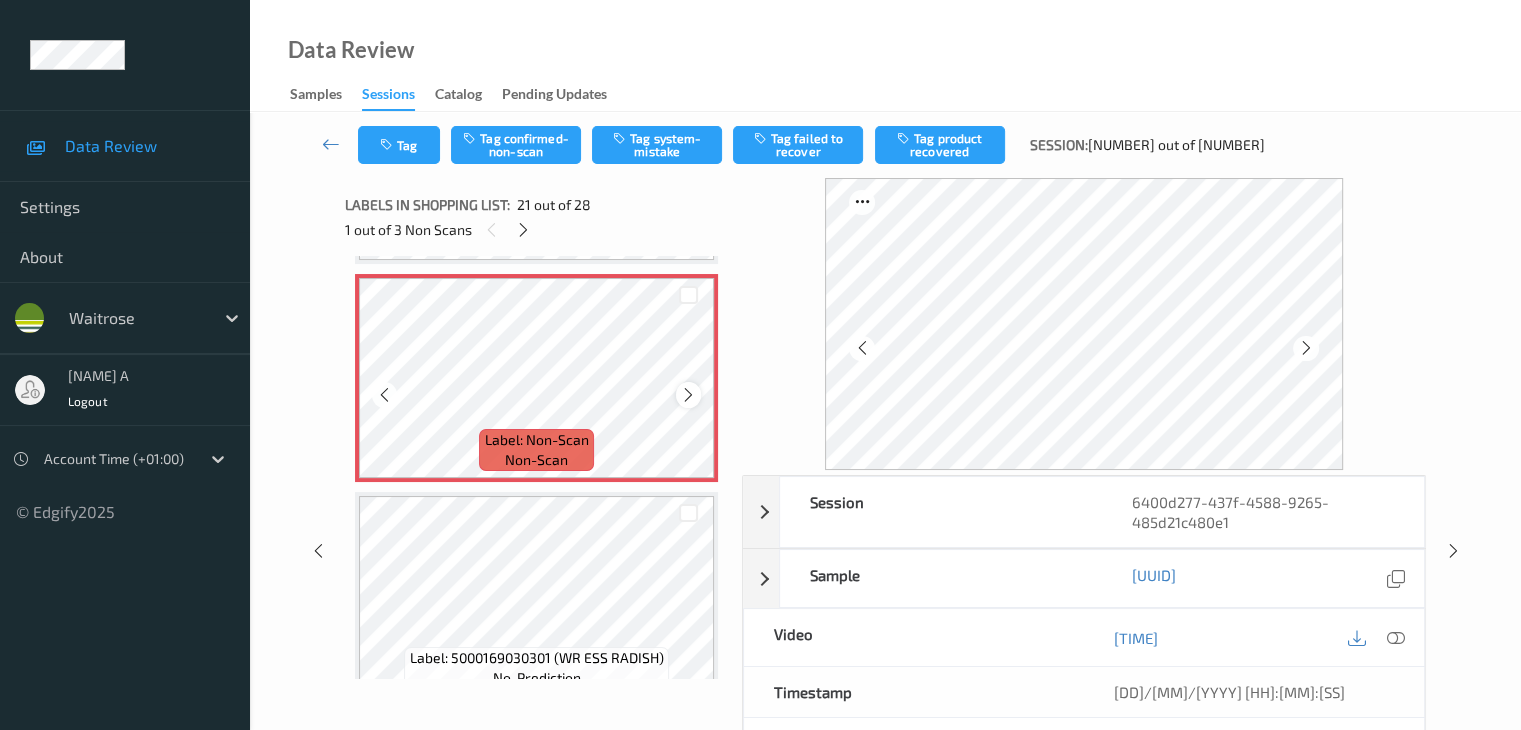 click at bounding box center [688, 395] 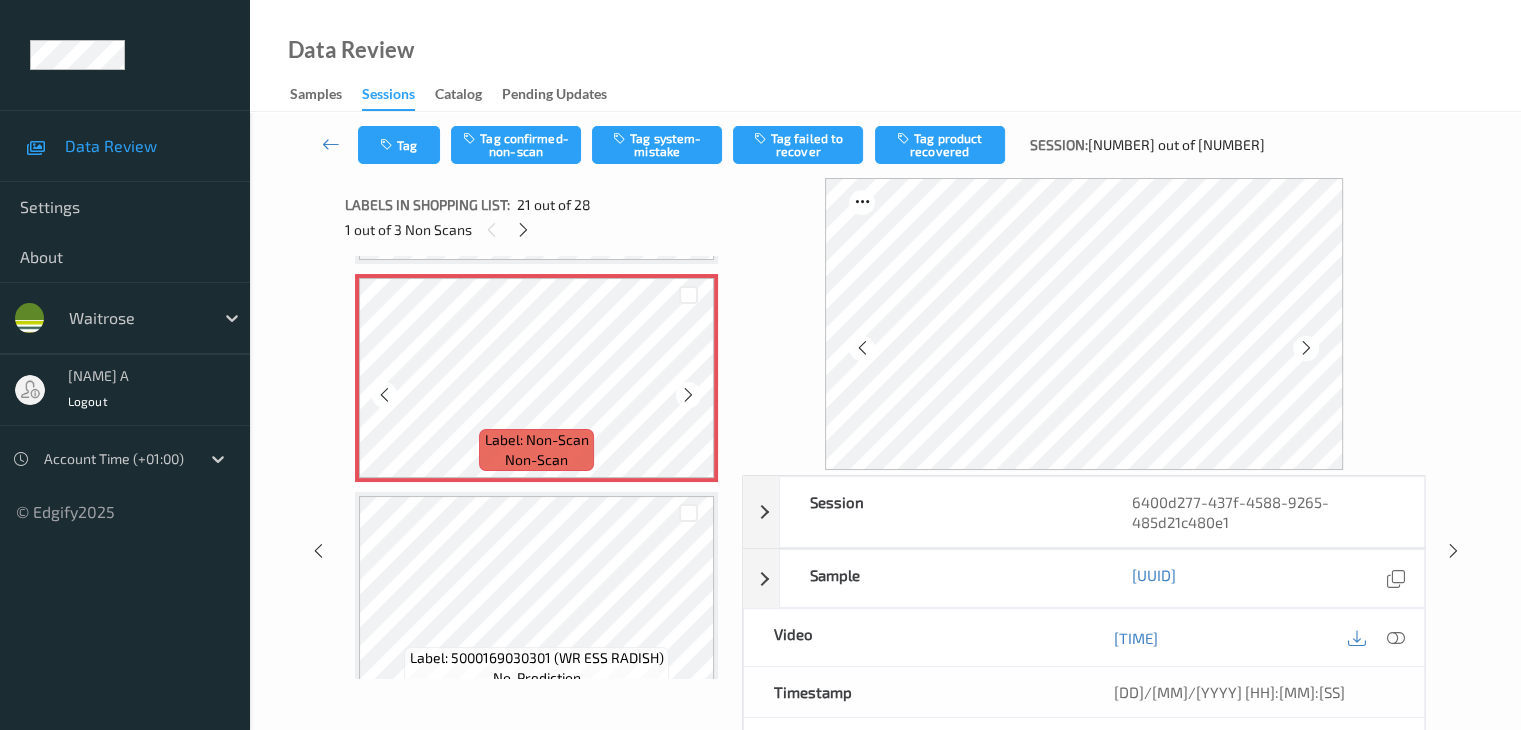 click at bounding box center (688, 395) 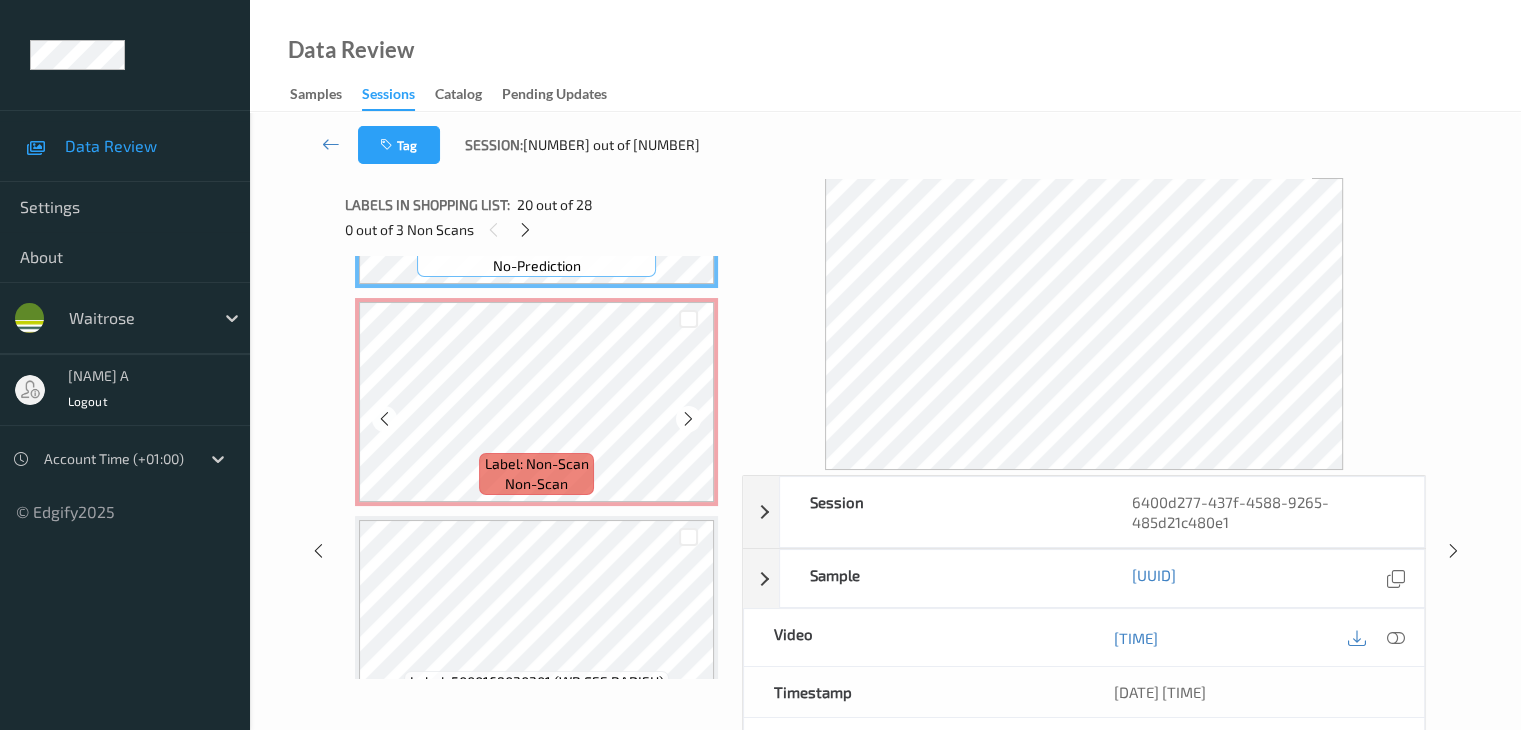 scroll, scrollTop: 4352, scrollLeft: 0, axis: vertical 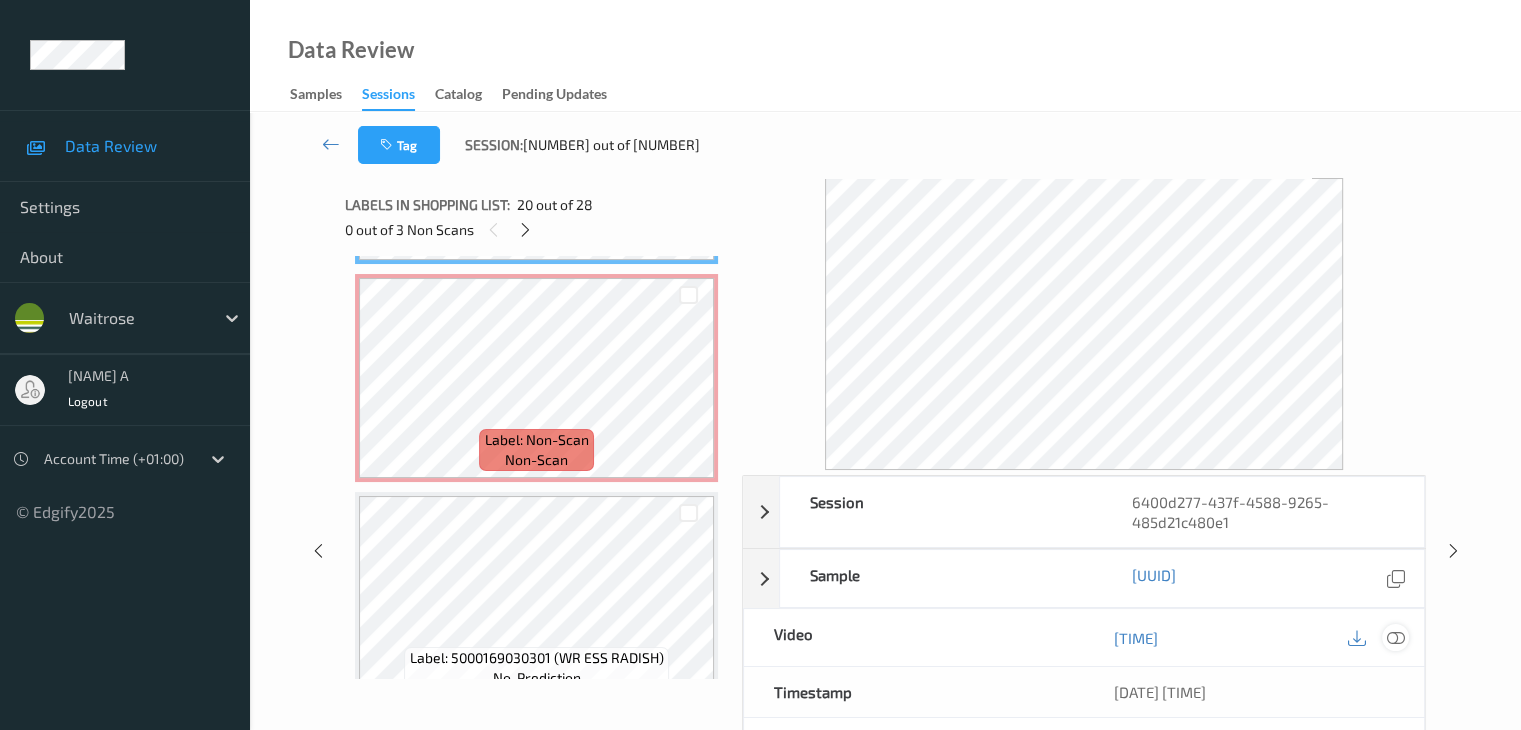 click at bounding box center (1395, 638) 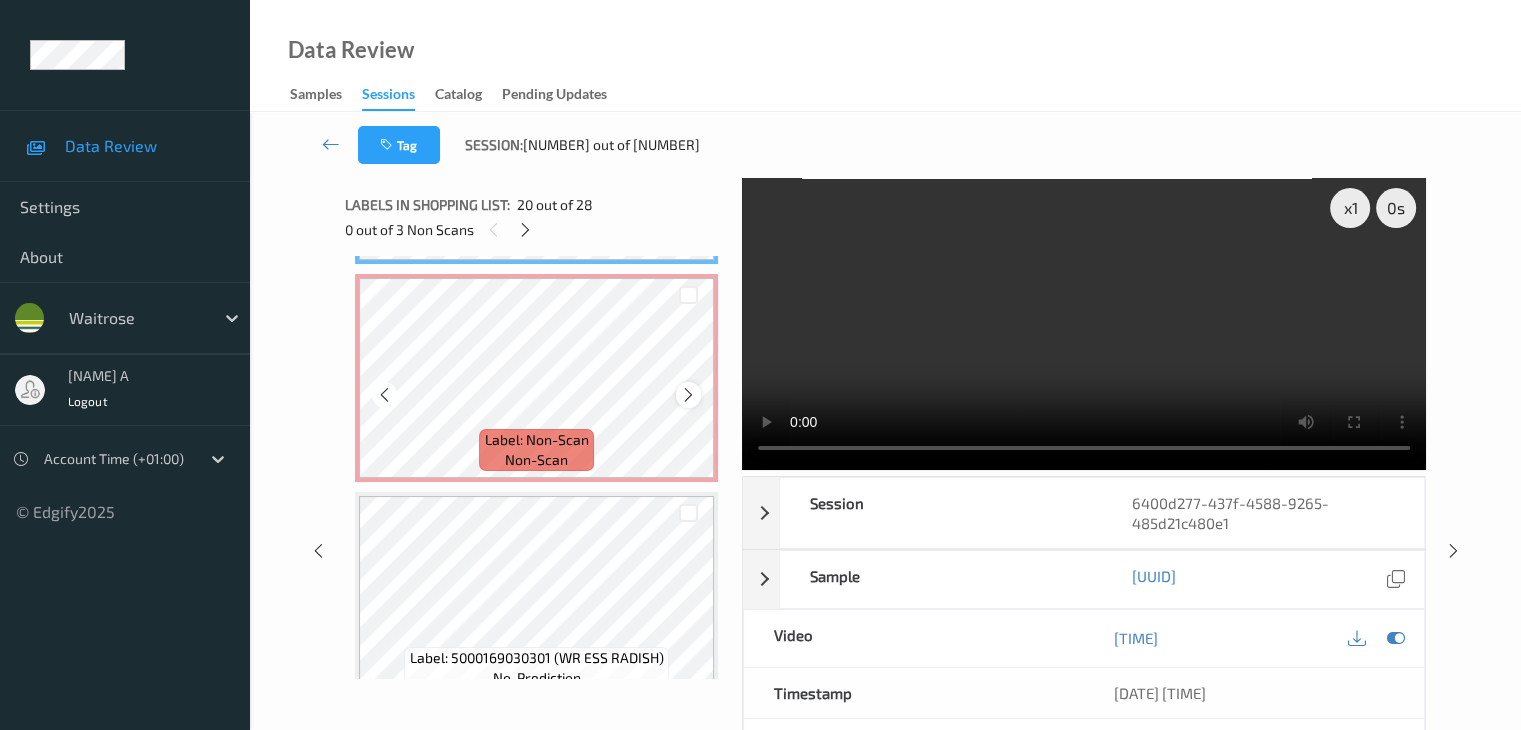 click at bounding box center [688, 394] 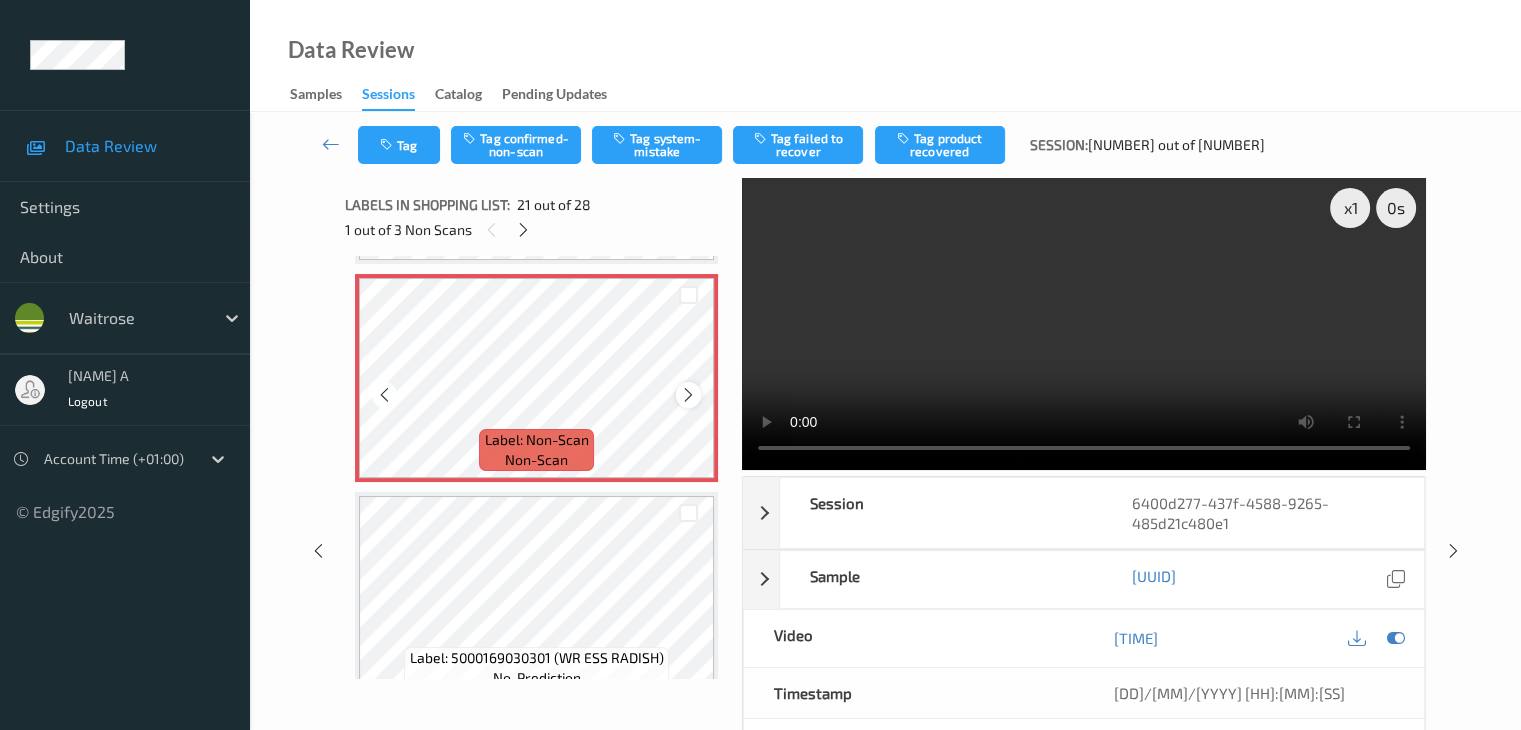 click at bounding box center [688, 395] 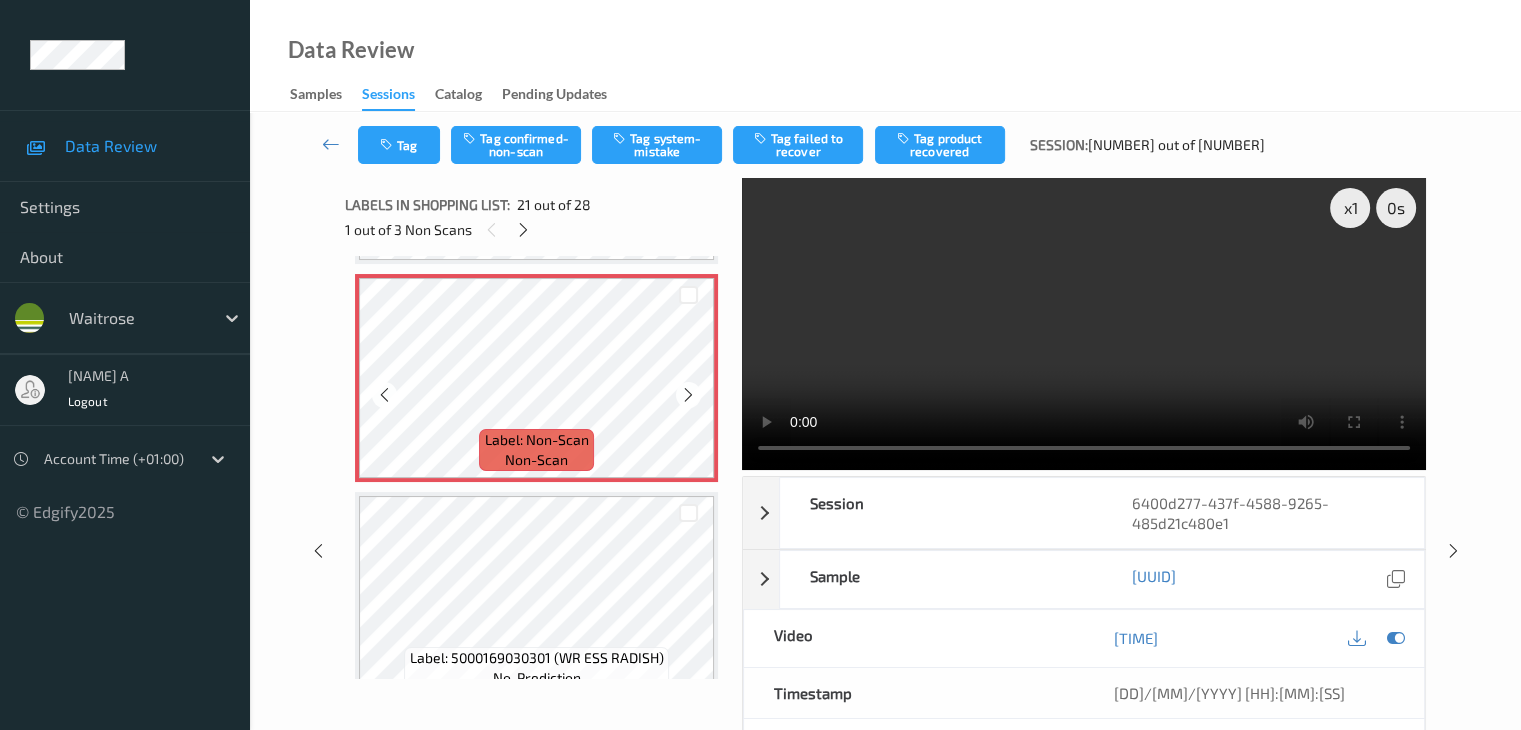 click at bounding box center [688, 395] 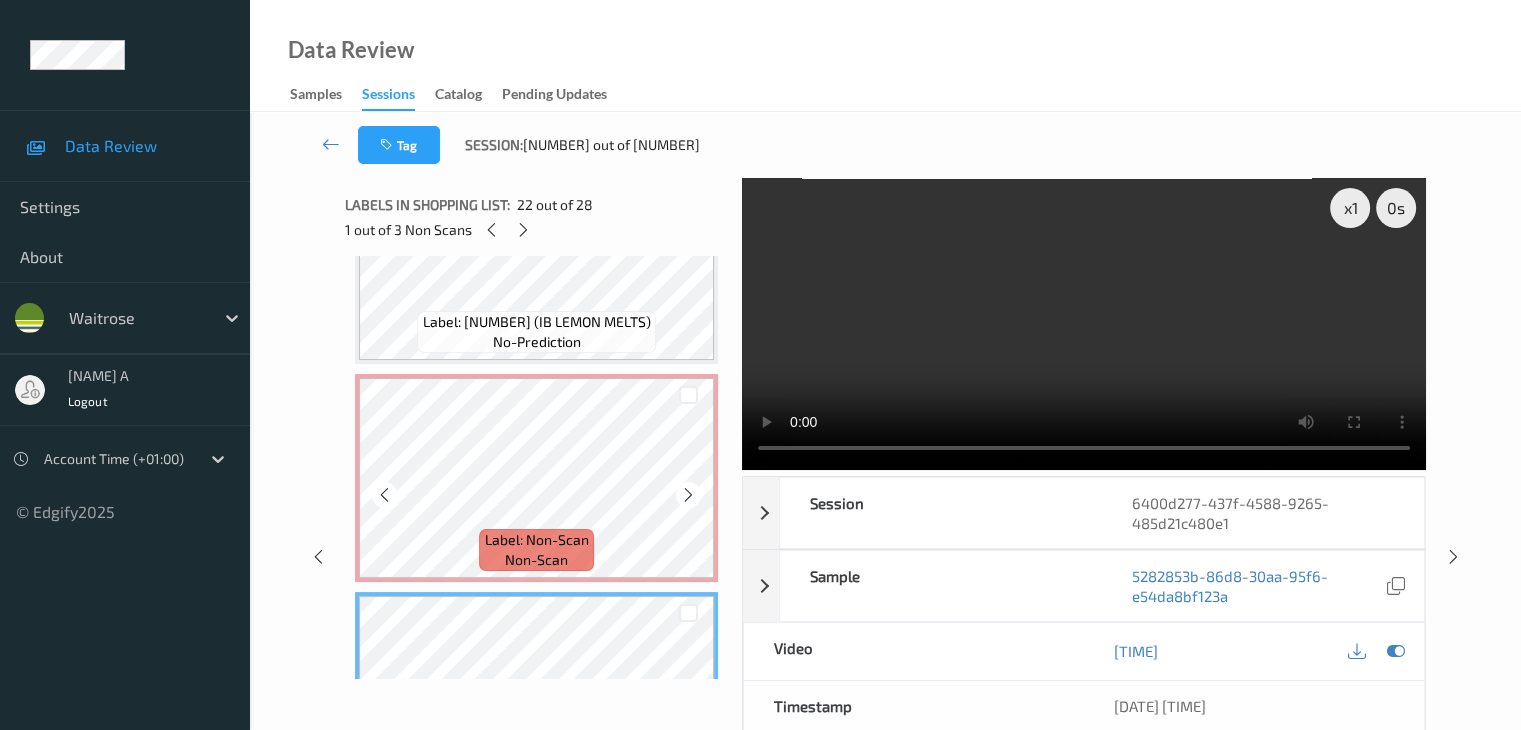 scroll, scrollTop: 4052, scrollLeft: 0, axis: vertical 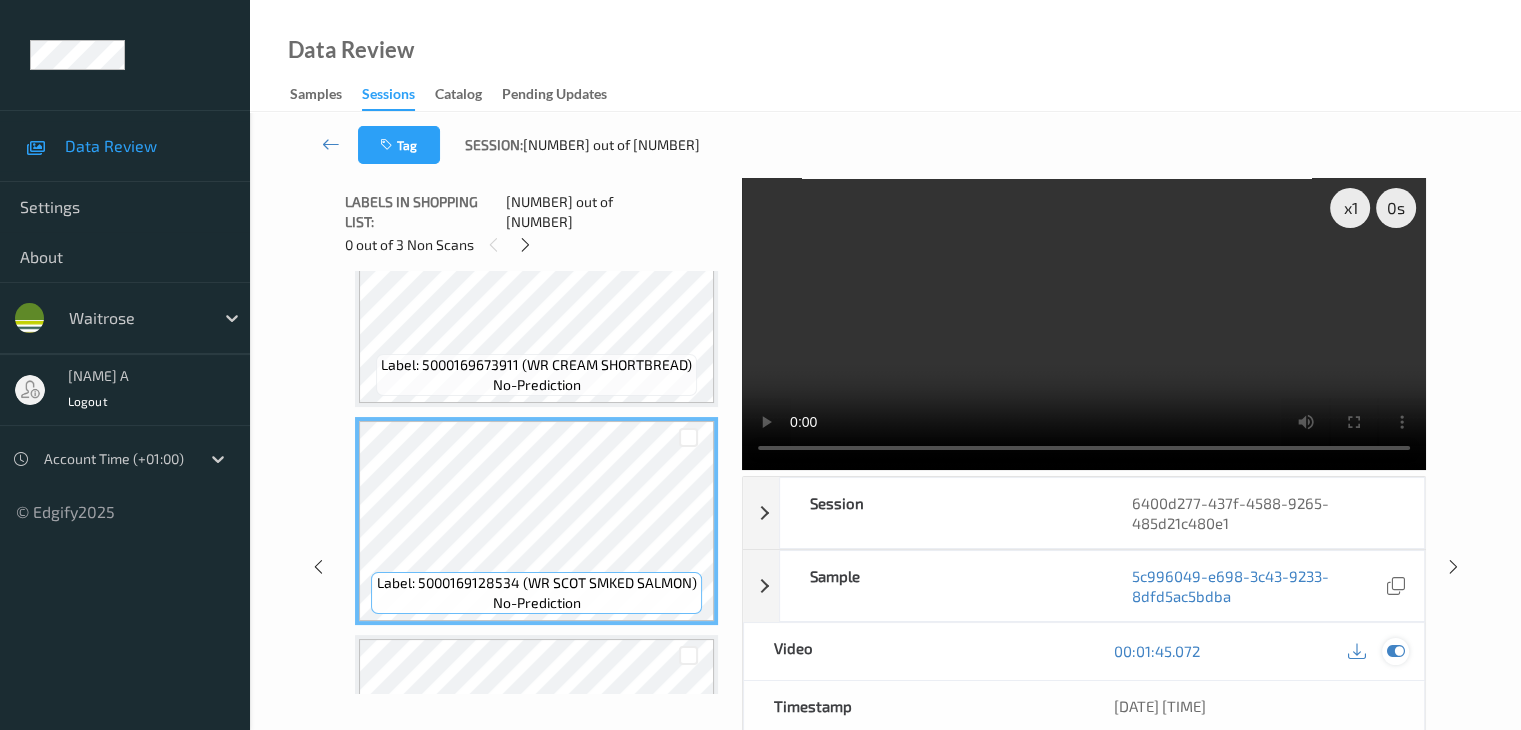click at bounding box center (1395, 651) 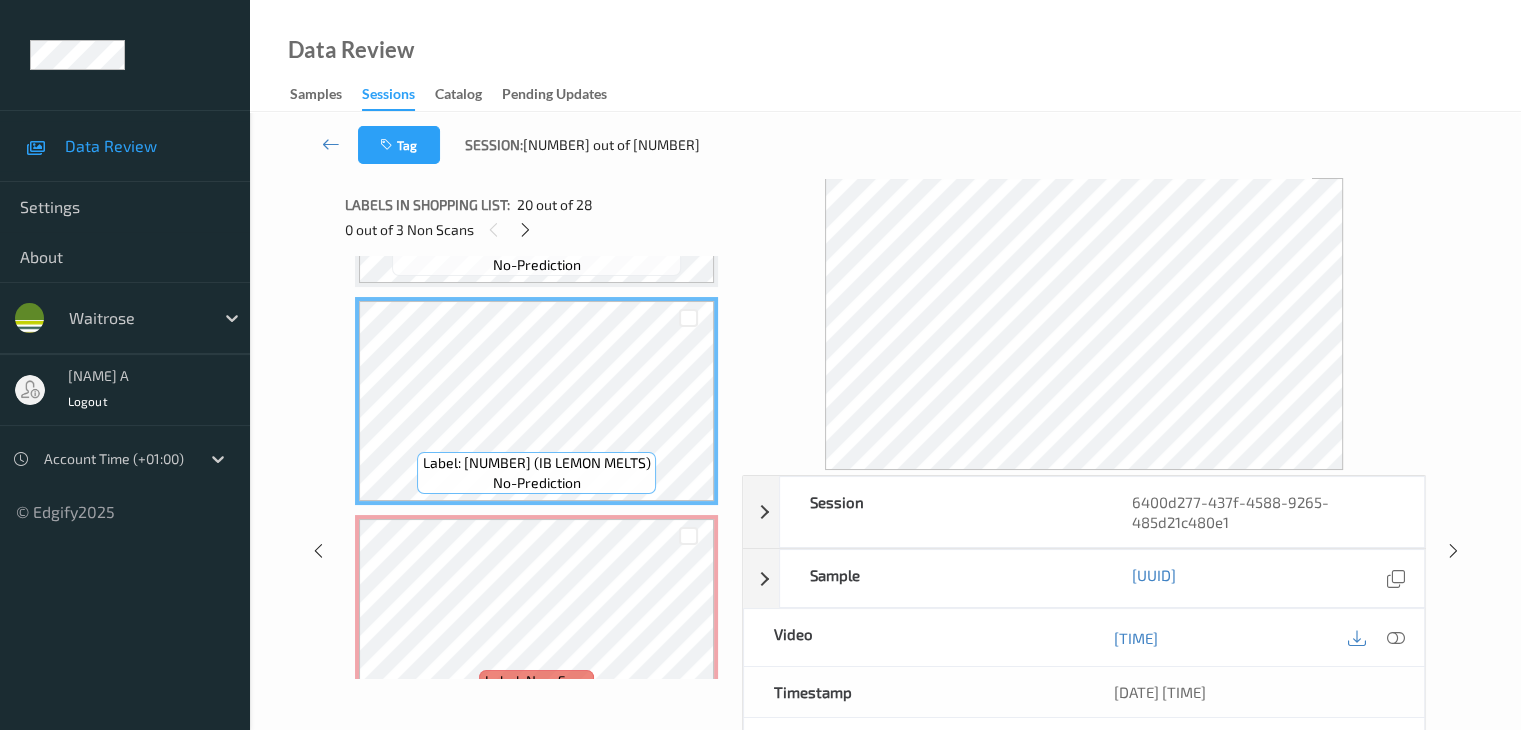 scroll, scrollTop: 4152, scrollLeft: 0, axis: vertical 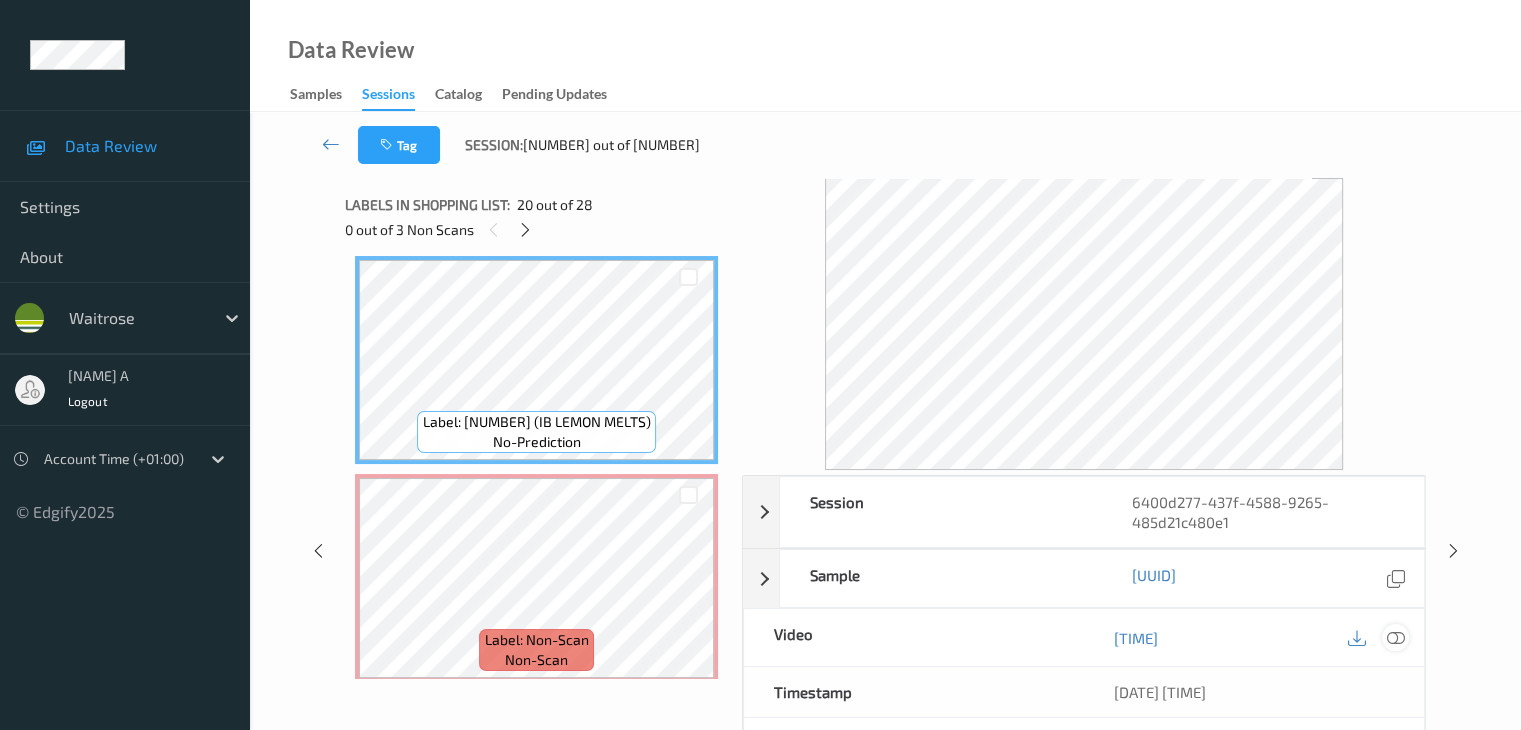 click at bounding box center [1395, 638] 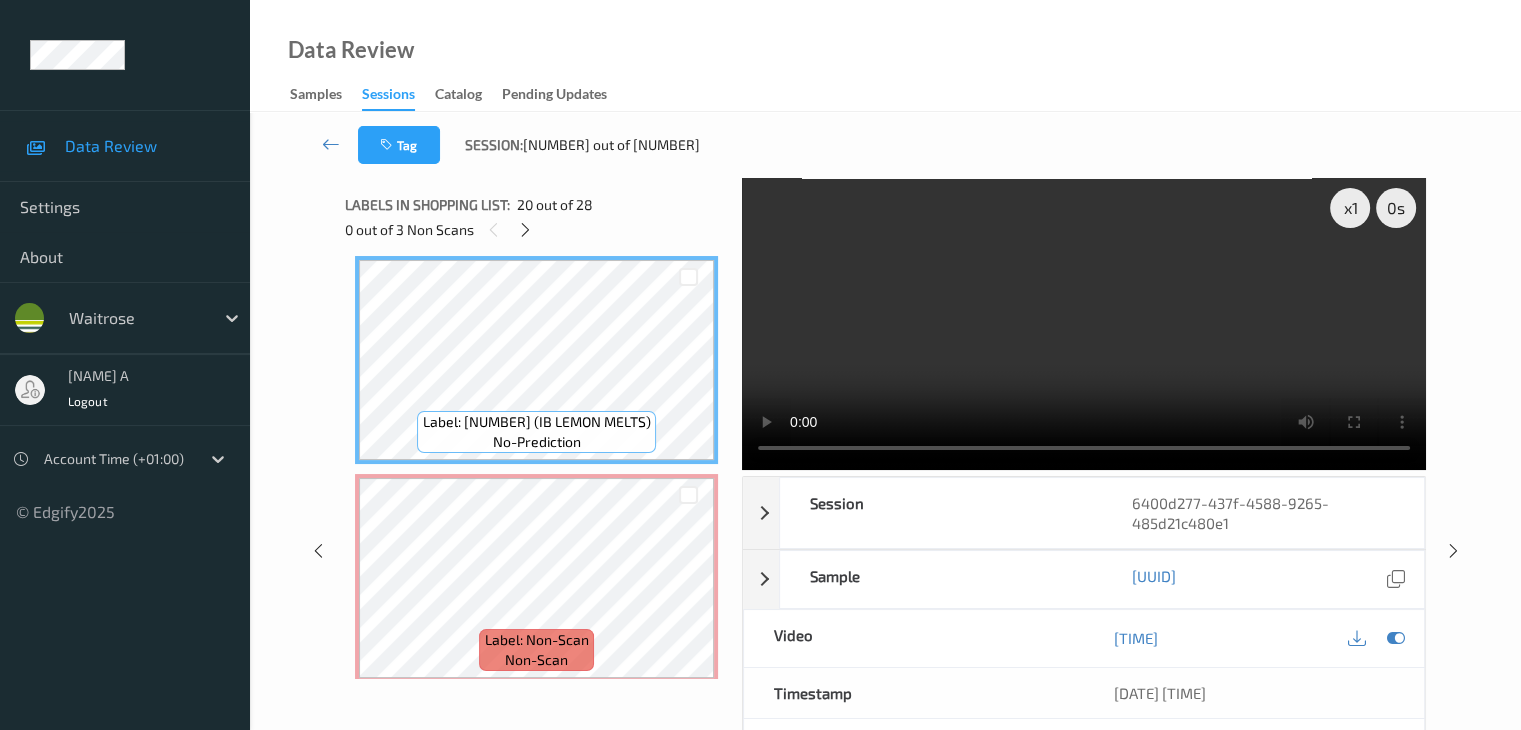 type 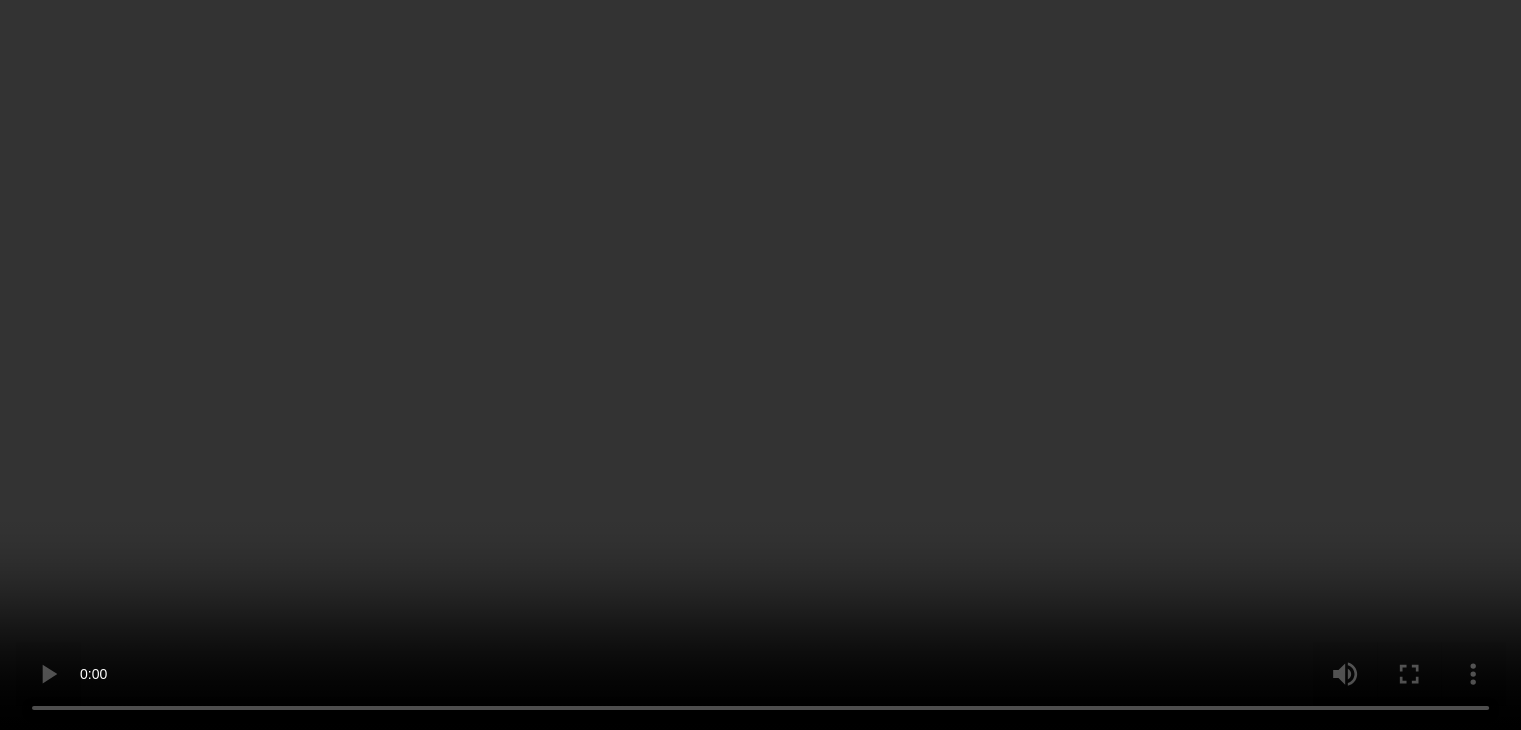 scroll, scrollTop: 3352, scrollLeft: 0, axis: vertical 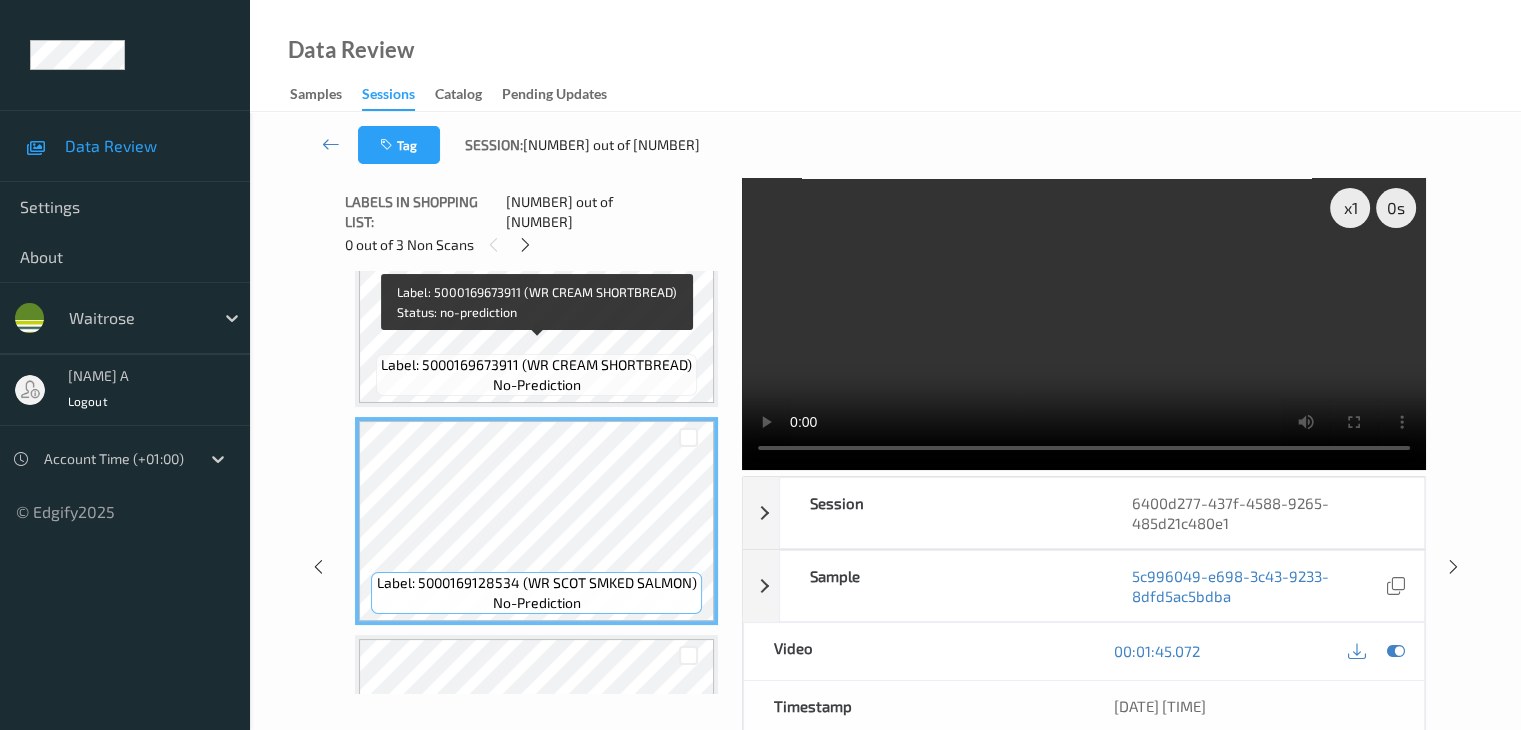 click on "Label: 5000169673911 (WR CREAM SHORTBREAD)" at bounding box center (536, 365) 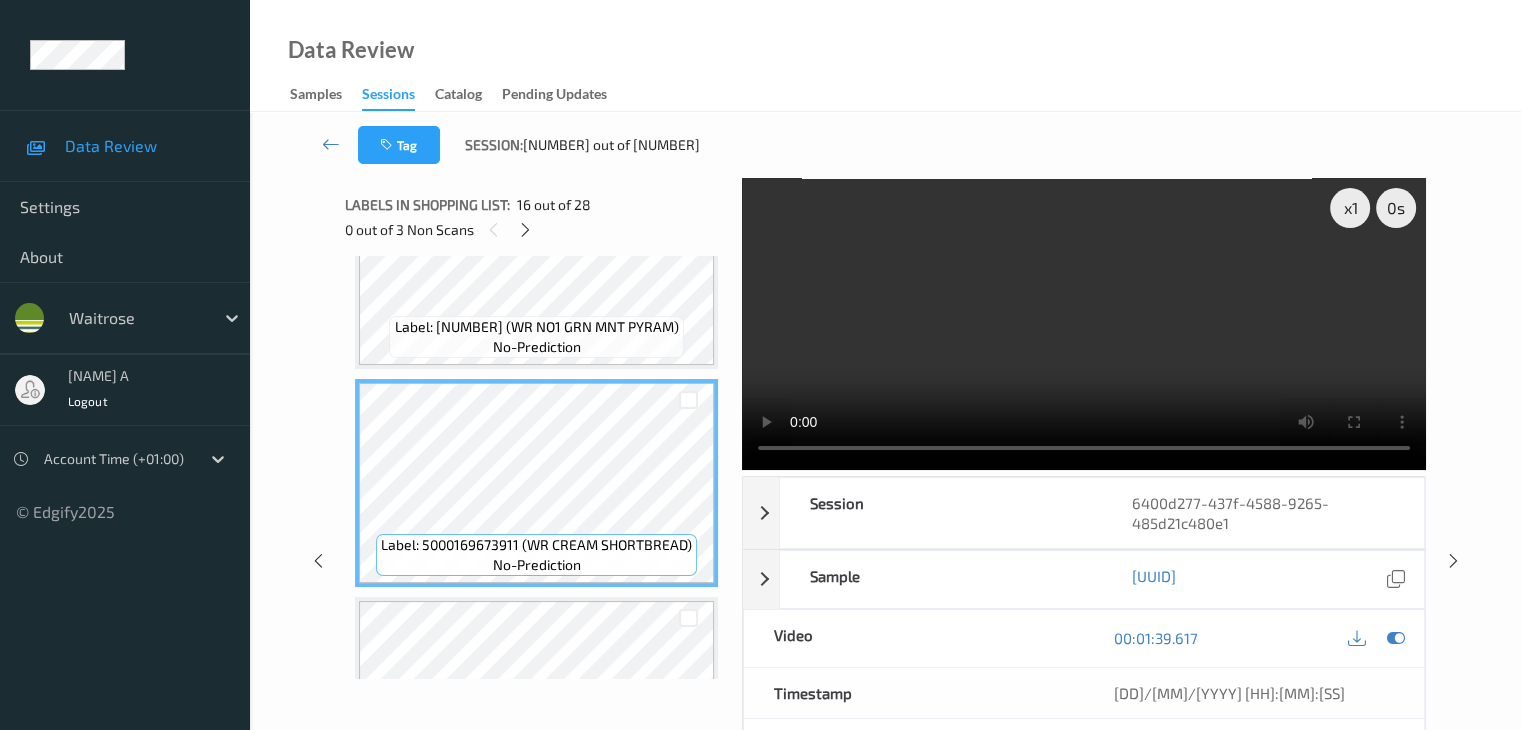 scroll, scrollTop: 3152, scrollLeft: 0, axis: vertical 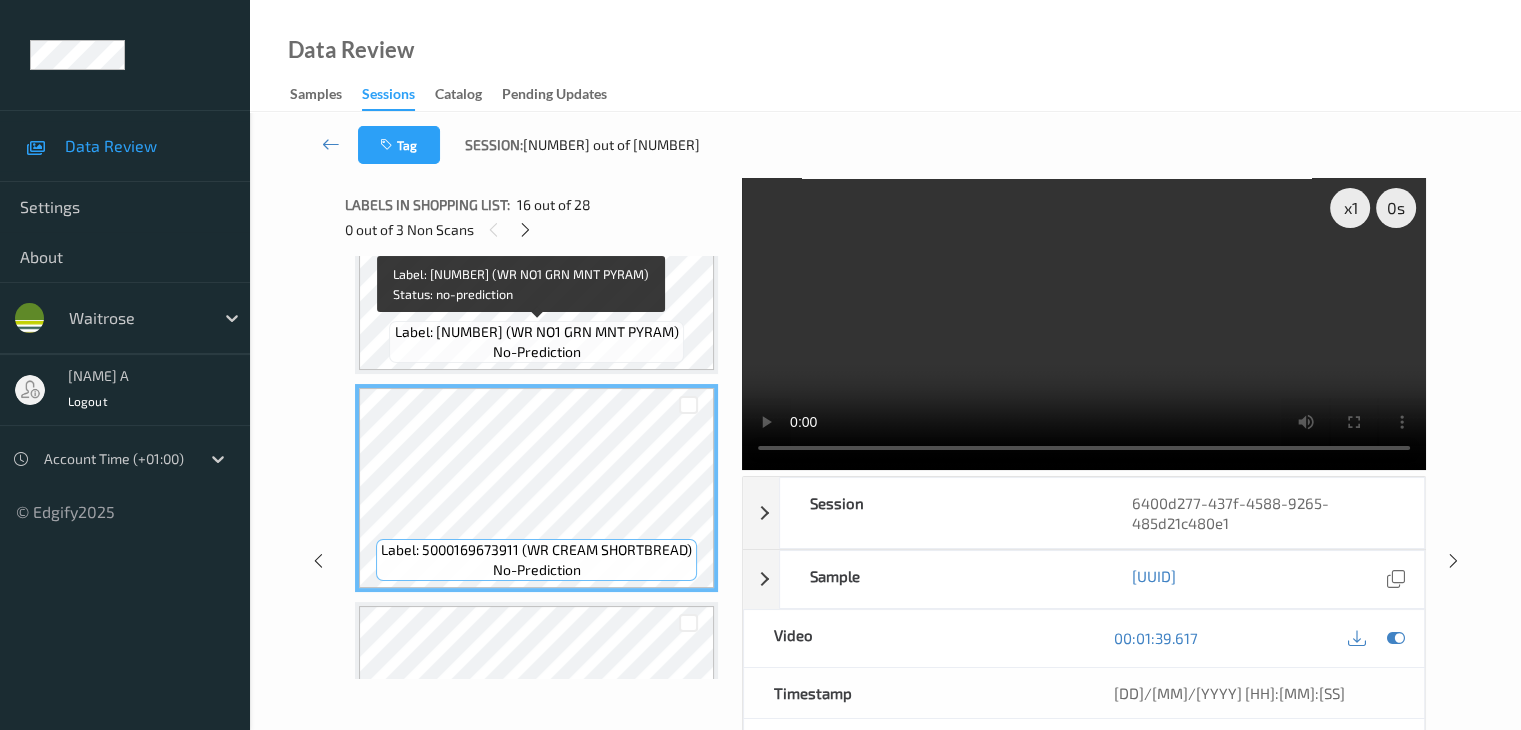 click on "Label: 5000169620236 (WR NO1 GRN MNT PYRAM) no-prediction" at bounding box center (536, 342) 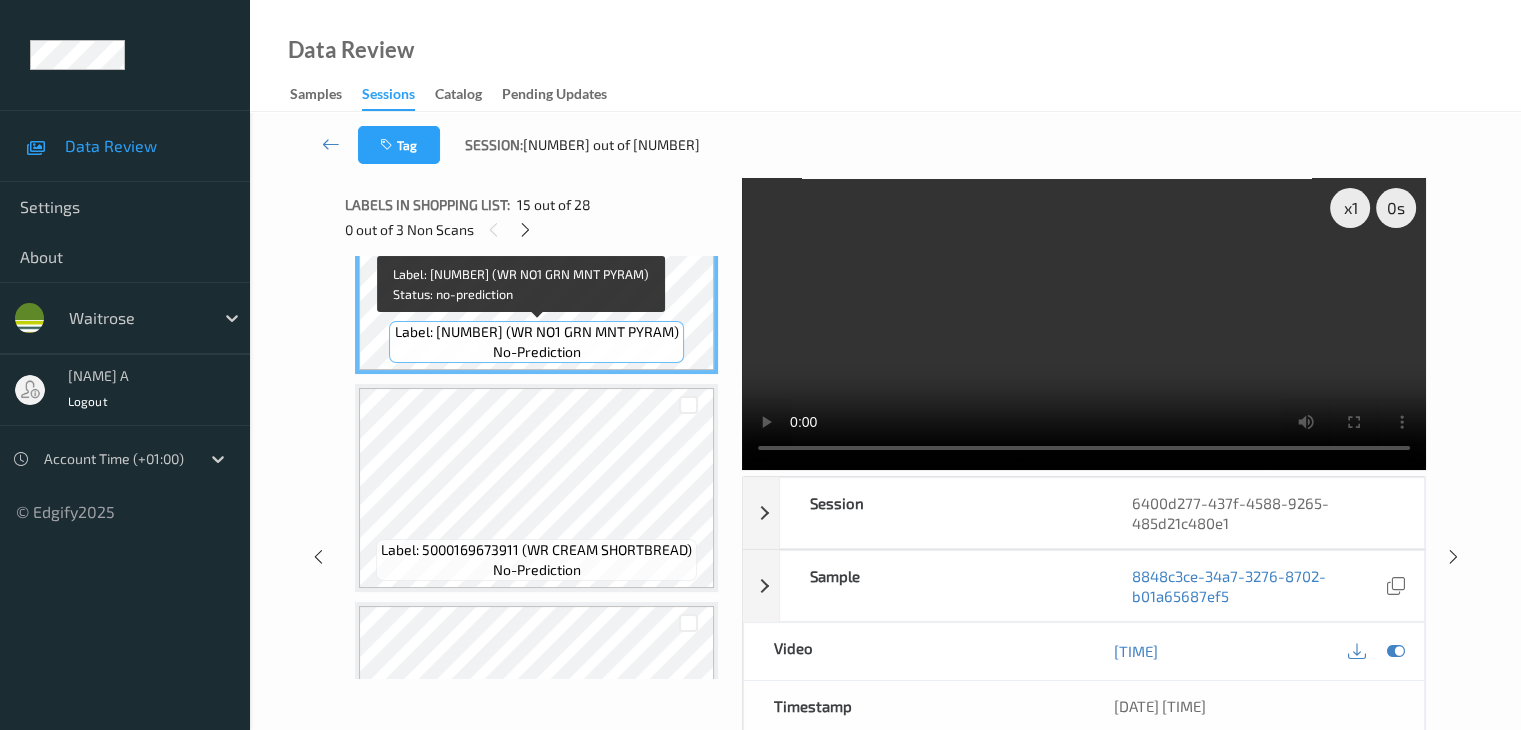 click on "Label: 5000169620236 (WR NO1 GRN MNT PYRAM) no-prediction" at bounding box center (536, 342) 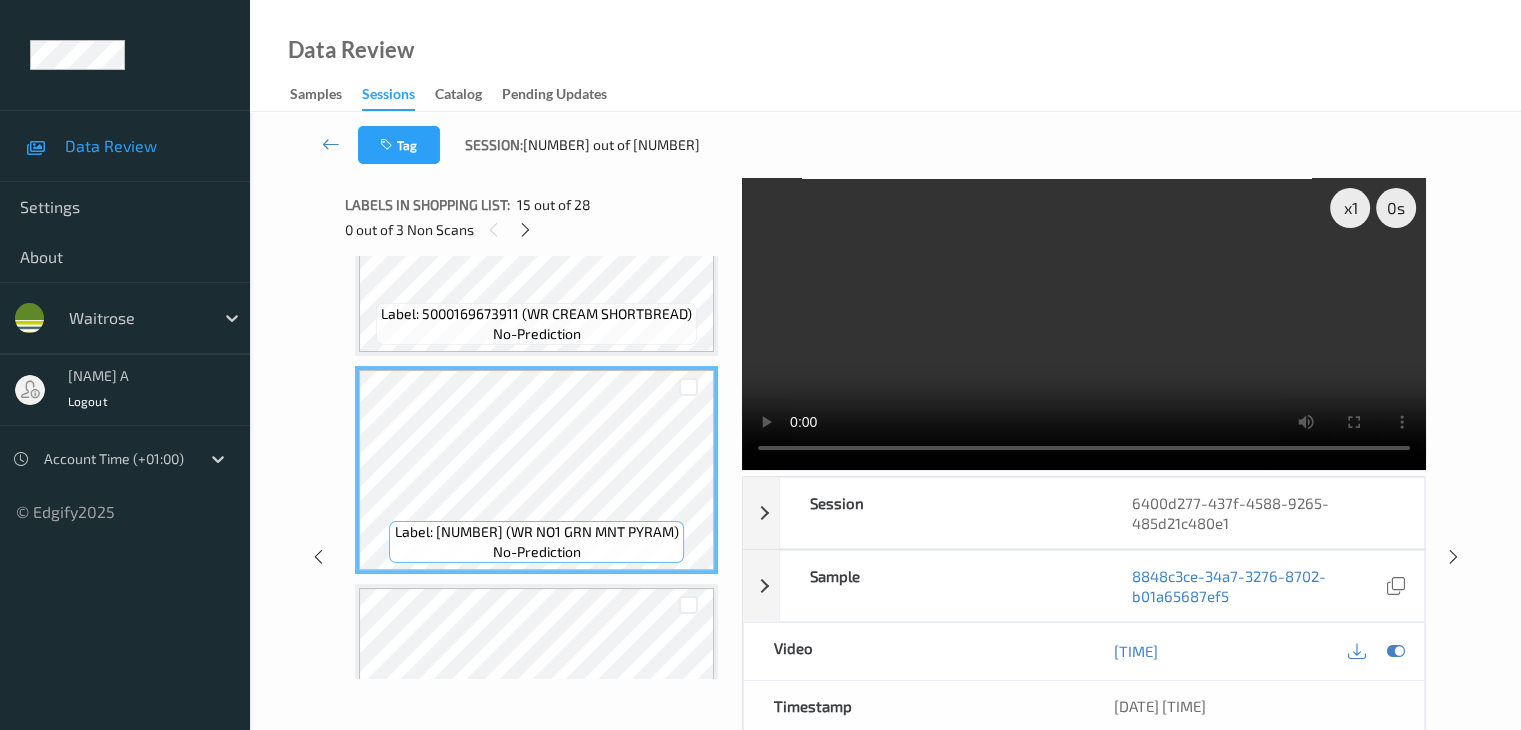 scroll, scrollTop: 2952, scrollLeft: 0, axis: vertical 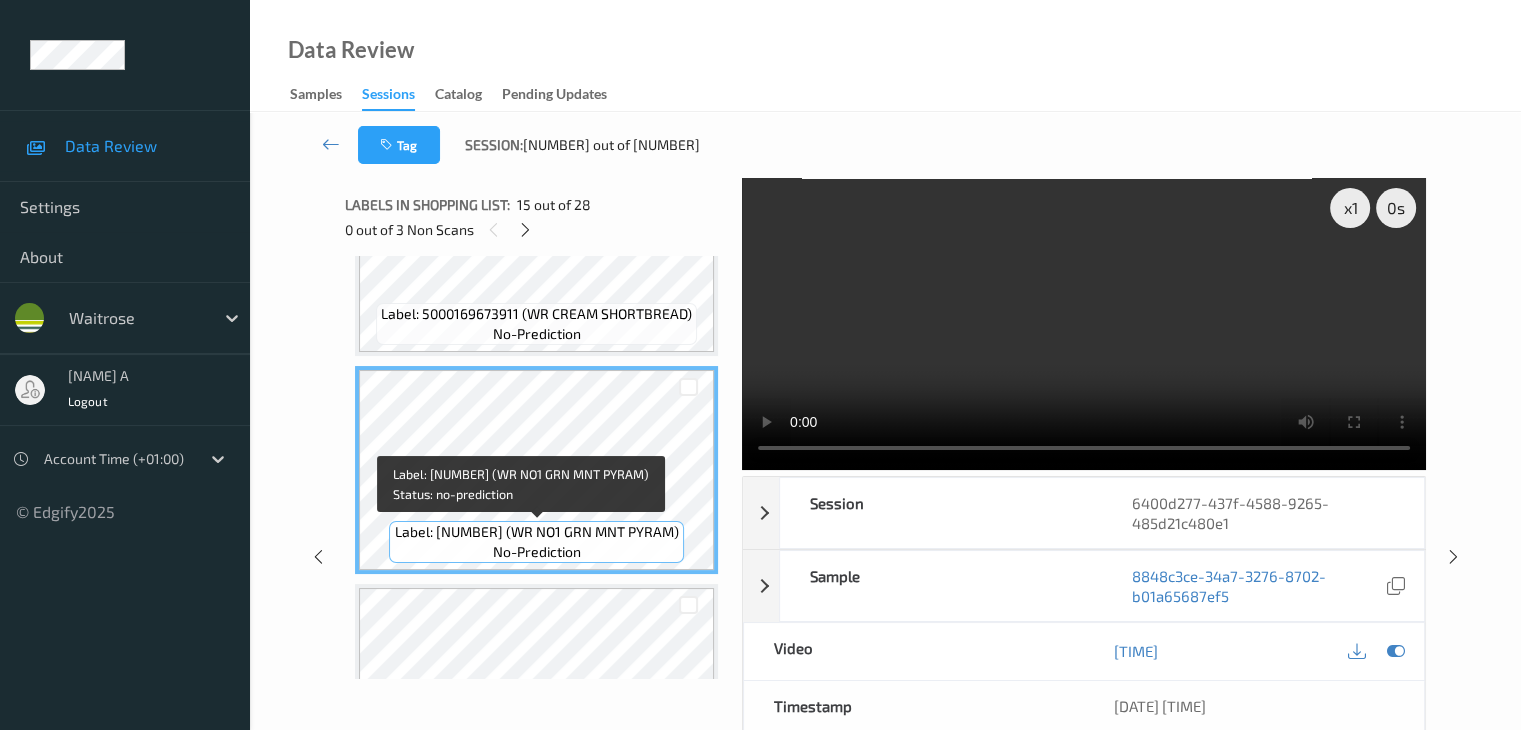 drag, startPoint x: 532, startPoint y: 537, endPoint x: 692, endPoint y: 534, distance: 160.02812 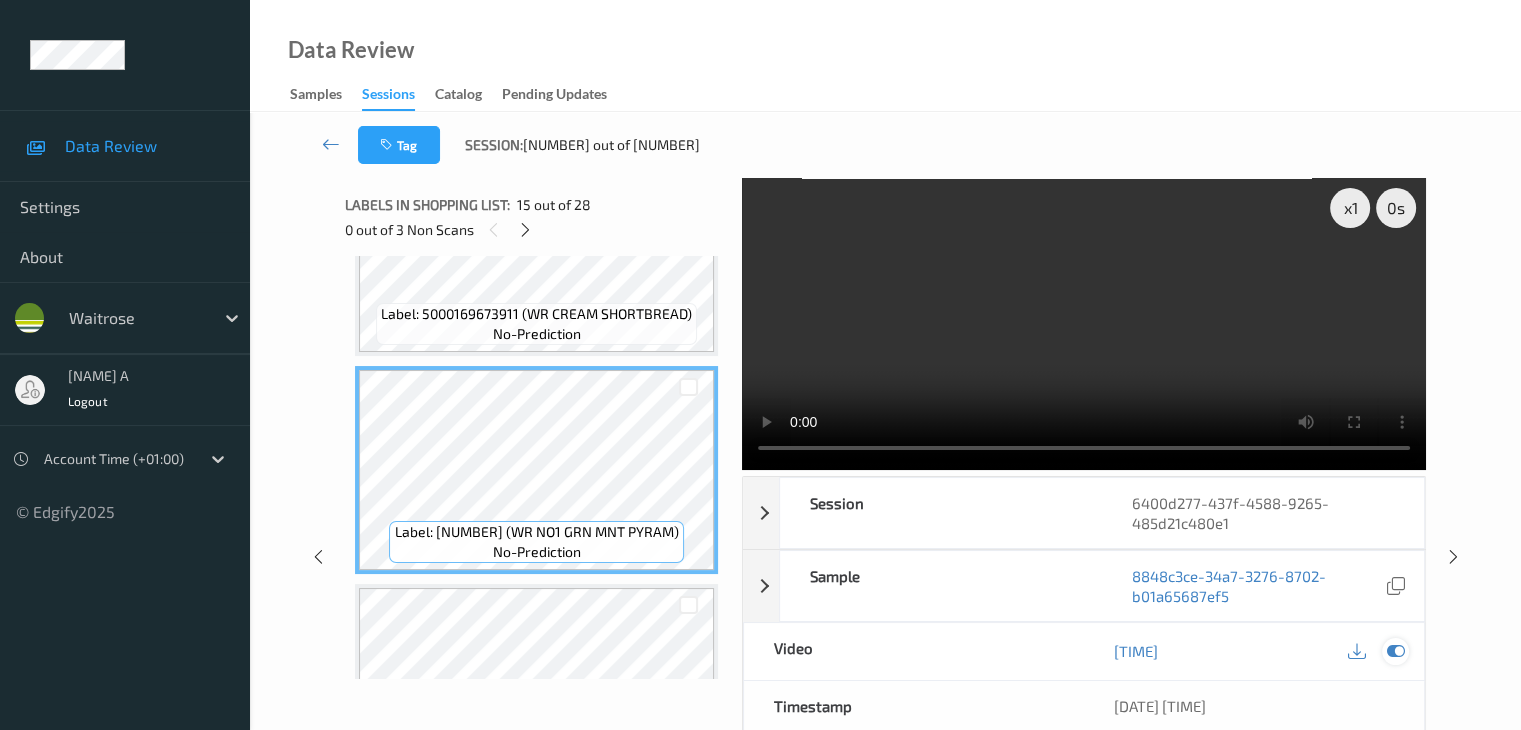 click at bounding box center [1395, 651] 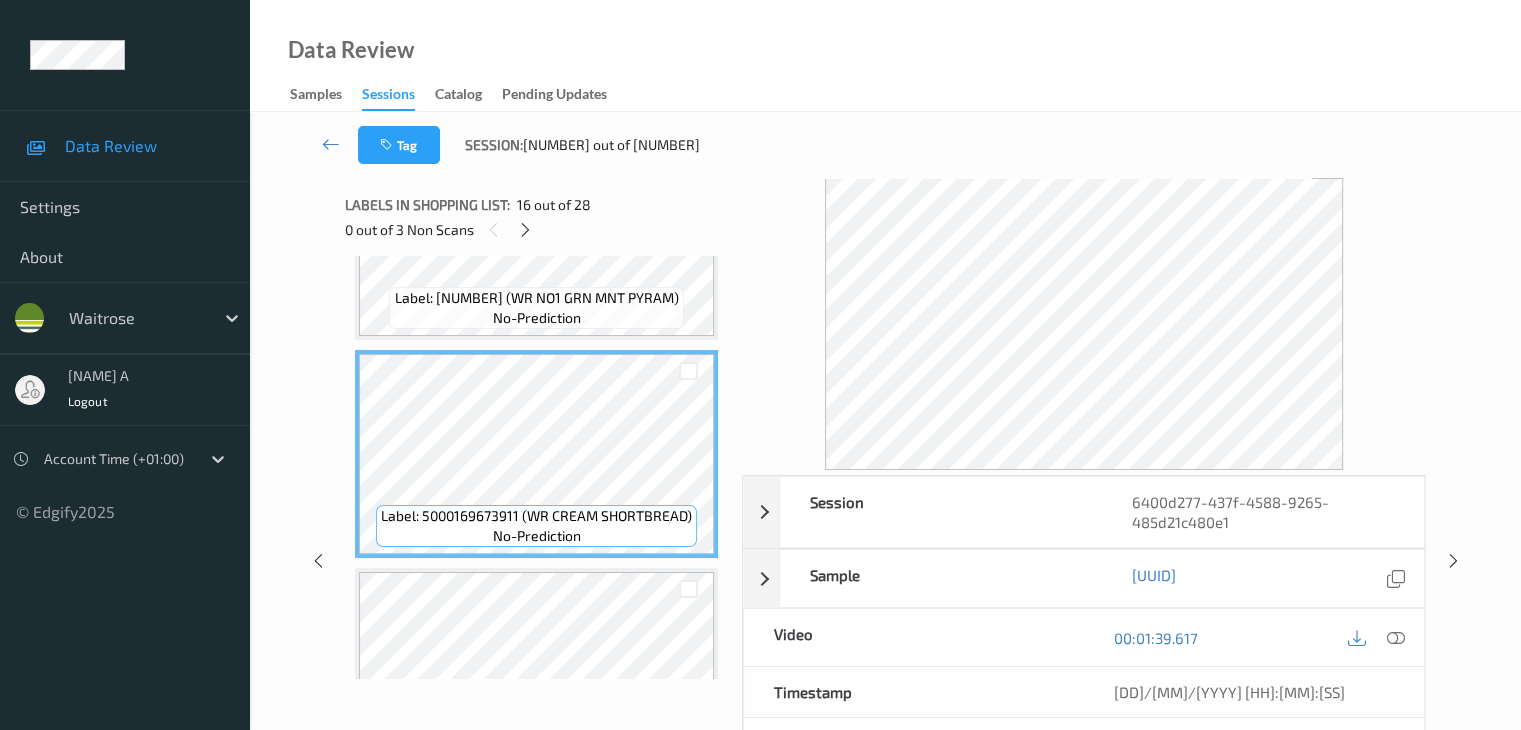 scroll, scrollTop: 3152, scrollLeft: 0, axis: vertical 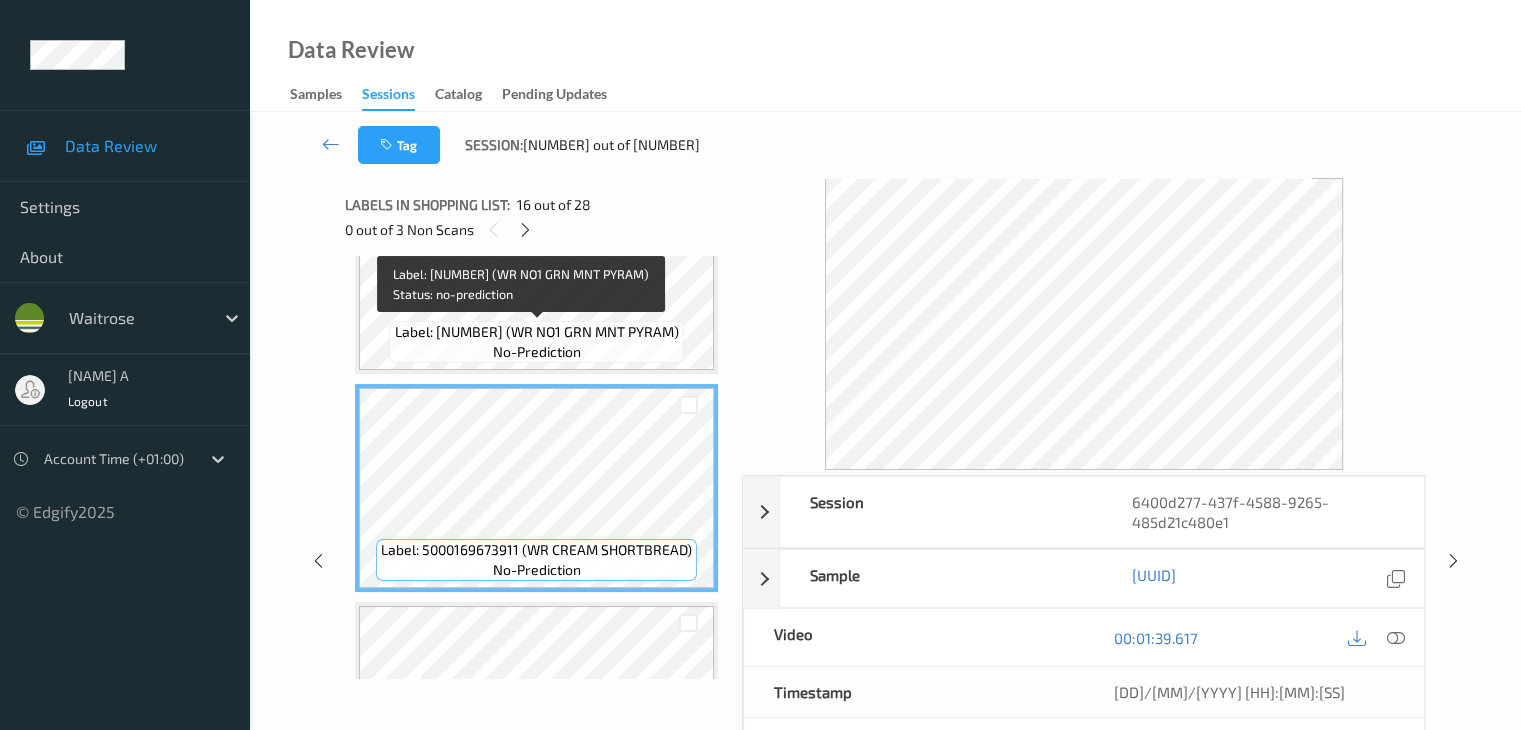 click on "Label: 5000169620236 (WR NO1 GRN MNT PYRAM)" at bounding box center [537, 332] 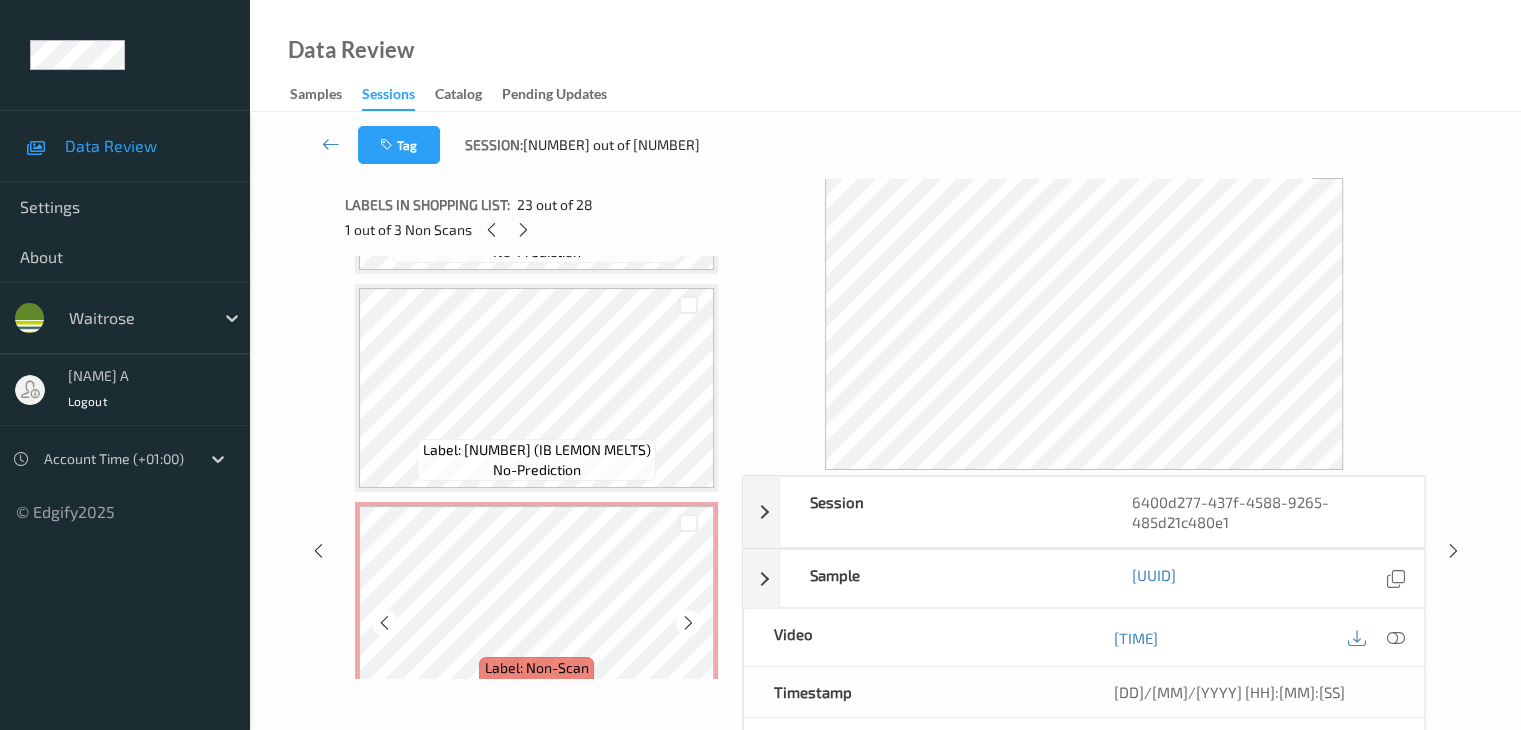 scroll, scrollTop: 4252, scrollLeft: 0, axis: vertical 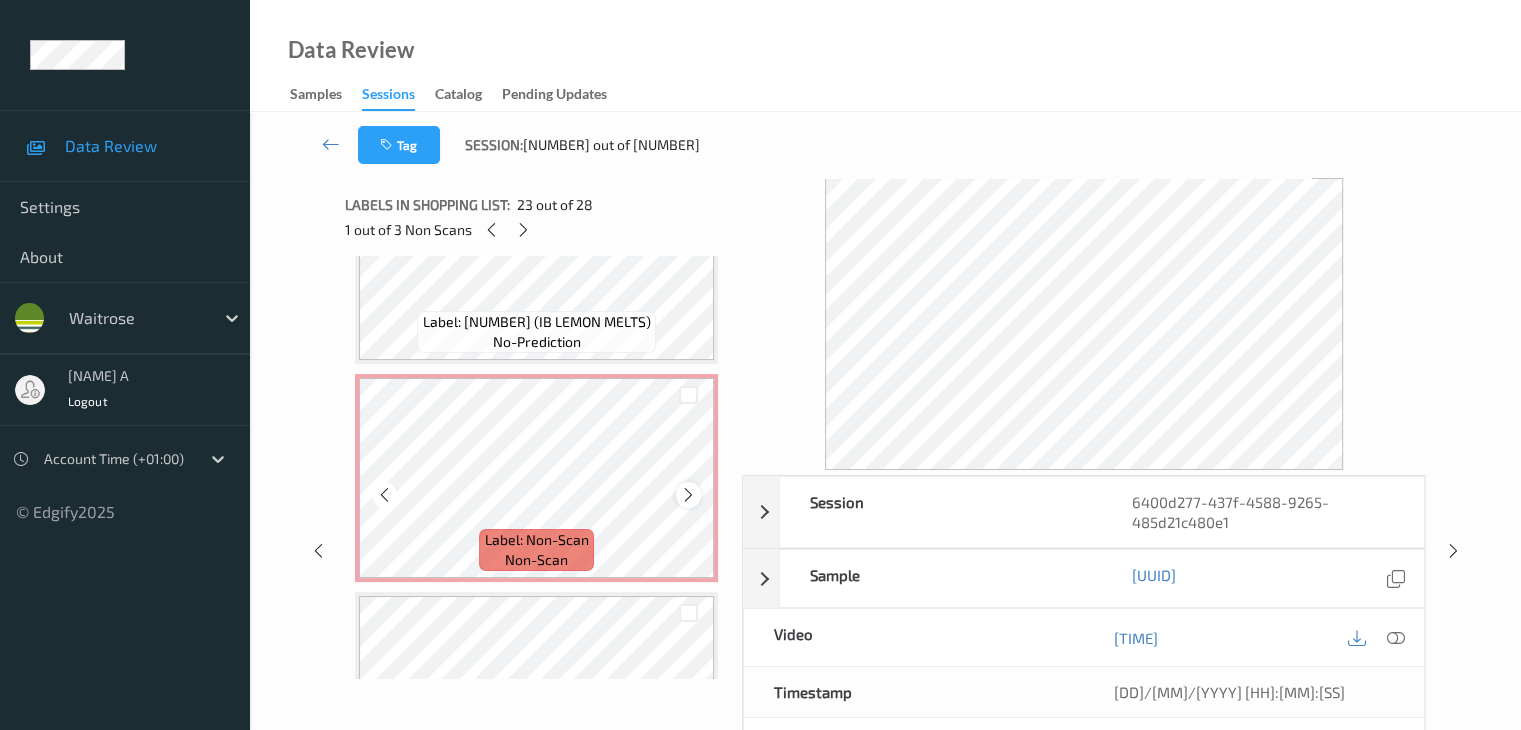click at bounding box center [688, 495] 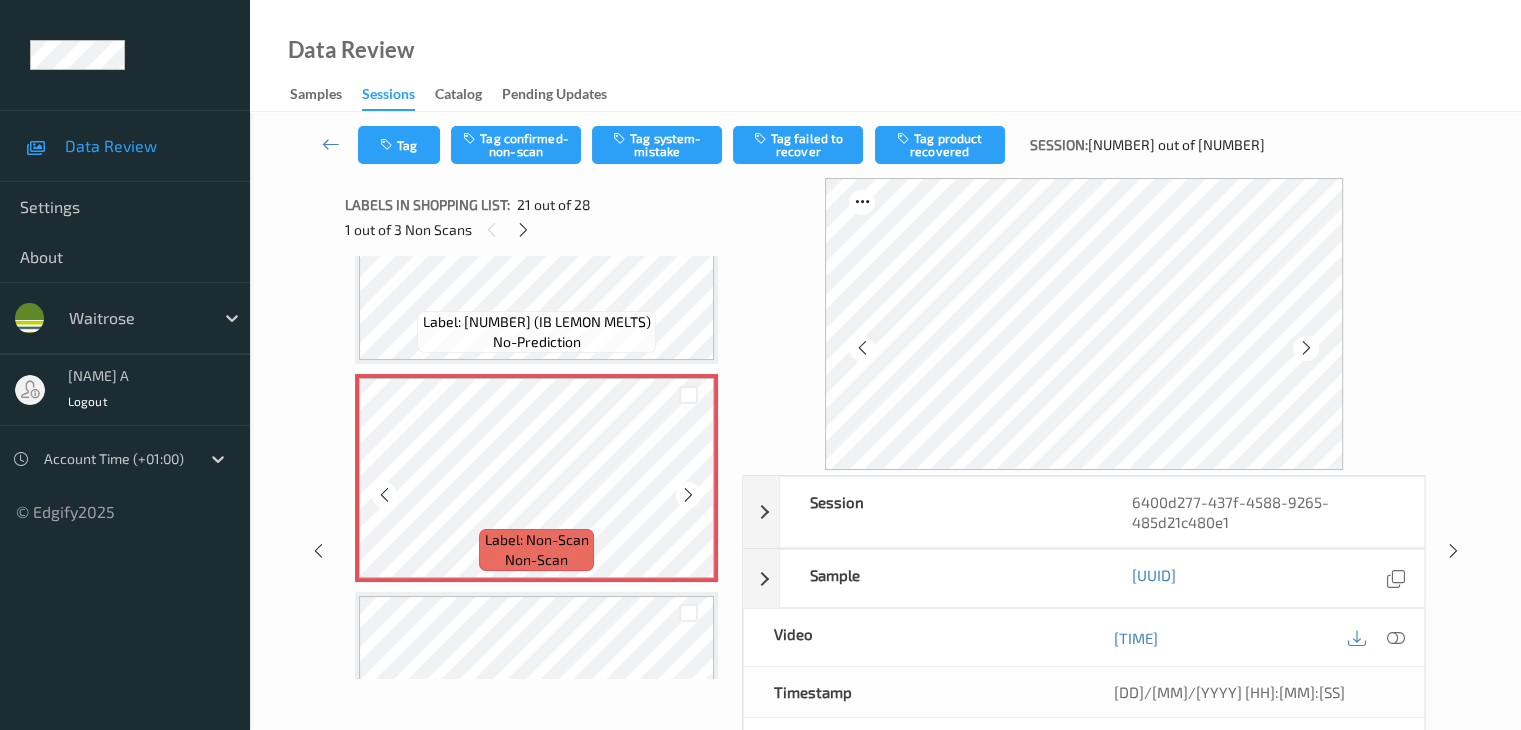 click at bounding box center (688, 495) 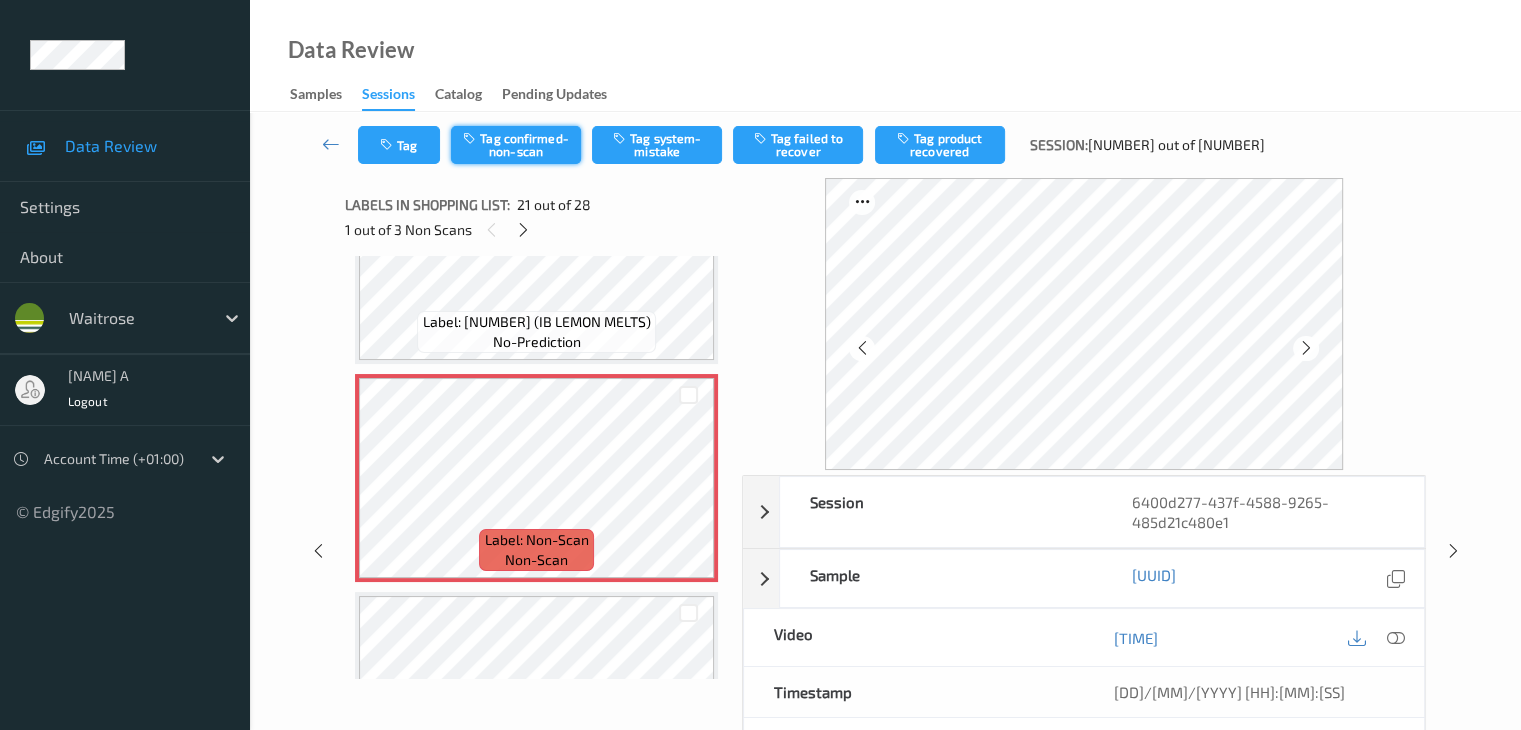 click on "Tag   confirmed-non-scan" at bounding box center (516, 145) 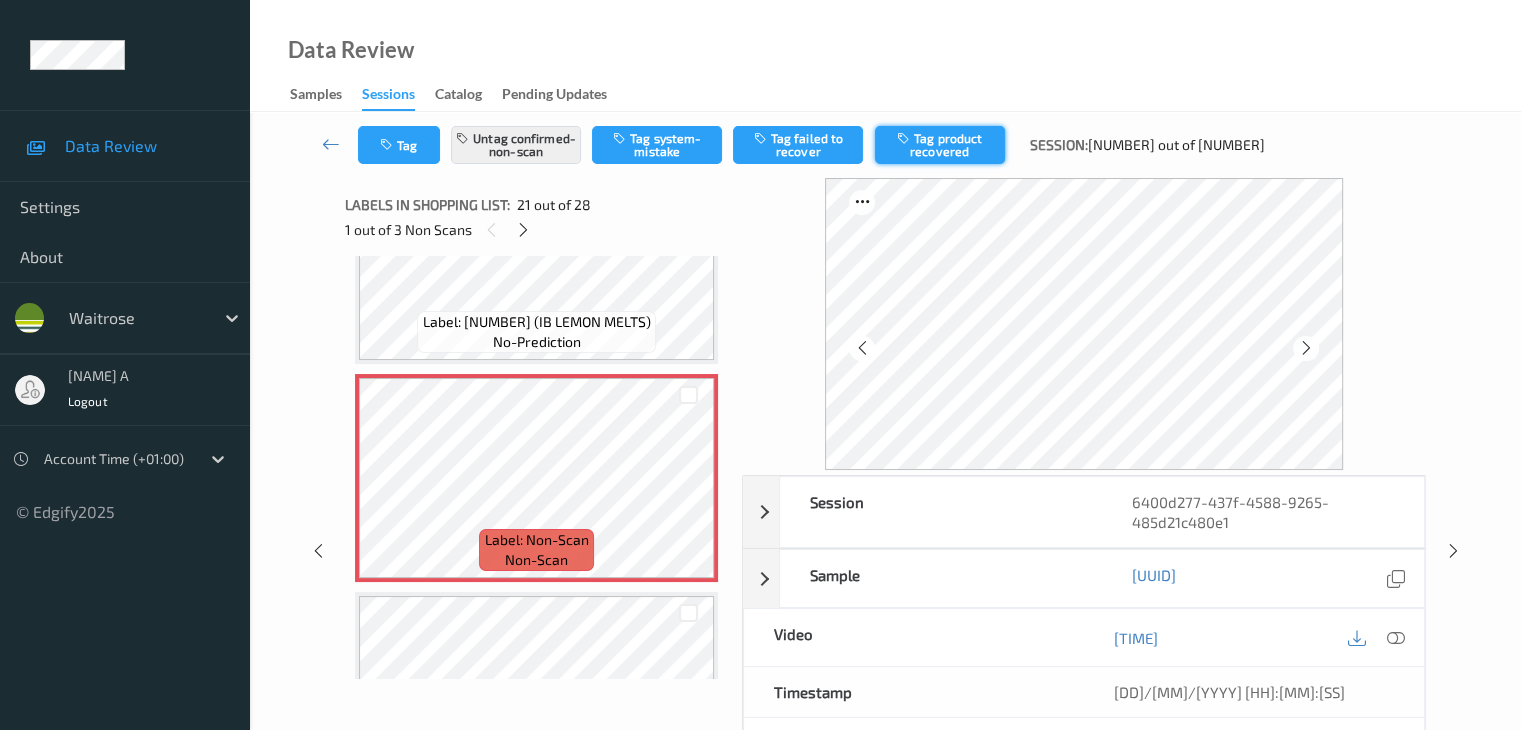 drag, startPoint x: 901, startPoint y: 154, endPoint x: 876, endPoint y: 209, distance: 60.41523 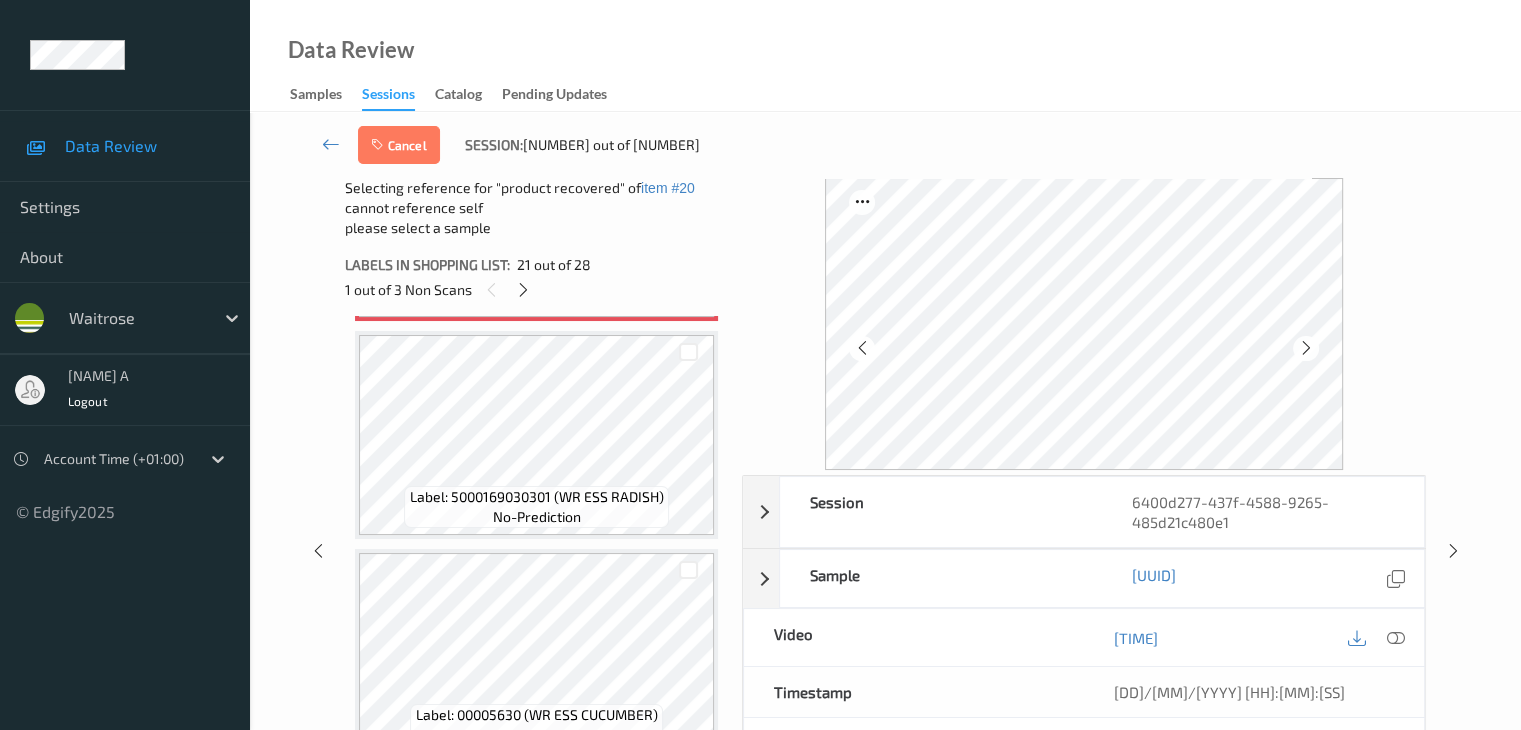 scroll, scrollTop: 4552, scrollLeft: 0, axis: vertical 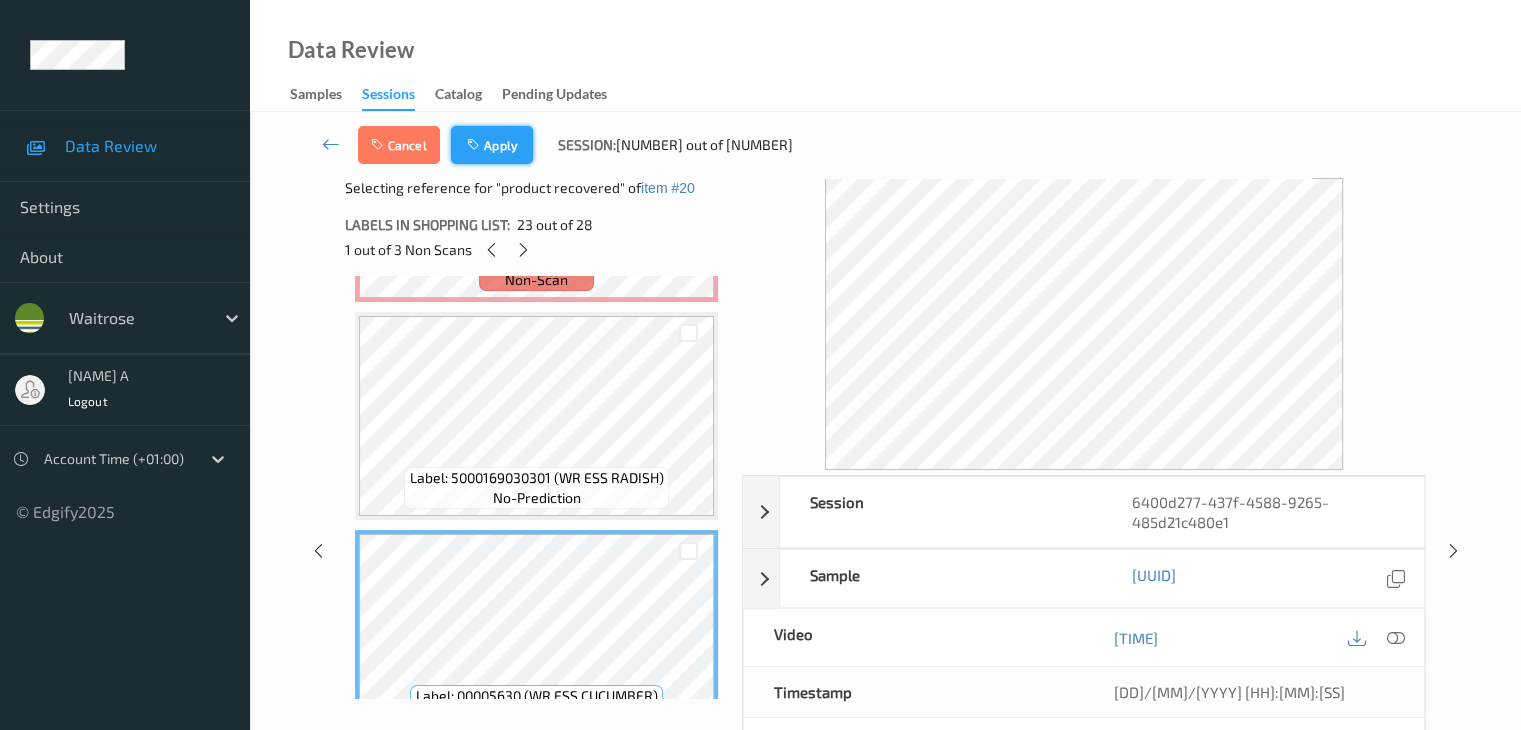 click on "Apply" at bounding box center (492, 145) 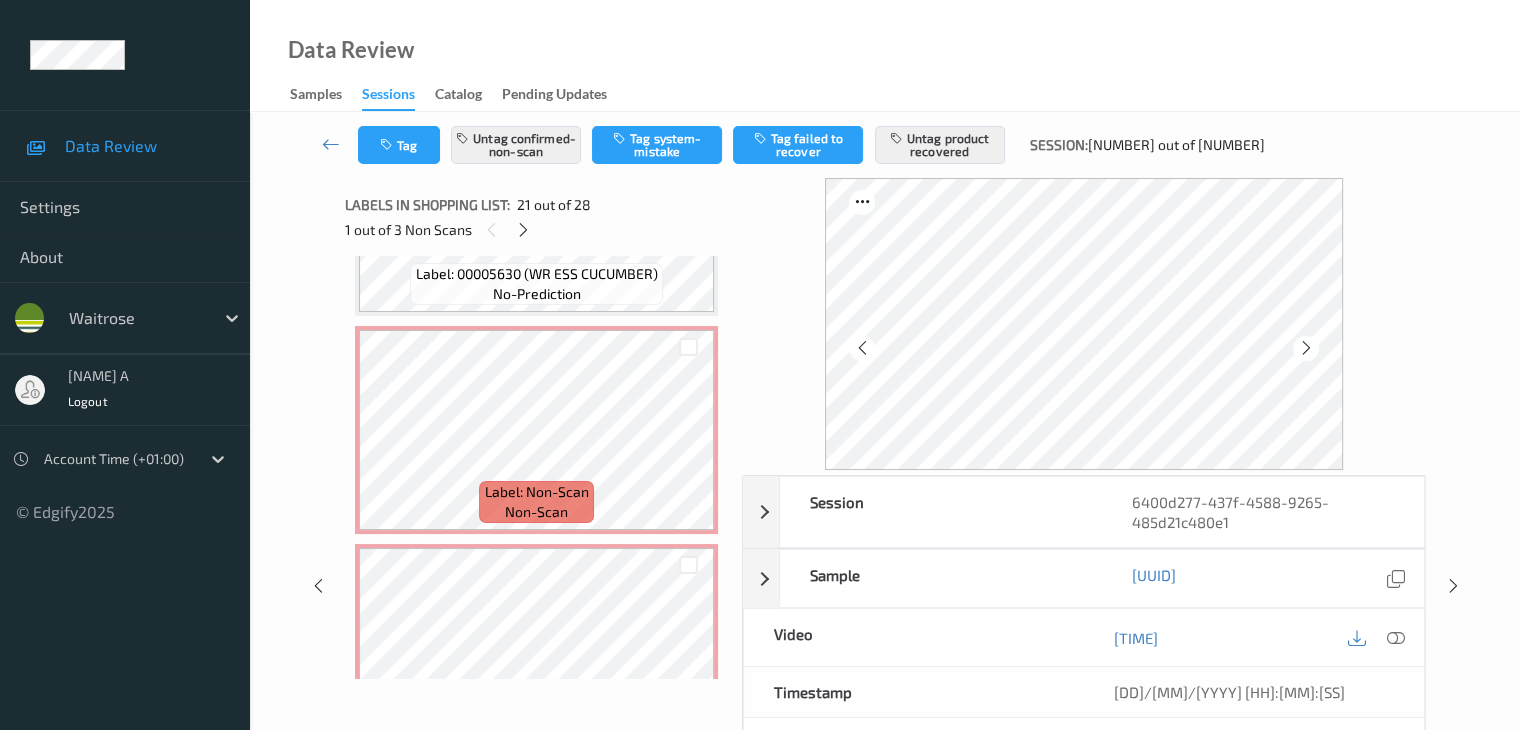 scroll, scrollTop: 4952, scrollLeft: 0, axis: vertical 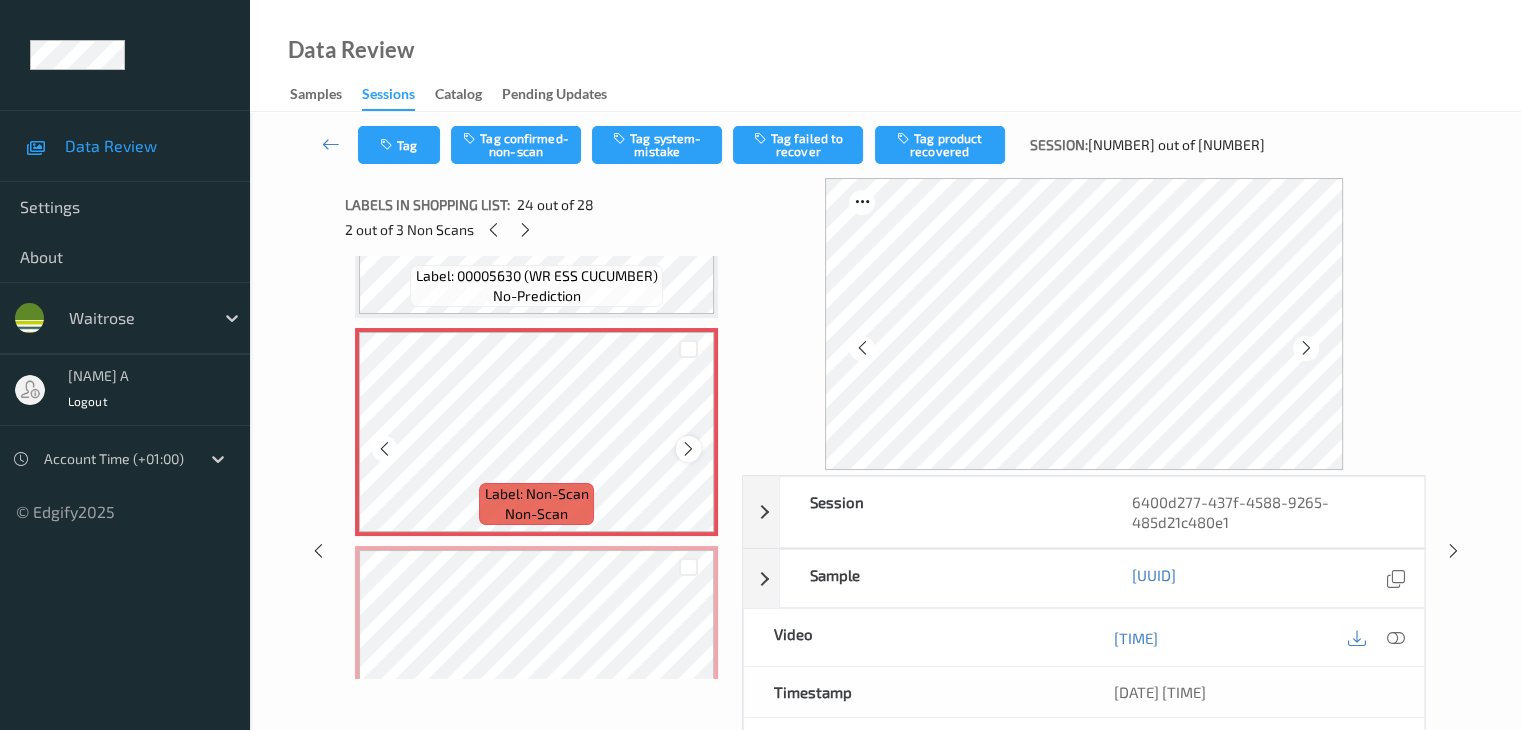 click at bounding box center (688, 449) 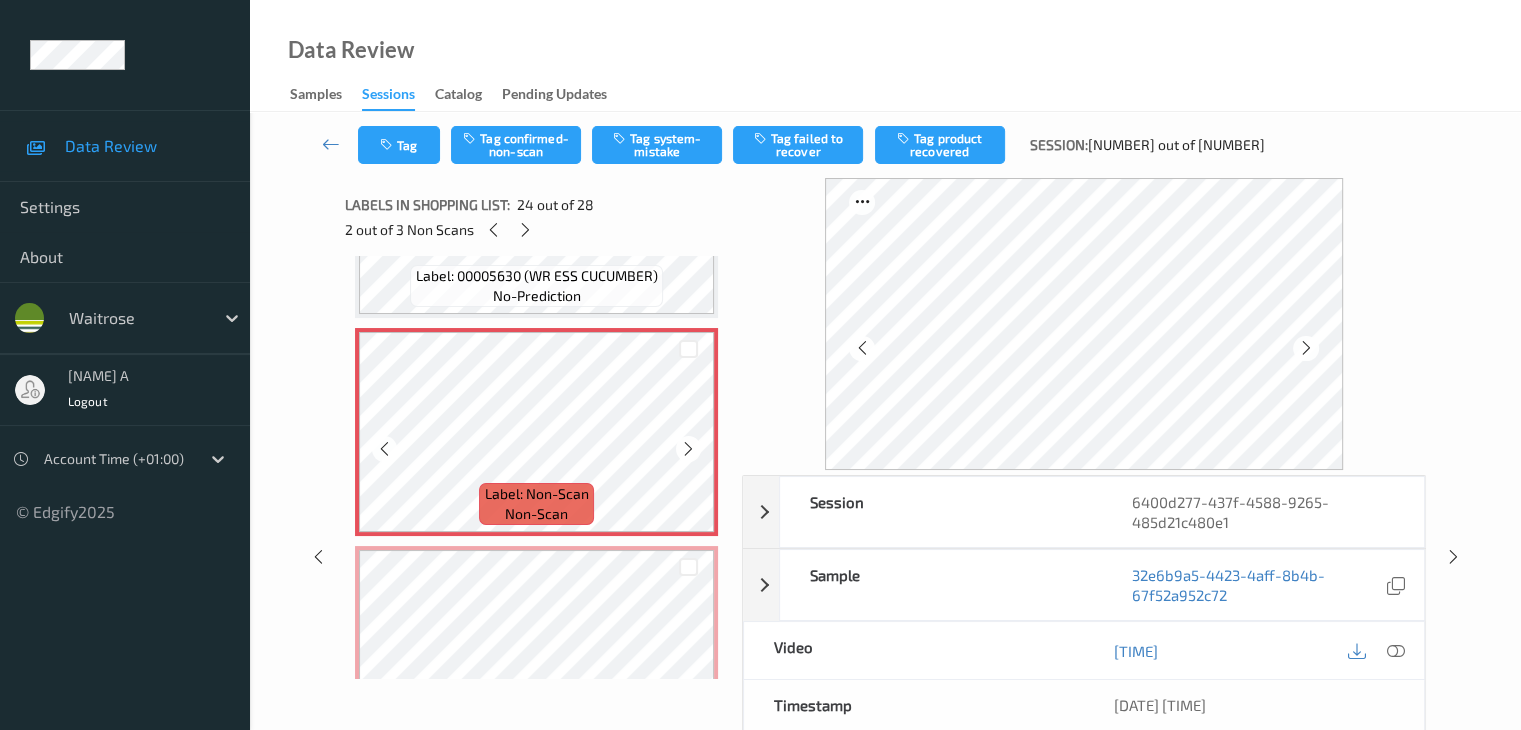 click at bounding box center [688, 449] 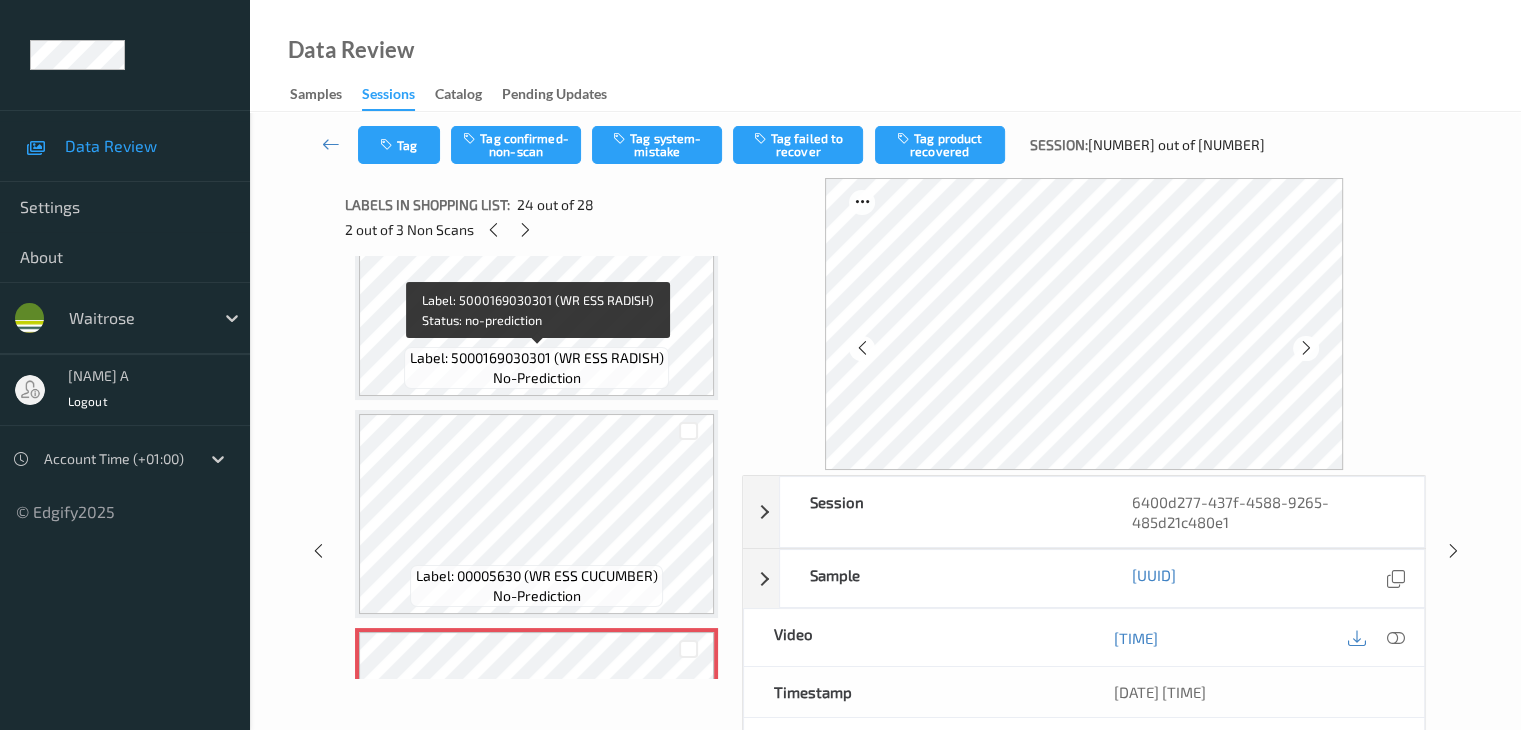 scroll, scrollTop: 4552, scrollLeft: 0, axis: vertical 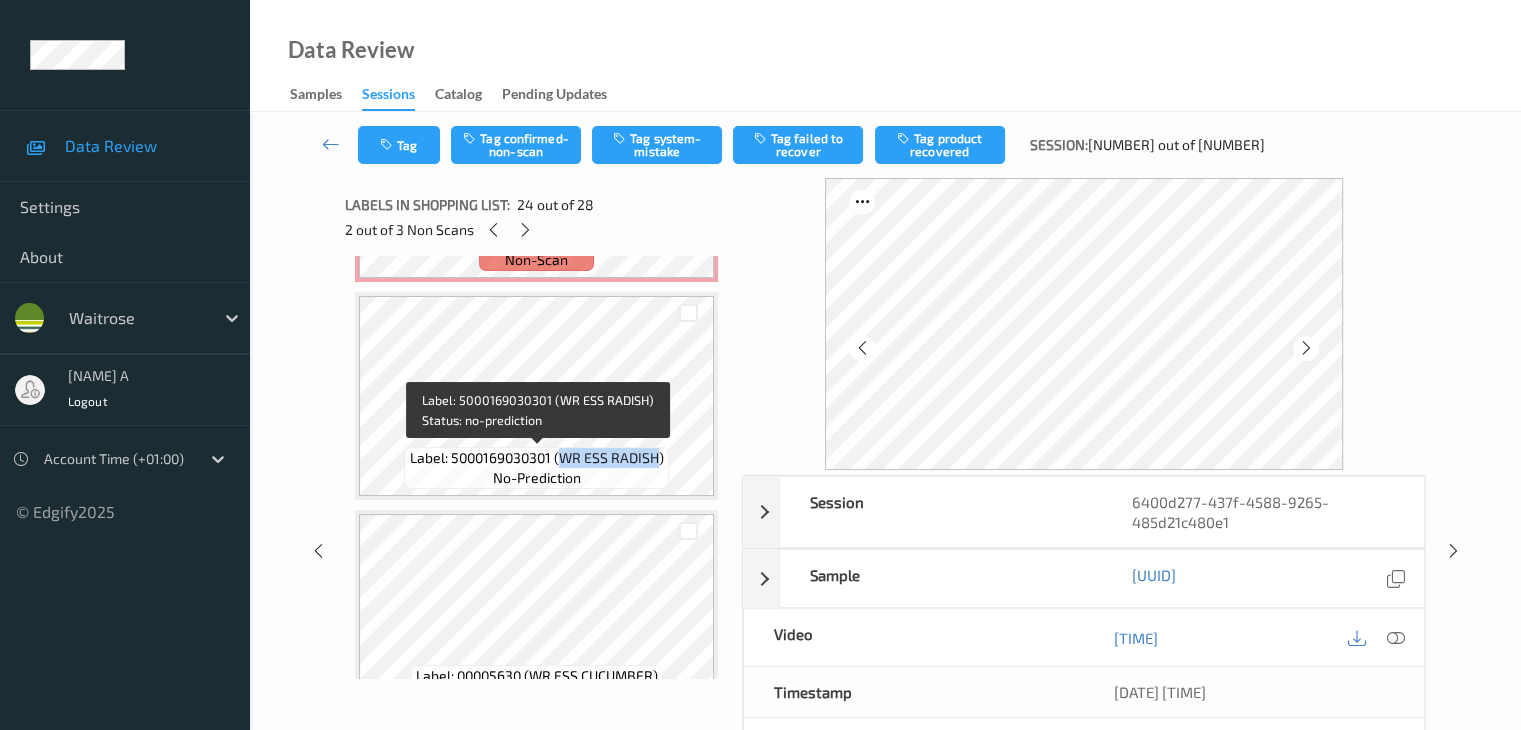 drag, startPoint x: 560, startPoint y: 459, endPoint x: 657, endPoint y: 454, distance: 97.128784 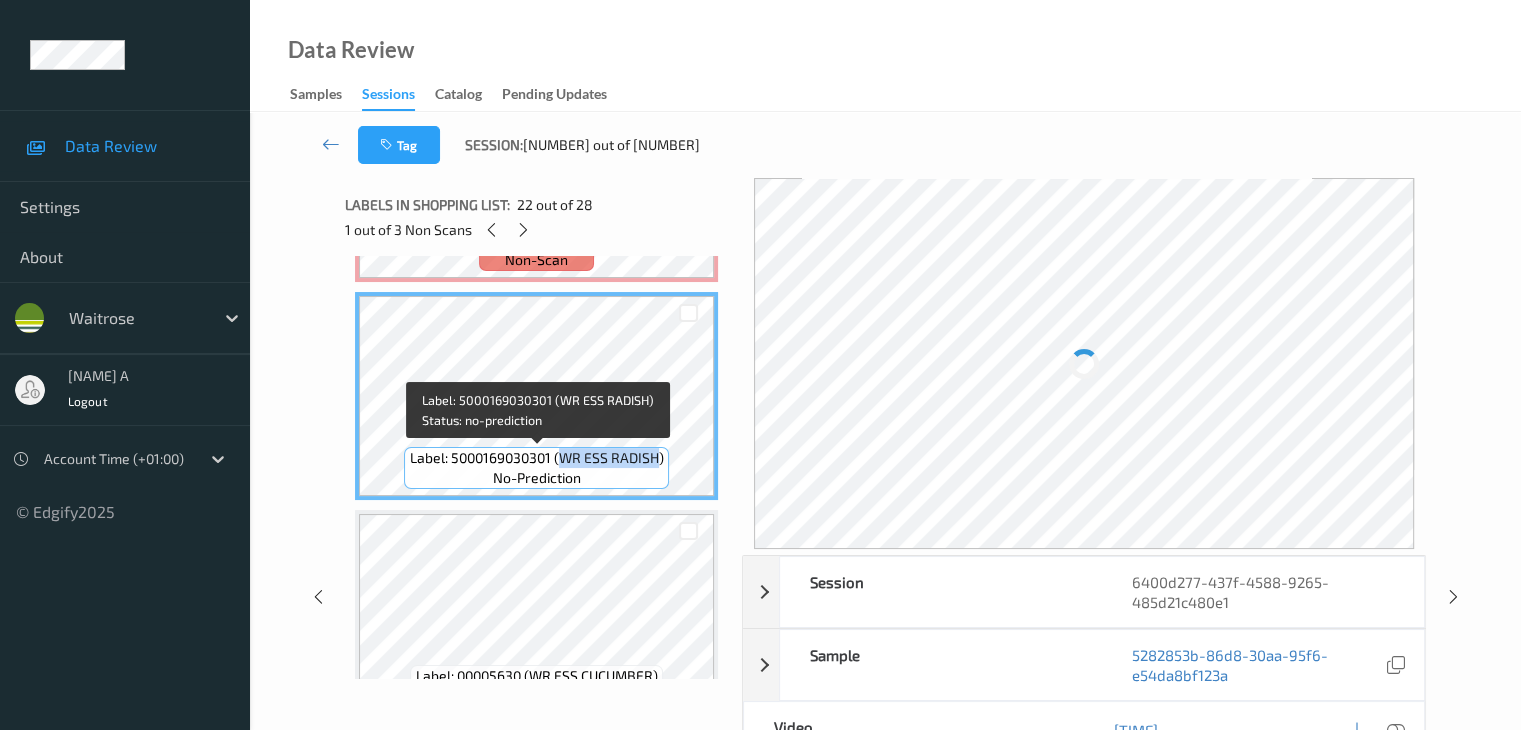 copy on "WR ESS RADISH" 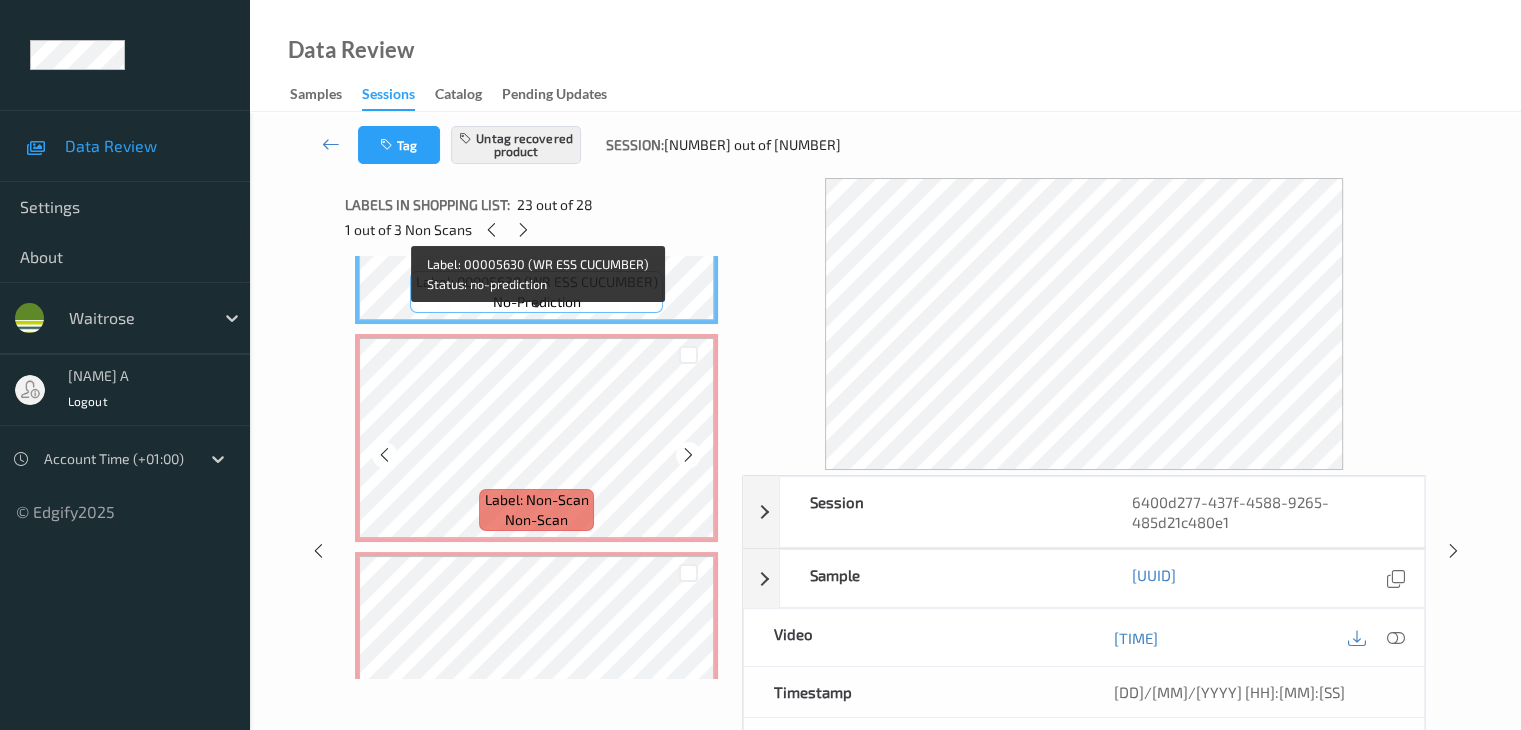 scroll, scrollTop: 4952, scrollLeft: 0, axis: vertical 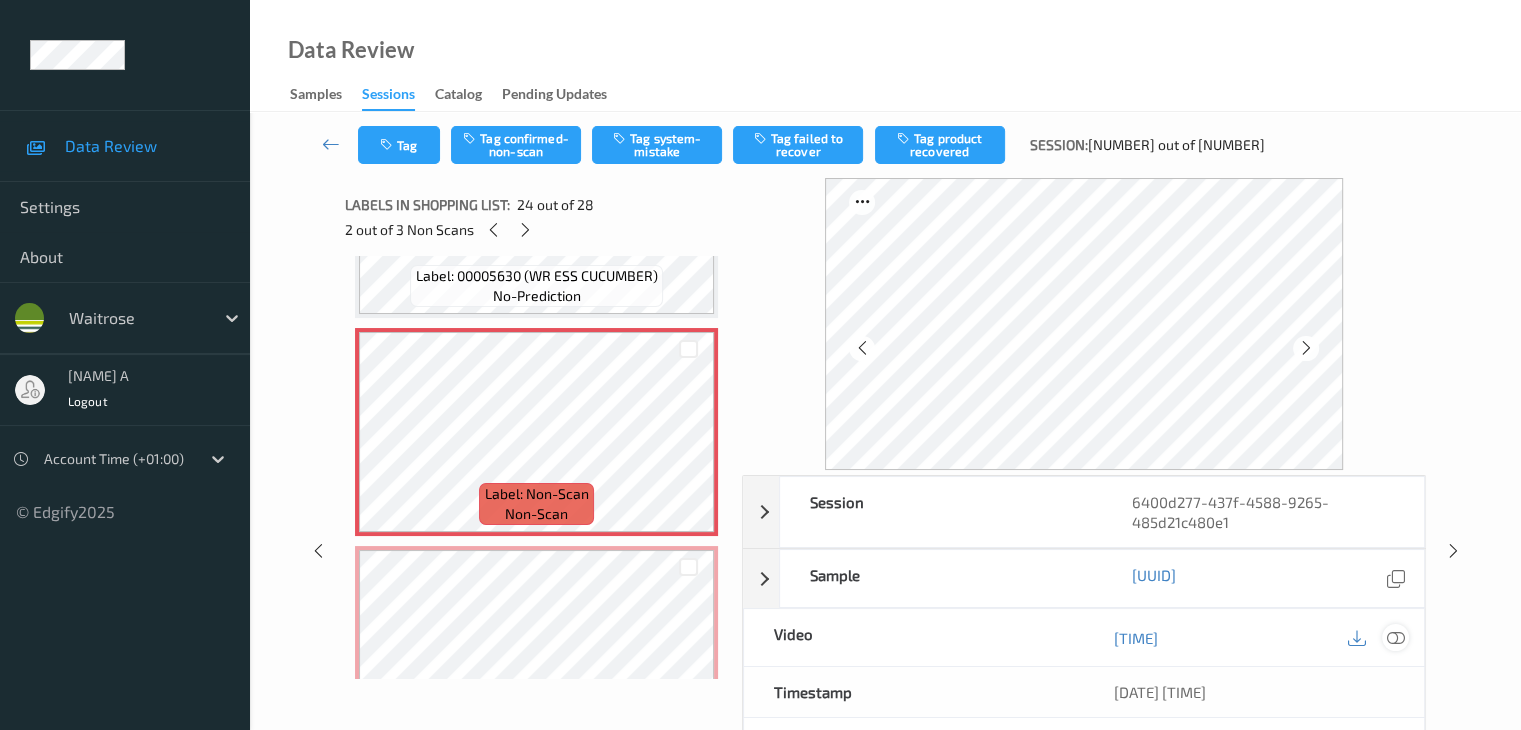 click at bounding box center [1395, 638] 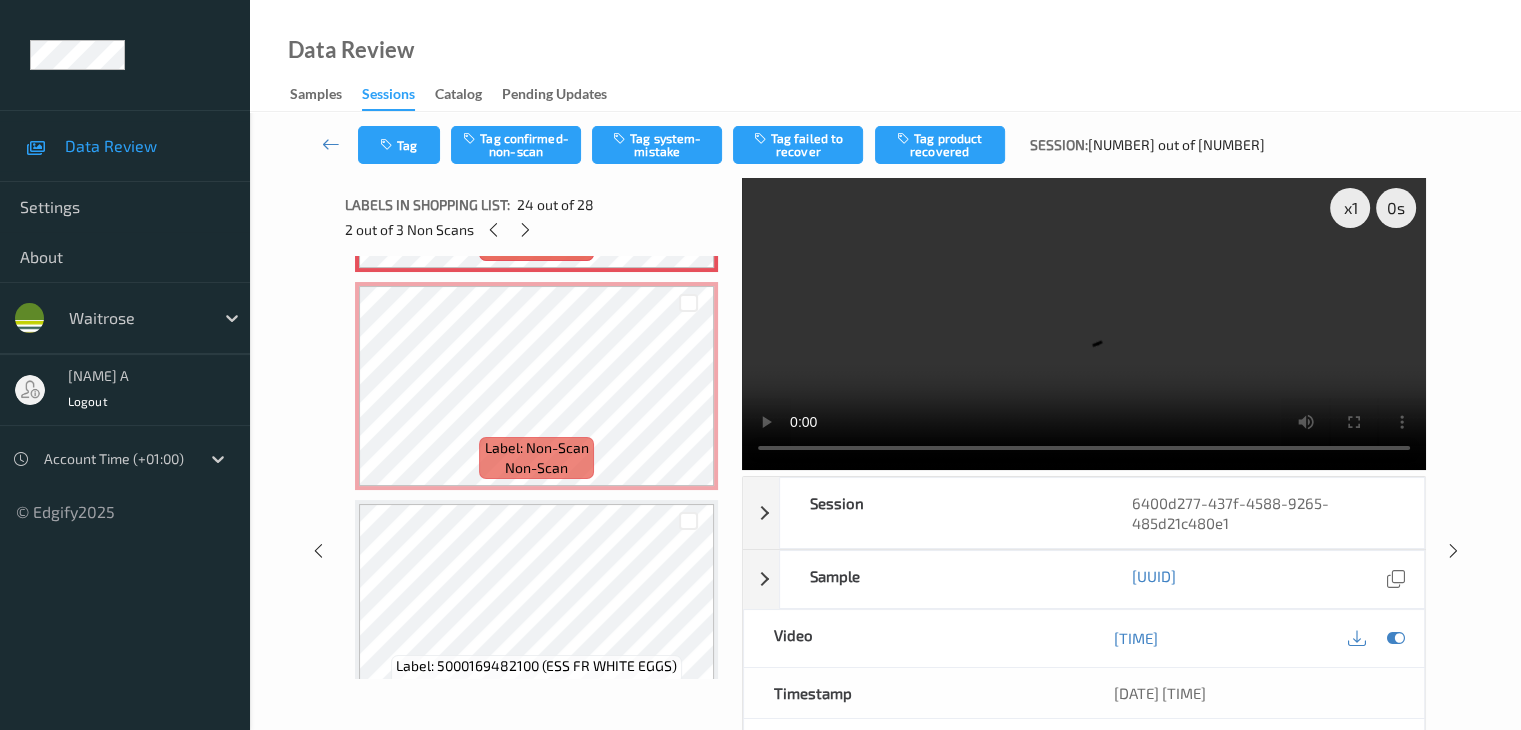 scroll, scrollTop: 5252, scrollLeft: 0, axis: vertical 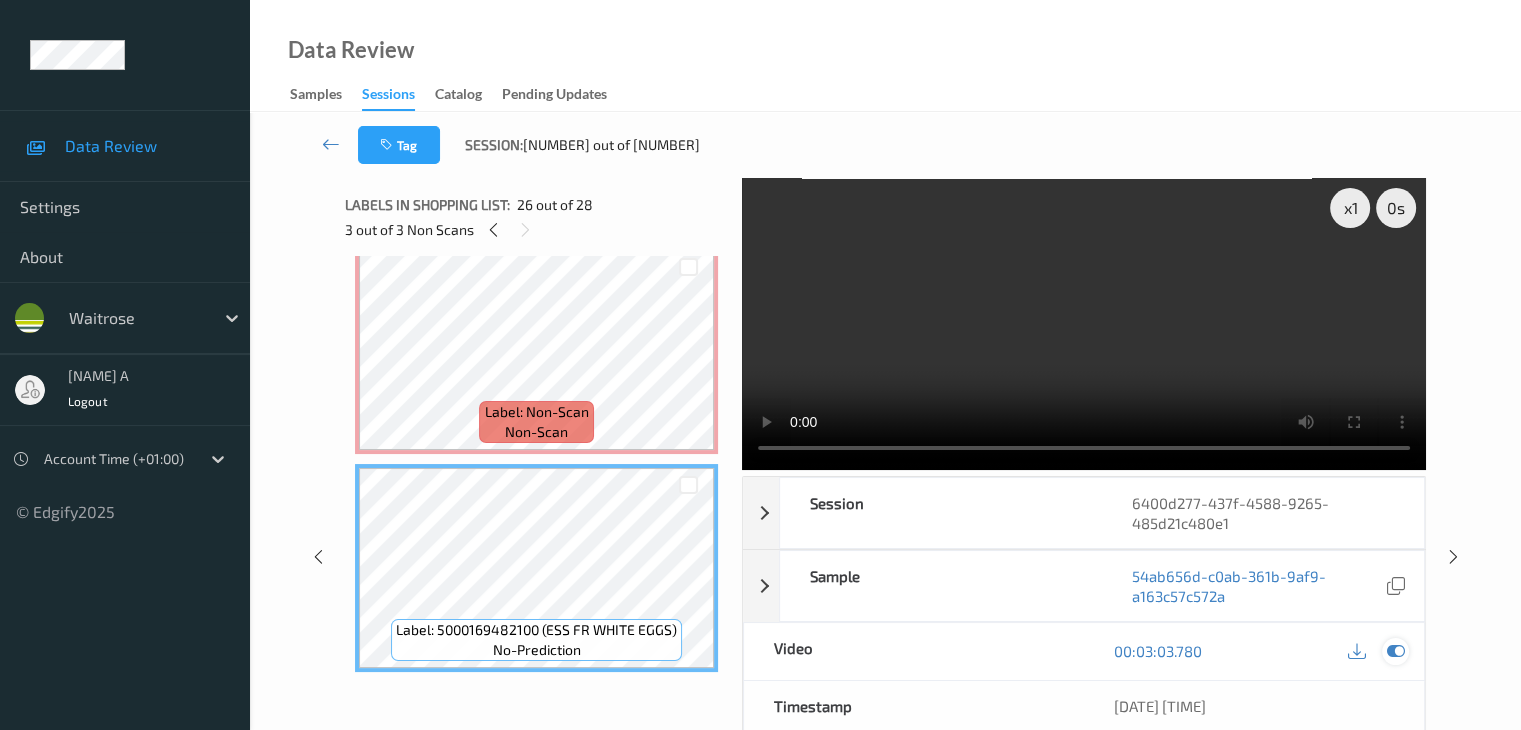 click at bounding box center (1395, 651) 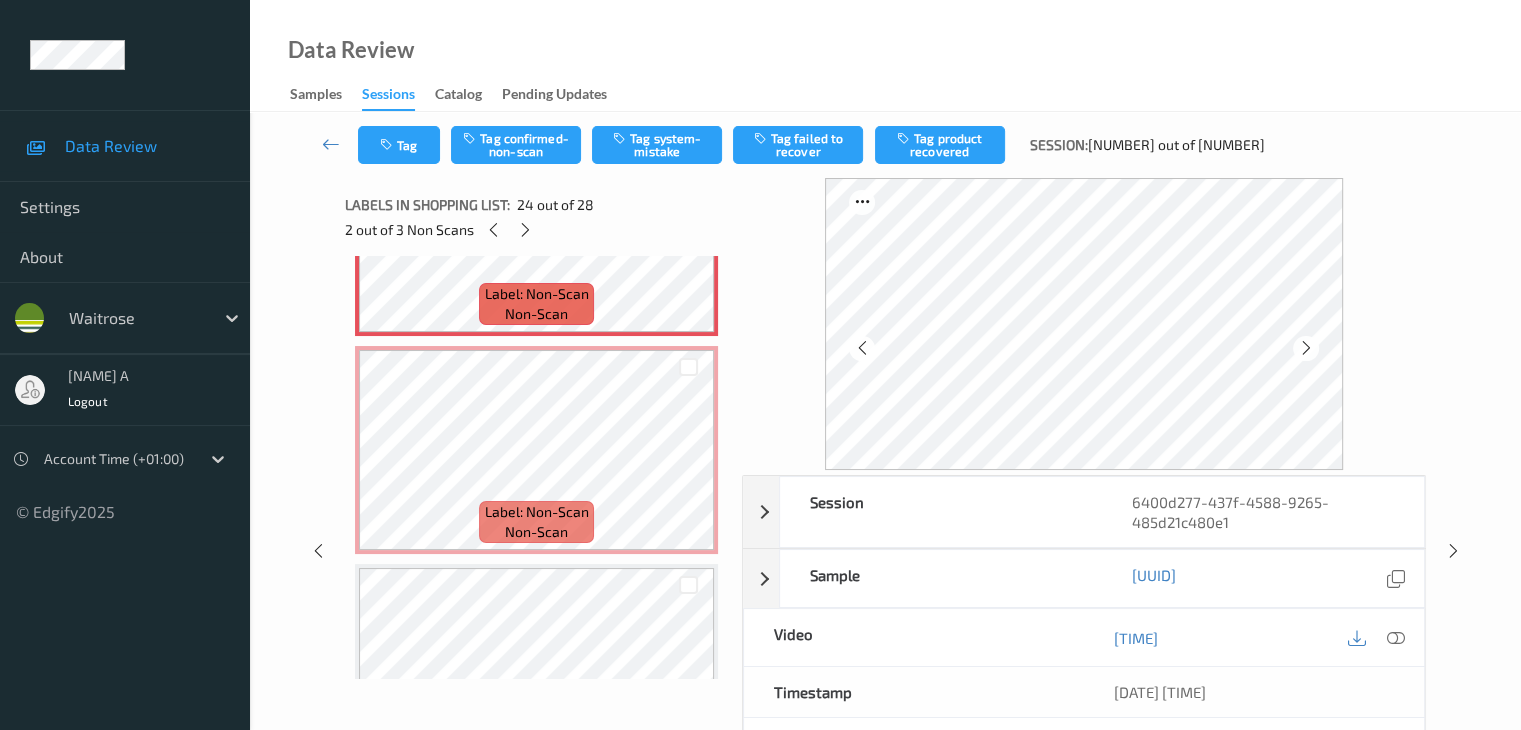 scroll, scrollTop: 4952, scrollLeft: 0, axis: vertical 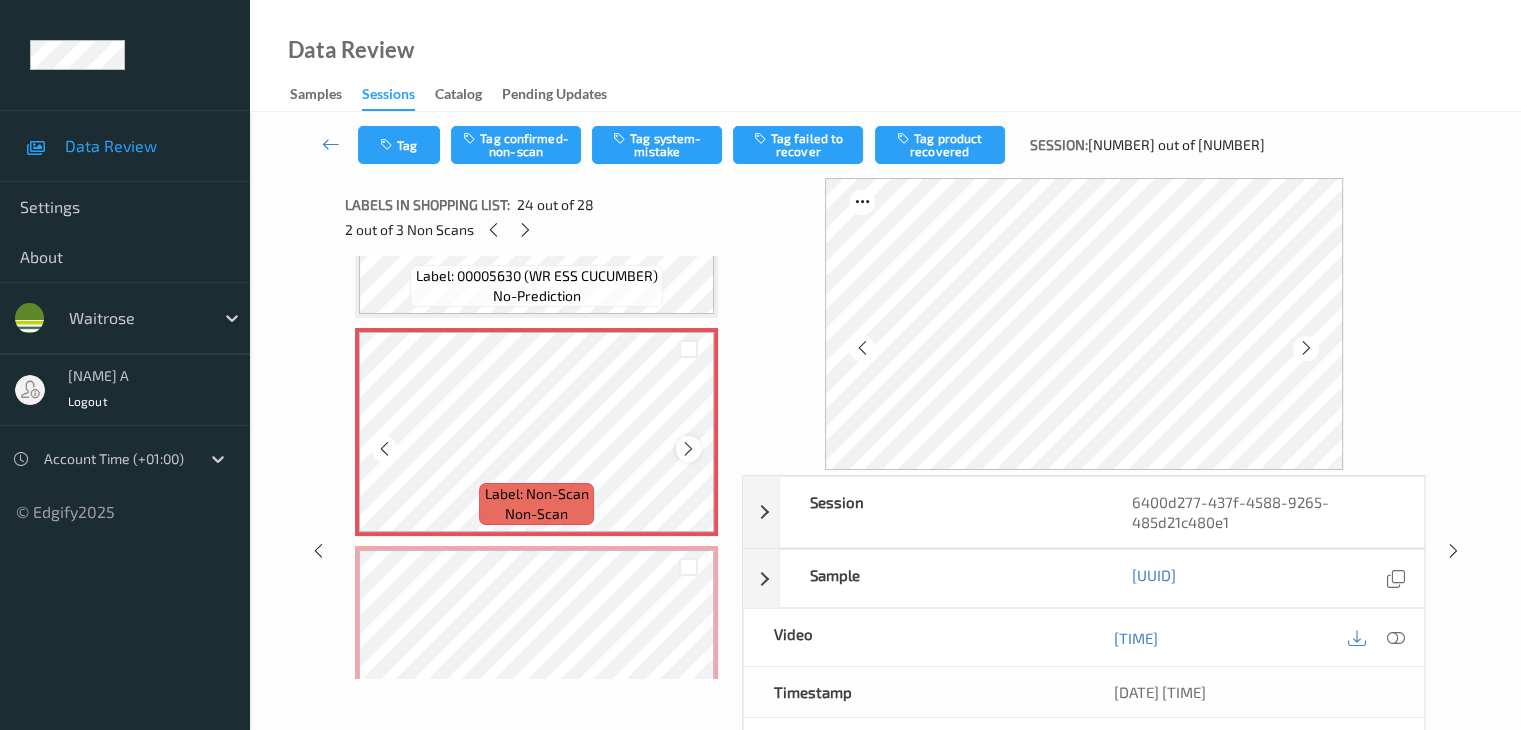 click at bounding box center (688, 449) 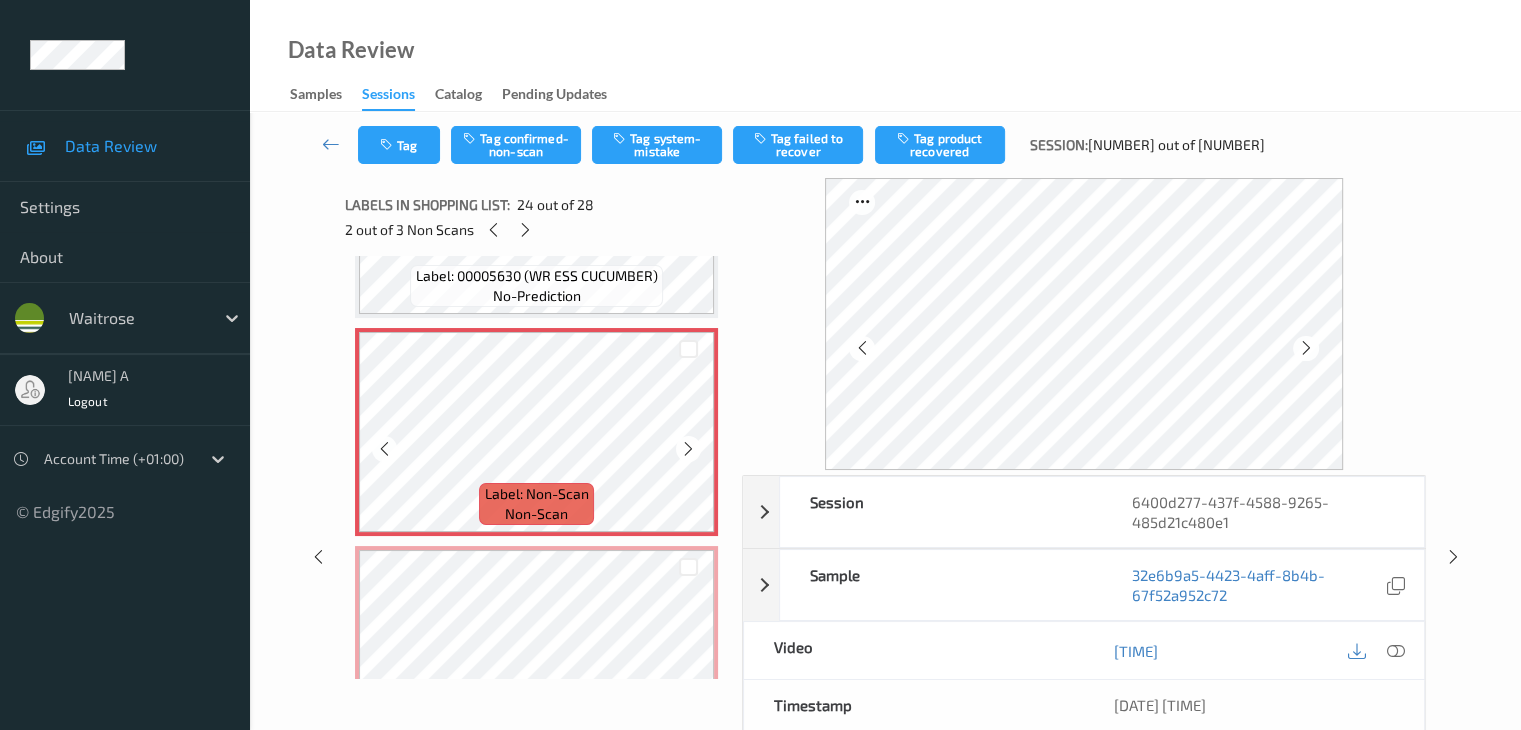 click at bounding box center [688, 449] 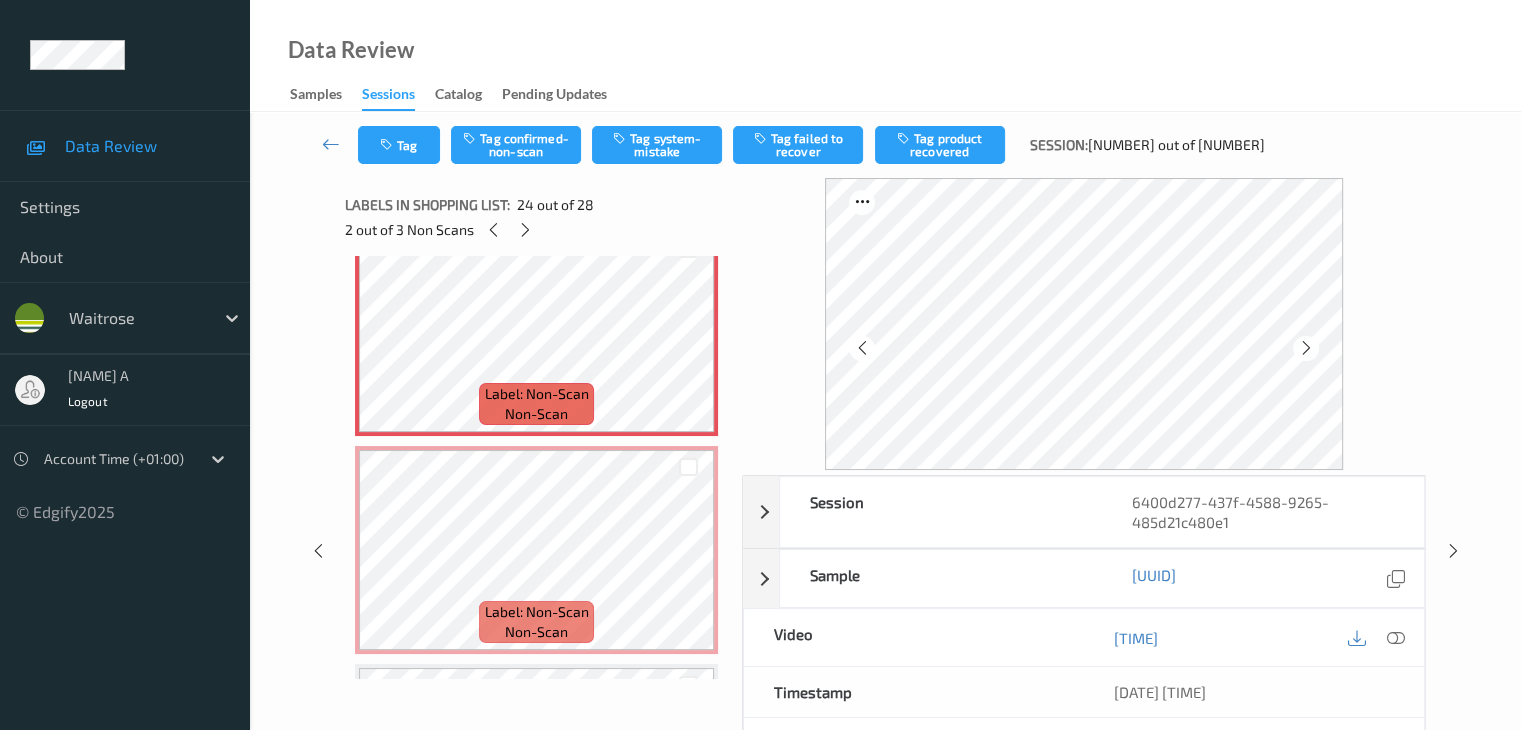 scroll, scrollTop: 5152, scrollLeft: 0, axis: vertical 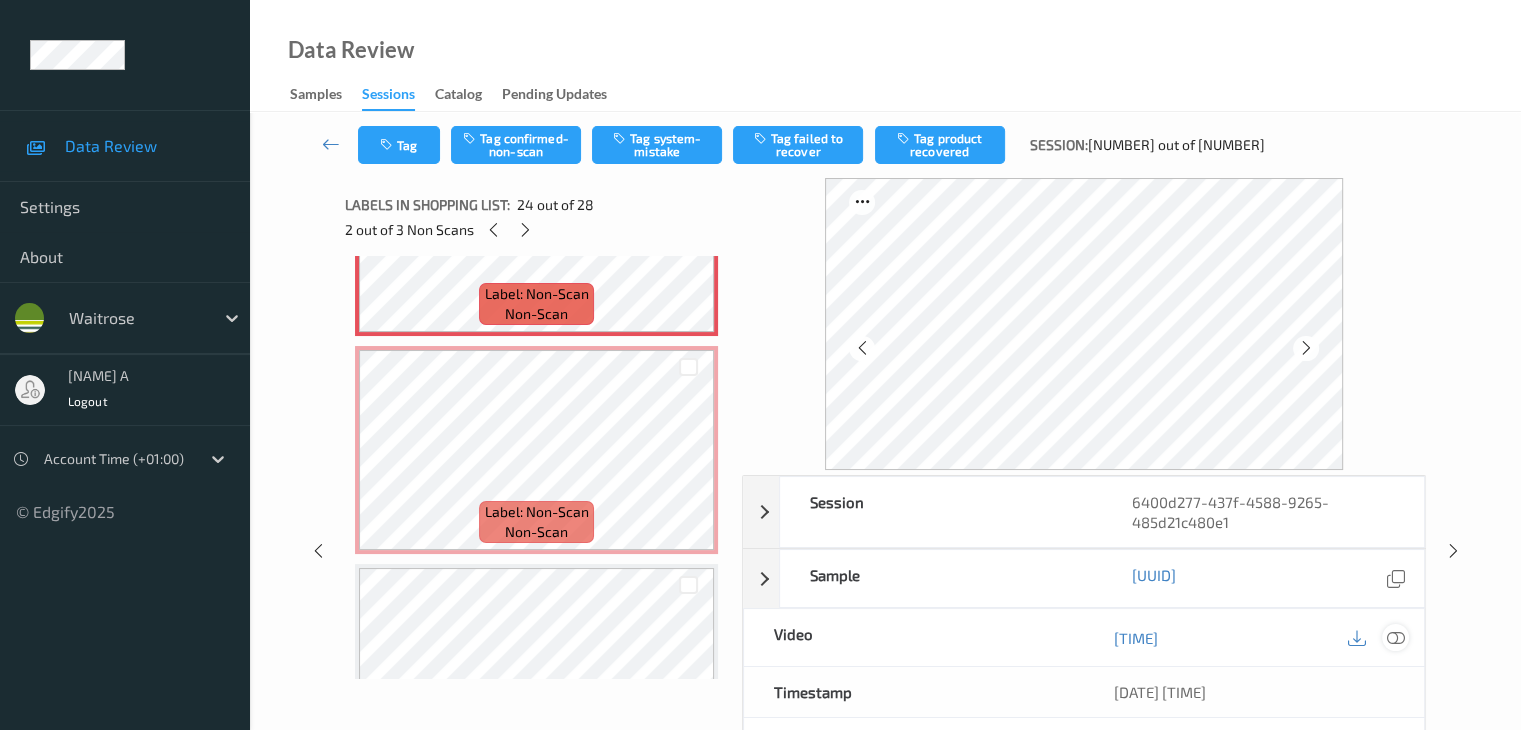 click at bounding box center [1395, 638] 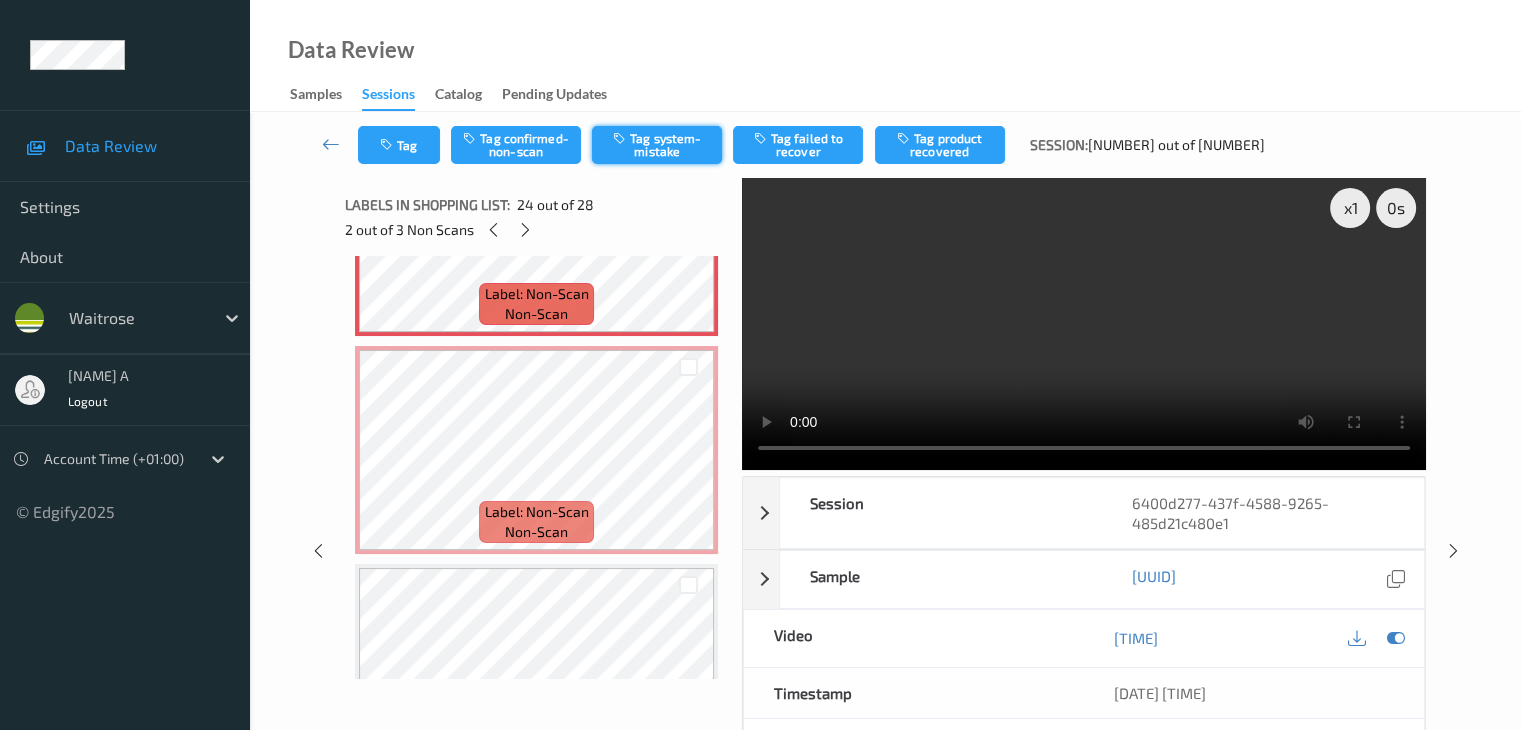 click on "Tag   system-mistake" at bounding box center [657, 145] 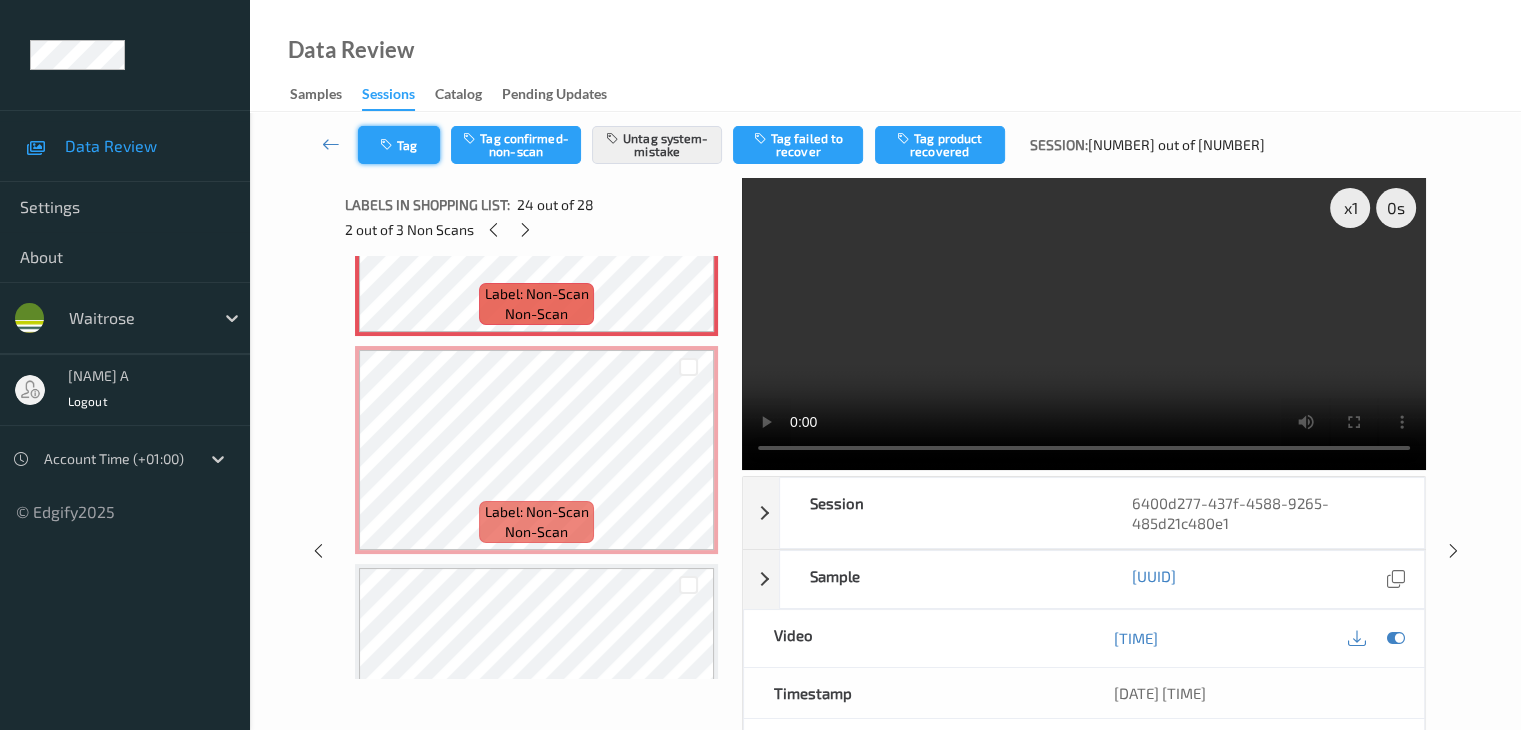 click on "Tag" at bounding box center (399, 145) 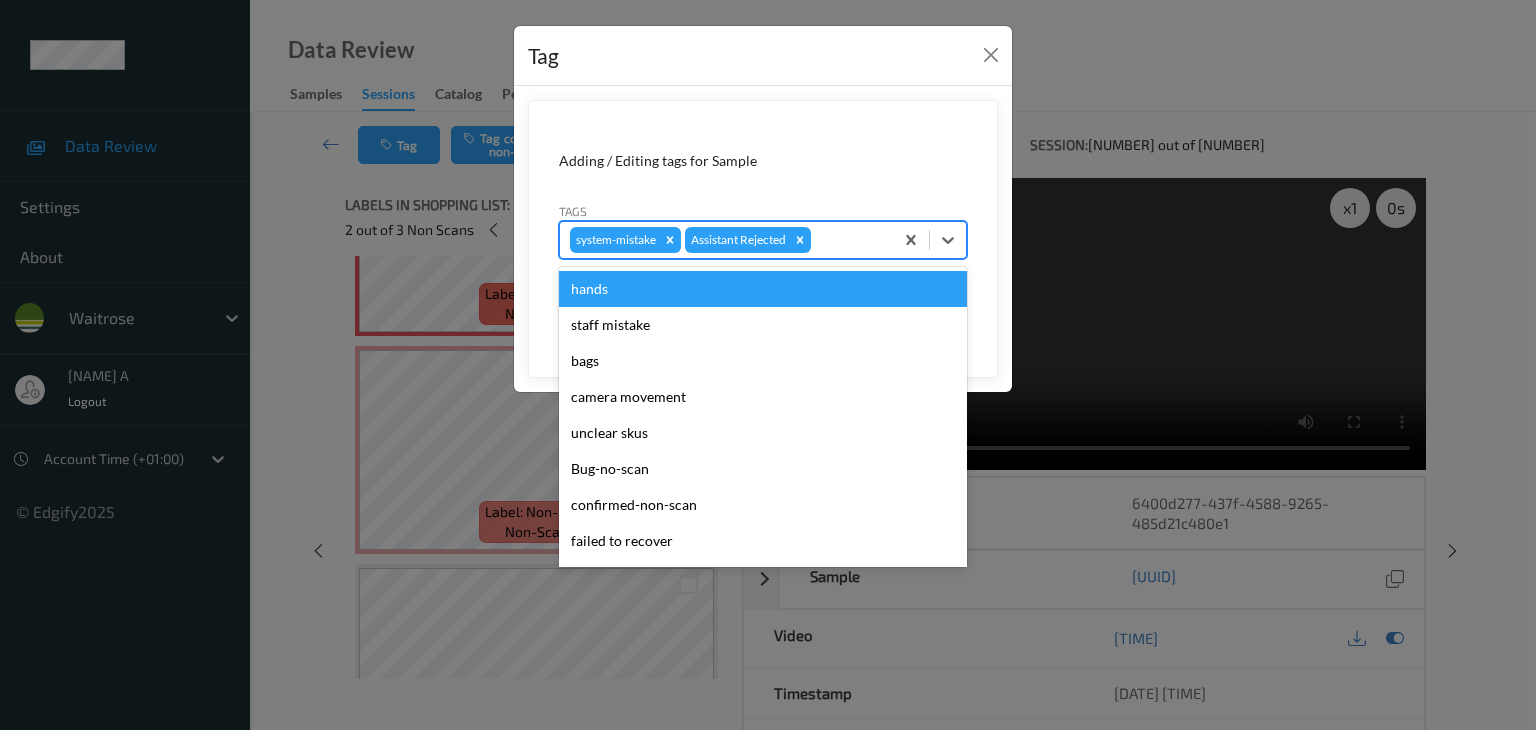 click at bounding box center (849, 240) 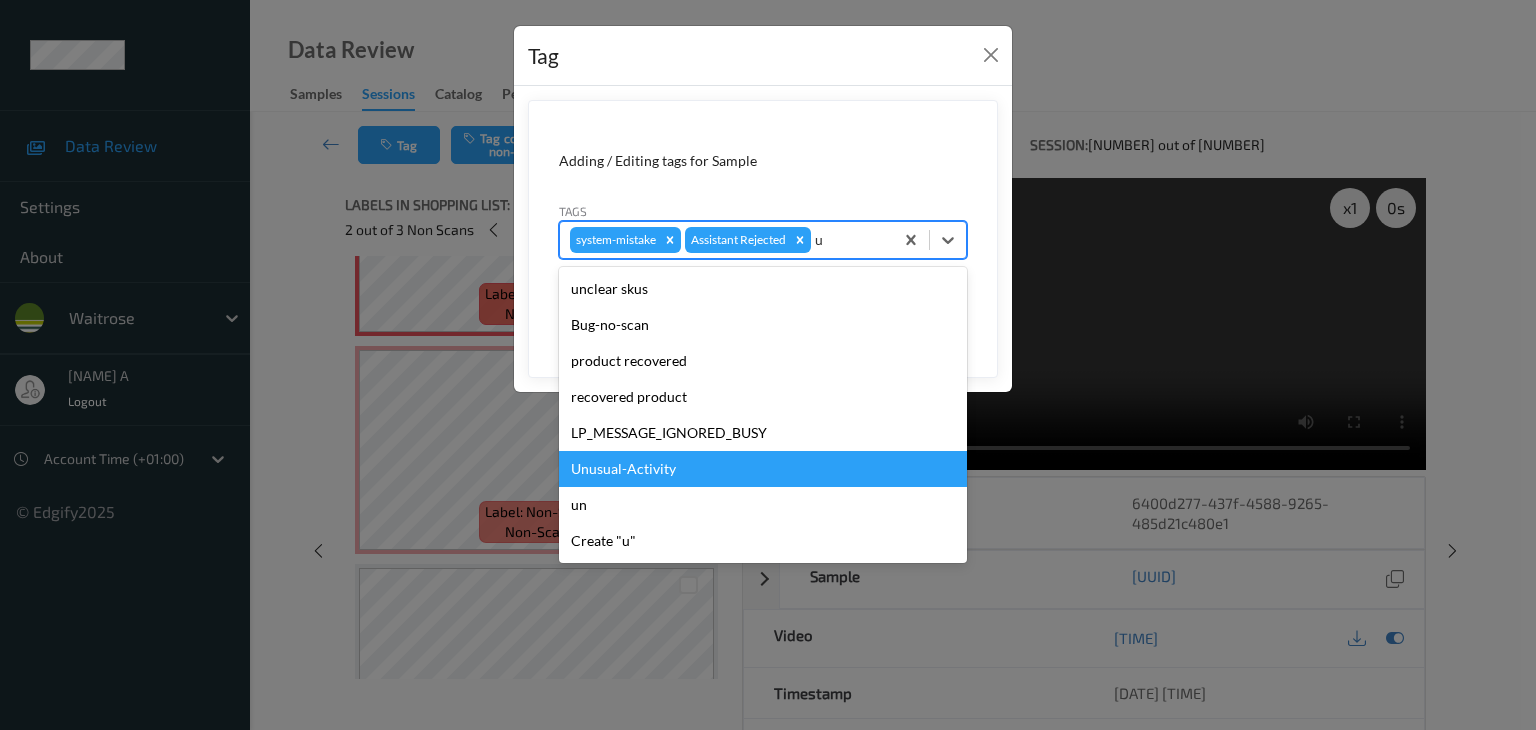 click on "Unusual-Activity" at bounding box center (763, 469) 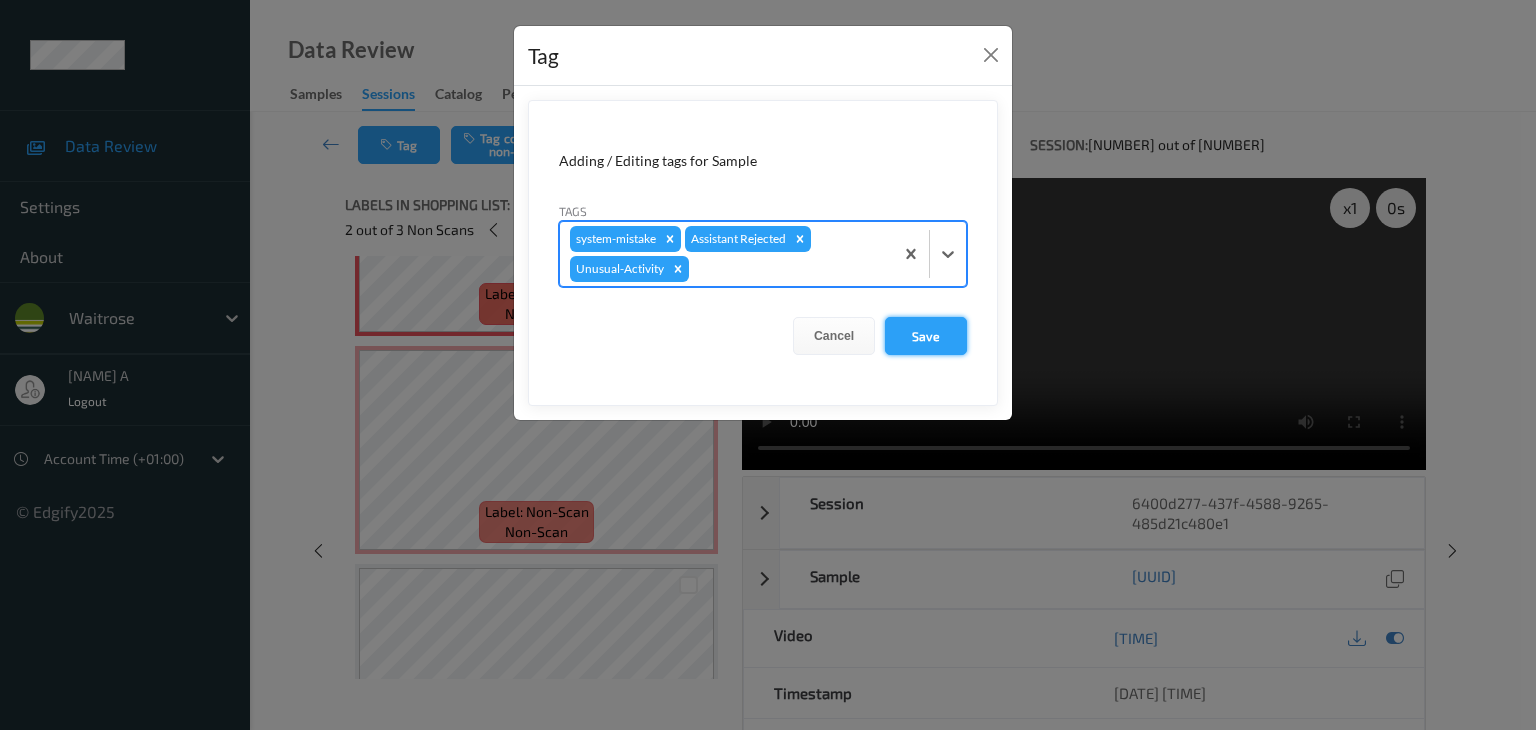 click on "Save" at bounding box center (926, 336) 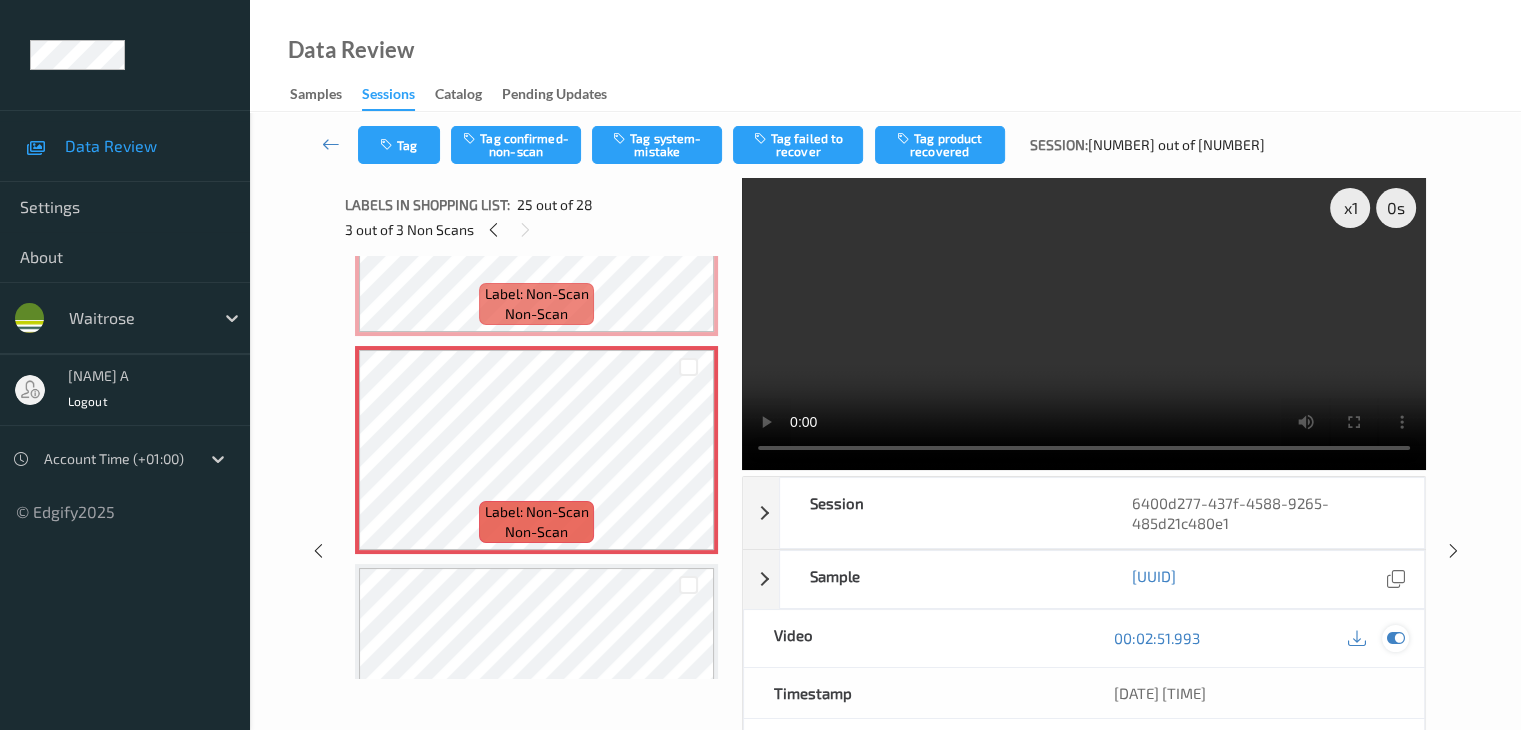click at bounding box center [1395, 638] 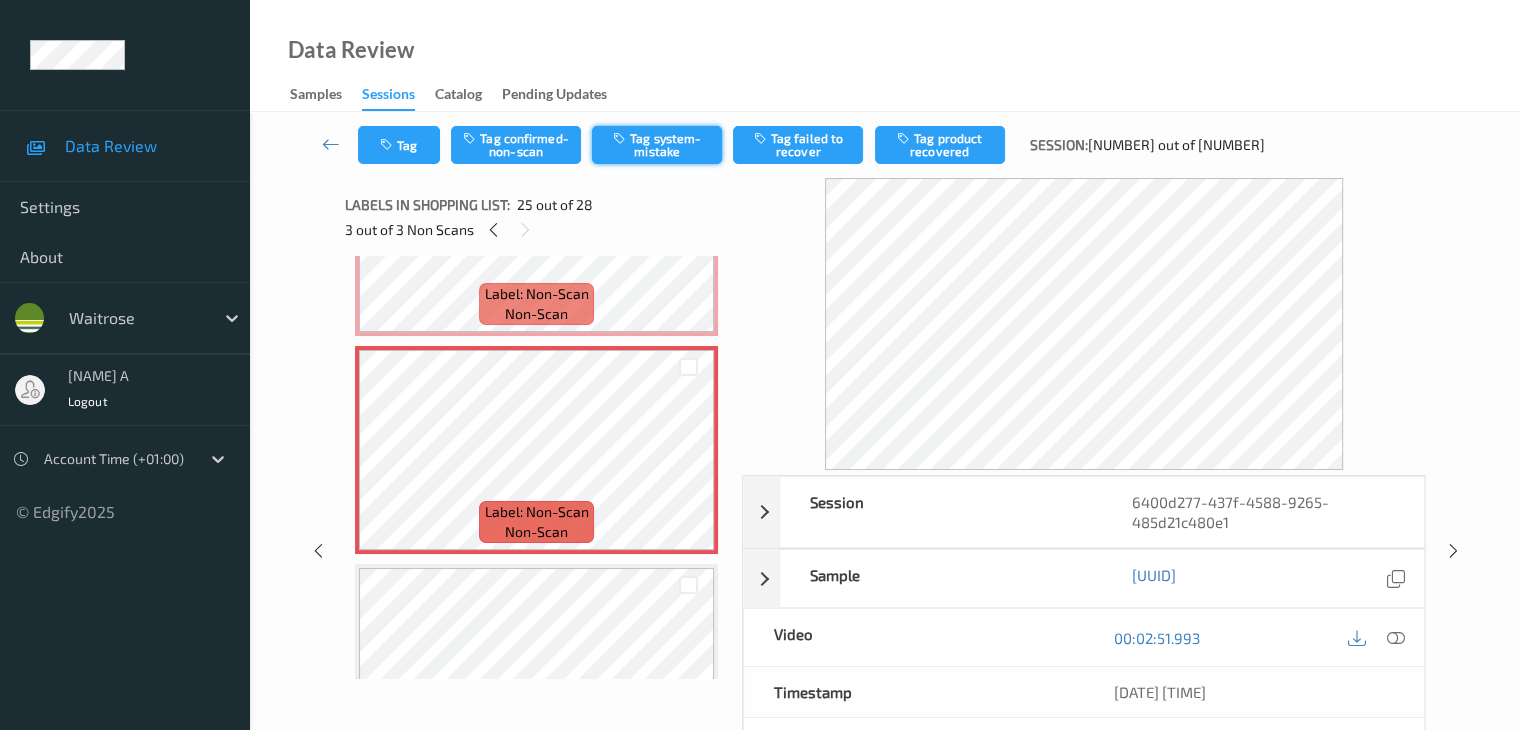 drag, startPoint x: 668, startPoint y: 150, endPoint x: 654, endPoint y: 151, distance: 14.035668 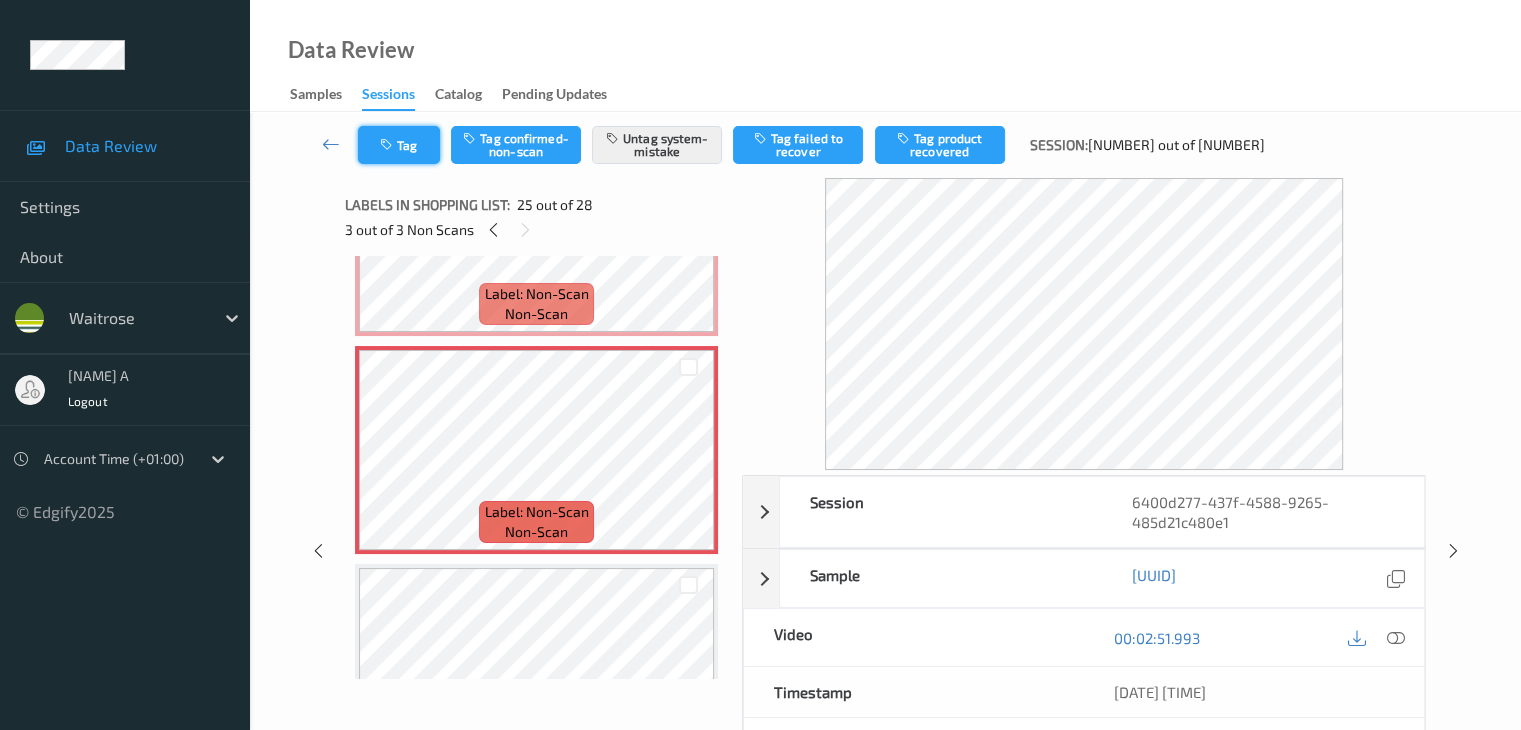 click on "Tag" at bounding box center (399, 145) 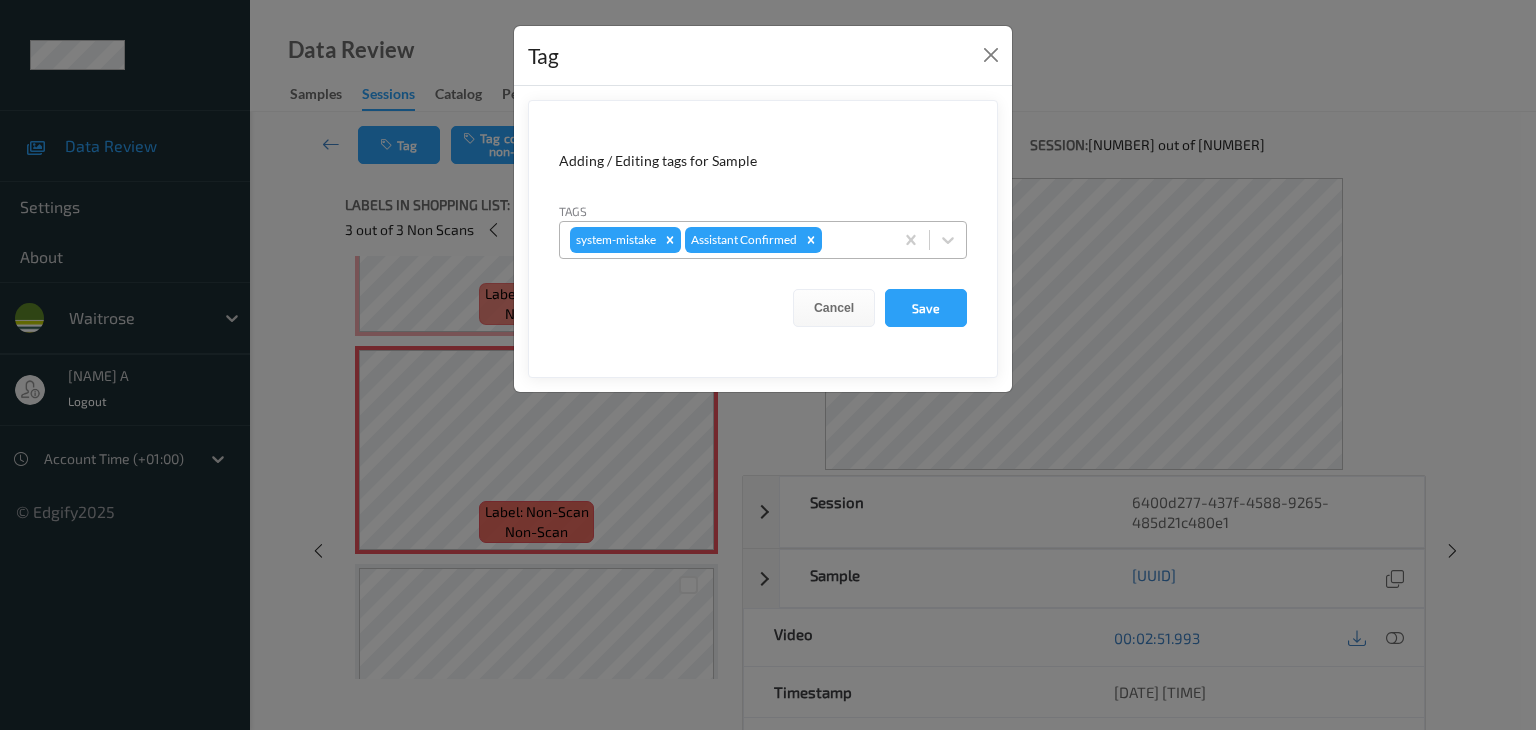 click at bounding box center (854, 240) 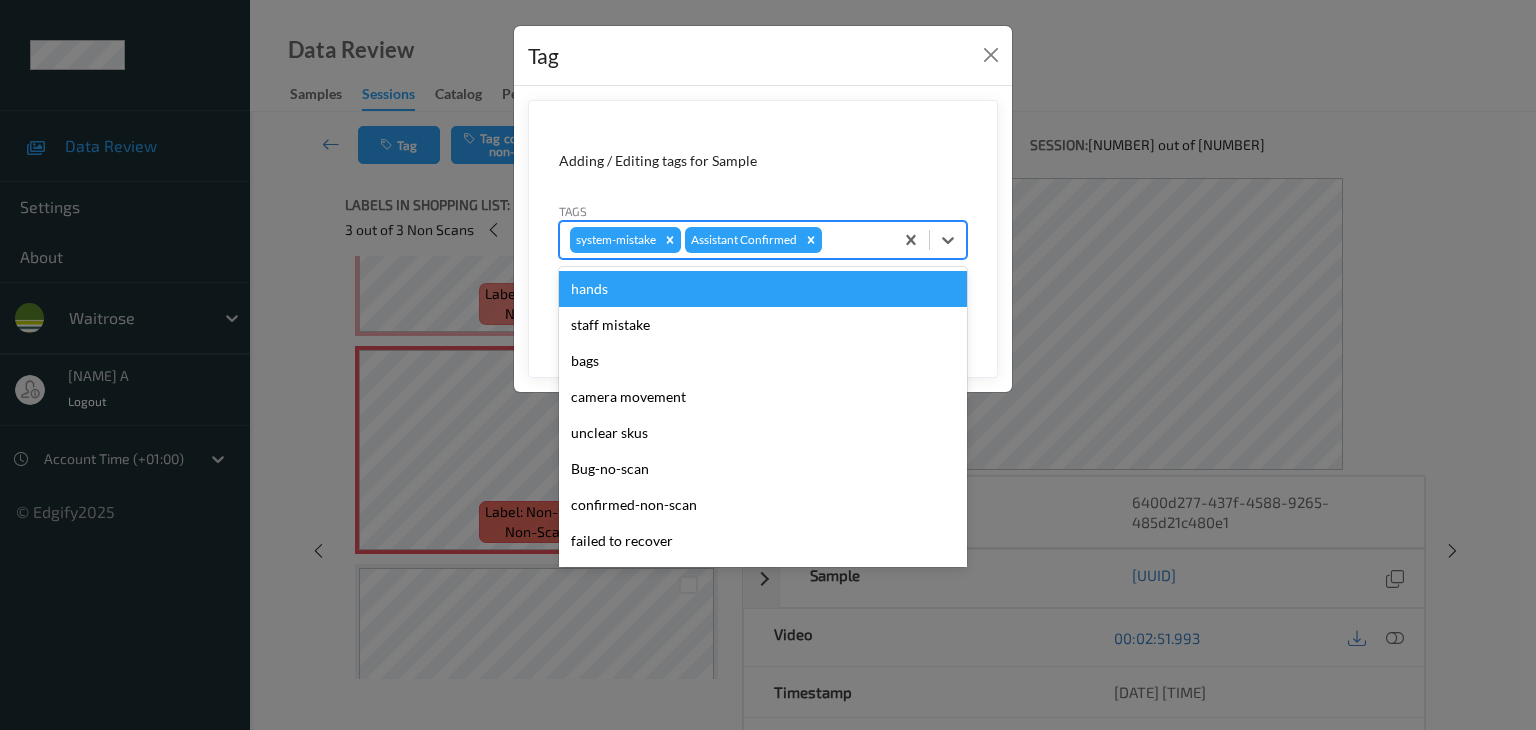 type on "u" 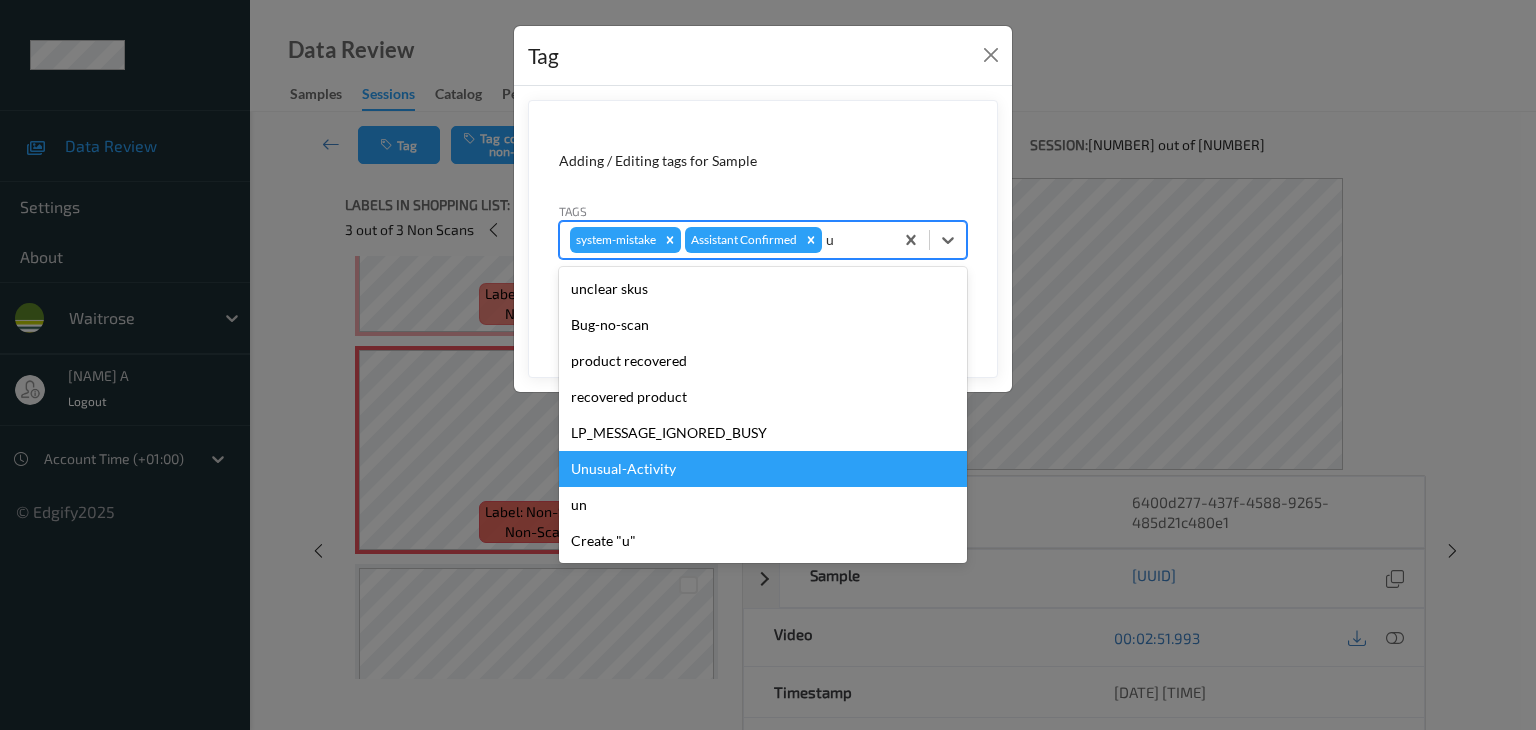 click on "Unusual-Activity" at bounding box center [763, 469] 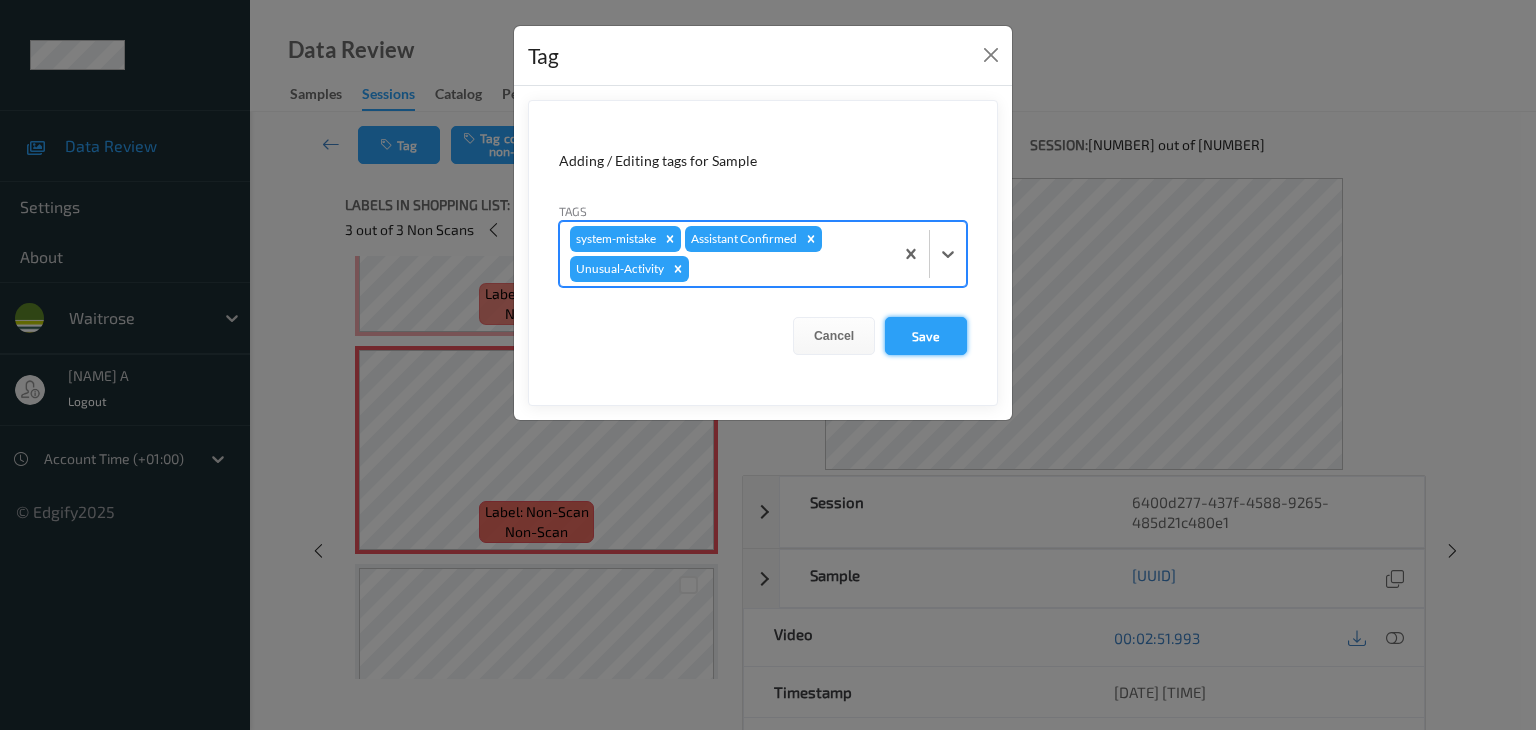 click on "Save" at bounding box center (926, 336) 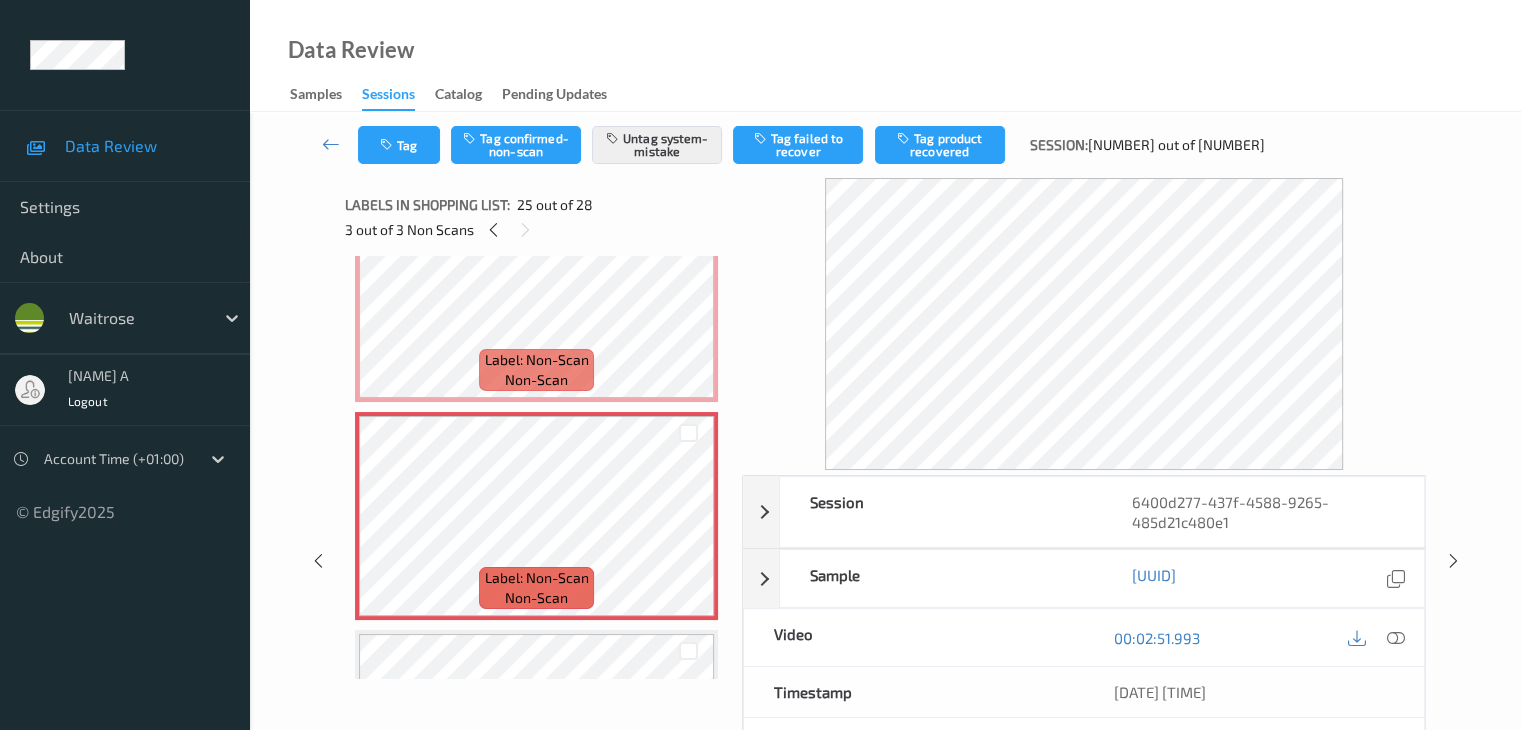 scroll, scrollTop: 5052, scrollLeft: 0, axis: vertical 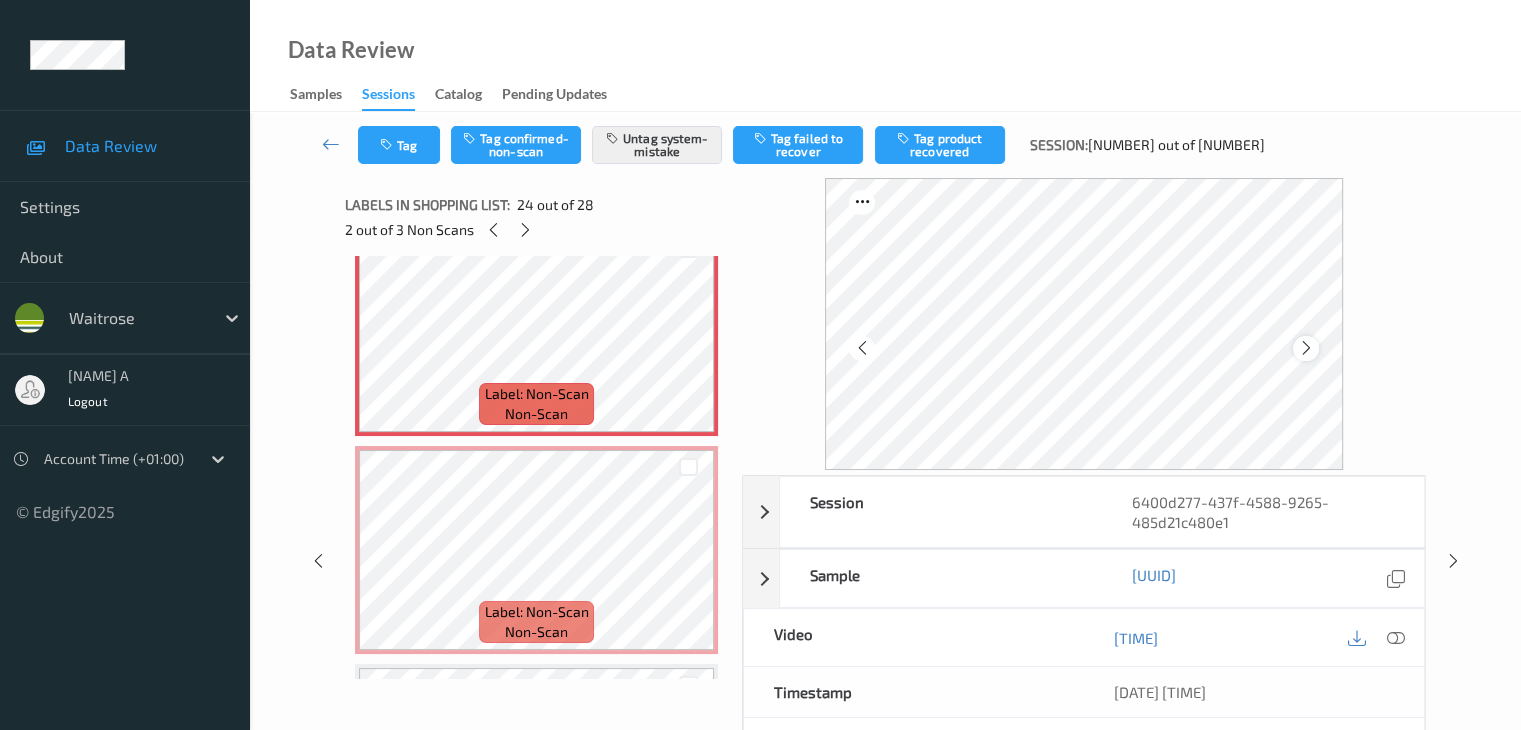 click at bounding box center [1306, 348] 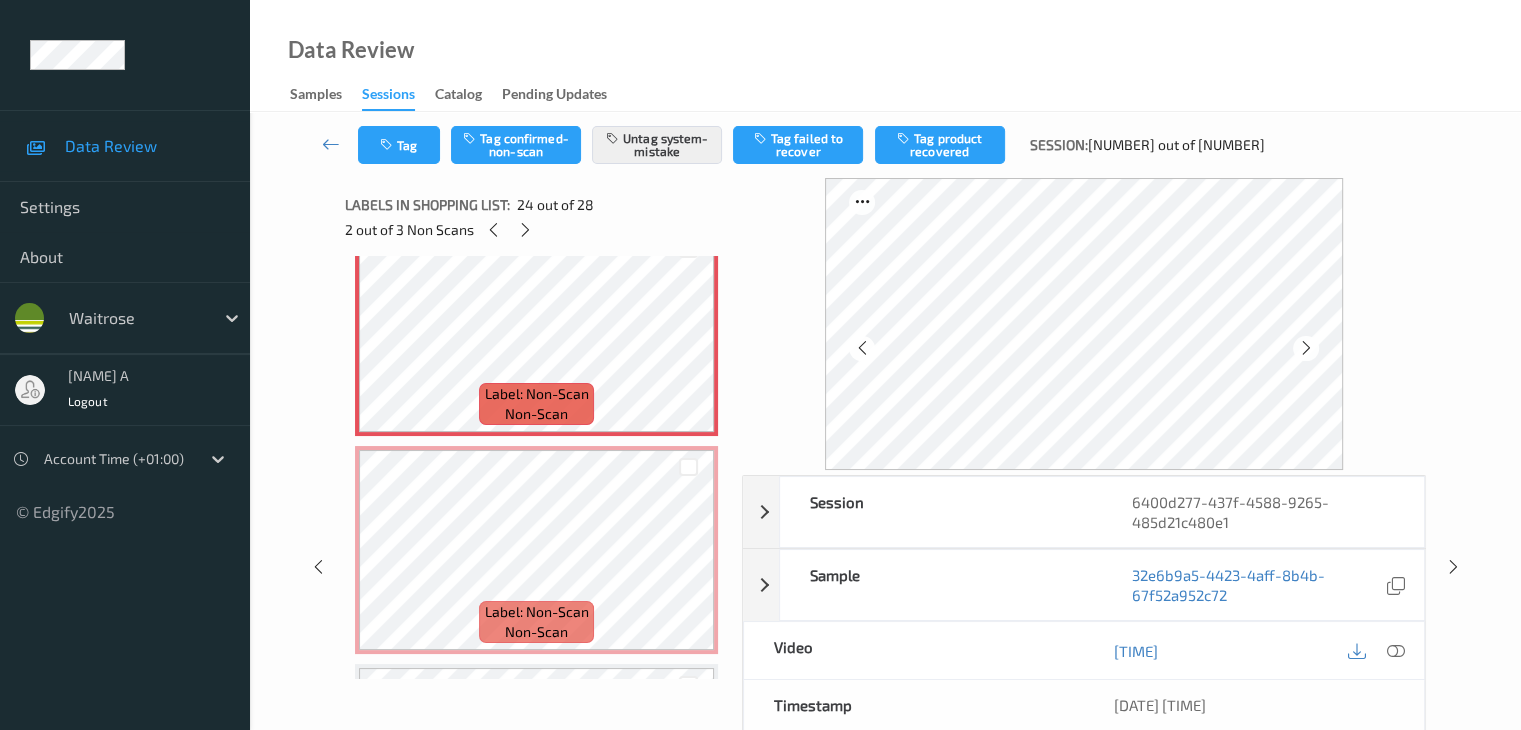 click at bounding box center [1306, 348] 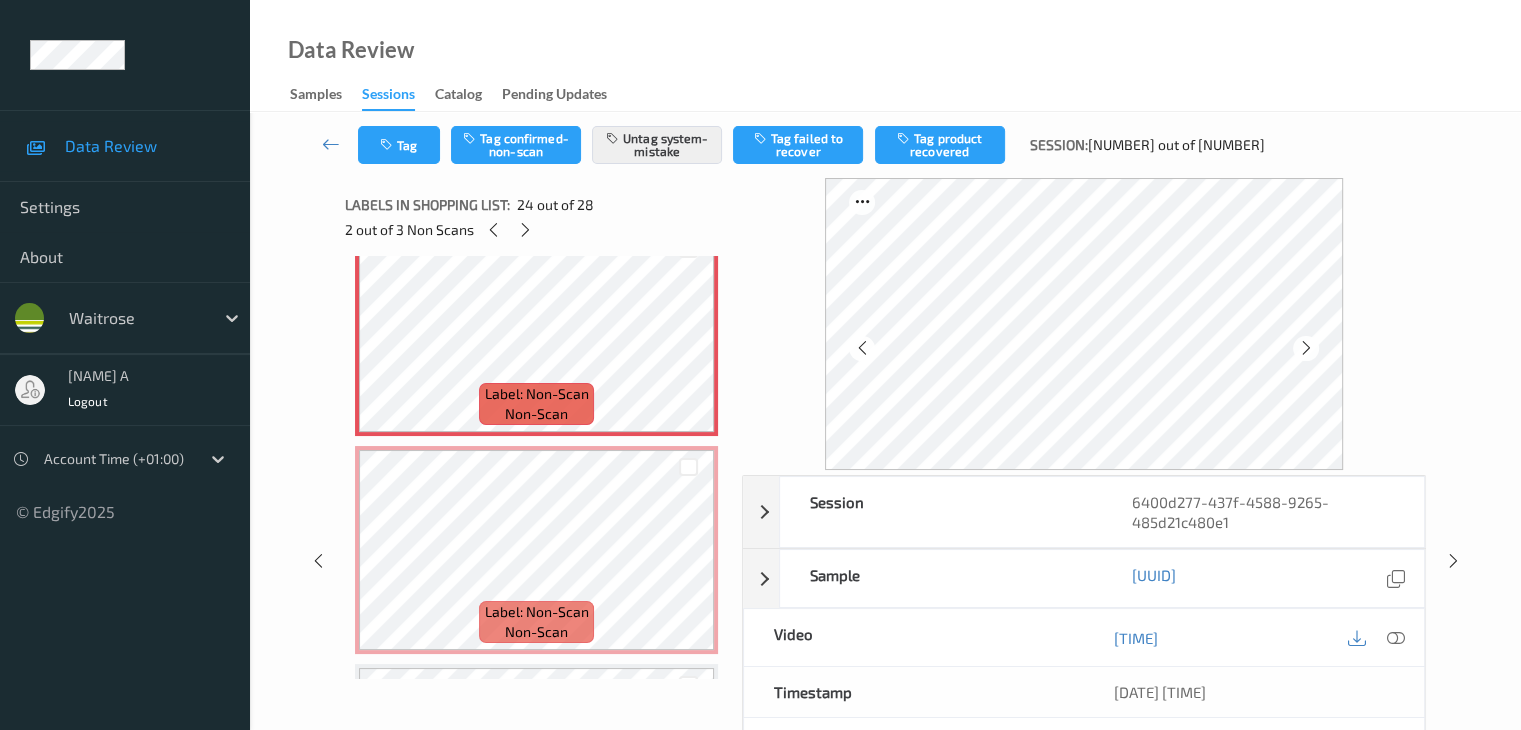 click at bounding box center [1306, 348] 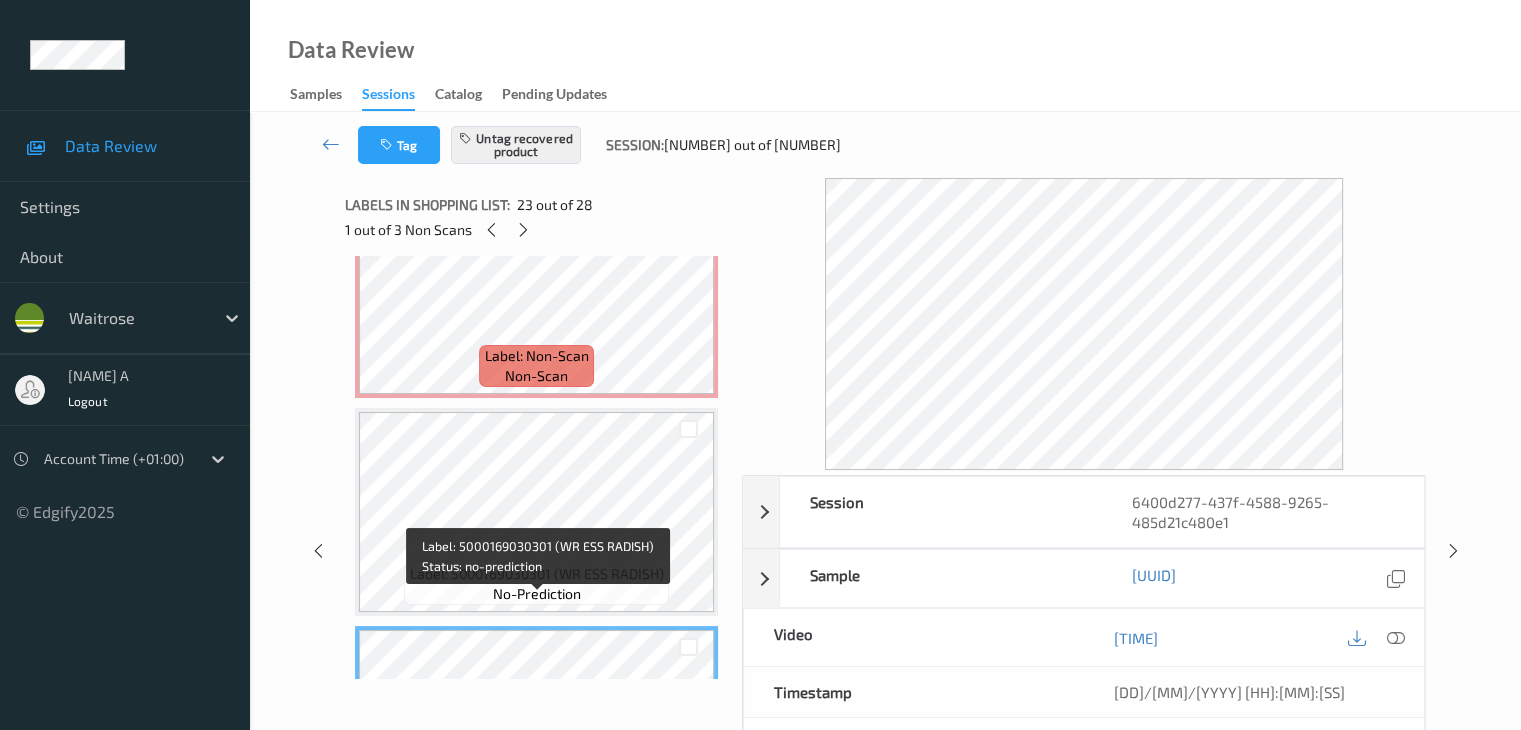 scroll, scrollTop: 4352, scrollLeft: 0, axis: vertical 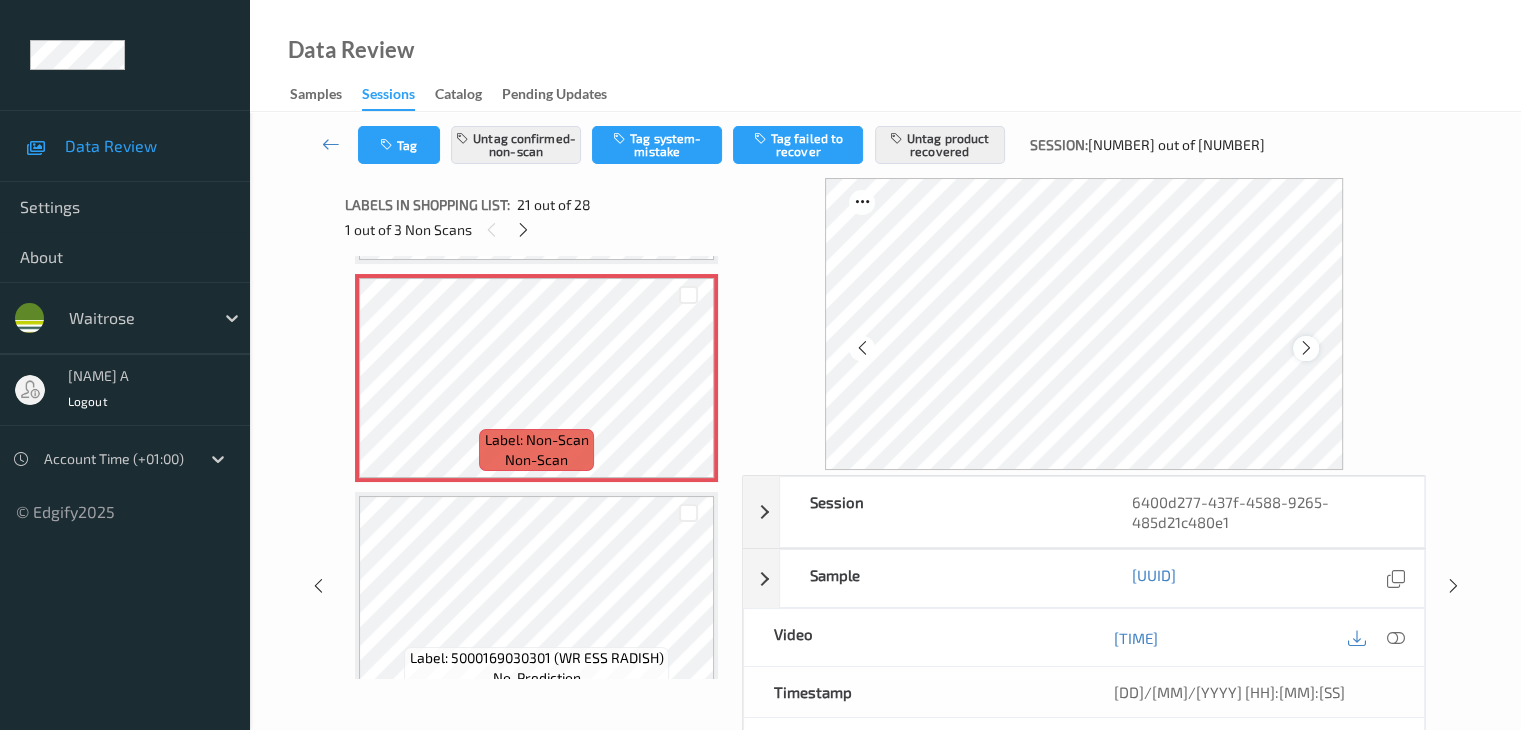 click at bounding box center (1306, 348) 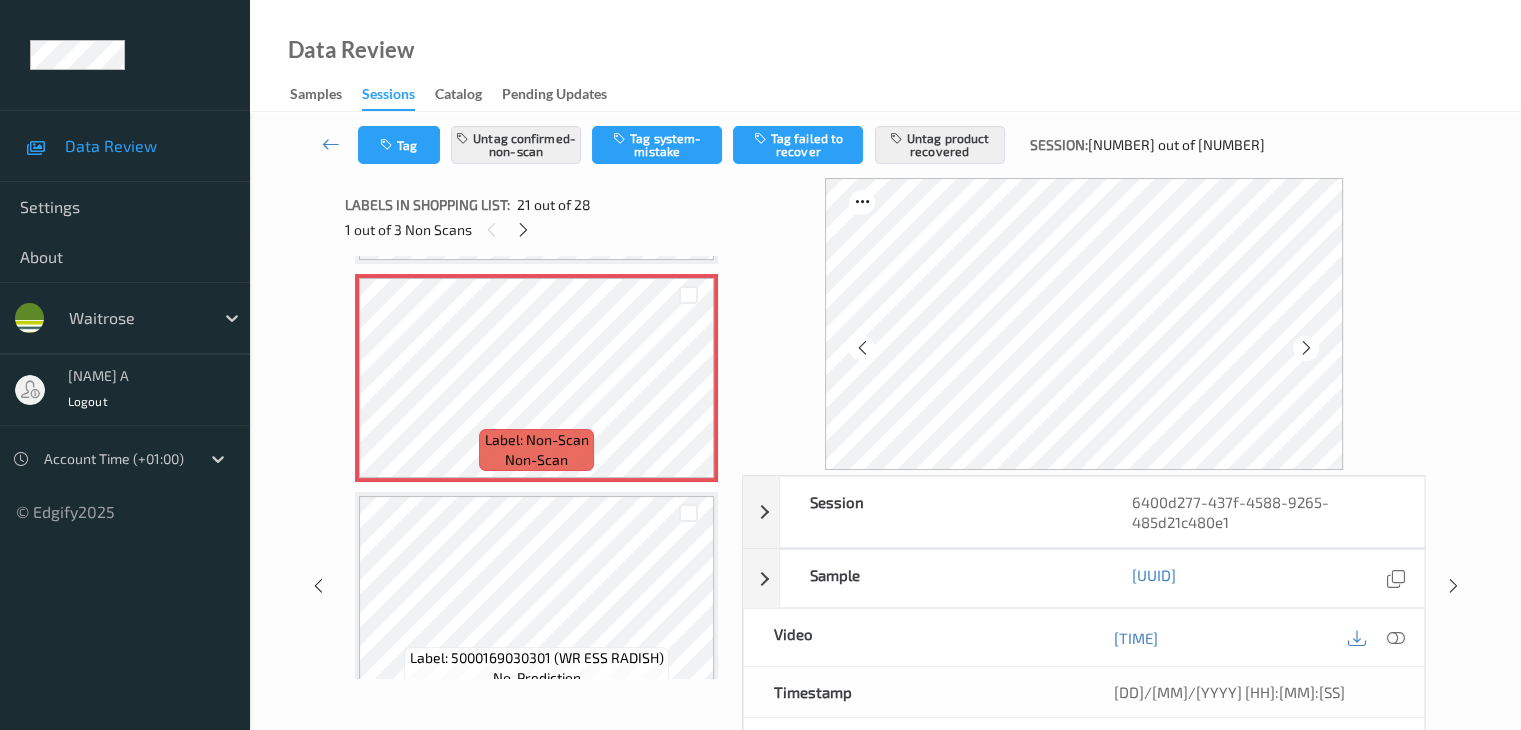 click at bounding box center [1306, 348] 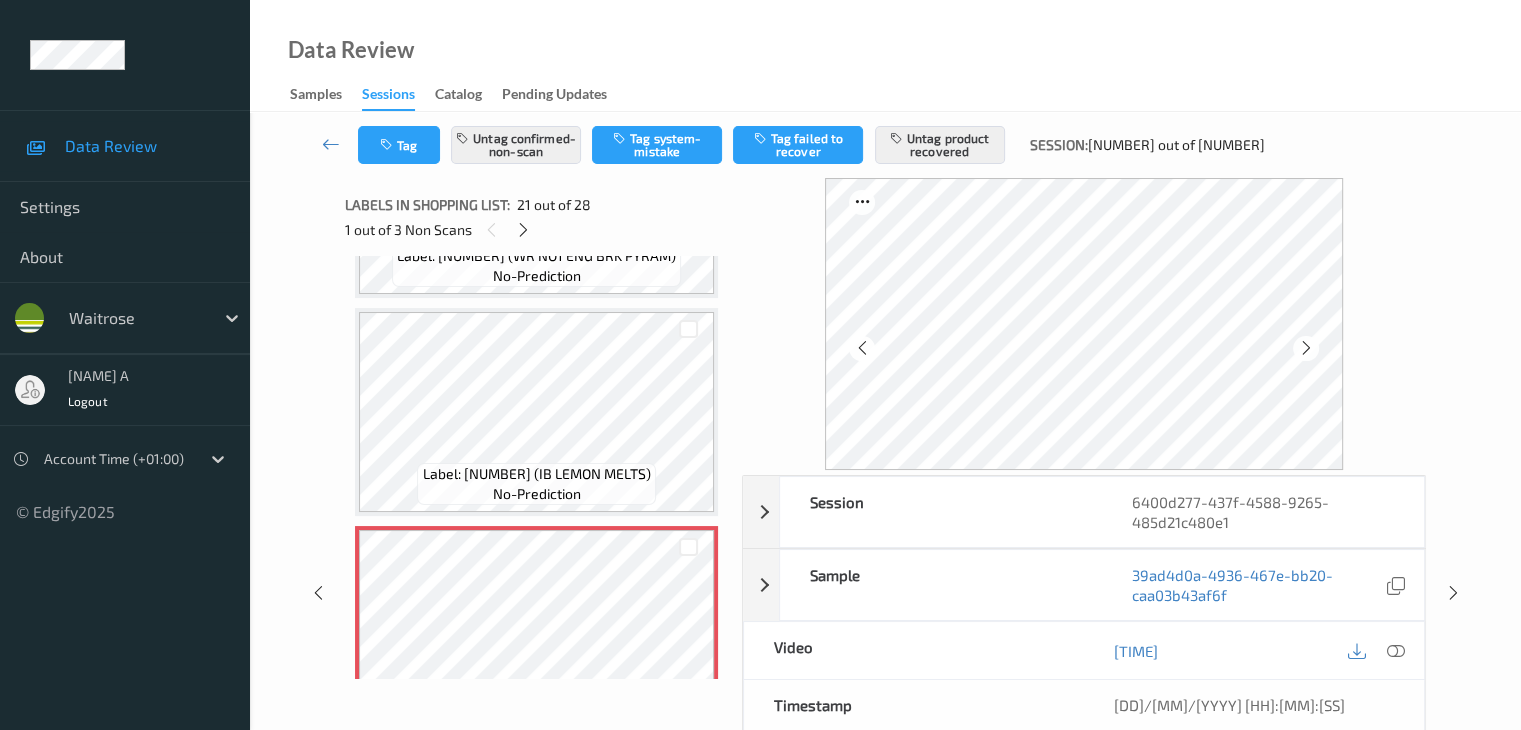 scroll, scrollTop: 4052, scrollLeft: 0, axis: vertical 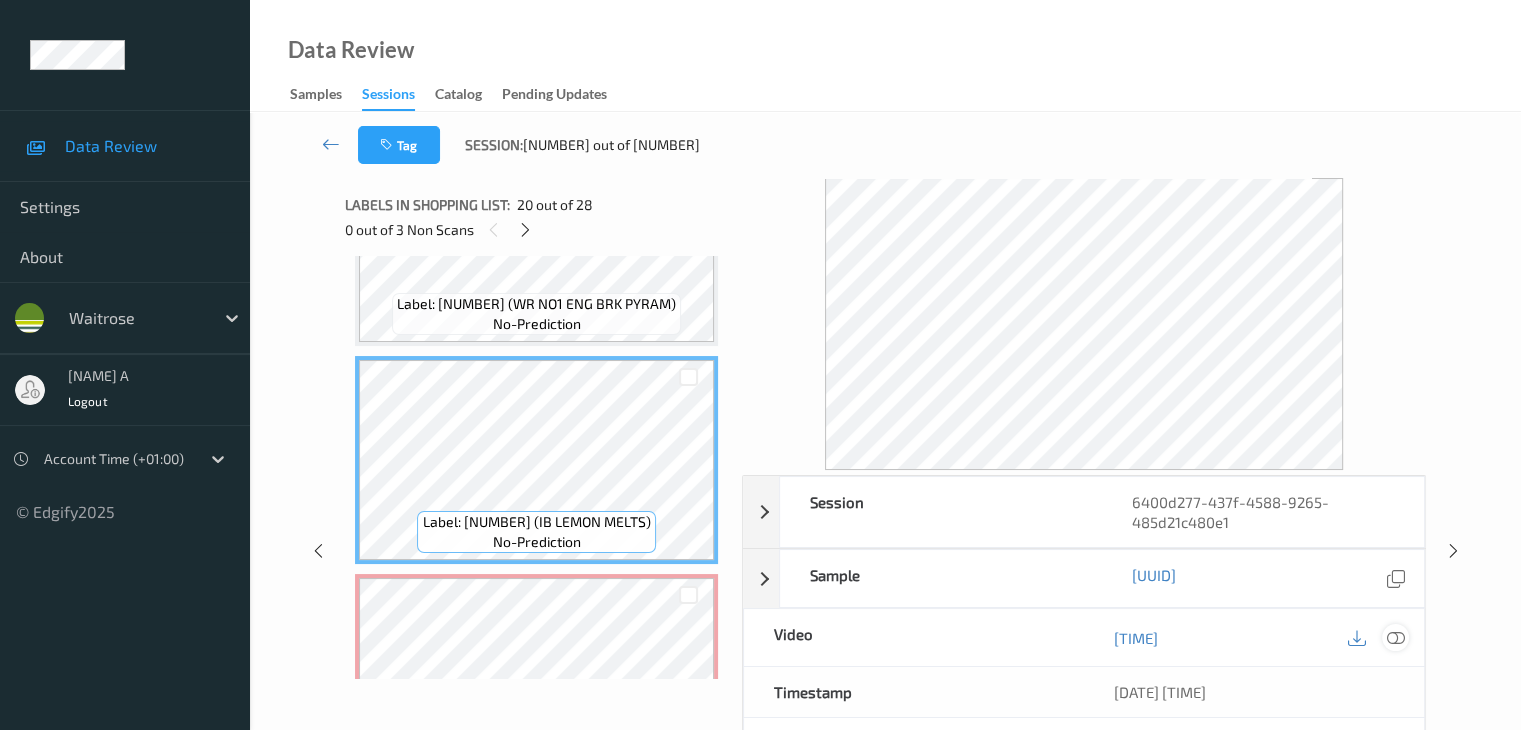 click at bounding box center [1395, 638] 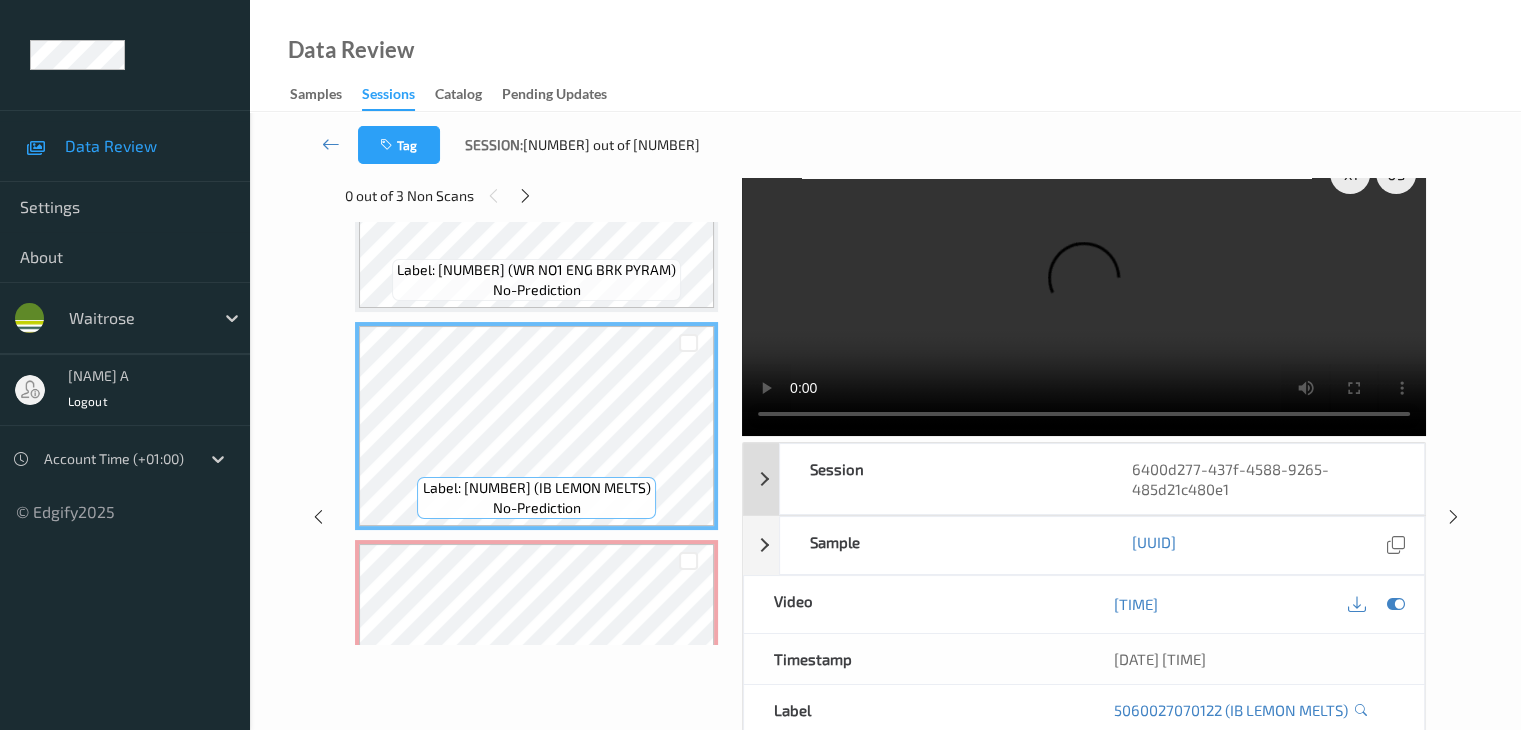 scroll, scrollTop: 0, scrollLeft: 0, axis: both 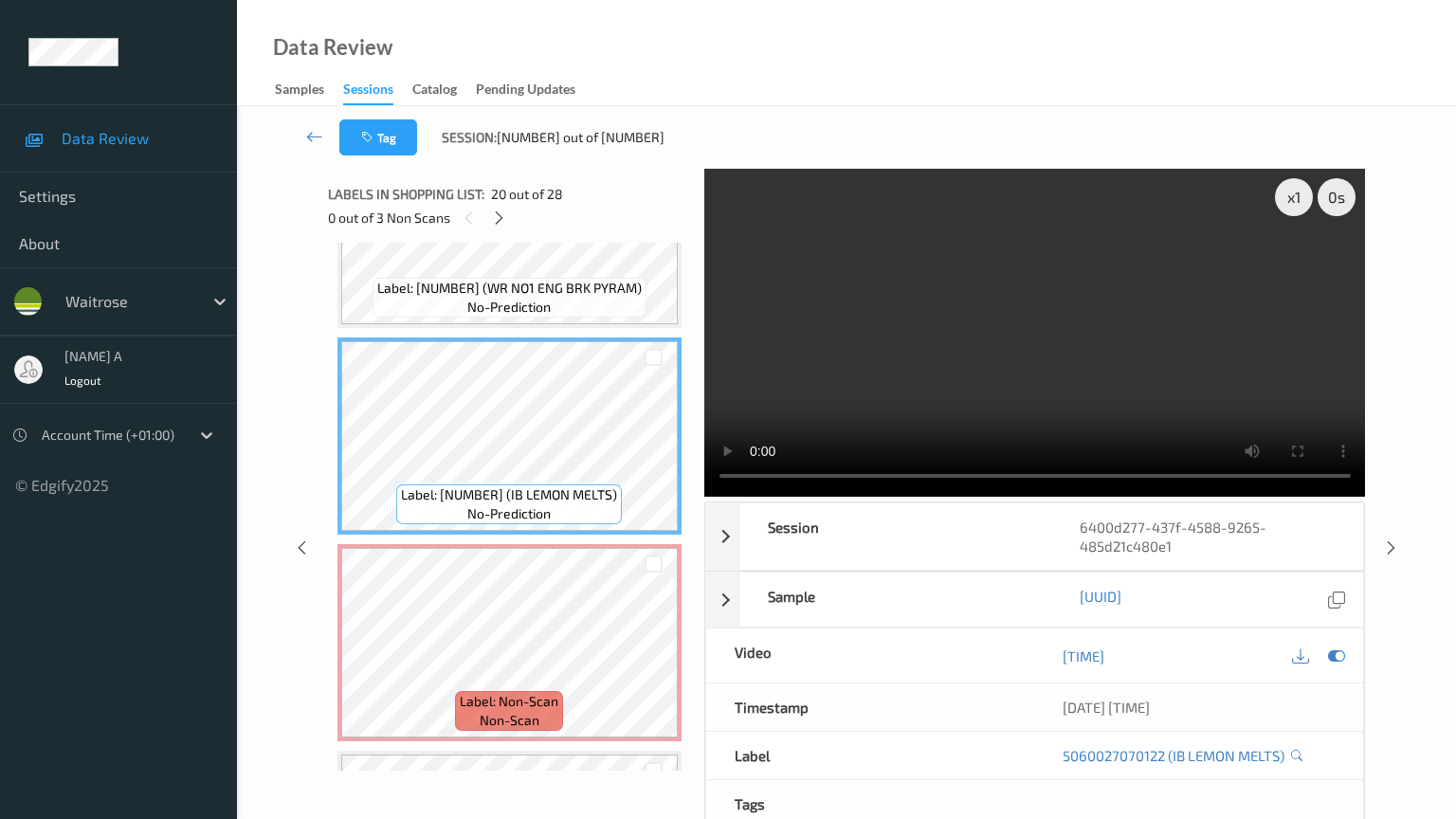 type 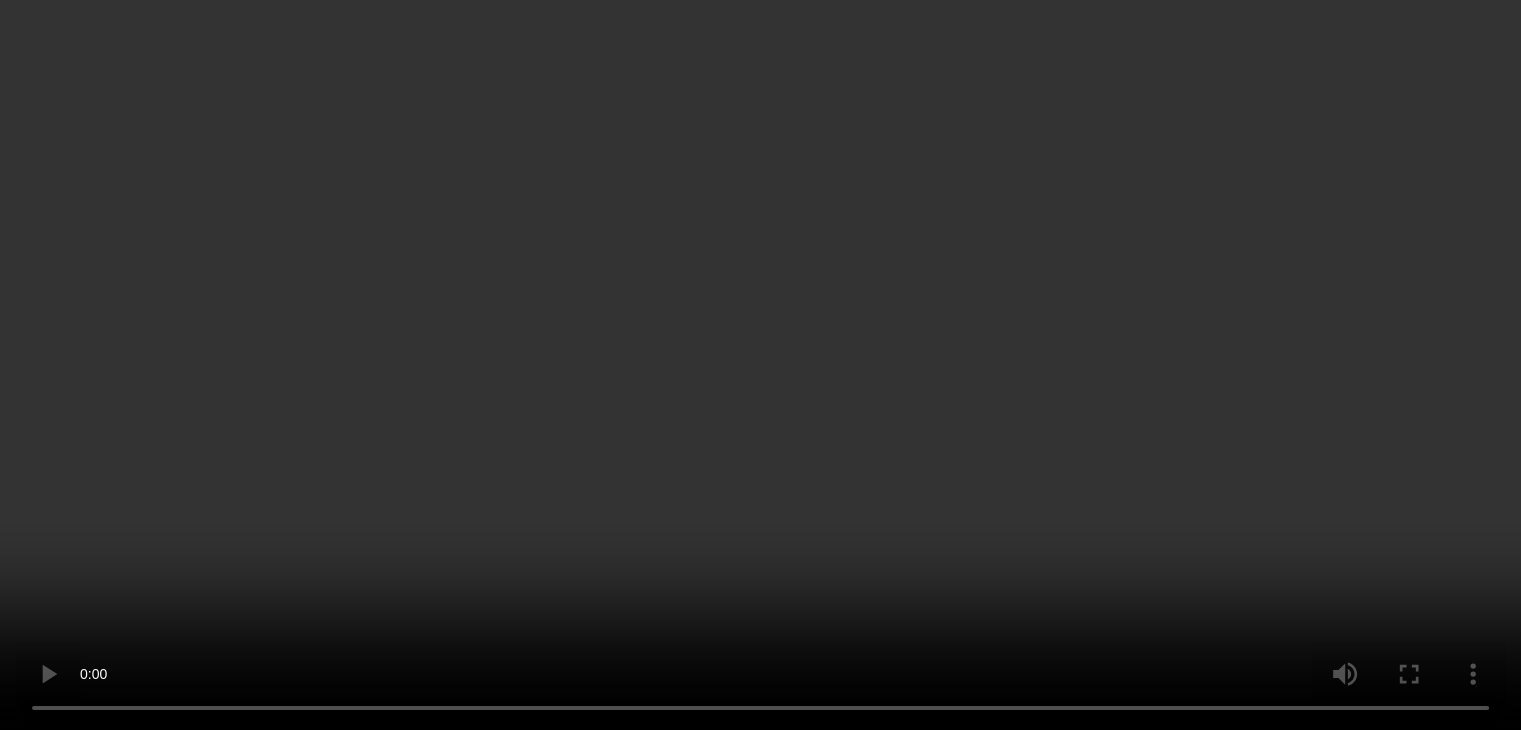 scroll, scrollTop: 4552, scrollLeft: 0, axis: vertical 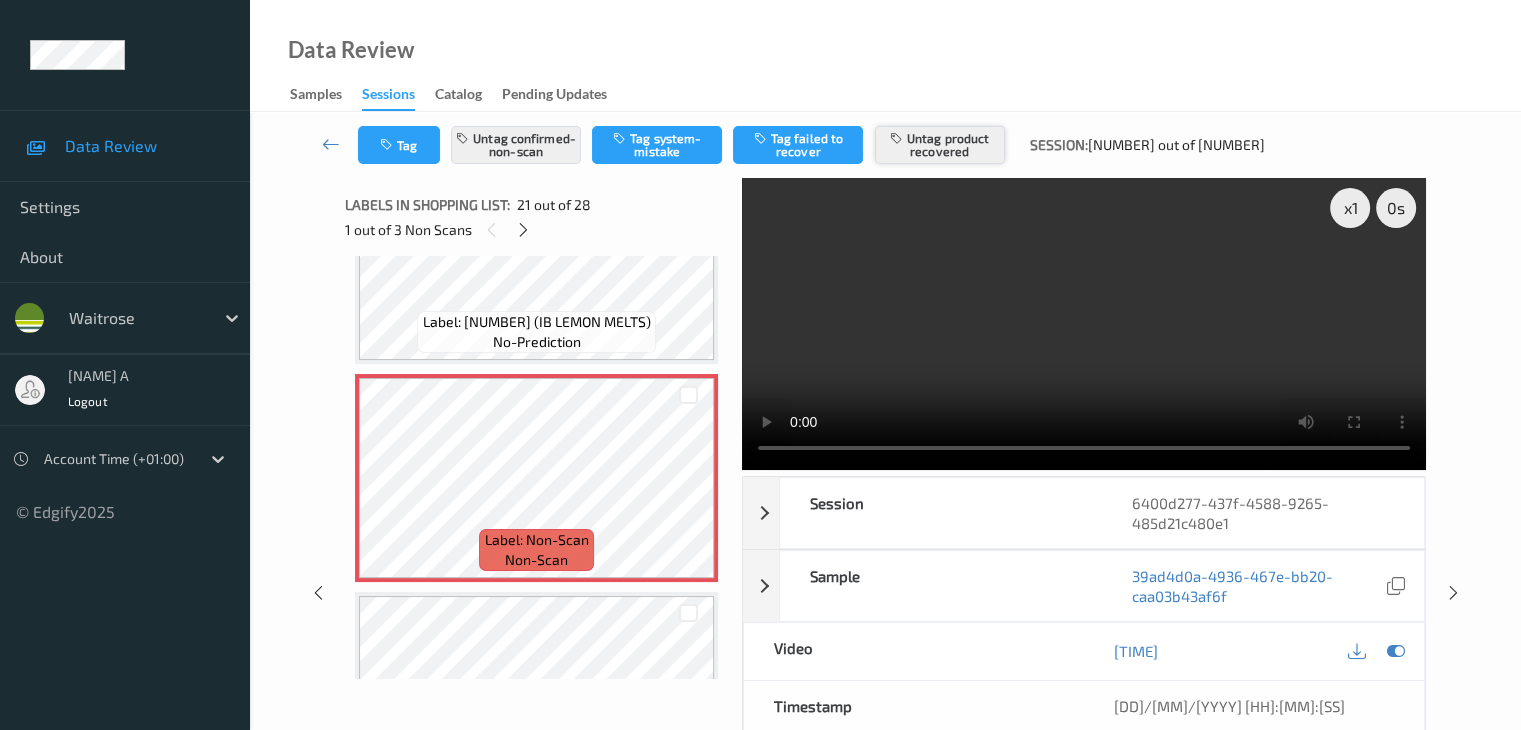 click on "Untag   product recovered" at bounding box center [940, 145] 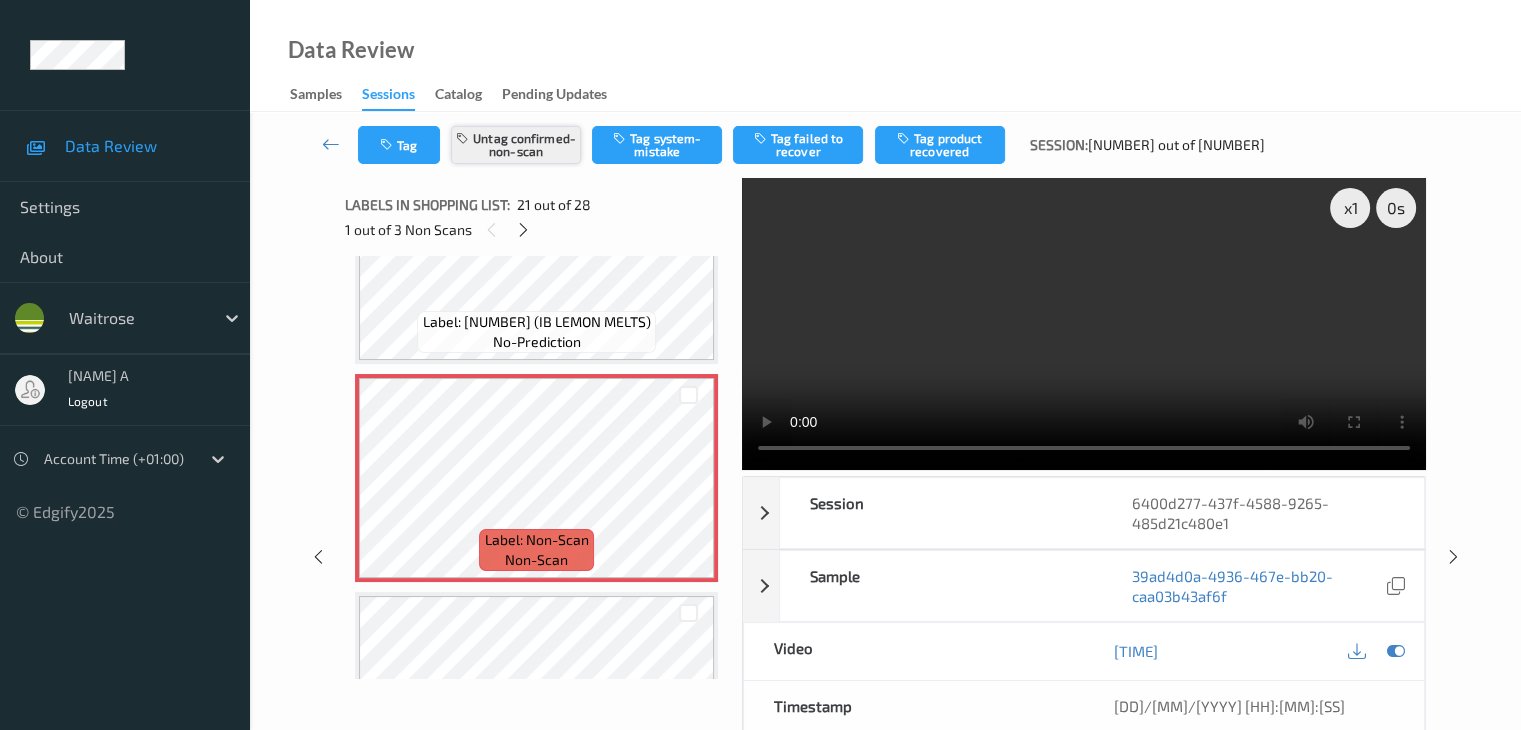 click on "Untag   confirmed-non-scan" at bounding box center [516, 145] 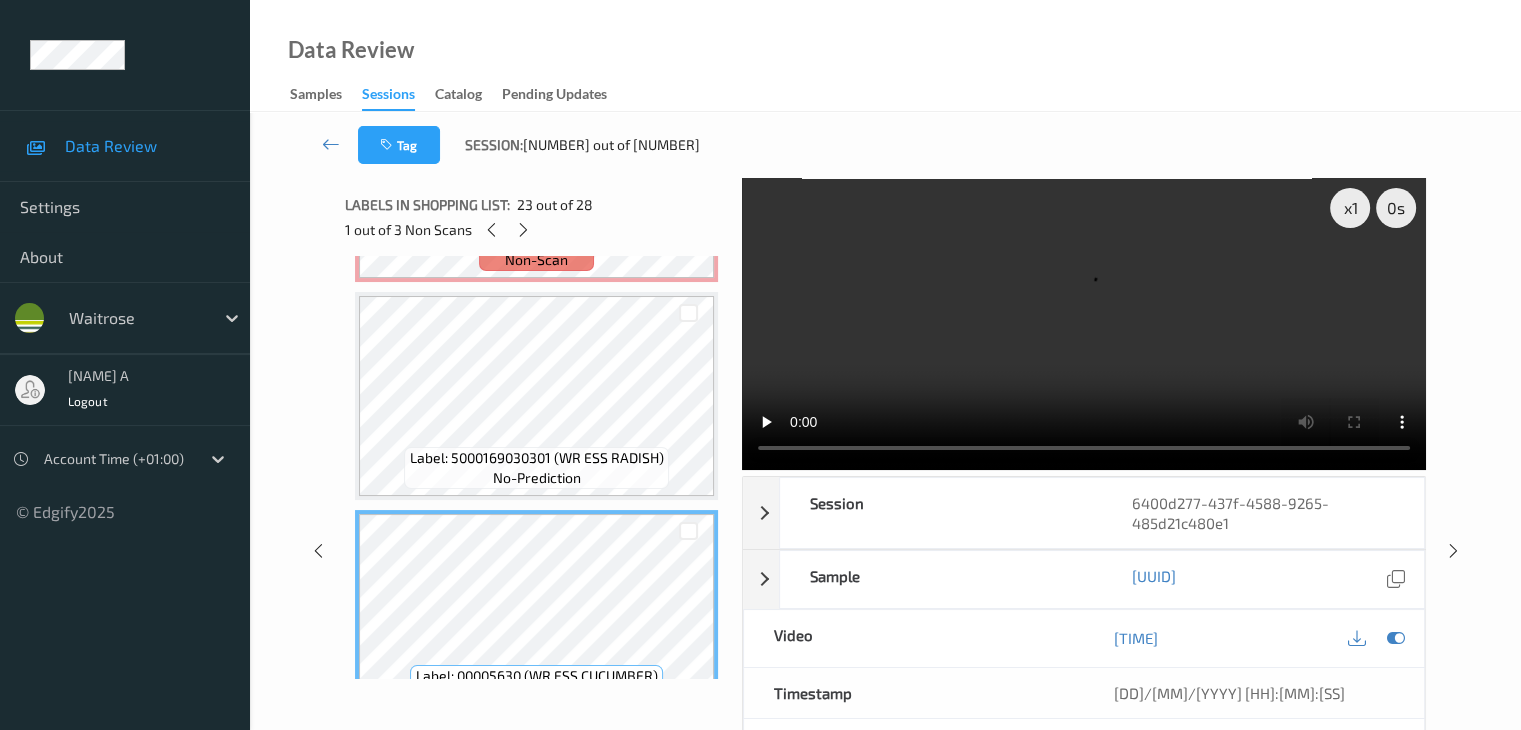 scroll, scrollTop: 4552, scrollLeft: 0, axis: vertical 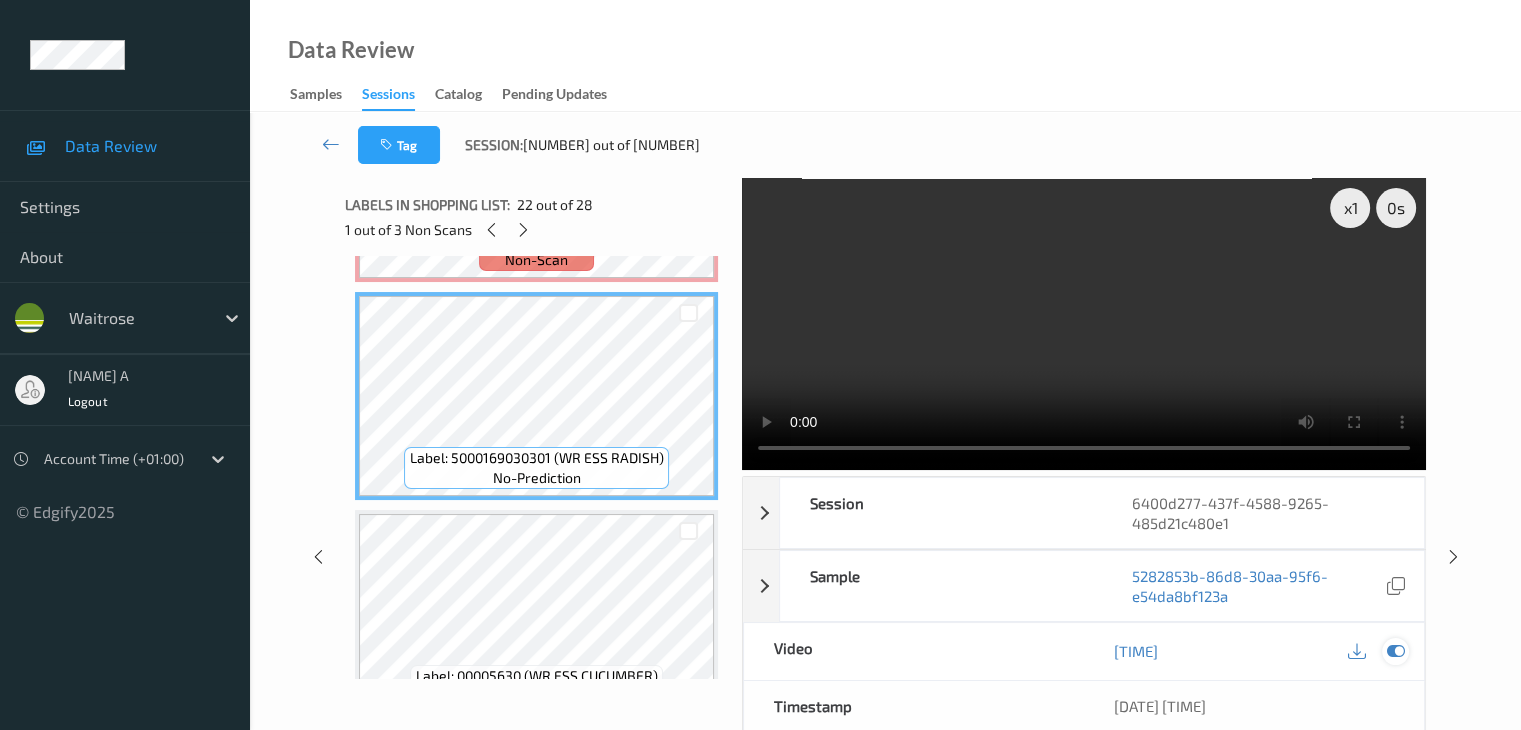 click at bounding box center [1395, 651] 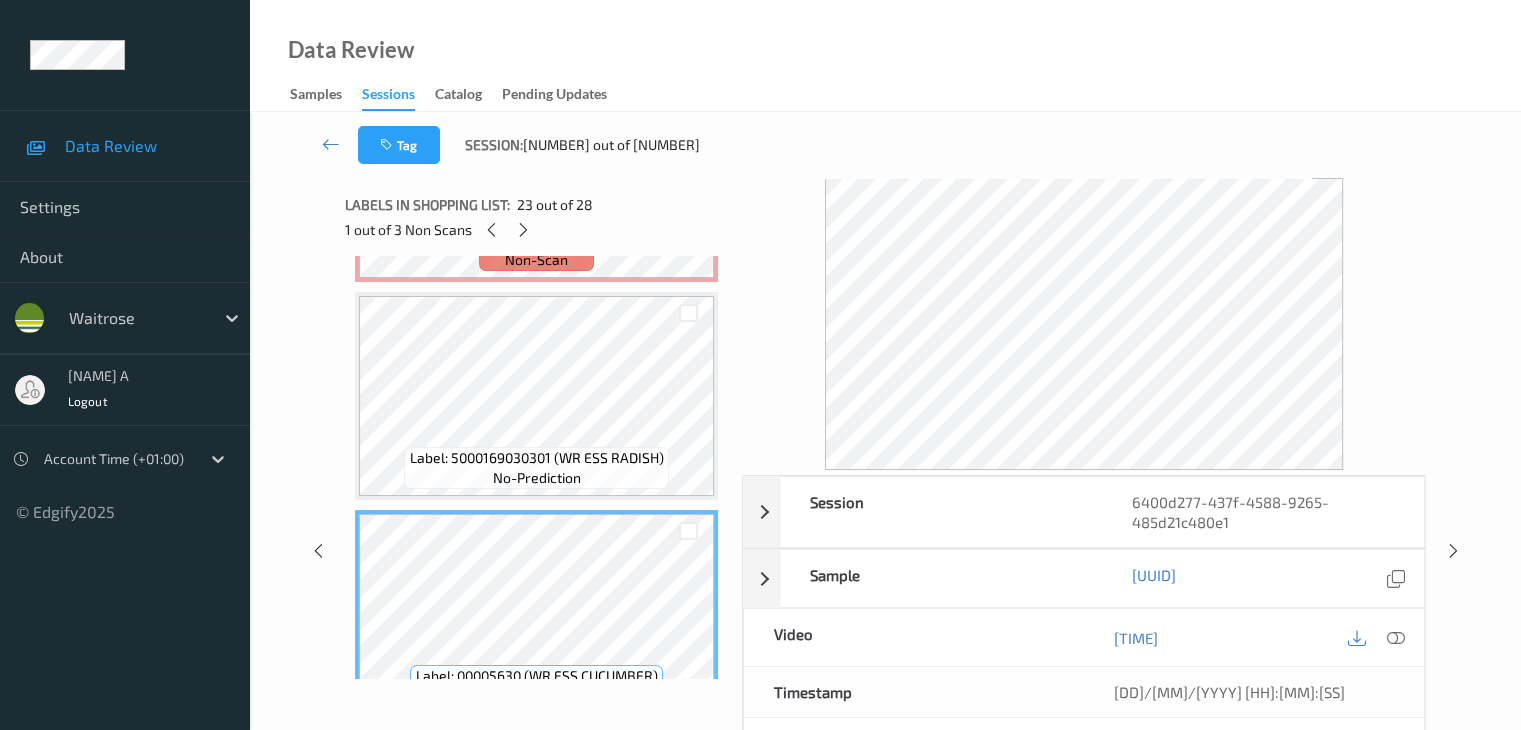 scroll, scrollTop: 4252, scrollLeft: 0, axis: vertical 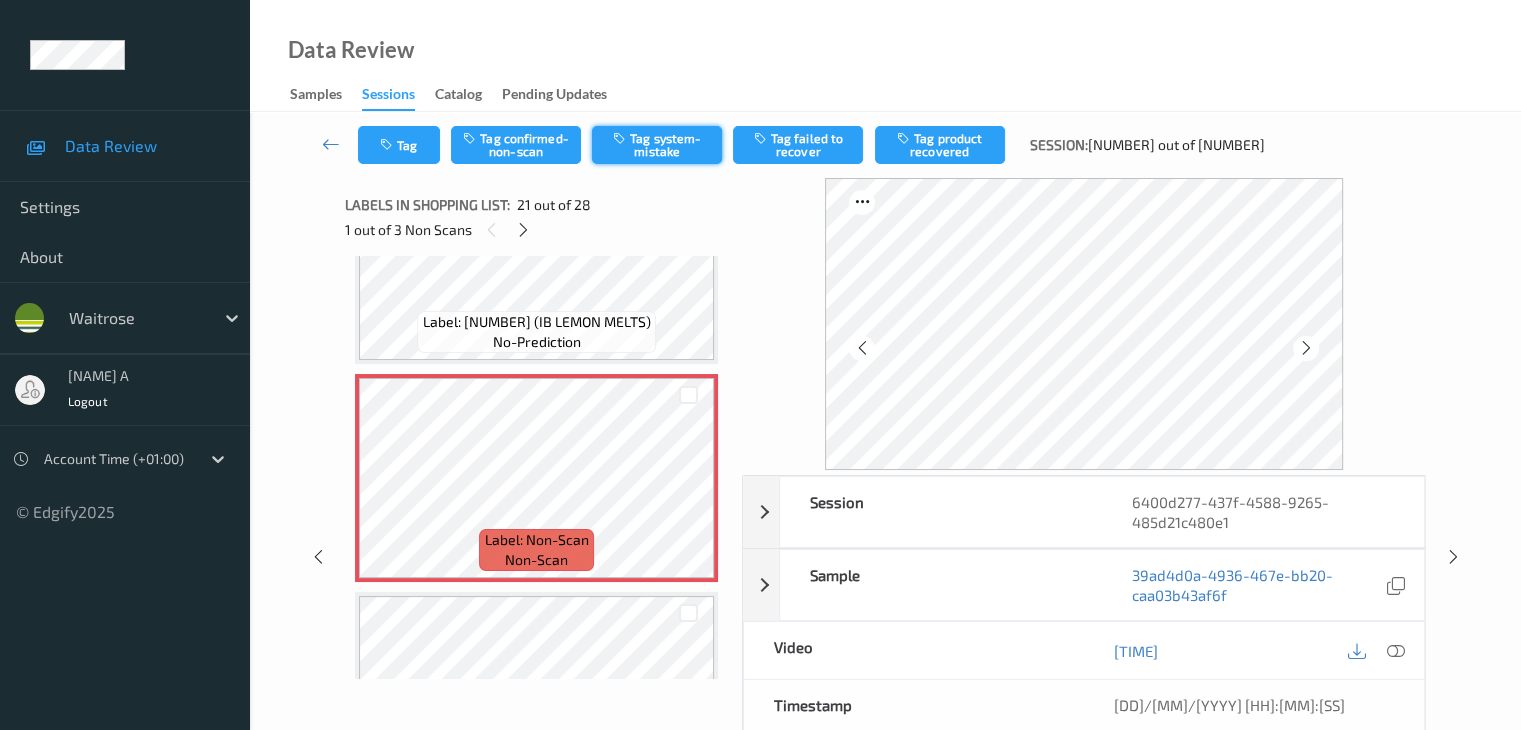 click on "Tag   system-mistake" at bounding box center [657, 145] 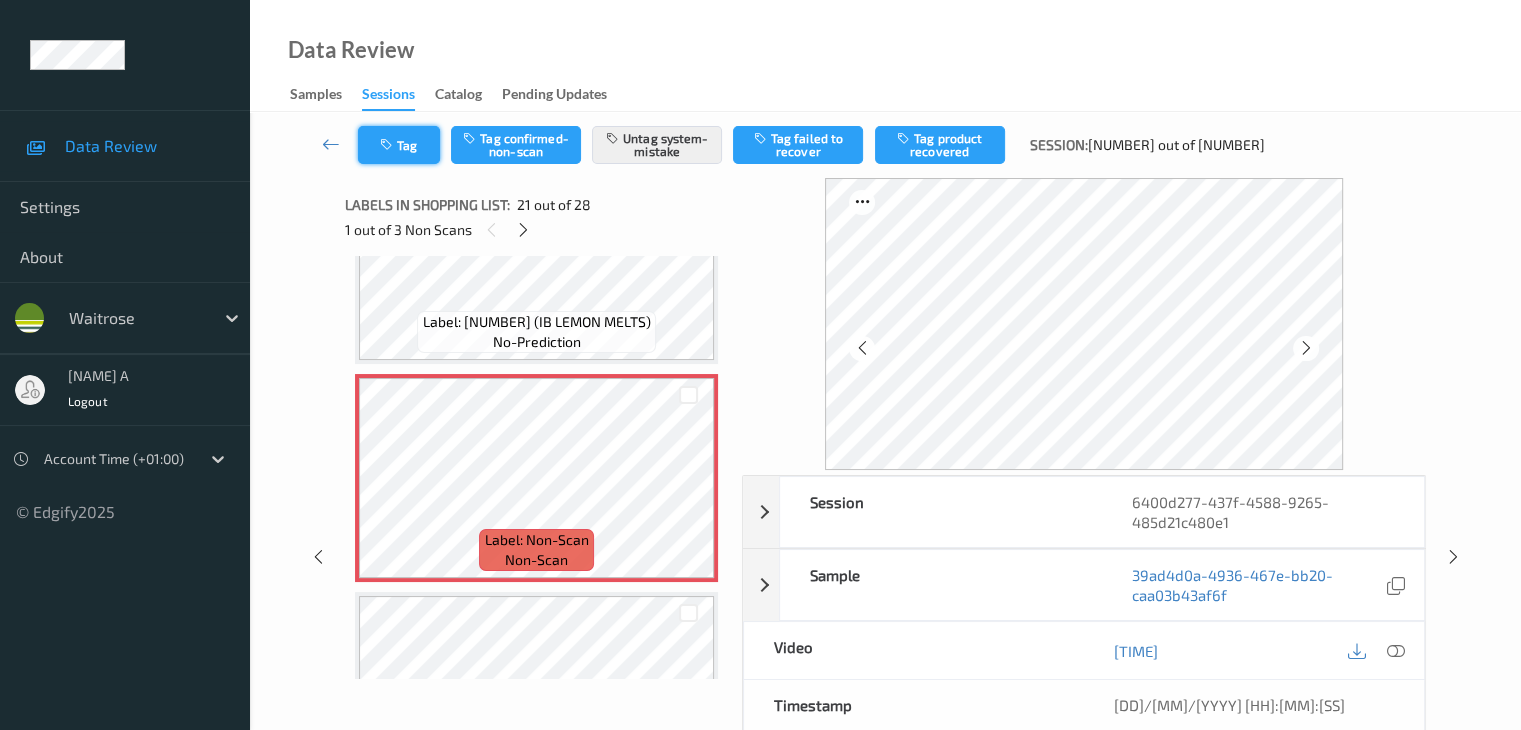 click on "Tag" at bounding box center (399, 145) 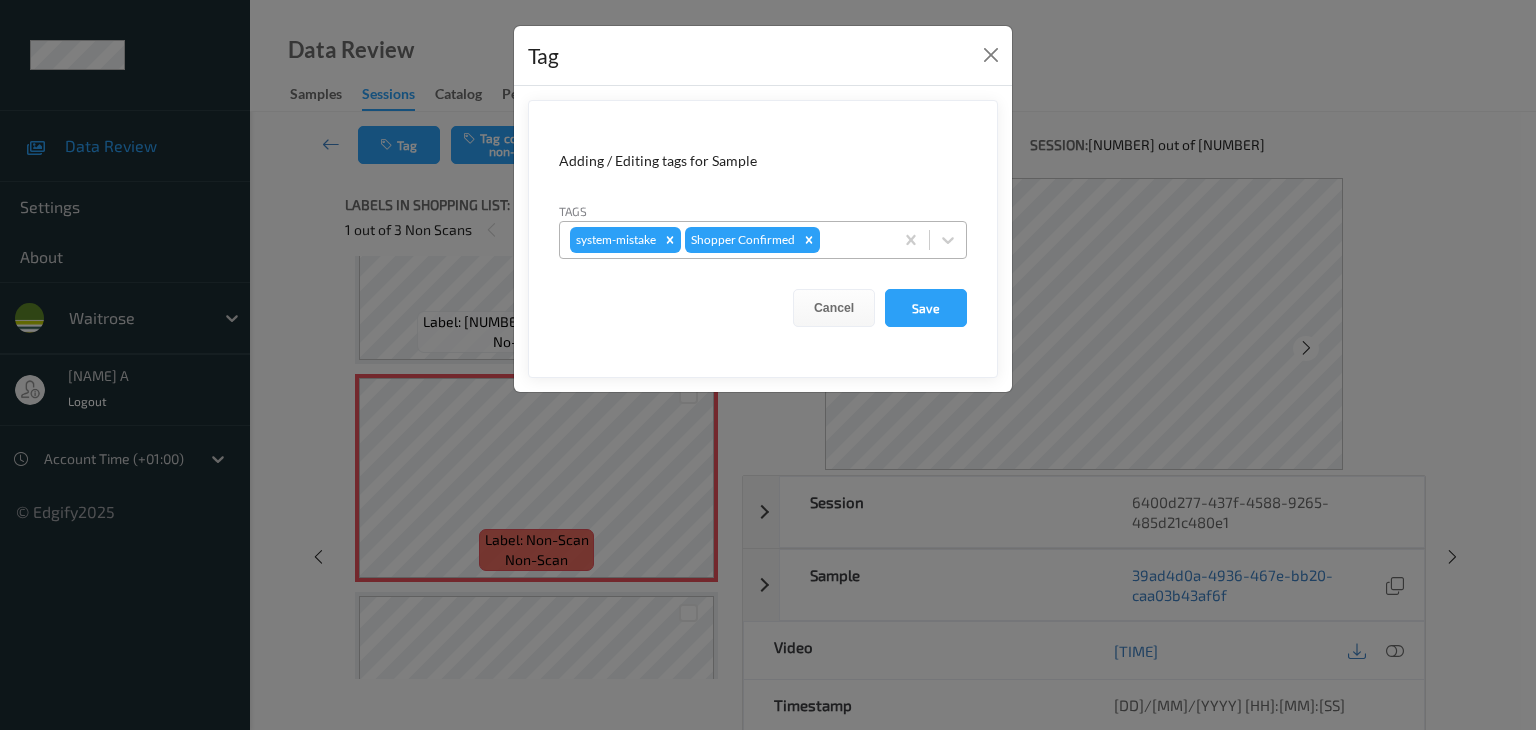 click at bounding box center [853, 240] 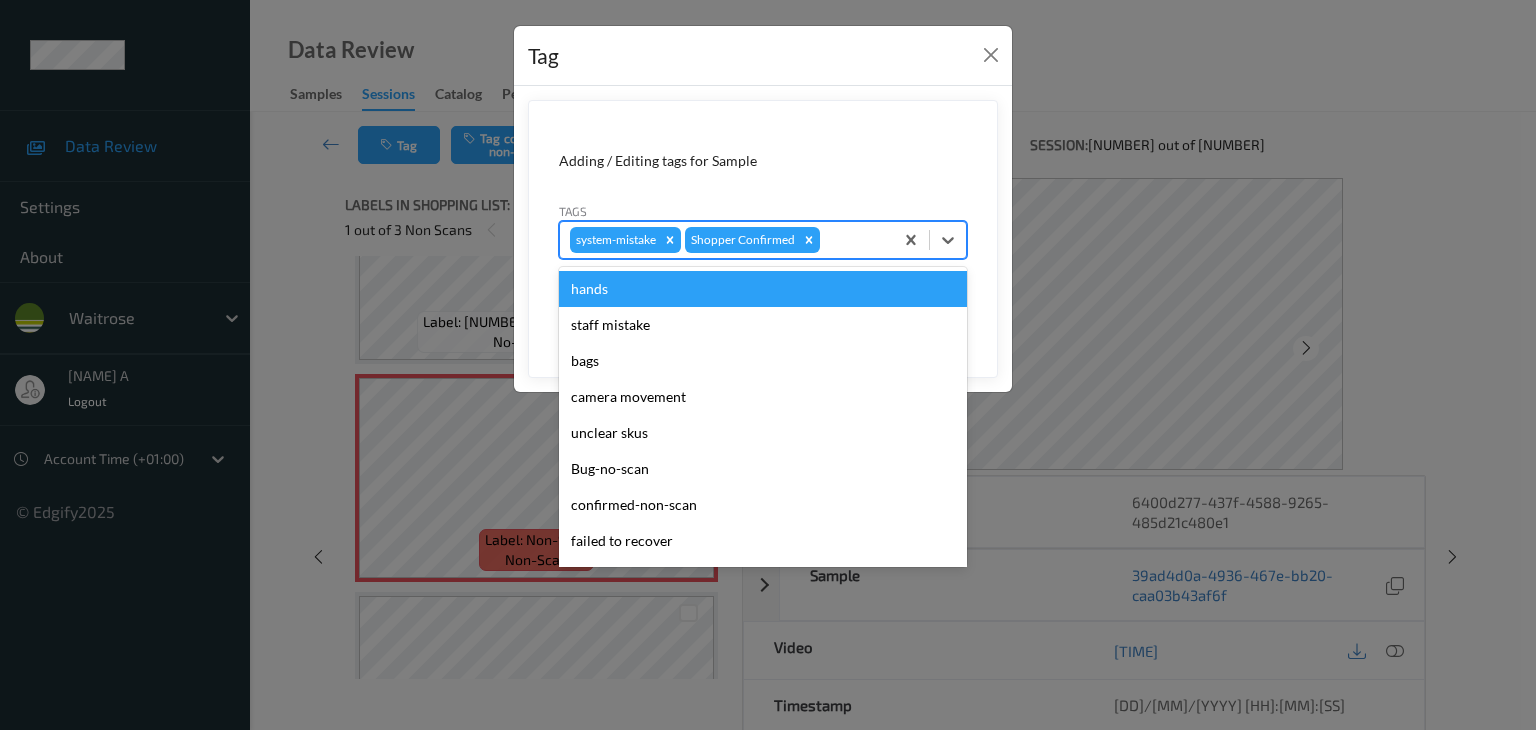 type on "u" 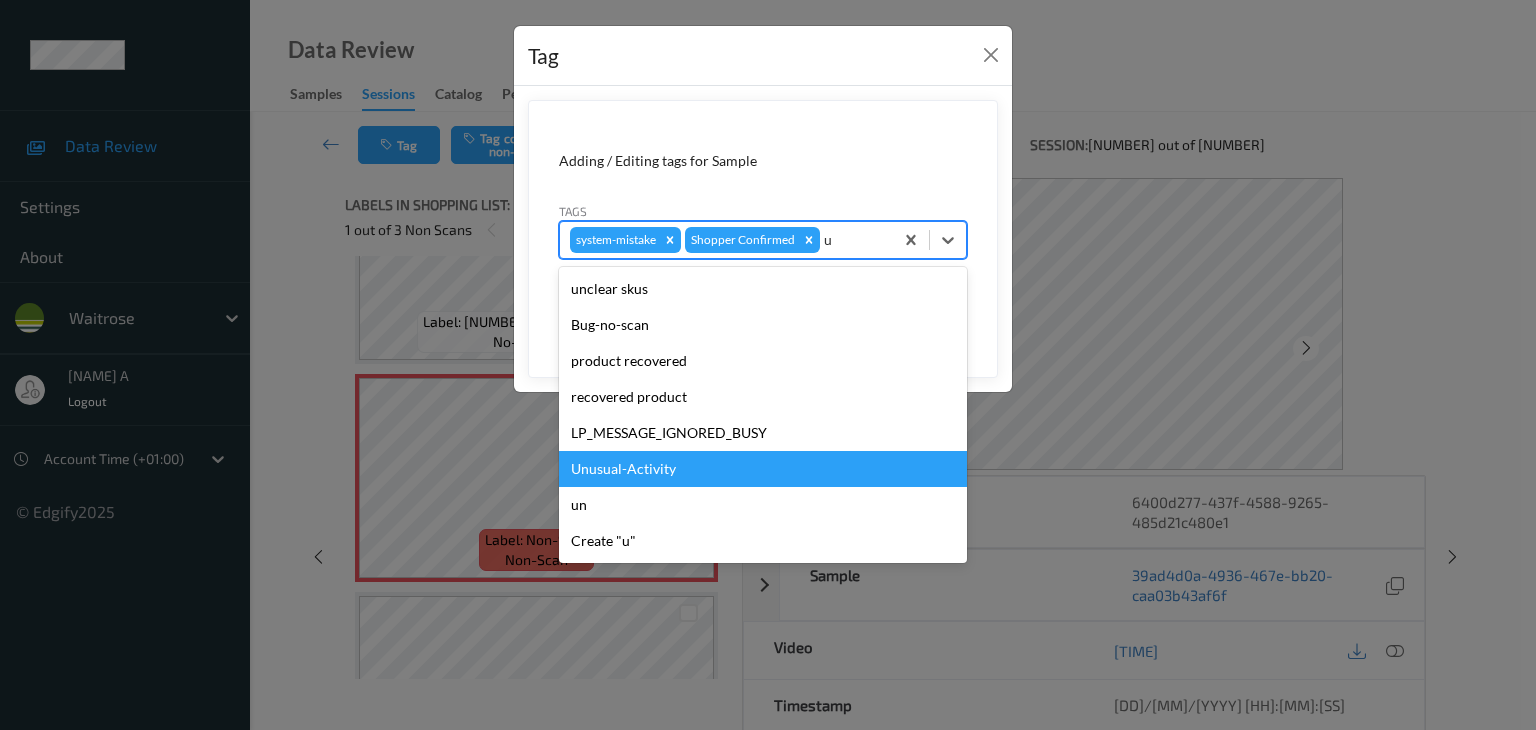 click on "Unusual-Activity" at bounding box center (763, 469) 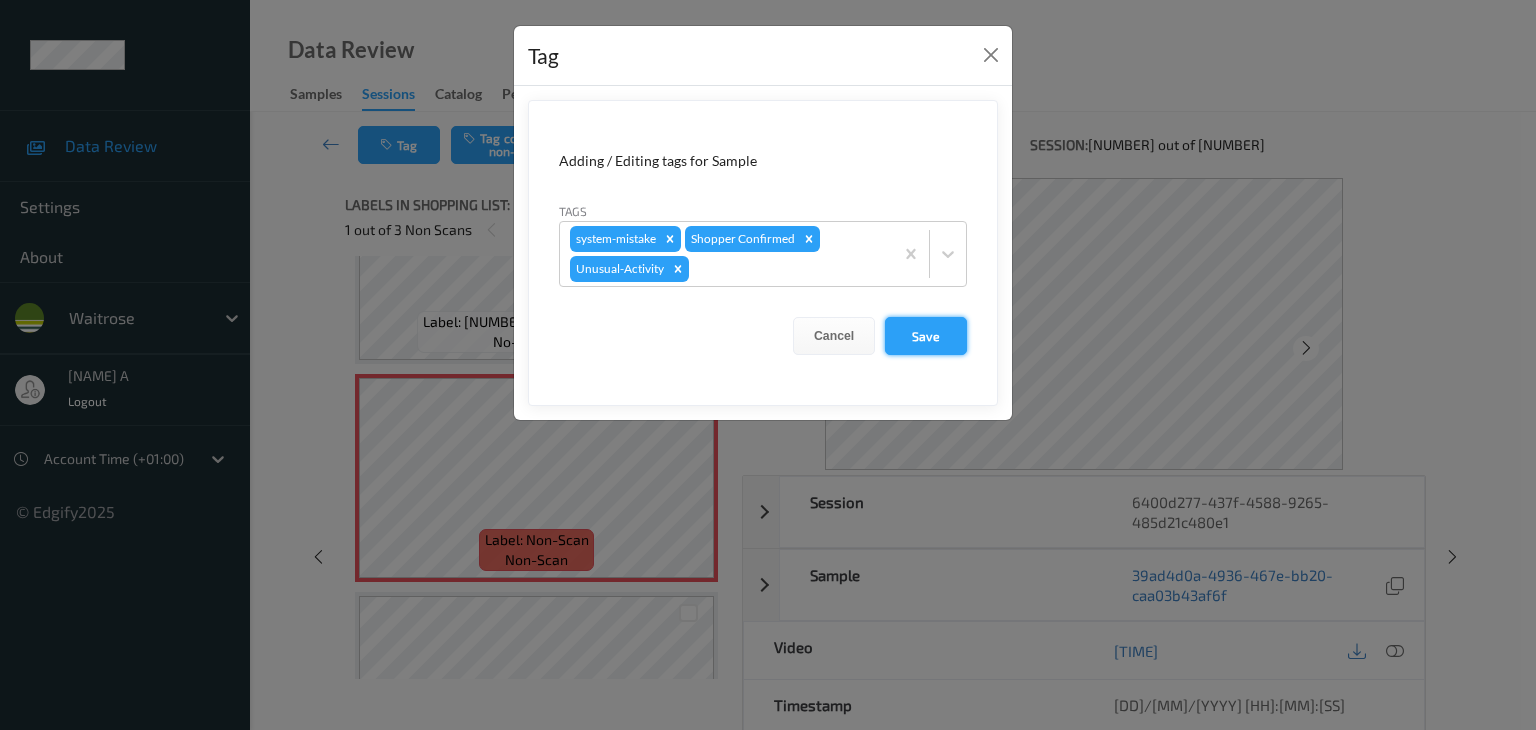click on "Save" at bounding box center [926, 336] 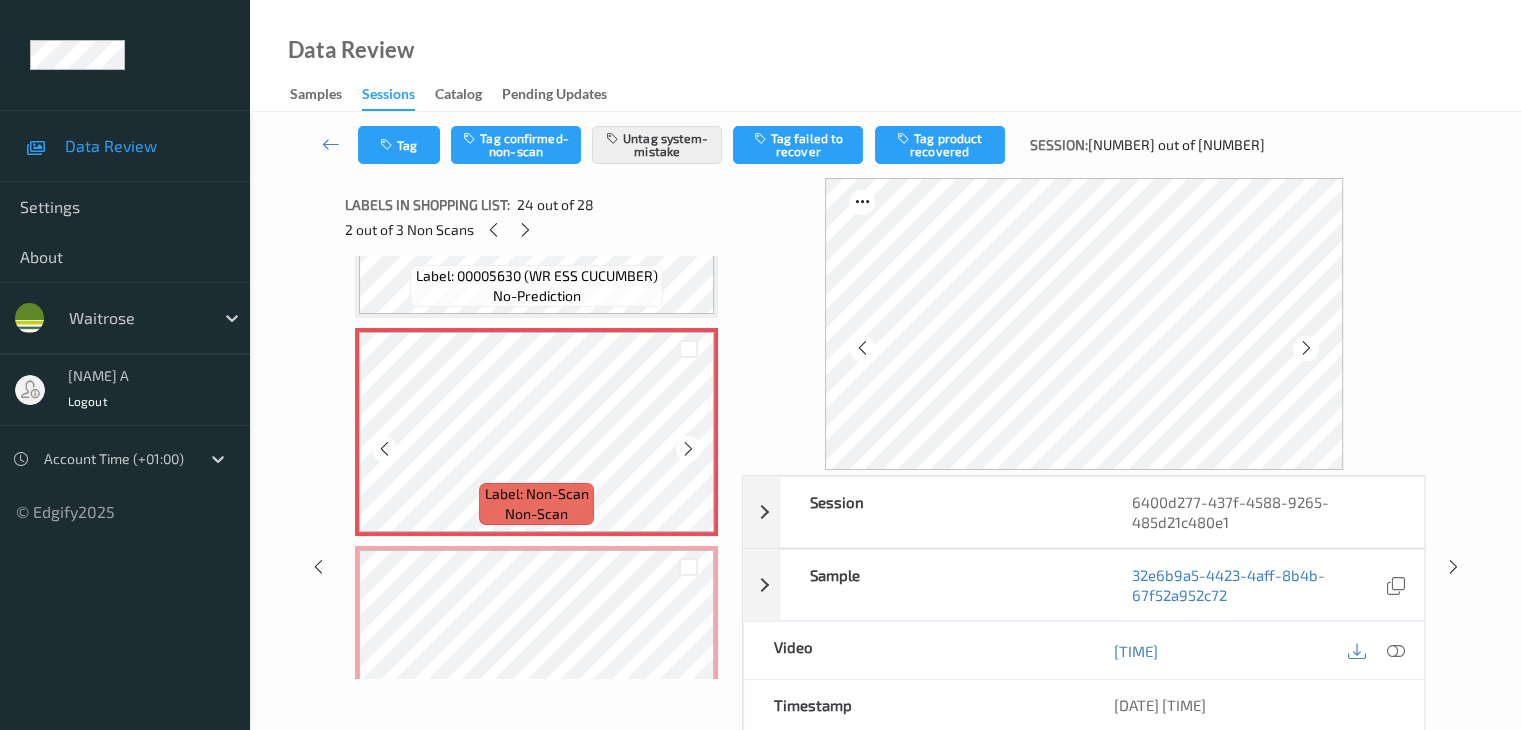scroll, scrollTop: 5052, scrollLeft: 0, axis: vertical 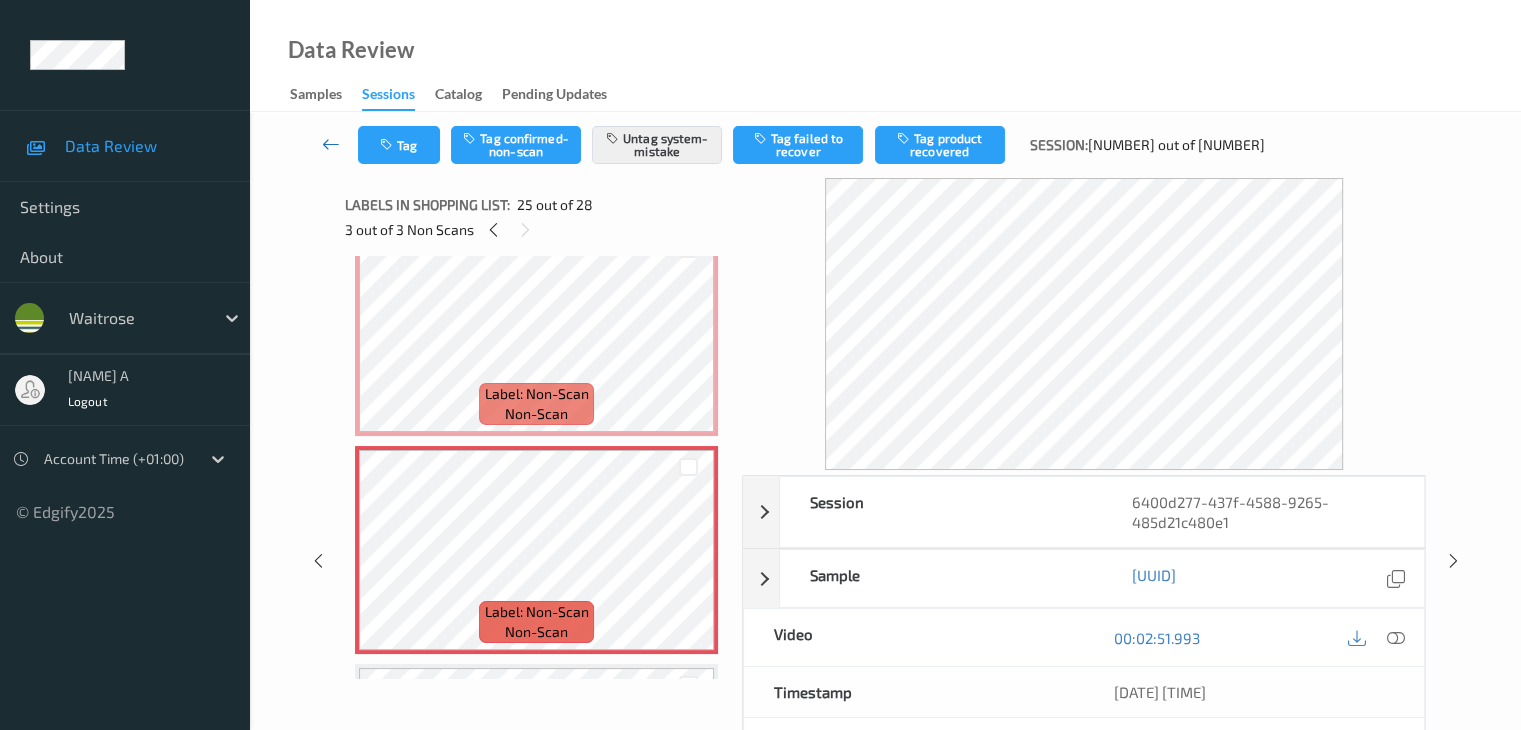 click at bounding box center (331, 144) 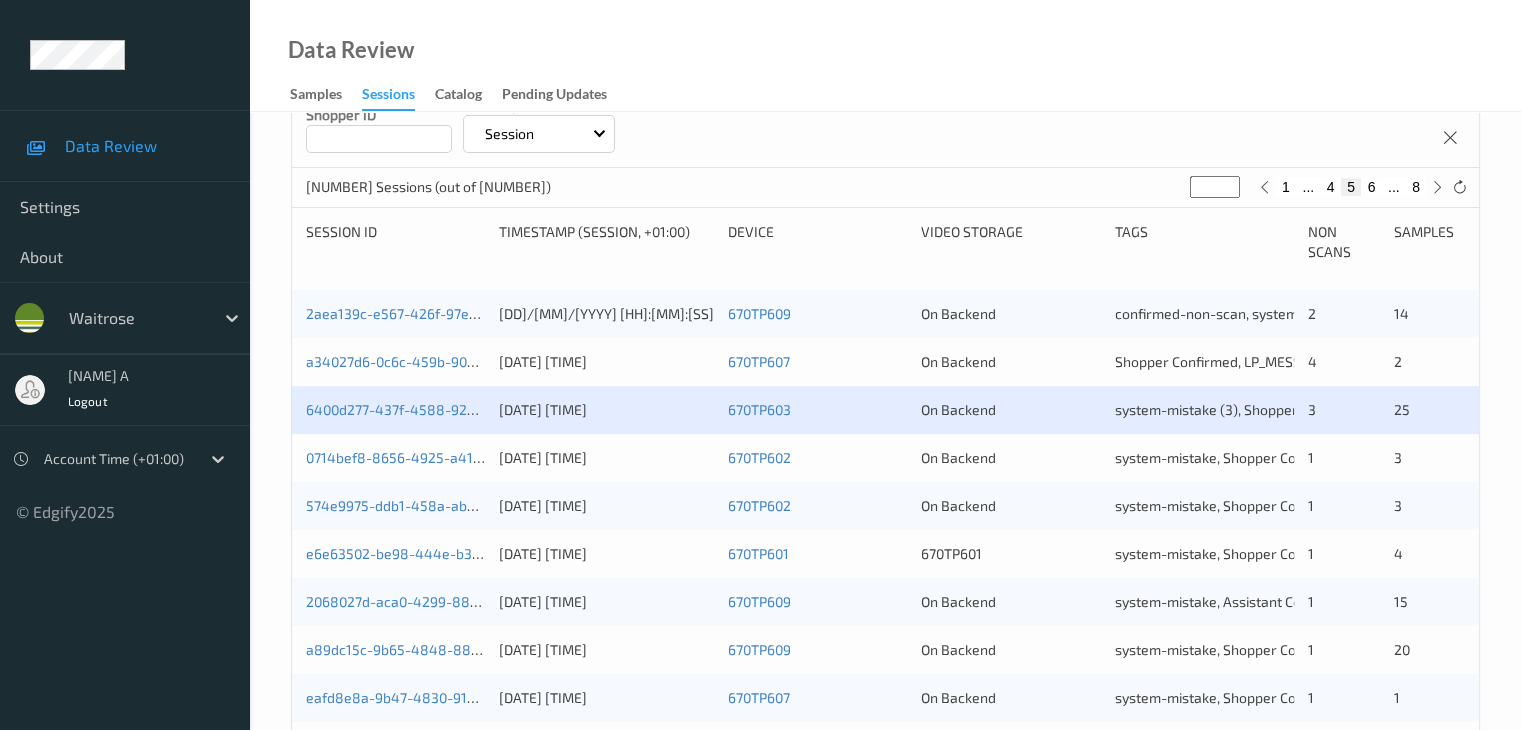 scroll, scrollTop: 400, scrollLeft: 0, axis: vertical 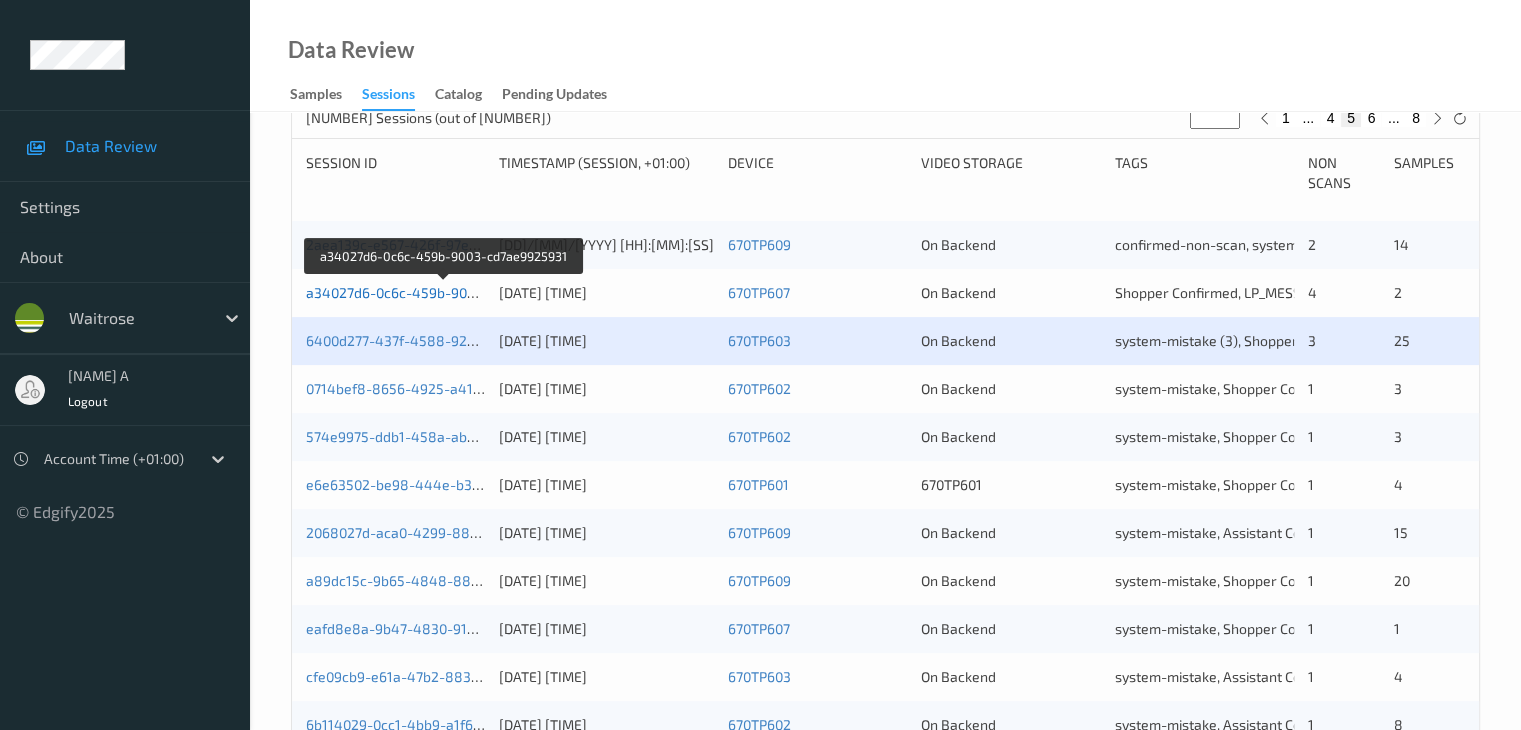 click on "a34027d6-0c6c-459b-9003-cd7ae9925931" at bounding box center [443, 292] 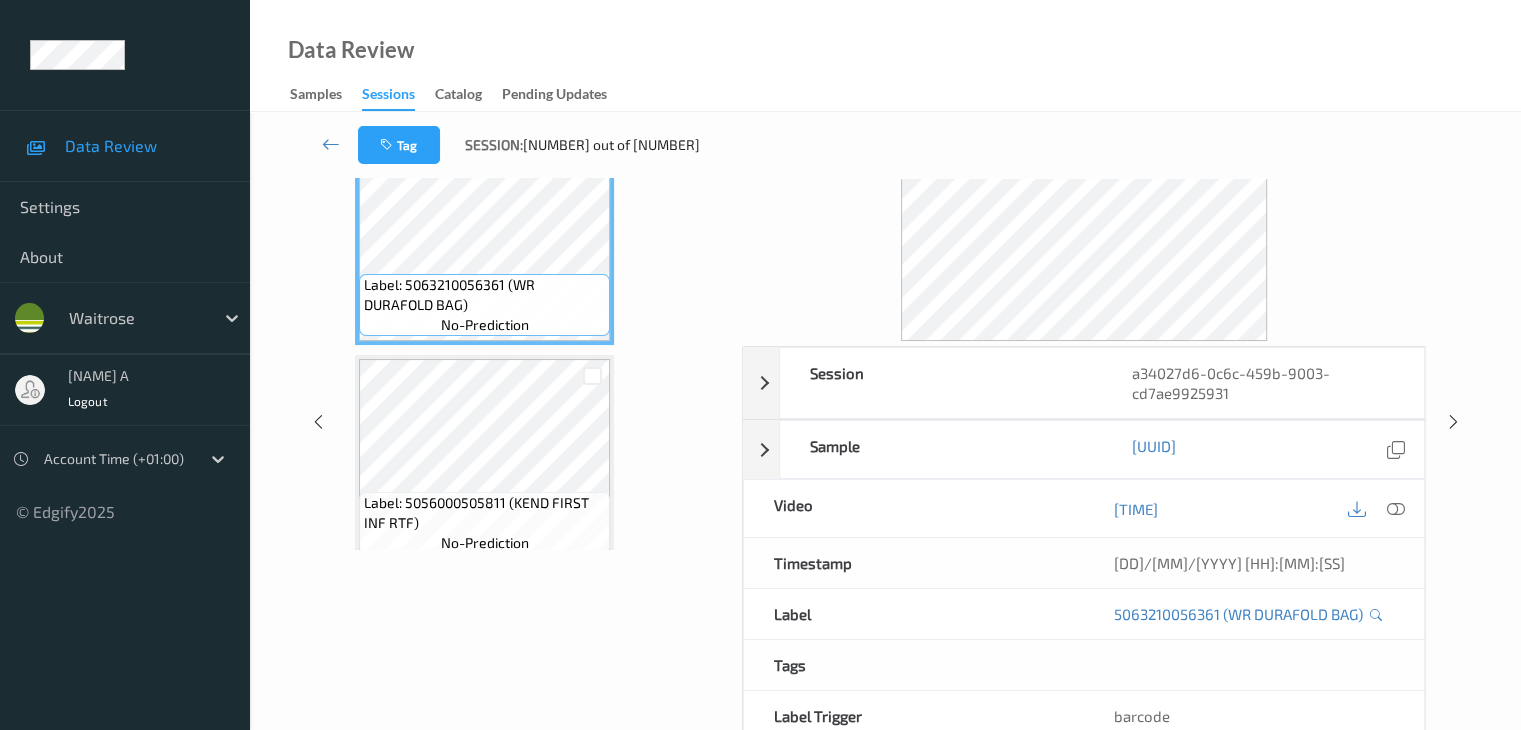 scroll, scrollTop: 0, scrollLeft: 0, axis: both 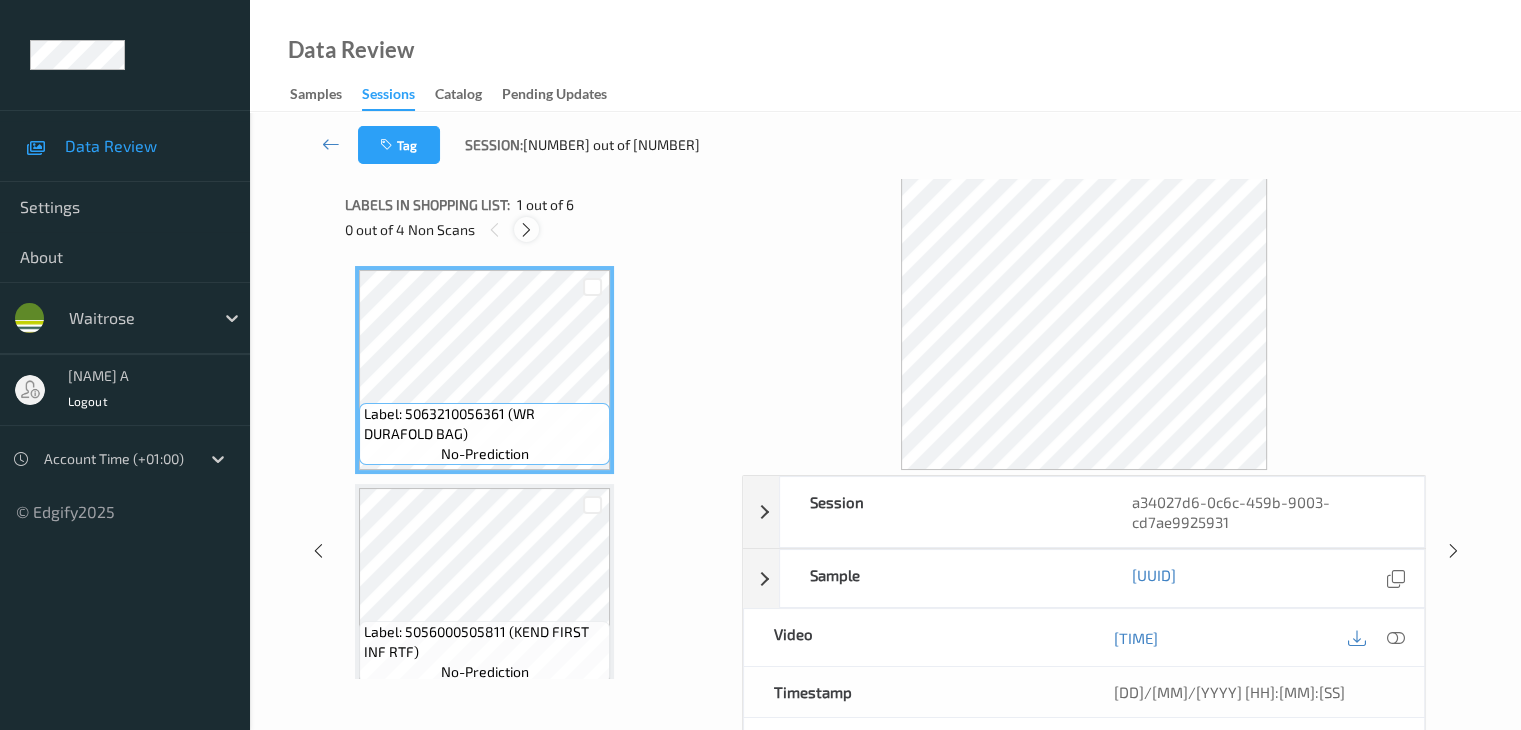 click at bounding box center [526, 230] 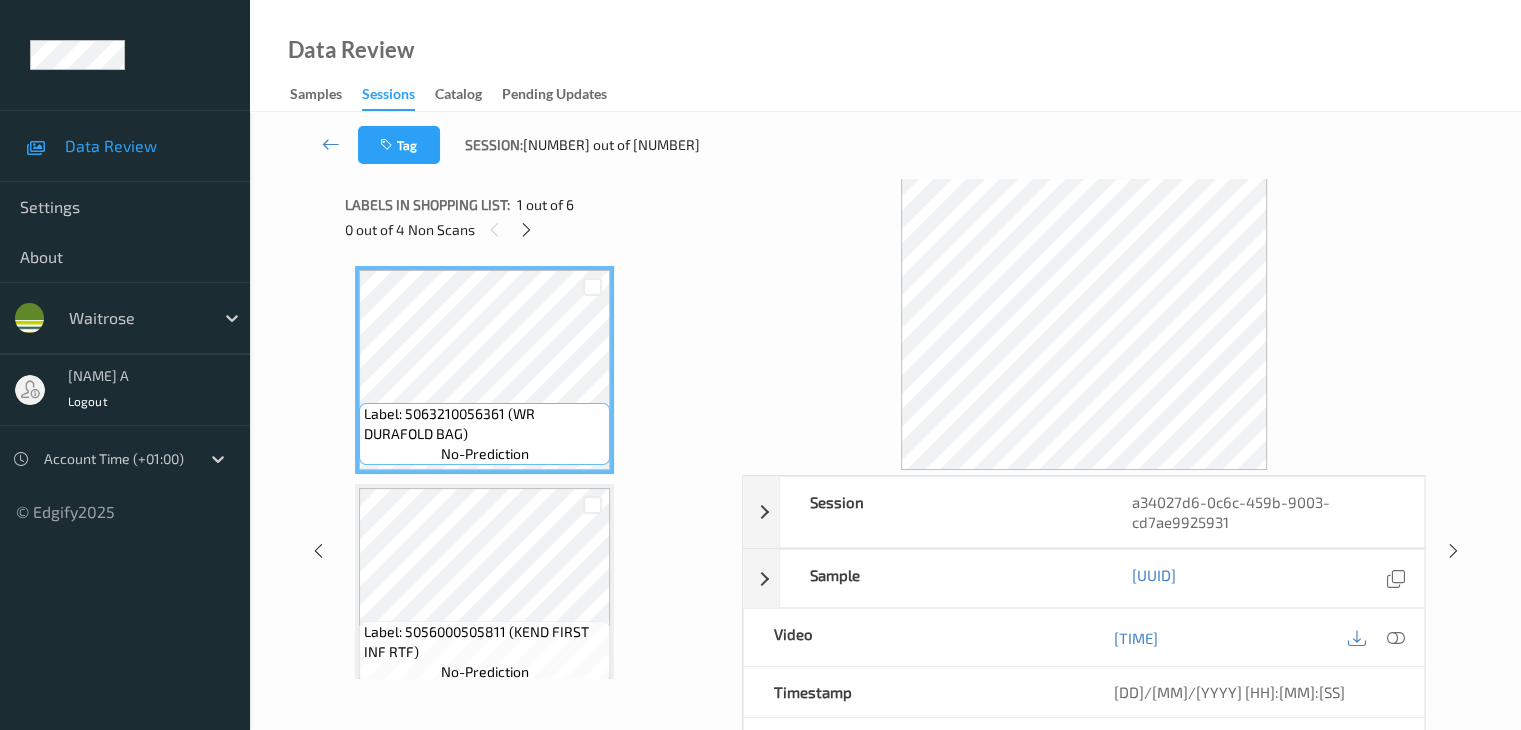 scroll, scrollTop: 228, scrollLeft: 0, axis: vertical 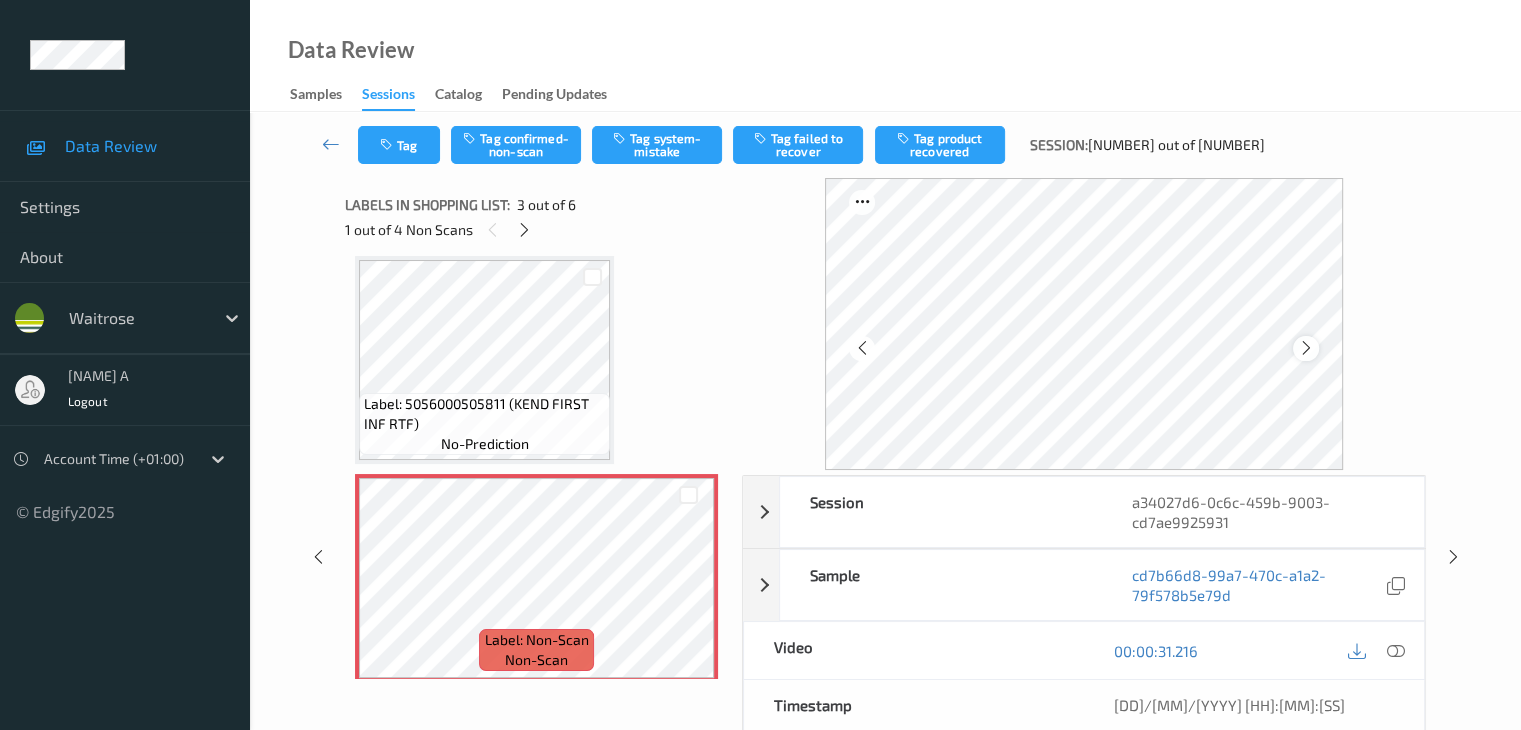 click at bounding box center [1306, 348] 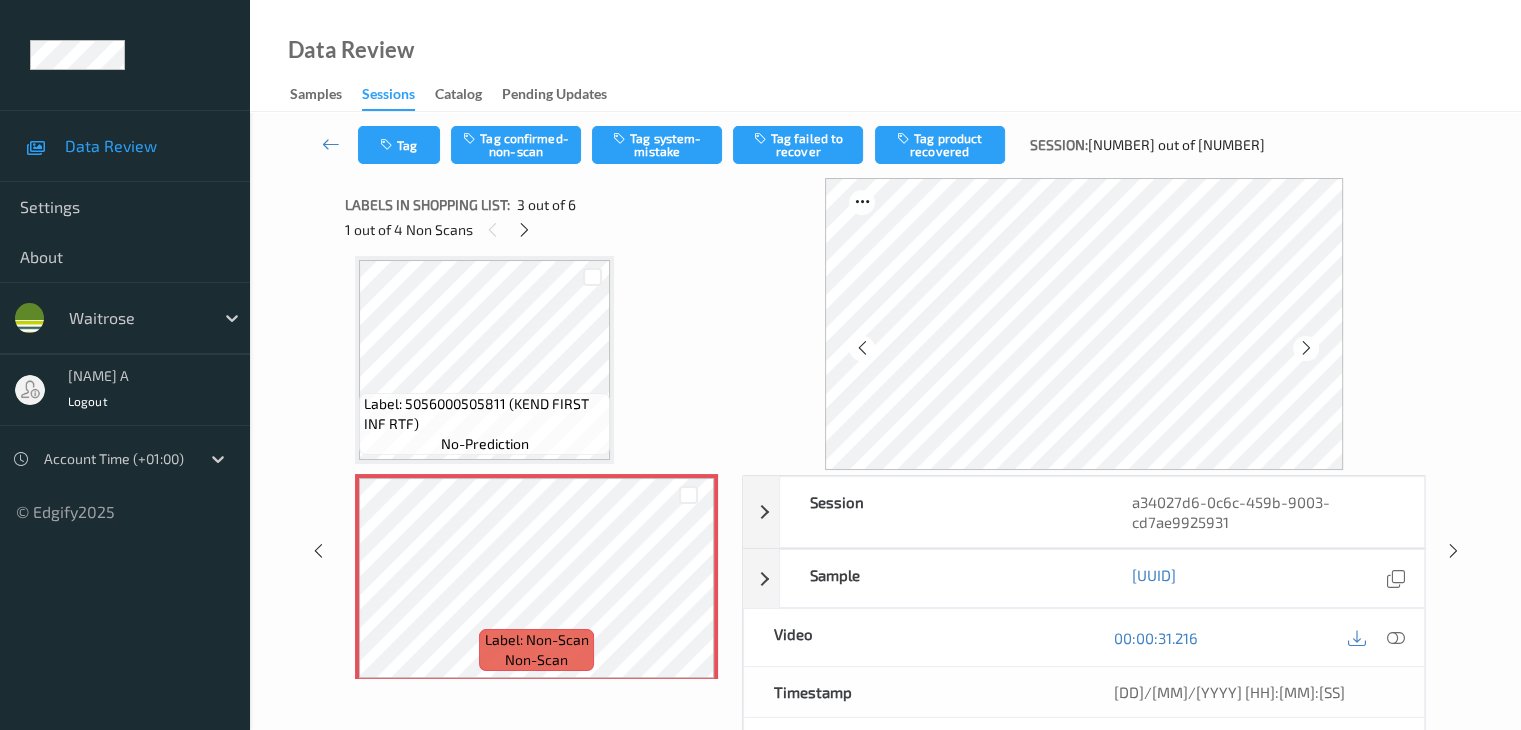 click at bounding box center (1306, 348) 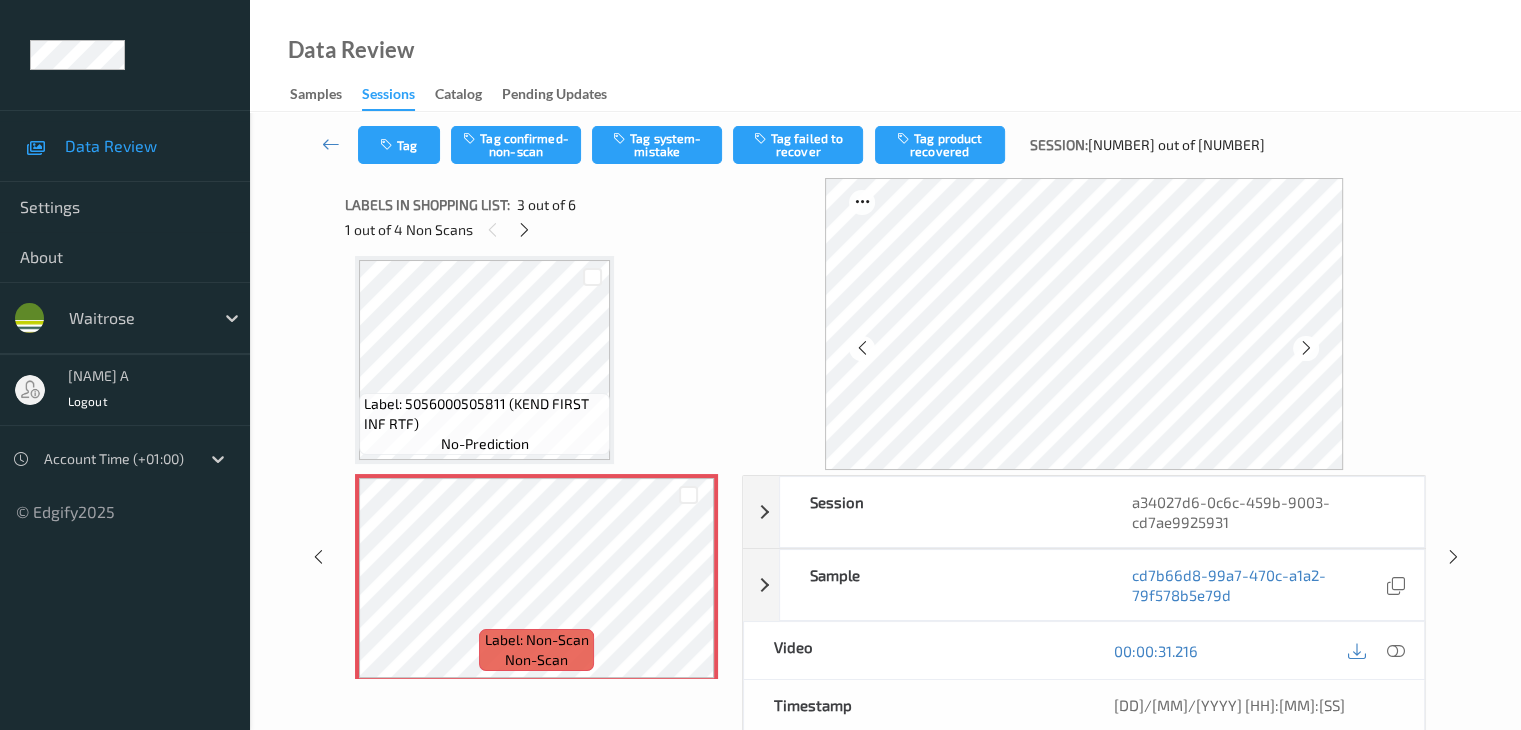 click at bounding box center [1306, 348] 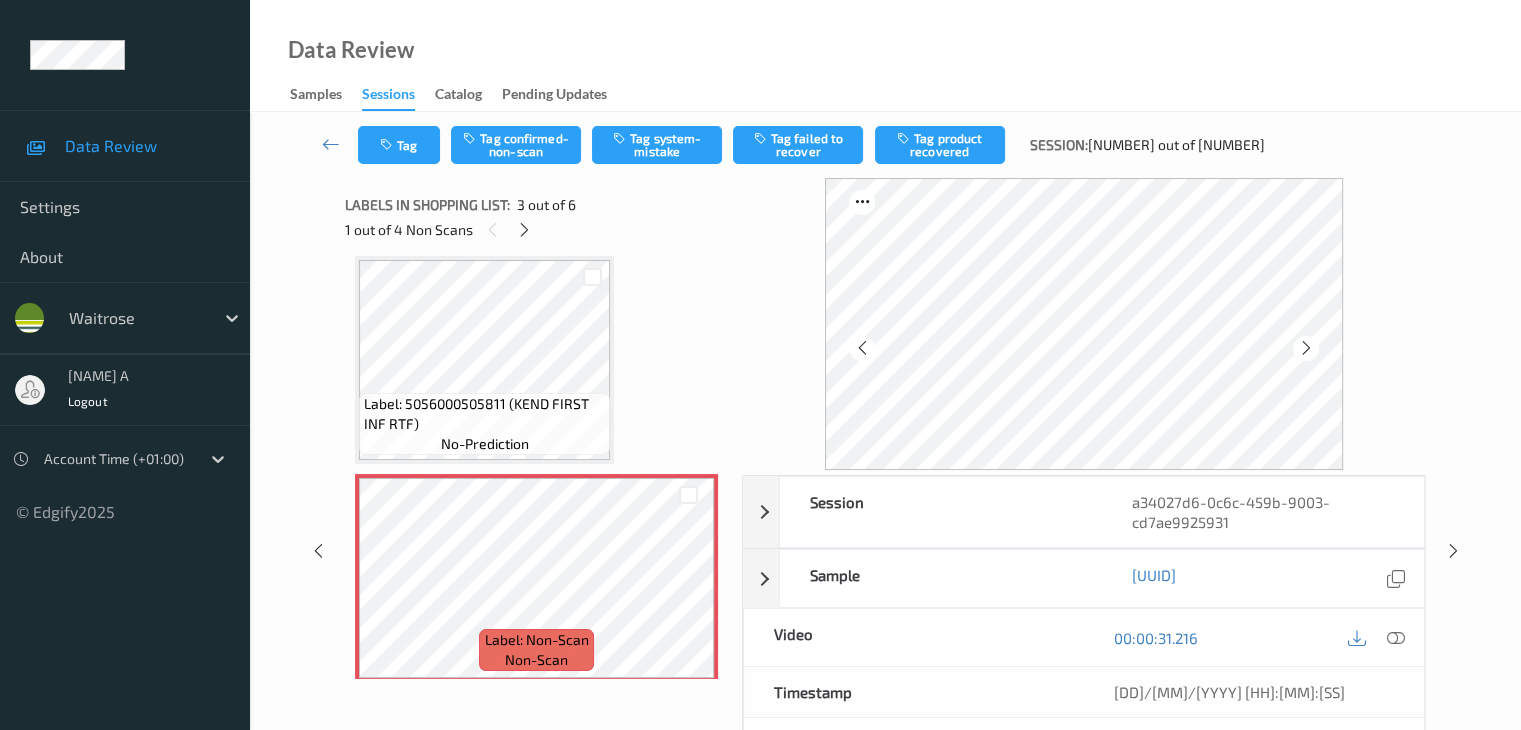 click at bounding box center [1306, 348] 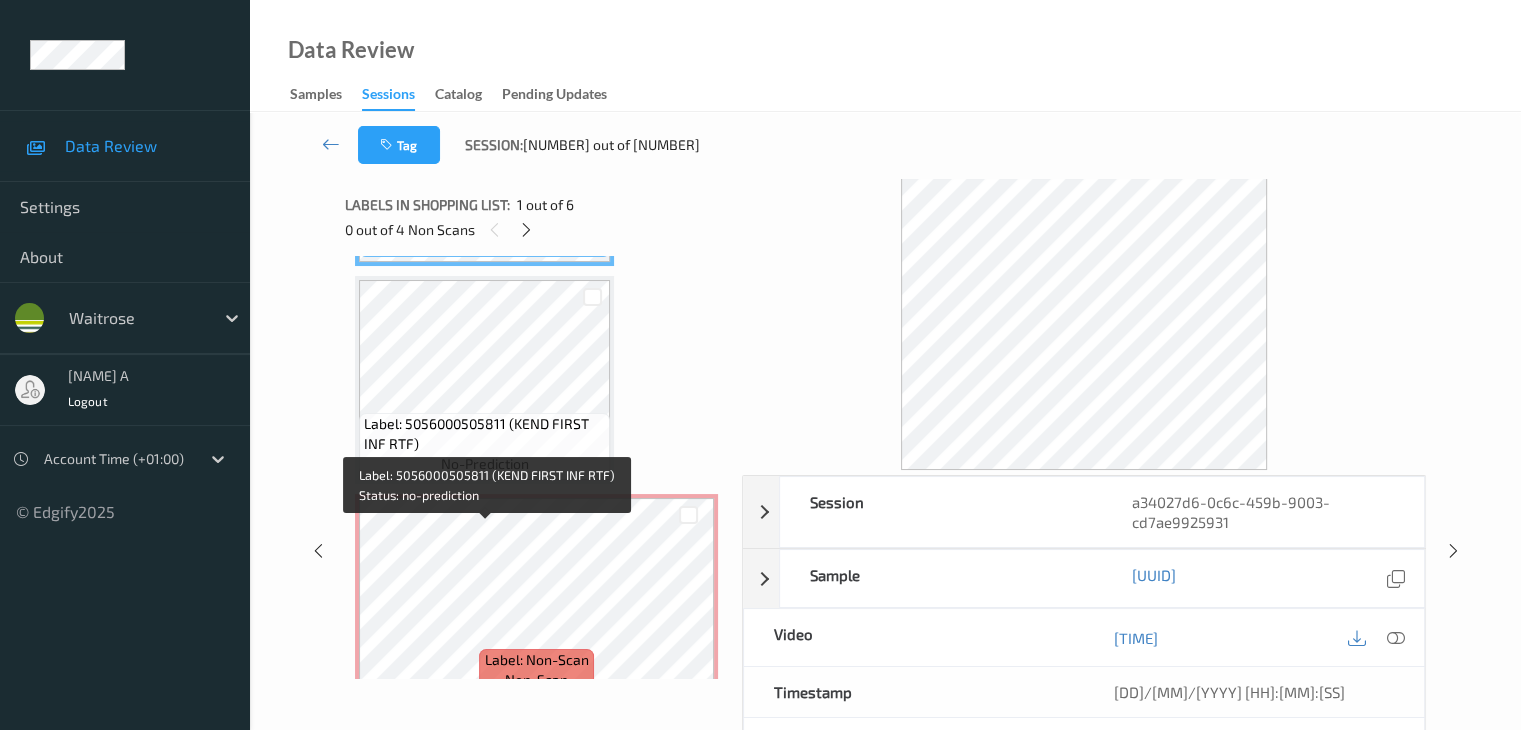 scroll, scrollTop: 400, scrollLeft: 0, axis: vertical 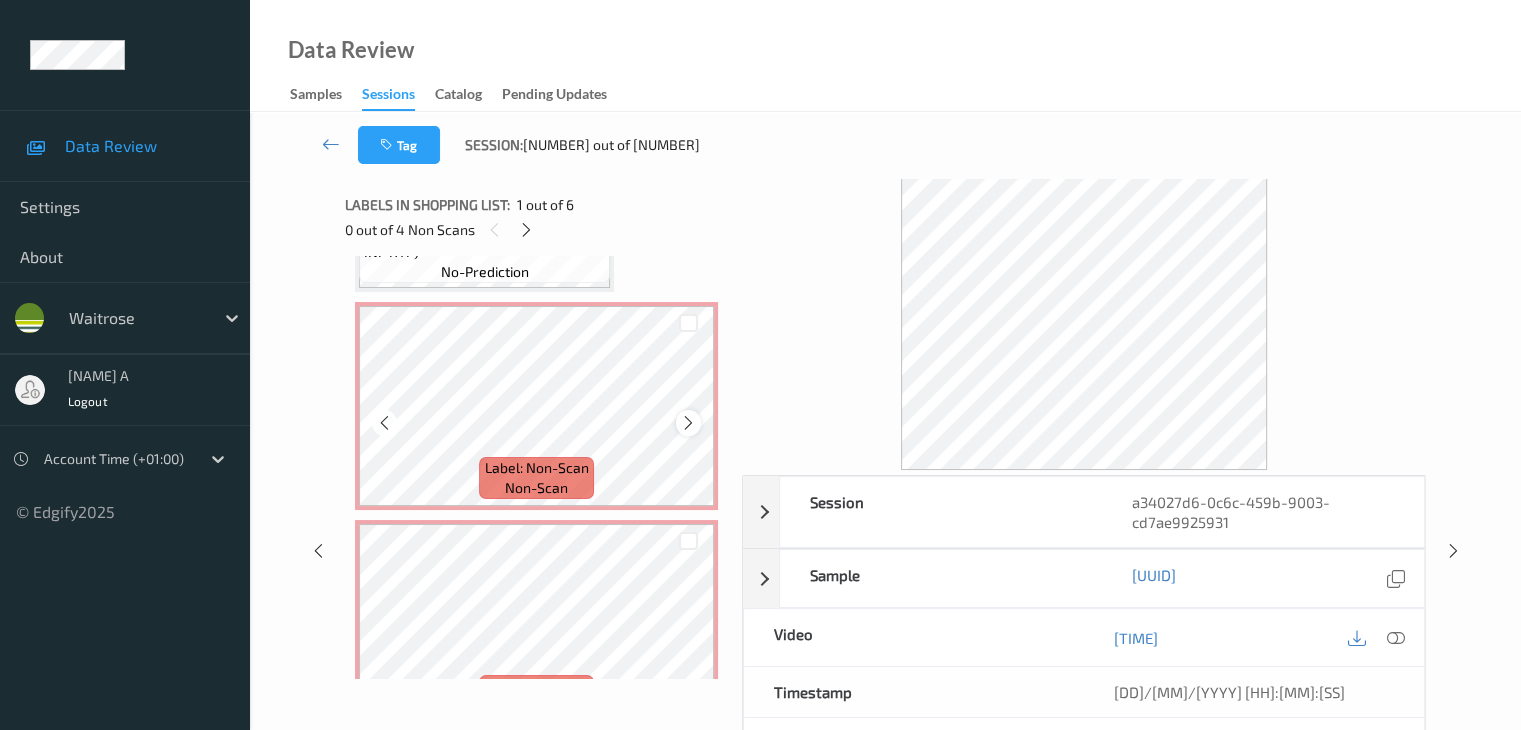 click at bounding box center [688, 423] 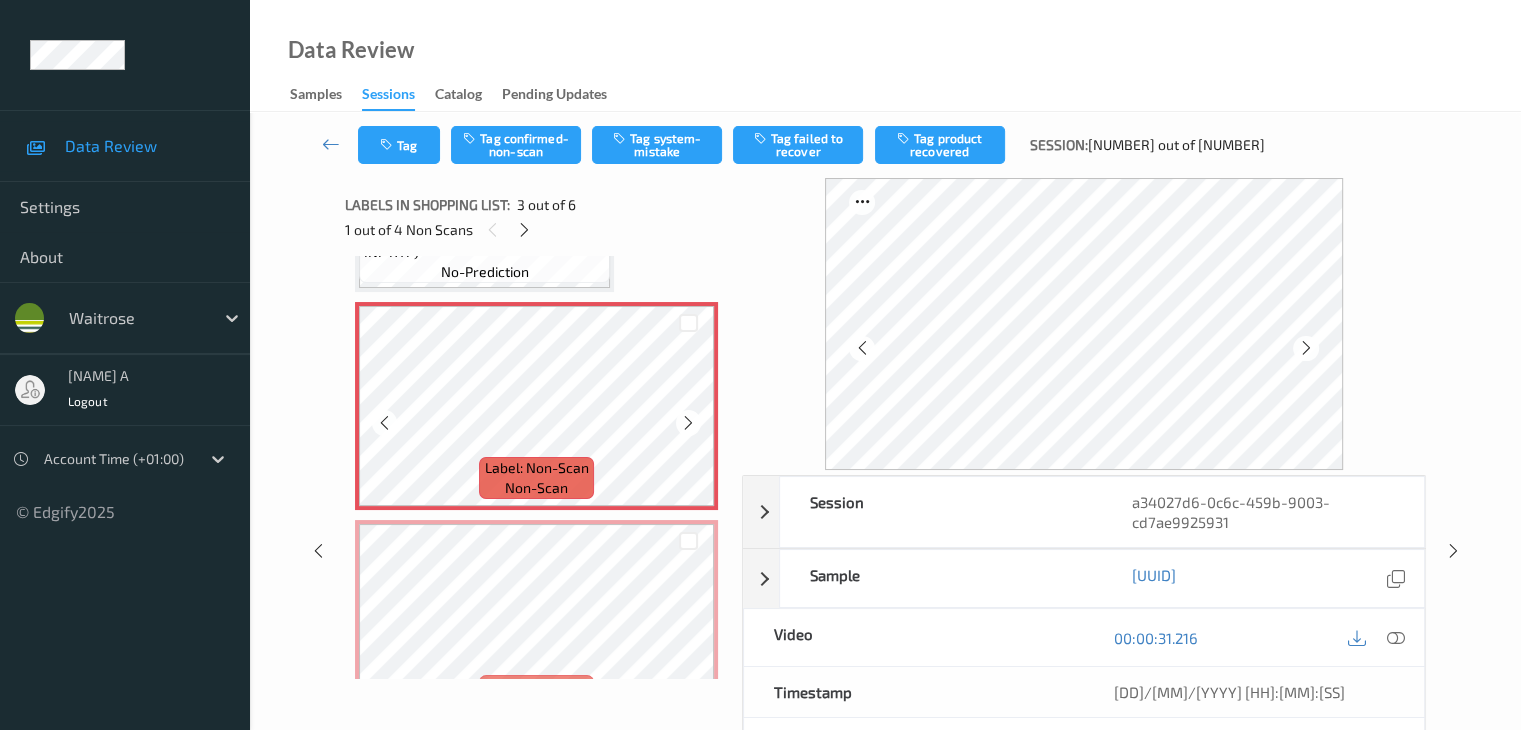 click at bounding box center [688, 423] 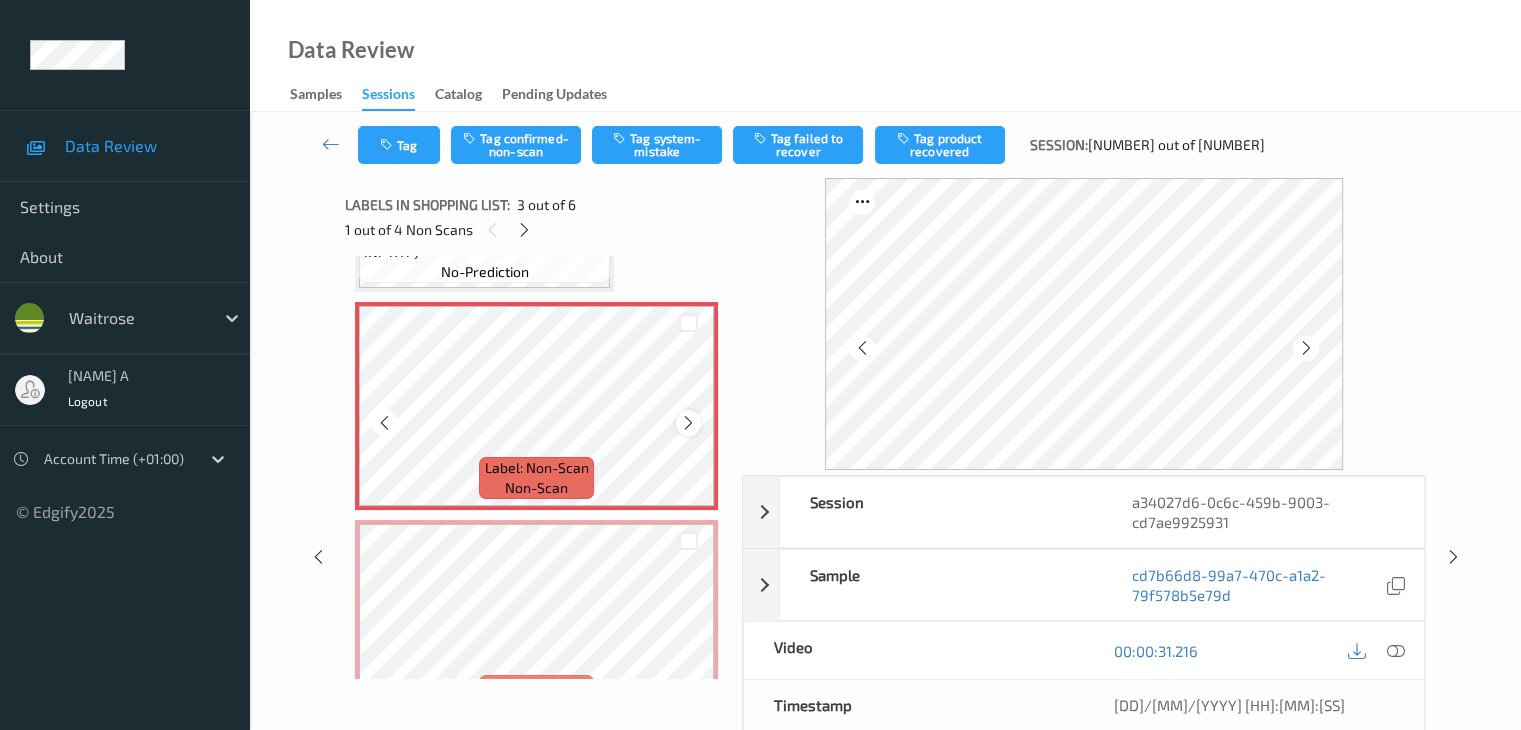 click at bounding box center (688, 423) 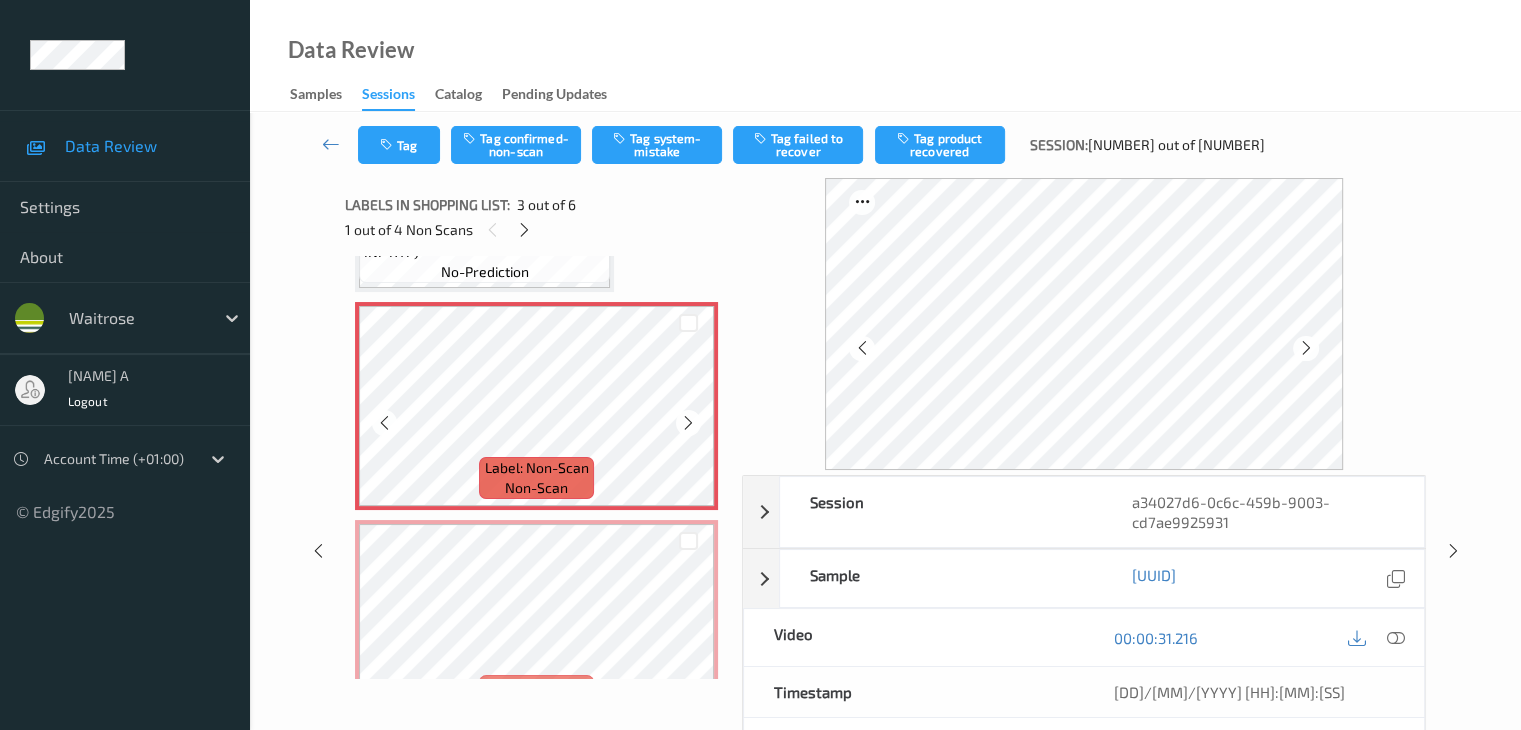 click at bounding box center (688, 423) 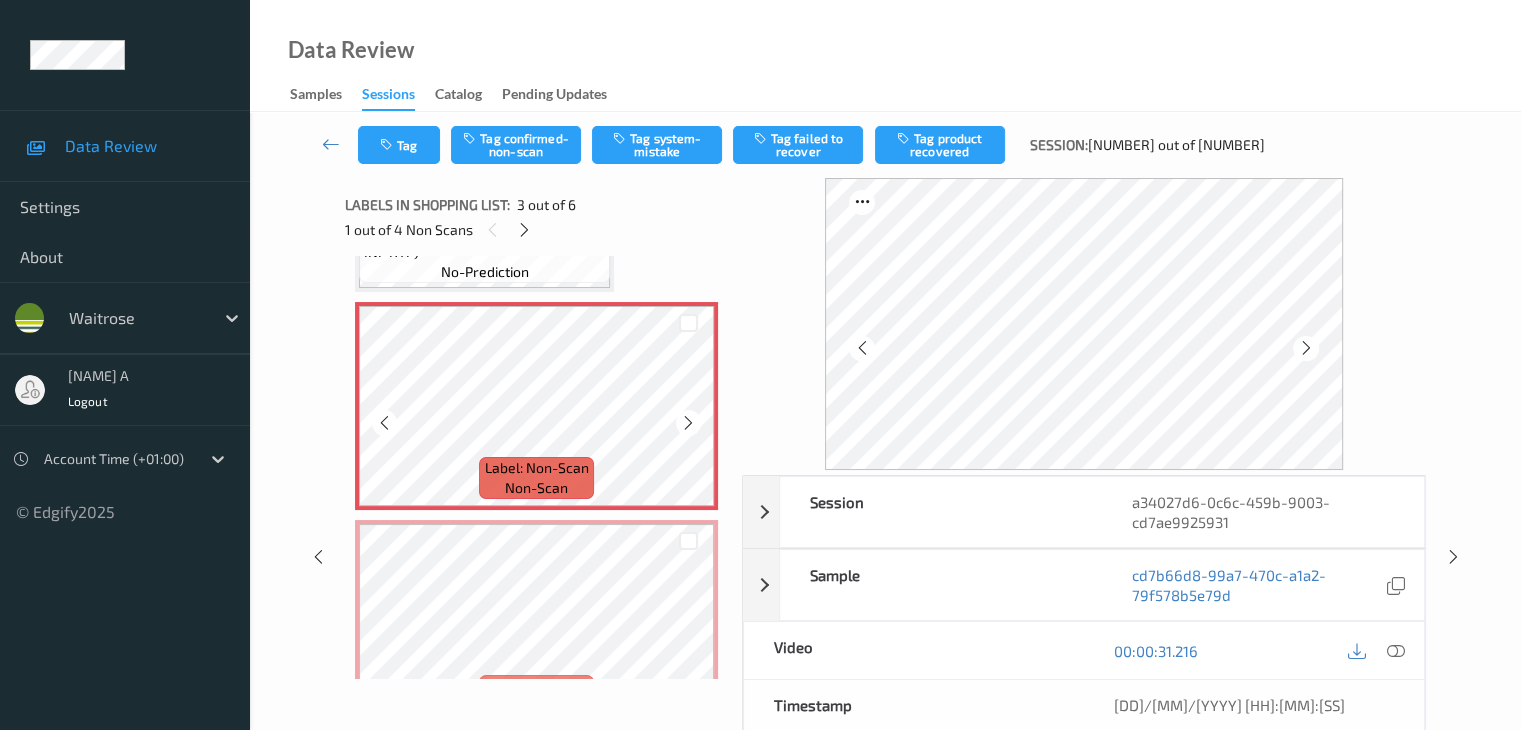 click at bounding box center [688, 423] 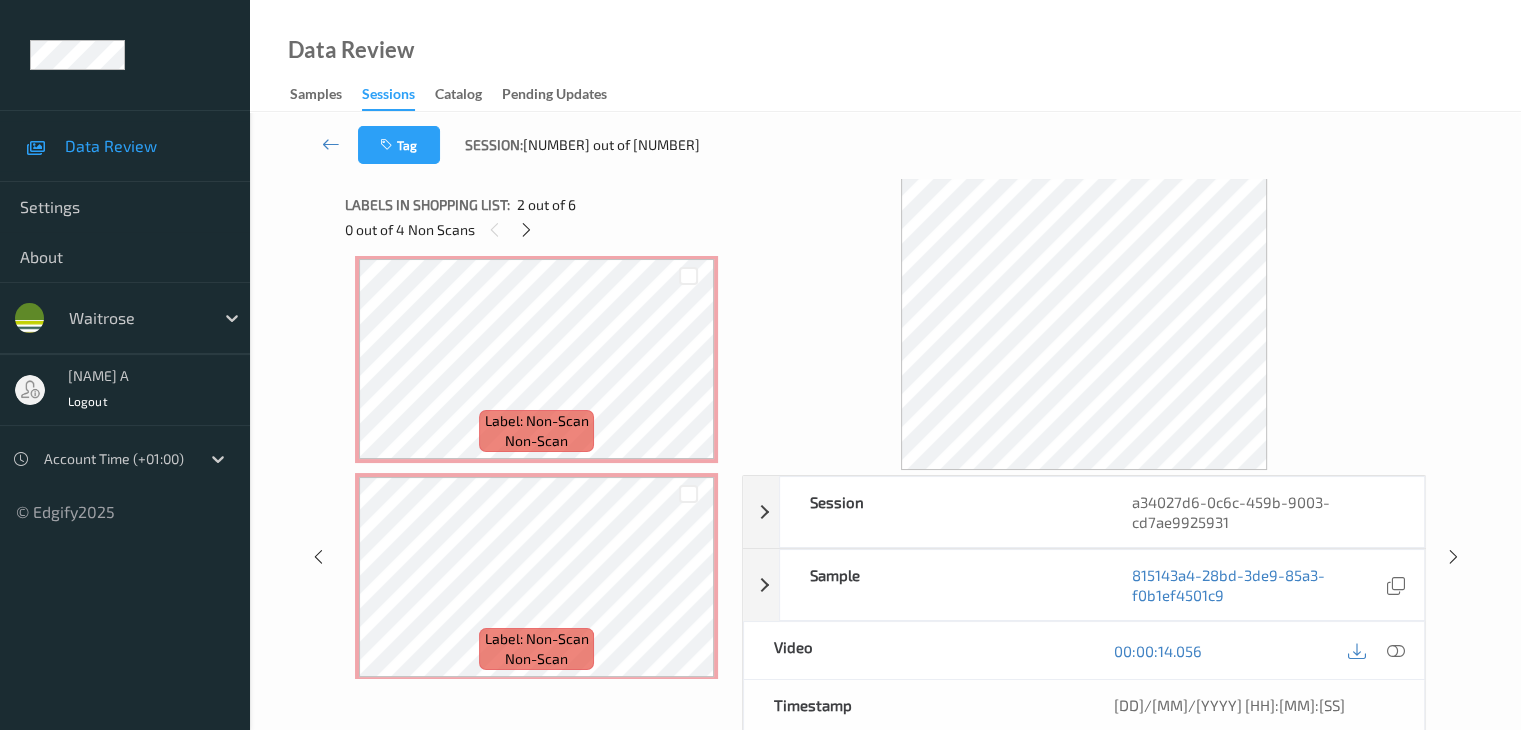 scroll, scrollTop: 895, scrollLeft: 0, axis: vertical 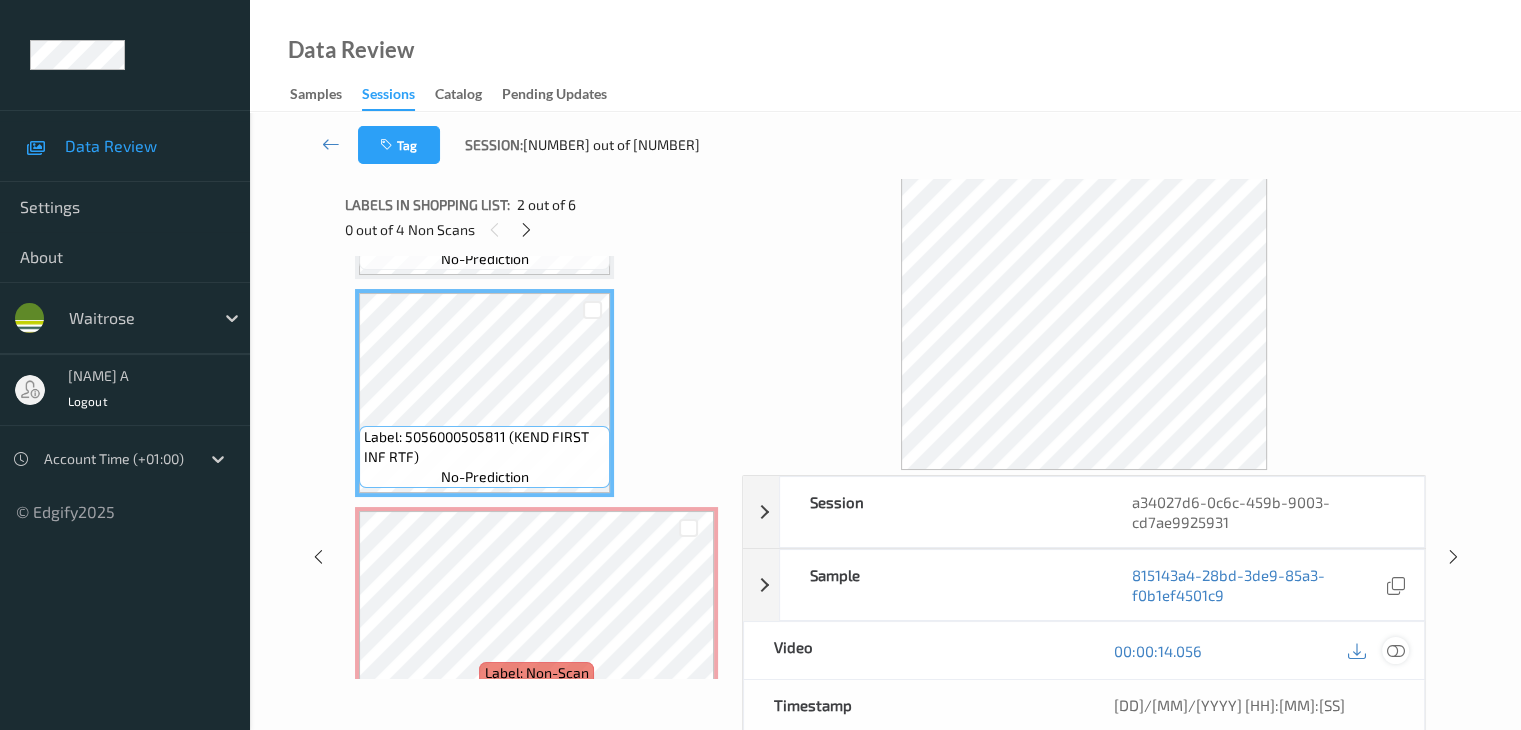 click at bounding box center (1395, 651) 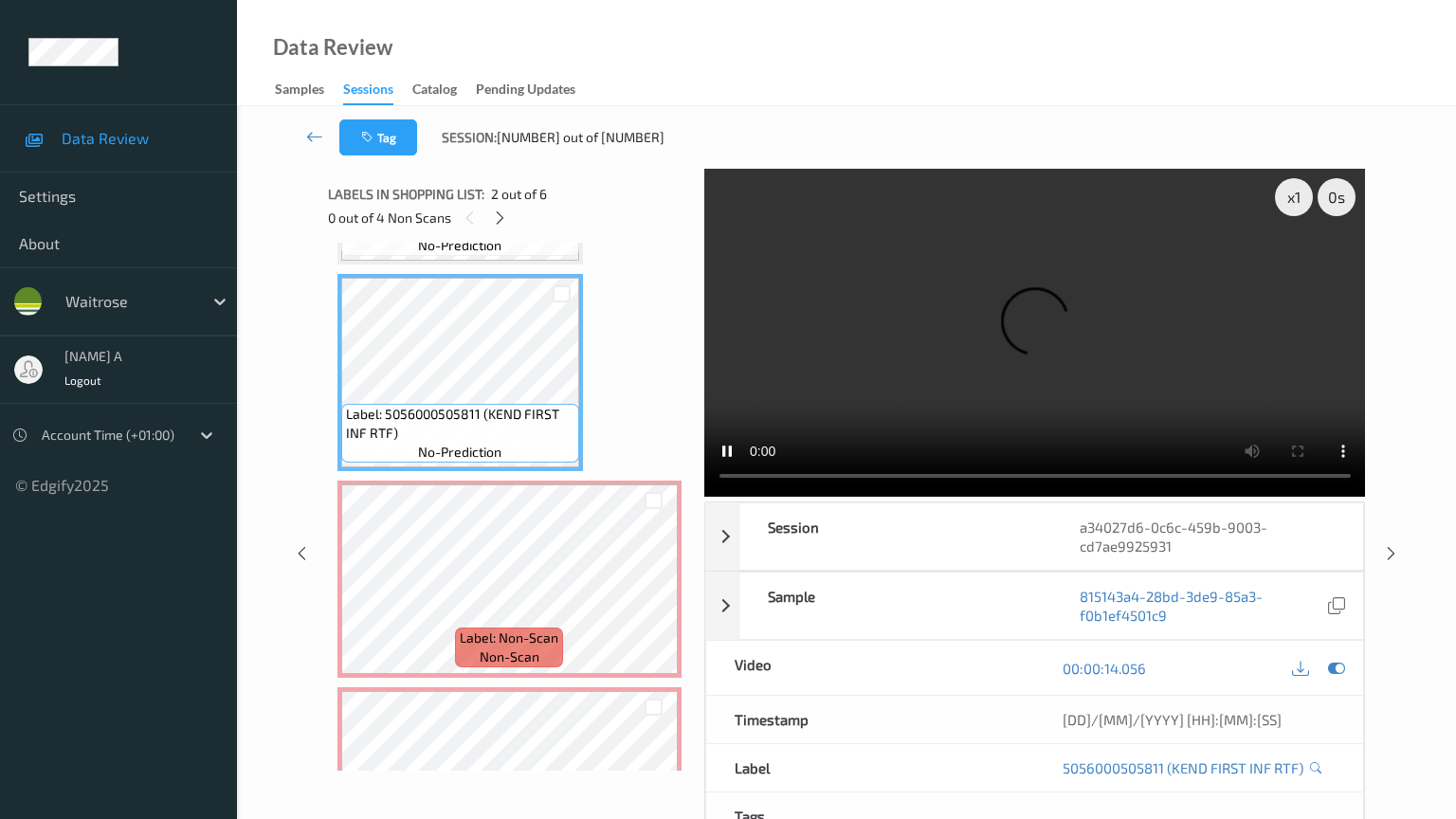 type 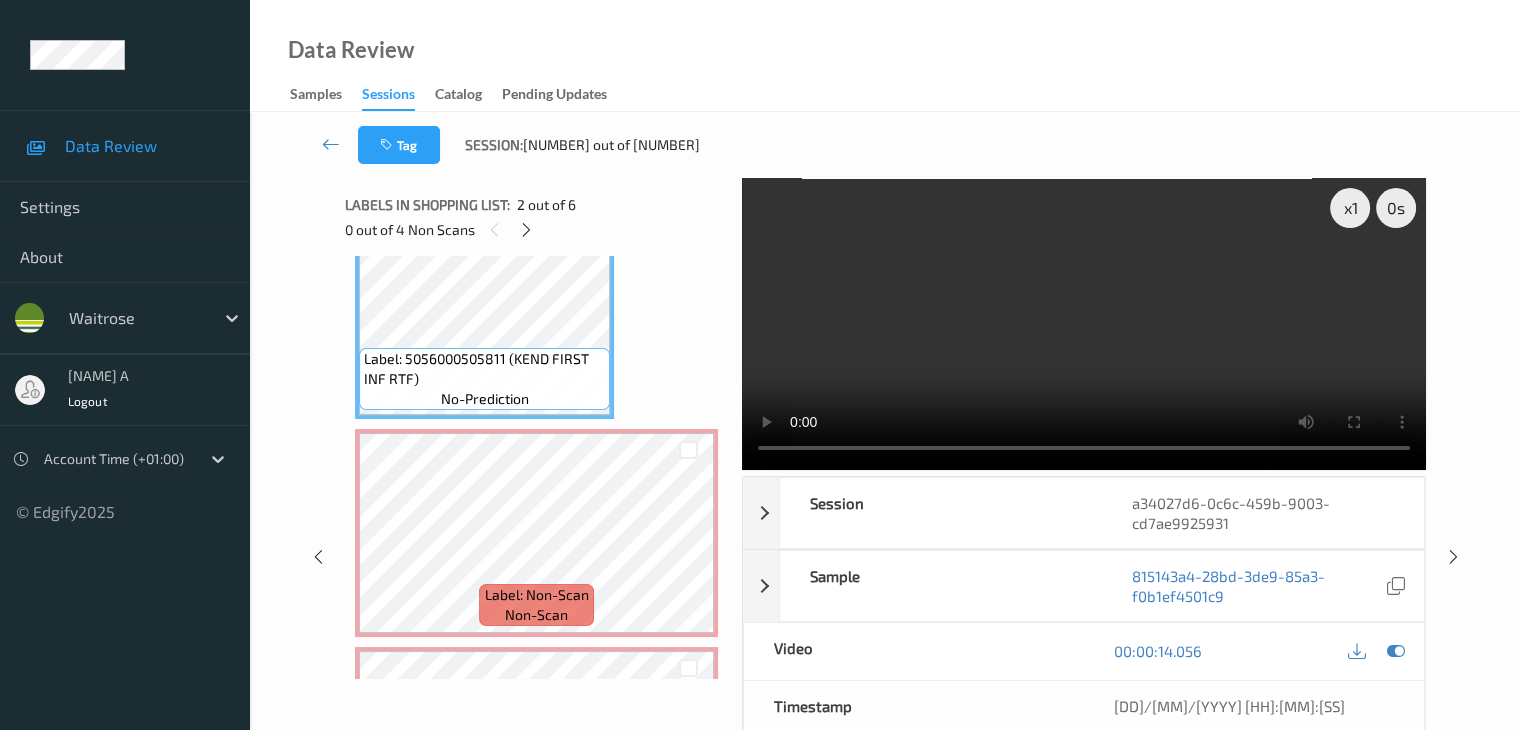 scroll, scrollTop: 395, scrollLeft: 0, axis: vertical 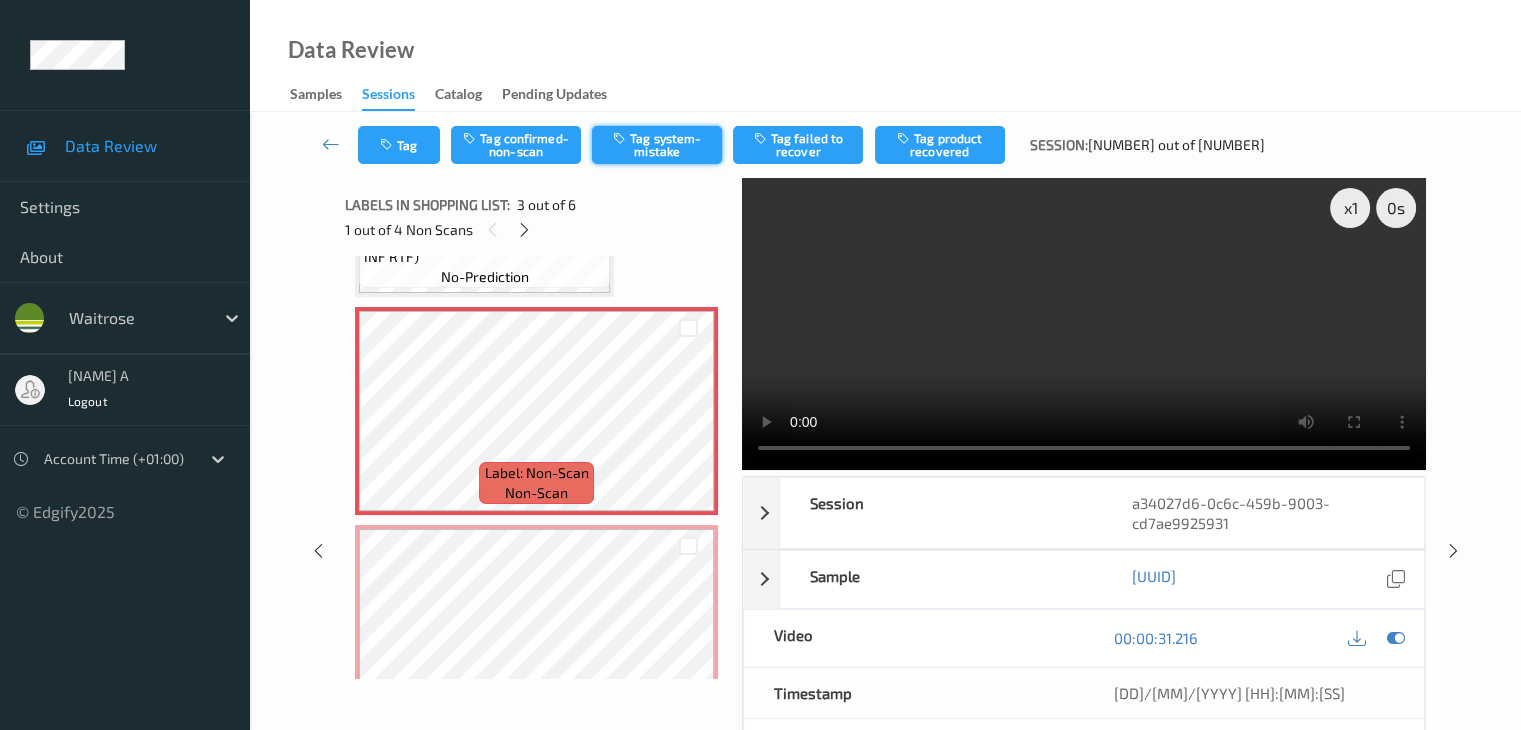 click on "Tag   system-mistake" at bounding box center [657, 145] 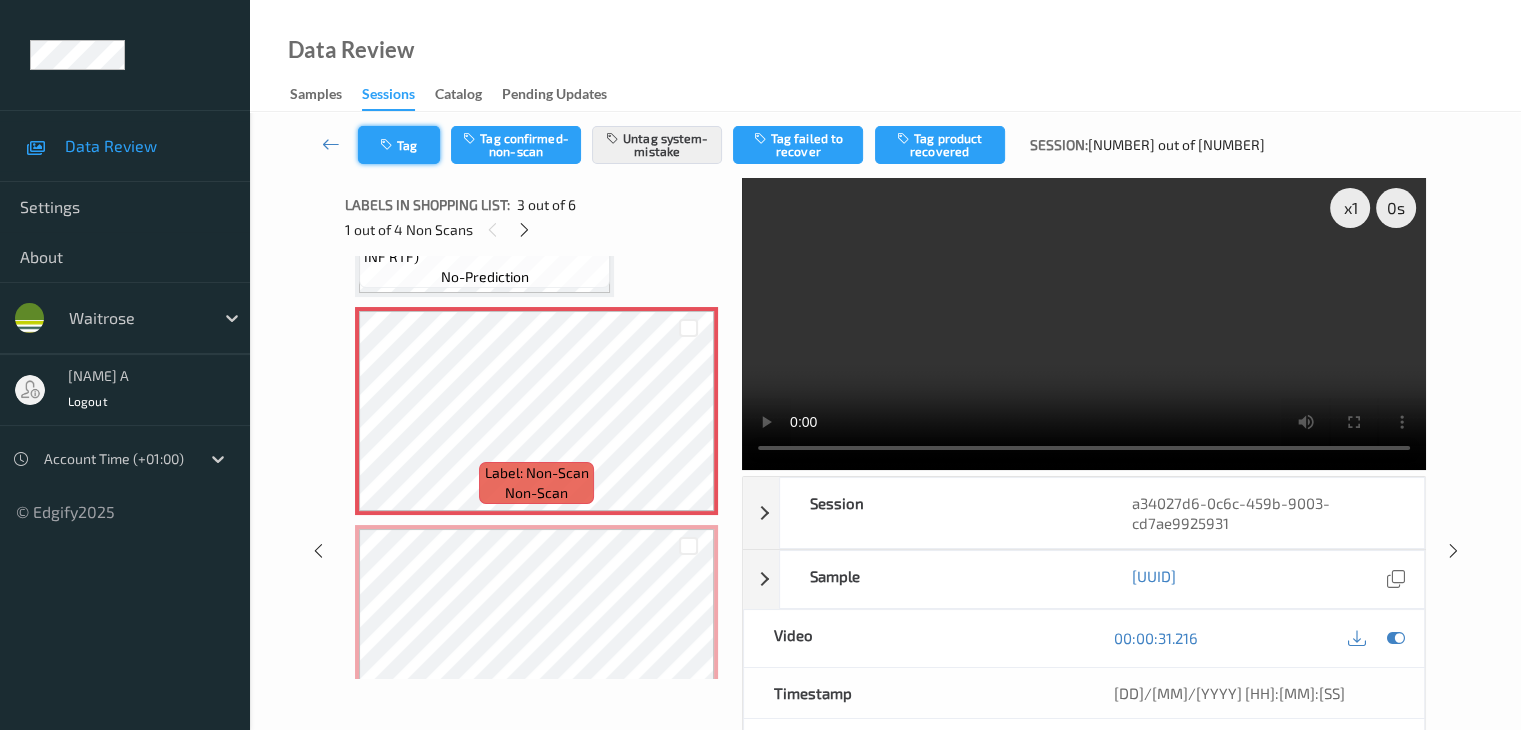 click on "Tag" at bounding box center (399, 145) 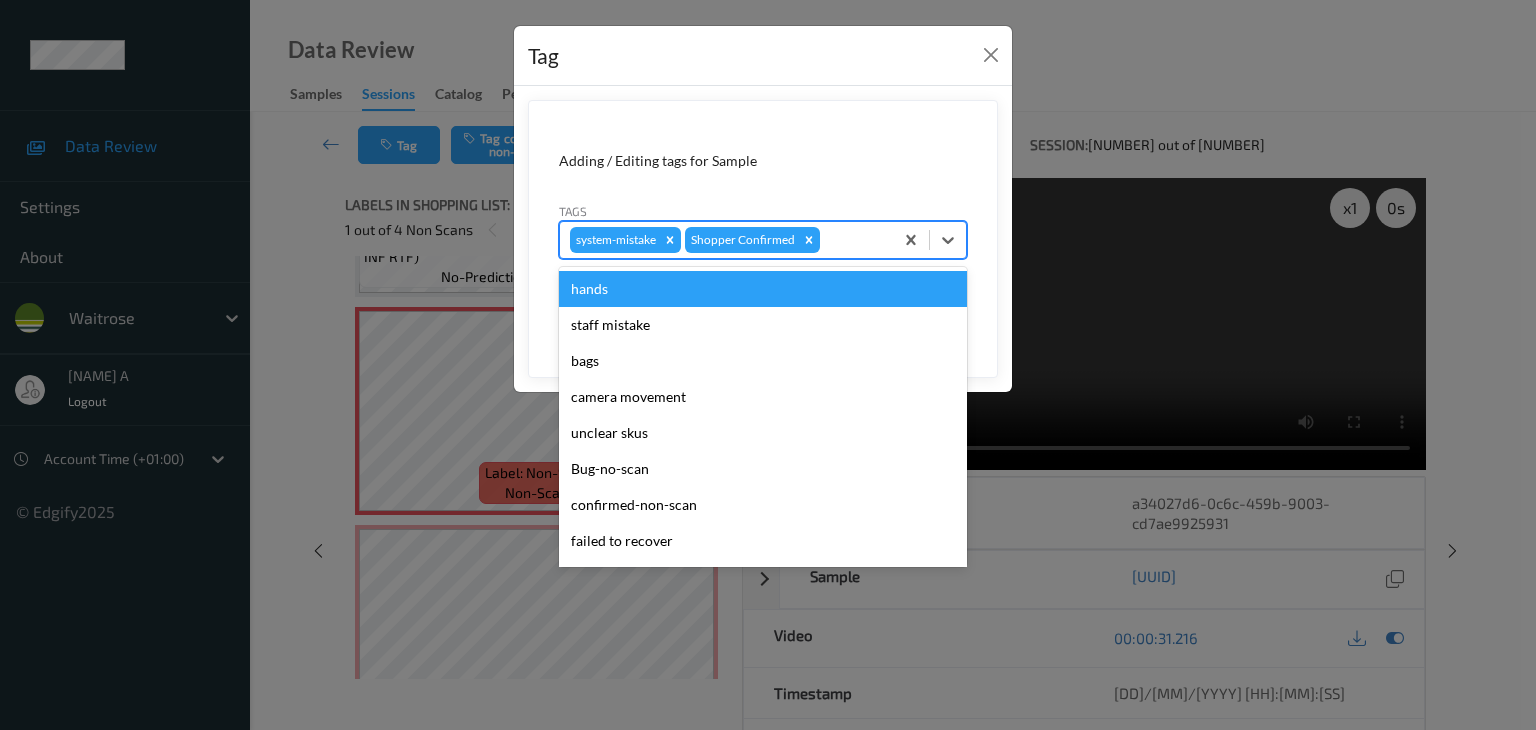 click at bounding box center (853, 240) 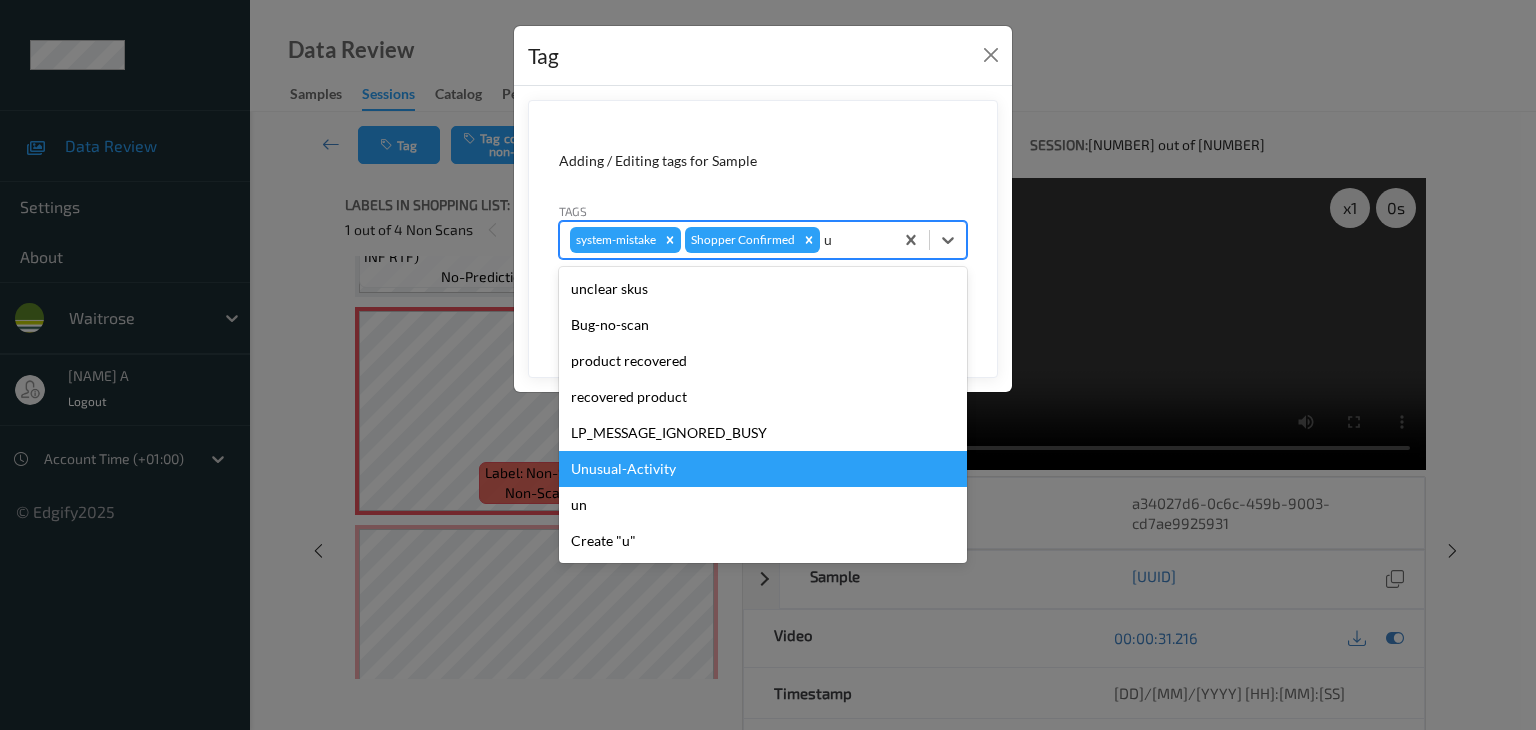 click on "Unusual-Activity" at bounding box center (763, 469) 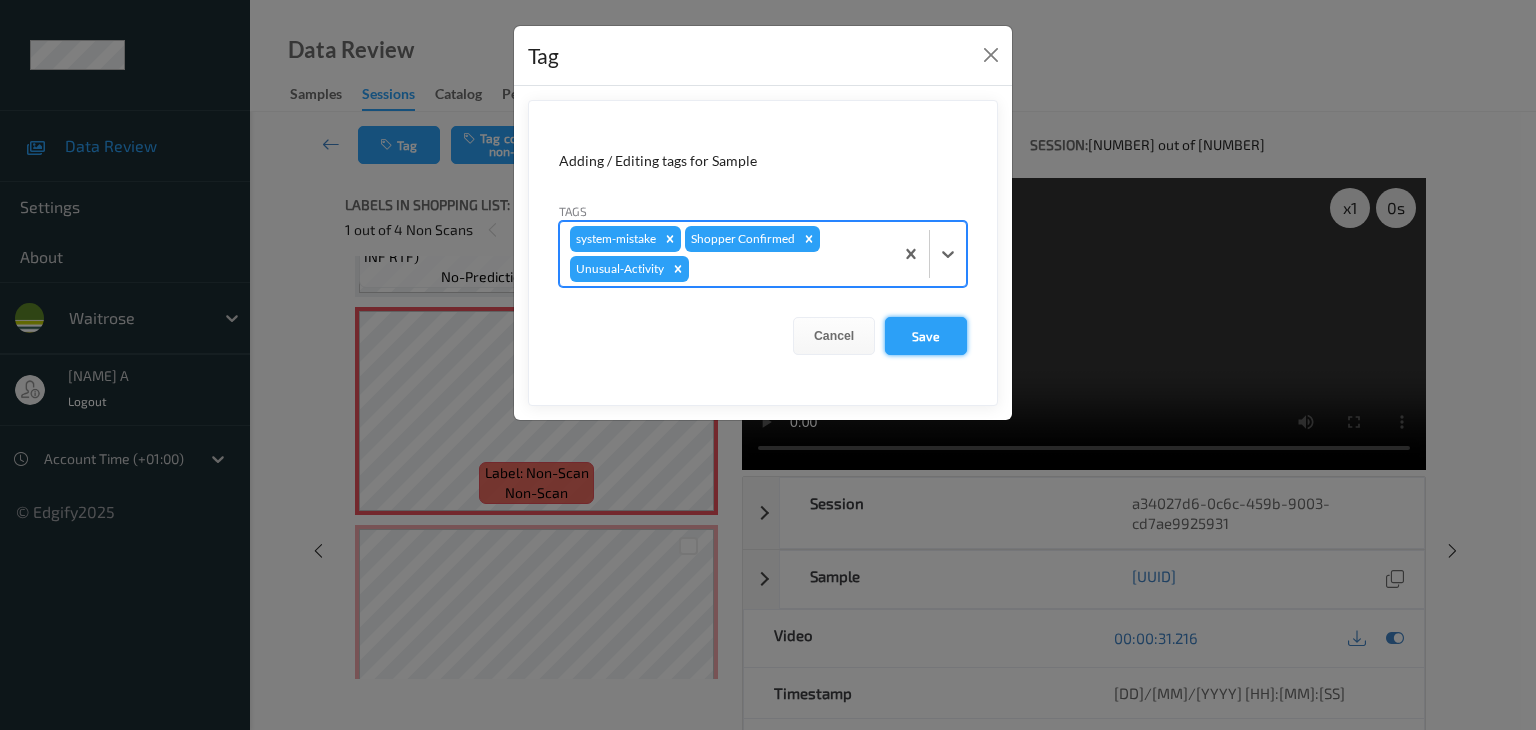 click on "Save" at bounding box center (926, 336) 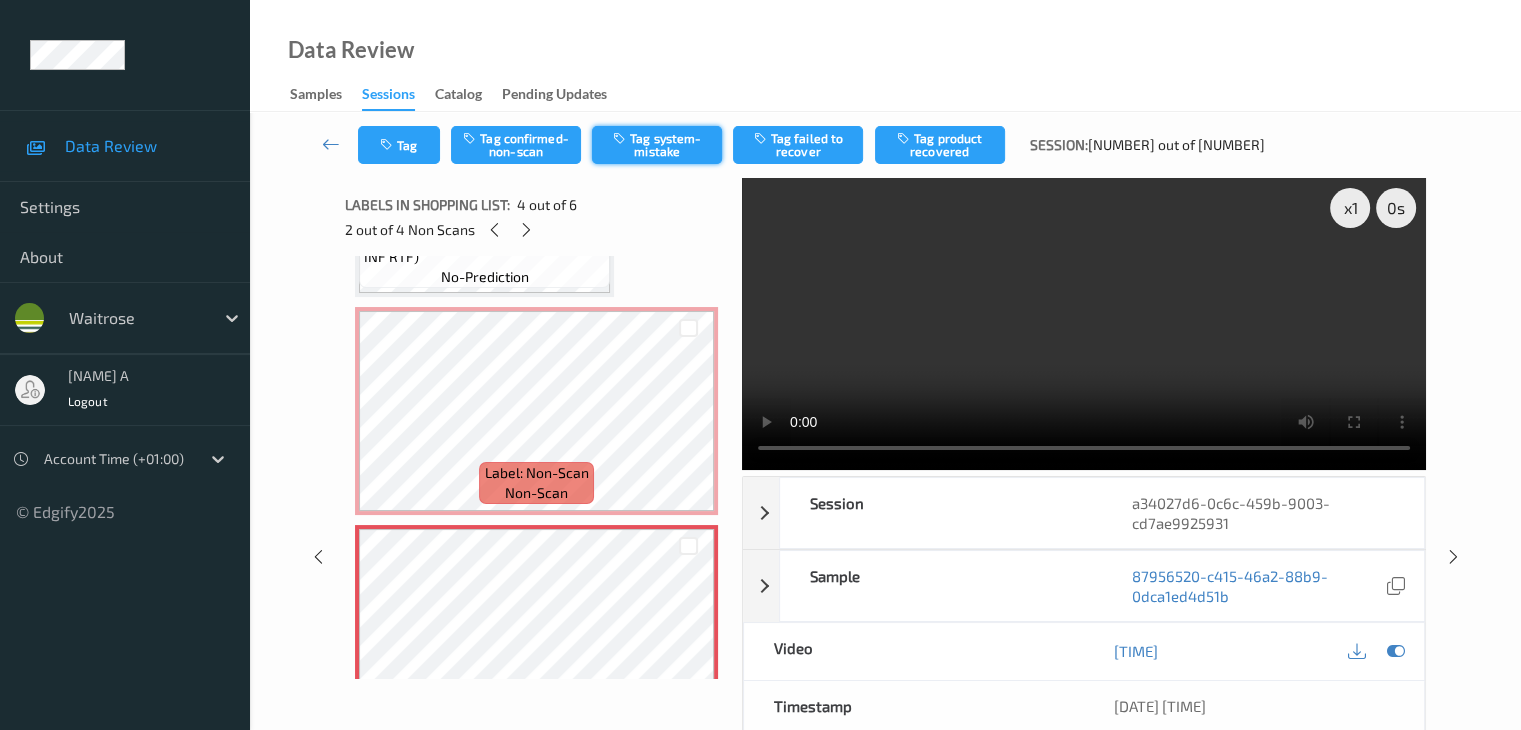 click on "Tag   system-mistake" at bounding box center [657, 145] 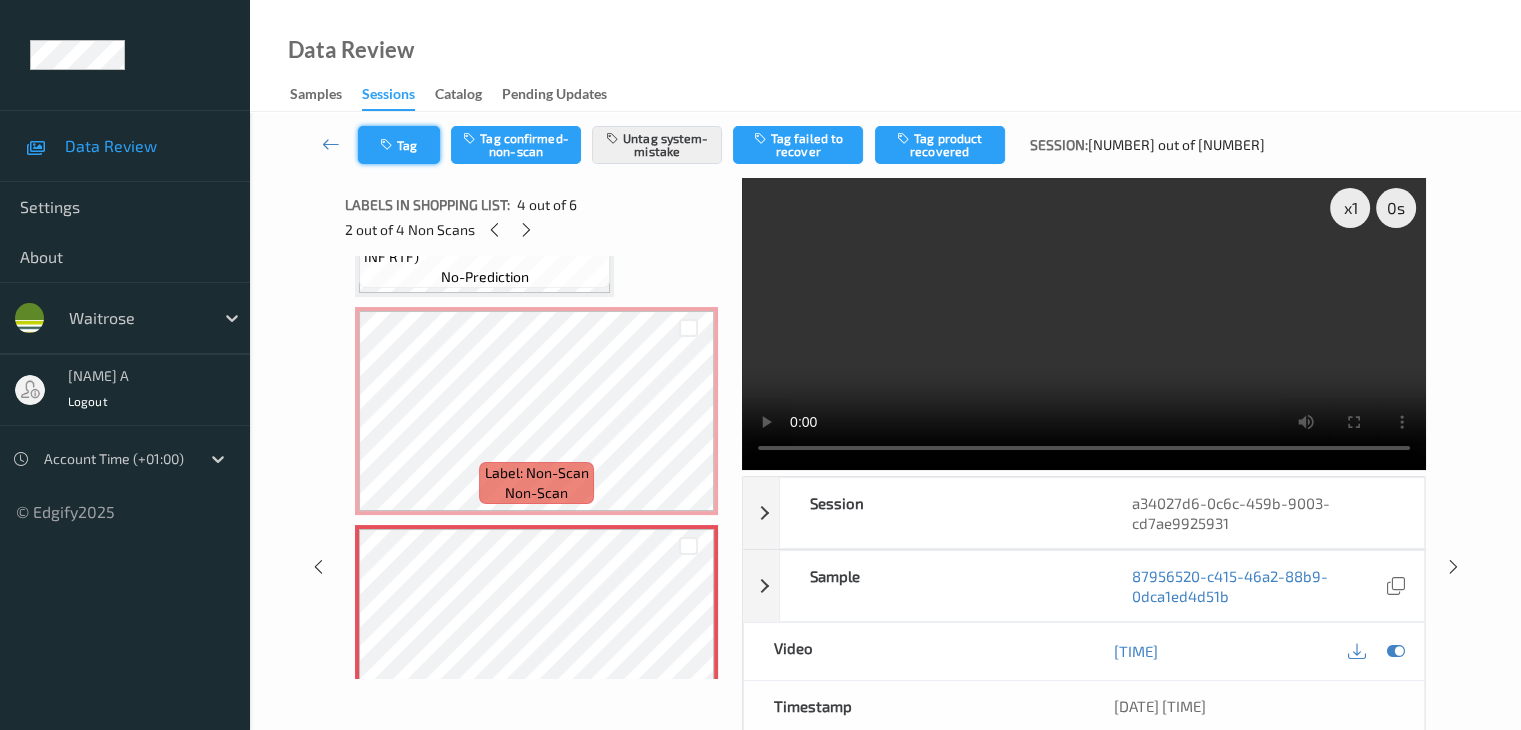 click on "Tag" at bounding box center [399, 145] 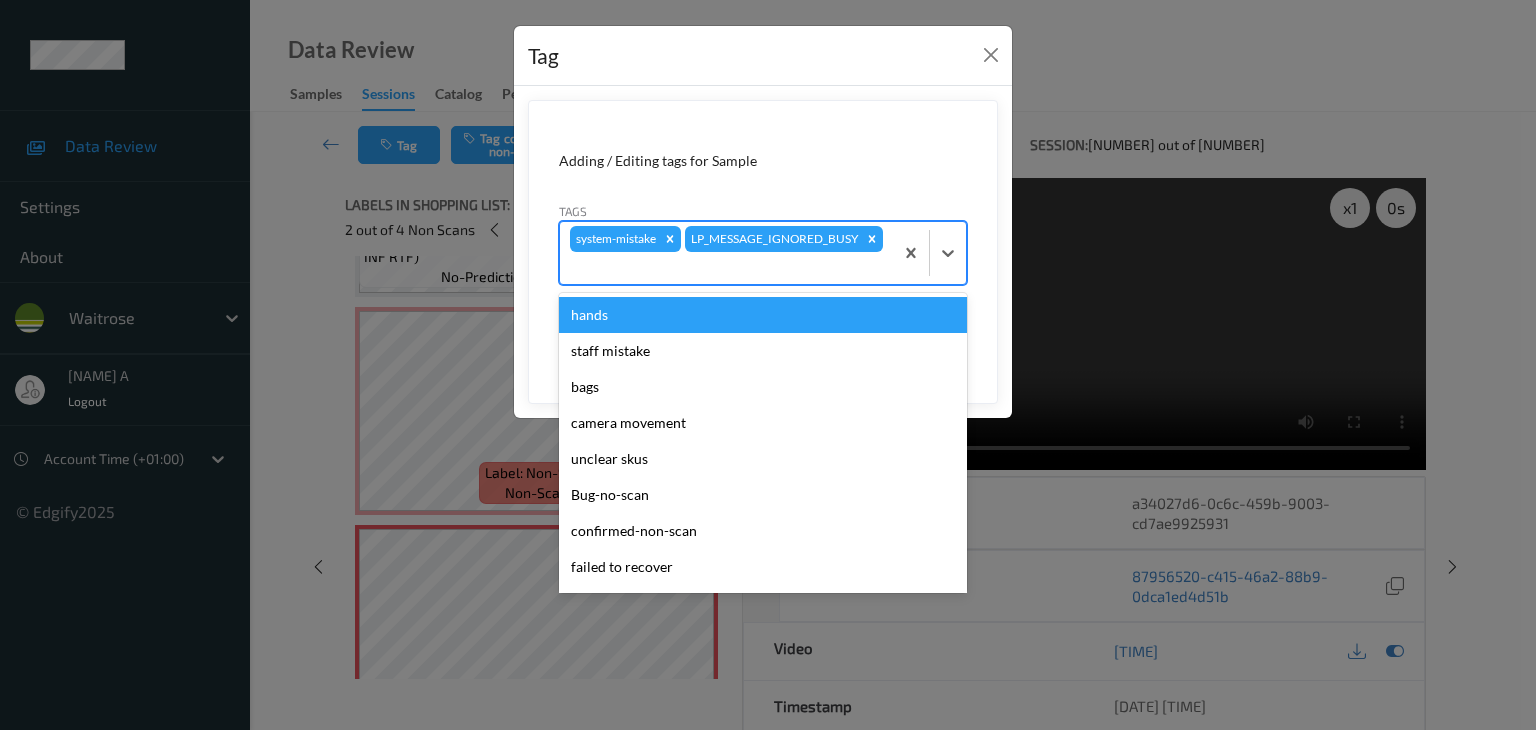 click at bounding box center (726, 268) 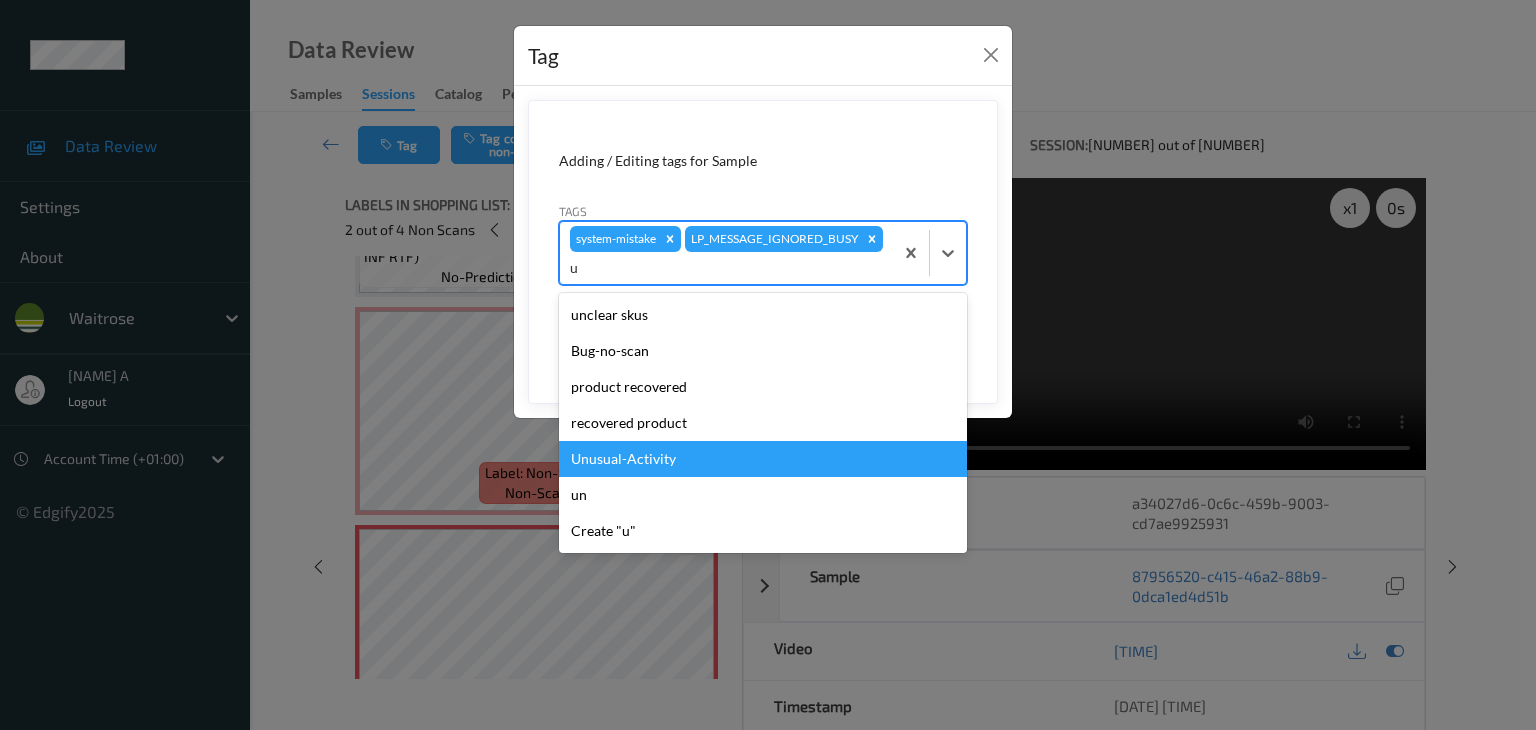 click on "Unusual-Activity" at bounding box center [763, 459] 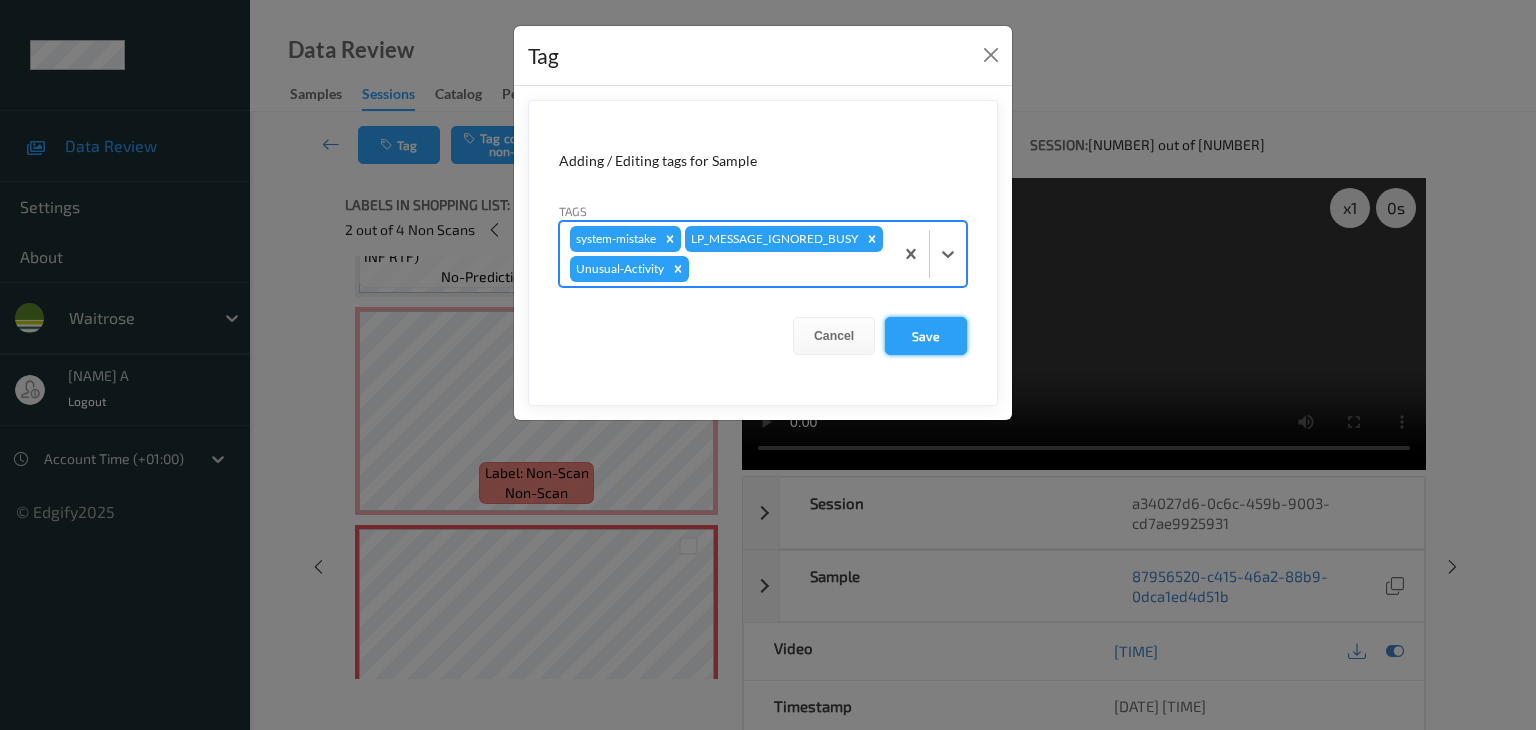 click on "Save" at bounding box center (926, 336) 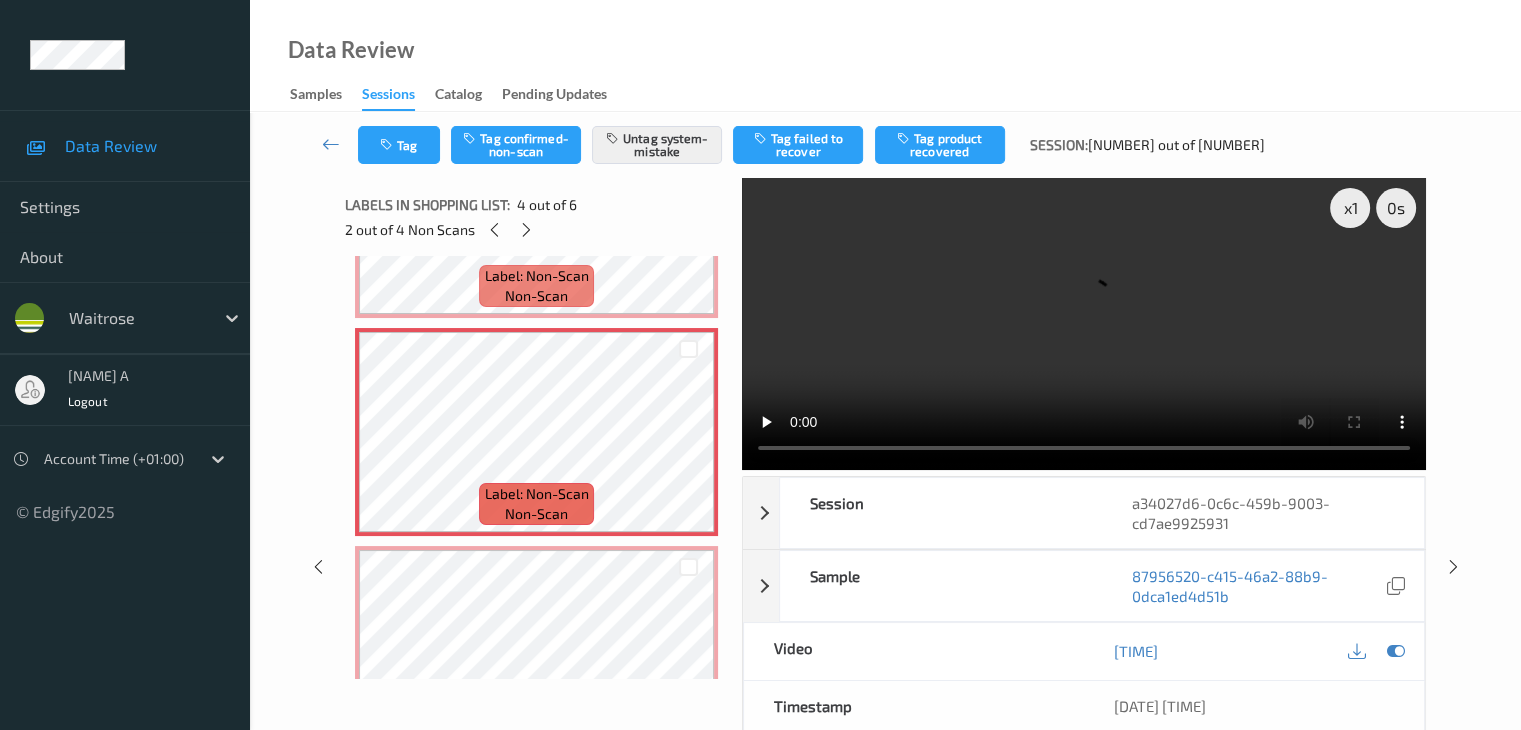 scroll, scrollTop: 595, scrollLeft: 0, axis: vertical 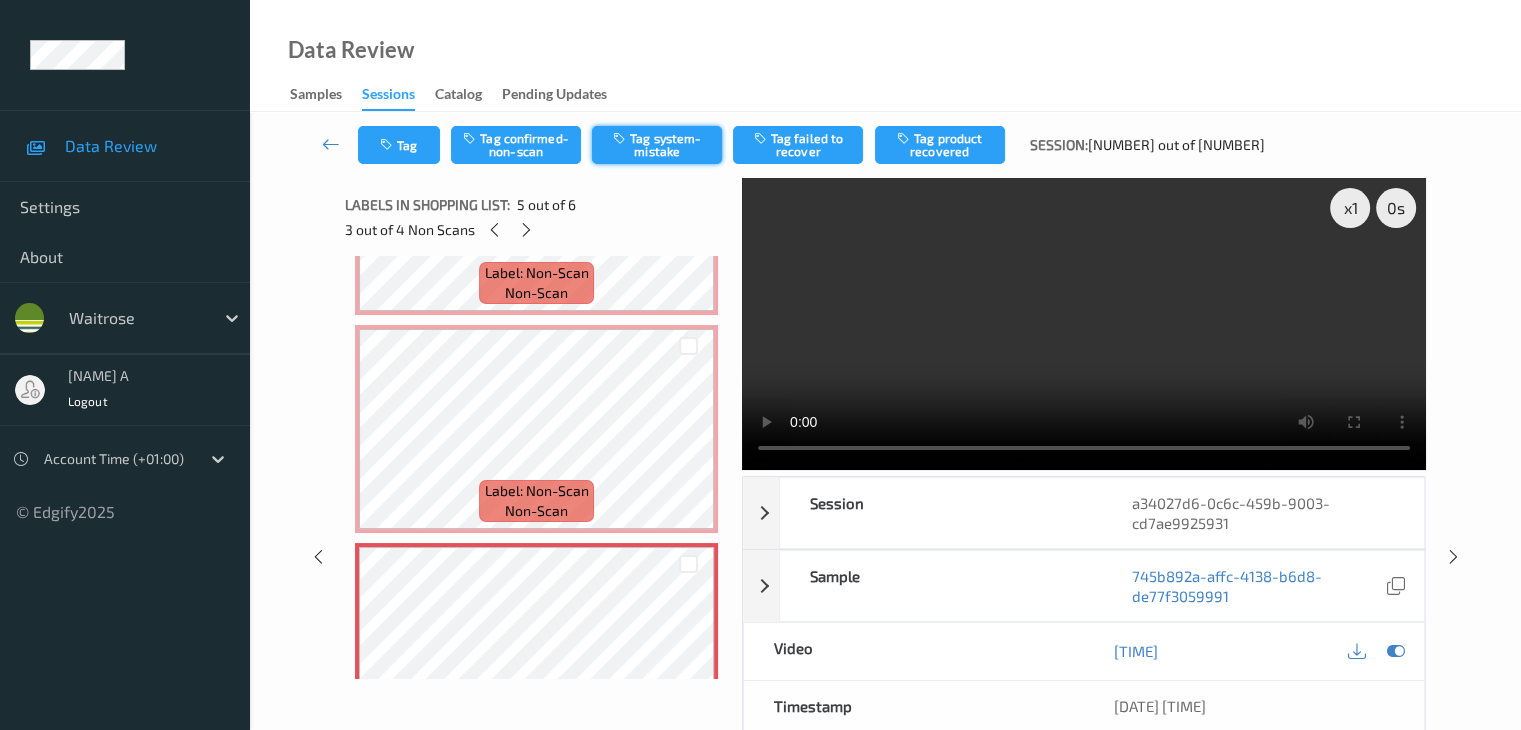 click on "Tag   system-mistake" at bounding box center [657, 145] 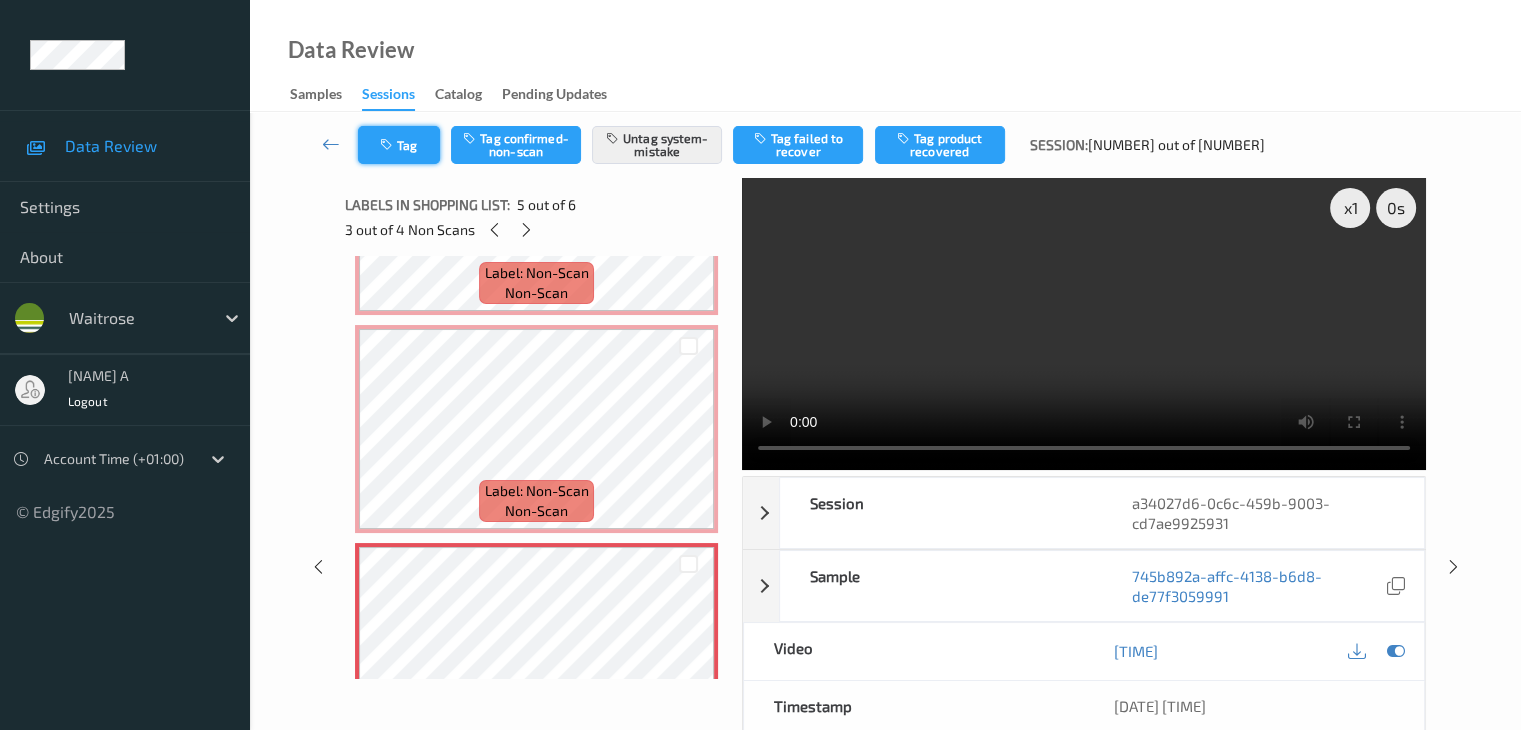 click on "Tag" at bounding box center (399, 145) 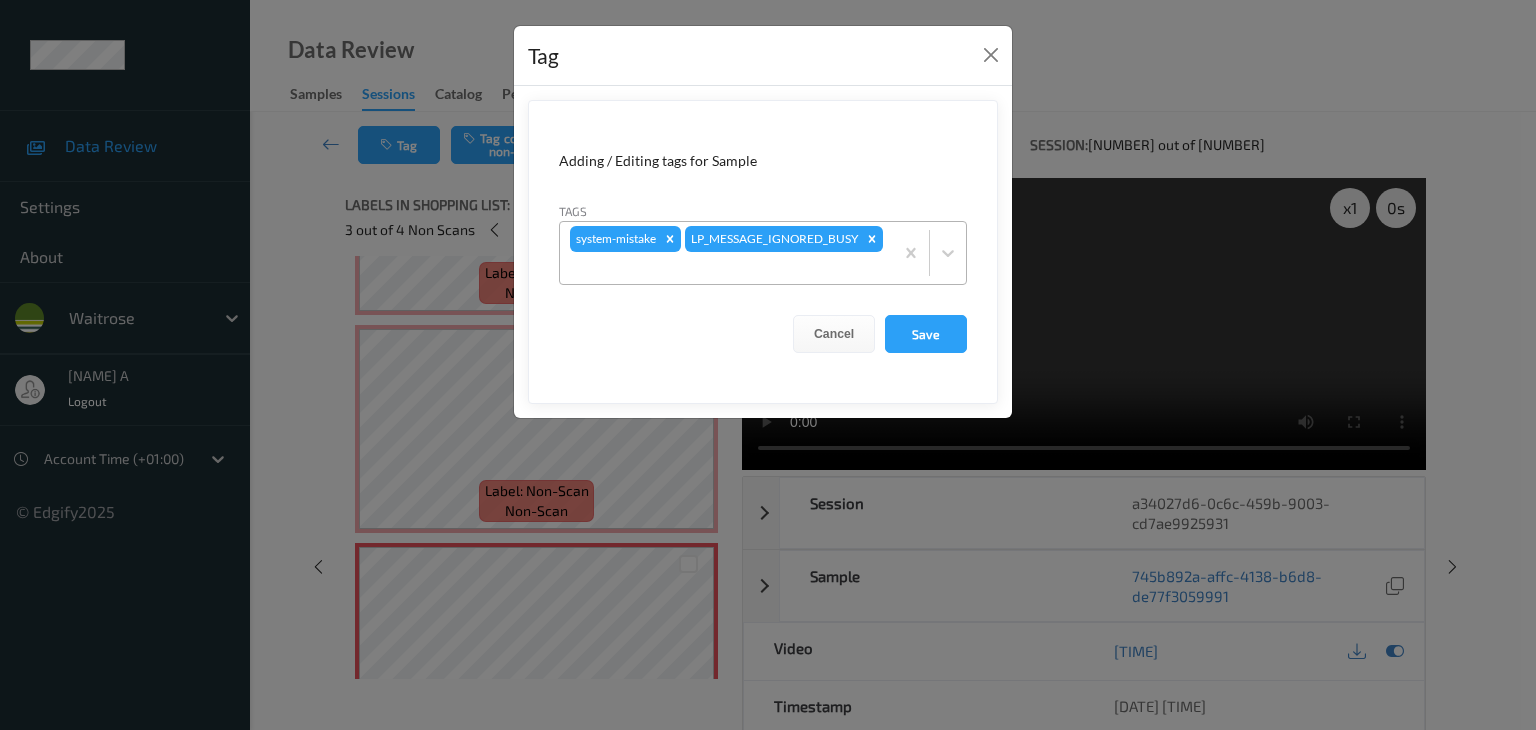 click on "system-mistake LP_MESSAGE_IGNORED_BUSY" at bounding box center (726, 253) 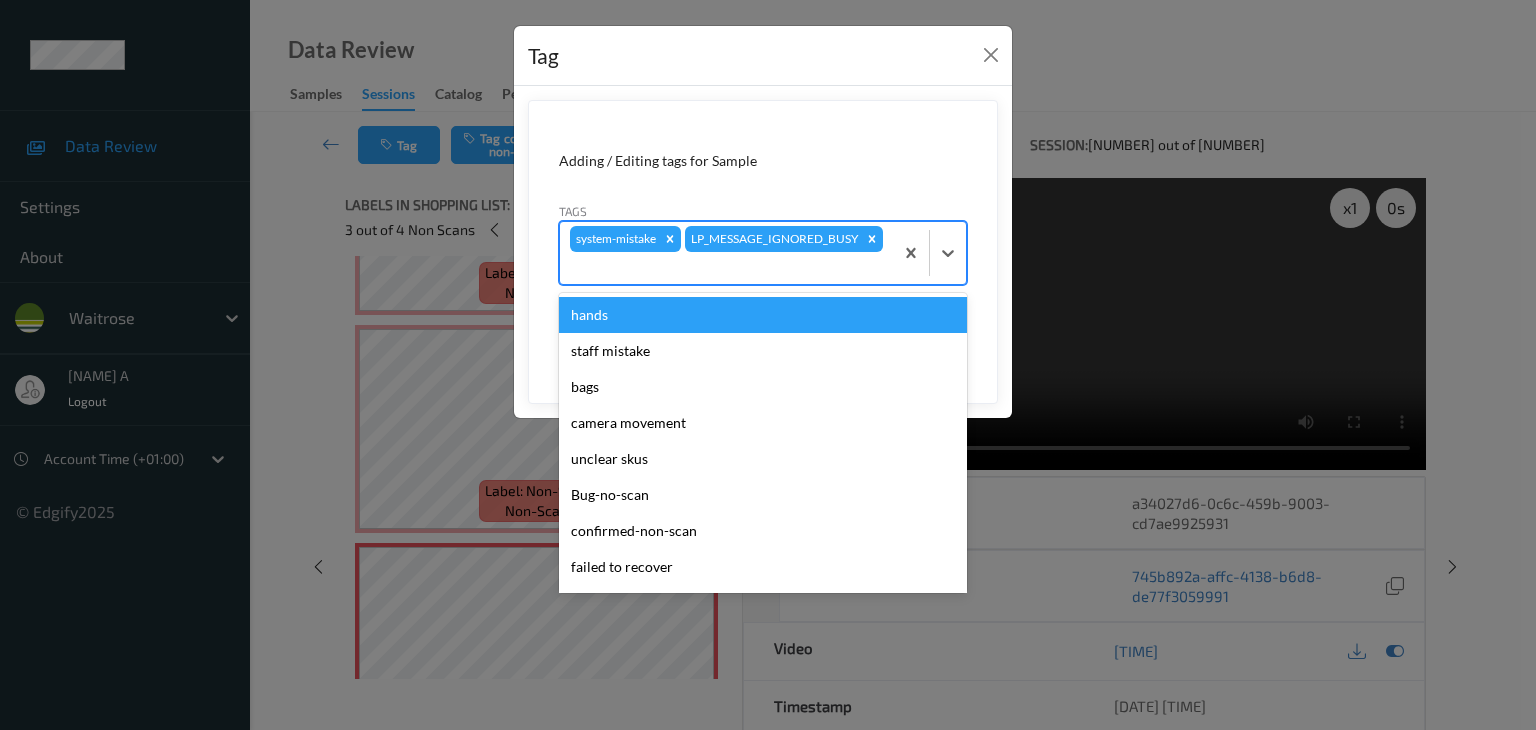 type on "u" 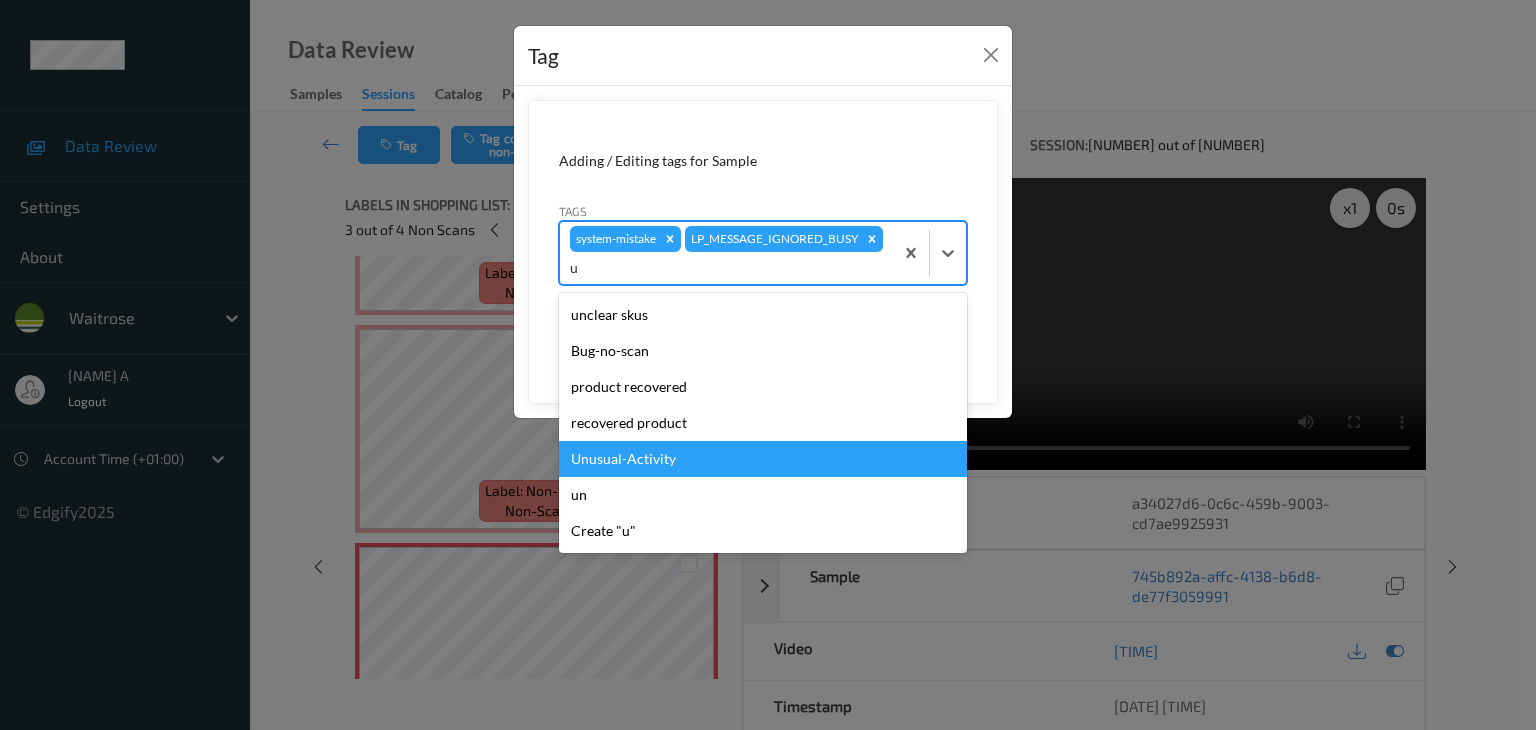 click on "Unusual-Activity" at bounding box center (763, 459) 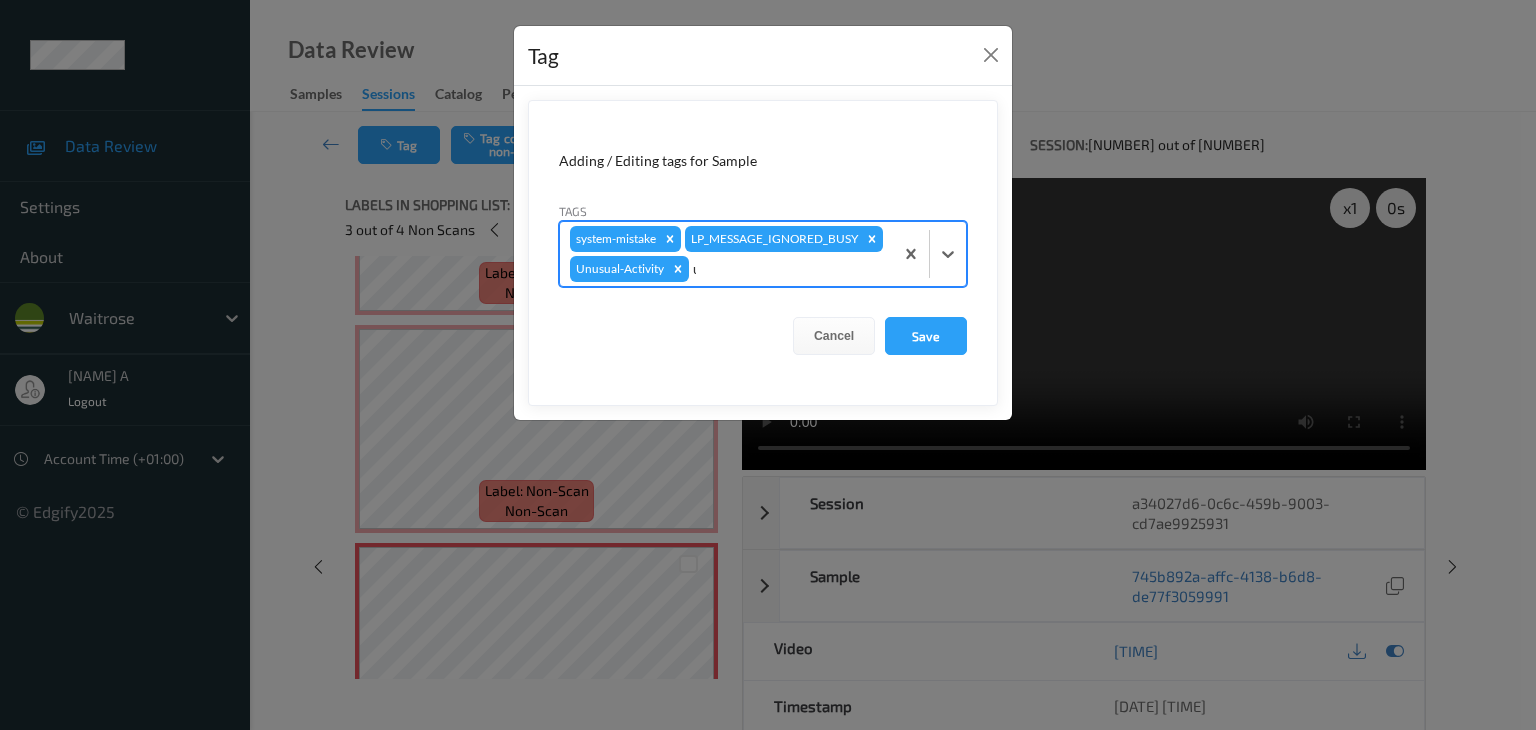 type 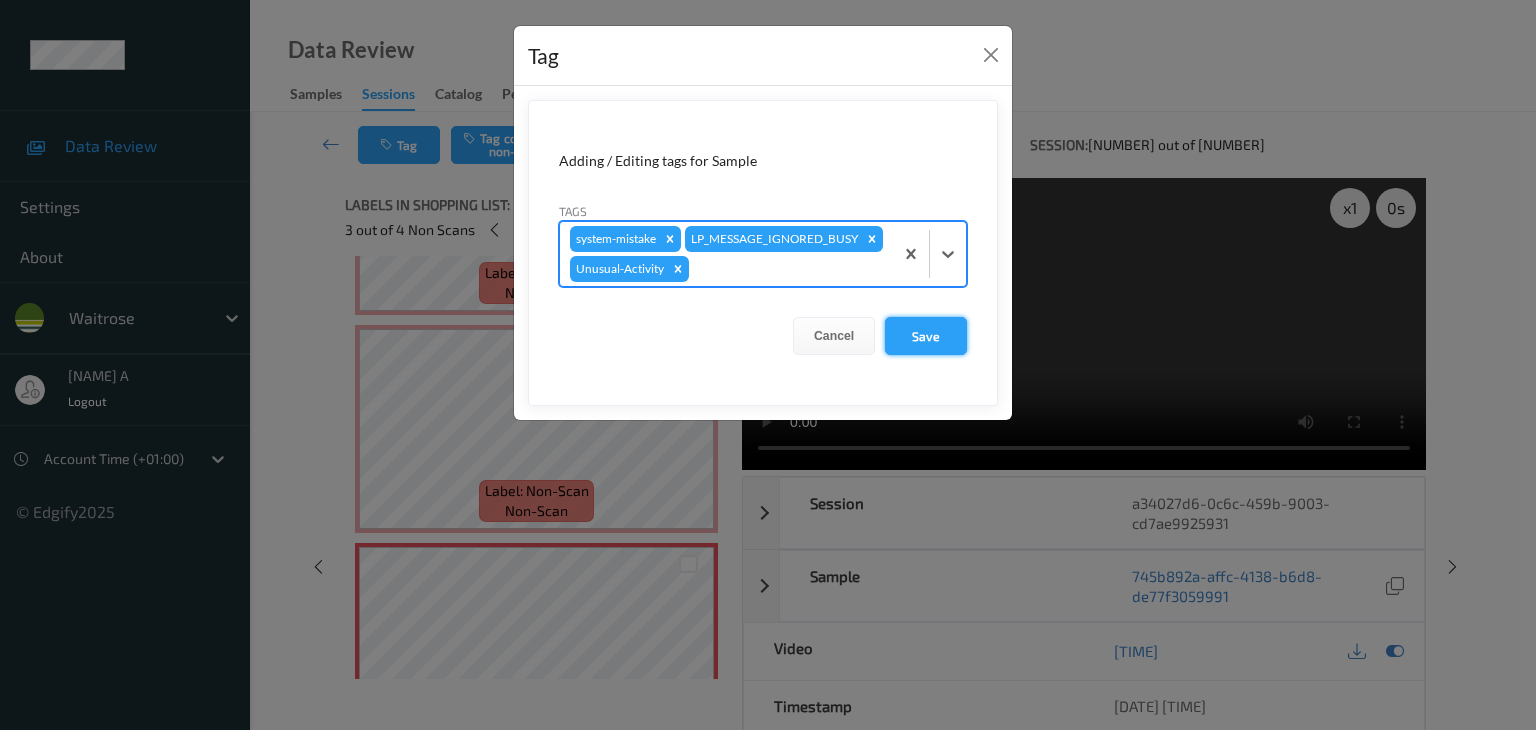 click on "Save" at bounding box center (926, 336) 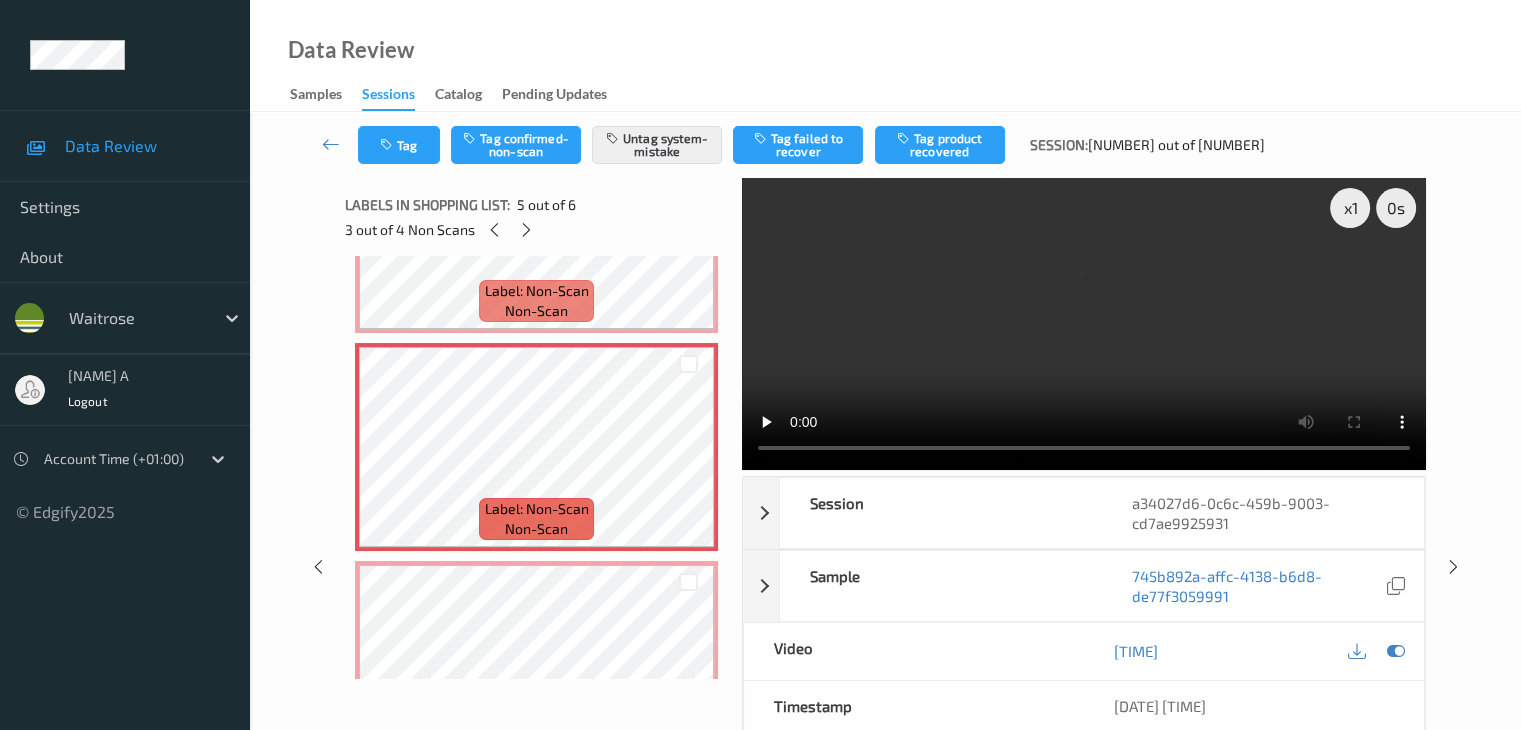 scroll, scrollTop: 895, scrollLeft: 0, axis: vertical 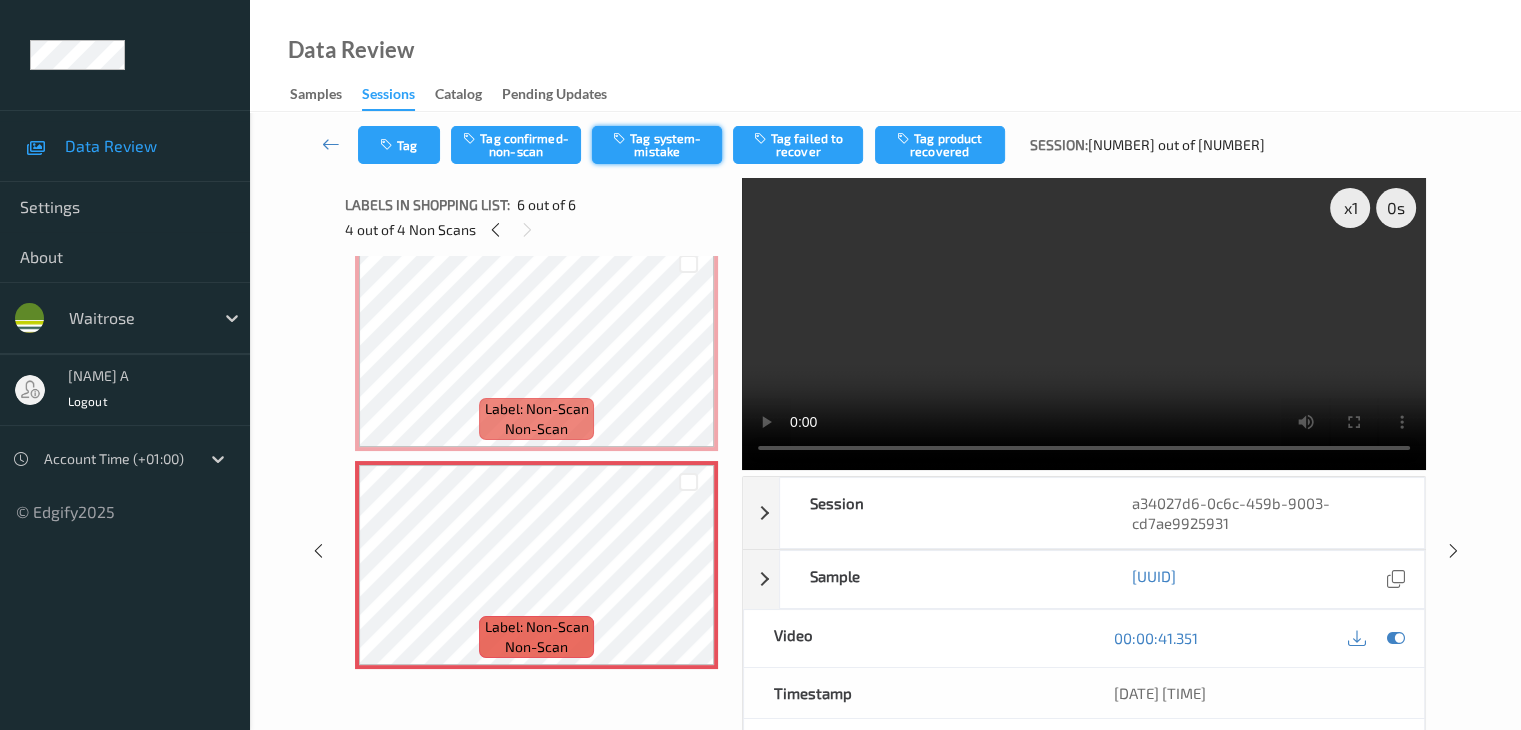 click on "Tag   system-mistake" at bounding box center [657, 145] 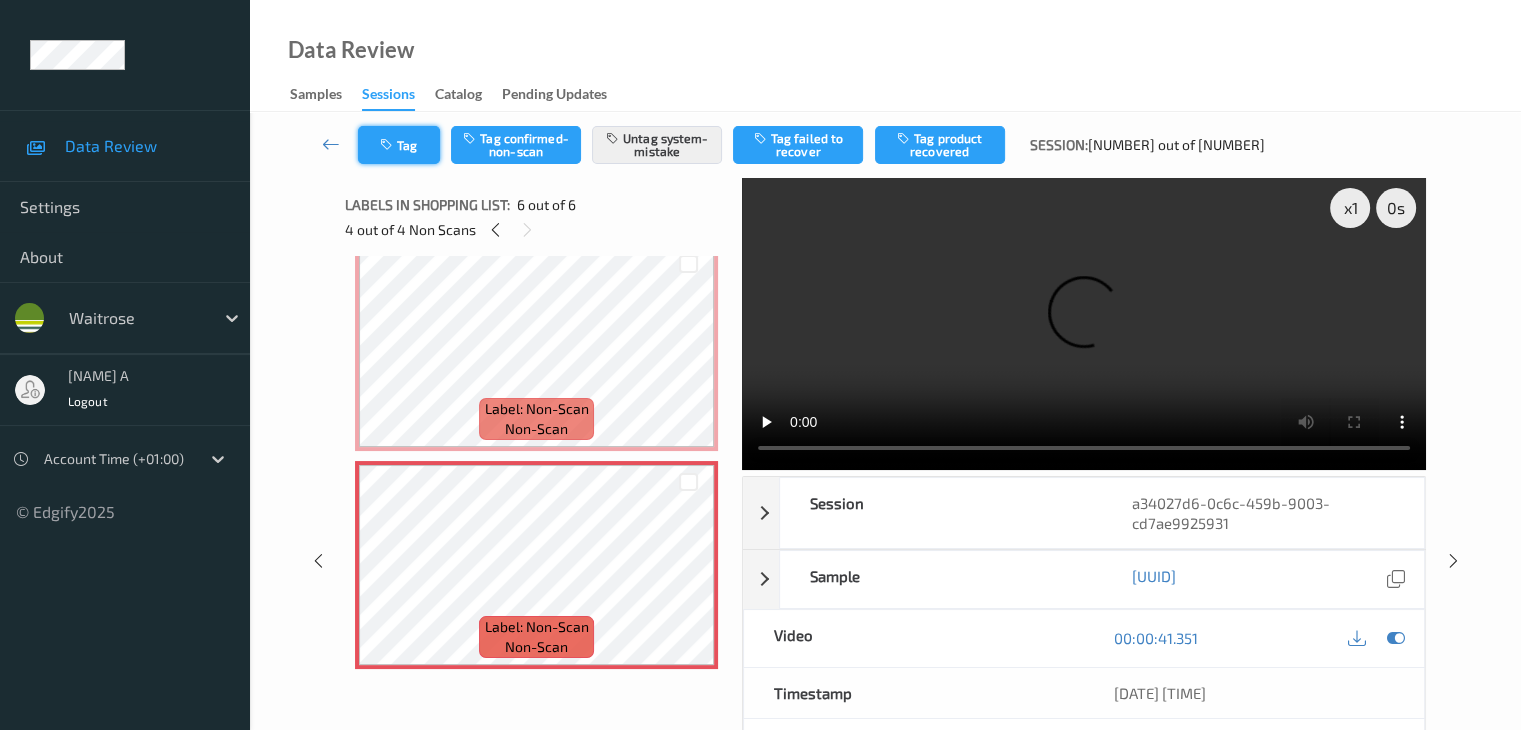 click at bounding box center (388, 145) 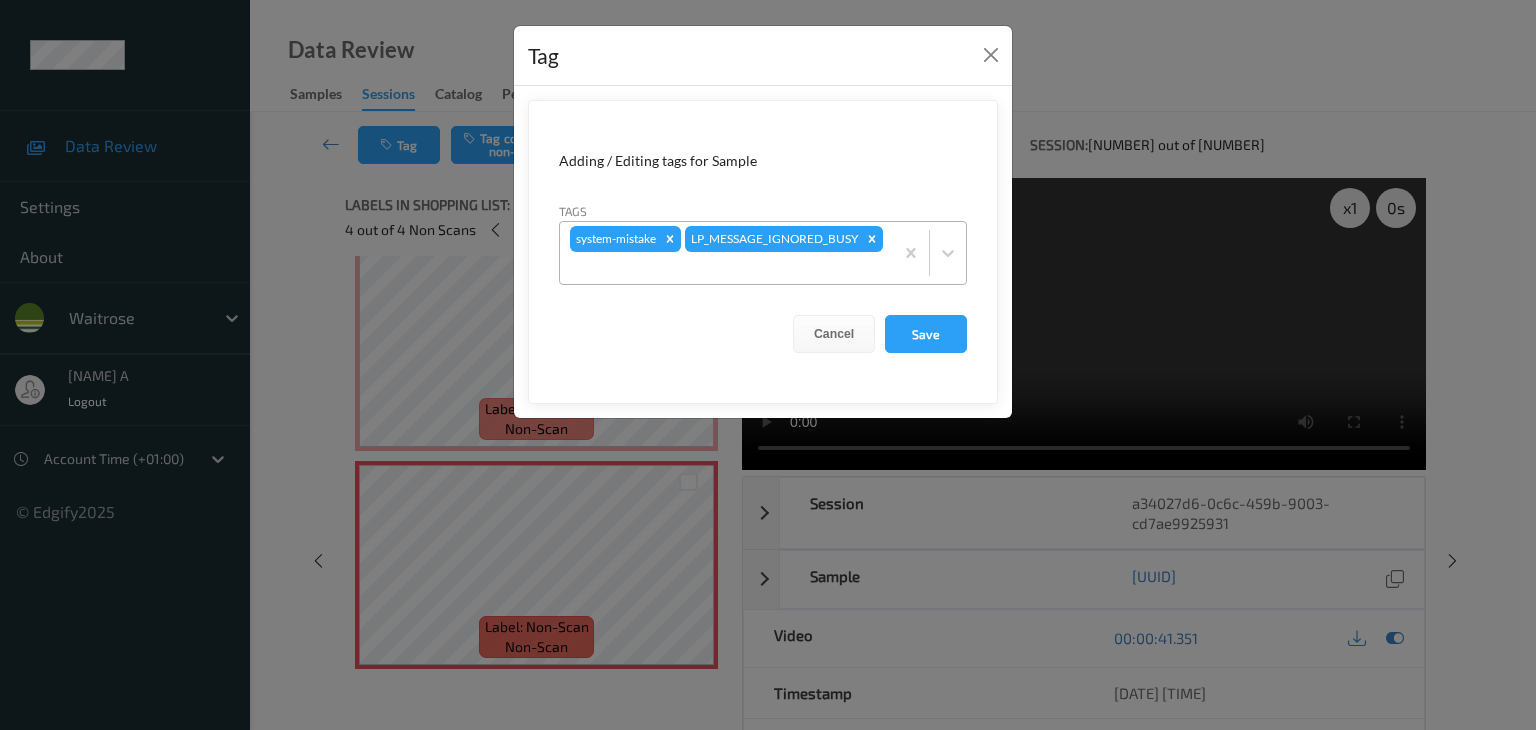 click at bounding box center (726, 268) 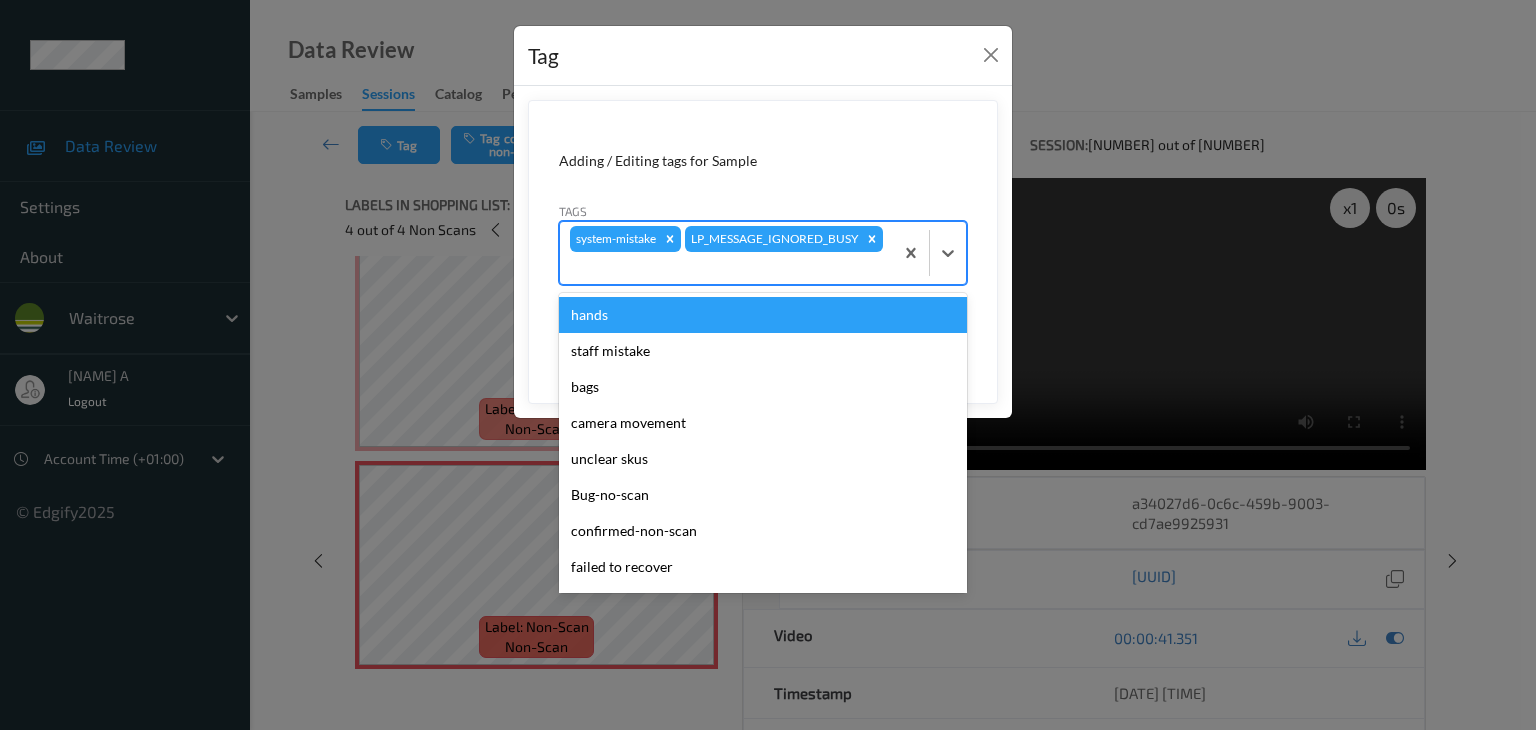 type on "u" 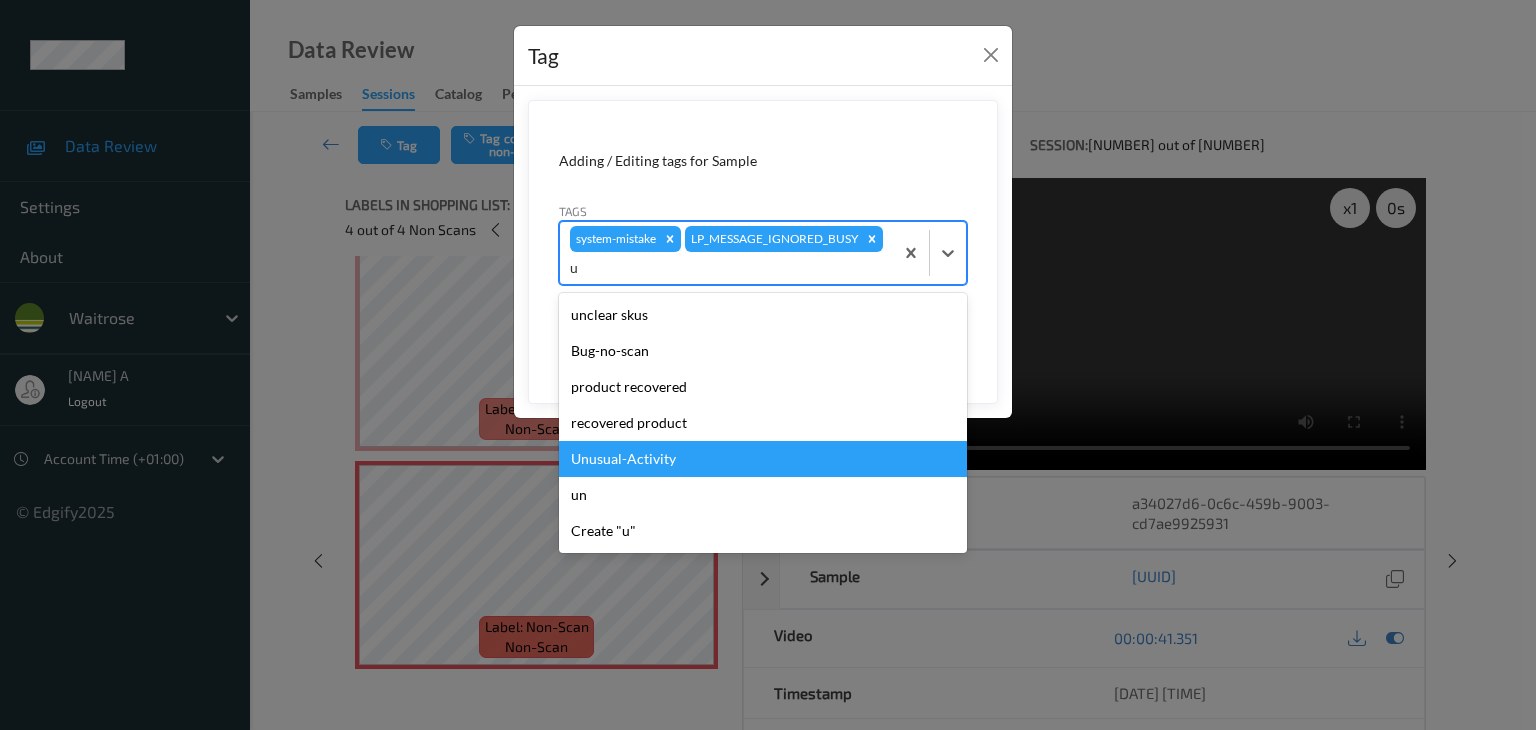 click on "Unusual-Activity" at bounding box center [763, 459] 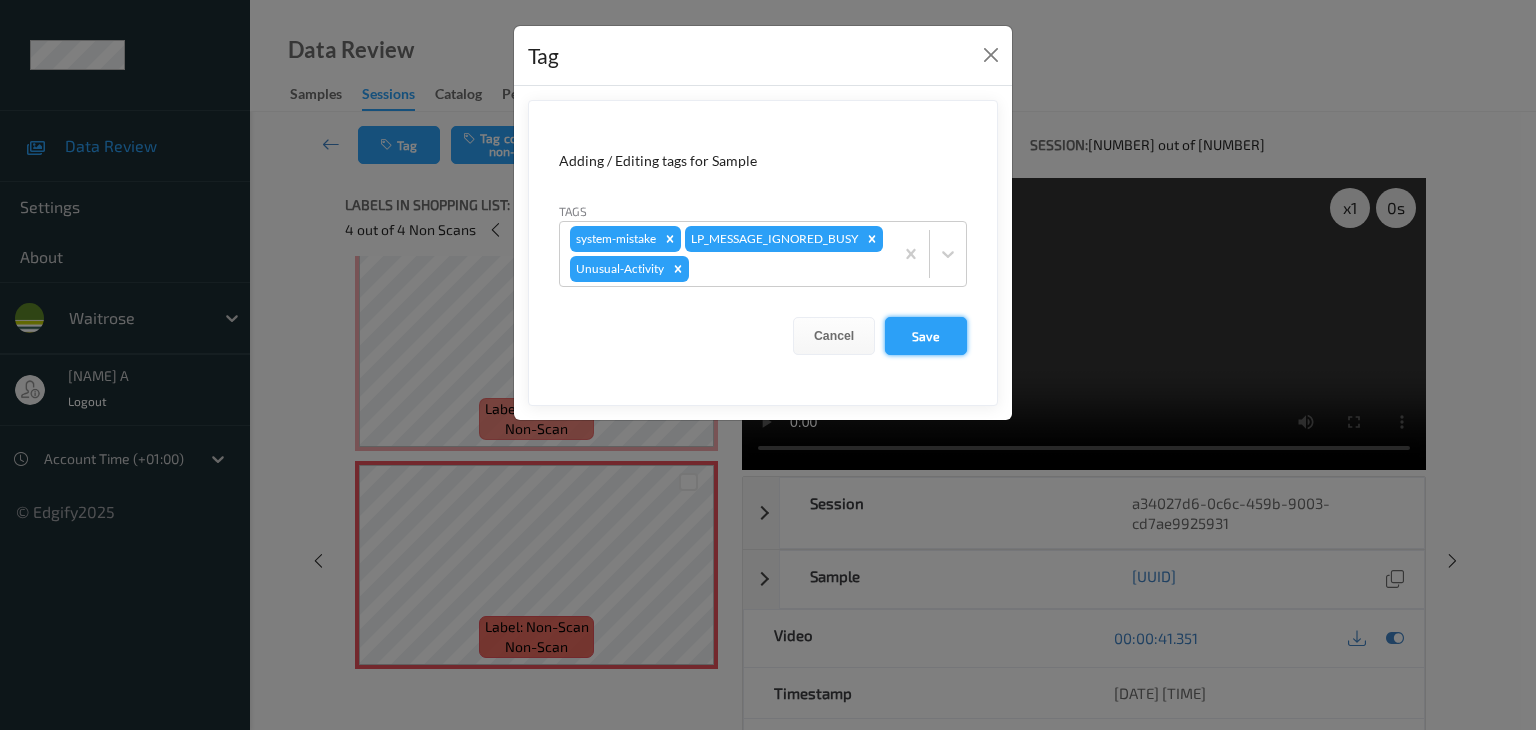 click on "Save" at bounding box center [926, 336] 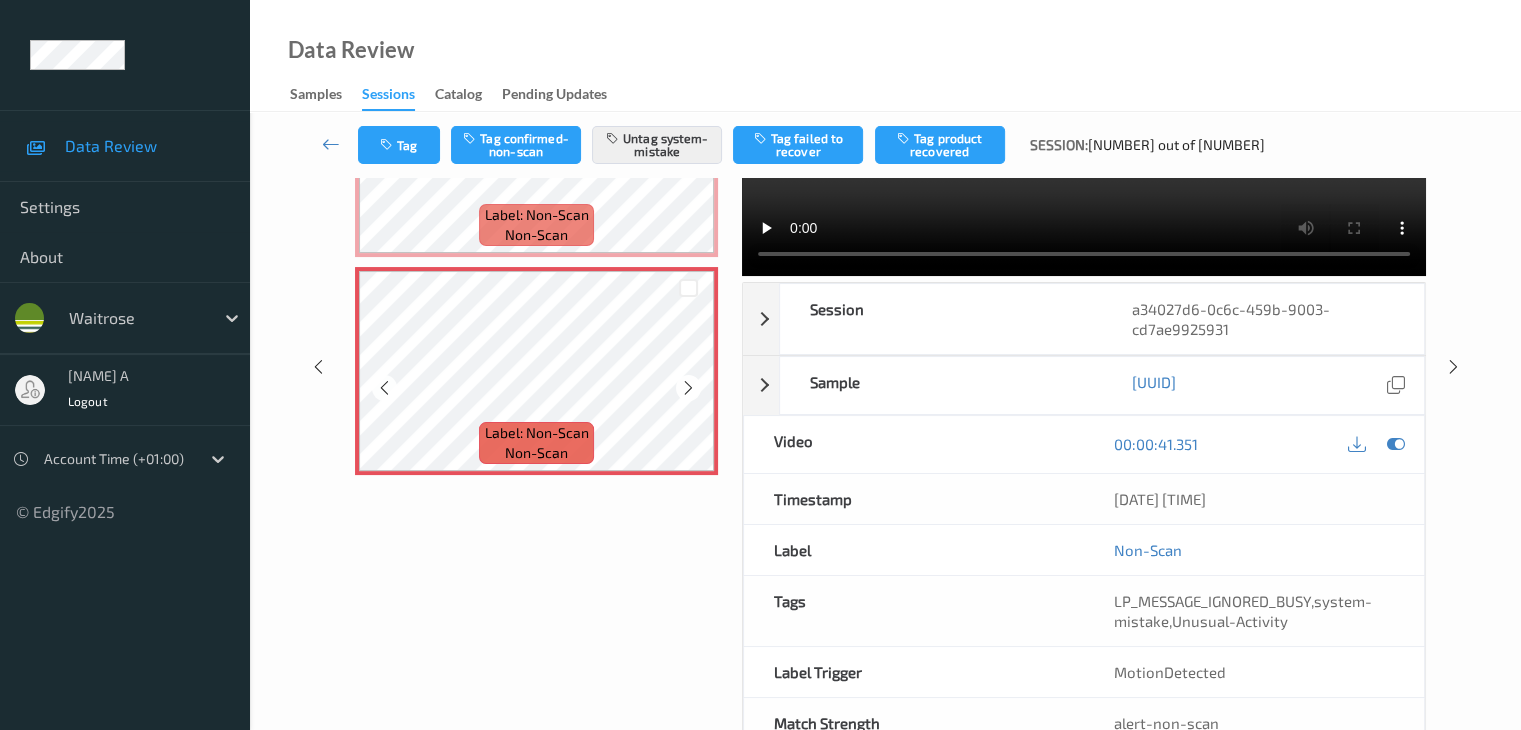 scroll, scrollTop: 200, scrollLeft: 0, axis: vertical 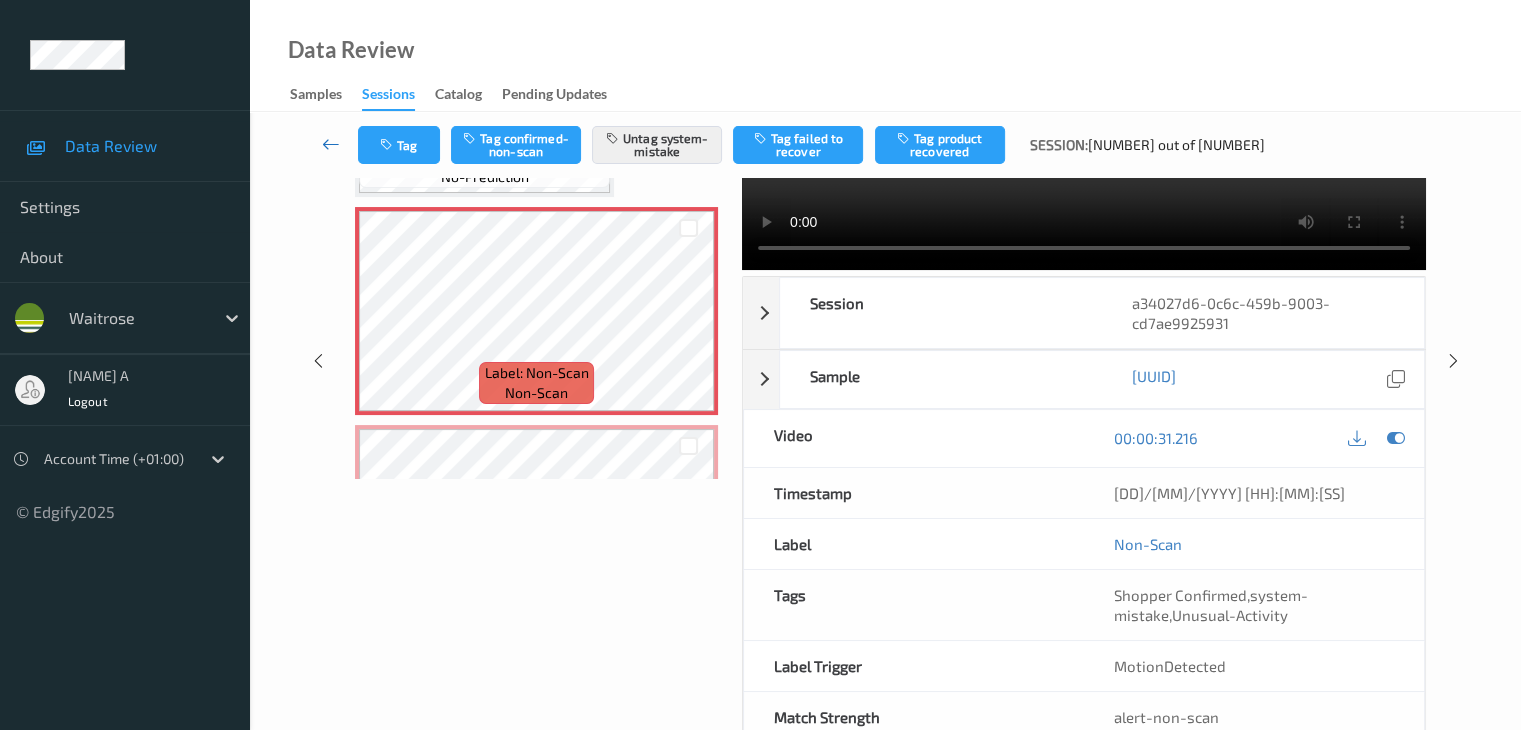 click at bounding box center [331, 145] 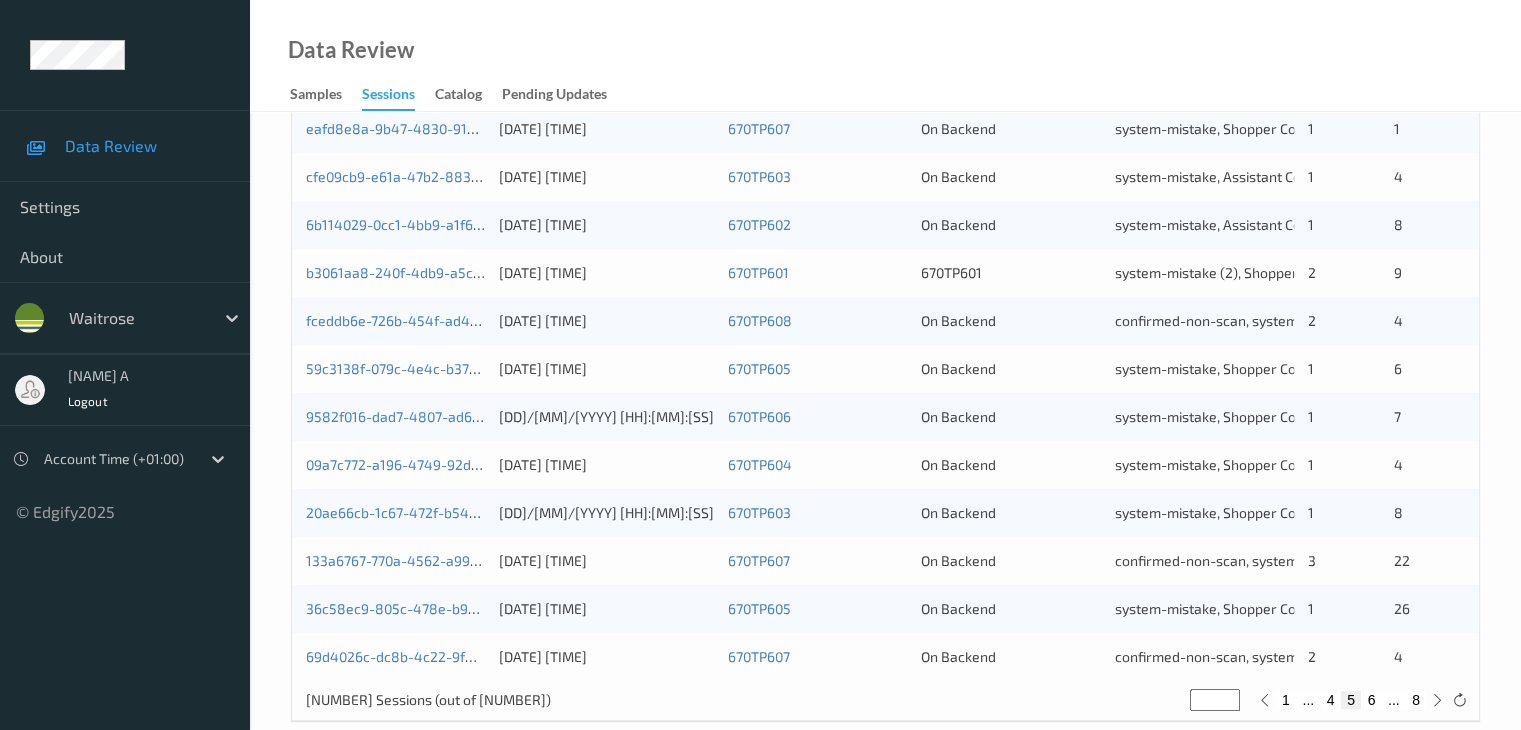 scroll, scrollTop: 932, scrollLeft: 0, axis: vertical 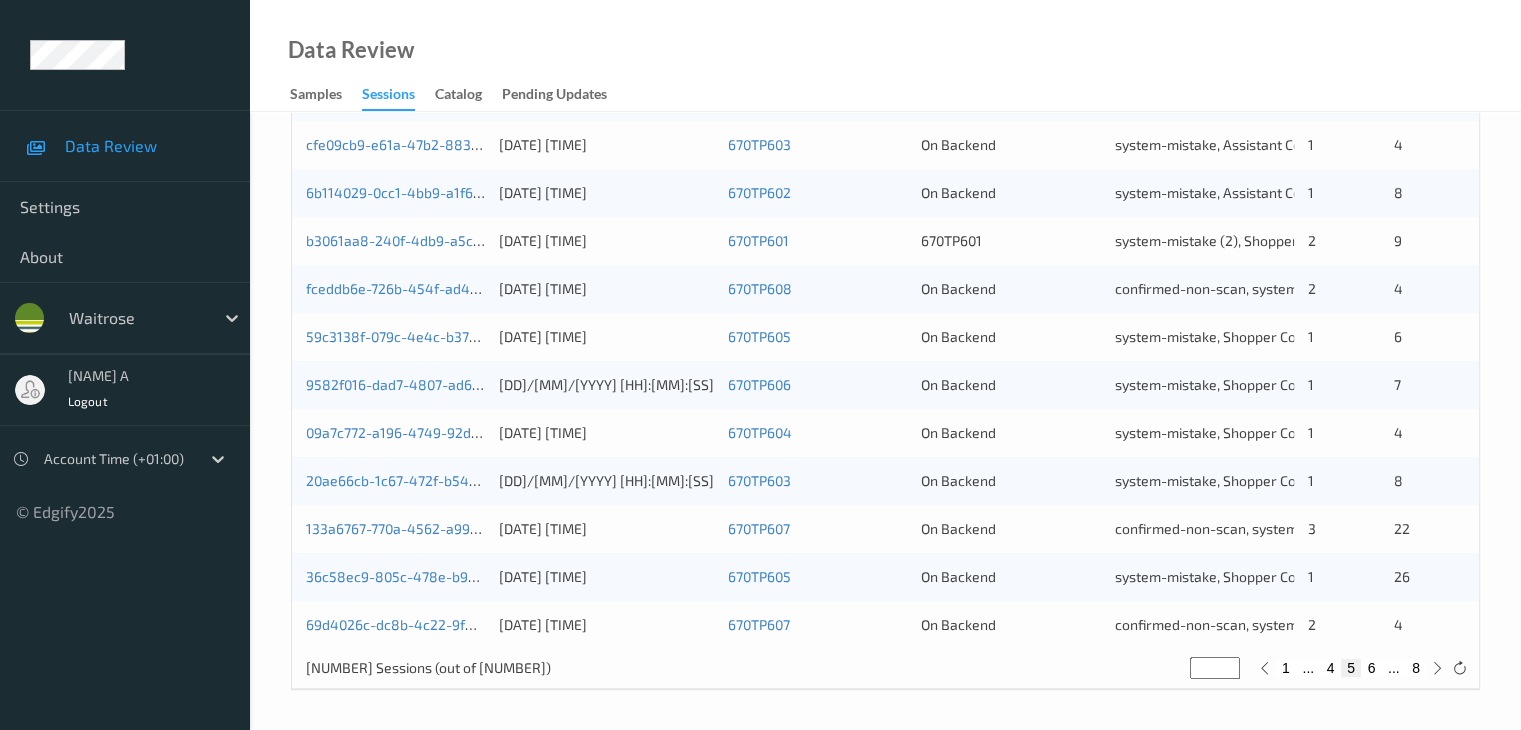 click on "6" at bounding box center [1371, 668] 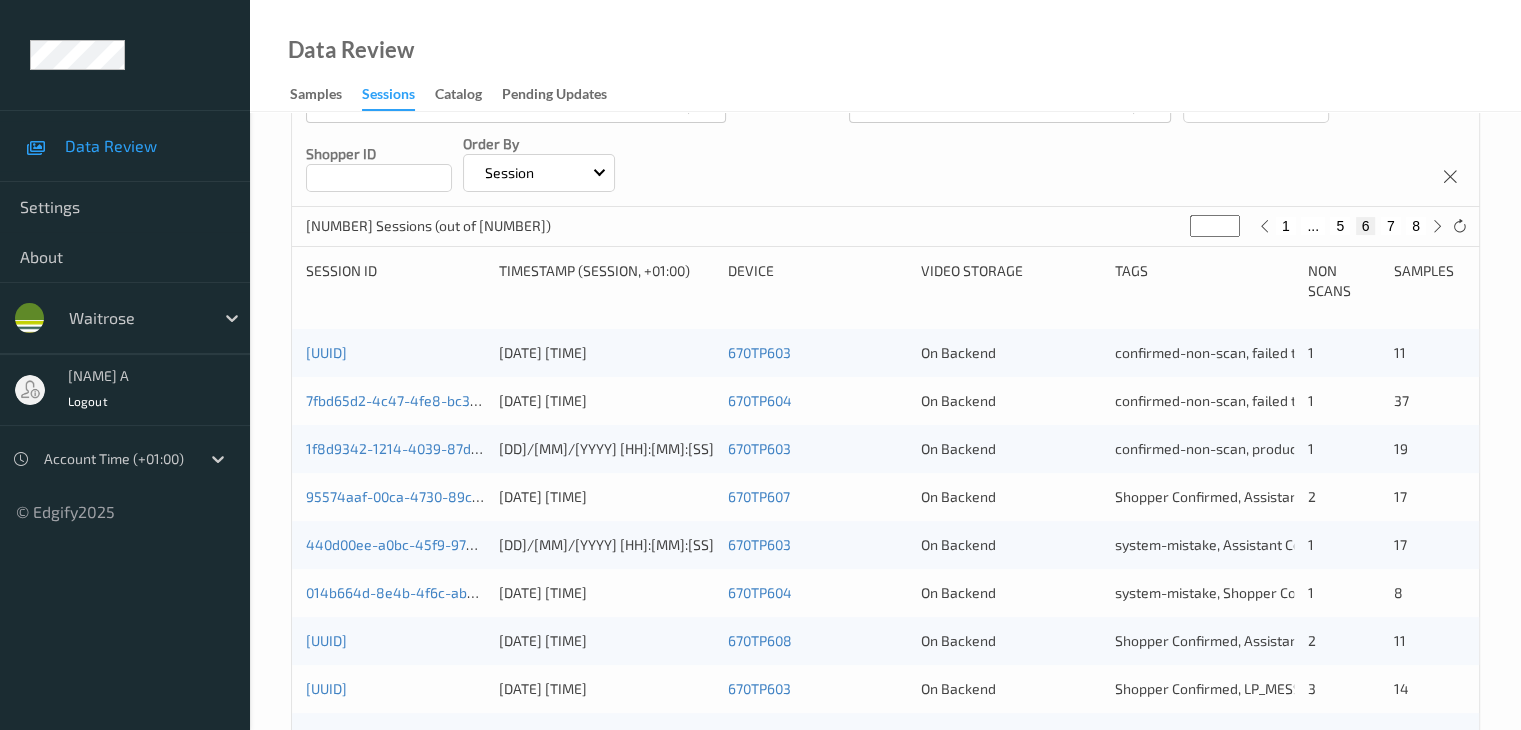 scroll, scrollTop: 300, scrollLeft: 0, axis: vertical 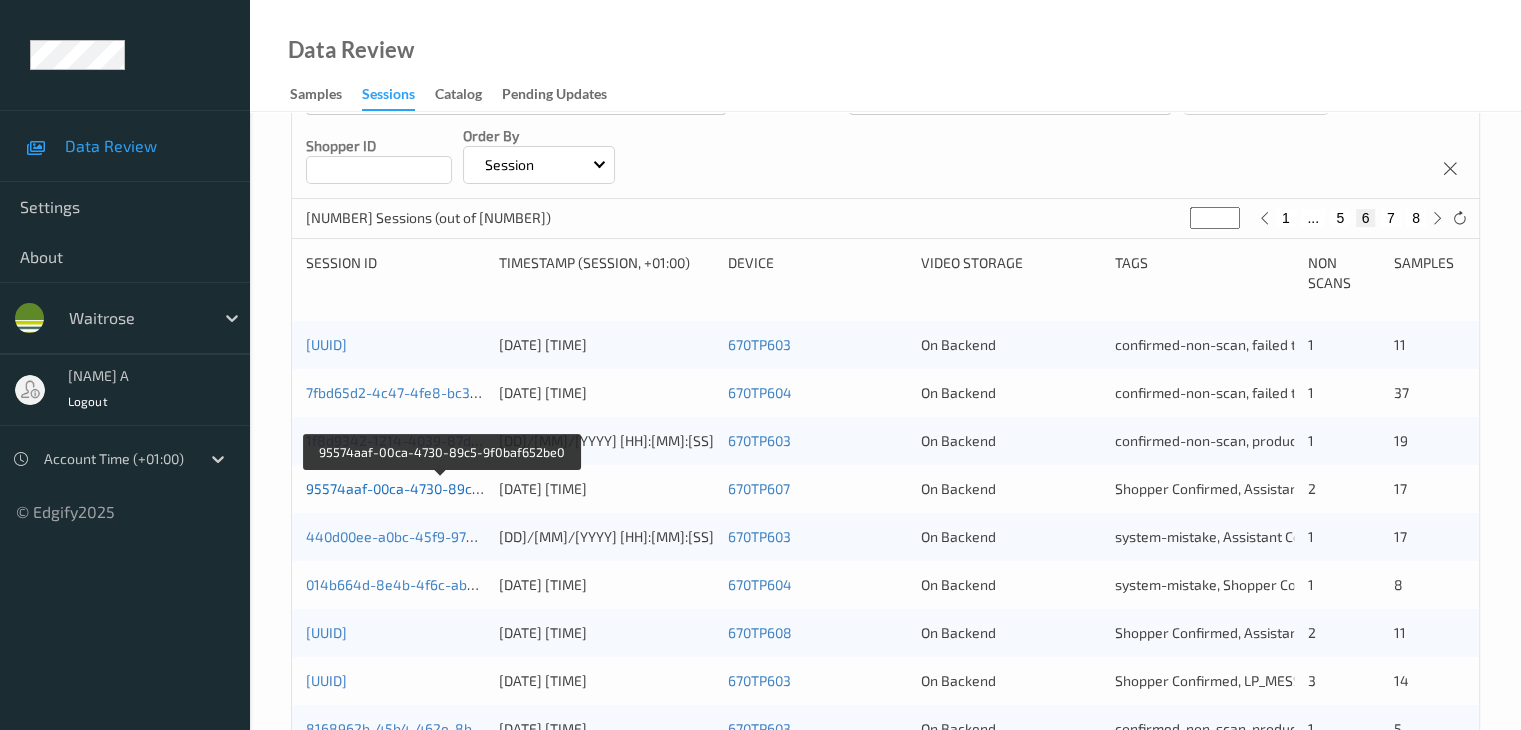 click on "95574aaf-00ca-4730-89c5-9f0baf652be0" at bounding box center (441, 488) 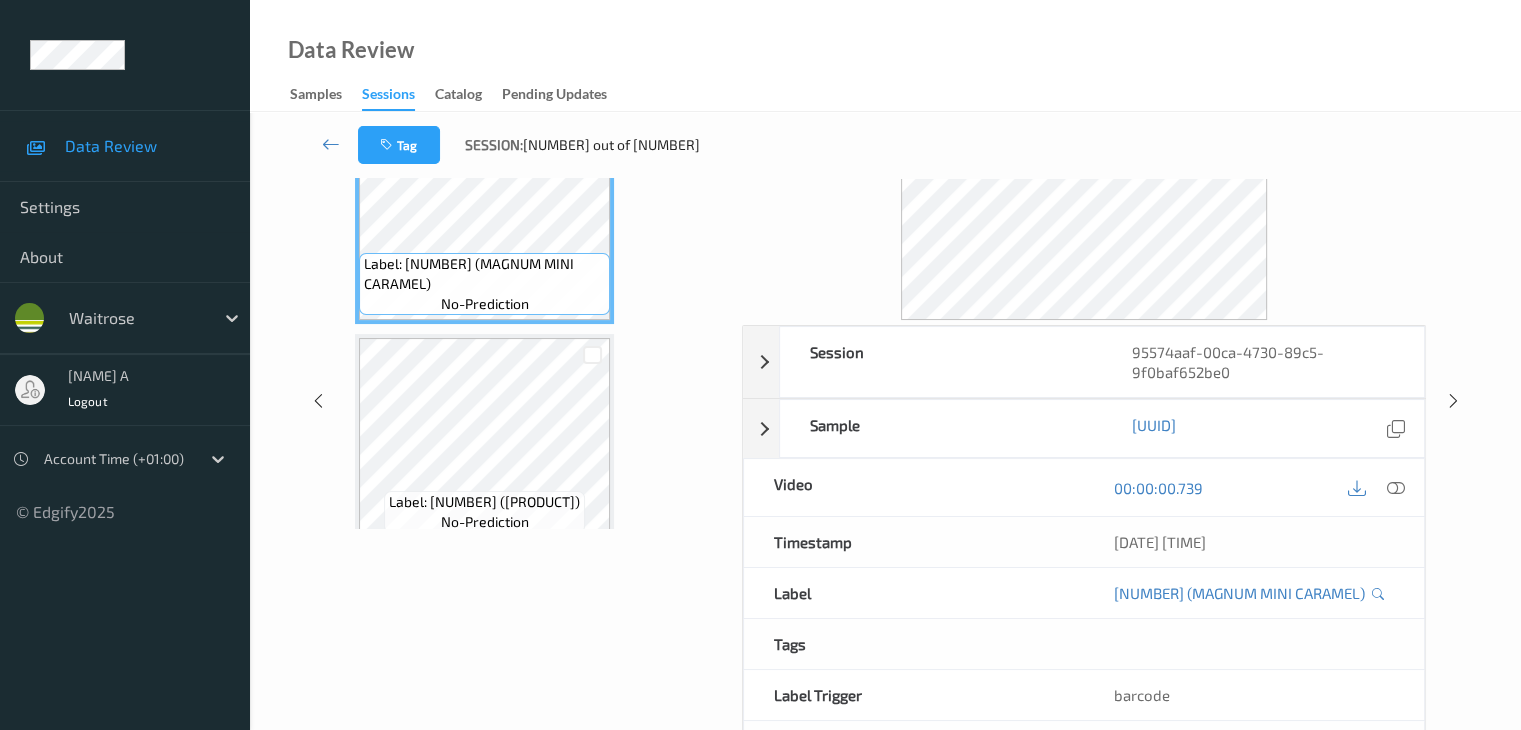 scroll, scrollTop: 0, scrollLeft: 0, axis: both 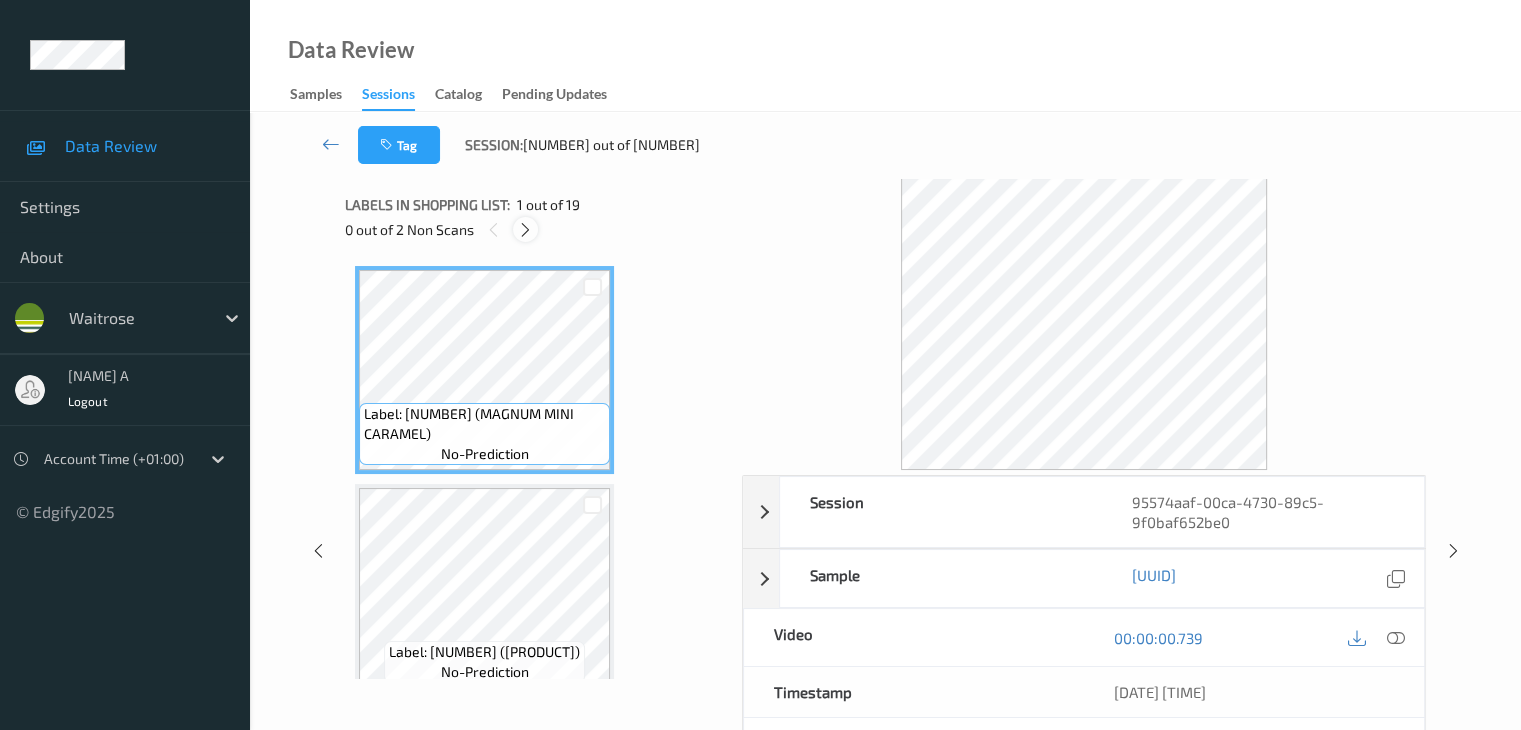 click at bounding box center [525, 230] 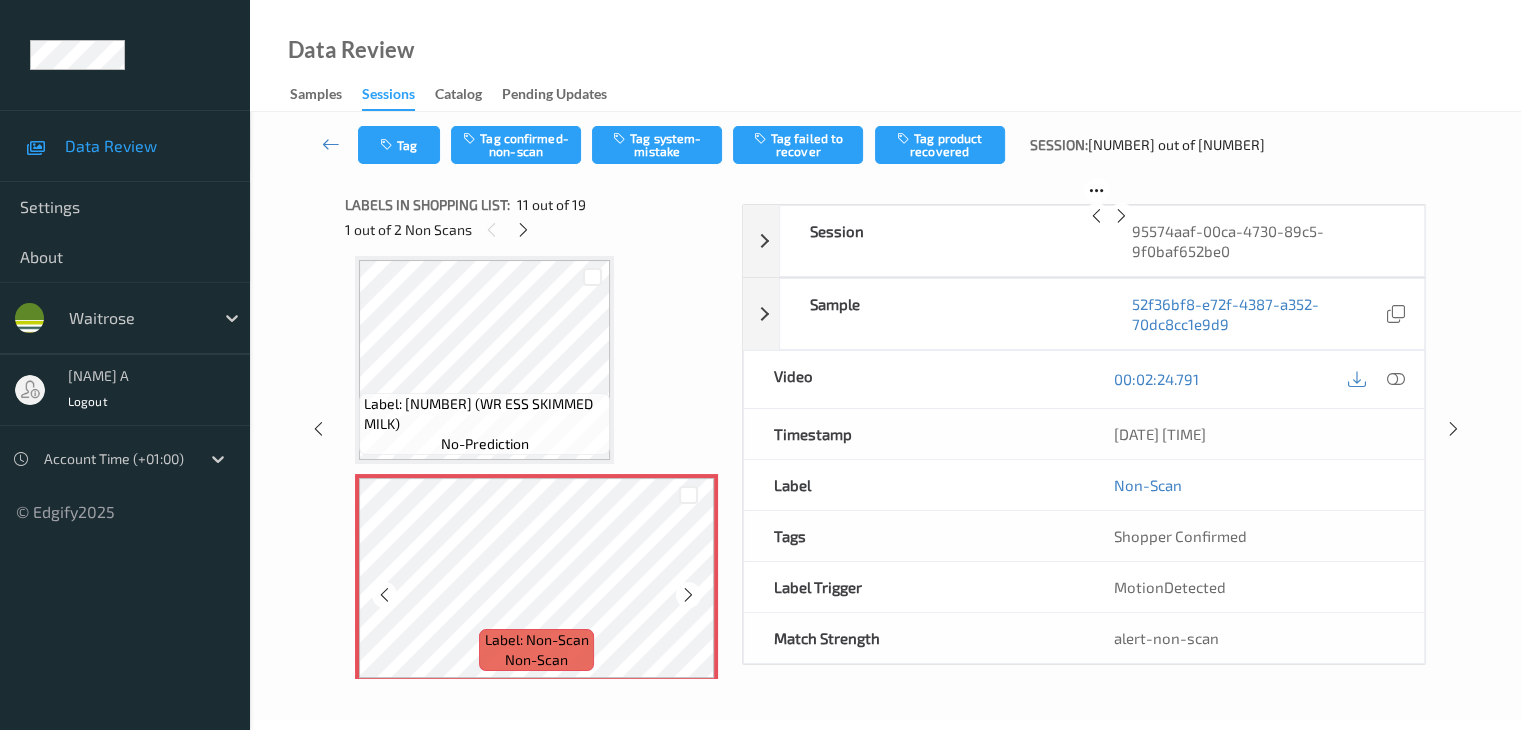 scroll, scrollTop: 2072, scrollLeft: 0, axis: vertical 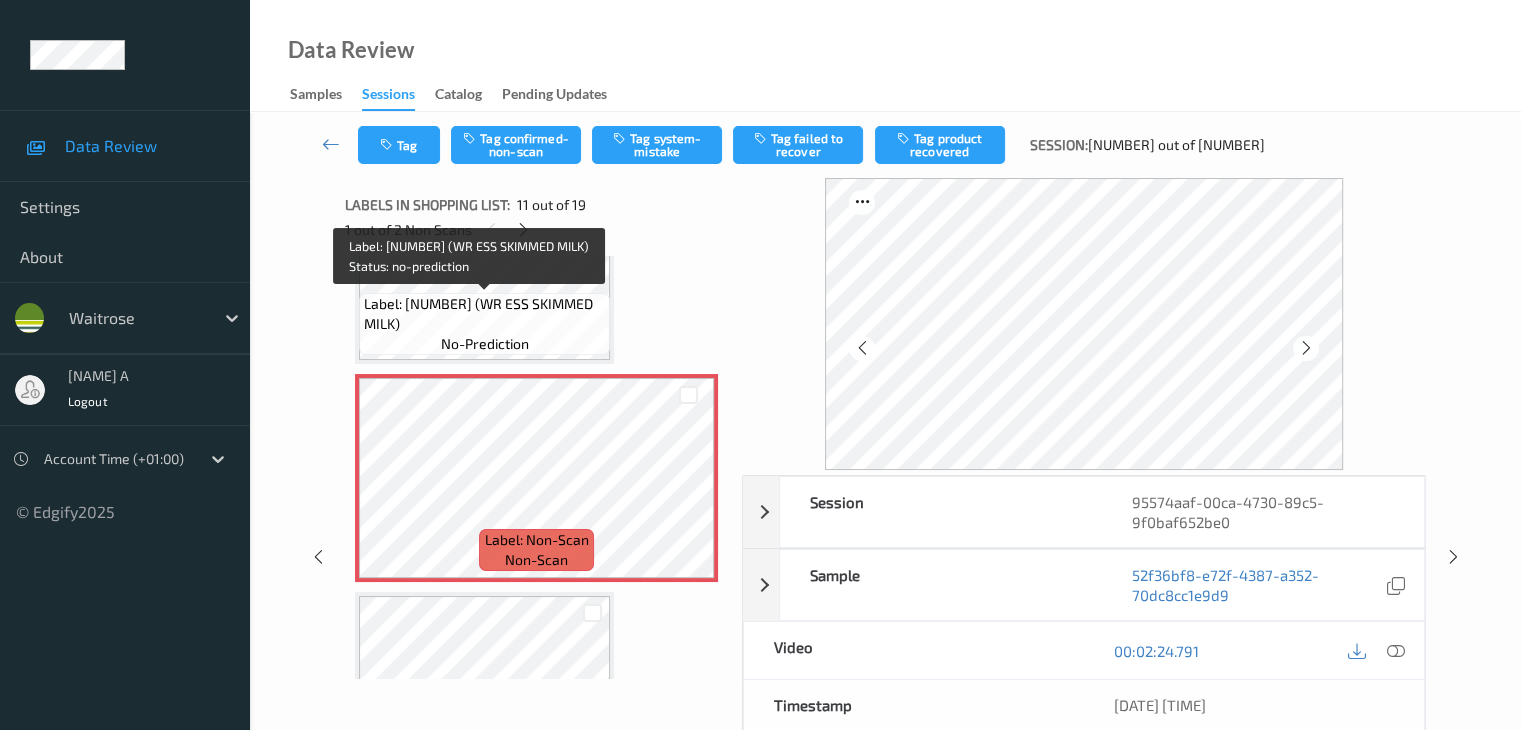 click on "Label: [PRODUCT_CODE] ([PRODUCT_NAME])" at bounding box center (484, 314) 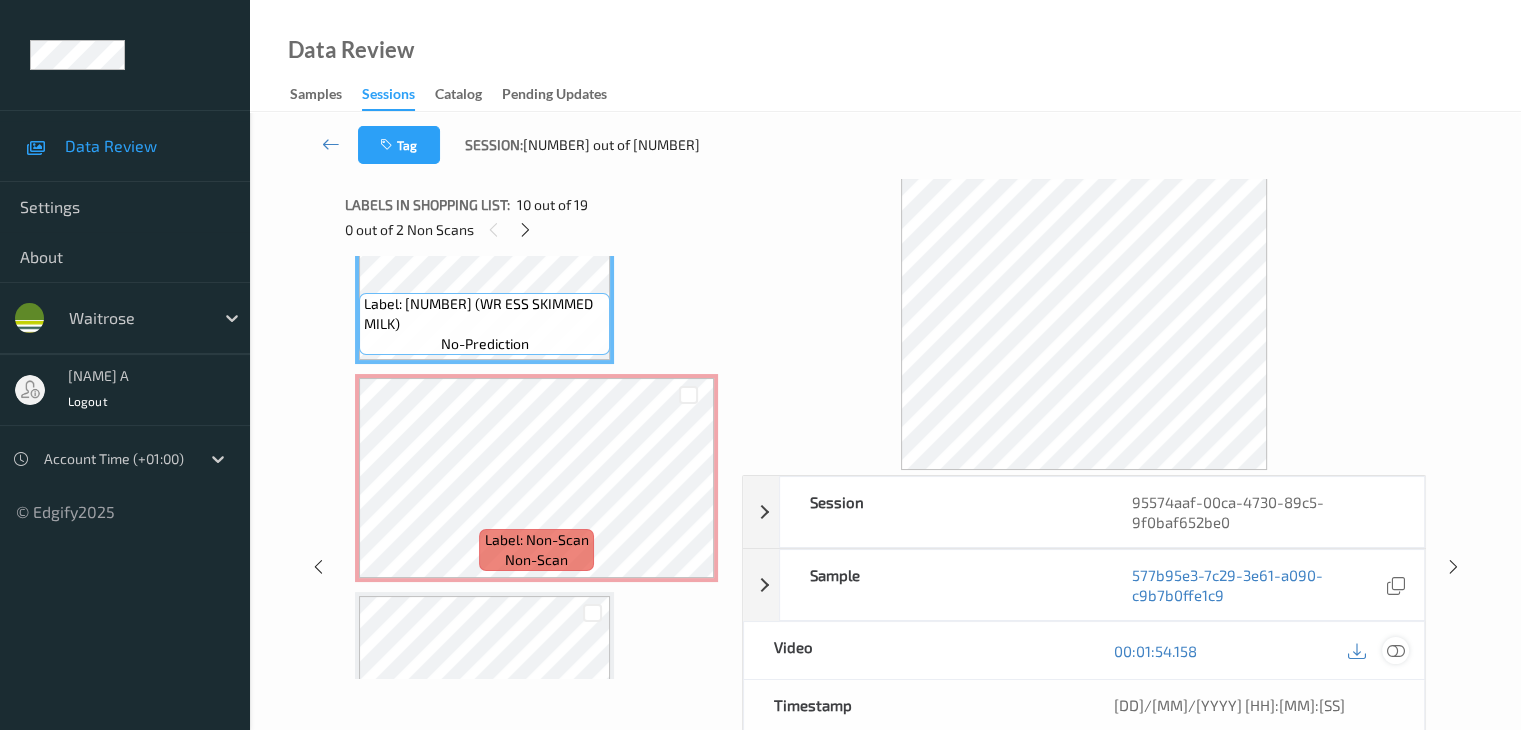 click at bounding box center [1395, 651] 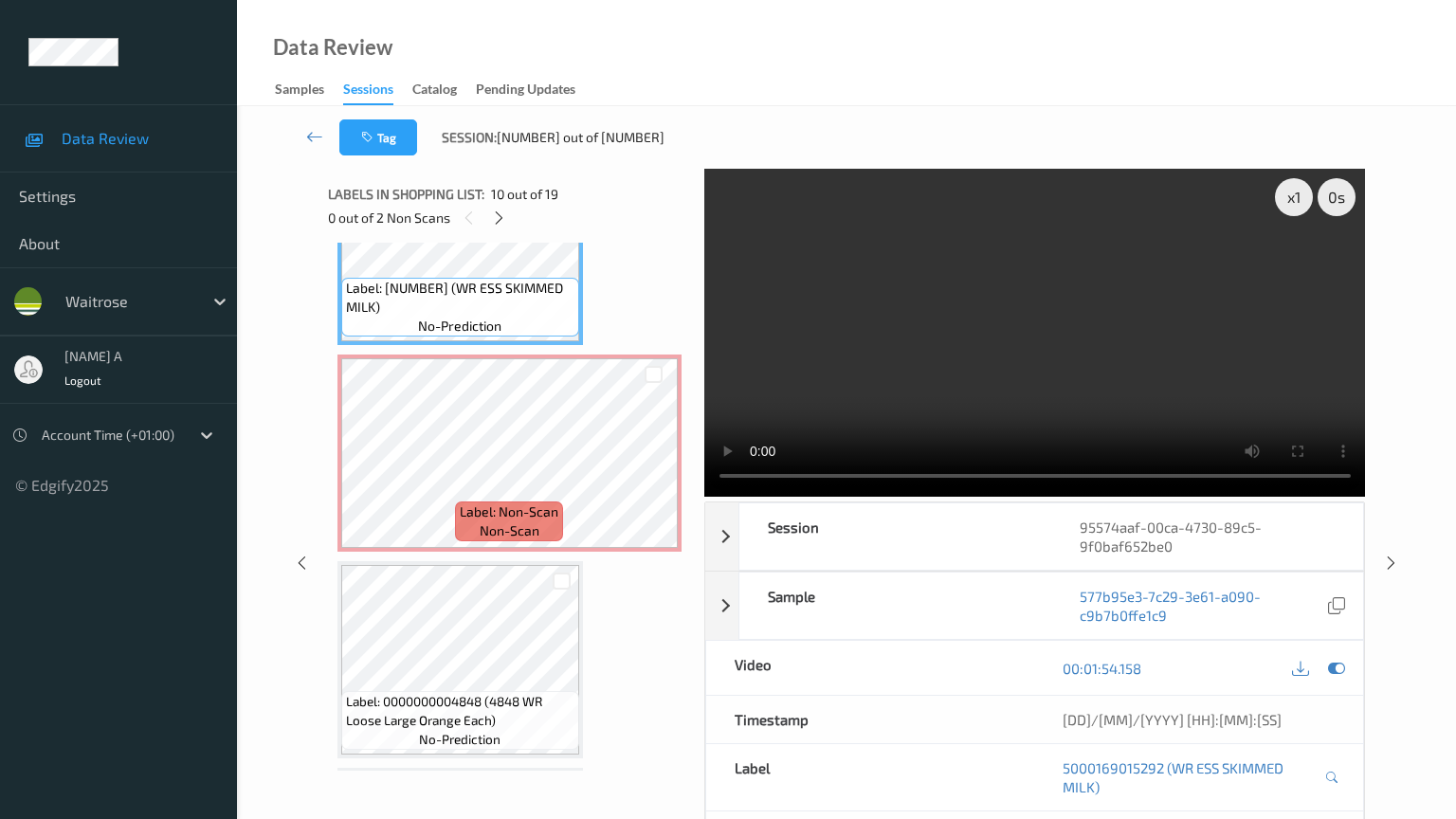 type 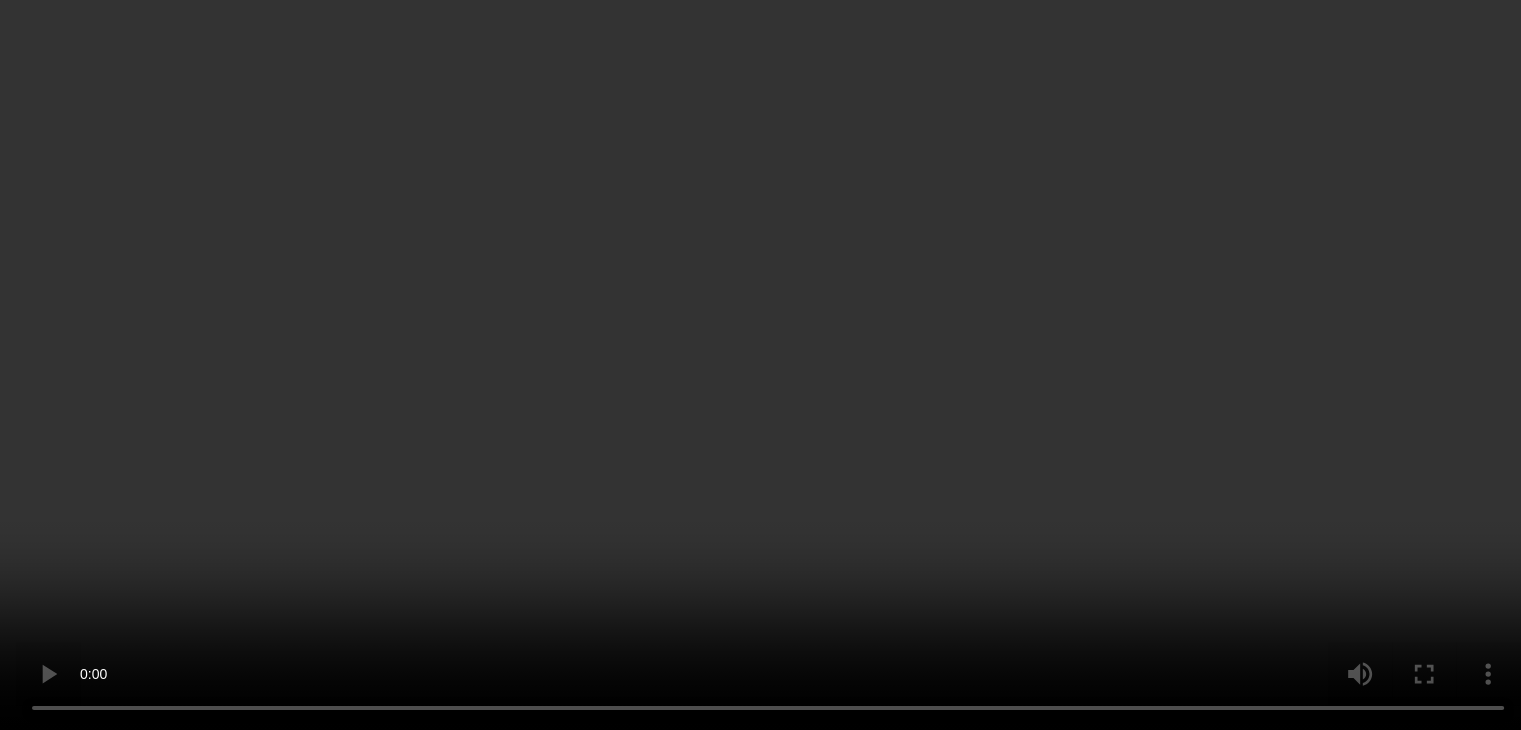 scroll, scrollTop: 2172, scrollLeft: 0, axis: vertical 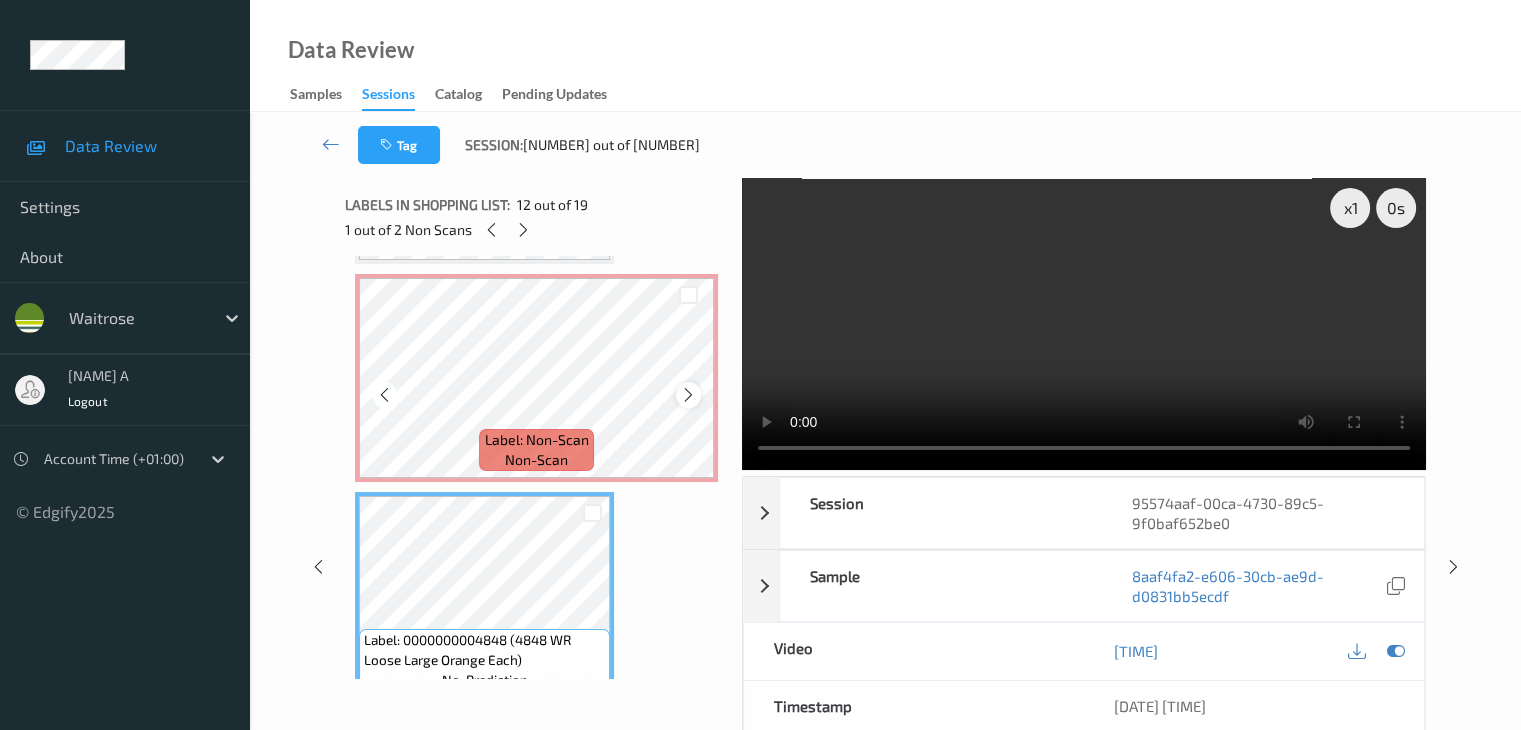 click at bounding box center (688, 395) 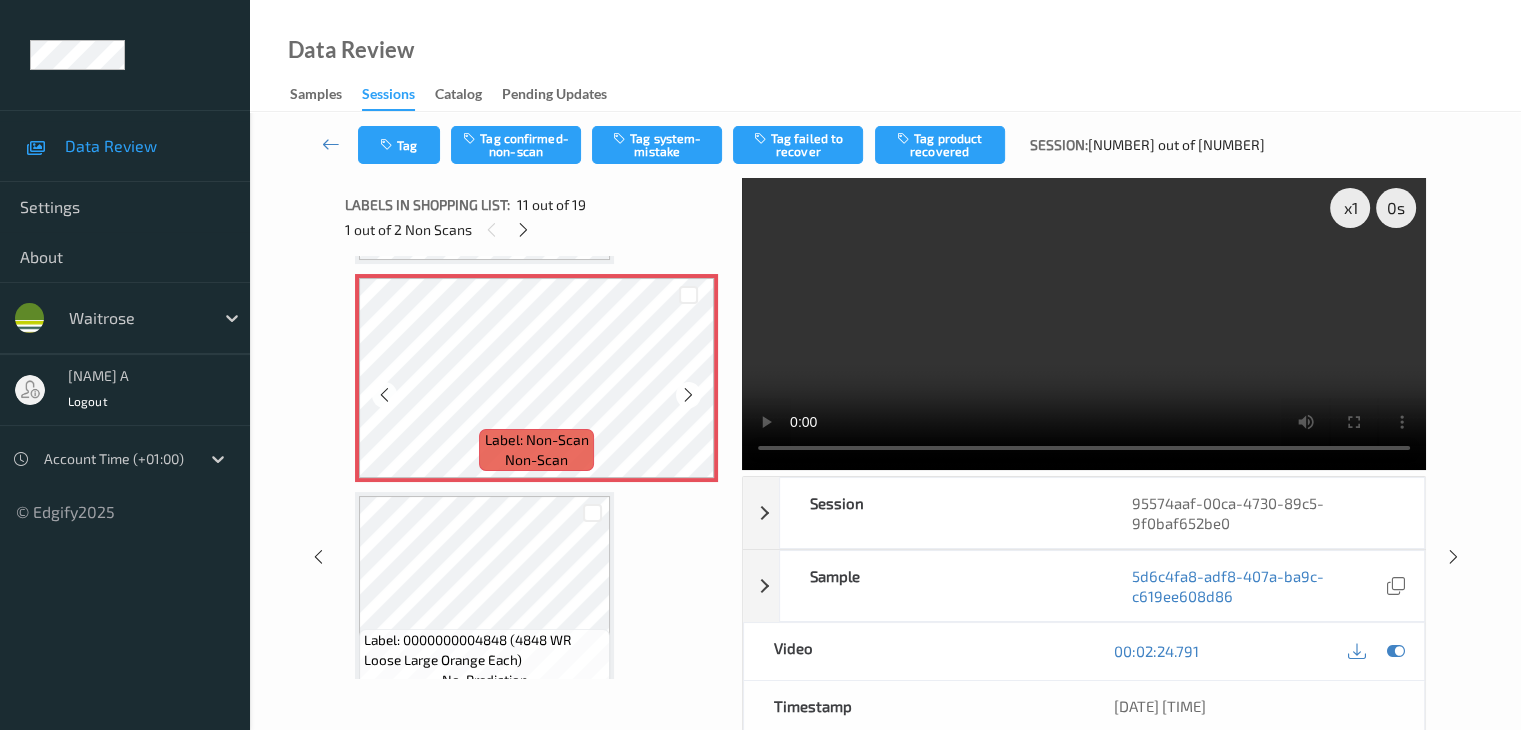 click at bounding box center (688, 395) 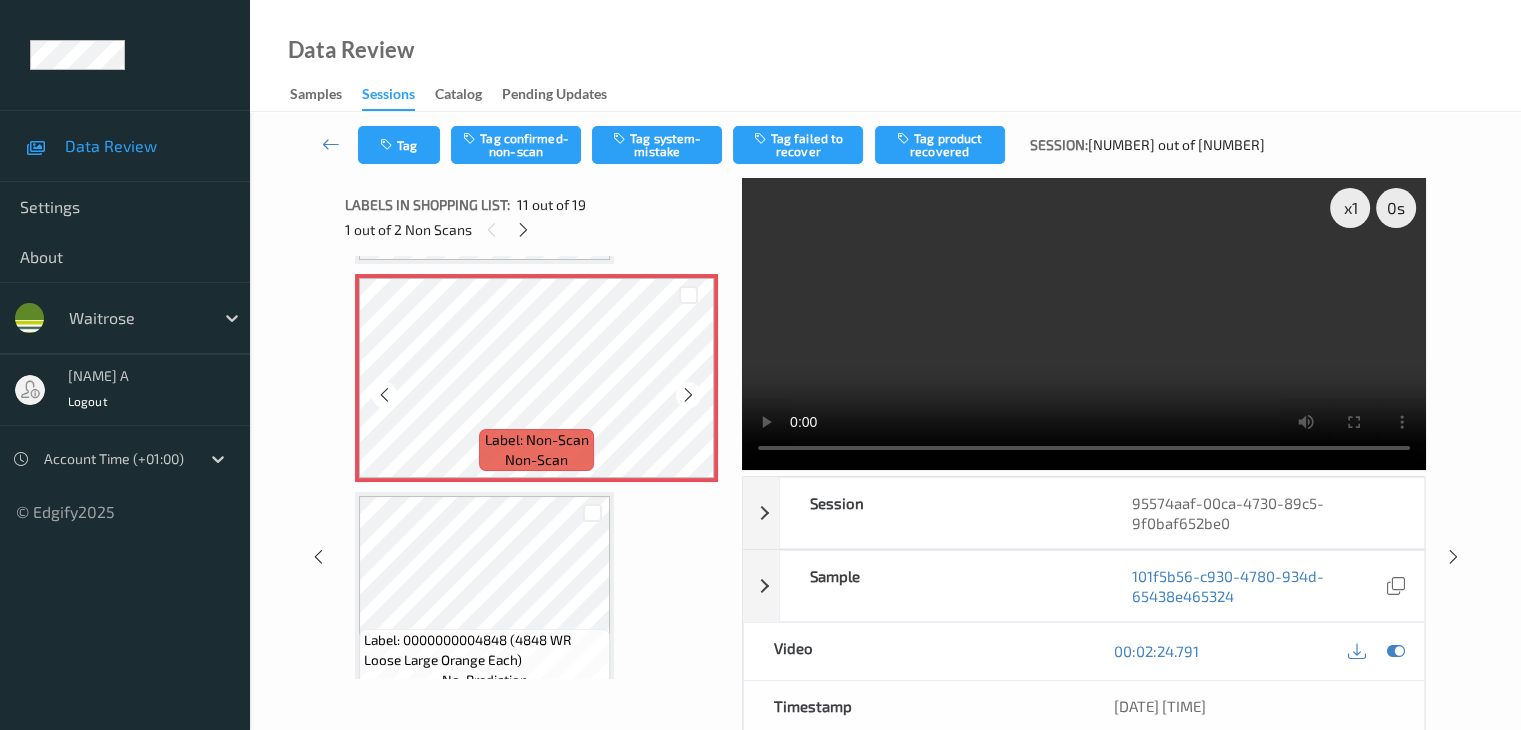 click at bounding box center [688, 395] 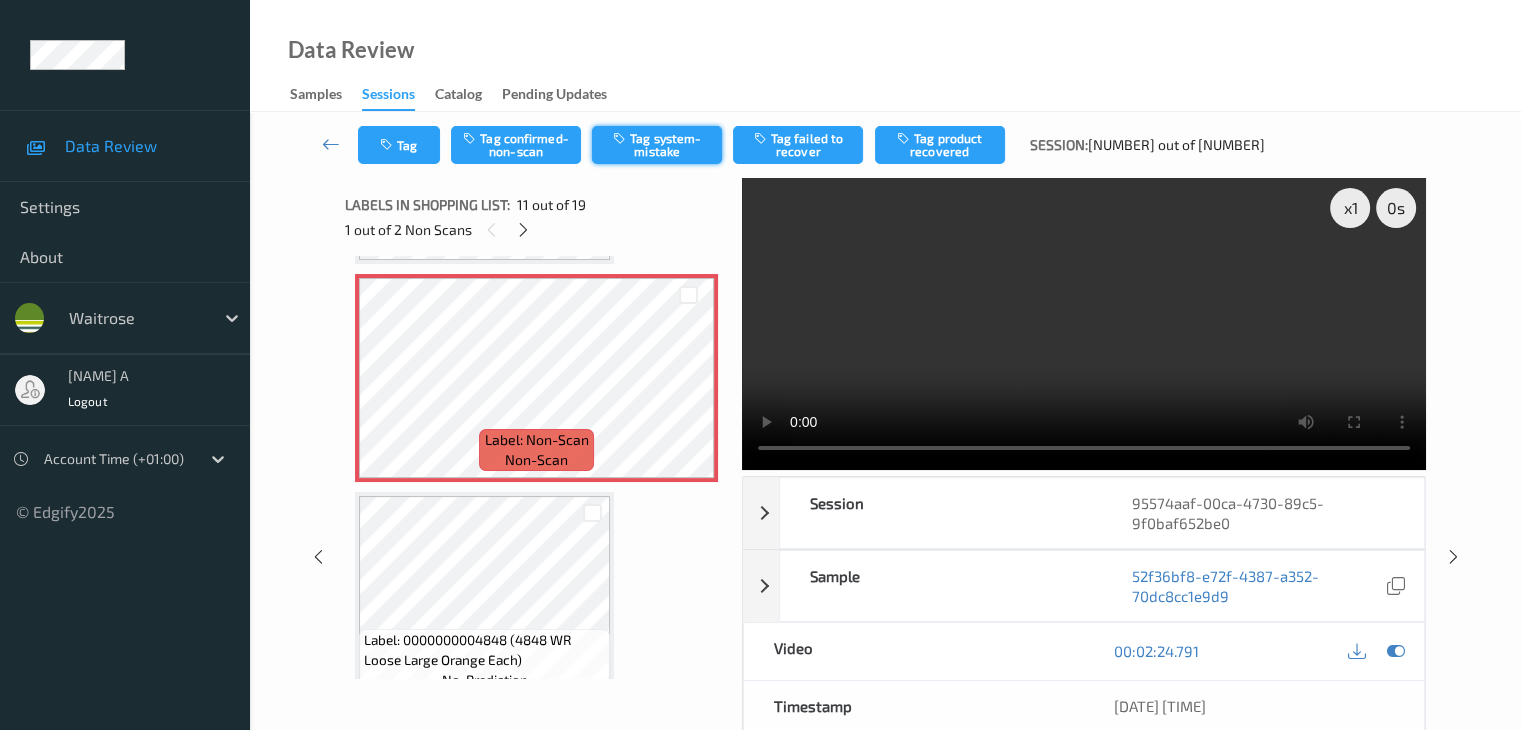 click on "Tag   system-mistake" at bounding box center [657, 145] 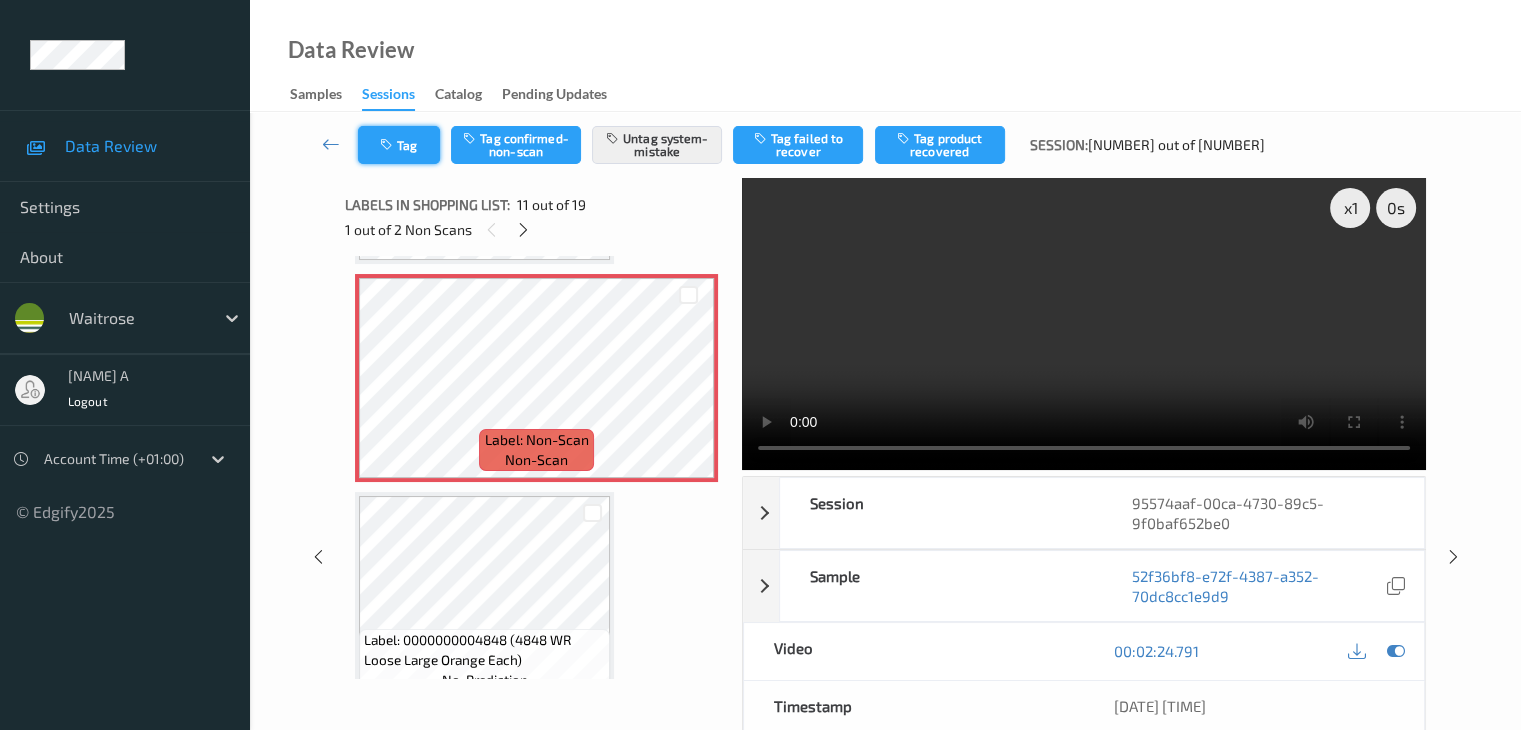 click on "Tag" at bounding box center [399, 145] 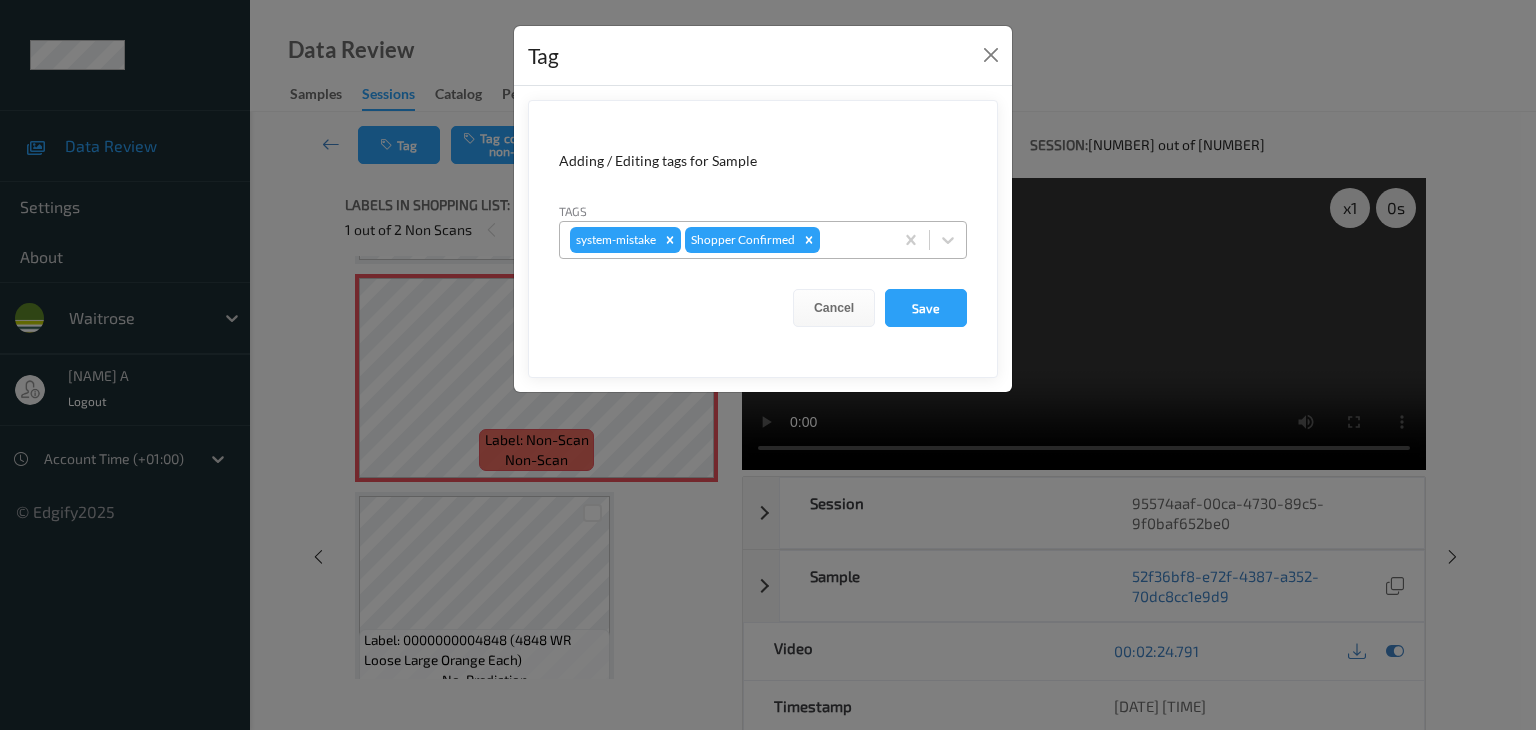 click at bounding box center [853, 240] 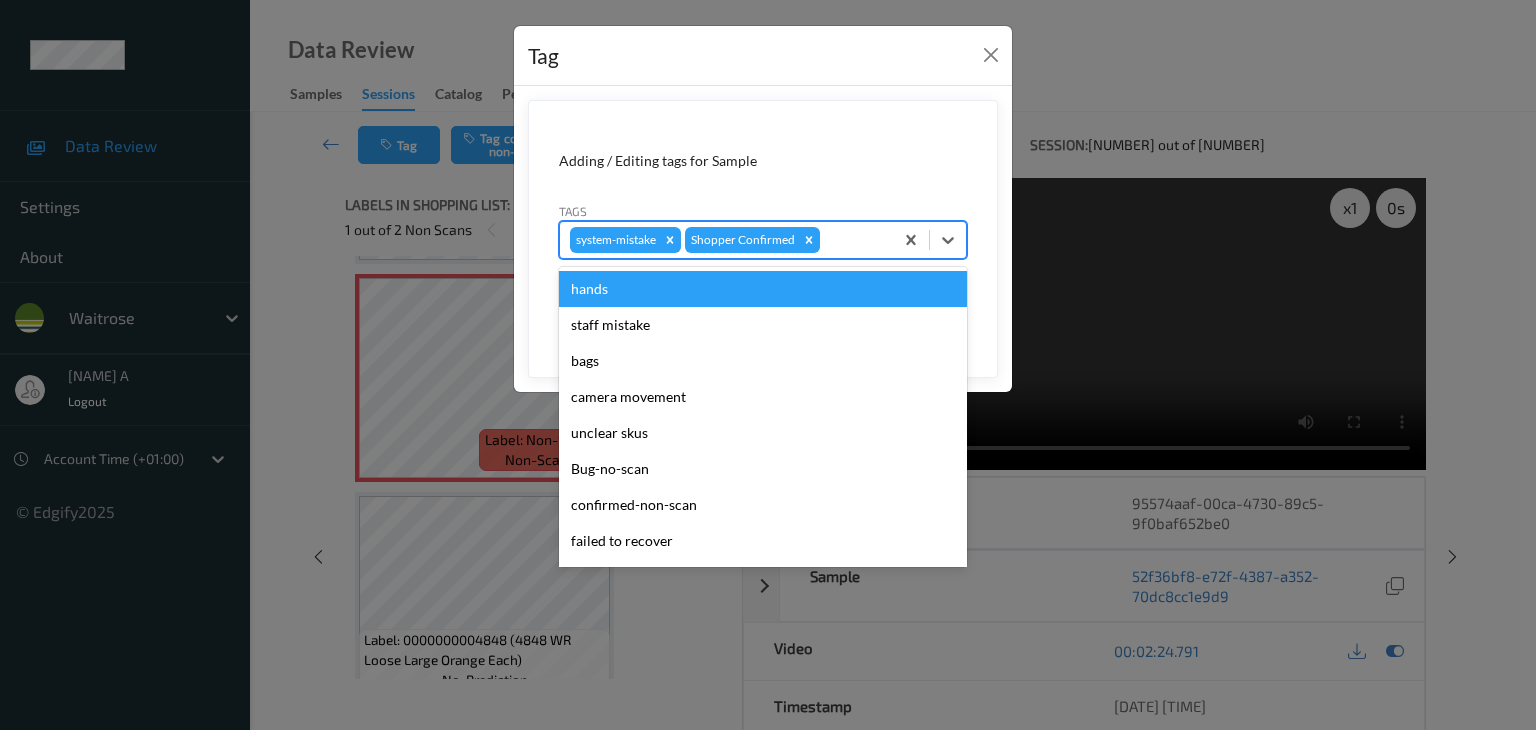 type on "u" 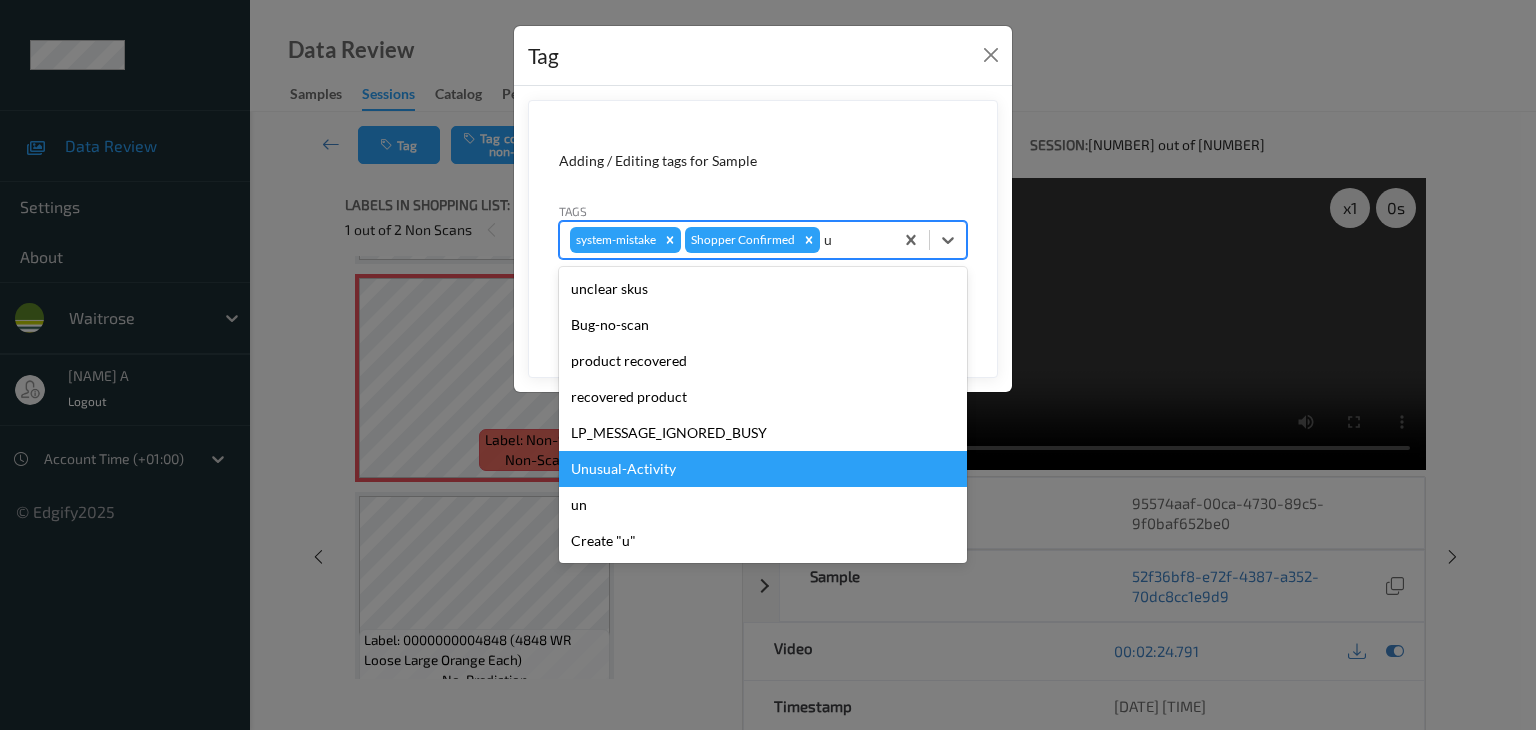 click on "Unusual-Activity" at bounding box center (763, 469) 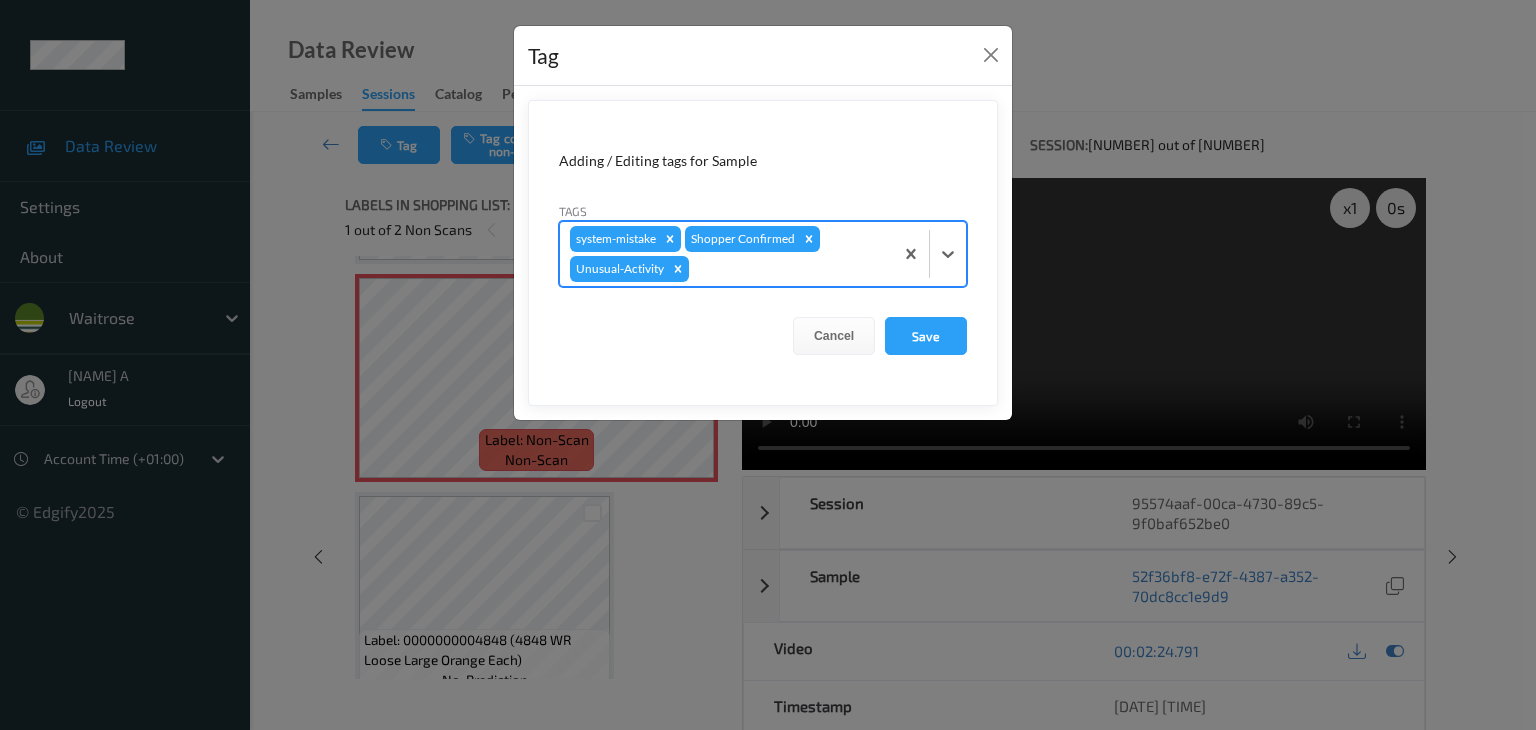 type on "p" 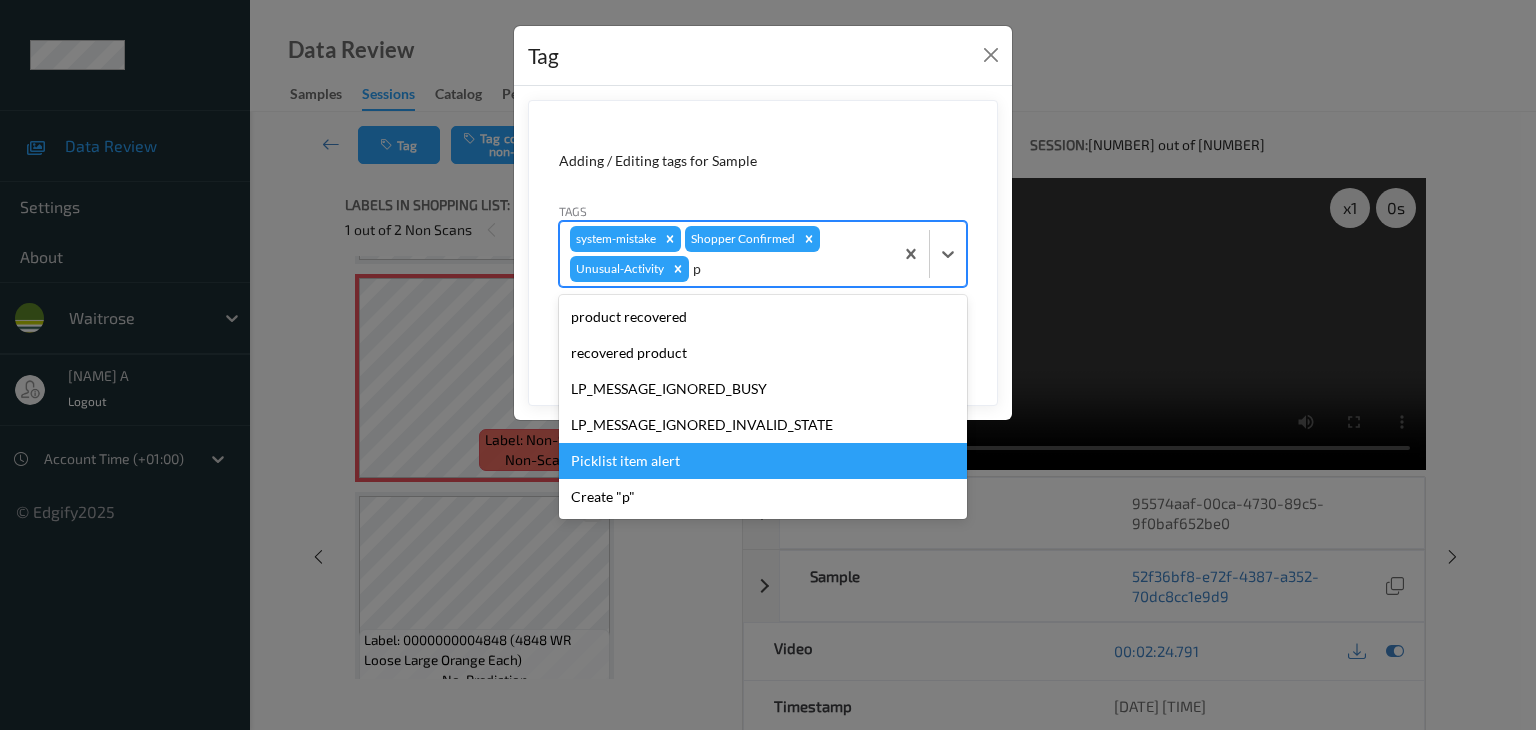 click on "Picklist item alert" at bounding box center (763, 461) 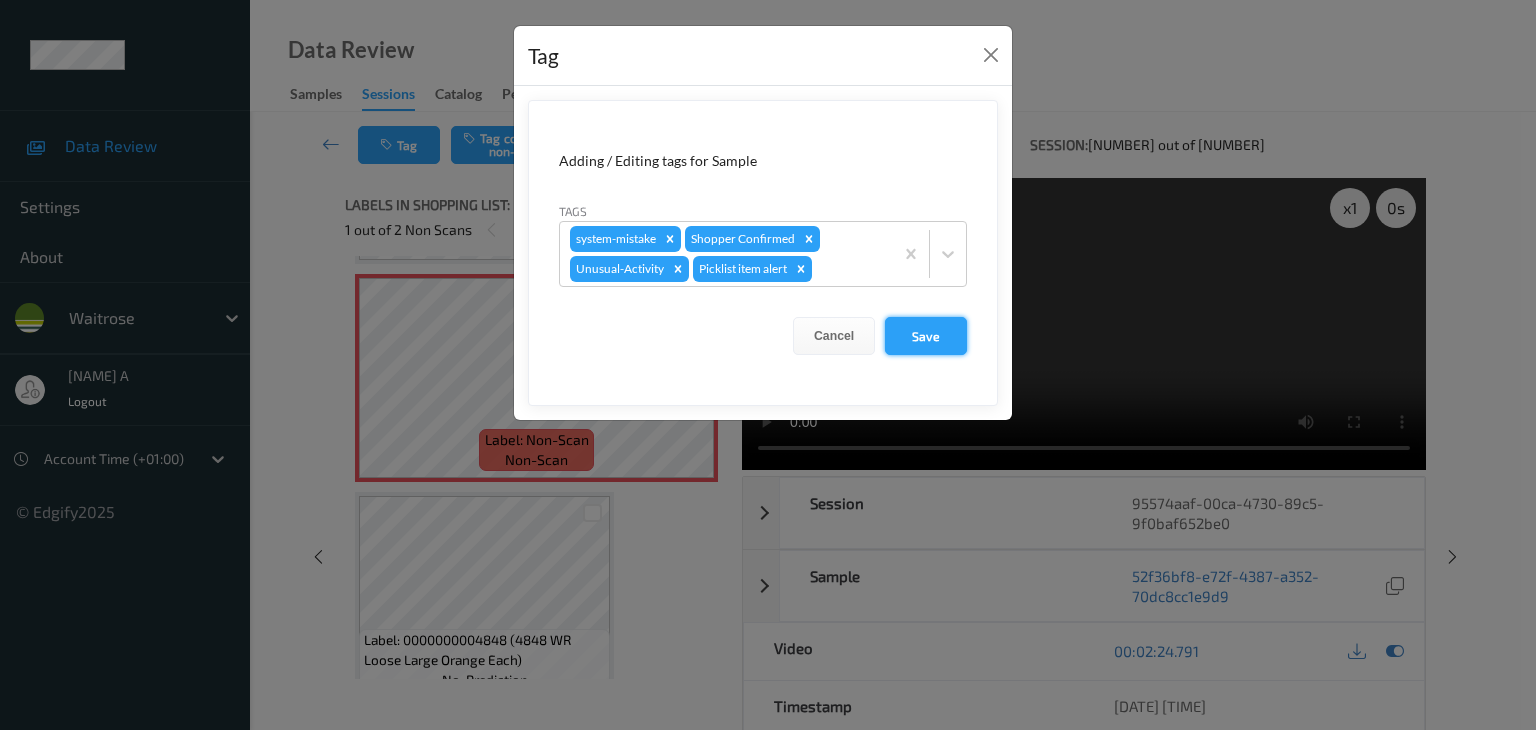 click on "Save" at bounding box center [926, 336] 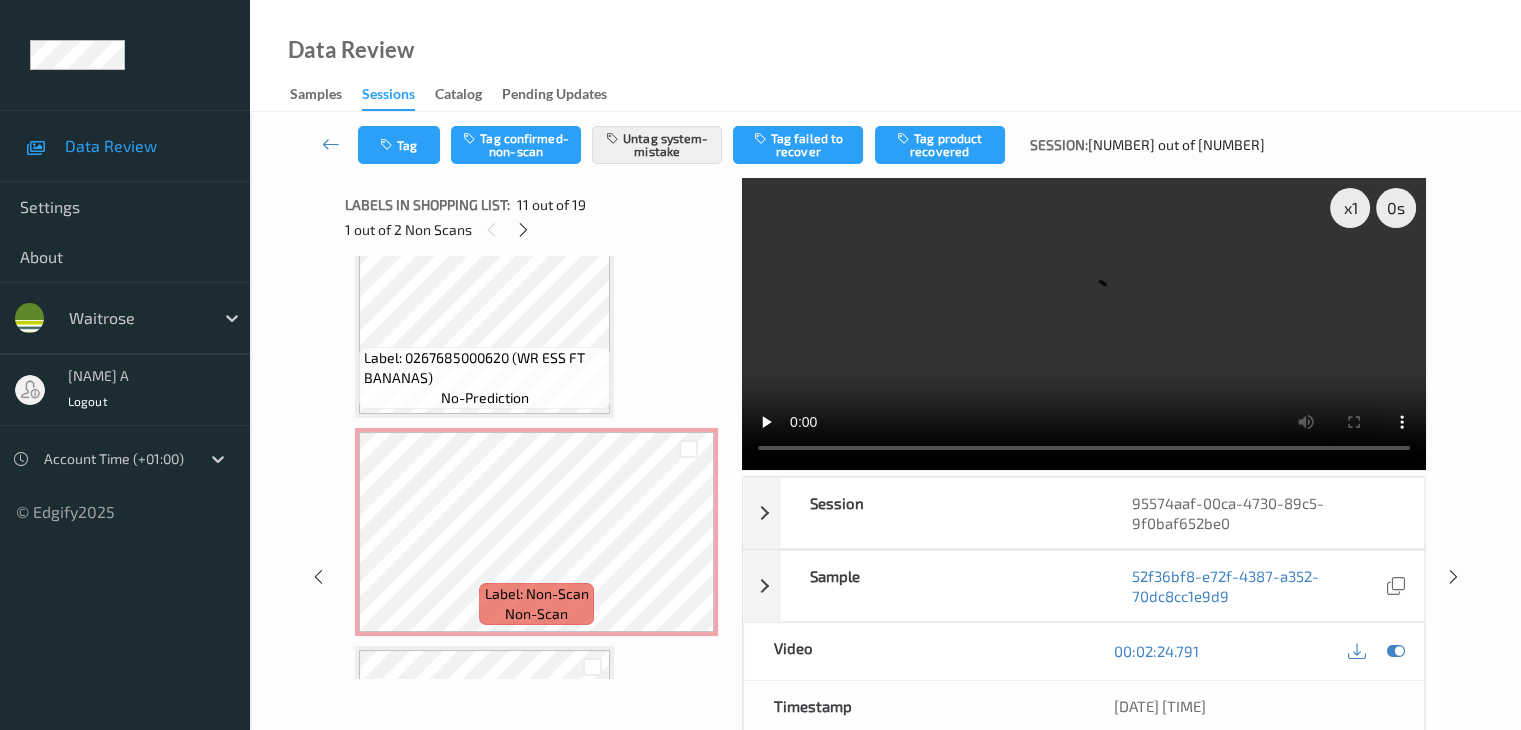 scroll, scrollTop: 2772, scrollLeft: 0, axis: vertical 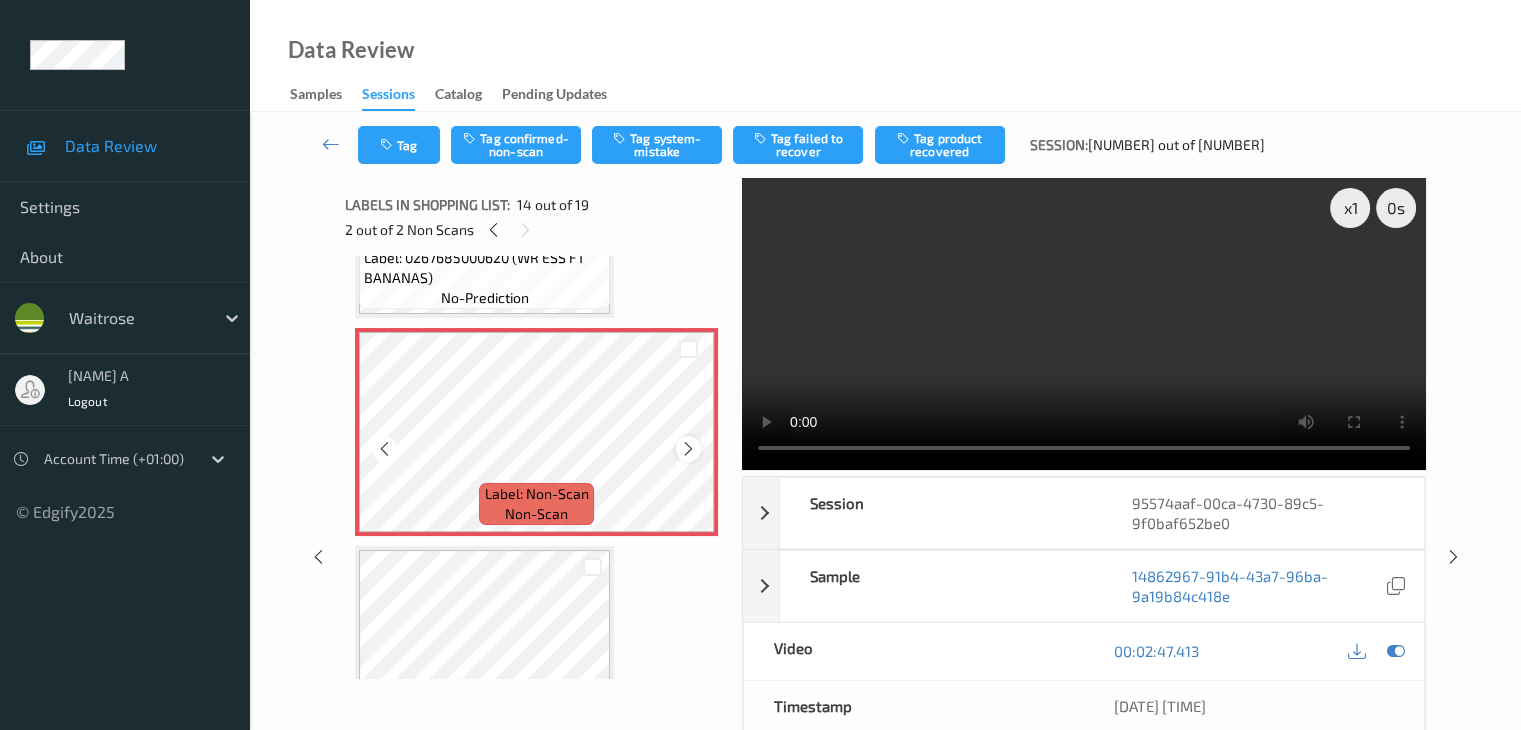 click at bounding box center (688, 449) 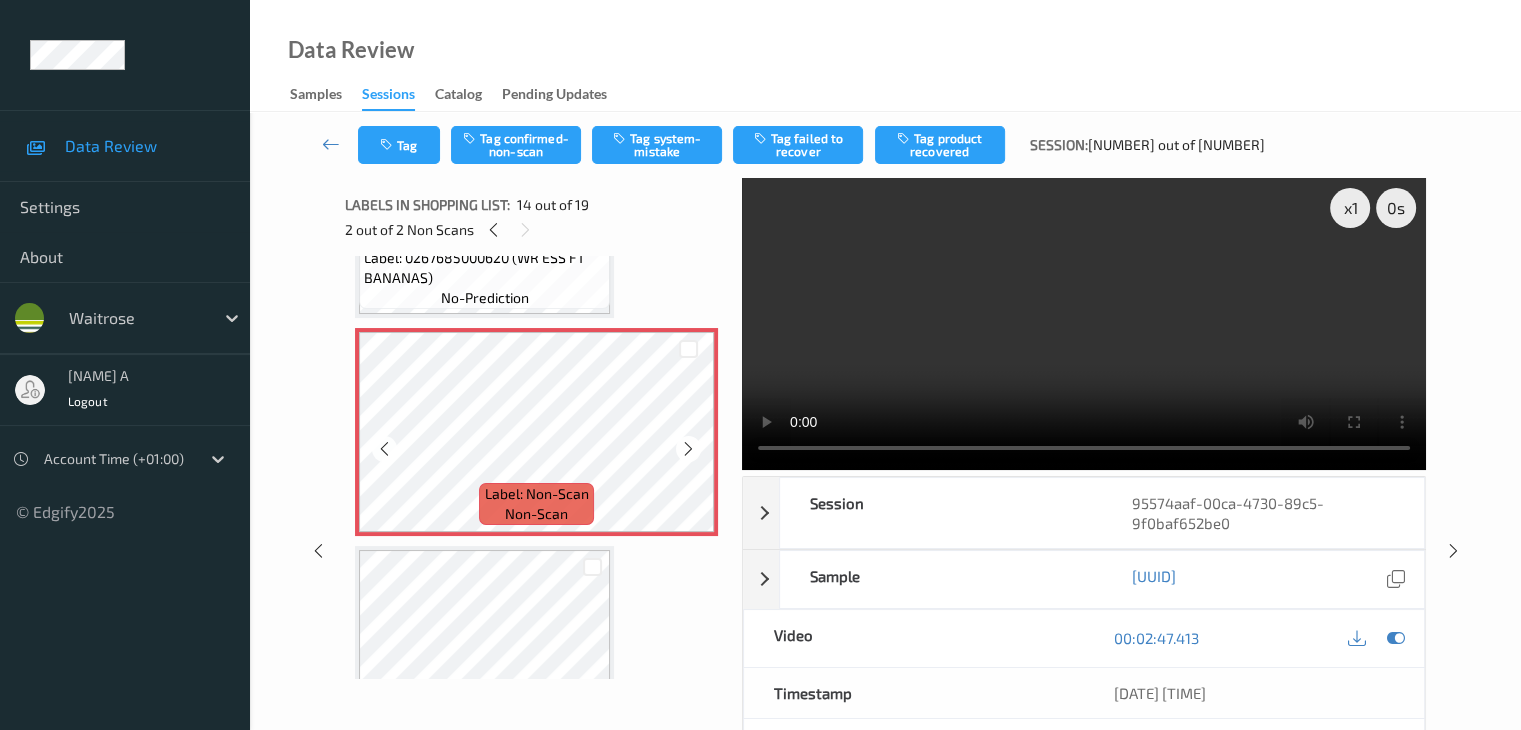 click at bounding box center (688, 449) 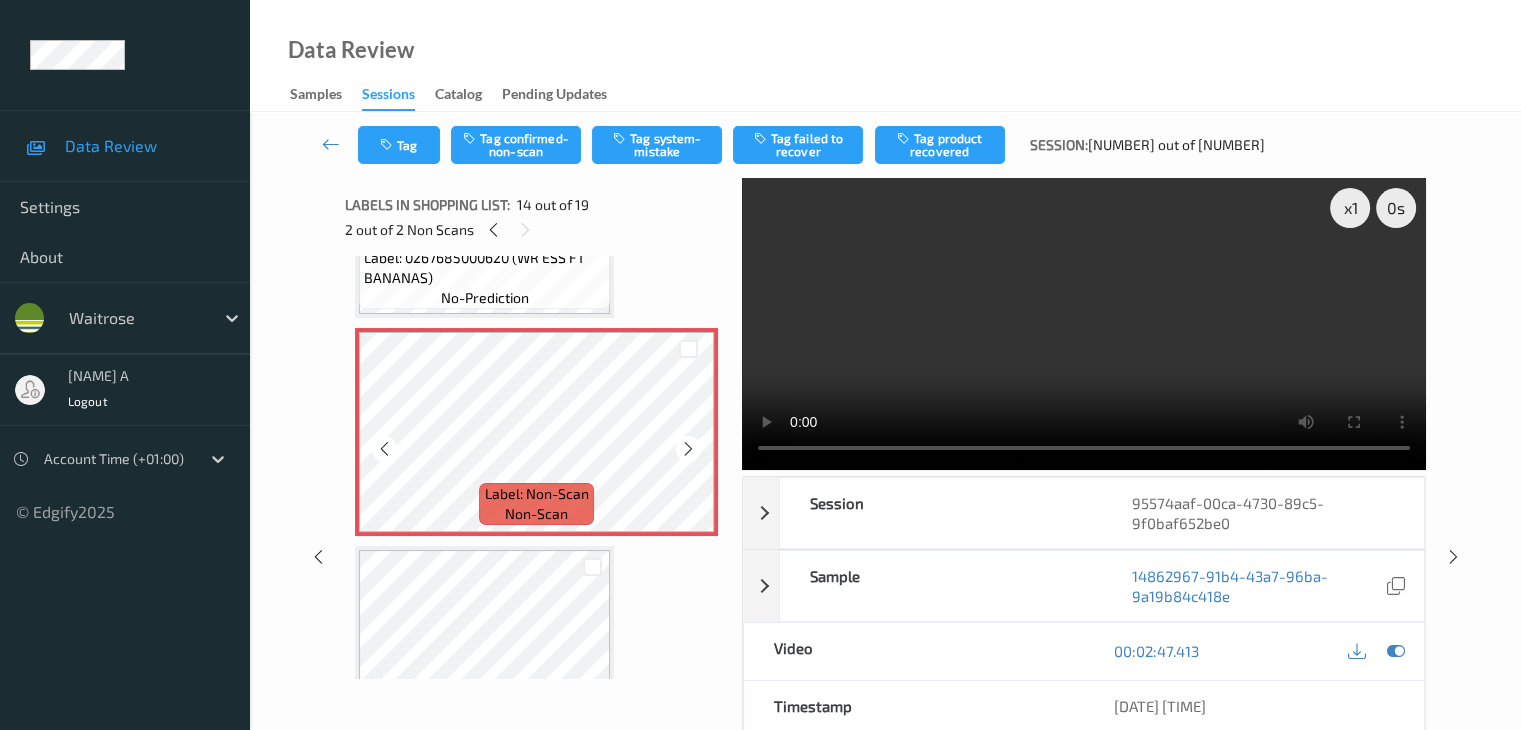 click at bounding box center [688, 449] 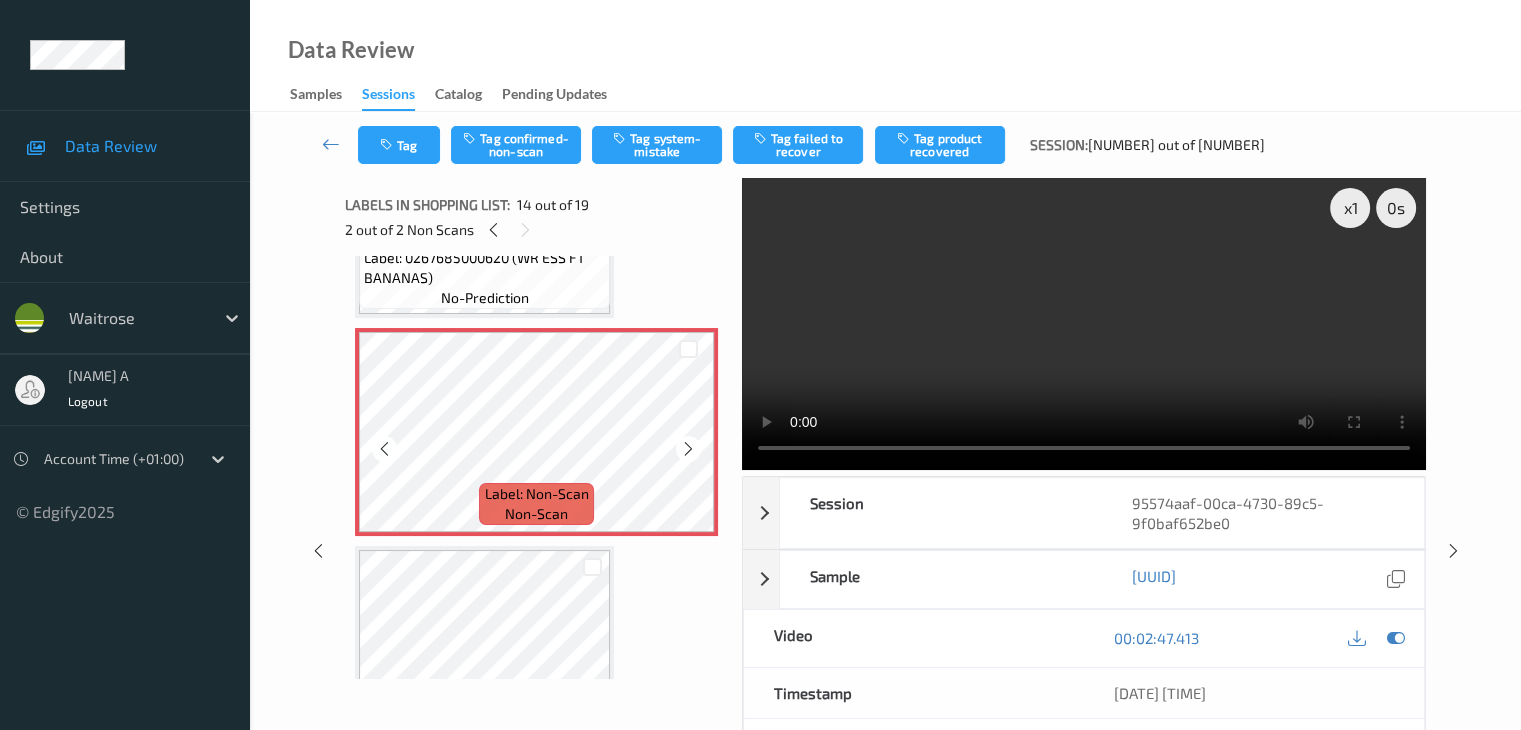 click at bounding box center [688, 449] 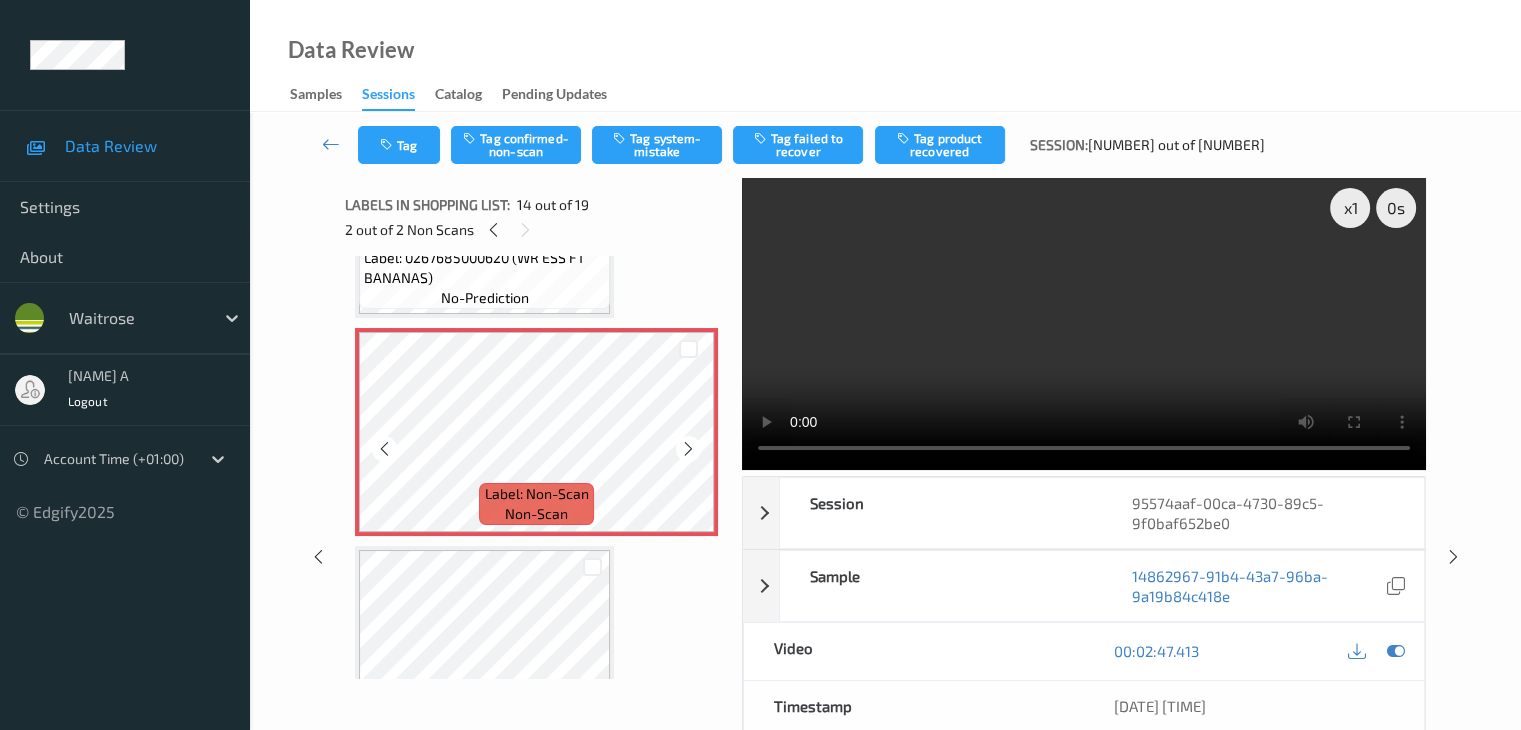 click at bounding box center (688, 449) 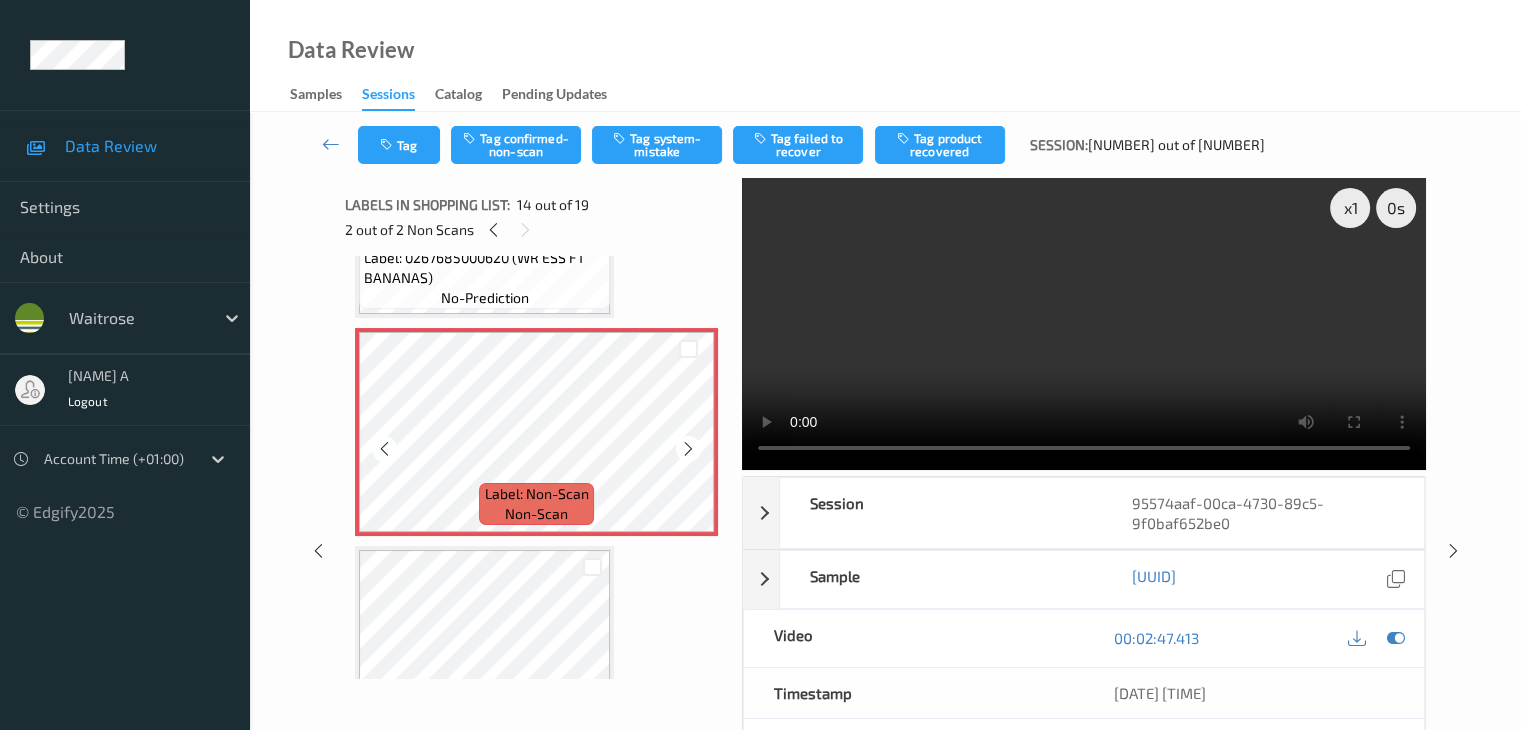 click at bounding box center [688, 449] 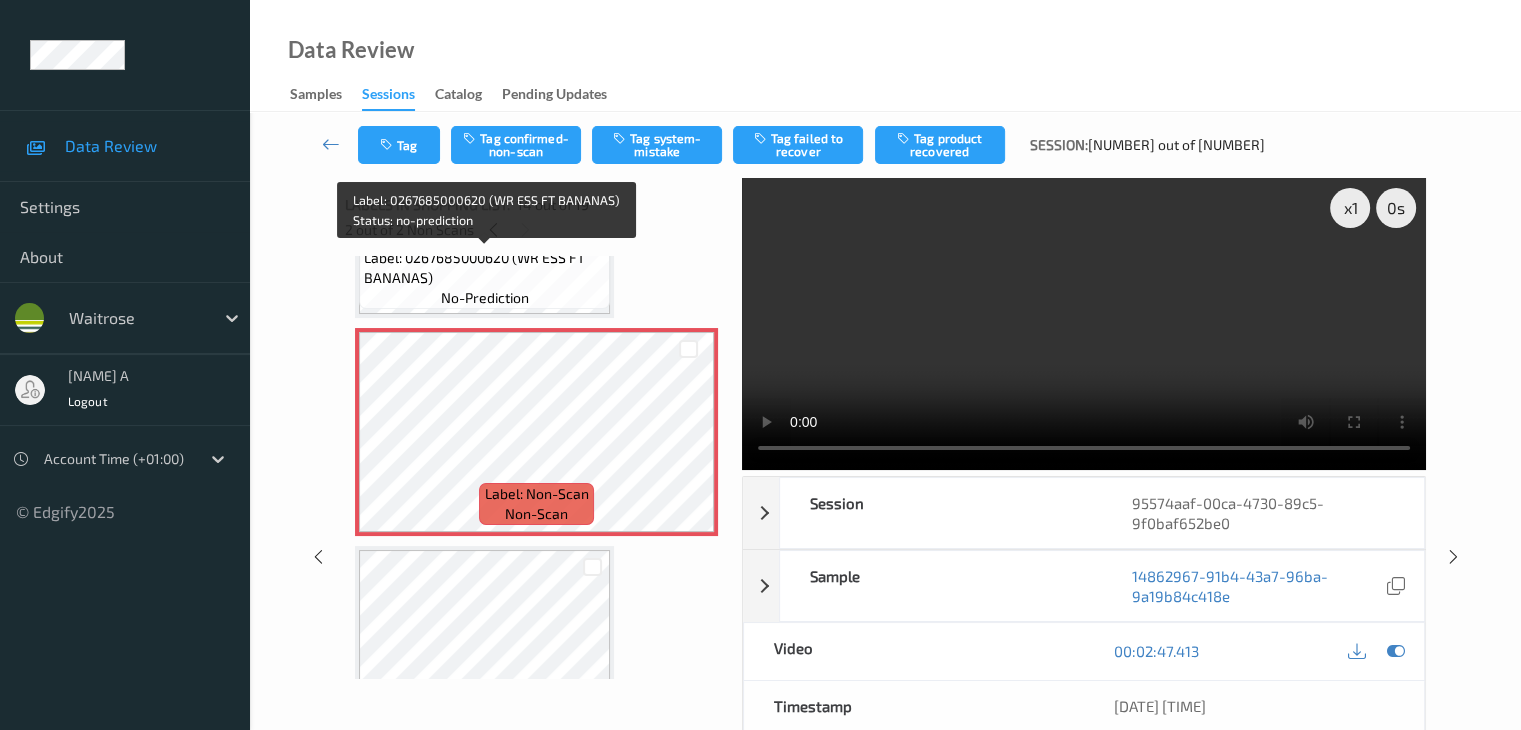 click on "Label: 0267685000620 (WR ESS FT BANANAS) no-prediction" at bounding box center (484, 278) 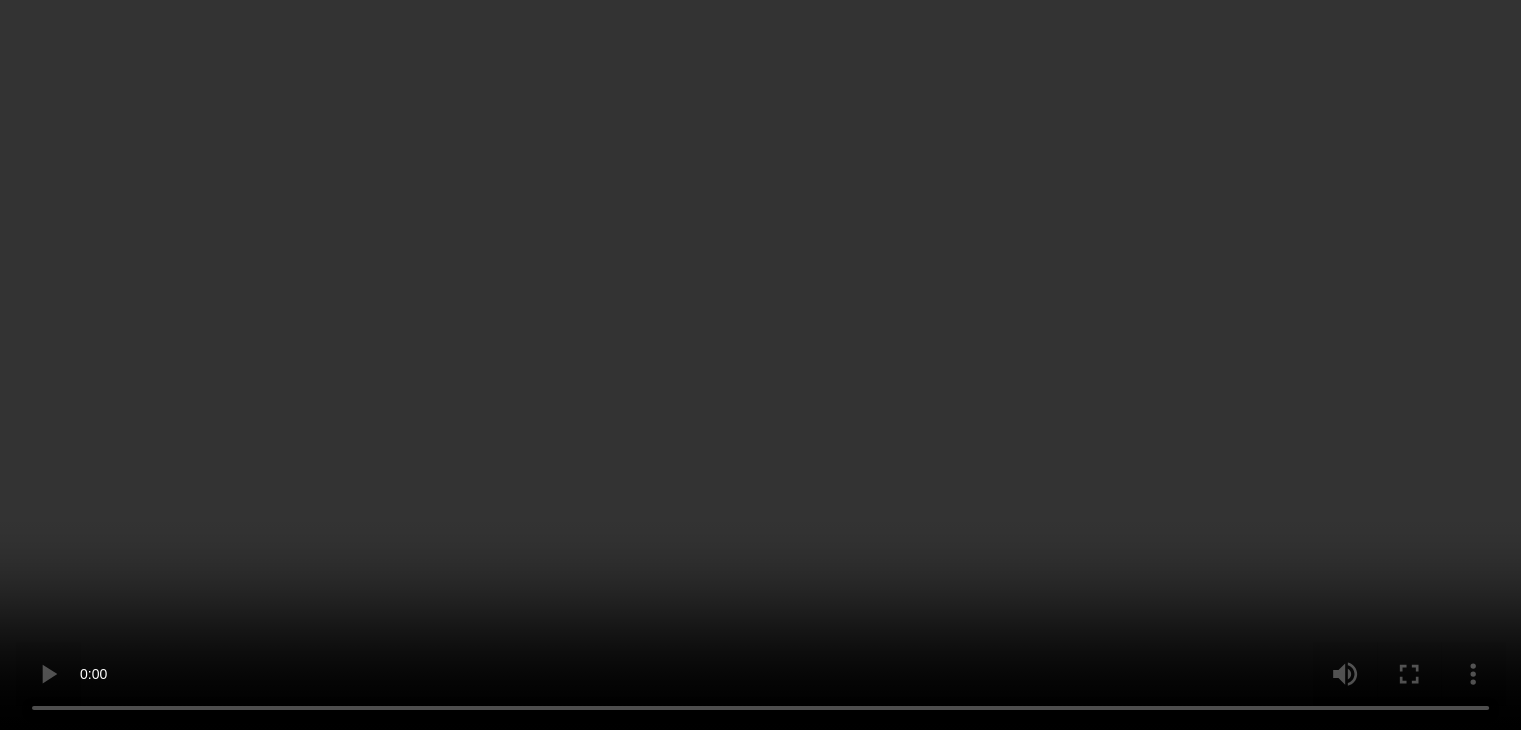 scroll, scrollTop: 2872, scrollLeft: 0, axis: vertical 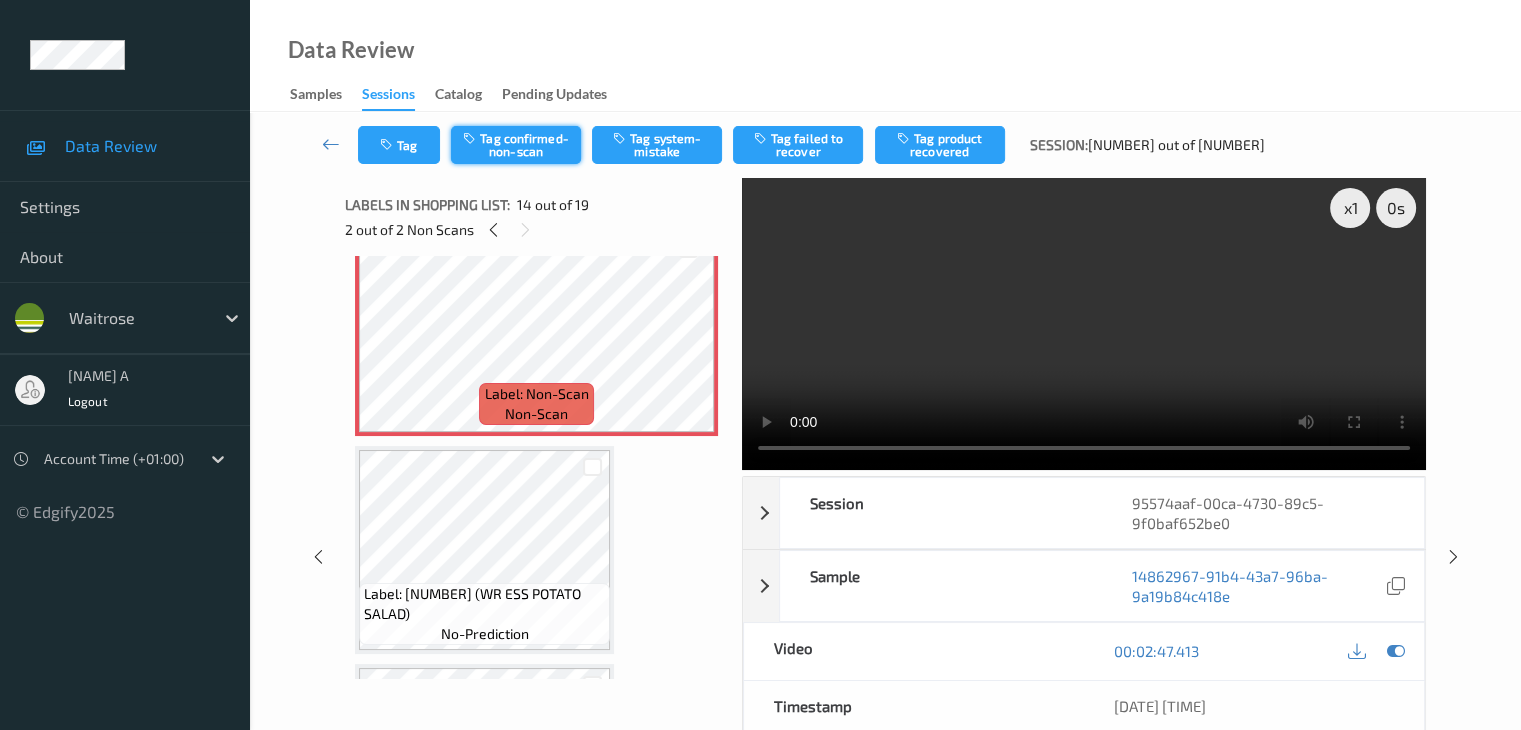 click on "Tag   confirmed-non-scan" at bounding box center [516, 145] 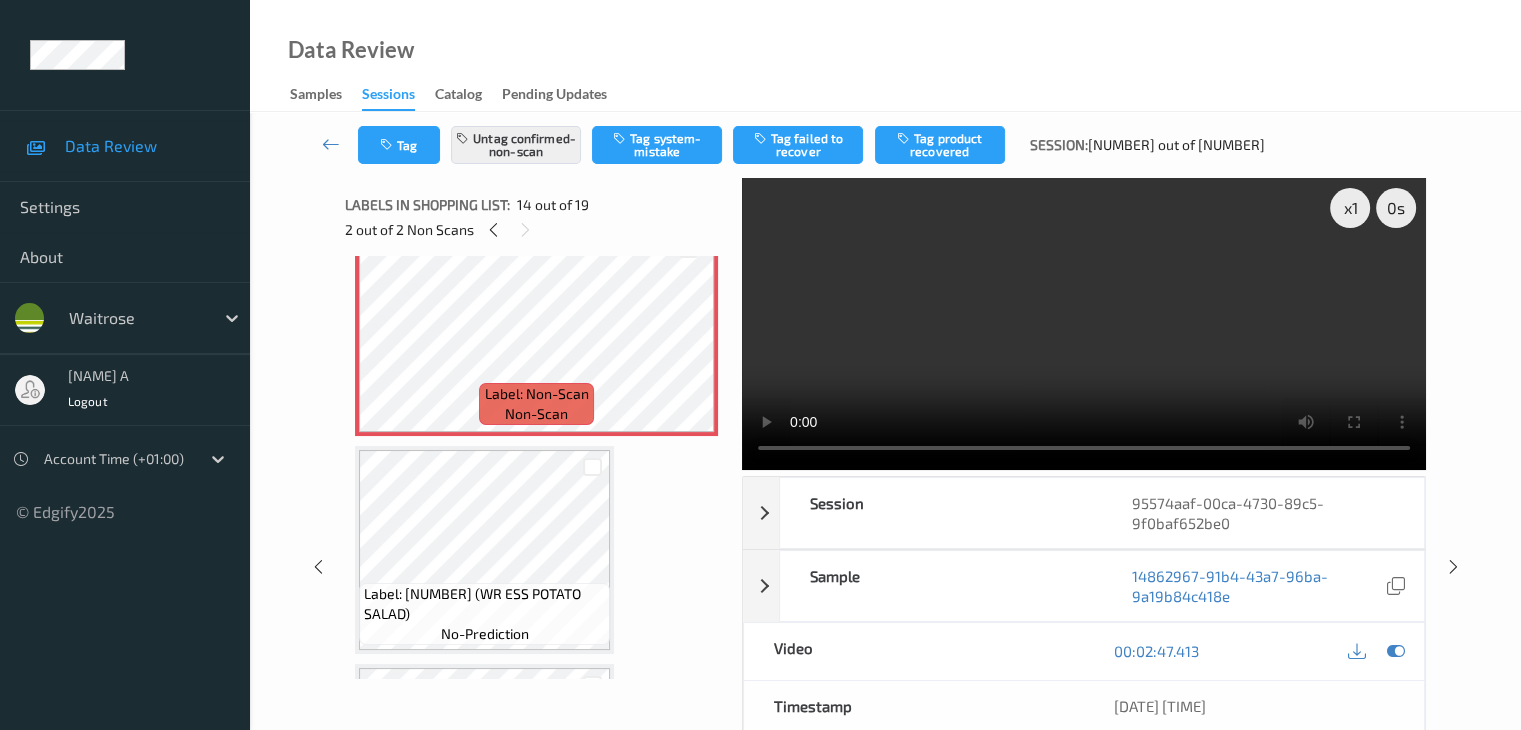 click on "Tag Untag   confirmed-non-scan Tag   system-mistake Tag   failed to recover Tag   product recovered Session: 104 out of 141" at bounding box center (885, 145) 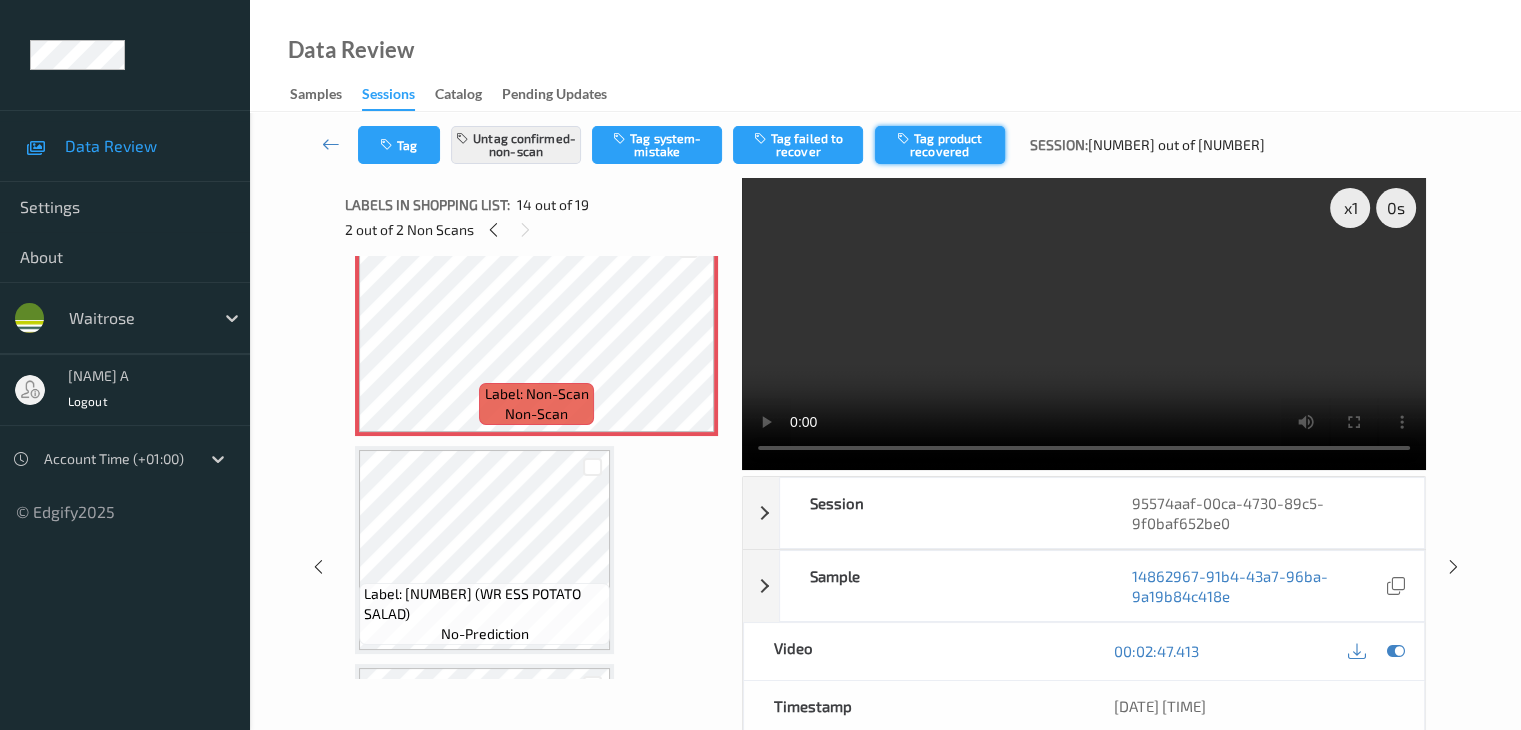 click on "Tag   product recovered" at bounding box center (940, 145) 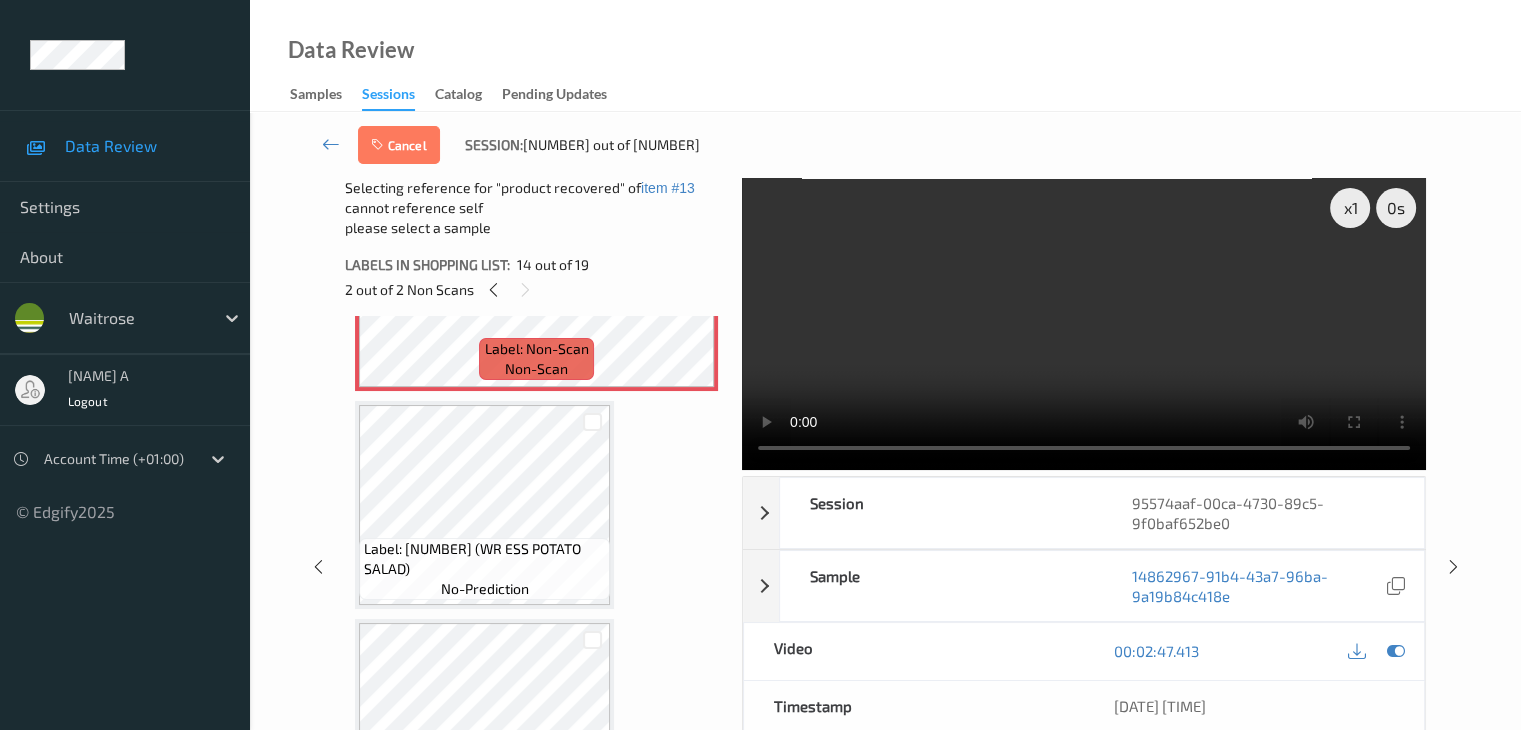 scroll, scrollTop: 2972, scrollLeft: 0, axis: vertical 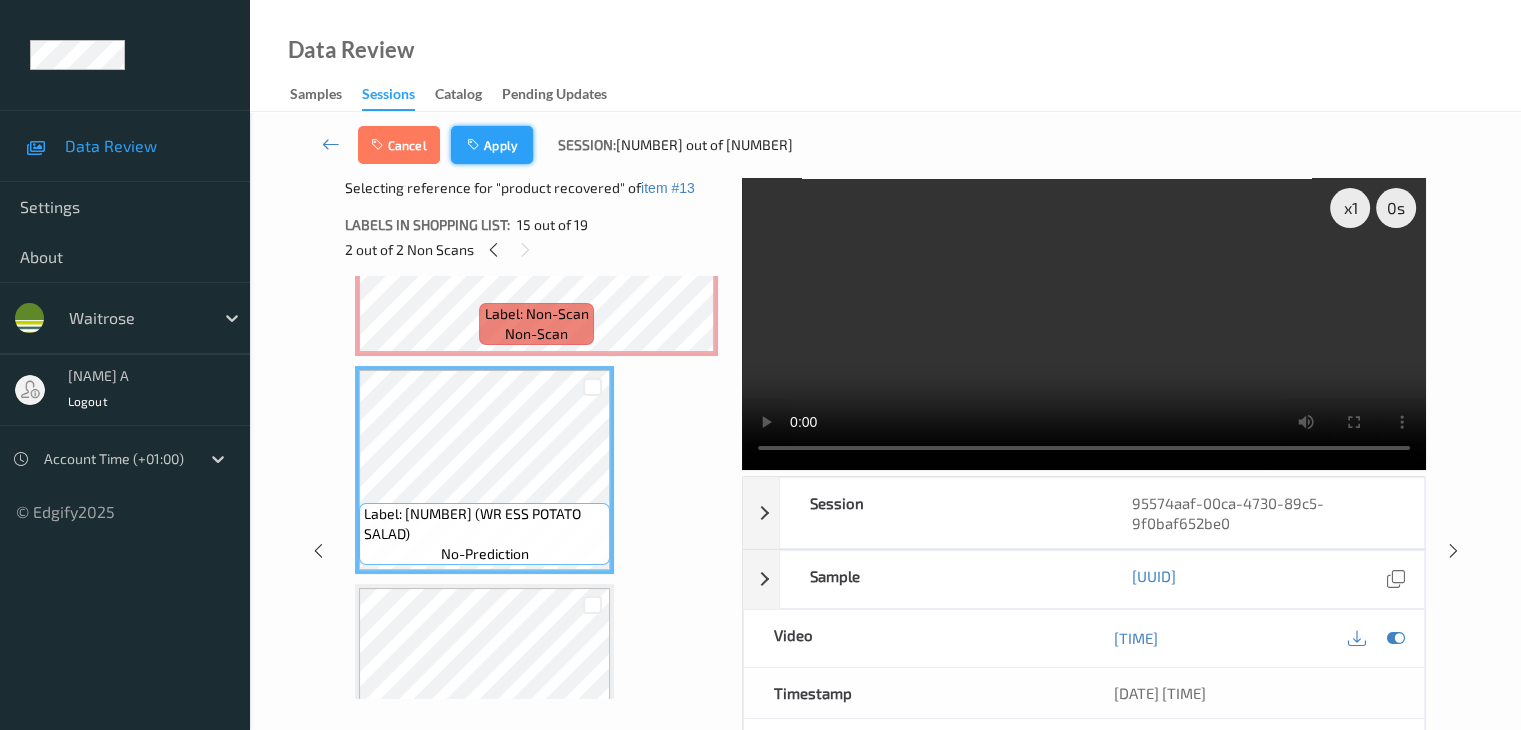 click on "Apply" at bounding box center (492, 145) 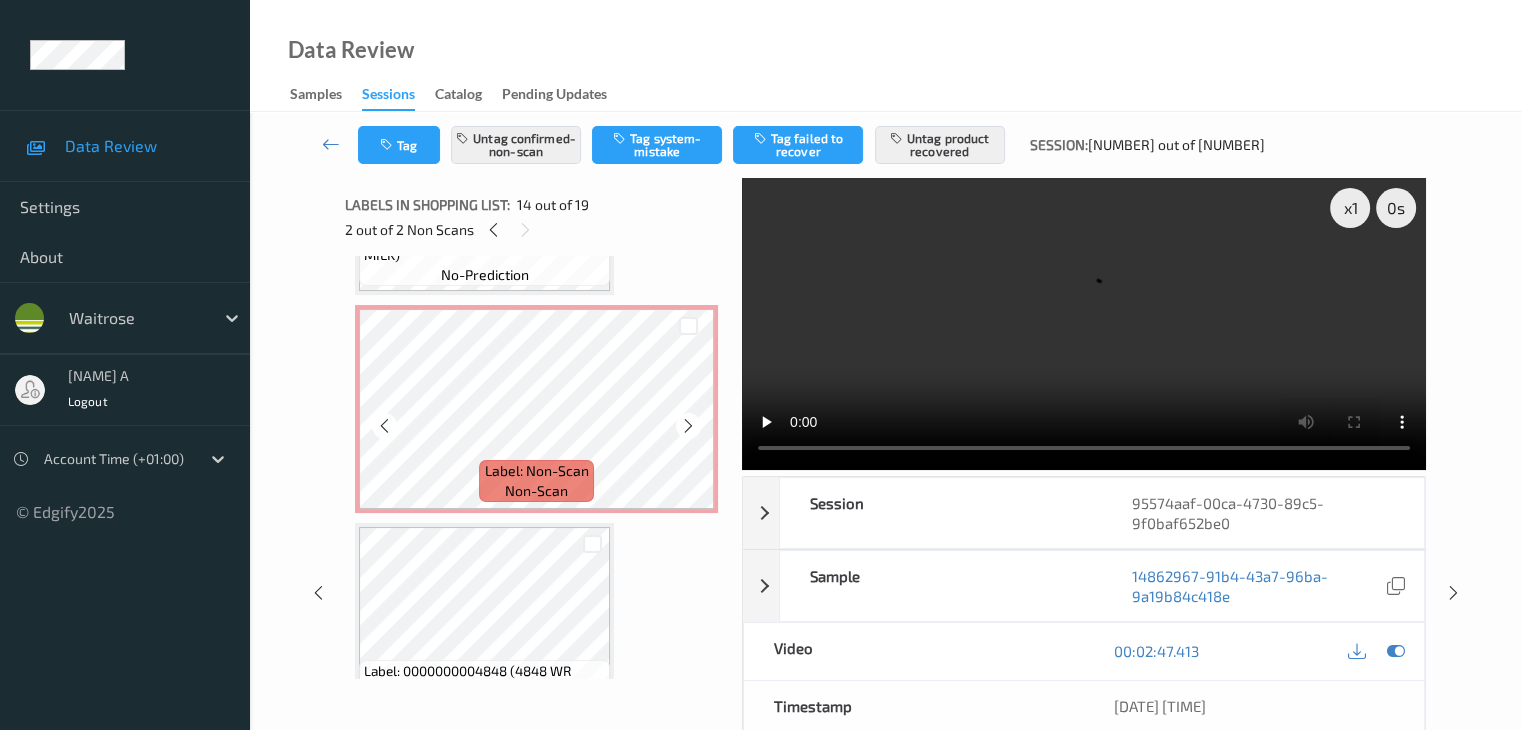 scroll, scrollTop: 2126, scrollLeft: 0, axis: vertical 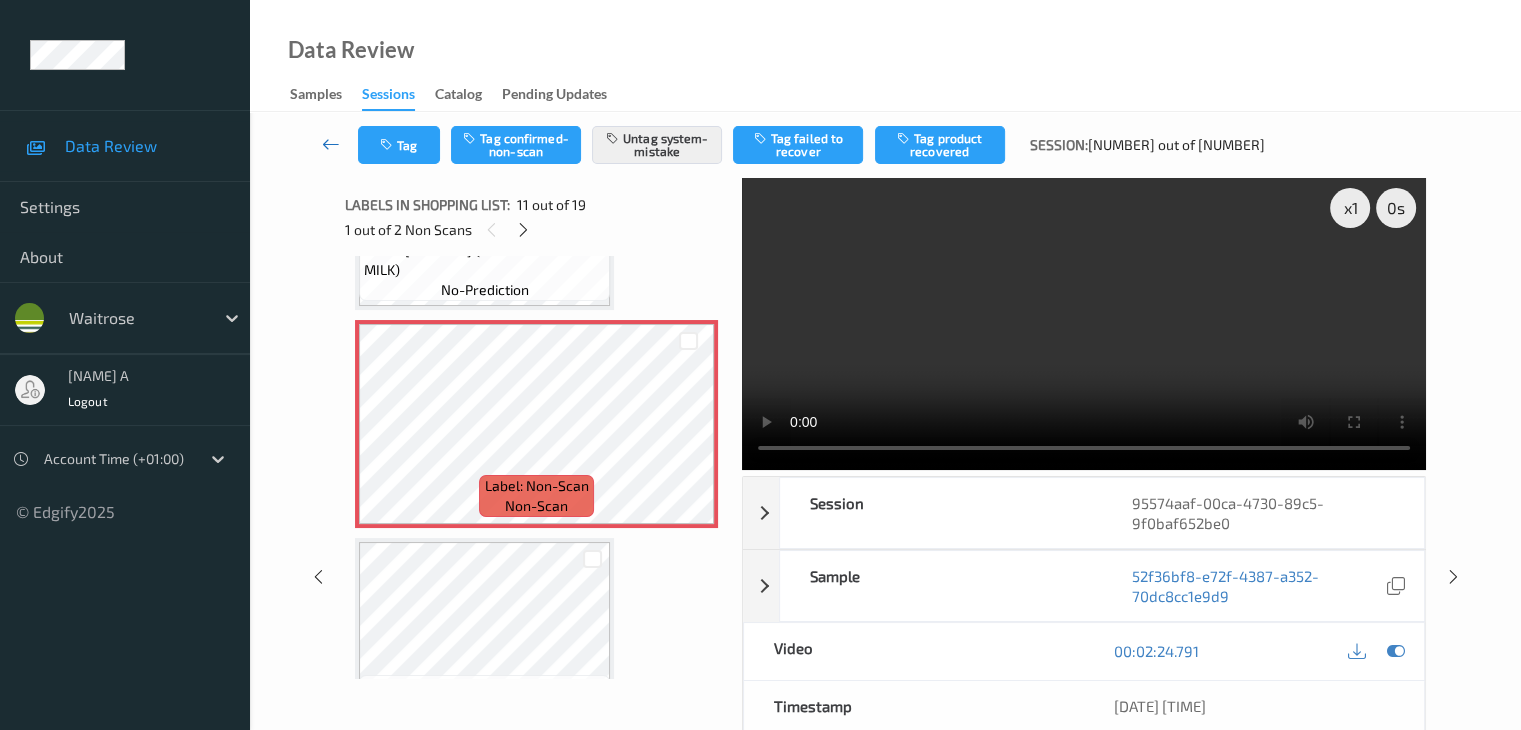click at bounding box center [331, 144] 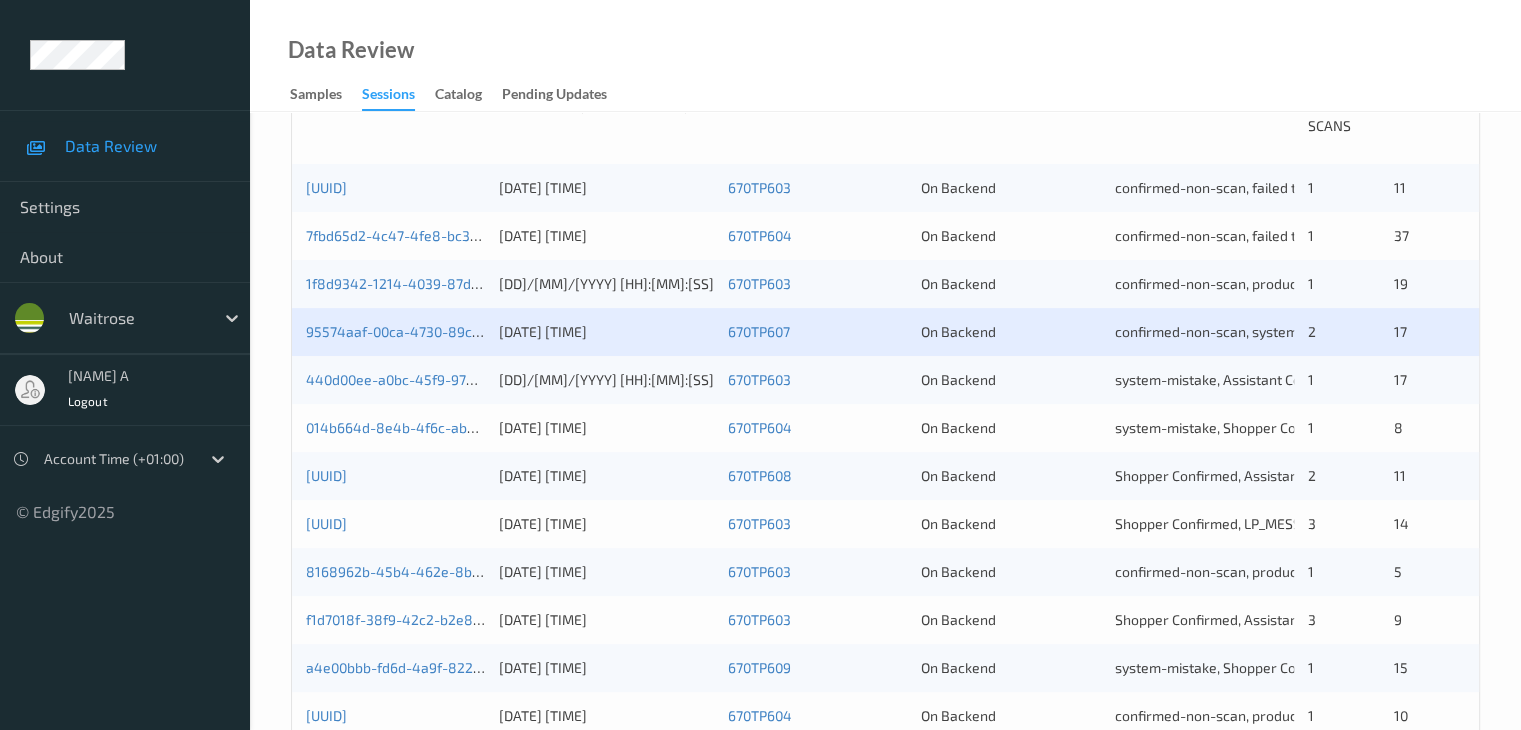 scroll, scrollTop: 600, scrollLeft: 0, axis: vertical 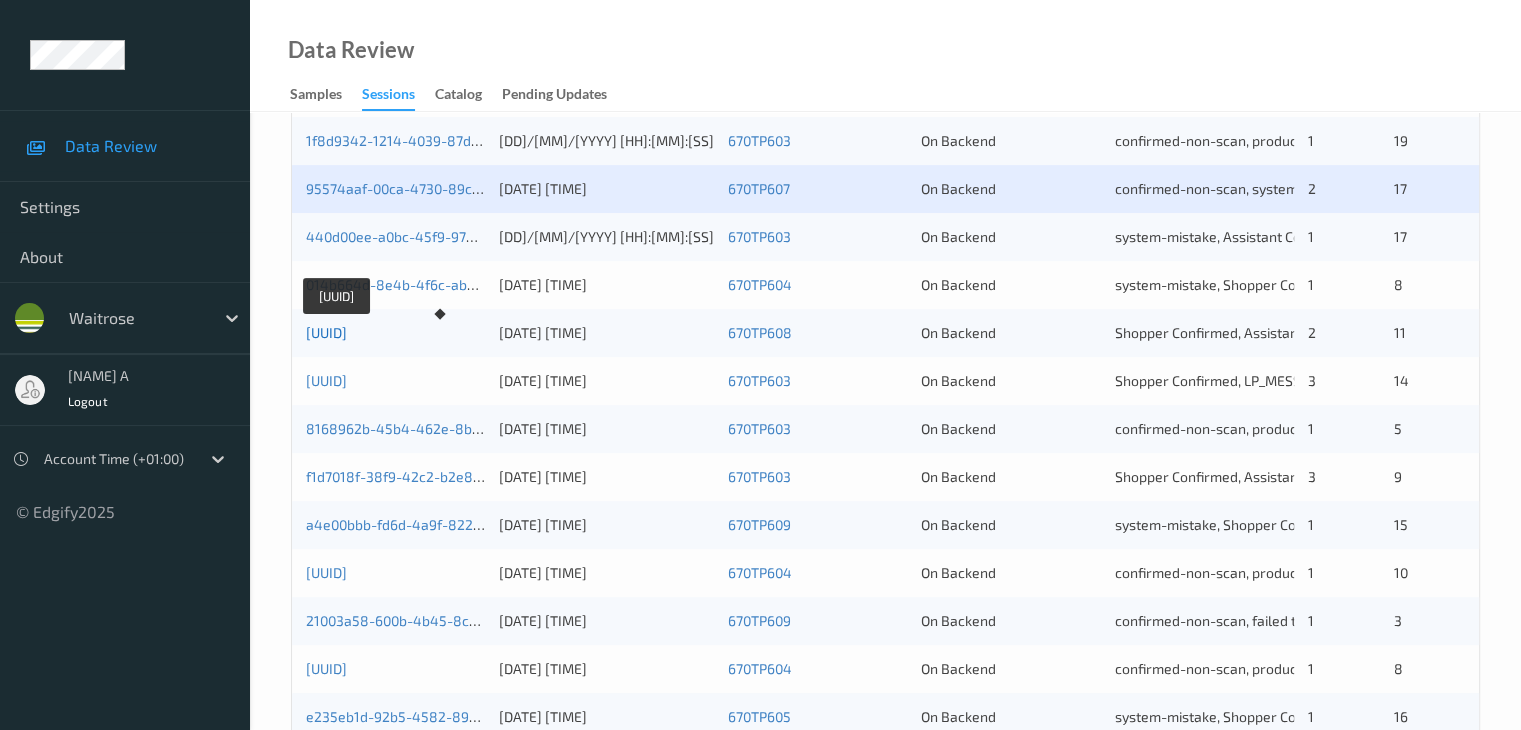 click on "cf09c063-ba64-412d-80b5-fb886f491783" at bounding box center [326, 332] 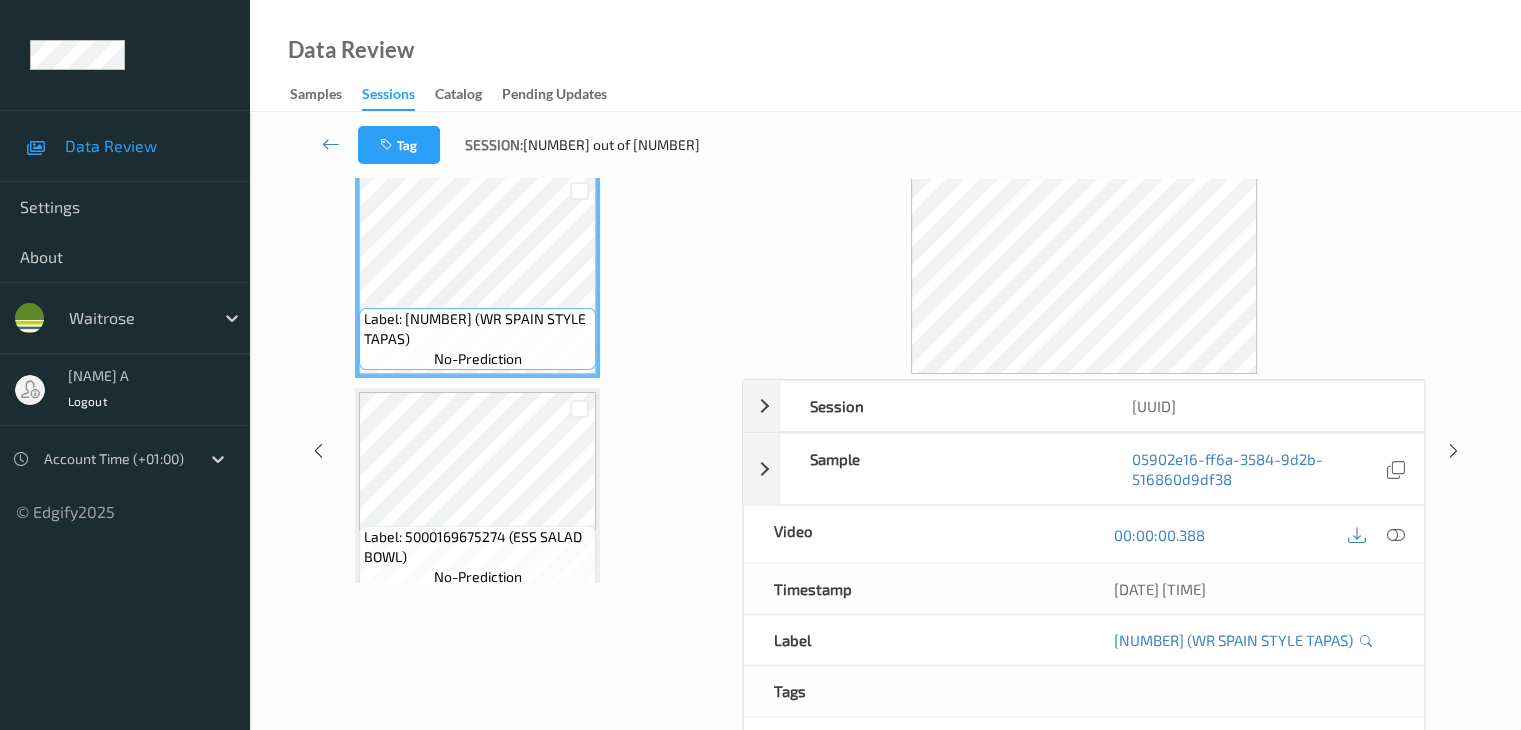 scroll, scrollTop: 0, scrollLeft: 0, axis: both 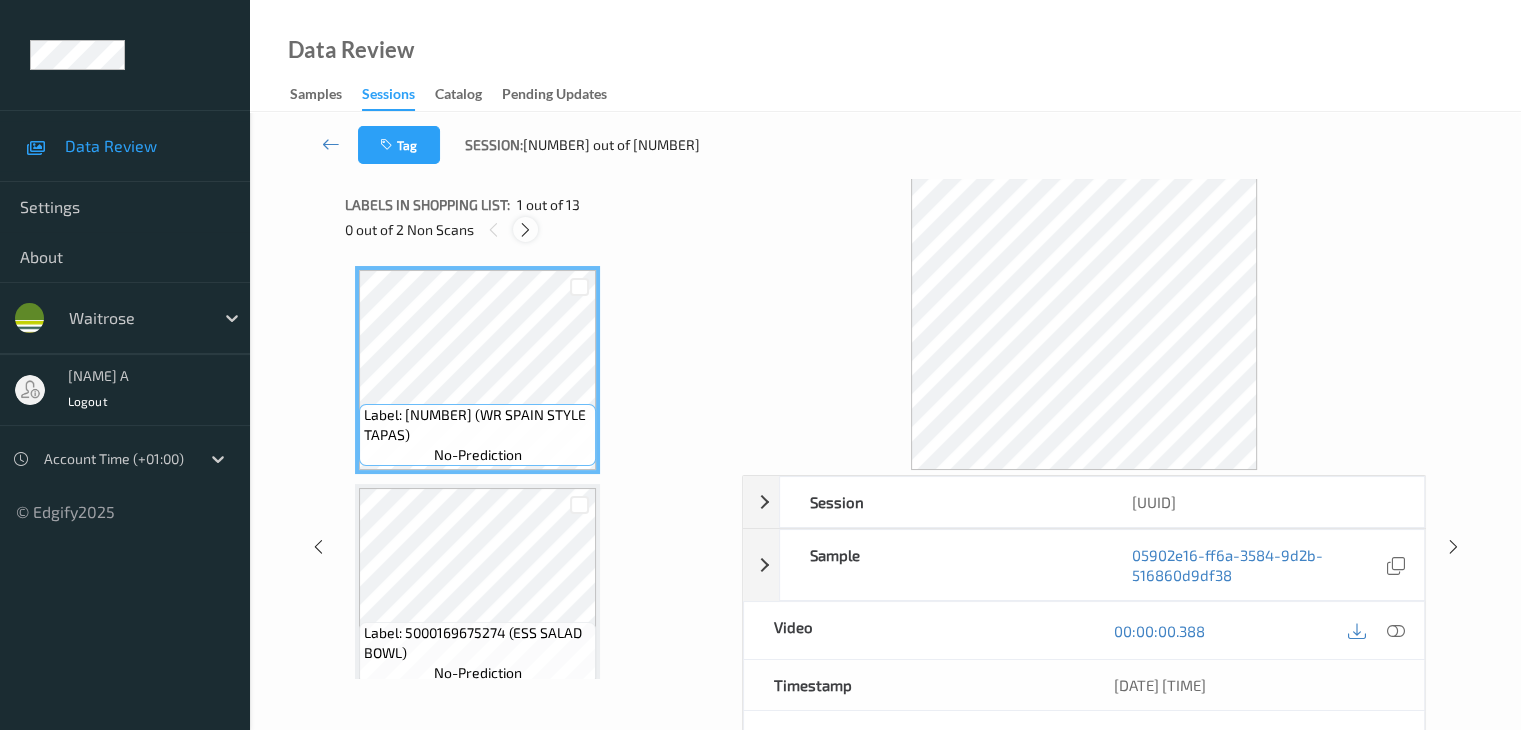 click at bounding box center (525, 230) 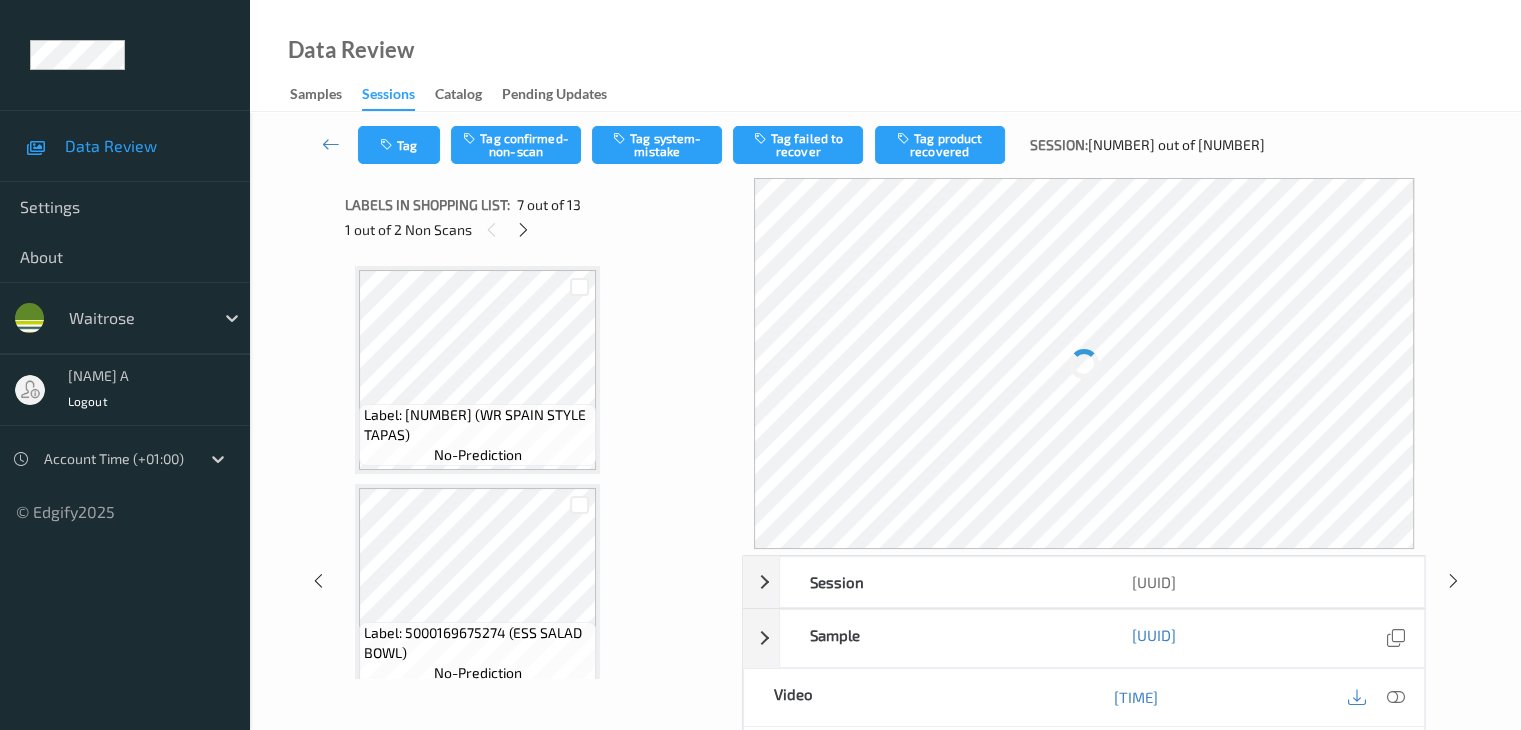 scroll, scrollTop: 1100, scrollLeft: 0, axis: vertical 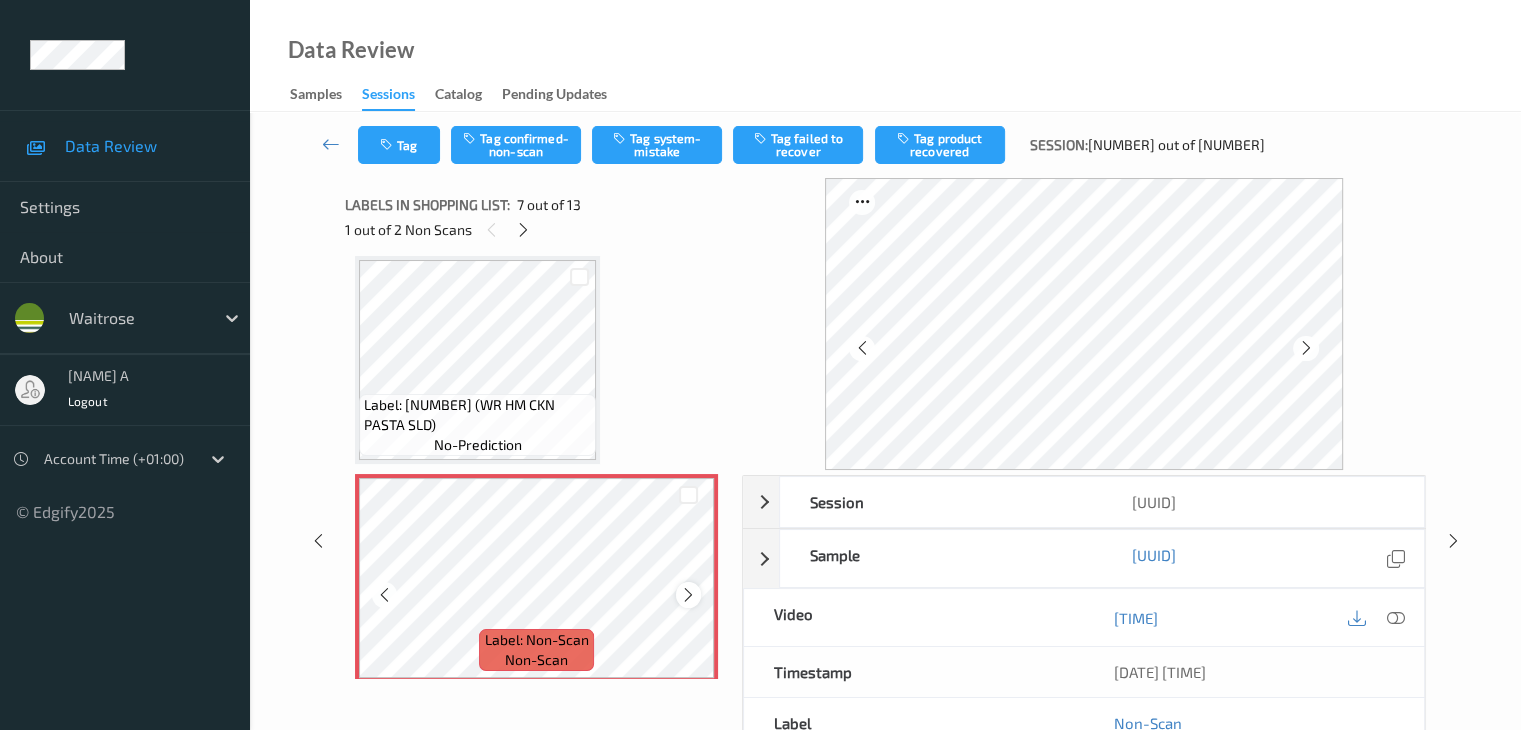 click at bounding box center [688, 595] 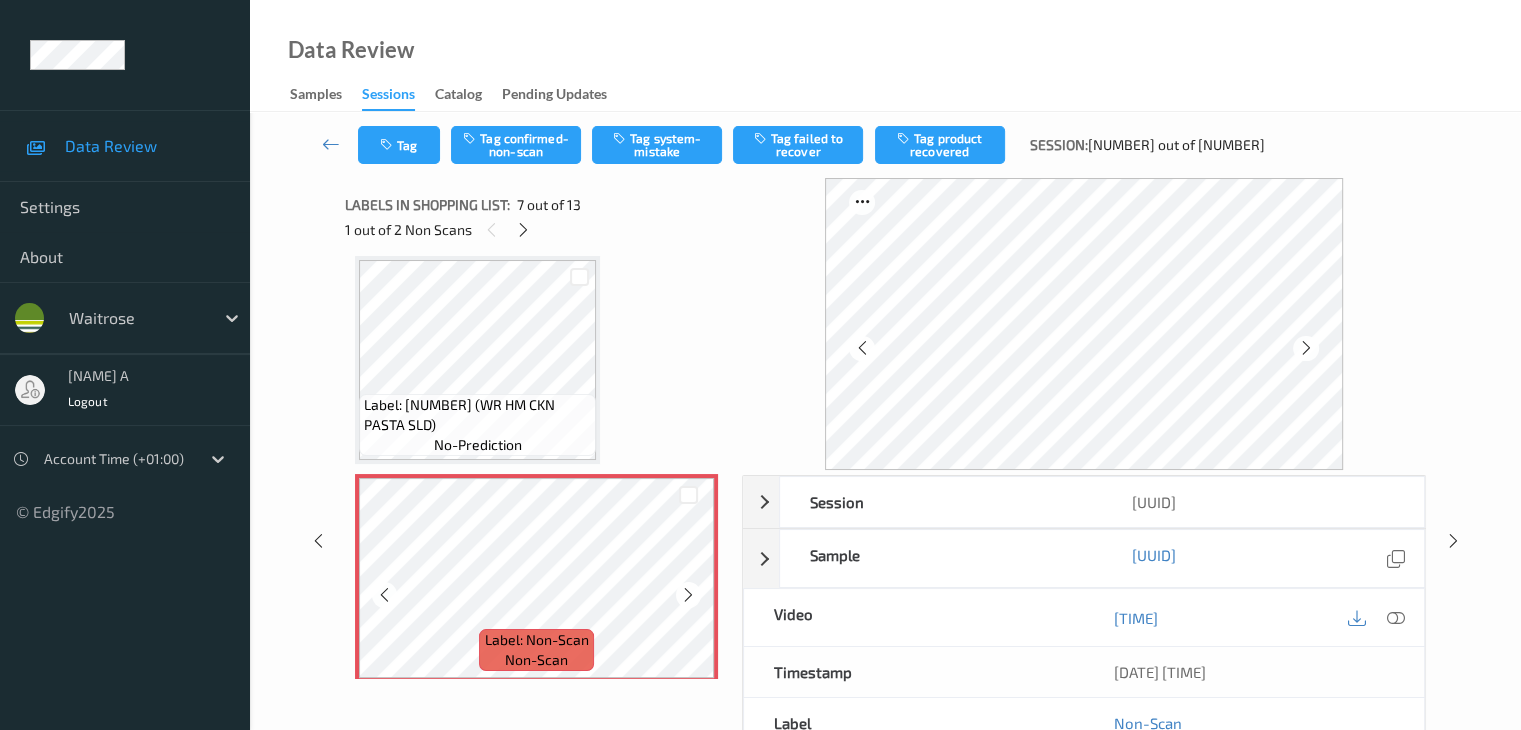 click at bounding box center (688, 595) 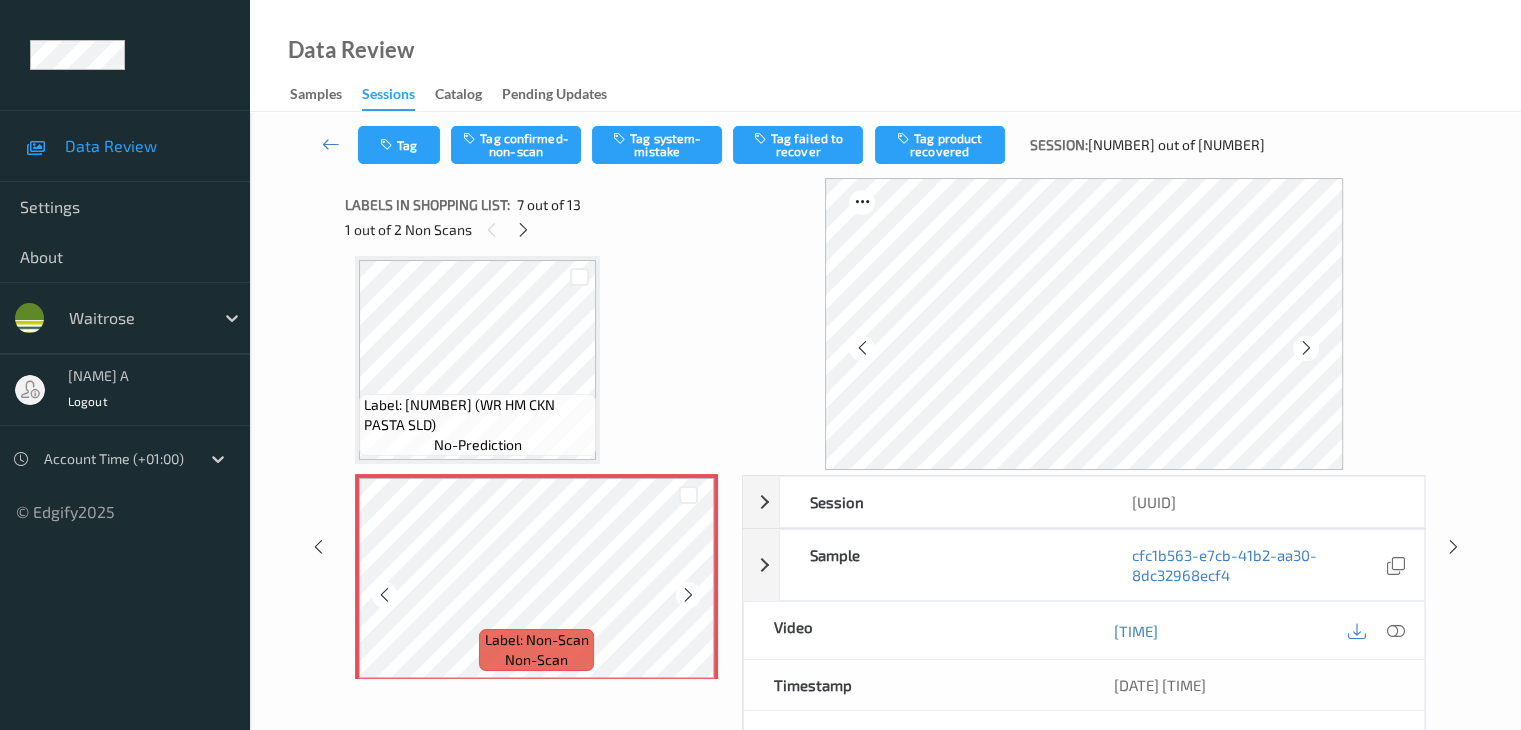 click at bounding box center [688, 595] 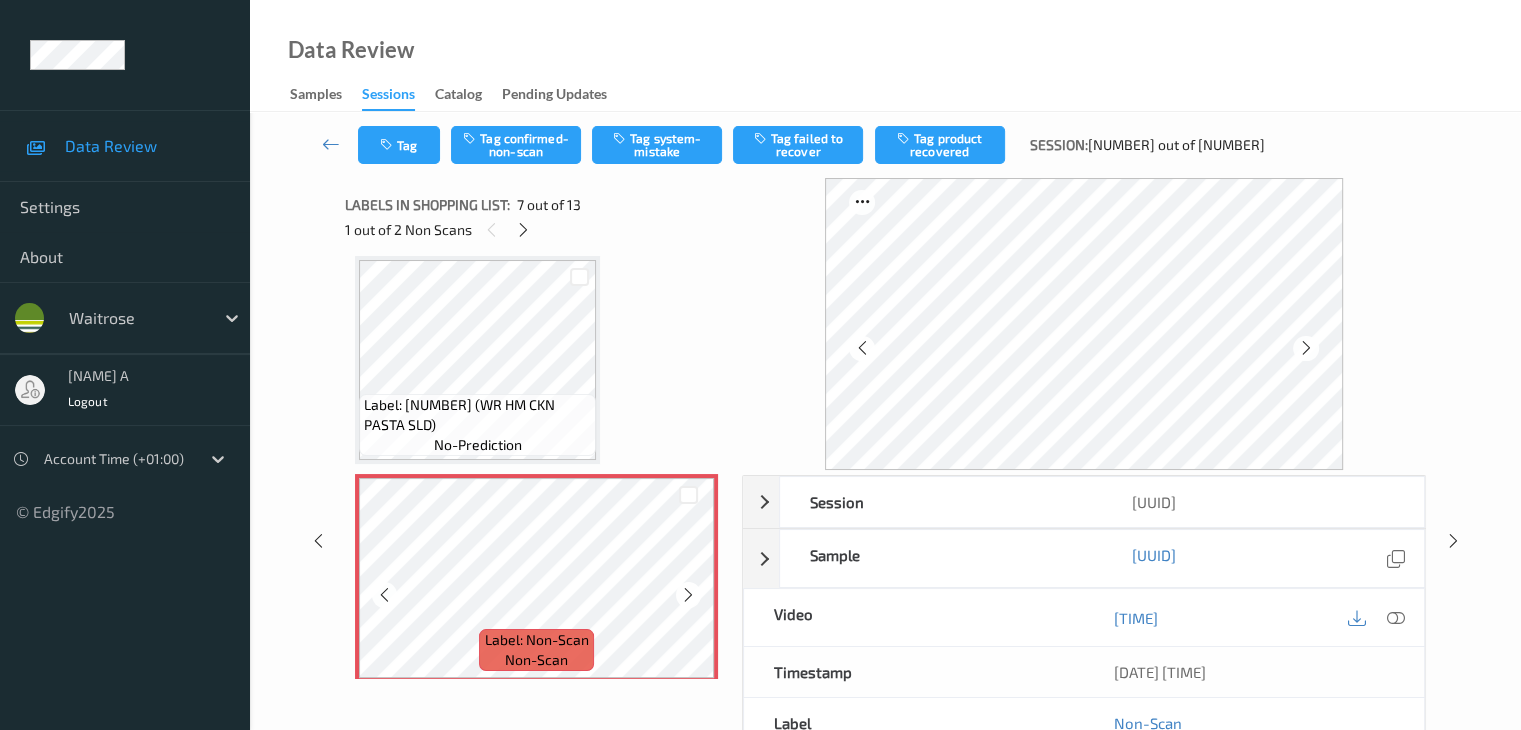 click at bounding box center [688, 595] 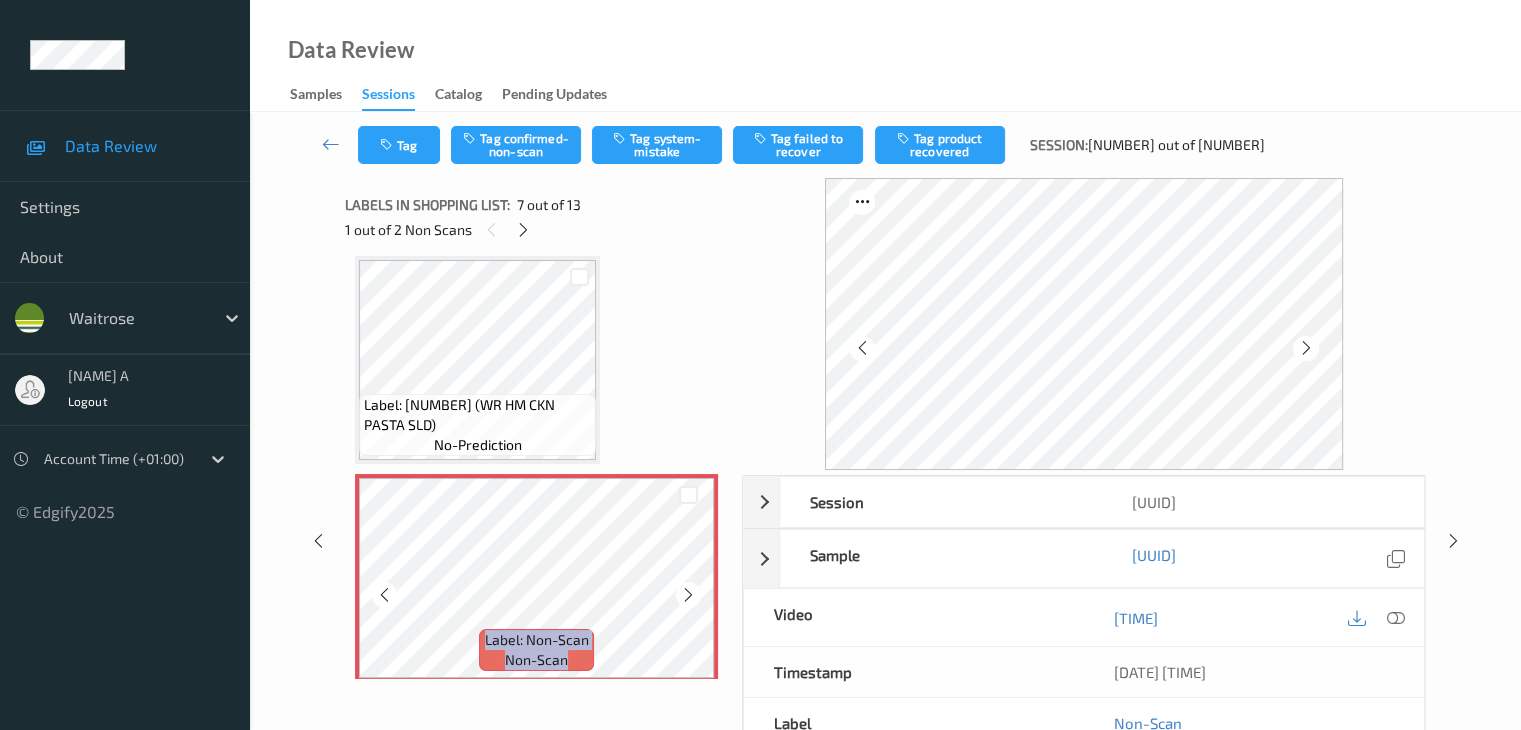 click at bounding box center [688, 595] 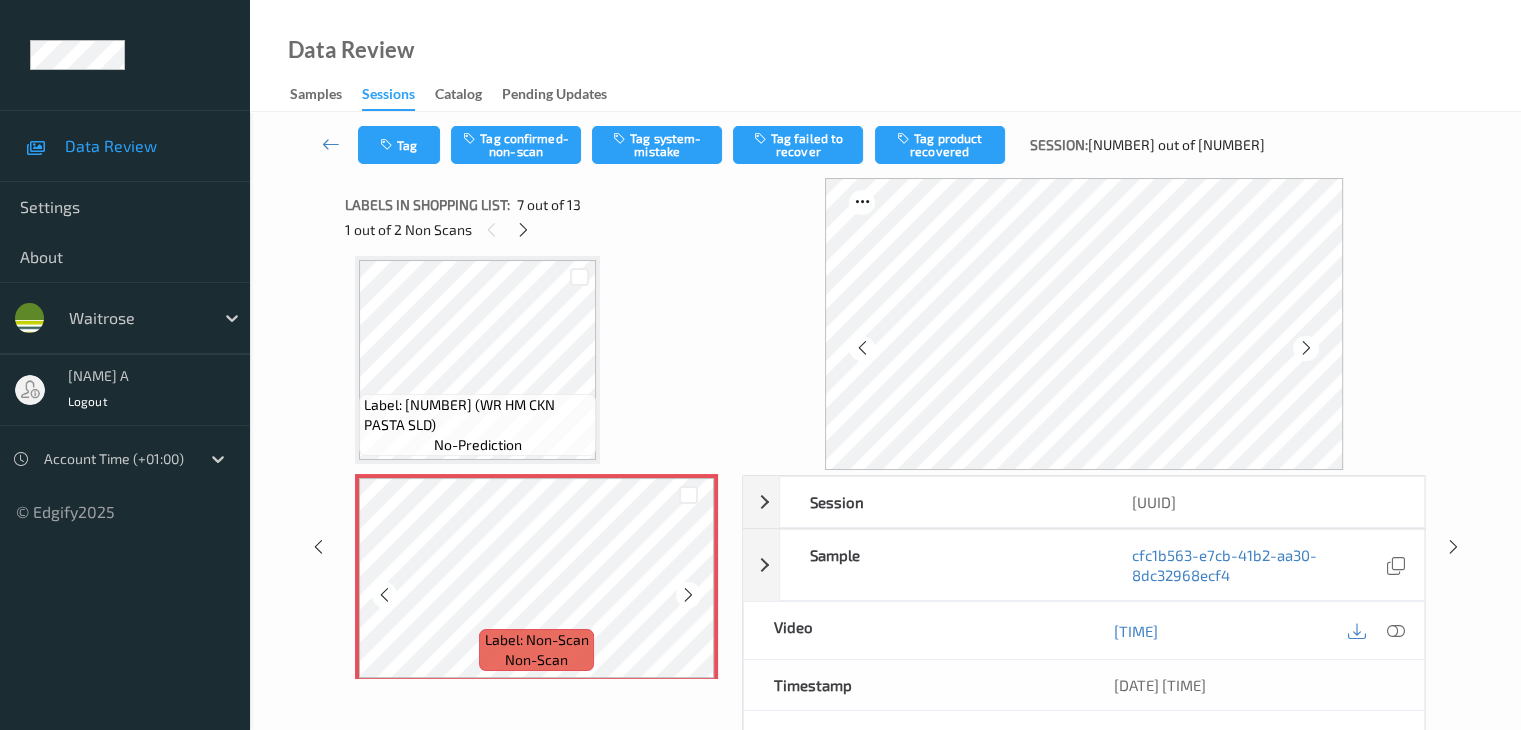 click at bounding box center [688, 595] 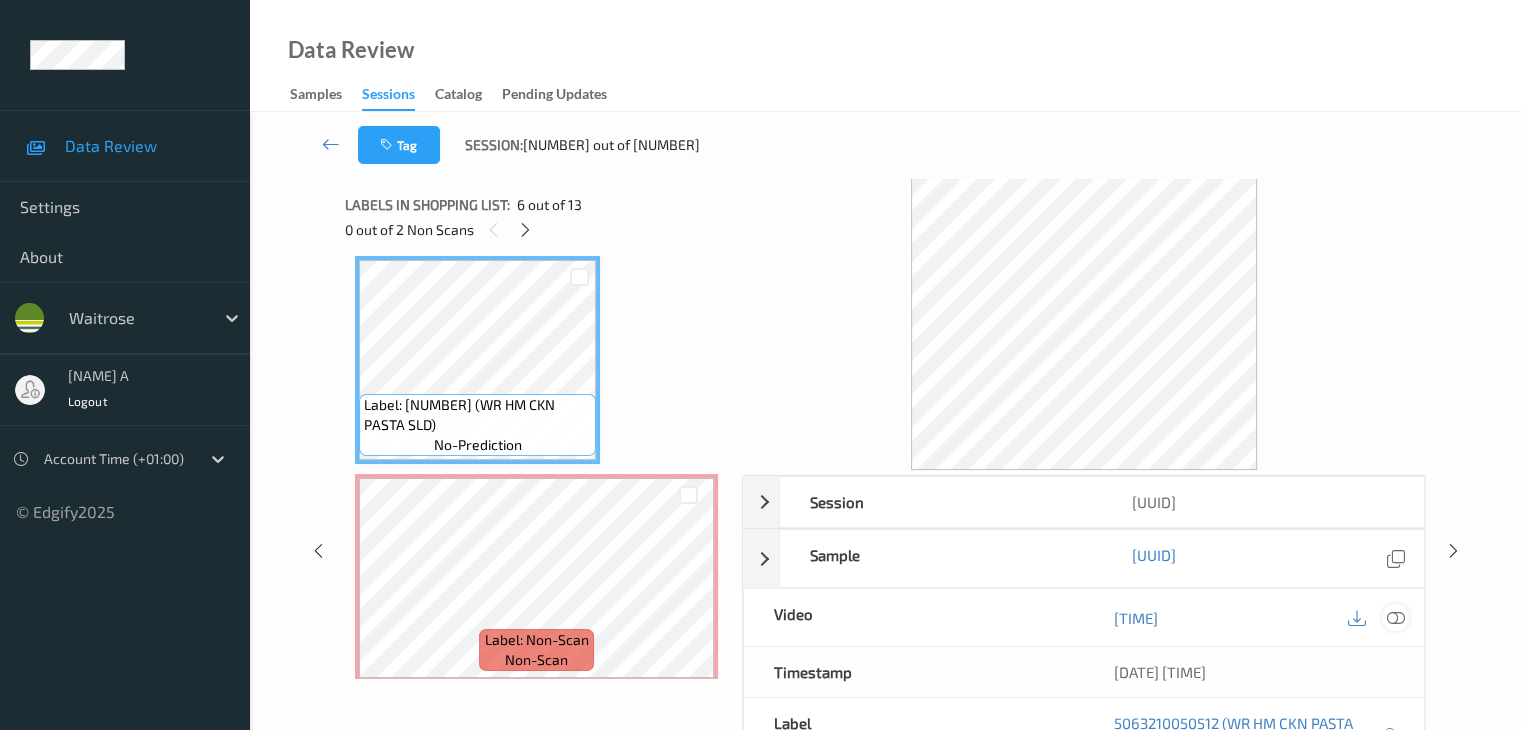 click at bounding box center (1395, 618) 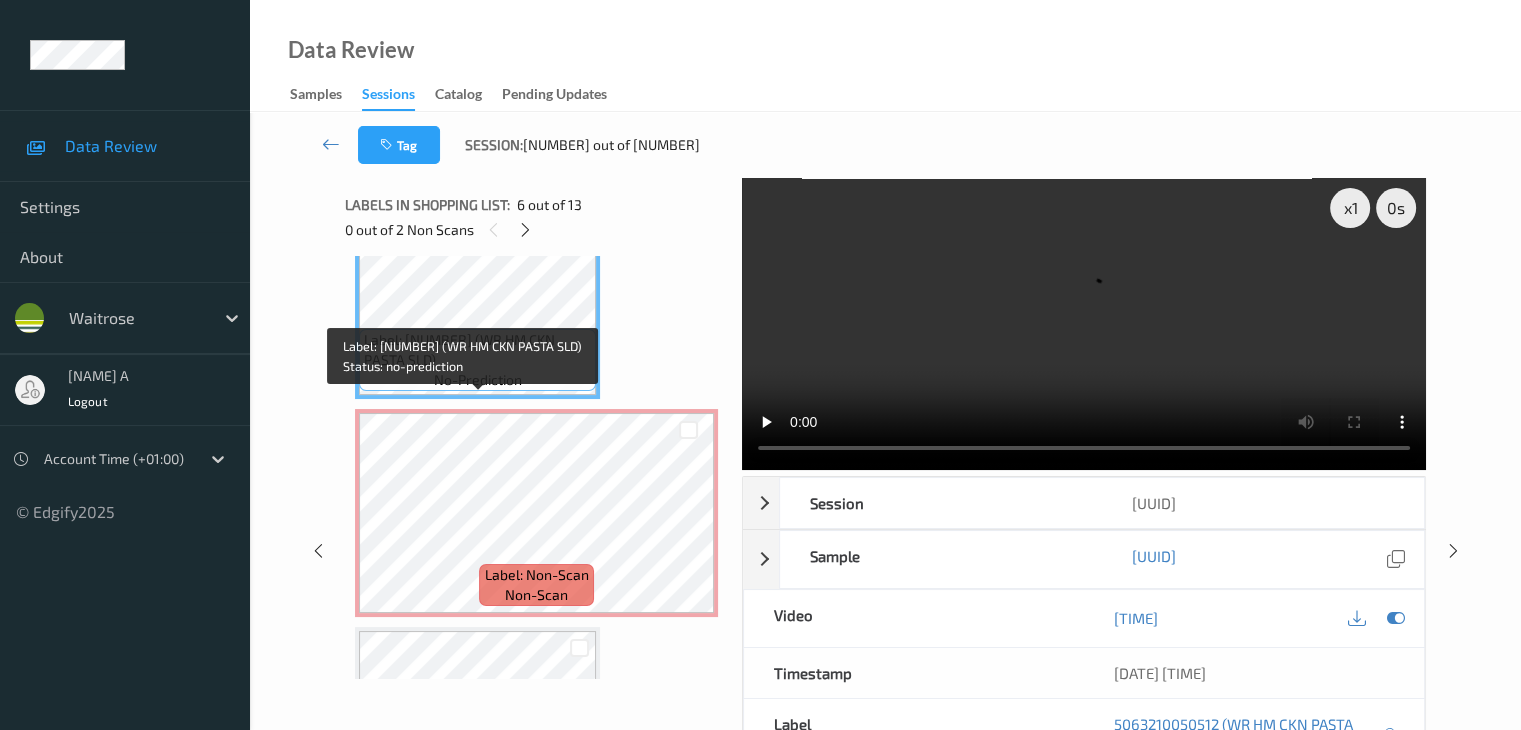 scroll, scrollTop: 1200, scrollLeft: 0, axis: vertical 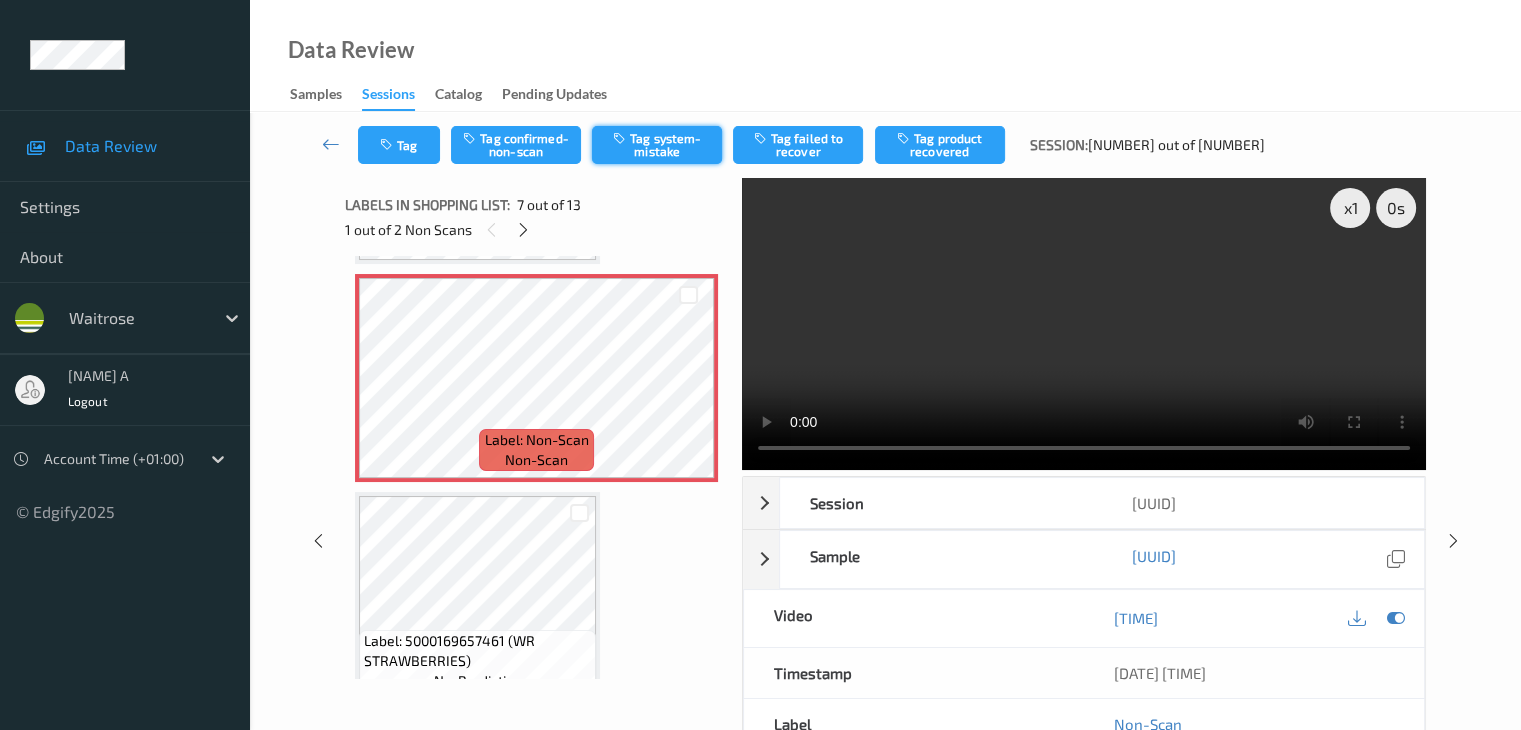 click on "Tag   system-mistake" at bounding box center (657, 145) 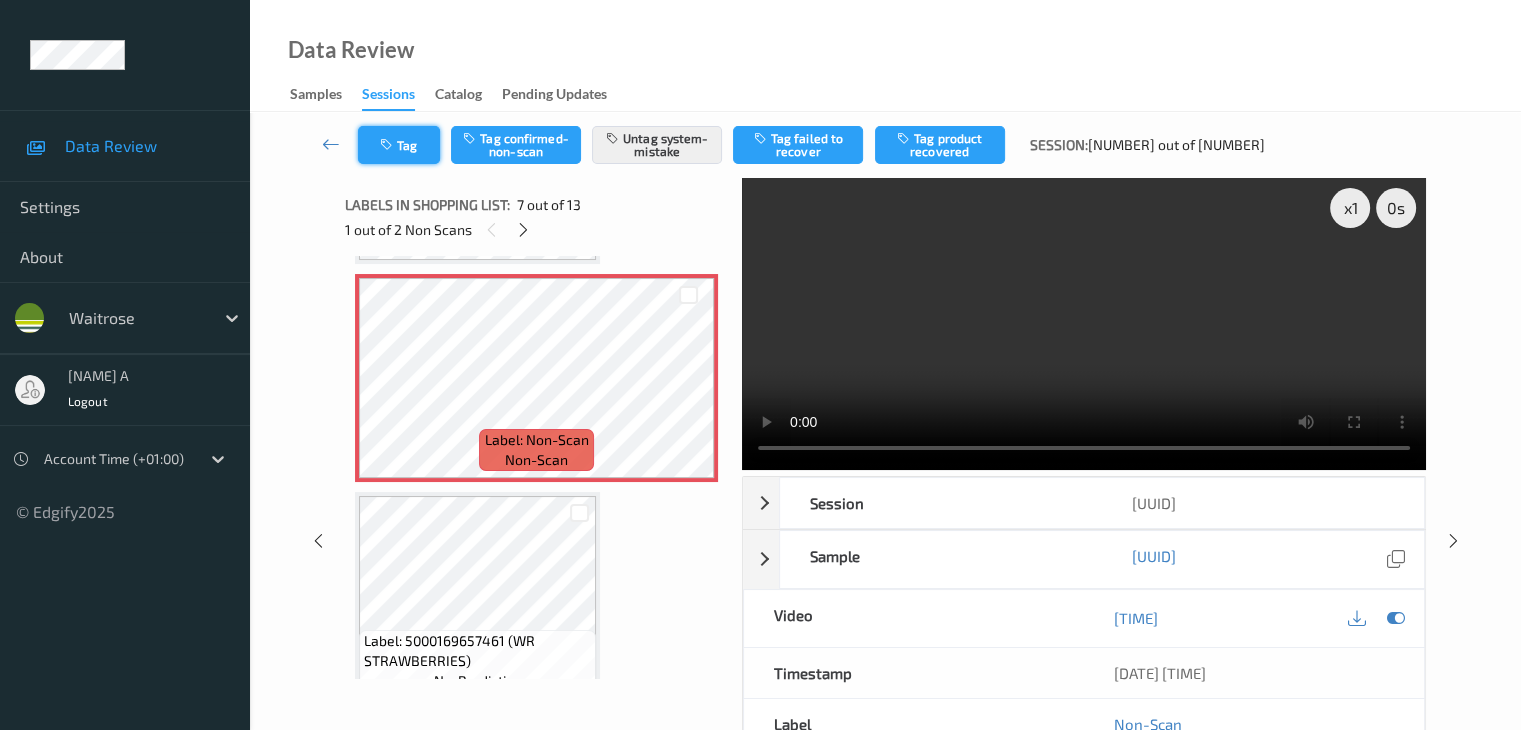 click on "Tag" at bounding box center [399, 145] 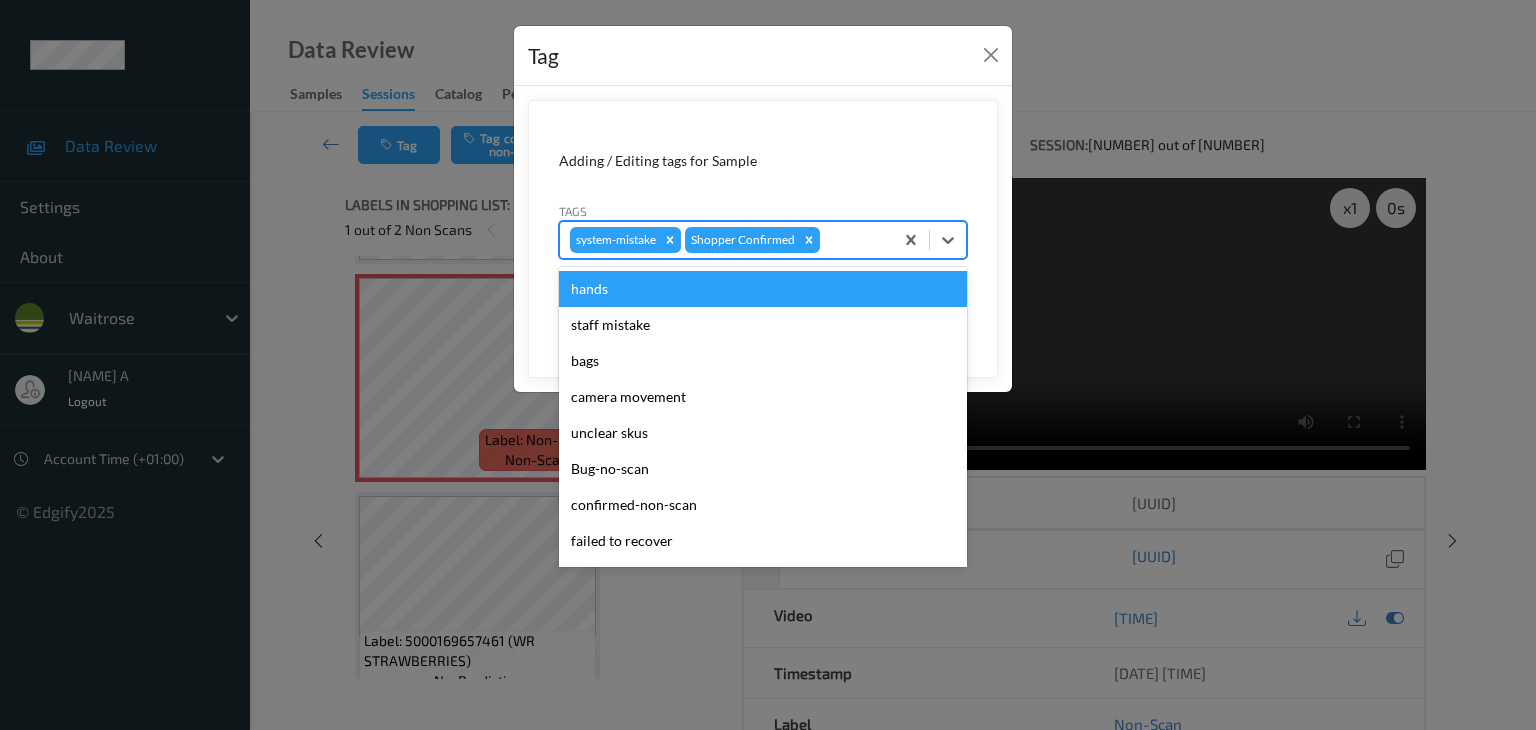 click at bounding box center [853, 240] 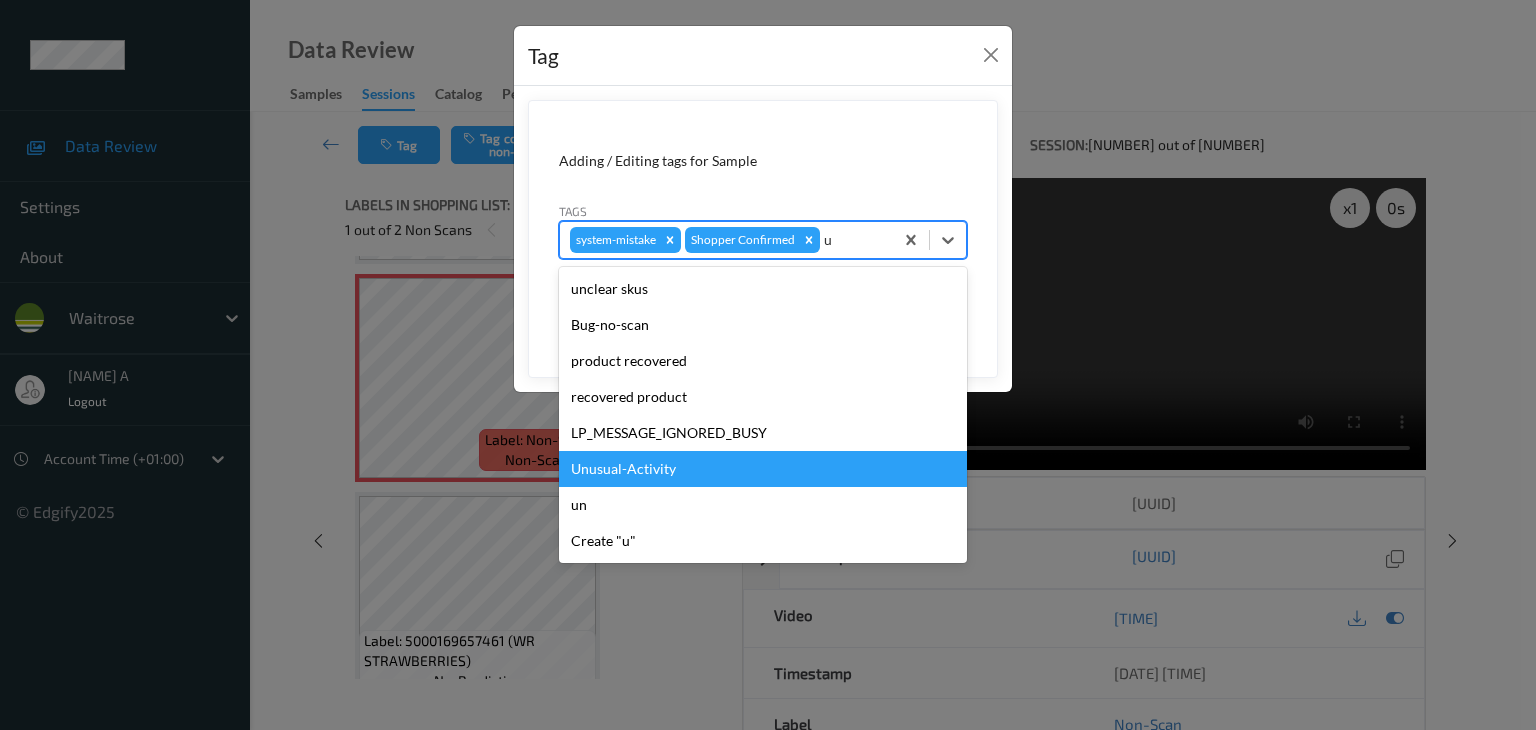 click on "Unusual-Activity" at bounding box center [763, 469] 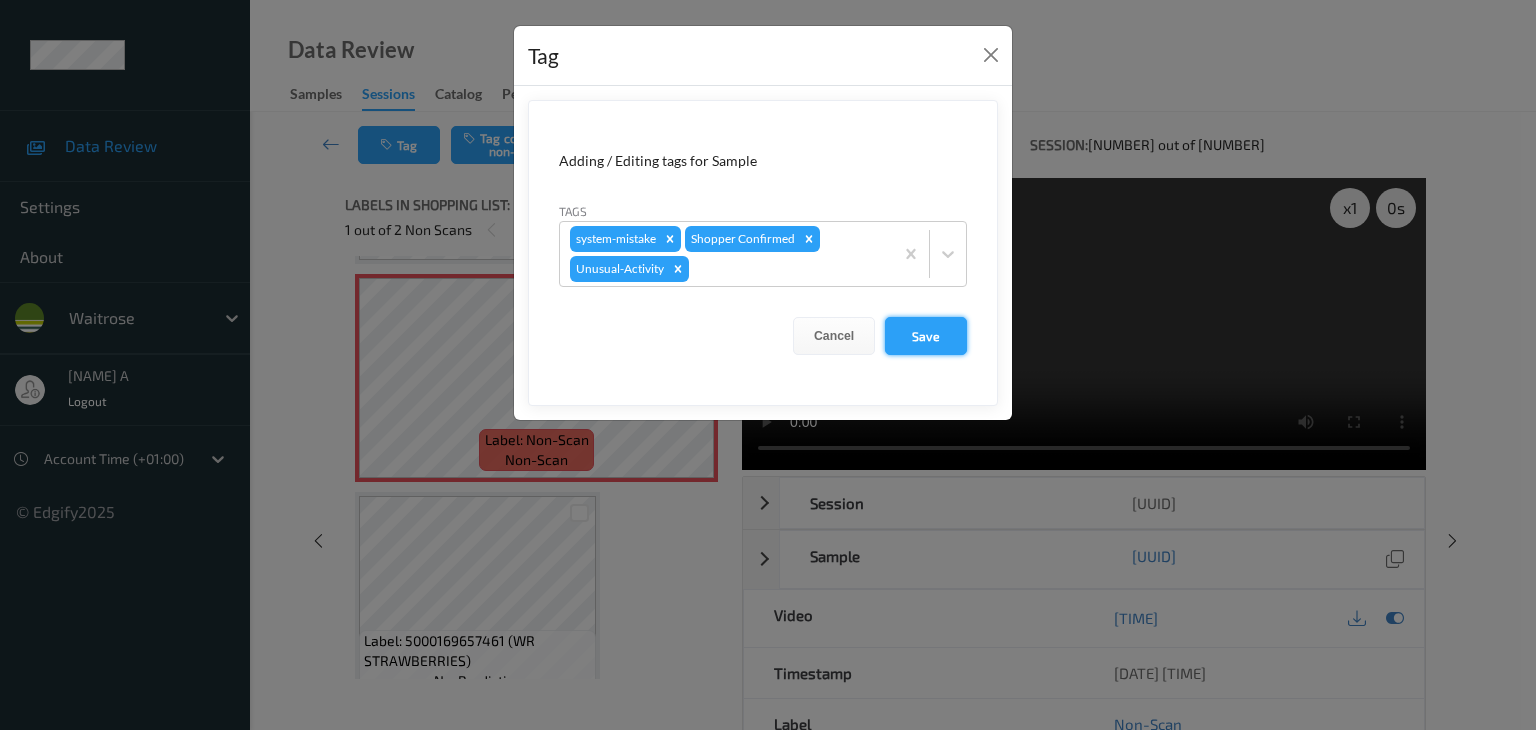 click on "Save" at bounding box center (926, 336) 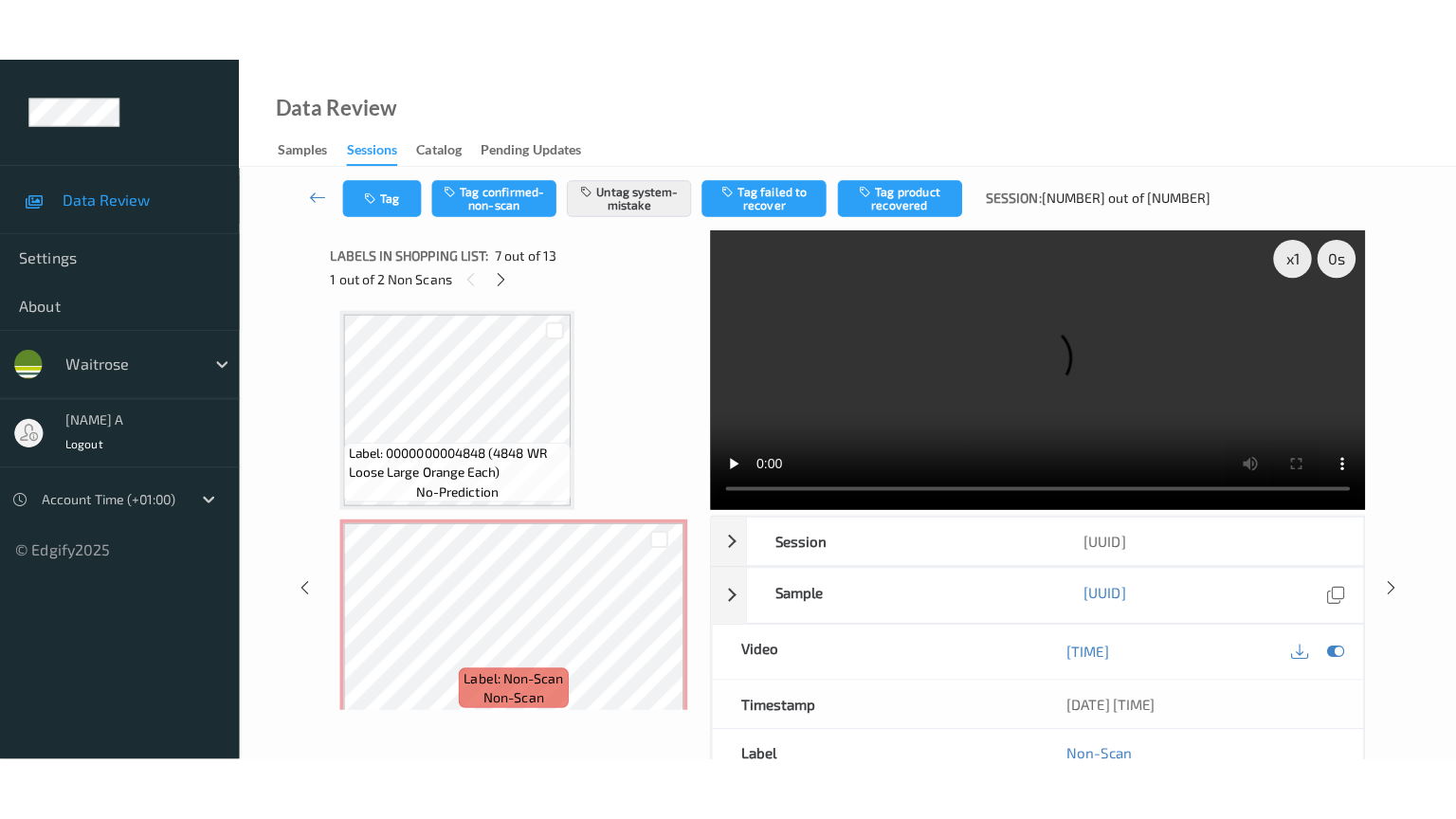 scroll, scrollTop: 2295, scrollLeft: 0, axis: vertical 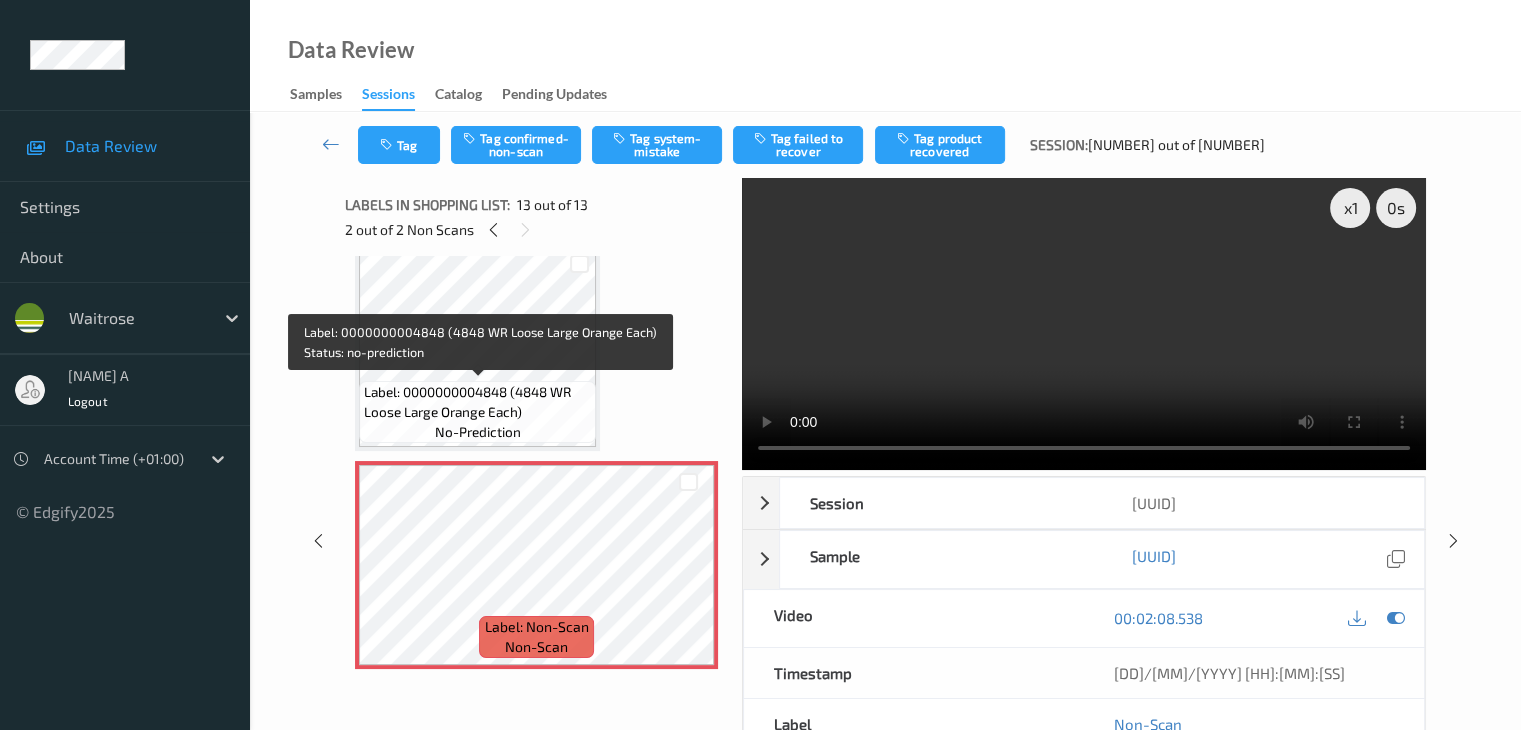 click on "Label: 0000000004848 (4848 WR Loose Large Orange Each)" at bounding box center [477, 402] 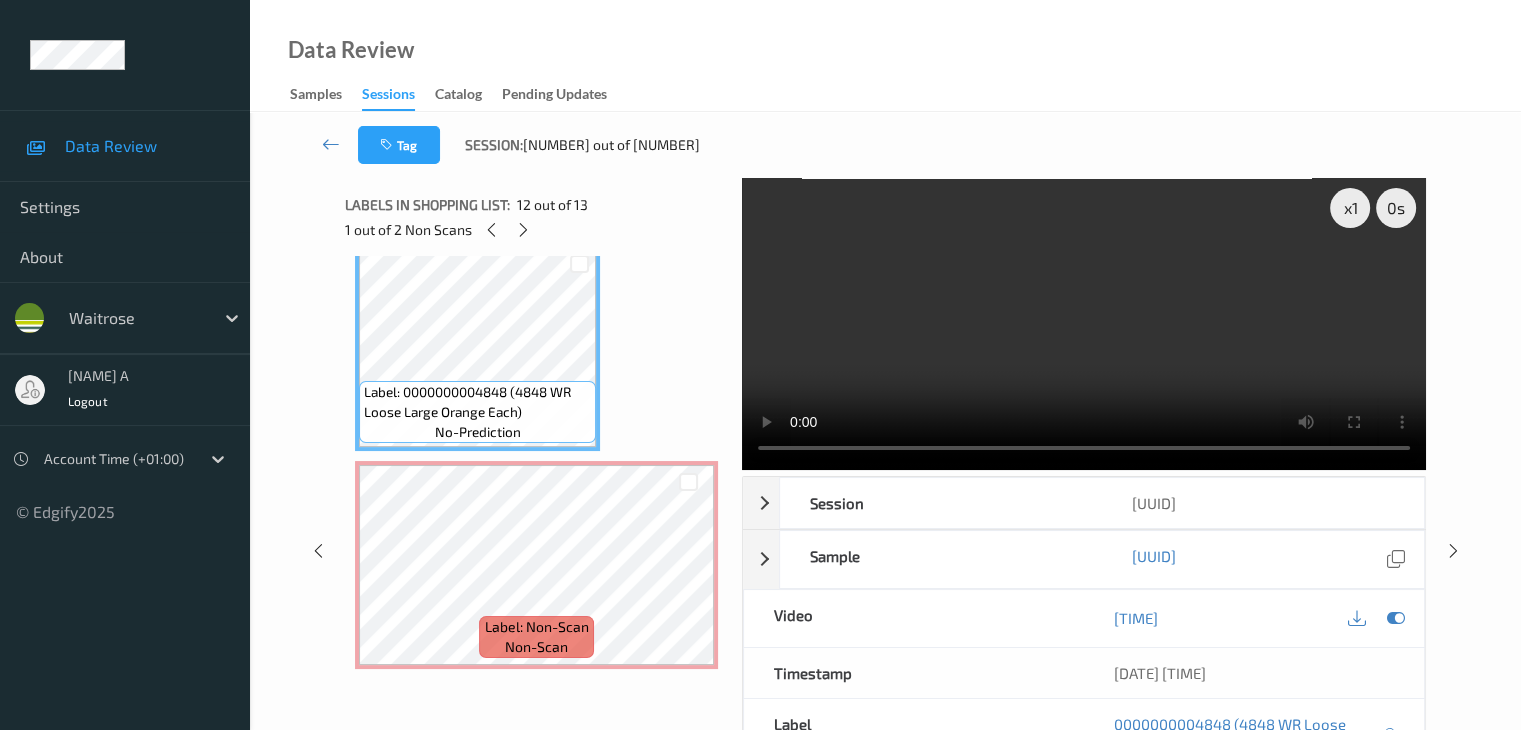 scroll, scrollTop: 2287, scrollLeft: 0, axis: vertical 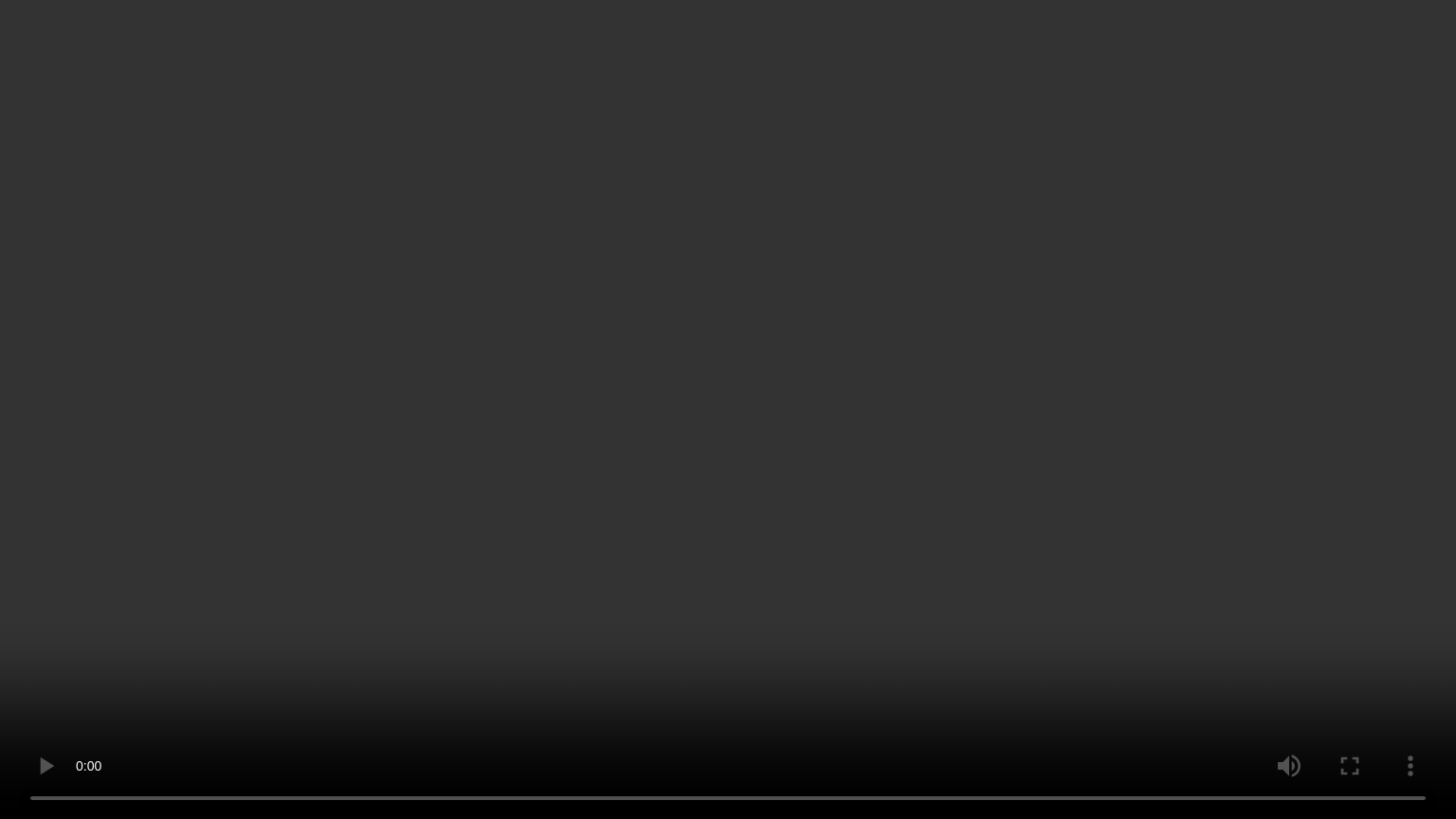 type 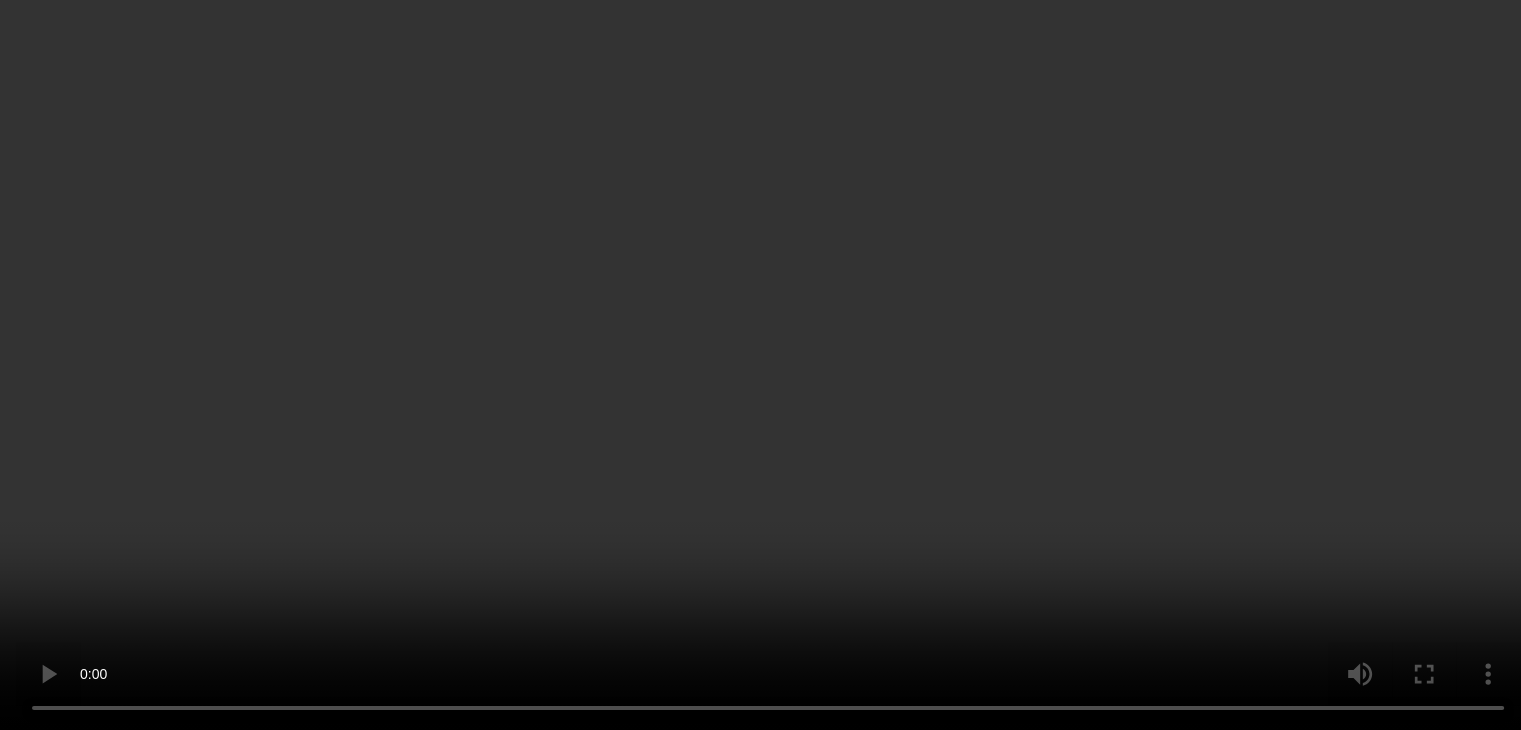 scroll, scrollTop: 2421, scrollLeft: 0, axis: vertical 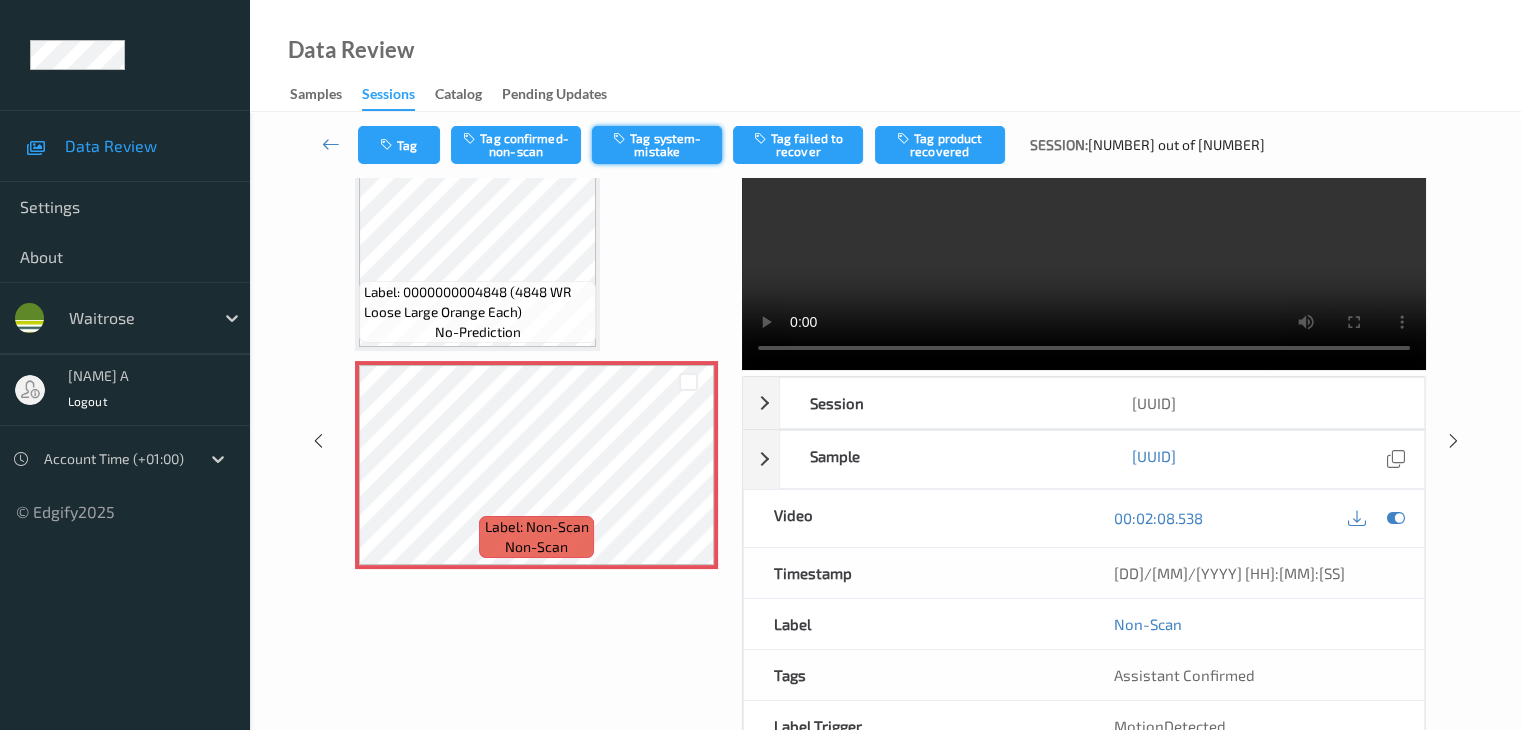 click on "Tag   system-mistake" at bounding box center [657, 145] 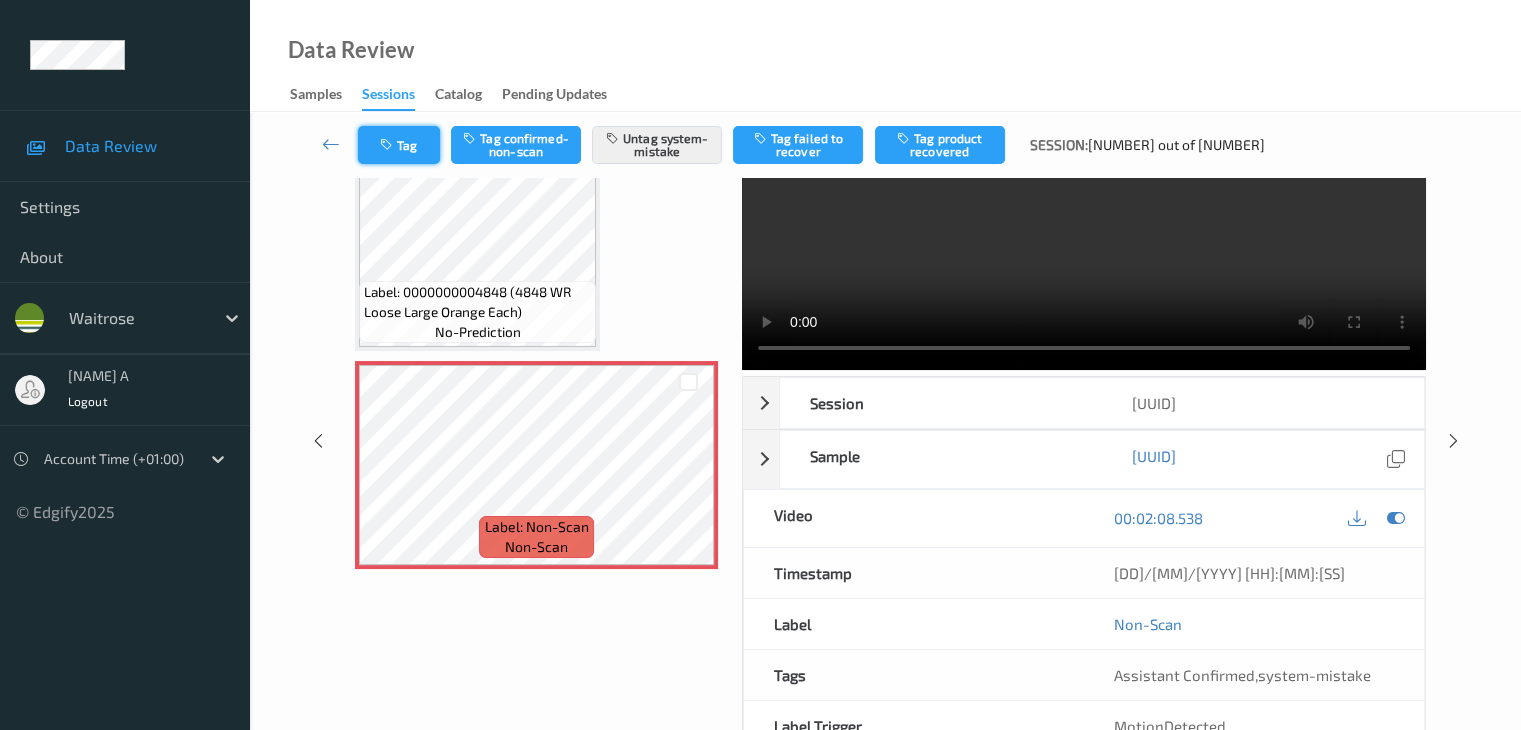 click on "Tag" at bounding box center [399, 145] 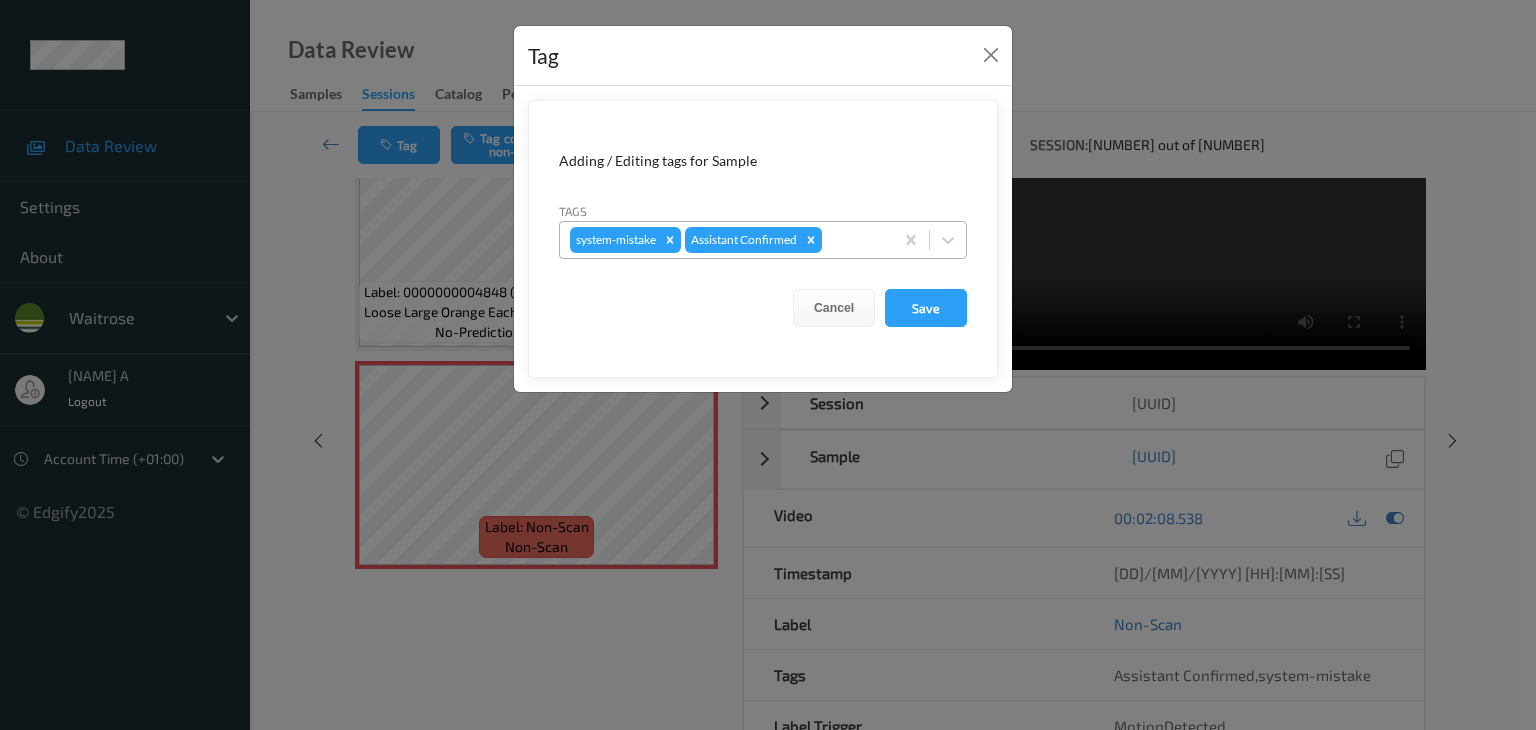 click at bounding box center (854, 240) 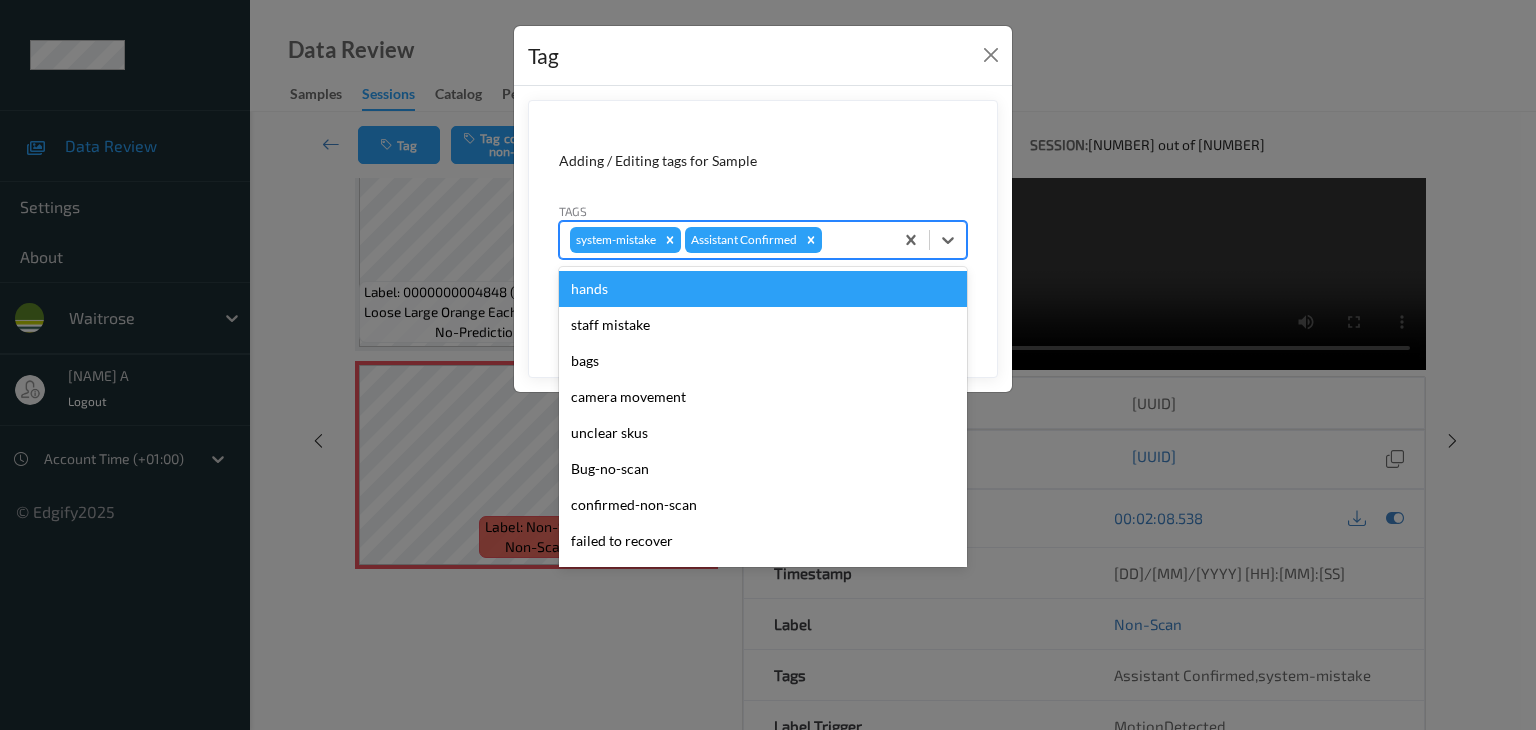 type on "u" 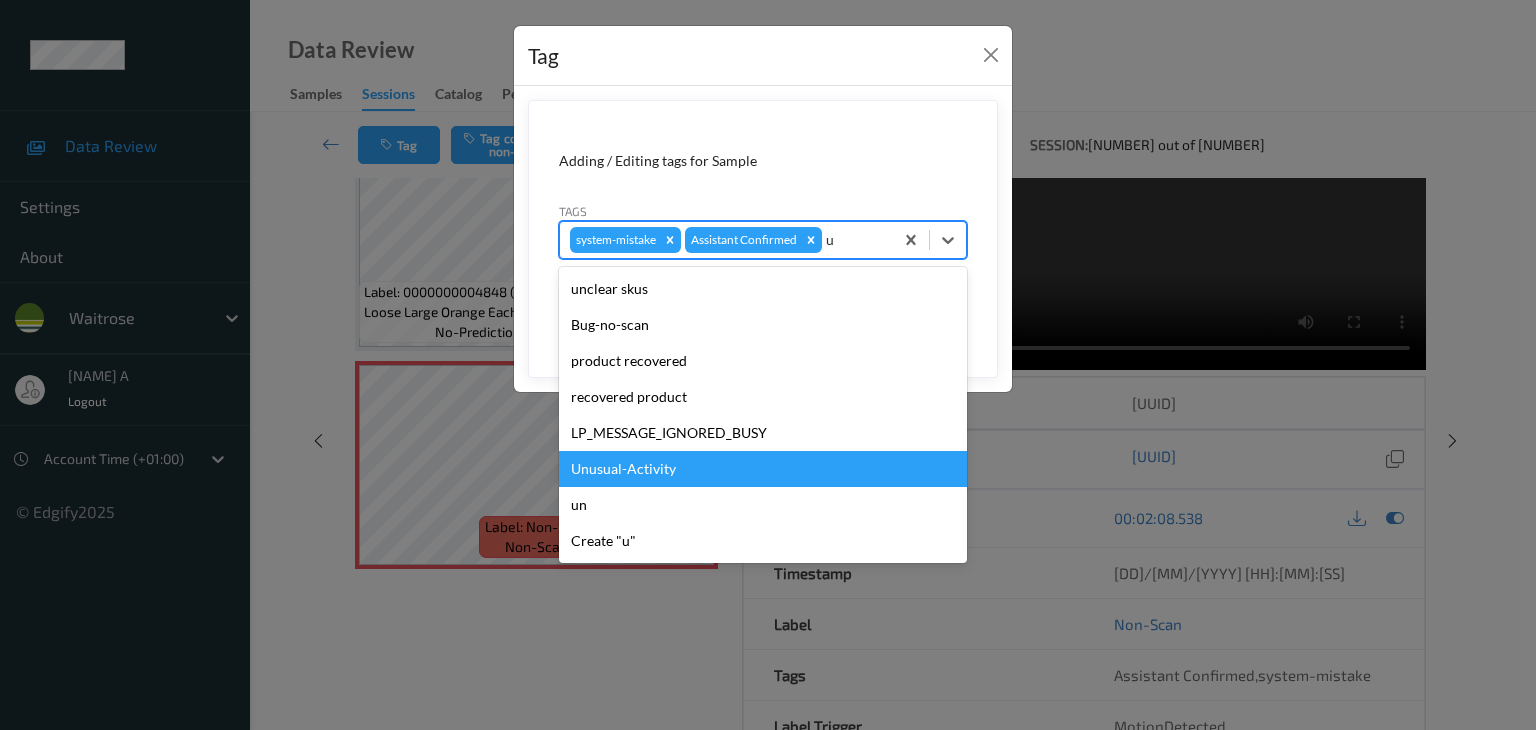 click on "Unusual-Activity" at bounding box center [763, 469] 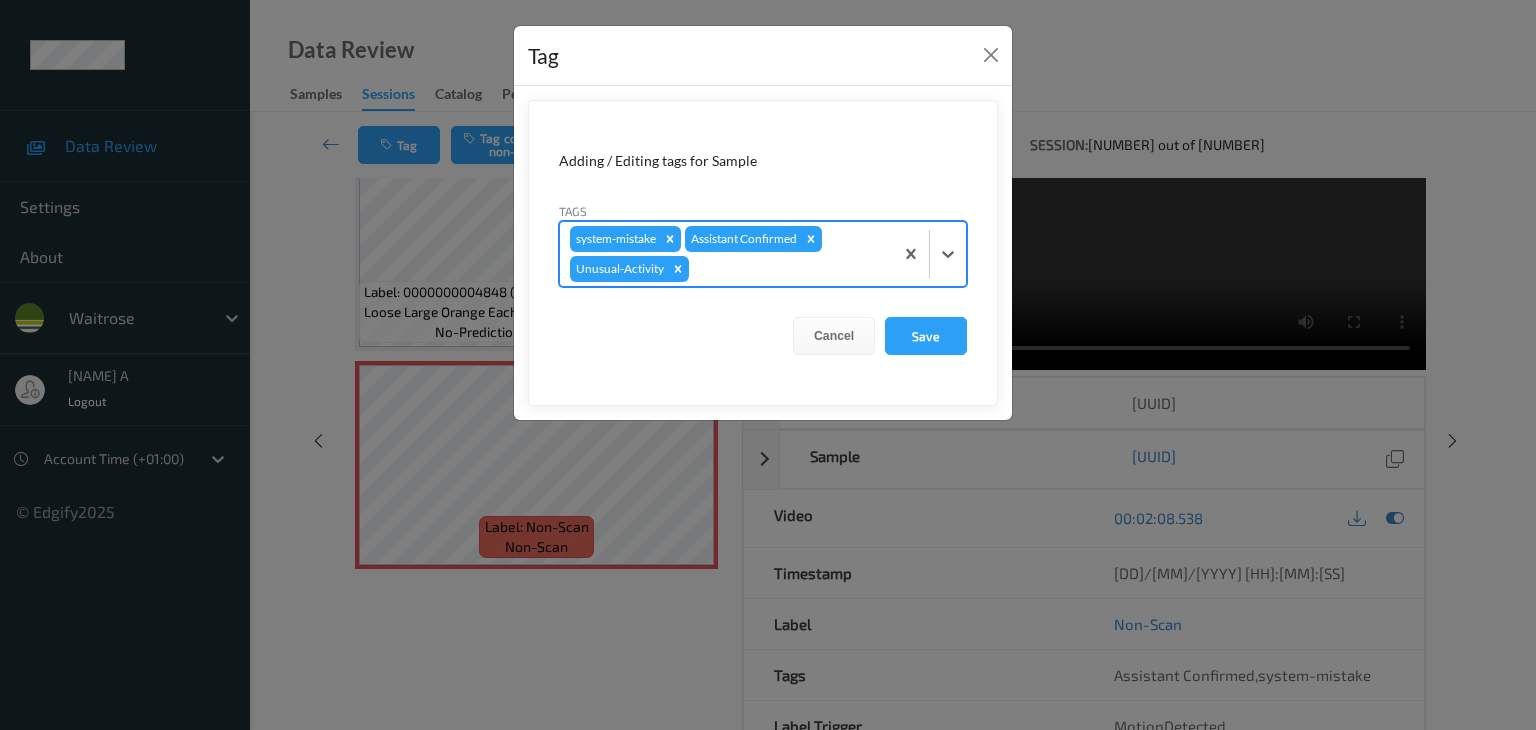 type on "p" 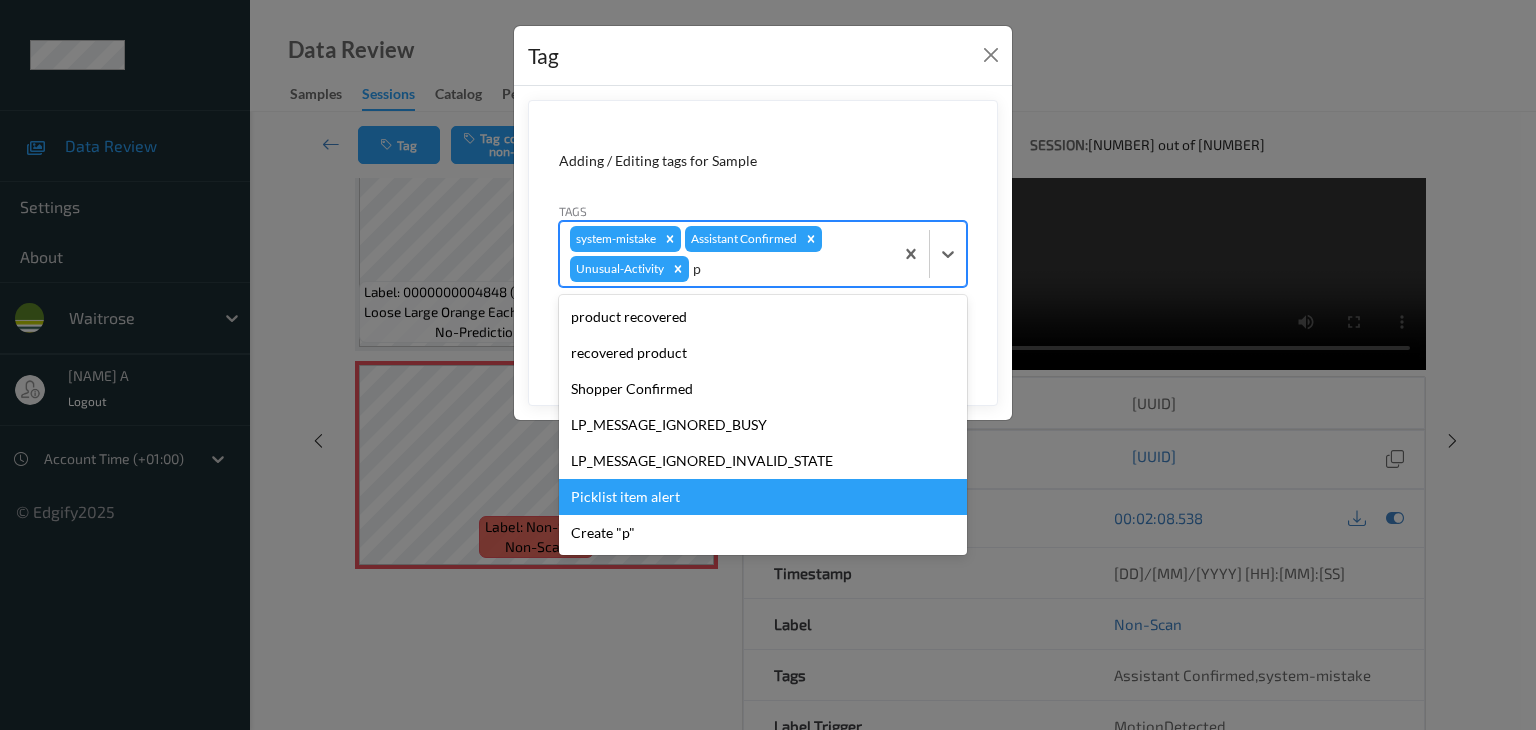 click on "Picklist item alert" at bounding box center (763, 497) 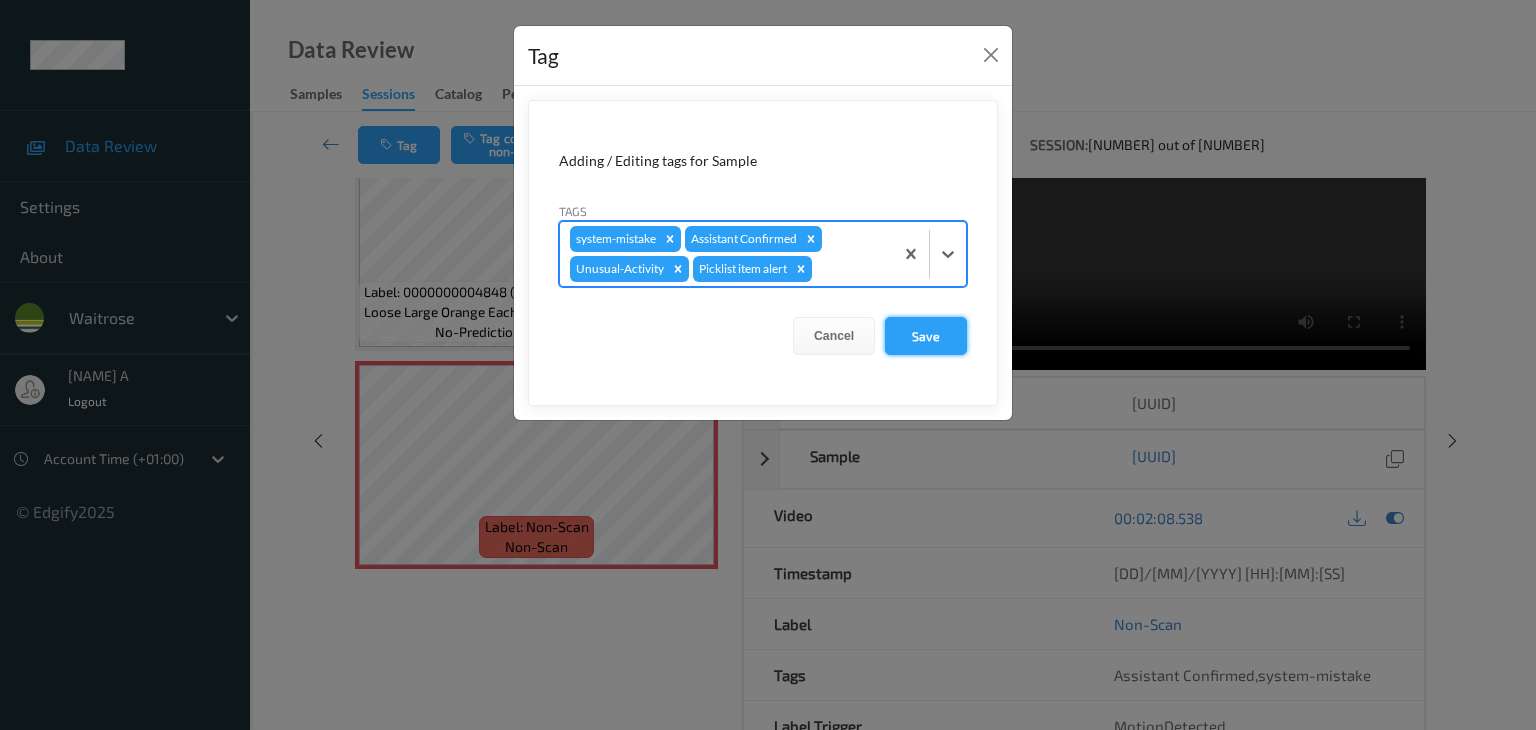 click on "Save" at bounding box center [926, 336] 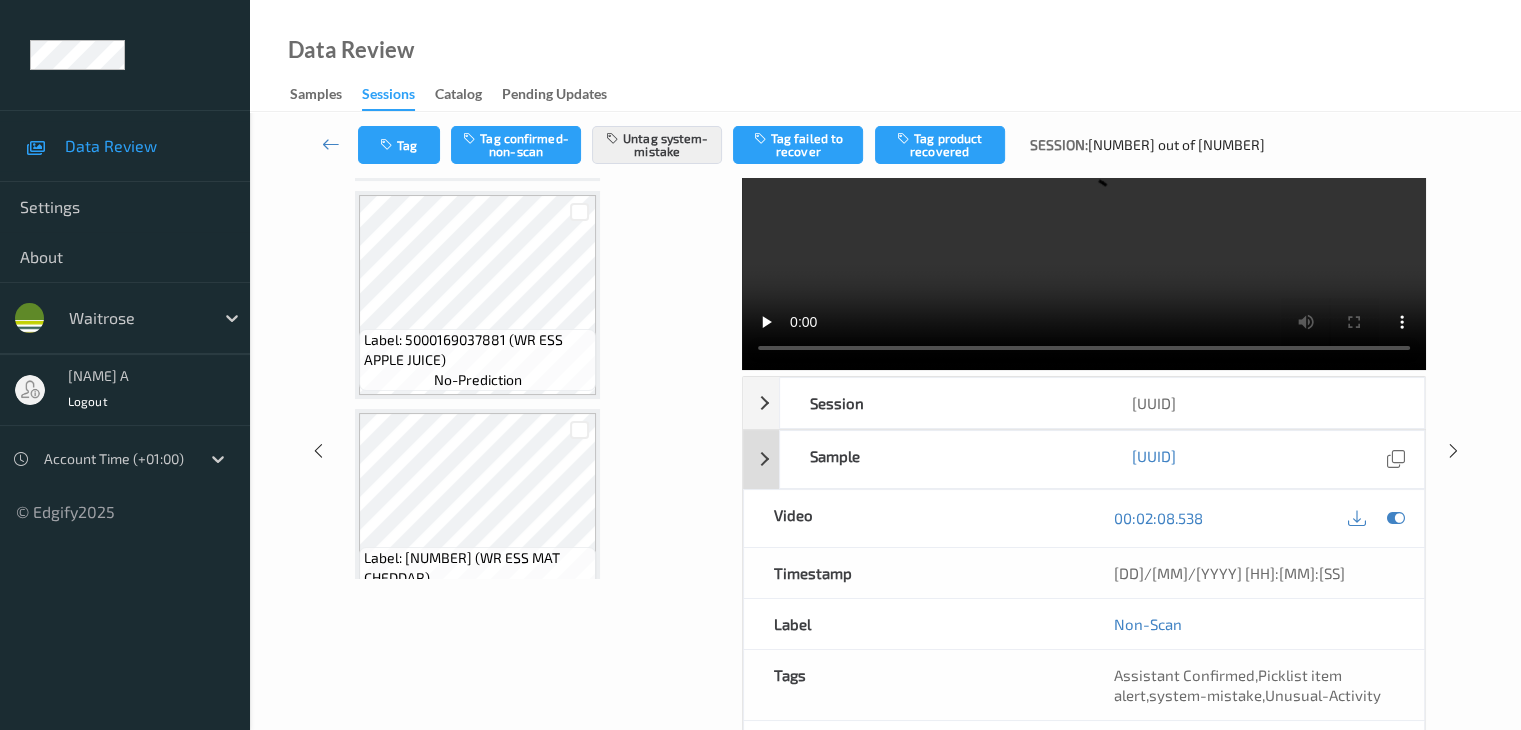 scroll, scrollTop: 1821, scrollLeft: 0, axis: vertical 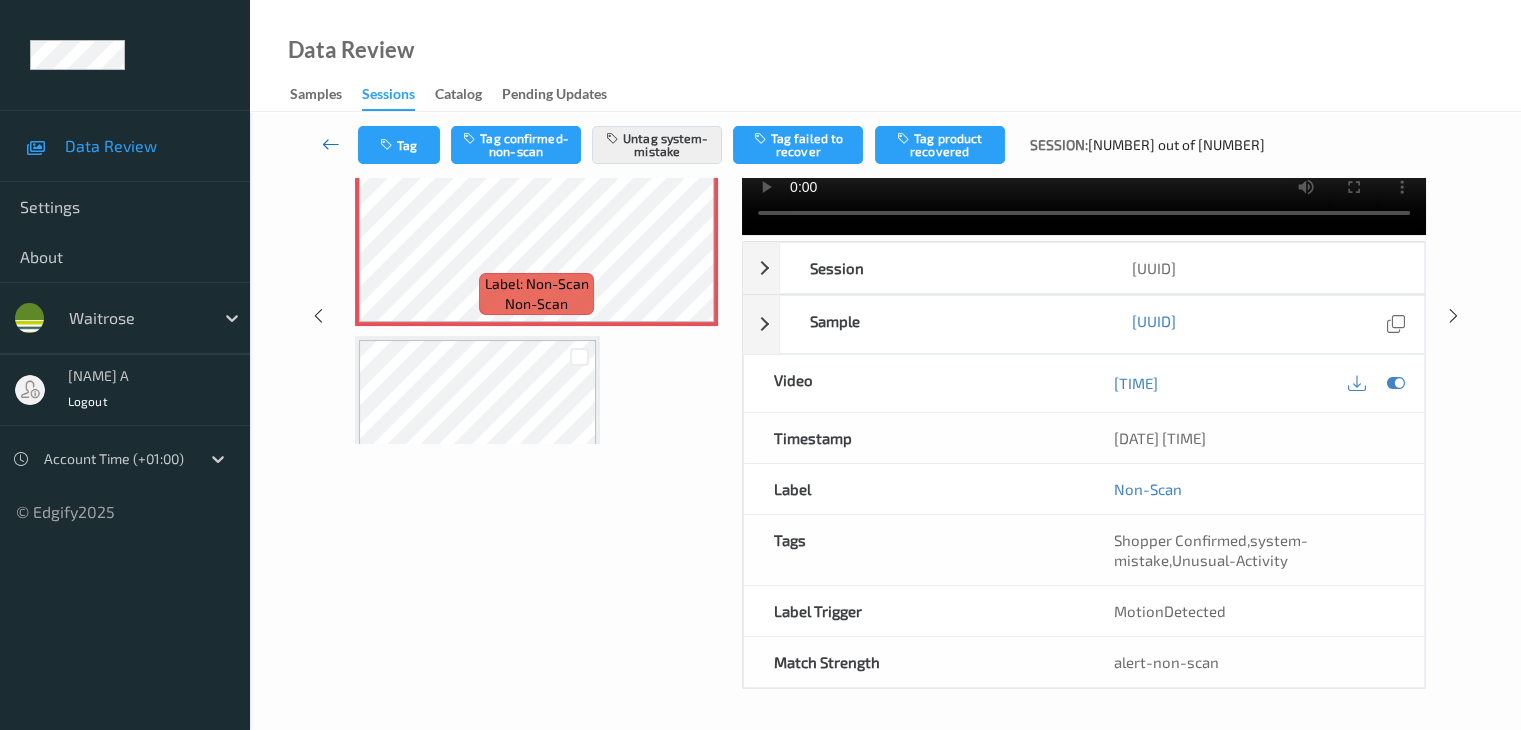 click at bounding box center [331, 144] 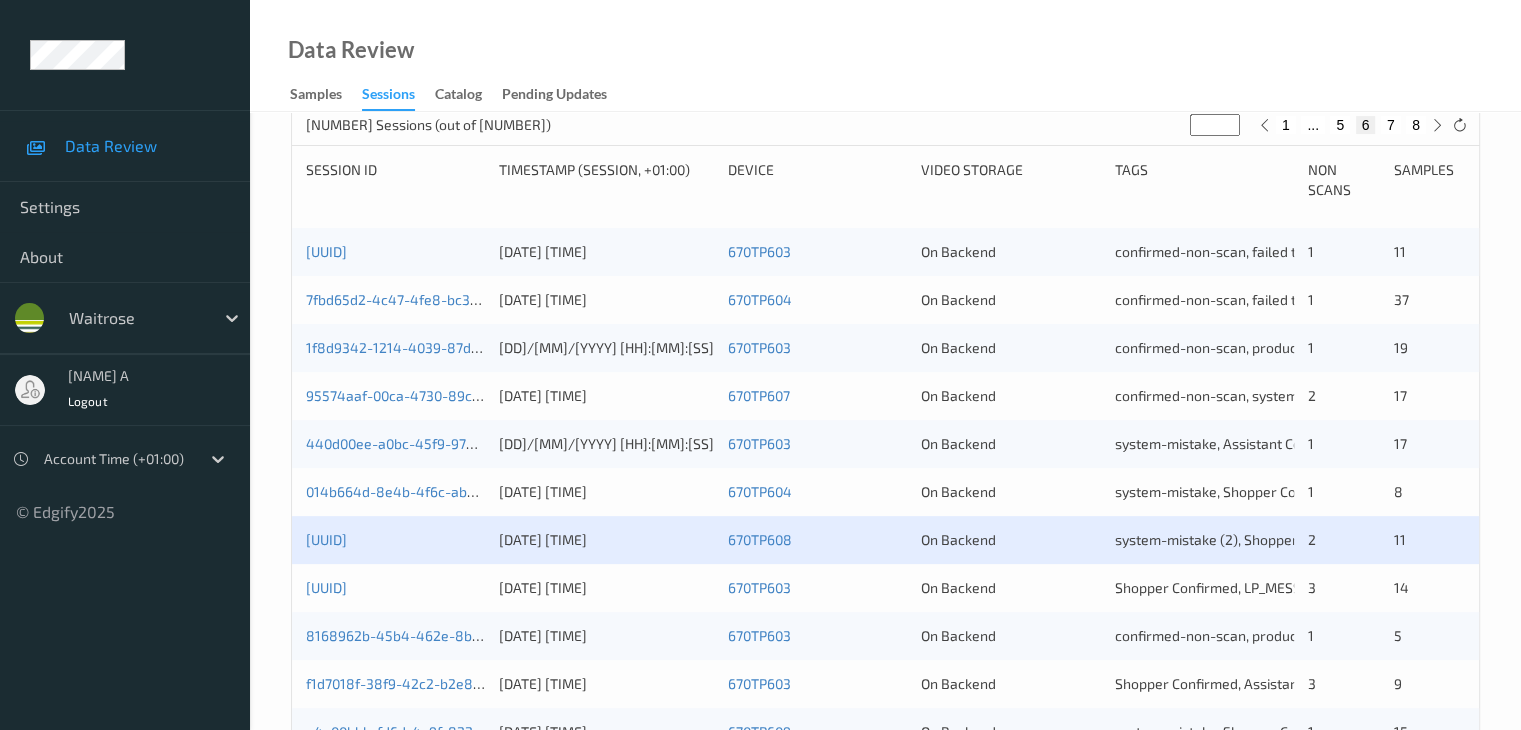scroll, scrollTop: 500, scrollLeft: 0, axis: vertical 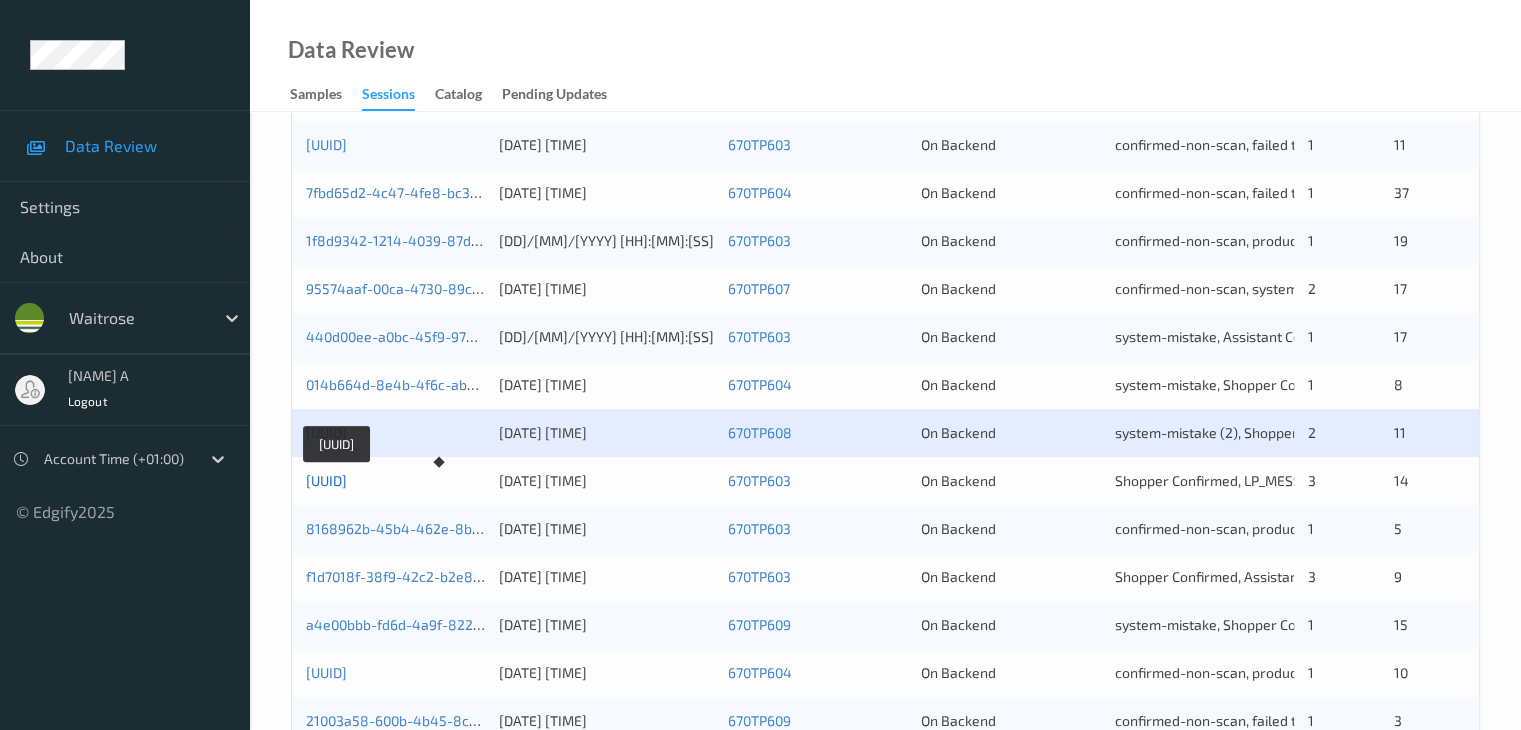 click on "098c9bdc-151c-4ff2-8e84-c8d4598d66aa" at bounding box center [326, 480] 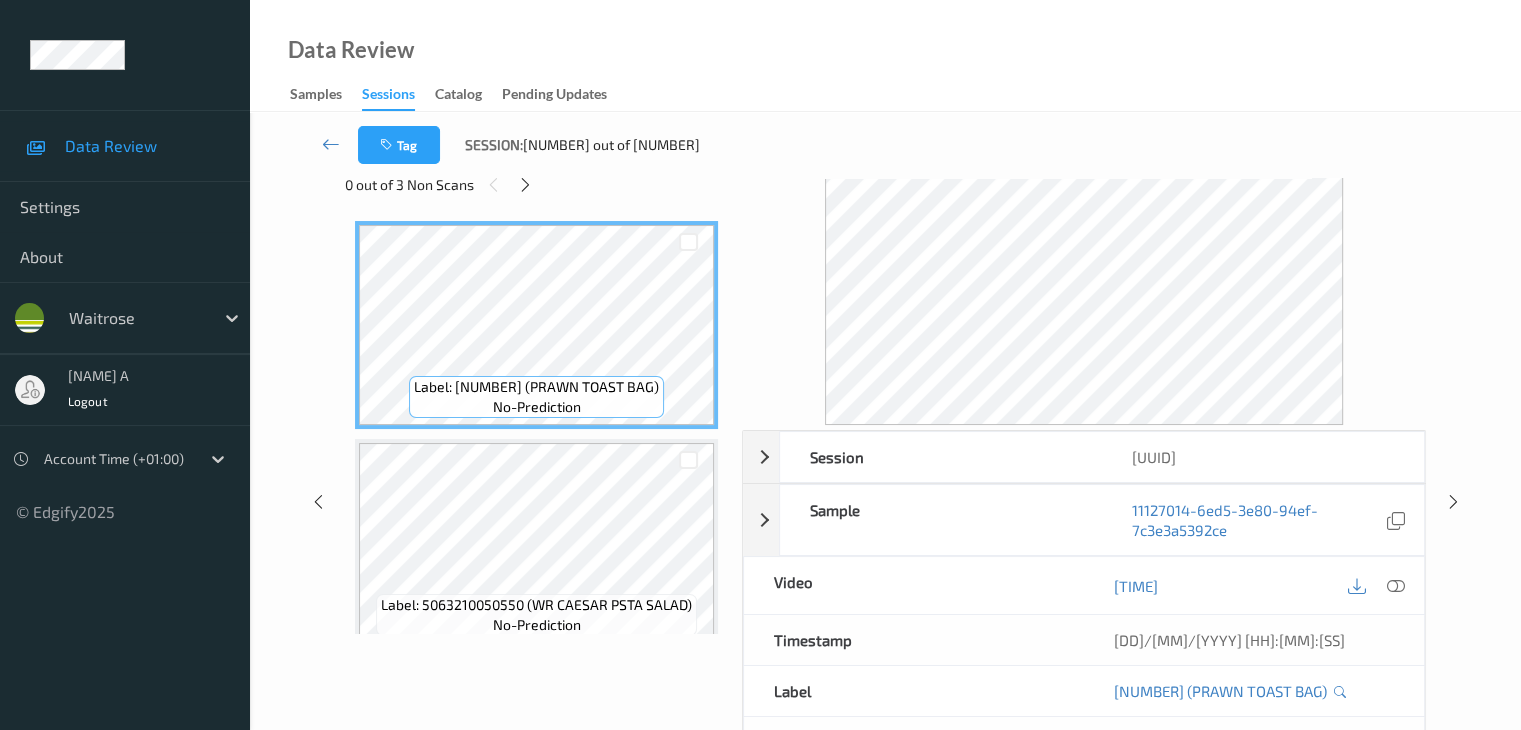 scroll, scrollTop: 44, scrollLeft: 0, axis: vertical 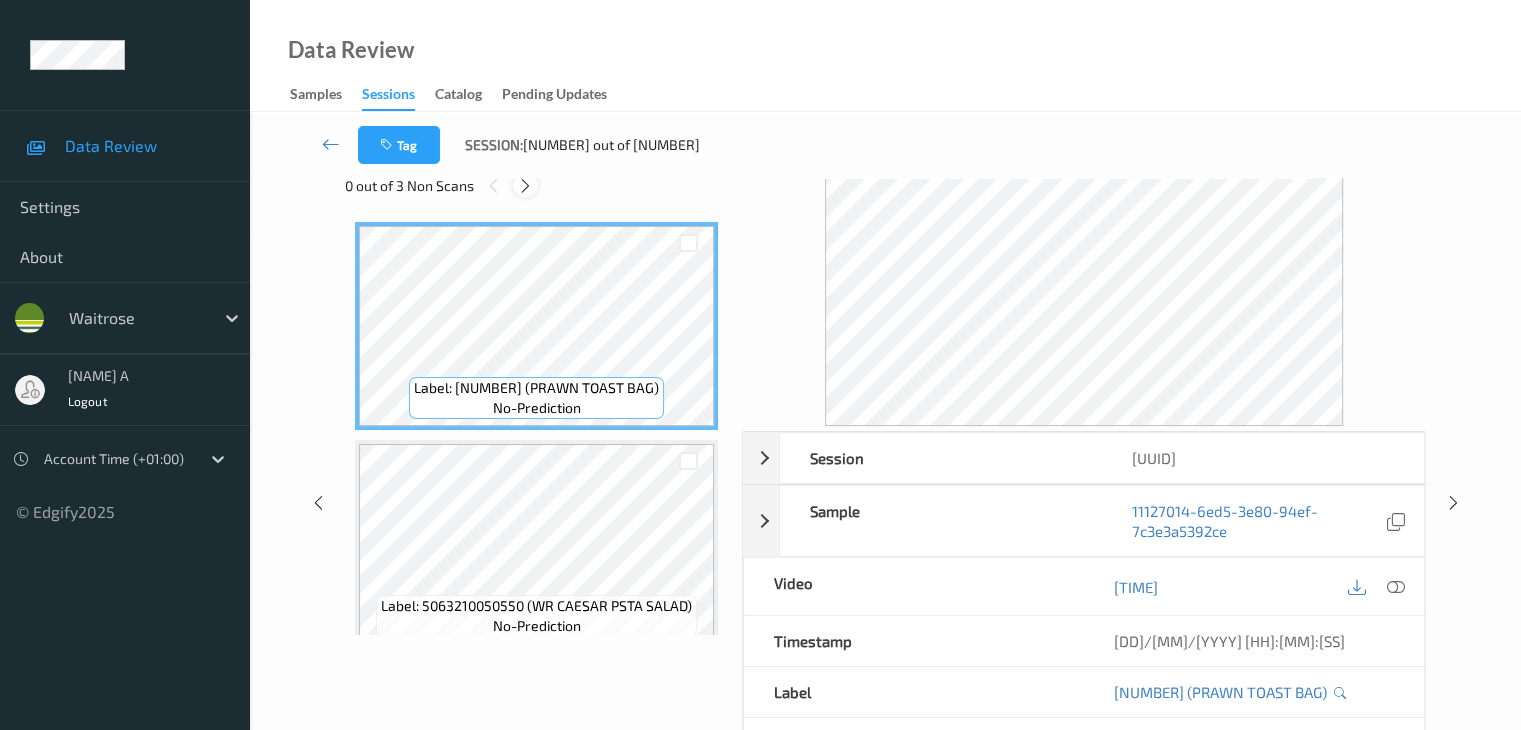 click at bounding box center (525, 186) 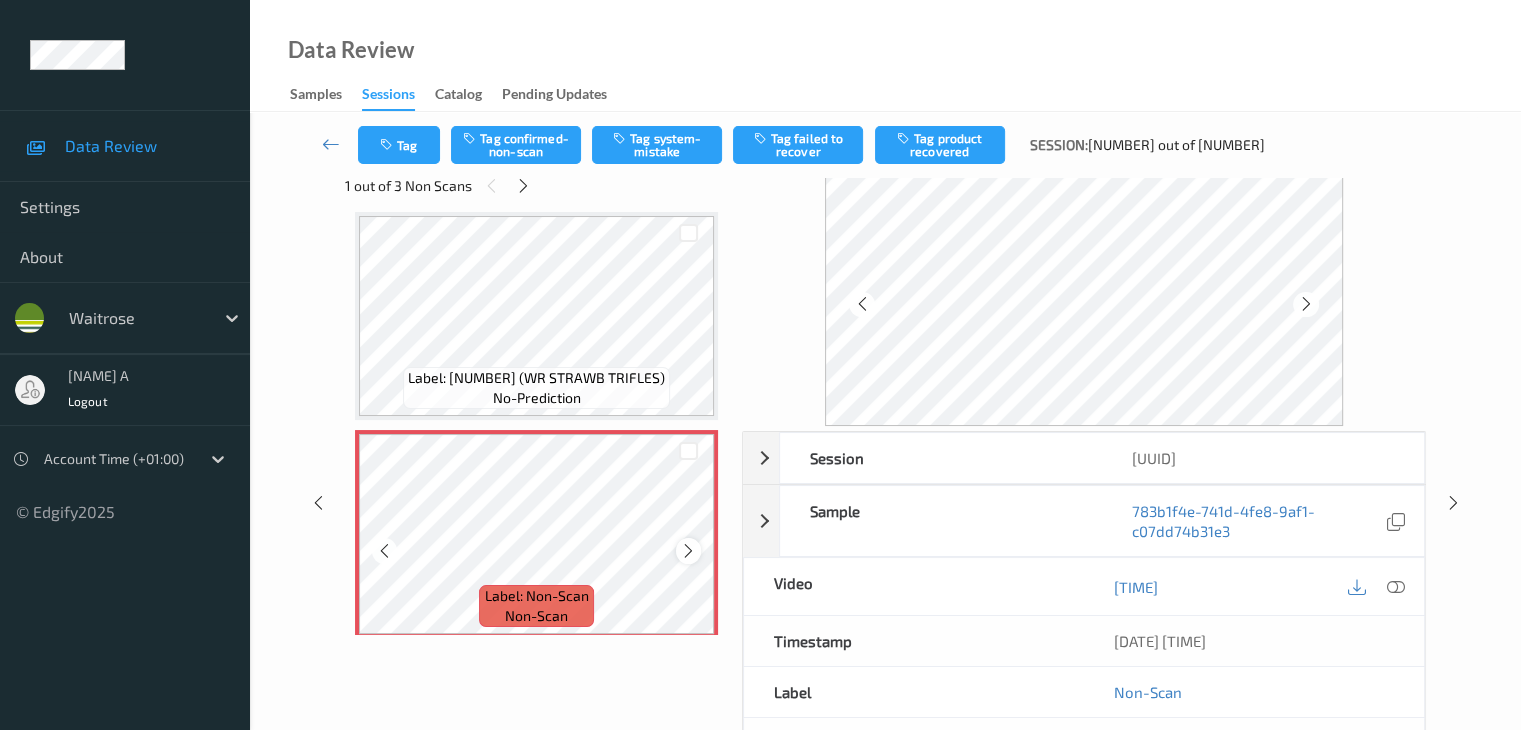 click at bounding box center (688, 551) 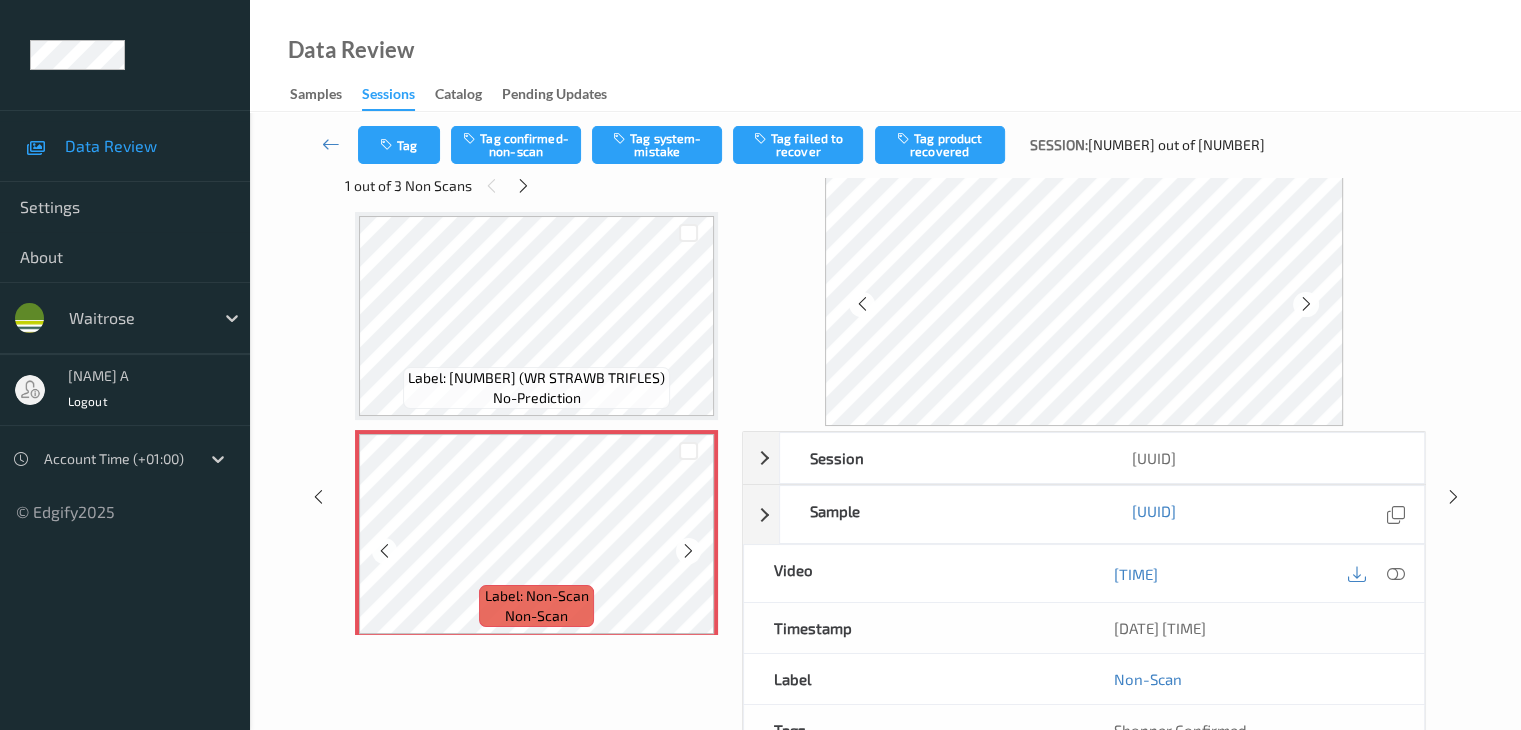 click at bounding box center [688, 551] 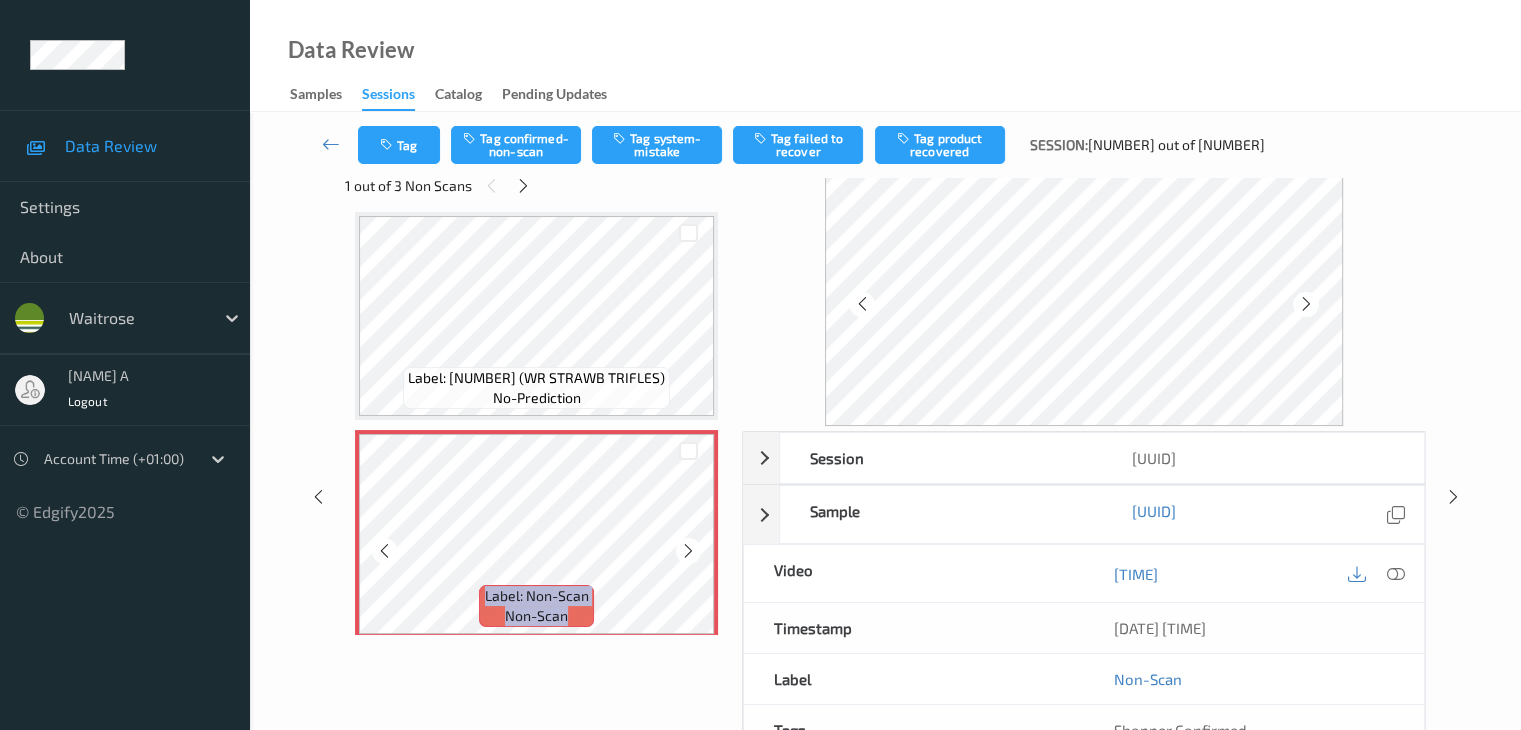 click at bounding box center (688, 551) 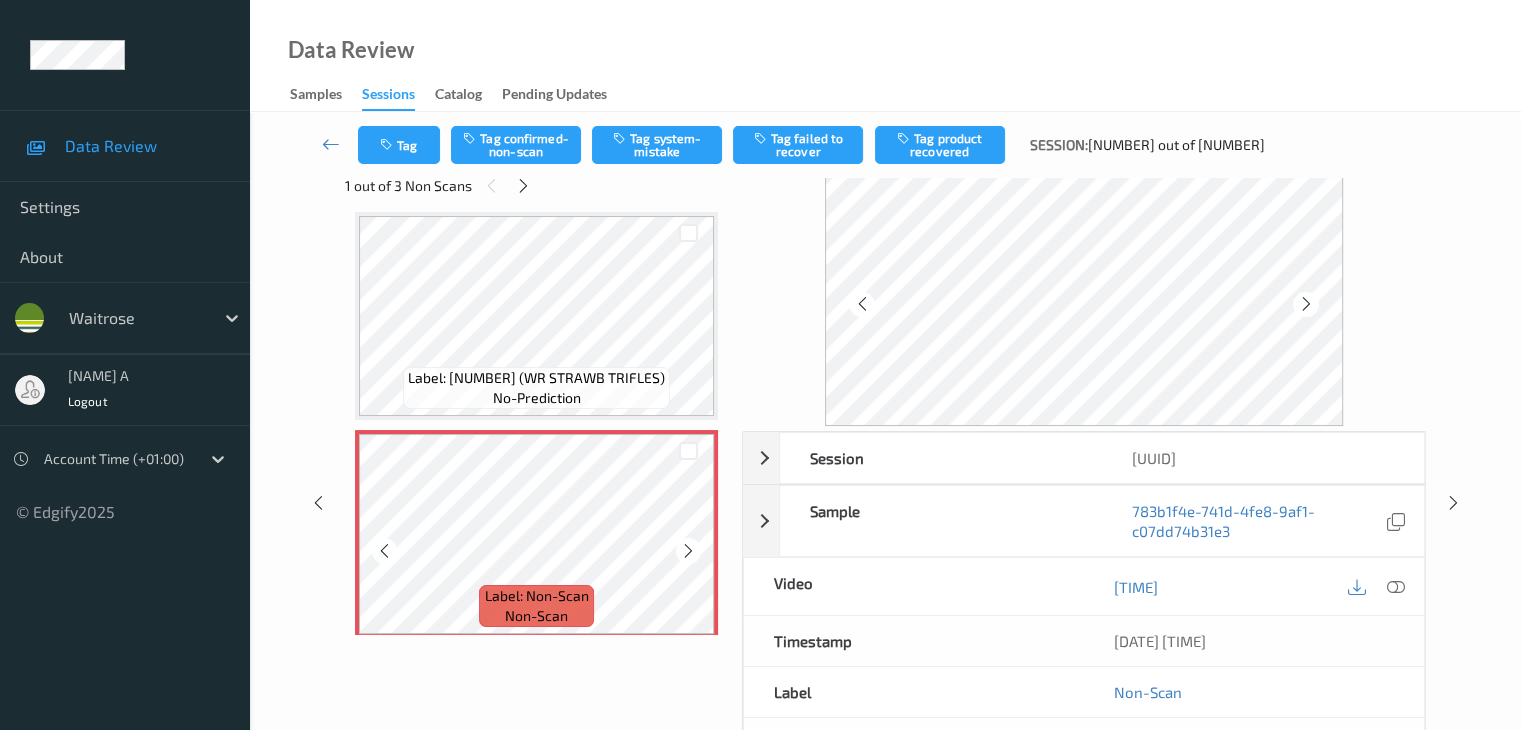 click at bounding box center (688, 551) 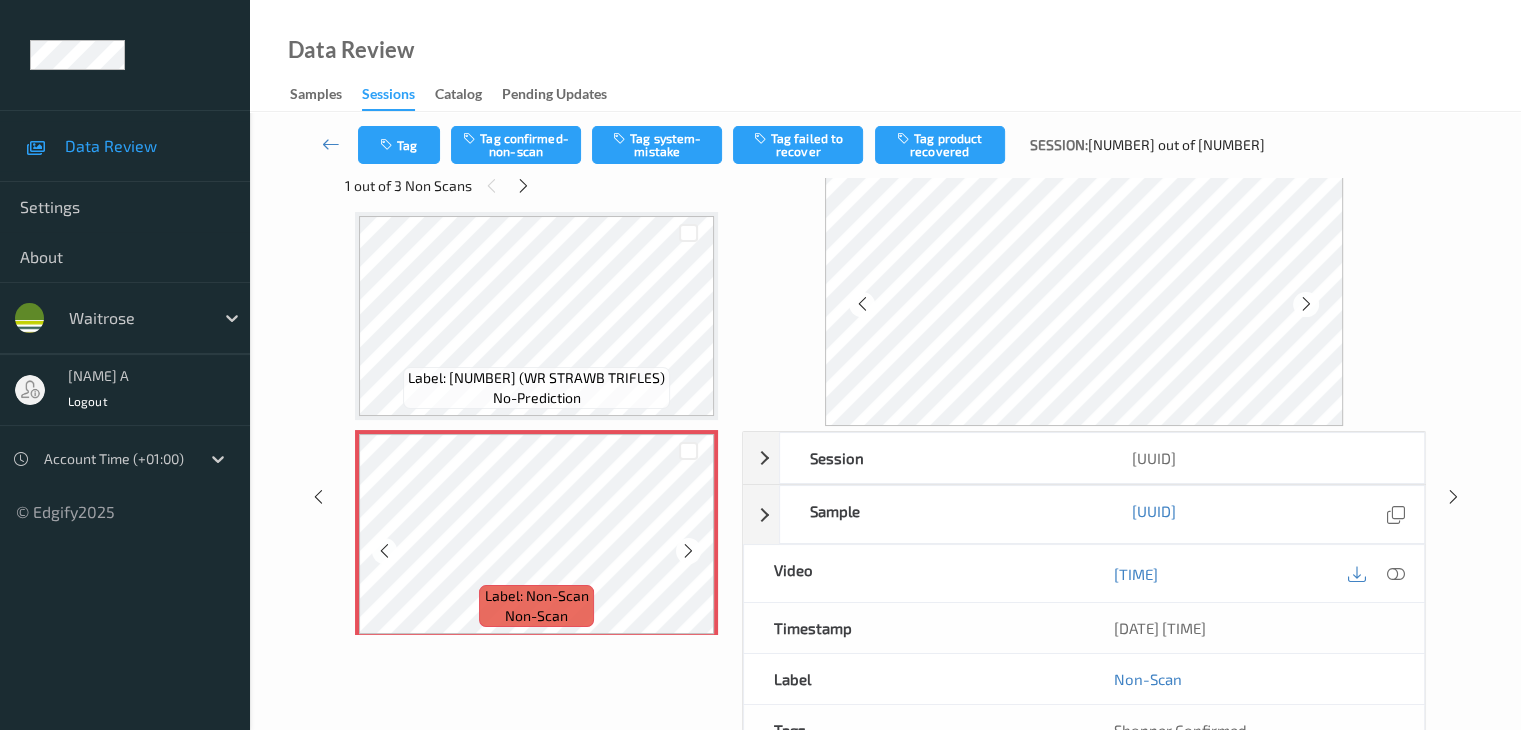 click at bounding box center (688, 551) 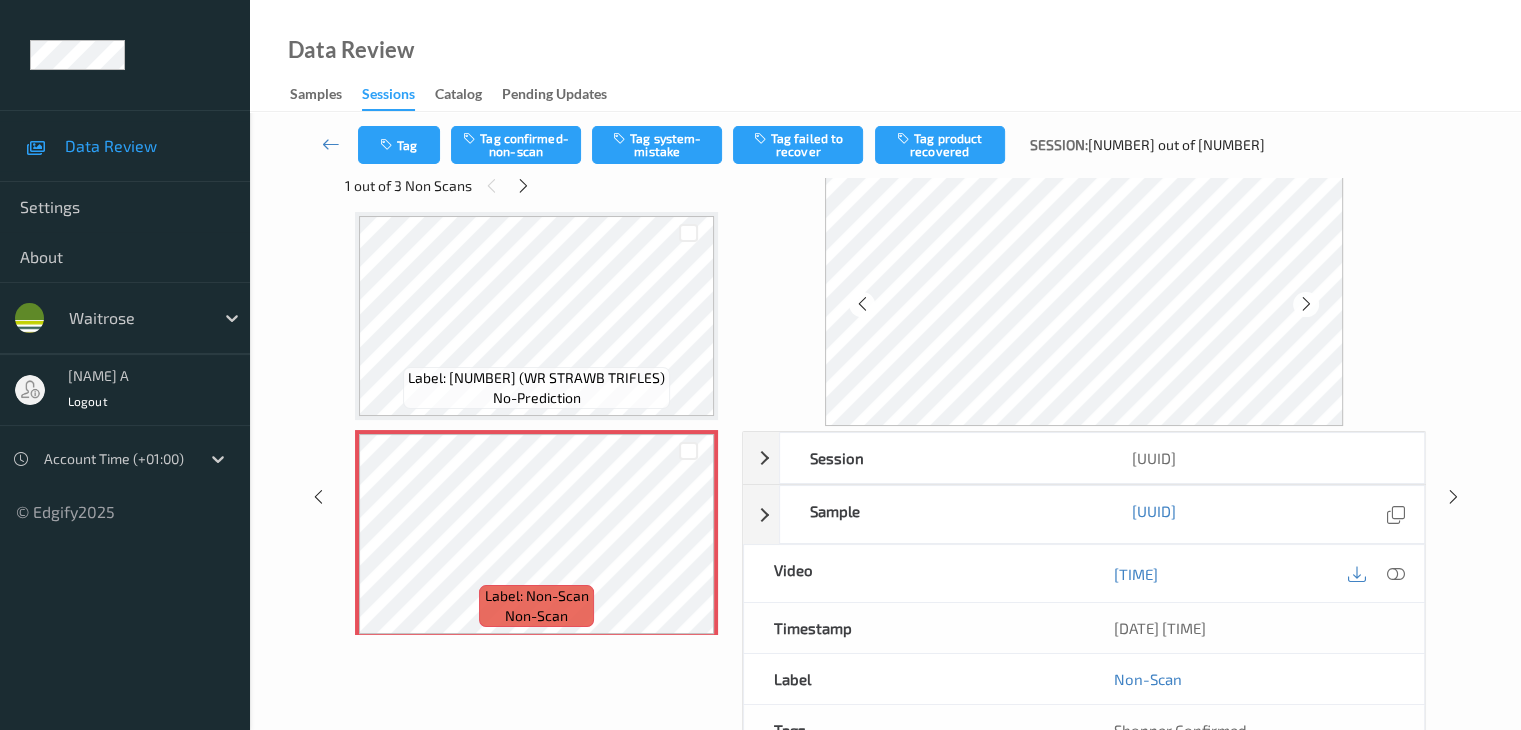 click on "Label: 5000169665299 (PRAWN TOAST BAG) no-prediction Label: 5063210050550 (WR CAESAR PSTA SALAD) no-prediction Label: 5063210050550 (WR CAESAR PSTA SALAD) no-prediction Label: 5035272215345 (TAIKO DUCK POKE) no-prediction Label: 5063210050499 (WR CKN TOM PASTA SLD) no-prediction Label: 54493957 (FANTA FRUIT TWIST) no-prediction Label: 54493957 (FANTA FRUIT TWIST) no-prediction Label: 5000169670057 (WR STRAWB TRIFLES) no-prediction Label: Non-Scan non-scan Label: Non-Scan non-scan Label: Non-Scan non-scan Label: 5000169560006 (WR FRUIT SALAD) no-prediction Label: Non-Scan non-scan Label: Non-Scan non-scan Label: Non-Scan non-scan Label: Non-Scan non-scan Label: Non-Scan non-scan Label: Non-Scan non-scan Label: 50513024 (CREME DE SAINT AGUR) no-prediction Label: 5000169384091 (WR CELERIAC REMOULDE) no-prediction Label: 5000221006299 (KIP VIENNESE WHIRLS) no-prediction Label: 5010035050883 (FOXS JAM RINGS) no-prediction Label: 0273724002609 (WR CHICK GAR BRS Q) no-prediction" at bounding box center (536, 534) 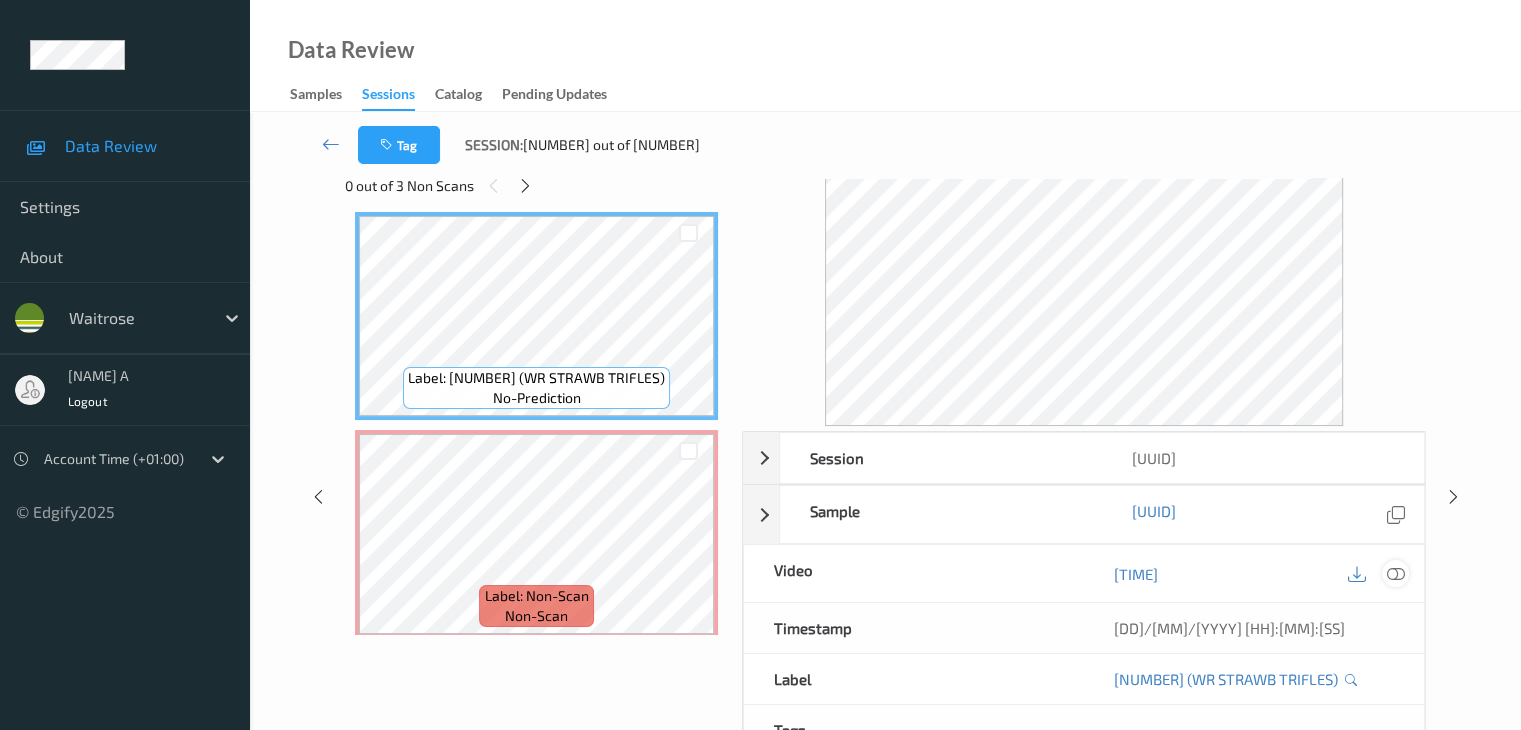 click at bounding box center [1395, 574] 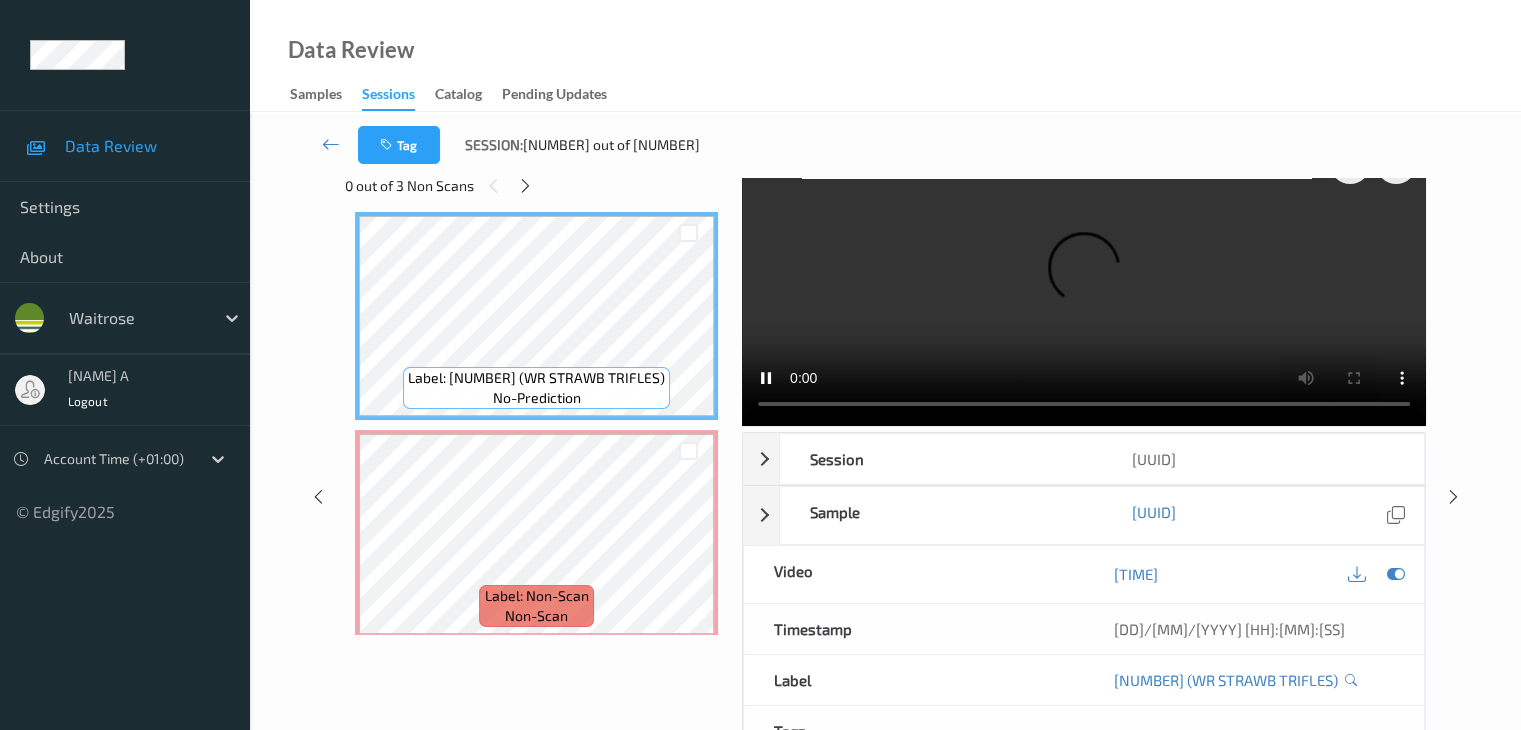 scroll, scrollTop: 0, scrollLeft: 0, axis: both 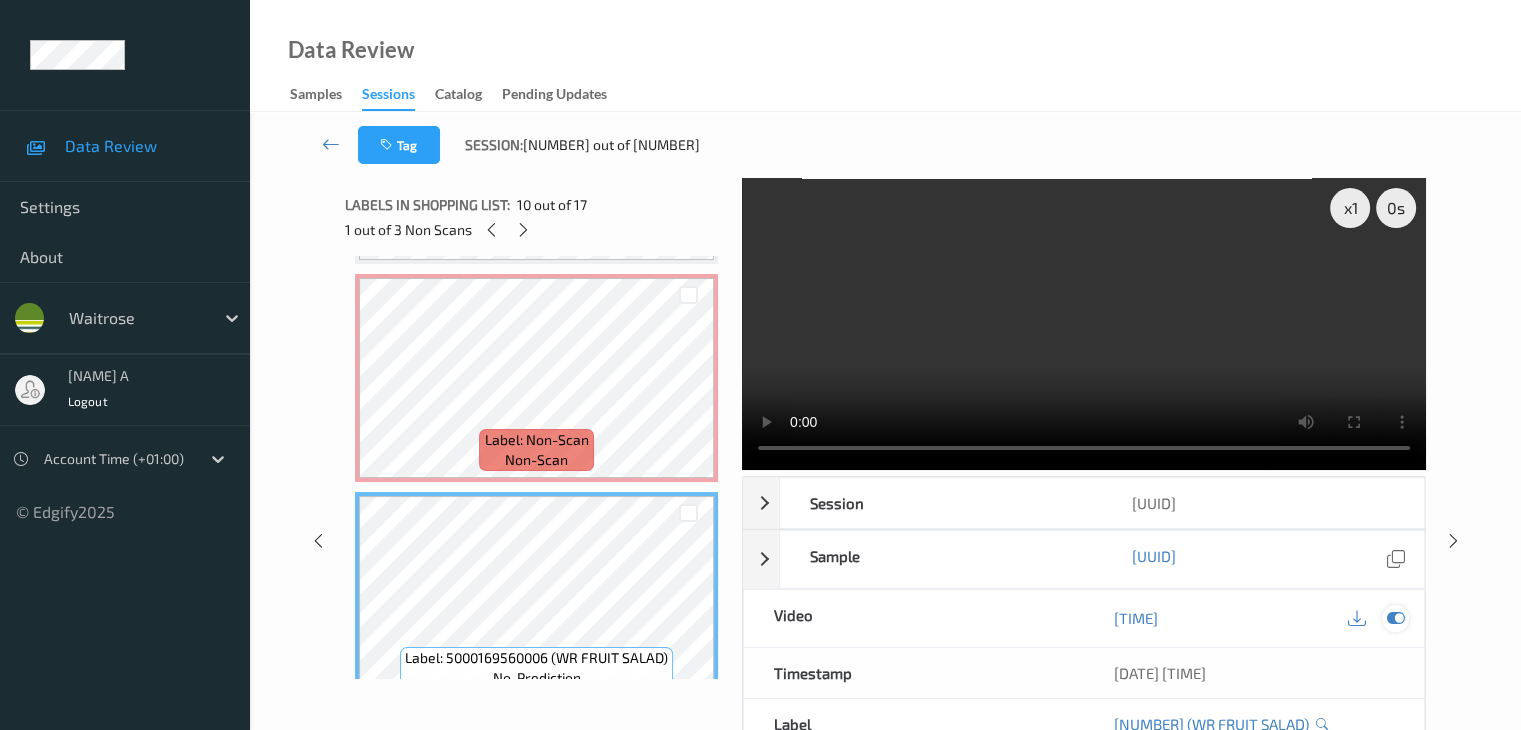 click at bounding box center (1395, 618) 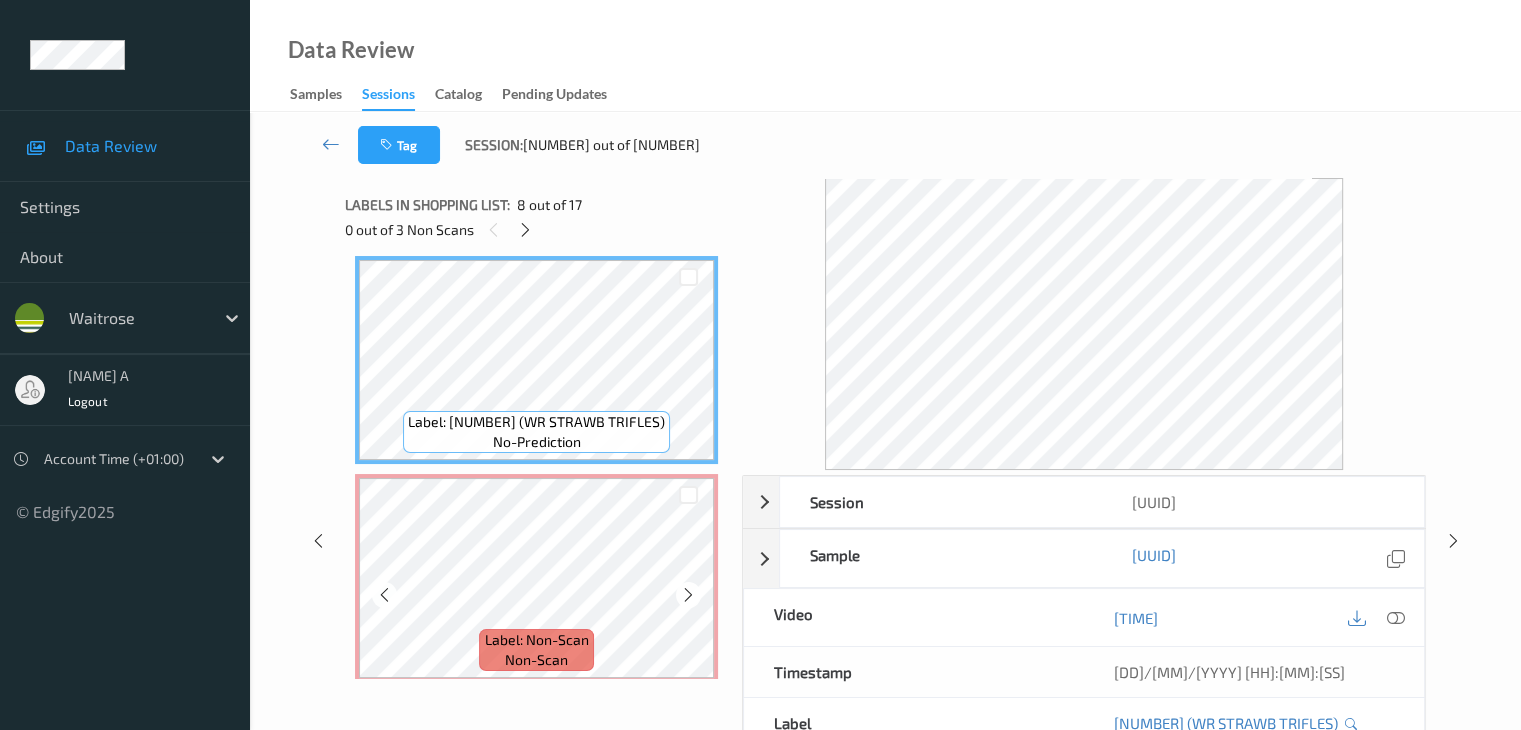 scroll, scrollTop: 1636, scrollLeft: 0, axis: vertical 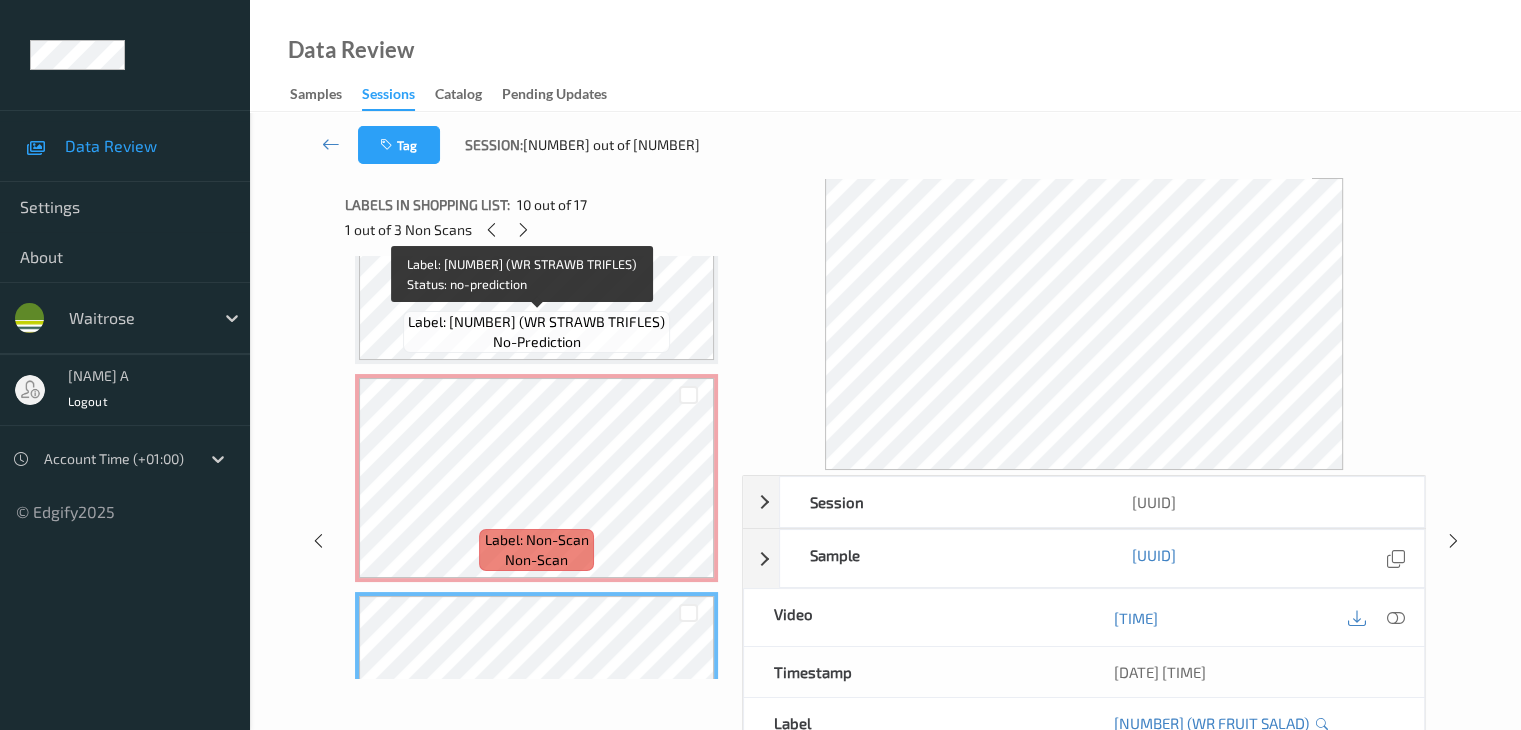 click on "Label: 5000169670057 (WR STRAWB TRIFLES) no-prediction" at bounding box center (536, 332) 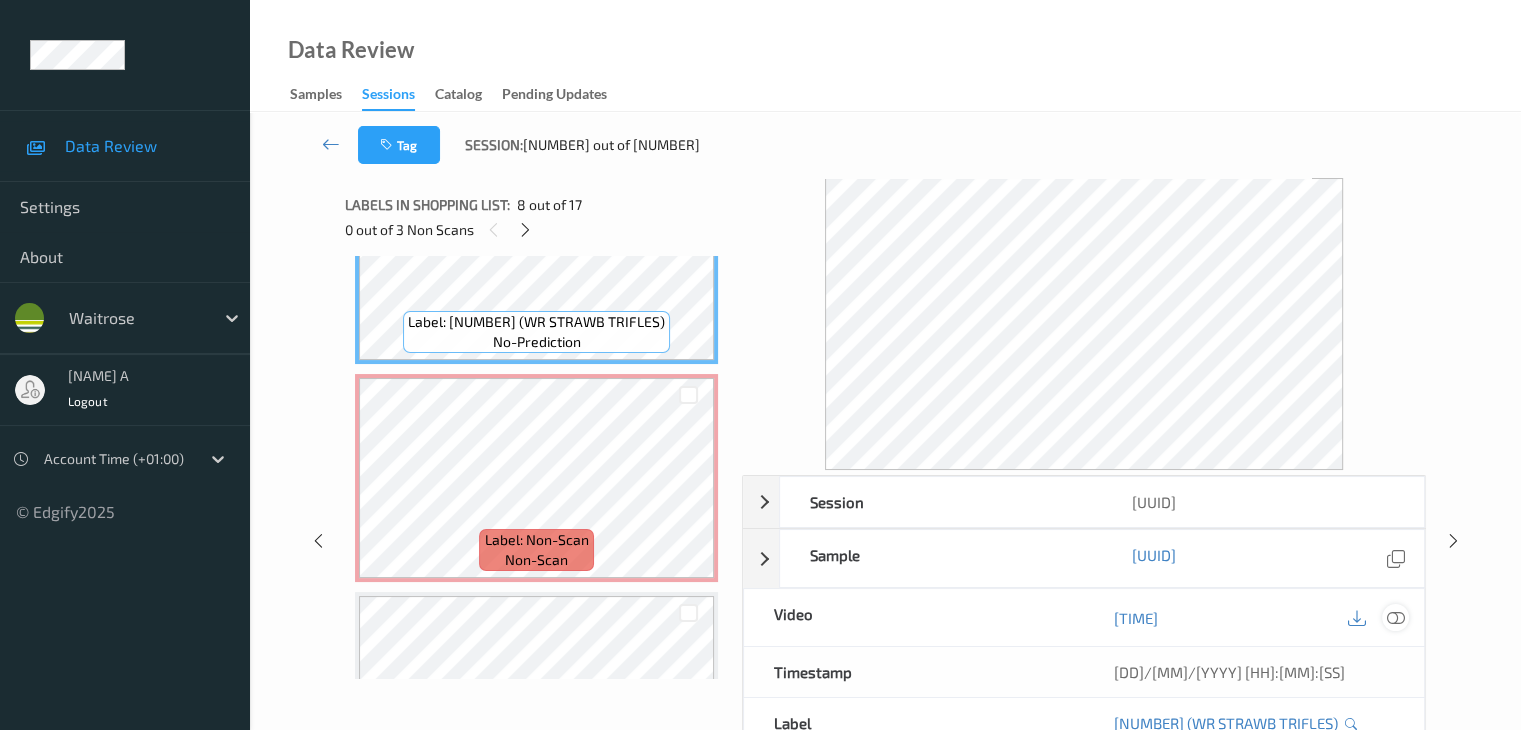click at bounding box center (1395, 618) 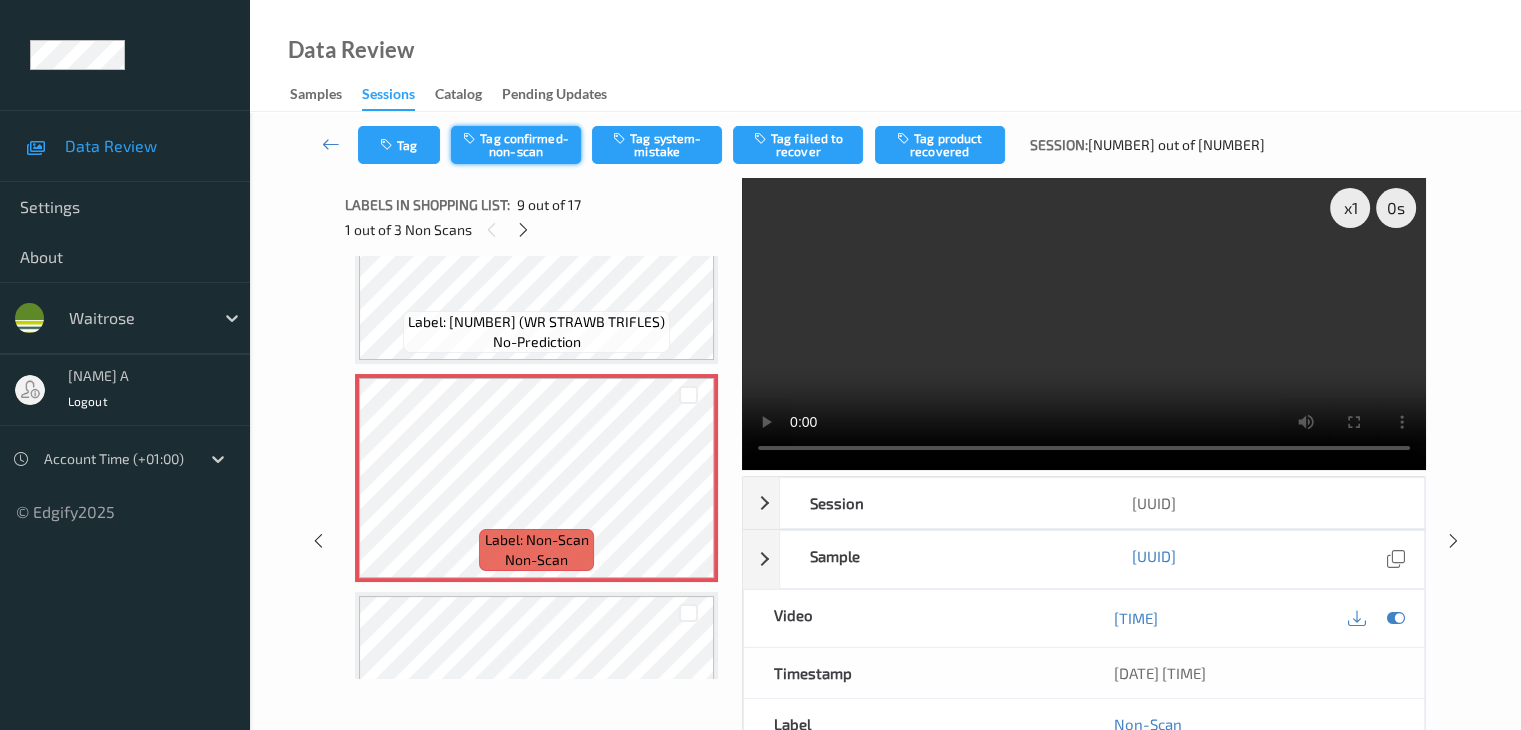 click on "Tag   confirmed-non-scan" at bounding box center (516, 145) 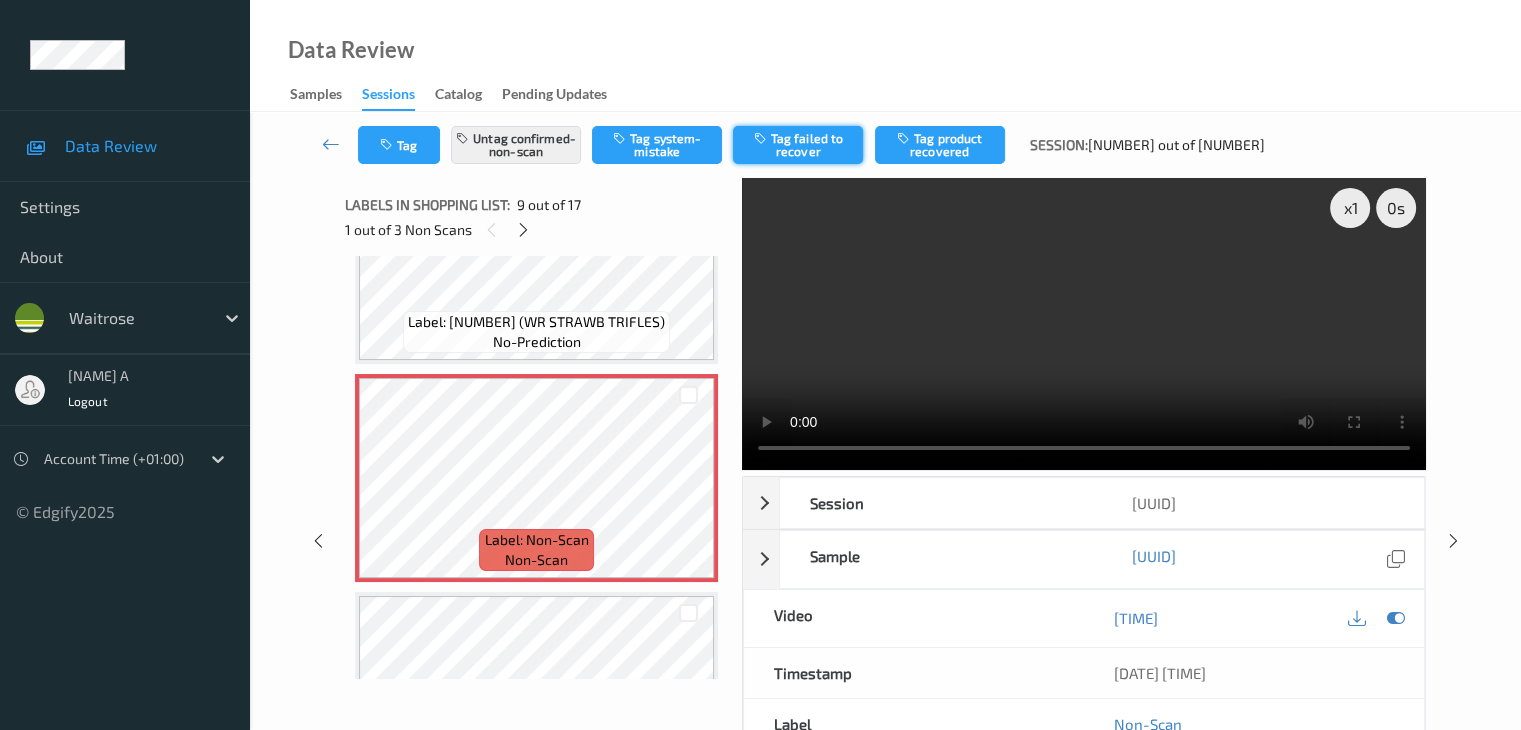 click on "Tag   failed to recover" at bounding box center [798, 145] 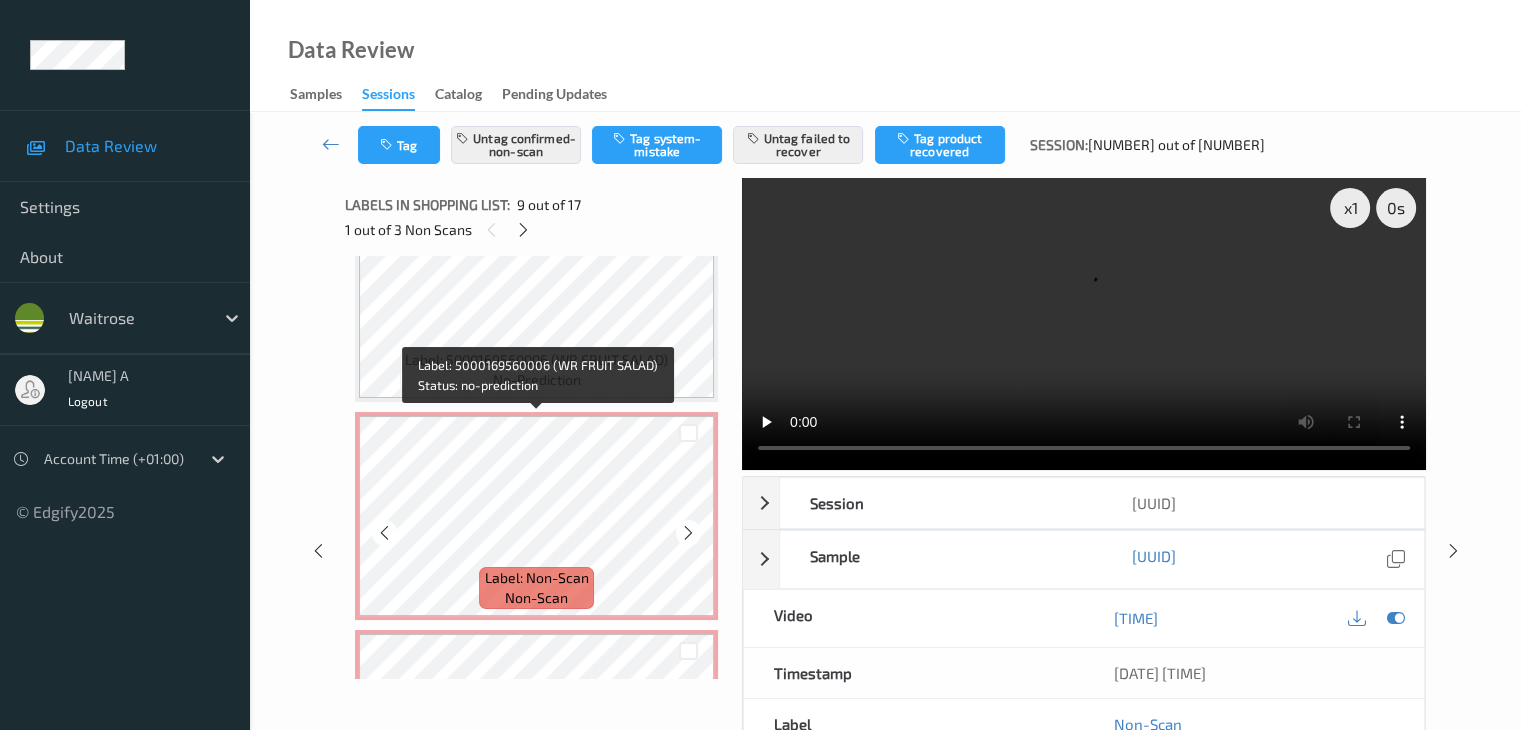scroll, scrollTop: 2036, scrollLeft: 0, axis: vertical 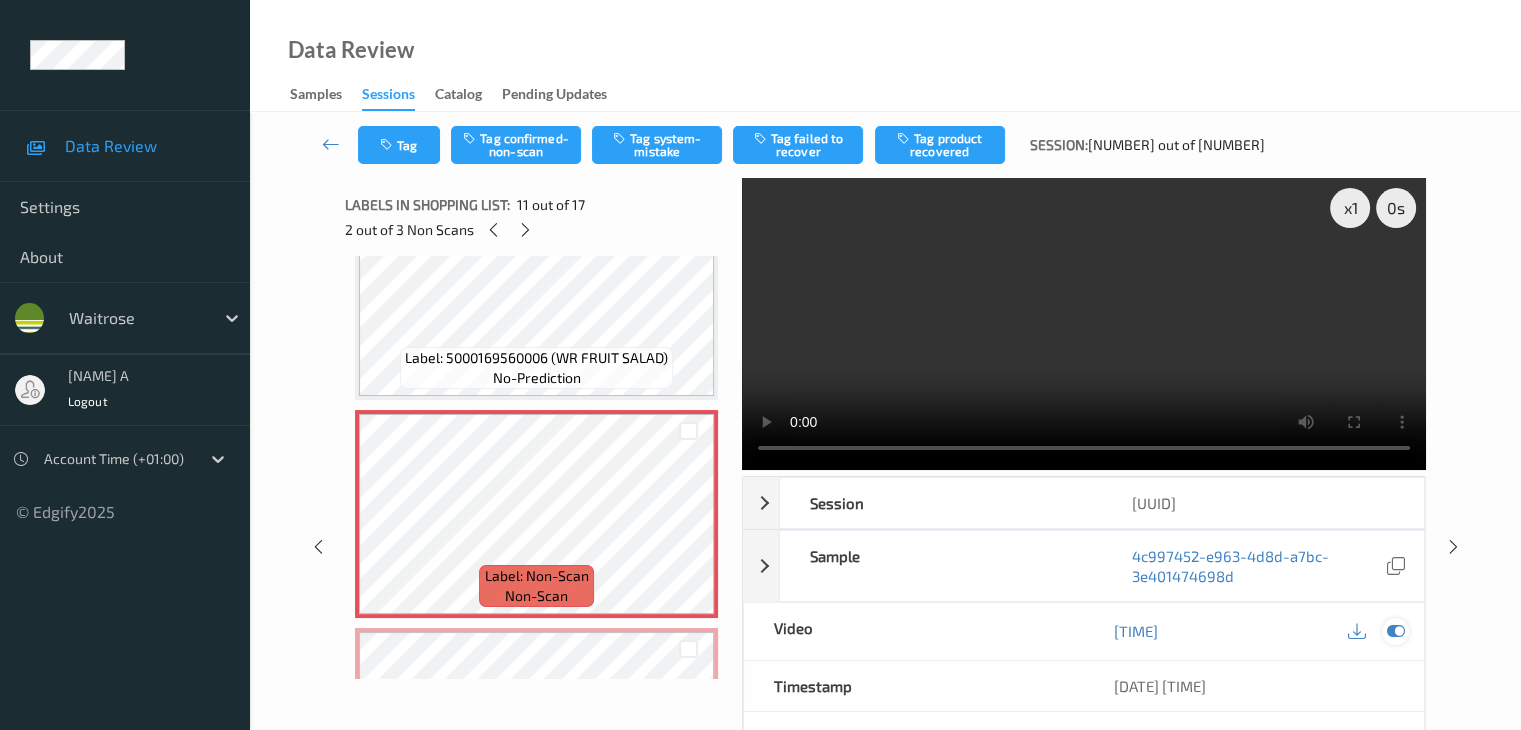 click at bounding box center (1395, 631) 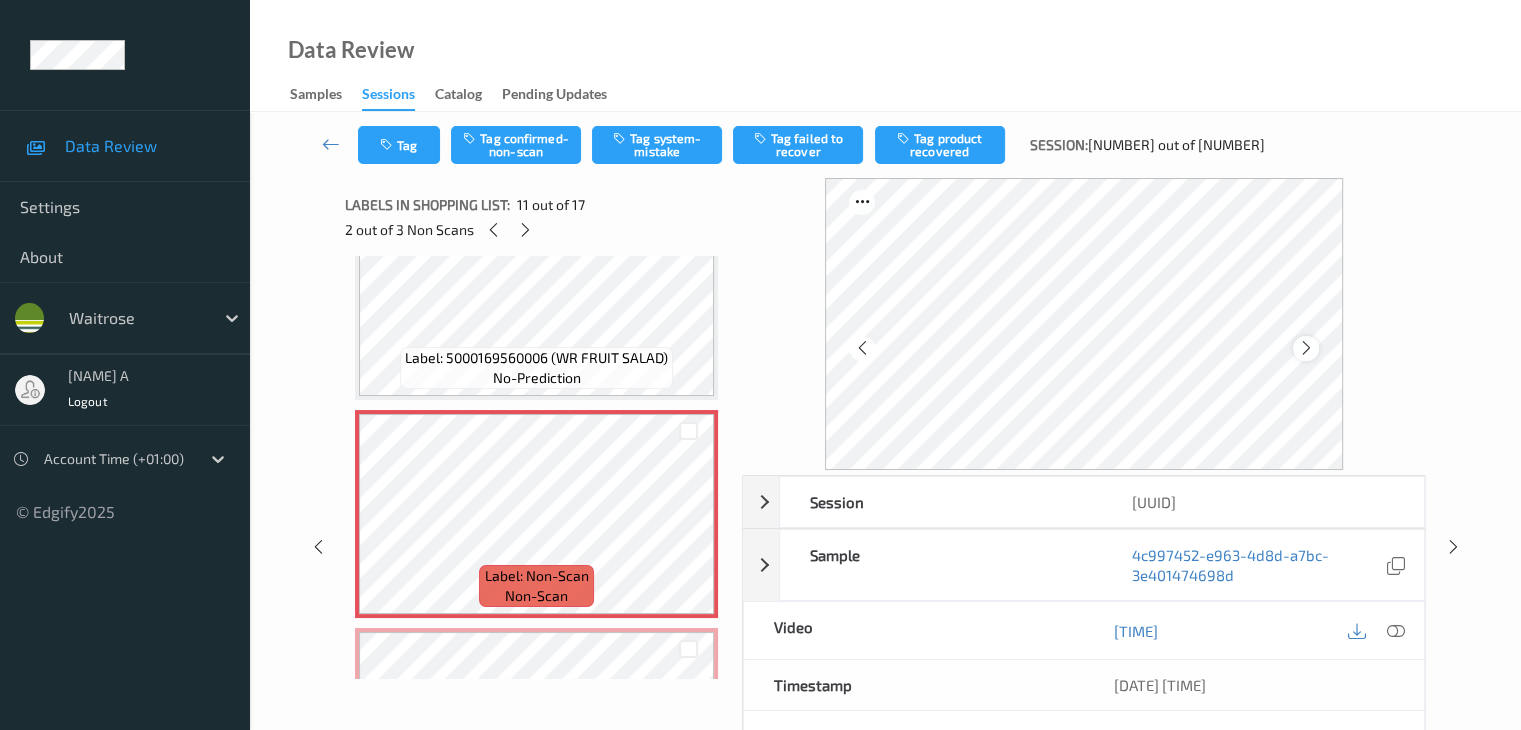 click at bounding box center (1306, 348) 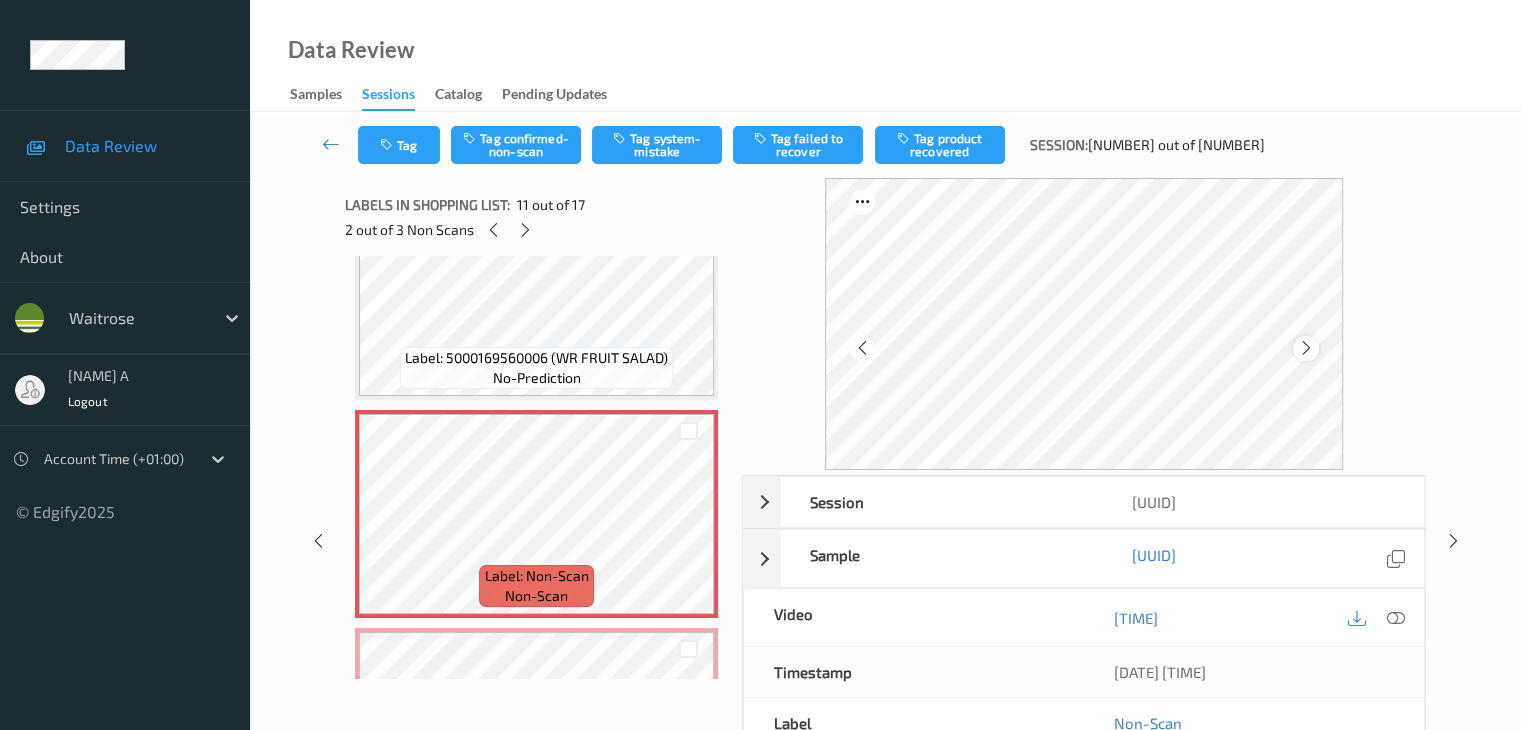 click at bounding box center (1306, 348) 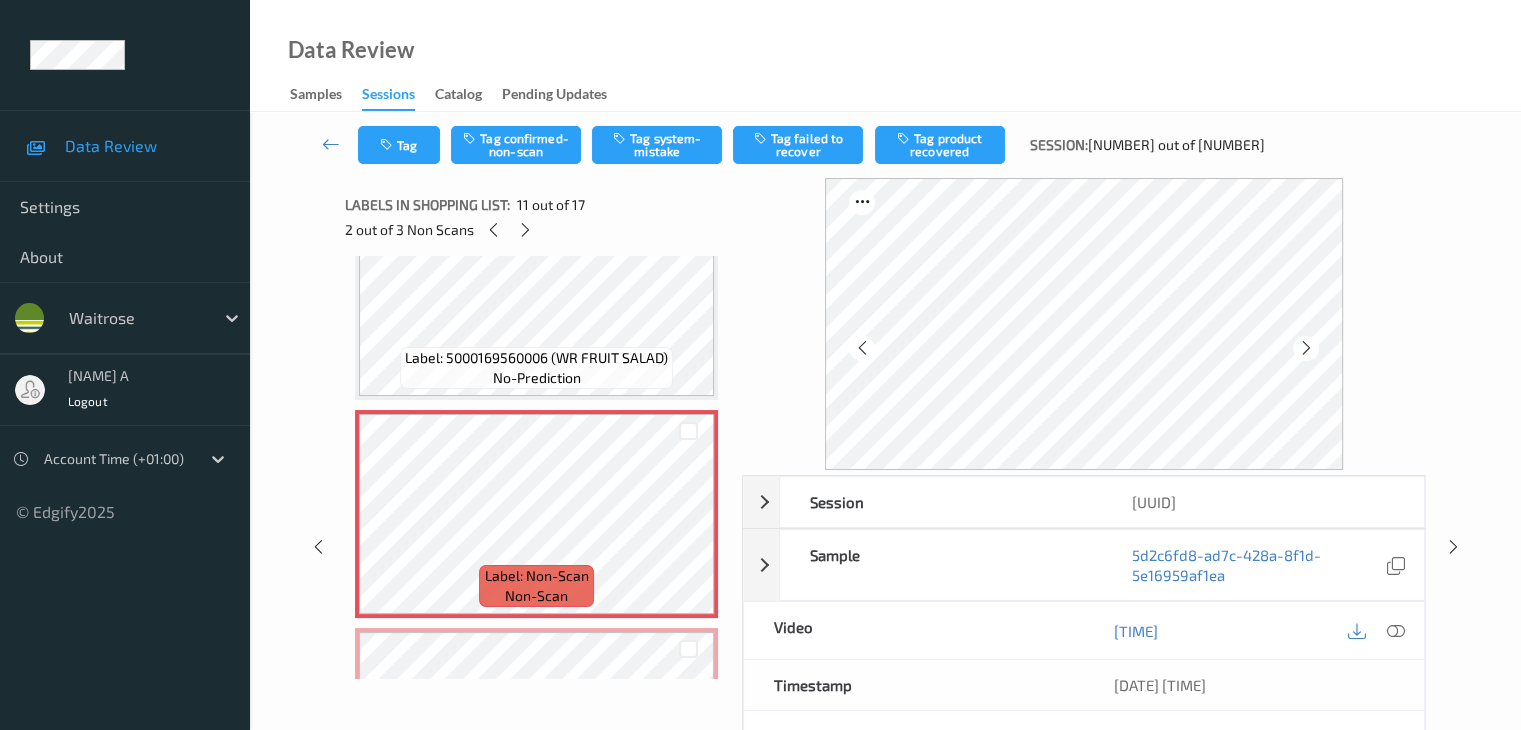 click at bounding box center (1306, 348) 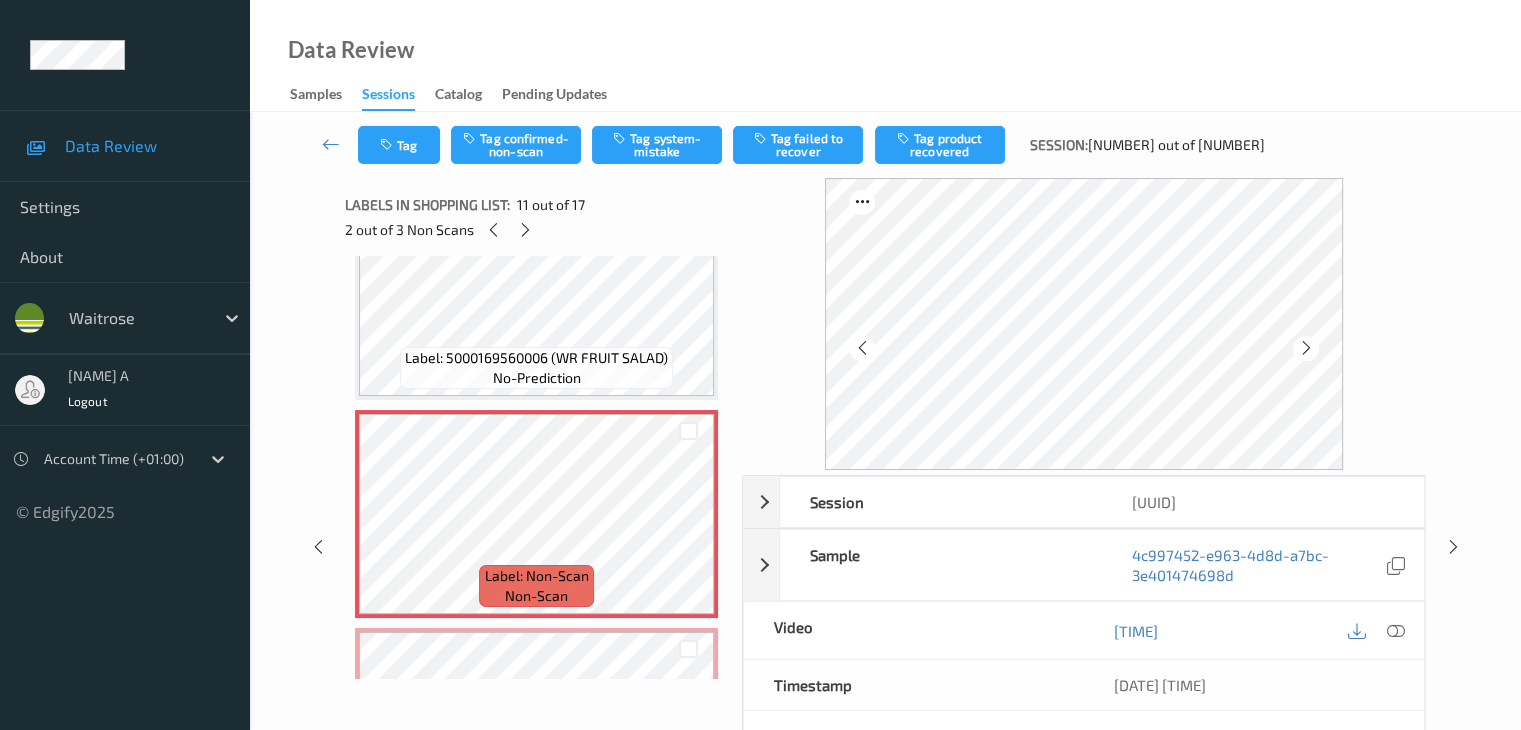click on "Label: 5000169560006 (WR FRUIT SALAD) no-prediction" at bounding box center [536, 368] 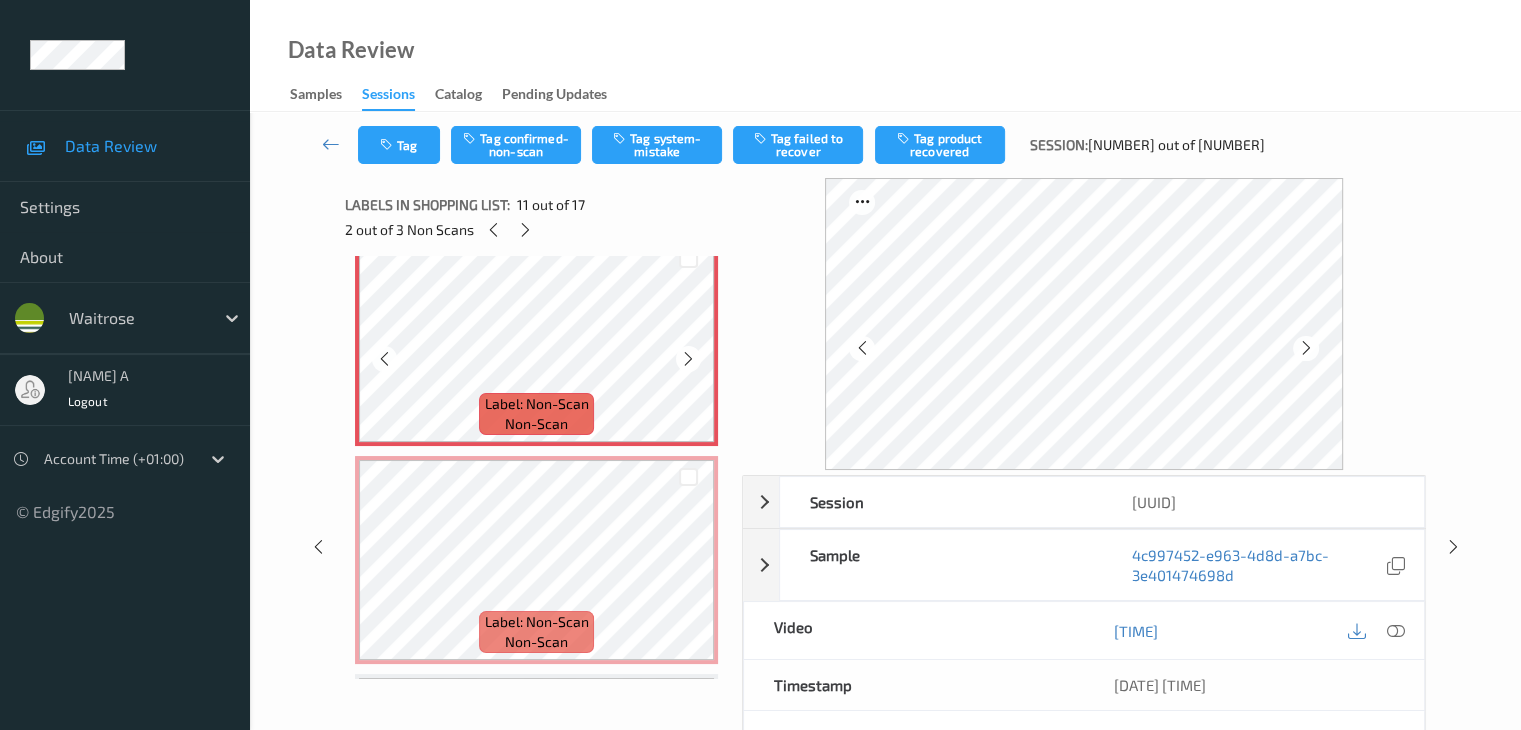 scroll, scrollTop: 2236, scrollLeft: 0, axis: vertical 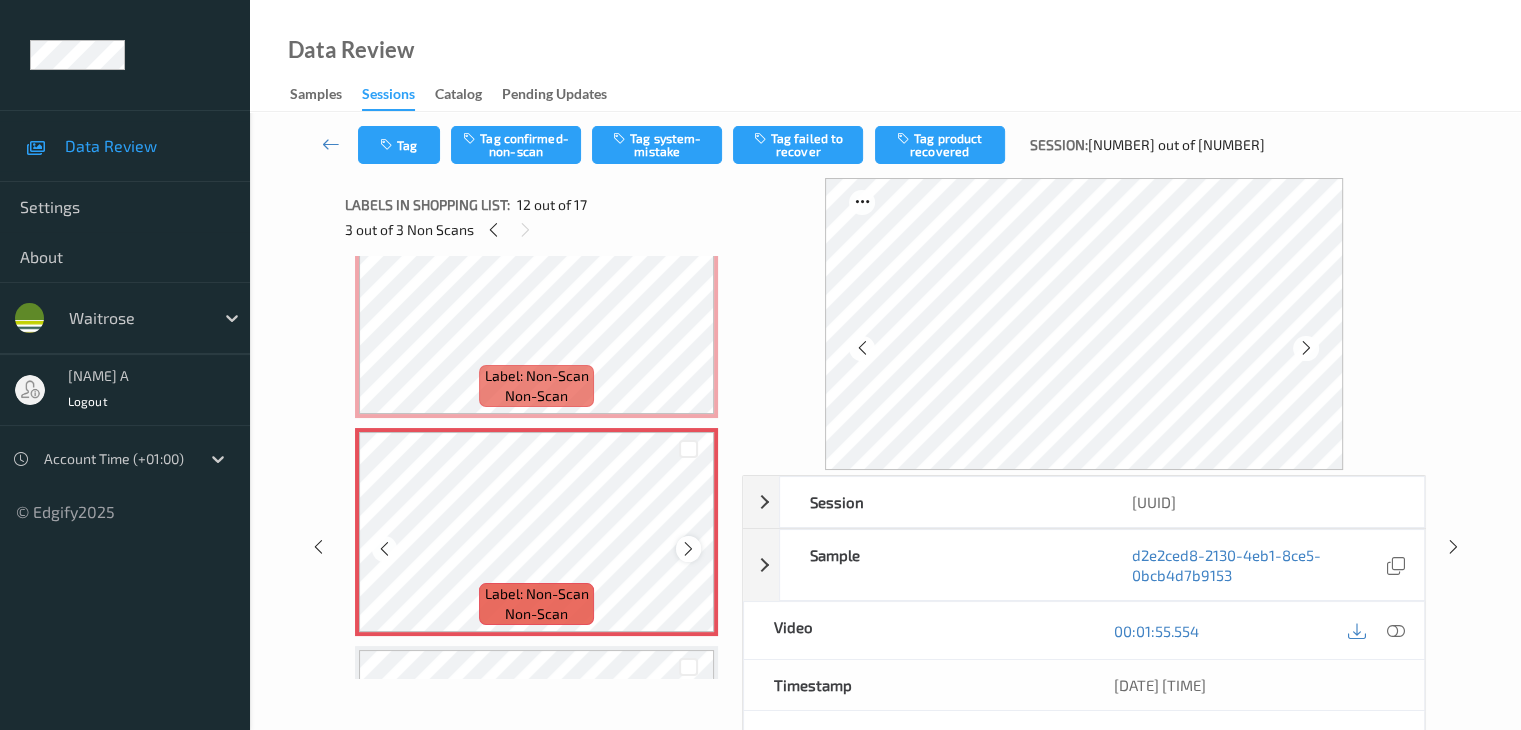 click at bounding box center (688, 549) 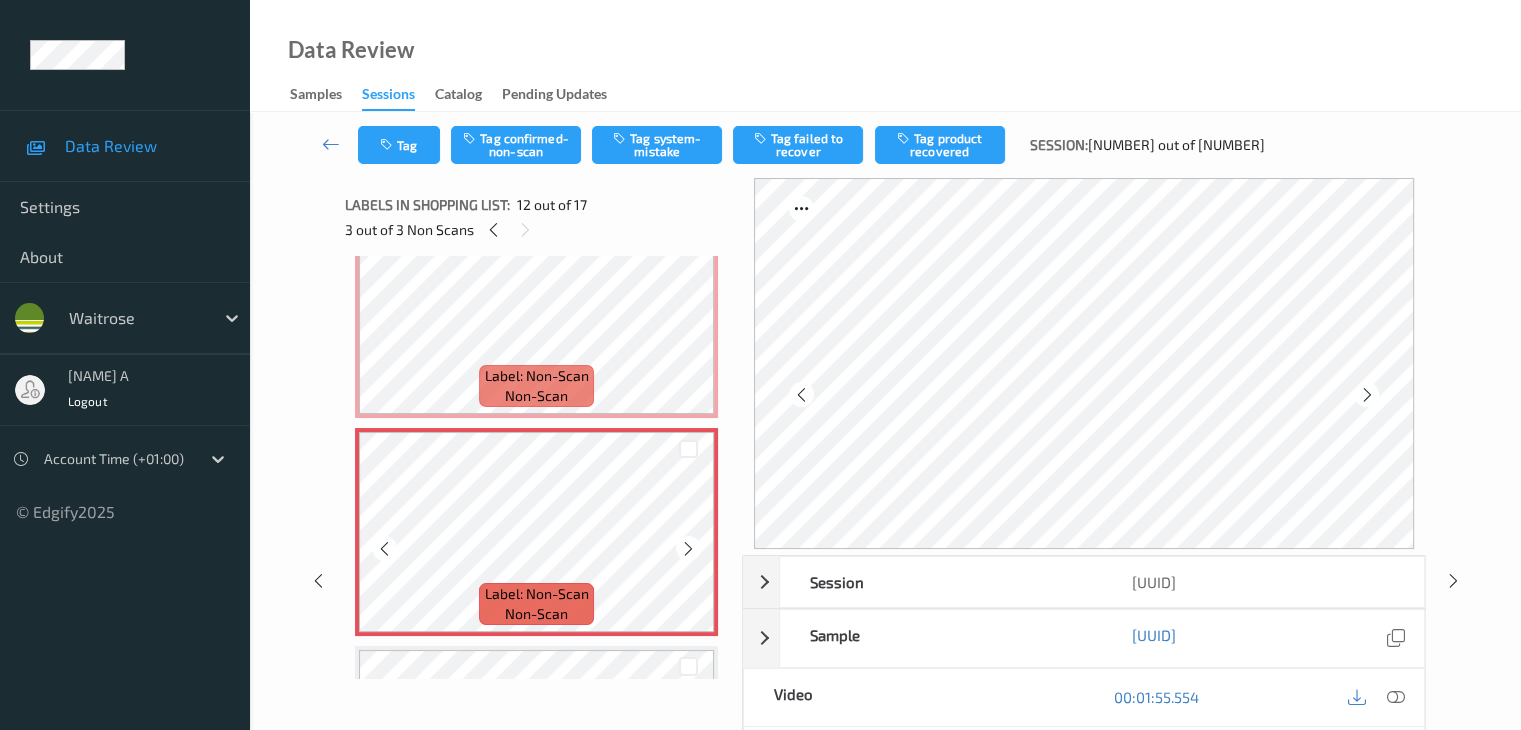 click at bounding box center (688, 549) 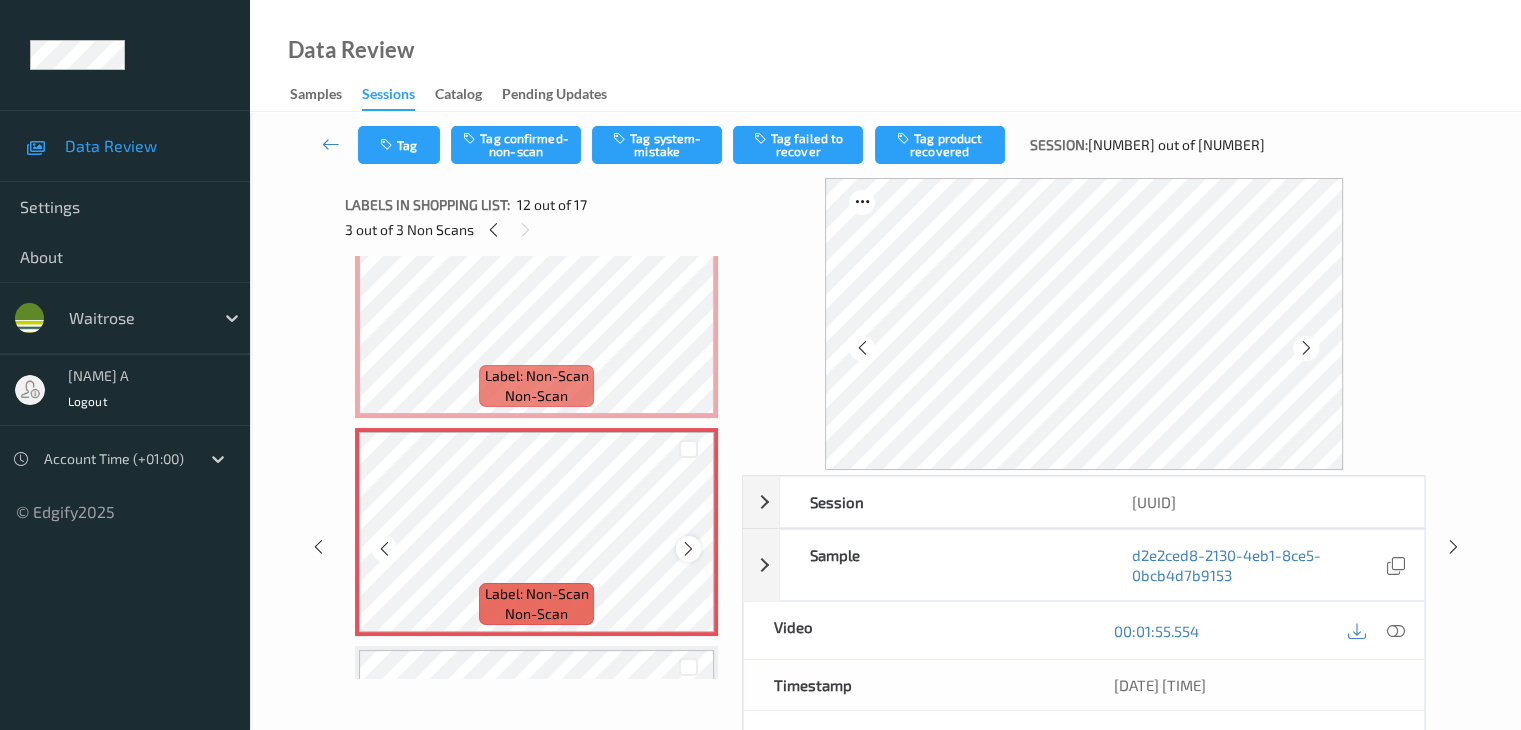 click at bounding box center (688, 548) 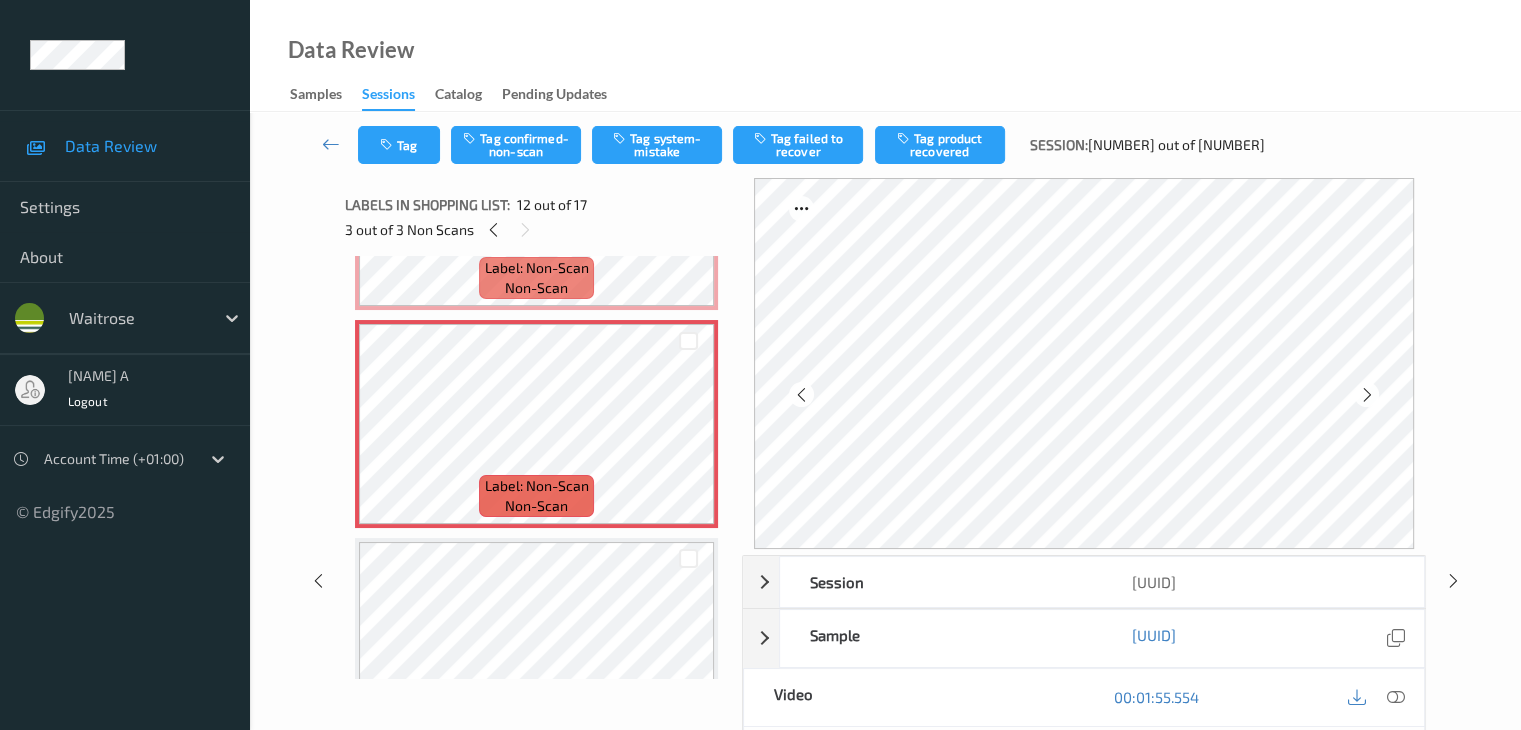 scroll, scrollTop: 2336, scrollLeft: 0, axis: vertical 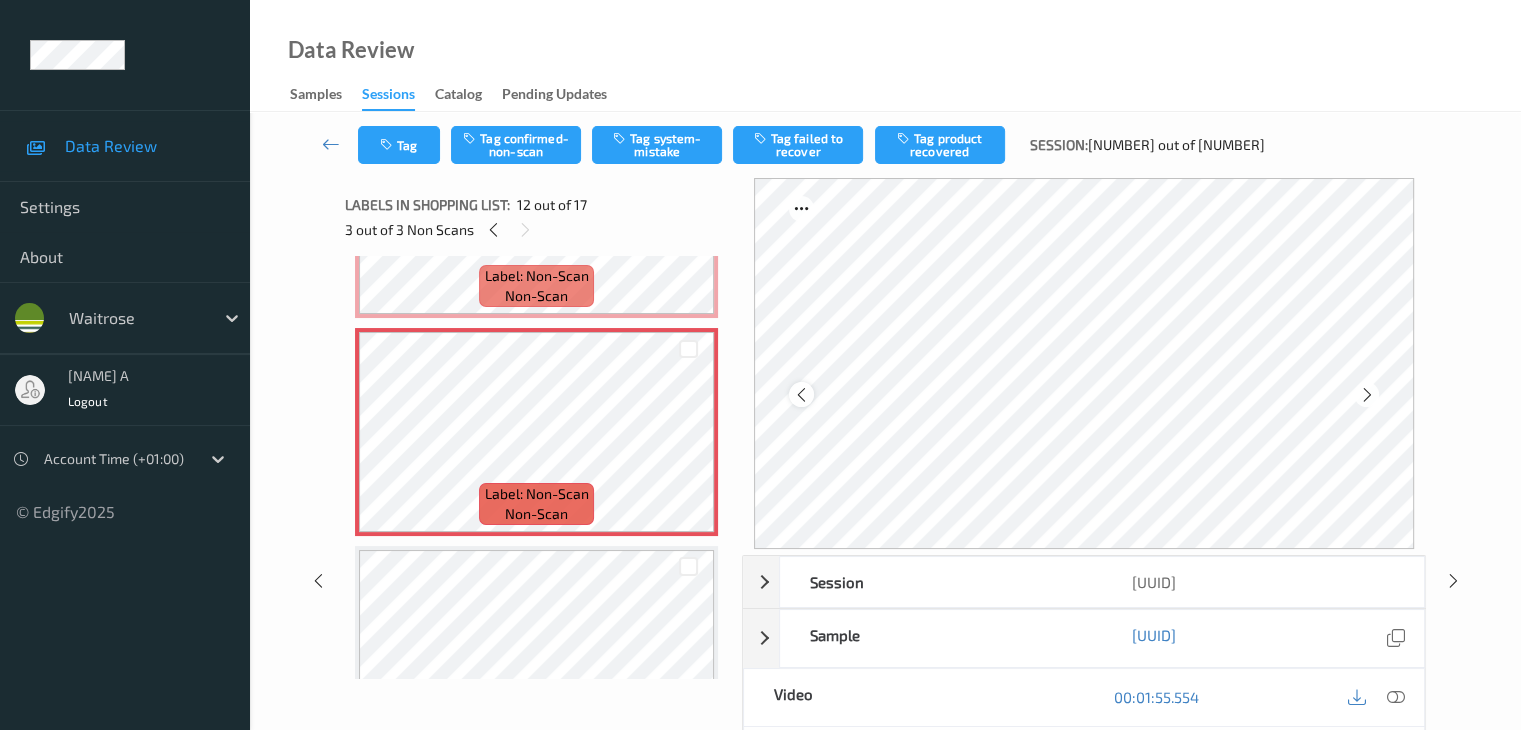 click at bounding box center [801, 395] 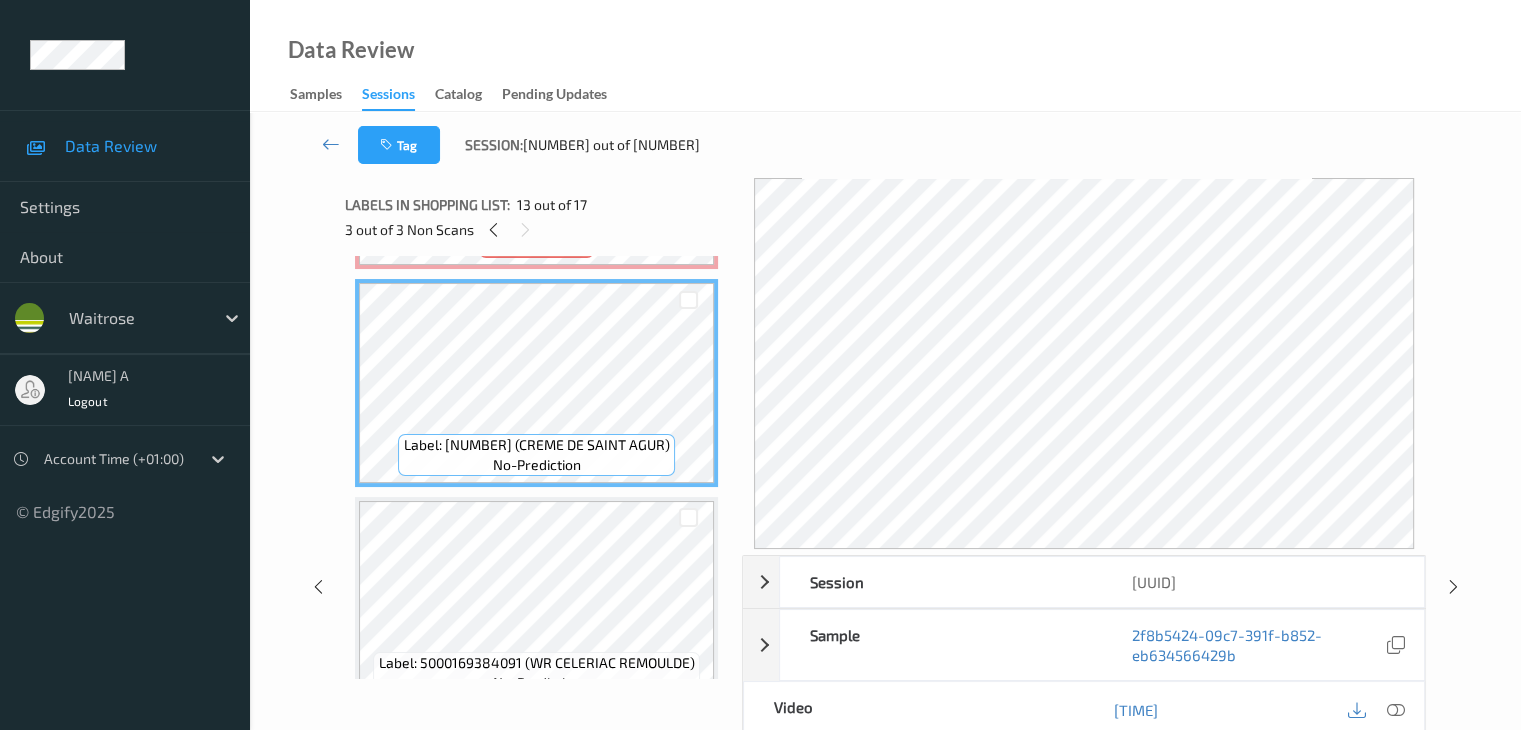scroll, scrollTop: 2636, scrollLeft: 0, axis: vertical 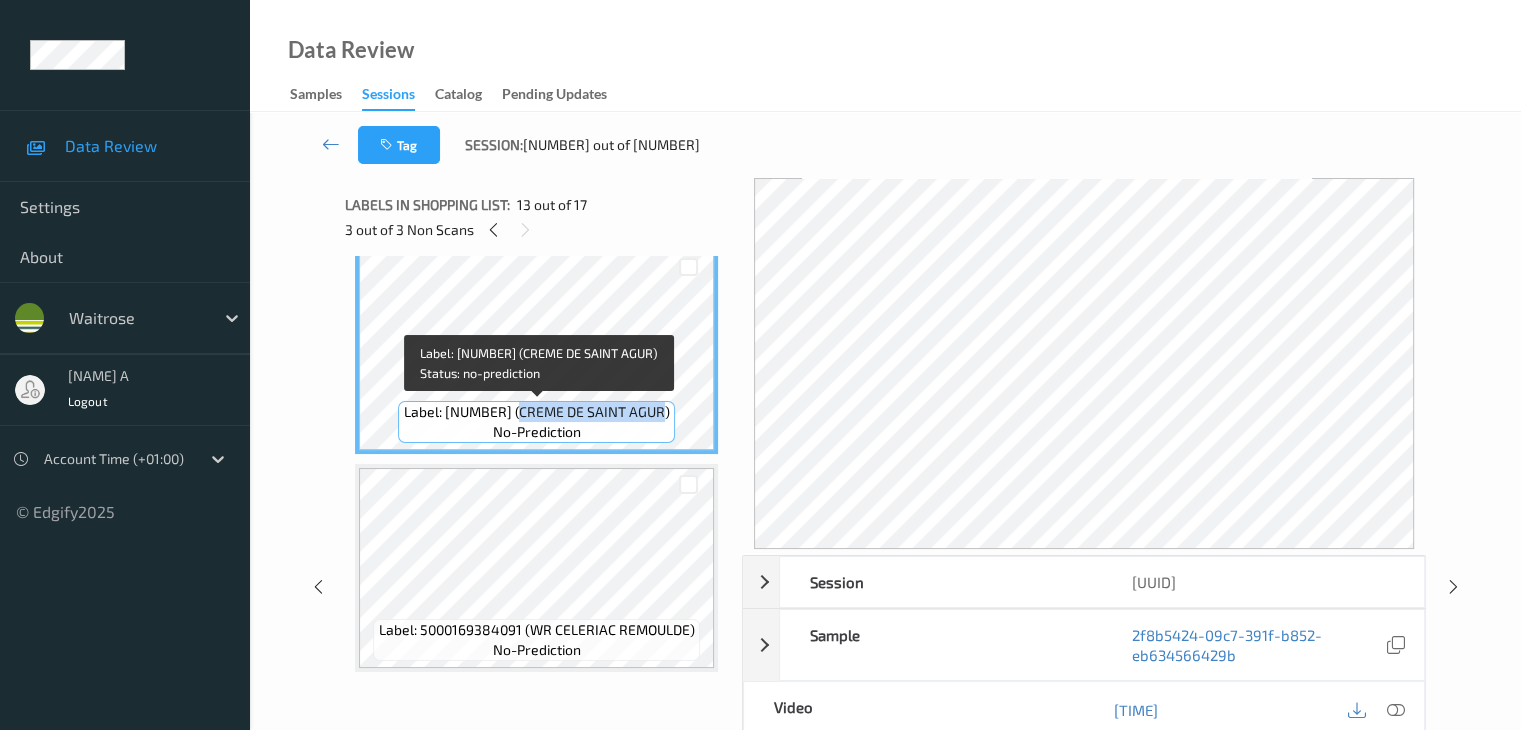 drag, startPoint x: 520, startPoint y: 416, endPoint x: 663, endPoint y: 418, distance: 143.01399 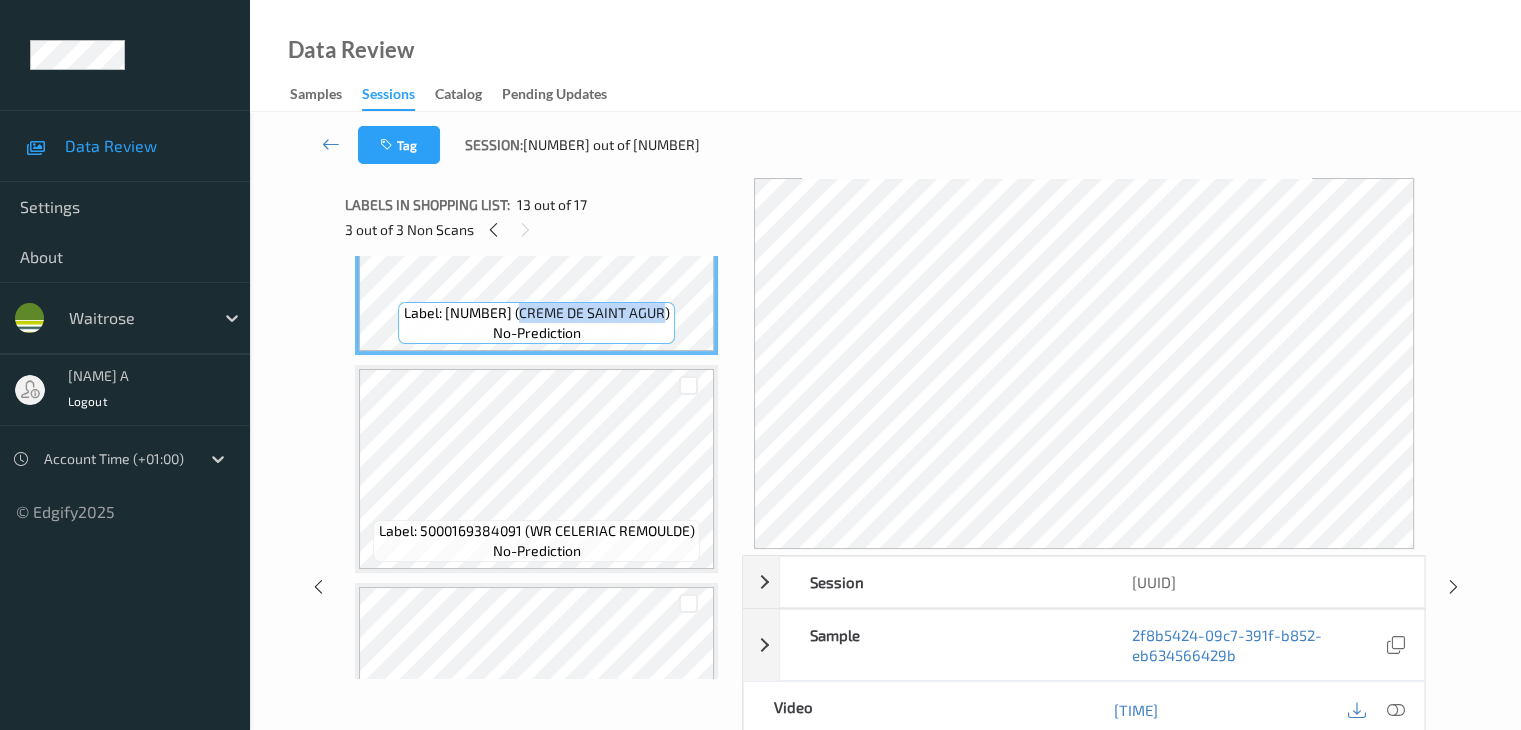 scroll, scrollTop: 2736, scrollLeft: 0, axis: vertical 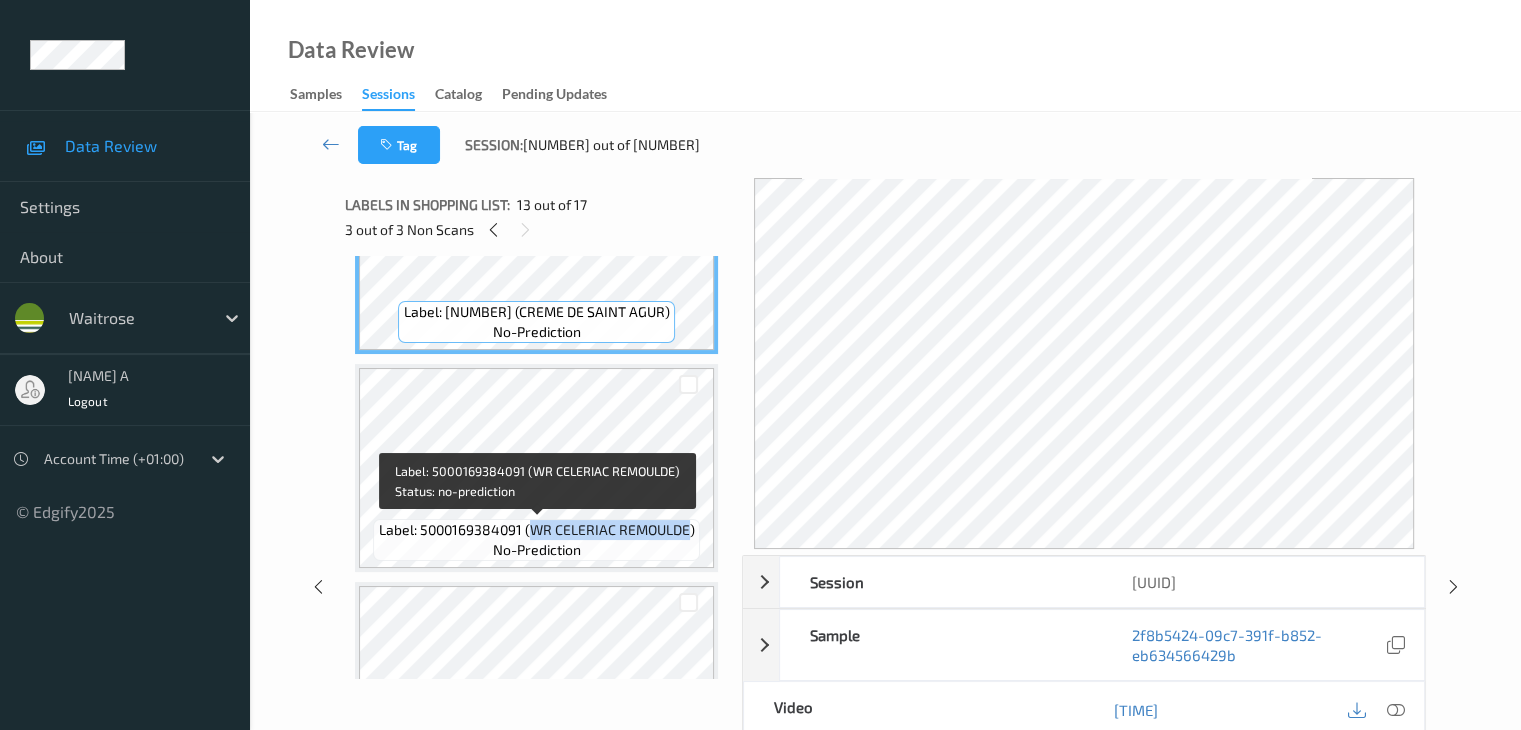 drag, startPoint x: 529, startPoint y: 530, endPoint x: 688, endPoint y: 533, distance: 159.0283 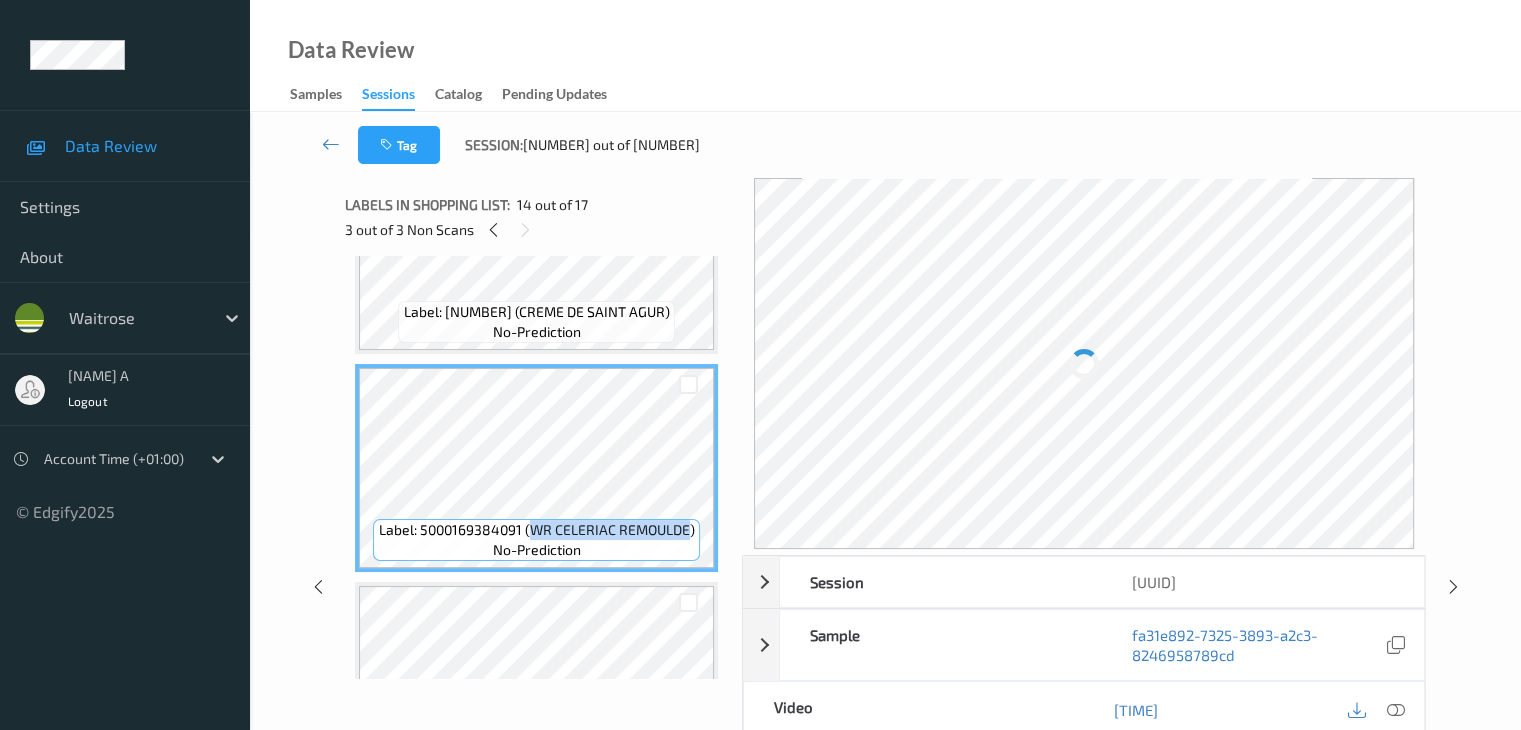 copy on "WR CELERIAC REMOULDE" 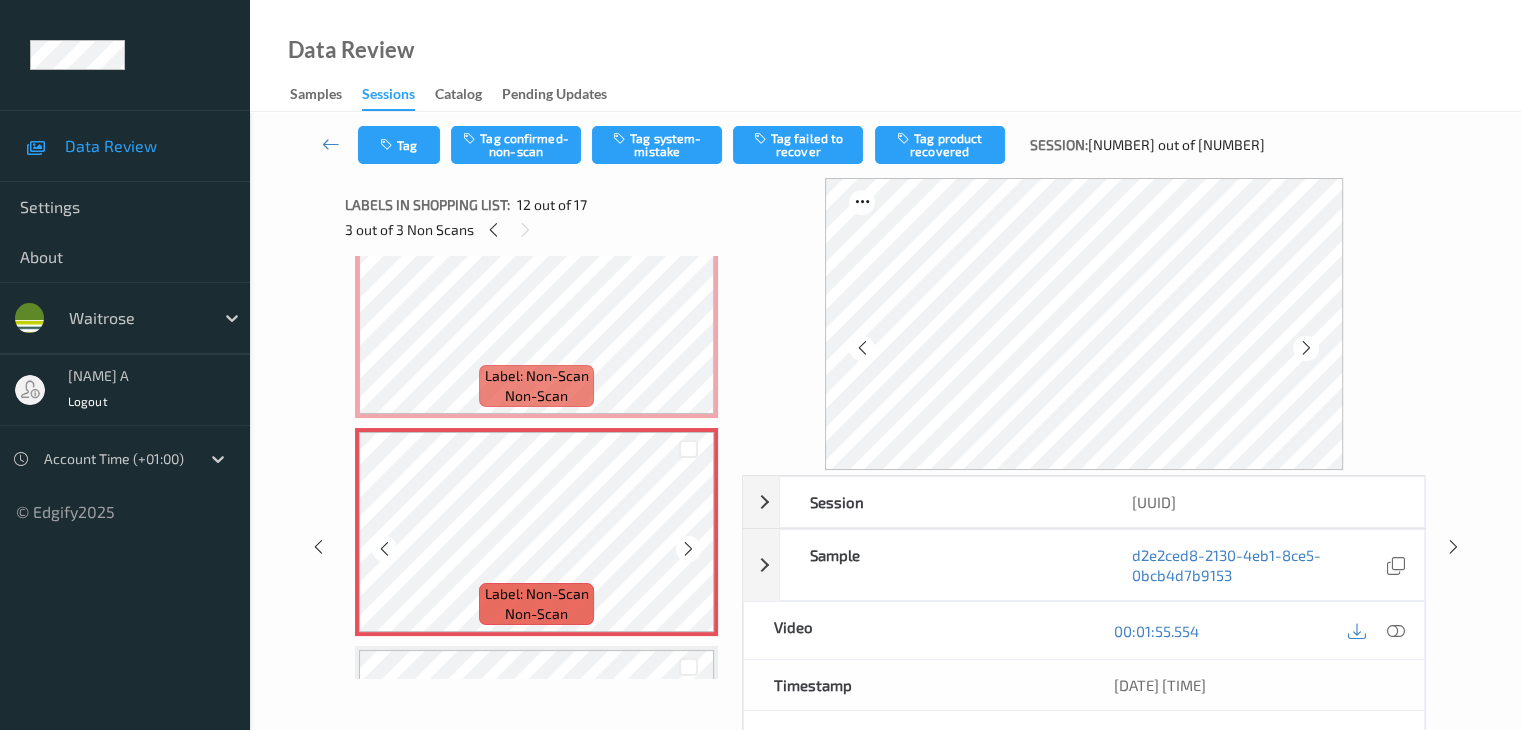 scroll, scrollTop: 2136, scrollLeft: 0, axis: vertical 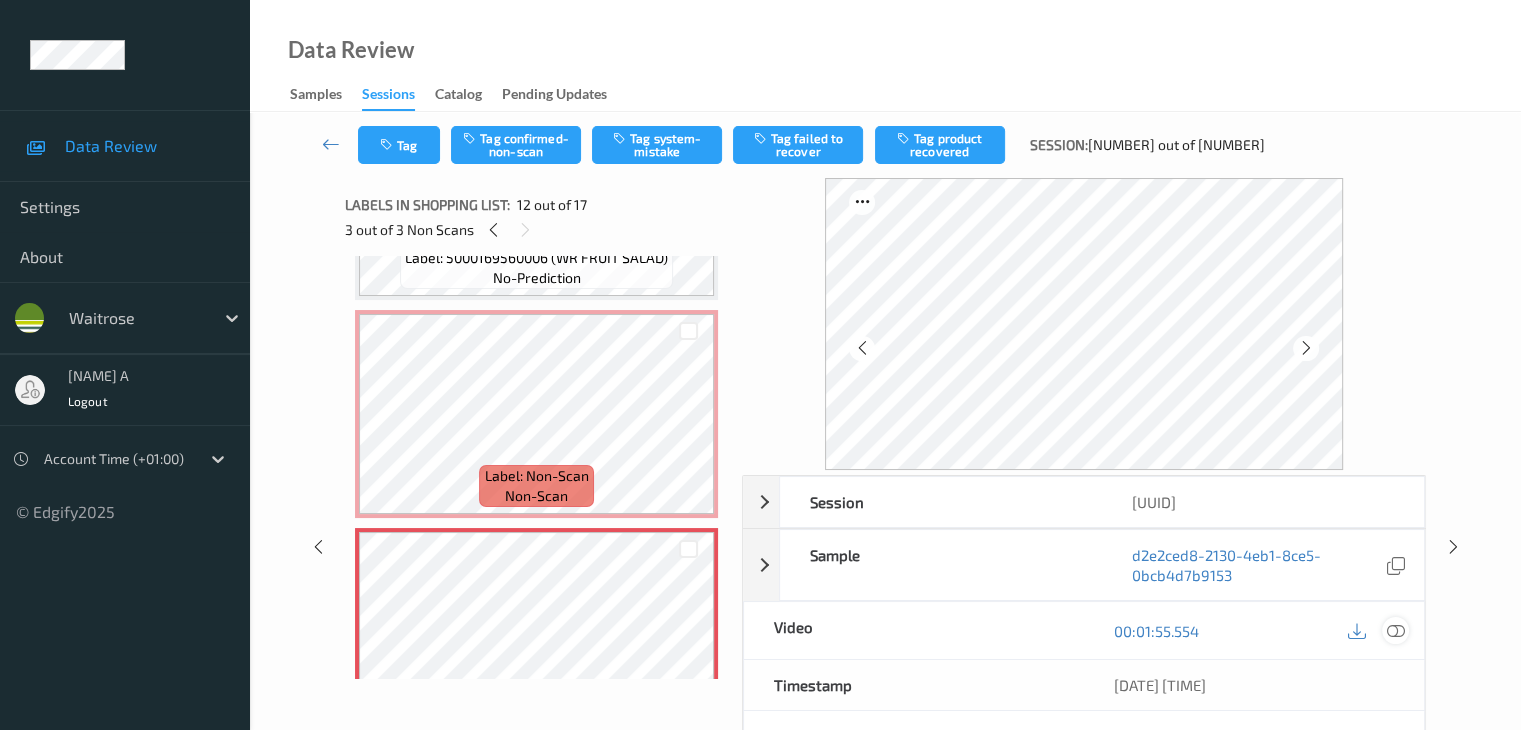 click at bounding box center (1395, 631) 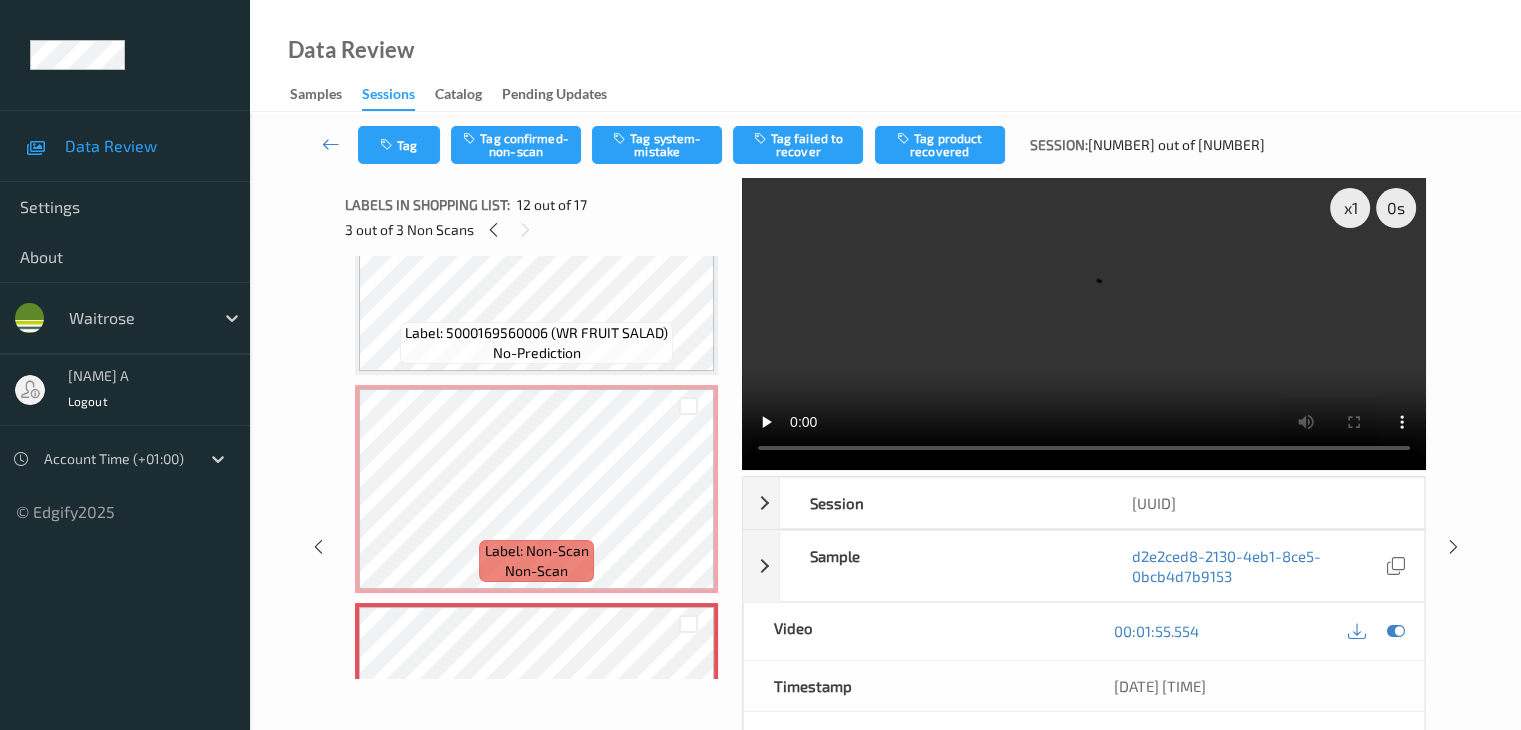 scroll, scrollTop: 1936, scrollLeft: 0, axis: vertical 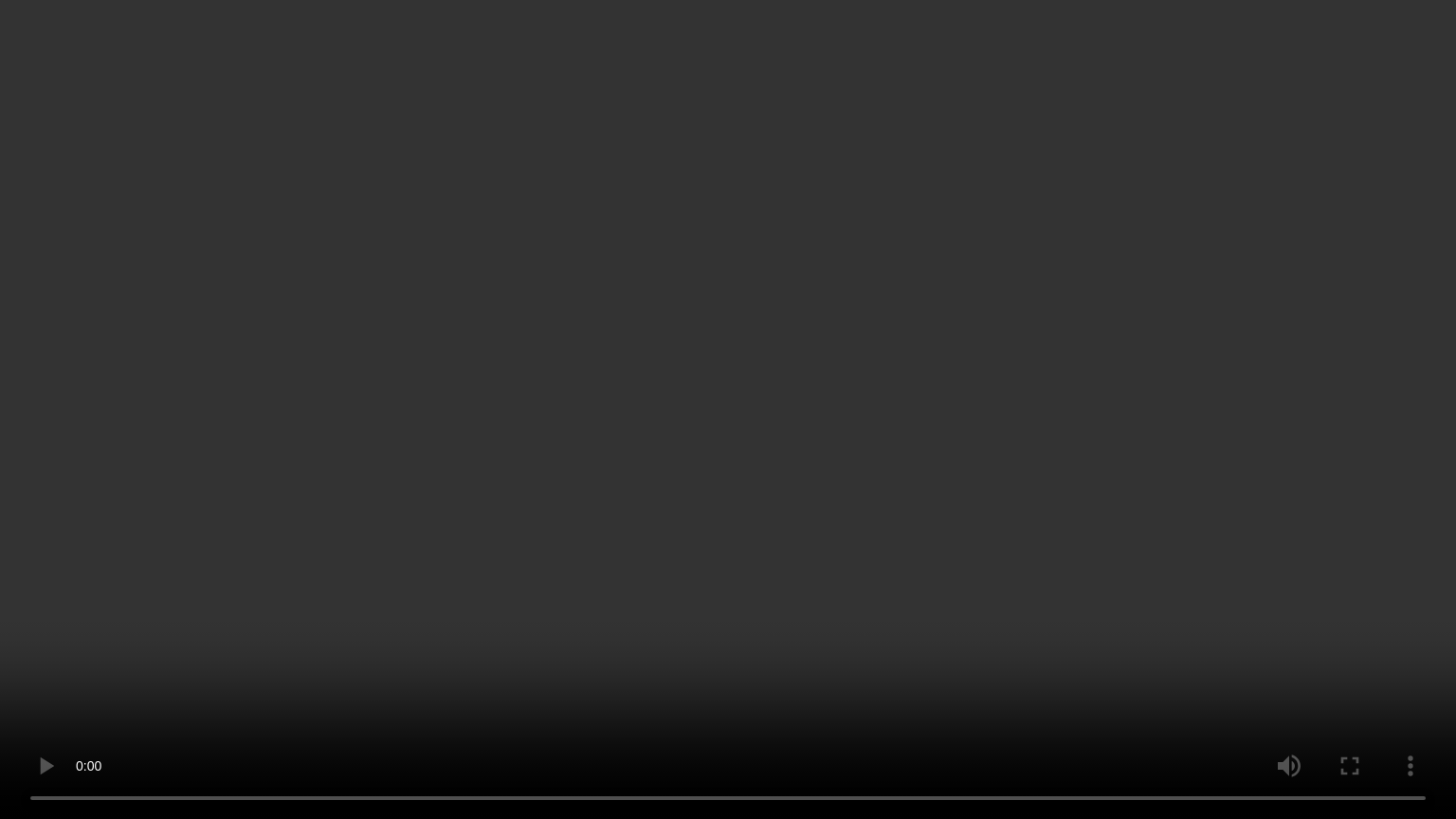 type 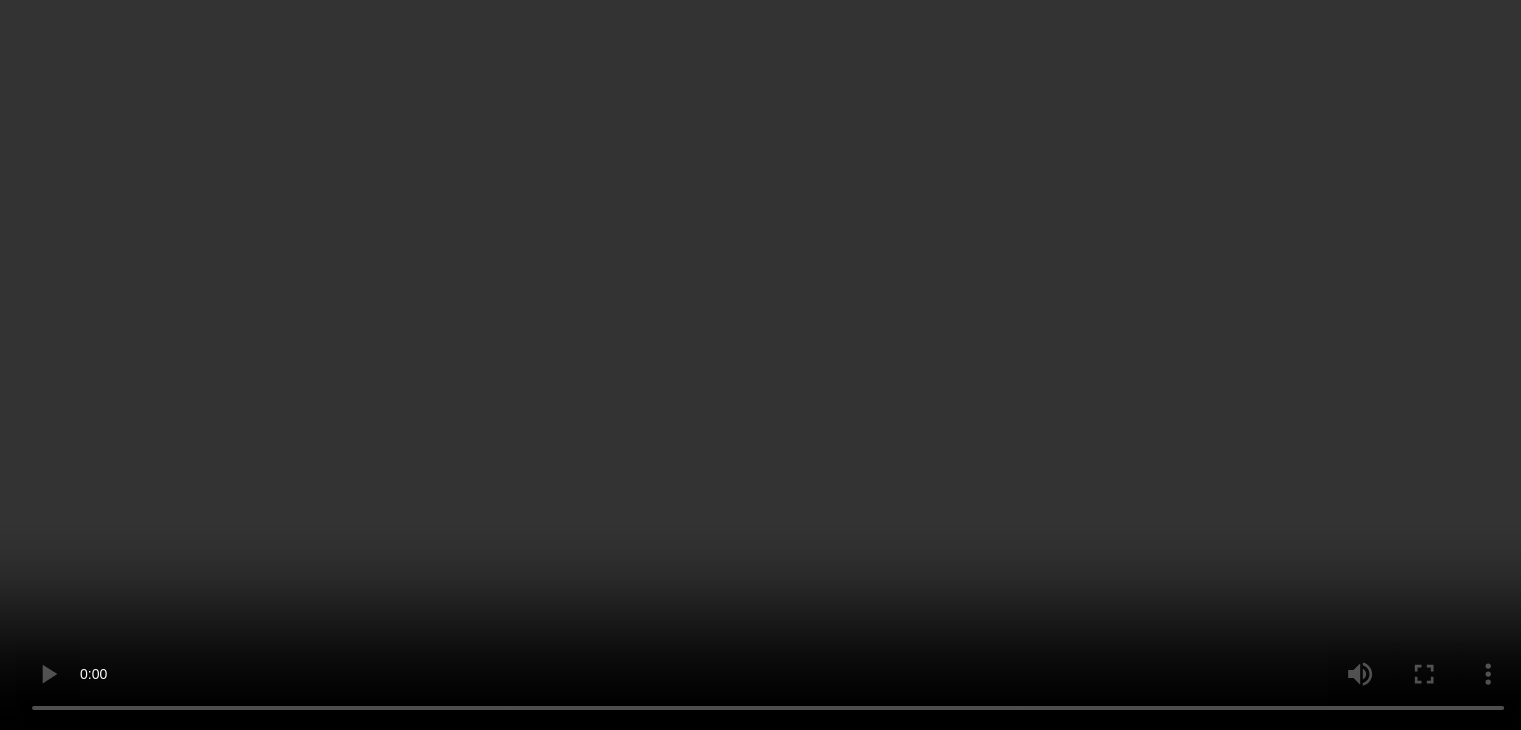 scroll, scrollTop: 2136, scrollLeft: 0, axis: vertical 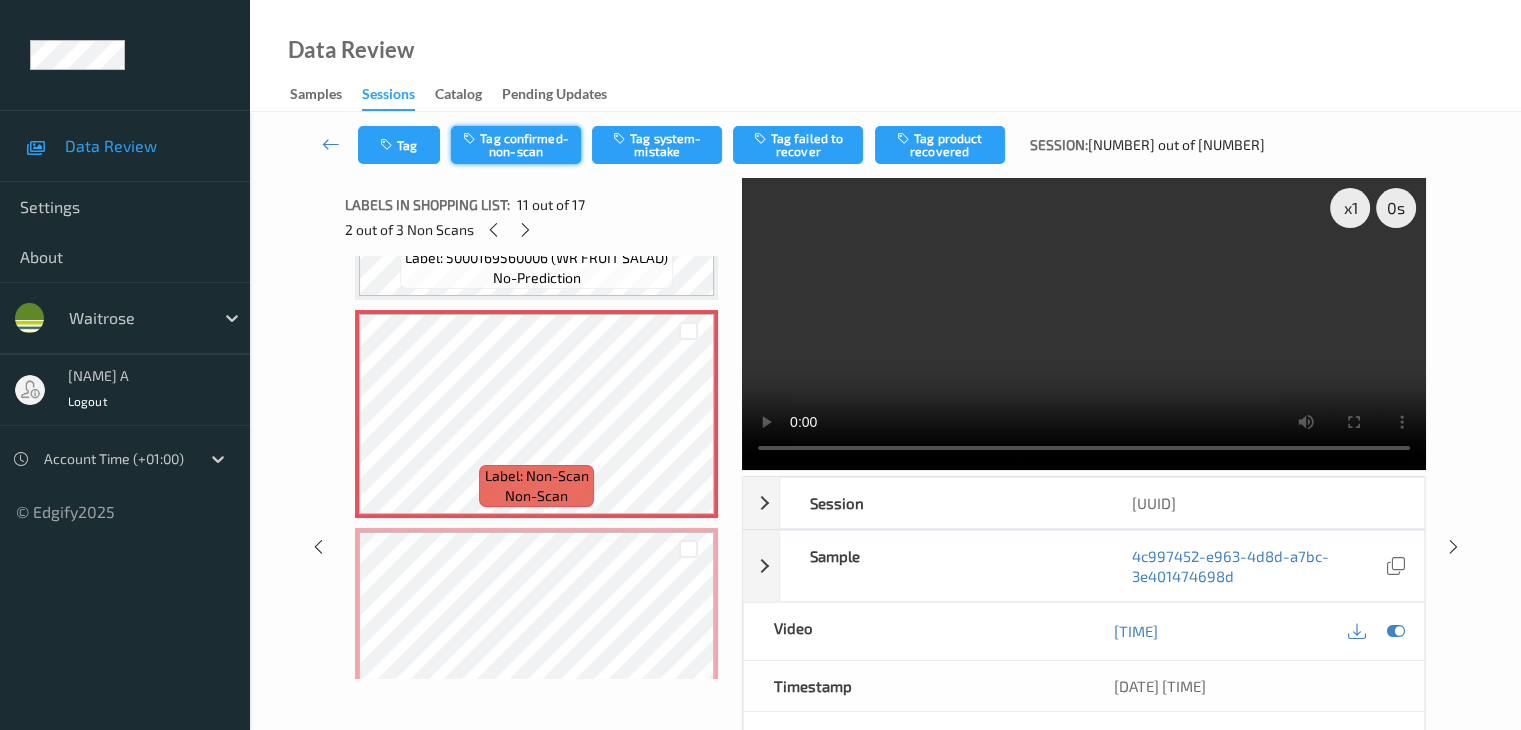 click on "Tag   confirmed-non-scan" at bounding box center (516, 145) 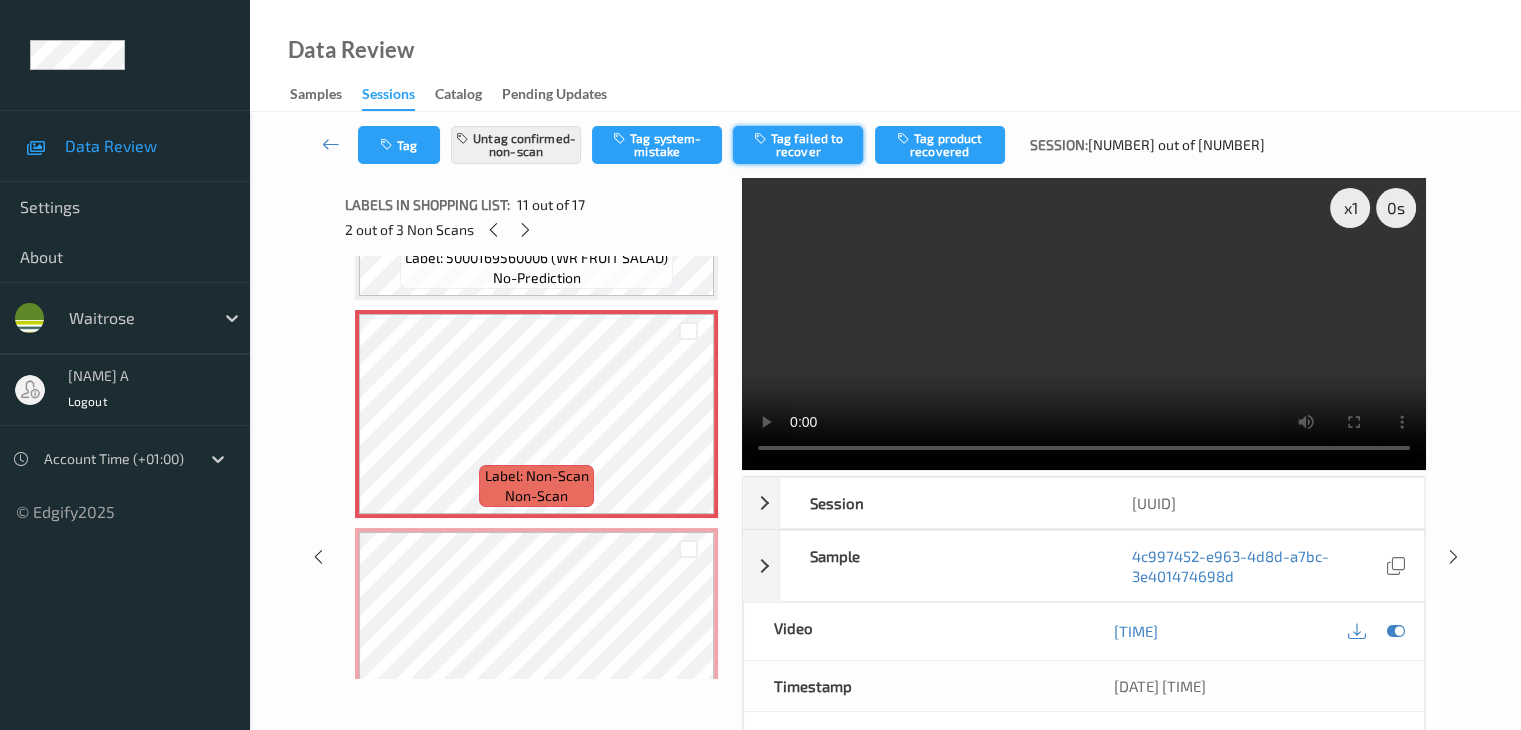 click on "Tag   failed to recover" at bounding box center [798, 145] 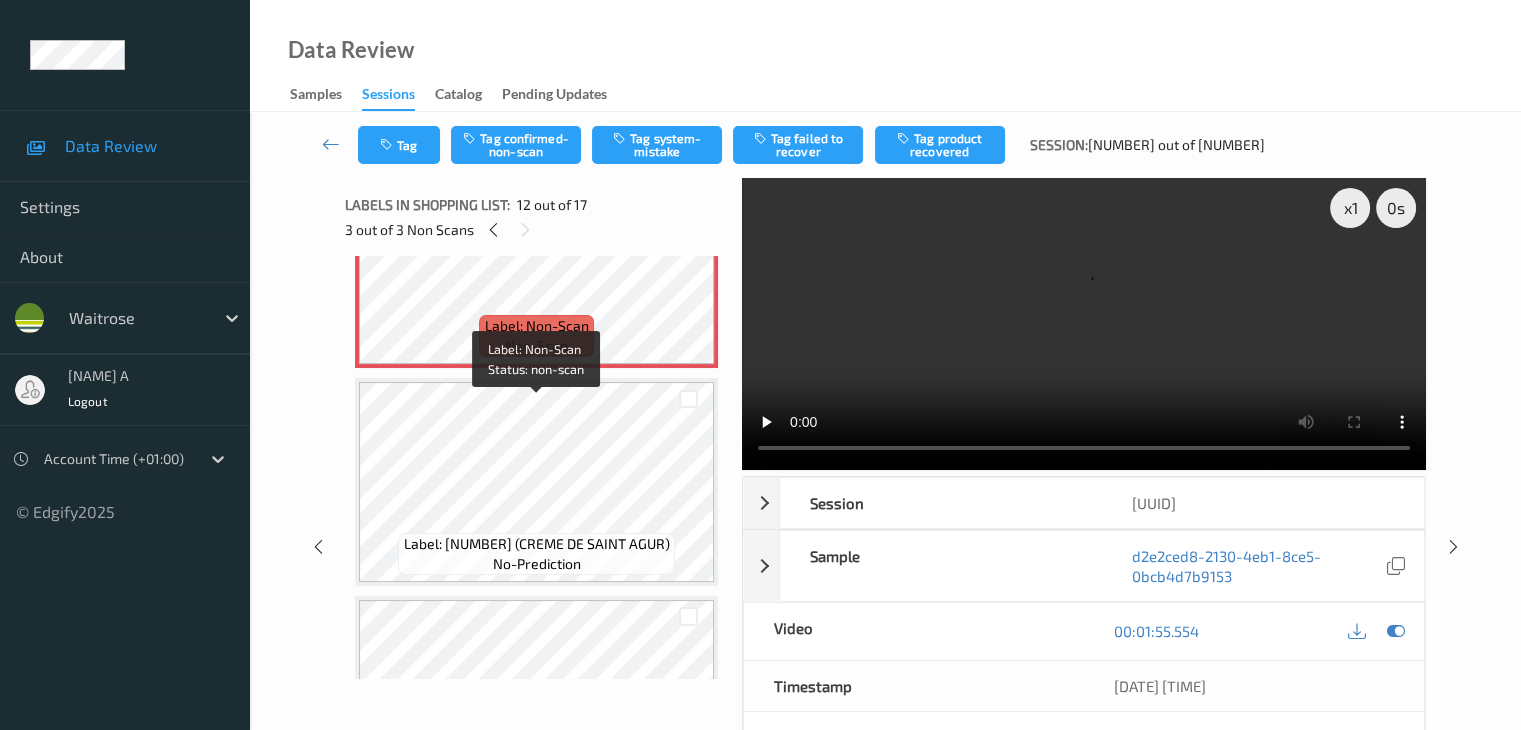 scroll, scrollTop: 2536, scrollLeft: 0, axis: vertical 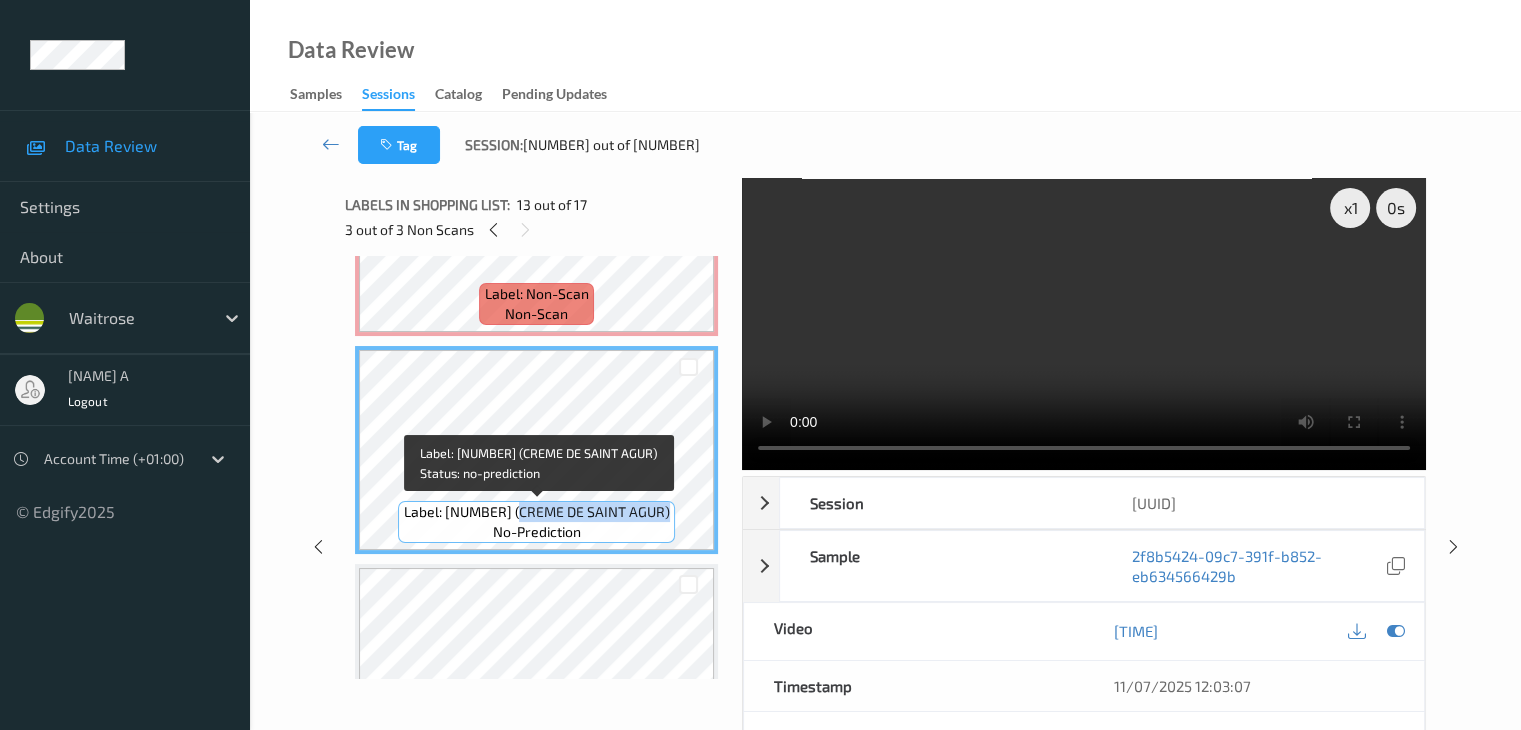 drag, startPoint x: 518, startPoint y: 508, endPoint x: 668, endPoint y: 506, distance: 150.01334 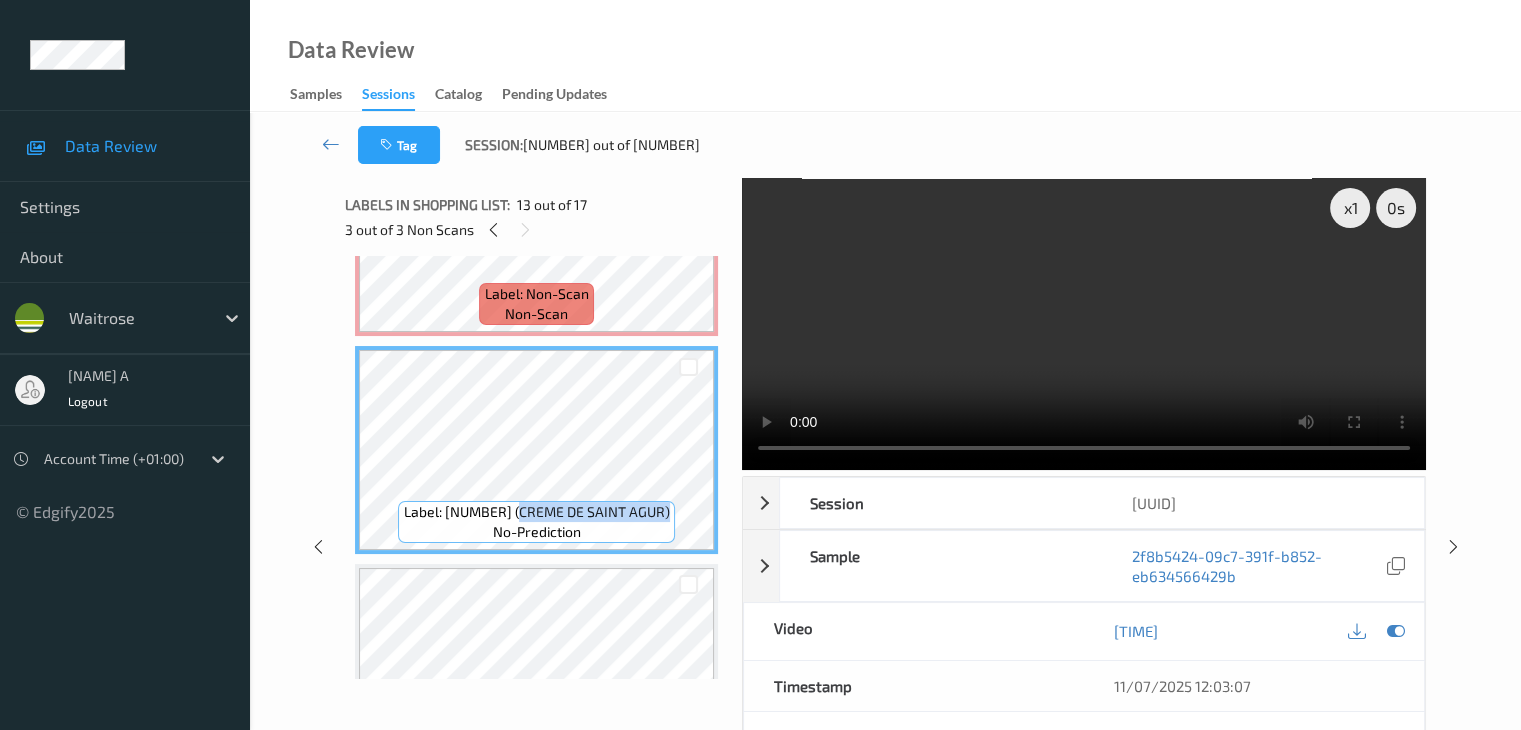 copy on "CREME DE SAINT AGUR)" 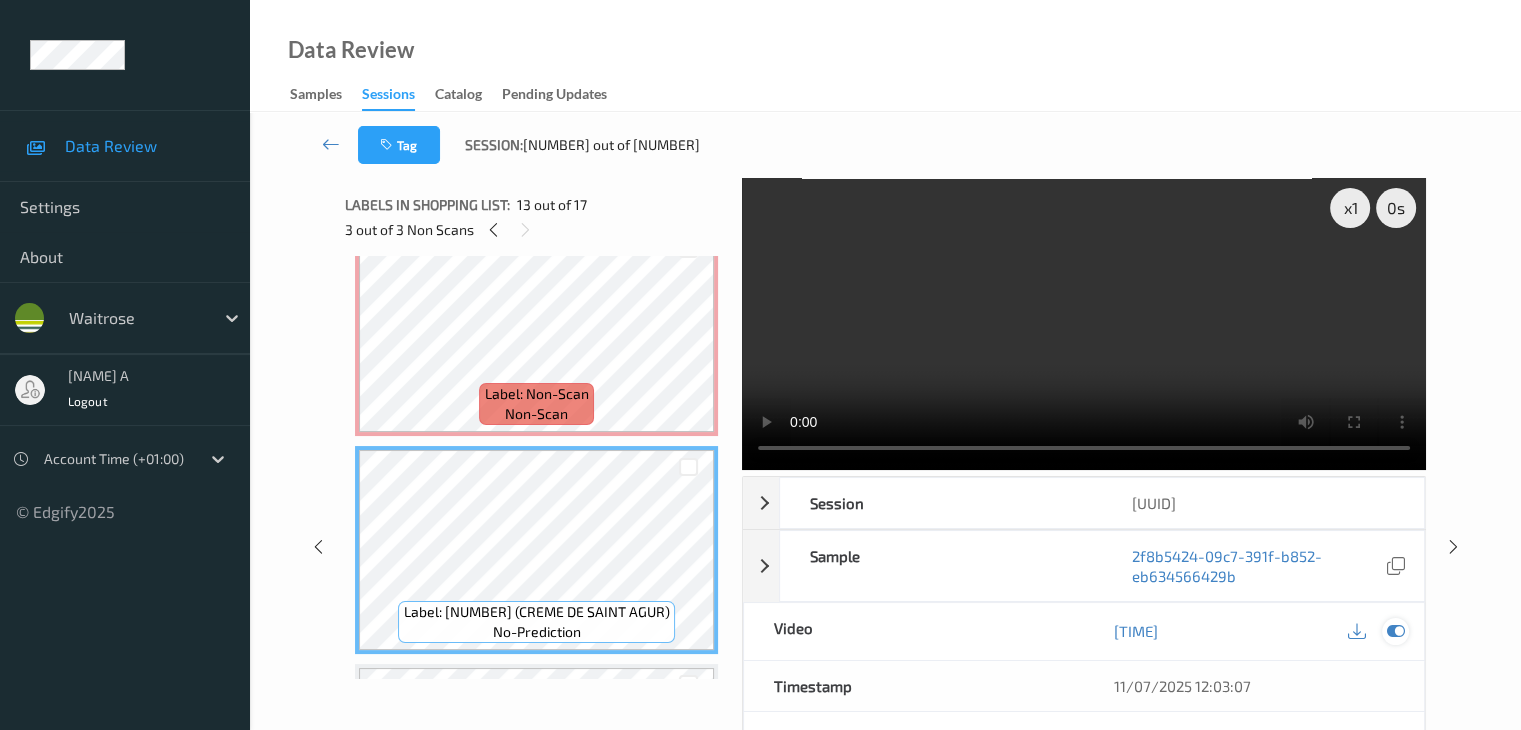 click at bounding box center (1395, 631) 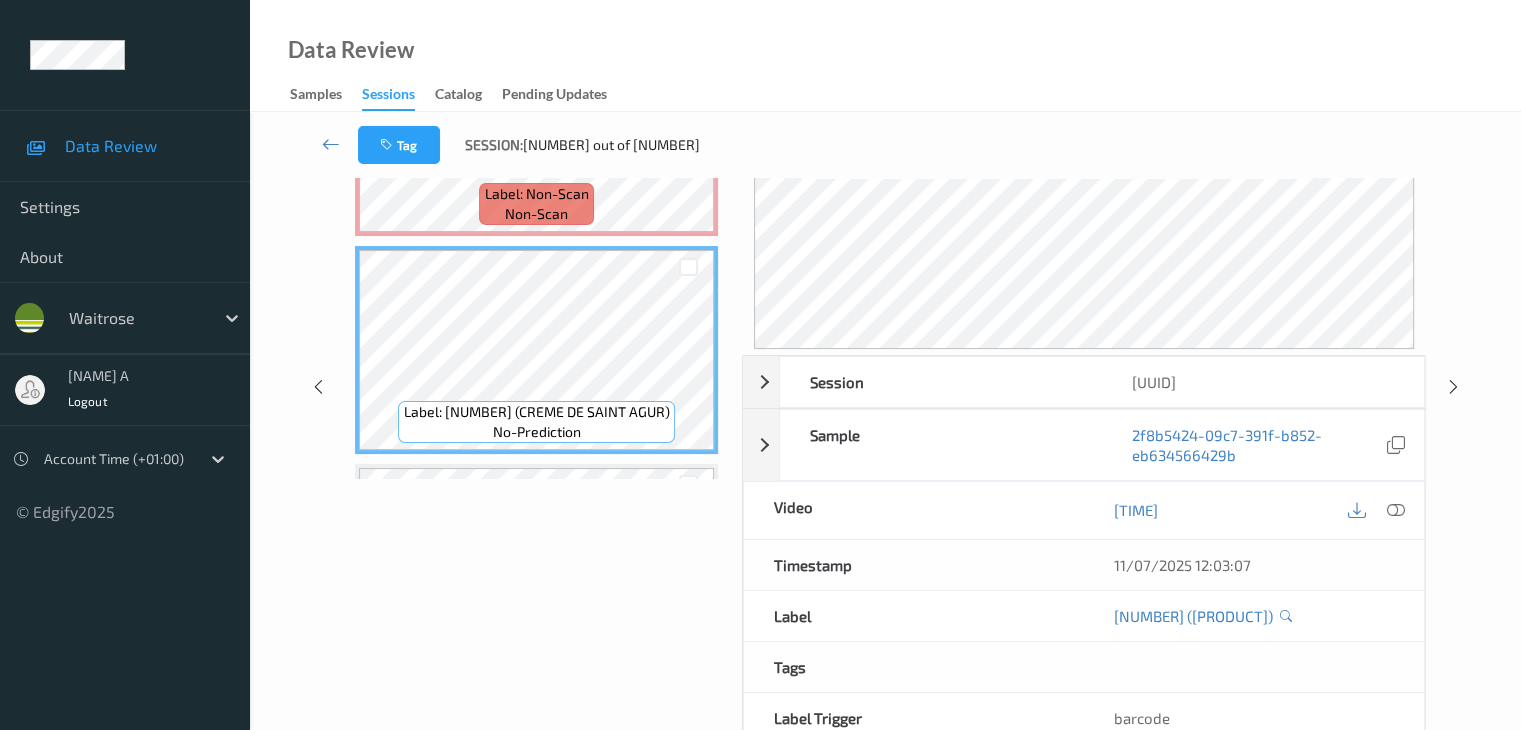 scroll, scrollTop: 0, scrollLeft: 0, axis: both 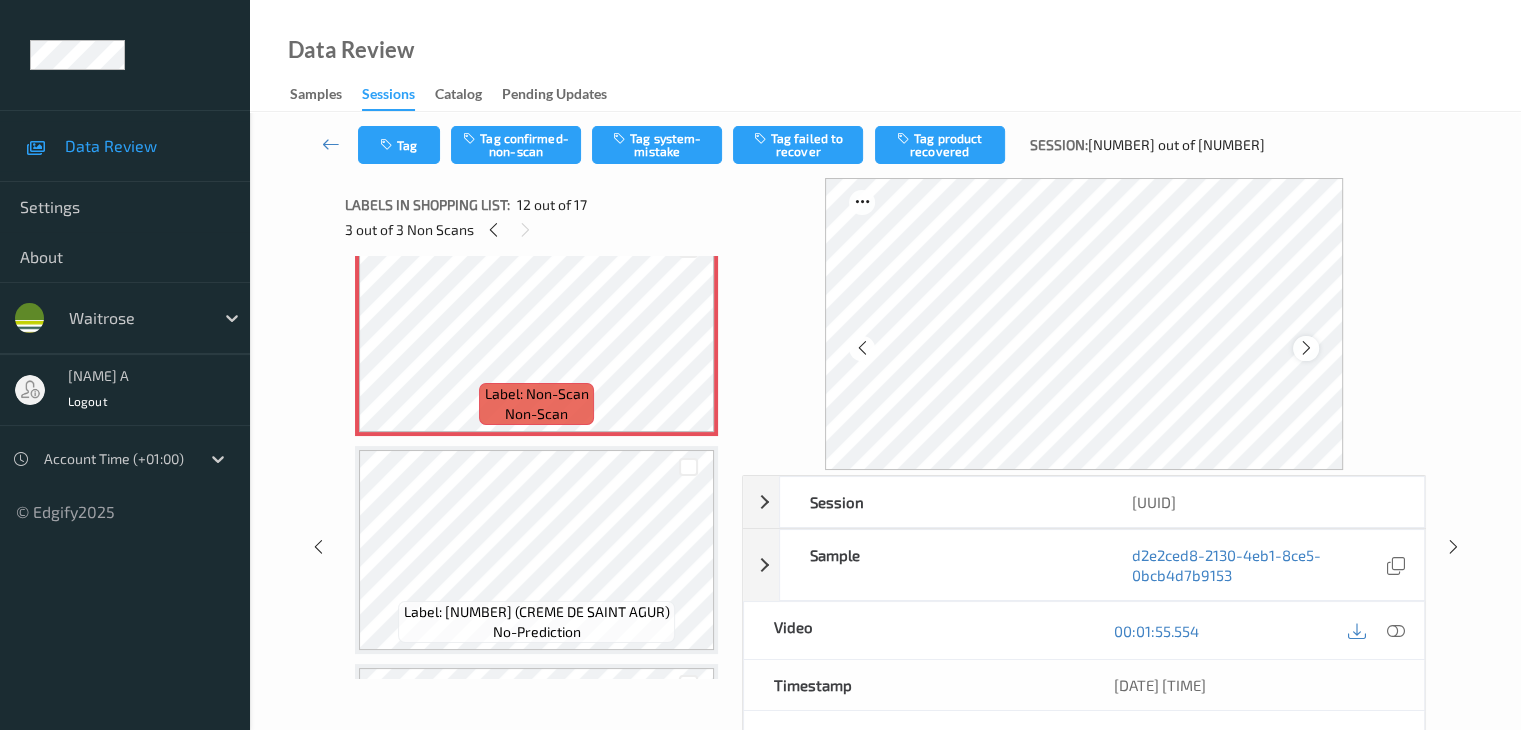 click at bounding box center (1306, 348) 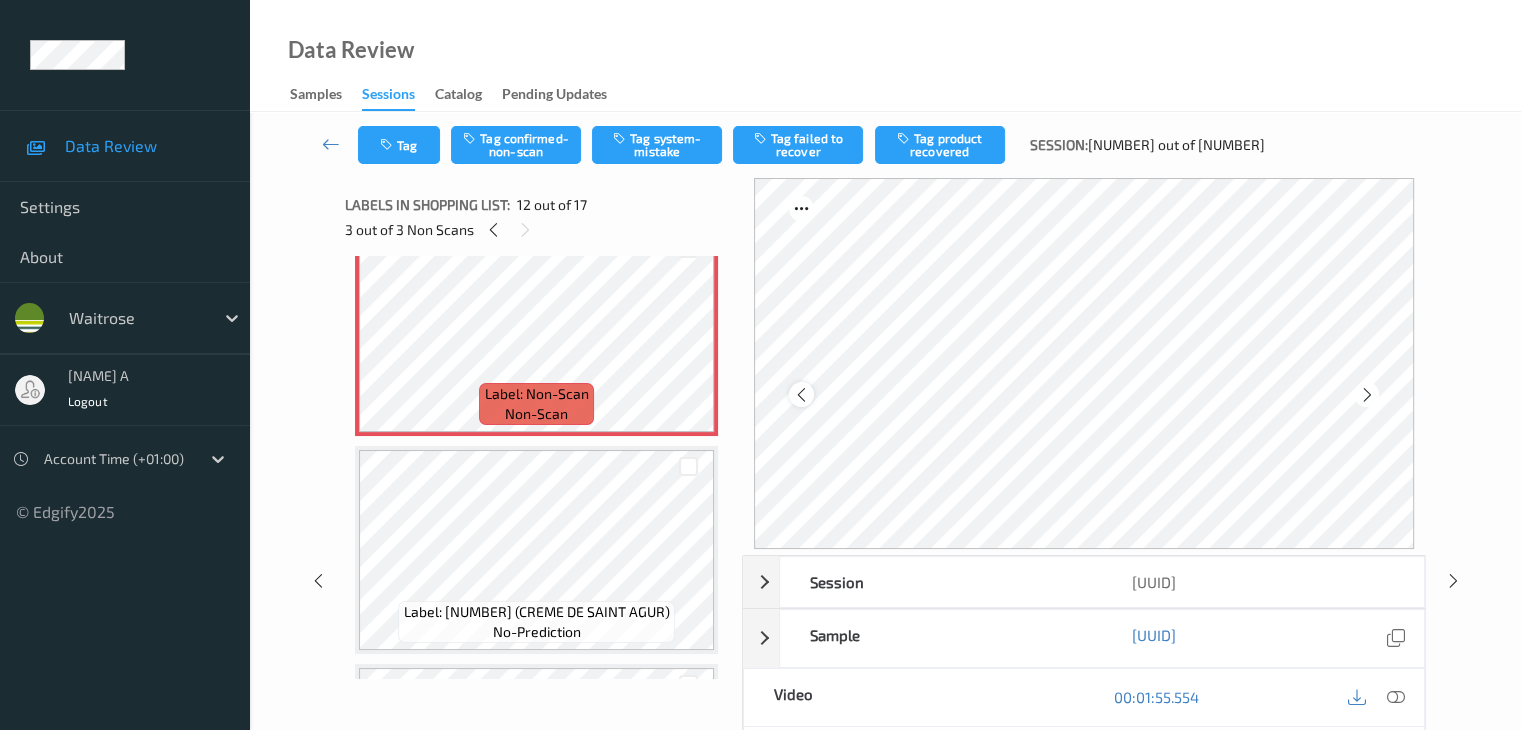 click at bounding box center (801, 395) 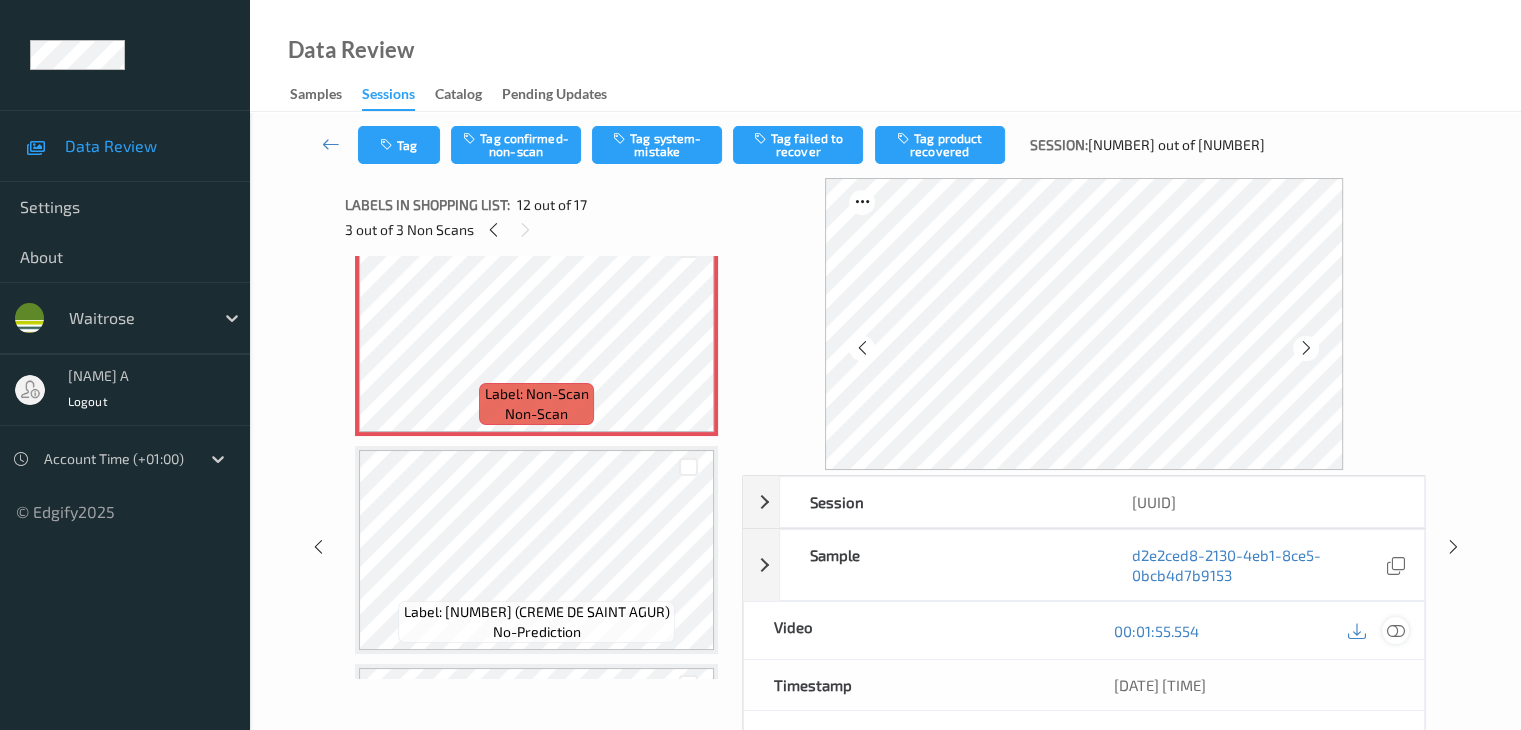 click at bounding box center (1395, 631) 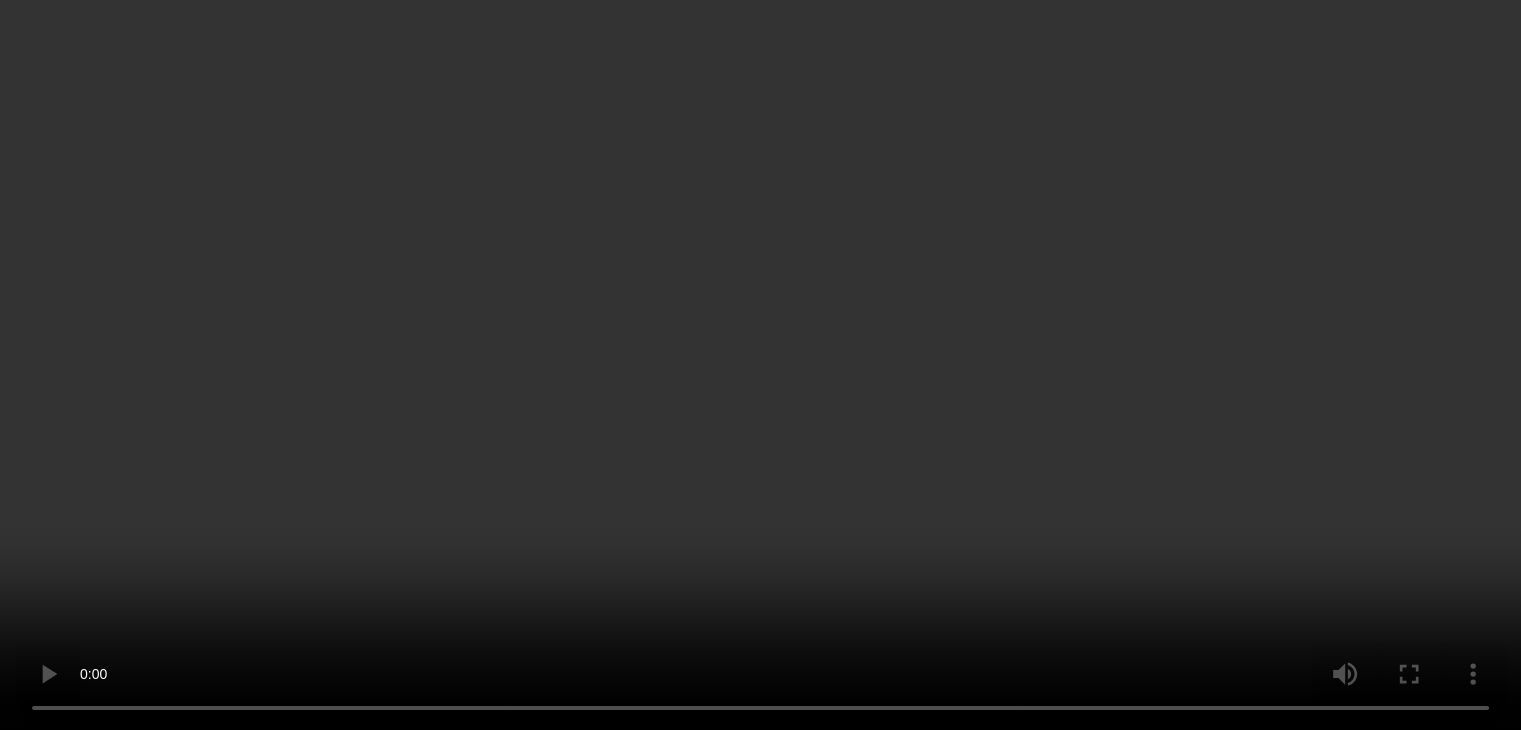 scroll, scrollTop: 2436, scrollLeft: 0, axis: vertical 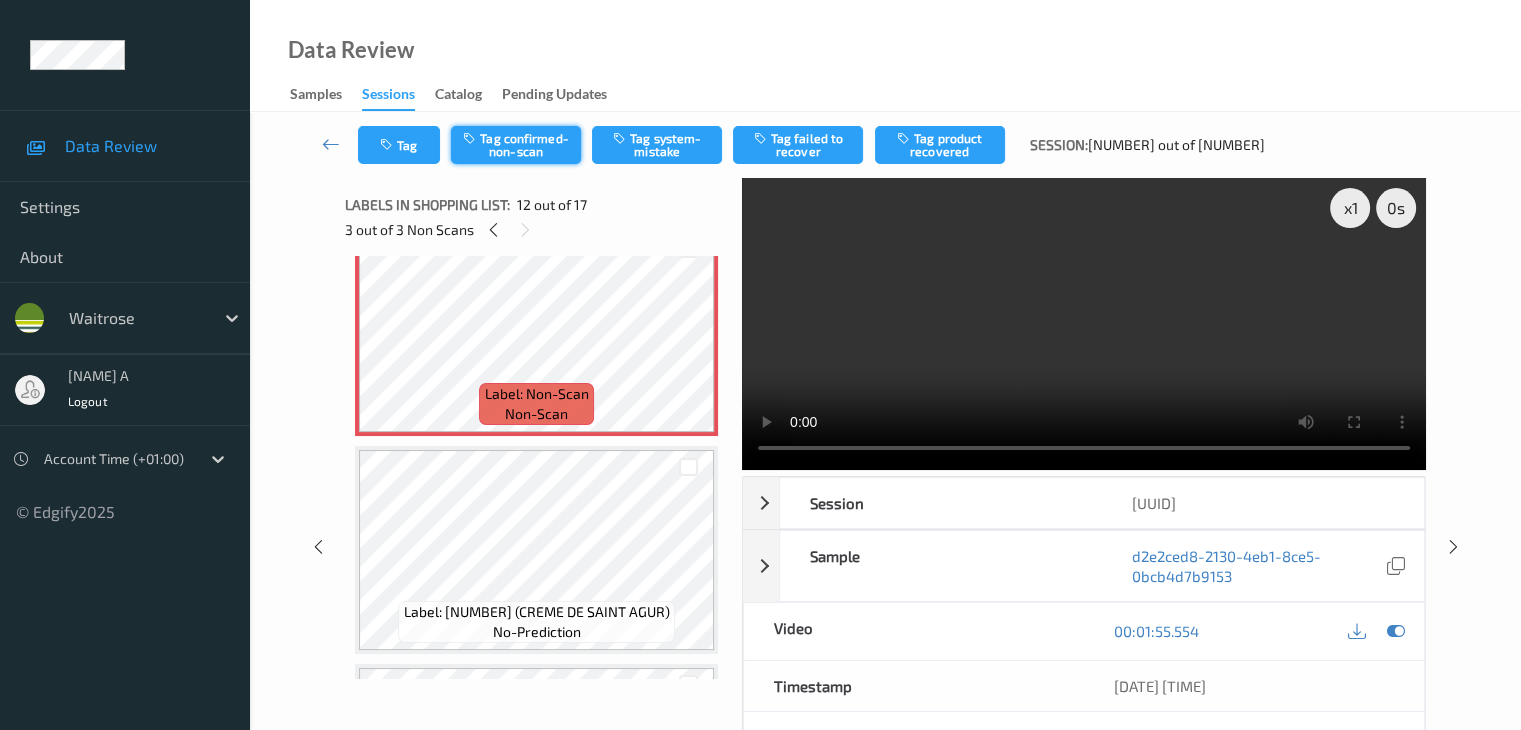 click on "Tag   confirmed-non-scan" at bounding box center (516, 145) 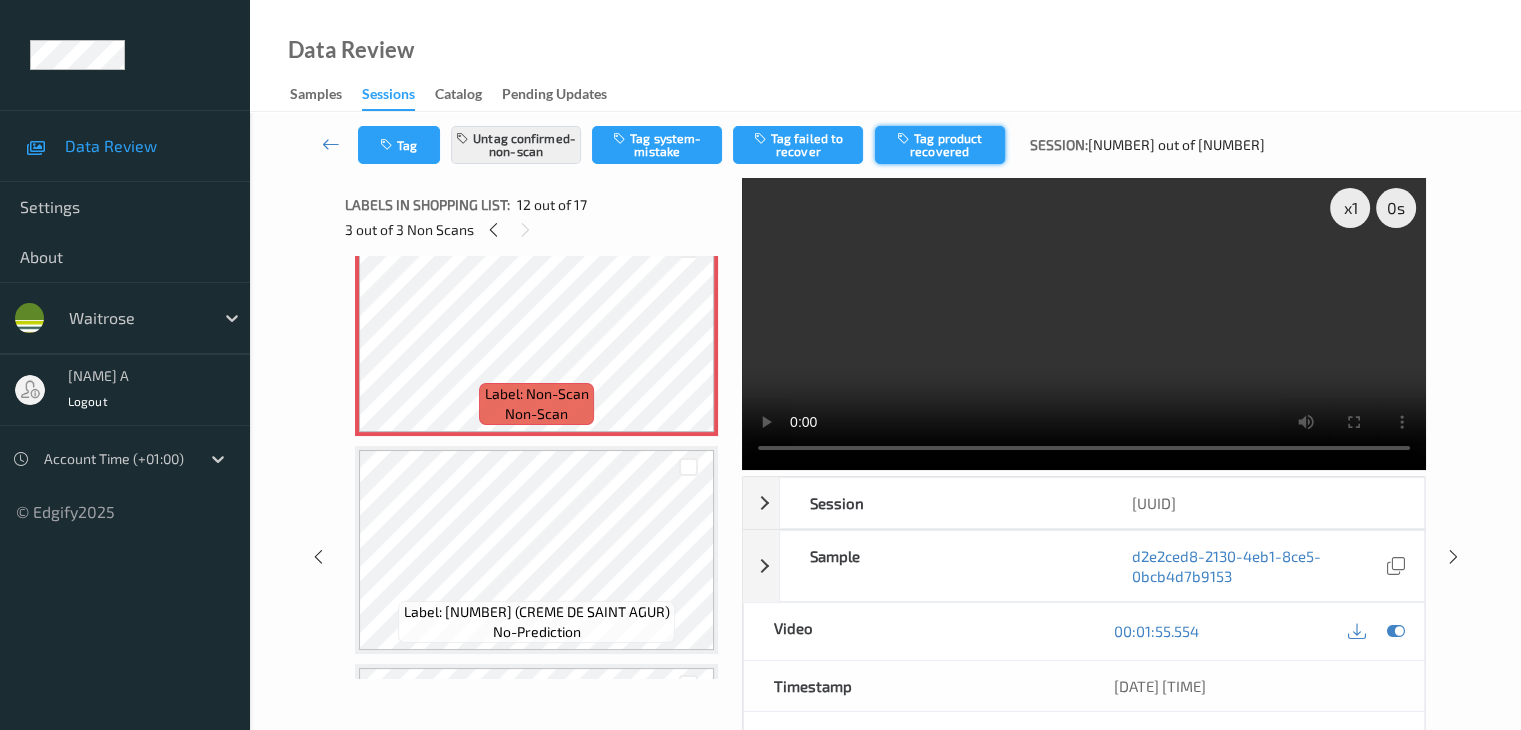 click on "Tag   product recovered" at bounding box center (940, 145) 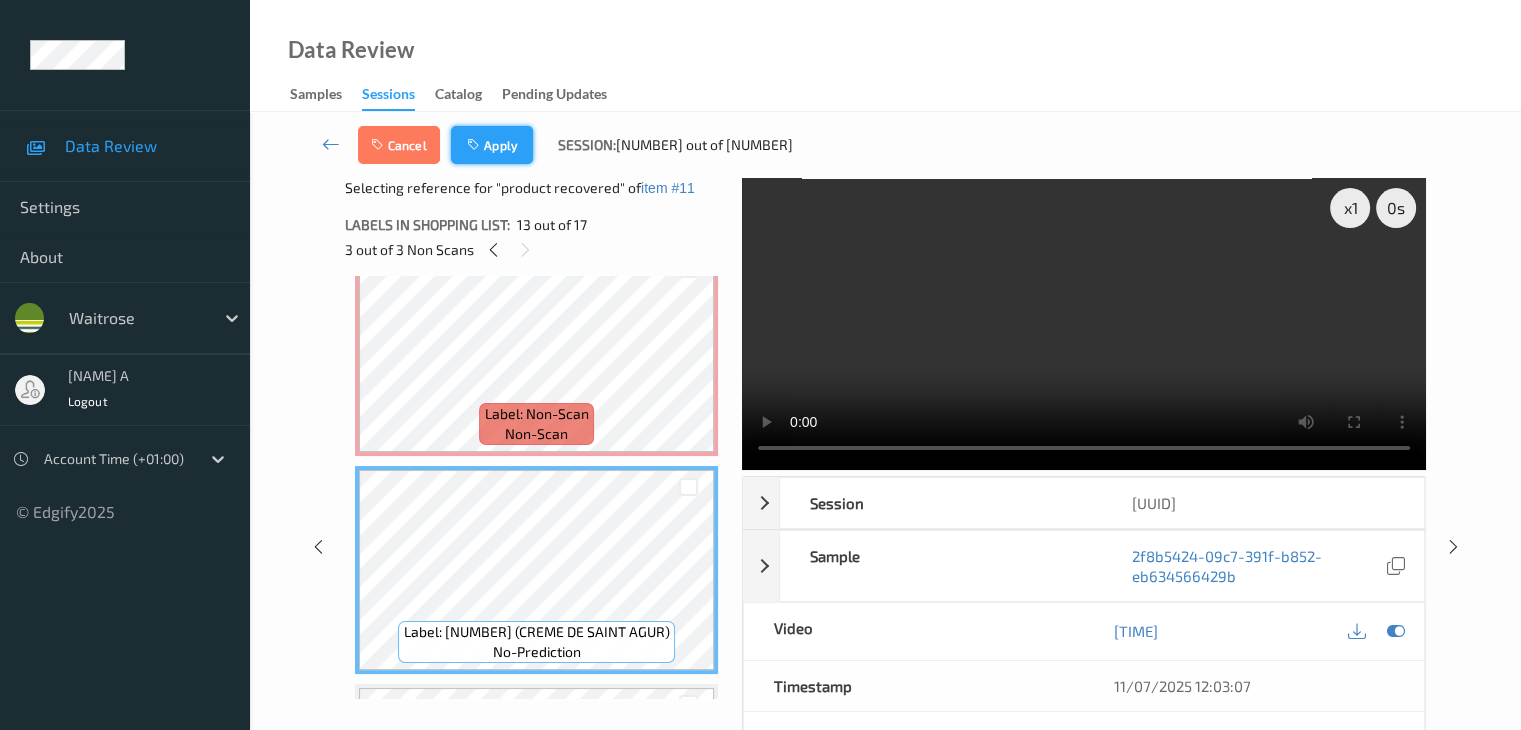 click on "Apply" at bounding box center (492, 145) 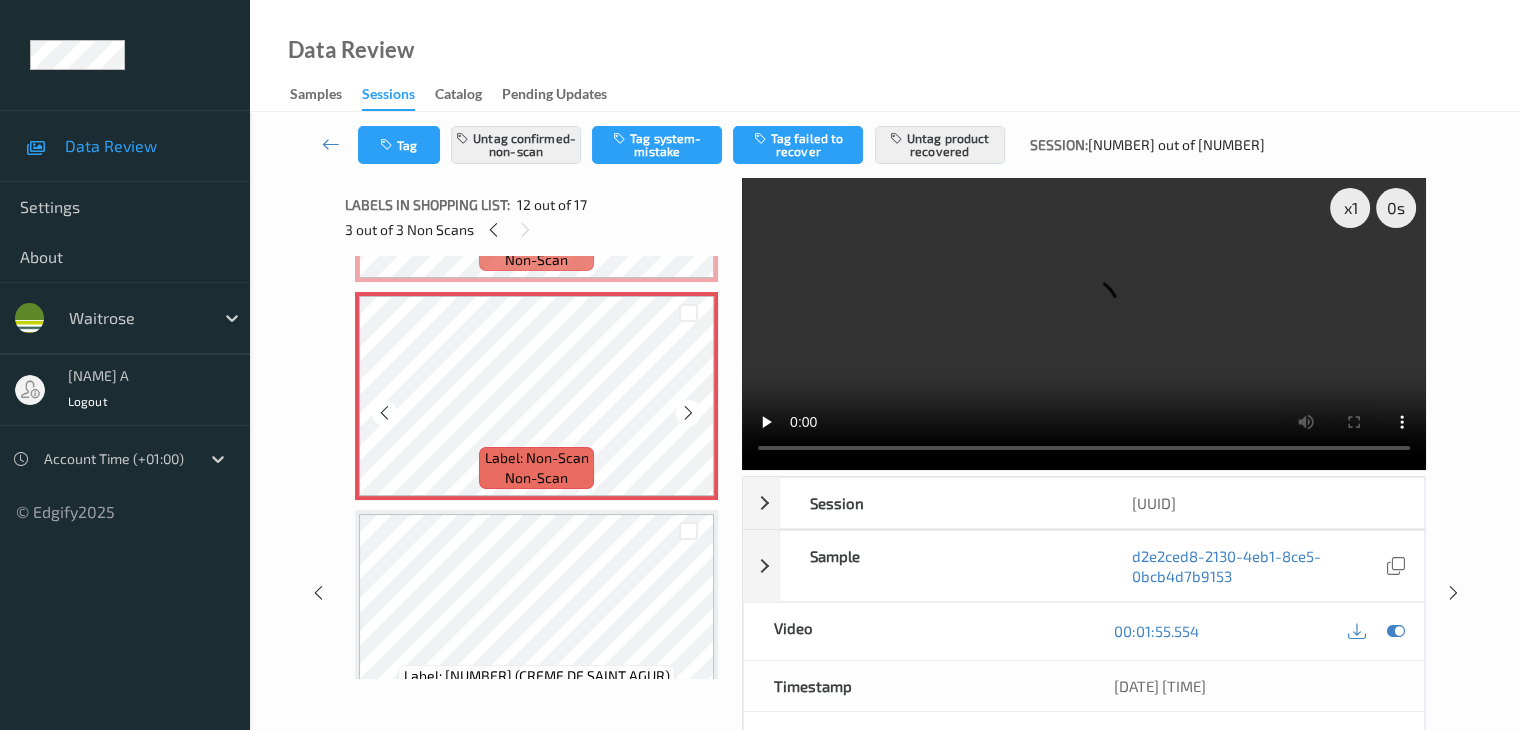 scroll, scrollTop: 2390, scrollLeft: 0, axis: vertical 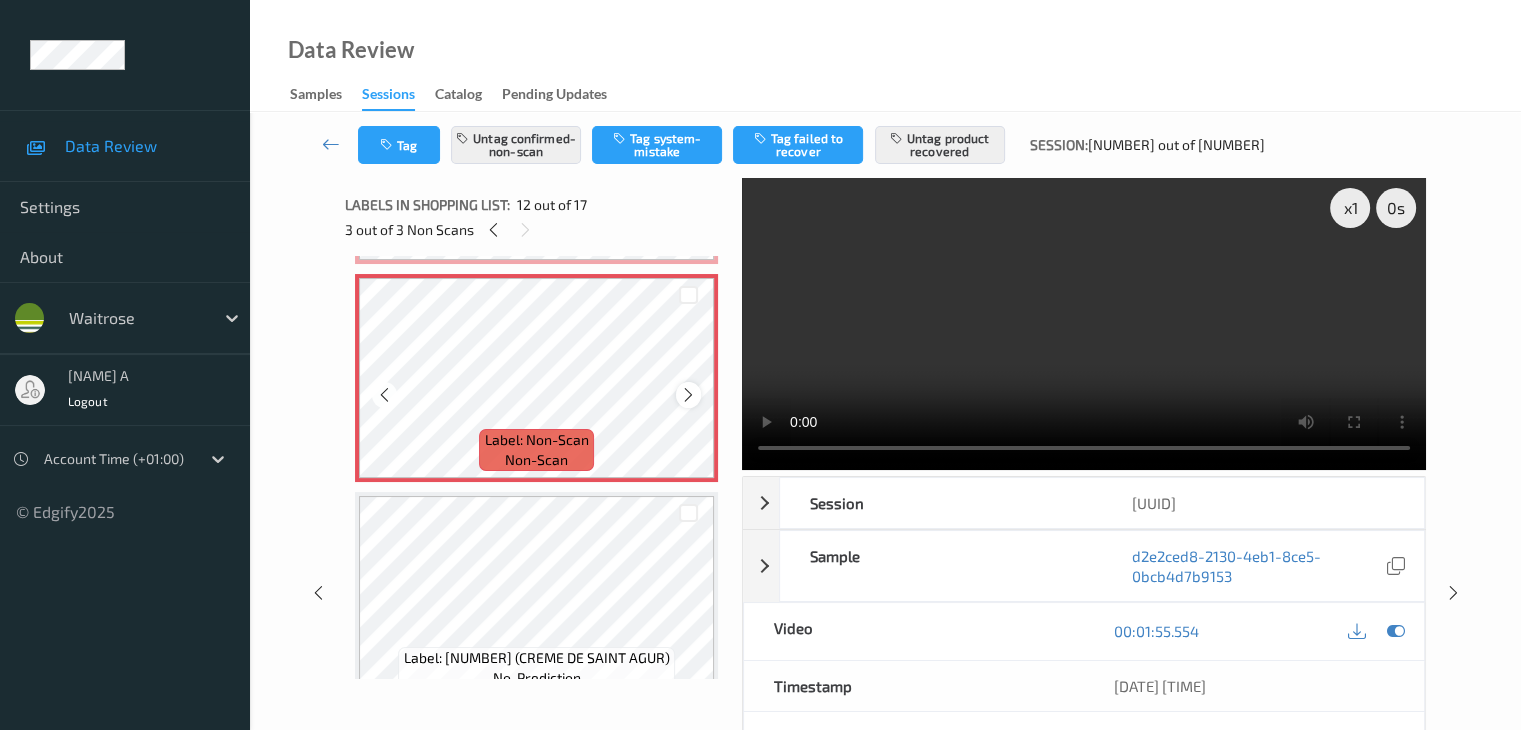click at bounding box center (688, 394) 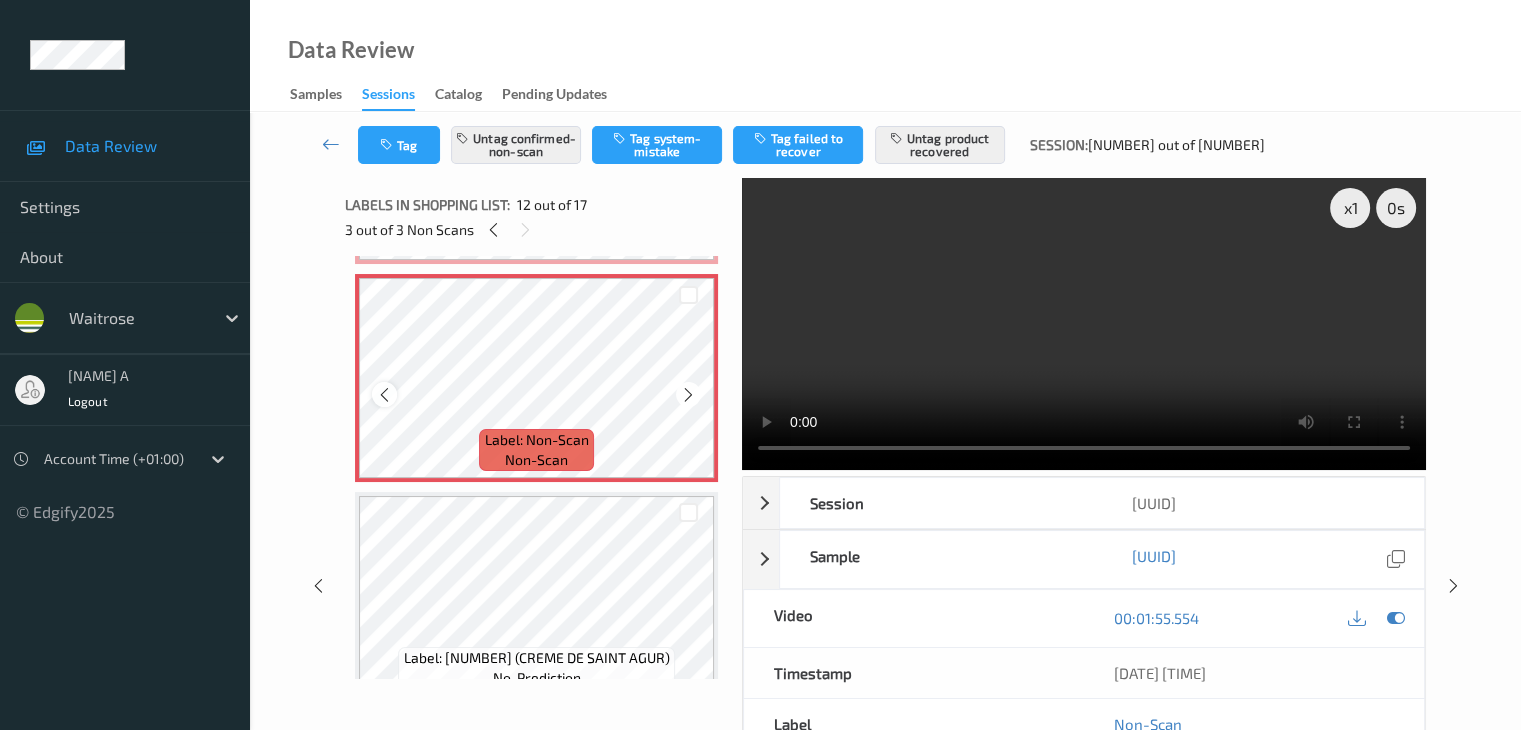 click at bounding box center (384, 395) 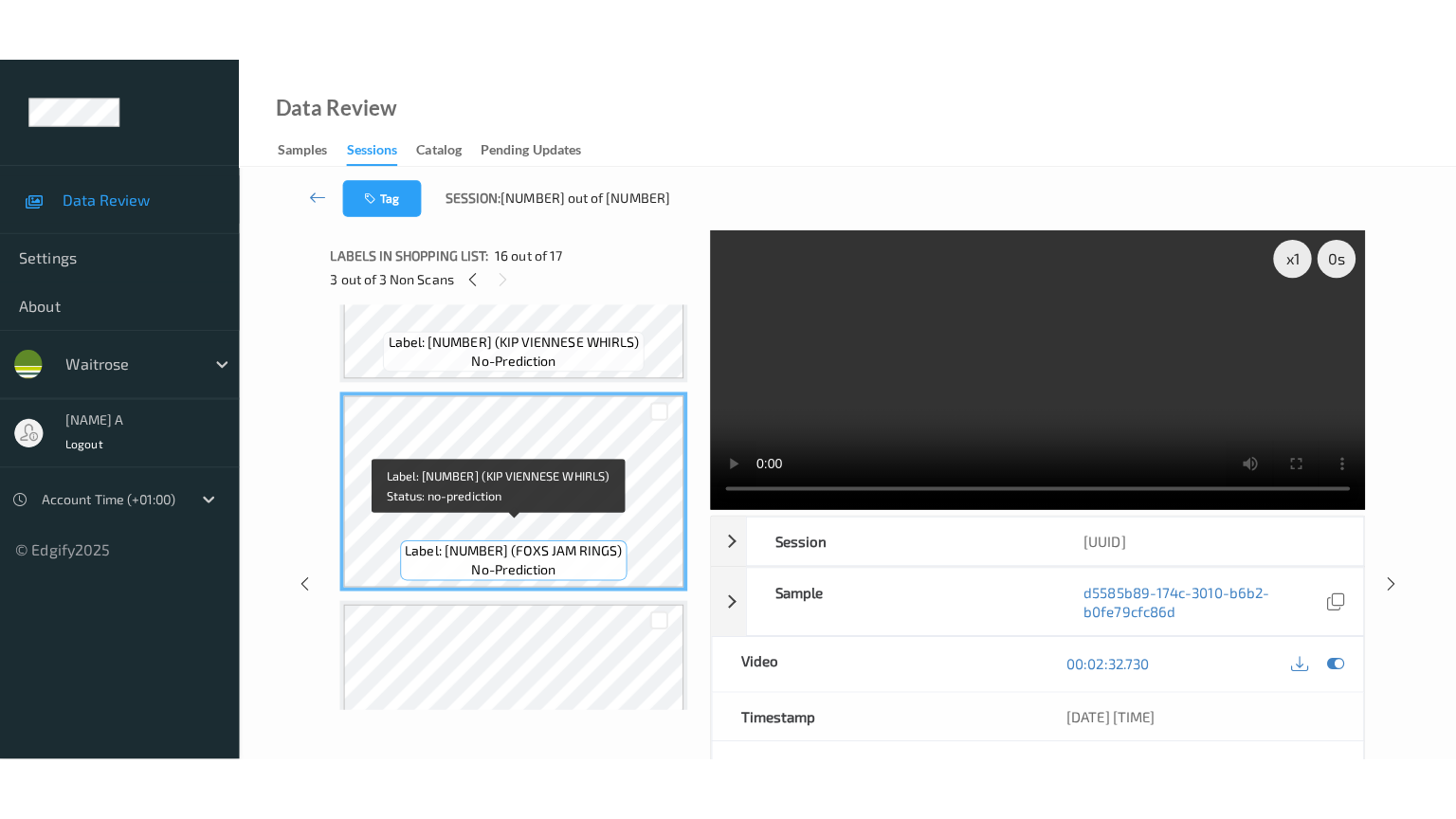 scroll, scrollTop: 3024, scrollLeft: 0, axis: vertical 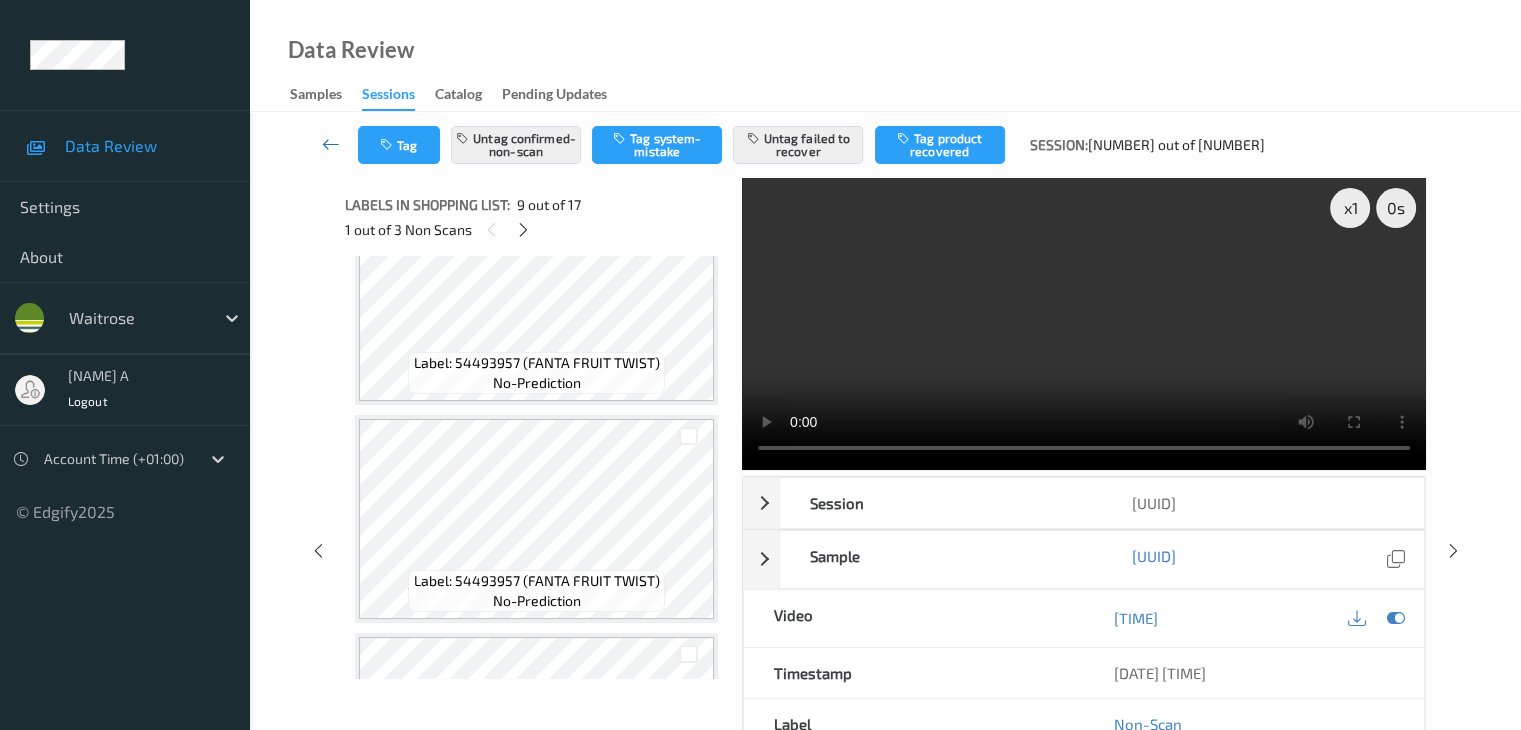 click at bounding box center [331, 144] 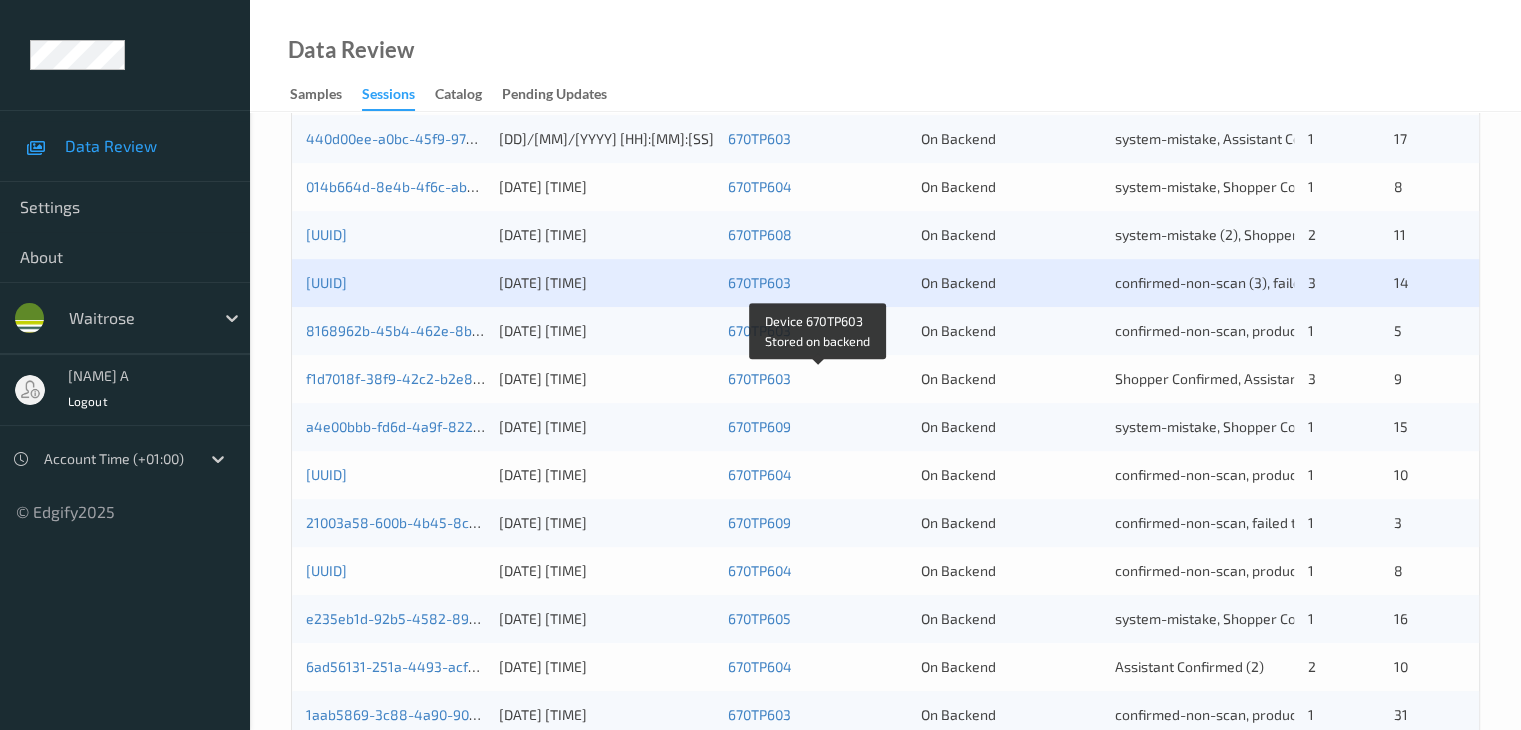 scroll, scrollTop: 700, scrollLeft: 0, axis: vertical 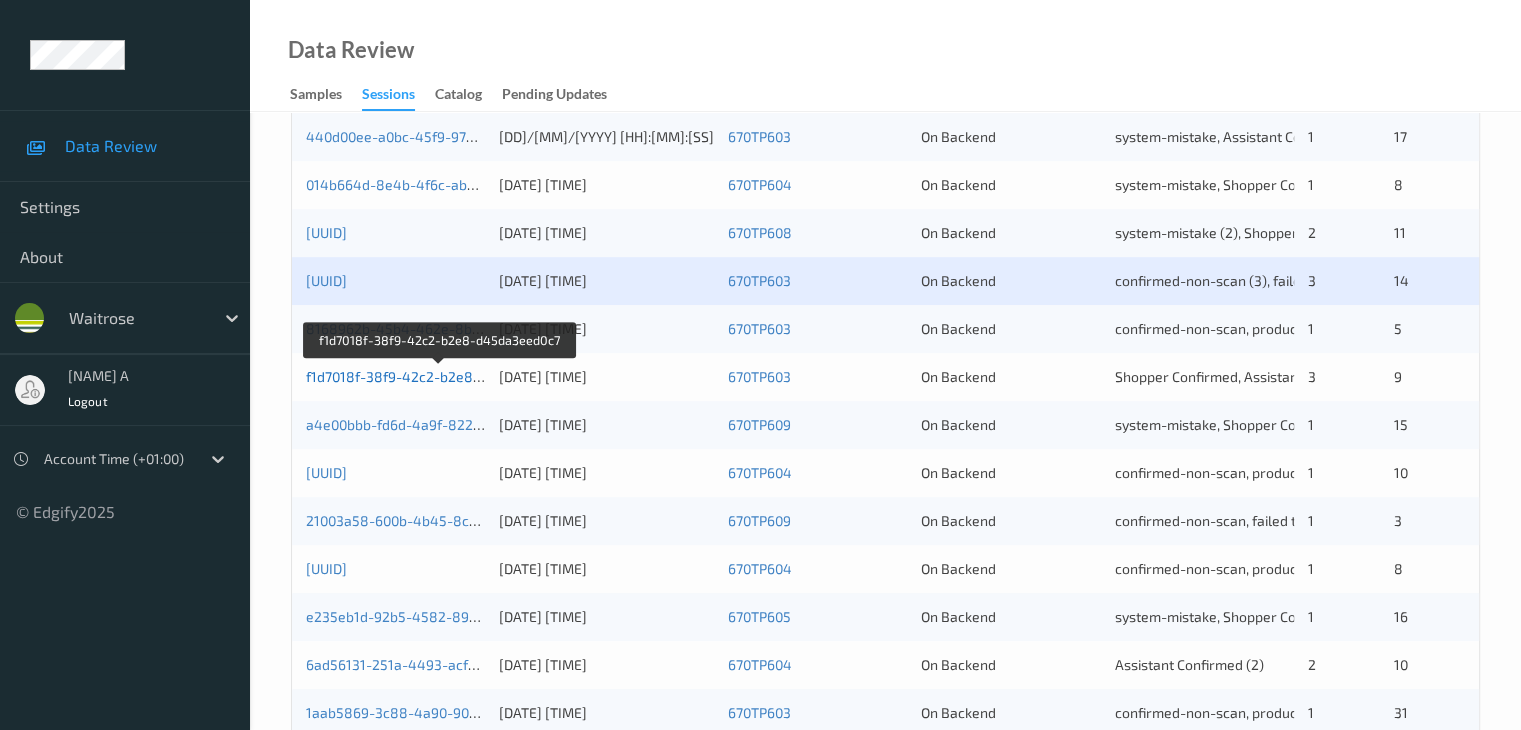 click on "f1d7018f-38f9-42c2-b2e8-d45da3eed0c7" at bounding box center [440, 376] 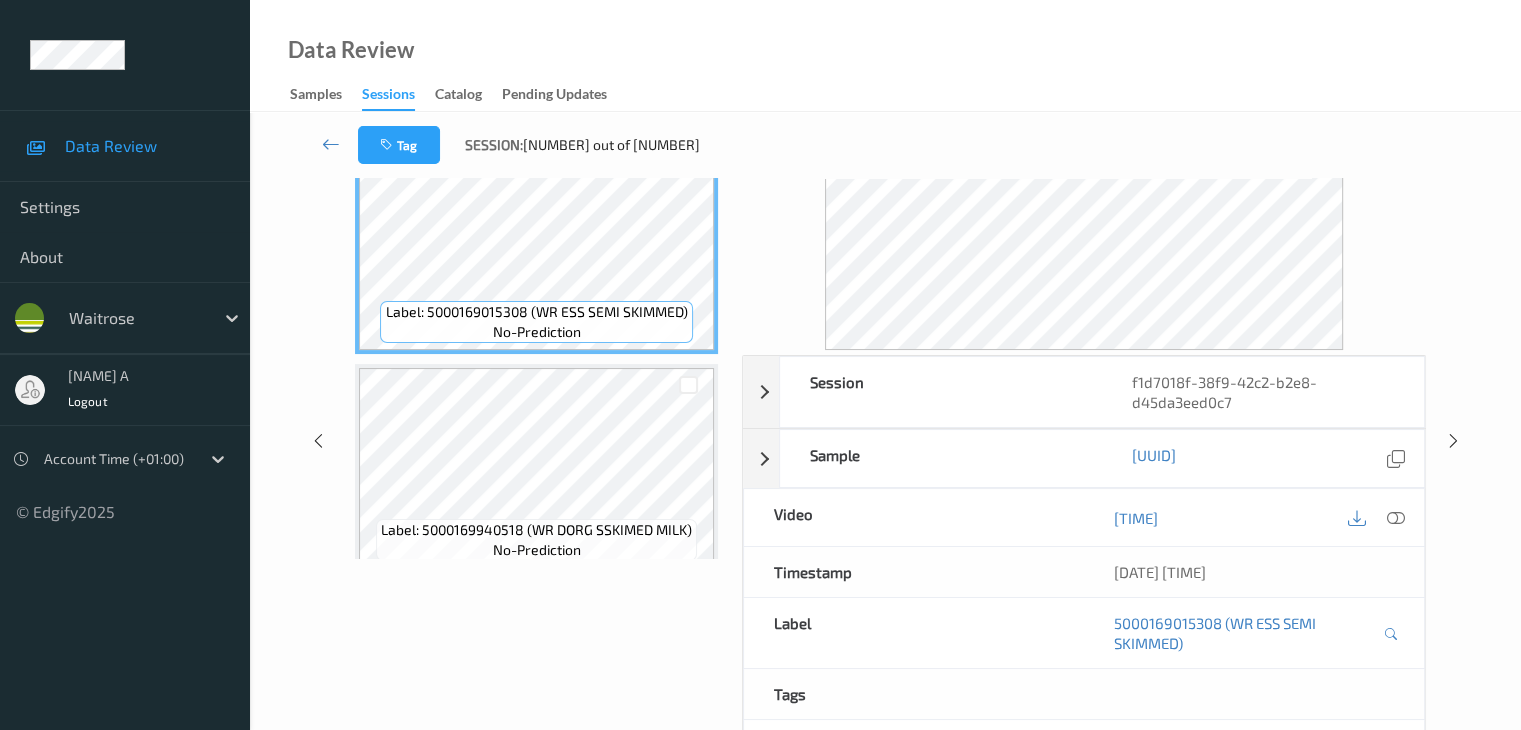 scroll, scrollTop: 0, scrollLeft: 0, axis: both 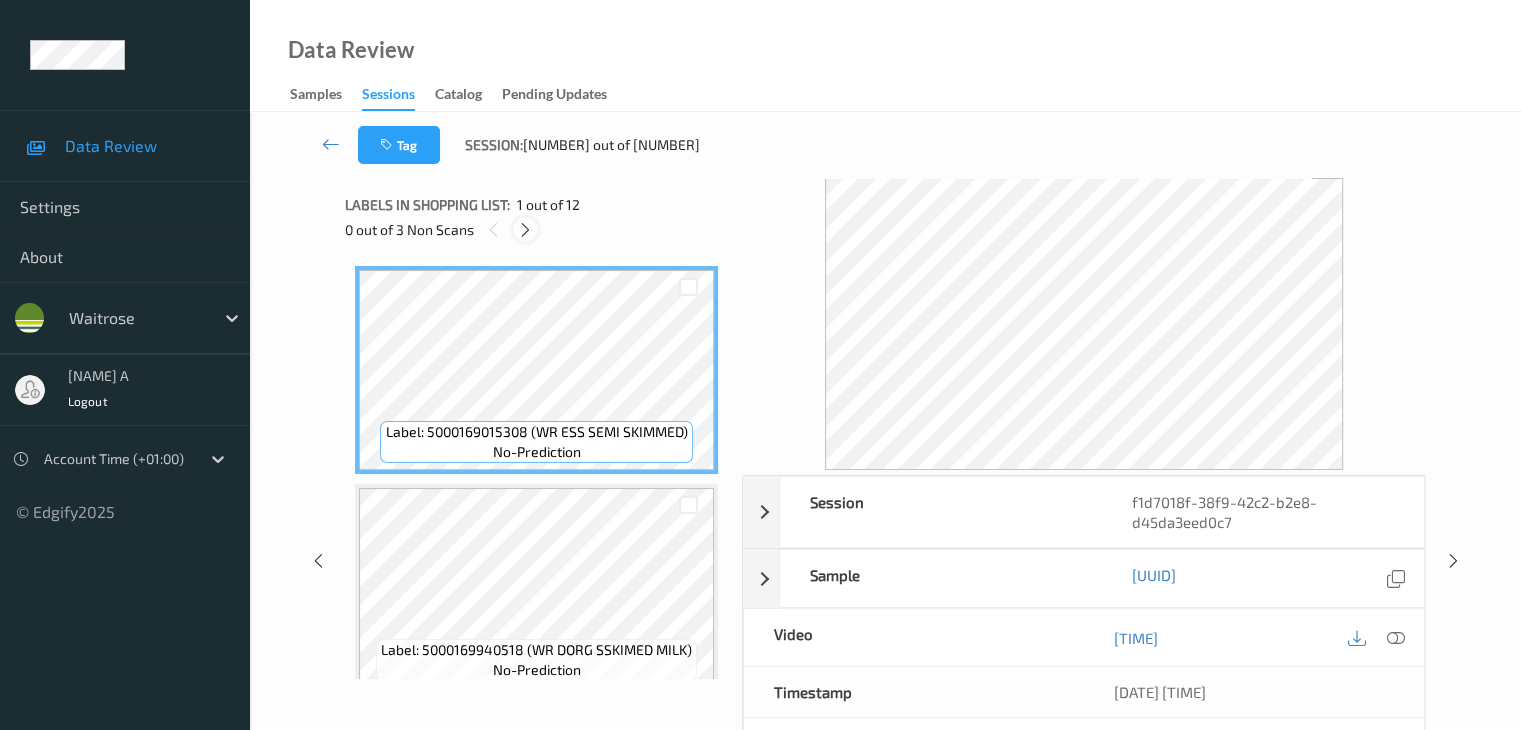 click at bounding box center [525, 230] 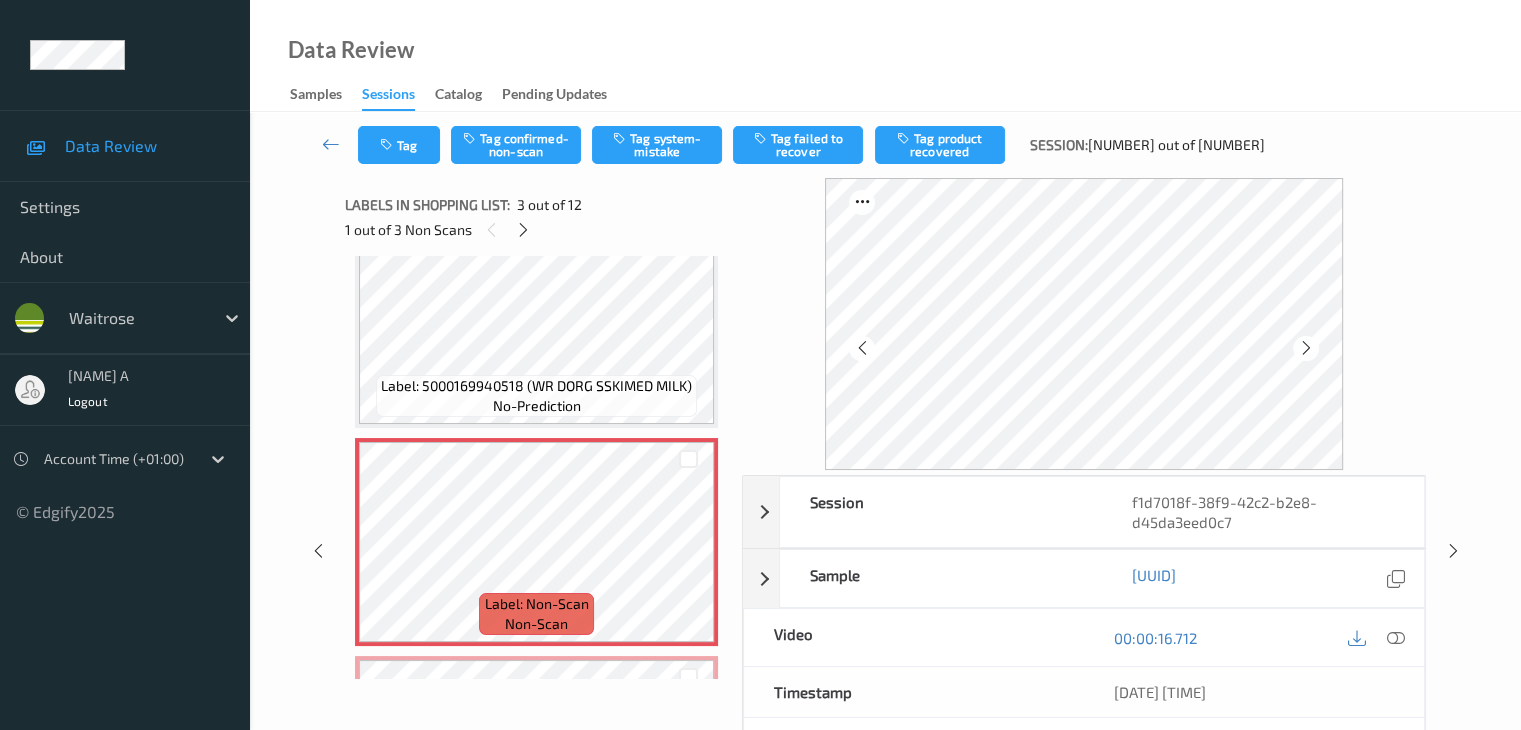 scroll, scrollTop: 328, scrollLeft: 0, axis: vertical 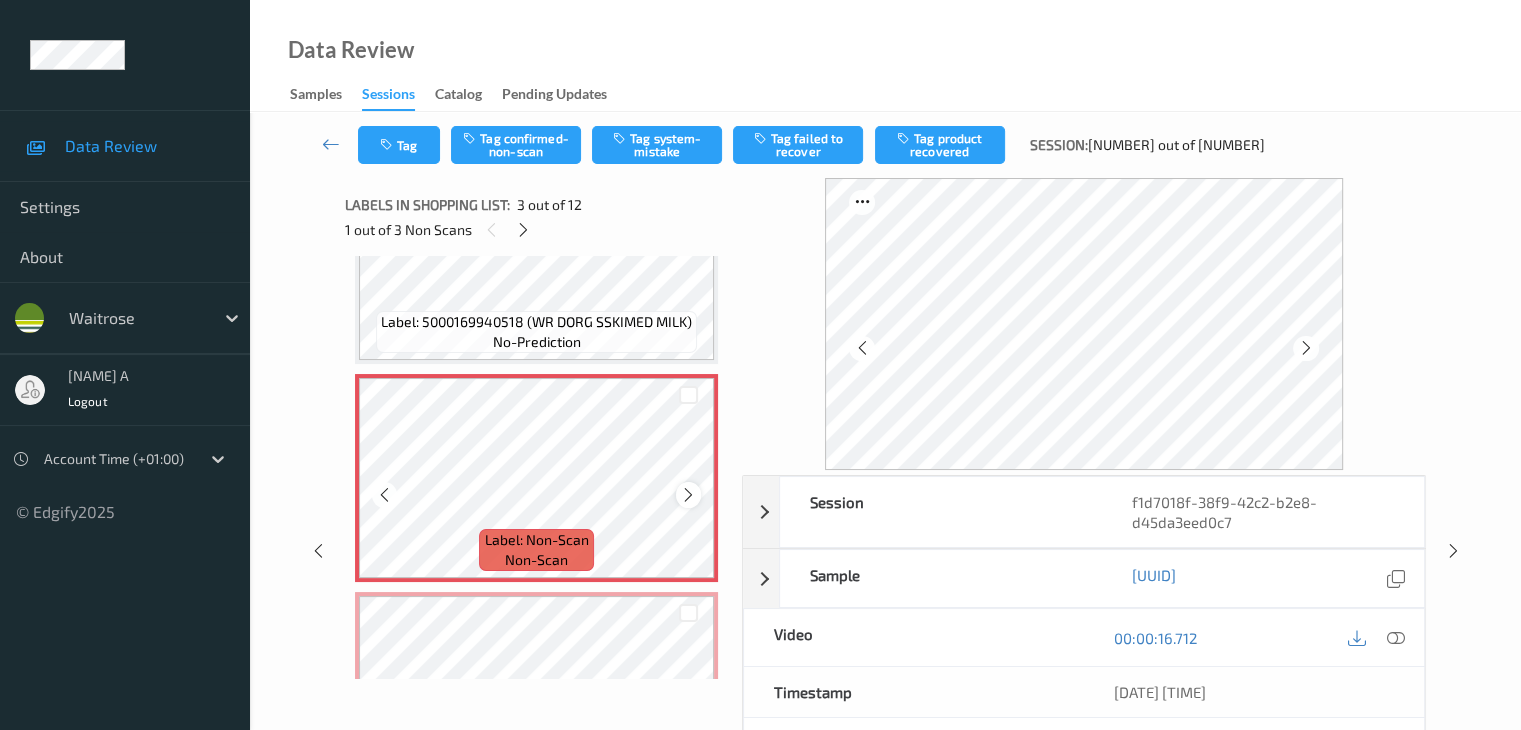click at bounding box center [688, 495] 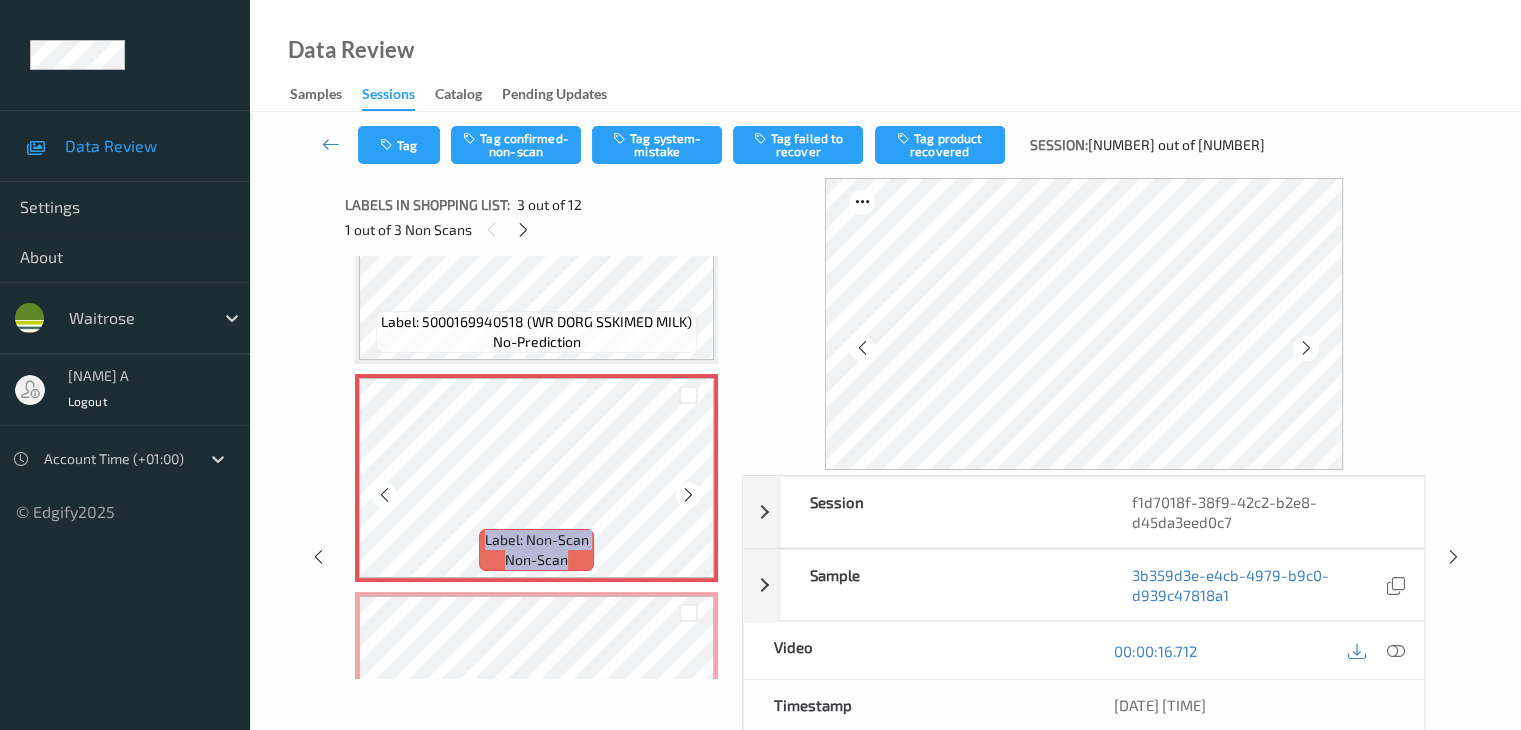 click at bounding box center [688, 495] 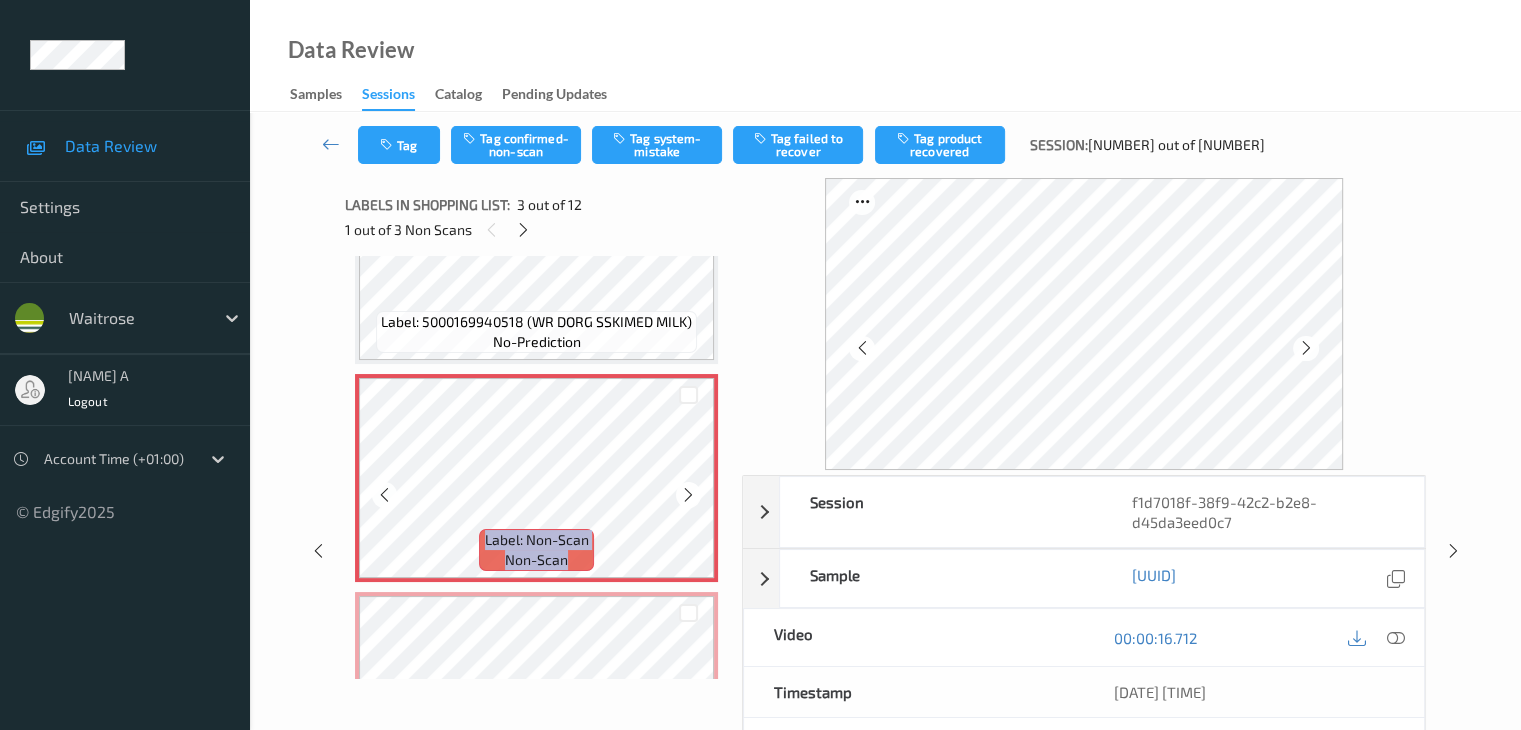click at bounding box center [688, 495] 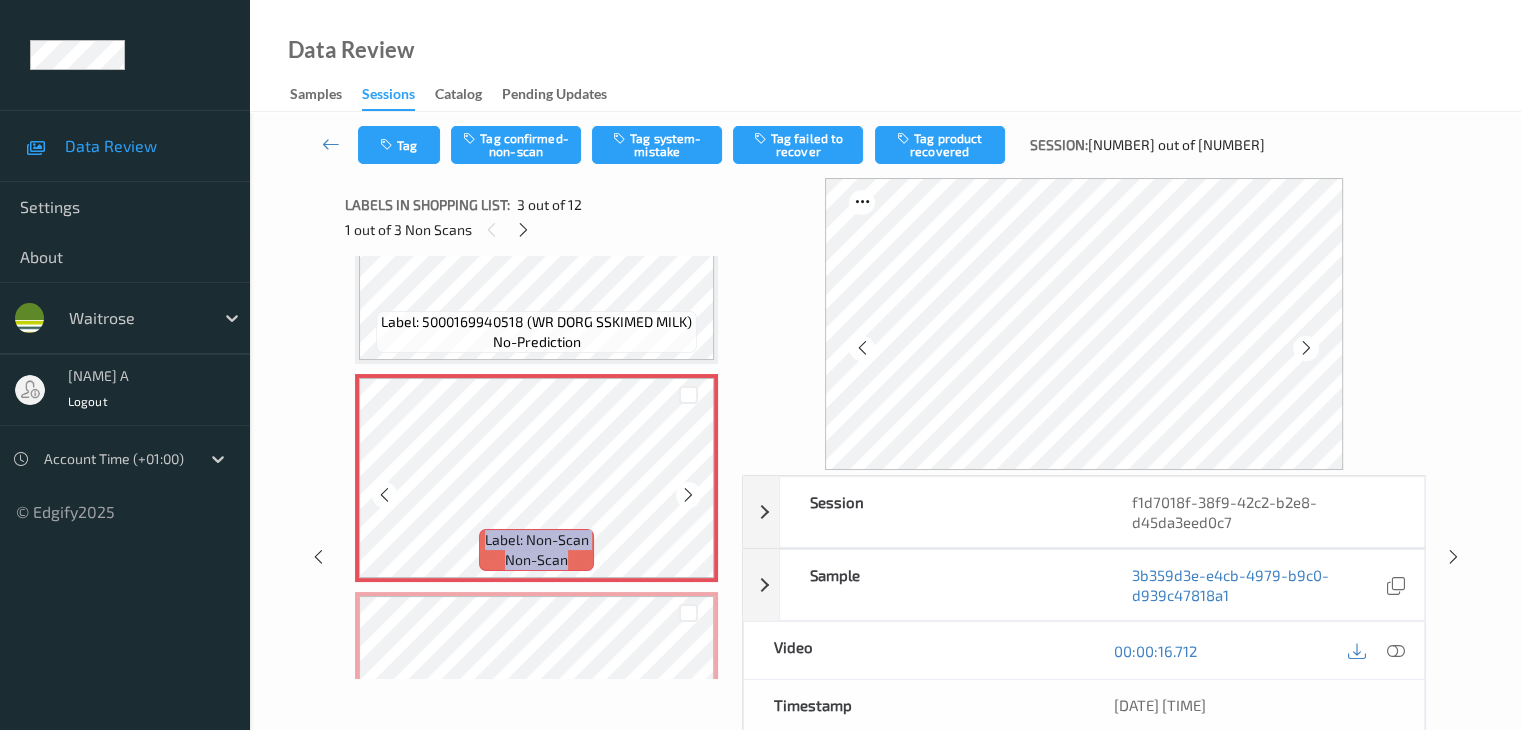 click at bounding box center (688, 495) 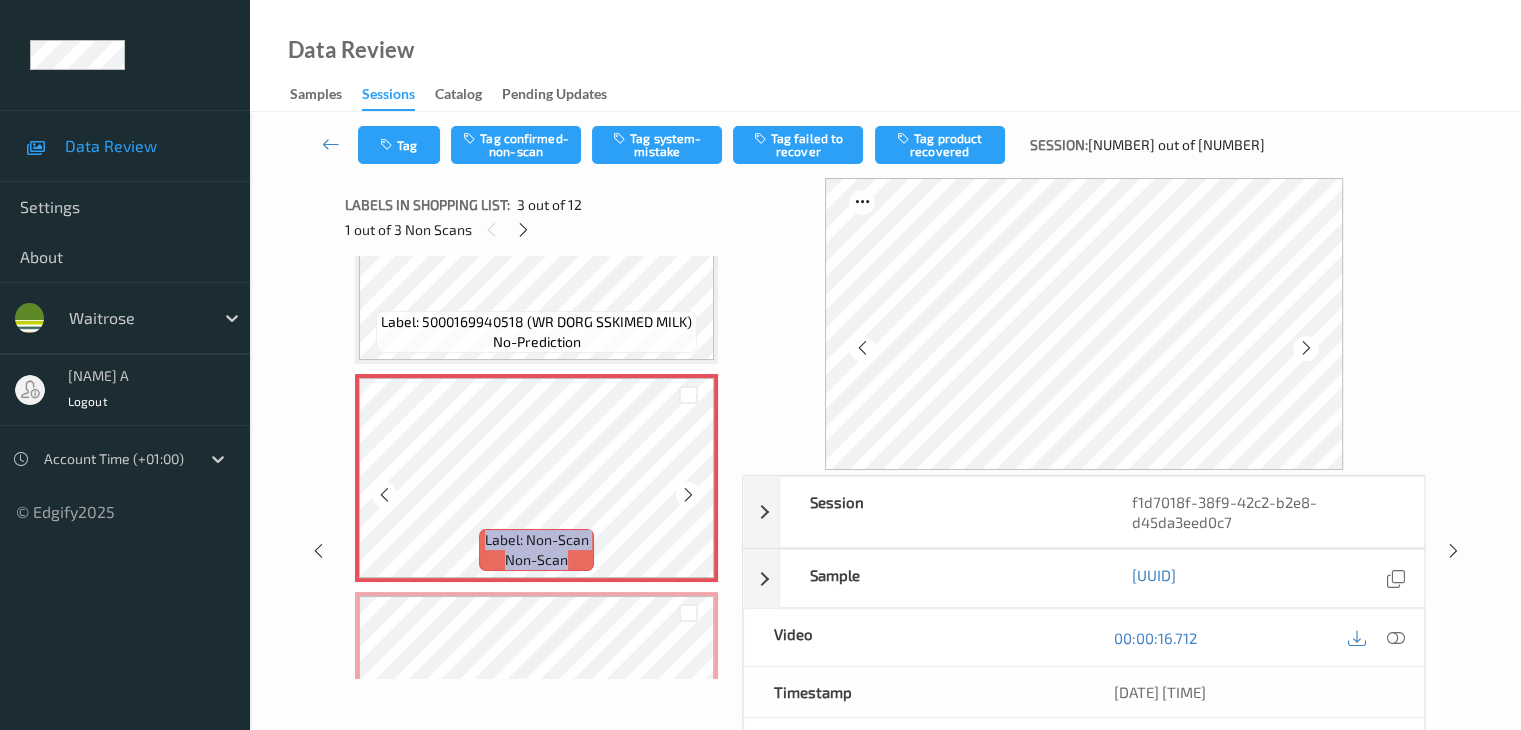 click at bounding box center [688, 495] 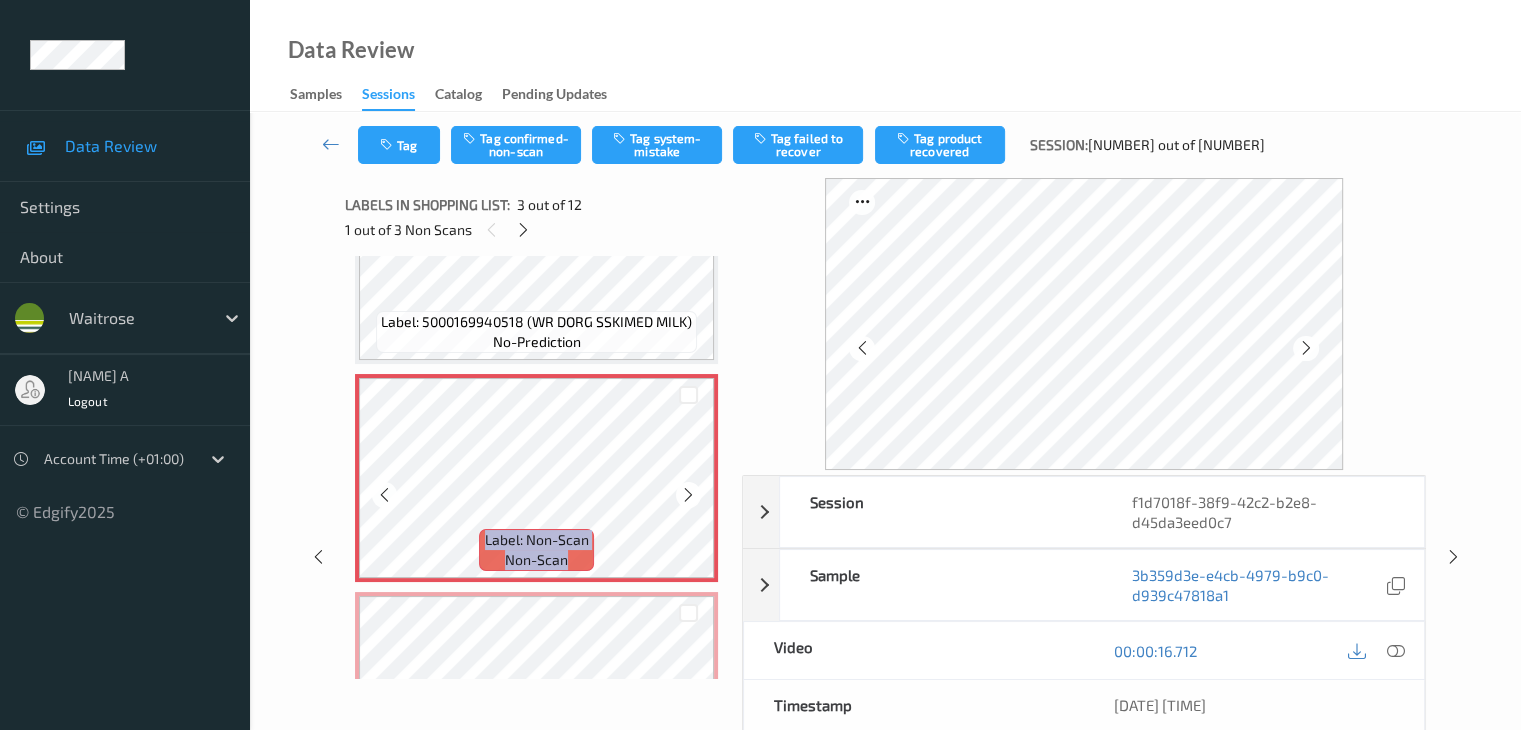 click at bounding box center (688, 495) 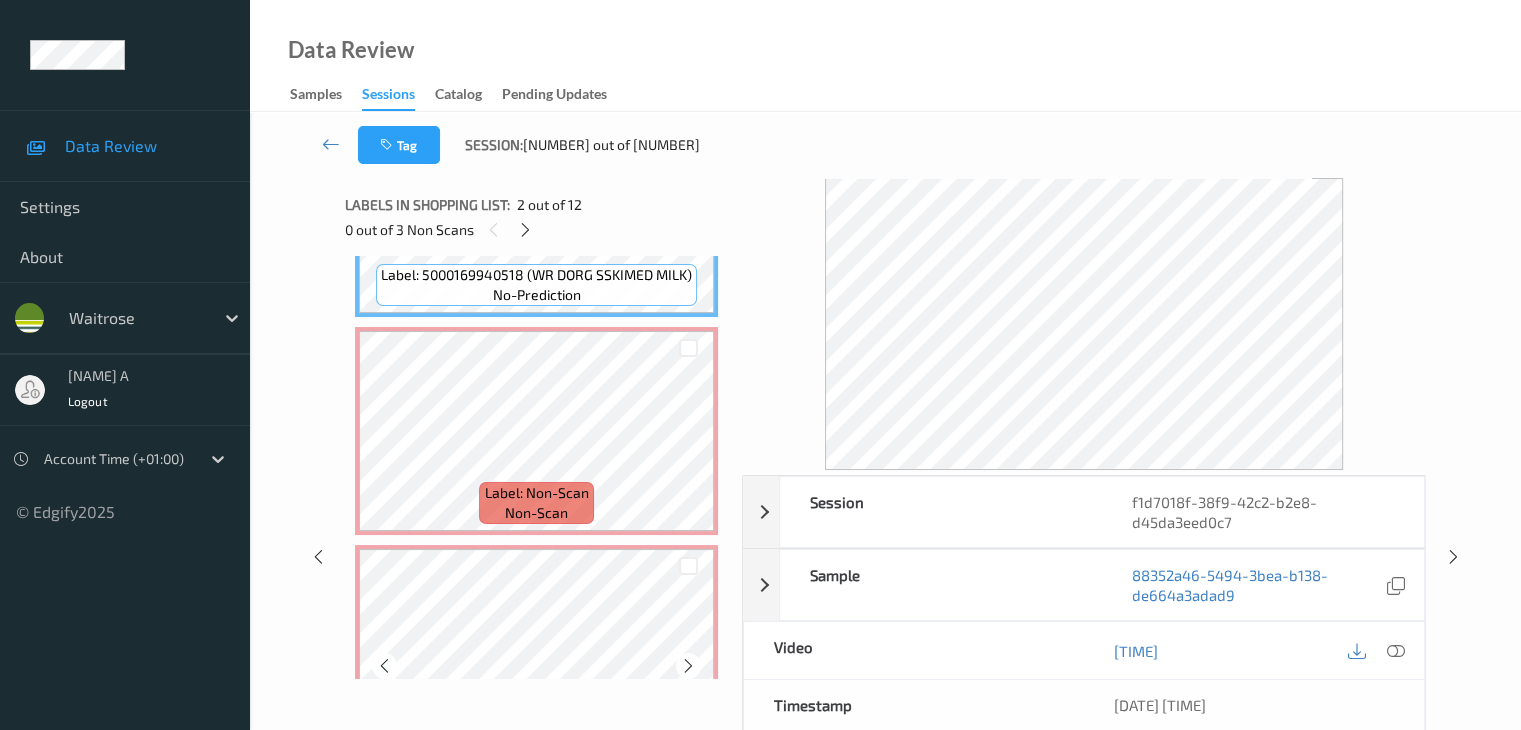 scroll, scrollTop: 400, scrollLeft: 0, axis: vertical 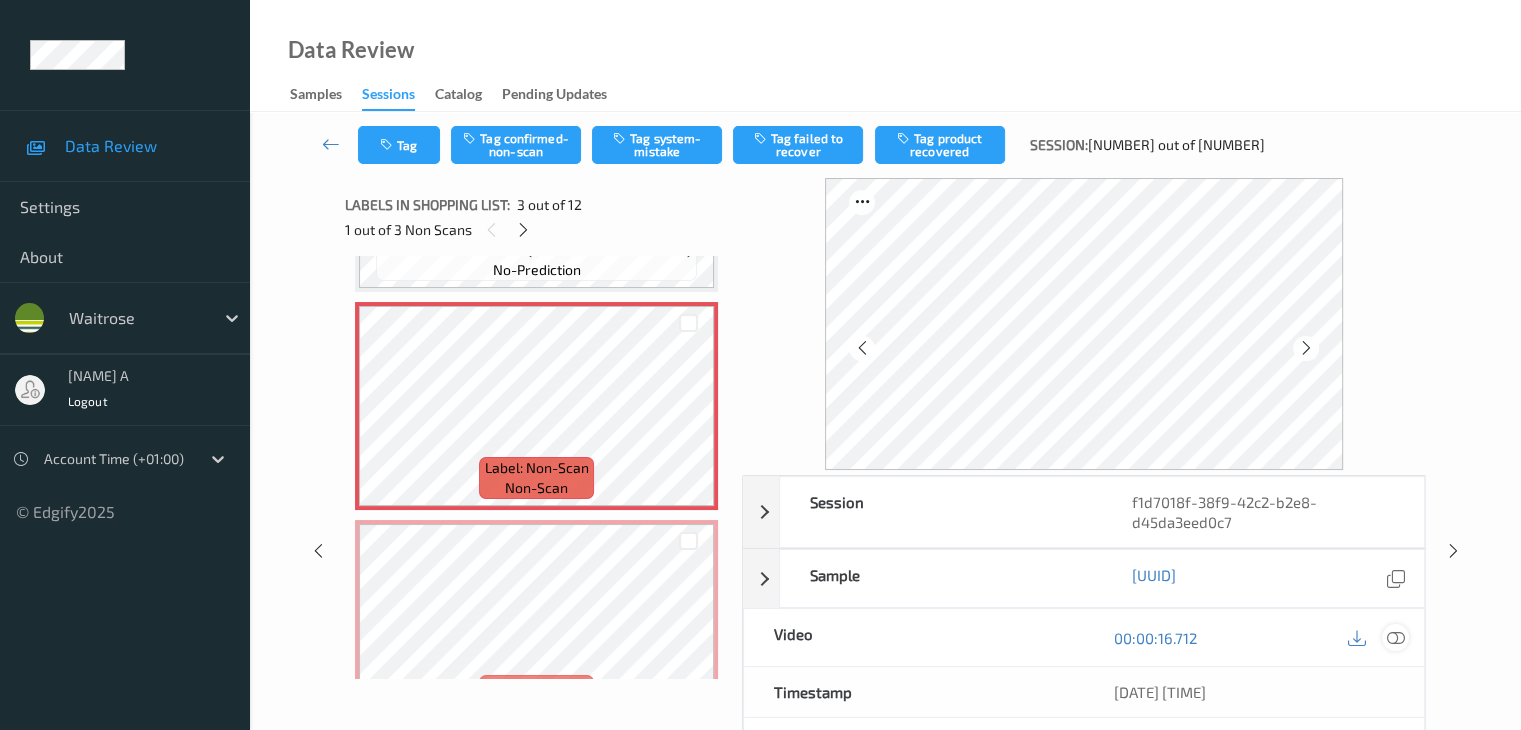 click at bounding box center [1395, 638] 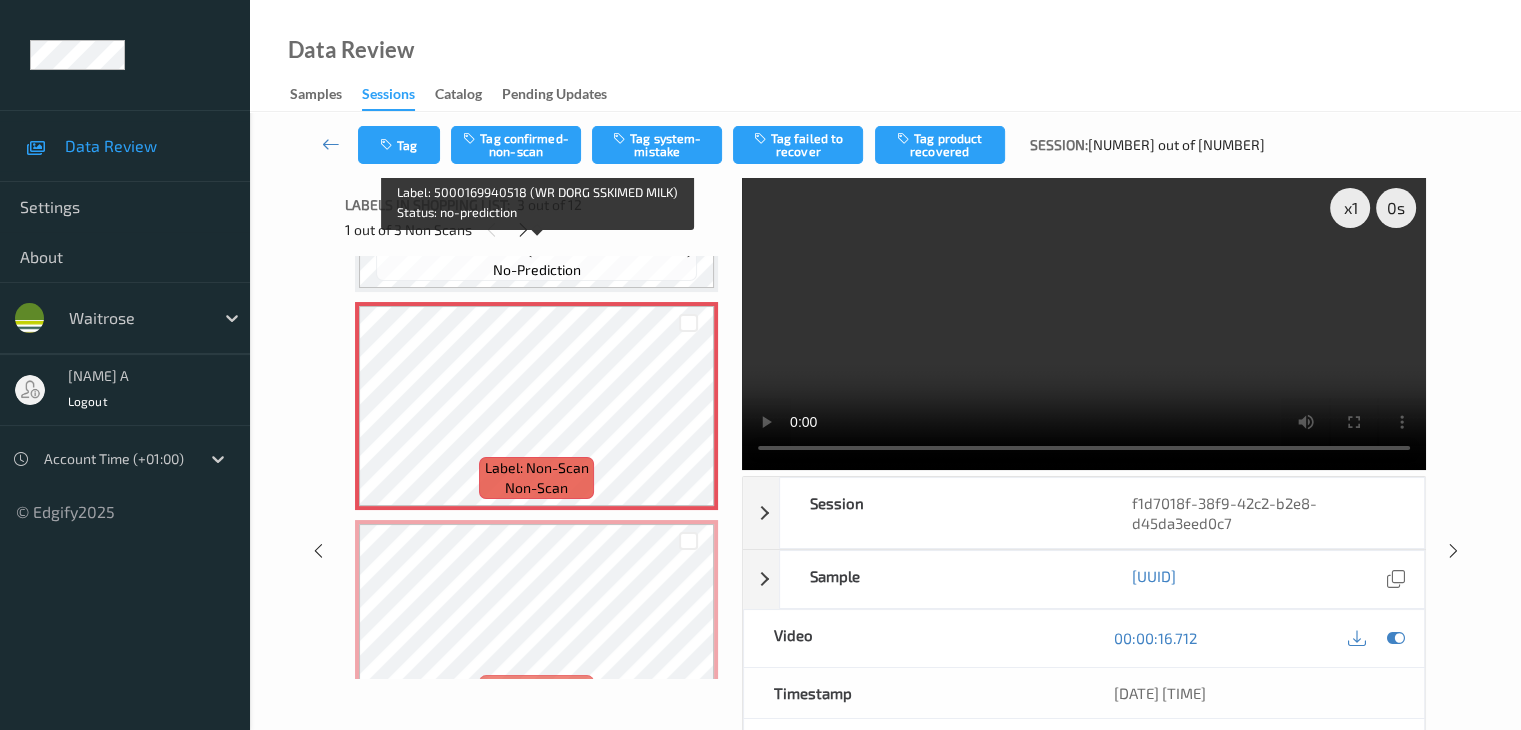 click on "Label: 5000169940518 (WR DORG SSKIMED MILK) no-prediction" at bounding box center (536, 260) 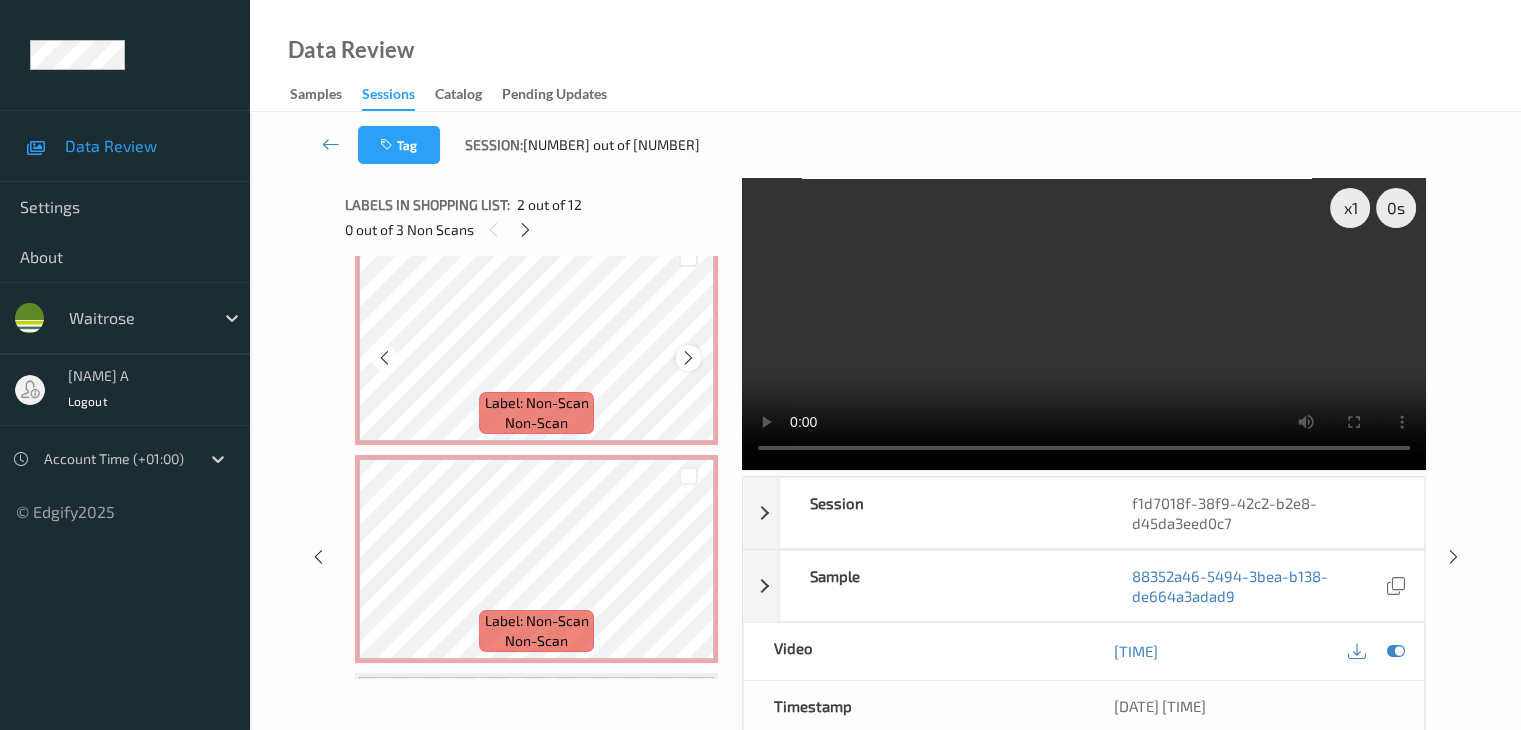 scroll, scrollTop: 500, scrollLeft: 0, axis: vertical 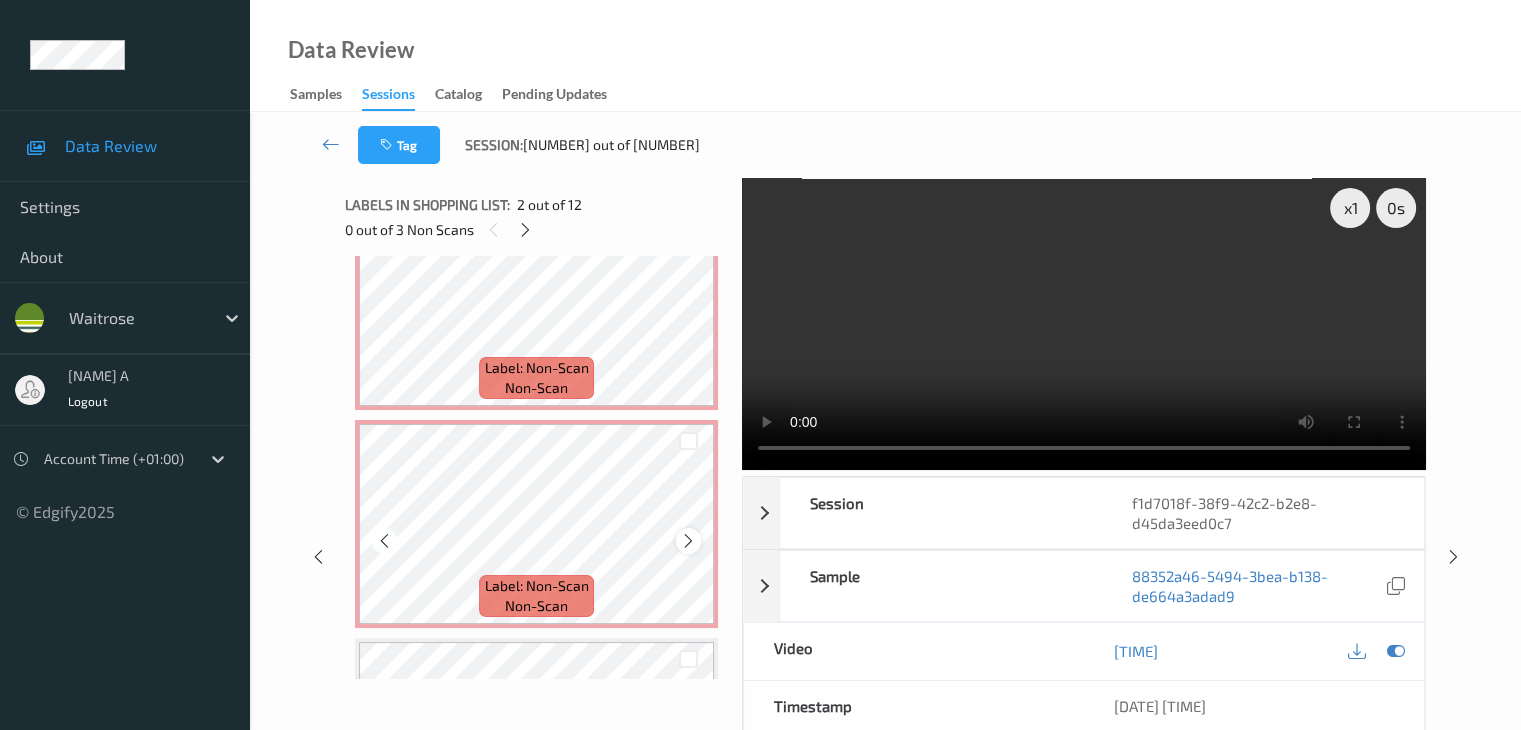 click at bounding box center [688, 541] 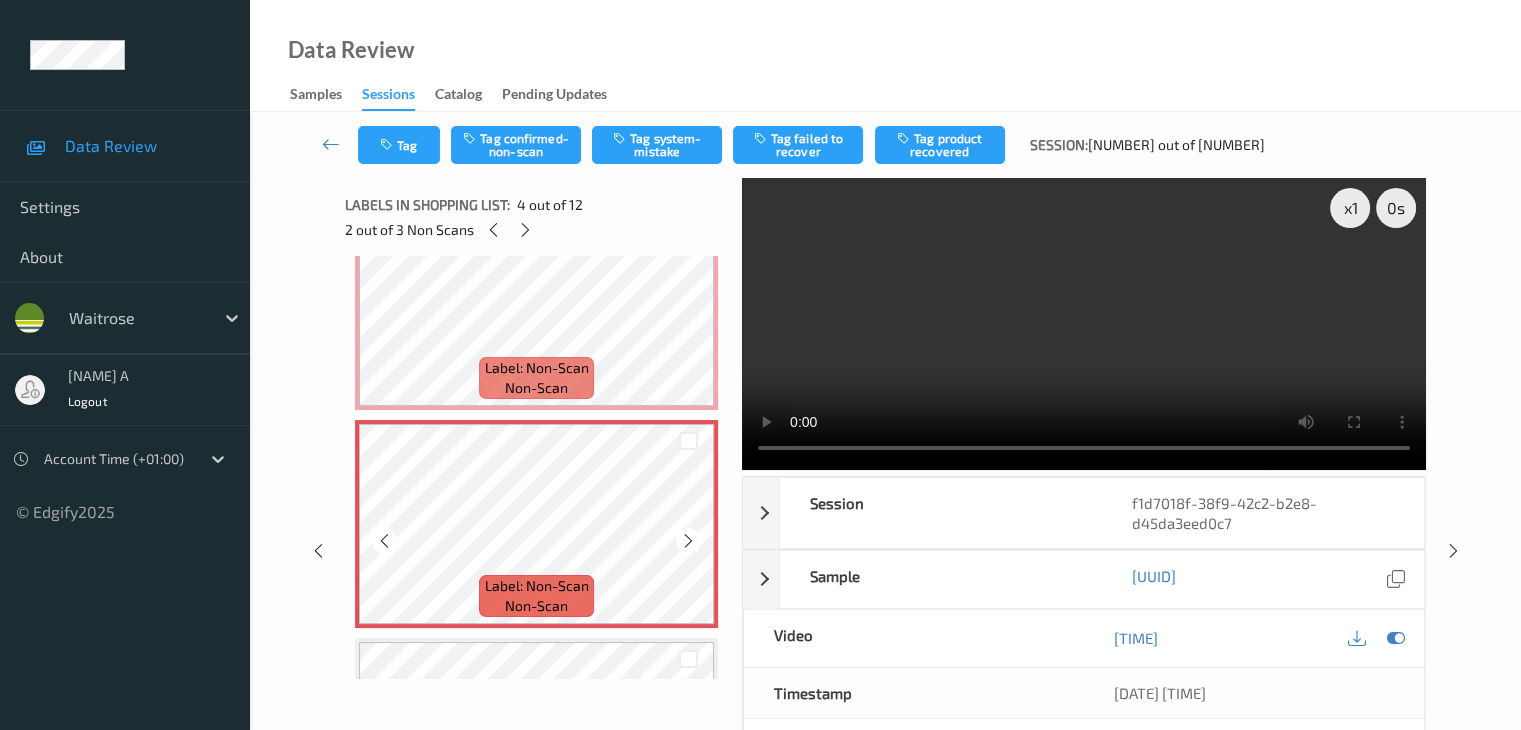 click at bounding box center (688, 541) 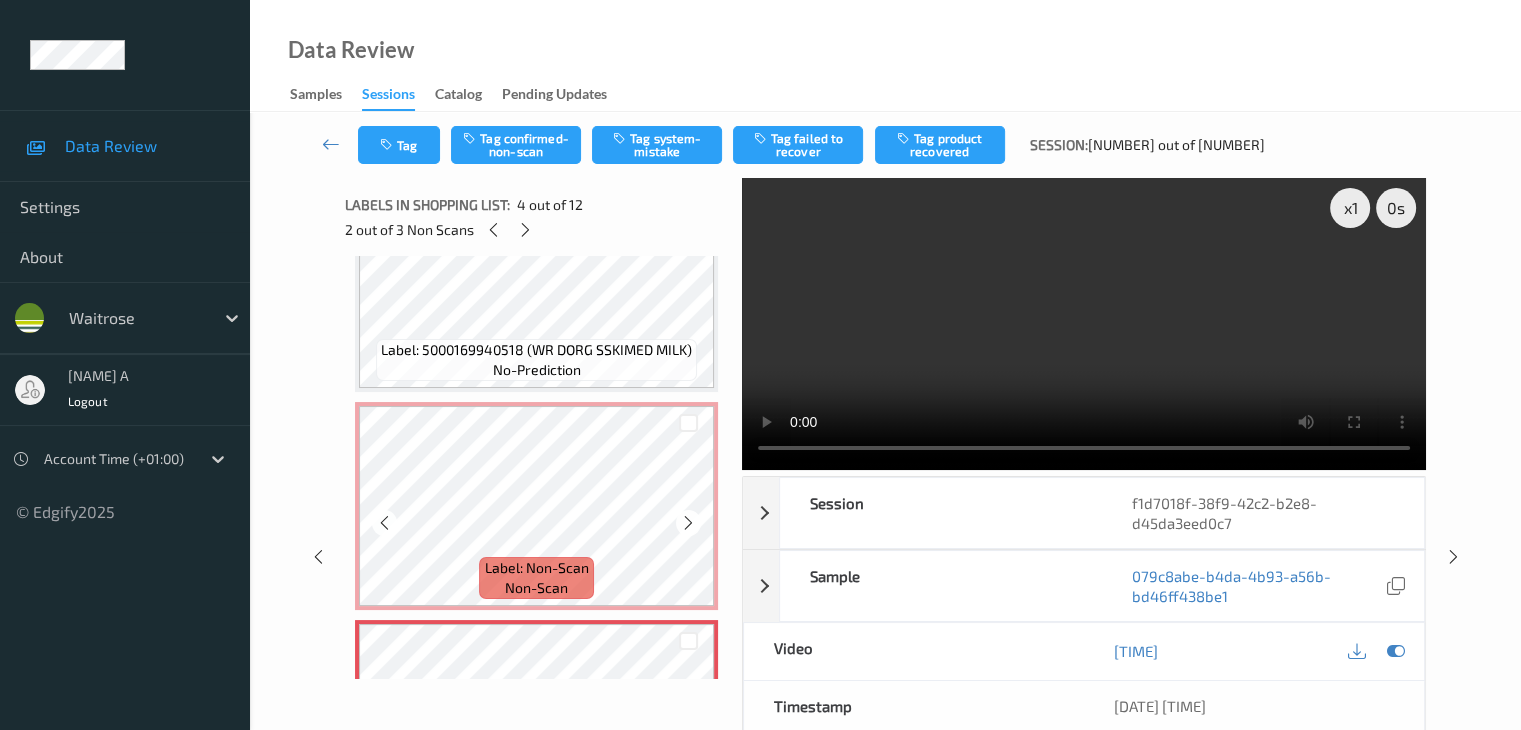 scroll, scrollTop: 300, scrollLeft: 0, axis: vertical 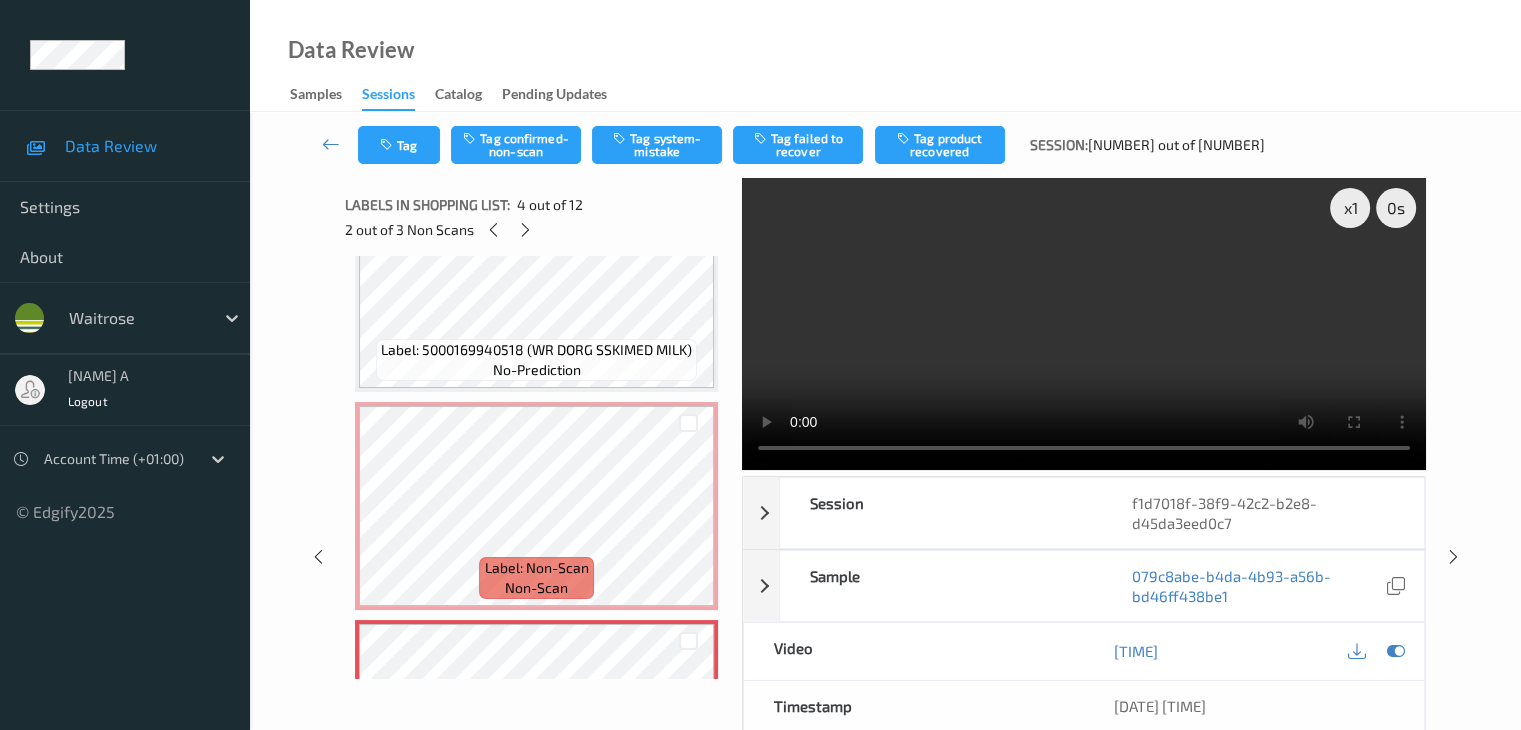 click on "Label: 5000169940518 (WR DORG SSKIMED MILK) no-prediction" at bounding box center (536, 360) 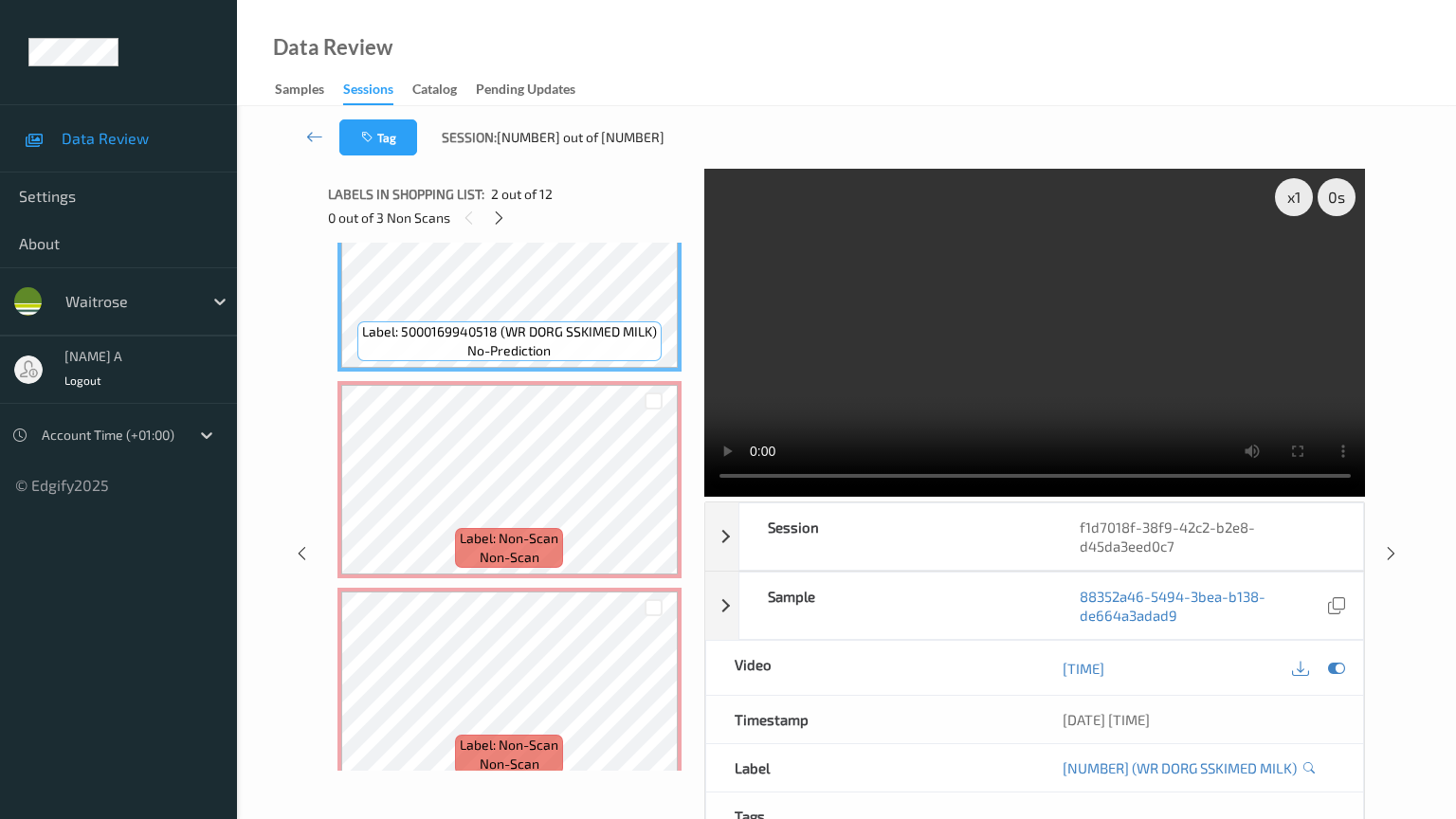 type 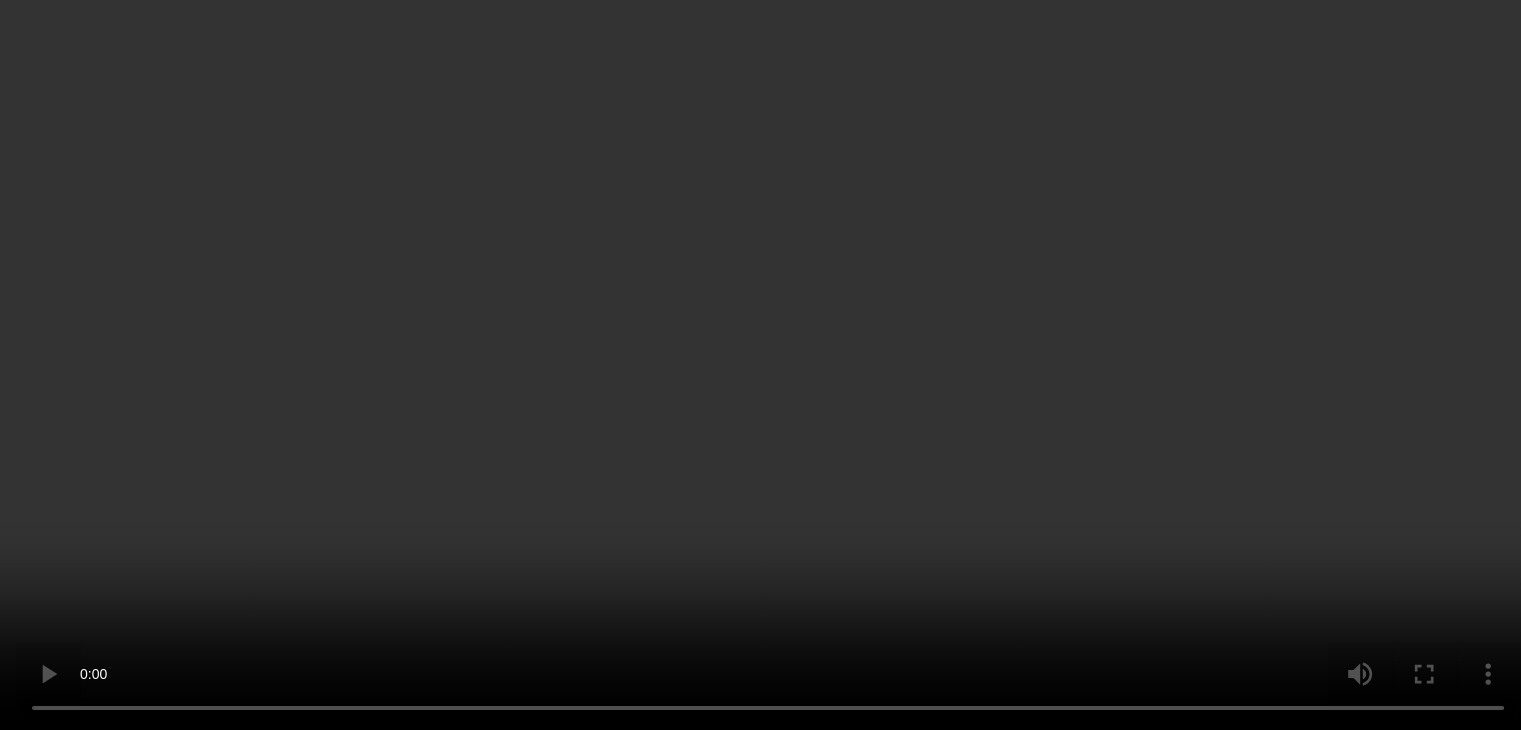 scroll, scrollTop: 400, scrollLeft: 0, axis: vertical 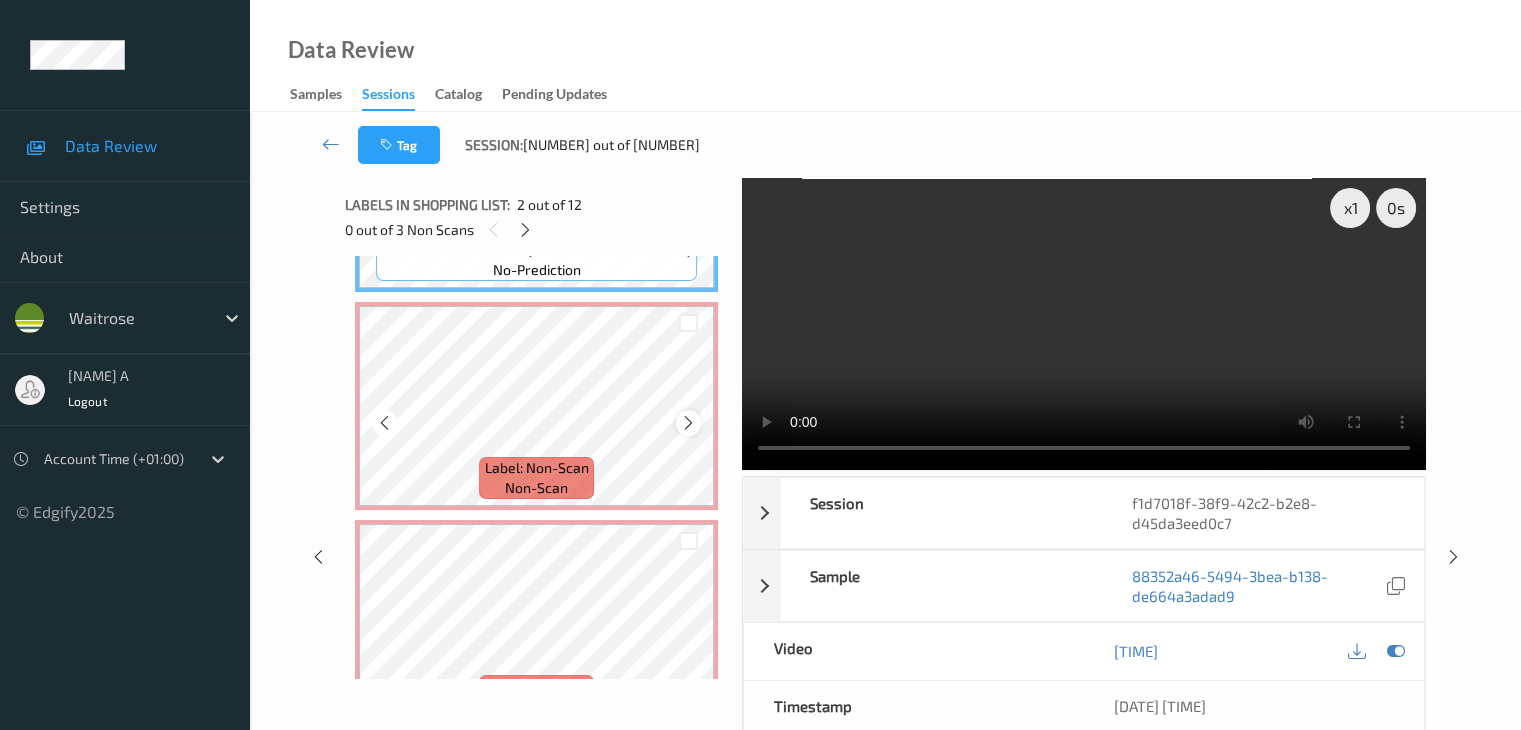 click at bounding box center (688, 423) 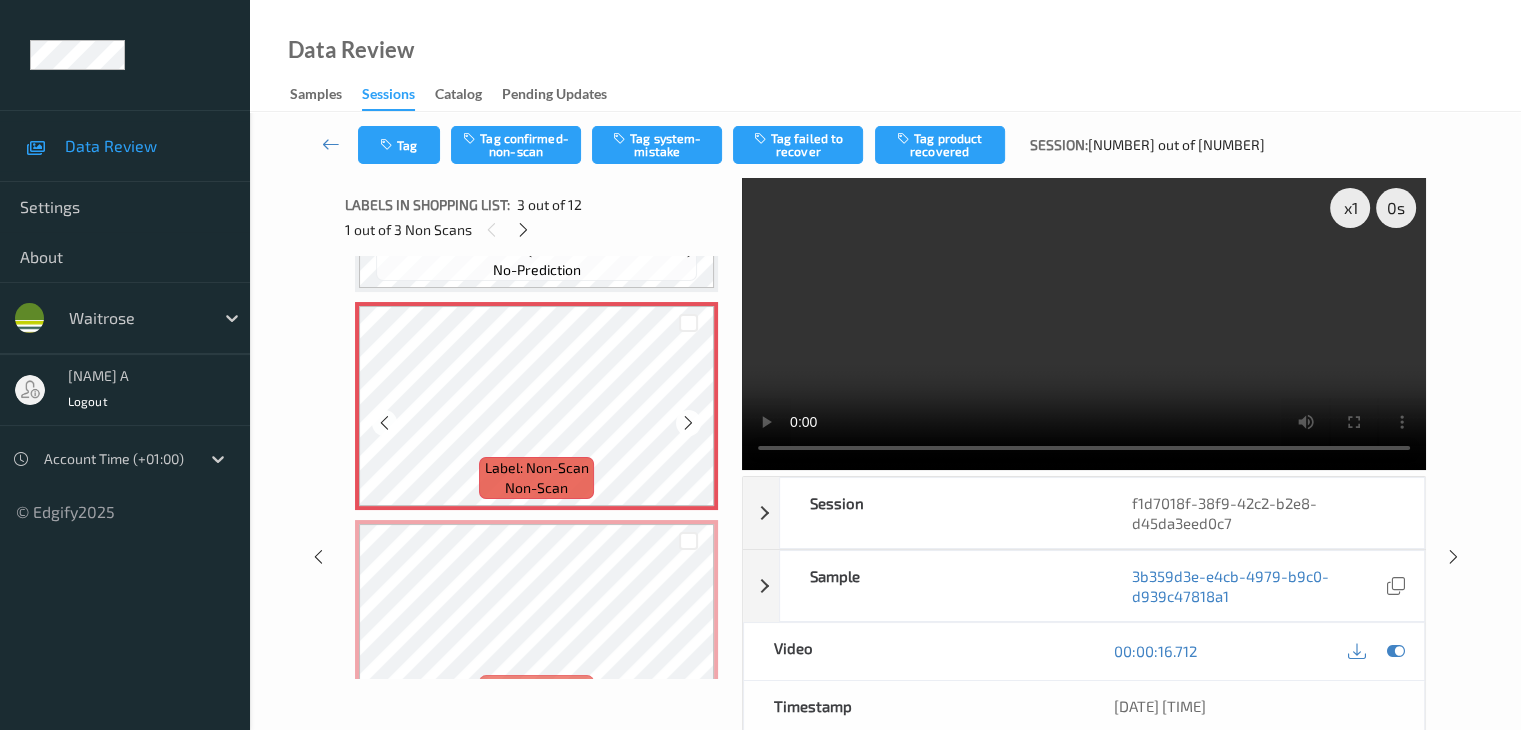click at bounding box center (688, 423) 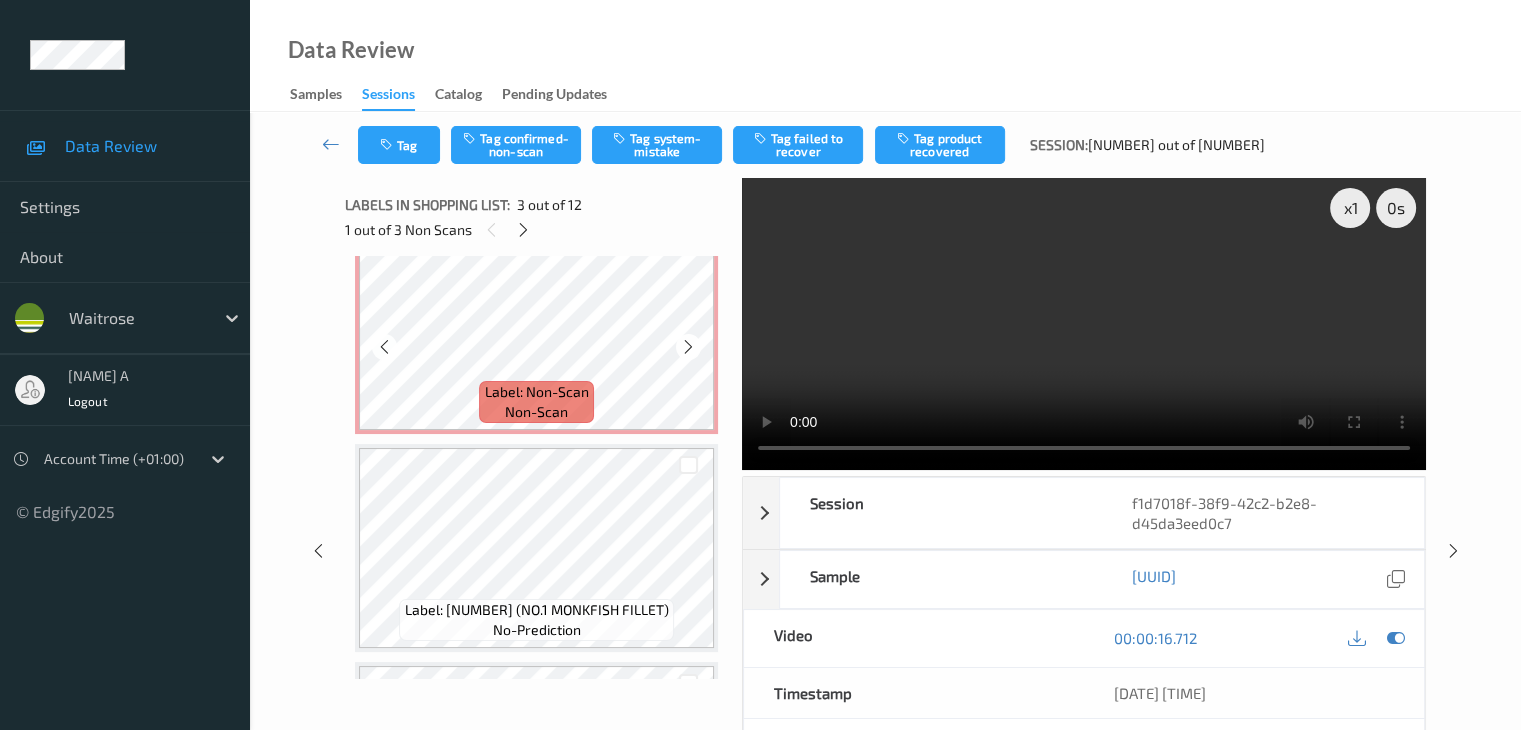 scroll, scrollTop: 700, scrollLeft: 0, axis: vertical 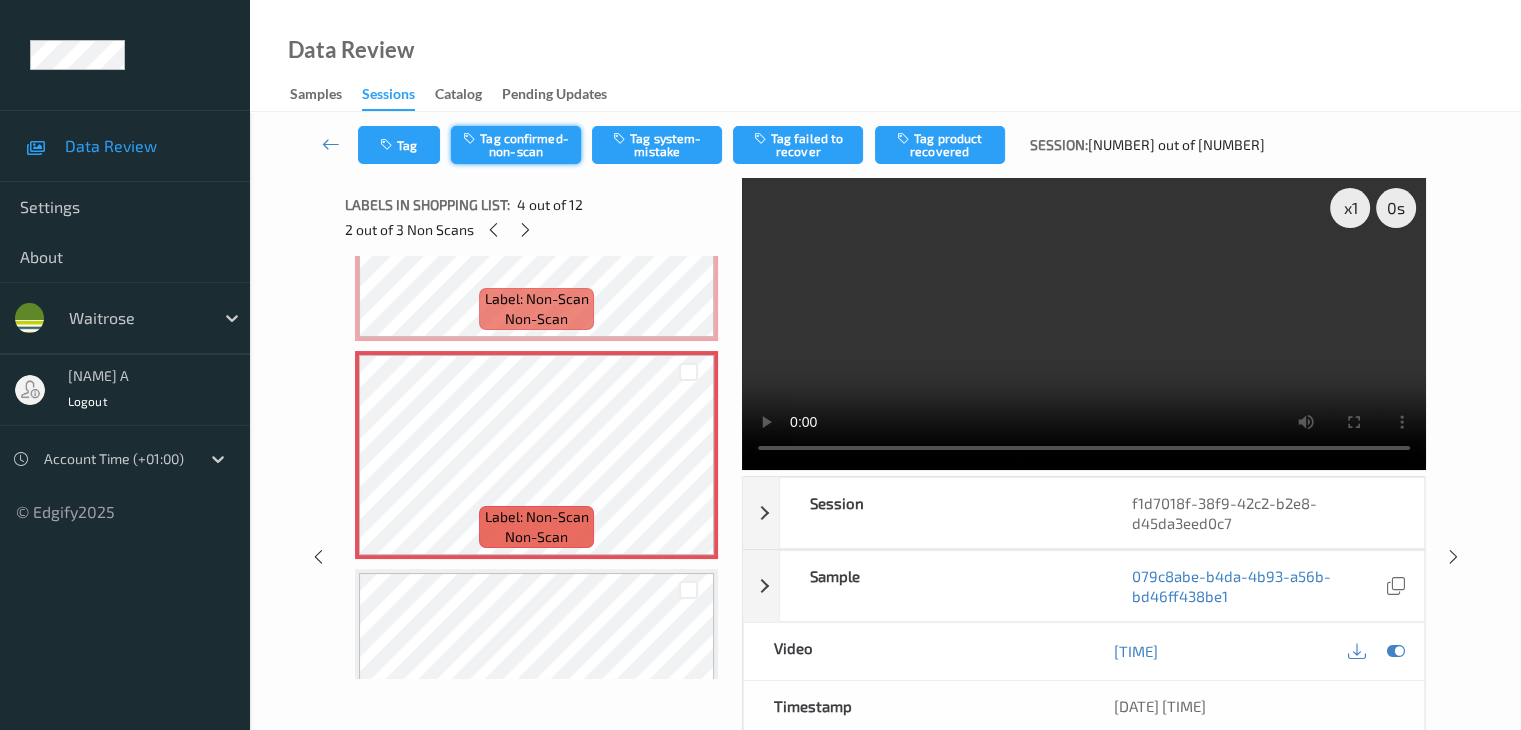 click on "Tag   confirmed-non-scan" at bounding box center [516, 145] 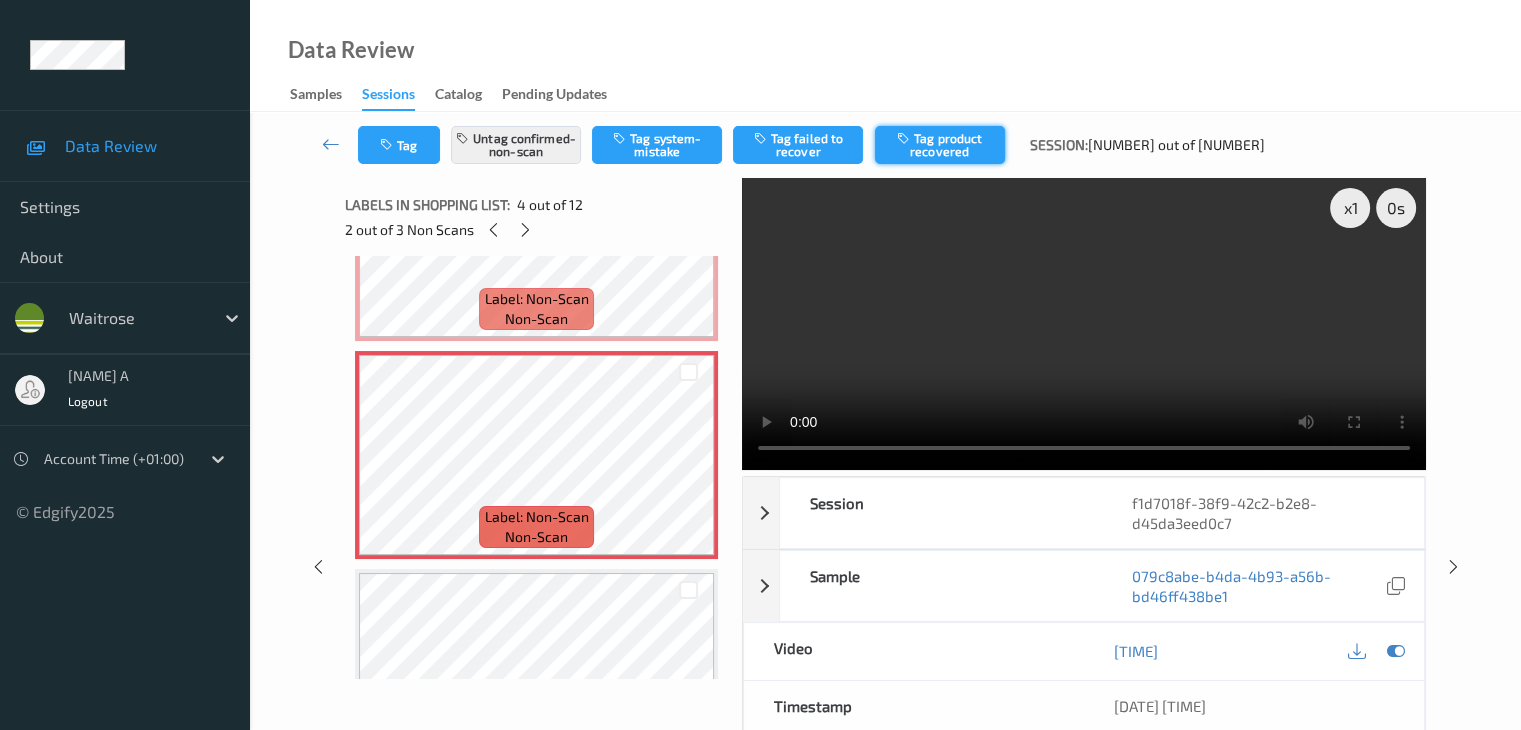 click on "Tag   product recovered" at bounding box center (940, 145) 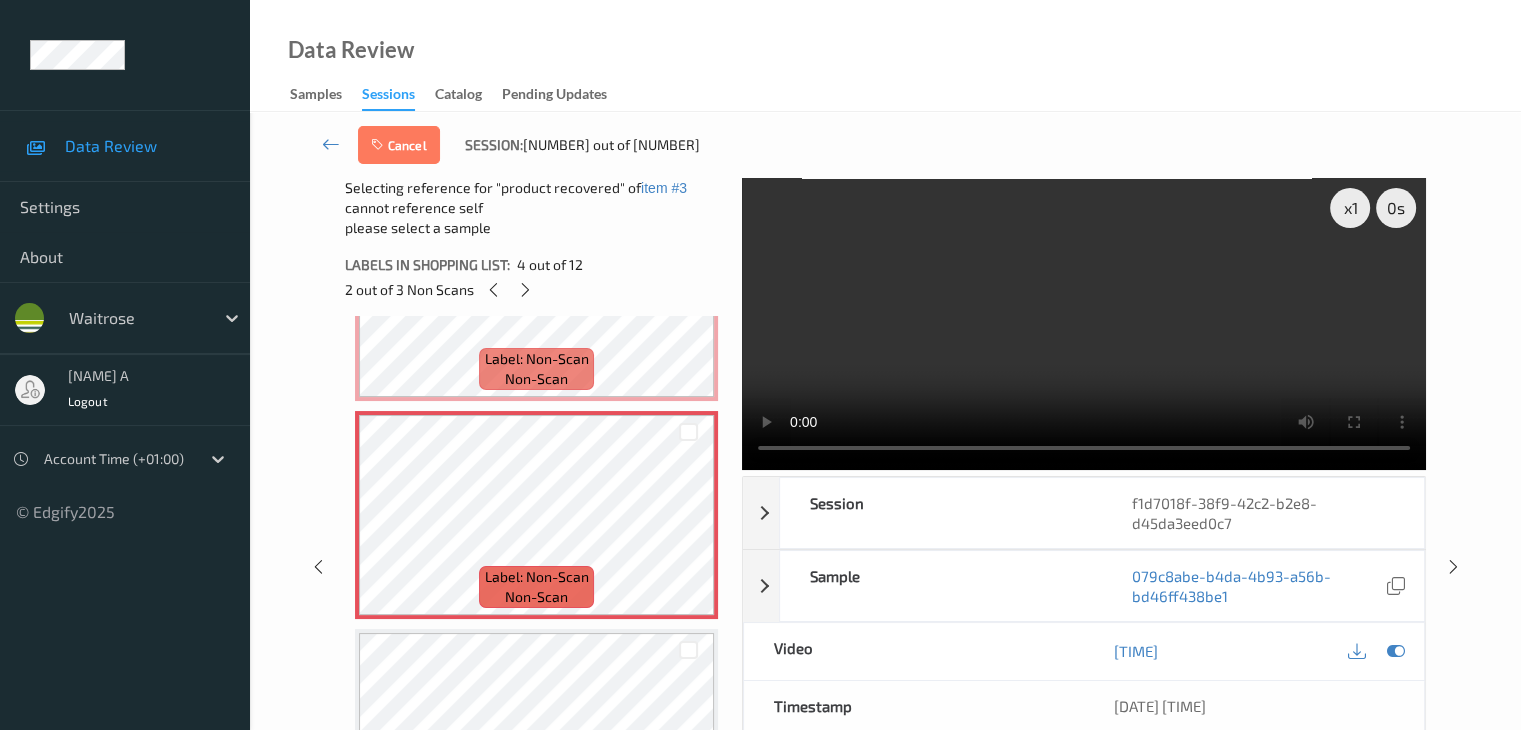 scroll, scrollTop: 669, scrollLeft: 0, axis: vertical 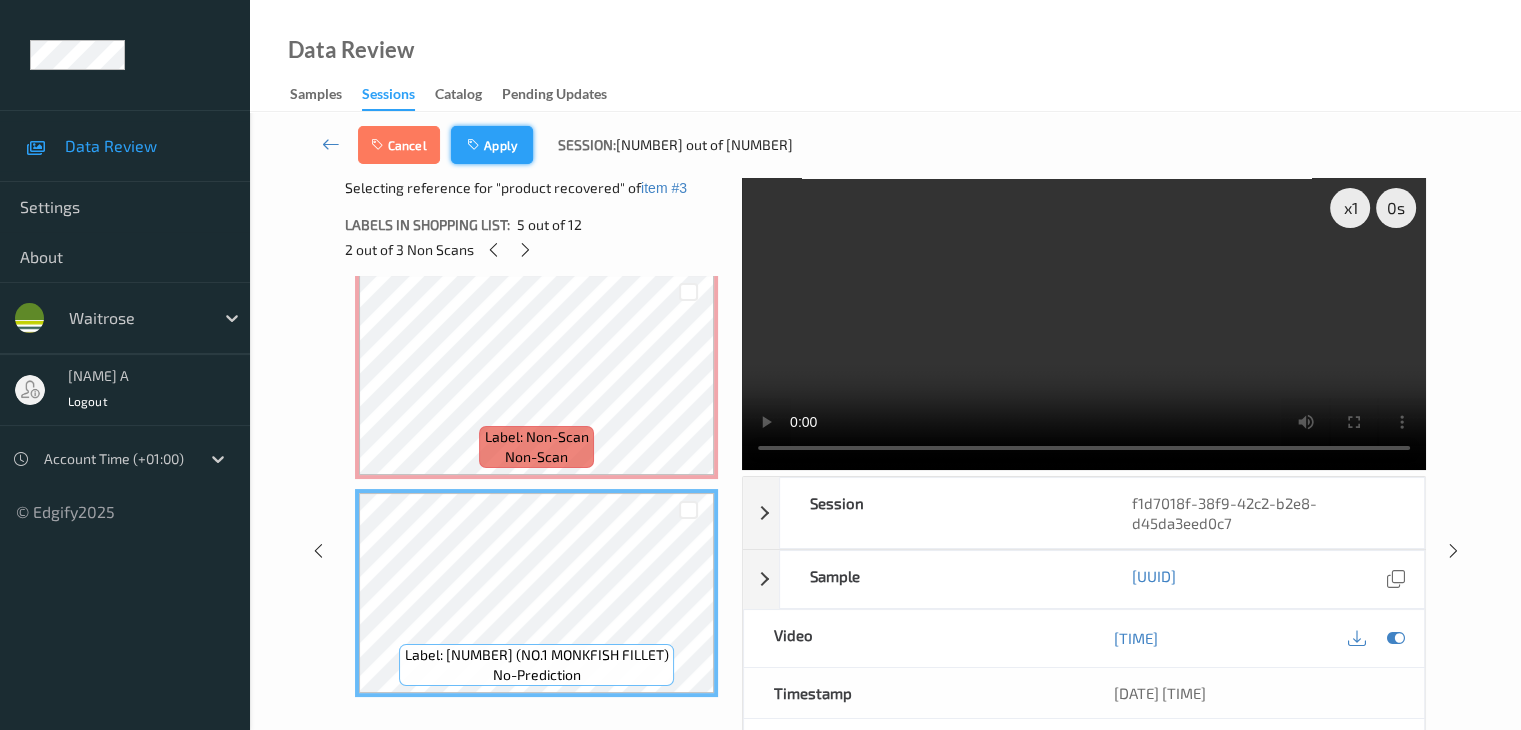 click on "Apply" at bounding box center [492, 145] 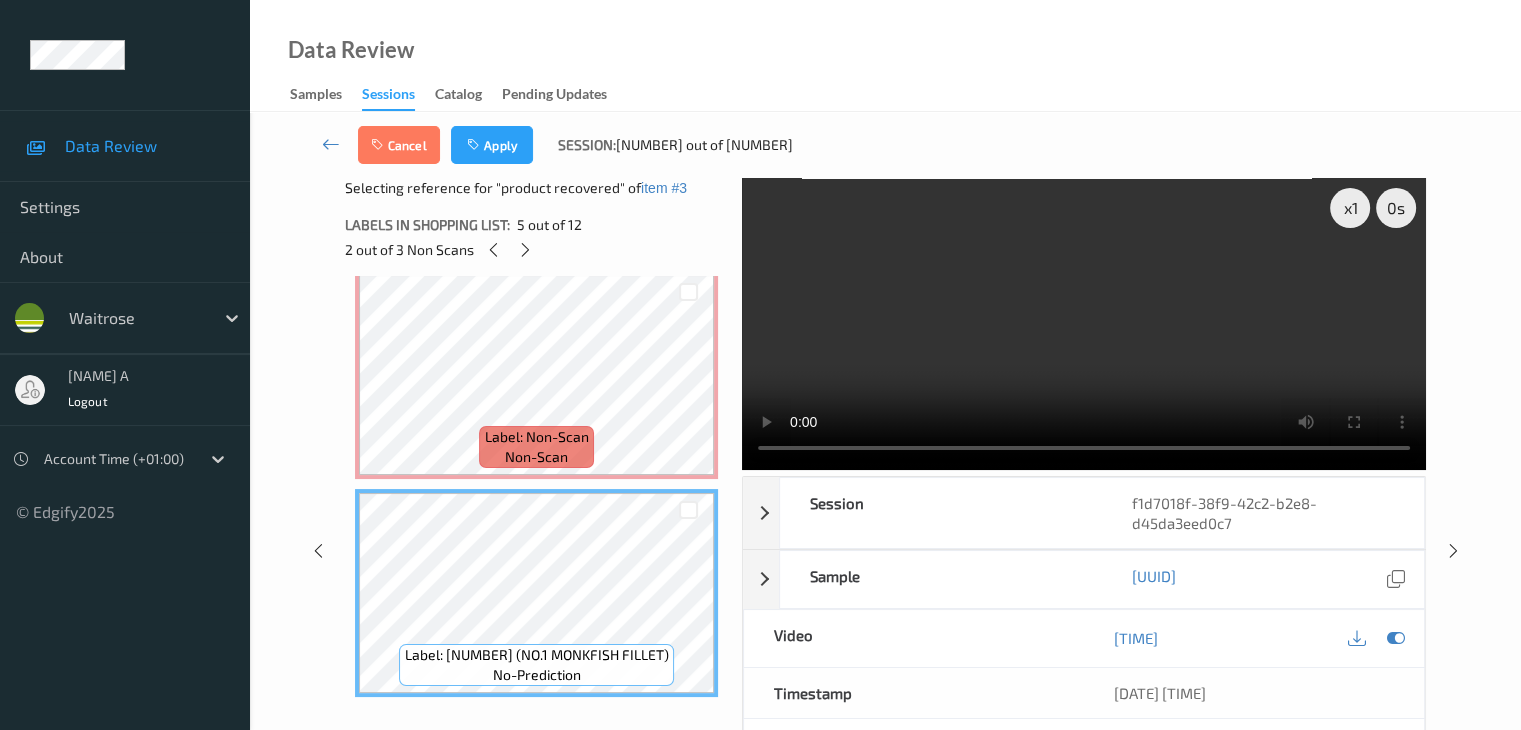 scroll, scrollTop: 446, scrollLeft: 0, axis: vertical 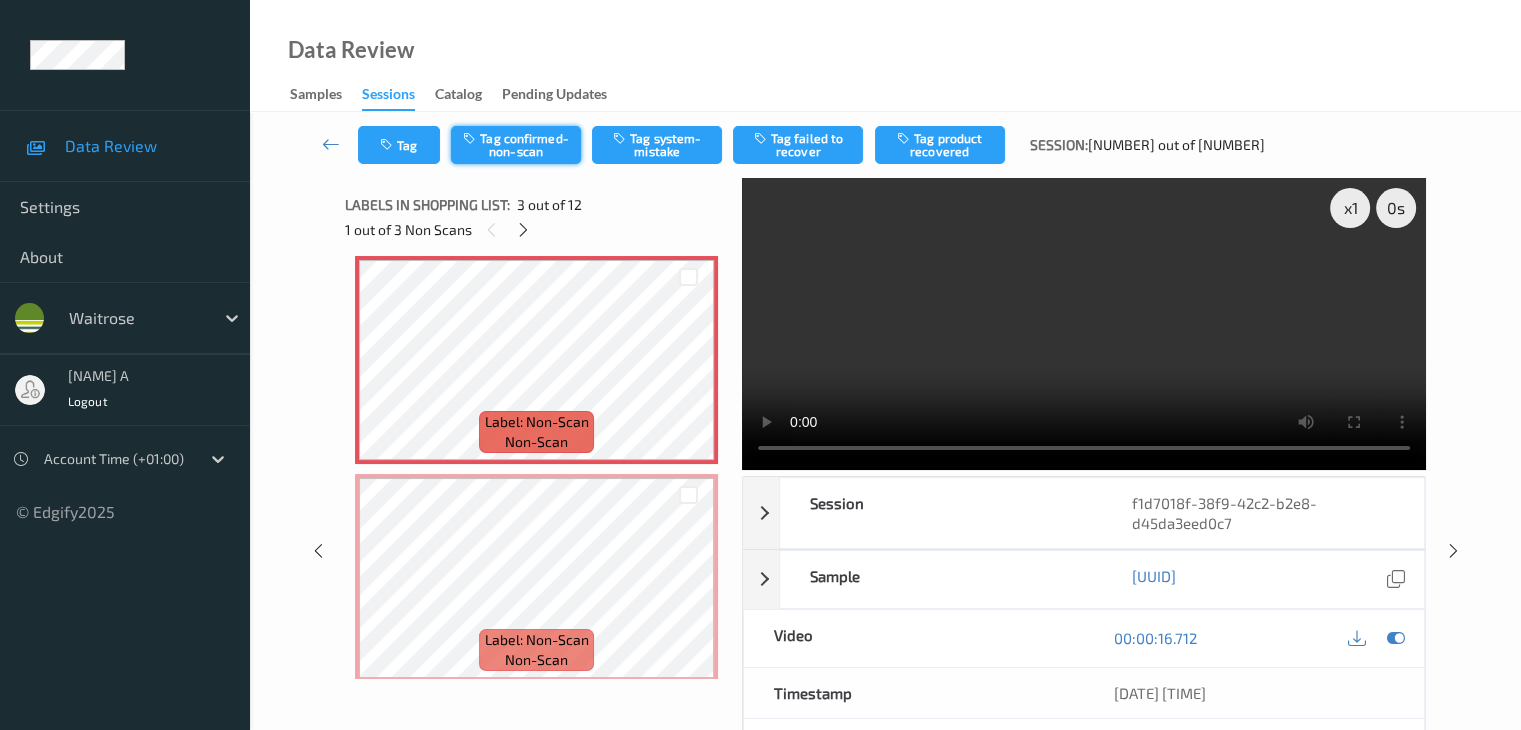 click on "Tag   confirmed-non-scan" at bounding box center (516, 145) 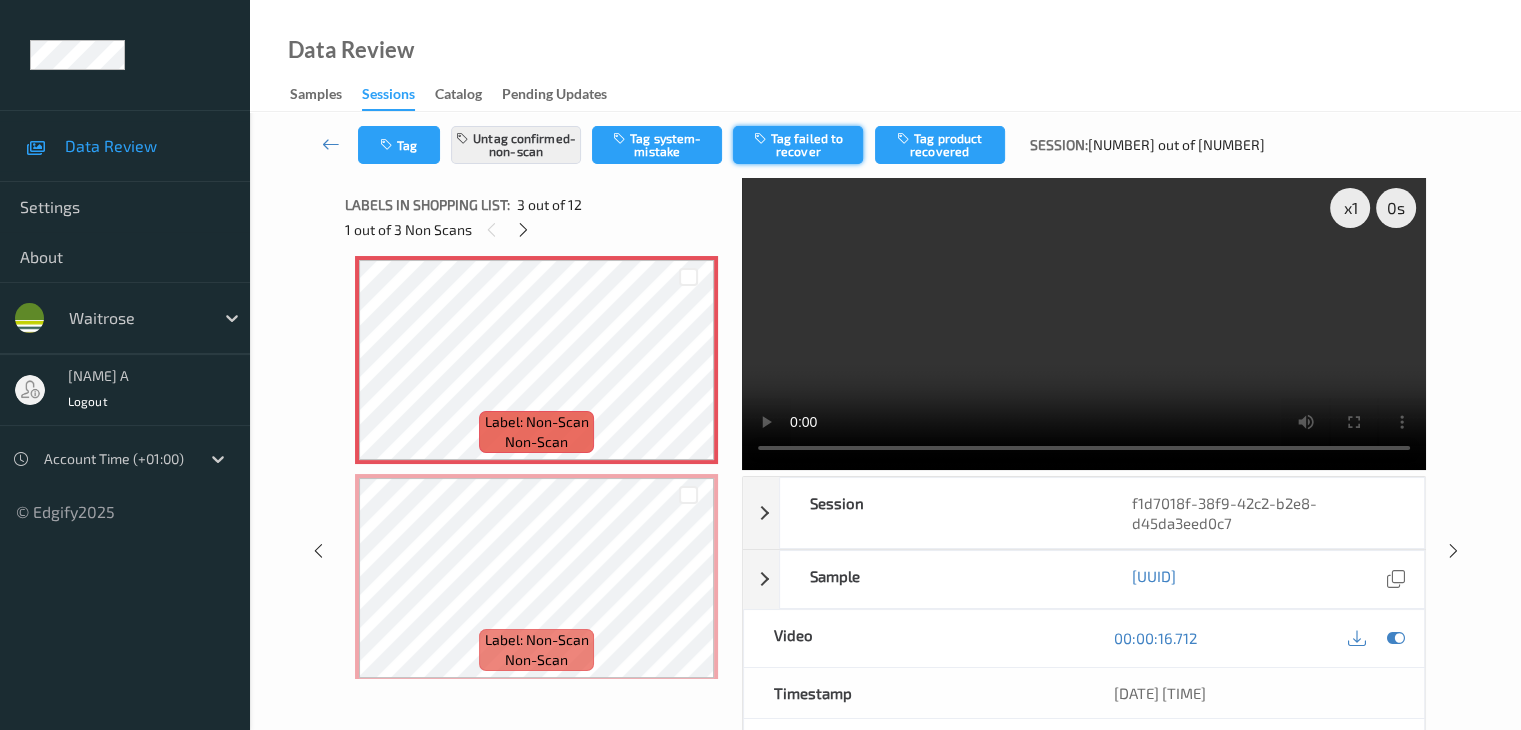 click on "Tag   failed to recover" at bounding box center [798, 145] 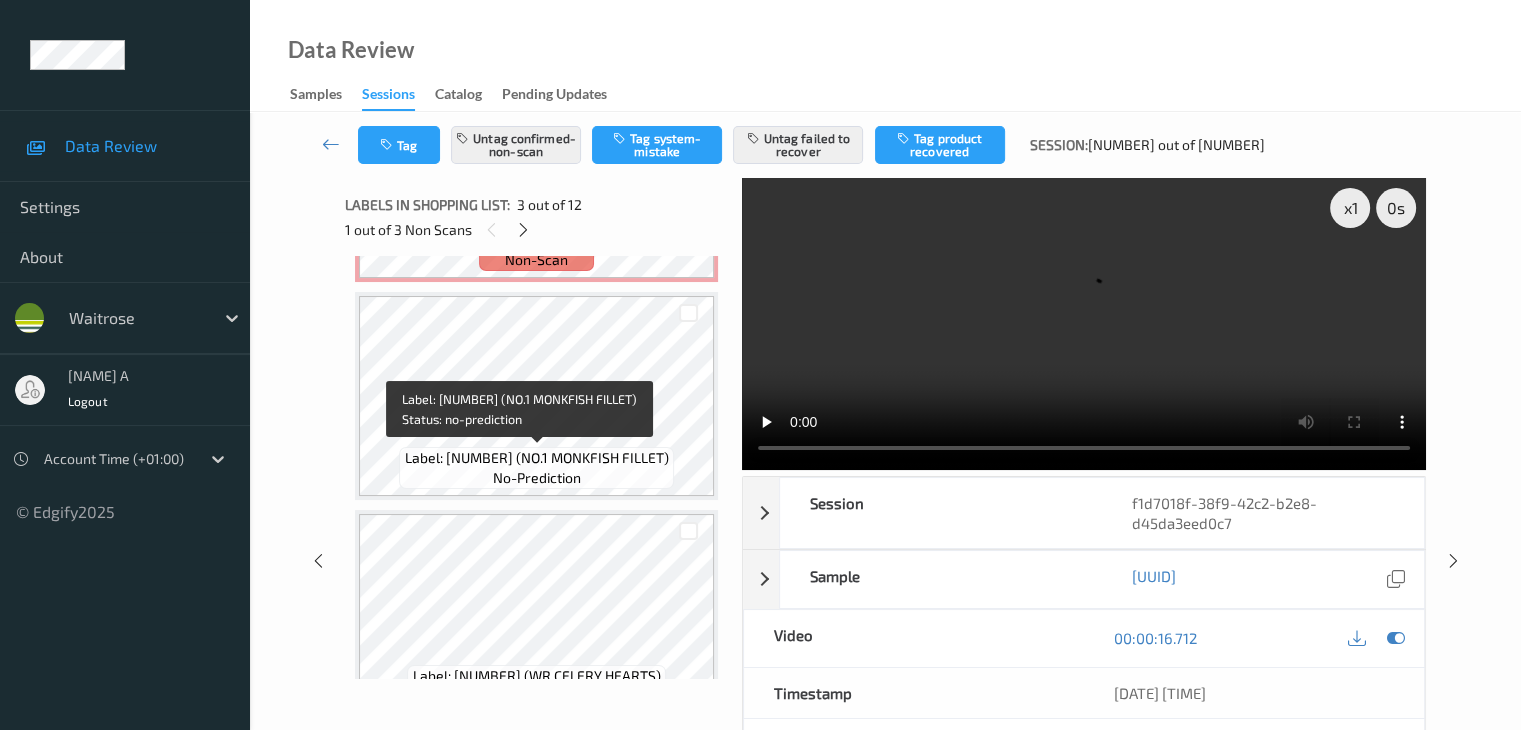 scroll, scrollTop: 946, scrollLeft: 0, axis: vertical 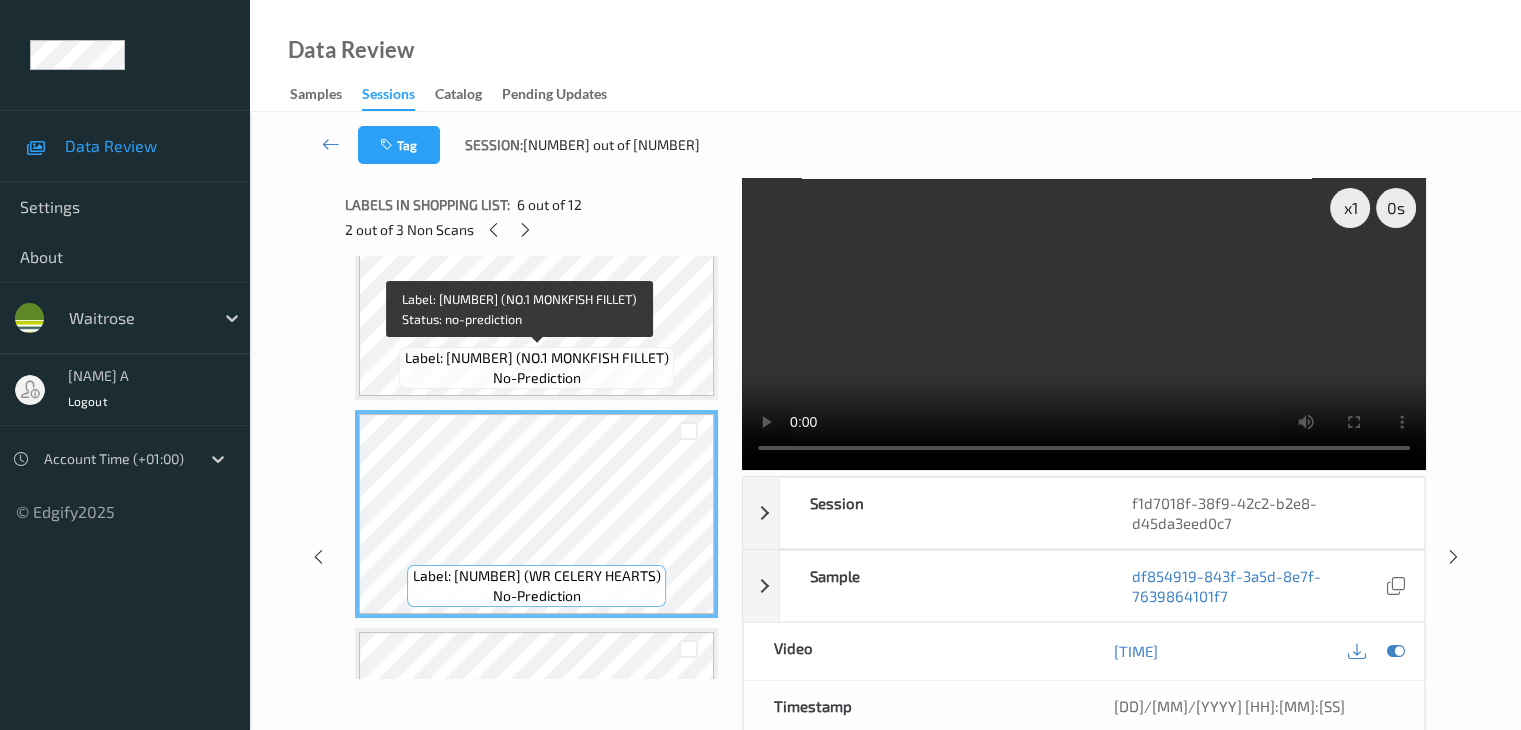click on "Label: 0297763004707 (NO.1 MONKFISH FILLET) no-prediction" at bounding box center [536, 368] 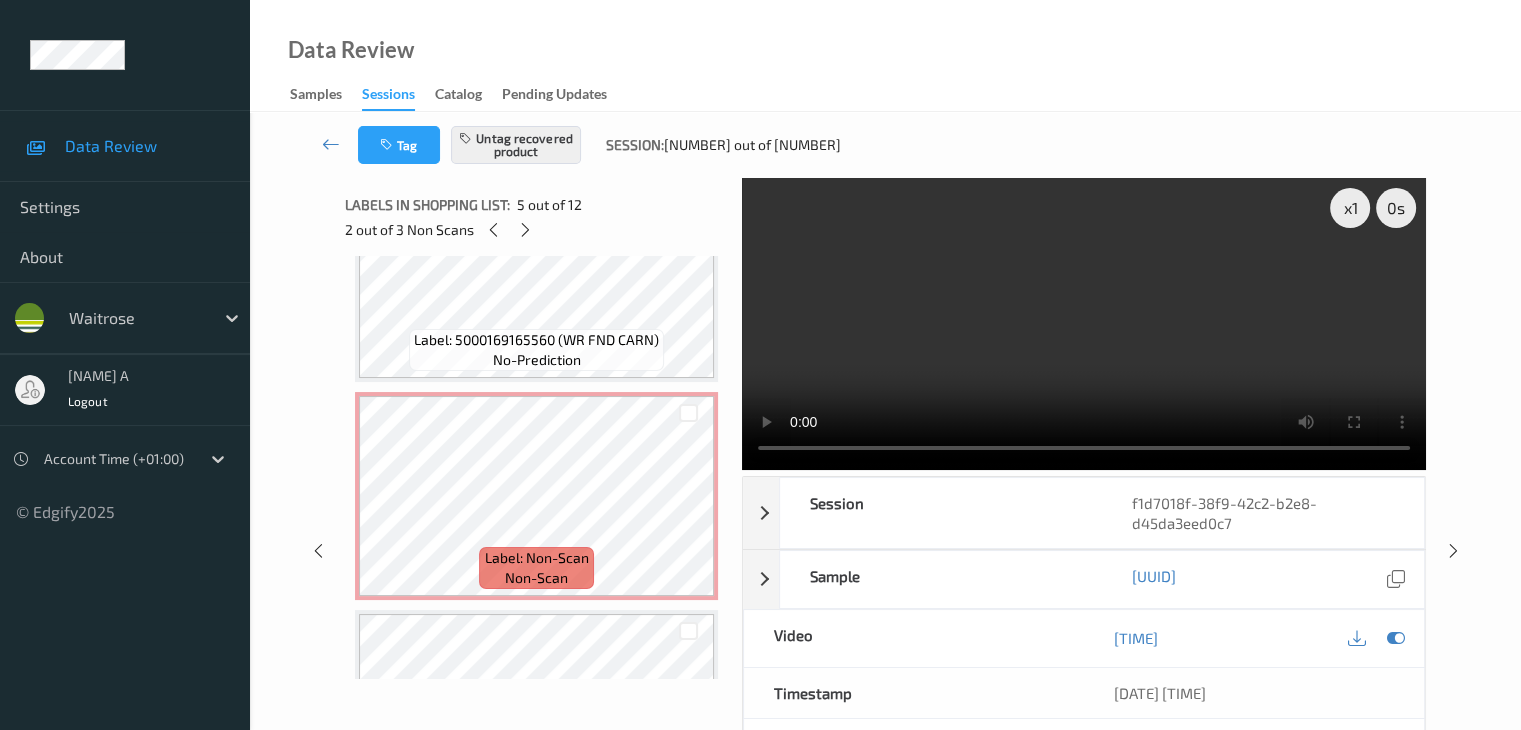 scroll, scrollTop: 1946, scrollLeft: 0, axis: vertical 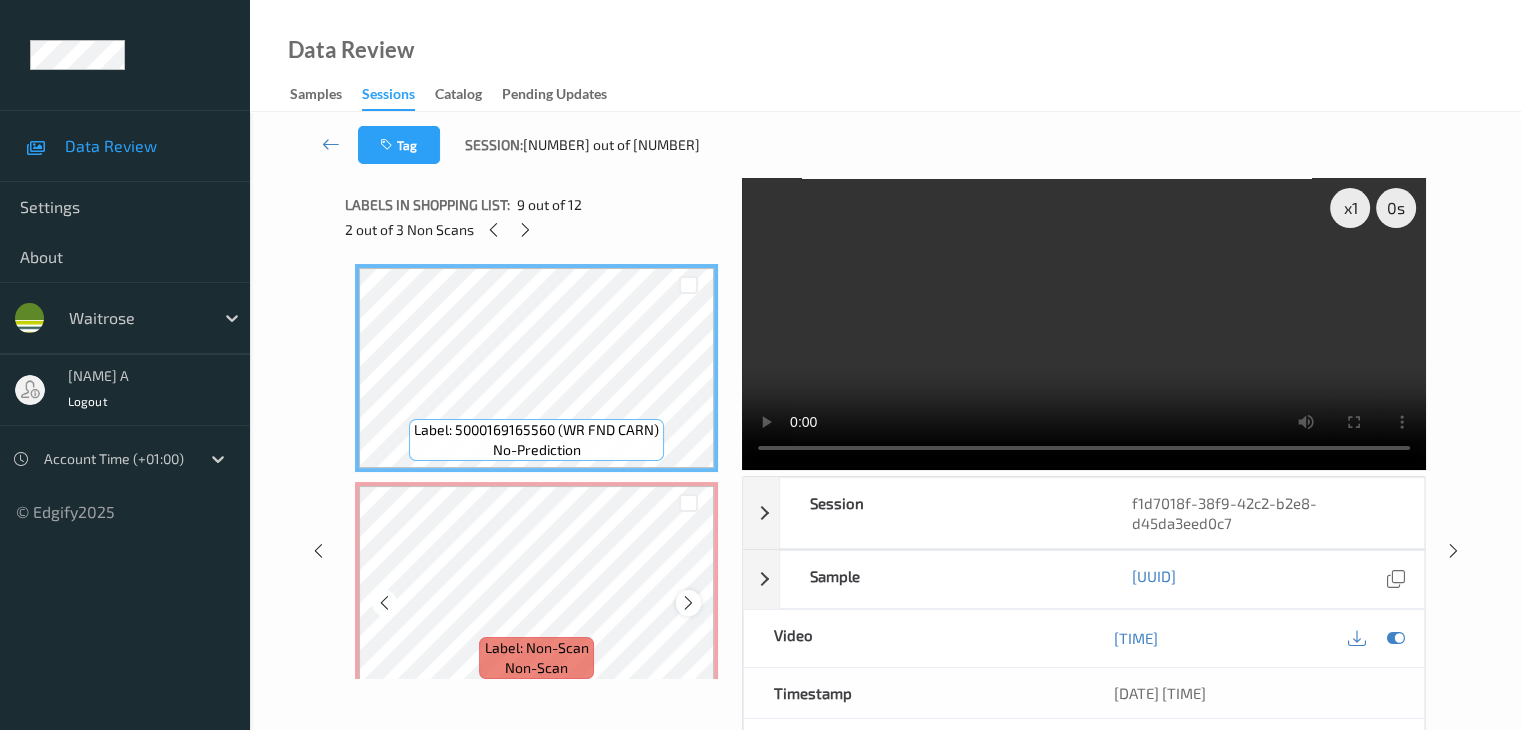 click at bounding box center [688, 603] 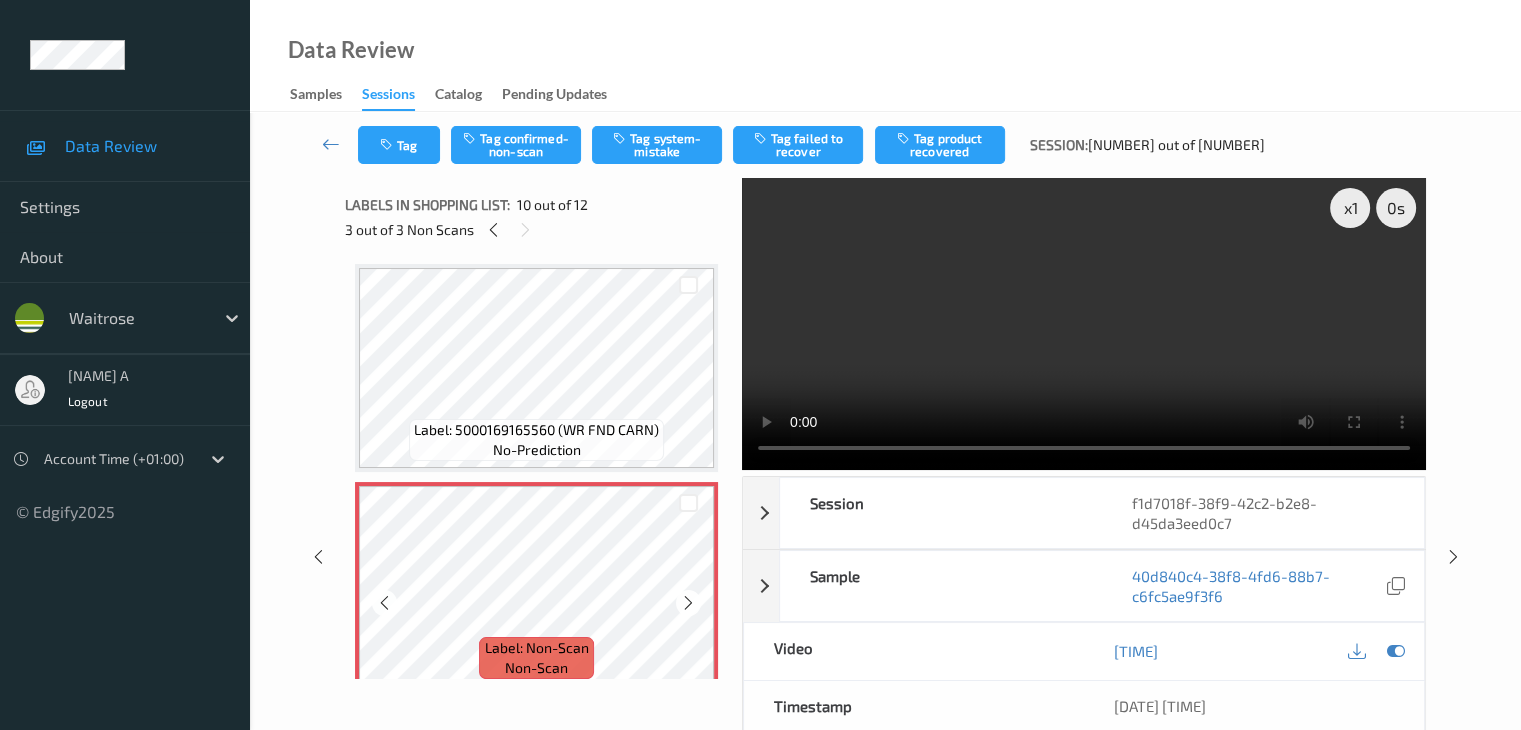 click at bounding box center [688, 603] 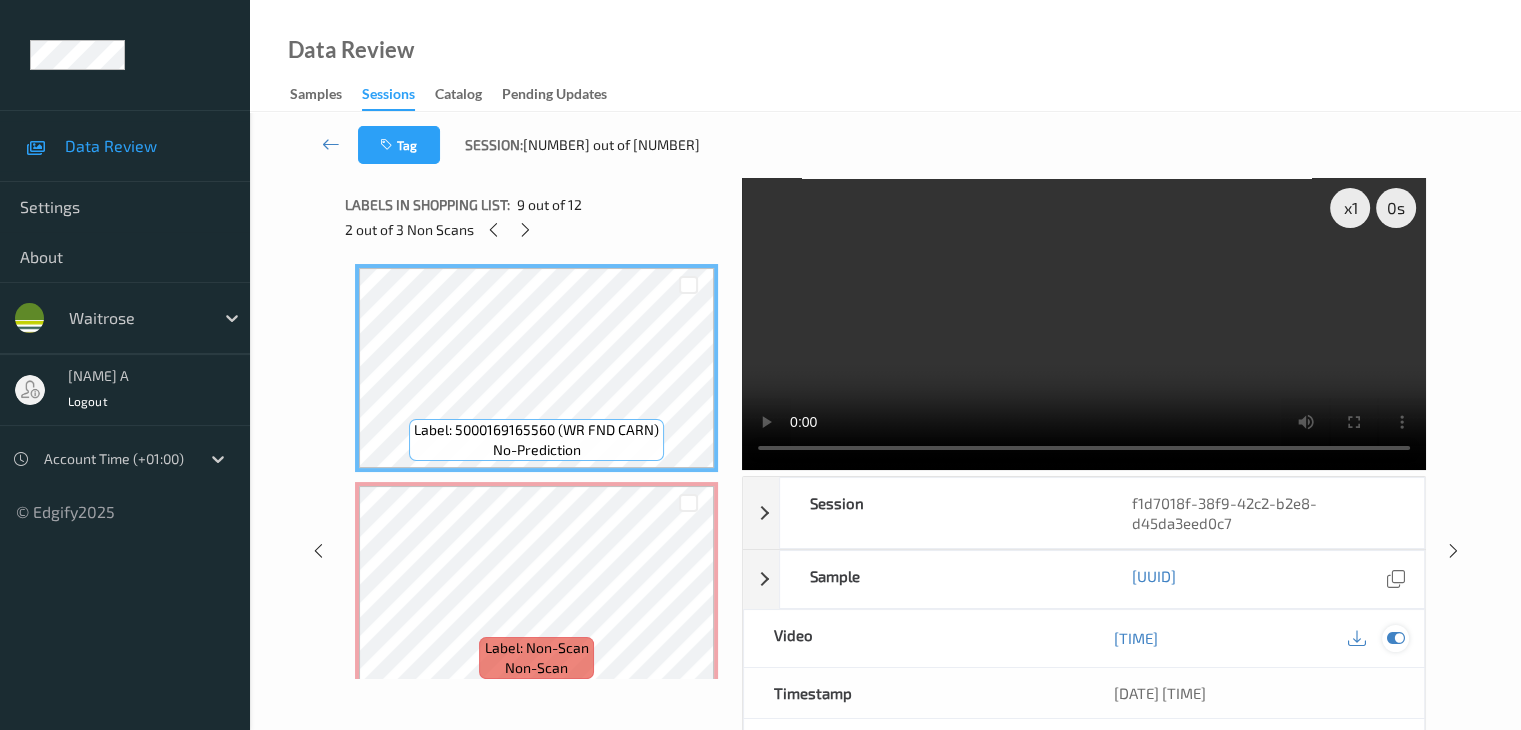 click at bounding box center (1395, 638) 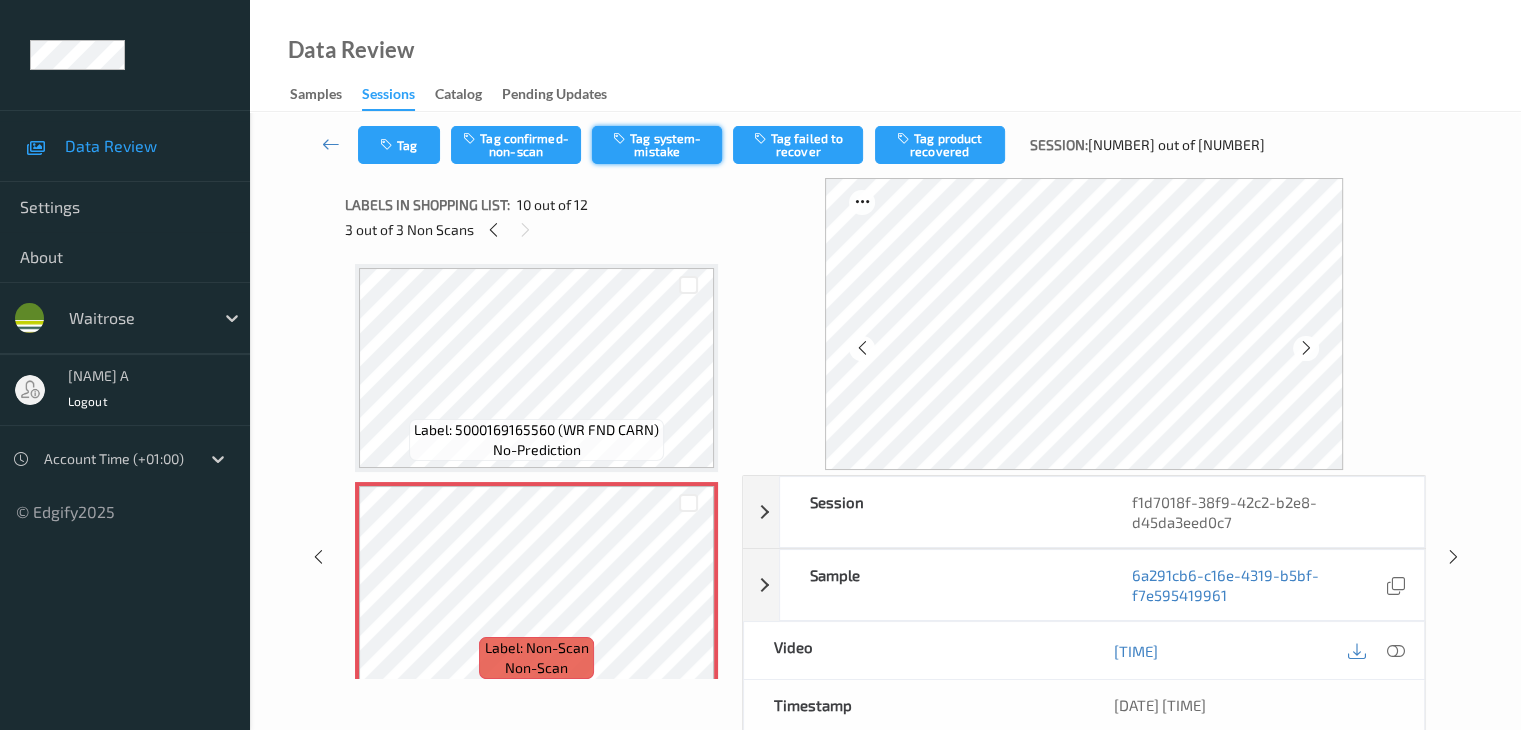 click on "Tag   system-mistake" at bounding box center (657, 145) 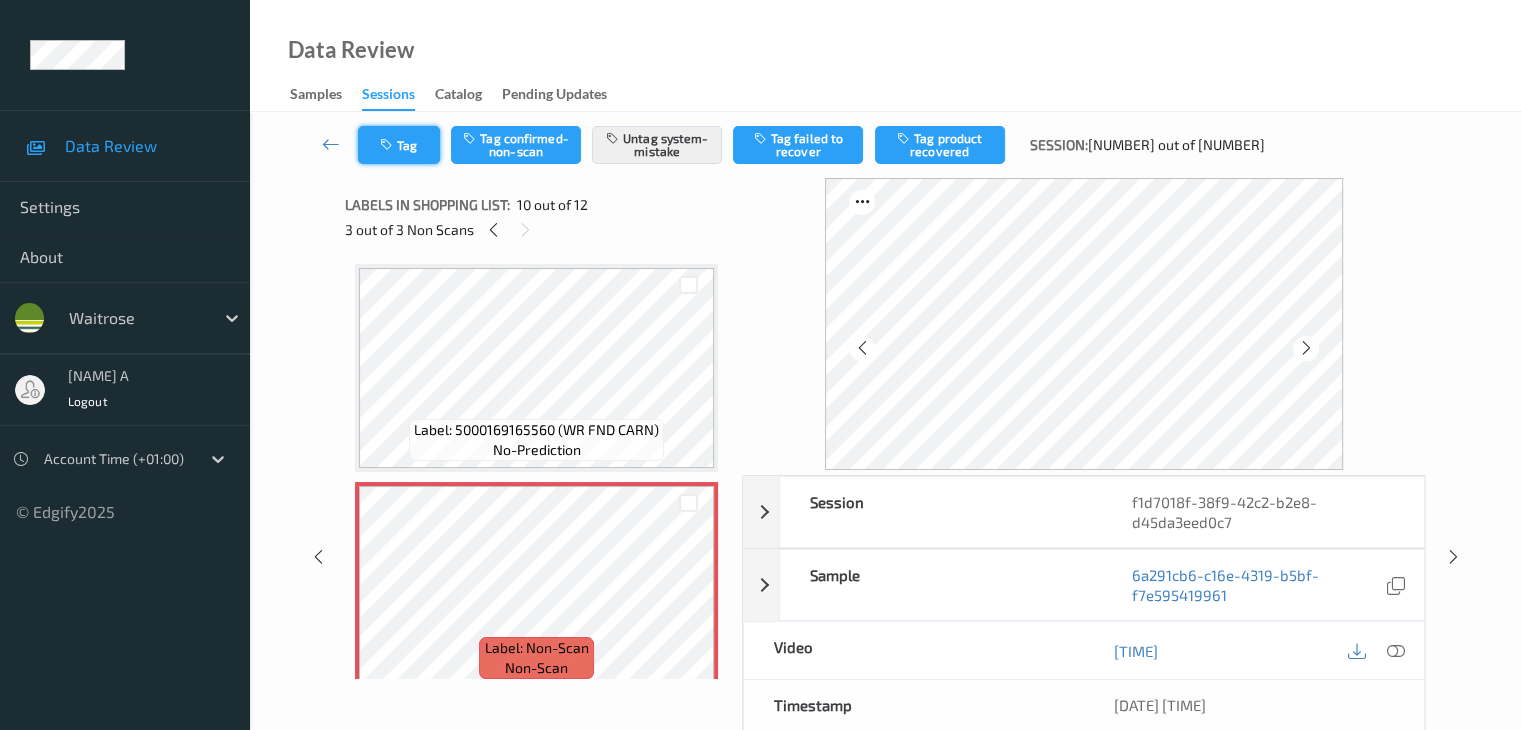 click on "Tag" at bounding box center [399, 145] 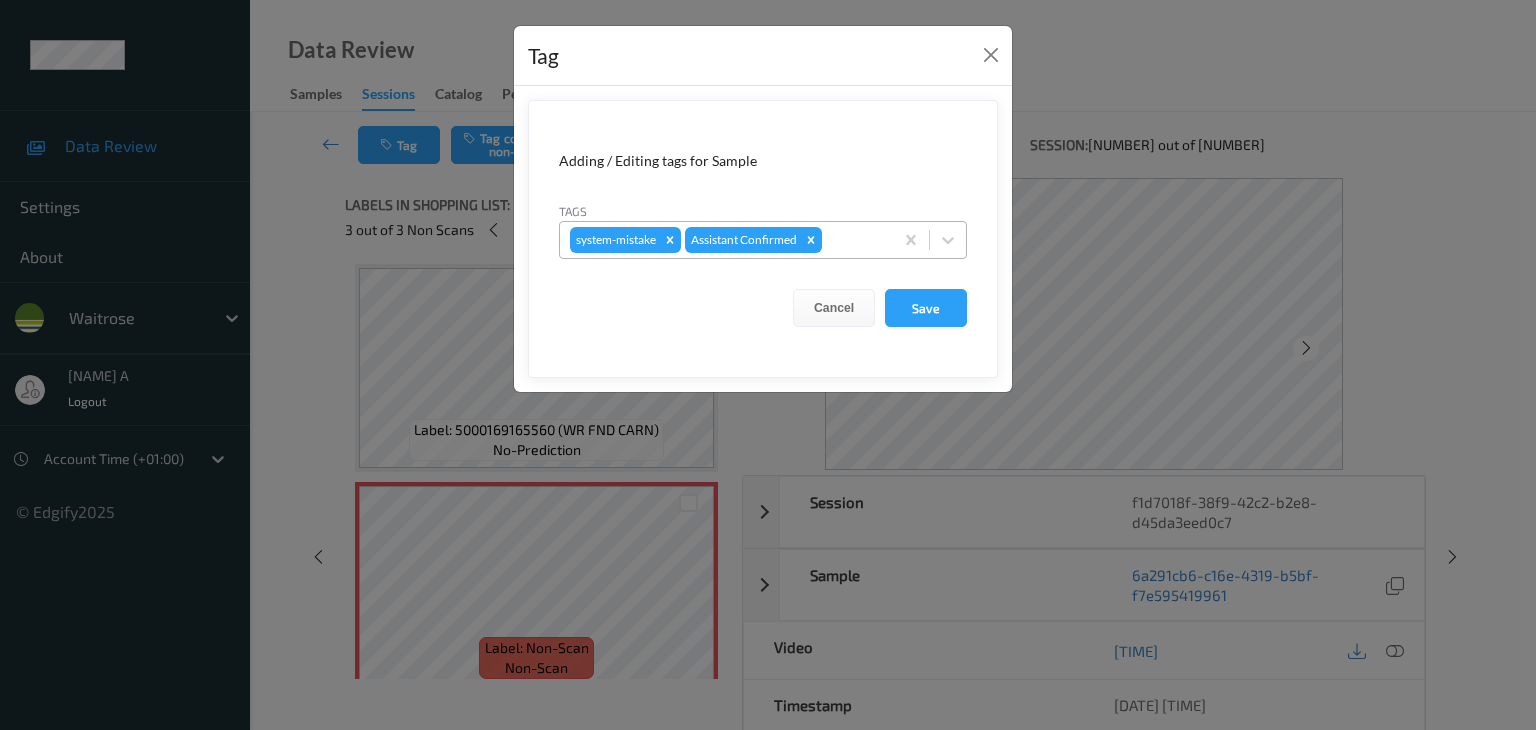 click at bounding box center (854, 240) 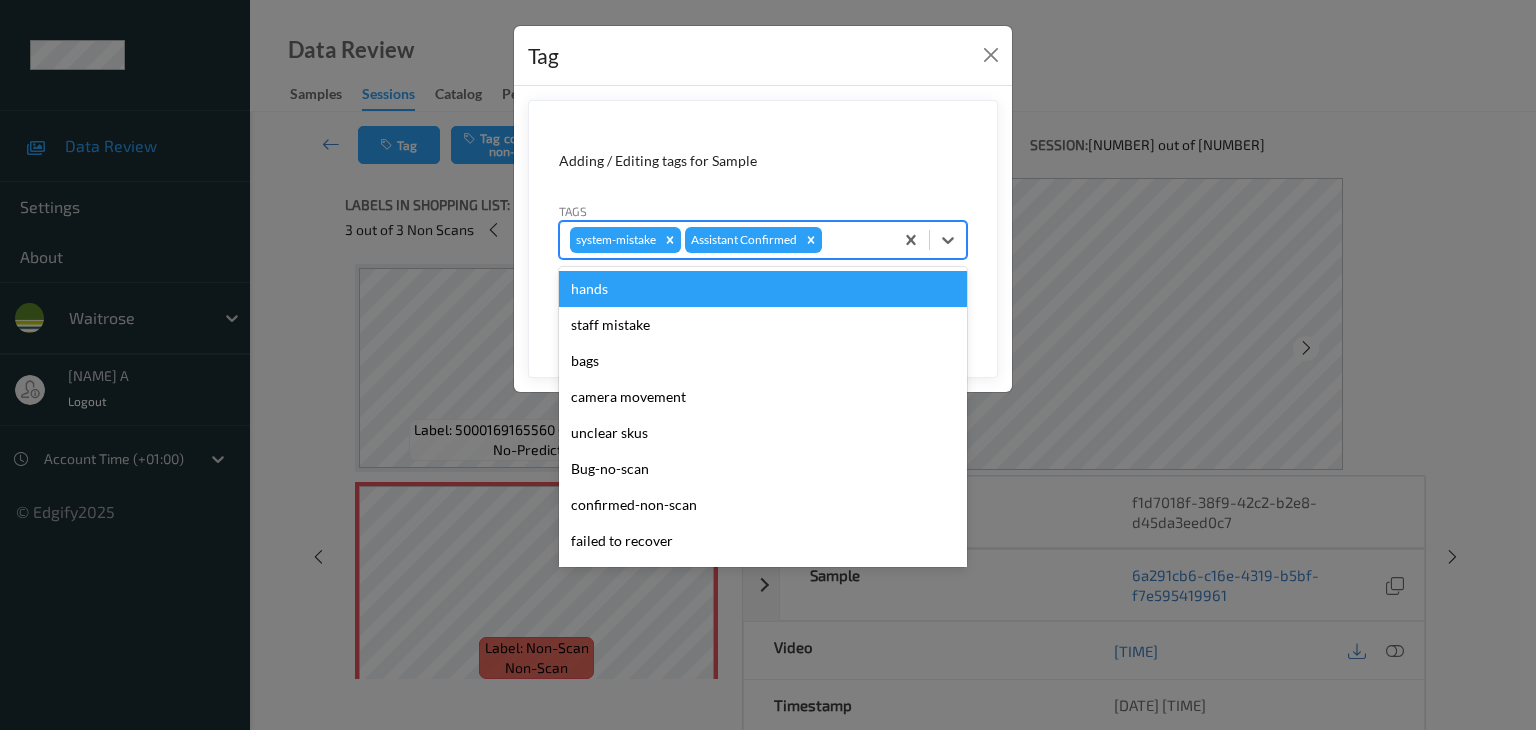 type on "u" 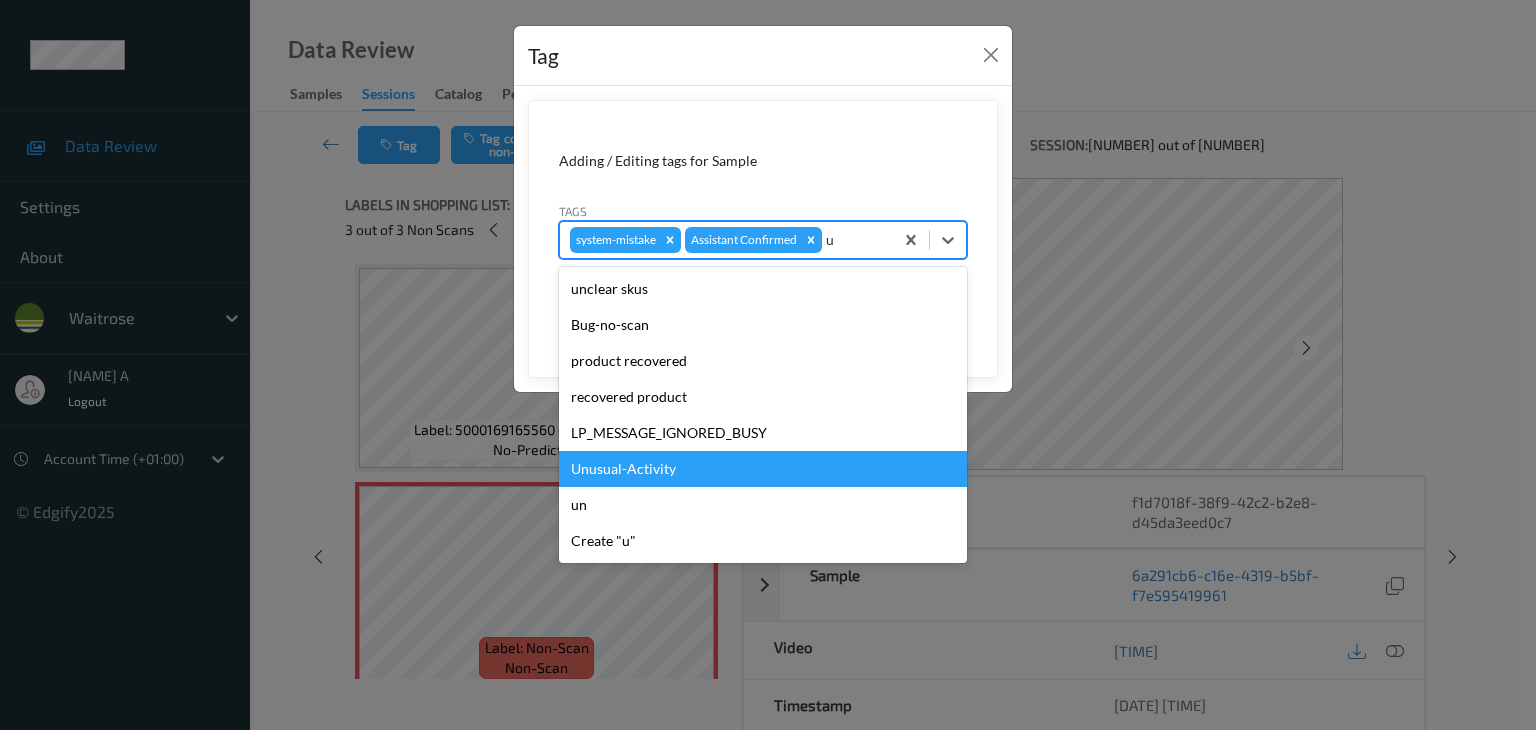 click on "Unusual-Activity" at bounding box center [763, 469] 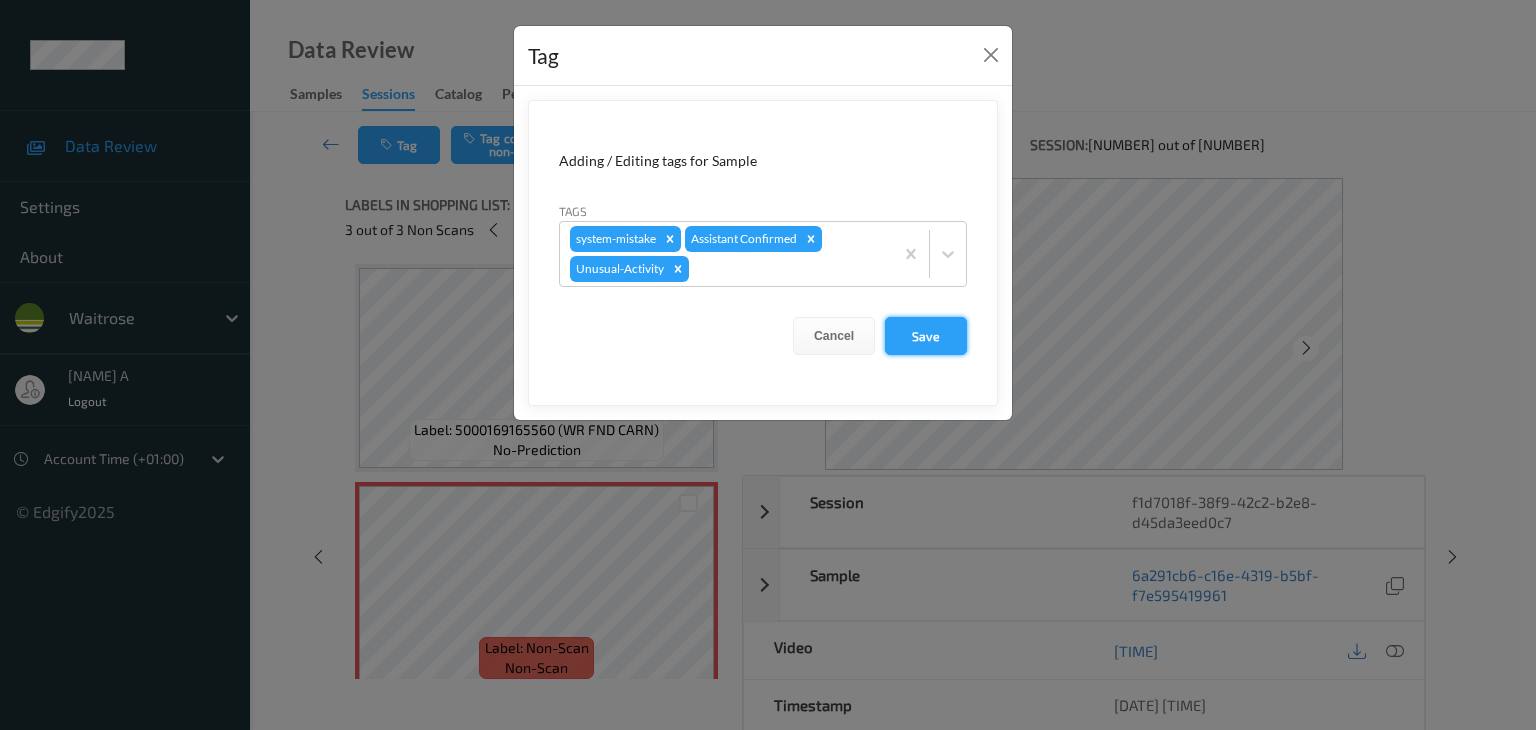 click on "Save" at bounding box center (926, 336) 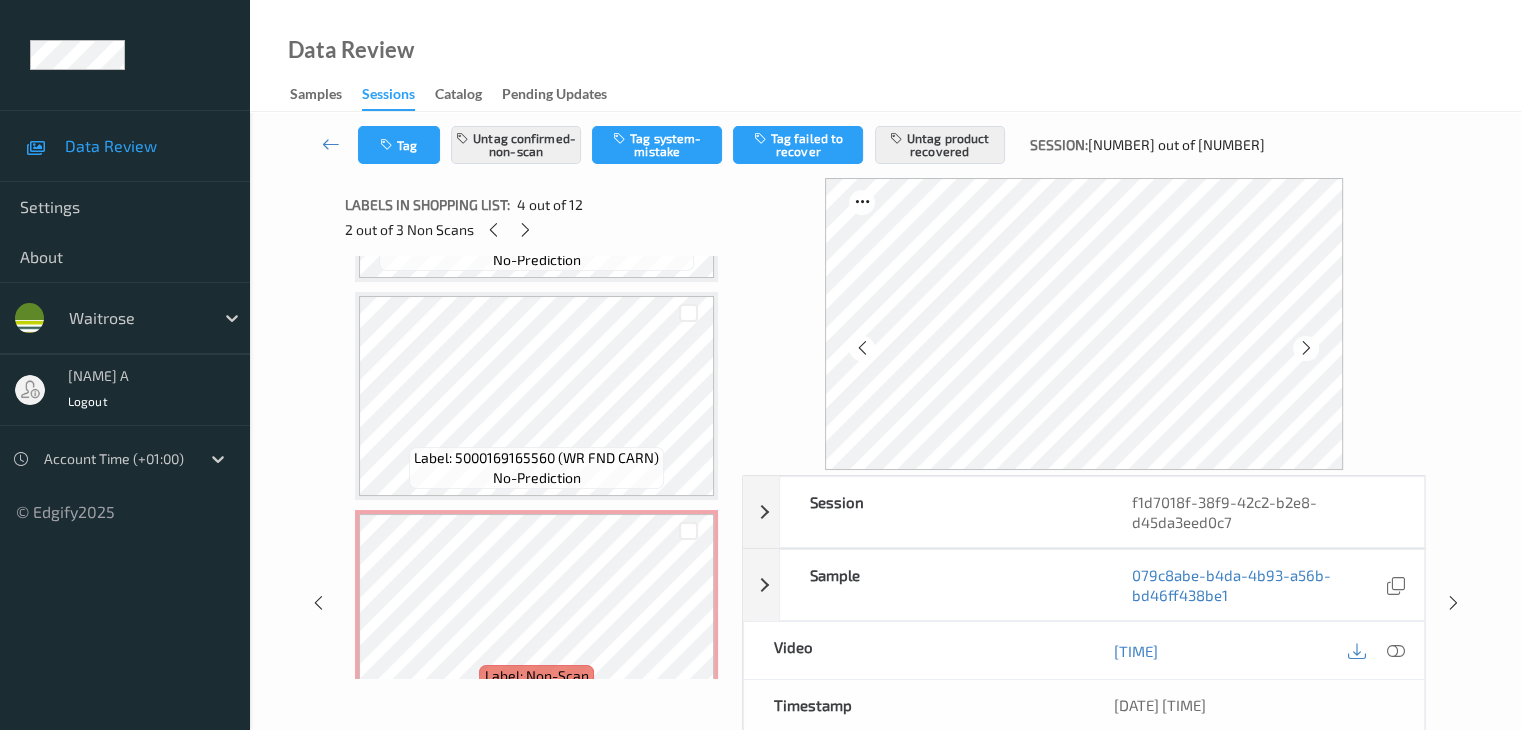 scroll, scrollTop: 1746, scrollLeft: 0, axis: vertical 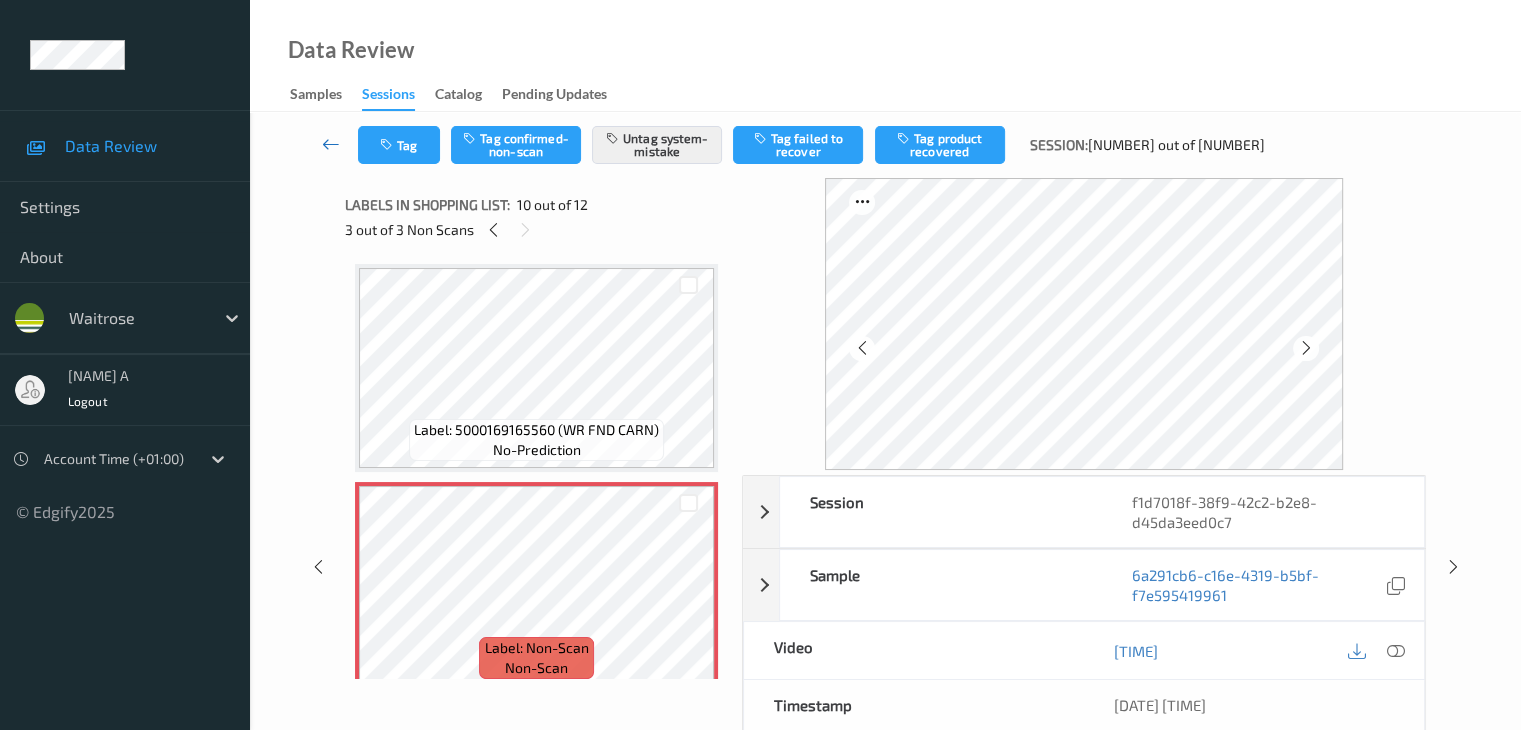 click at bounding box center (331, 144) 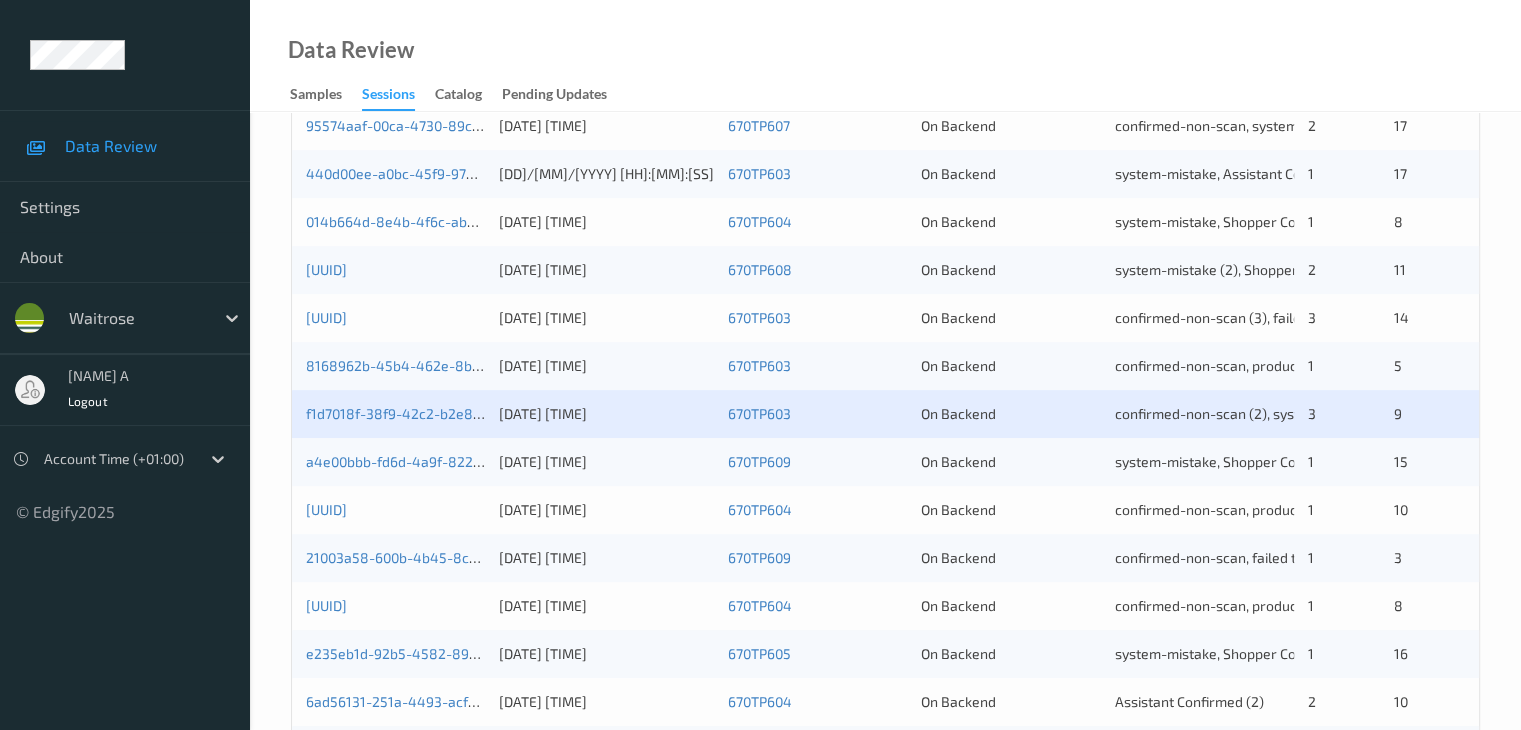 scroll, scrollTop: 900, scrollLeft: 0, axis: vertical 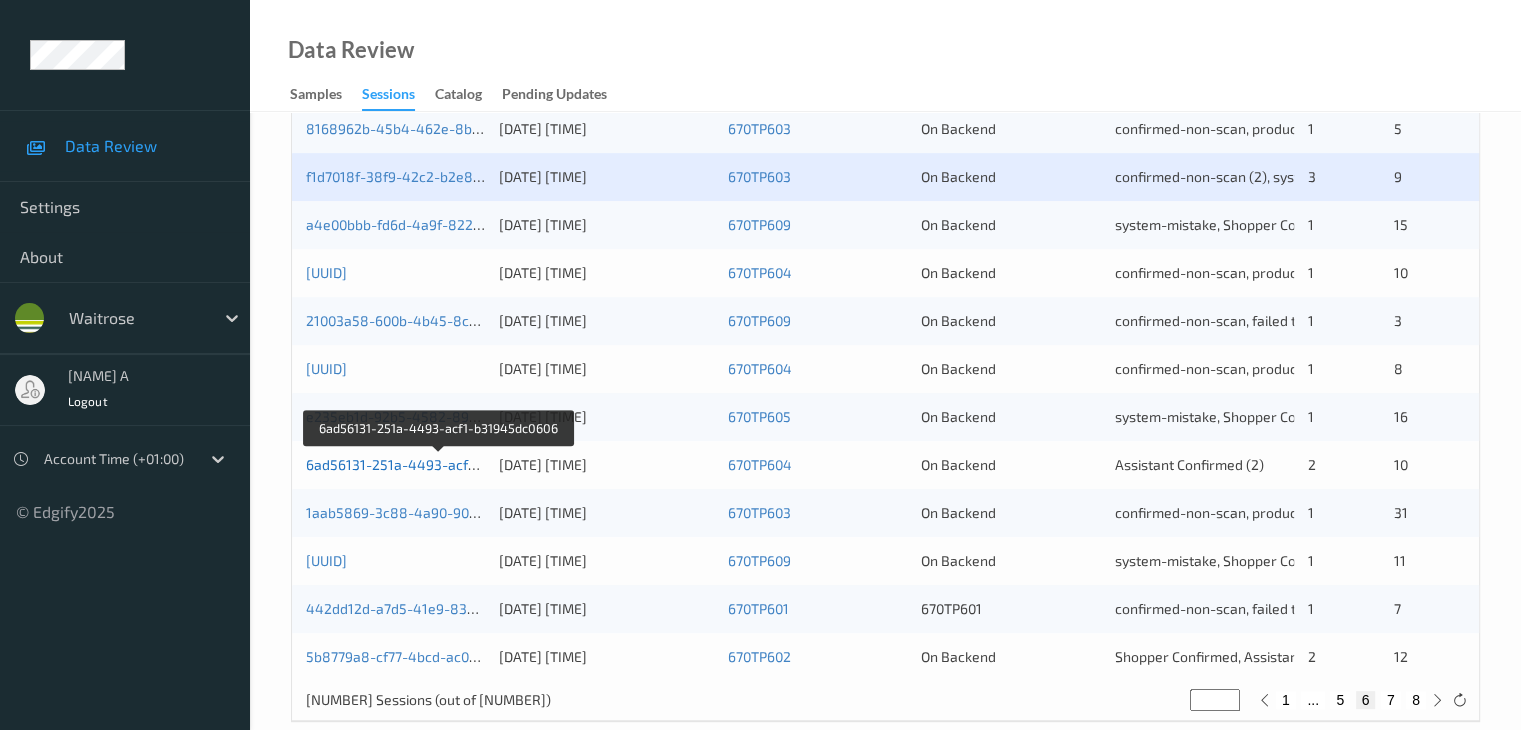 click on "6ad56131-251a-4493-acf1-b31945dc0606" at bounding box center (440, 464) 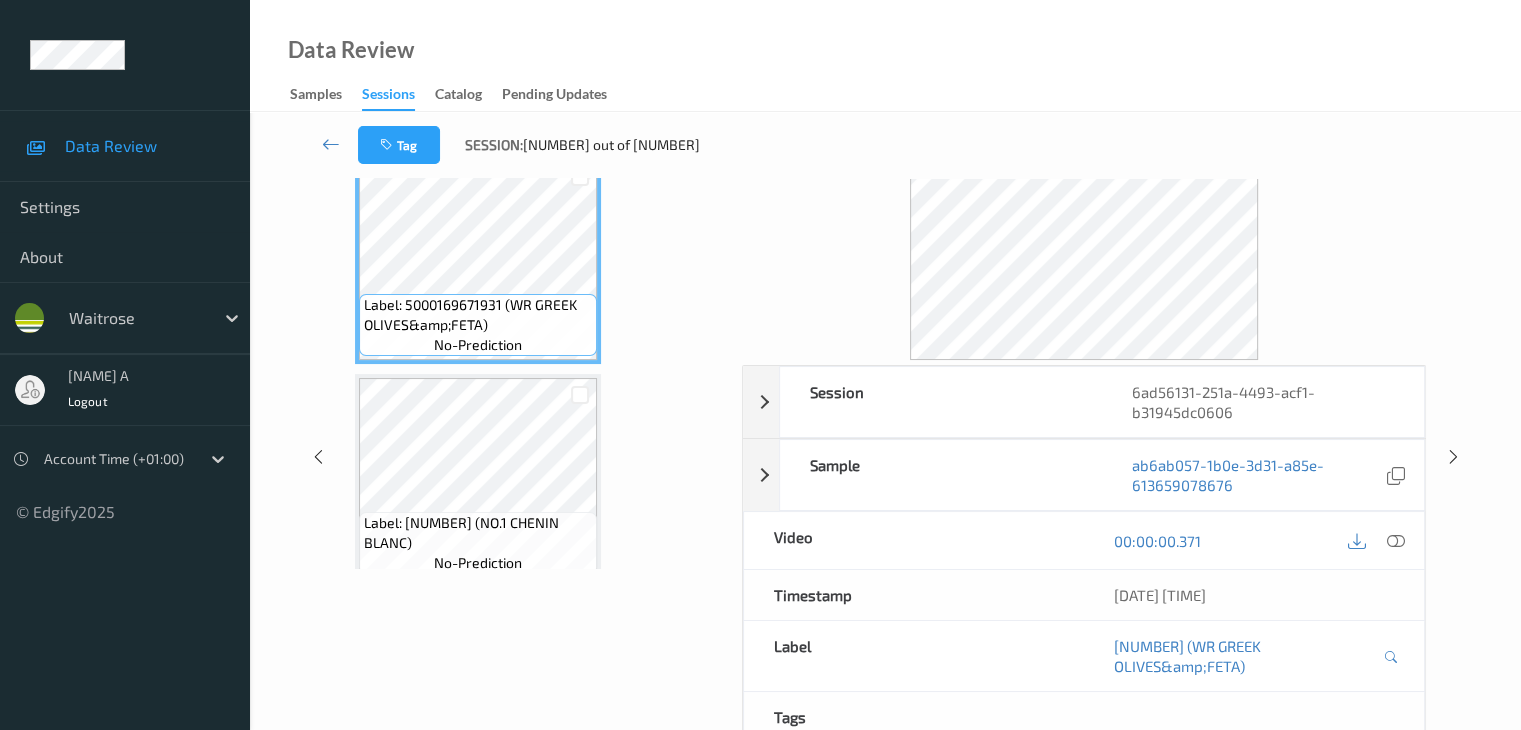 scroll, scrollTop: 0, scrollLeft: 0, axis: both 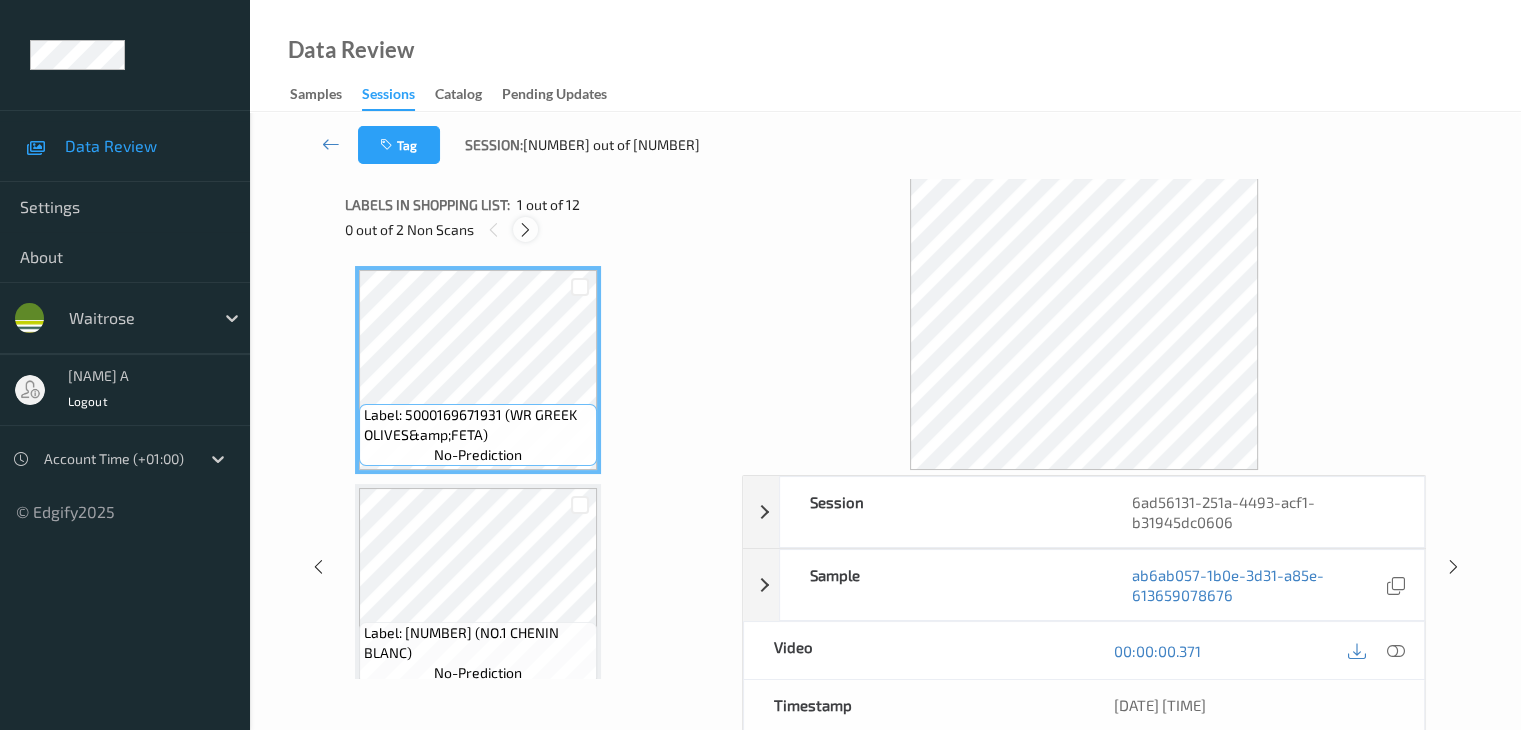 click at bounding box center (525, 230) 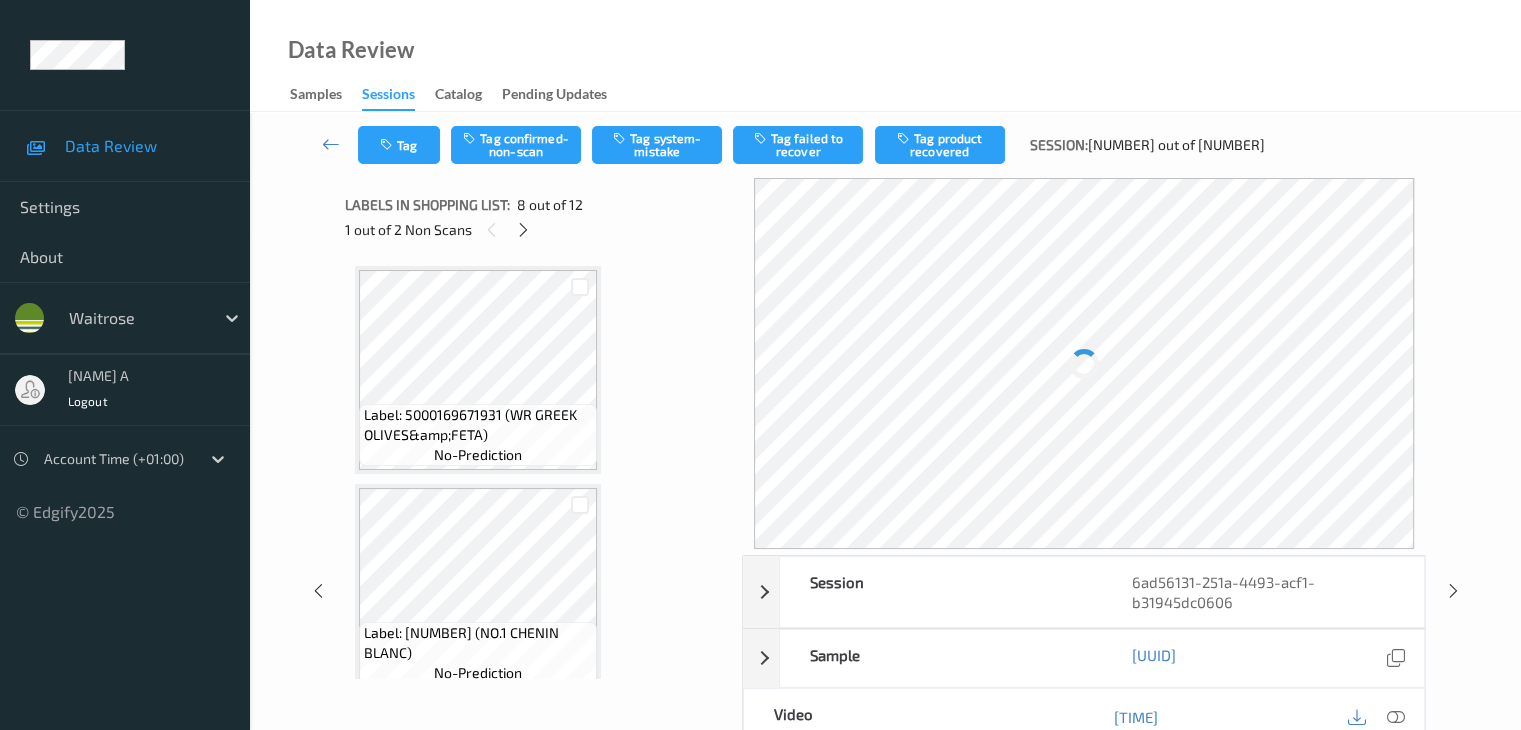 scroll, scrollTop: 1318, scrollLeft: 0, axis: vertical 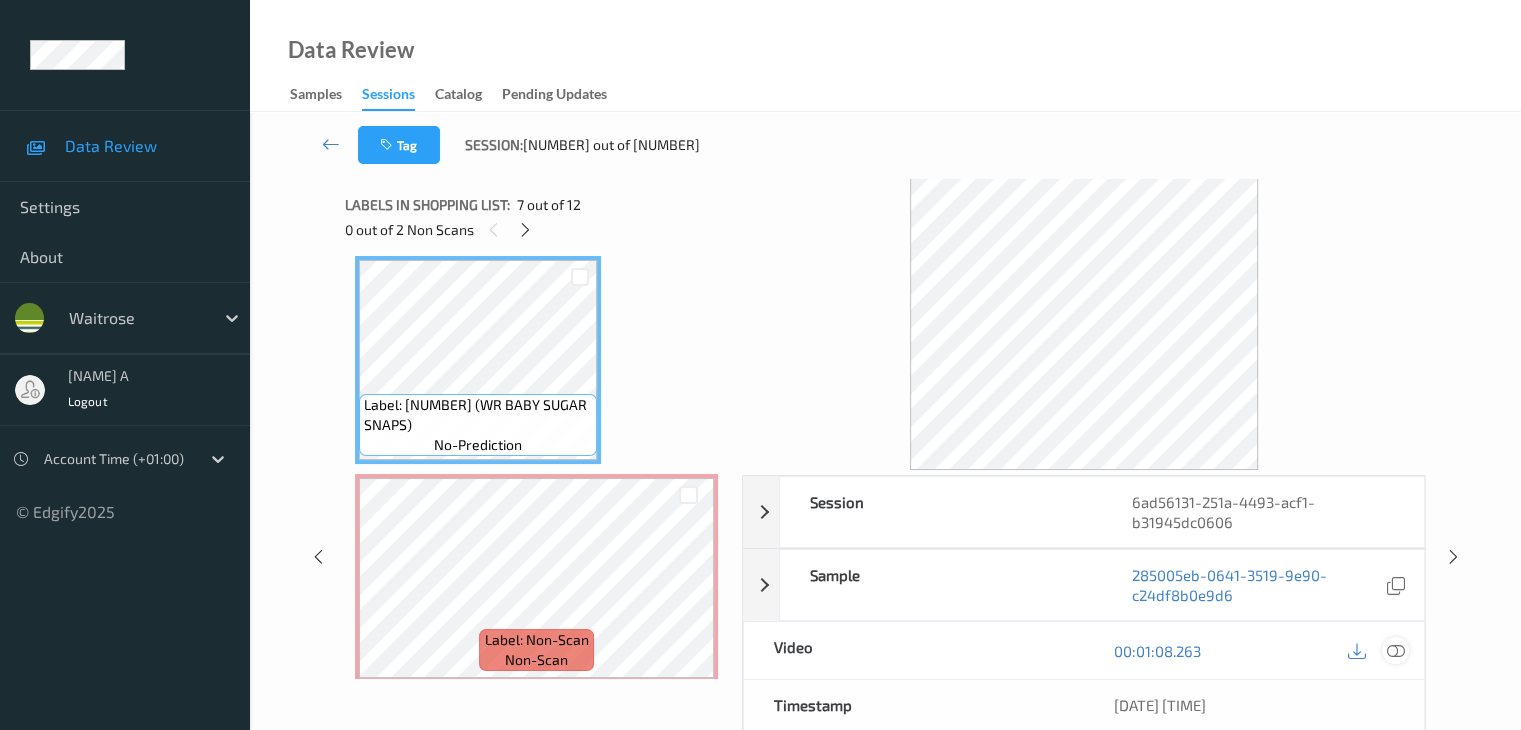 click at bounding box center (1395, 651) 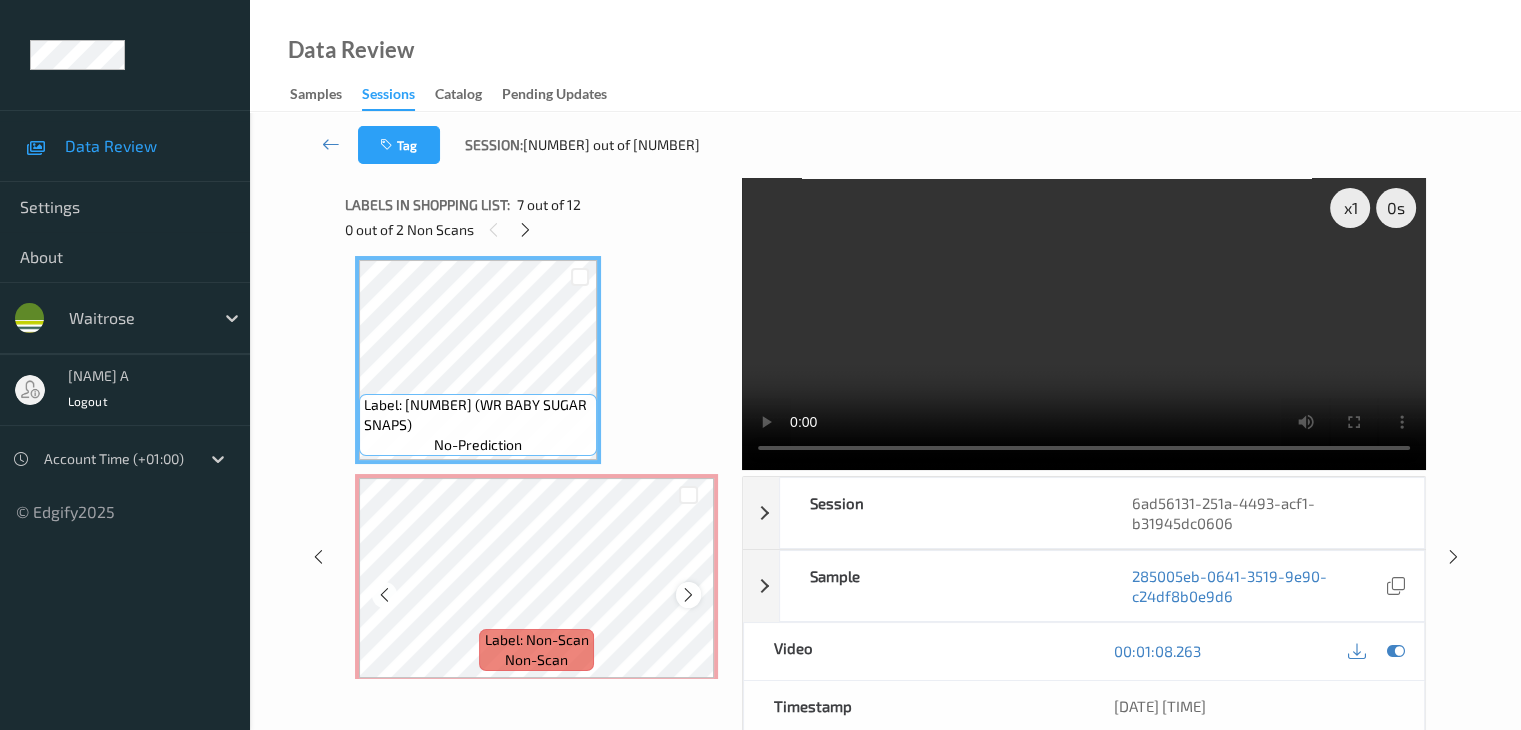click at bounding box center (688, 595) 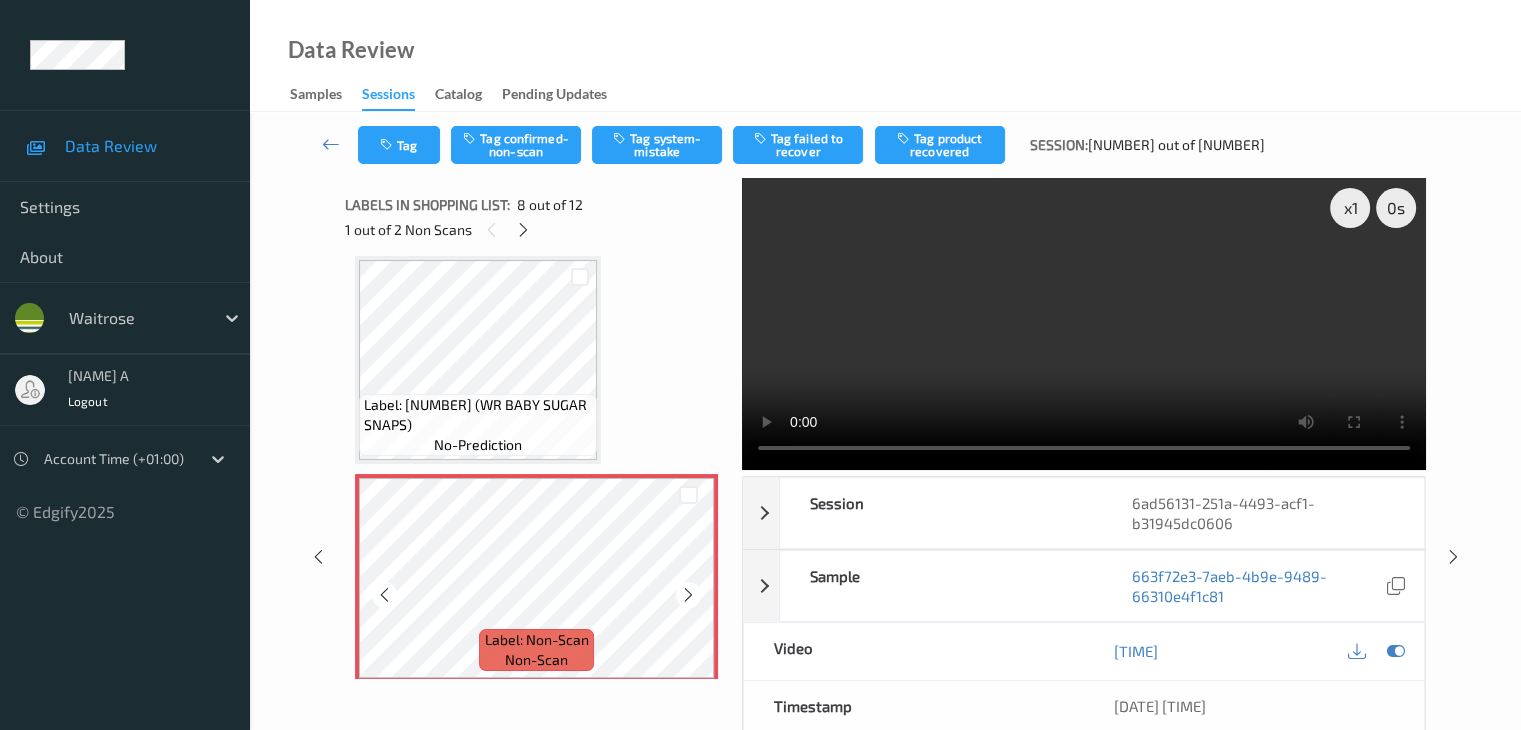 click at bounding box center (688, 595) 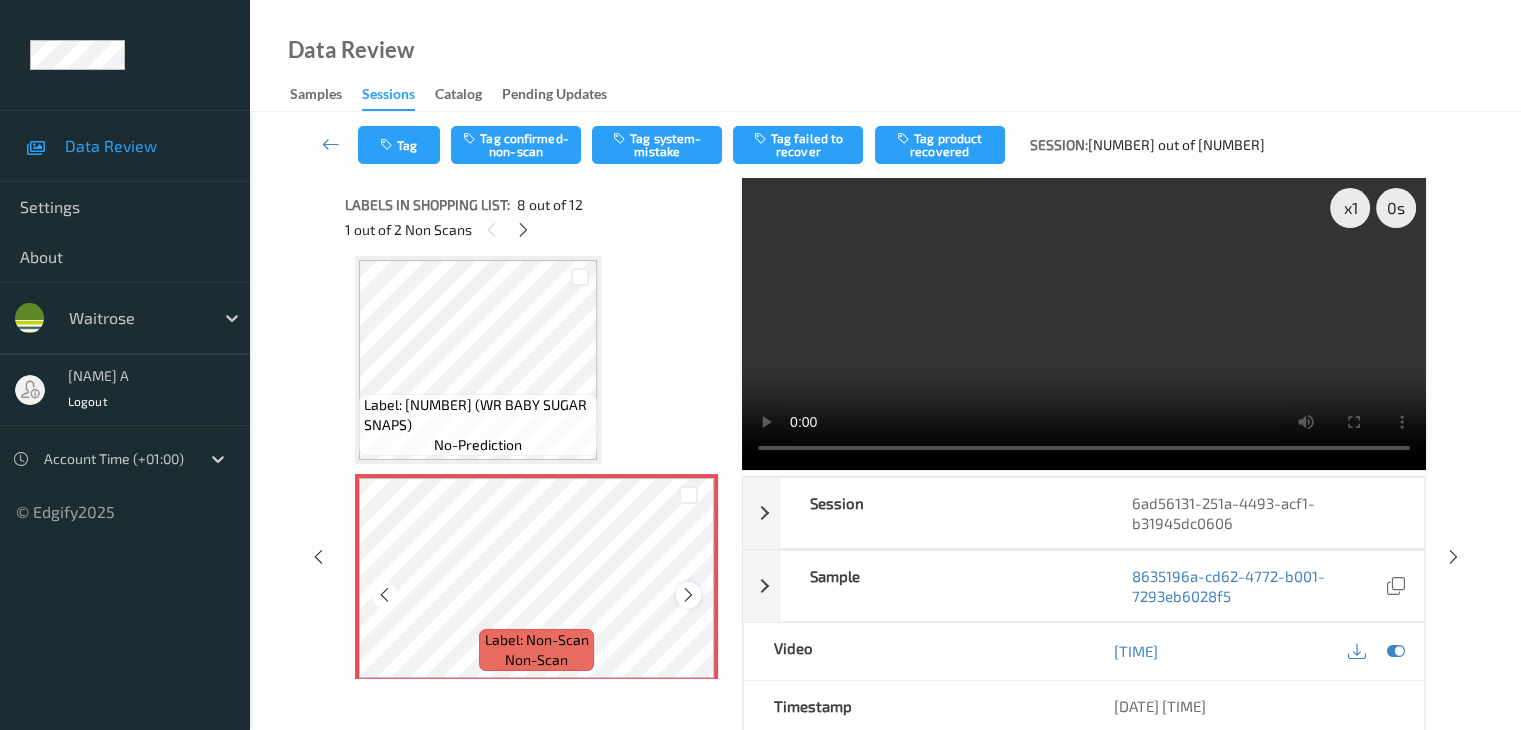 click at bounding box center (688, 595) 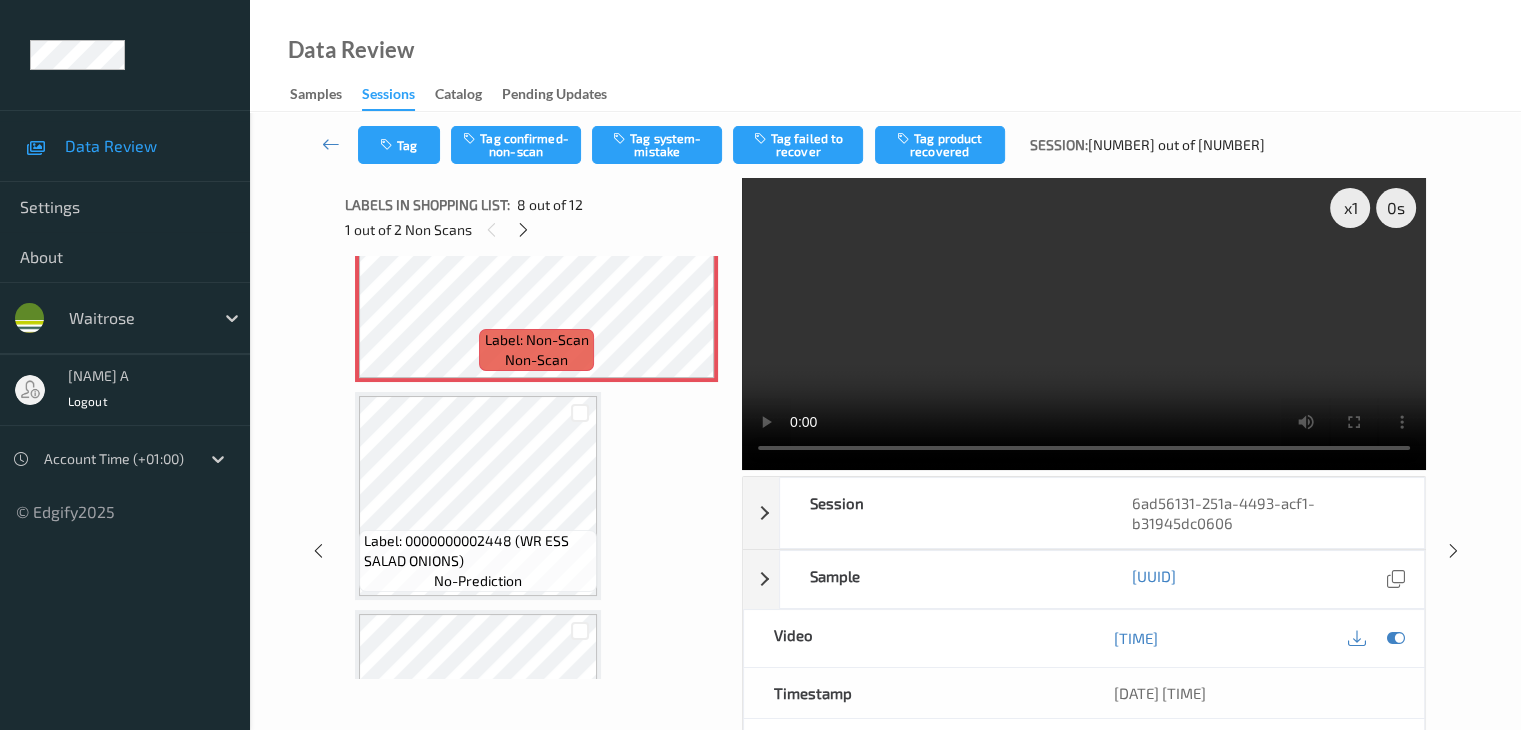 scroll, scrollTop: 1518, scrollLeft: 0, axis: vertical 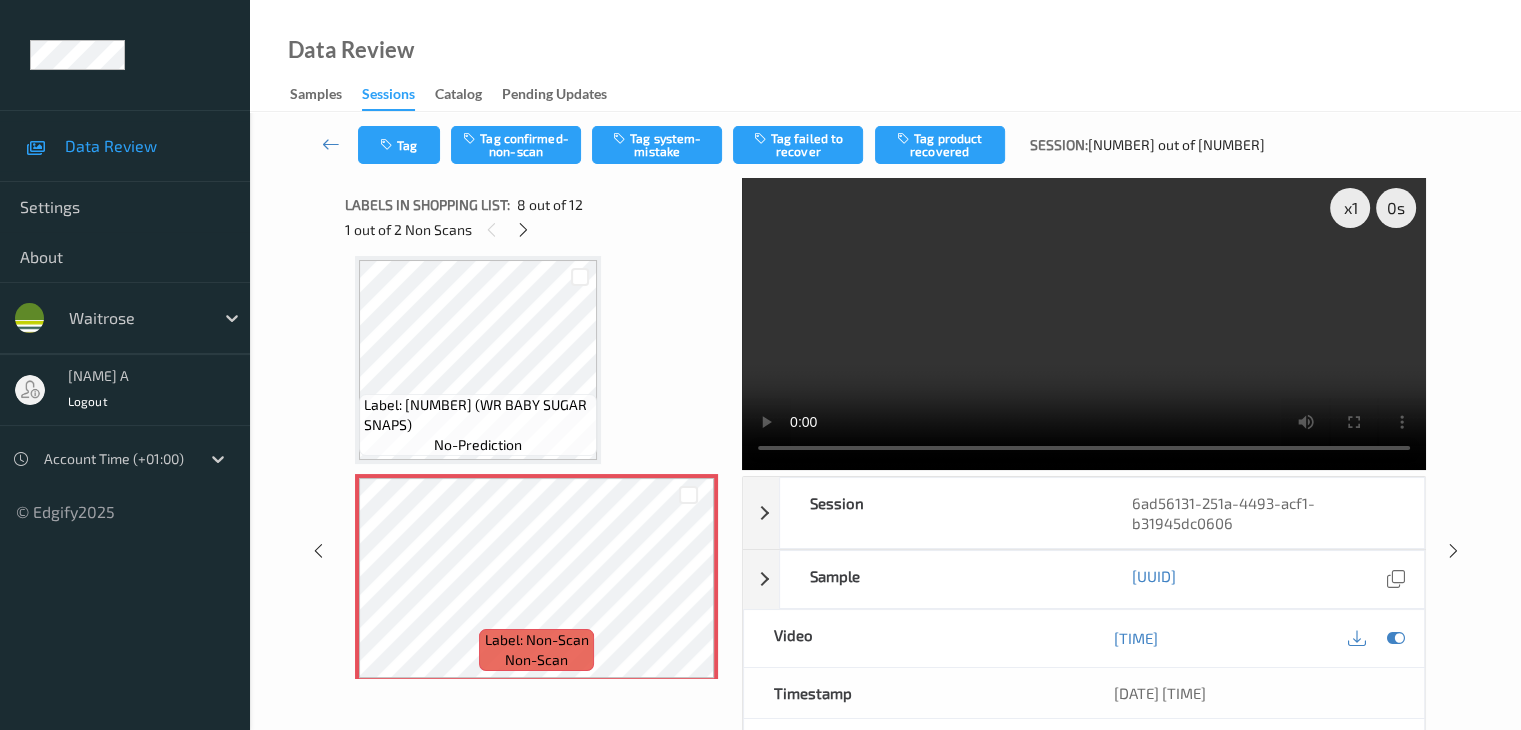 click on "Tag Tag   confirmed-non-scan Tag   system-mistake Tag   failed to recover Tag   product recovered Session: 116 out of 141" at bounding box center [885, 145] 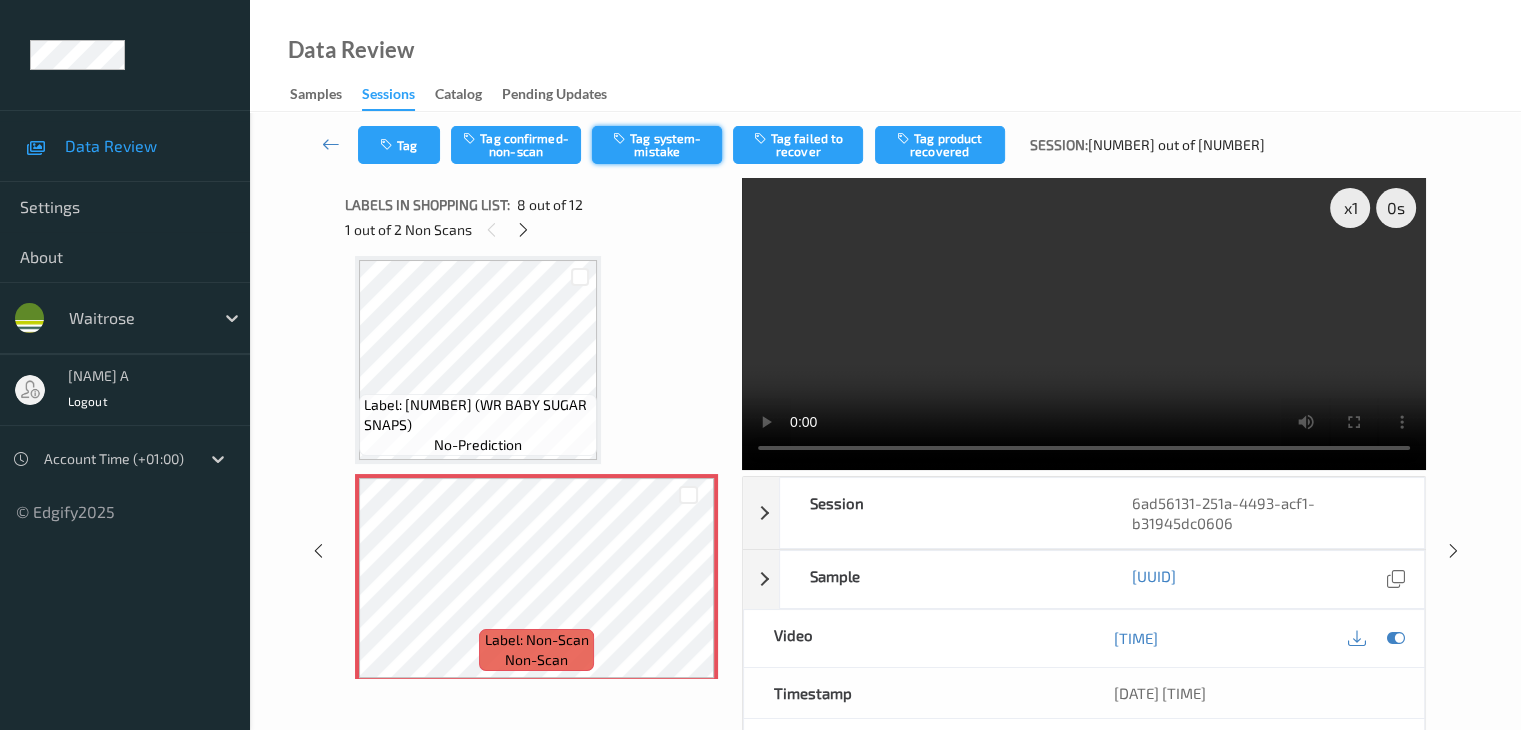 click on "Tag   system-mistake" at bounding box center [657, 145] 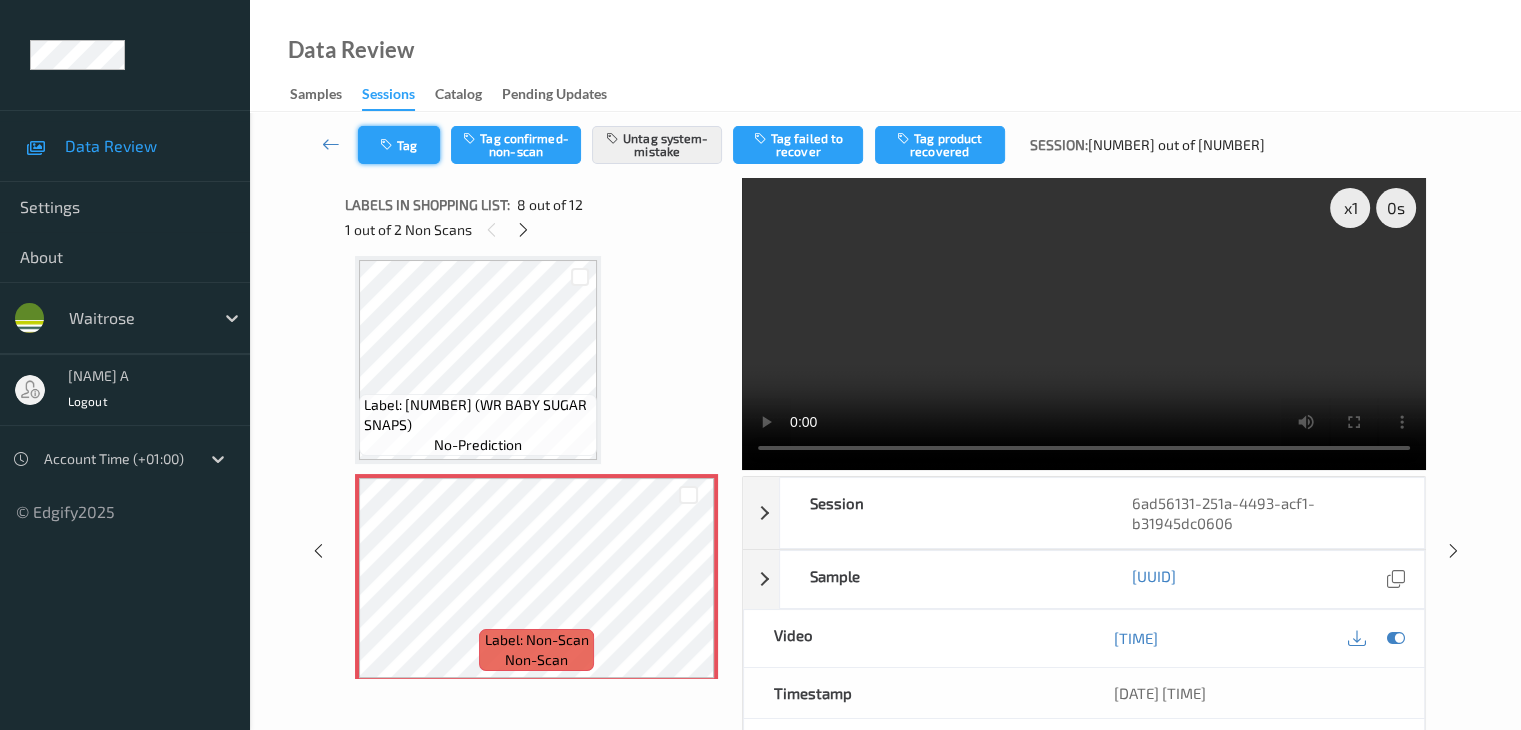 click on "Tag" at bounding box center [399, 145] 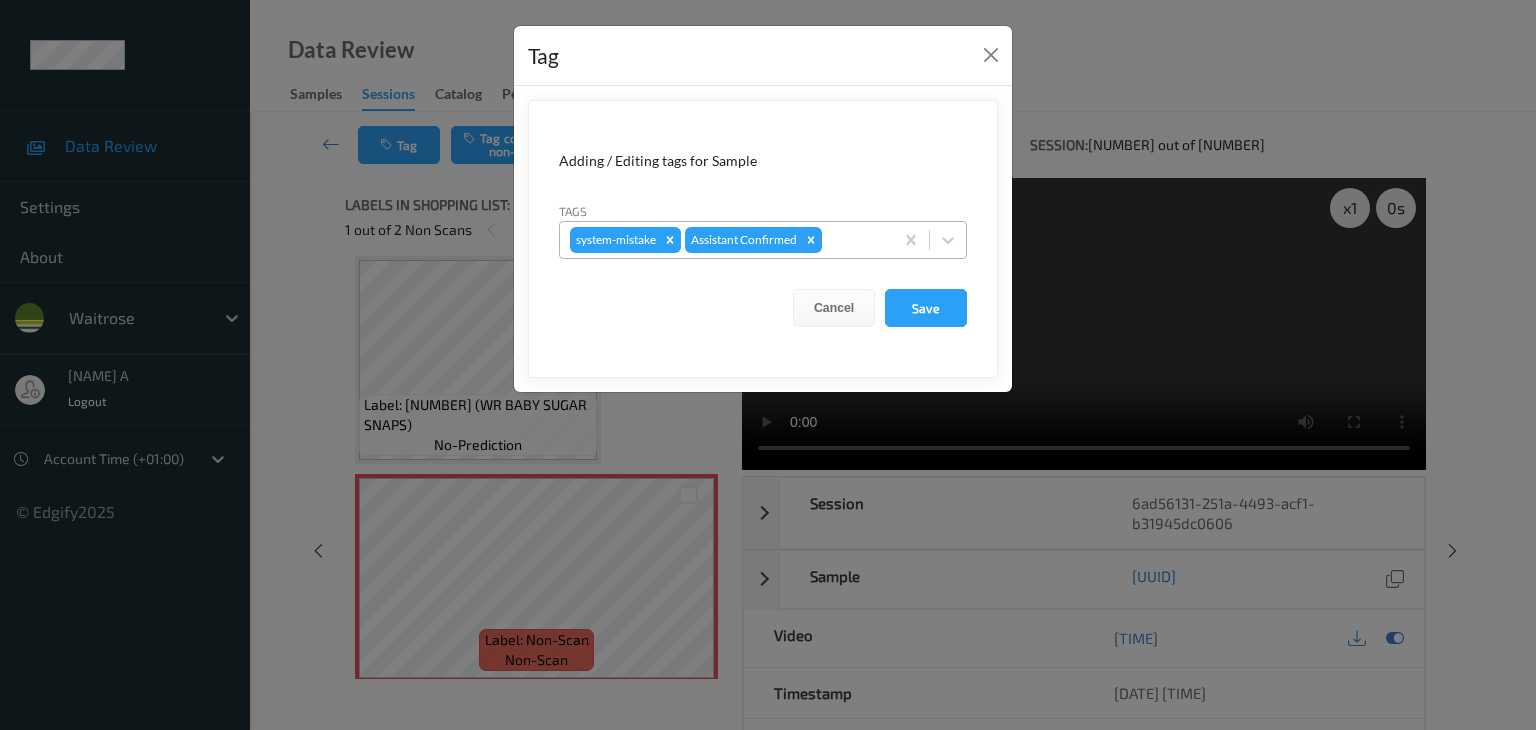 click at bounding box center (854, 240) 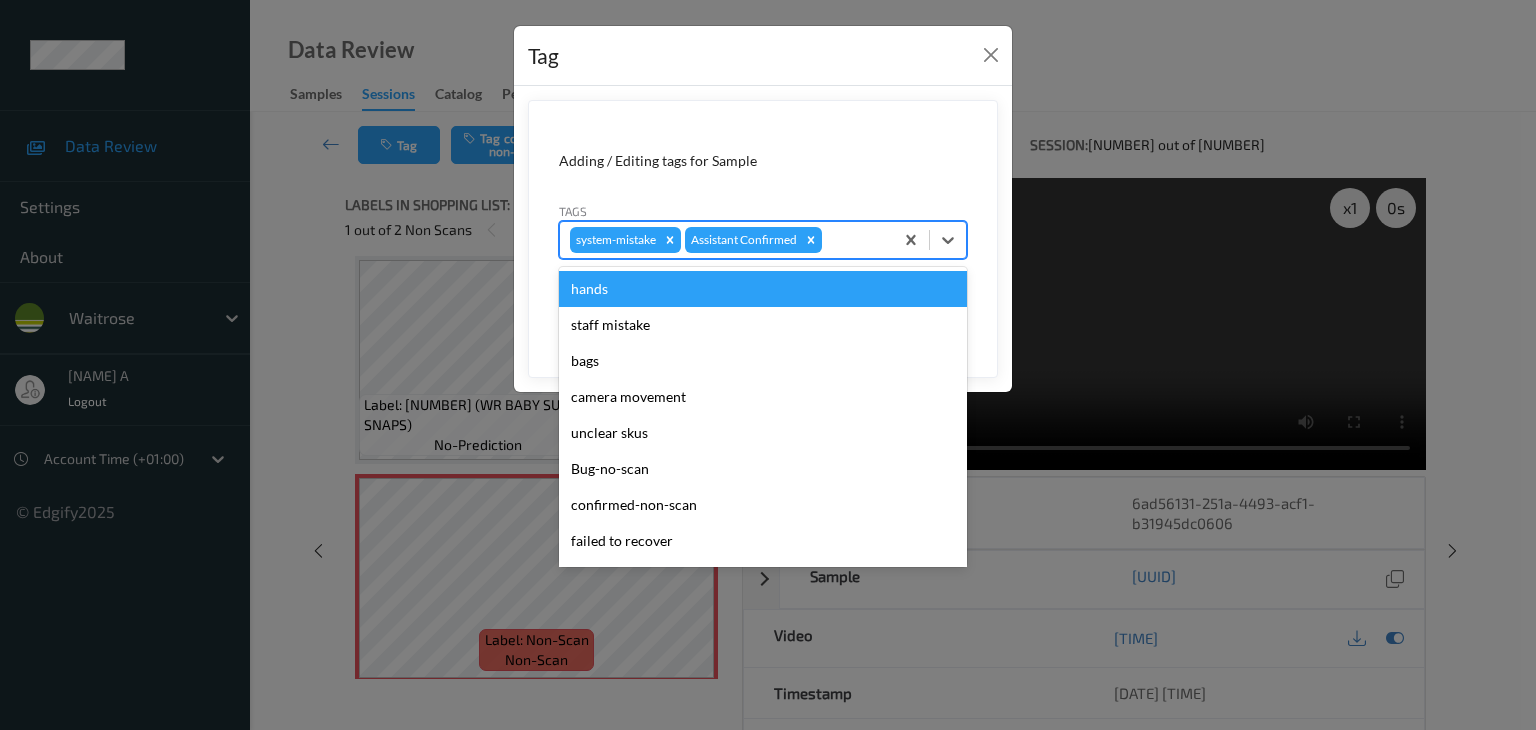 type on "u" 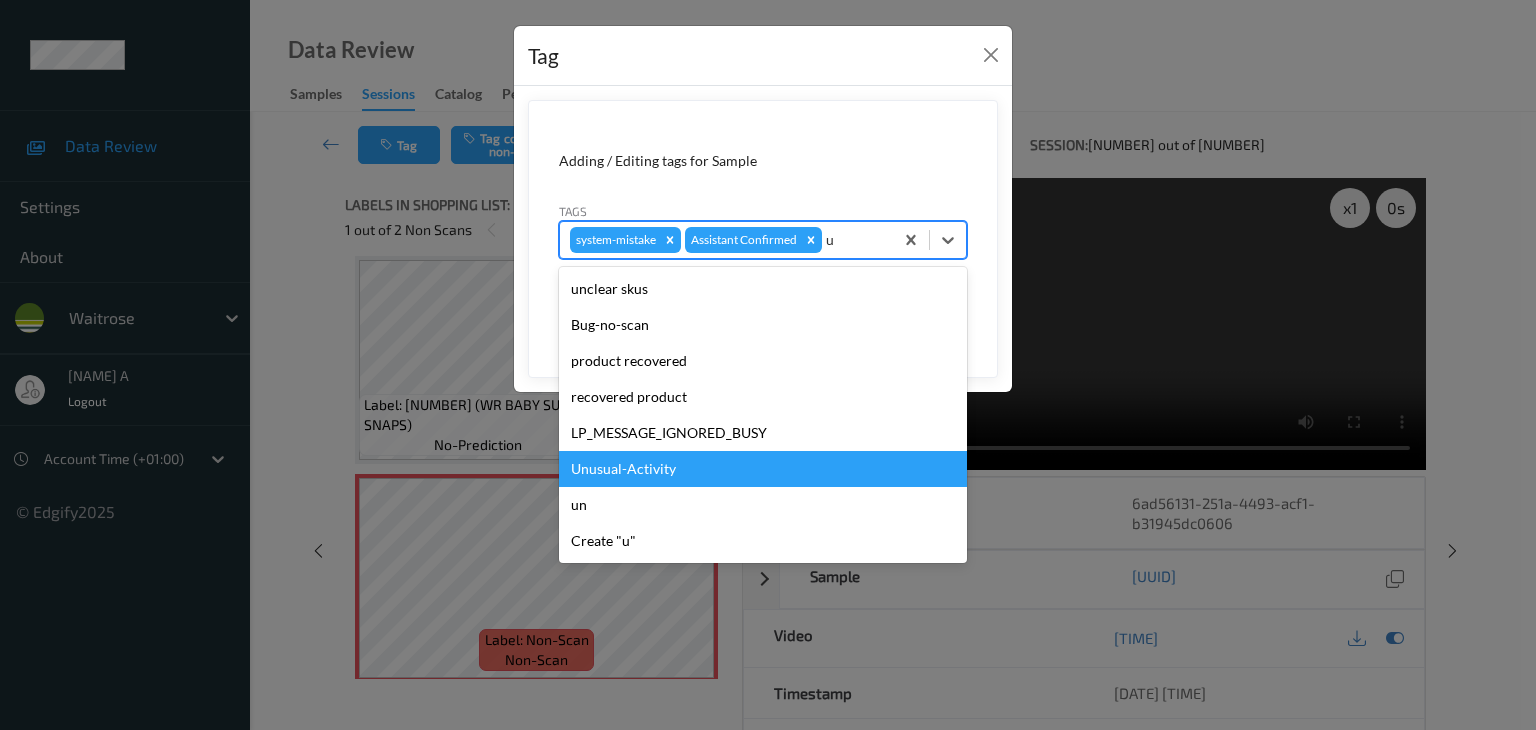 click on "Unusual-Activity" at bounding box center [763, 469] 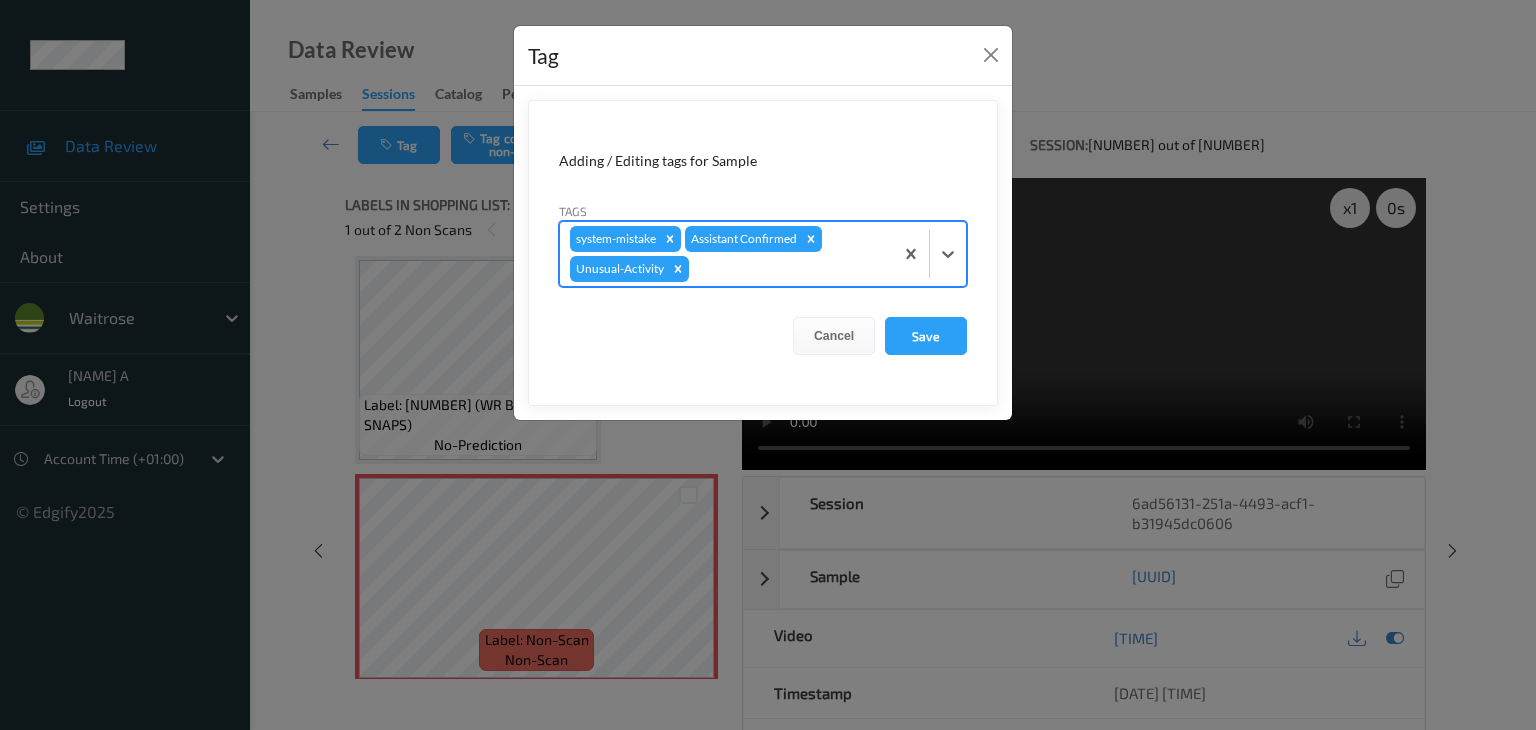 type on "p" 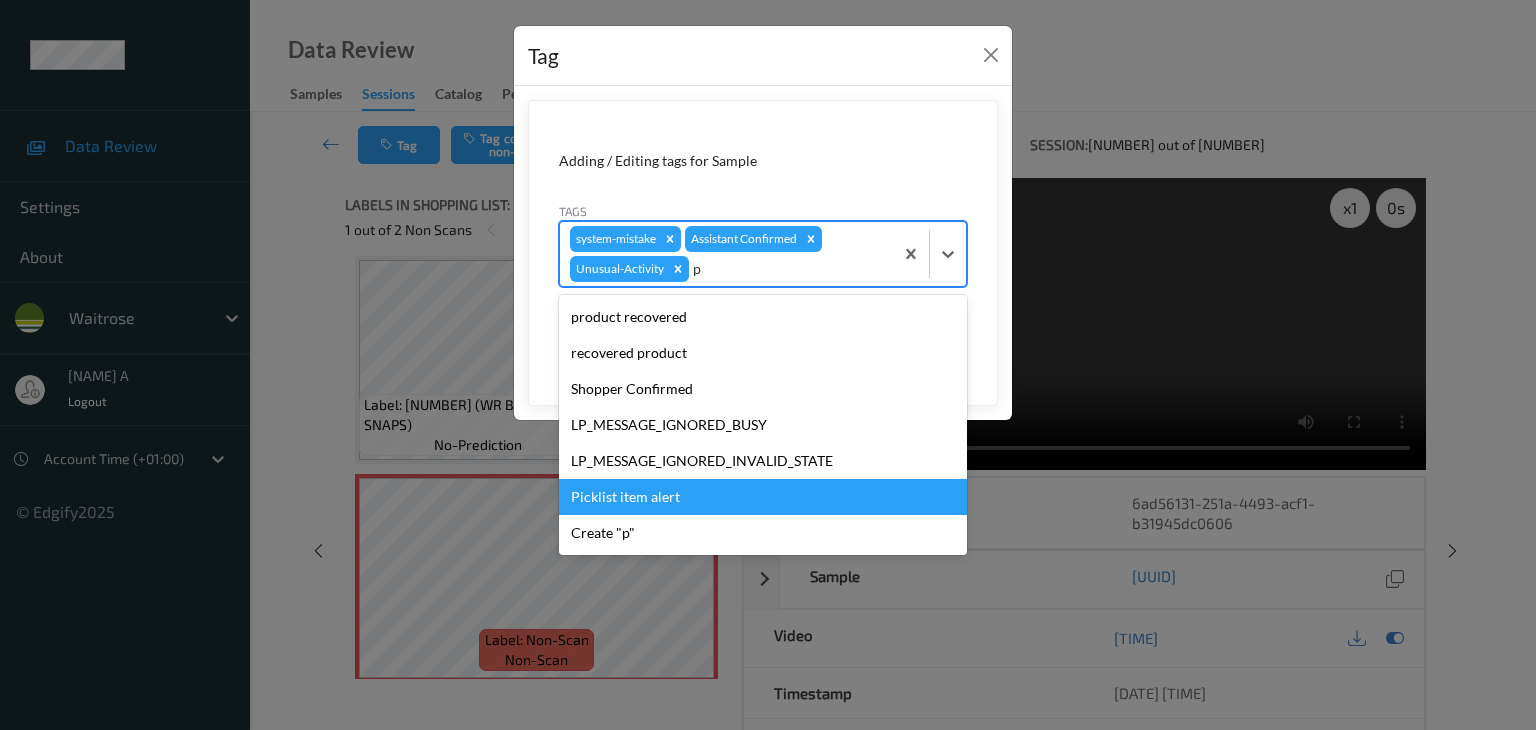 click on "Picklist item alert" at bounding box center (763, 497) 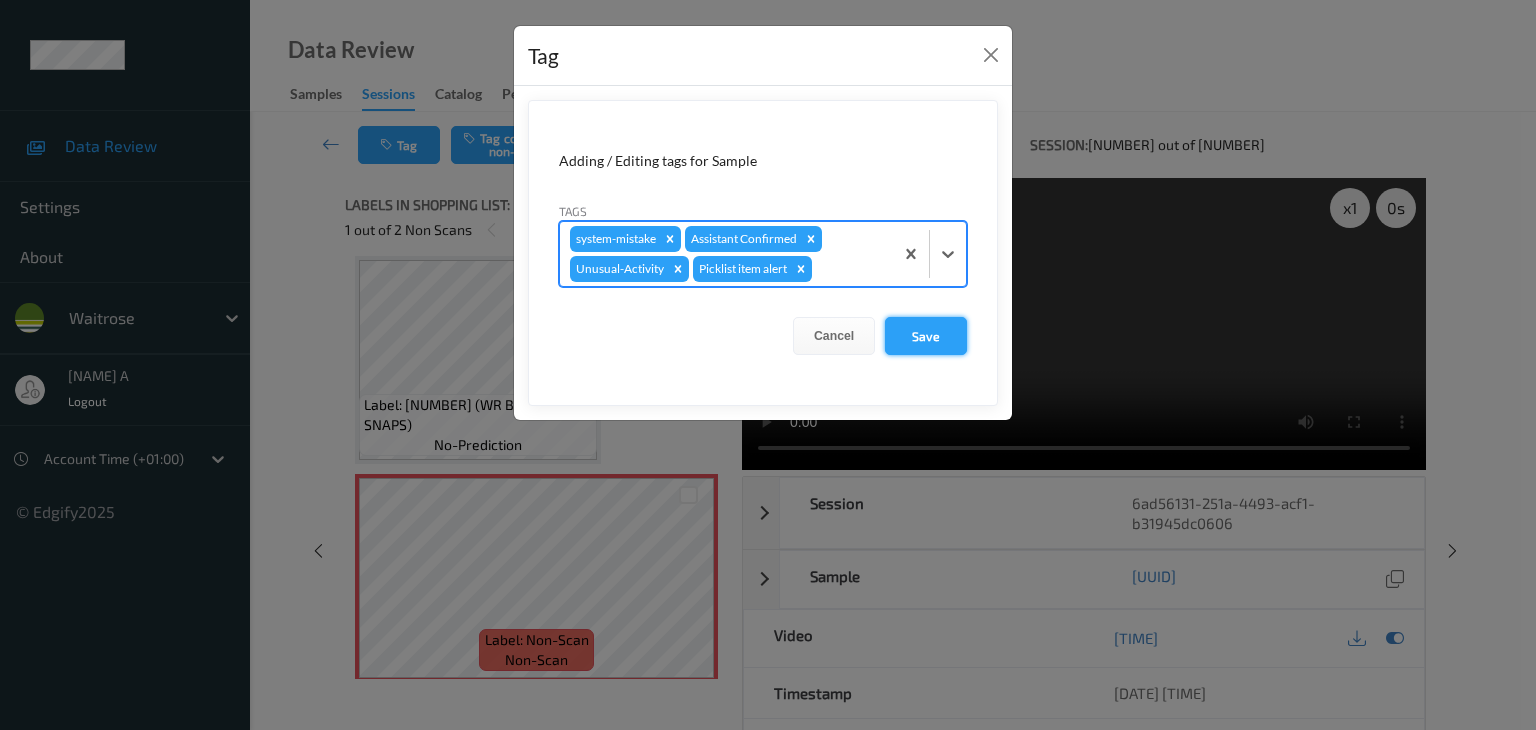 click on "Save" at bounding box center (926, 336) 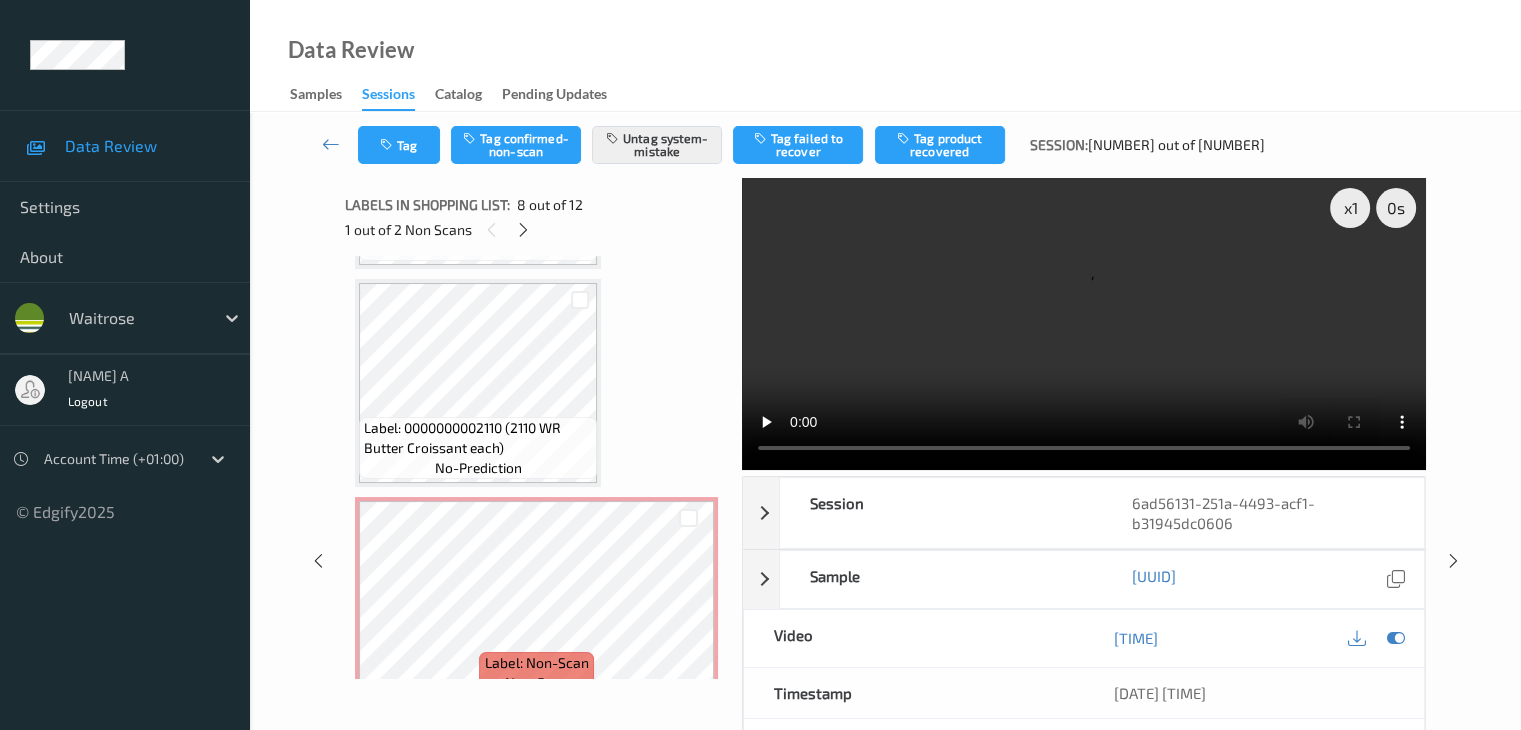 scroll, scrollTop: 2118, scrollLeft: 0, axis: vertical 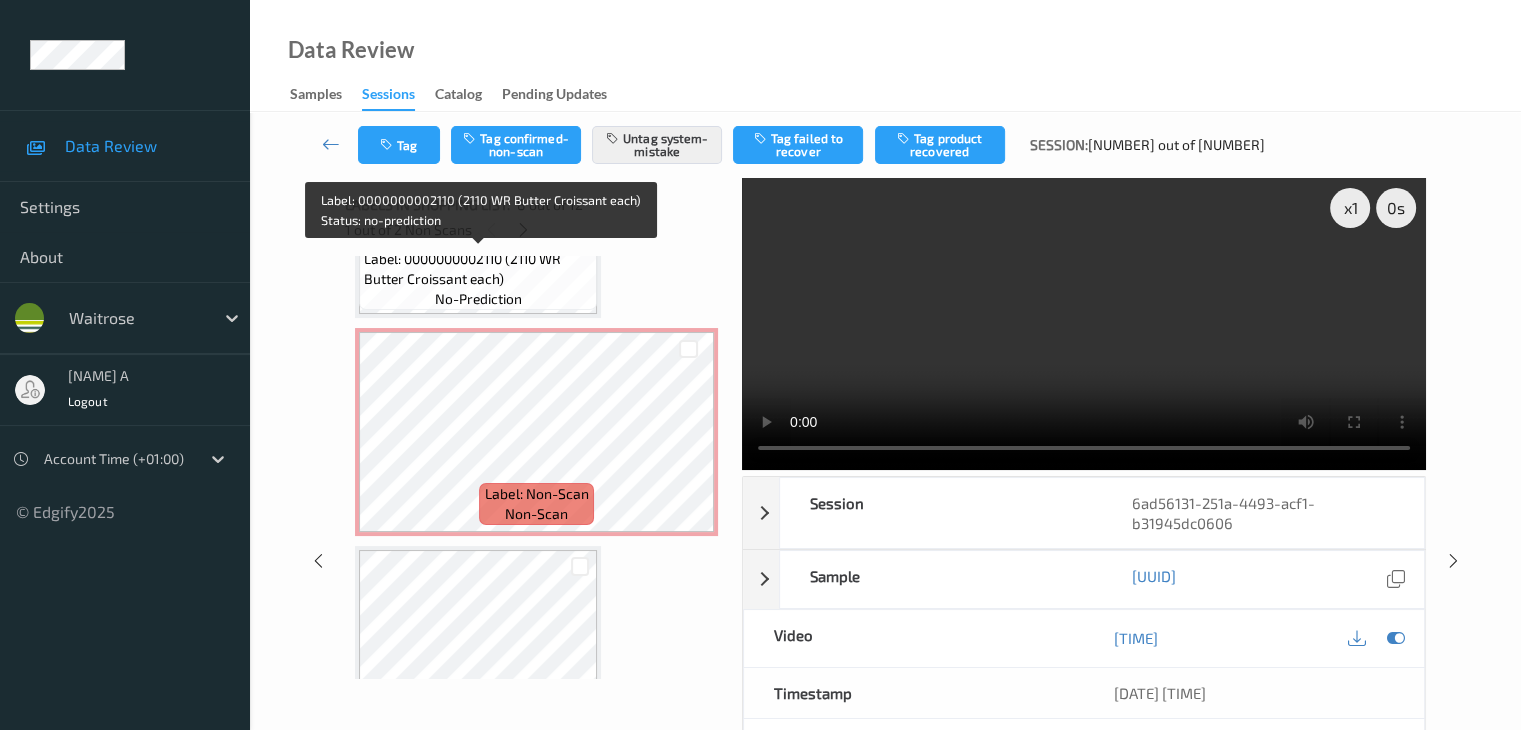 click on "Label: 0000000002110 (2110 WR Butter Croissant each) no-prediction" at bounding box center (478, 279) 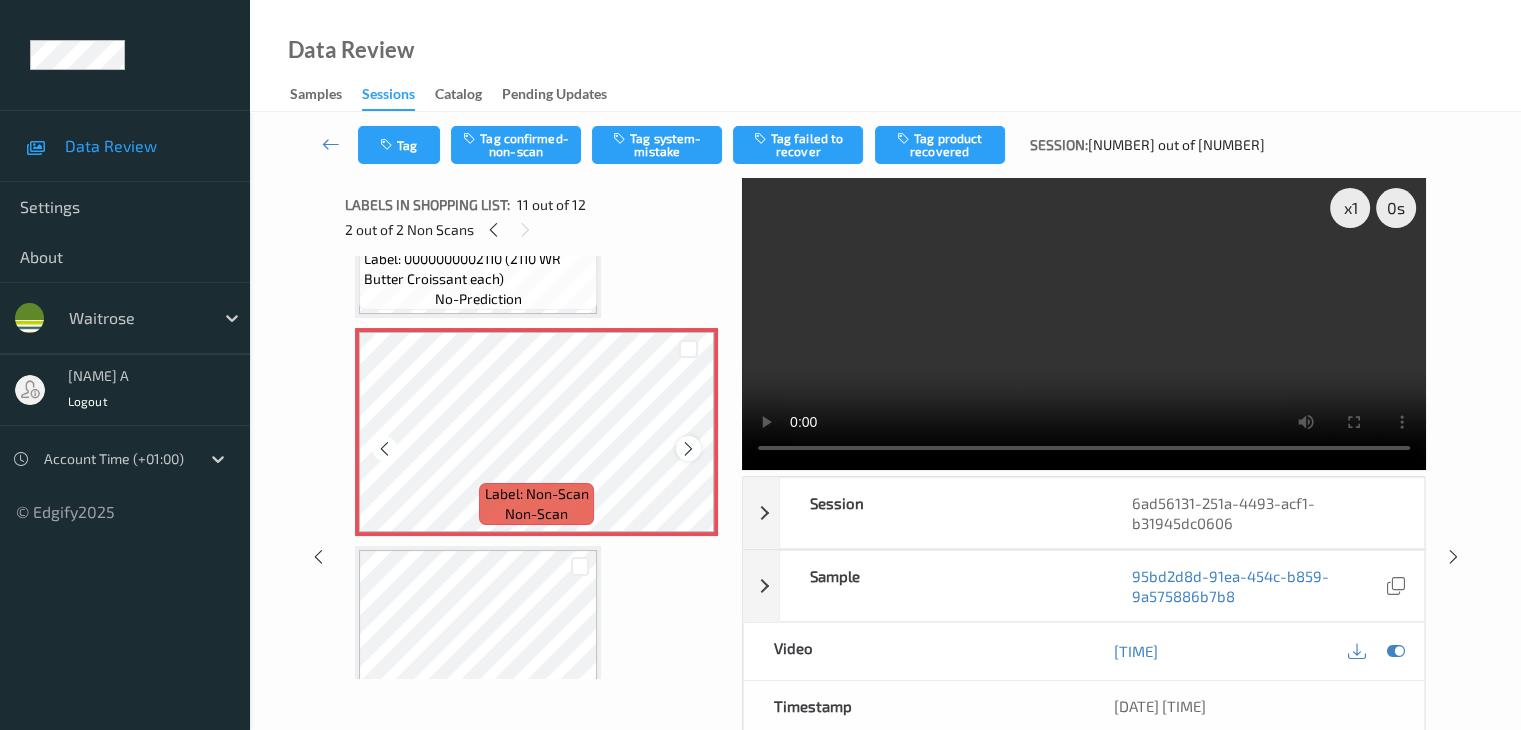 click at bounding box center [688, 449] 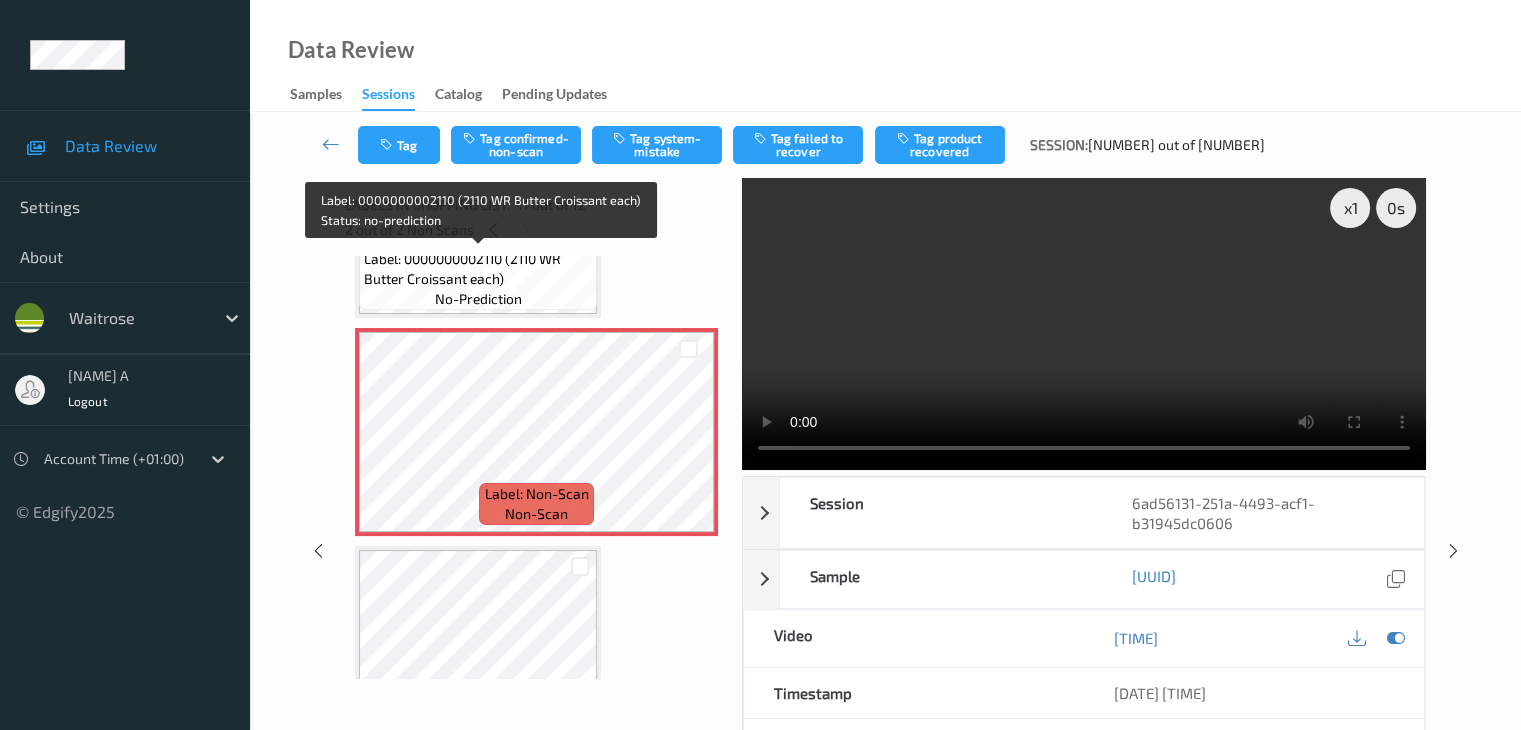 click on "Label: 0000000002110 (2110 WR Butter Croissant each)" at bounding box center [478, 269] 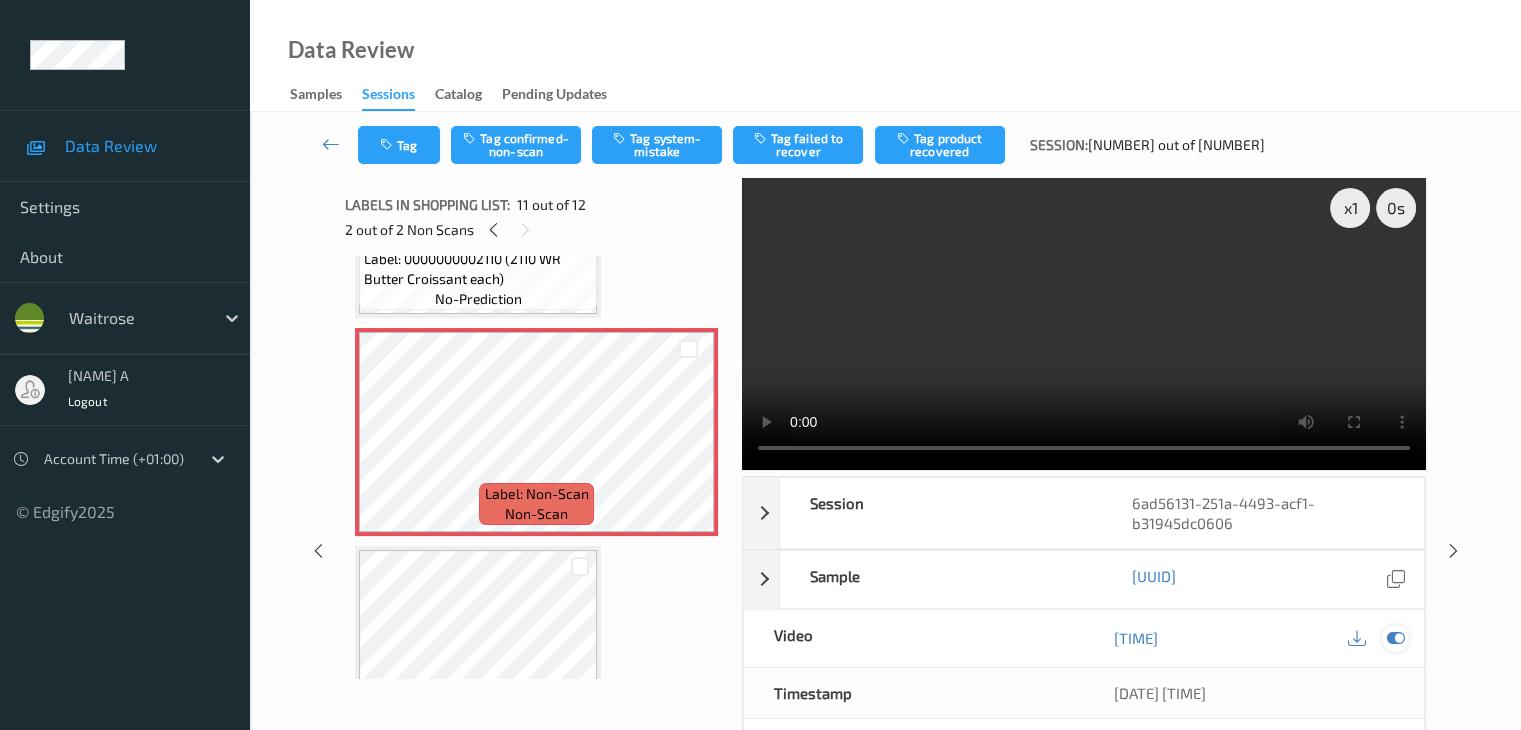 click at bounding box center (1395, 638) 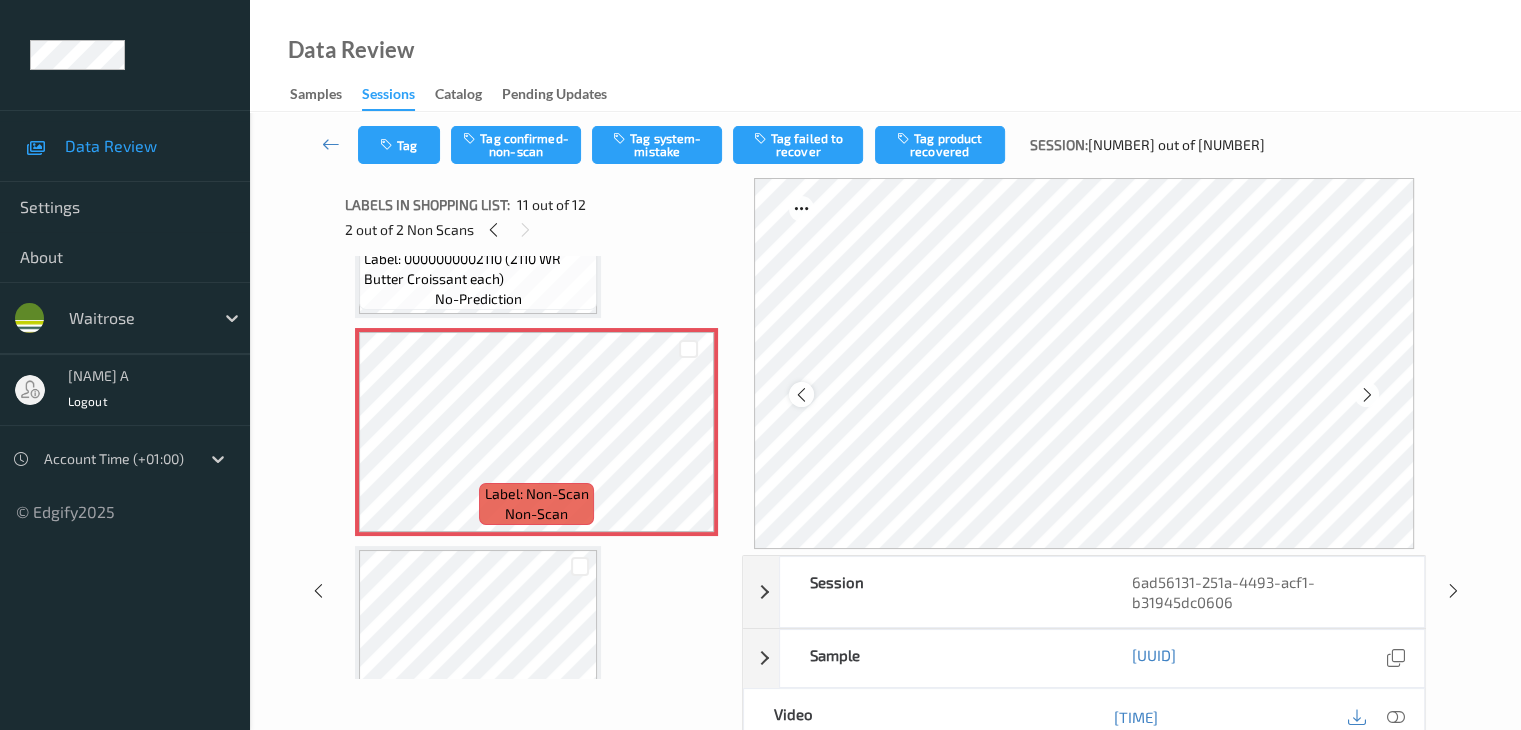 click at bounding box center [801, 395] 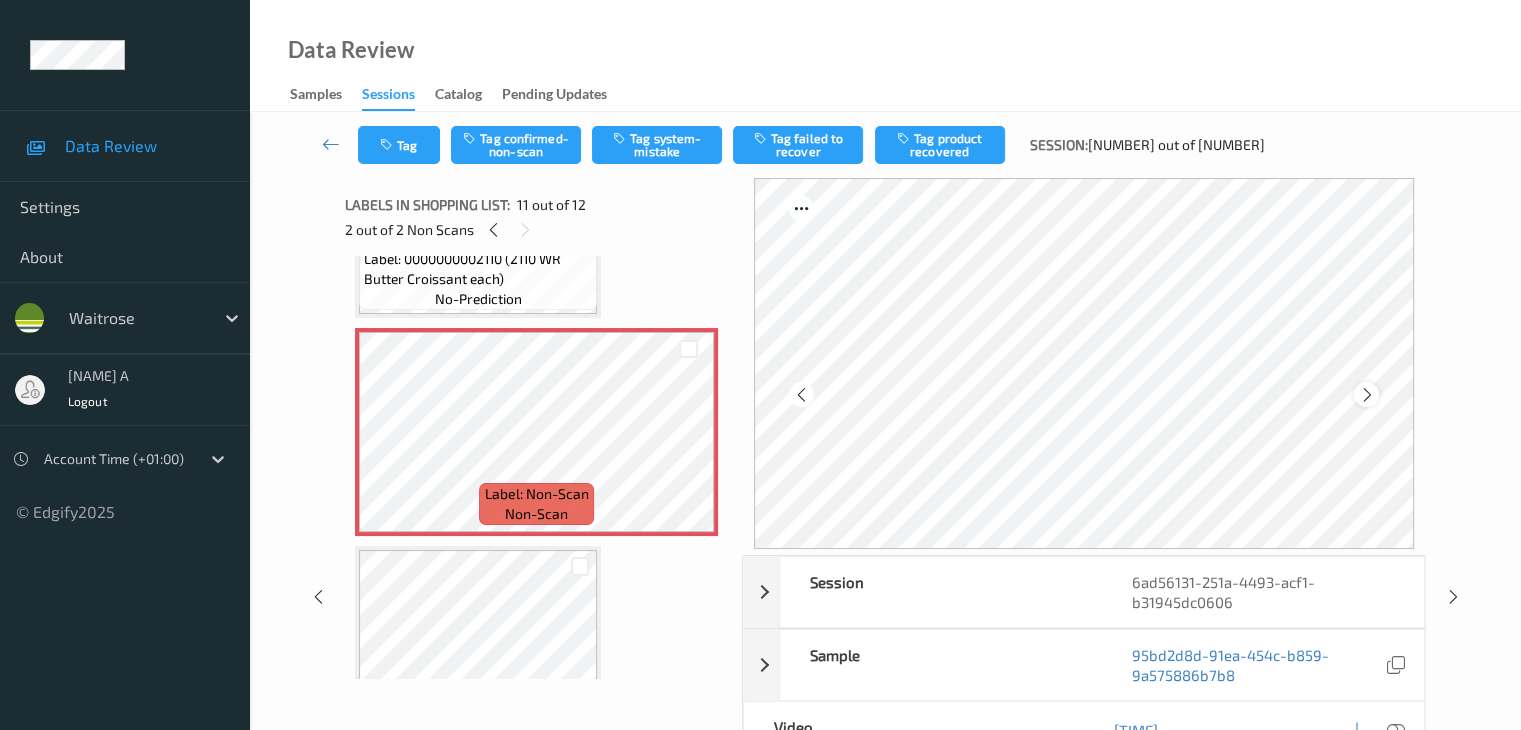 click at bounding box center [1366, 395] 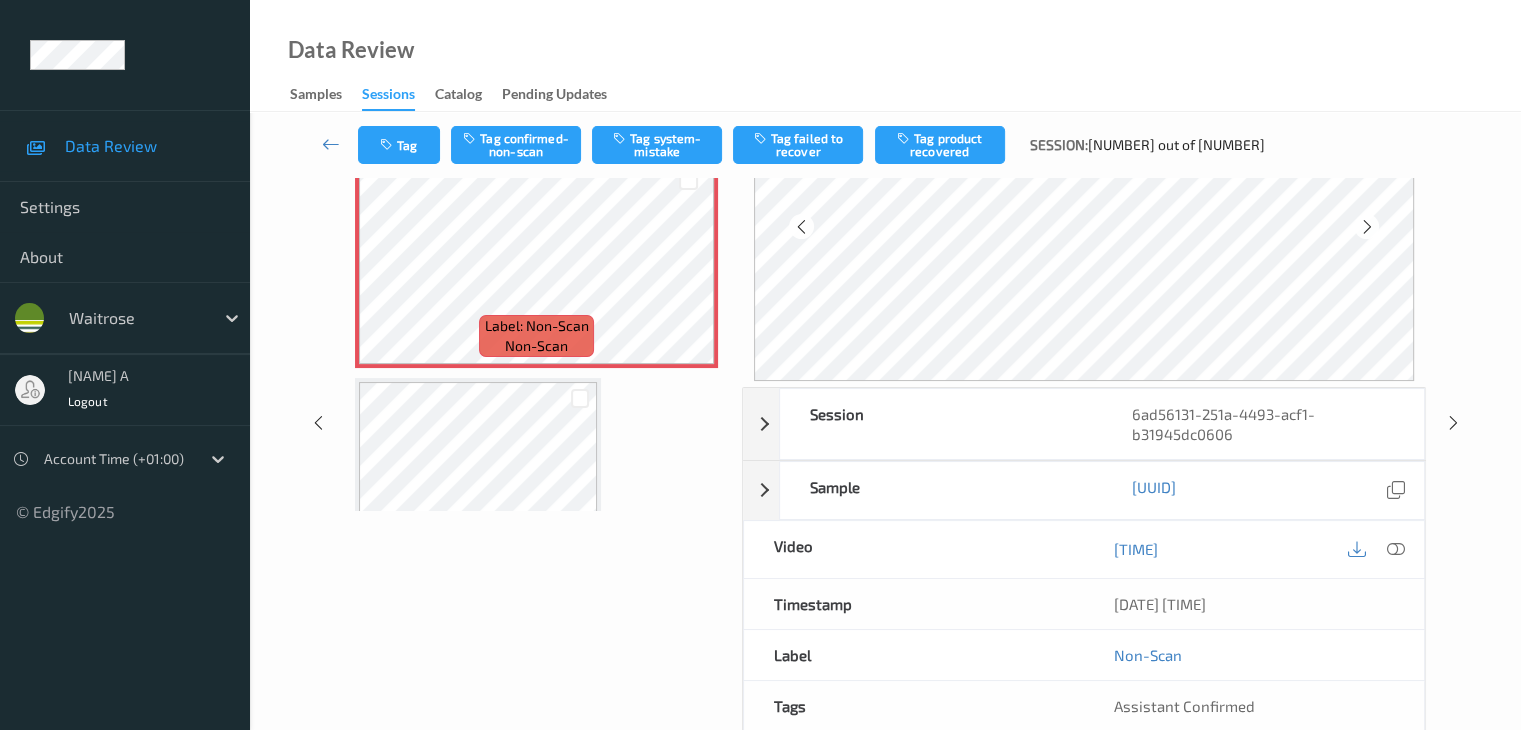 scroll, scrollTop: 200, scrollLeft: 0, axis: vertical 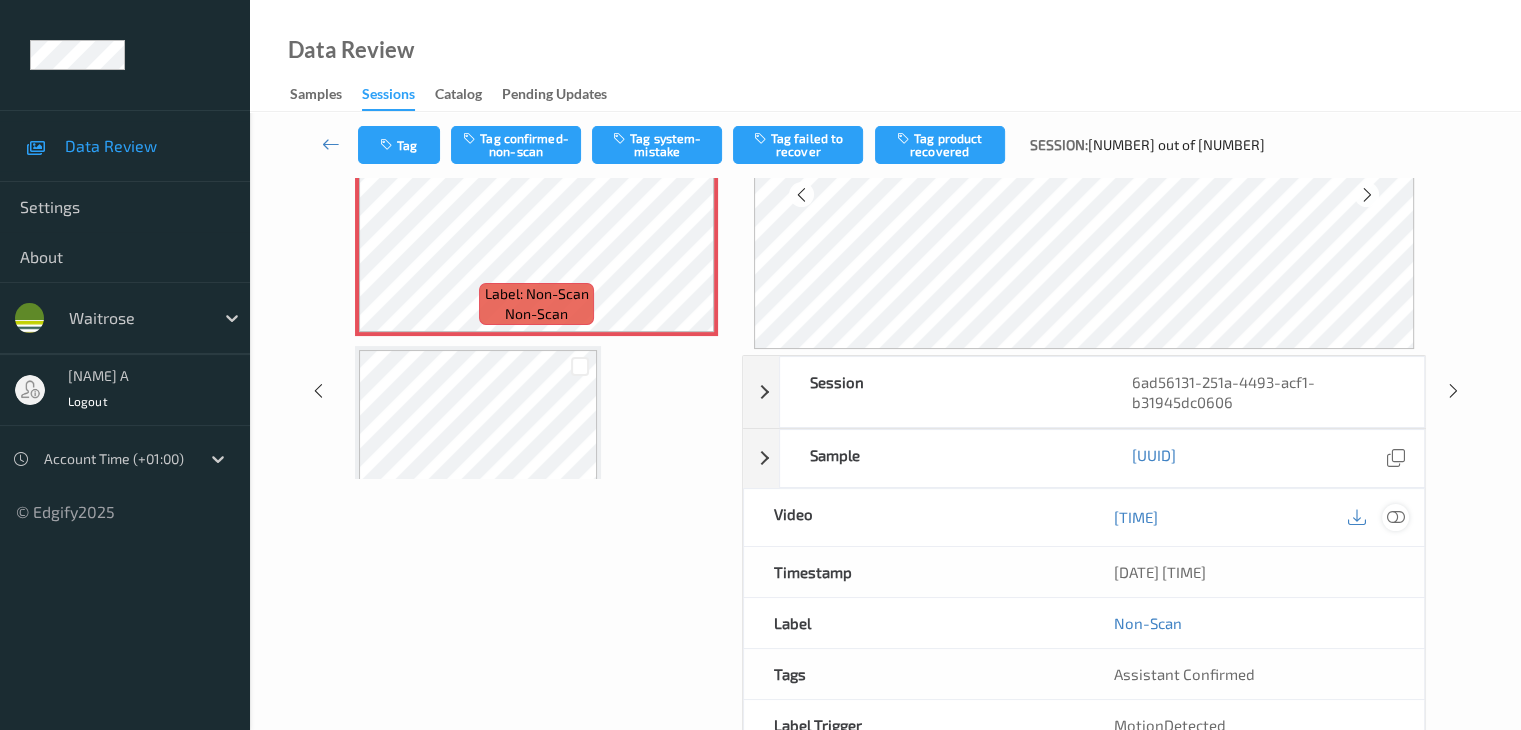 click at bounding box center [1395, 517] 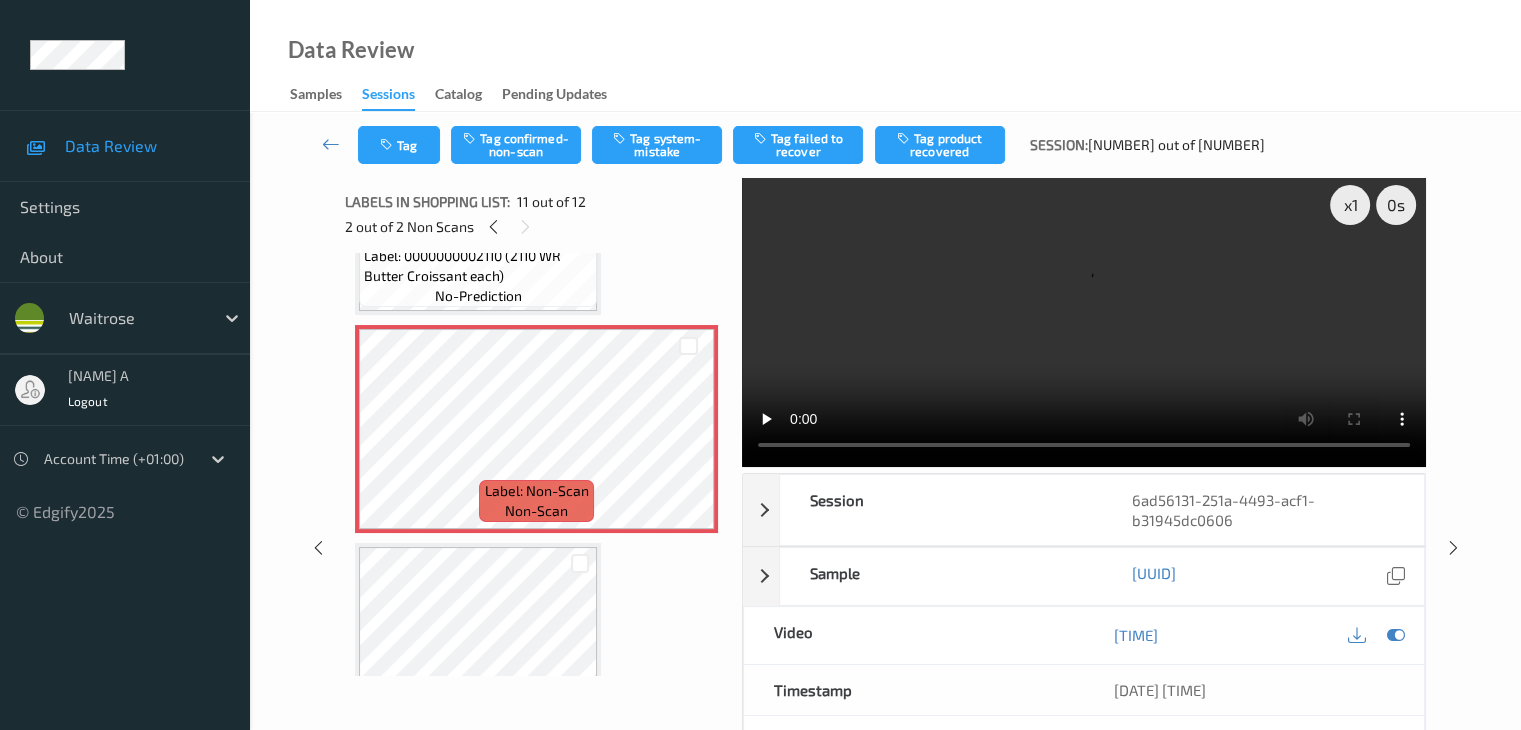 scroll, scrollTop: 0, scrollLeft: 0, axis: both 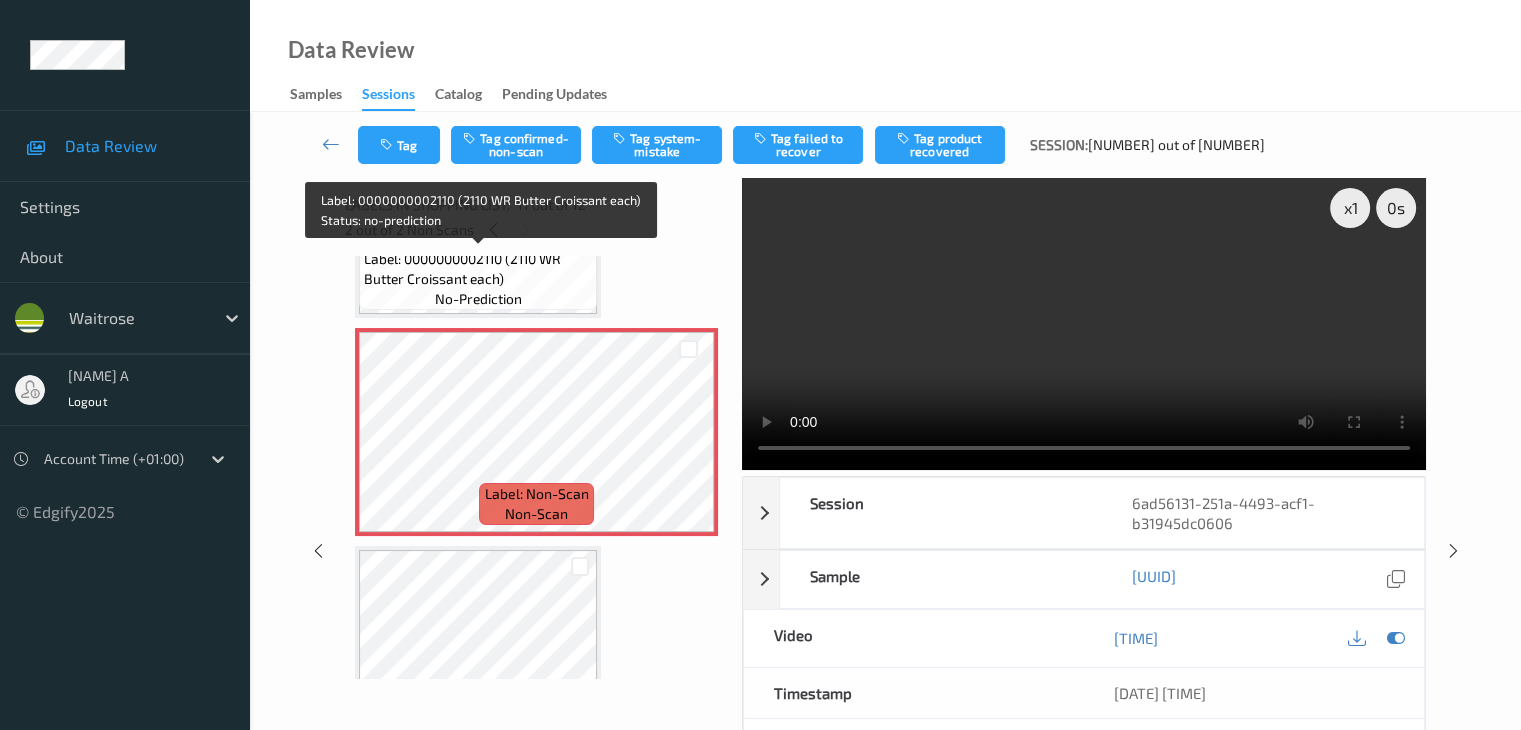 click on "Label: 0000000002110 (2110 WR Butter Croissant each)" at bounding box center [478, 269] 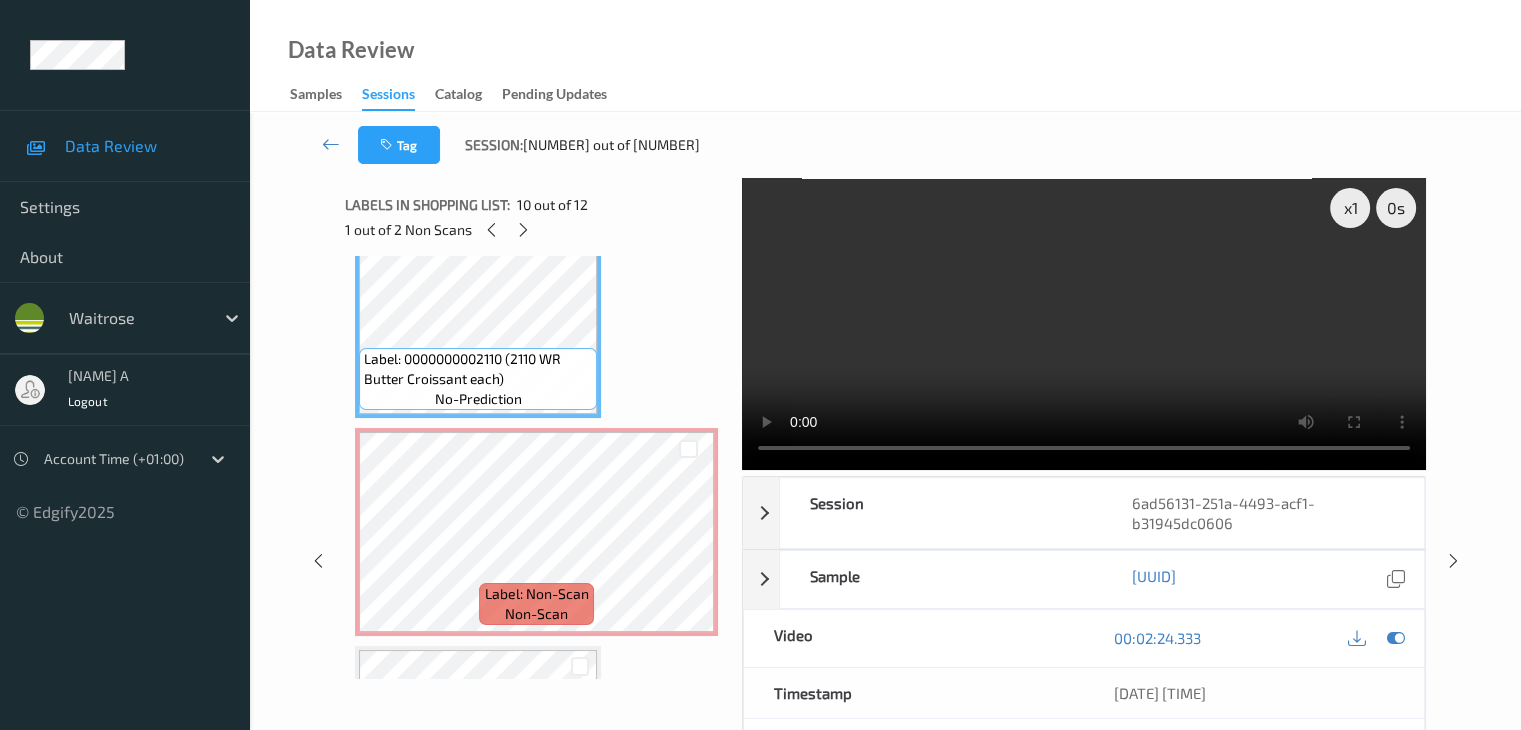 scroll, scrollTop: 1818, scrollLeft: 0, axis: vertical 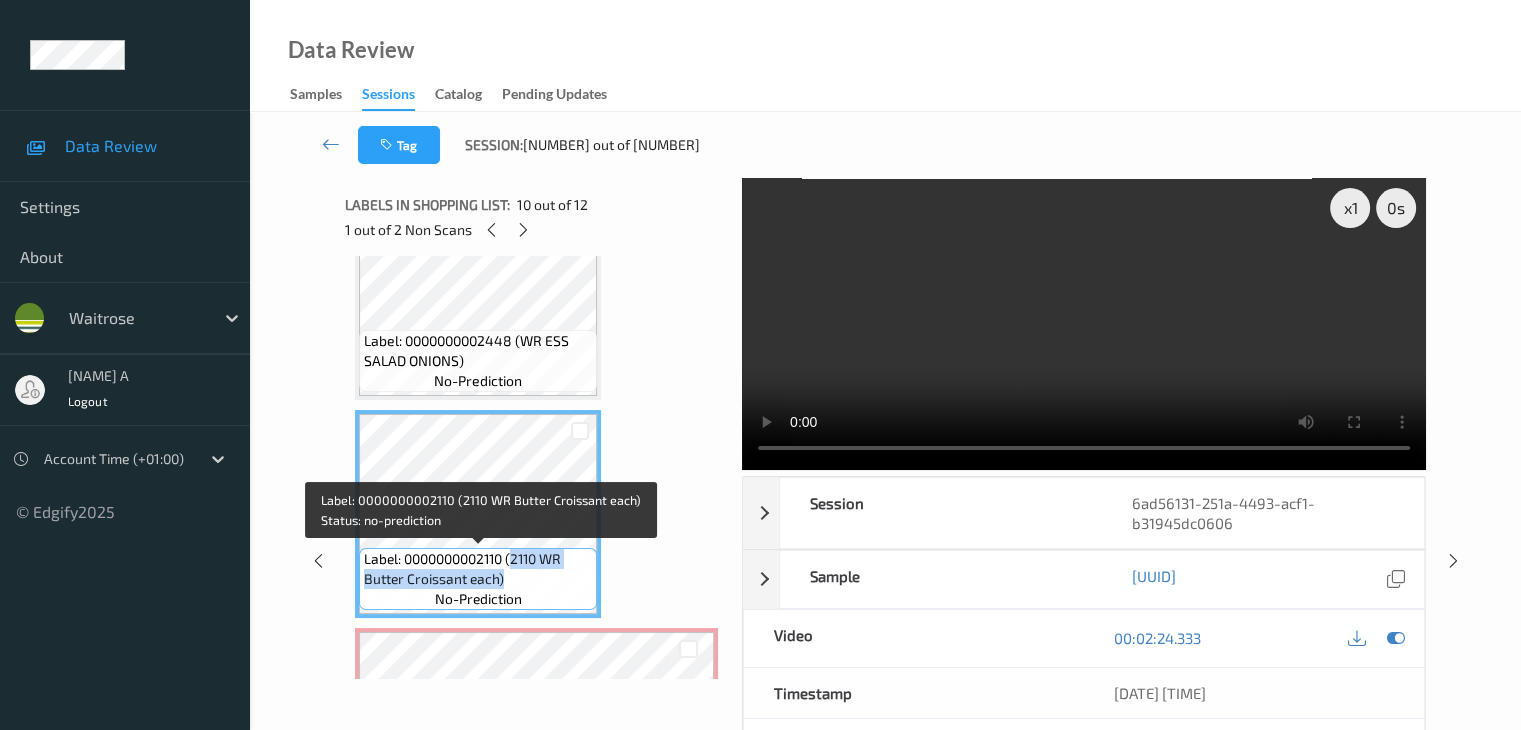 drag, startPoint x: 516, startPoint y: 556, endPoint x: 519, endPoint y: 580, distance: 24.186773 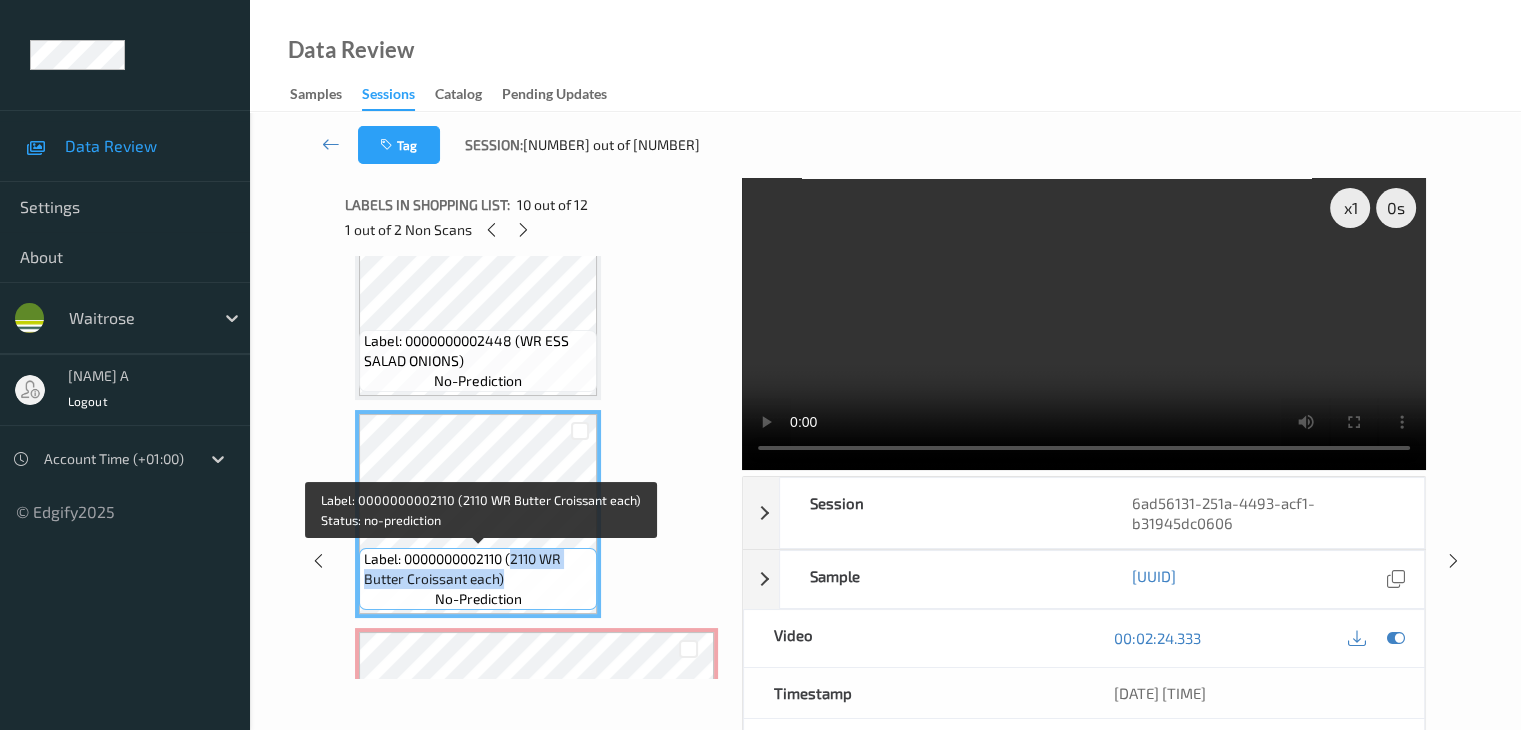 copy on "2110 WR Butter Croissant each)" 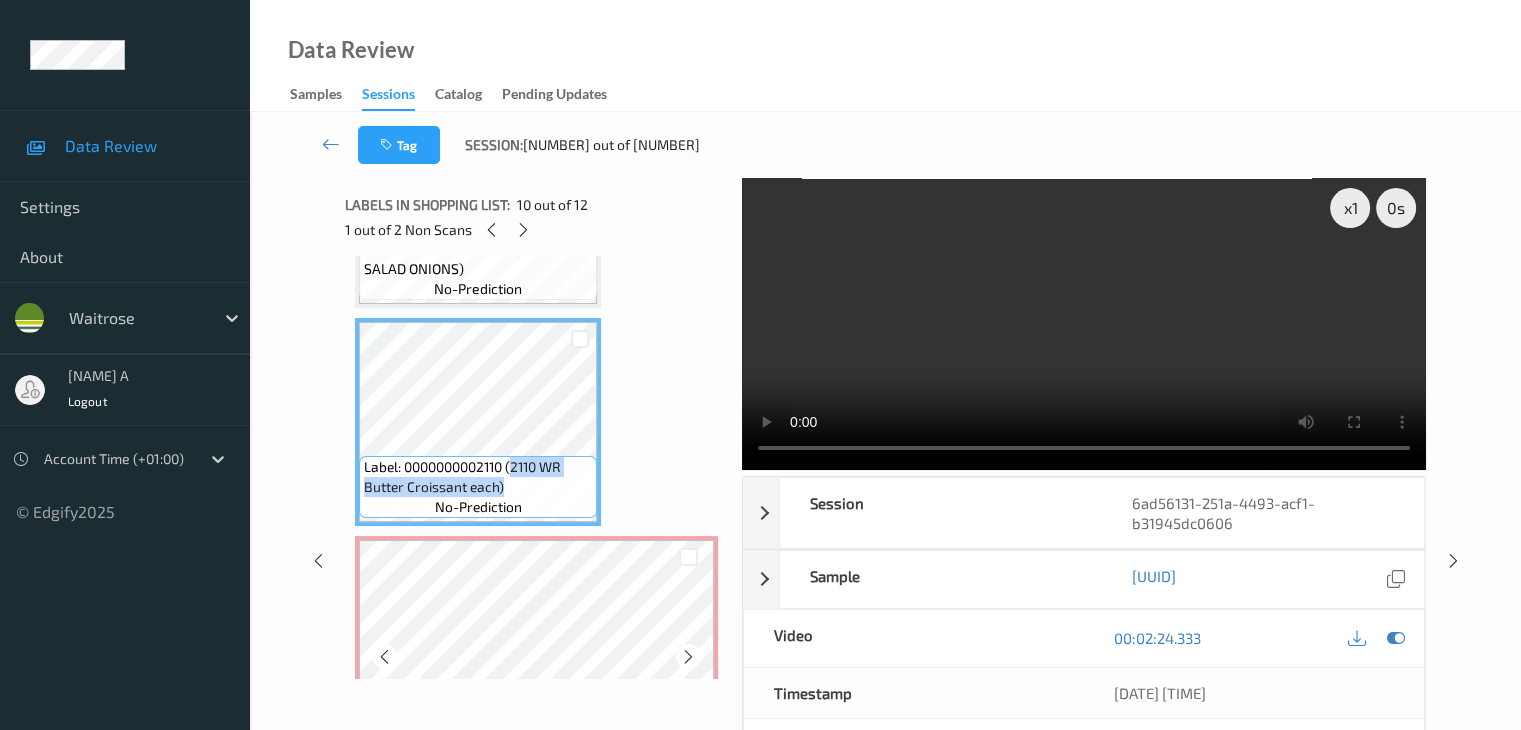 scroll, scrollTop: 2018, scrollLeft: 0, axis: vertical 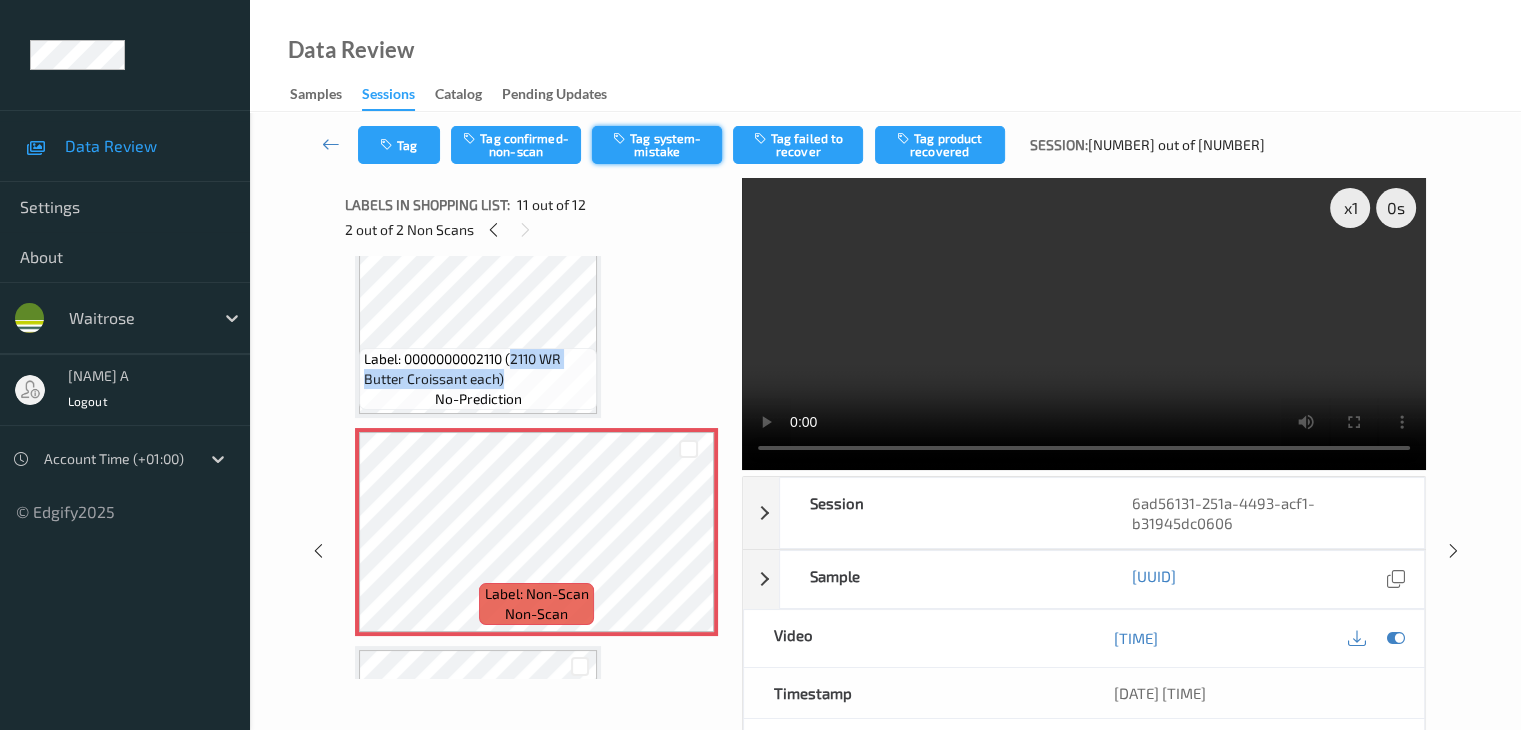click on "Tag   system-mistake" at bounding box center [657, 145] 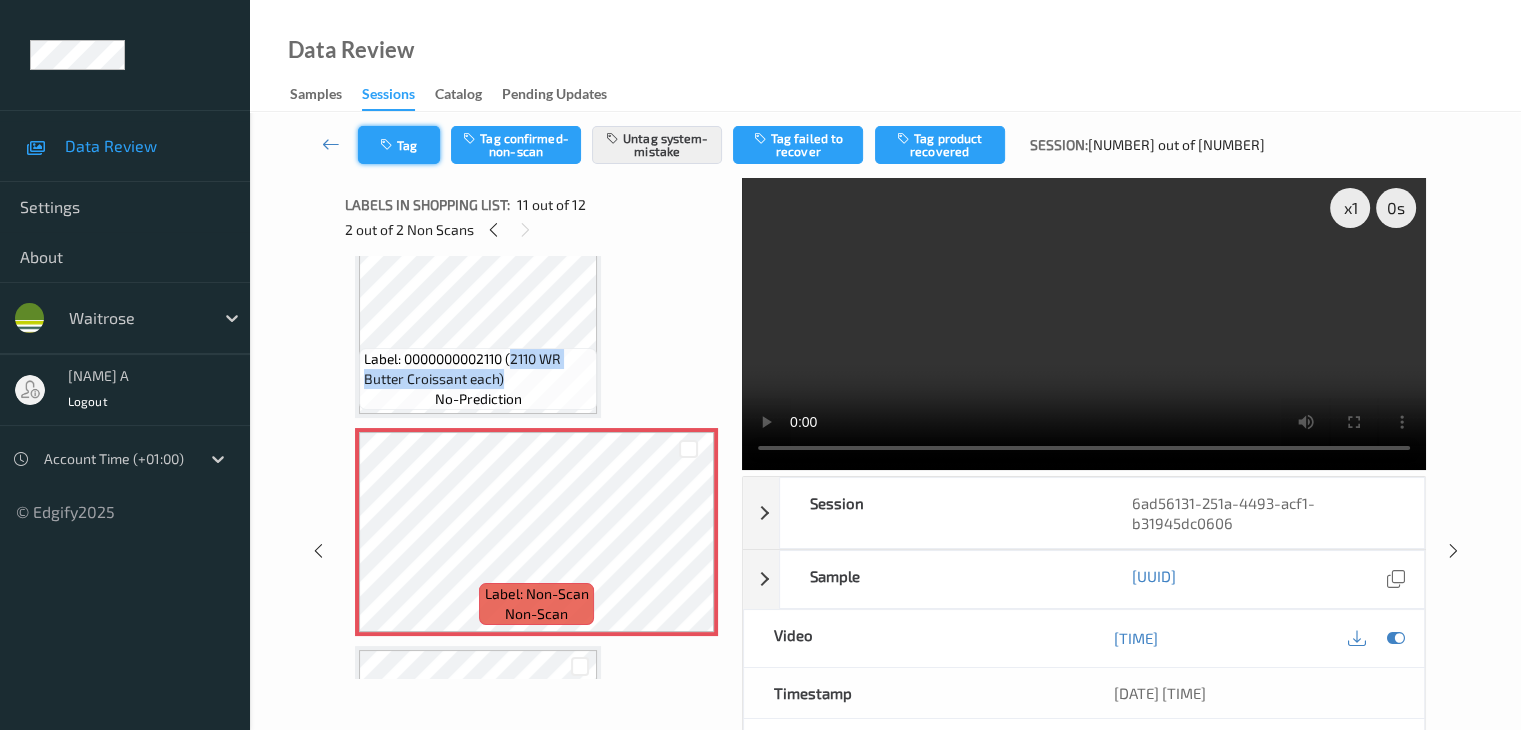 click on "Tag" at bounding box center (399, 145) 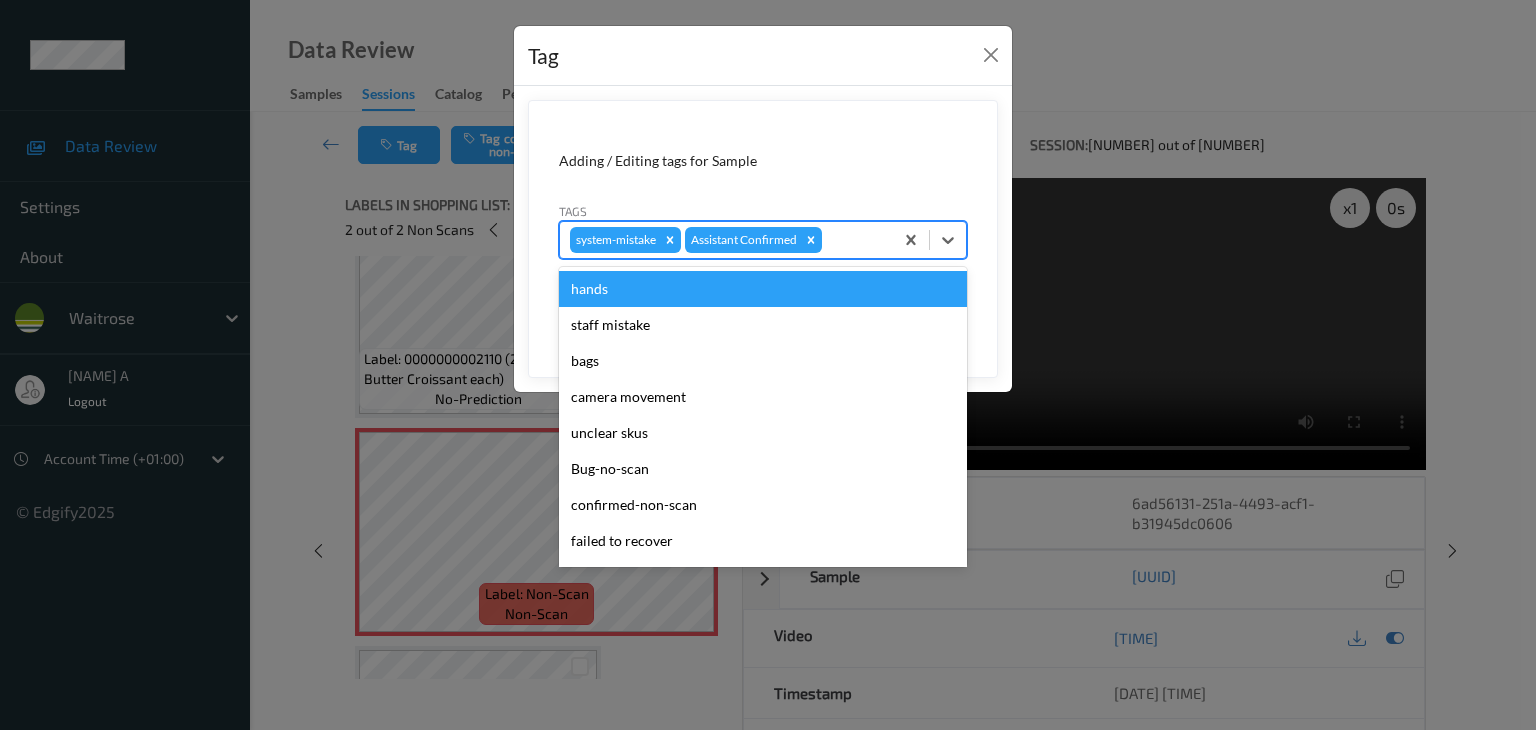 click on "system-mistake Assistant Confirmed" at bounding box center [726, 240] 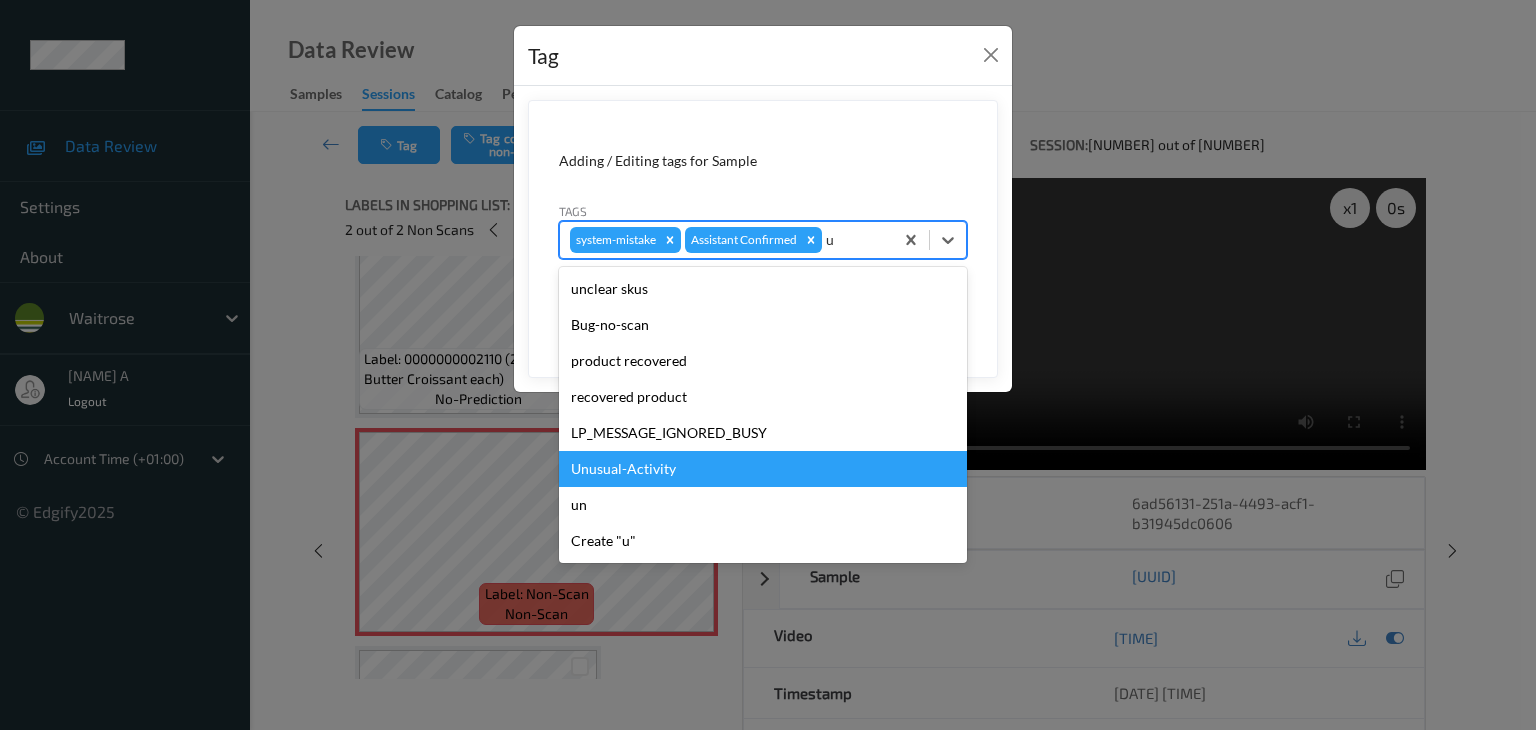 click on "Unusual-Activity" at bounding box center [763, 469] 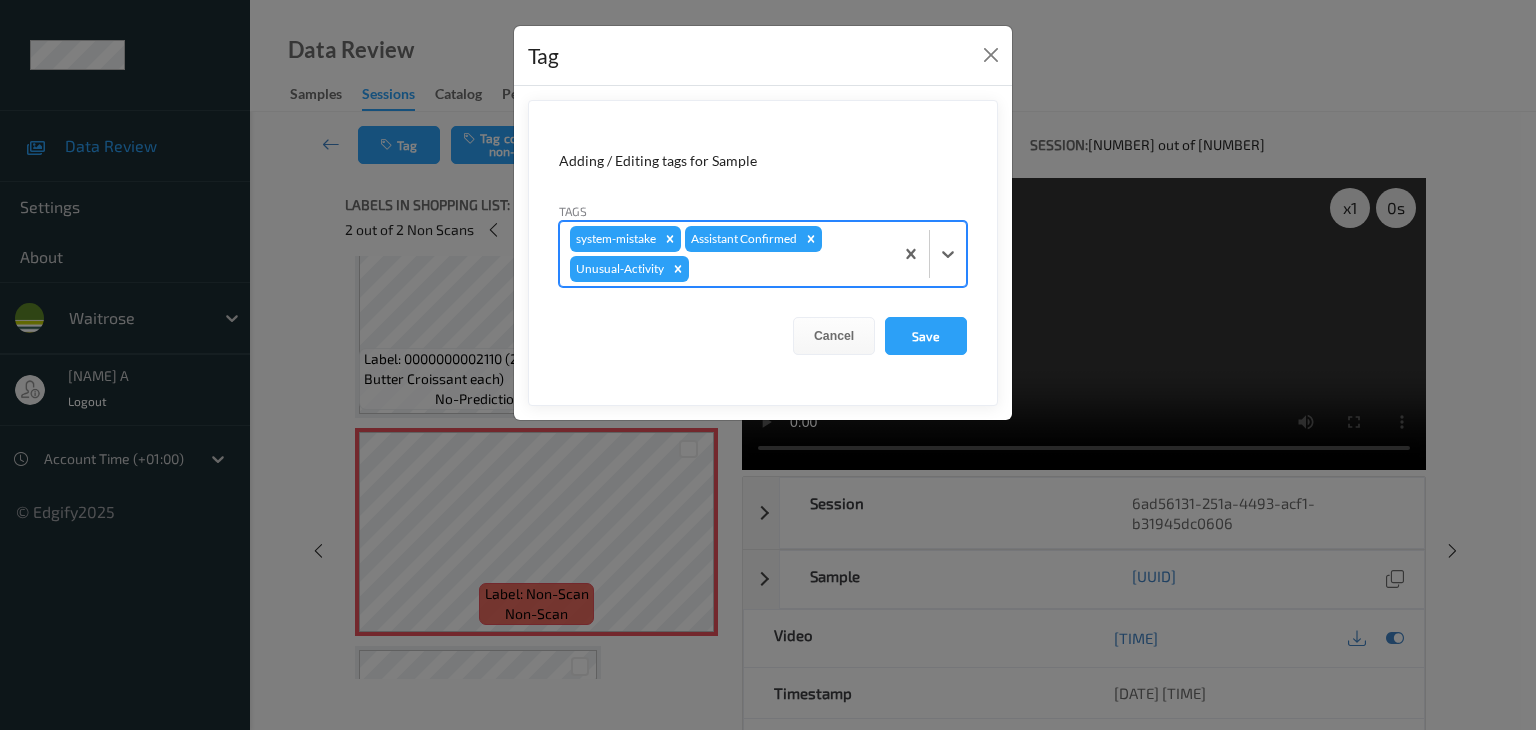 type on "p" 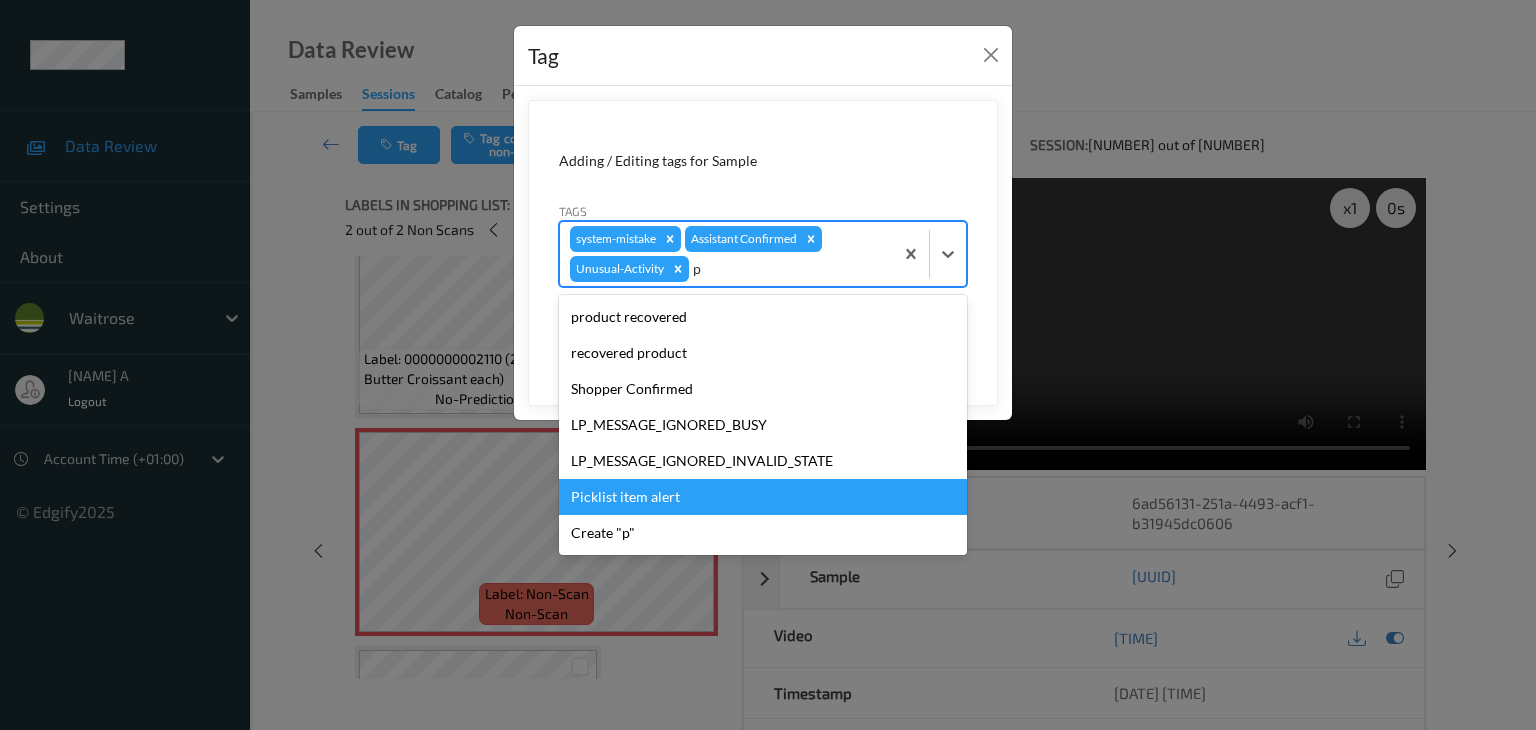 click on "Picklist item alert" at bounding box center (763, 497) 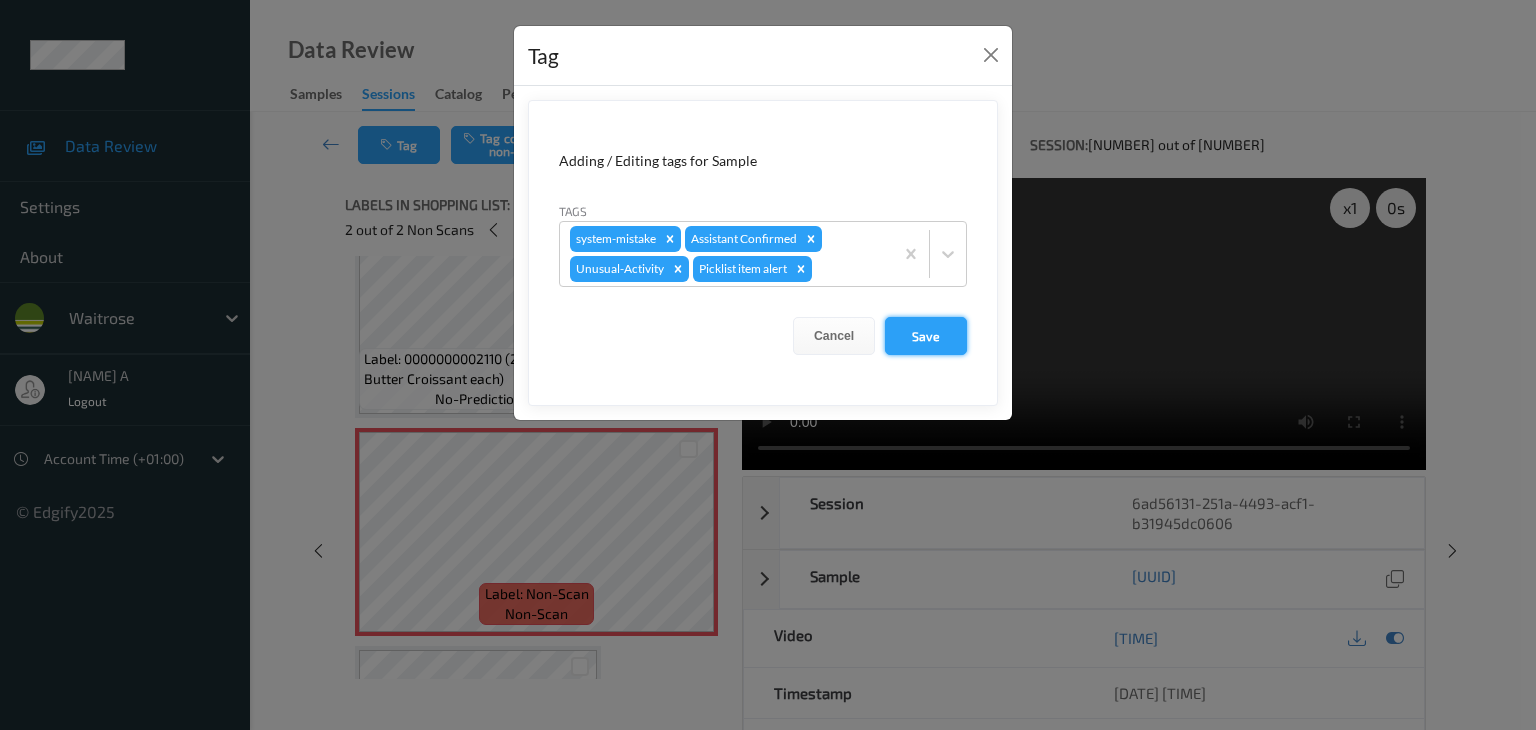 click on "Save" at bounding box center [926, 336] 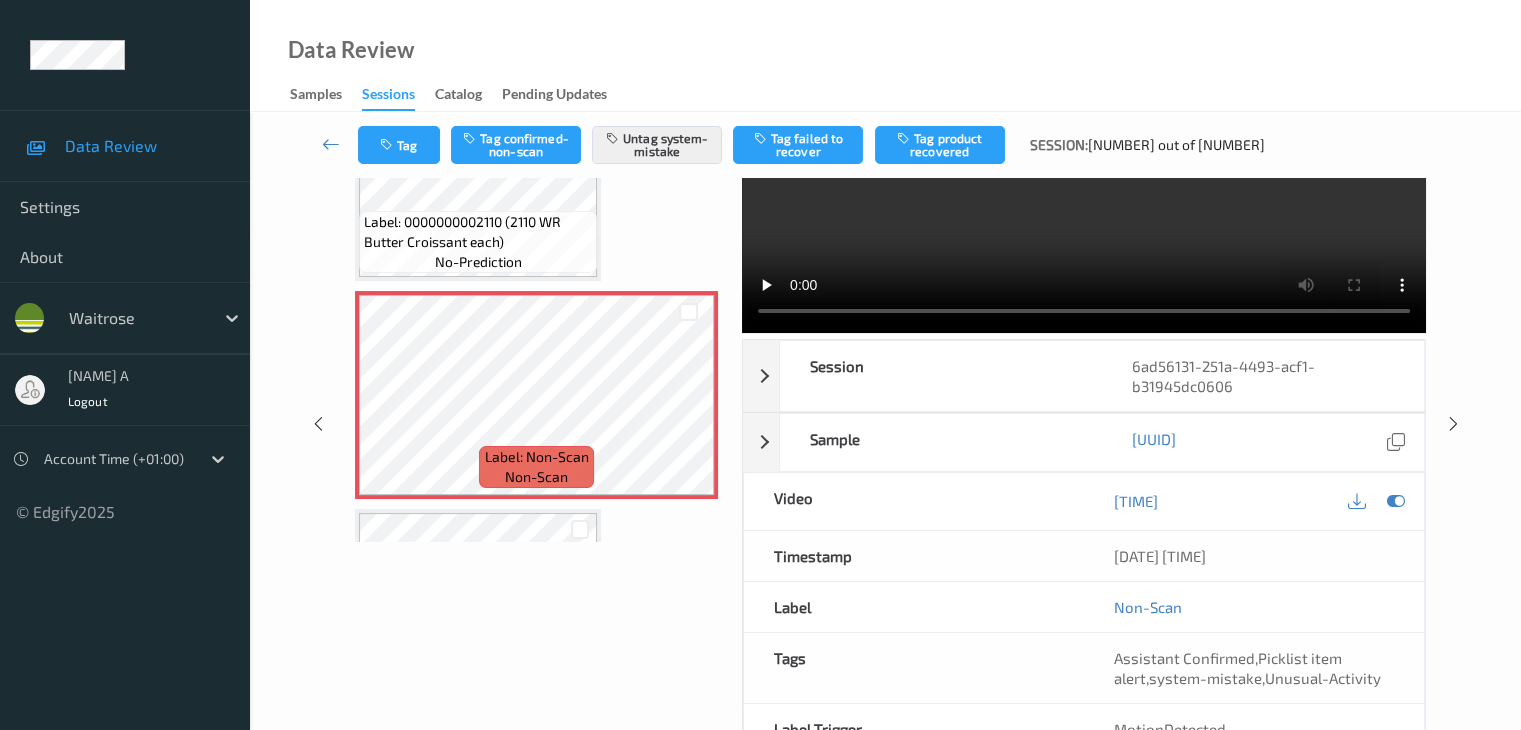 scroll, scrollTop: 0, scrollLeft: 0, axis: both 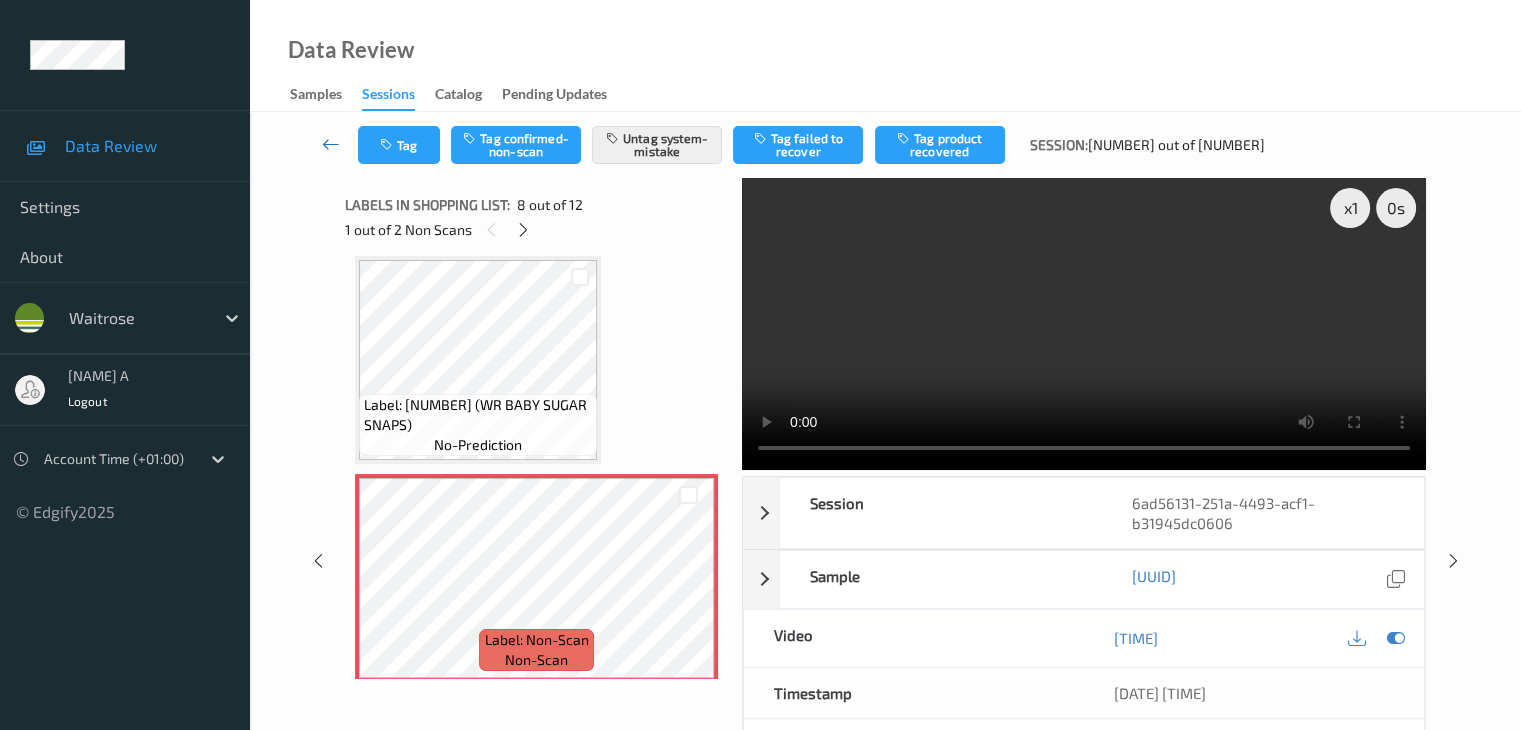 click at bounding box center (331, 145) 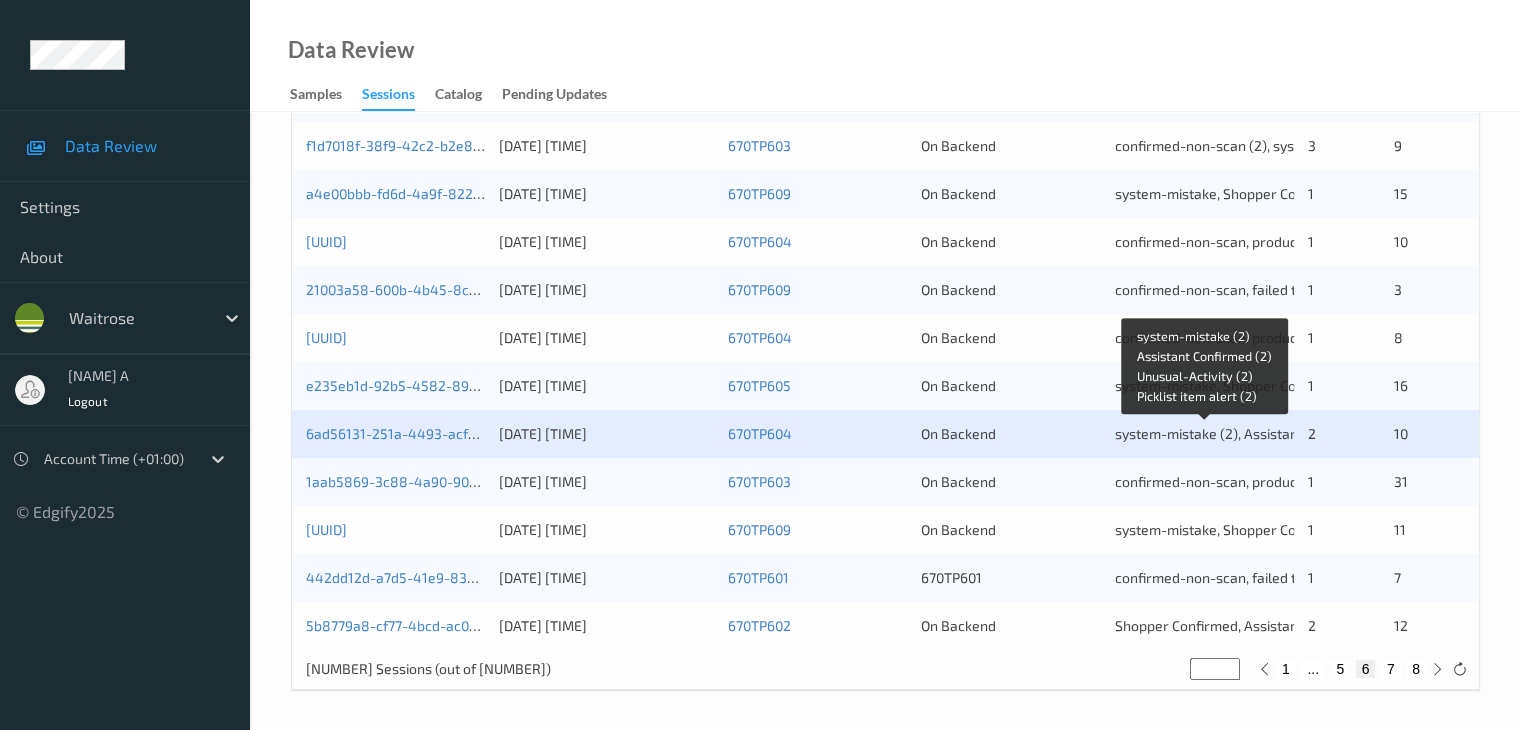 scroll, scrollTop: 932, scrollLeft: 0, axis: vertical 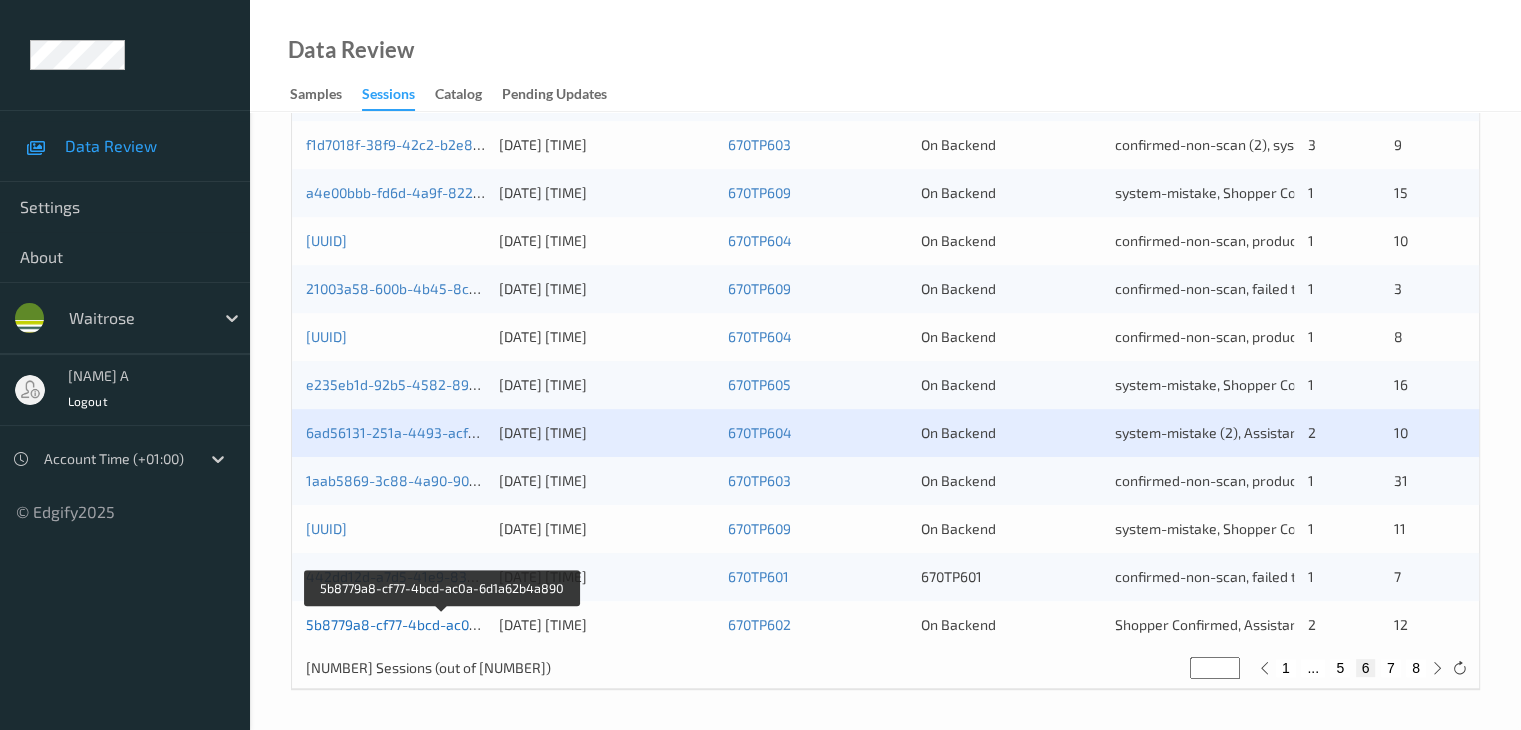 click on "5b8779a8-cf77-4bcd-ac0a-6d1a62b4a890" at bounding box center (442, 624) 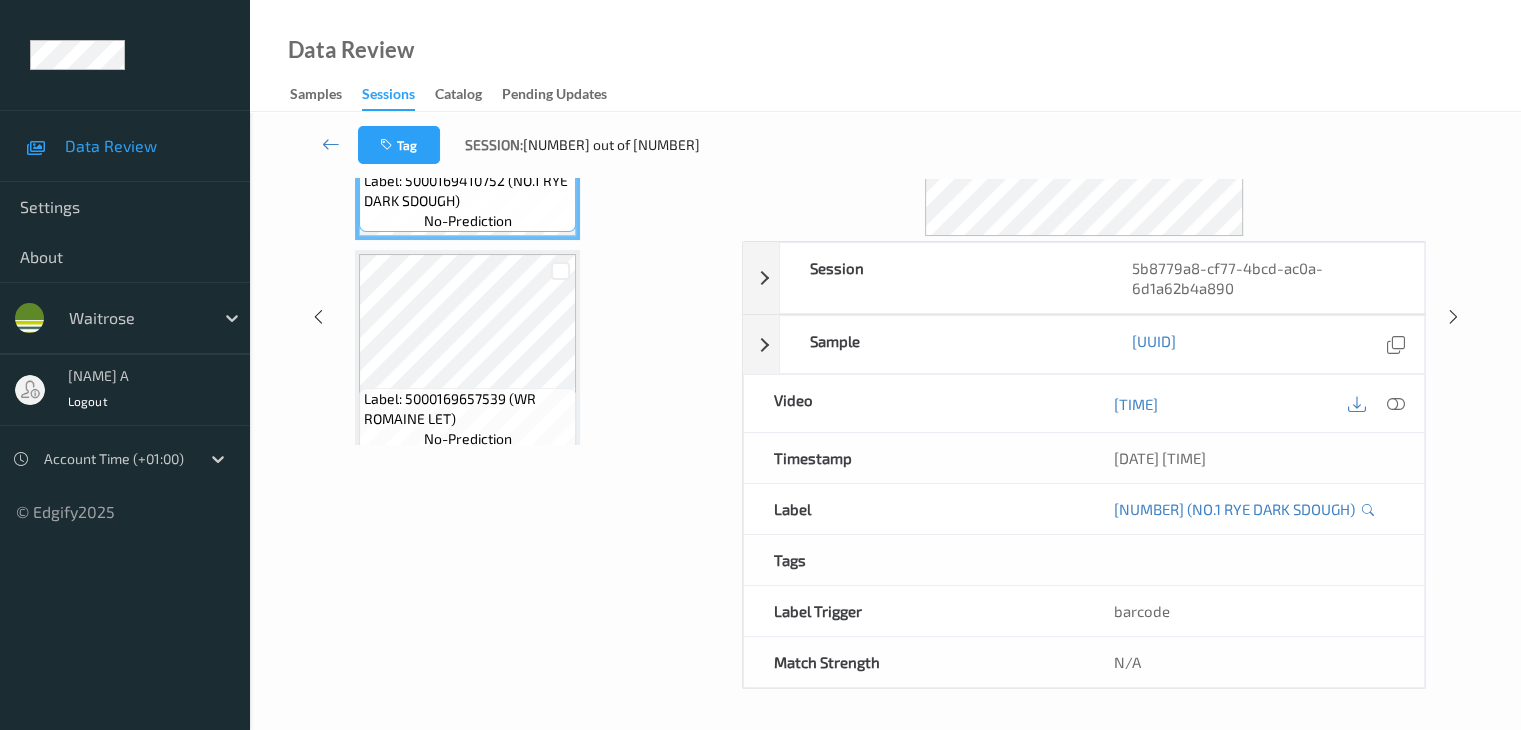 scroll, scrollTop: 0, scrollLeft: 0, axis: both 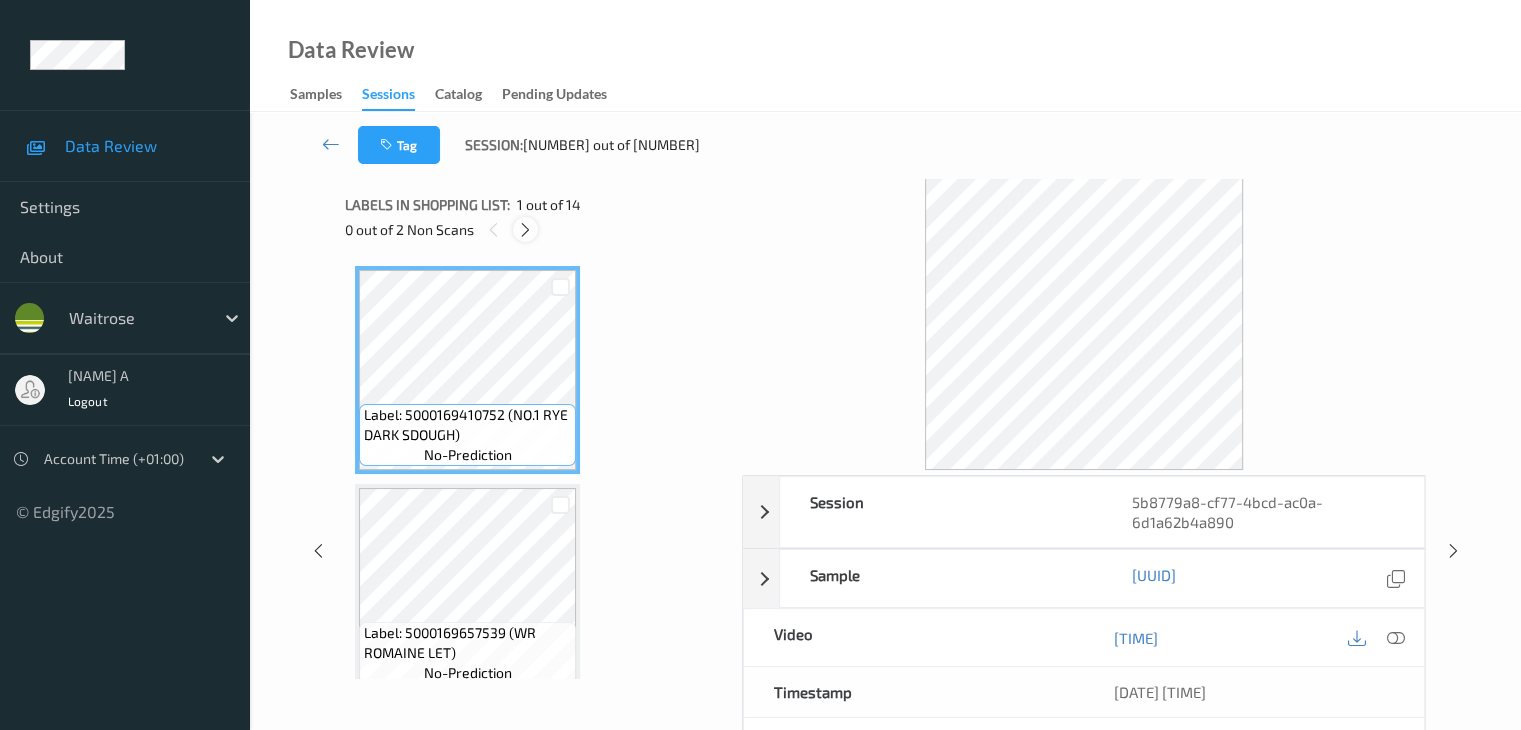 click at bounding box center (525, 230) 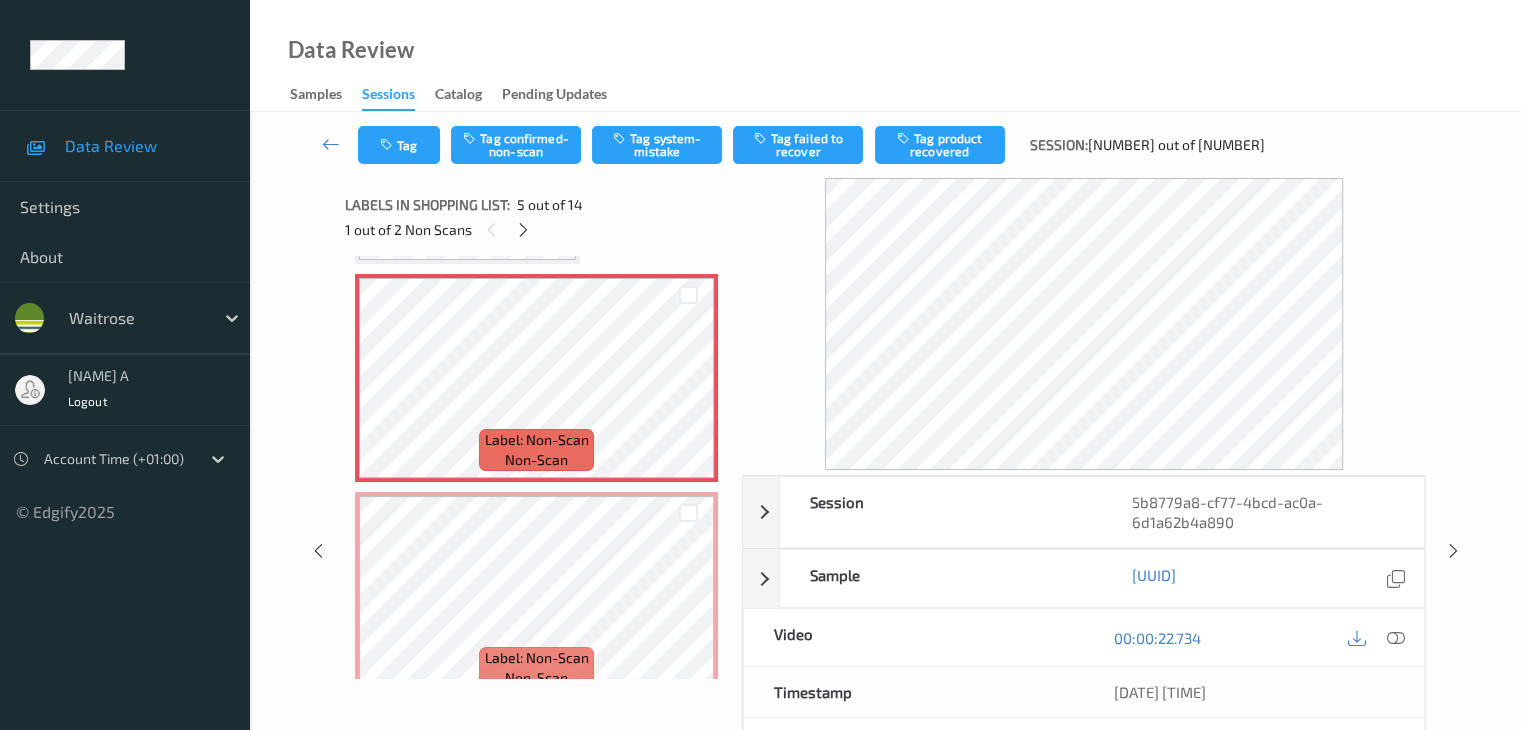 scroll, scrollTop: 664, scrollLeft: 0, axis: vertical 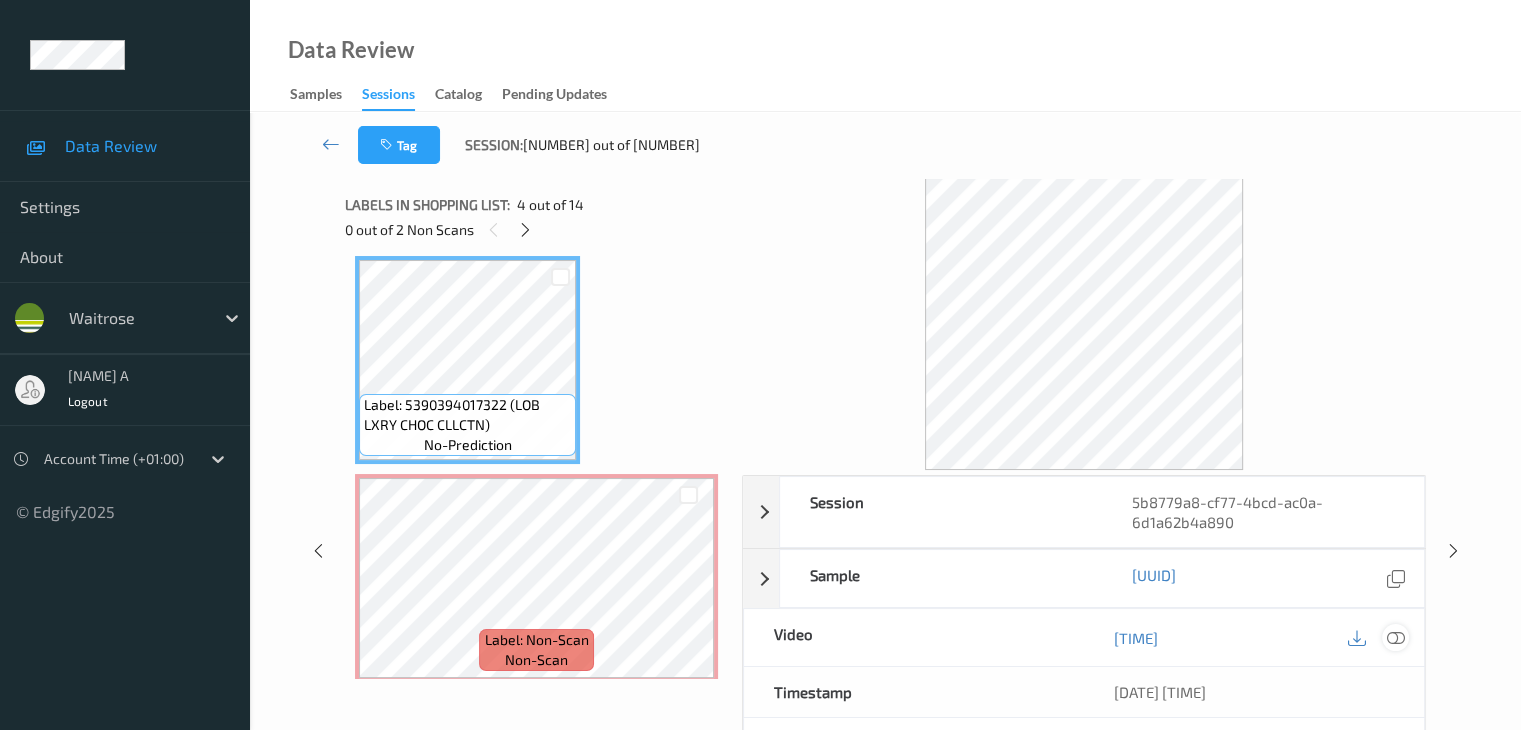 click at bounding box center [1395, 637] 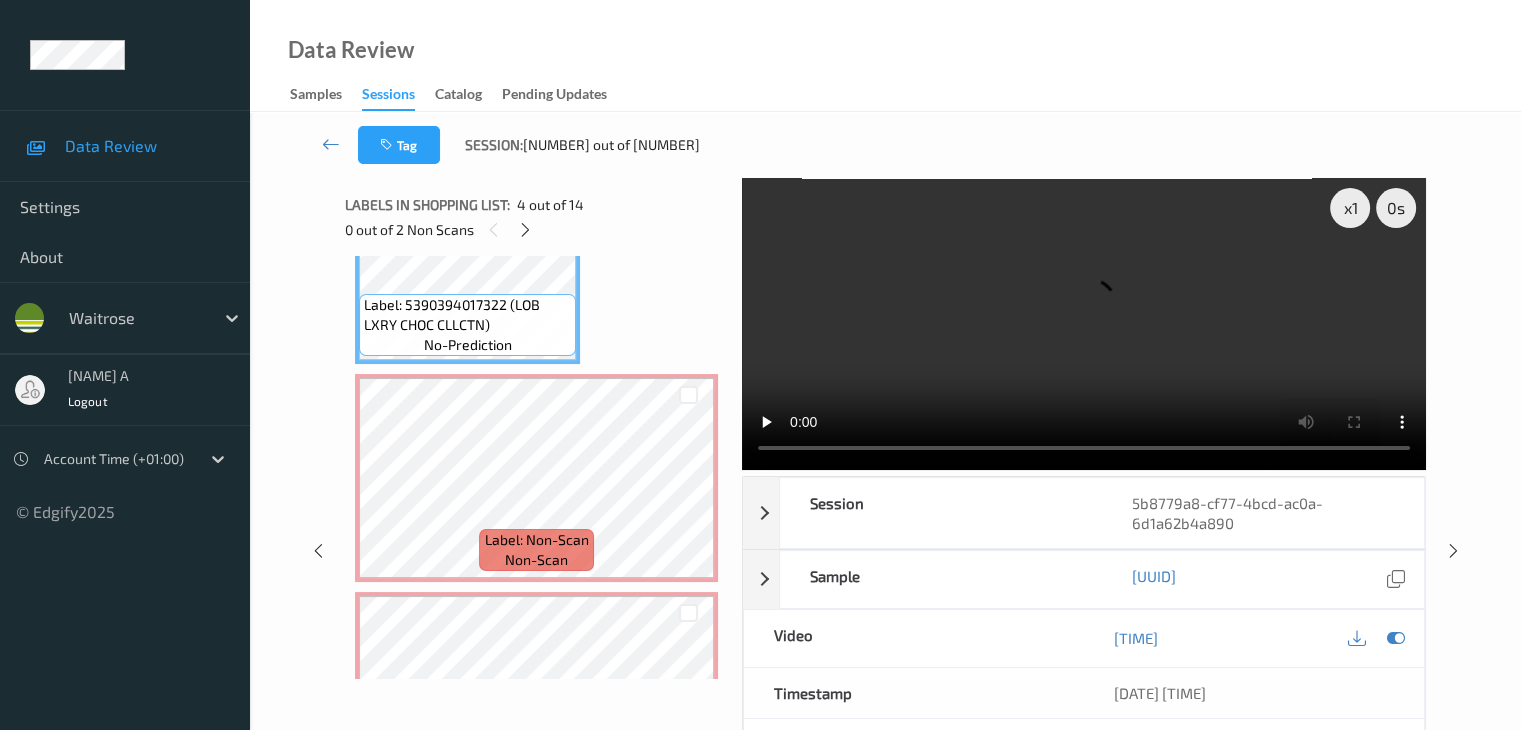scroll, scrollTop: 864, scrollLeft: 0, axis: vertical 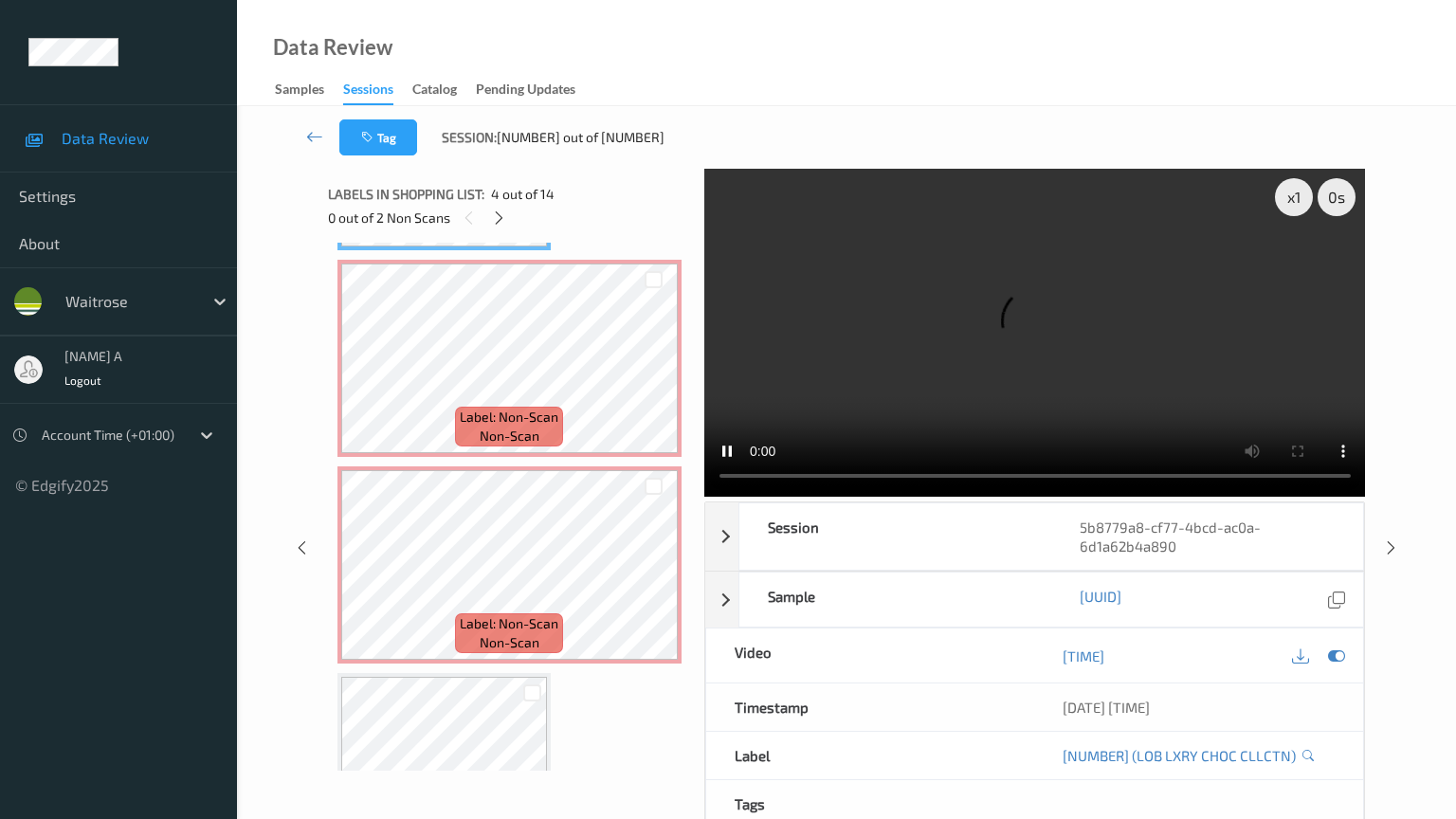 type 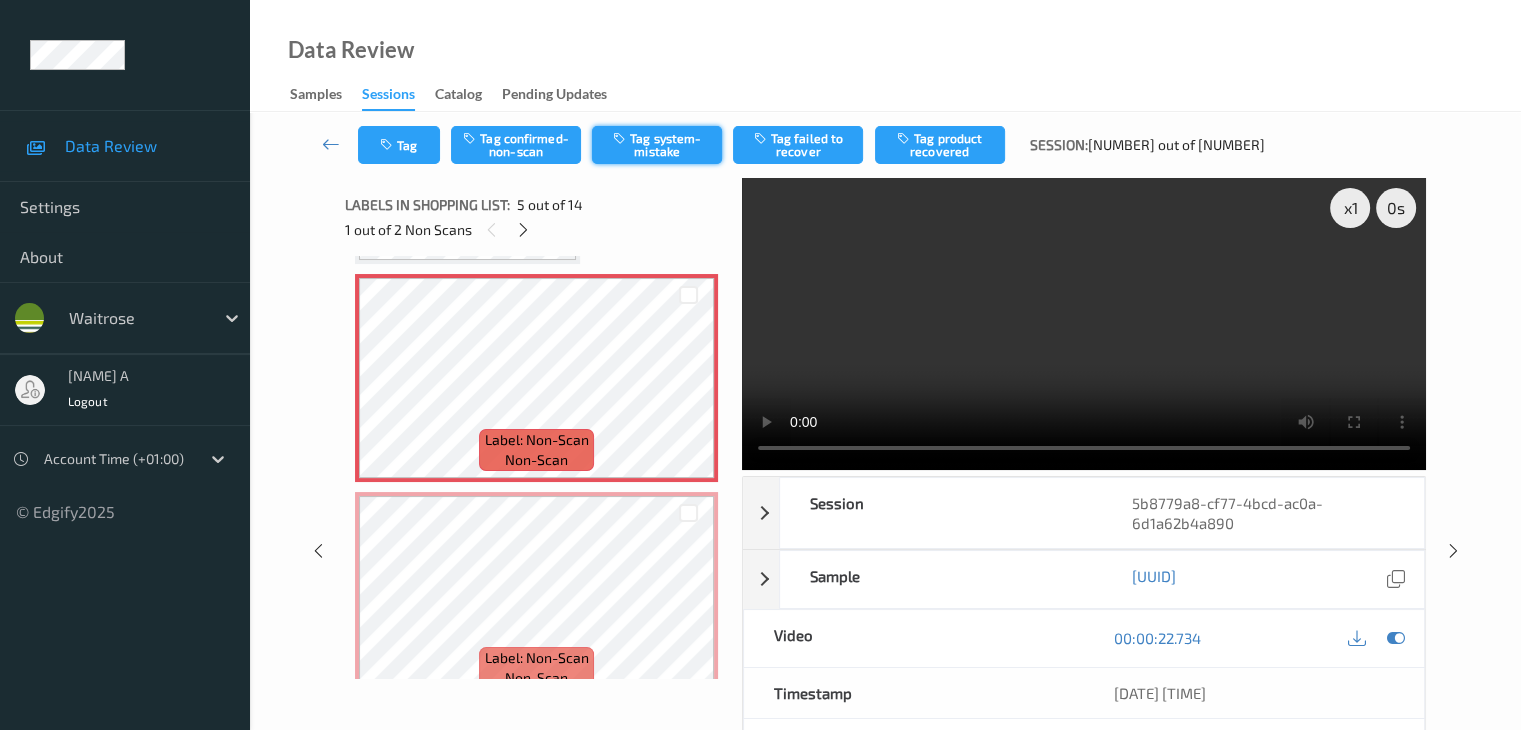click on "Tag   system-mistake" at bounding box center [657, 145] 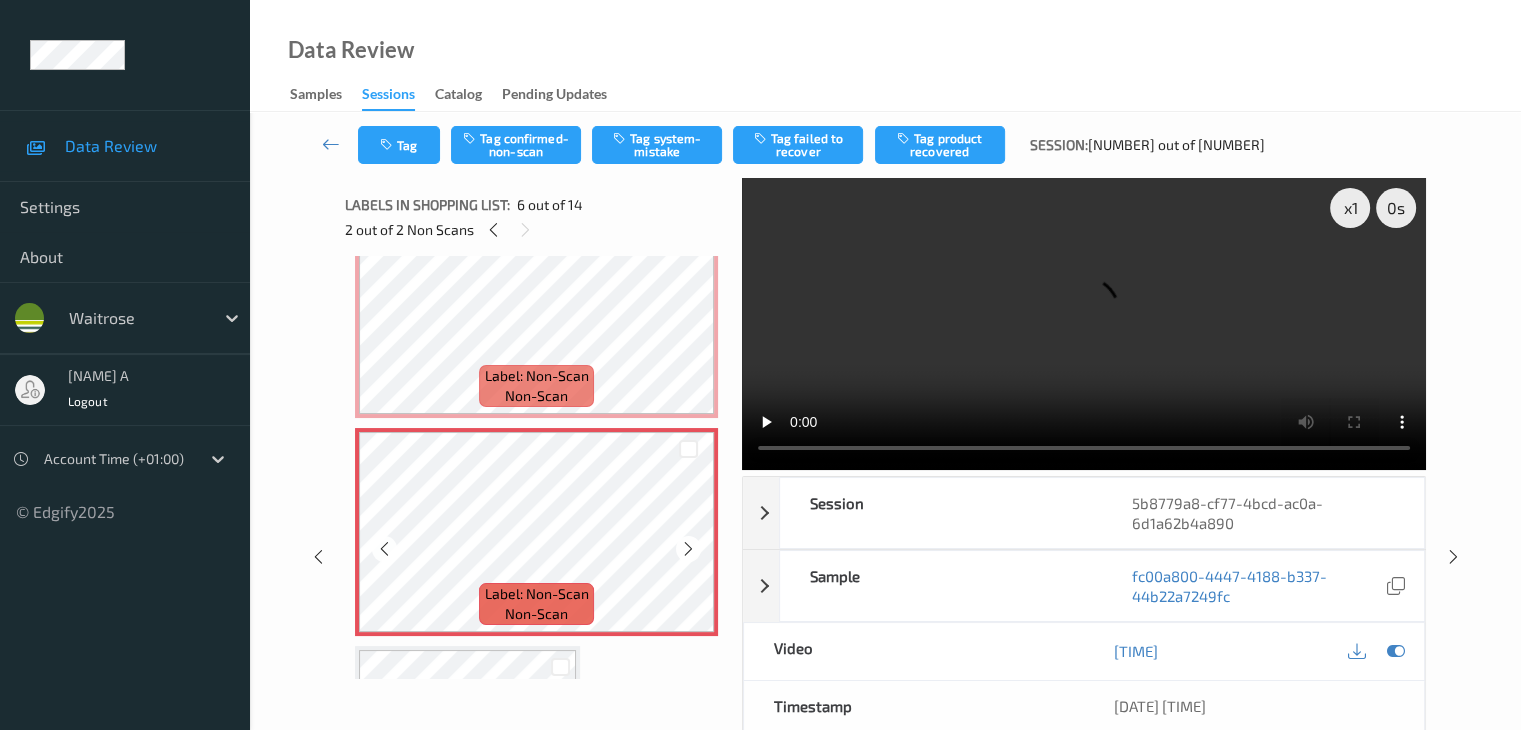 scroll, scrollTop: 964, scrollLeft: 0, axis: vertical 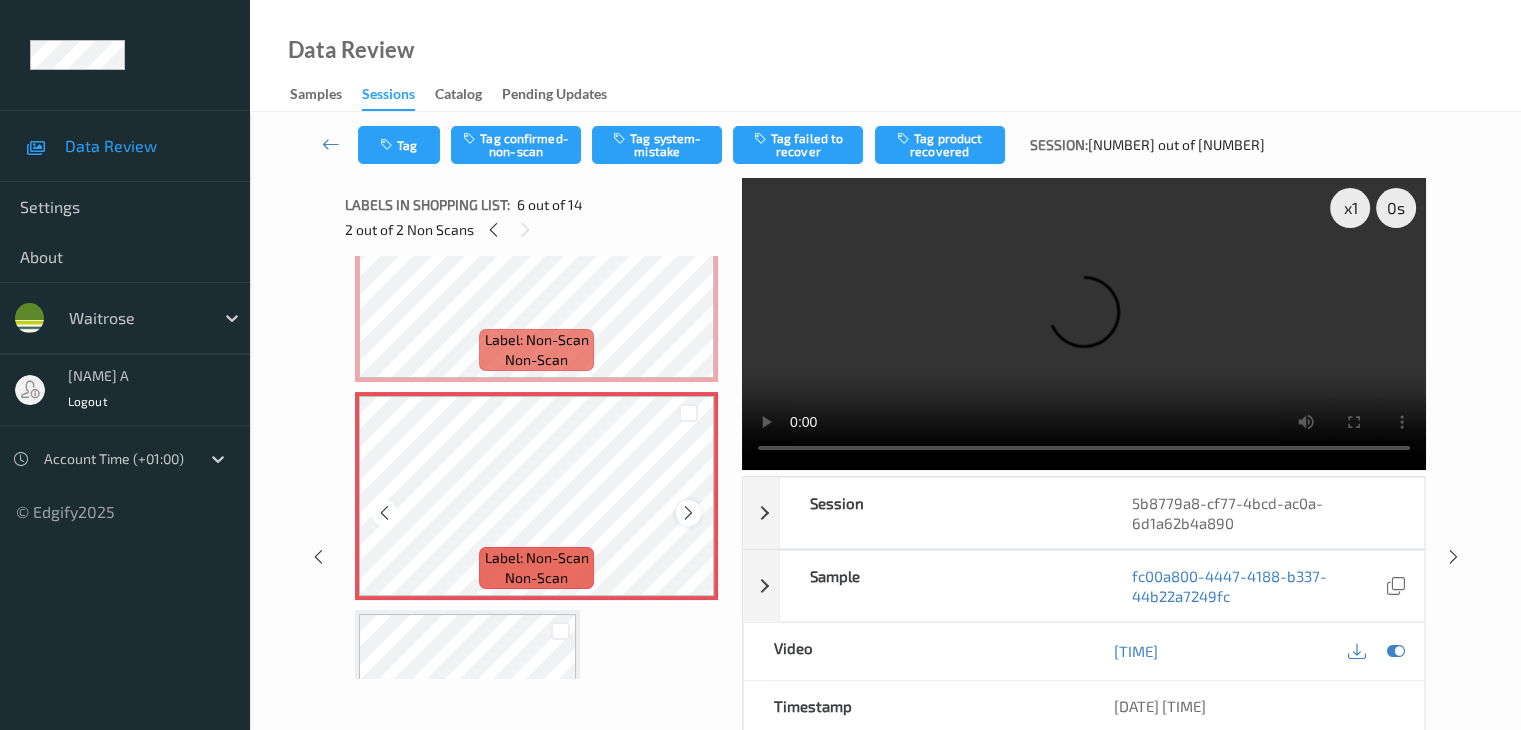 click at bounding box center [688, 512] 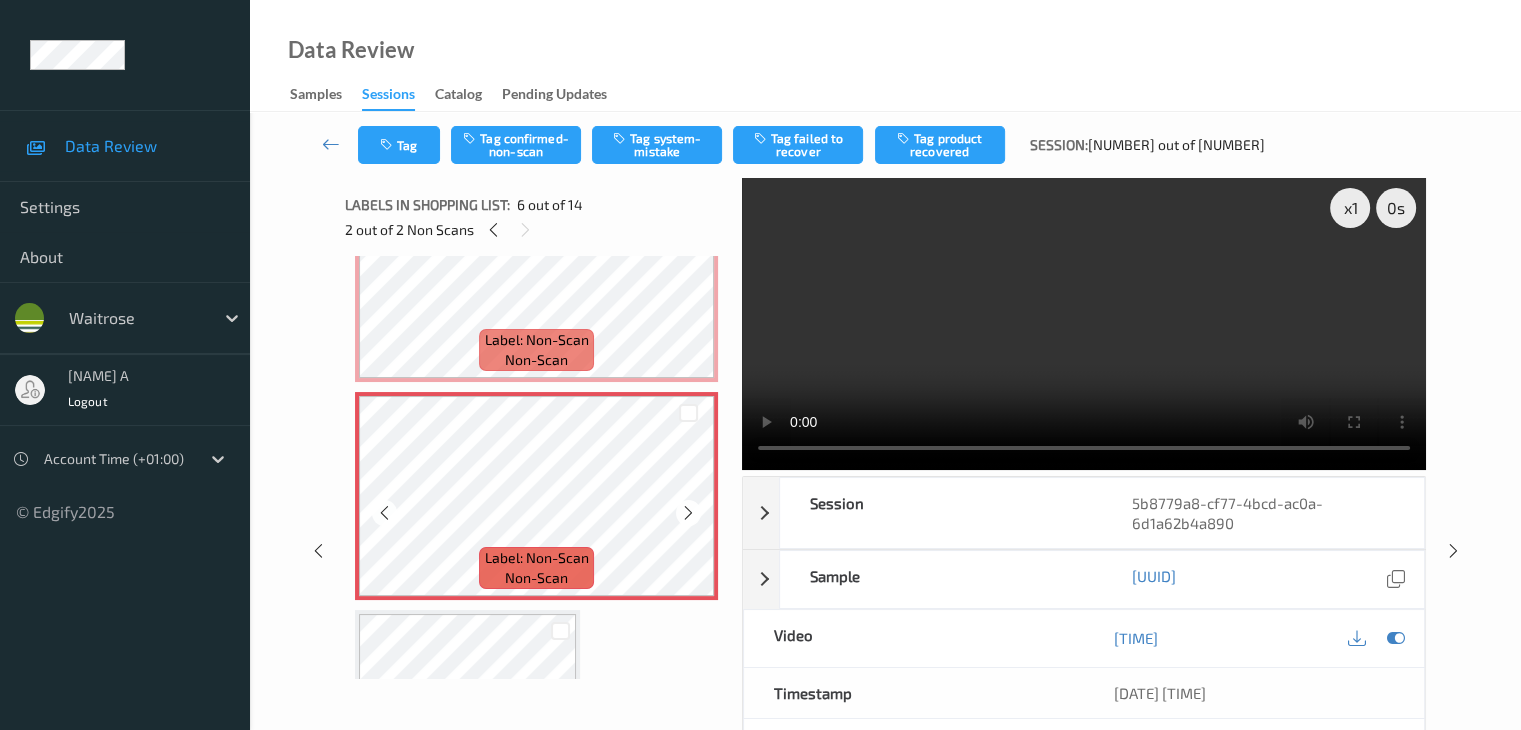 click at bounding box center [688, 512] 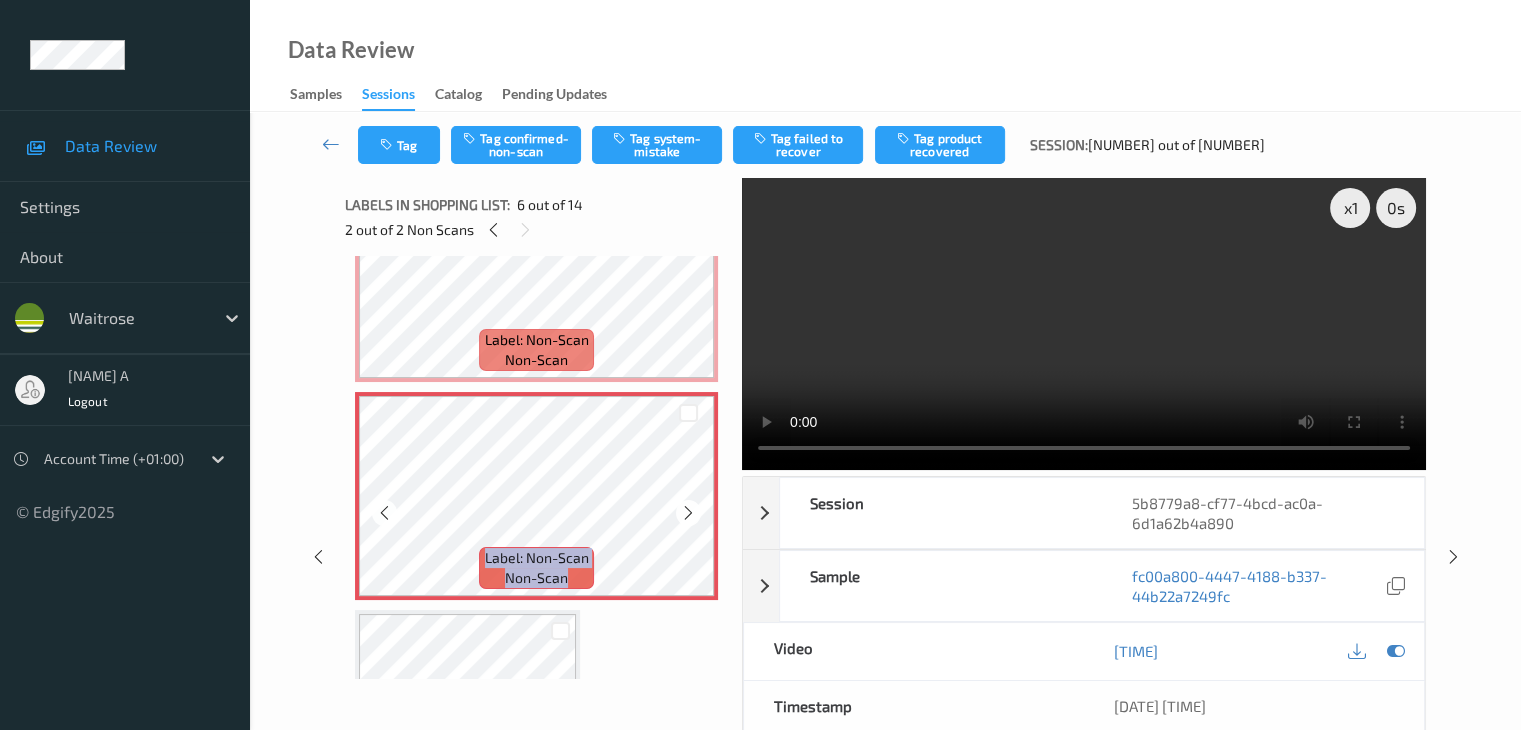 click at bounding box center (688, 512) 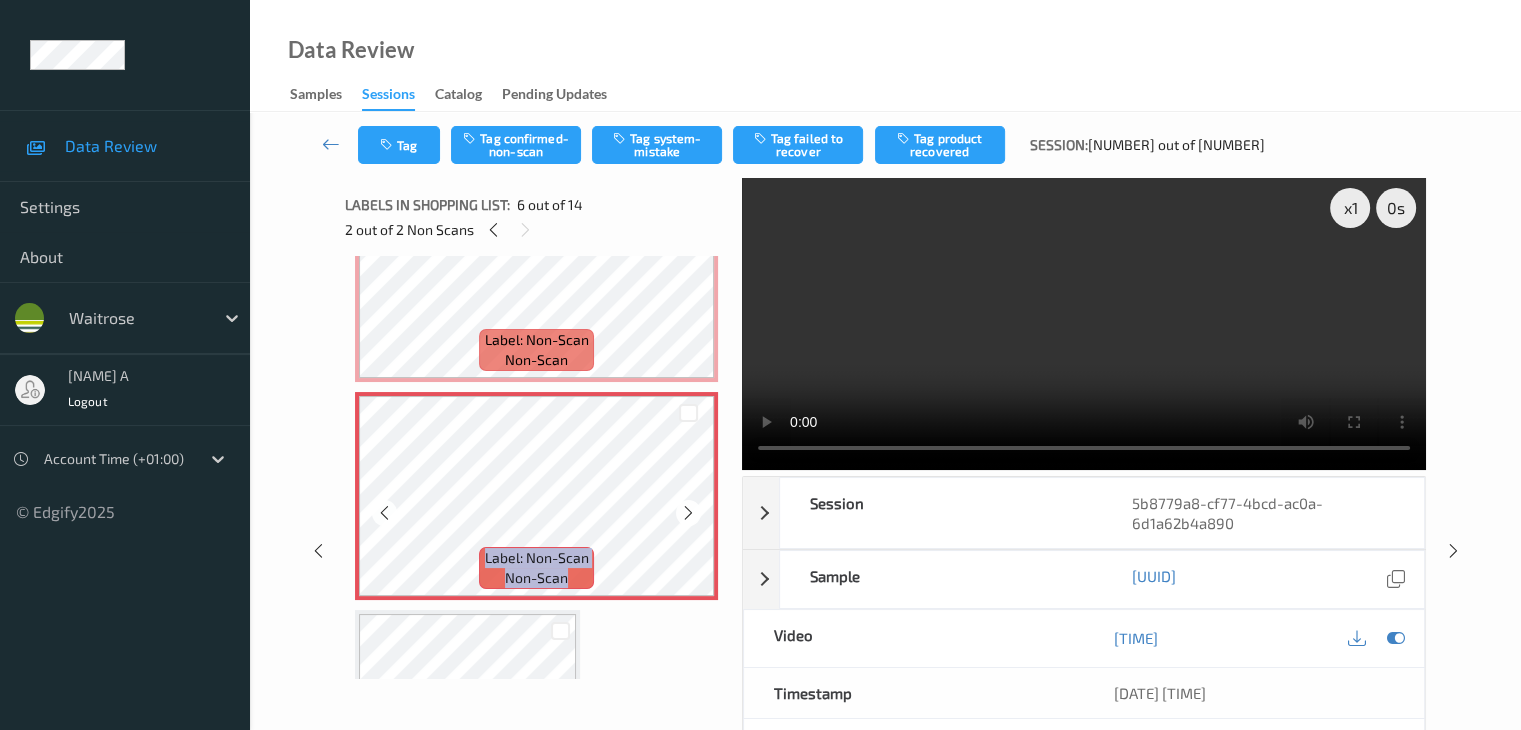 click at bounding box center (688, 512) 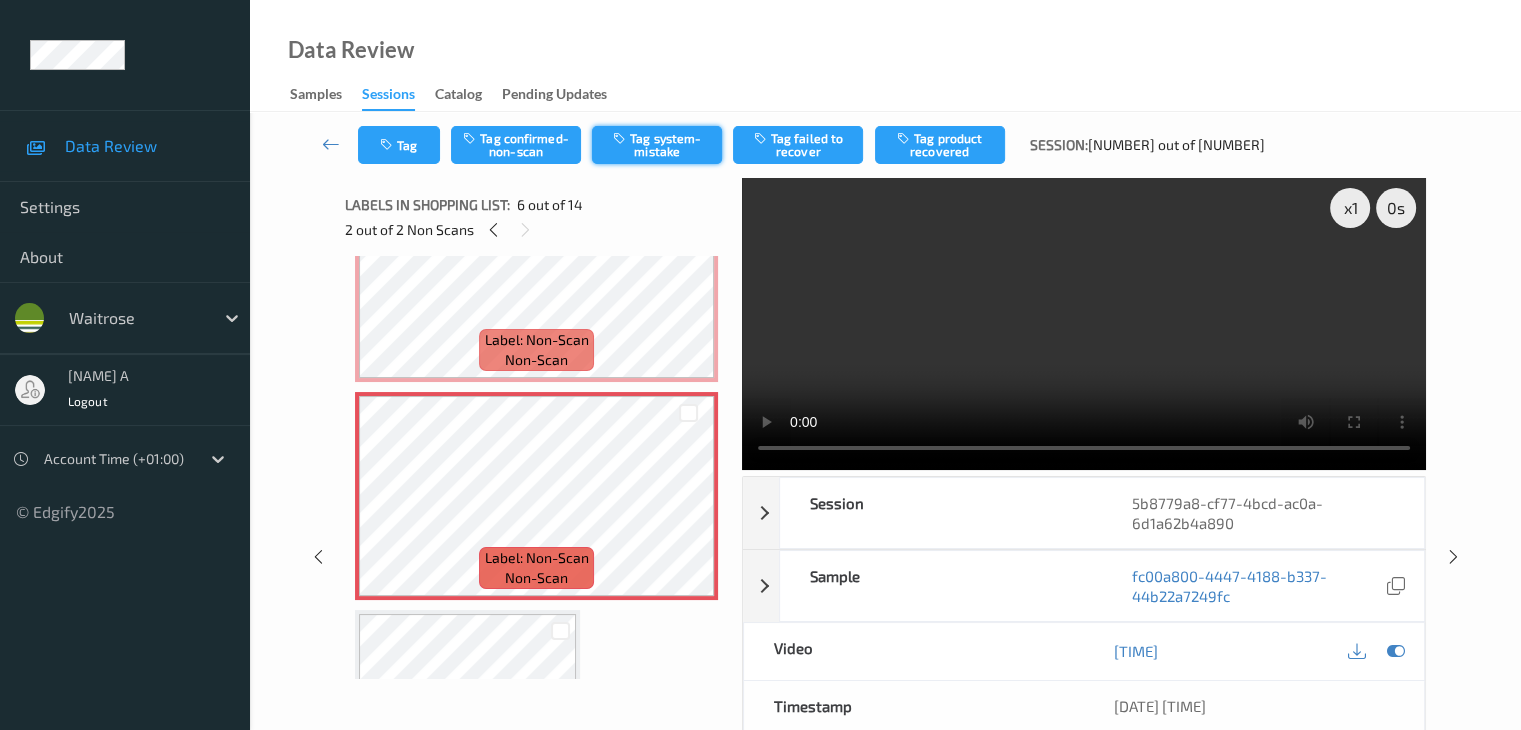 click on "Tag   system-mistake" at bounding box center [657, 145] 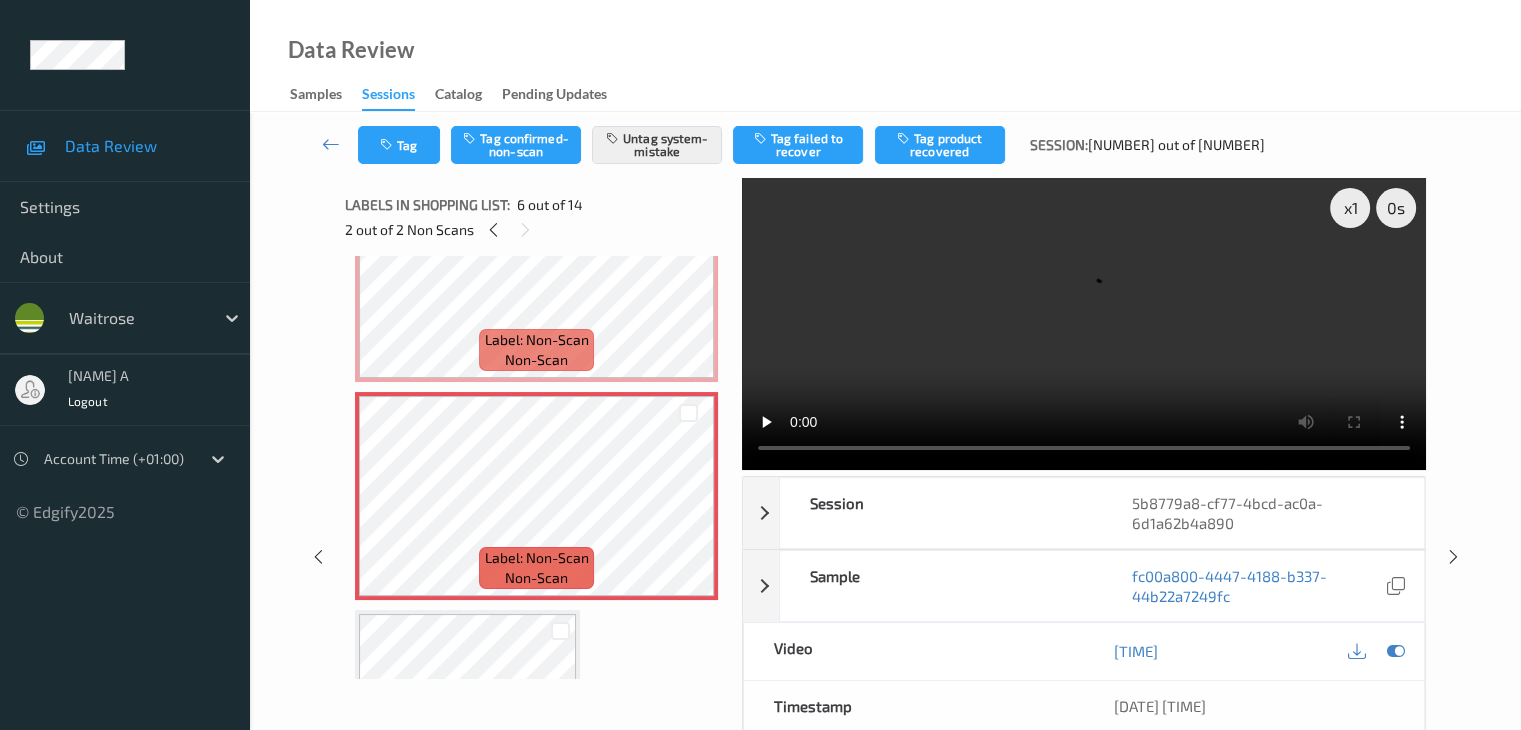 scroll, scrollTop: 864, scrollLeft: 0, axis: vertical 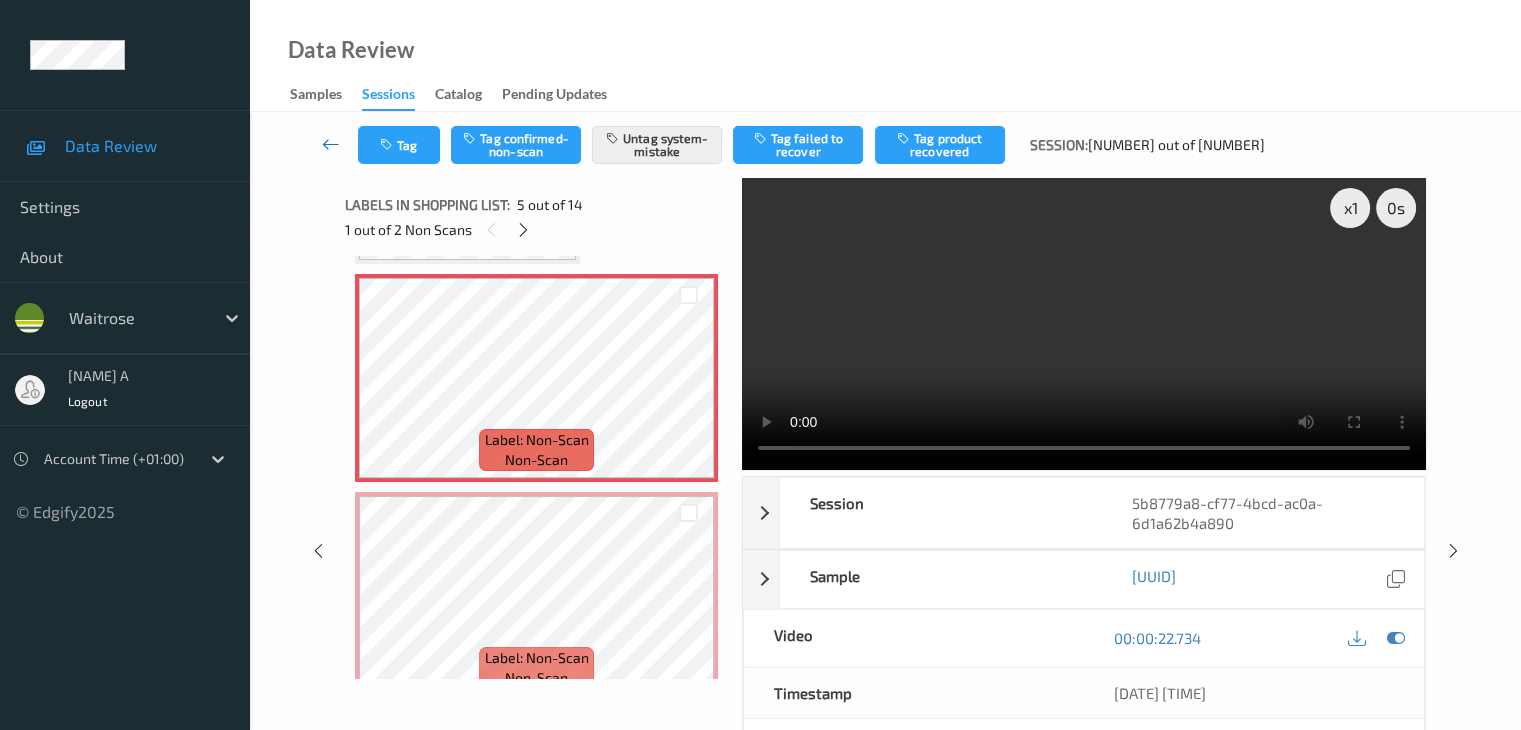 click at bounding box center (331, 144) 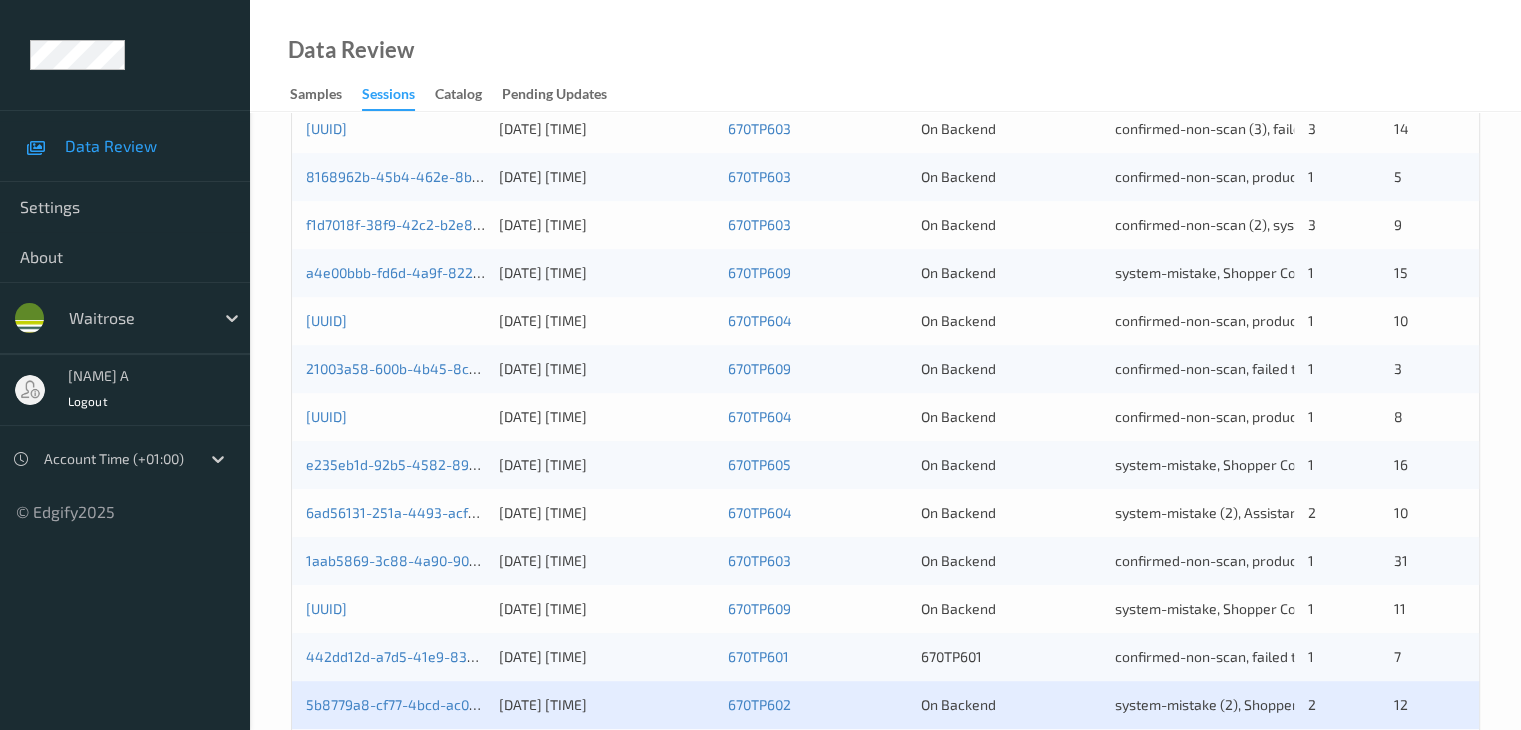 scroll, scrollTop: 932, scrollLeft: 0, axis: vertical 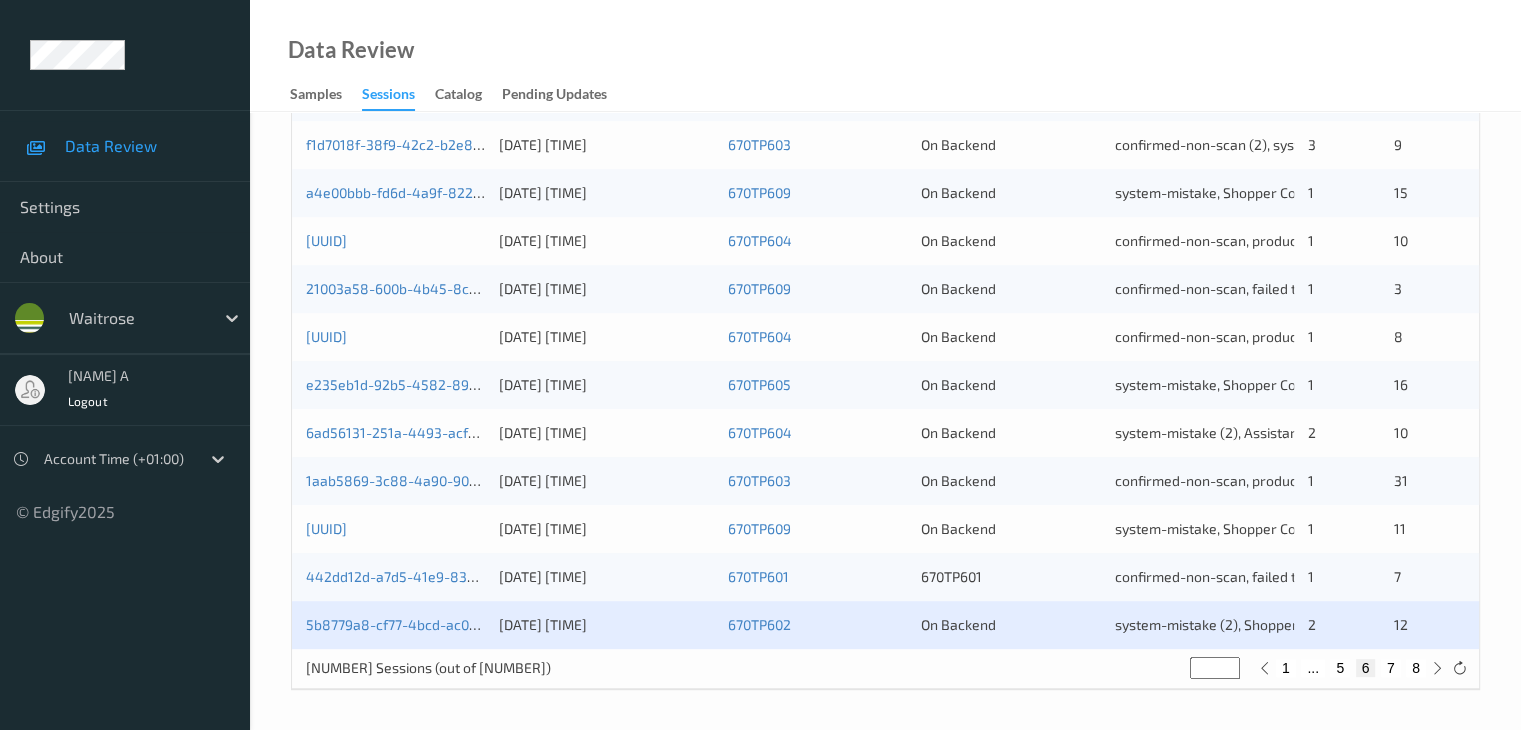 click on "7" at bounding box center [1391, 668] 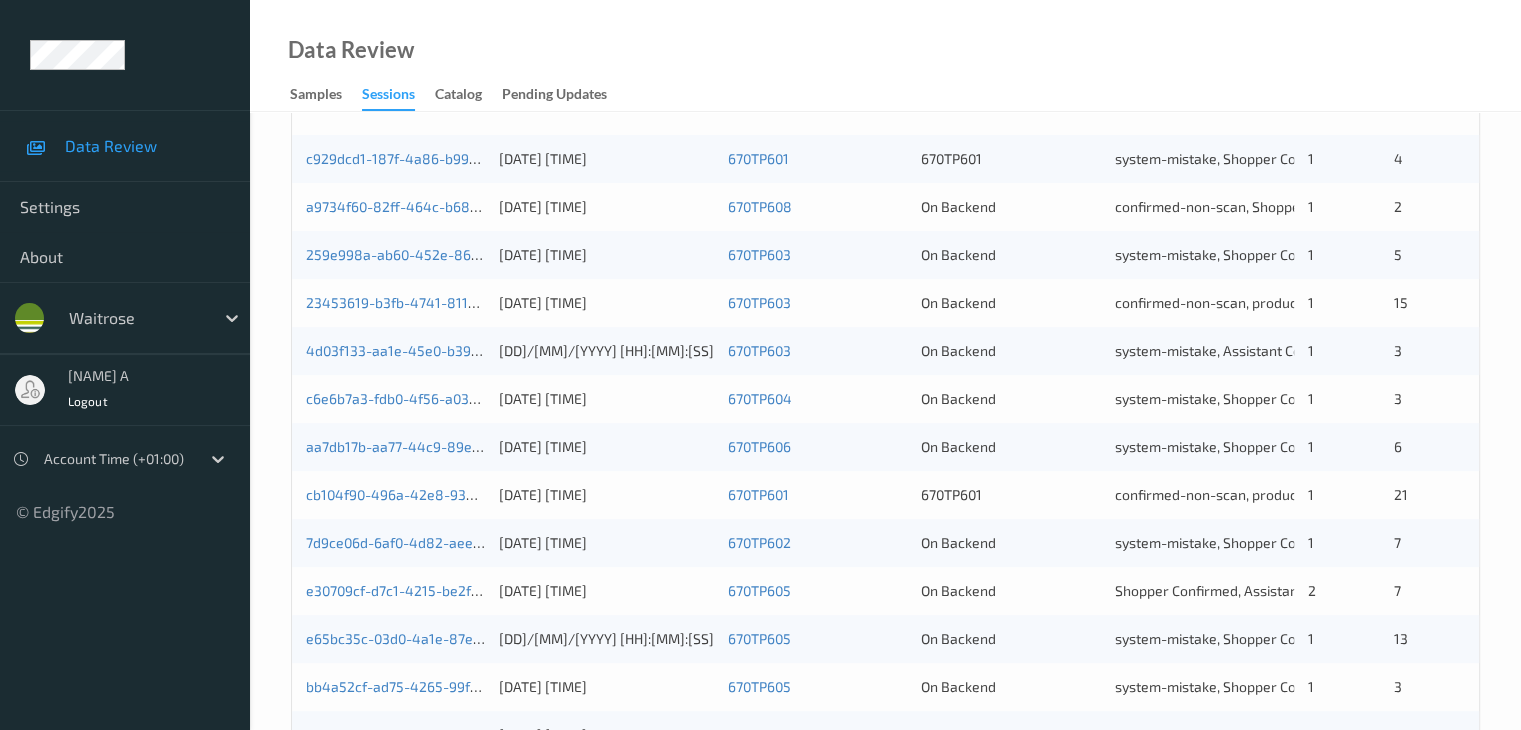 scroll, scrollTop: 500, scrollLeft: 0, axis: vertical 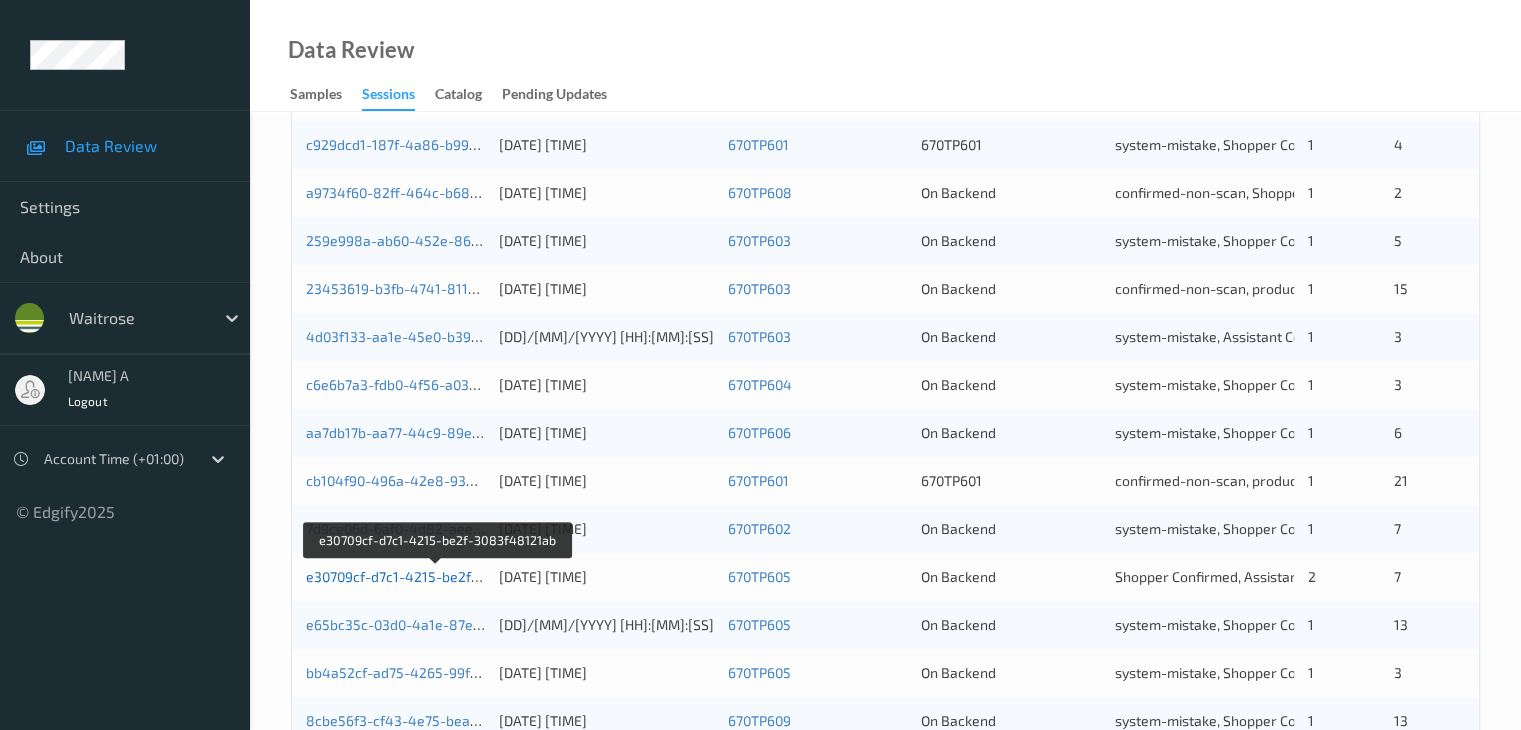 click on "e30709cf-d7c1-4215-be2f-3083f48121ab" at bounding box center [437, 576] 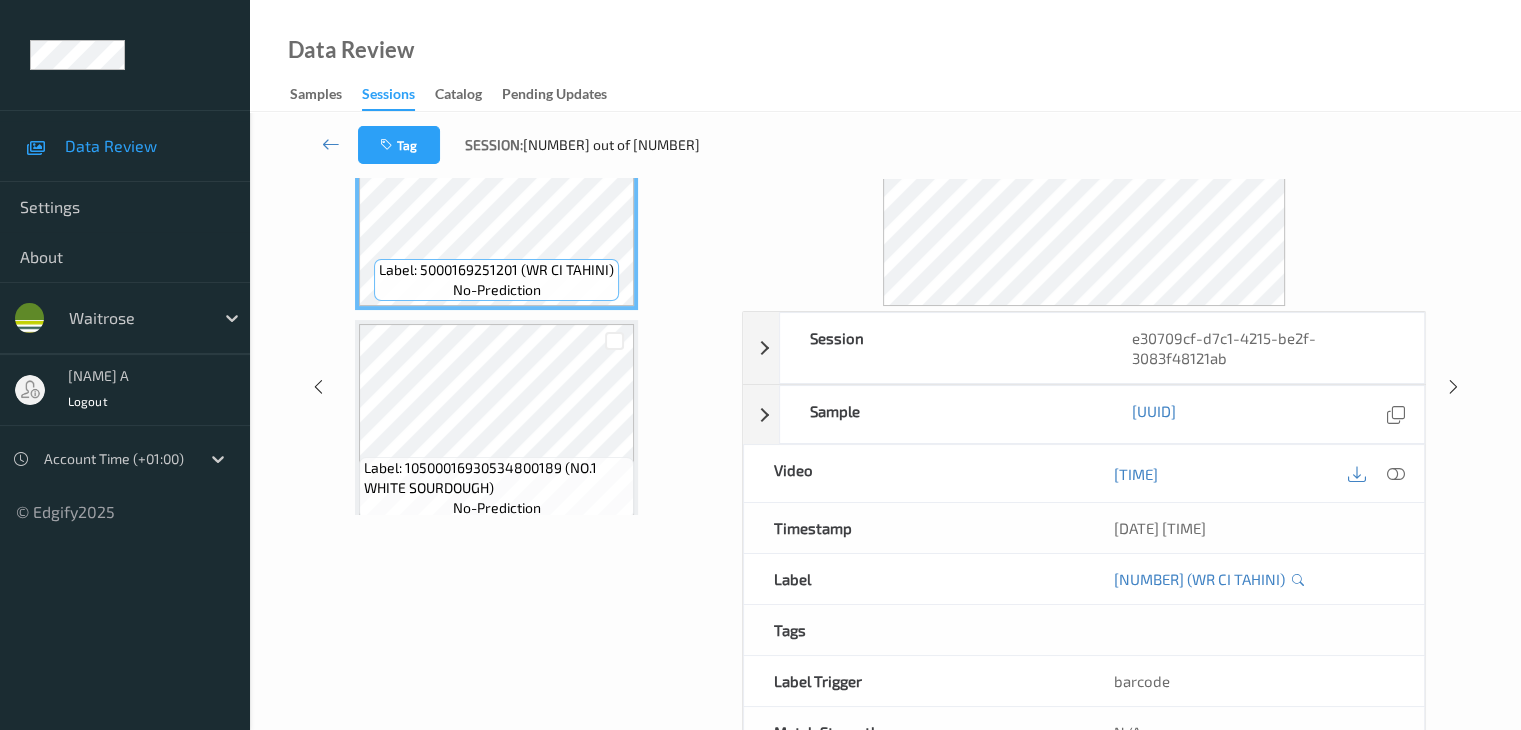 scroll, scrollTop: 144, scrollLeft: 0, axis: vertical 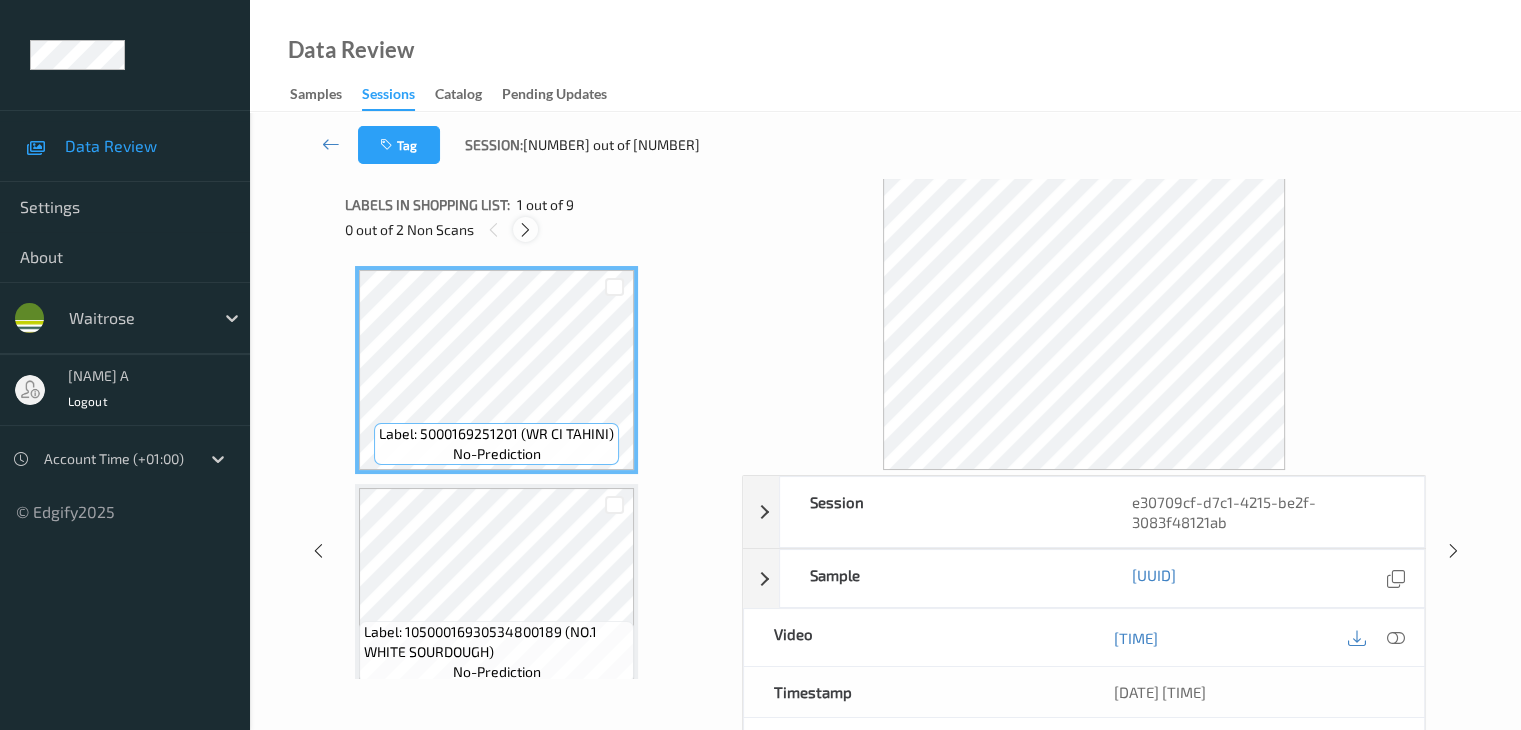 click at bounding box center [525, 230] 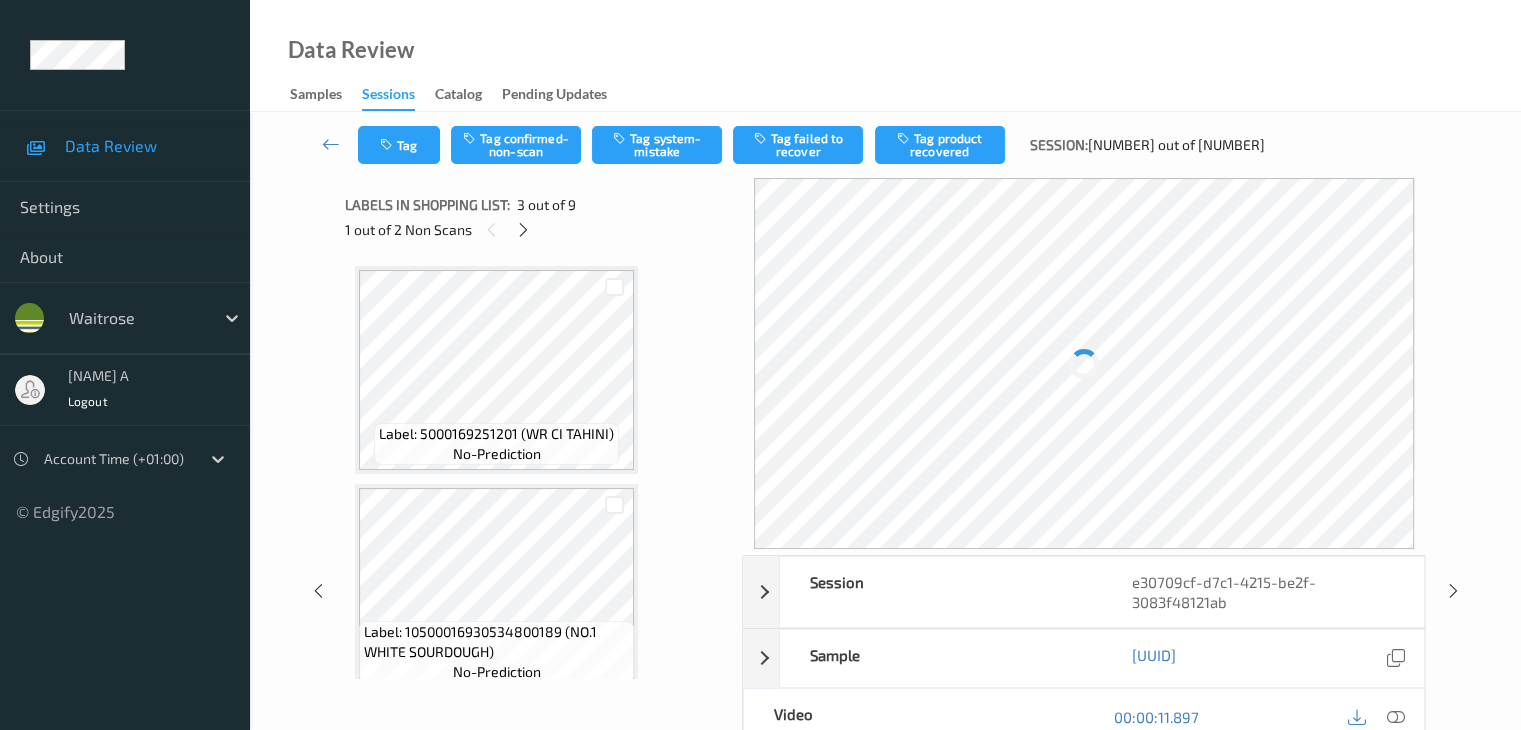 scroll, scrollTop: 228, scrollLeft: 0, axis: vertical 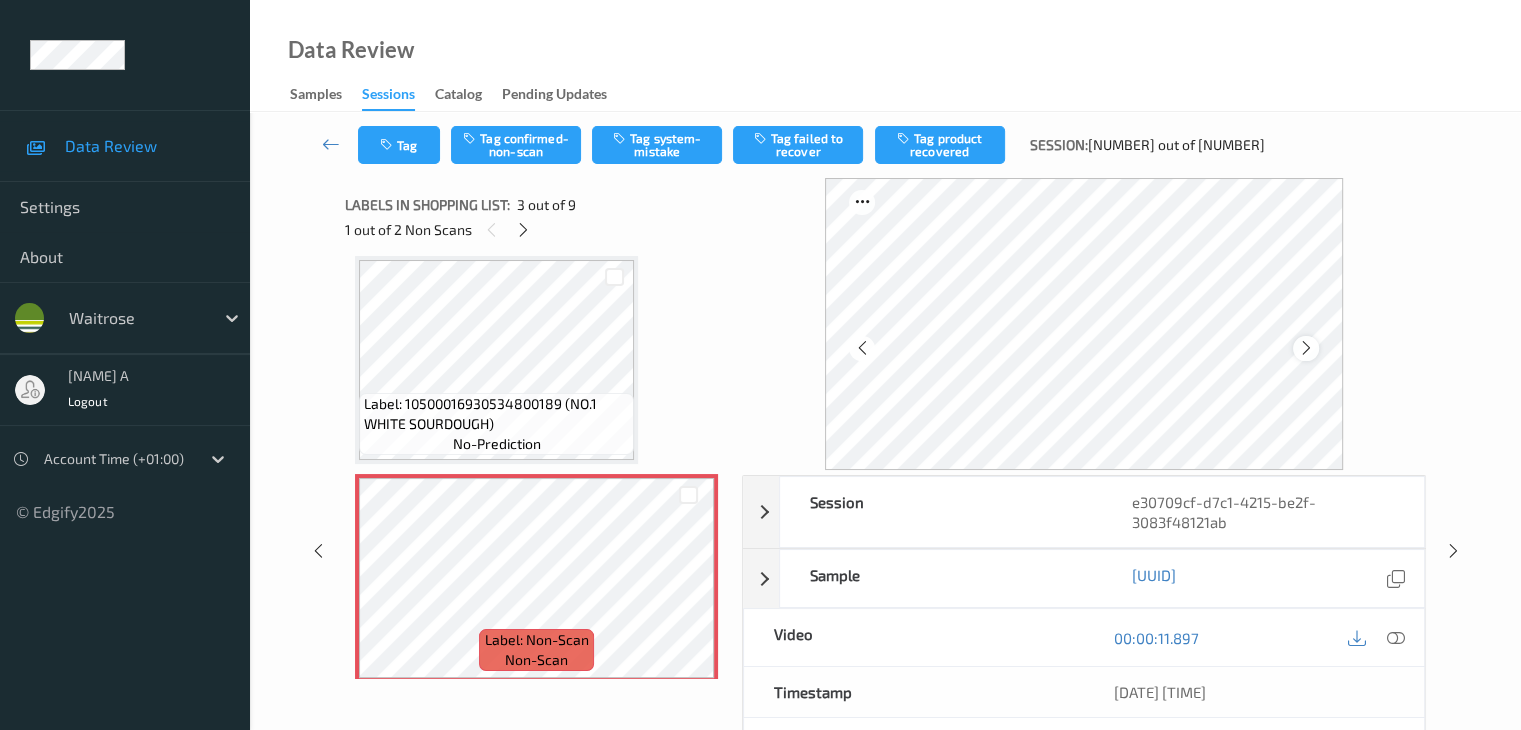 click at bounding box center (1306, 348) 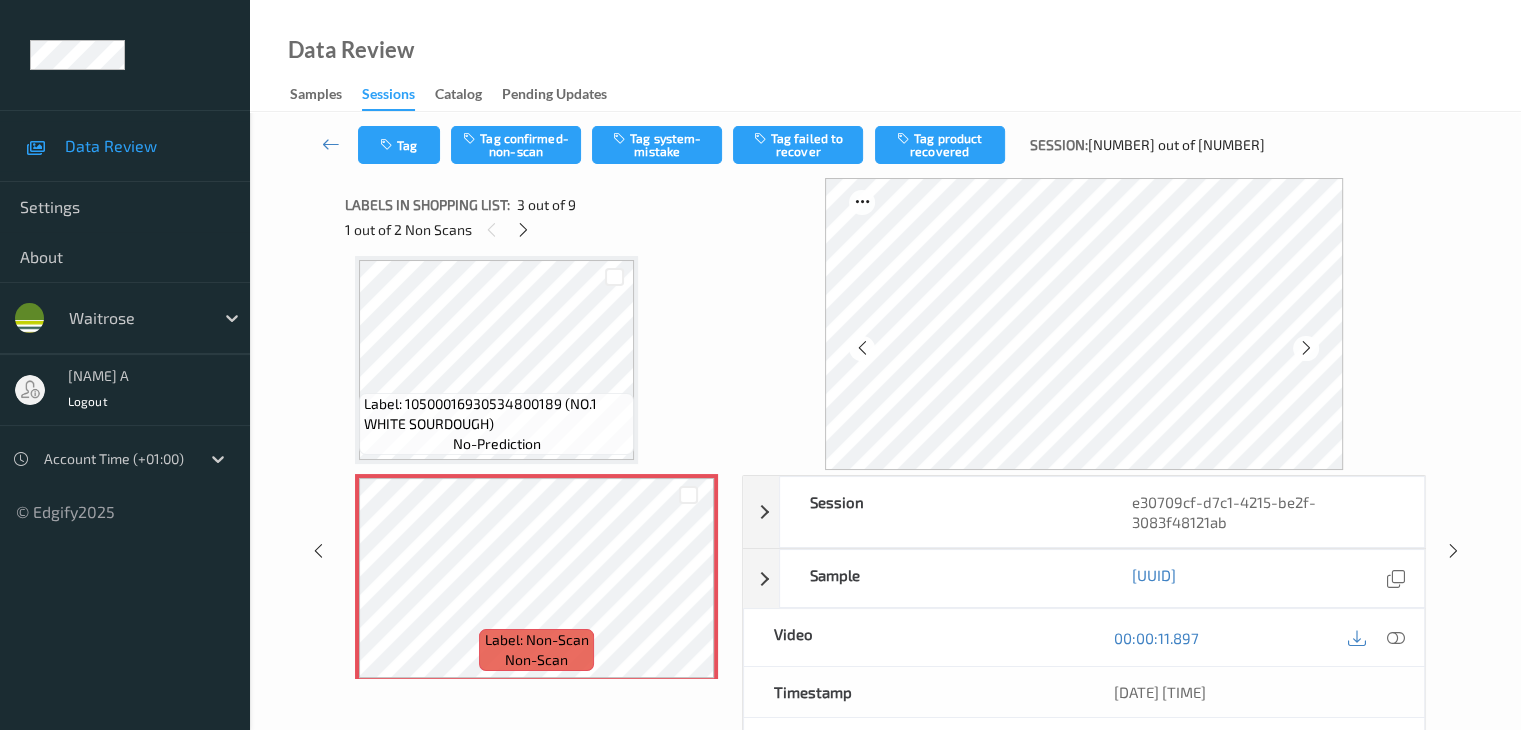 click at bounding box center (1306, 348) 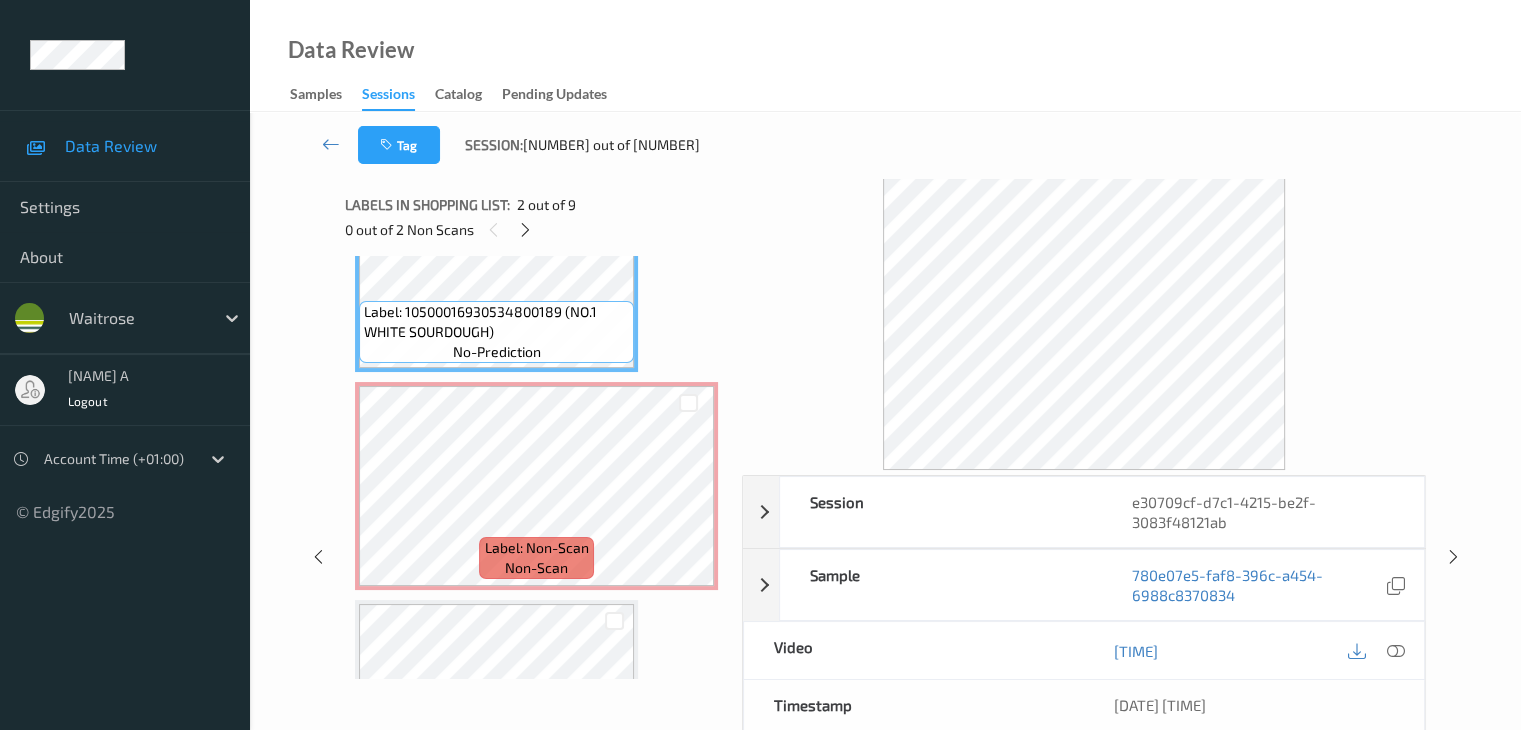 scroll, scrollTop: 428, scrollLeft: 0, axis: vertical 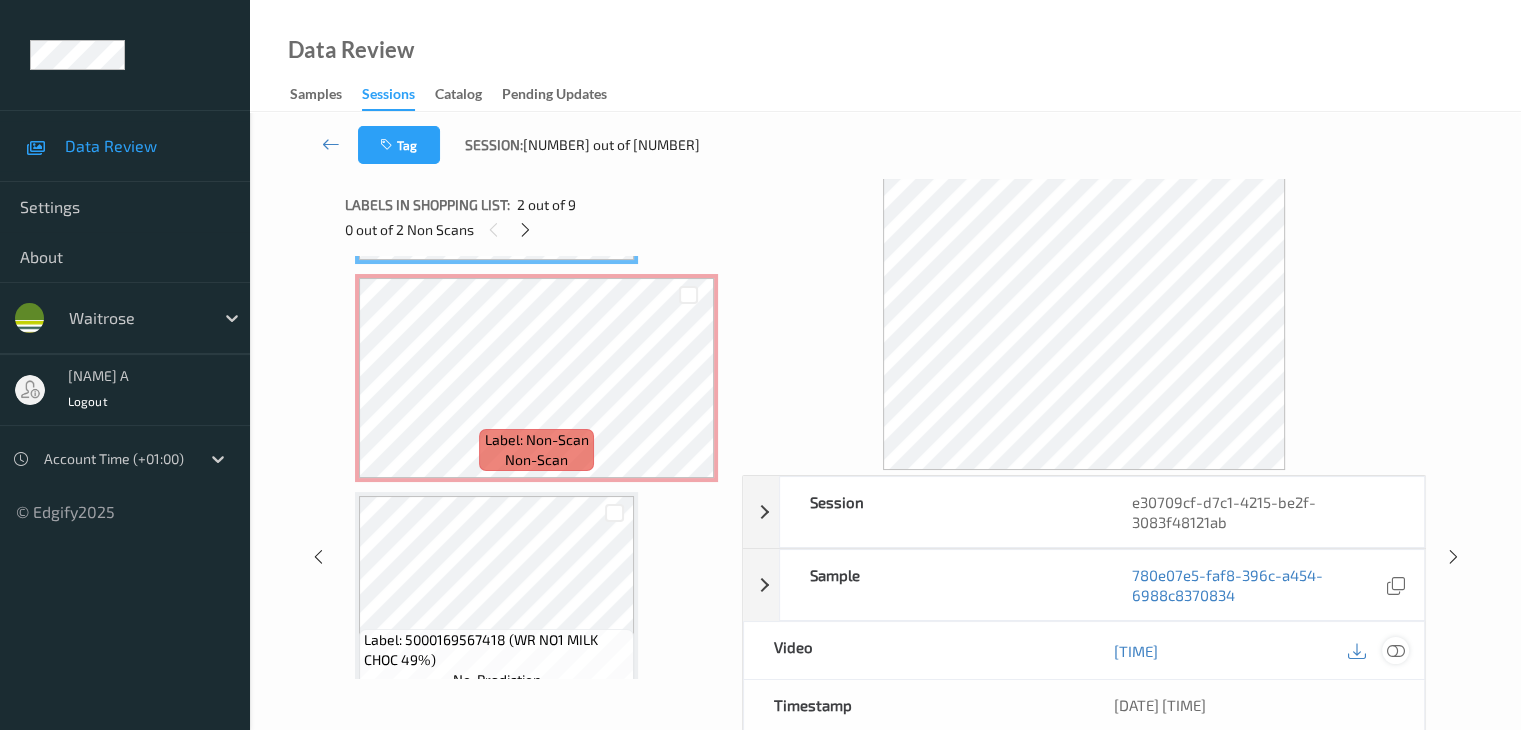 click at bounding box center [1395, 651] 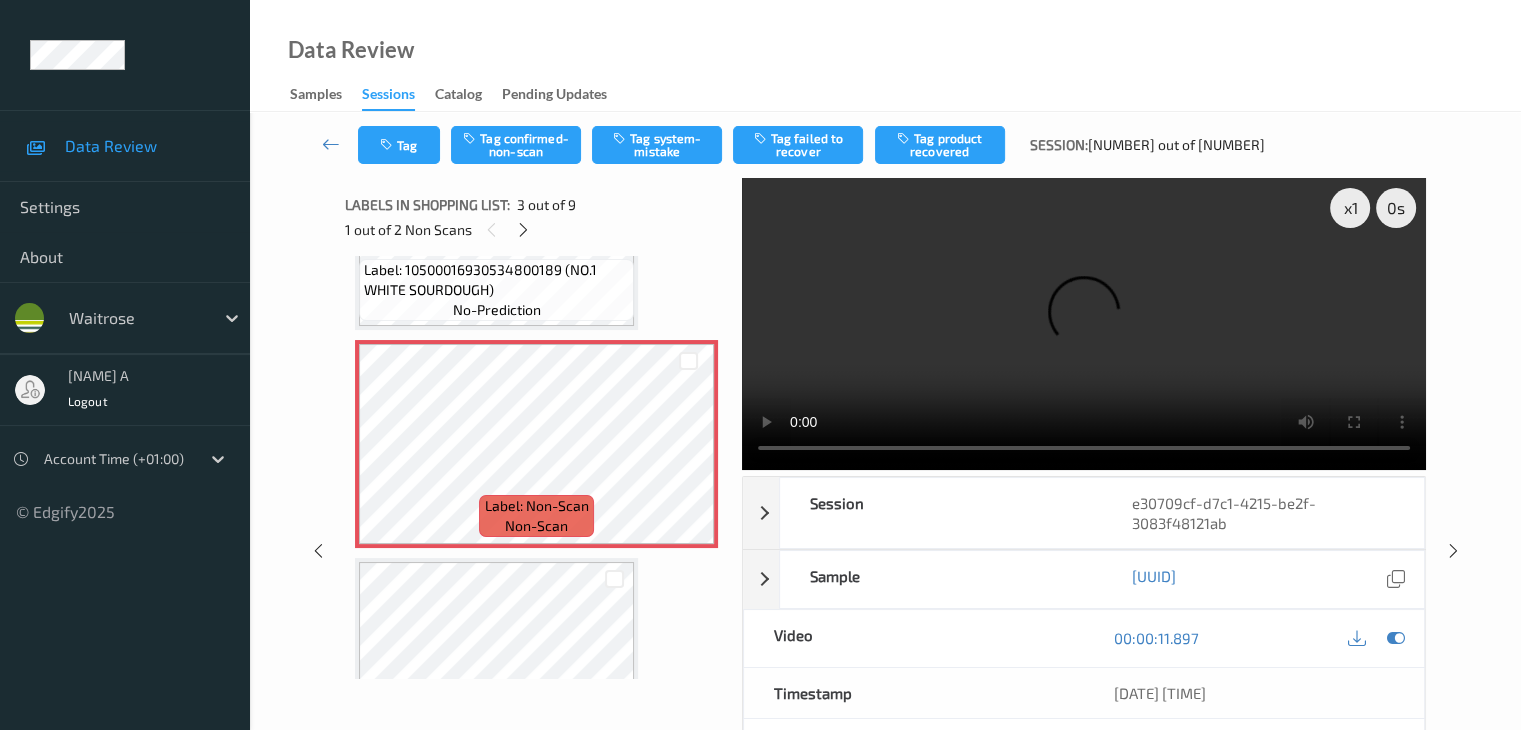 scroll, scrollTop: 328, scrollLeft: 0, axis: vertical 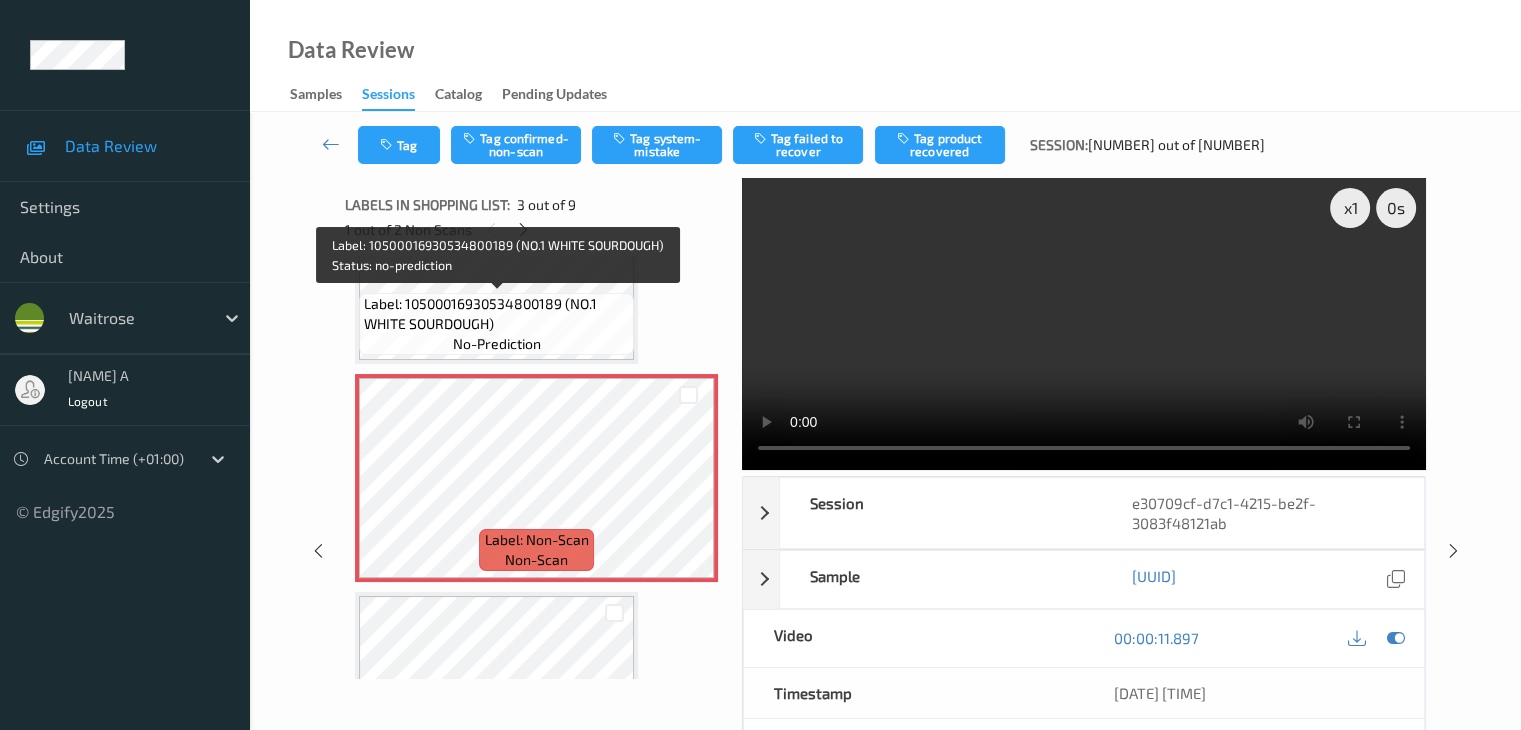 click on "no-prediction" at bounding box center [497, 344] 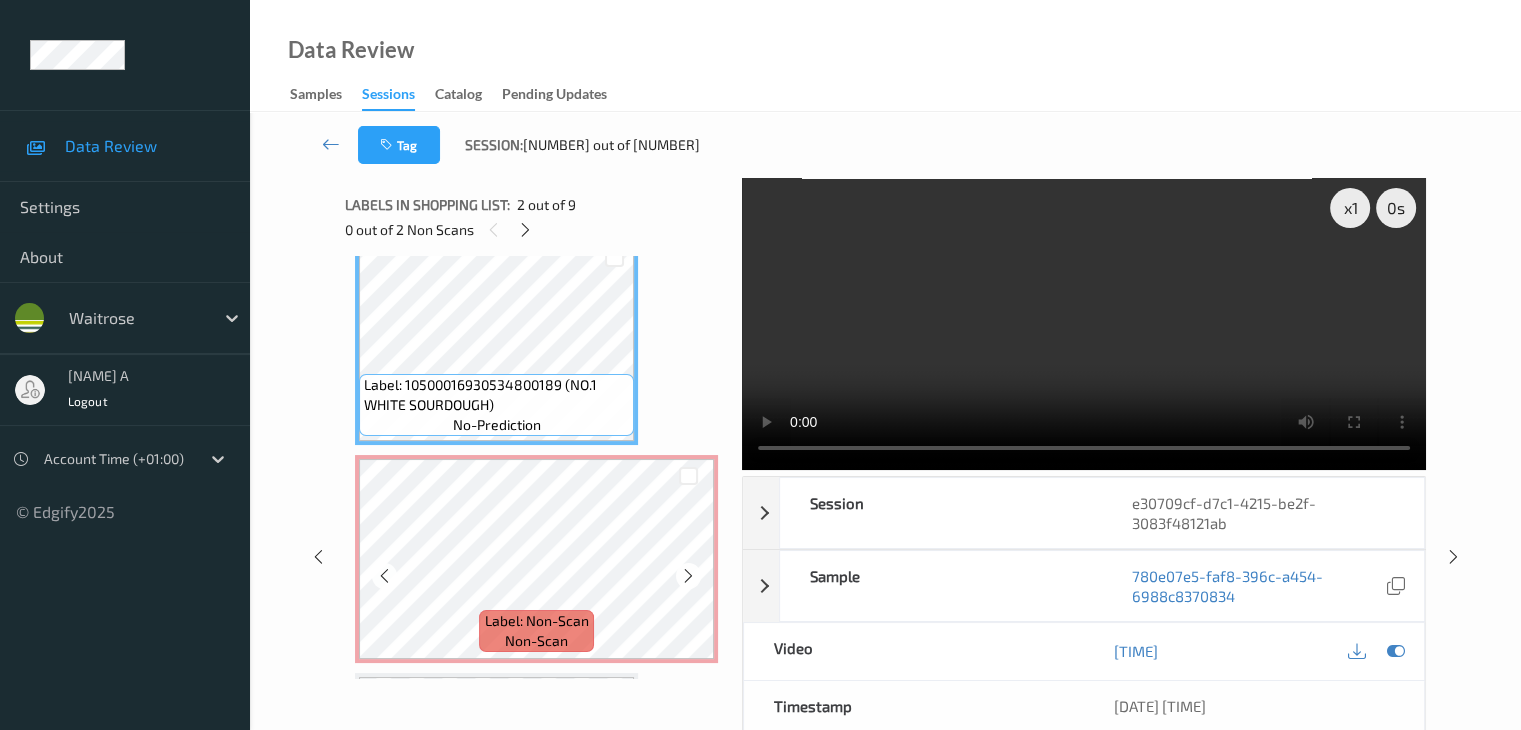 scroll, scrollTop: 128, scrollLeft: 0, axis: vertical 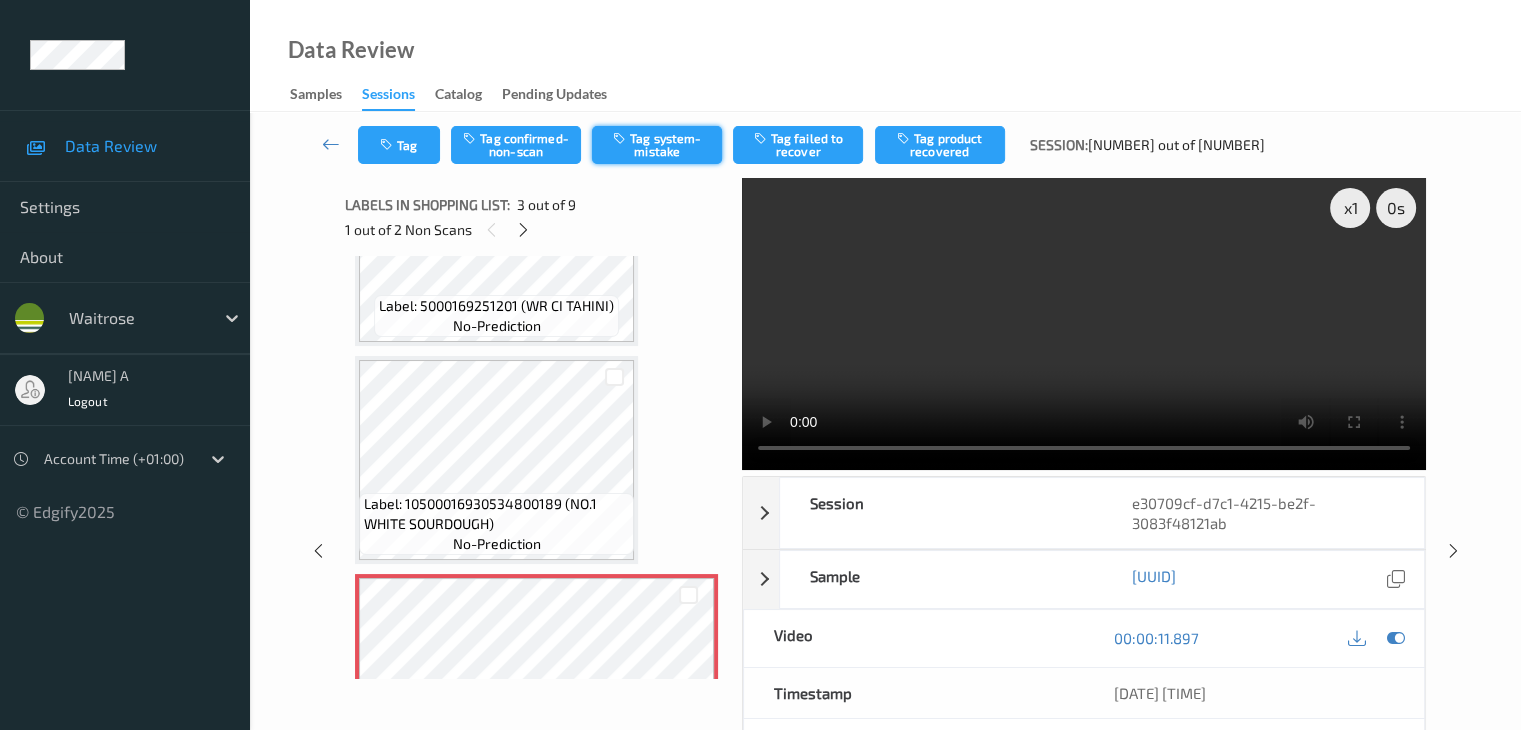 click on "Tag   system-mistake" at bounding box center (657, 145) 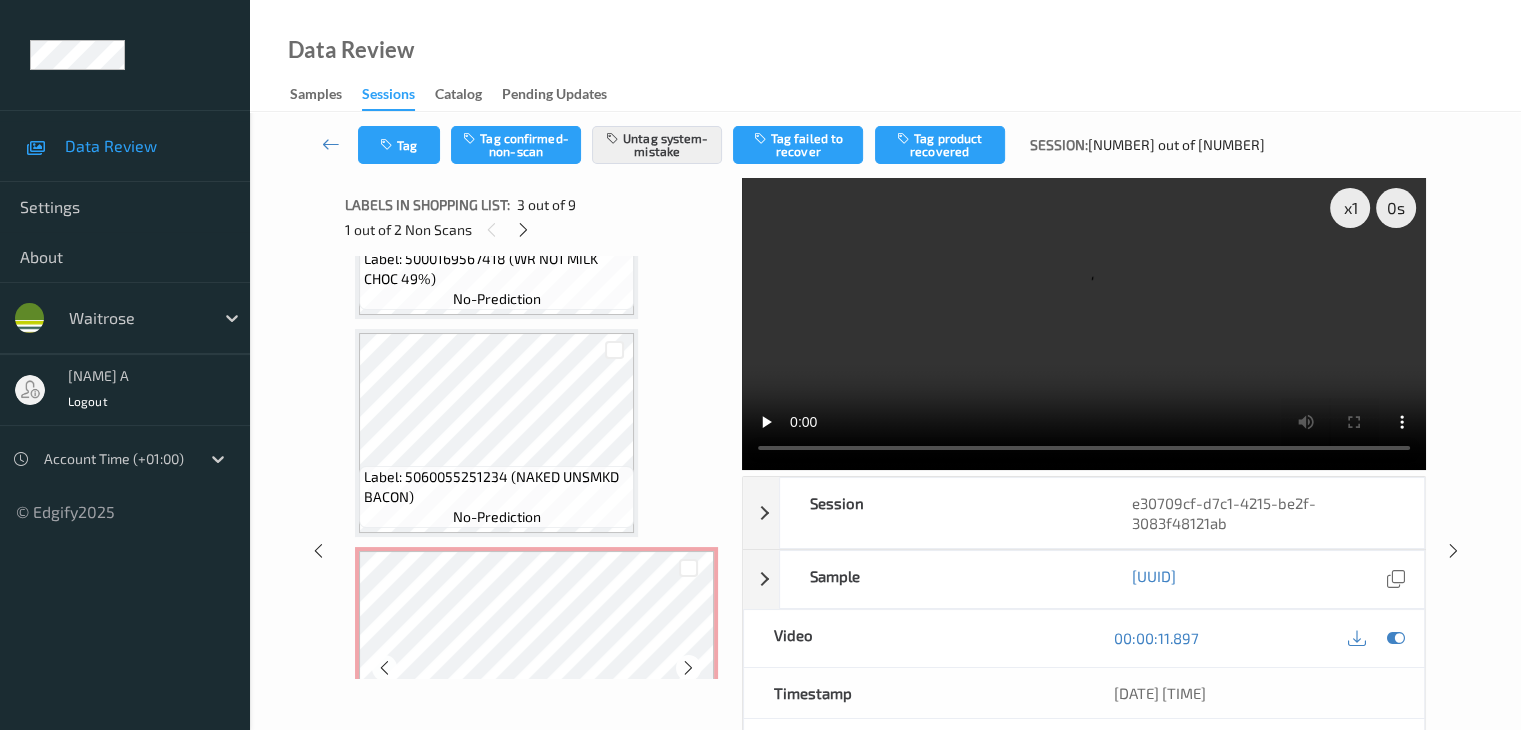 scroll, scrollTop: 828, scrollLeft: 0, axis: vertical 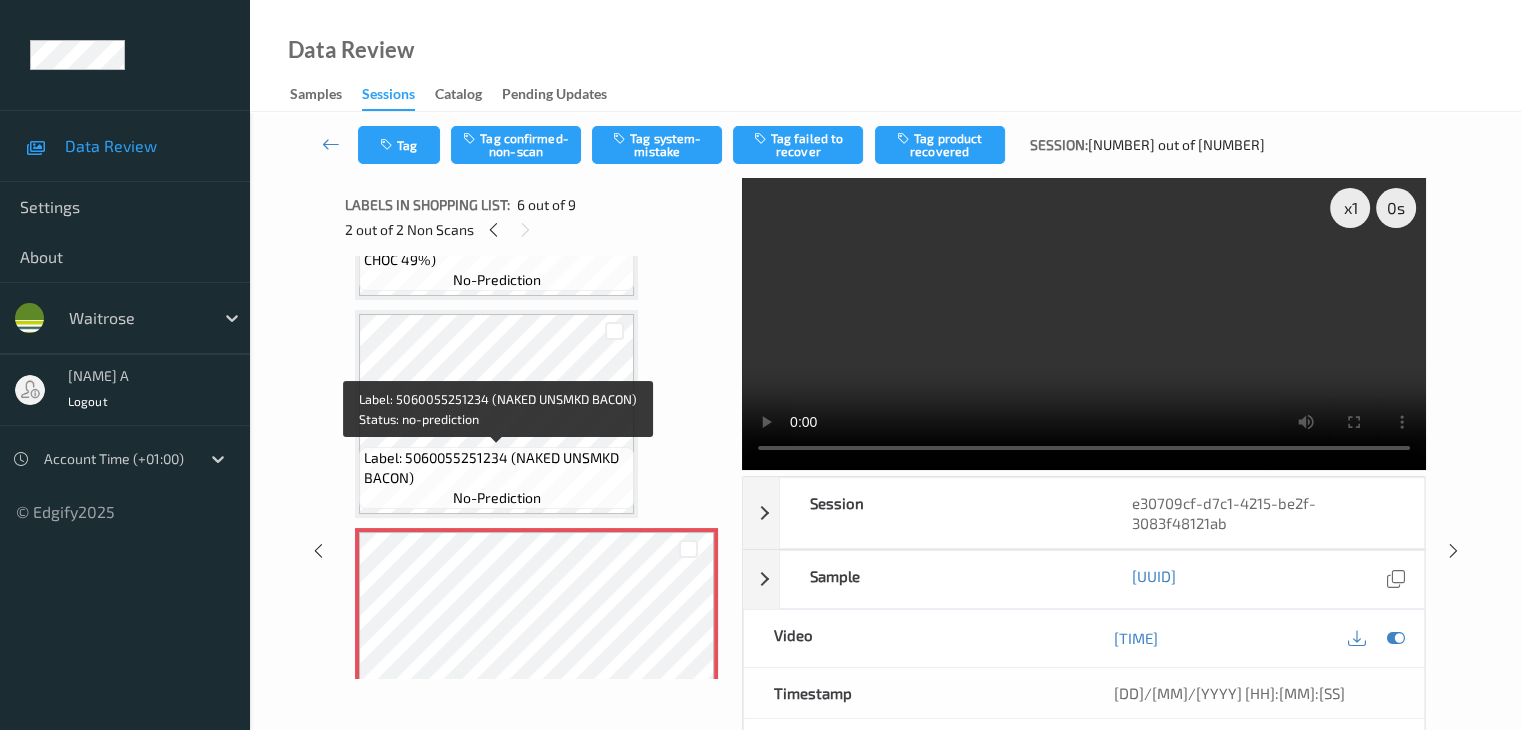 click on "Label: 5060055251234 (NAKED UNSMKD BACON)" at bounding box center (496, 468) 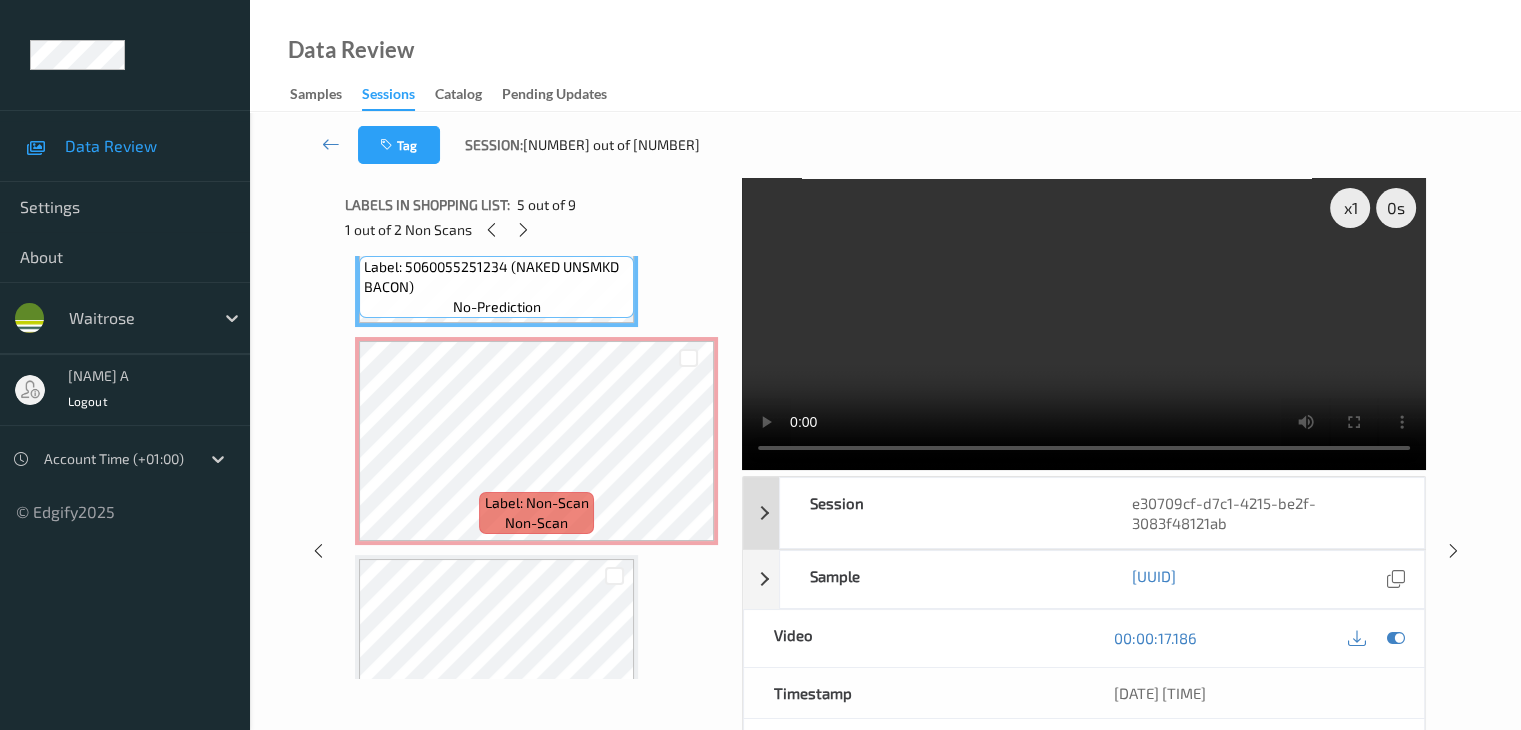 scroll, scrollTop: 1028, scrollLeft: 0, axis: vertical 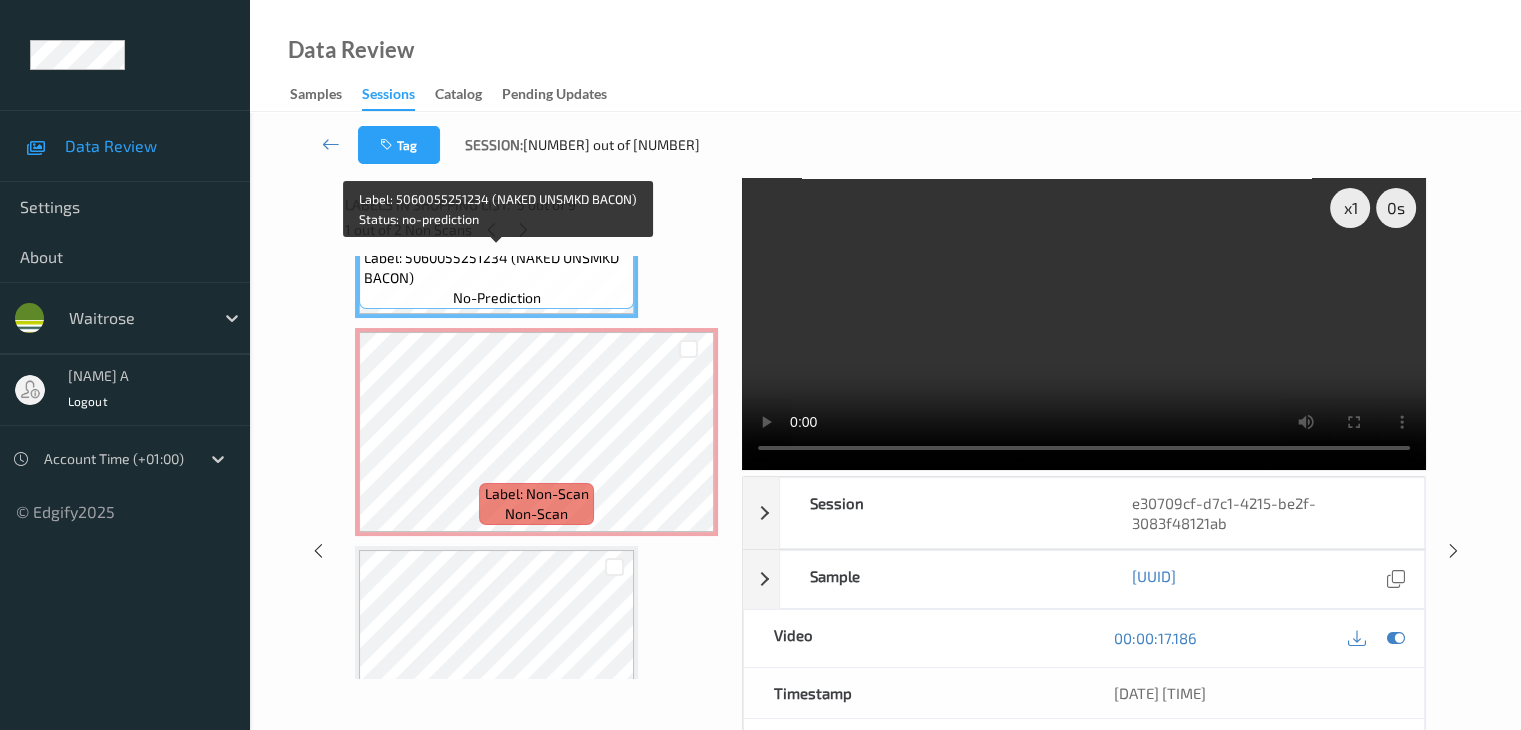 click on "Label: 5060055251234 (NAKED UNSMKD BACON) no-prediction" at bounding box center [496, 278] 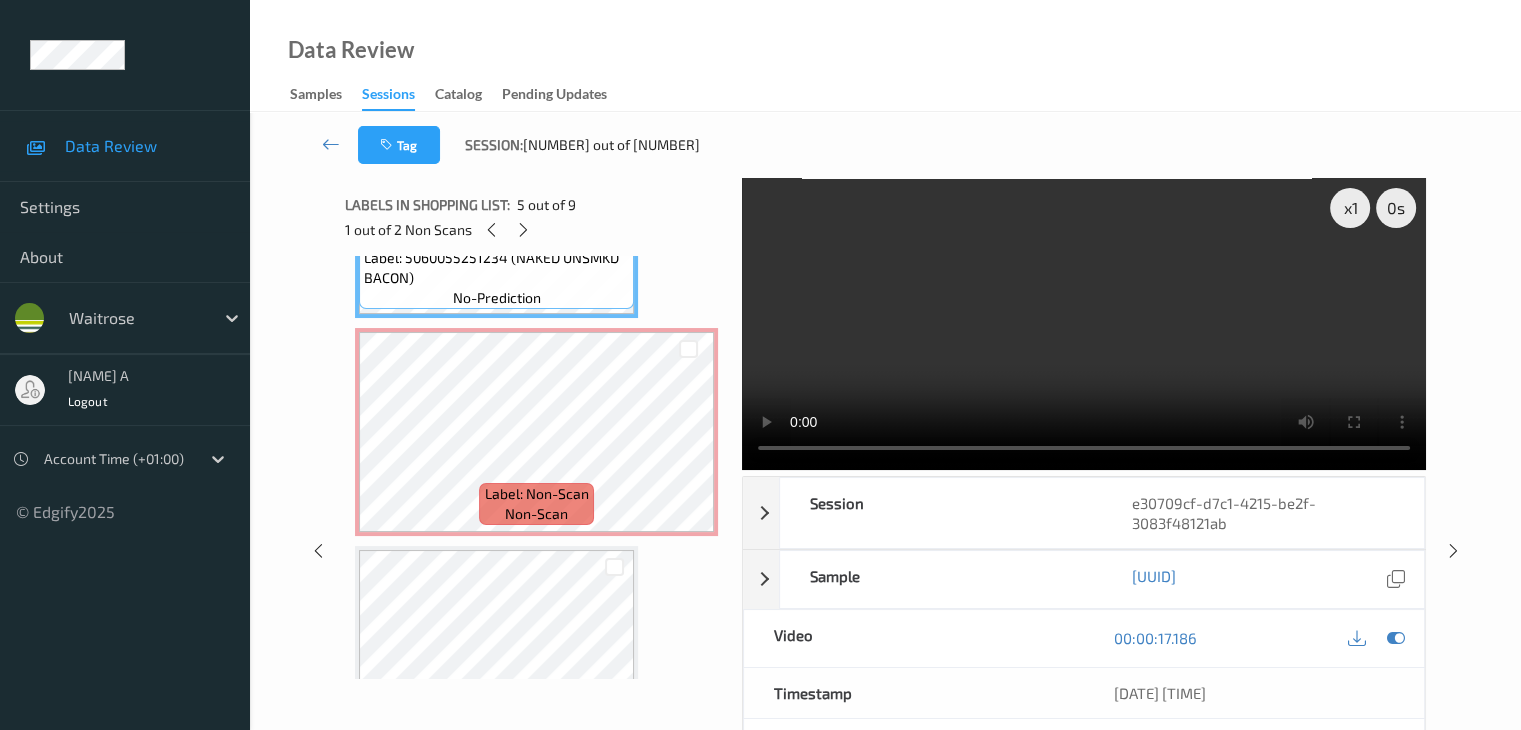 click on "11/07/2025 08:52:41" at bounding box center [1254, 693] 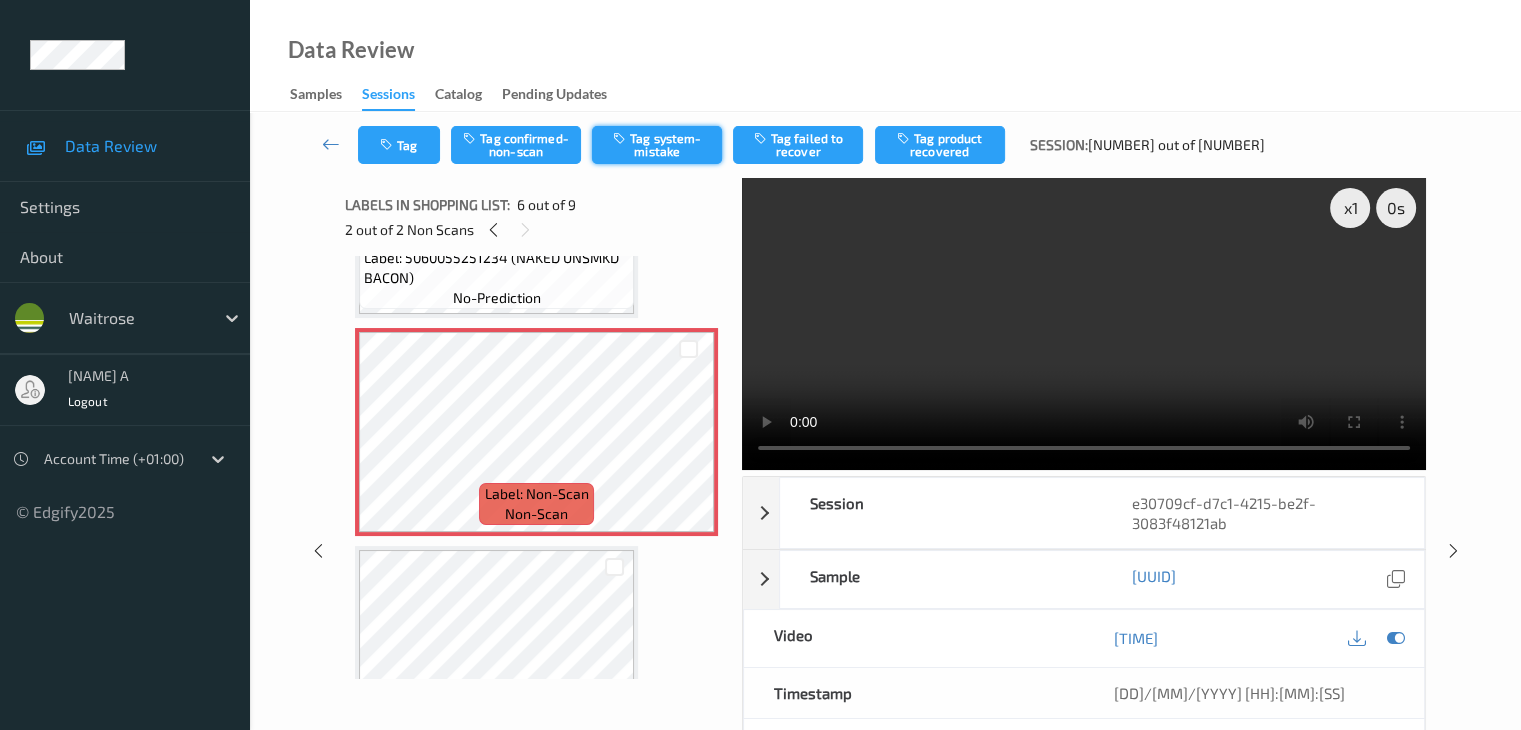 click on "Tag   system-mistake" at bounding box center (657, 145) 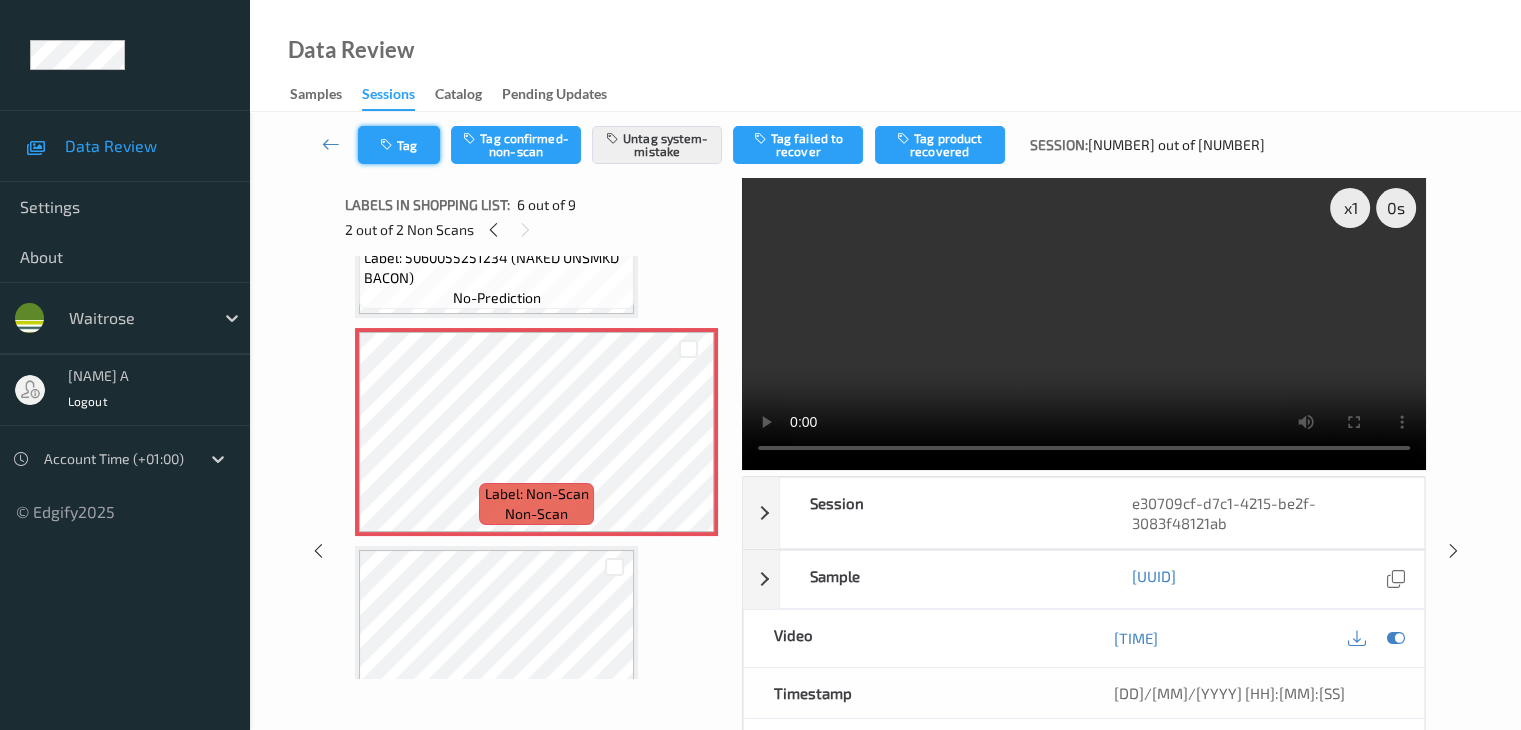 click on "Tag" at bounding box center [399, 145] 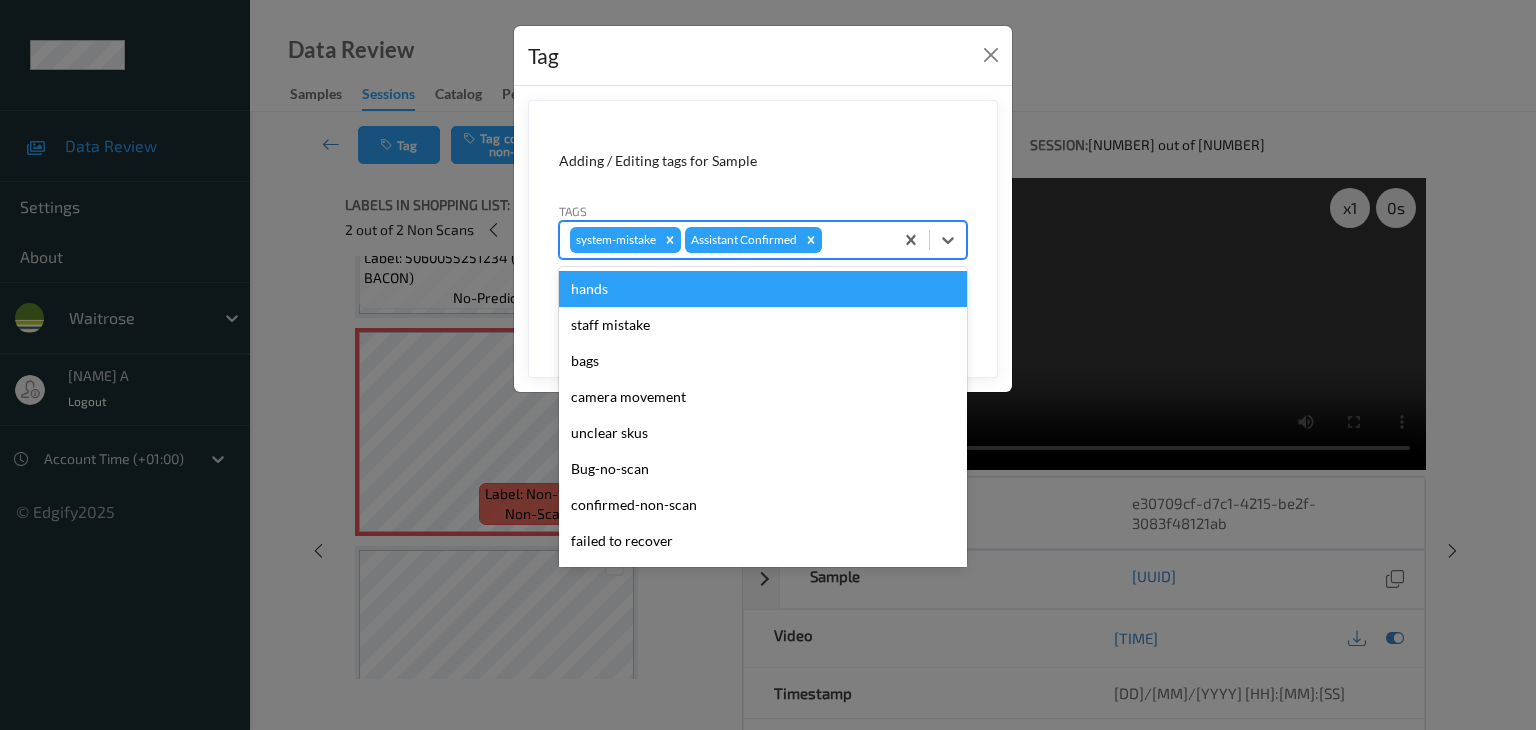 click at bounding box center (854, 240) 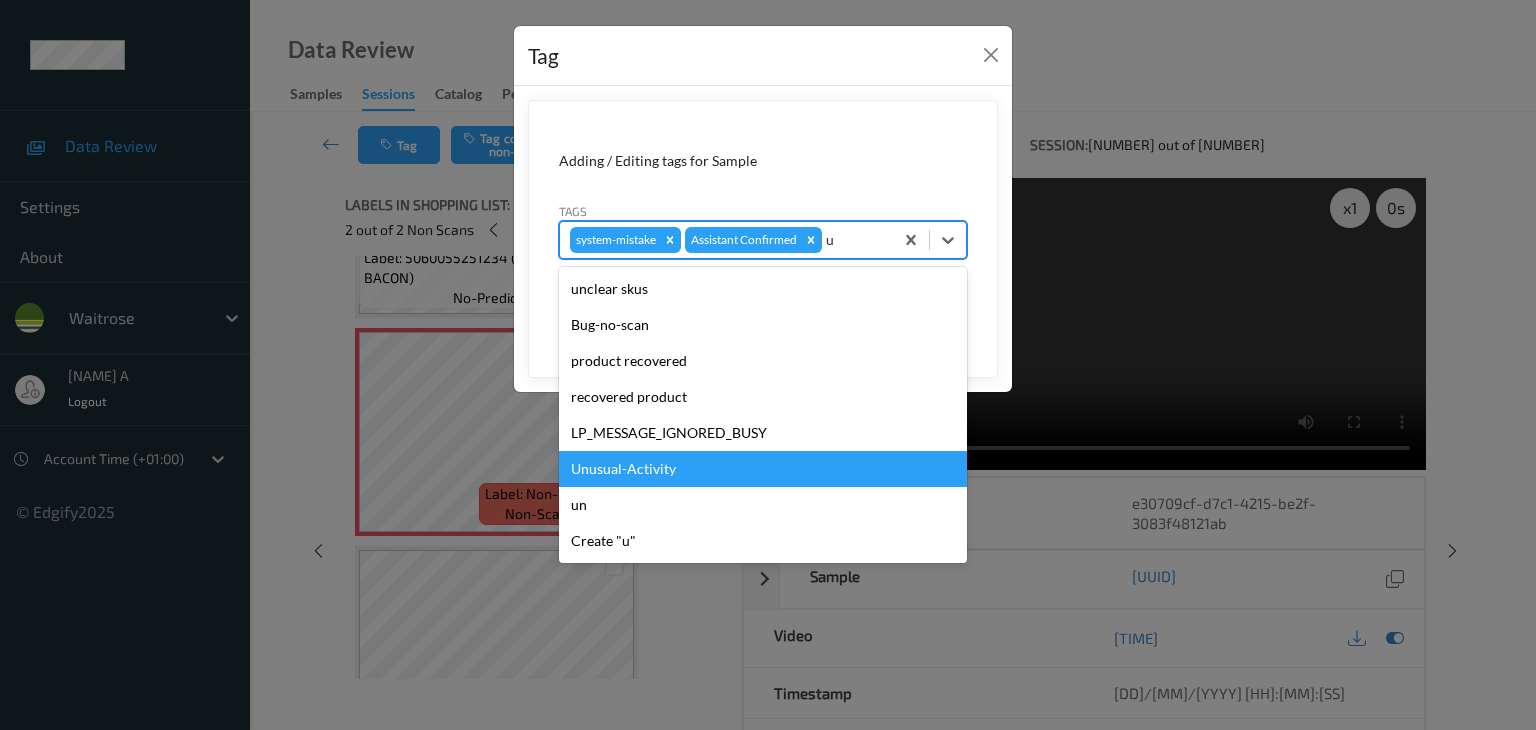 click on "Unusual-Activity" at bounding box center (763, 469) 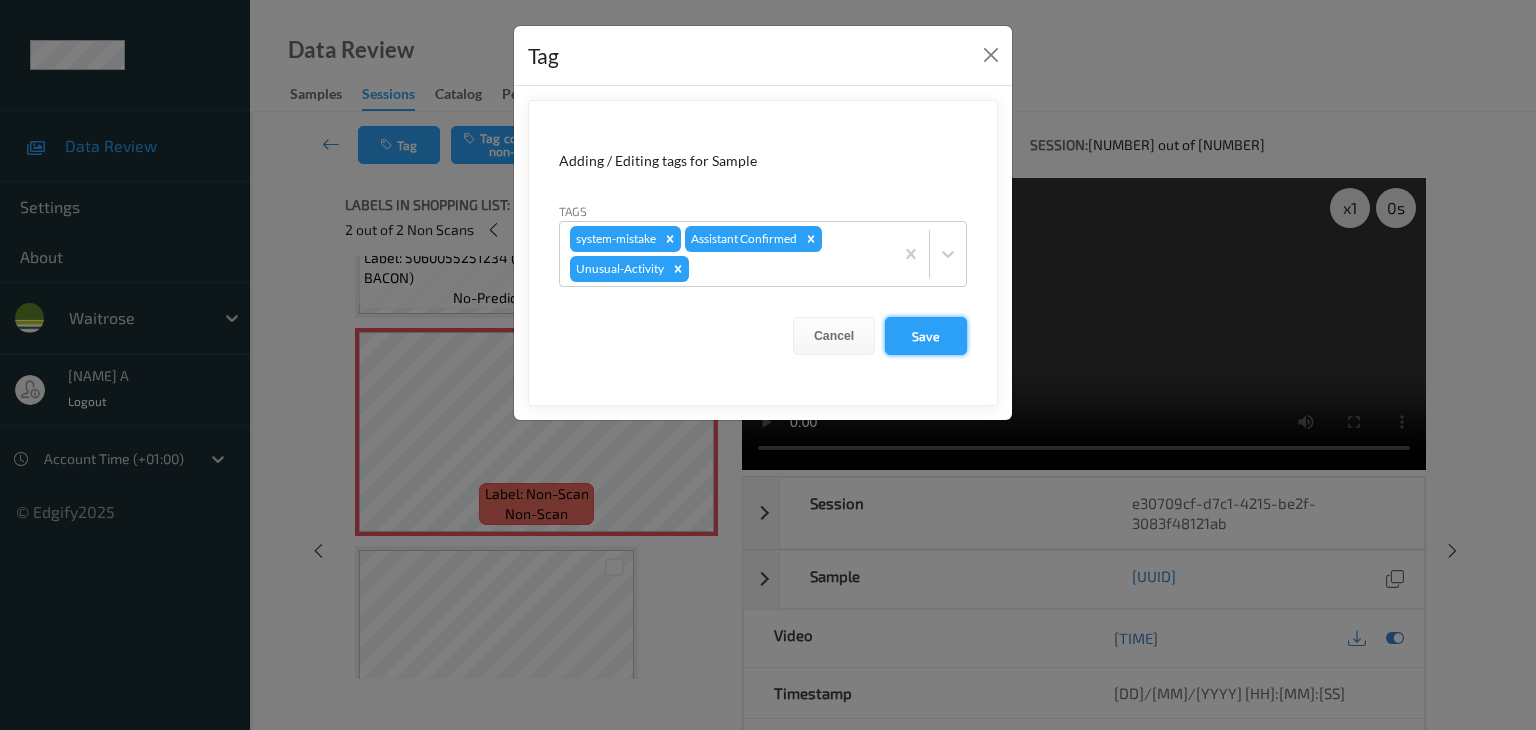 click on "Save" at bounding box center (926, 336) 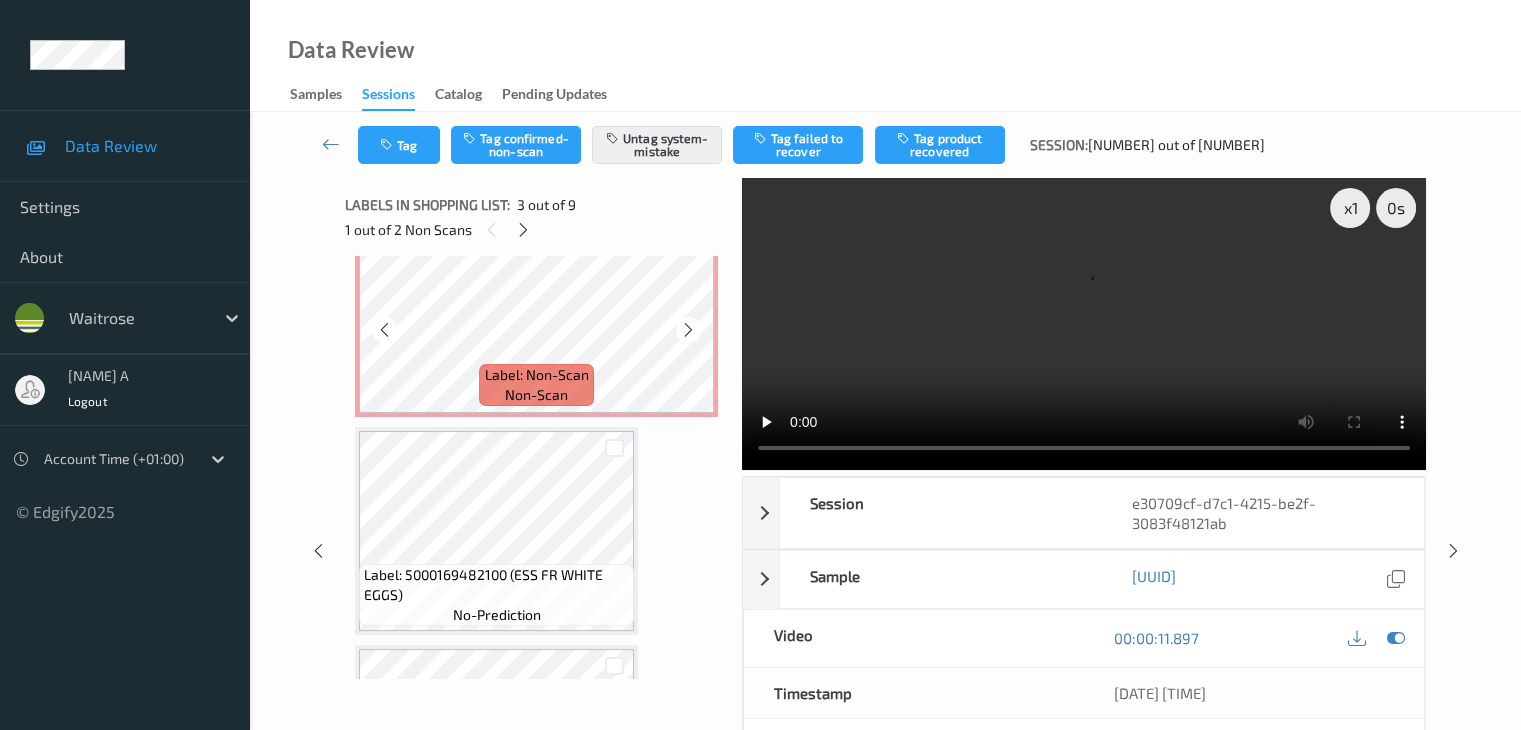 scroll, scrollTop: 1149, scrollLeft: 0, axis: vertical 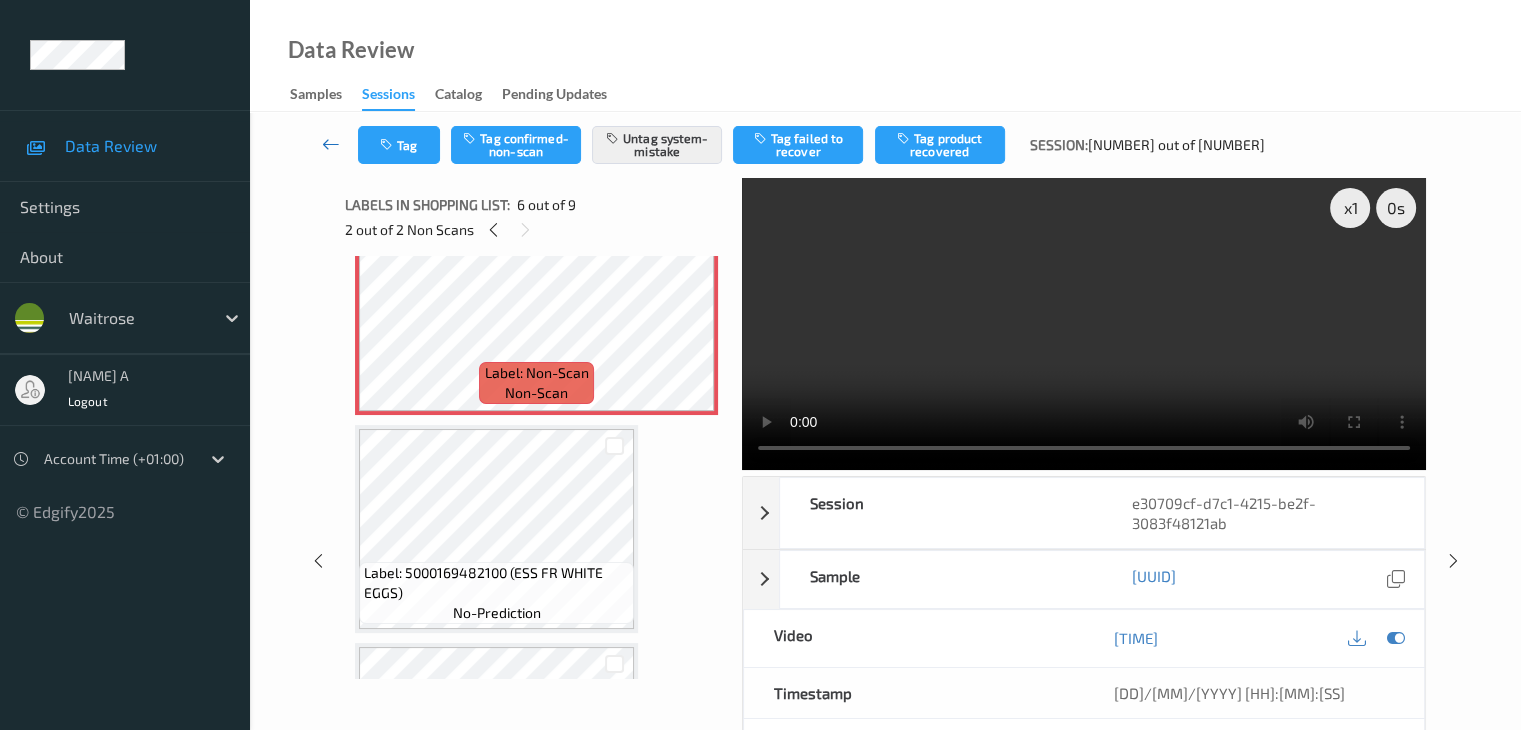 click at bounding box center [331, 144] 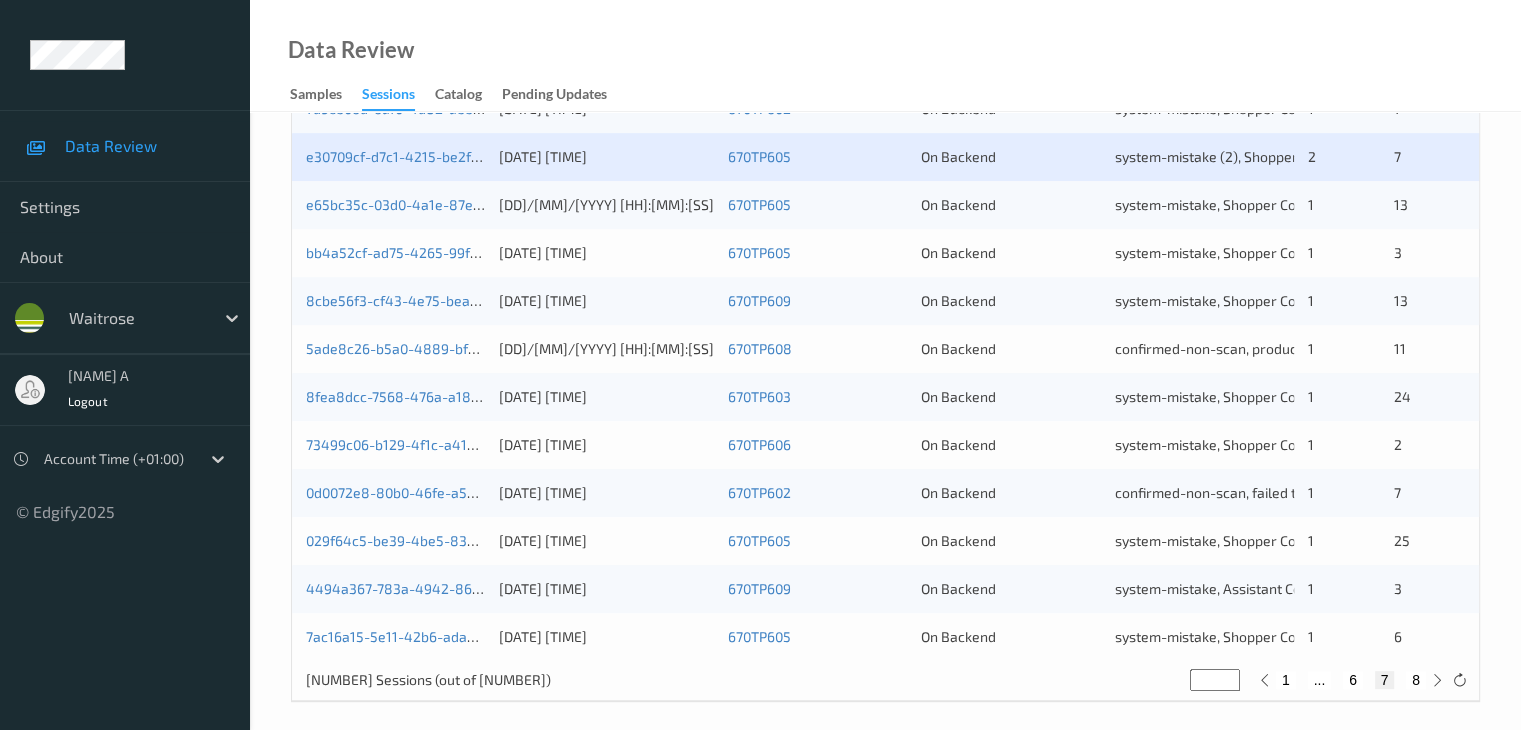 scroll, scrollTop: 932, scrollLeft: 0, axis: vertical 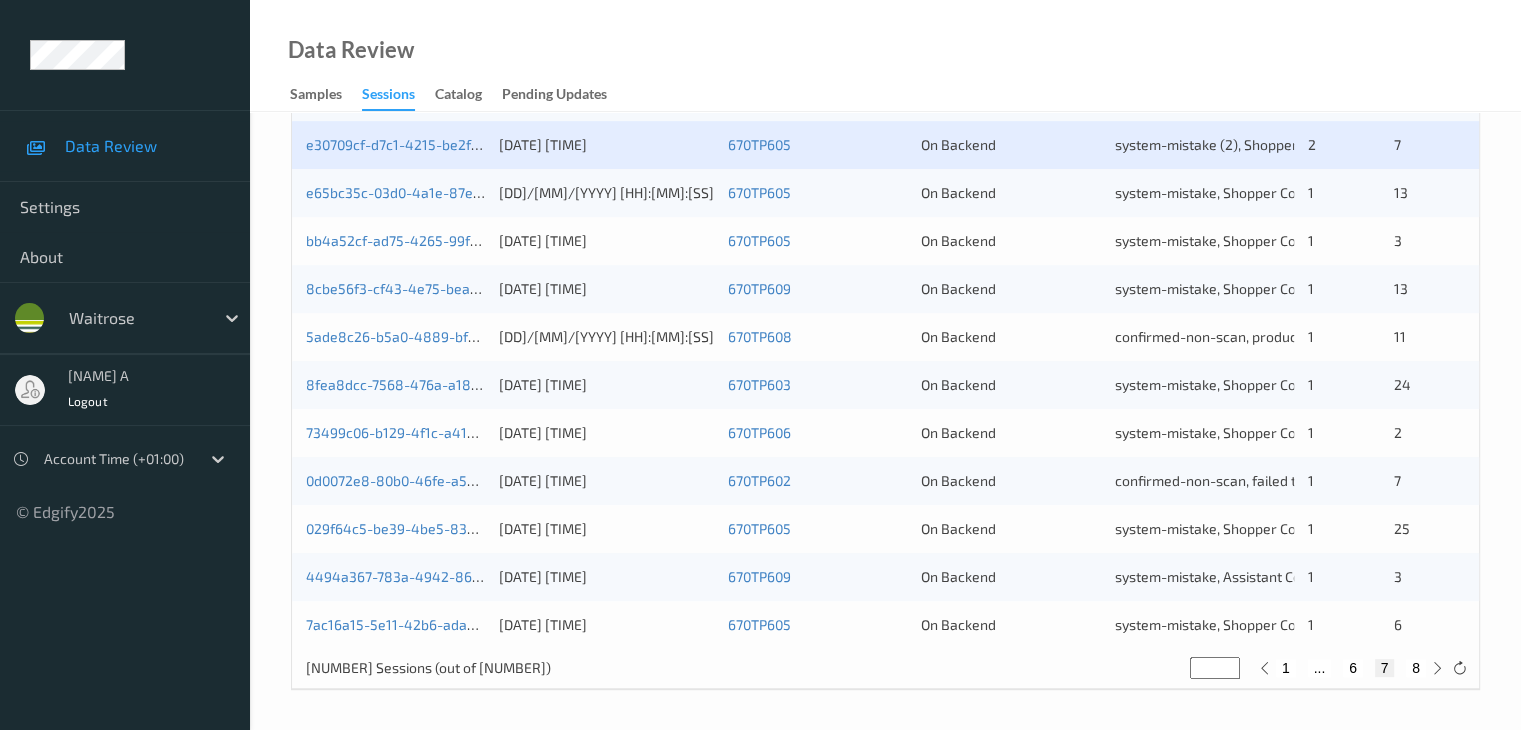 click on "8" at bounding box center [1416, 668] 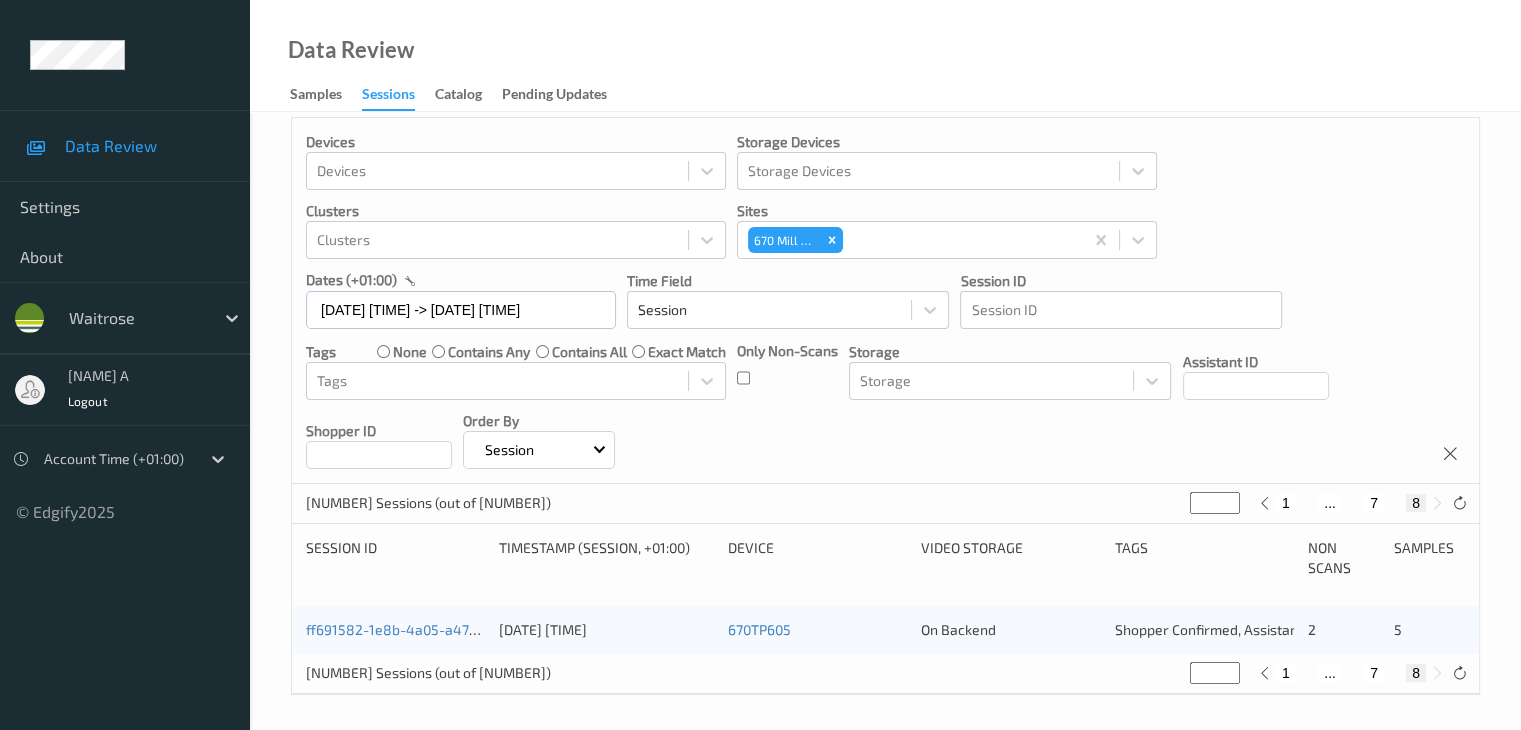 scroll, scrollTop: 20, scrollLeft: 0, axis: vertical 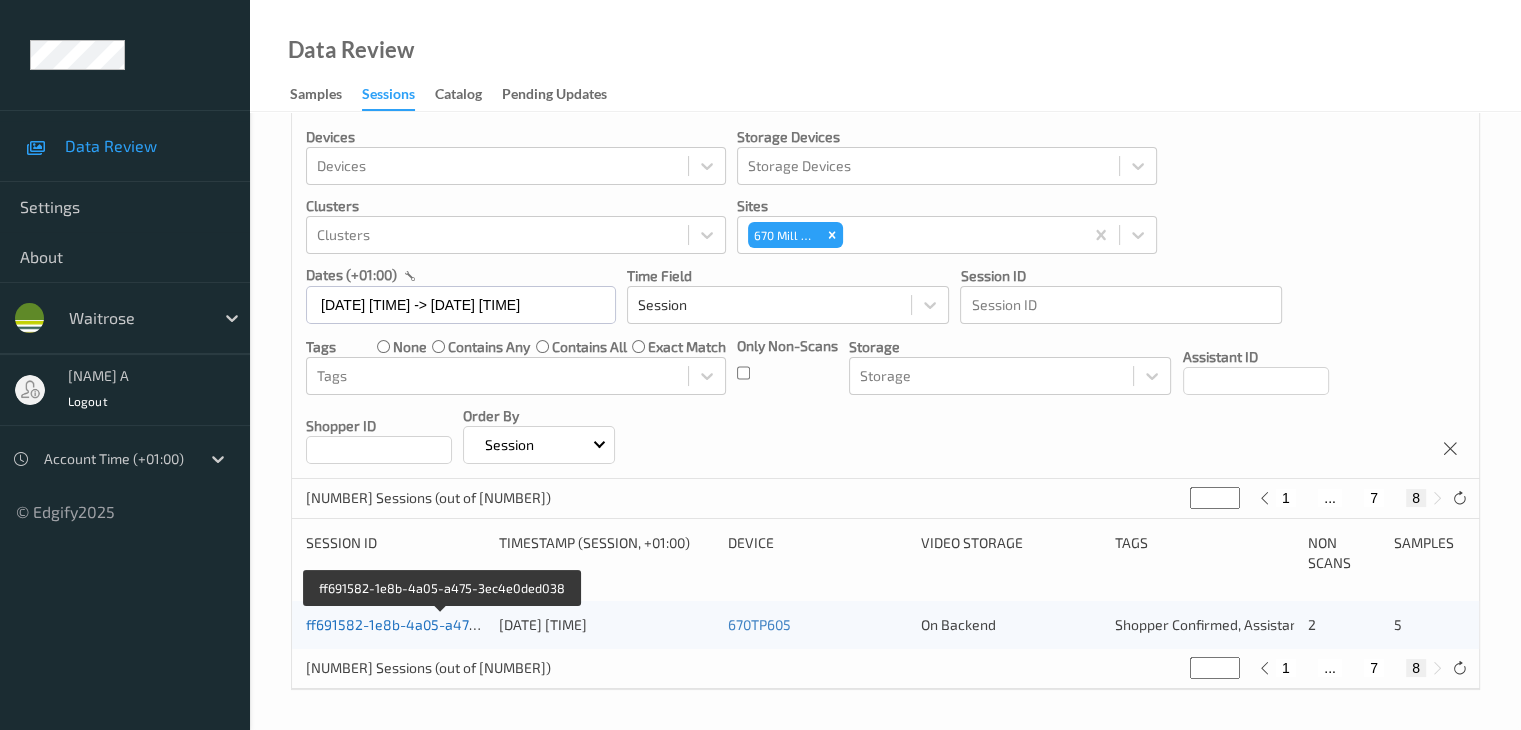 click on "ff691582-1e8b-4a05-a475-3ec4e0ded038" at bounding box center [443, 624] 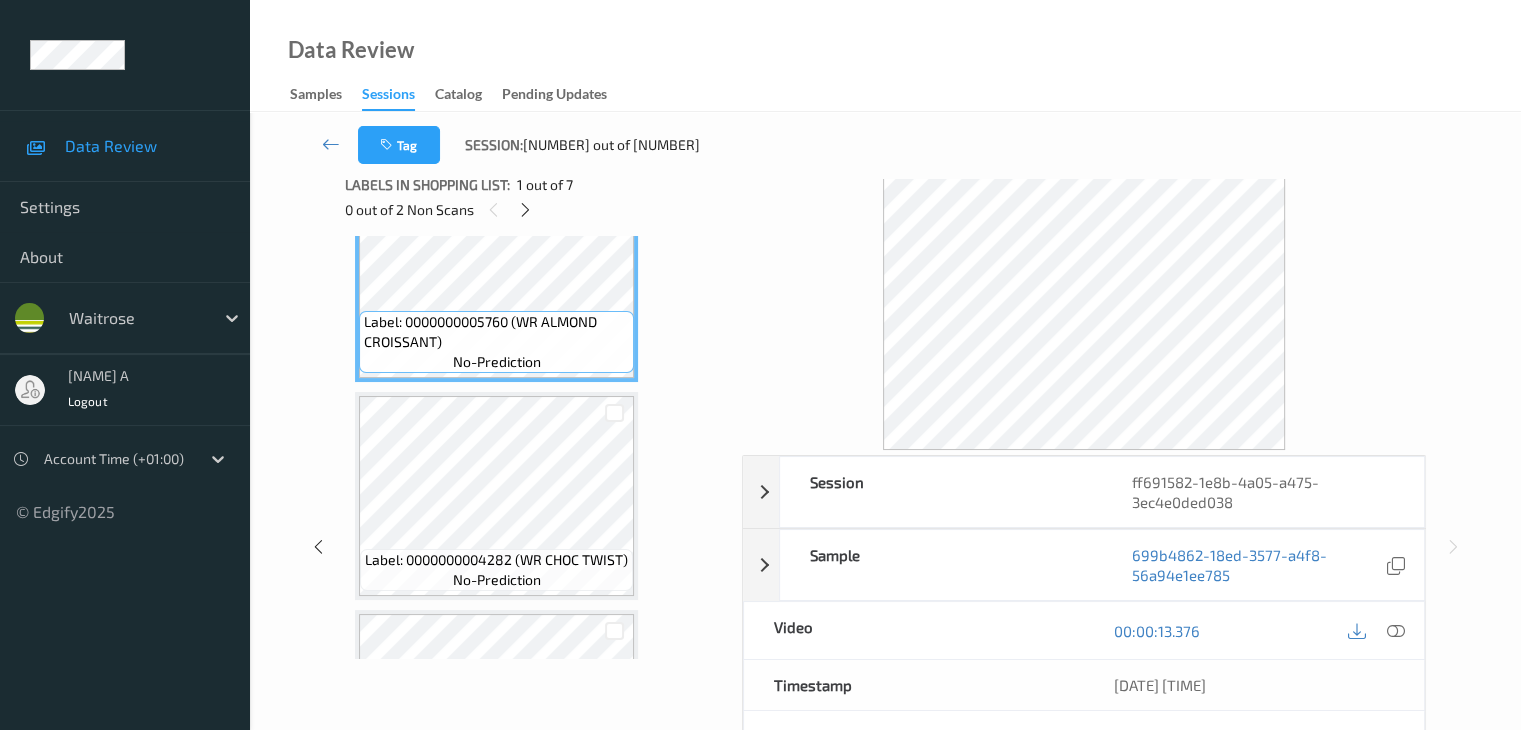 scroll, scrollTop: 300, scrollLeft: 0, axis: vertical 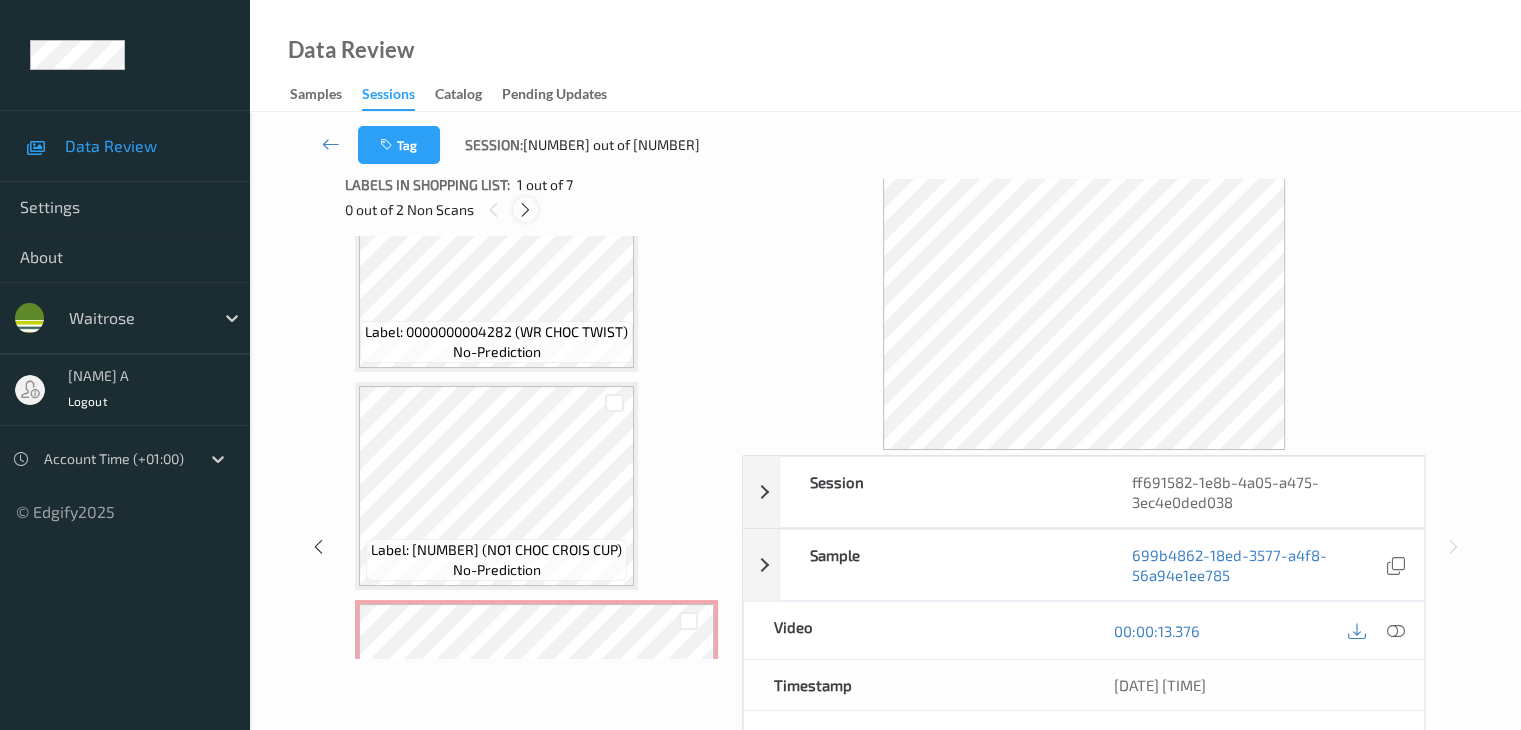 click at bounding box center [525, 210] 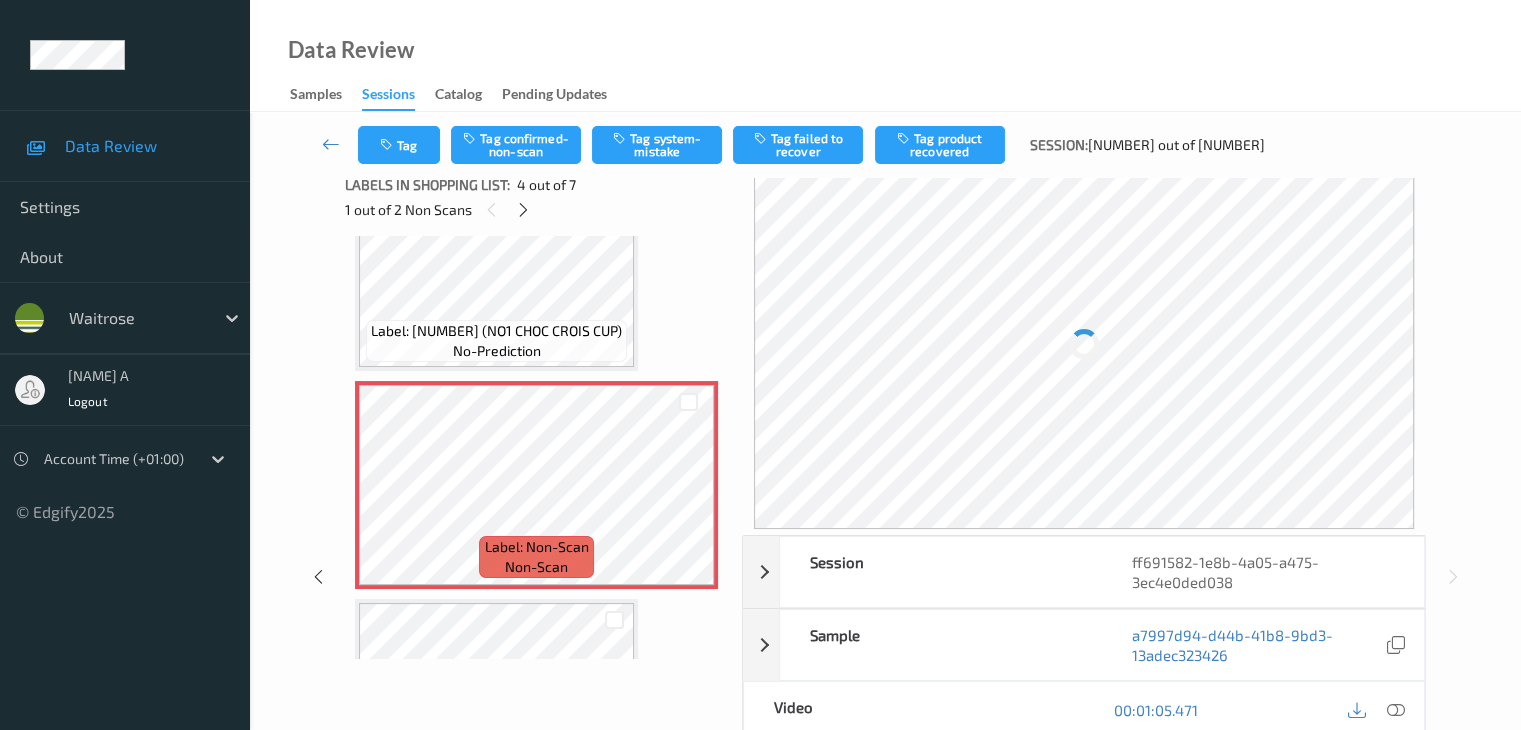 scroll, scrollTop: 546, scrollLeft: 0, axis: vertical 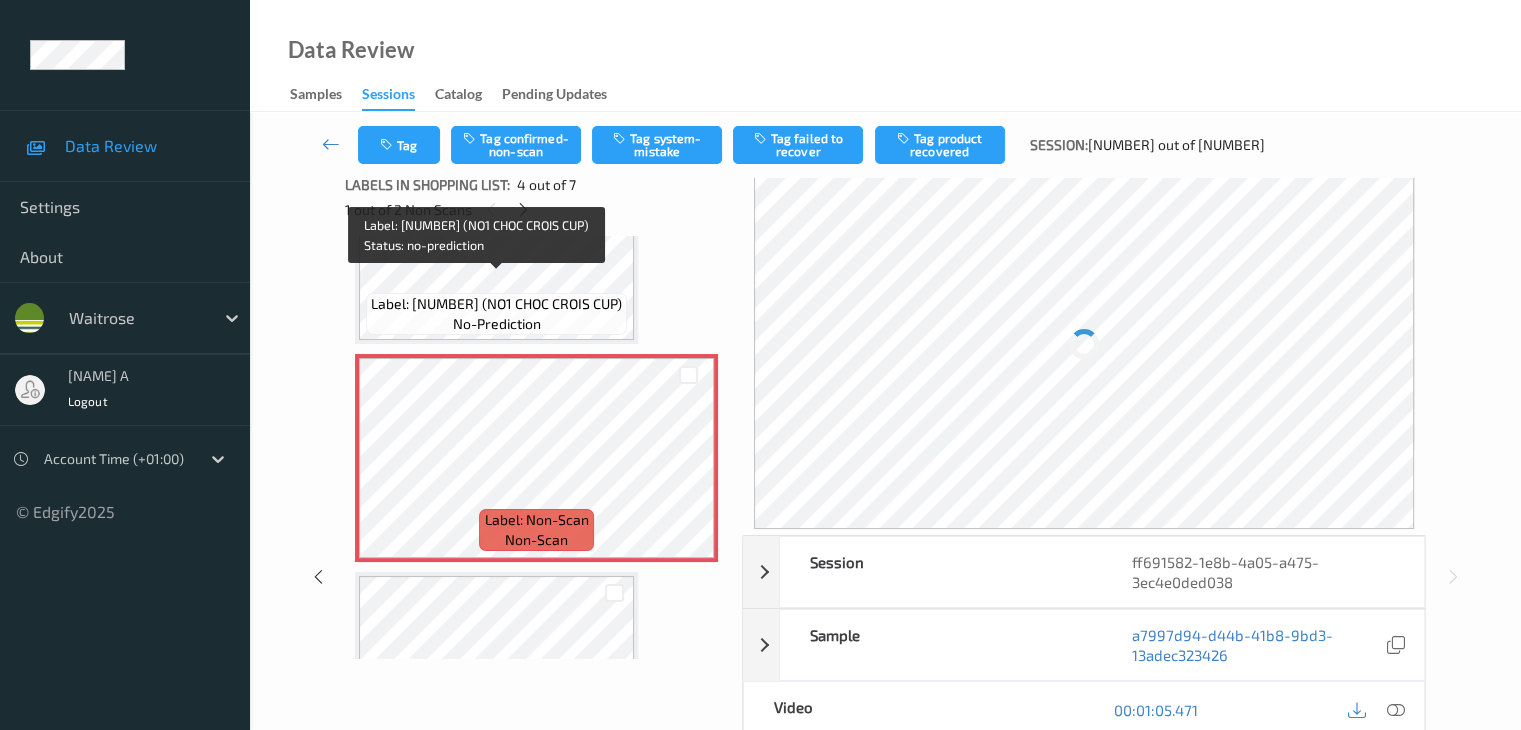 click on "Label: 0000000003483 (NO1 CHOC CROIS CUP)" at bounding box center (496, 304) 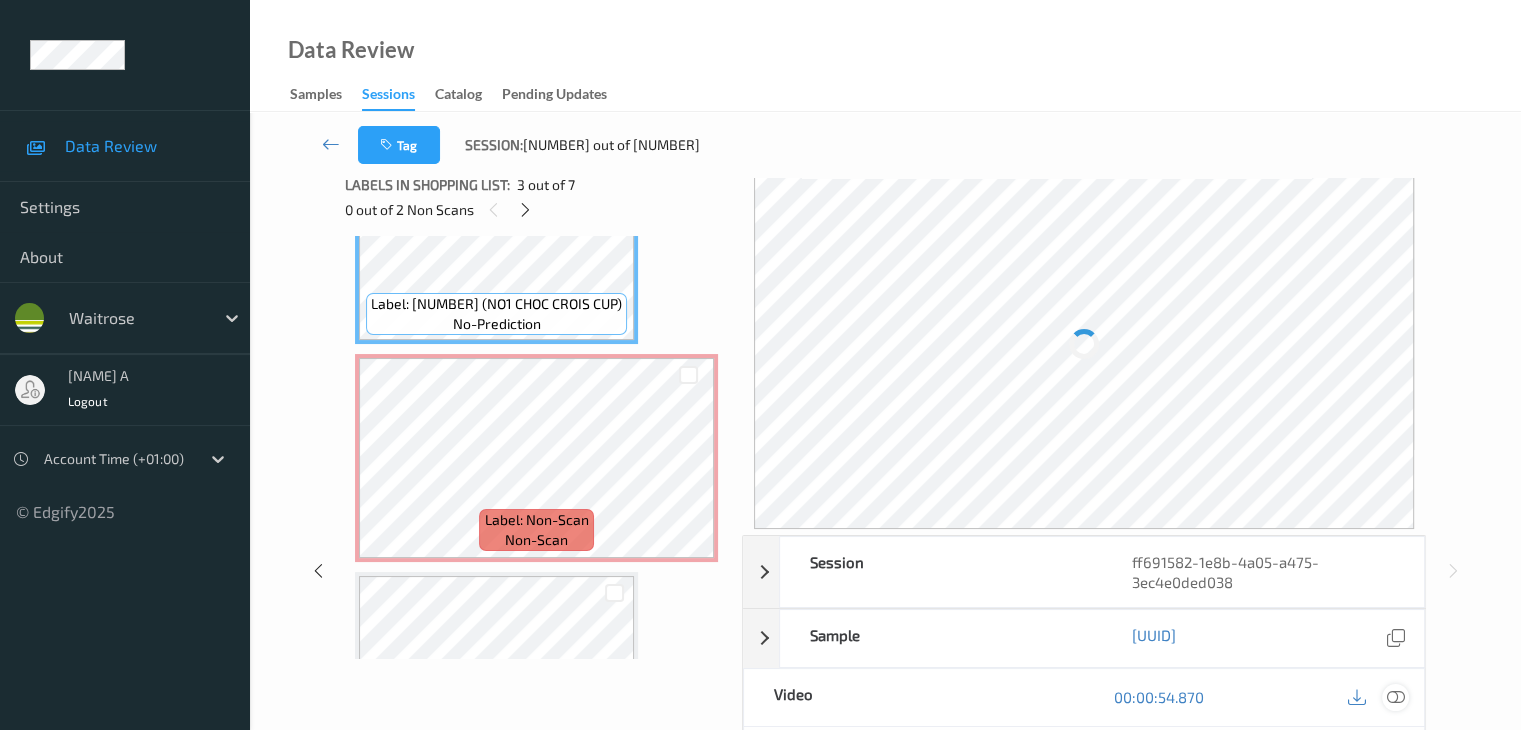 click at bounding box center [1395, 697] 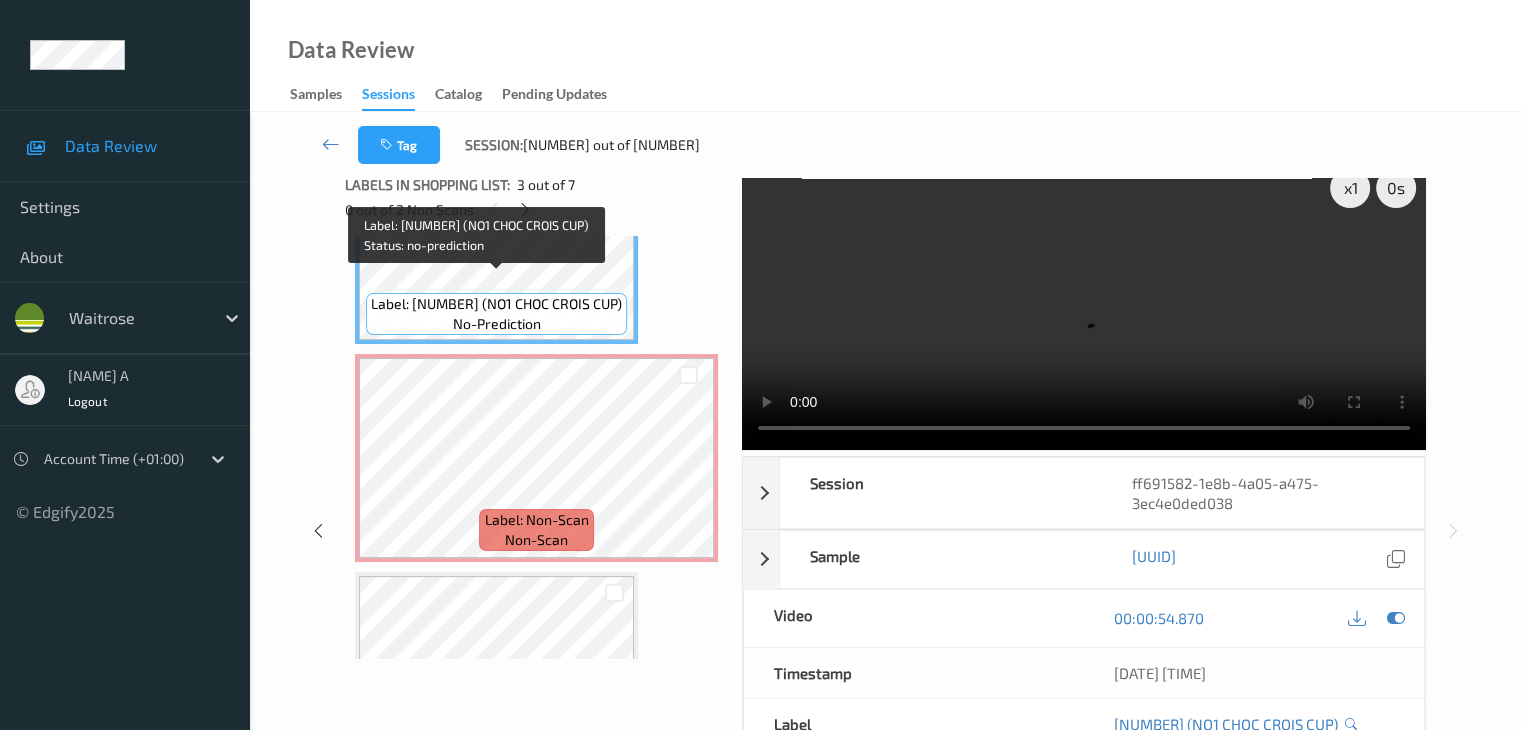 click on "Label: 0000000003483 (NO1 CHOC CROIS CUP)" at bounding box center (496, 304) 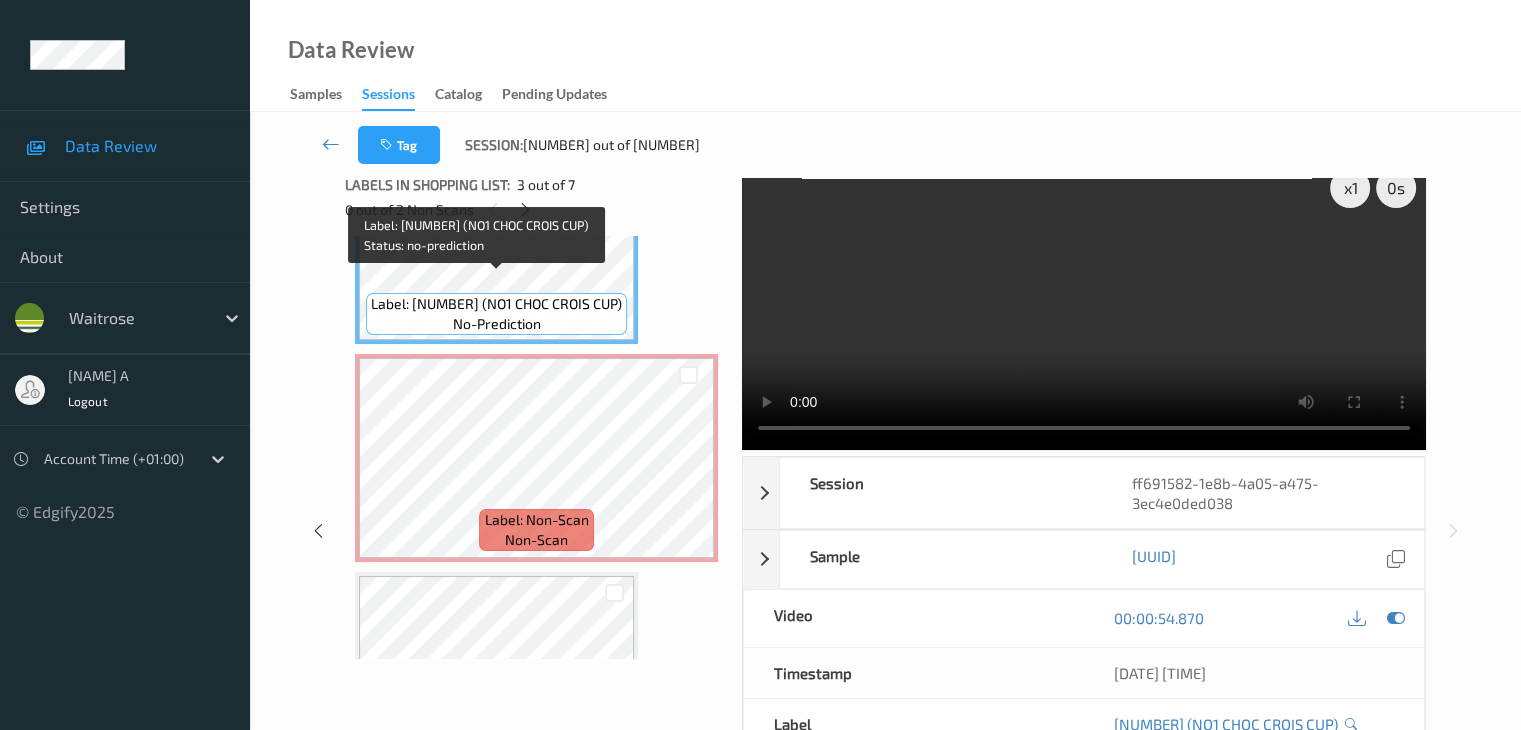 click on "Label: 0000000003483 (NO1 CHOC CROIS CUP)" at bounding box center (496, 304) 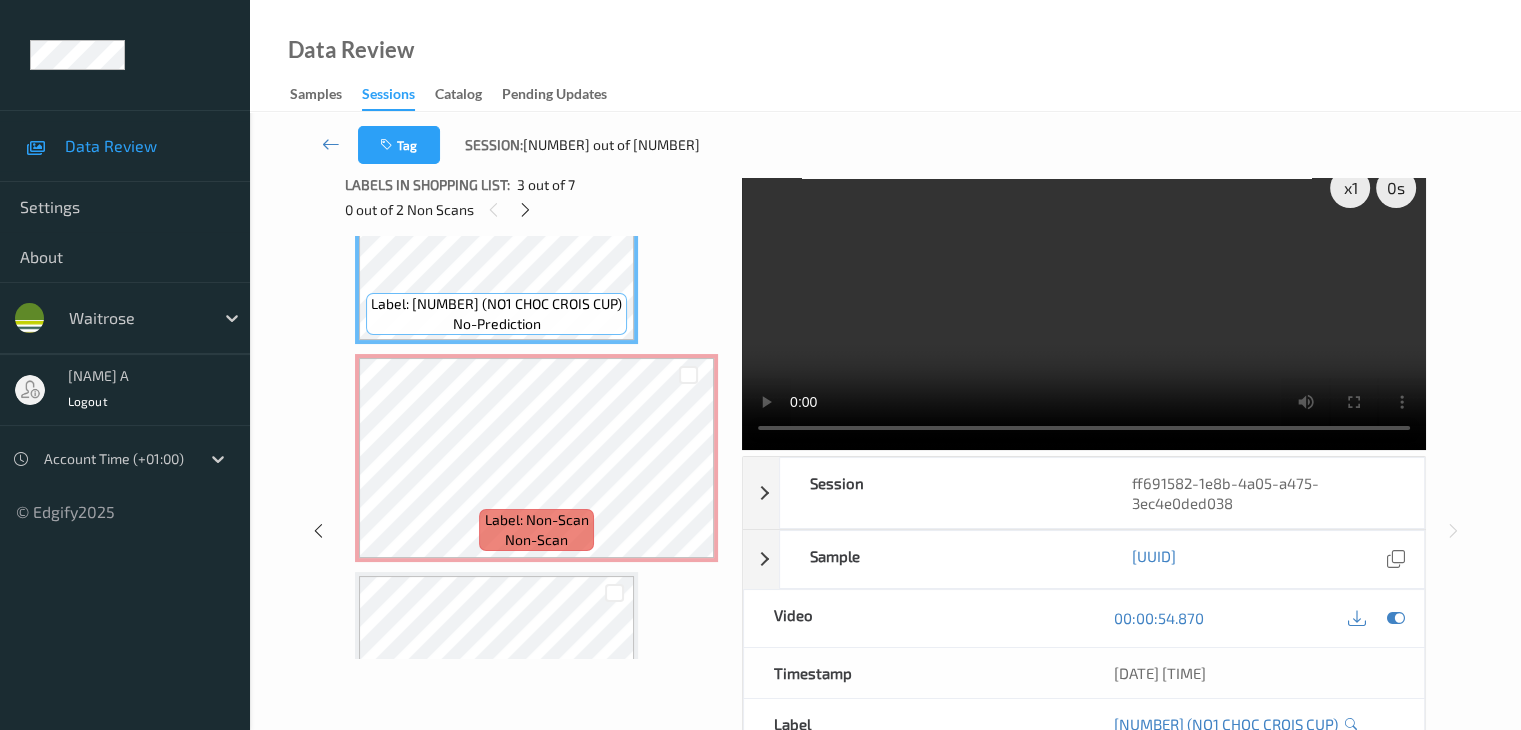 scroll, scrollTop: 0, scrollLeft: 0, axis: both 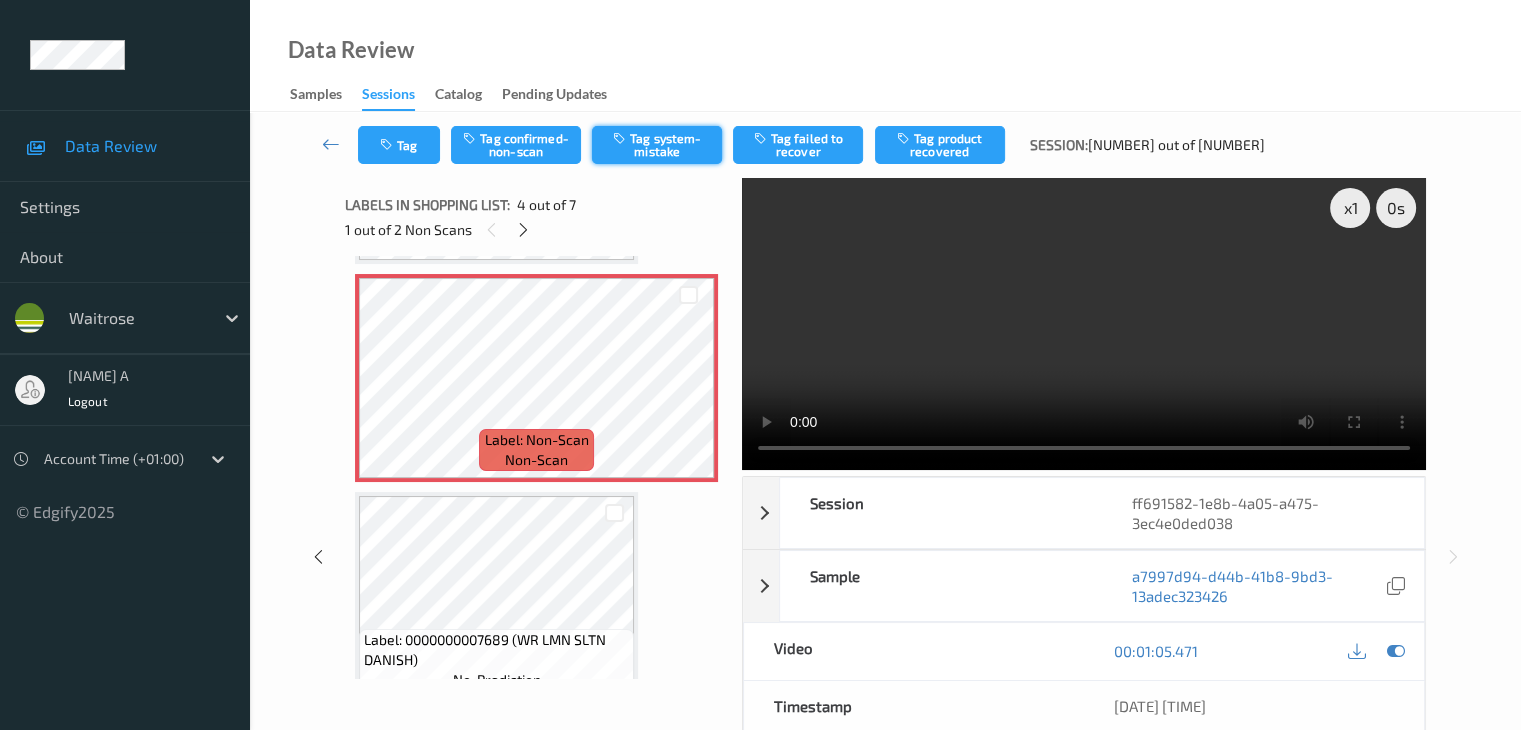 click on "Tag   system-mistake" at bounding box center (657, 145) 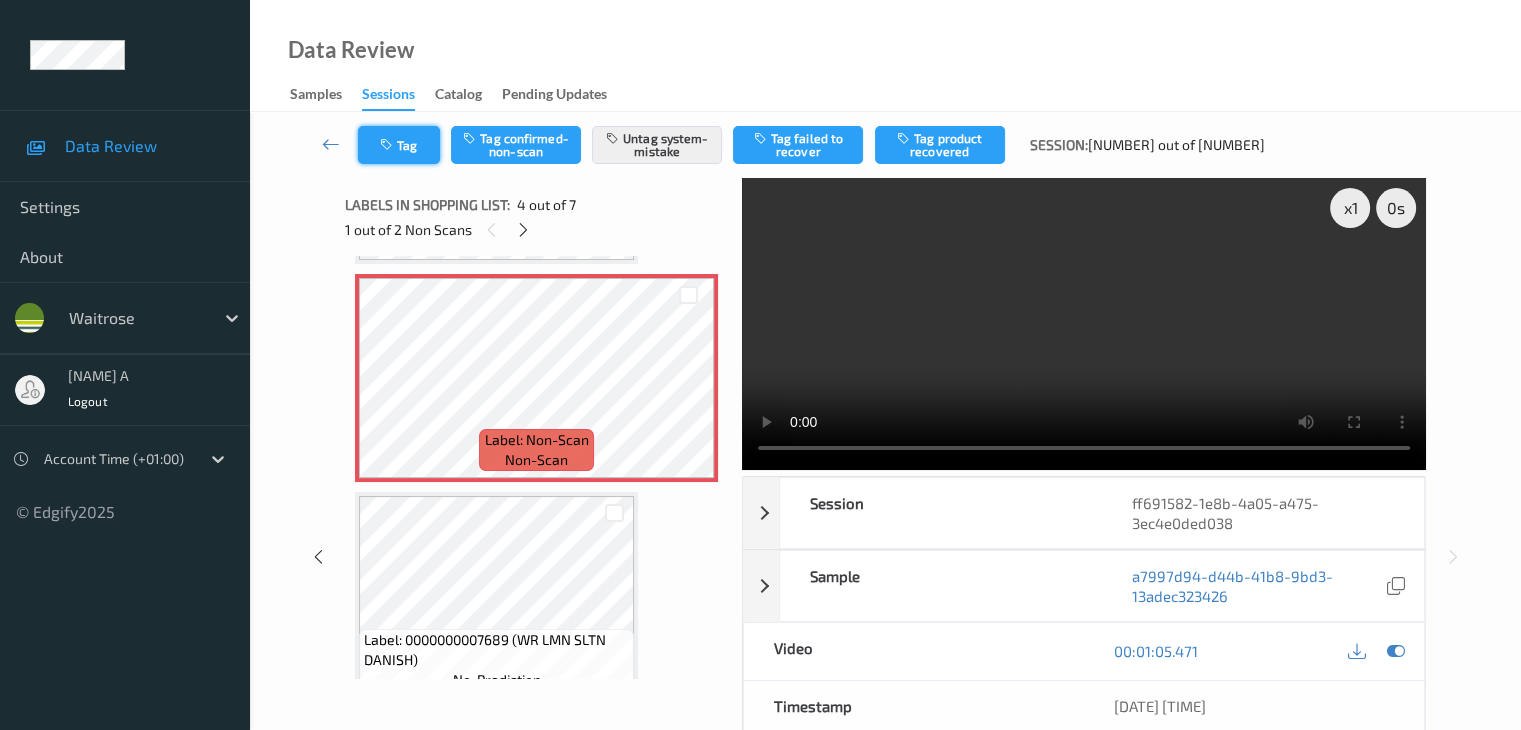 click on "Tag" at bounding box center (399, 145) 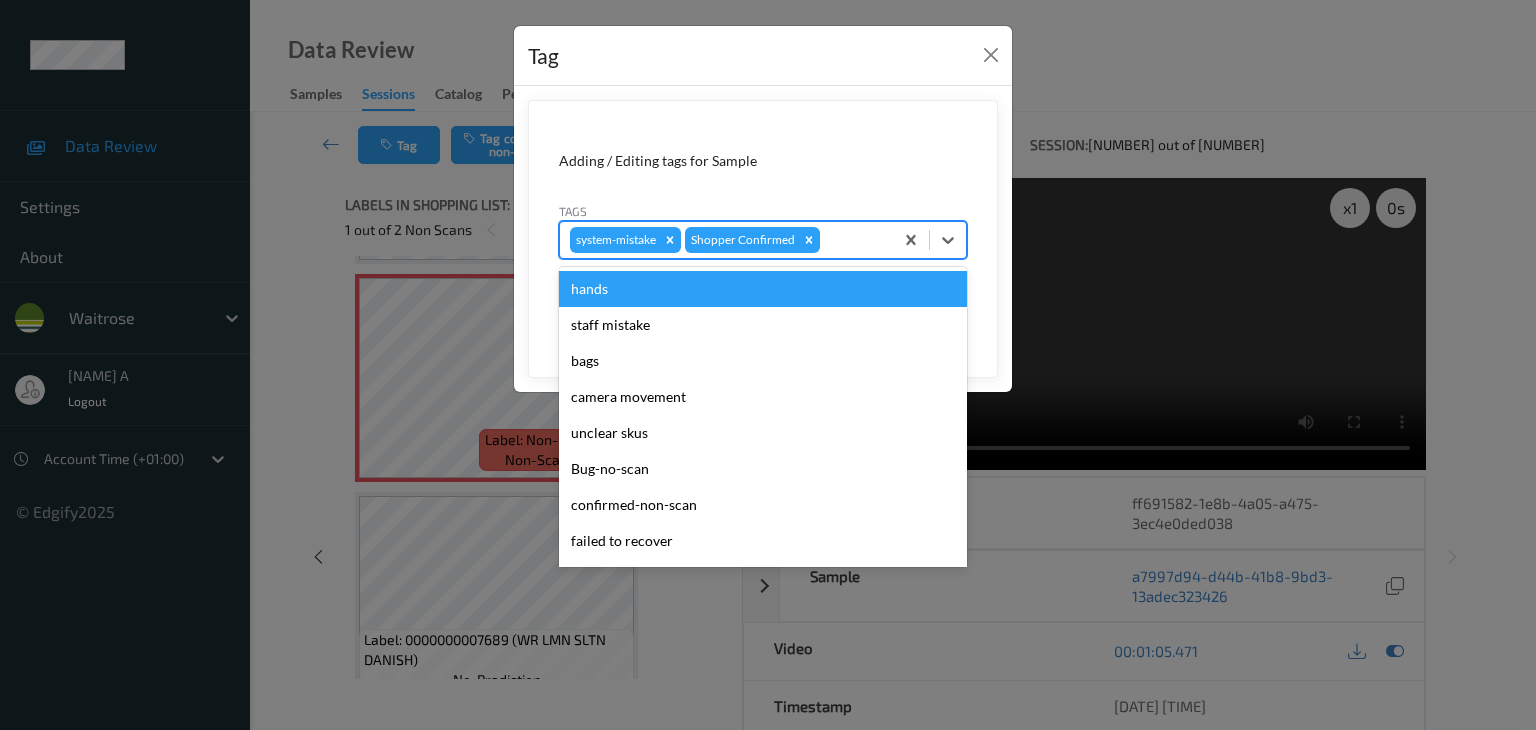 click at bounding box center [853, 240] 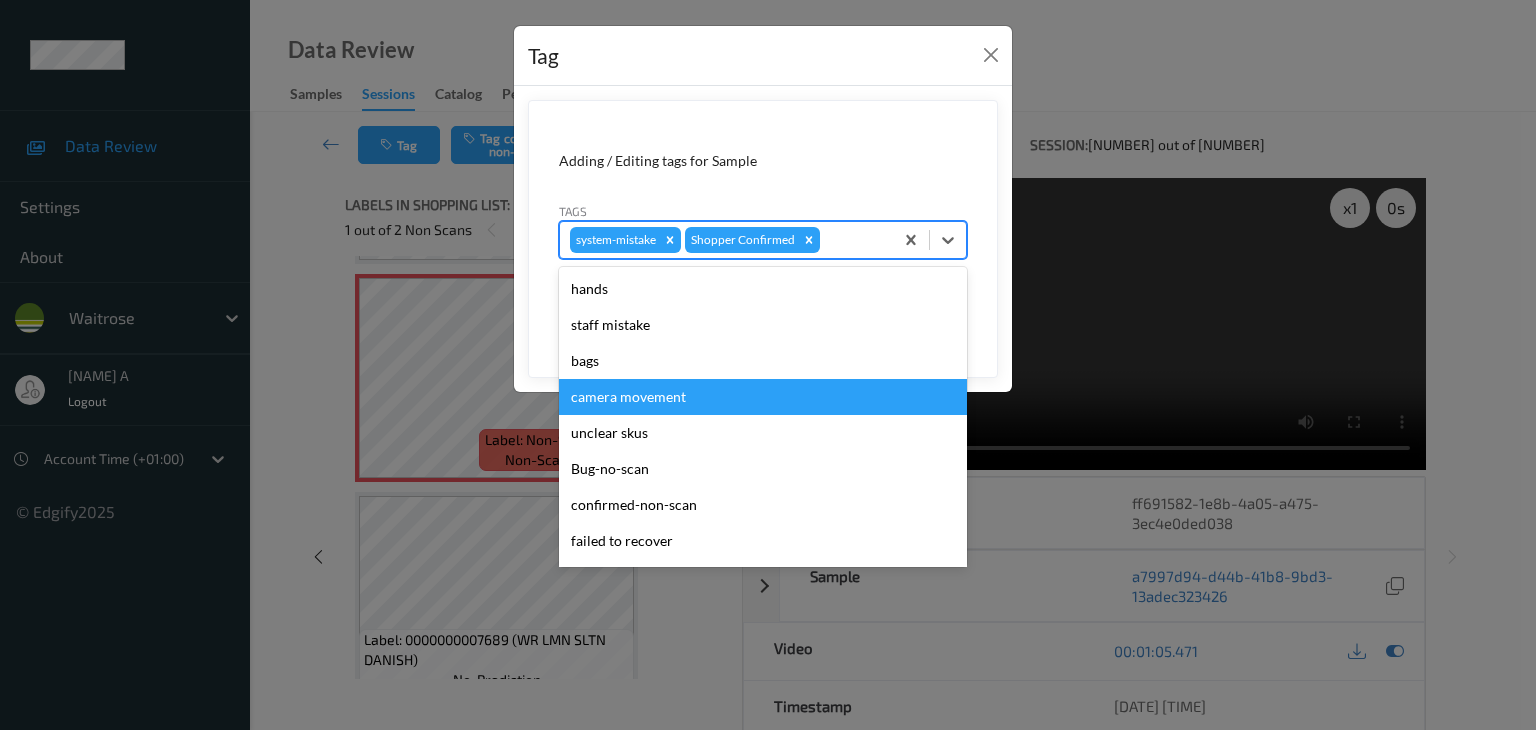 type on "p" 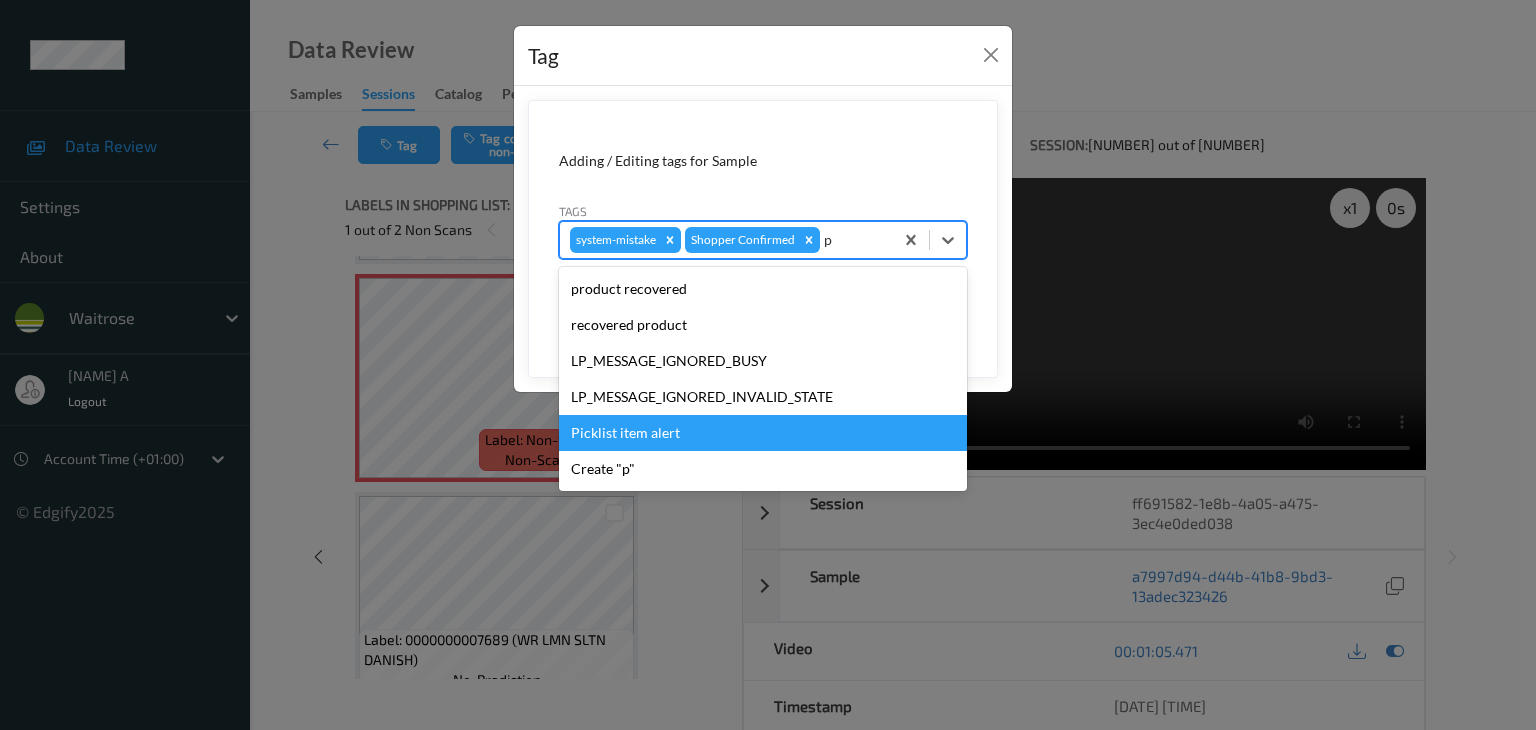 click on "Picklist item alert" at bounding box center (763, 433) 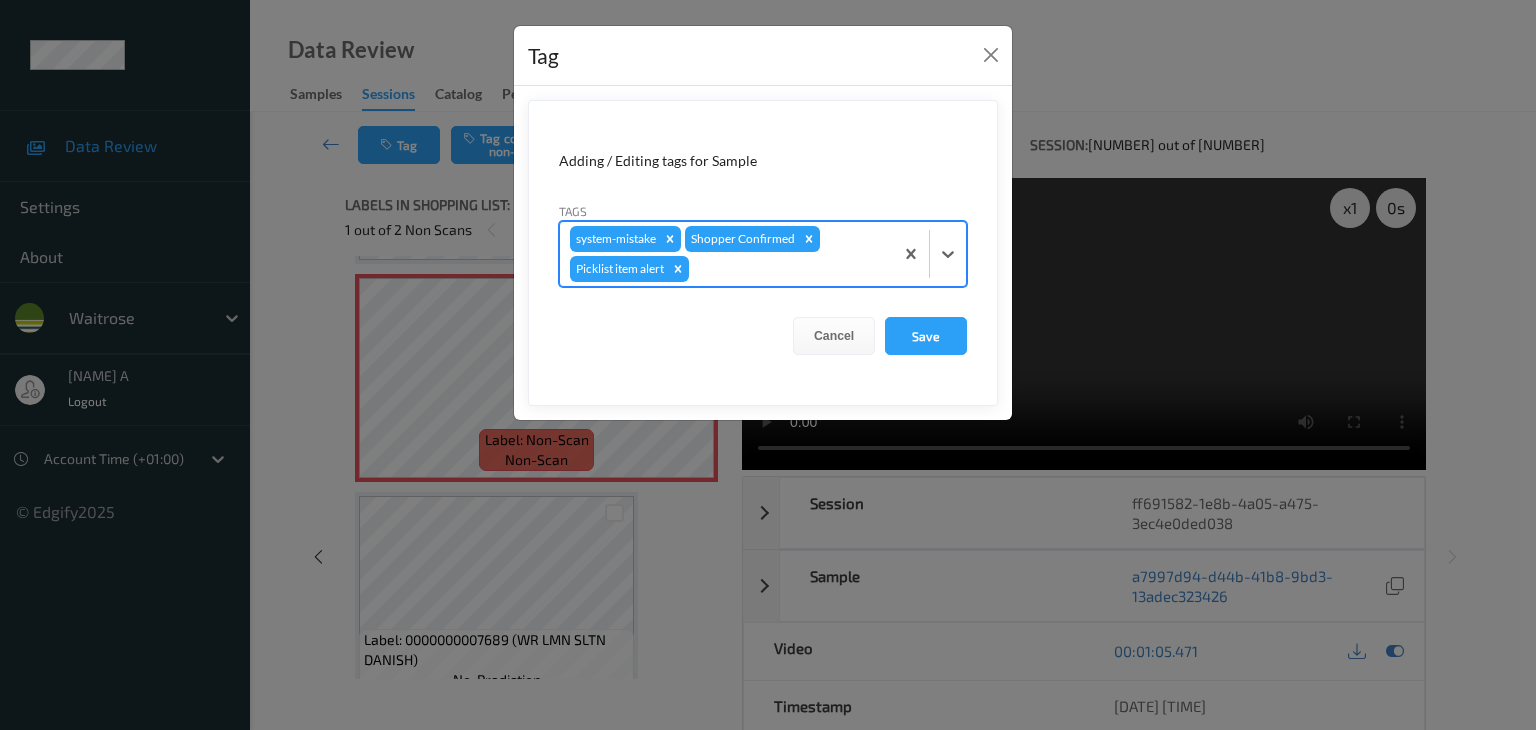 type on "u" 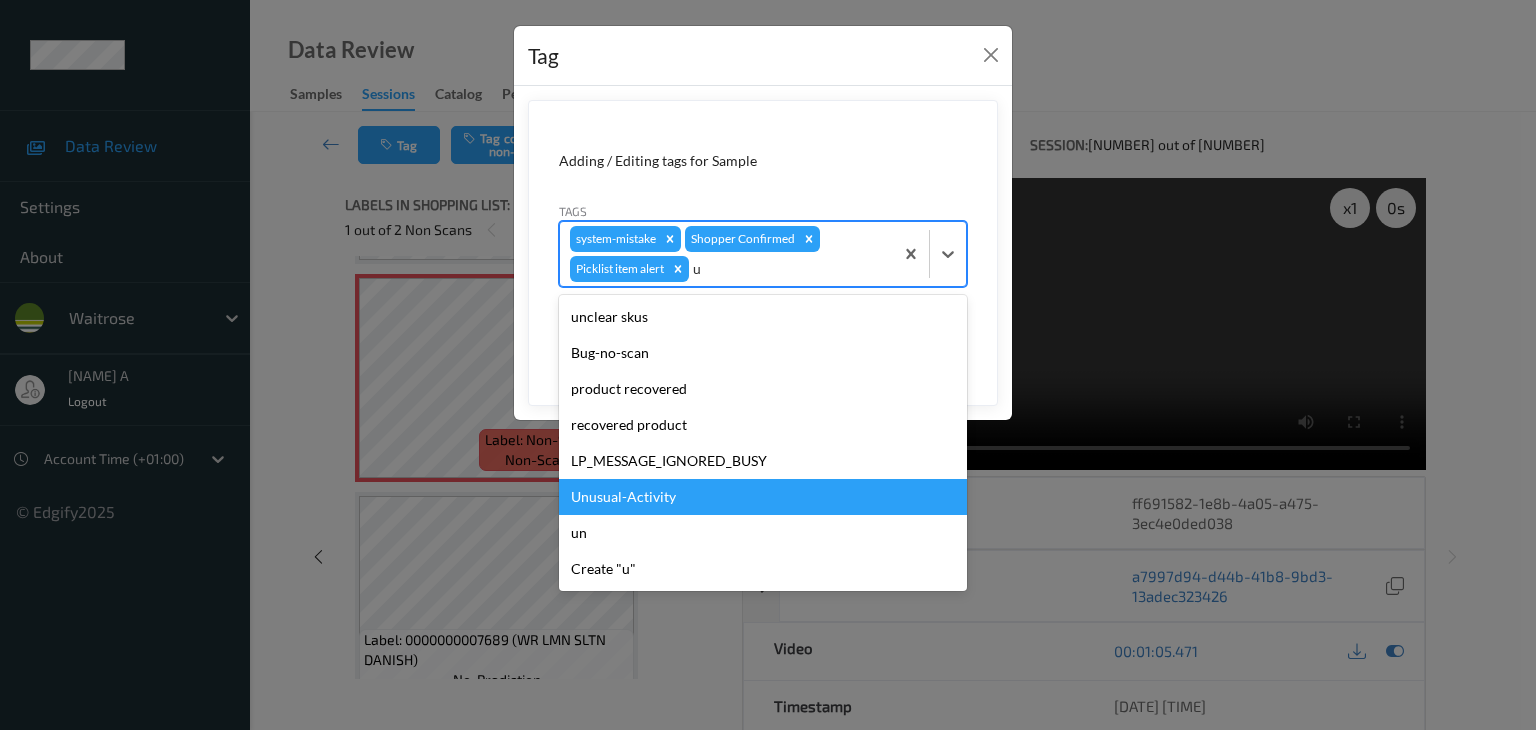 click on "Unusual-Activity" at bounding box center (763, 497) 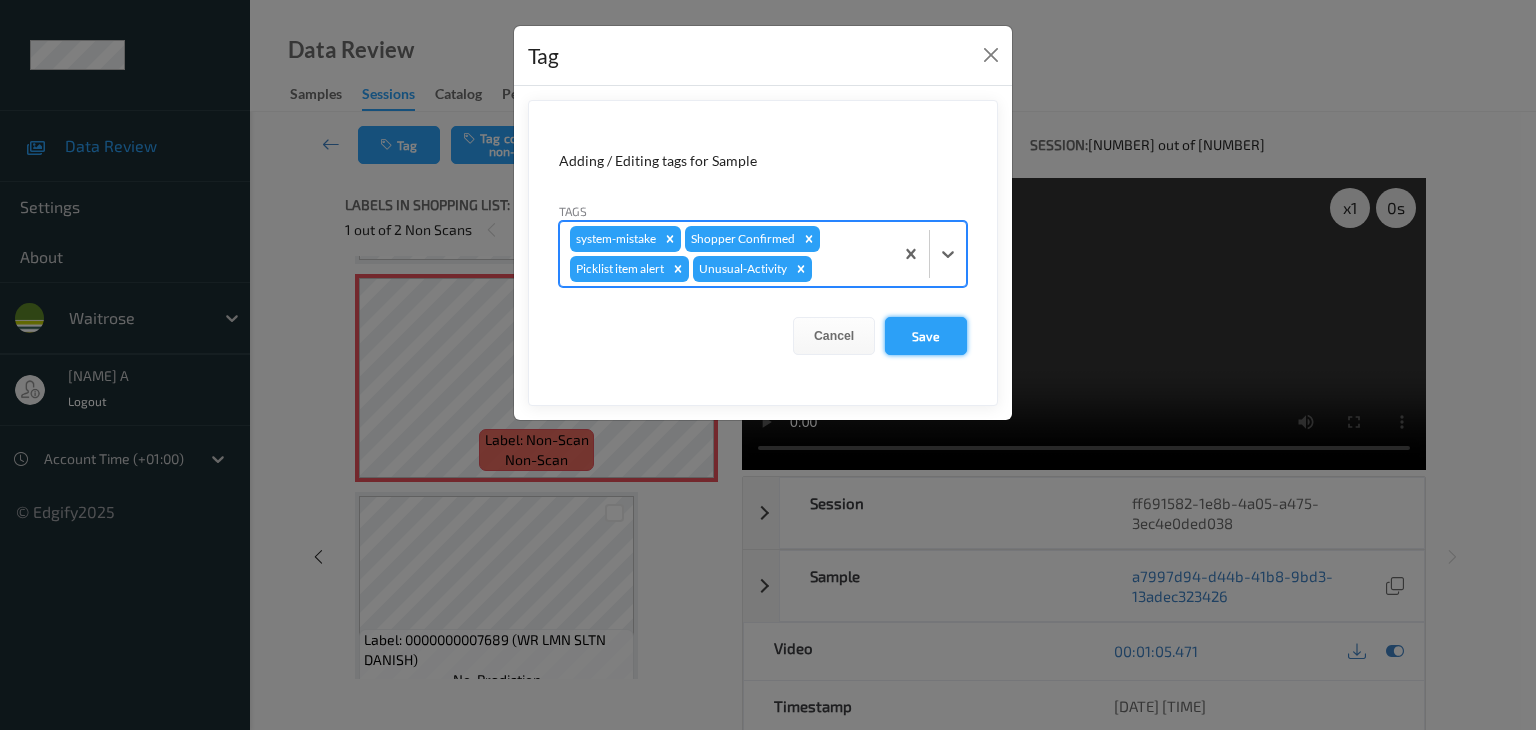 click on "Save" at bounding box center [926, 336] 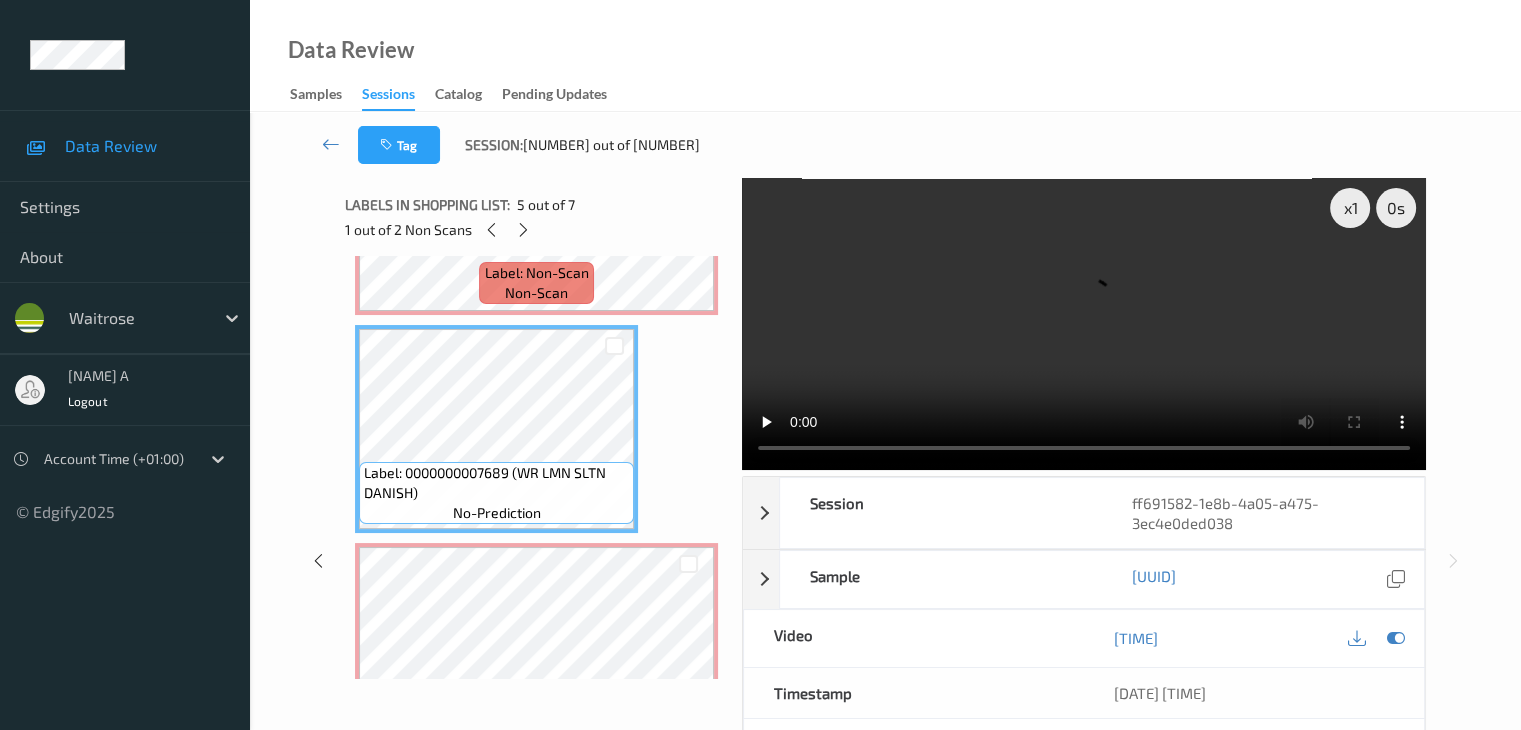 scroll, scrollTop: 1113, scrollLeft: 0, axis: vertical 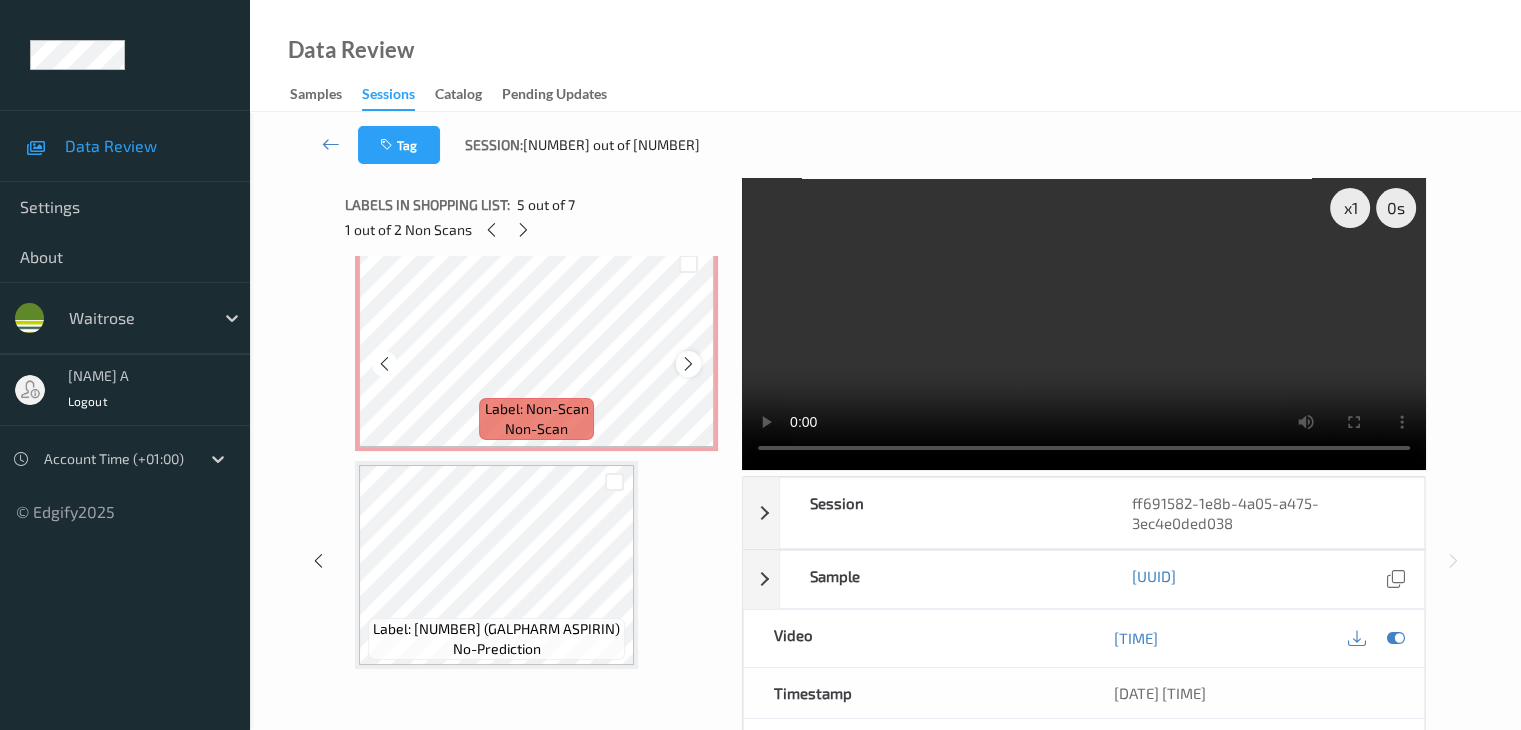click at bounding box center (688, 364) 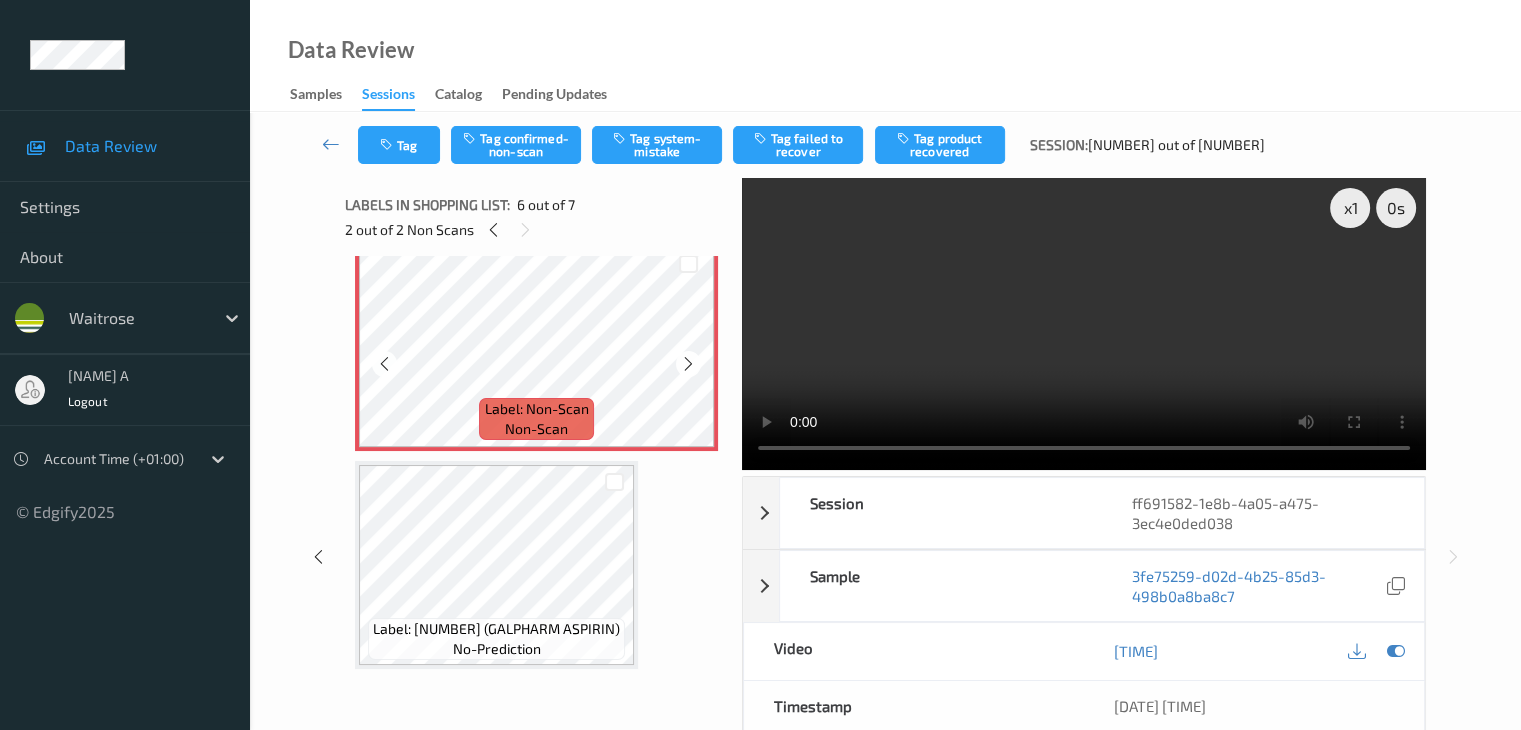 click at bounding box center (688, 364) 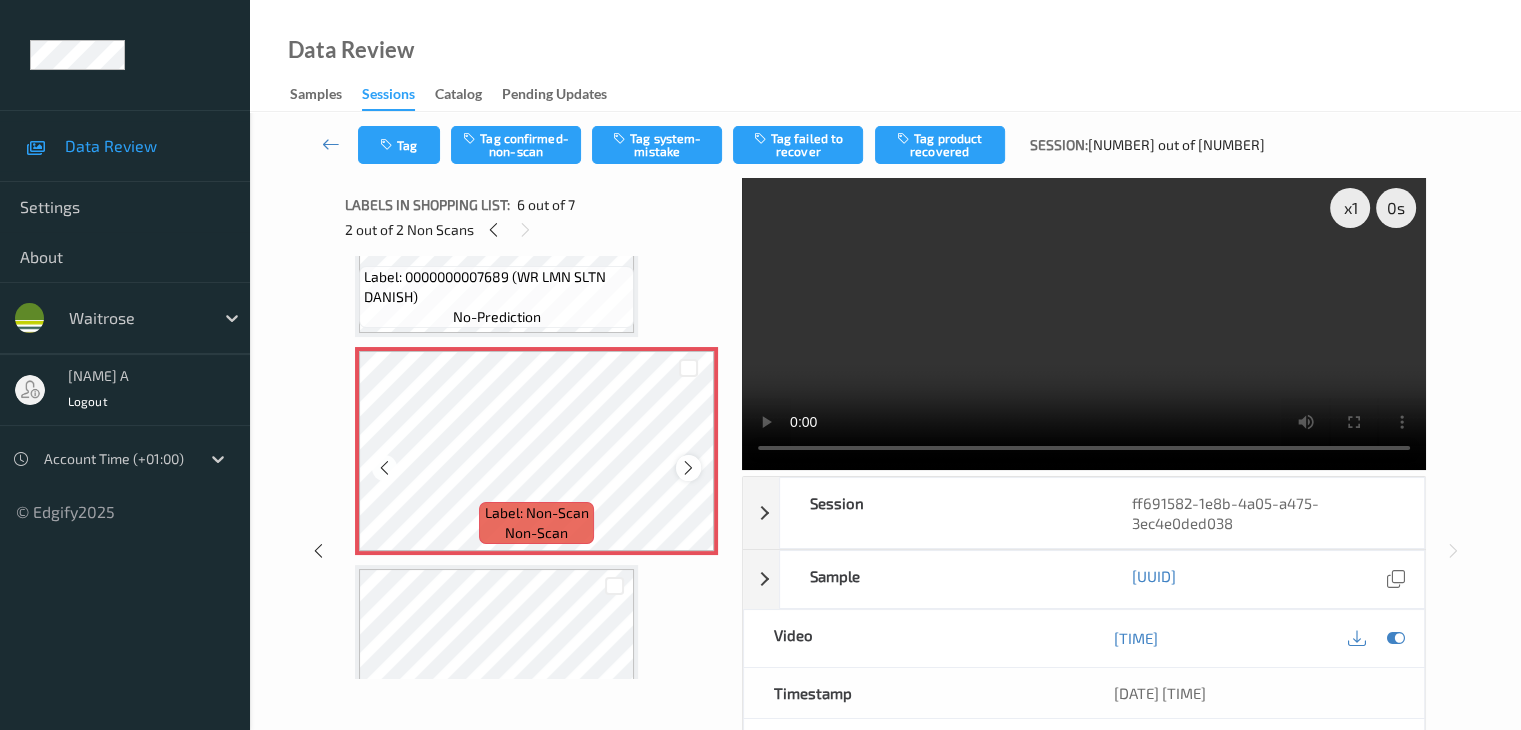 scroll, scrollTop: 913, scrollLeft: 0, axis: vertical 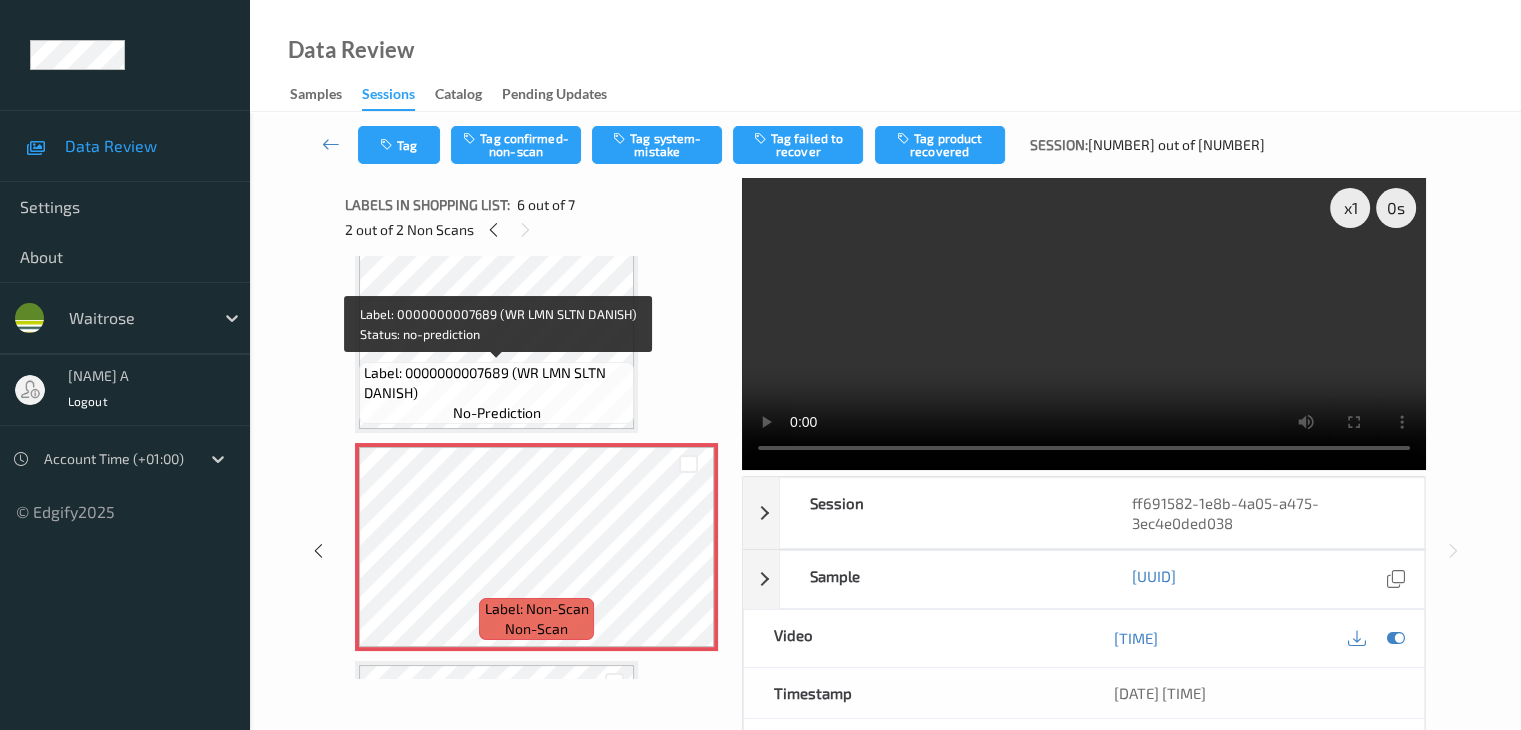 click on "Label: 0000000007689 (WR LMN SLTN DANISH)" at bounding box center (496, 383) 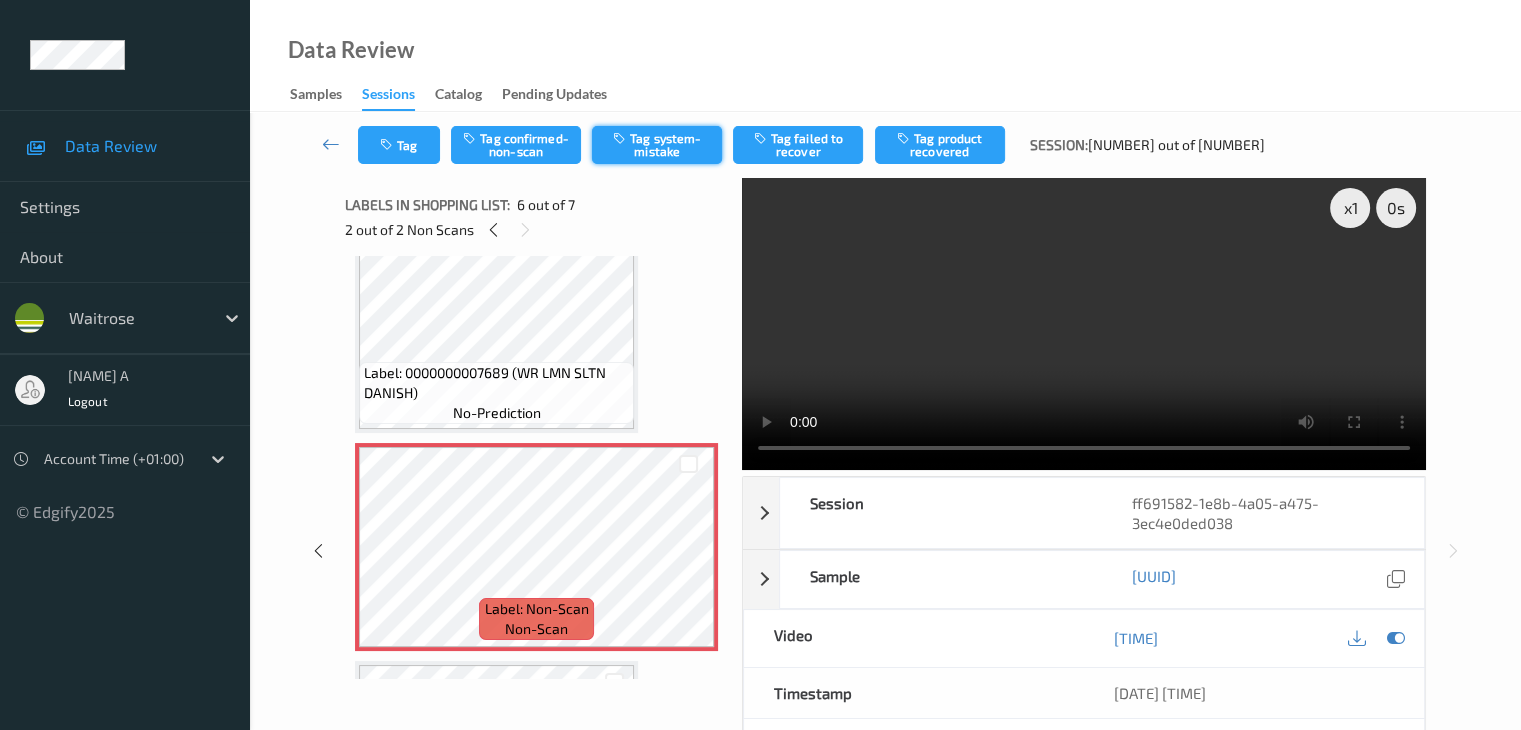 click on "Tag   system-mistake" at bounding box center (657, 145) 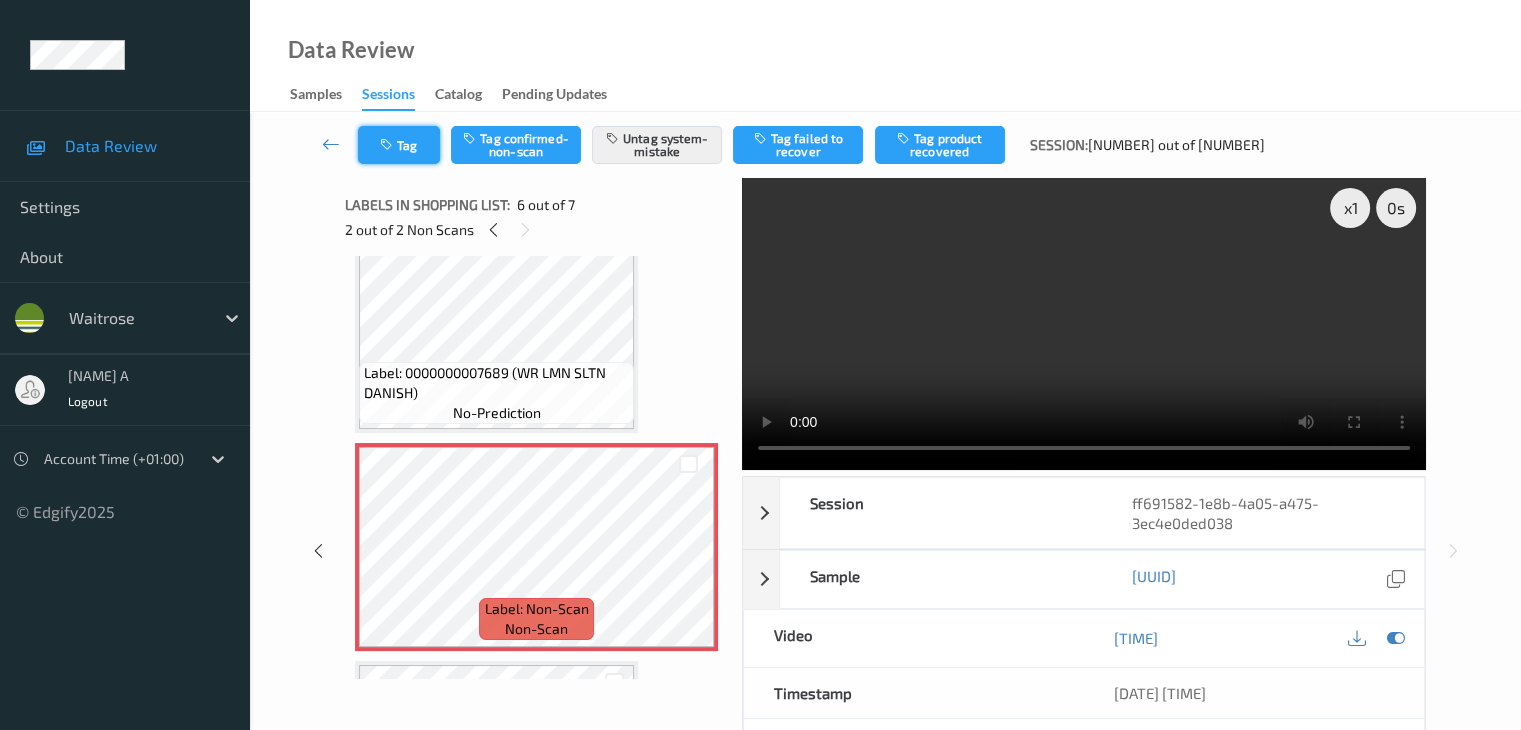 click on "Tag" at bounding box center (399, 145) 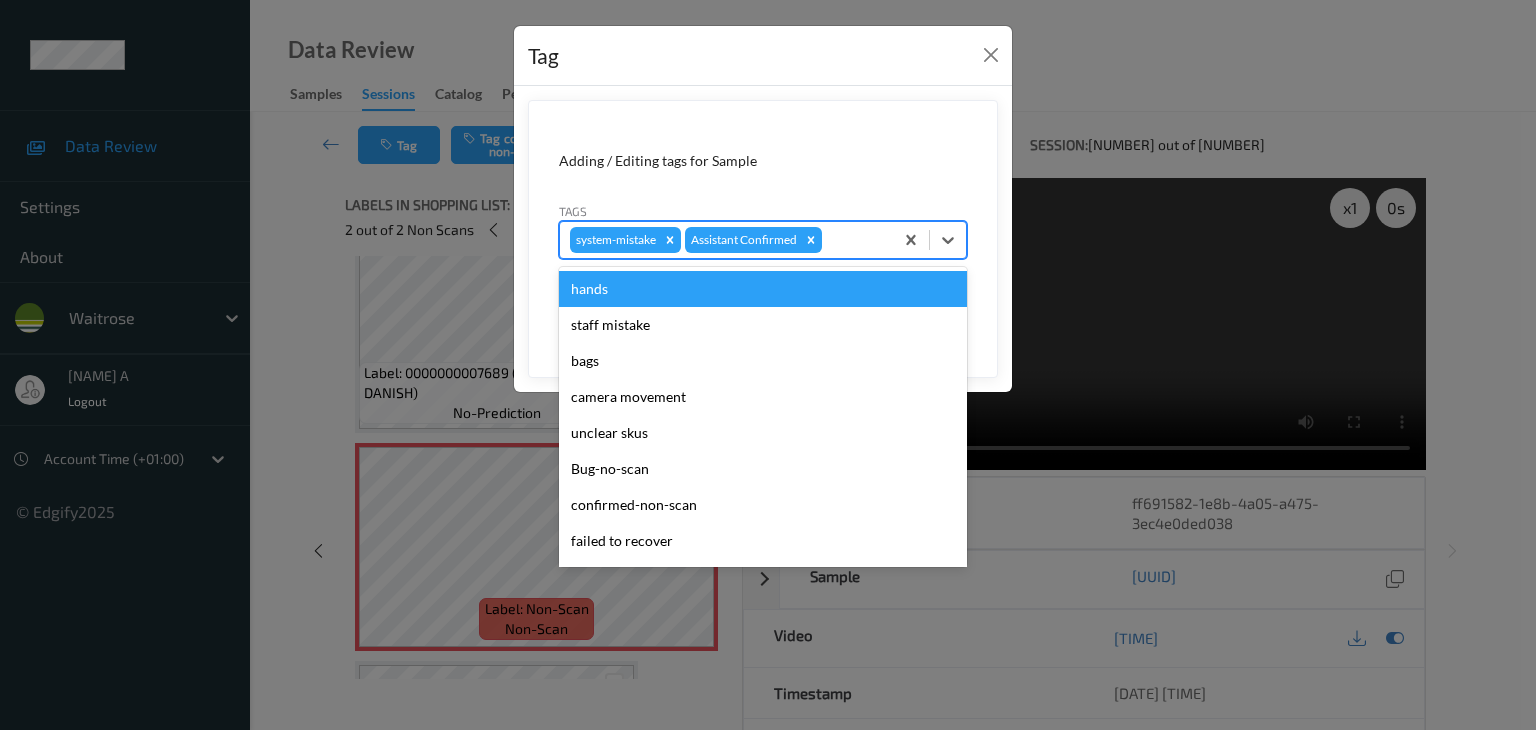 click at bounding box center [854, 240] 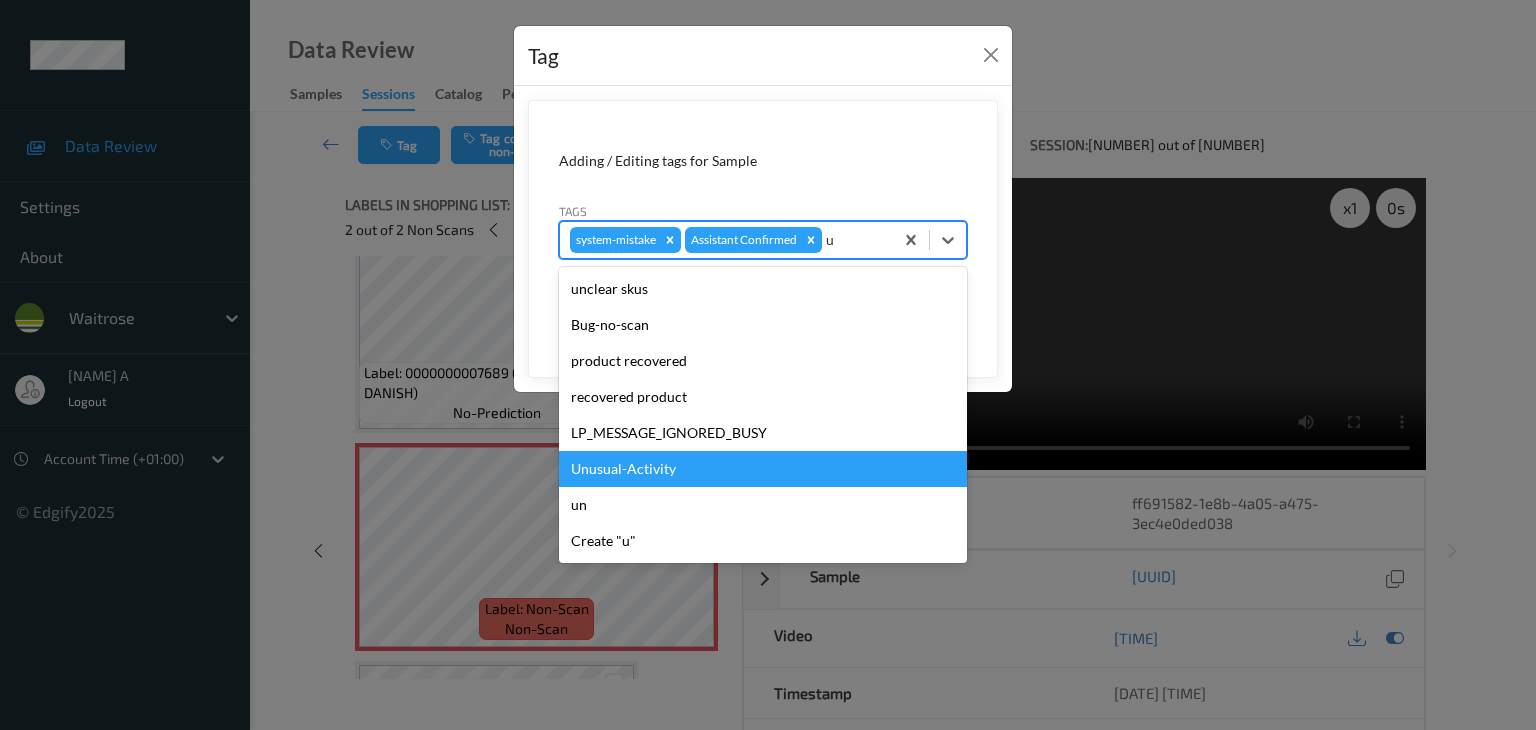 click on "Unusual-Activity" at bounding box center [763, 469] 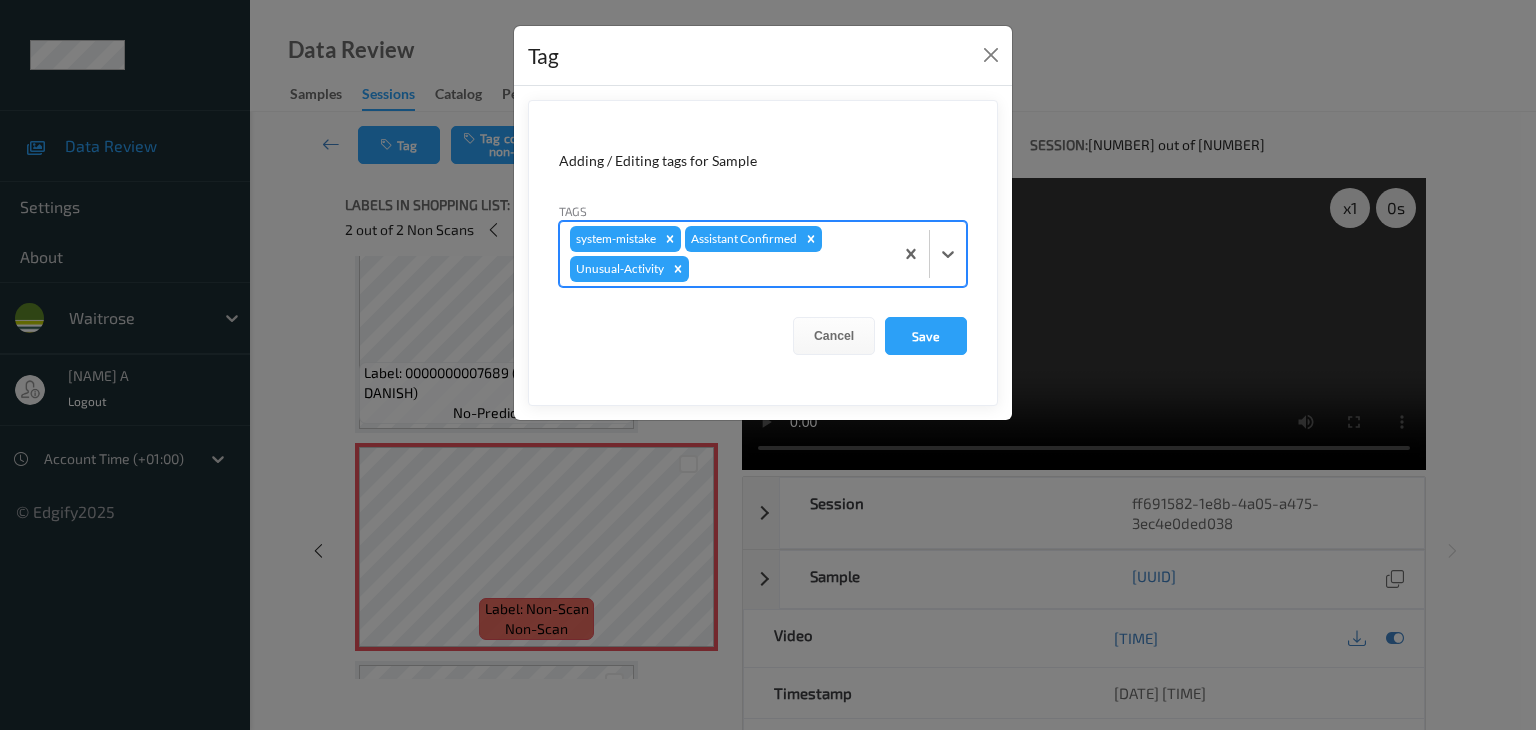 type on "p" 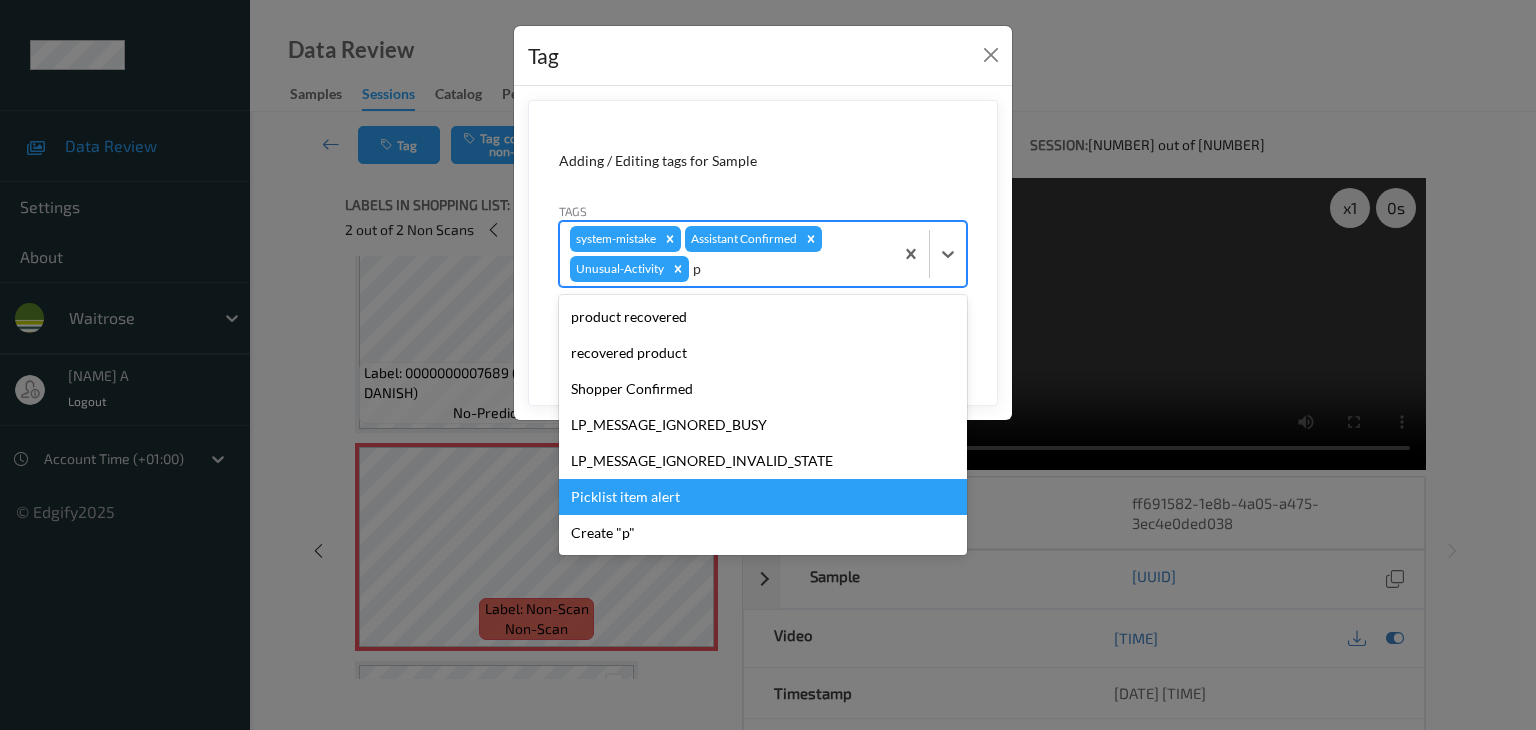 click on "Picklist item alert" at bounding box center (763, 497) 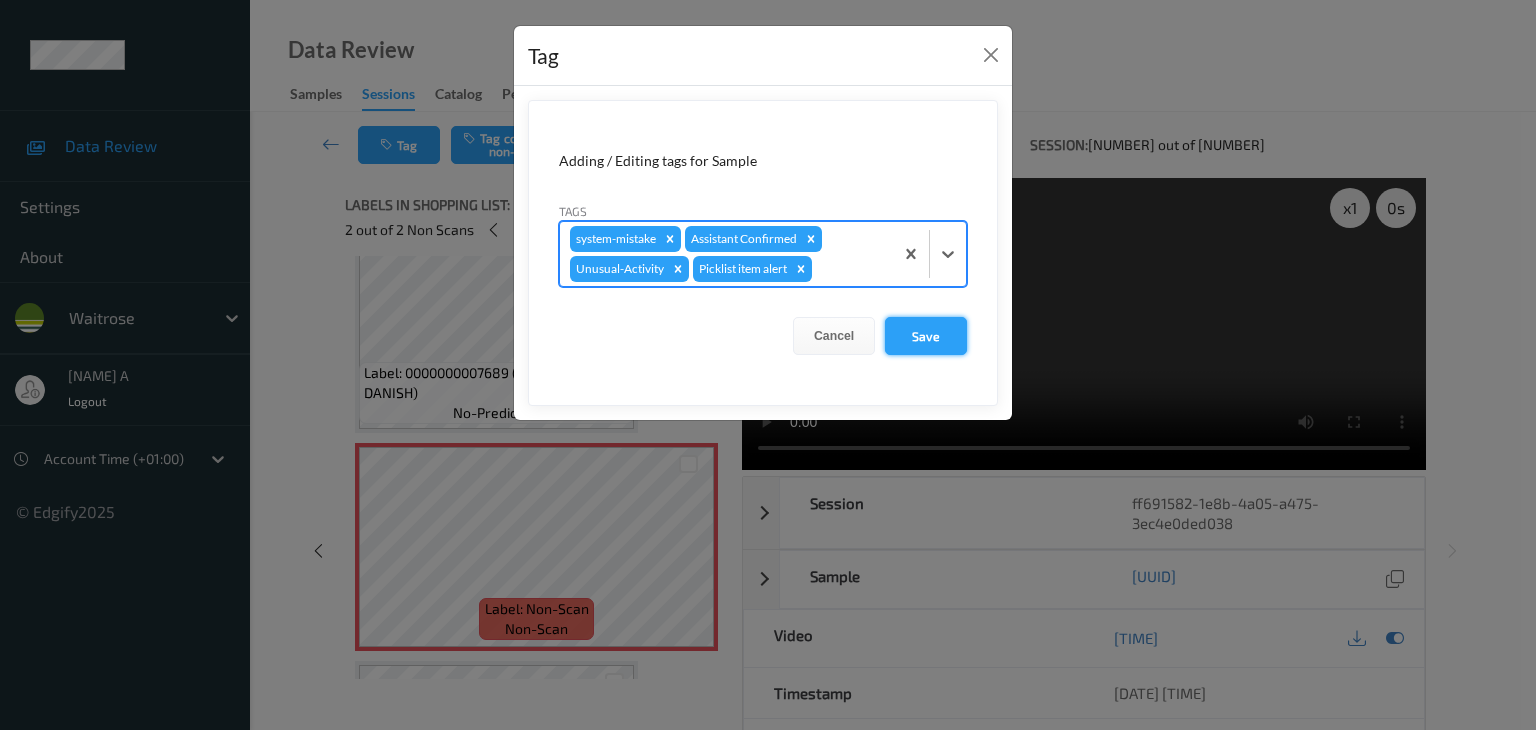 click on "Save" at bounding box center [926, 336] 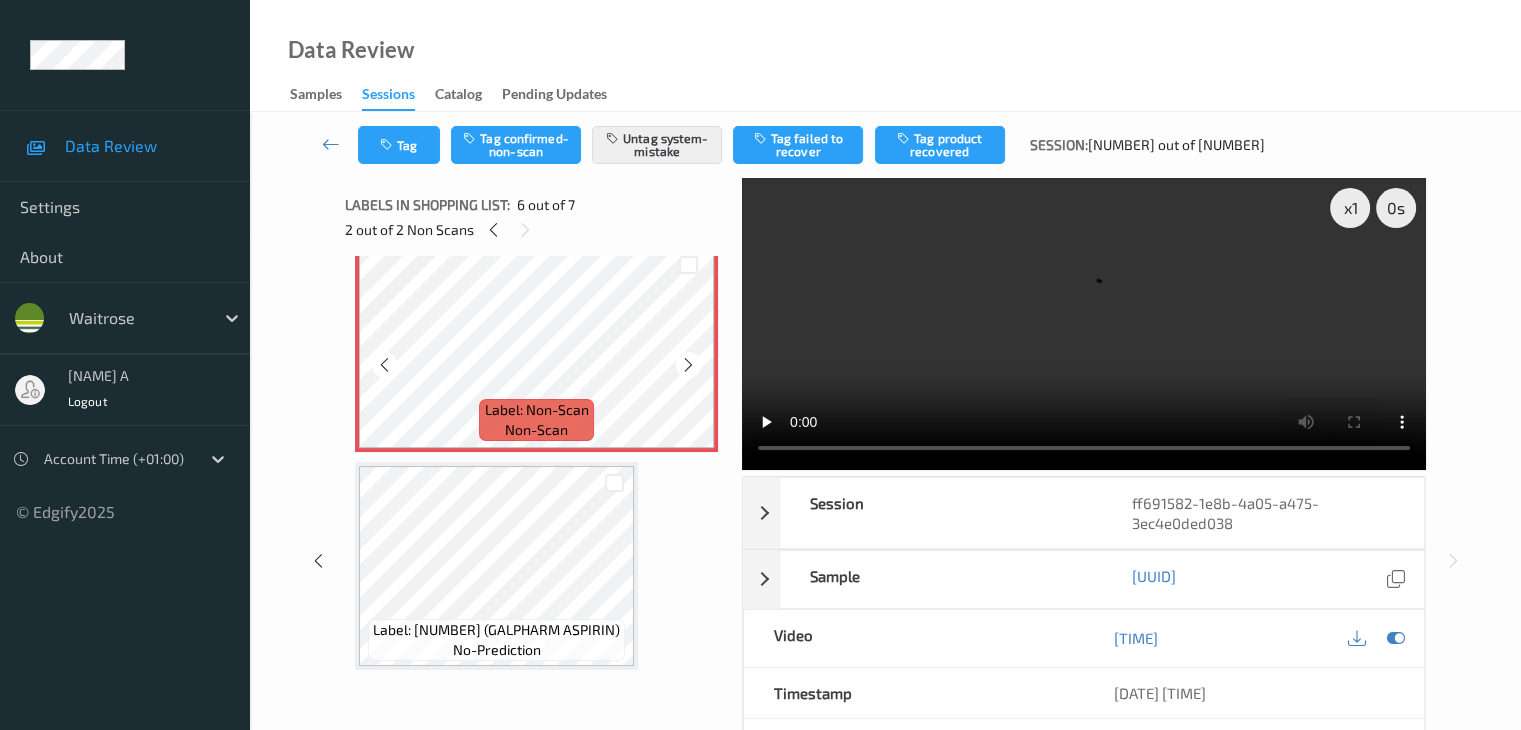 scroll, scrollTop: 1113, scrollLeft: 0, axis: vertical 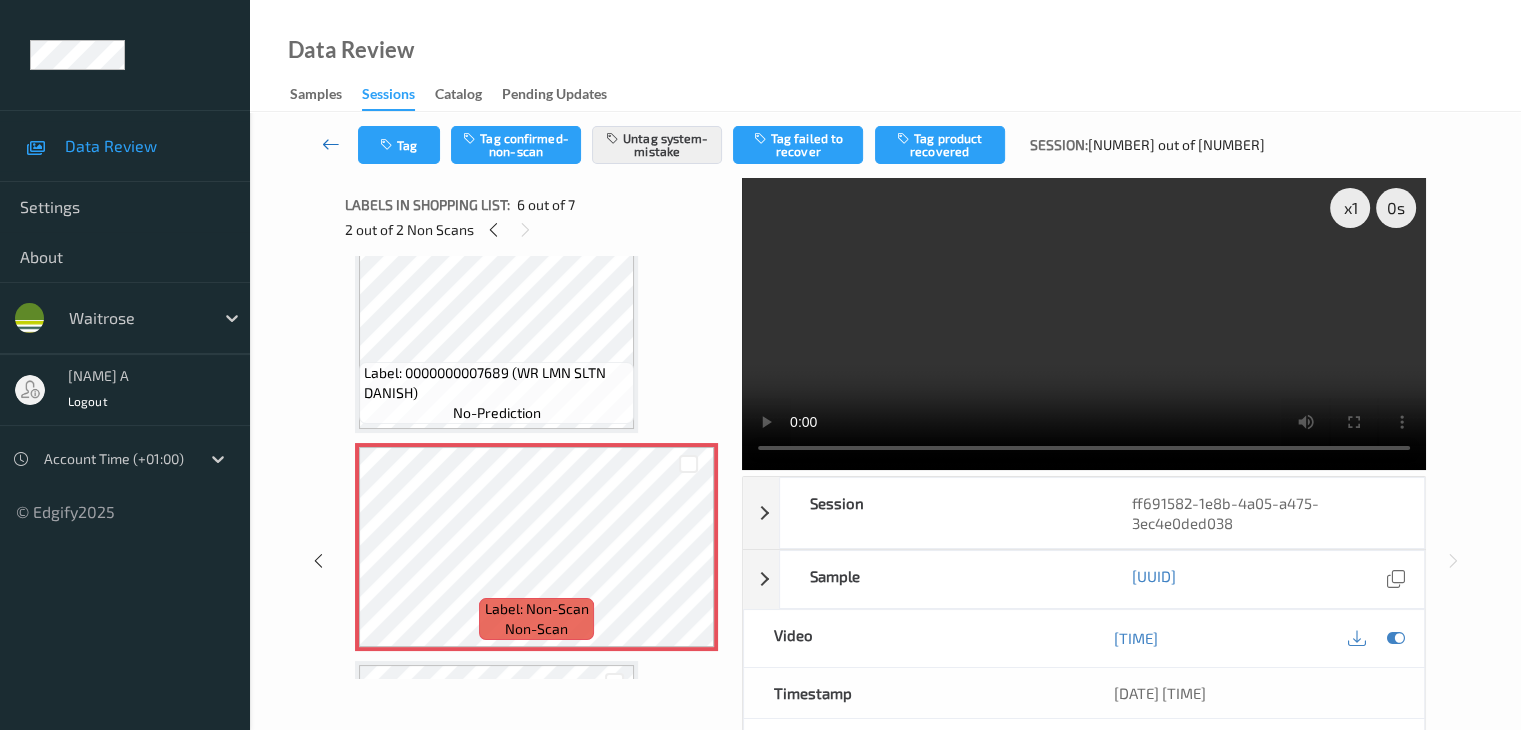 click at bounding box center (331, 144) 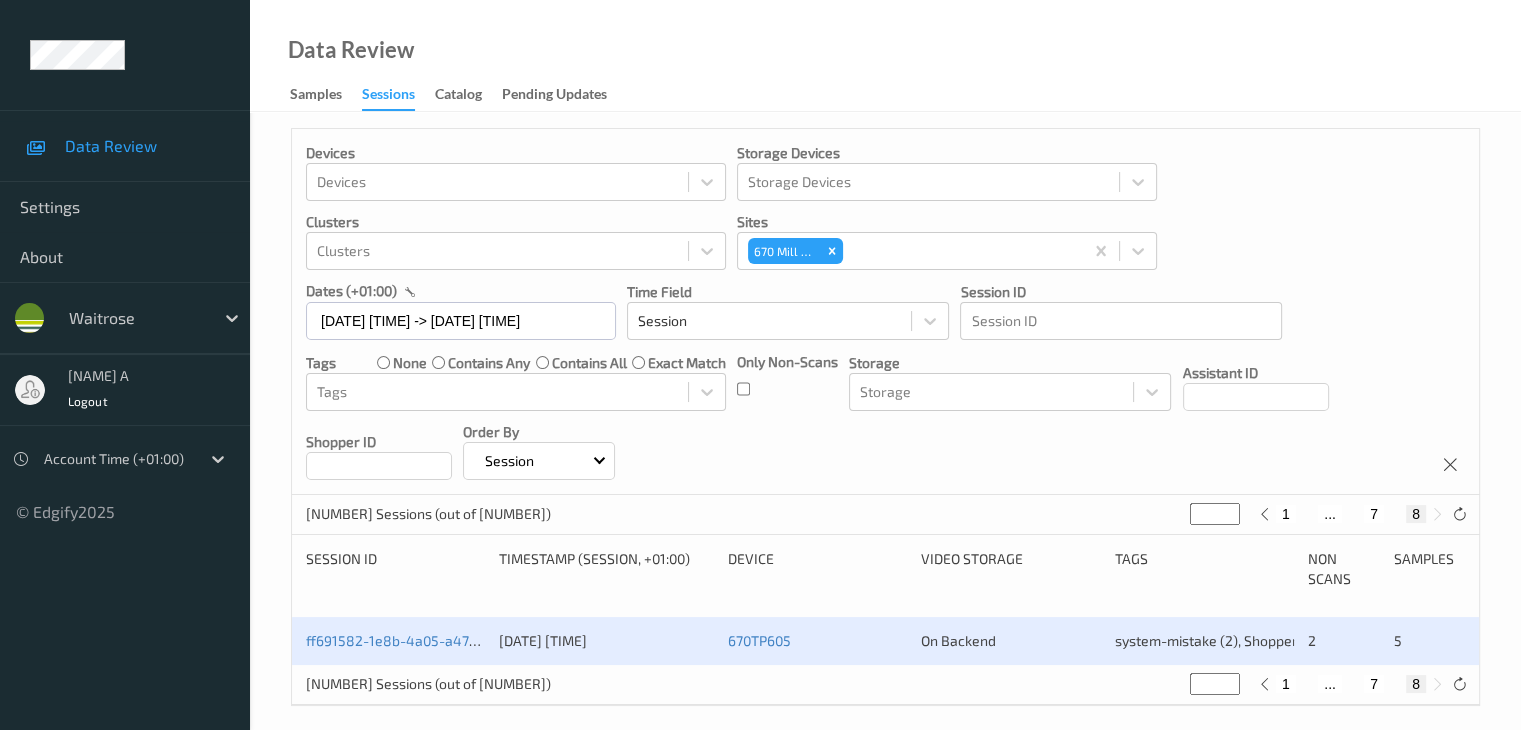 scroll, scrollTop: 0, scrollLeft: 0, axis: both 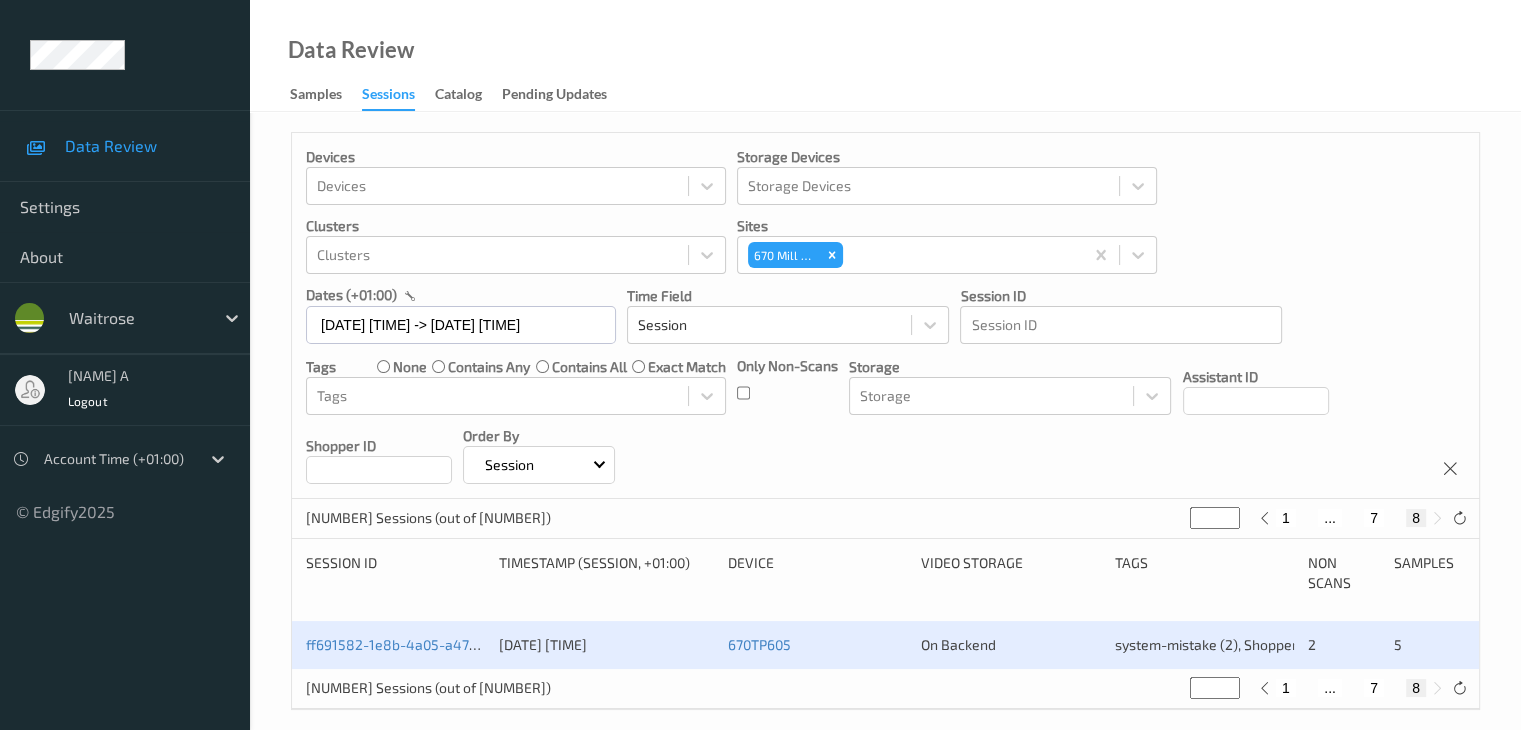 click on "7" at bounding box center (1374, 688) 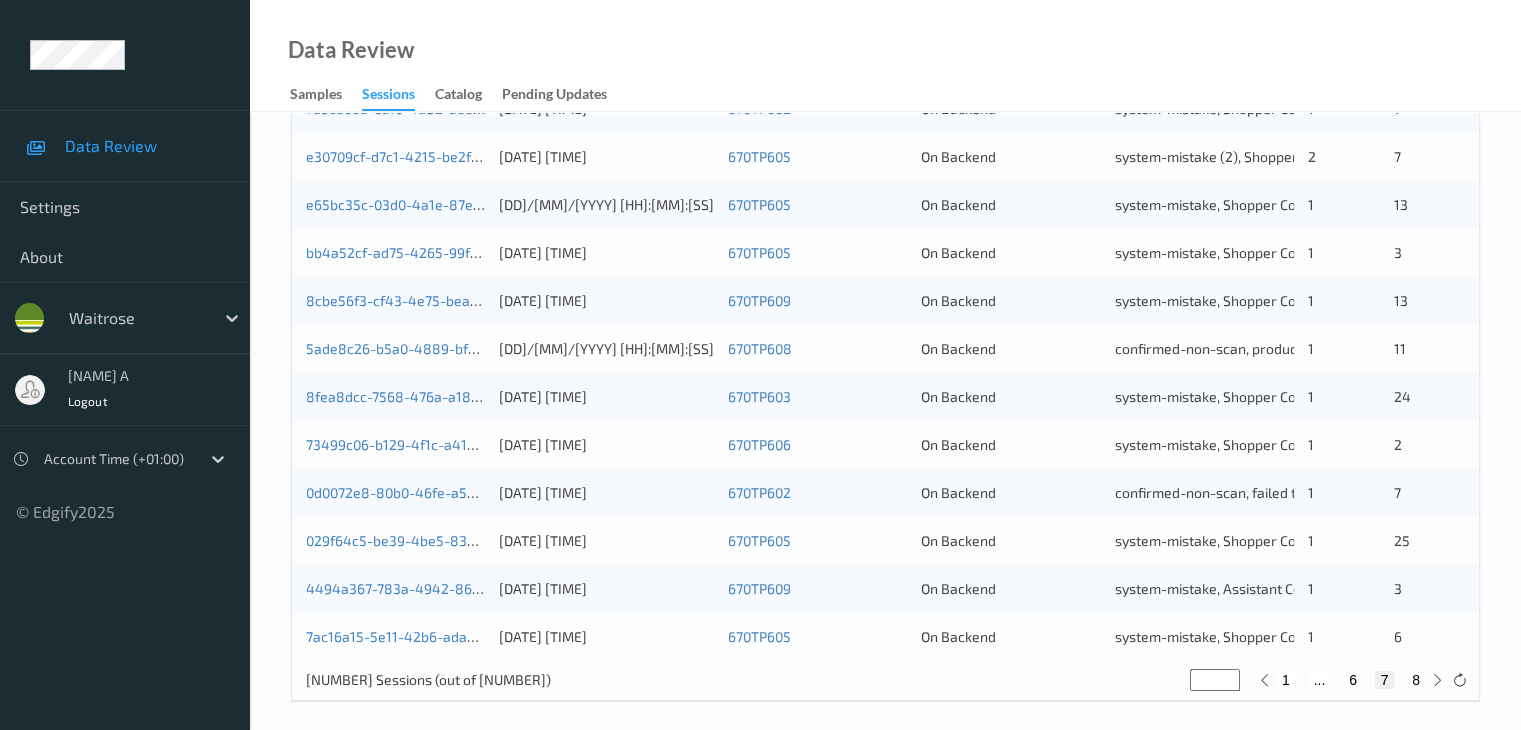 scroll, scrollTop: 932, scrollLeft: 0, axis: vertical 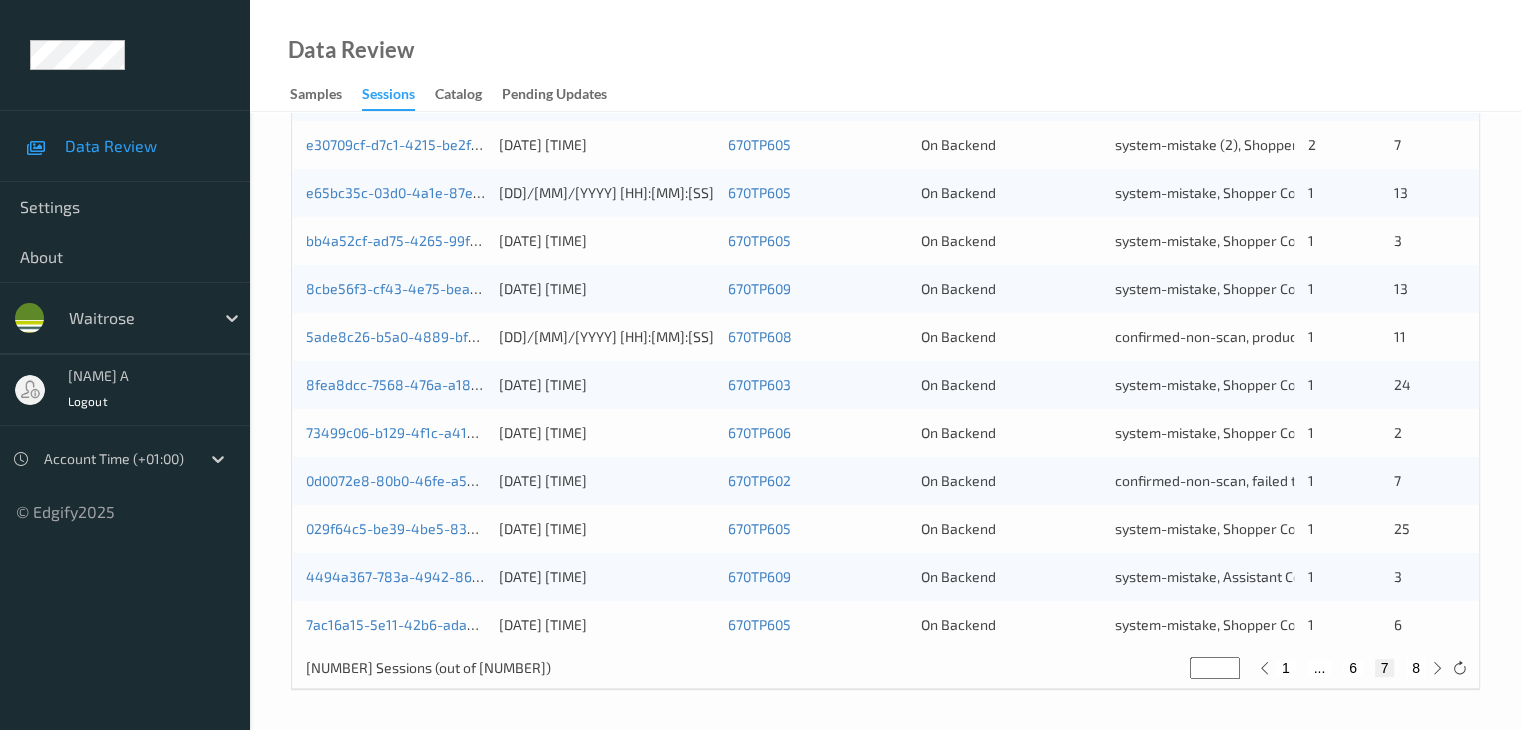 click on "6" at bounding box center (1353, 668) 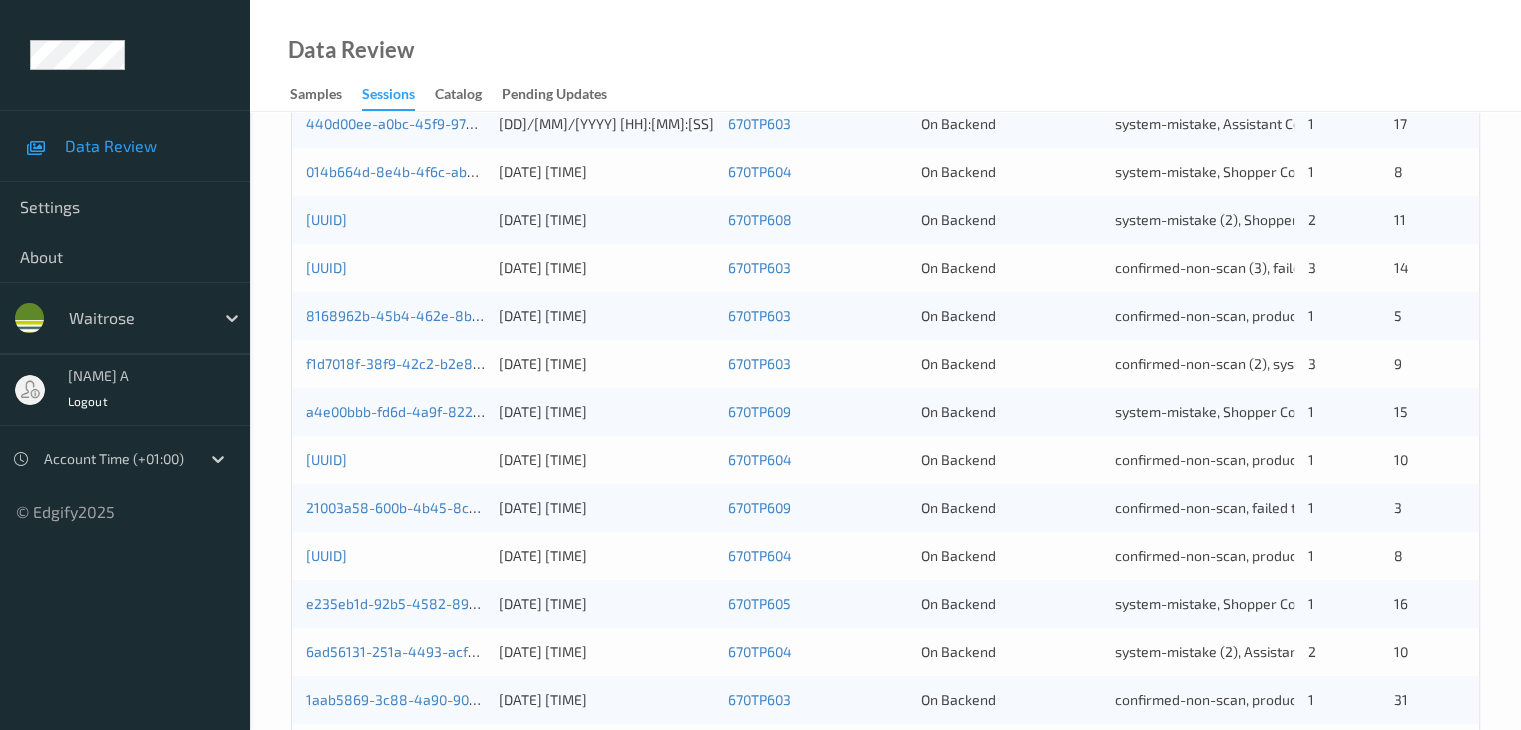 scroll, scrollTop: 900, scrollLeft: 0, axis: vertical 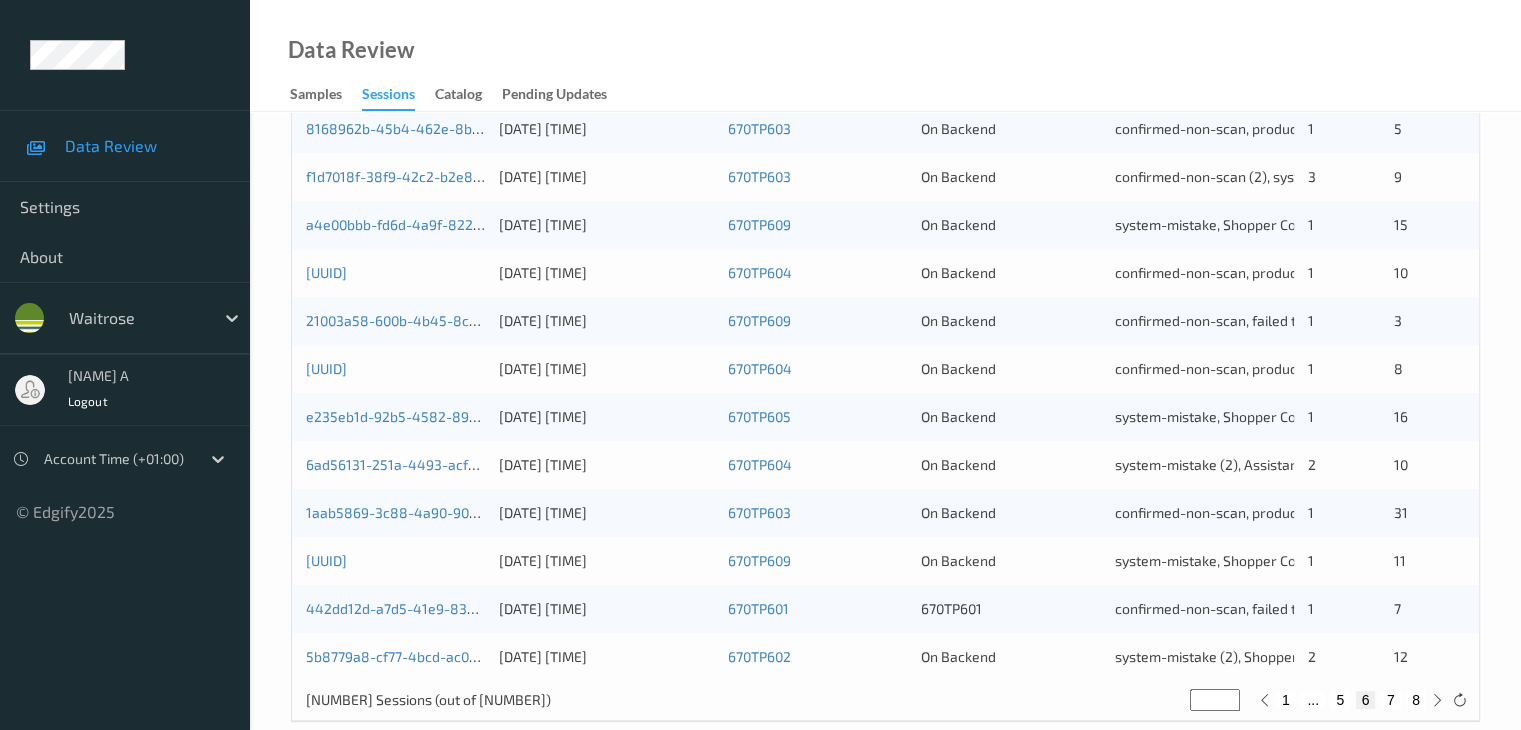 click on "5" at bounding box center [1340, 700] 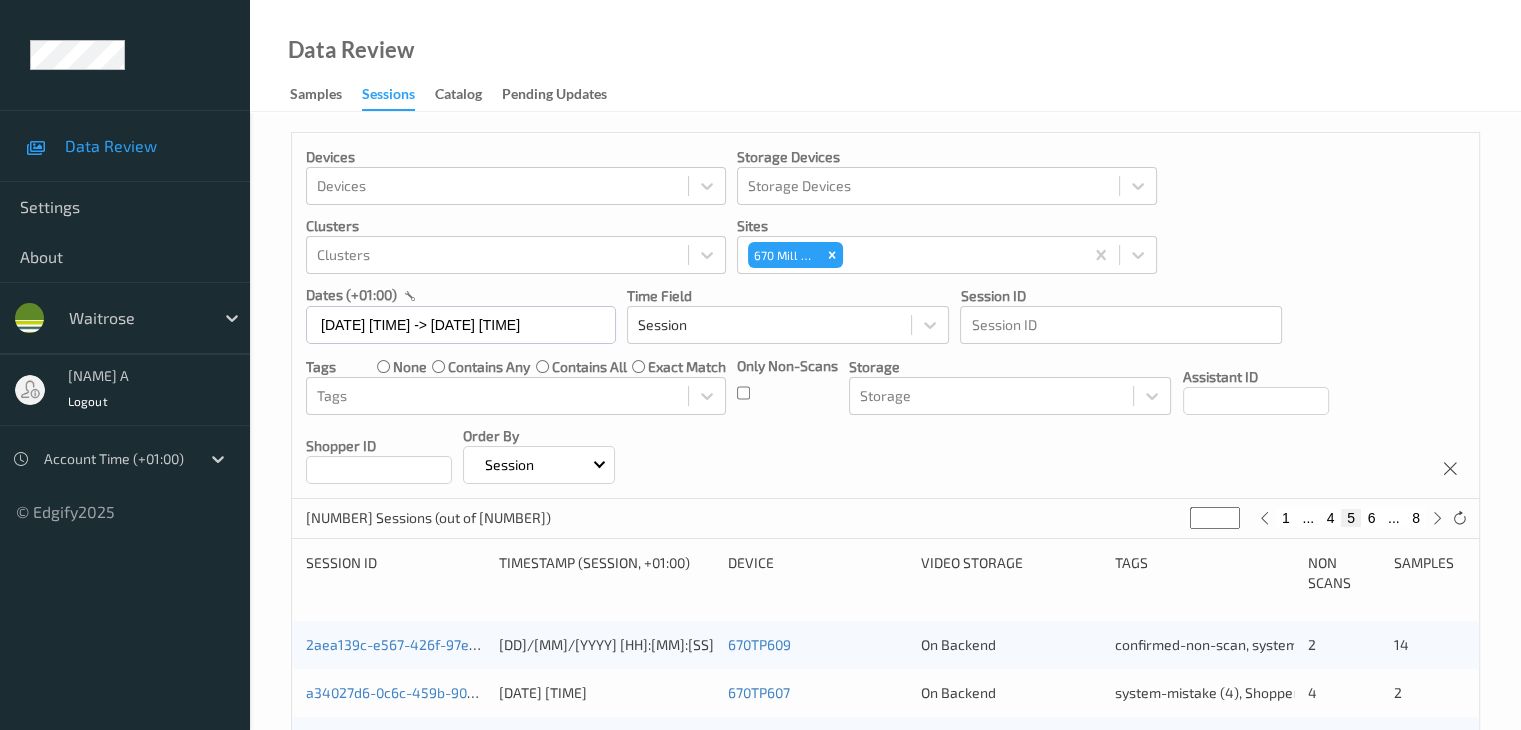 scroll, scrollTop: 0, scrollLeft: 0, axis: both 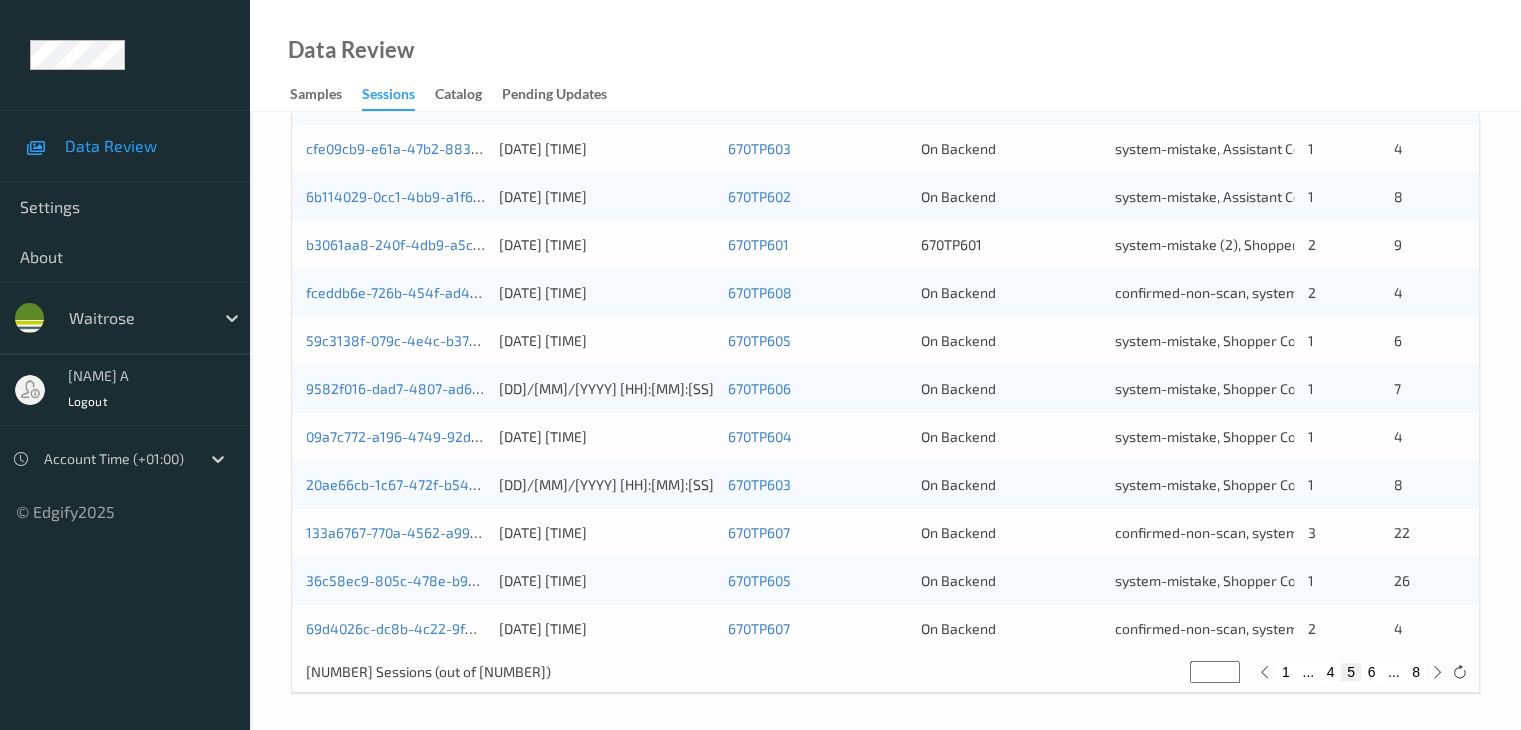 click on "4" at bounding box center [1331, 672] 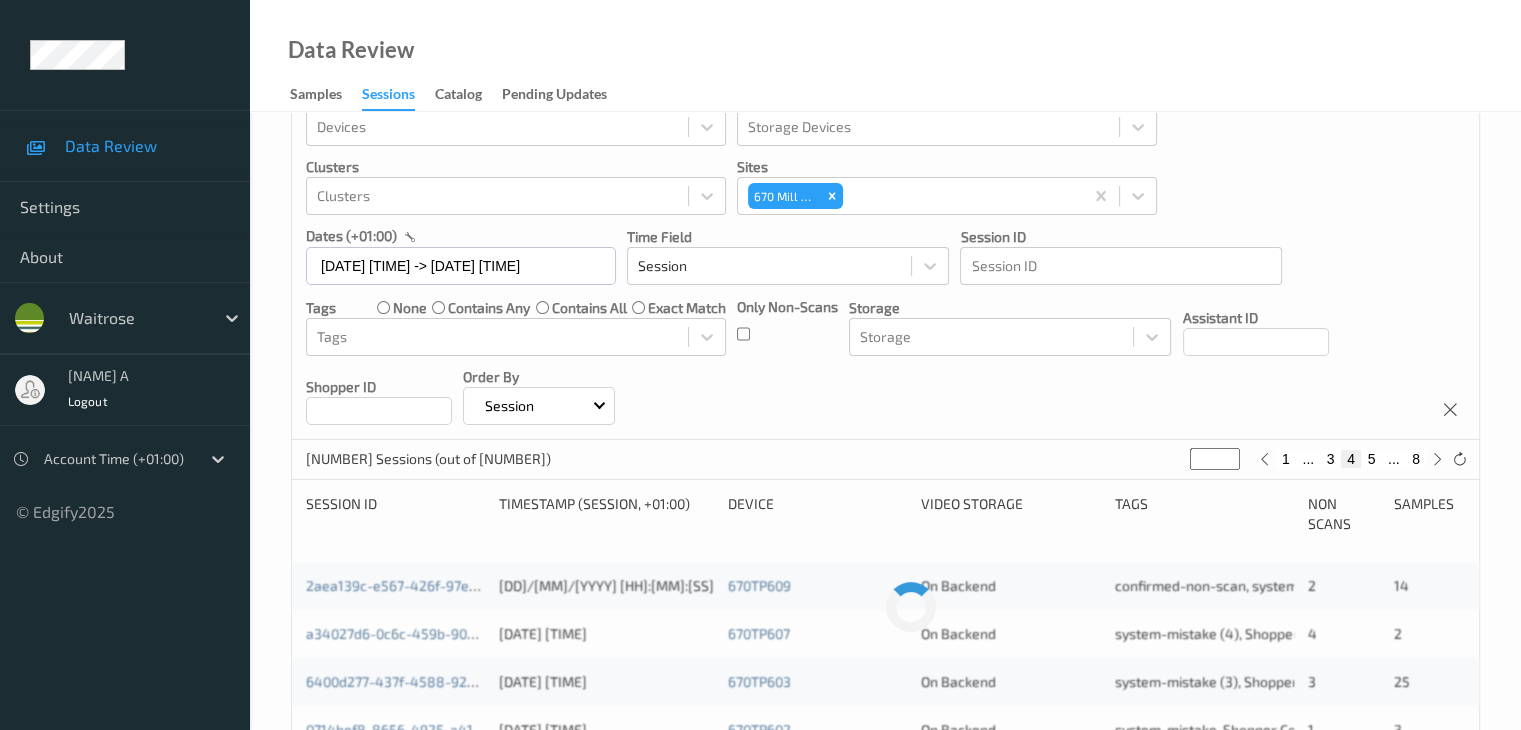 scroll, scrollTop: 0, scrollLeft: 0, axis: both 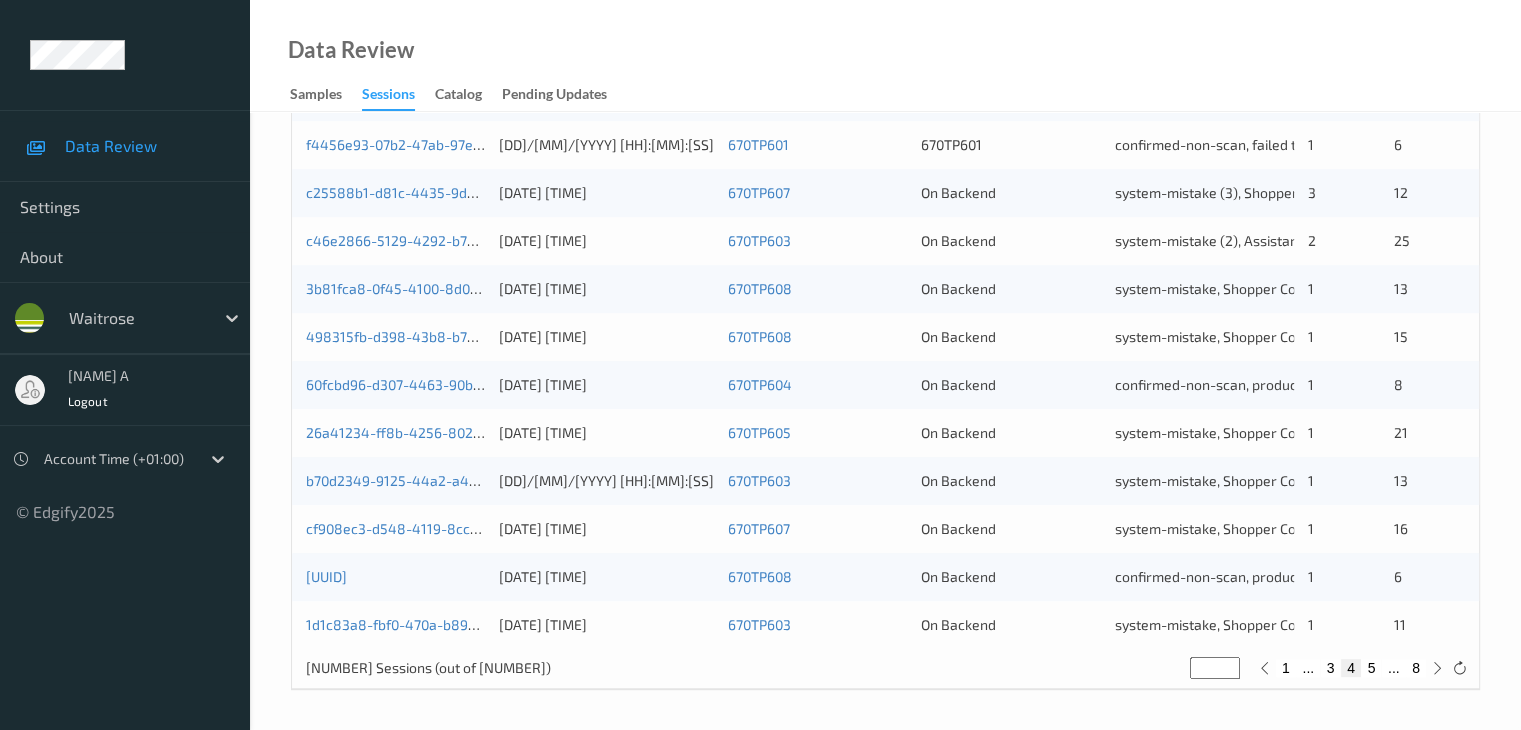 click on "3" at bounding box center (1331, 668) 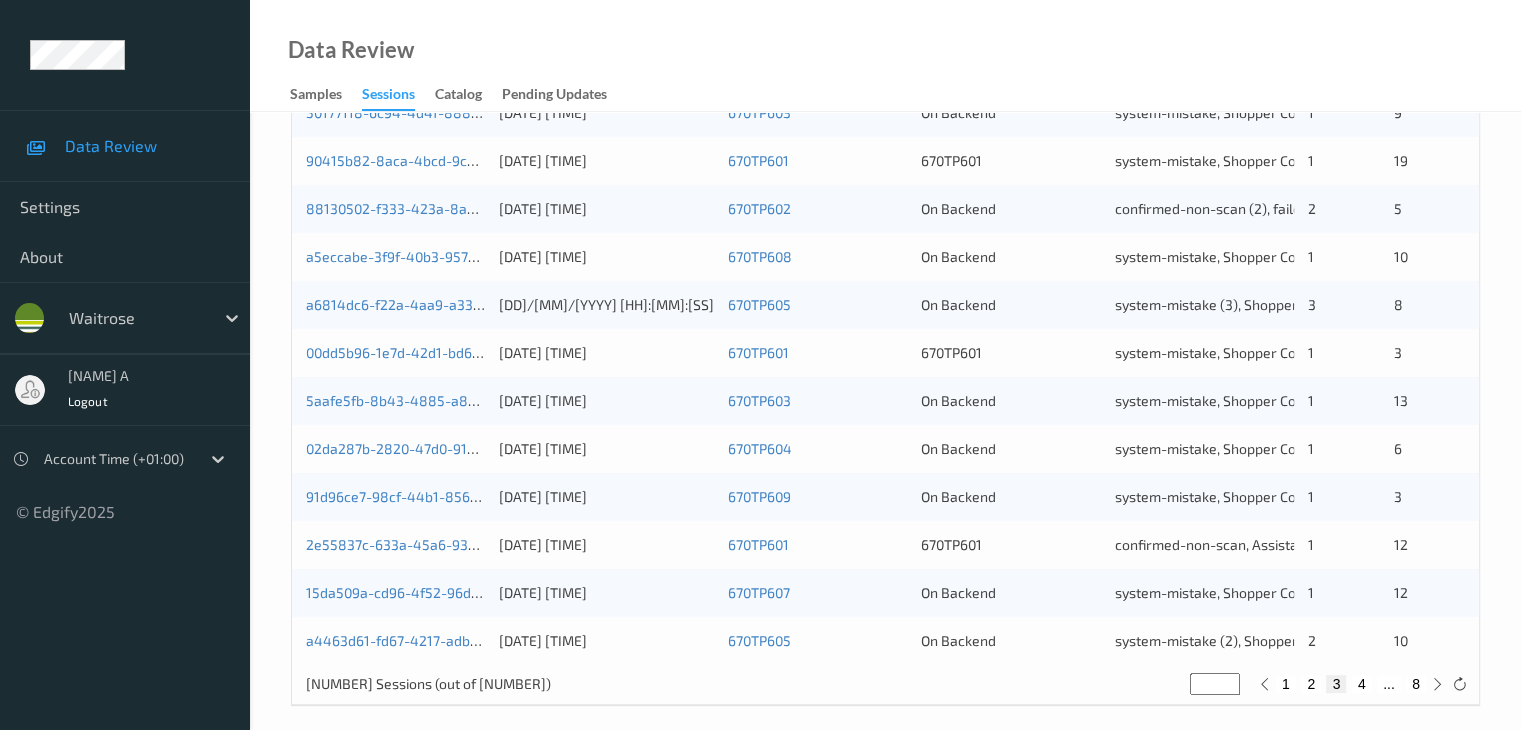 scroll, scrollTop: 932, scrollLeft: 0, axis: vertical 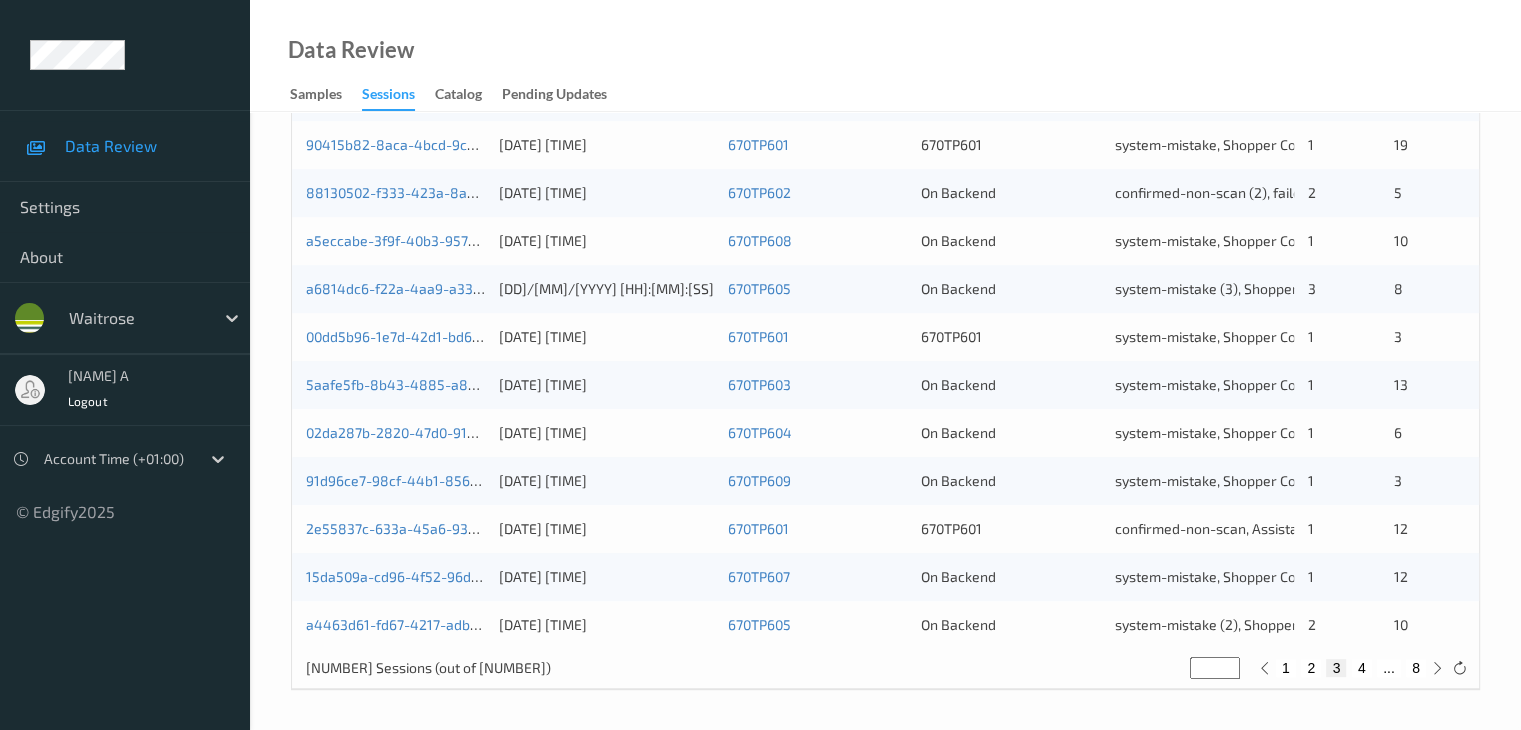 click on "2" at bounding box center (1311, 668) 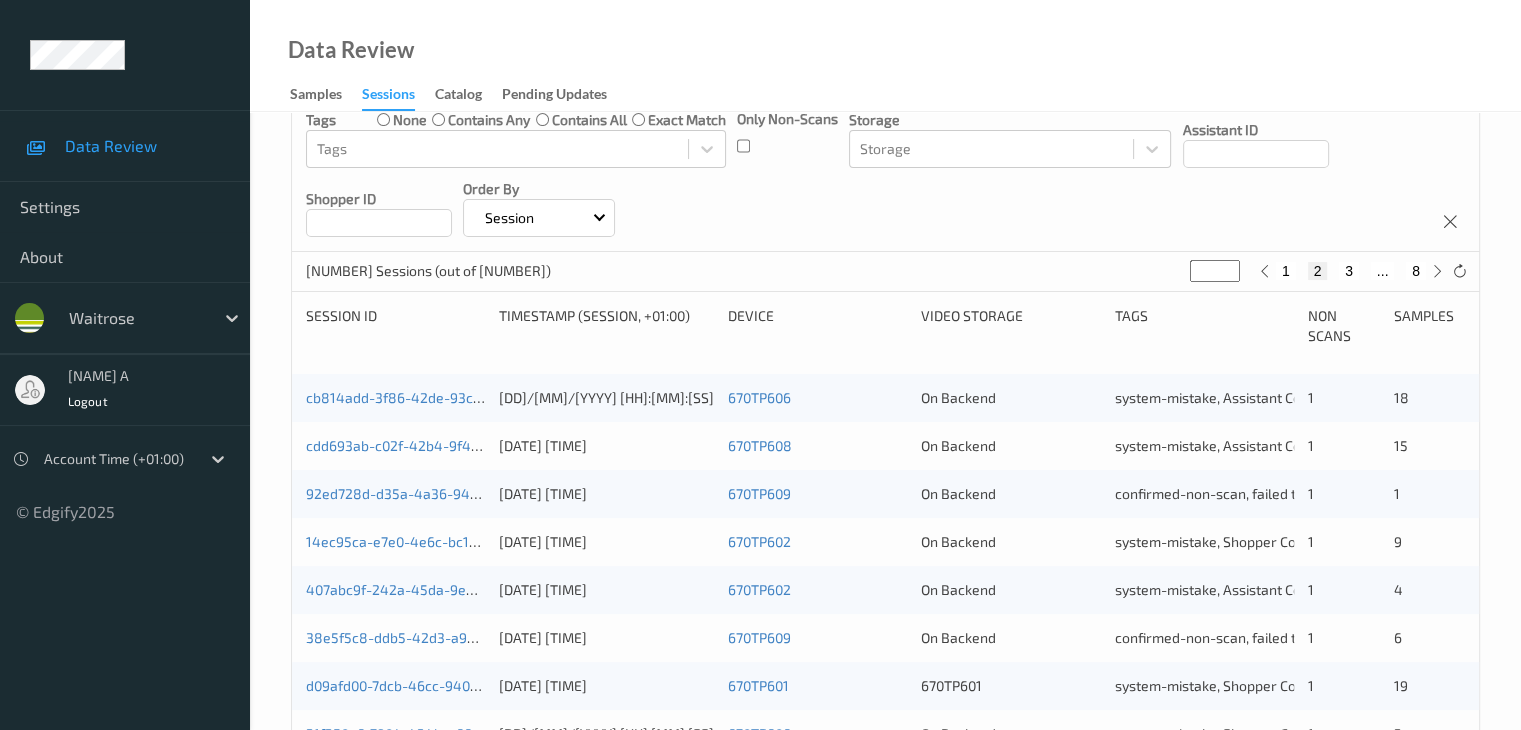 scroll, scrollTop: 300, scrollLeft: 0, axis: vertical 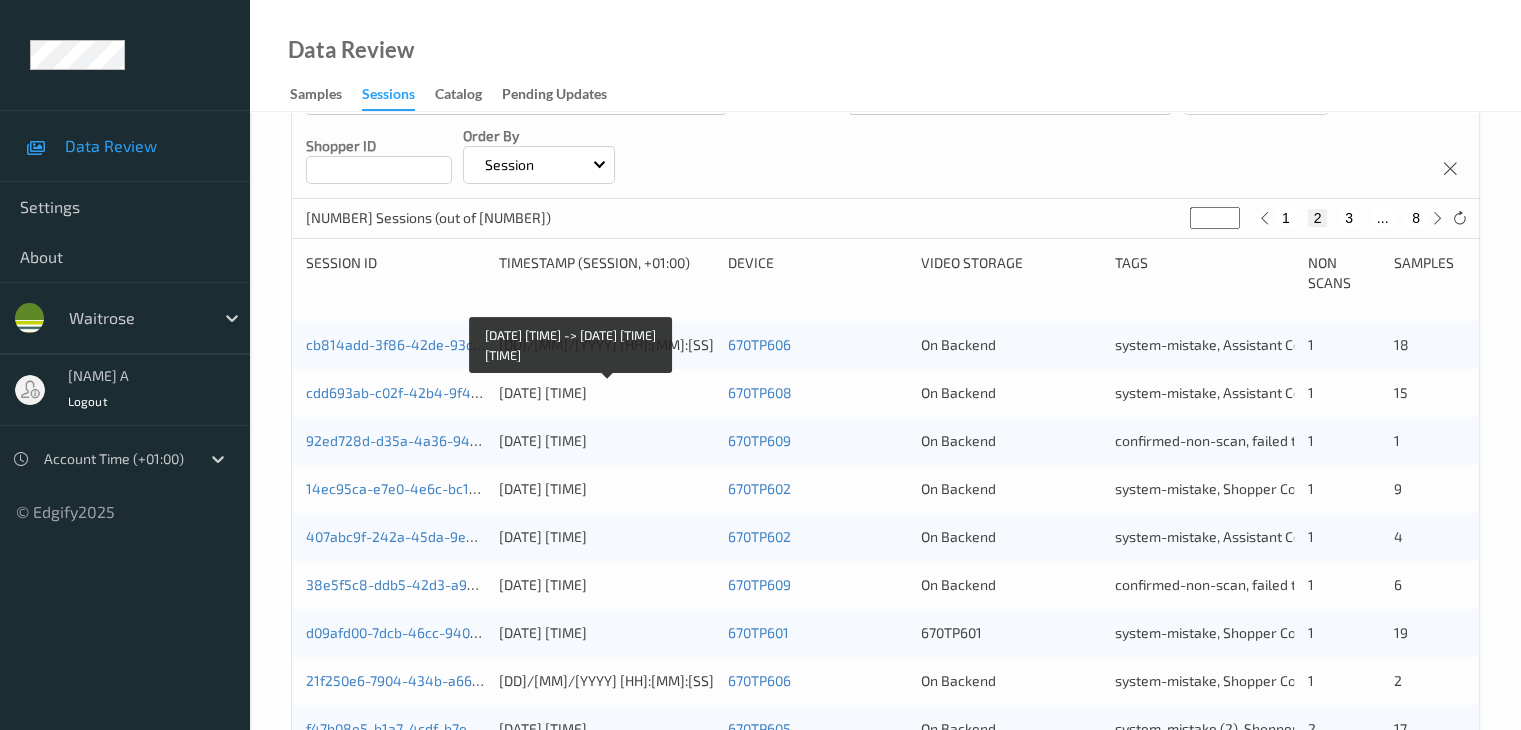type 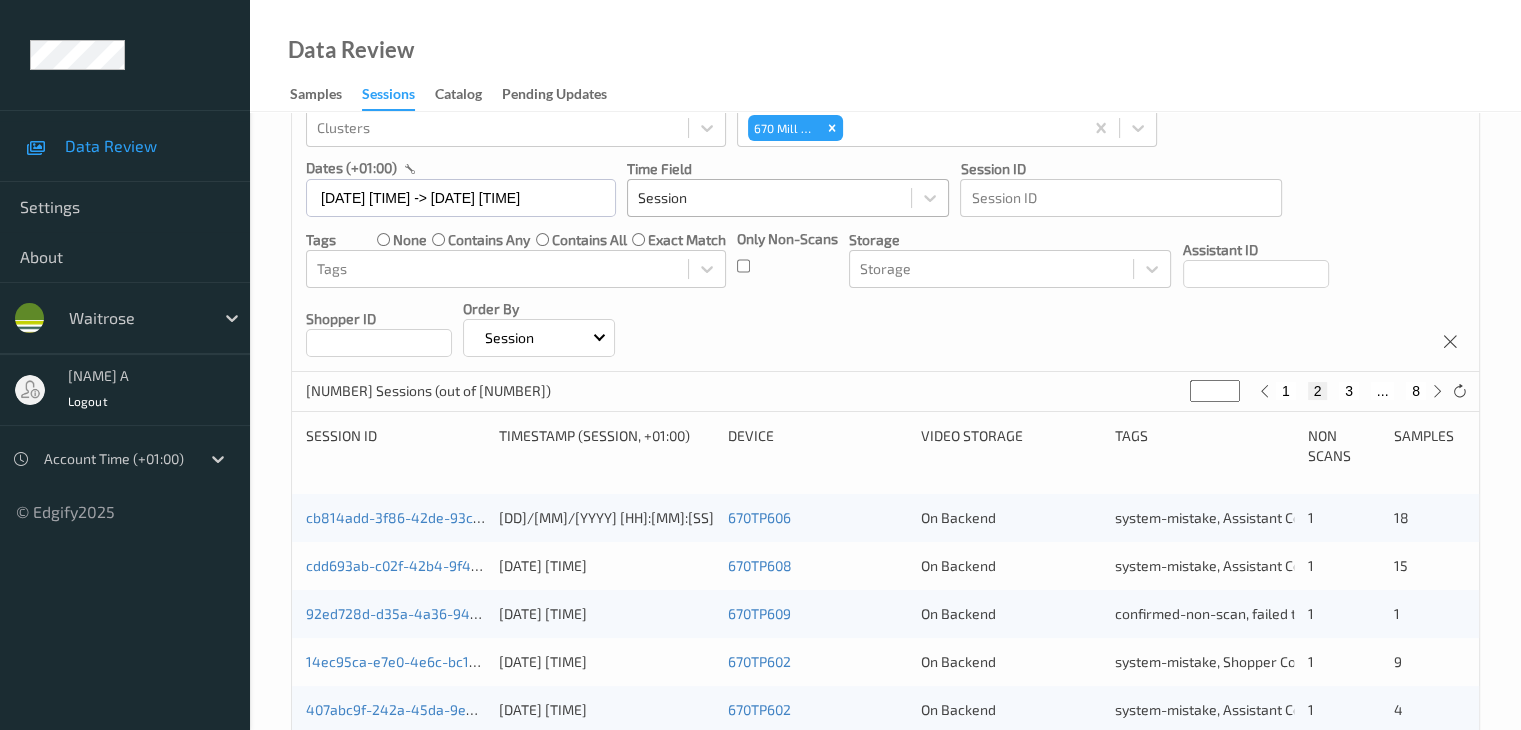 scroll, scrollTop: 0, scrollLeft: 0, axis: both 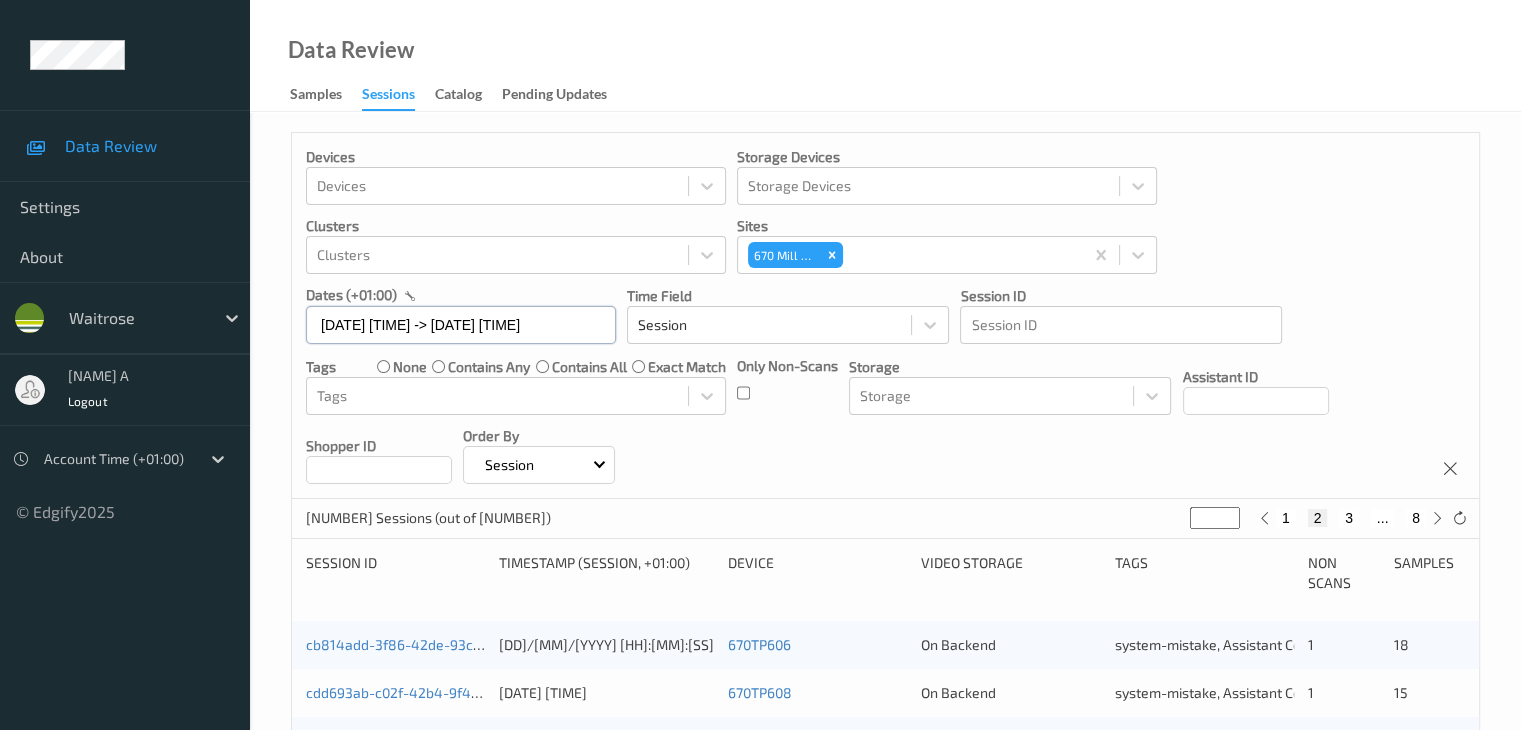 click on "11/07/2025 00:00 -> 11/07/2025 23:59" at bounding box center [461, 325] 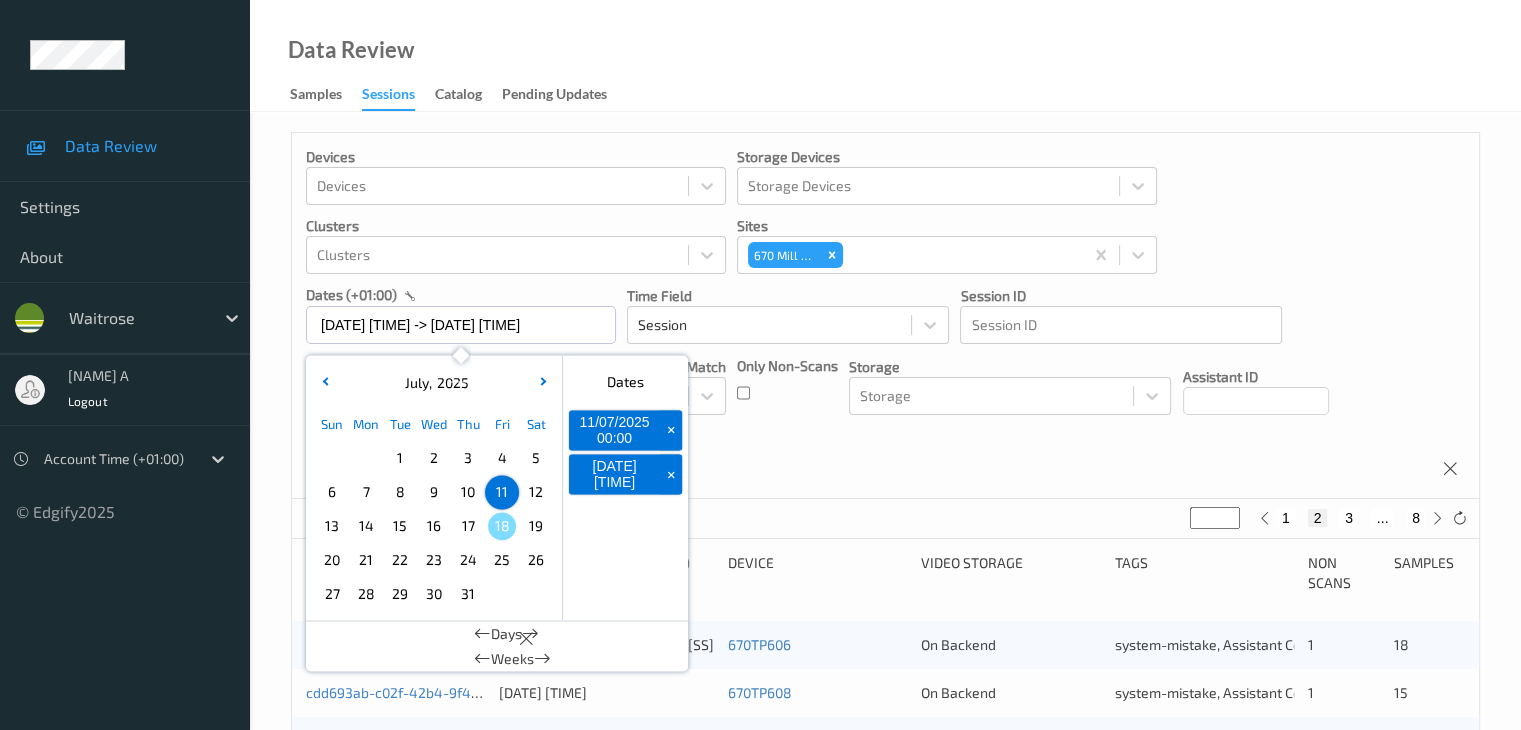 click on "+" at bounding box center [671, 430] 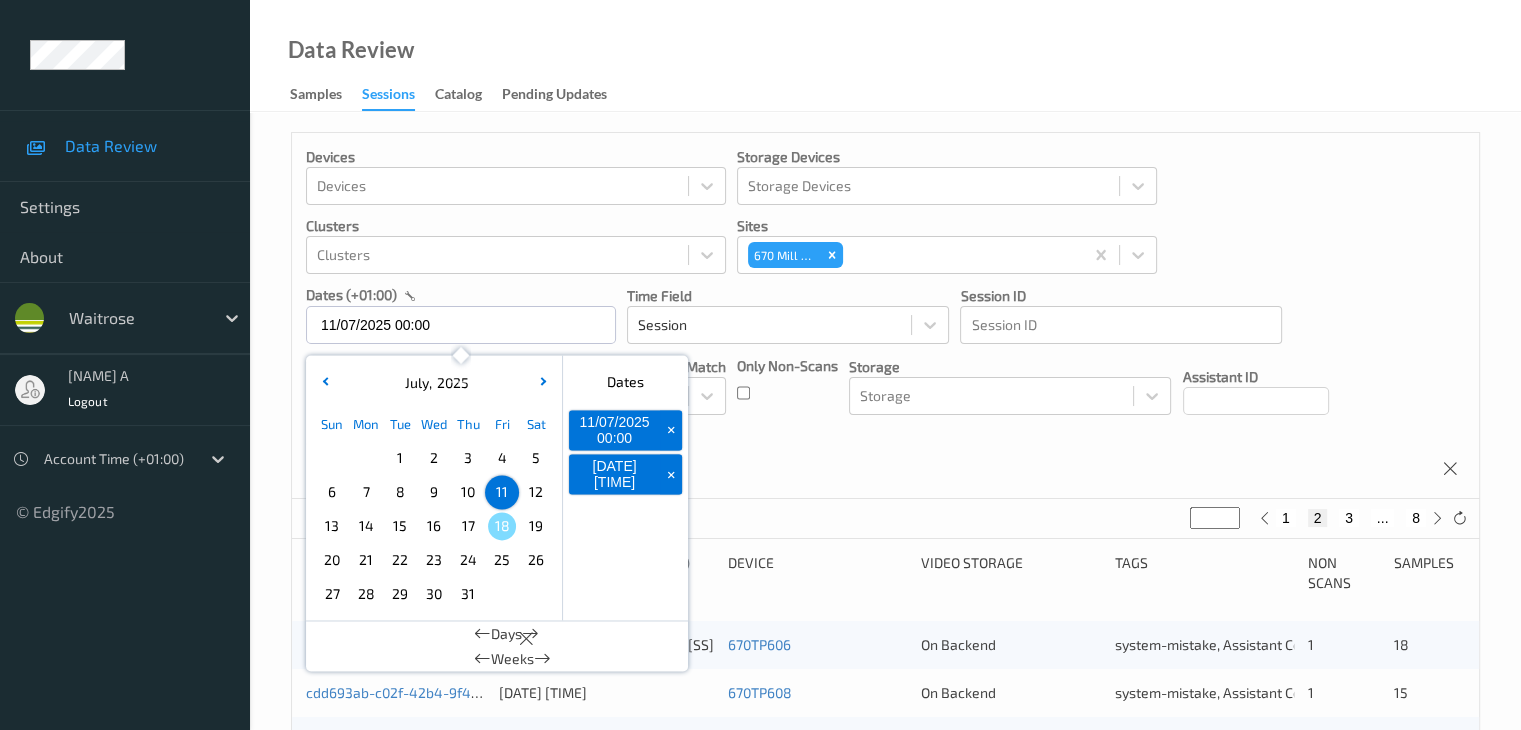 type on "*" 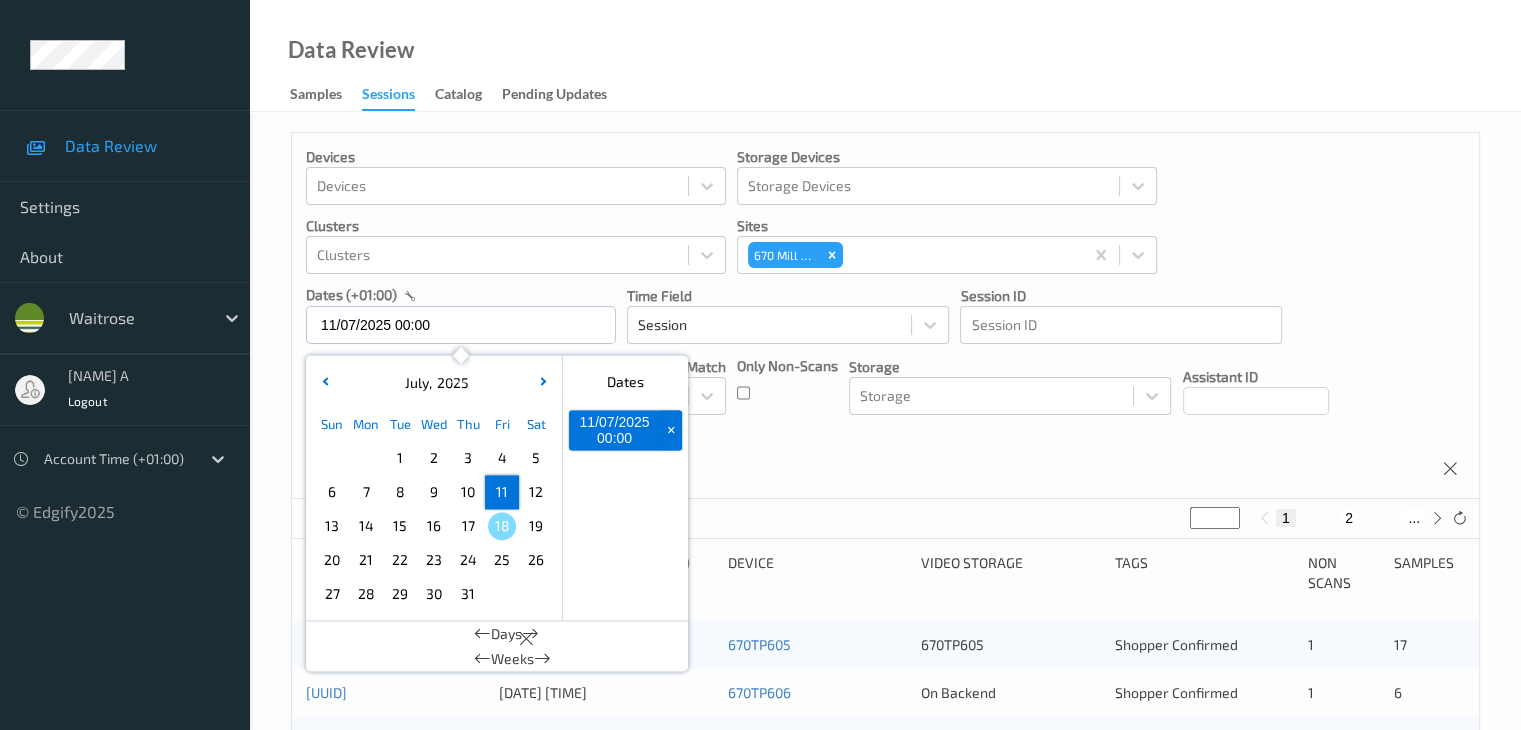 click on "+" at bounding box center [671, 430] 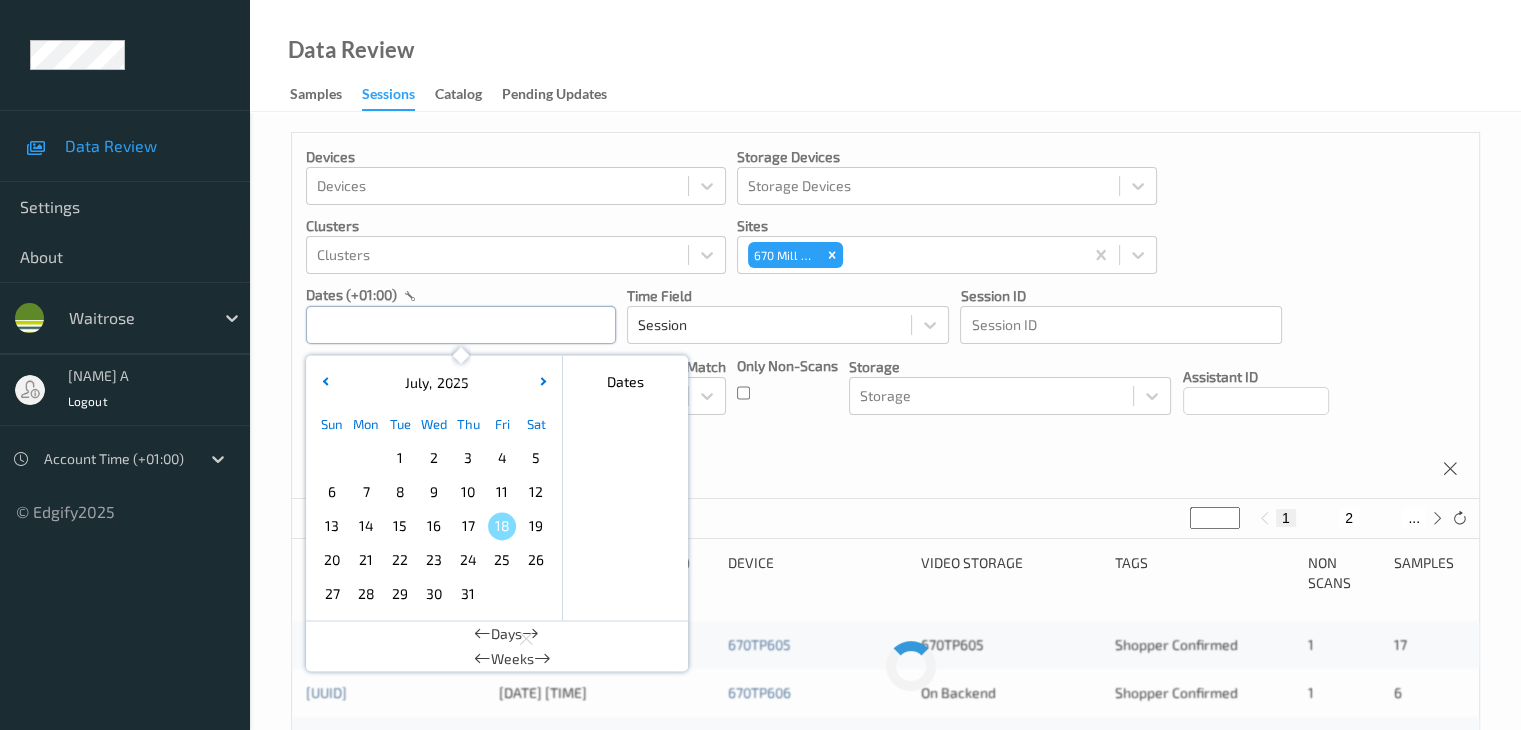 click at bounding box center [461, 325] 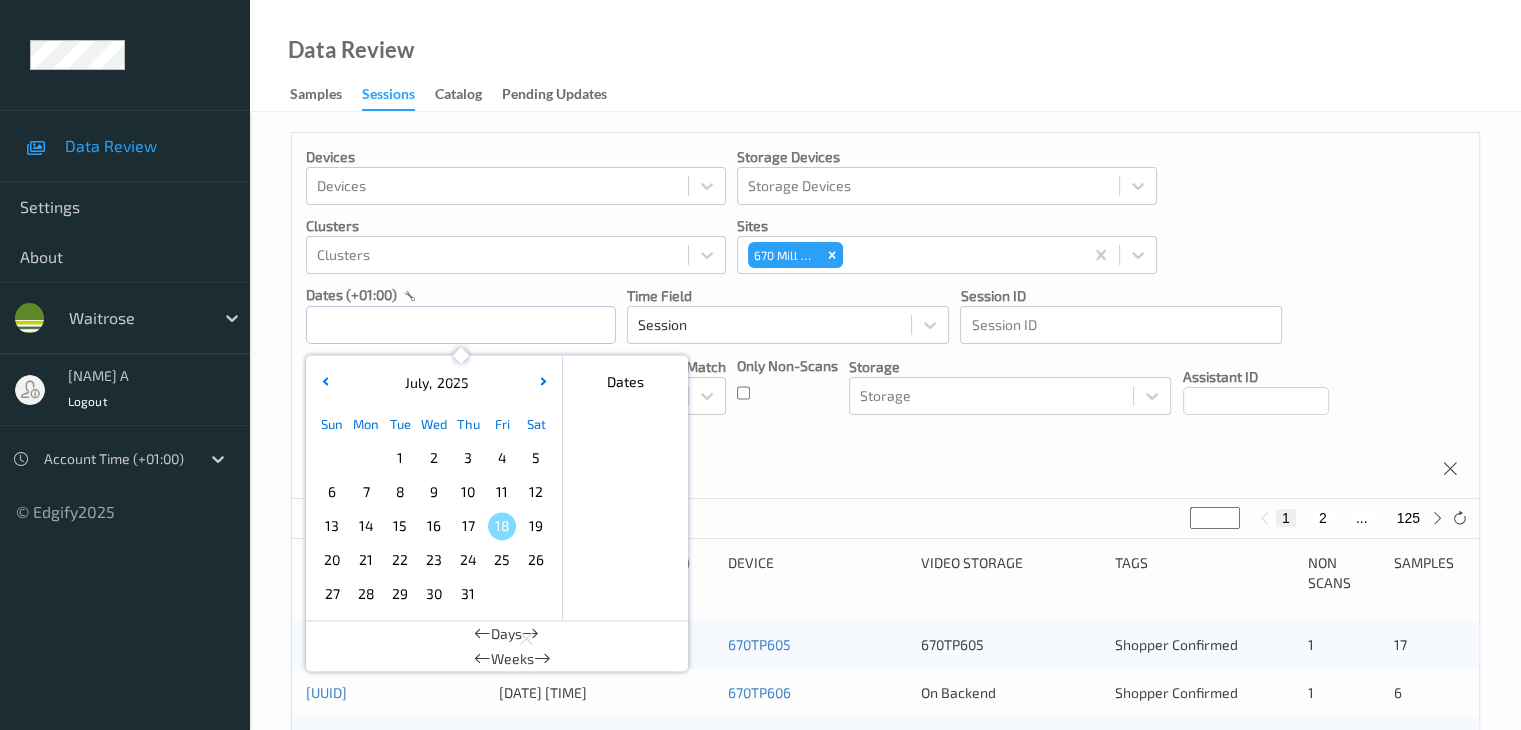 click on "12" at bounding box center (536, 492) 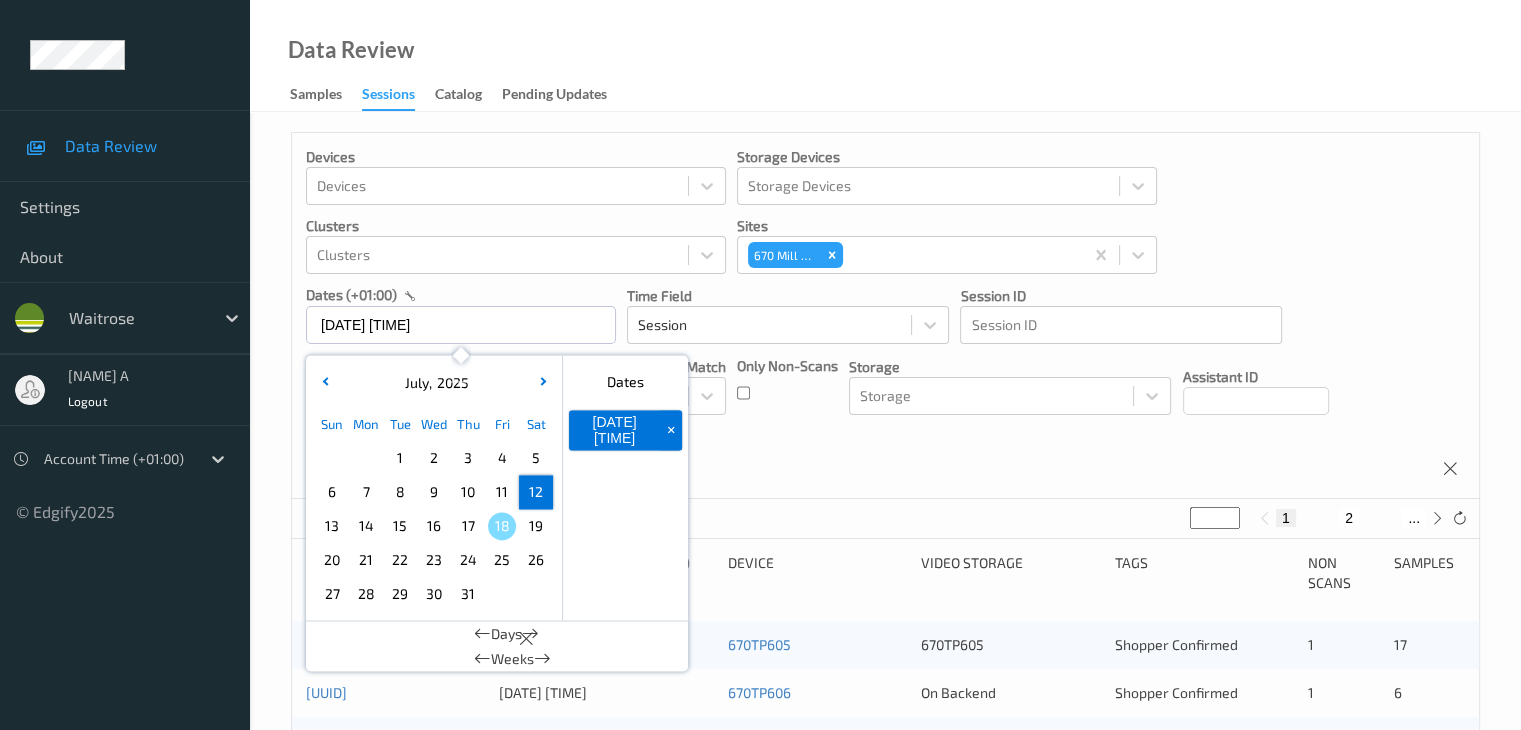 click on "12" at bounding box center [536, 492] 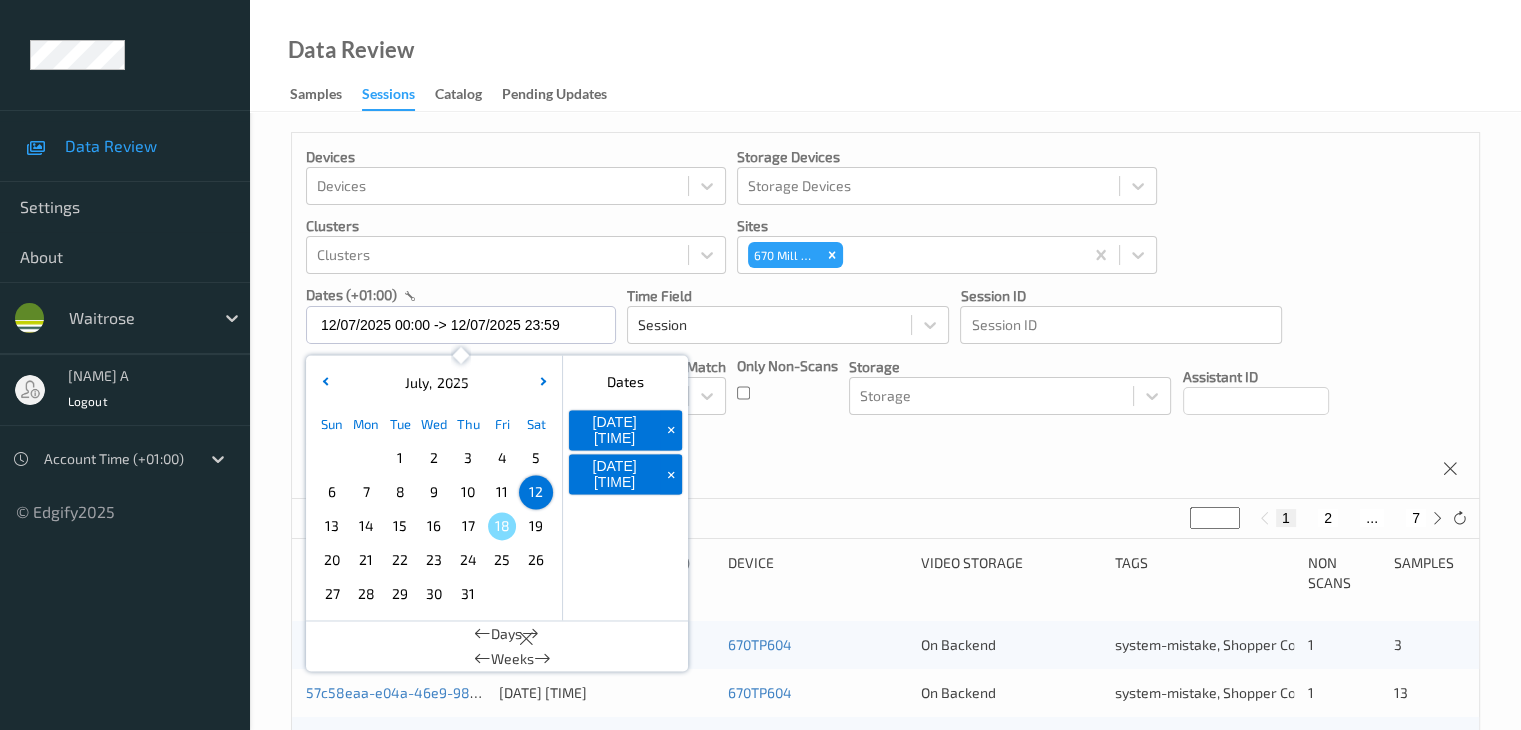 click on "Devices Devices Storage Devices Storage Devices Clusters Clusters Sites 670 Mill Hill dates (+01:00) 12/07/2025 00:00 -> 12/07/2025 23:59 July , 2025 Sun Mon Tue Wed Thu Fri Sat 1 2 3 4 5 6 7 8 9 10 11 12 13 14 15 16 17 18 19 20 21 22 23 24 25 26 27 28 29 30 31 January February March April May June July August September October November December 2021 2022 2023 2024 2025 2026 2027 2028 2029 2030 2031 2032 Dates 12/07/2025 00:00 + 12/07/2025 23:59 + Days Weeks Time Field Session Session ID Session ID Tags none contains any contains all exact match Tags Only Non-Scans Storage Storage Assistant ID Shopper ID Order By Session" at bounding box center [885, 316] 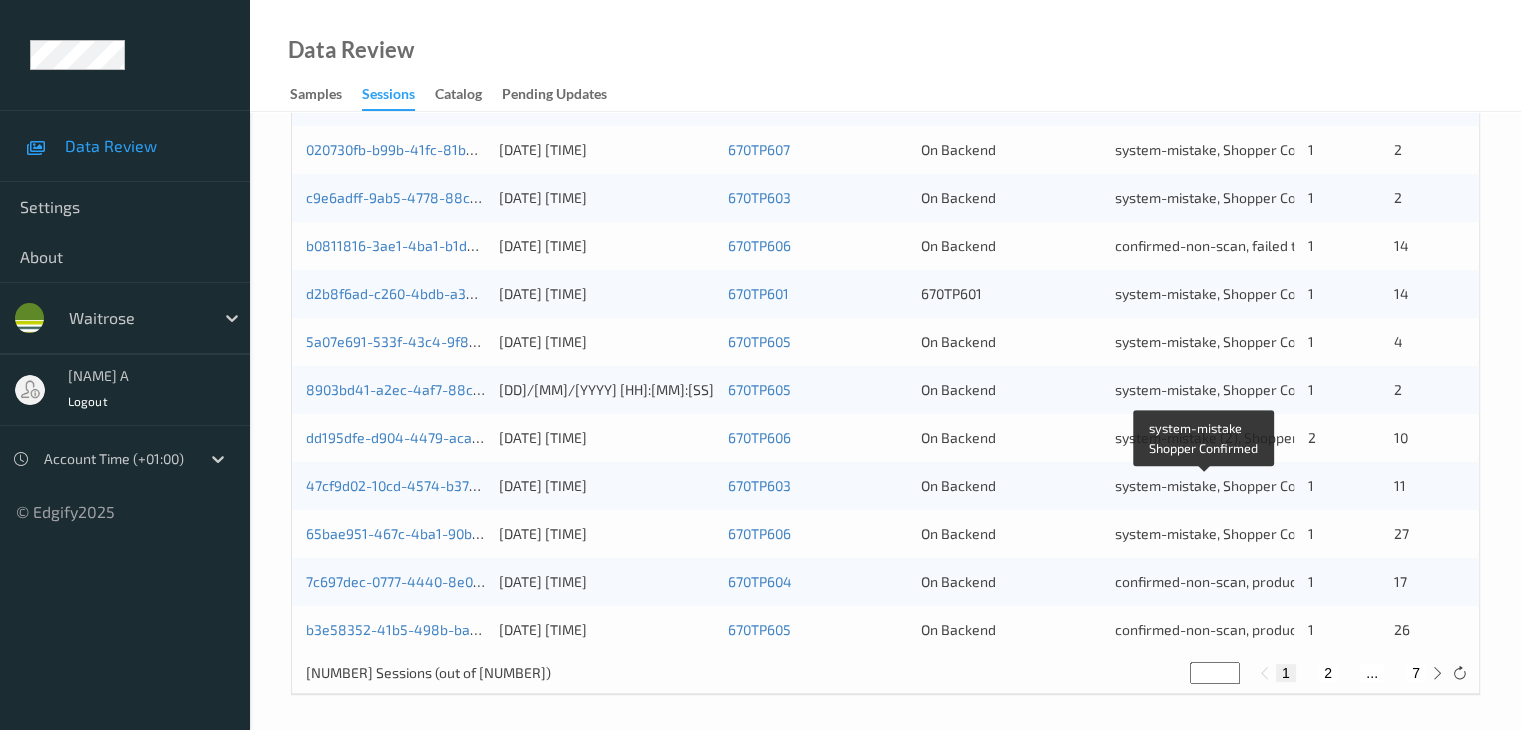scroll, scrollTop: 932, scrollLeft: 0, axis: vertical 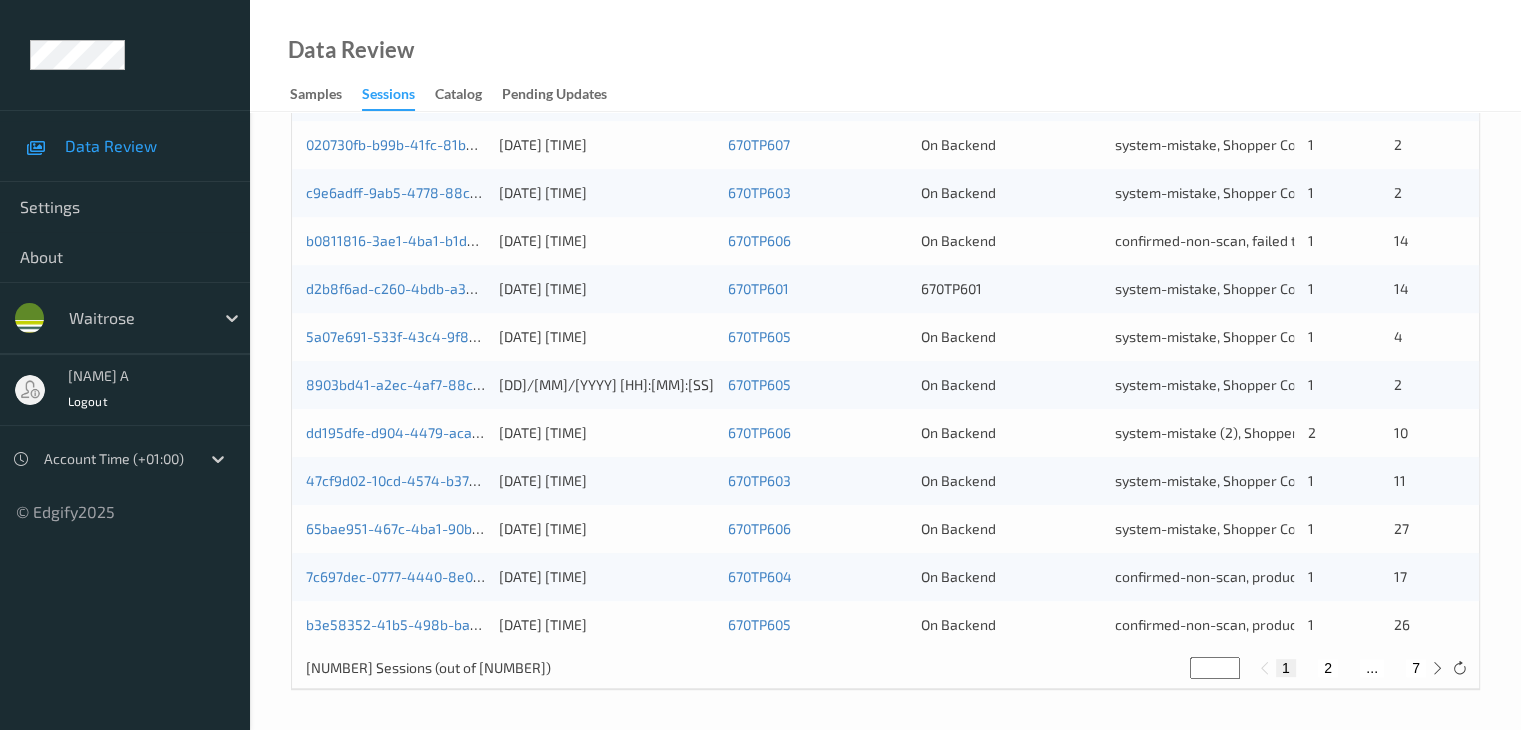 click on "2" at bounding box center [1328, 668] 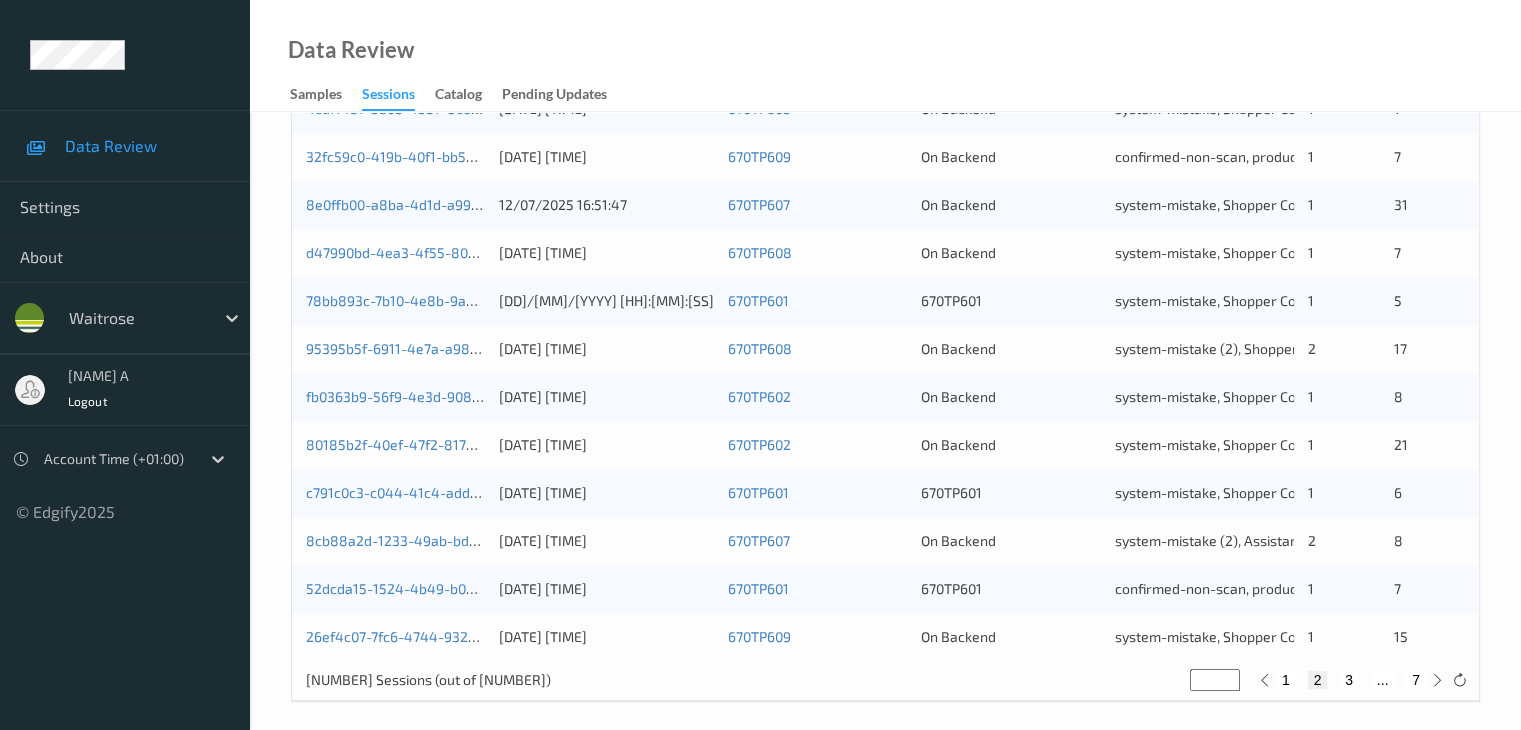 scroll, scrollTop: 932, scrollLeft: 0, axis: vertical 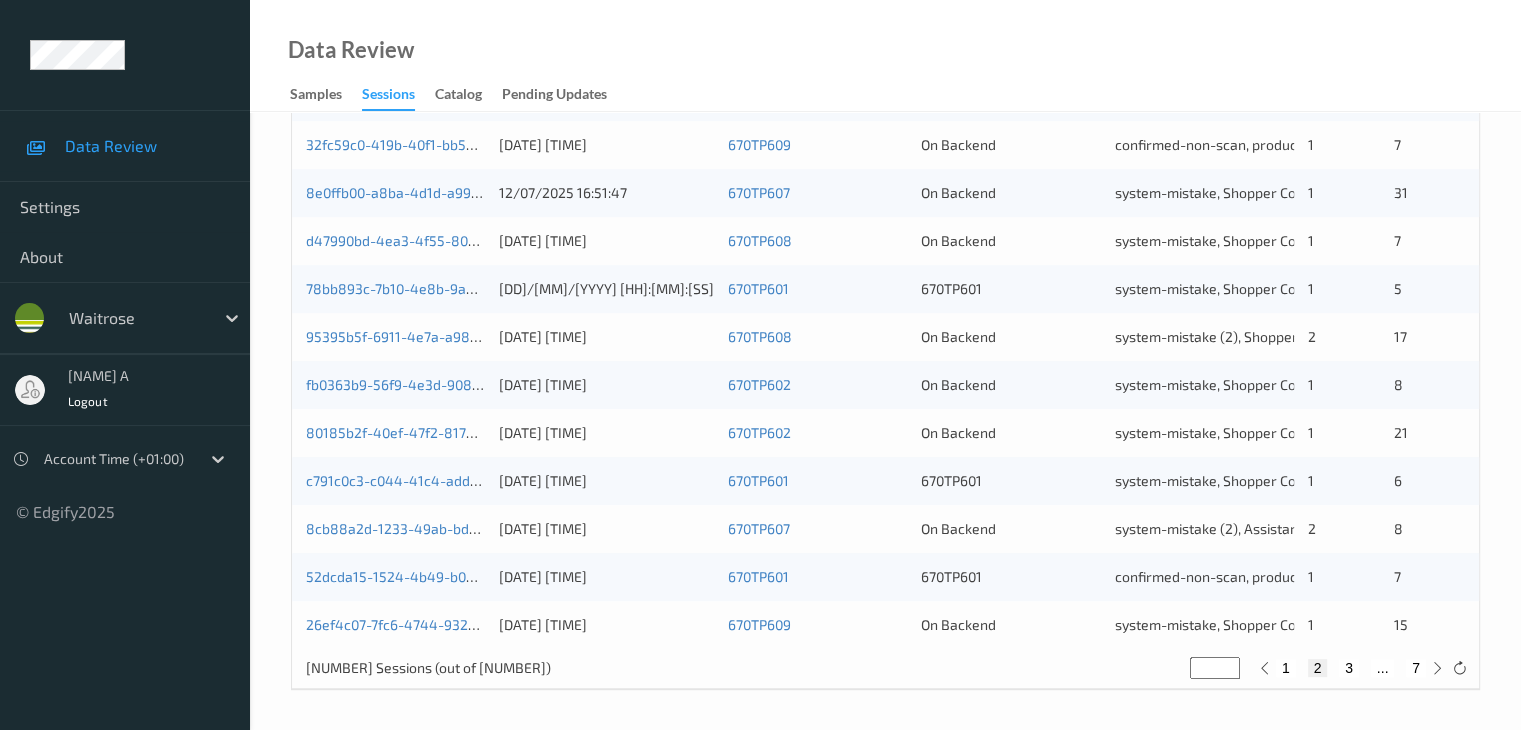 click on "3" at bounding box center (1349, 668) 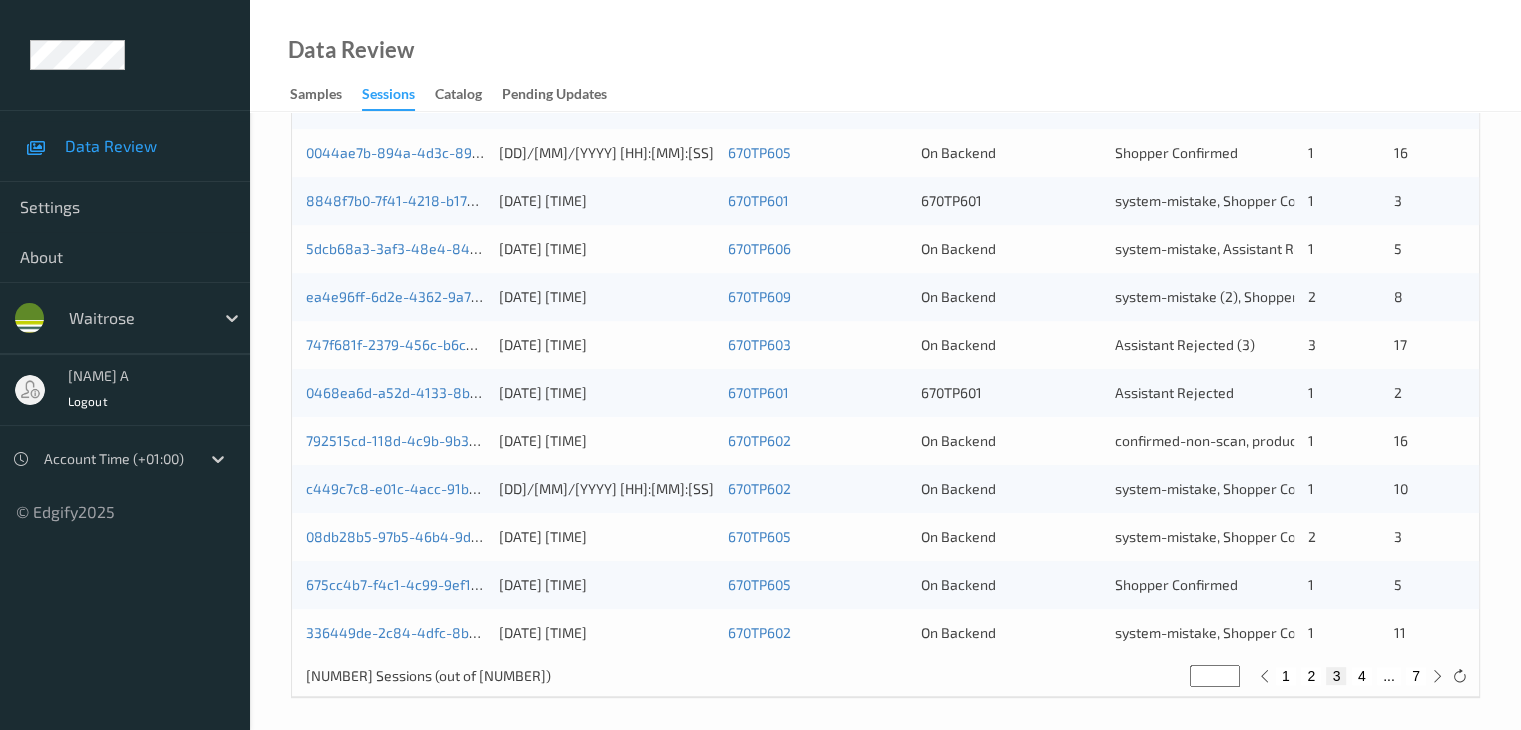 scroll, scrollTop: 932, scrollLeft: 0, axis: vertical 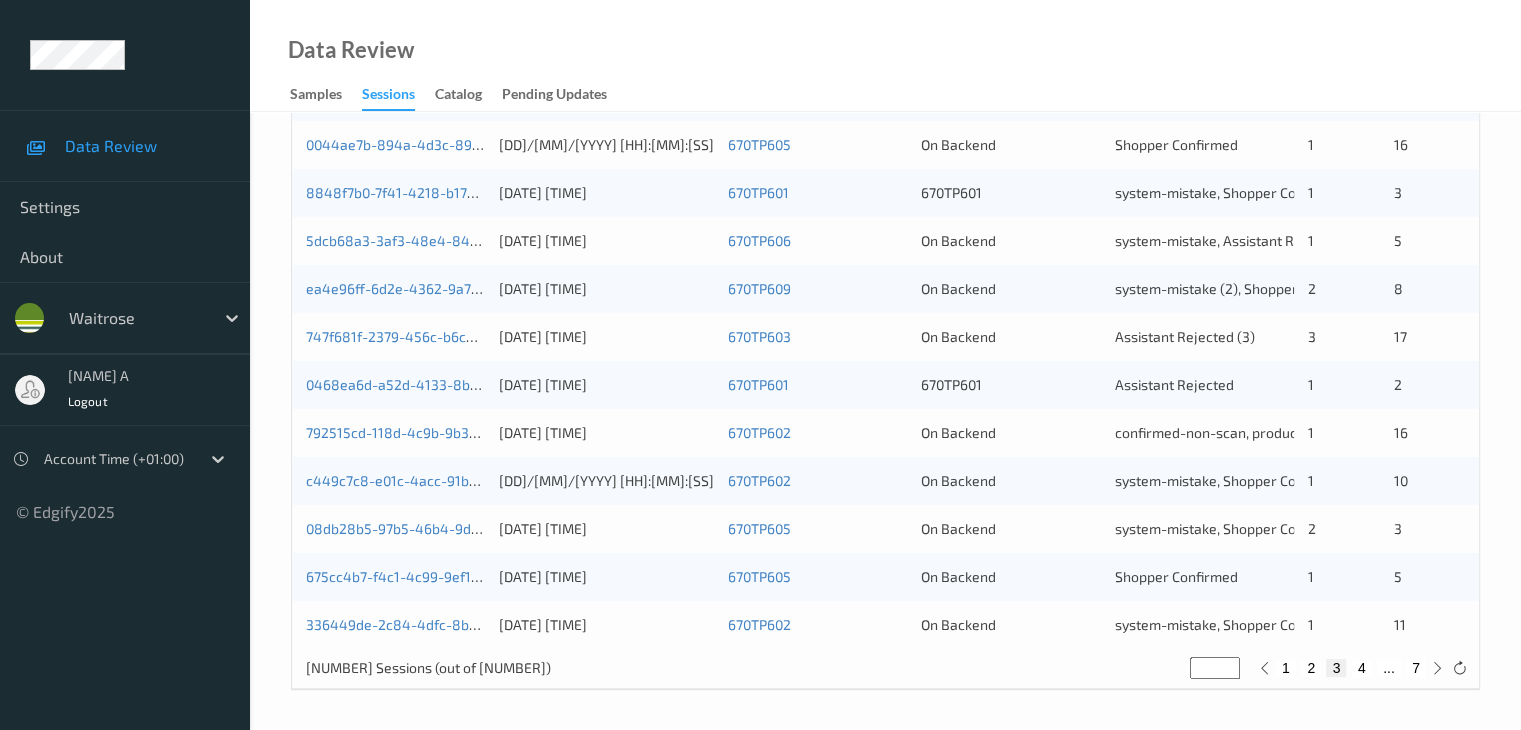 click on "4" at bounding box center [1362, 668] 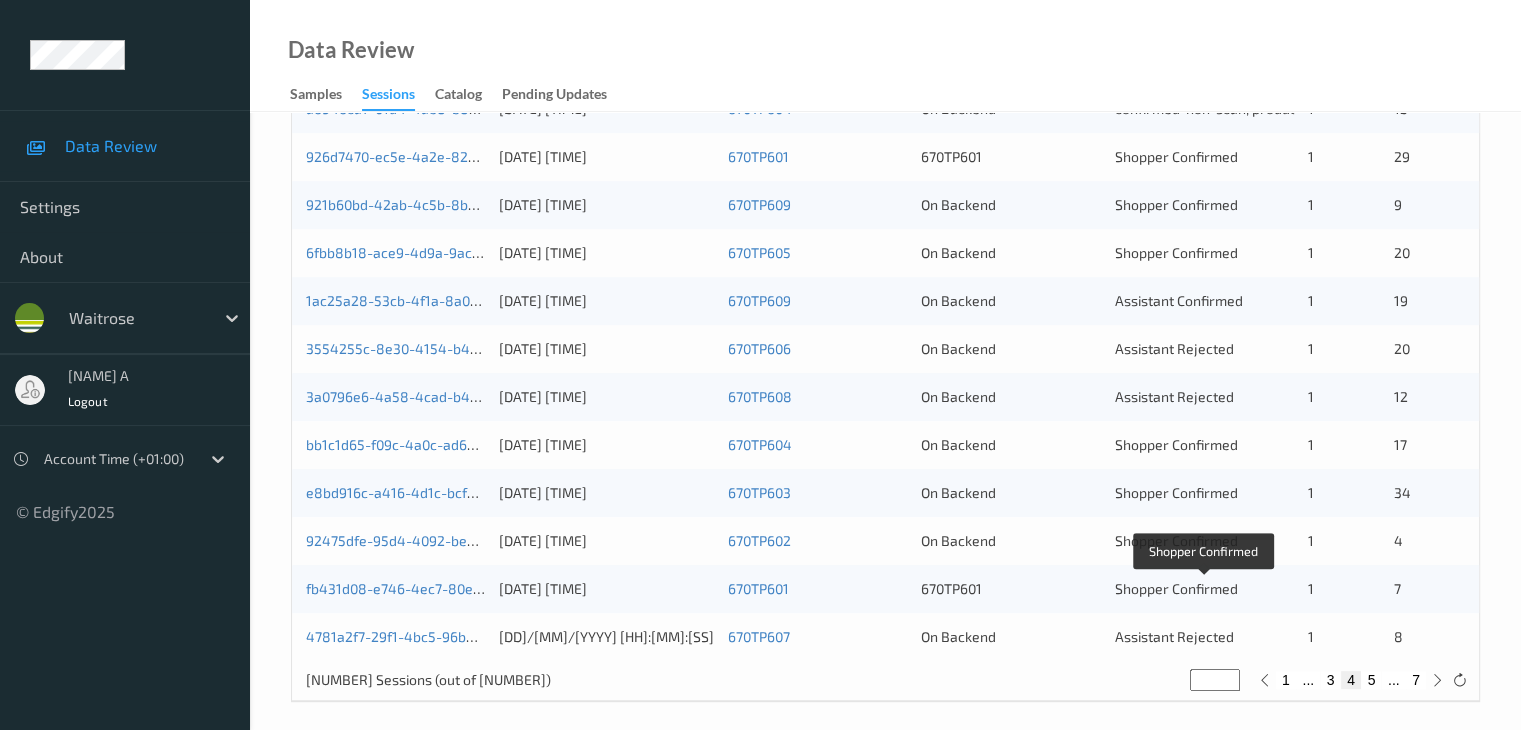 scroll, scrollTop: 932, scrollLeft: 0, axis: vertical 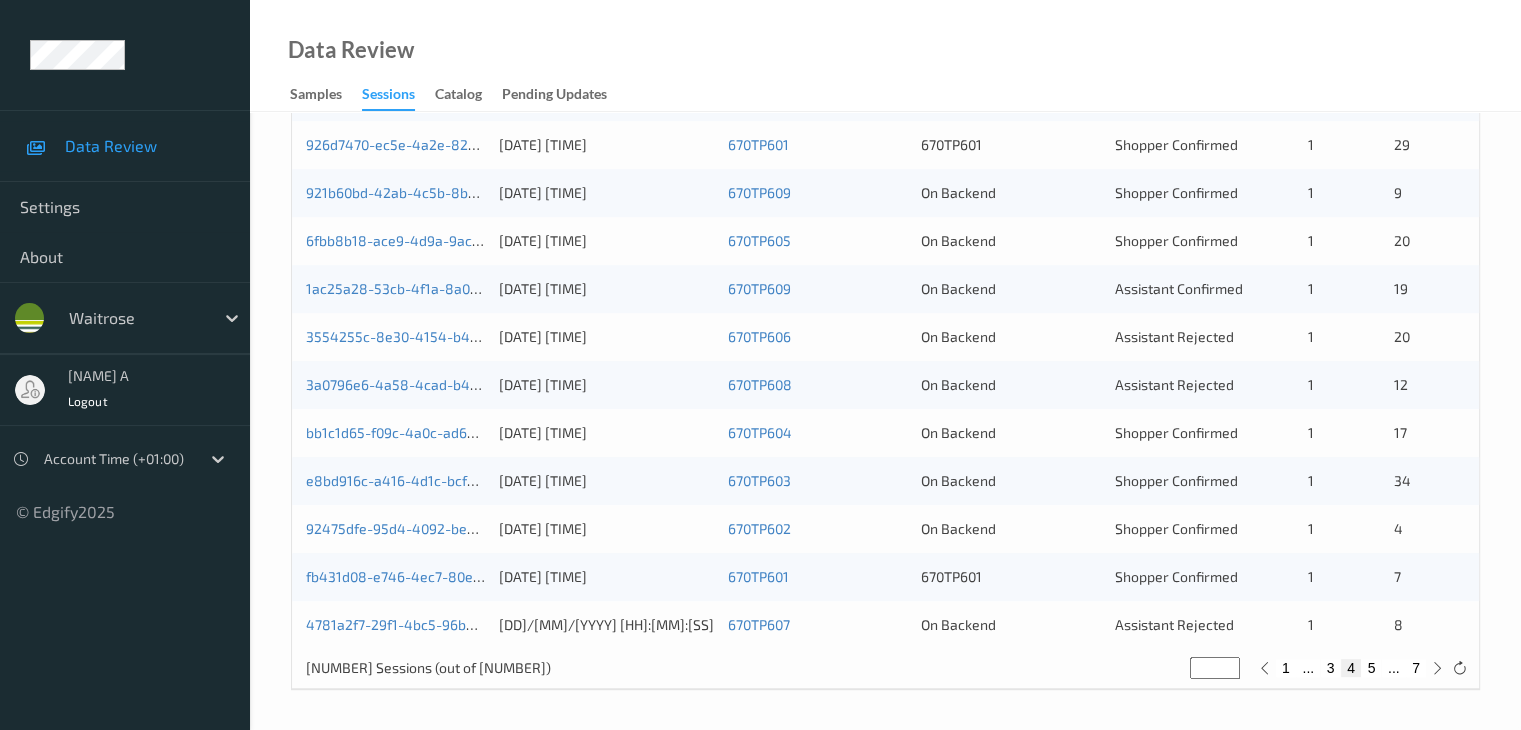 click on "1" at bounding box center (1286, 668) 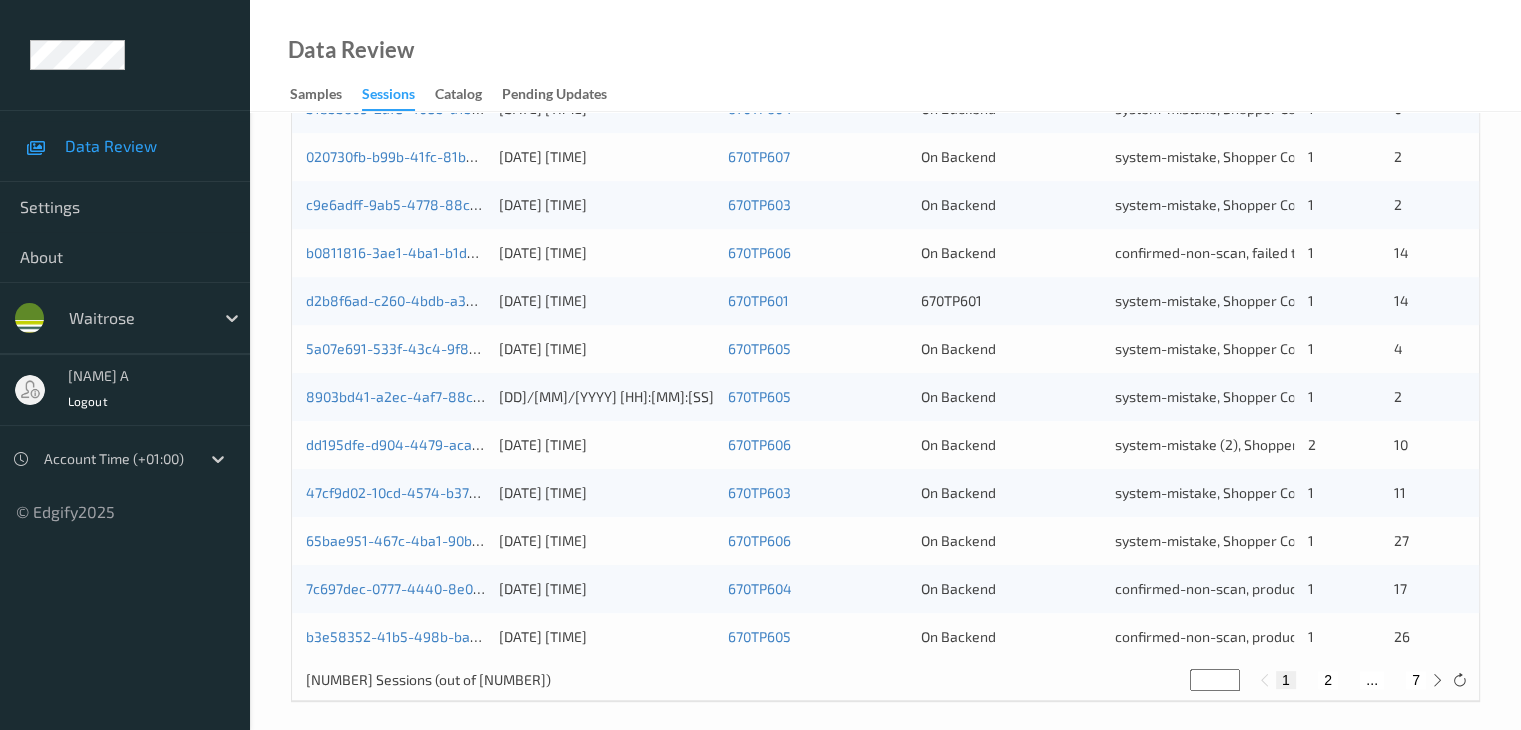 scroll, scrollTop: 932, scrollLeft: 0, axis: vertical 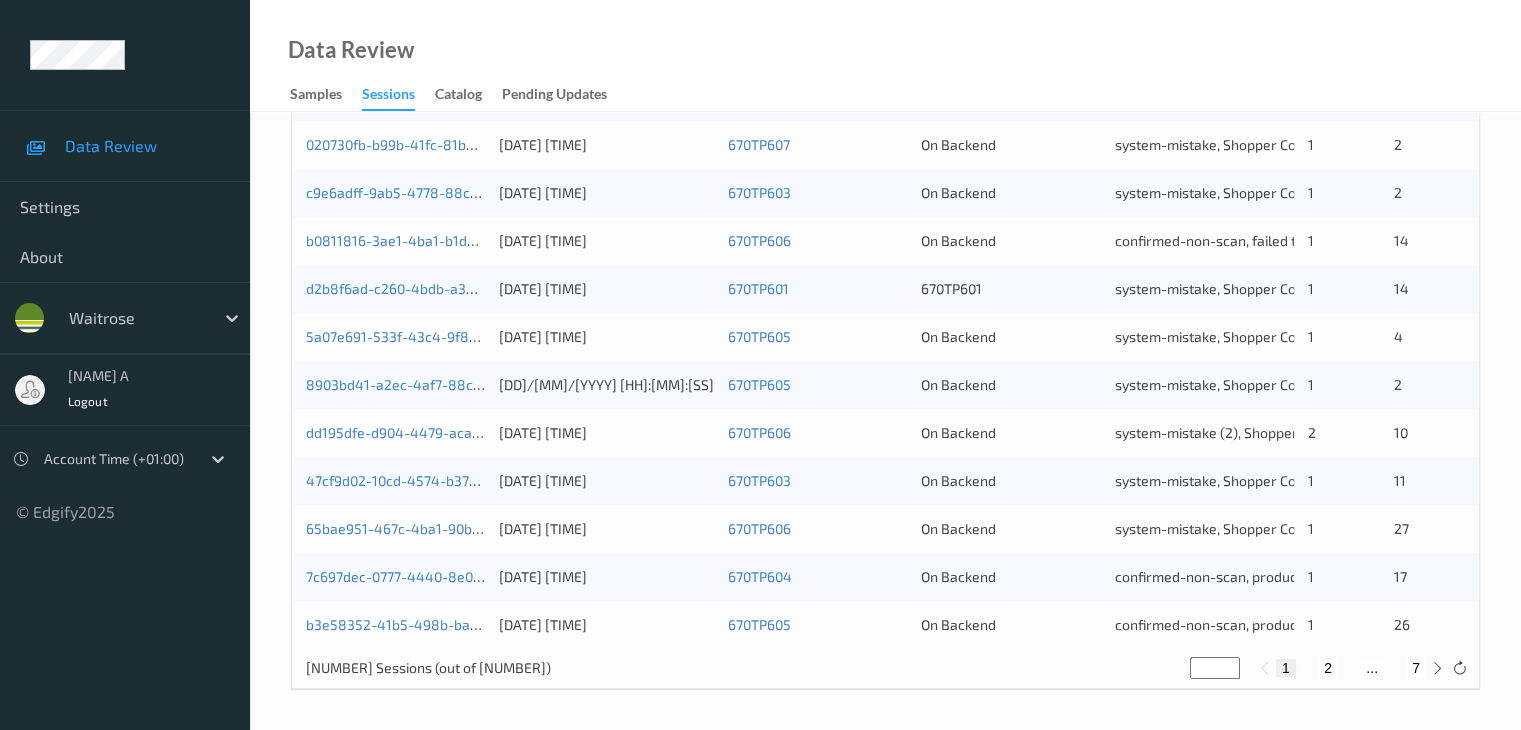 click on "2" at bounding box center (1328, 668) 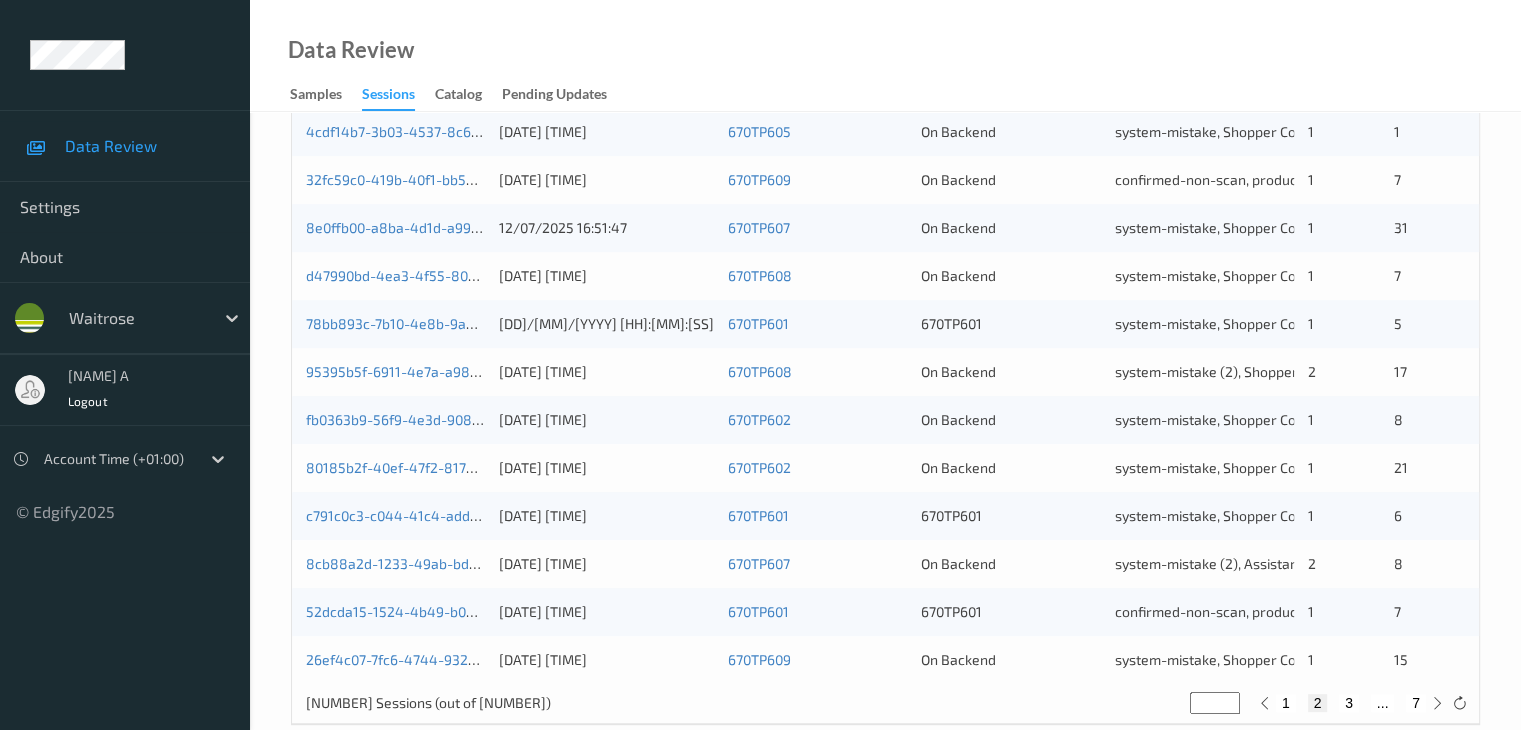 scroll, scrollTop: 932, scrollLeft: 0, axis: vertical 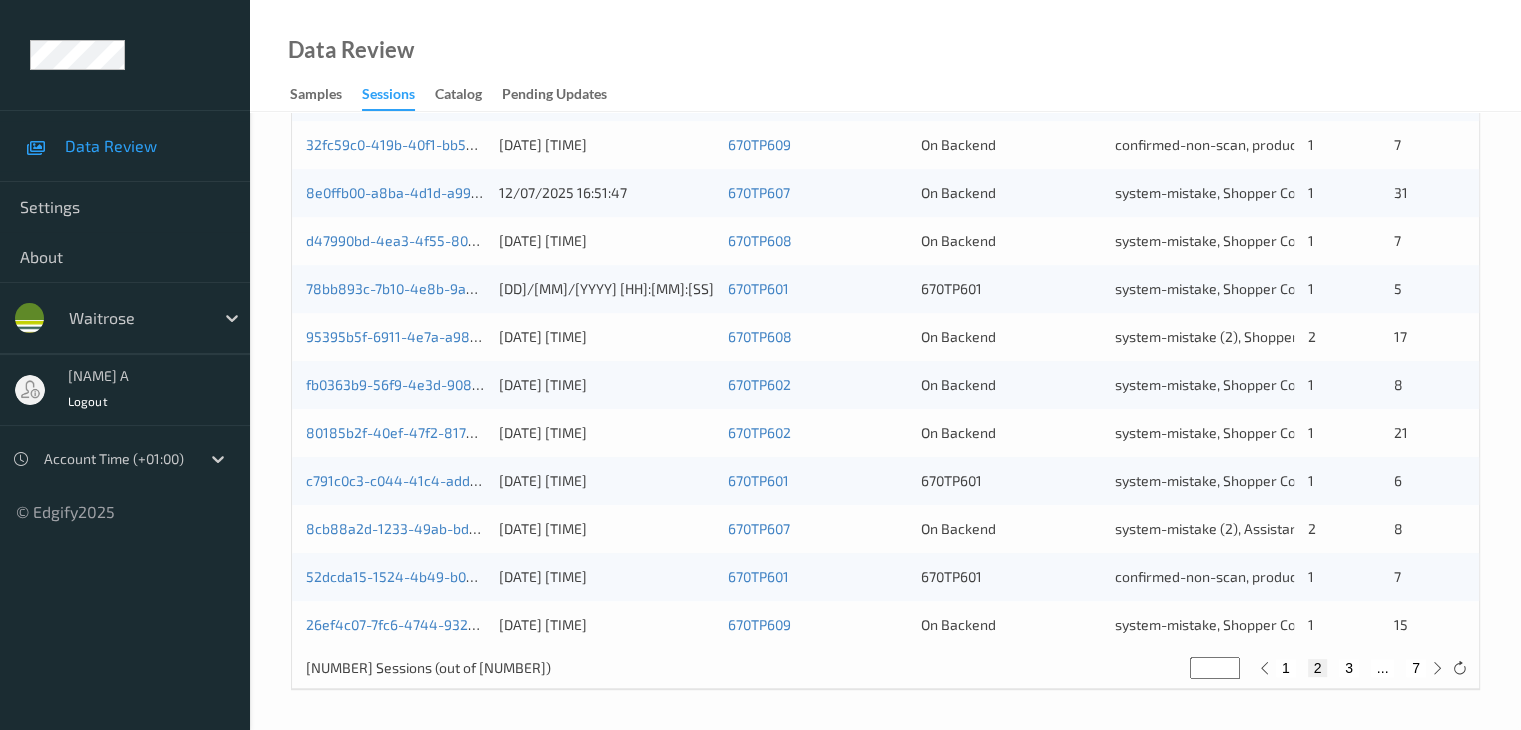 click on "3" at bounding box center (1349, 668) 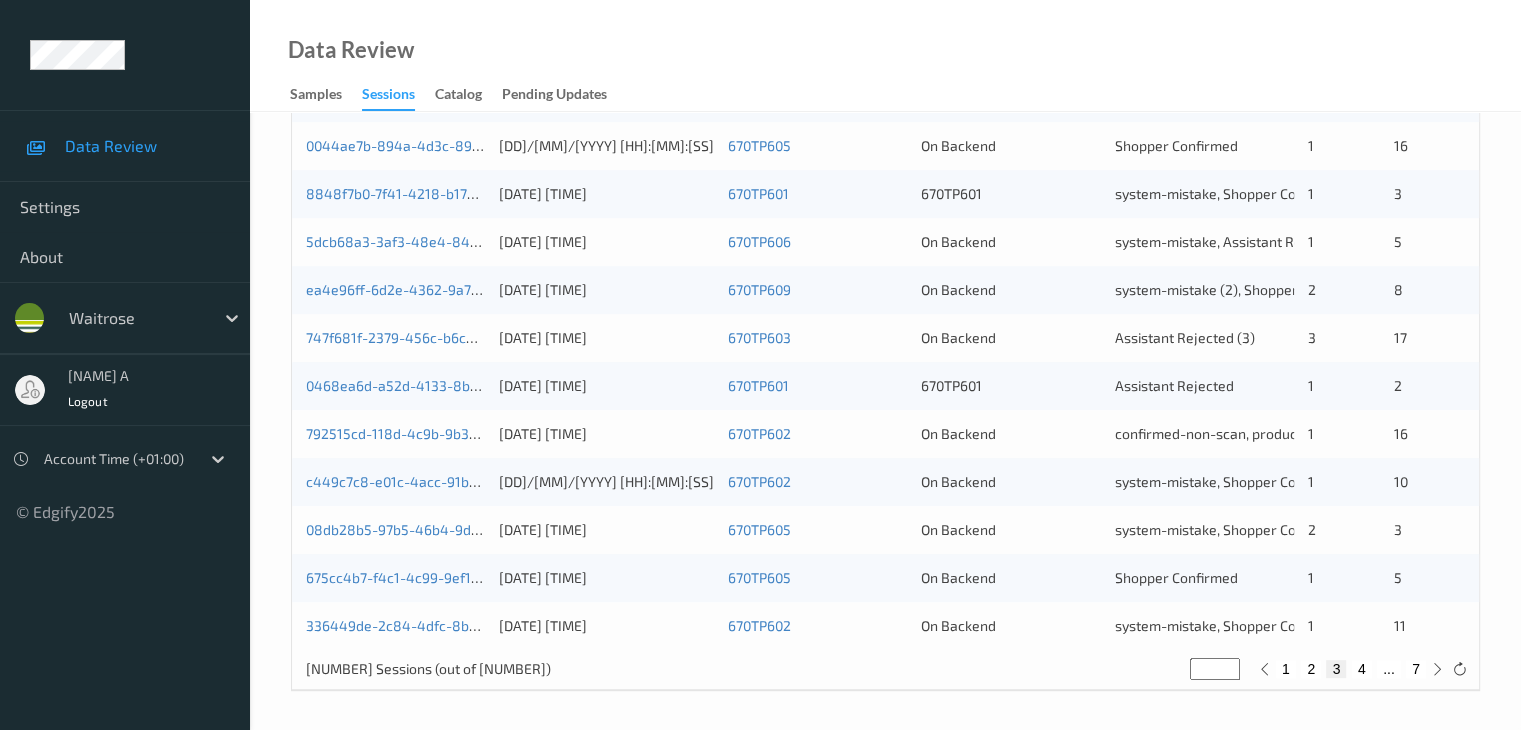 scroll, scrollTop: 932, scrollLeft: 0, axis: vertical 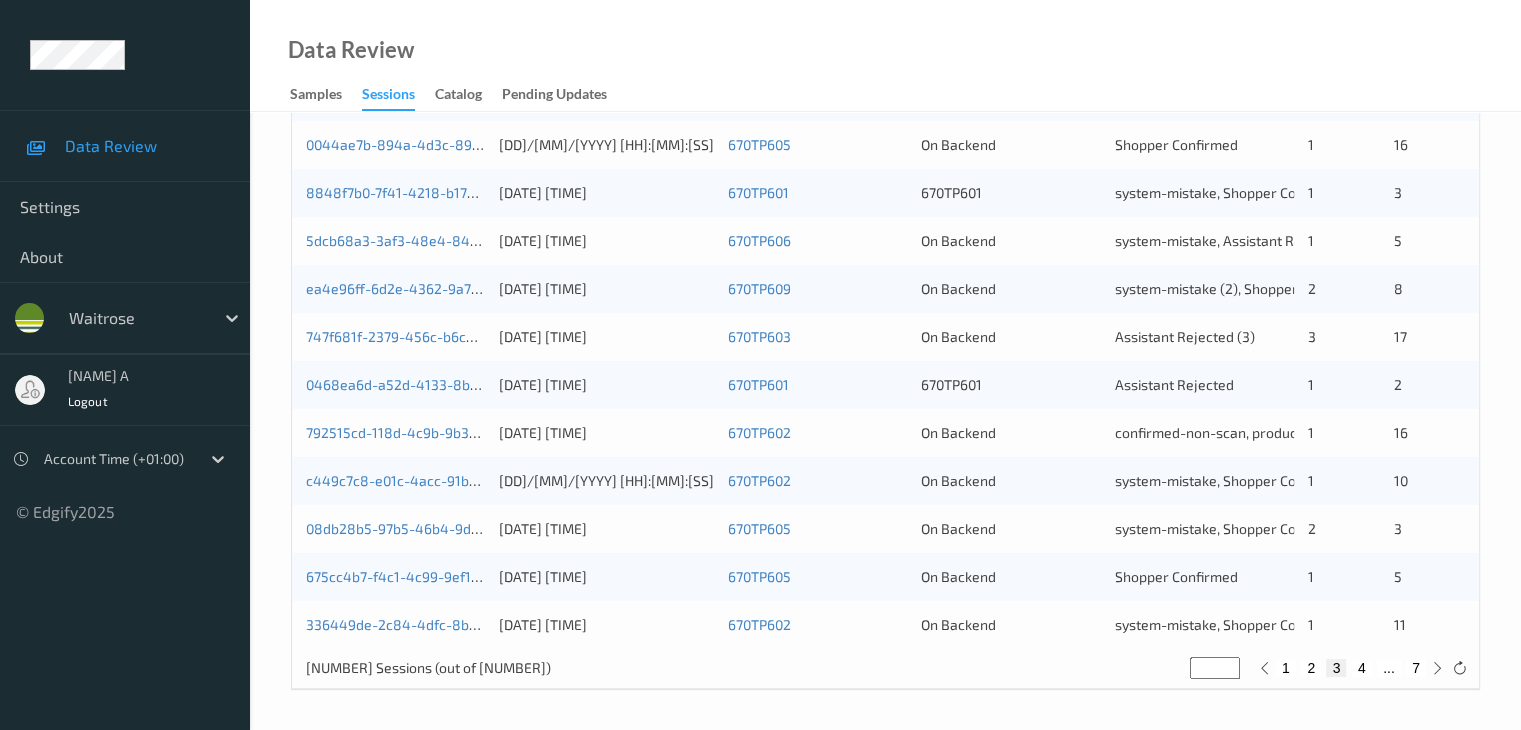 click on "4" at bounding box center [1362, 668] 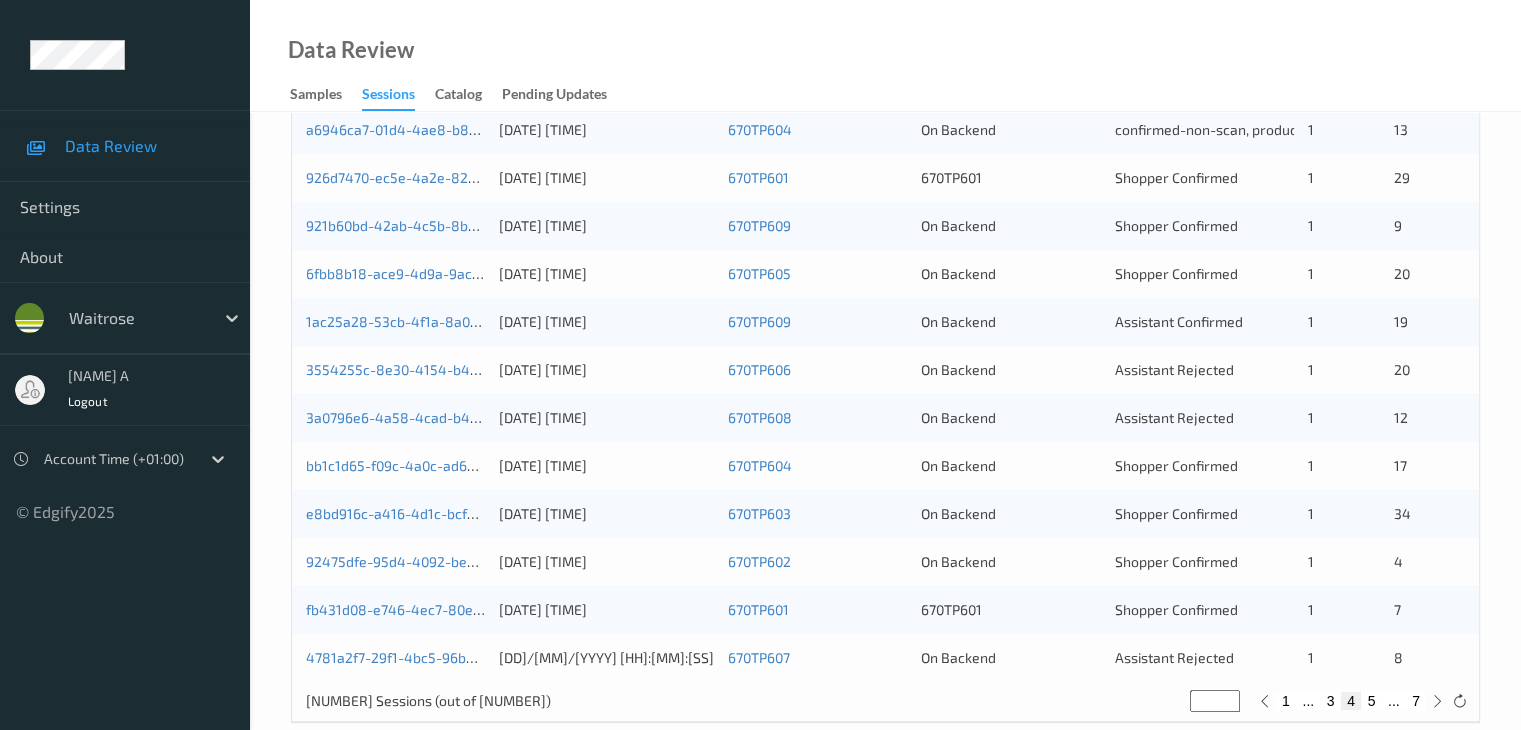 scroll, scrollTop: 932, scrollLeft: 0, axis: vertical 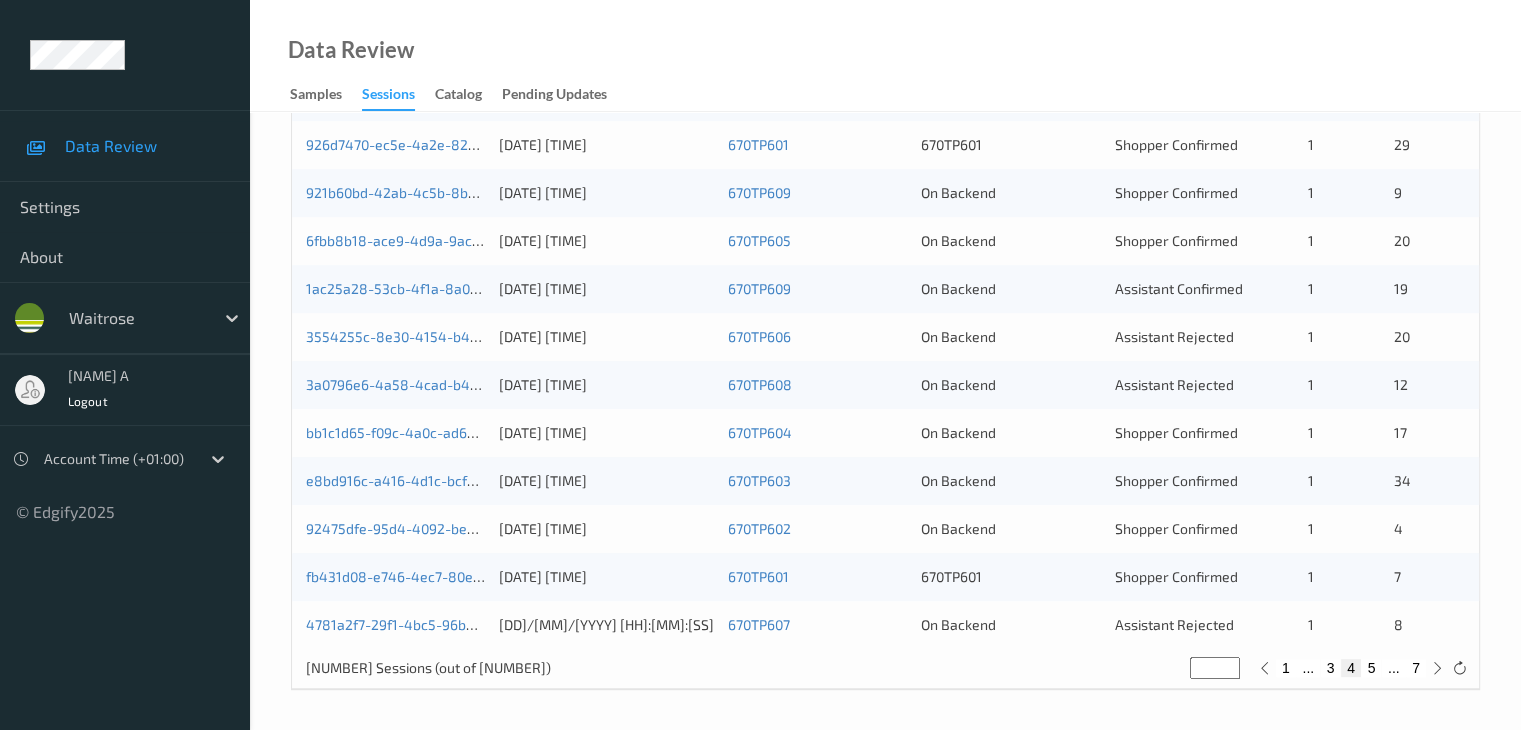 click on "5" at bounding box center [1371, 668] 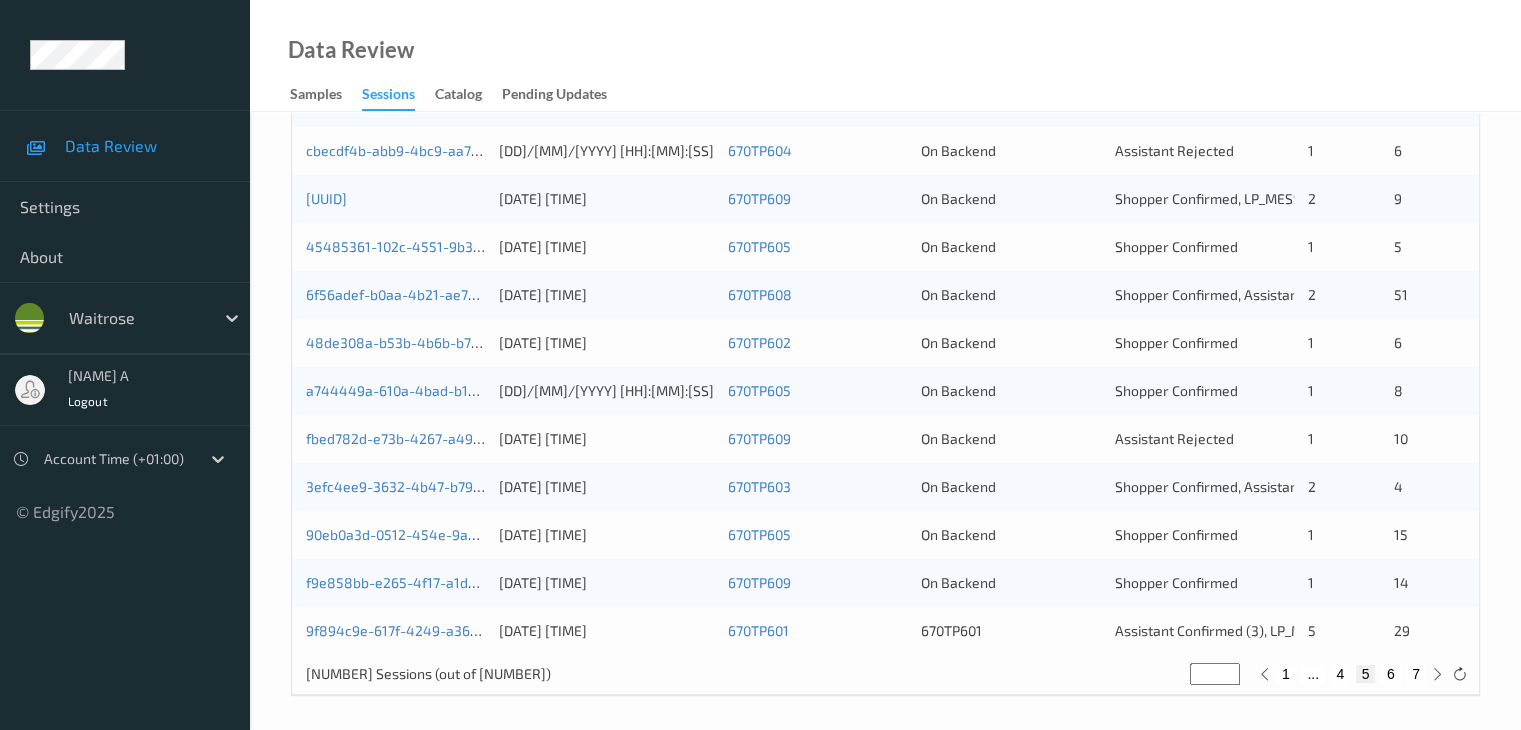 scroll, scrollTop: 932, scrollLeft: 0, axis: vertical 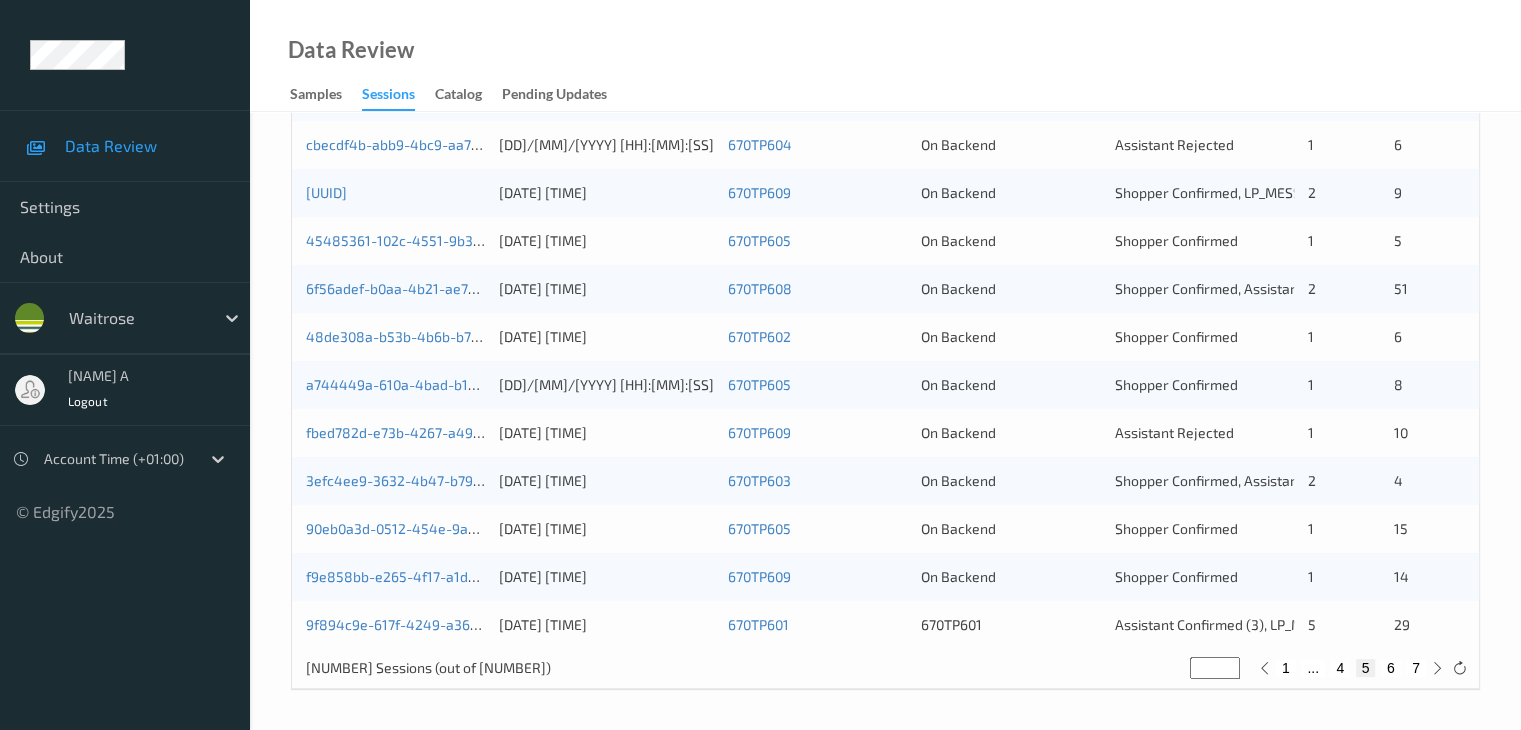 click on "4" at bounding box center [1340, 668] 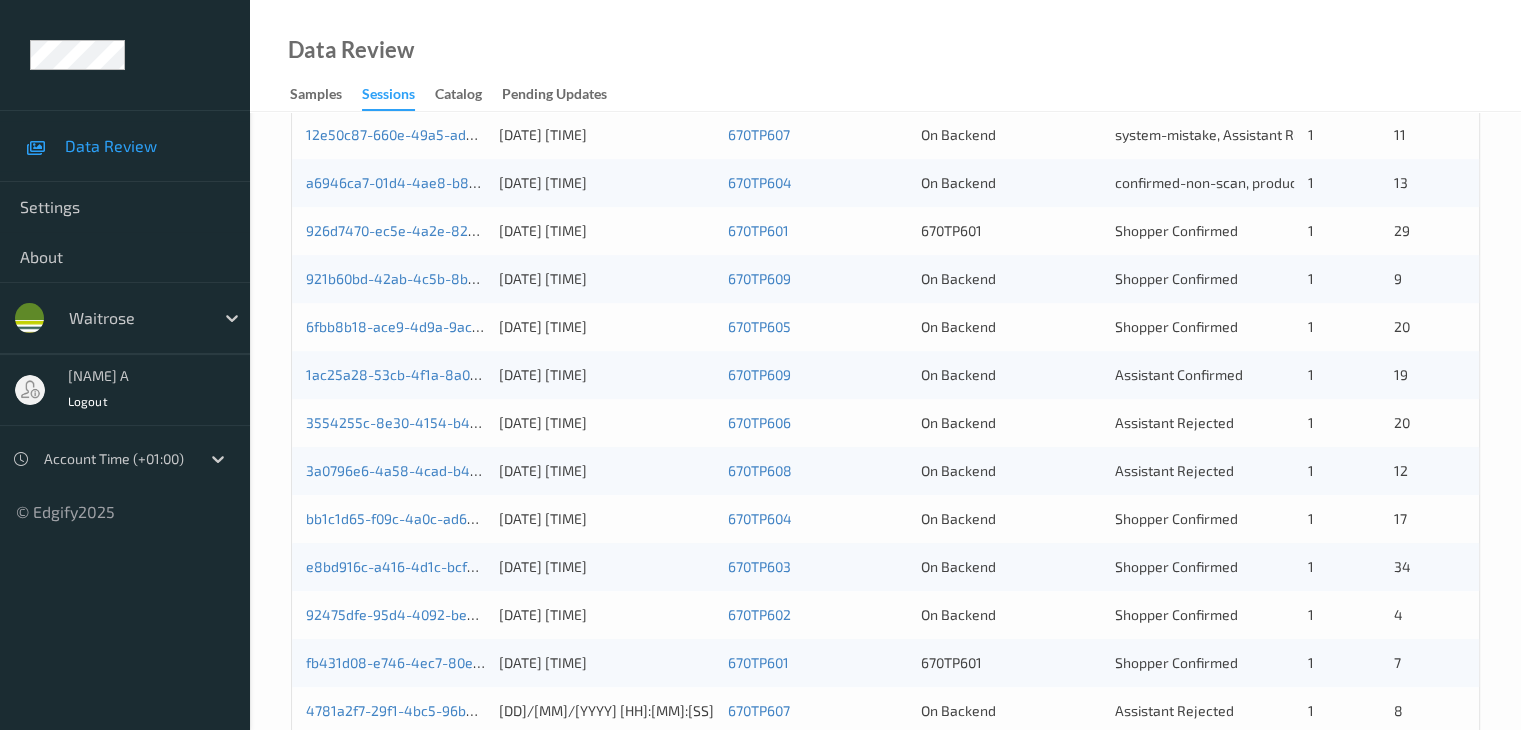 scroll, scrollTop: 932, scrollLeft: 0, axis: vertical 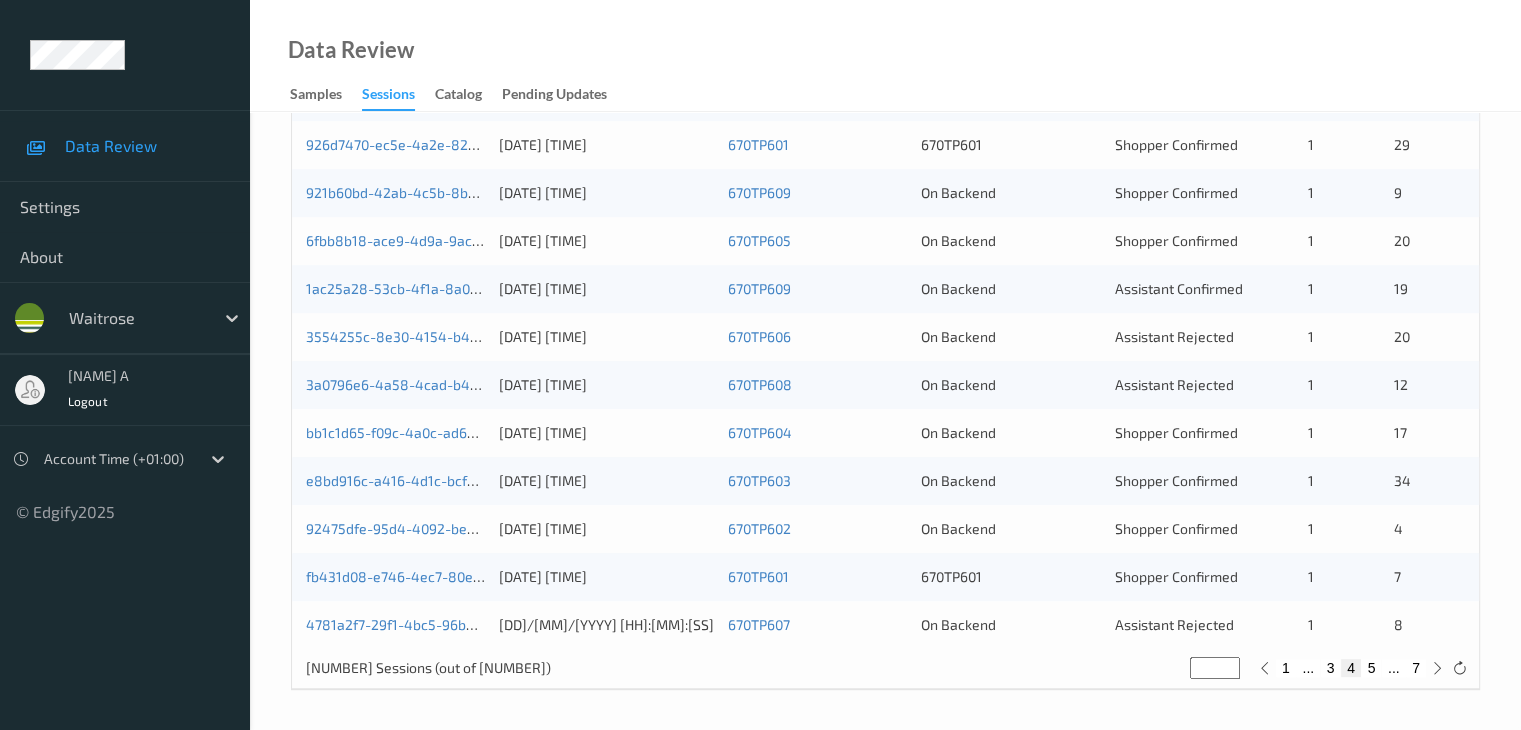 click on "1" at bounding box center [1286, 668] 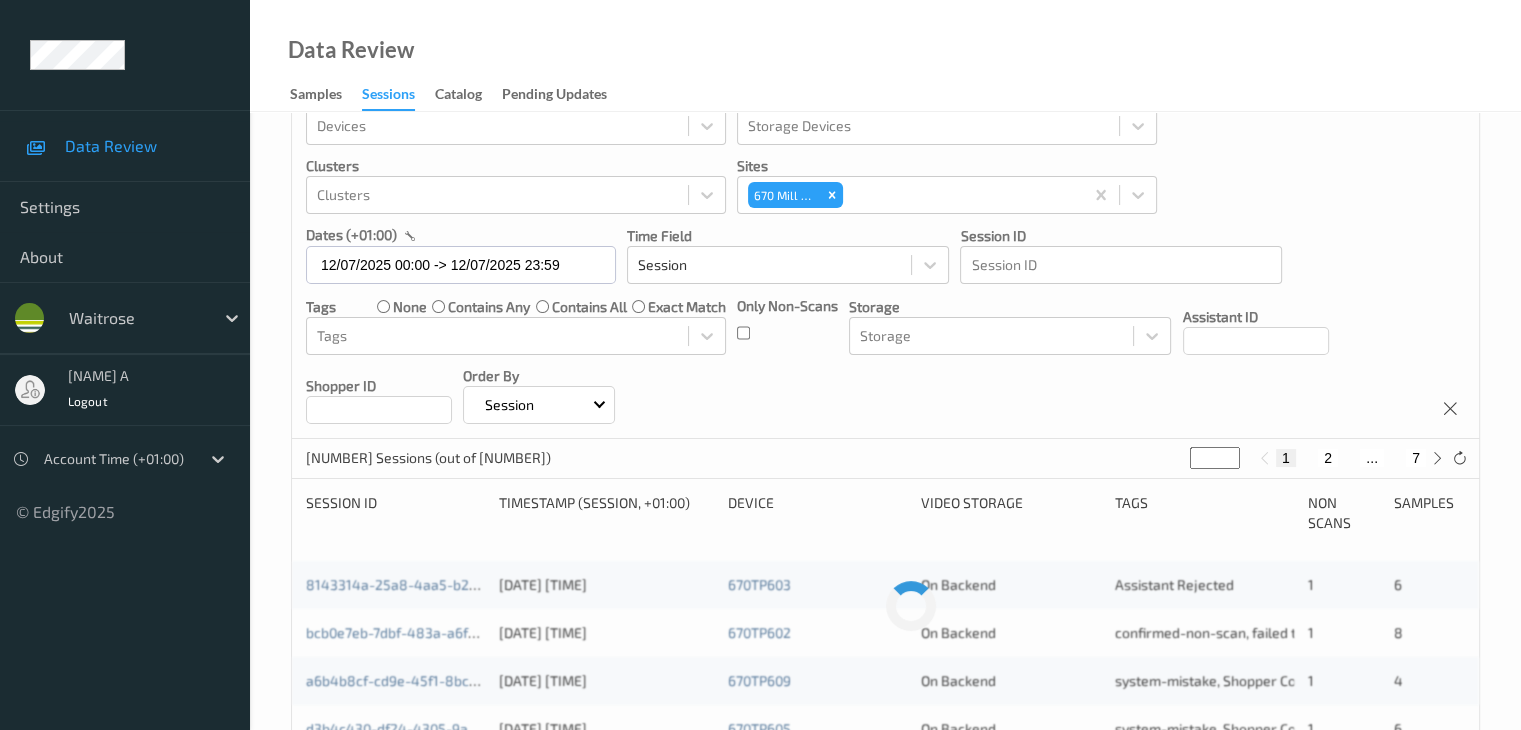 scroll, scrollTop: 0, scrollLeft: 0, axis: both 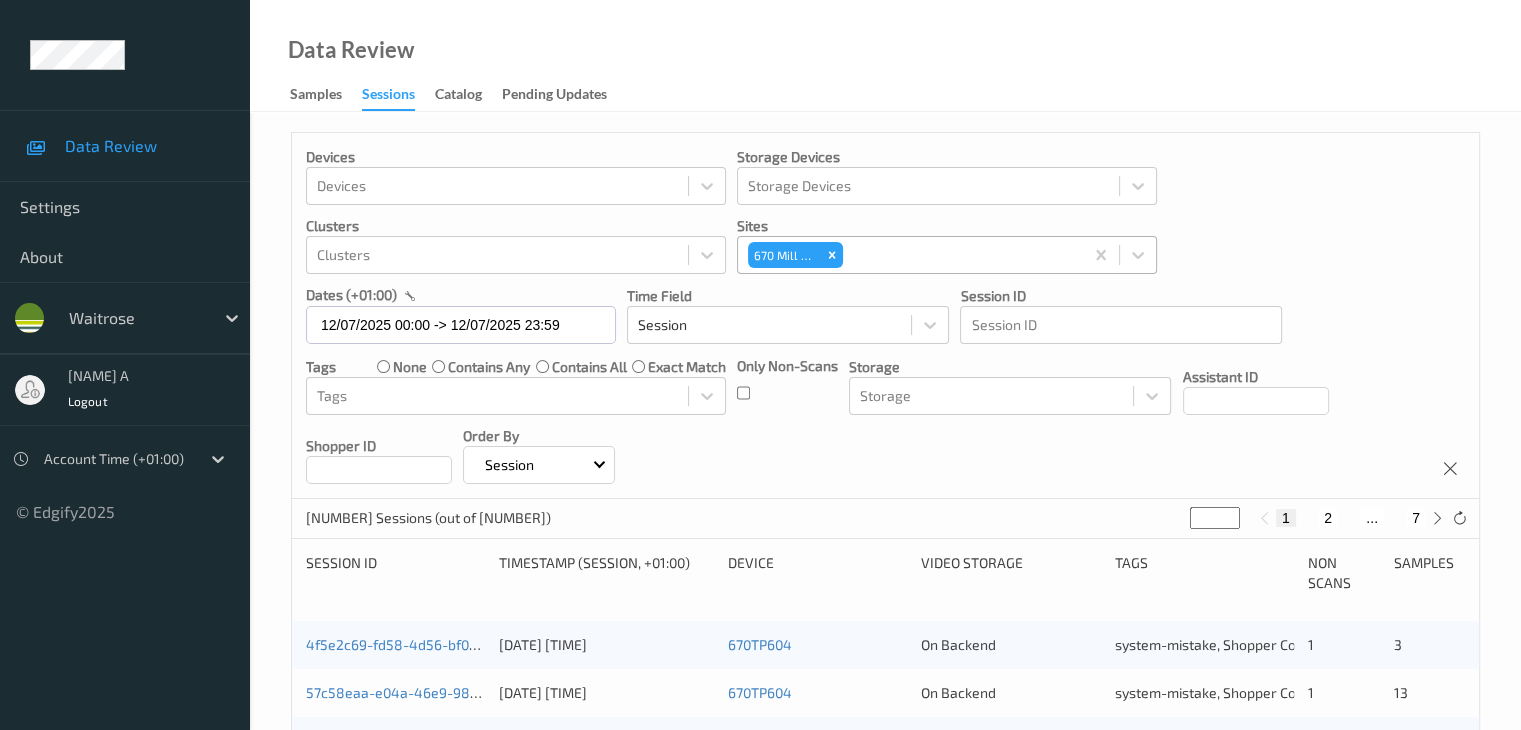 type 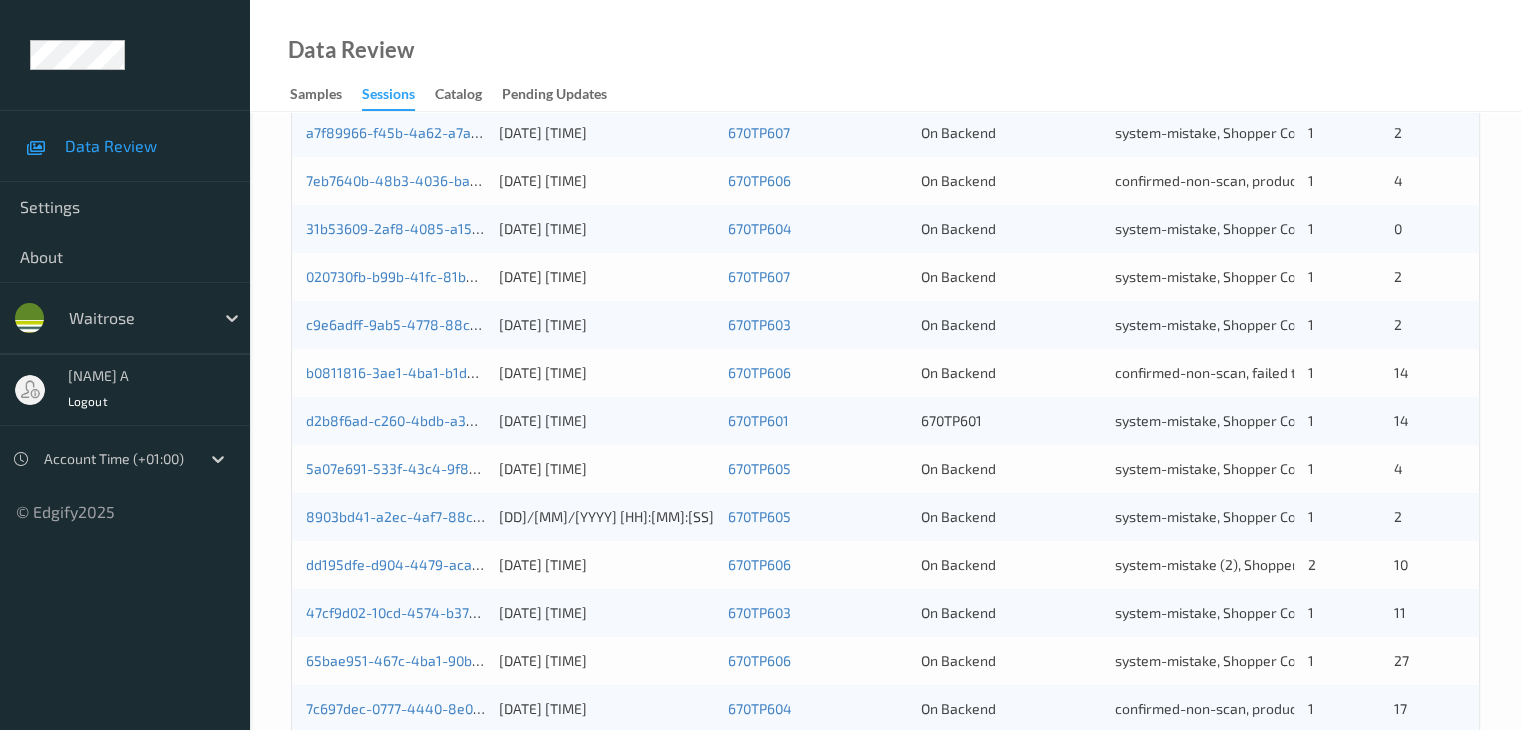 scroll, scrollTop: 900, scrollLeft: 0, axis: vertical 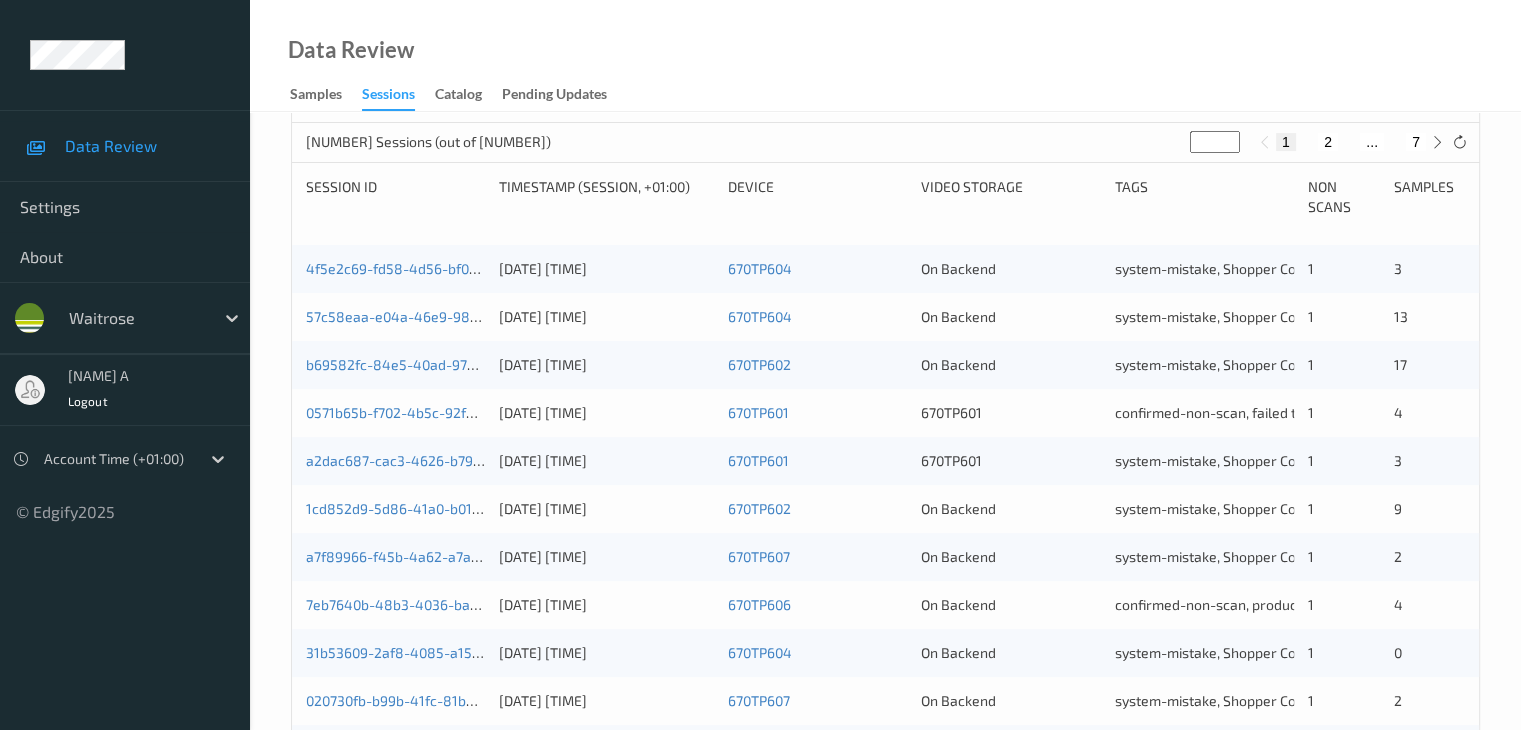 click on "2" at bounding box center (1328, 142) 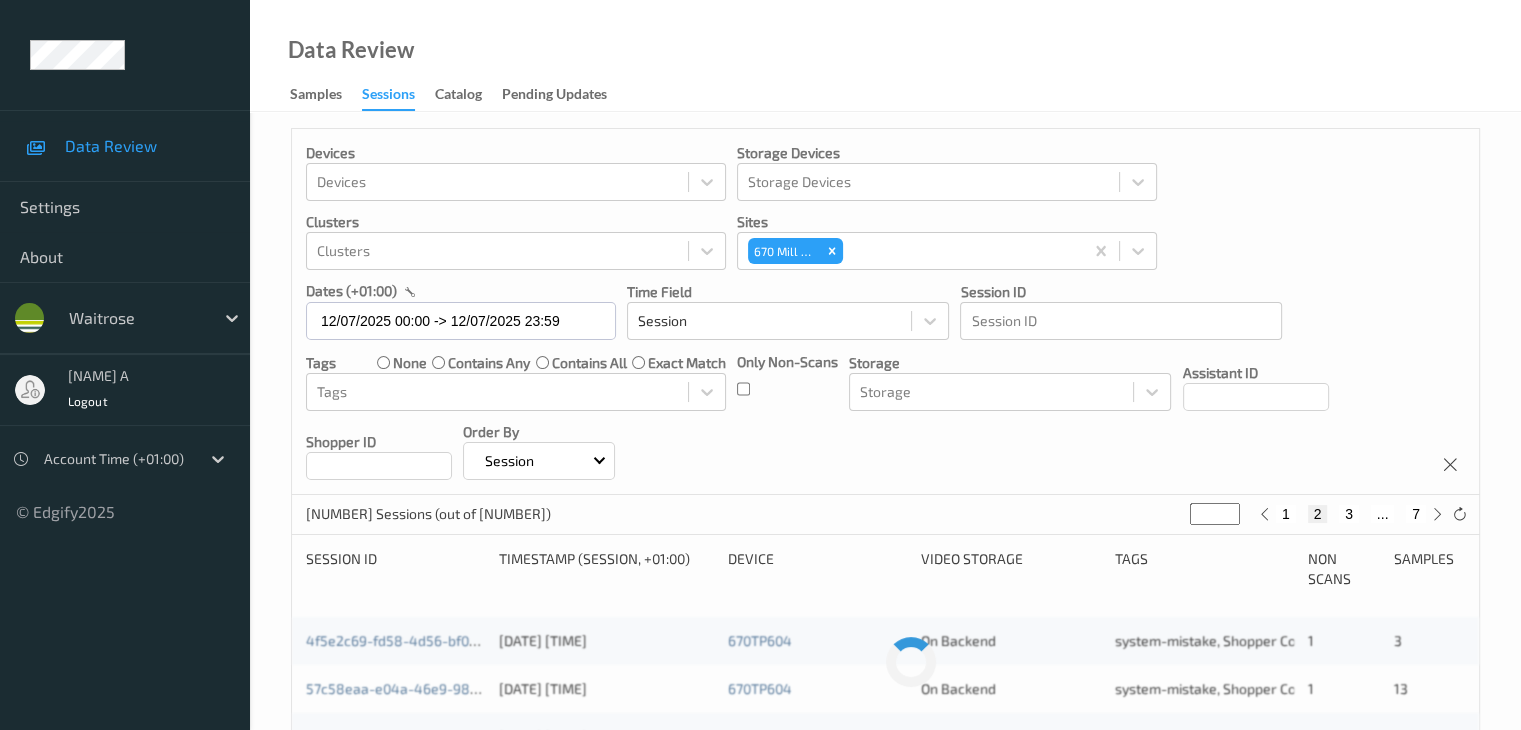 scroll, scrollTop: 0, scrollLeft: 0, axis: both 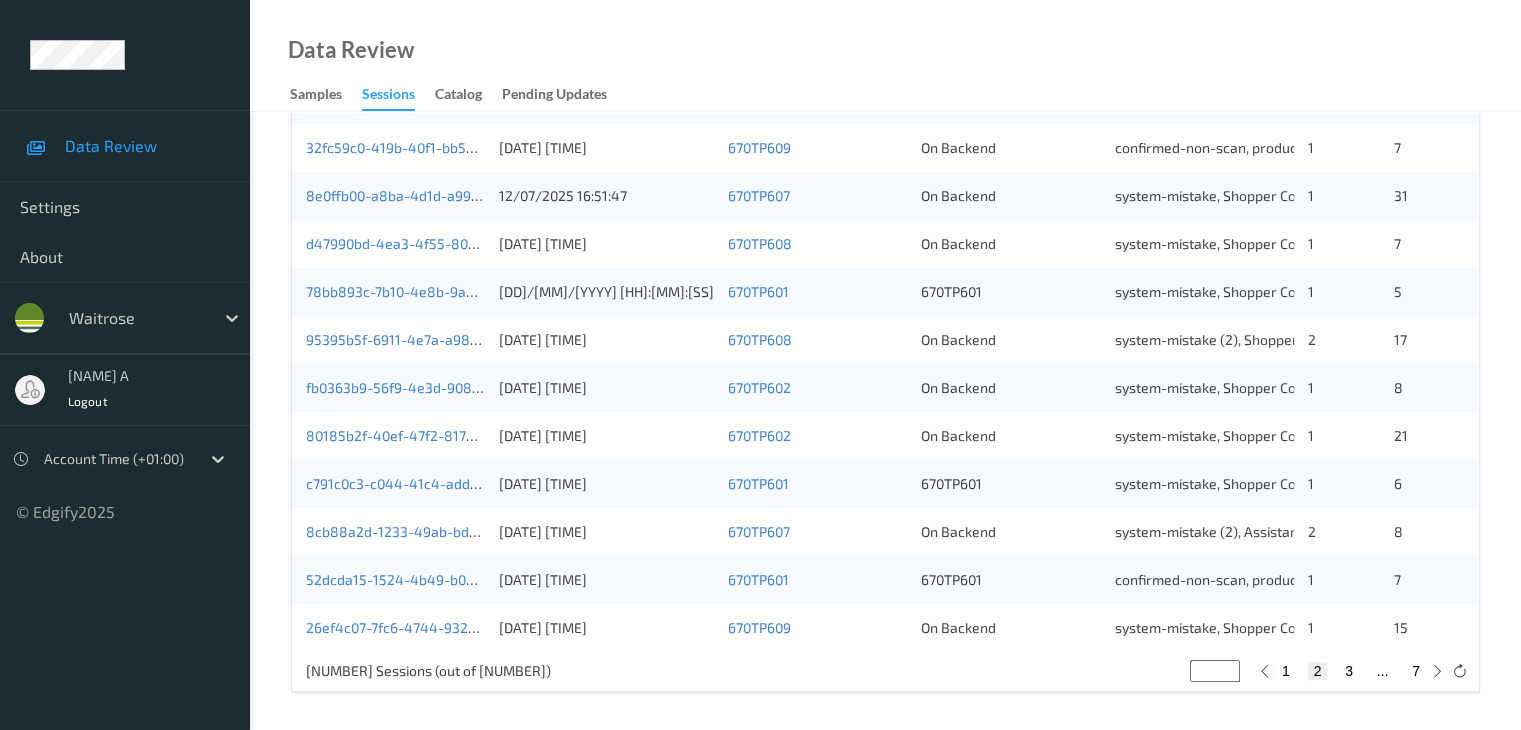 drag, startPoint x: 1345, startPoint y: 667, endPoint x: 1374, endPoint y: 676, distance: 30.364452 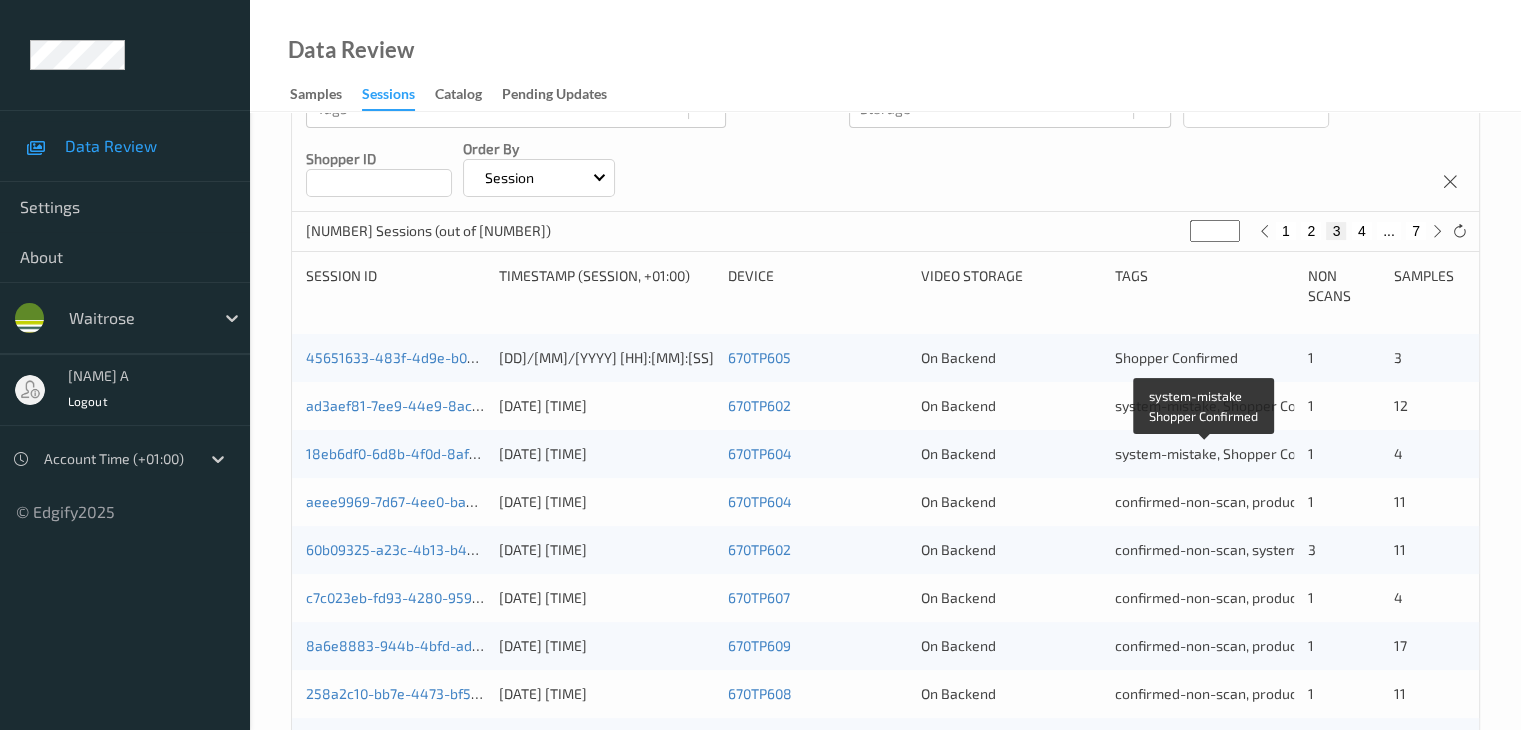 scroll, scrollTop: 300, scrollLeft: 0, axis: vertical 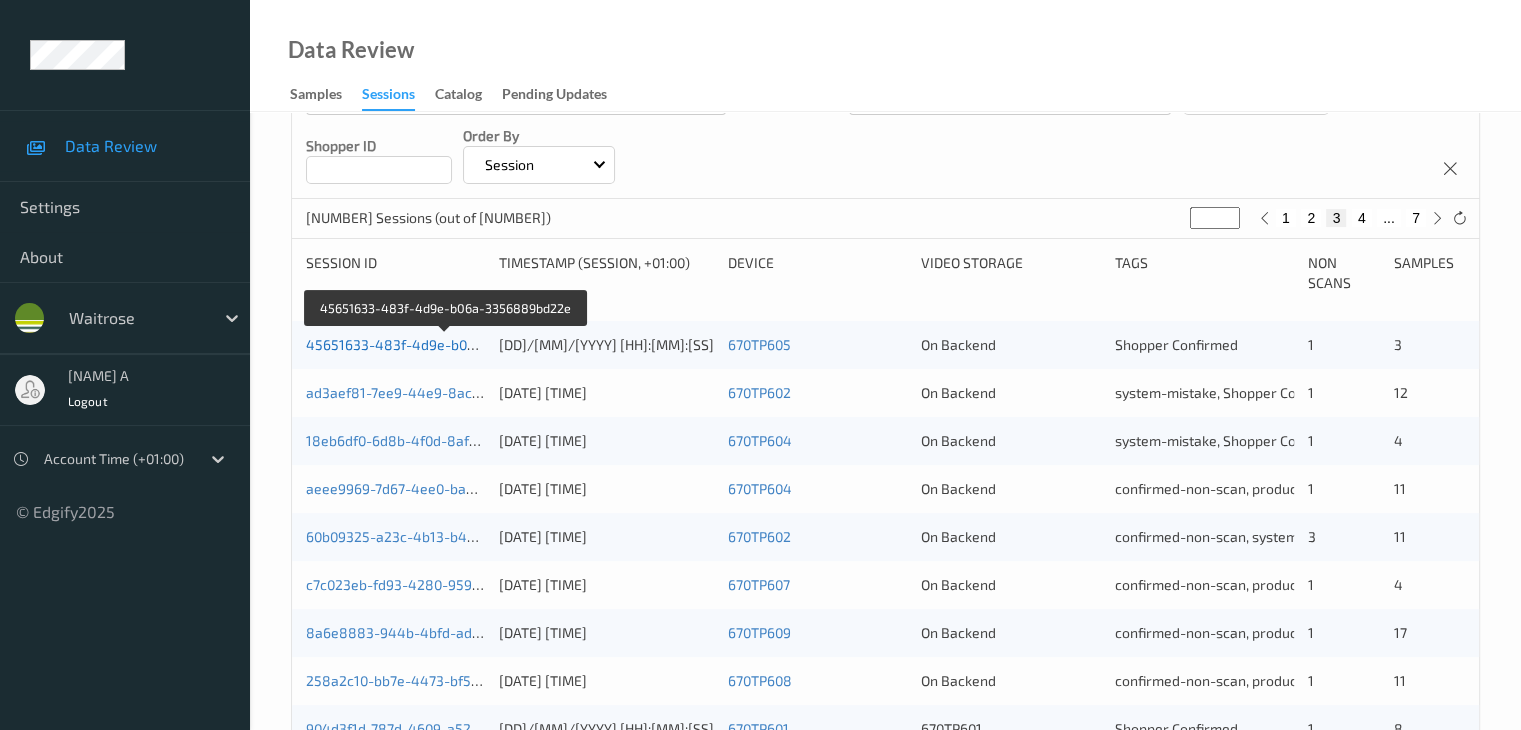 click on "45651633-483f-4d9e-b06a-3356889bd22e" at bounding box center [446, 344] 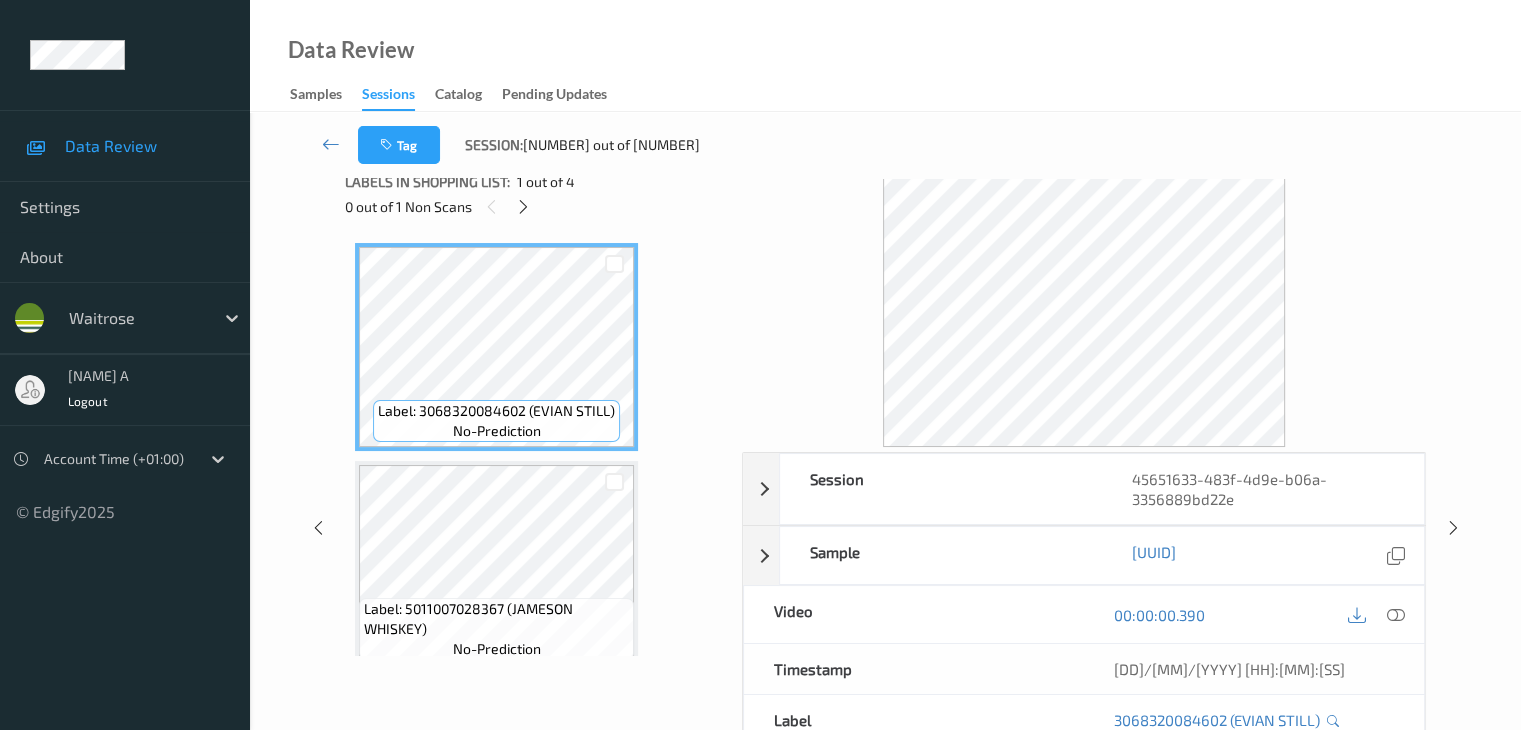 scroll, scrollTop: 0, scrollLeft: 0, axis: both 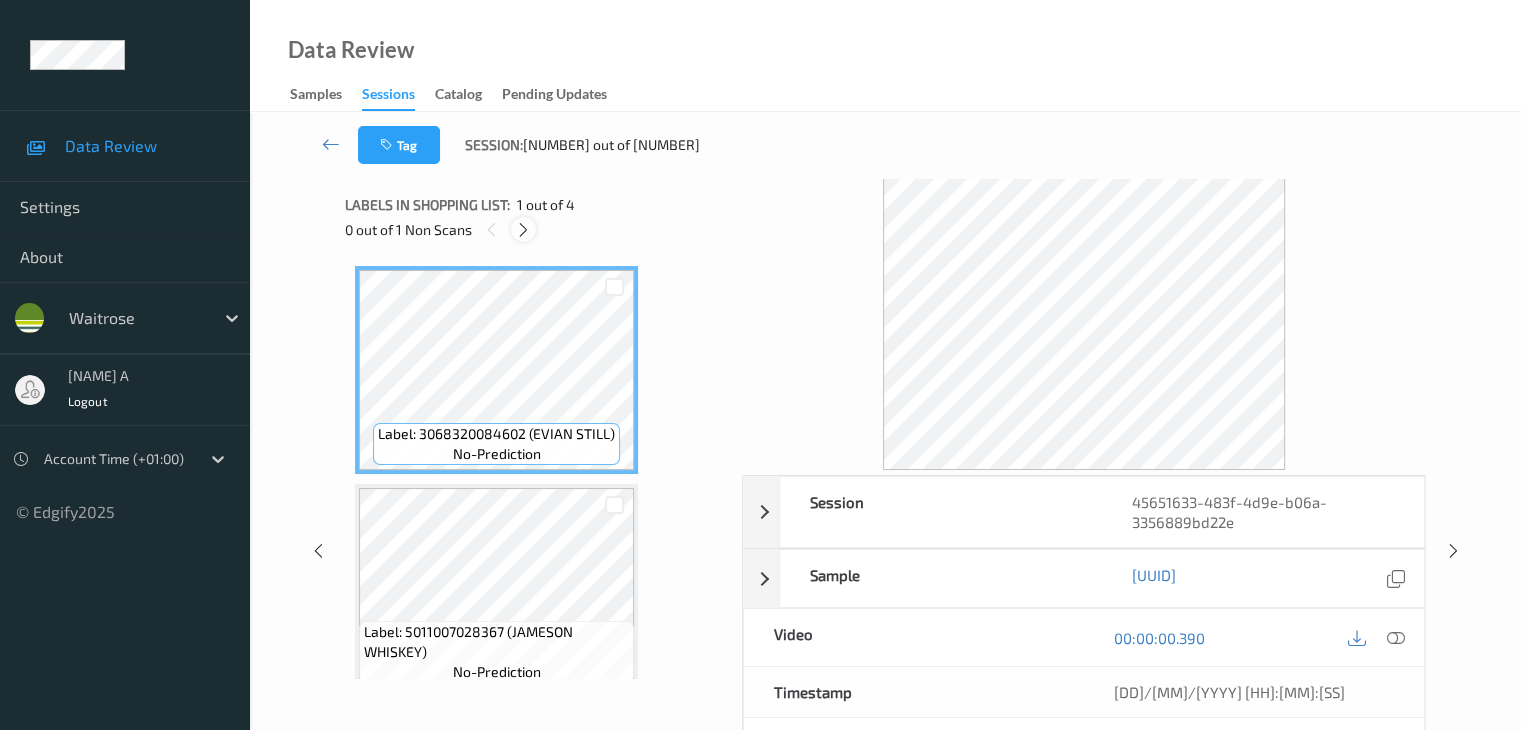 click at bounding box center [523, 230] 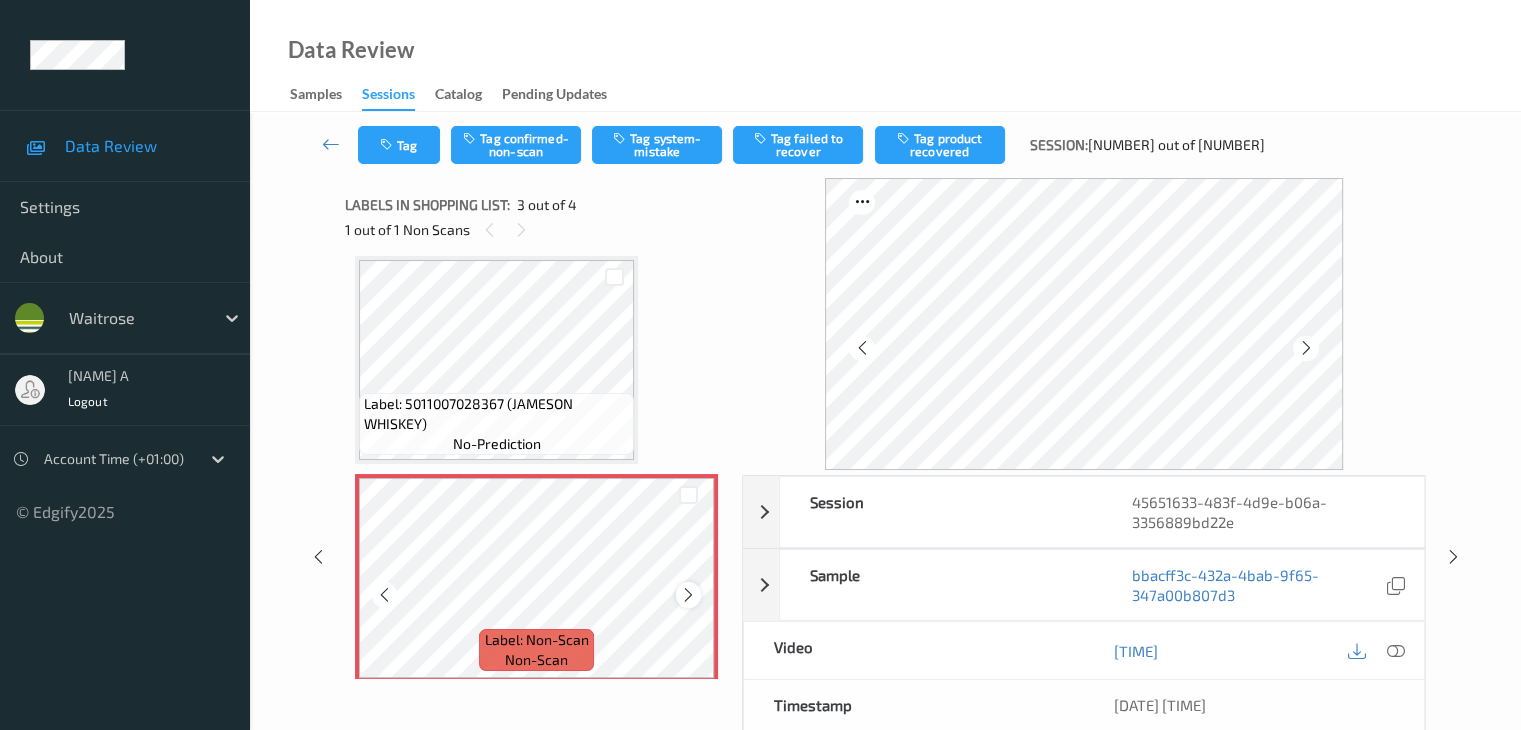 click at bounding box center [688, 595] 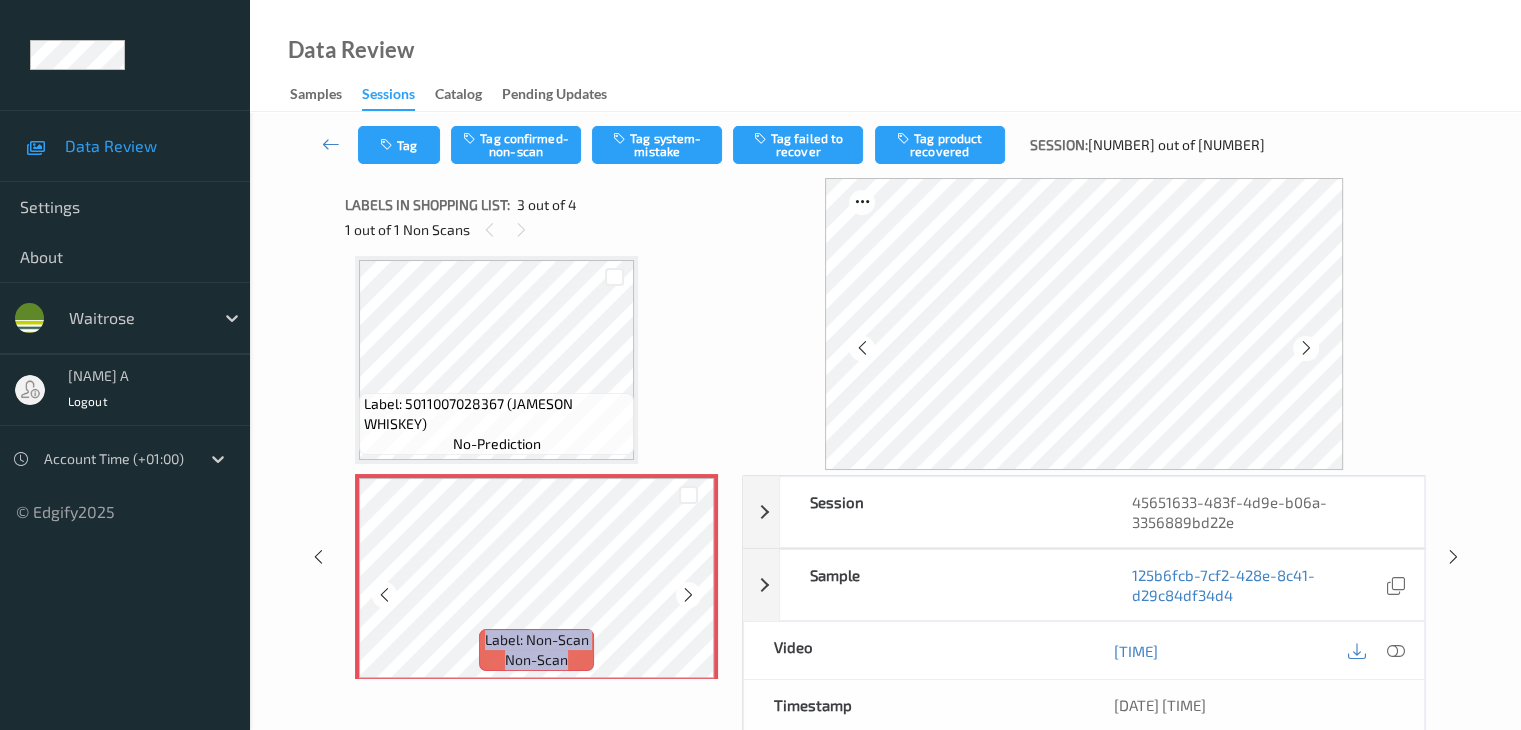 click at bounding box center [688, 595] 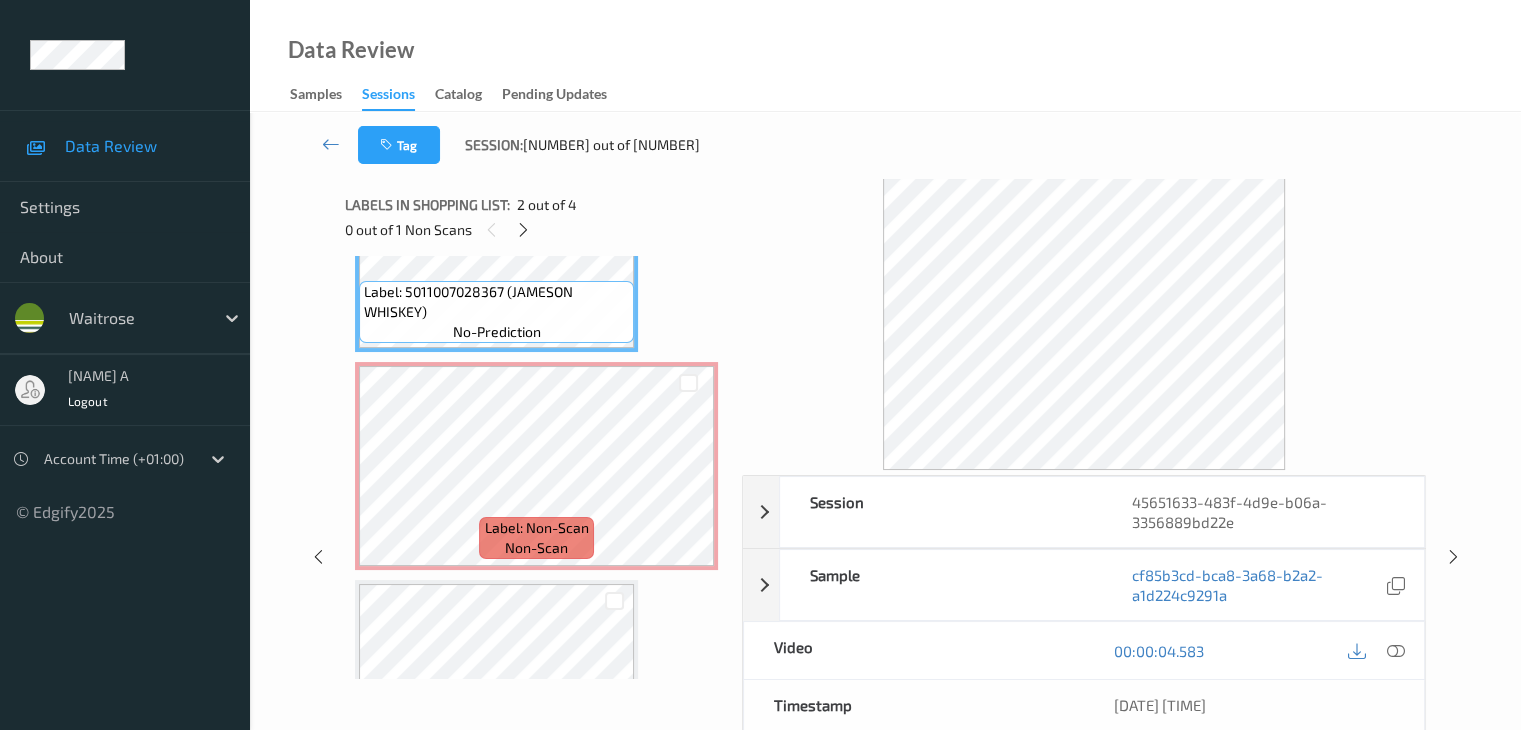 scroll, scrollTop: 428, scrollLeft: 0, axis: vertical 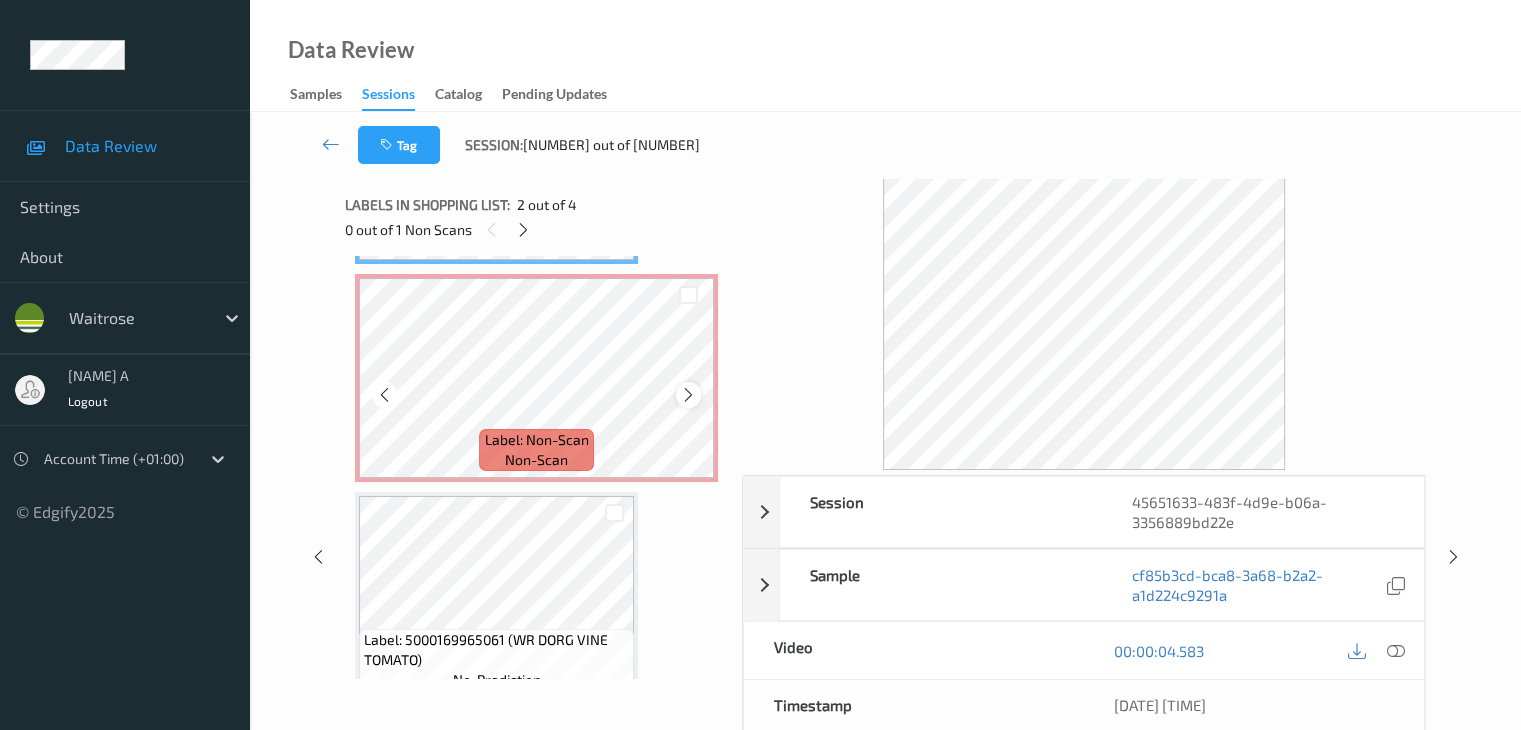 click at bounding box center (688, 395) 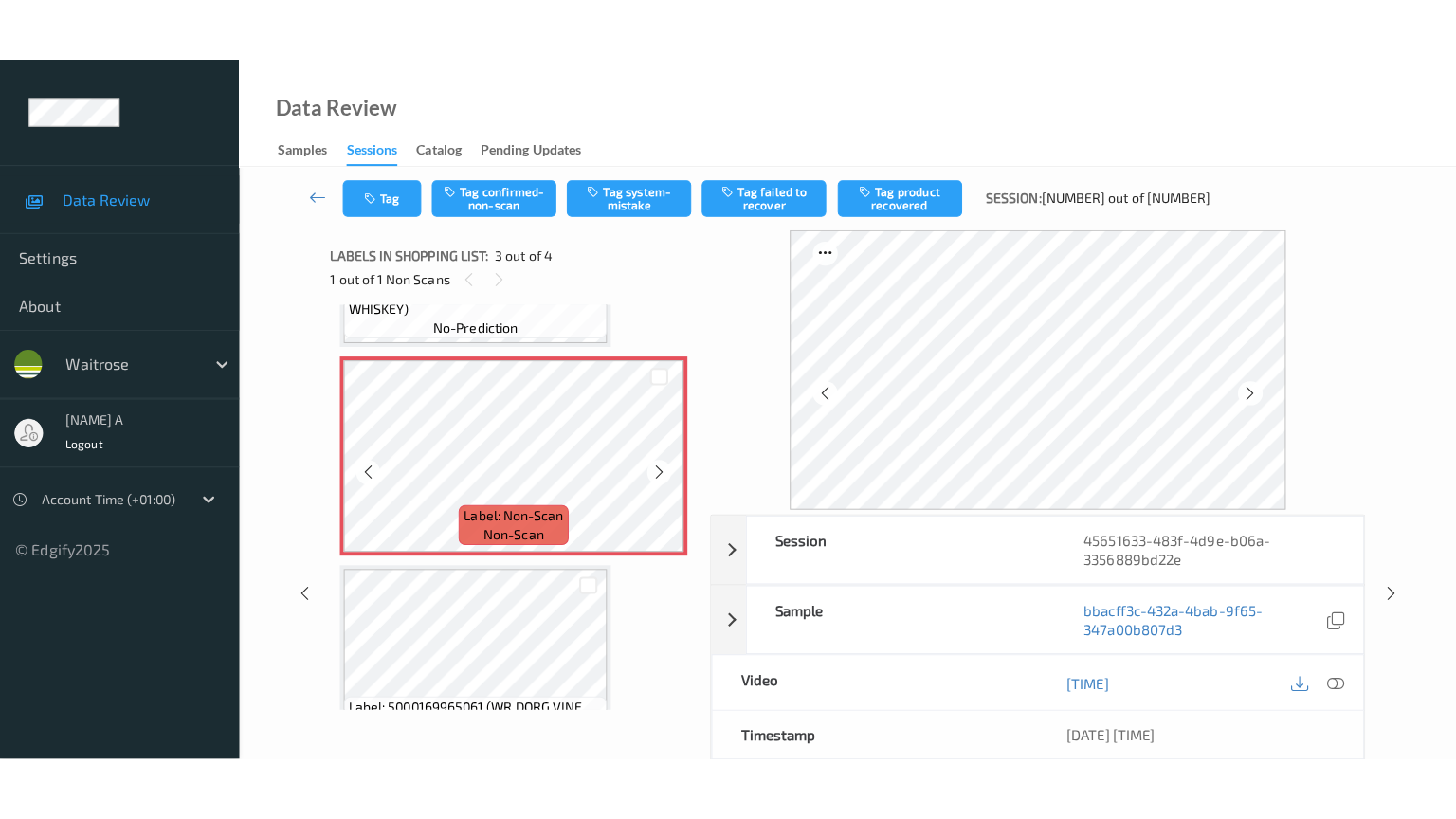 scroll, scrollTop: 340, scrollLeft: 0, axis: vertical 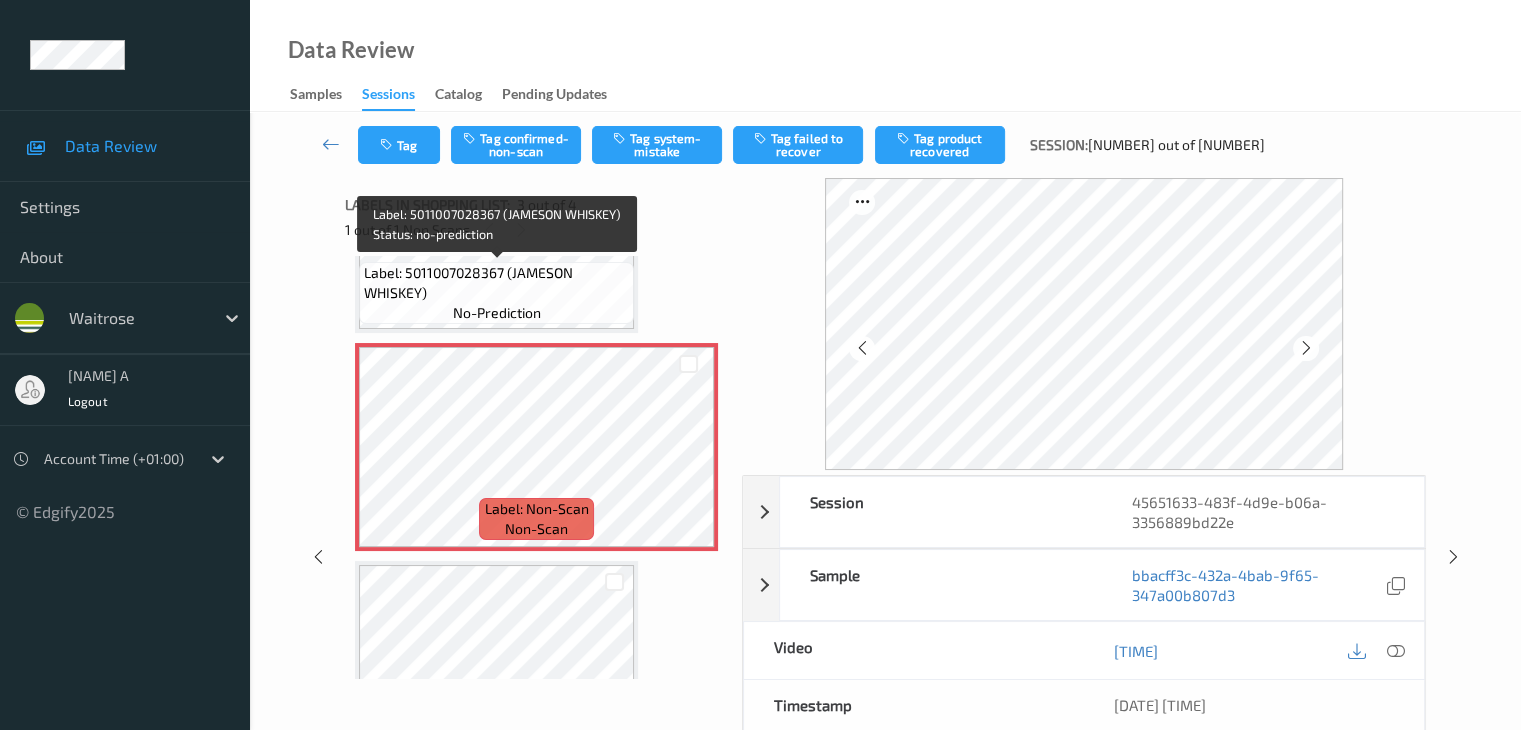 click on "Label: 5011007028367 (JAMESON WHISKEY)" at bounding box center [496, 283] 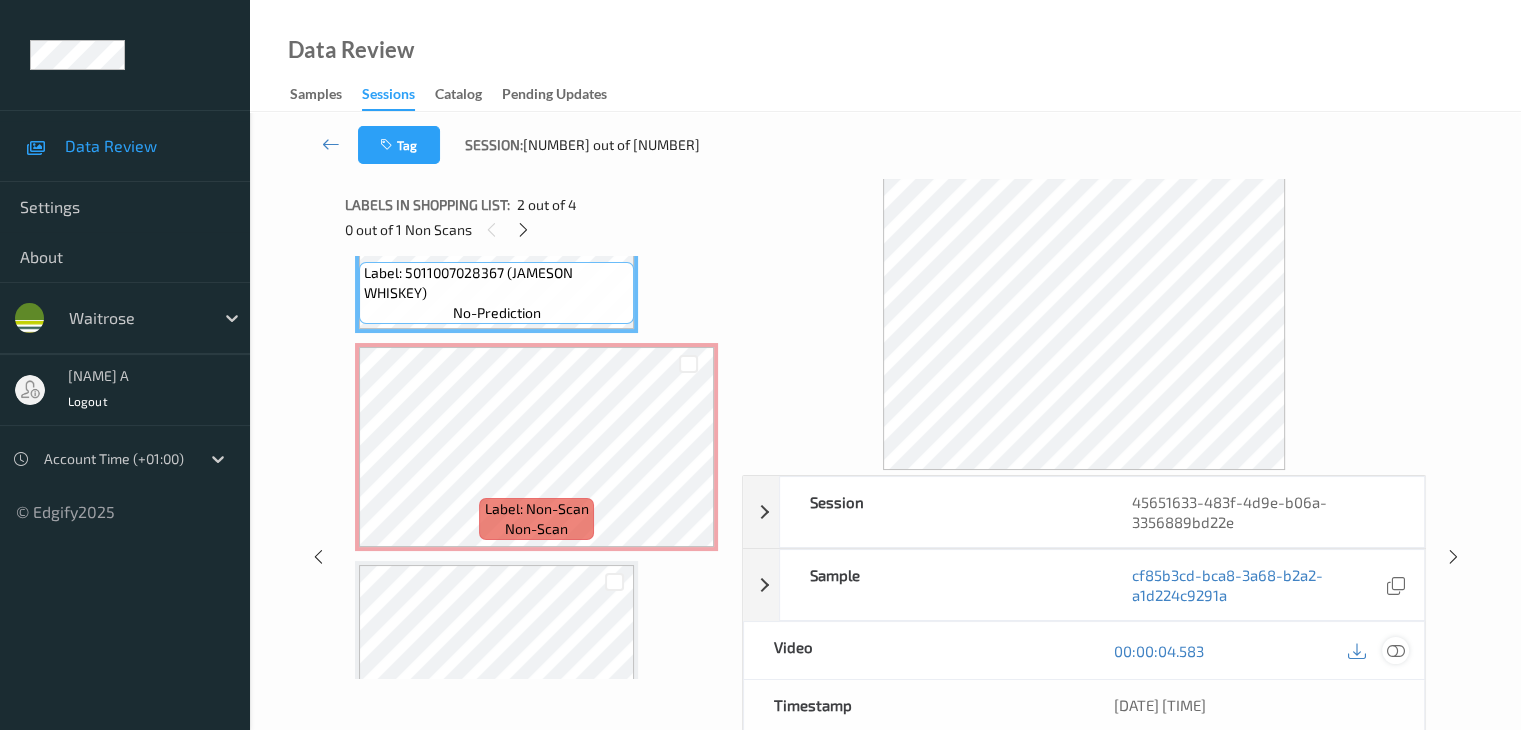 click at bounding box center [1395, 651] 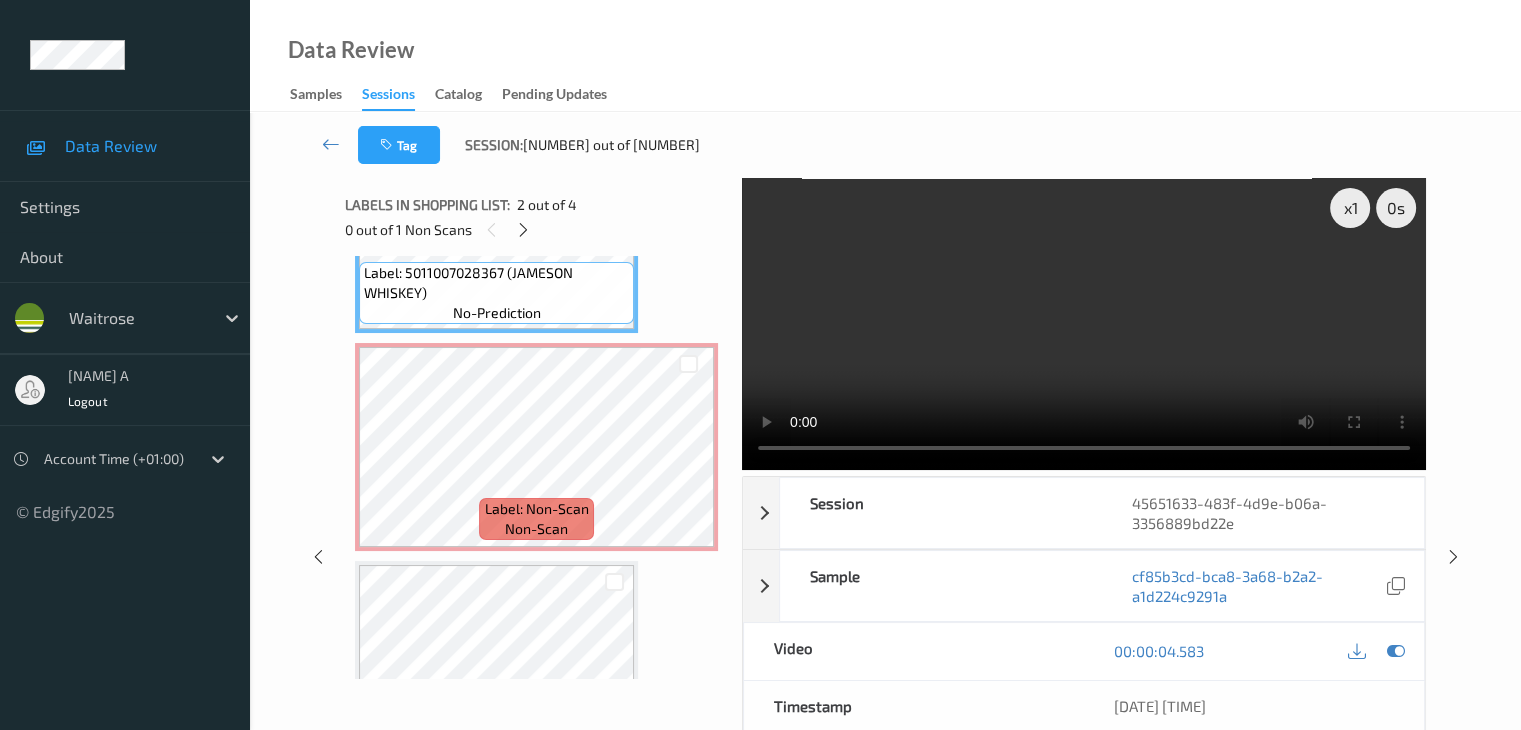 scroll, scrollTop: 325, scrollLeft: 0, axis: vertical 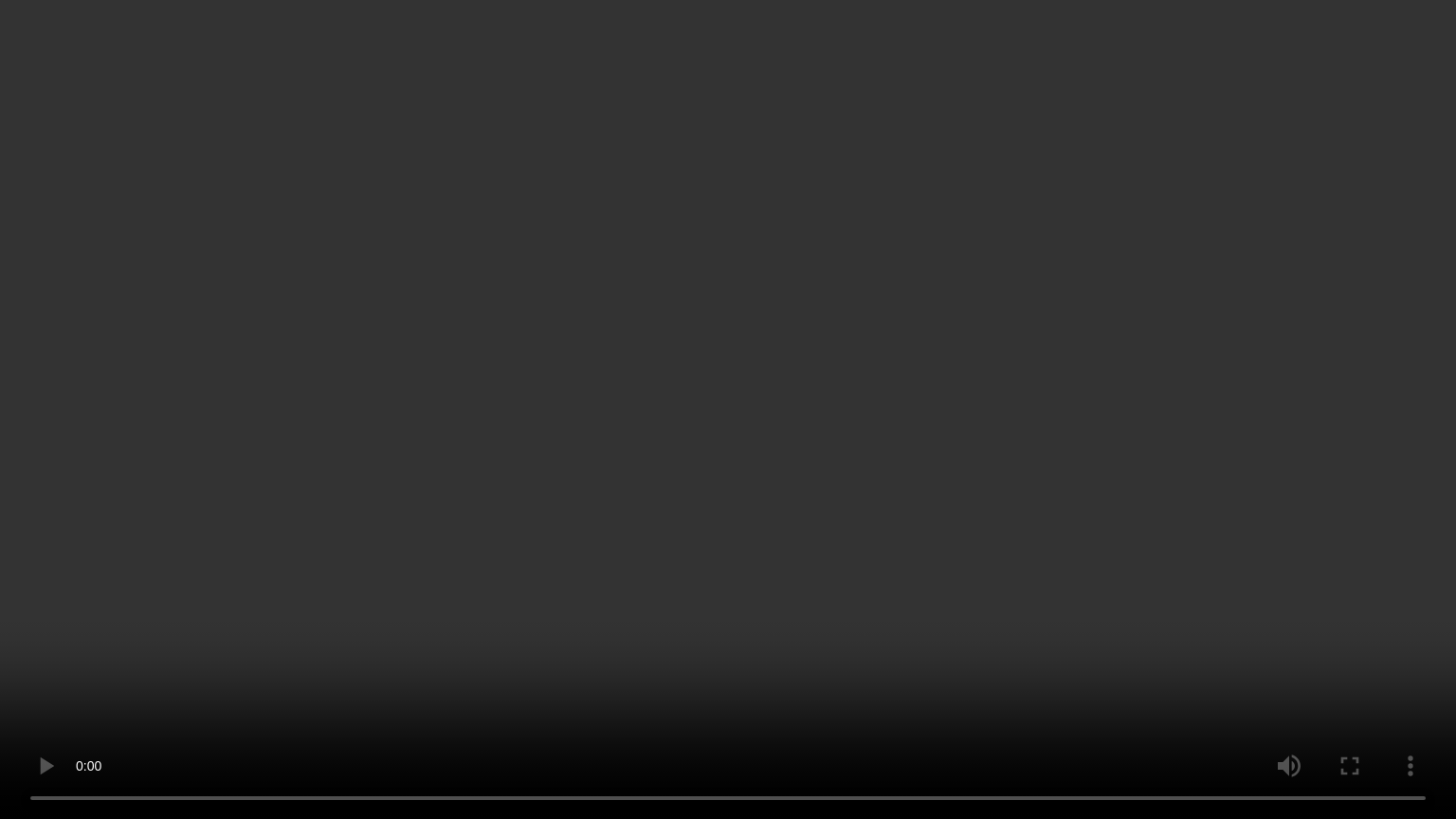 type 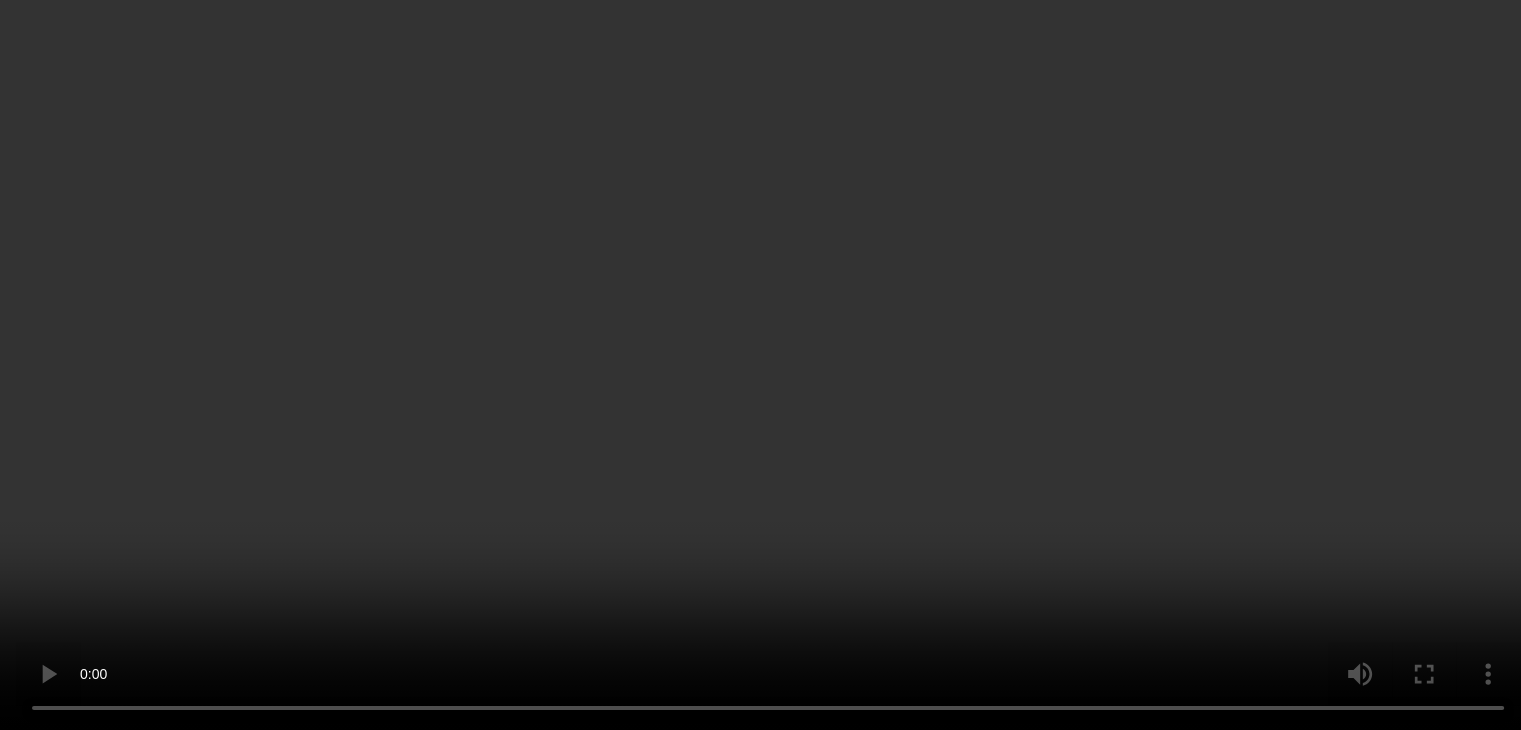 scroll, scrollTop: 459, scrollLeft: 0, axis: vertical 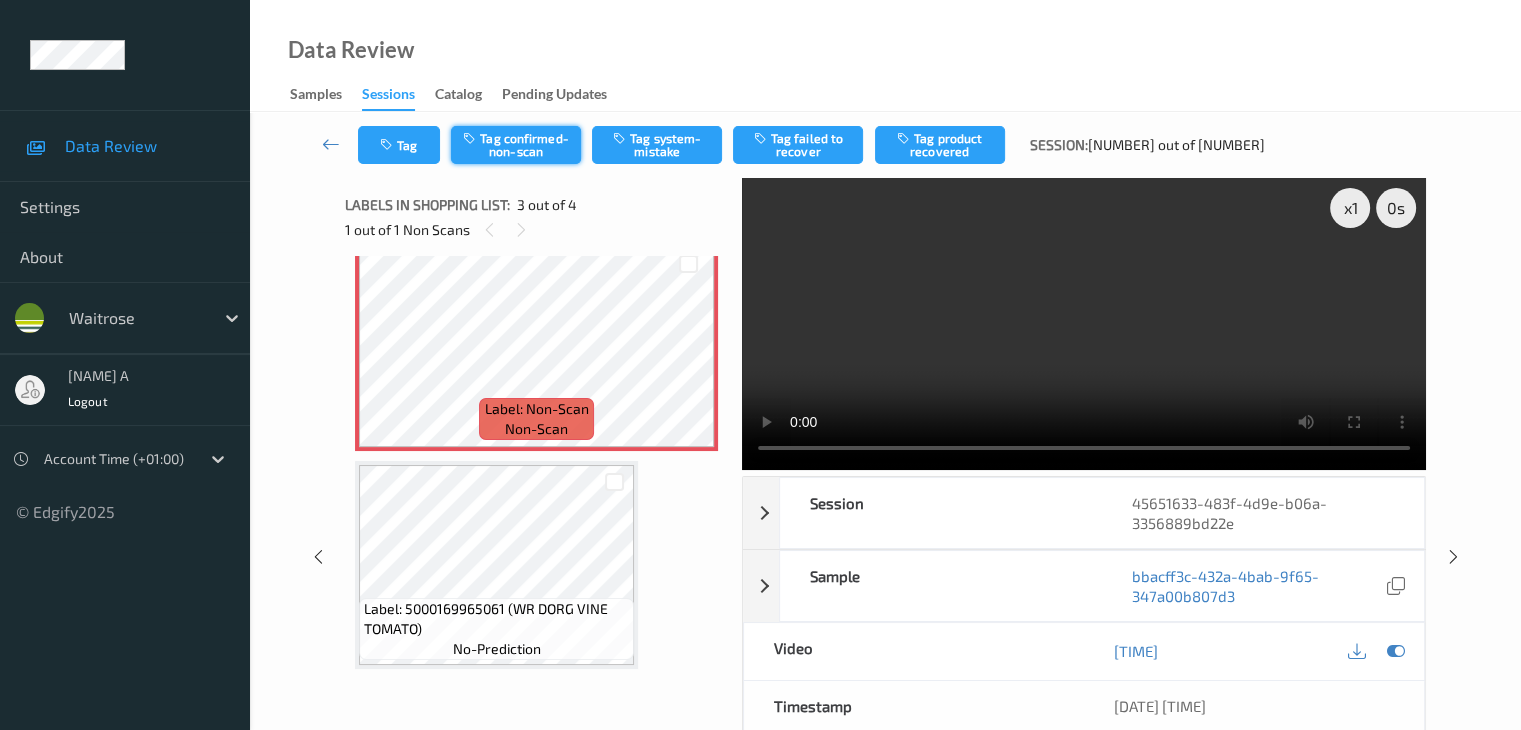 click on "Tag   confirmed-non-scan" at bounding box center [516, 145] 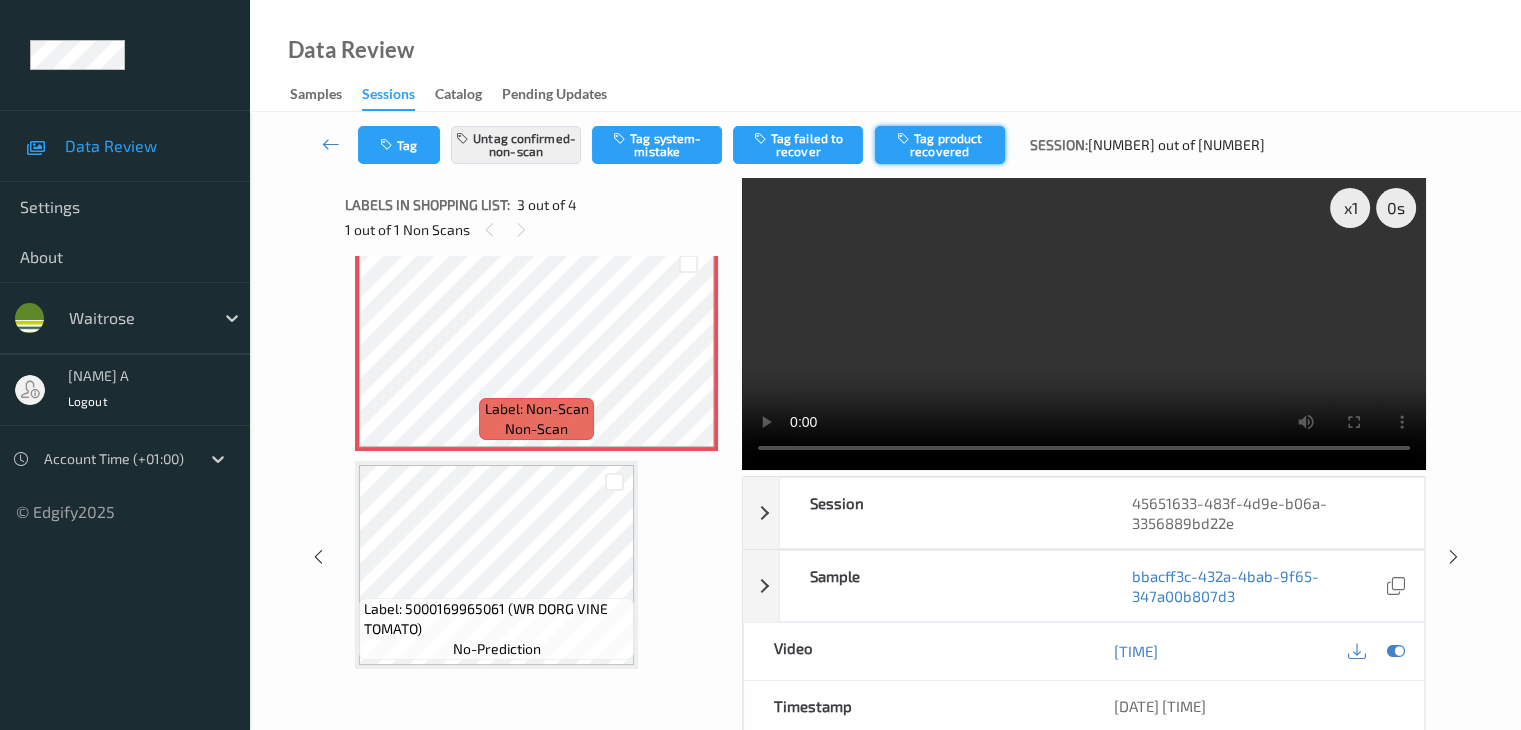 click on "Tag   product recovered" at bounding box center (940, 145) 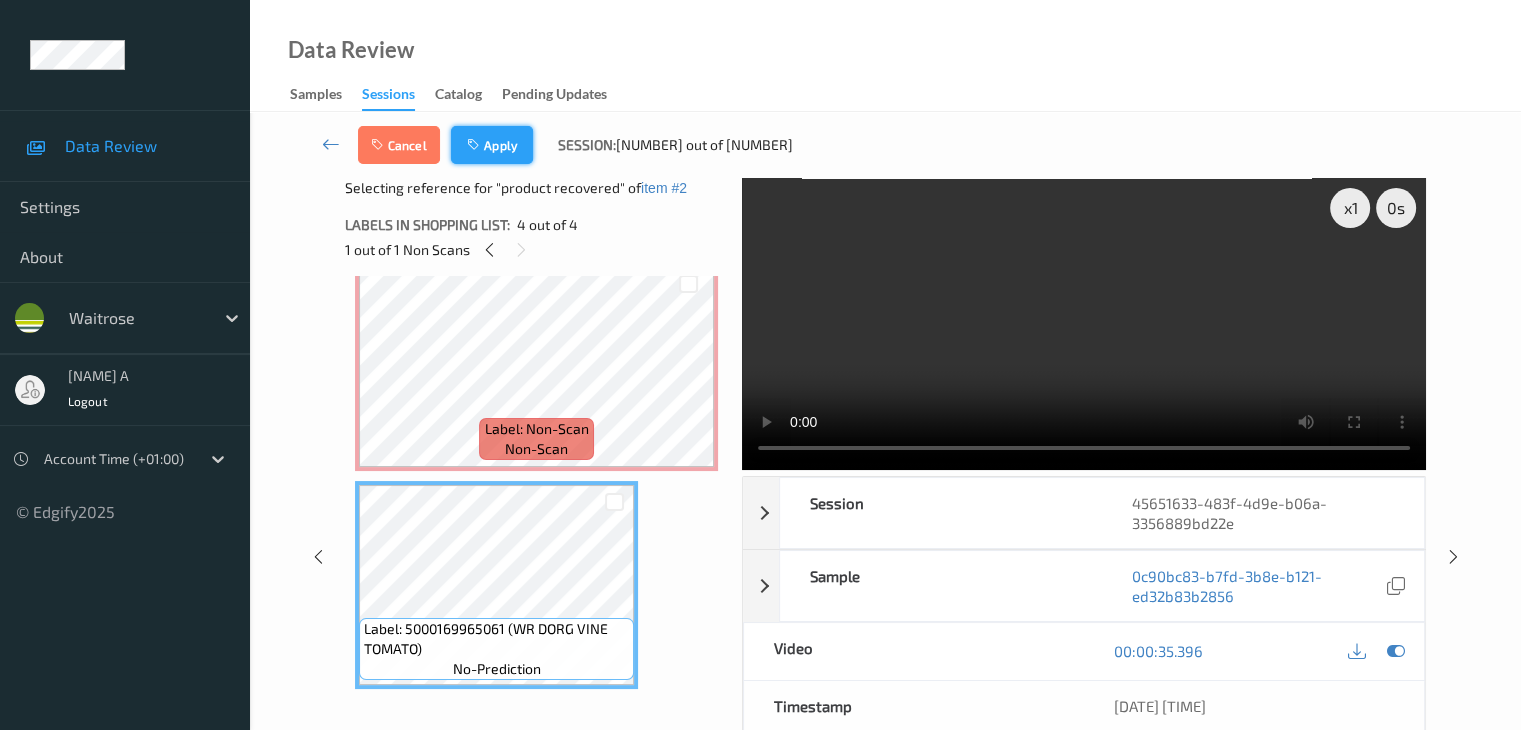 click on "Apply" at bounding box center (492, 145) 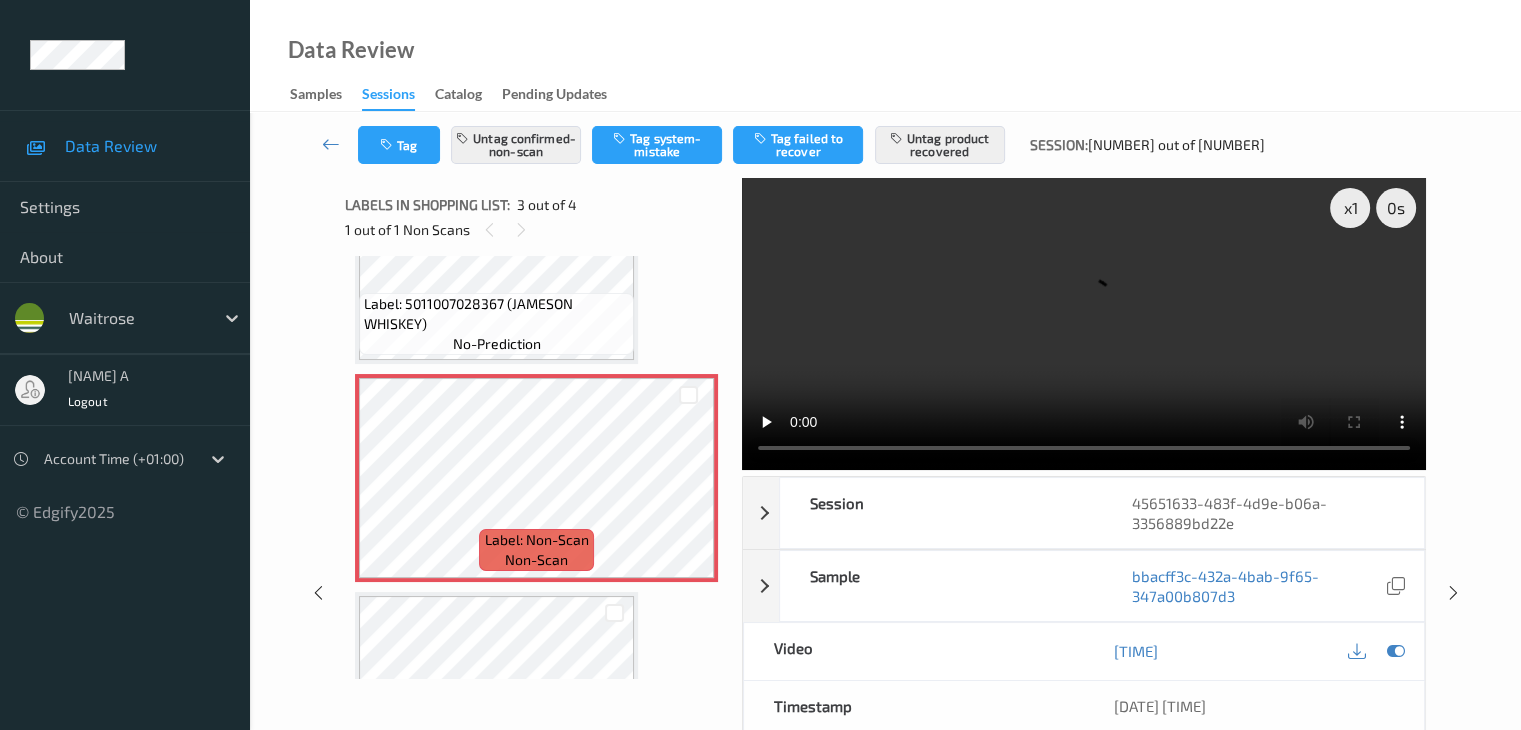 scroll, scrollTop: 459, scrollLeft: 0, axis: vertical 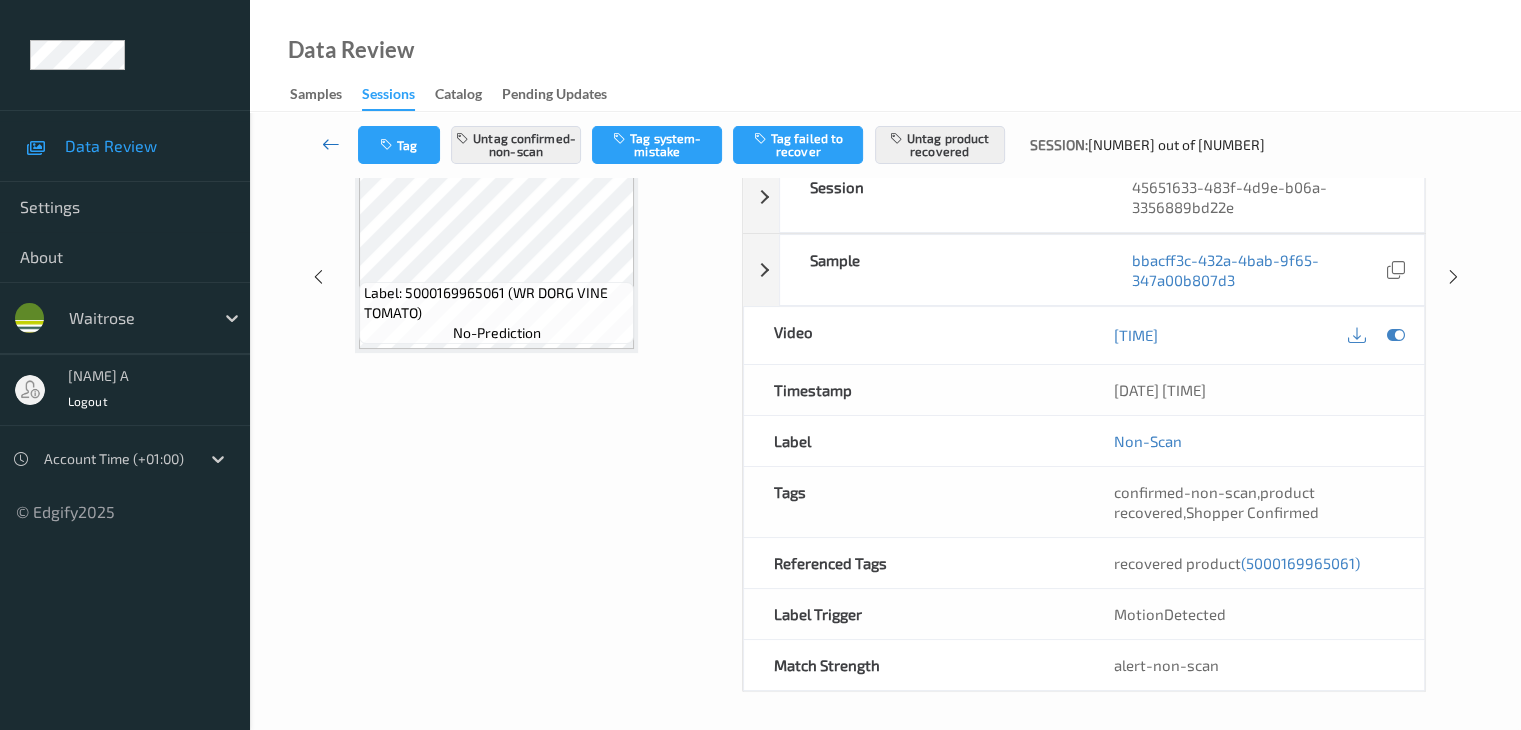 click at bounding box center [331, 144] 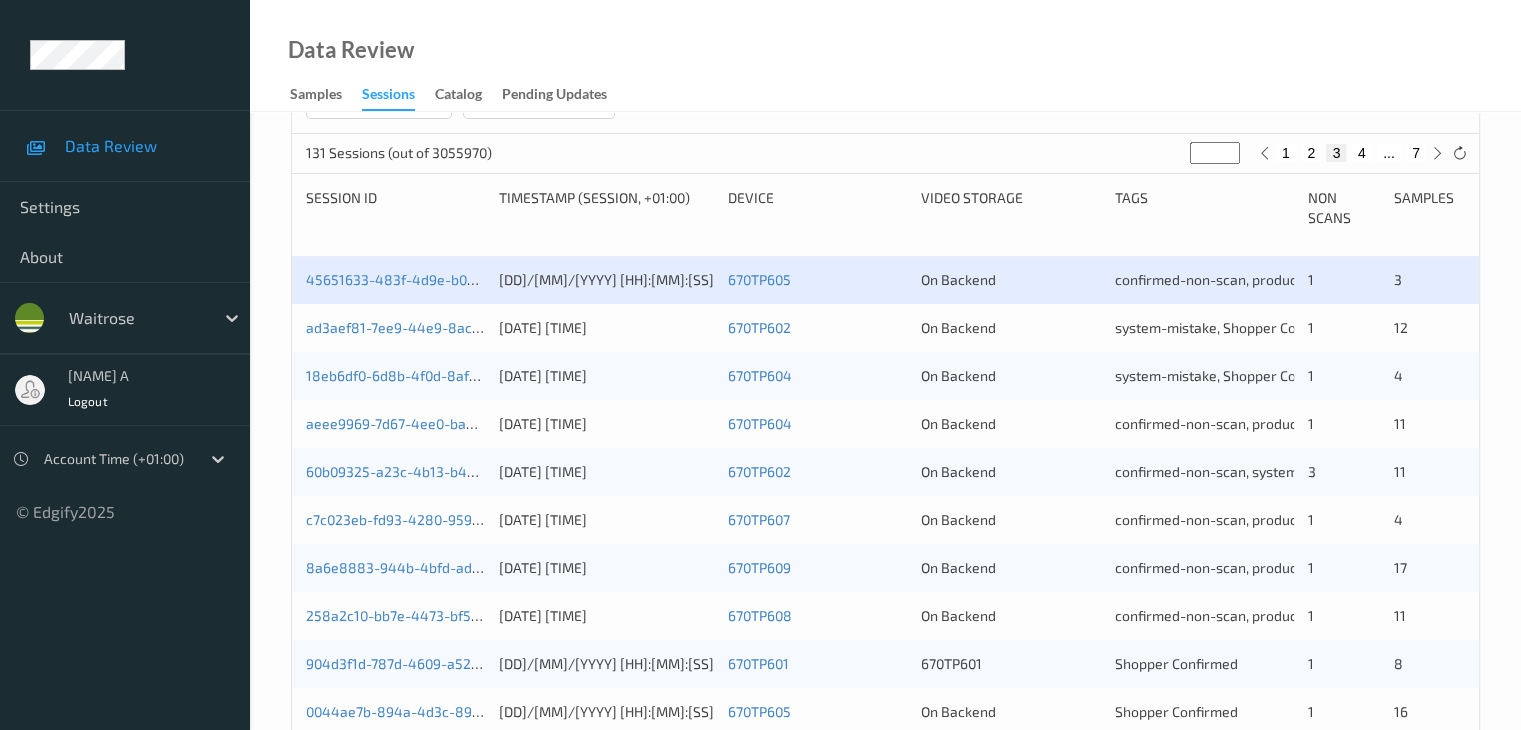scroll, scrollTop: 400, scrollLeft: 0, axis: vertical 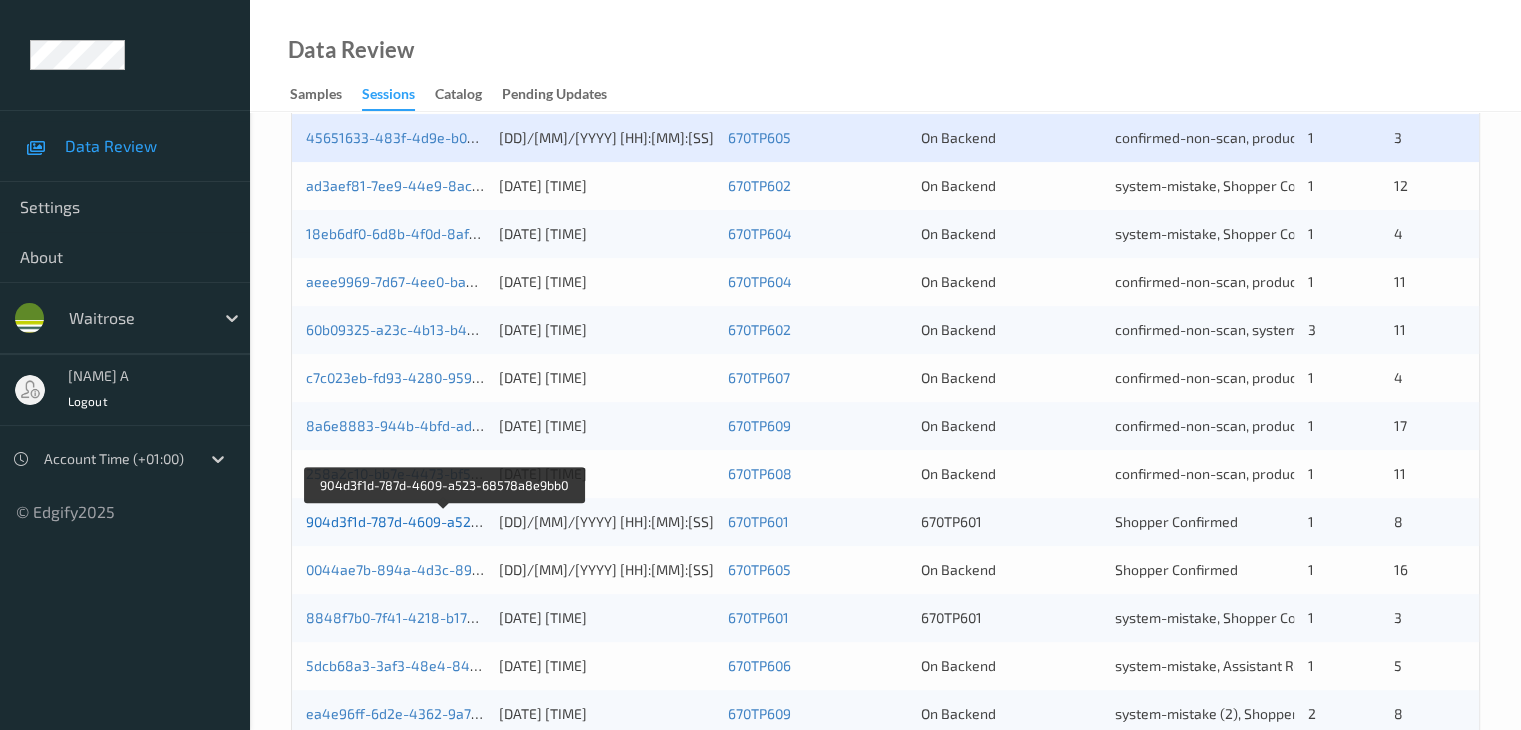 click on "904d3f1d-787d-4609-a523-68578a8e9bb0" at bounding box center [444, 521] 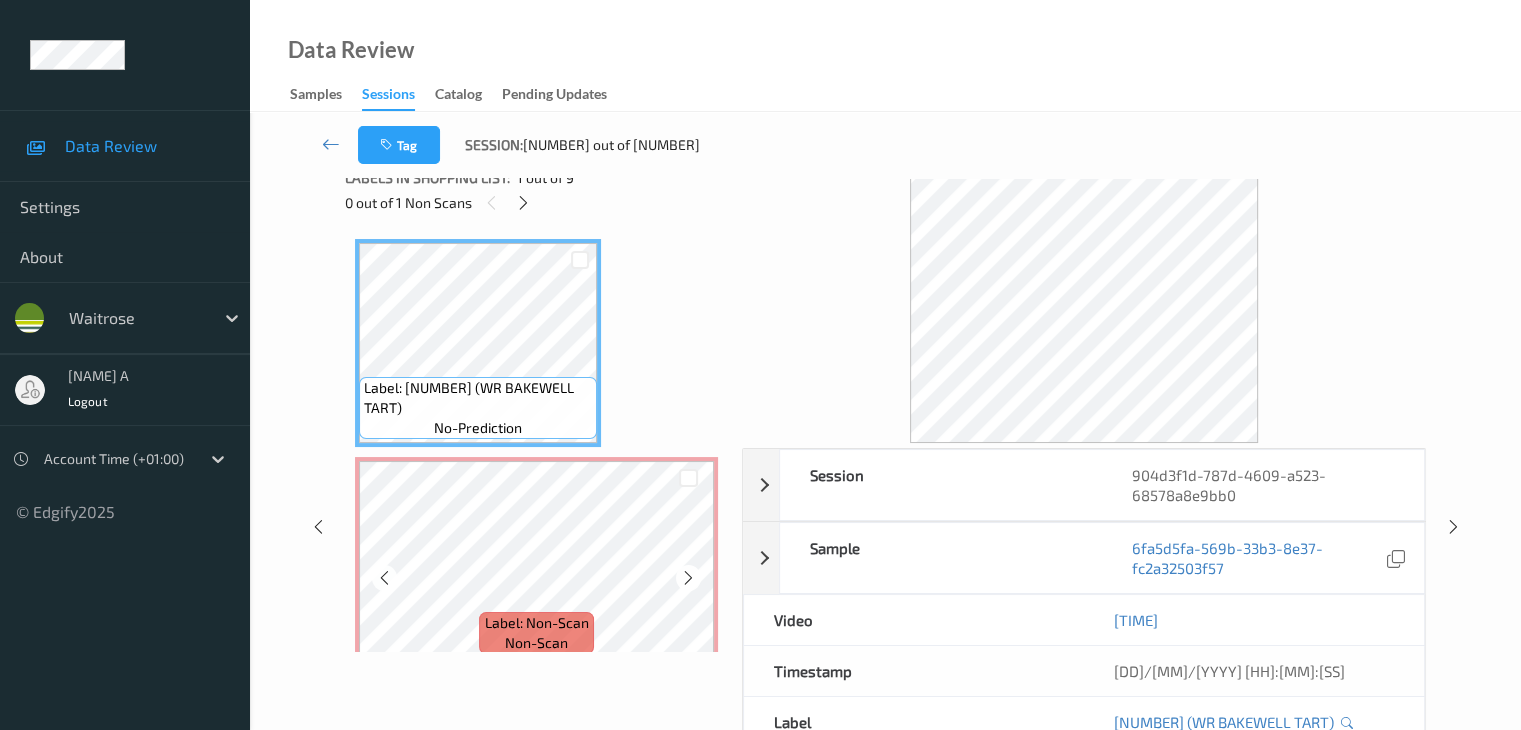 scroll, scrollTop: 0, scrollLeft: 0, axis: both 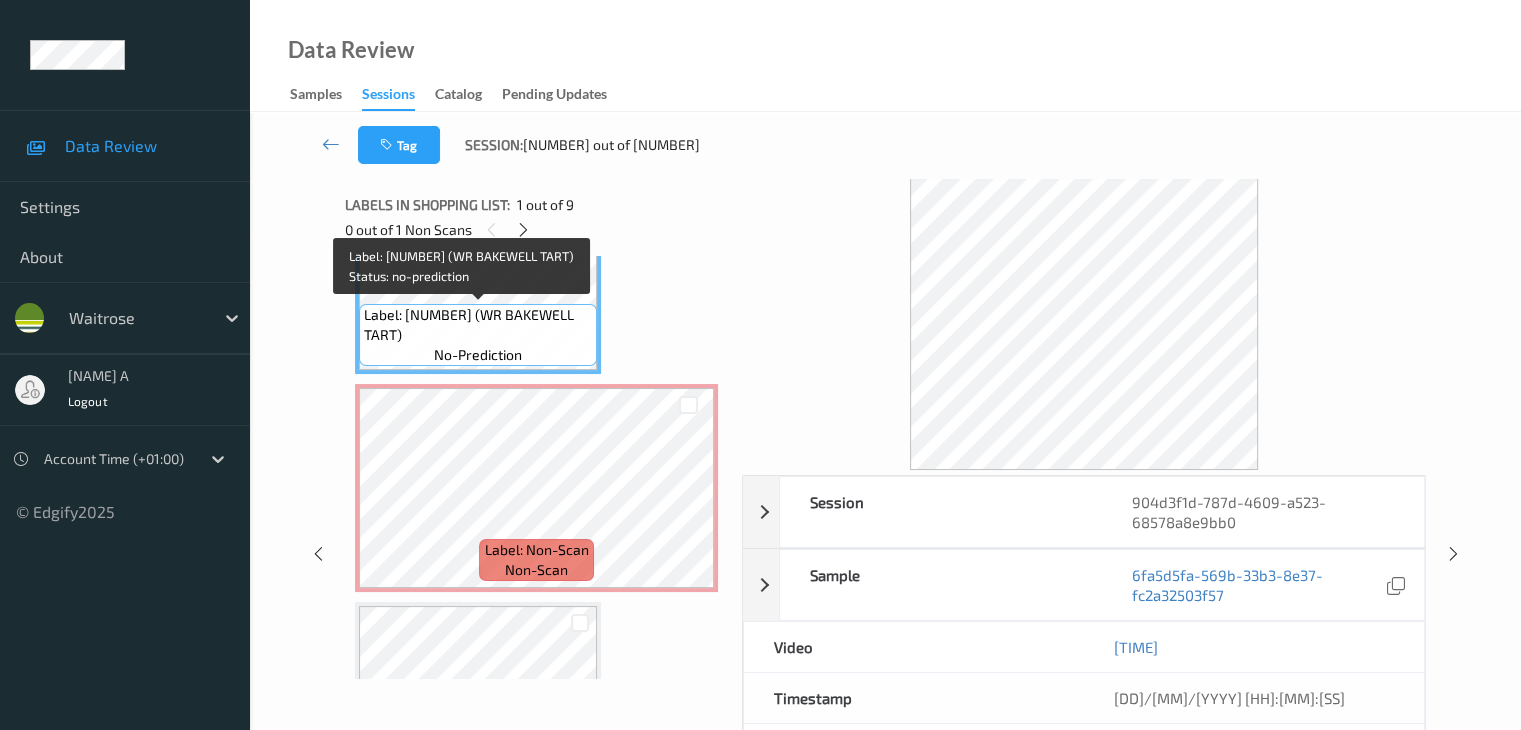 click on "Label: 5000169548097 (WR BAKEWELL TART)" at bounding box center [478, 325] 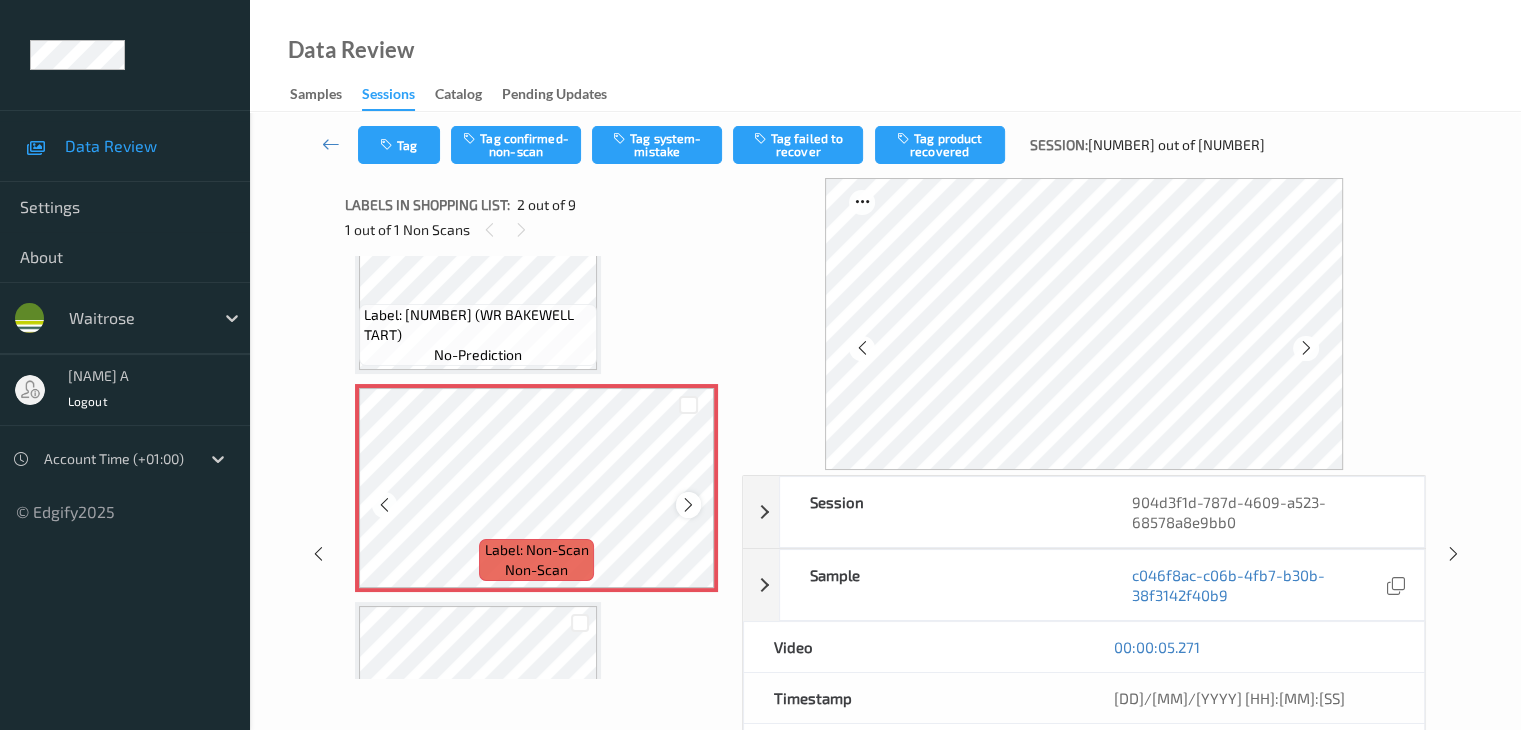 click at bounding box center (688, 505) 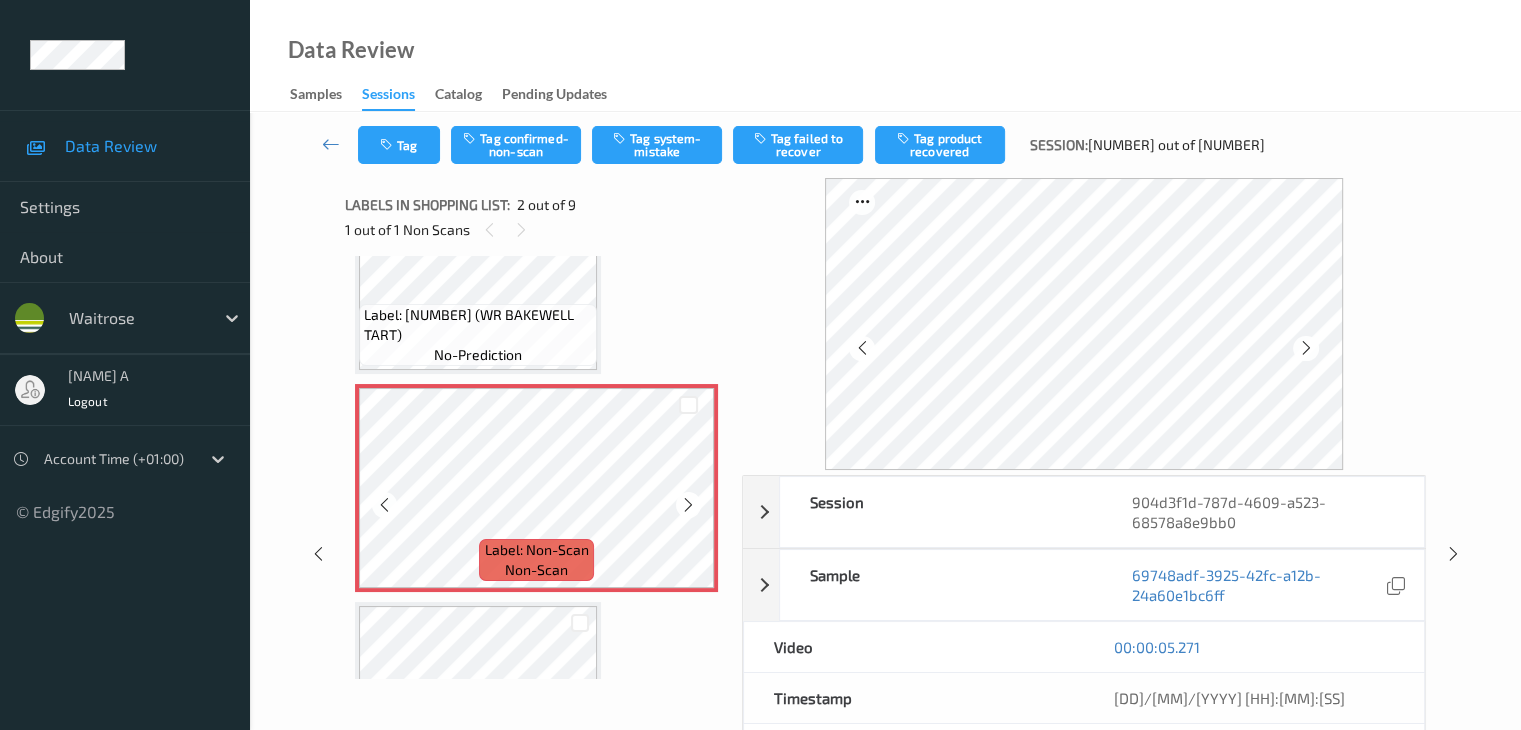 click at bounding box center [688, 505] 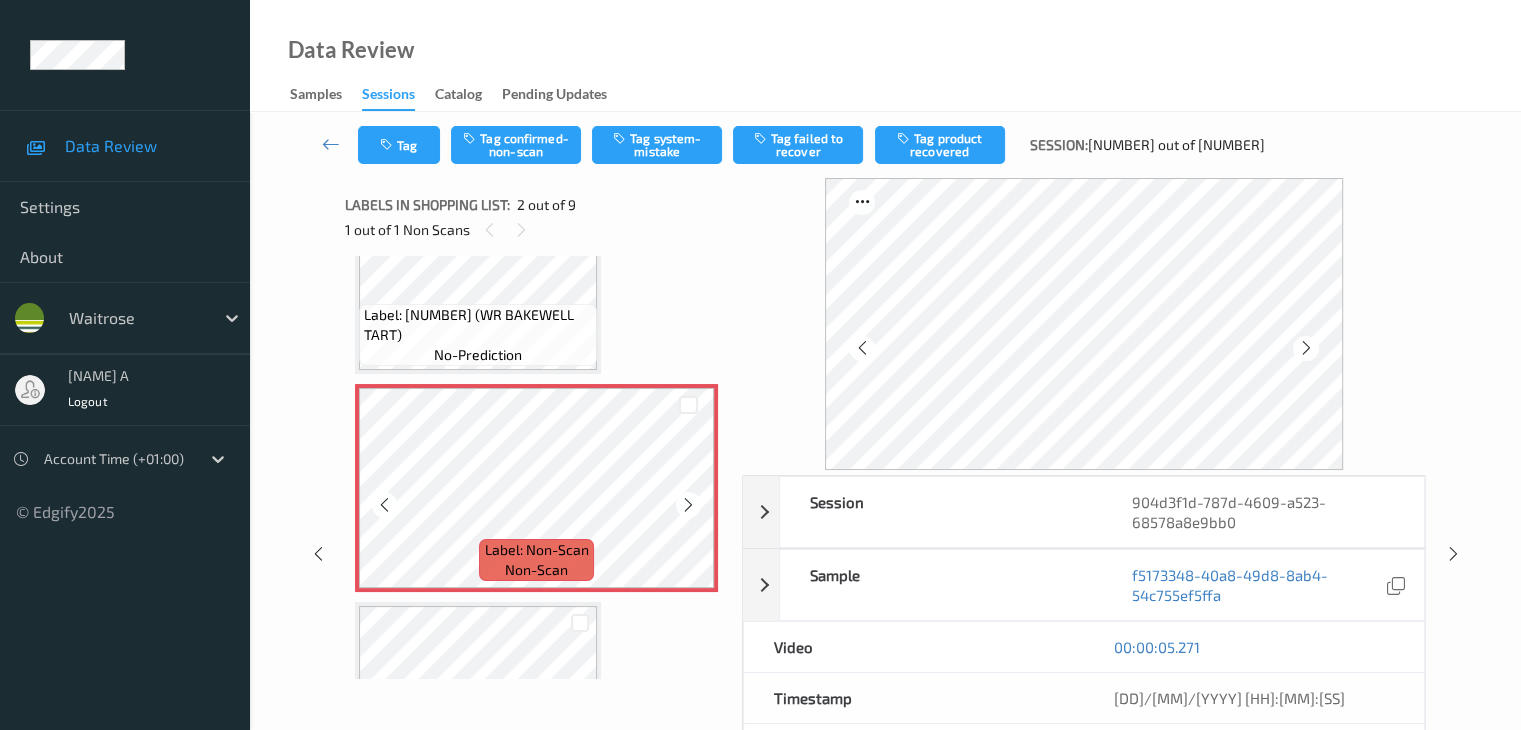 click at bounding box center [688, 505] 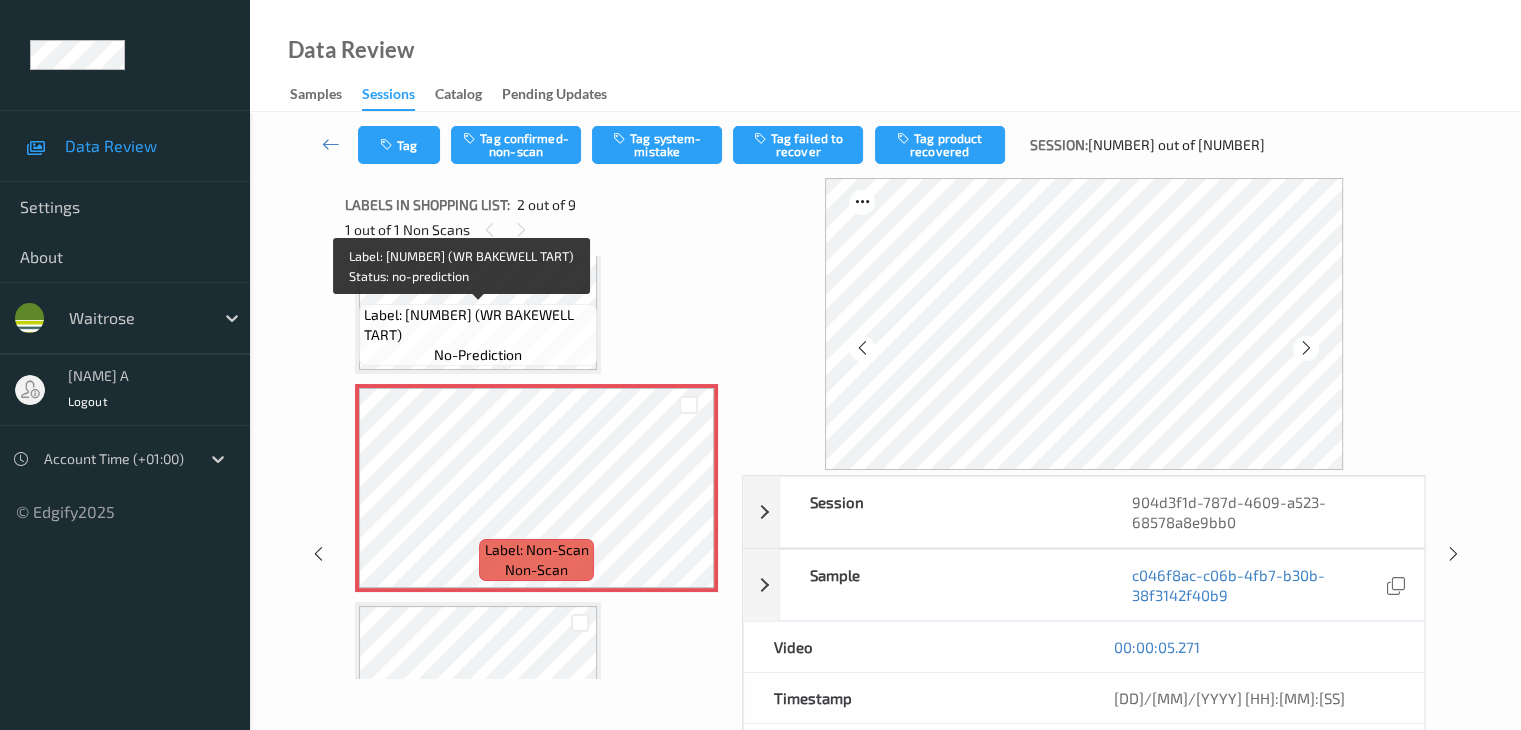 click on "Label: 5000169548097 (WR BAKEWELL TART)" at bounding box center [478, 325] 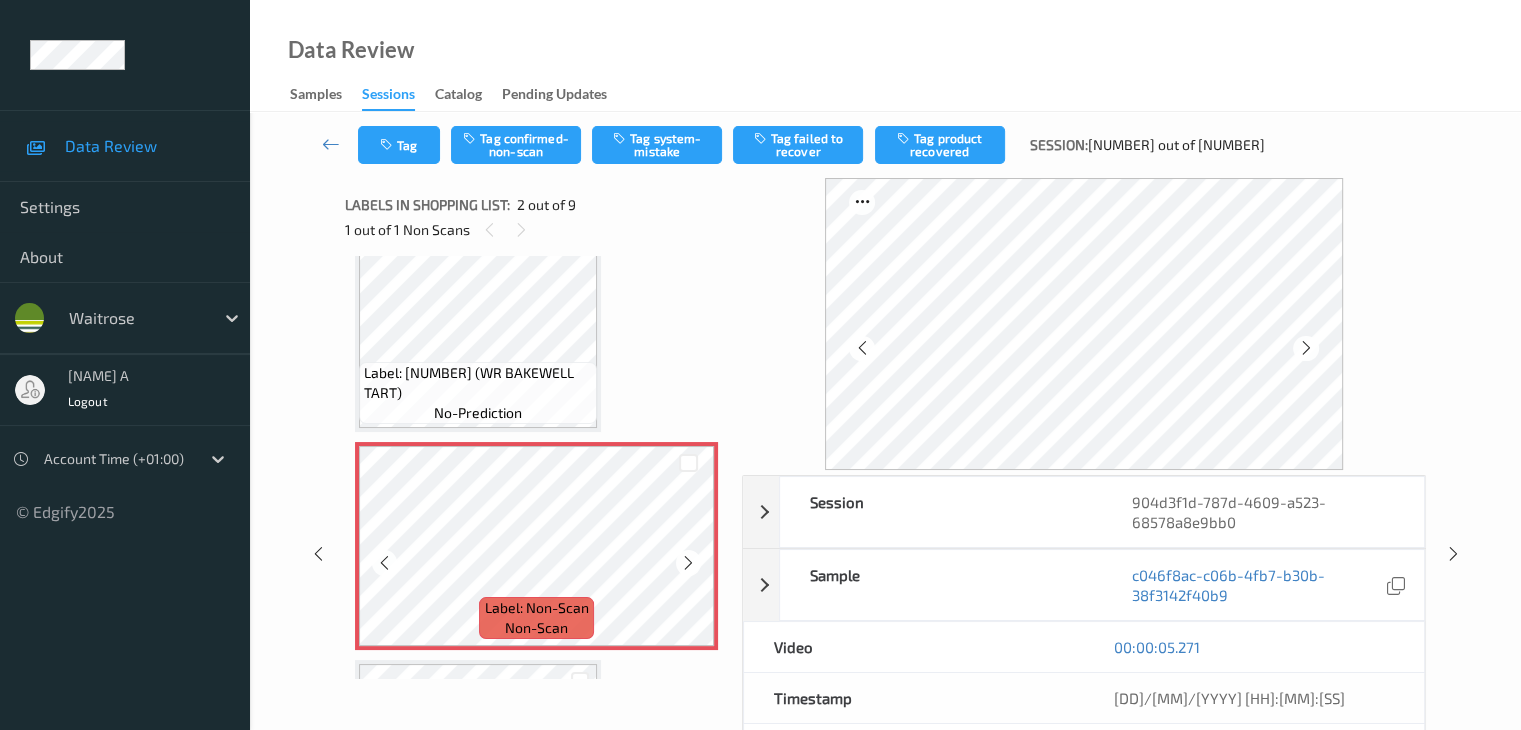 scroll, scrollTop: 0, scrollLeft: 0, axis: both 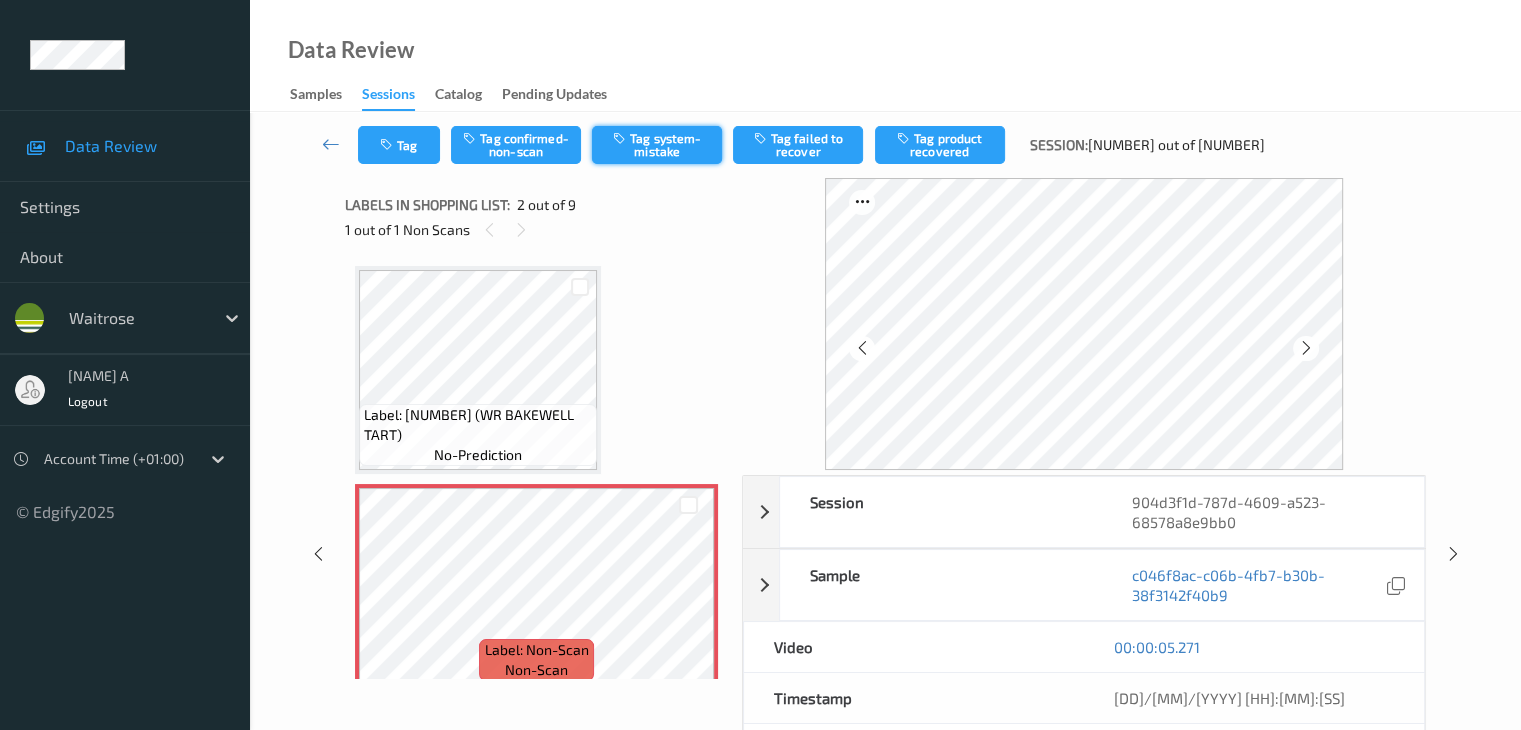 click on "Tag   system-mistake" at bounding box center [657, 145] 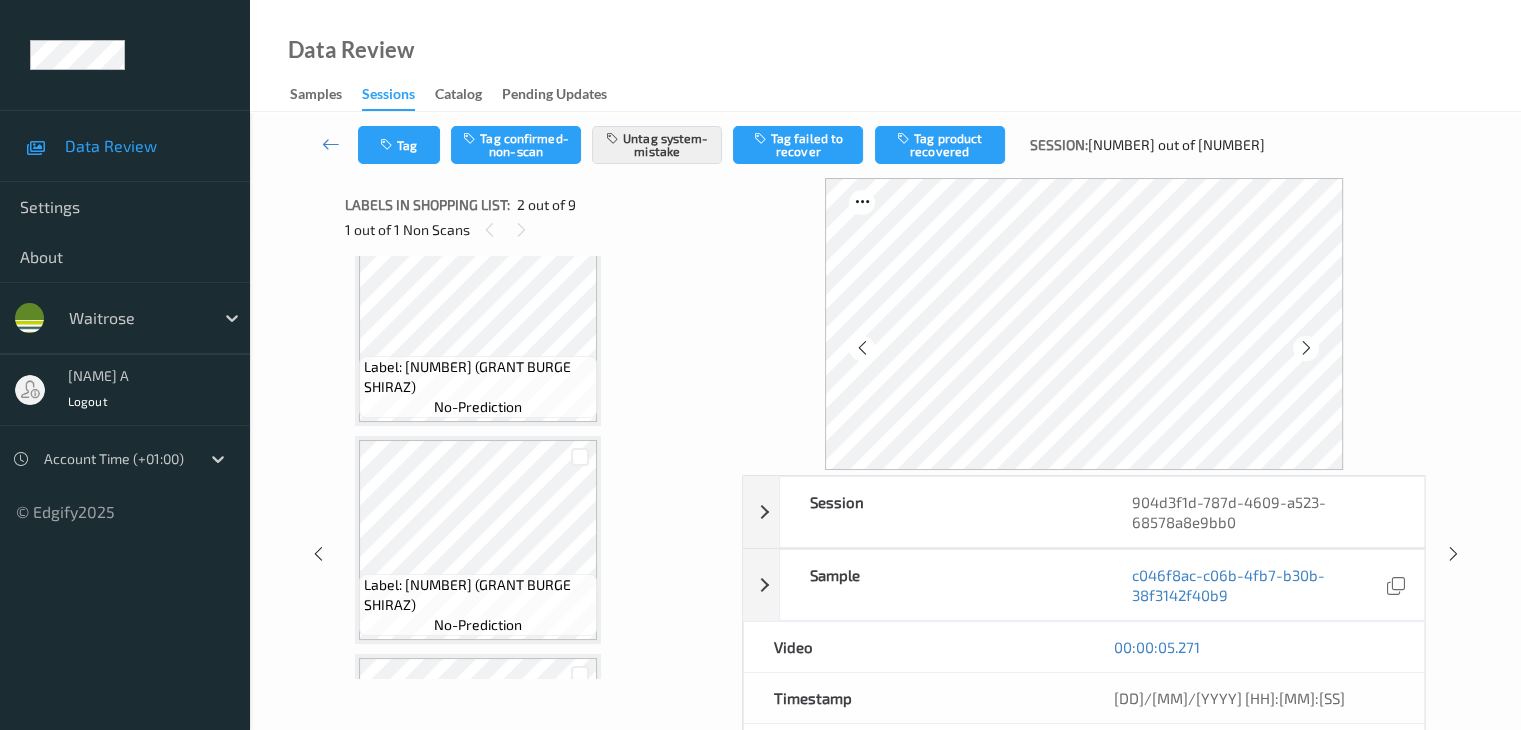 scroll, scrollTop: 500, scrollLeft: 0, axis: vertical 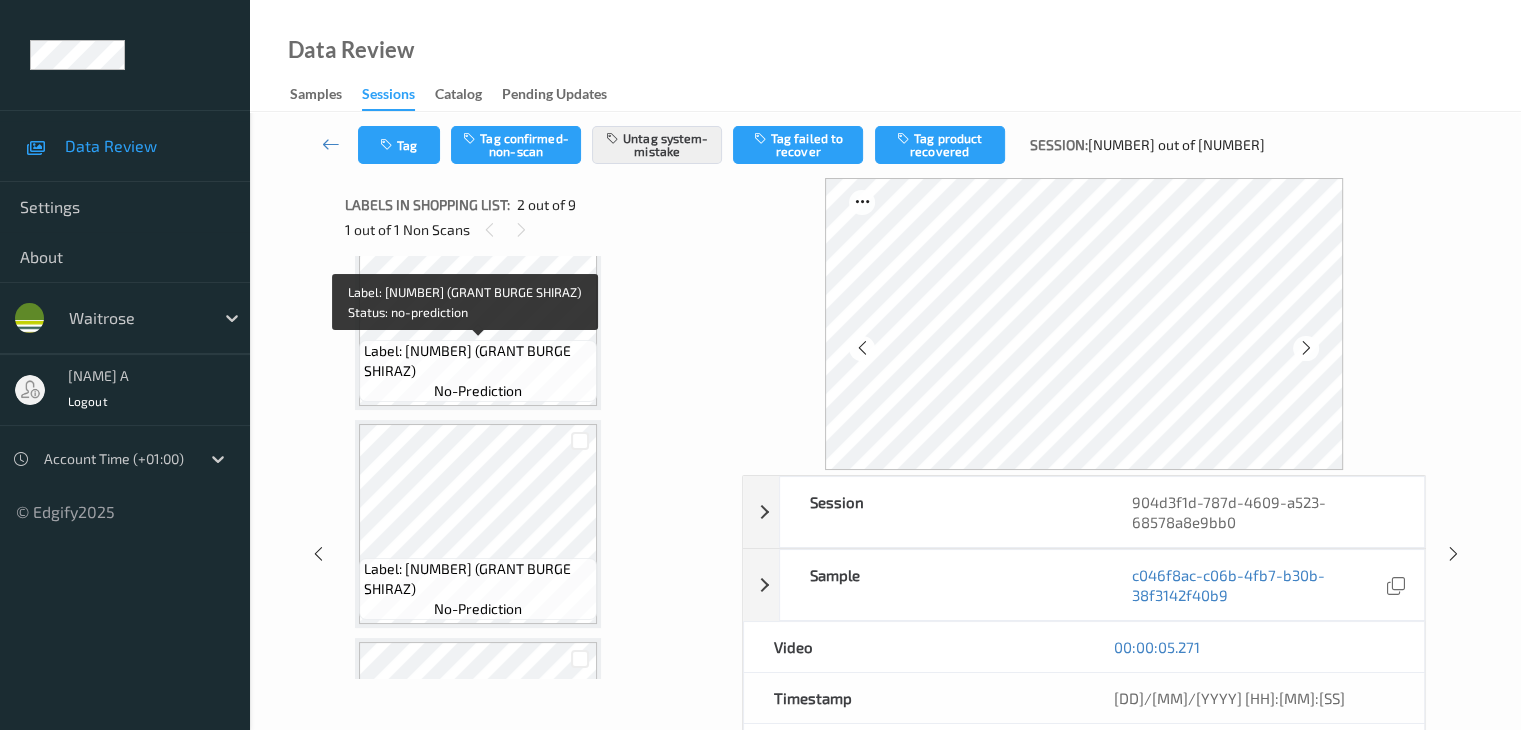 click on "Label: 5010134915663 (GRANT BURGE SHIRAZ)" at bounding box center (478, 361) 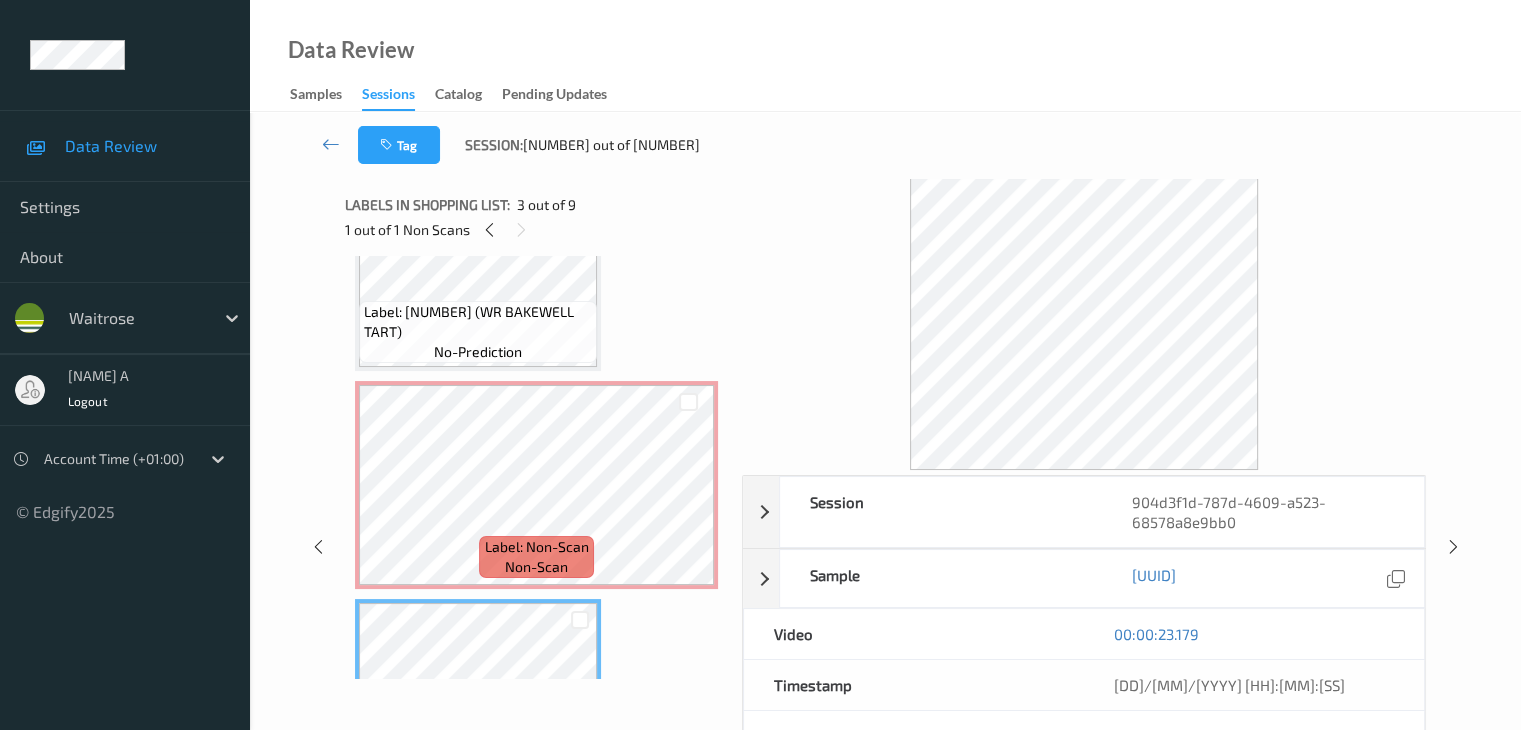 scroll, scrollTop: 100, scrollLeft: 0, axis: vertical 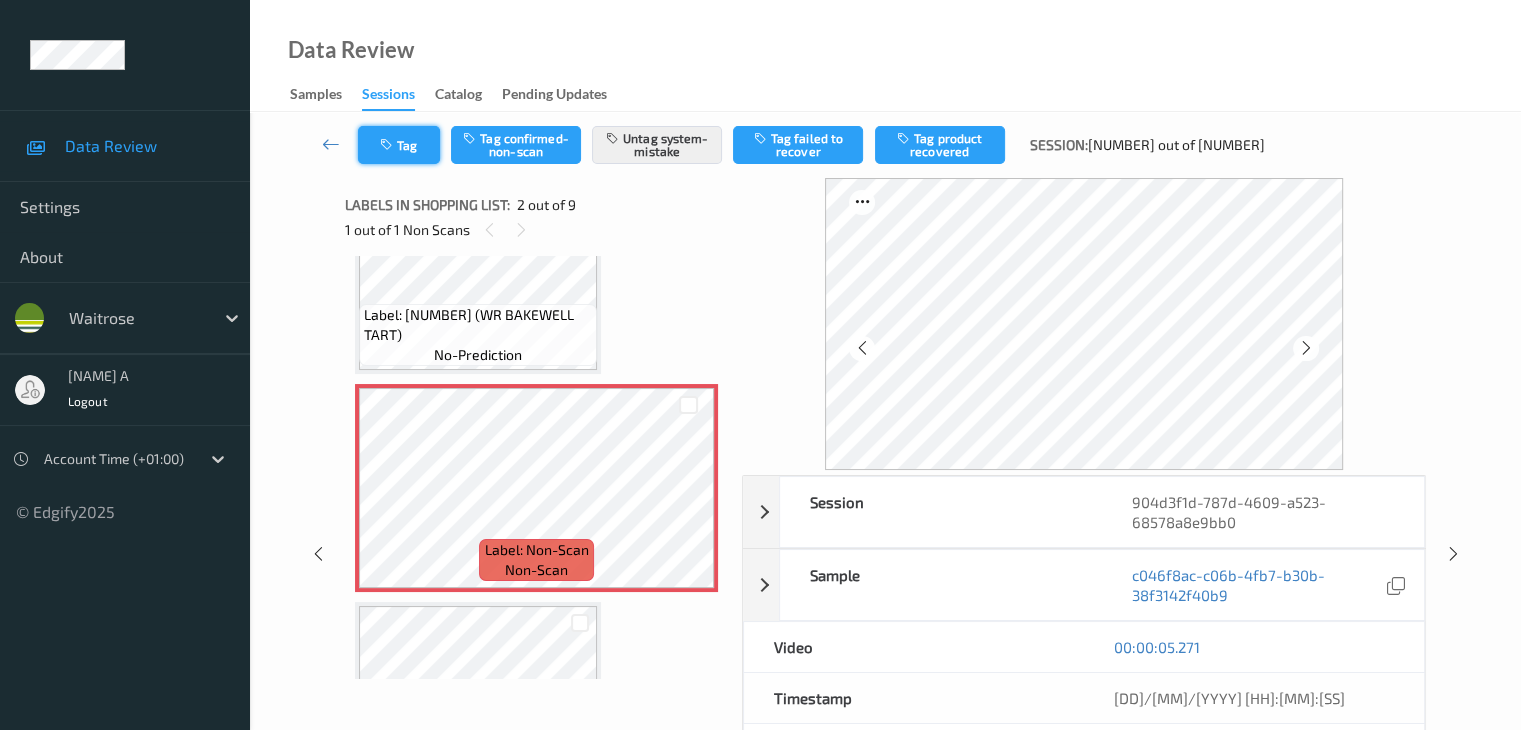 click on "Tag" at bounding box center (399, 145) 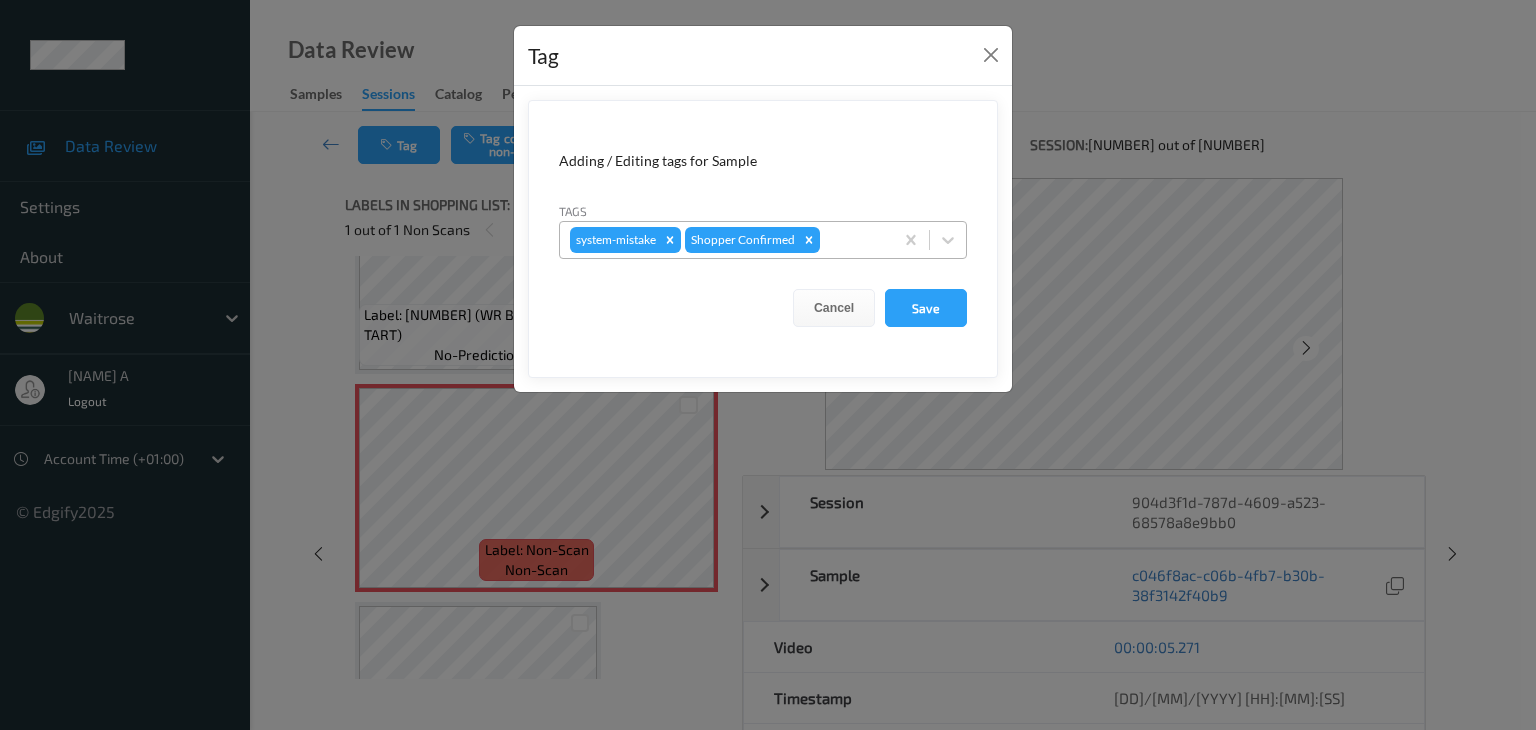 click at bounding box center (853, 240) 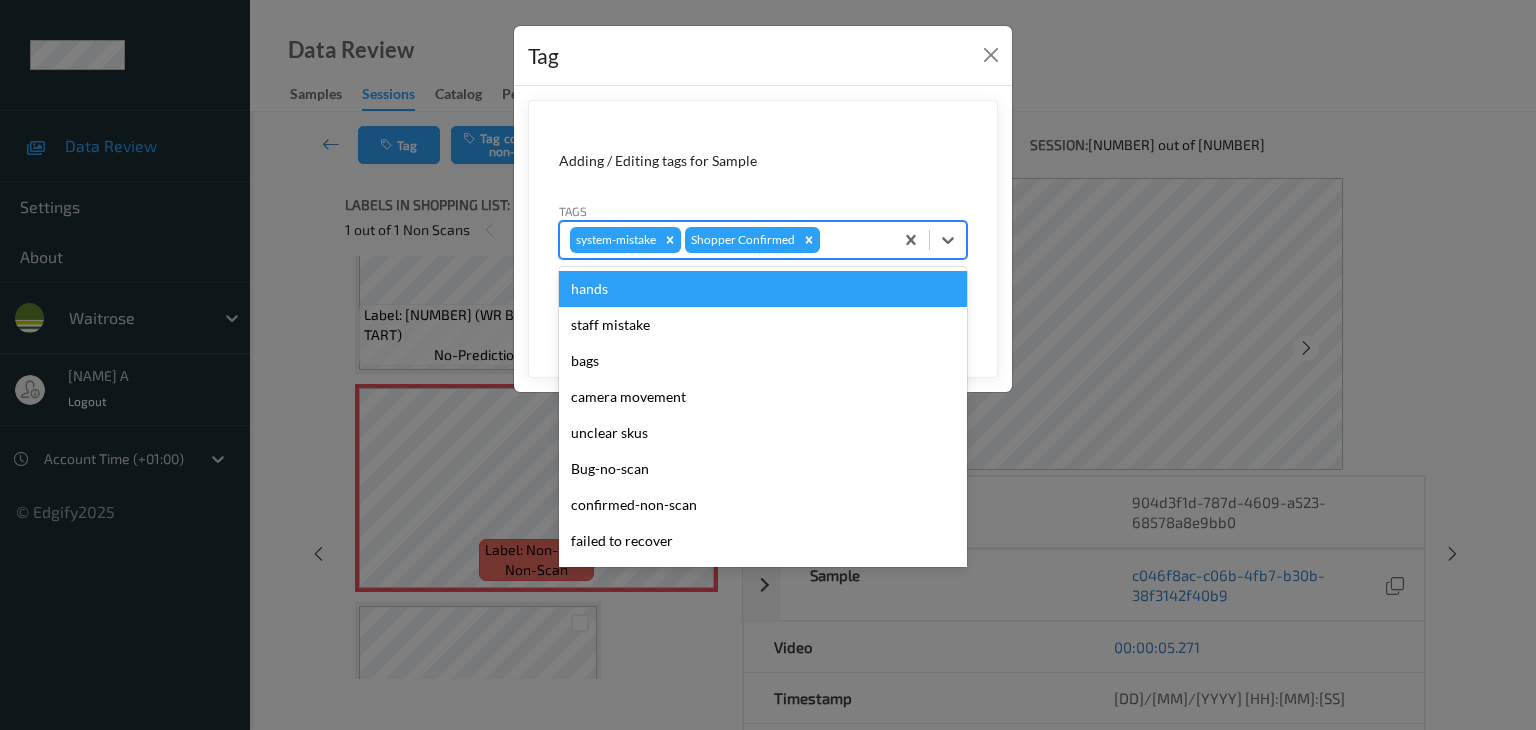 type on "u" 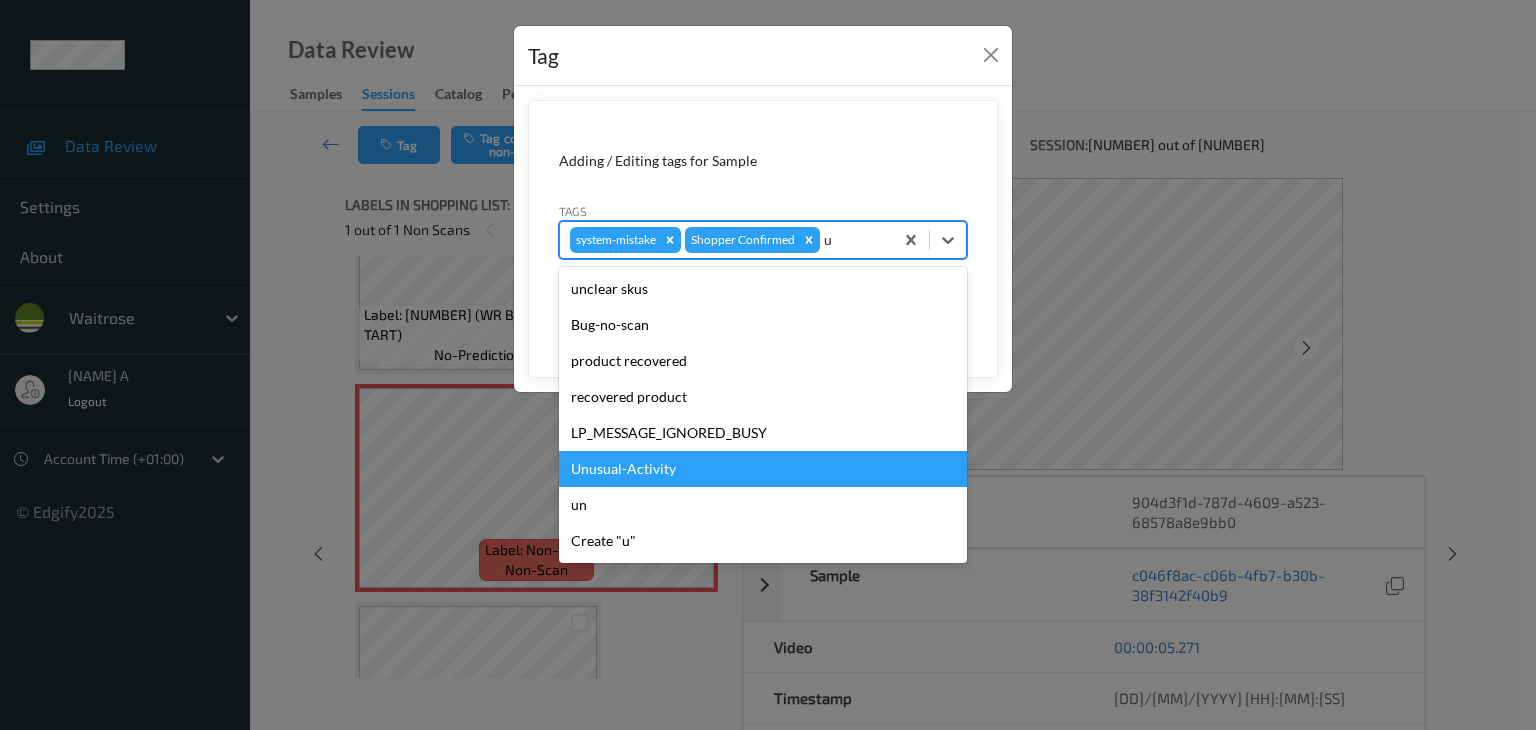 click on "Unusual-Activity" at bounding box center (763, 469) 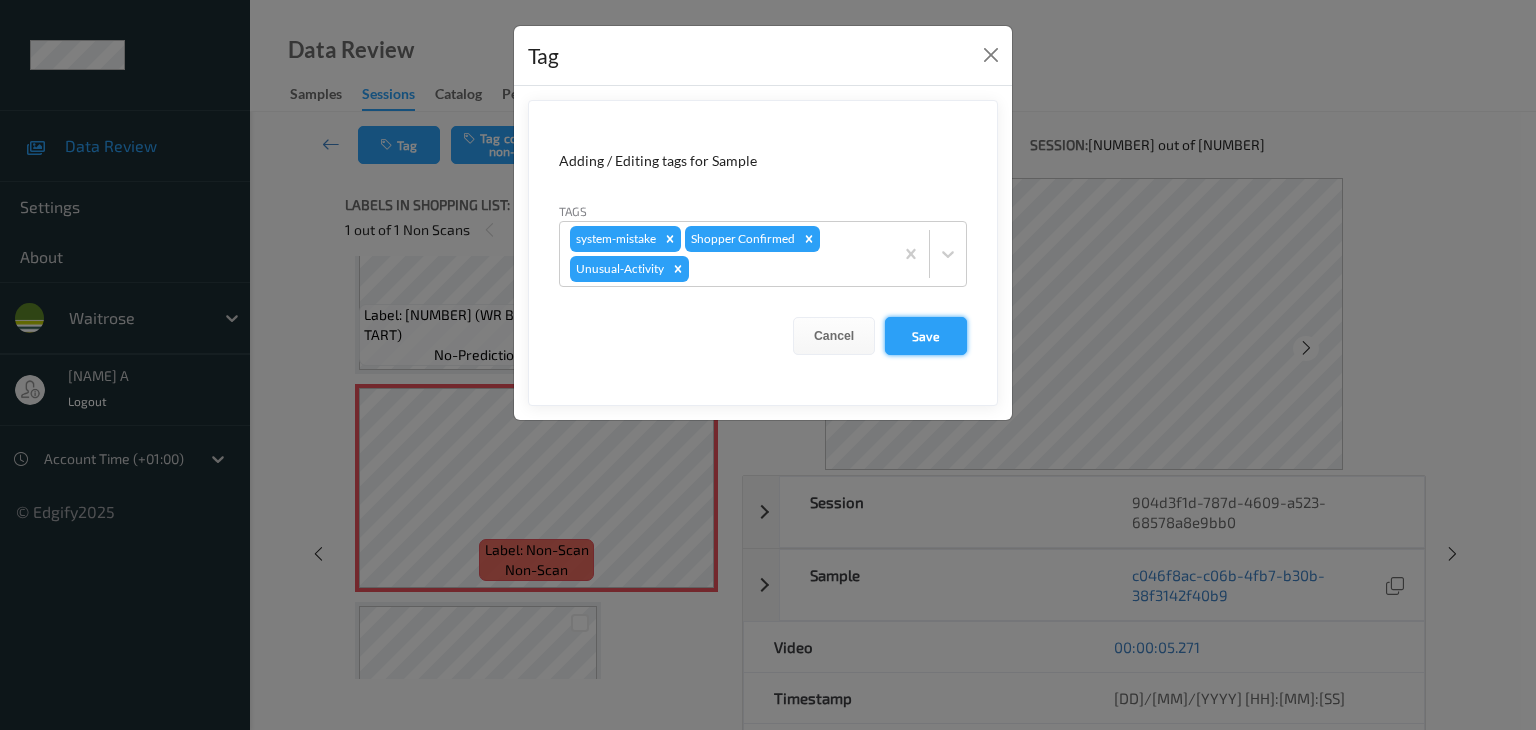 click on "Save" at bounding box center [926, 336] 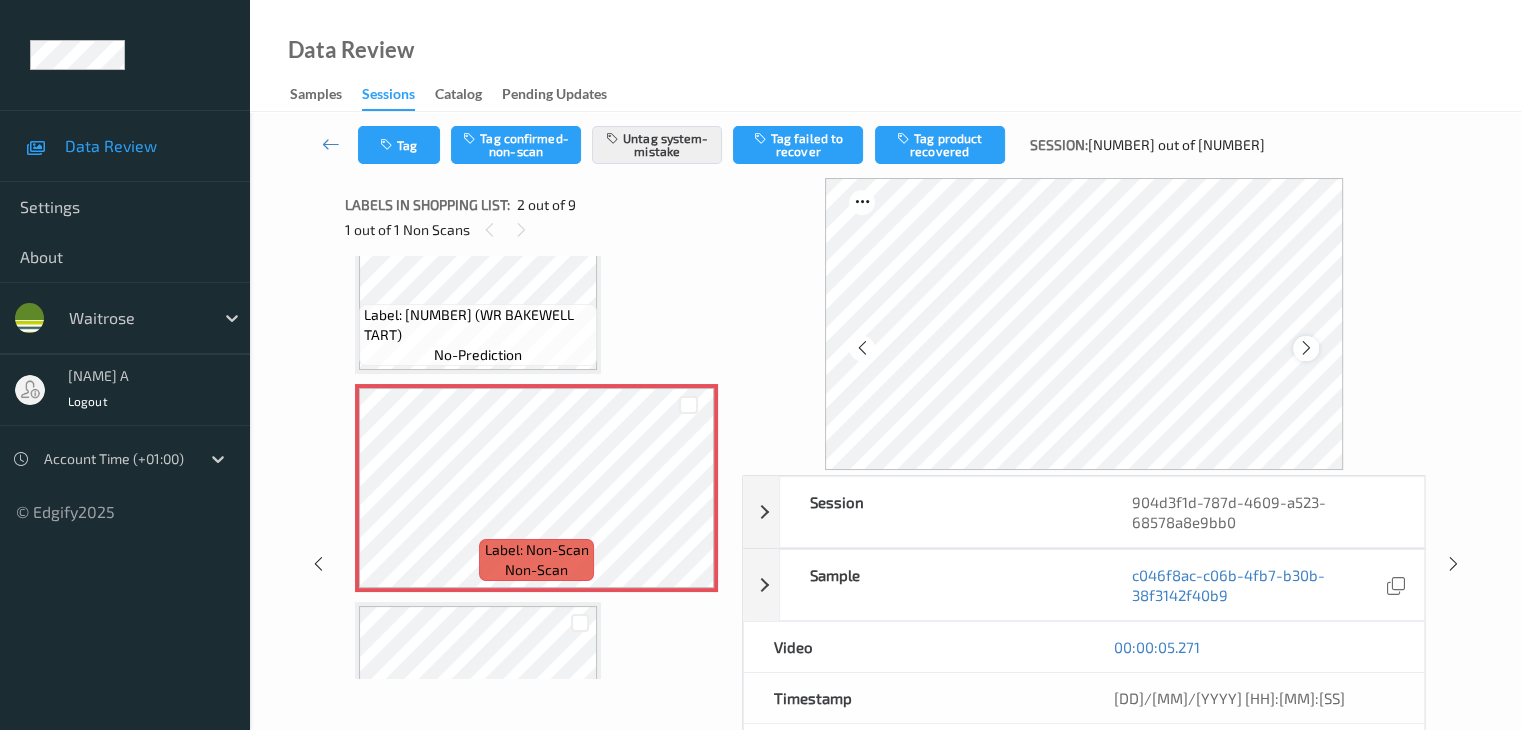 click at bounding box center [1306, 348] 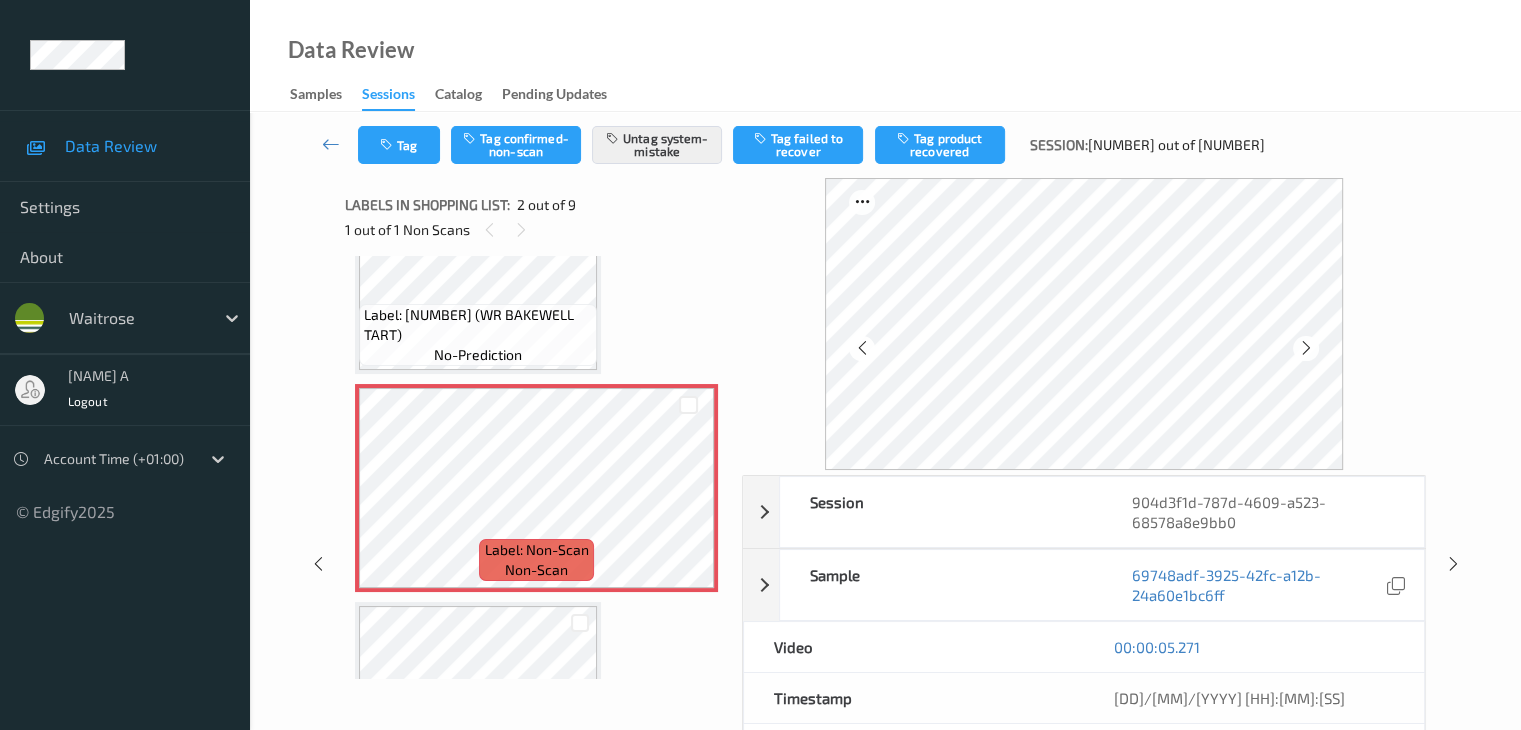 click at bounding box center (1306, 348) 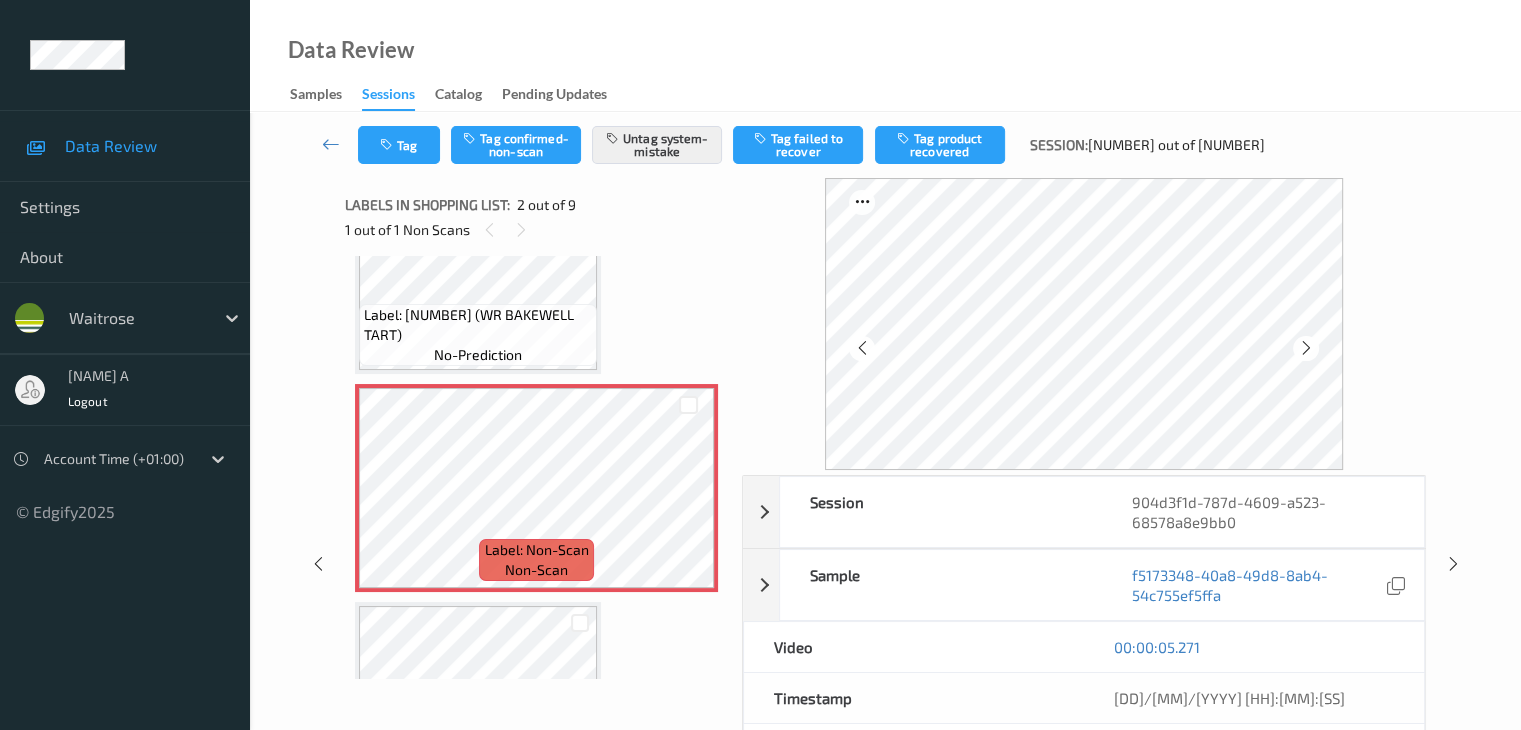 click at bounding box center [1306, 348] 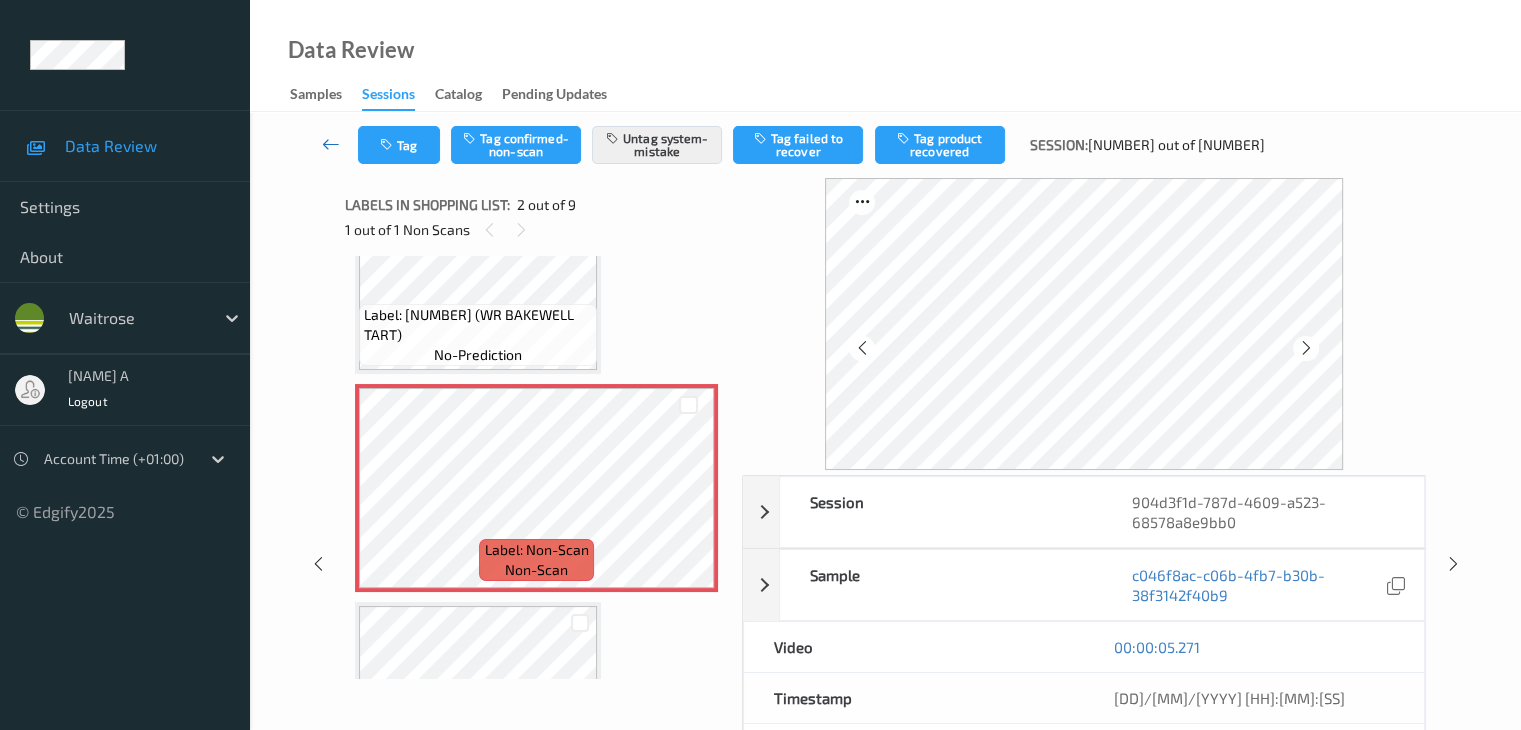 click at bounding box center [331, 144] 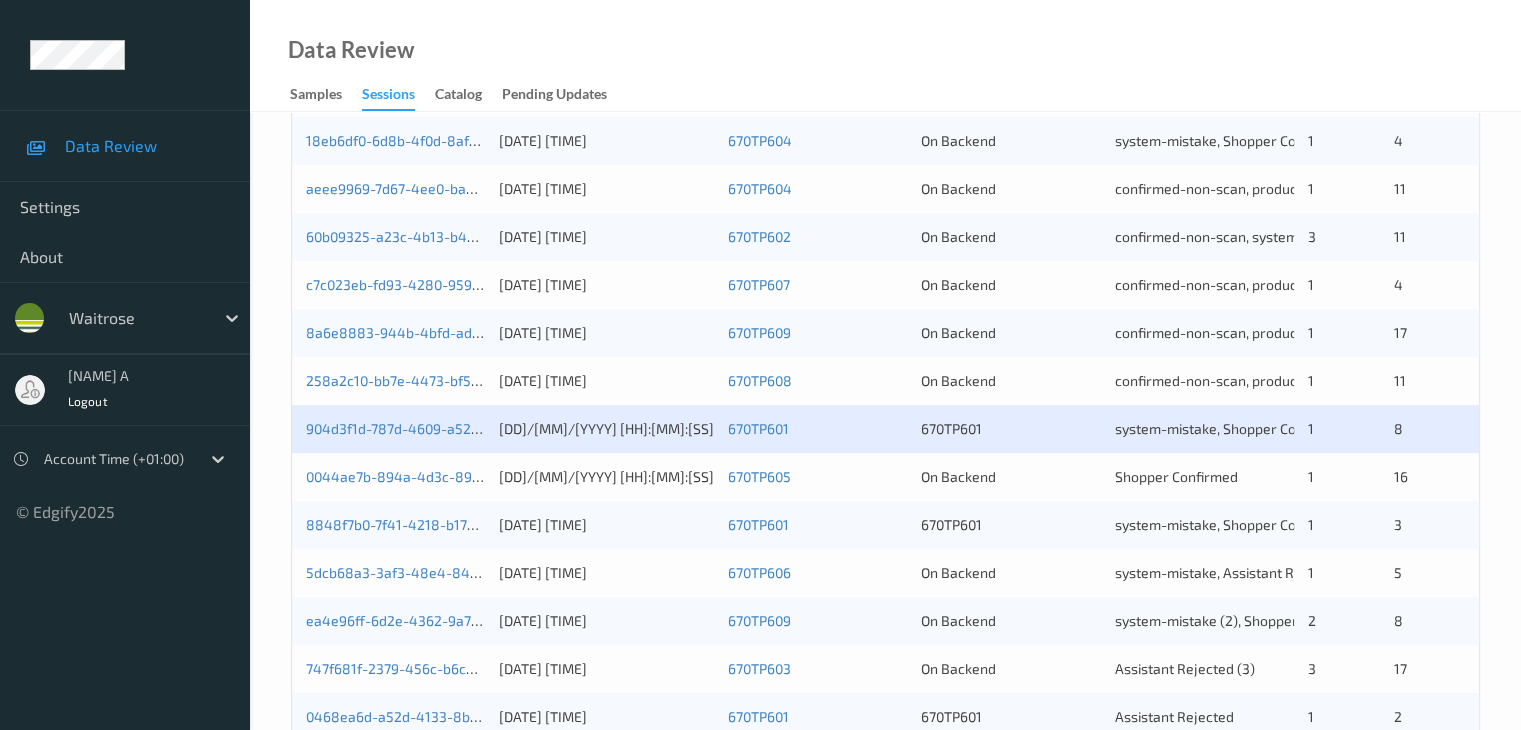 scroll, scrollTop: 900, scrollLeft: 0, axis: vertical 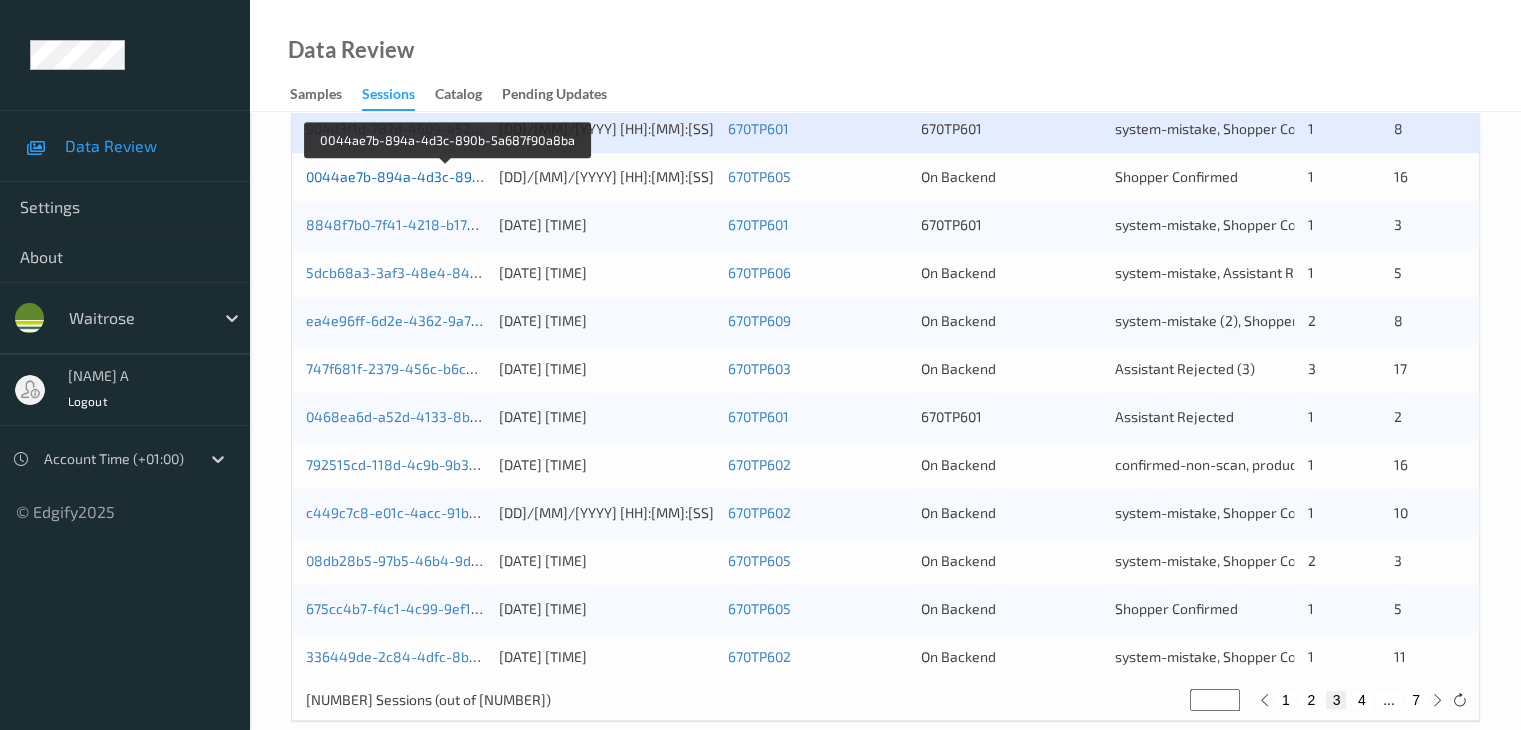 click on "0044ae7b-894a-4d3c-890b-5a687f90a8ba" at bounding box center (447, 176) 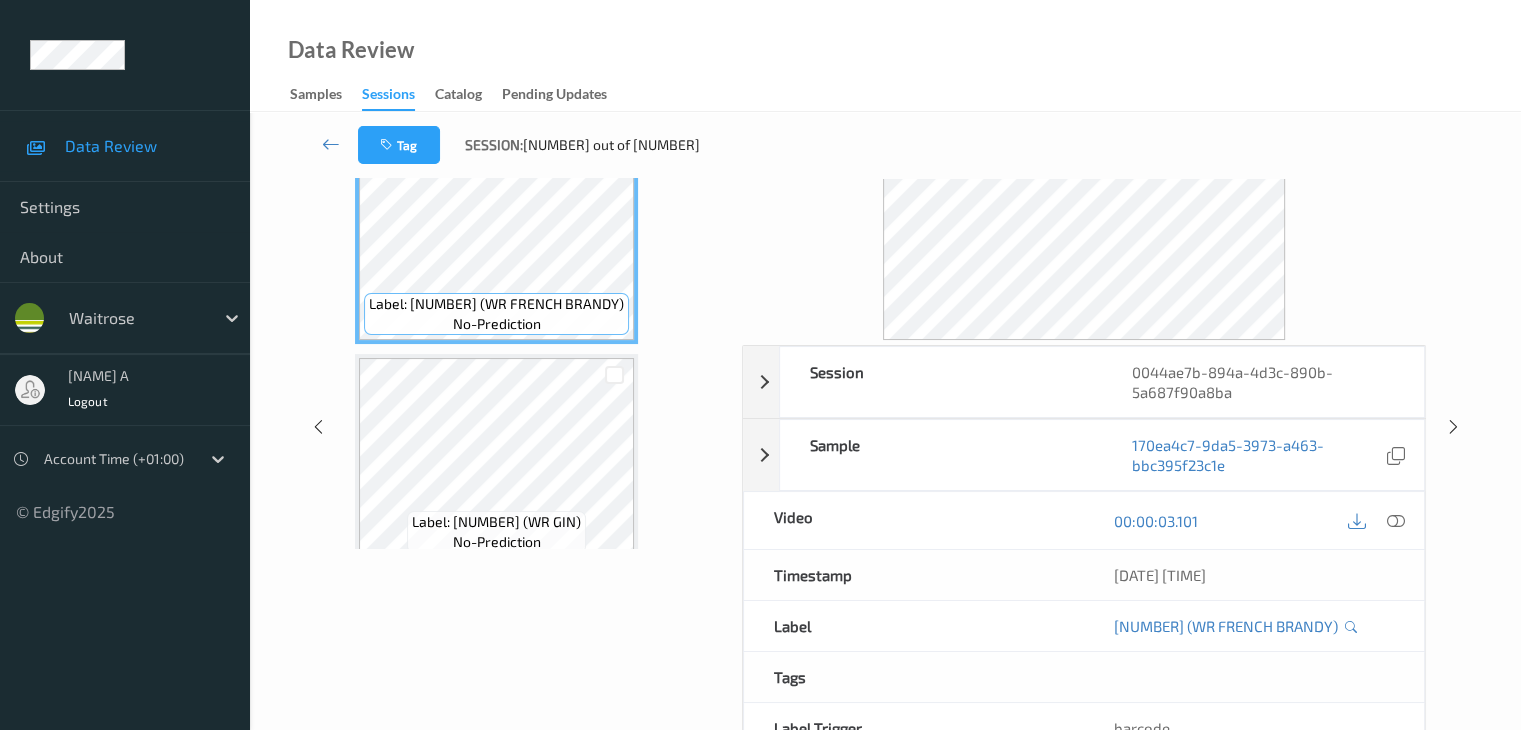 scroll, scrollTop: 0, scrollLeft: 0, axis: both 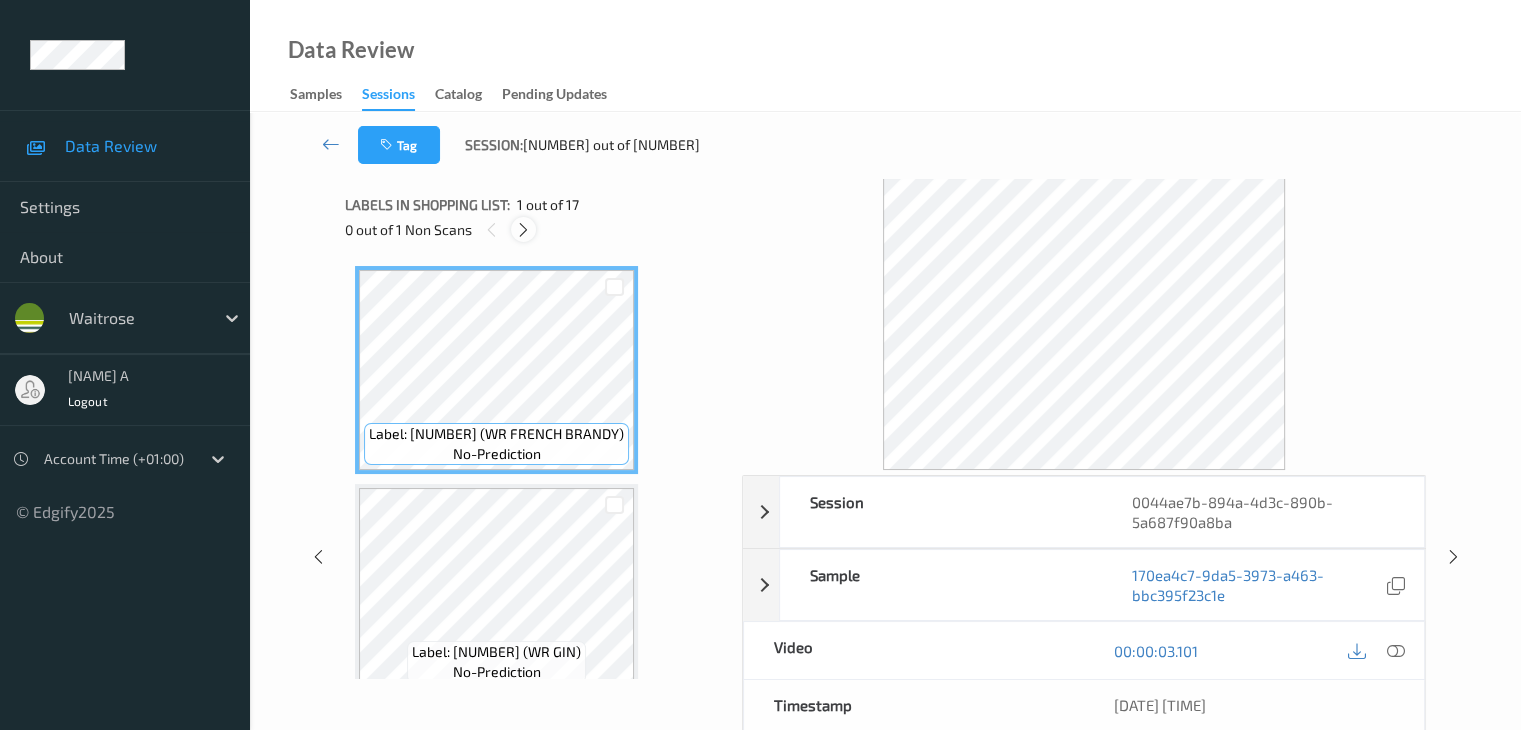 click at bounding box center [523, 230] 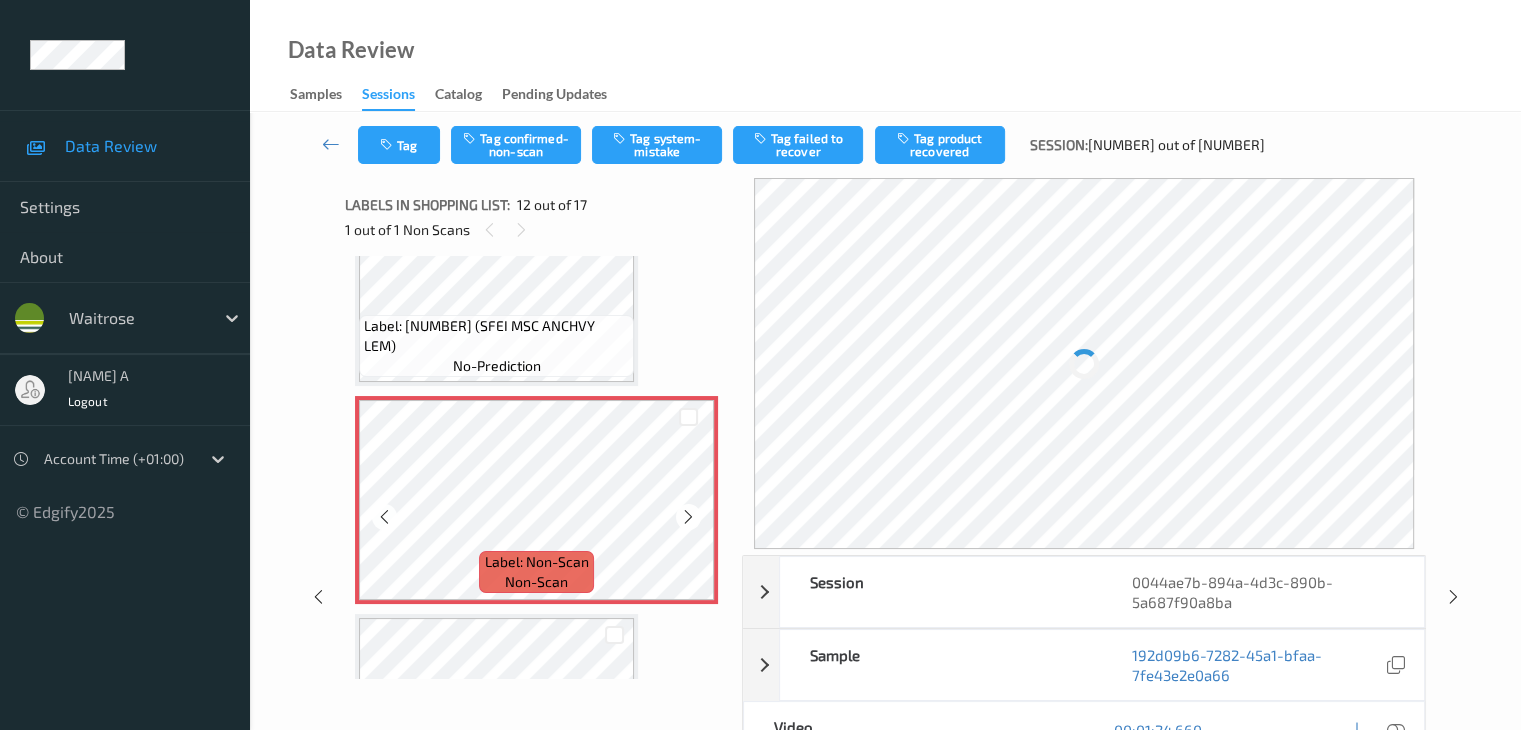 scroll, scrollTop: 2390, scrollLeft: 0, axis: vertical 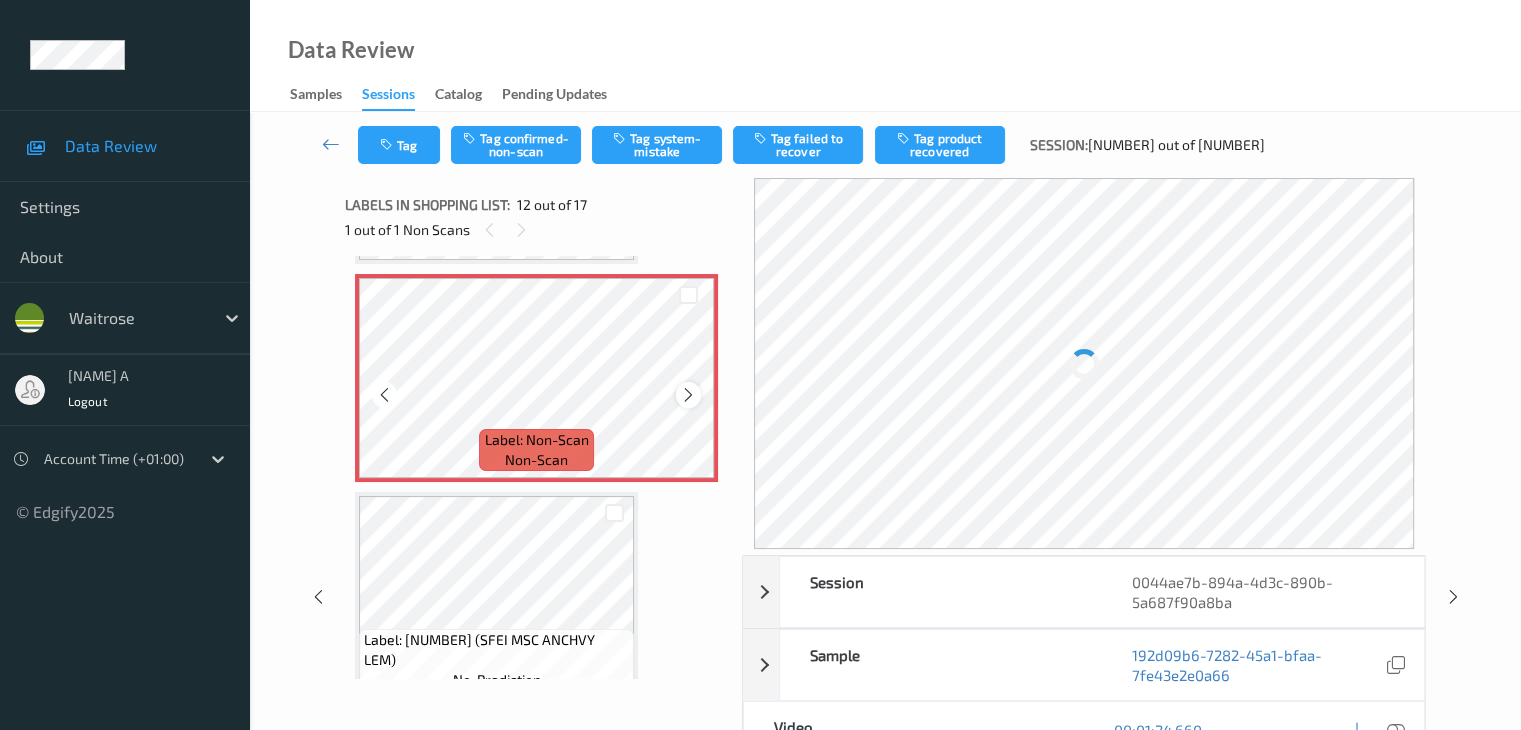 click at bounding box center (688, 395) 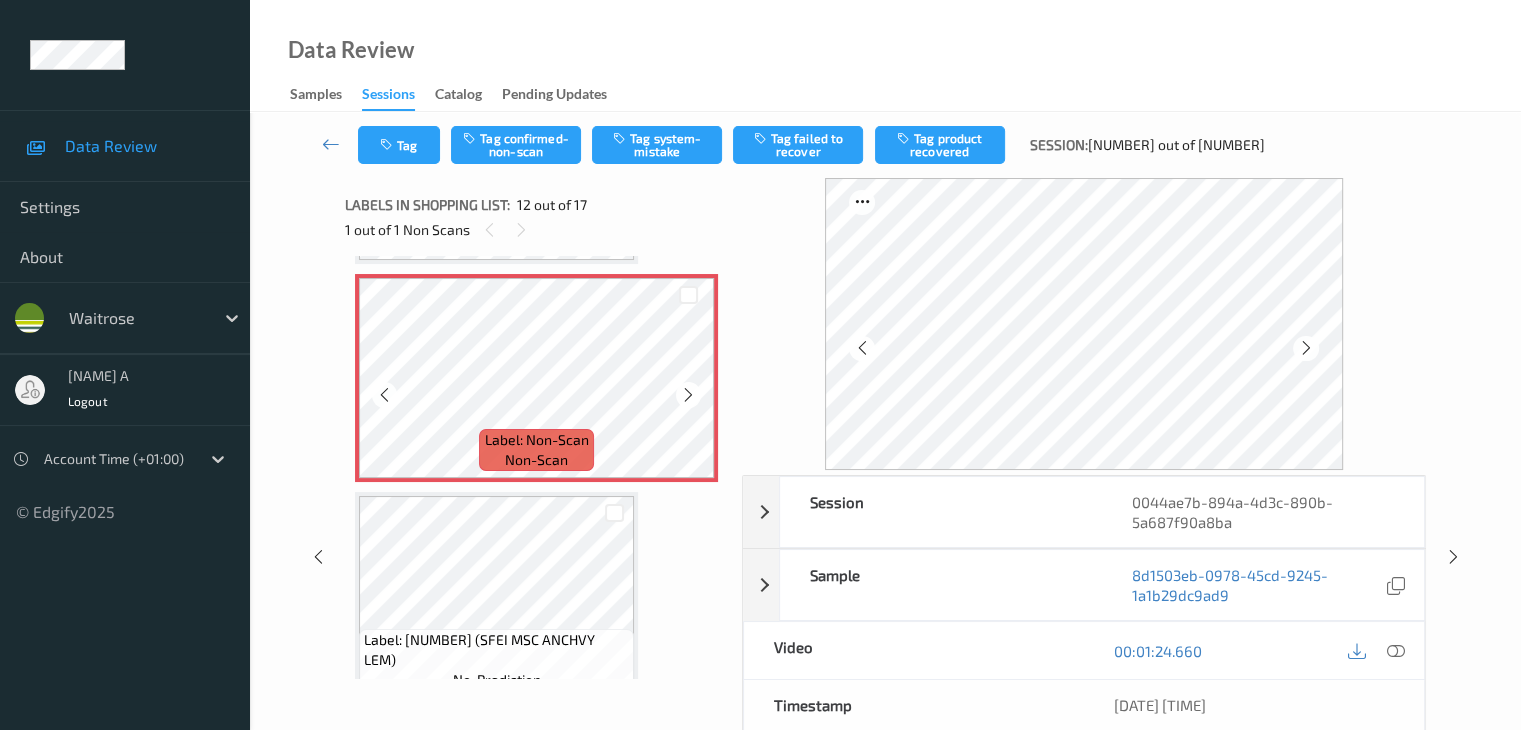 click at bounding box center [688, 395] 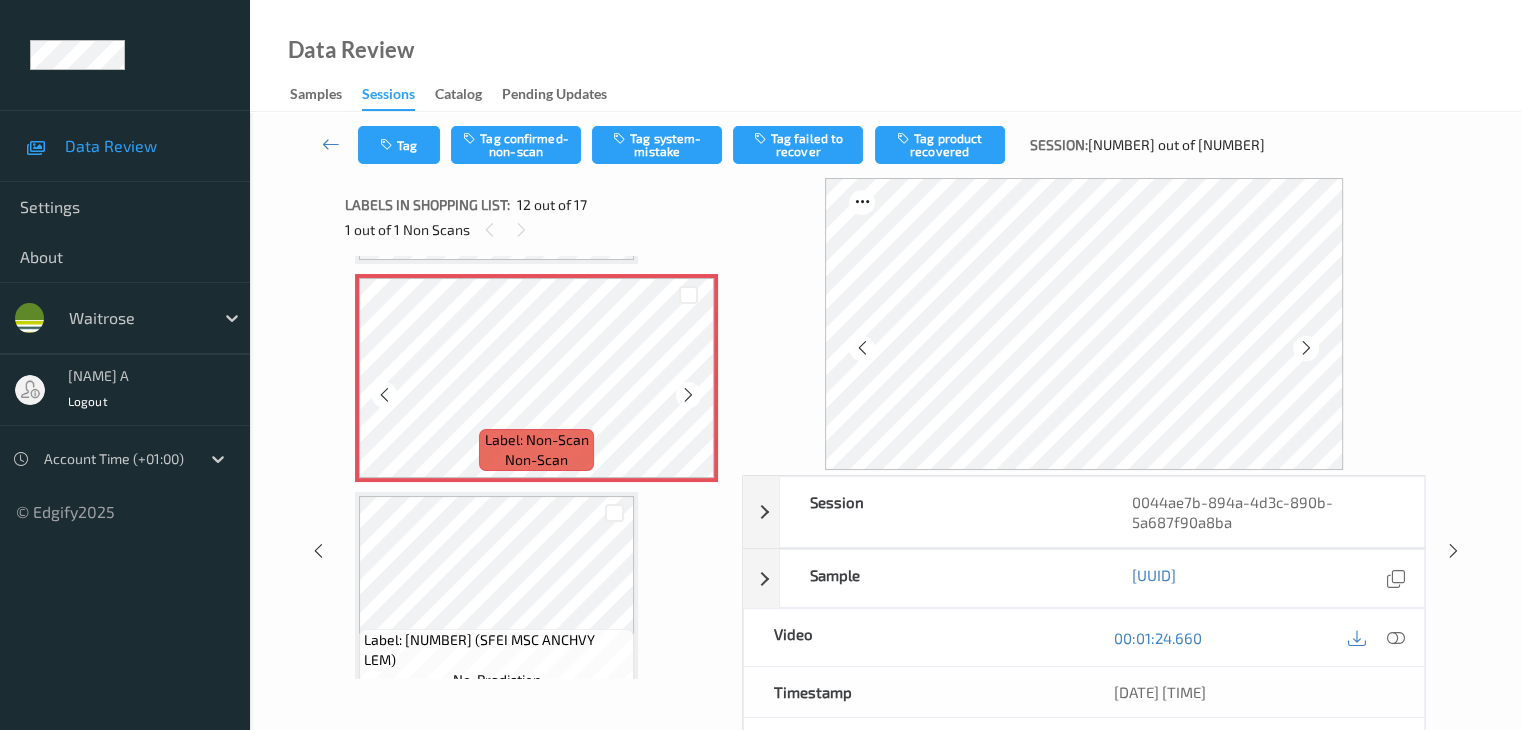 click at bounding box center (688, 395) 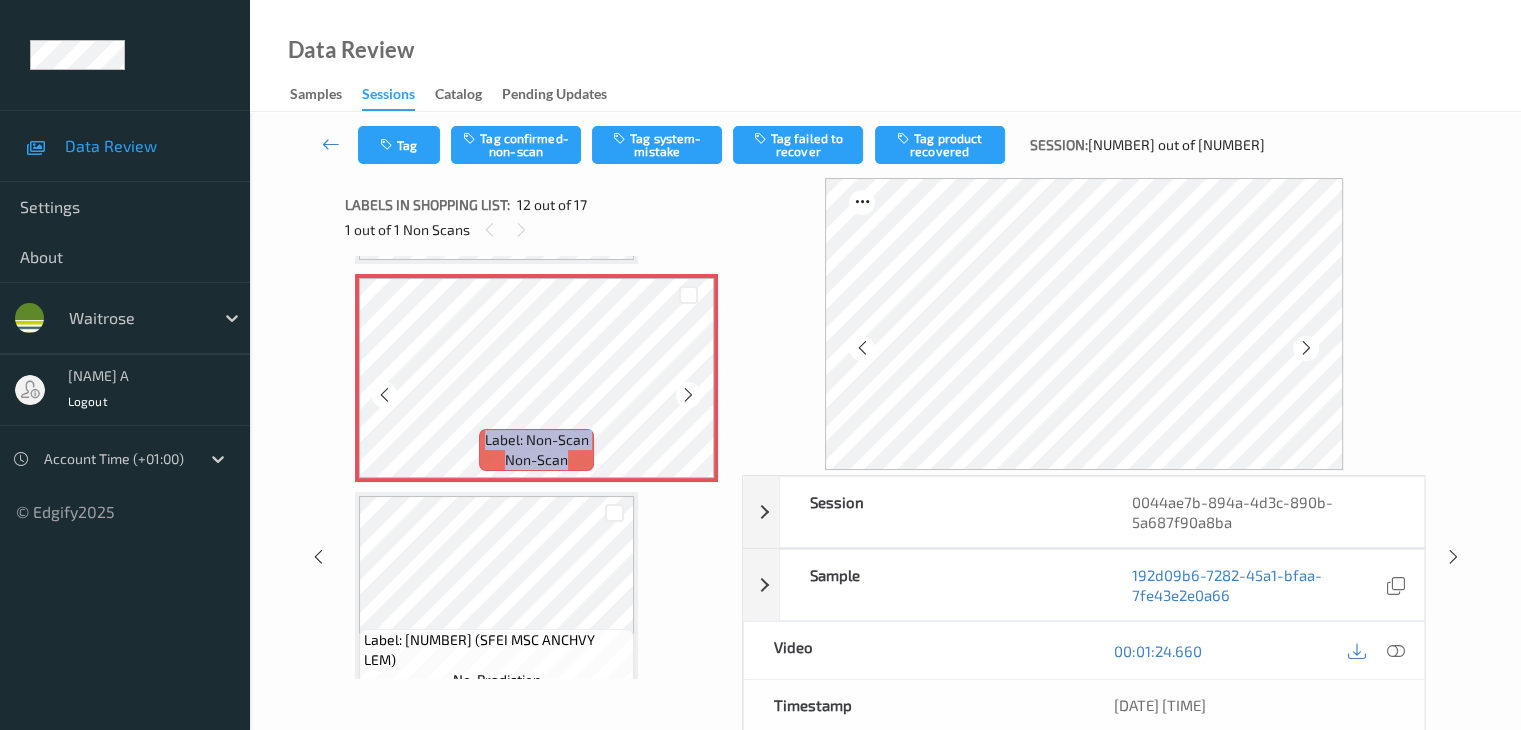 click at bounding box center [688, 395] 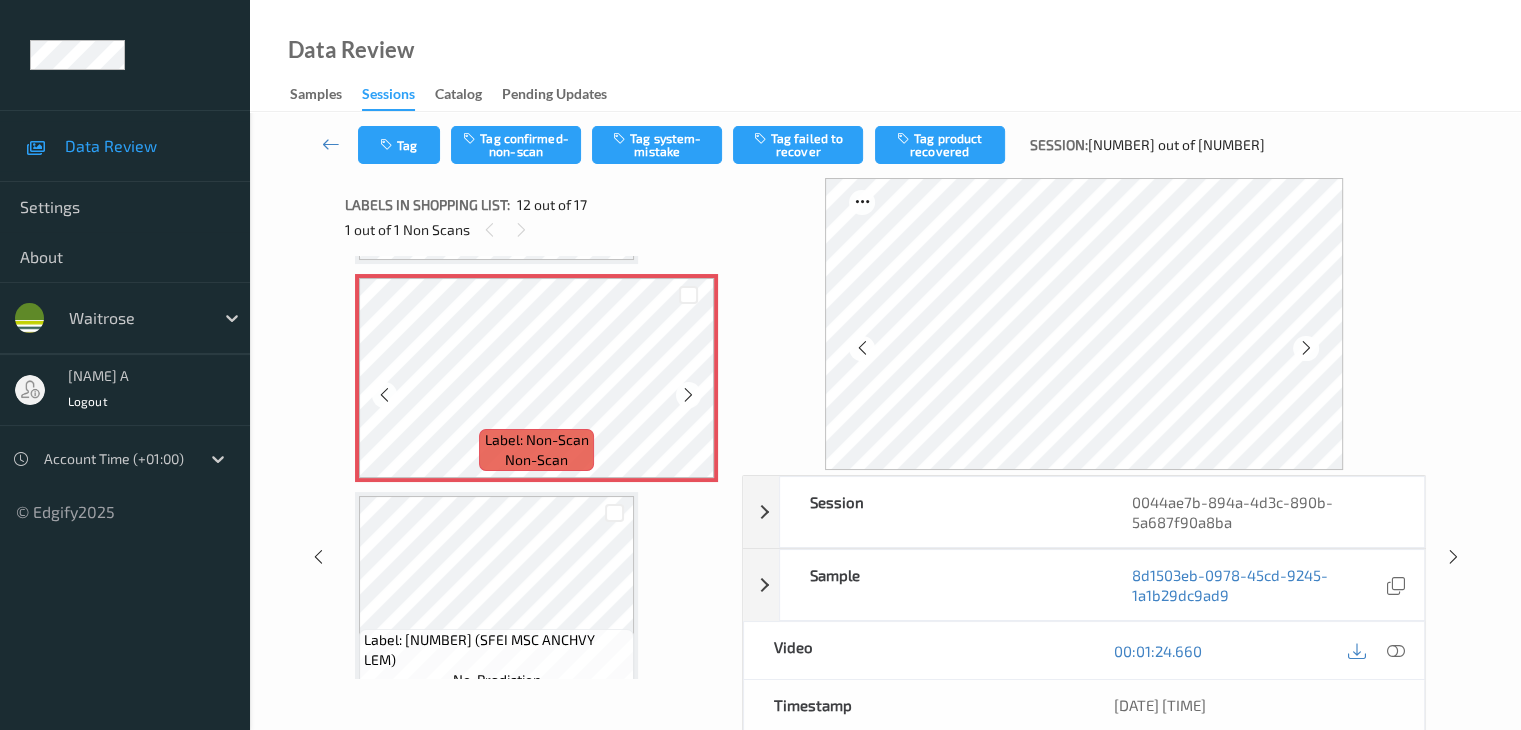 click at bounding box center [688, 395] 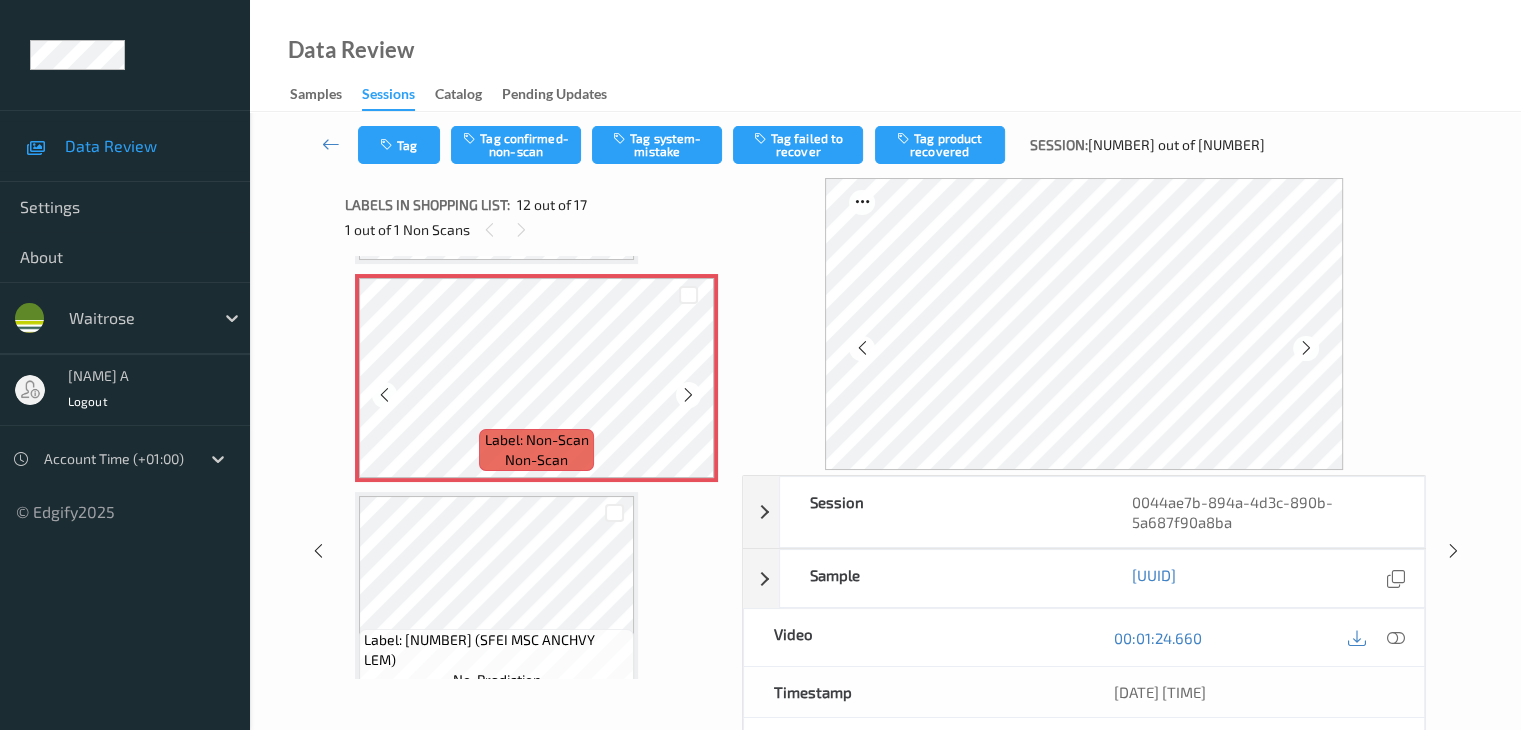 click at bounding box center (688, 395) 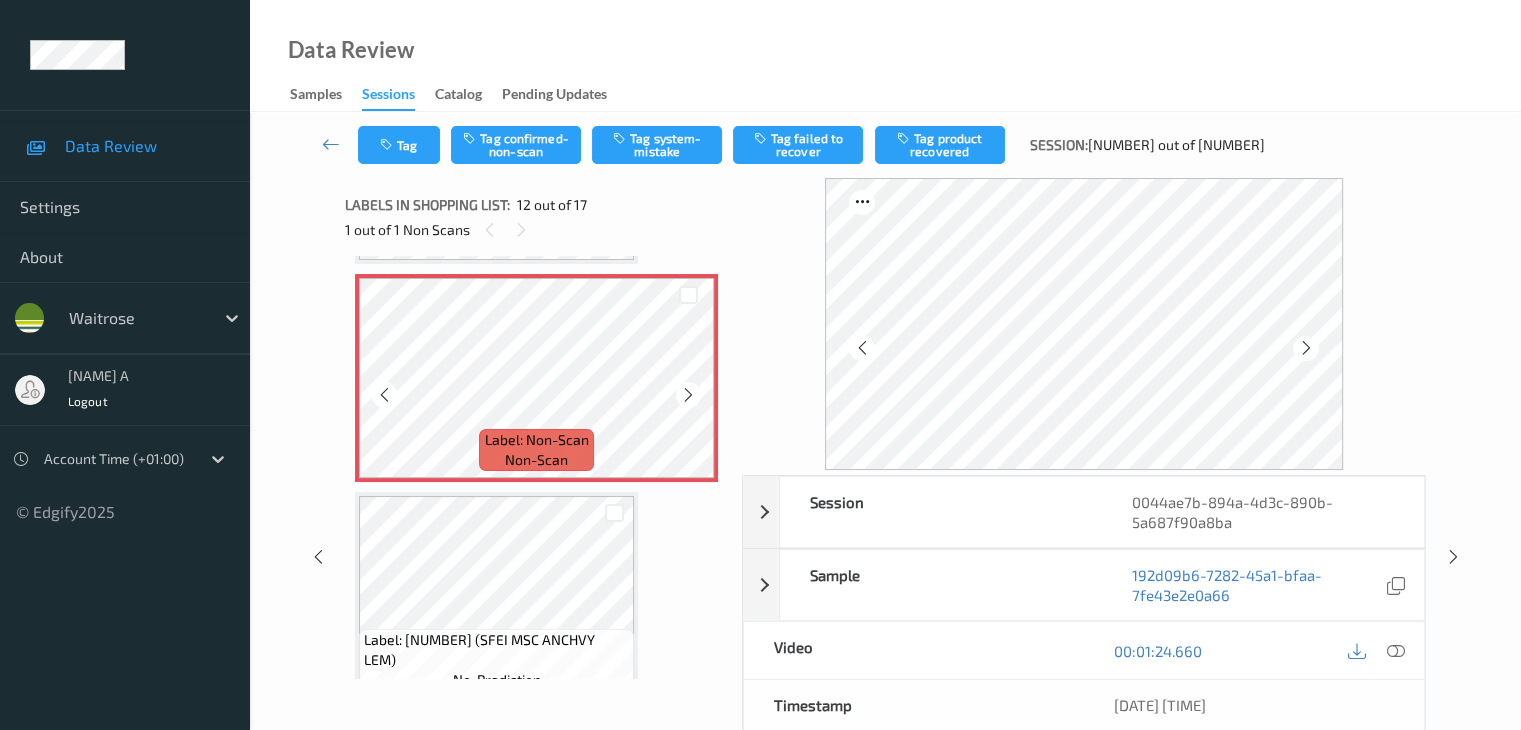 click at bounding box center (688, 395) 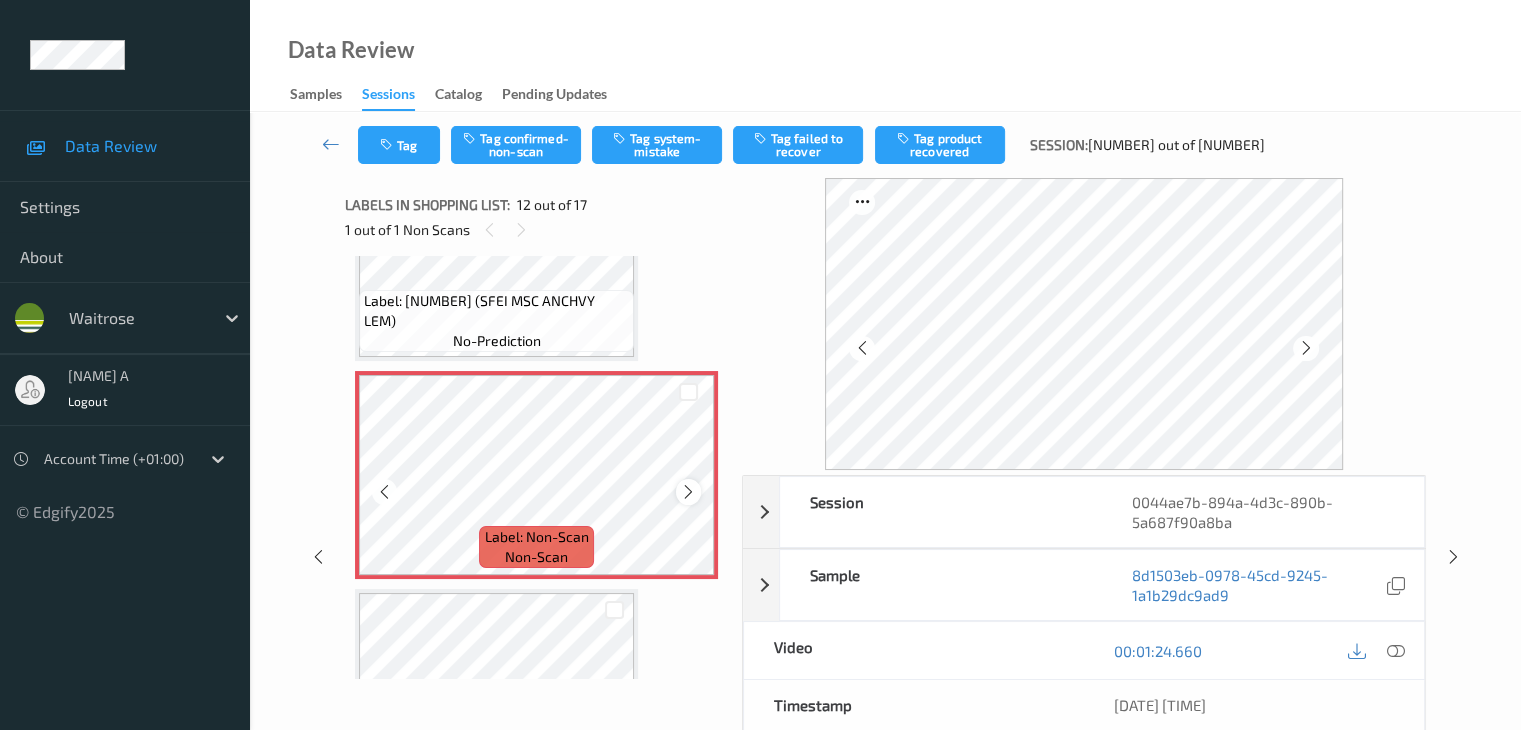 scroll, scrollTop: 2190, scrollLeft: 0, axis: vertical 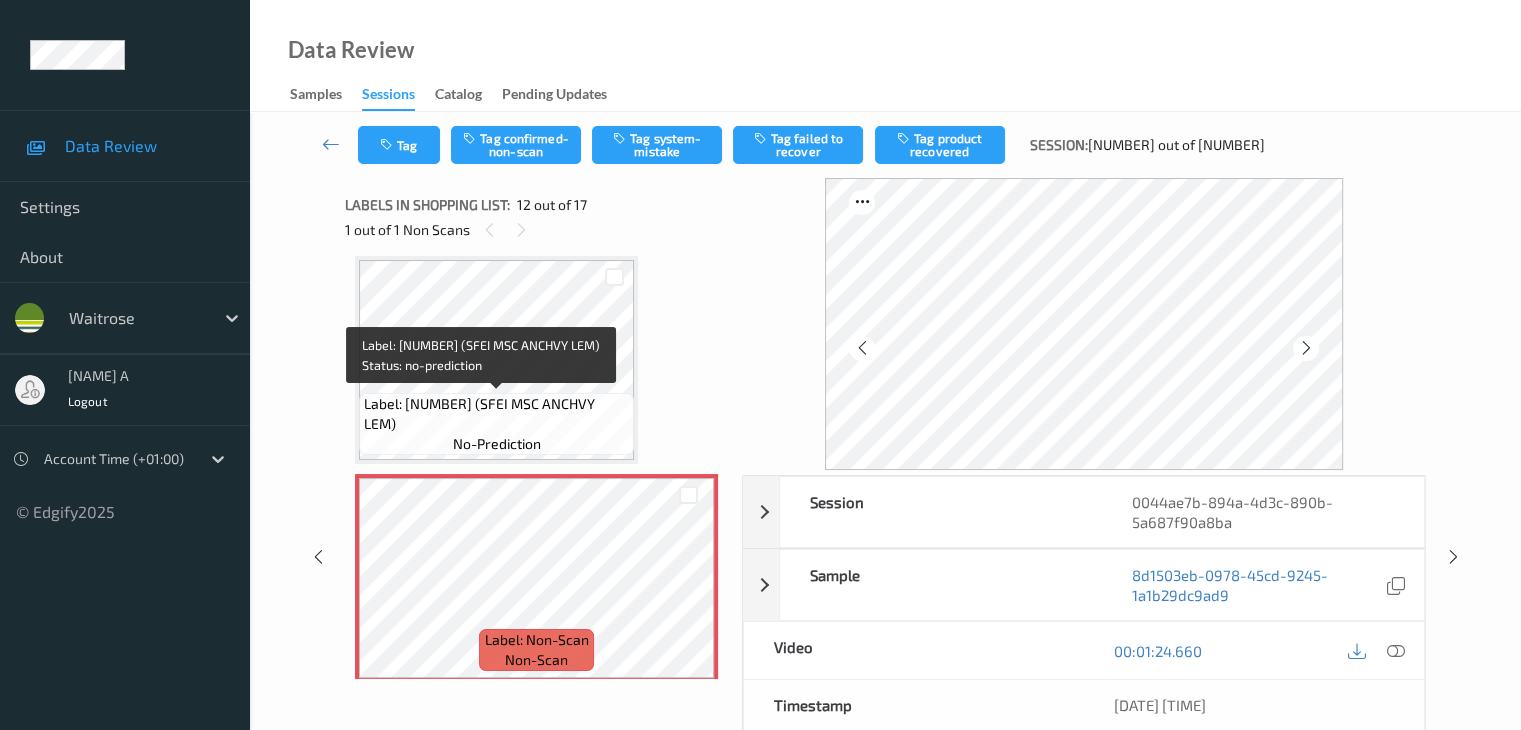 click on "Label: 5060212470393 (SFEI MSC ANCHVY LEM)" at bounding box center (496, 414) 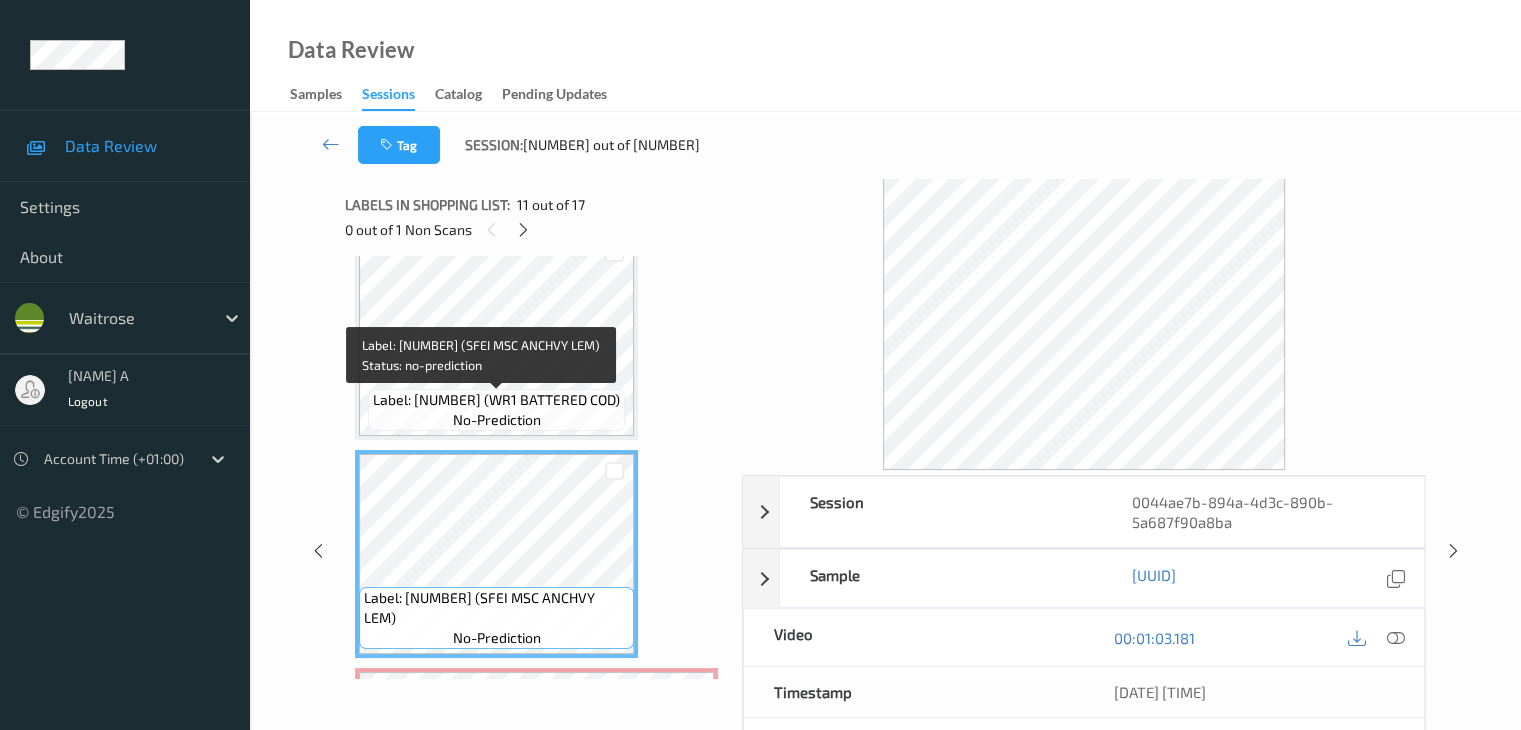 scroll, scrollTop: 1990, scrollLeft: 0, axis: vertical 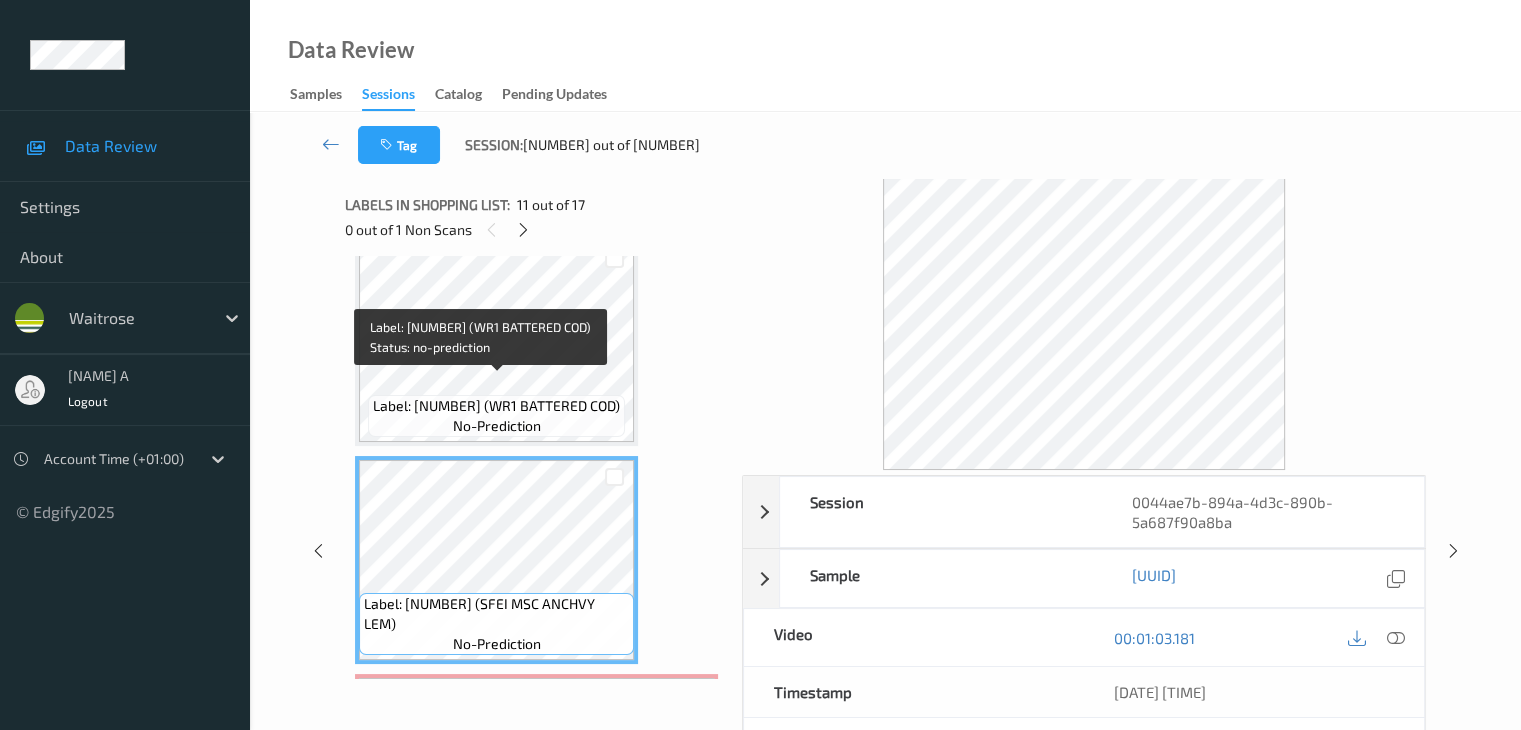 click on "Label: 5000169675380 (WR1 BATTERED COD)" at bounding box center [496, 406] 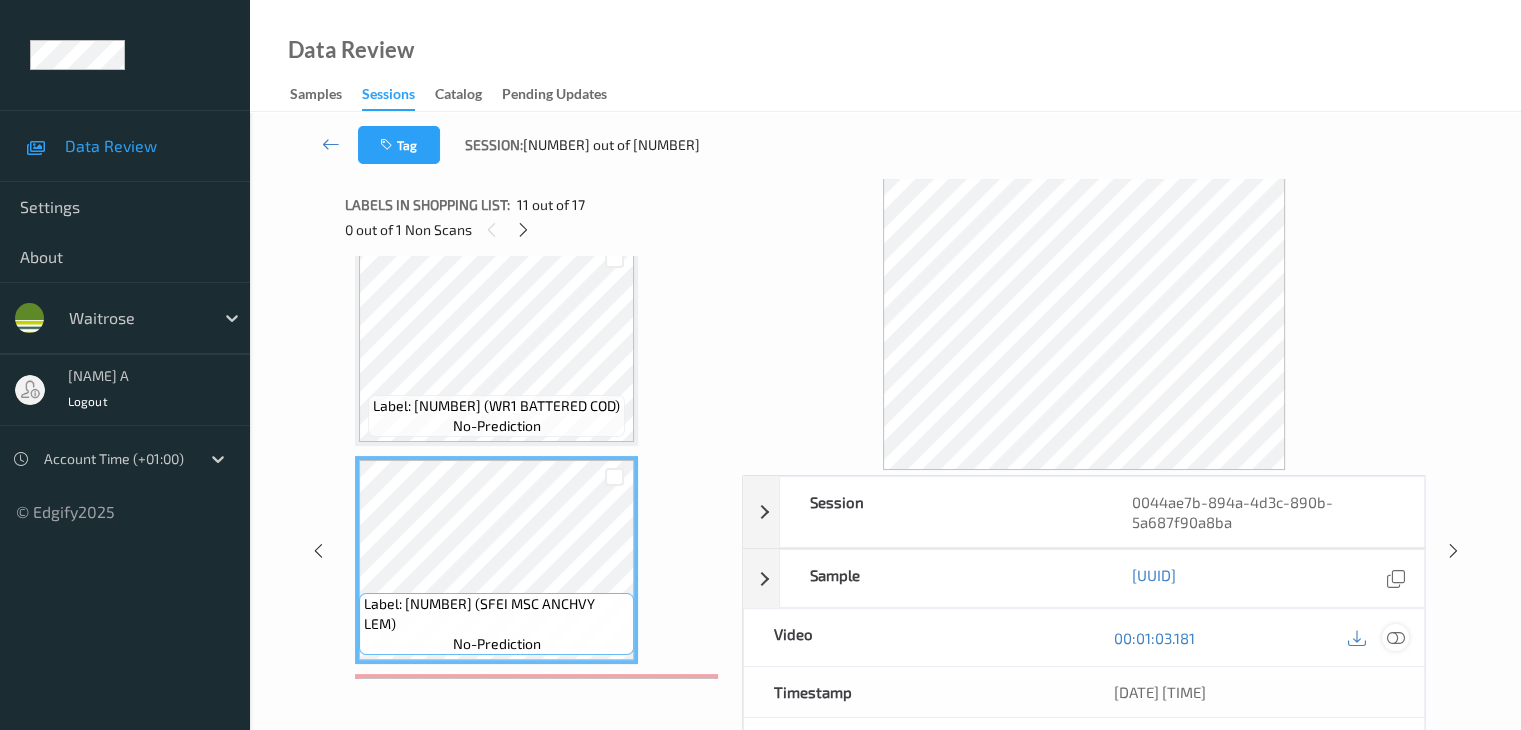 click at bounding box center (1395, 638) 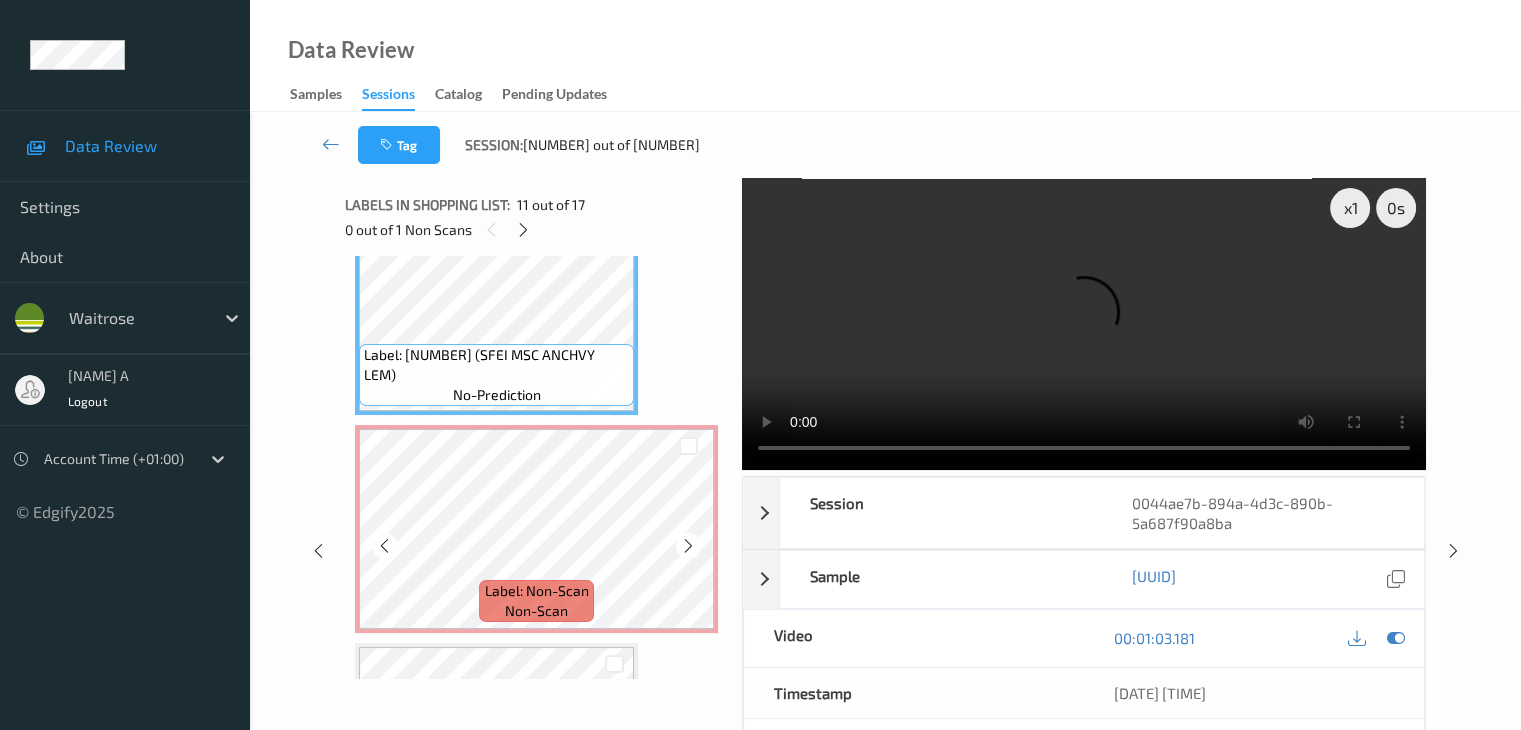 scroll, scrollTop: 2290, scrollLeft: 0, axis: vertical 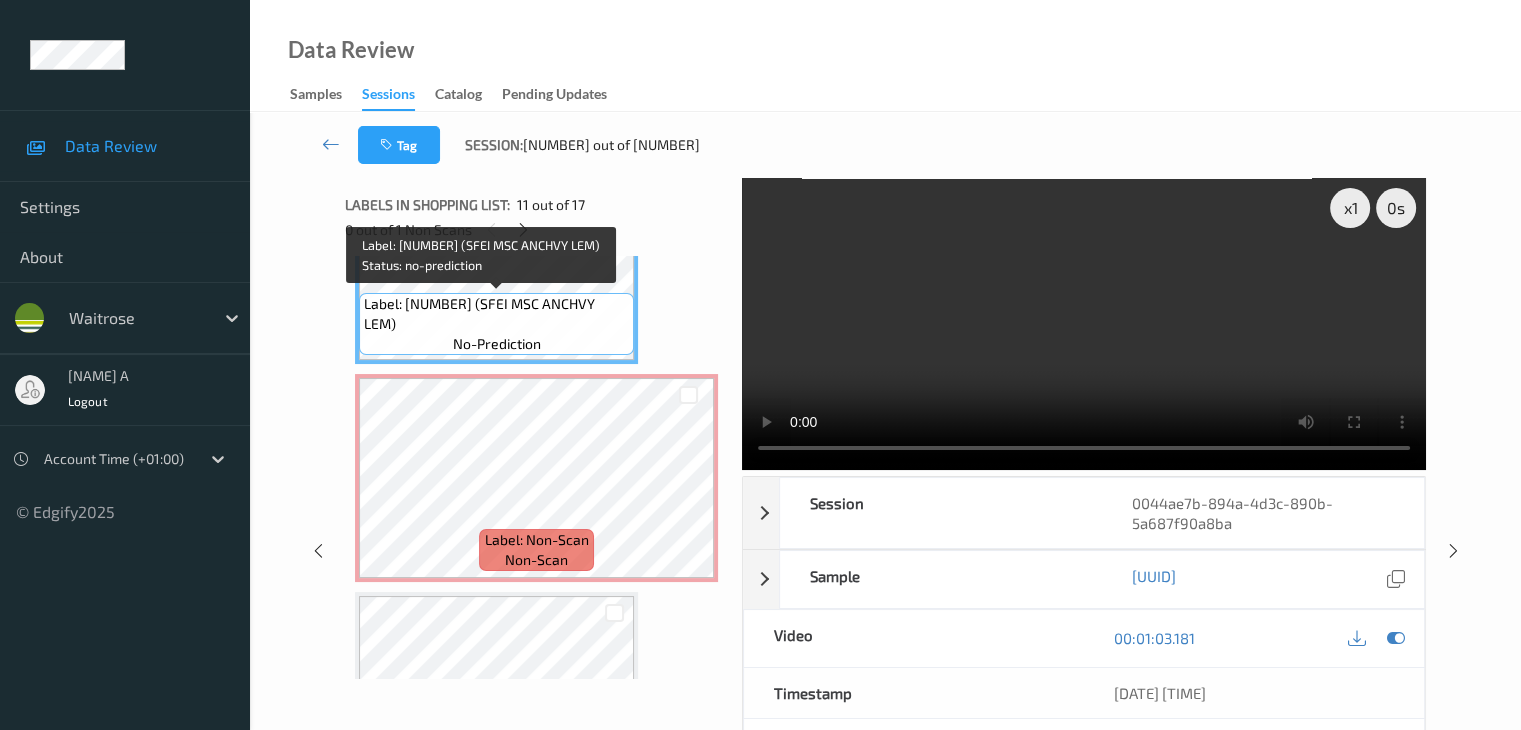 click on "Label: 5060212470393 (SFEI MSC ANCHVY LEM)" at bounding box center [496, 314] 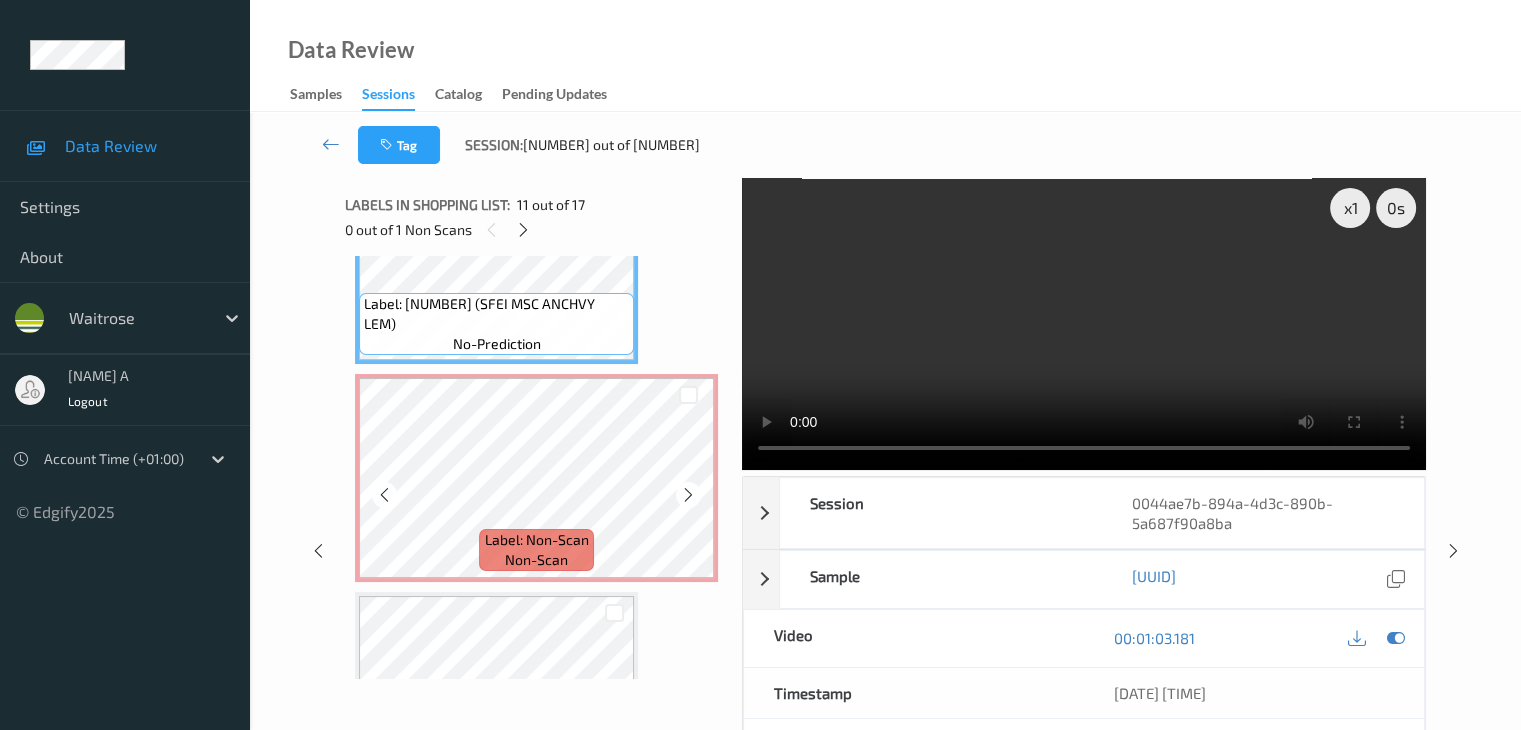 scroll, scrollTop: 2090, scrollLeft: 0, axis: vertical 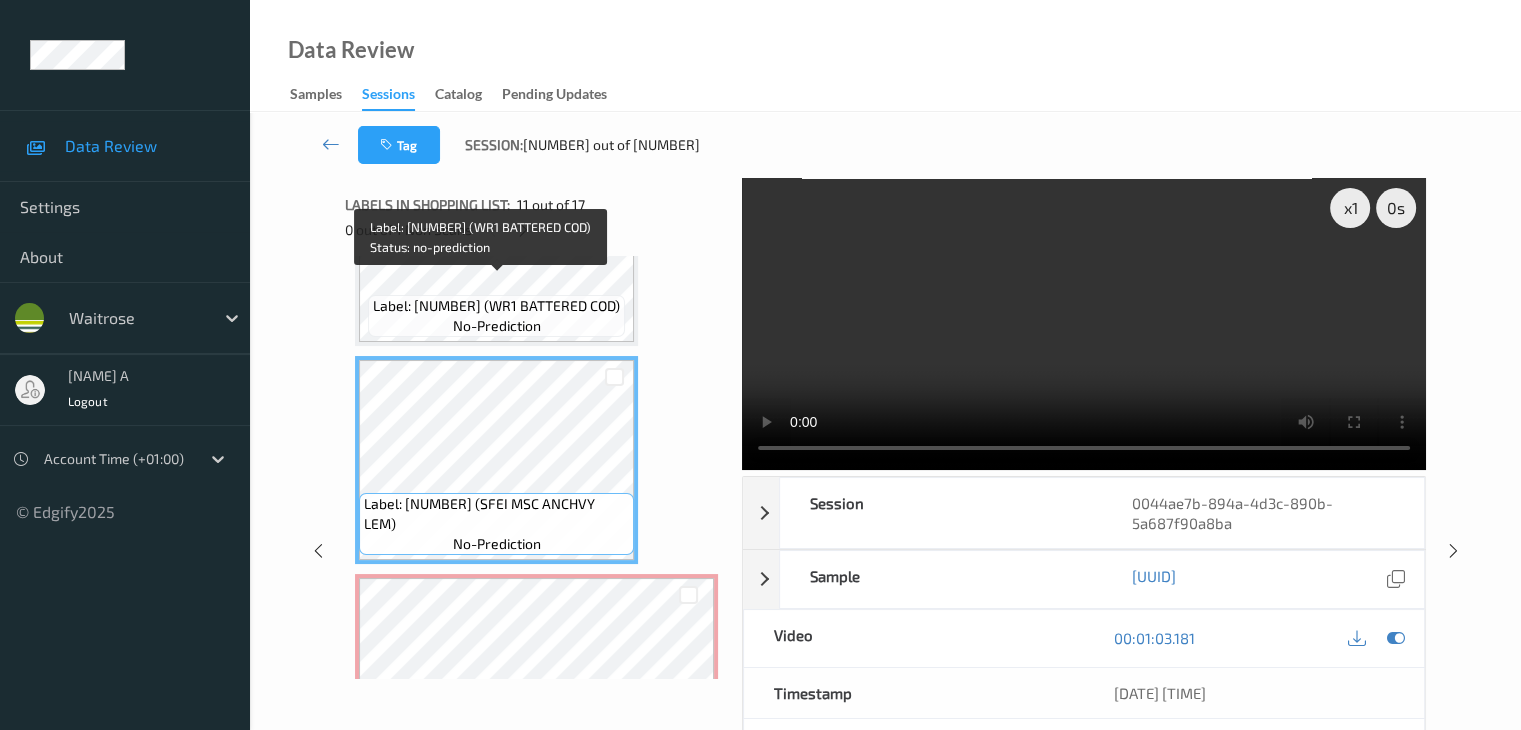 click on "Label: 5000169675380 (WR1 BATTERED COD) no-prediction" at bounding box center (496, 316) 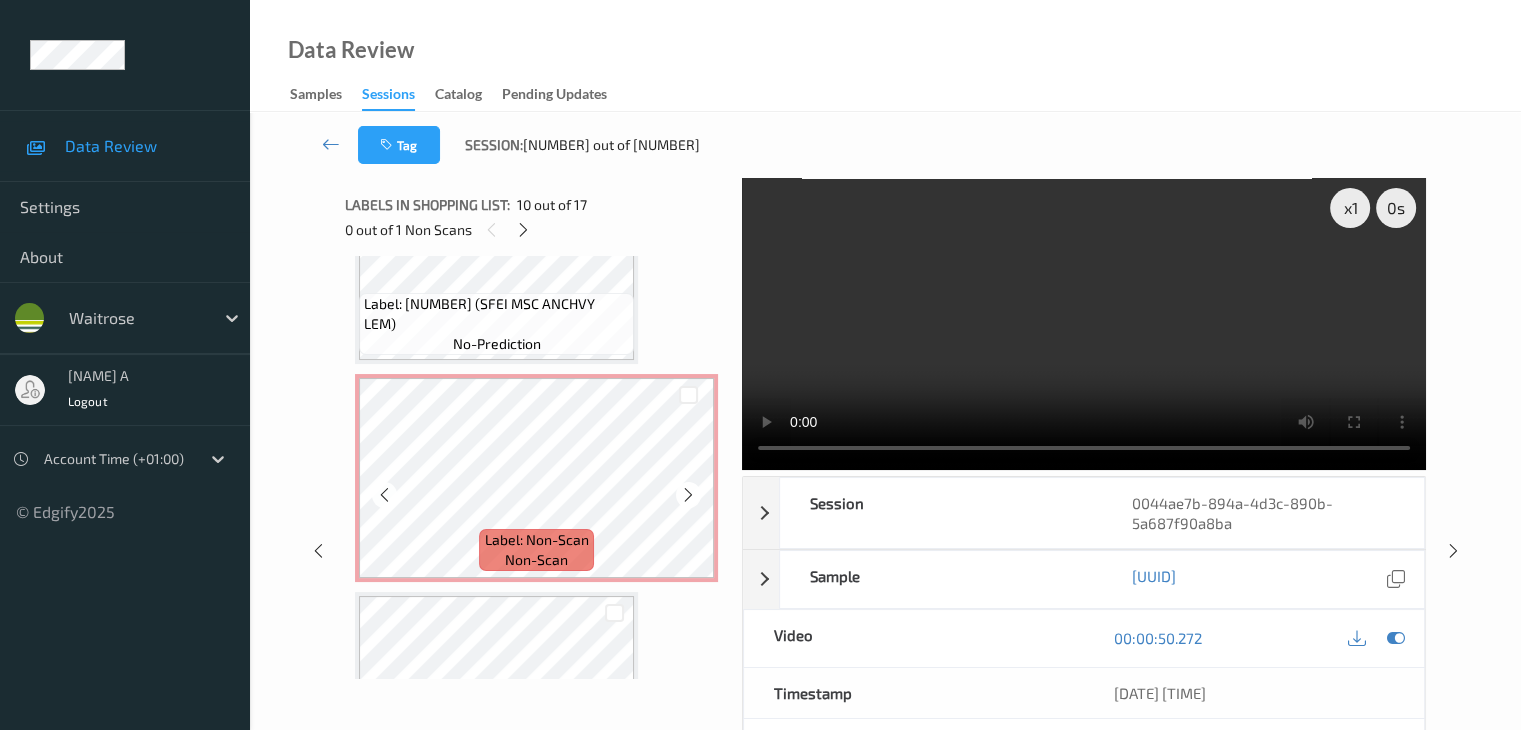 scroll, scrollTop: 2390, scrollLeft: 0, axis: vertical 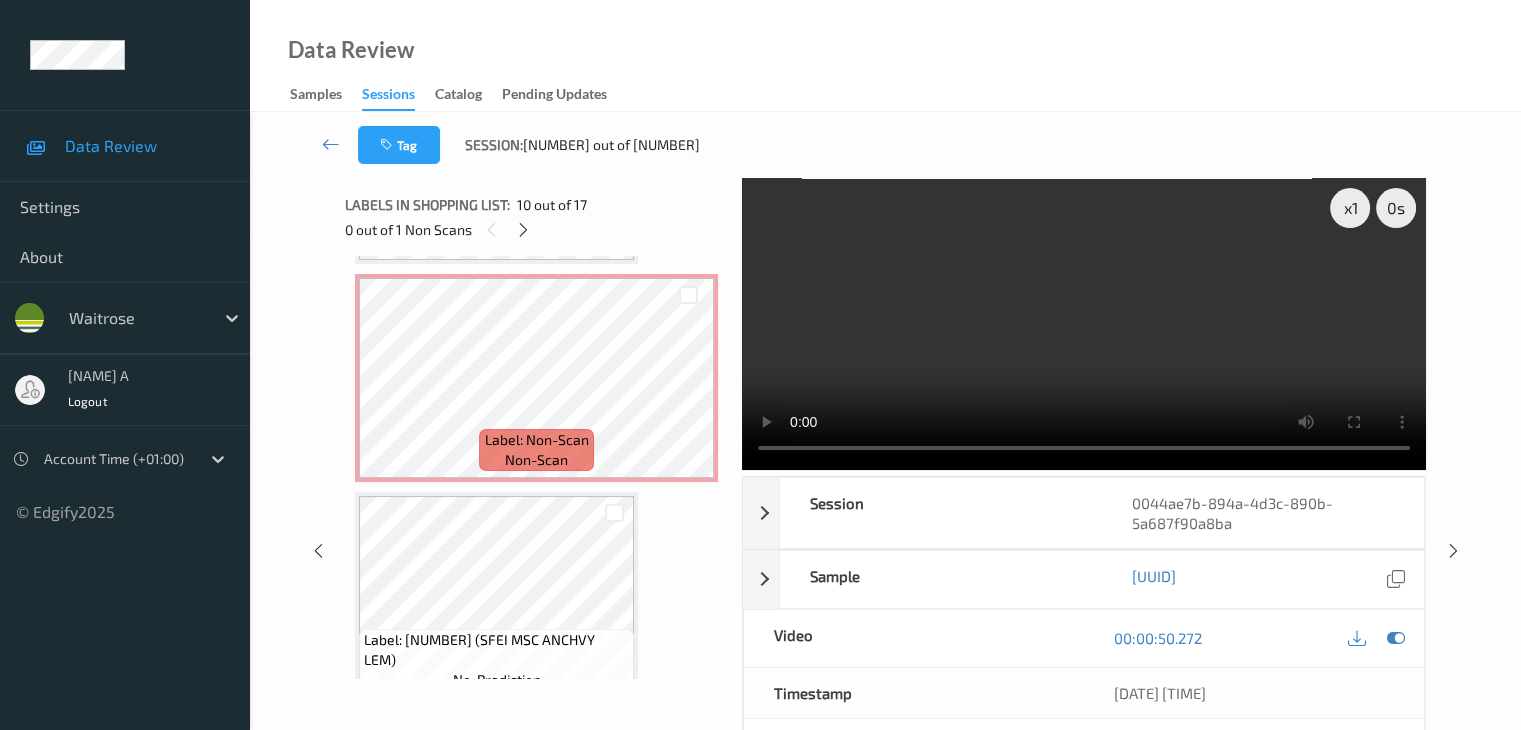 type 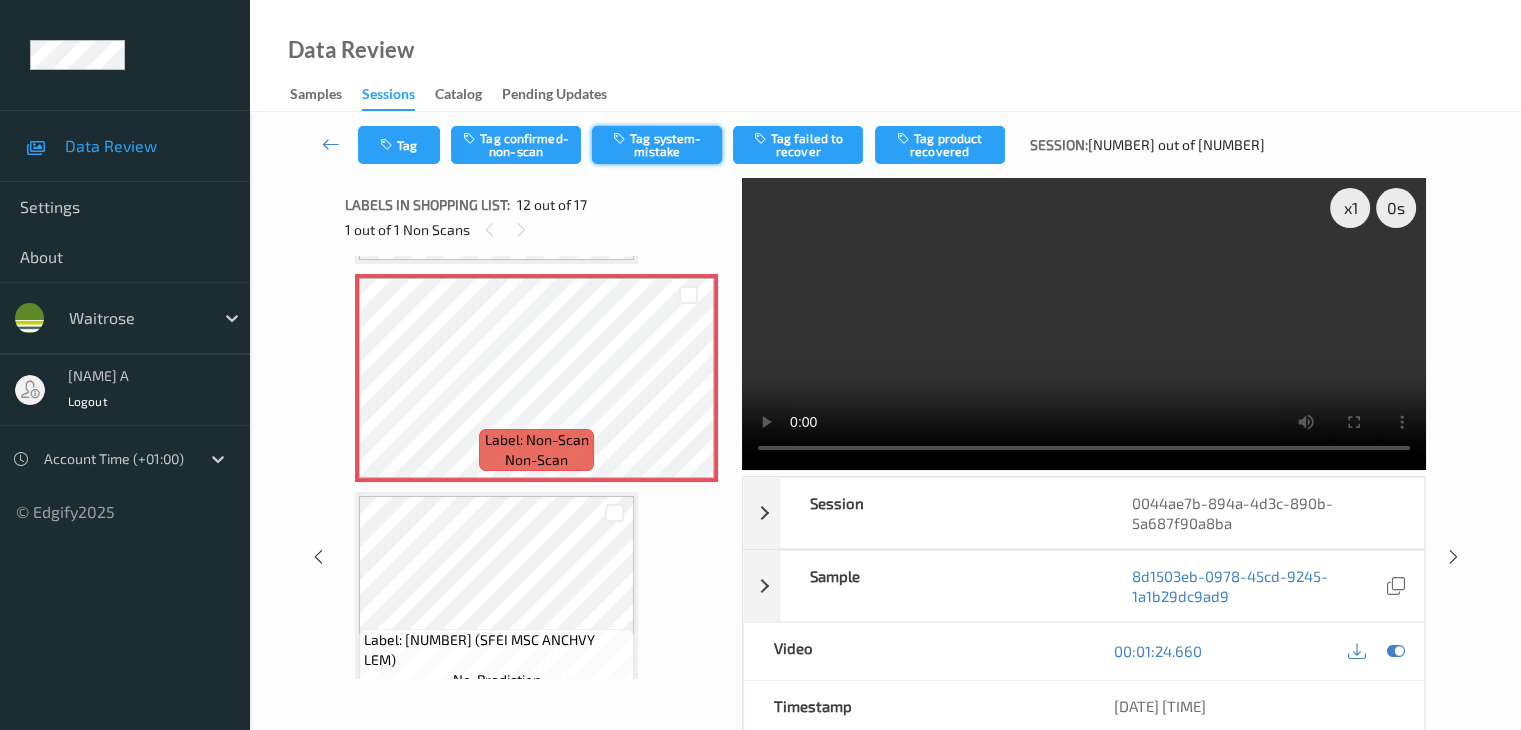 click on "Tag   system-mistake" at bounding box center (657, 145) 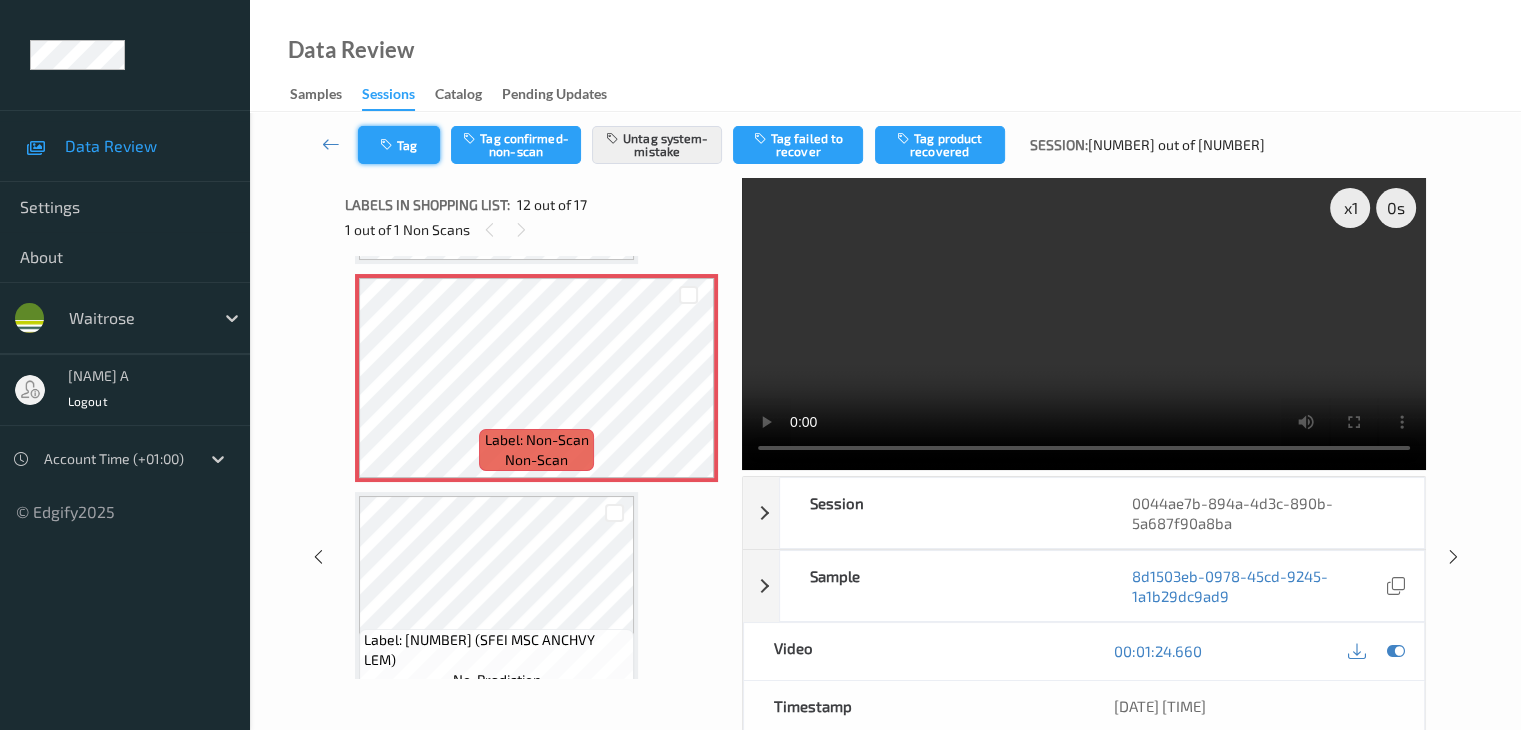 click on "Tag" at bounding box center (399, 145) 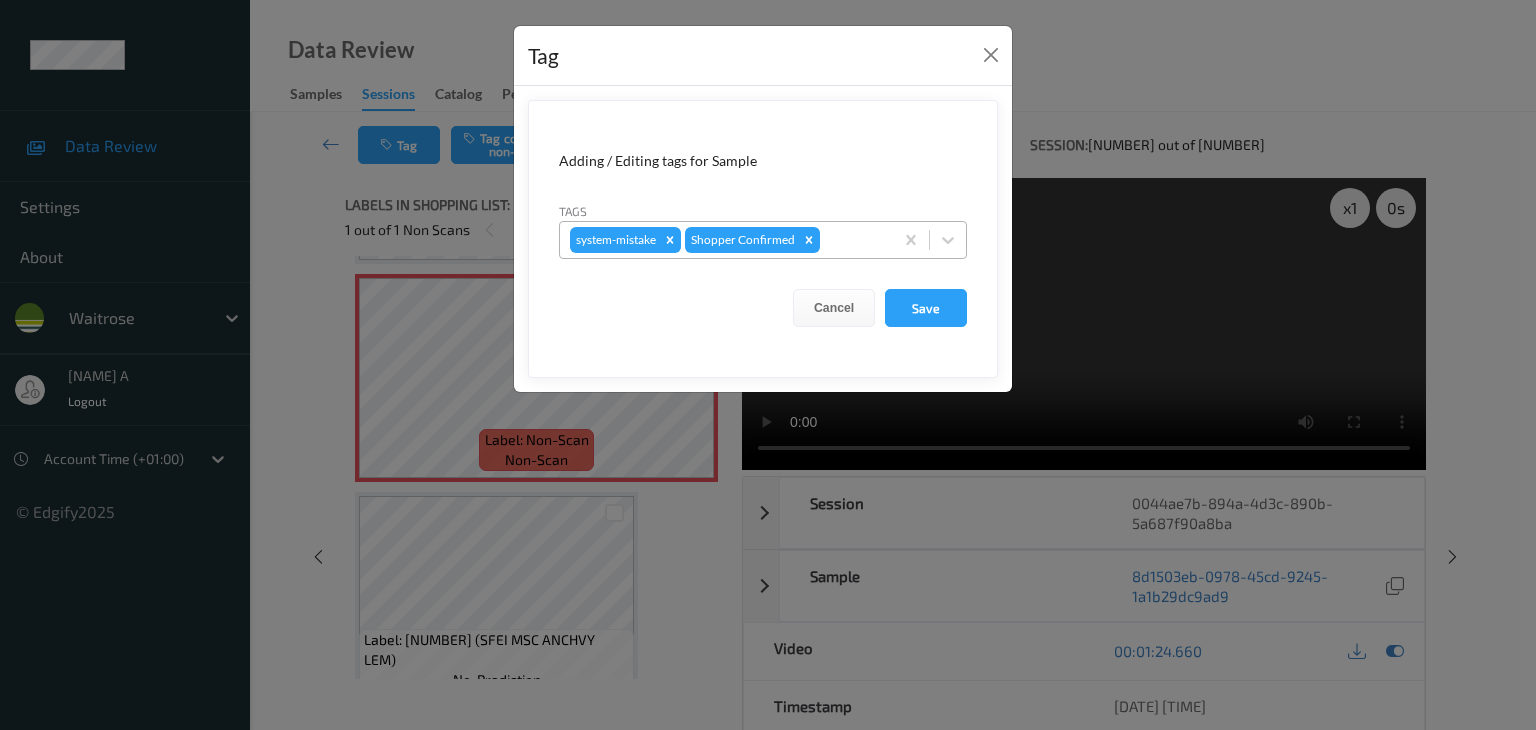 click on "system-mistake Shopper Confirmed" at bounding box center (726, 240) 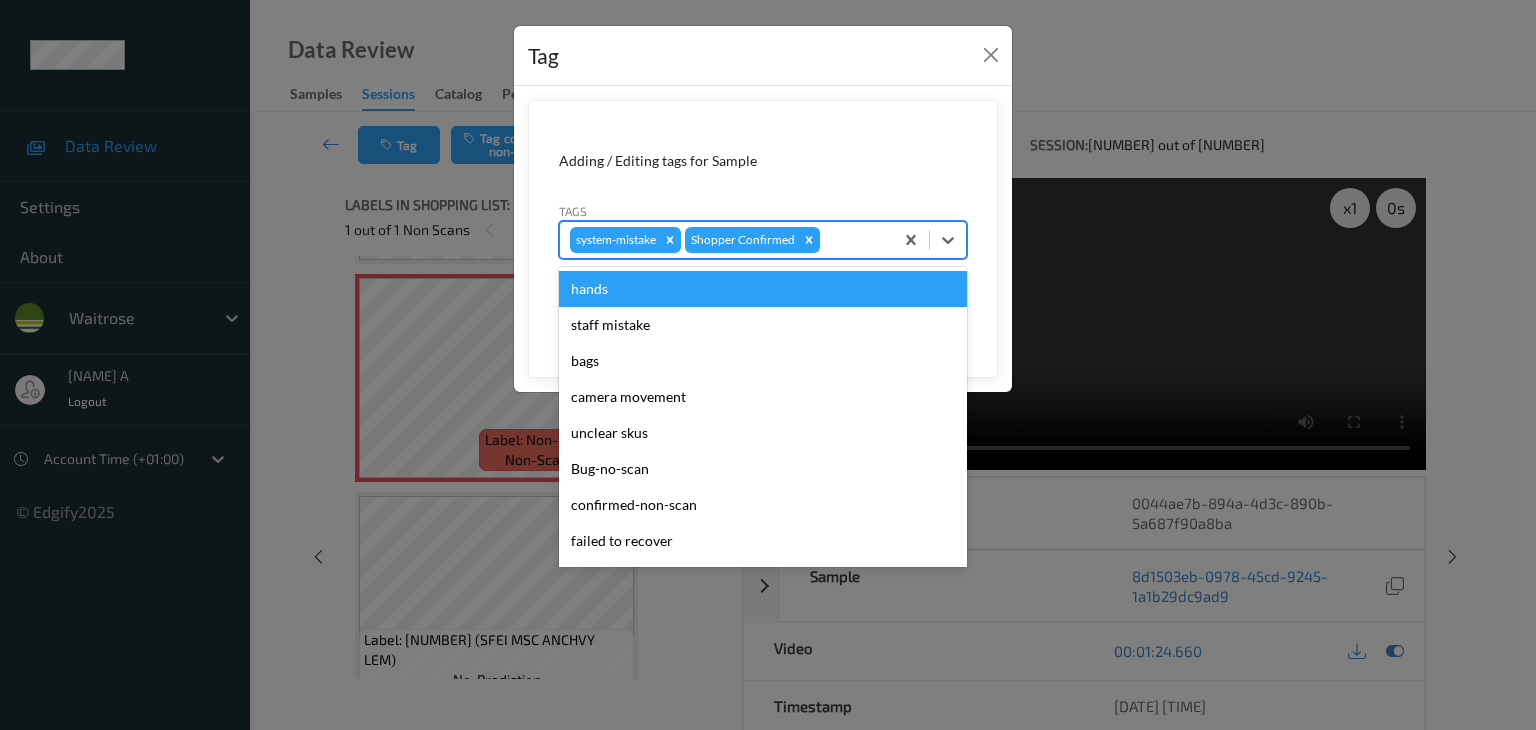 type on "u" 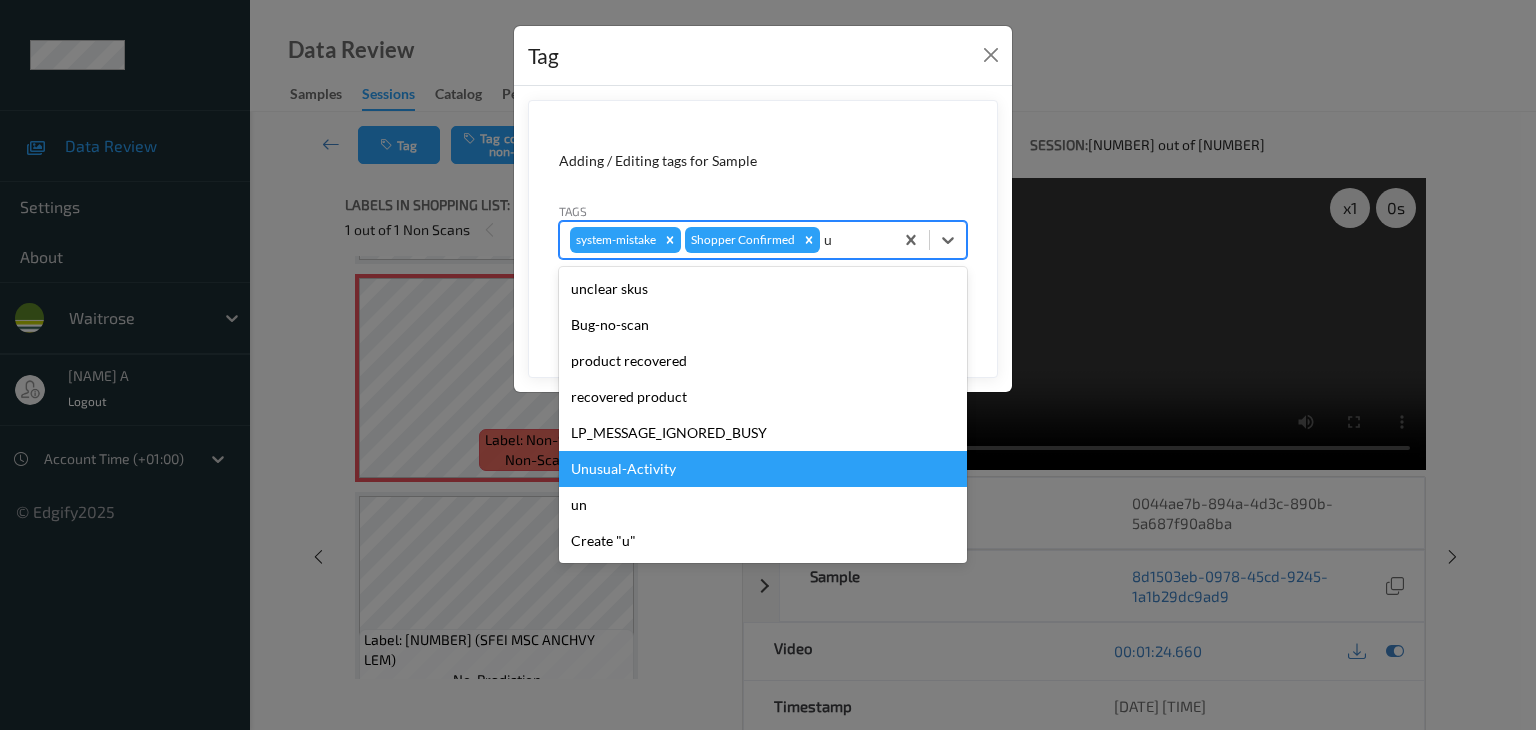 drag, startPoint x: 647, startPoint y: 474, endPoint x: 699, endPoint y: 464, distance: 52.95281 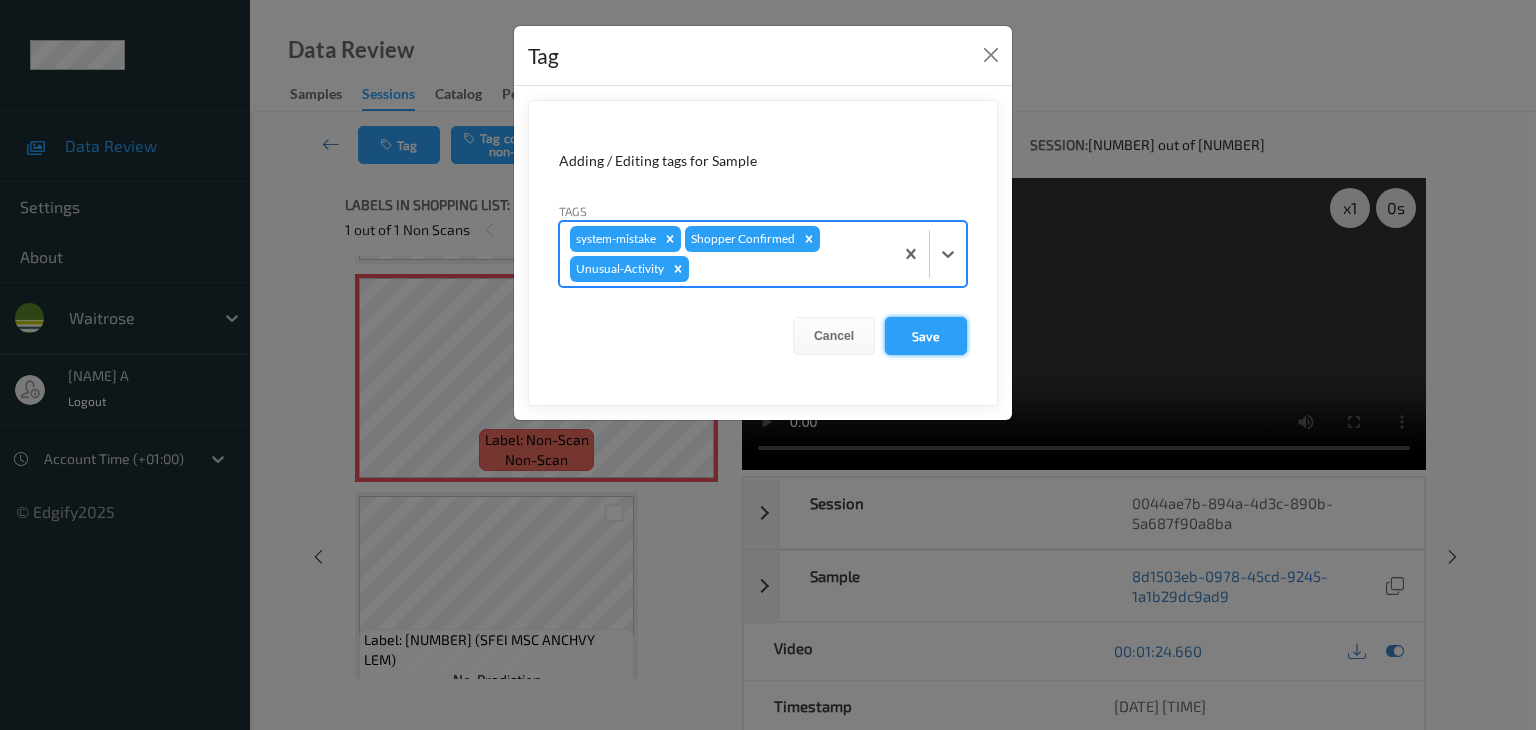 click on "Save" at bounding box center (926, 336) 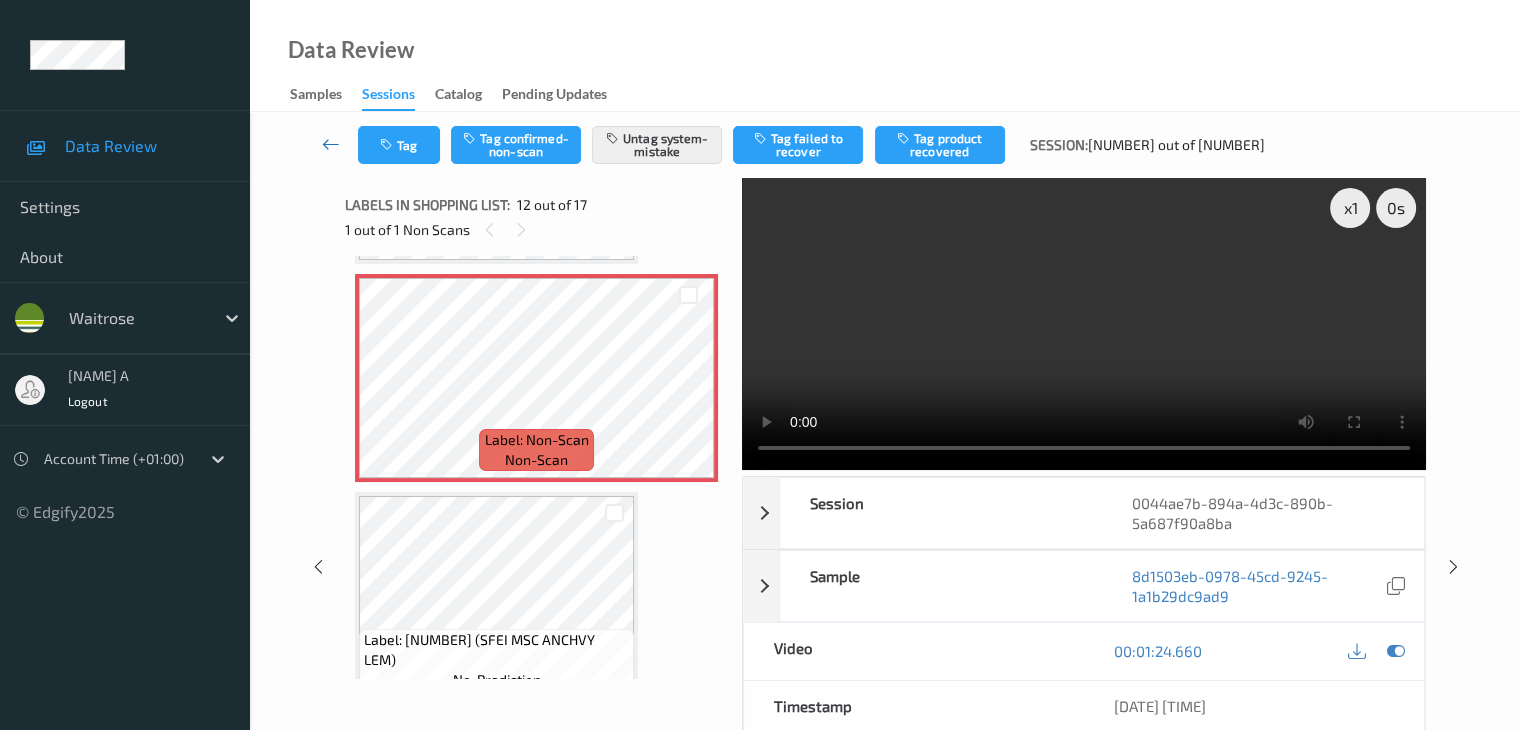 click at bounding box center (331, 144) 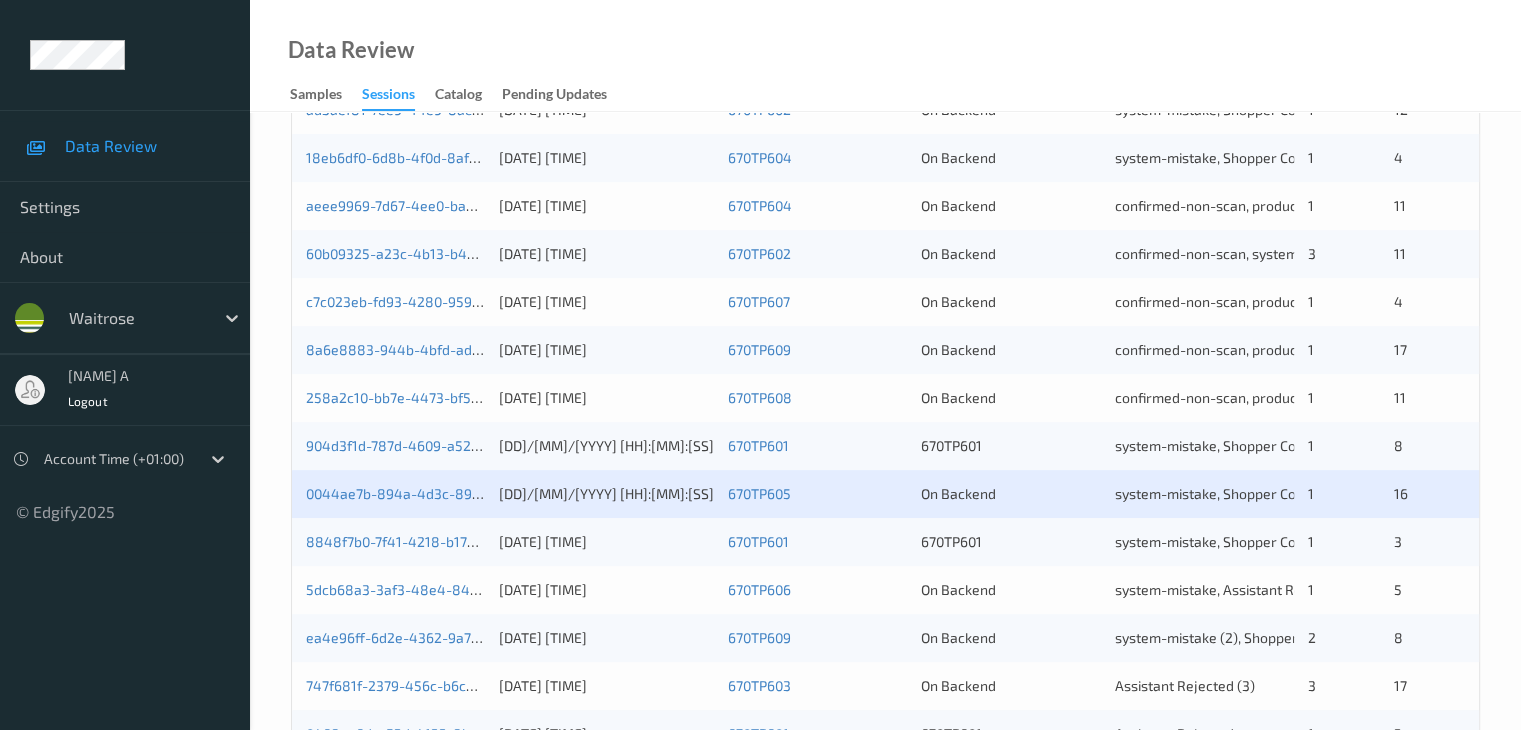 scroll, scrollTop: 700, scrollLeft: 0, axis: vertical 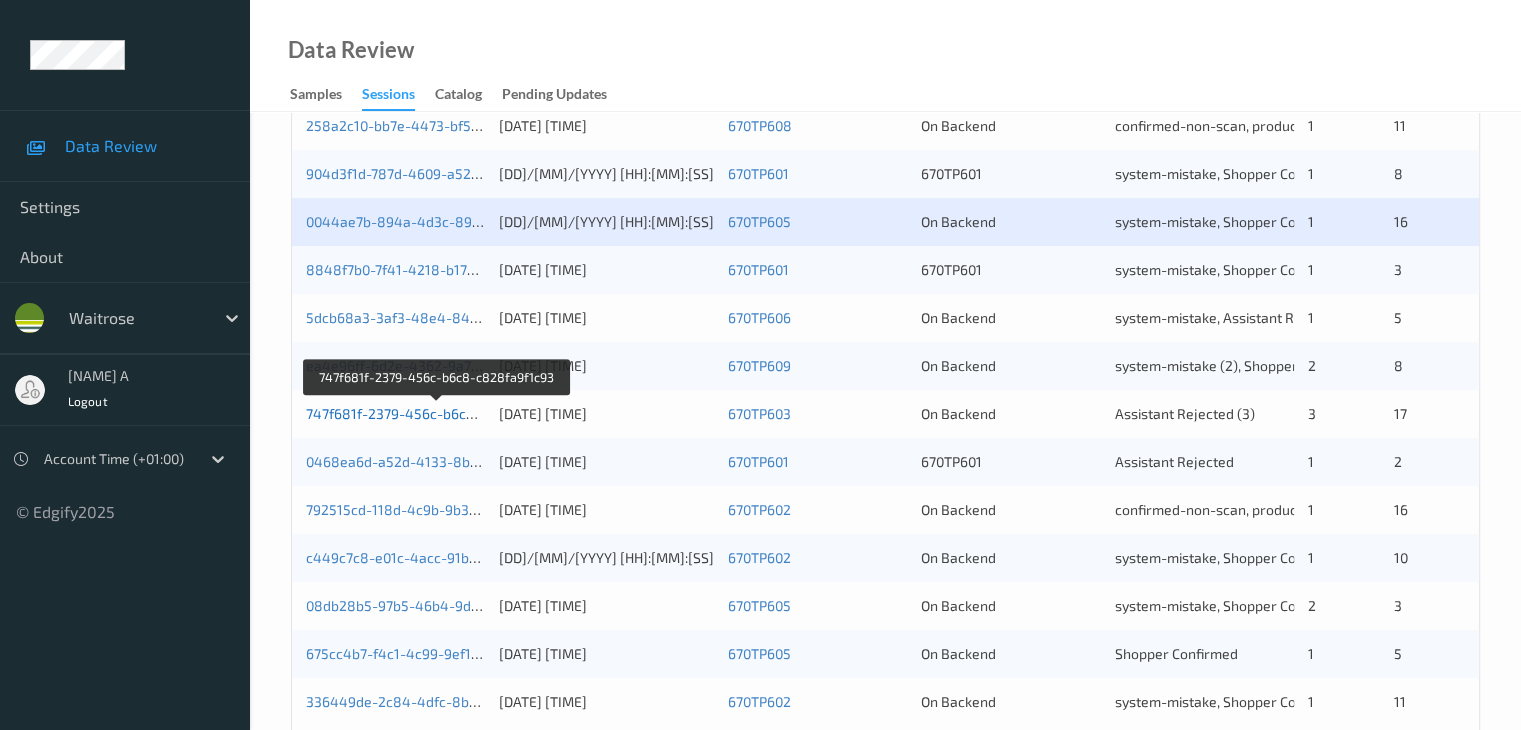 click on "747f681f-2379-456c-b6c8-c828fa9f1c93" at bounding box center [437, 413] 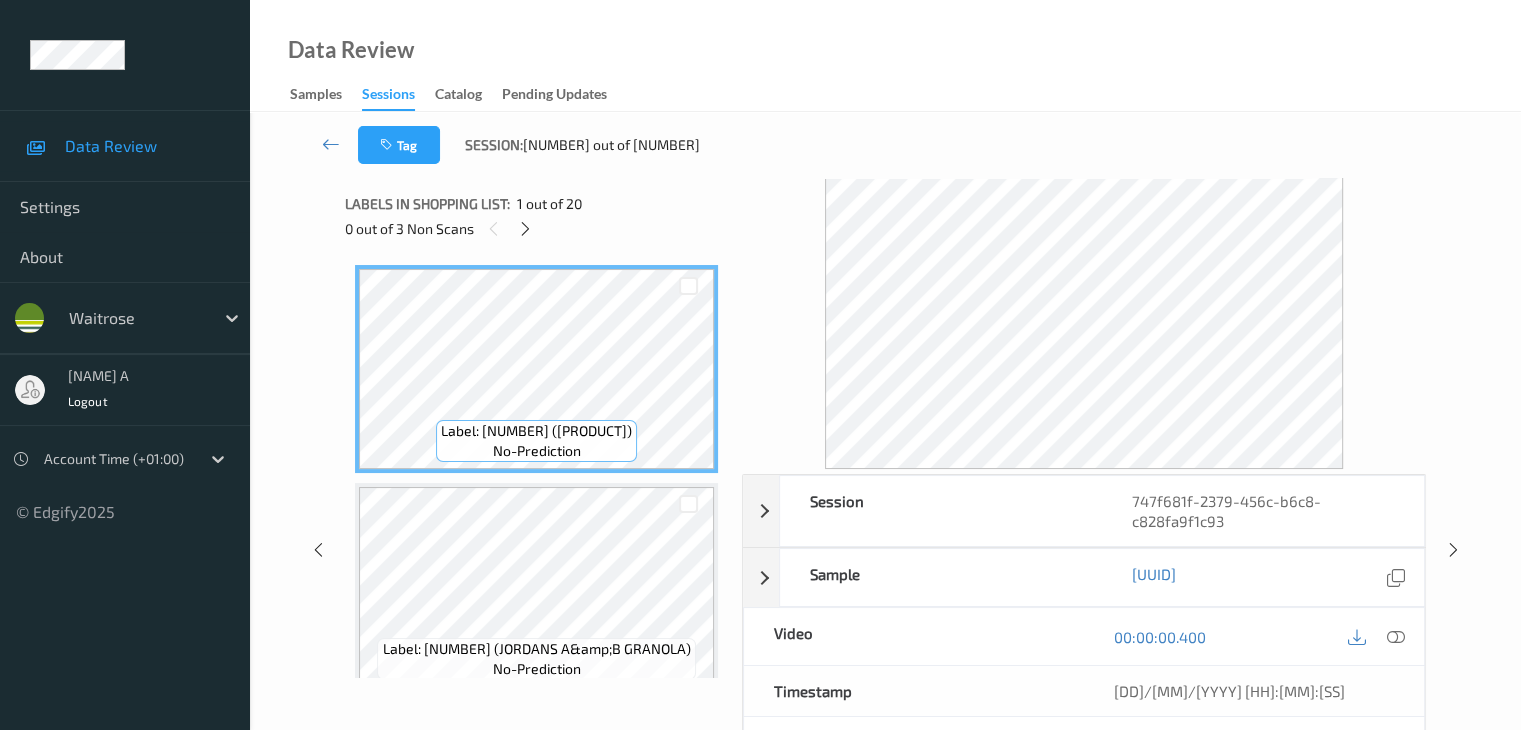 scroll, scrollTop: 0, scrollLeft: 0, axis: both 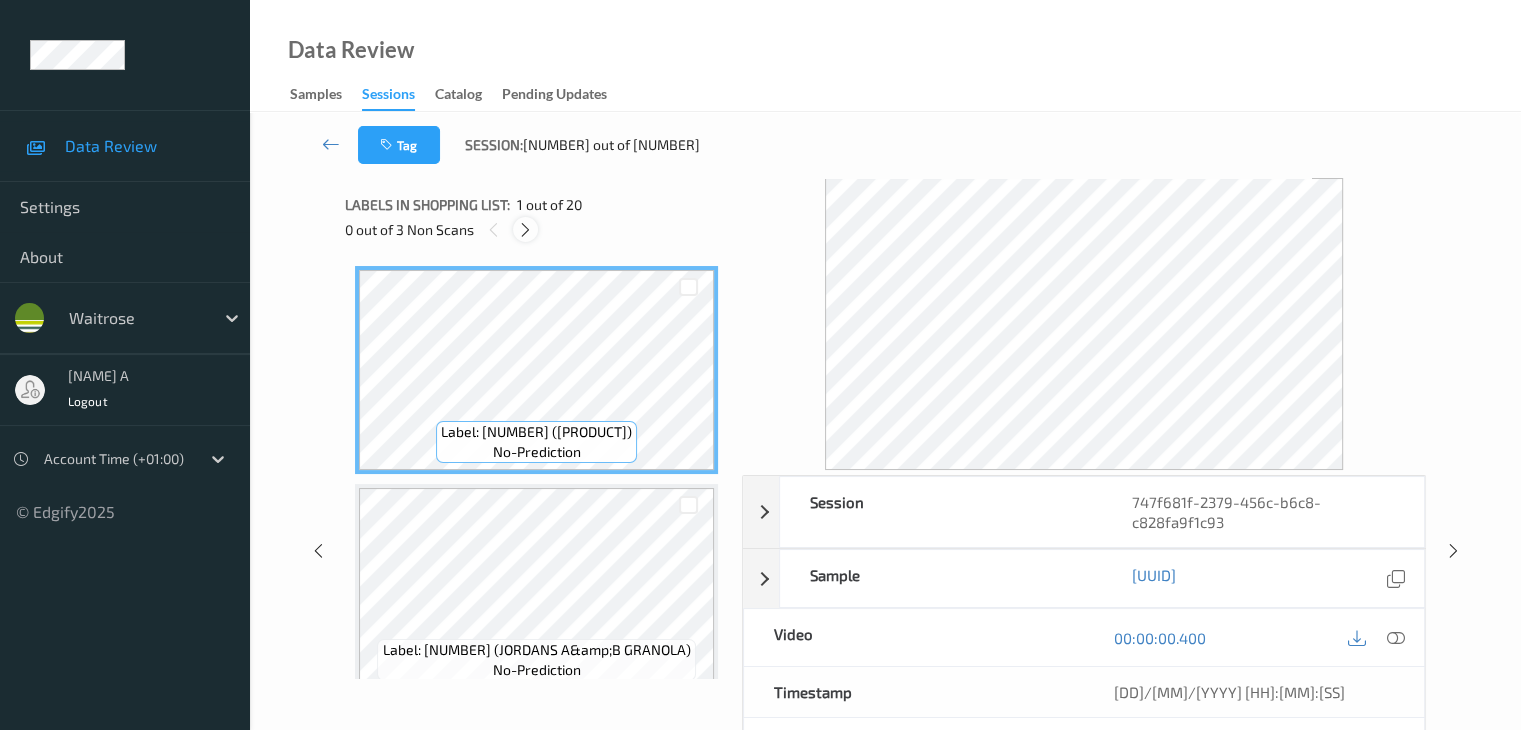 drag, startPoint x: 526, startPoint y: 233, endPoint x: 546, endPoint y: 253, distance: 28.284271 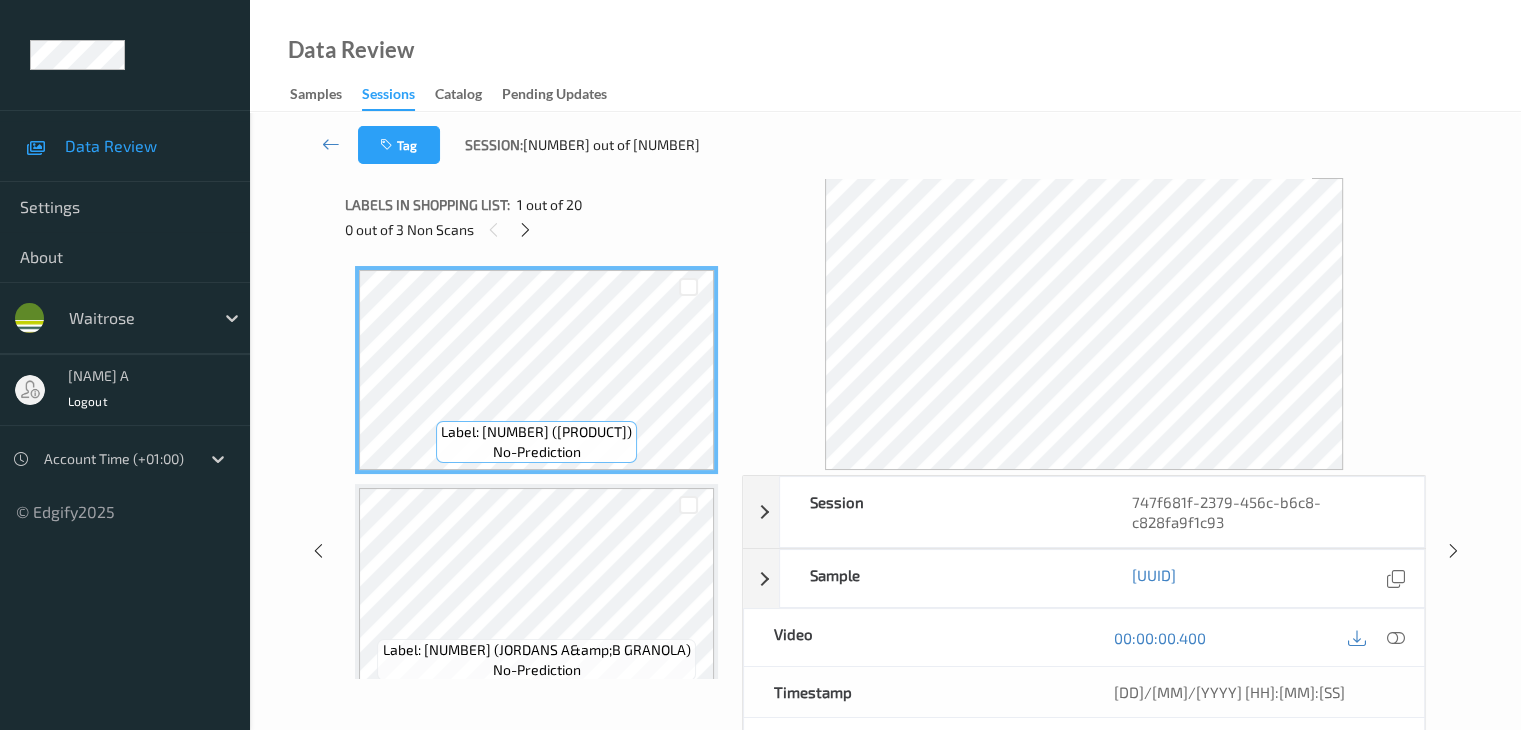 click at bounding box center (525, 230) 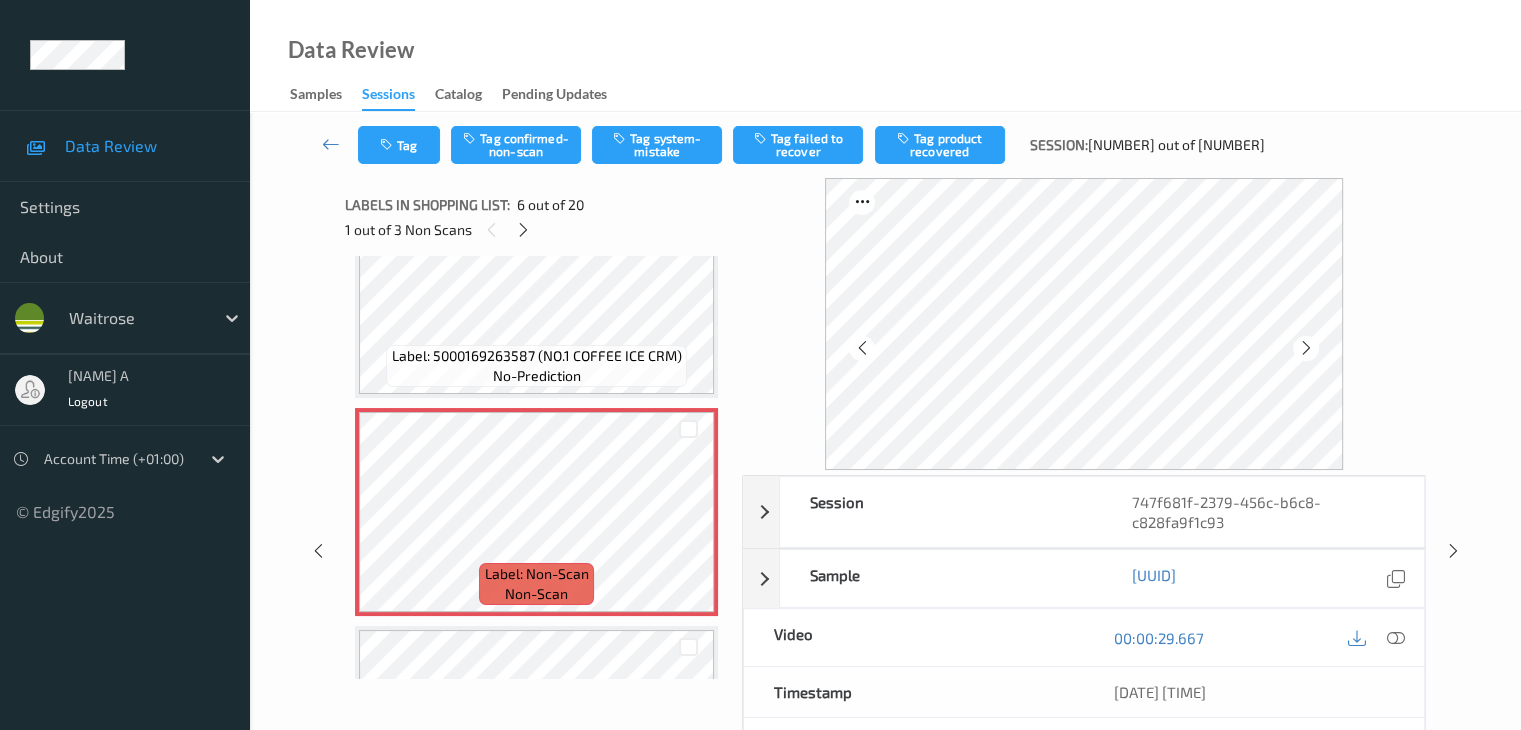scroll, scrollTop: 982, scrollLeft: 0, axis: vertical 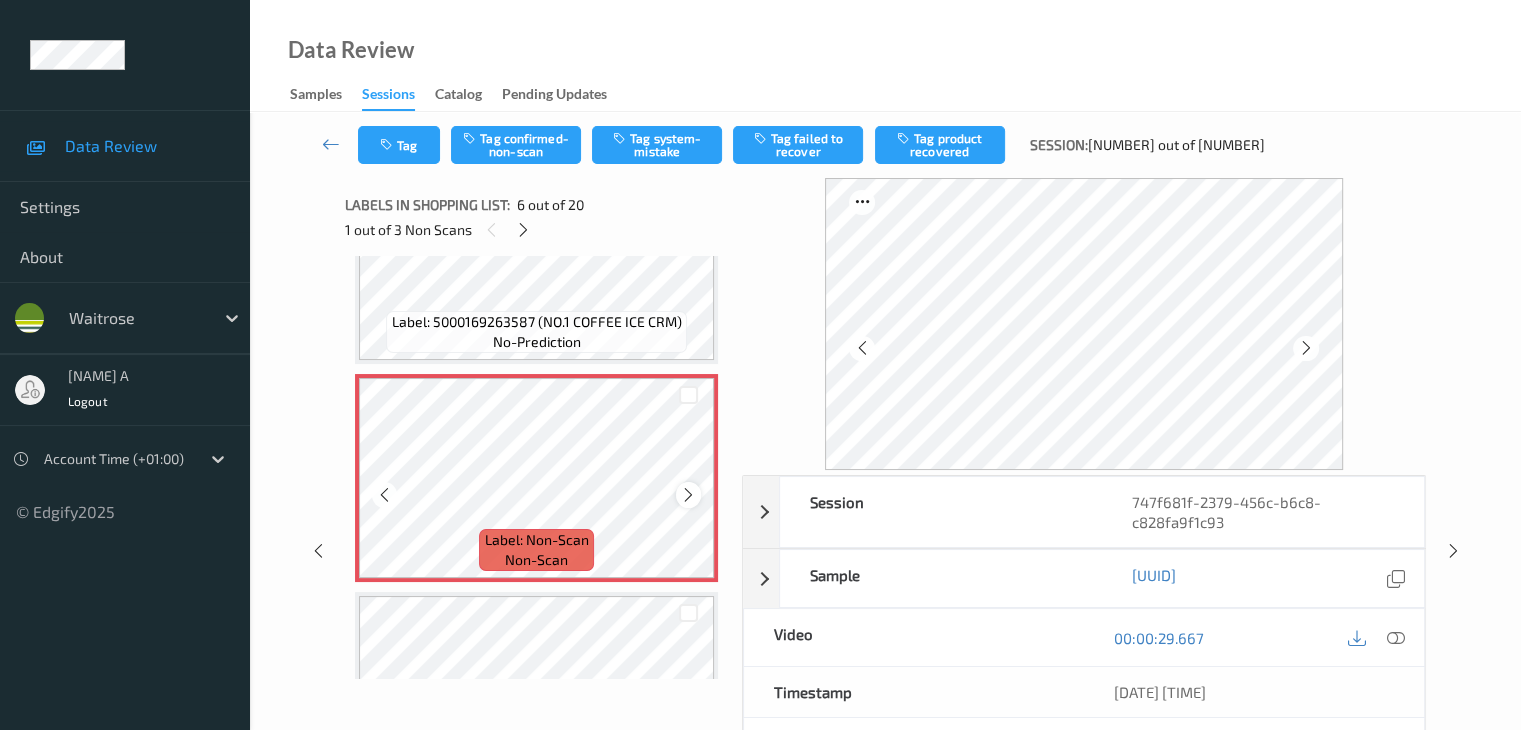 click at bounding box center [688, 495] 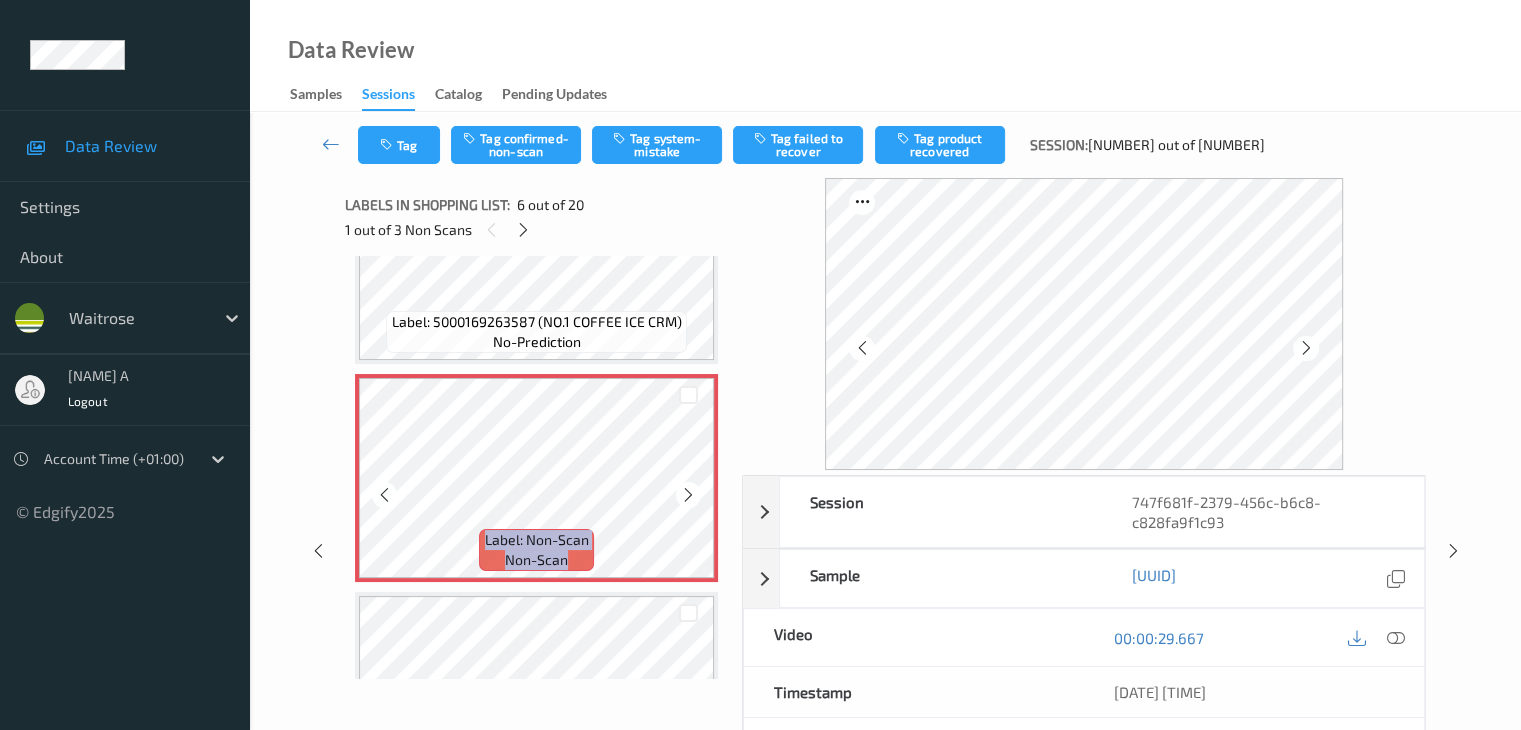 click at bounding box center (688, 495) 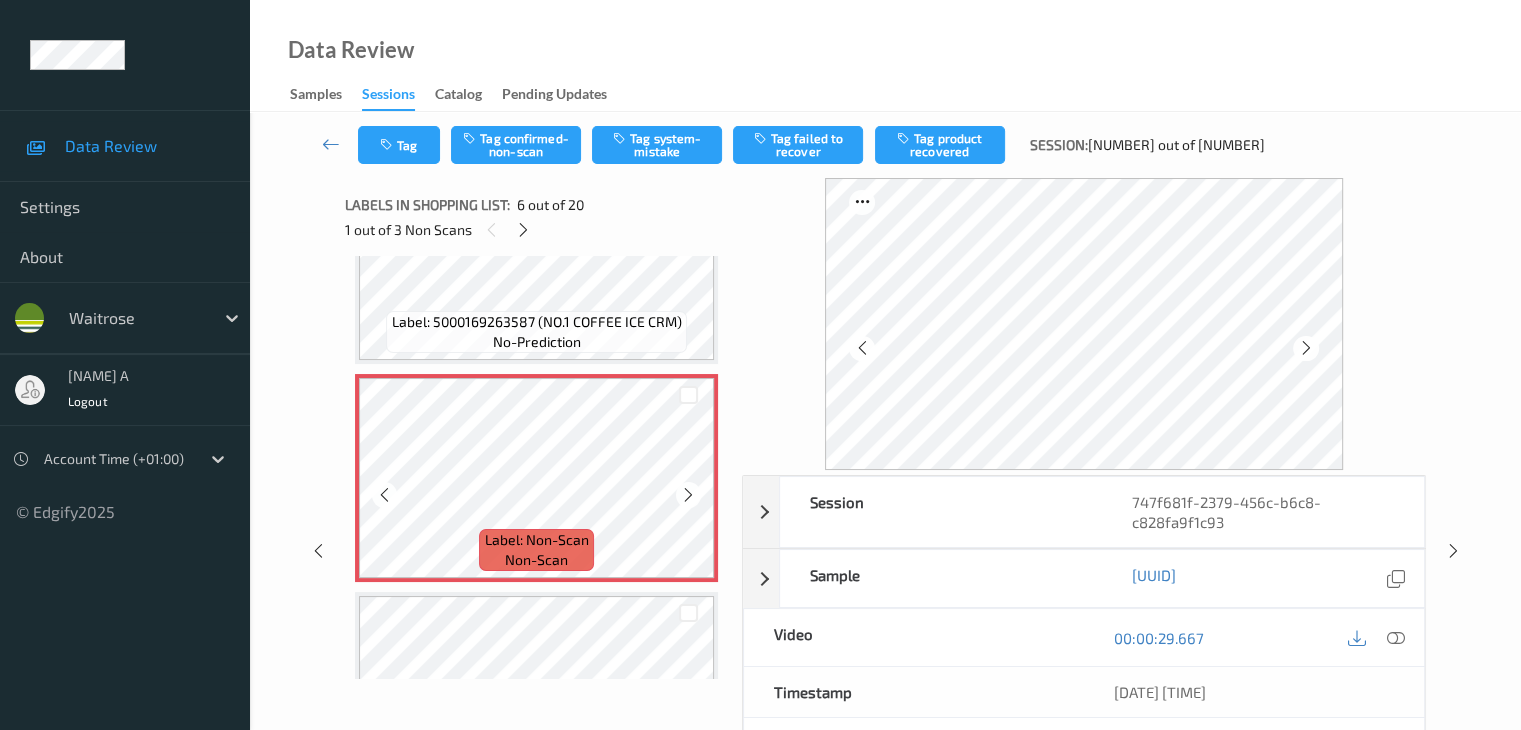click at bounding box center (688, 495) 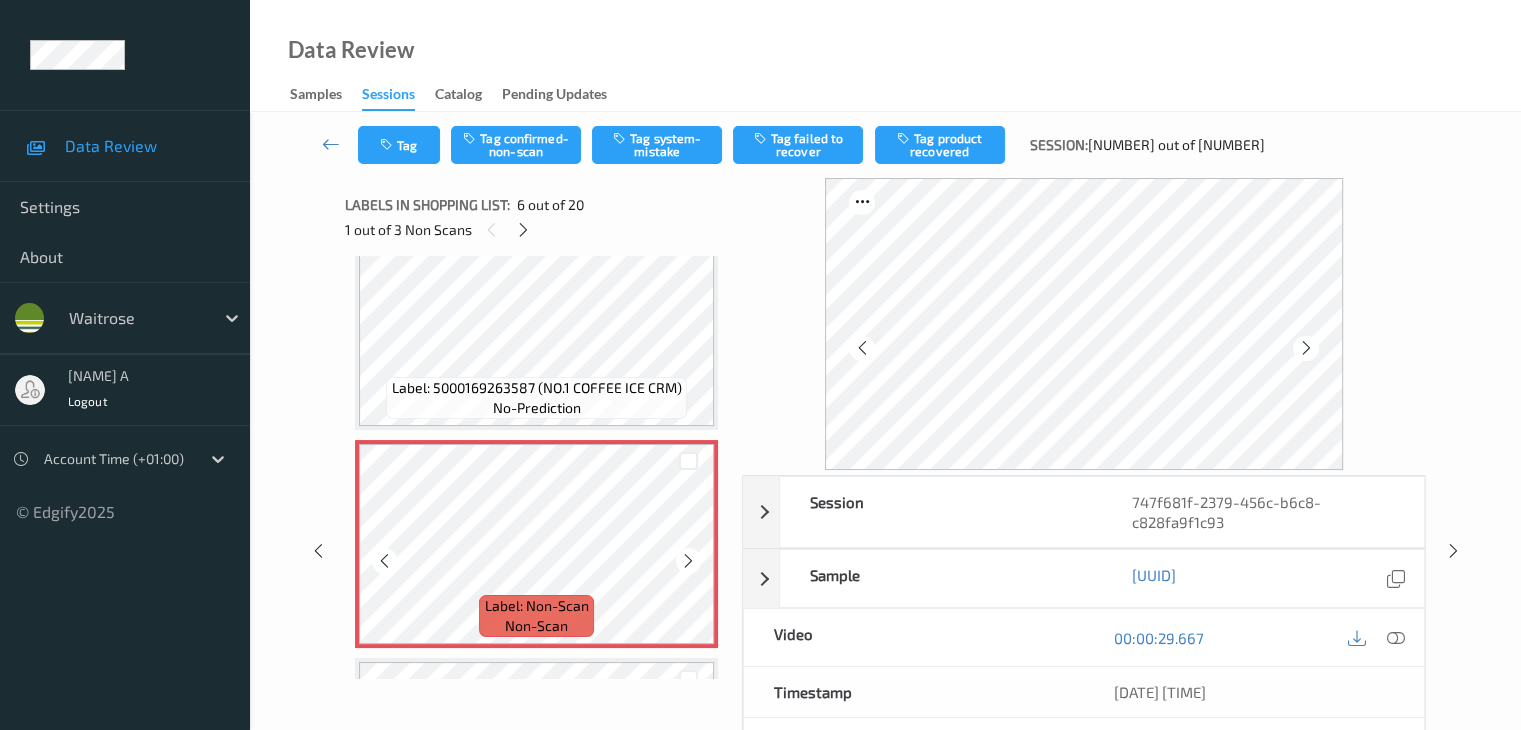 scroll, scrollTop: 882, scrollLeft: 0, axis: vertical 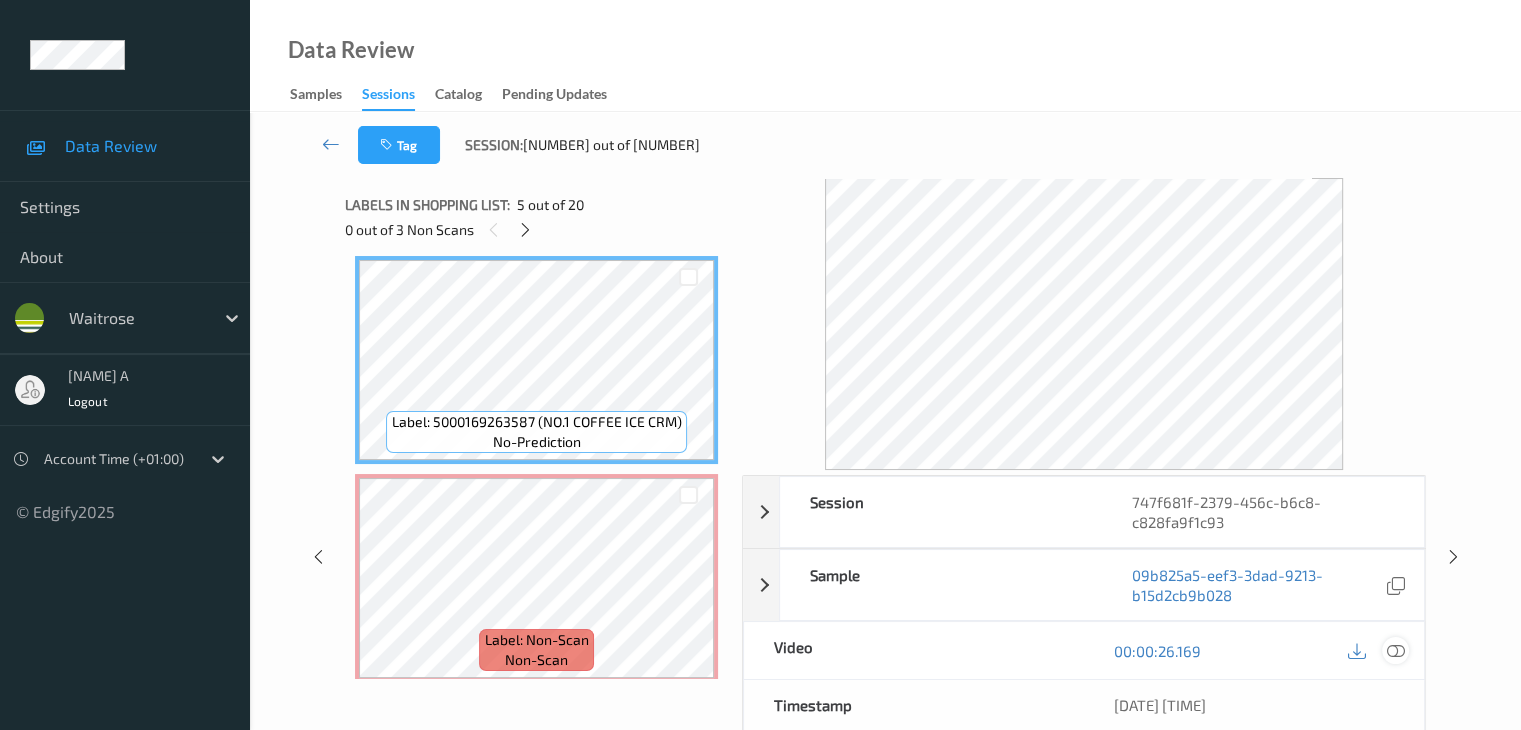 click at bounding box center (1395, 651) 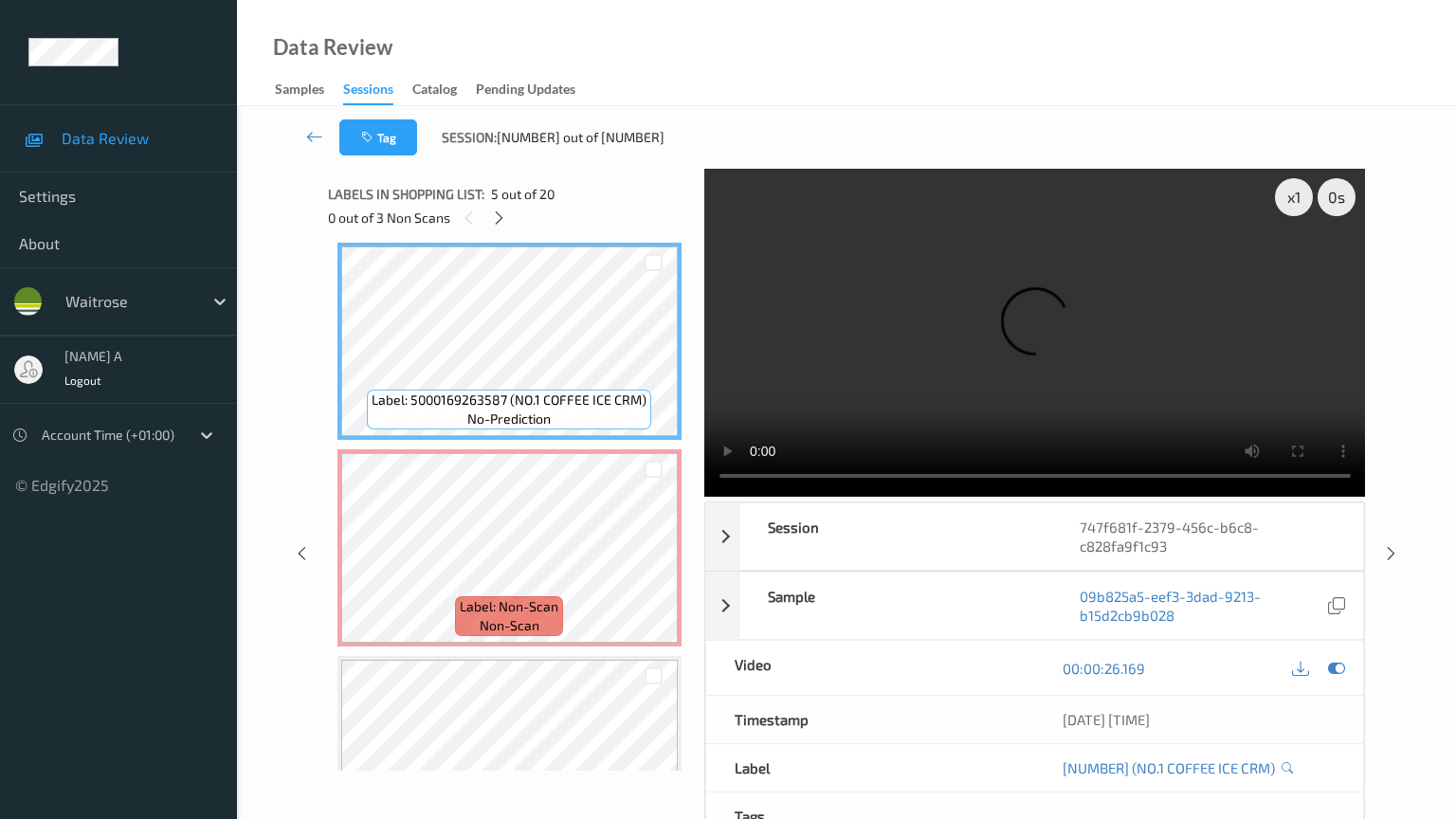 type 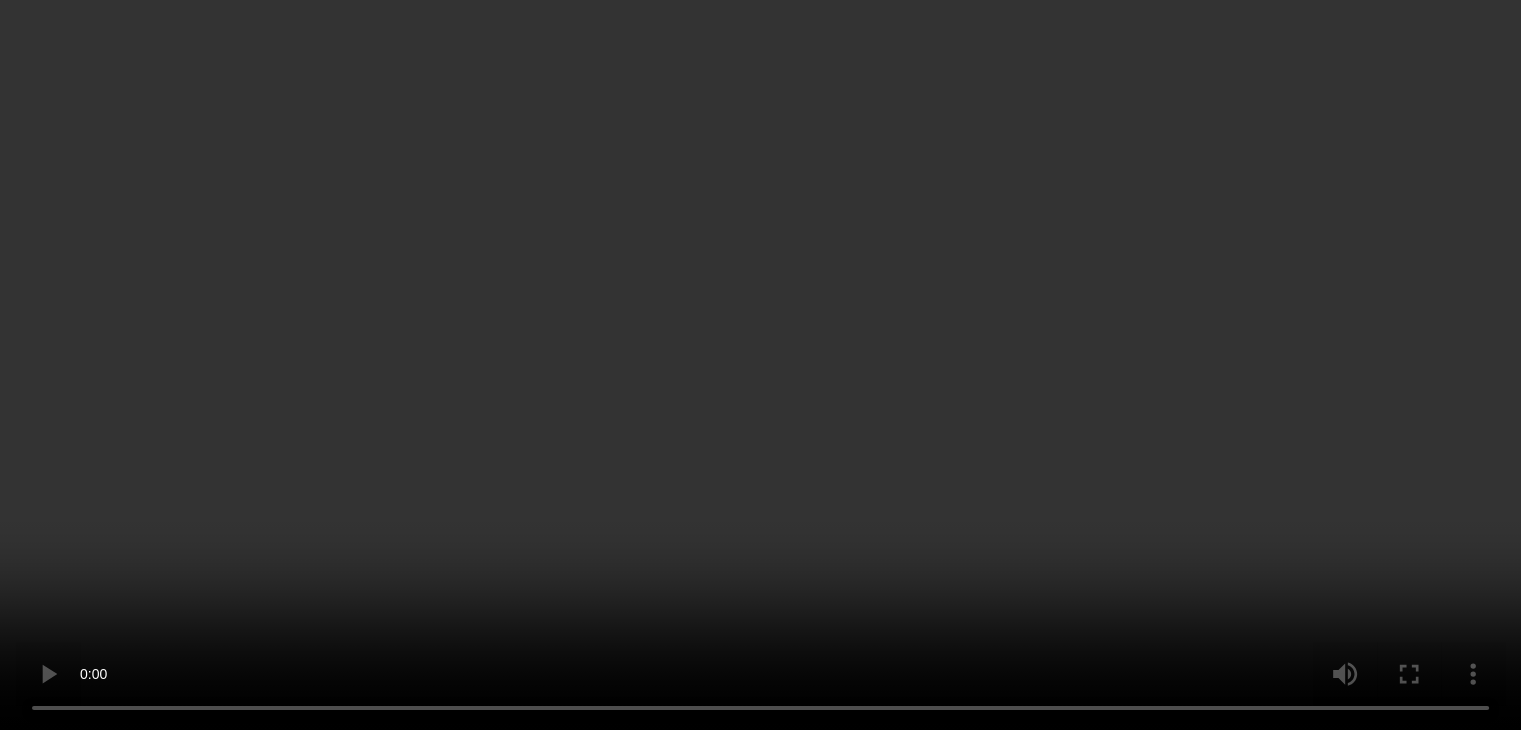 scroll, scrollTop: 982, scrollLeft: 0, axis: vertical 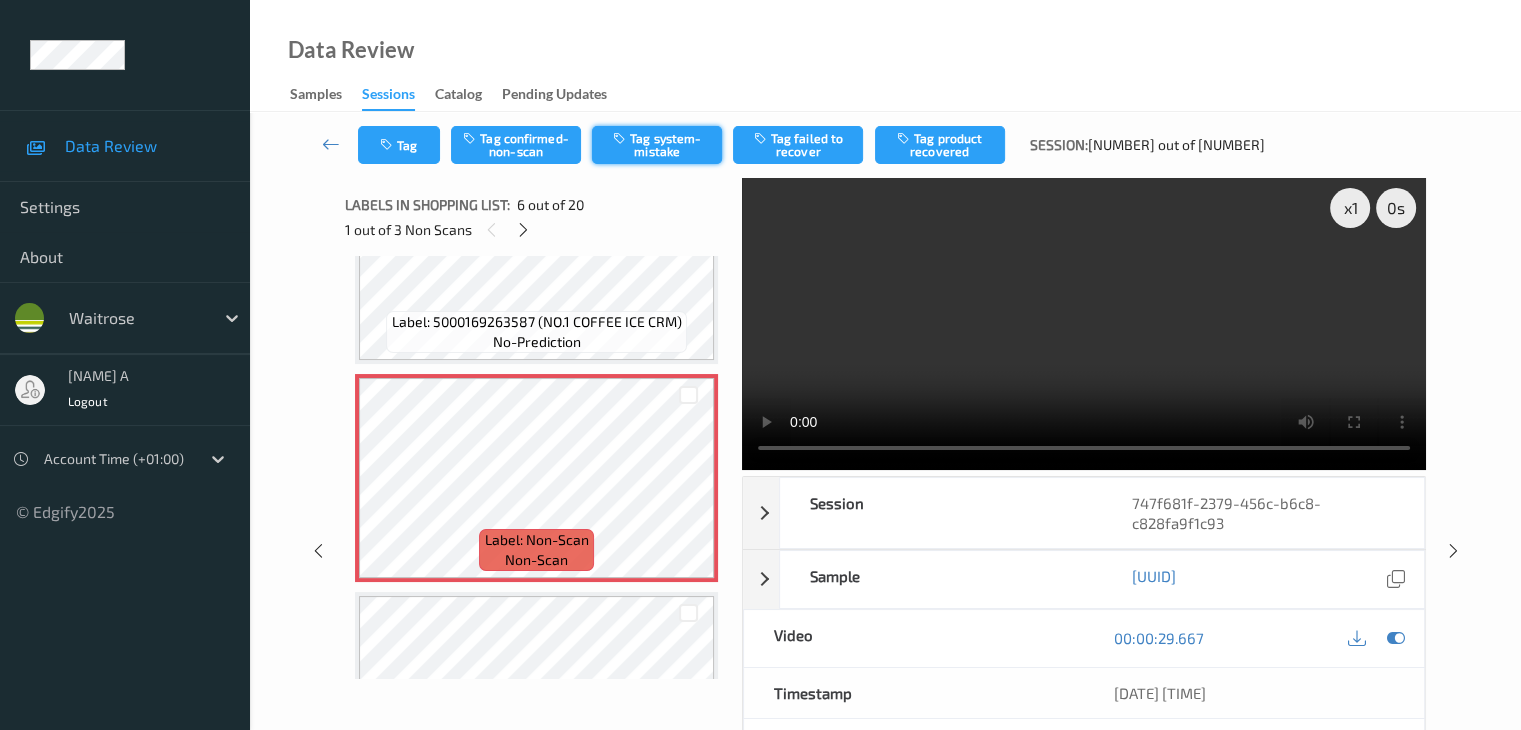 click on "Tag   system-mistake" at bounding box center (657, 145) 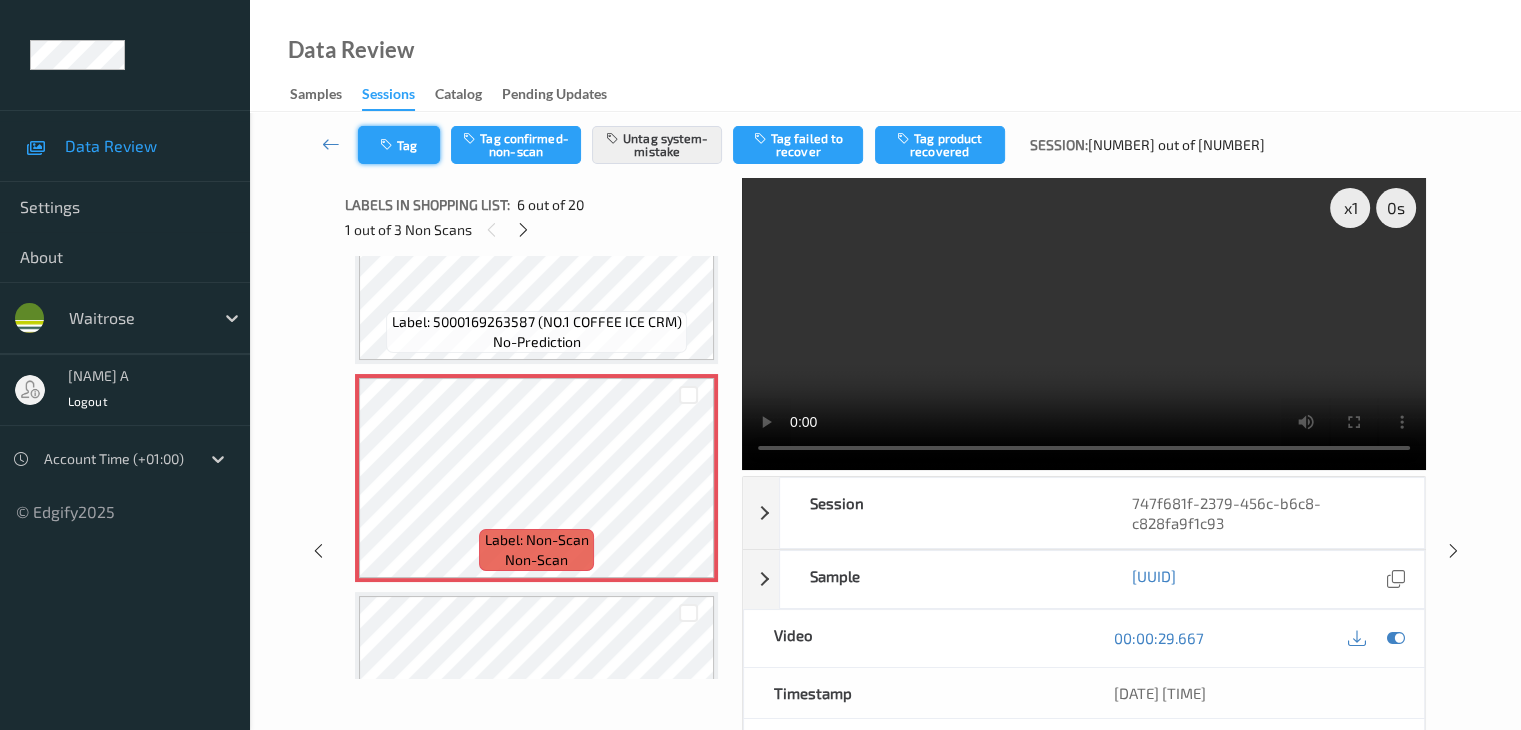 click on "Tag" at bounding box center [399, 145] 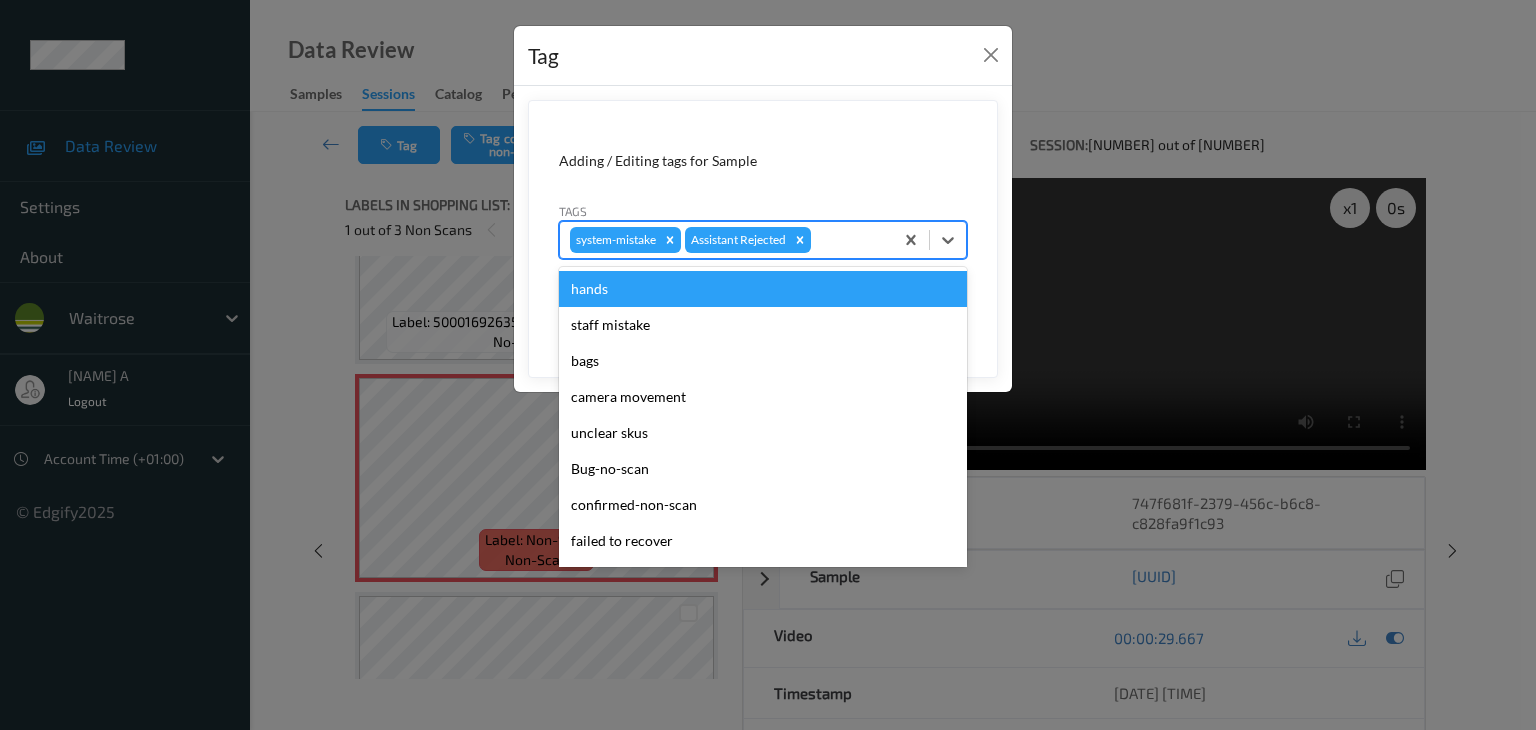 click at bounding box center [849, 240] 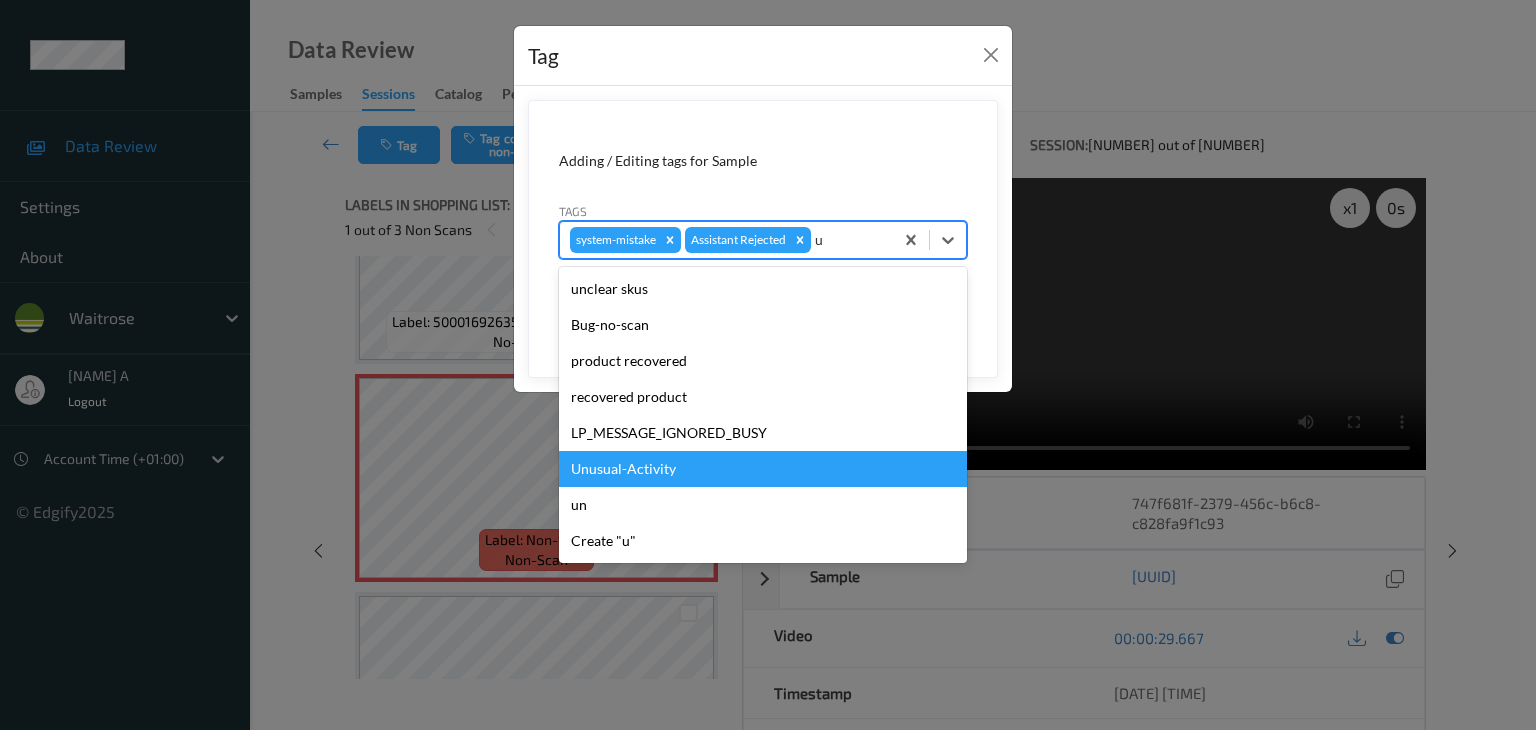 click on "Unusual-Activity" at bounding box center (763, 469) 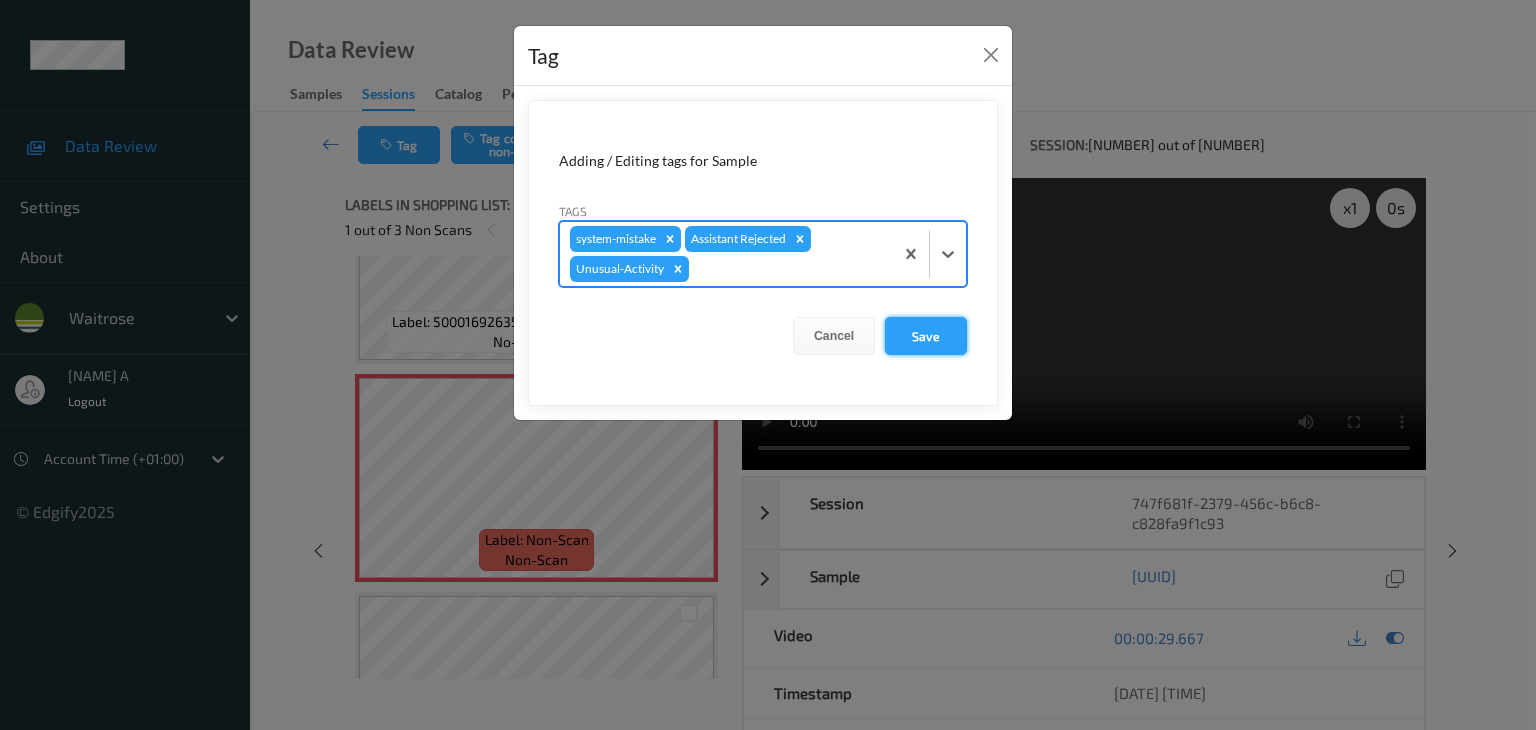 click on "Save" at bounding box center (926, 336) 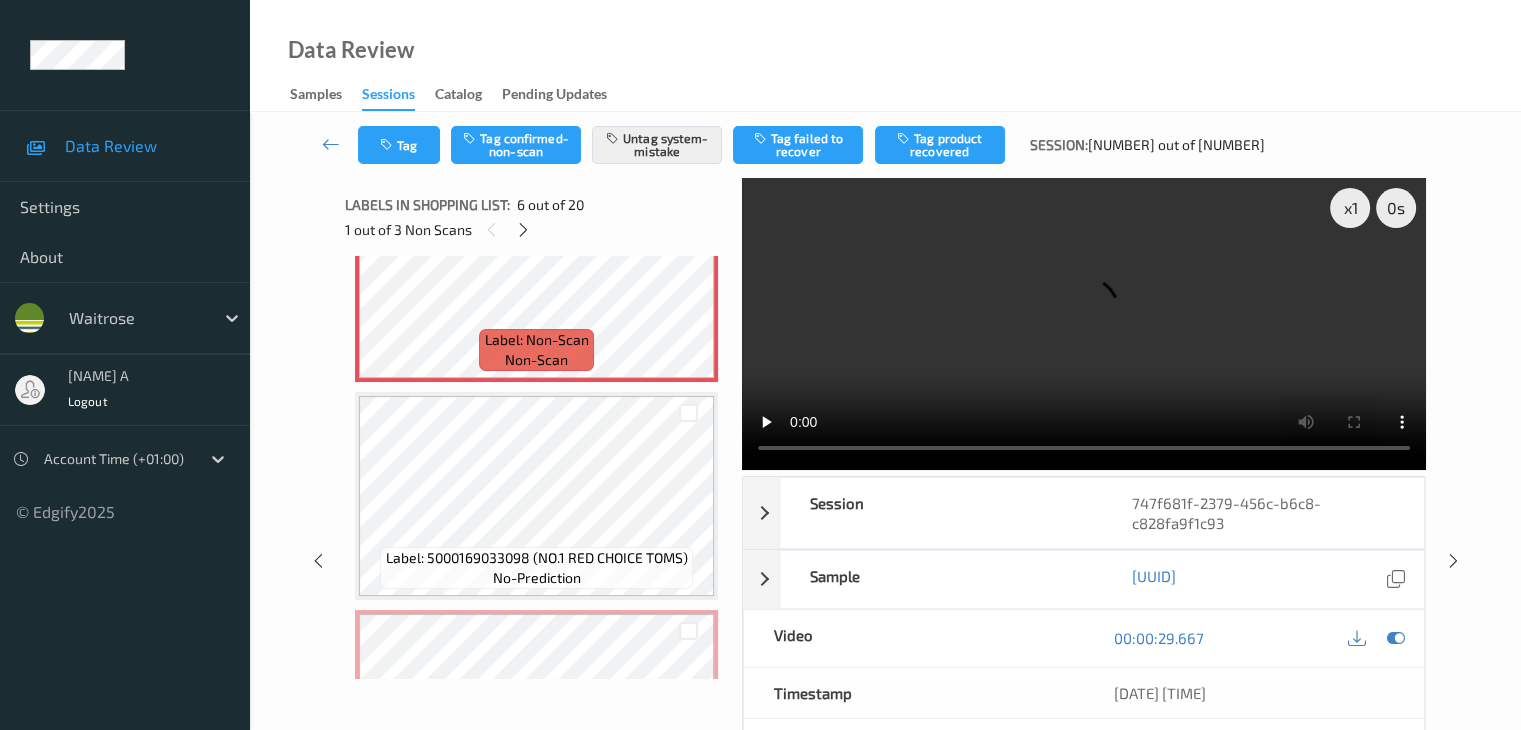 scroll, scrollTop: 1382, scrollLeft: 0, axis: vertical 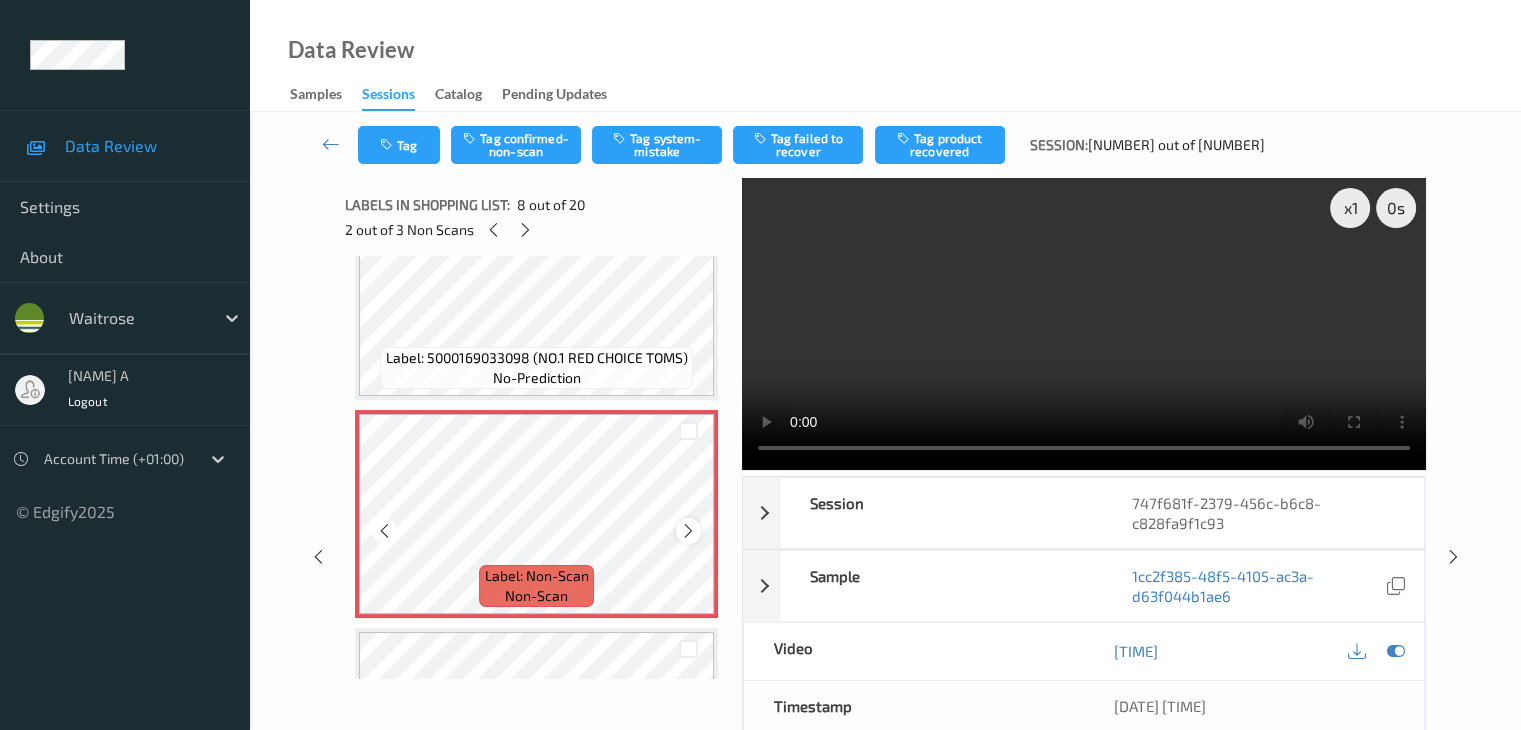 click at bounding box center [688, 531] 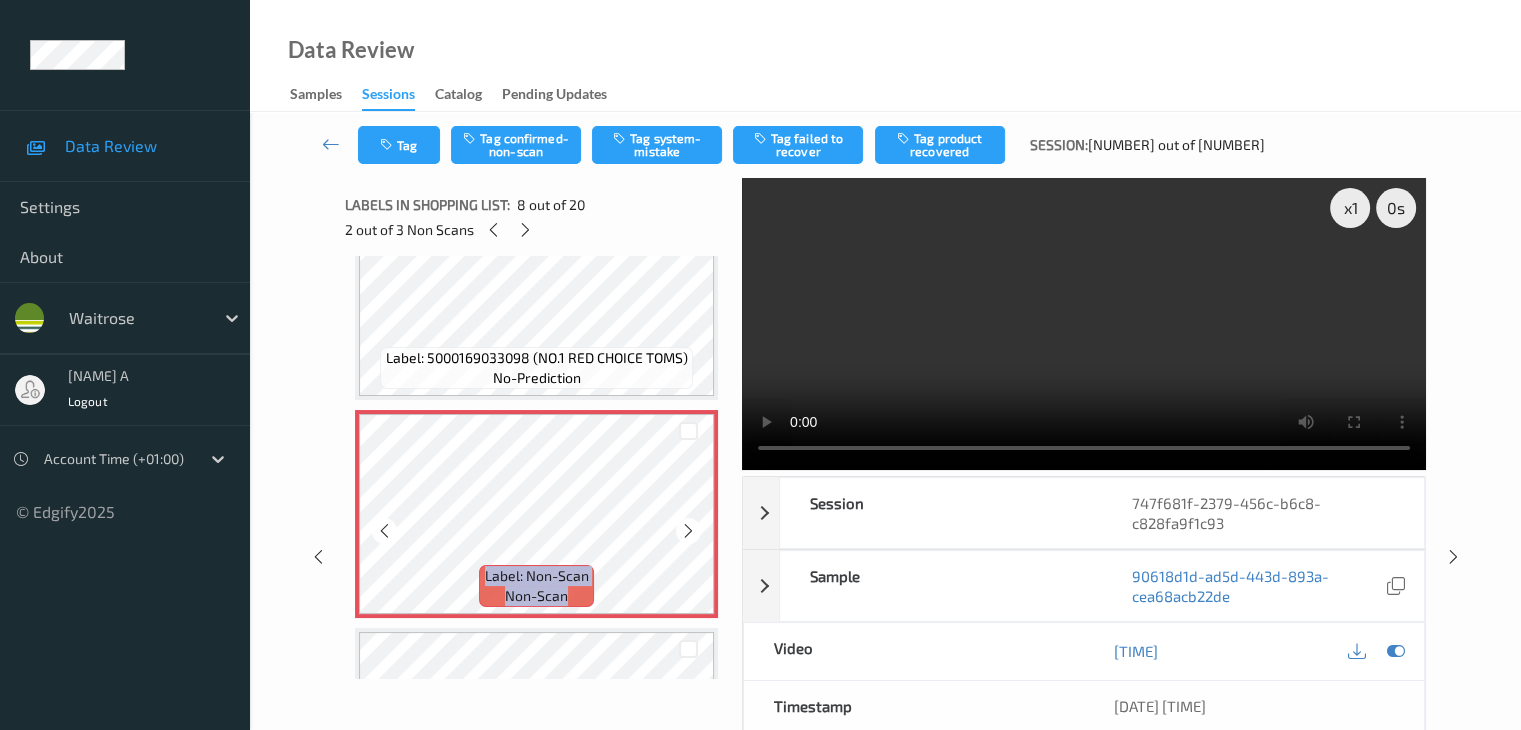 click at bounding box center (688, 531) 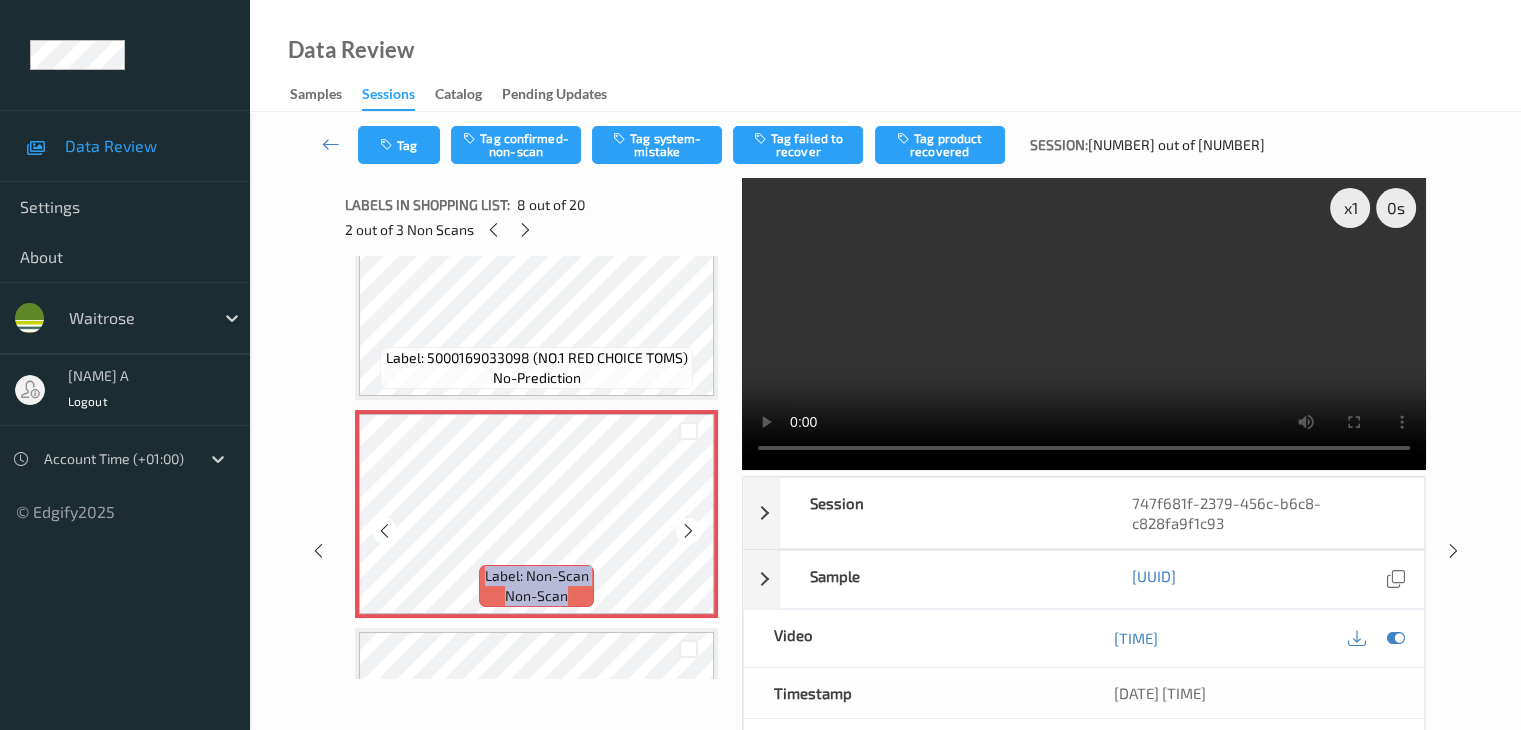 click at bounding box center (688, 531) 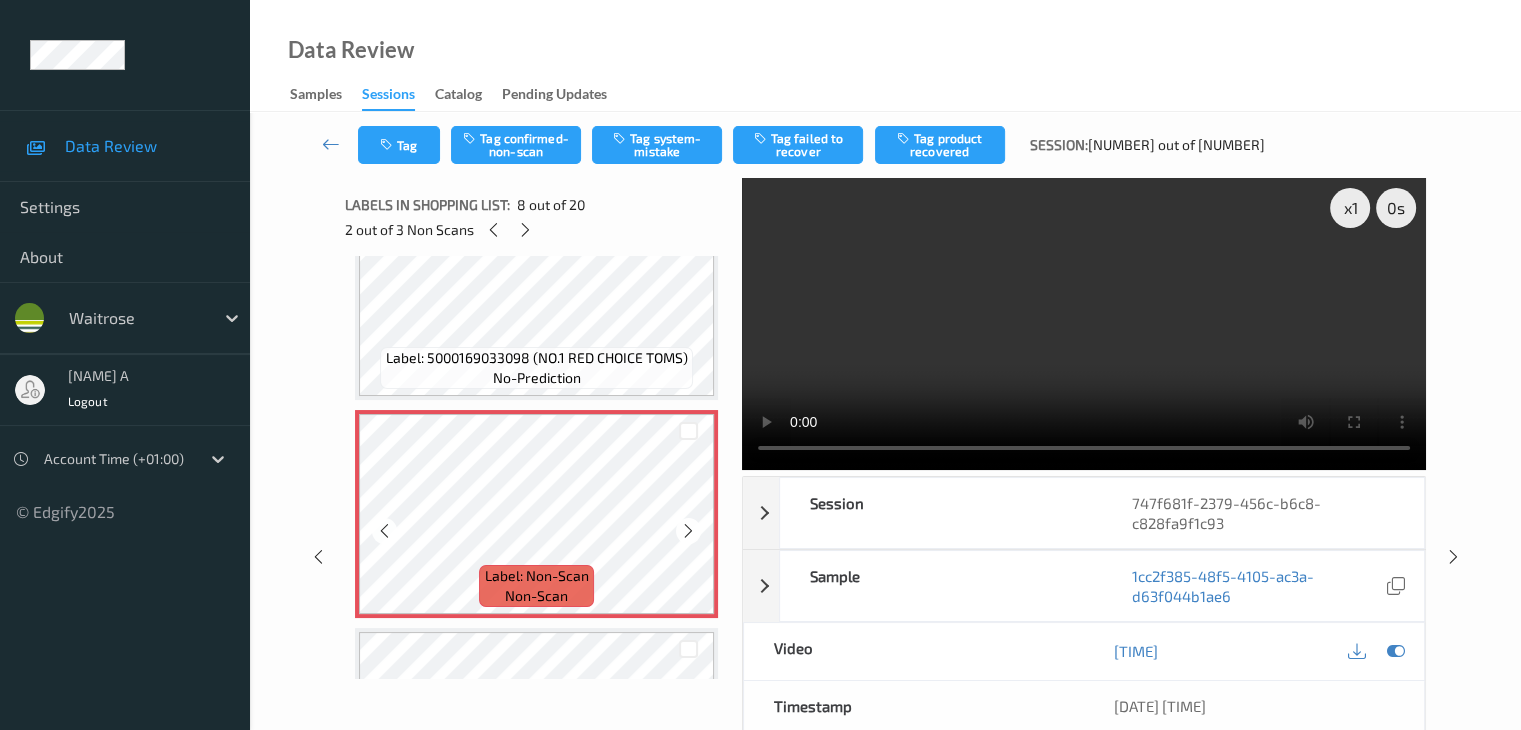click at bounding box center (688, 531) 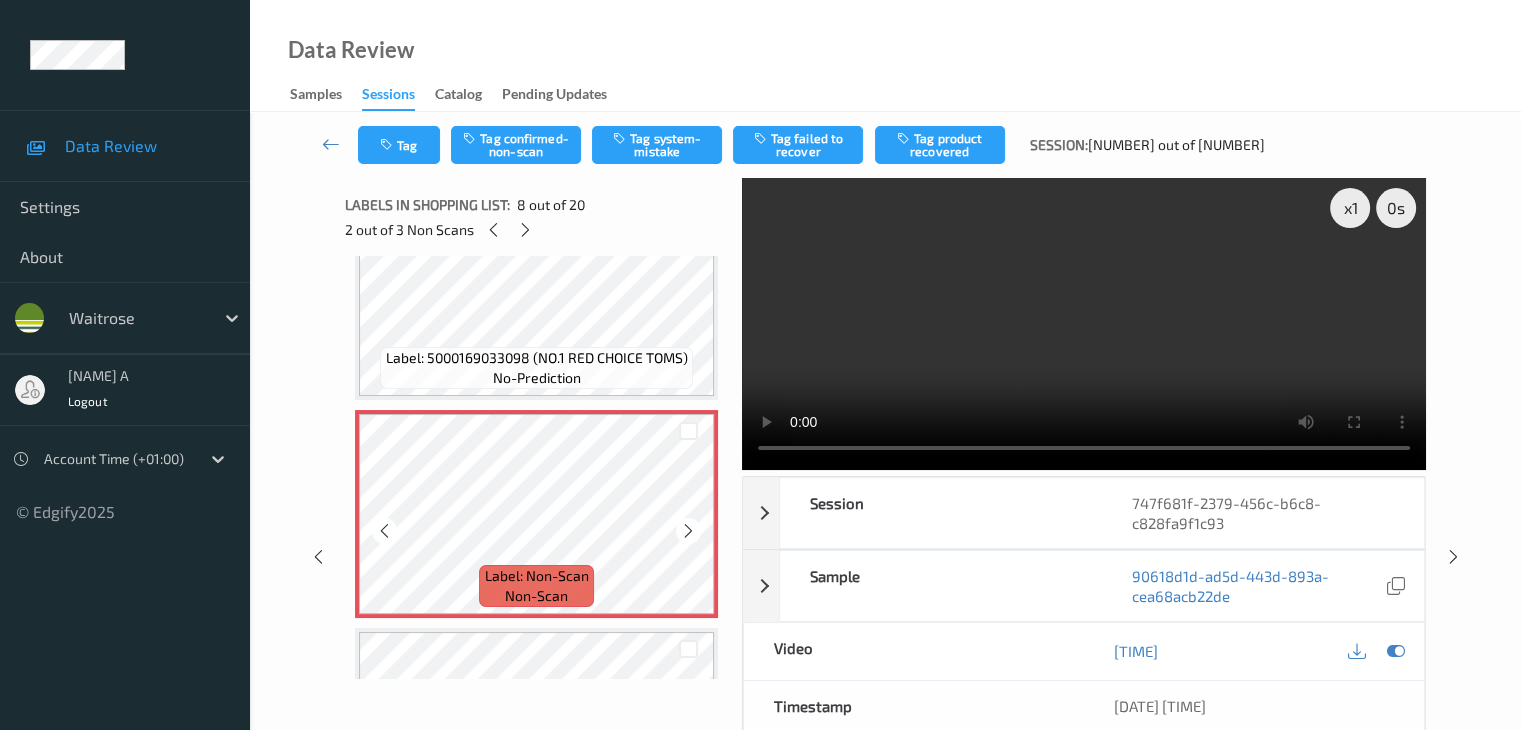 click at bounding box center [688, 531] 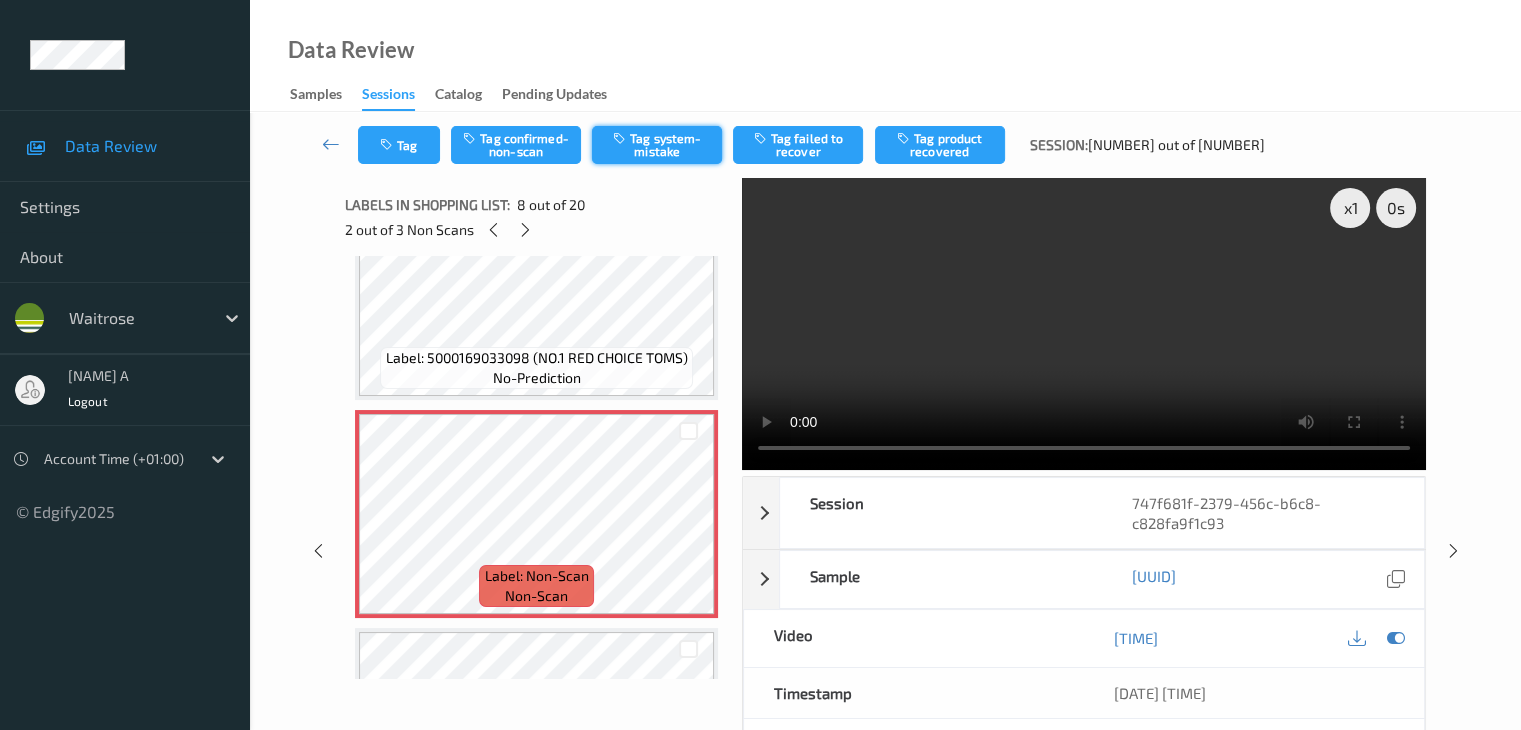 click on "Tag   system-mistake" at bounding box center (657, 145) 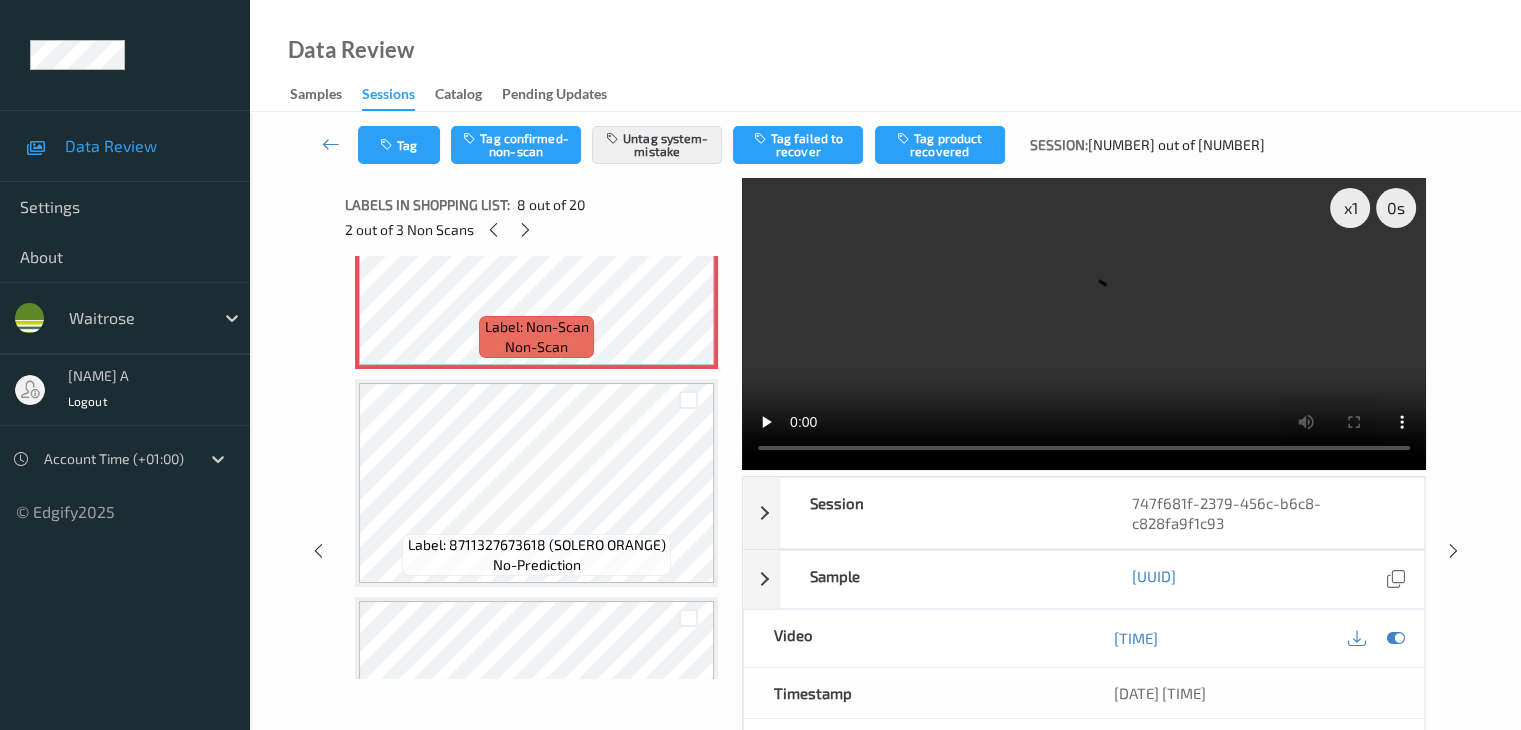 scroll, scrollTop: 1682, scrollLeft: 0, axis: vertical 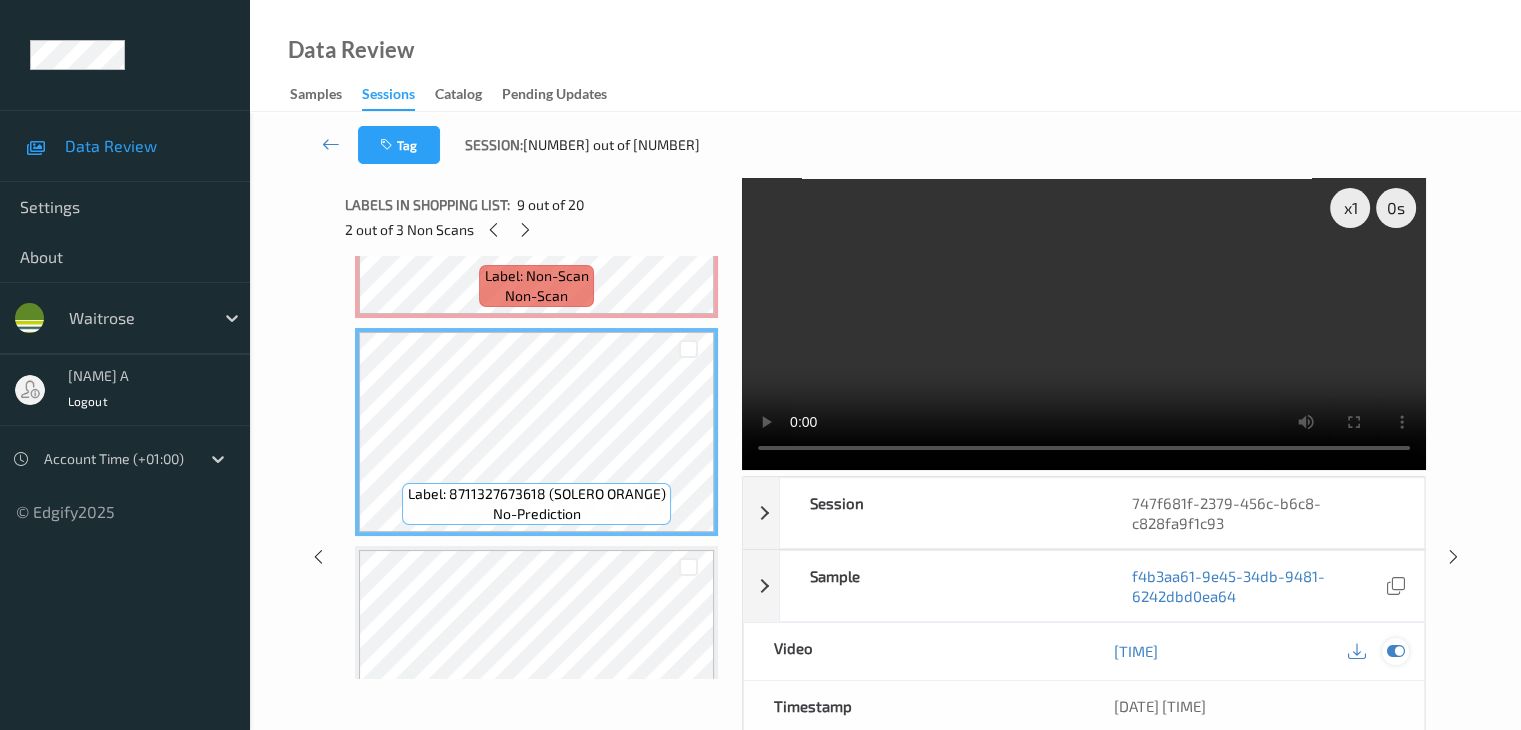 click at bounding box center (1395, 651) 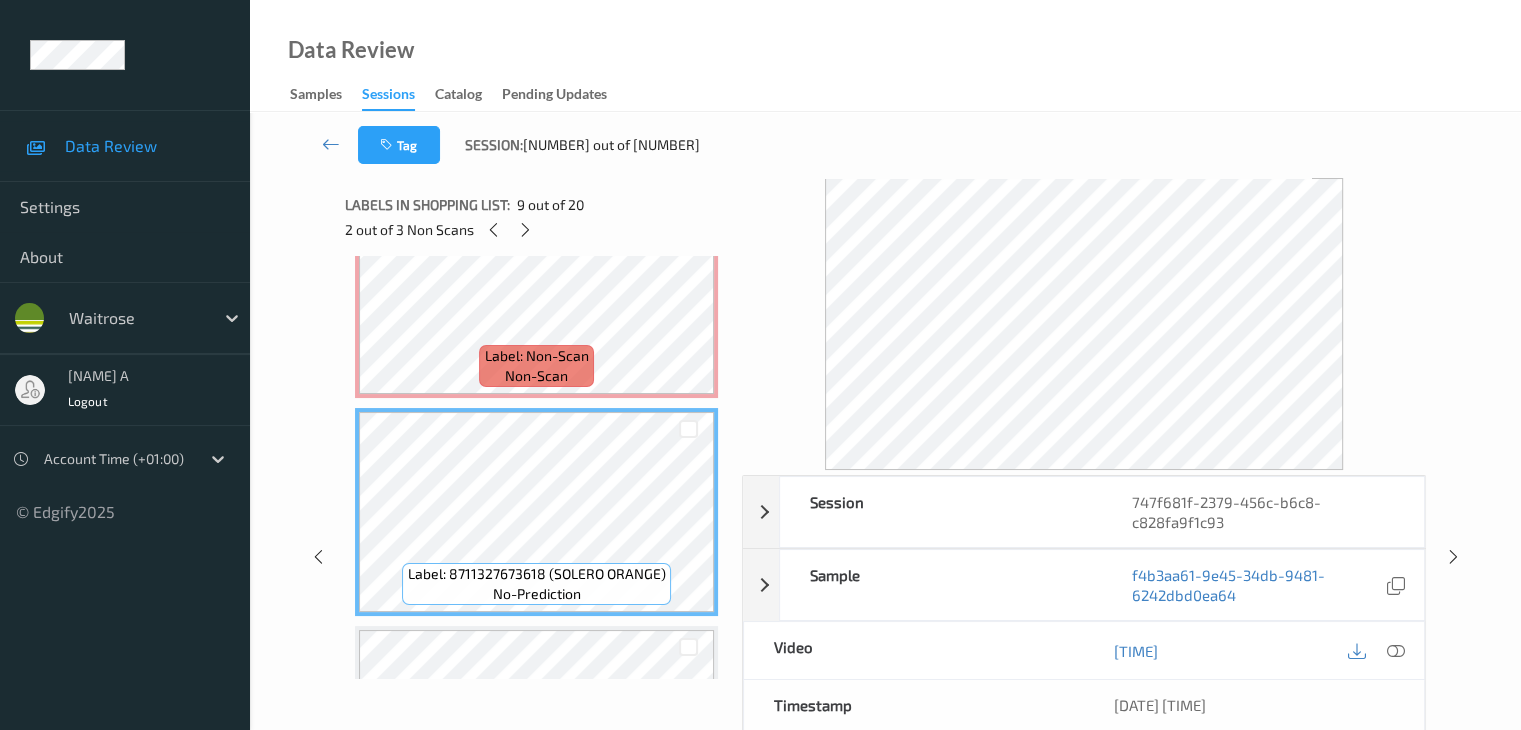 scroll, scrollTop: 1482, scrollLeft: 0, axis: vertical 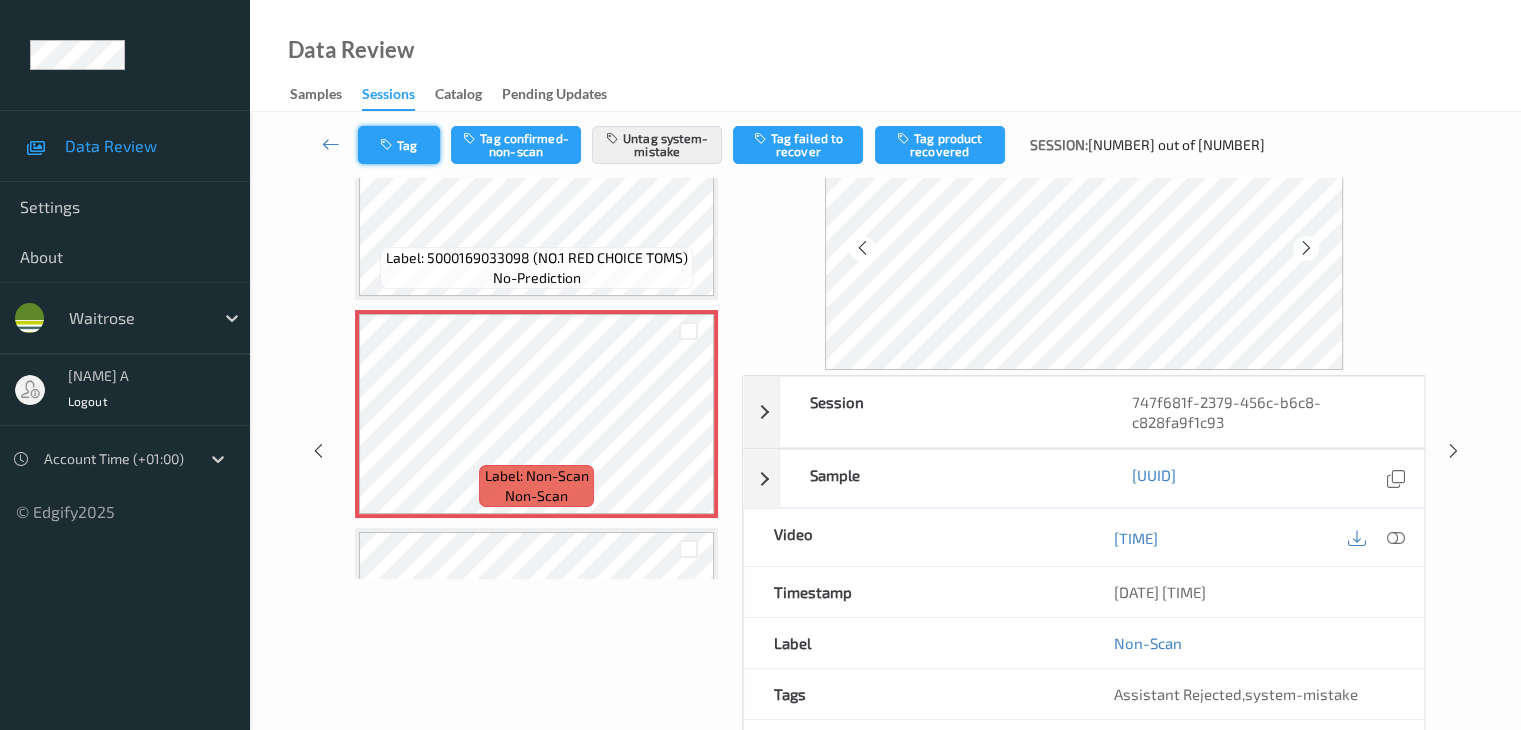 click on "Tag" at bounding box center [399, 145] 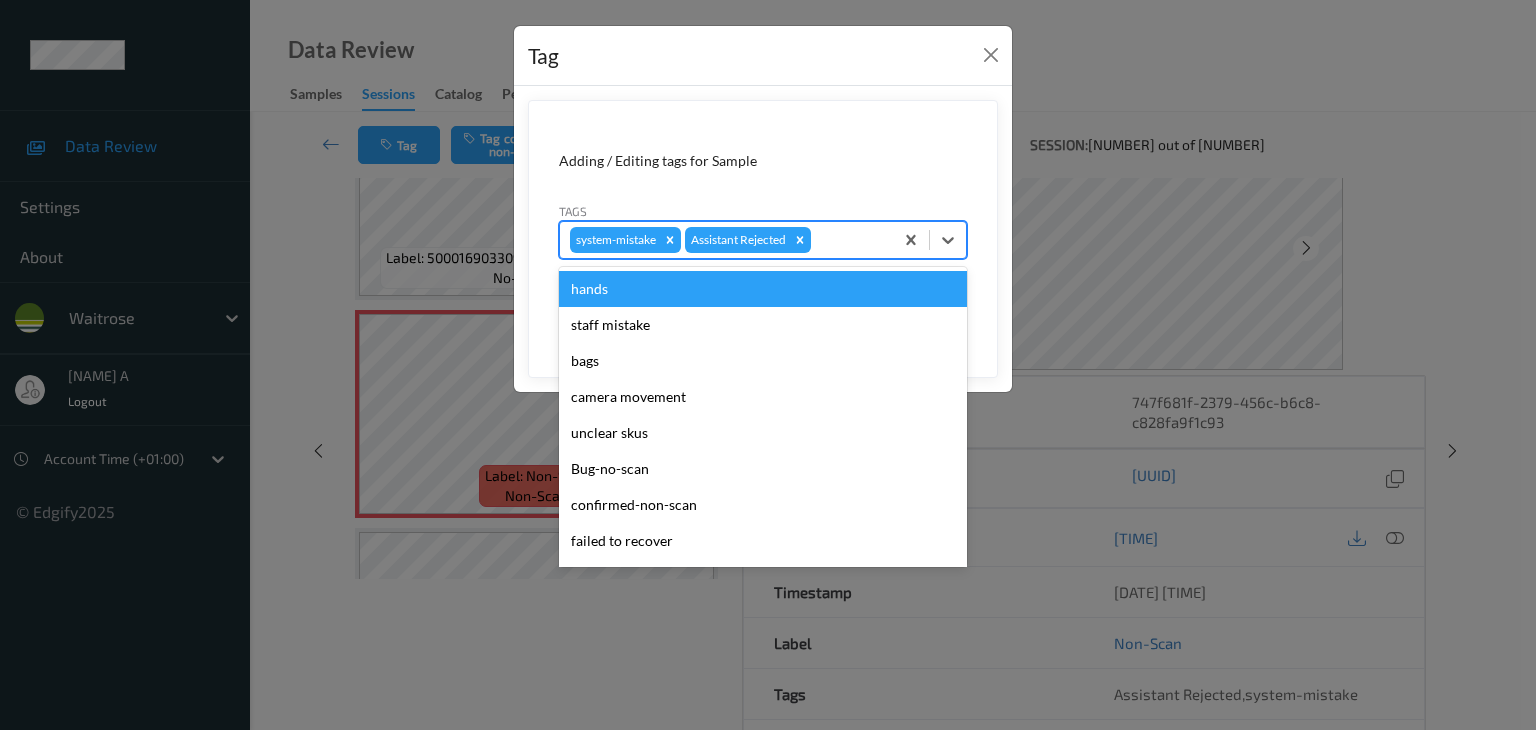 click at bounding box center [849, 240] 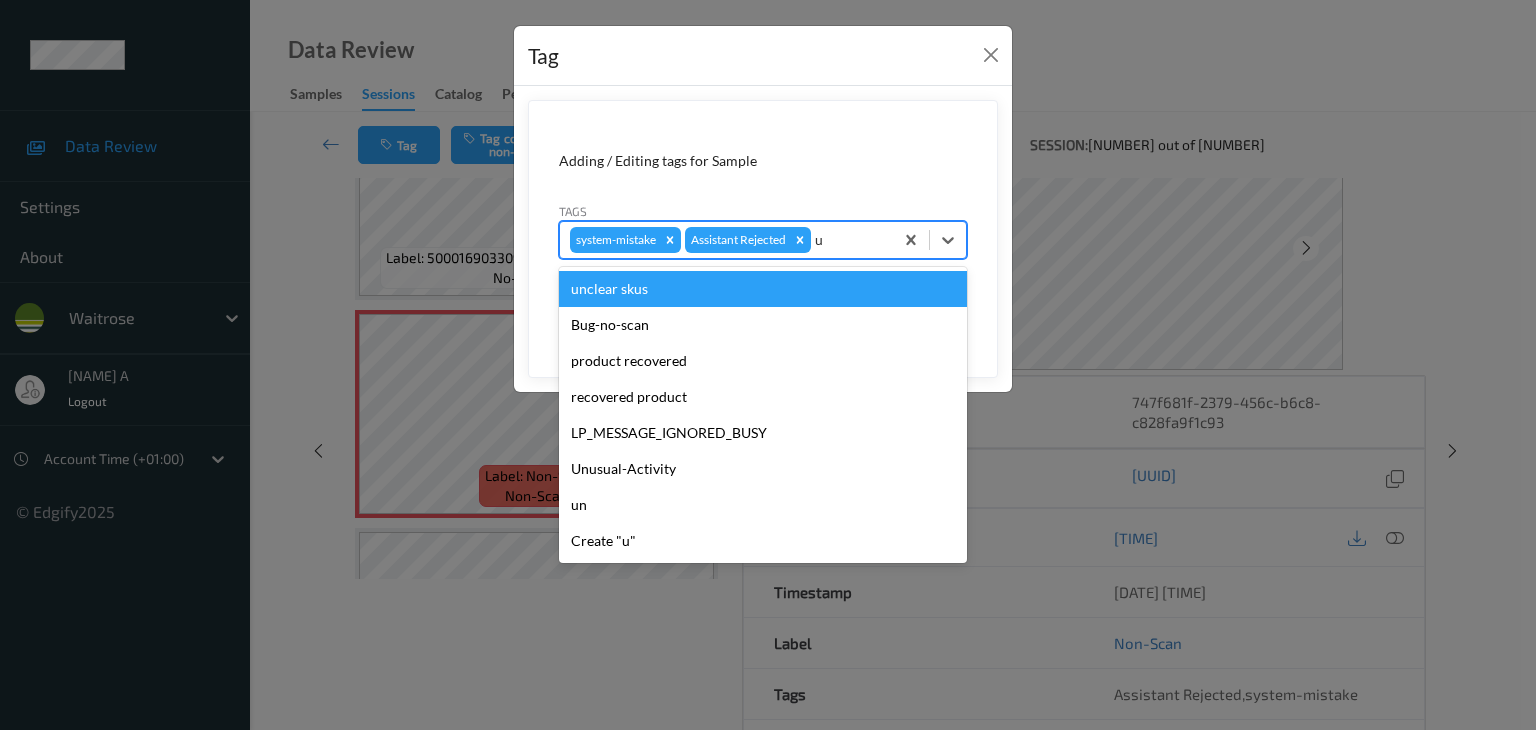 type on "u" 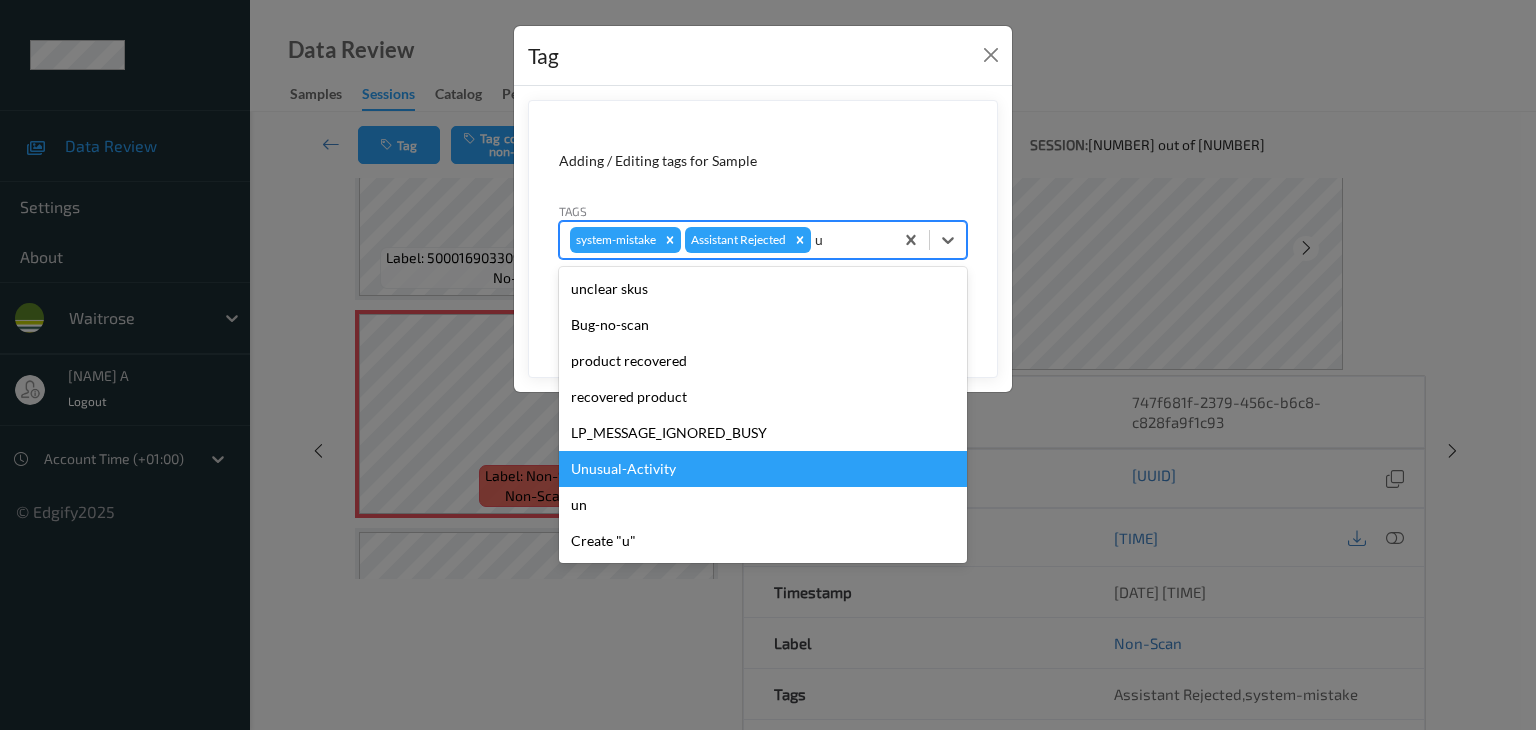 click on "Unusual-Activity" at bounding box center (763, 469) 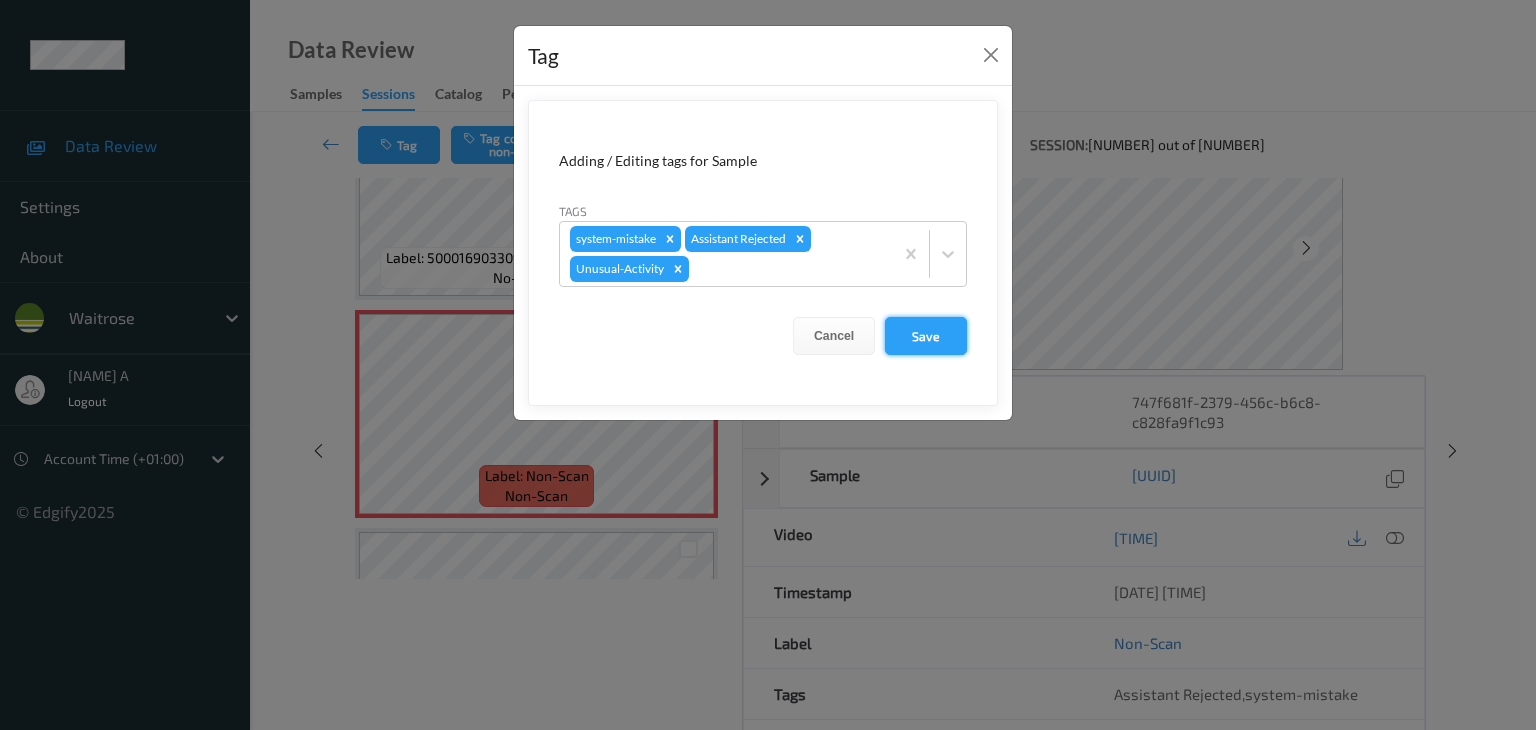 click on "Save" at bounding box center (926, 336) 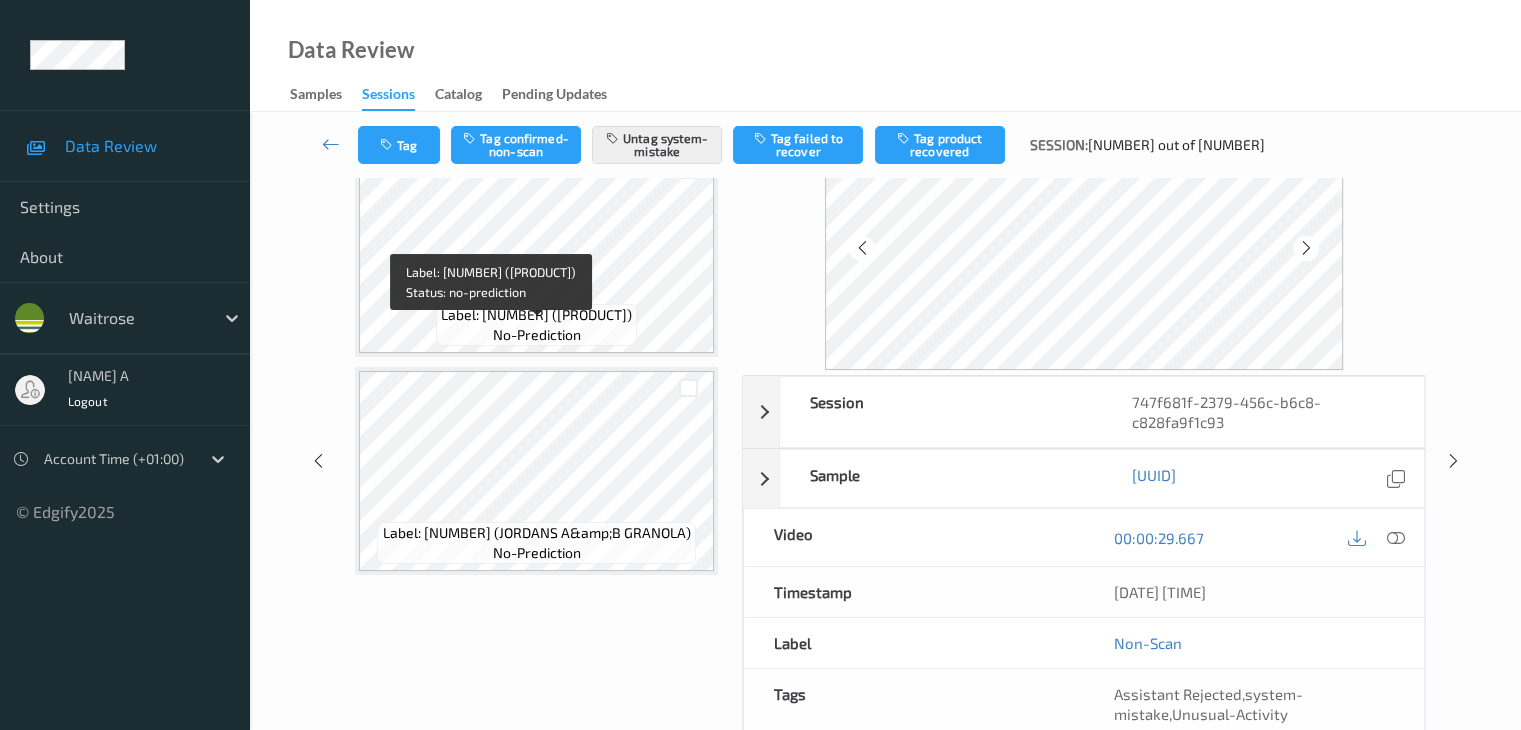 scroll, scrollTop: 0, scrollLeft: 0, axis: both 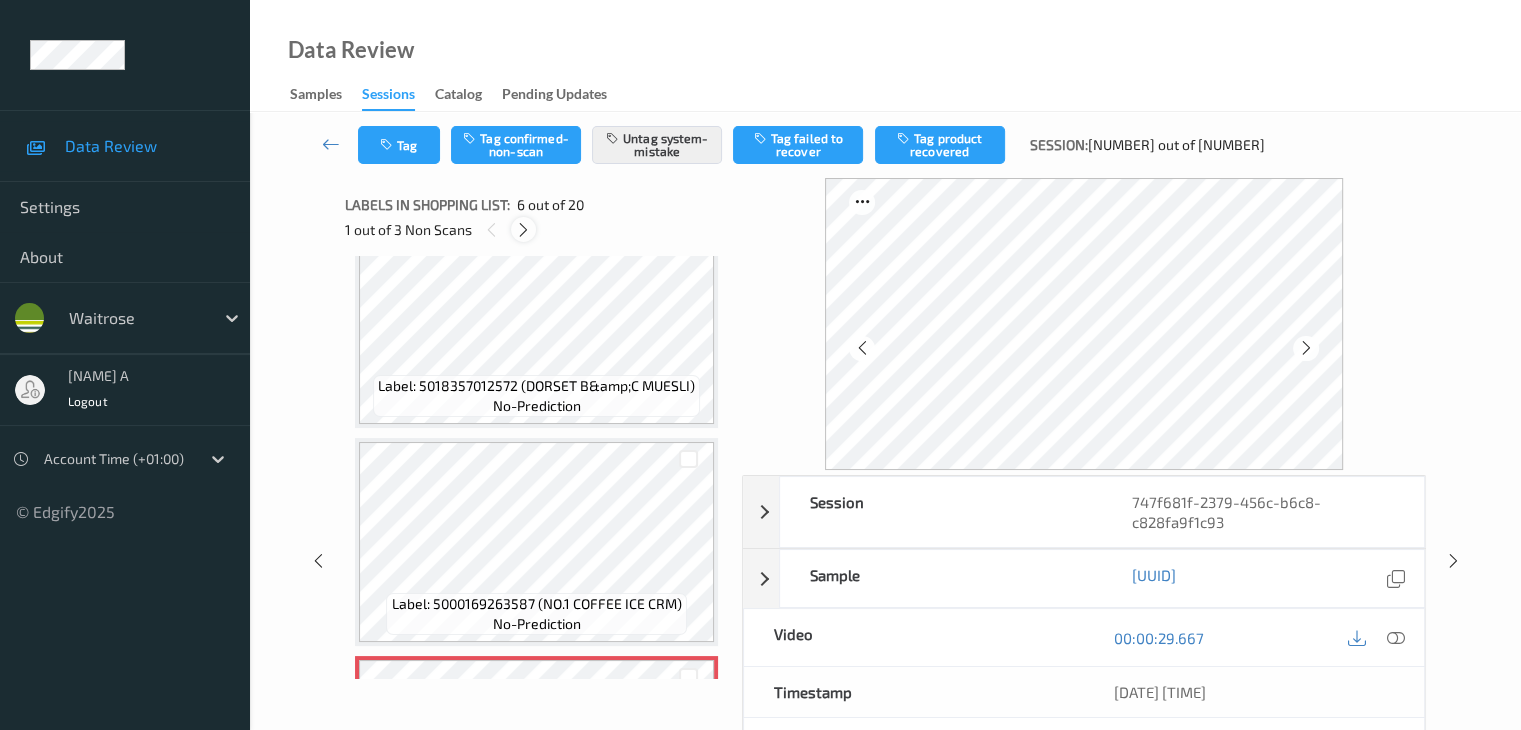 click at bounding box center [523, 230] 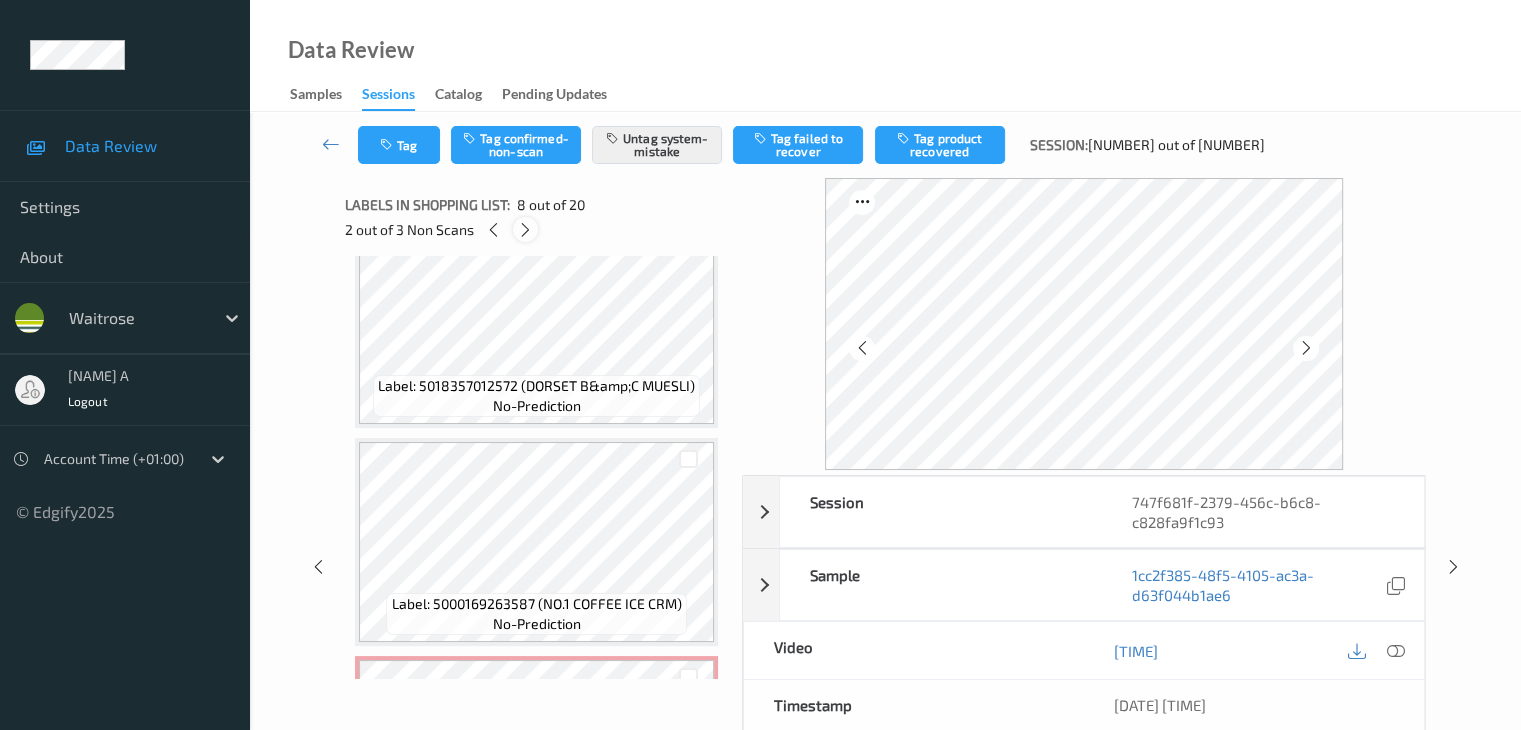 scroll, scrollTop: 1318, scrollLeft: 0, axis: vertical 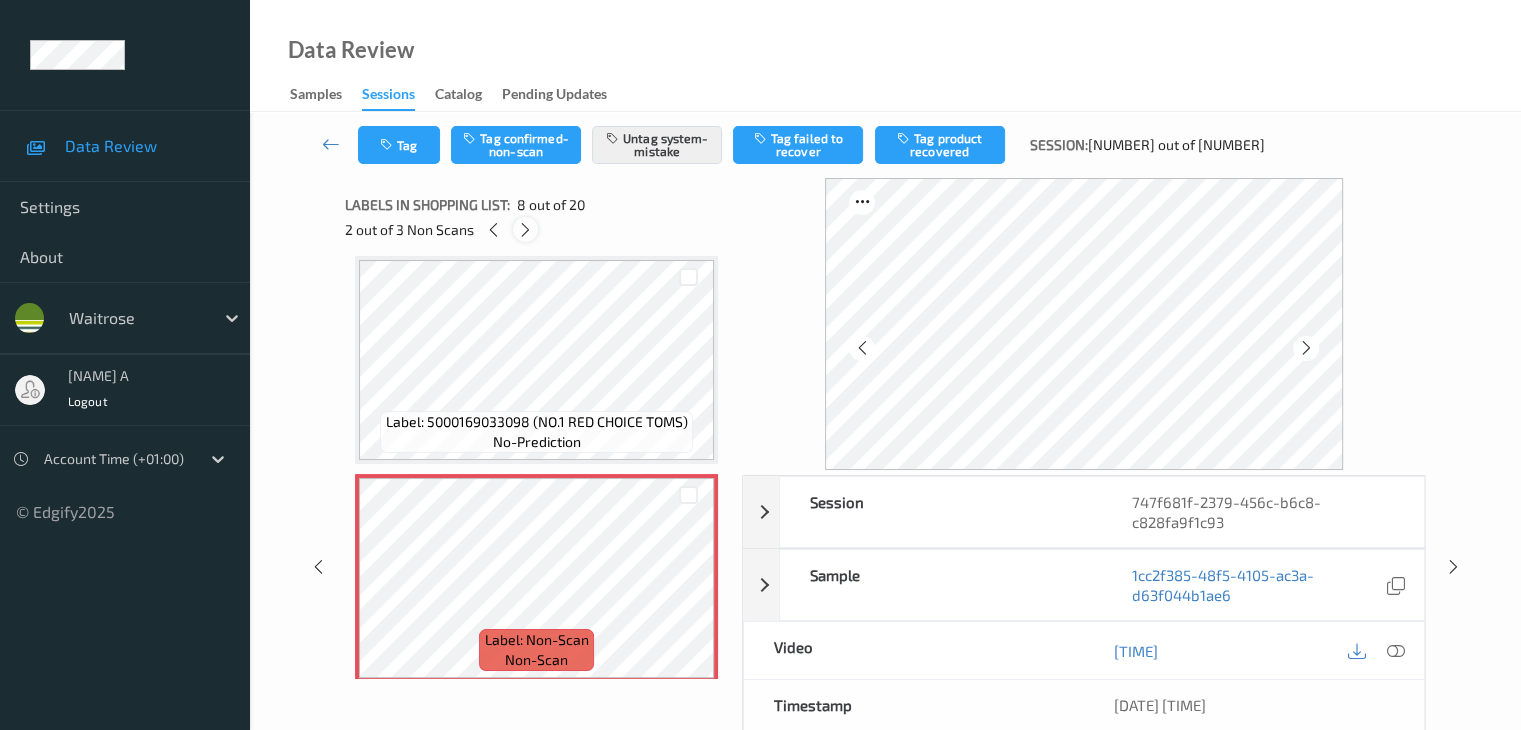 click at bounding box center [525, 230] 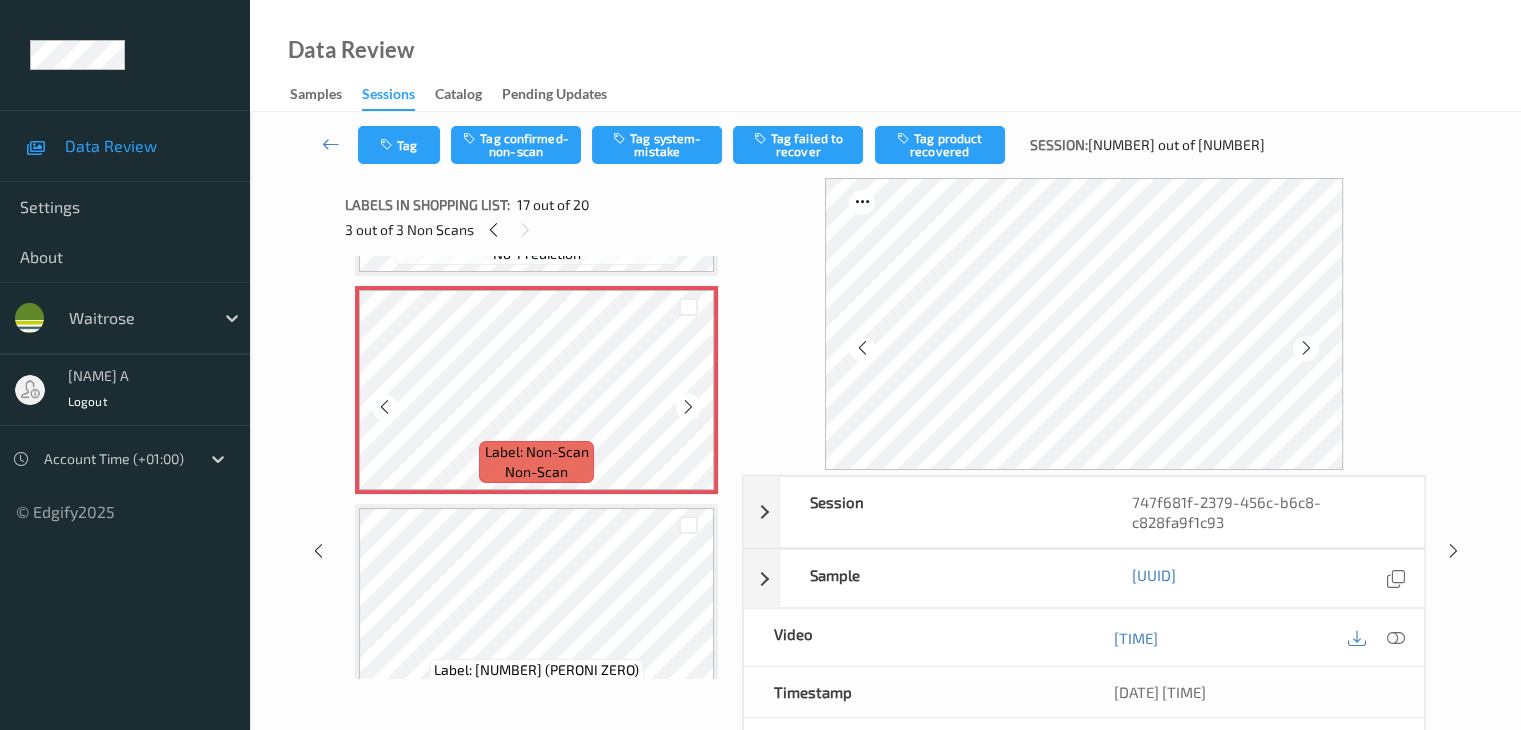 scroll, scrollTop: 3480, scrollLeft: 0, axis: vertical 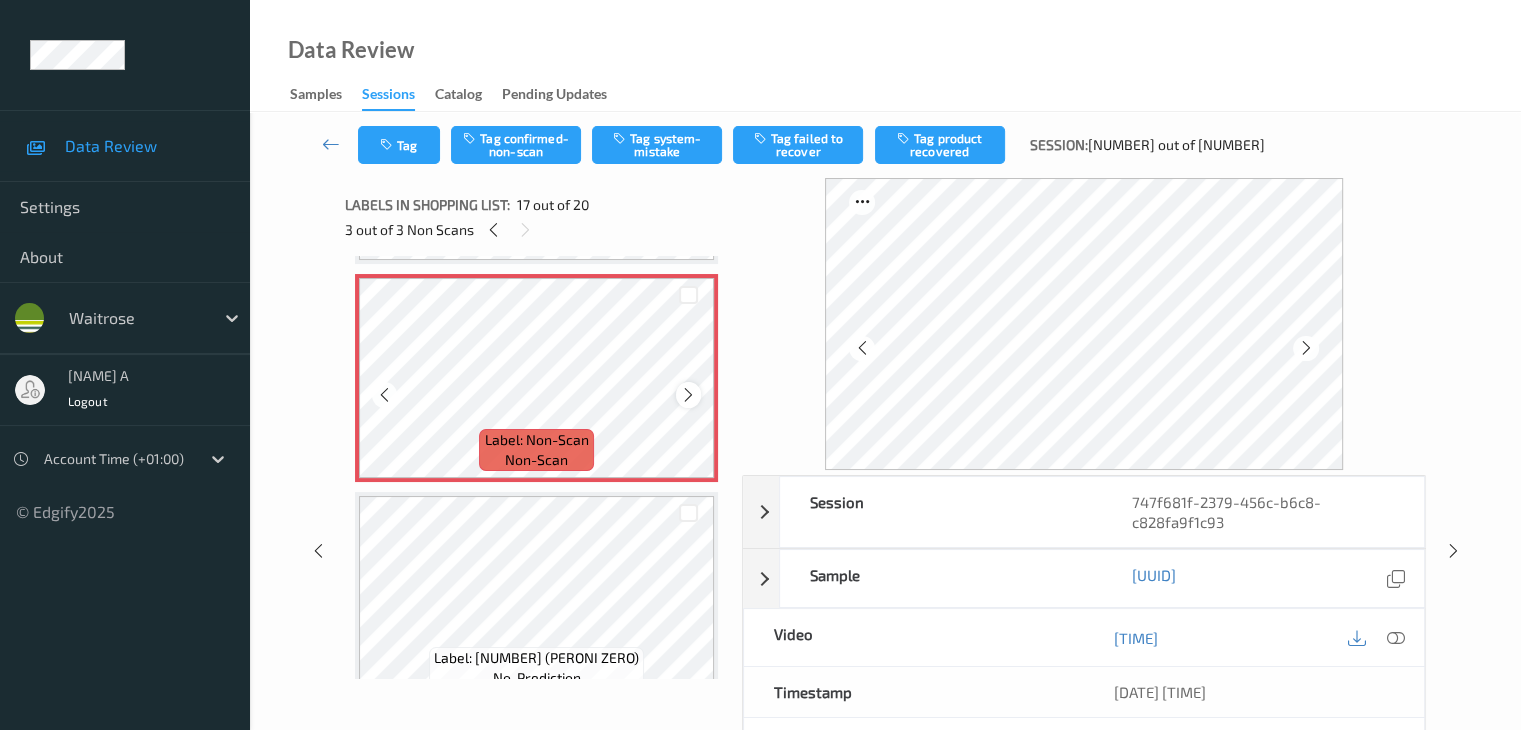 click at bounding box center [688, 394] 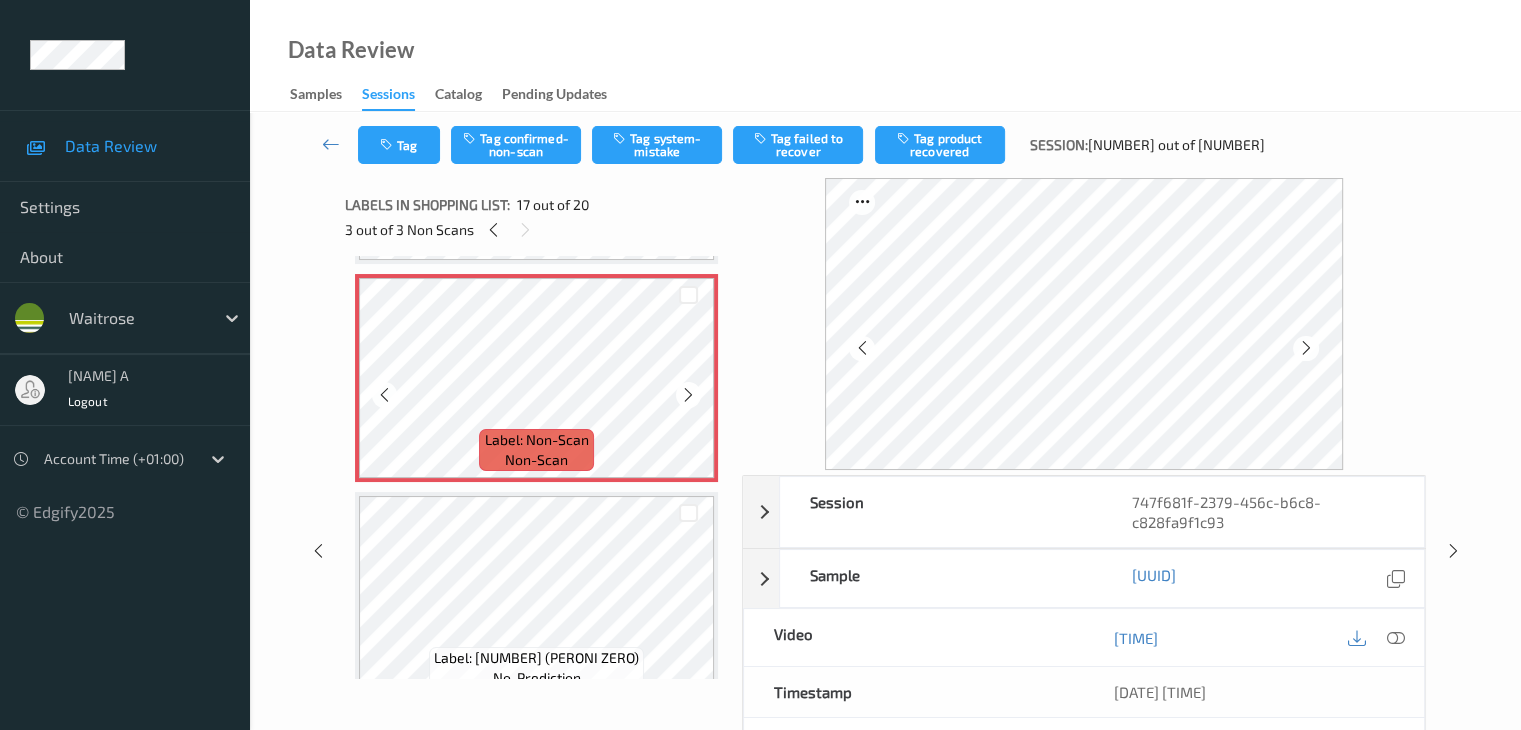 click at bounding box center (688, 395) 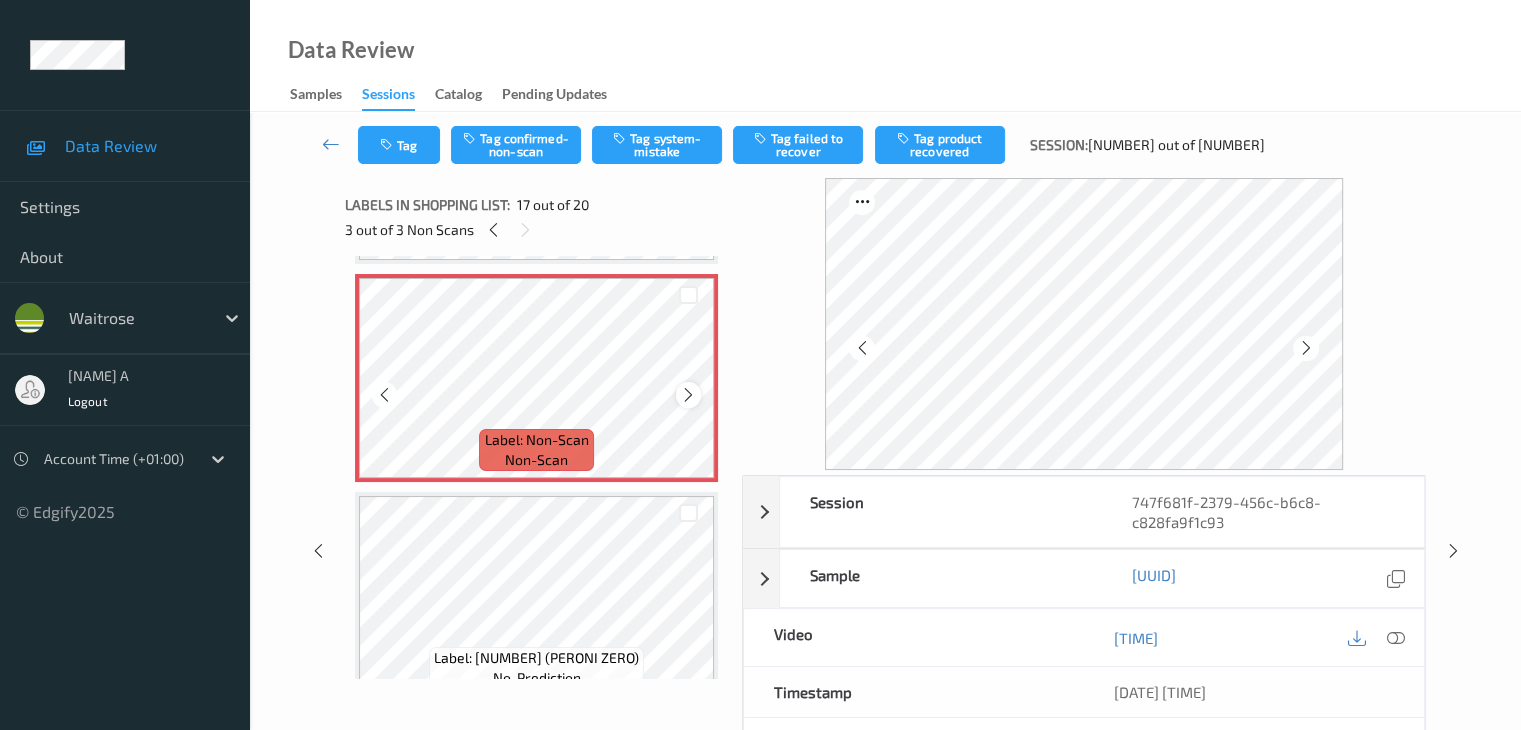 scroll, scrollTop: 3380, scrollLeft: 0, axis: vertical 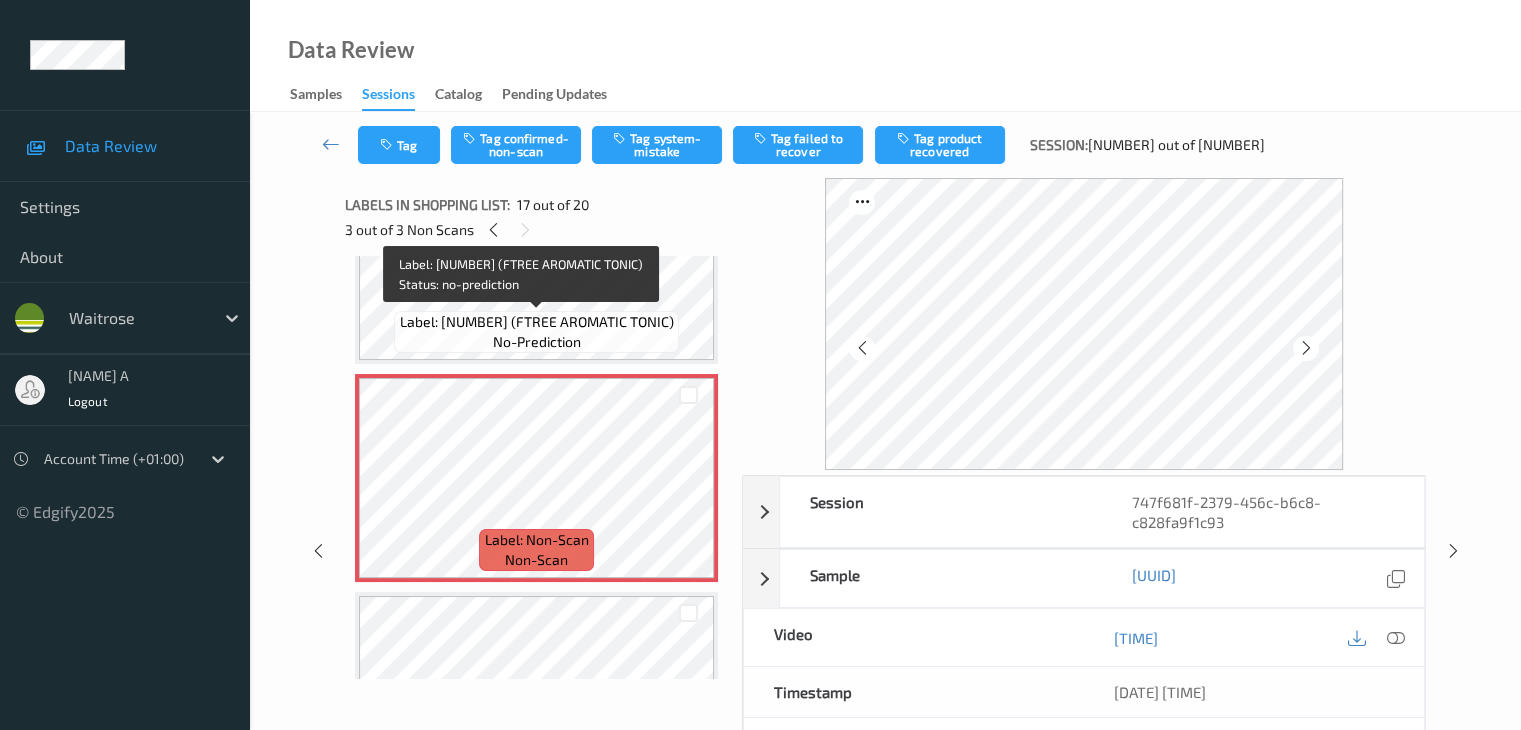 click on "Label: 5060108452168 (FTREE AROMATIC TONIC) no-prediction" at bounding box center (536, 332) 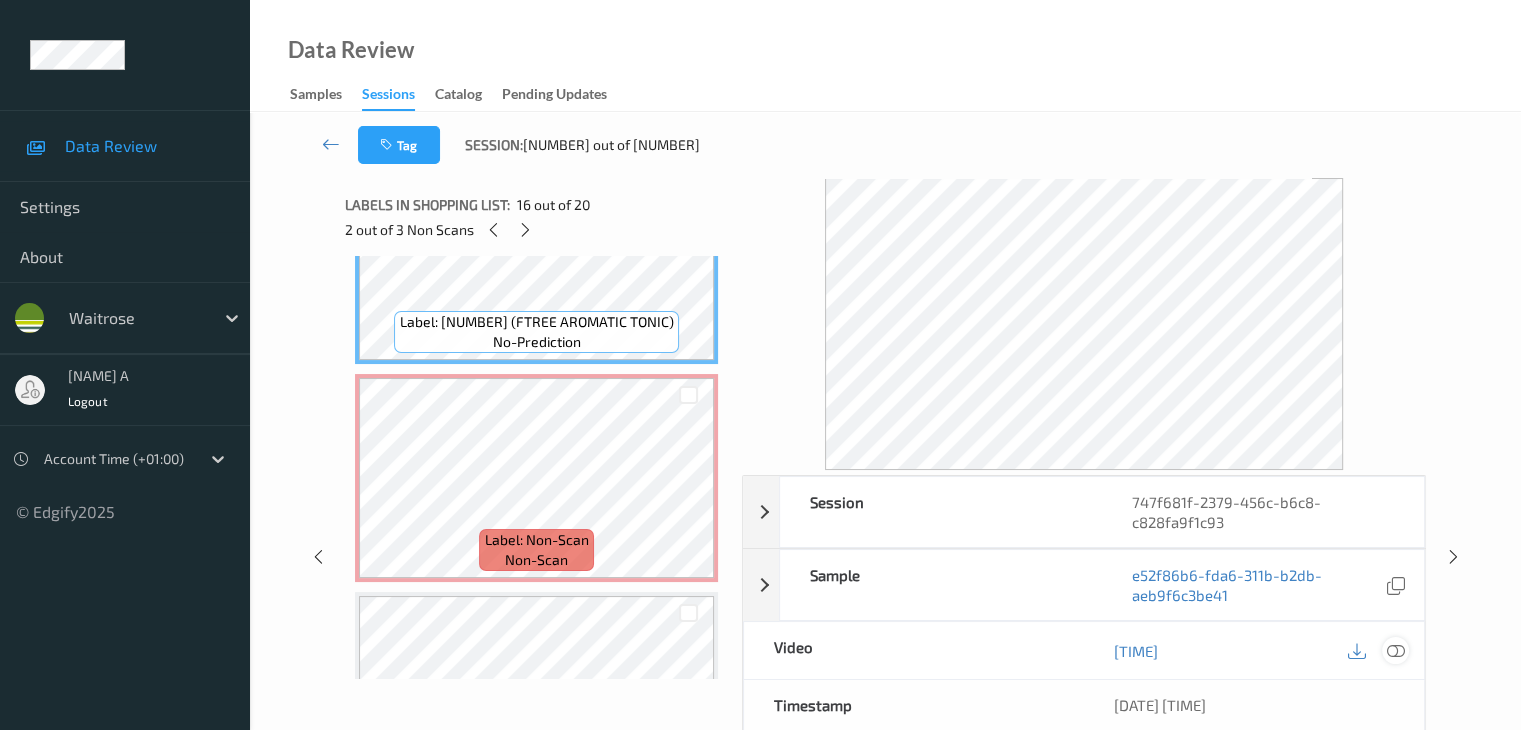 click at bounding box center [1395, 651] 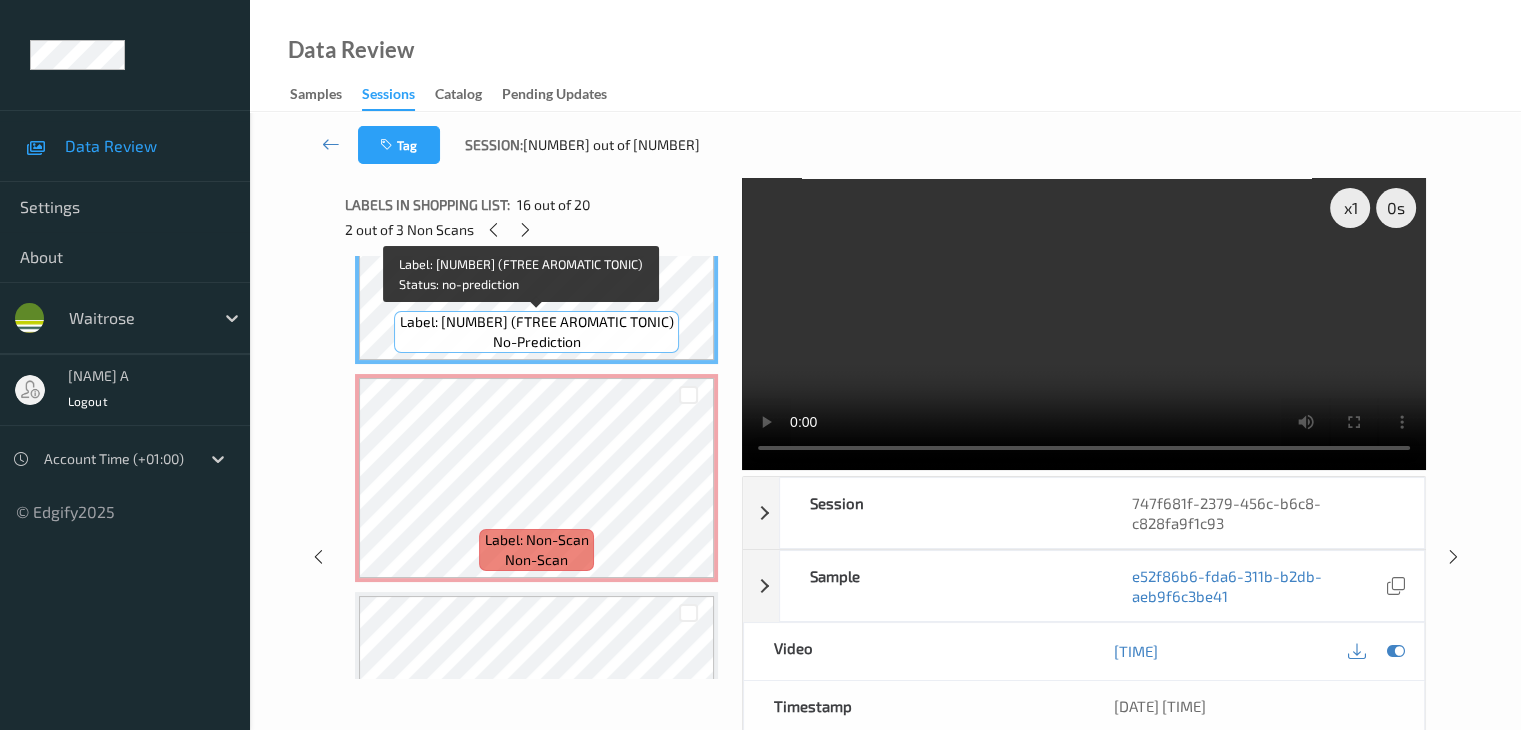 click on "Label: 5060108452168 (FTREE AROMATIC TONIC) no-prediction" at bounding box center (536, 332) 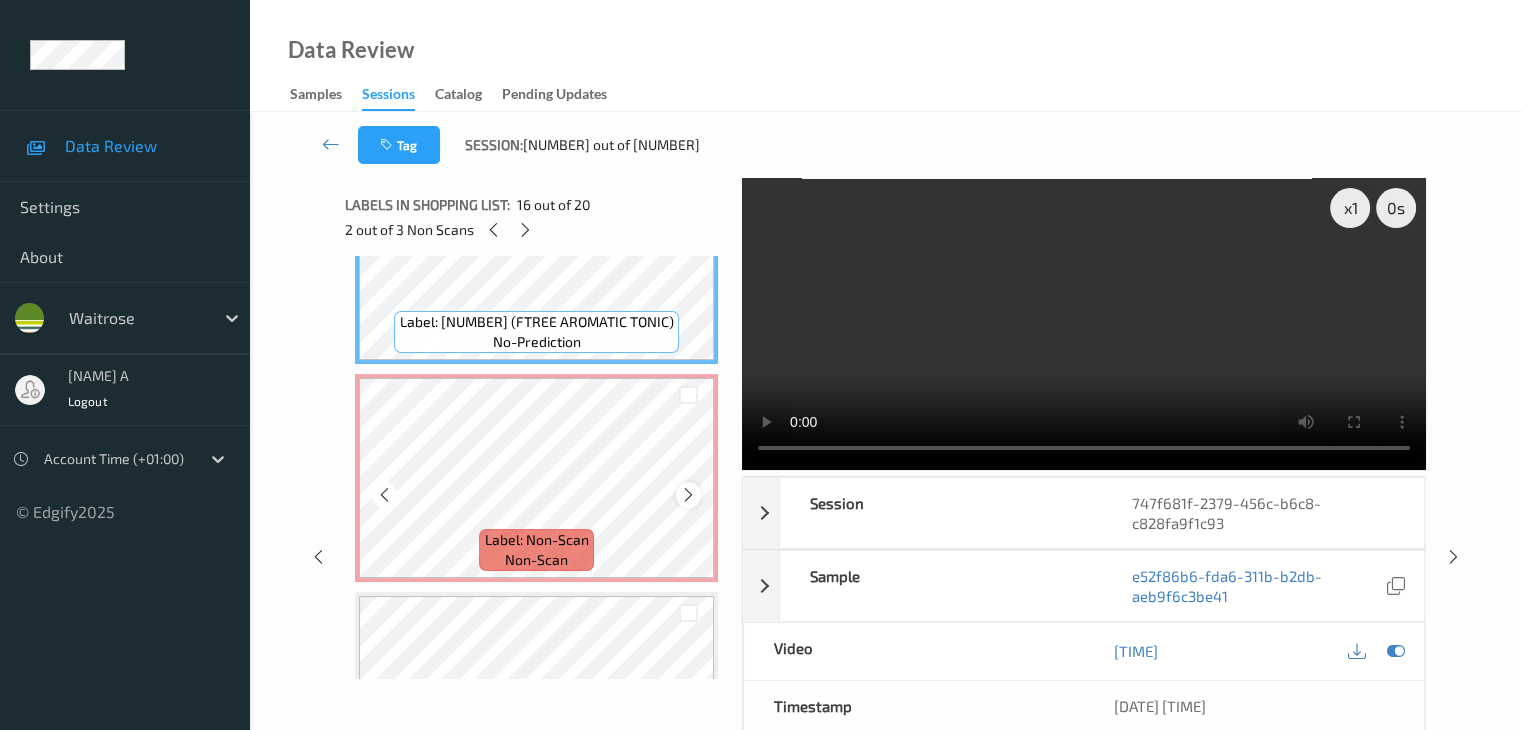 click at bounding box center [688, 495] 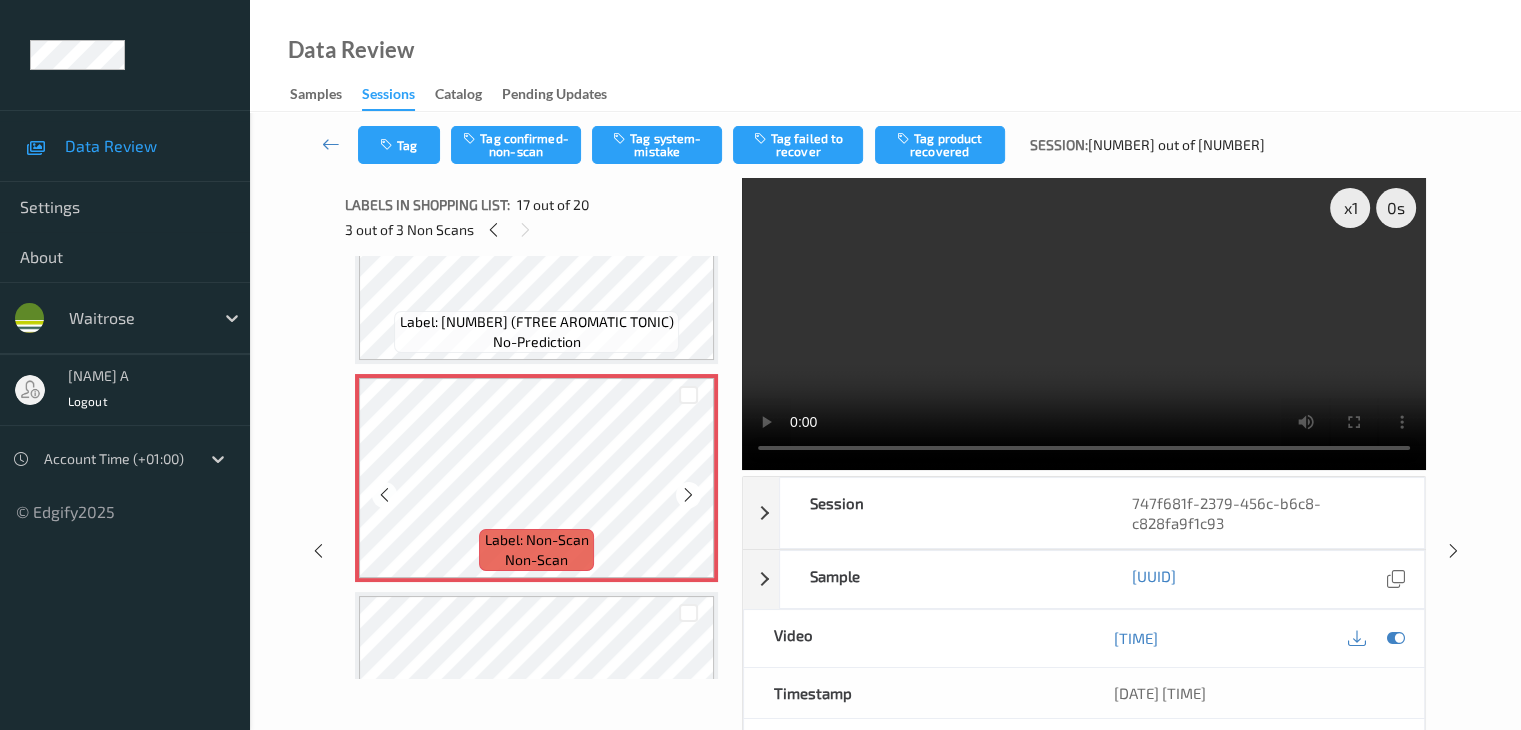 click at bounding box center (688, 495) 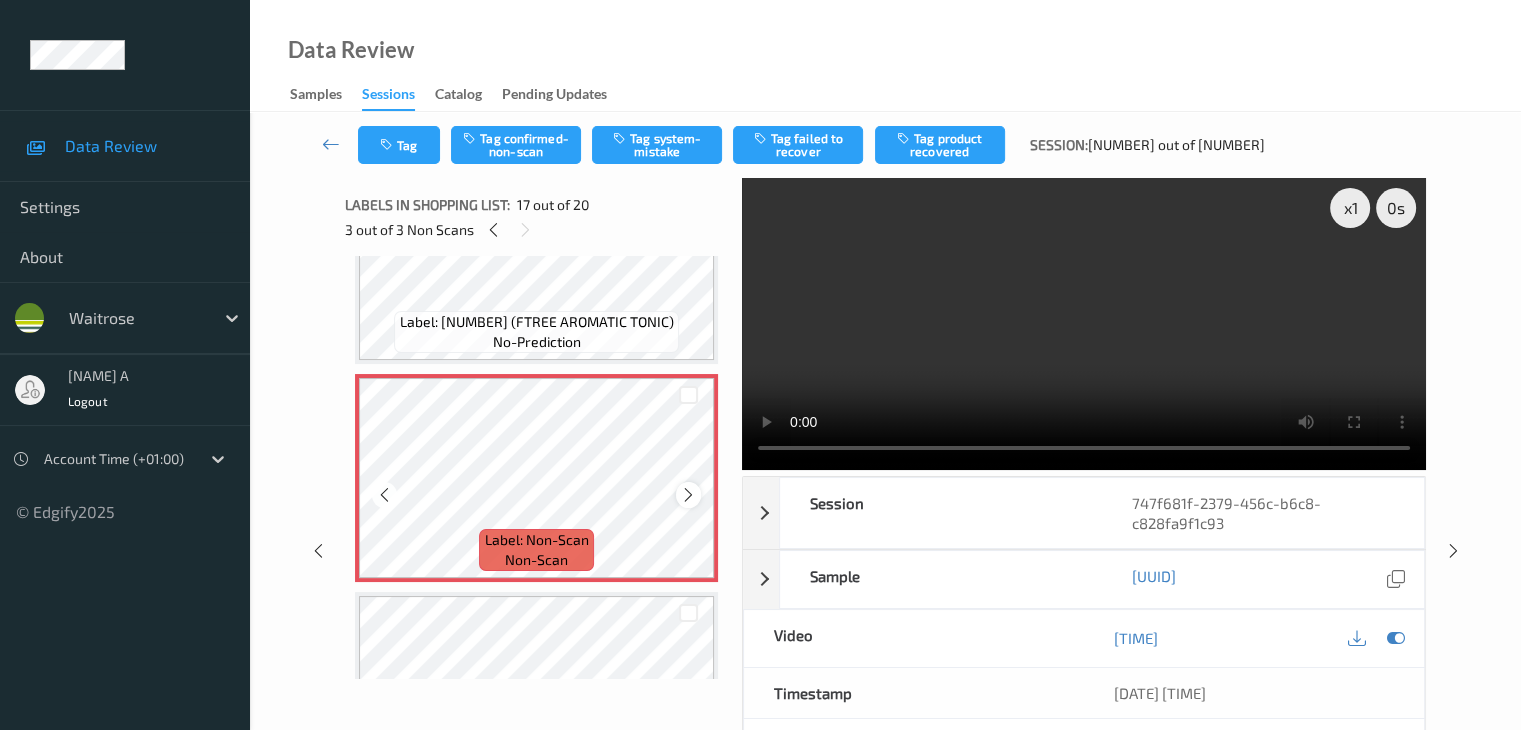 click at bounding box center [688, 495] 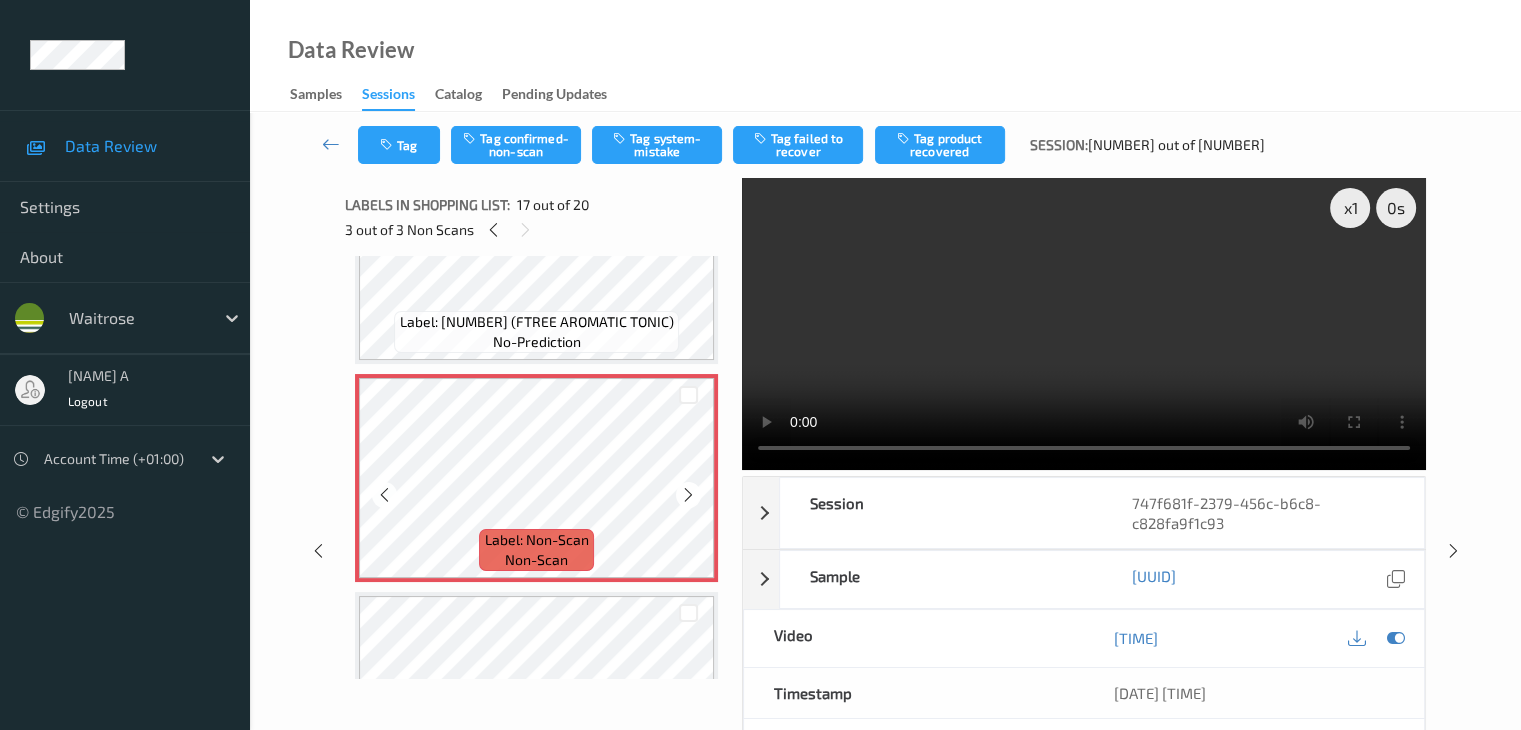 click at bounding box center [688, 495] 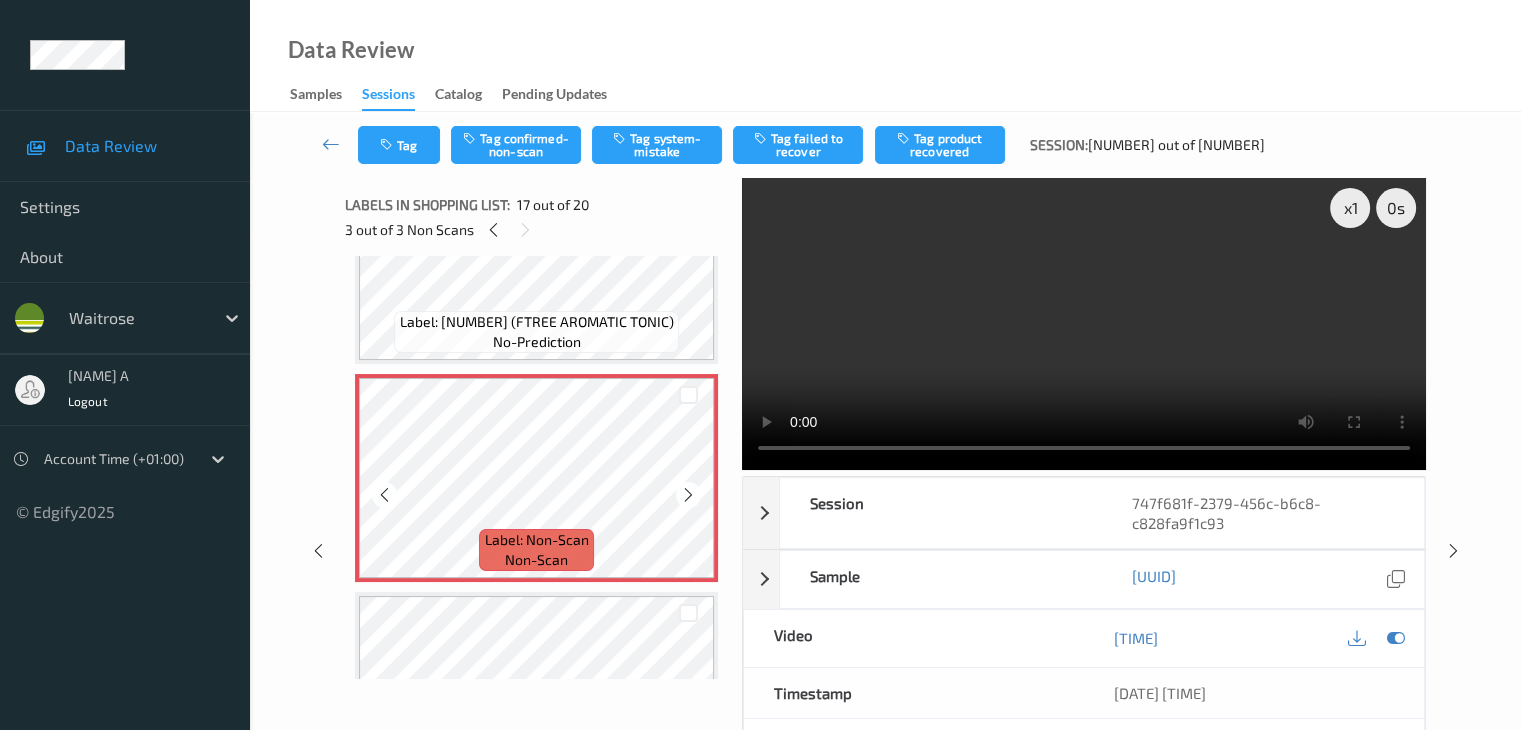 click at bounding box center [688, 495] 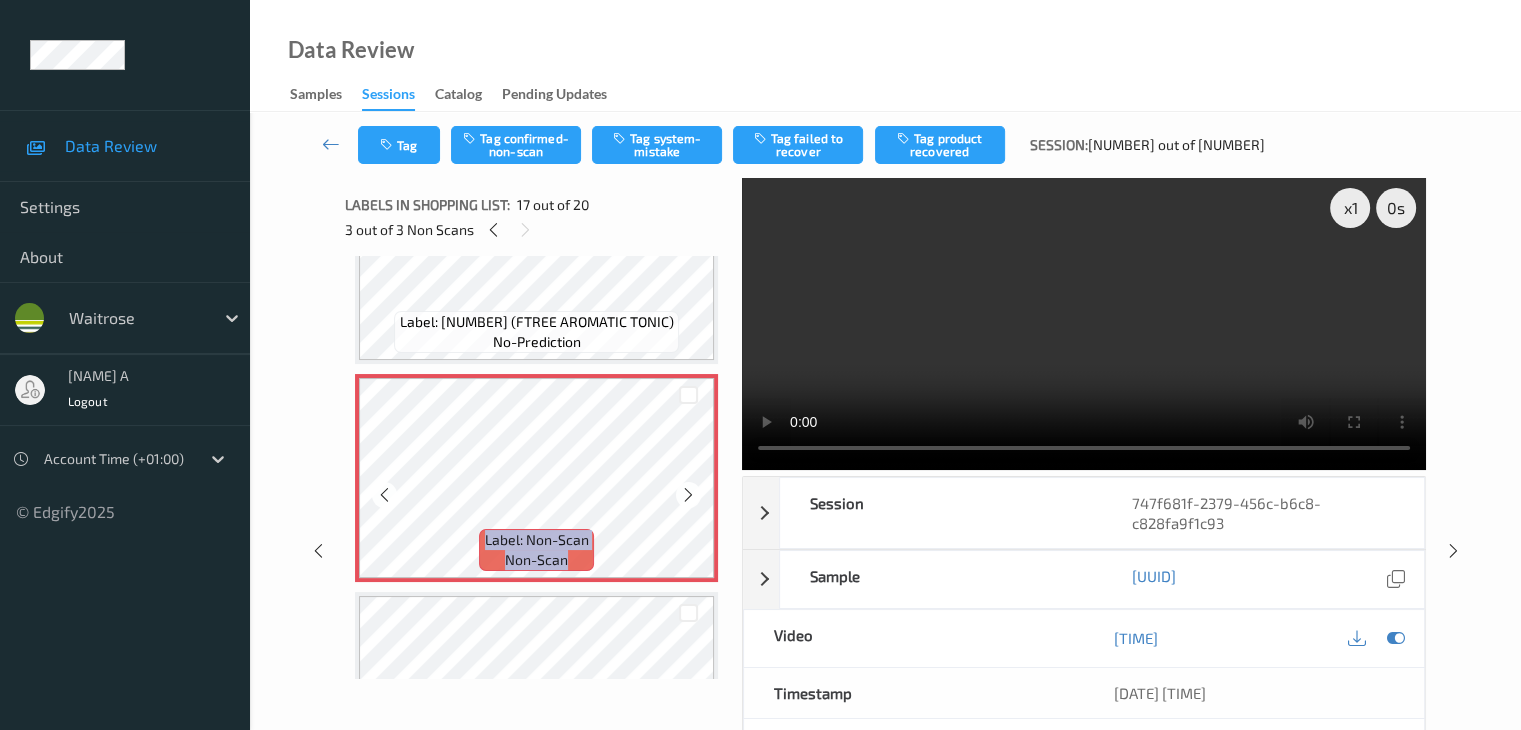 click at bounding box center [688, 495] 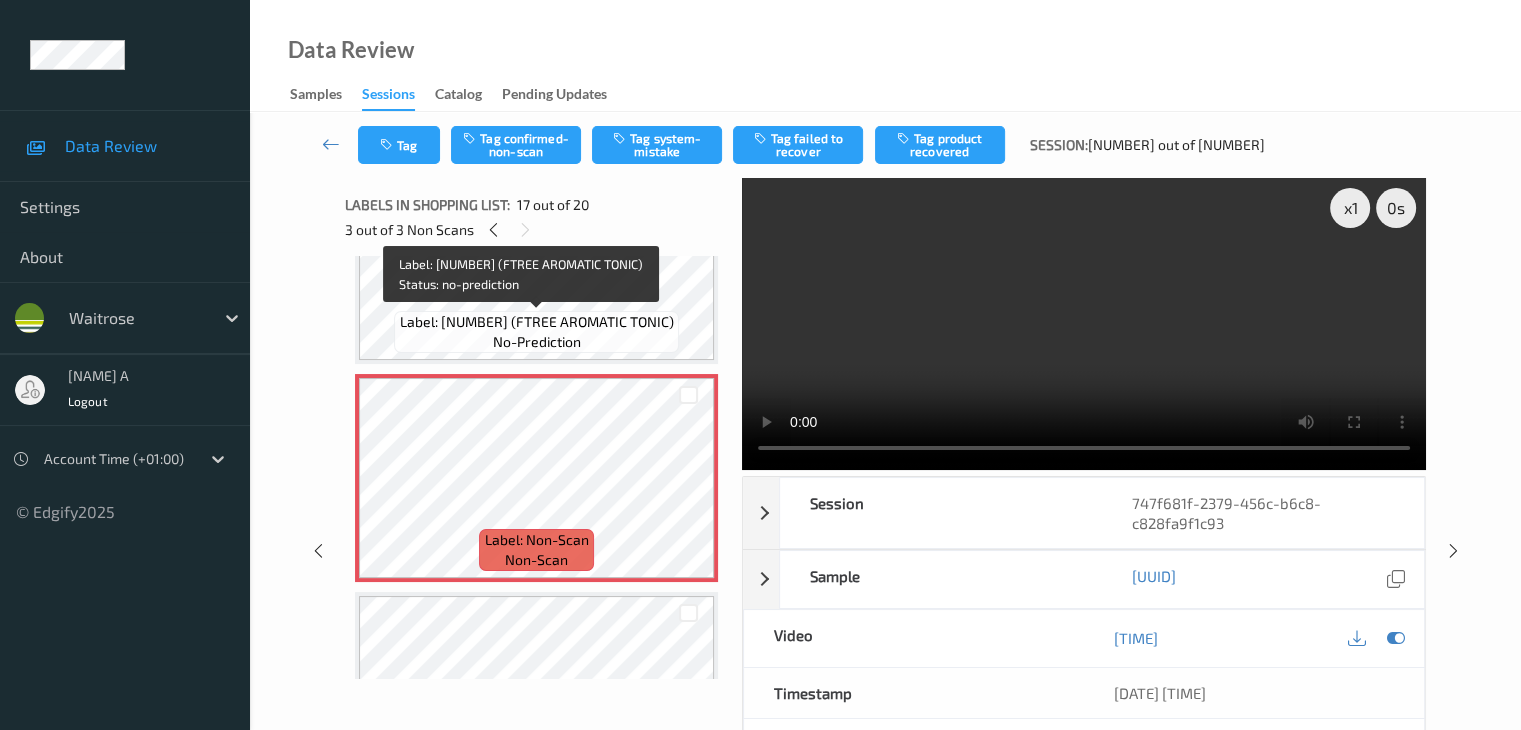 click on "Label: 5060108452168 (FTREE AROMATIC TONIC)" at bounding box center [537, 322] 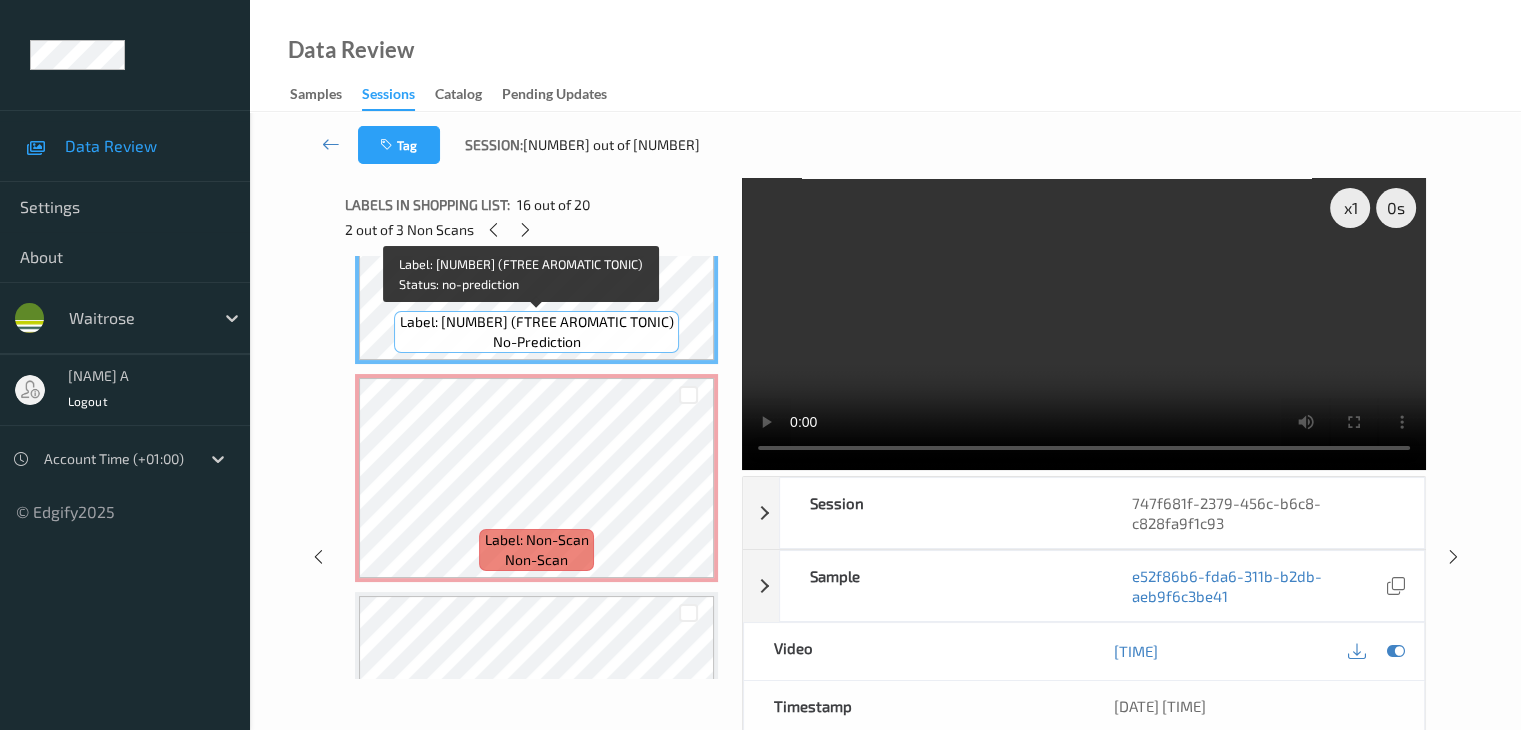 click on "Label: 5060108452168 (FTREE AROMATIC TONIC)" at bounding box center (537, 322) 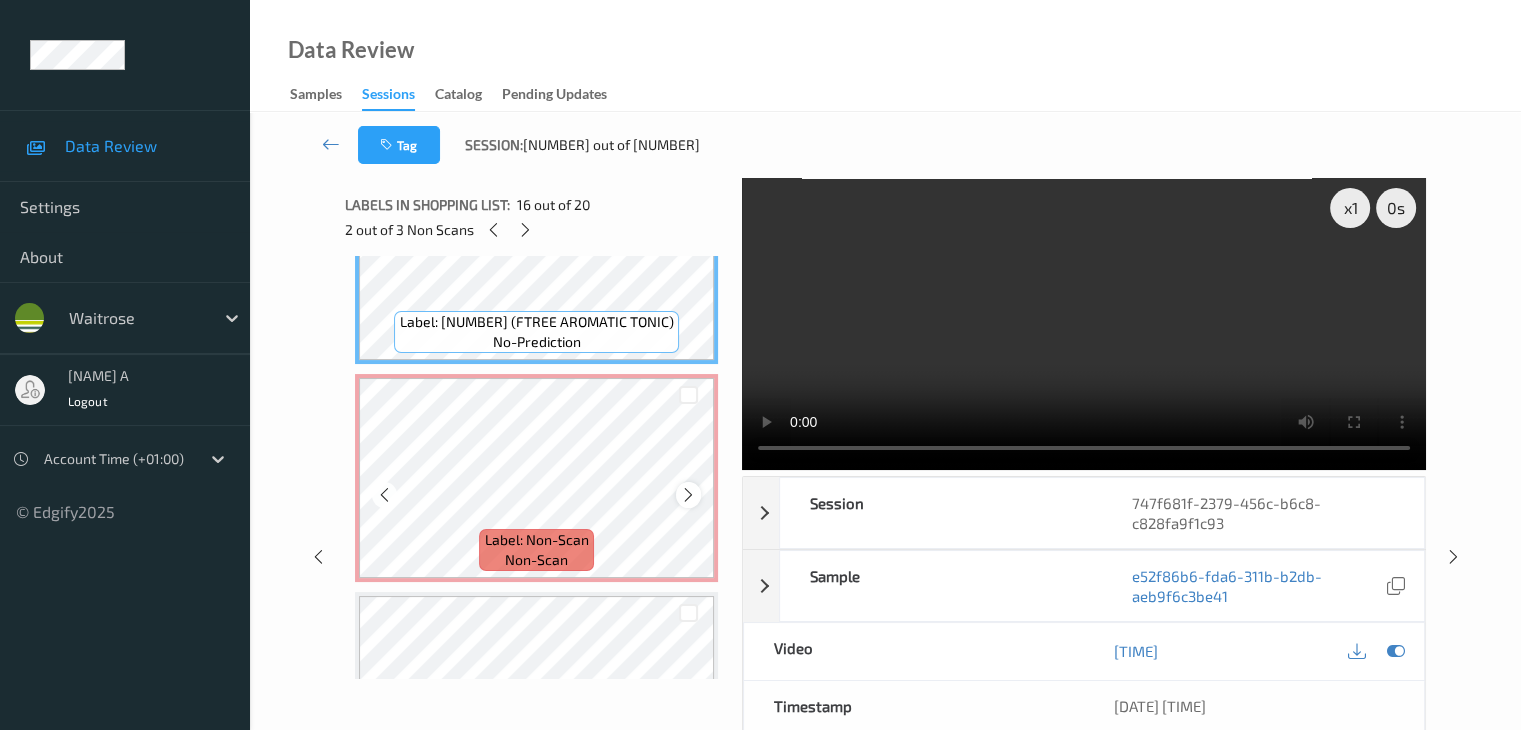 click at bounding box center (688, 495) 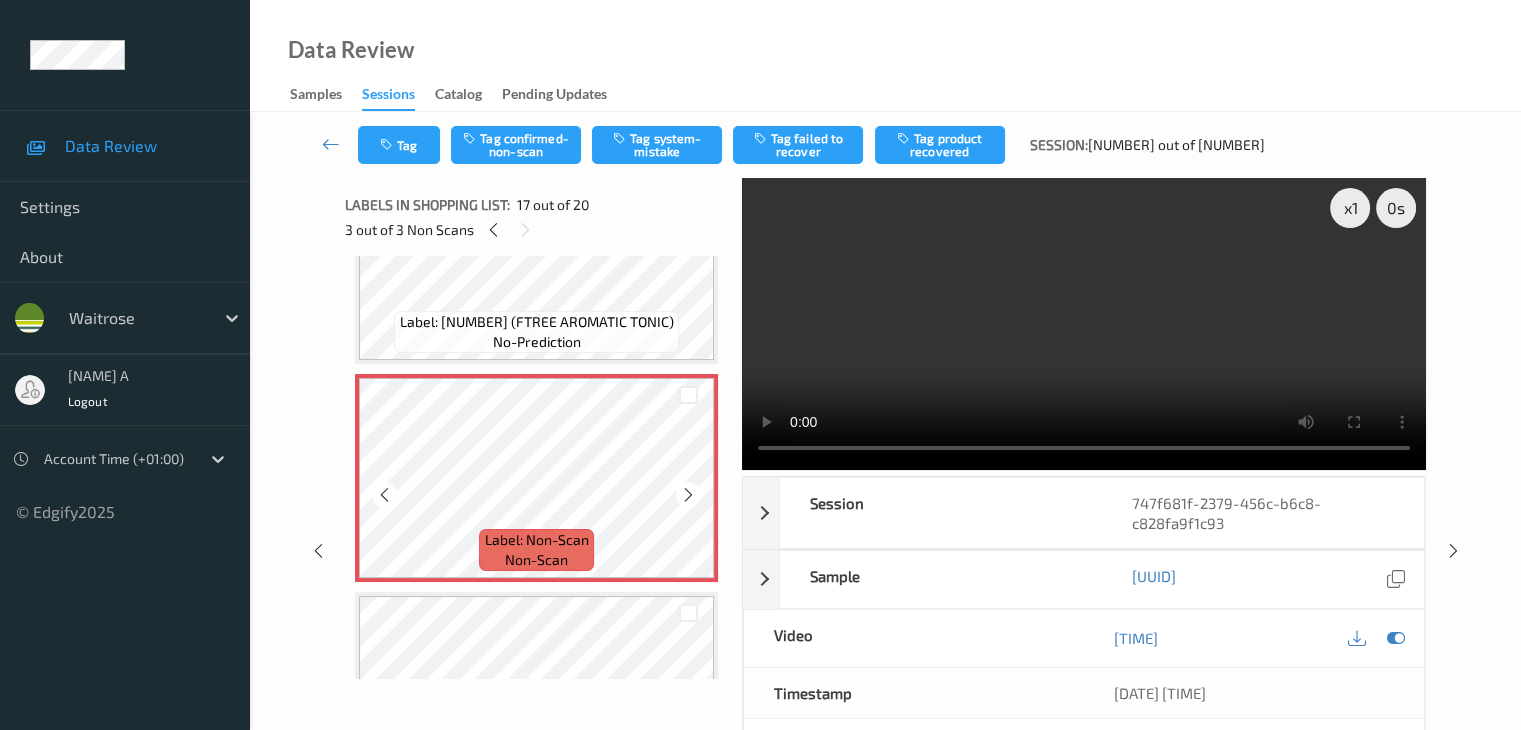 click at bounding box center (688, 495) 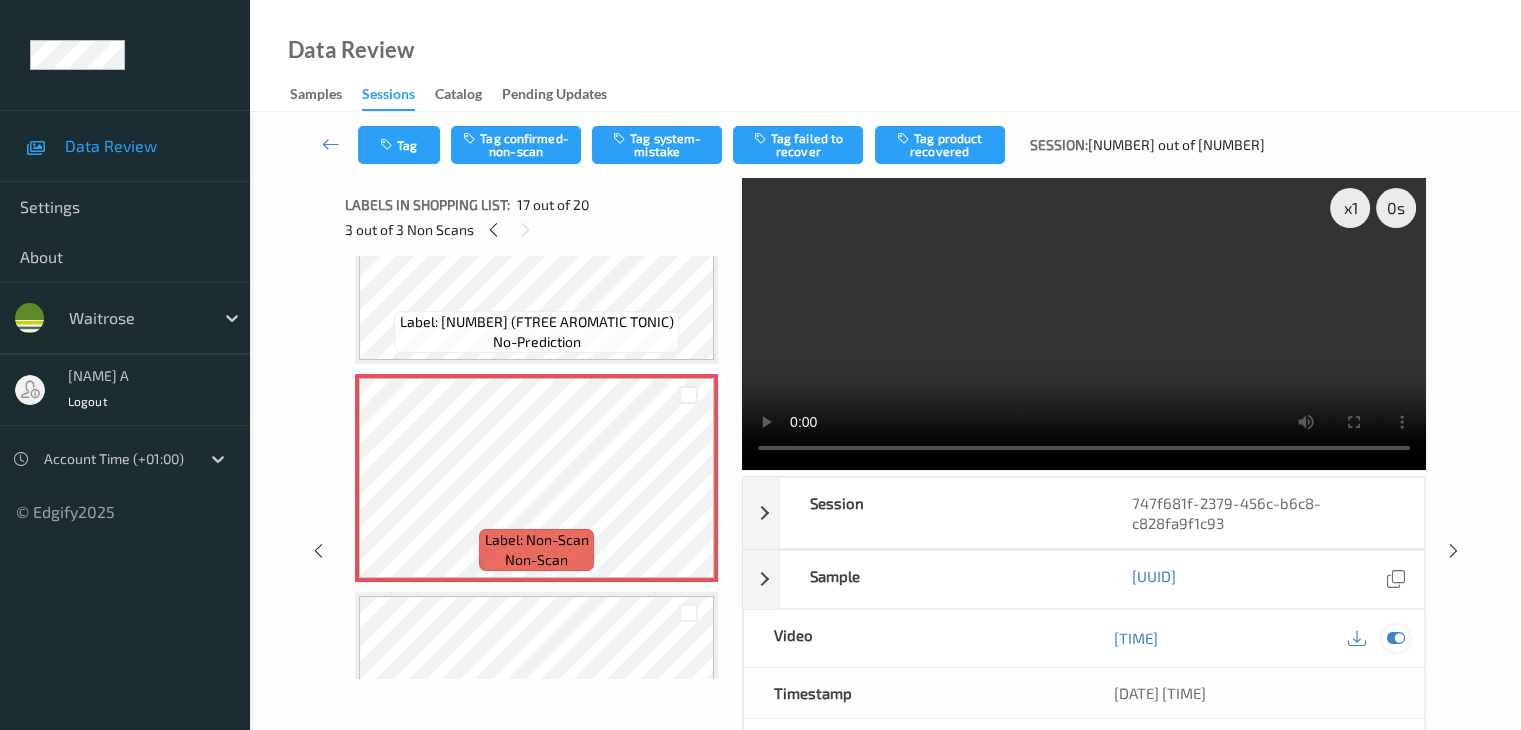 click at bounding box center [1395, 638] 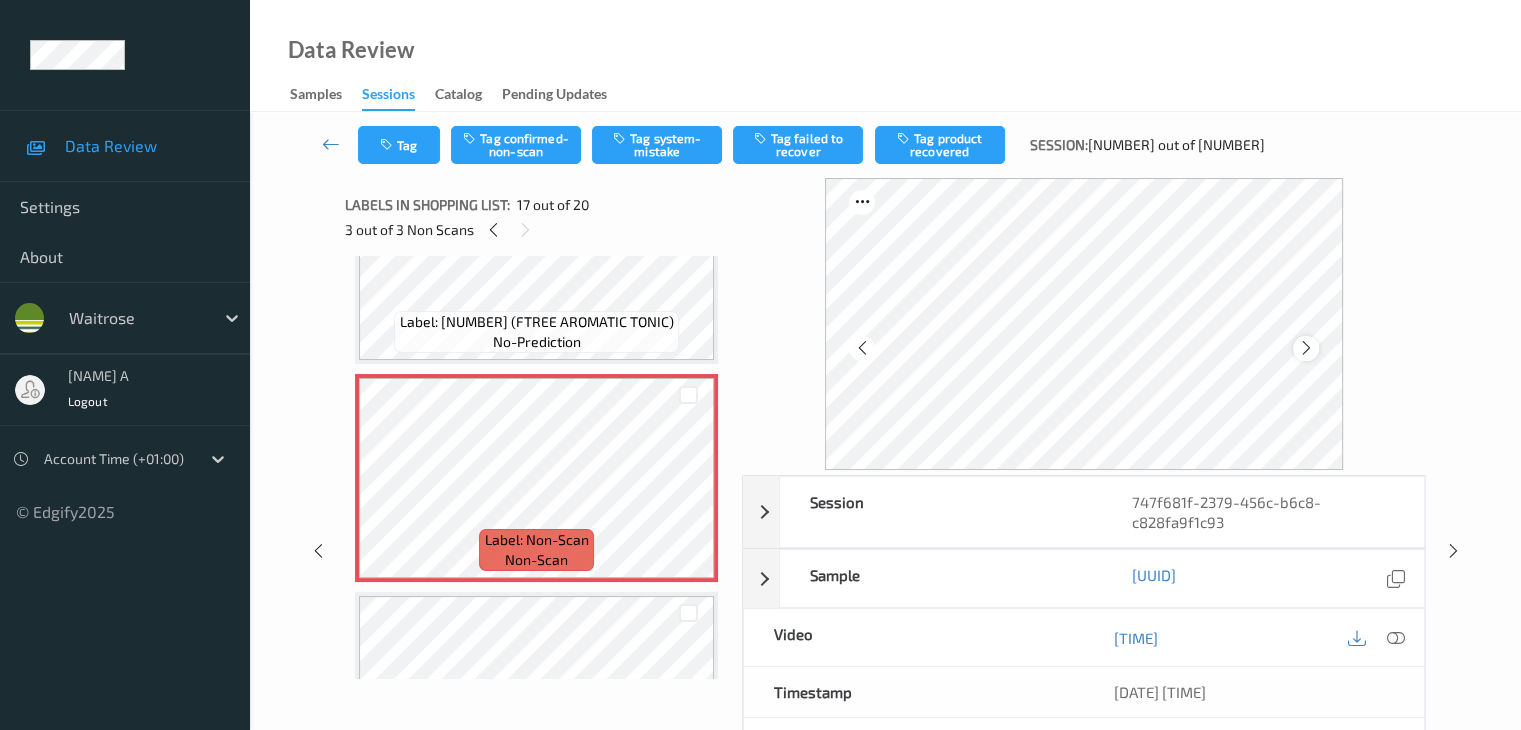 click at bounding box center [1306, 348] 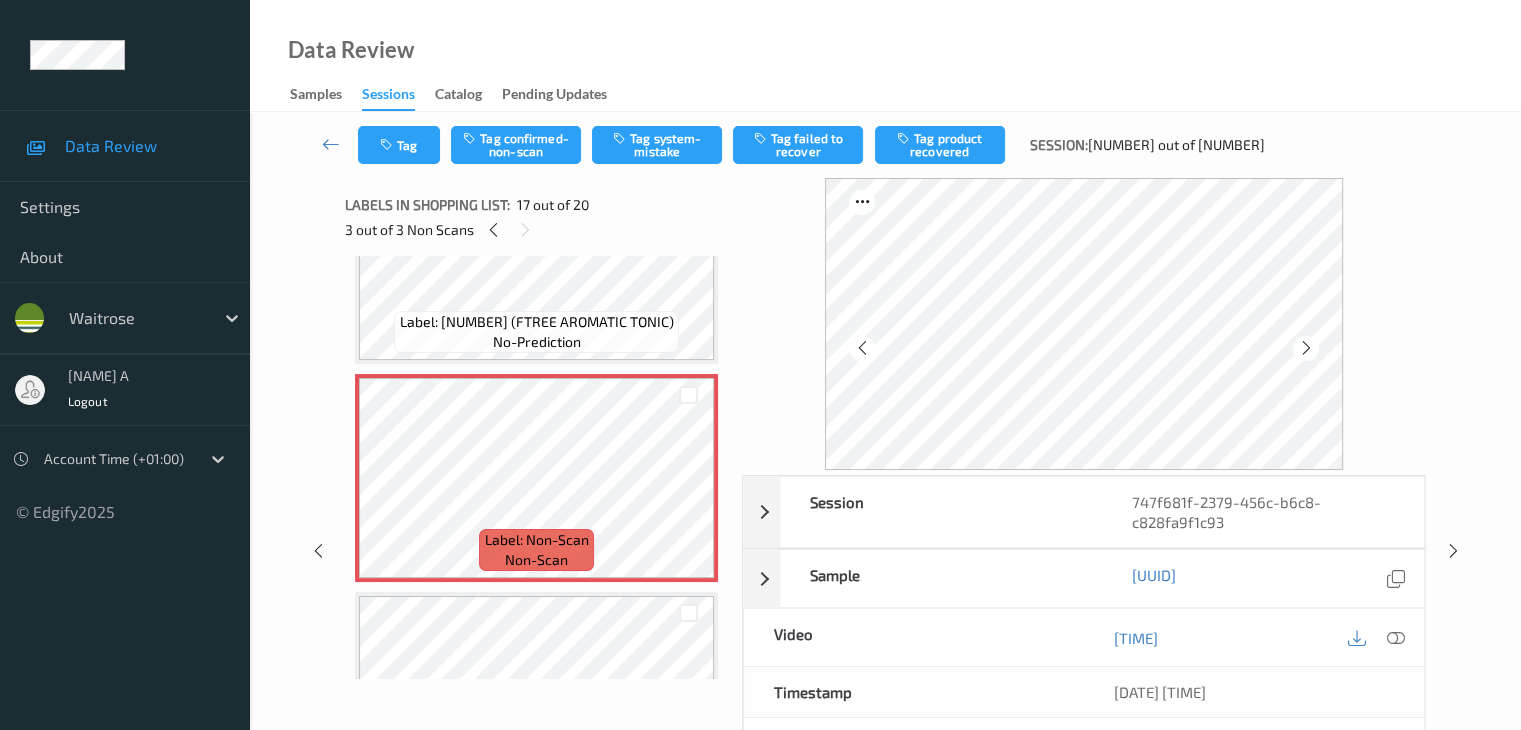 click at bounding box center (1306, 348) 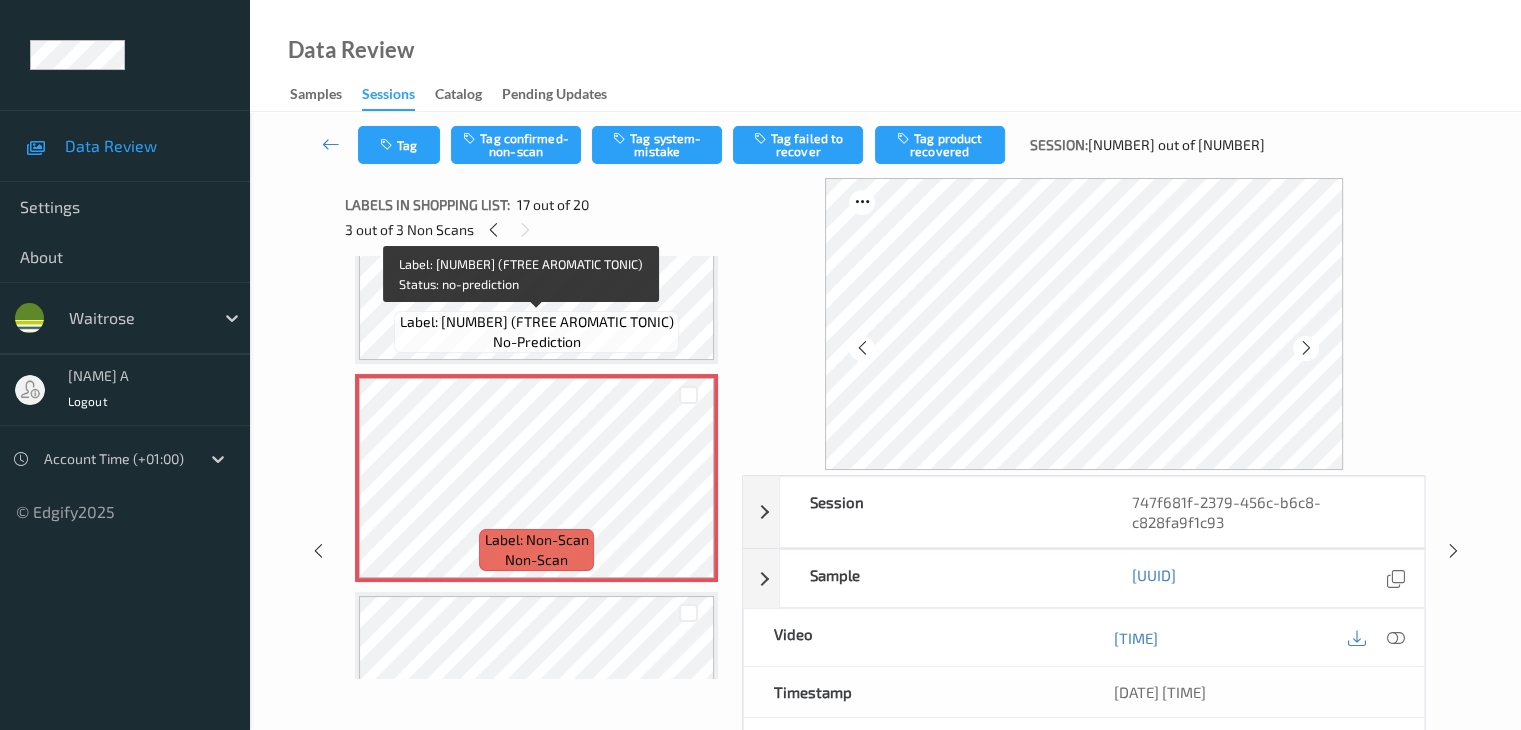 click on "Label: 5060108452168 (FTREE AROMATIC TONIC) no-prediction" at bounding box center (536, 332) 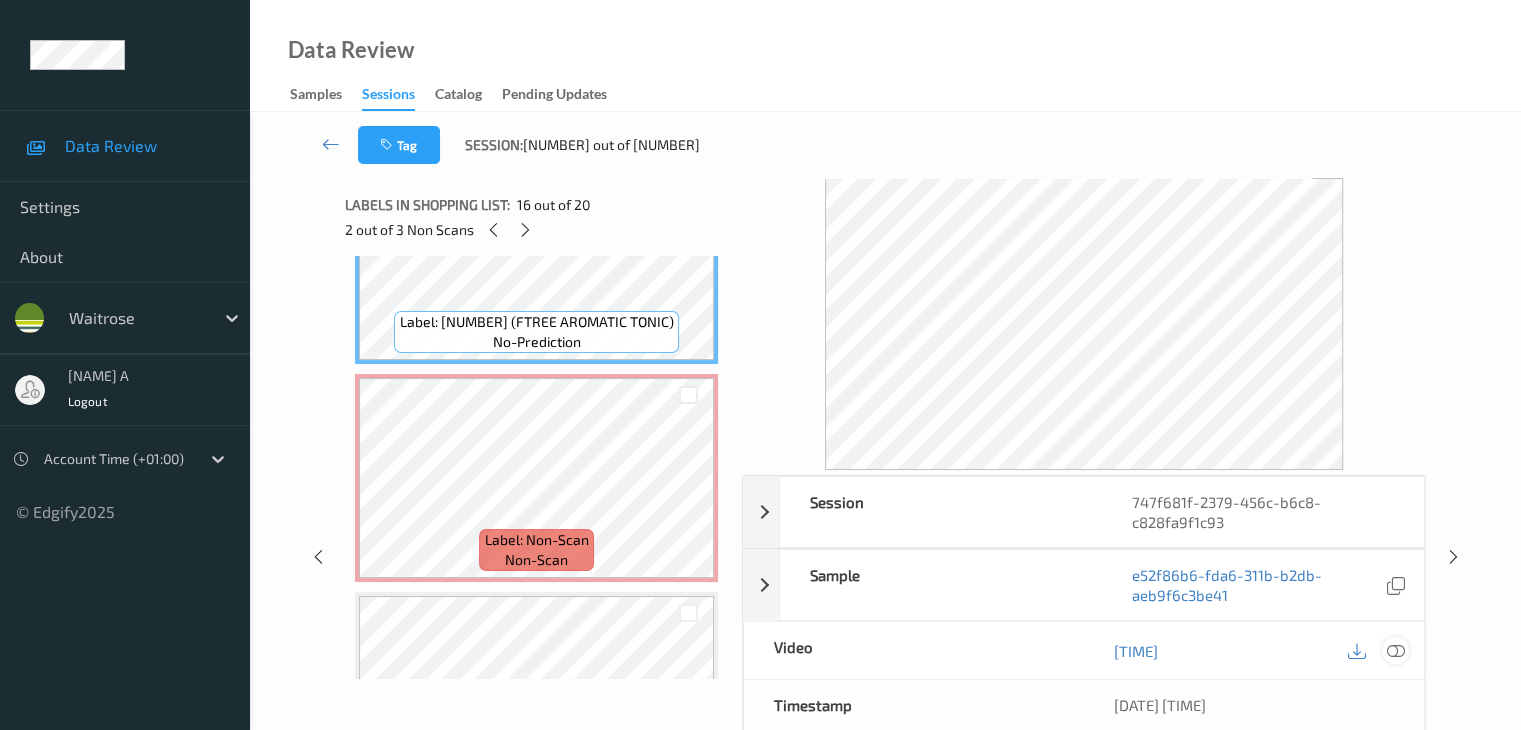 click at bounding box center (1395, 651) 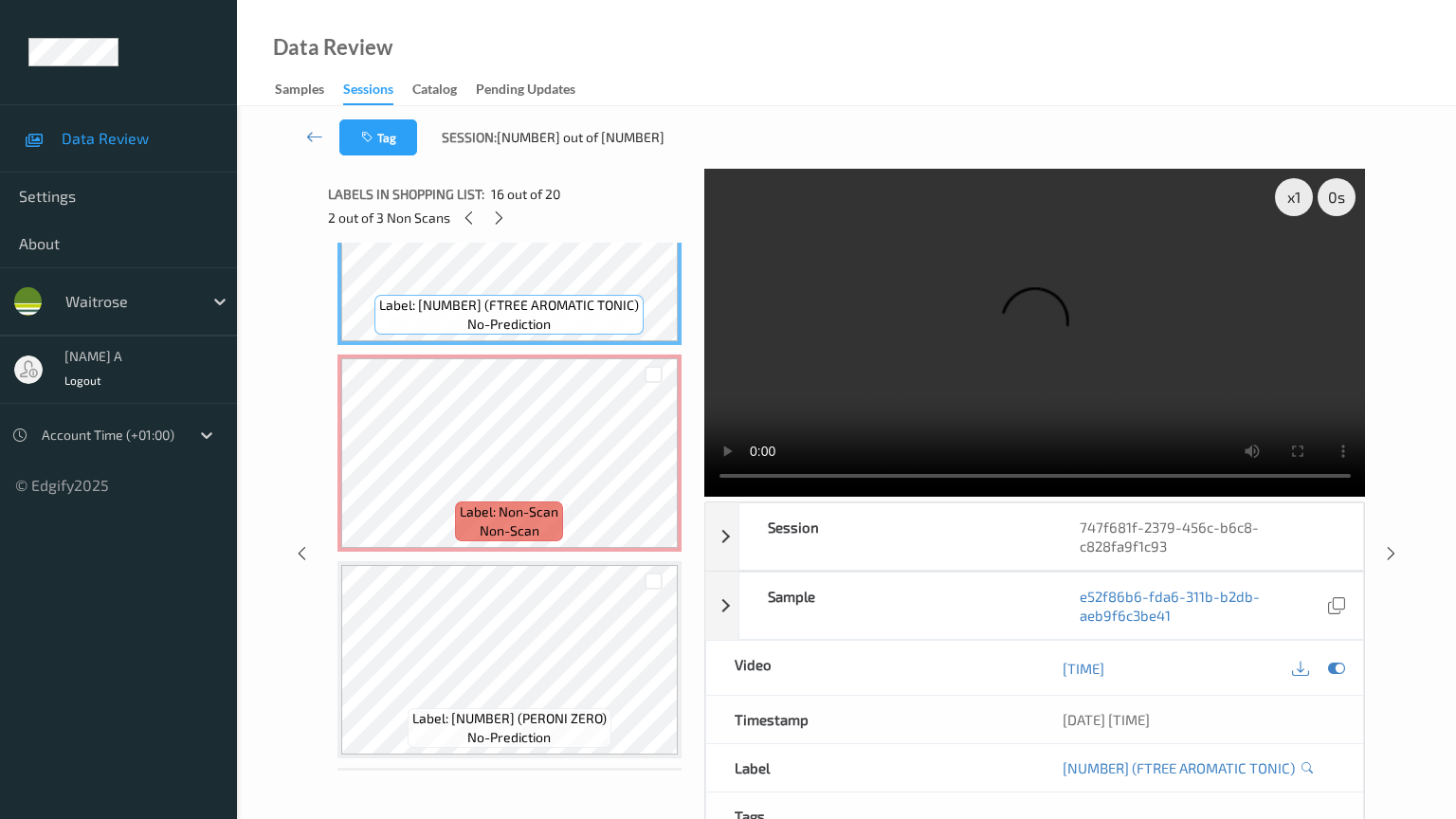 type 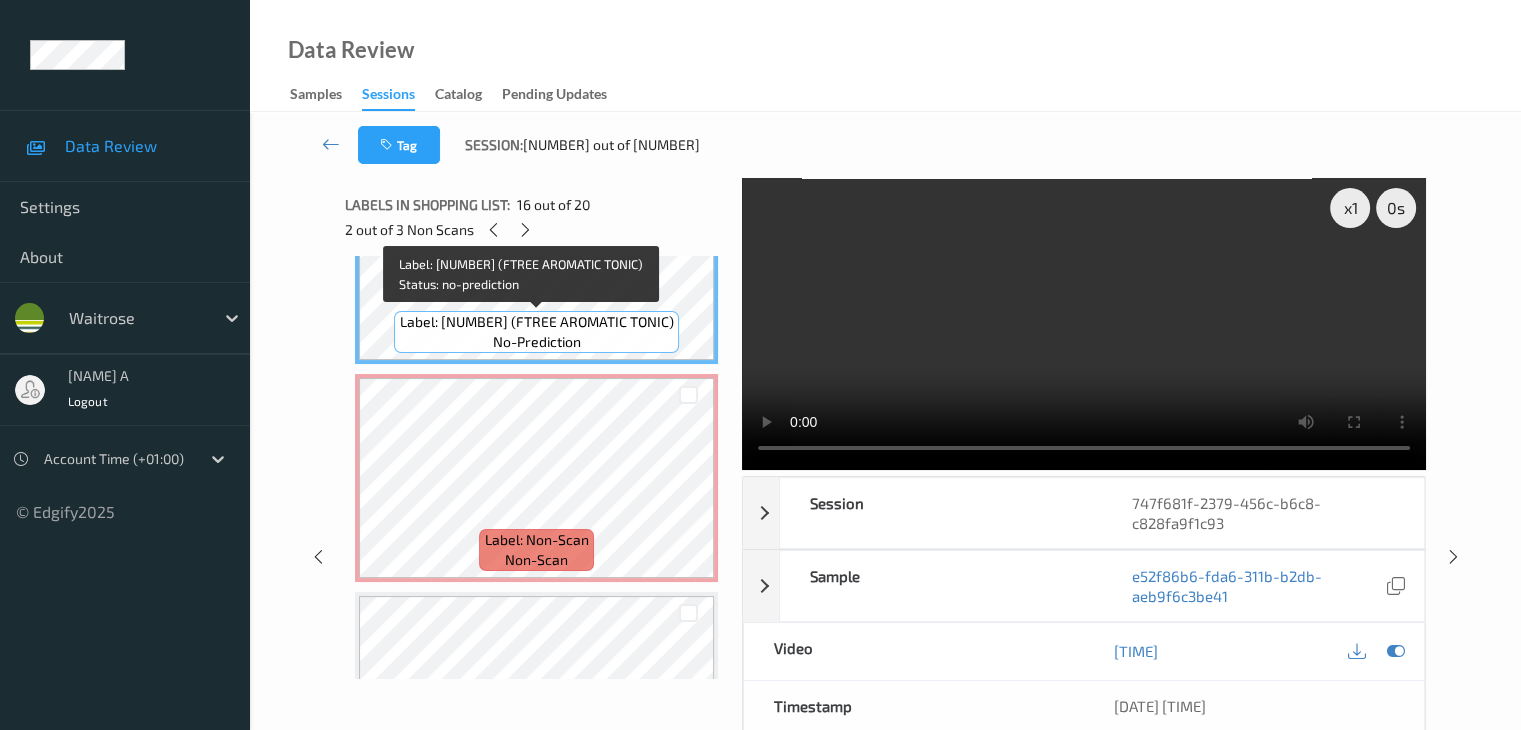 click on "Label: 5060108452168 (FTREE AROMATIC TONIC) no-prediction" at bounding box center [536, 332] 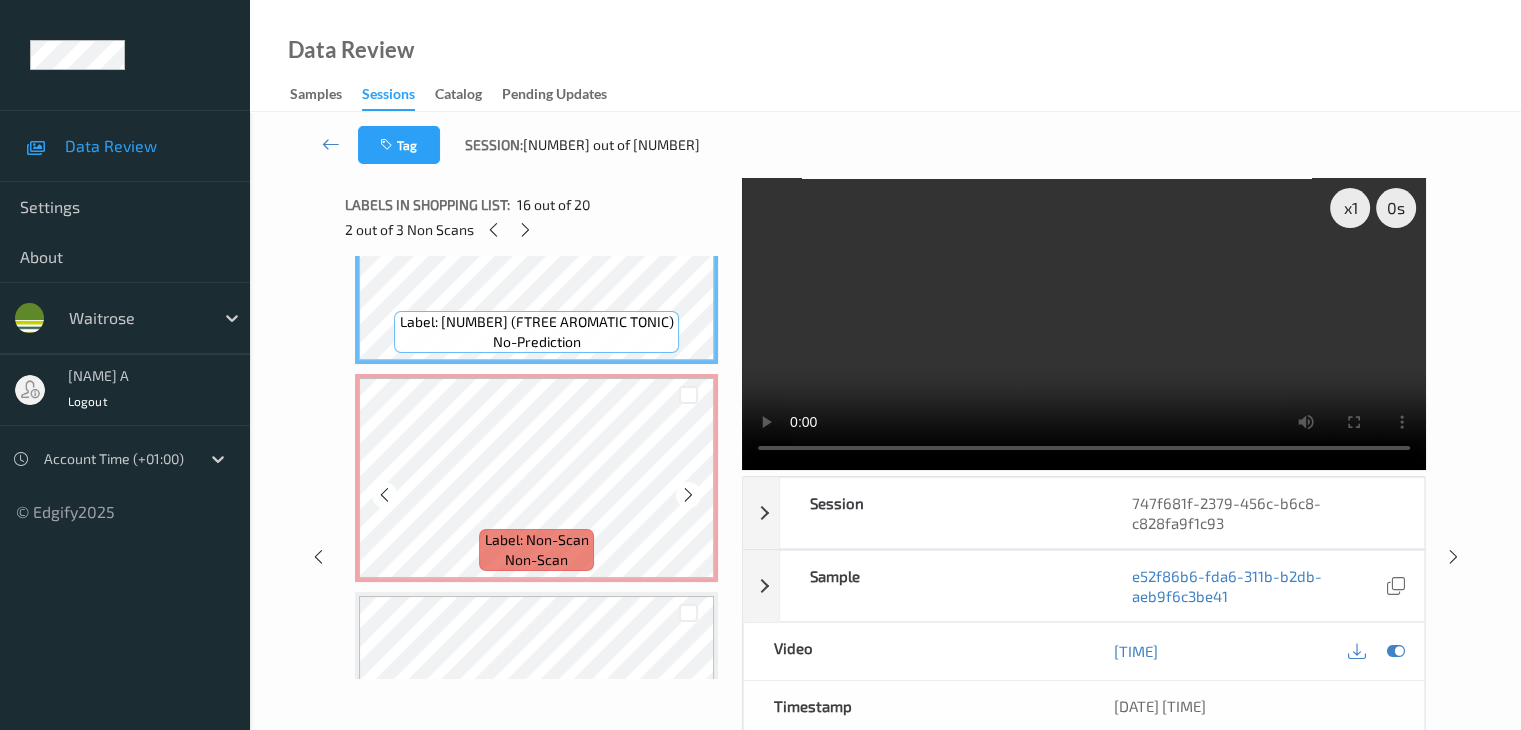 scroll, scrollTop: 3580, scrollLeft: 0, axis: vertical 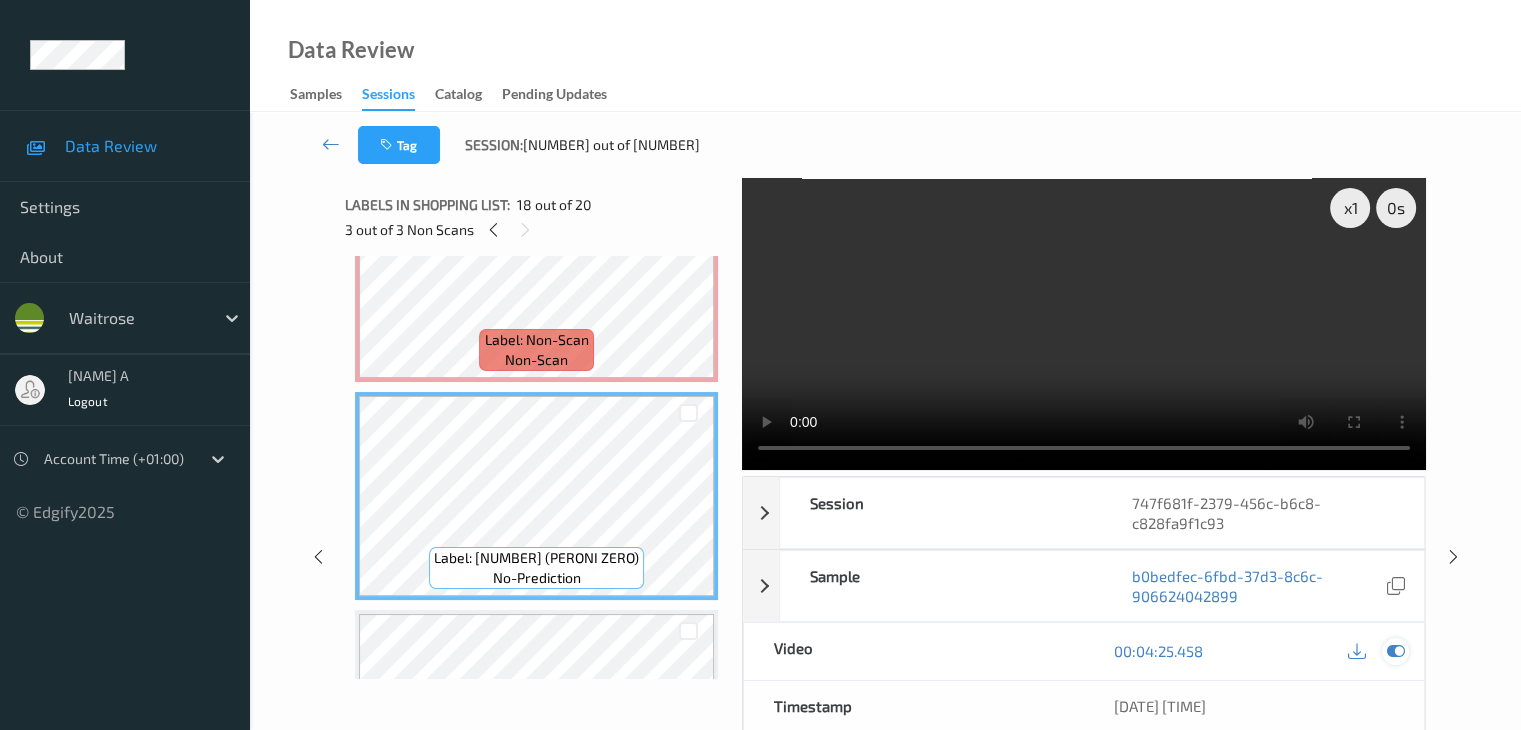 click at bounding box center (1395, 651) 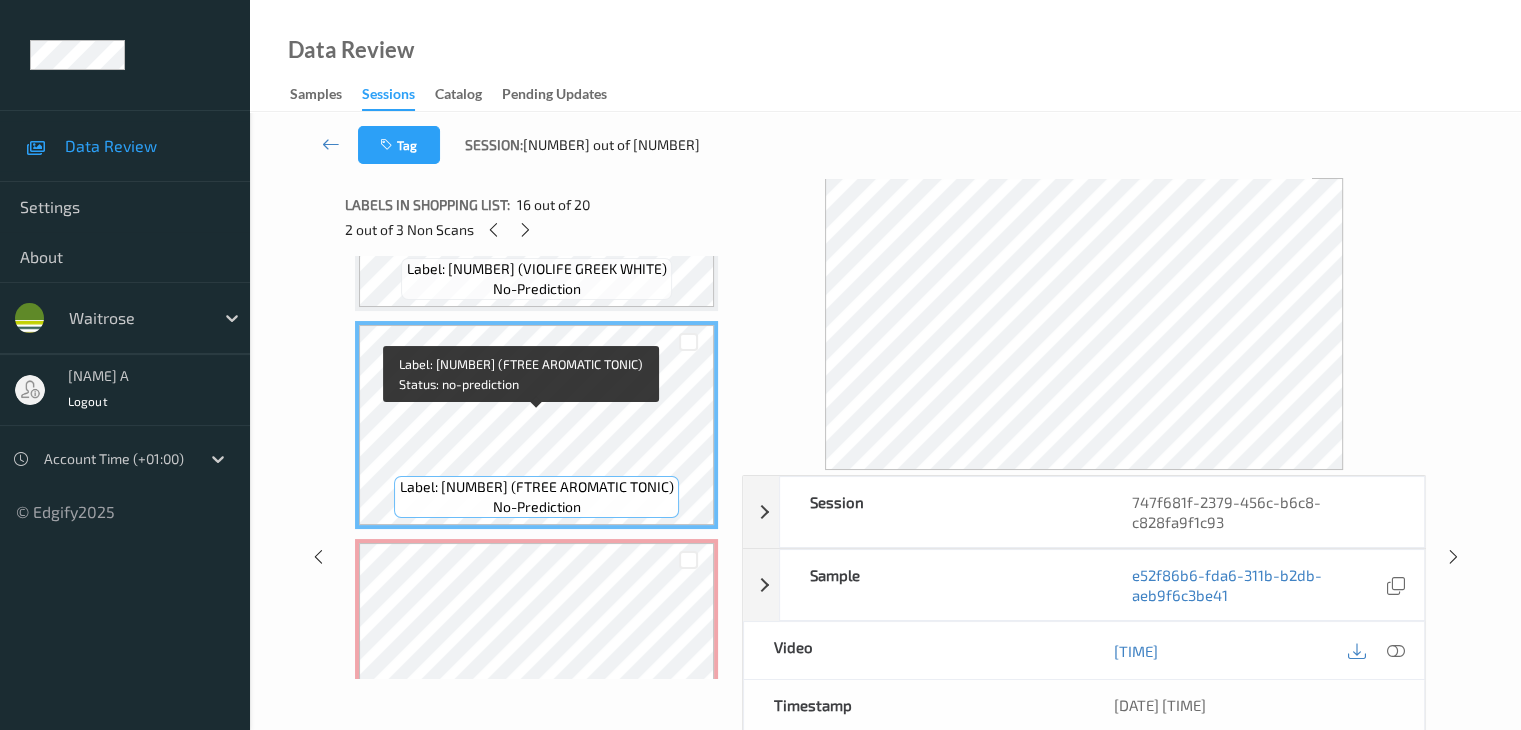 scroll, scrollTop: 3180, scrollLeft: 0, axis: vertical 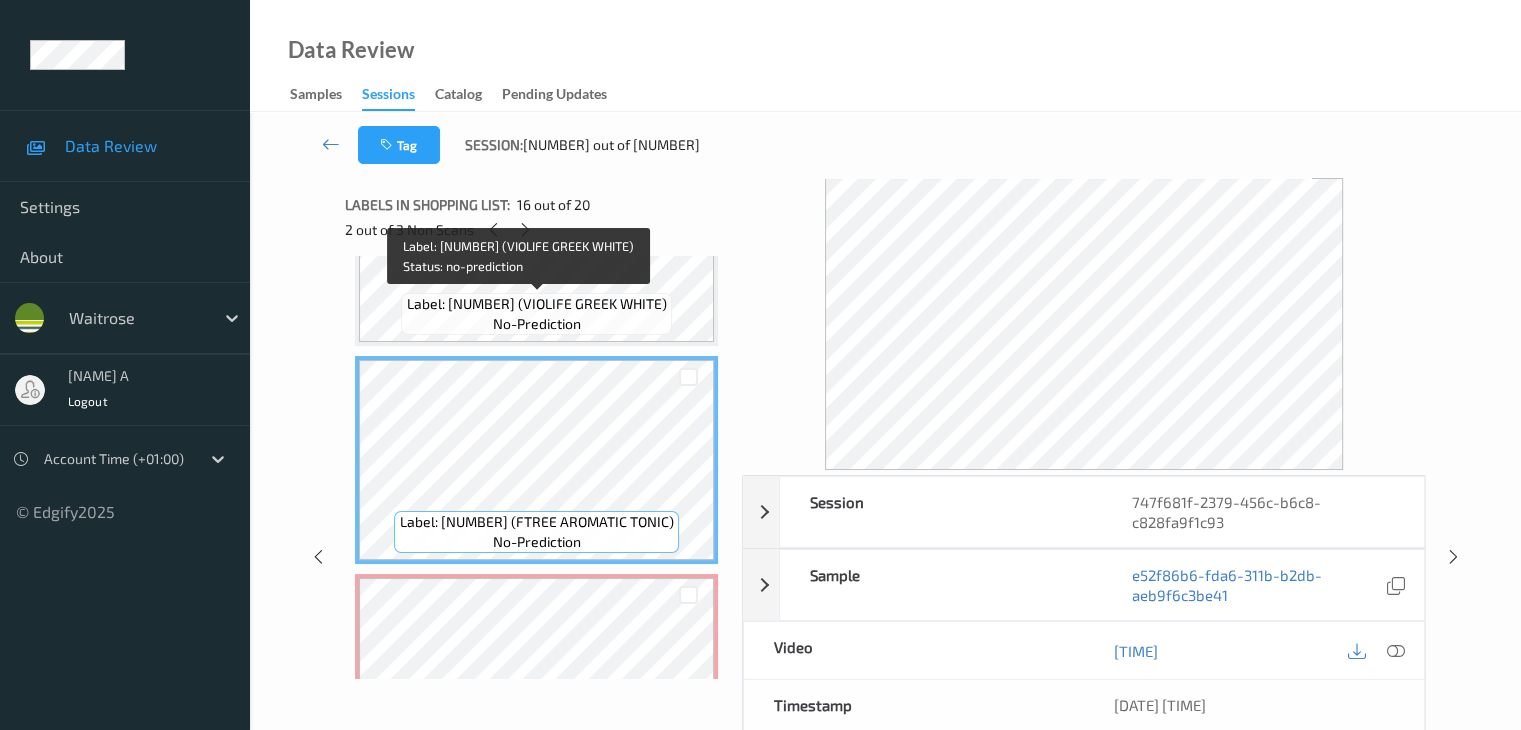 click on "Label: 5202390020407 (VIOLIFE GREEK WHITE) no-prediction" at bounding box center [536, 314] 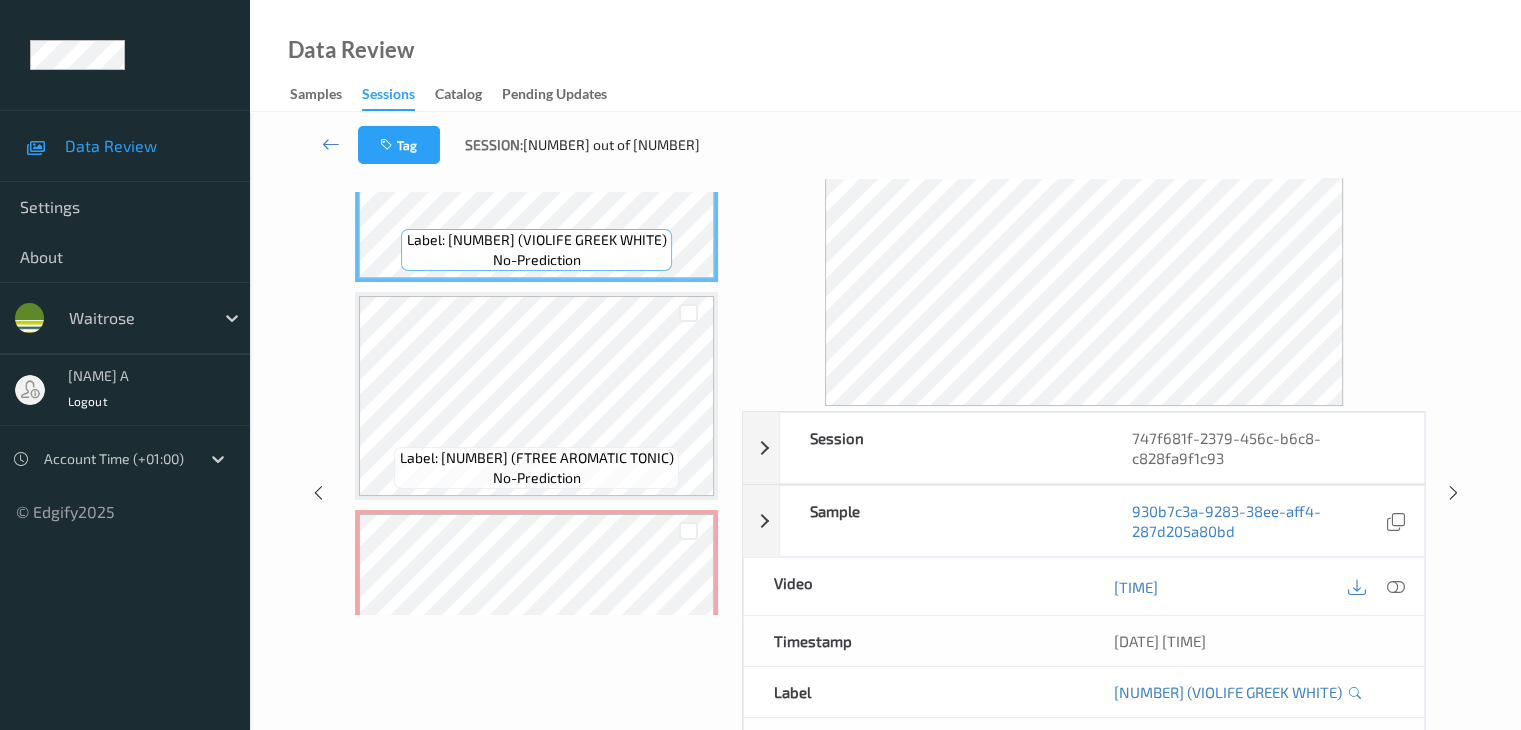 scroll, scrollTop: 100, scrollLeft: 0, axis: vertical 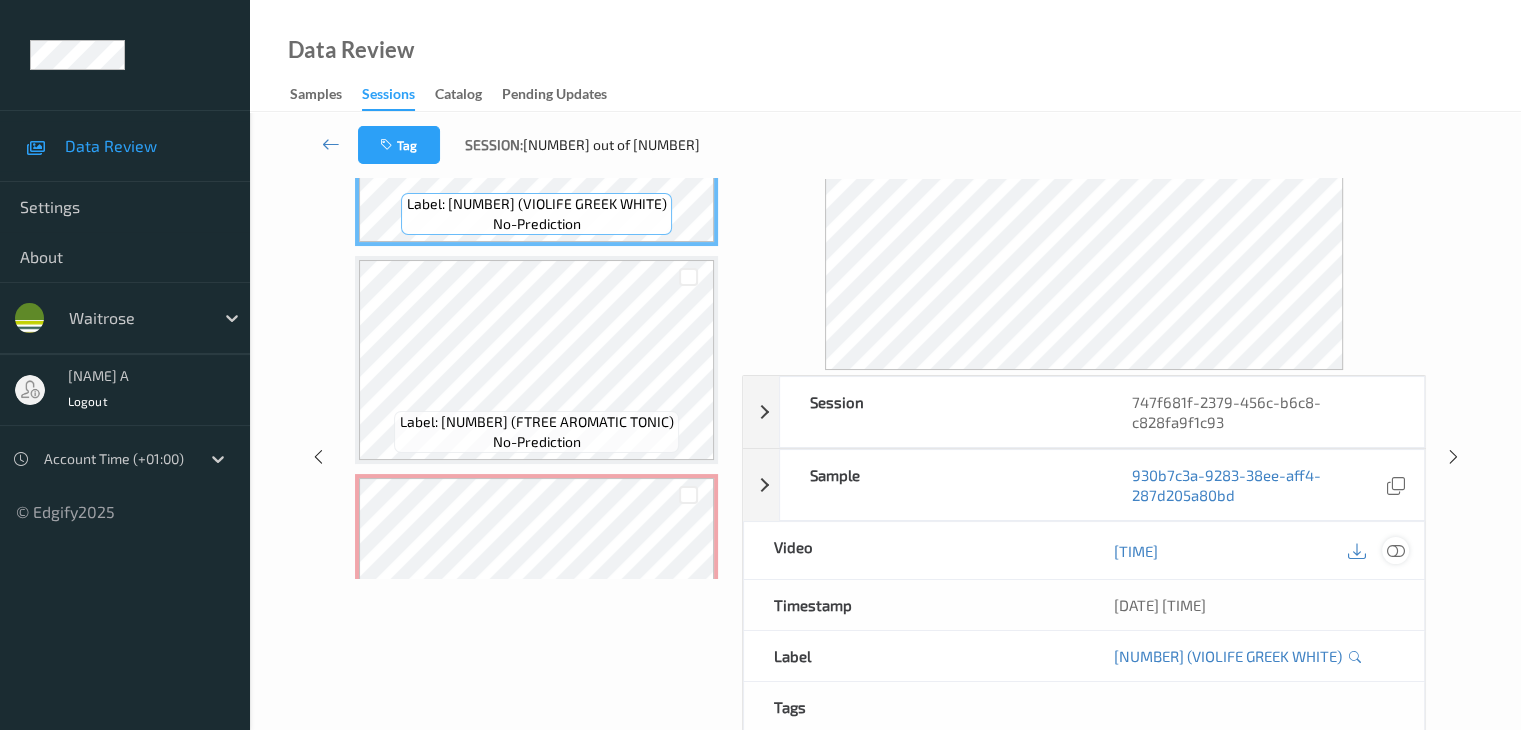 click at bounding box center [1395, 551] 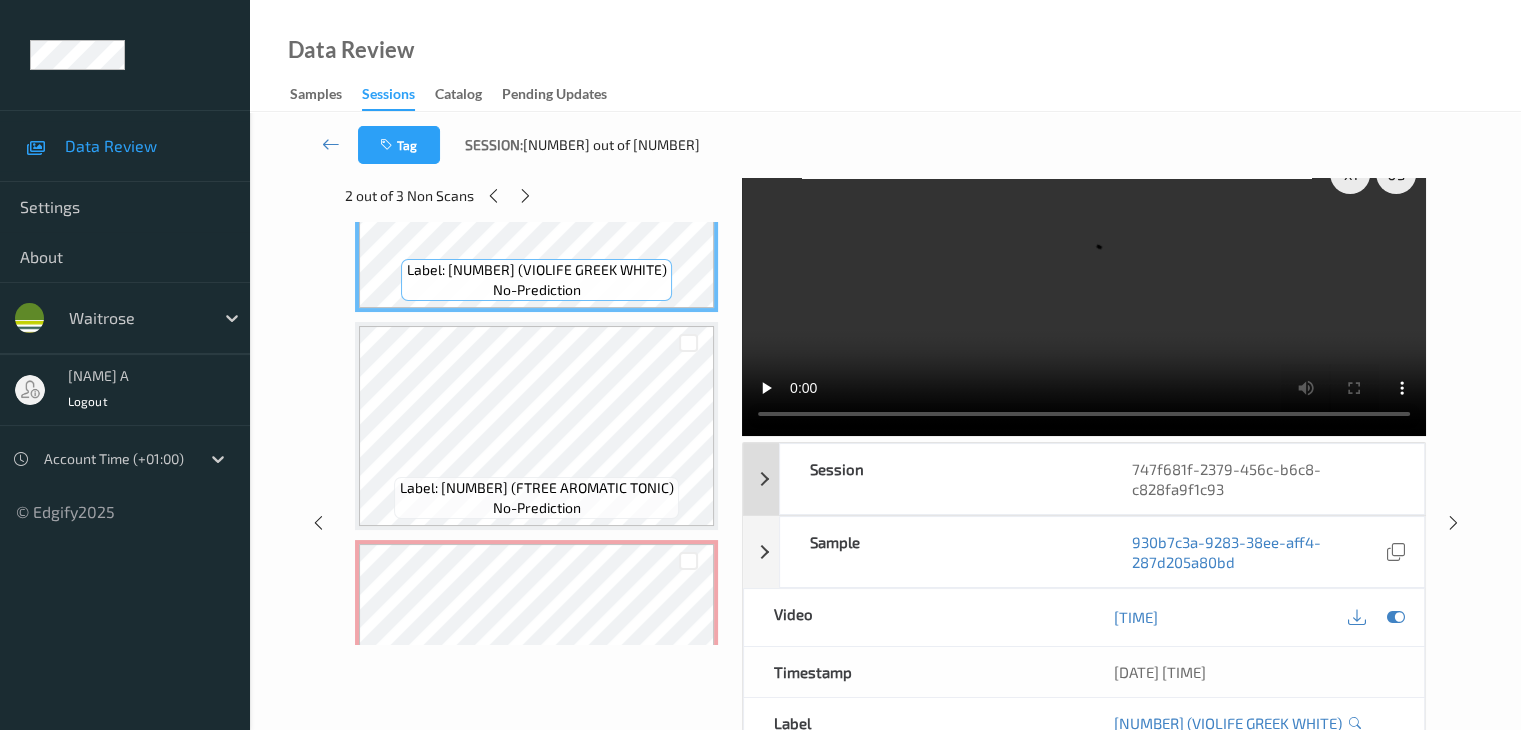 scroll, scrollTop: 0, scrollLeft: 0, axis: both 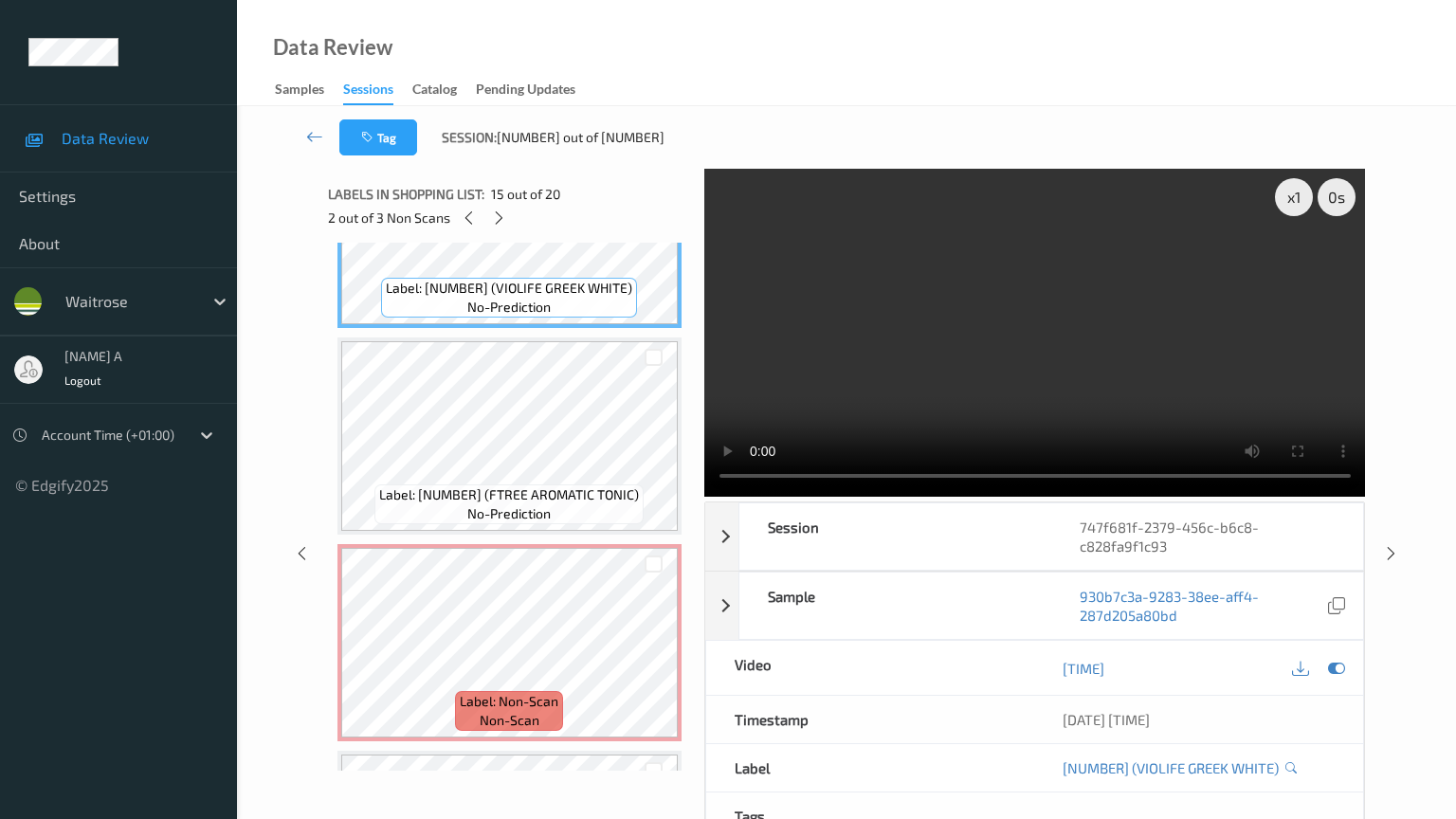 type 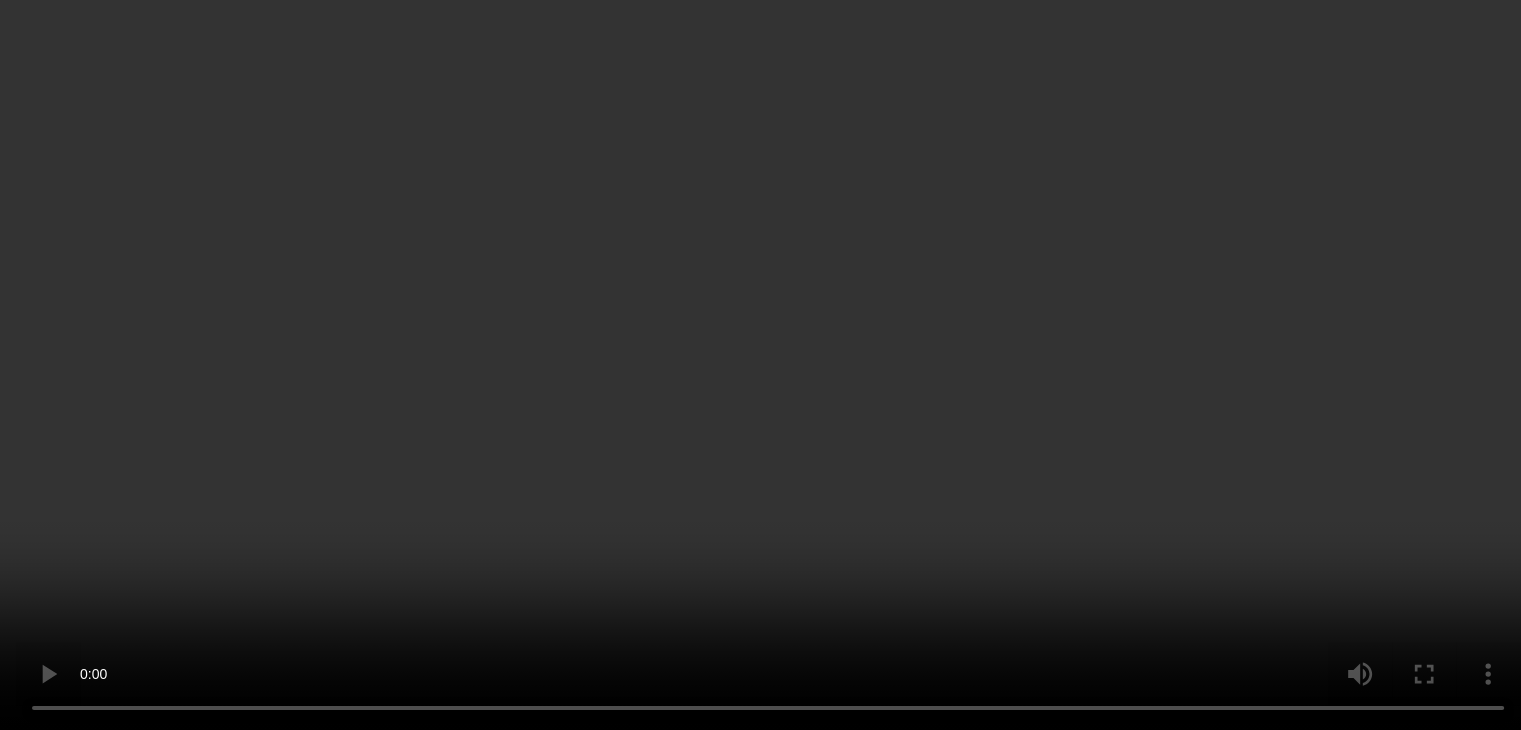 scroll, scrollTop: 3480, scrollLeft: 0, axis: vertical 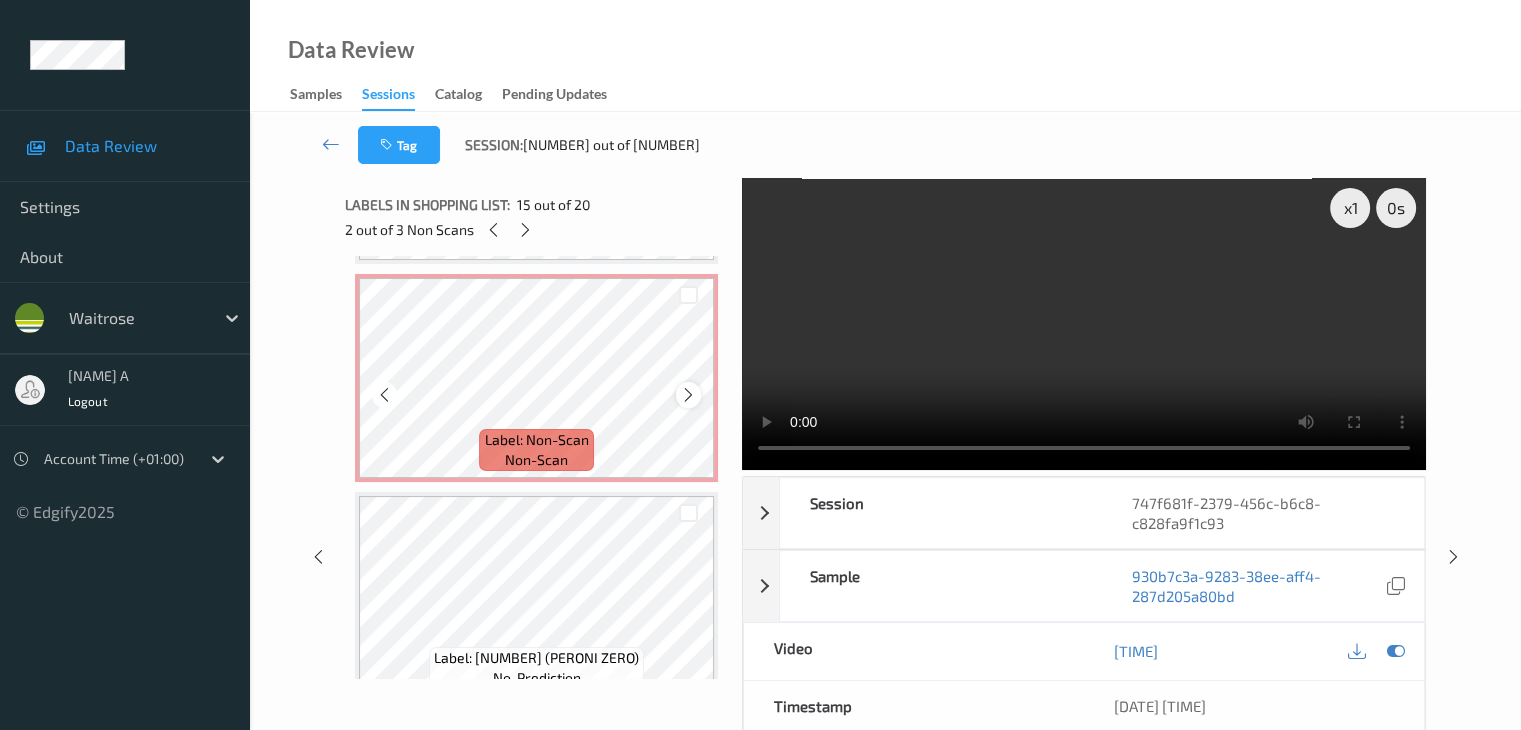 click at bounding box center (688, 395) 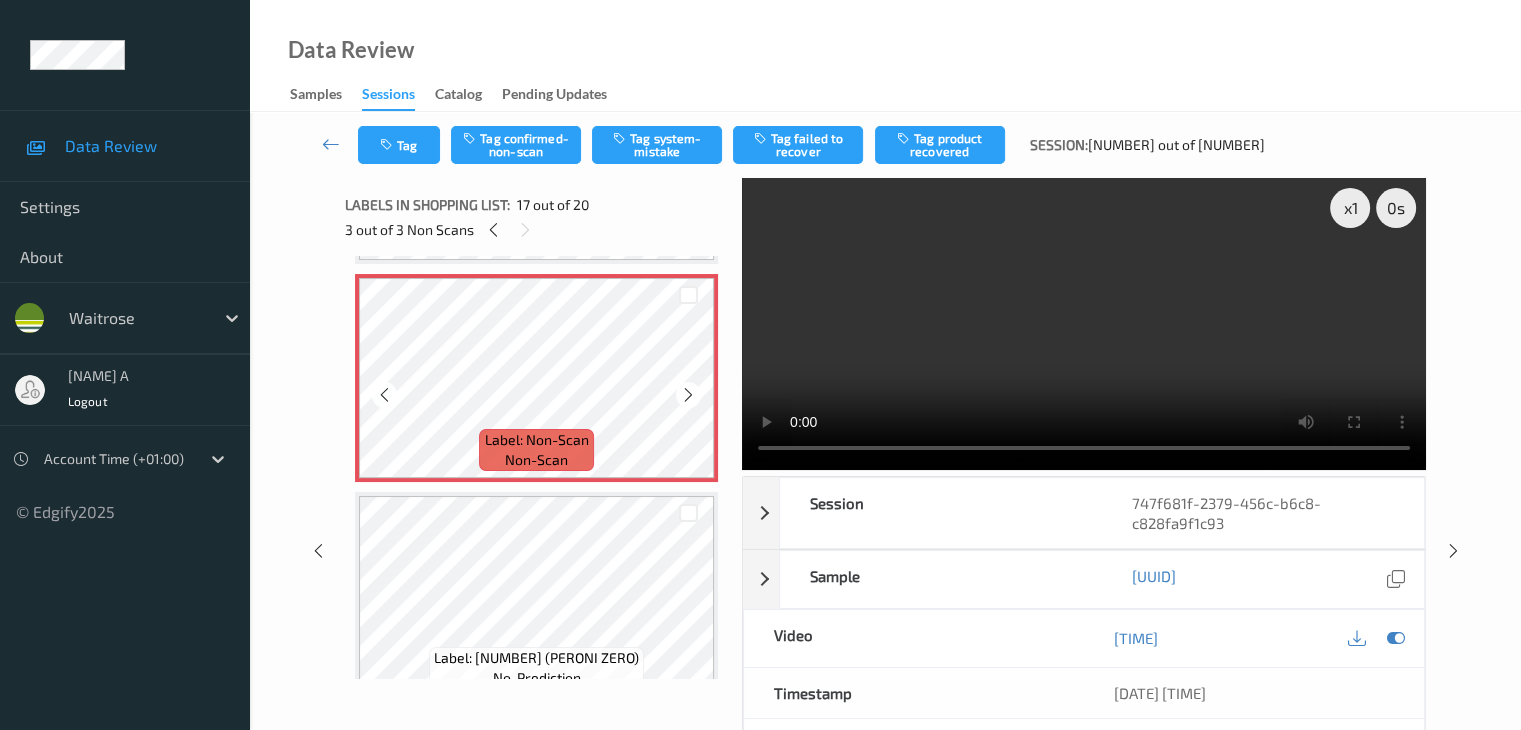 click at bounding box center [688, 395] 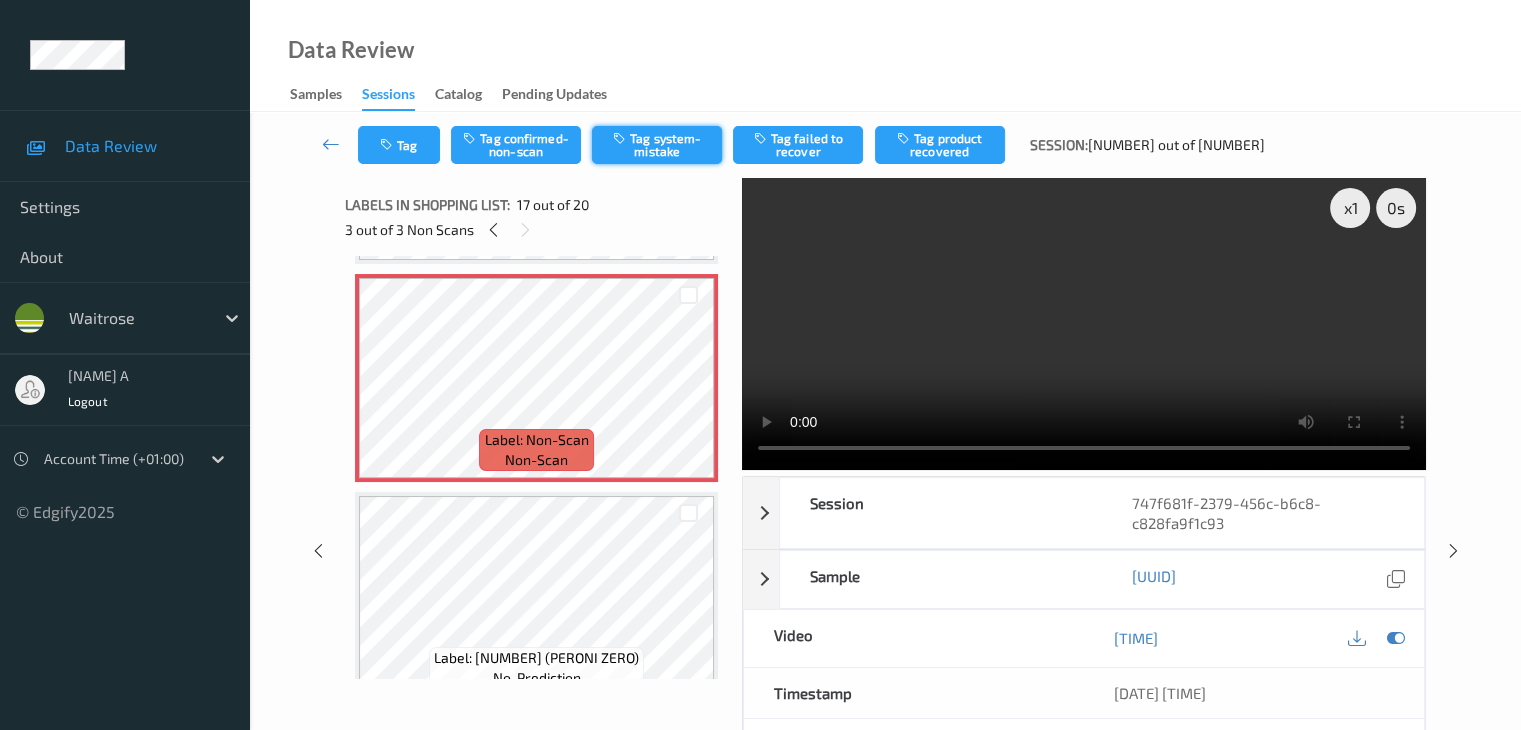 click on "Tag   system-mistake" at bounding box center (657, 145) 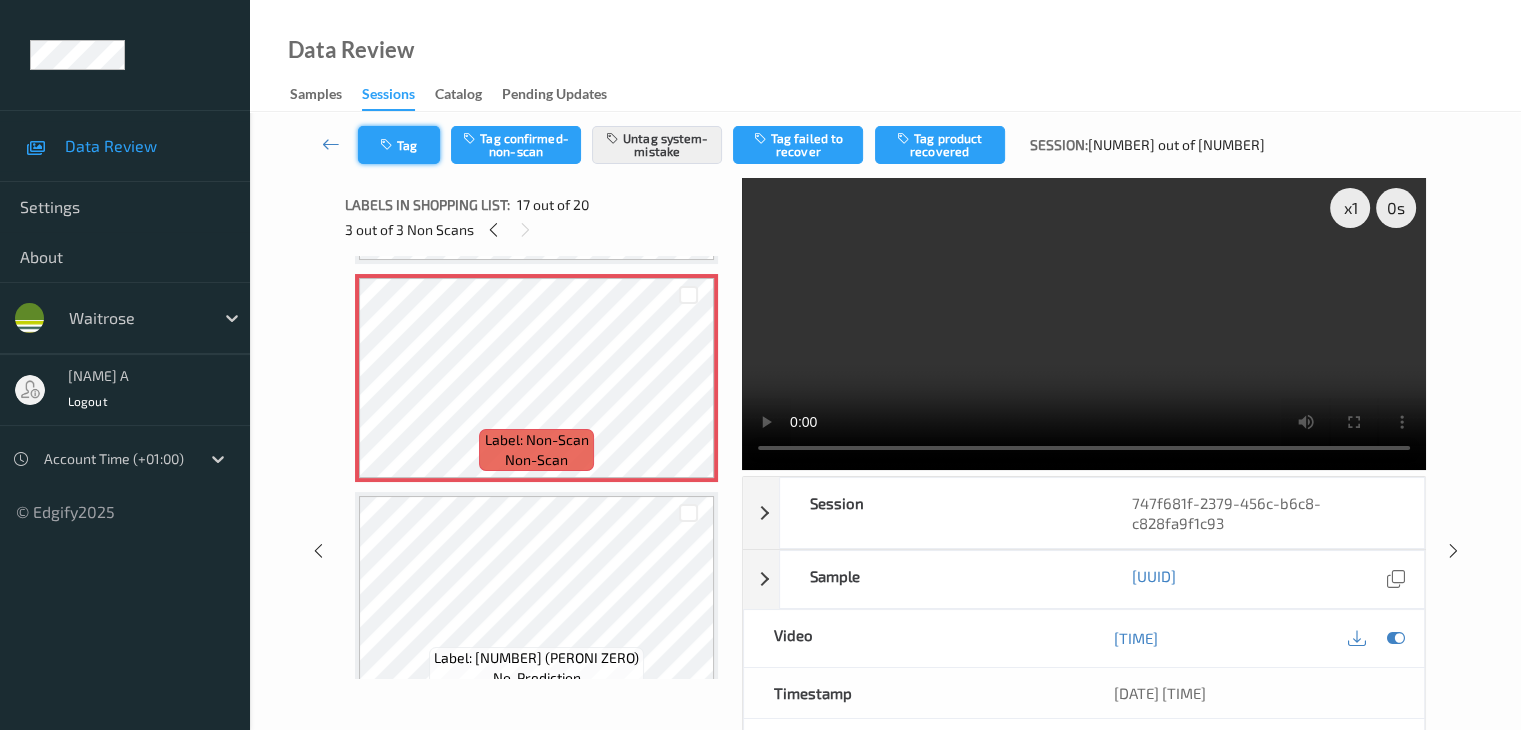 click on "Tag" at bounding box center (399, 145) 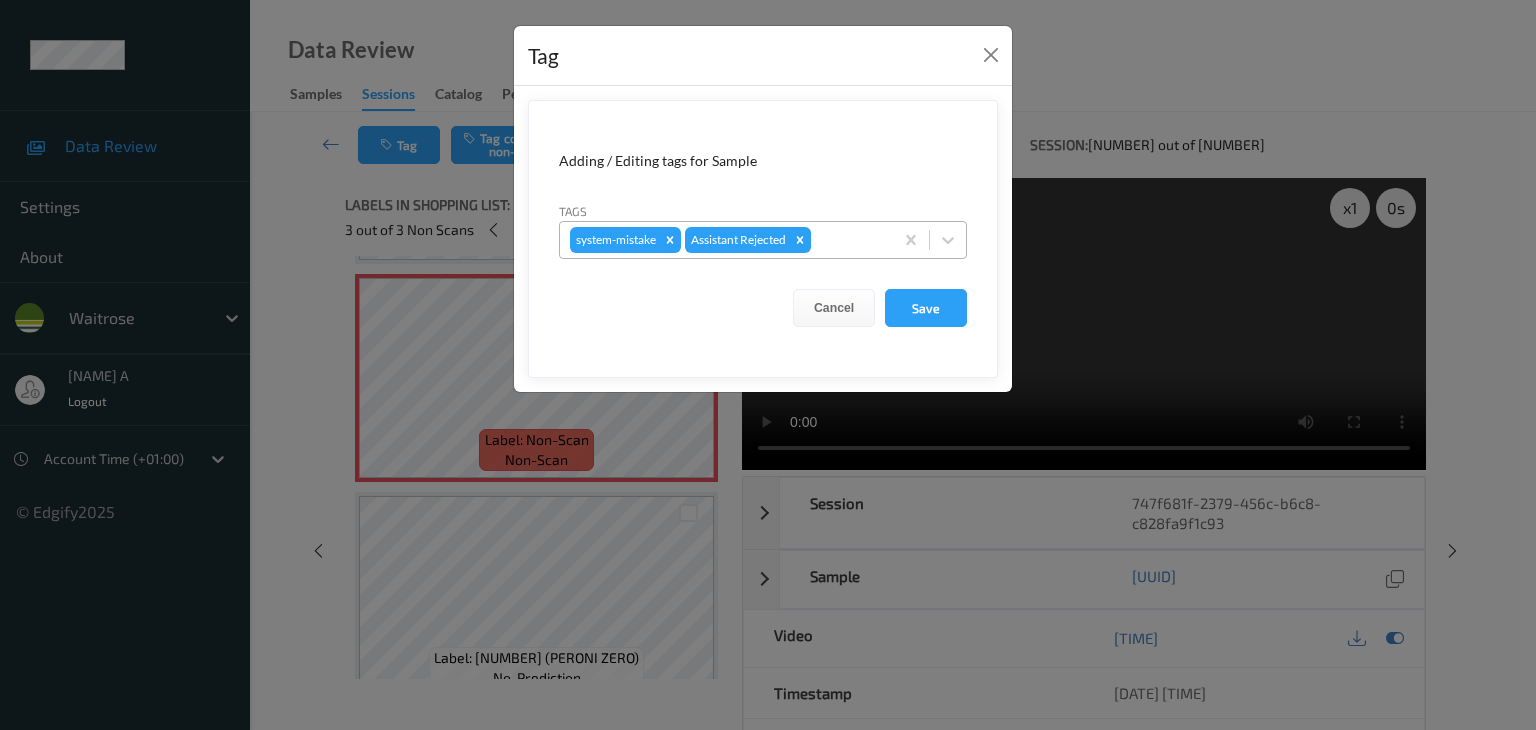 click at bounding box center (849, 240) 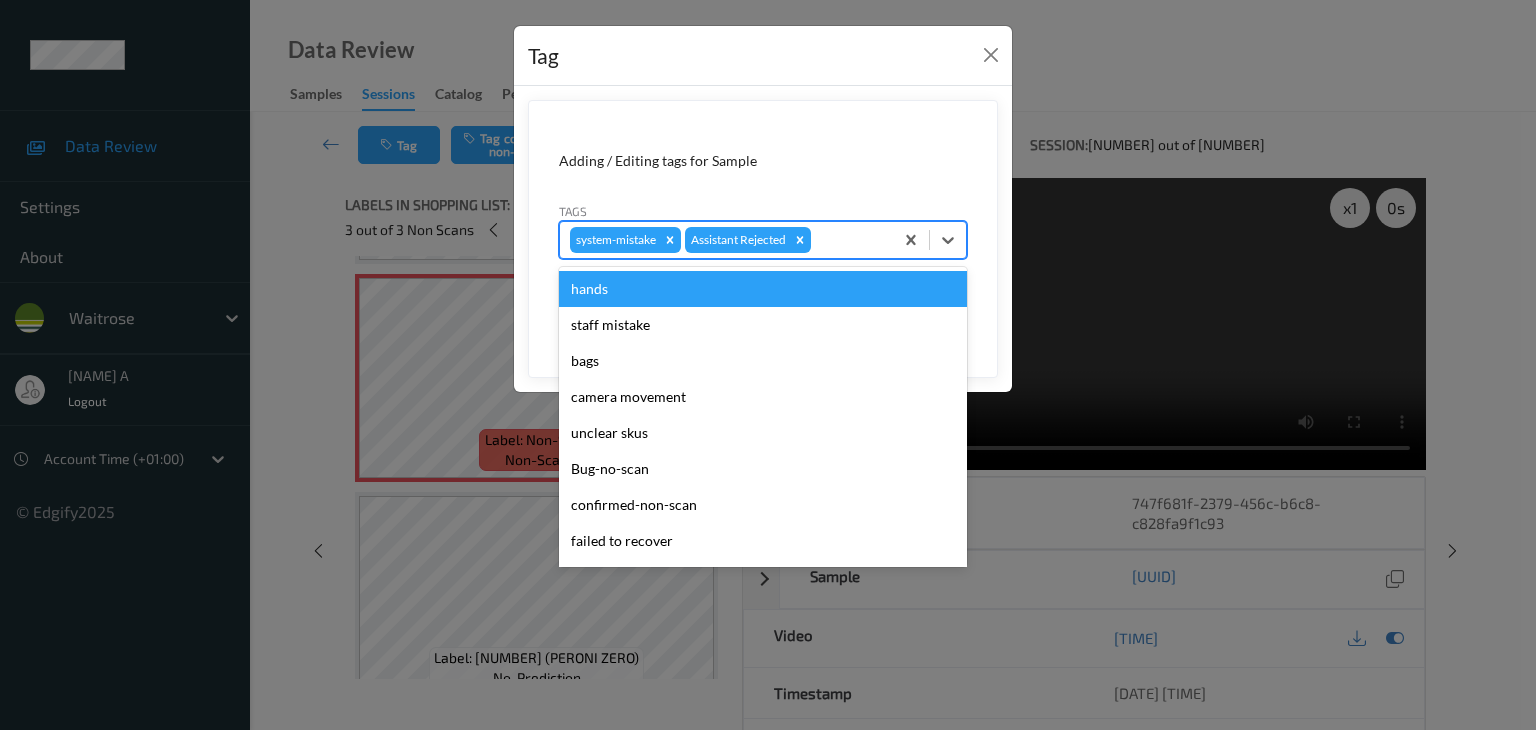 type on "u" 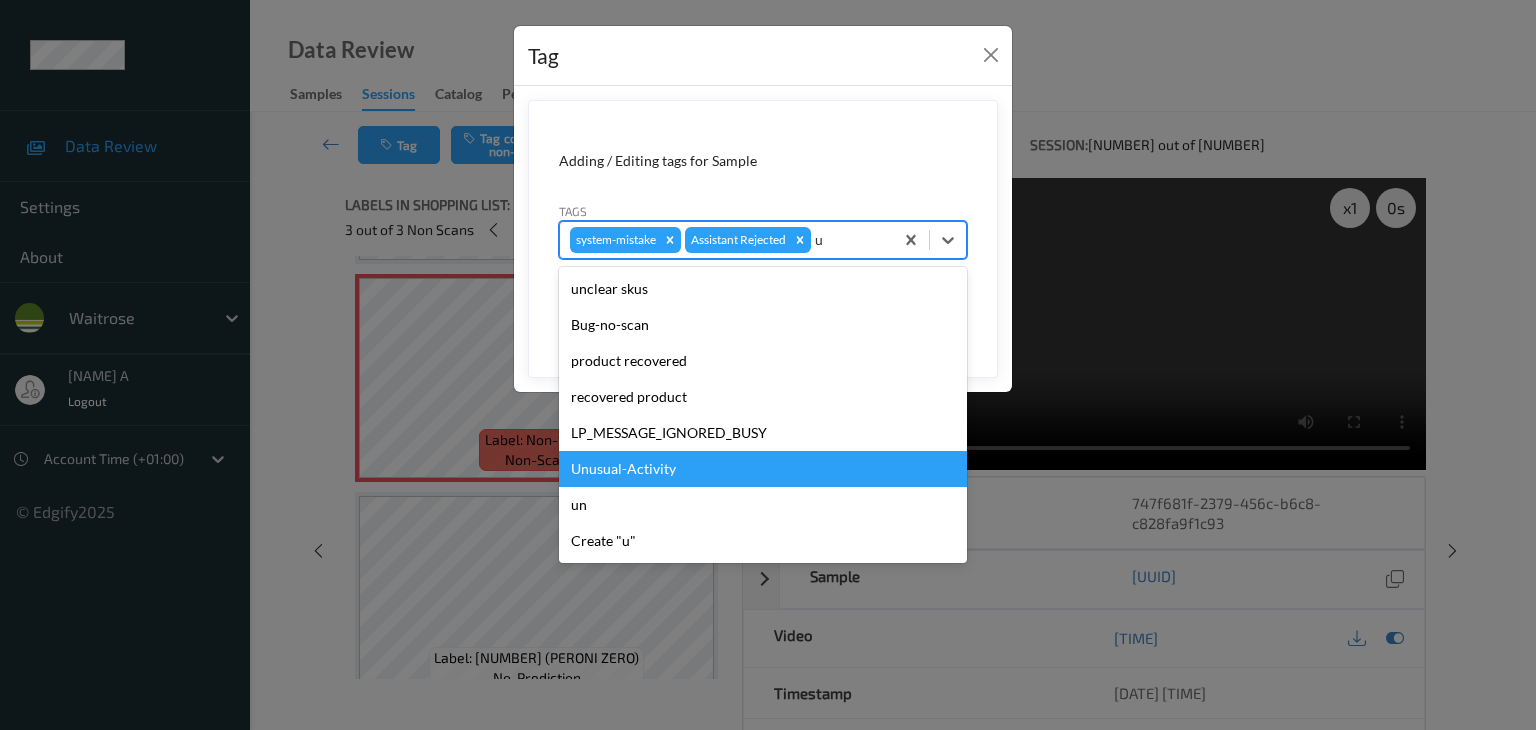 click on "Unusual-Activity" at bounding box center [763, 469] 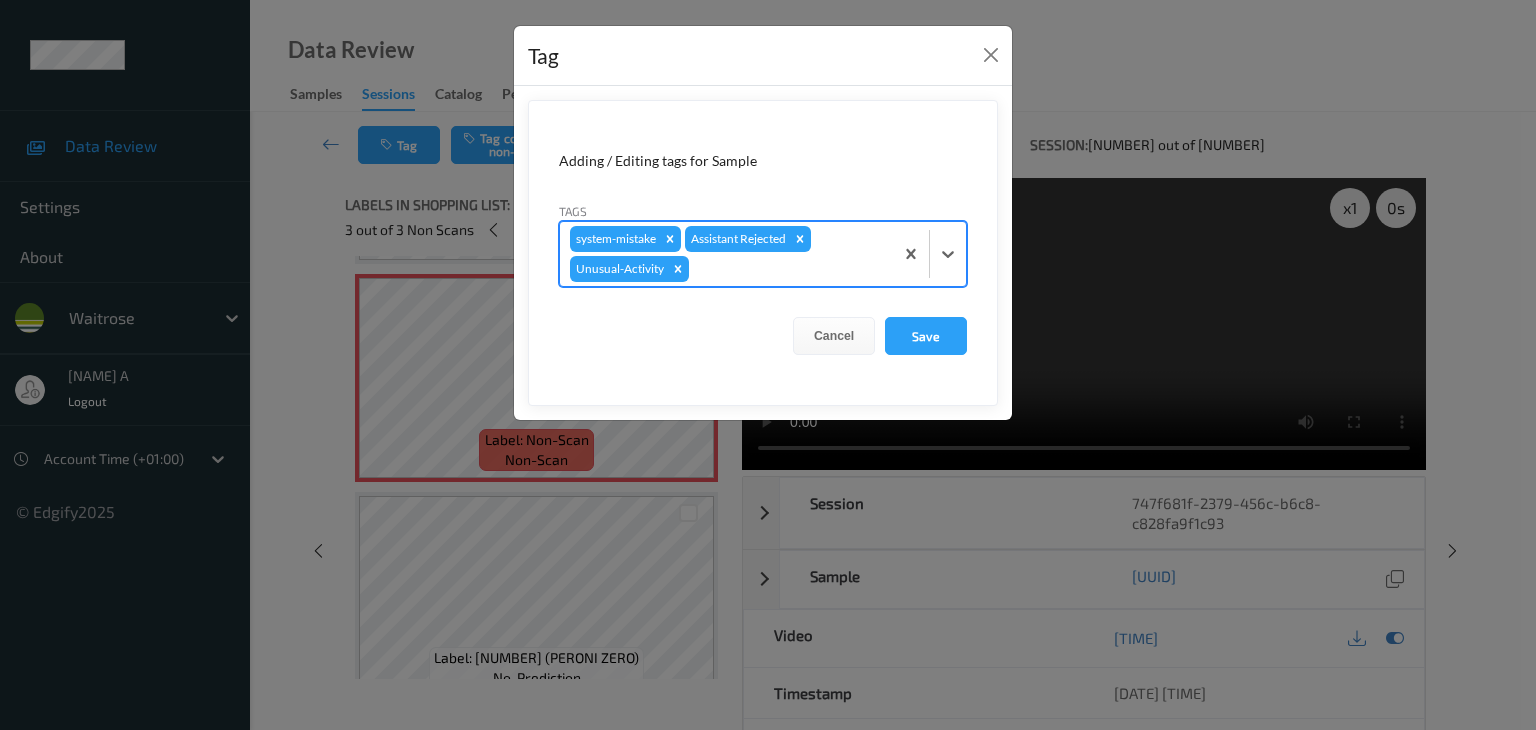 click on "Adding / Editing tags for Sample   Tags option Unusual-Activity, selected.   Select is focused ,type to refine list, press Down to open the menu,  press left to focus selected values system-mistake Assistant Rejected Unusual-Activity Cancel Save" at bounding box center (763, 253) 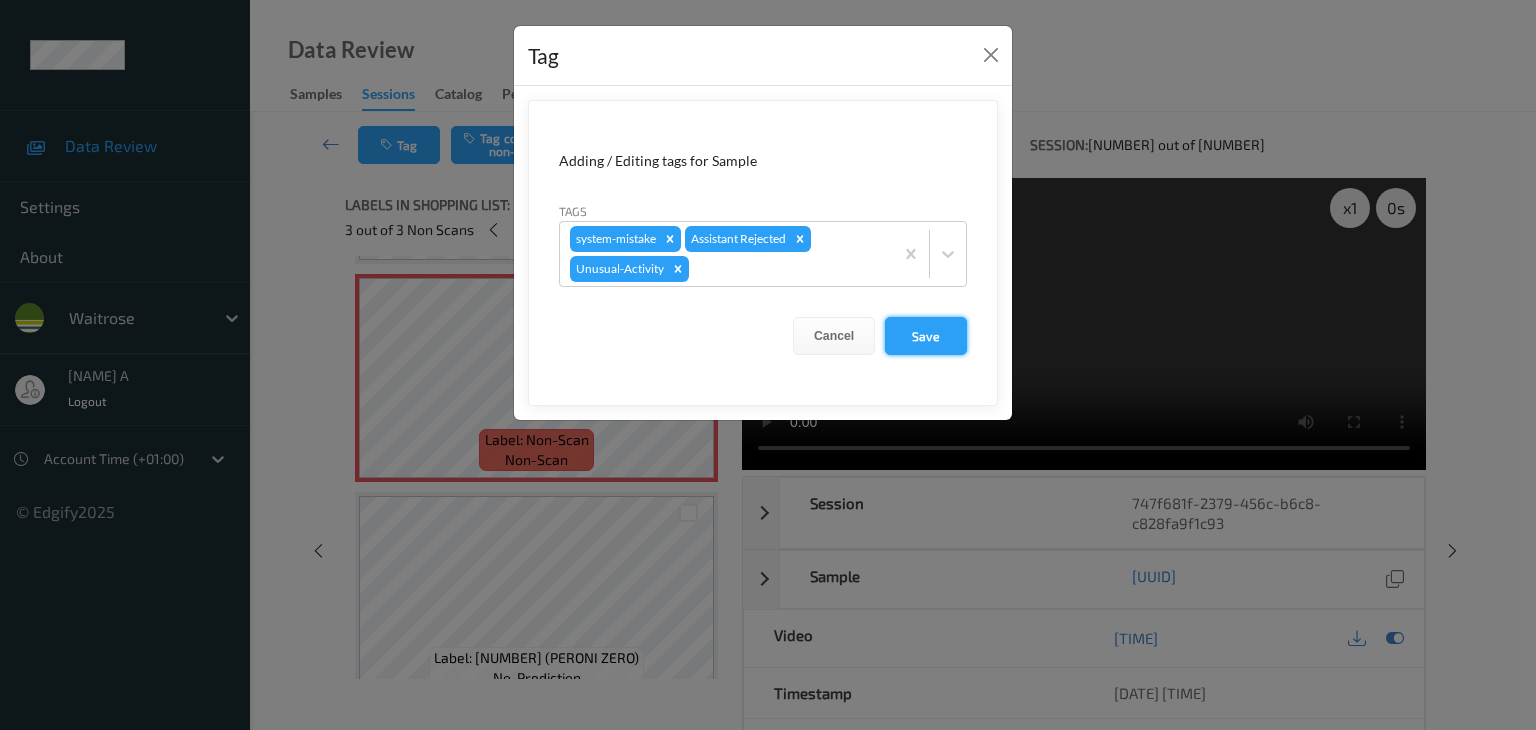 click on "Save" at bounding box center (926, 336) 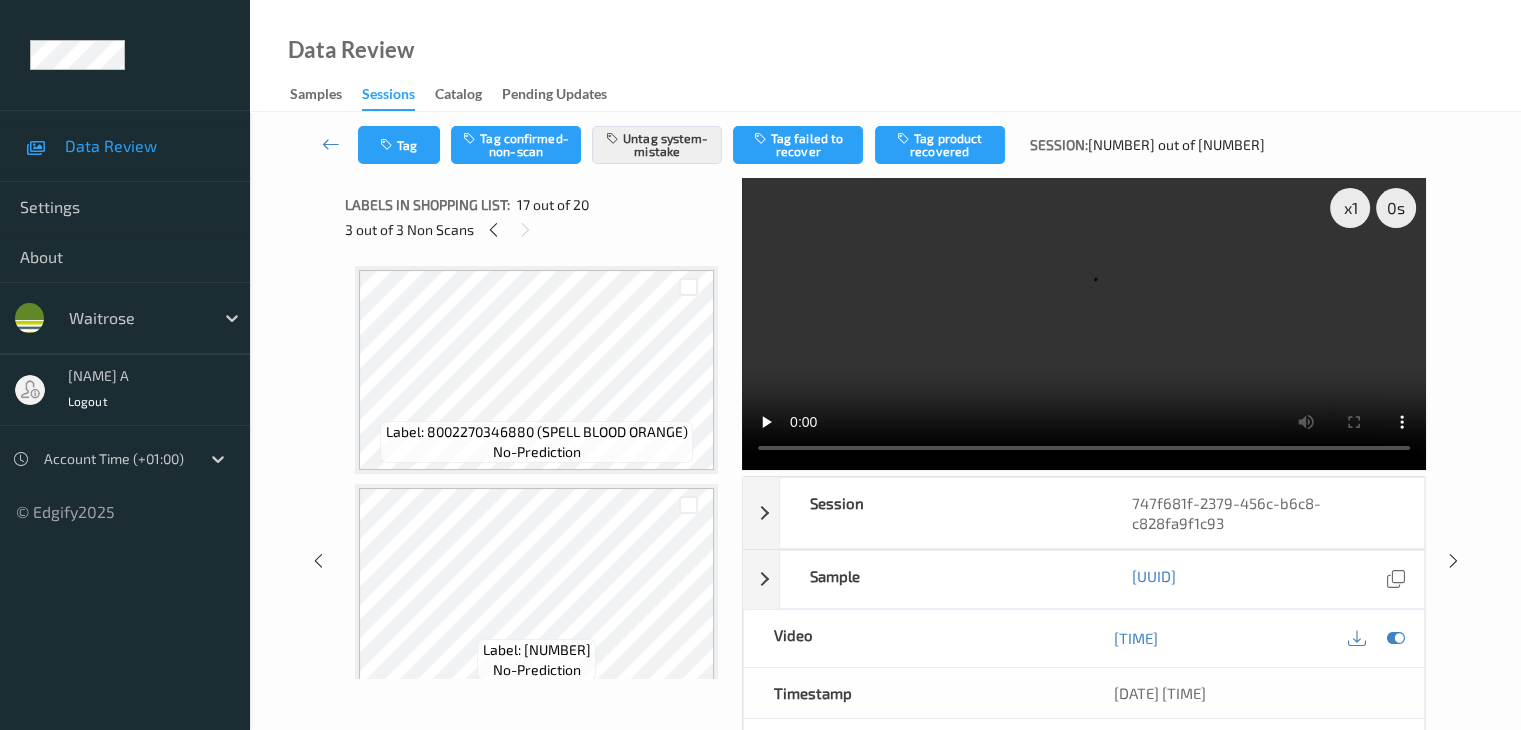 scroll, scrollTop: 3947, scrollLeft: 0, axis: vertical 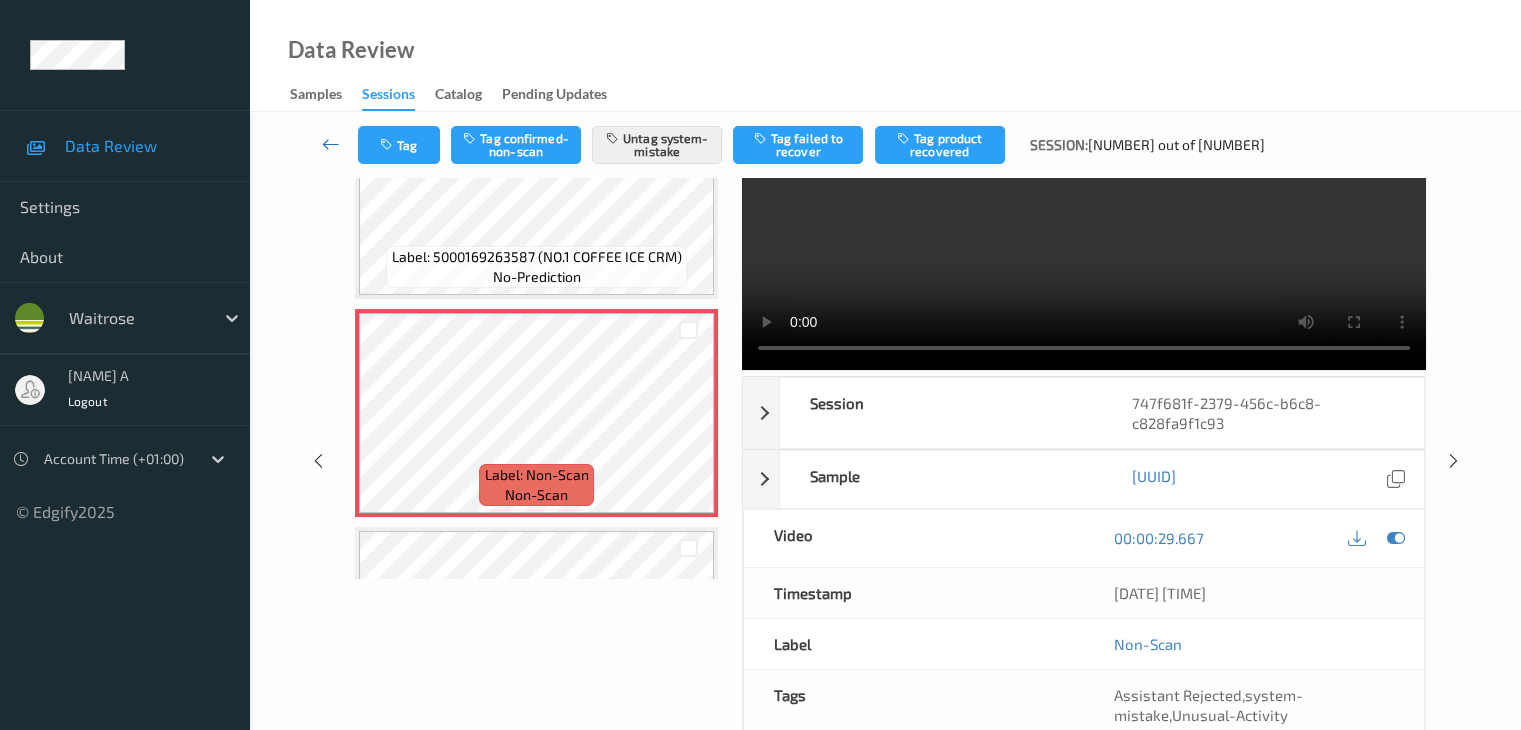 click at bounding box center (331, 144) 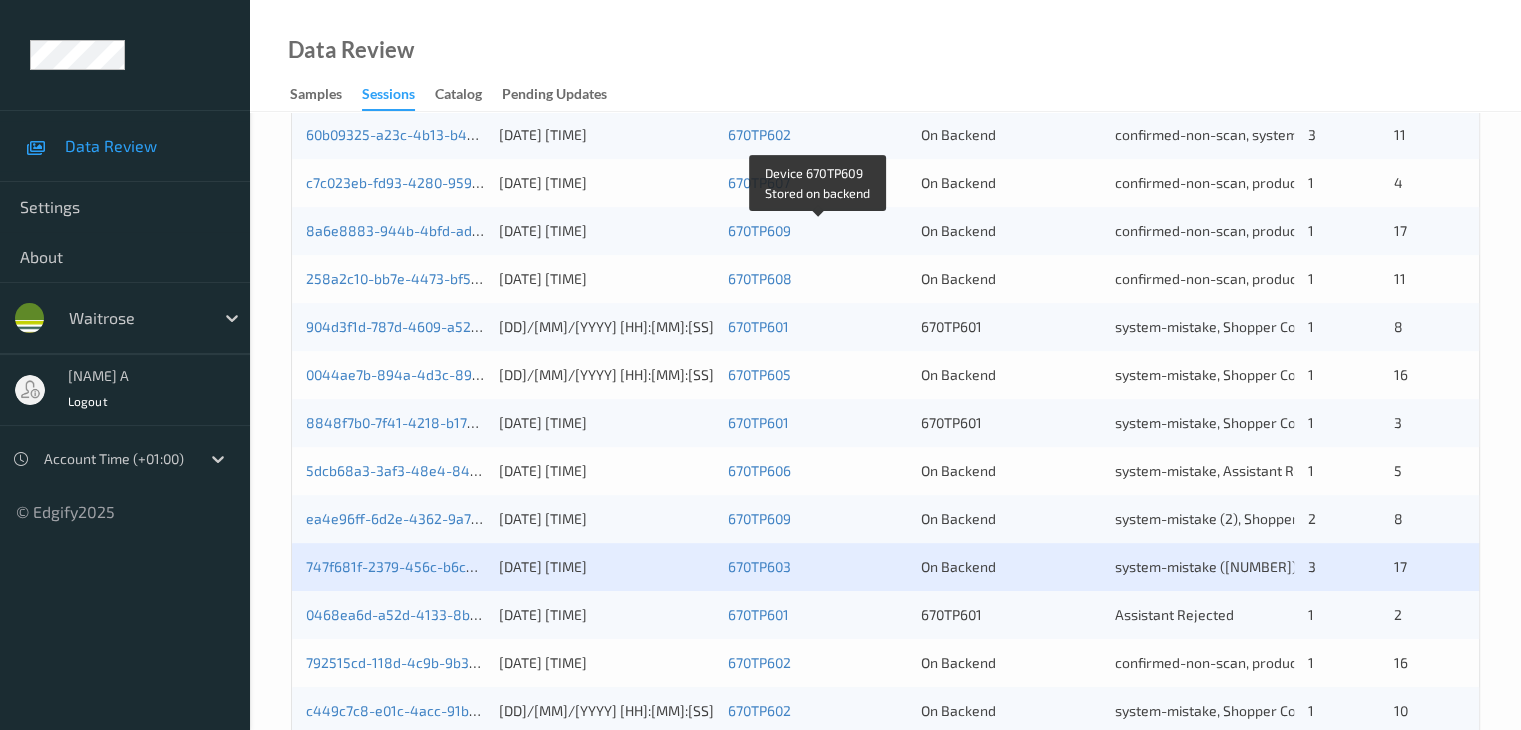 scroll, scrollTop: 900, scrollLeft: 0, axis: vertical 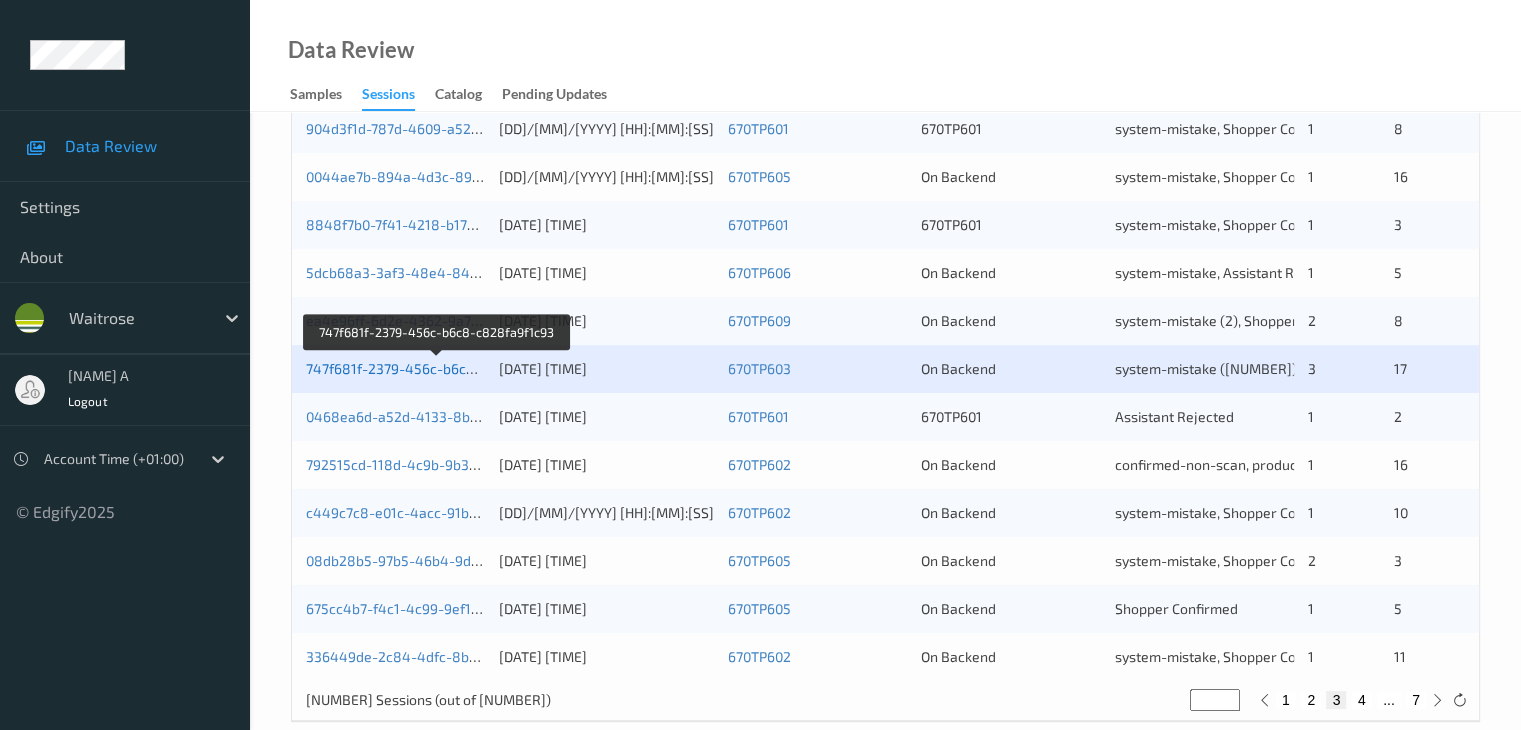 click on "747f681f-2379-456c-b6c8-c828fa9f1c93" at bounding box center (437, 368) 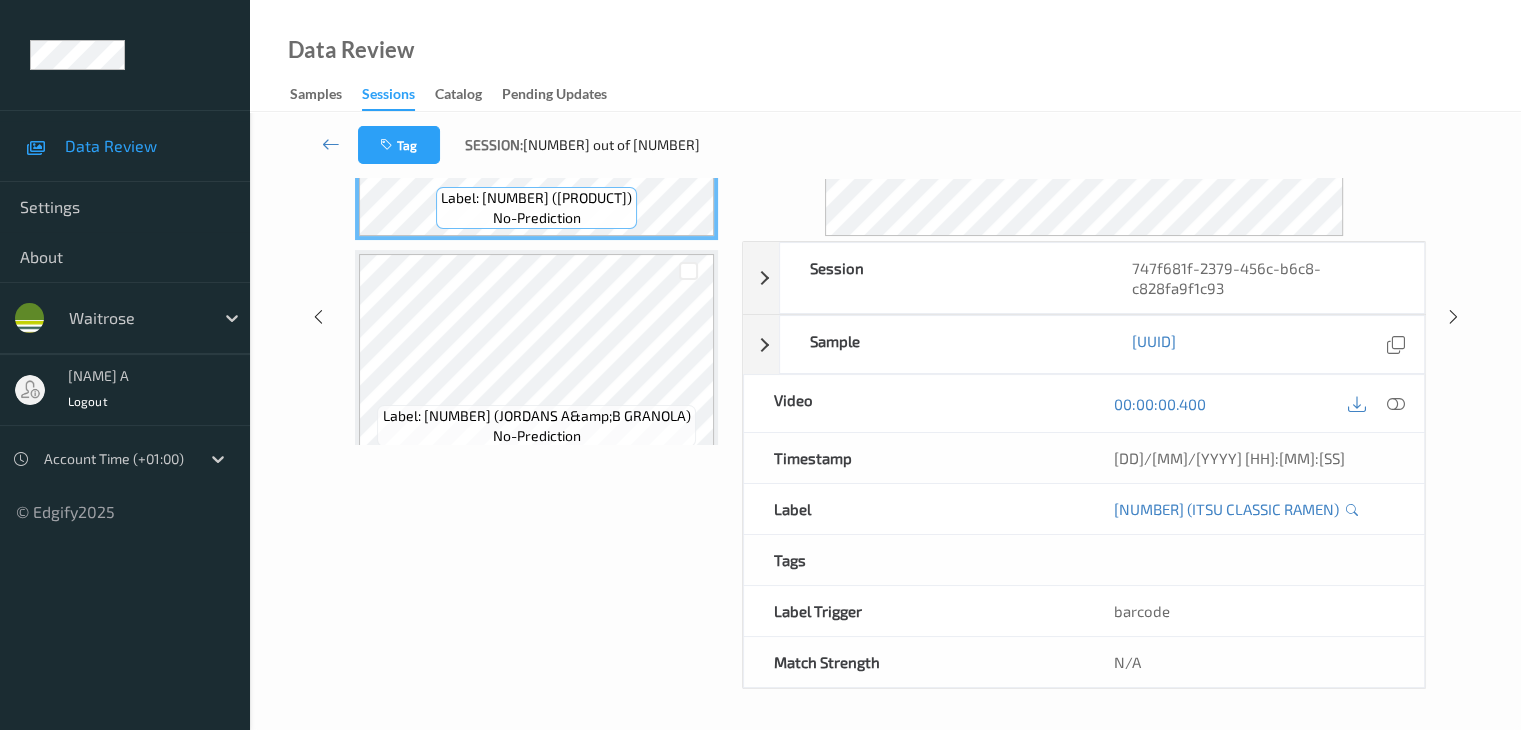 scroll, scrollTop: 264, scrollLeft: 0, axis: vertical 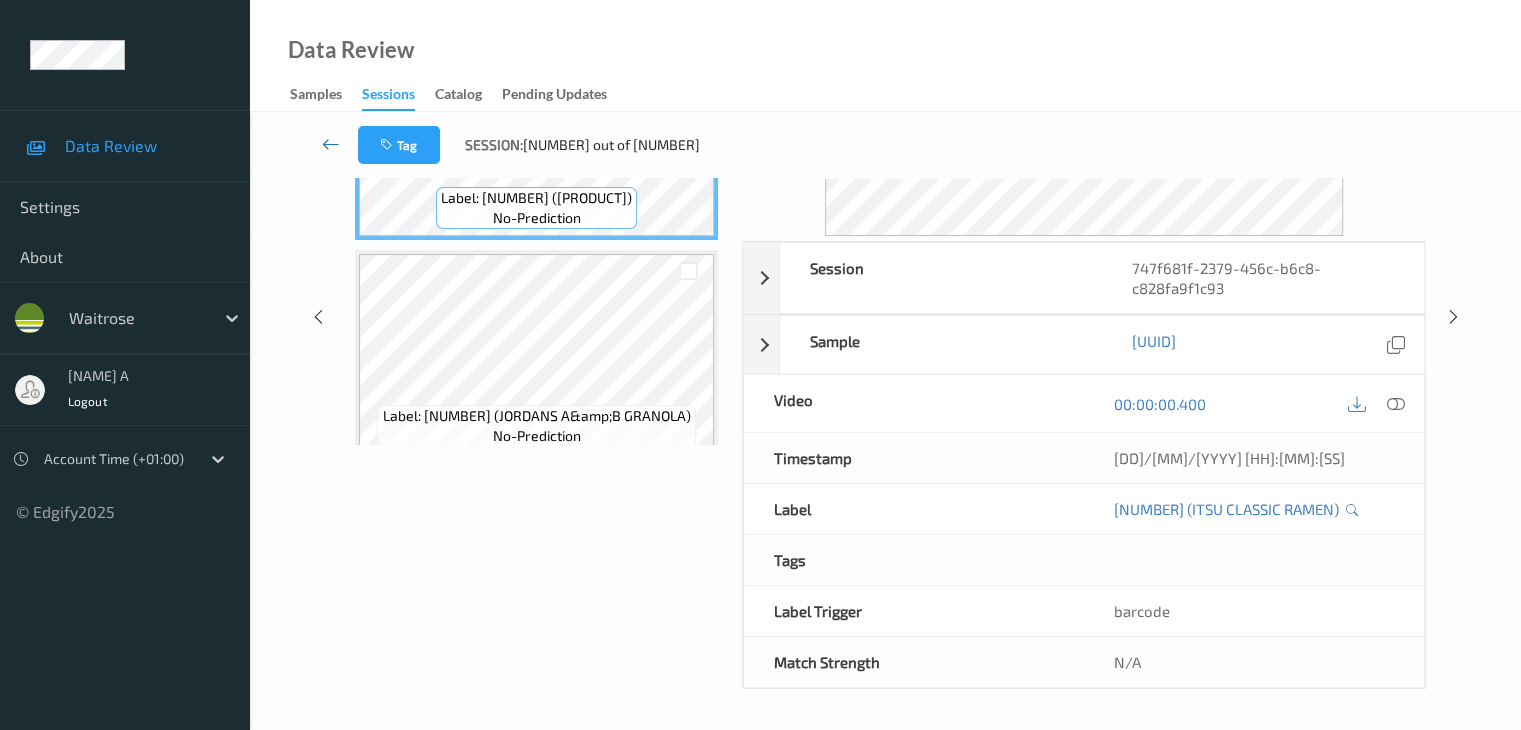 click at bounding box center (331, 144) 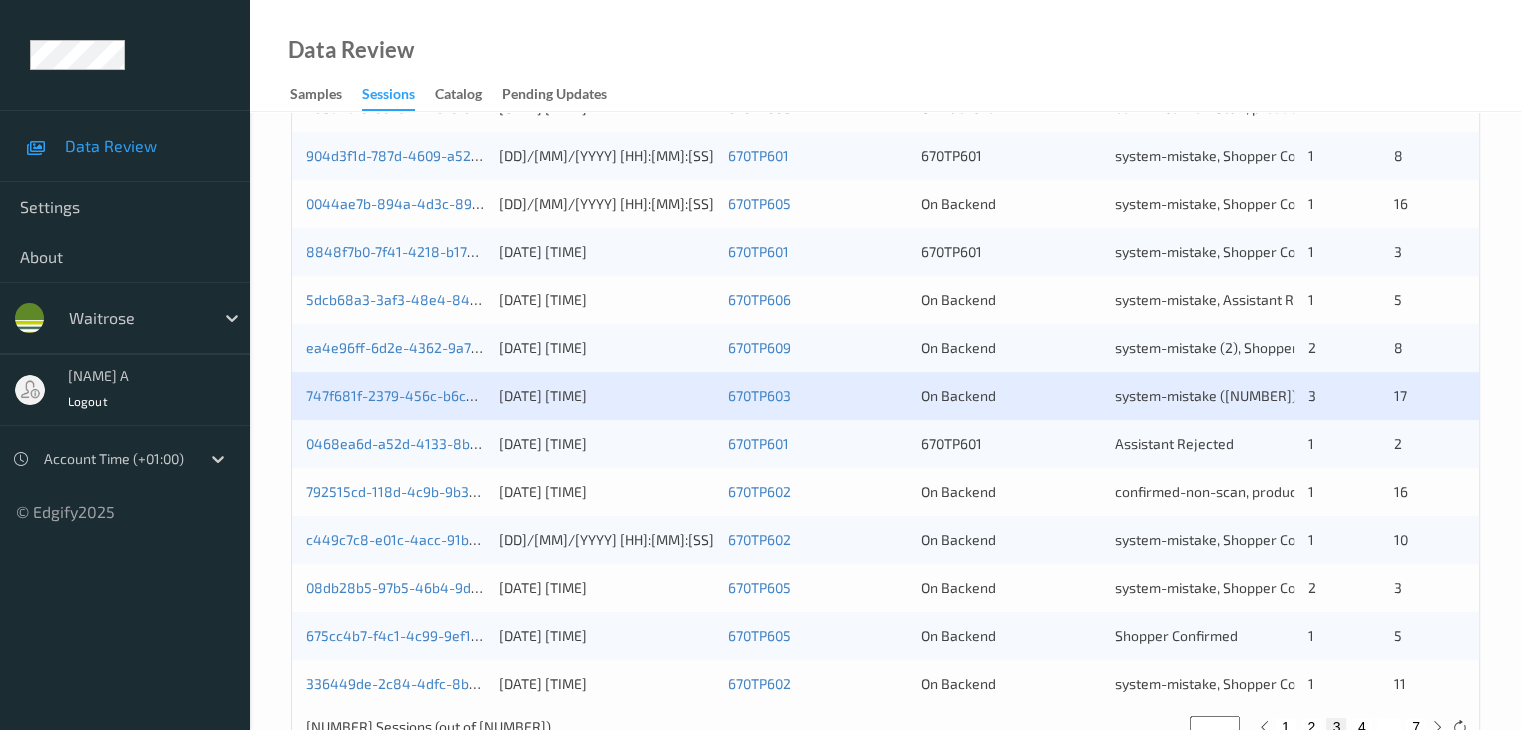 scroll, scrollTop: 932, scrollLeft: 0, axis: vertical 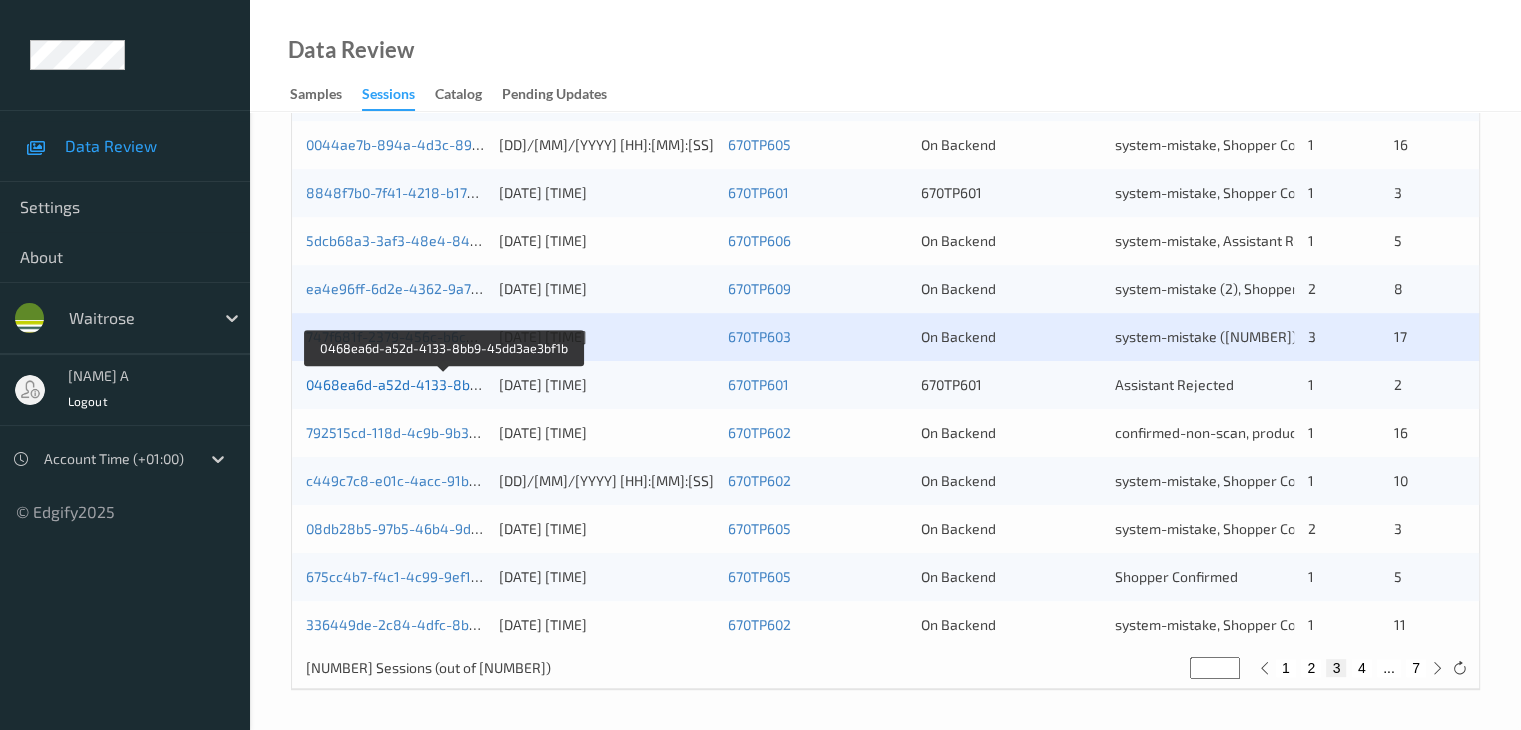 click on "0468ea6d-a52d-4133-8bb9-45dd3ae3bf1b" at bounding box center (445, 384) 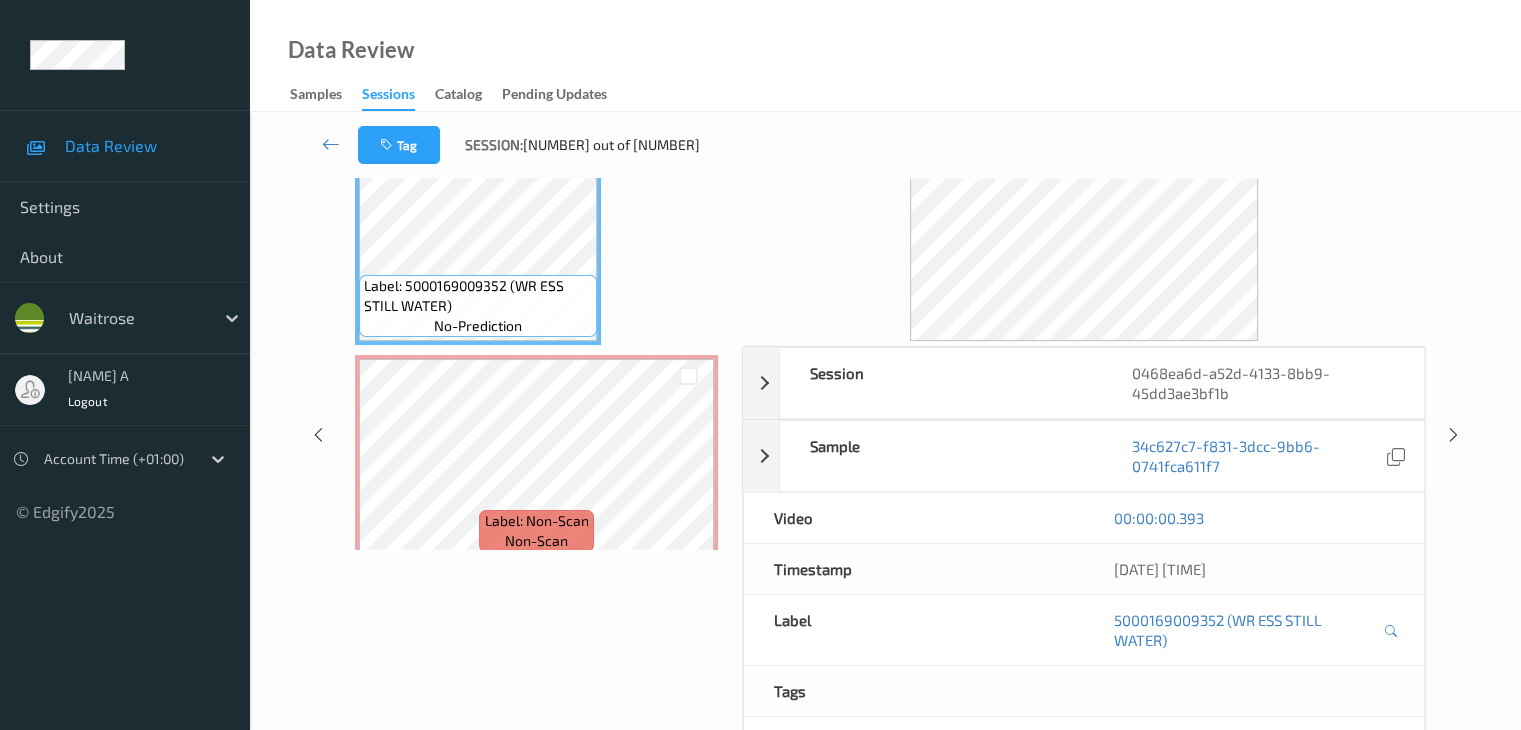 scroll, scrollTop: 0, scrollLeft: 0, axis: both 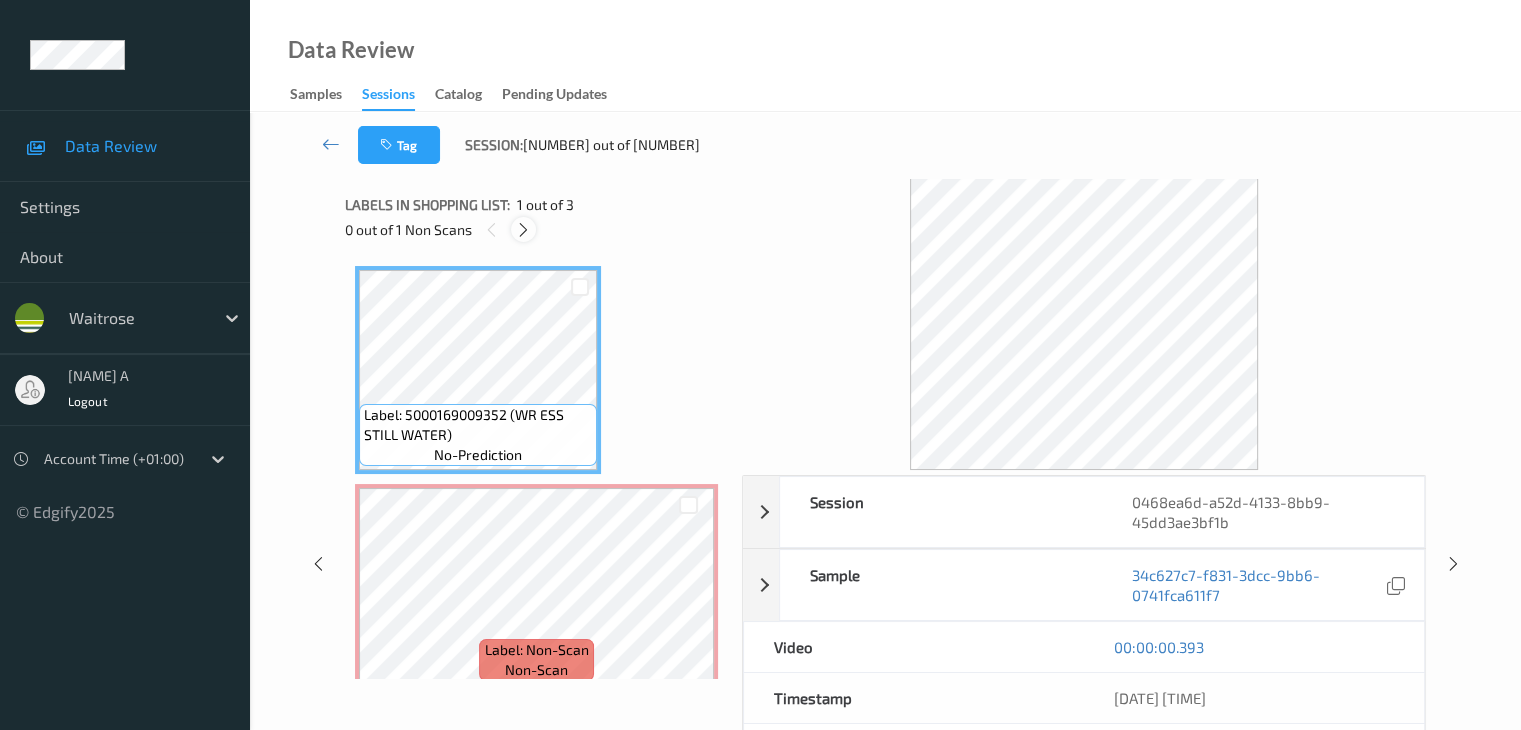 click at bounding box center [523, 230] 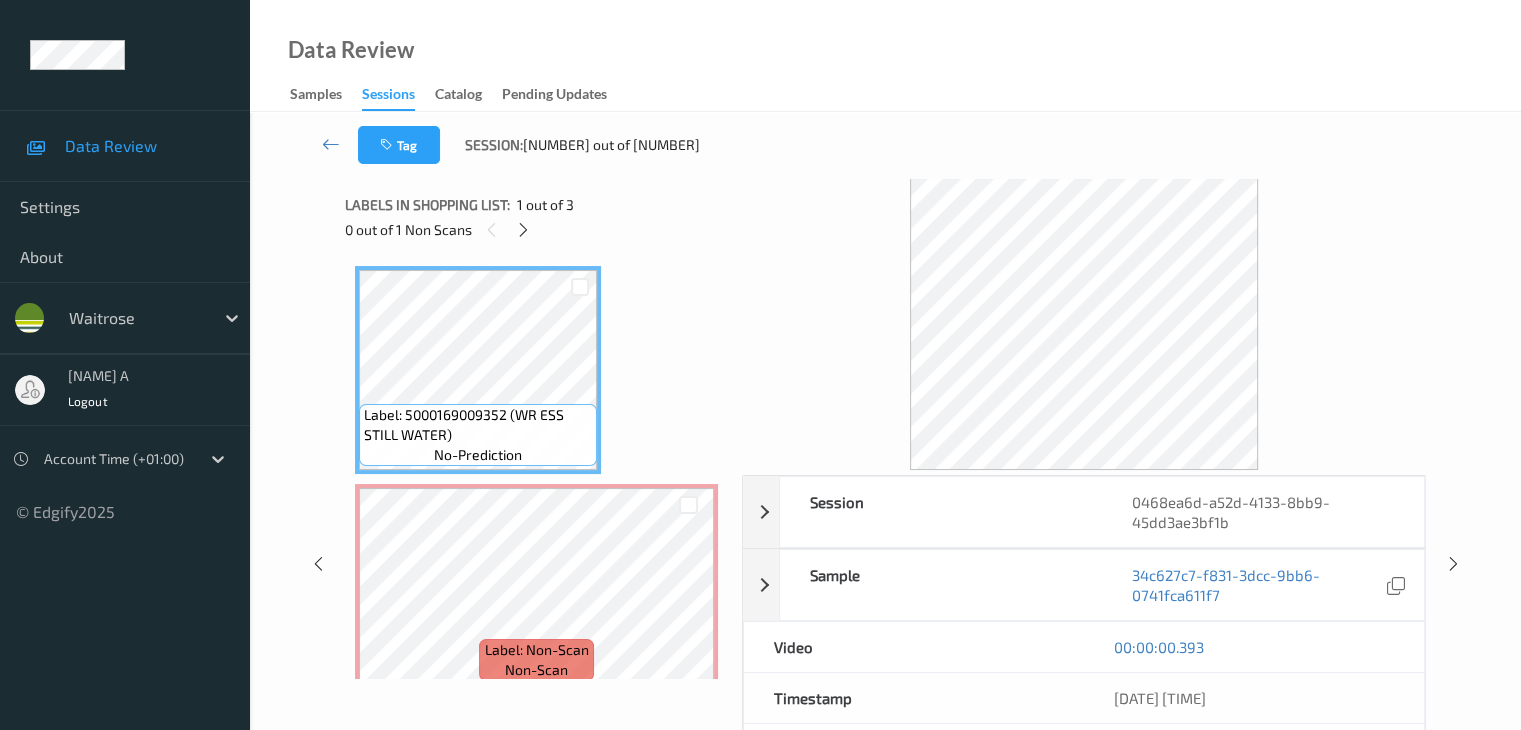 scroll, scrollTop: 10, scrollLeft: 0, axis: vertical 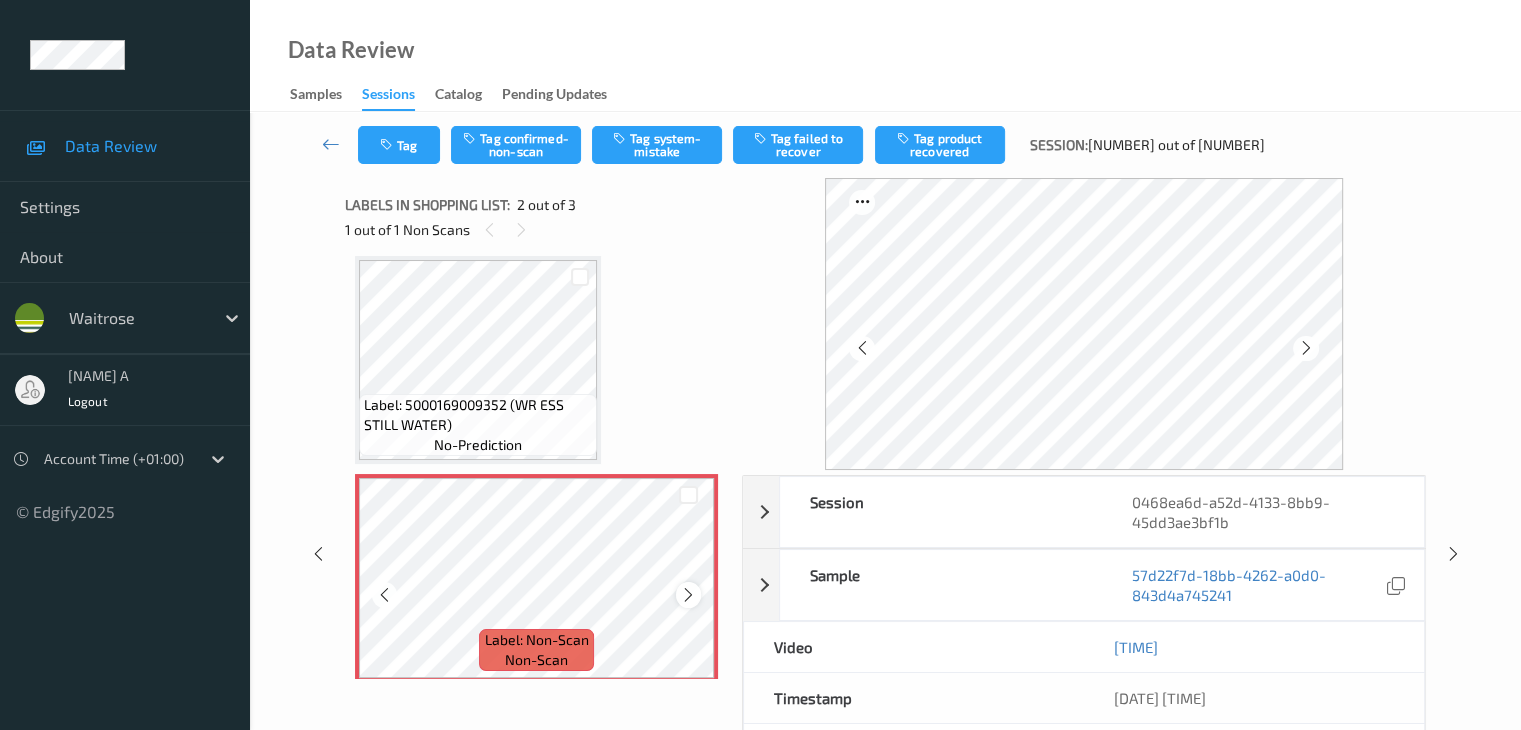 click at bounding box center [688, 595] 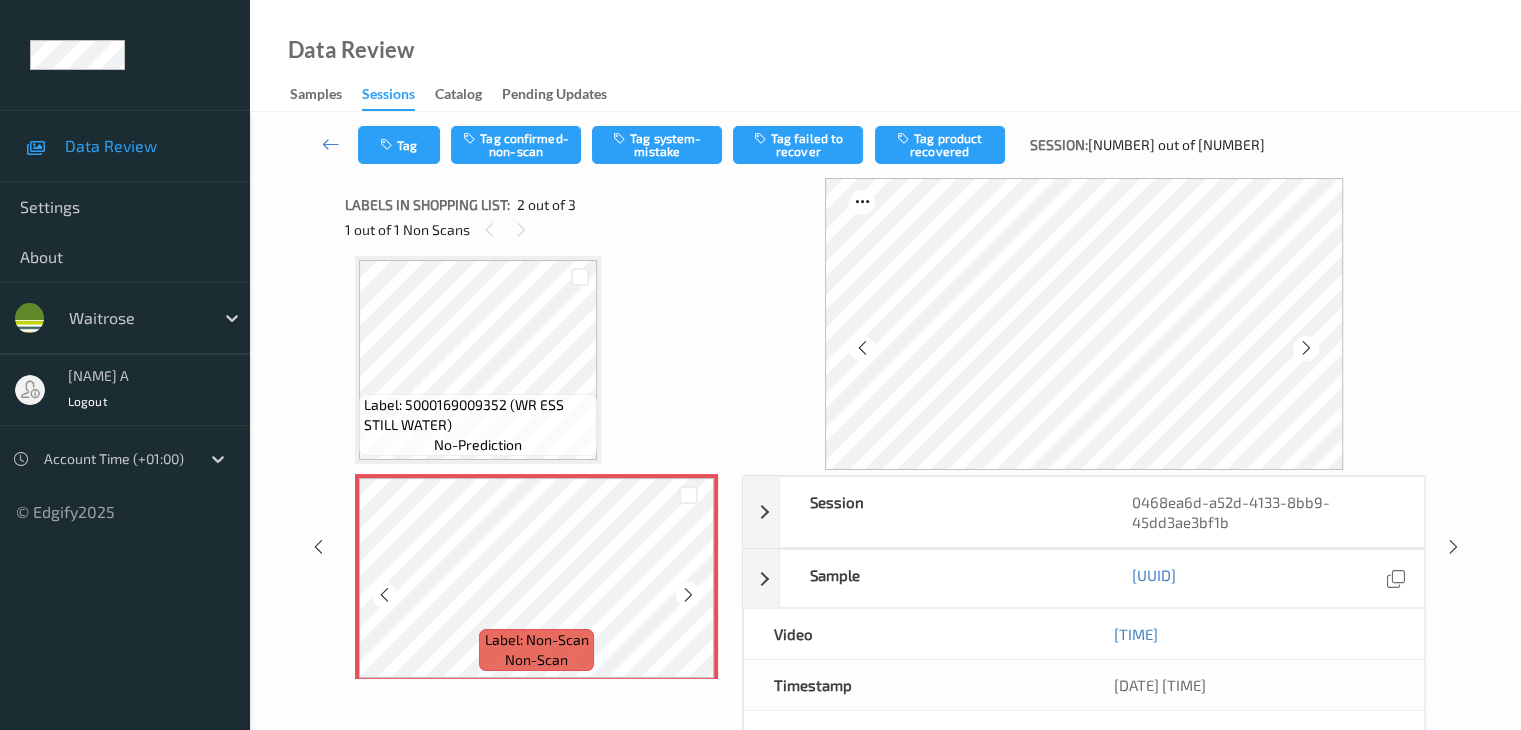 click at bounding box center [688, 595] 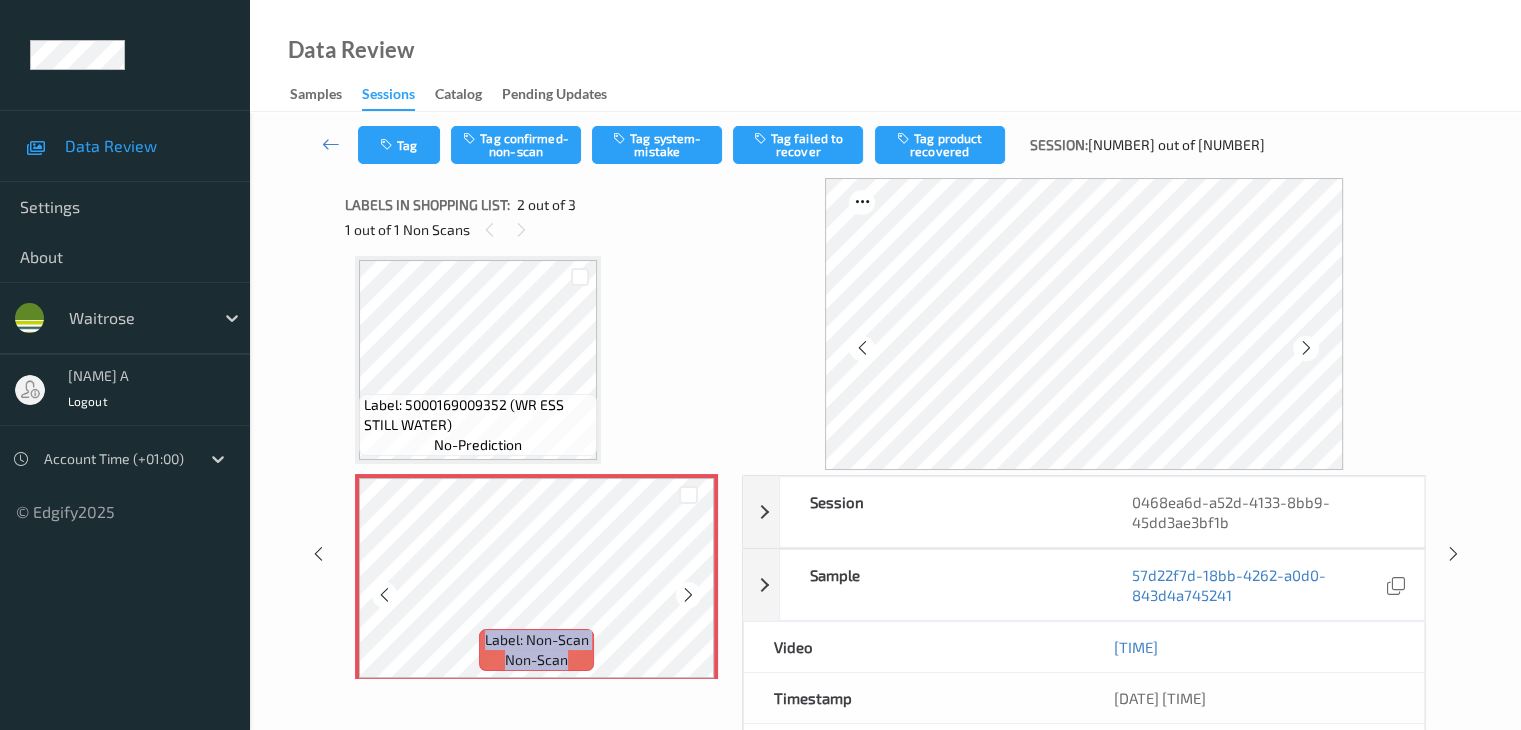 click at bounding box center (688, 595) 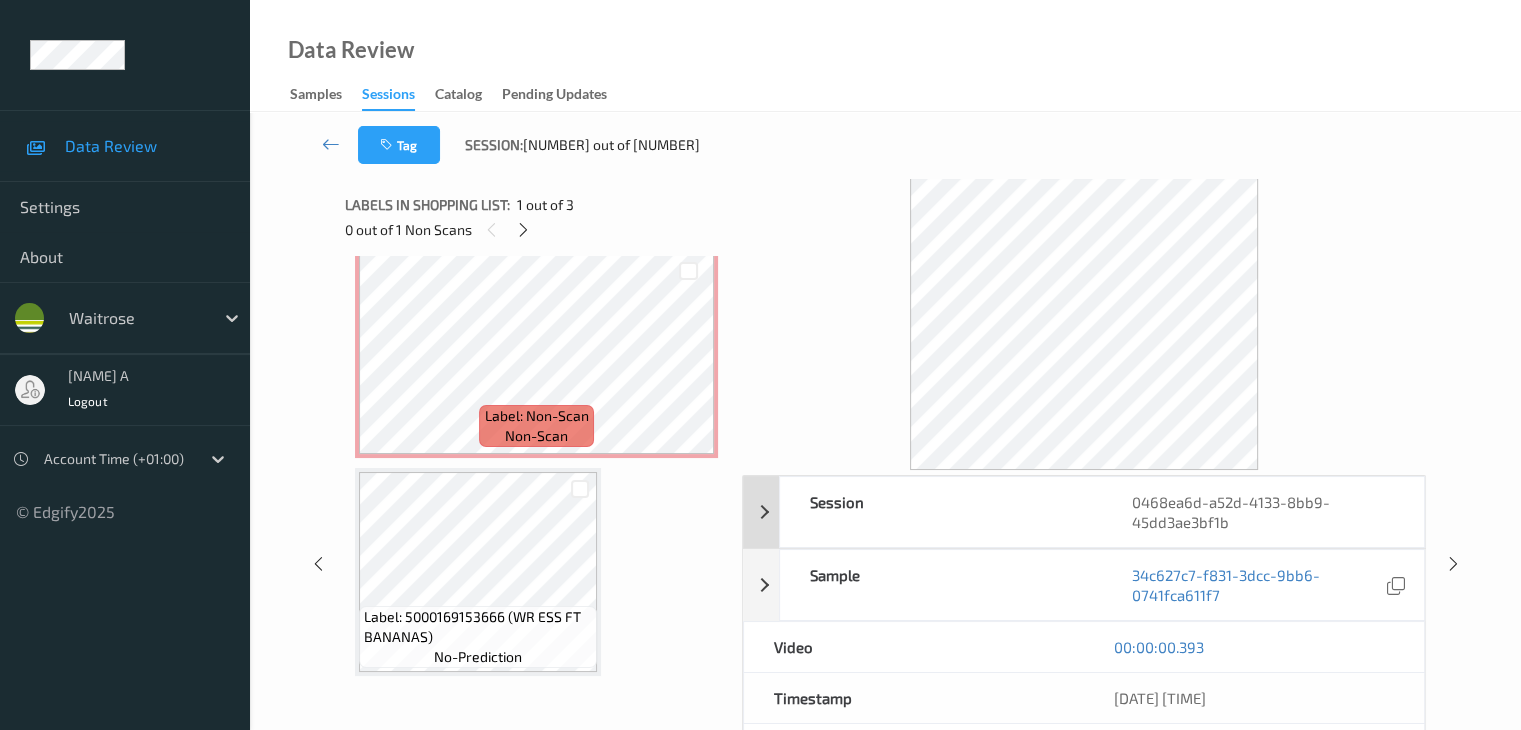 scroll, scrollTop: 241, scrollLeft: 0, axis: vertical 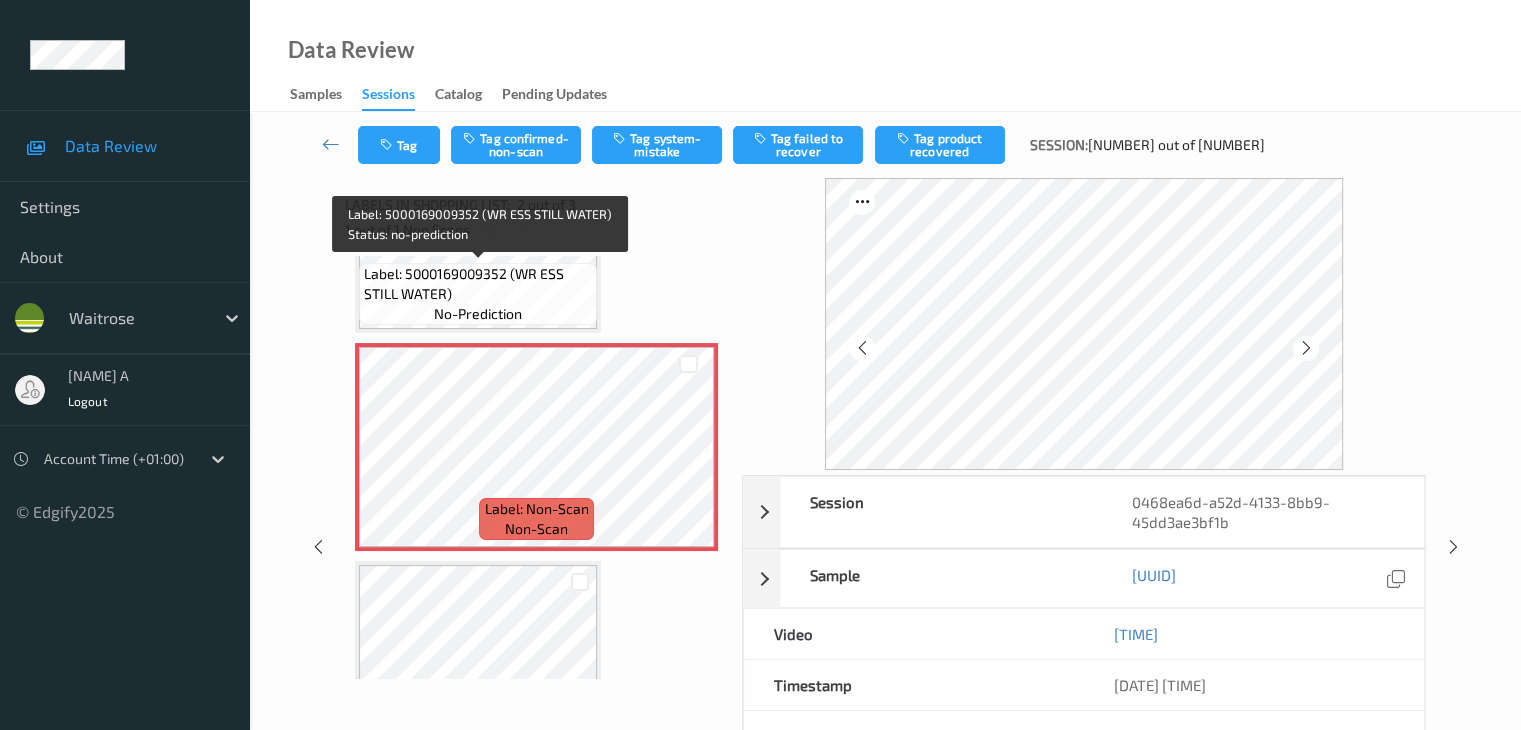 click on "Label: 5000169009352 (WR ESS  STILL WATER) no-prediction" at bounding box center (478, 294) 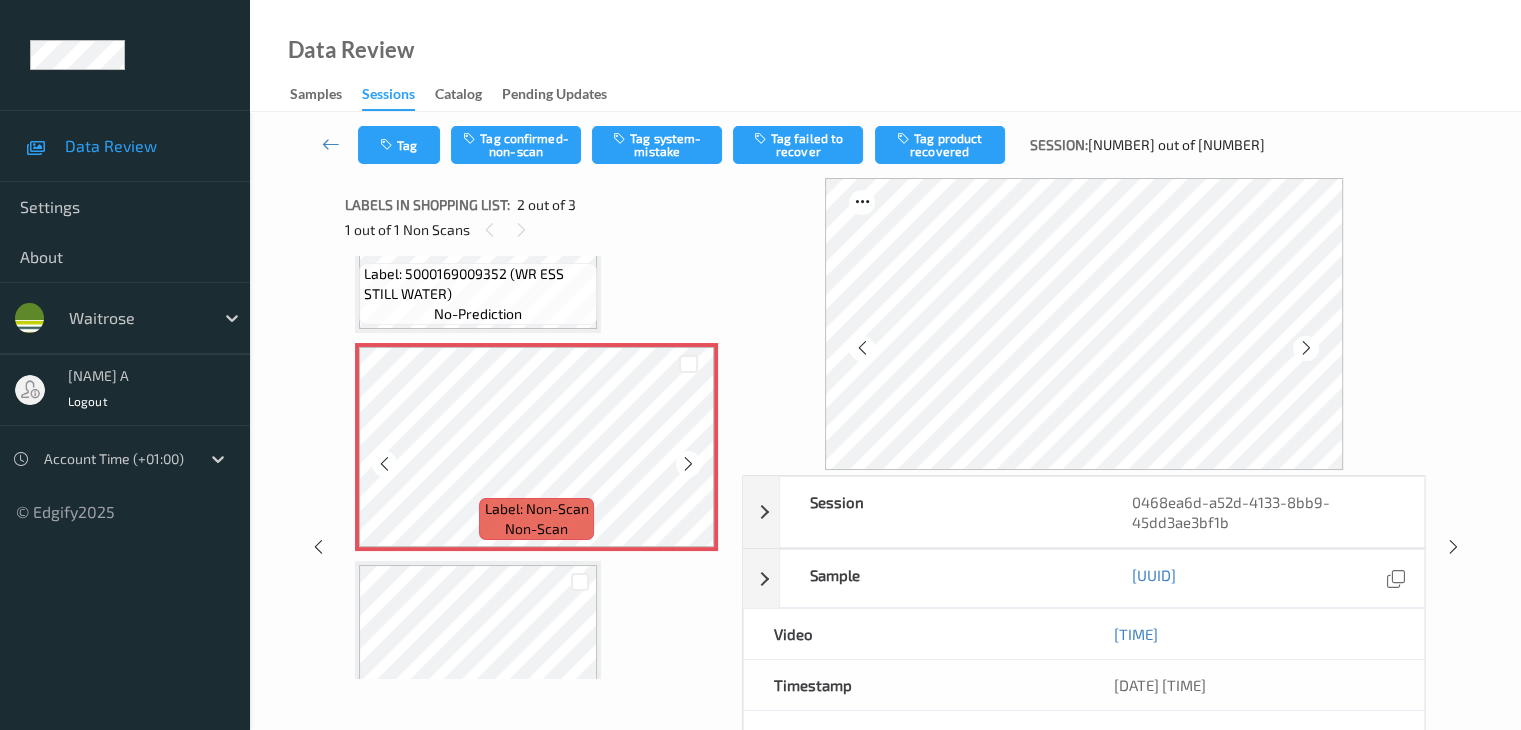 scroll, scrollTop: 241, scrollLeft: 0, axis: vertical 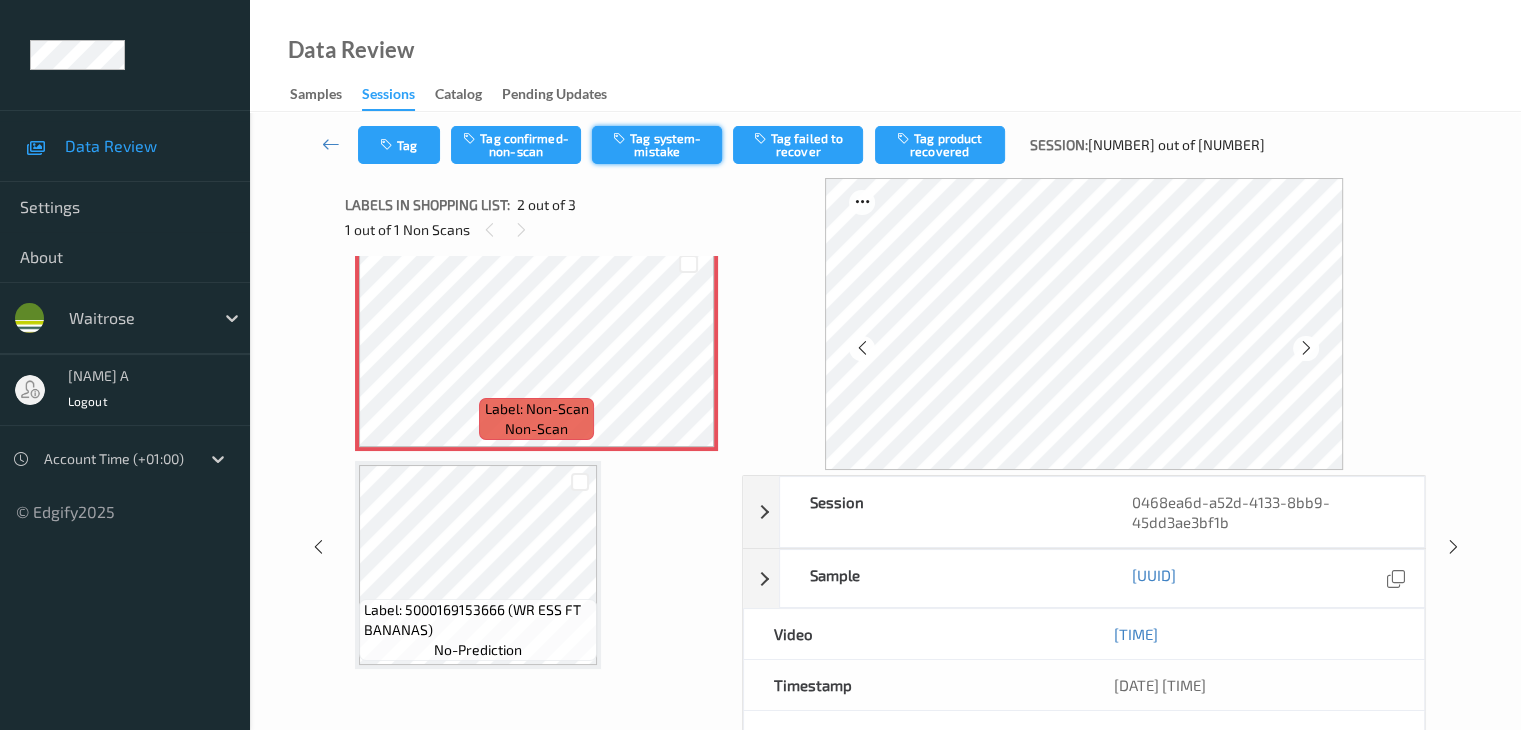 click on "Tag   system-mistake" at bounding box center (657, 145) 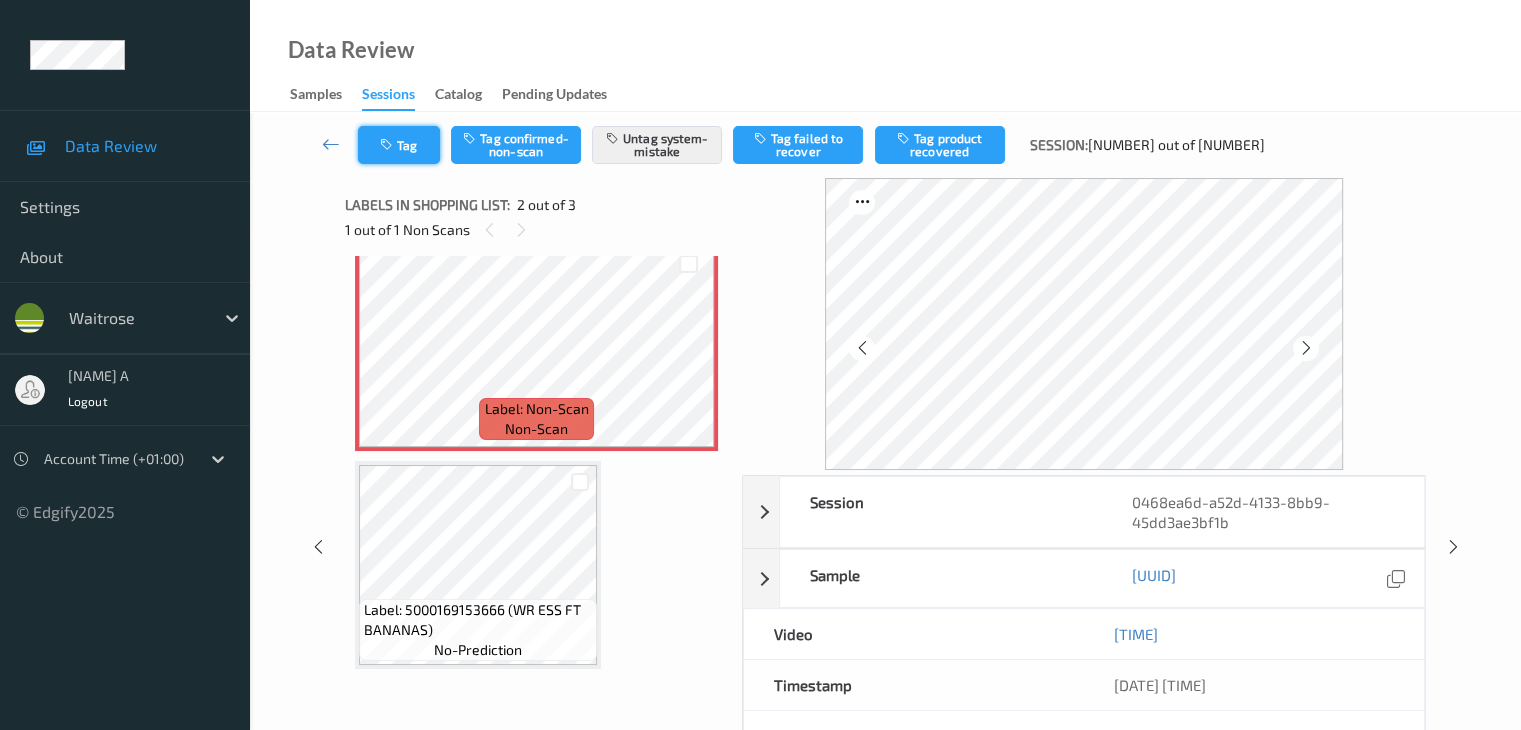 click on "Tag" at bounding box center (399, 145) 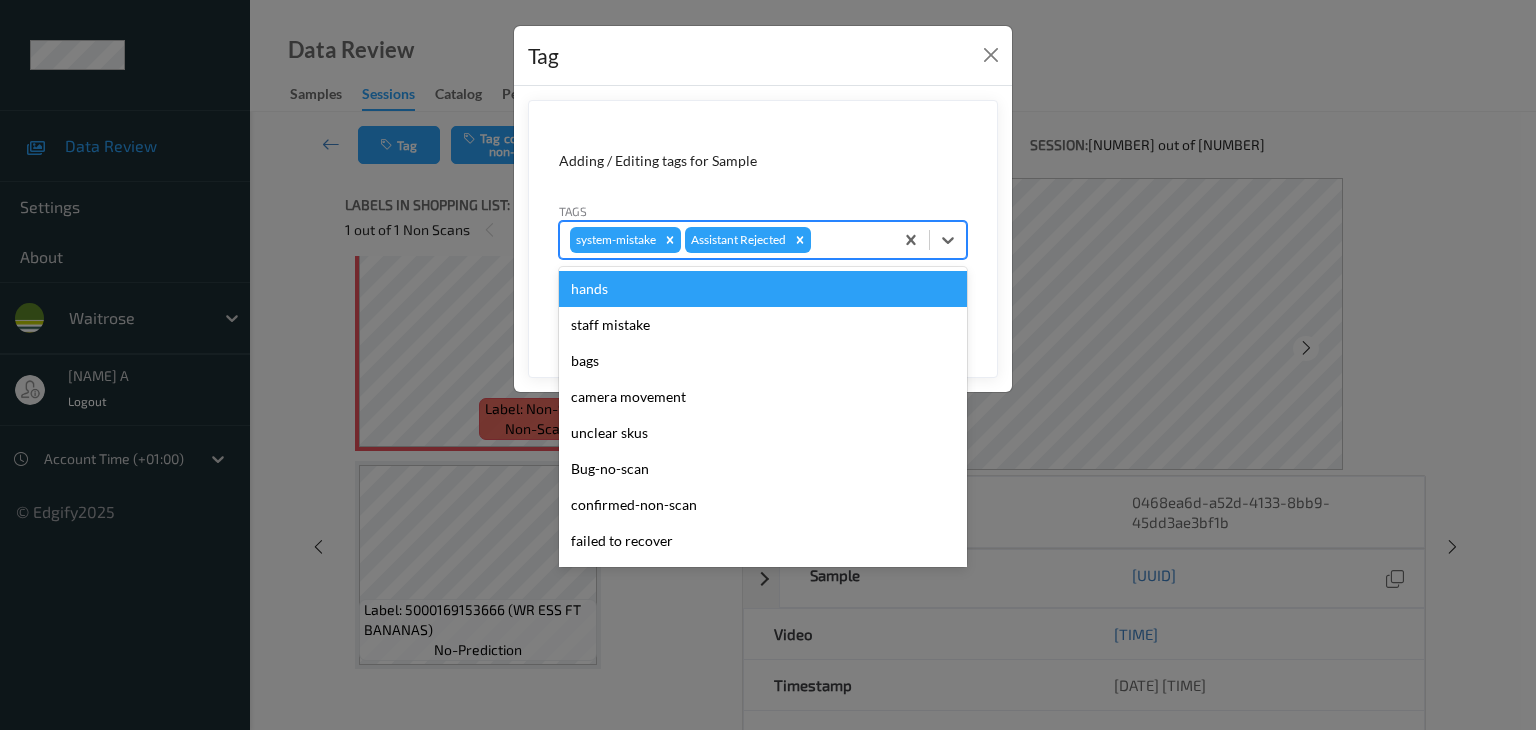click at bounding box center [849, 240] 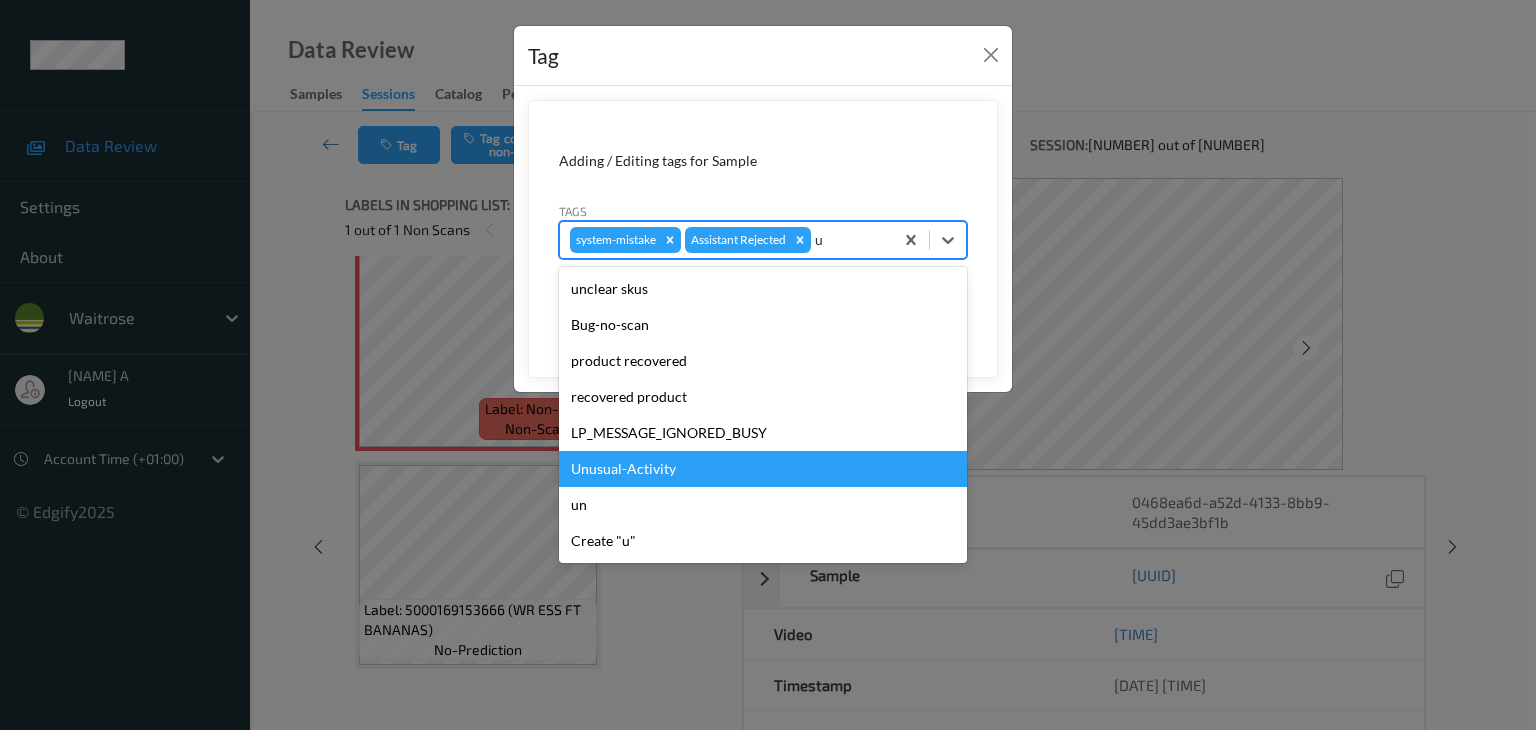 click on "Unusual-Activity" at bounding box center (763, 469) 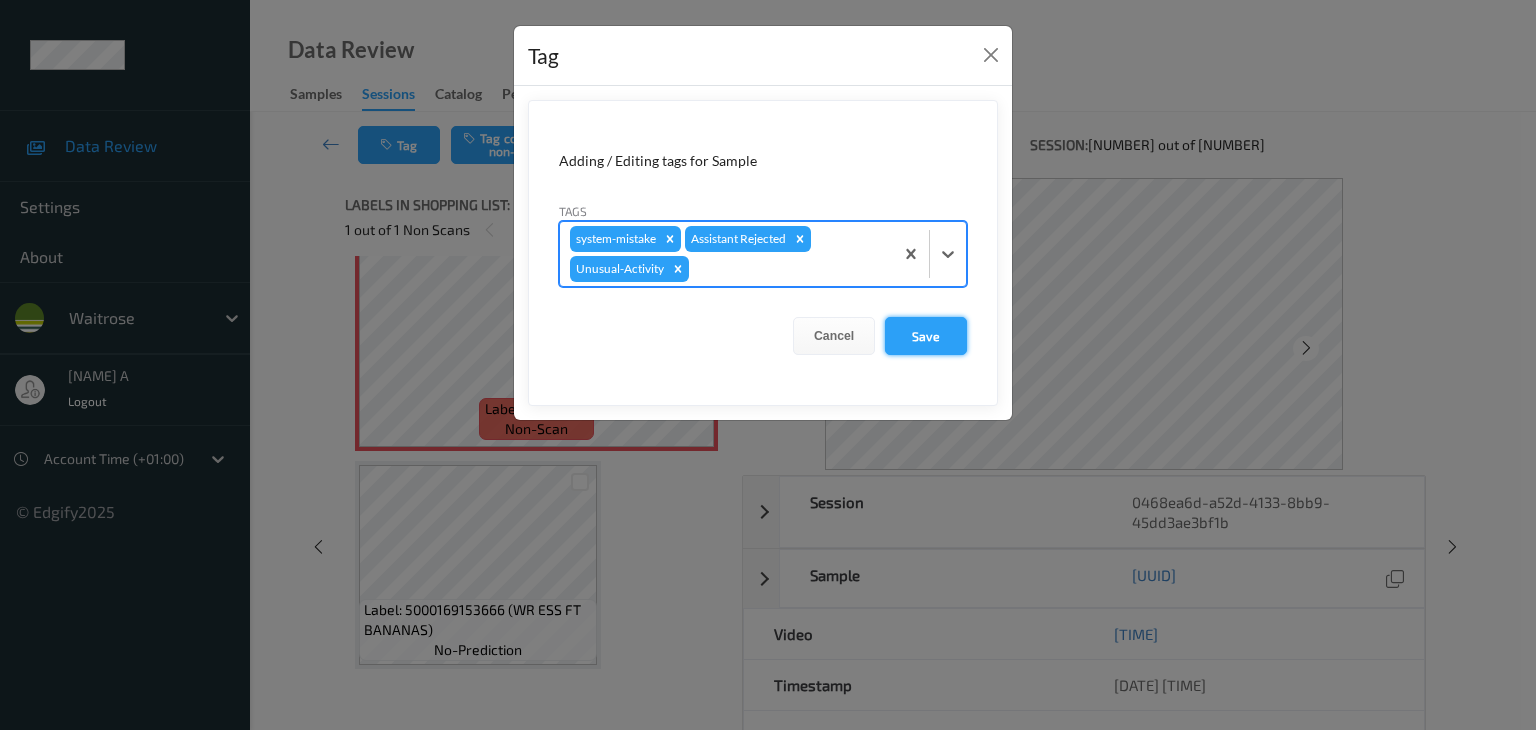 click on "Save" at bounding box center (926, 336) 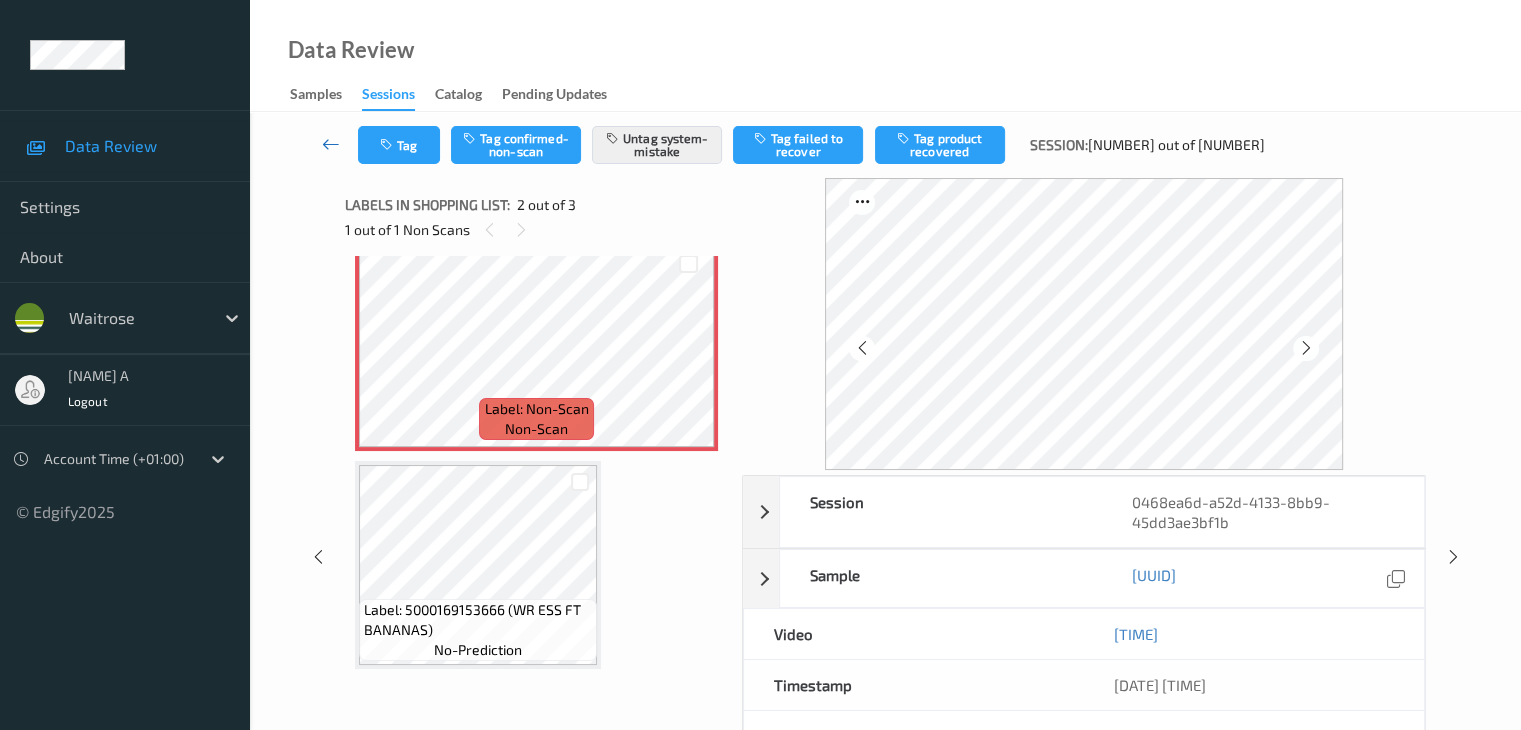 click at bounding box center [331, 144] 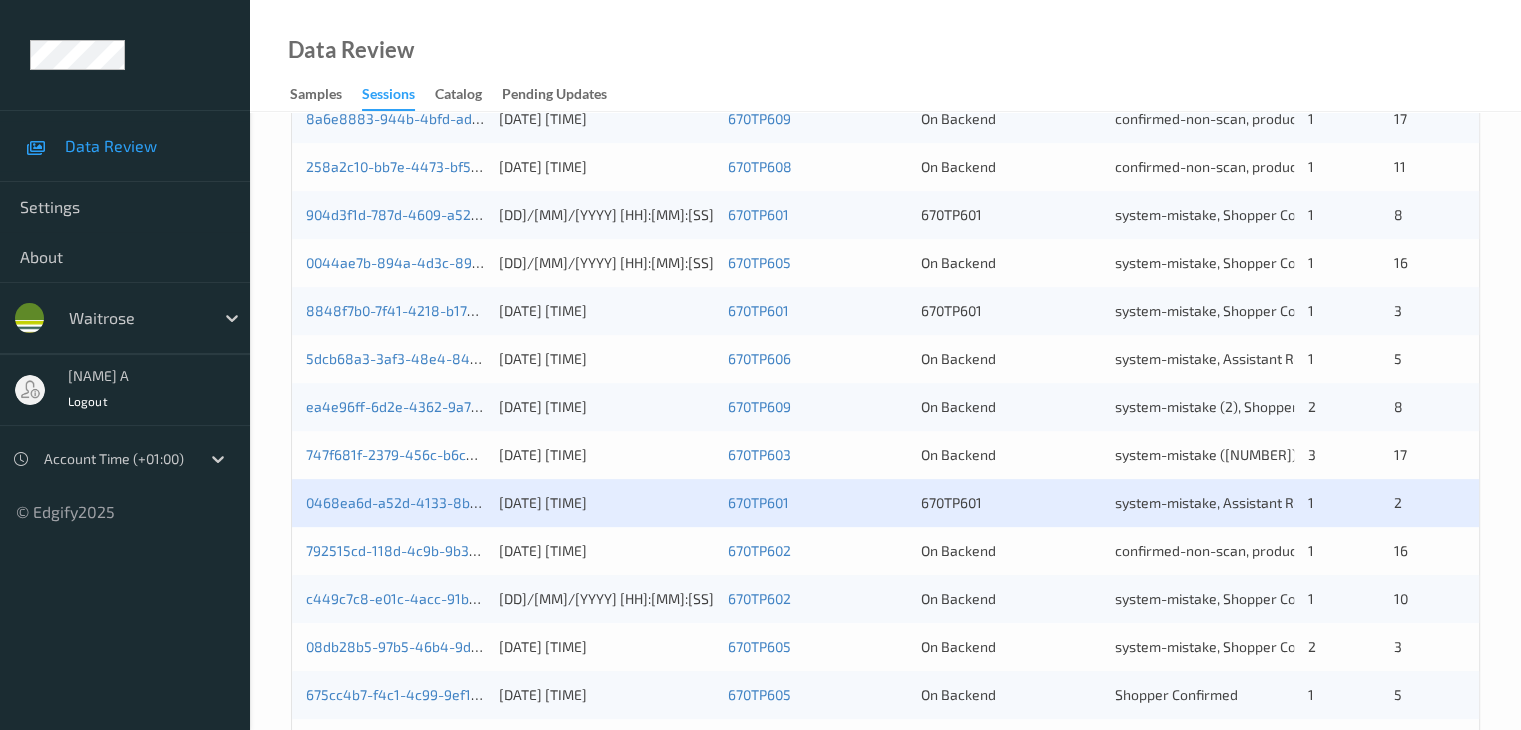 scroll, scrollTop: 932, scrollLeft: 0, axis: vertical 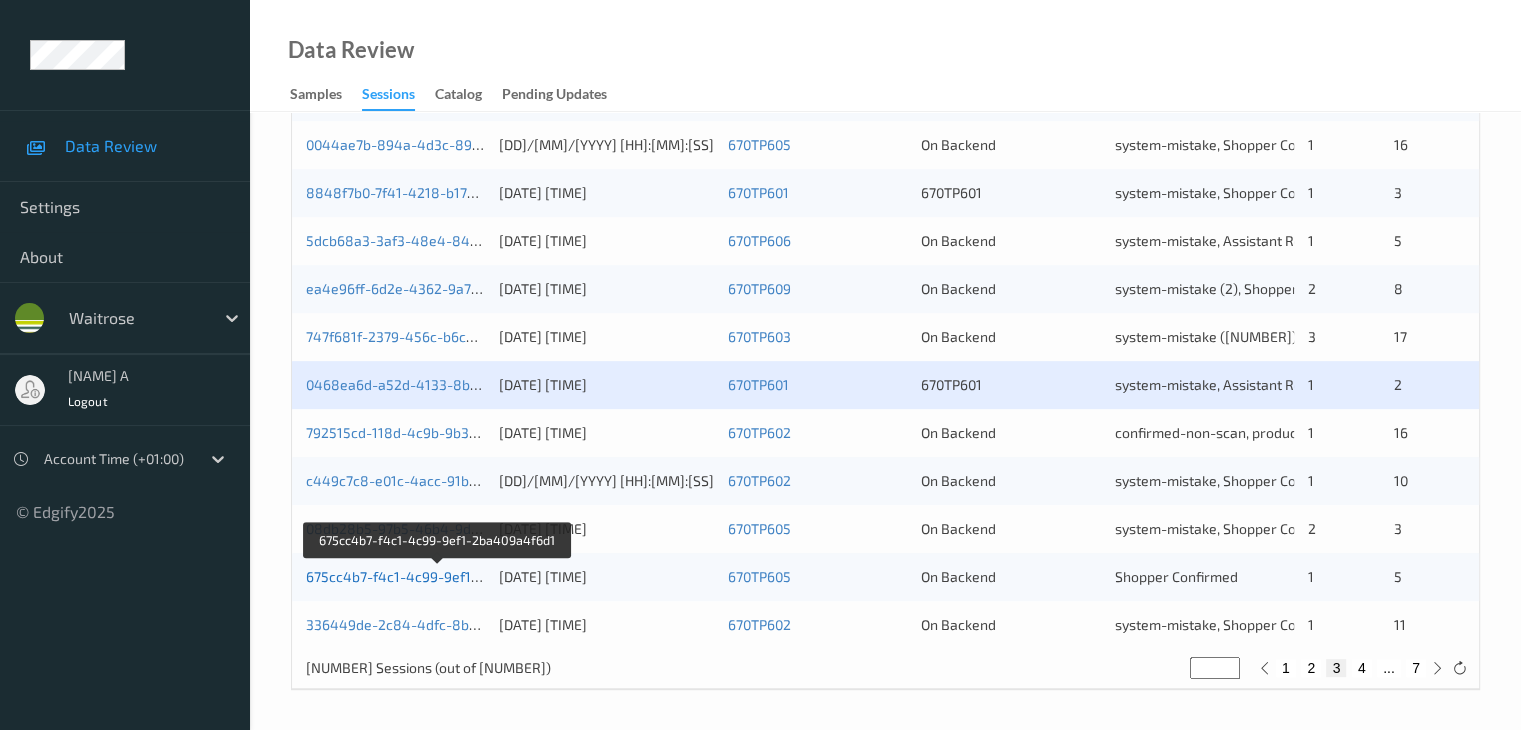click on "675cc4b7-f4c1-4c99-9ef1-2ba409a4f6d1" at bounding box center [438, 576] 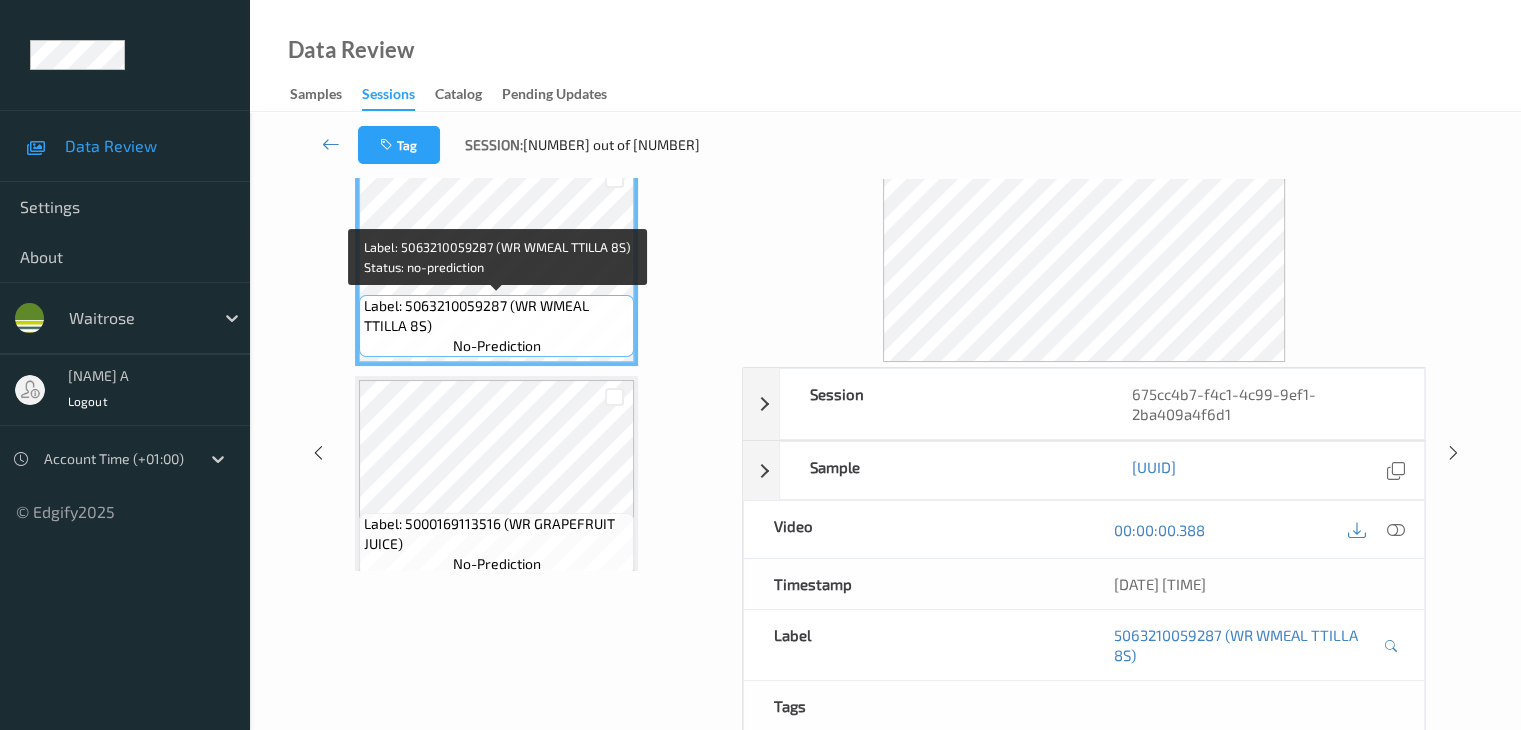 scroll, scrollTop: 0, scrollLeft: 0, axis: both 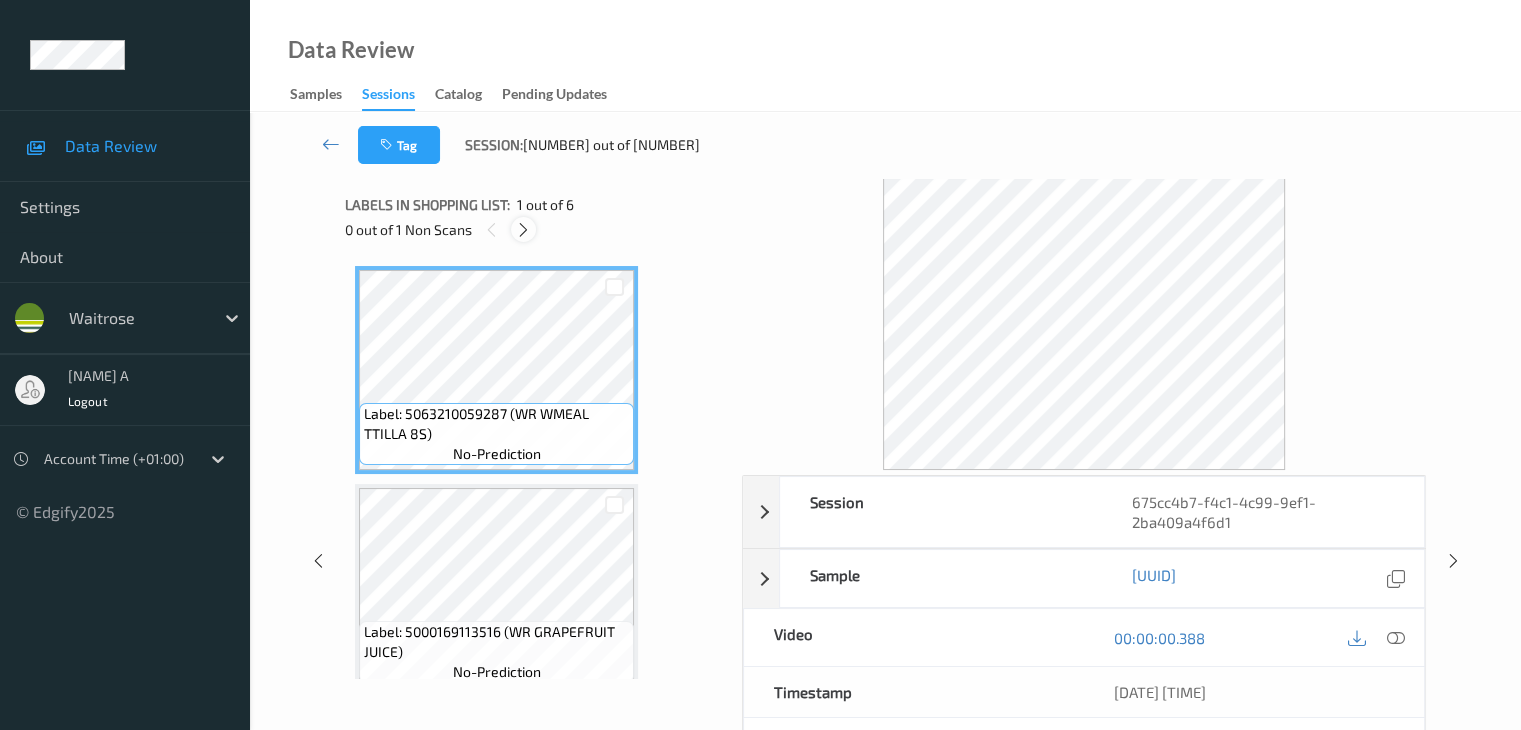click at bounding box center (523, 230) 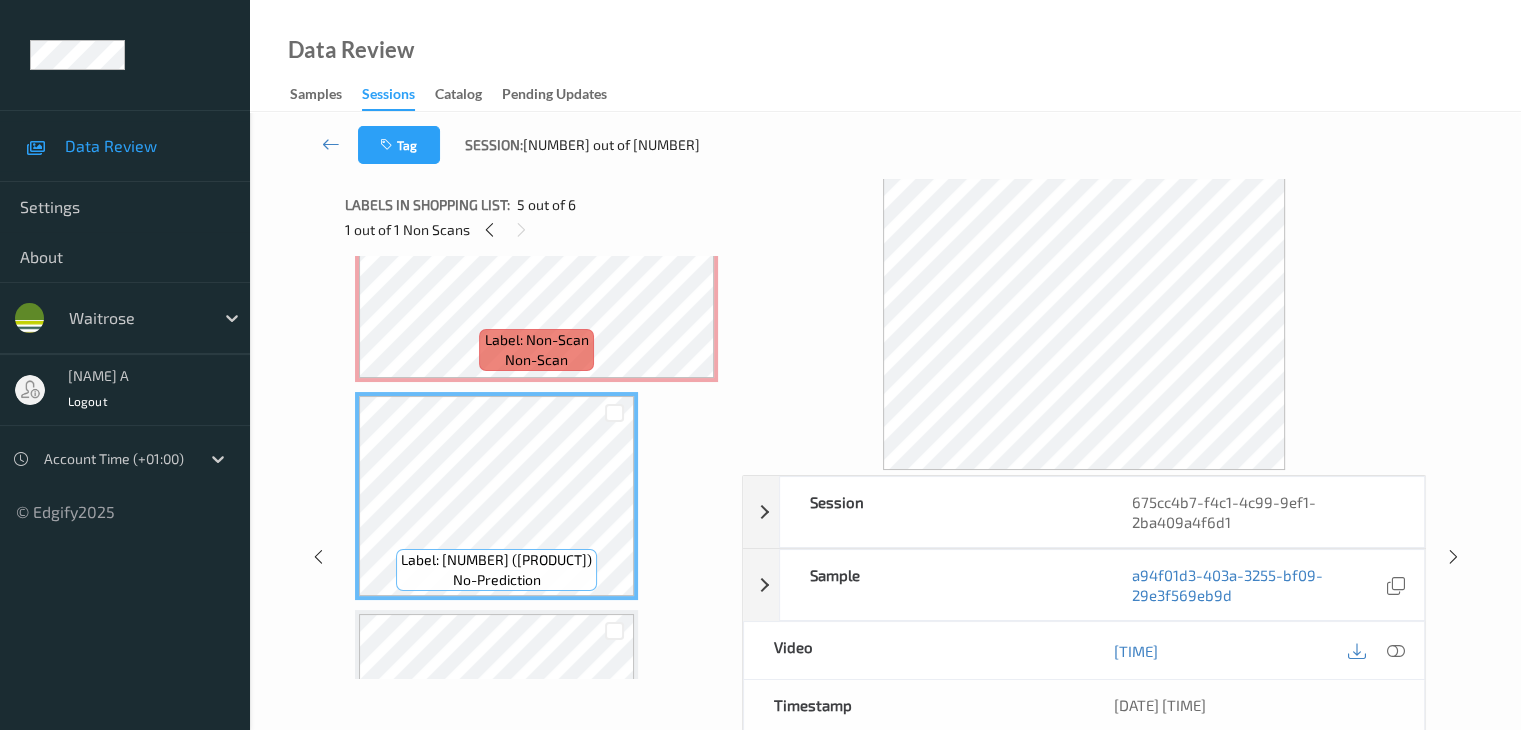 scroll, scrollTop: 546, scrollLeft: 0, axis: vertical 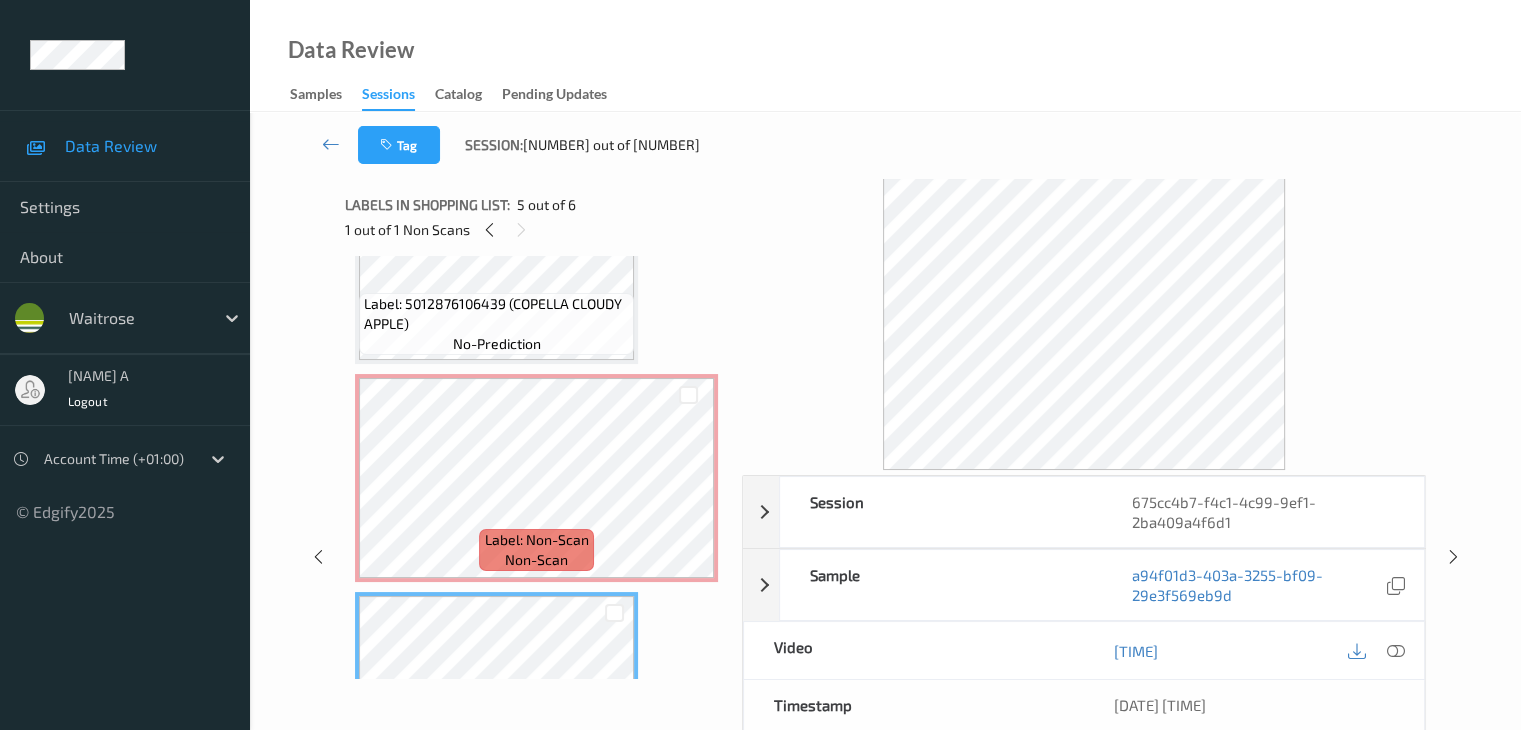 click on "no-prediction" at bounding box center [497, 344] 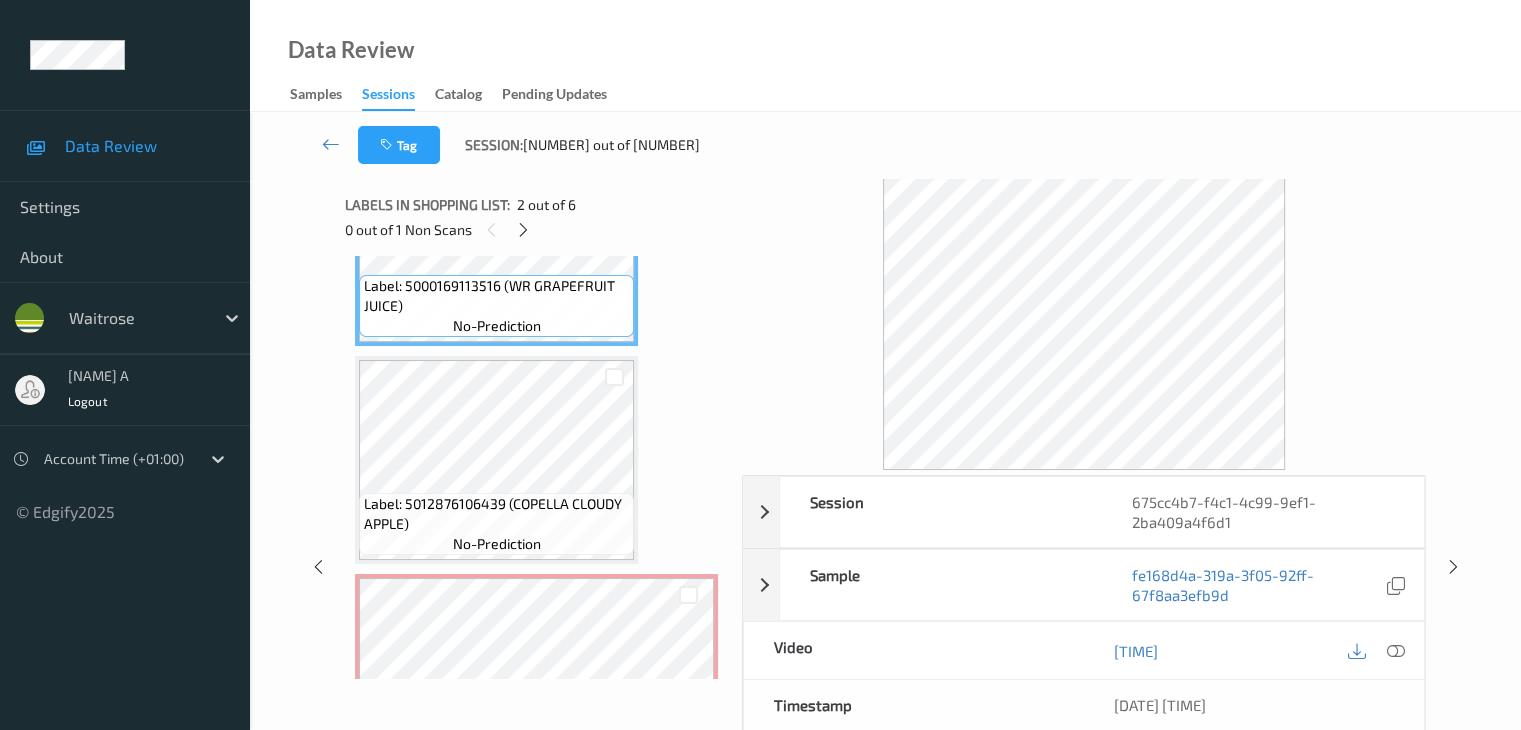 scroll, scrollTop: 246, scrollLeft: 0, axis: vertical 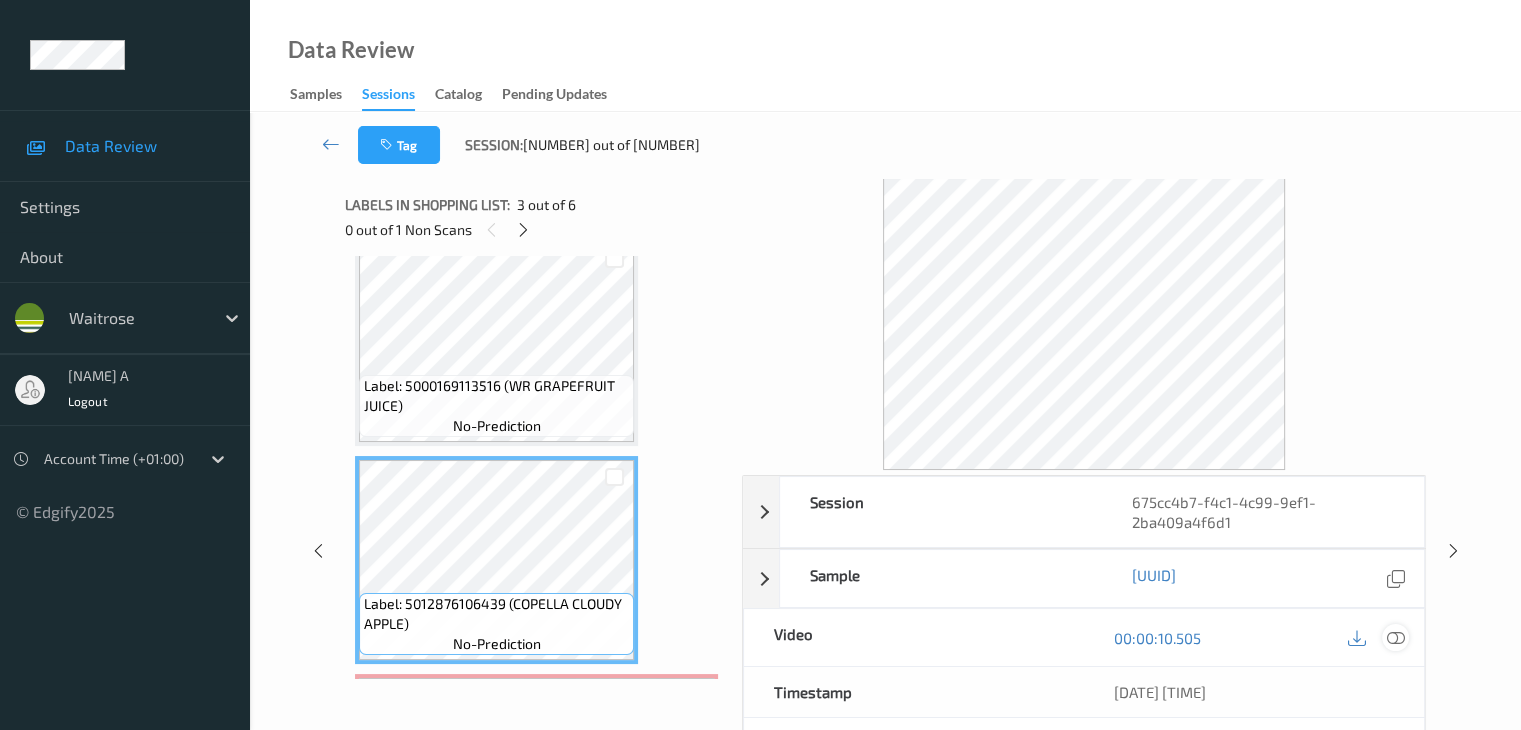 click at bounding box center (1395, 637) 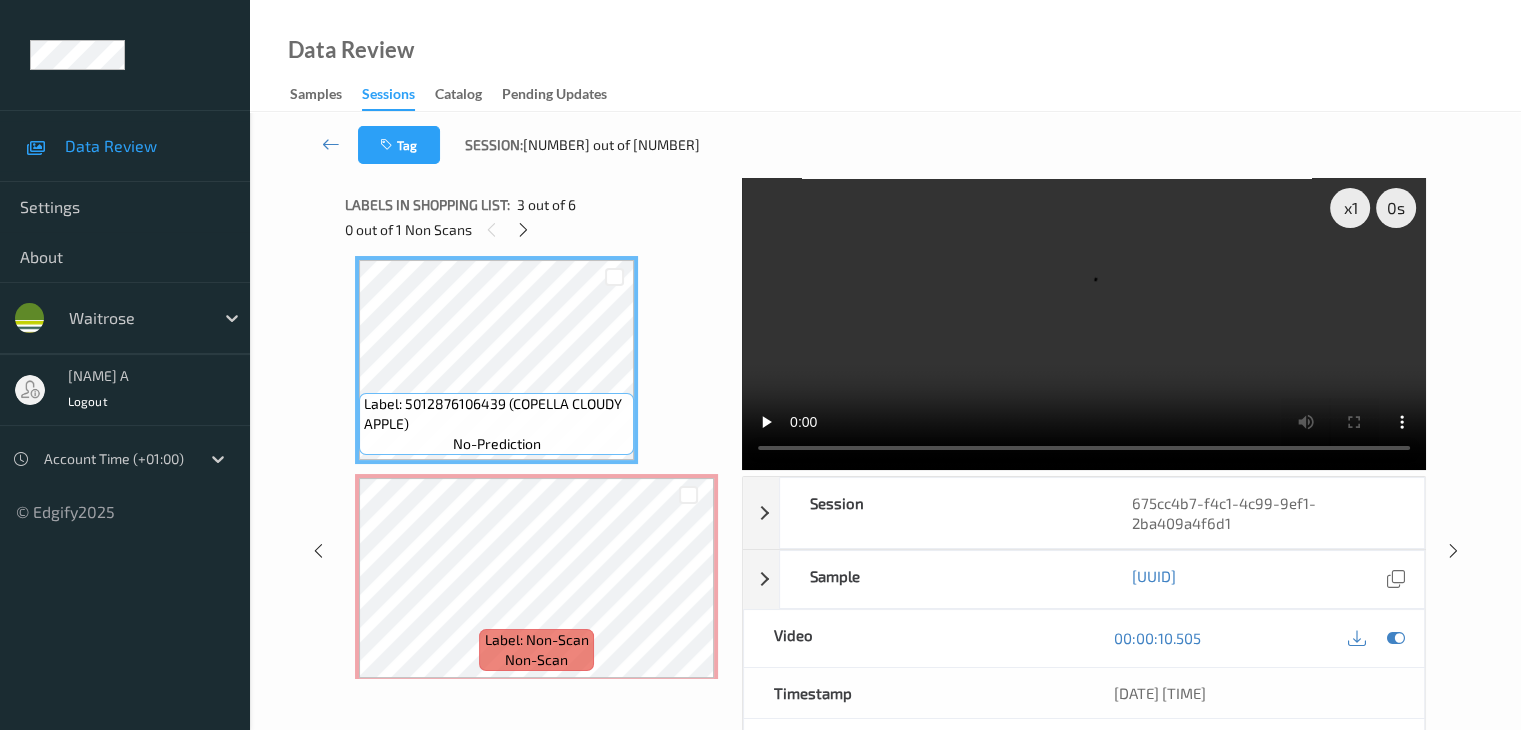 scroll, scrollTop: 646, scrollLeft: 0, axis: vertical 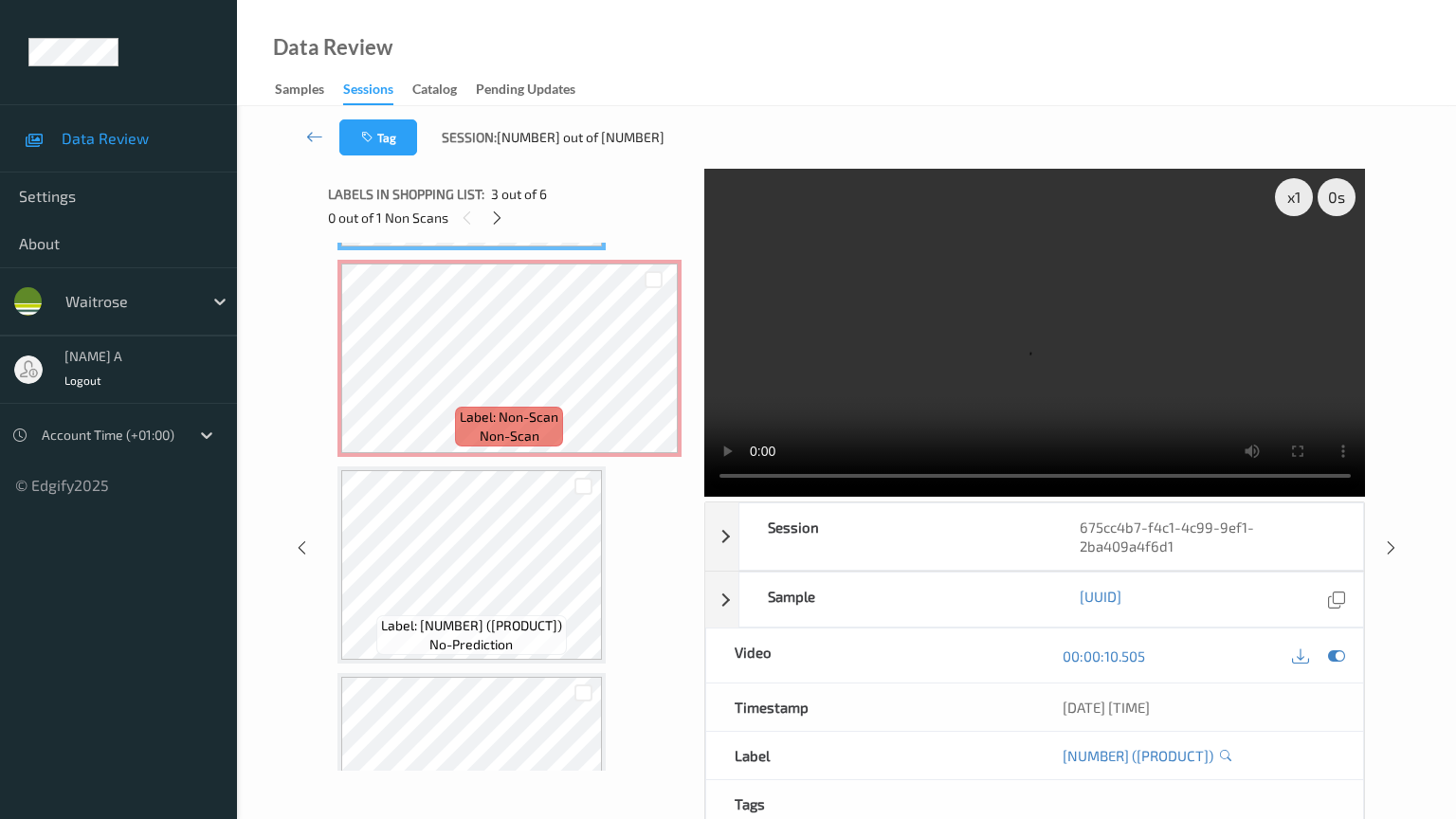 type 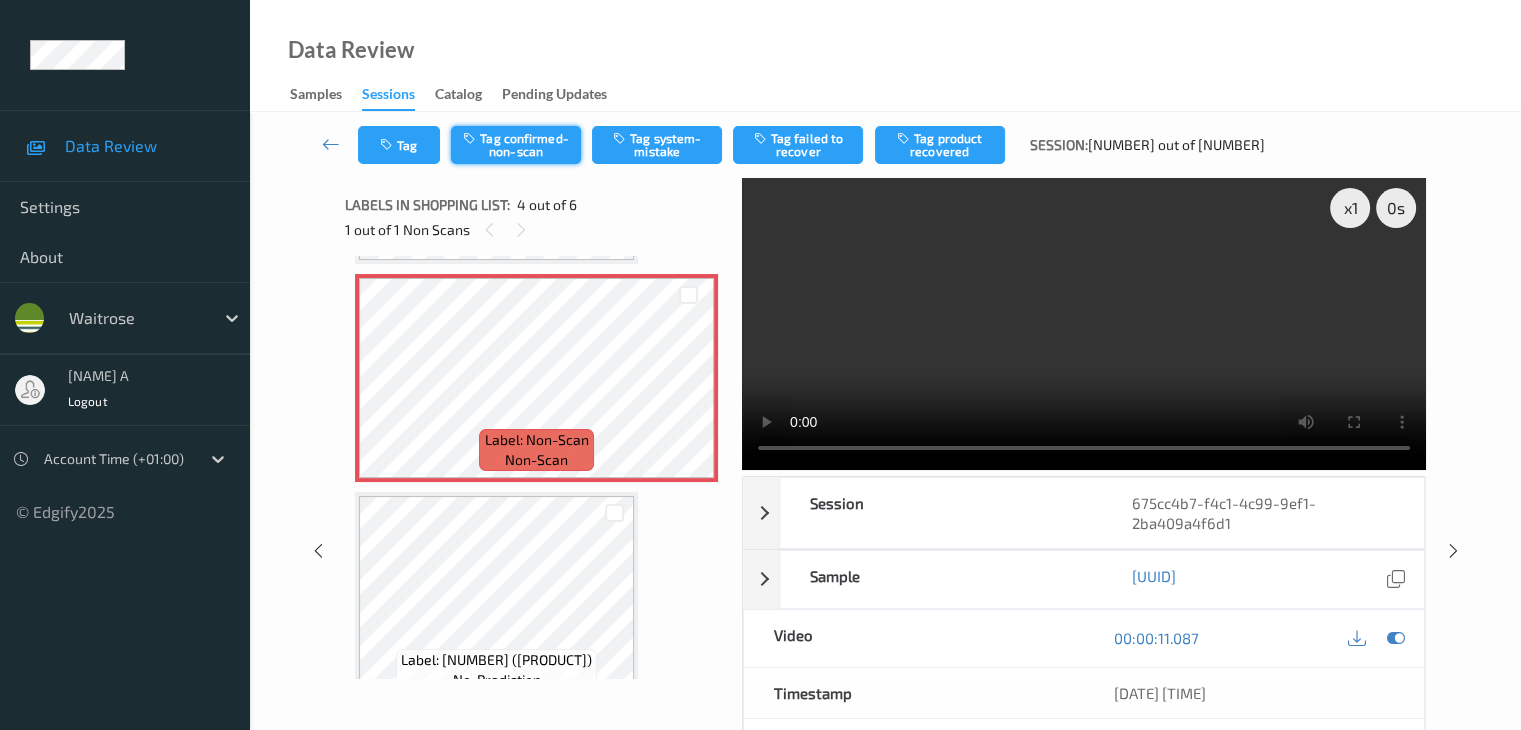click on "Tag   confirmed-non-scan" at bounding box center (516, 145) 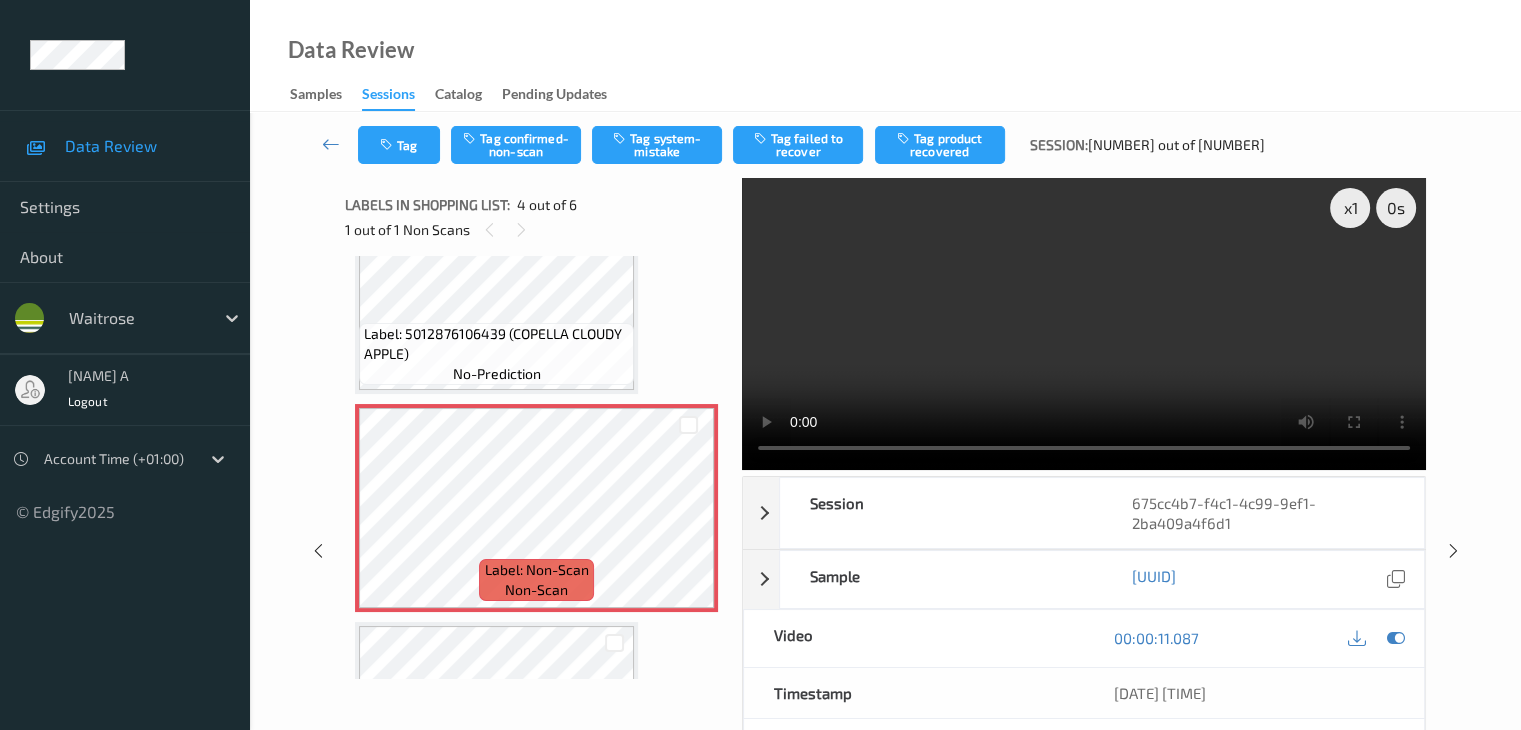scroll, scrollTop: 446, scrollLeft: 0, axis: vertical 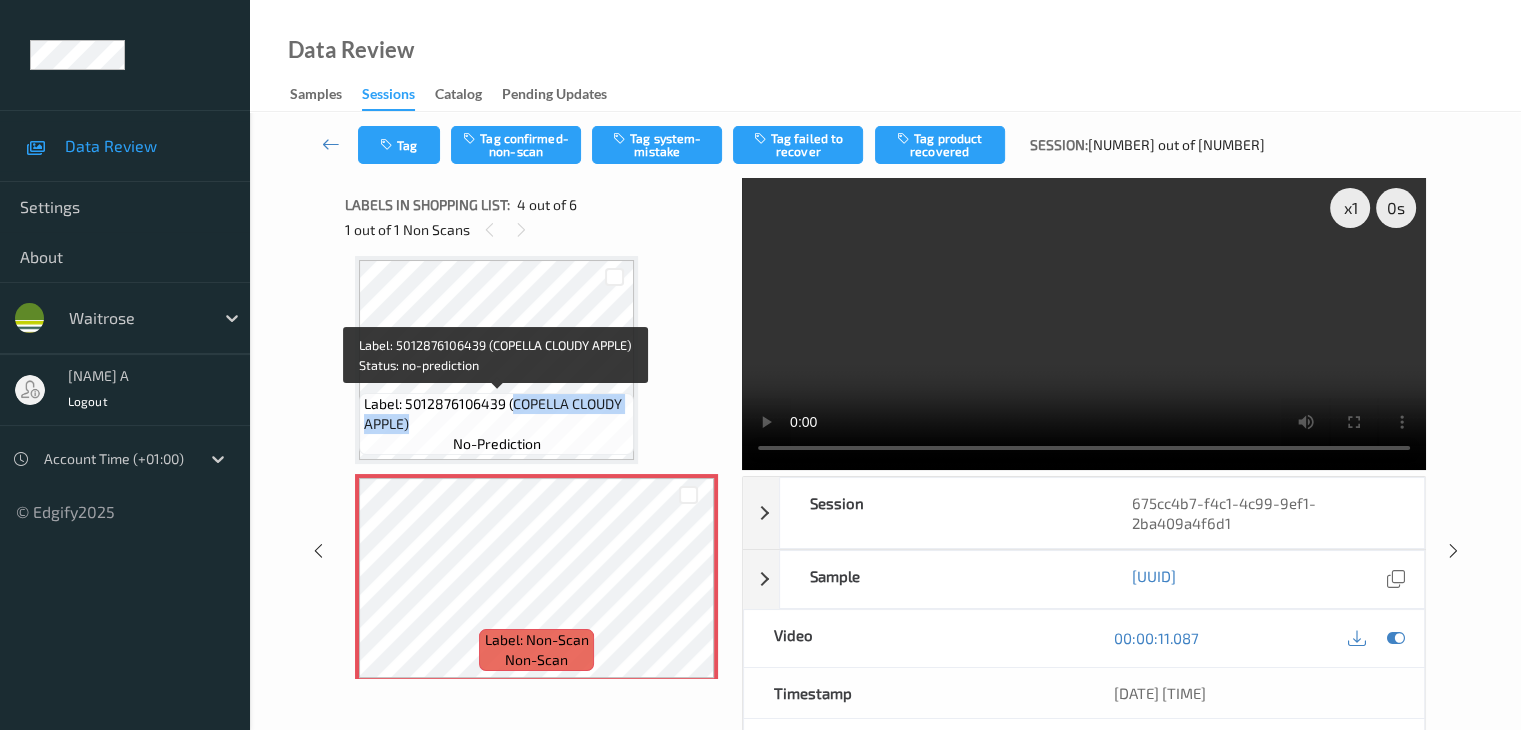 drag, startPoint x: 512, startPoint y: 405, endPoint x: 522, endPoint y: 421, distance: 18.867962 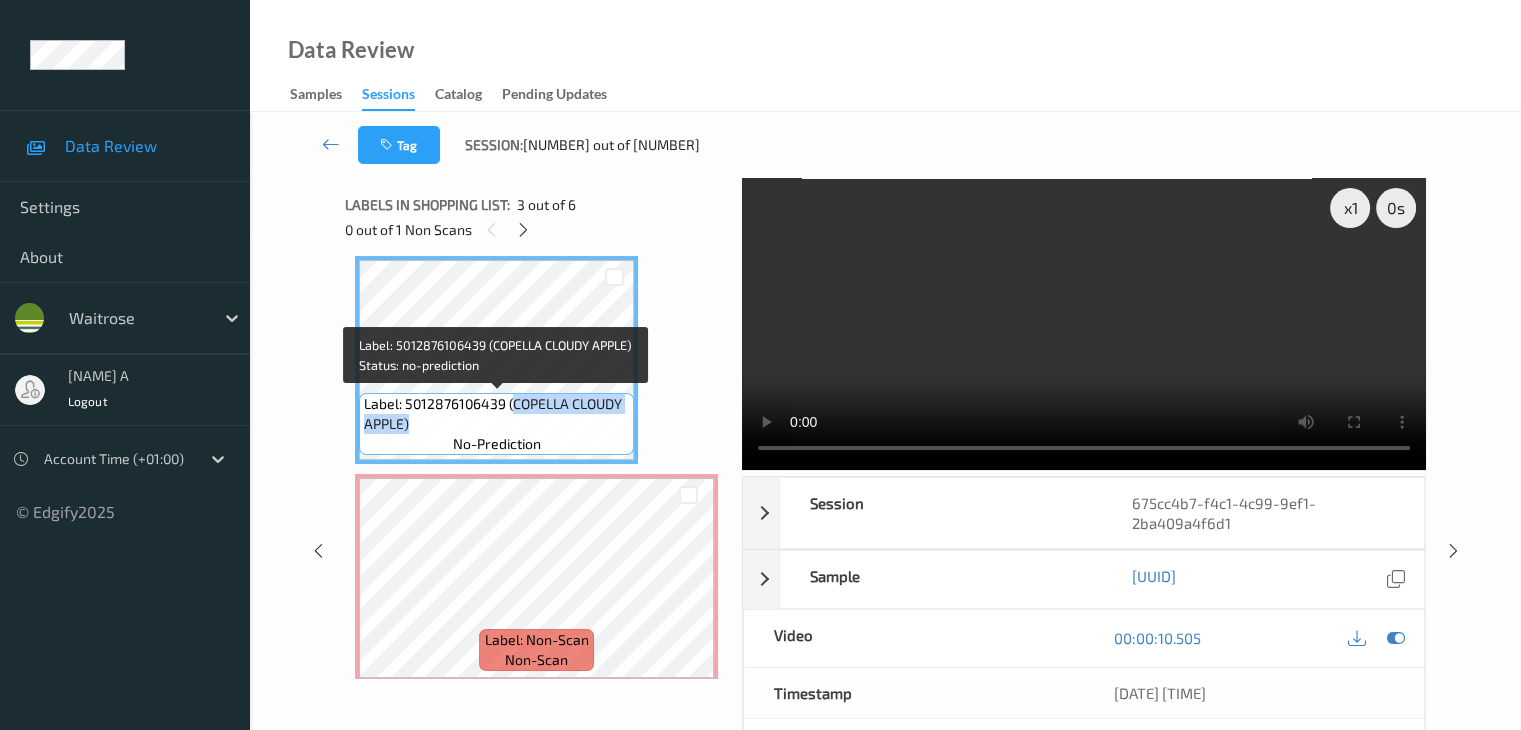 copy on "COPELLA CLOUDY APPLE)" 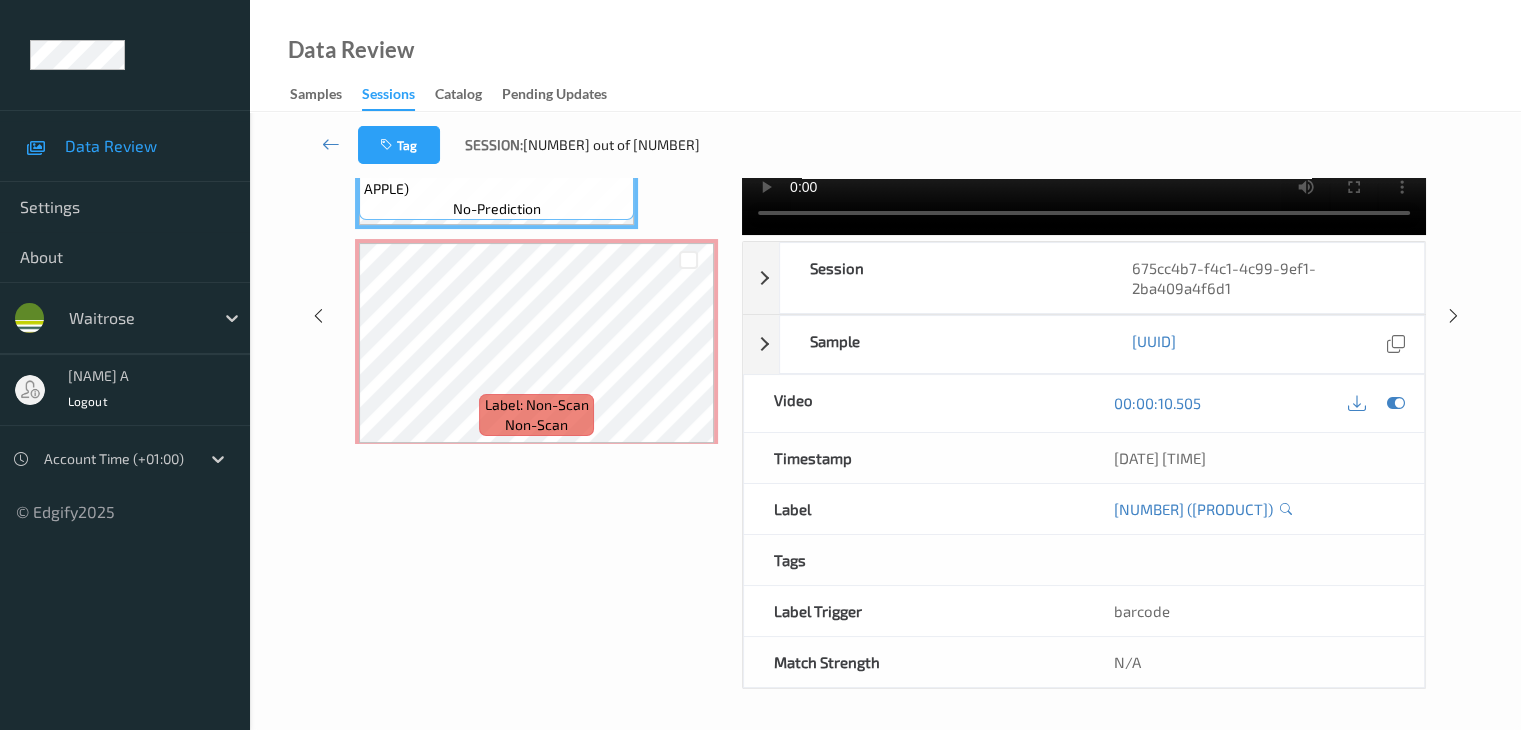 scroll, scrollTop: 100, scrollLeft: 0, axis: vertical 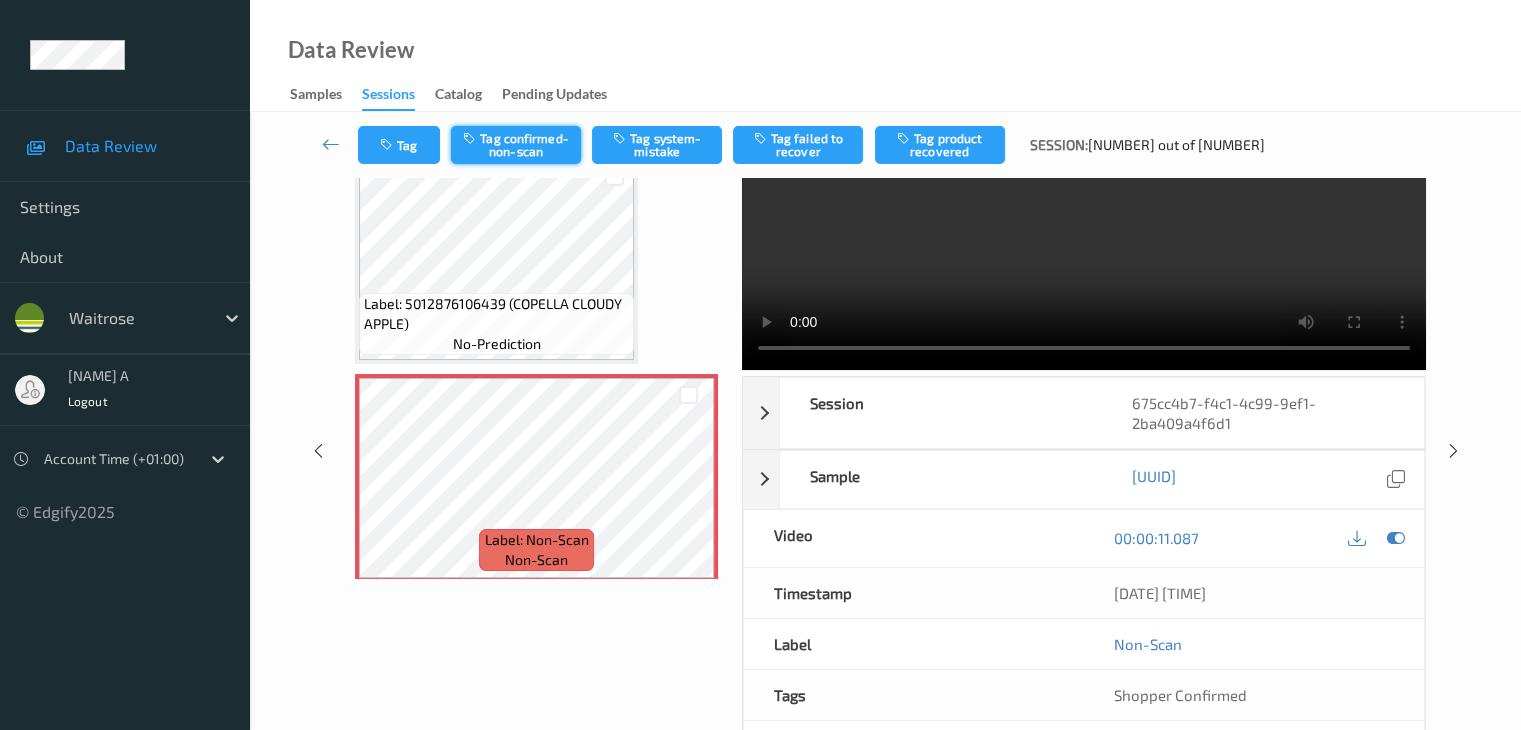 click on "Tag   confirmed-non-scan" at bounding box center [516, 145] 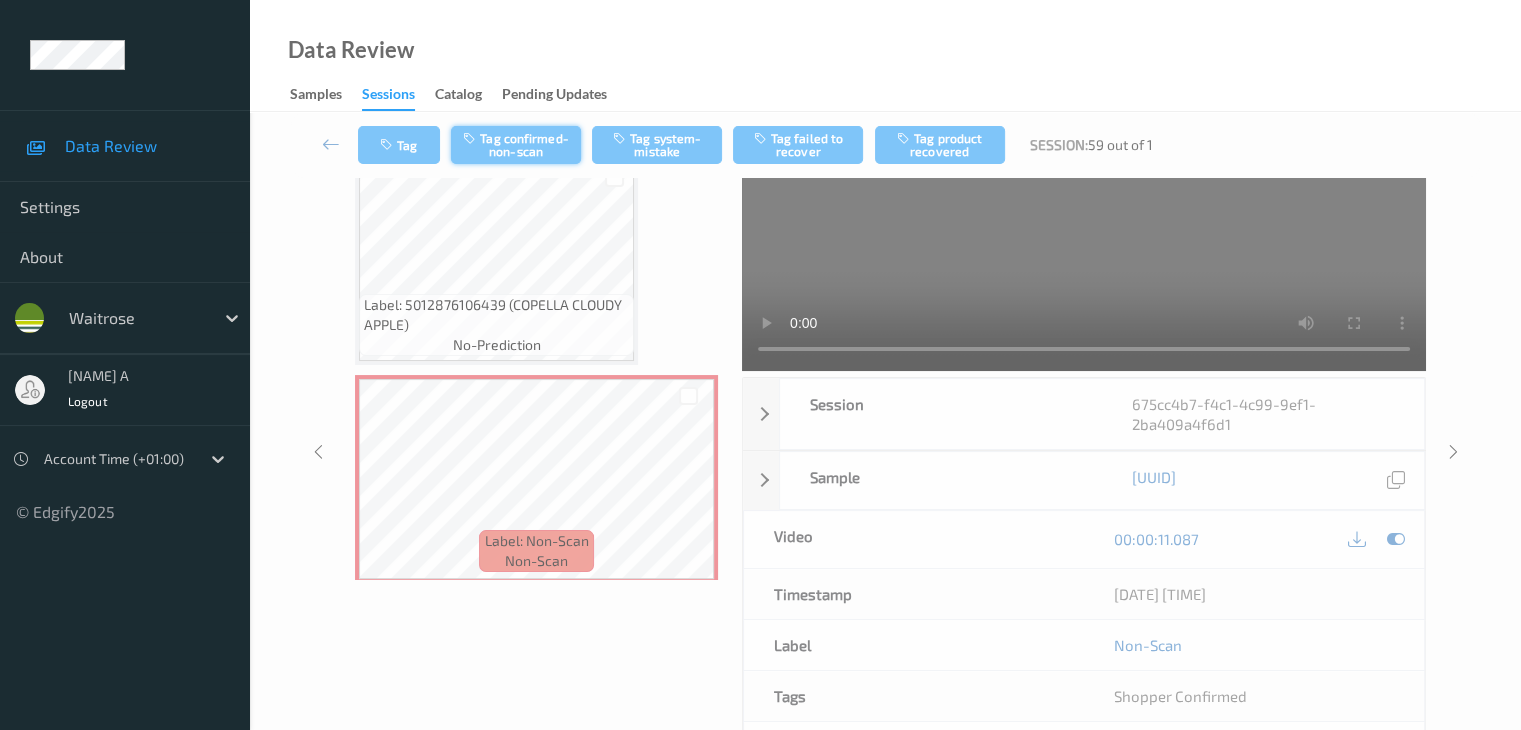 scroll, scrollTop: 100, scrollLeft: 0, axis: vertical 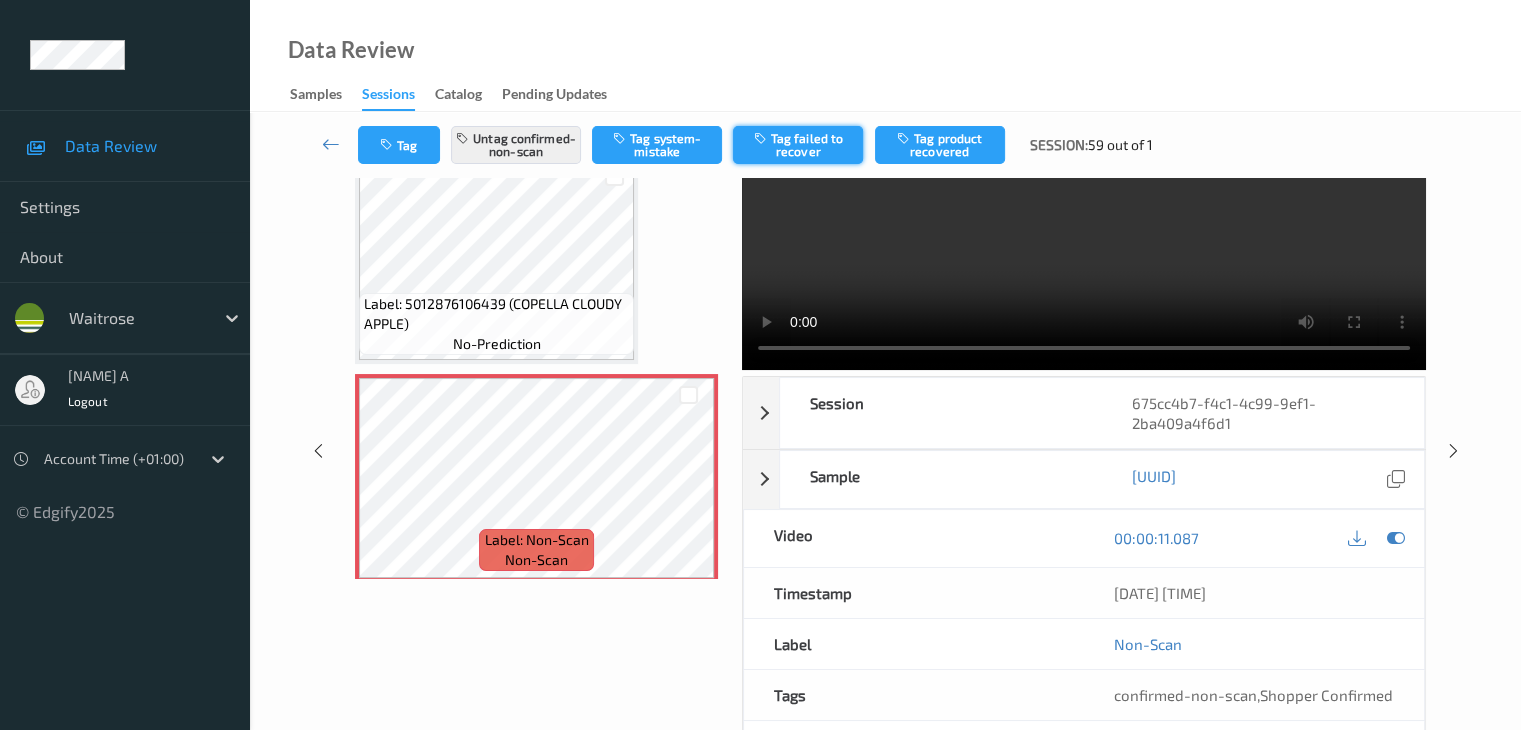 click on "Tag   failed to recover" at bounding box center [798, 145] 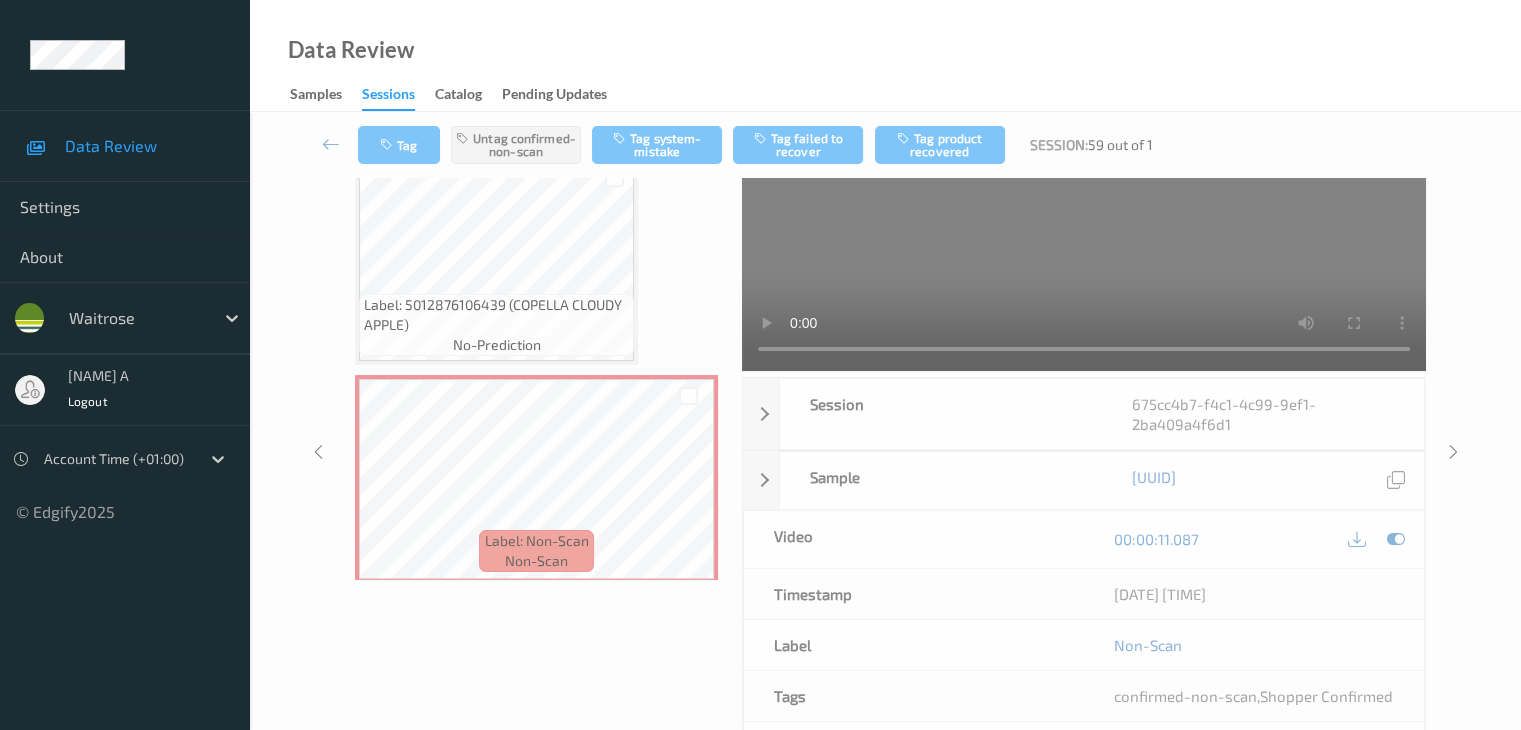 scroll, scrollTop: 100, scrollLeft: 0, axis: vertical 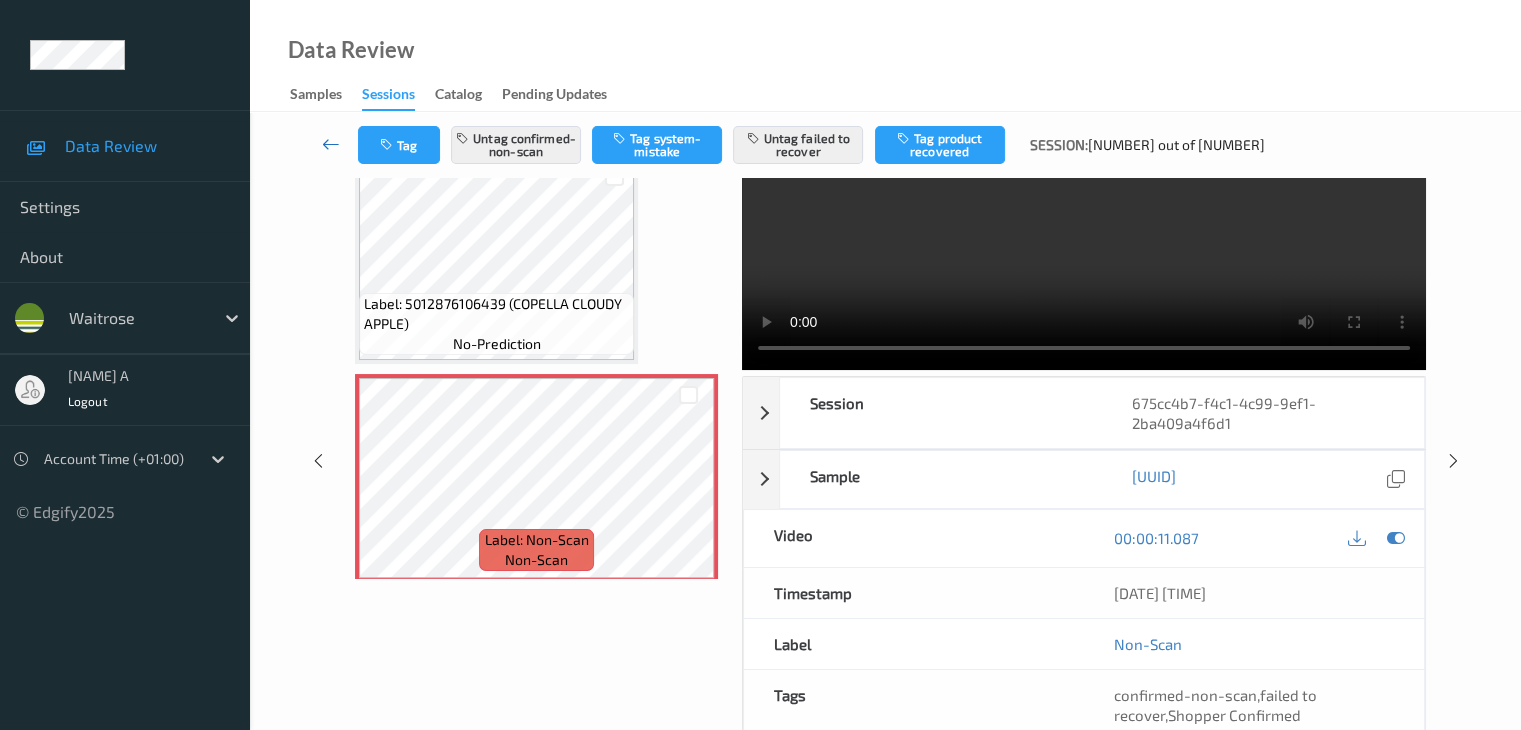click at bounding box center [331, 144] 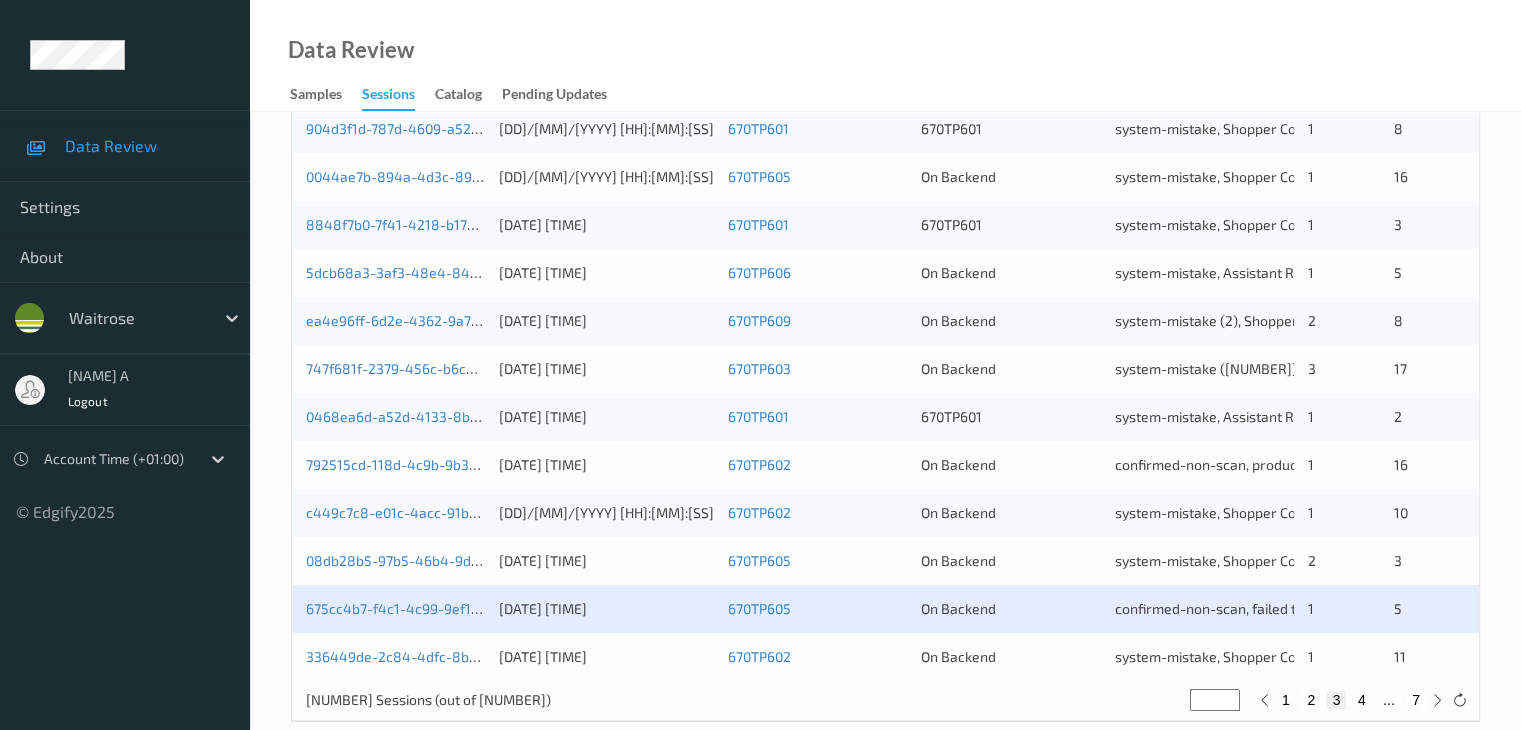 scroll, scrollTop: 932, scrollLeft: 0, axis: vertical 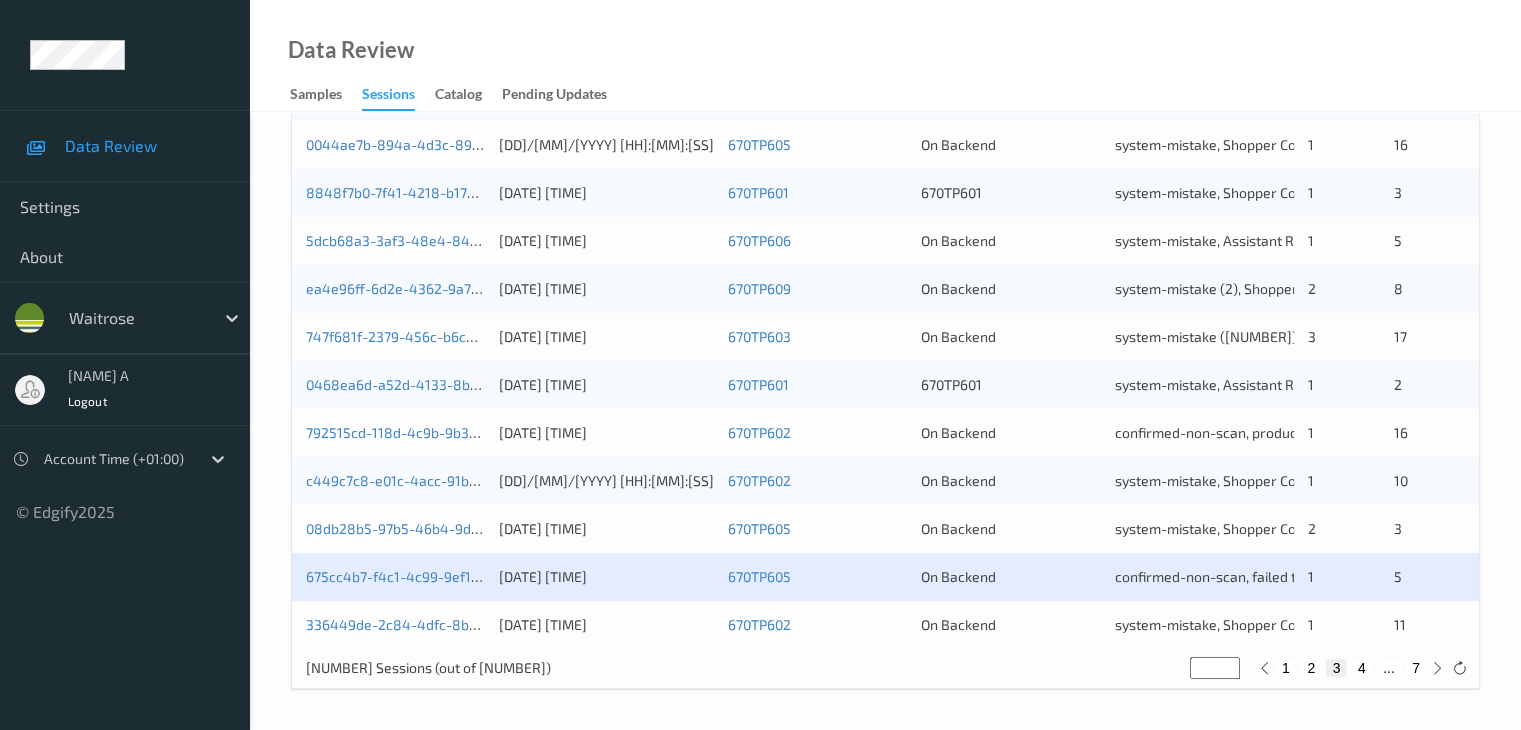 click on "4" at bounding box center (1362, 668) 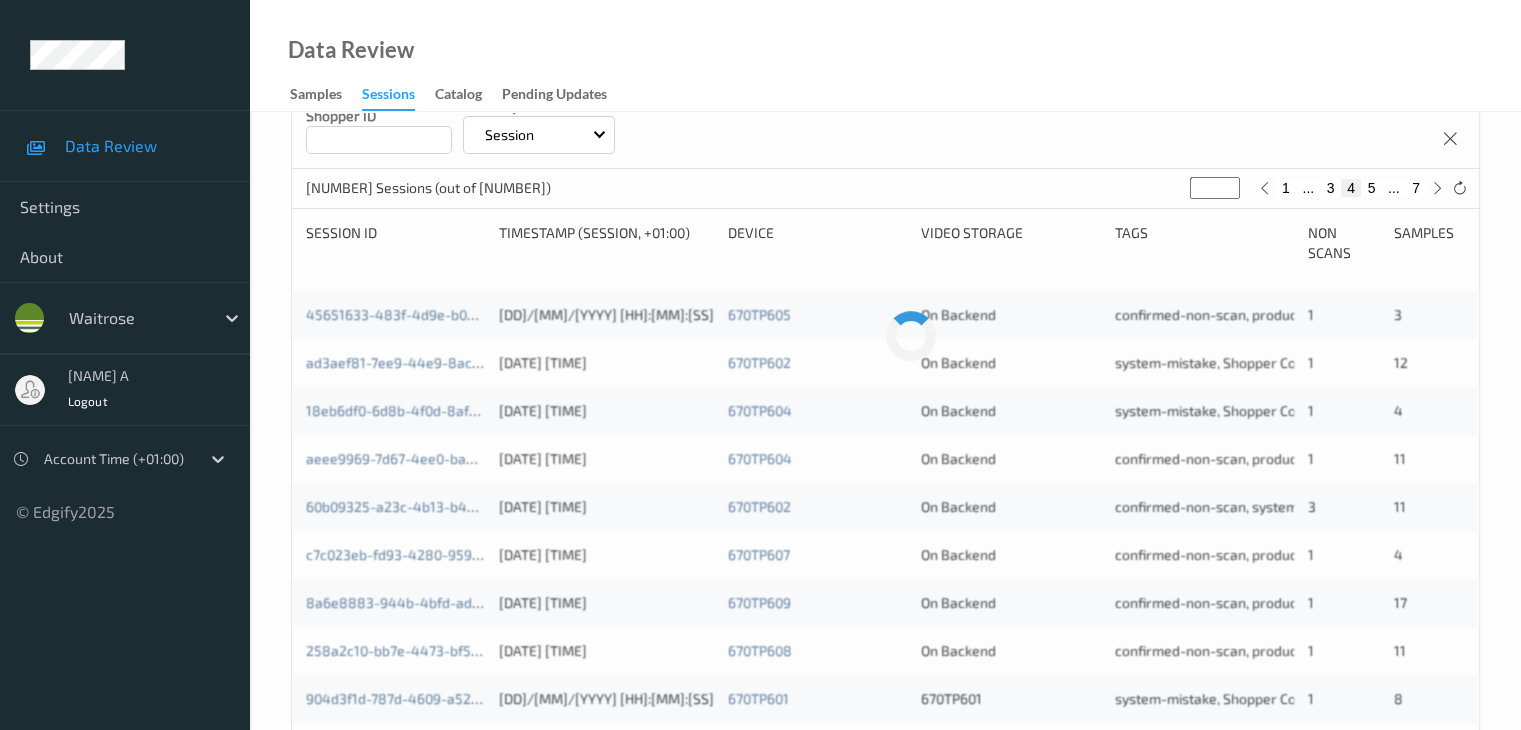 type 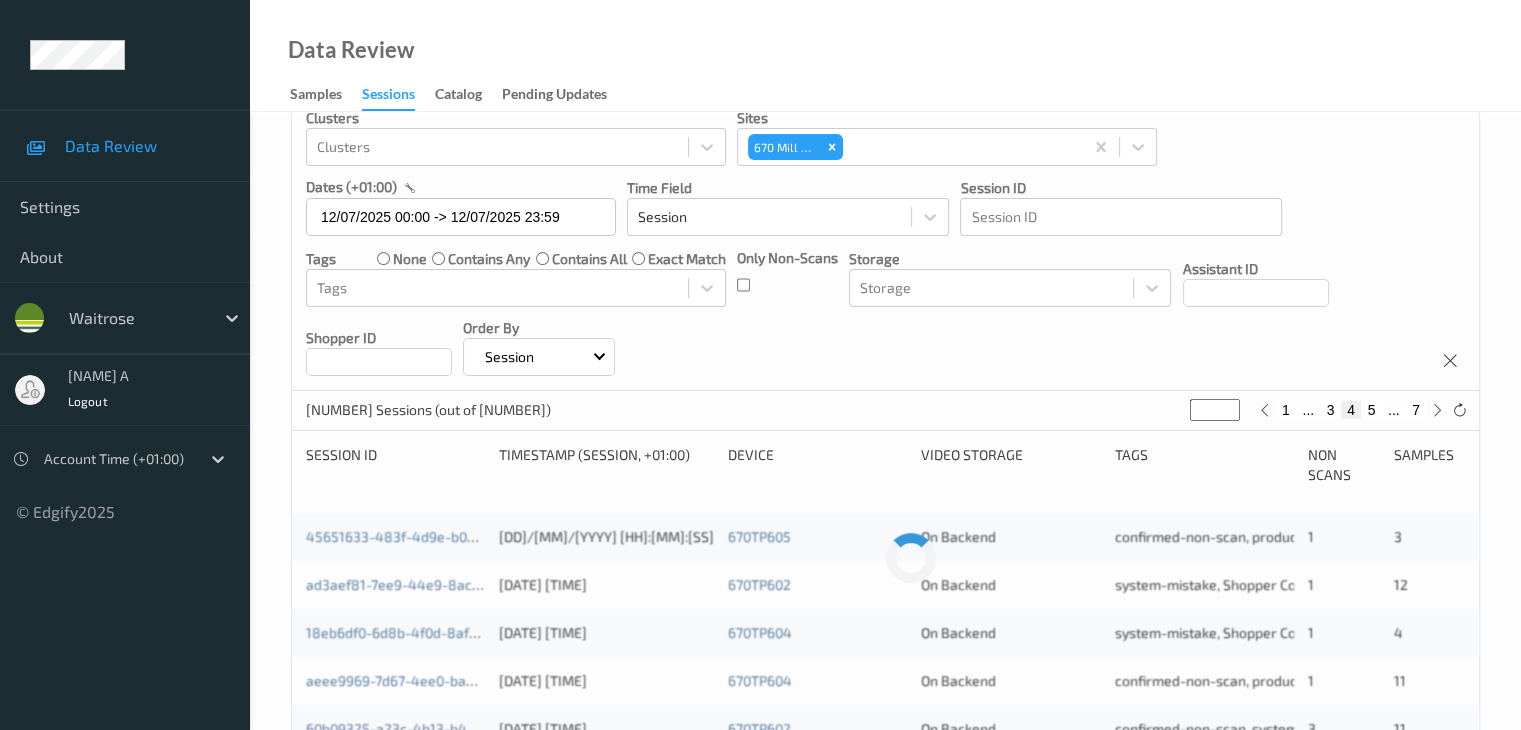 scroll, scrollTop: 0, scrollLeft: 0, axis: both 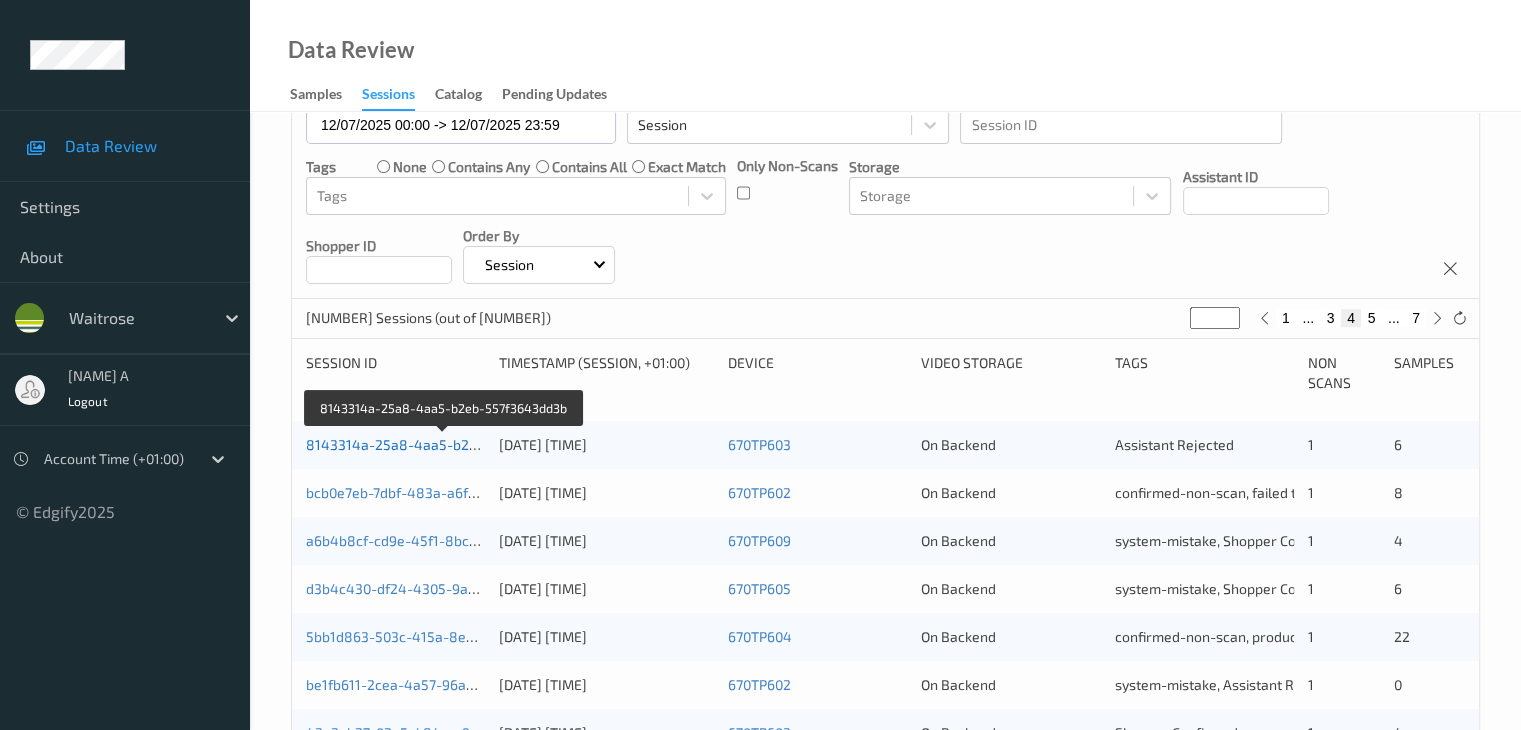 click on "8143314a-25a8-4aa5-b2eb-557f3643dd3b" at bounding box center [445, 444] 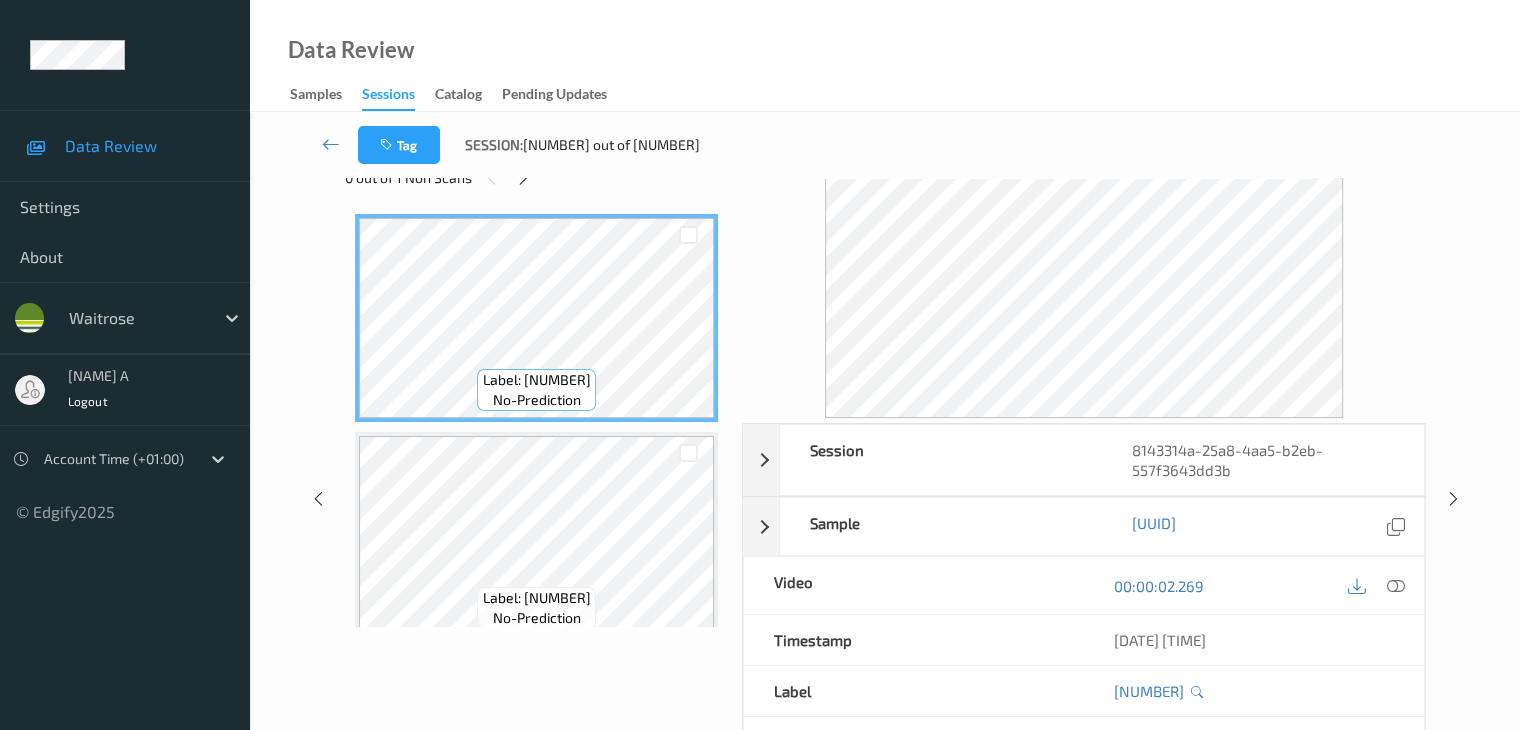 scroll, scrollTop: 0, scrollLeft: 0, axis: both 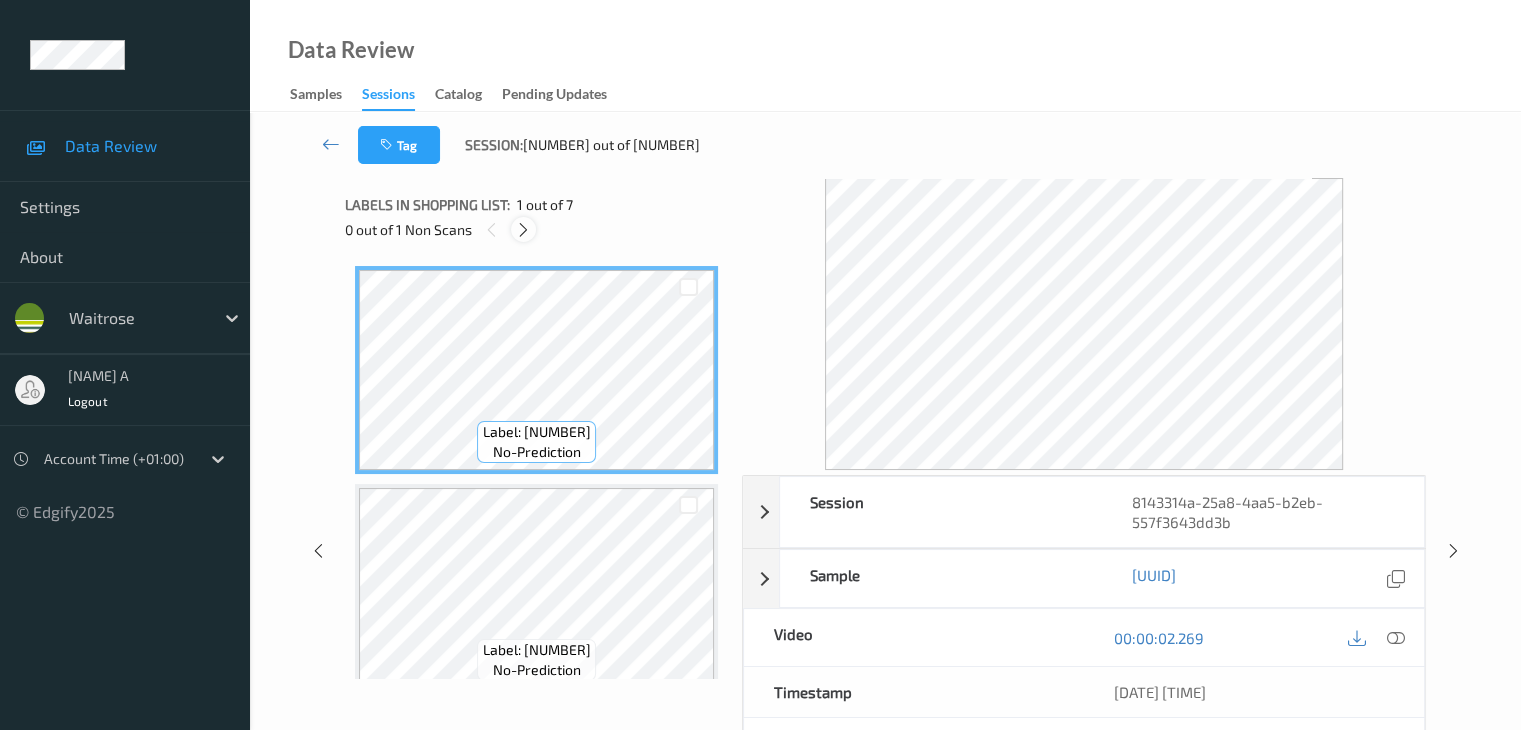 click at bounding box center [523, 230] 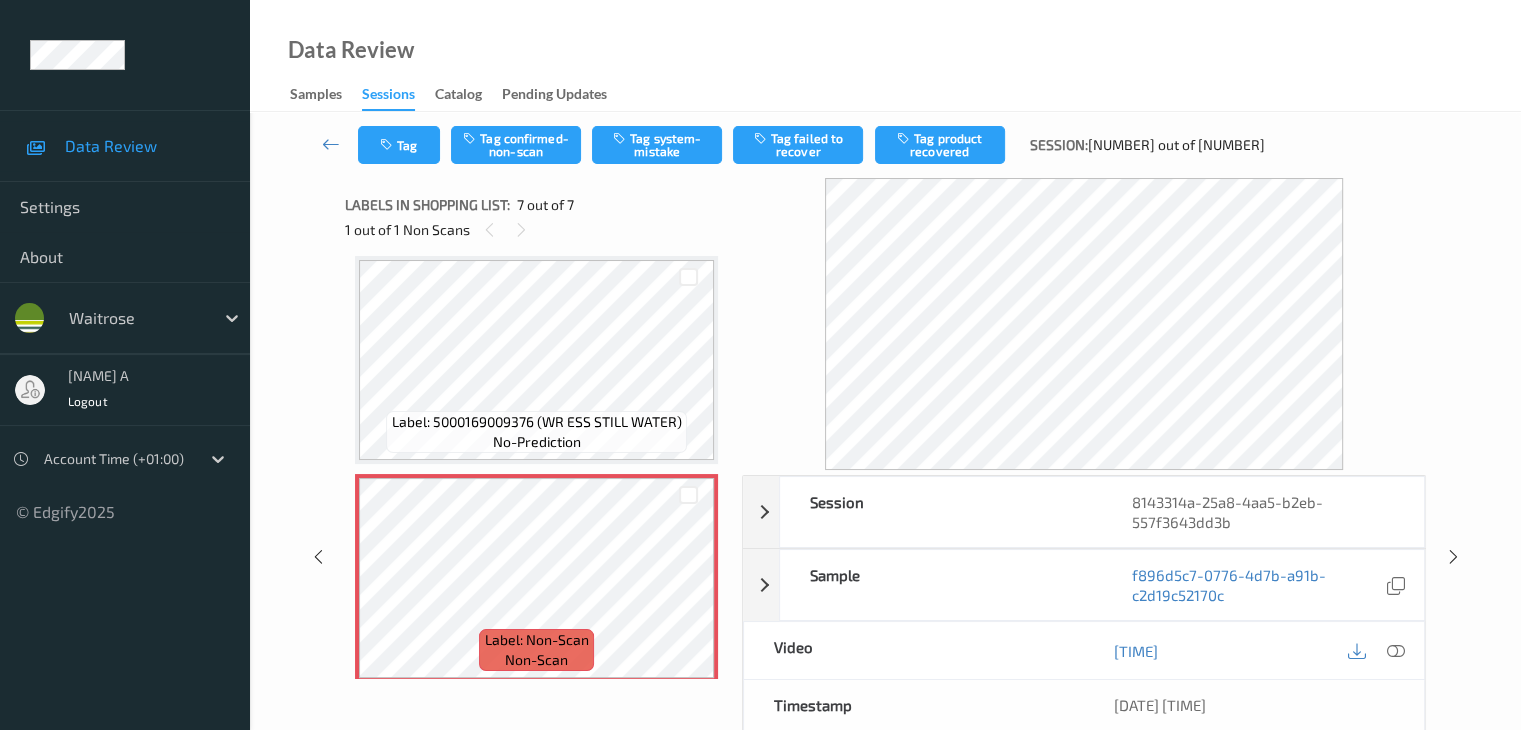 scroll, scrollTop: 1113, scrollLeft: 0, axis: vertical 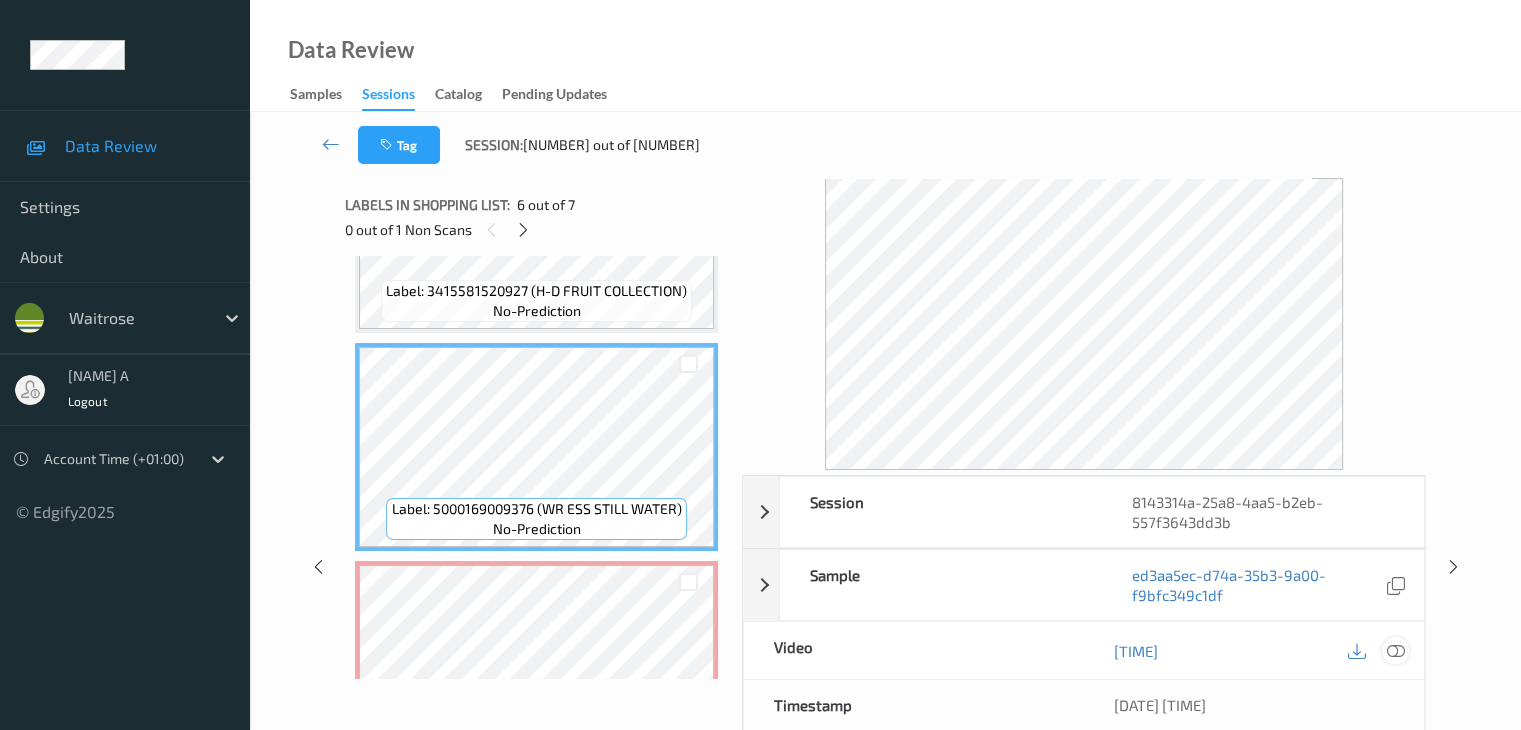 click at bounding box center (1395, 651) 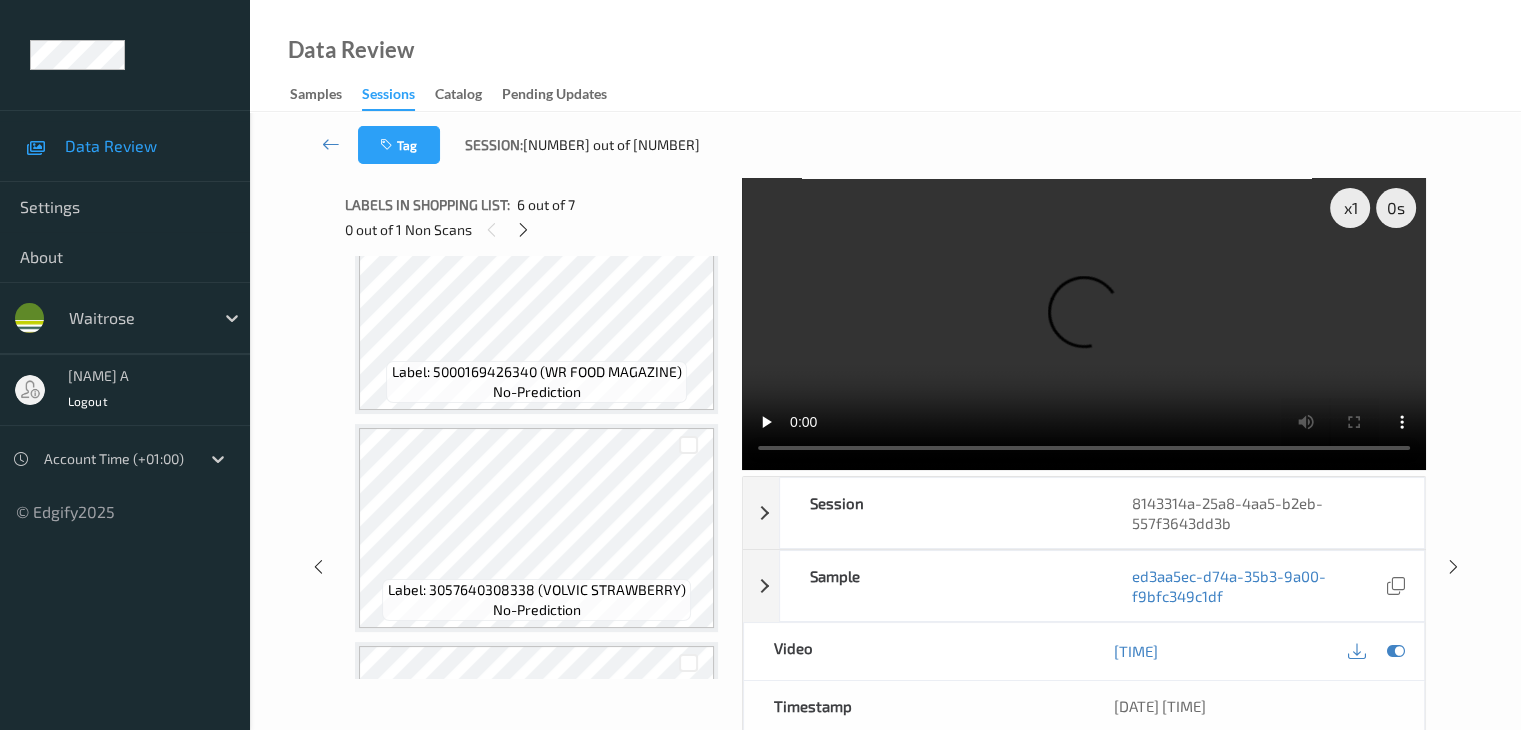 scroll, scrollTop: 313, scrollLeft: 0, axis: vertical 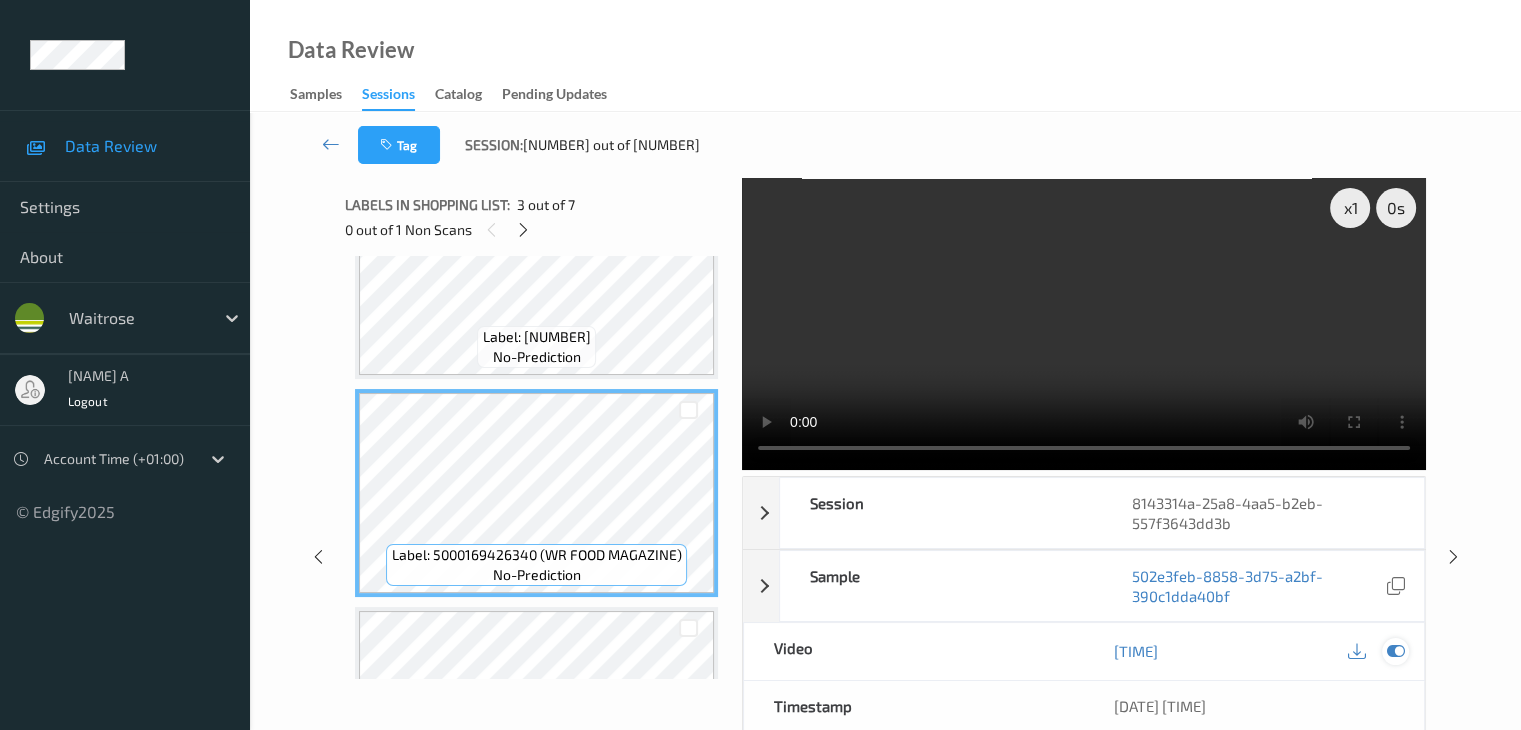 click at bounding box center (1395, 651) 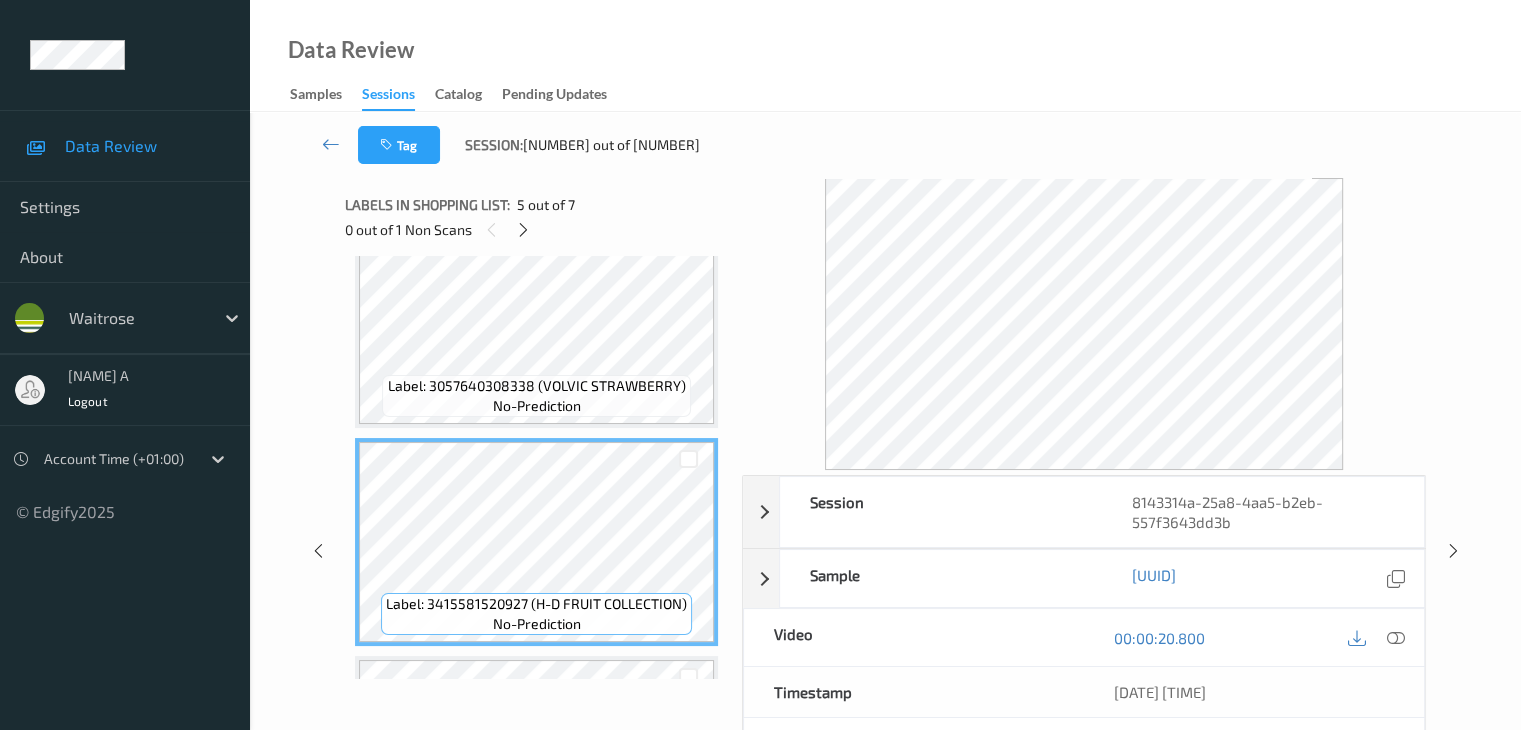 scroll, scrollTop: 800, scrollLeft: 0, axis: vertical 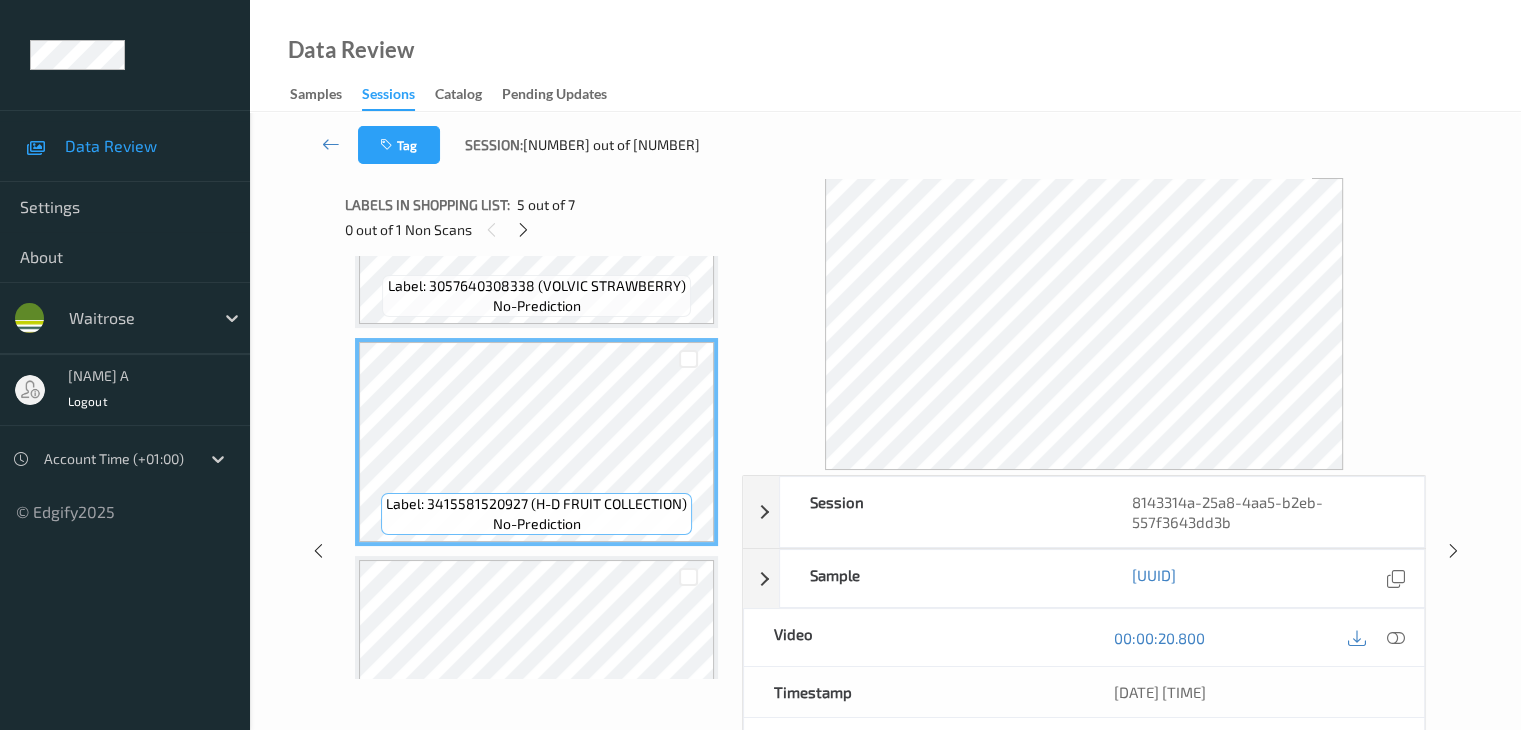 click on "Label: 5000169009376 (WR ESS  STILL WATER) no-prediction" at bounding box center (536, 660) 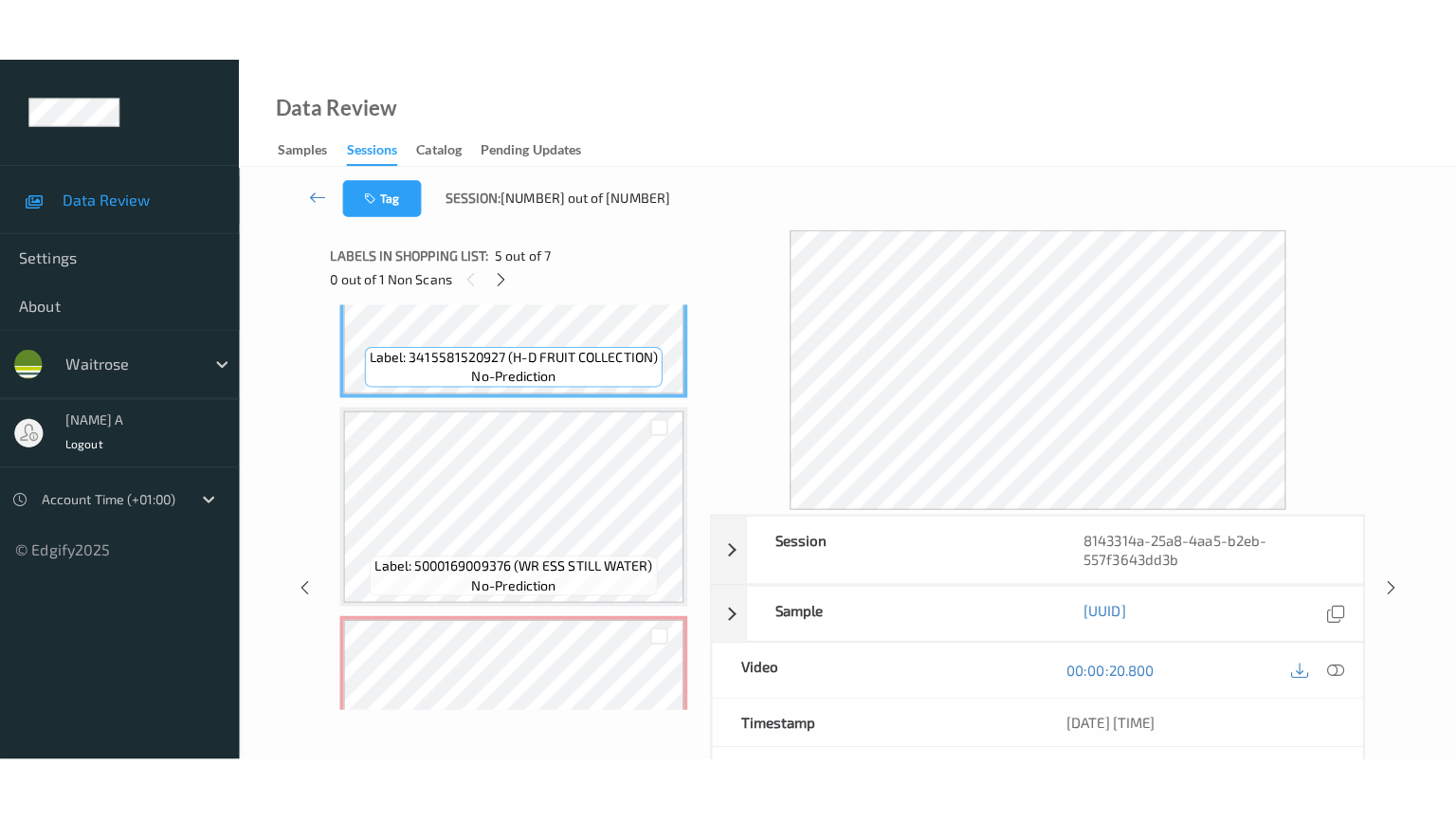 scroll, scrollTop: 948, scrollLeft: 0, axis: vertical 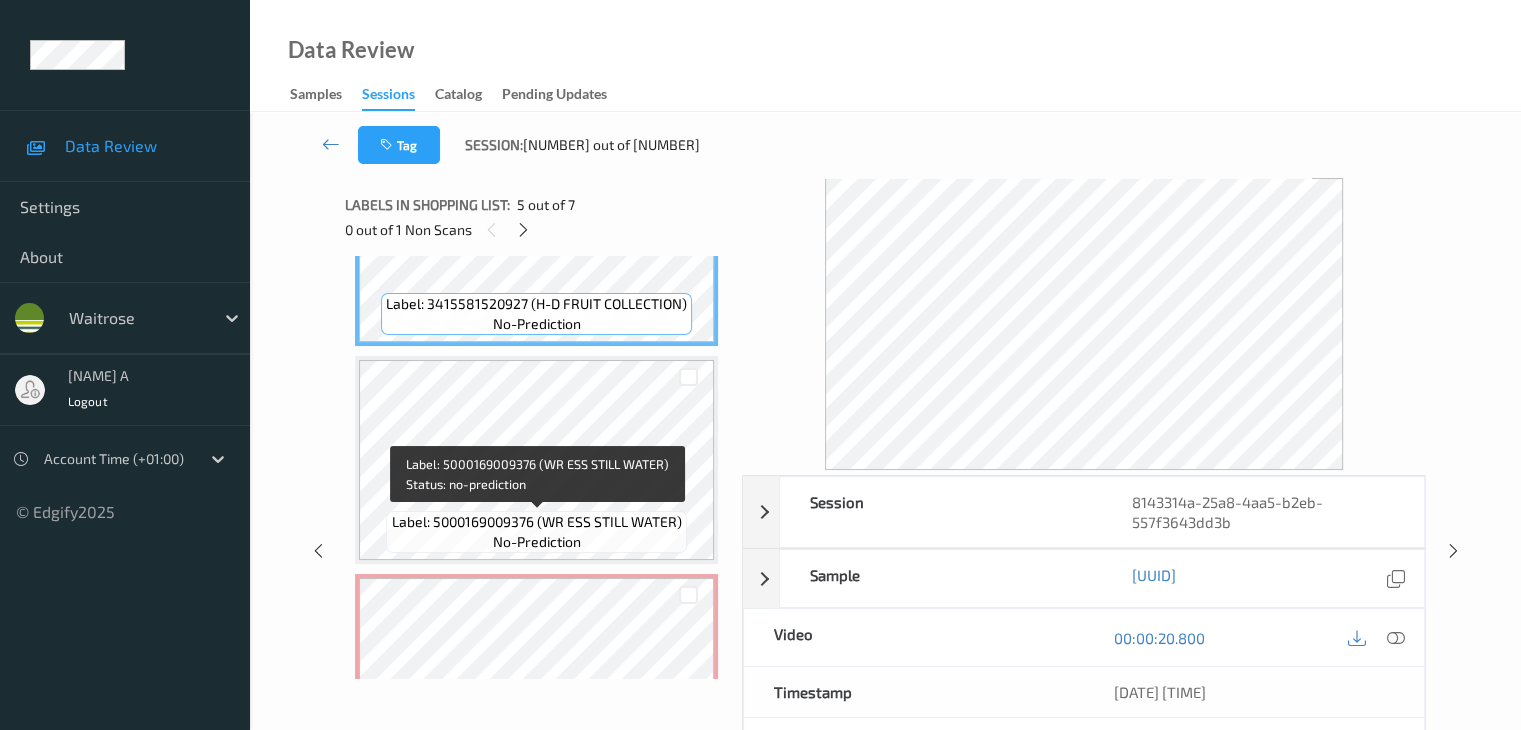 click on "Label: 5000169009376 (WR ESS  STILL WATER)" at bounding box center (537, 522) 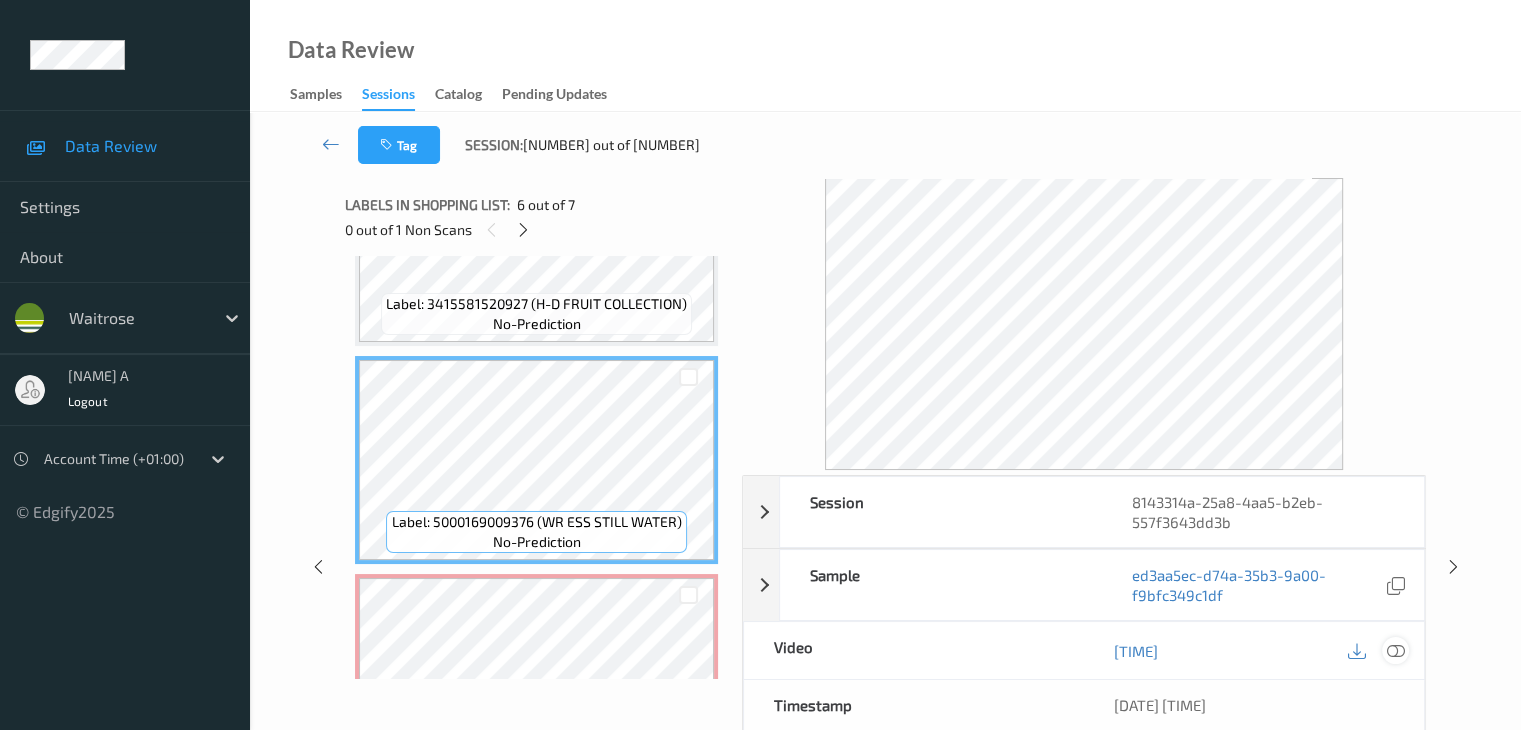 click at bounding box center [1395, 651] 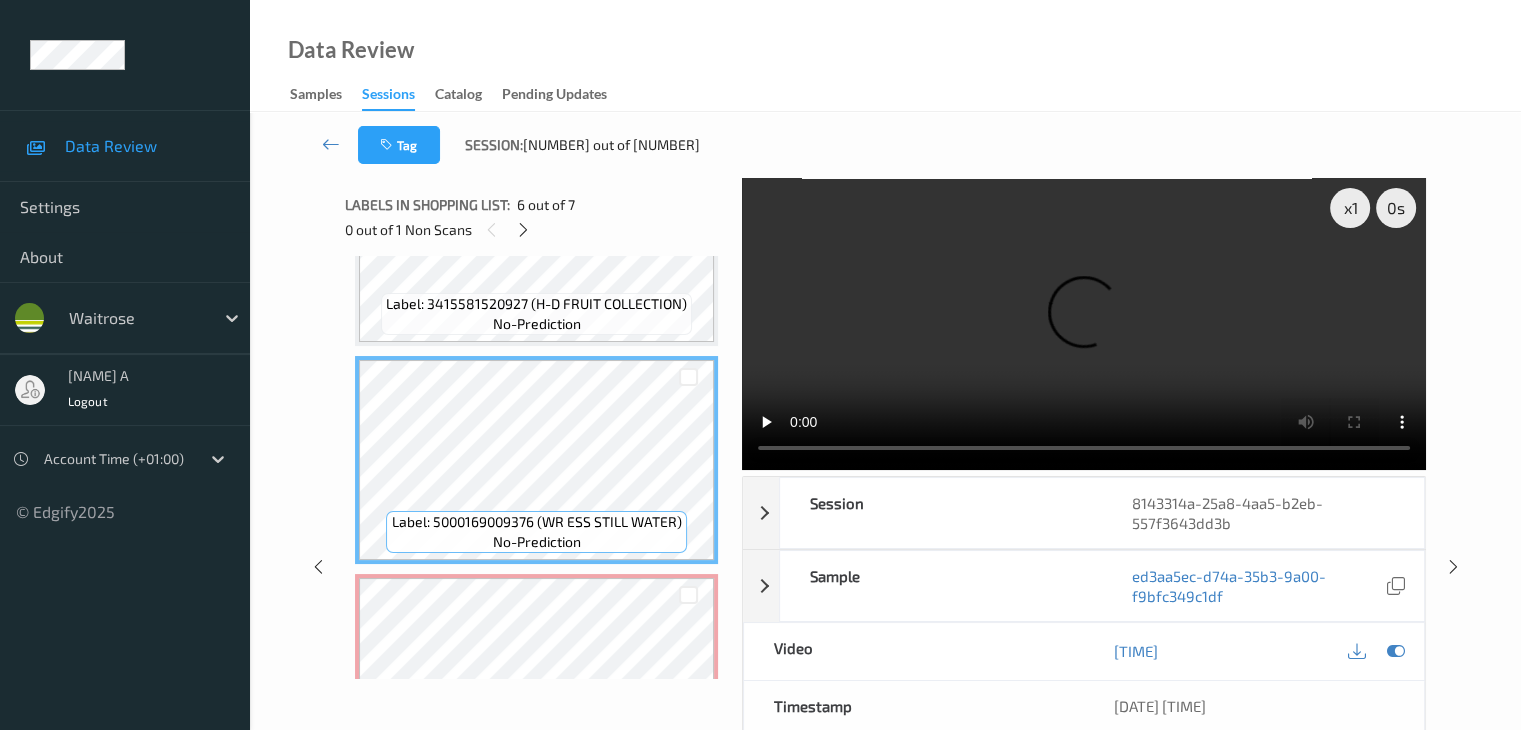 type 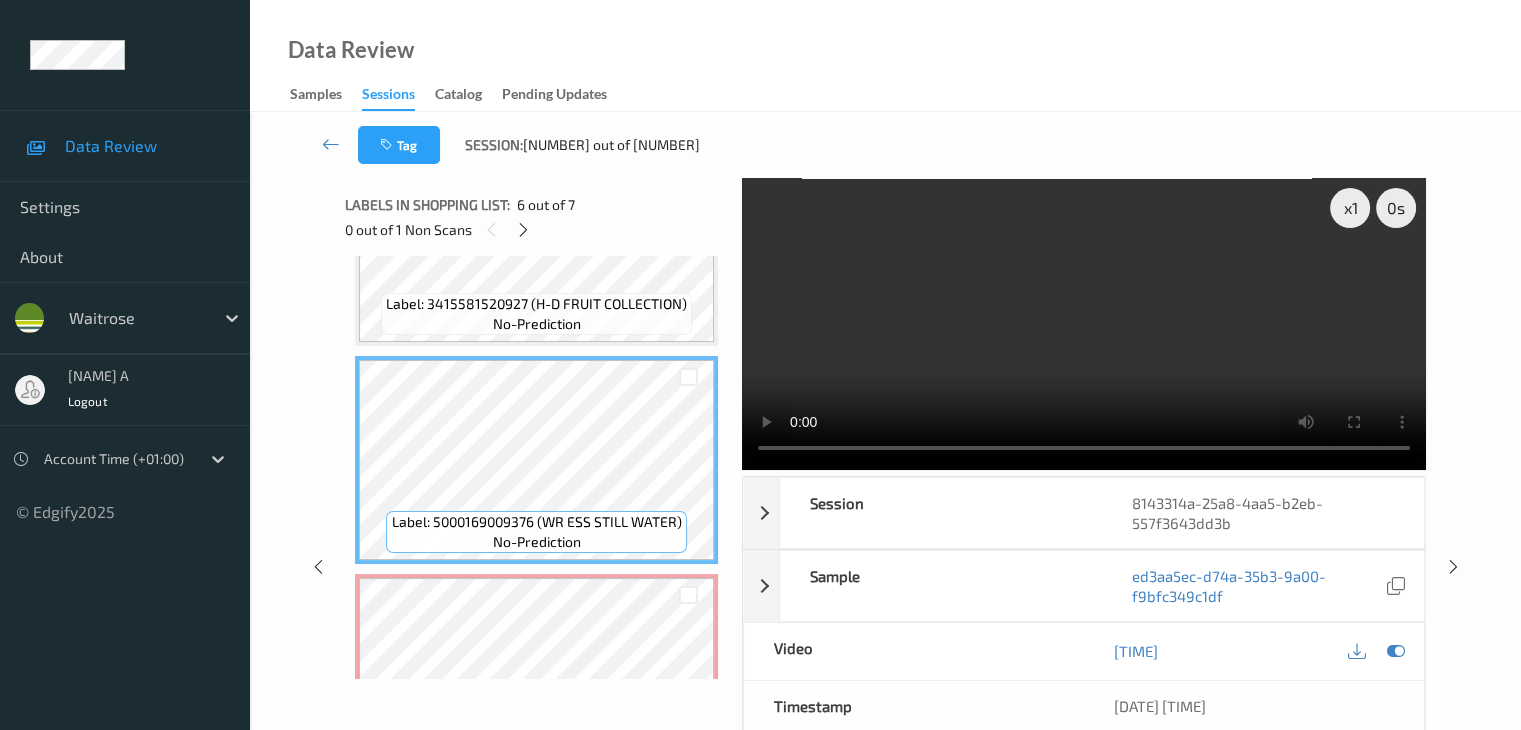 scroll, scrollTop: 979, scrollLeft: 0, axis: vertical 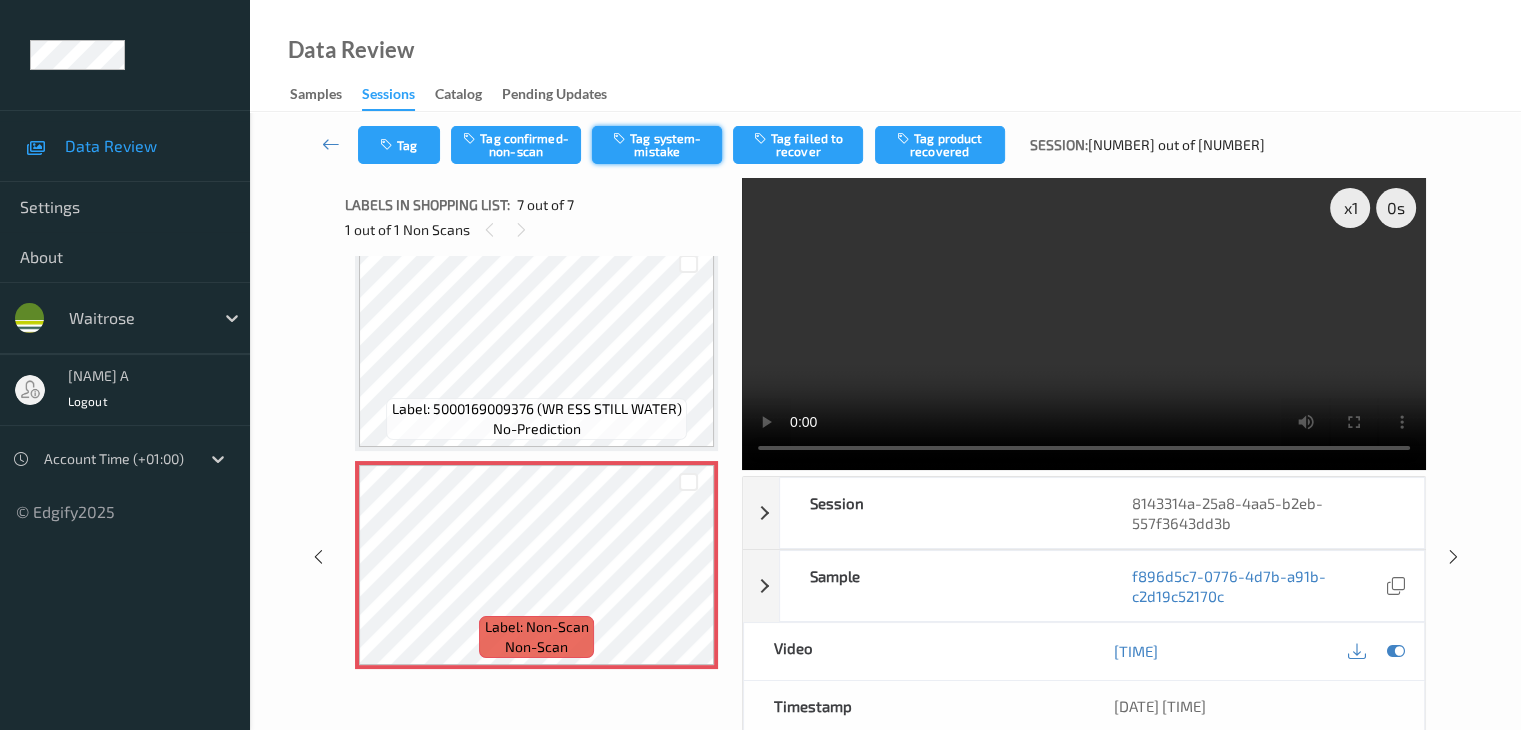 click on "Tag   system-mistake" at bounding box center [657, 145] 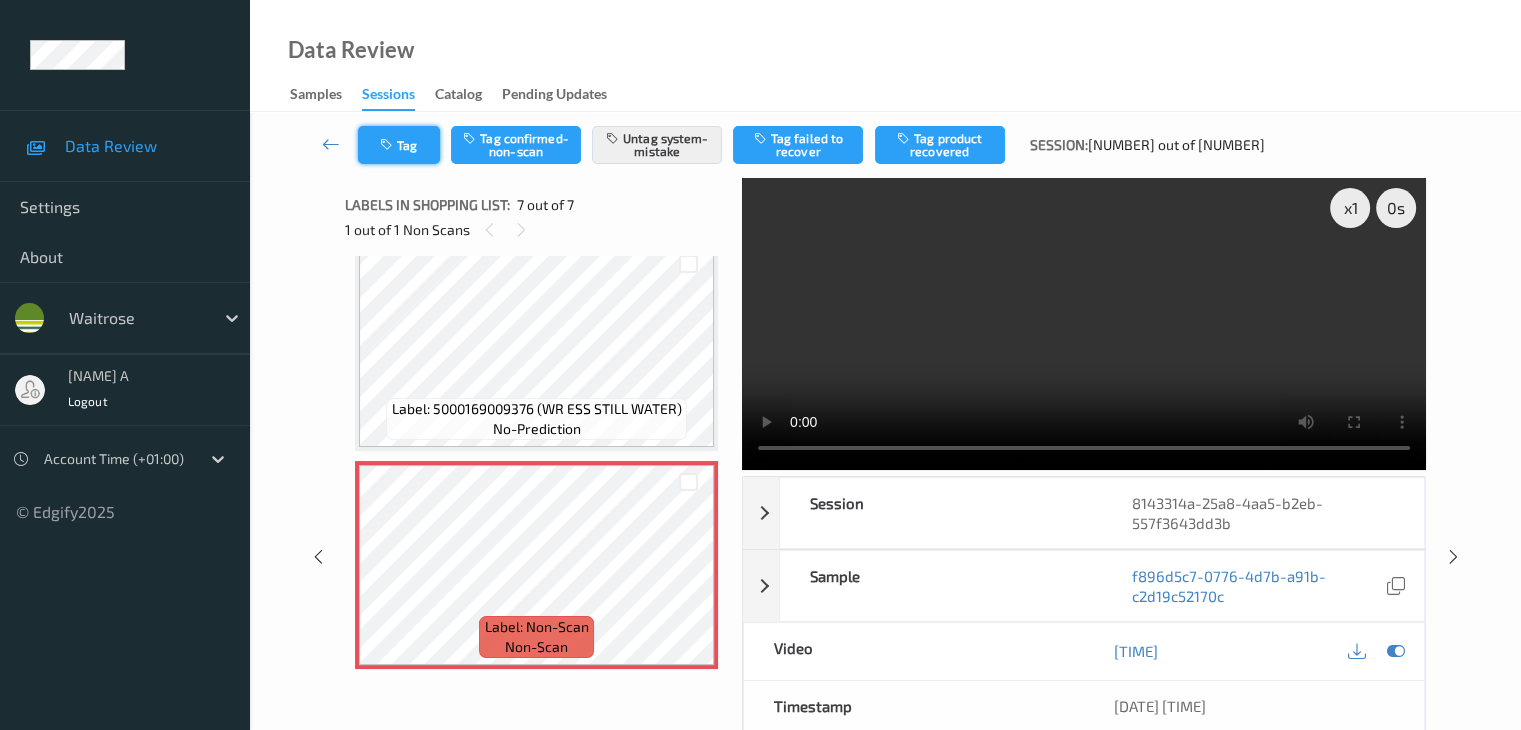 click on "Tag" at bounding box center [399, 145] 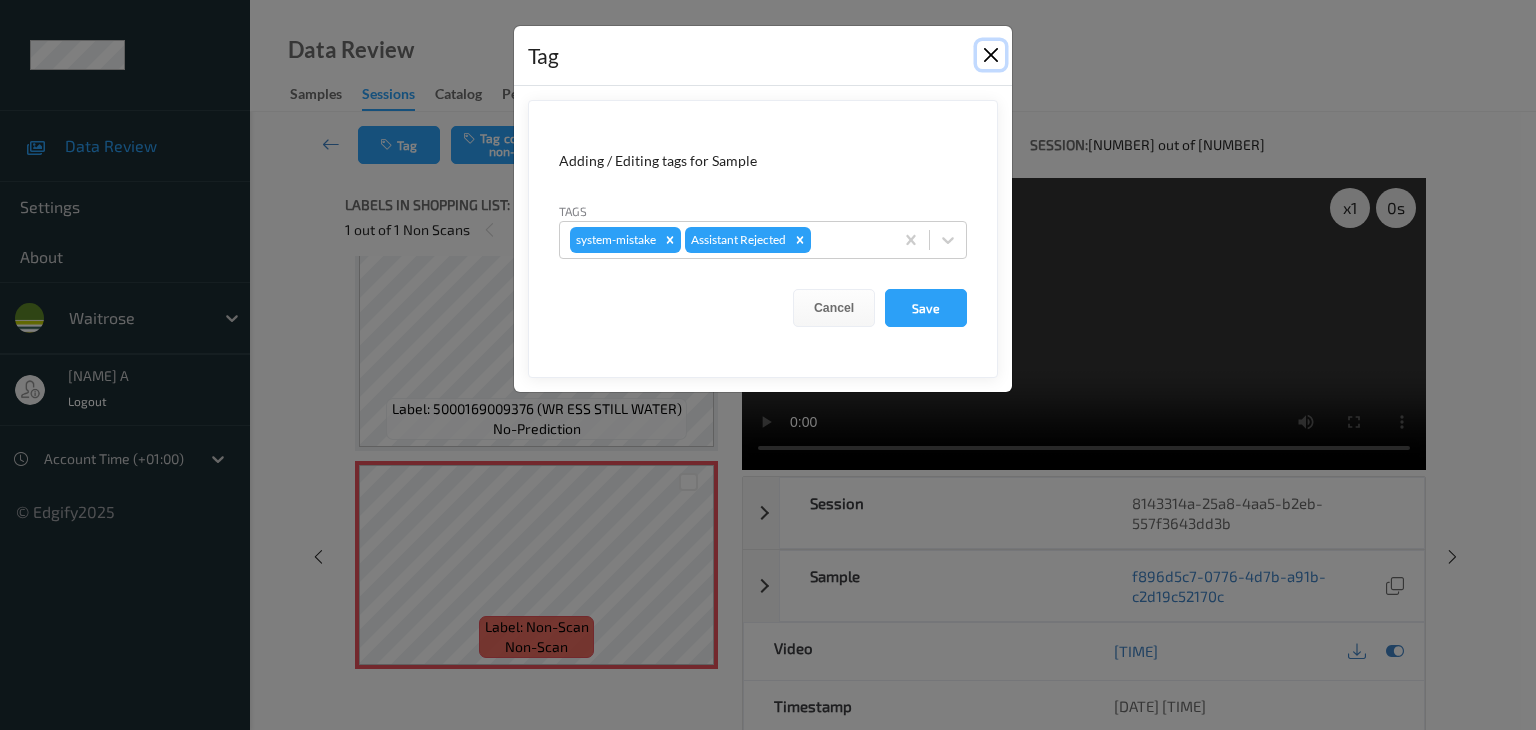 click at bounding box center (991, 55) 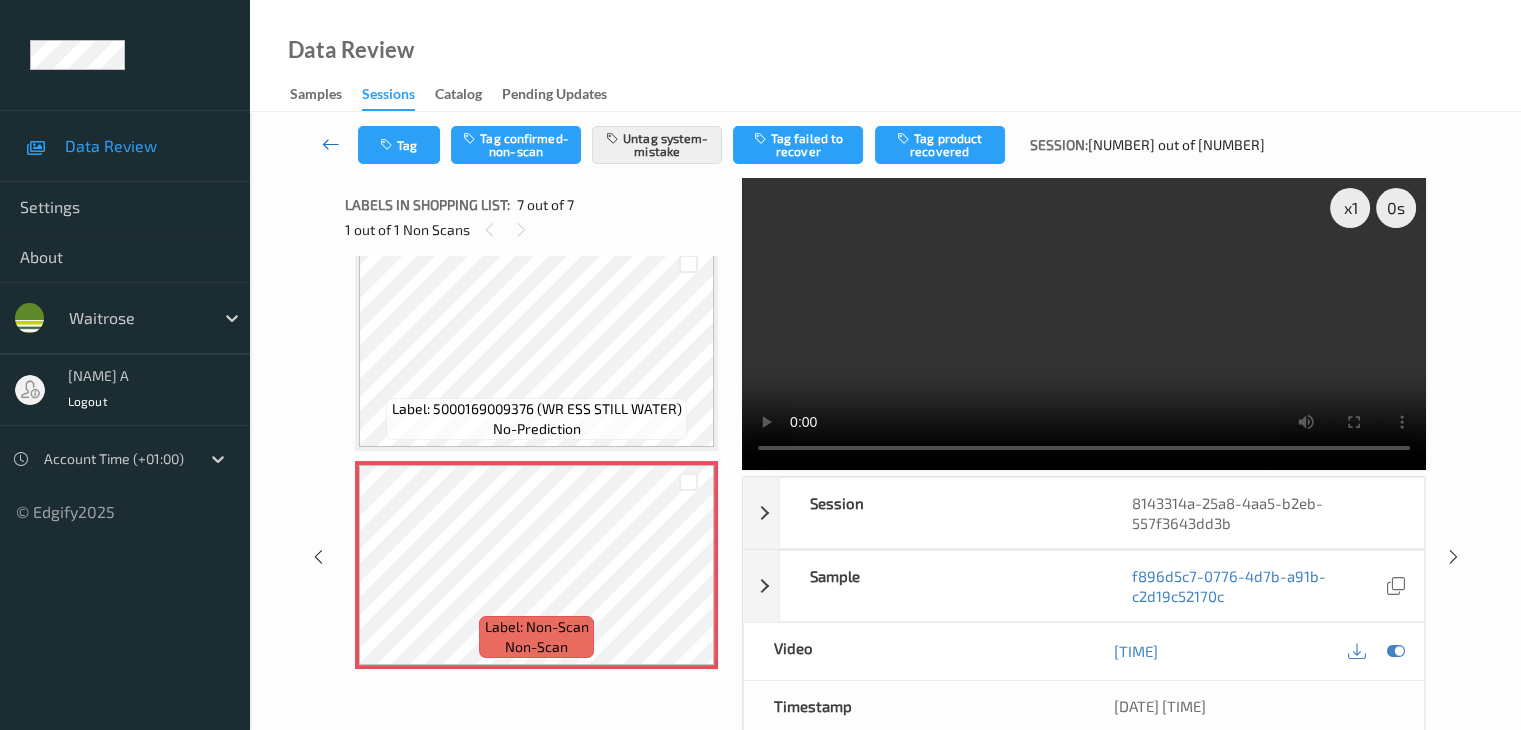 click at bounding box center [331, 144] 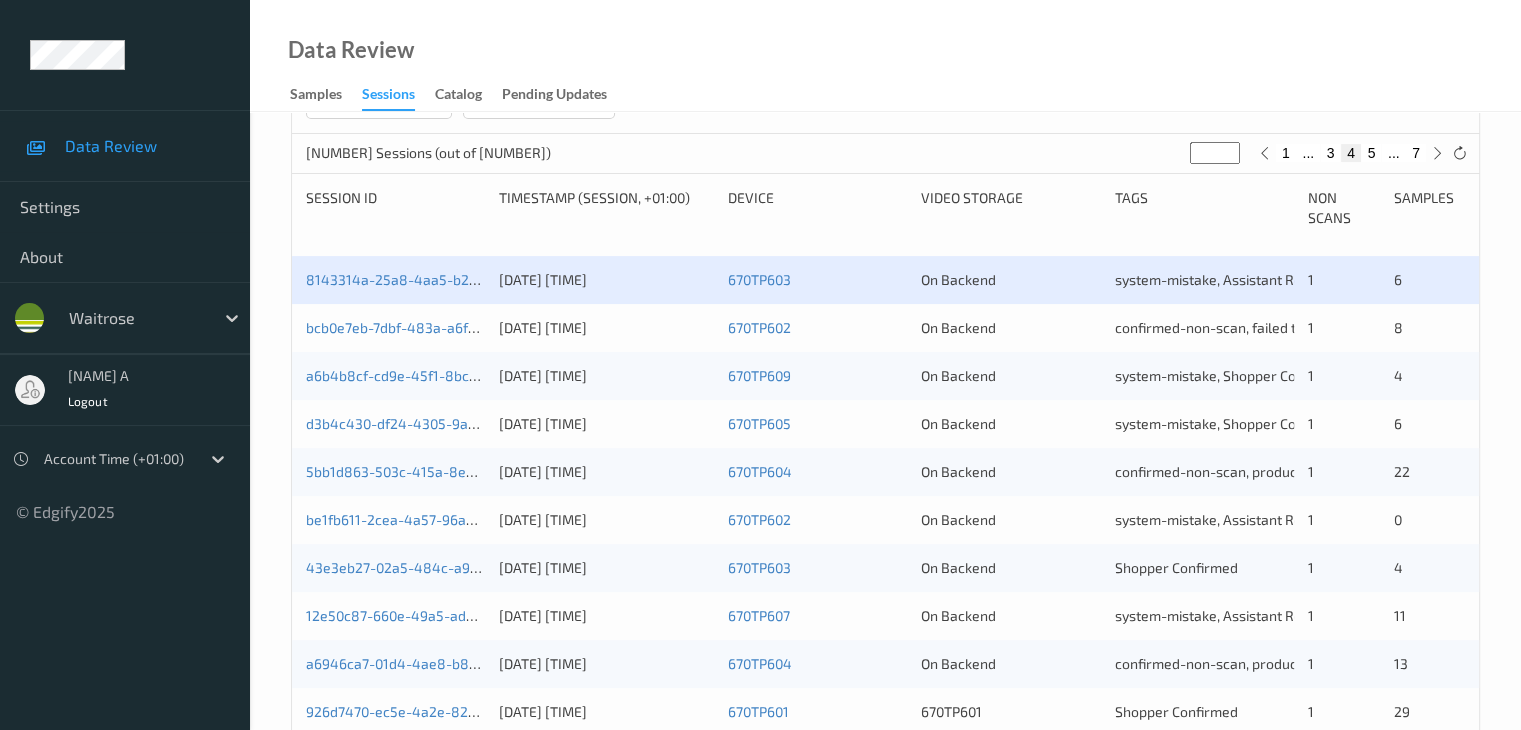 scroll, scrollTop: 400, scrollLeft: 0, axis: vertical 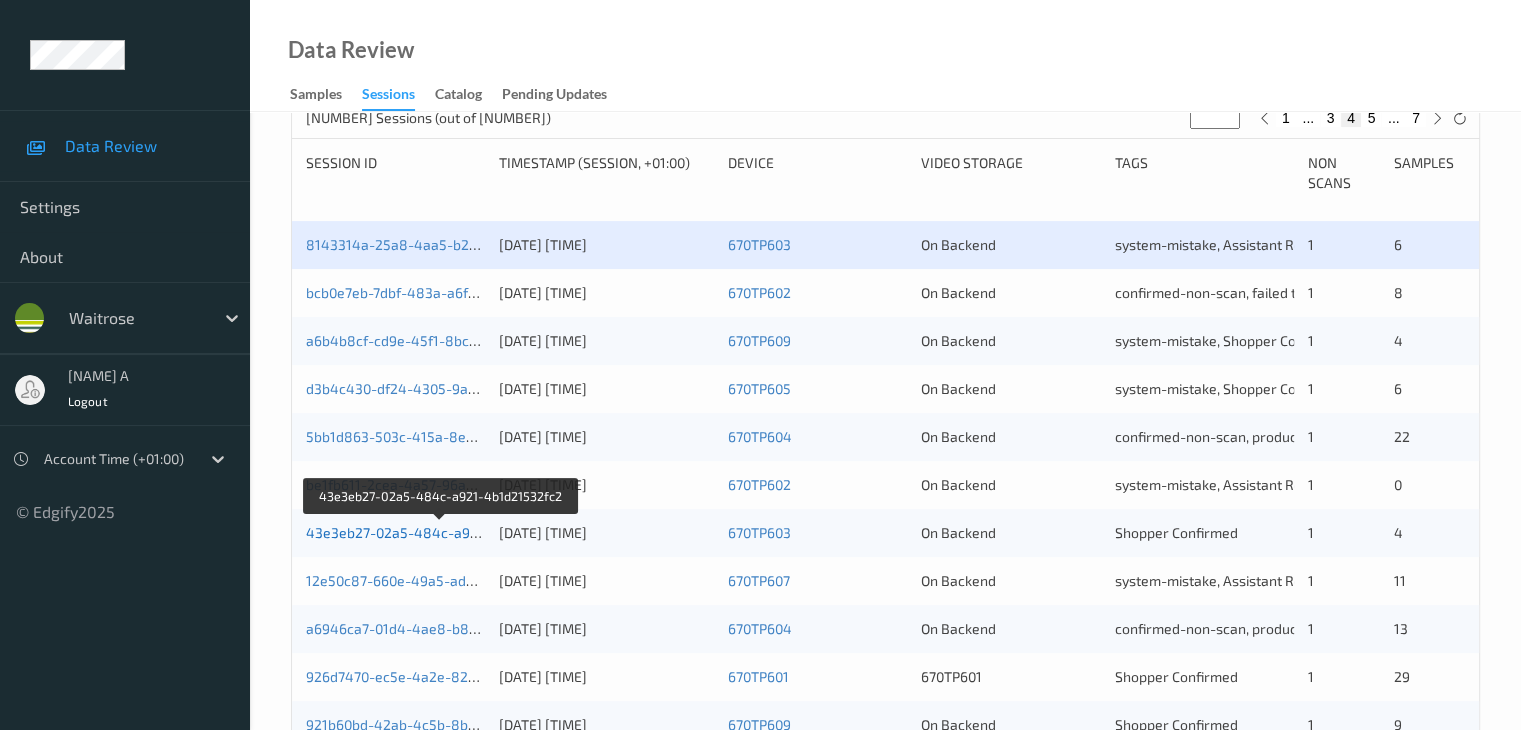 click on "43e3eb27-02a5-484c-a921-4b1d21532fc2" at bounding box center (442, 532) 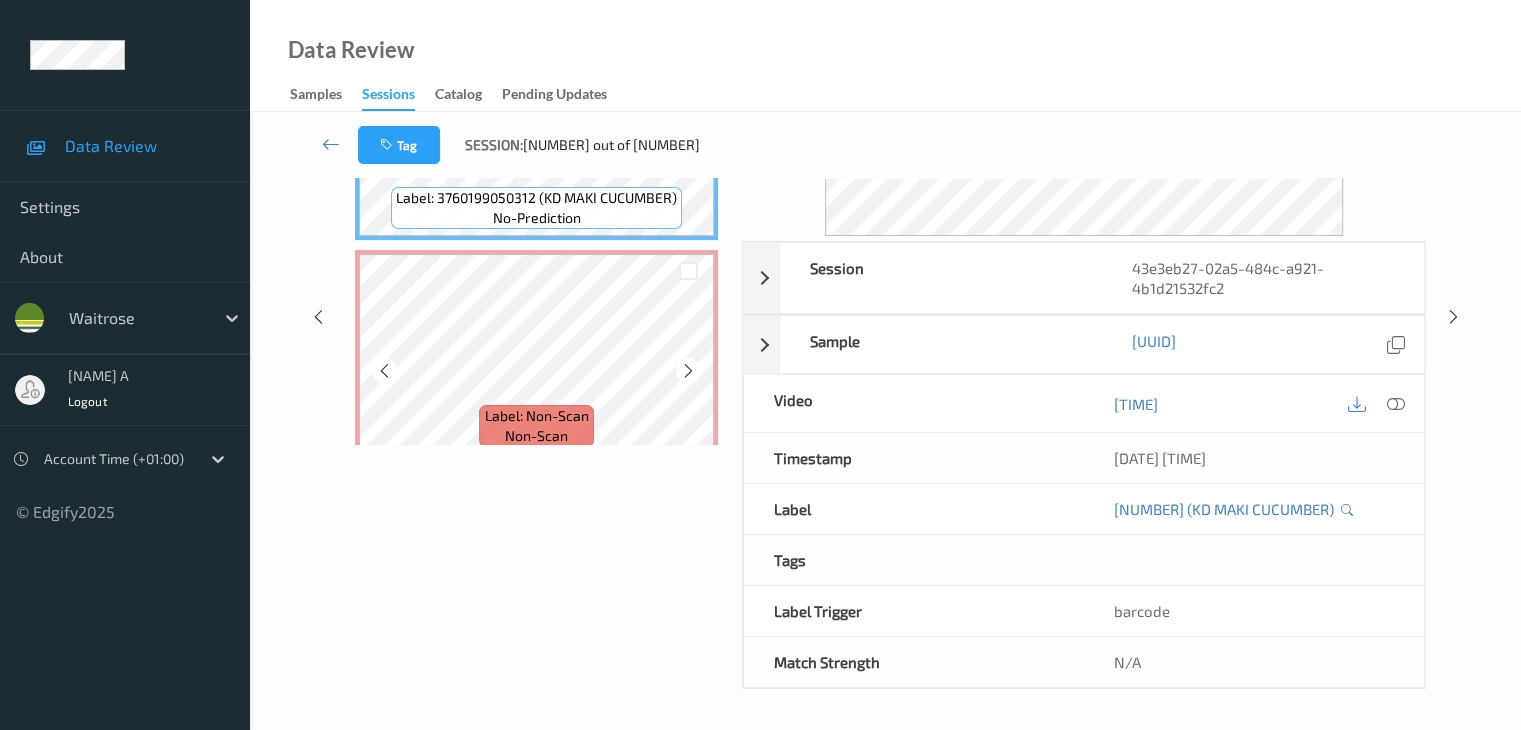 scroll, scrollTop: 0, scrollLeft: 0, axis: both 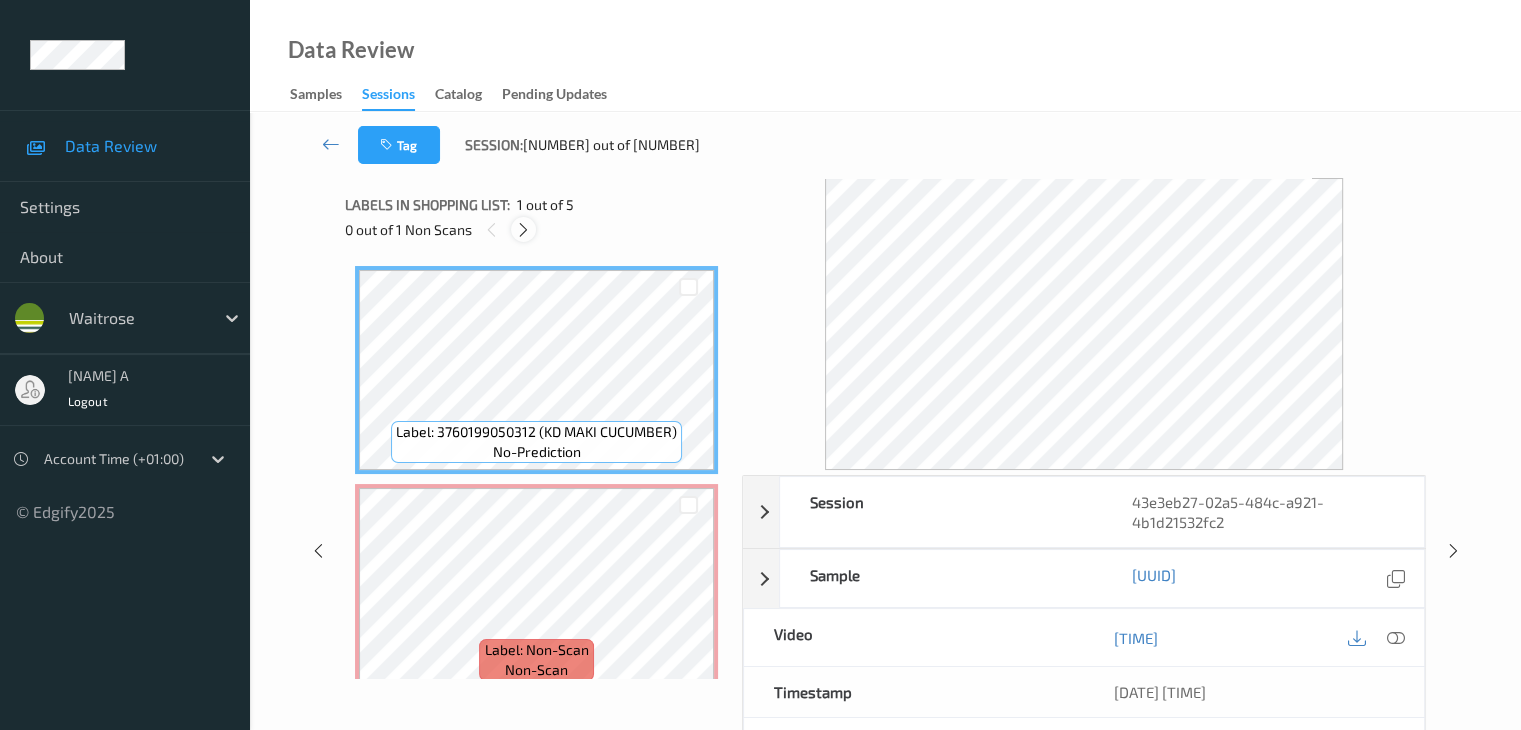 click at bounding box center [523, 230] 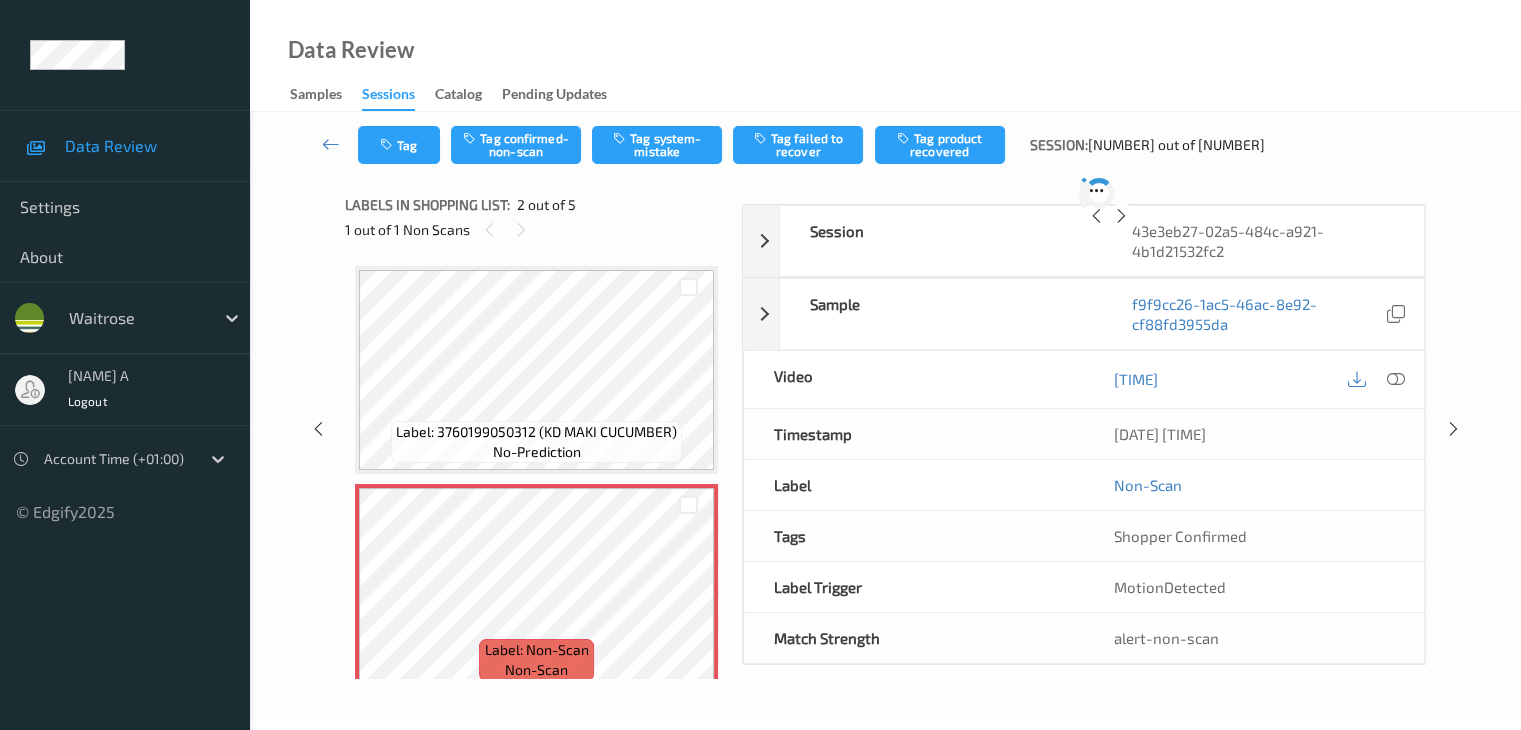 scroll, scrollTop: 10, scrollLeft: 0, axis: vertical 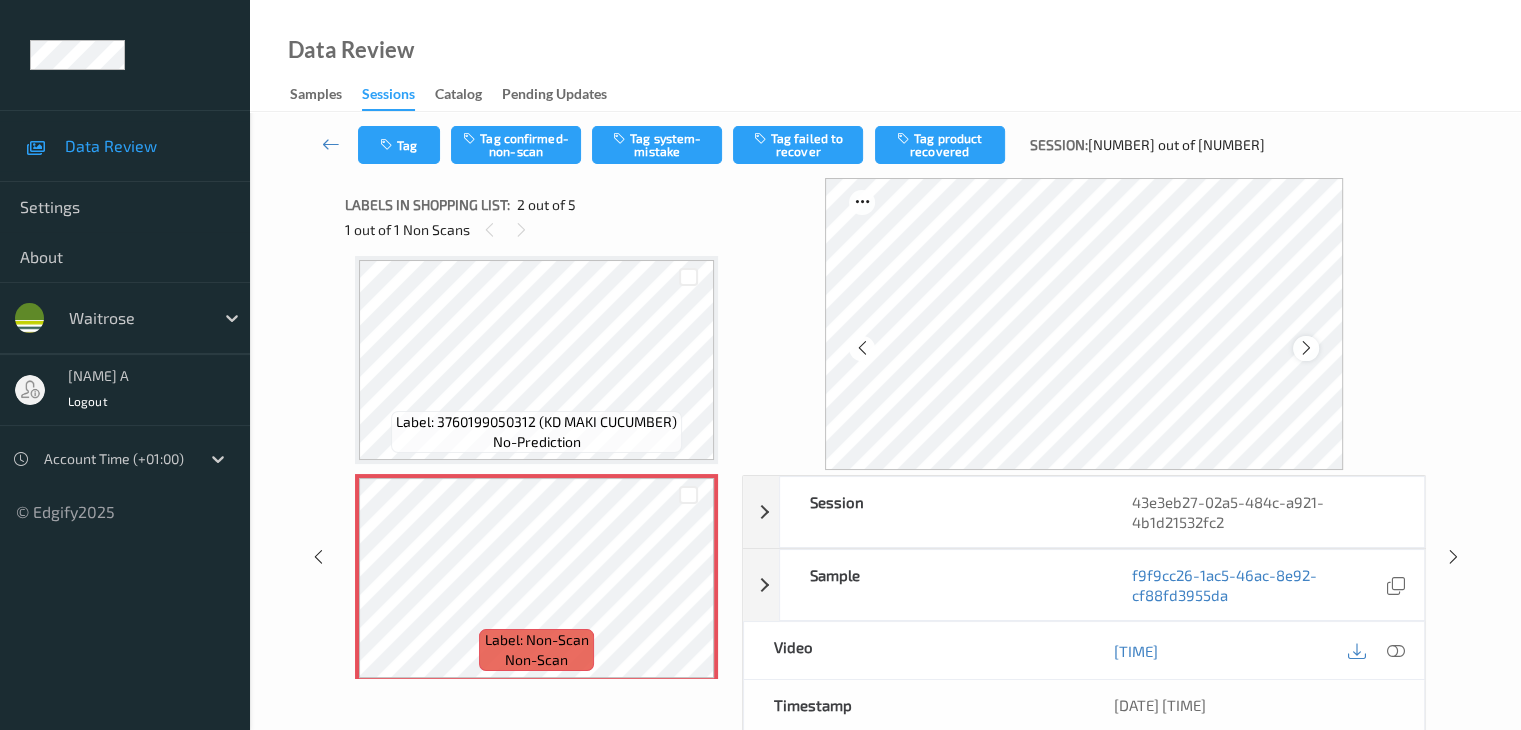click at bounding box center (1305, 348) 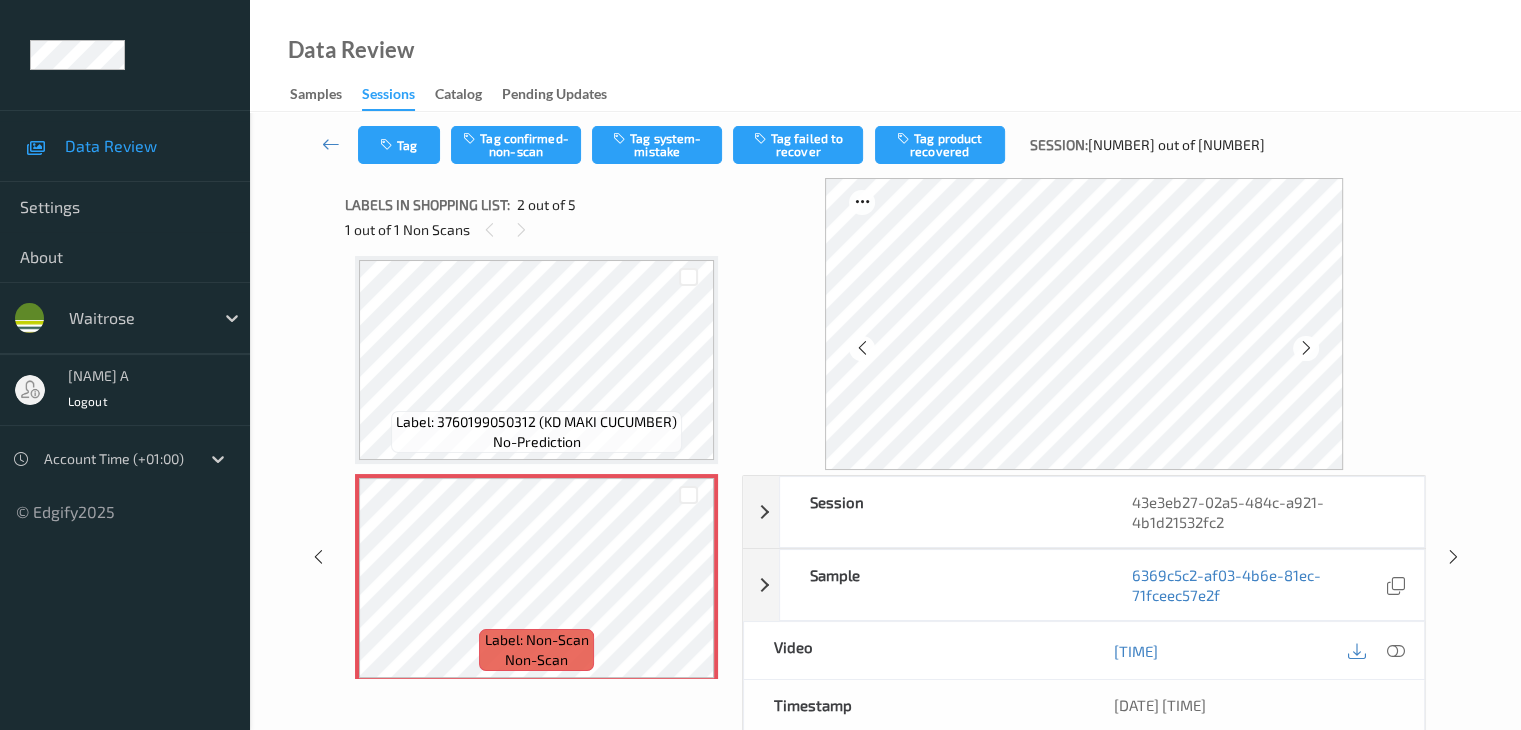 click at bounding box center [1305, 348] 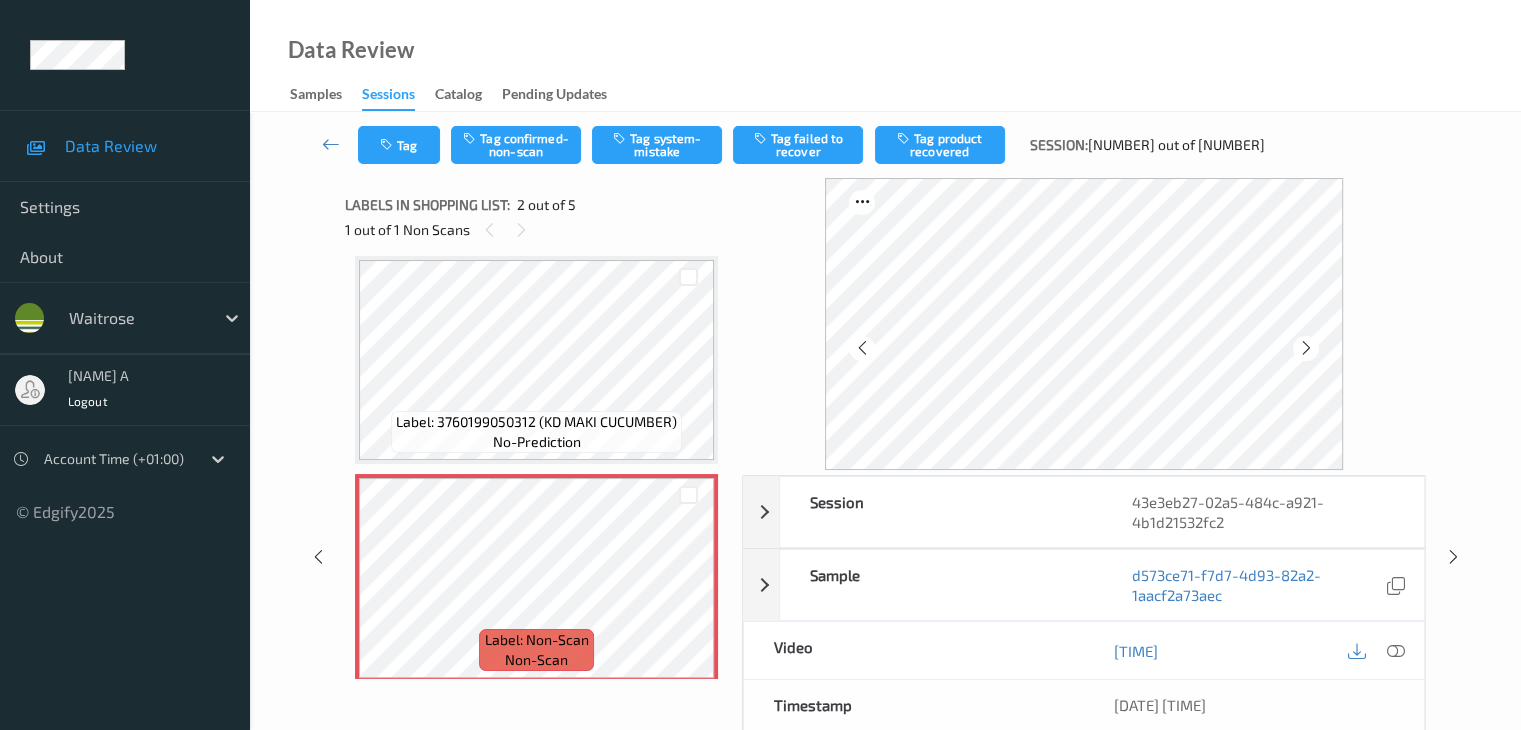 click at bounding box center [1305, 348] 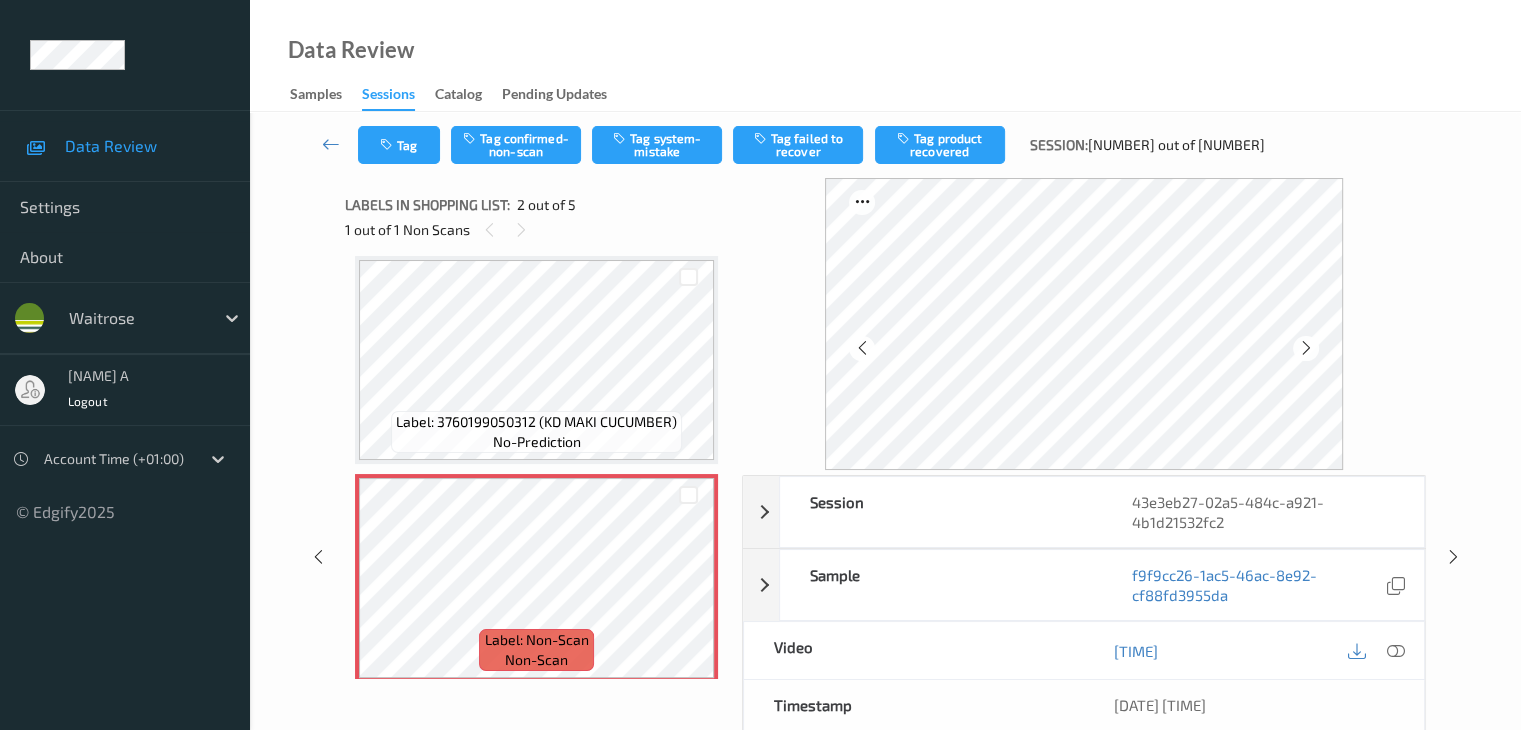 click at bounding box center (1305, 348) 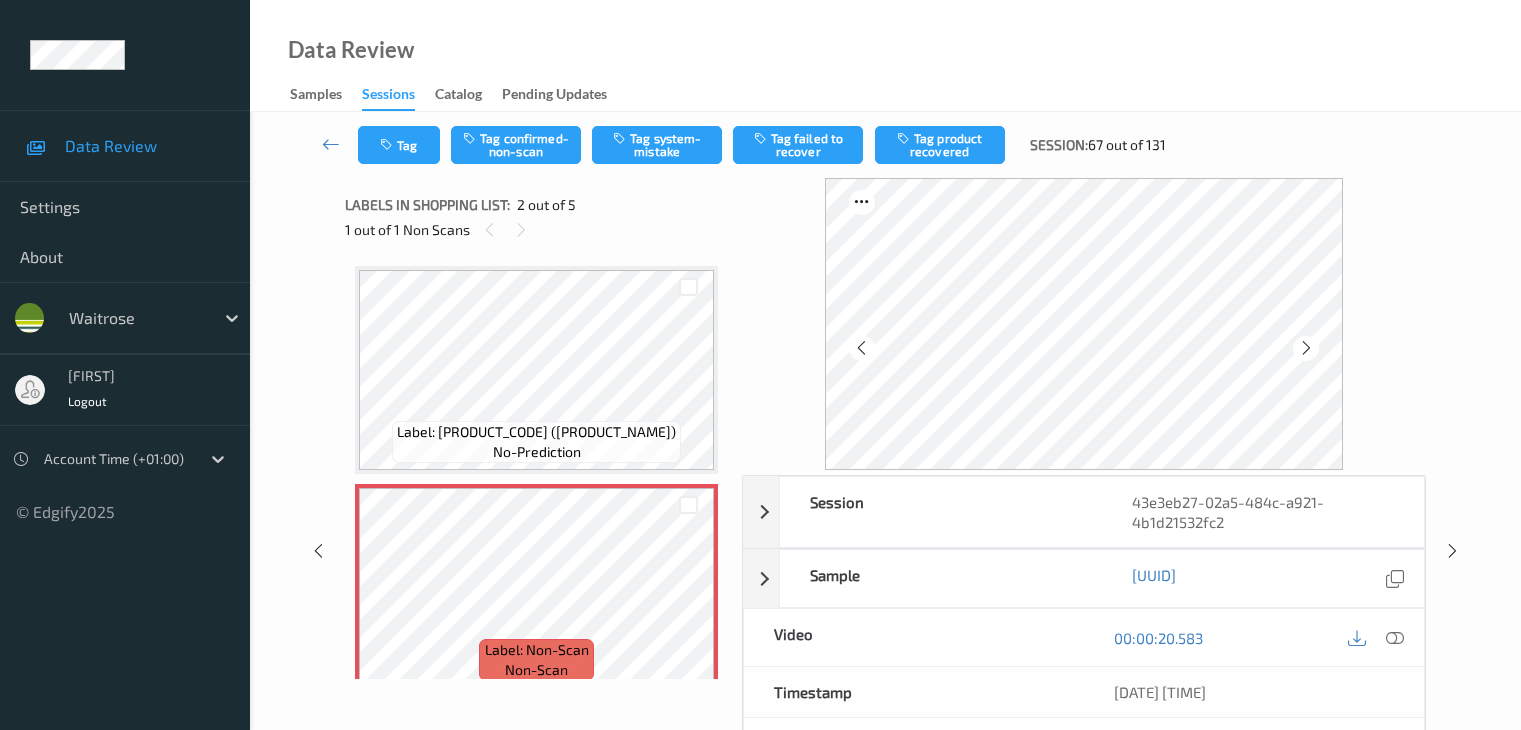 scroll, scrollTop: 0, scrollLeft: 0, axis: both 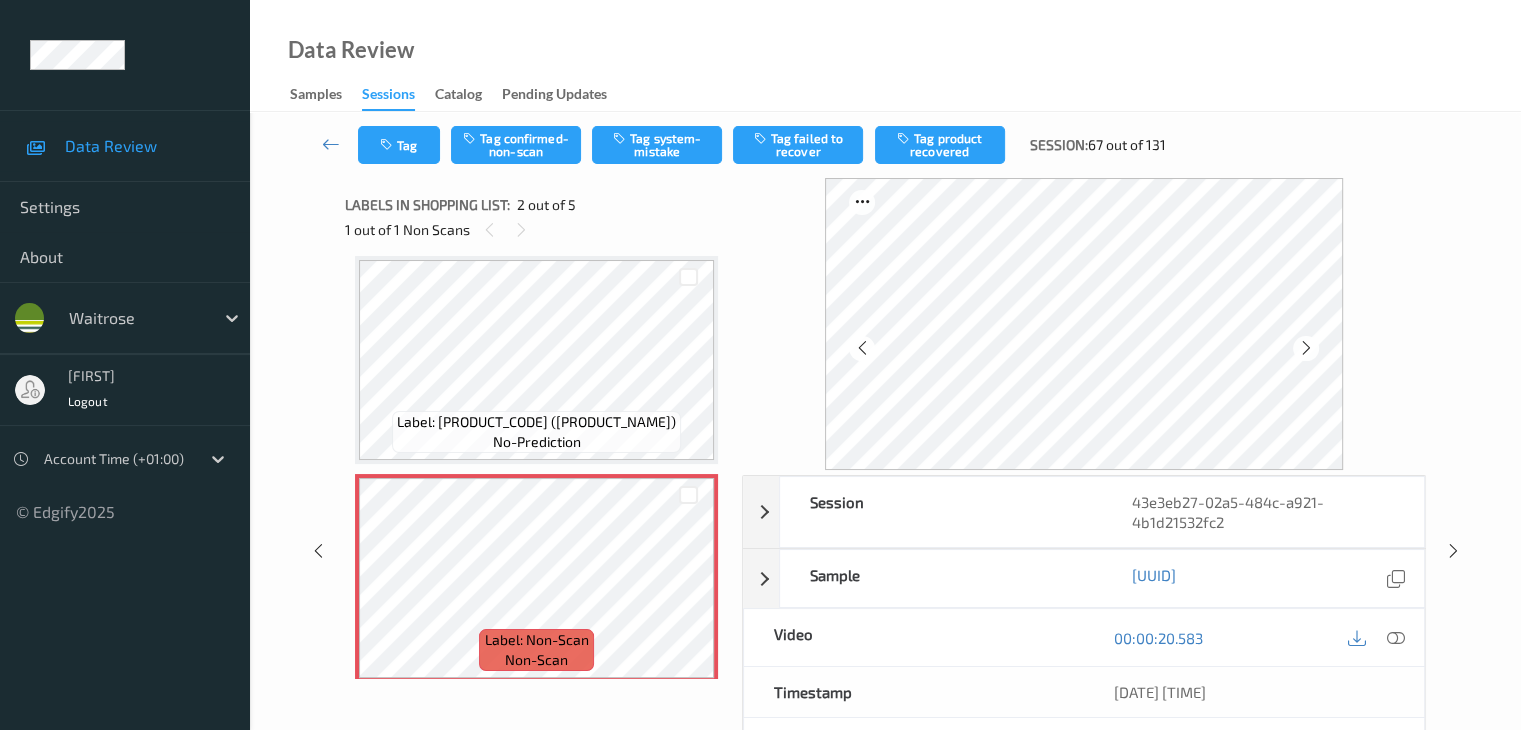 click at bounding box center (1305, 348) 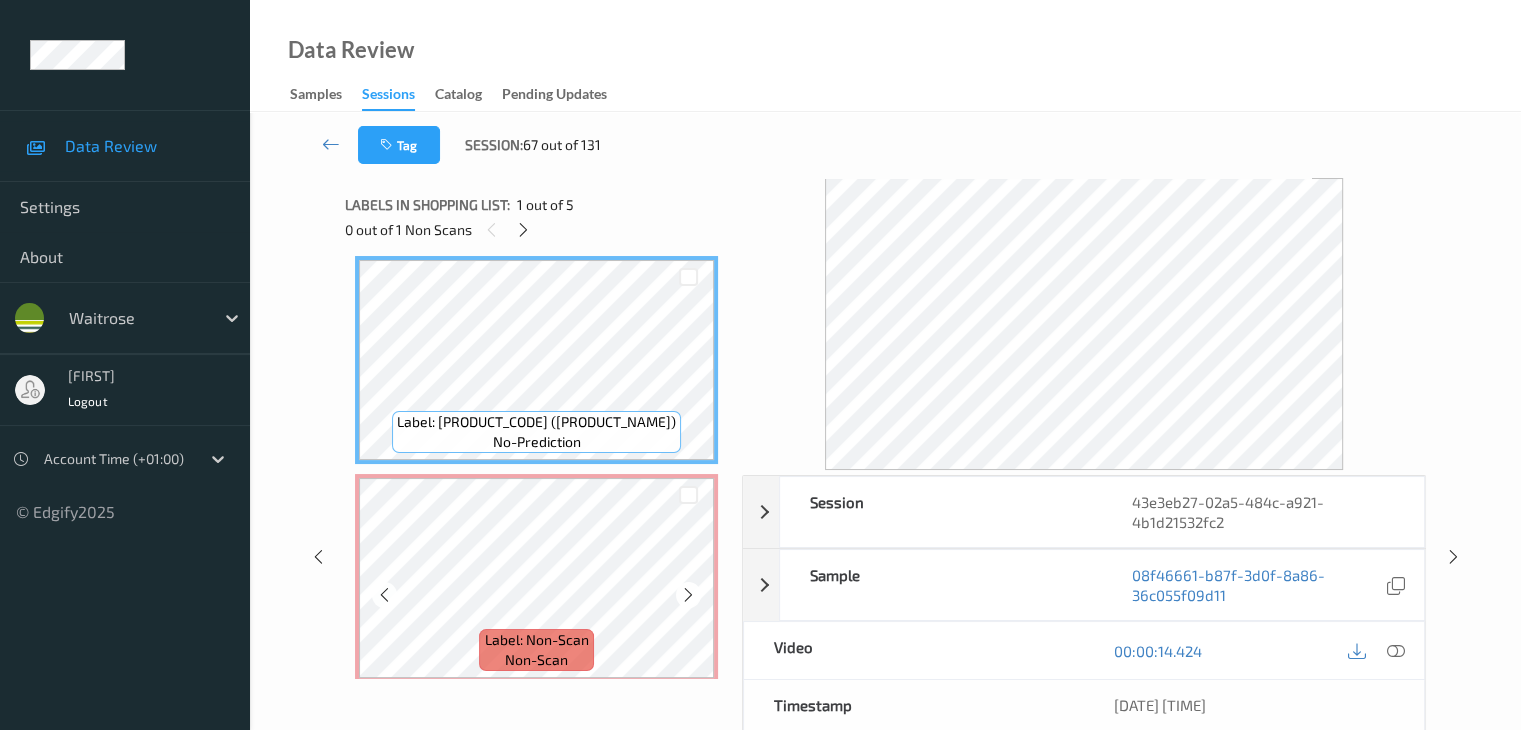 click on "Label: Non-Scan non-scan" at bounding box center [536, 578] 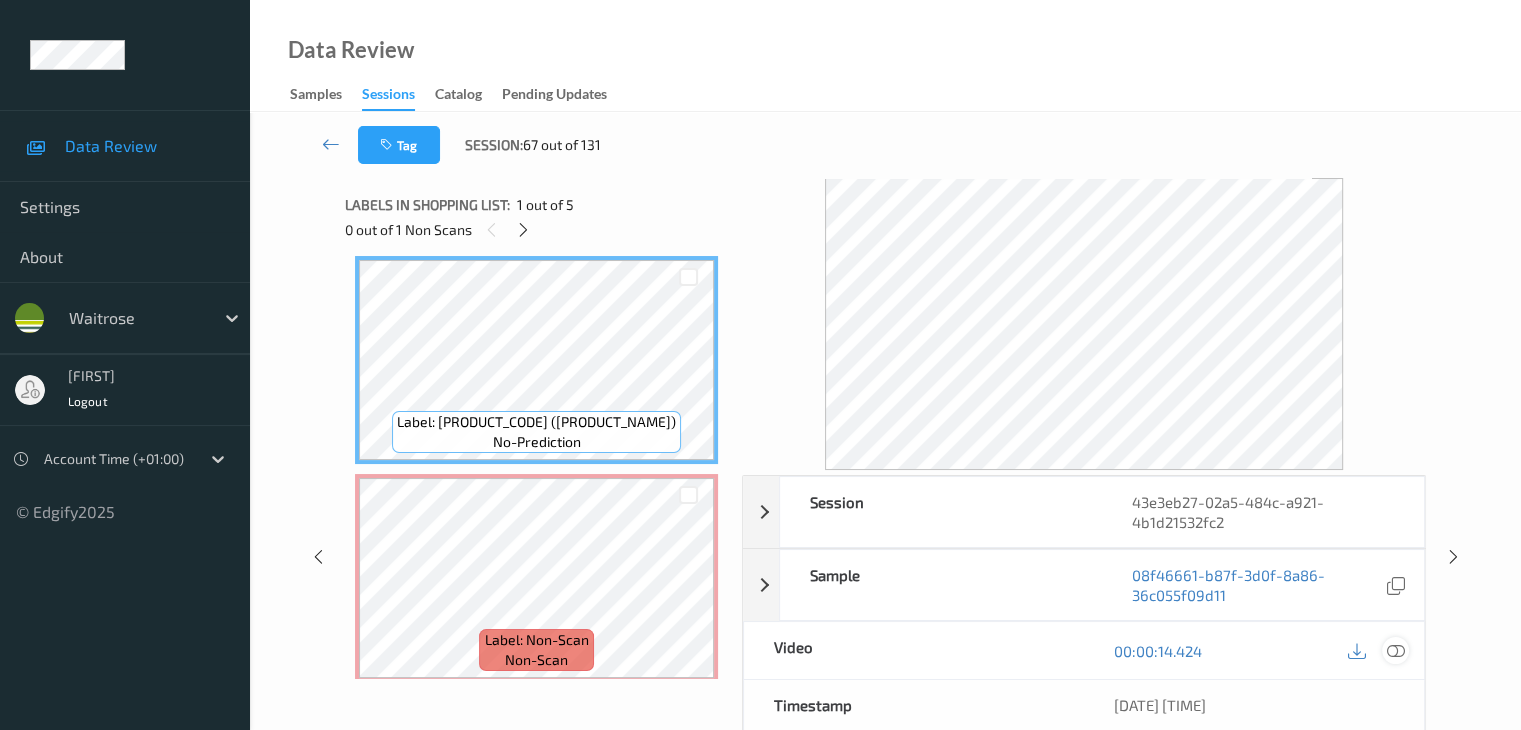 click at bounding box center [1395, 651] 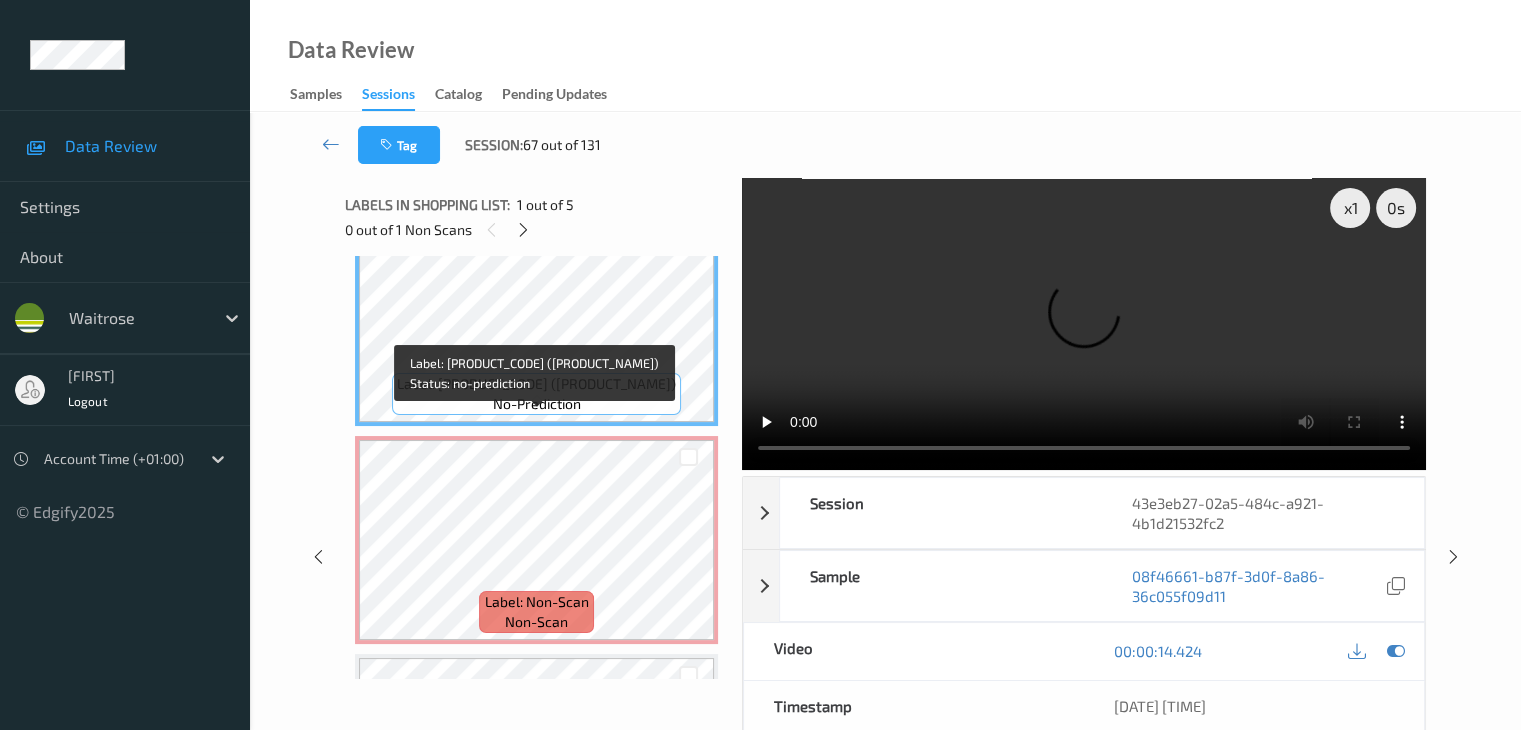 scroll, scrollTop: 100, scrollLeft: 0, axis: vertical 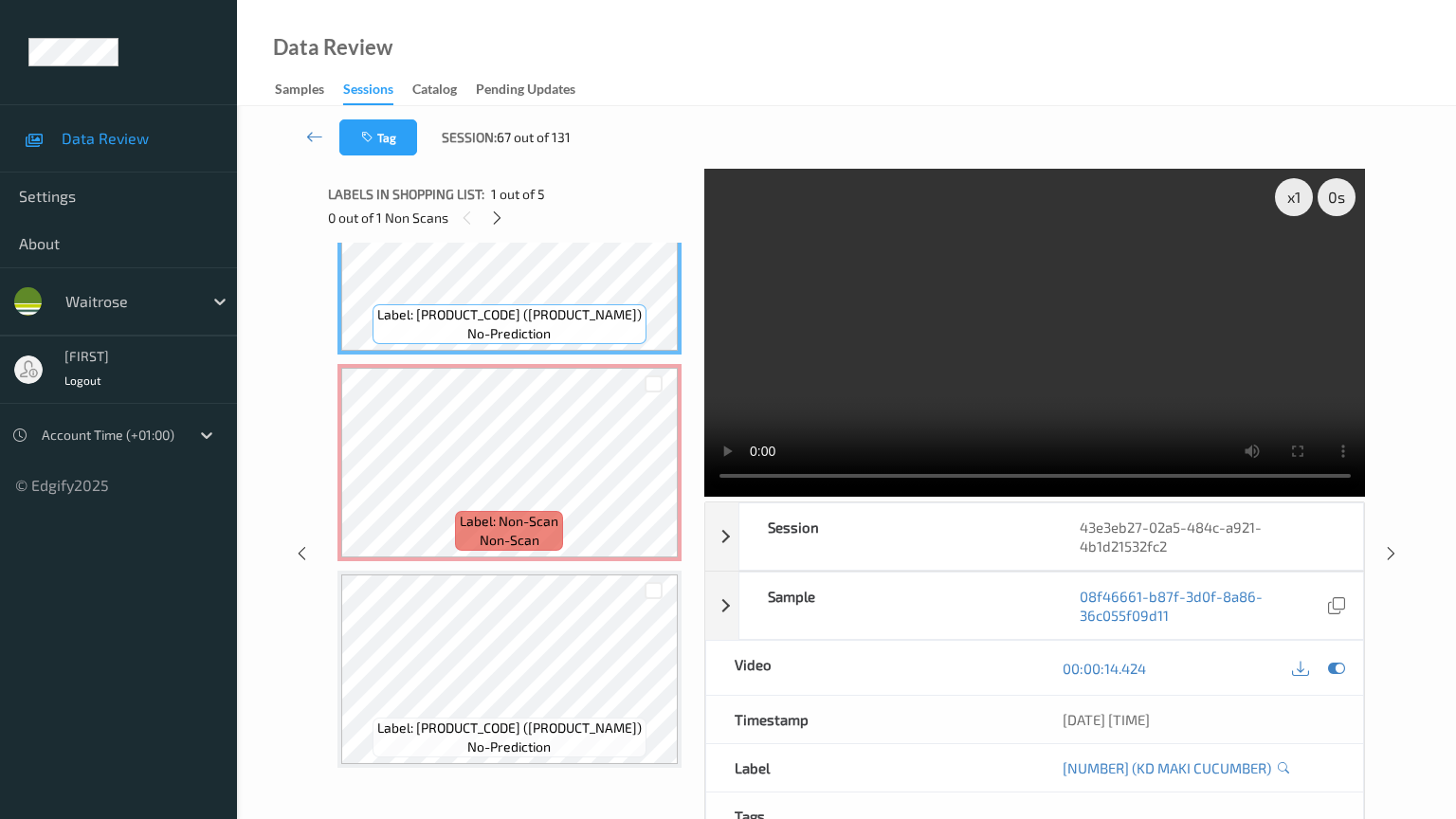 type 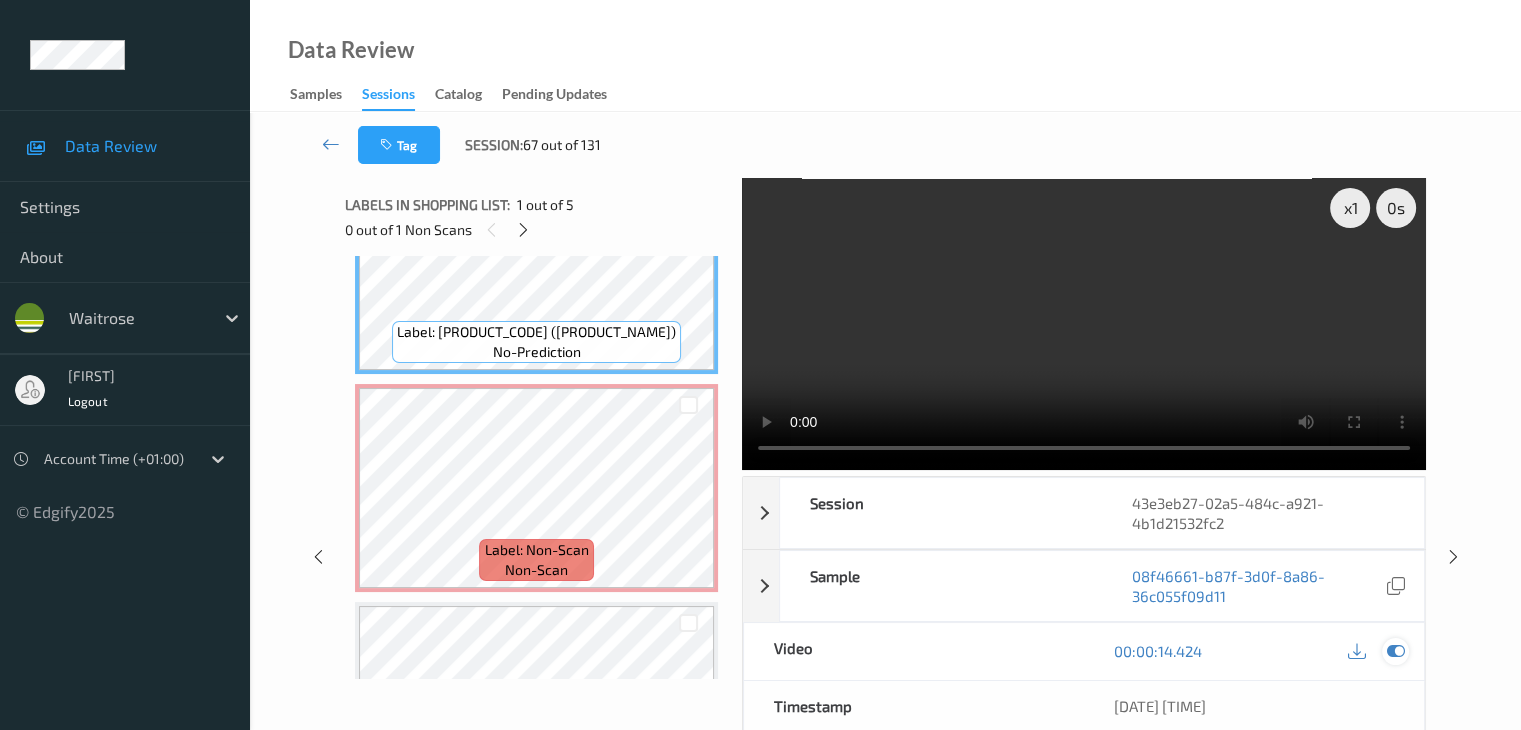 click at bounding box center (1395, 651) 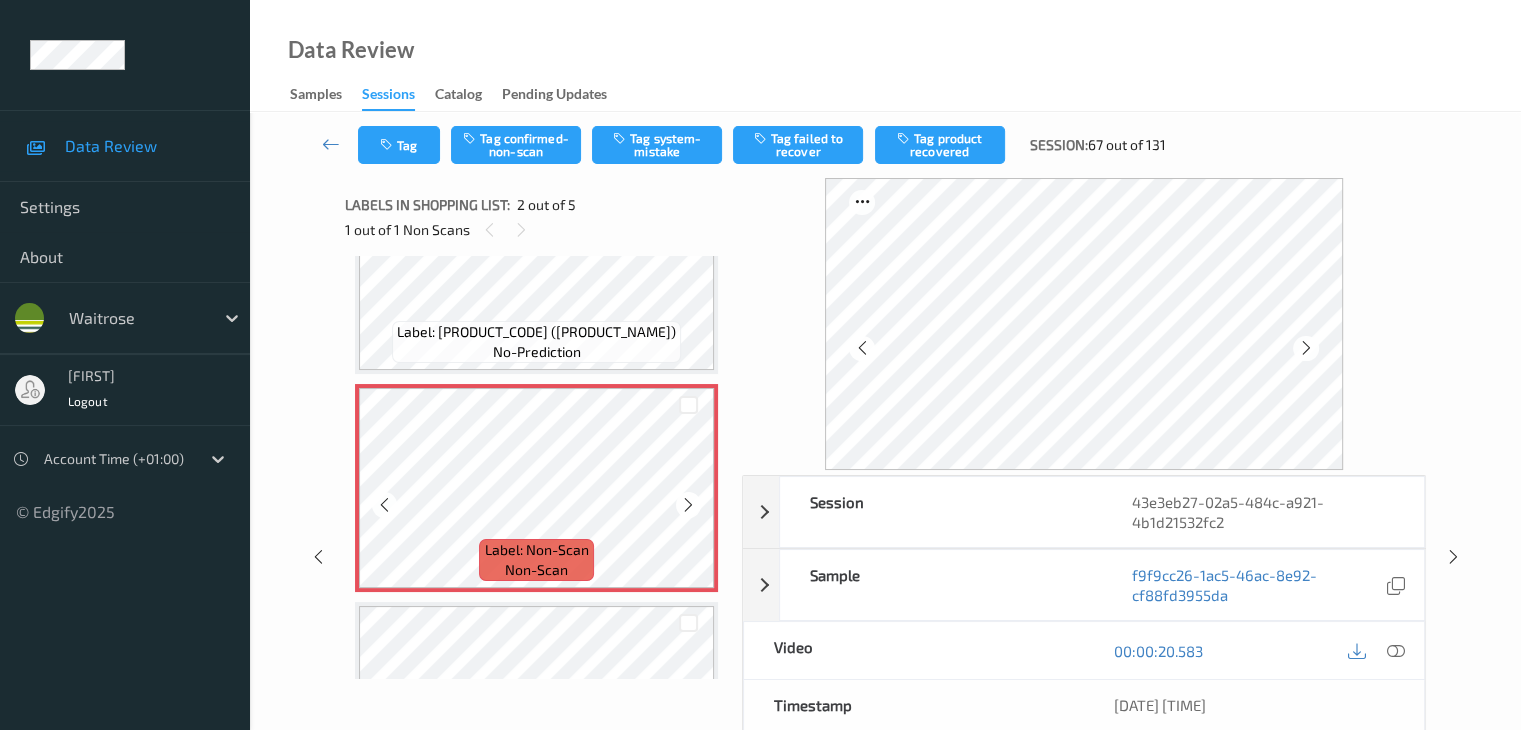 scroll, scrollTop: 0, scrollLeft: 0, axis: both 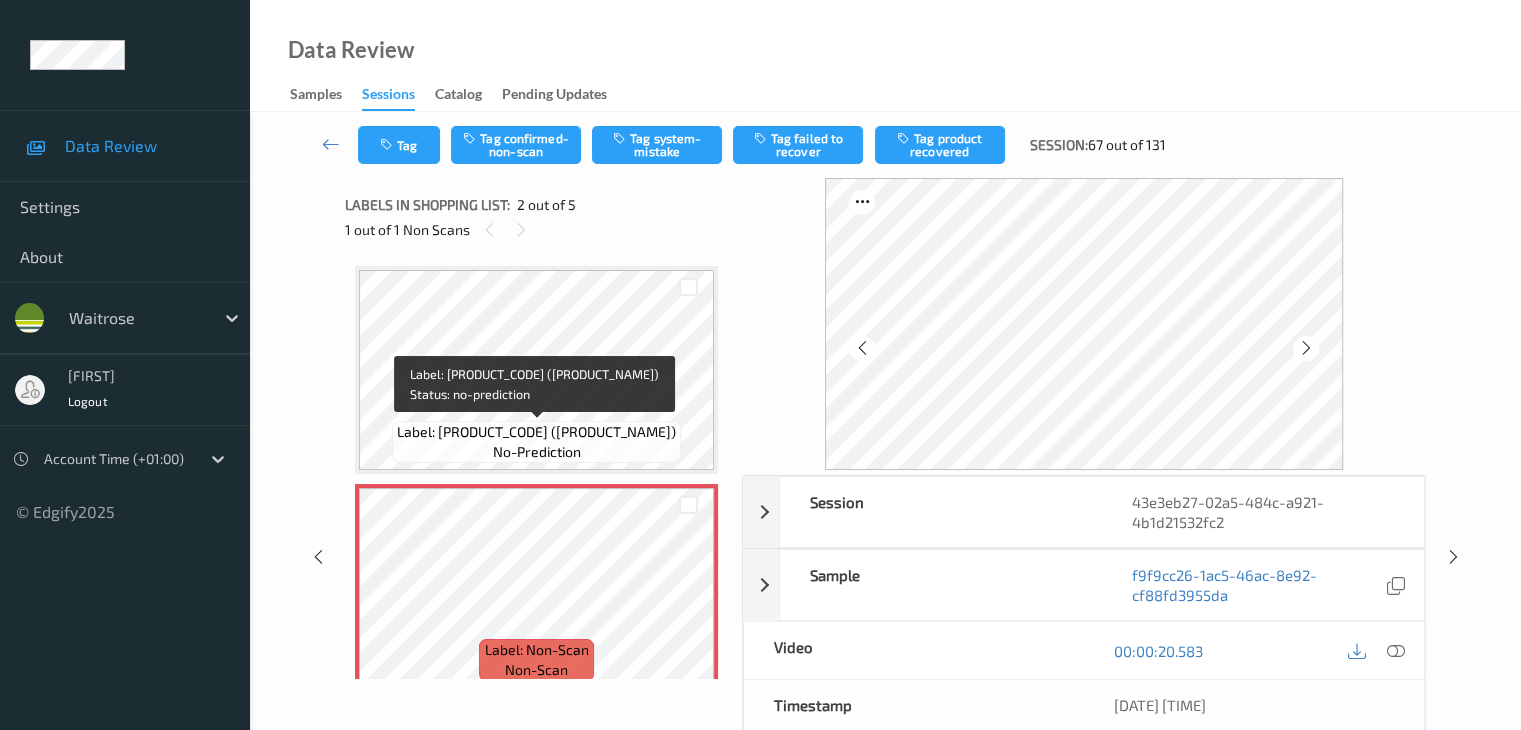 click on "Label: [PRODUCT_CODE] ([PRODUCT_NAME]) no-prediction" at bounding box center [536, 442] 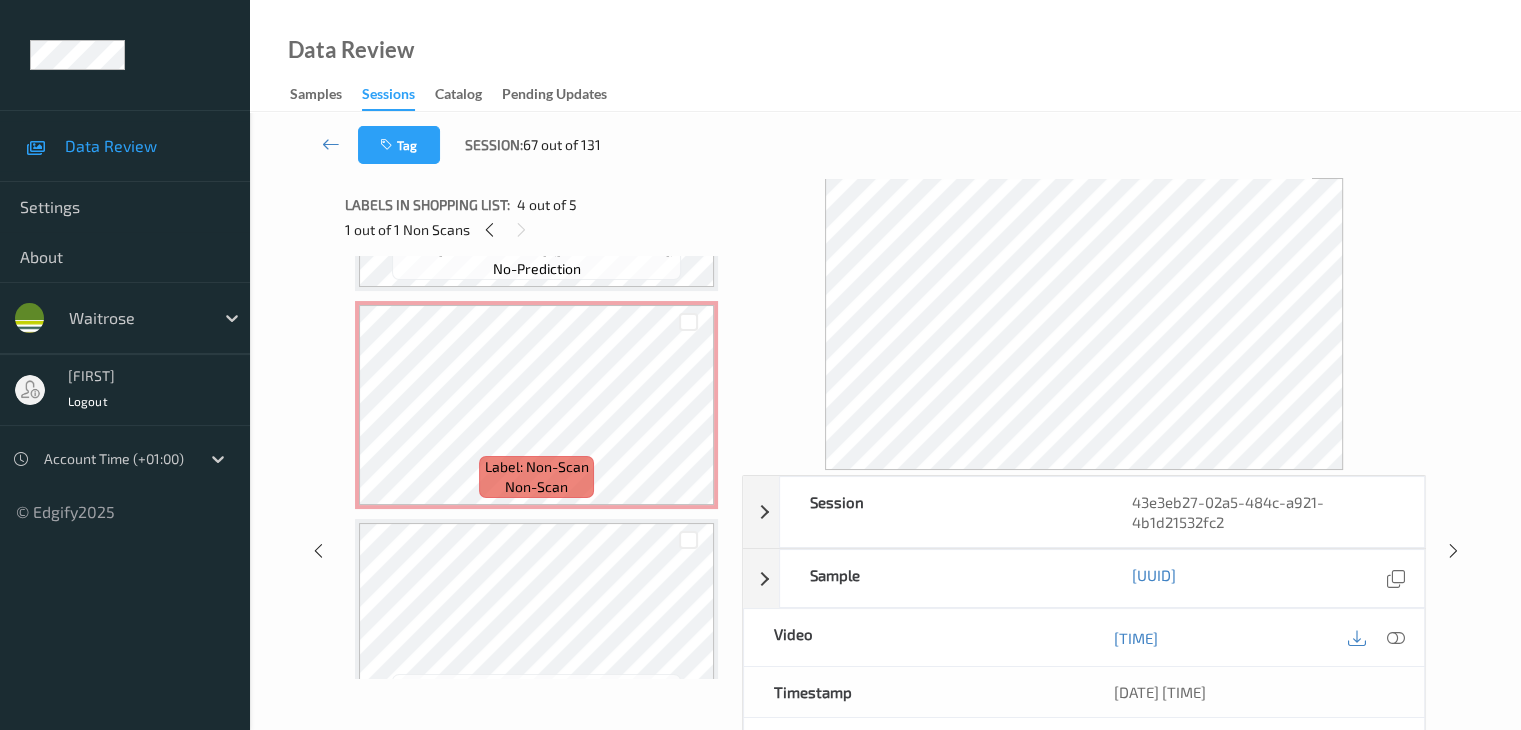 scroll, scrollTop: 100, scrollLeft: 0, axis: vertical 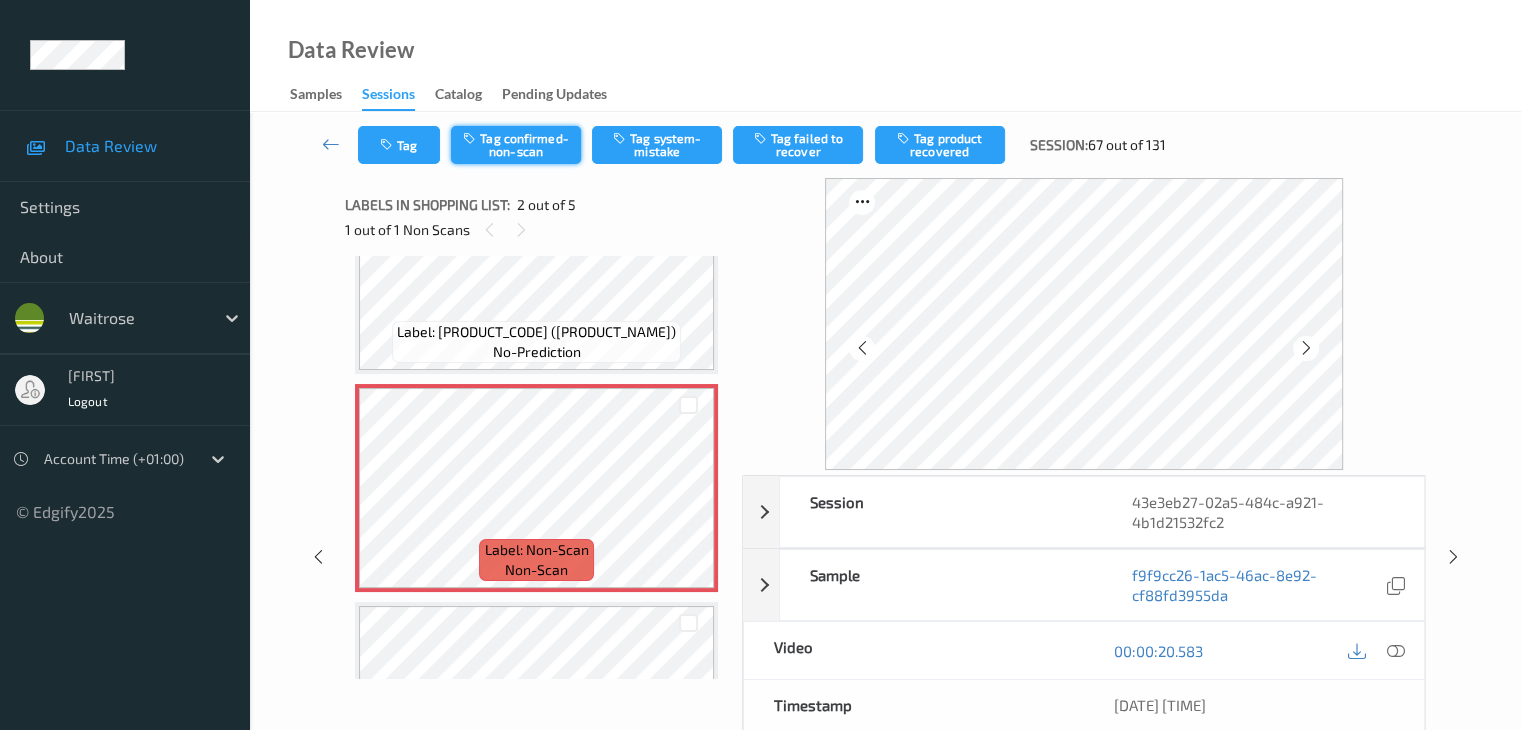 click on "Tag   confirmed-non-scan" at bounding box center (516, 145) 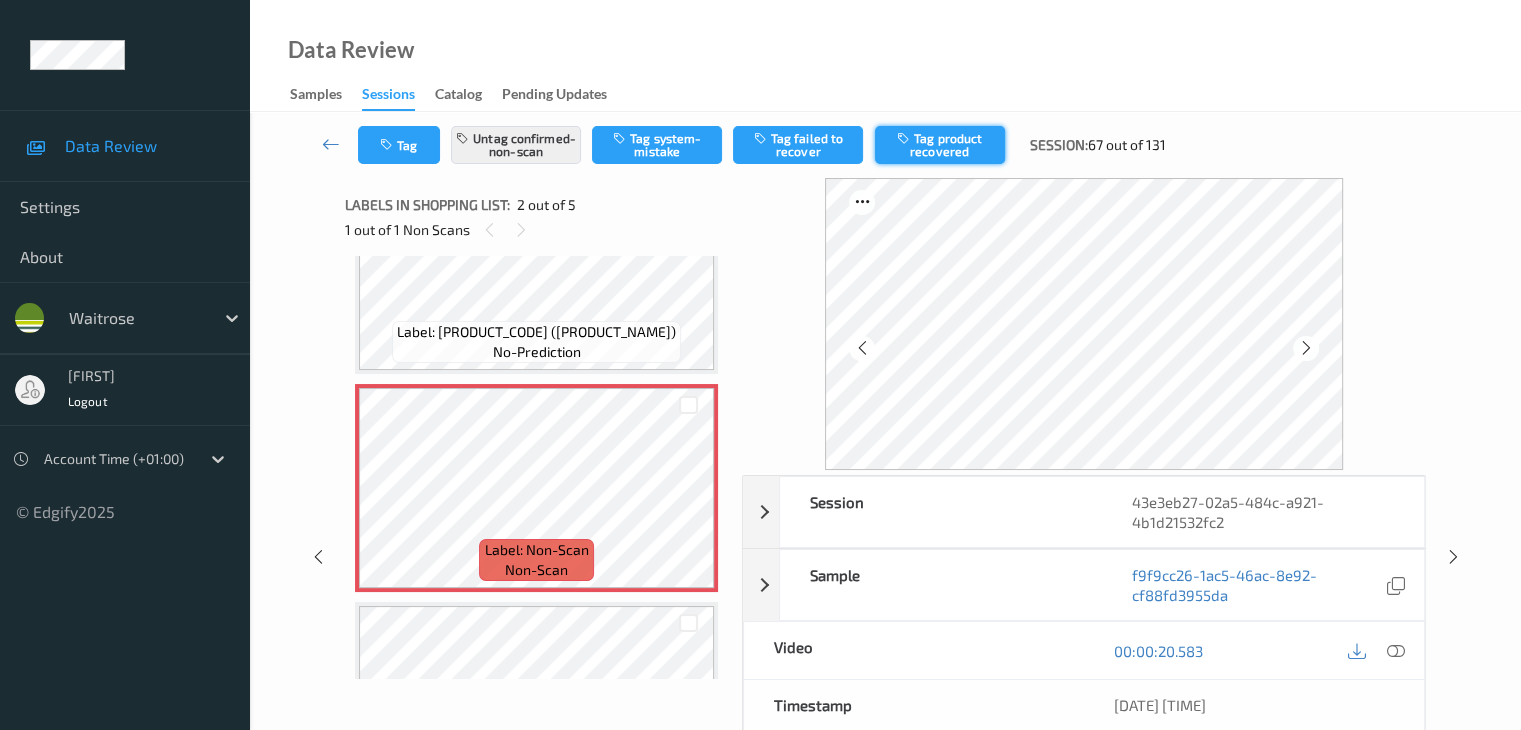 click at bounding box center [905, 138] 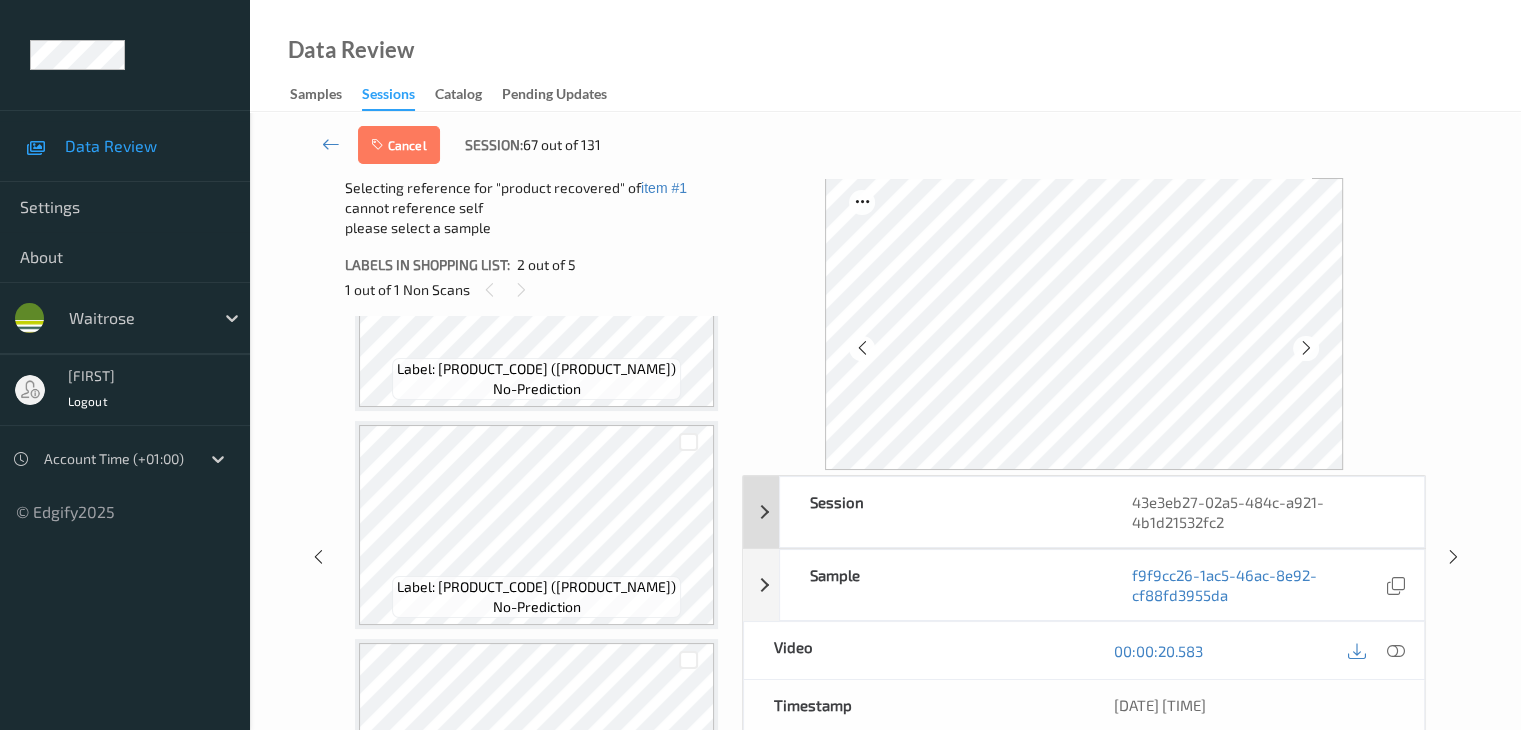 scroll, scrollTop: 600, scrollLeft: 0, axis: vertical 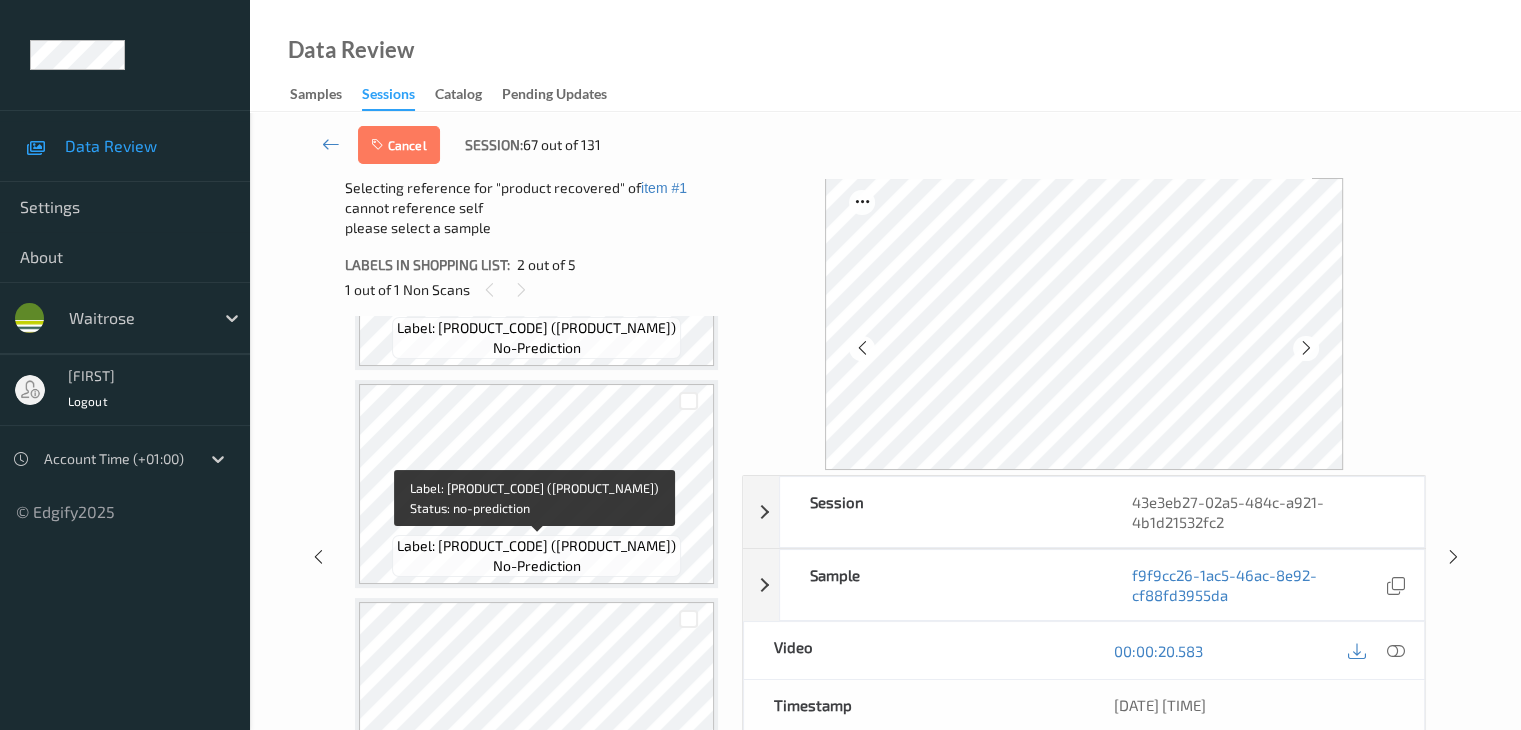 click on "Label: [PRODUCT_CODE] ([PRODUCT_NAME])" at bounding box center [536, 546] 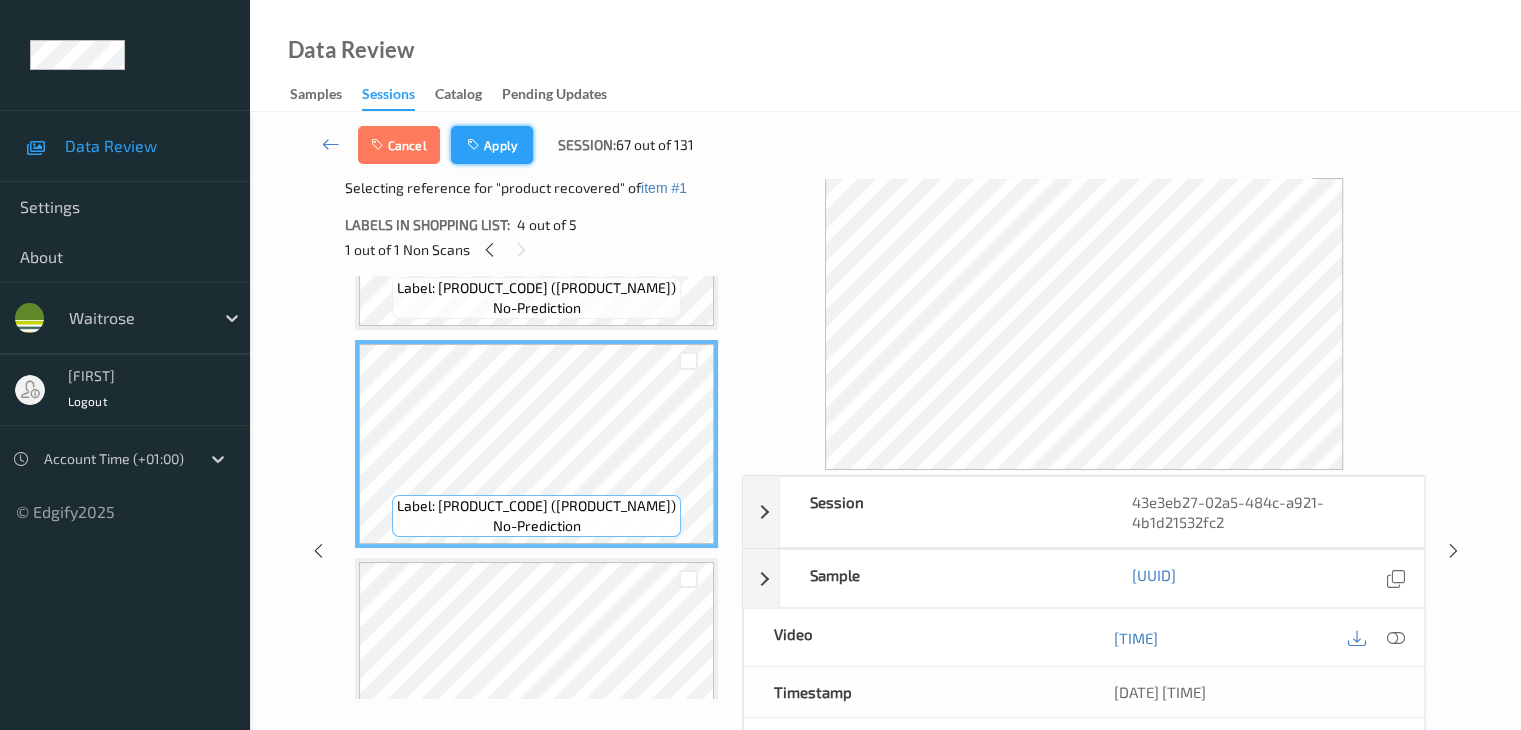 click on "Apply" at bounding box center [492, 145] 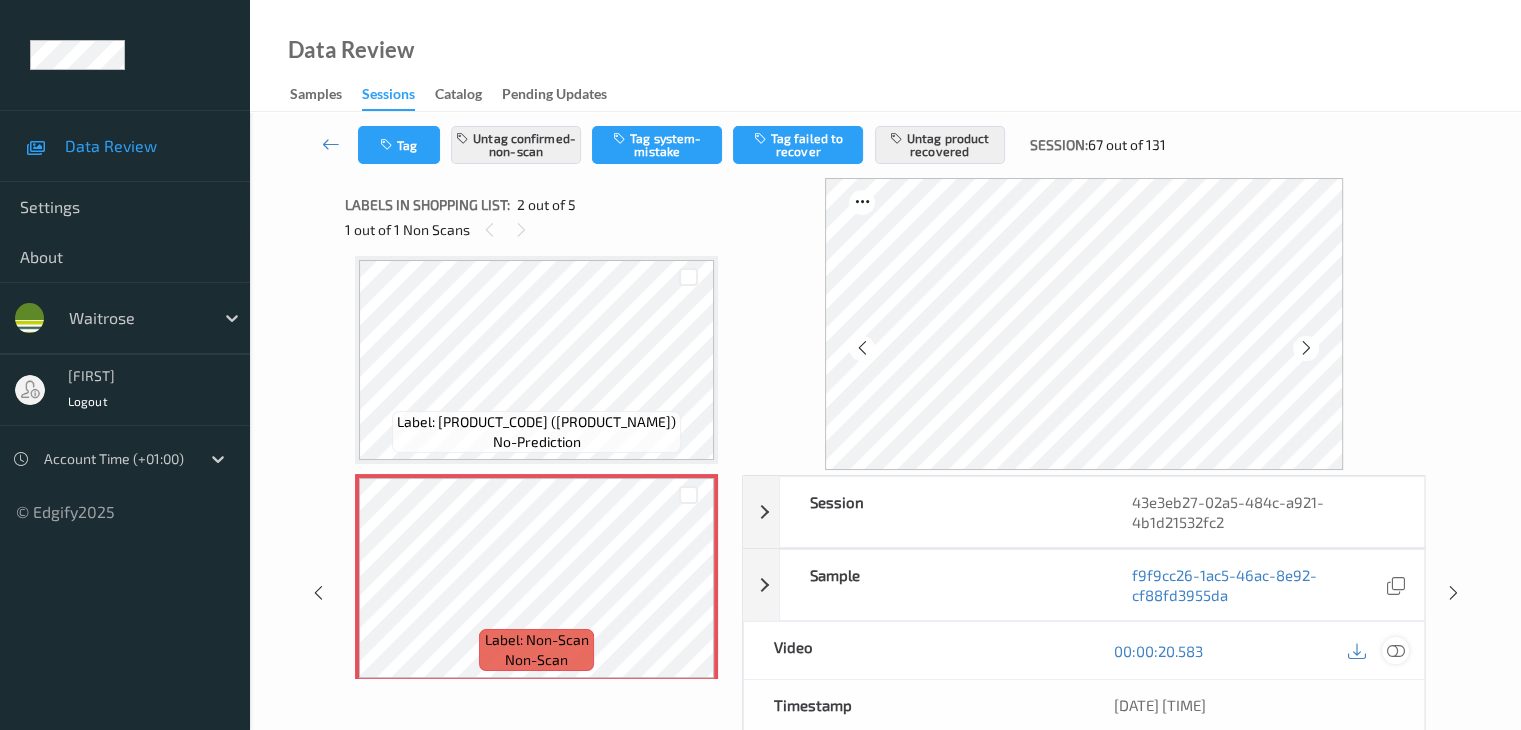 click at bounding box center [1395, 651] 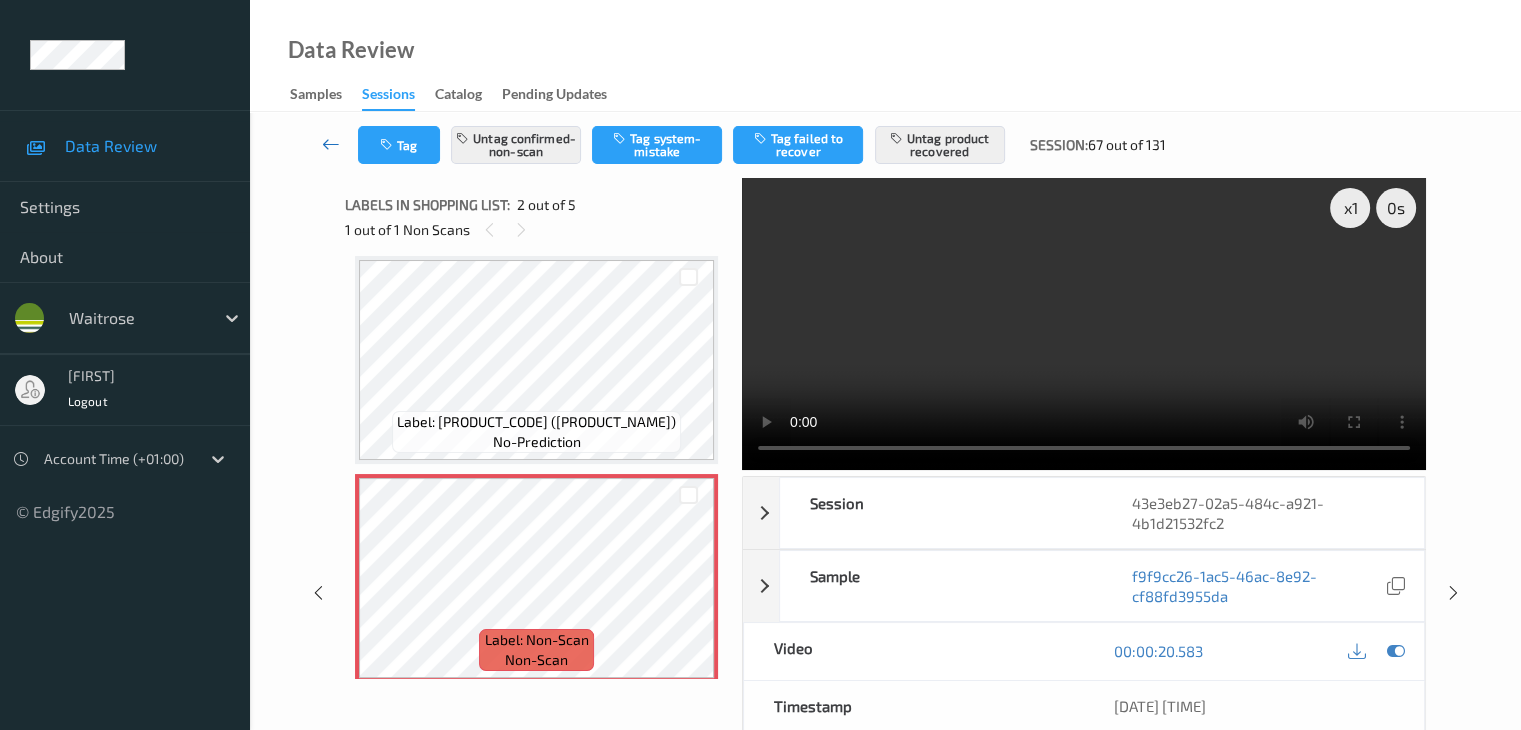 click at bounding box center (331, 144) 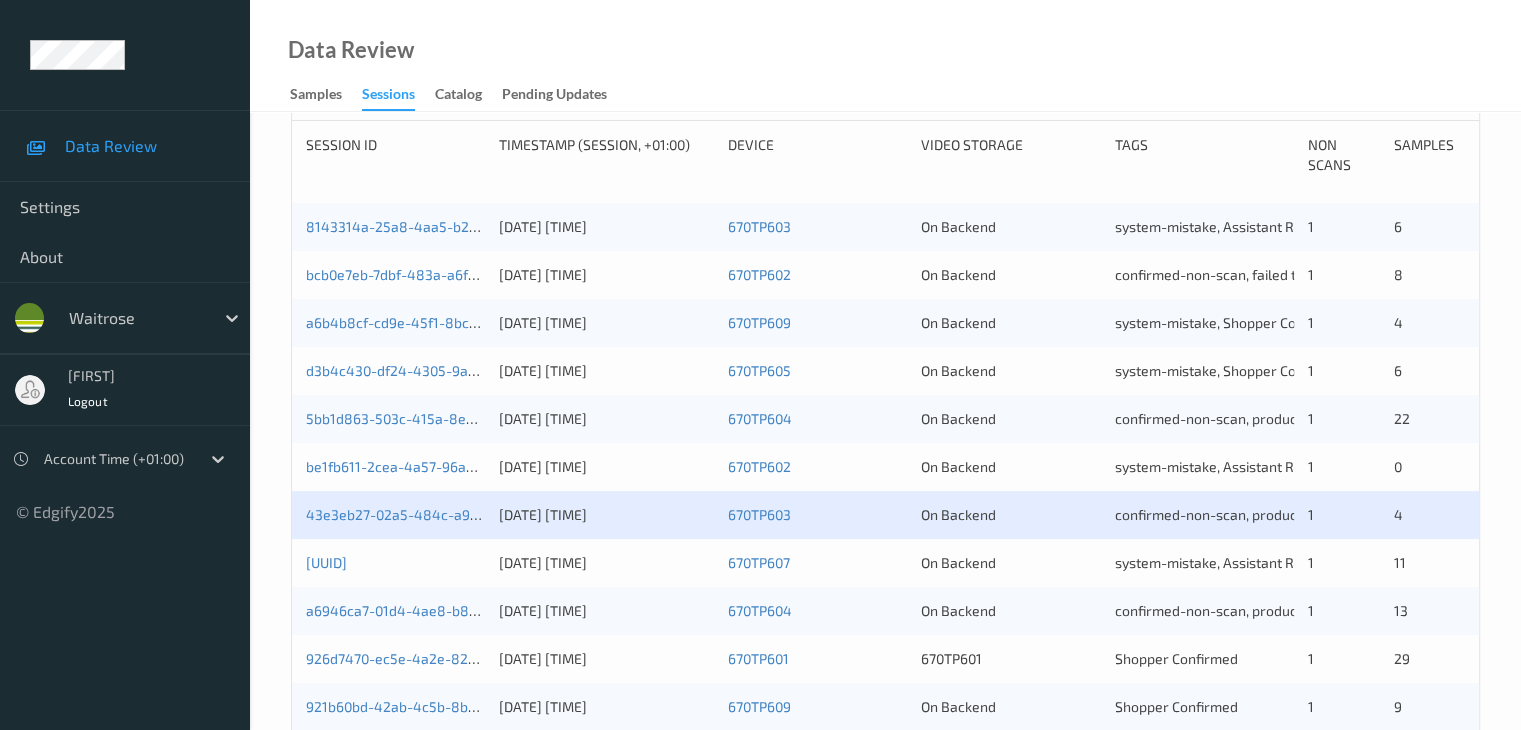 scroll, scrollTop: 600, scrollLeft: 0, axis: vertical 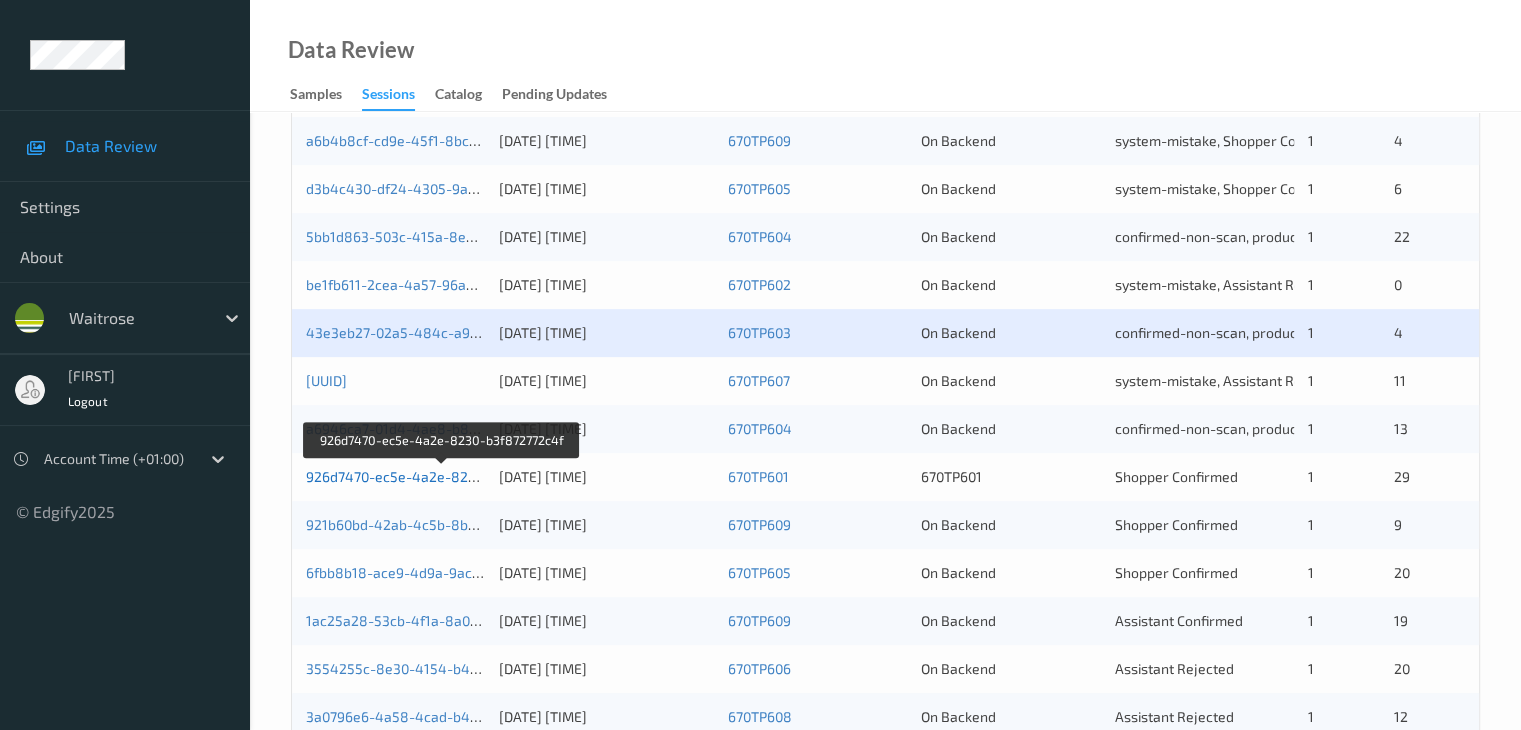 click on "926d7470-ec5e-4a2e-8230-b3f872772c4f" at bounding box center [442, 476] 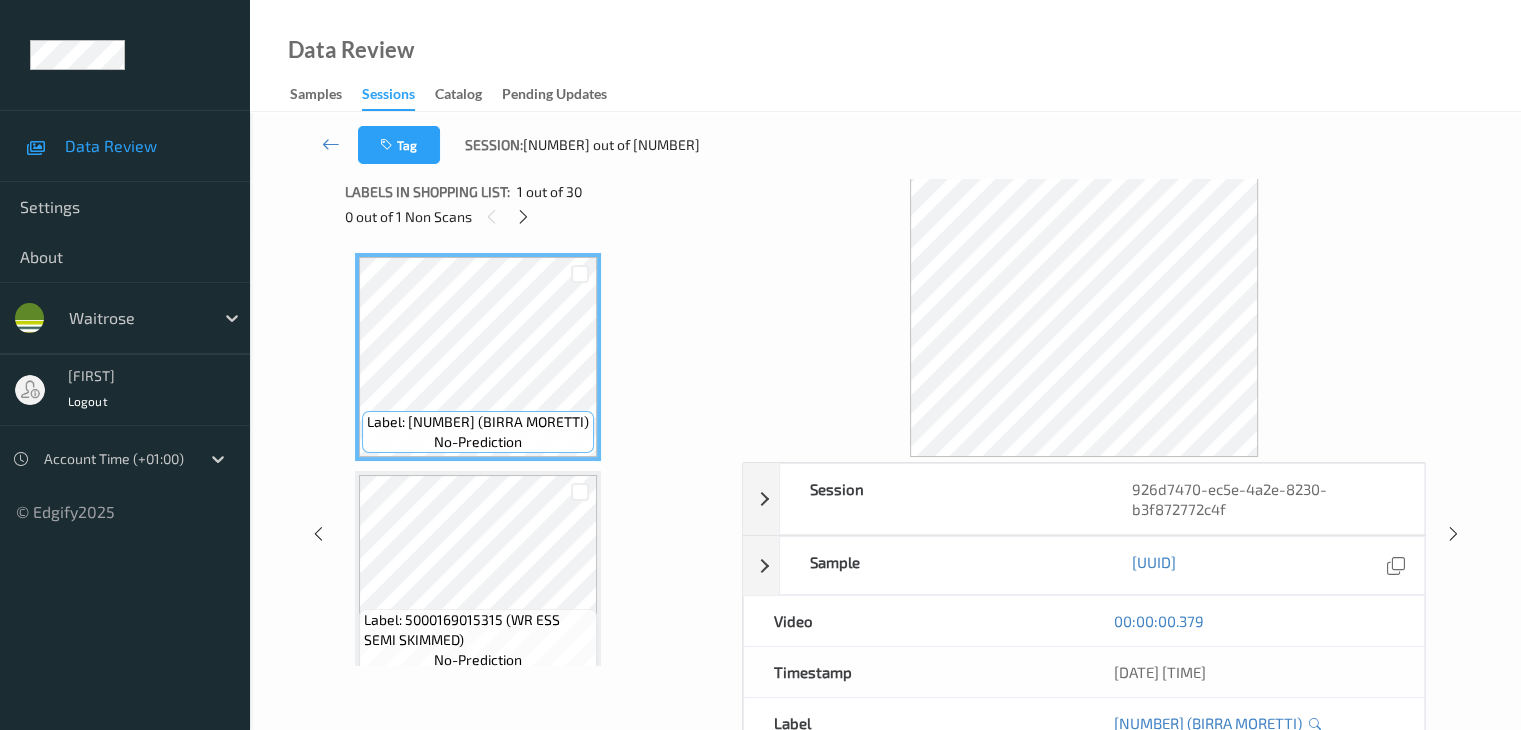 scroll, scrollTop: 0, scrollLeft: 0, axis: both 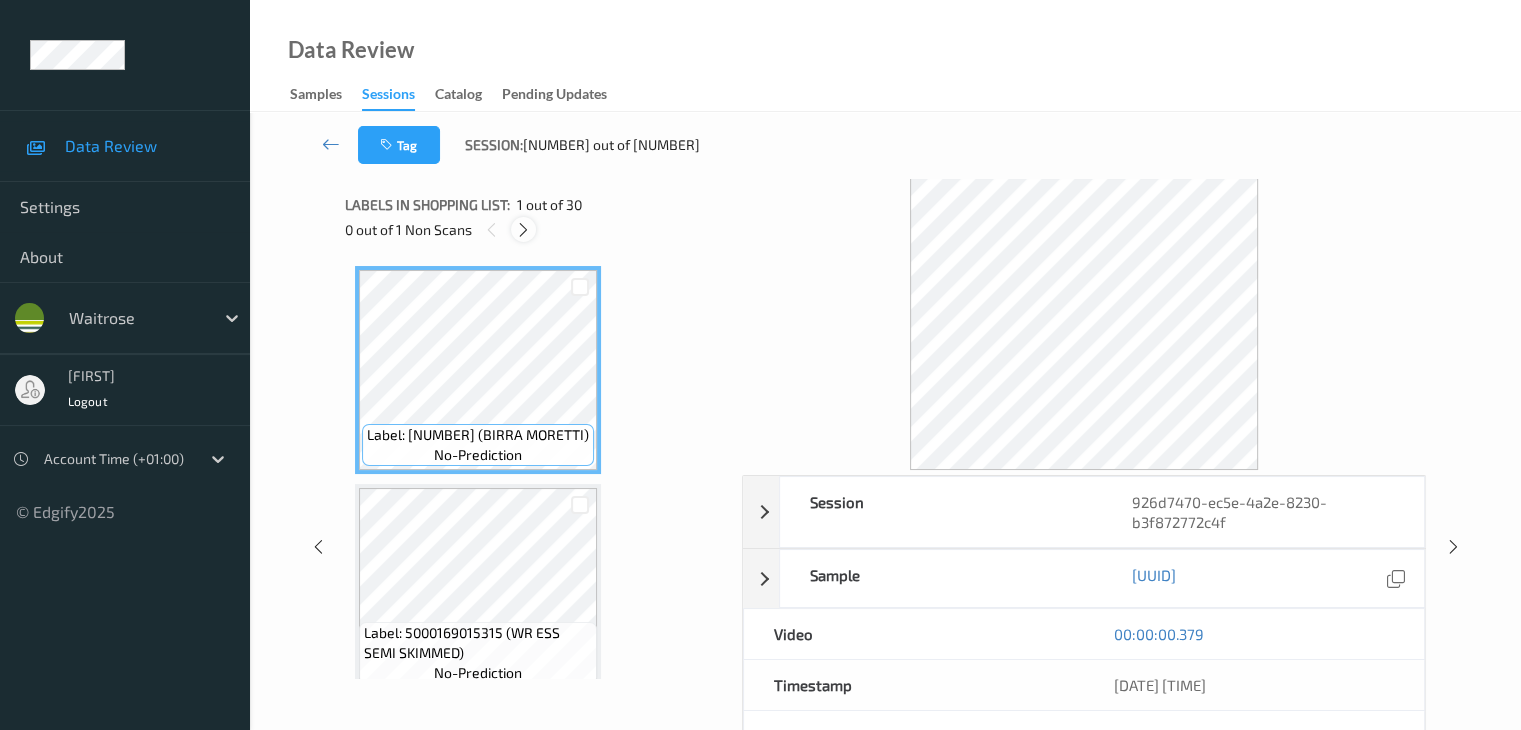 click at bounding box center [523, 229] 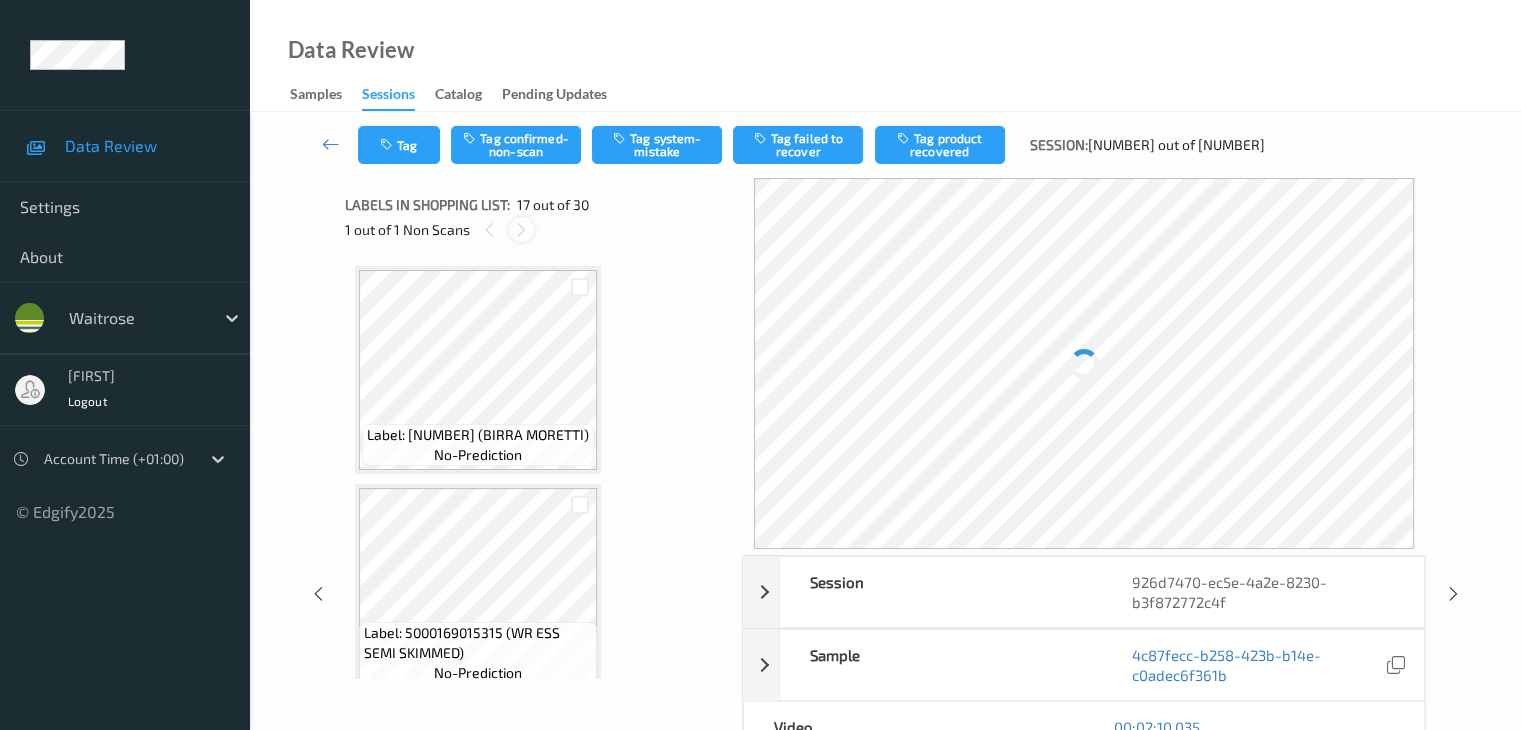 scroll, scrollTop: 3280, scrollLeft: 0, axis: vertical 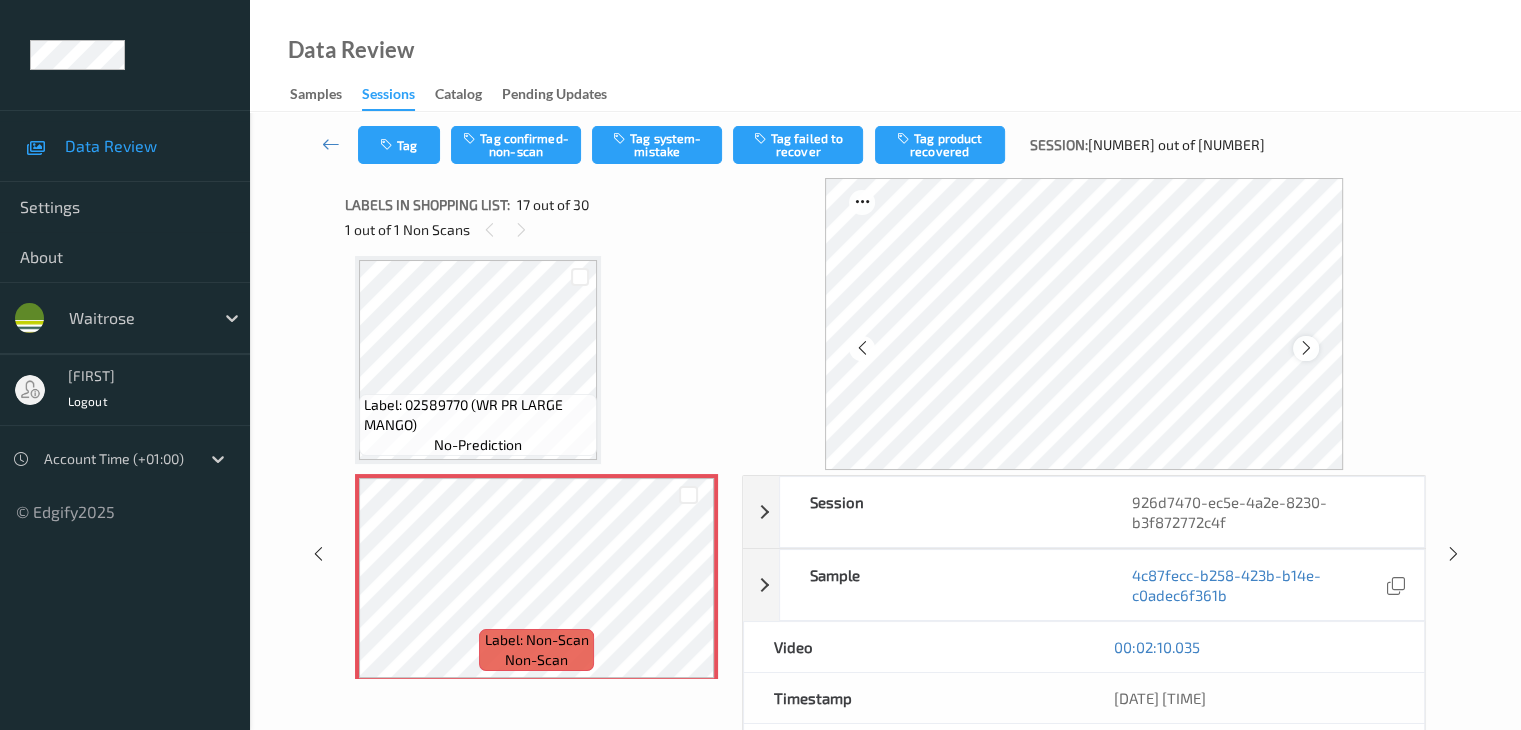 click at bounding box center (1306, 348) 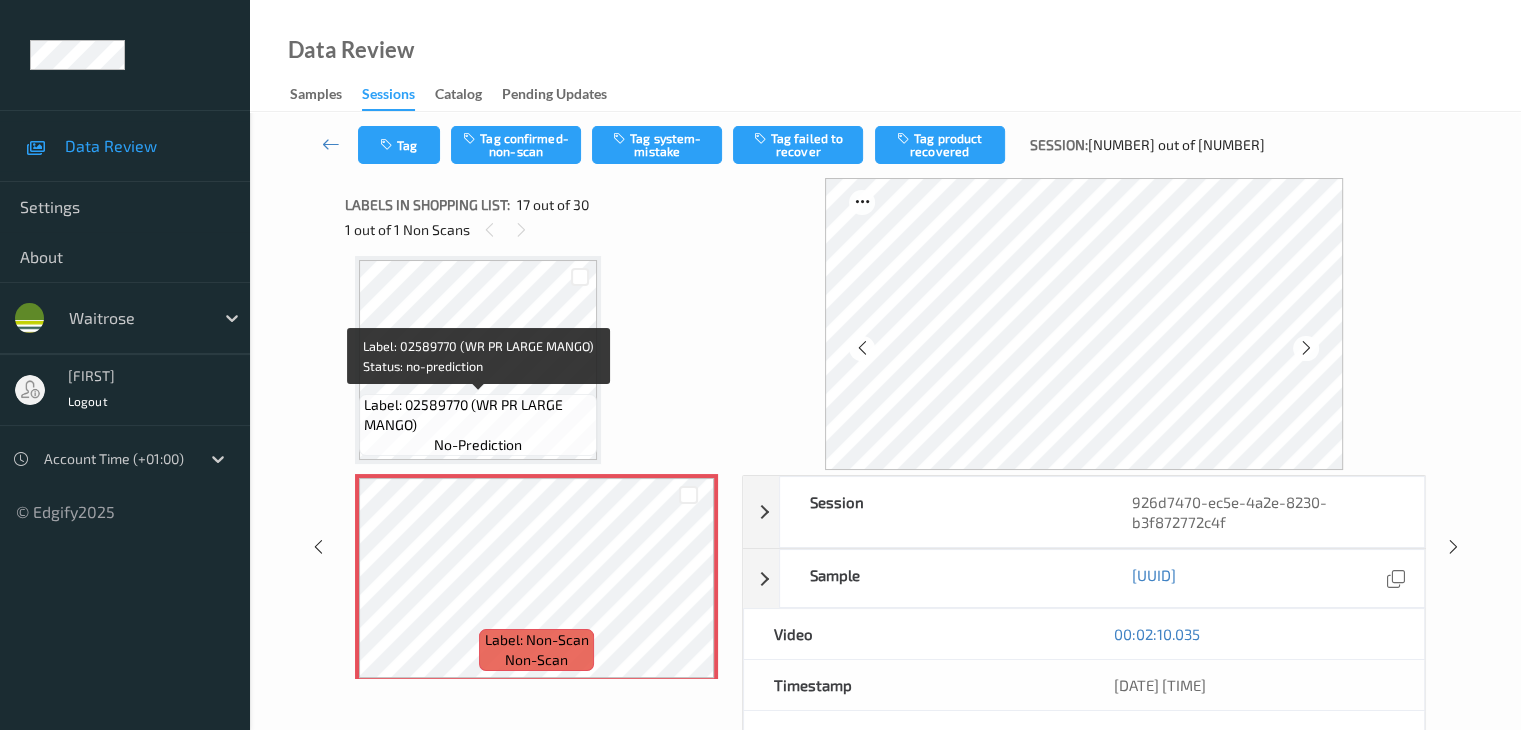 click on "Label: 02589770 (WR PR LARGE MANGO)" at bounding box center (478, 415) 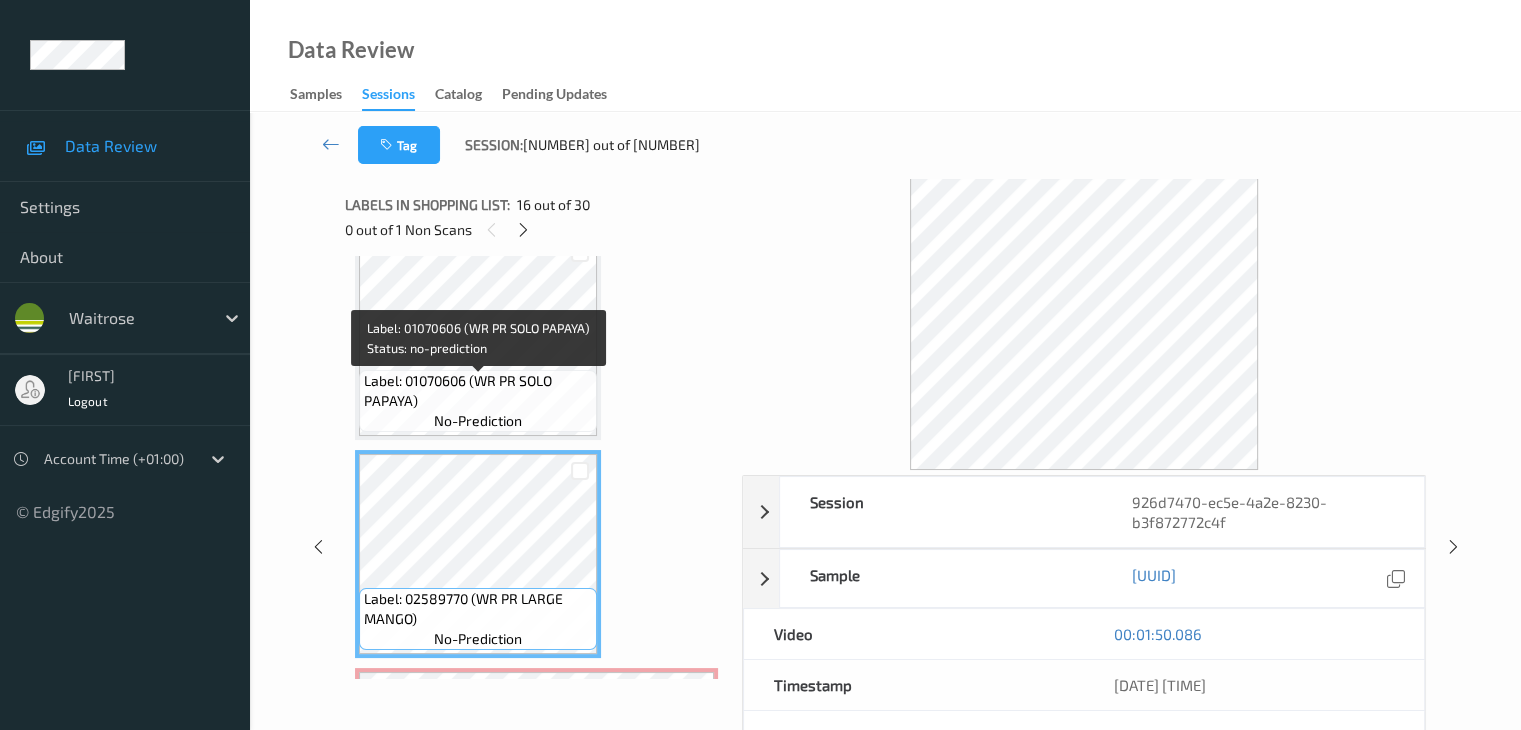 scroll, scrollTop: 3080, scrollLeft: 0, axis: vertical 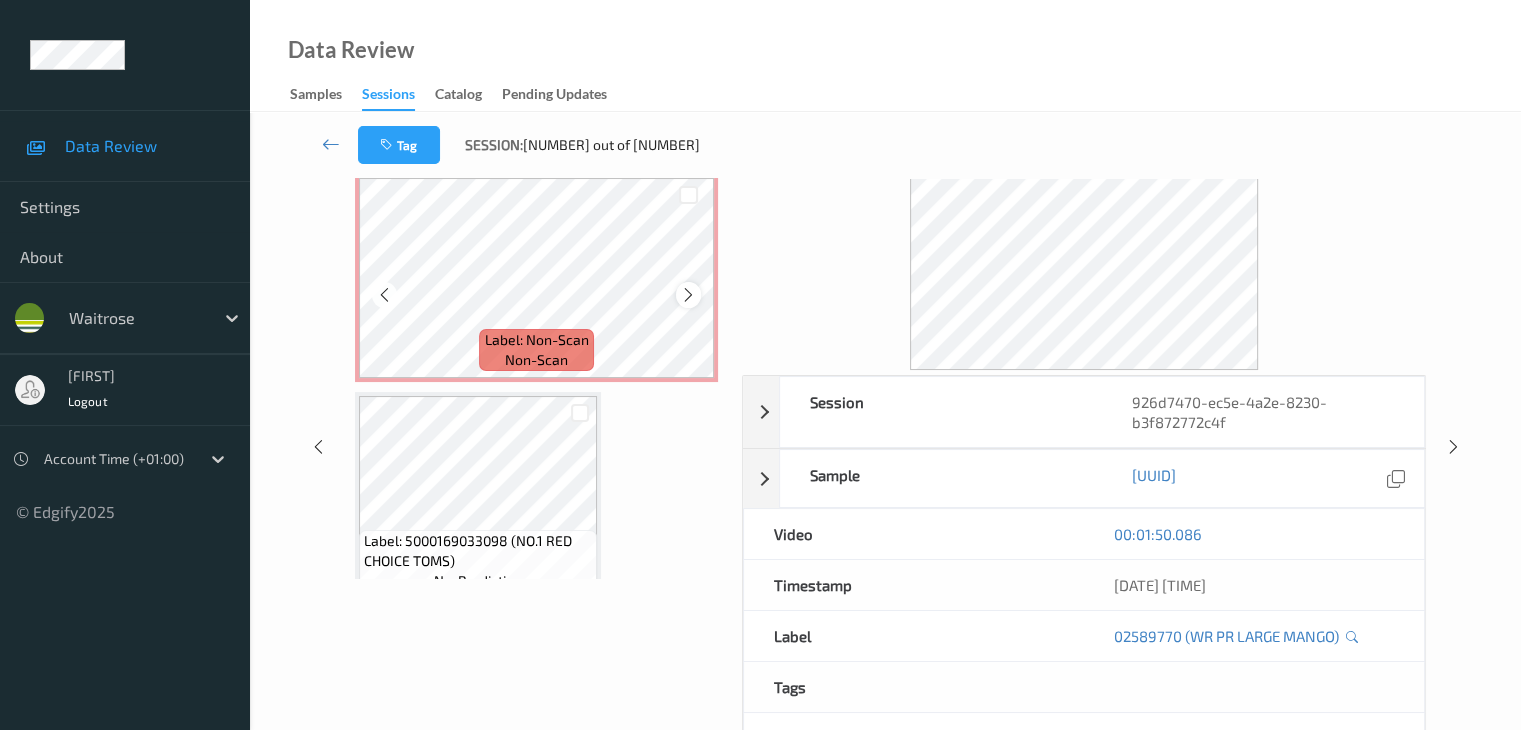 click at bounding box center [688, 294] 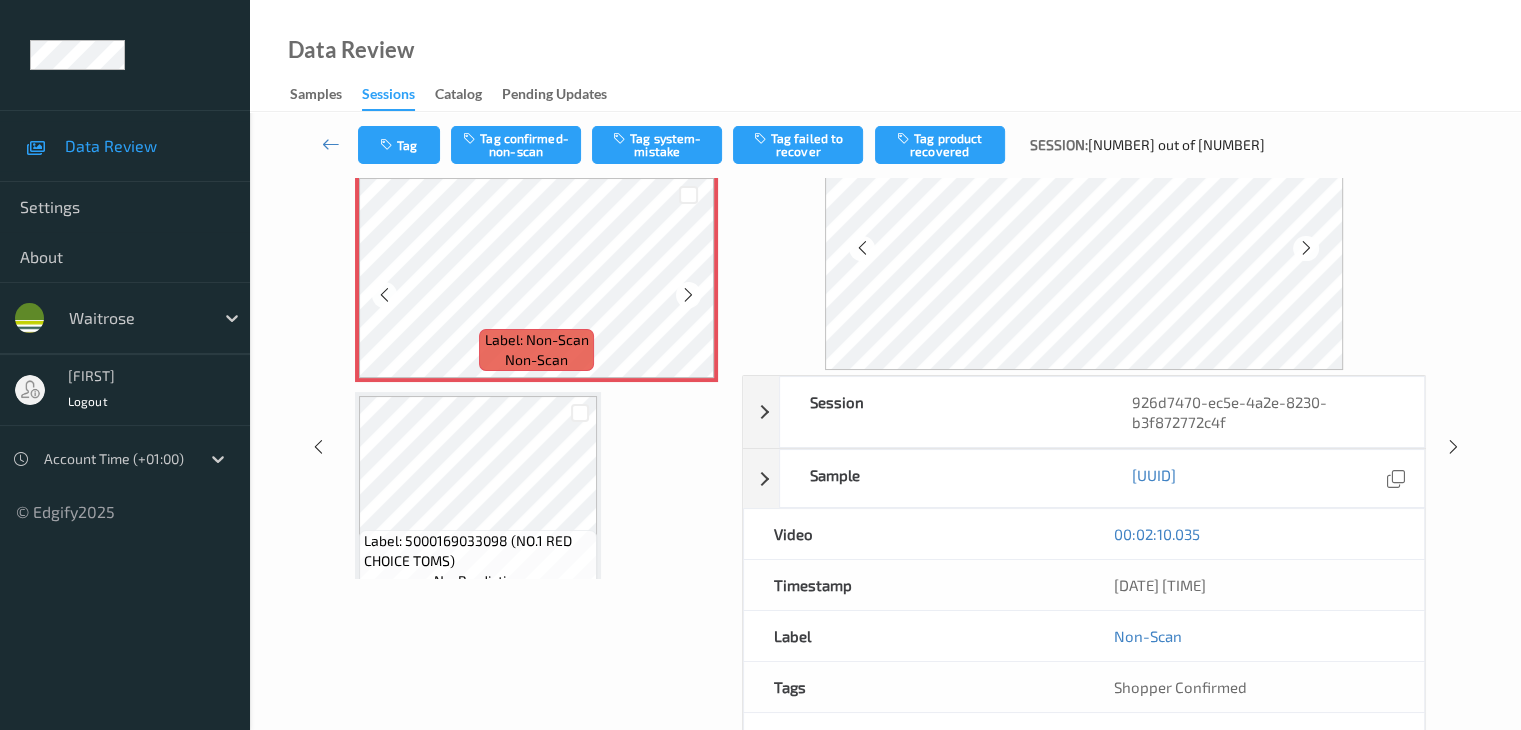 click at bounding box center (688, 294) 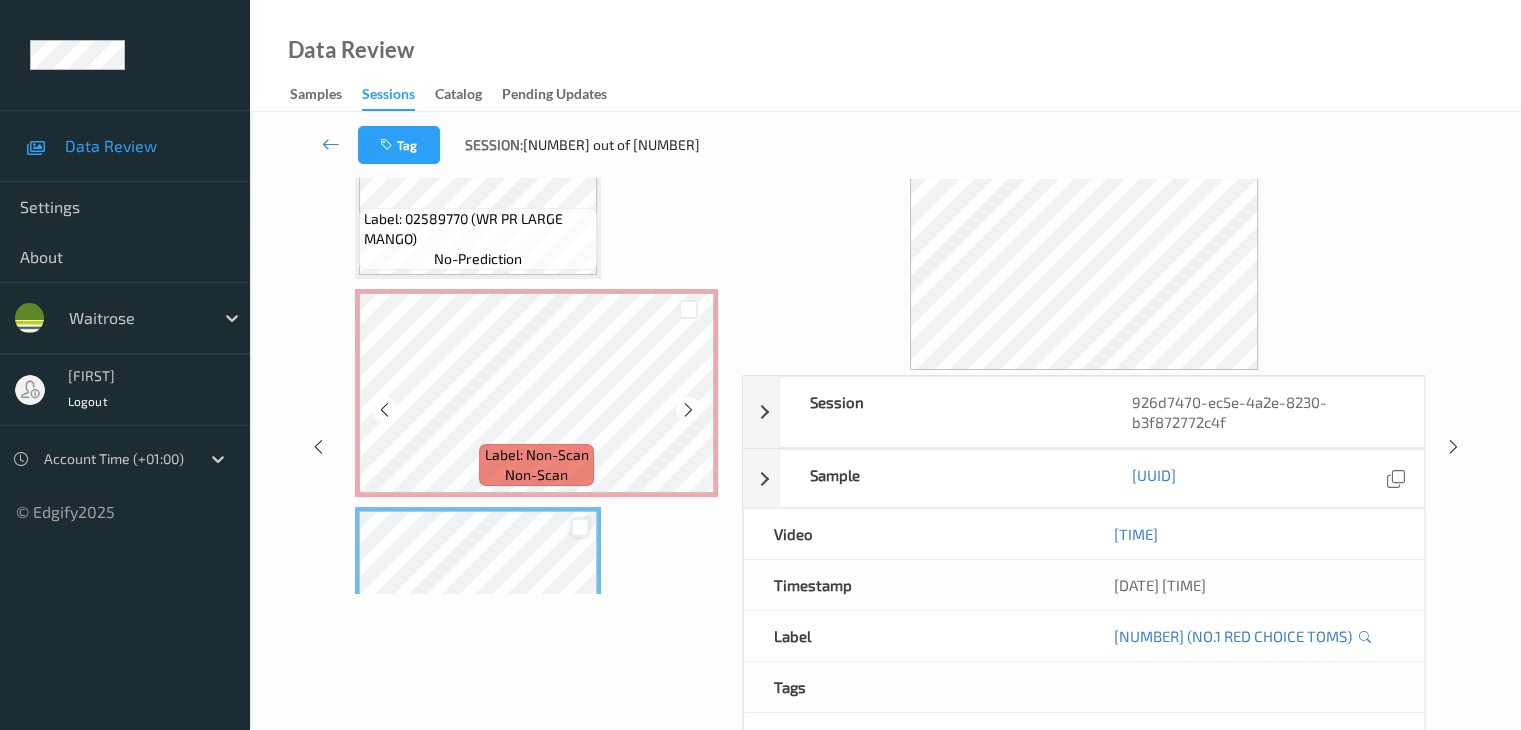 scroll, scrollTop: 3280, scrollLeft: 0, axis: vertical 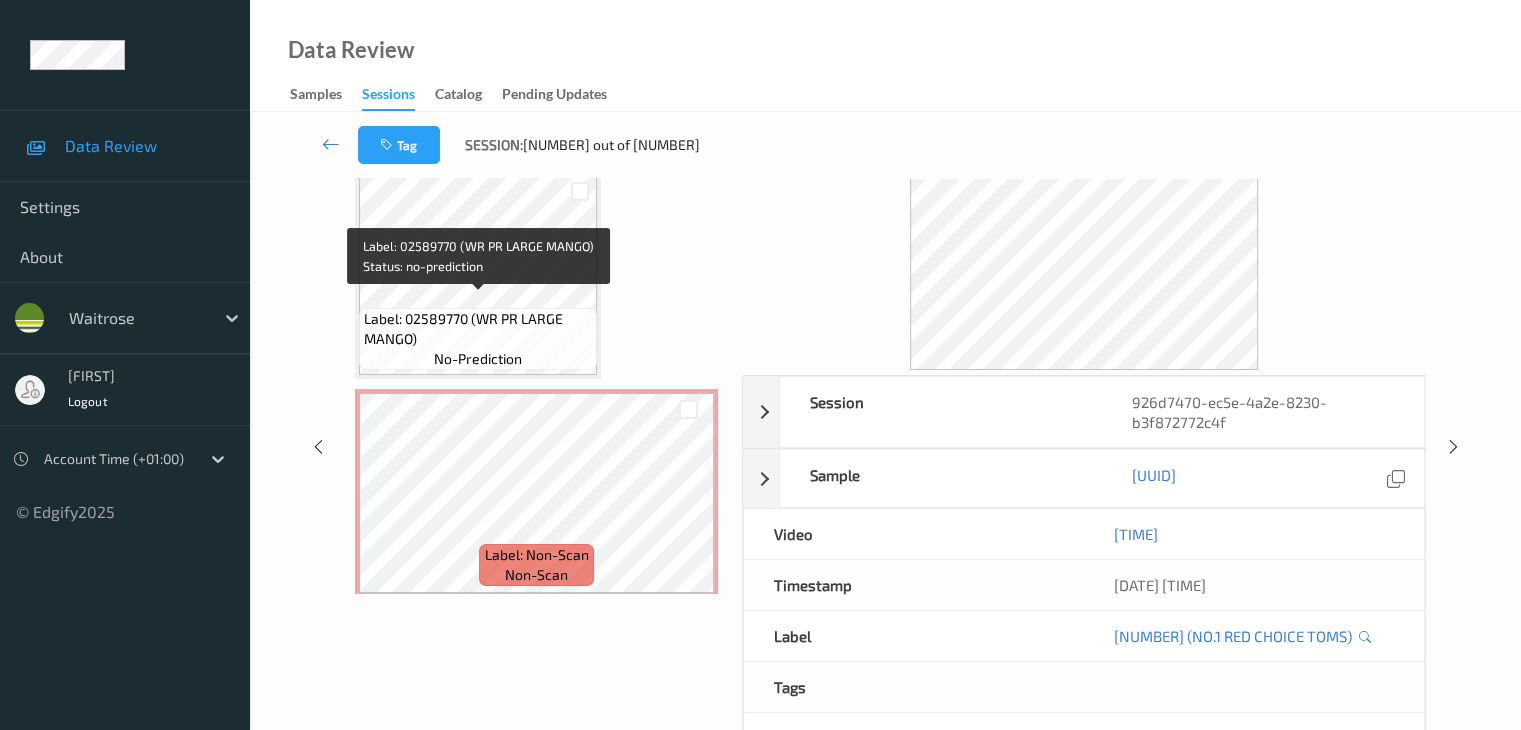 click on "Label: 02589770 (WR PR LARGE MANGO)" at bounding box center (478, 329) 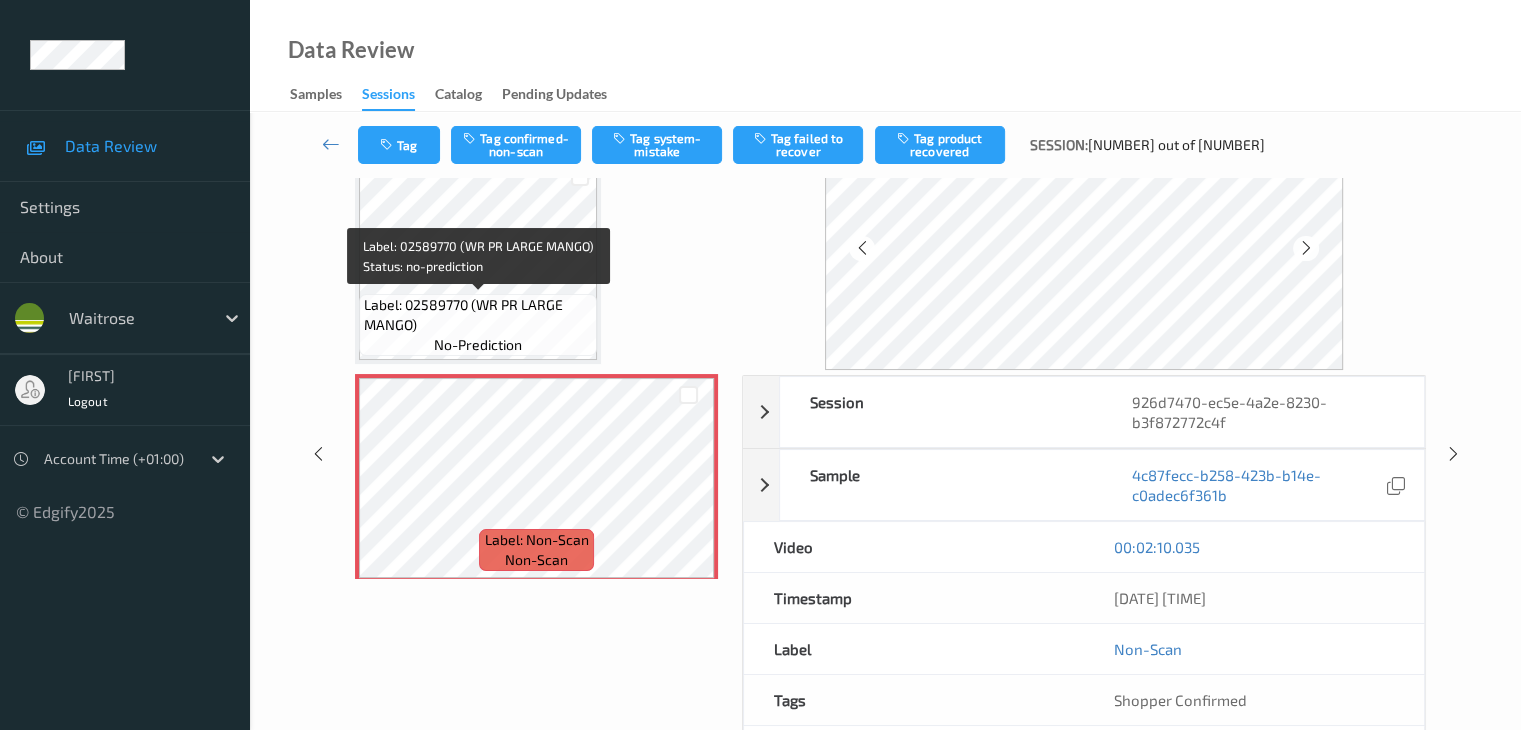 click on "Label: 02589770 (WR PR LARGE MANGO)" at bounding box center (478, 315) 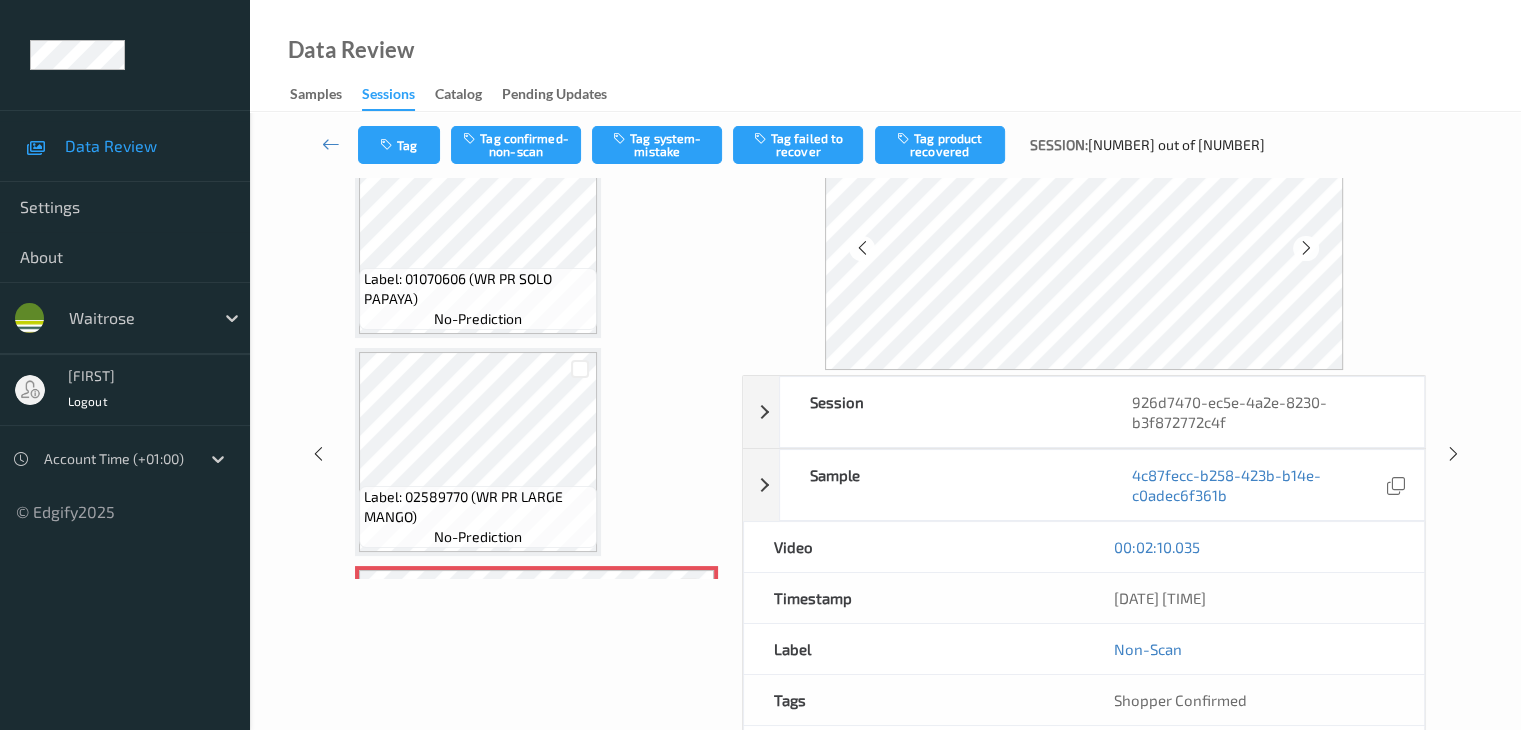 scroll, scrollTop: 3080, scrollLeft: 0, axis: vertical 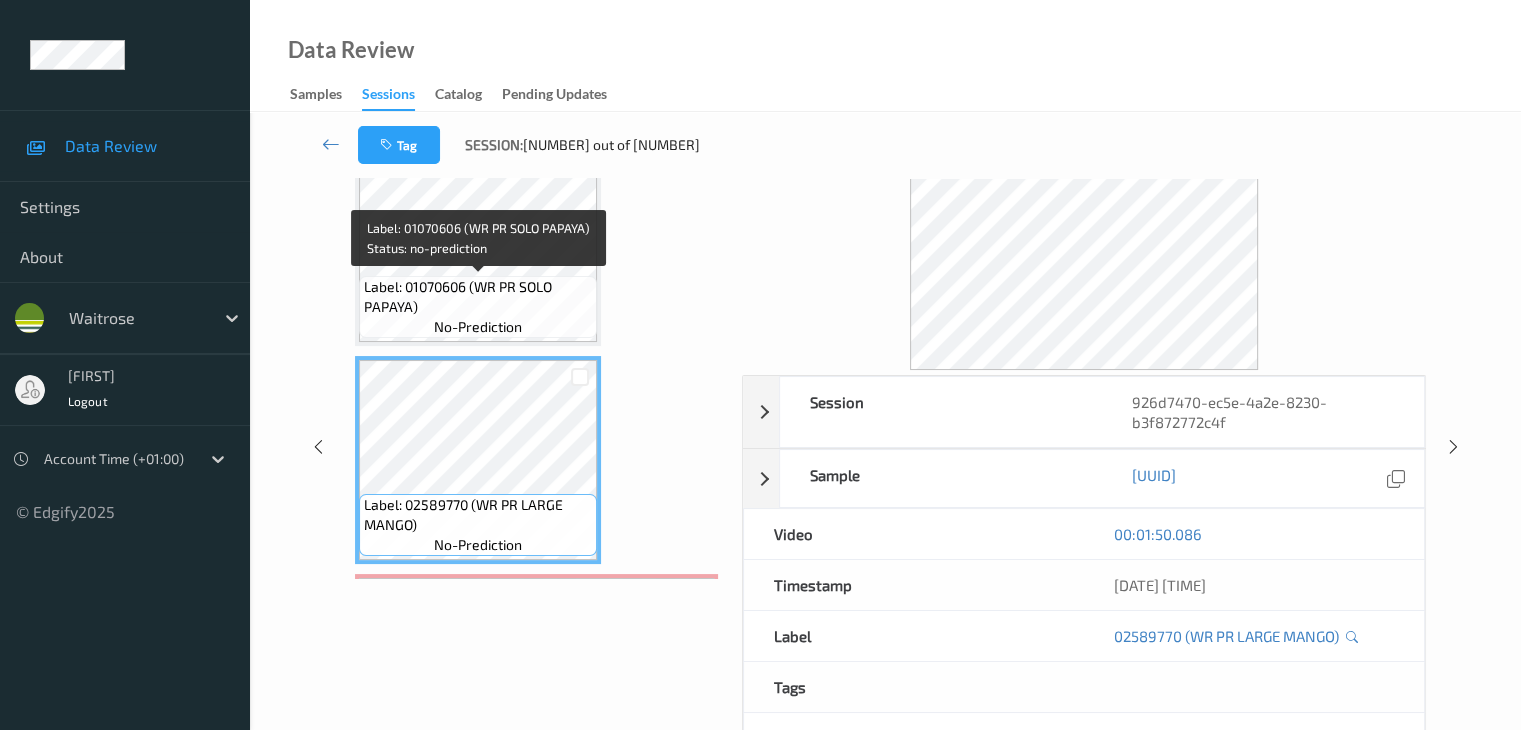 click on "Label: 01070606 (WR PR SOLO PAPAYA)" at bounding box center (478, 297) 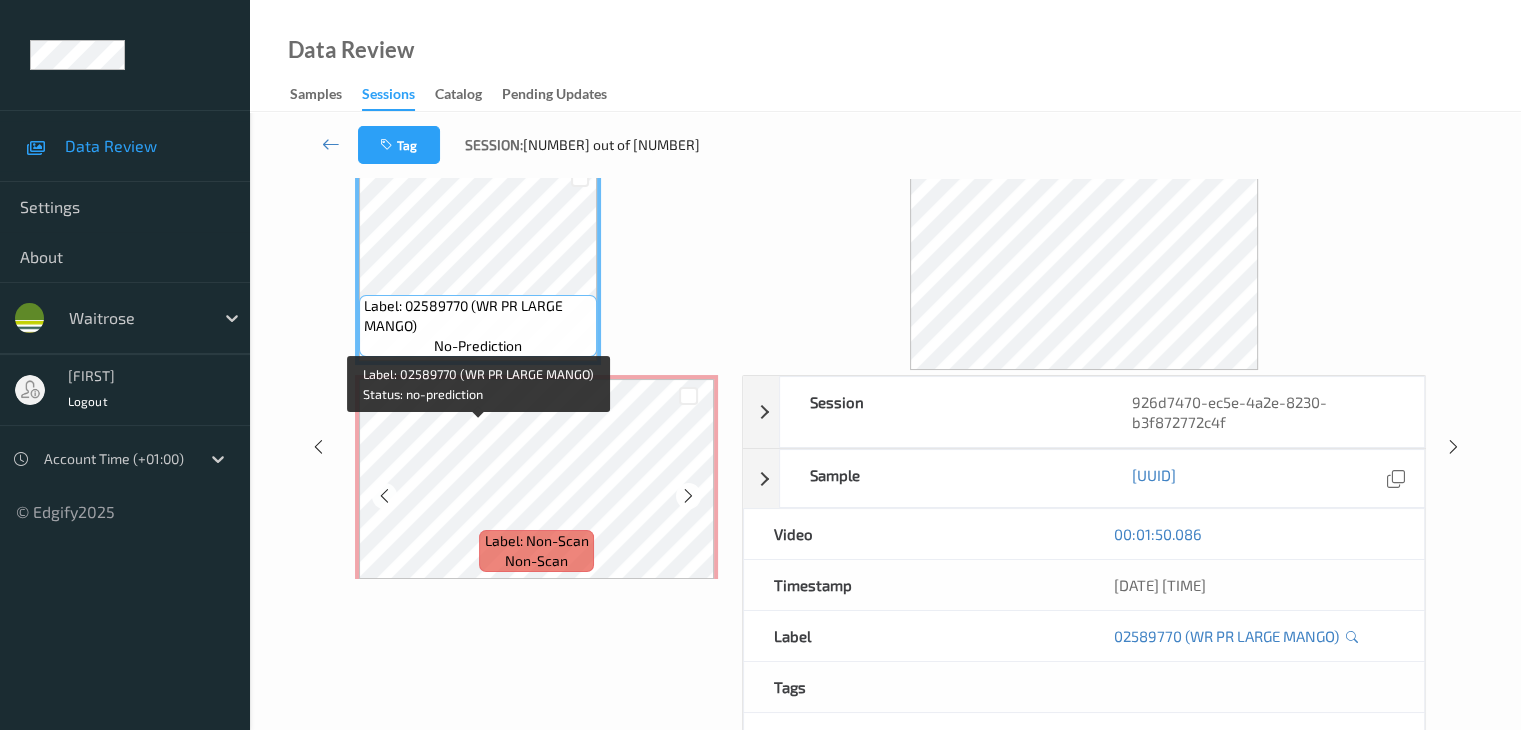 scroll, scrollTop: 3280, scrollLeft: 0, axis: vertical 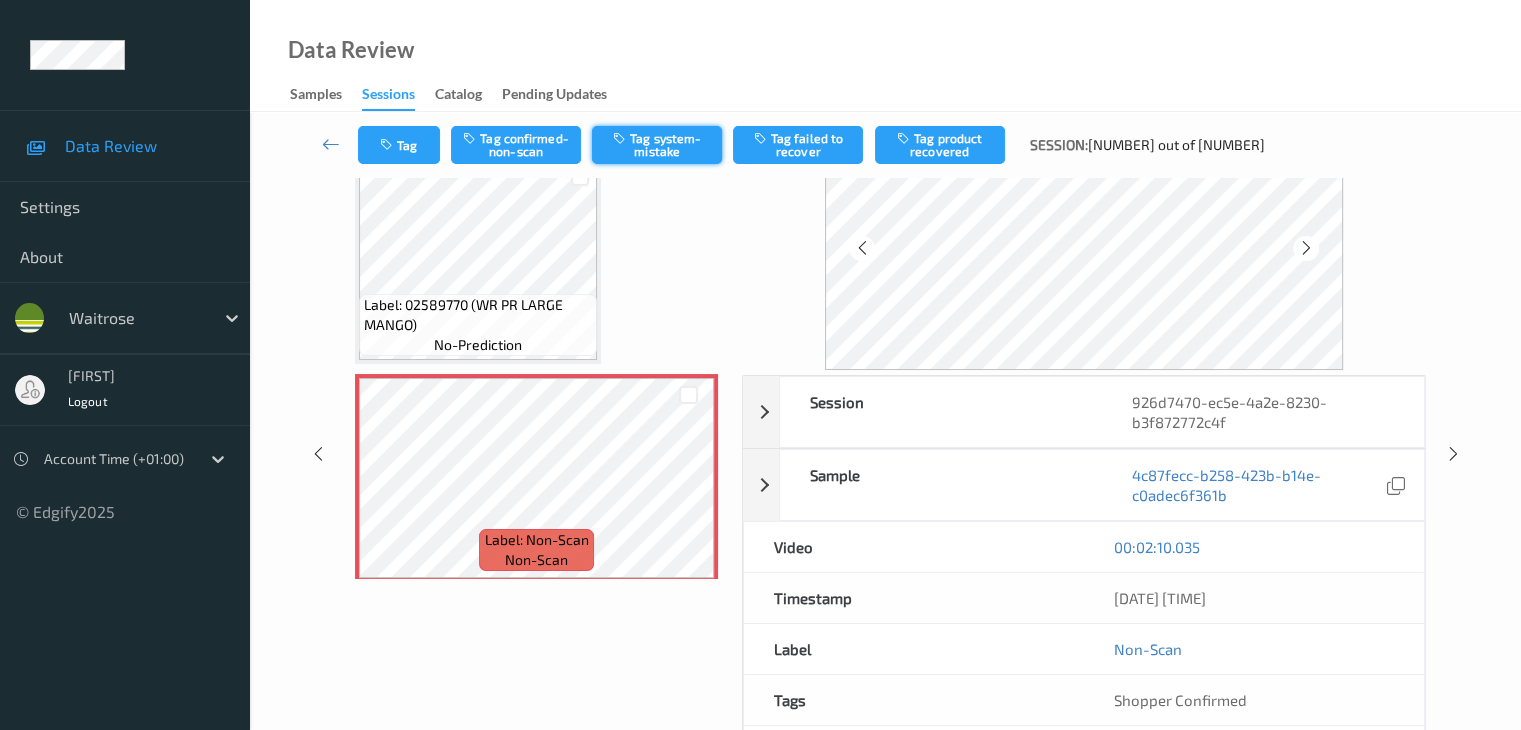 click on "Tag   system-mistake" at bounding box center [657, 145] 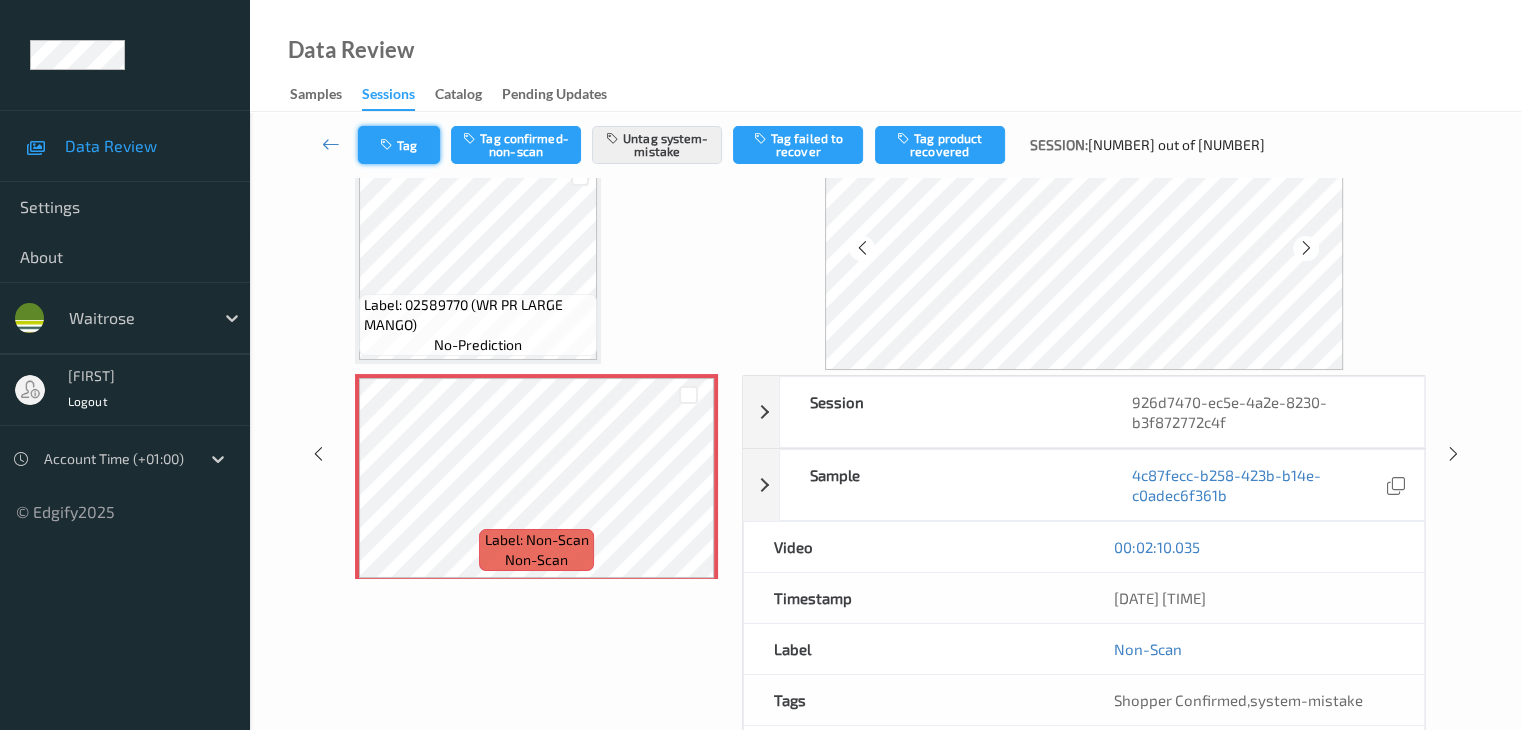 click on "Tag" at bounding box center (399, 145) 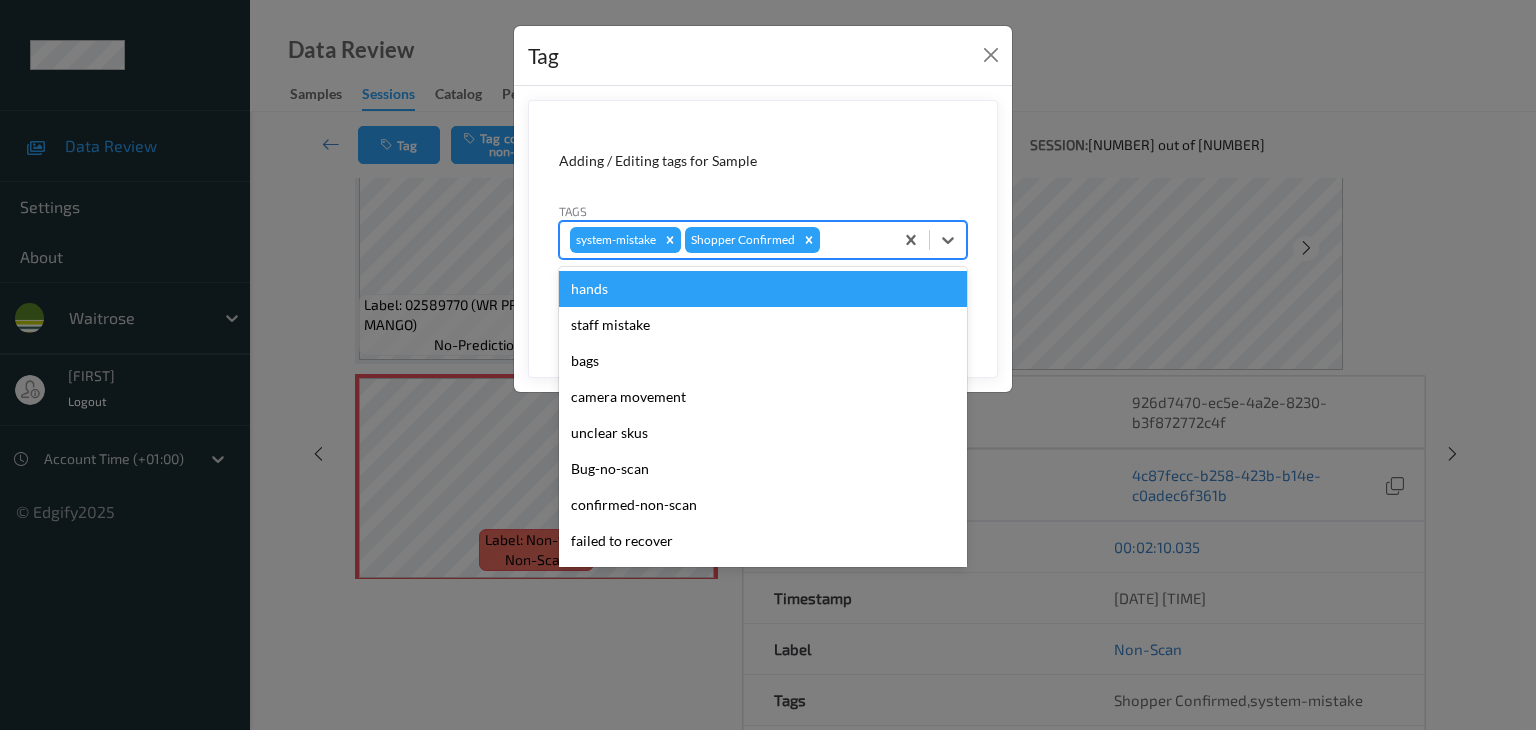 click at bounding box center (853, 240) 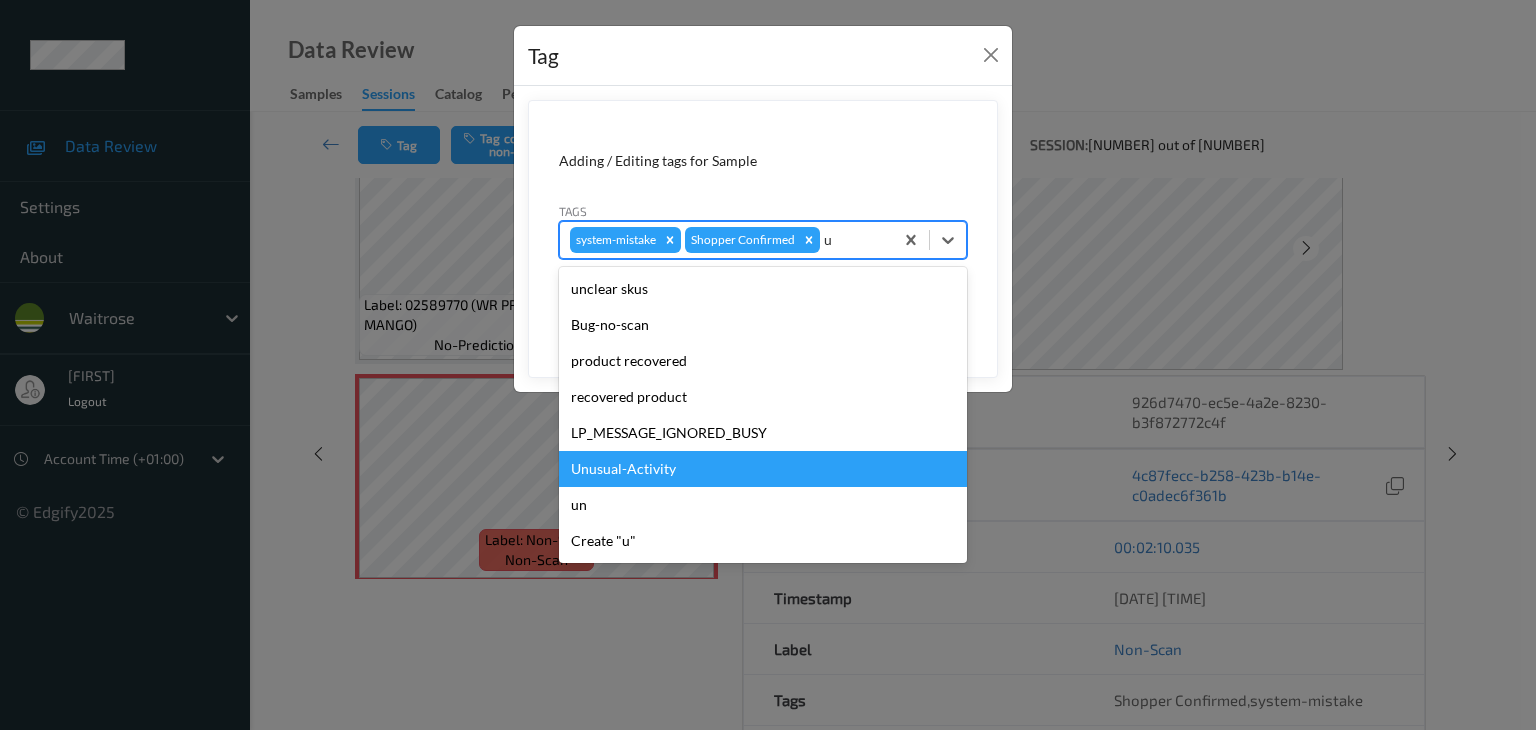 click on "Unusual-Activity" at bounding box center (763, 469) 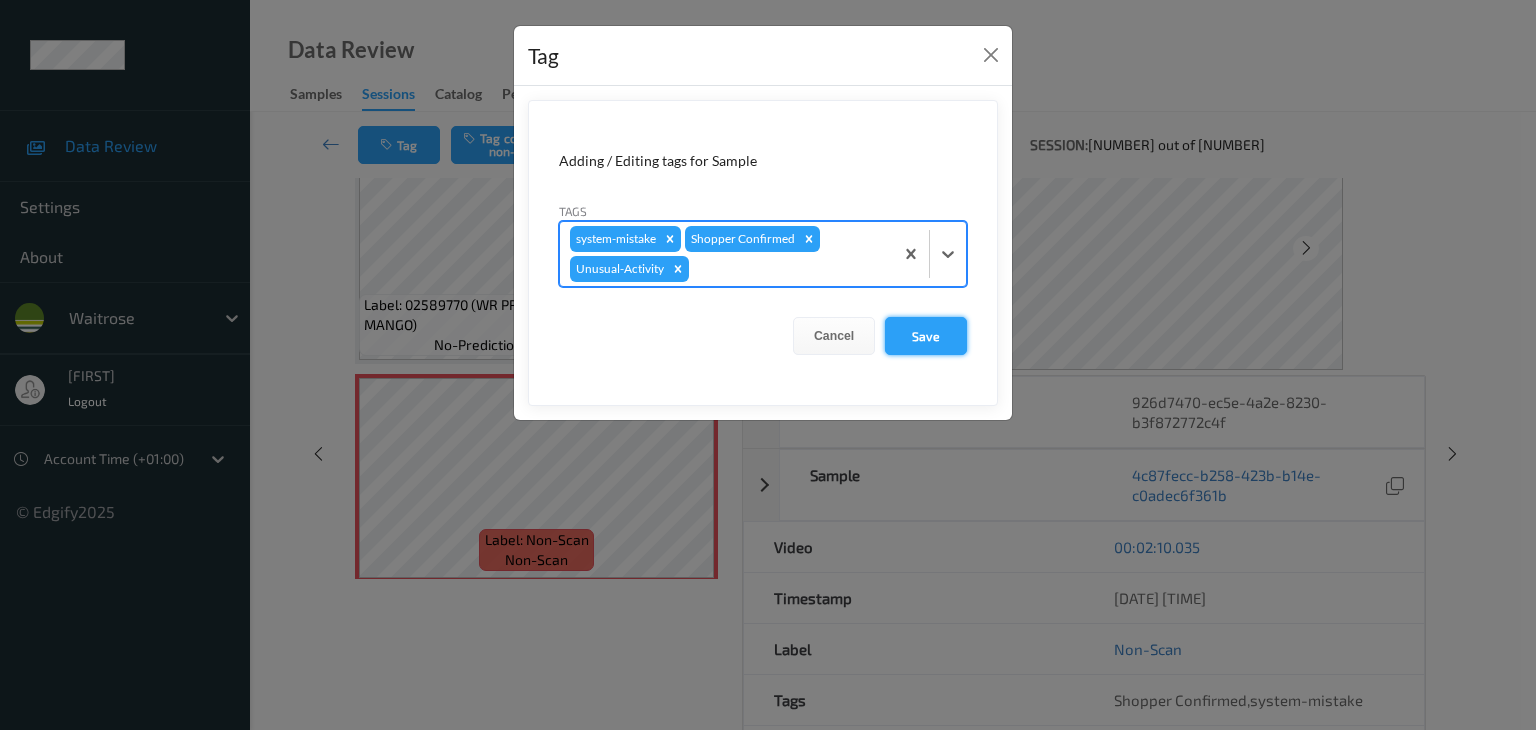 click on "Save" at bounding box center (926, 336) 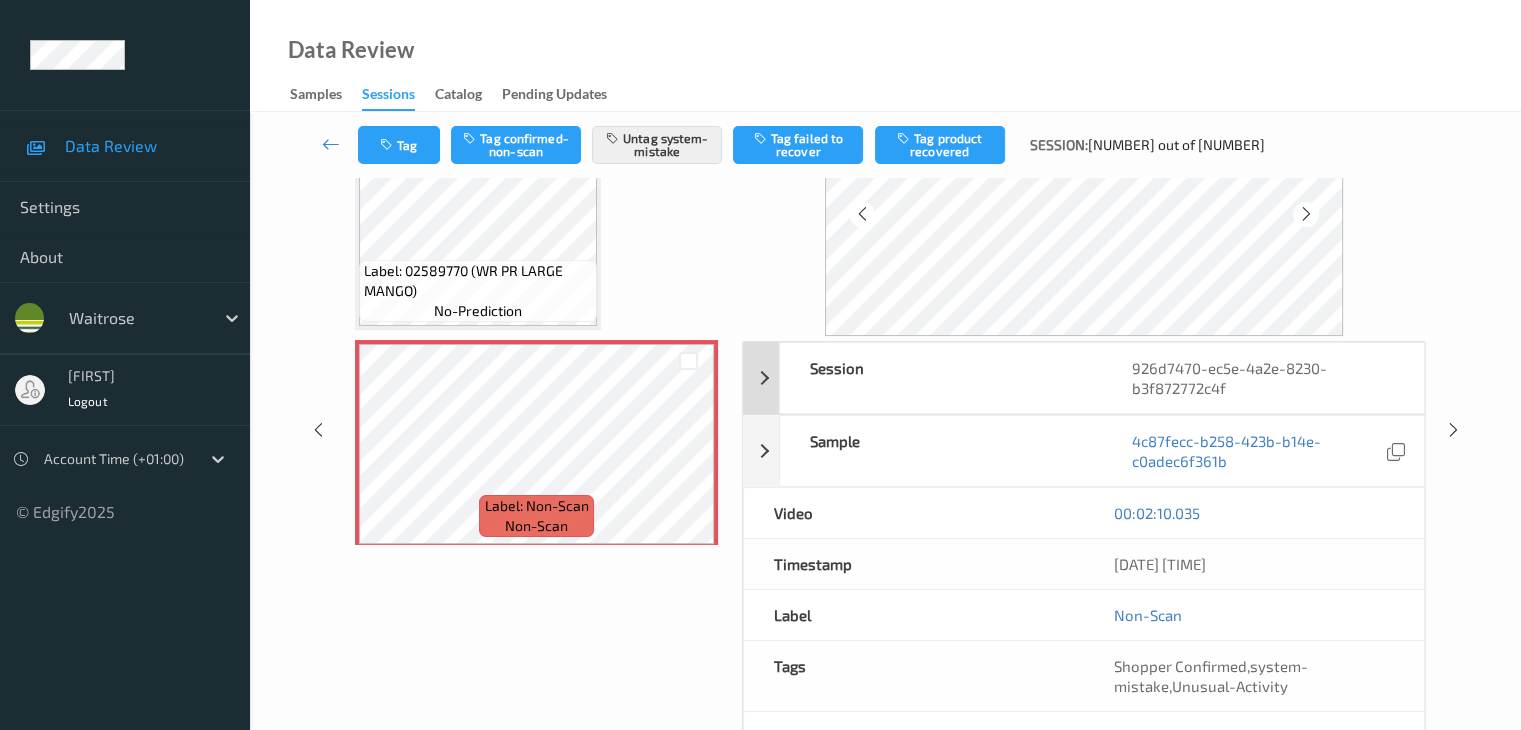 scroll, scrollTop: 0, scrollLeft: 0, axis: both 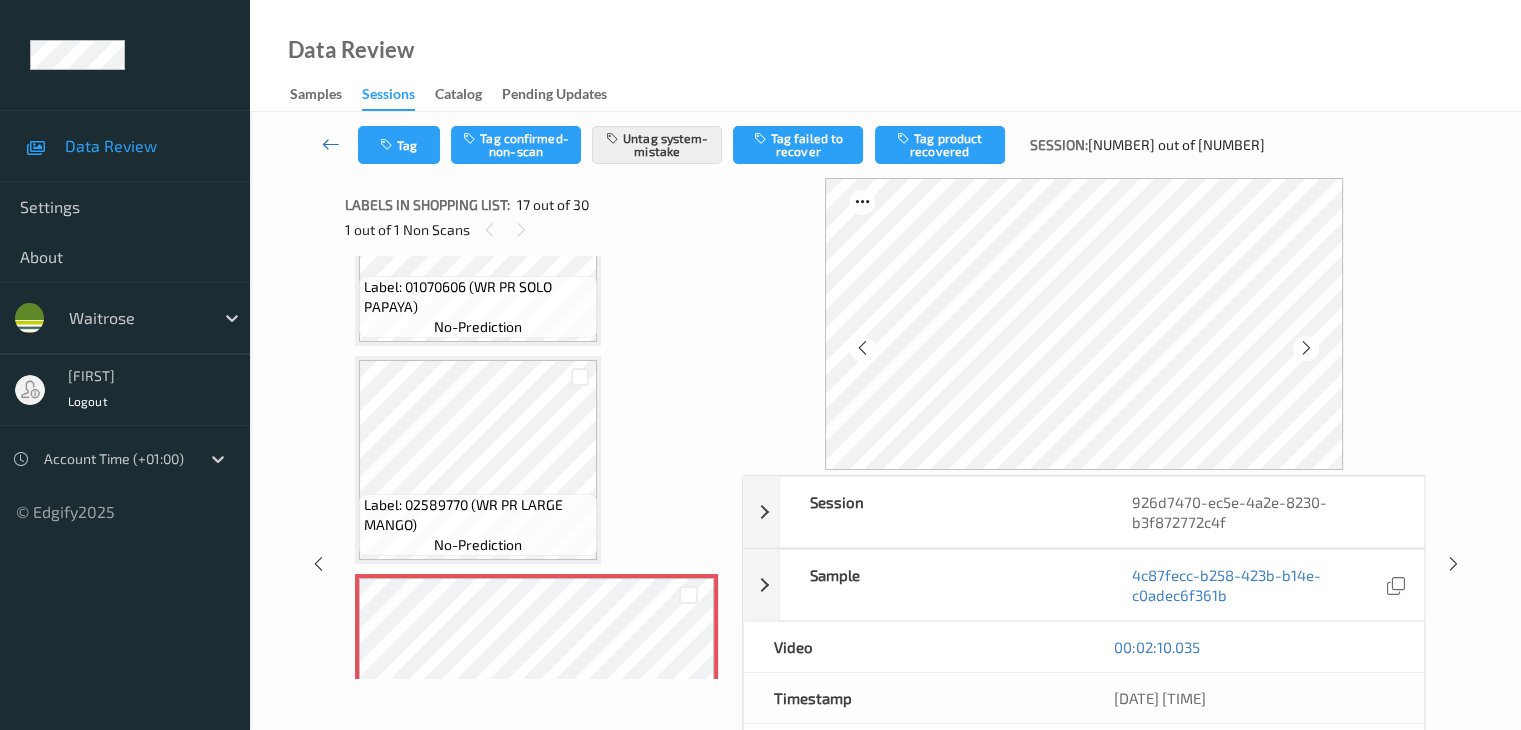 click at bounding box center (331, 144) 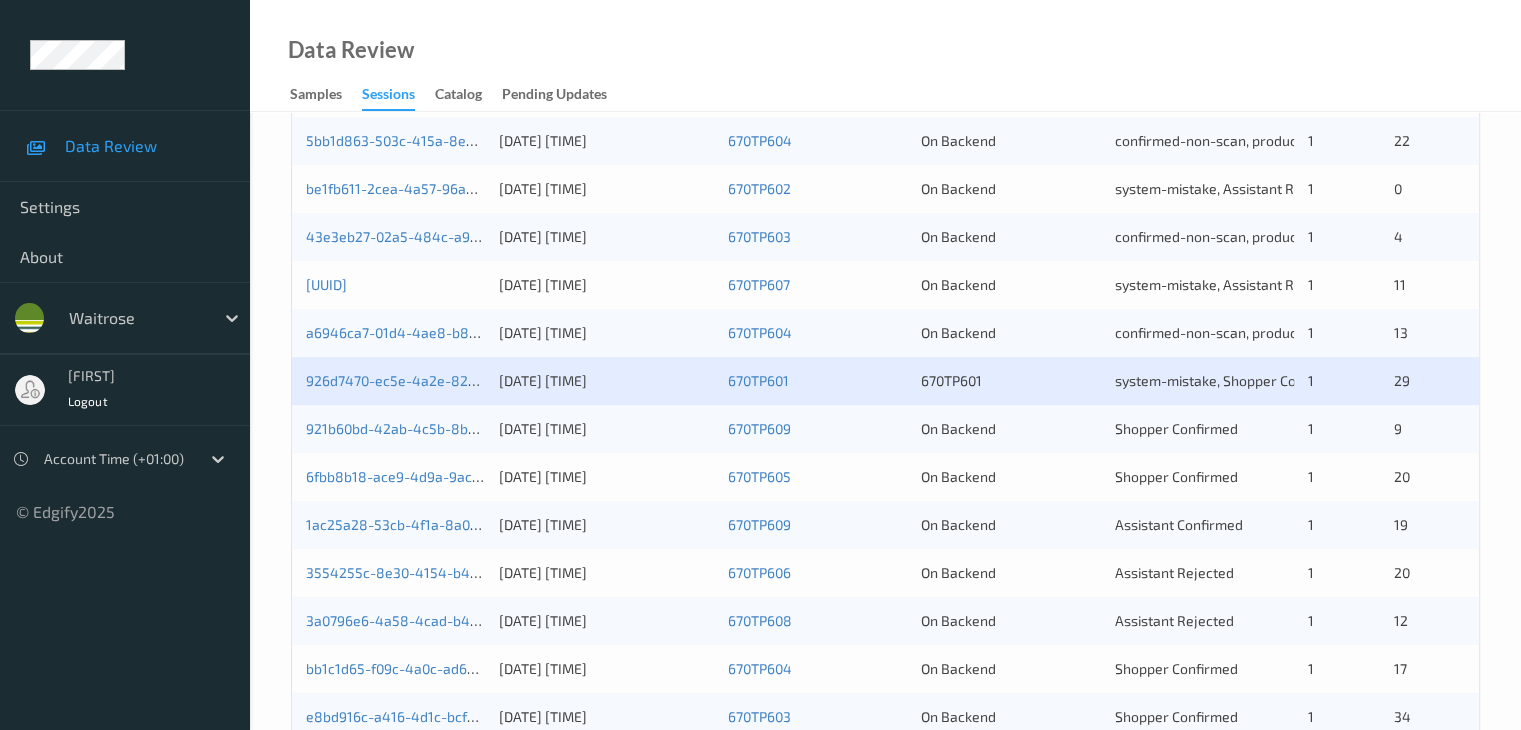 scroll, scrollTop: 700, scrollLeft: 0, axis: vertical 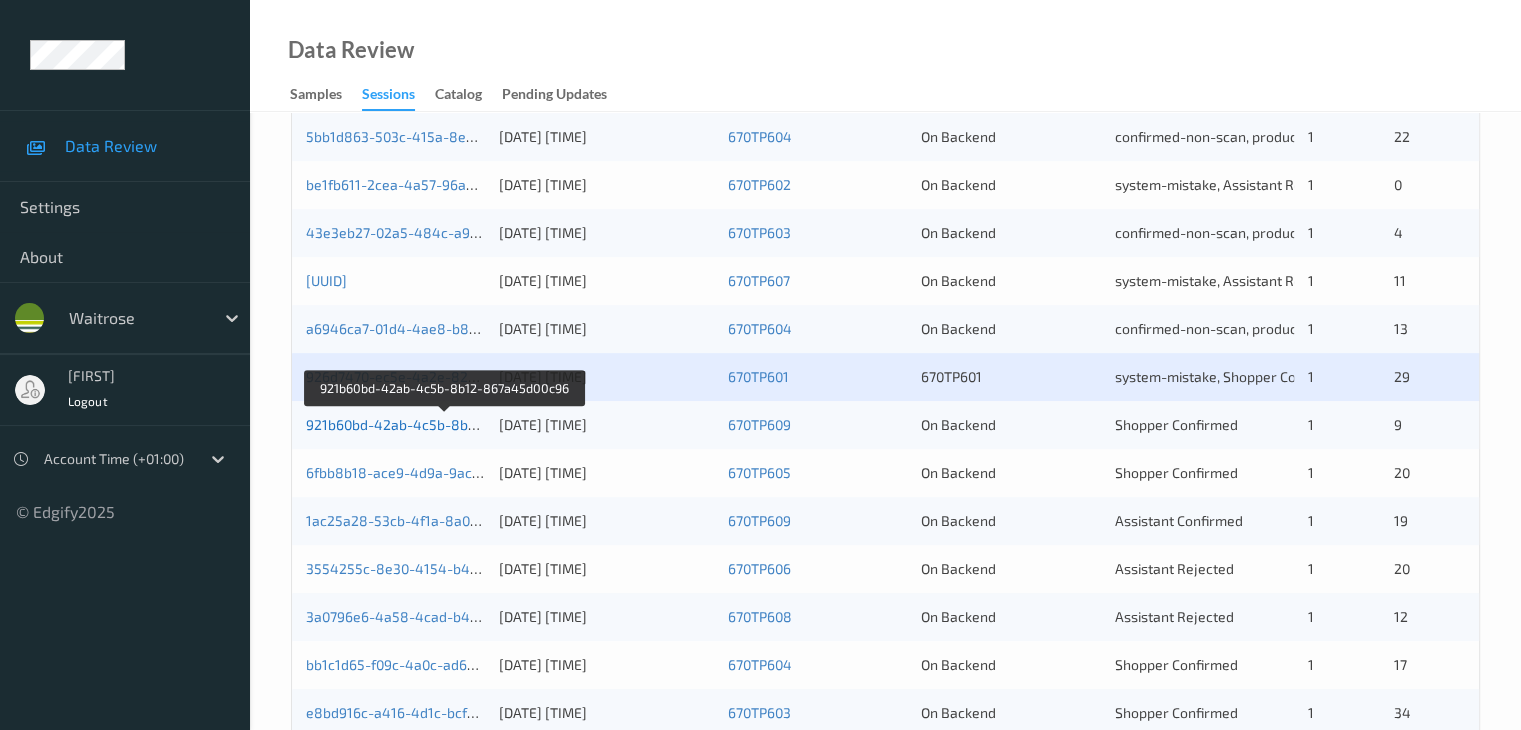 click on "921b60bd-42ab-4c5b-8b12-867a45d00c96" at bounding box center (445, 424) 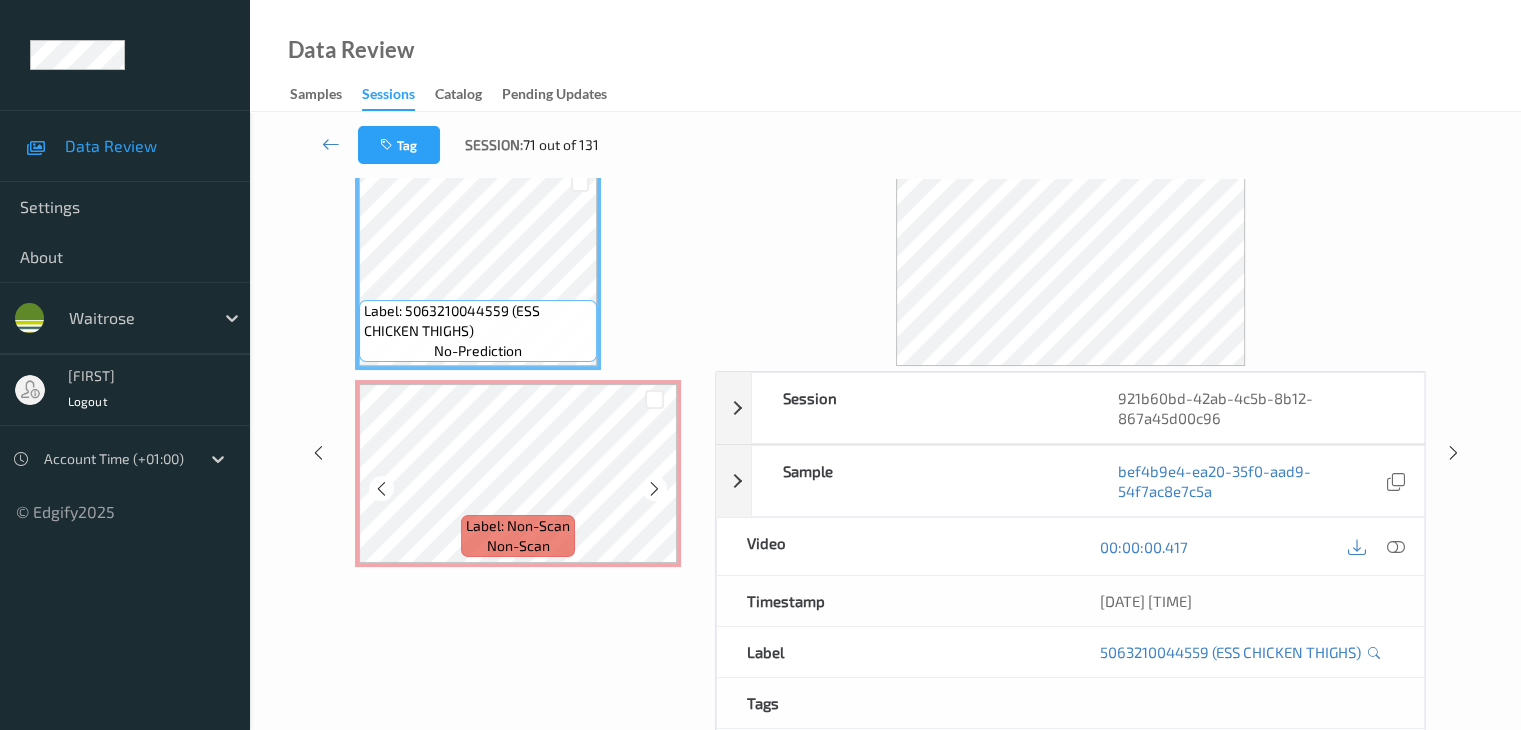 scroll, scrollTop: 0, scrollLeft: 0, axis: both 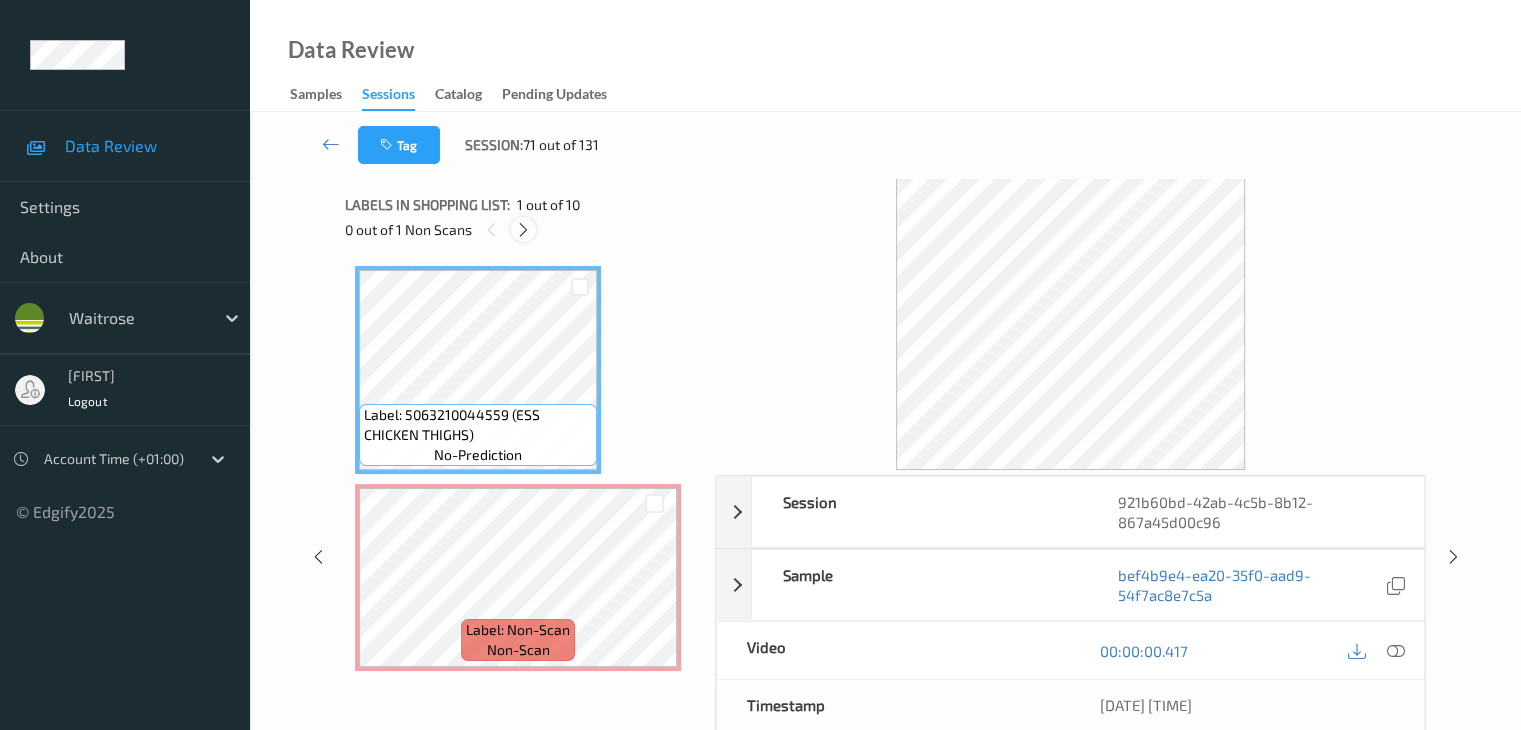 click at bounding box center (523, 230) 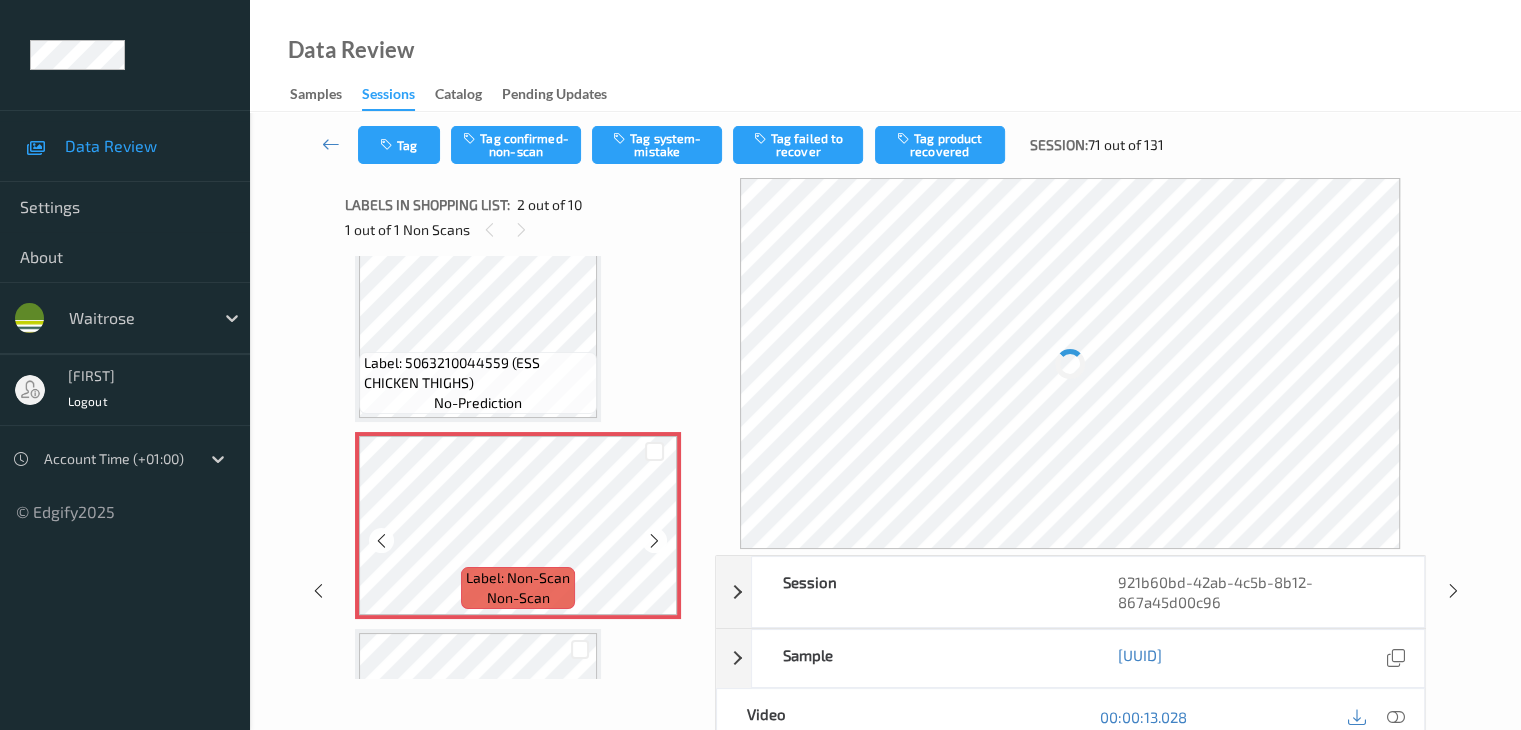 scroll, scrollTop: 0, scrollLeft: 0, axis: both 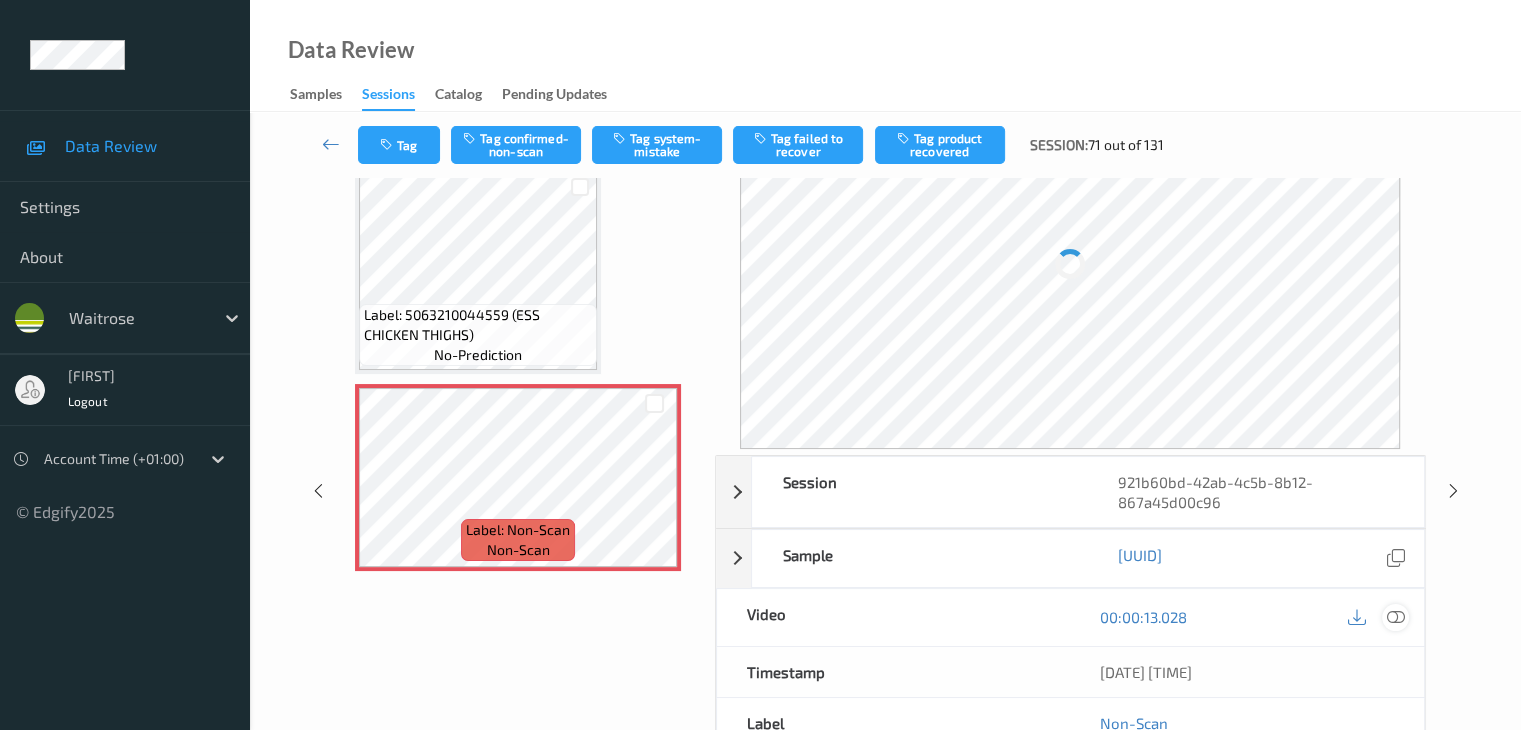 click at bounding box center (1395, 617) 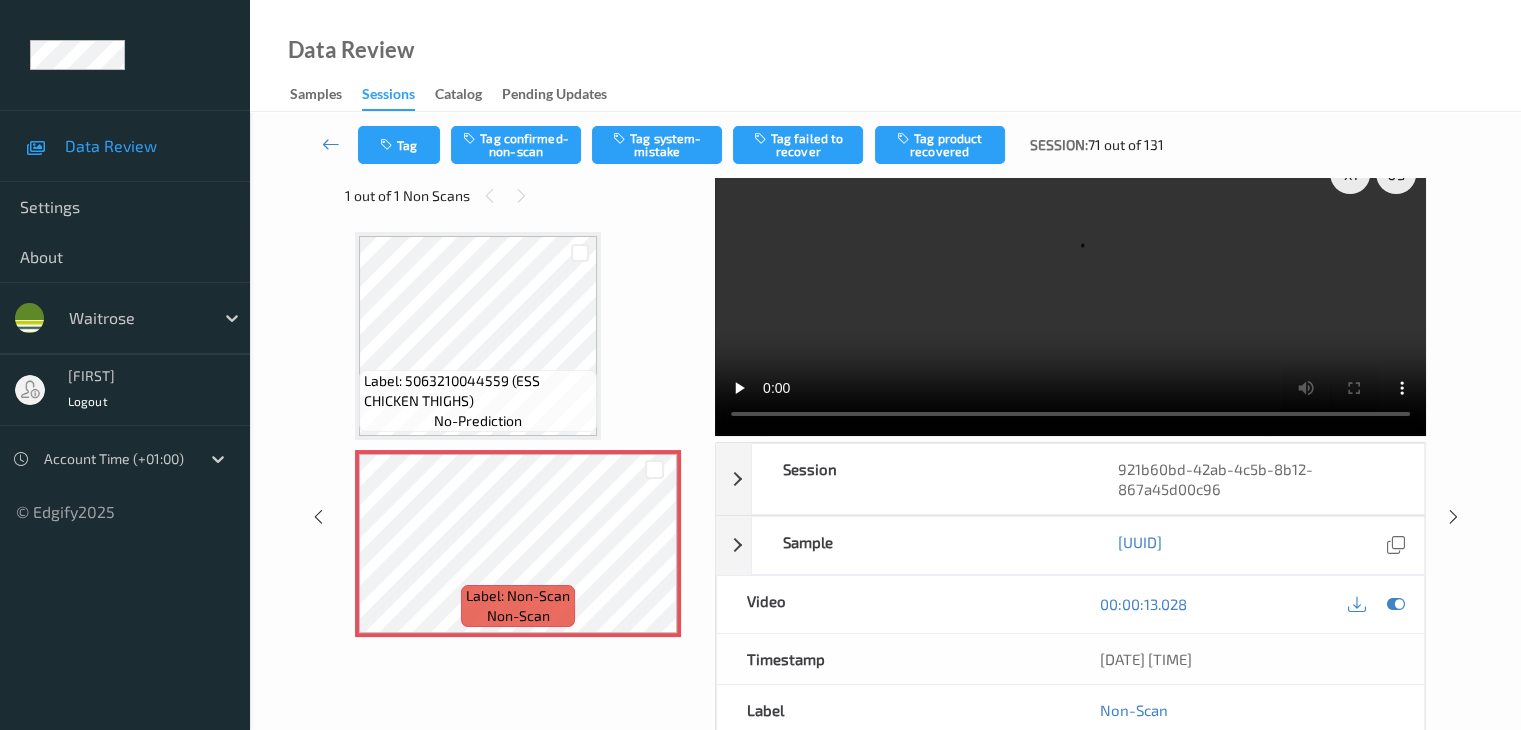 scroll, scrollTop: 0, scrollLeft: 0, axis: both 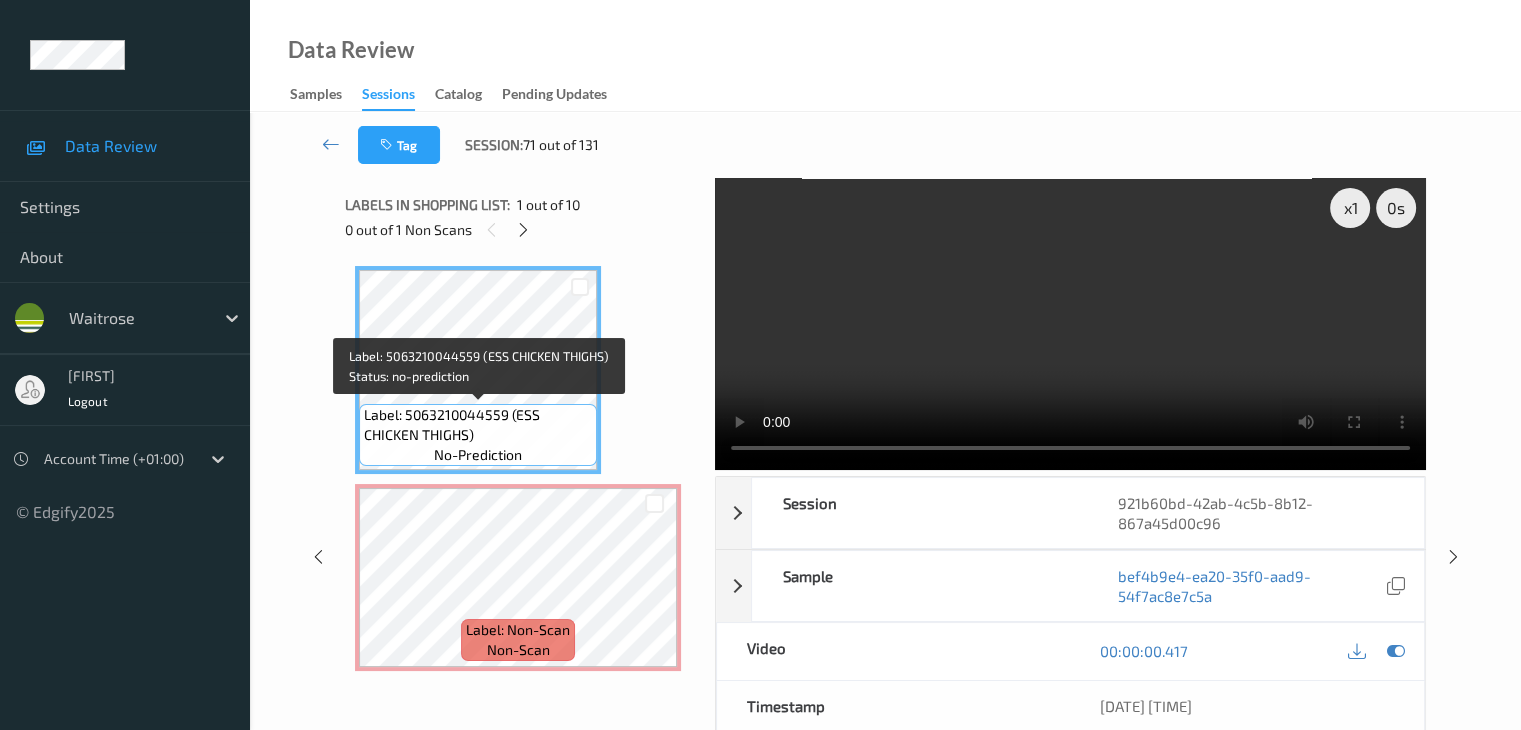 click on "Label: 5063210044559 (ESS CHICKEN THIGHS)" at bounding box center [478, 425] 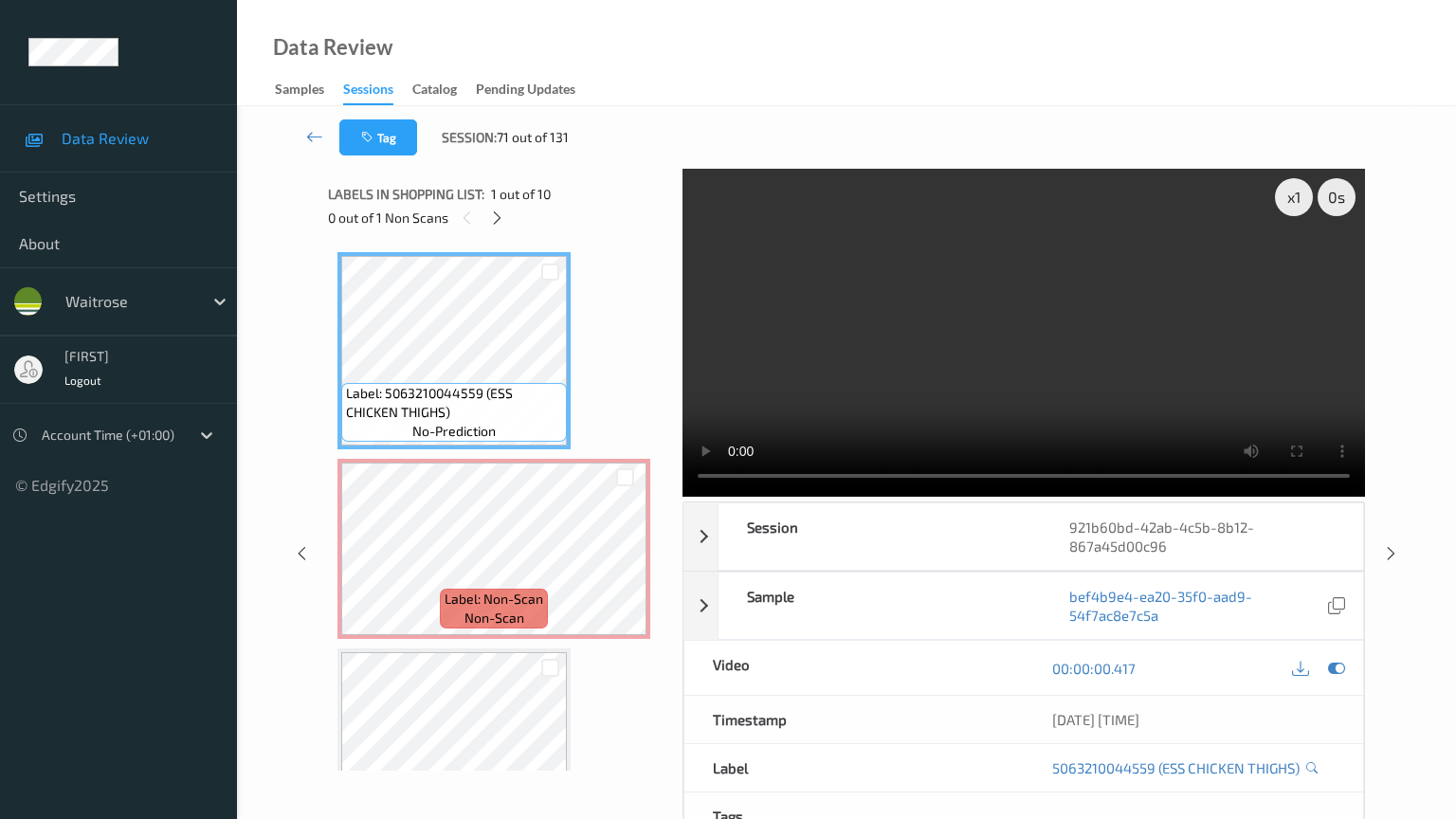 type 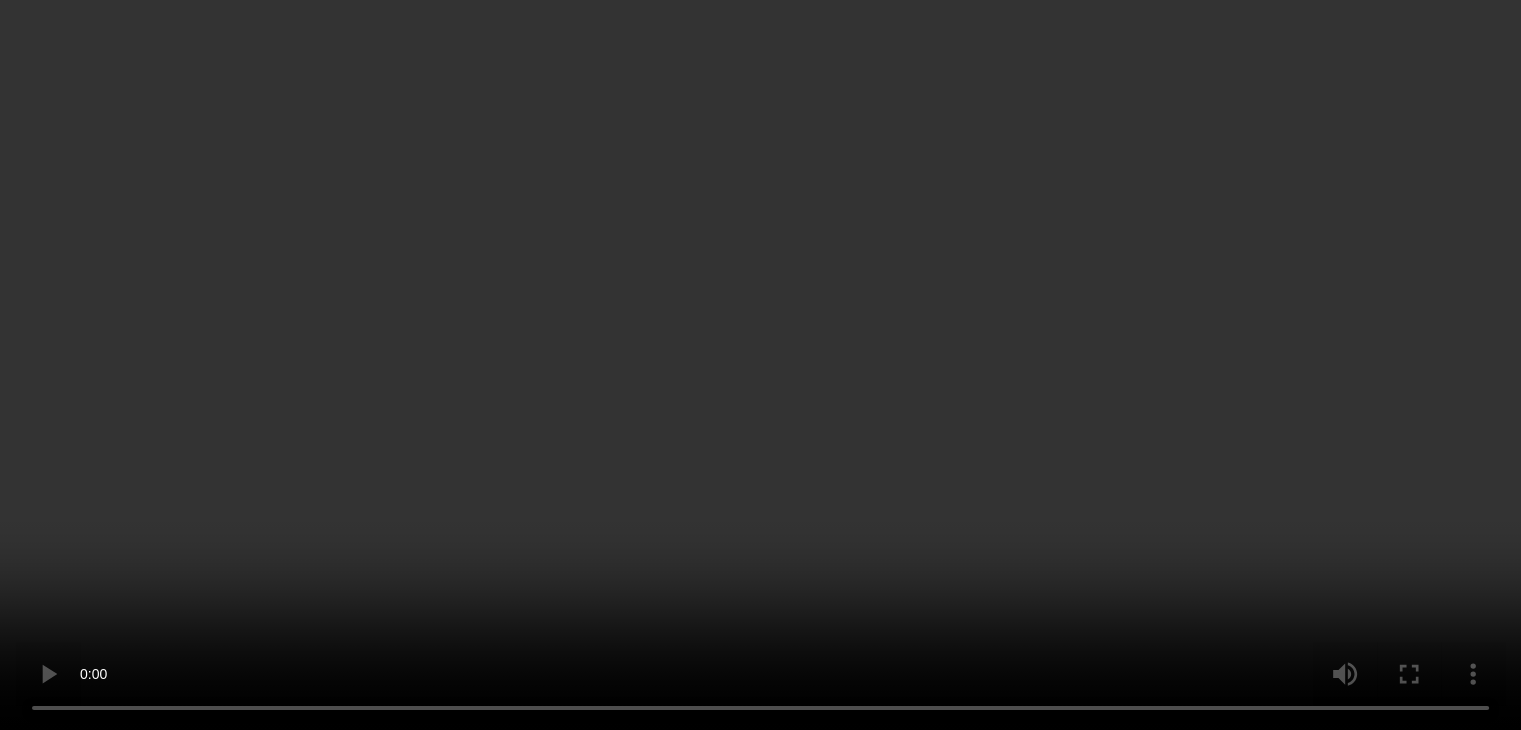 scroll, scrollTop: 200, scrollLeft: 0, axis: vertical 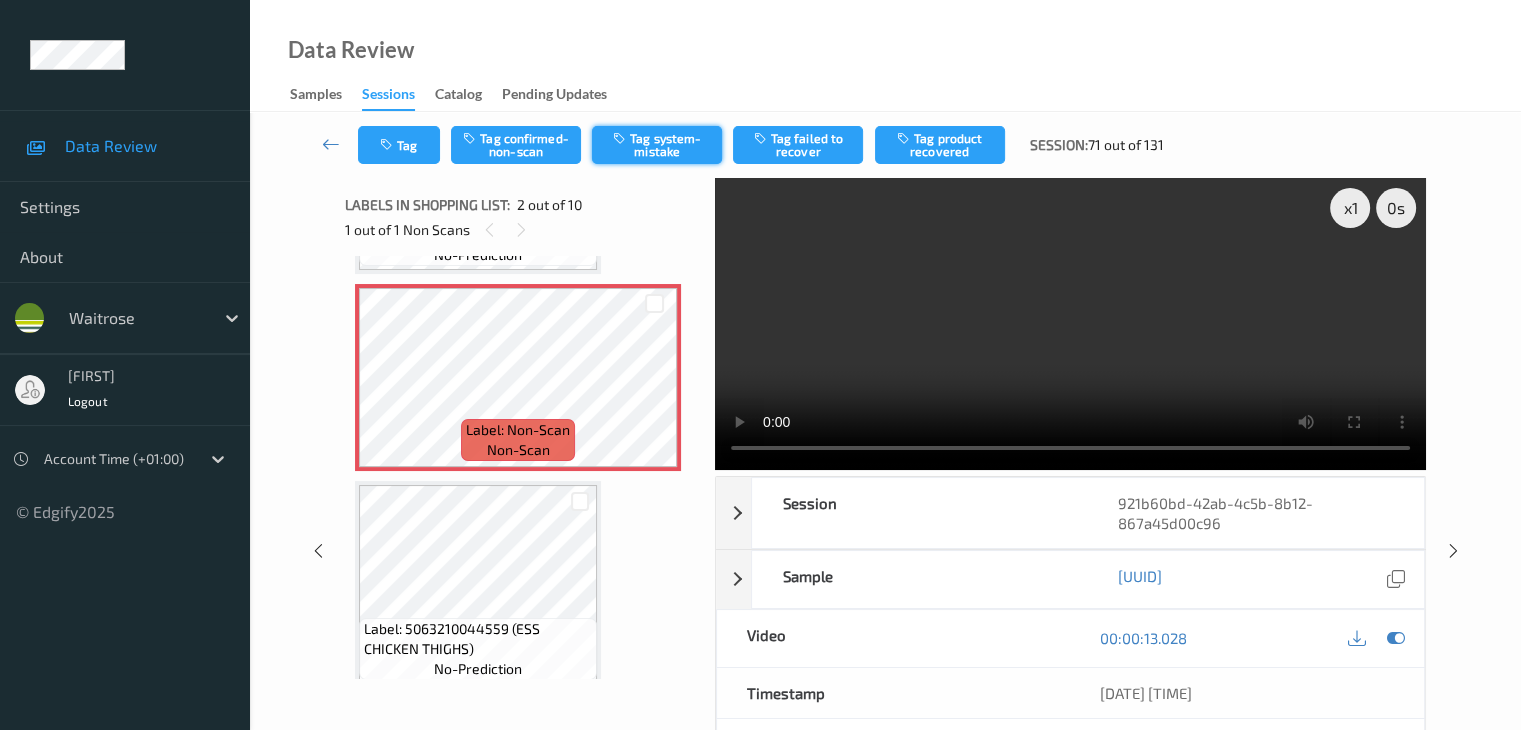 click on "Tag   system-mistake" at bounding box center [657, 145] 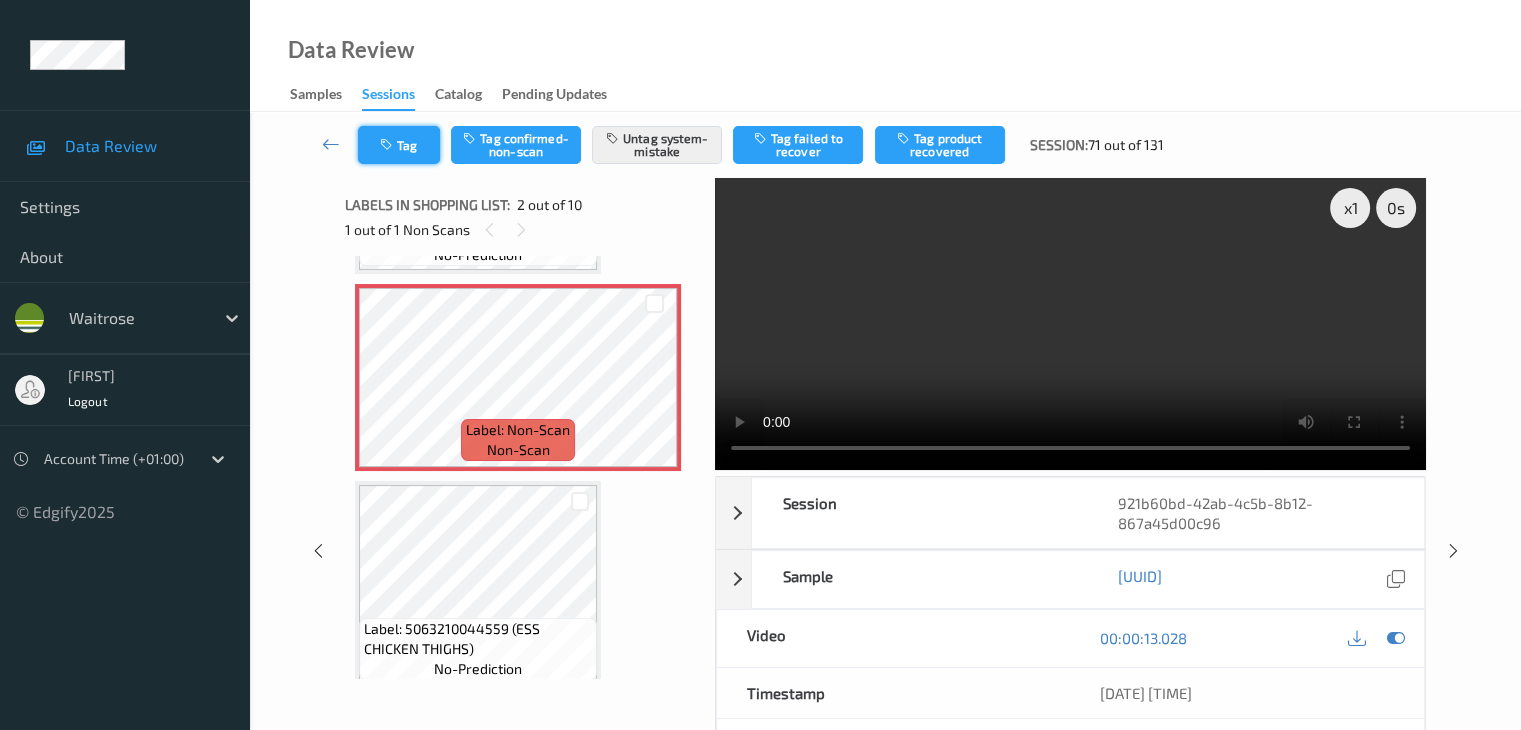 click on "Tag" at bounding box center (399, 145) 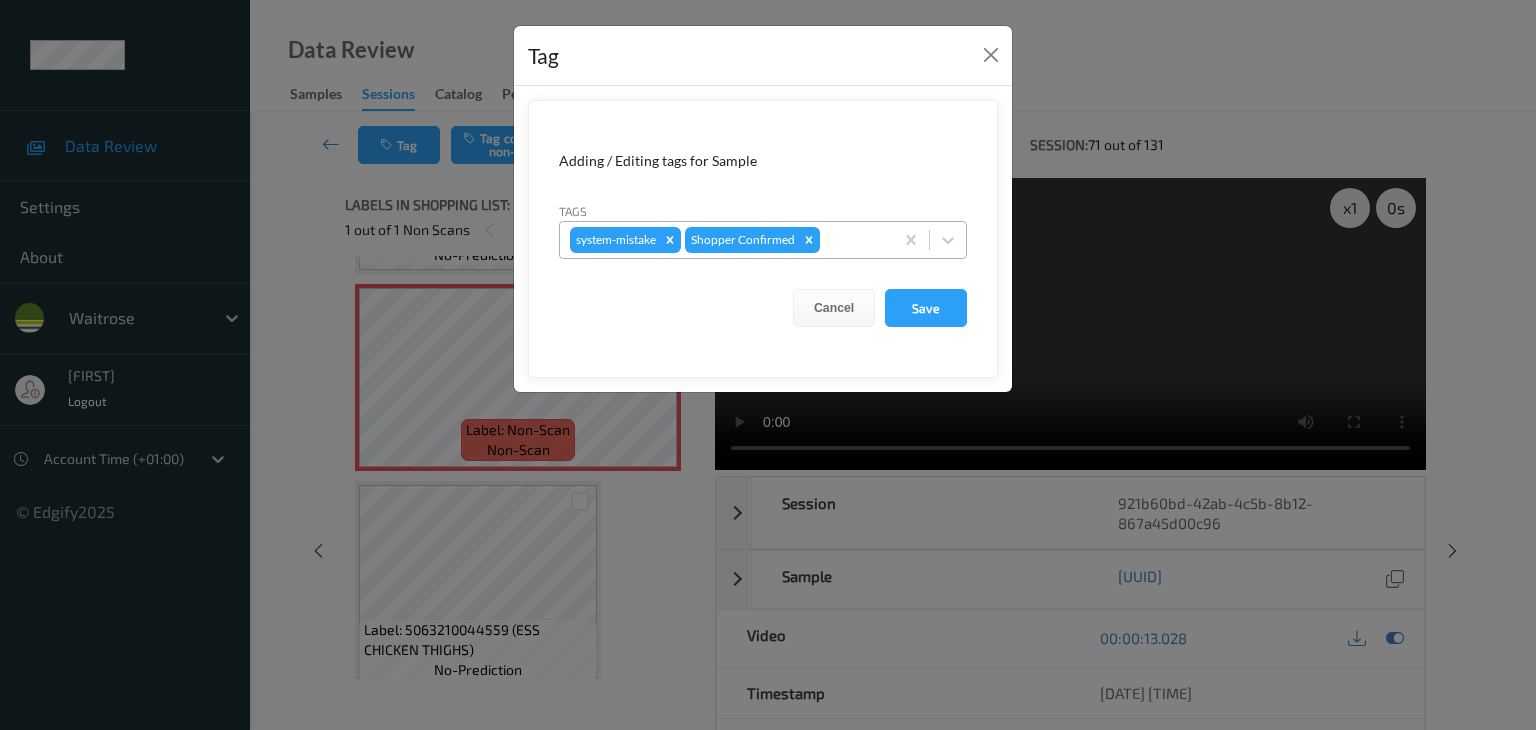 click at bounding box center (853, 240) 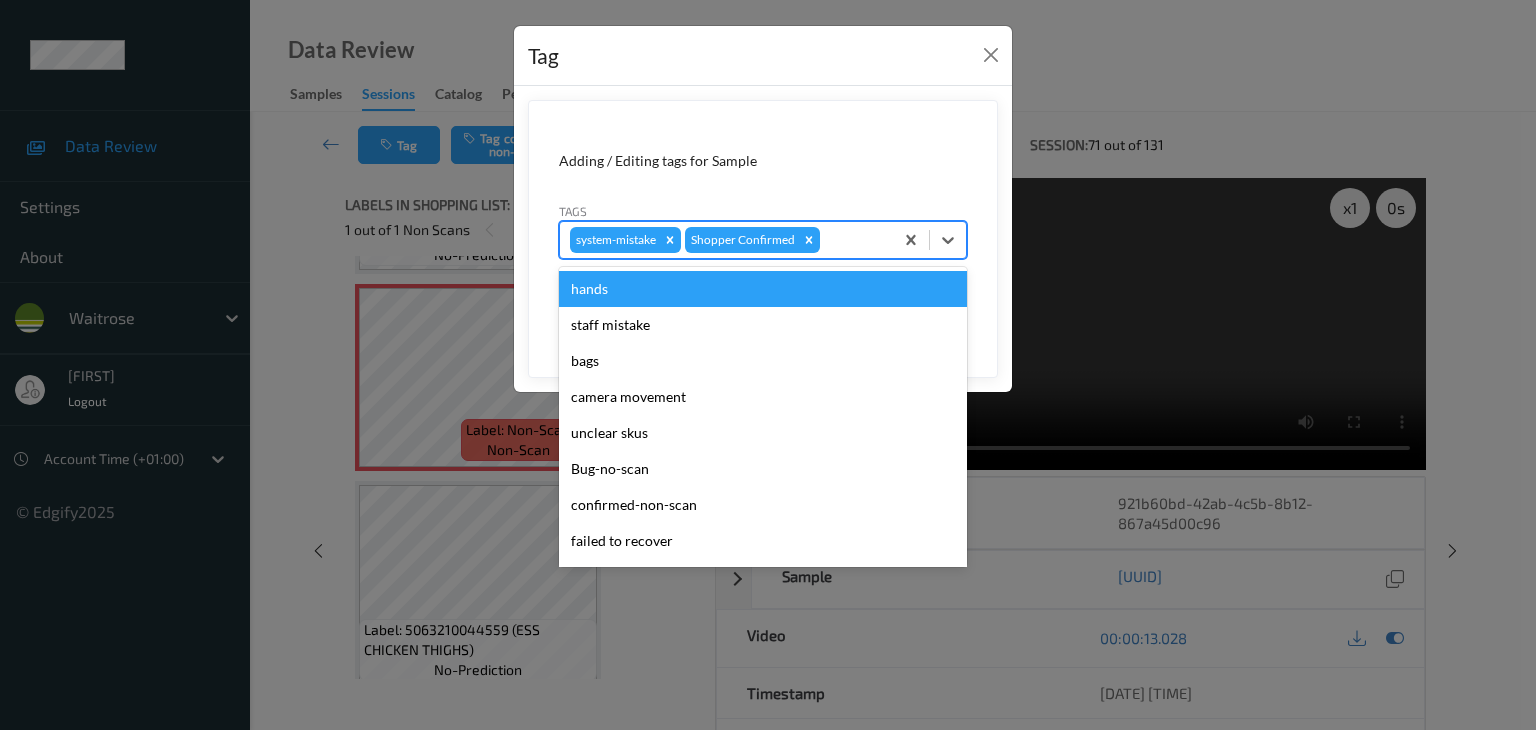 type on "u" 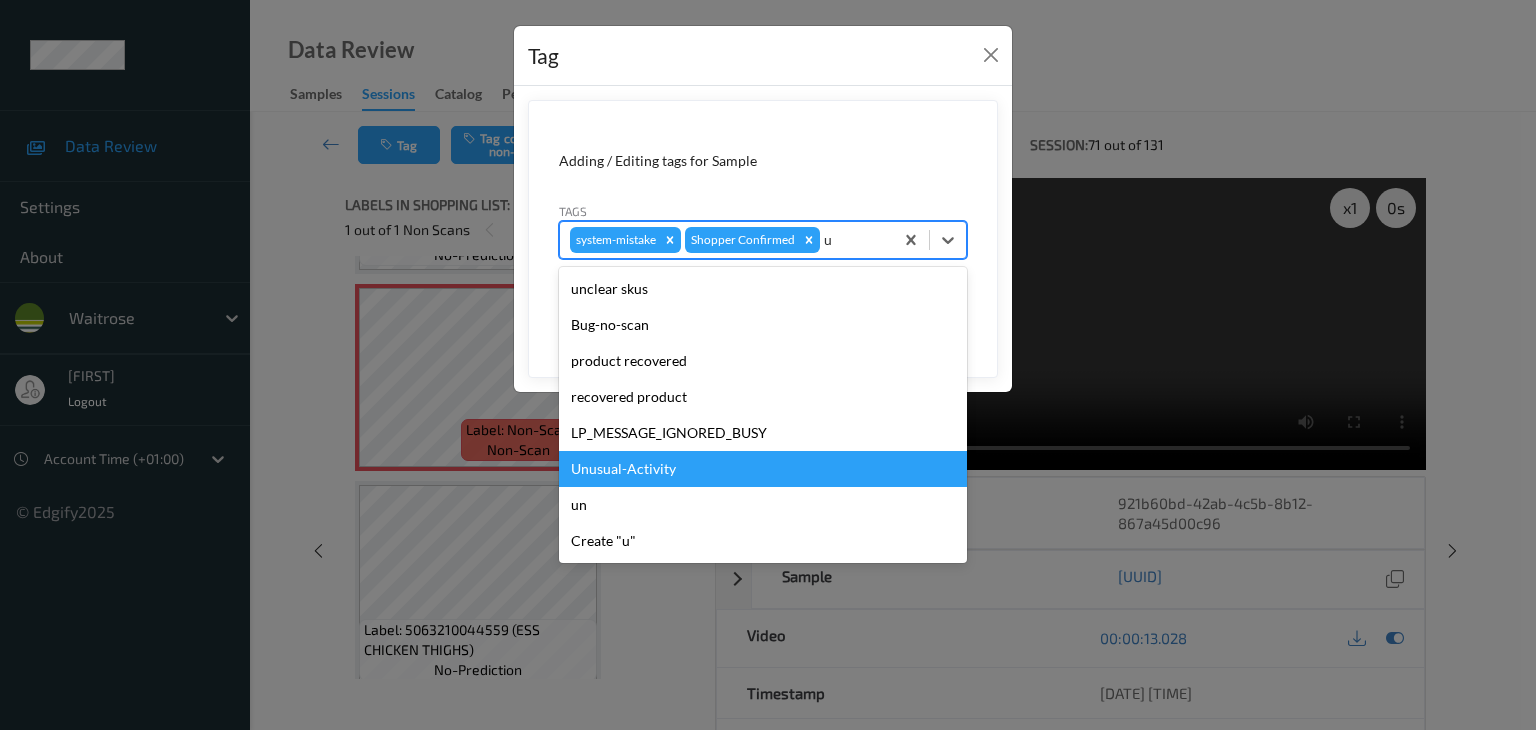 click on "Unusual-Activity" at bounding box center (763, 469) 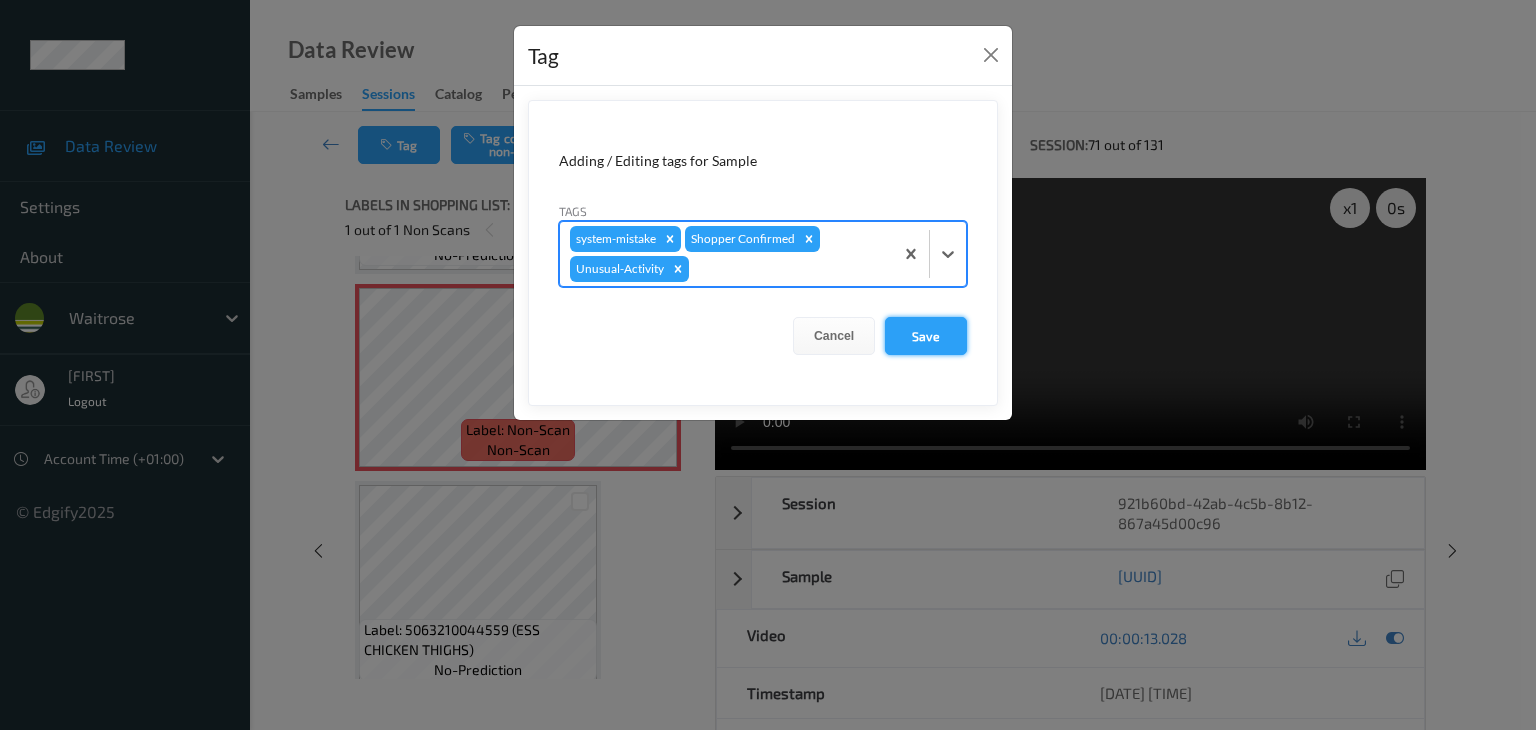 click on "Save" at bounding box center (926, 336) 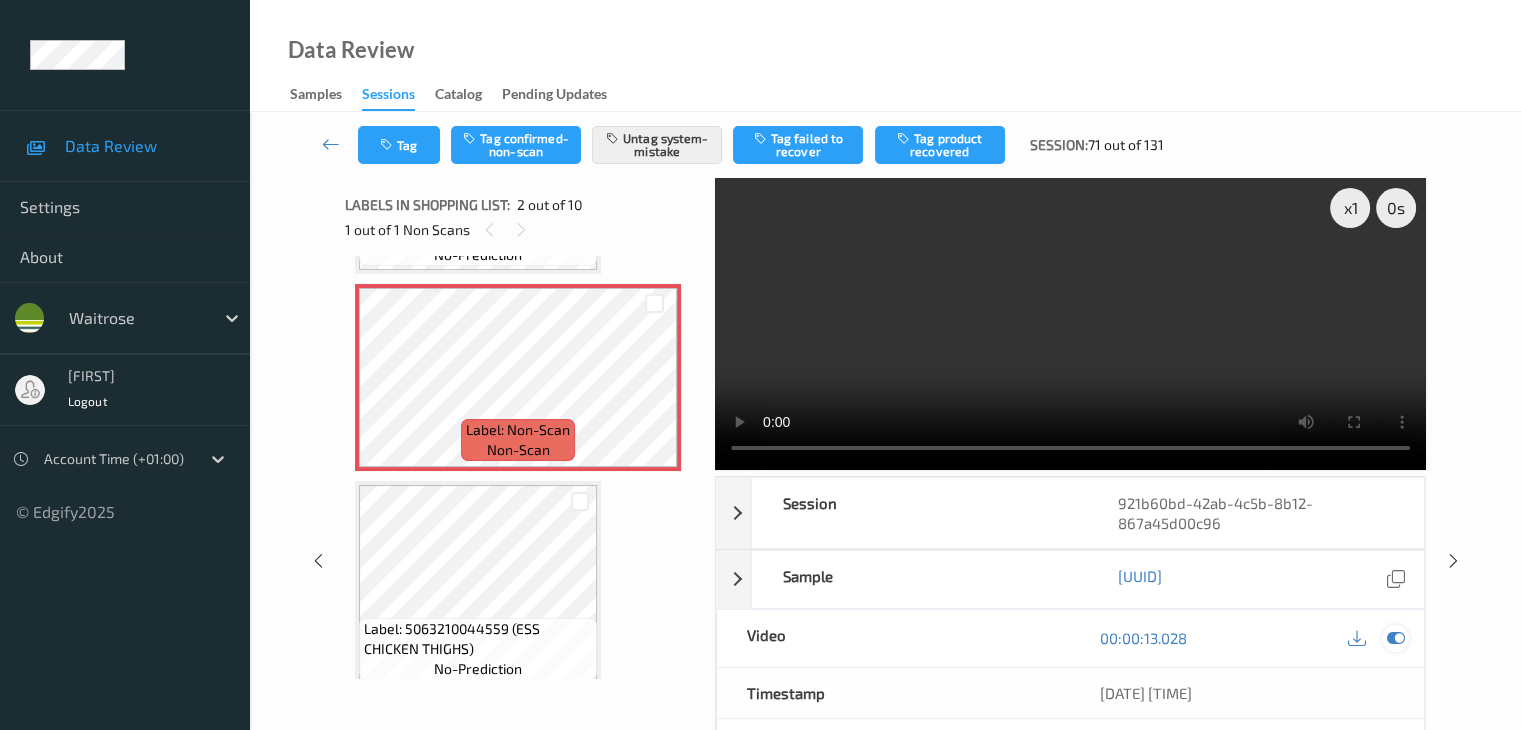 click at bounding box center [1395, 638] 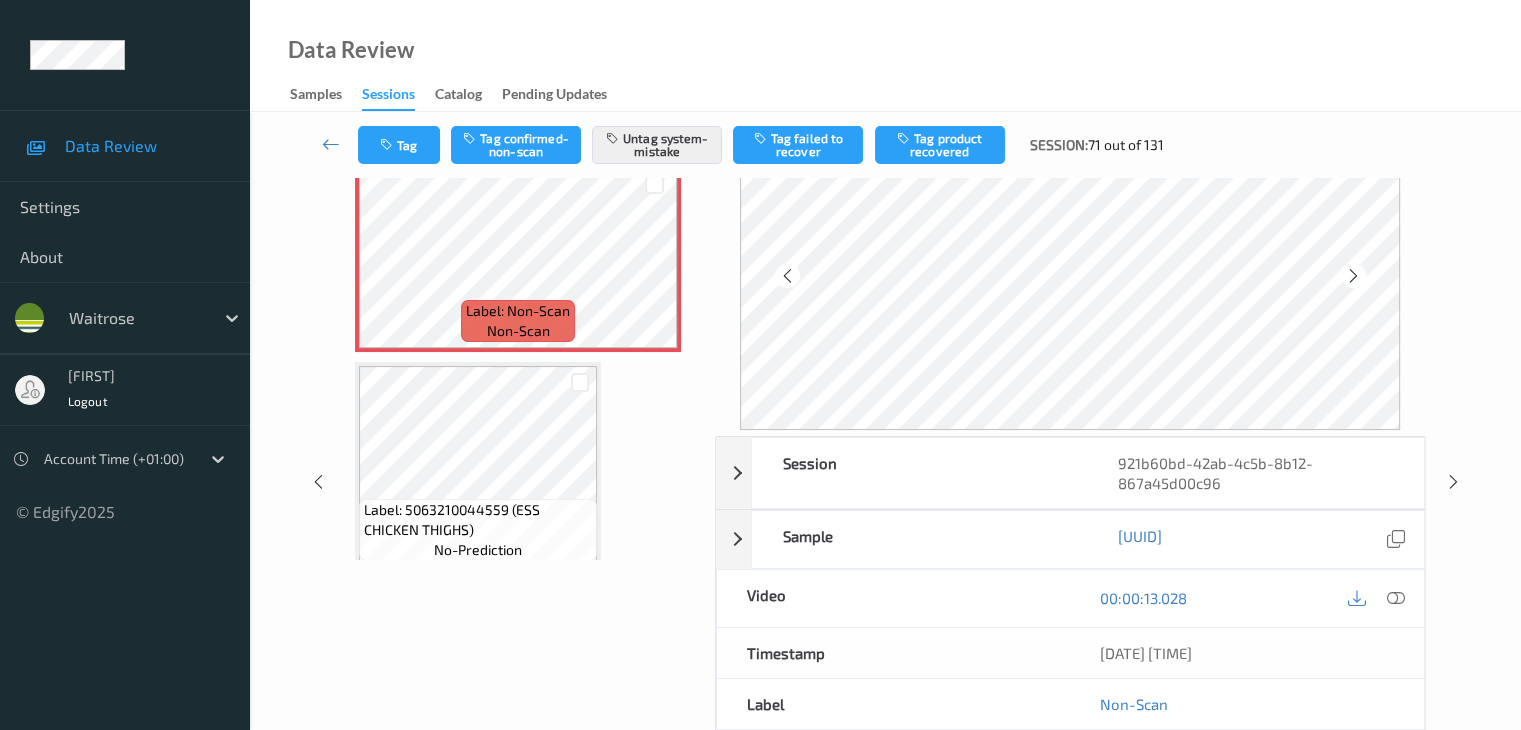 scroll, scrollTop: 0, scrollLeft: 0, axis: both 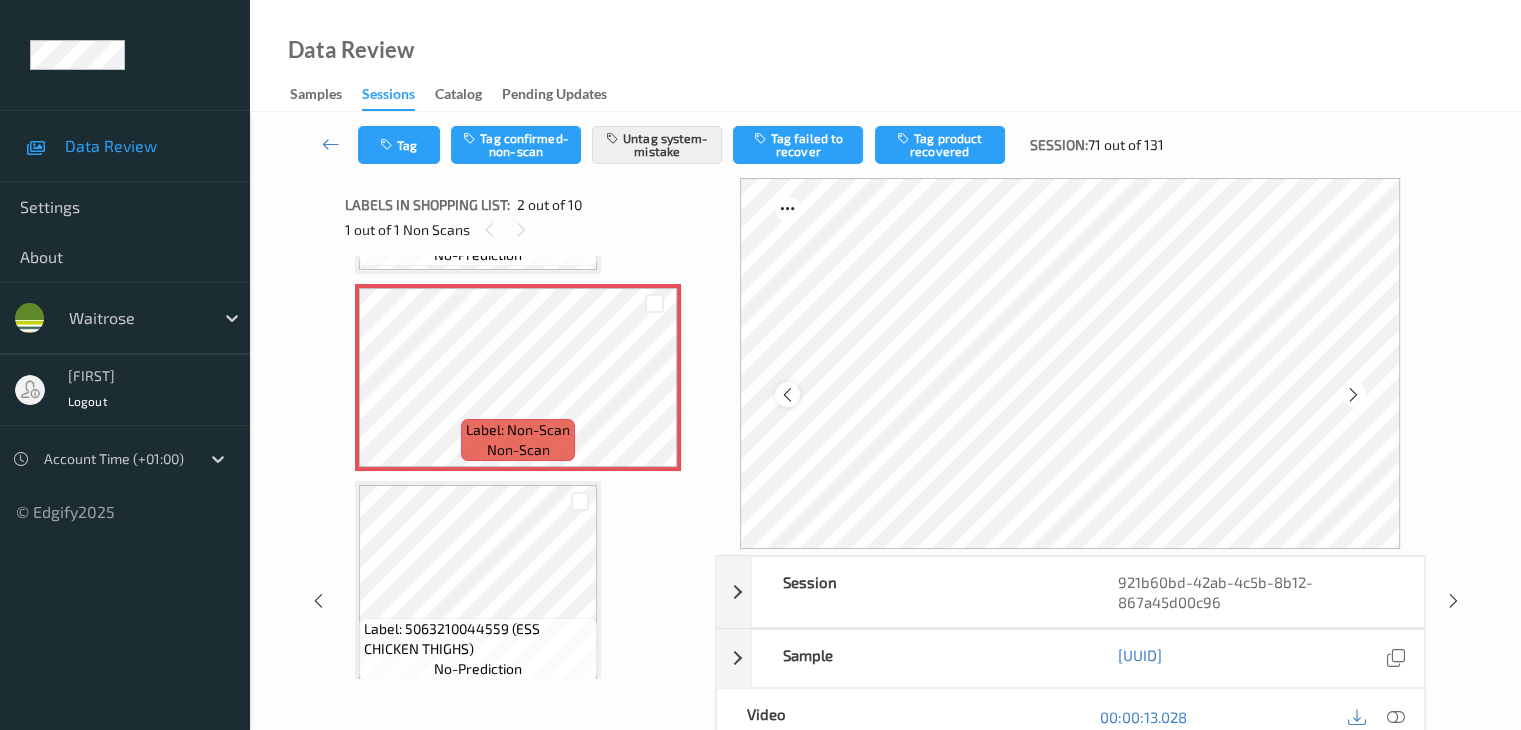 click at bounding box center (787, 395) 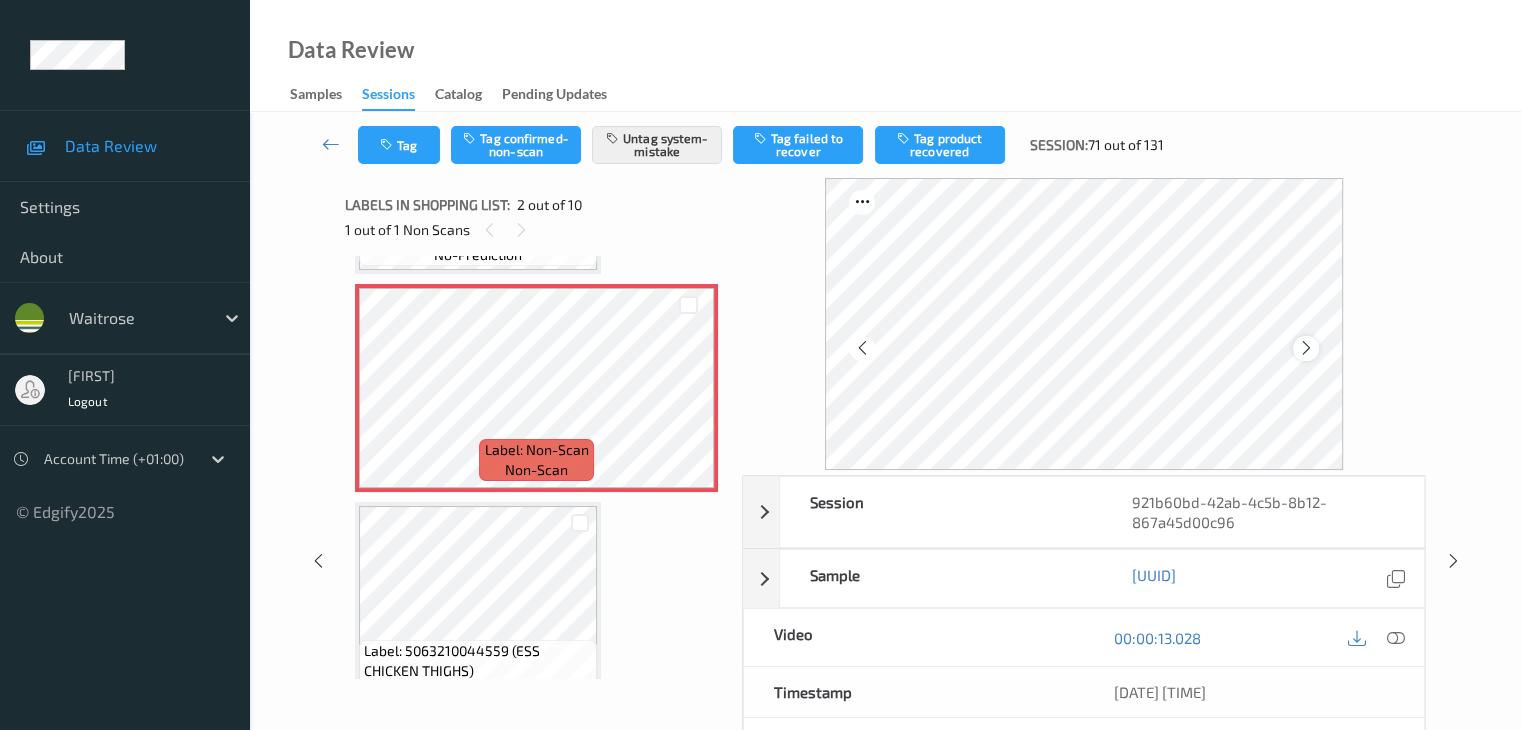 click at bounding box center [1306, 348] 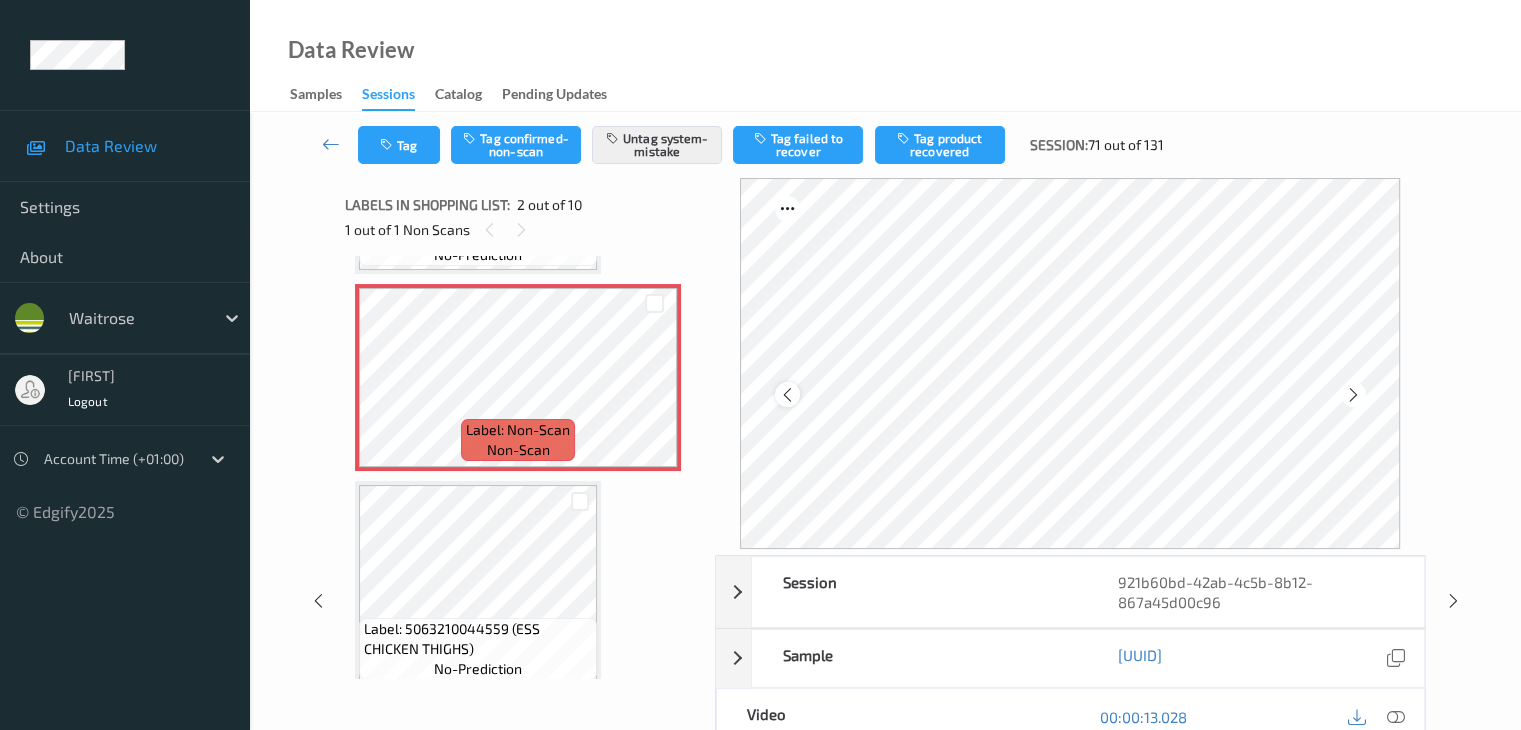 click at bounding box center [787, 395] 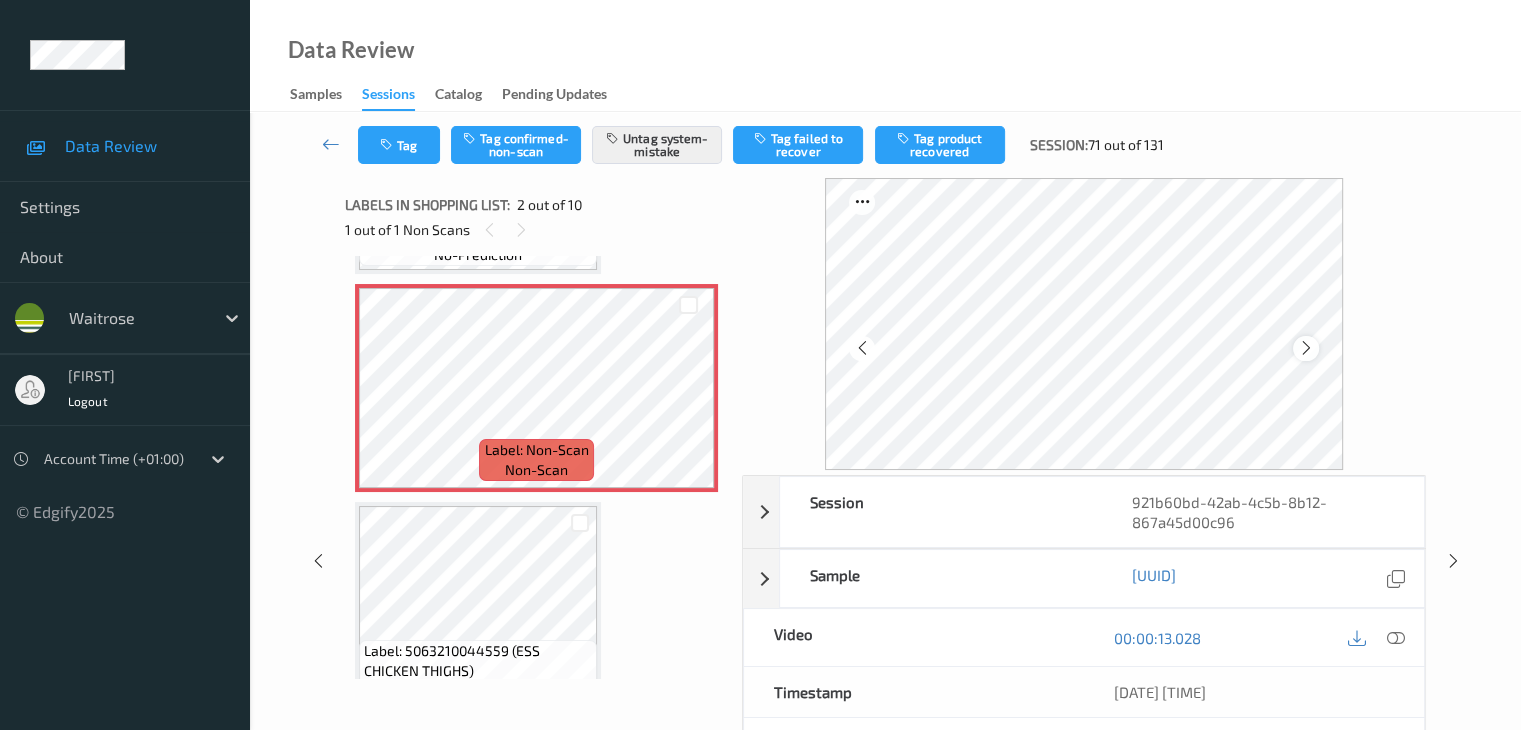 click at bounding box center [1306, 348] 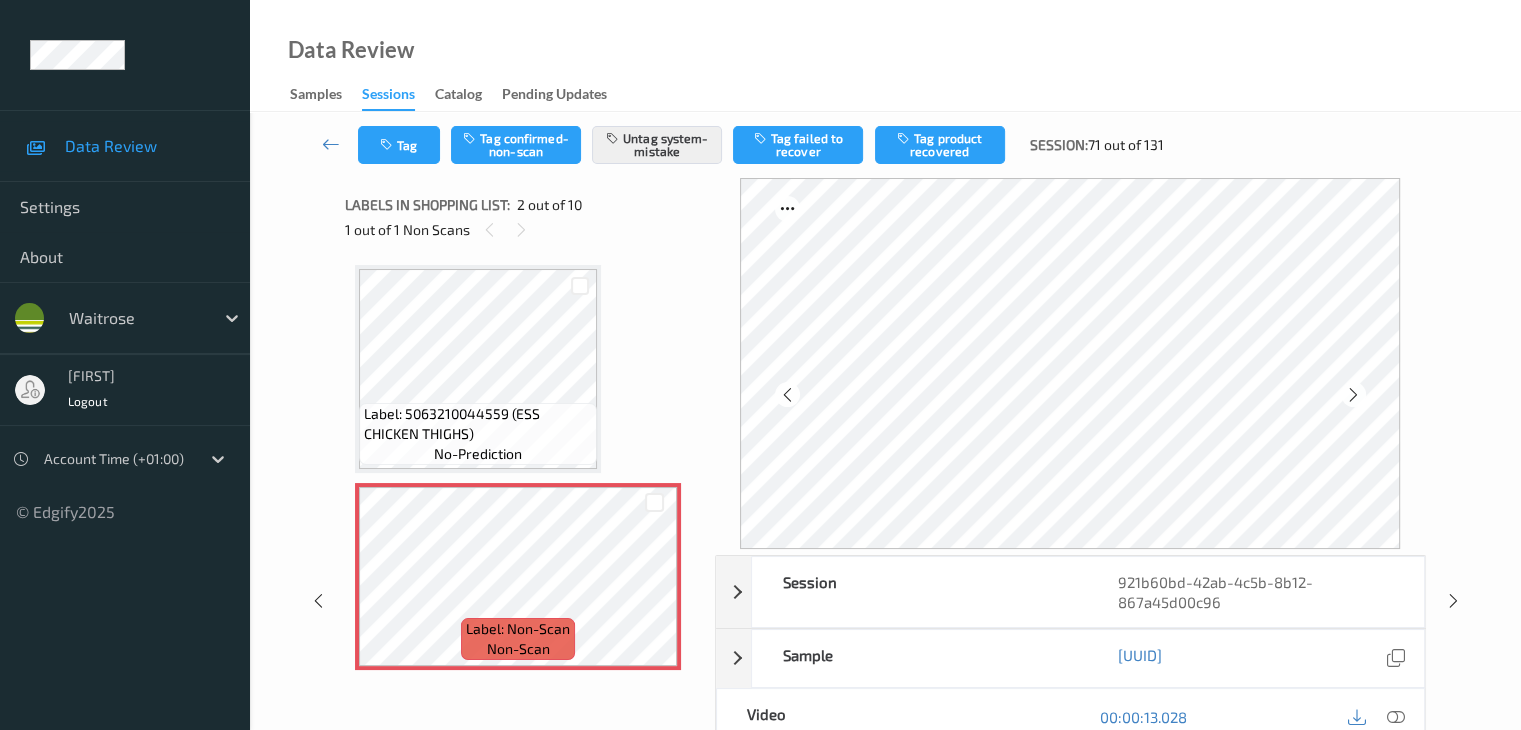 scroll, scrollTop: 0, scrollLeft: 0, axis: both 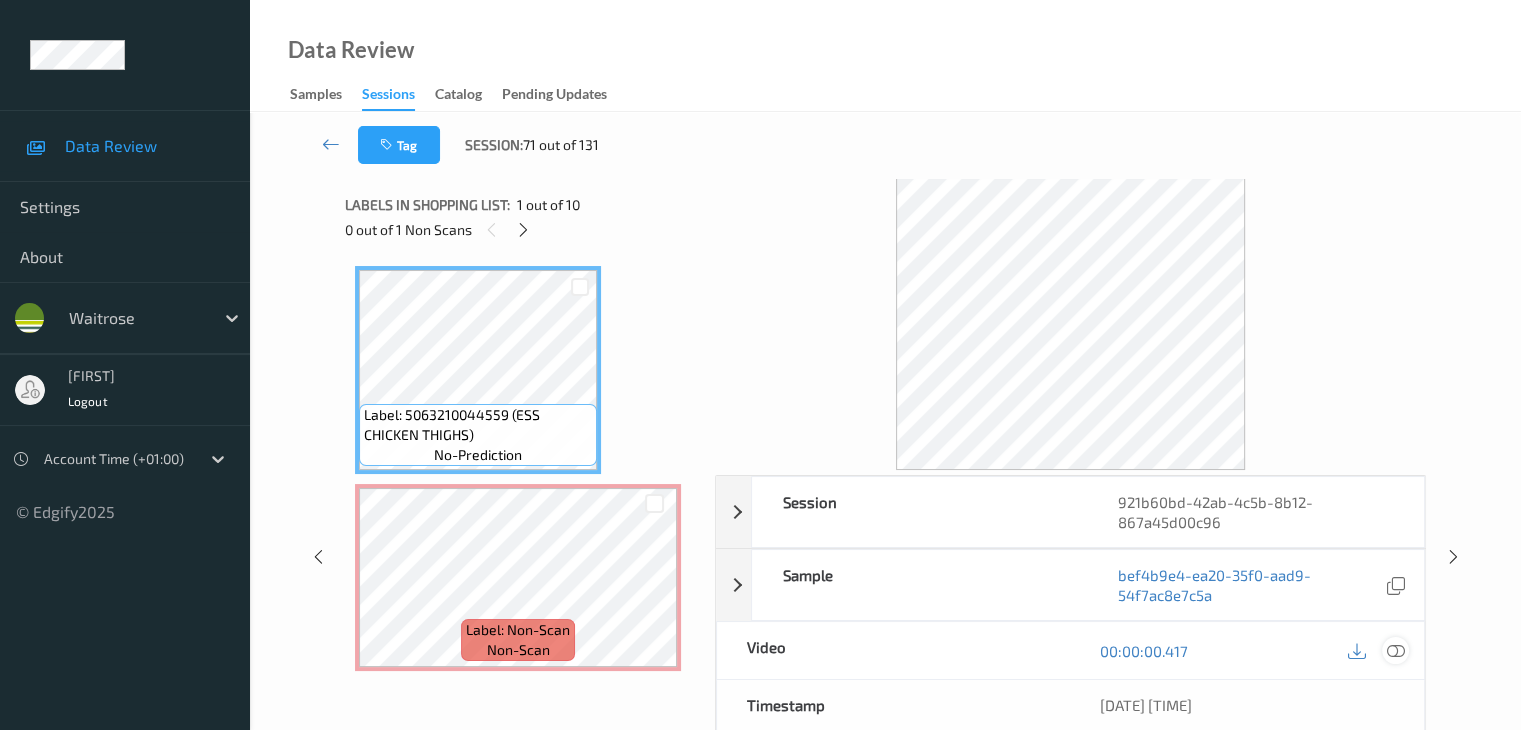 click at bounding box center [1395, 651] 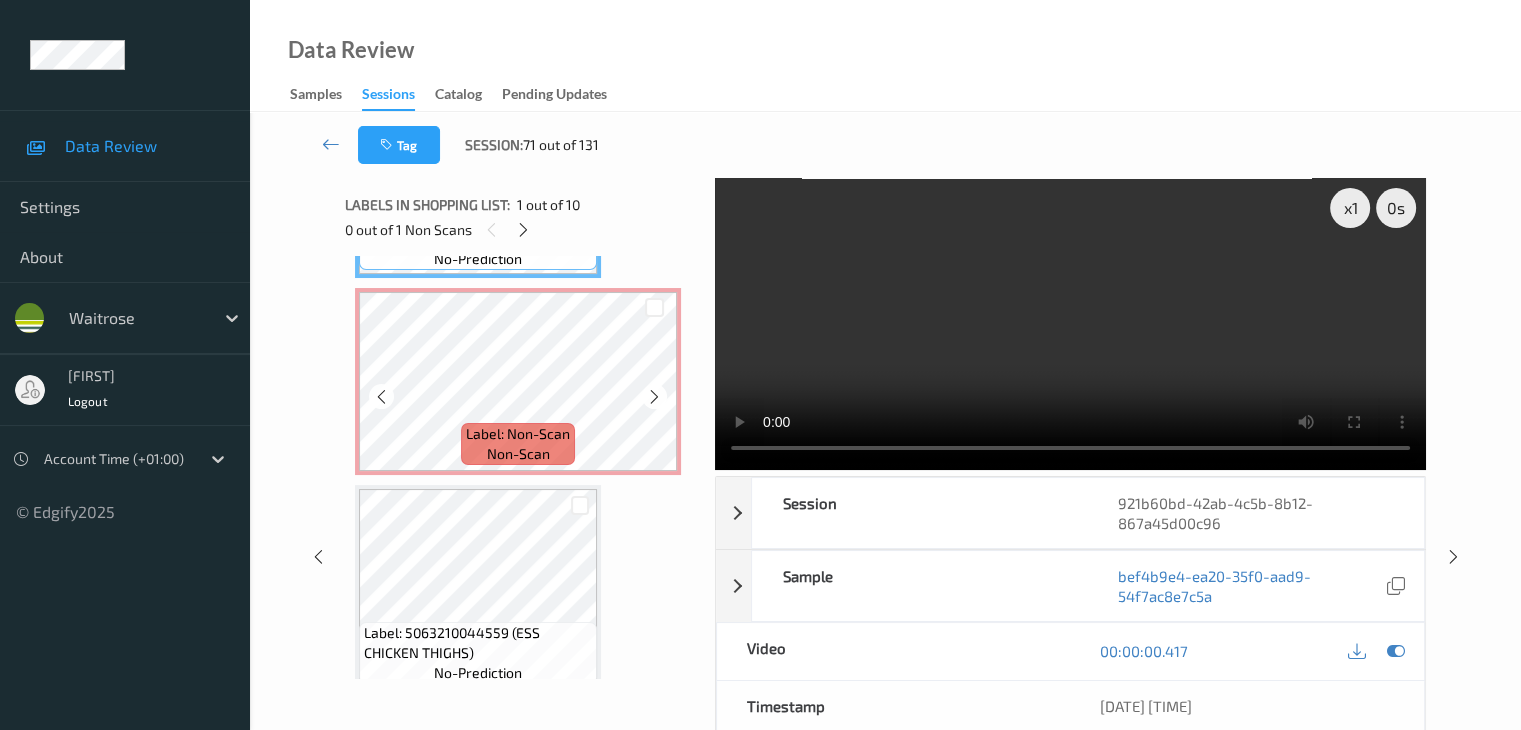 scroll, scrollTop: 200, scrollLeft: 0, axis: vertical 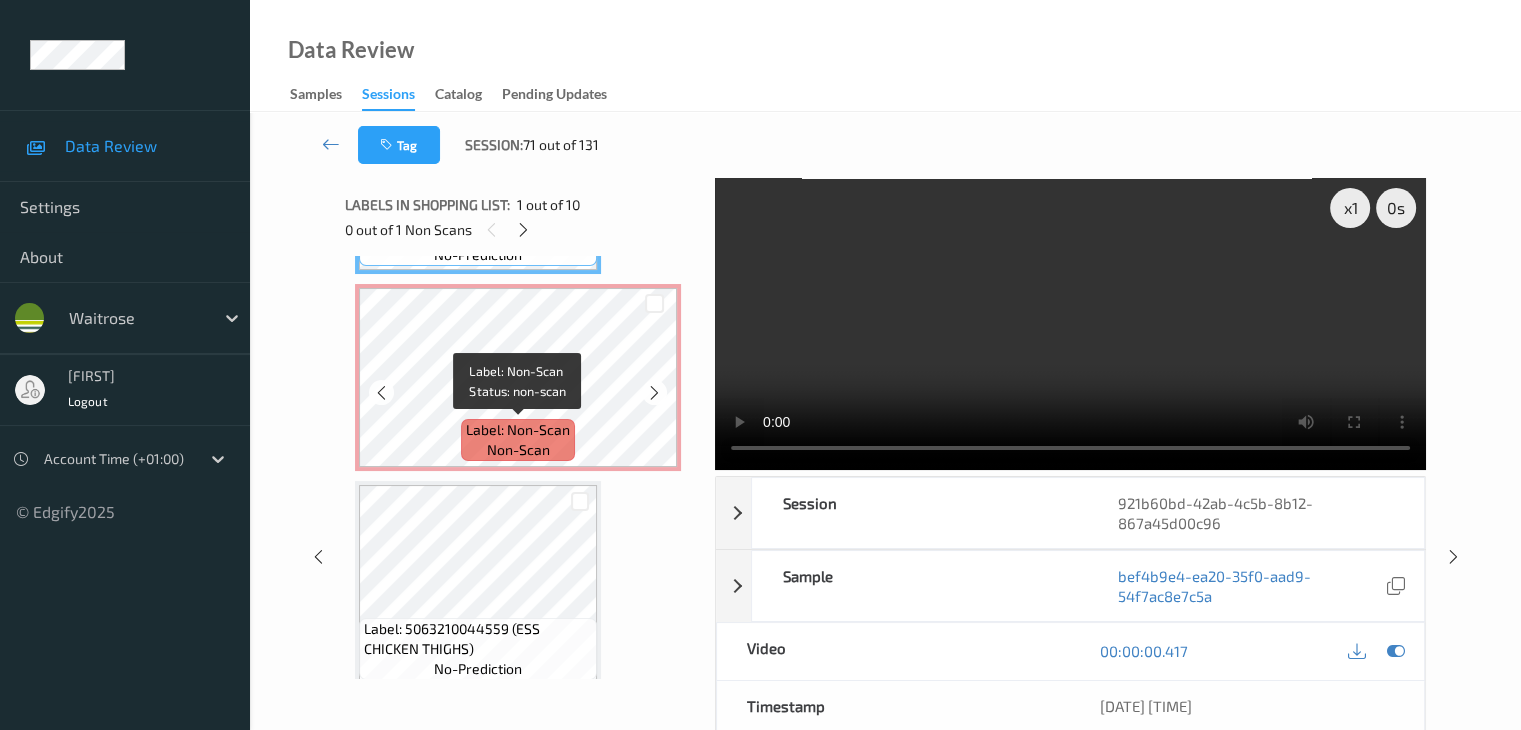 click on "Label: Non-Scan non-scan" at bounding box center [518, 440] 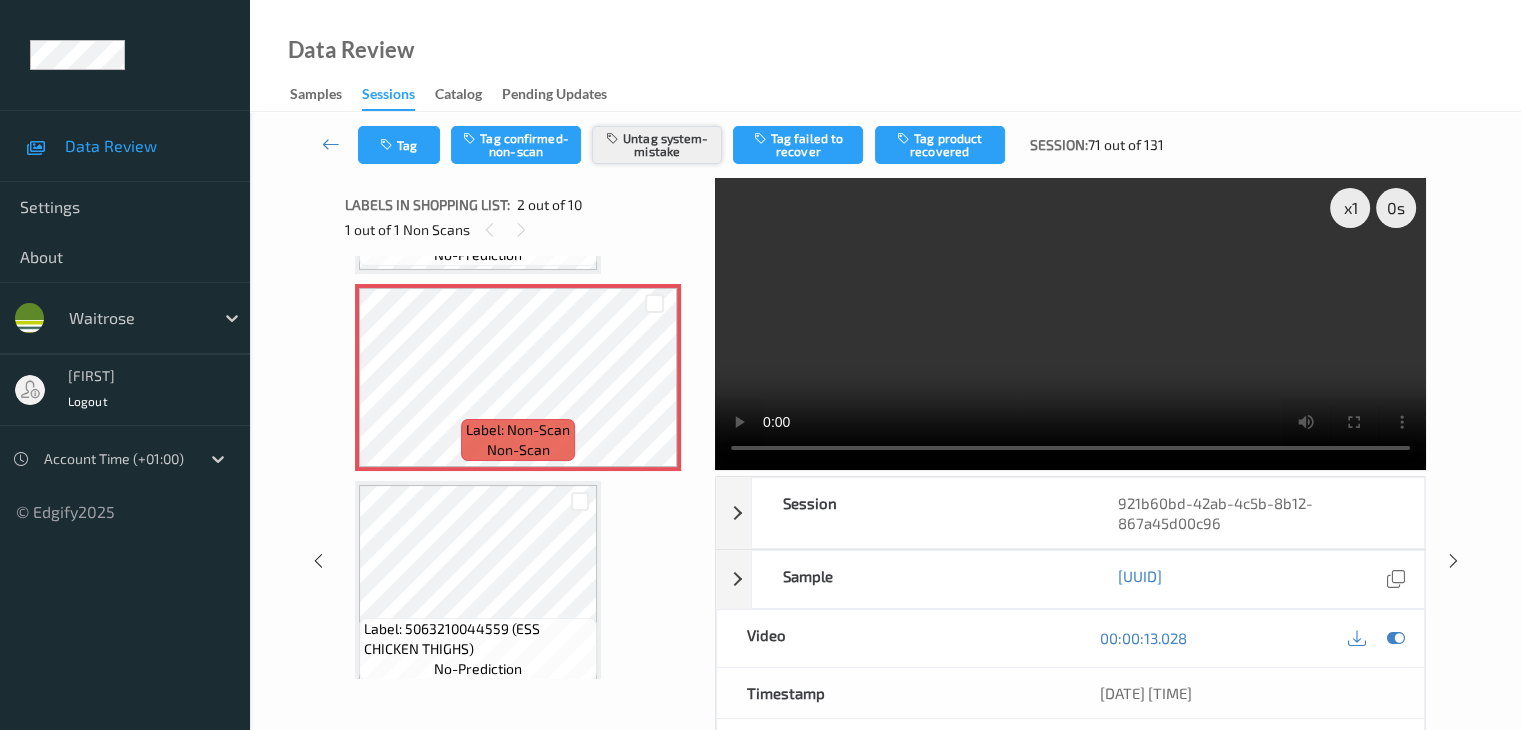 click on "Untag   system-mistake" at bounding box center [657, 145] 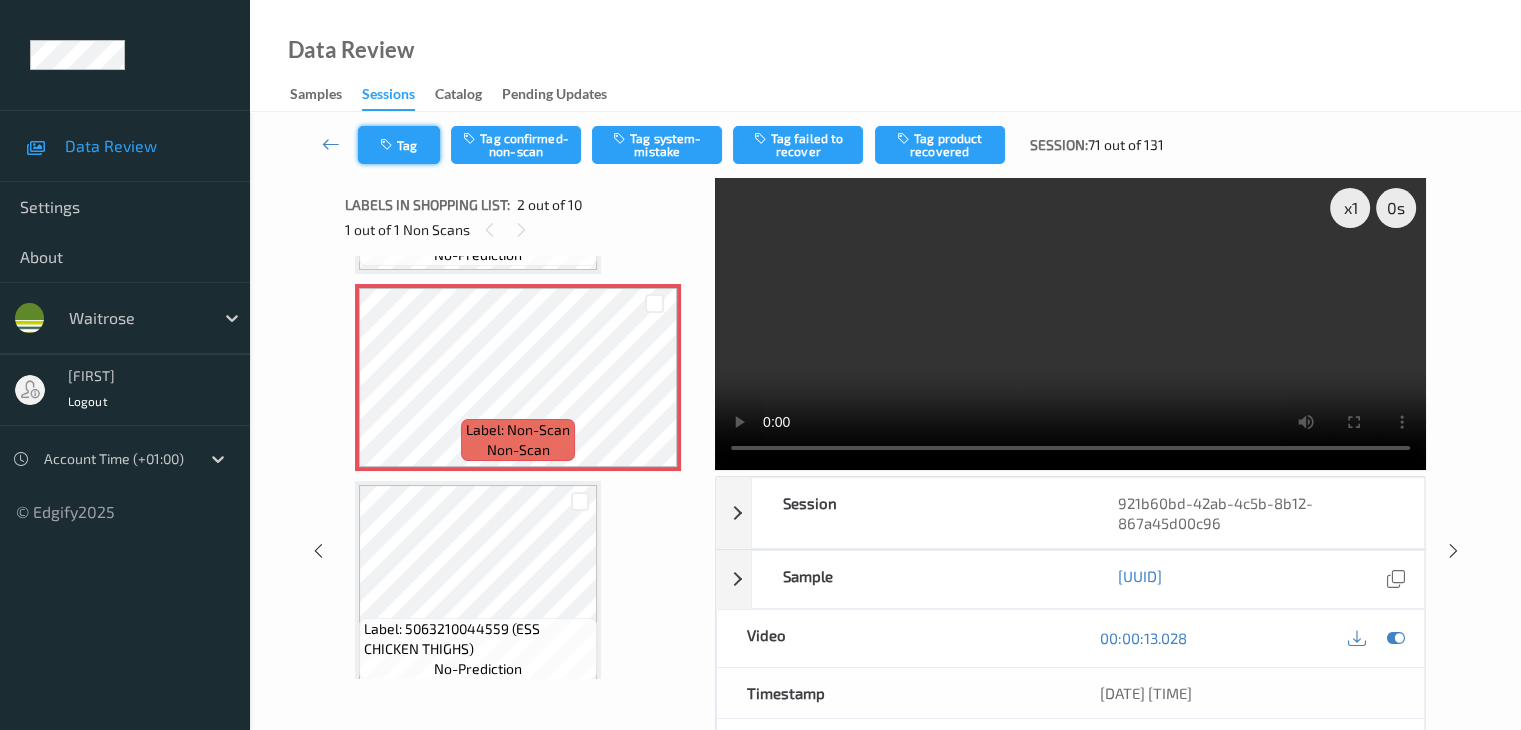 click on "Tag" at bounding box center [399, 145] 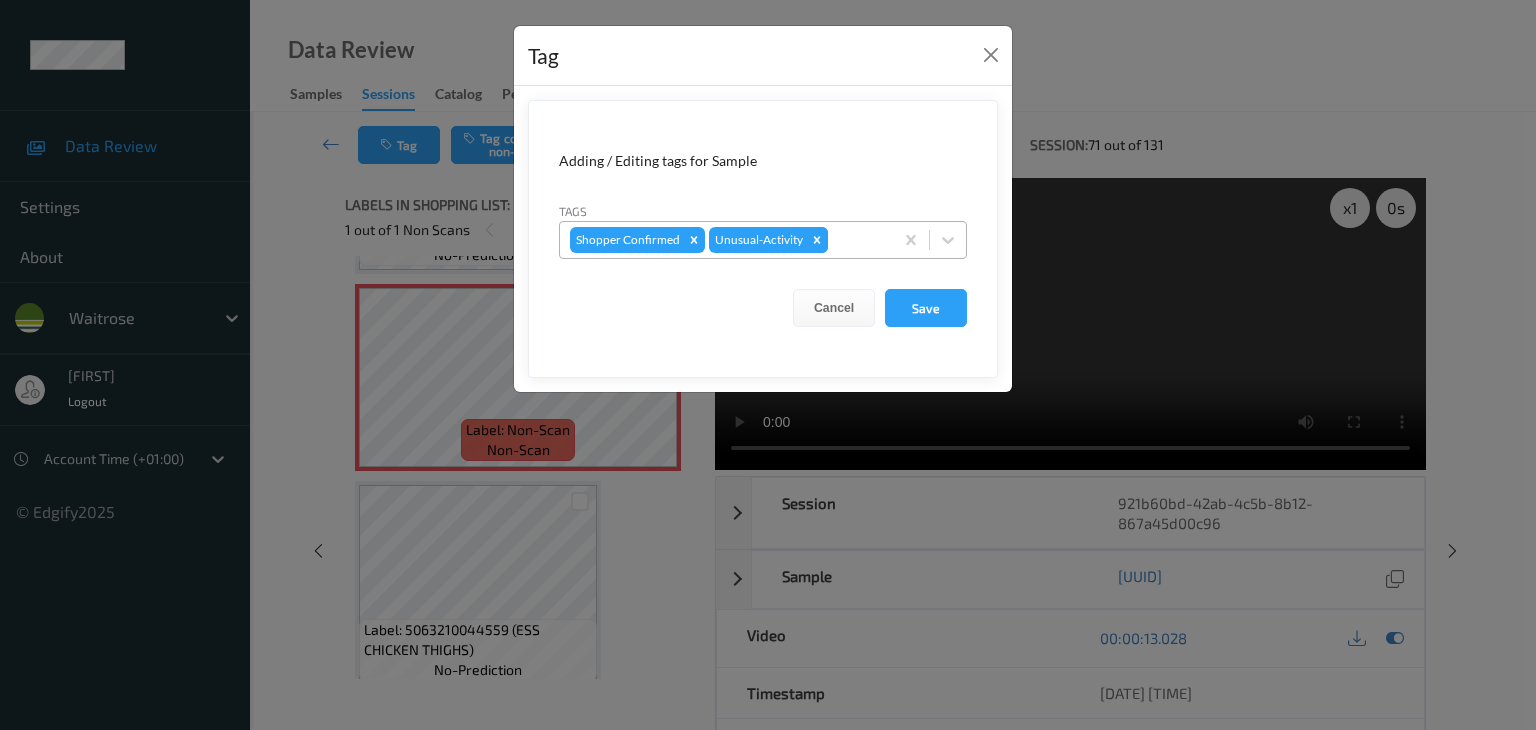 click 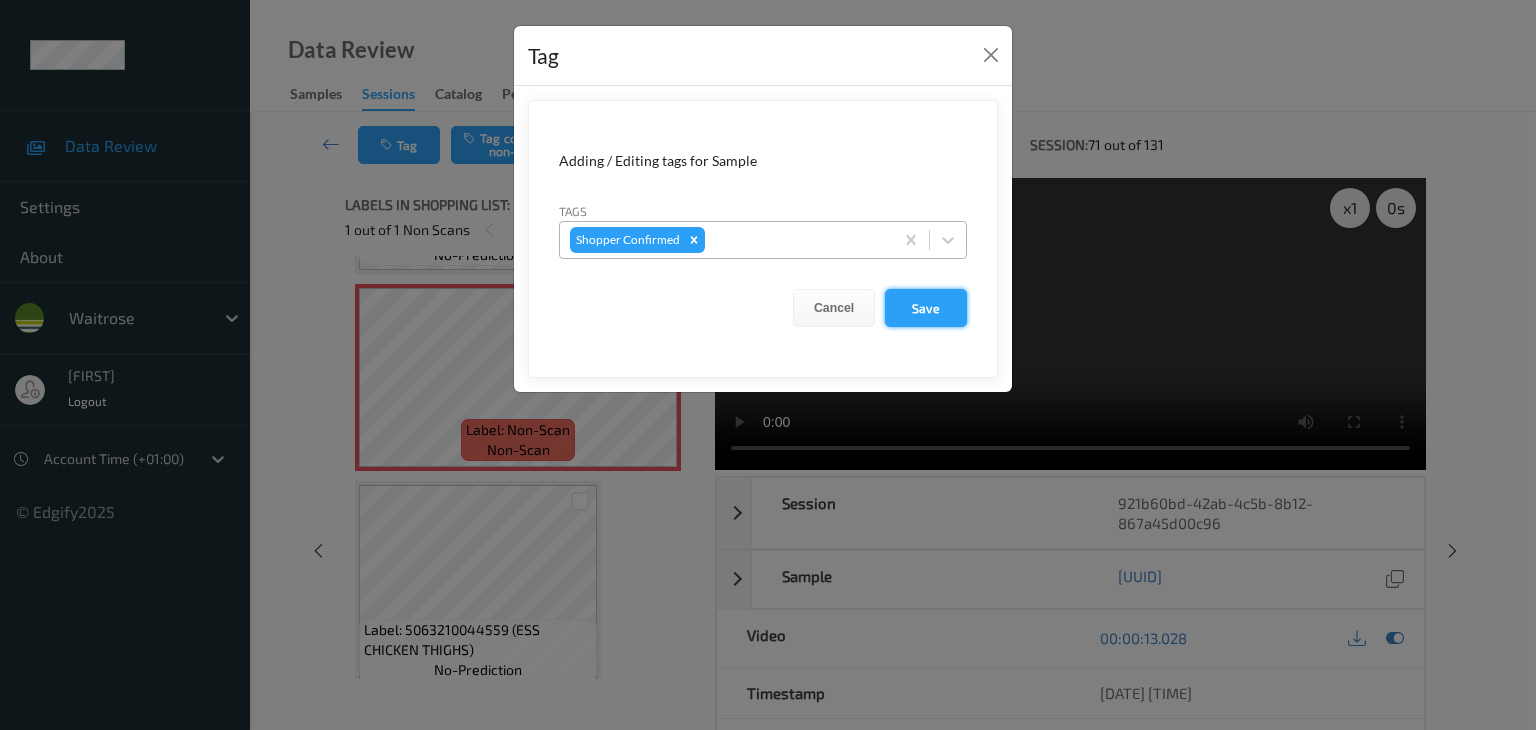 click on "Save" at bounding box center (926, 308) 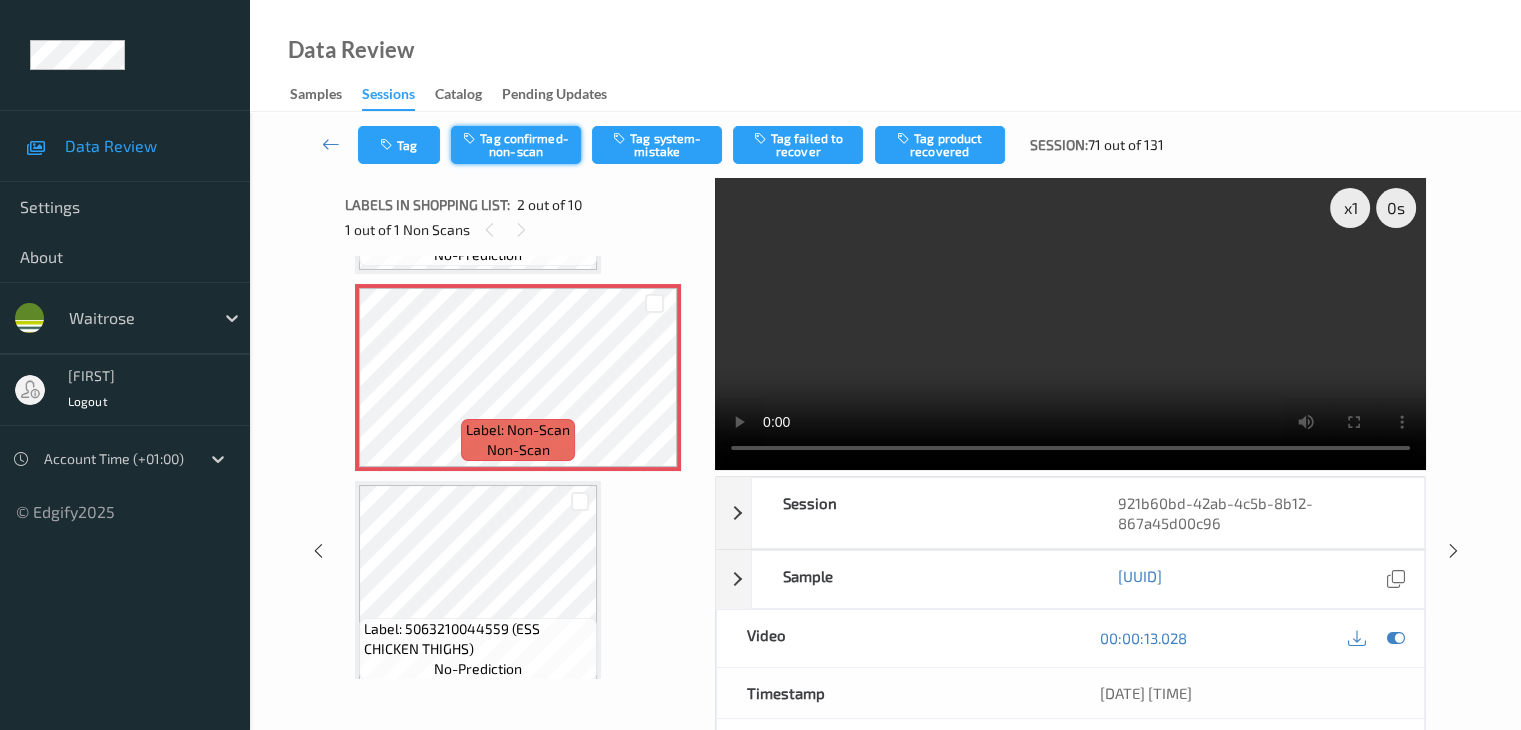 click on "Tag   confirmed-non-scan" at bounding box center [516, 145] 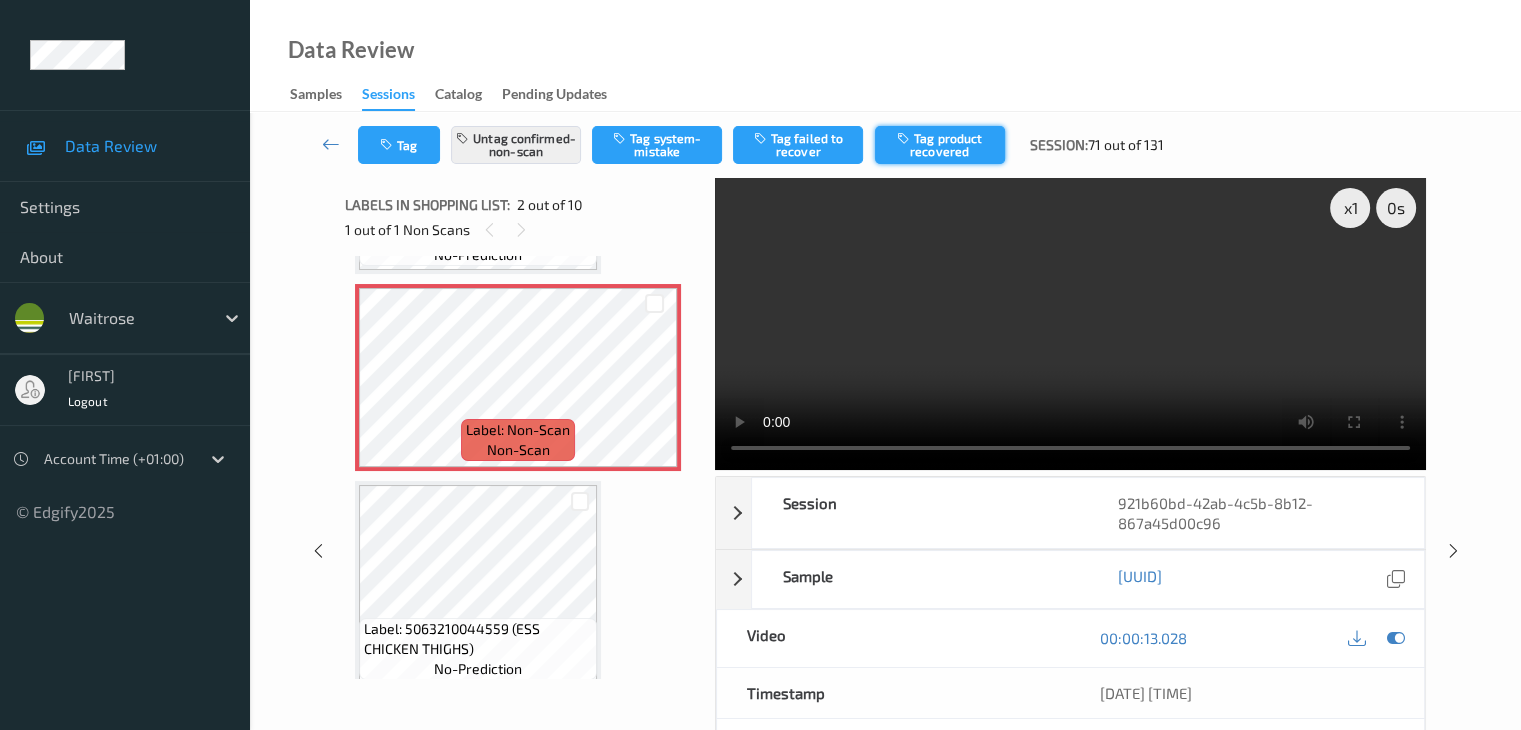 click on "Tag   product recovered" at bounding box center [940, 145] 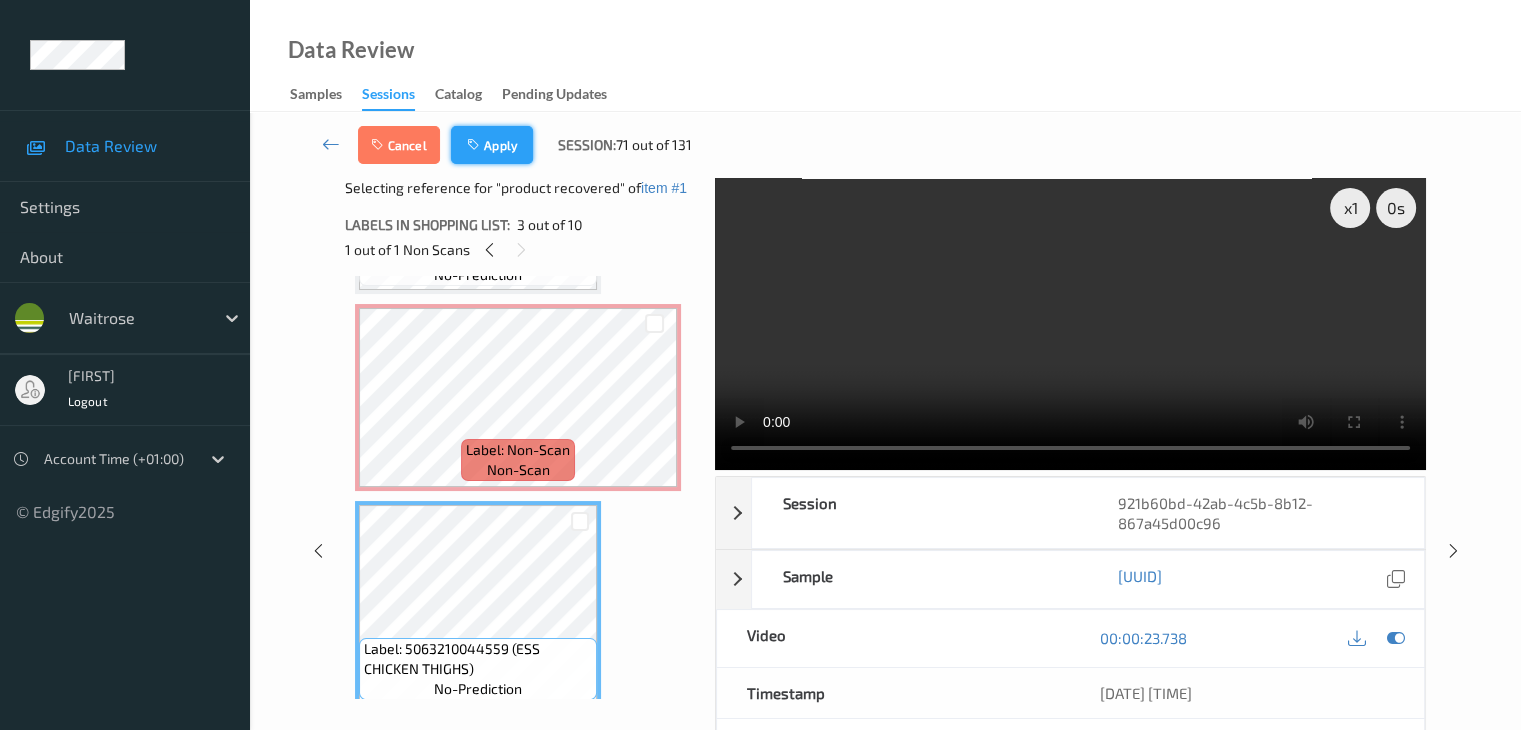 click on "Apply" at bounding box center (492, 145) 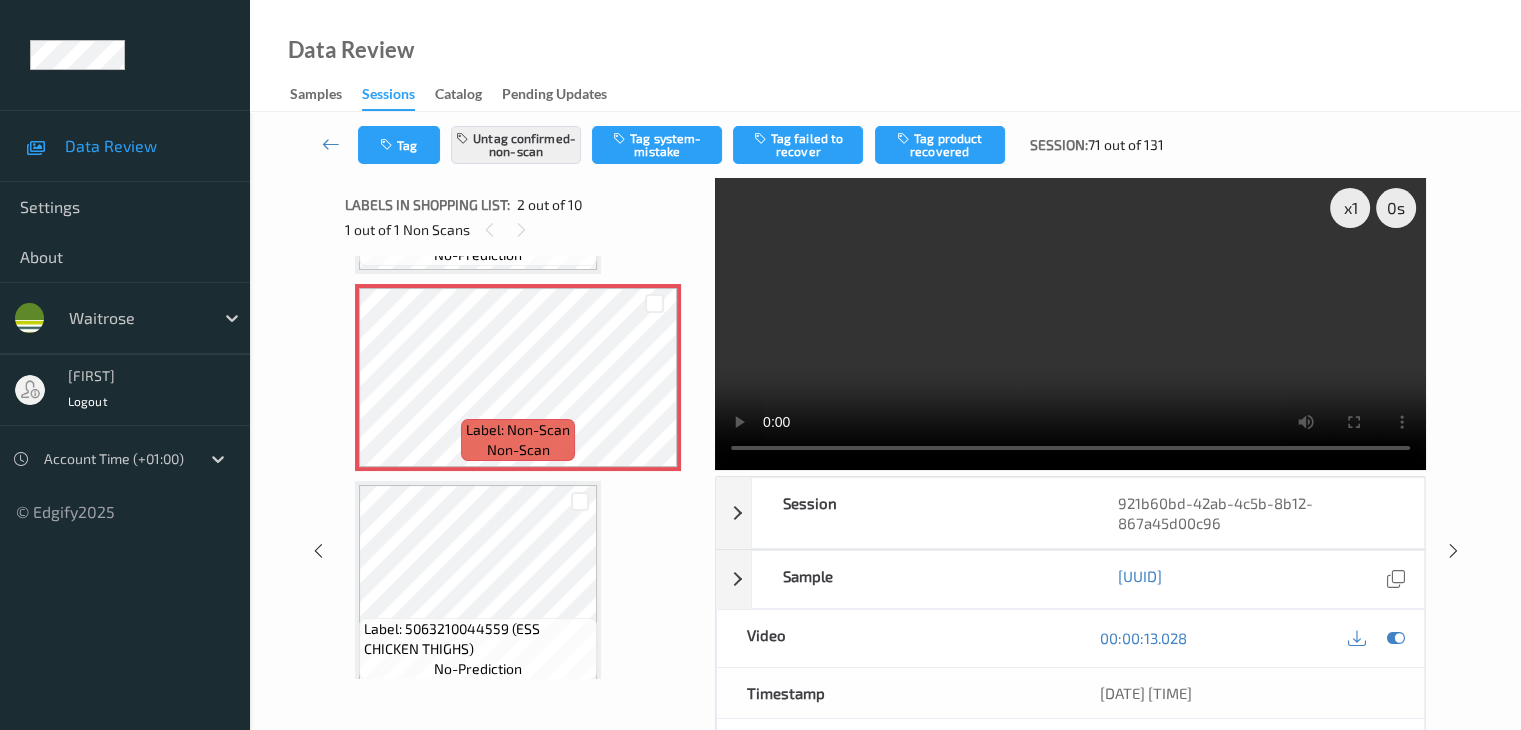 scroll, scrollTop: 10, scrollLeft: 0, axis: vertical 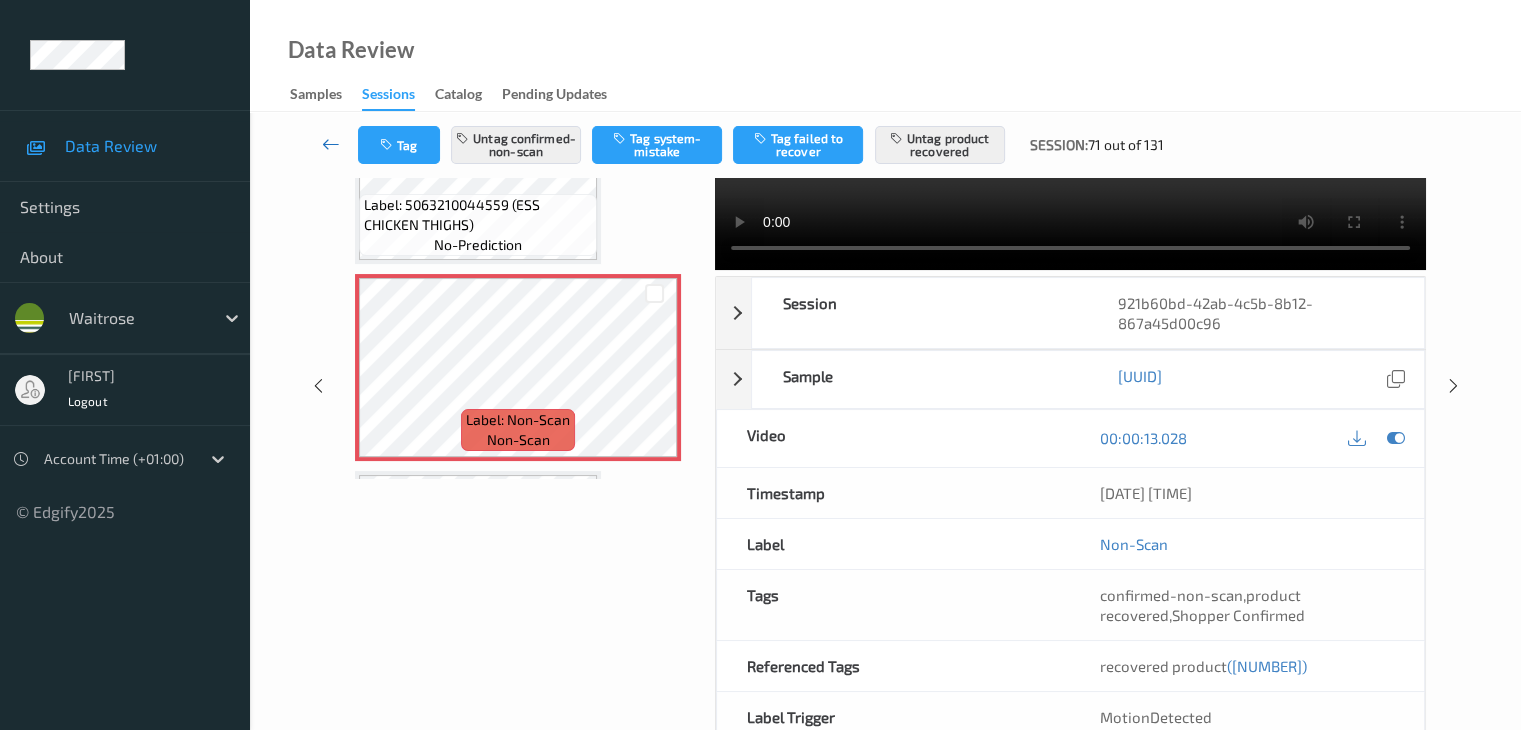click at bounding box center [331, 144] 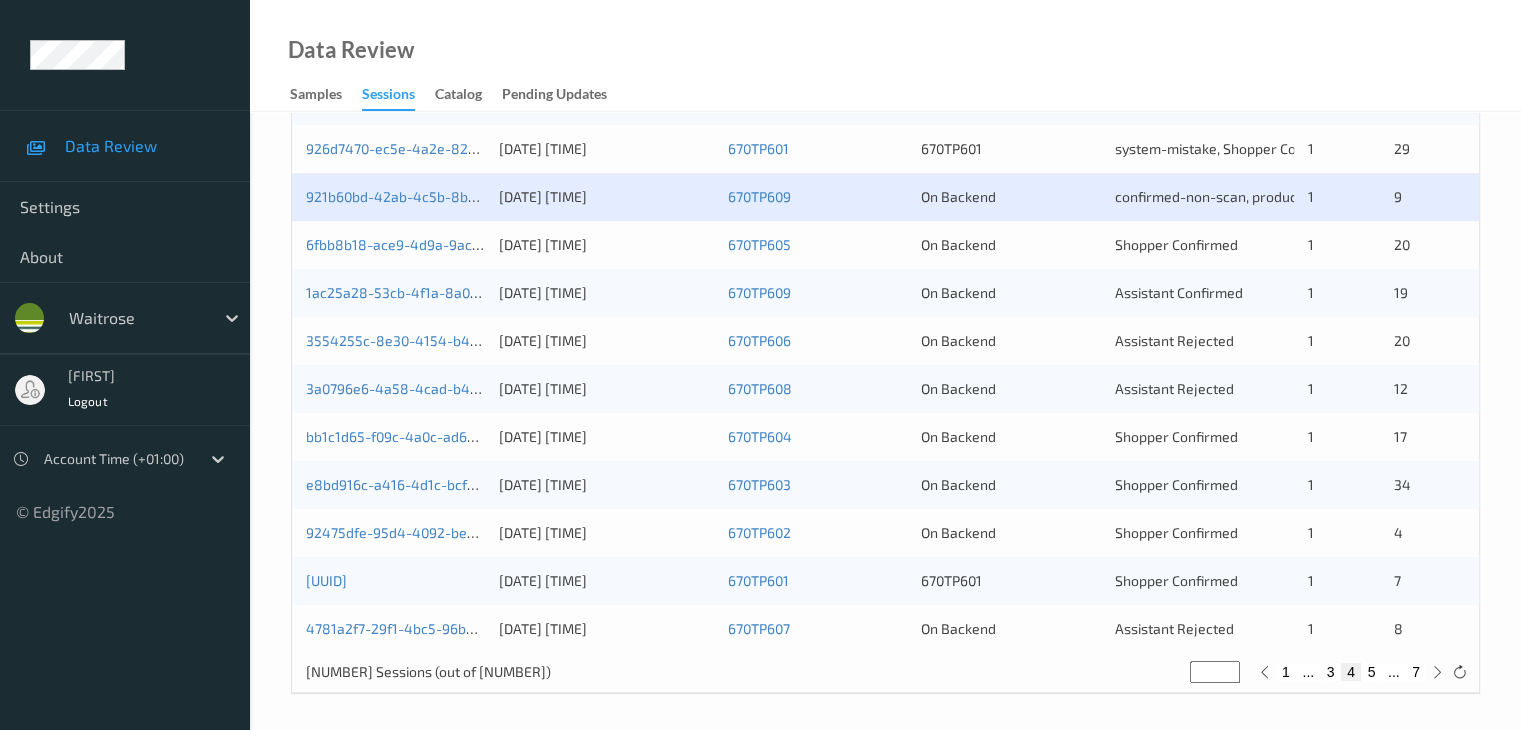 scroll, scrollTop: 932, scrollLeft: 0, axis: vertical 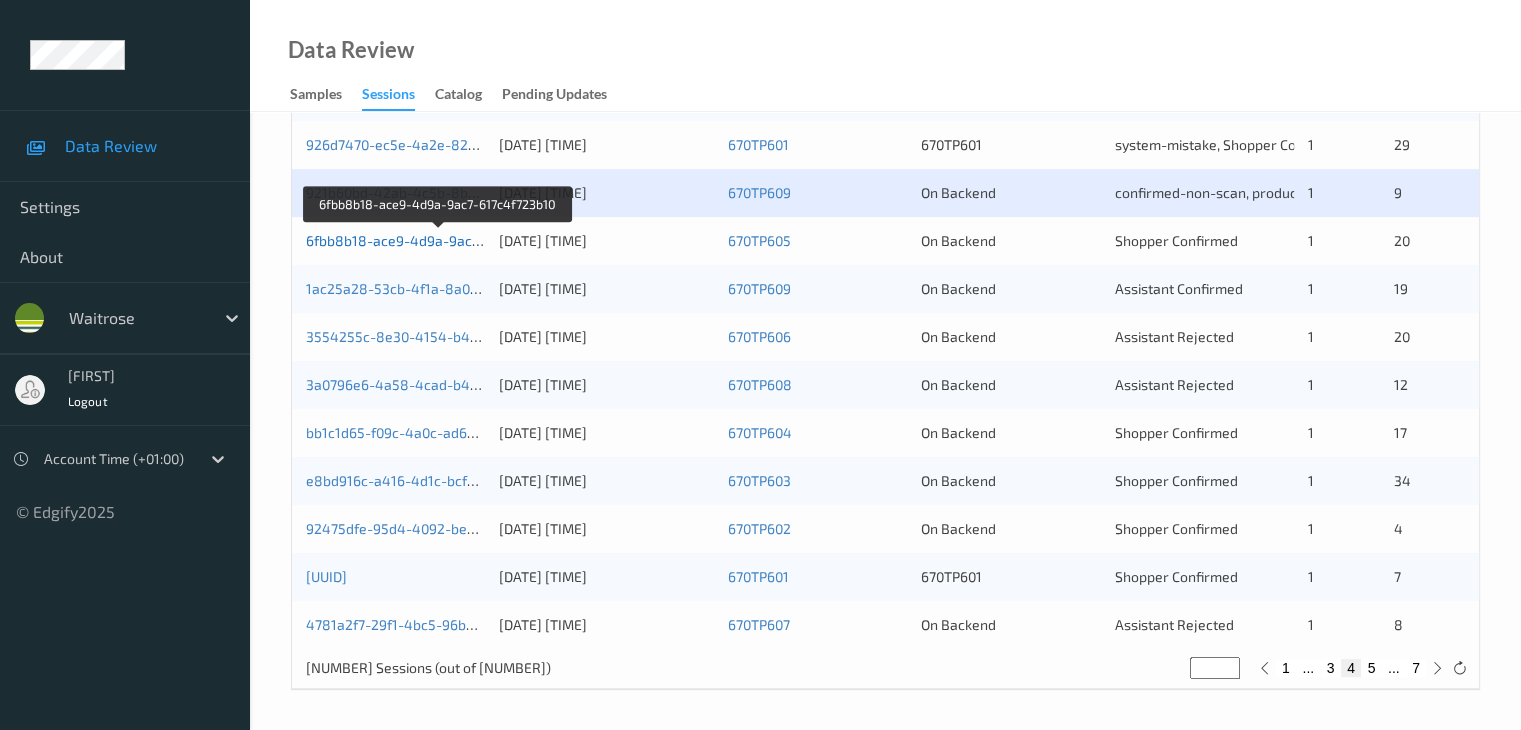 click on "6fbb8b18-ace9-4d9a-9ac7-617c4f723b10" at bounding box center (439, 240) 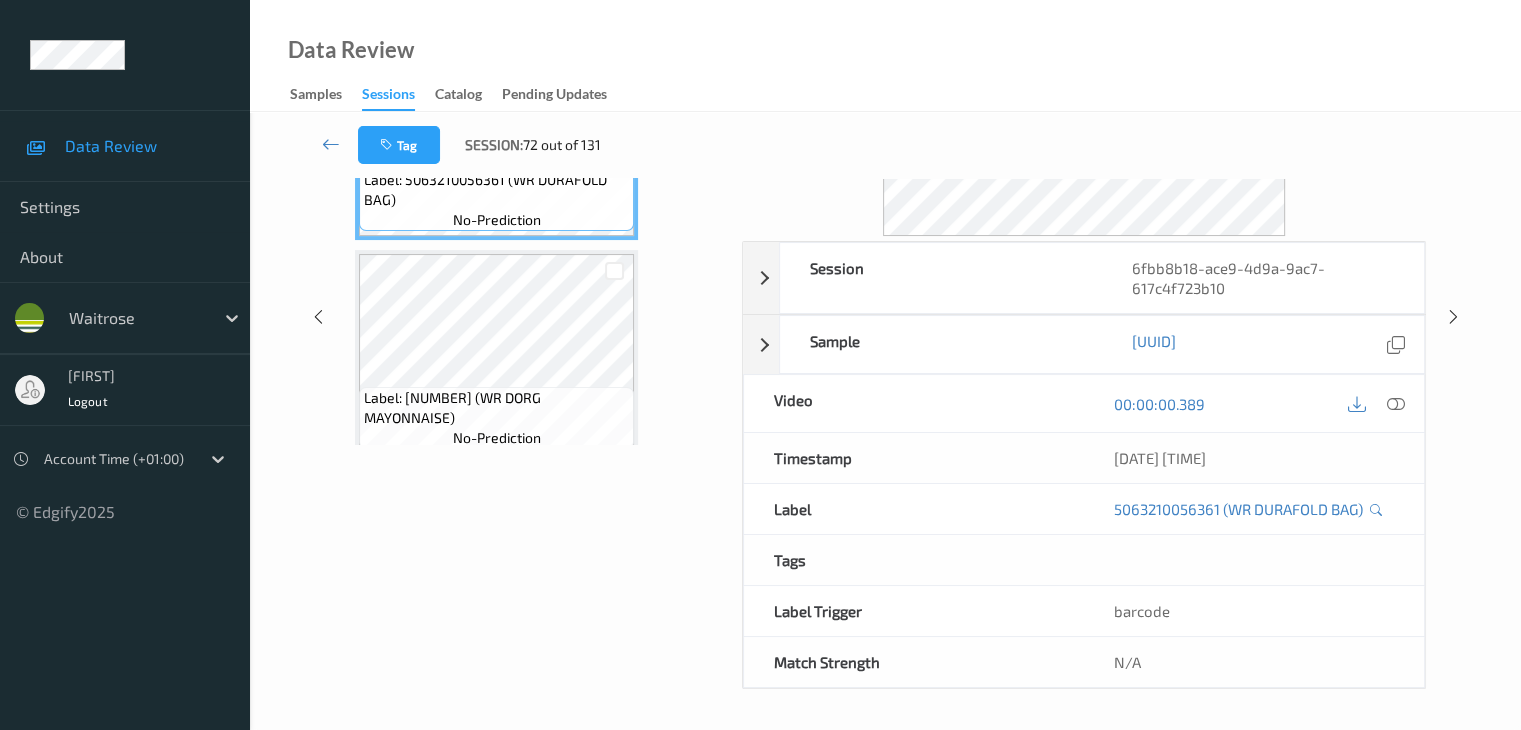 scroll, scrollTop: 44, scrollLeft: 0, axis: vertical 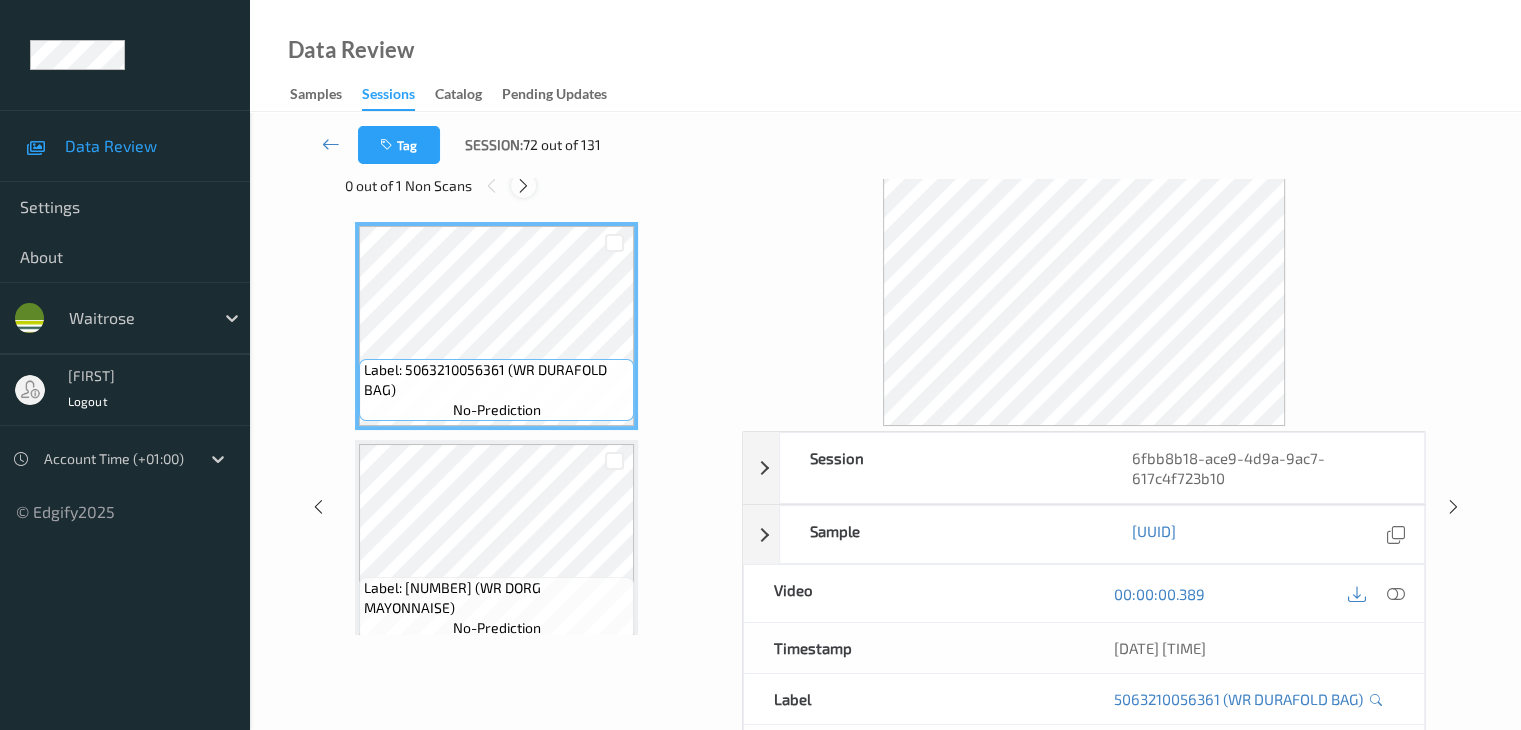 click at bounding box center [523, 186] 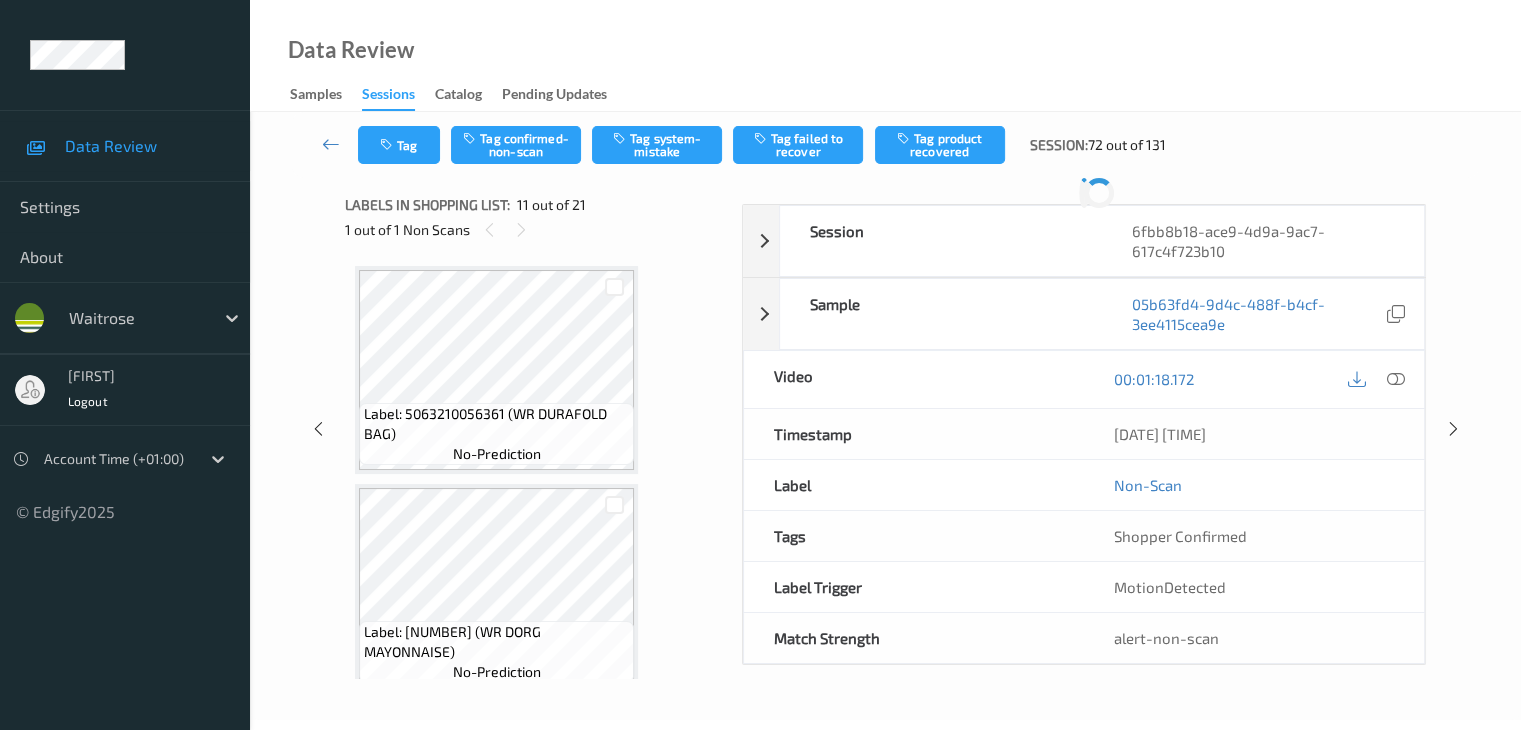 scroll, scrollTop: 1972, scrollLeft: 0, axis: vertical 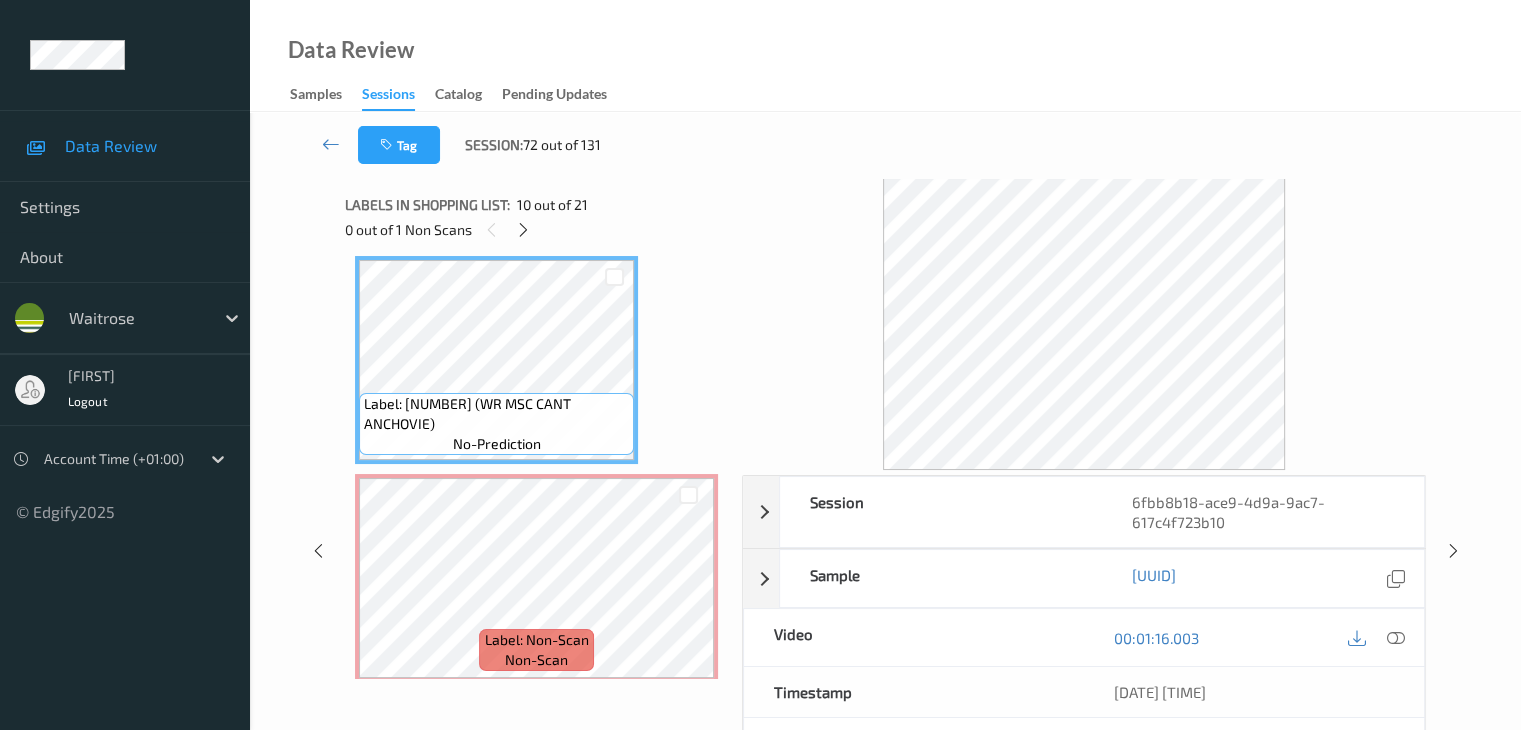 click at bounding box center [1376, 637] 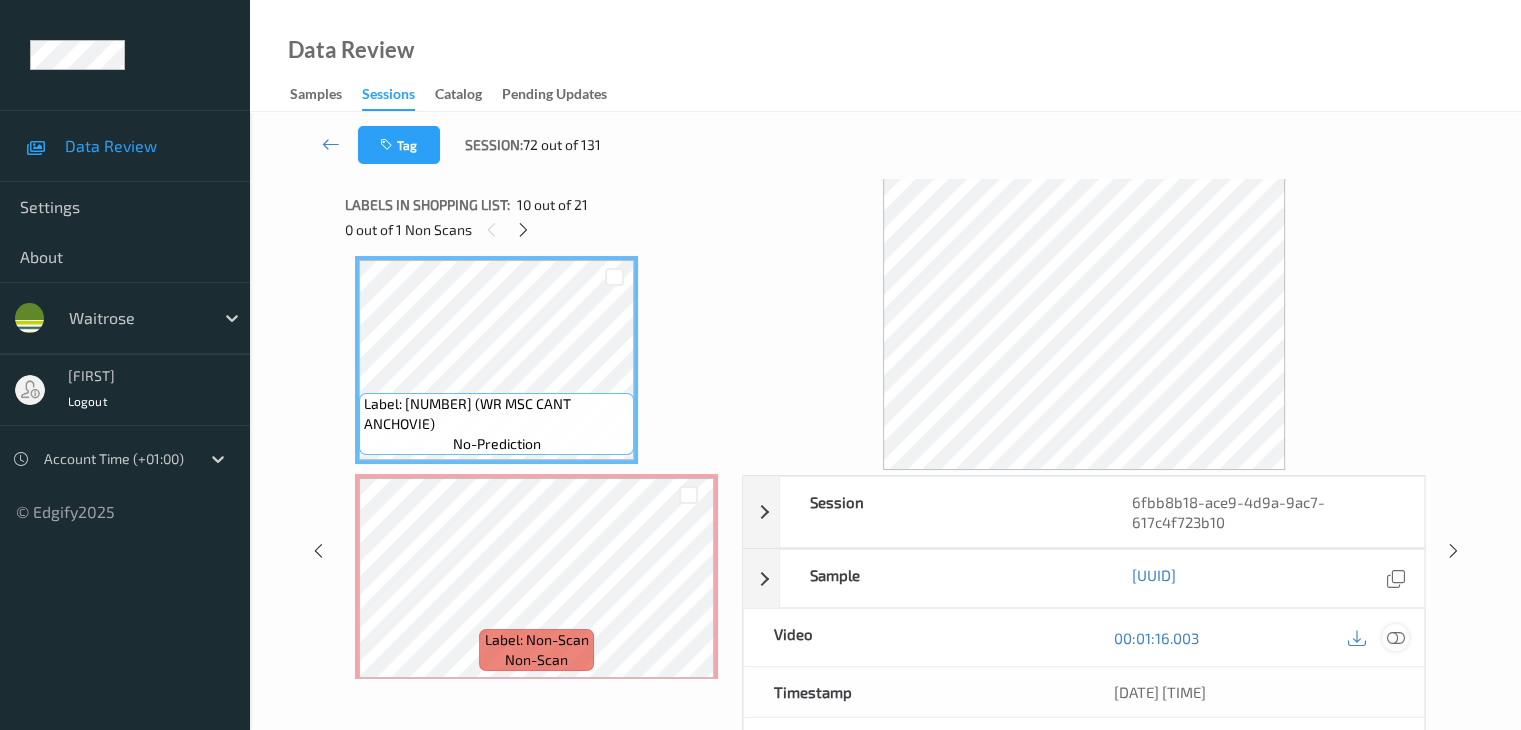 click at bounding box center [1395, 638] 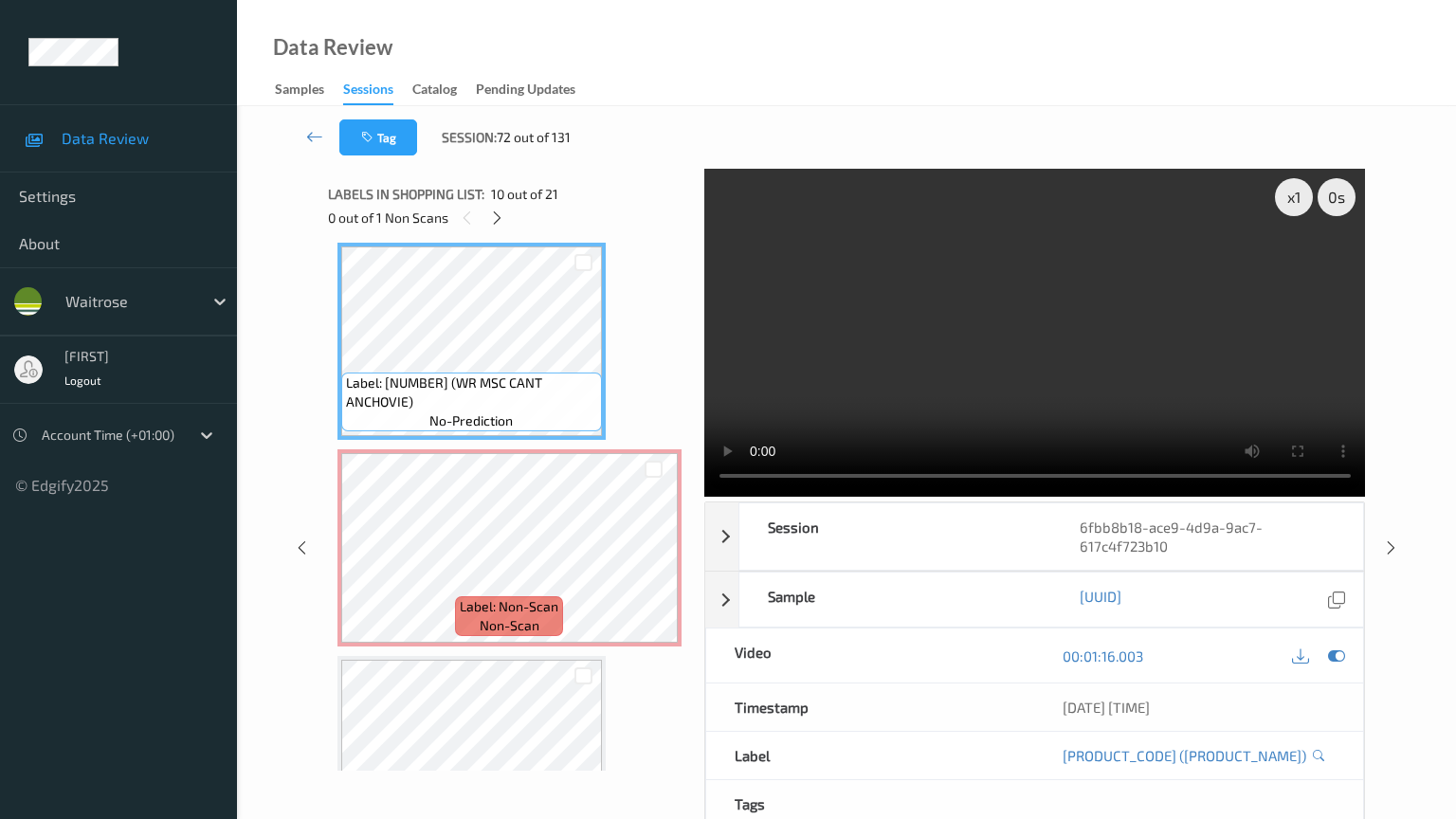 type 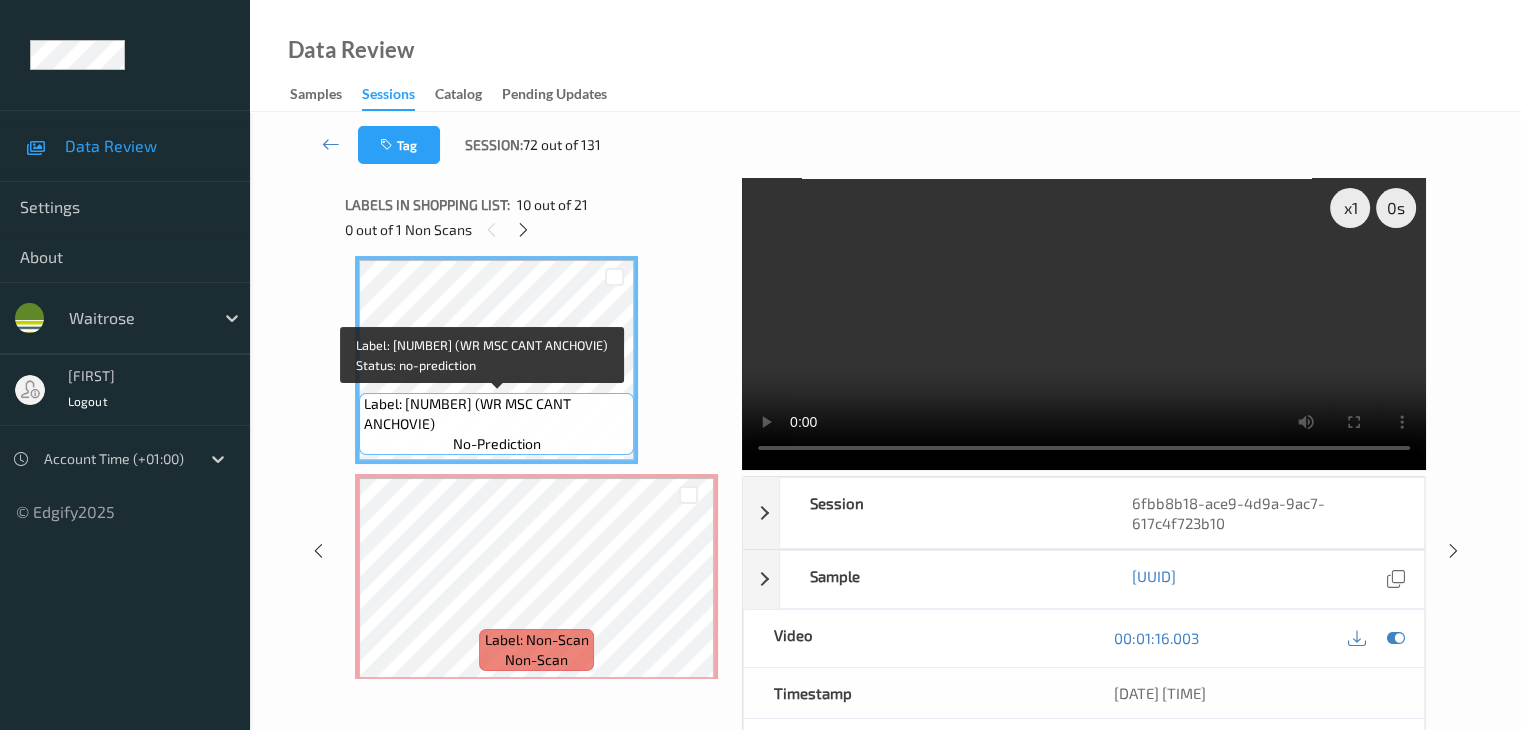 click on "Label: [NUMBER] (WR MSC CANT ANCHOVIE)" at bounding box center [496, 414] 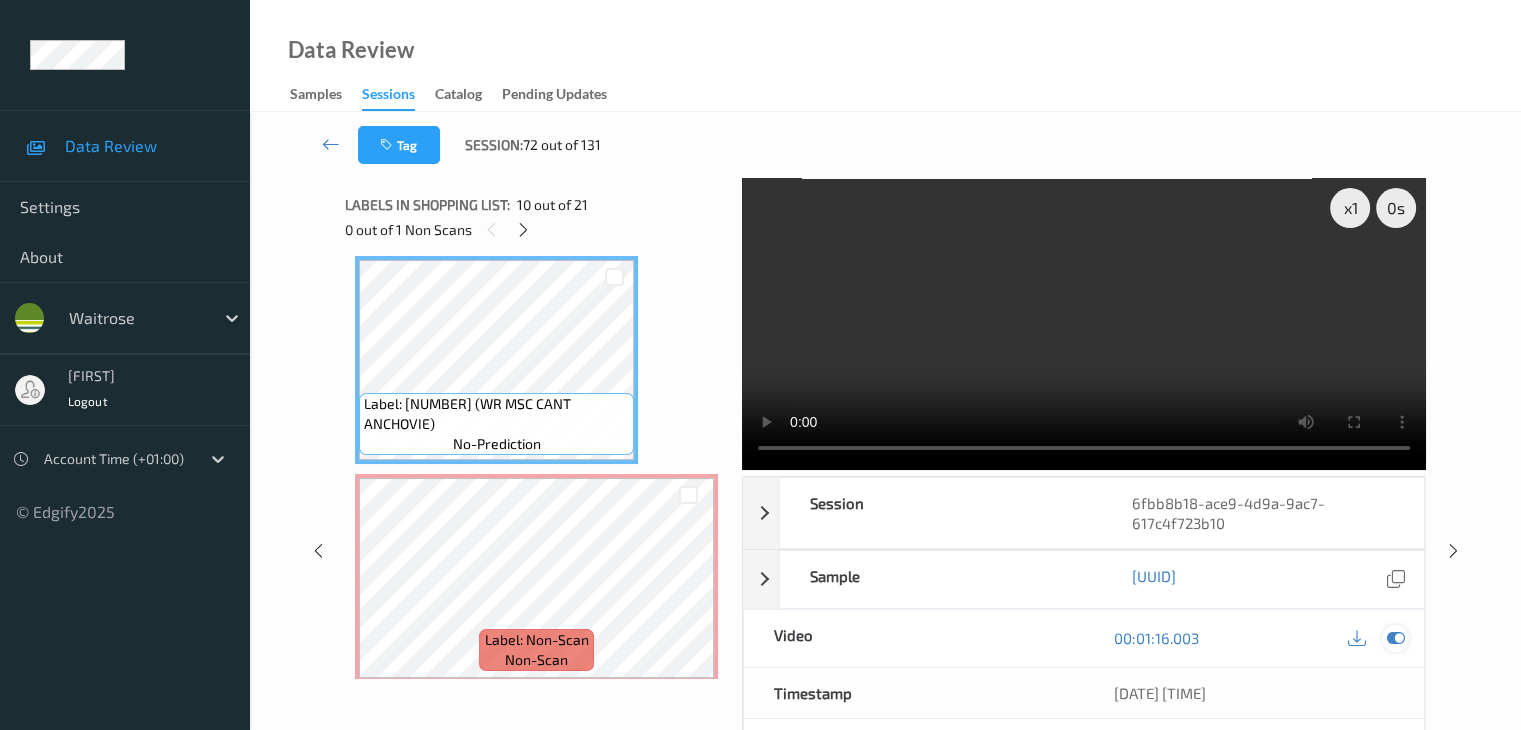 click at bounding box center [1395, 638] 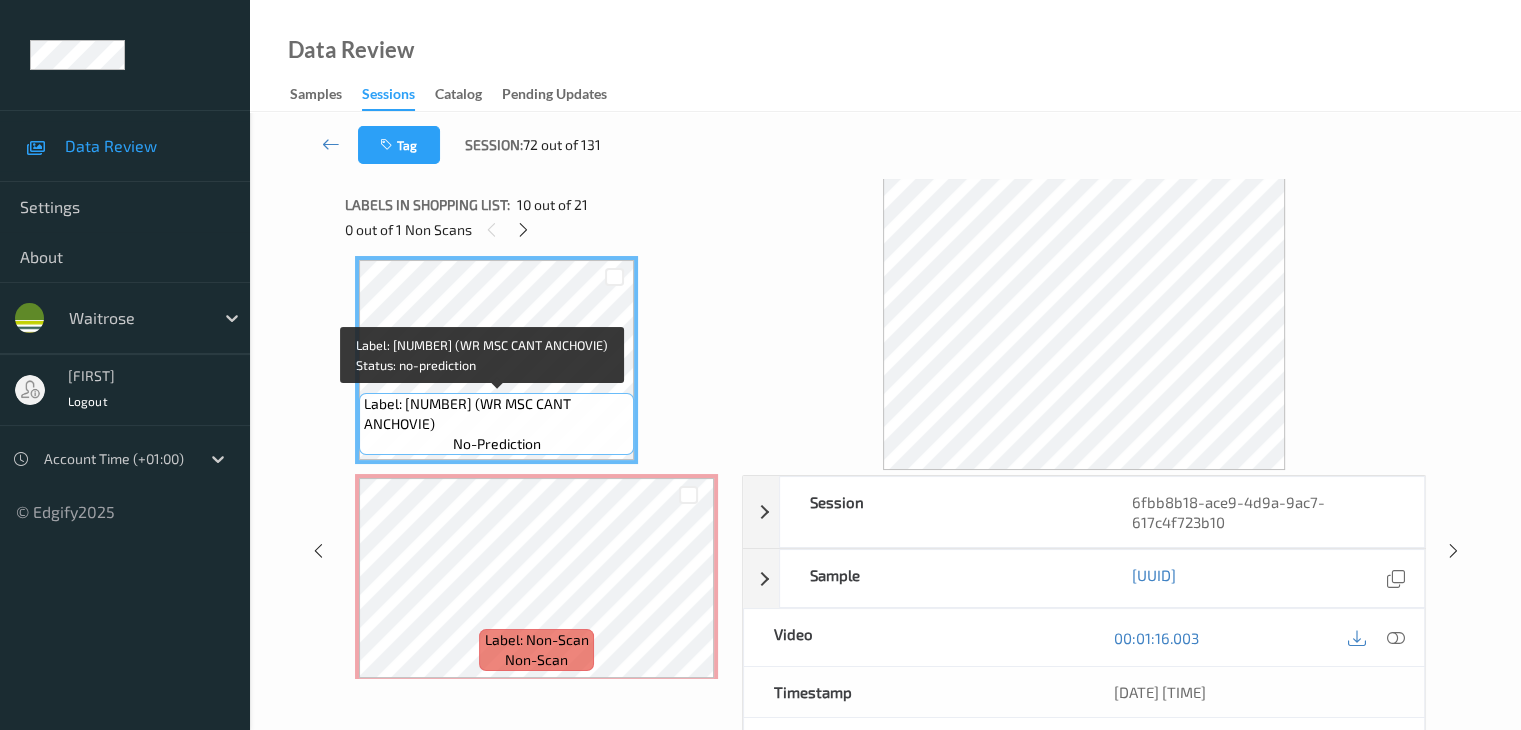 click on "Label: [NUMBER] (WR MSC CANT ANCHOVIE)" at bounding box center (496, 414) 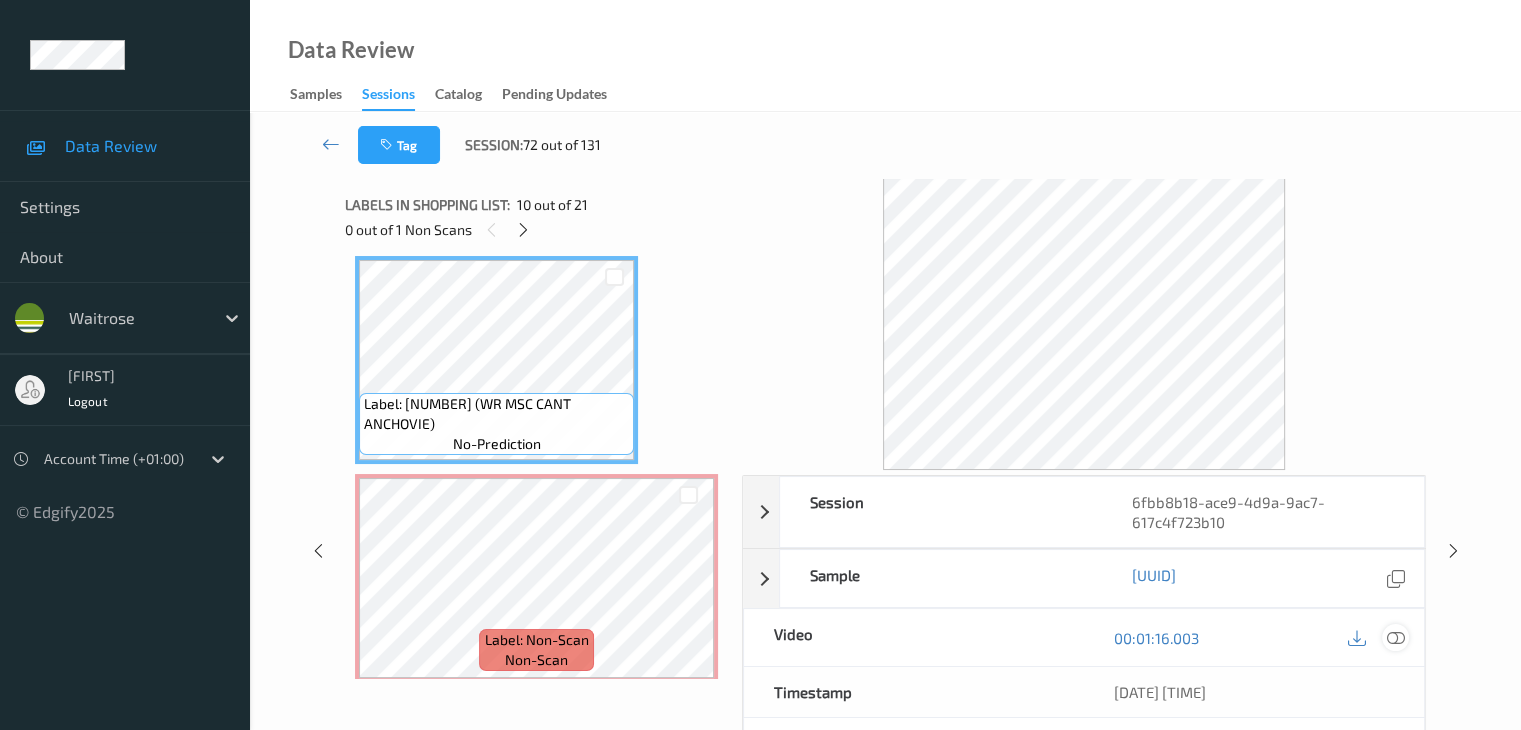 click at bounding box center [1395, 638] 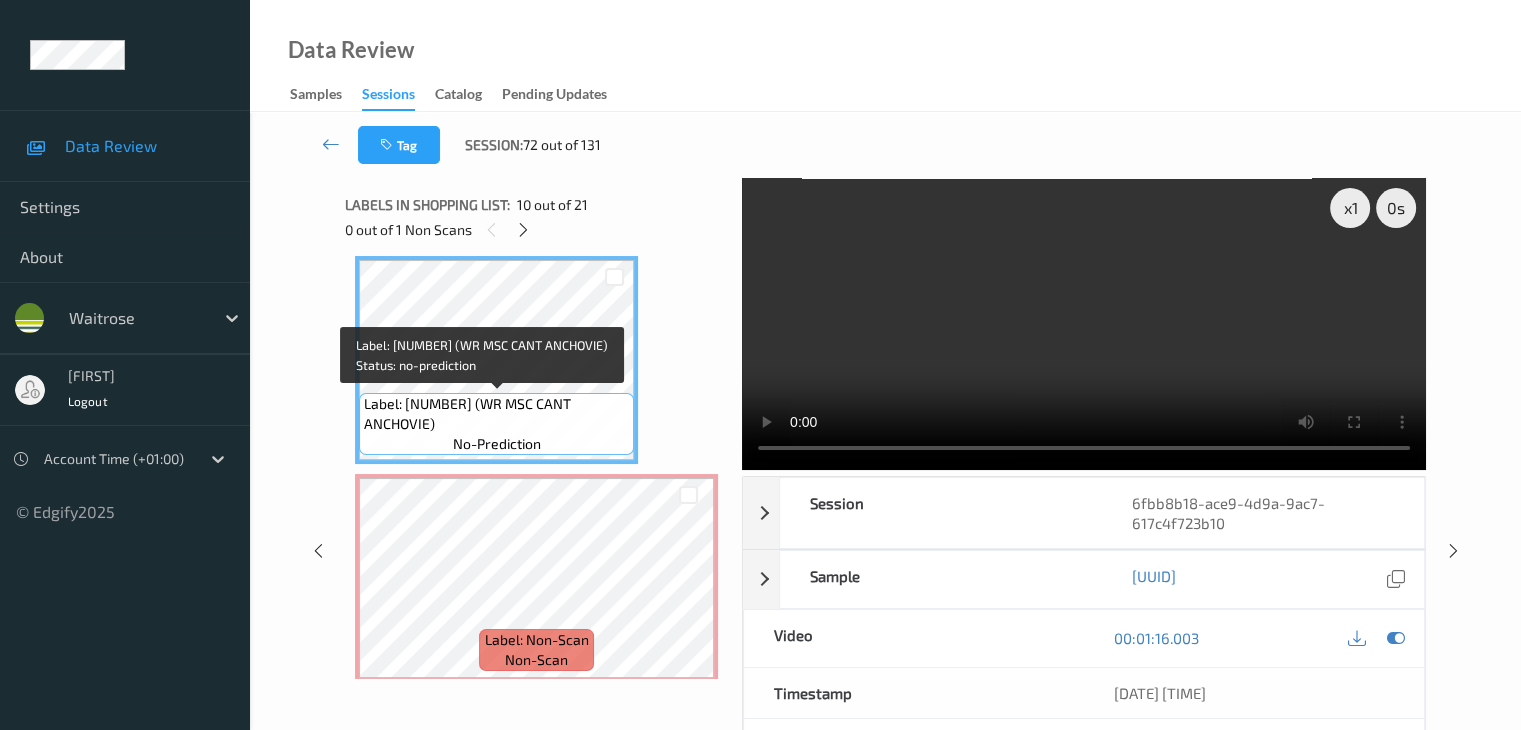 click on "Label: [NUMBER] (WR MSC CANT ANCHOVIE)" at bounding box center (496, 414) 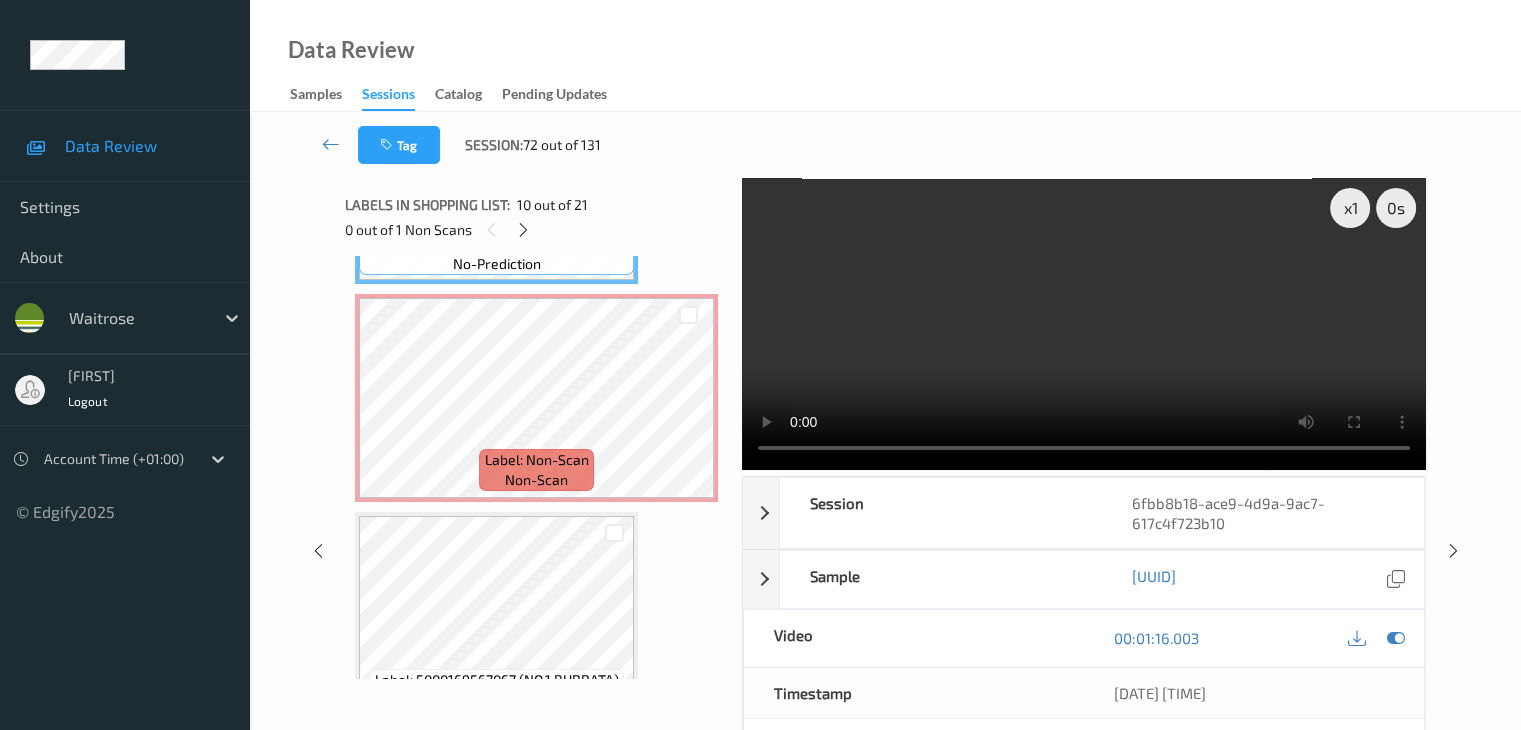 scroll, scrollTop: 2272, scrollLeft: 0, axis: vertical 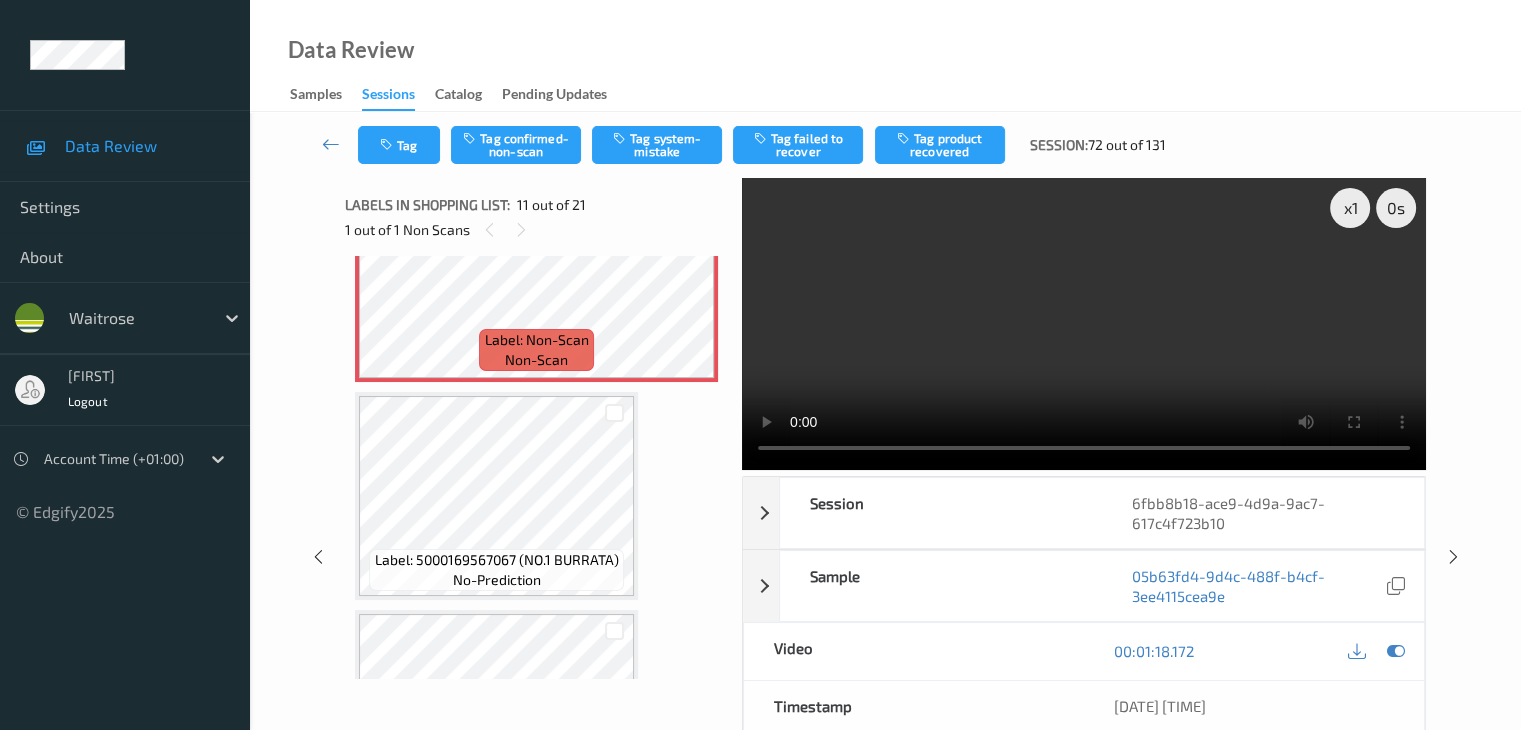 type 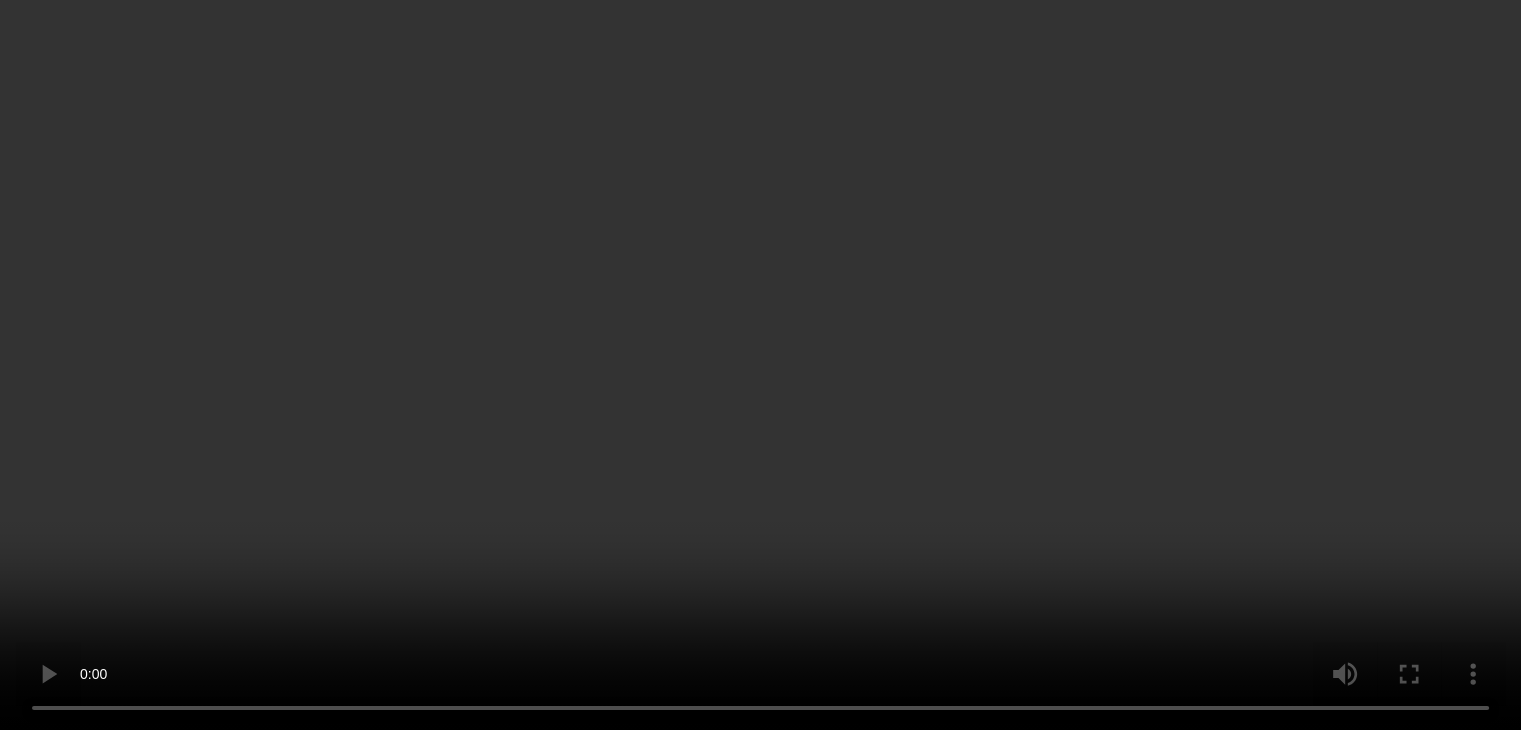 scroll, scrollTop: 2072, scrollLeft: 0, axis: vertical 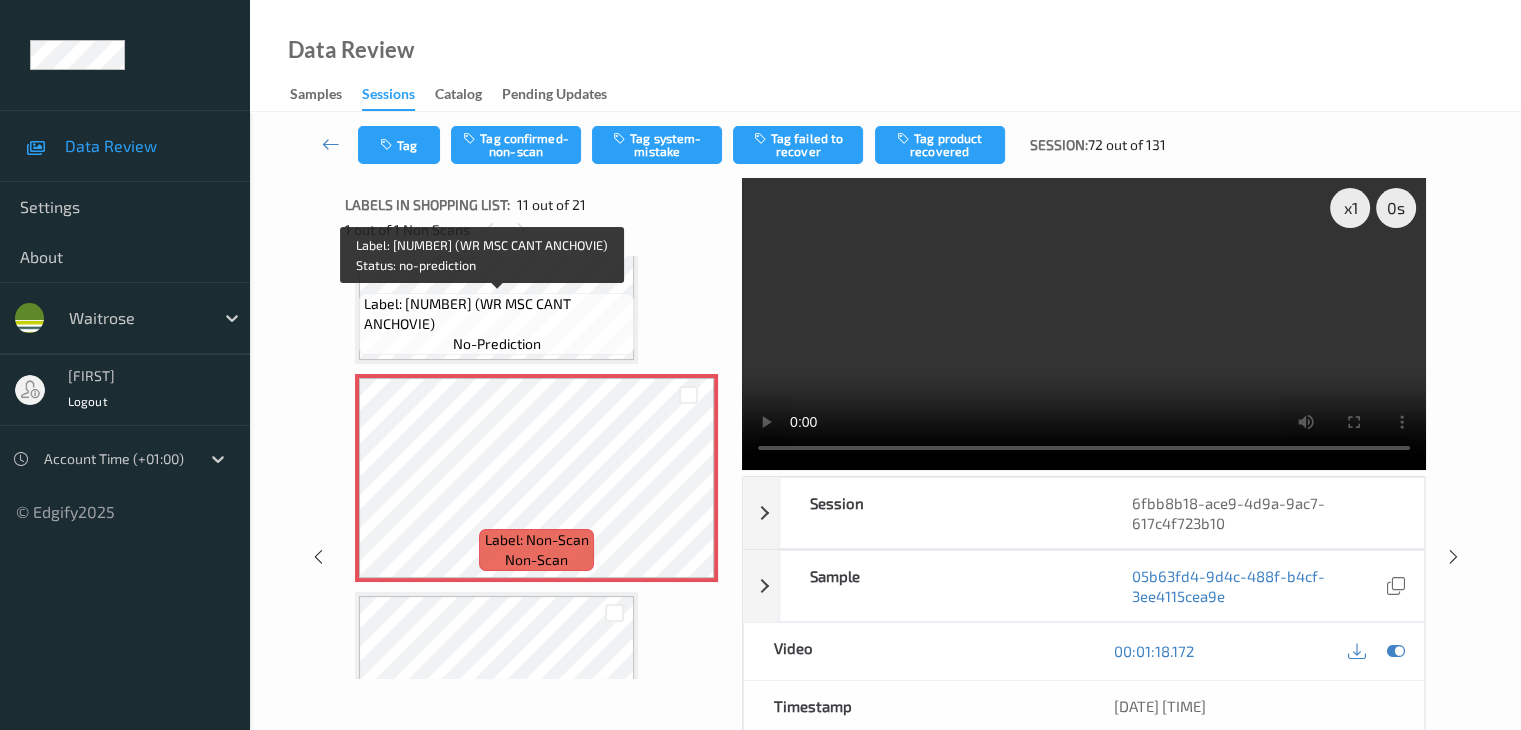 drag, startPoint x: 517, startPoint y: 305, endPoint x: 518, endPoint y: 319, distance: 14.035668 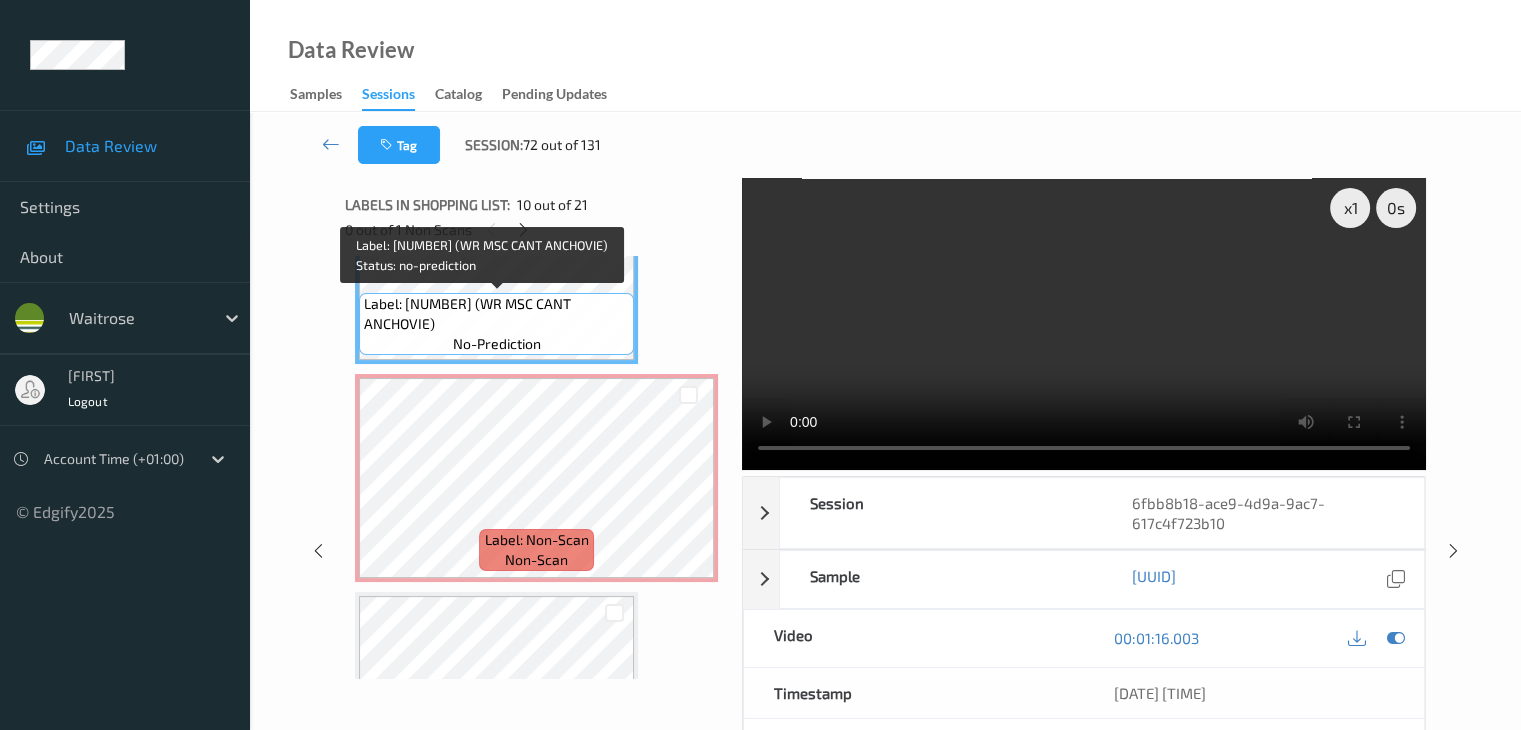copy on "[PRODUCT_NAME])" 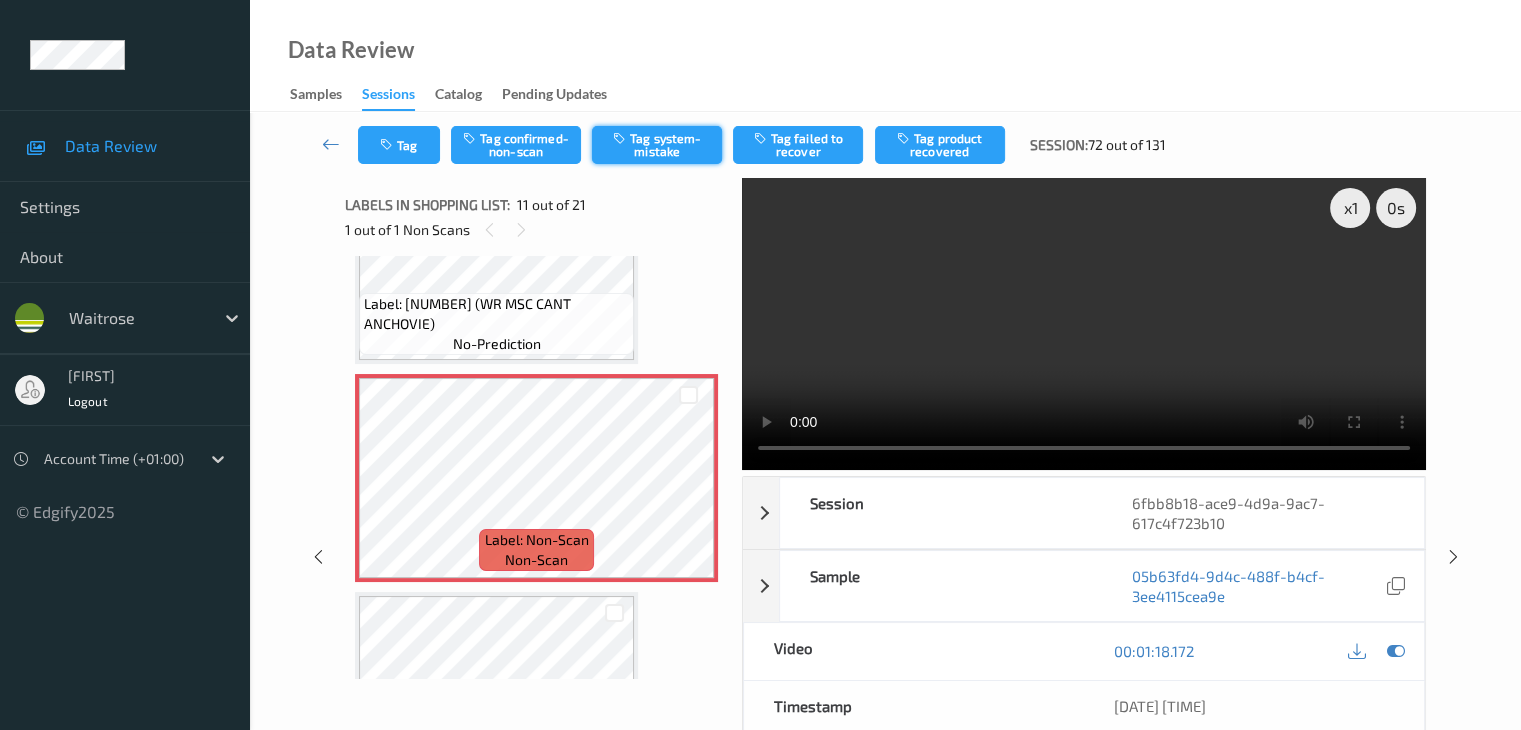 click on "Tag   system-mistake" at bounding box center [657, 145] 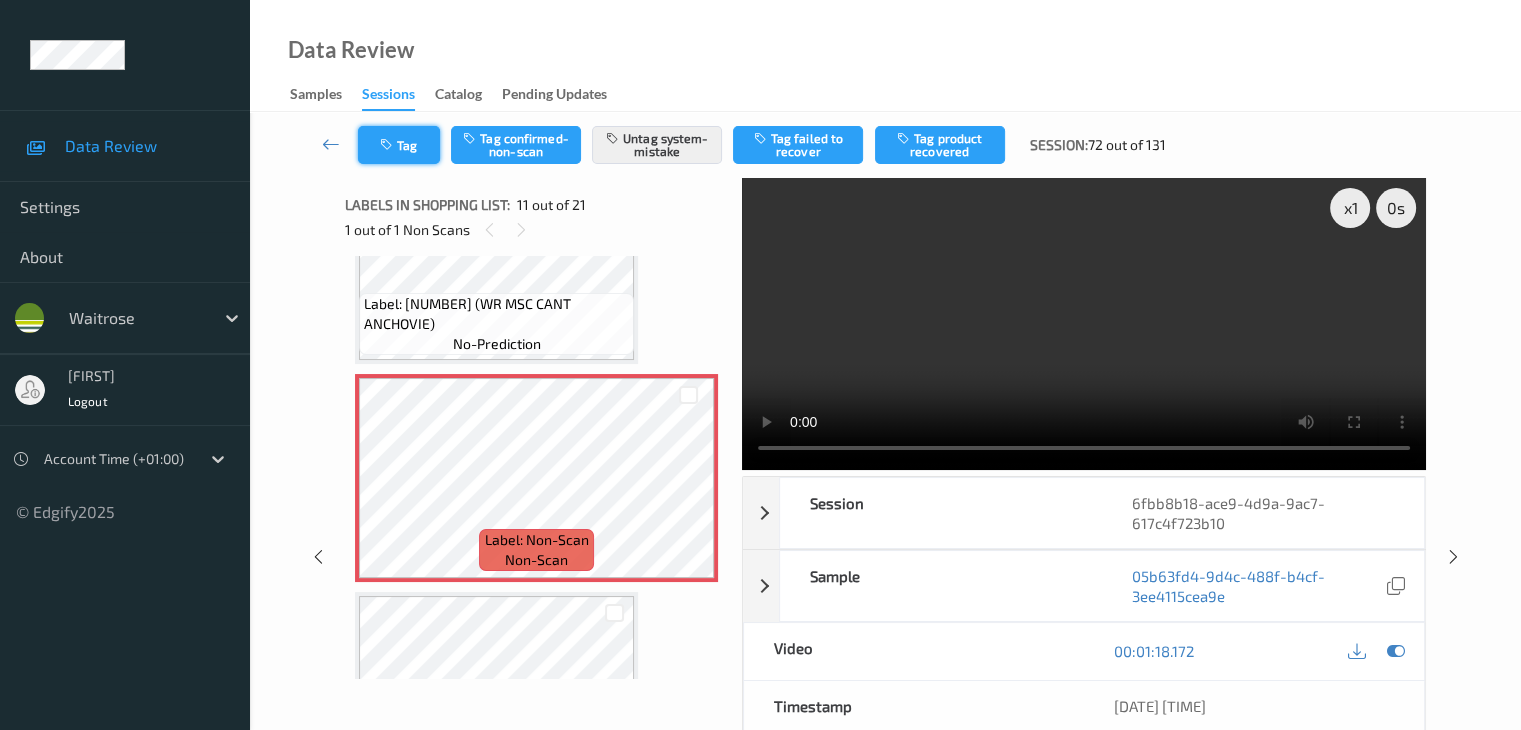 click at bounding box center (388, 145) 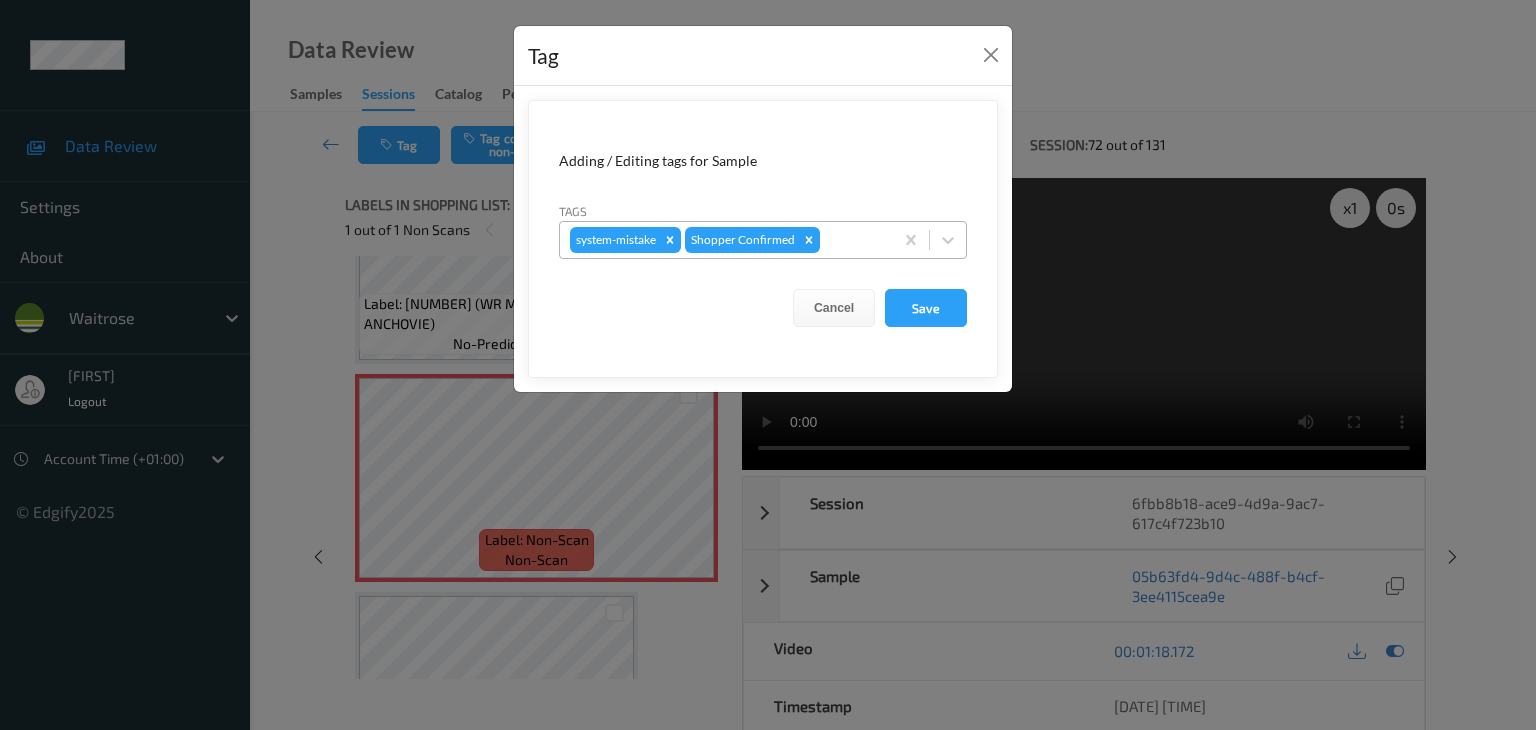 click at bounding box center (853, 240) 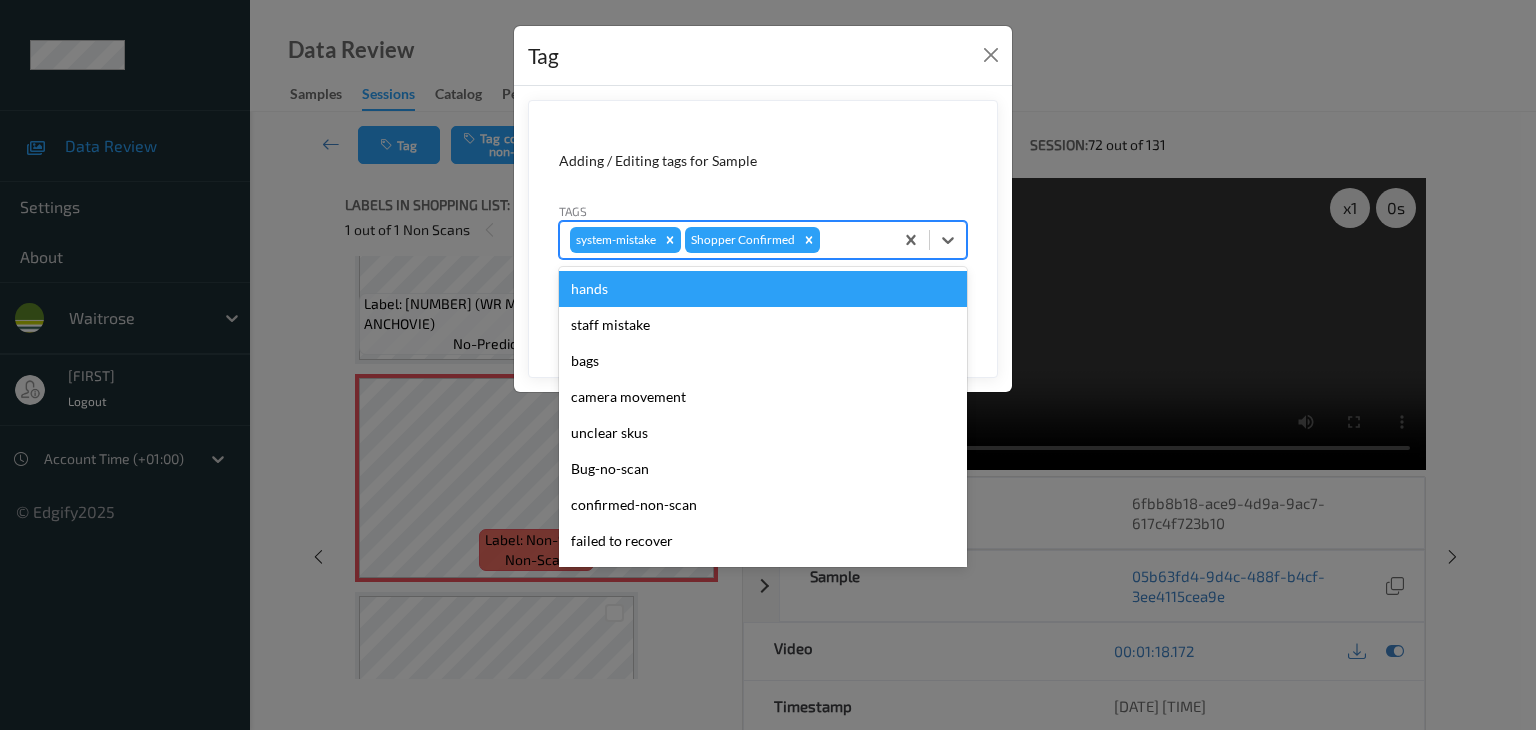 type on "u" 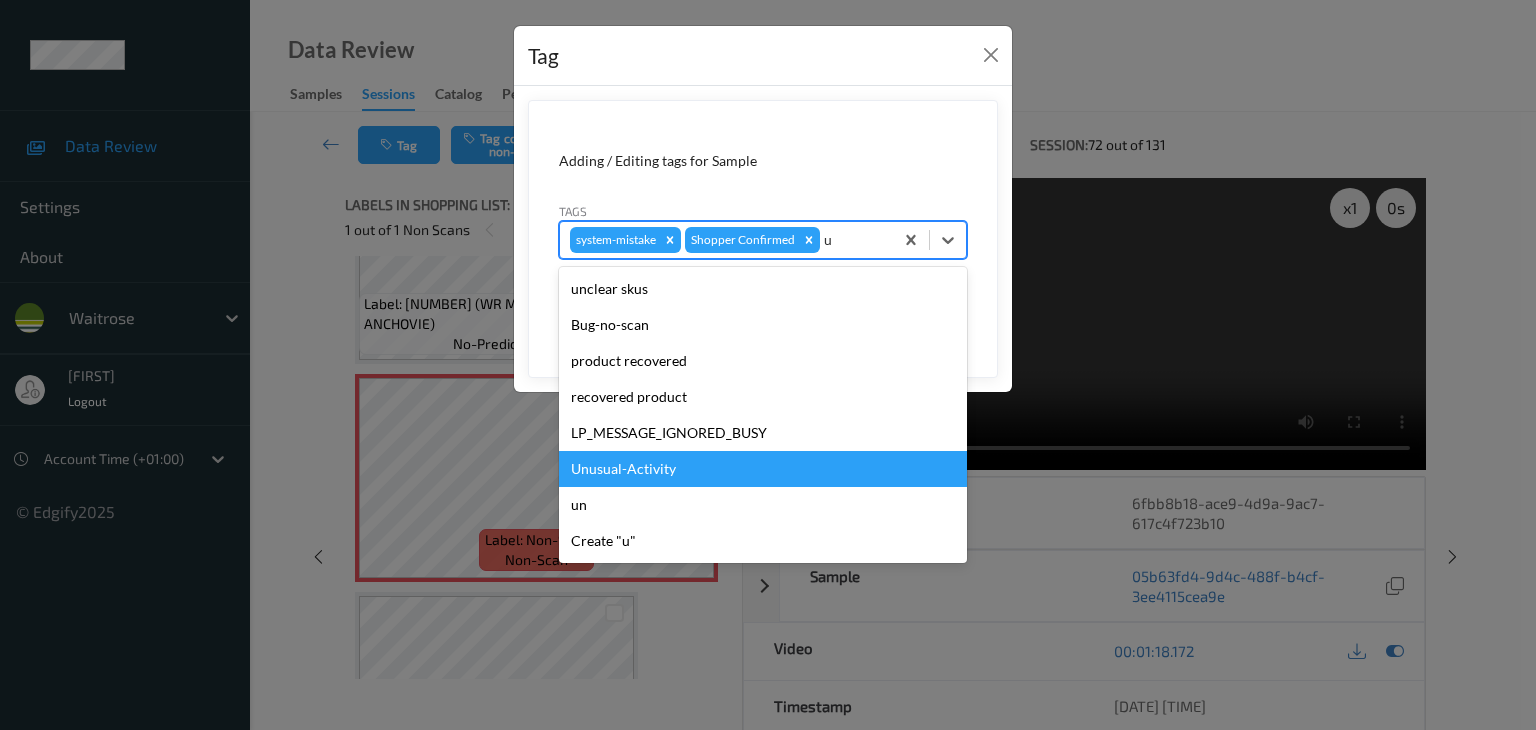 click on "Unusual-Activity" at bounding box center (763, 469) 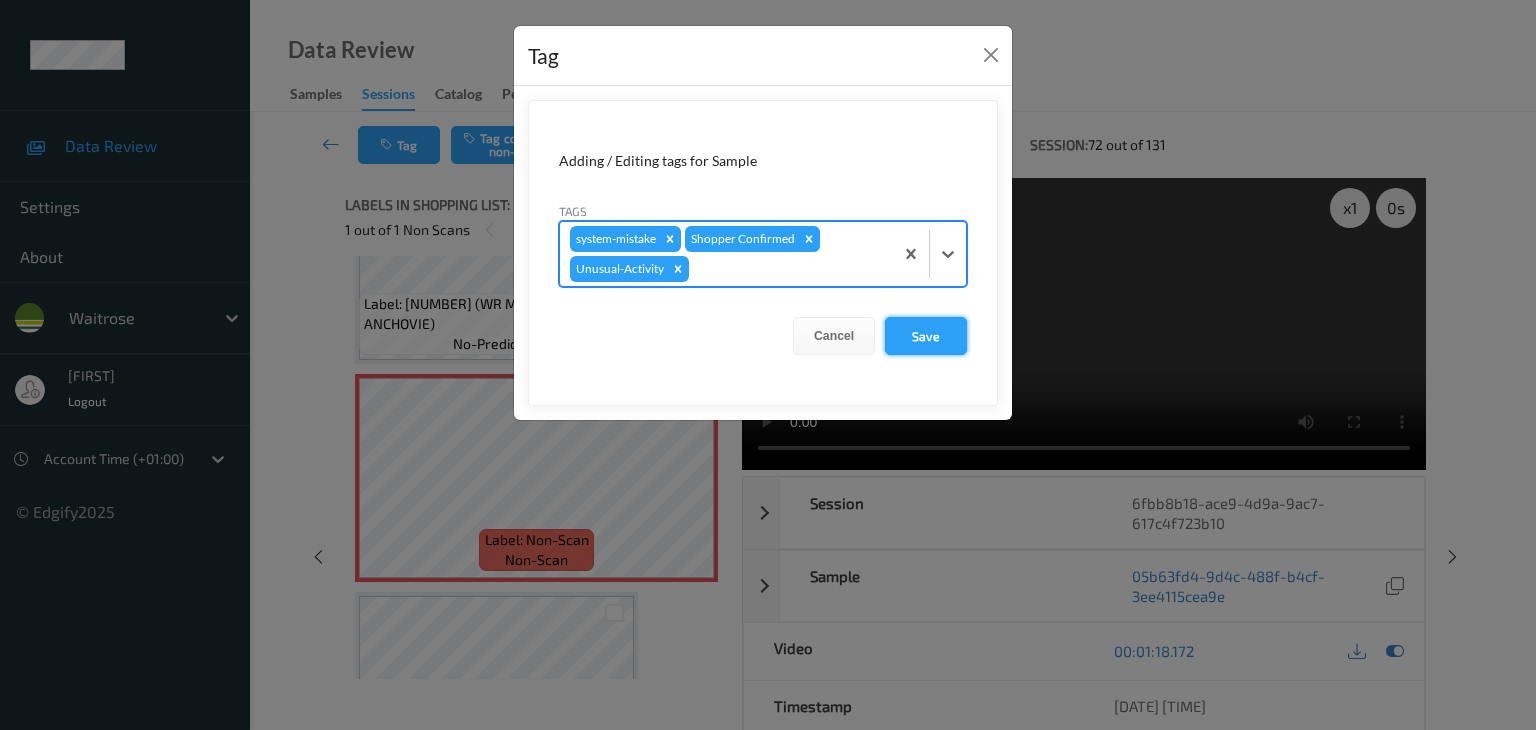 click on "Save" at bounding box center (926, 336) 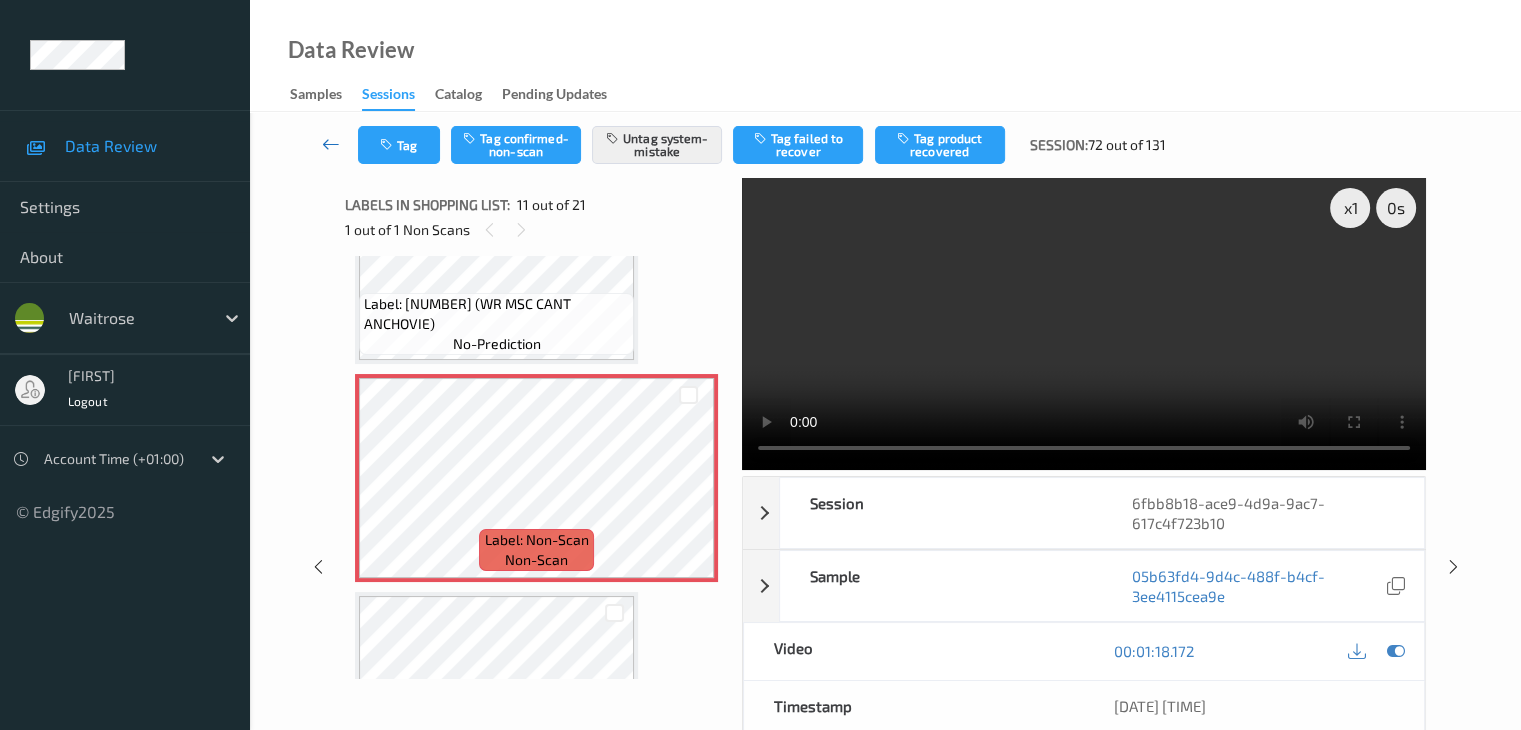 click at bounding box center (331, 144) 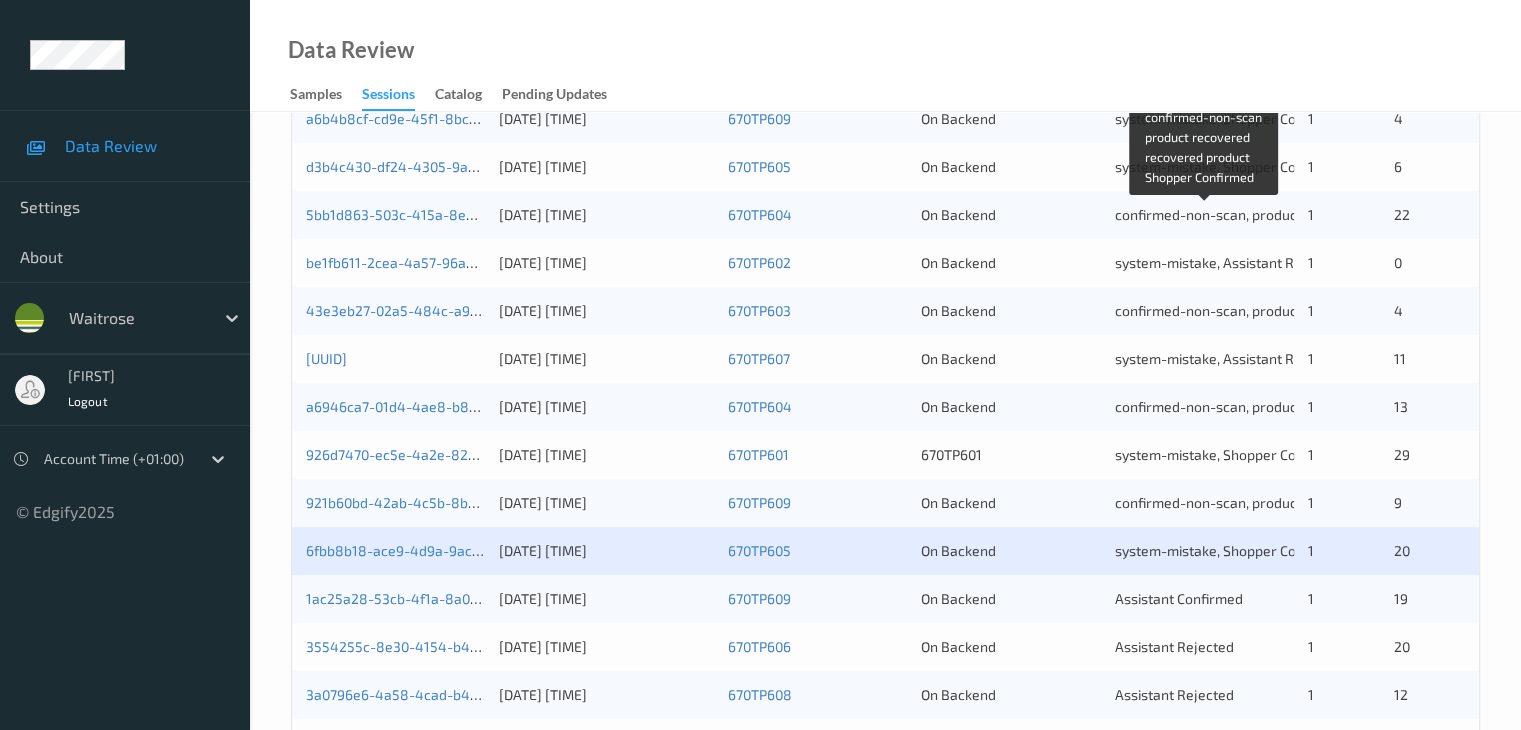 scroll, scrollTop: 900, scrollLeft: 0, axis: vertical 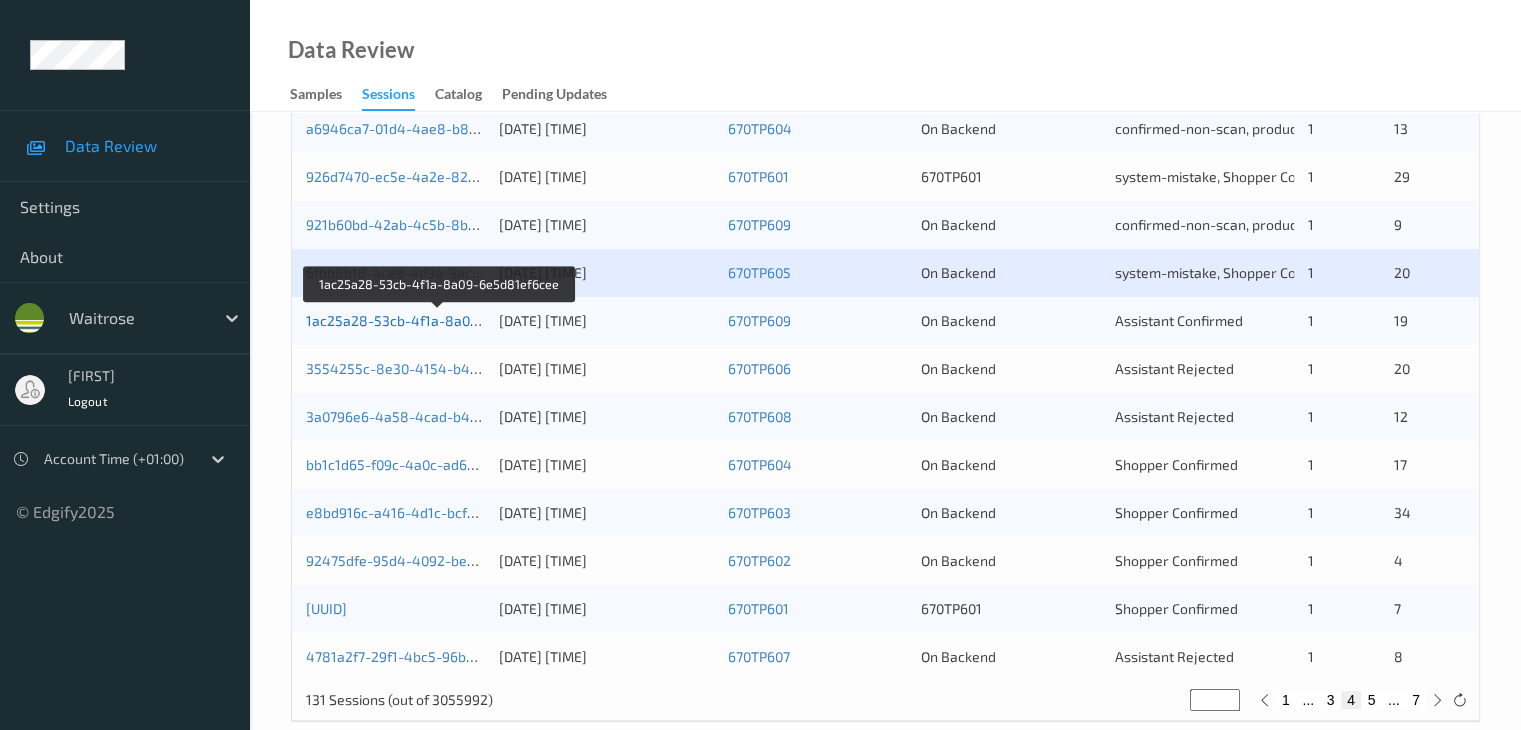 click on "1ac25a28-53cb-4f1a-8a09-6e5d81ef6cee" at bounding box center [440, 320] 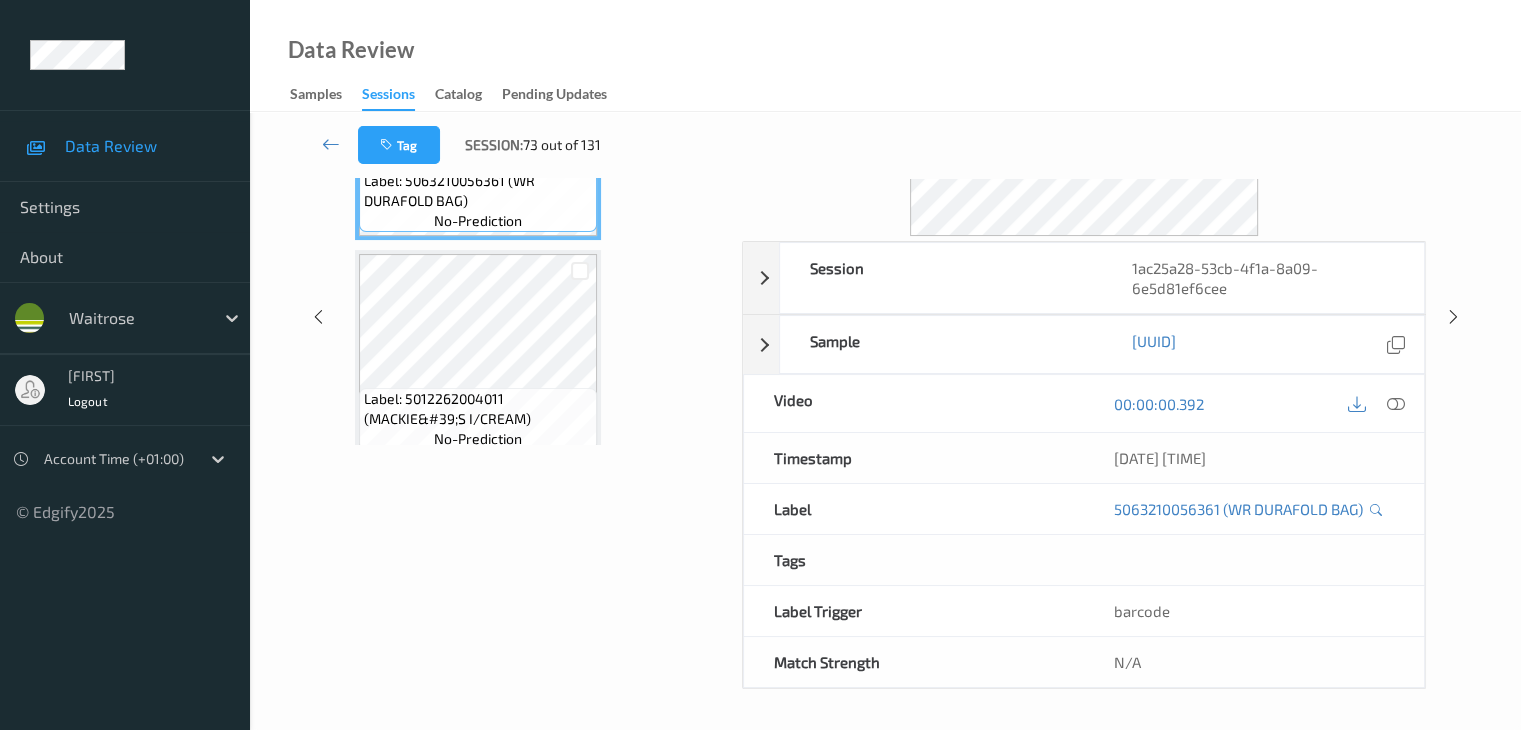scroll, scrollTop: 0, scrollLeft: 0, axis: both 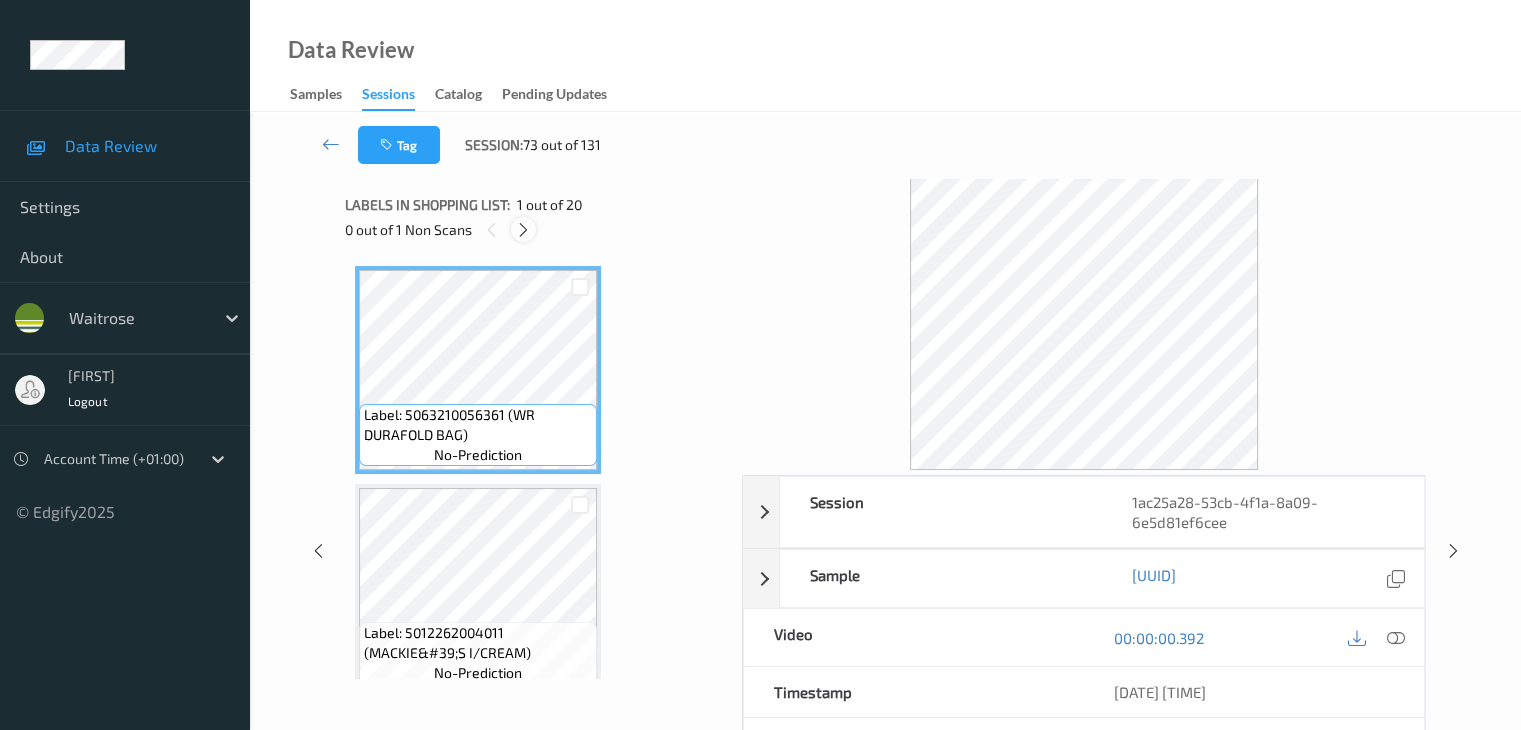 click at bounding box center (523, 230) 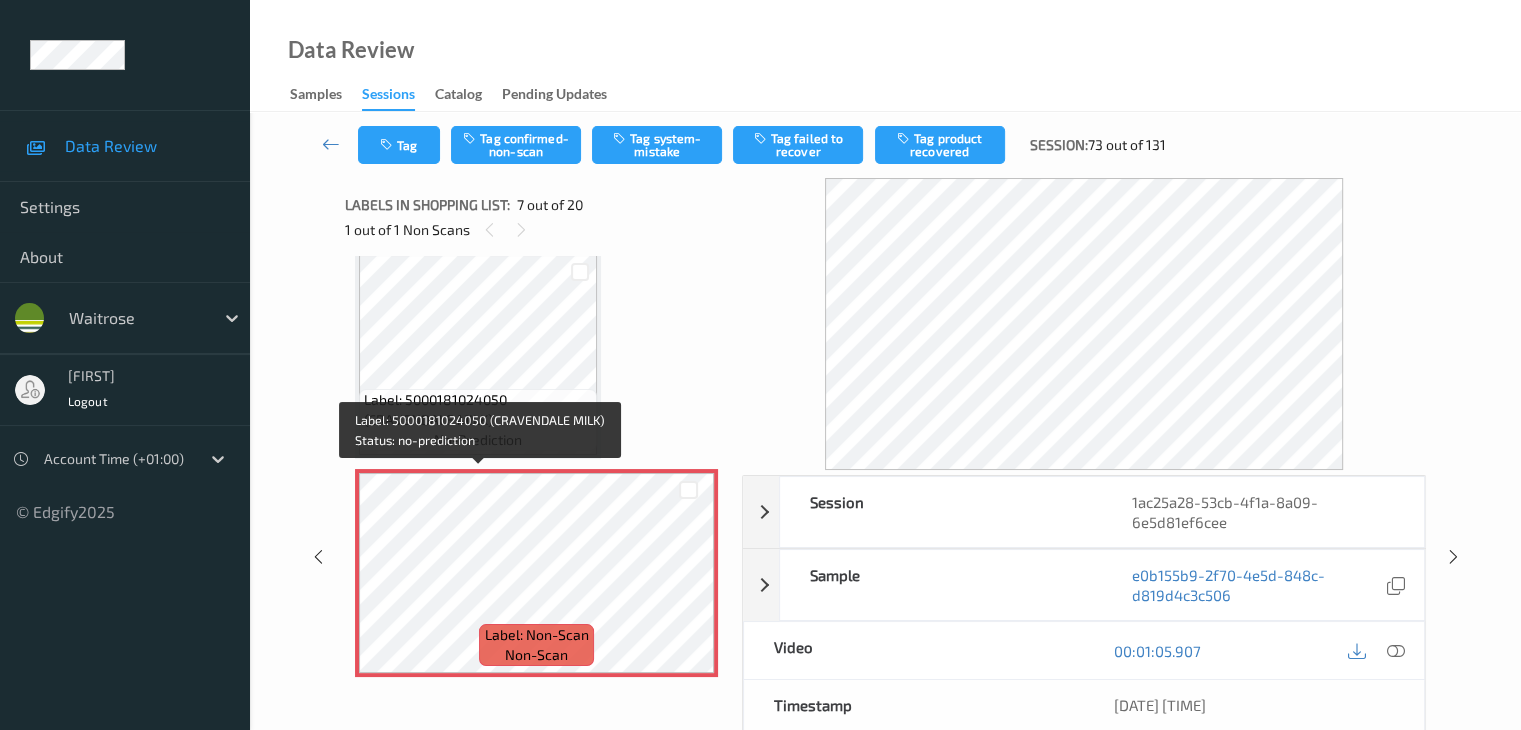 scroll, scrollTop: 1000, scrollLeft: 0, axis: vertical 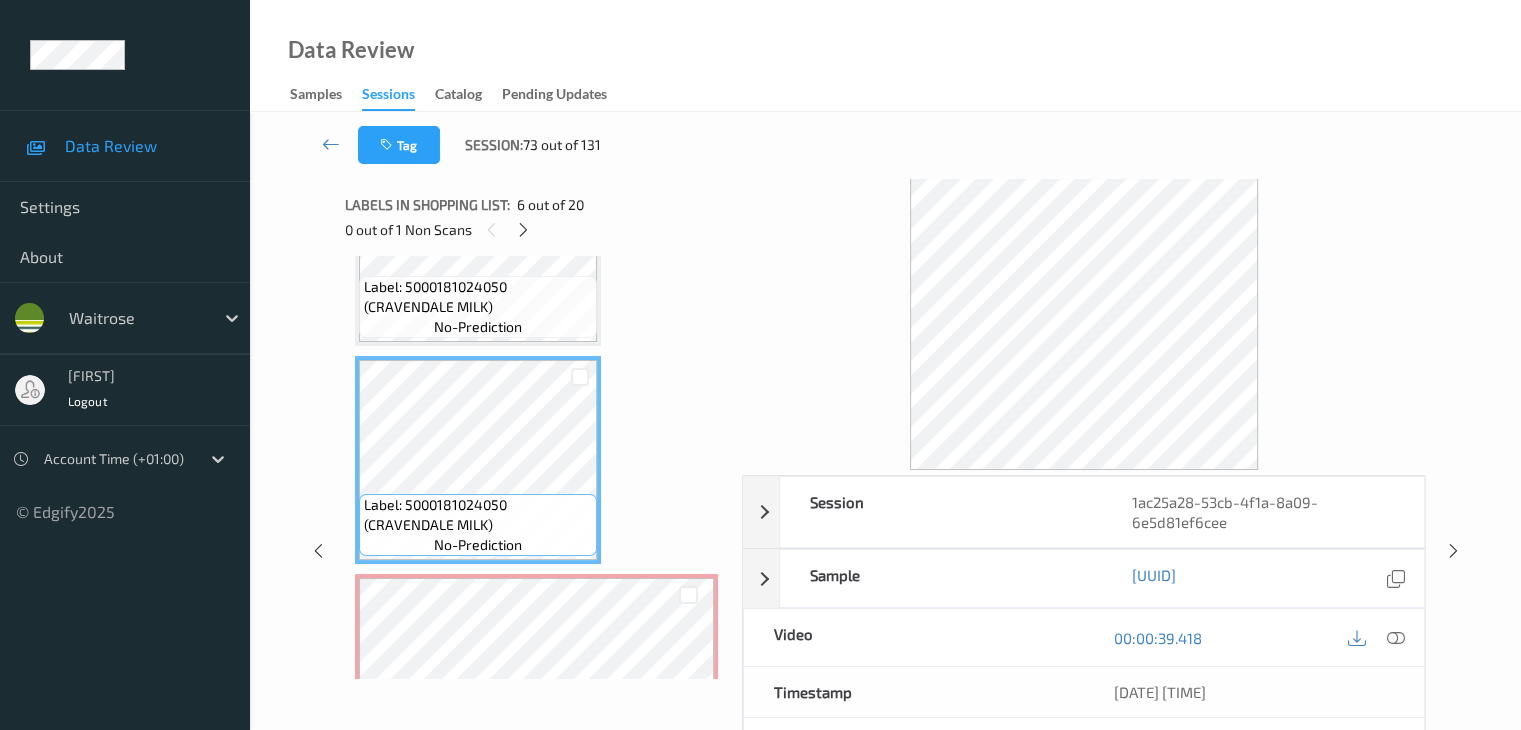 click on "Label: [NUMBER] (CRAVENDALE MILK) no-prediction" at bounding box center [478, 307] 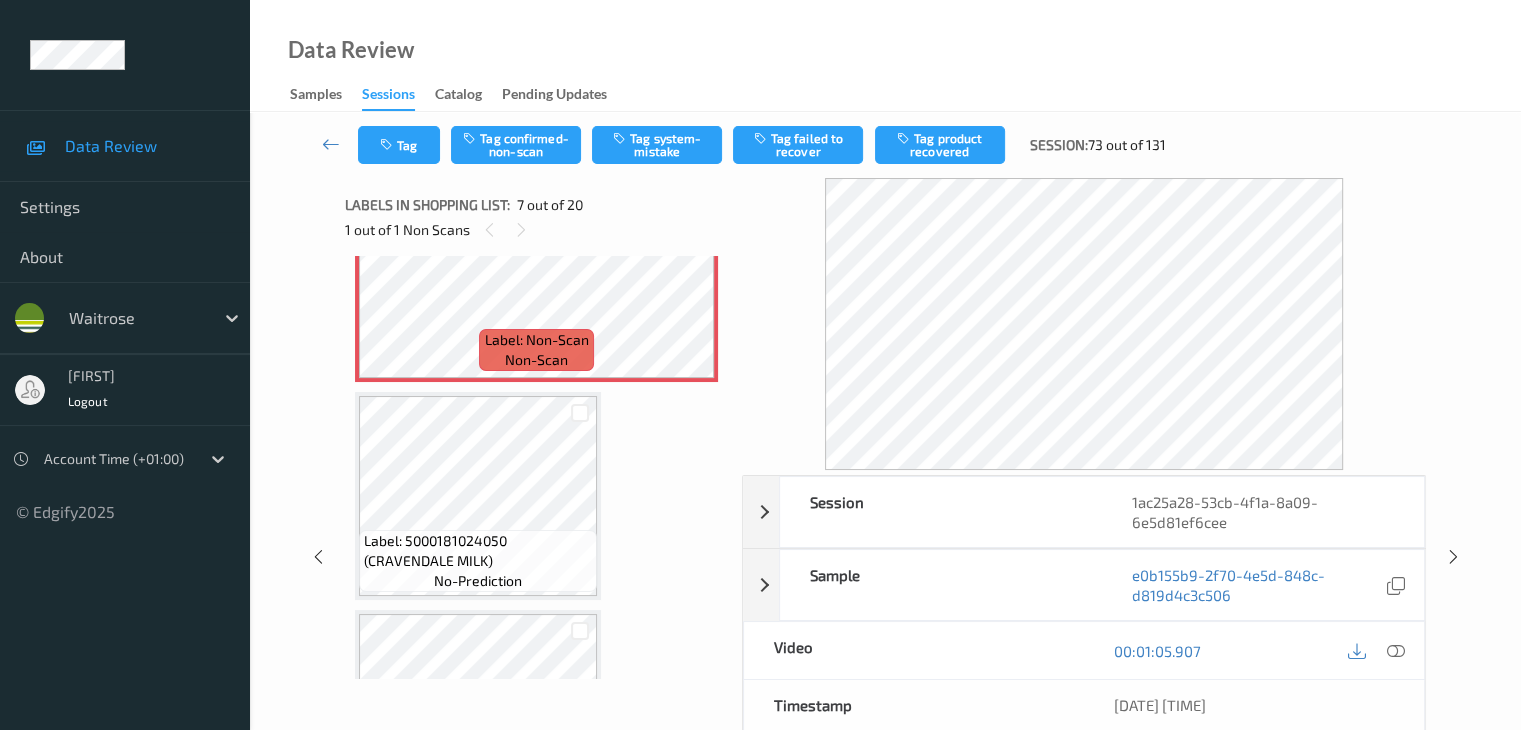 scroll, scrollTop: 1200, scrollLeft: 0, axis: vertical 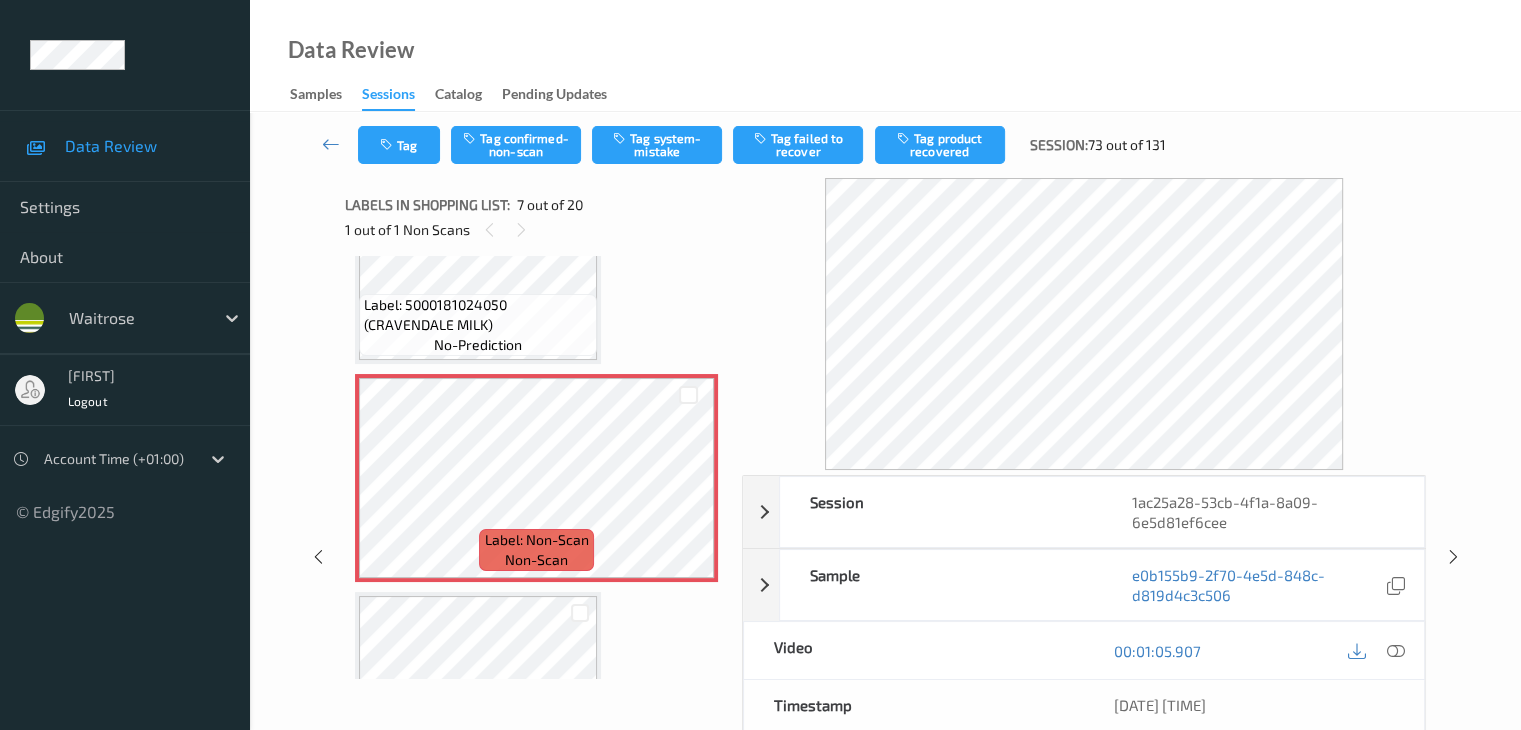 click on "Label: 5000181024050 (CRAVENDALE MILK)" at bounding box center [478, 315] 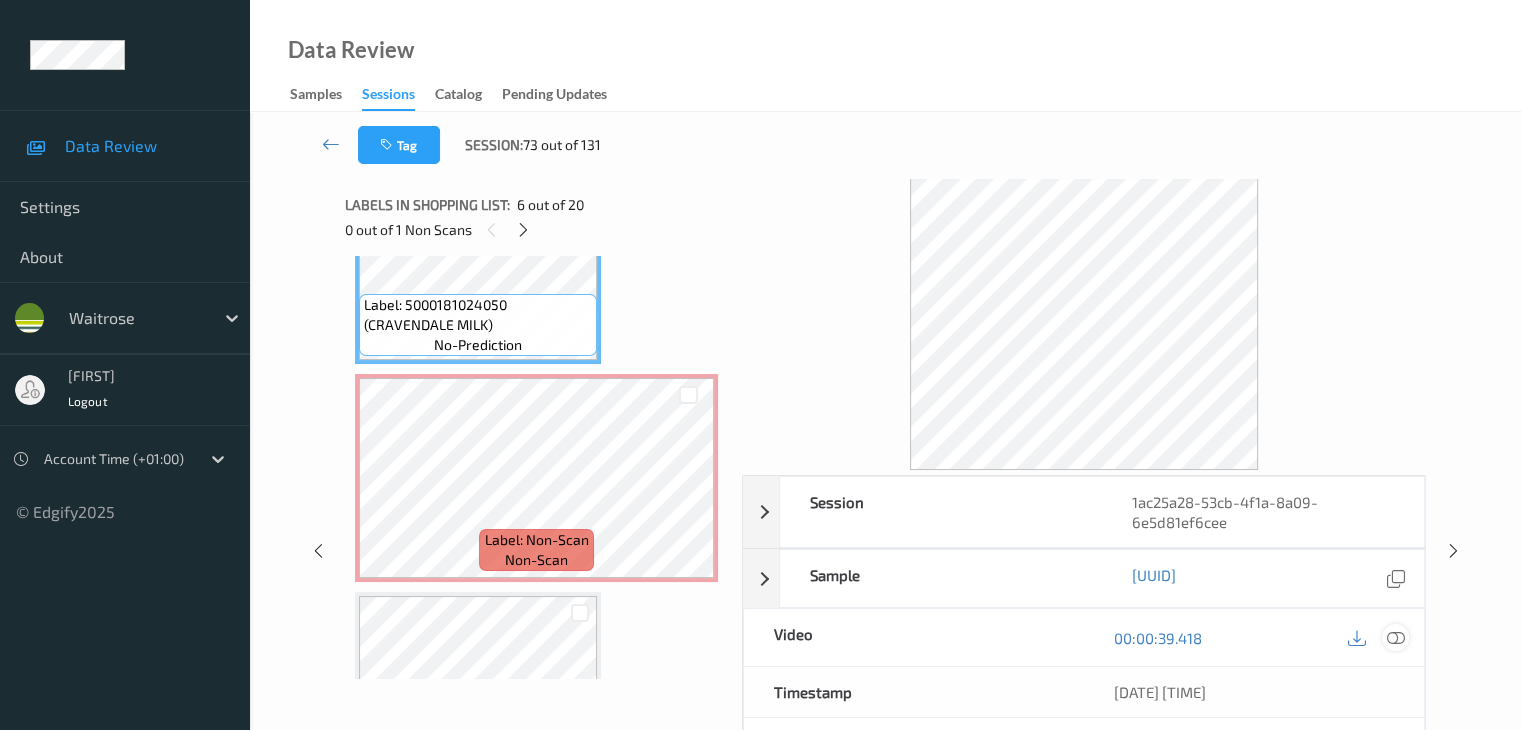 click at bounding box center [1395, 638] 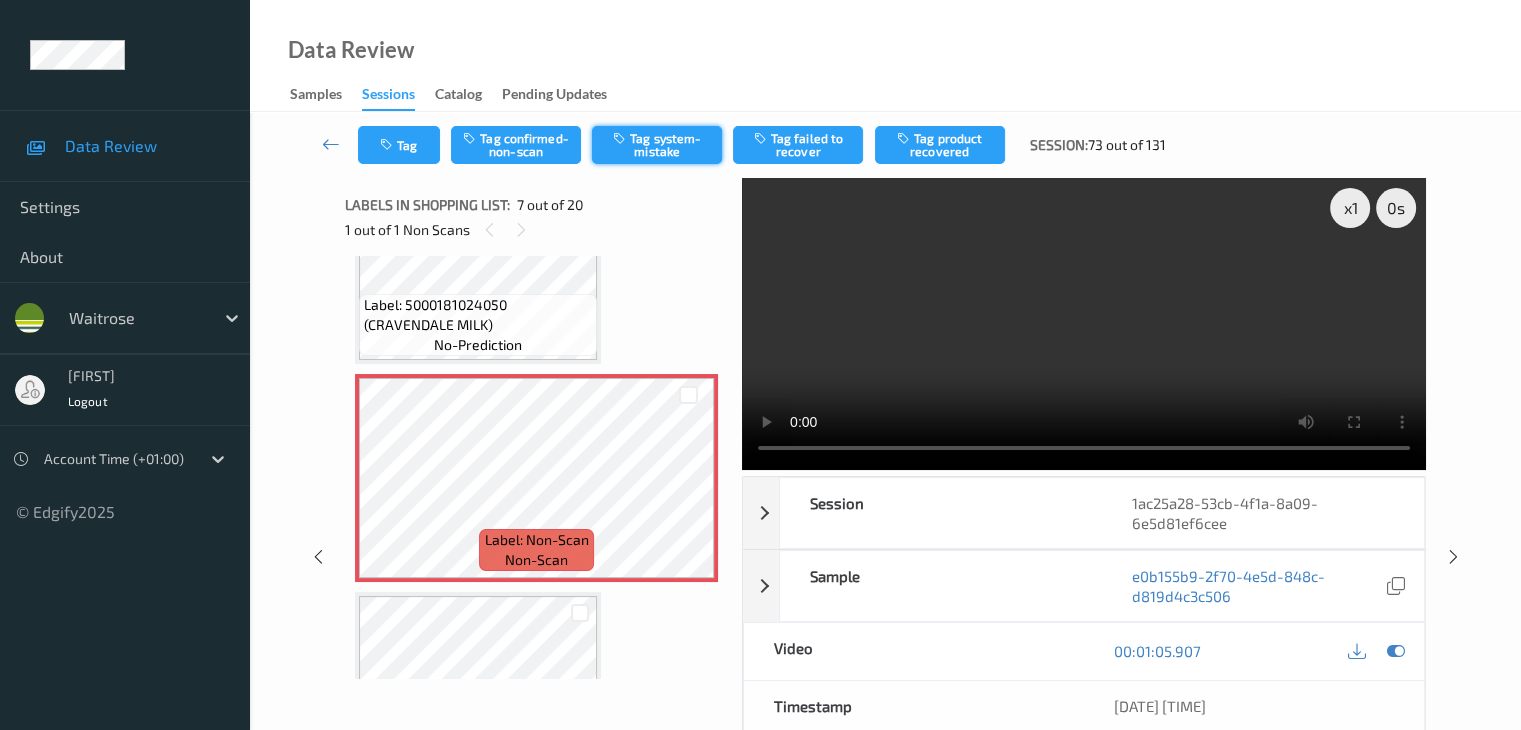 click on "Tag   system-mistake" at bounding box center (657, 145) 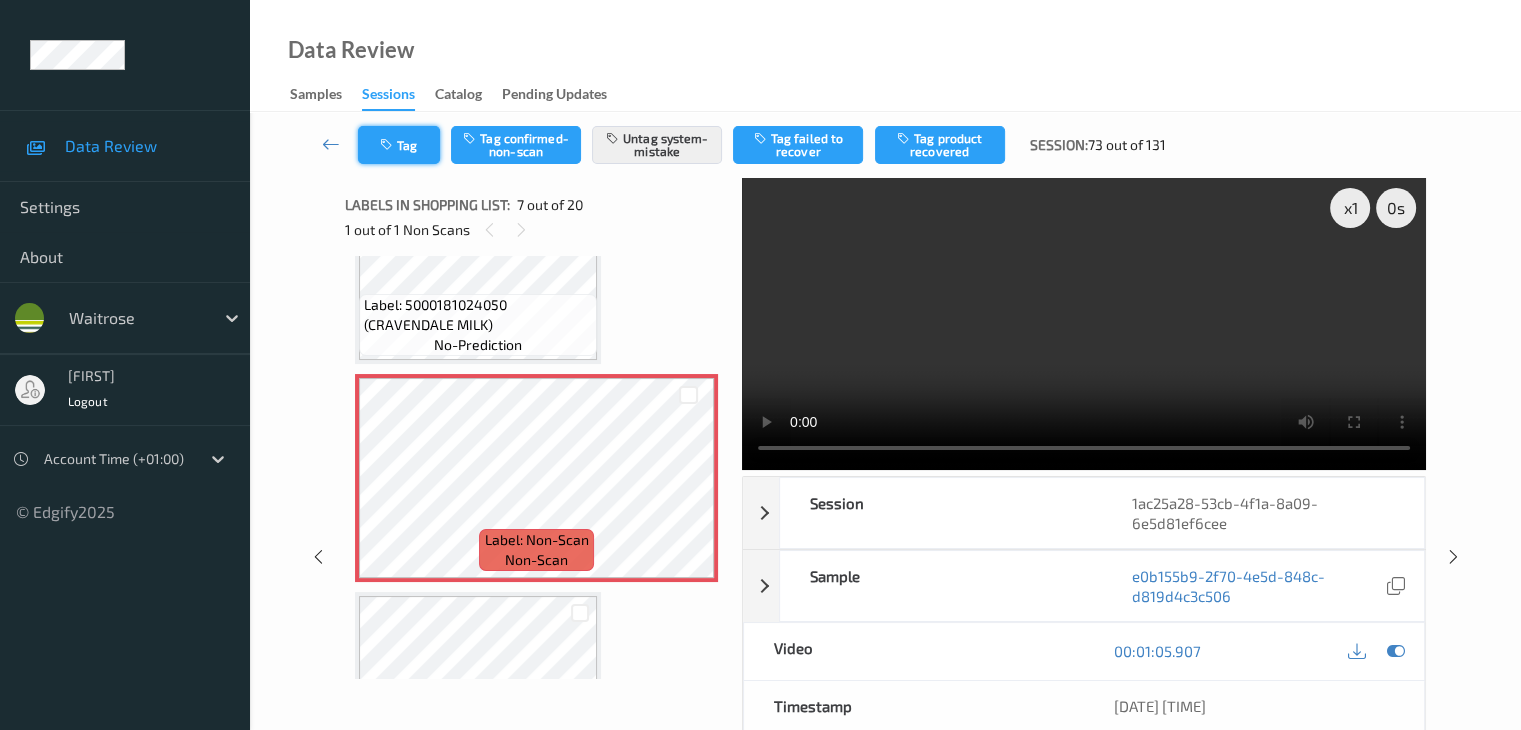 click on "Tag" at bounding box center [399, 145] 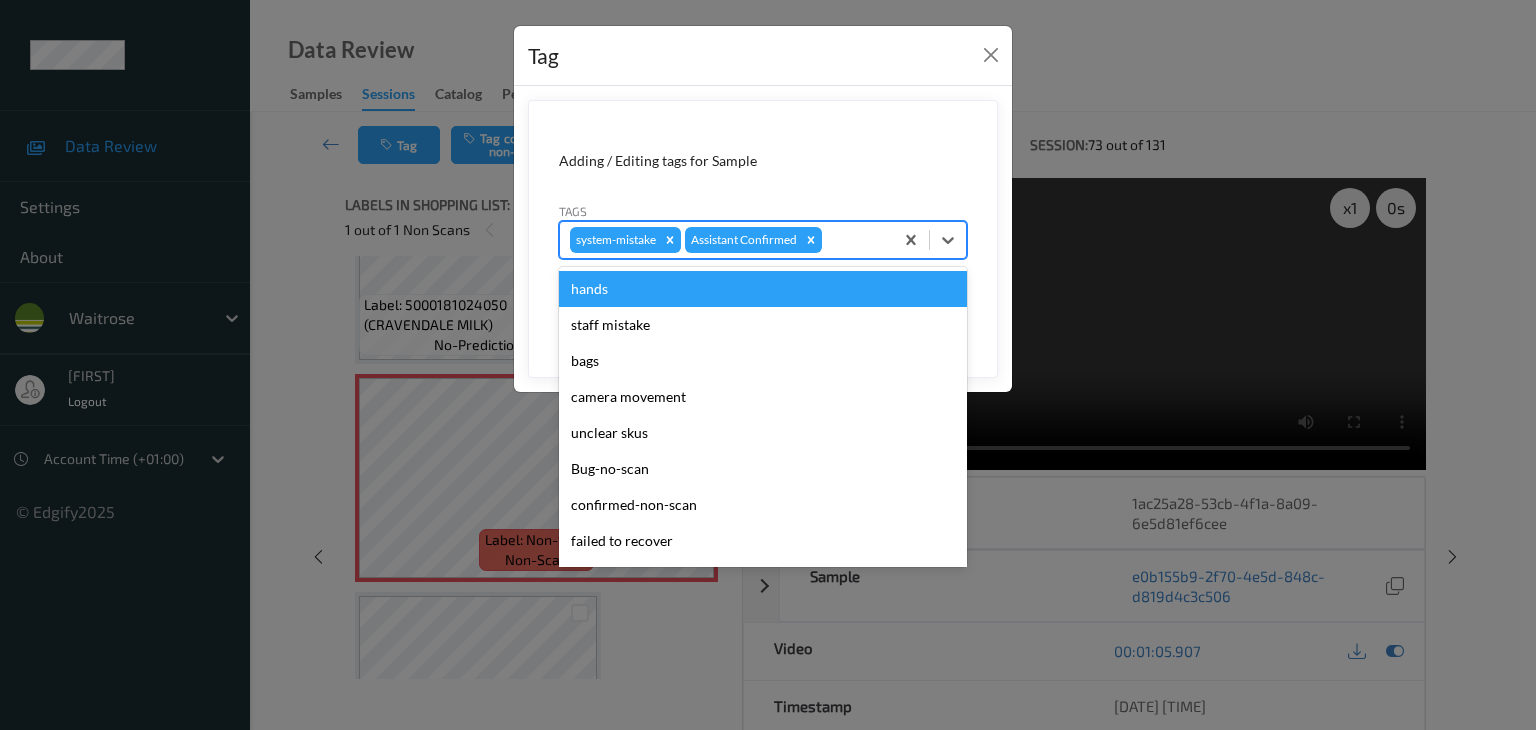 click on "system-mistake Assistant Confirmed" at bounding box center (726, 240) 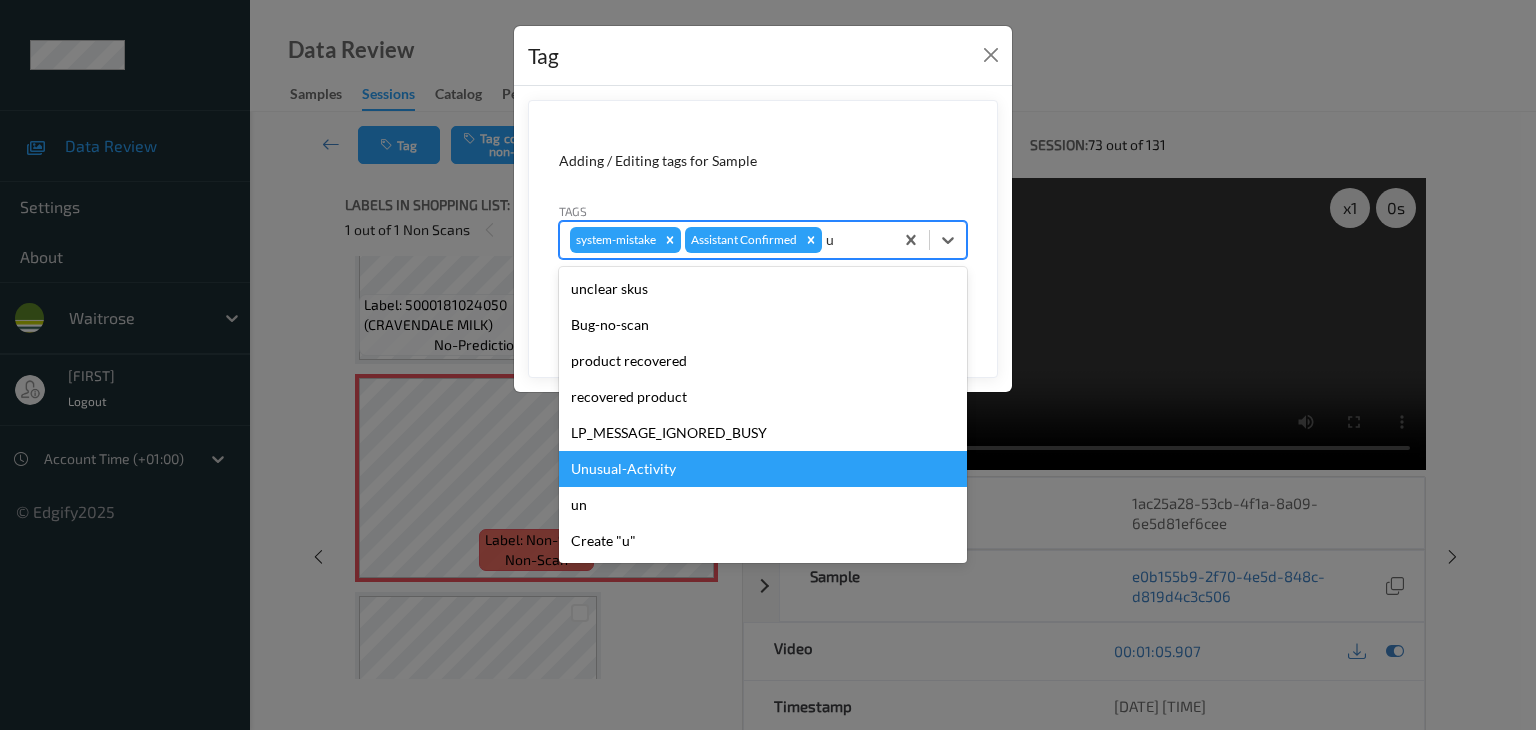 click on "Unusual-Activity" at bounding box center (763, 469) 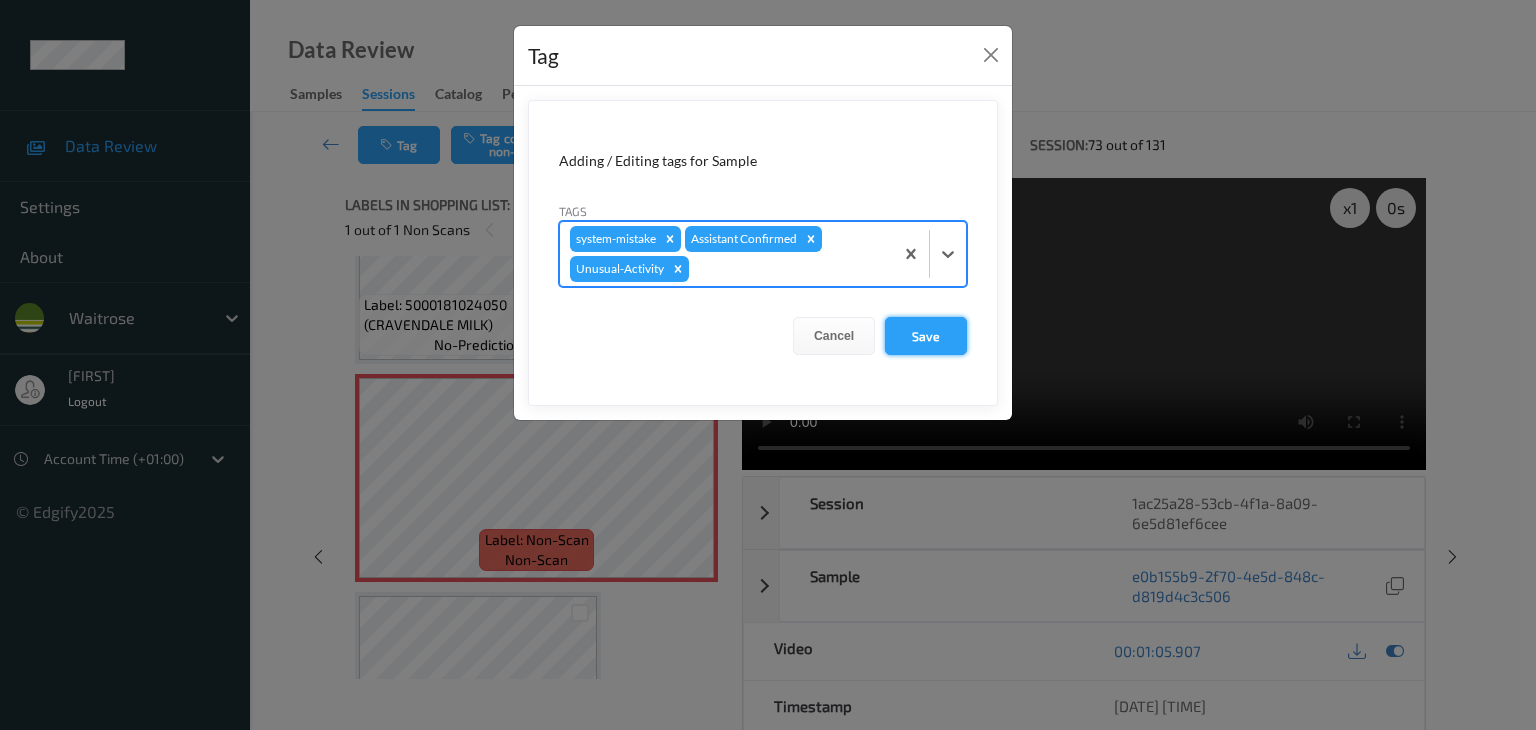 click on "Save" at bounding box center (926, 336) 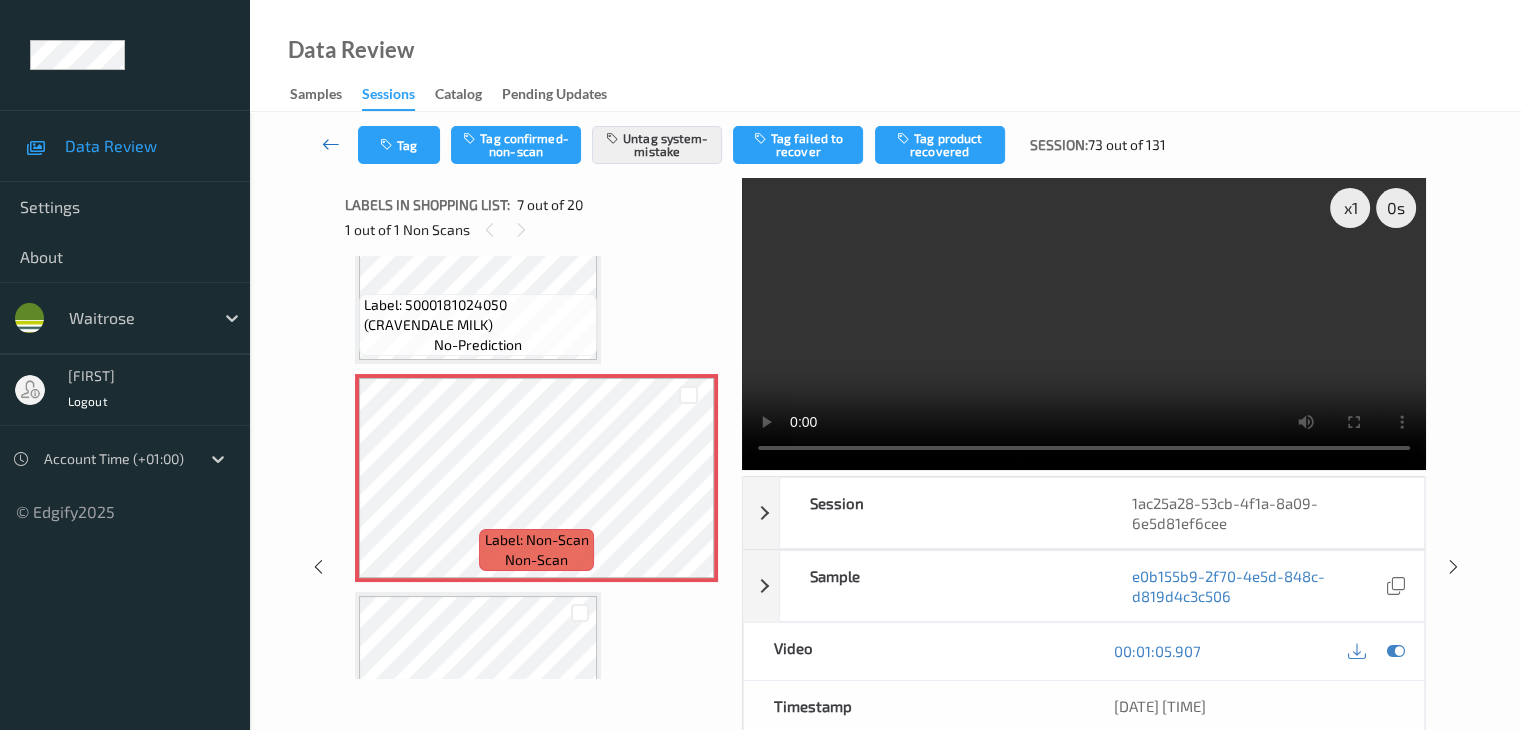 click at bounding box center [331, 144] 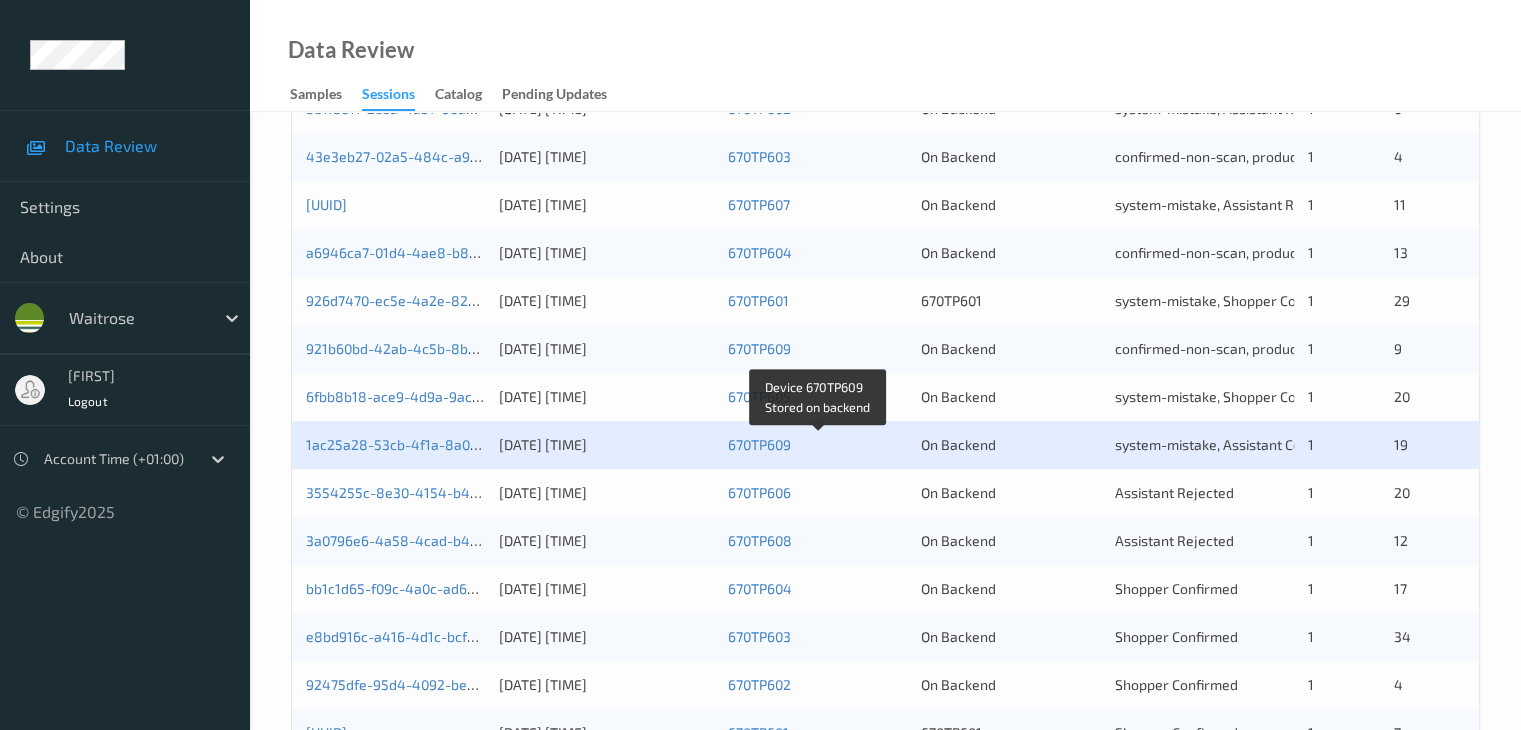 scroll, scrollTop: 900, scrollLeft: 0, axis: vertical 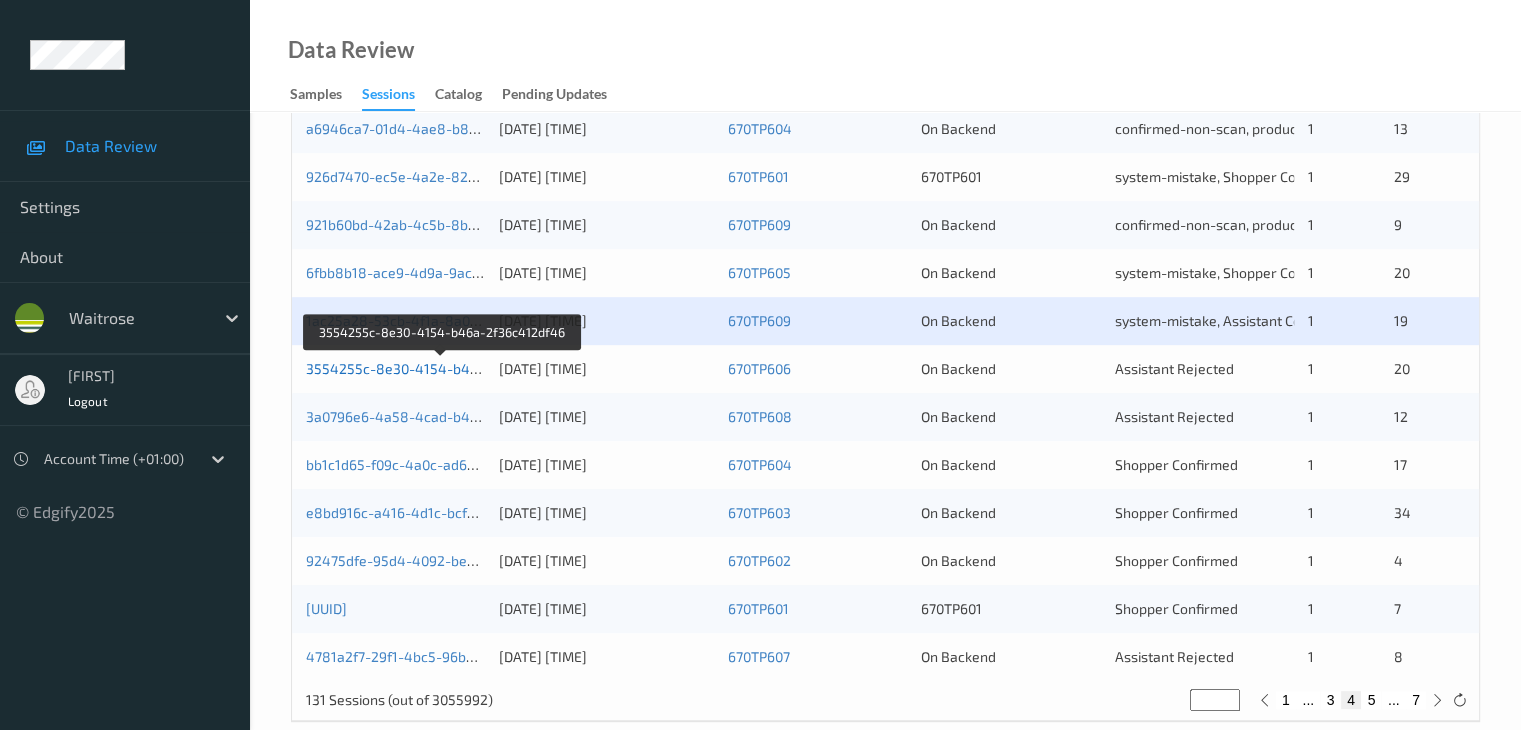 click on "3554255c-8e30-4154-b46a-2f36c412df46" at bounding box center [443, 368] 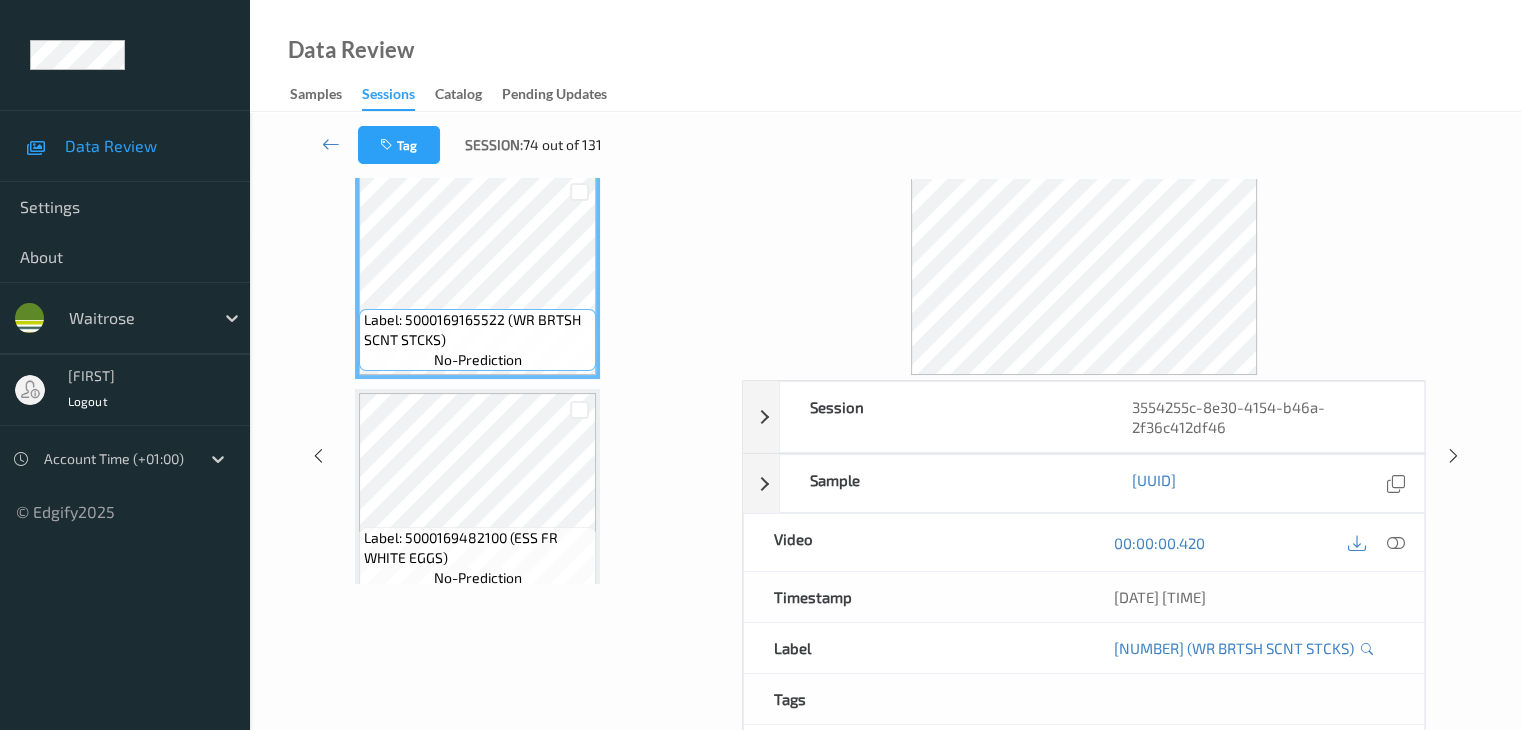 scroll, scrollTop: 0, scrollLeft: 0, axis: both 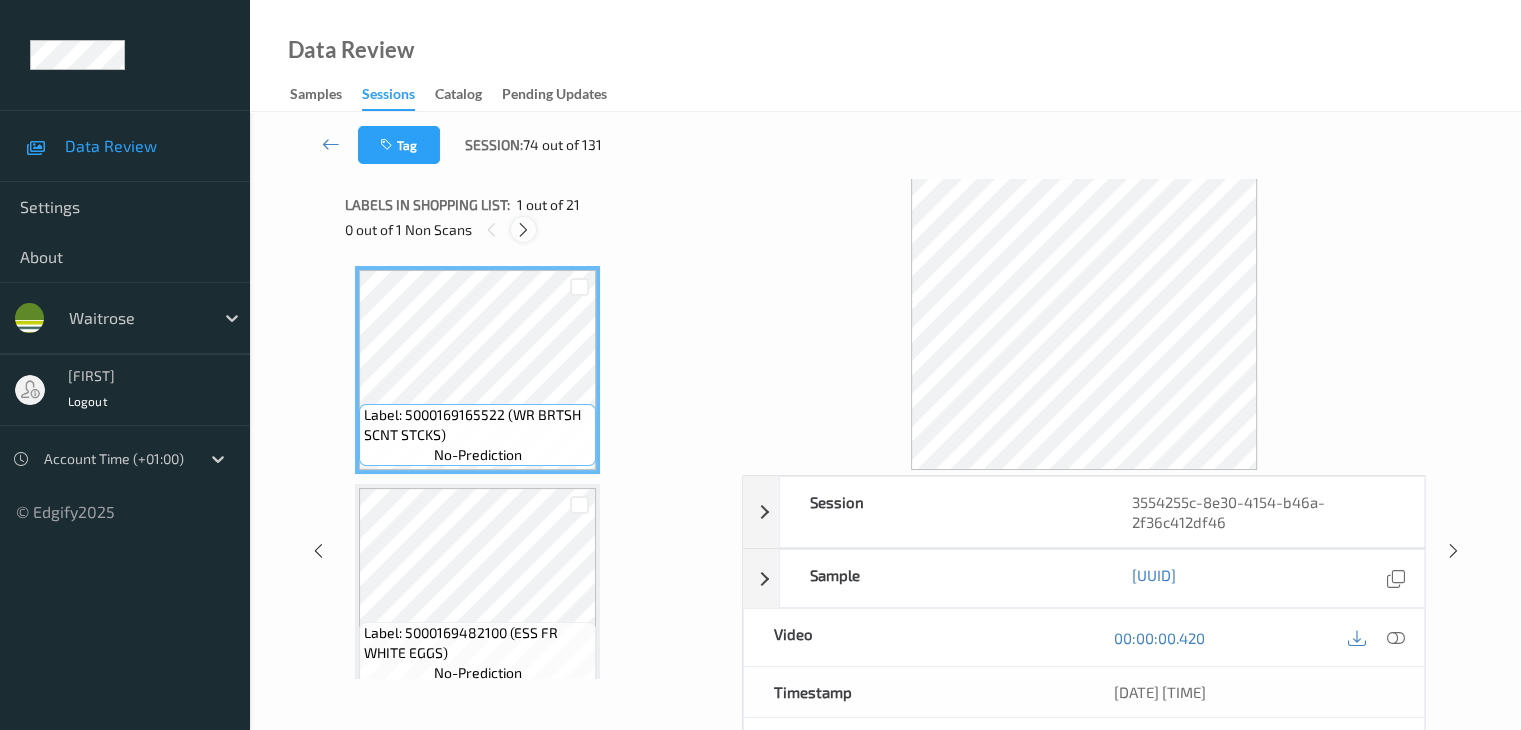 click at bounding box center (523, 230) 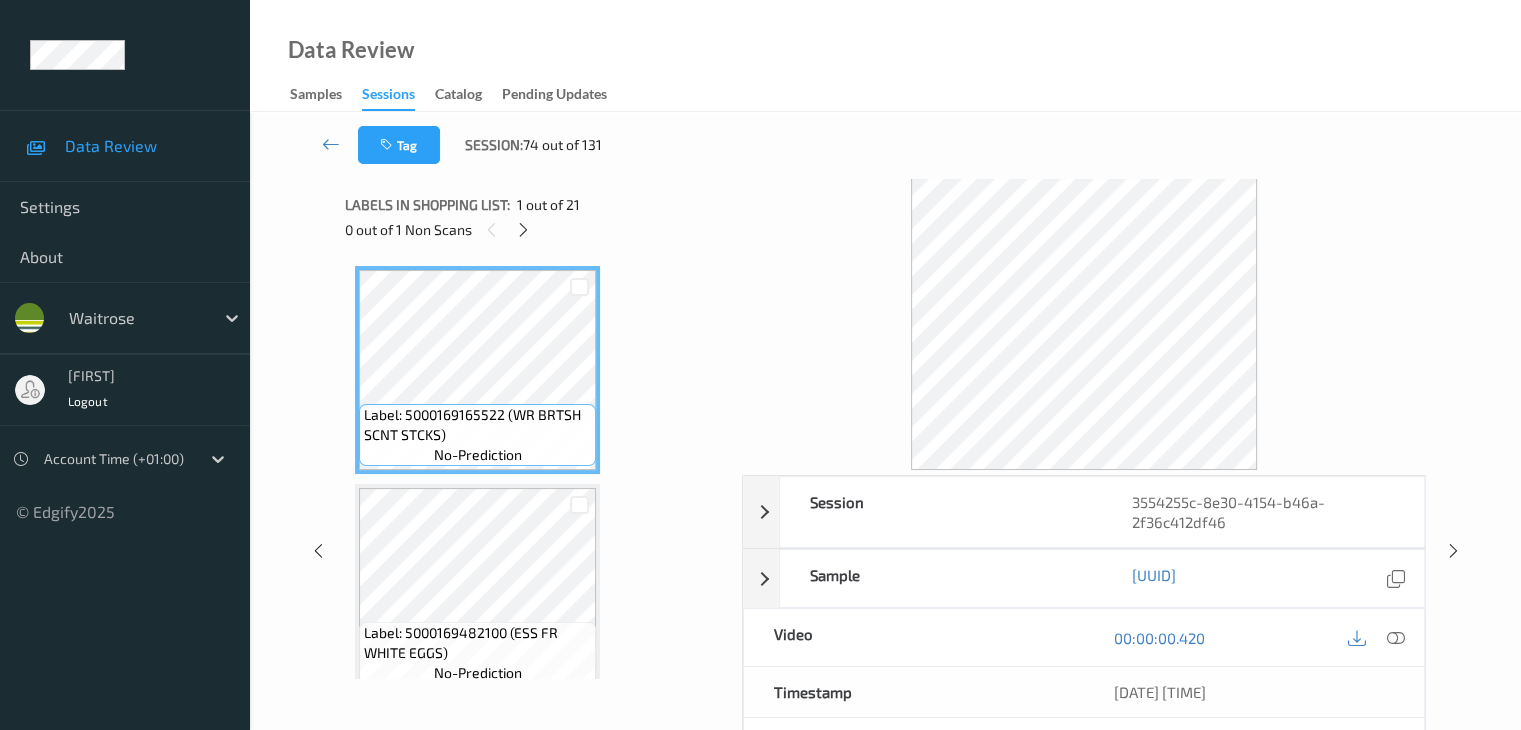scroll, scrollTop: 2844, scrollLeft: 0, axis: vertical 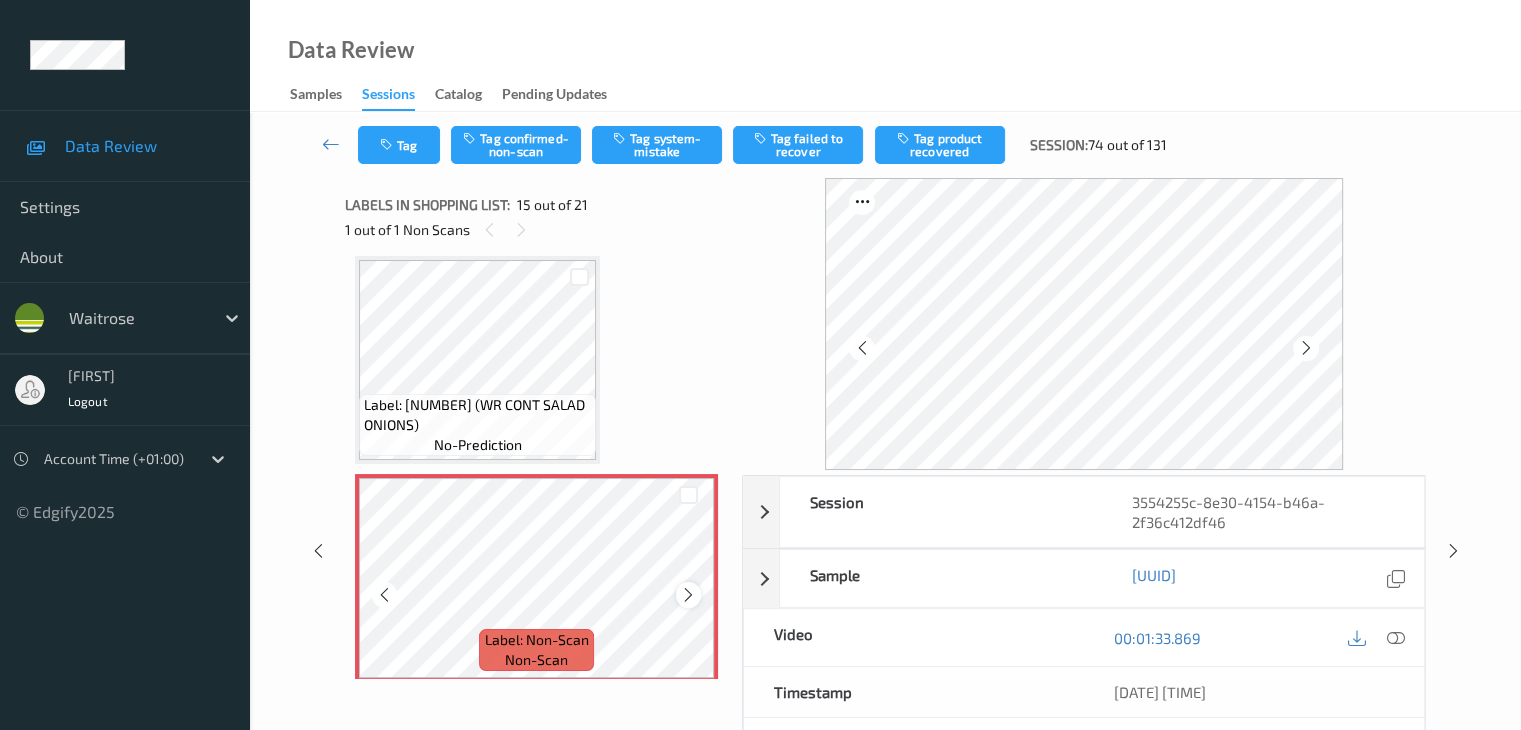 click at bounding box center [688, 595] 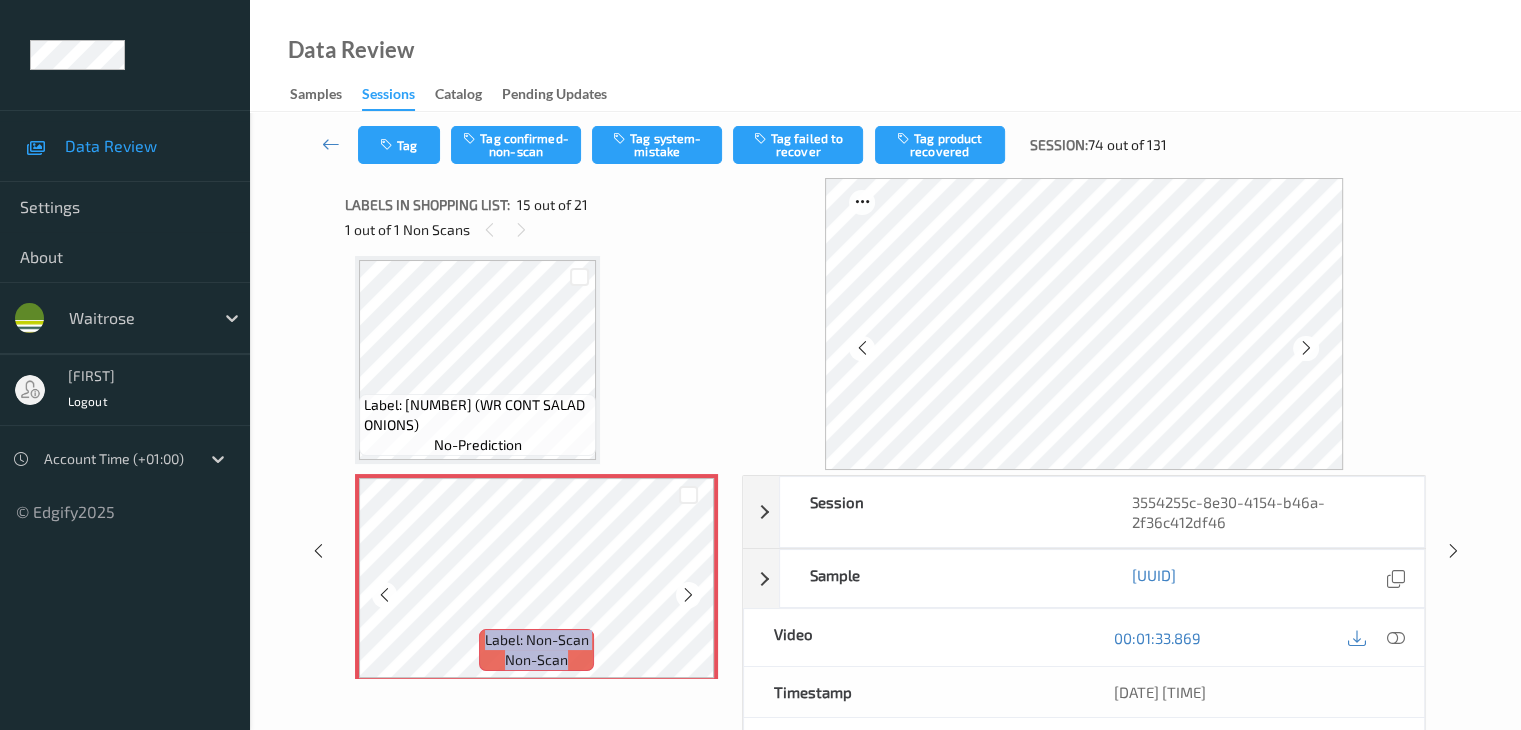 click at bounding box center (688, 595) 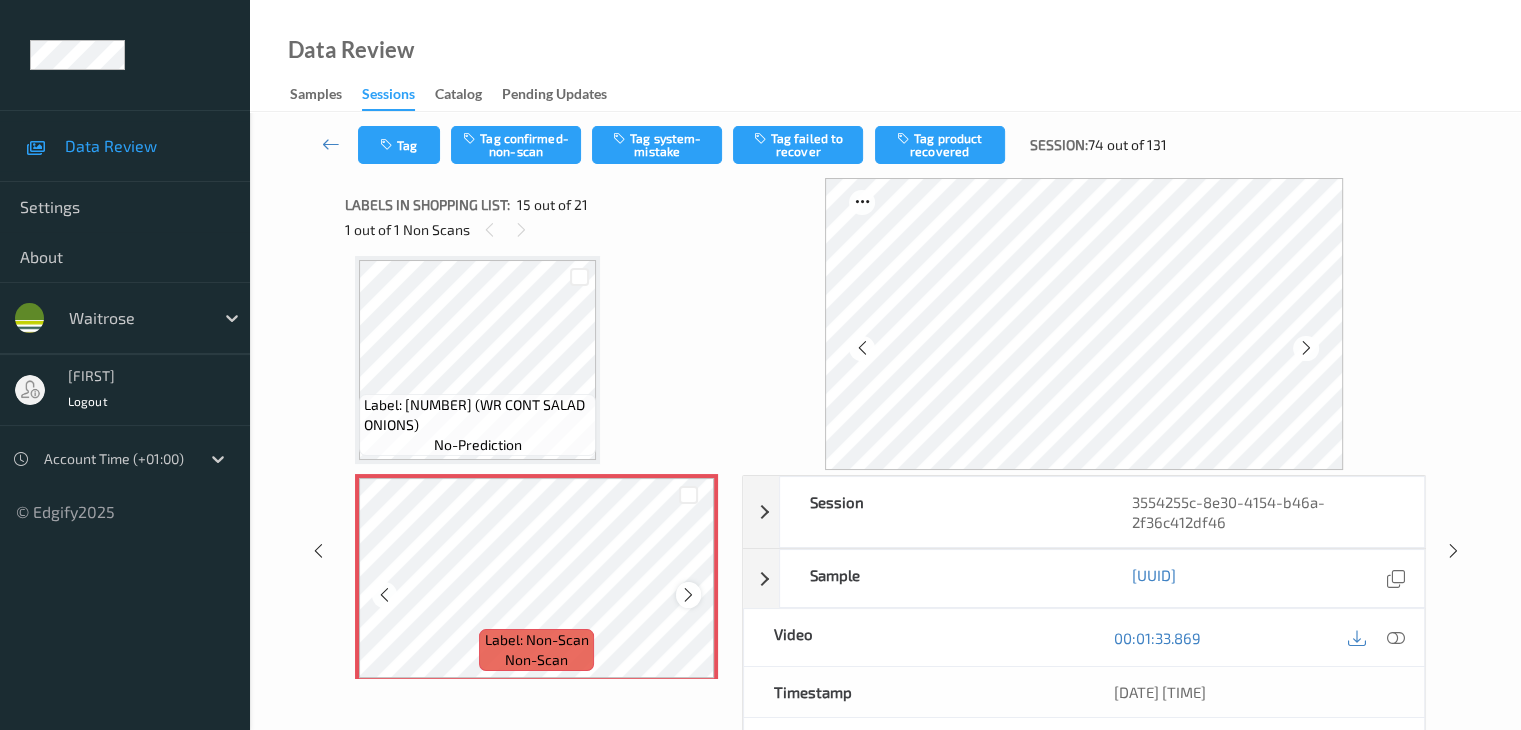 click at bounding box center [688, 595] 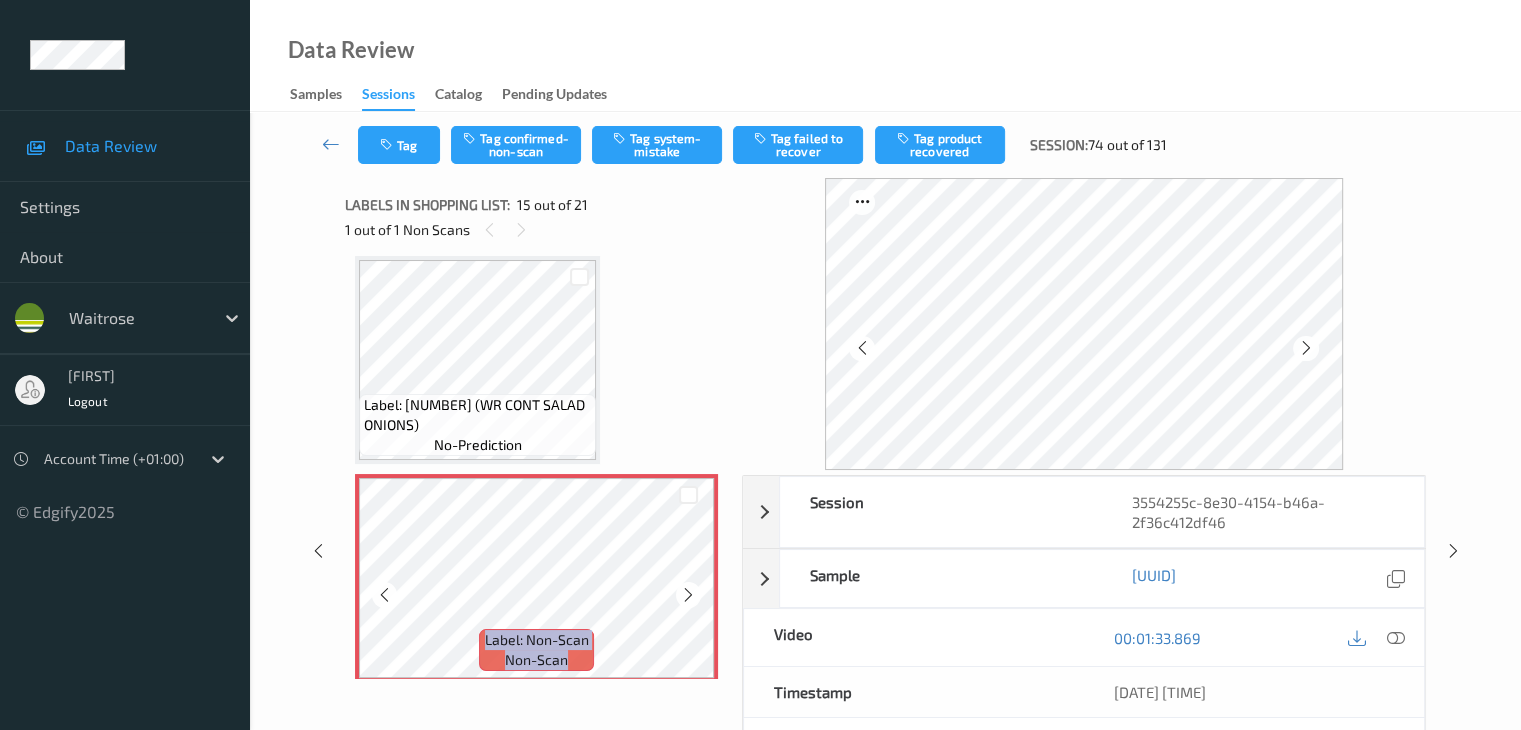 click at bounding box center [688, 595] 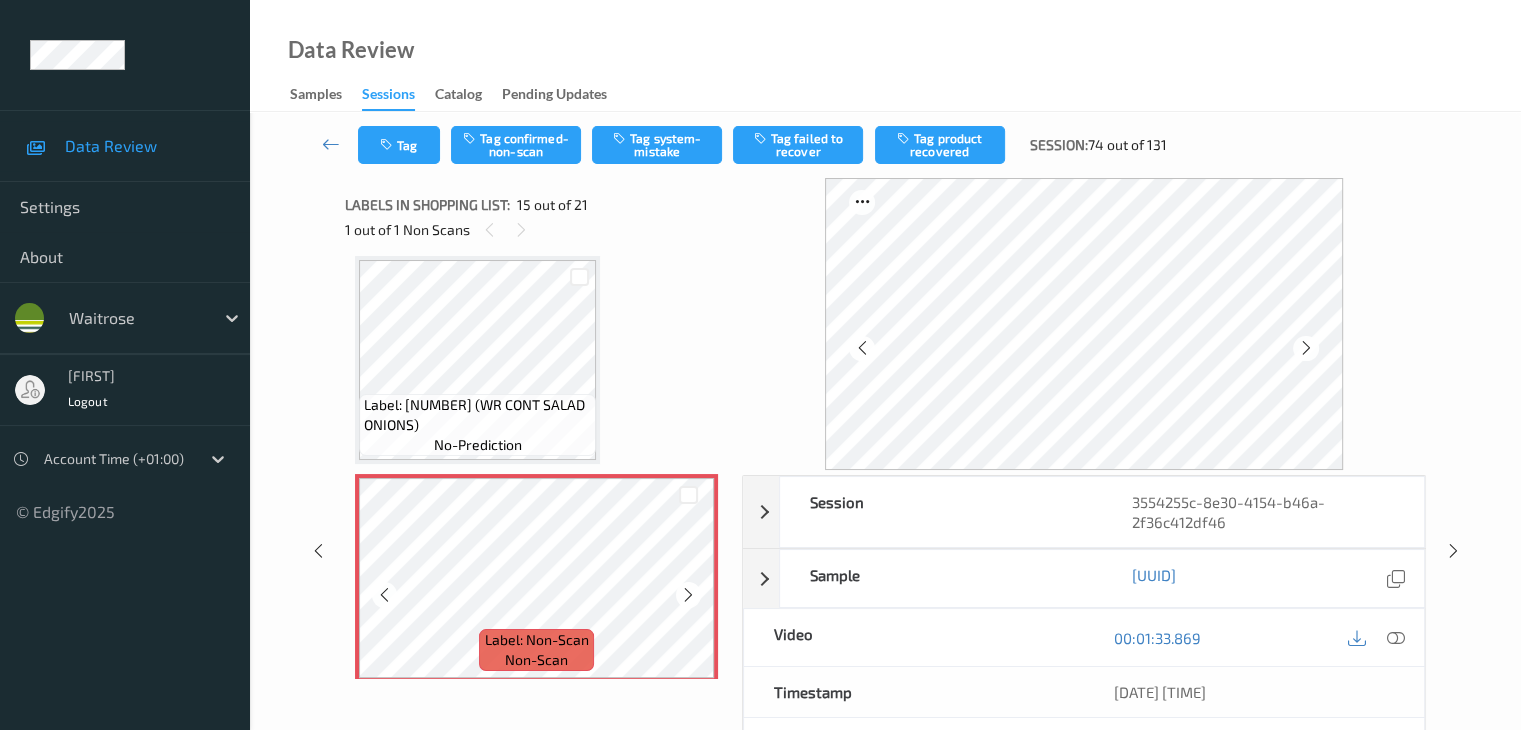 click at bounding box center [688, 595] 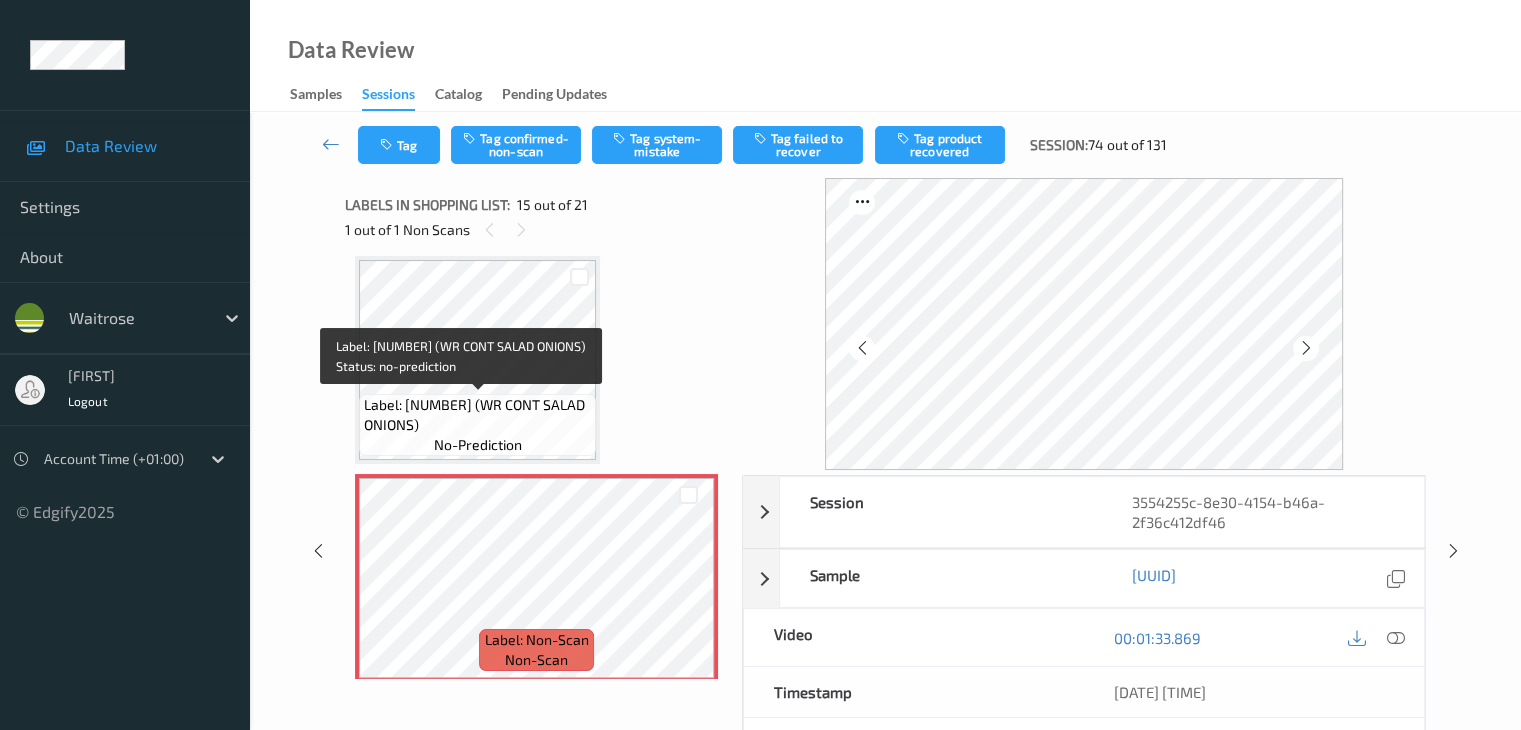 click on "Label: [NUMBER] (WR CONT SALAD ONIONS)" at bounding box center (477, 415) 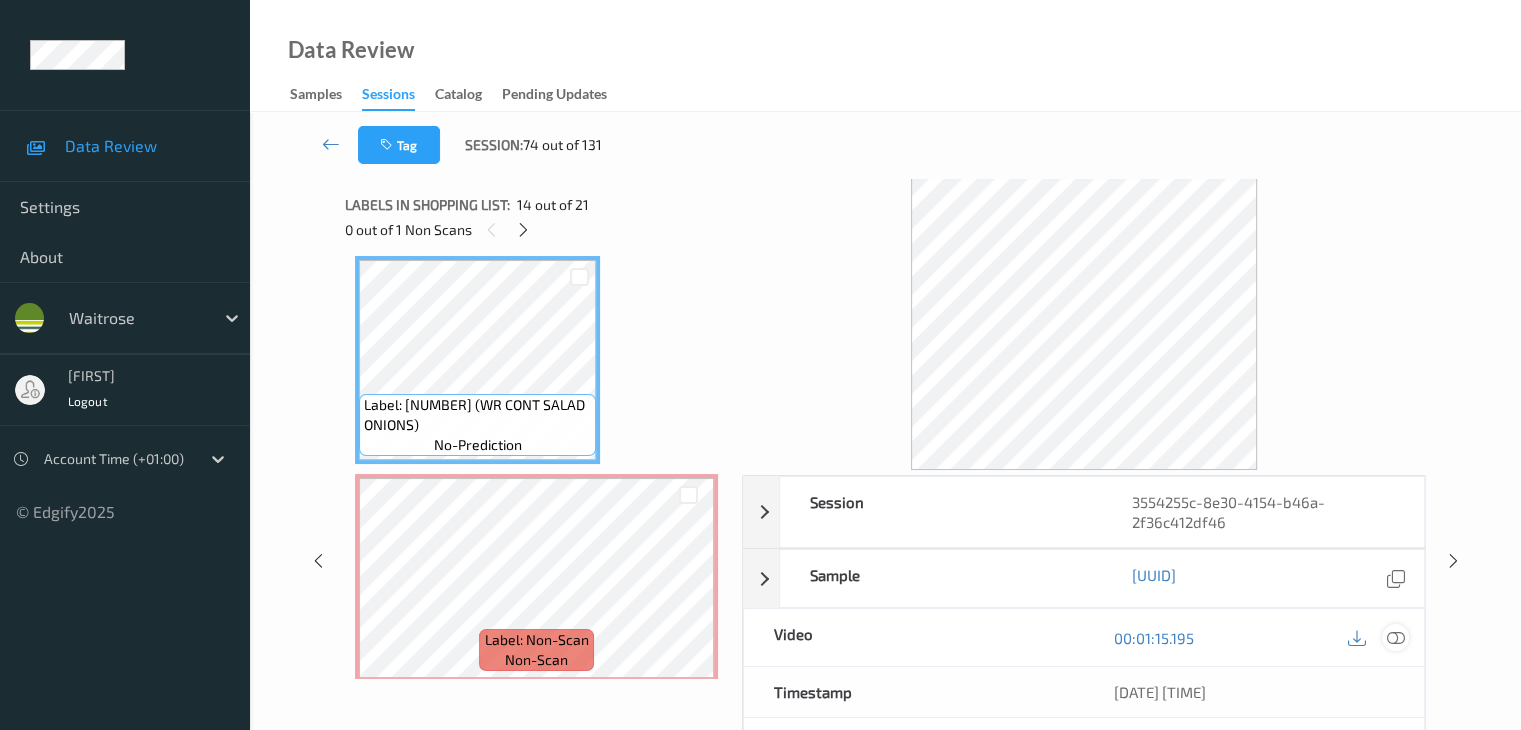 click at bounding box center [1395, 638] 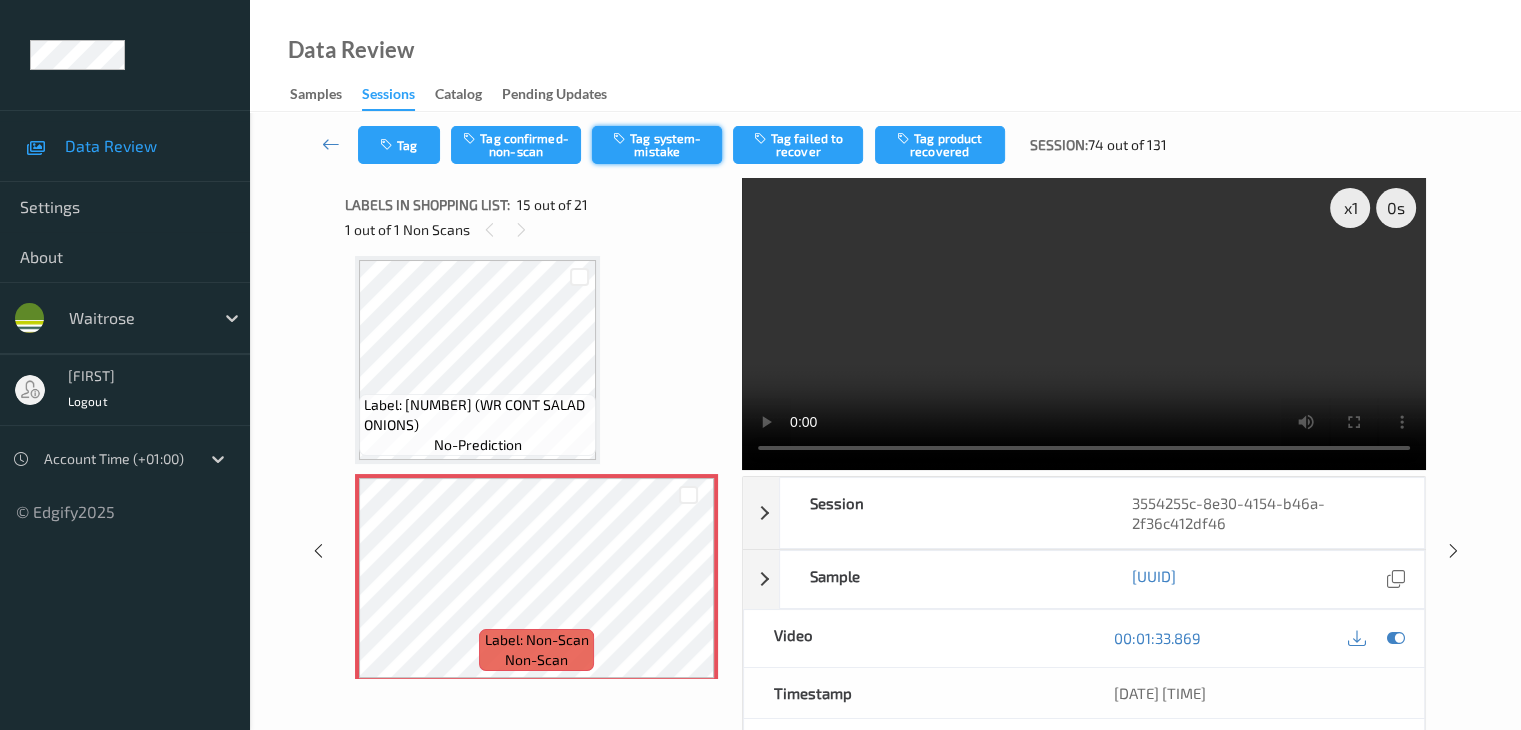 click on "Tag   system-mistake" at bounding box center (657, 145) 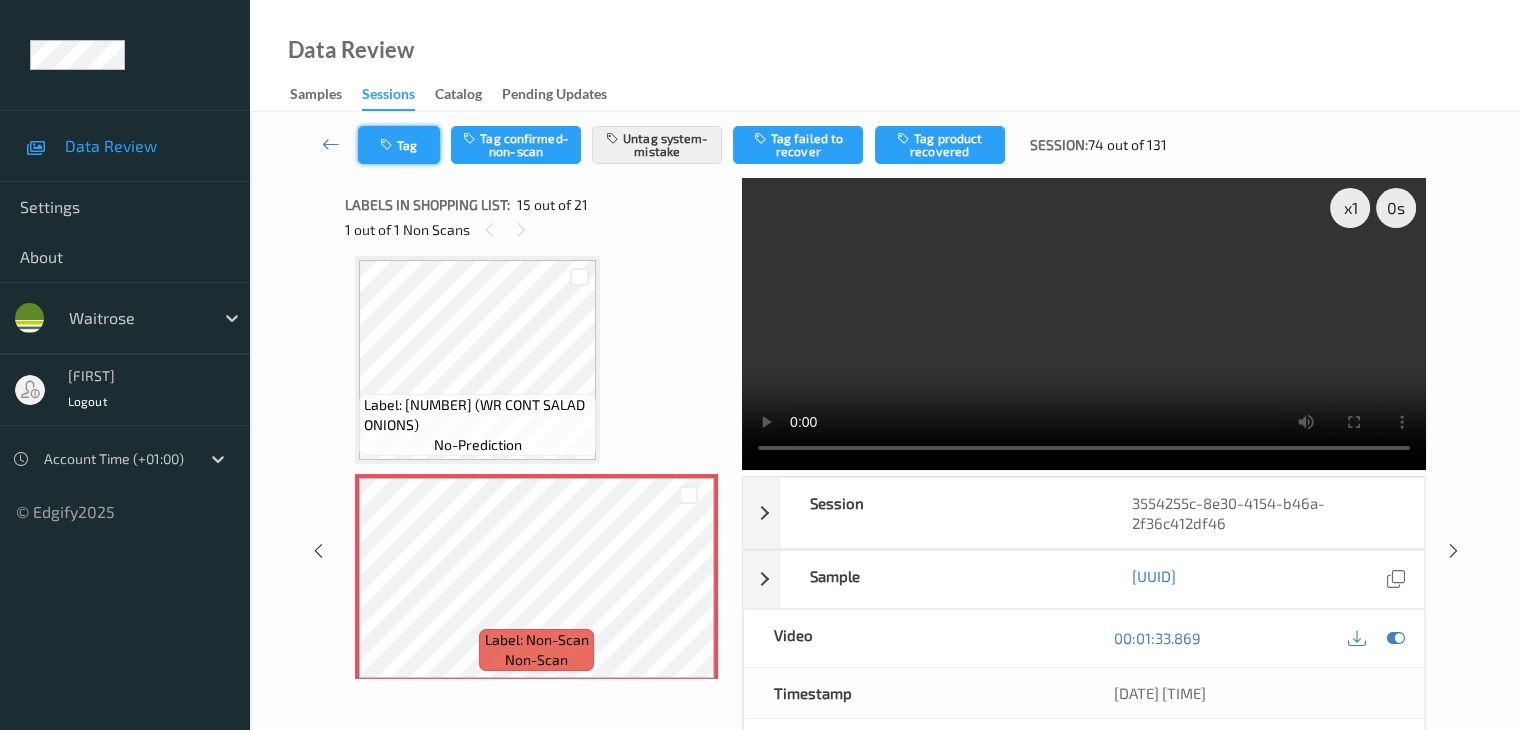 click on "Tag" at bounding box center [399, 145] 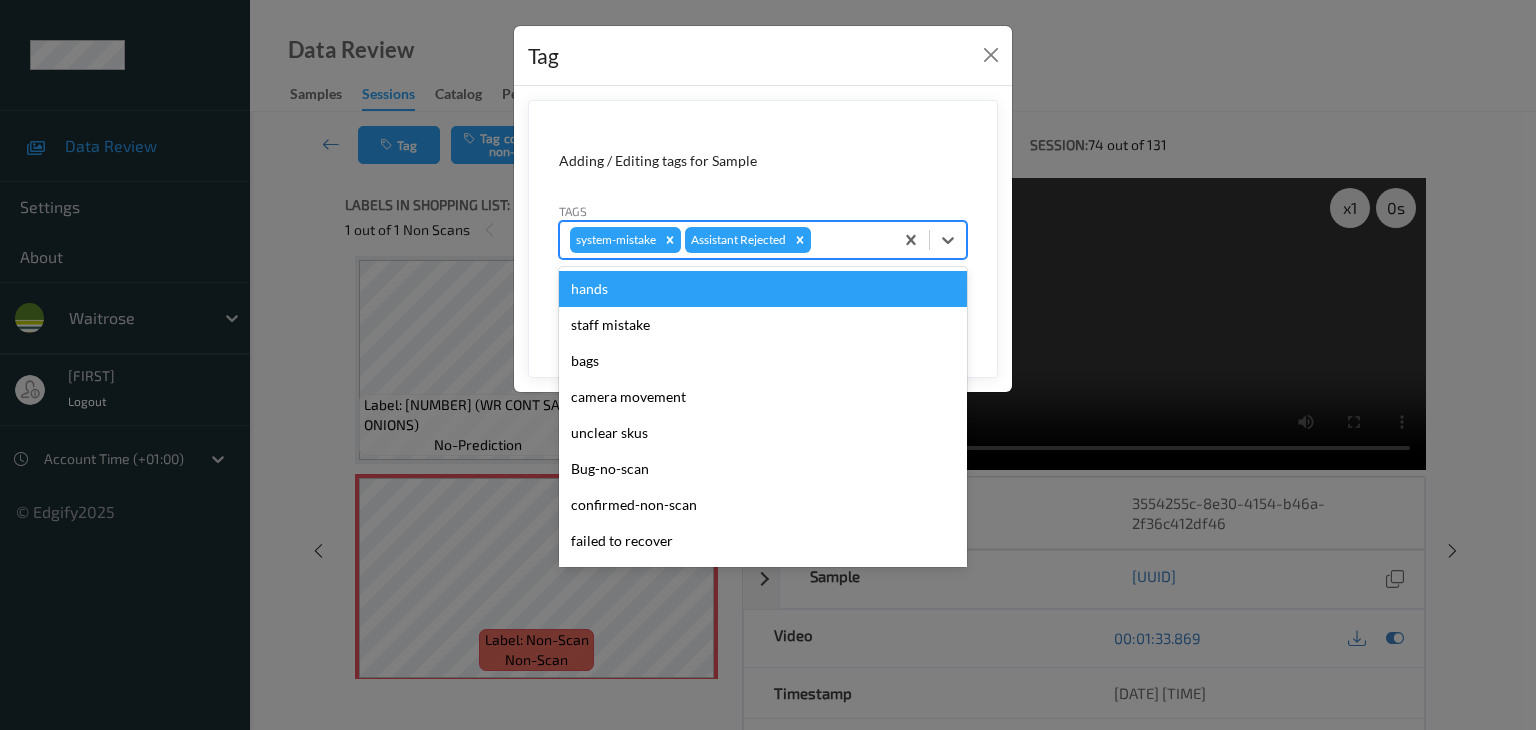 click at bounding box center (849, 240) 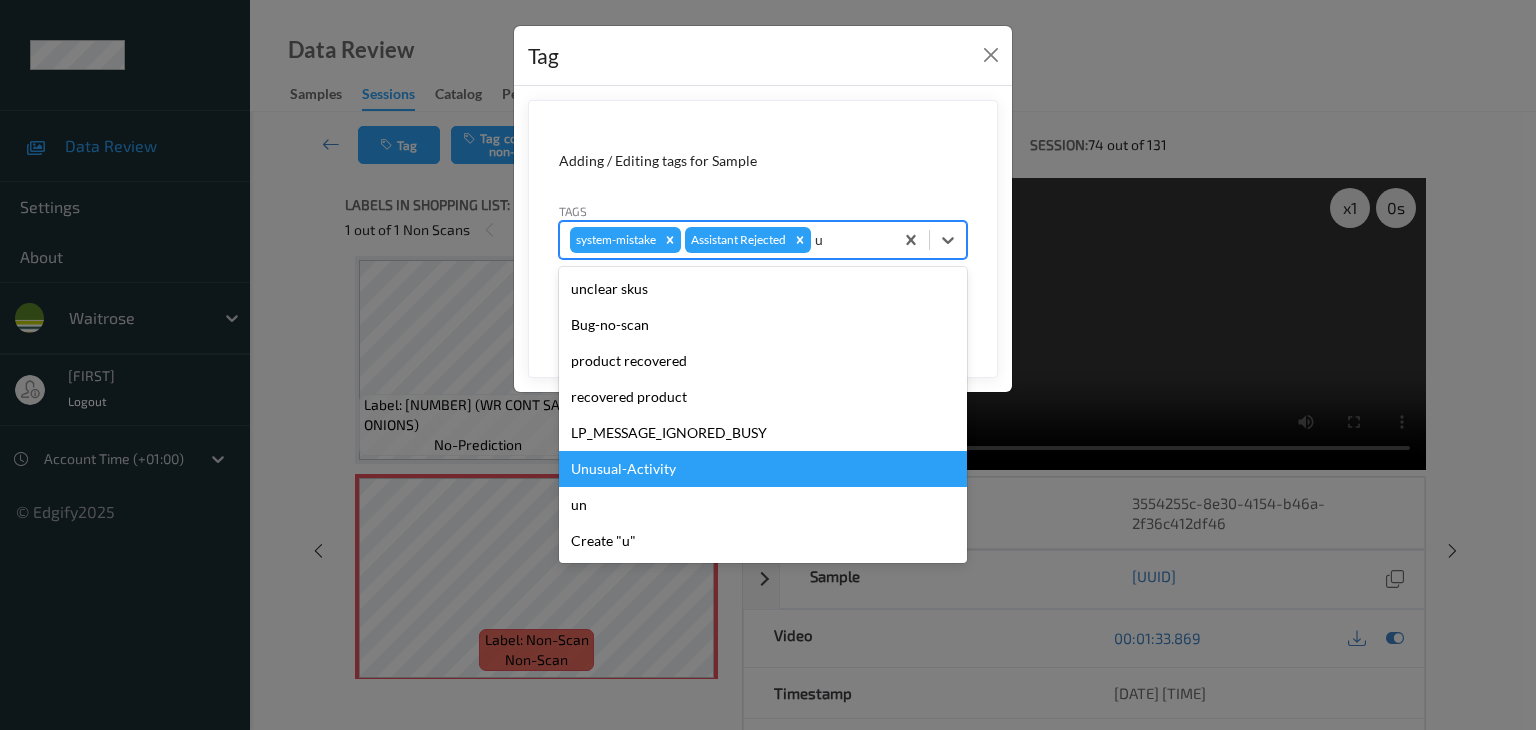 click on "Unusual-Activity" at bounding box center [763, 469] 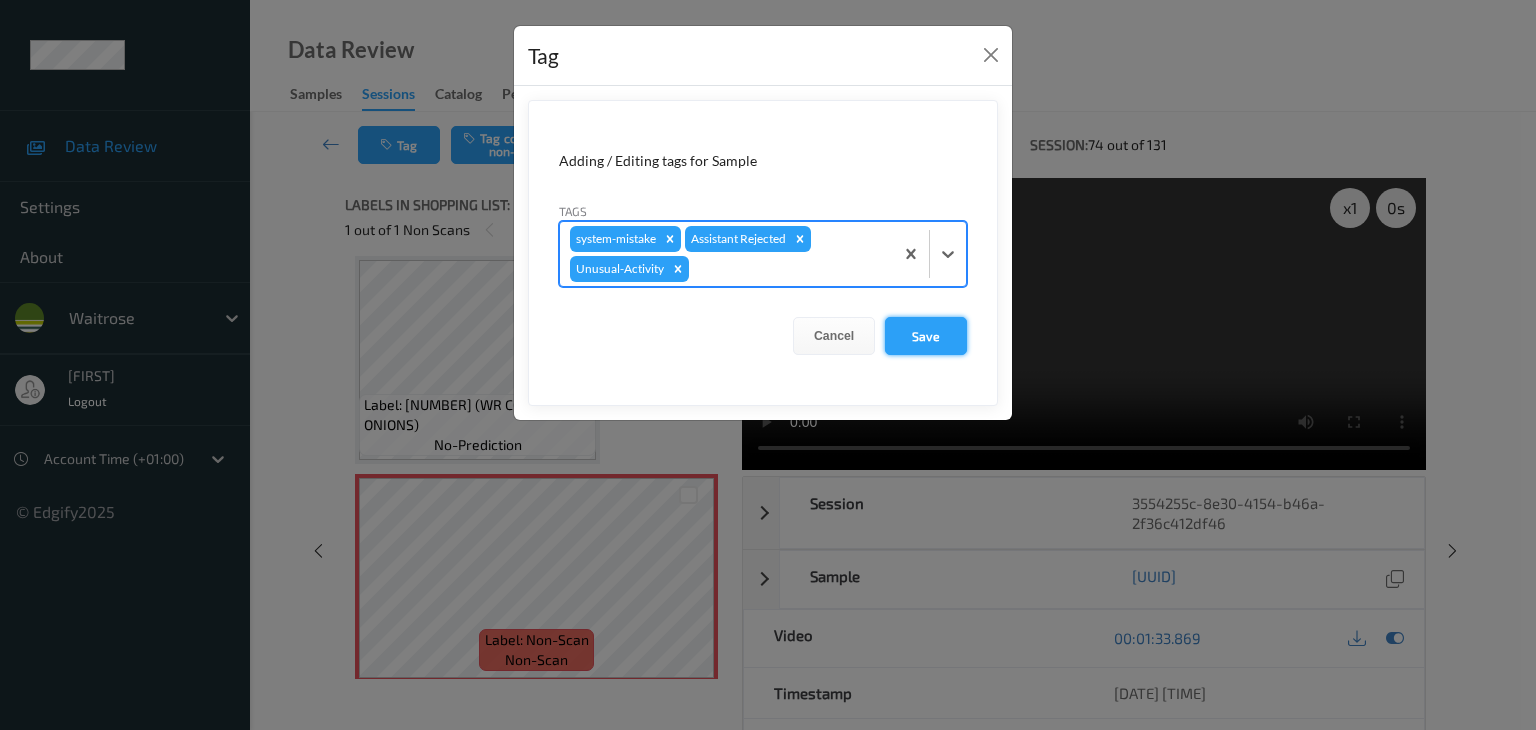 click on "Save" at bounding box center (926, 336) 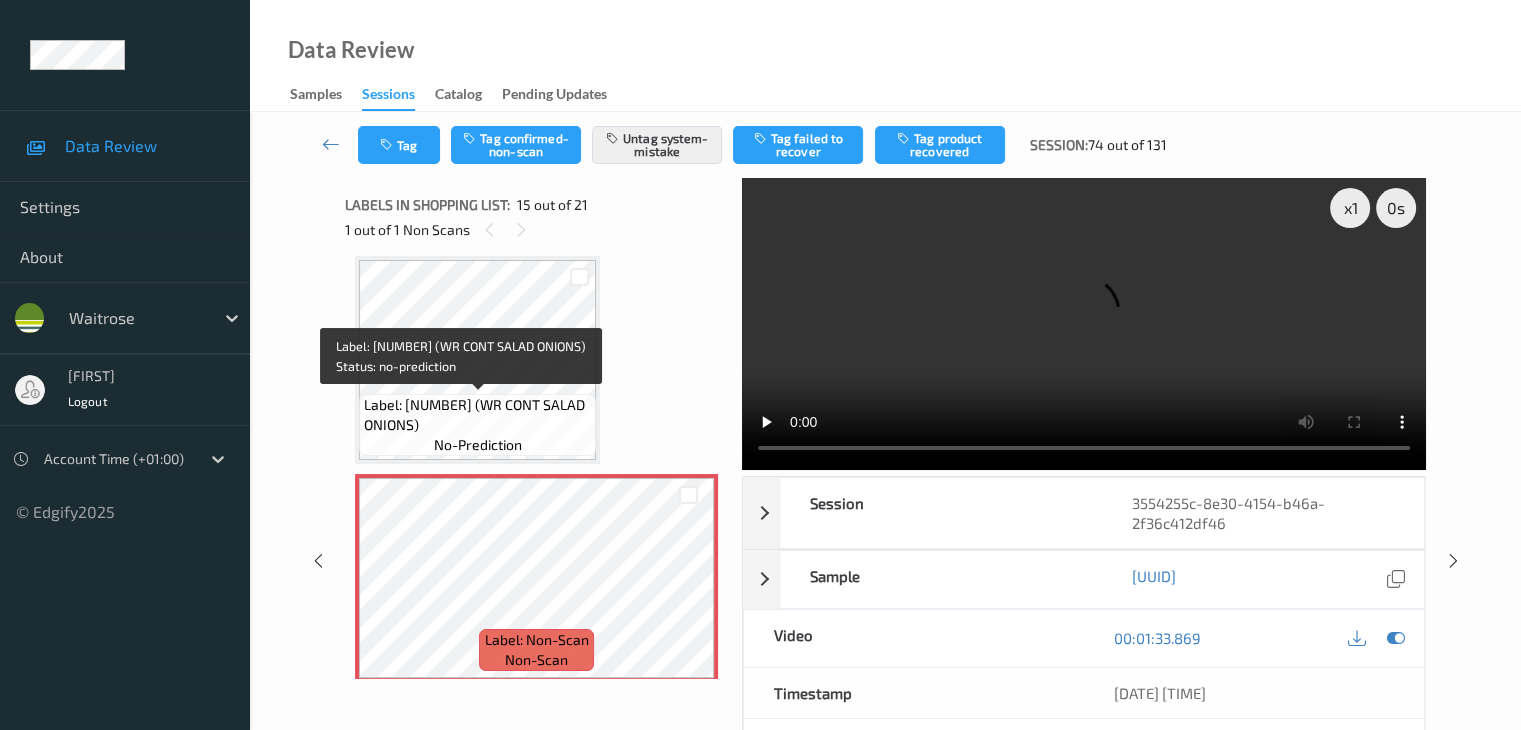 click on "Label: [NUMBER] (WR CONT SALAD ONIONS)" at bounding box center [477, 415] 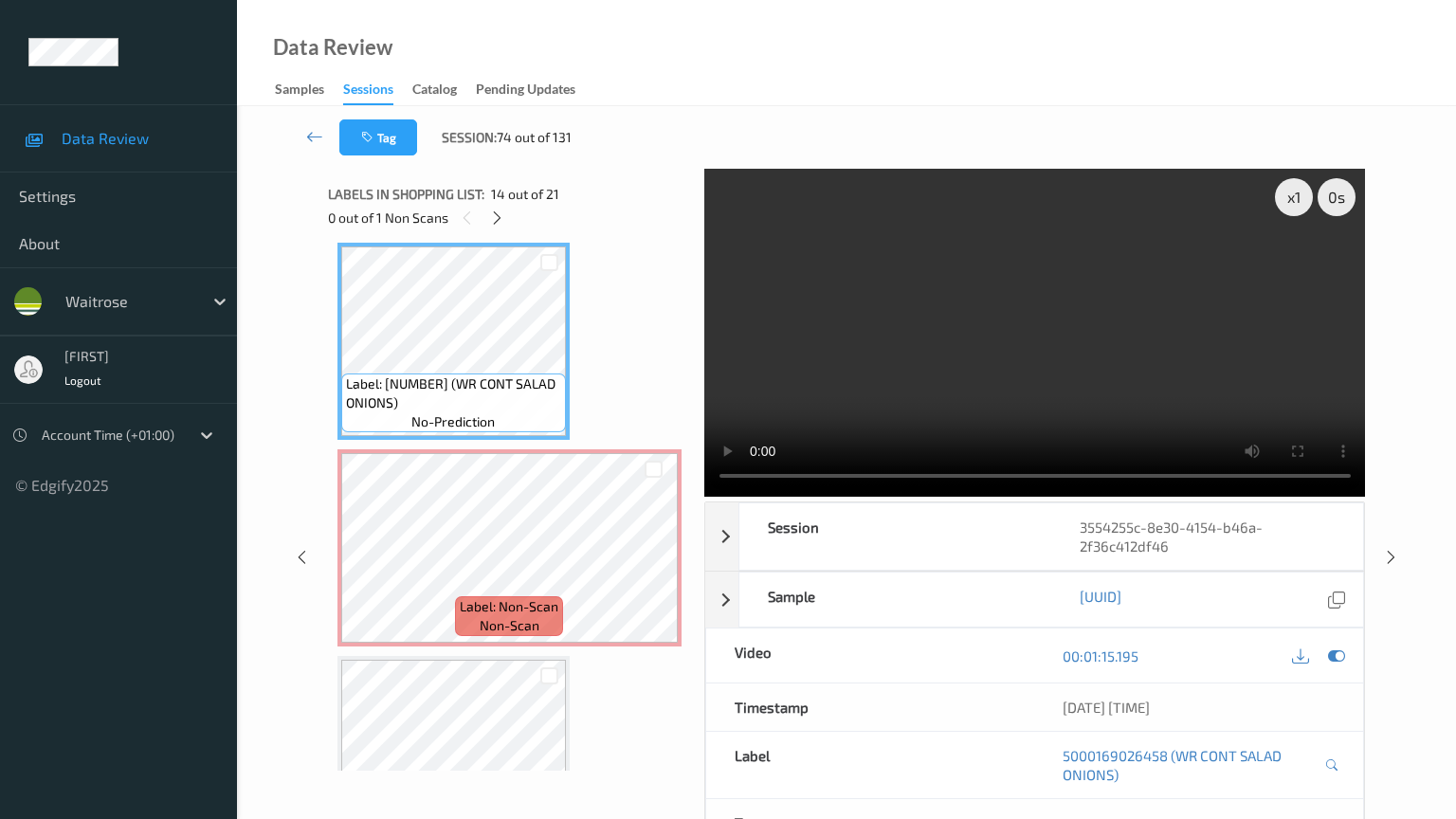 type 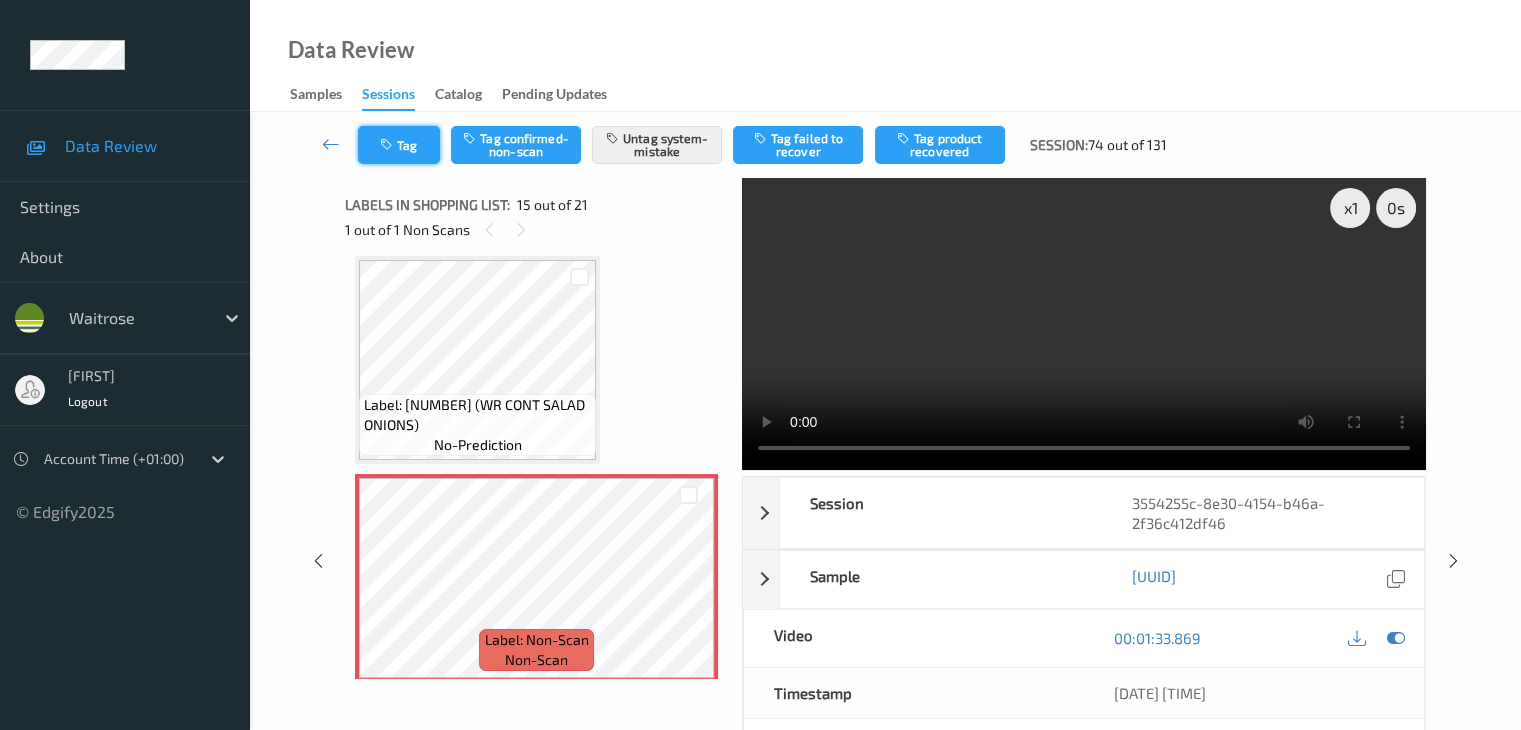 click at bounding box center (388, 145) 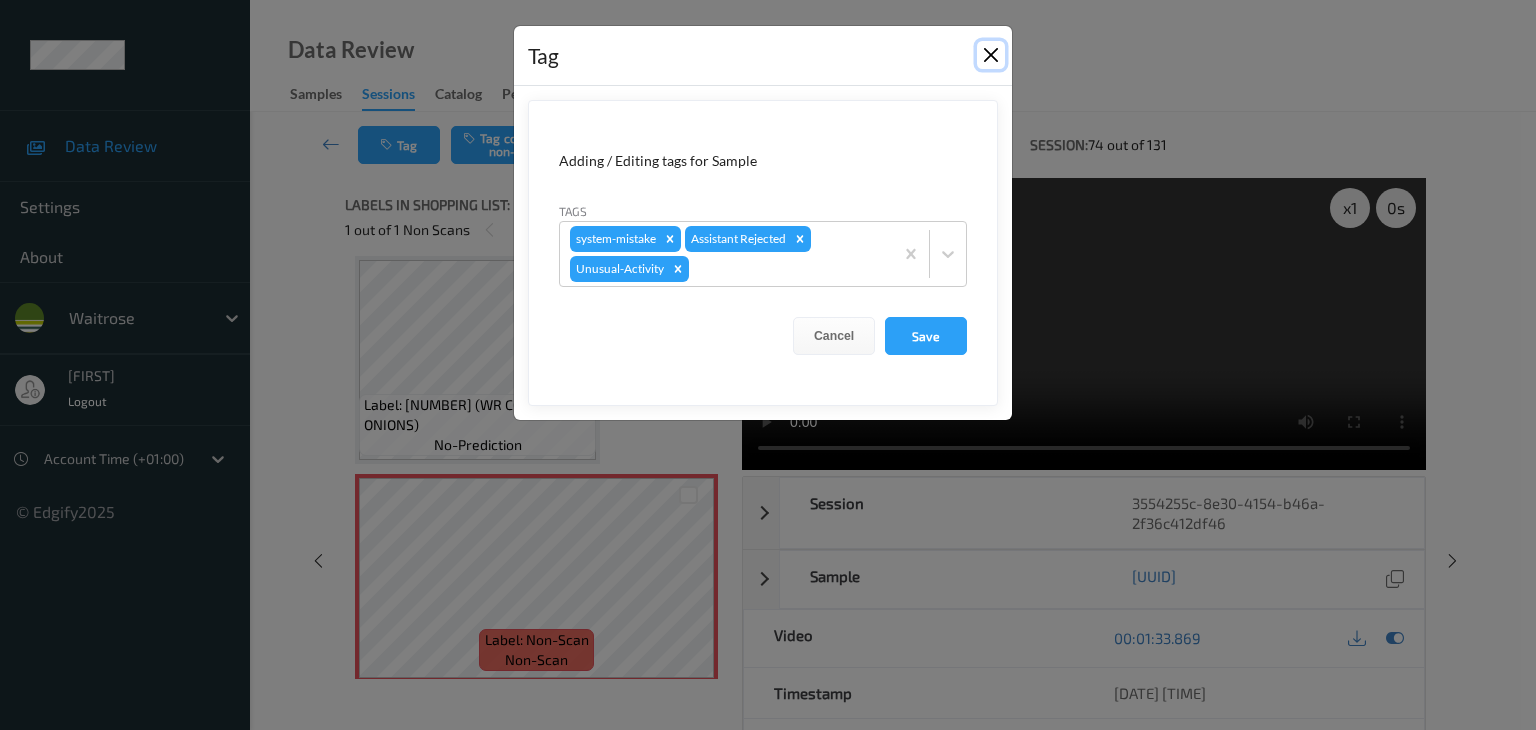 click at bounding box center (991, 55) 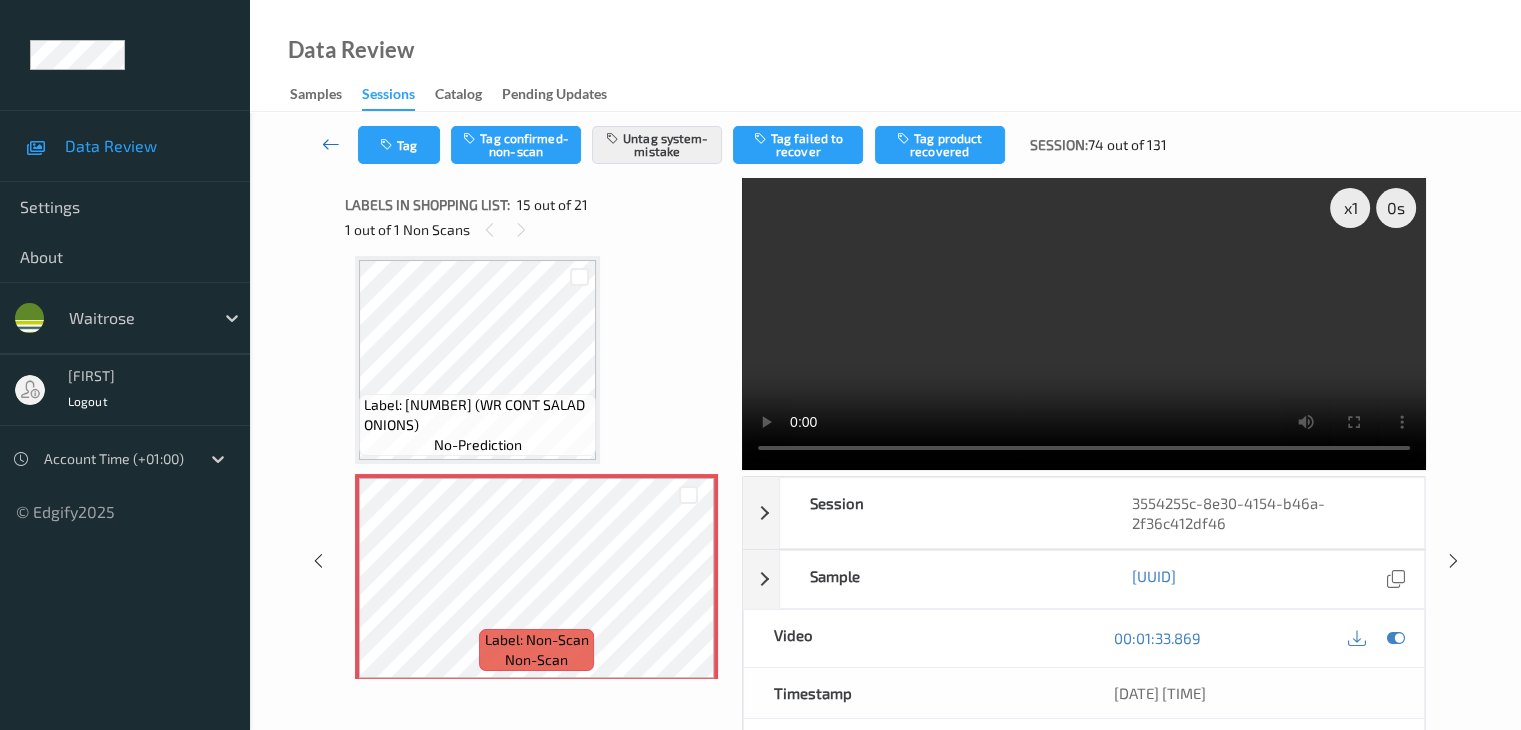 click at bounding box center (331, 144) 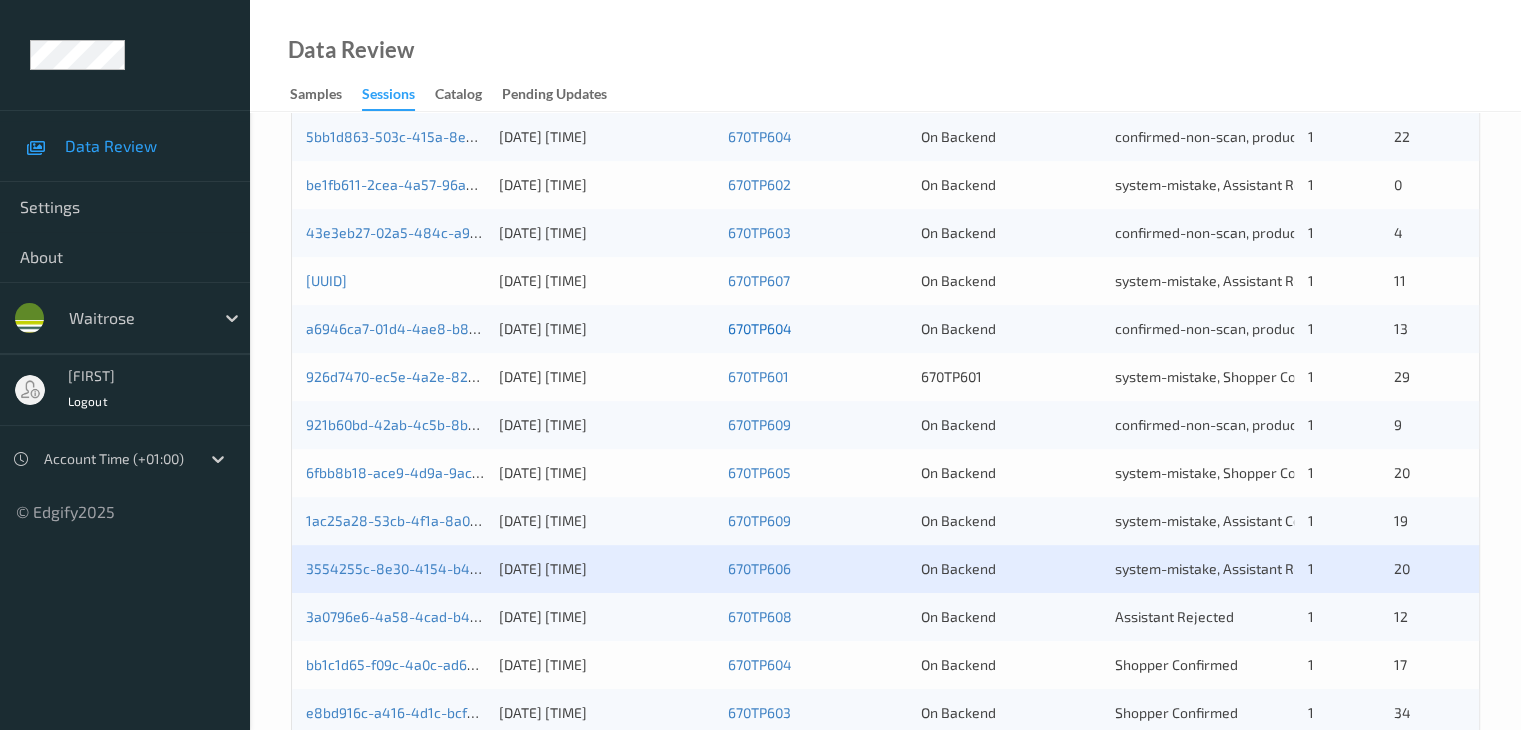 scroll, scrollTop: 932, scrollLeft: 0, axis: vertical 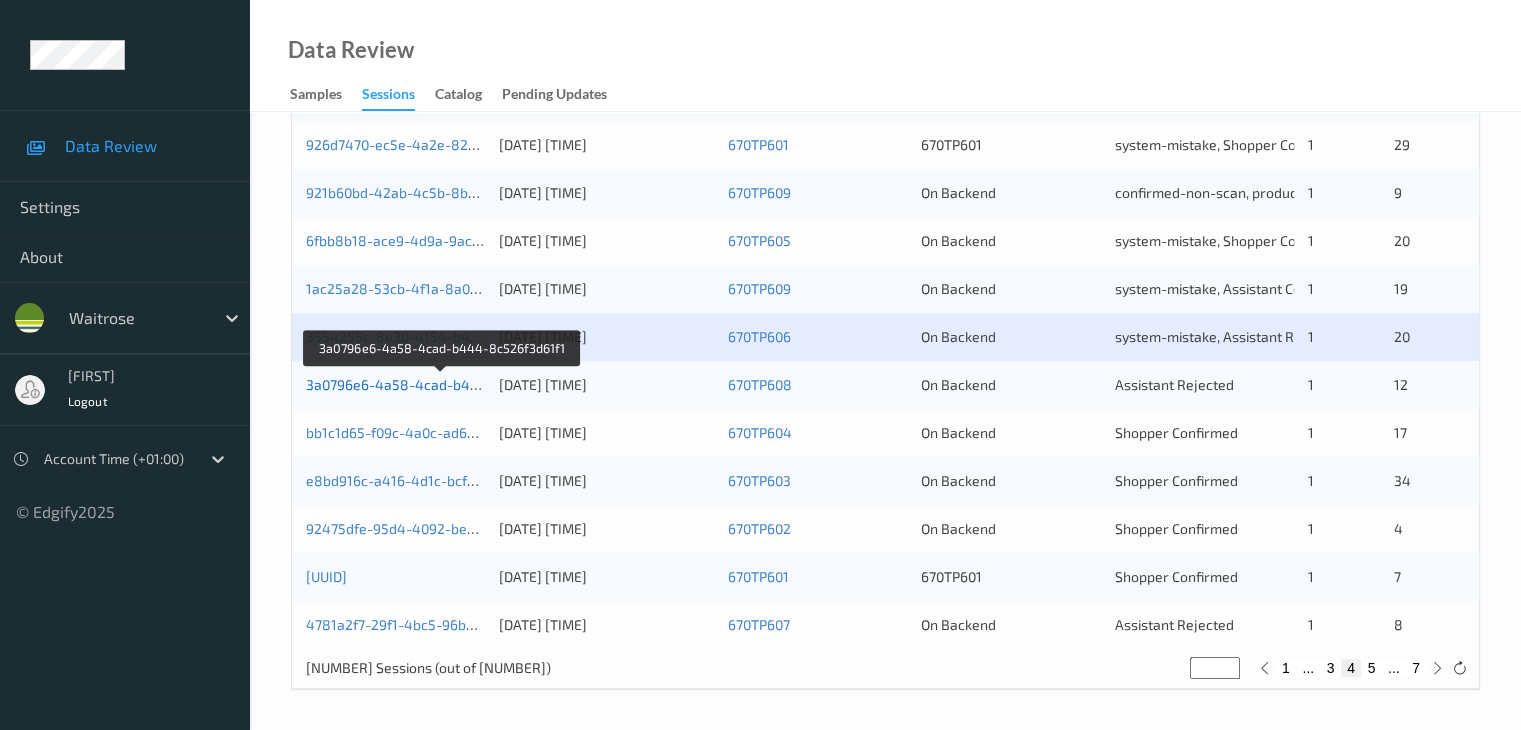 click on "3a0796e6-4a58-4cad-b444-8c526f3d61f1" at bounding box center (443, 384) 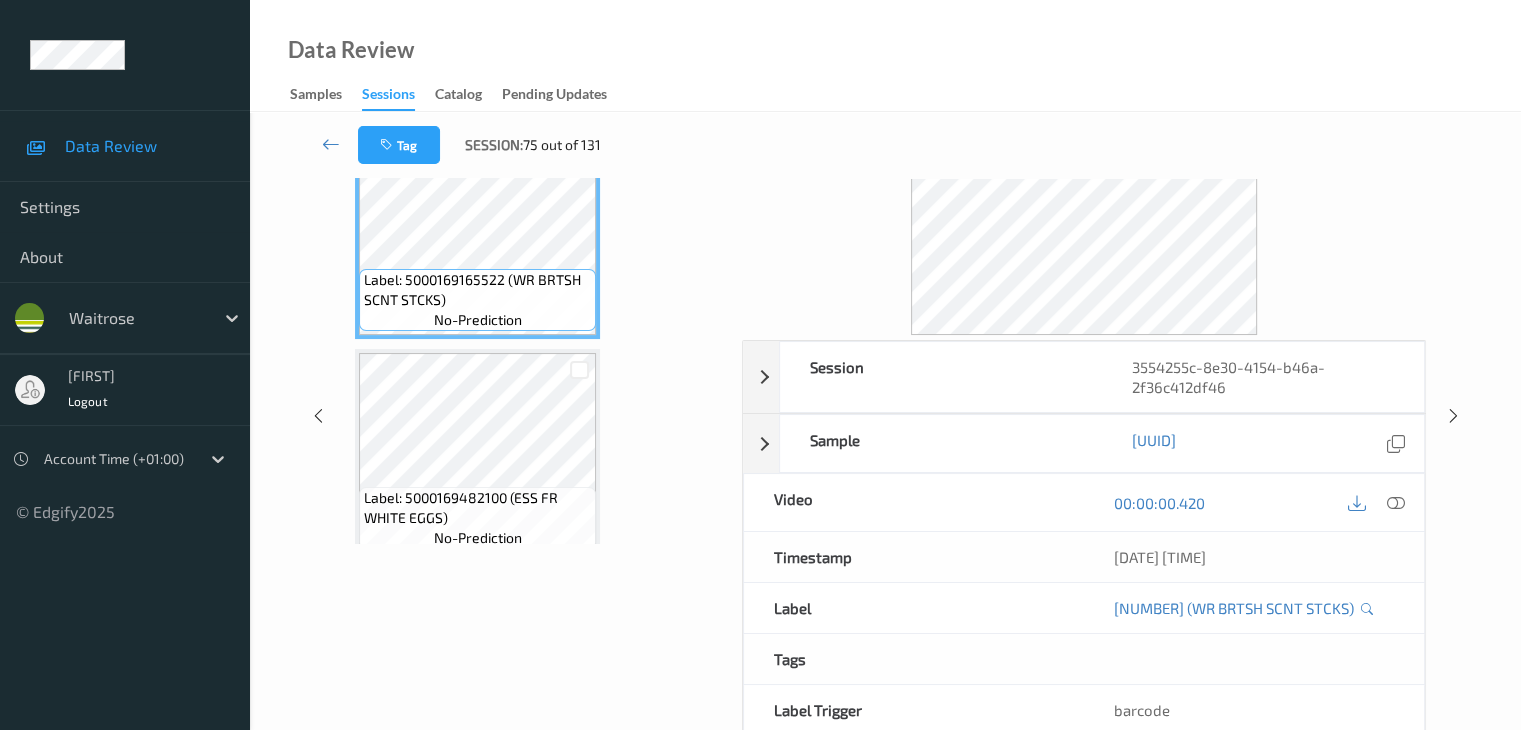 scroll, scrollTop: 0, scrollLeft: 0, axis: both 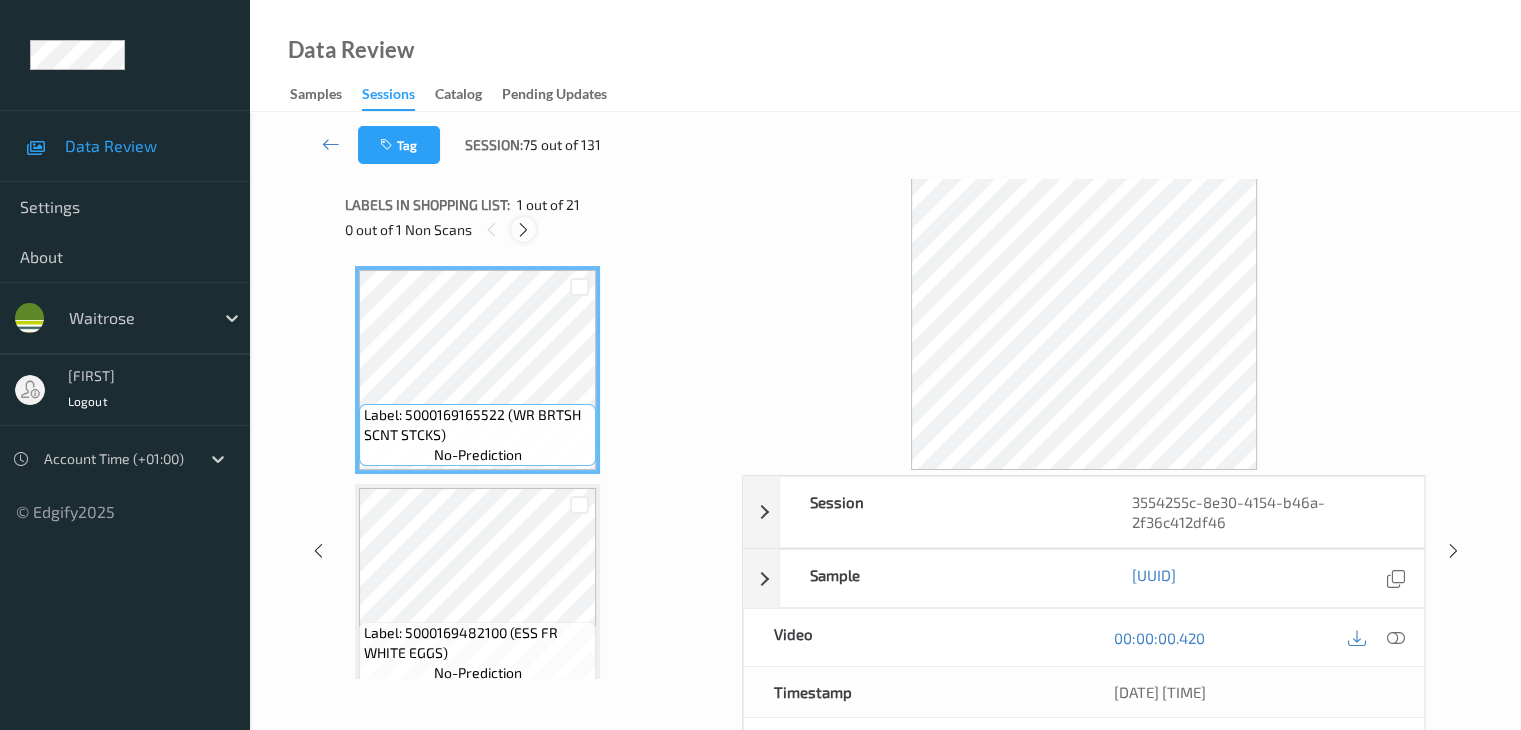 click at bounding box center [523, 230] 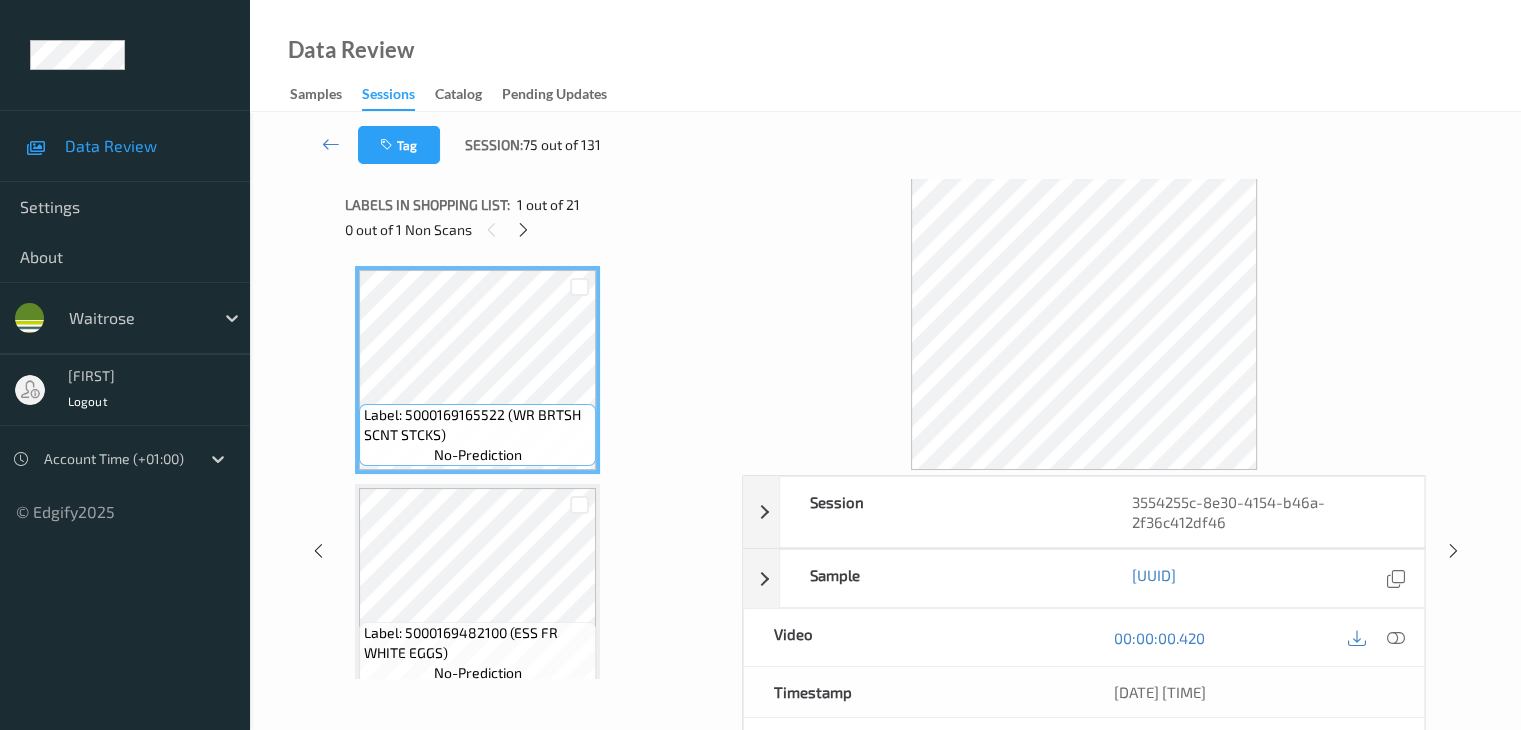 scroll, scrollTop: 2844, scrollLeft: 0, axis: vertical 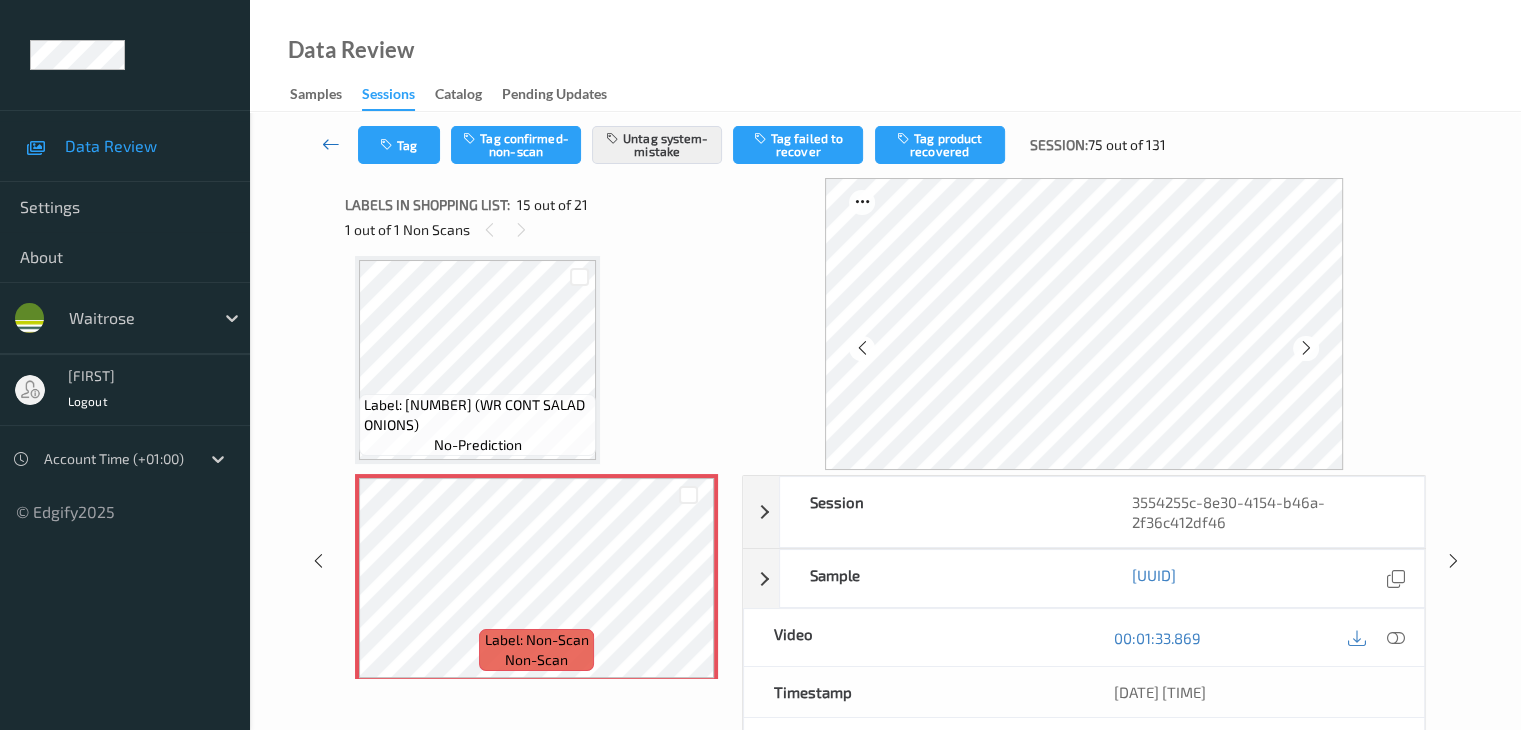 click at bounding box center [331, 144] 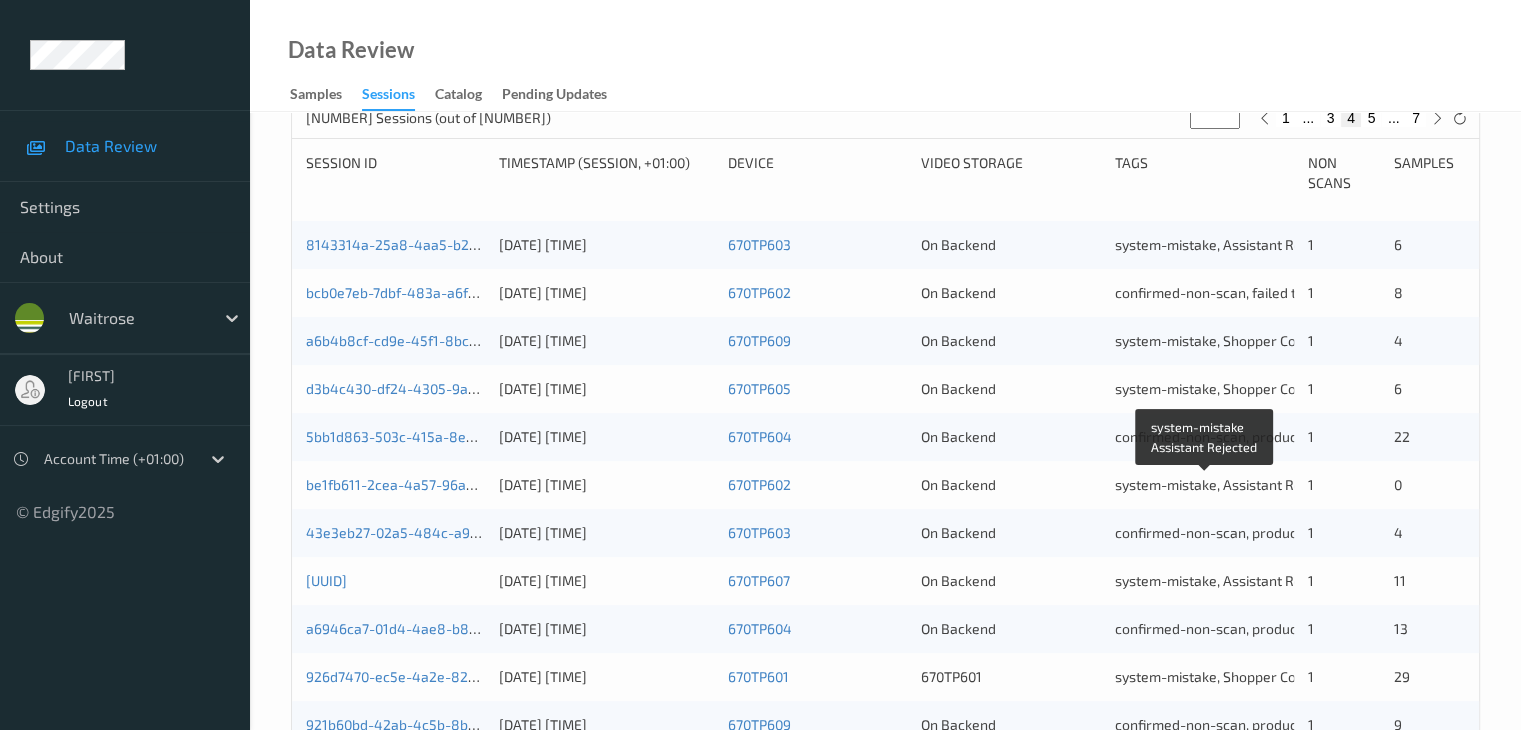 scroll, scrollTop: 800, scrollLeft: 0, axis: vertical 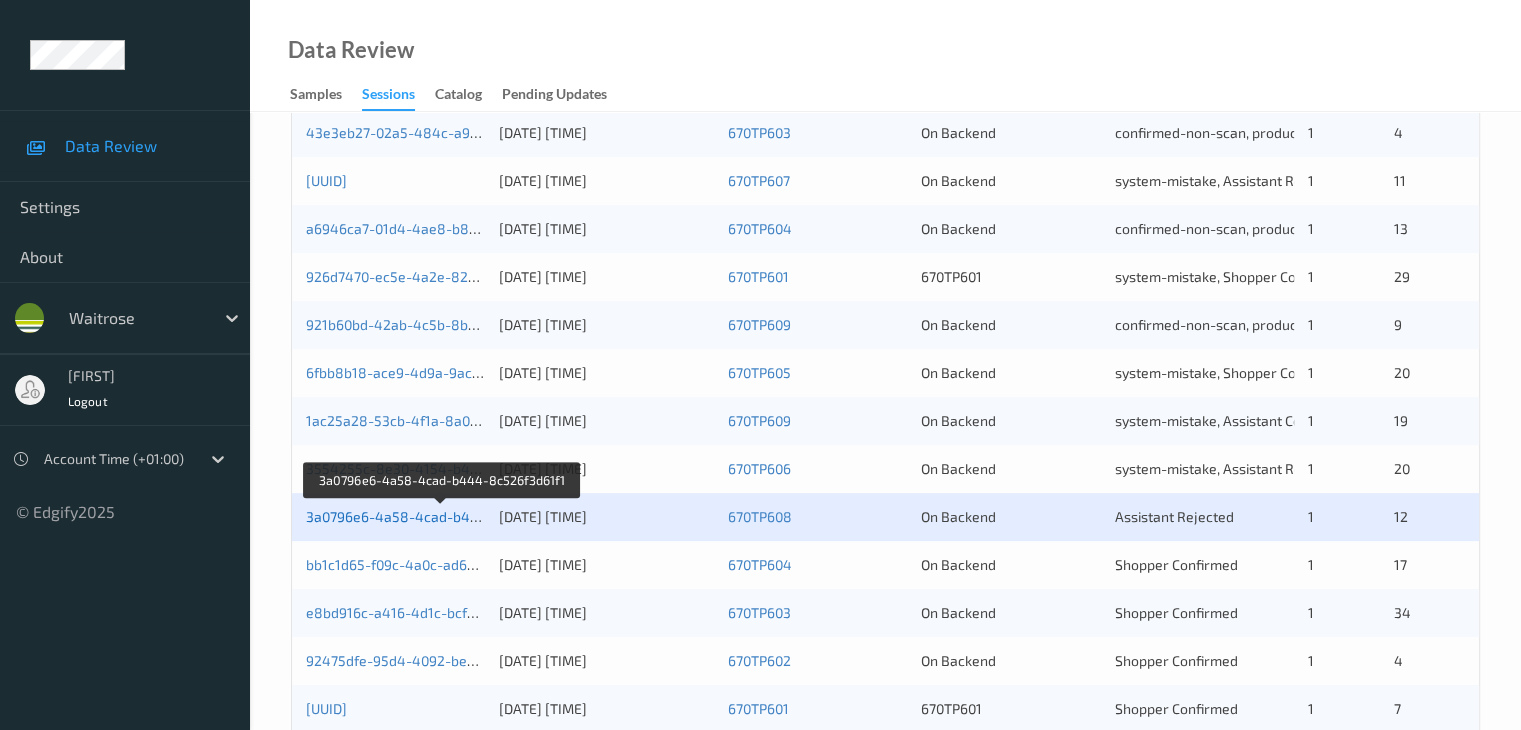 click on "3a0796e6-4a58-4cad-b444-8c526f3d61f1" at bounding box center (443, 516) 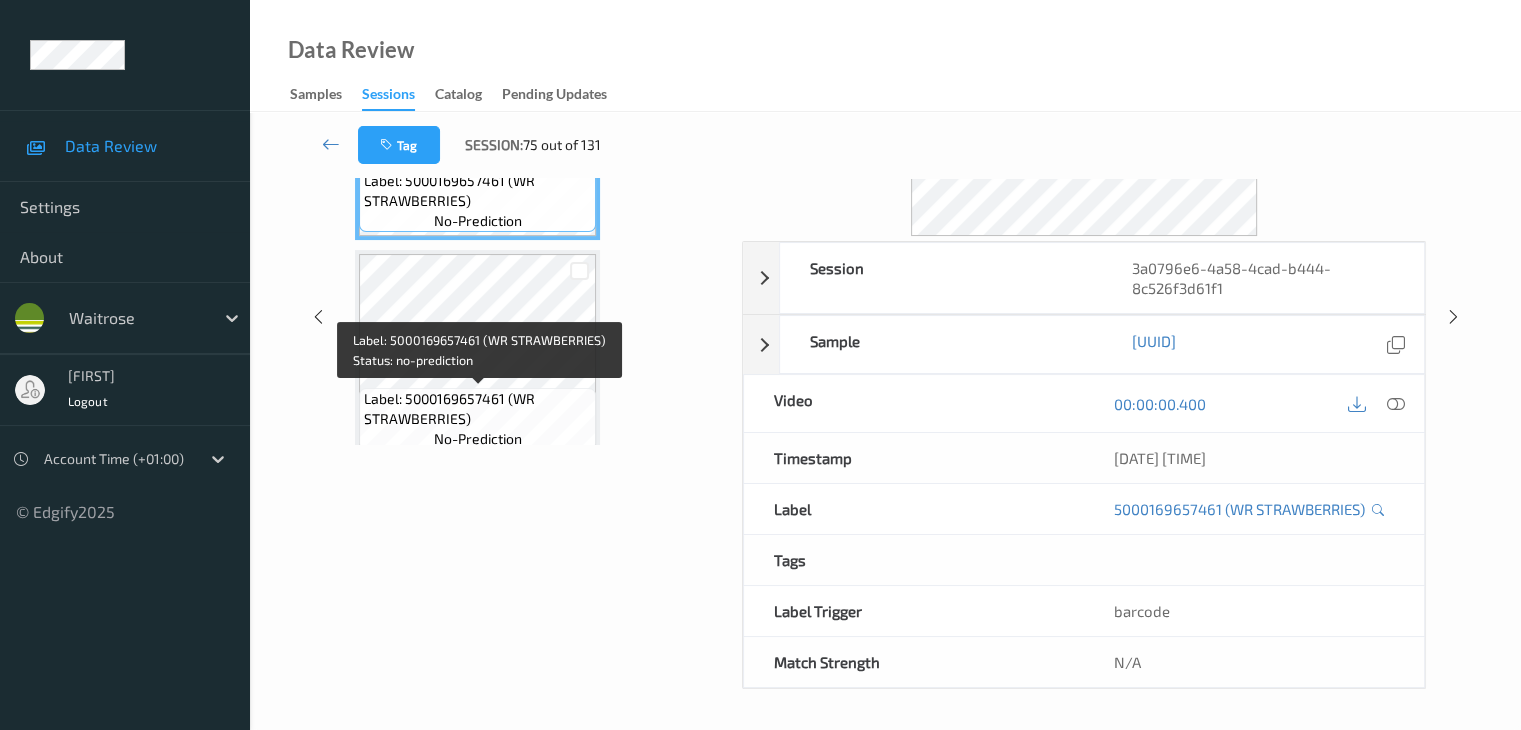 scroll, scrollTop: 0, scrollLeft: 0, axis: both 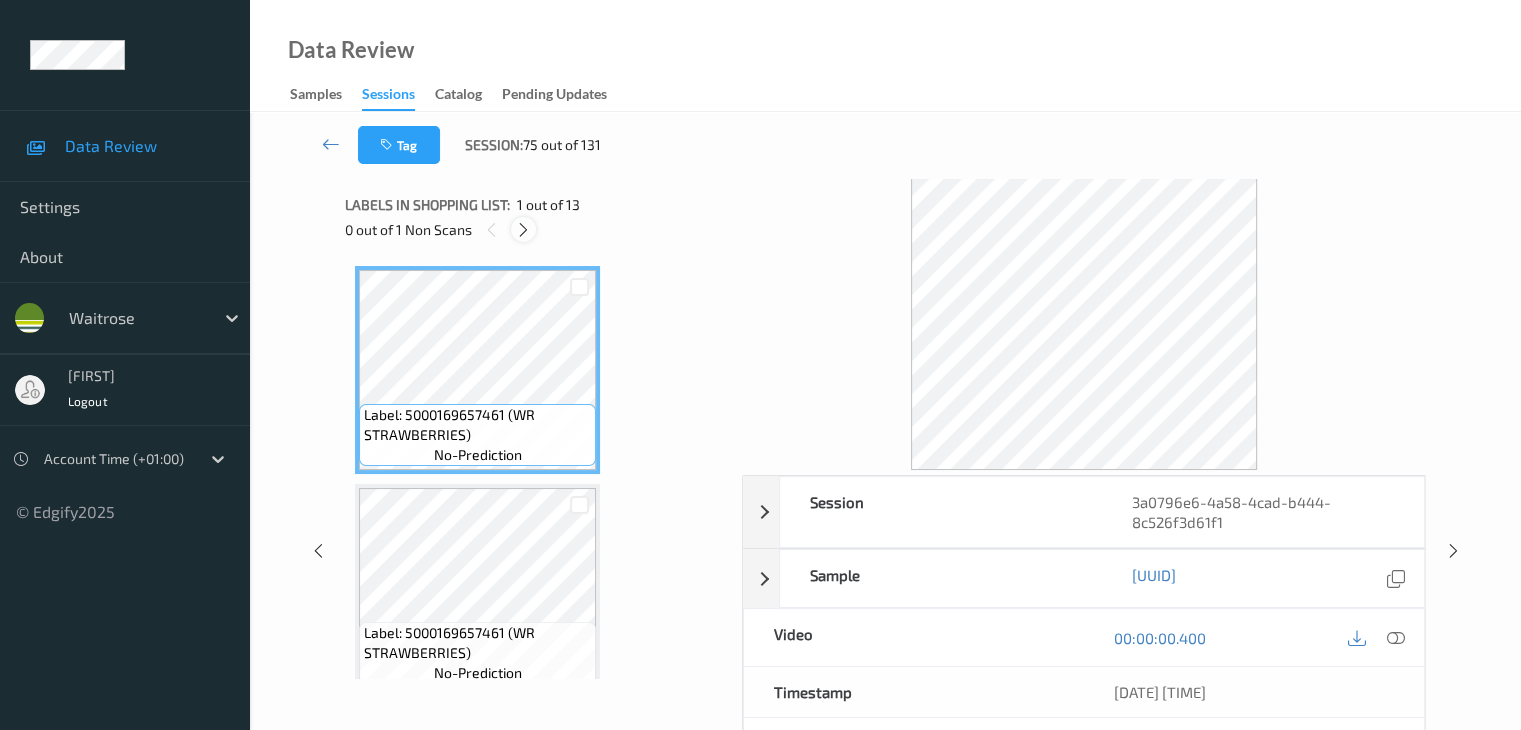 click at bounding box center (523, 230) 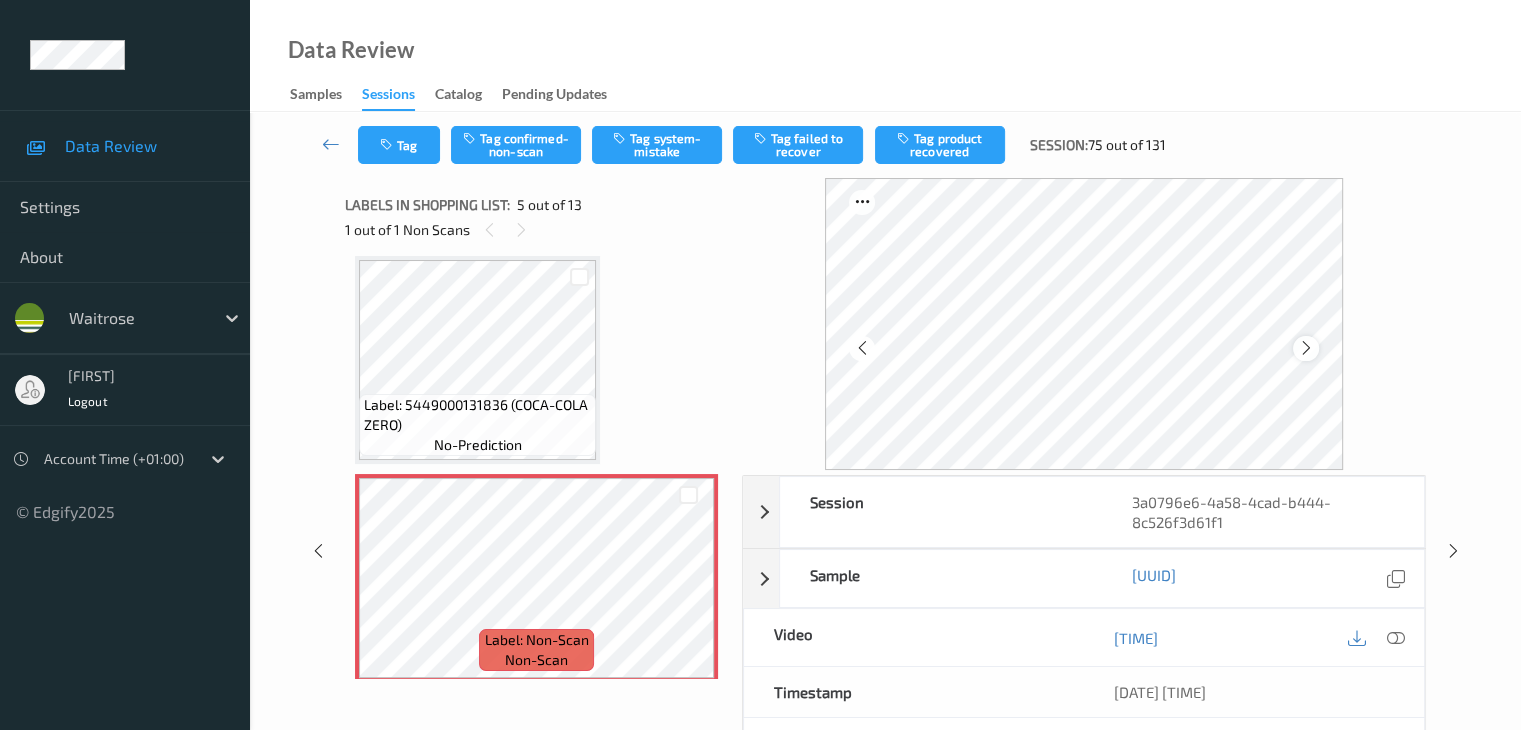 click at bounding box center (1306, 348) 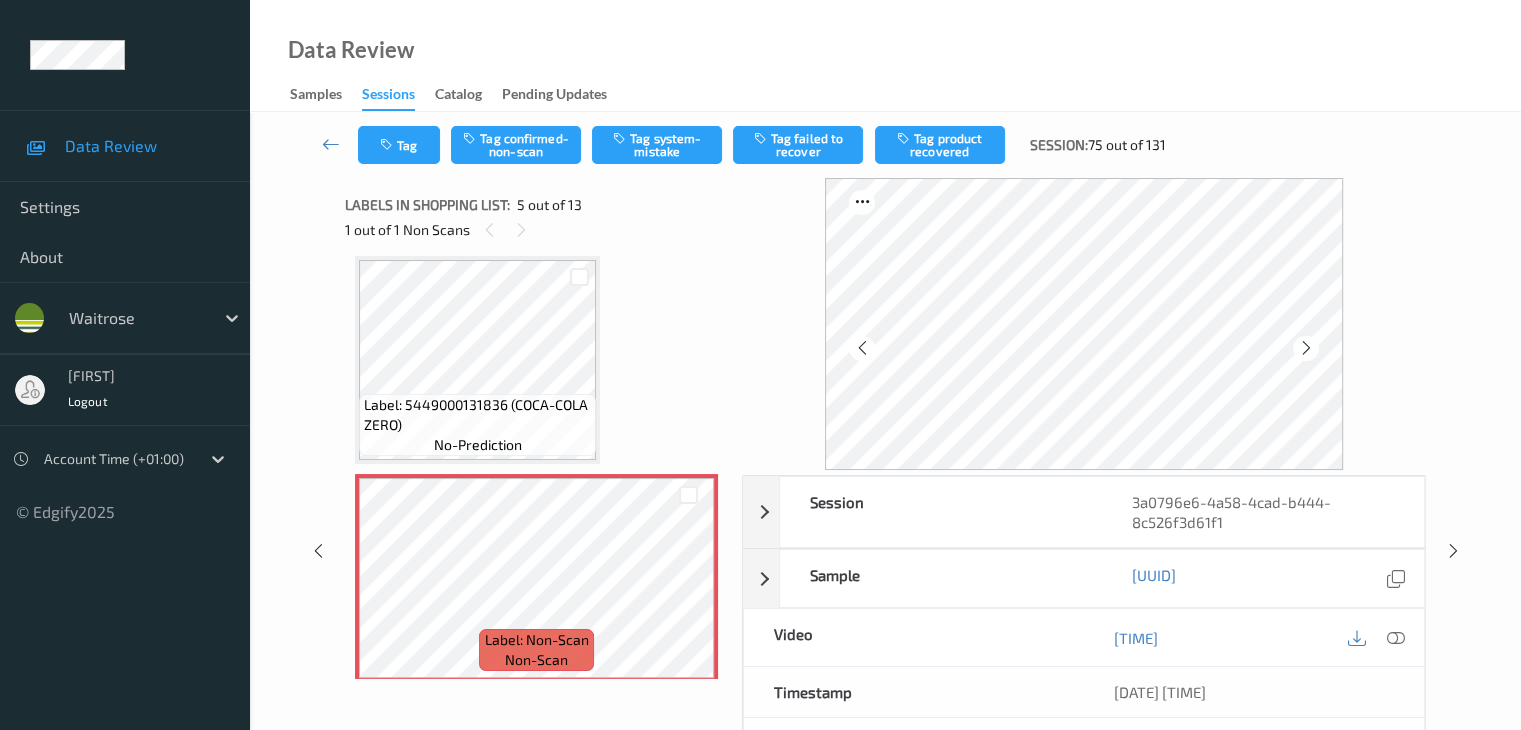 click at bounding box center (1306, 348) 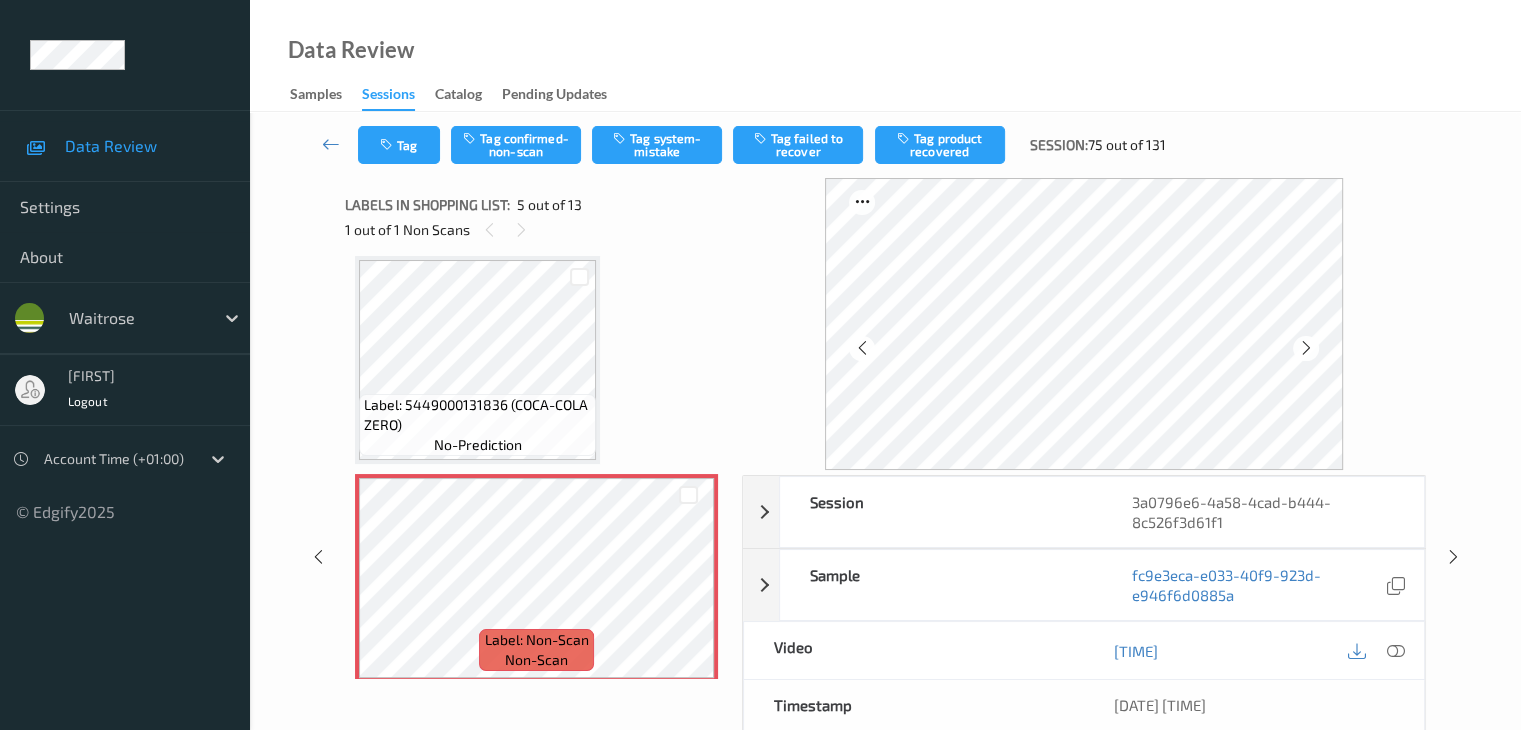 click at bounding box center [1306, 348] 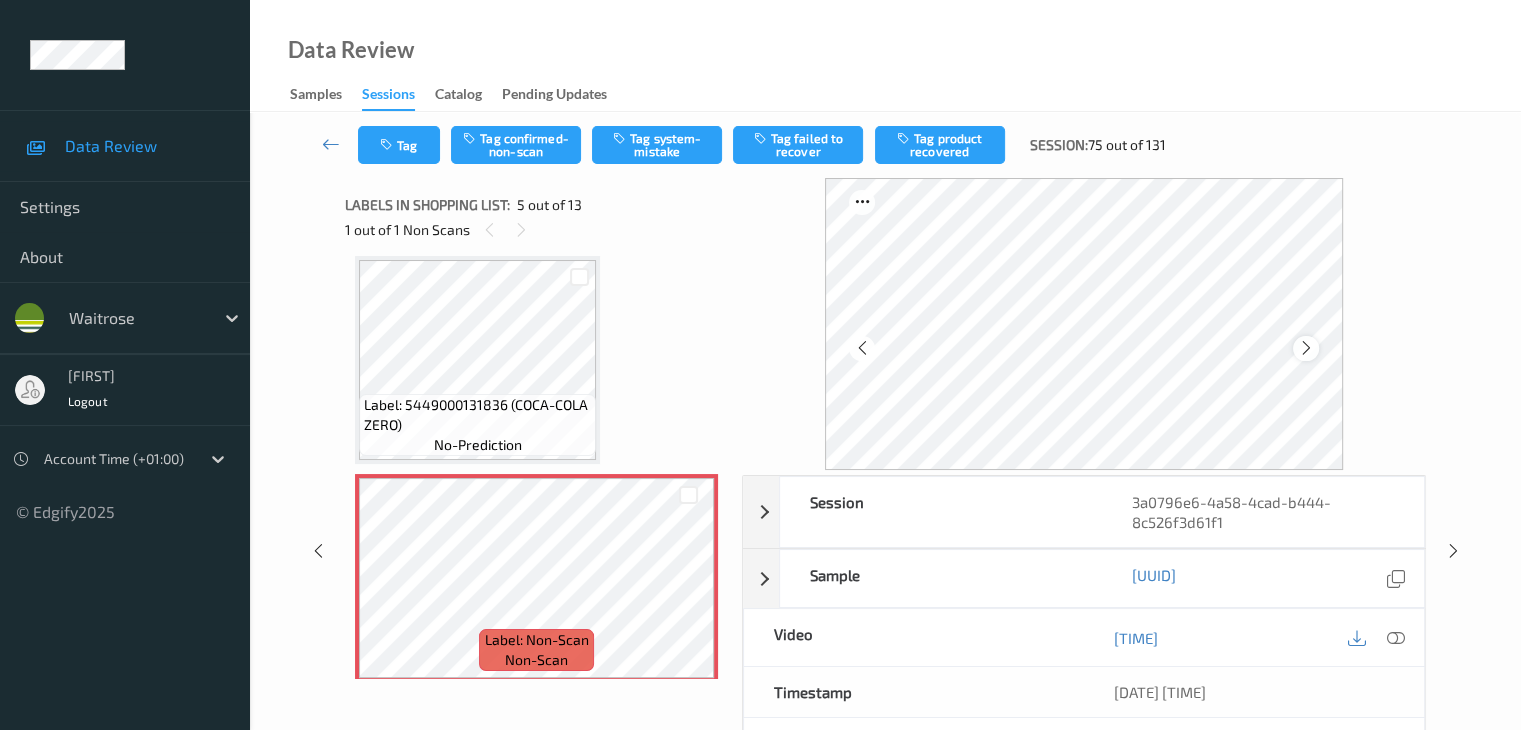 click at bounding box center (1306, 348) 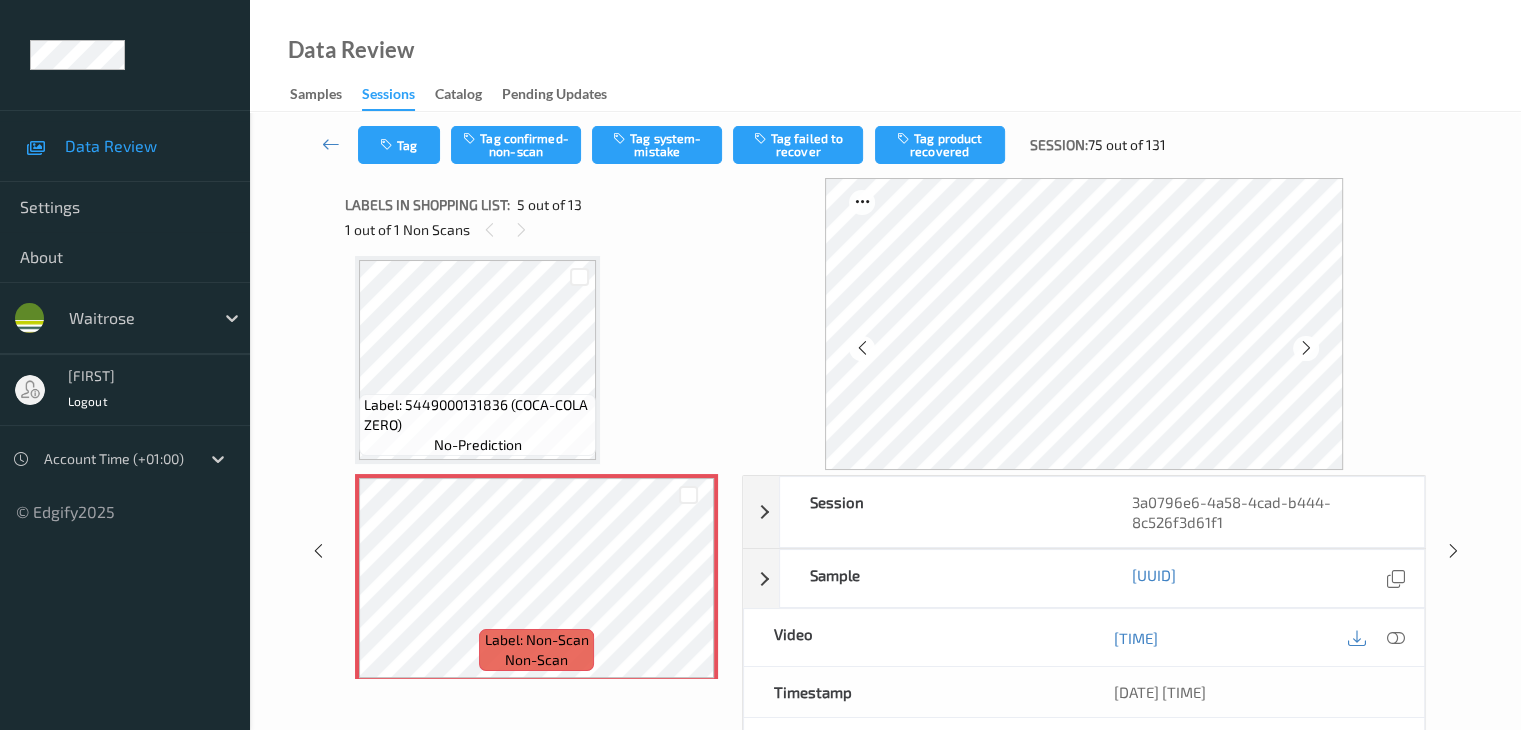 click at bounding box center [1306, 348] 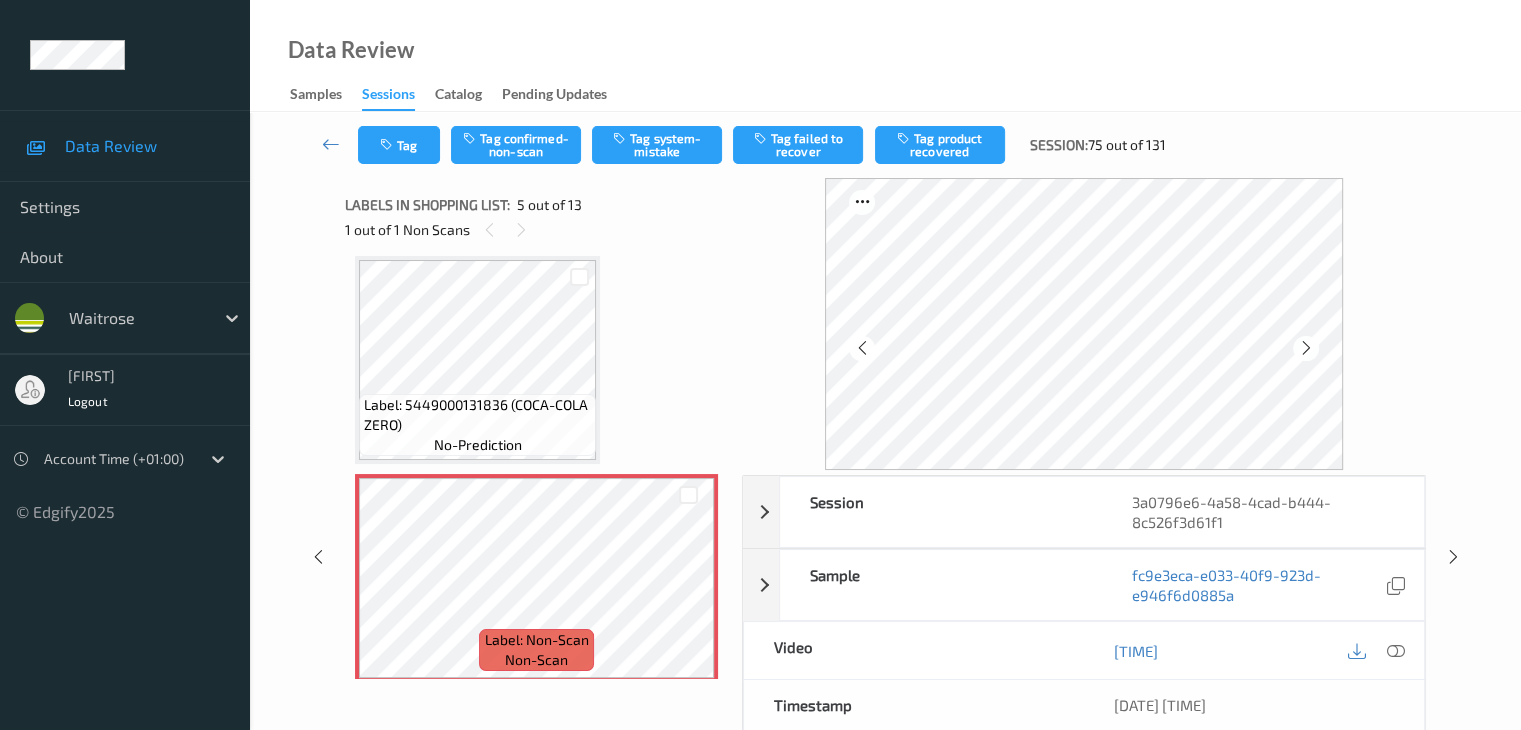 click at bounding box center [1306, 348] 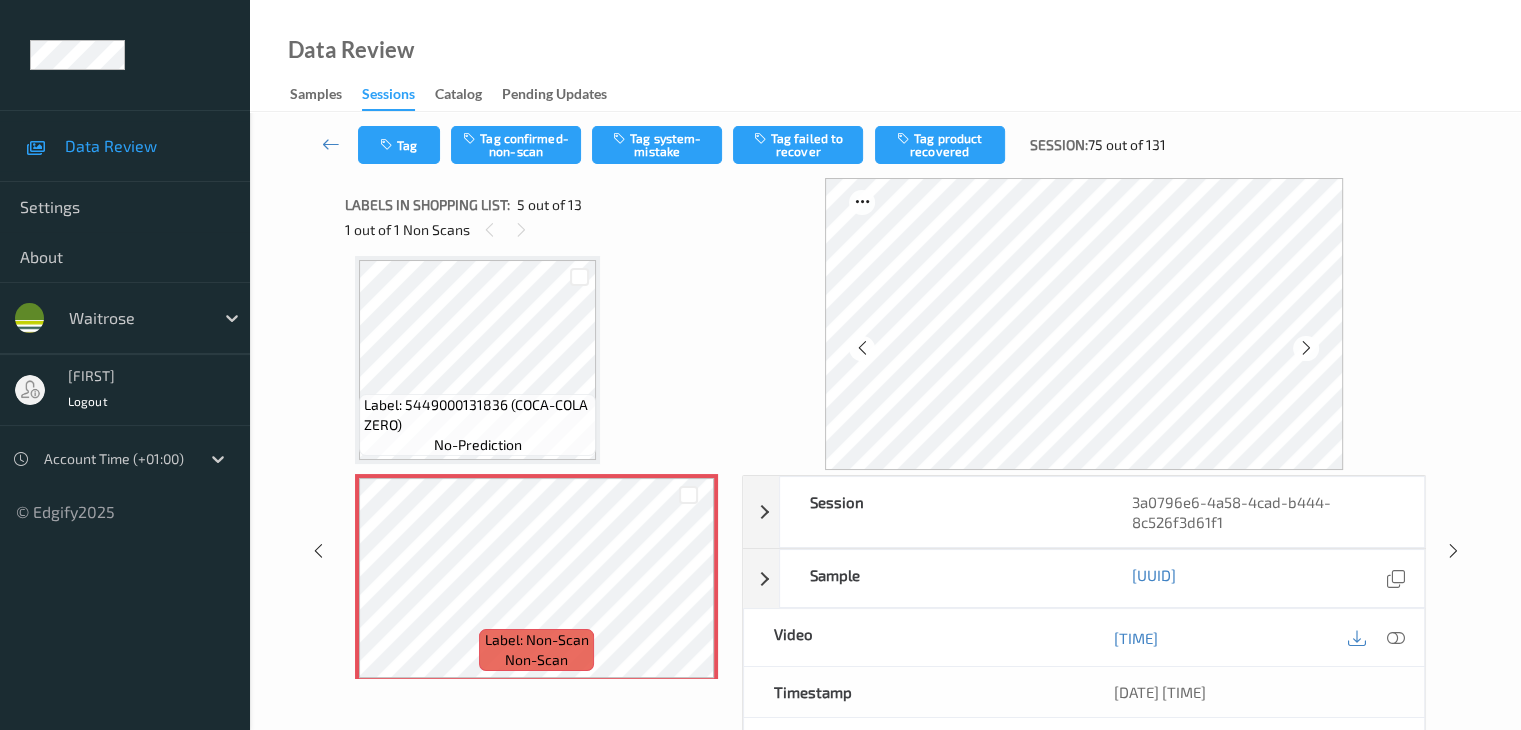 click at bounding box center [1306, 348] 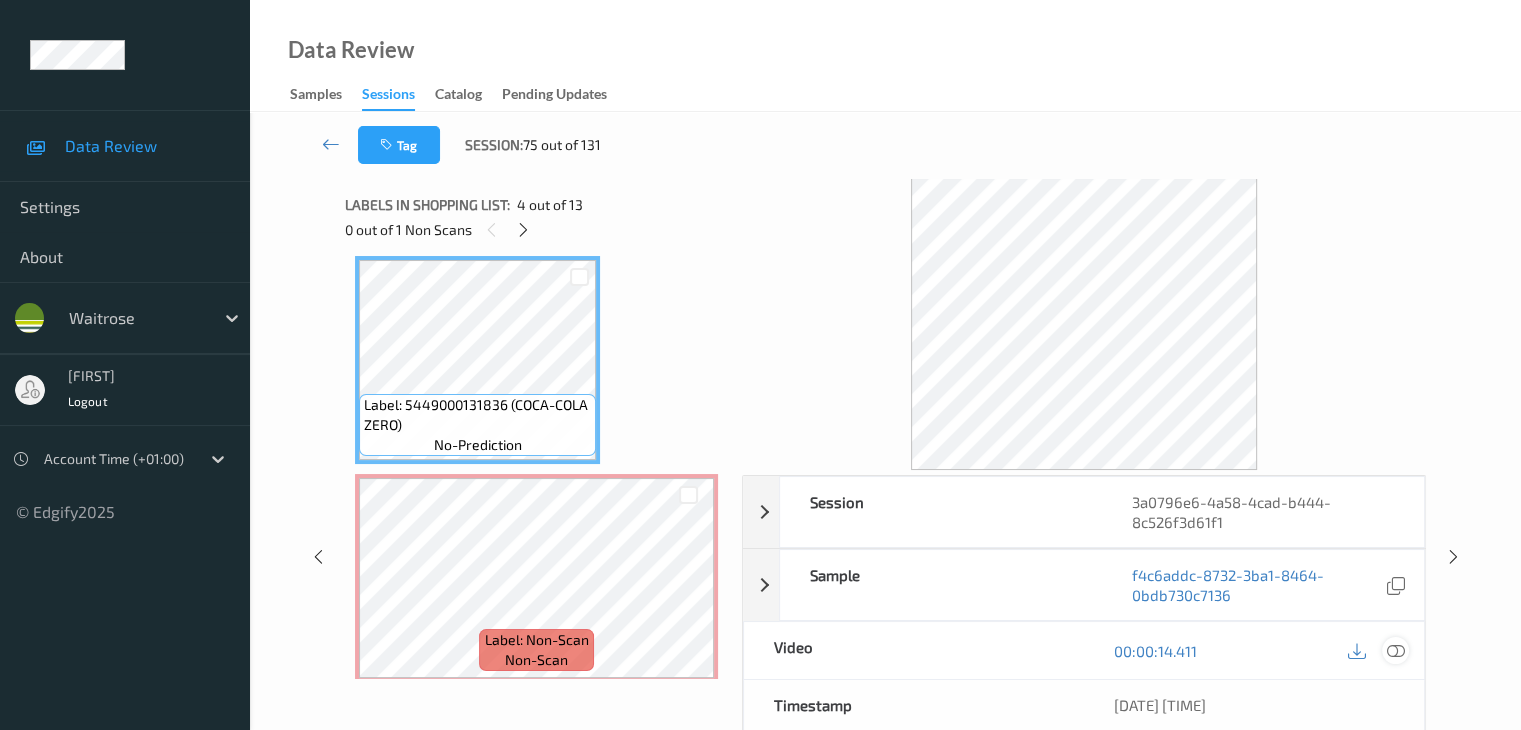 click at bounding box center (1395, 651) 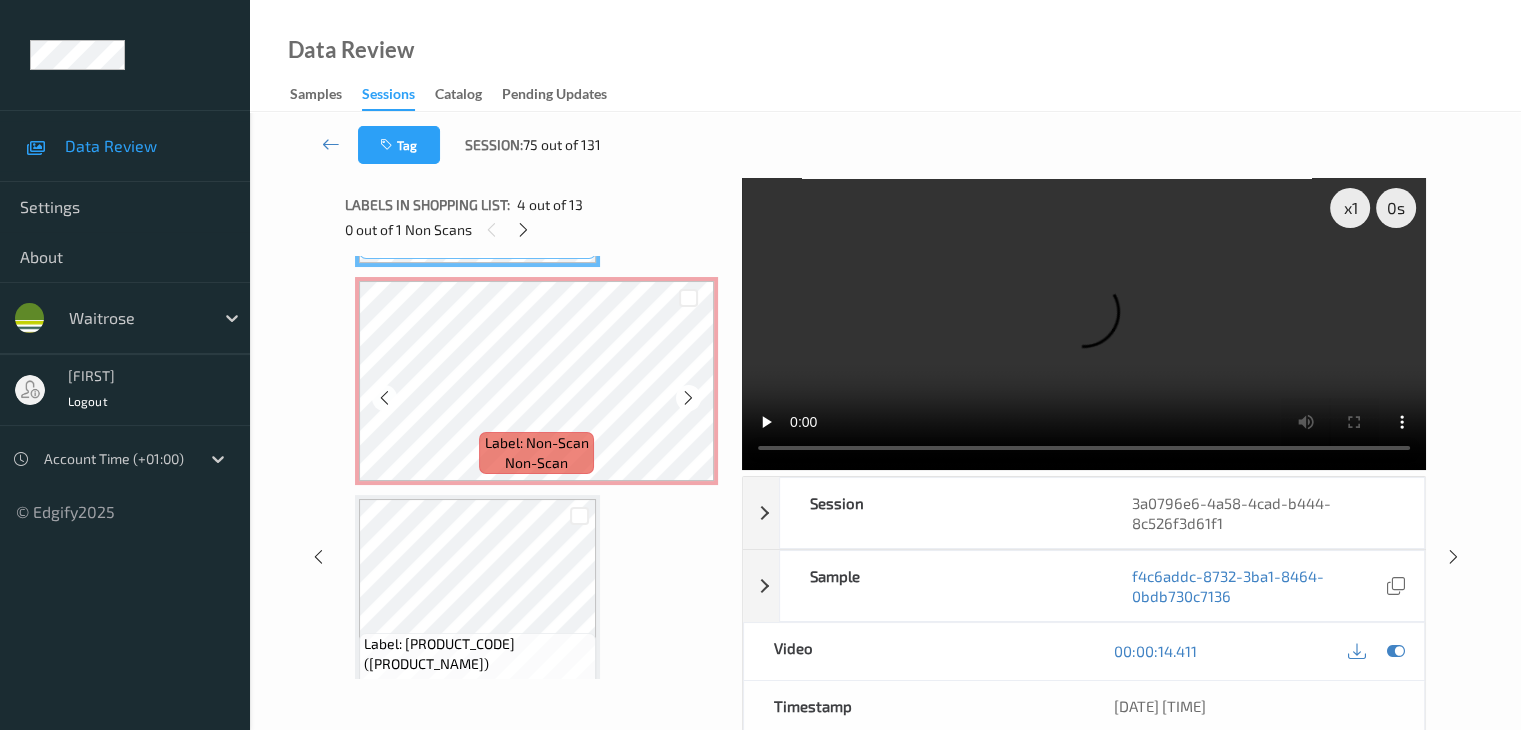 scroll, scrollTop: 864, scrollLeft: 0, axis: vertical 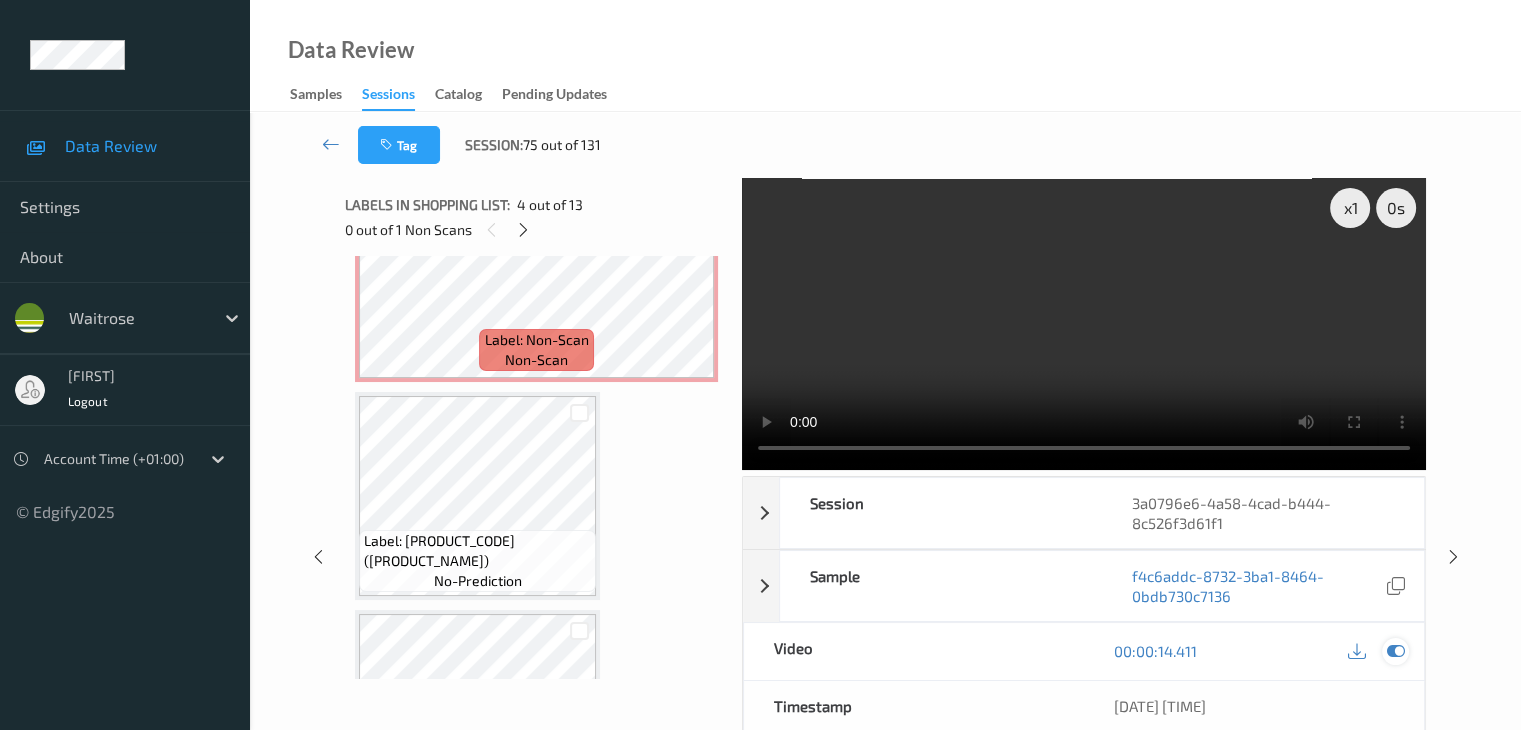 click at bounding box center (1395, 651) 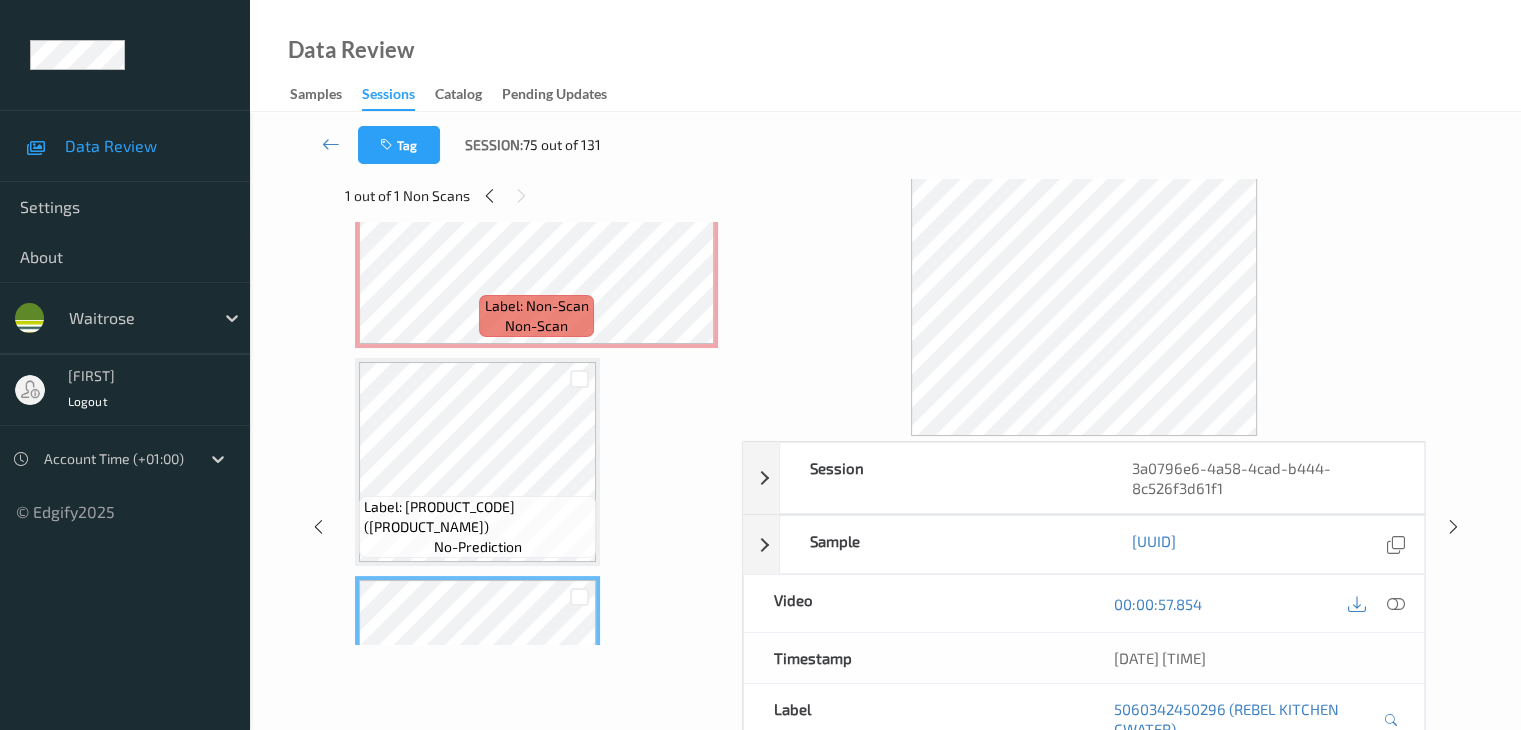 scroll, scrollTop: 0, scrollLeft: 0, axis: both 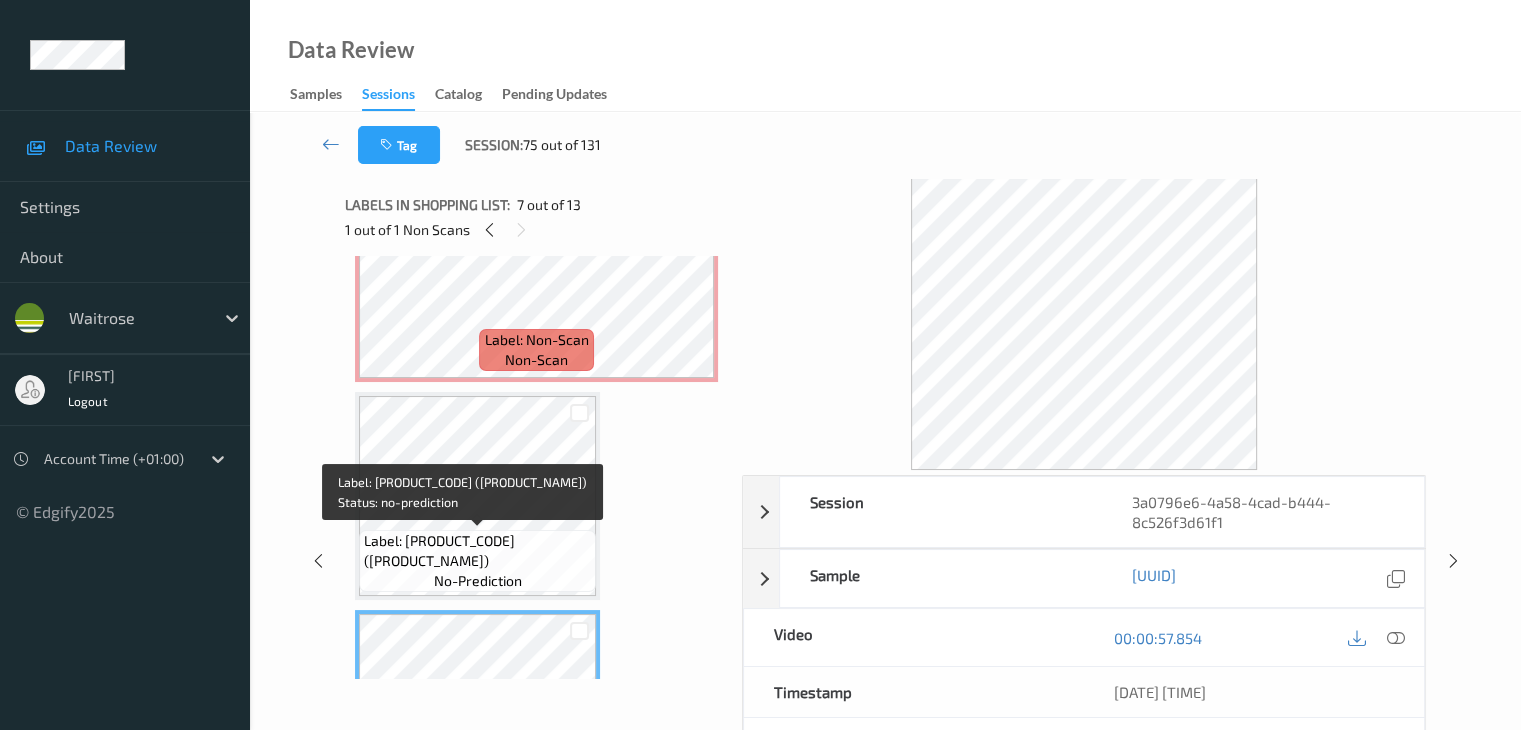 click on "Label: [PRODUCT_CODE] ([PRODUCT_NAME])" at bounding box center (477, 551) 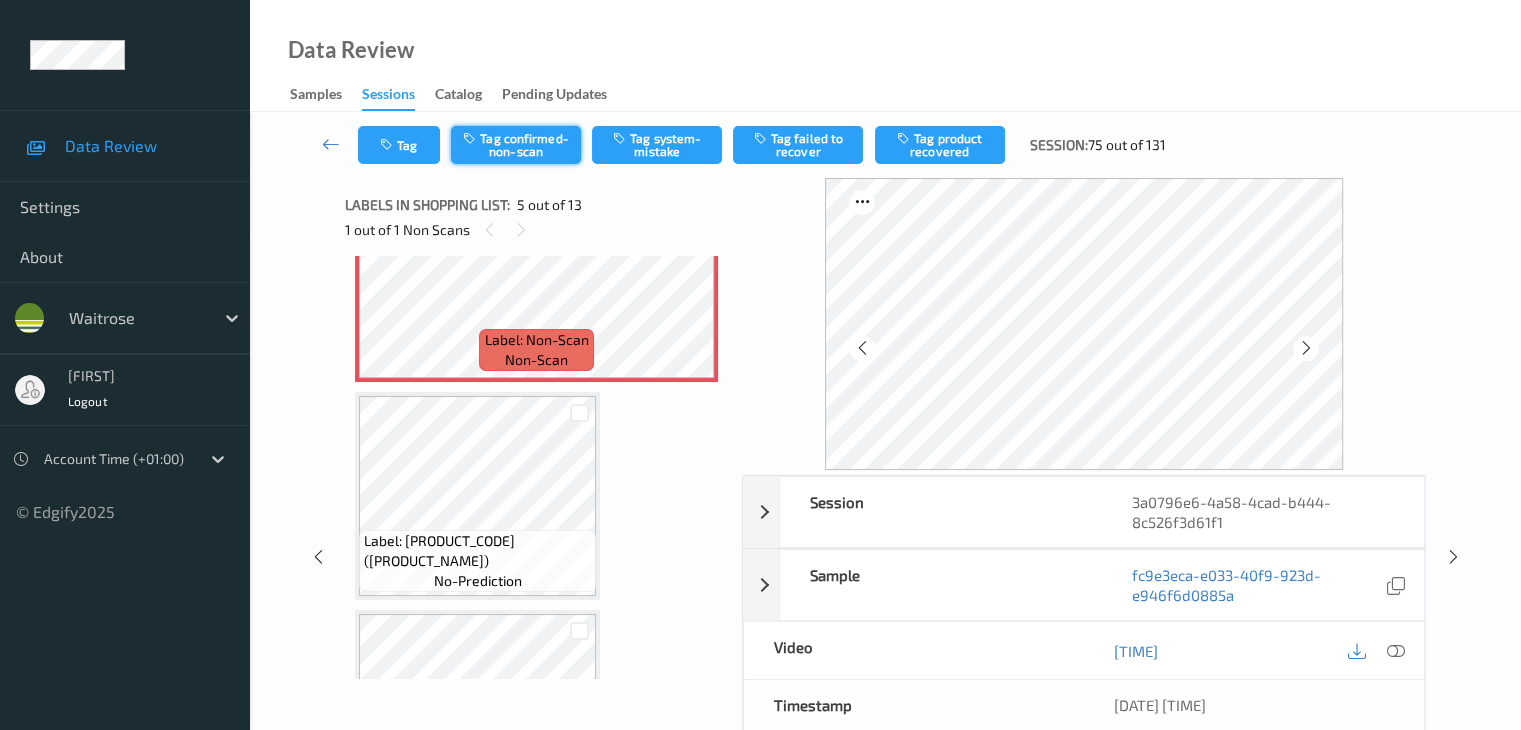 click on "Tag   confirmed-non-scan" at bounding box center [516, 145] 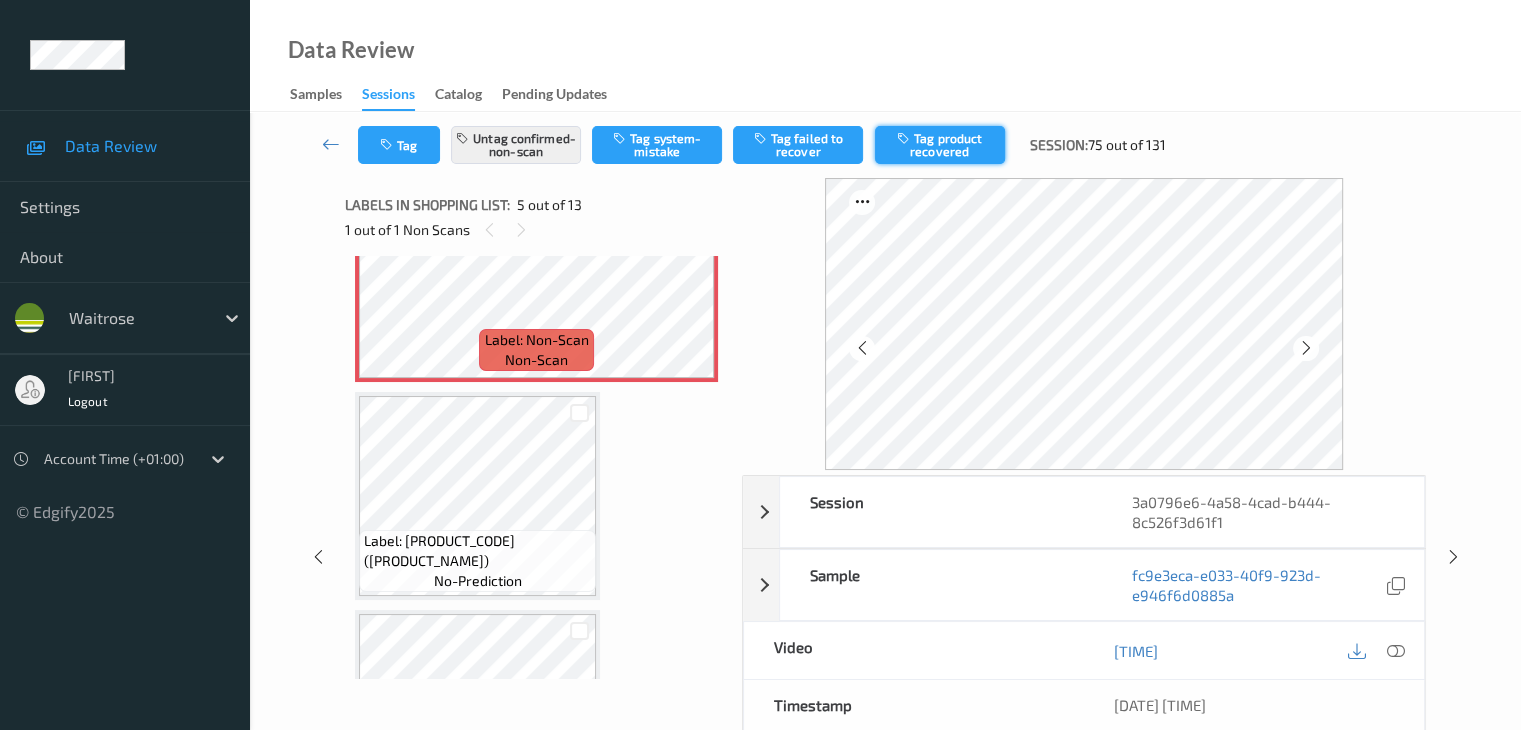 click on "Tag   product recovered" at bounding box center (940, 145) 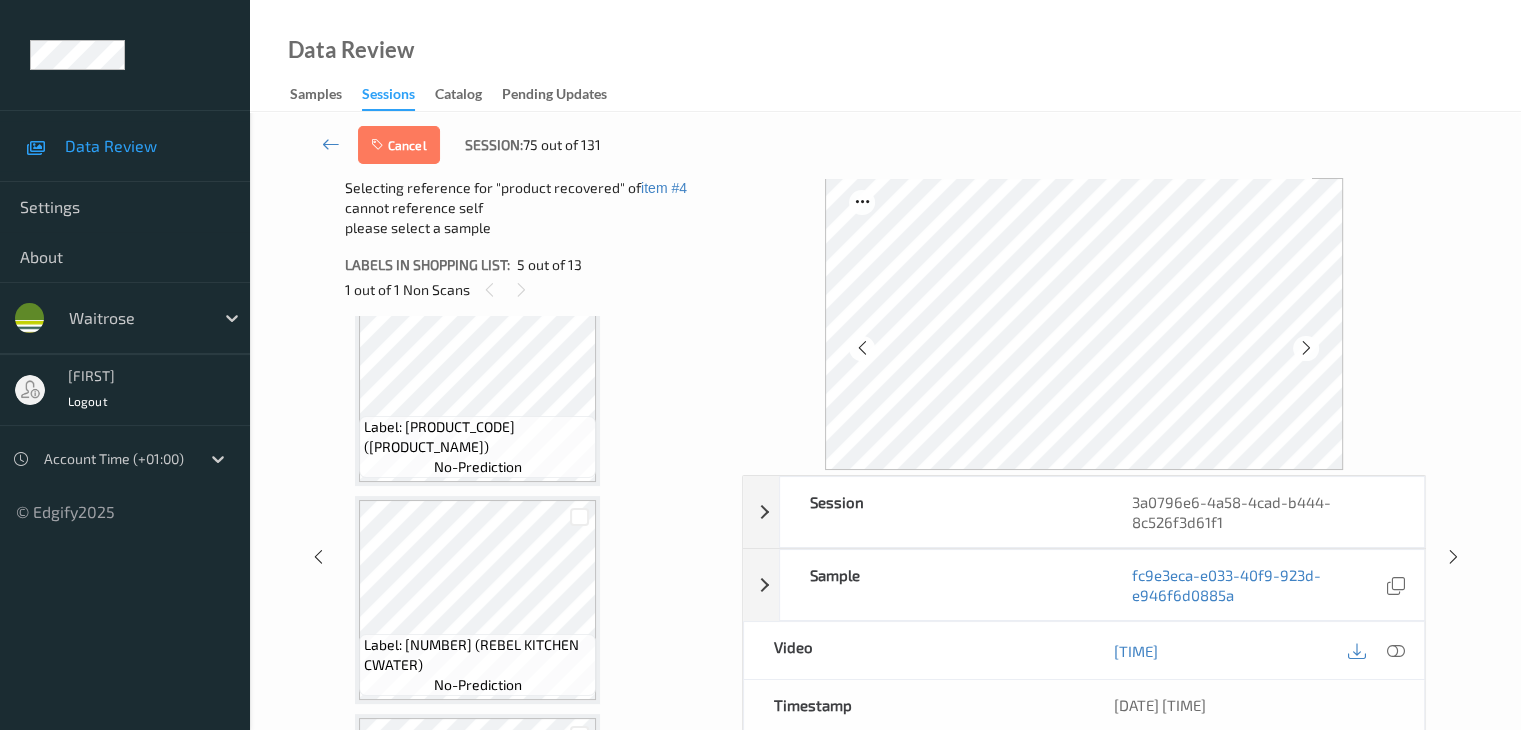 scroll, scrollTop: 1264, scrollLeft: 0, axis: vertical 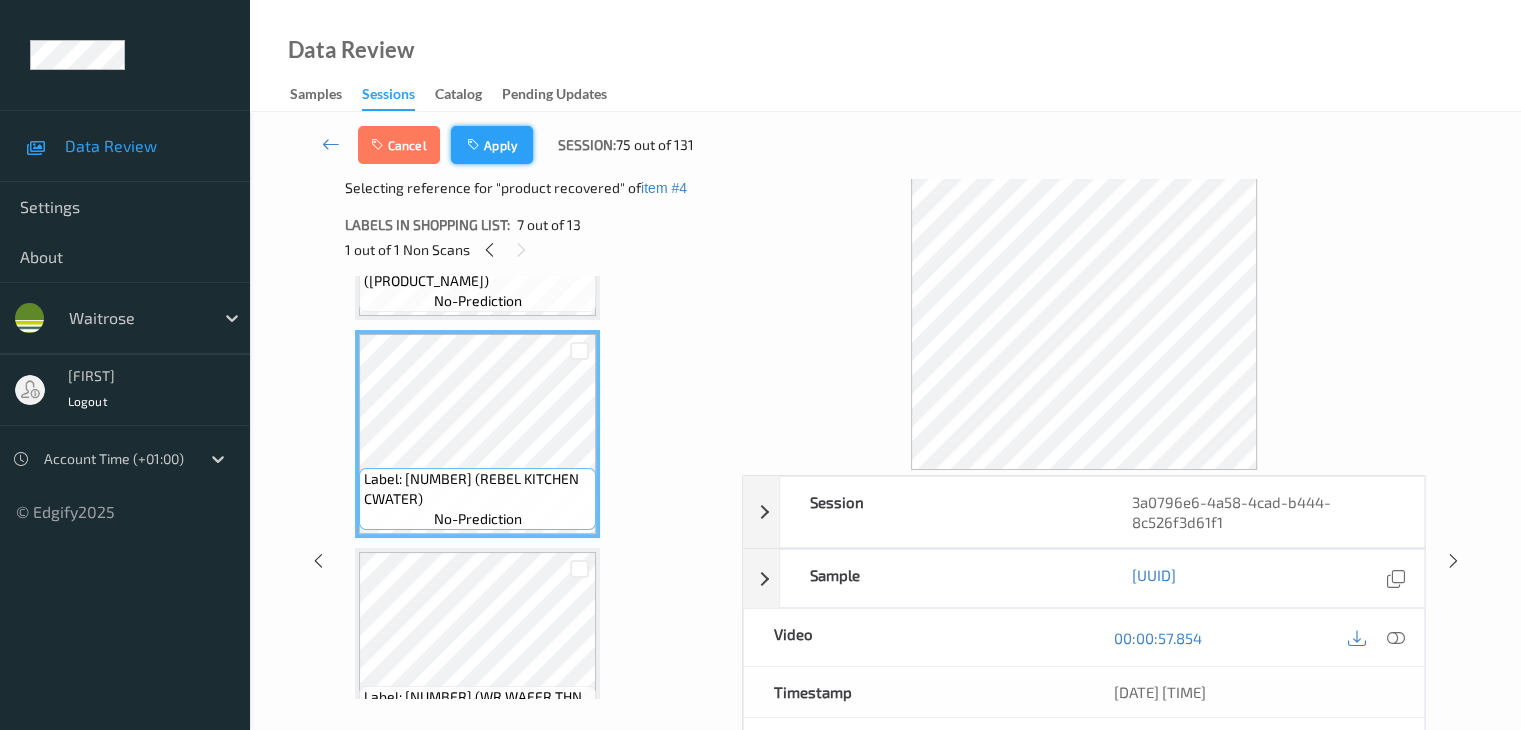 click on "Apply" at bounding box center [492, 145] 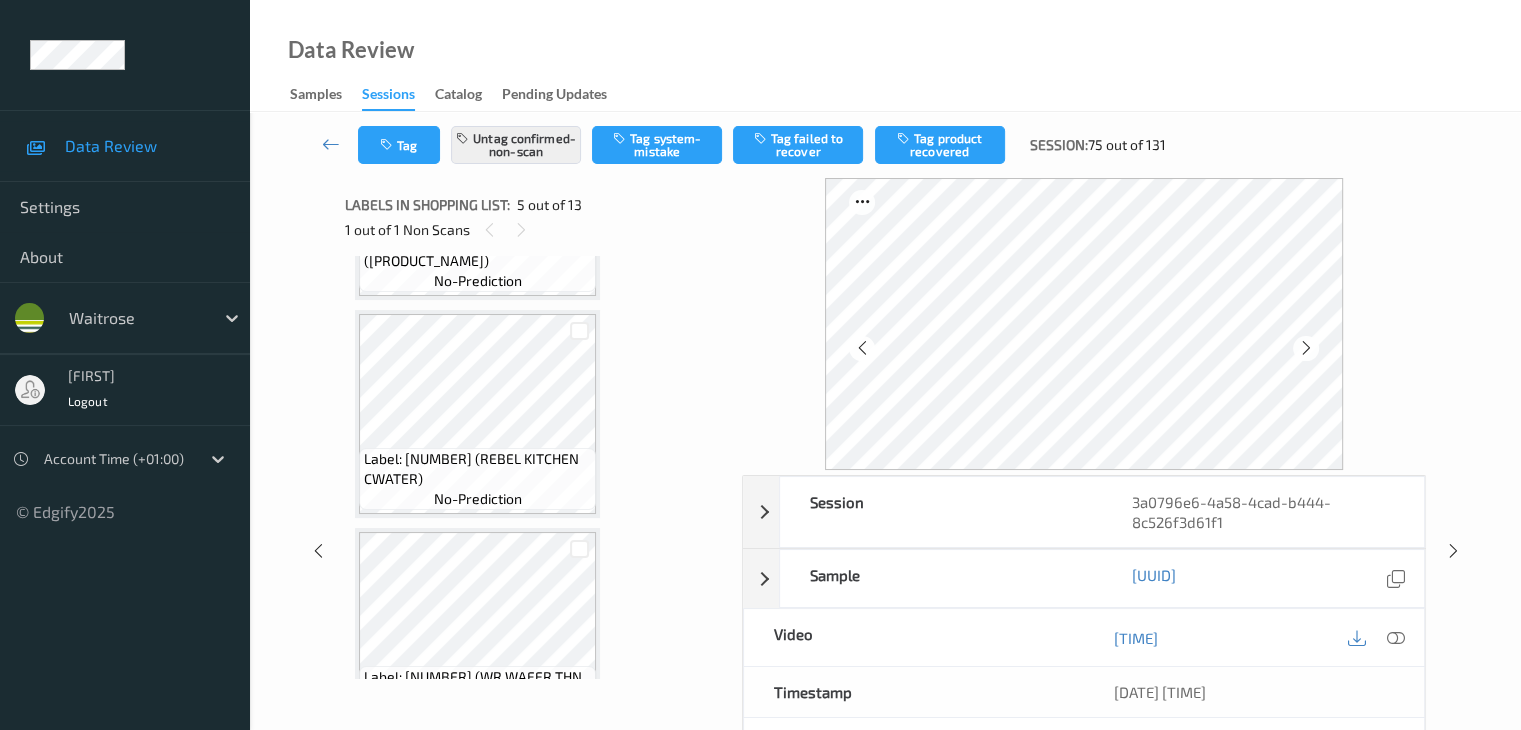 scroll, scrollTop: 664, scrollLeft: 0, axis: vertical 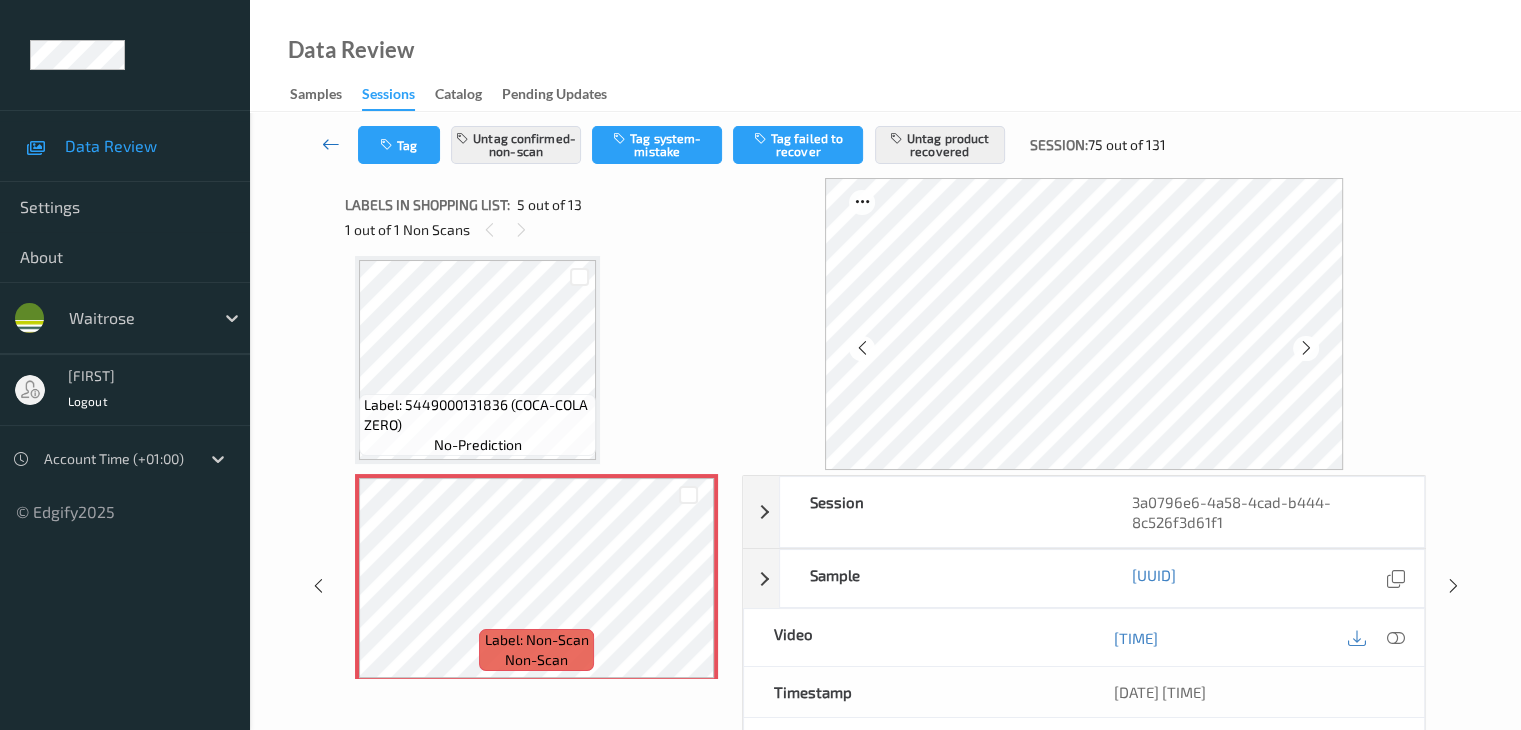 click at bounding box center [331, 144] 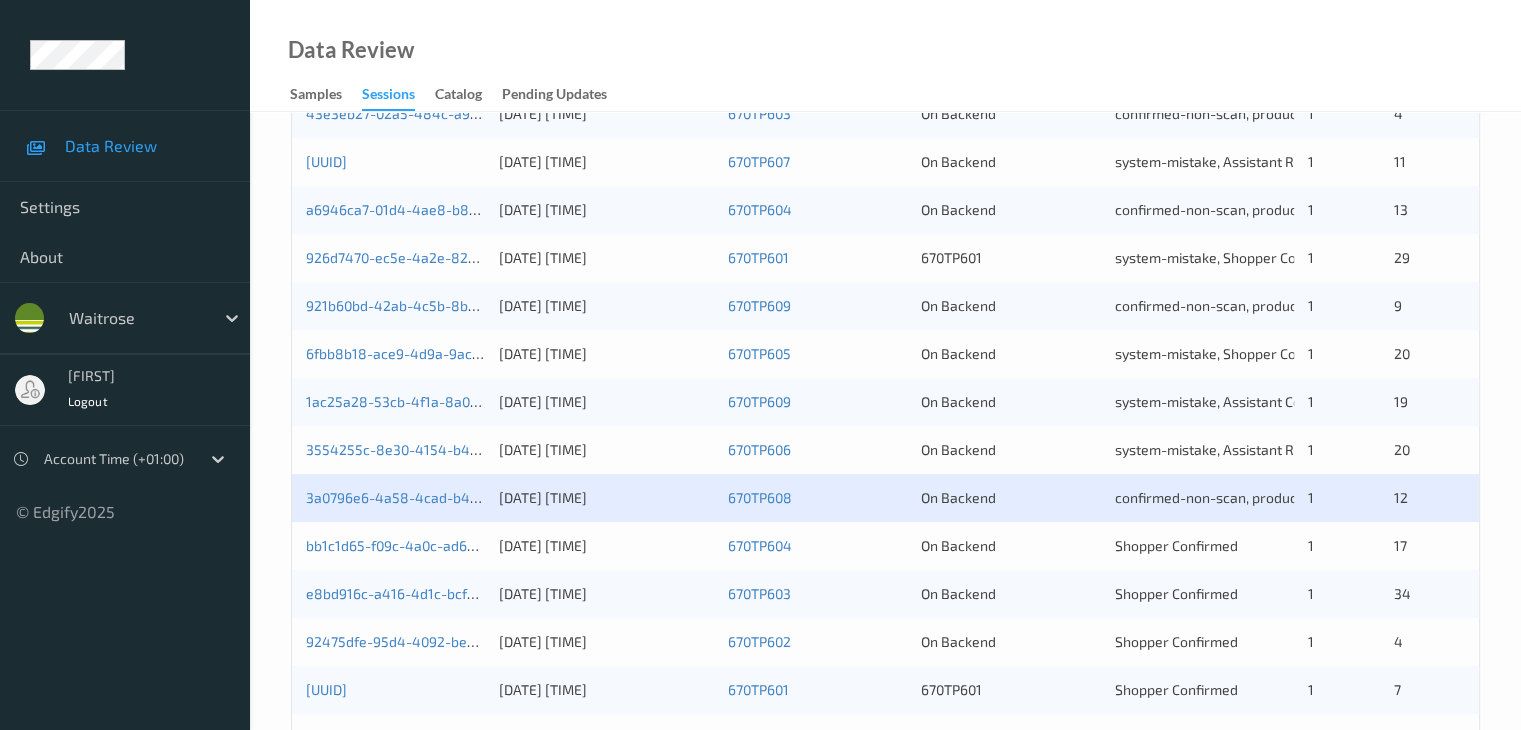 scroll, scrollTop: 932, scrollLeft: 0, axis: vertical 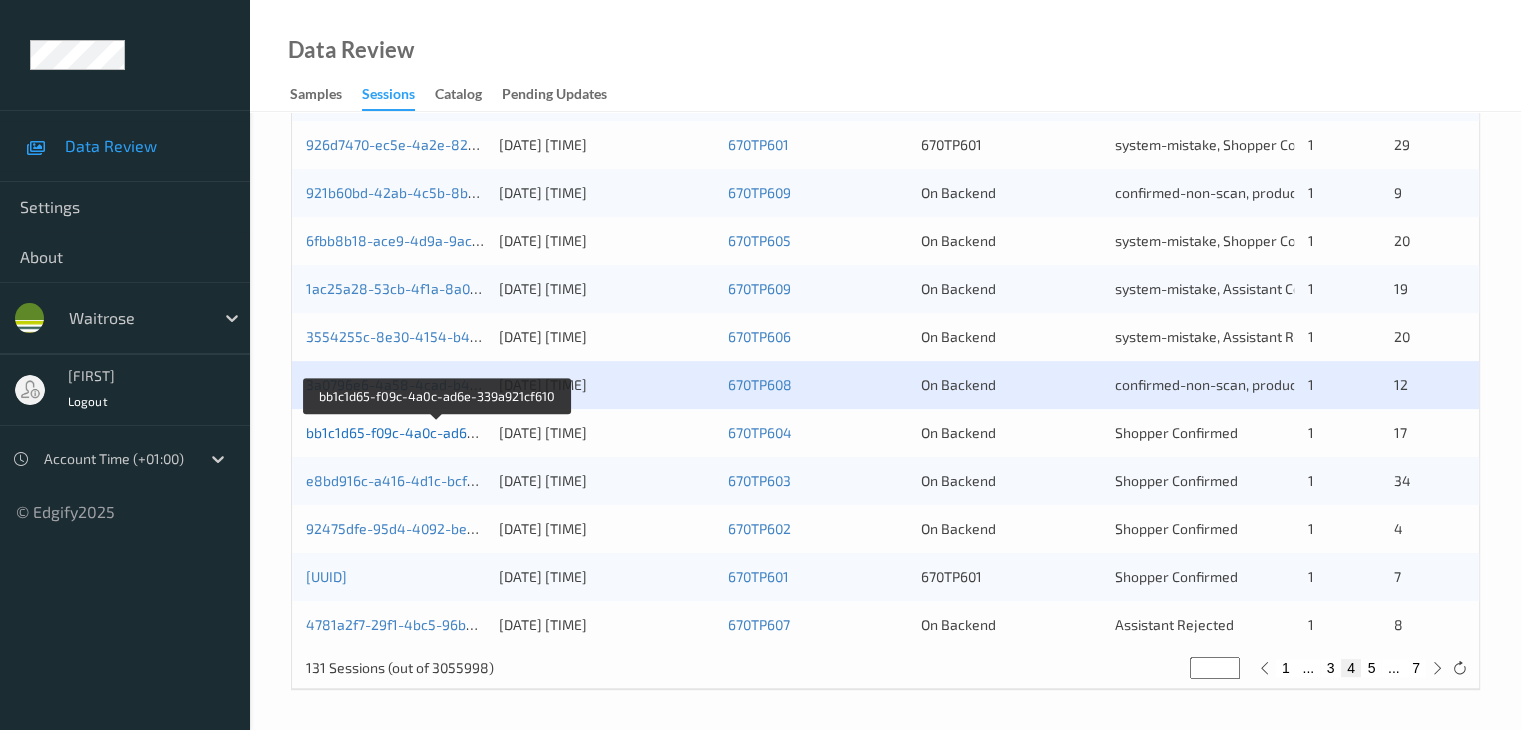 click on "bb1c1d65-f09c-4a0c-ad6e-339a921cf610" at bounding box center (437, 432) 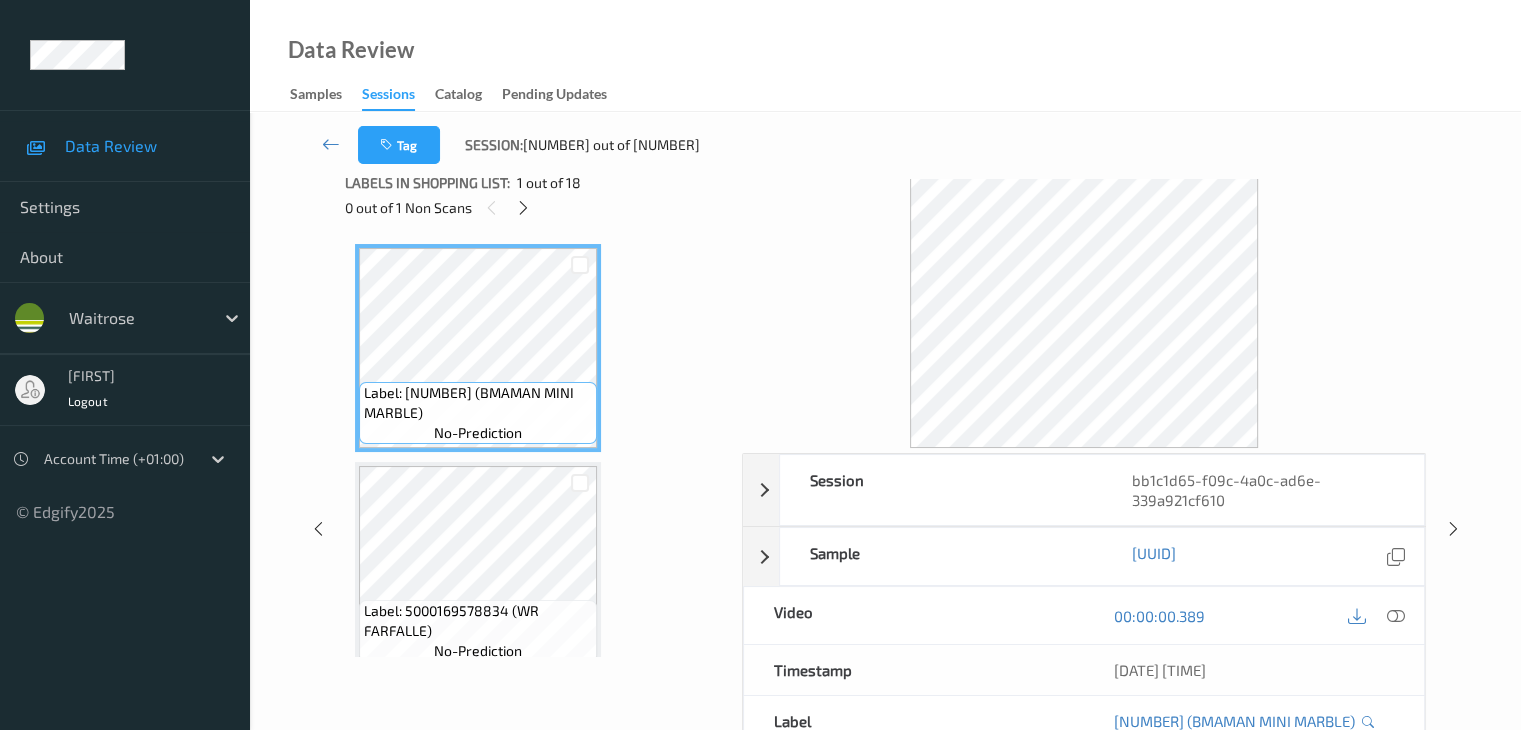 scroll, scrollTop: 0, scrollLeft: 0, axis: both 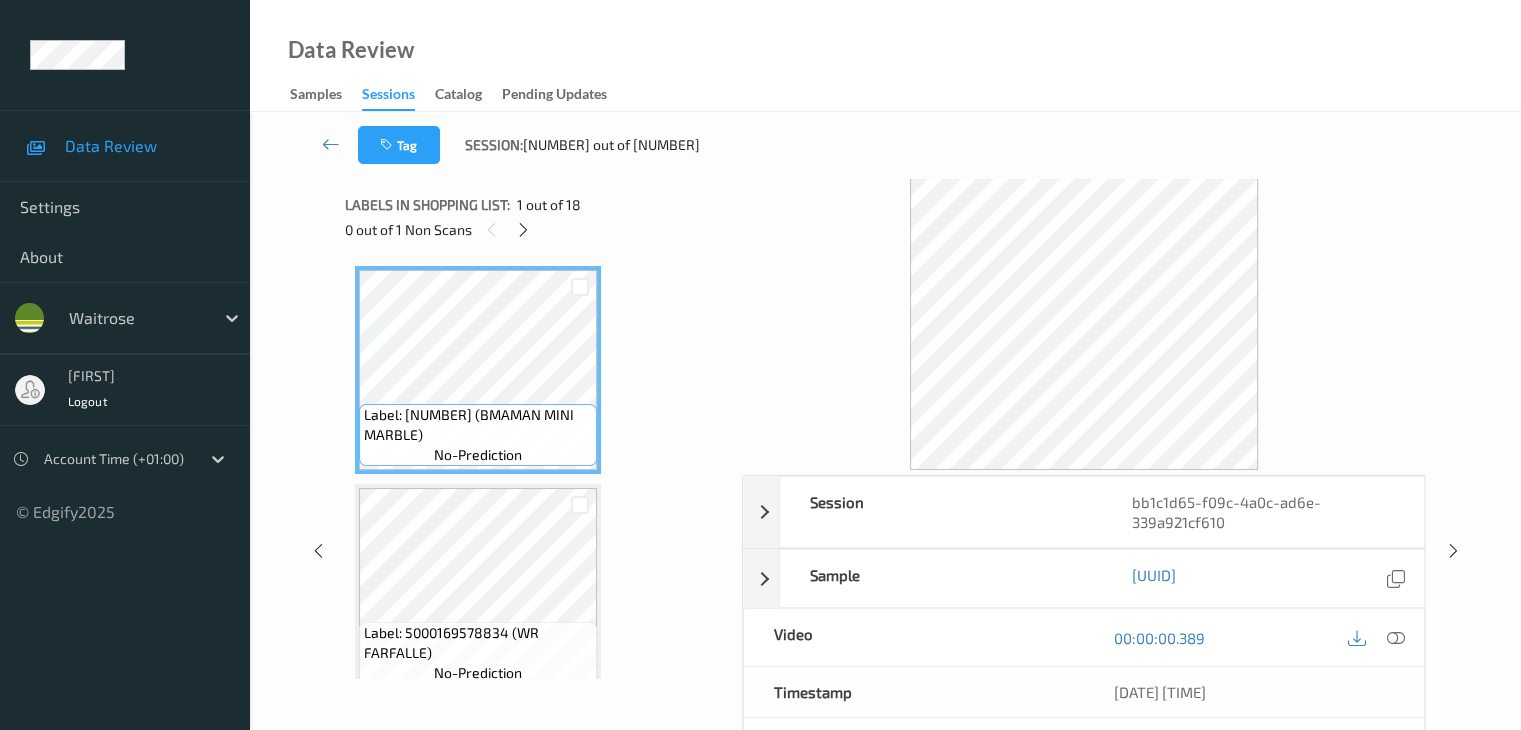 click on "0 out of 1 Non Scans" at bounding box center (536, 229) 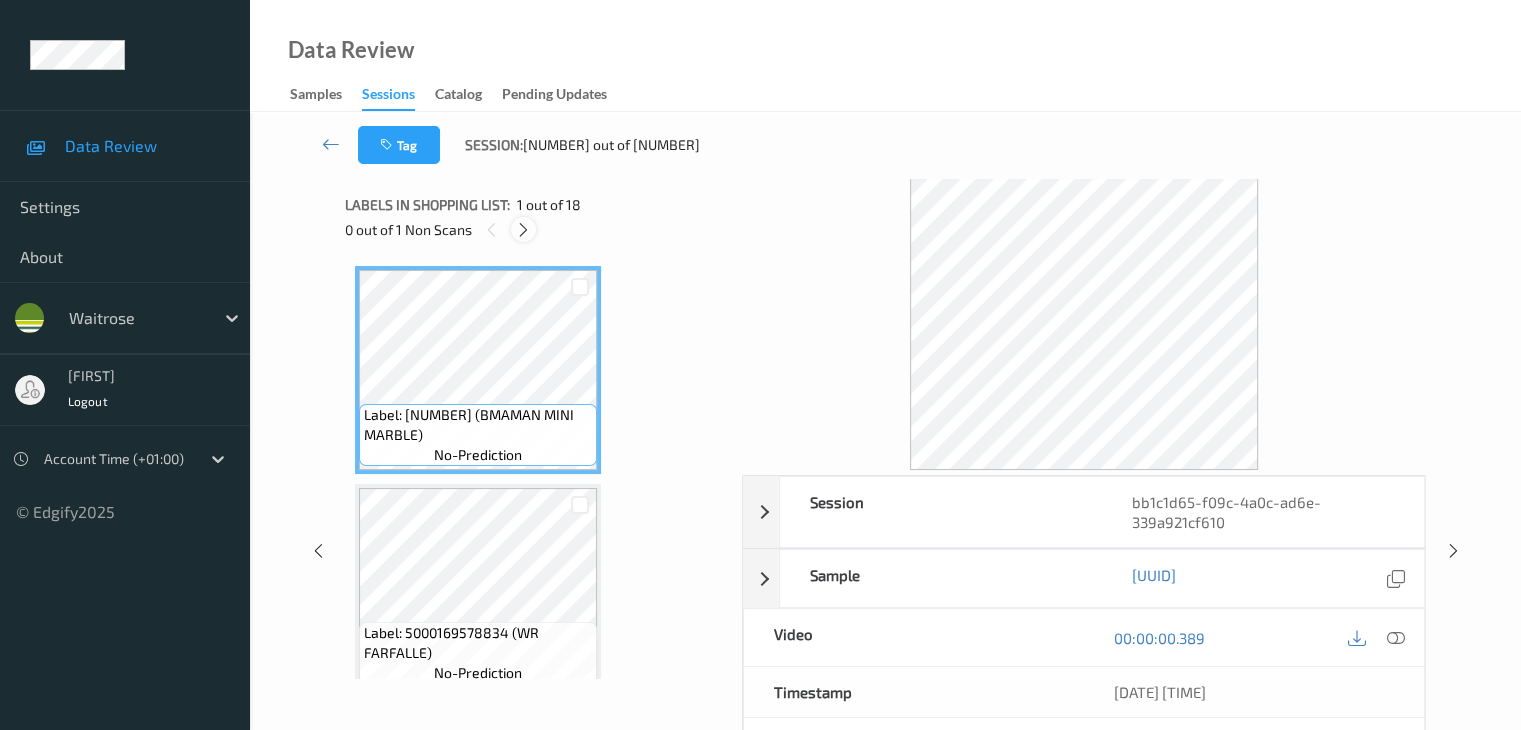 click at bounding box center (523, 230) 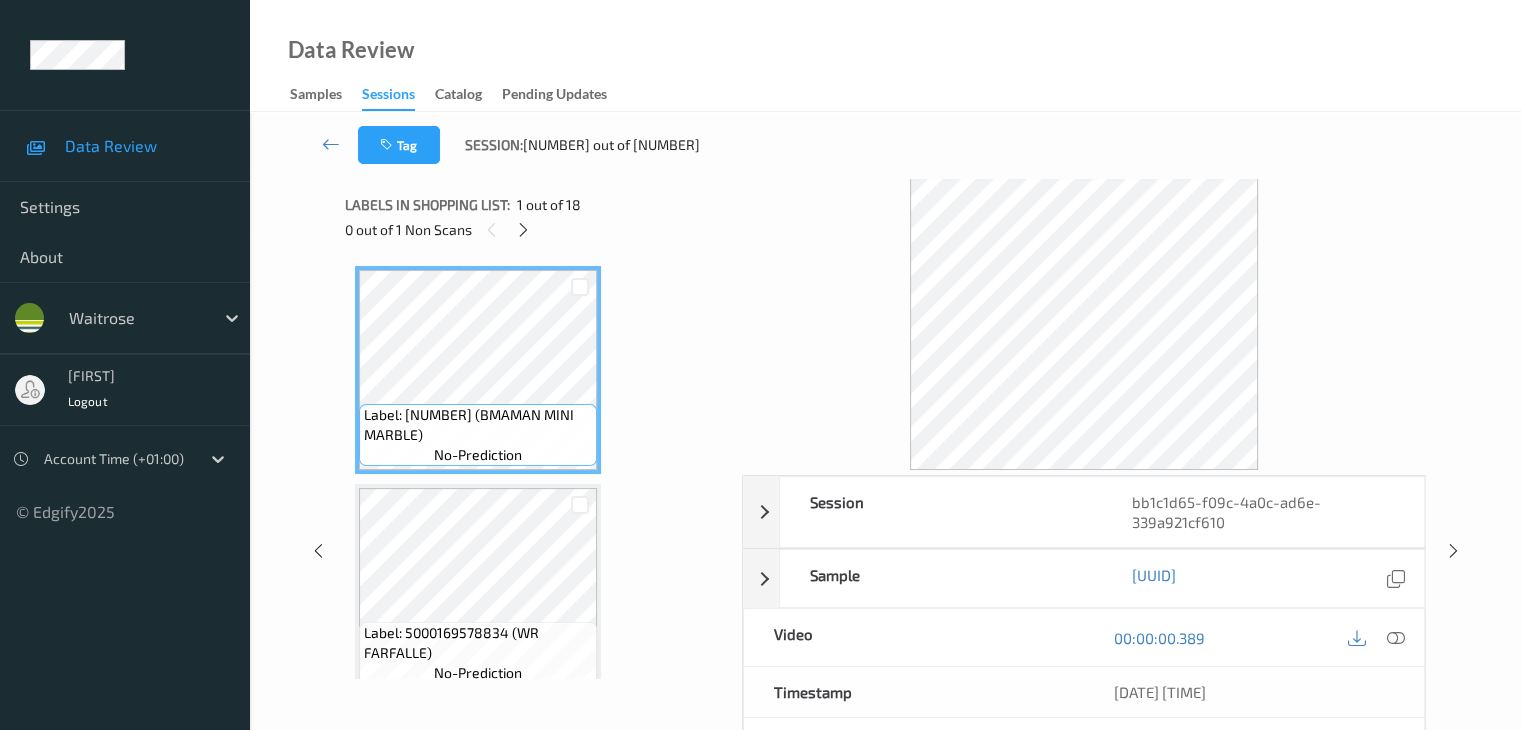 scroll, scrollTop: 228, scrollLeft: 0, axis: vertical 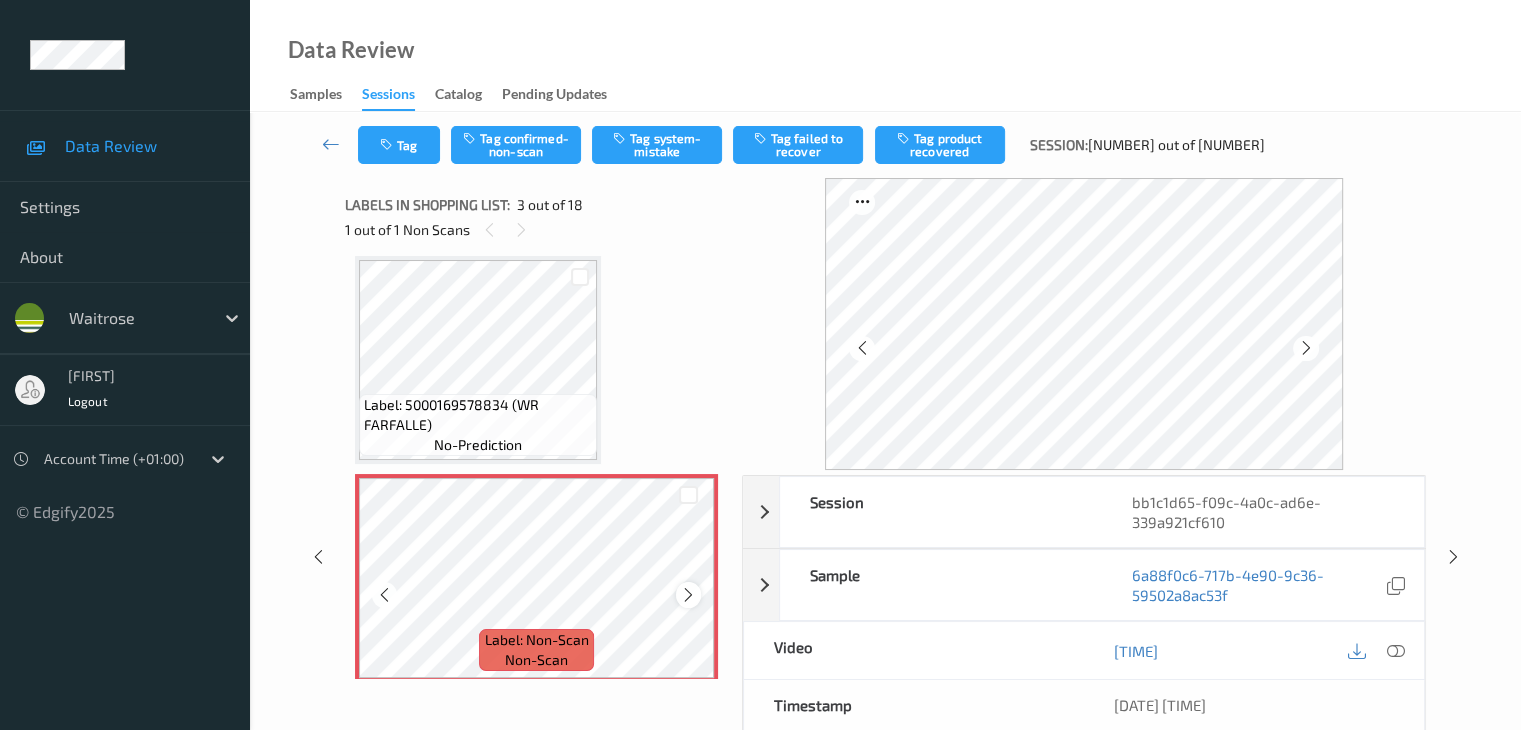 click at bounding box center [688, 595] 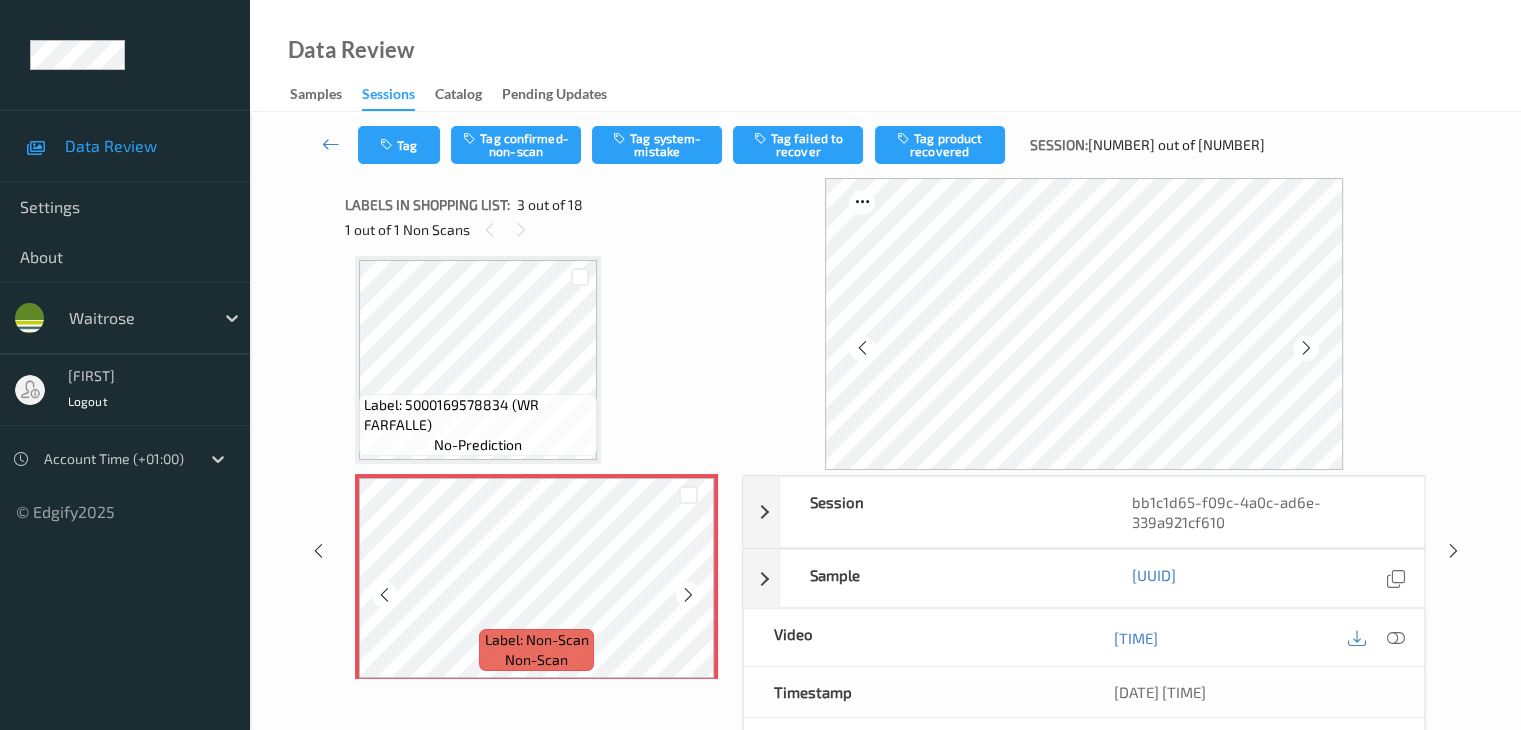 click at bounding box center (688, 595) 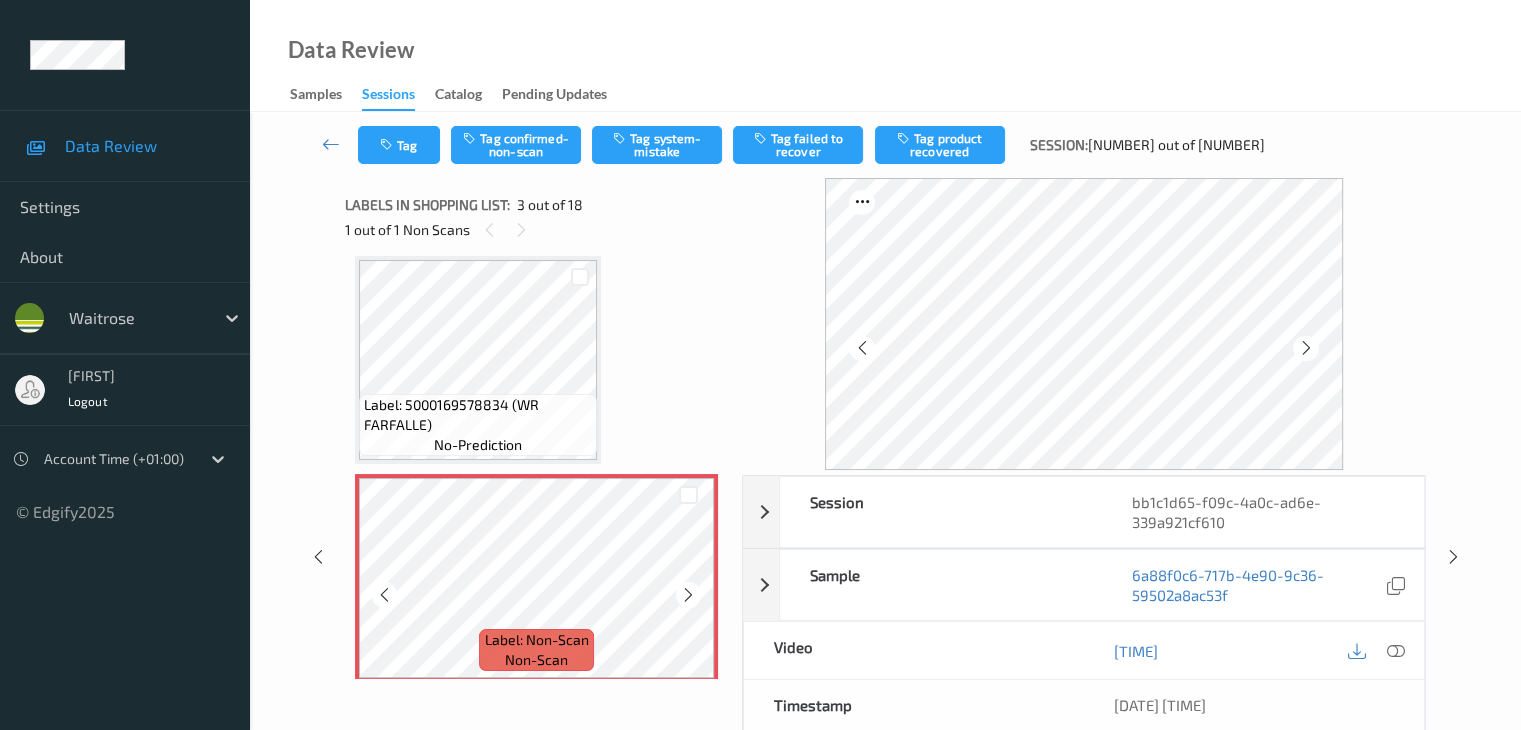 click at bounding box center [688, 595] 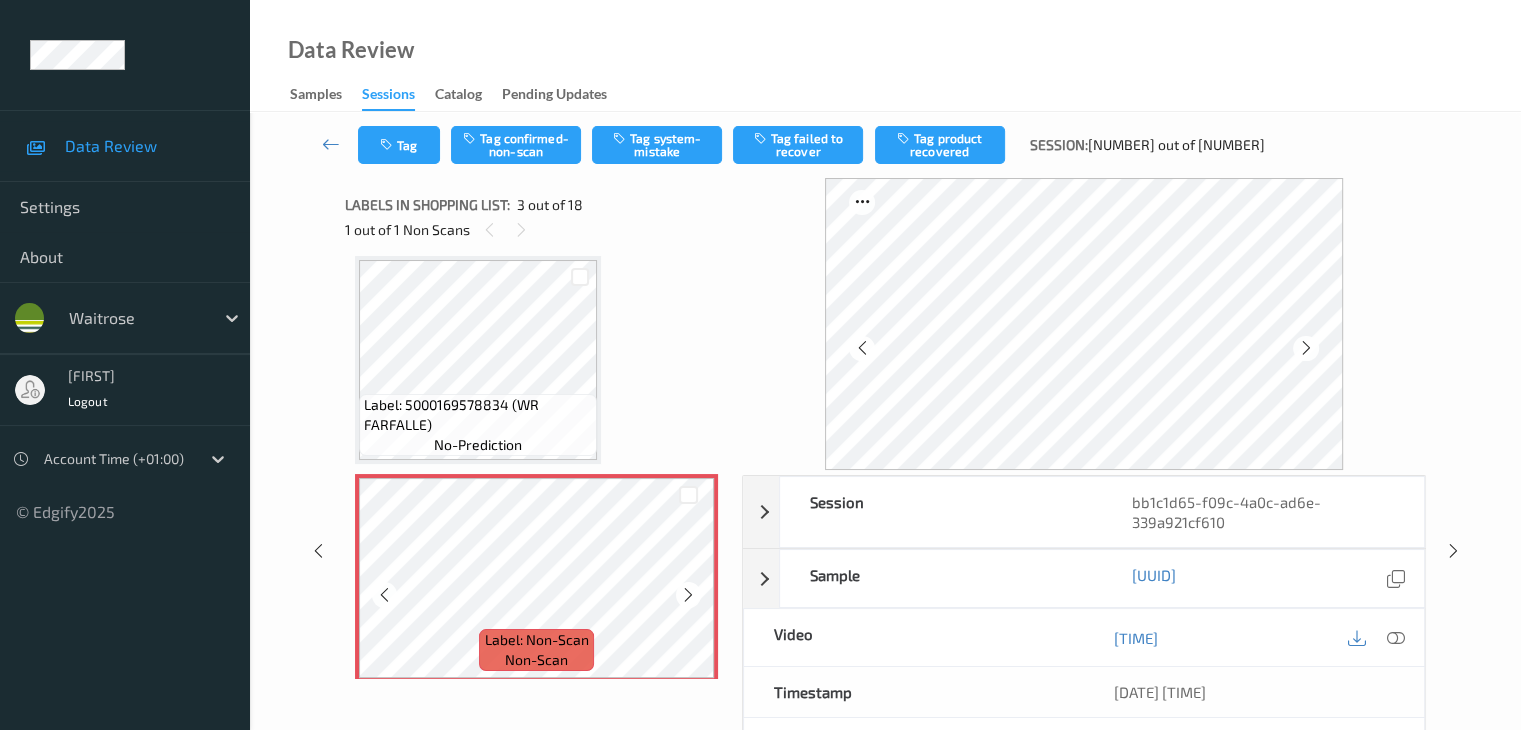 click at bounding box center (688, 595) 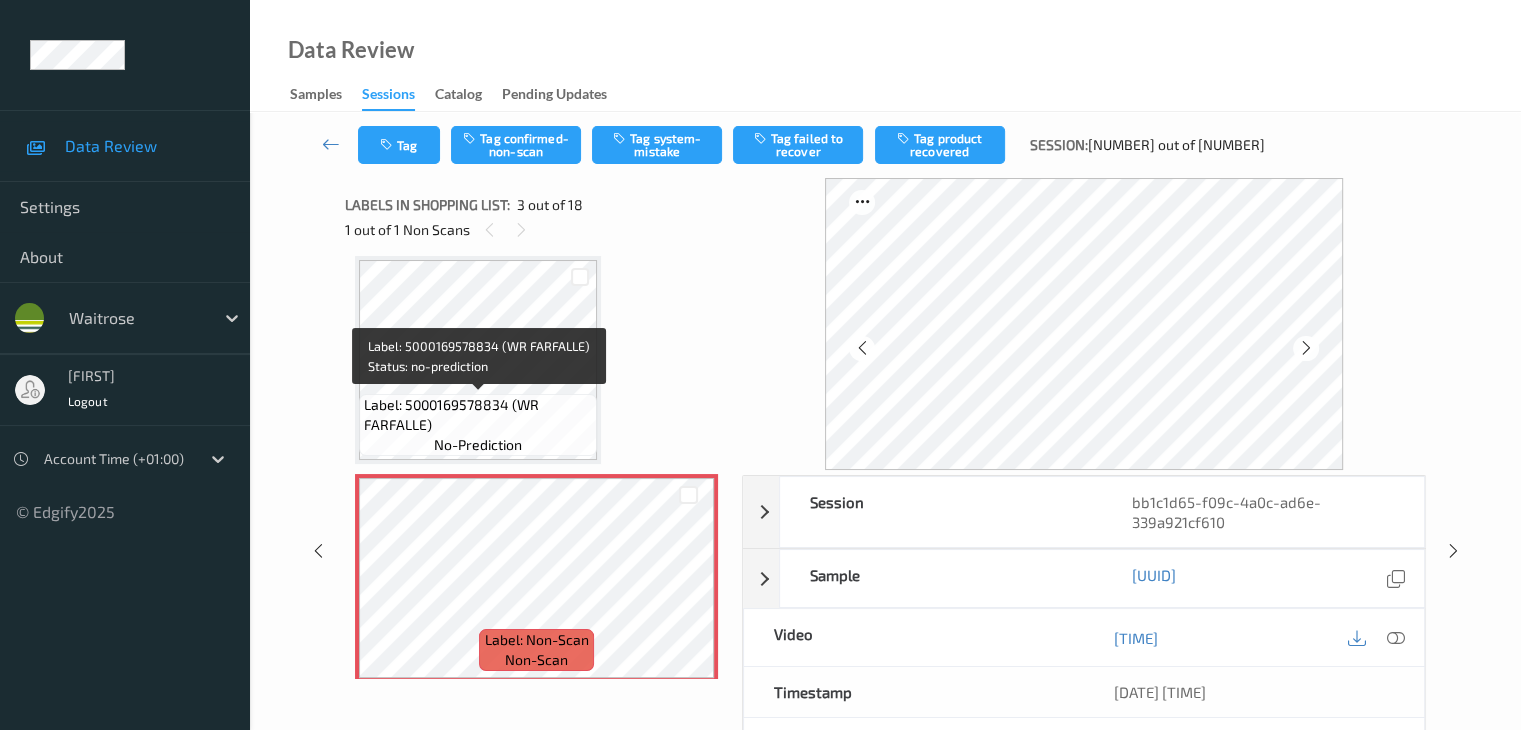 click on "Label: 5000169578834 (WR FARFALLE)" at bounding box center [478, 415] 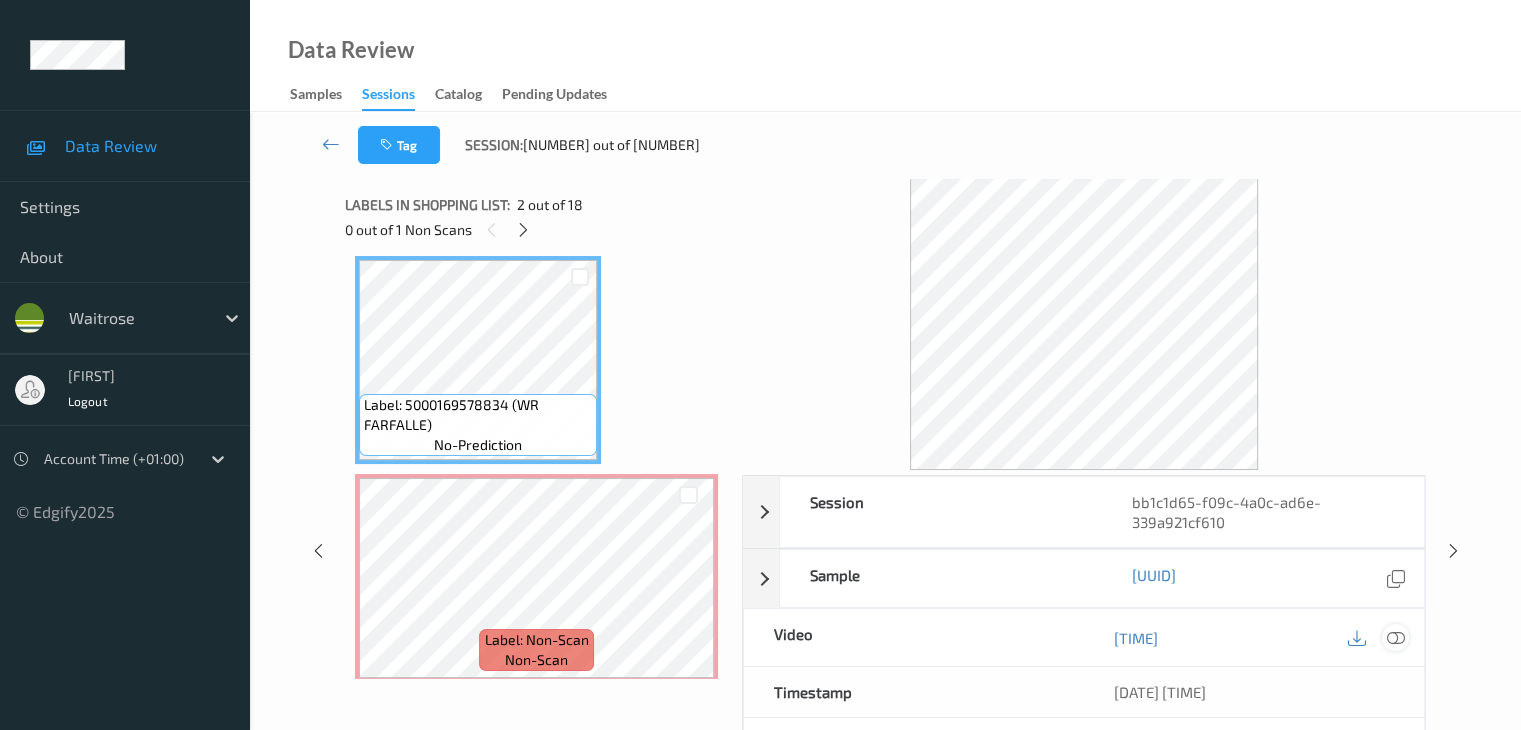click at bounding box center (1395, 638) 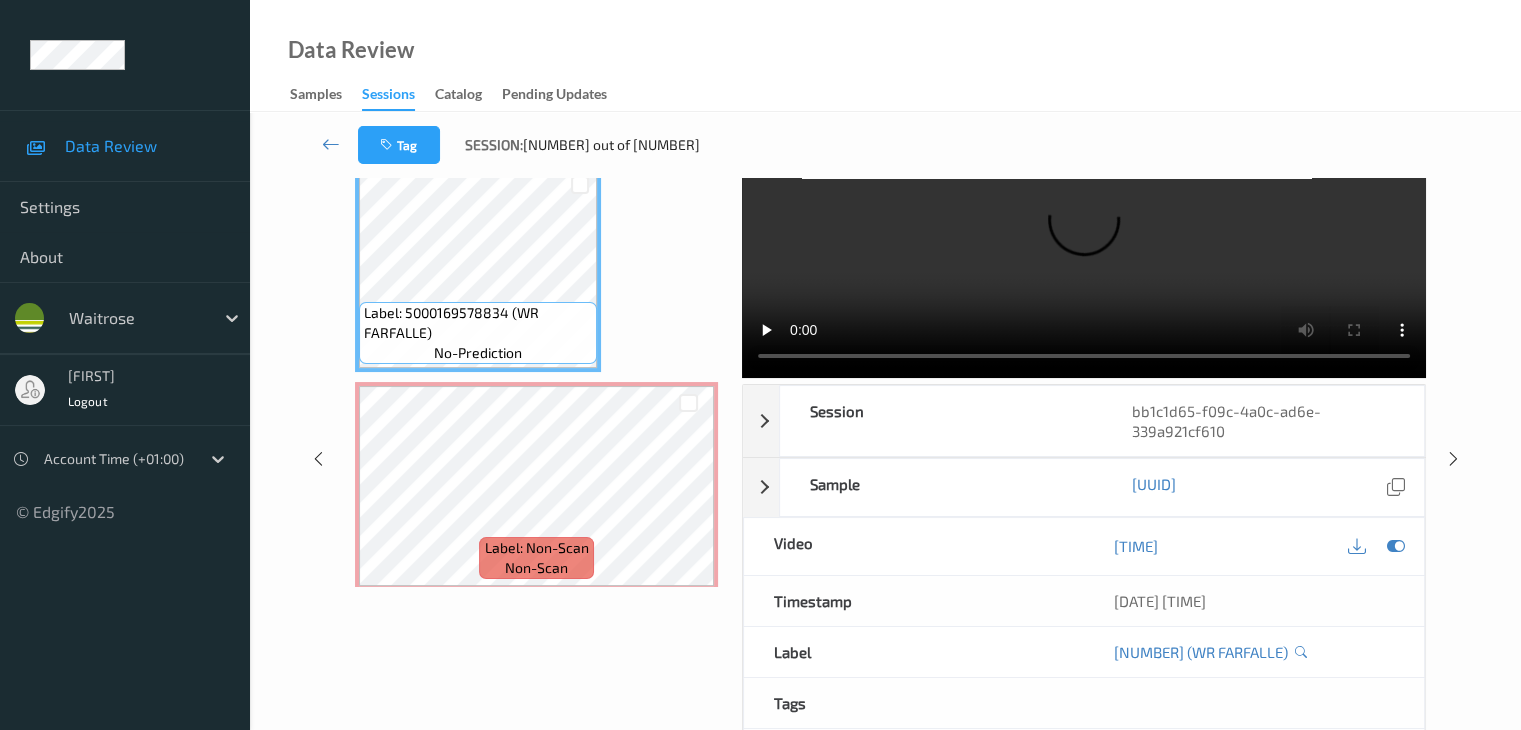 scroll, scrollTop: 244, scrollLeft: 0, axis: vertical 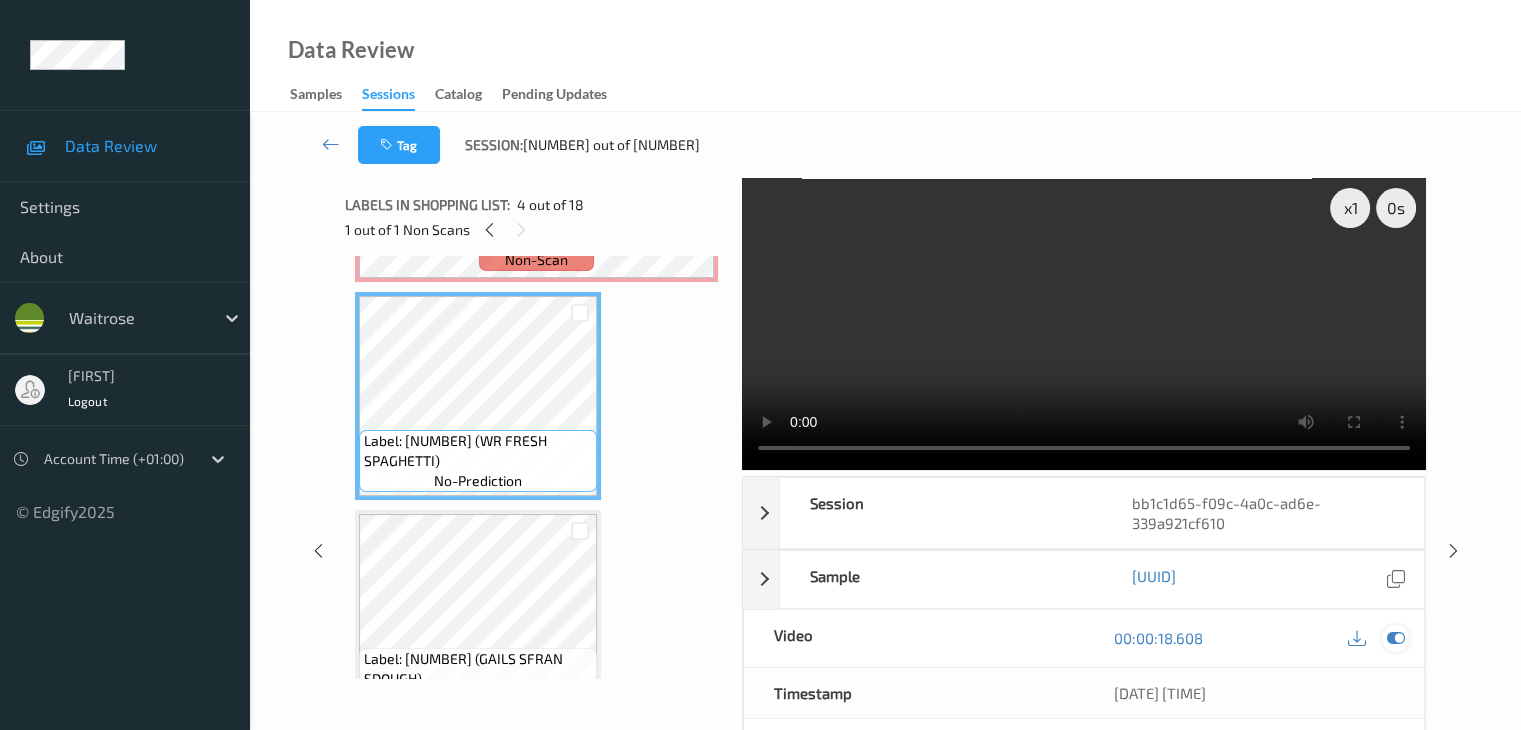 click at bounding box center (1395, 638) 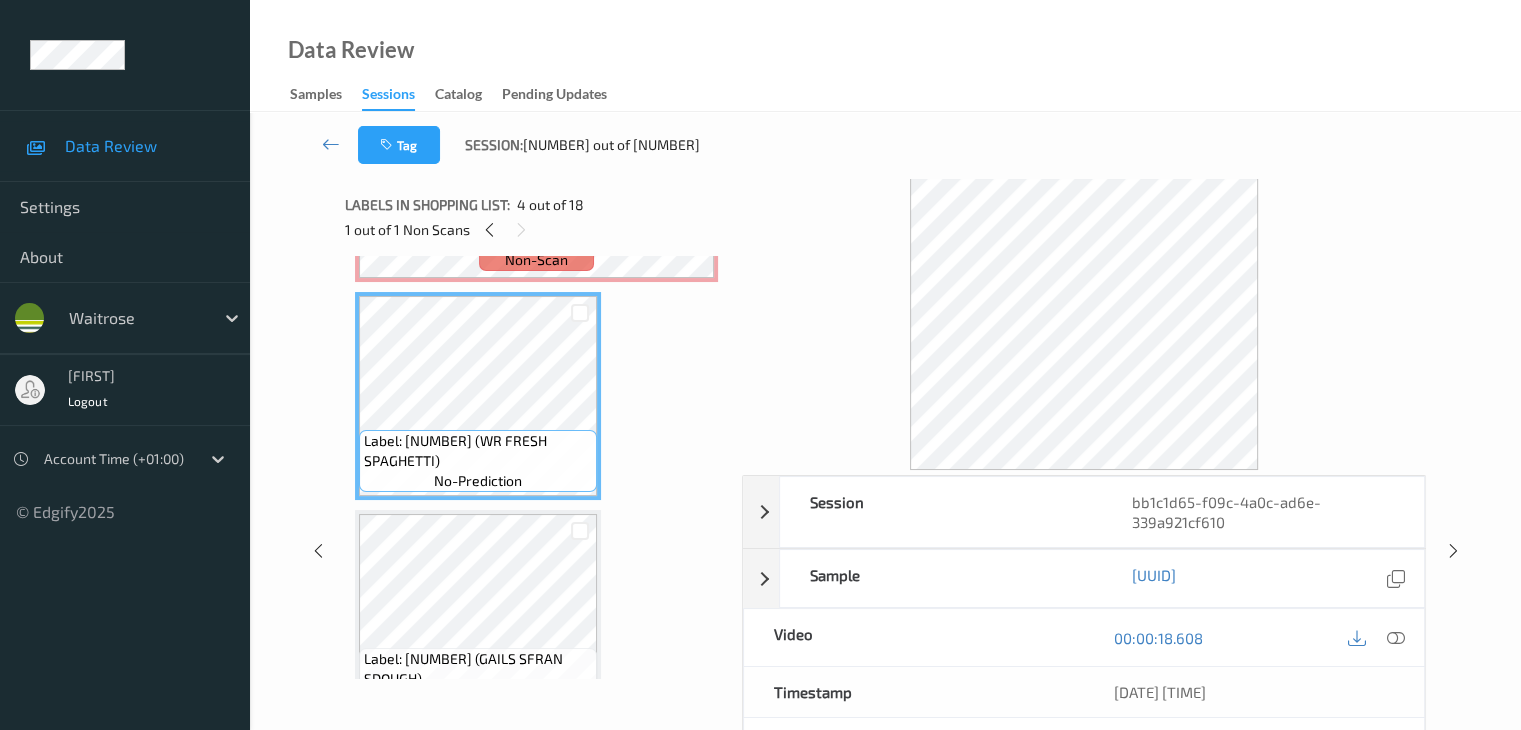 scroll, scrollTop: 528, scrollLeft: 0, axis: vertical 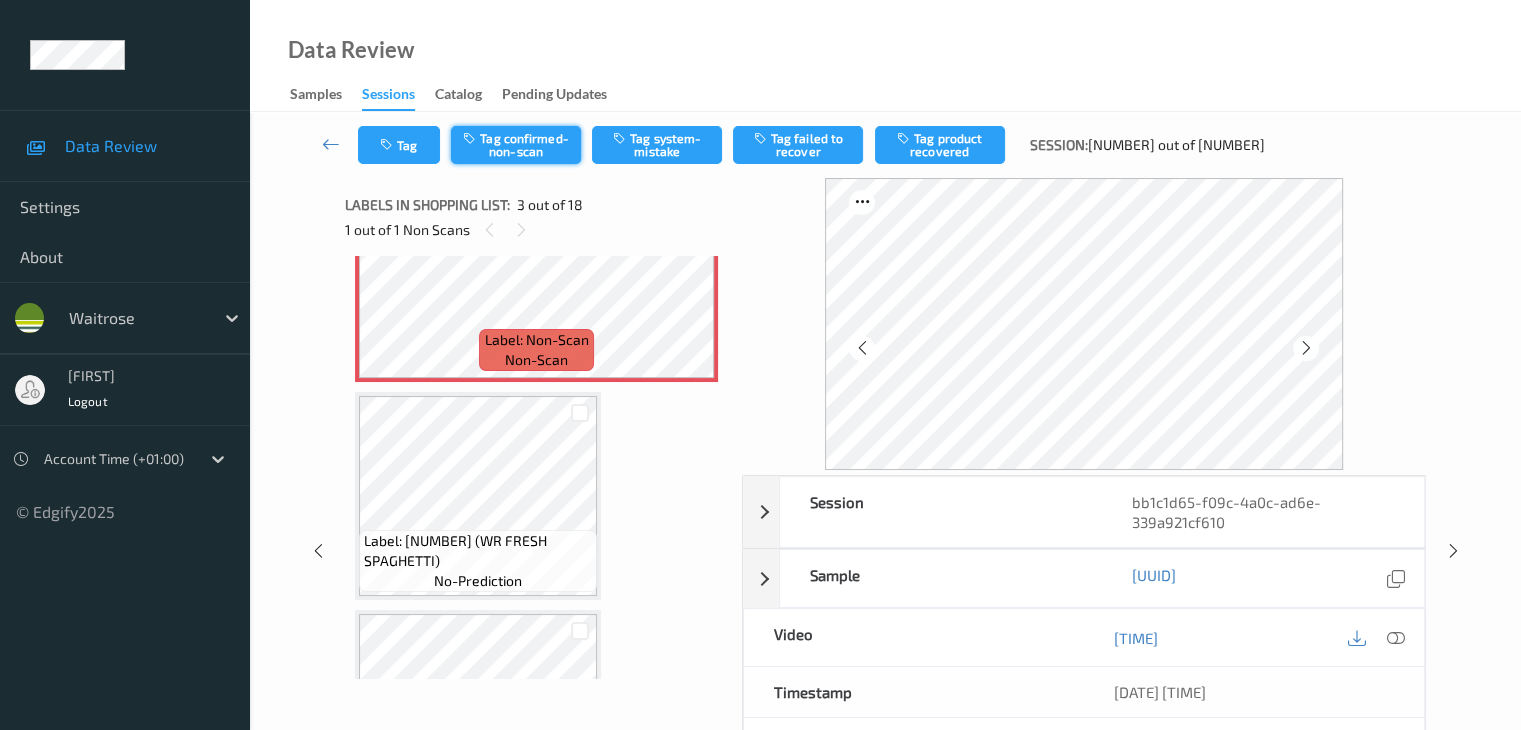 click on "Tag   confirmed-non-scan" at bounding box center (516, 145) 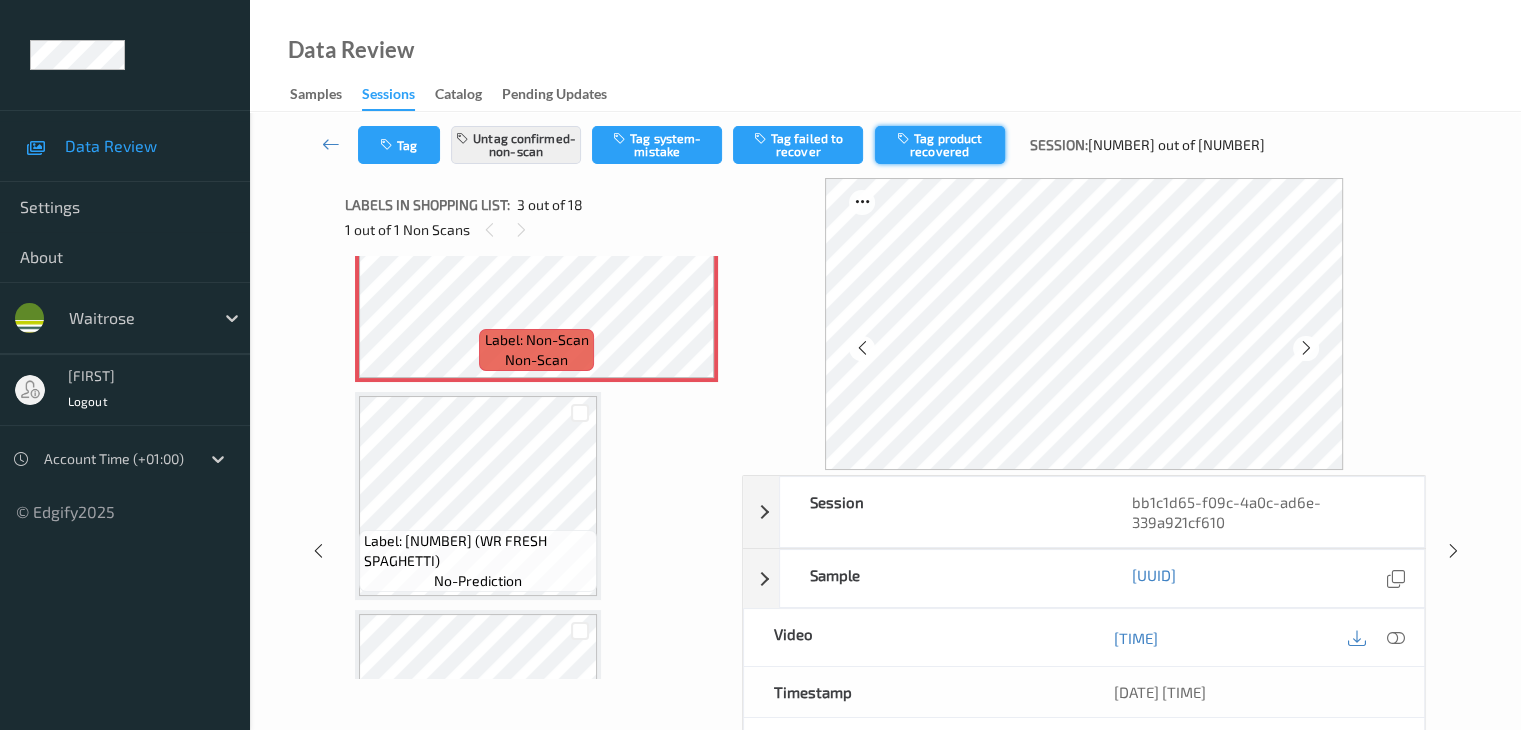 click on "Tag   product recovered" at bounding box center (940, 145) 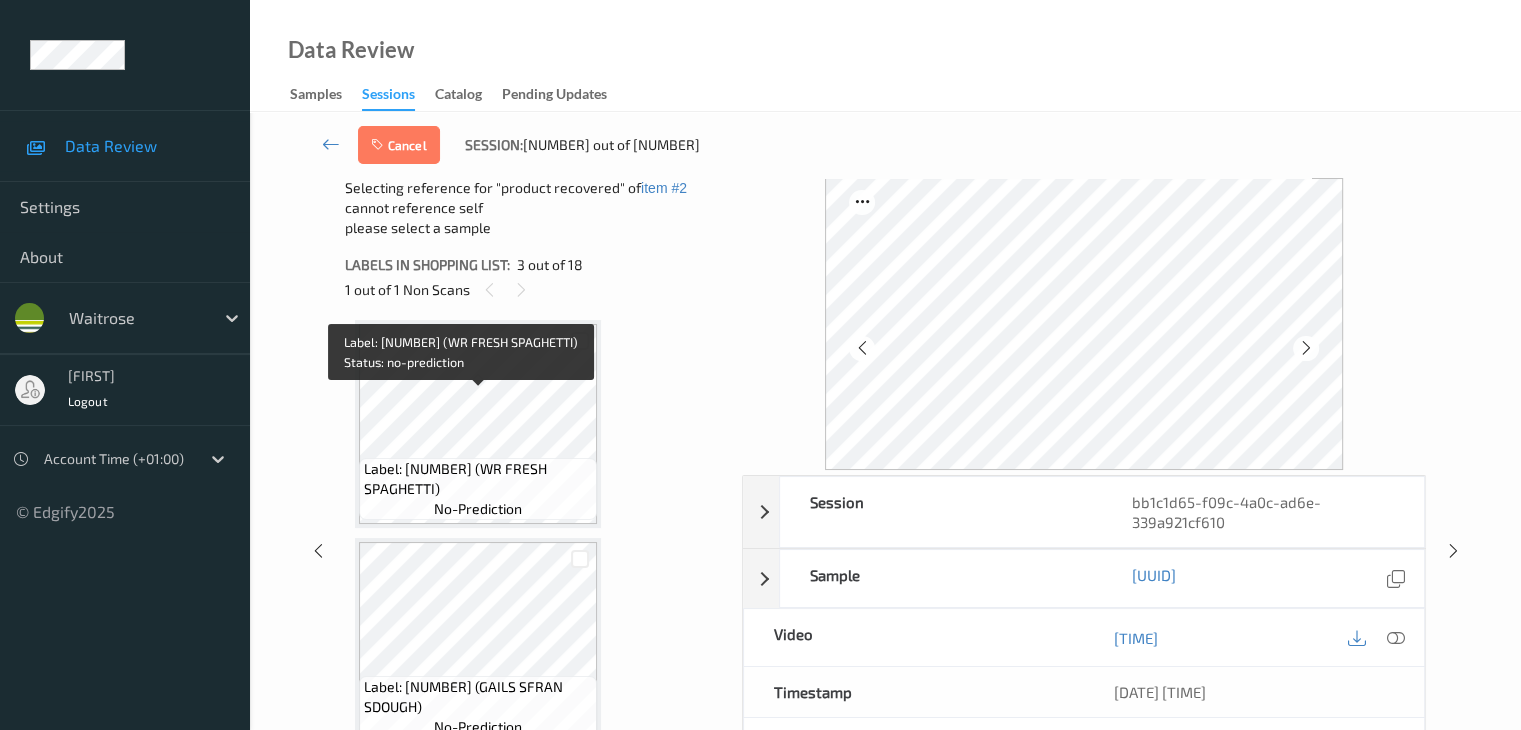 scroll, scrollTop: 628, scrollLeft: 0, axis: vertical 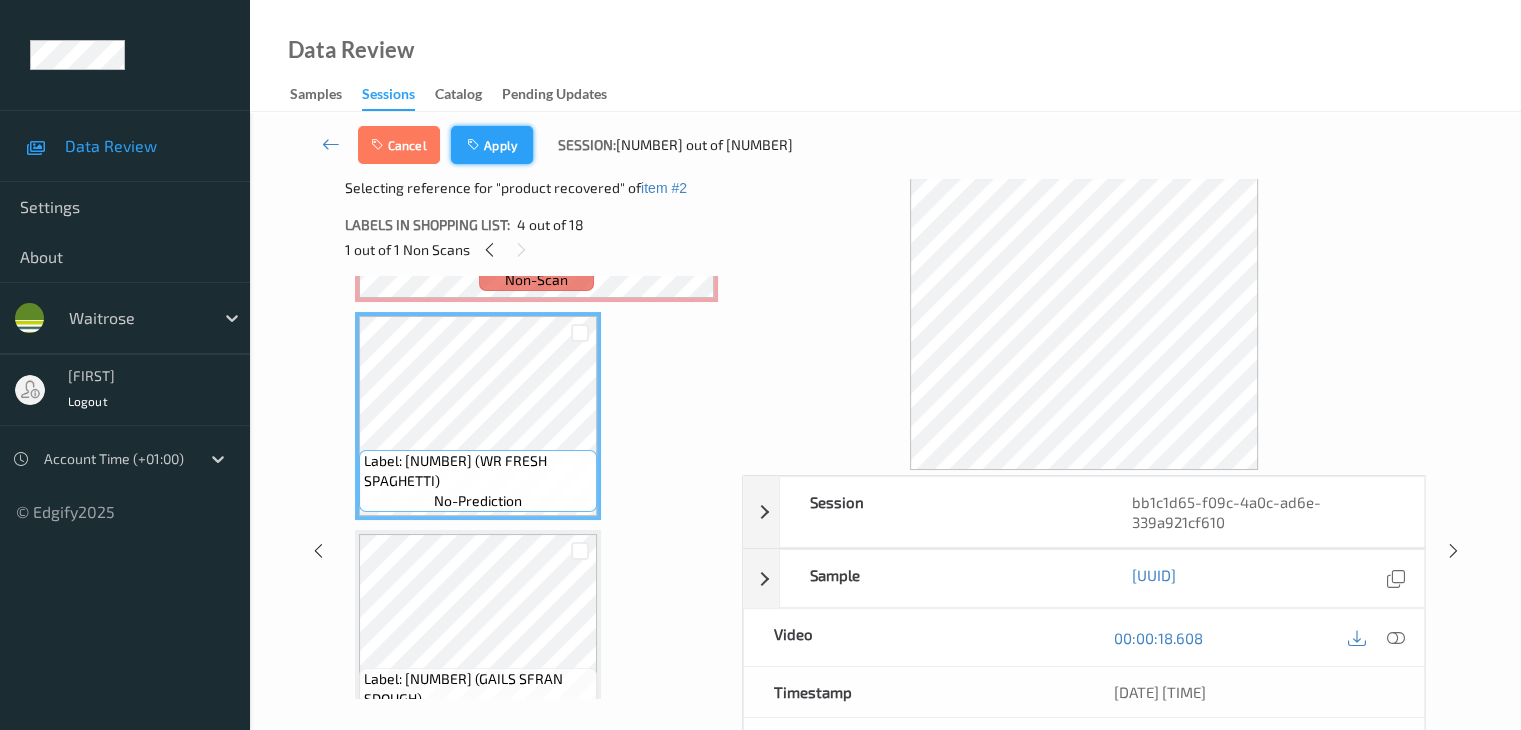 click on "Apply" at bounding box center (492, 145) 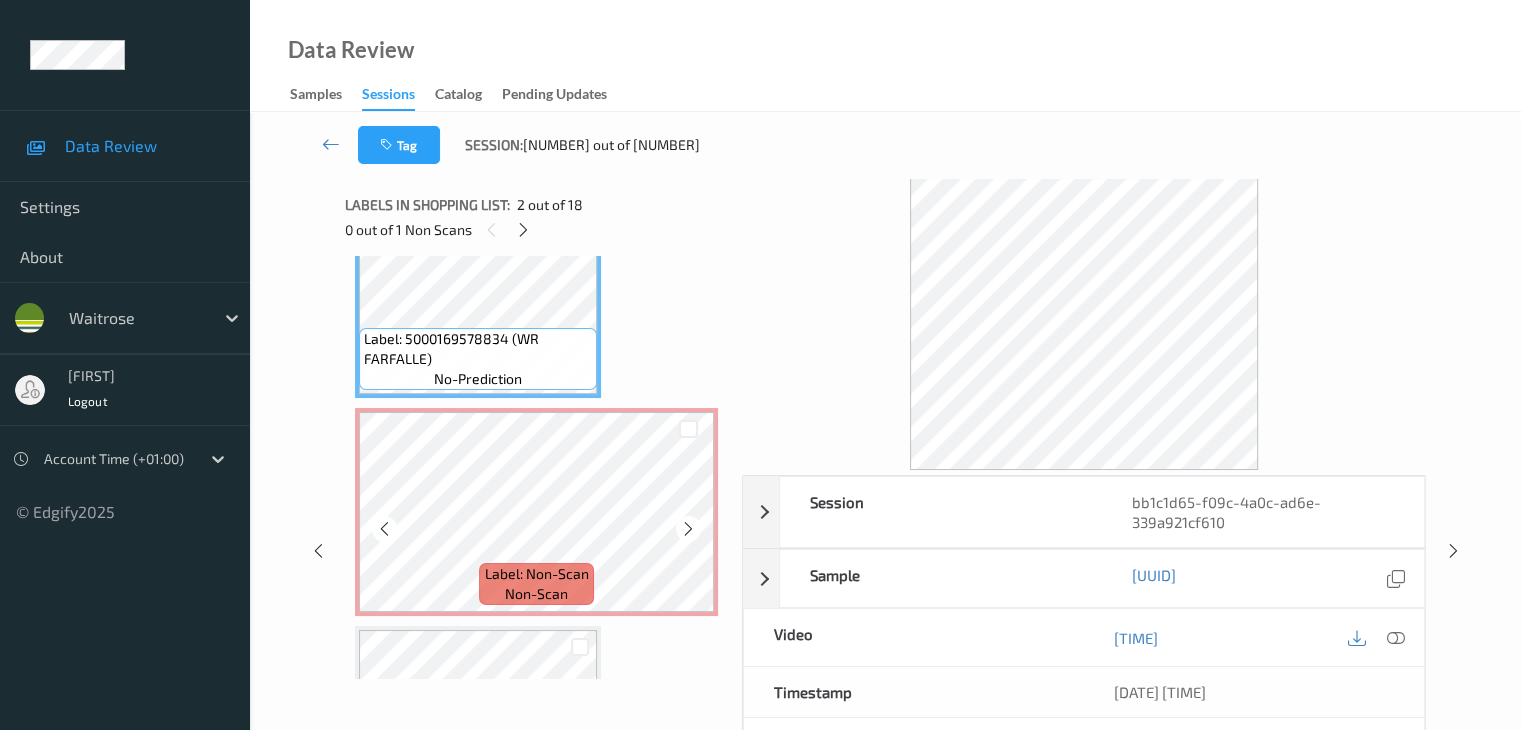 scroll, scrollTop: 328, scrollLeft: 0, axis: vertical 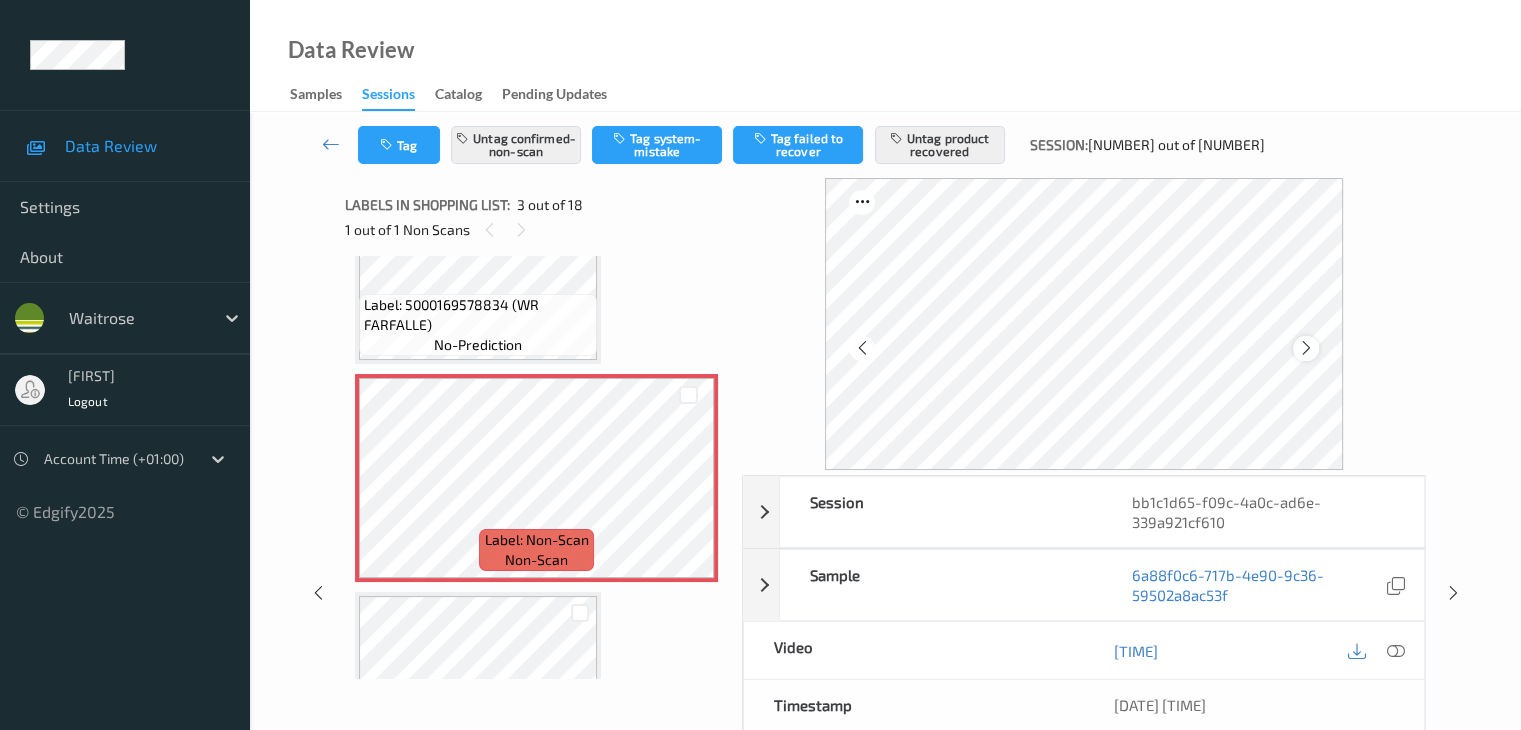 click at bounding box center (1306, 348) 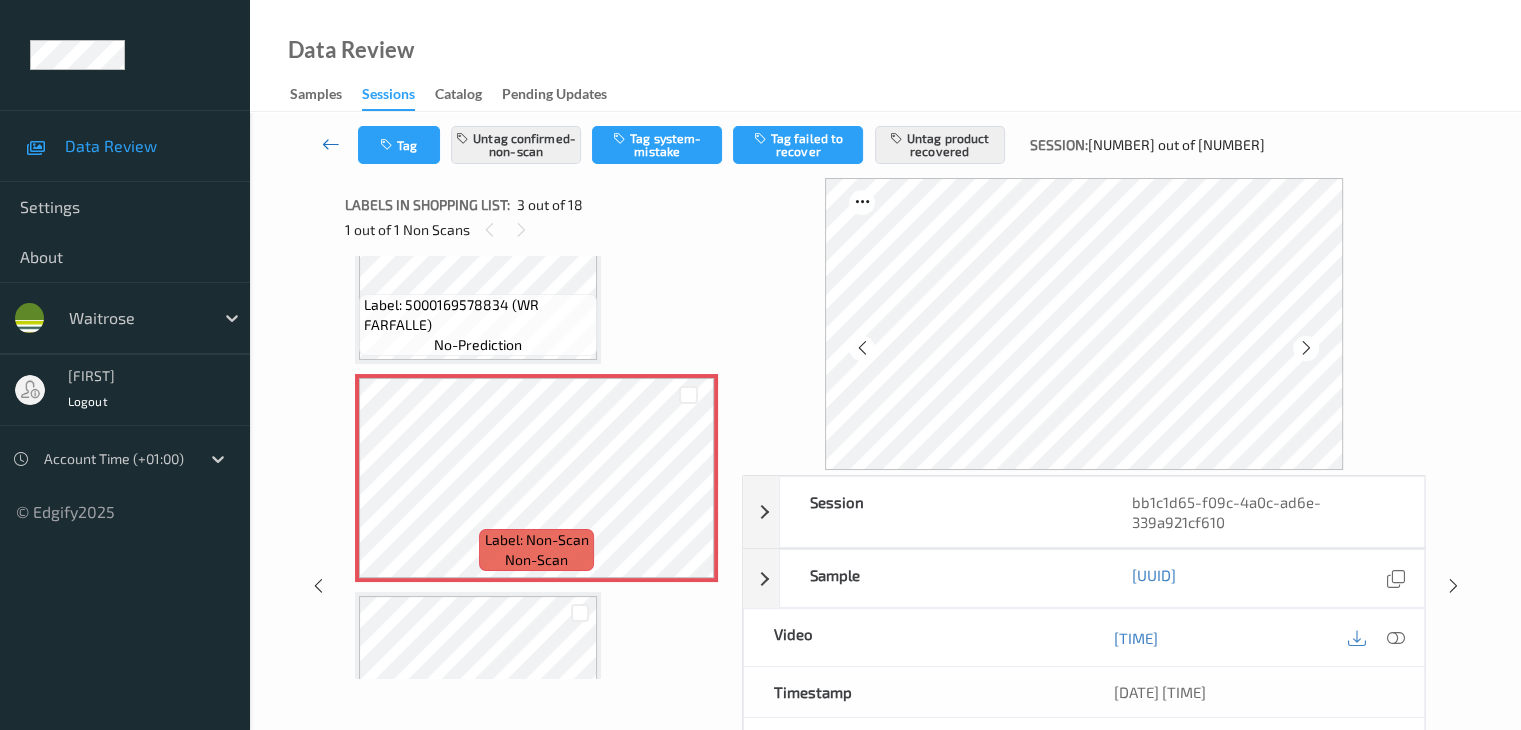 click at bounding box center [331, 144] 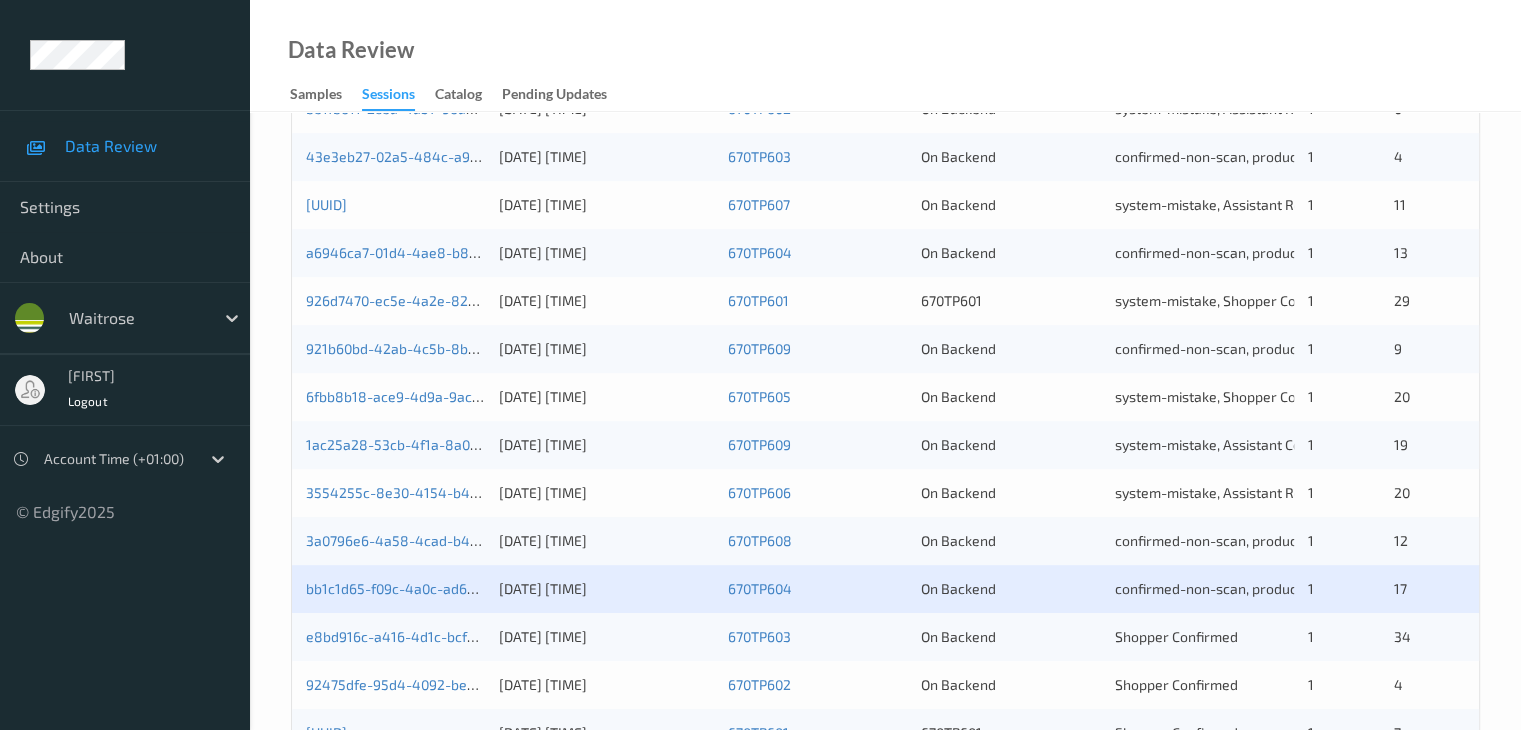 scroll, scrollTop: 900, scrollLeft: 0, axis: vertical 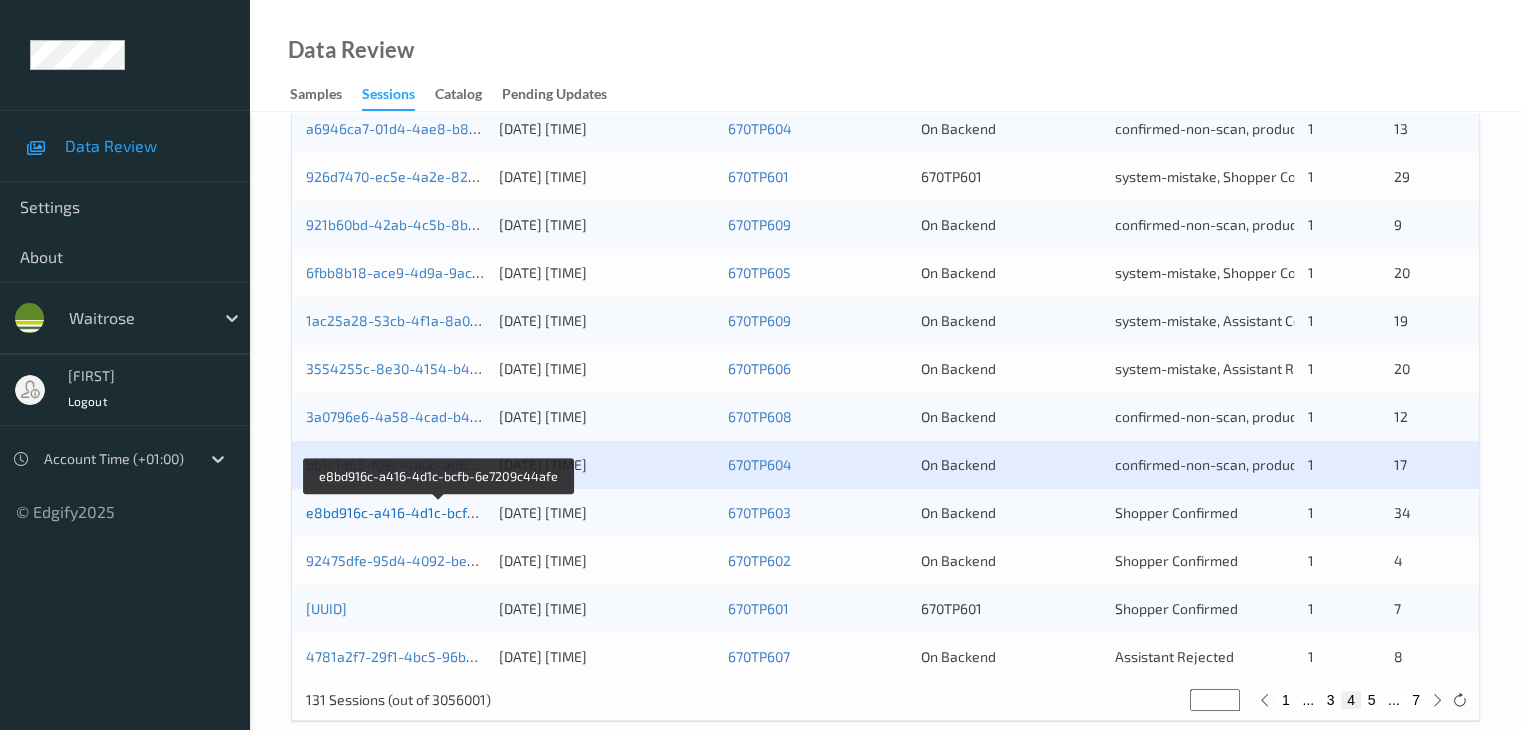 click on "e8bd916c-a416-4d1c-bcfb-6e7209c44afe" at bounding box center [440, 512] 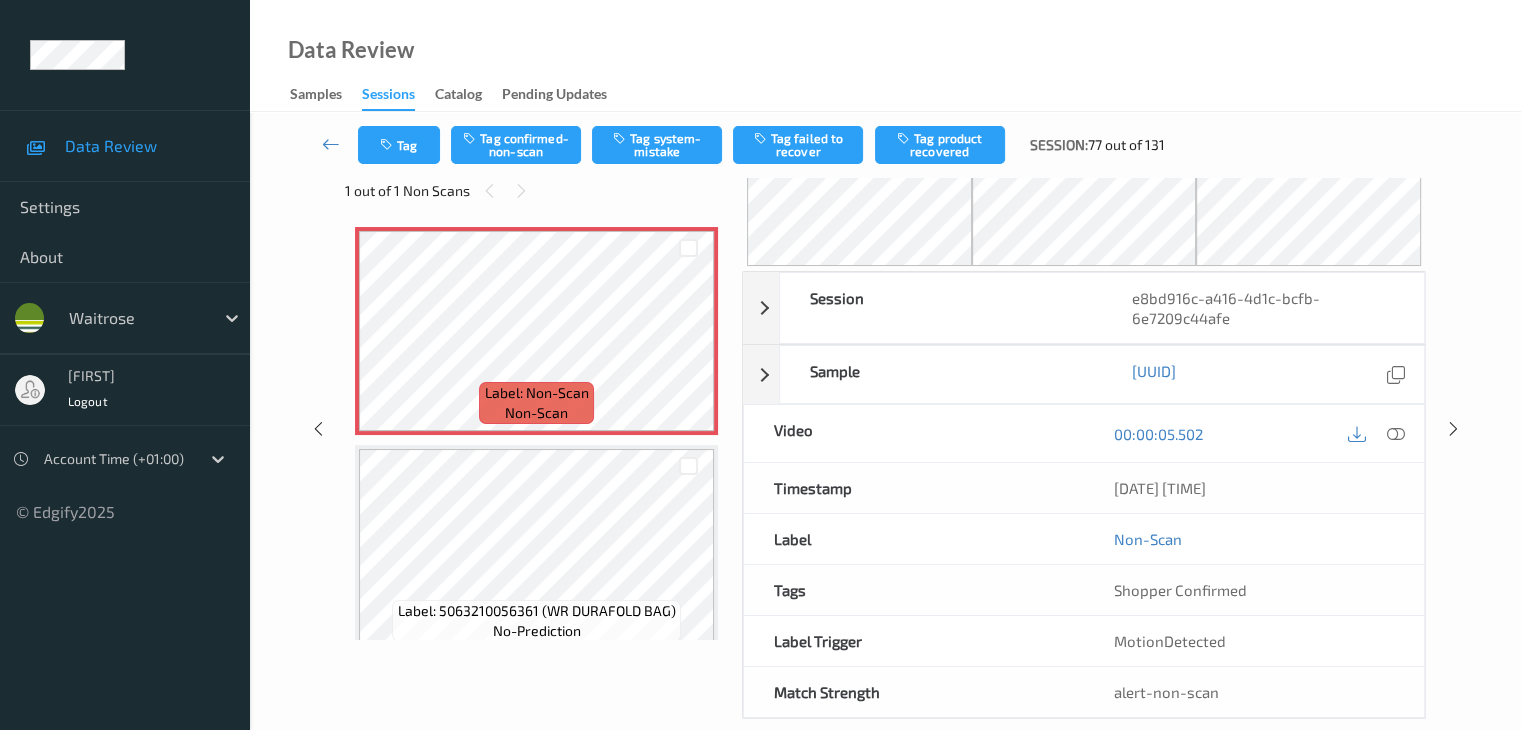 scroll, scrollTop: 0, scrollLeft: 0, axis: both 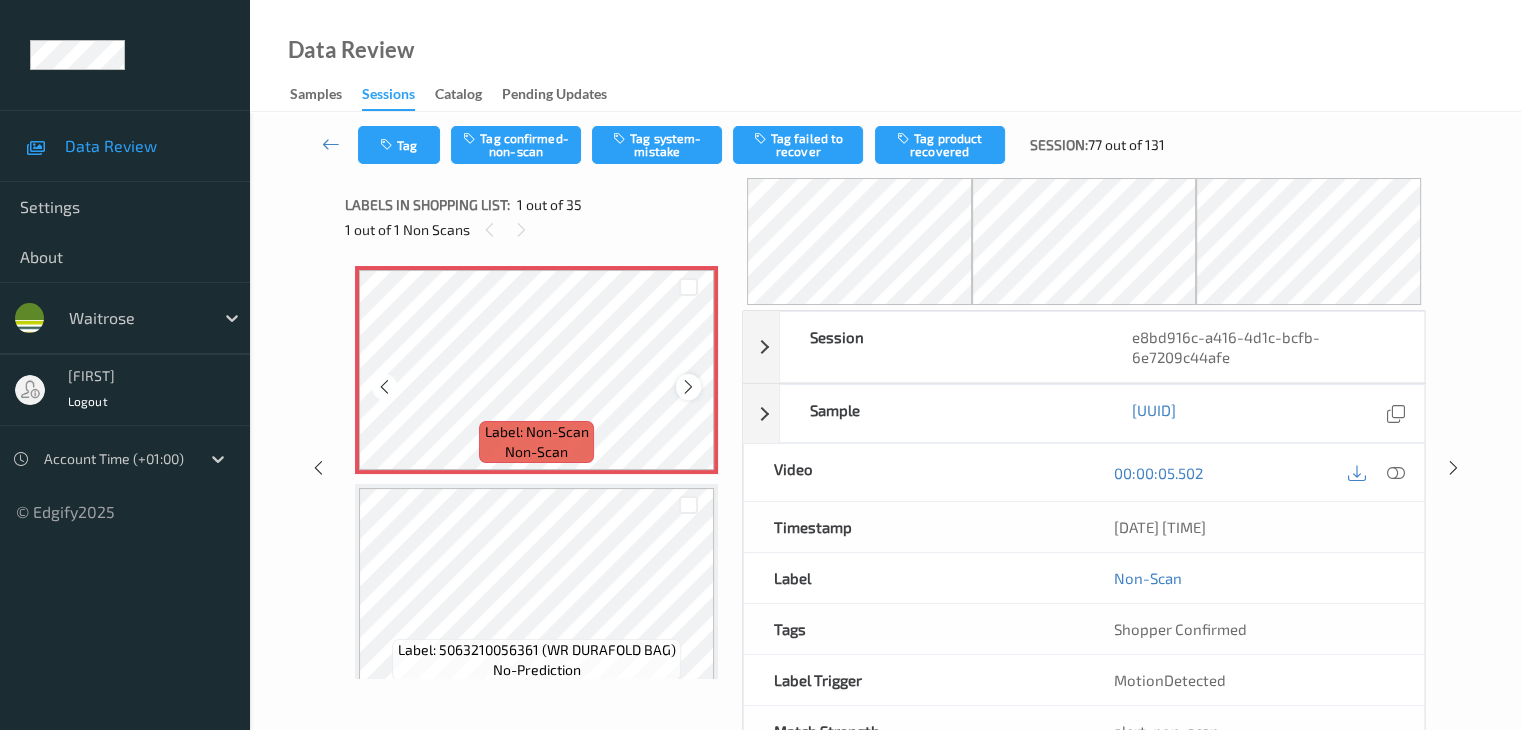 click at bounding box center [688, 387] 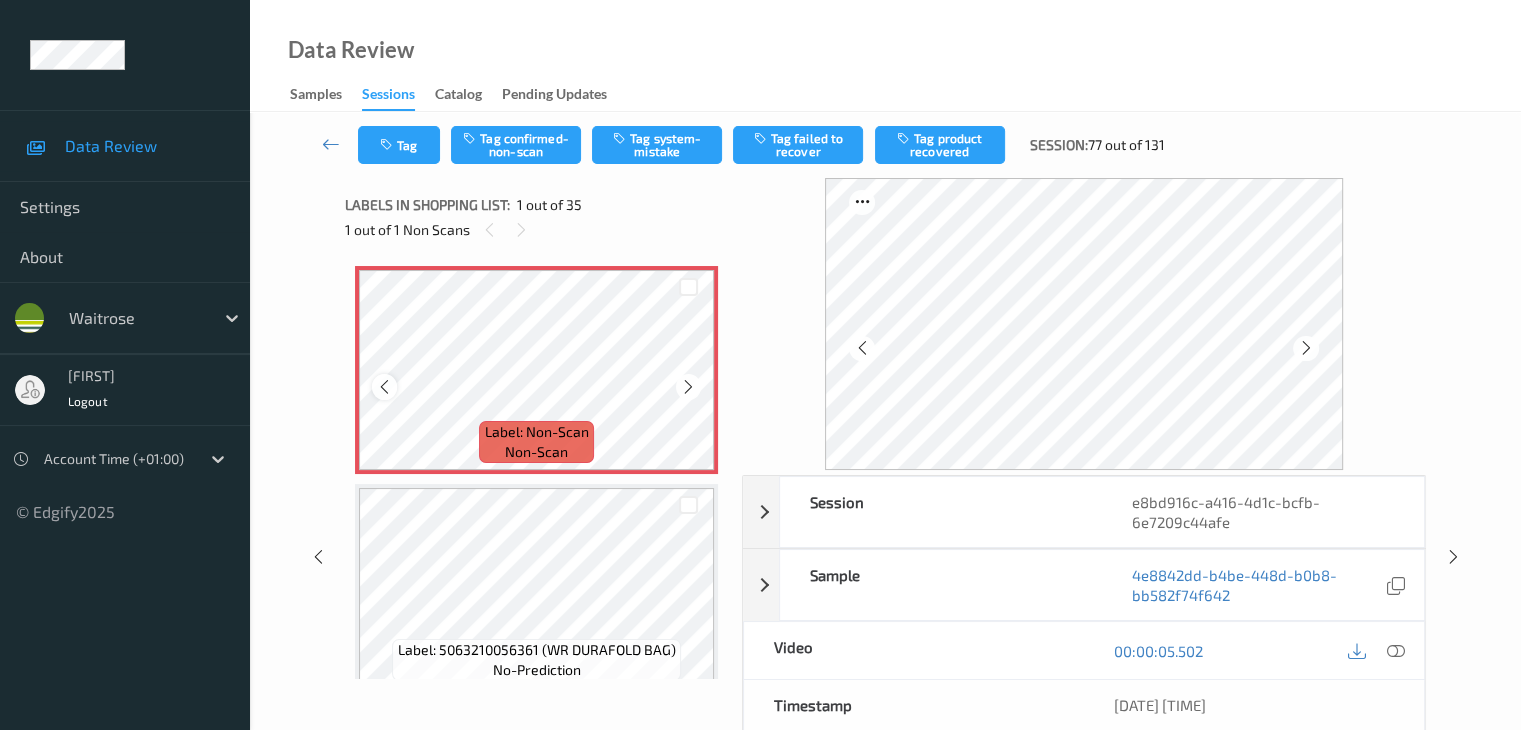 click at bounding box center (384, 387) 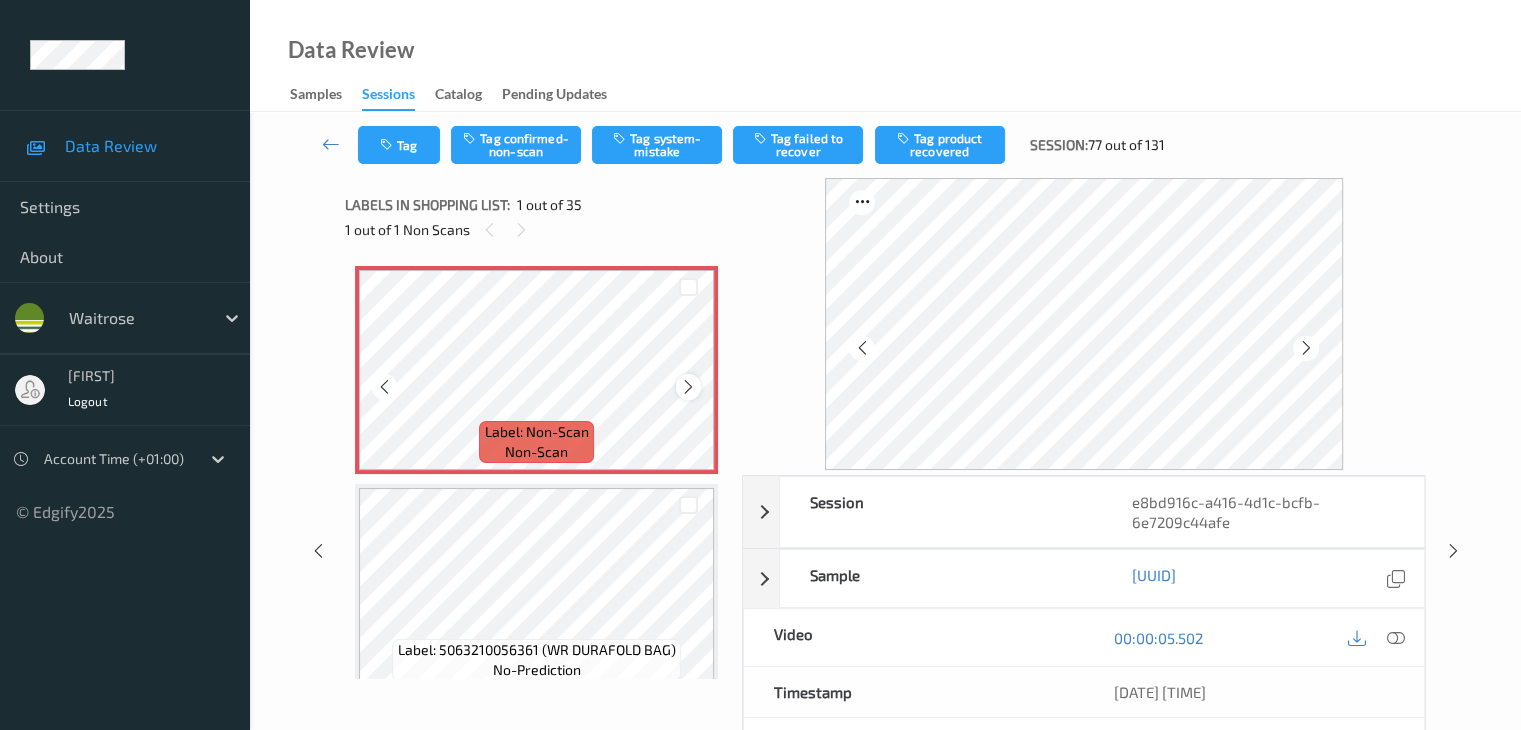 click at bounding box center [688, 387] 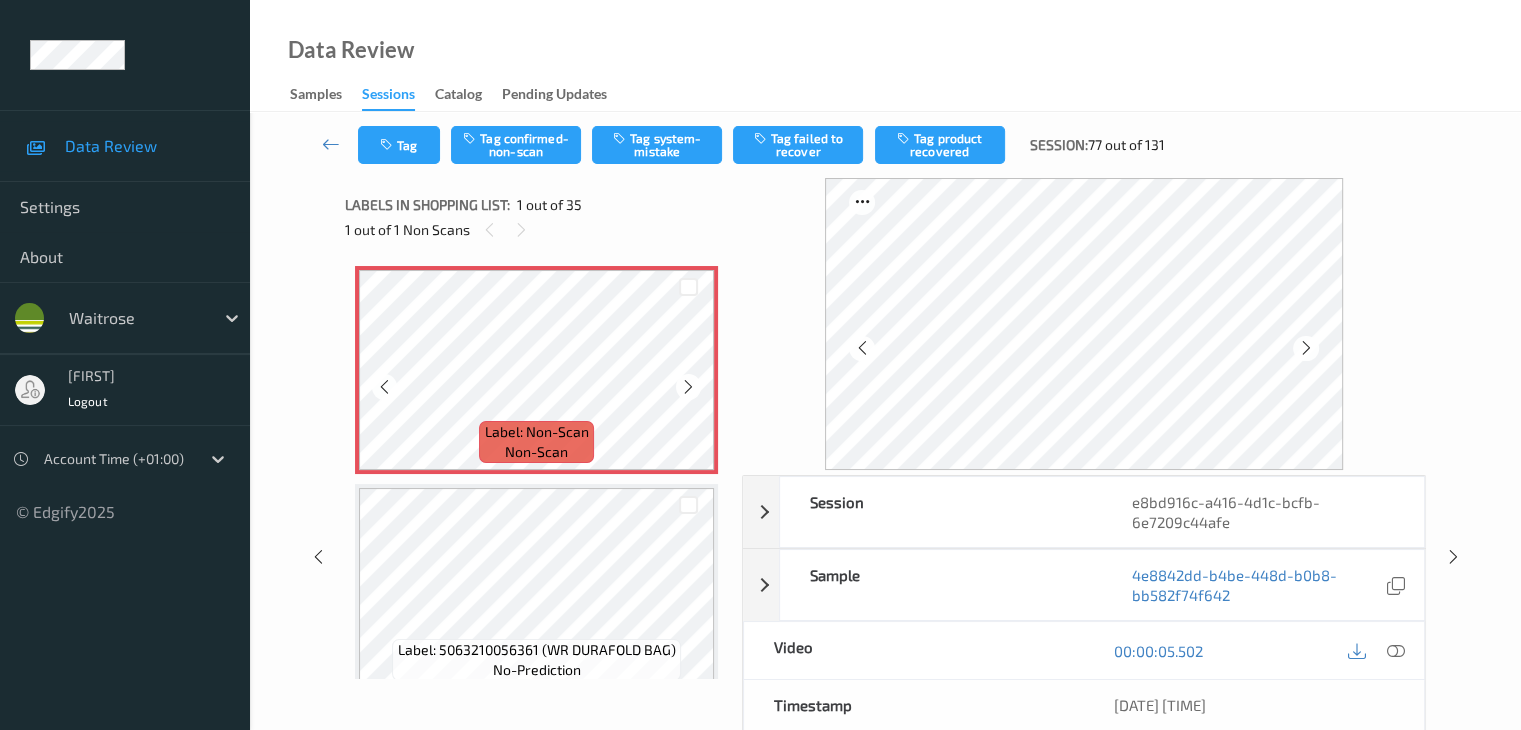 click at bounding box center [688, 387] 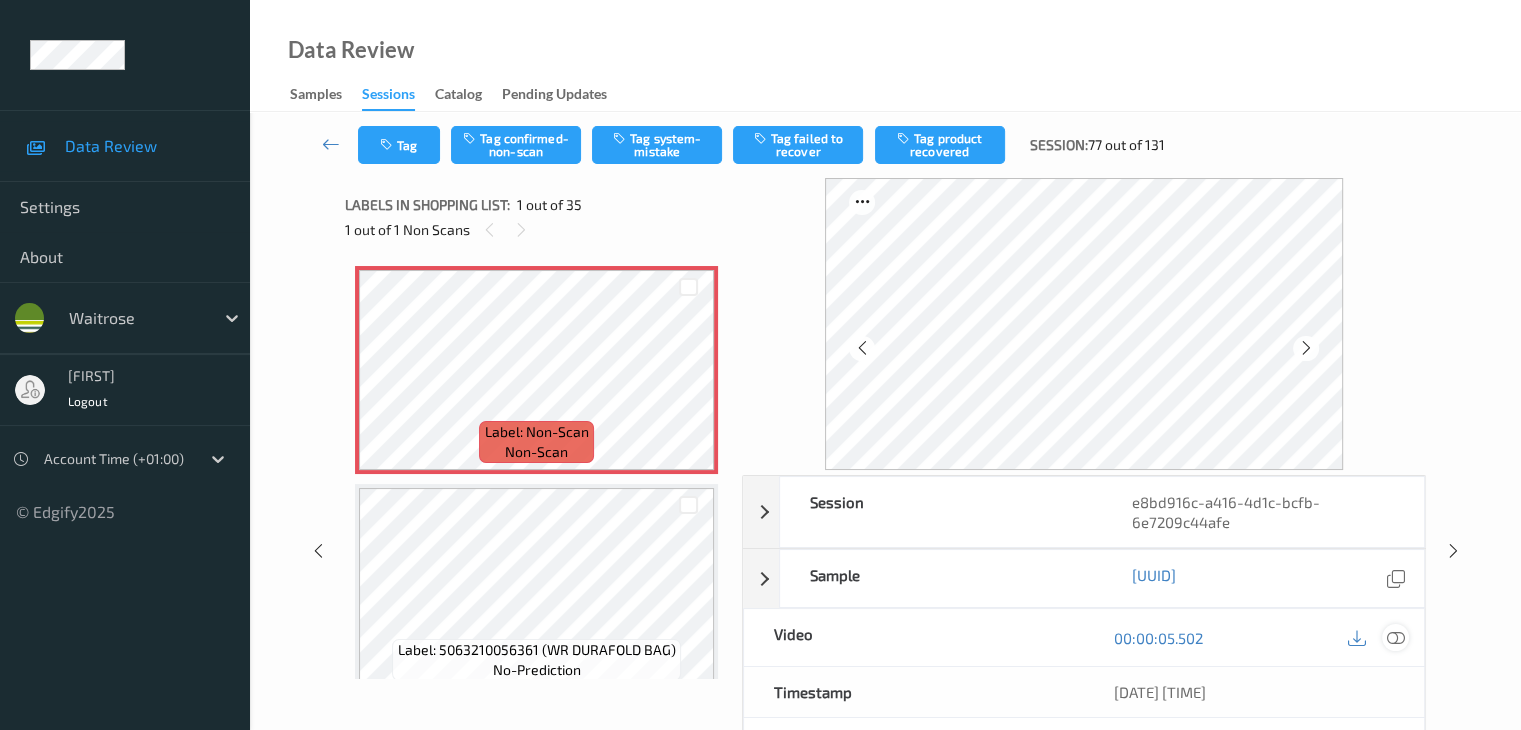 click at bounding box center (1395, 638) 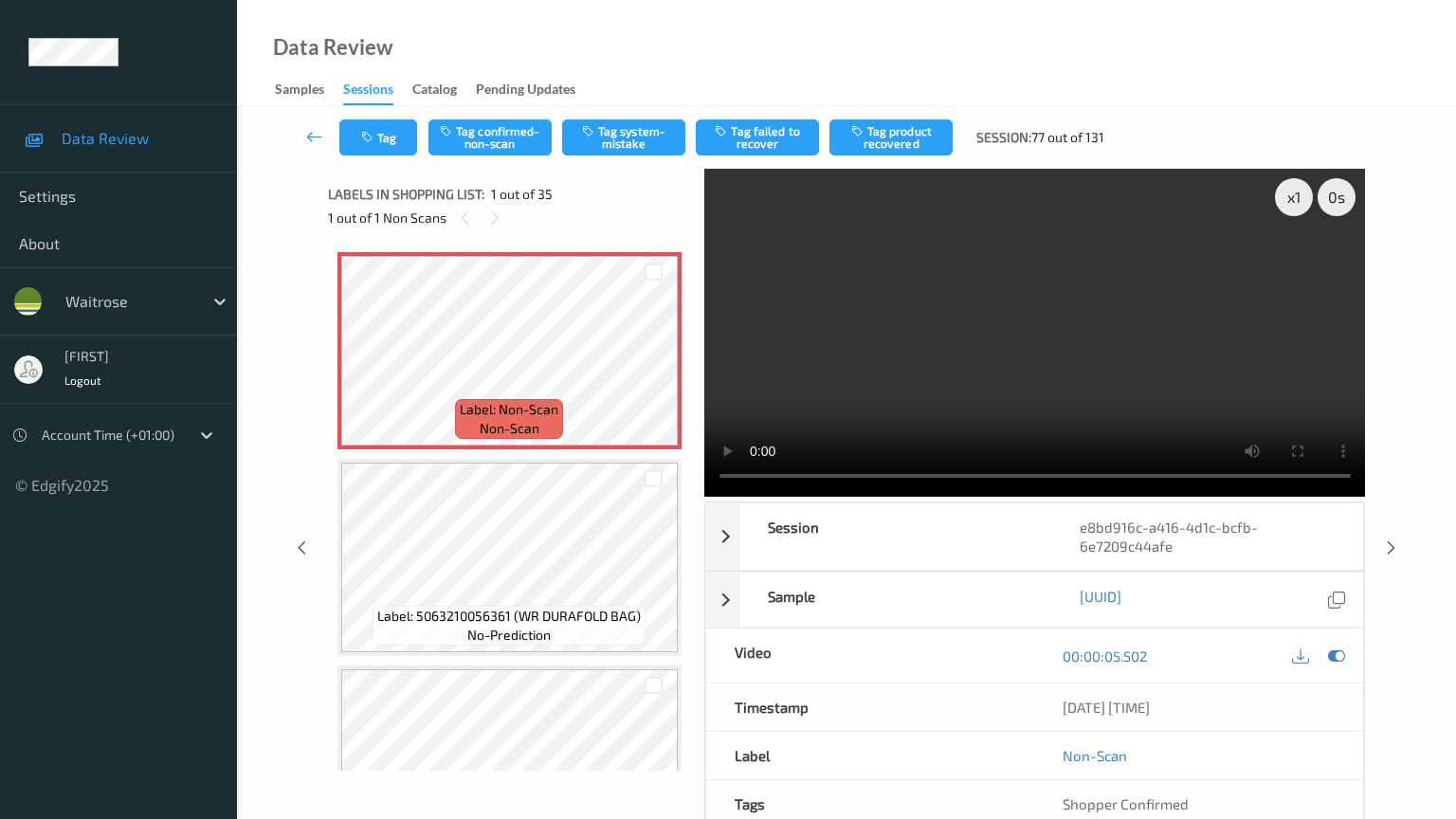 type 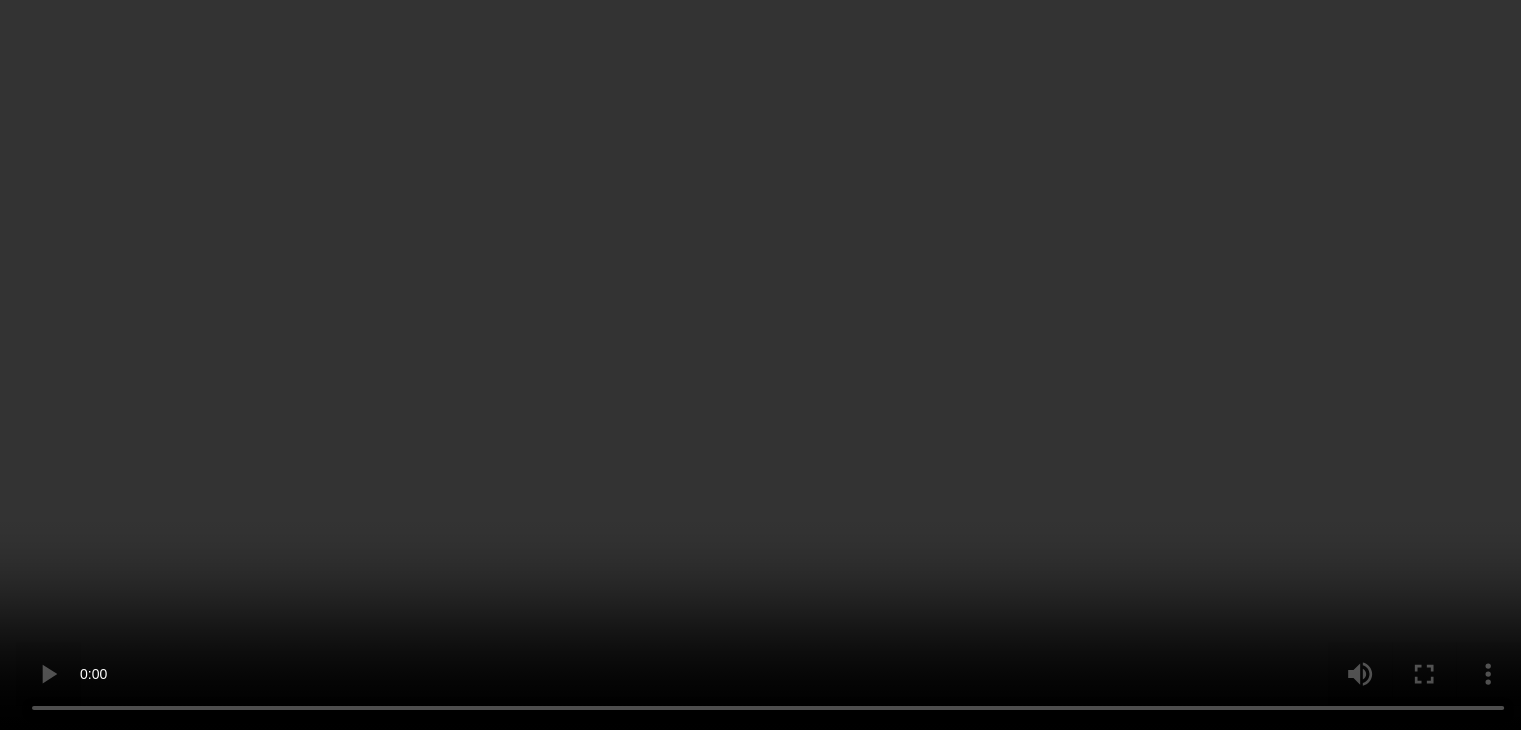 scroll, scrollTop: 100, scrollLeft: 0, axis: vertical 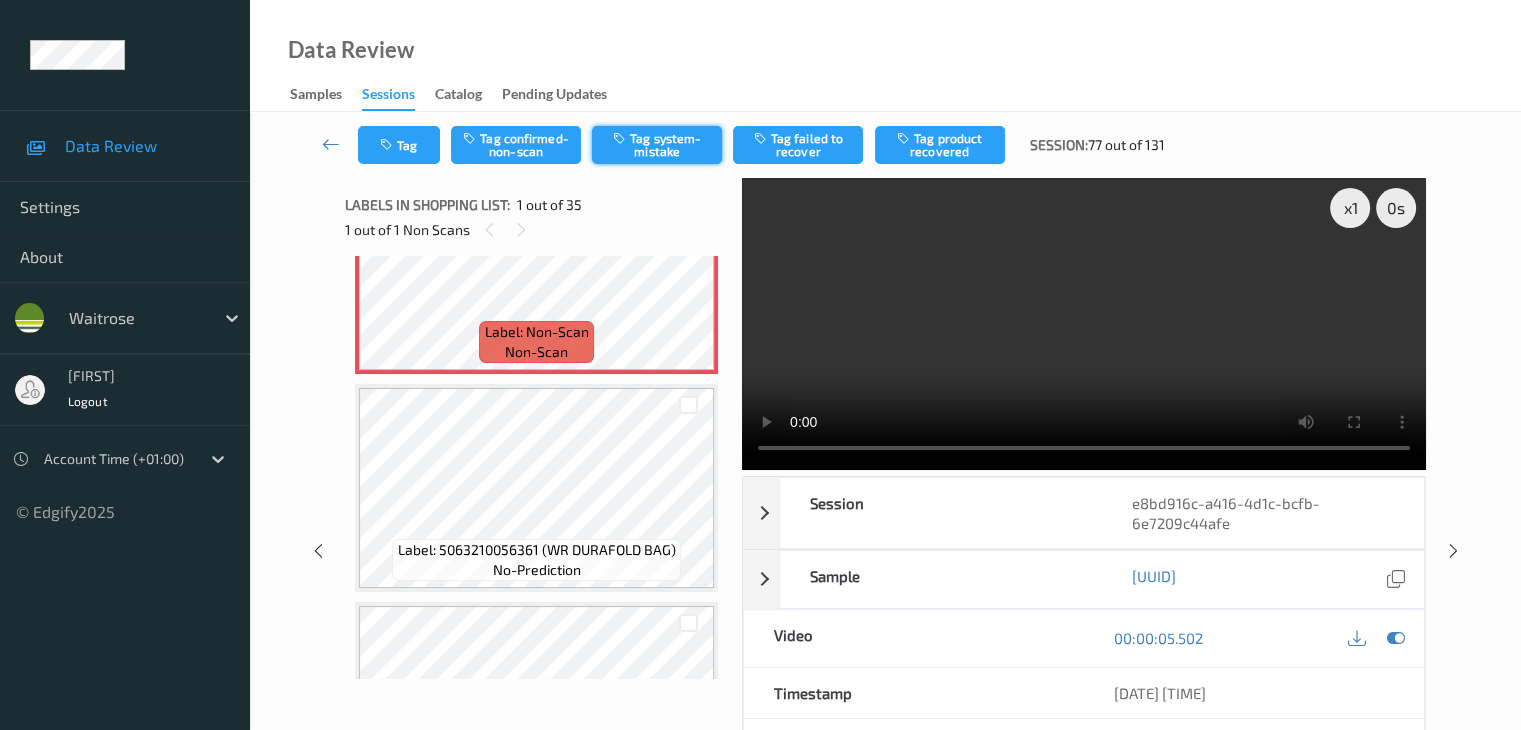 click on "Tag   system-mistake" at bounding box center [657, 145] 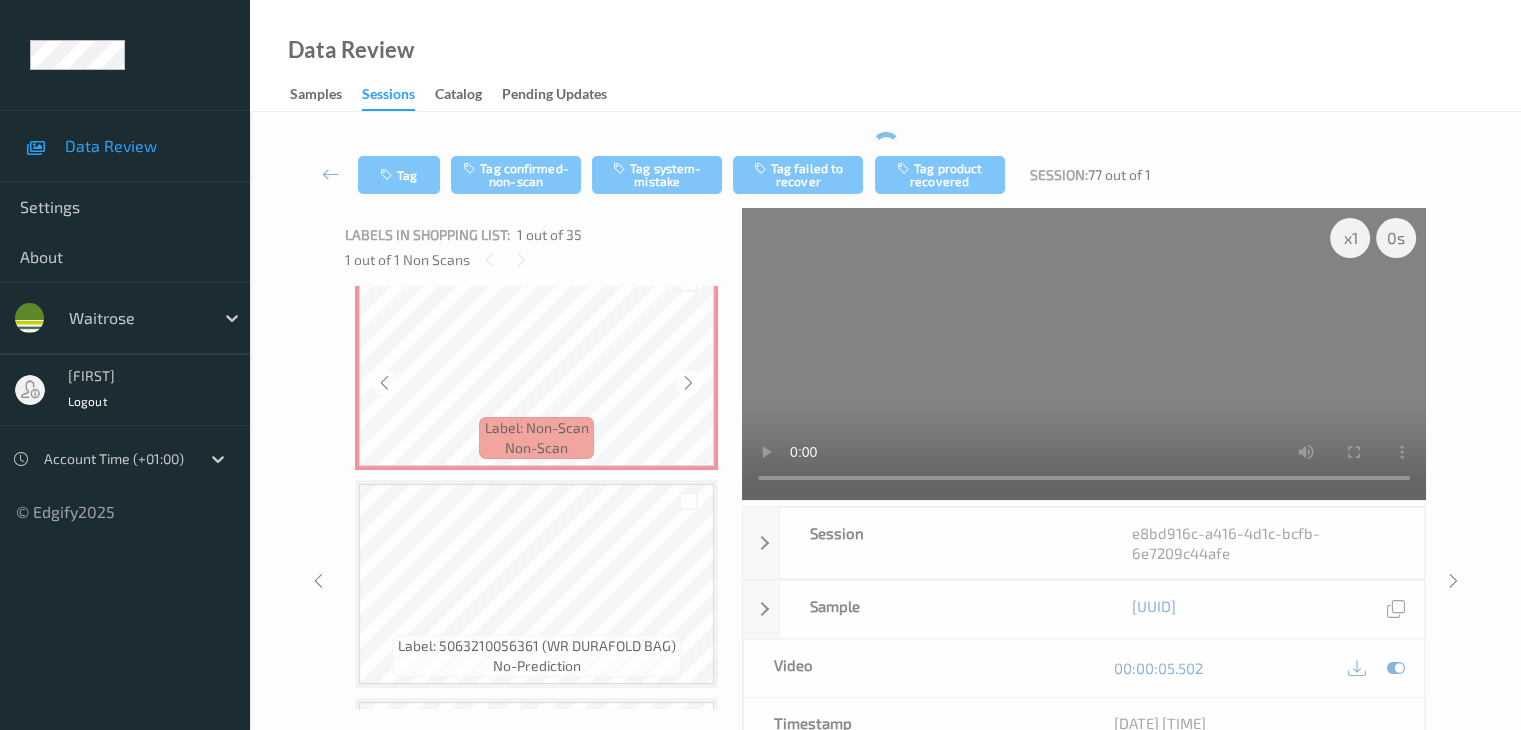 scroll, scrollTop: 0, scrollLeft: 0, axis: both 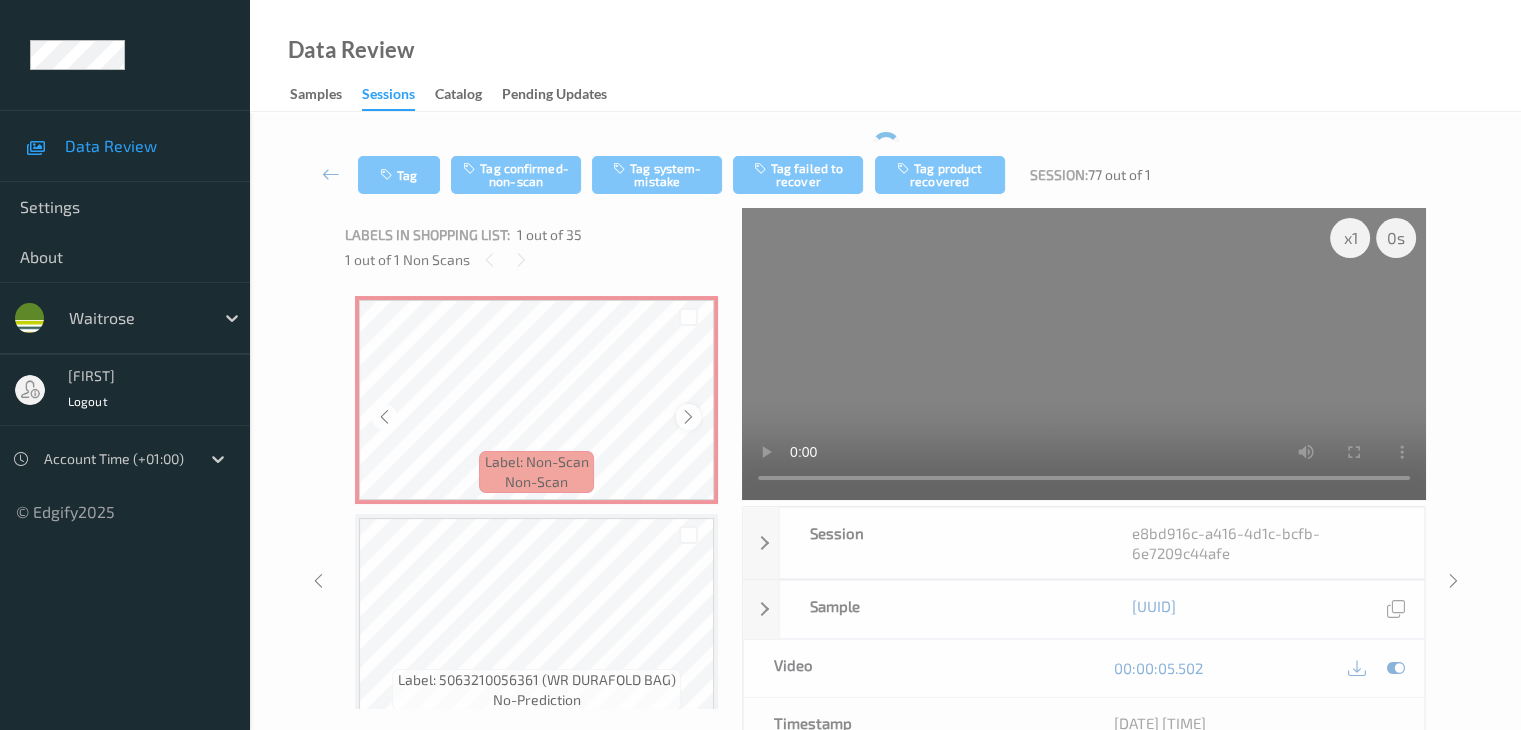 click at bounding box center [688, 417] 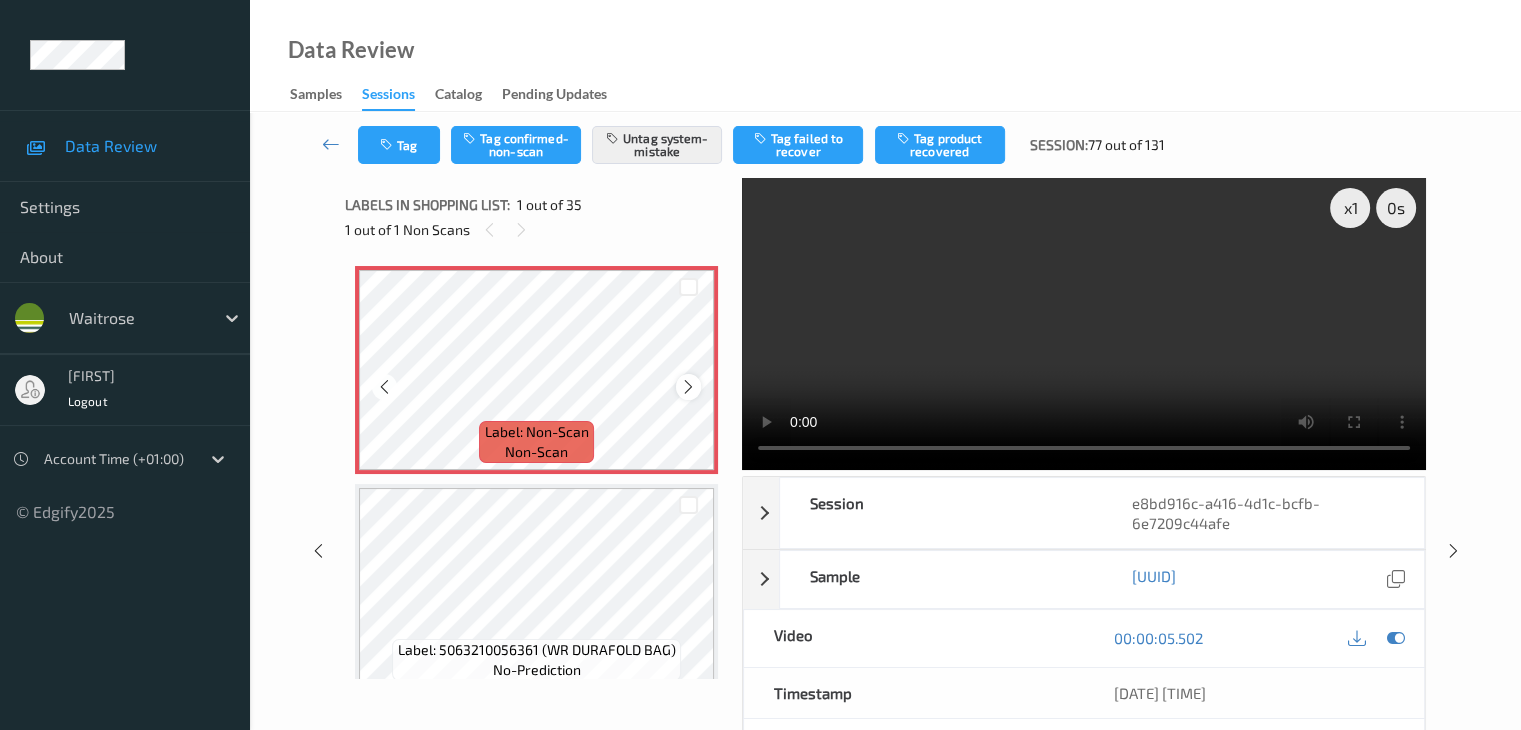 click at bounding box center [688, 387] 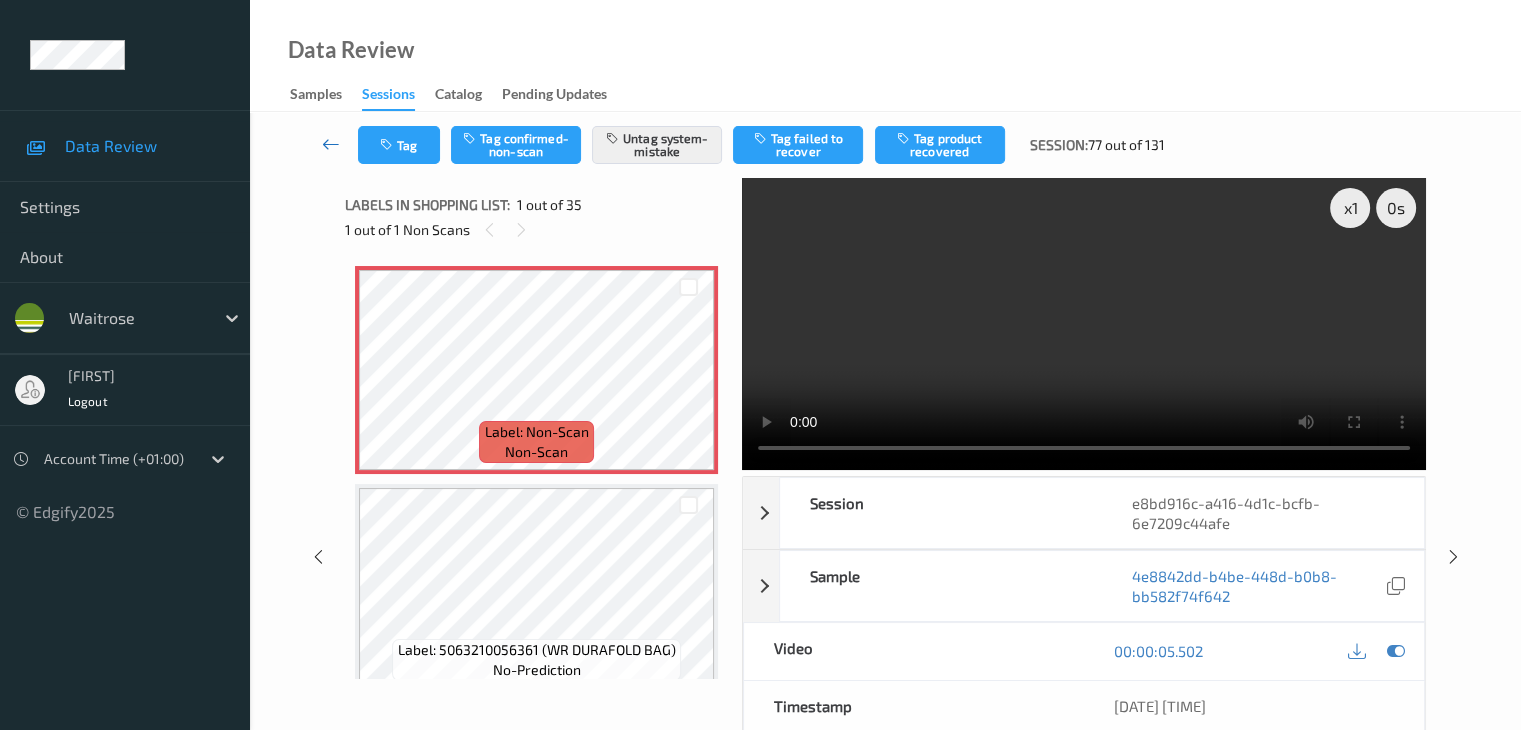 click at bounding box center [331, 144] 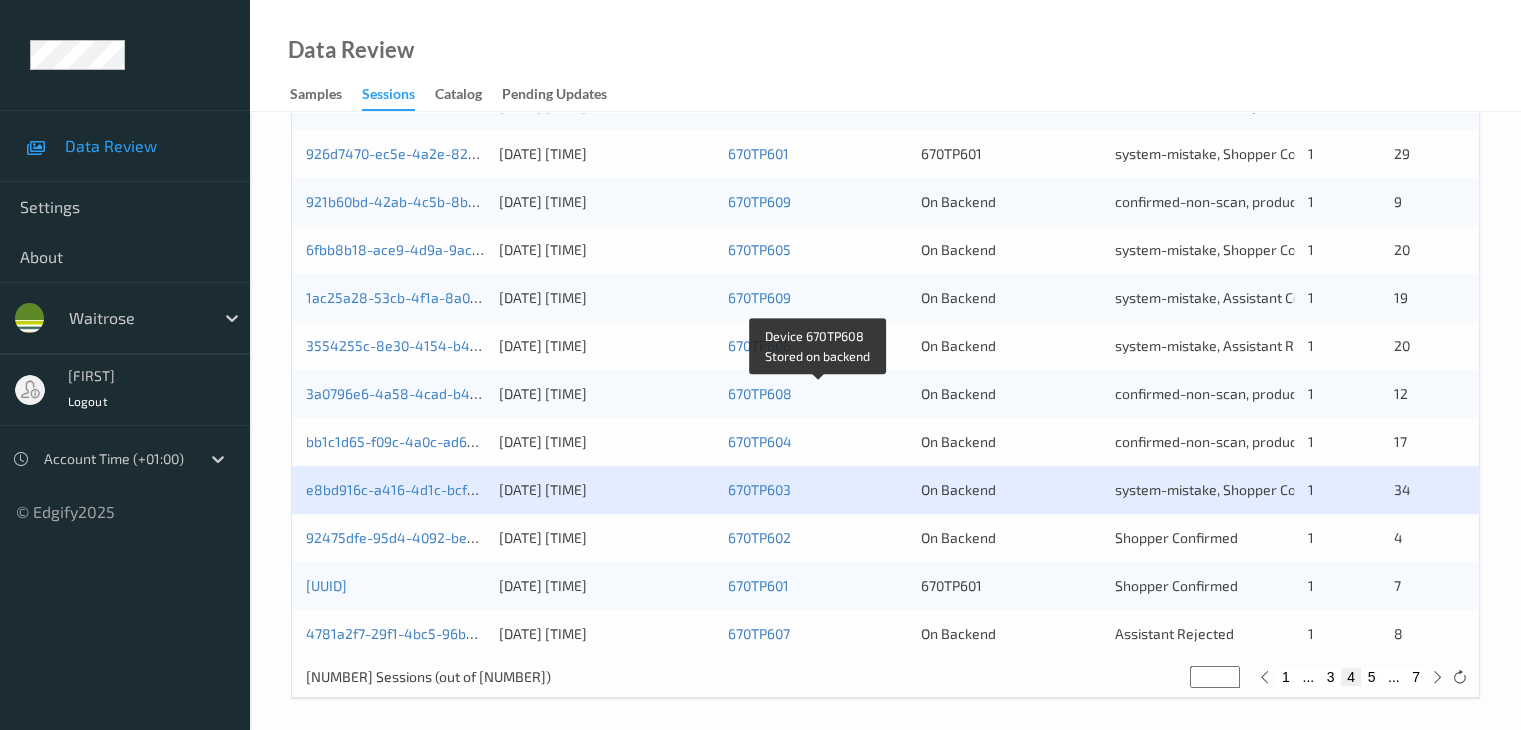 scroll, scrollTop: 932, scrollLeft: 0, axis: vertical 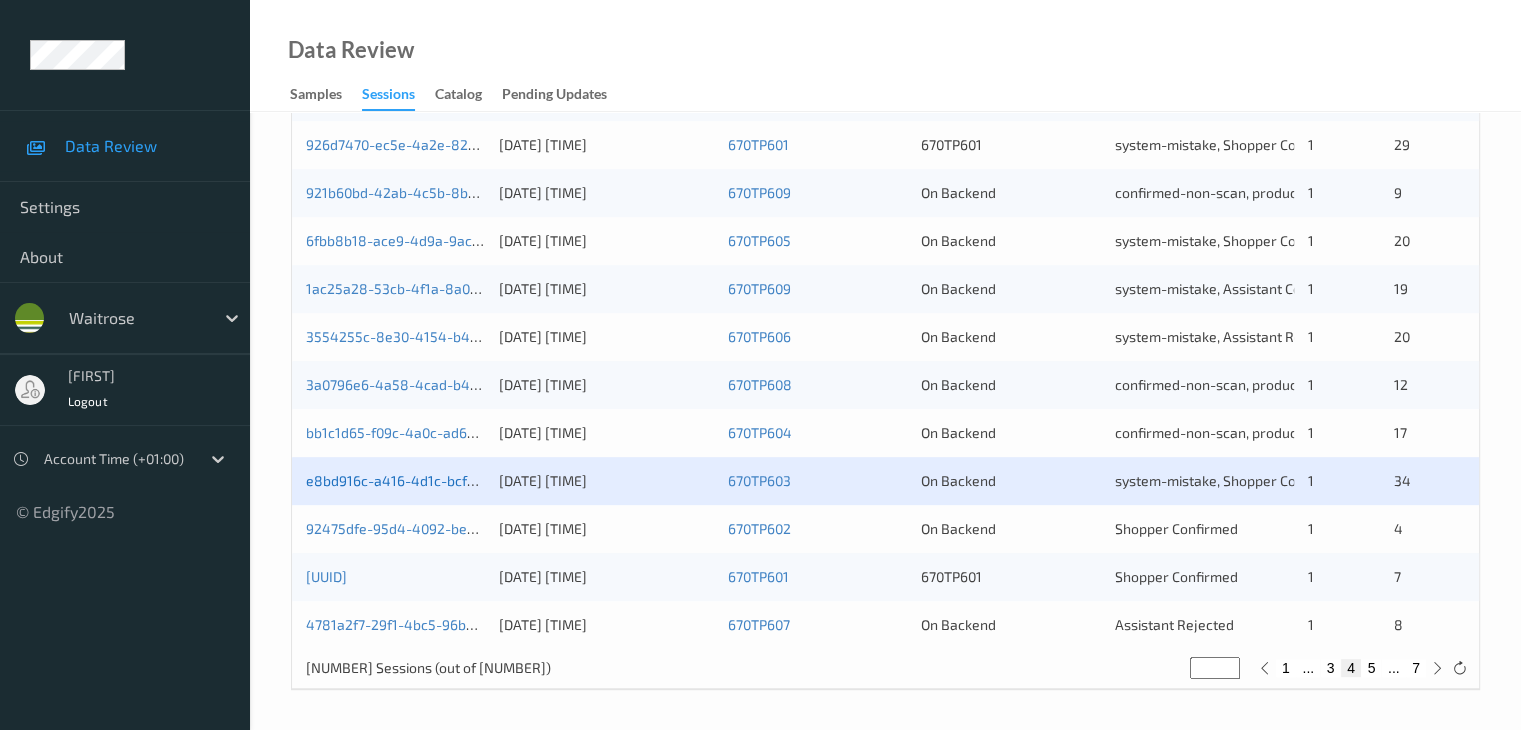 click on "e8bd916c-a416-4d1c-bcfb-6e7209c44afe" at bounding box center (440, 480) 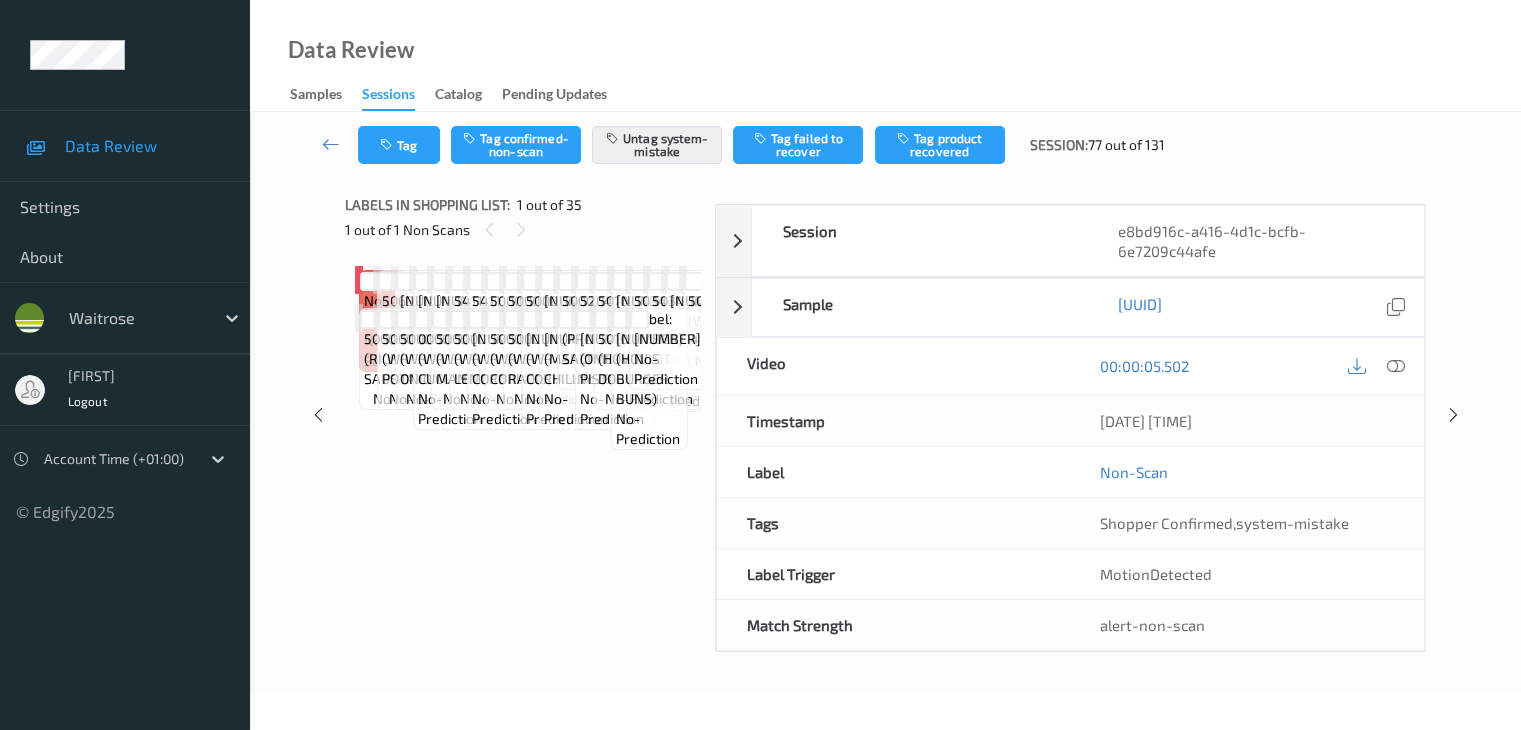 scroll, scrollTop: 80, scrollLeft: 0, axis: vertical 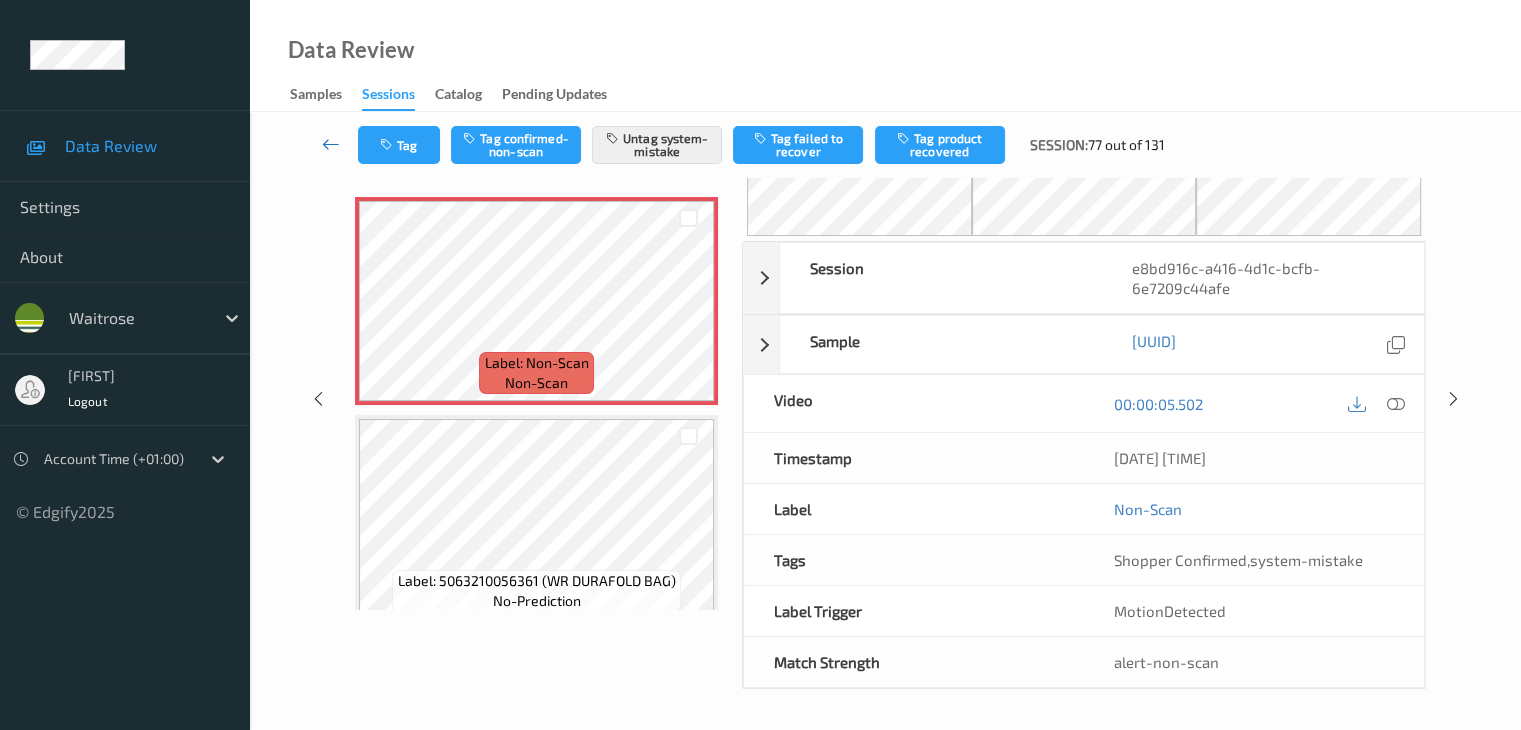 click at bounding box center (331, 144) 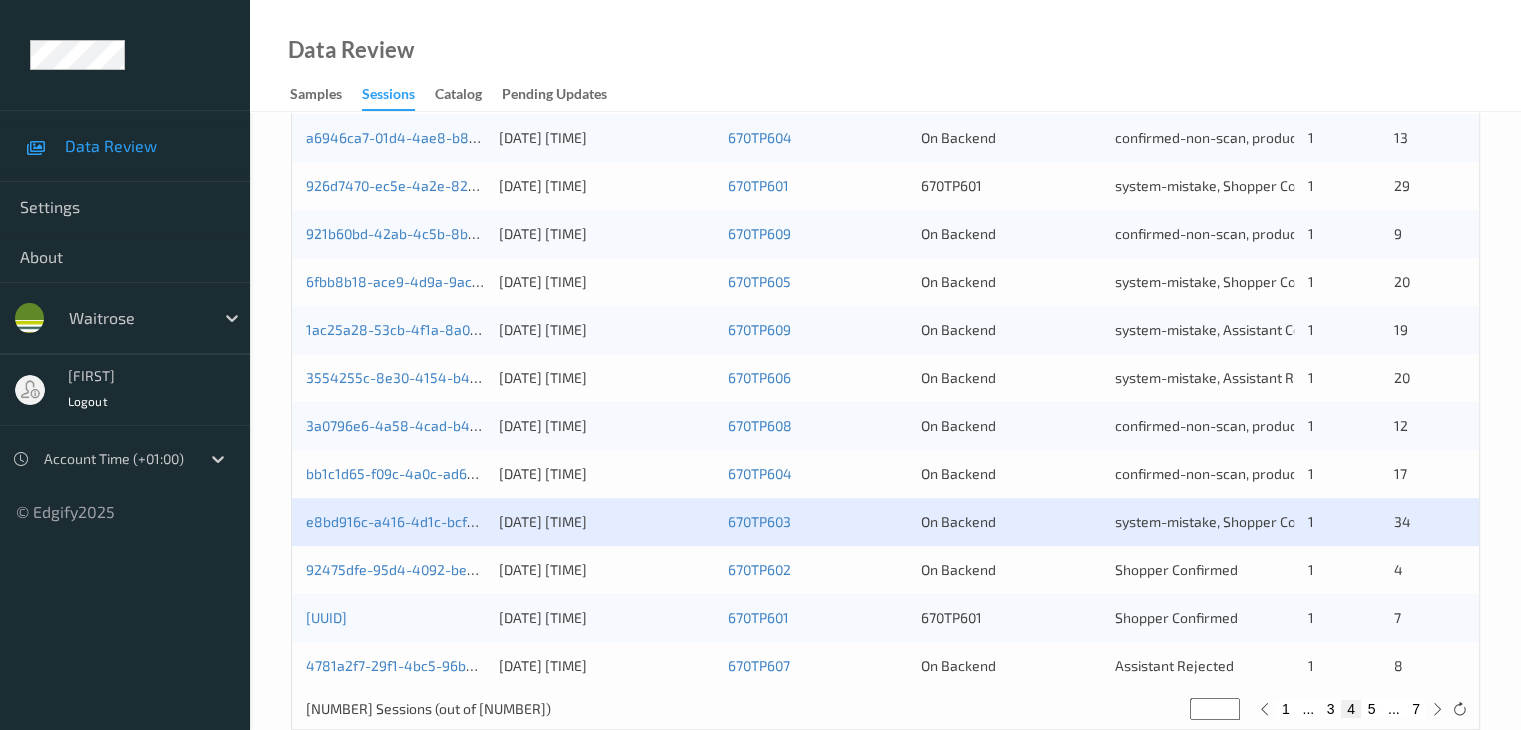 scroll, scrollTop: 900, scrollLeft: 0, axis: vertical 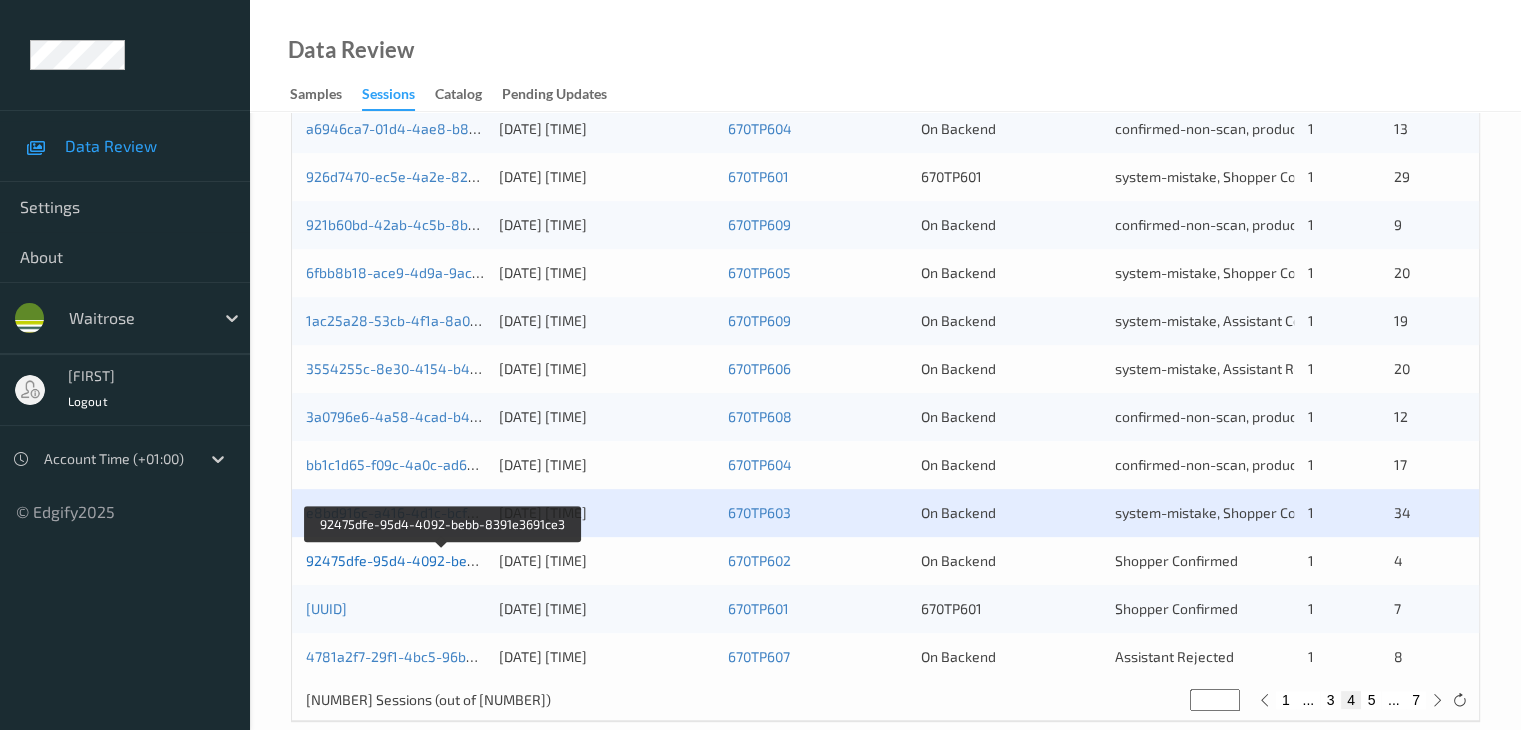 click on "92475dfe-95d4-4092-bebb-8391e3691ce3" at bounding box center (443, 560) 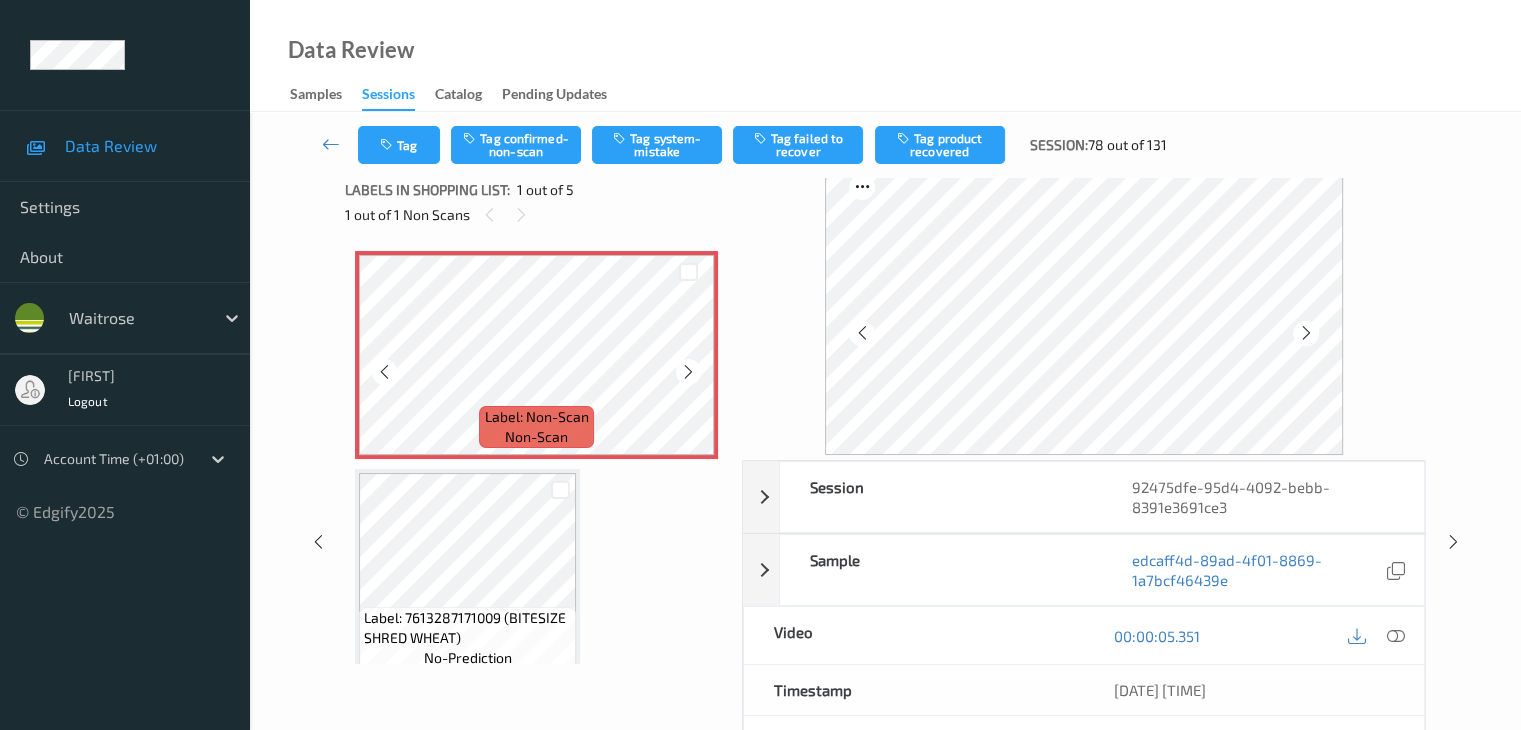 scroll, scrollTop: 0, scrollLeft: 0, axis: both 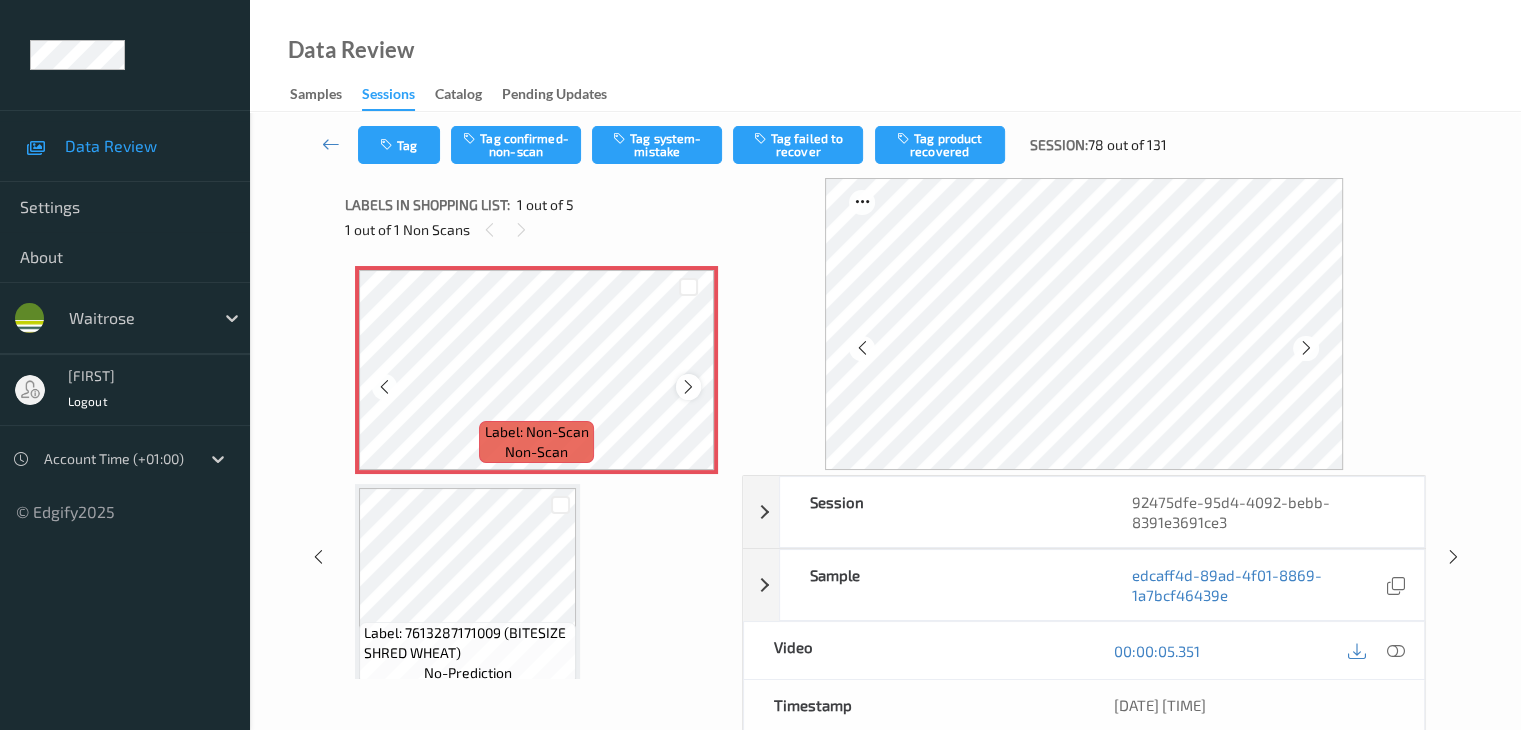 click at bounding box center [688, 387] 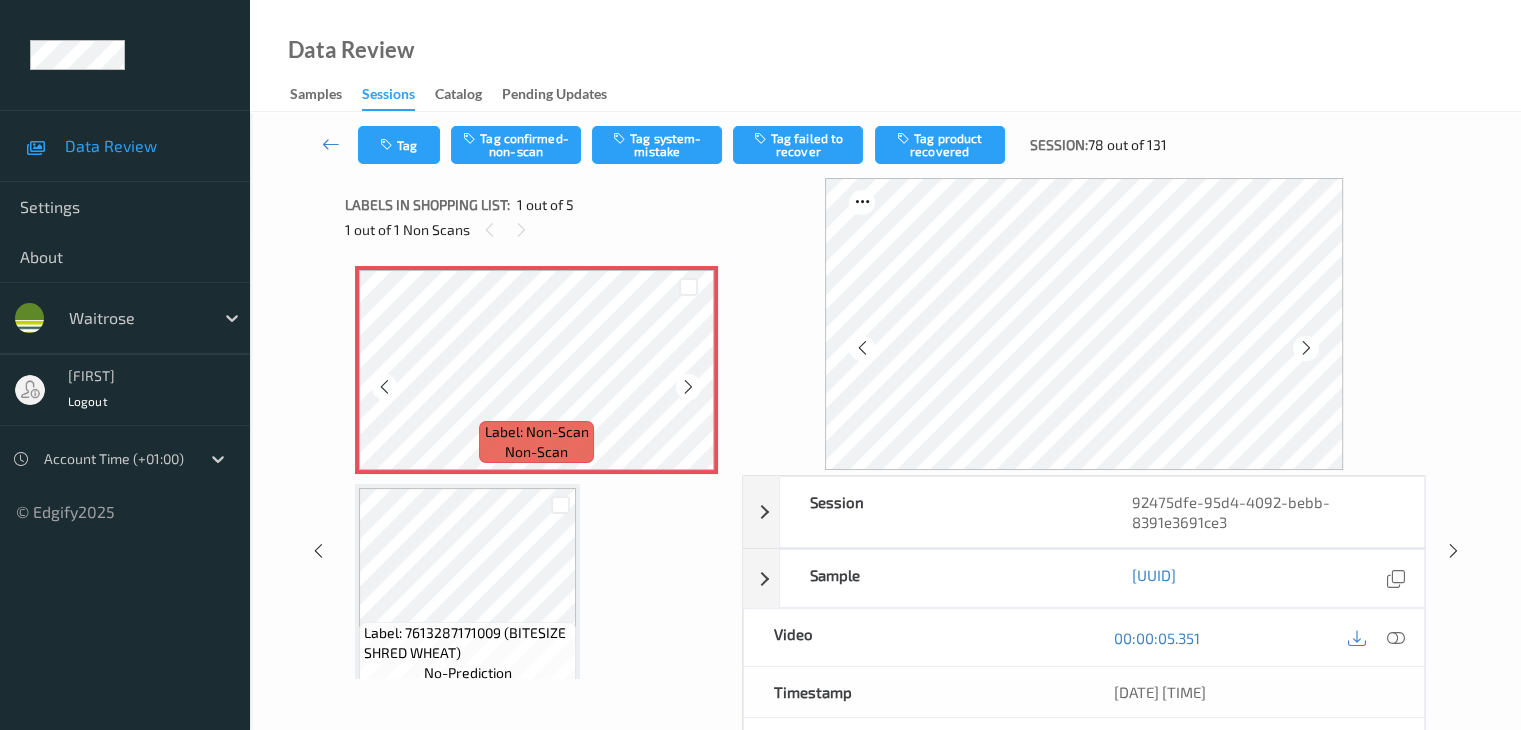 click at bounding box center [688, 387] 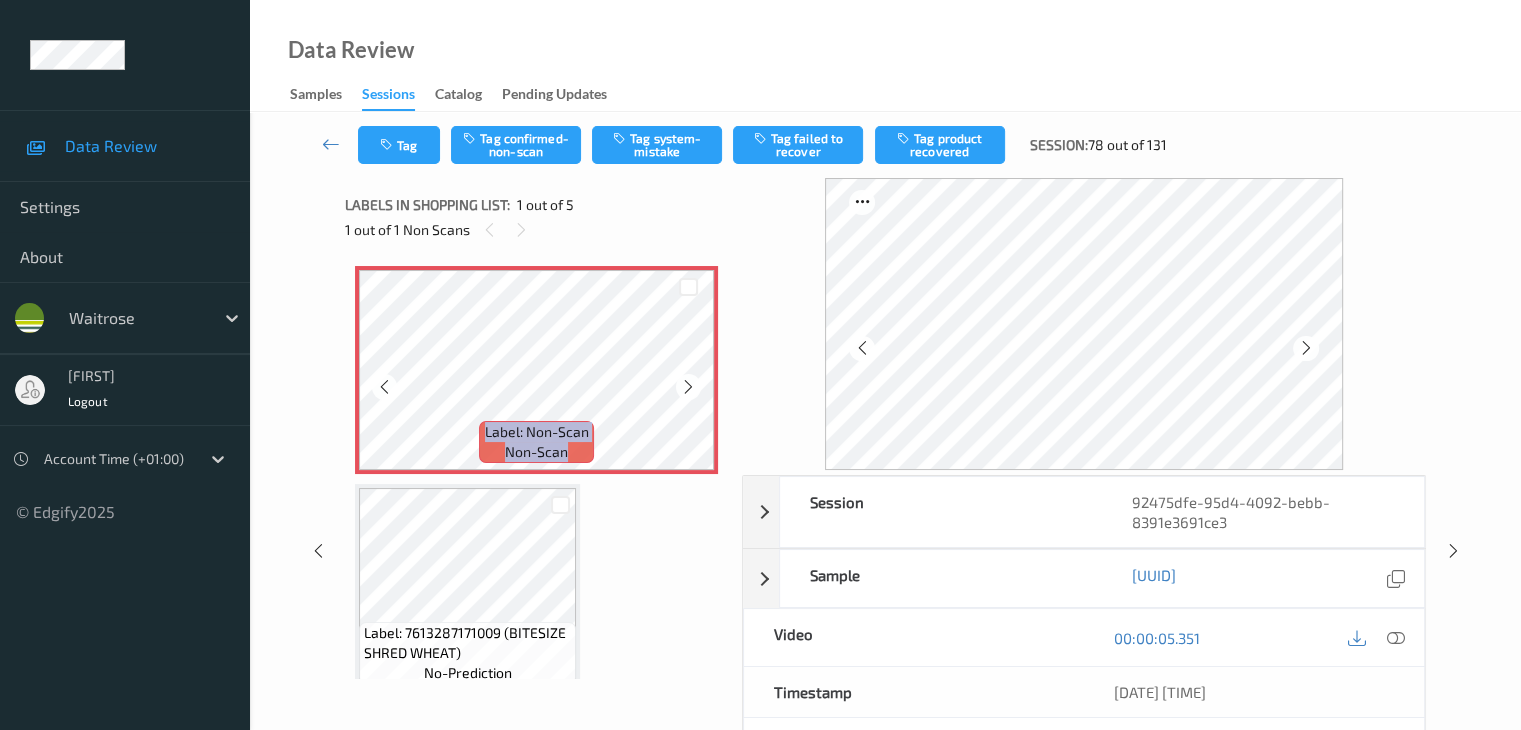click at bounding box center (688, 387) 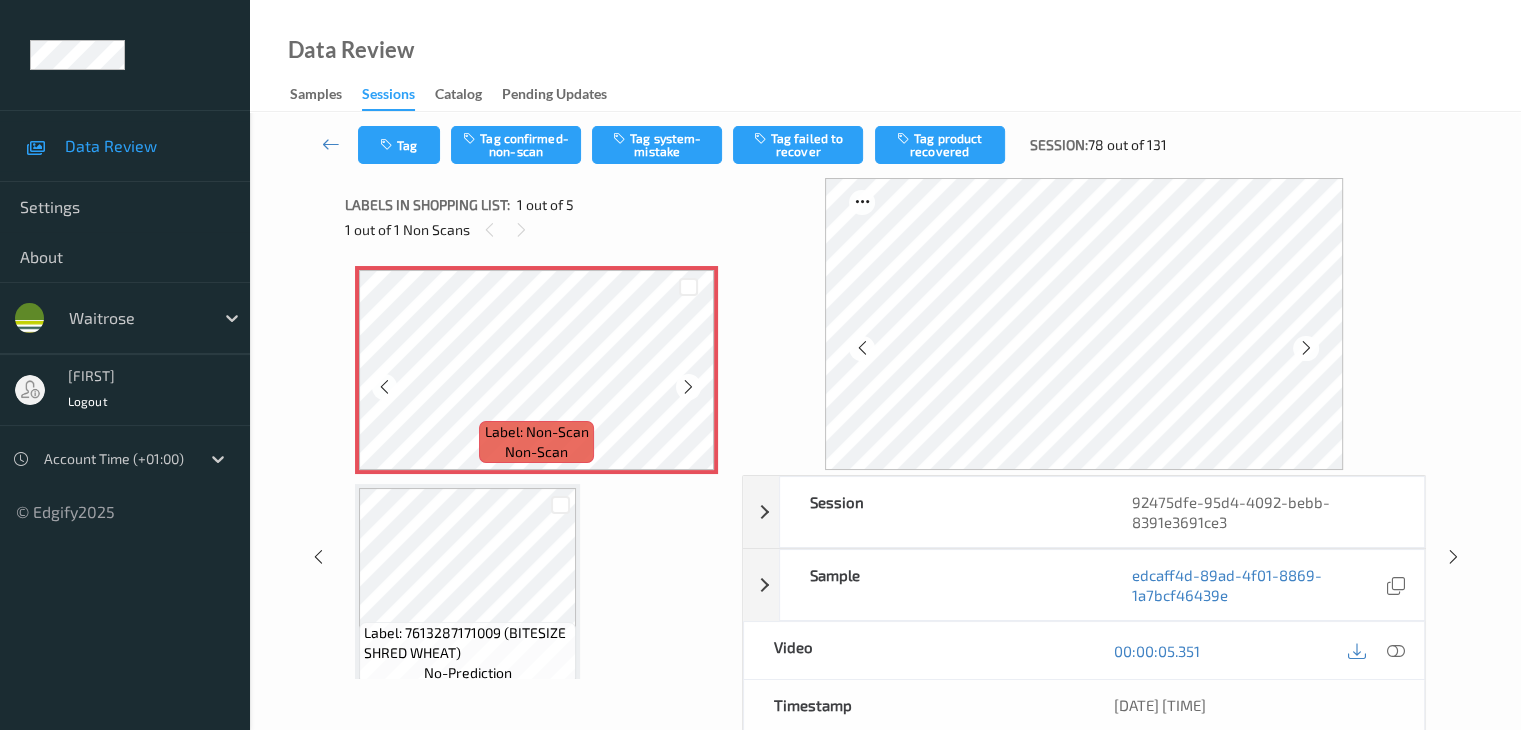 click at bounding box center [688, 387] 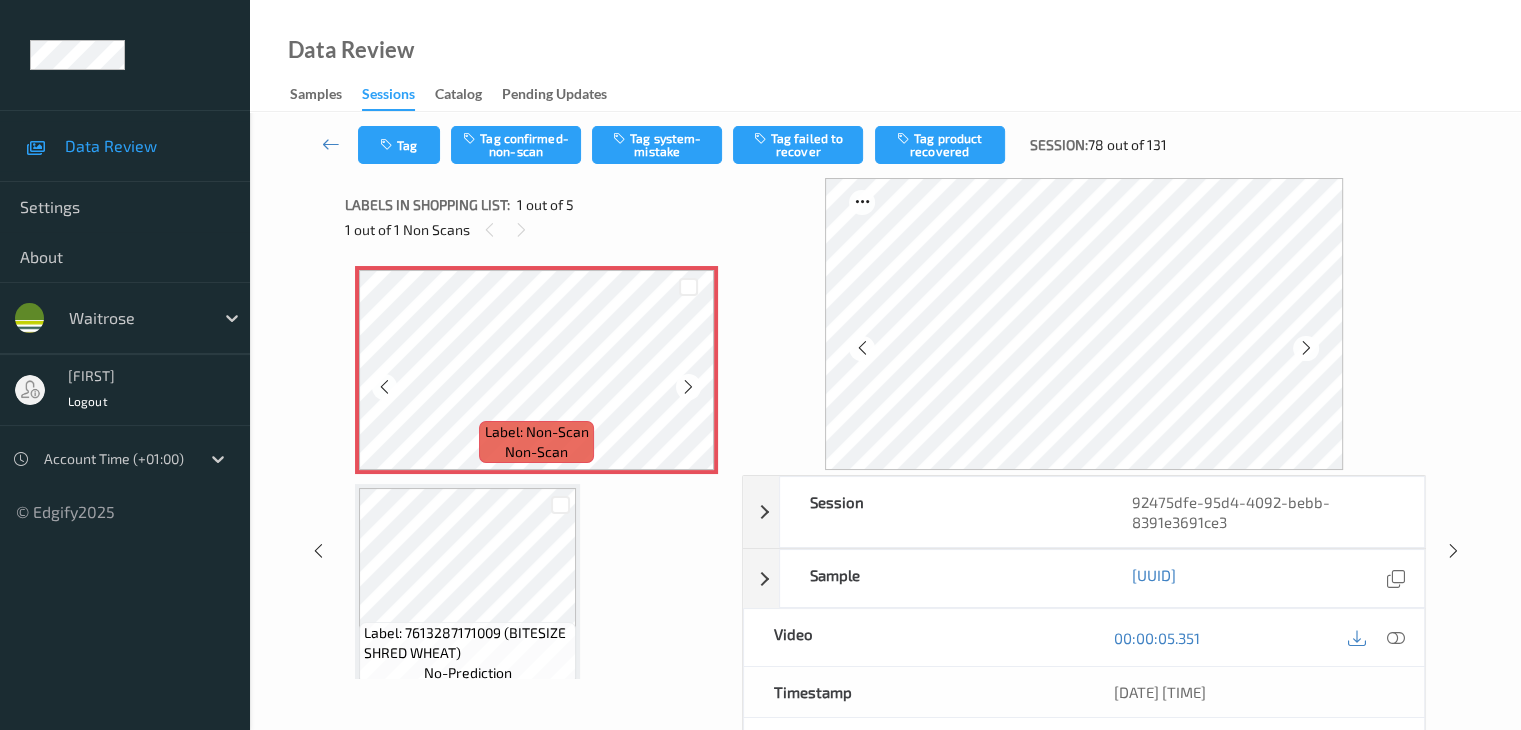 click at bounding box center (688, 387) 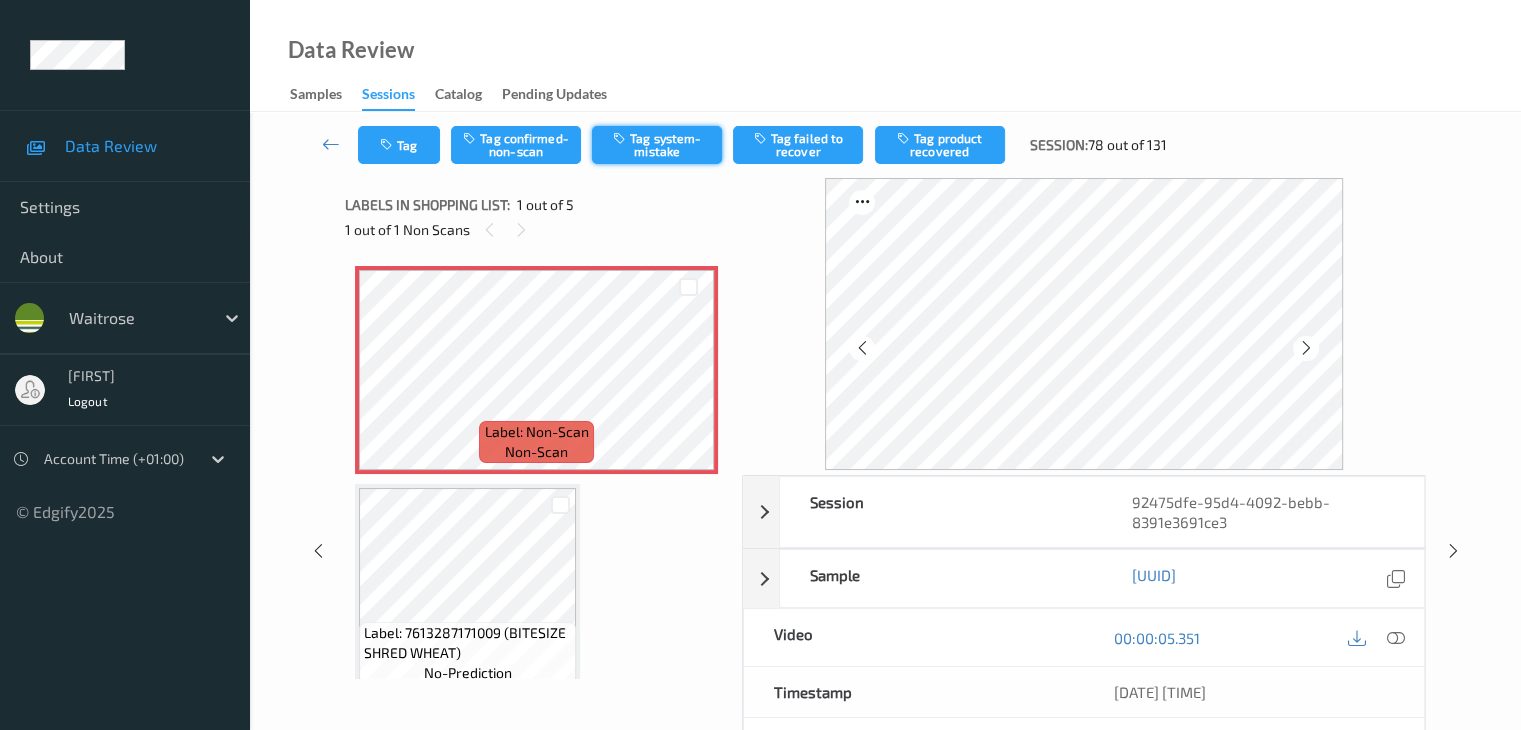 click on "Tag   system-mistake" at bounding box center [657, 145] 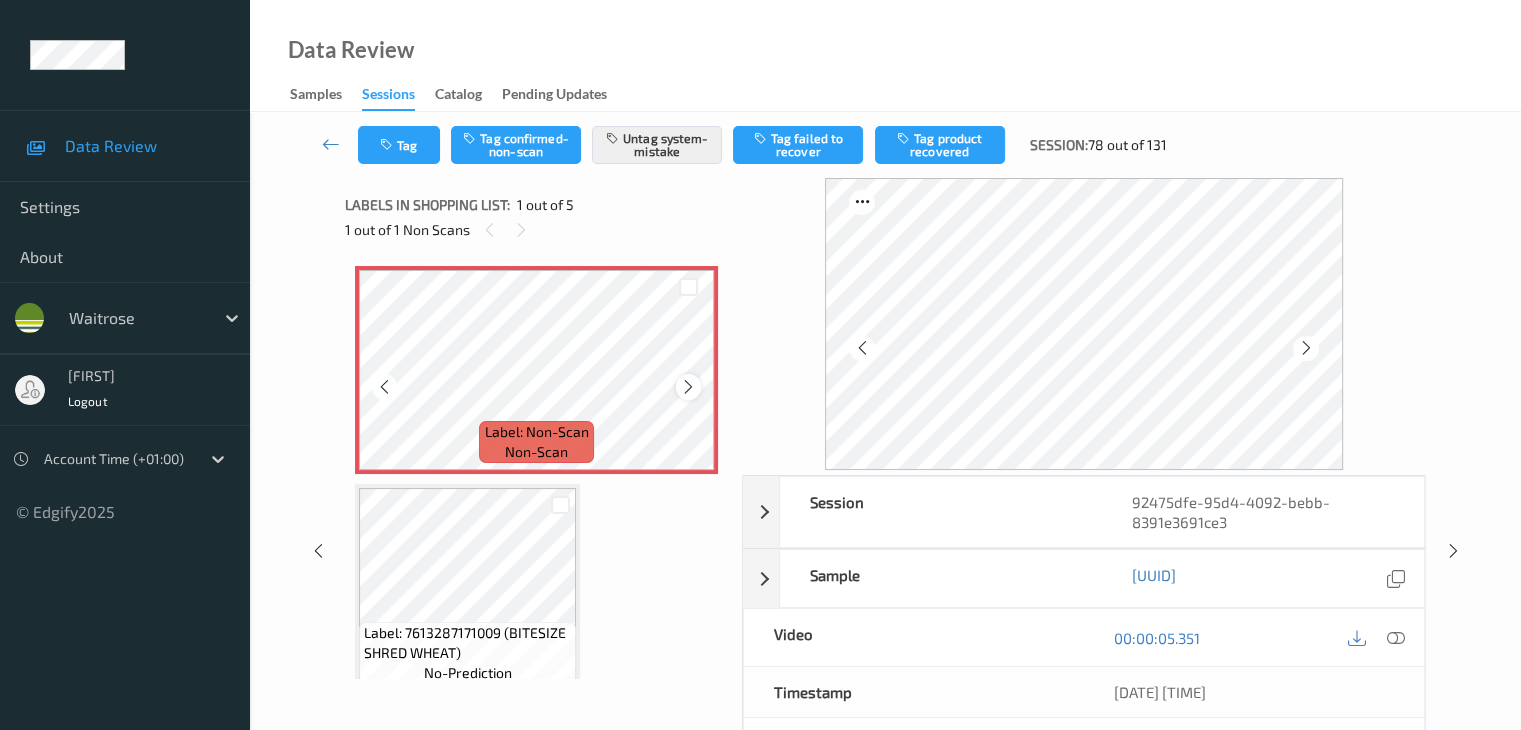 click at bounding box center (688, 387) 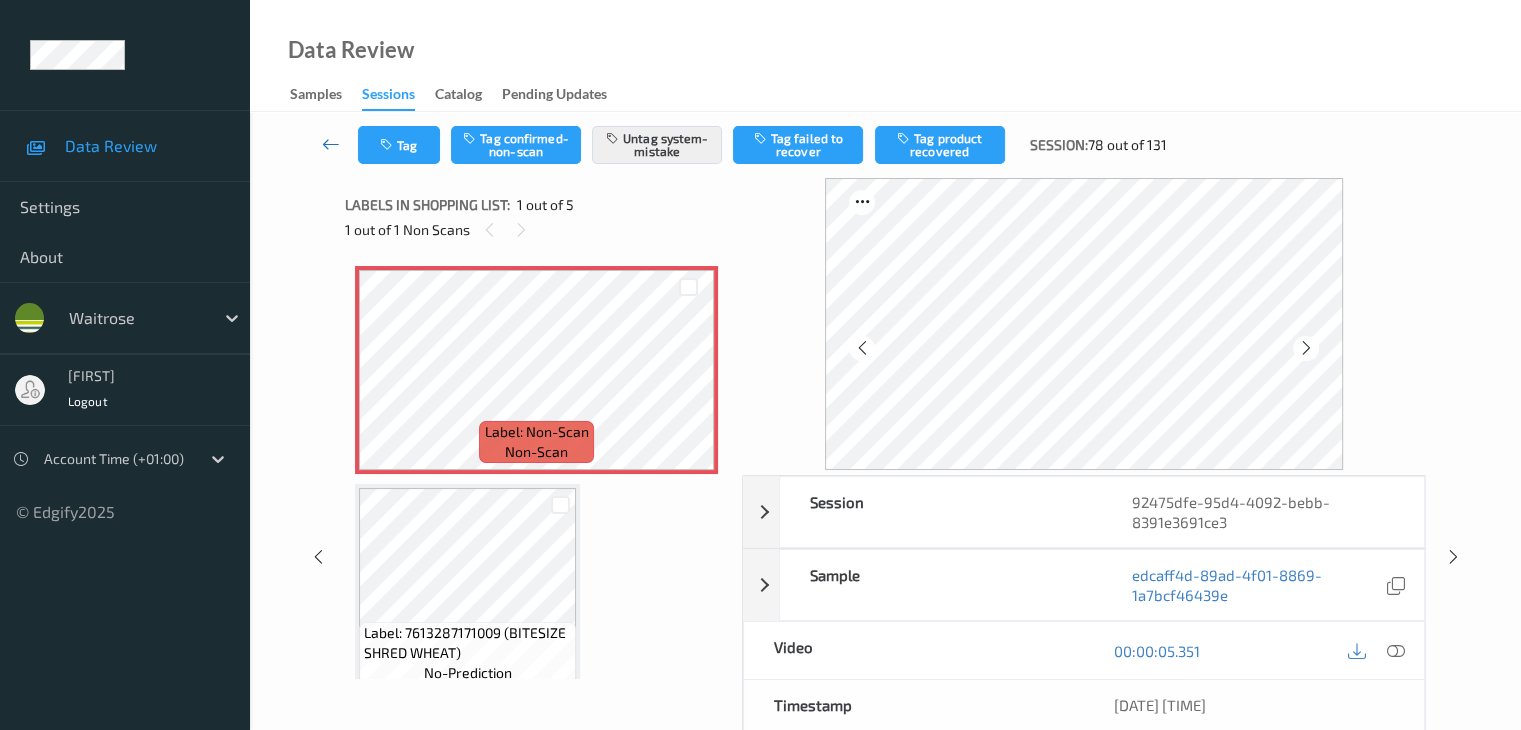 click at bounding box center [331, 145] 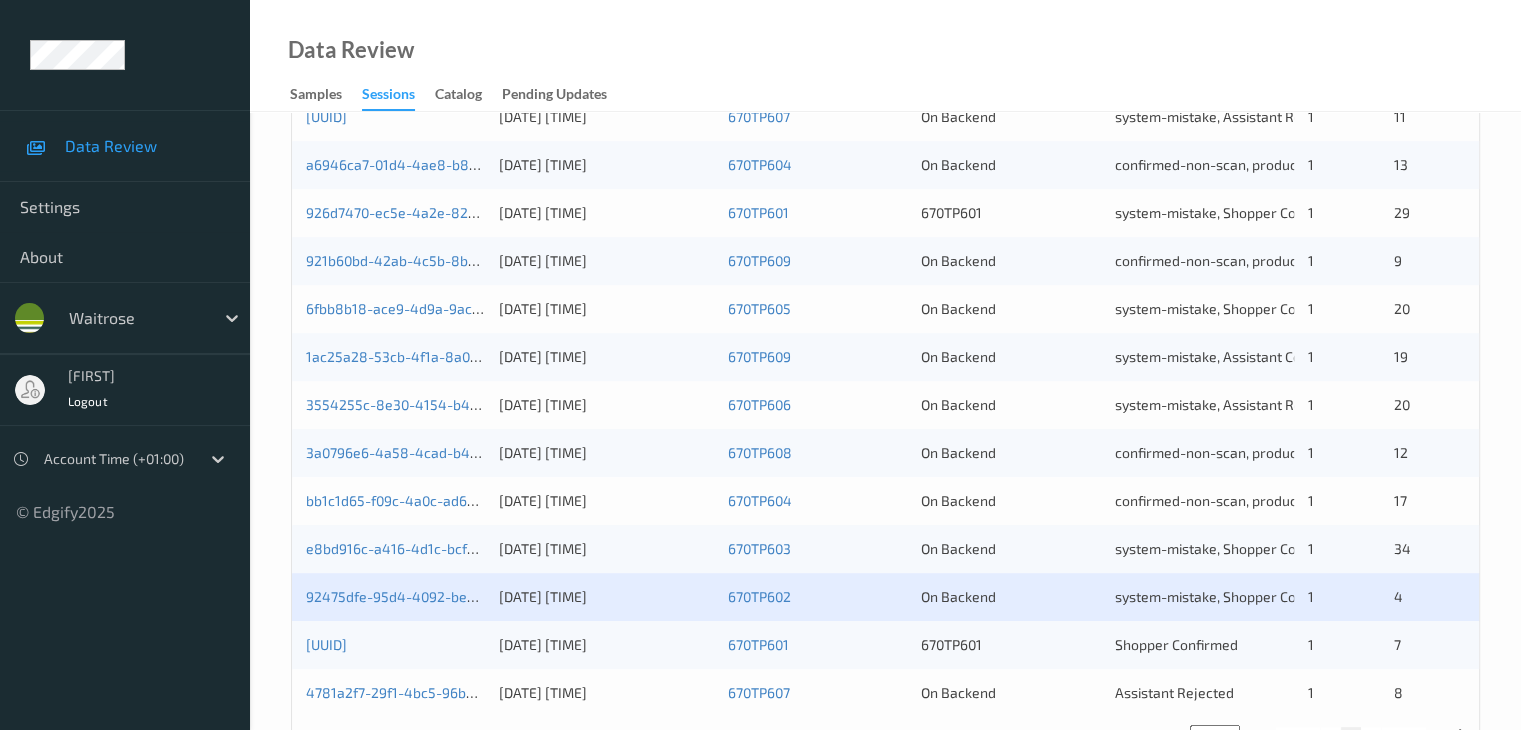 scroll, scrollTop: 932, scrollLeft: 0, axis: vertical 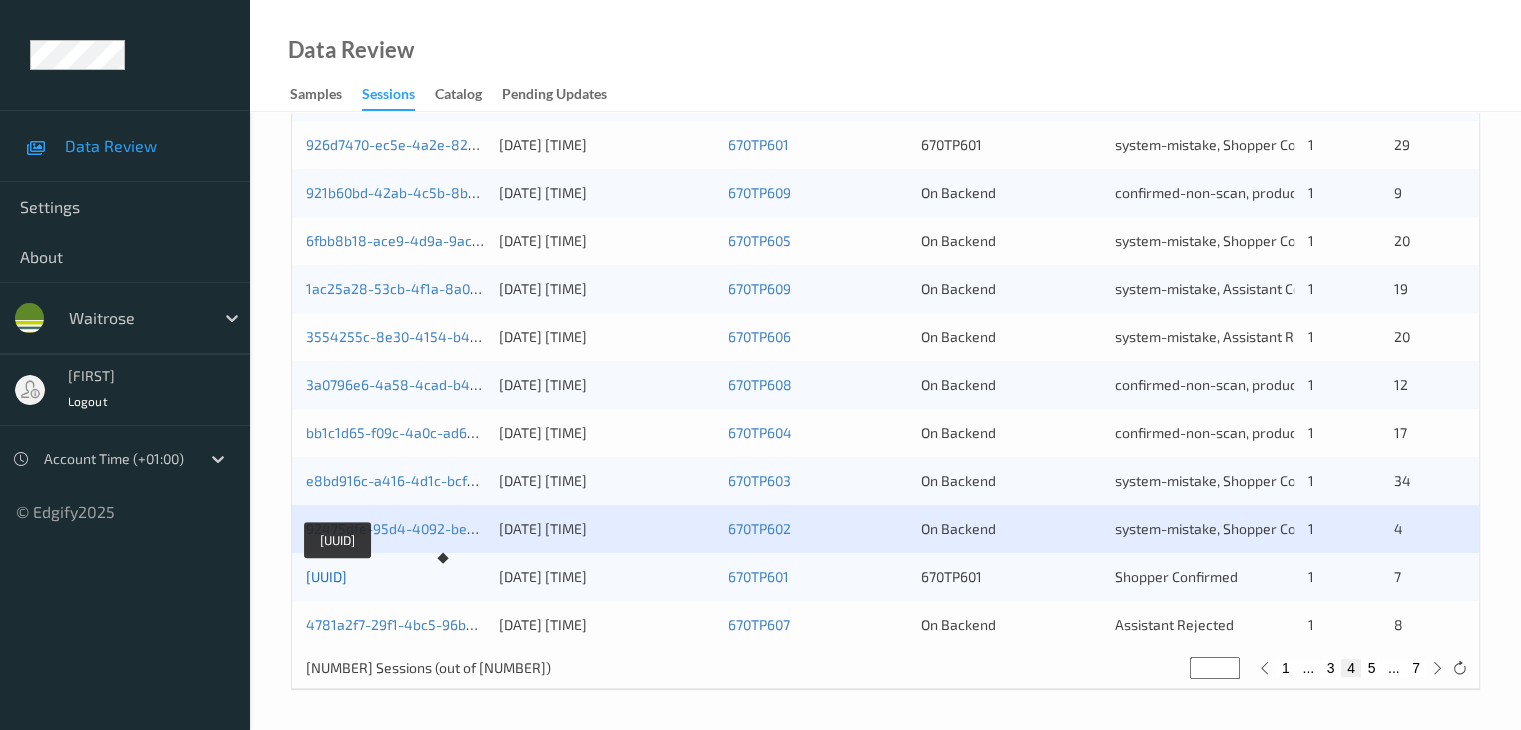 click on "[UUID]" at bounding box center [326, 576] 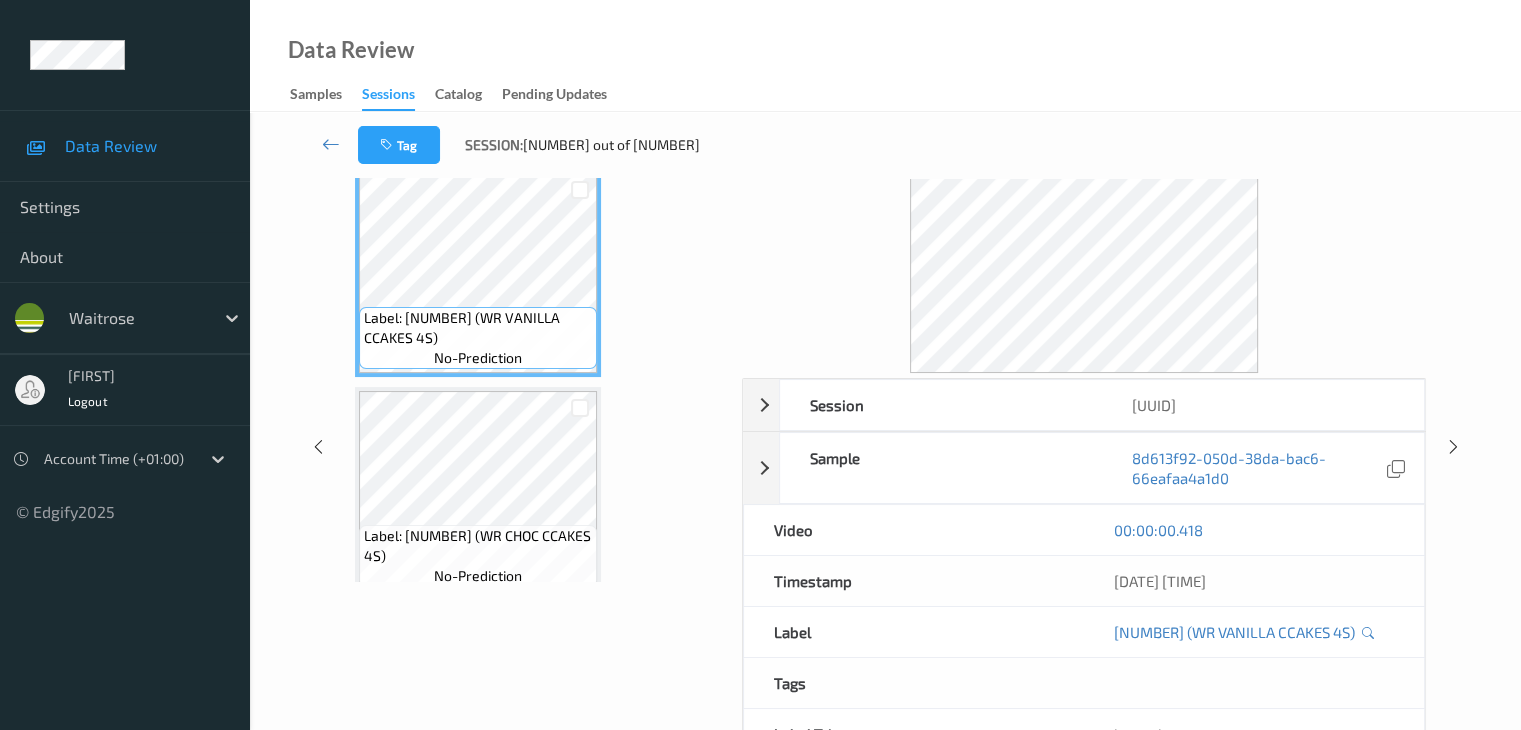 scroll, scrollTop: 0, scrollLeft: 0, axis: both 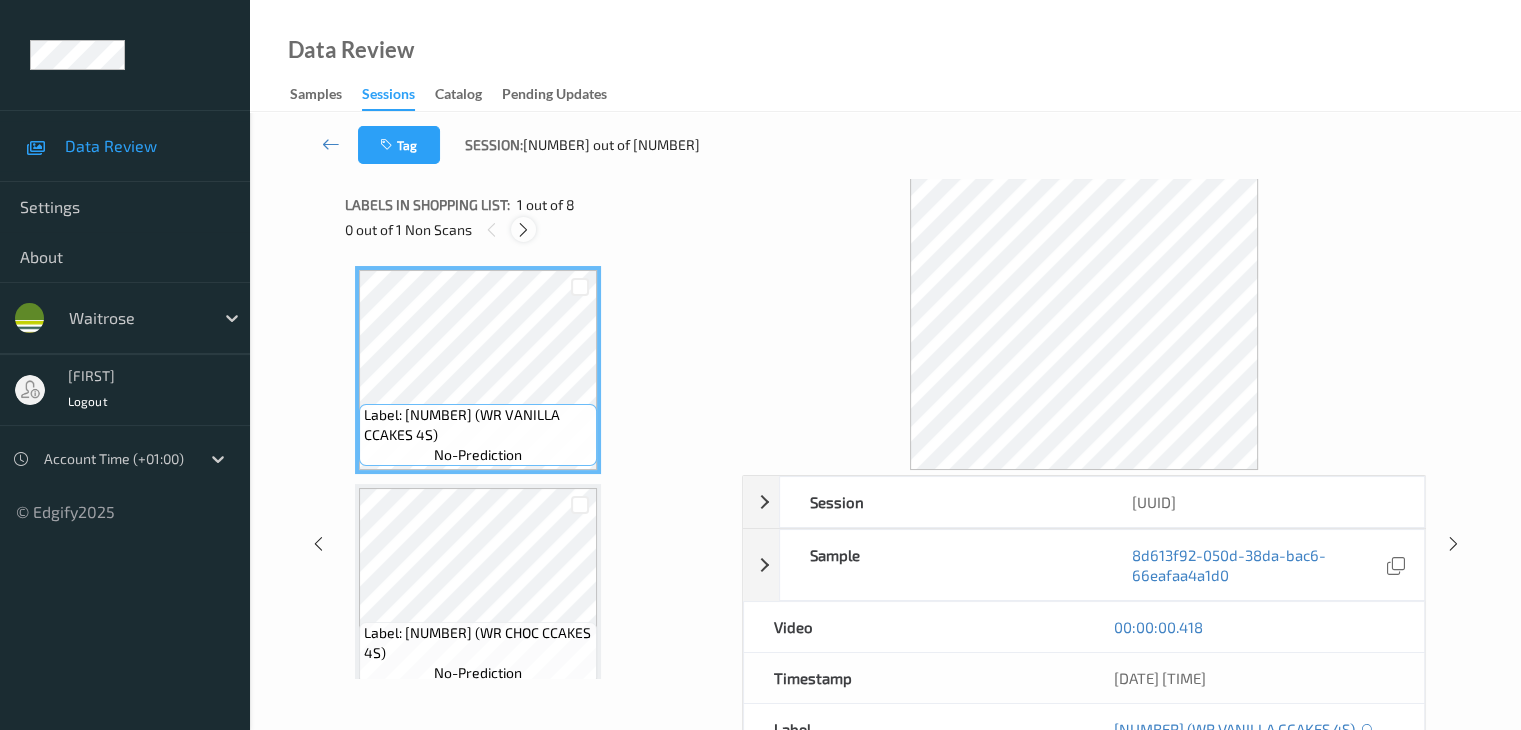 click at bounding box center [523, 230] 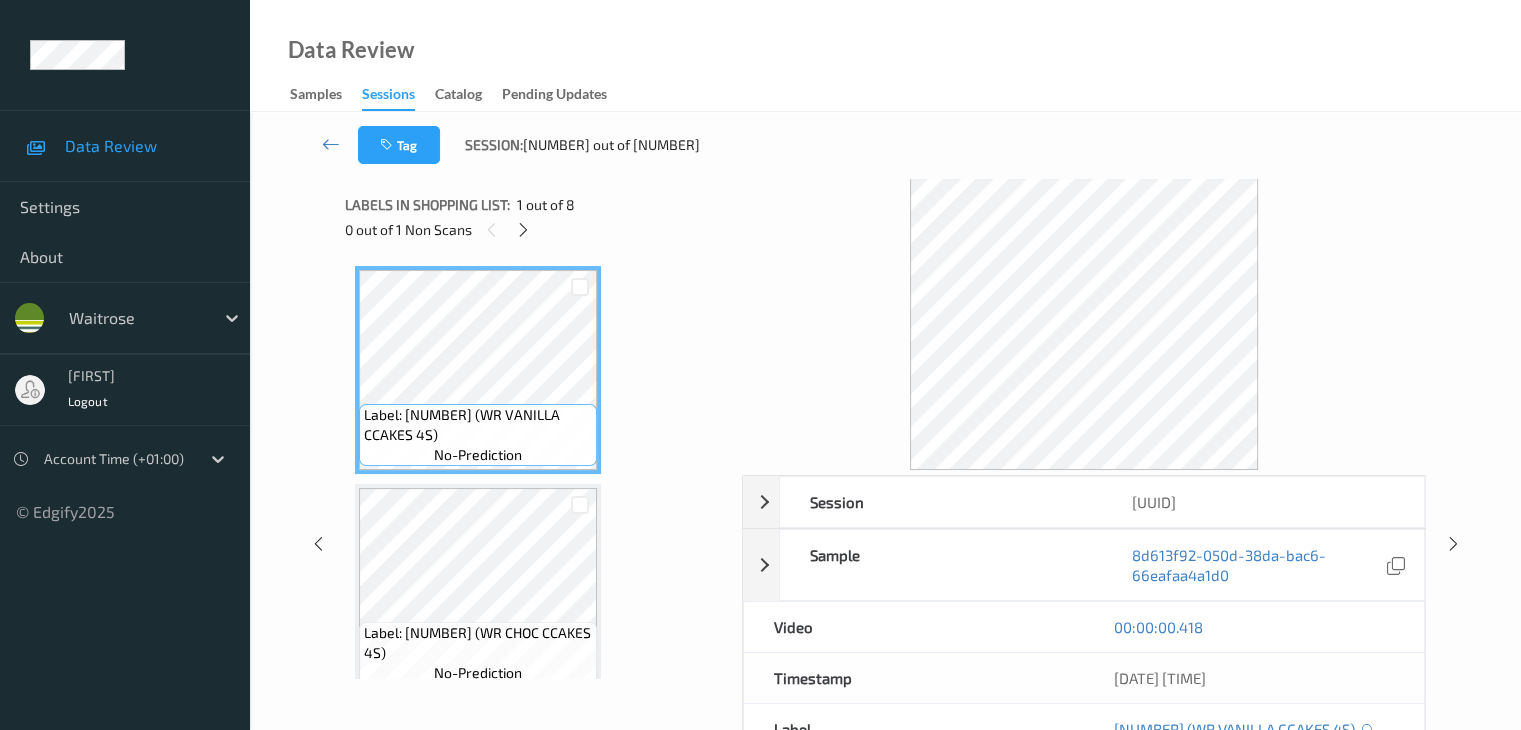 scroll, scrollTop: 882, scrollLeft: 0, axis: vertical 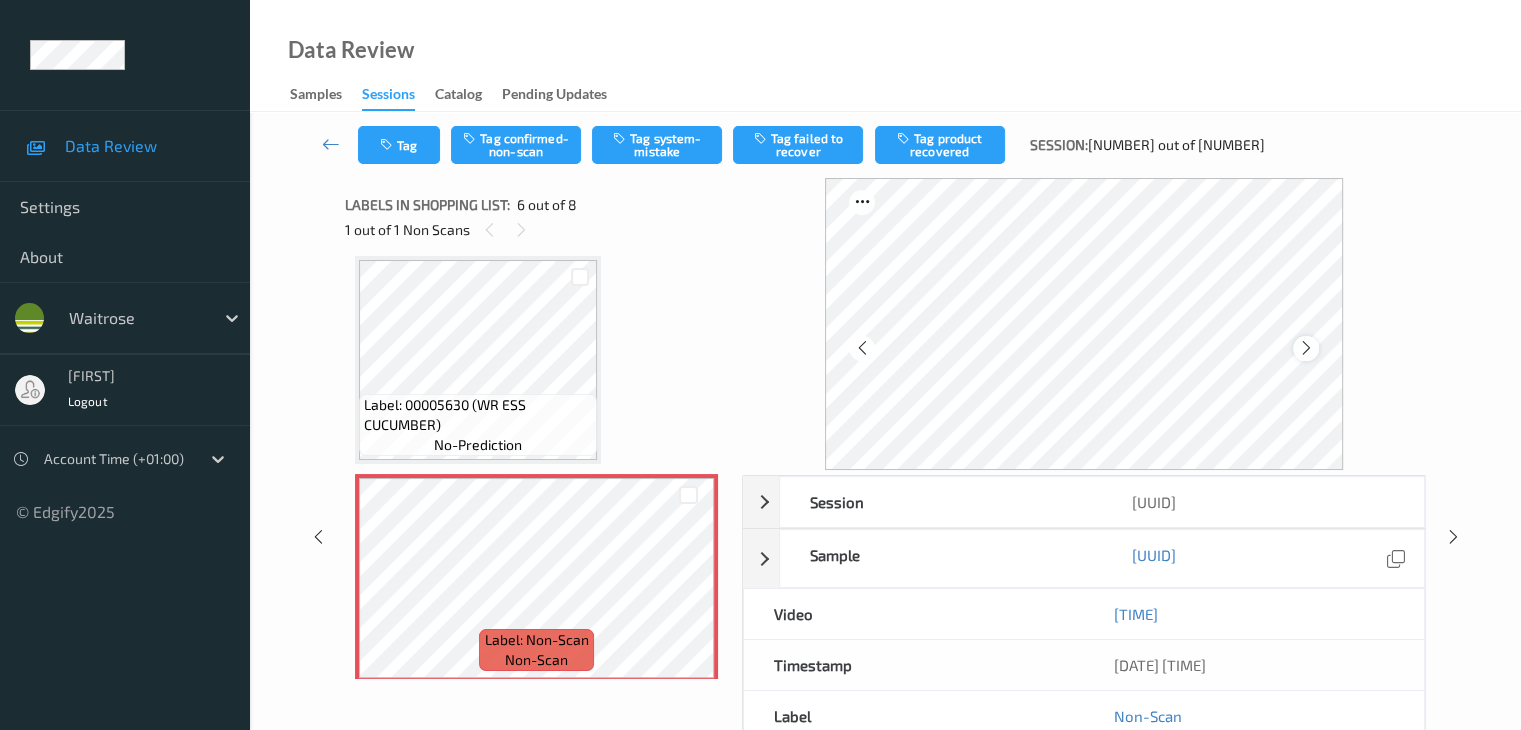 click at bounding box center (1306, 348) 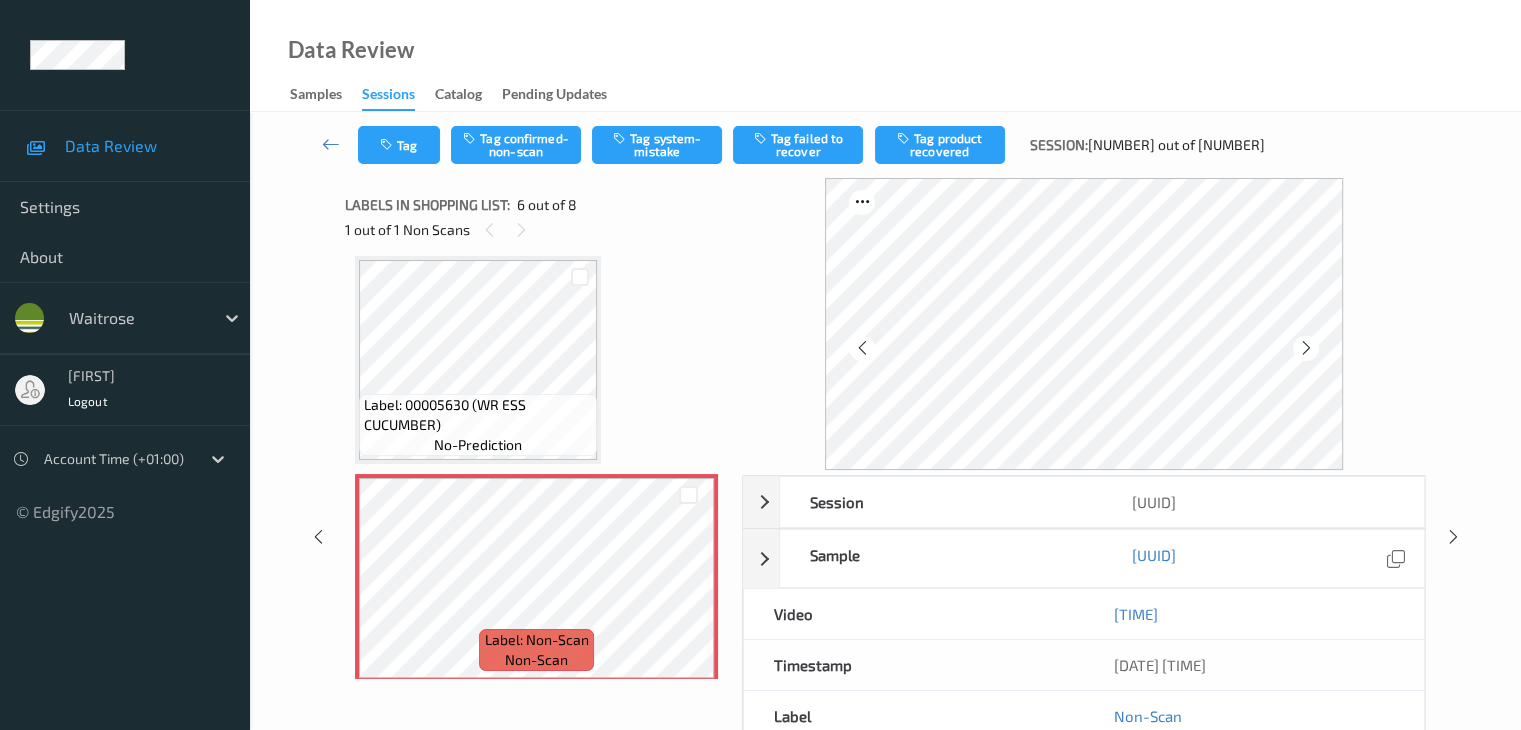 click at bounding box center (1306, 348) 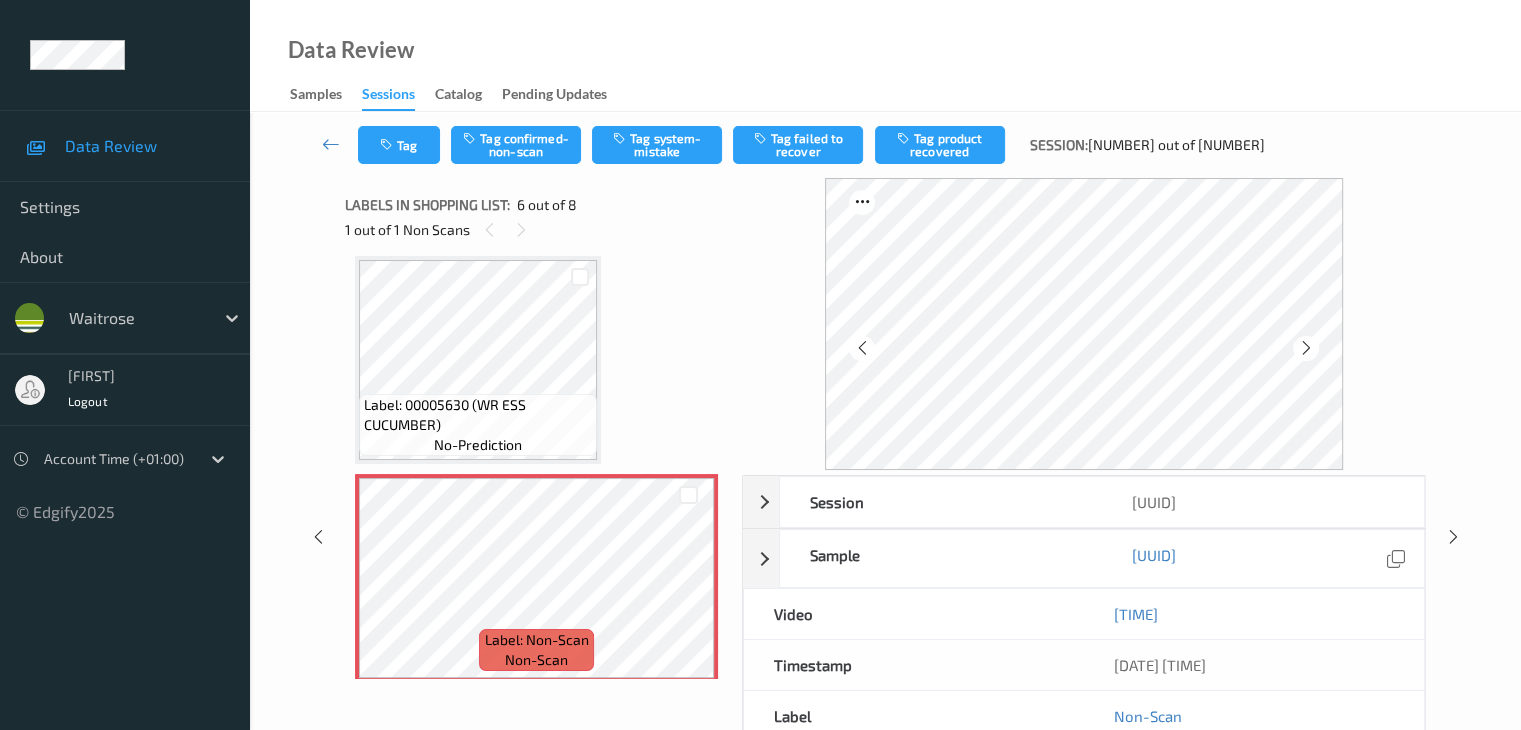 click at bounding box center [1306, 348] 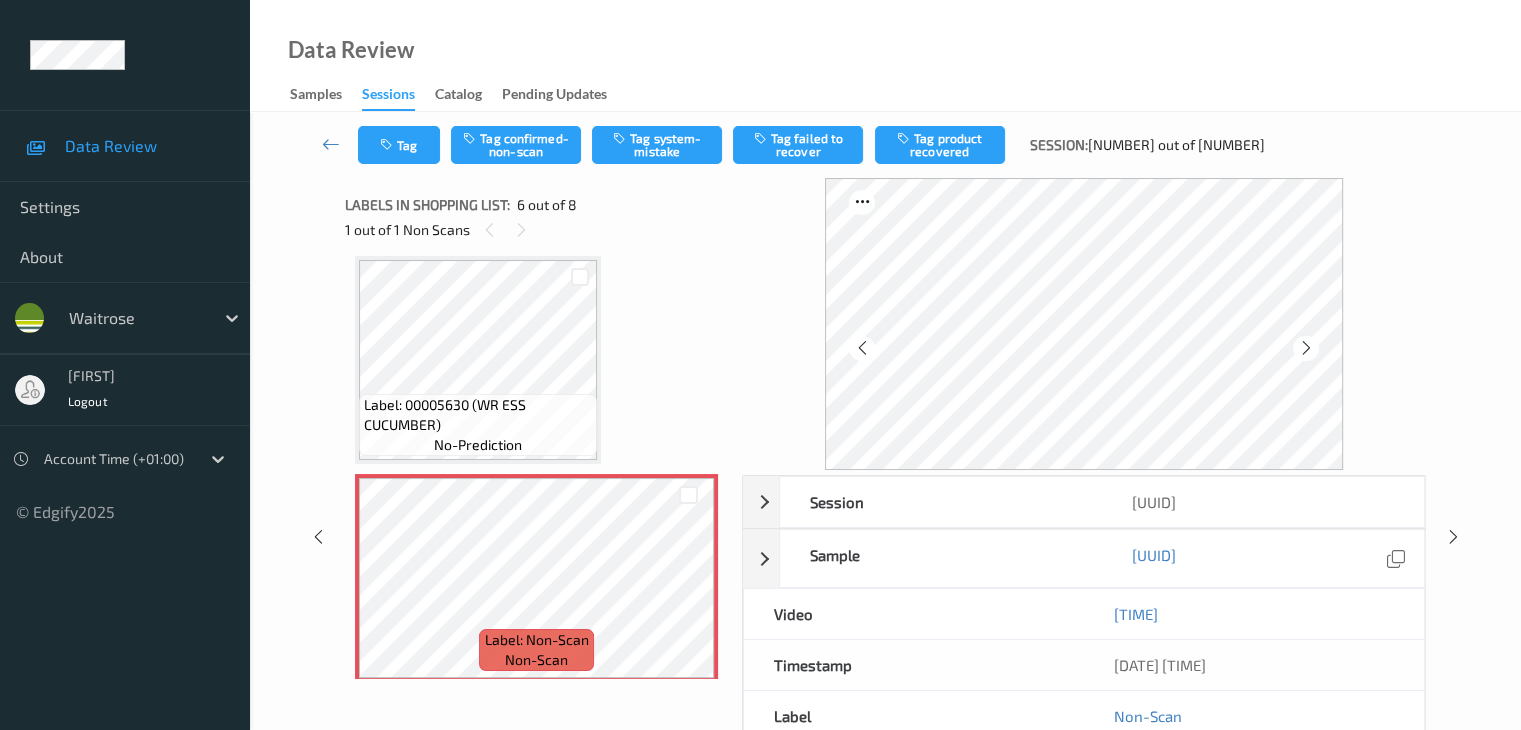 click at bounding box center [1306, 348] 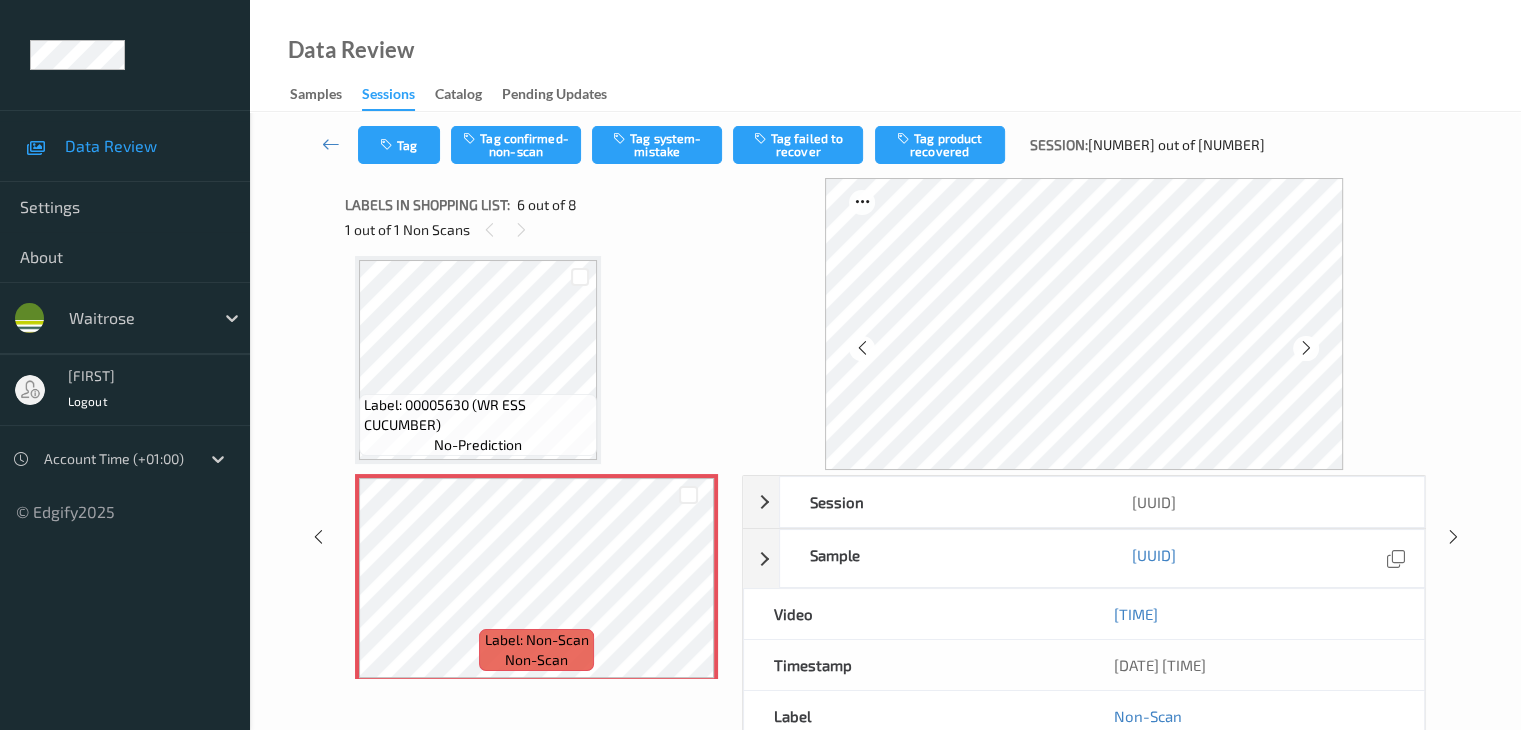 click at bounding box center [1306, 348] 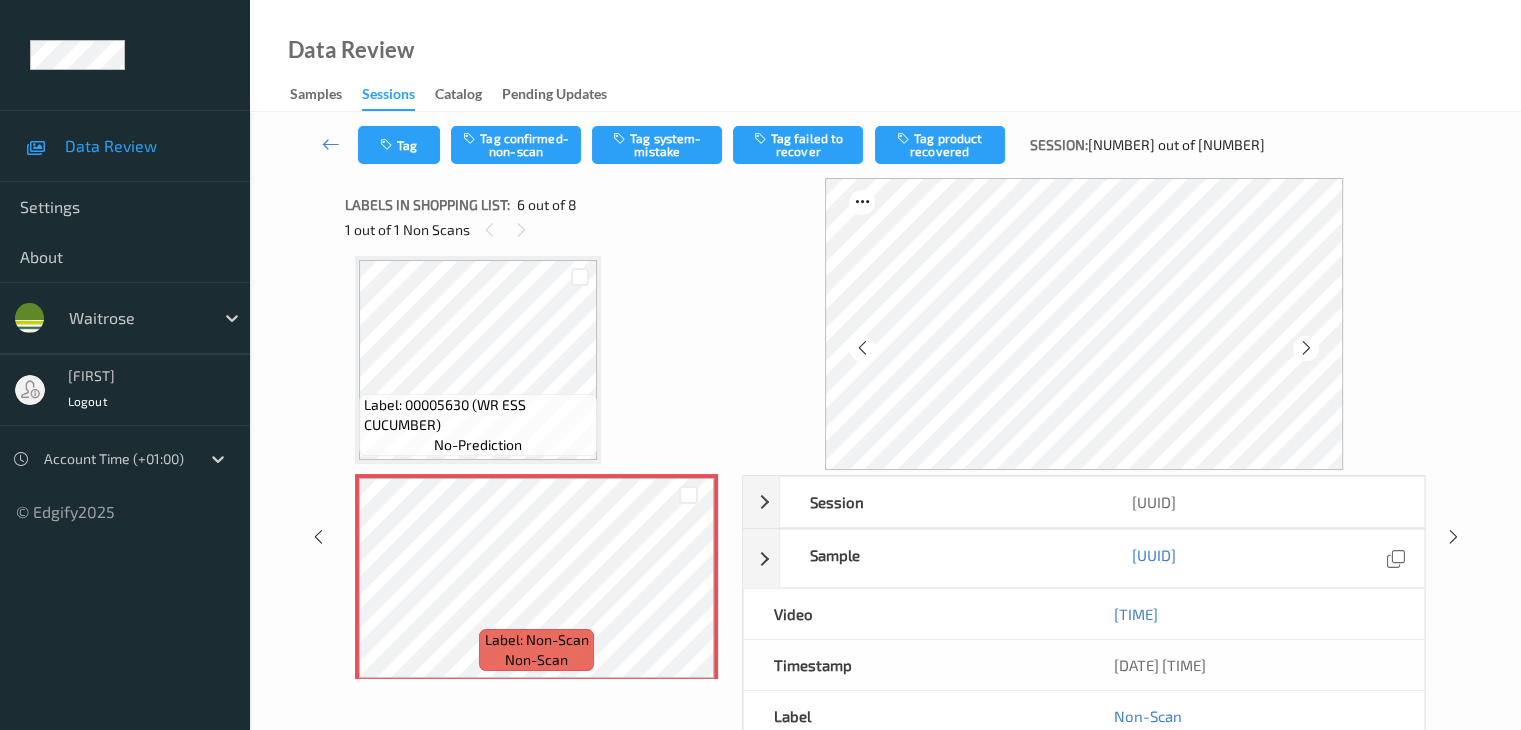 click at bounding box center (1306, 348) 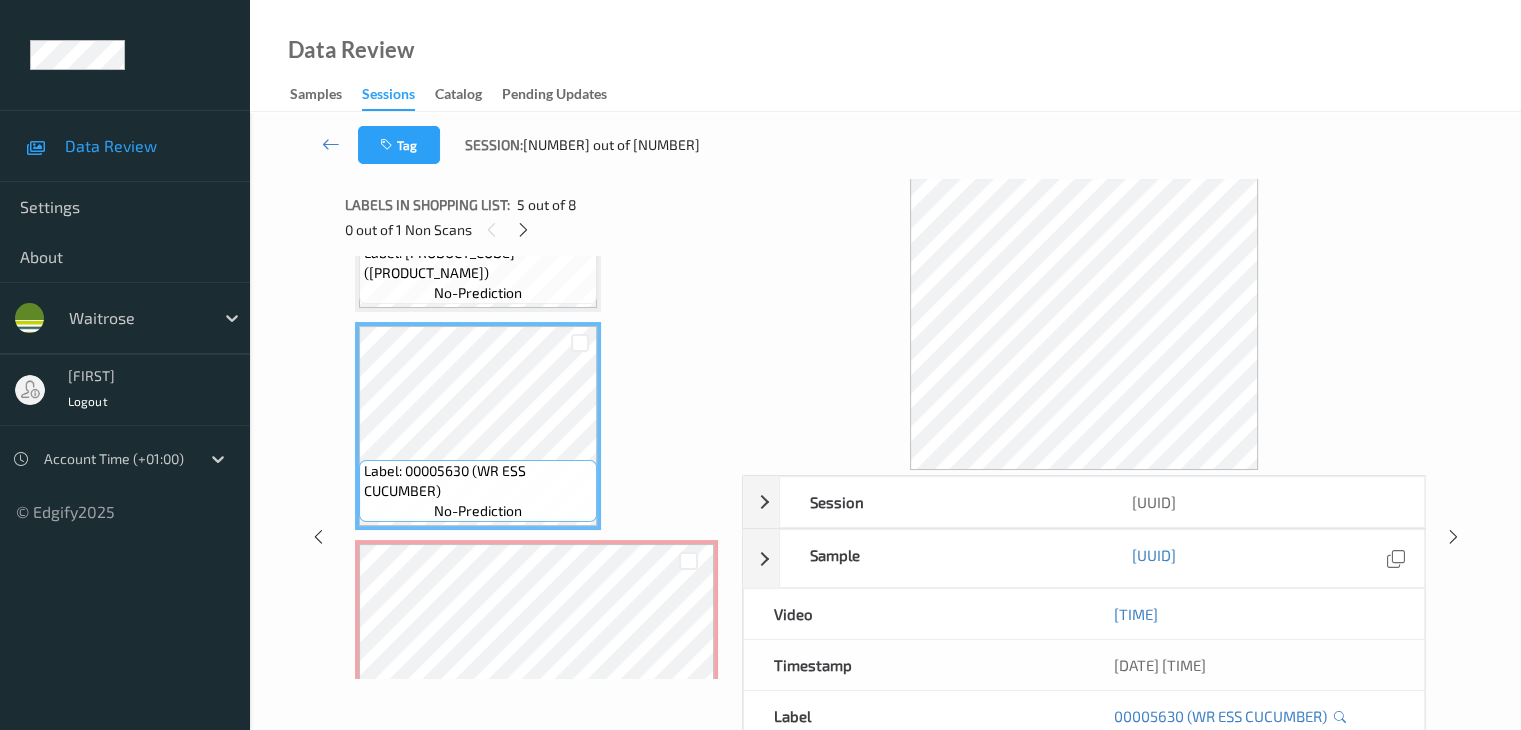 scroll, scrollTop: 782, scrollLeft: 0, axis: vertical 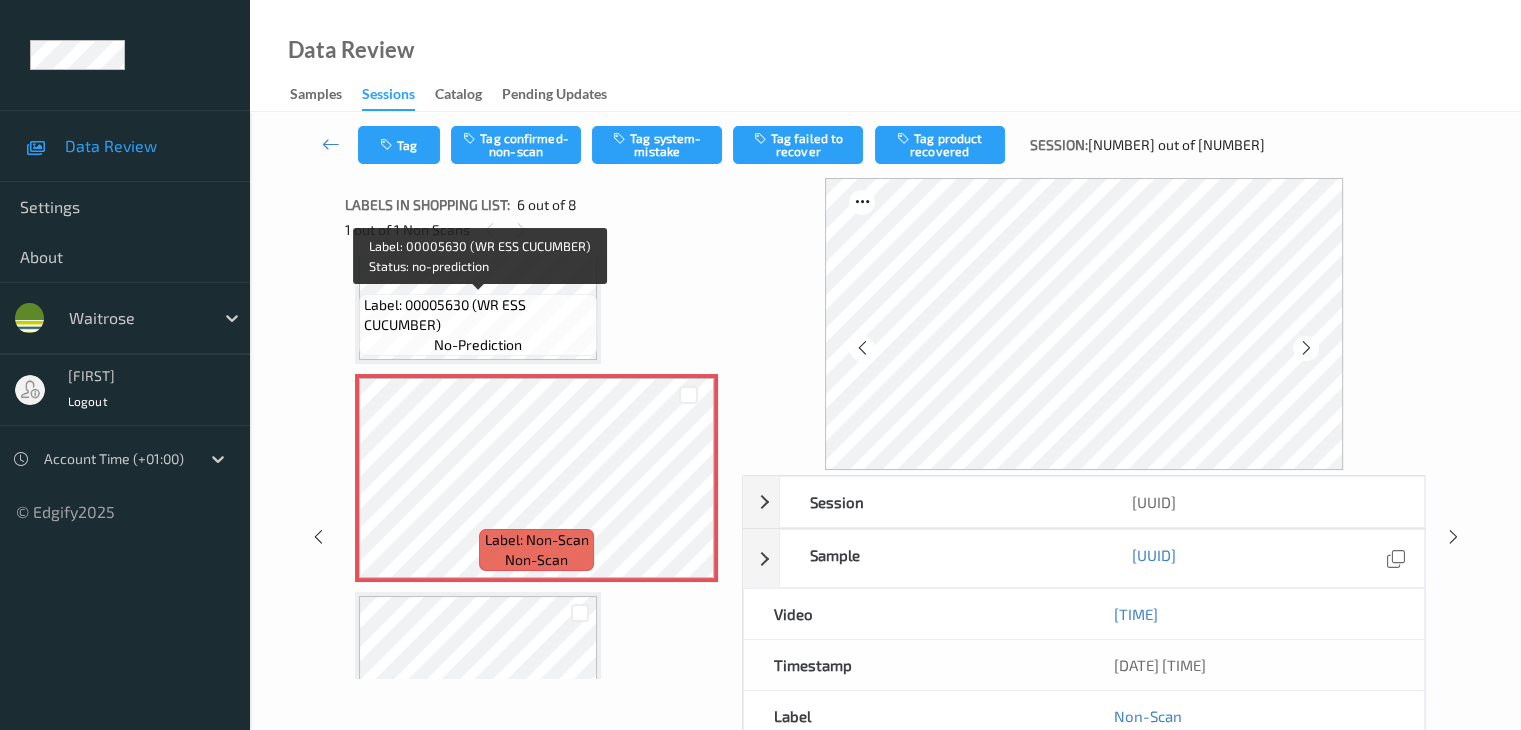 click on "Label: [NUMBER] (WR ESS CUCUMBER) no-prediction" at bounding box center [478, 325] 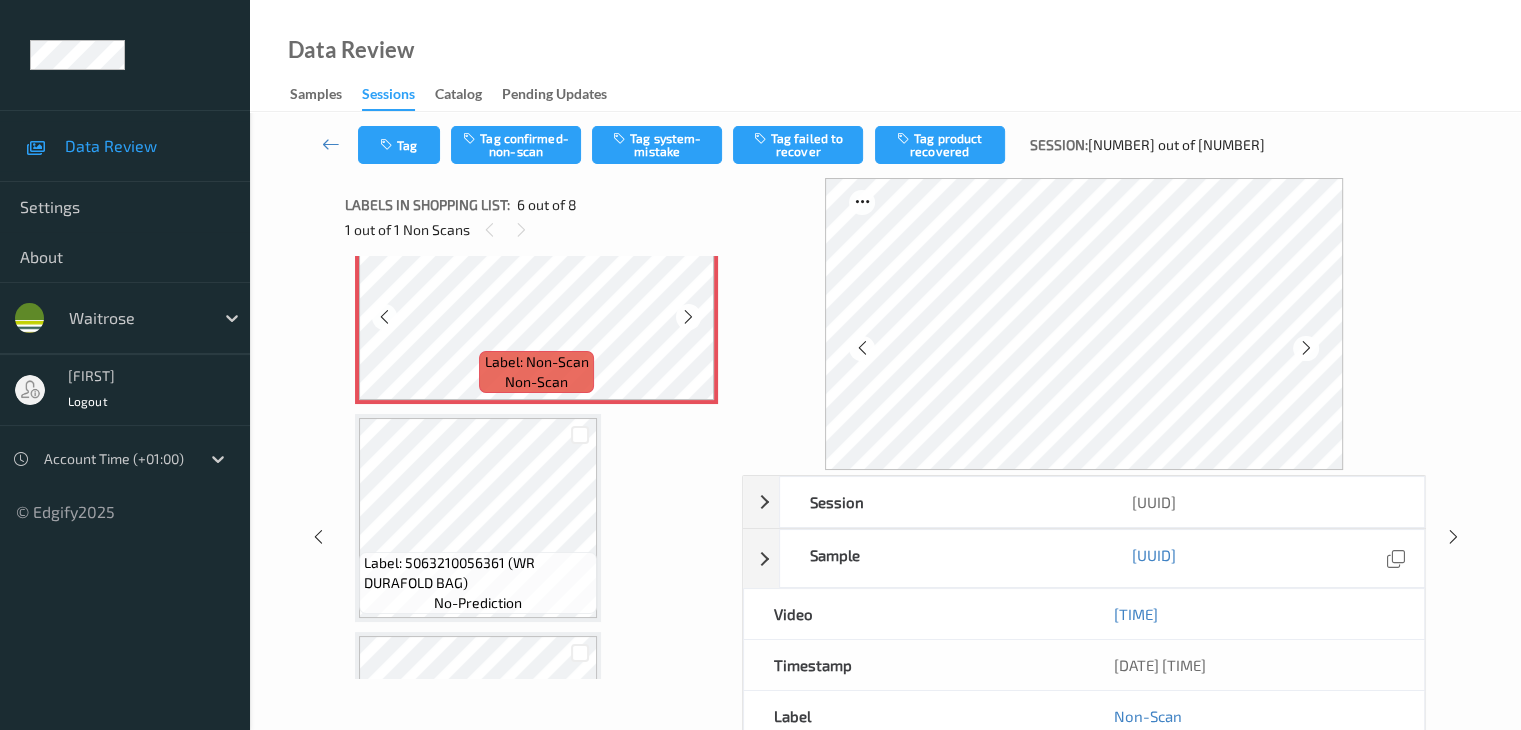 scroll, scrollTop: 1182, scrollLeft: 0, axis: vertical 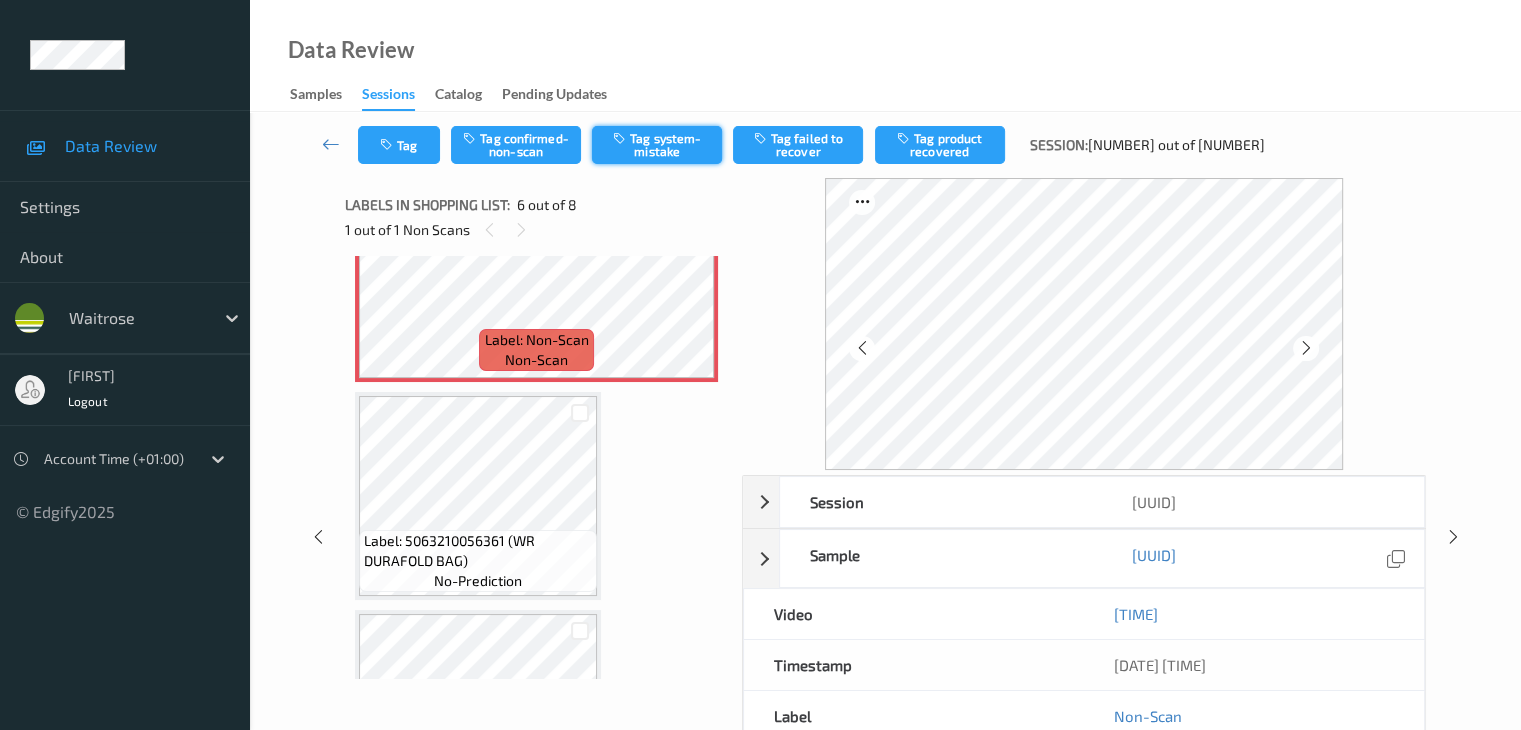 click on "Tag   system-mistake" at bounding box center (657, 145) 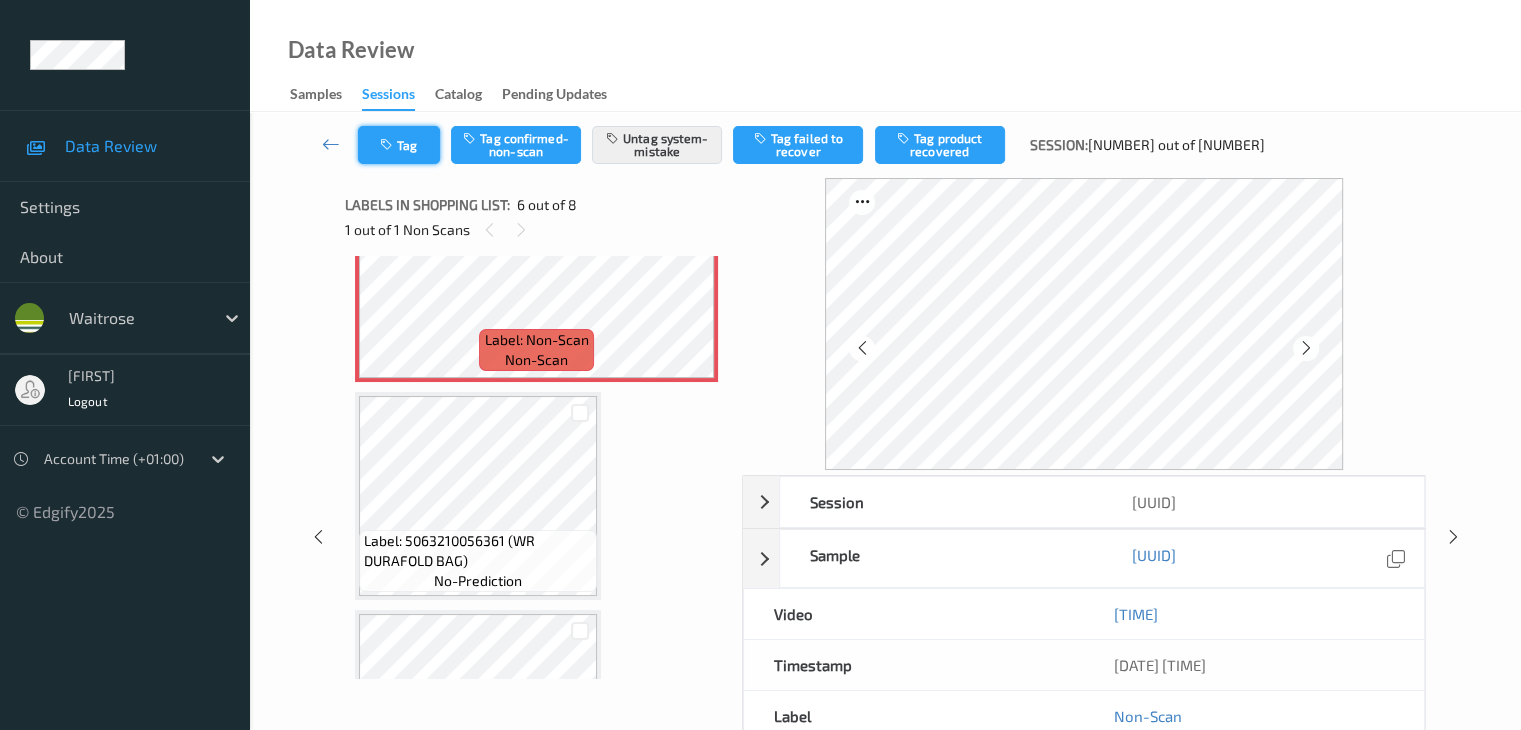 click on "Tag" at bounding box center (399, 145) 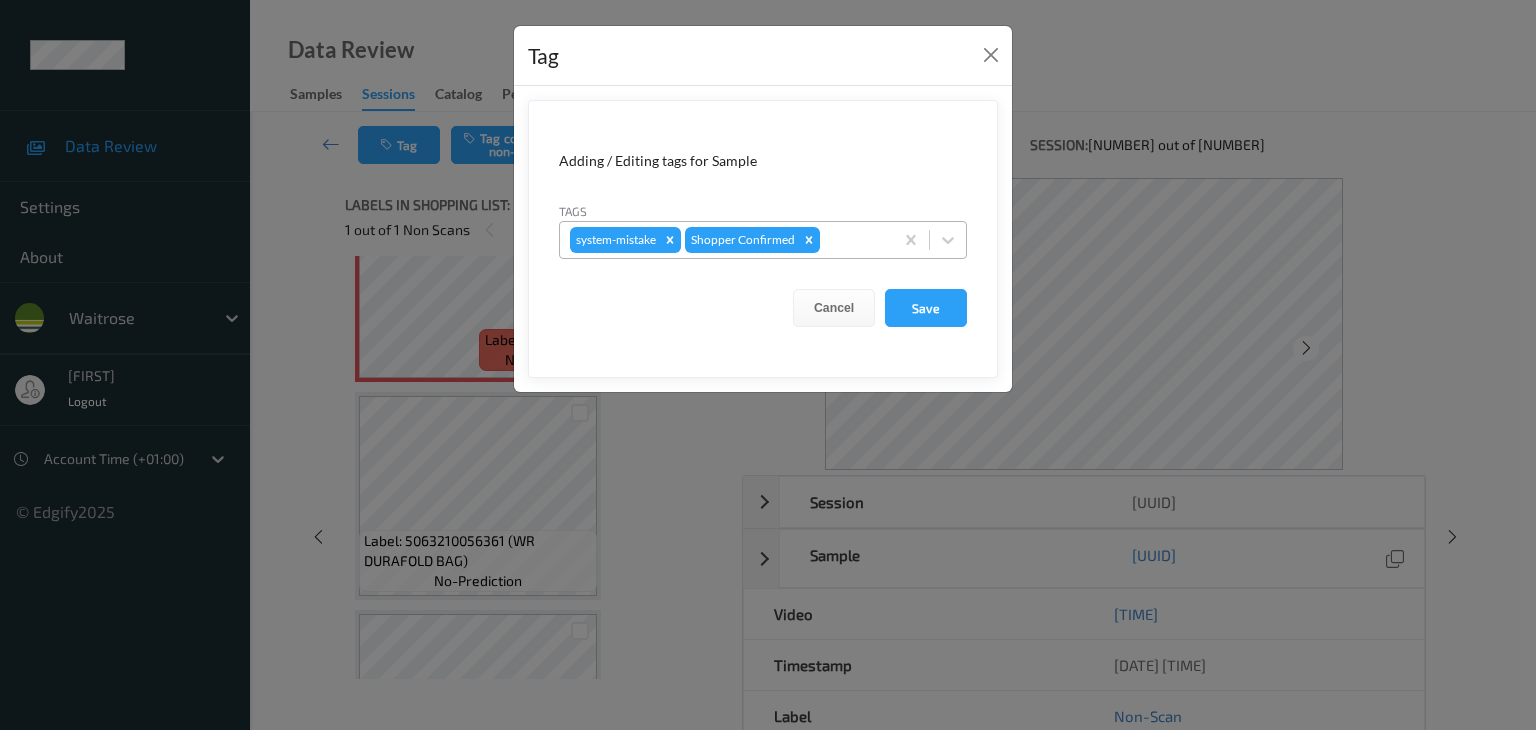 click on "system-mistake Shopper Confirmed" at bounding box center [726, 240] 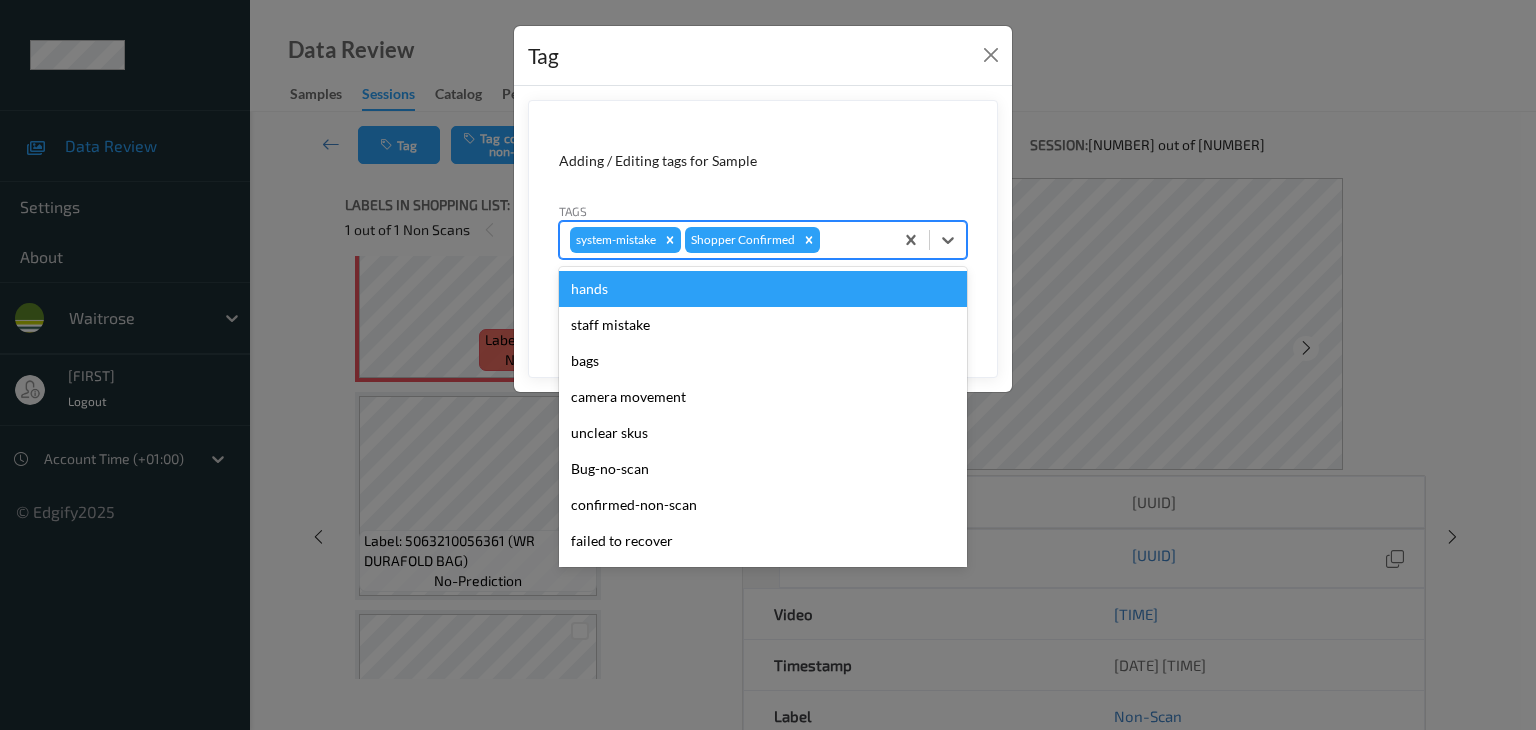 type on "u" 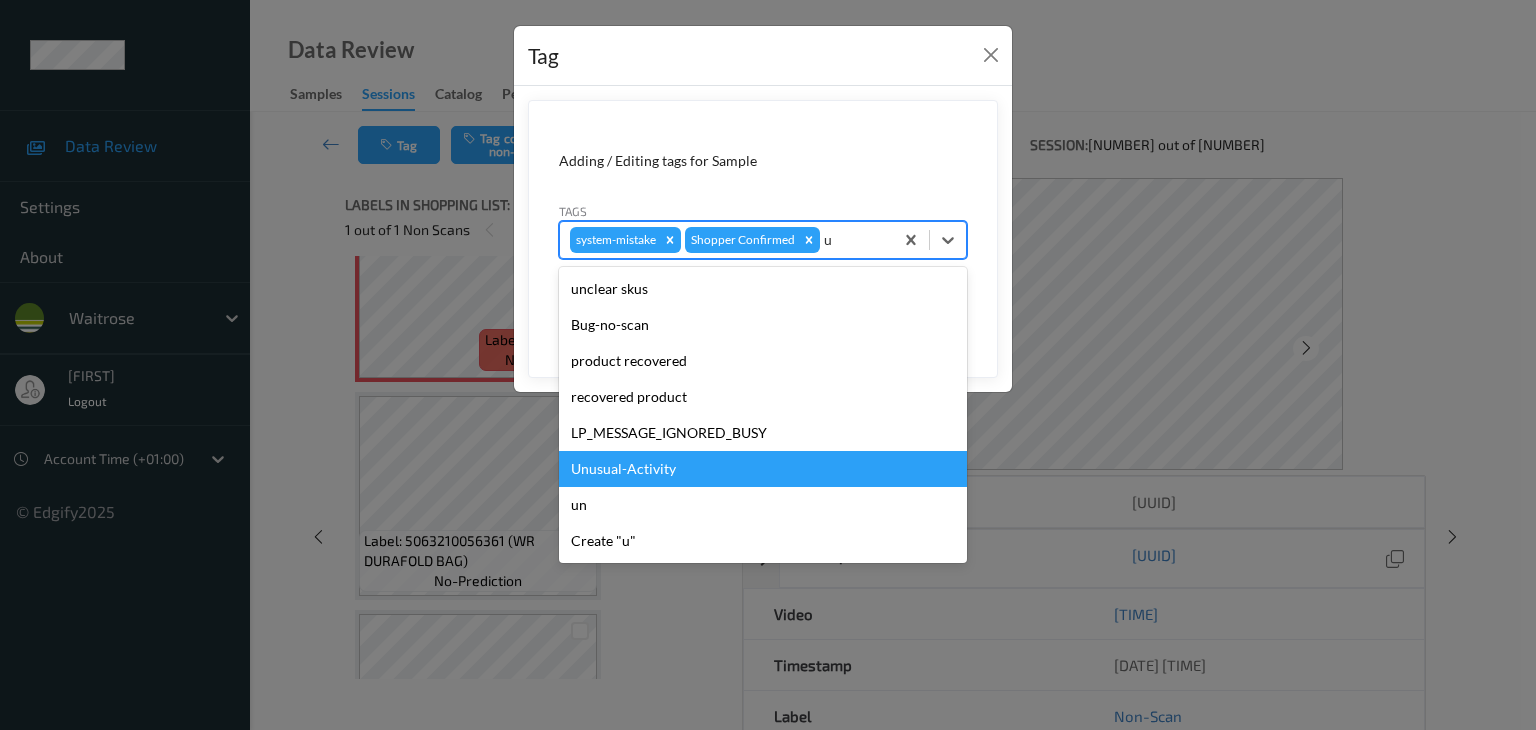 click on "Unusual-Activity" at bounding box center [763, 469] 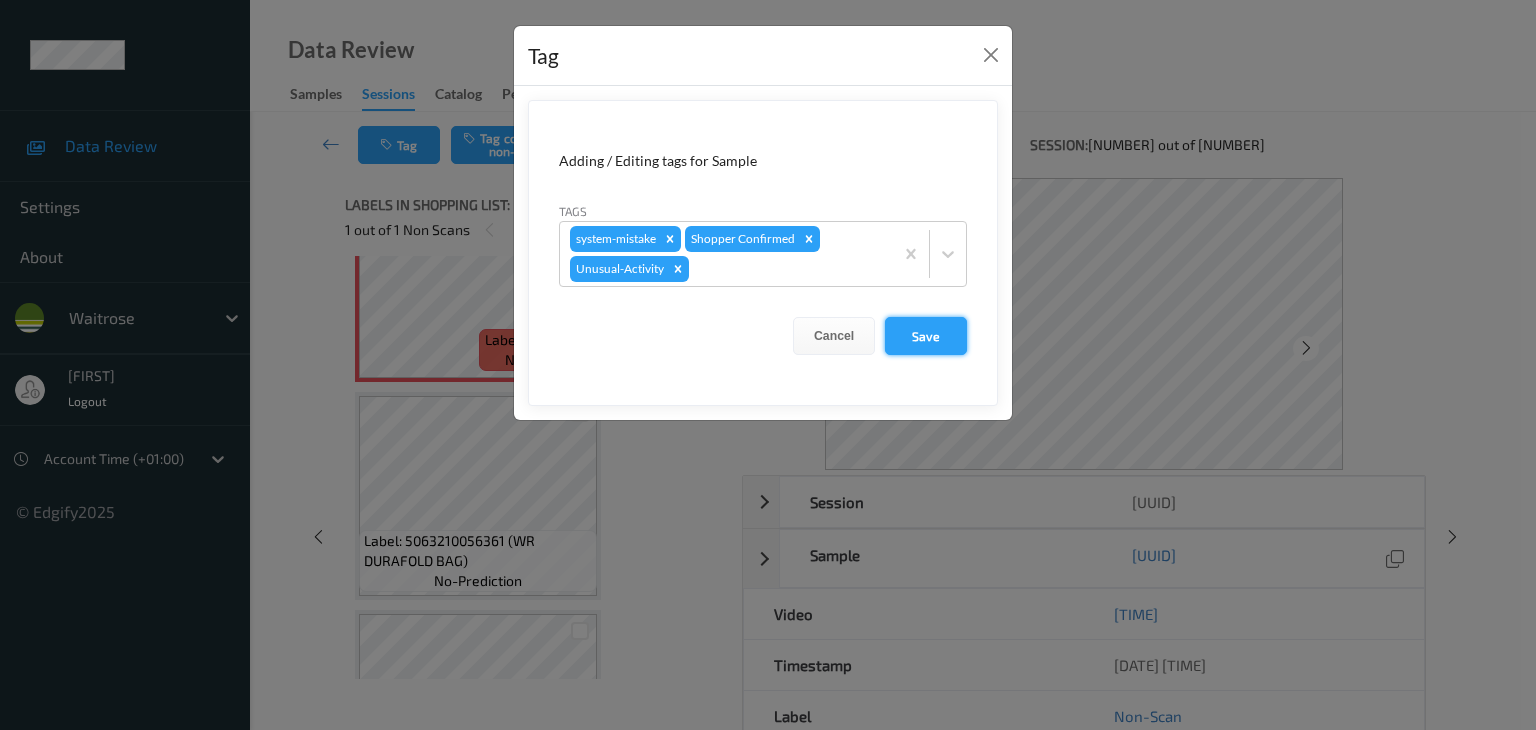 click on "Save" at bounding box center (926, 336) 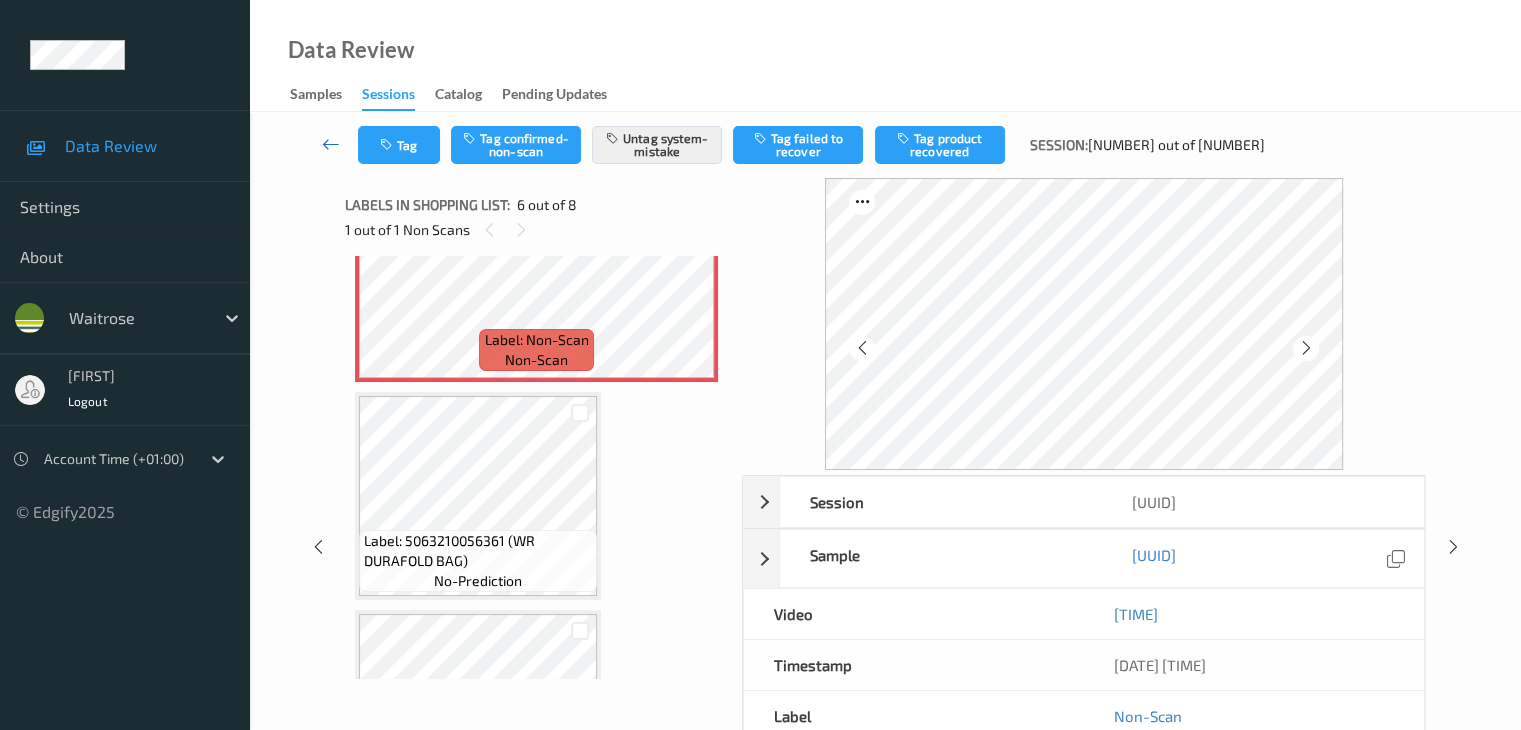 click at bounding box center (331, 144) 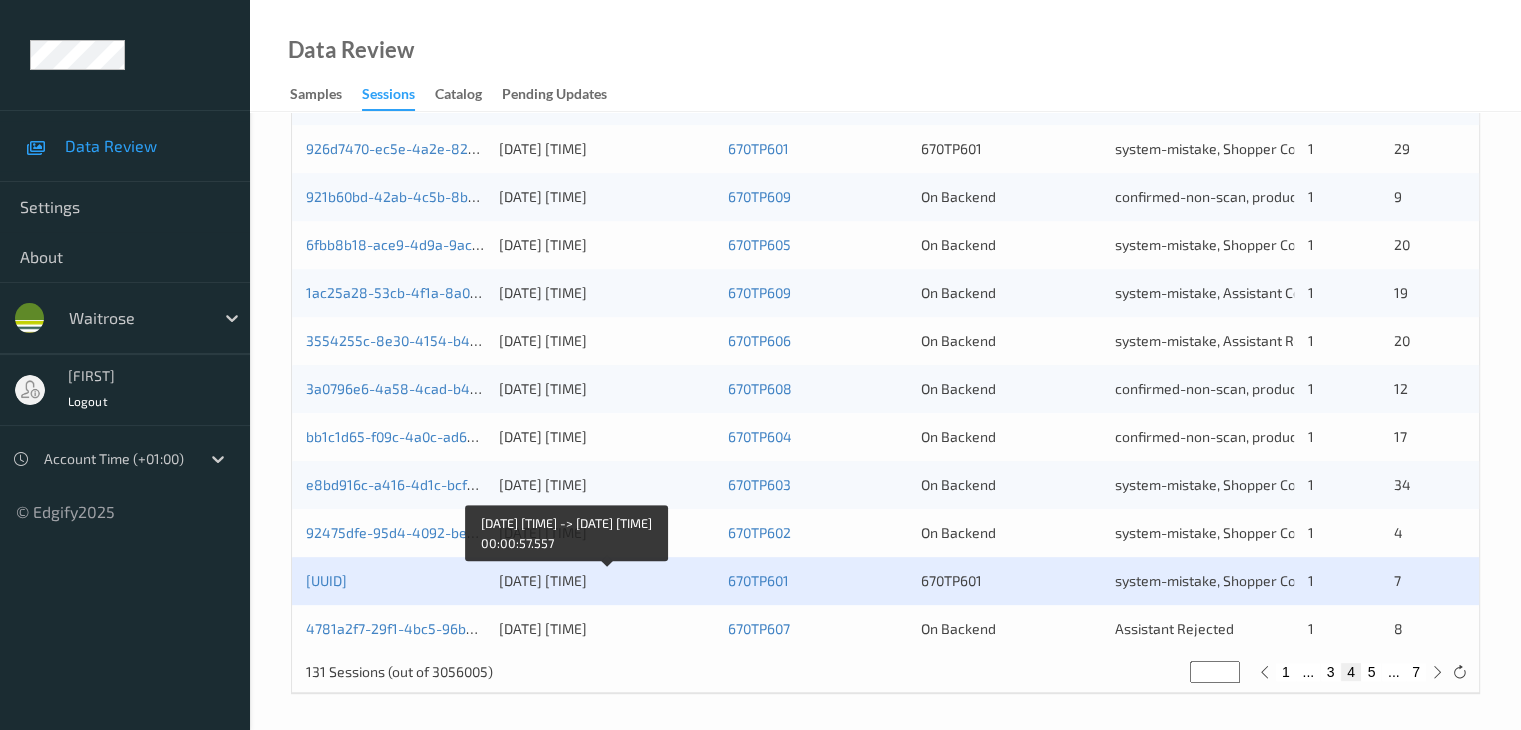 scroll, scrollTop: 932, scrollLeft: 0, axis: vertical 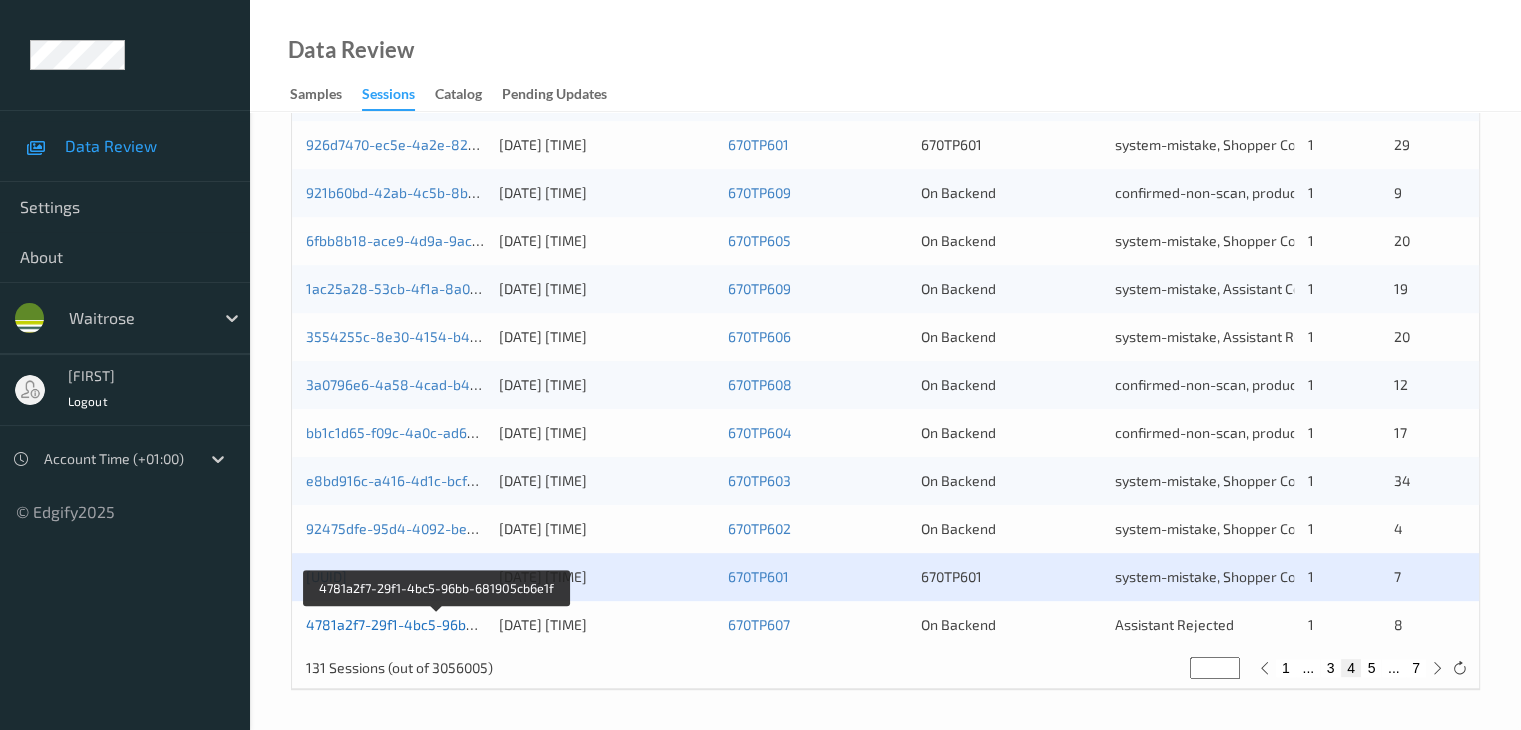 click on "4781a2f7-29f1-4bc5-96bb-681905cb6e1f" at bounding box center (437, 624) 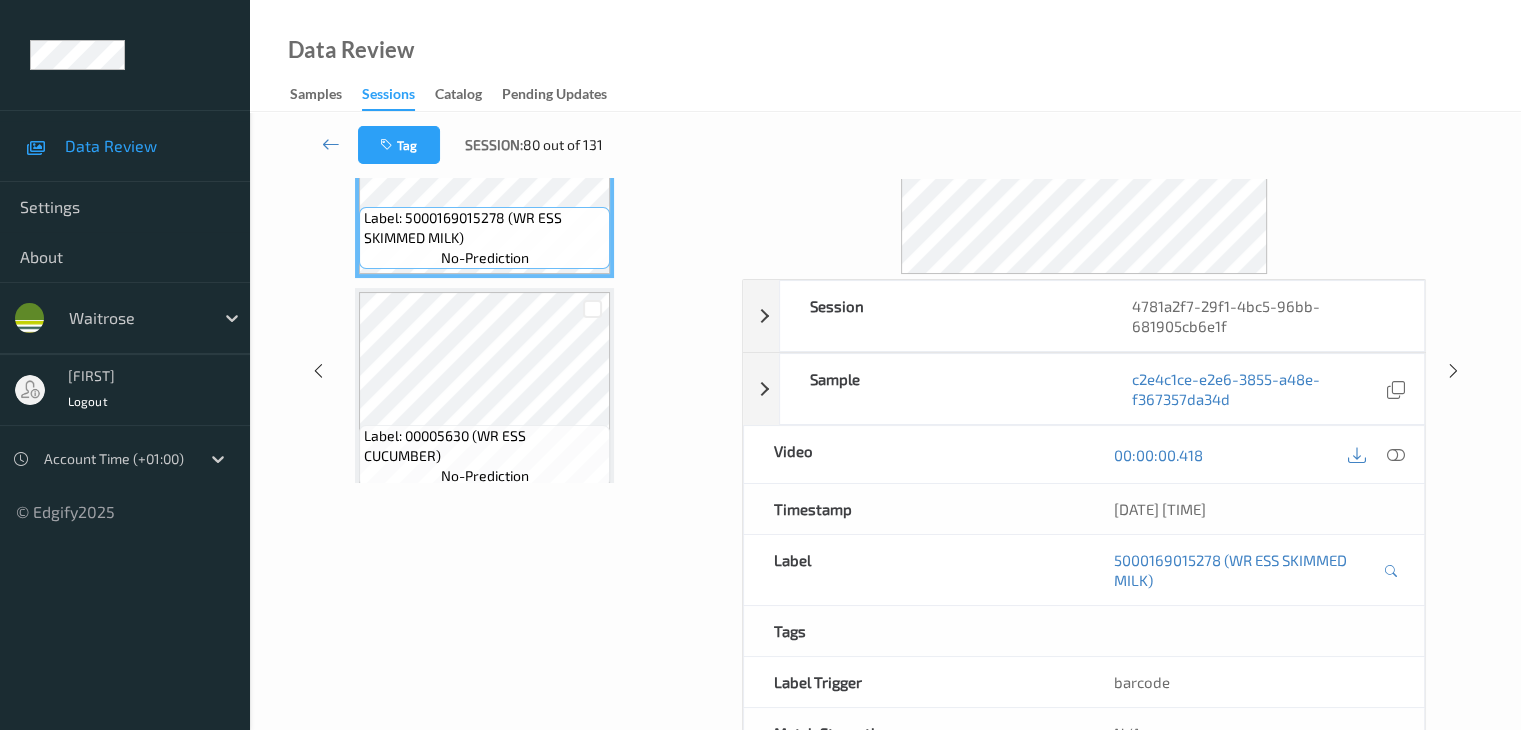 scroll, scrollTop: 164, scrollLeft: 0, axis: vertical 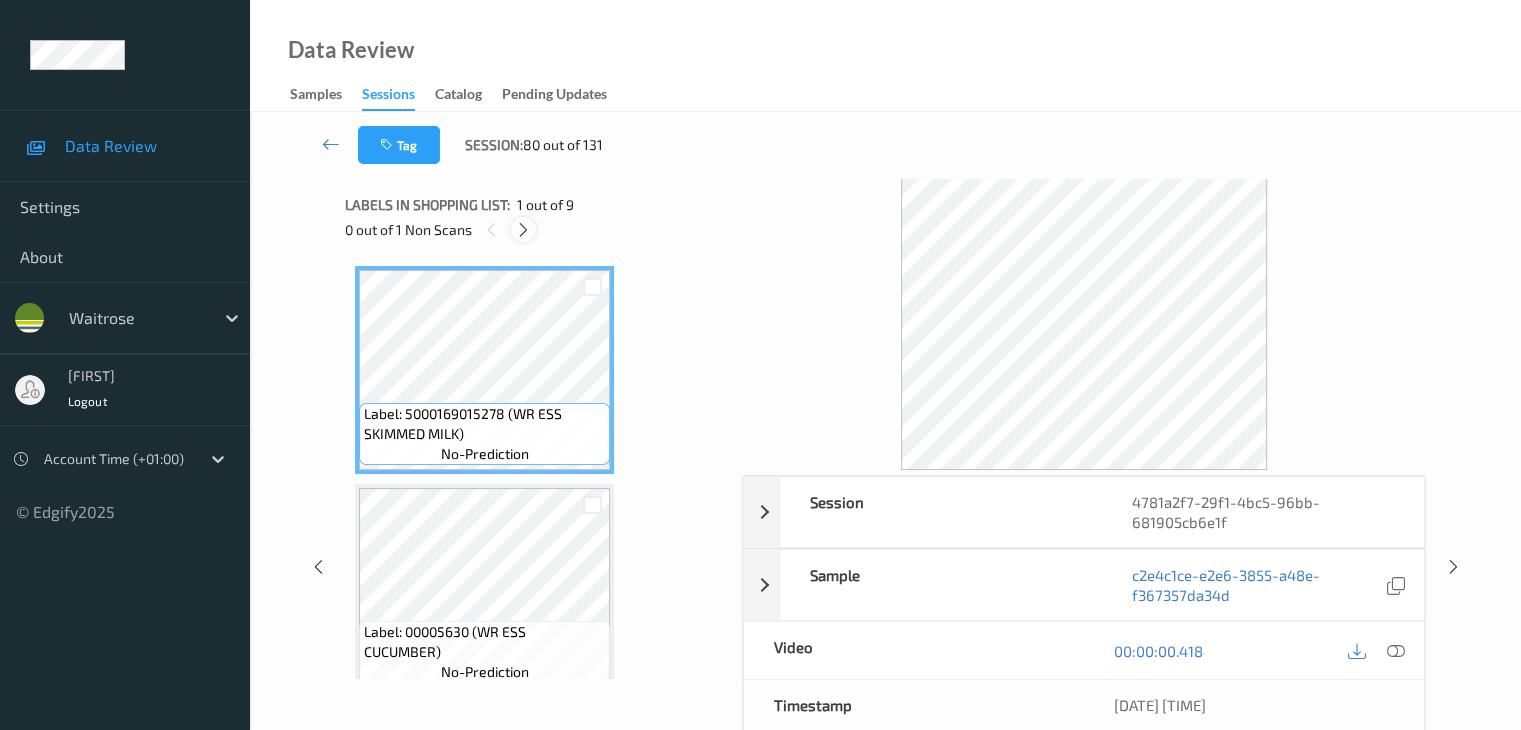 click at bounding box center (523, 230) 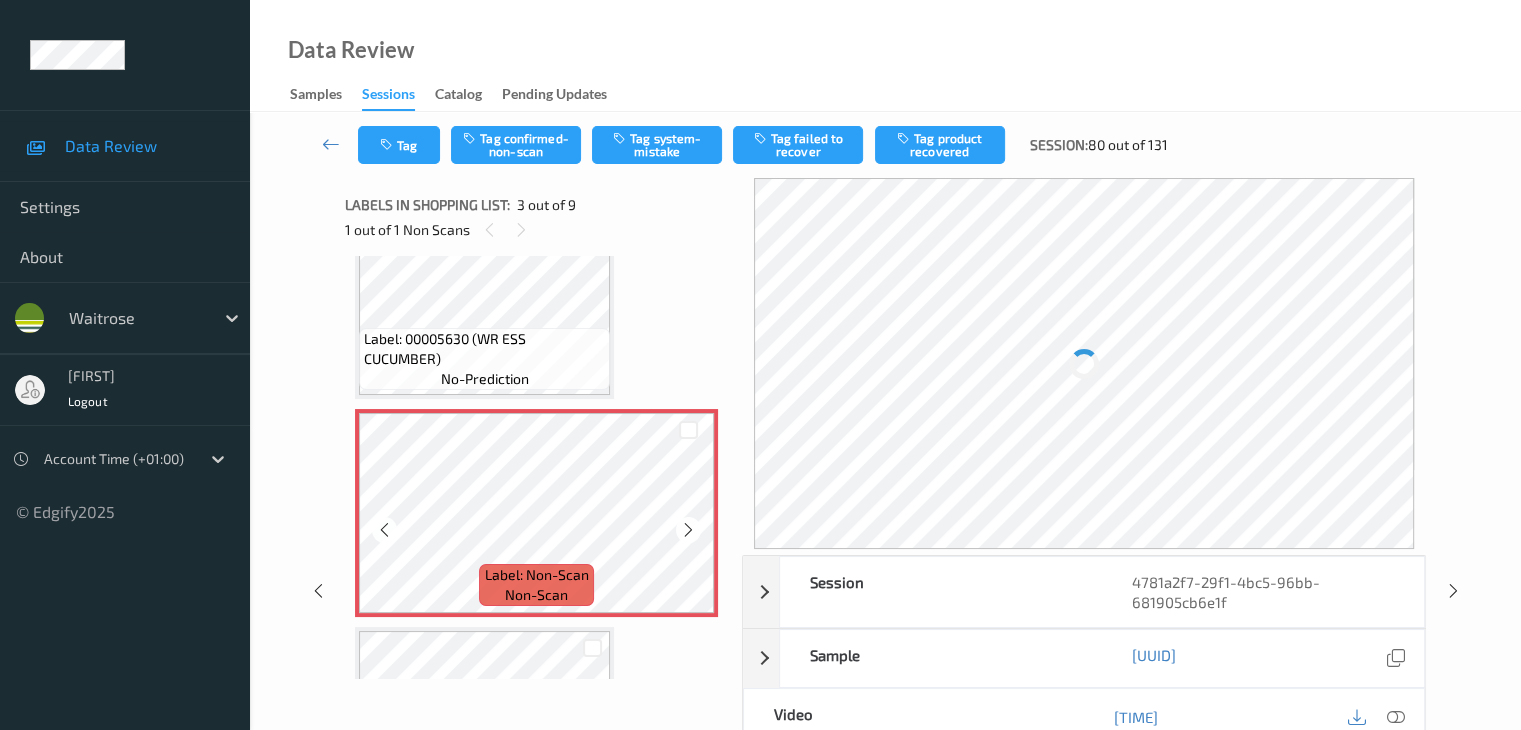 scroll, scrollTop: 328, scrollLeft: 0, axis: vertical 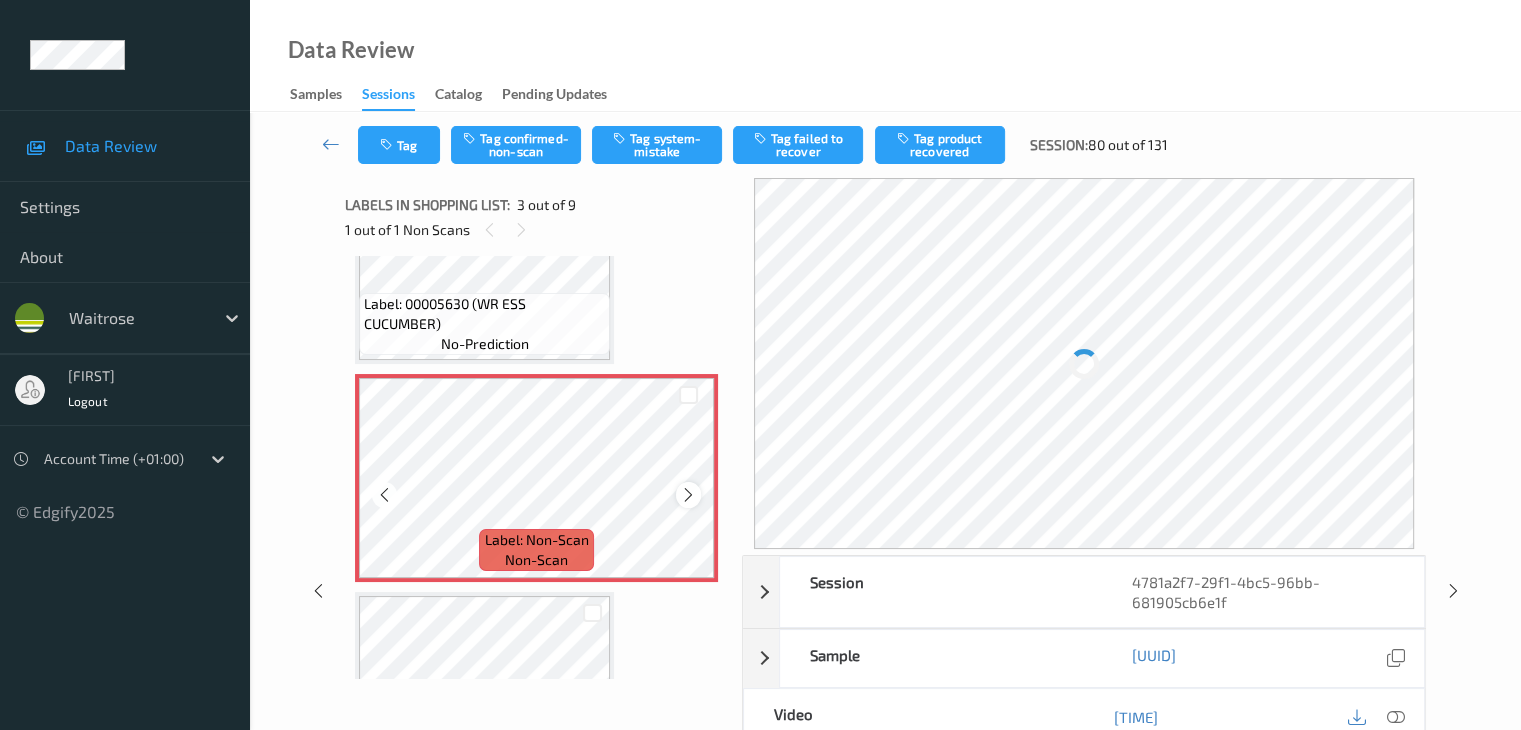 click at bounding box center (688, 495) 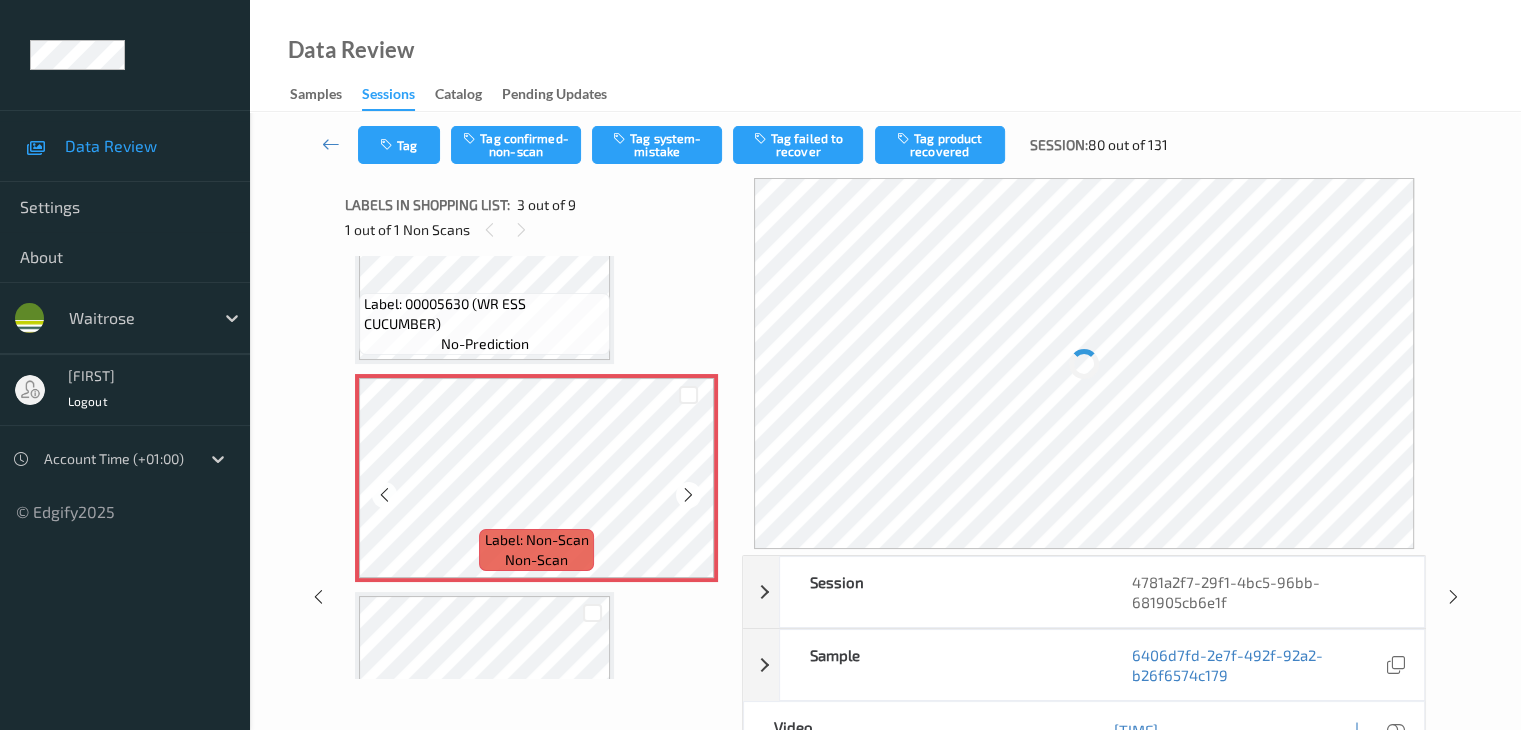 click at bounding box center (688, 495) 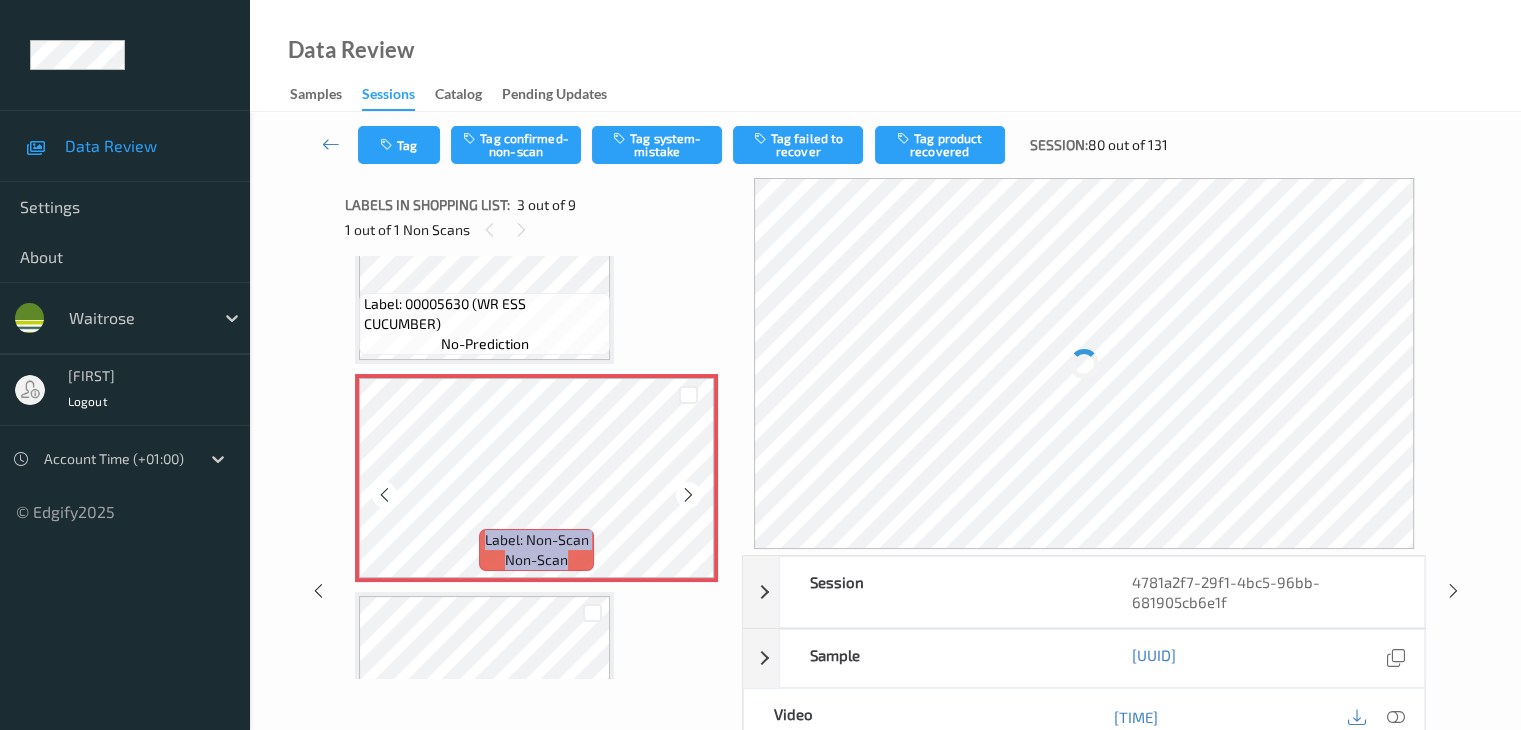 click at bounding box center [688, 495] 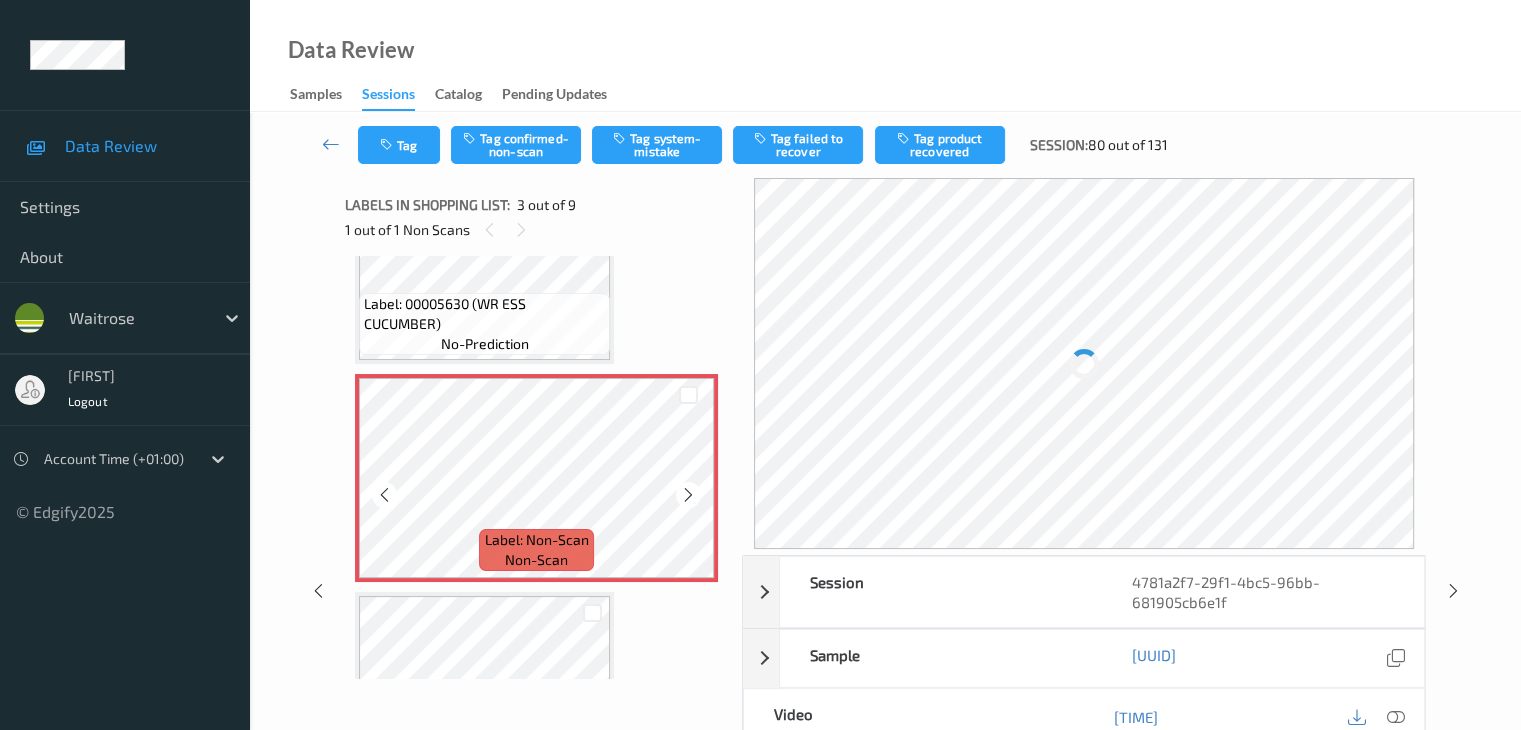 click at bounding box center [688, 495] 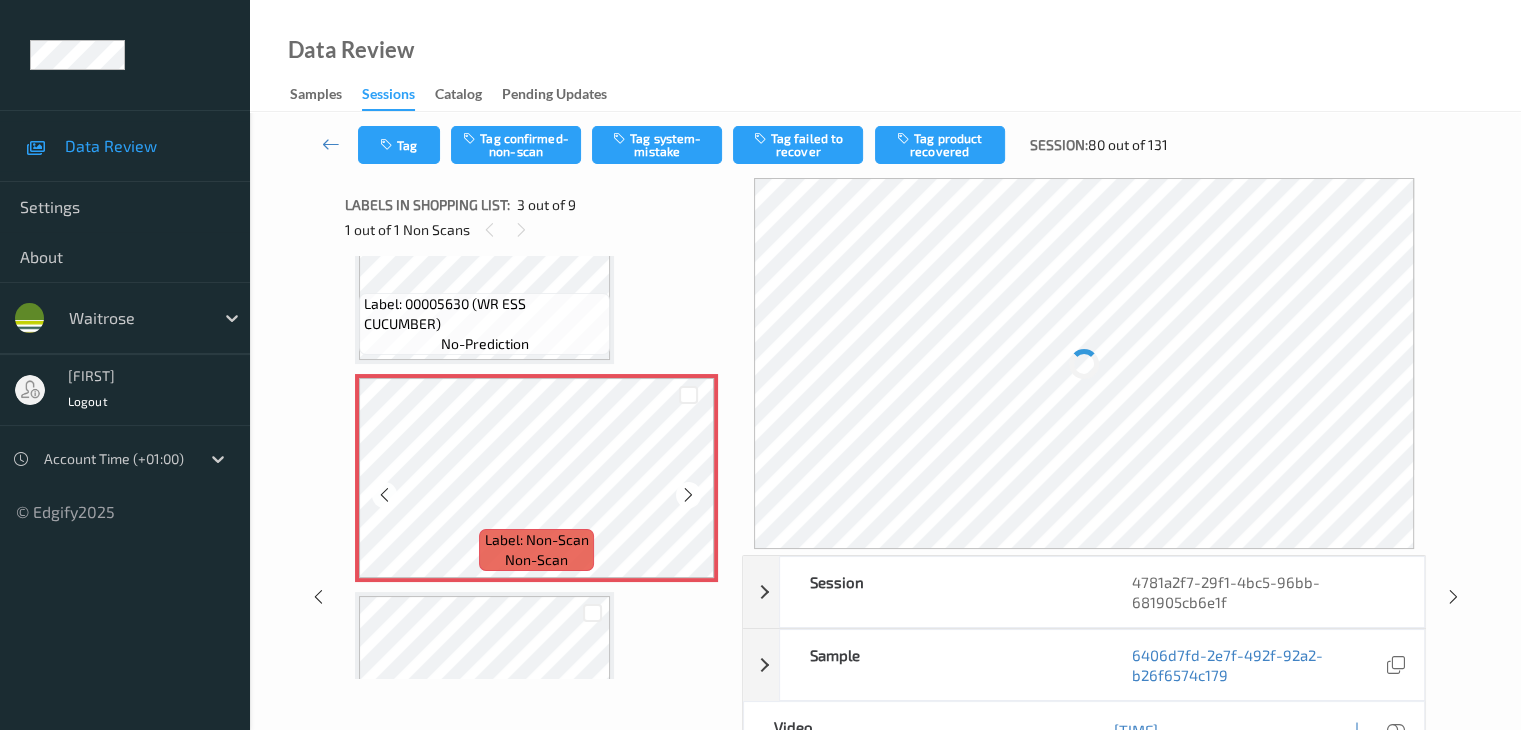 click at bounding box center (688, 495) 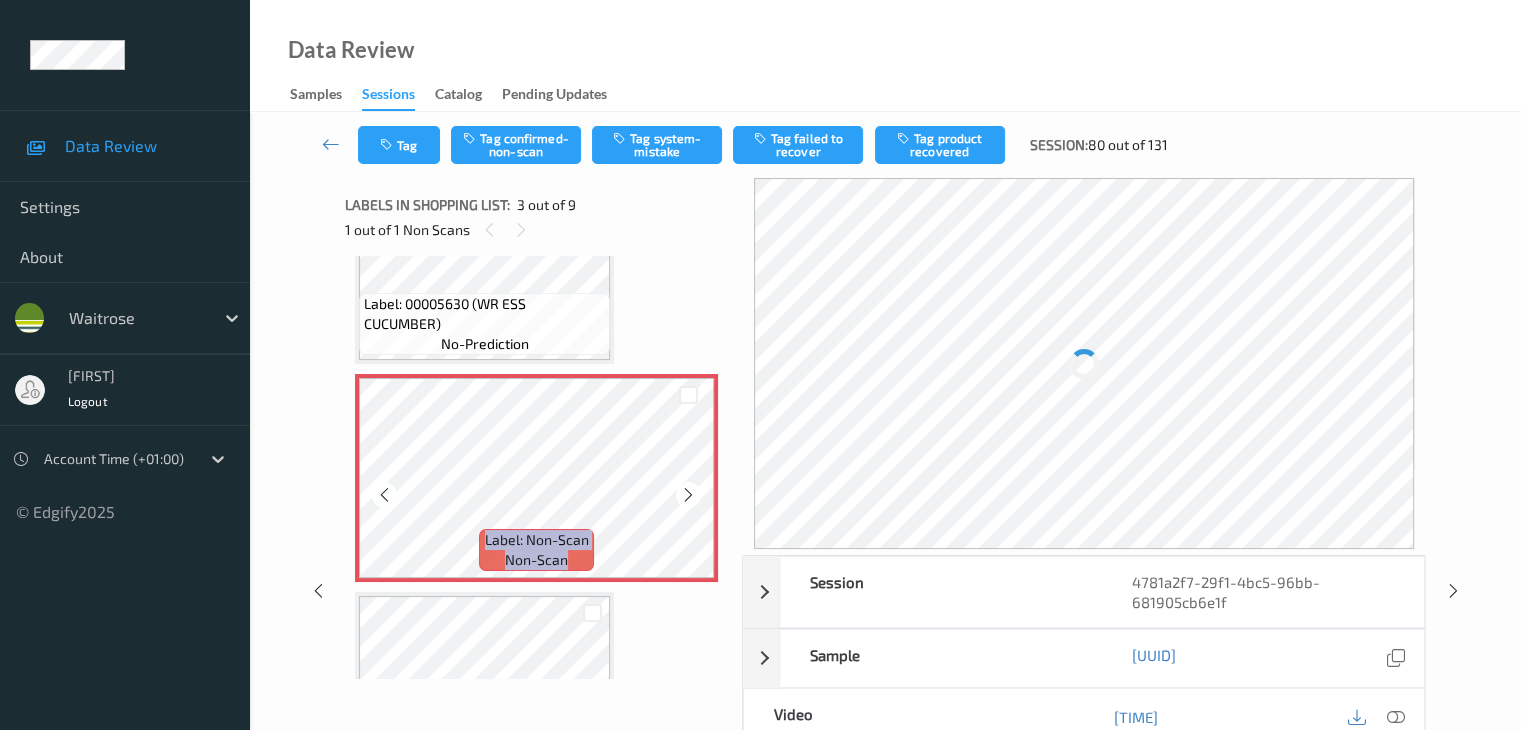 click at bounding box center [688, 495] 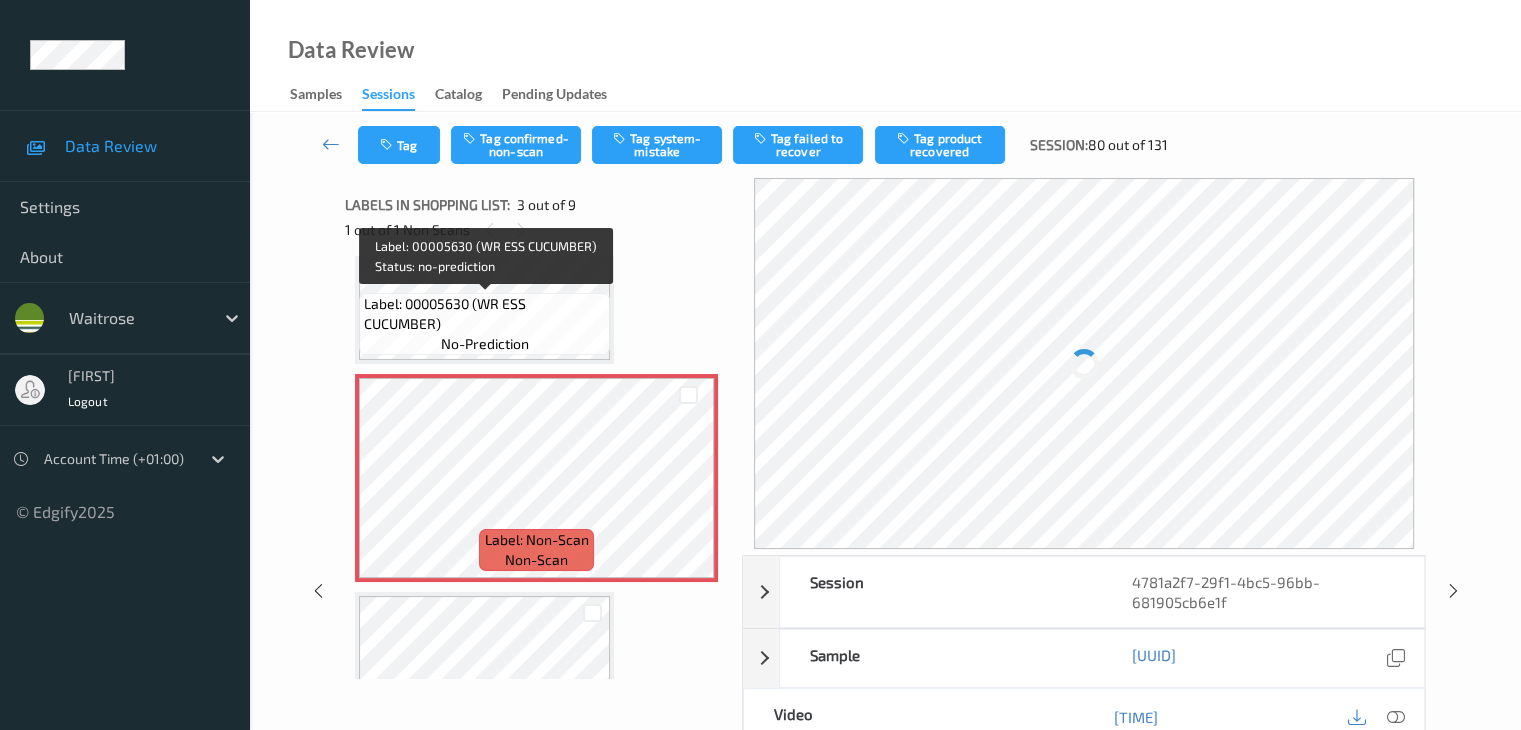 click on "Label: 00005630 (WR ESS CUCUMBER)" at bounding box center (484, 314) 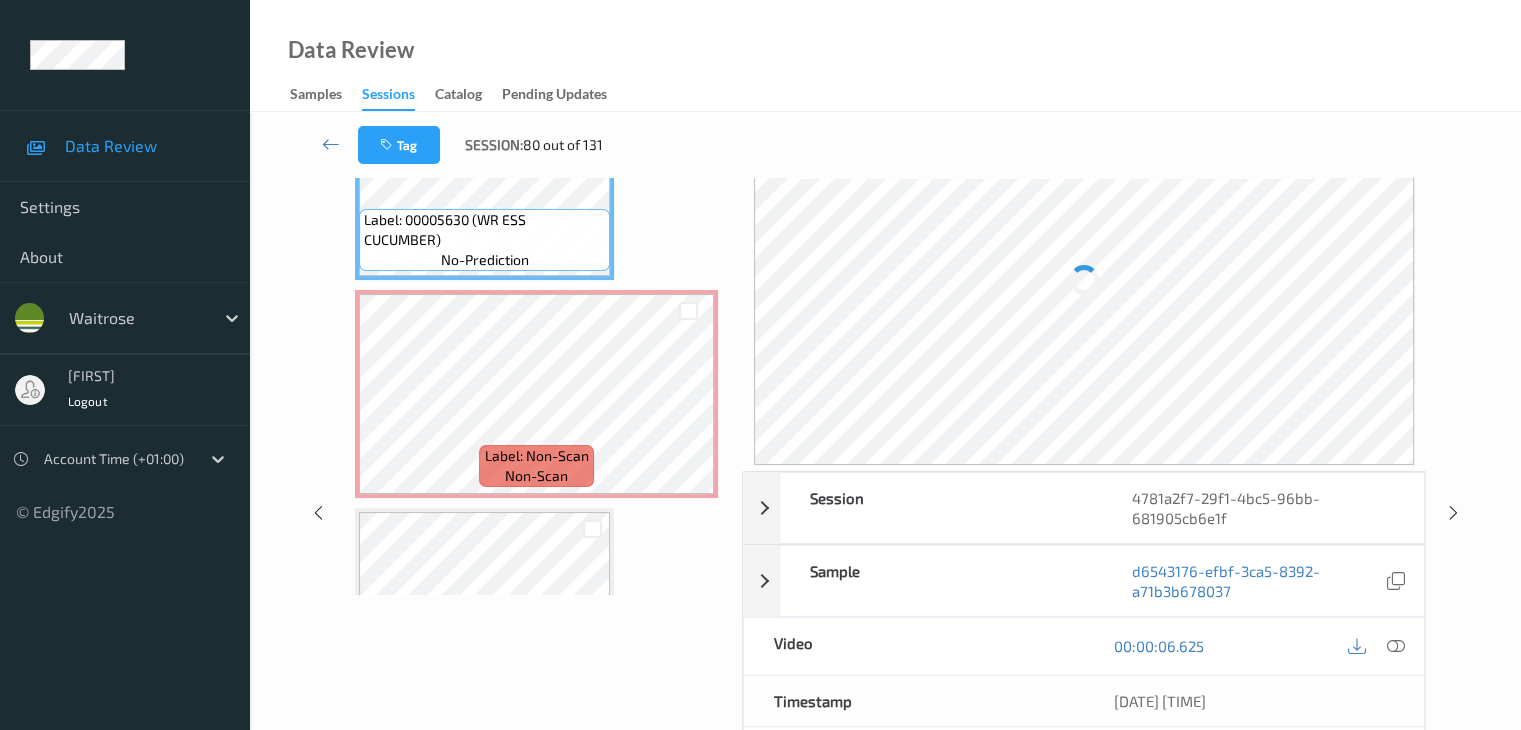 scroll, scrollTop: 200, scrollLeft: 0, axis: vertical 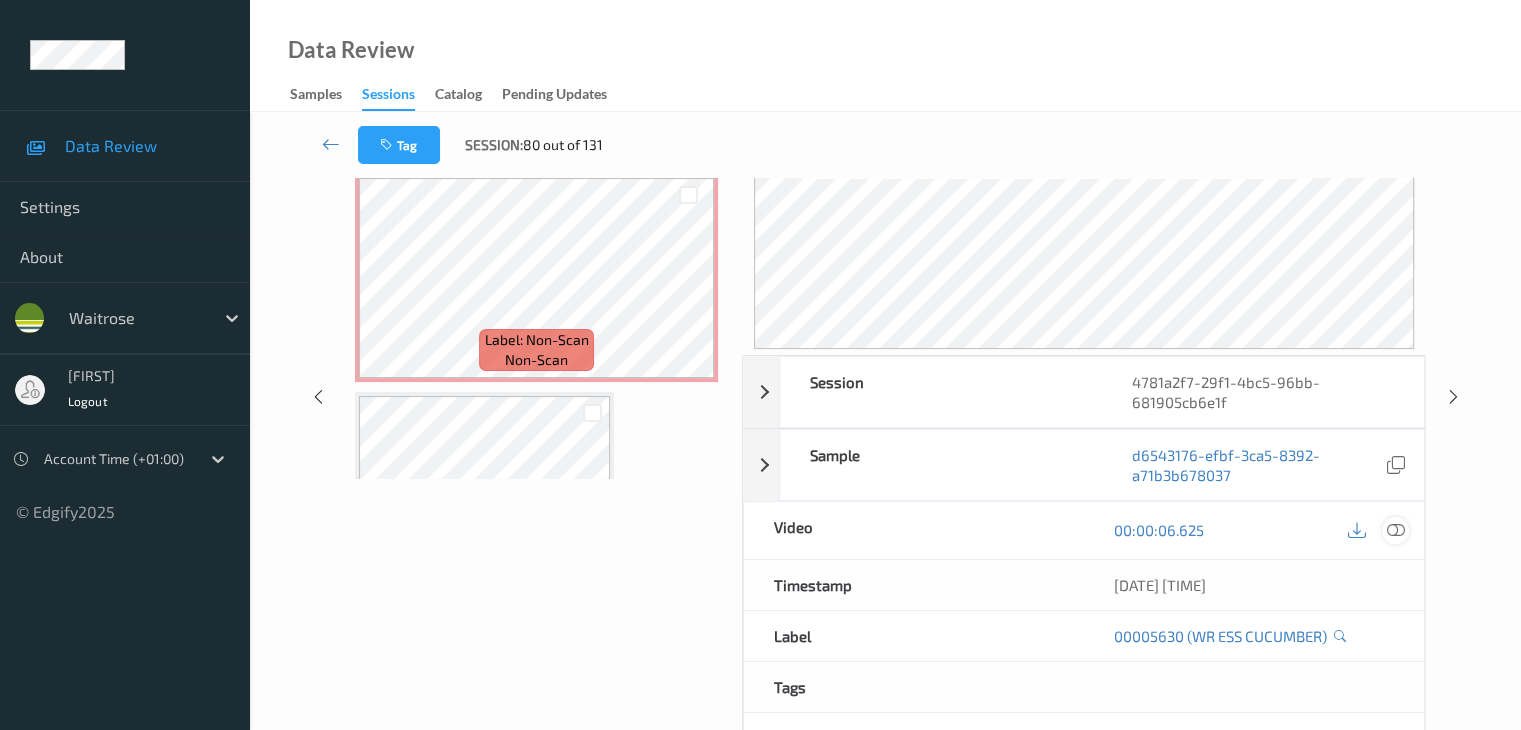 click at bounding box center (1395, 530) 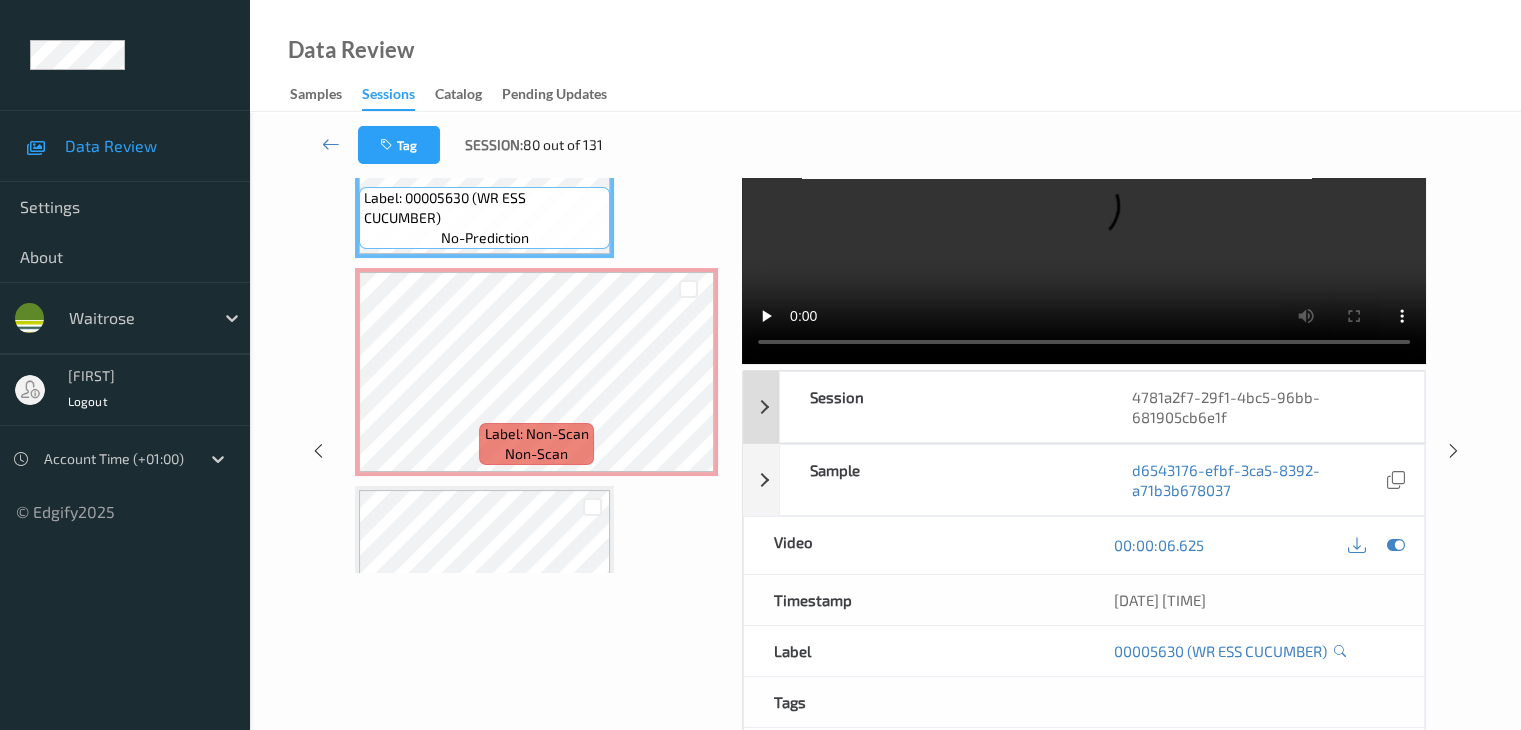 scroll, scrollTop: 0, scrollLeft: 0, axis: both 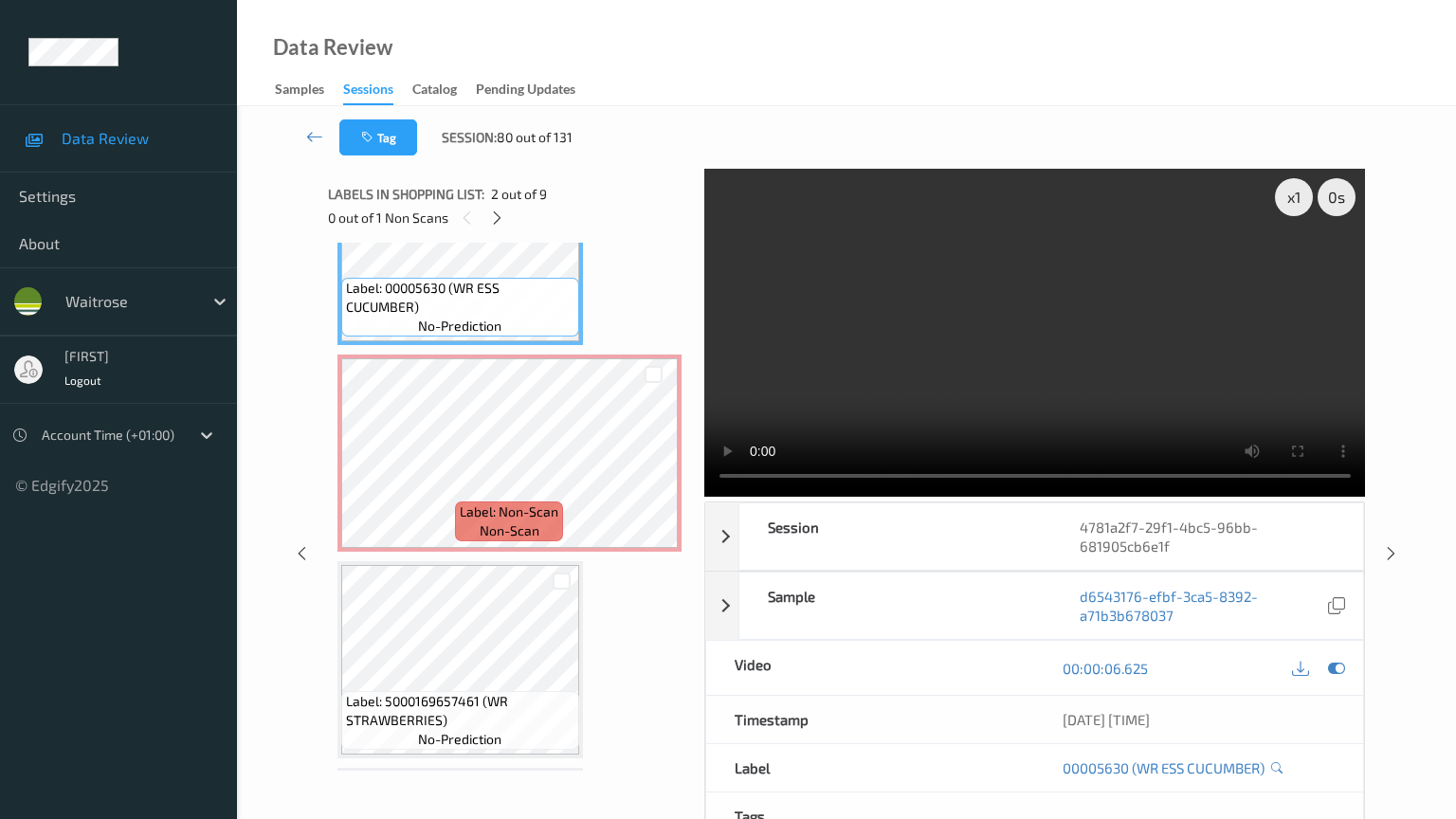 type 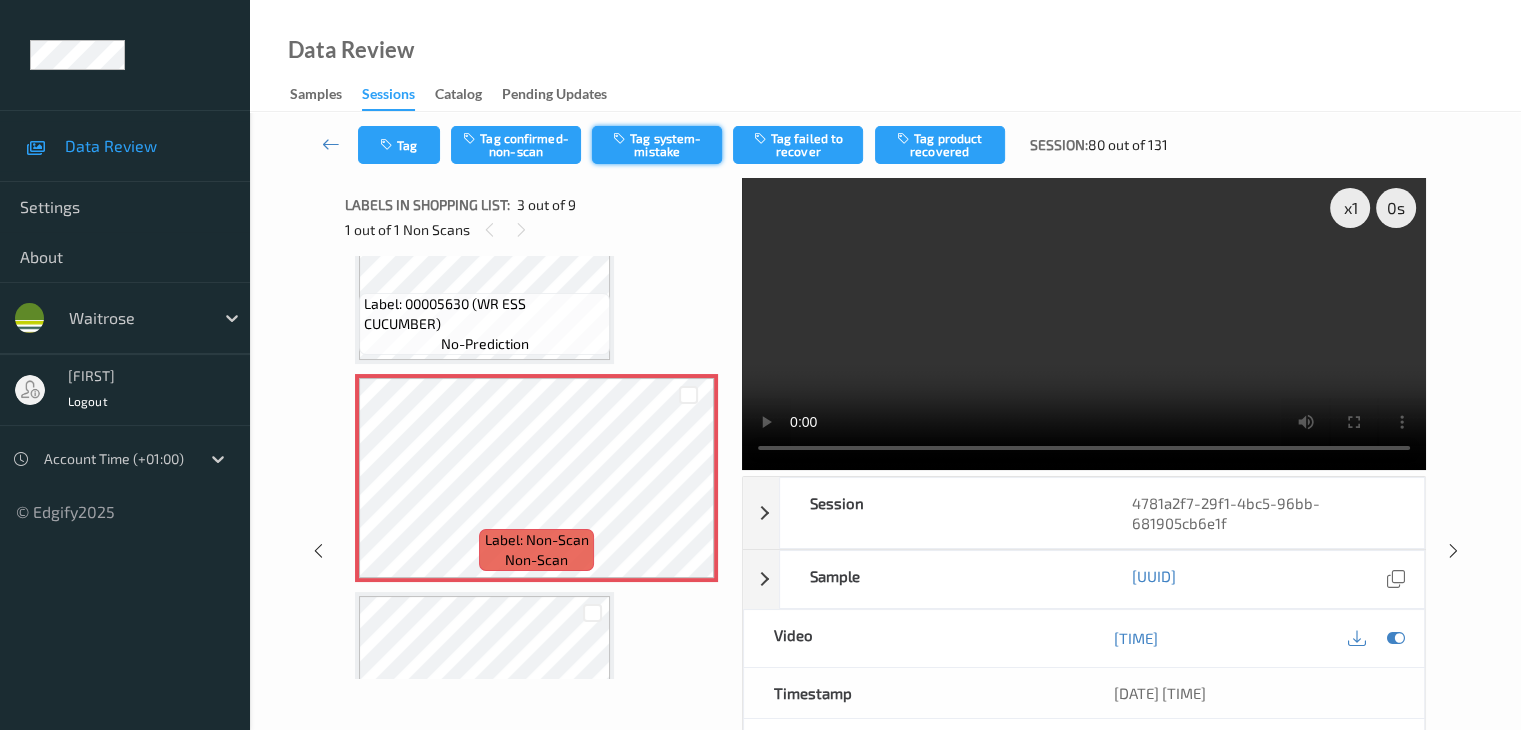 click on "Tag   system-mistake" at bounding box center [657, 145] 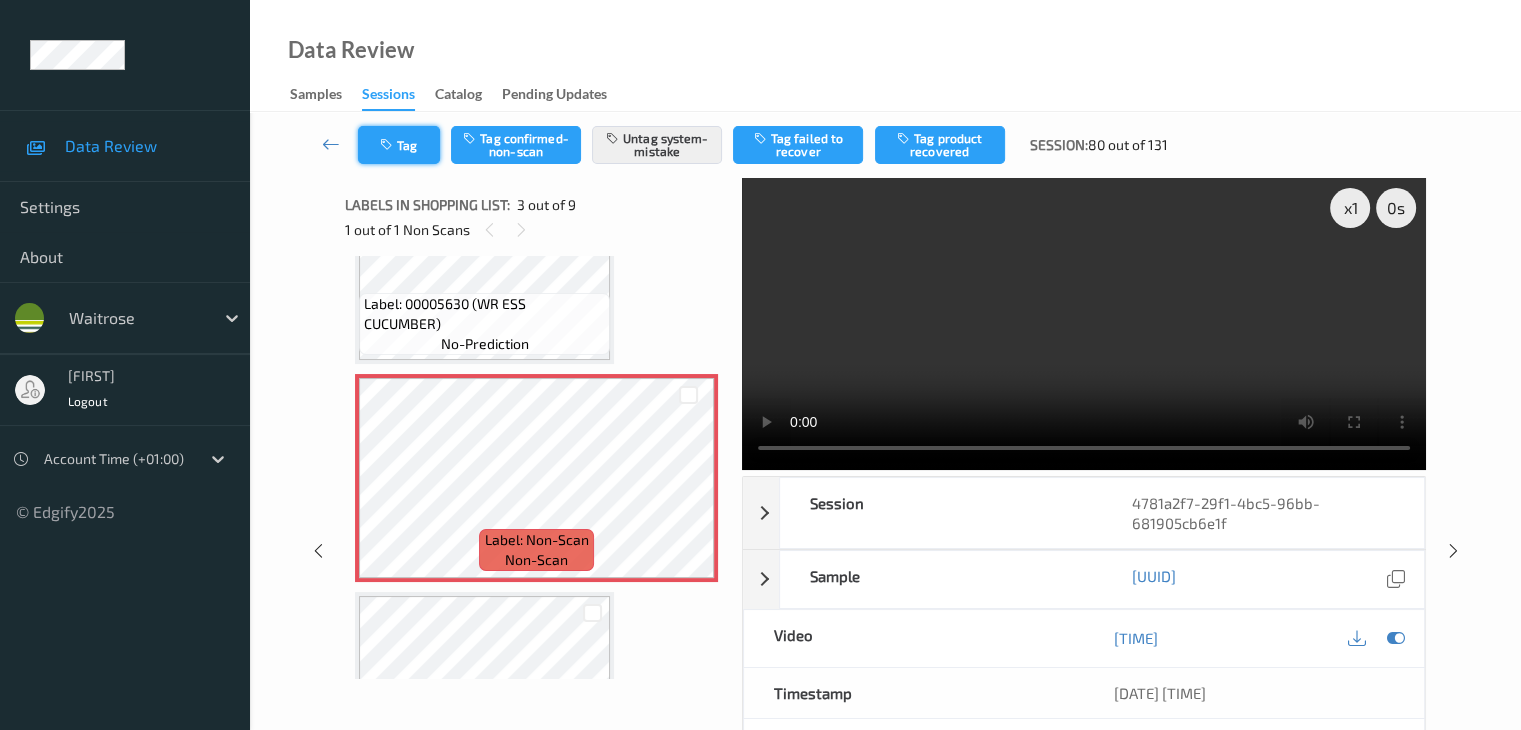 click on "Tag" at bounding box center (399, 145) 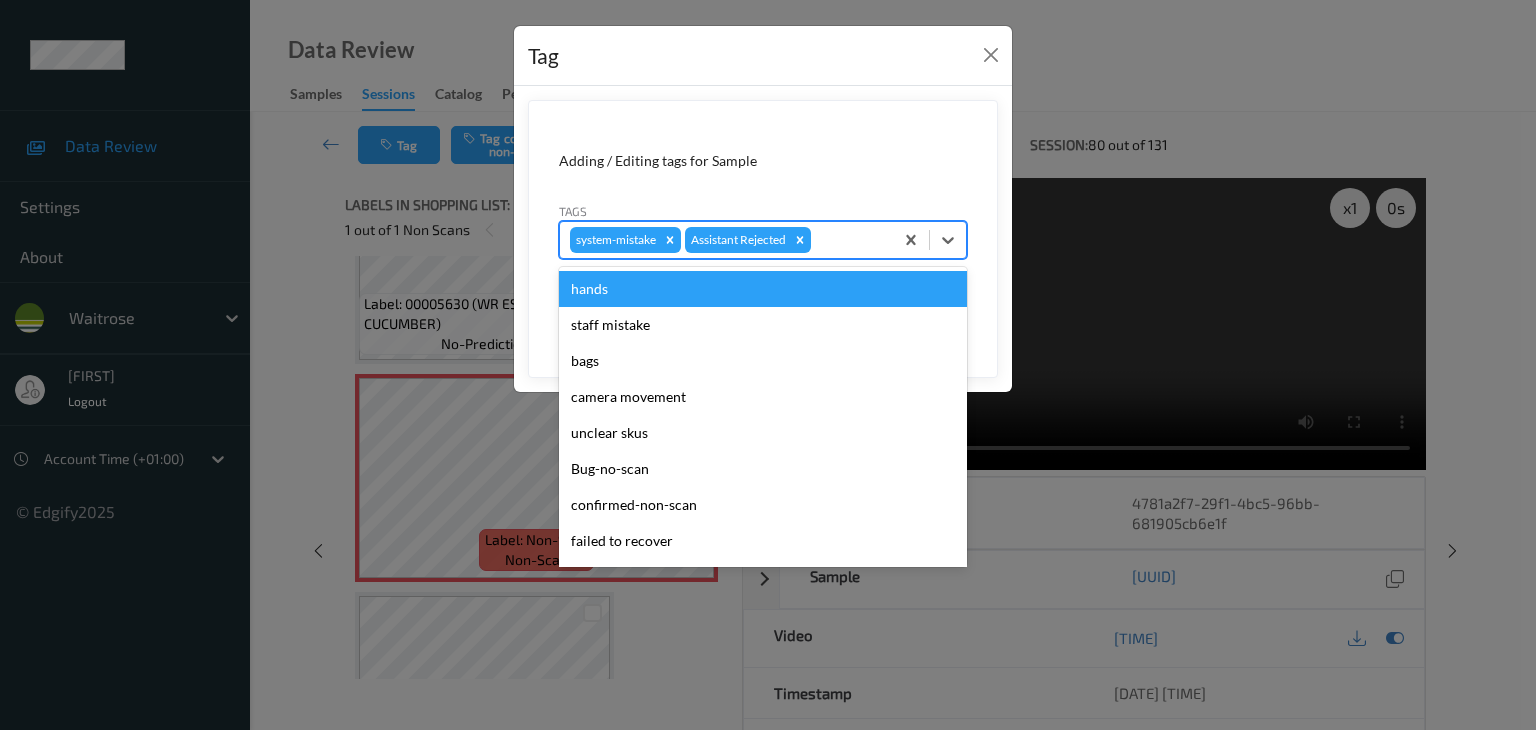 click at bounding box center (849, 240) 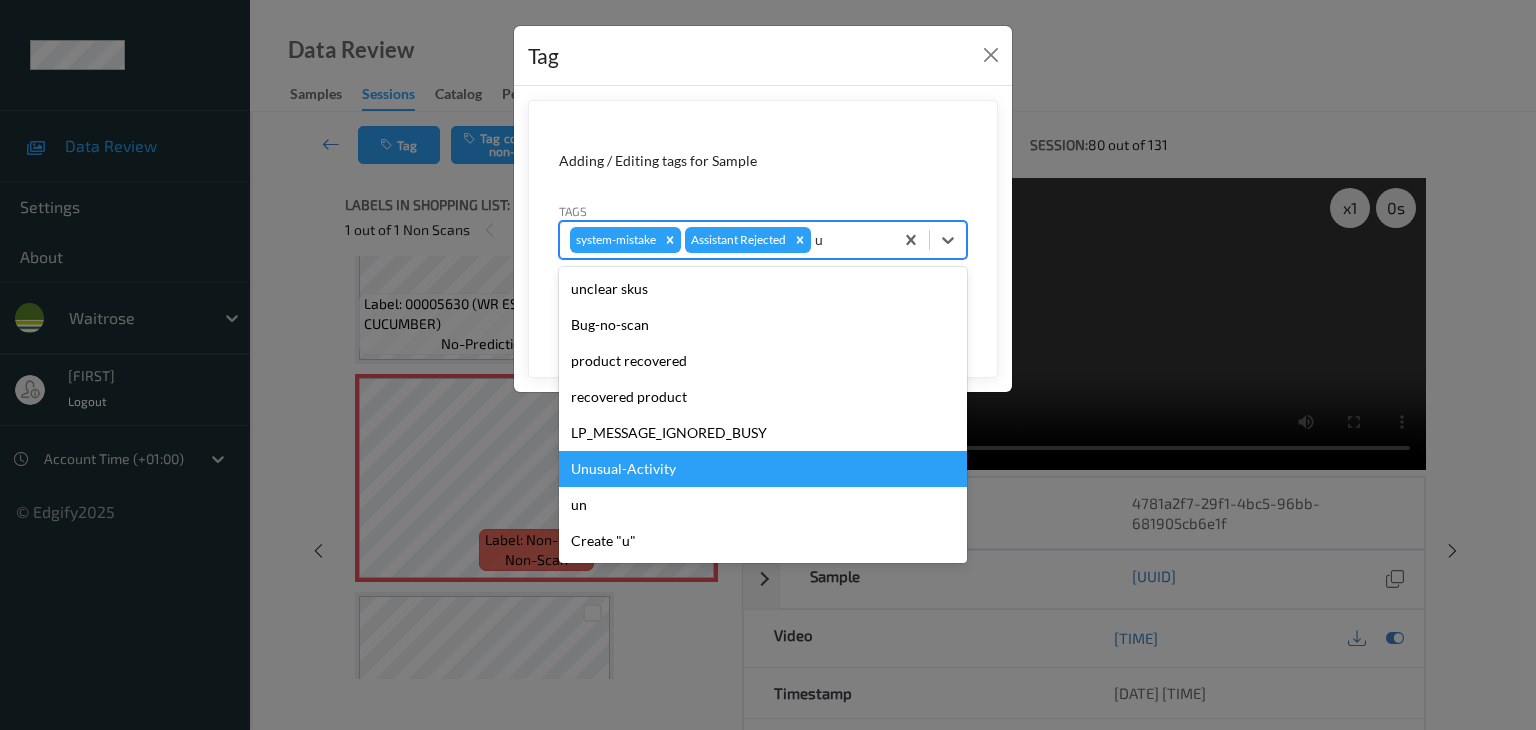 click on "Unusual-Activity" at bounding box center [763, 469] 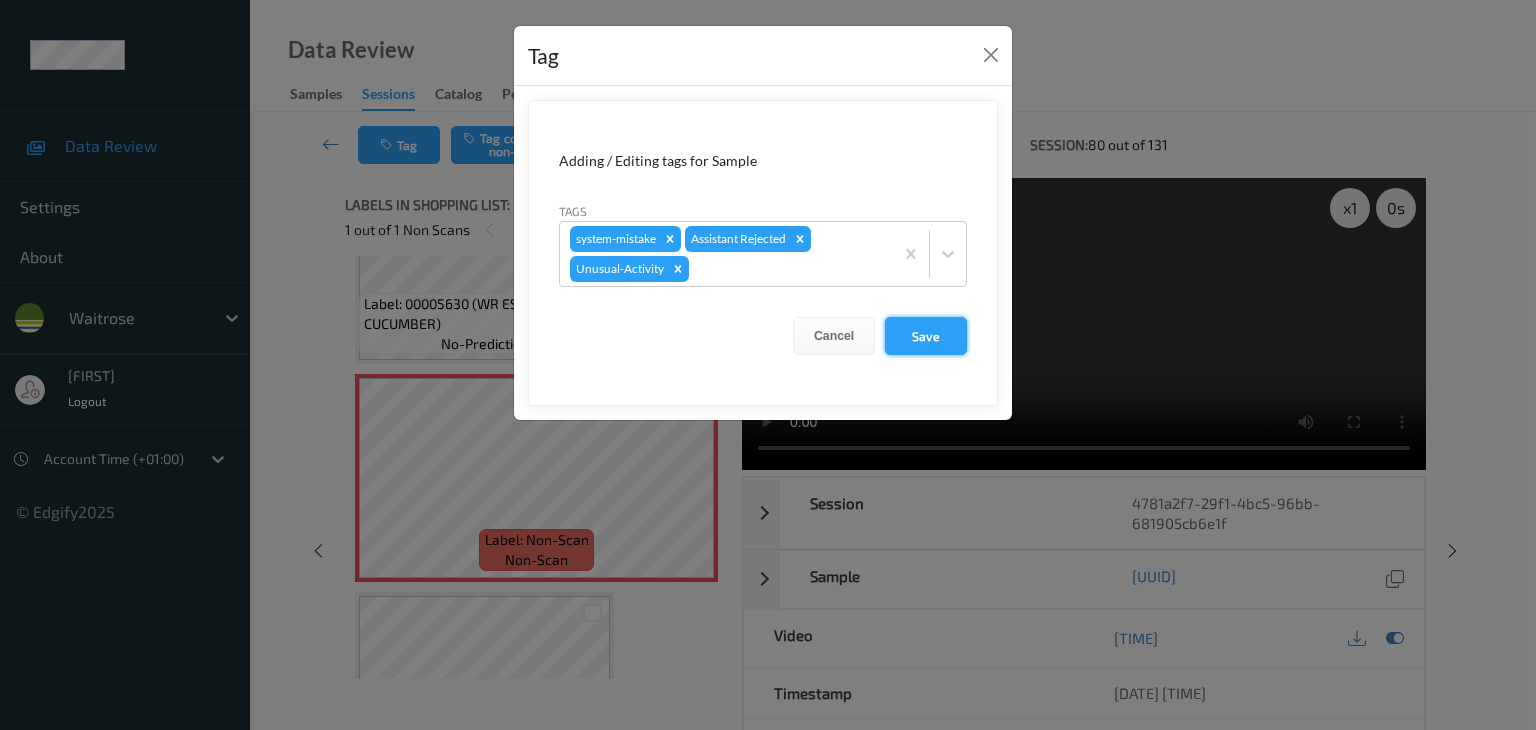 click on "Save" at bounding box center (926, 336) 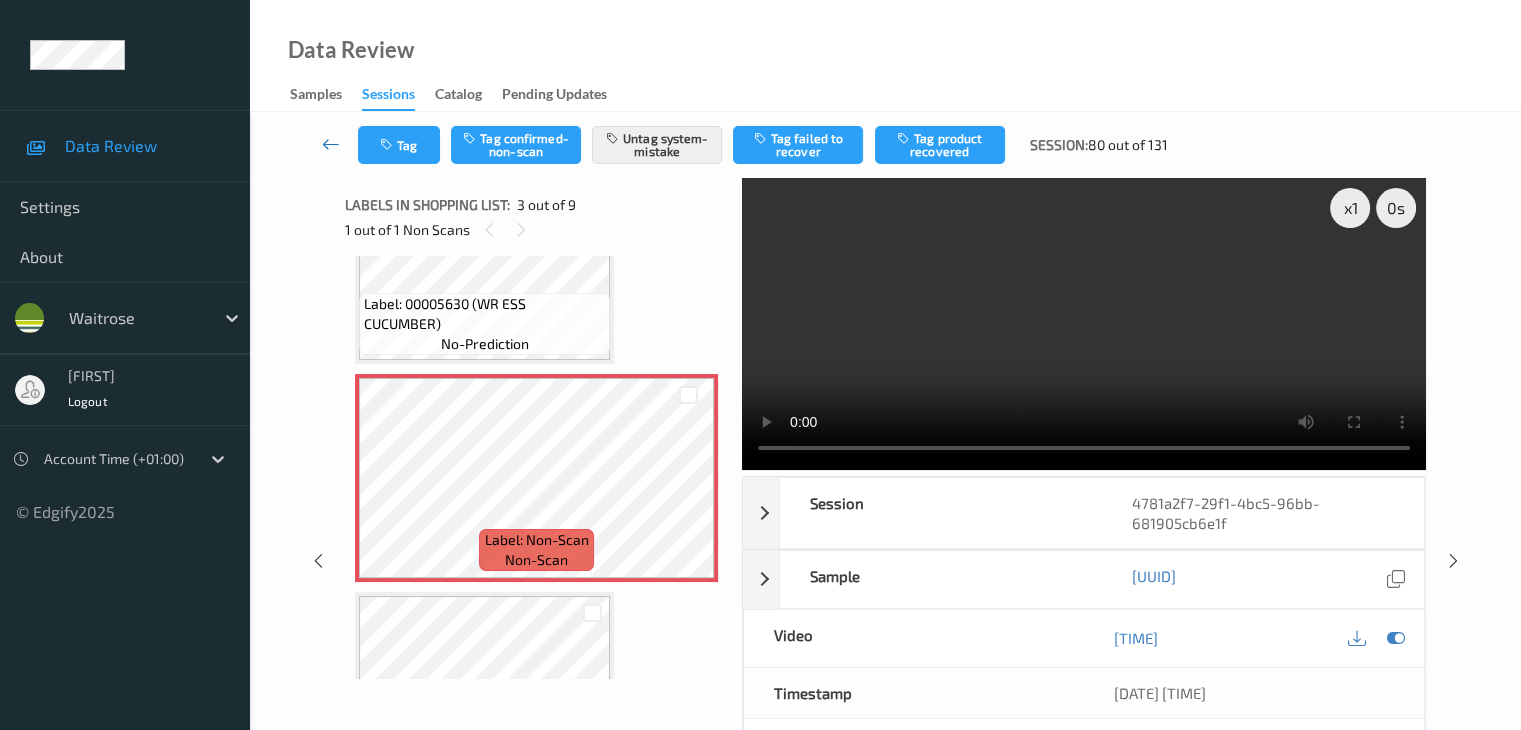 click at bounding box center (331, 144) 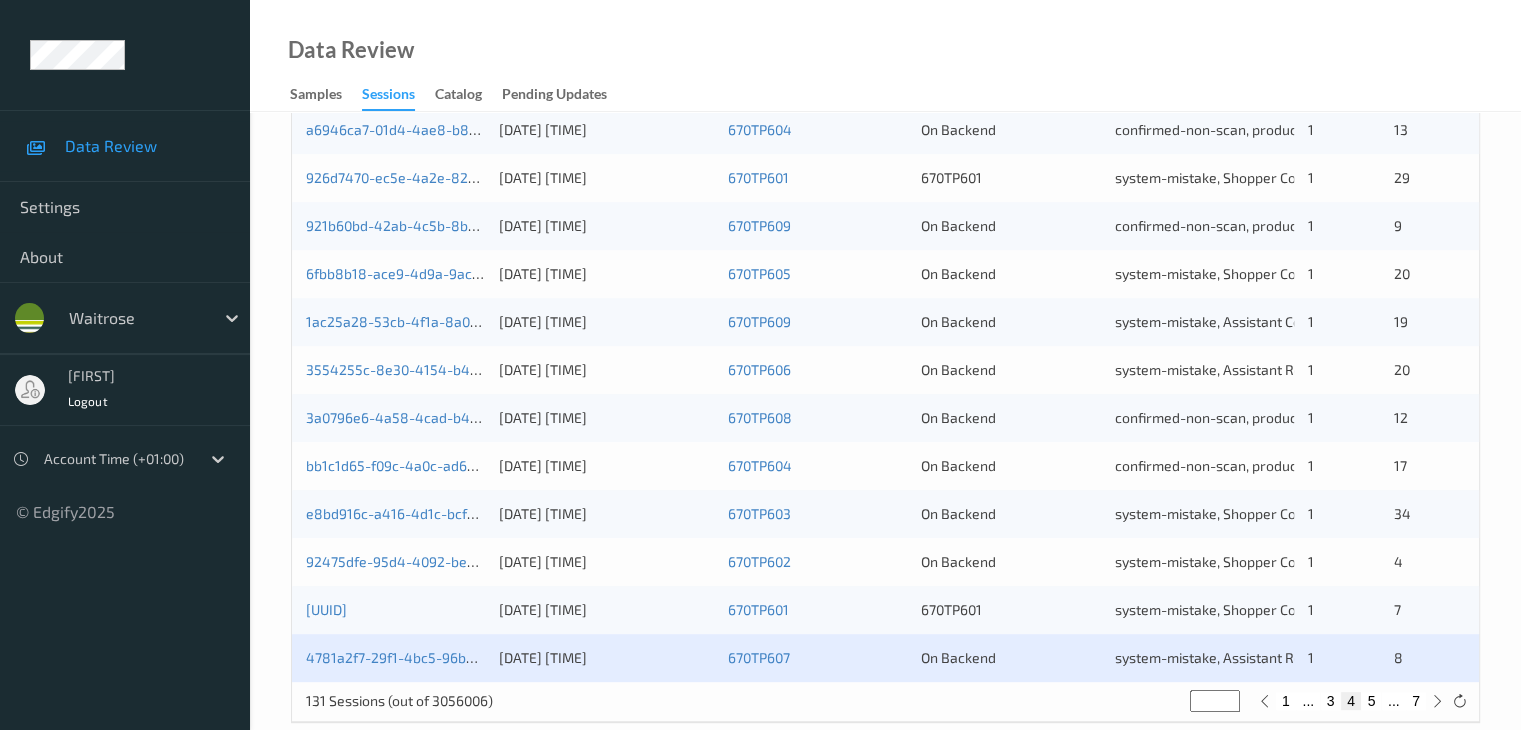 scroll, scrollTop: 932, scrollLeft: 0, axis: vertical 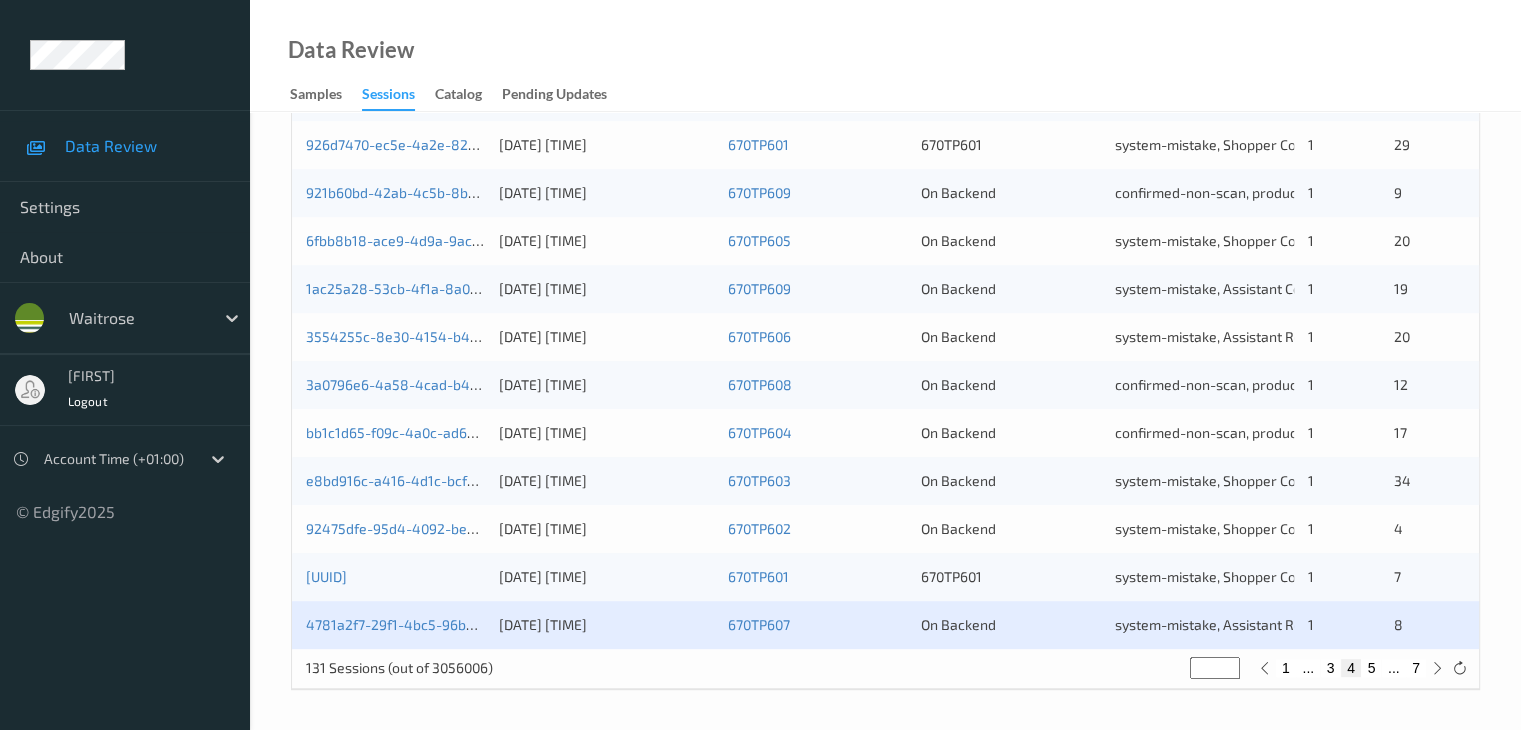 click on "5" at bounding box center [1371, 668] 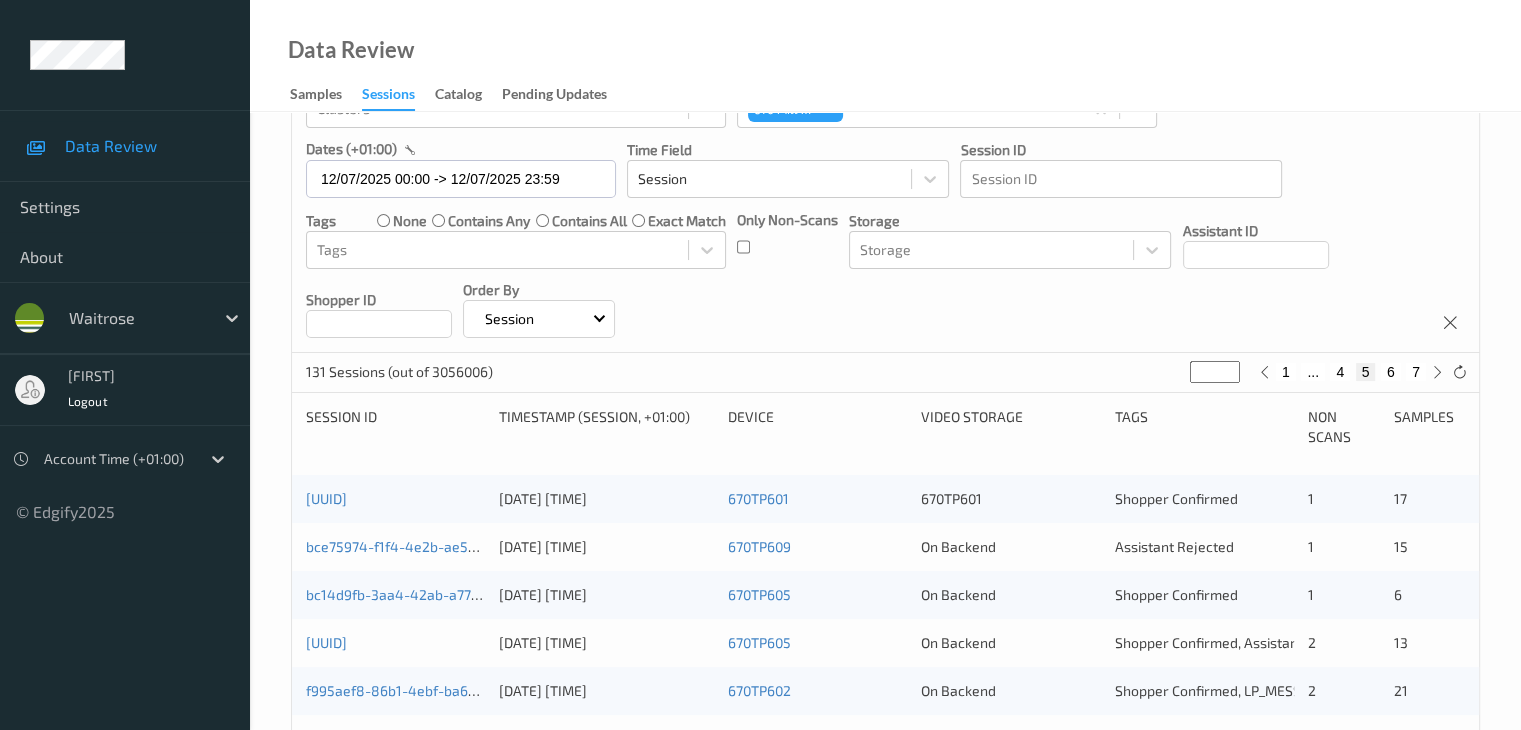 scroll, scrollTop: 300, scrollLeft: 0, axis: vertical 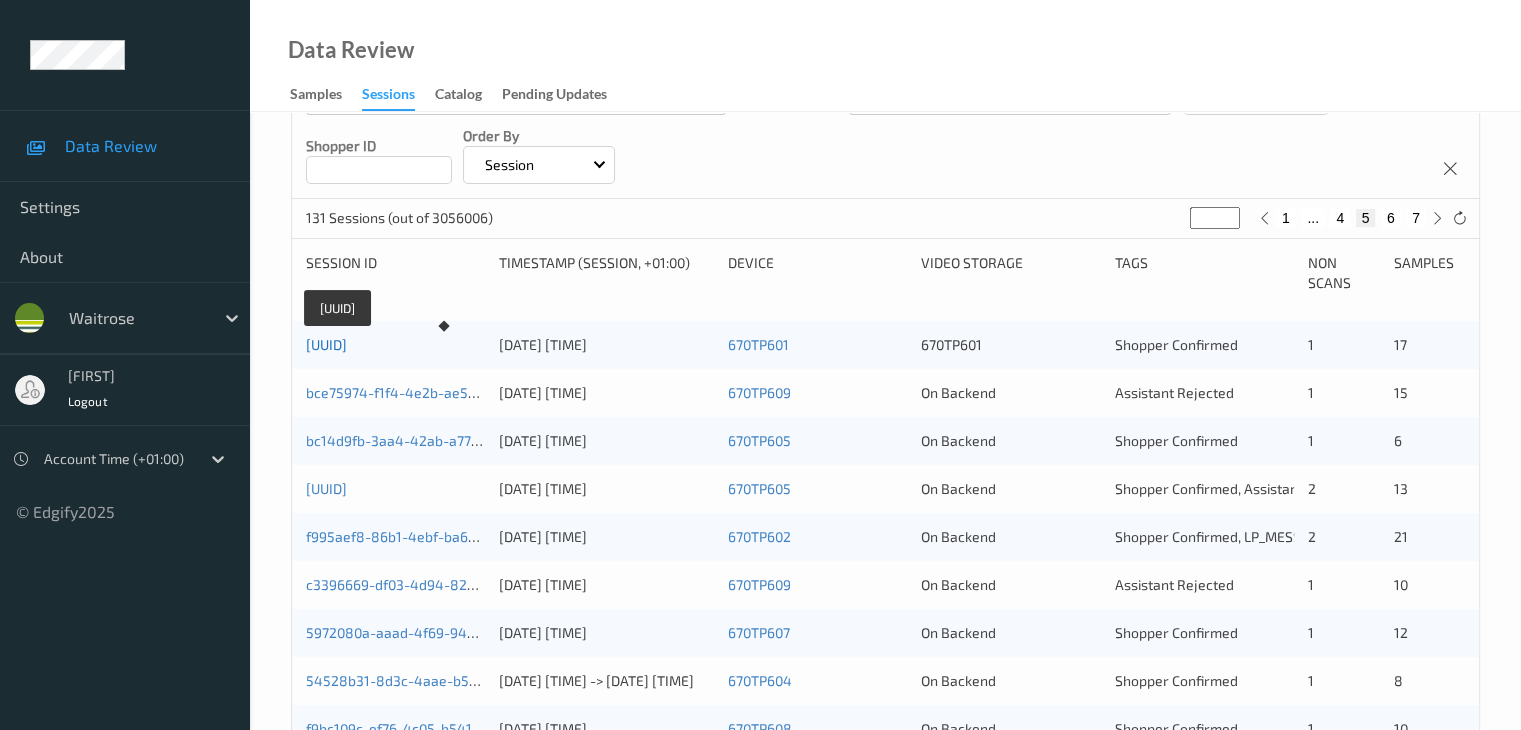 click on "[UUID]" at bounding box center (326, 344) 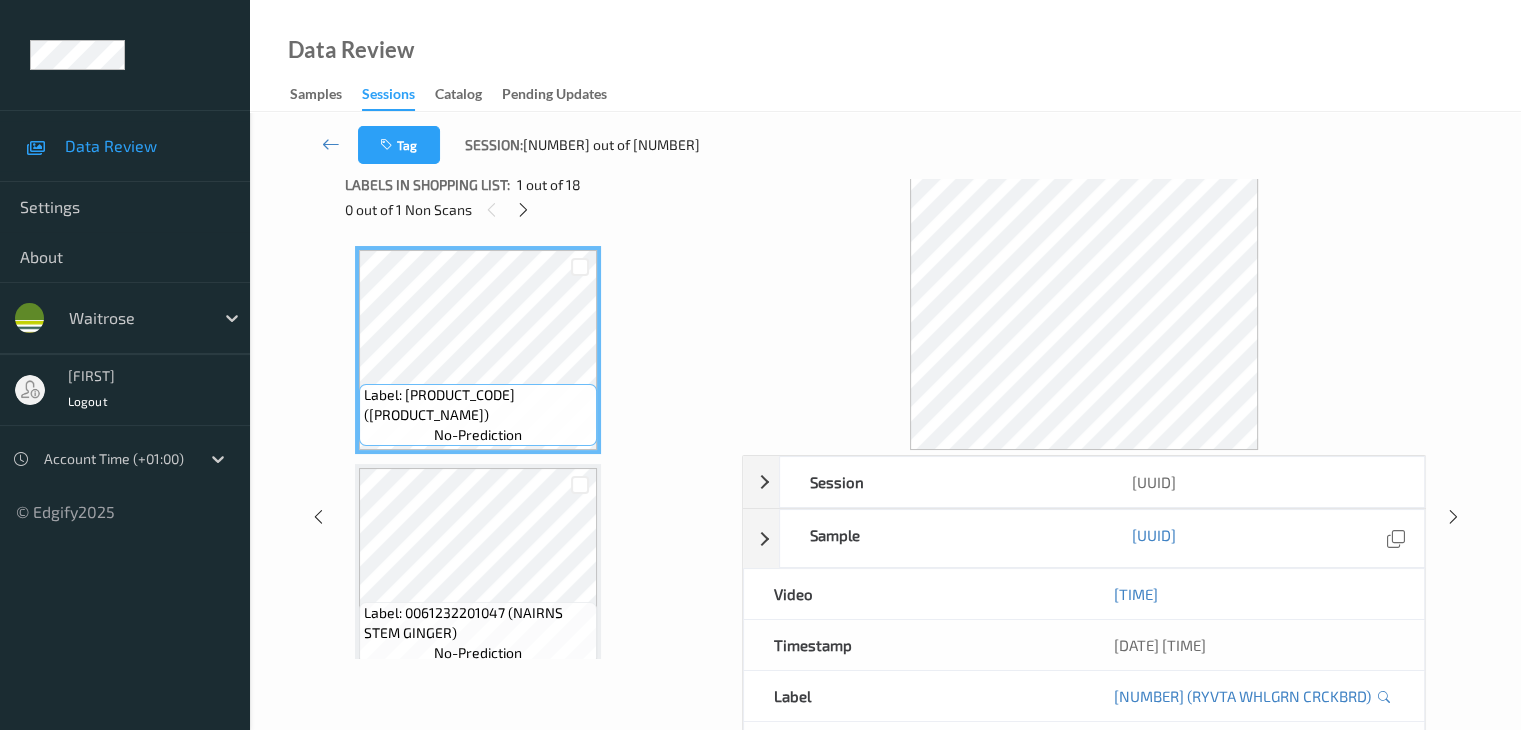 scroll, scrollTop: 0, scrollLeft: 0, axis: both 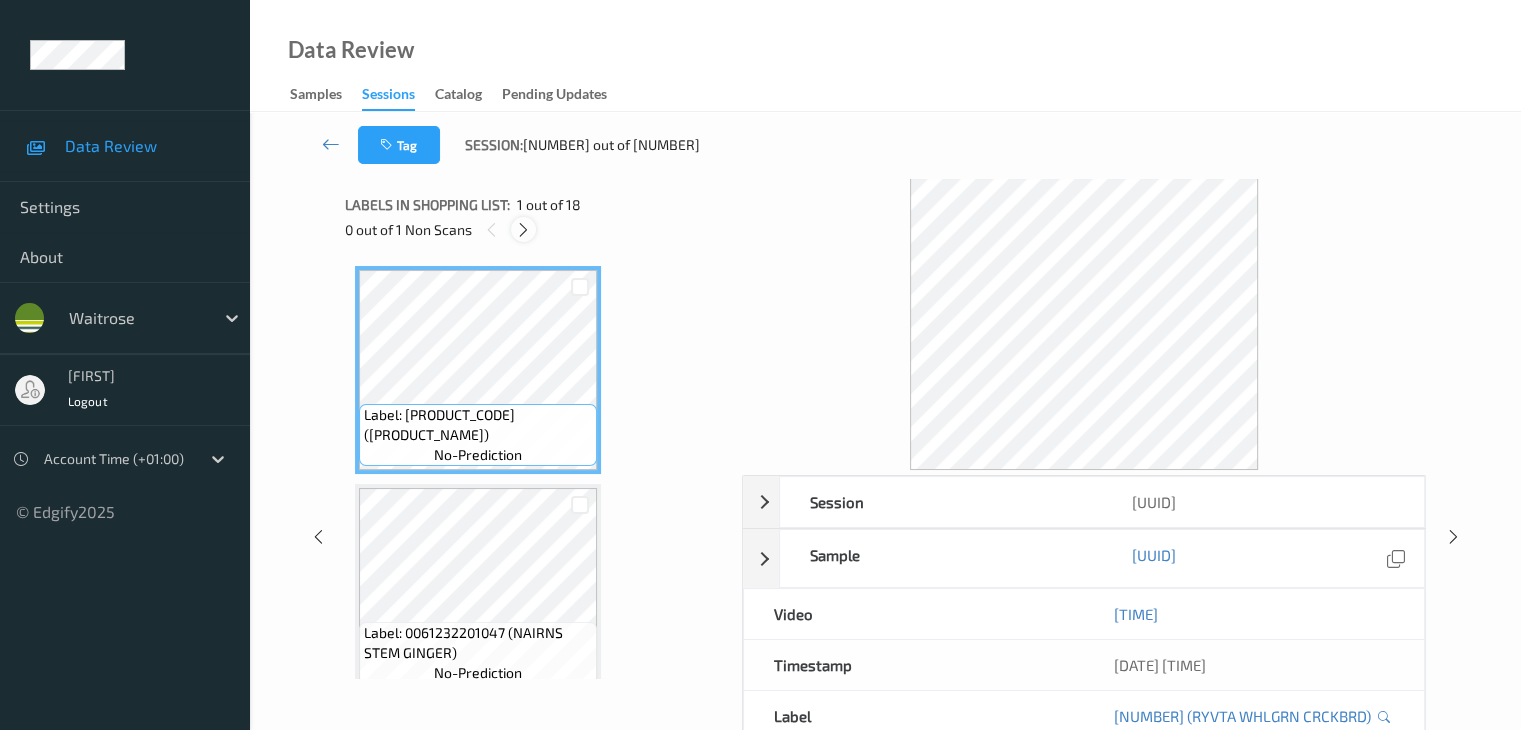click at bounding box center [523, 230] 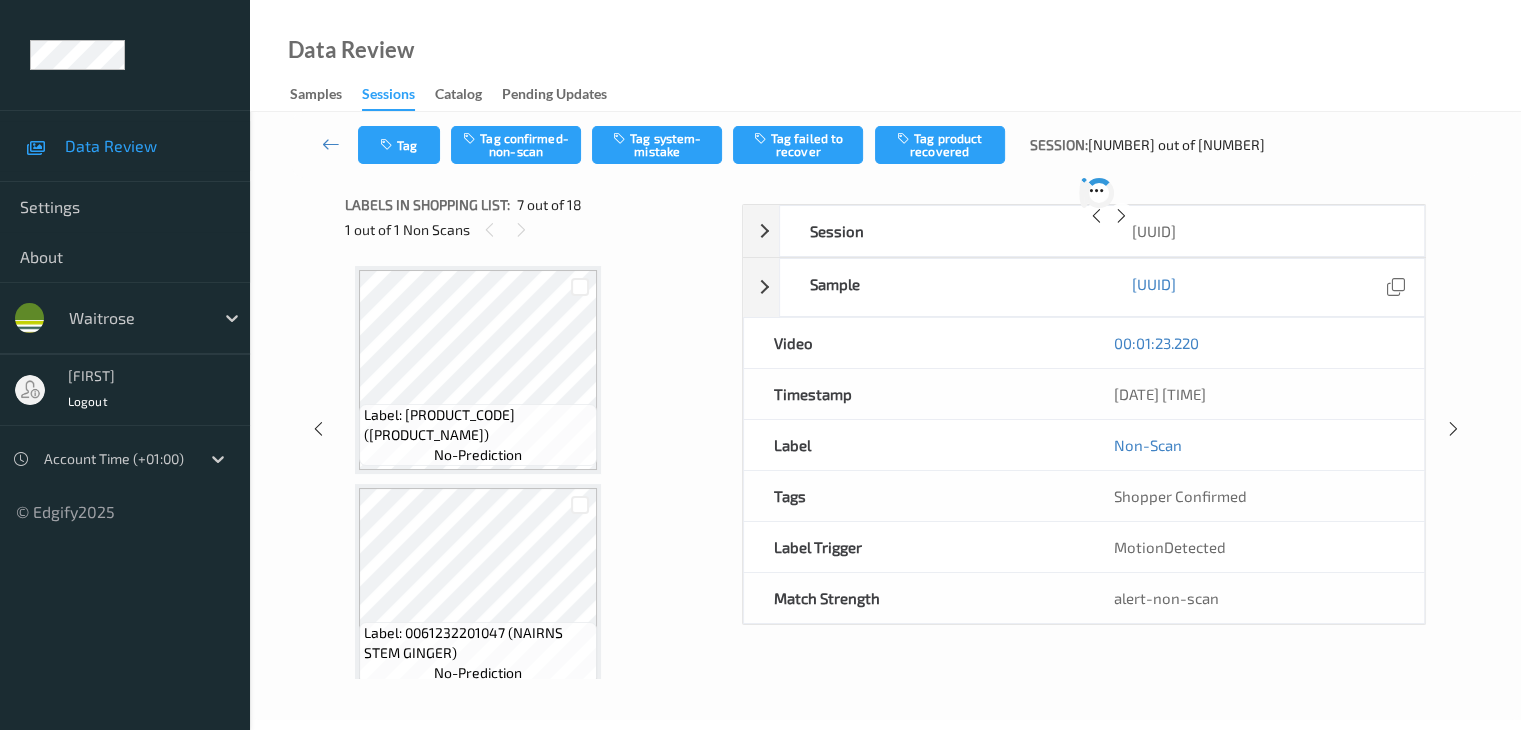 scroll, scrollTop: 1100, scrollLeft: 0, axis: vertical 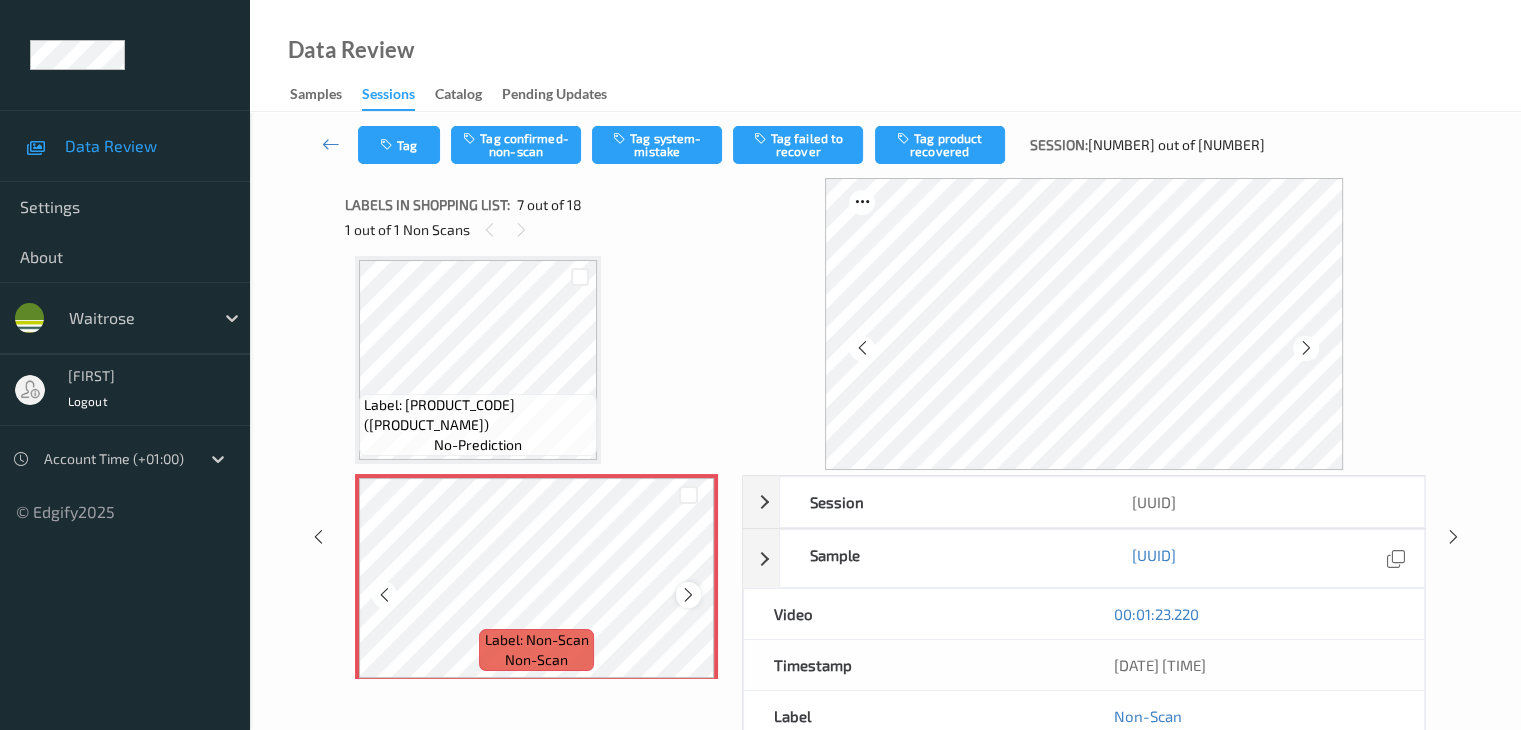click at bounding box center [688, 595] 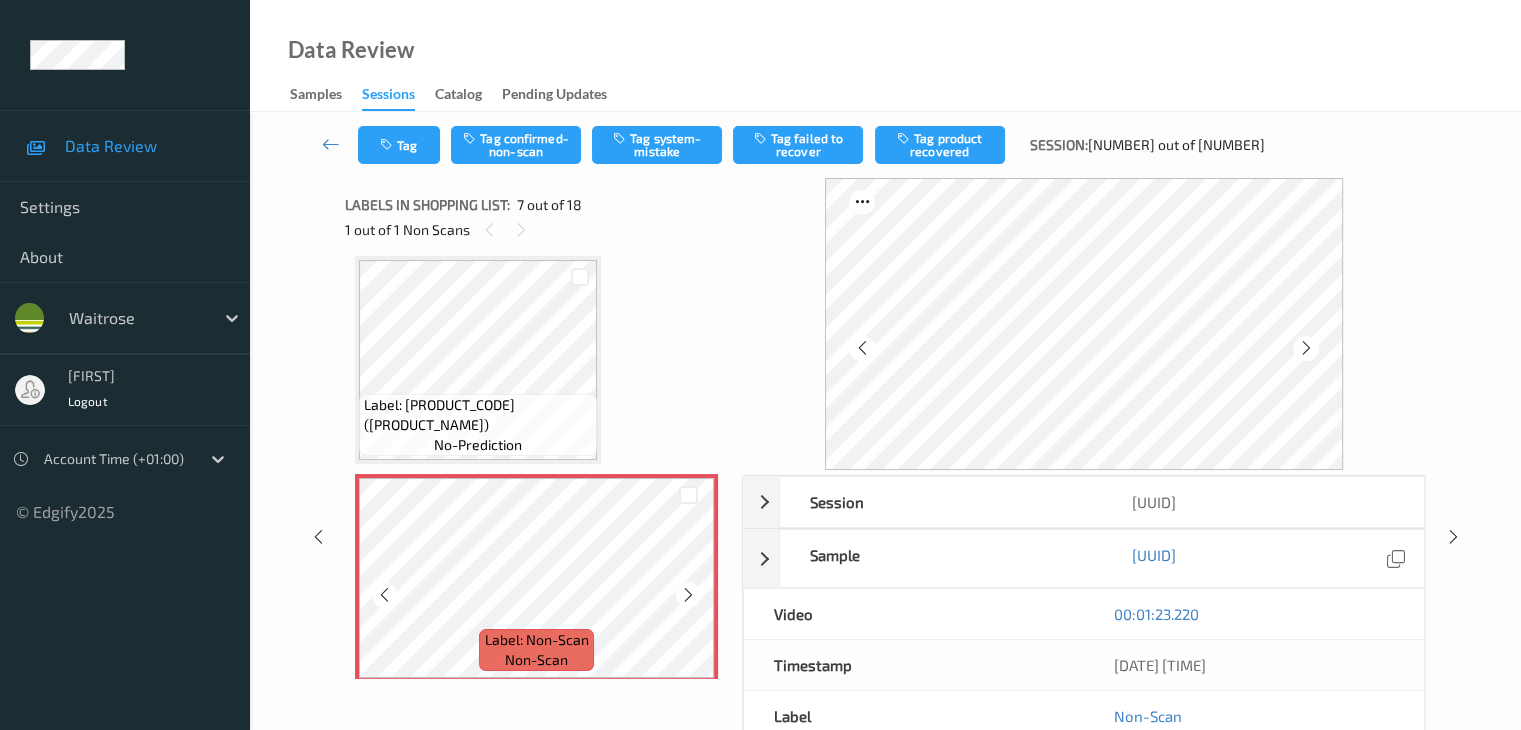 click at bounding box center [688, 595] 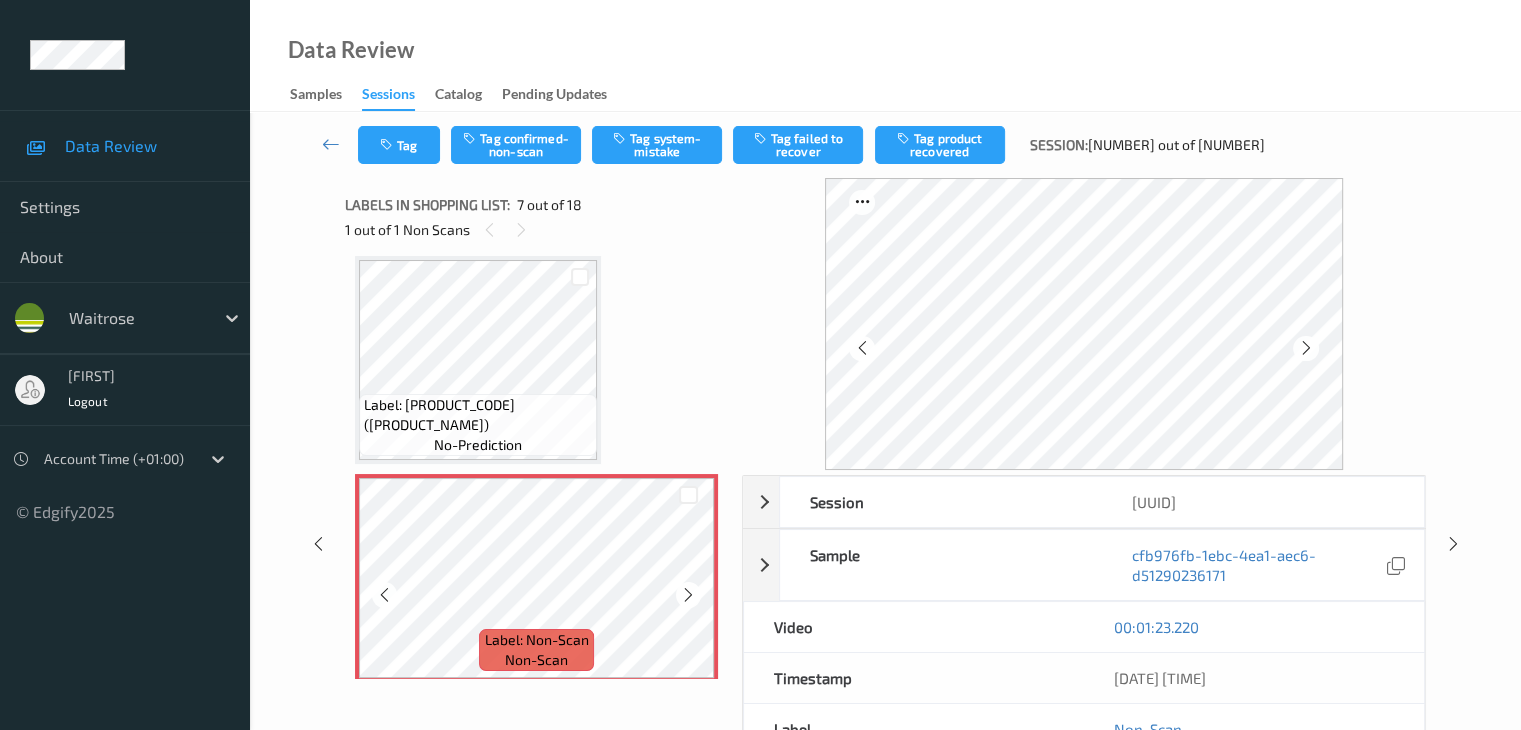 click at bounding box center [688, 595] 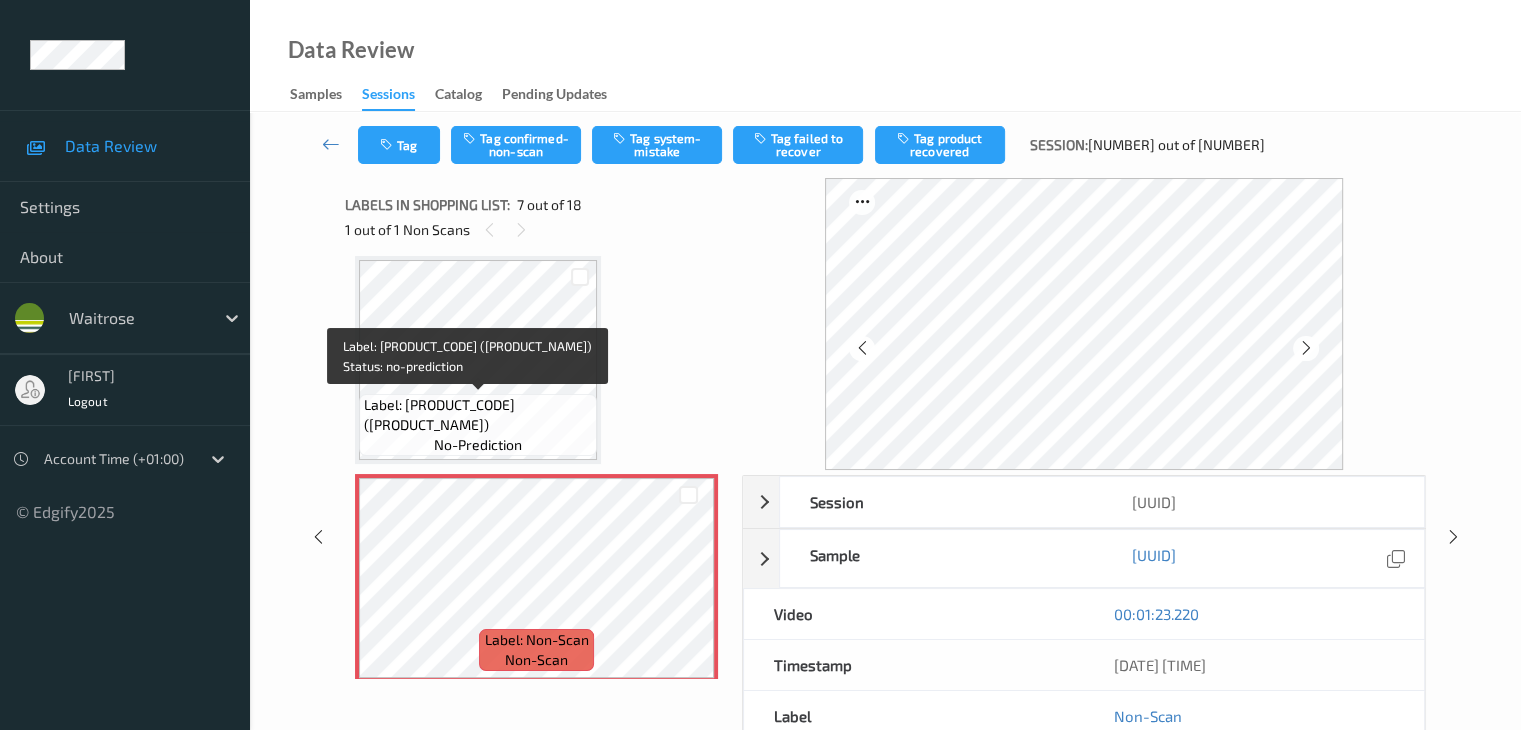click on "Label: [PRODUCT_CODE] ([PRODUCT_NAME])" at bounding box center (478, 415) 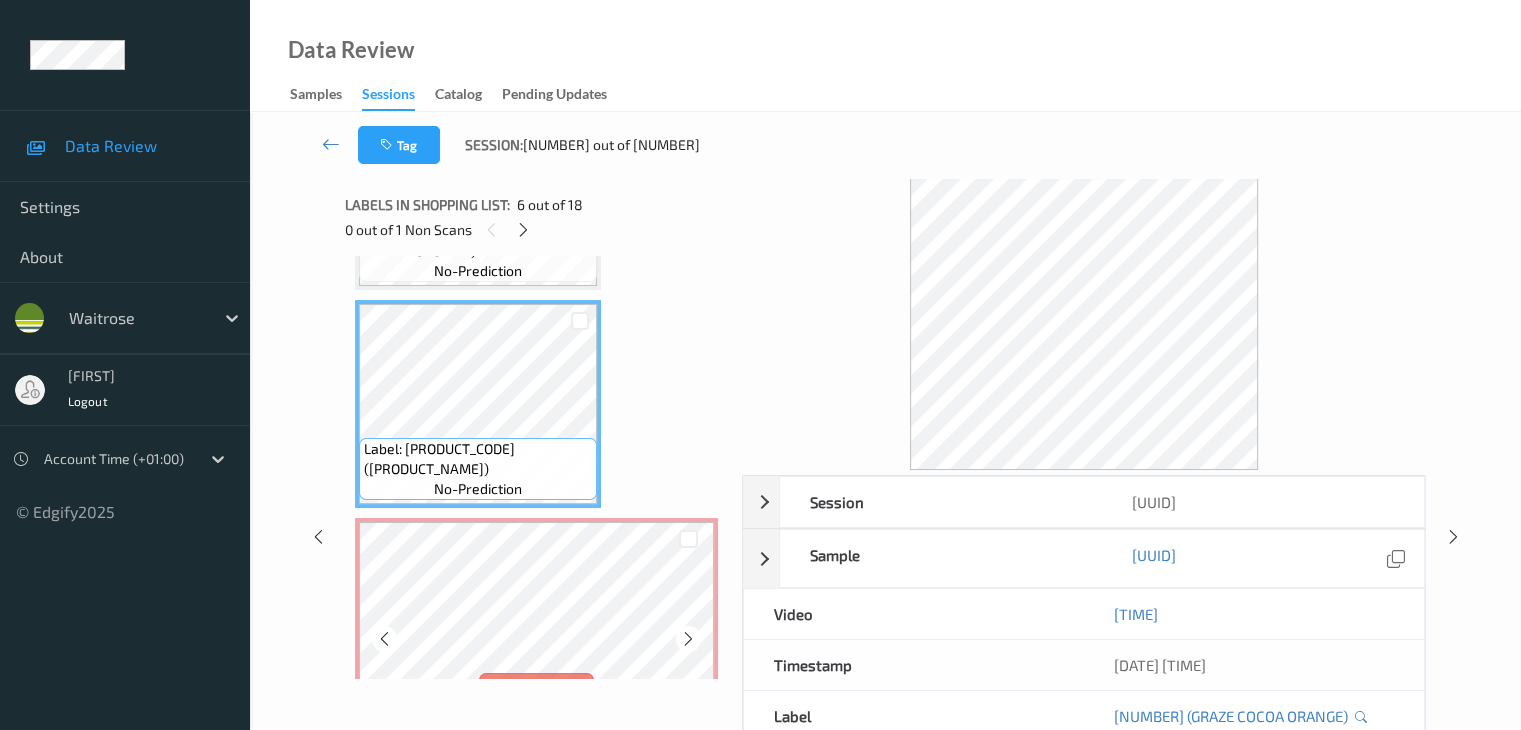 scroll, scrollTop: 900, scrollLeft: 0, axis: vertical 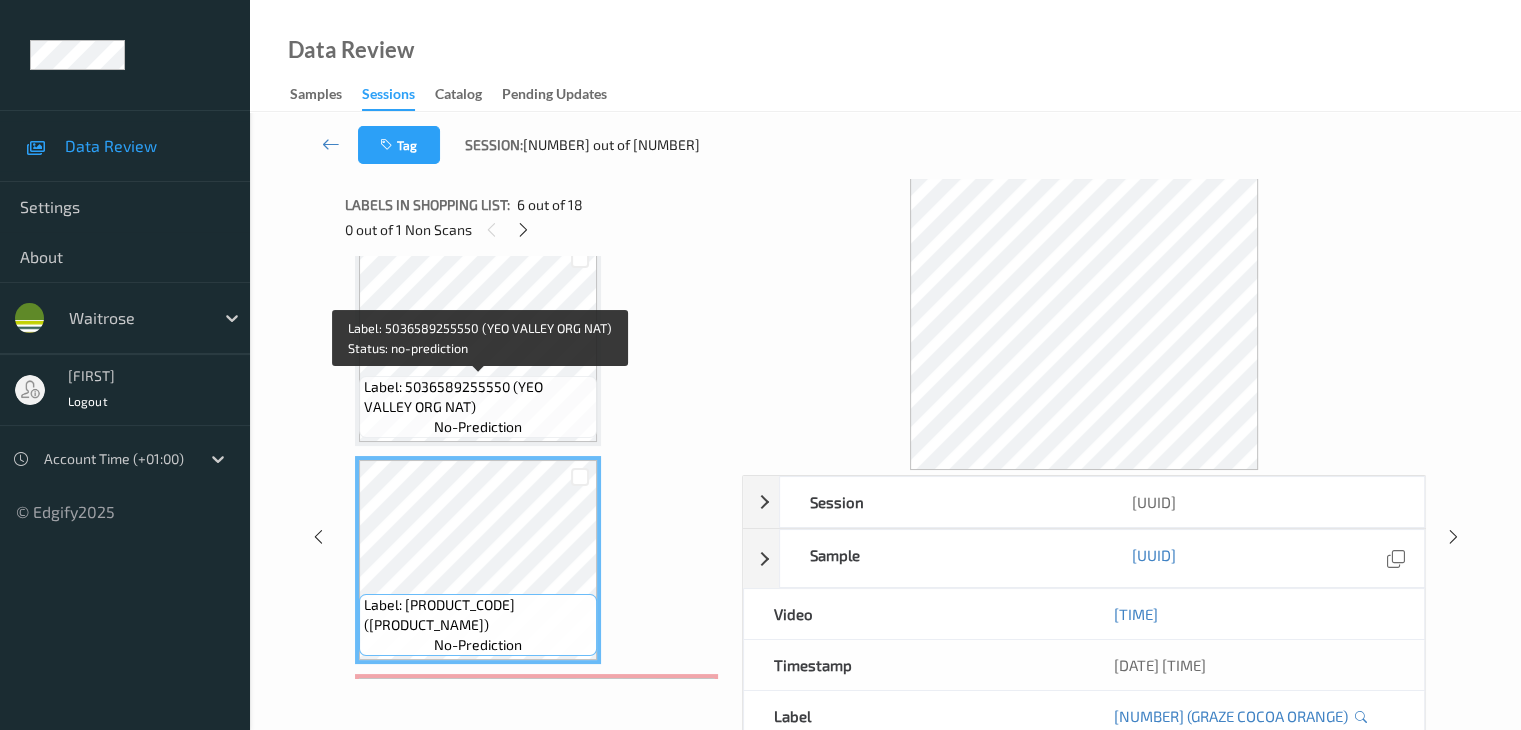 click on "Label: 5036589255550 (YEO VALLEY ORG NAT)" at bounding box center (478, 397) 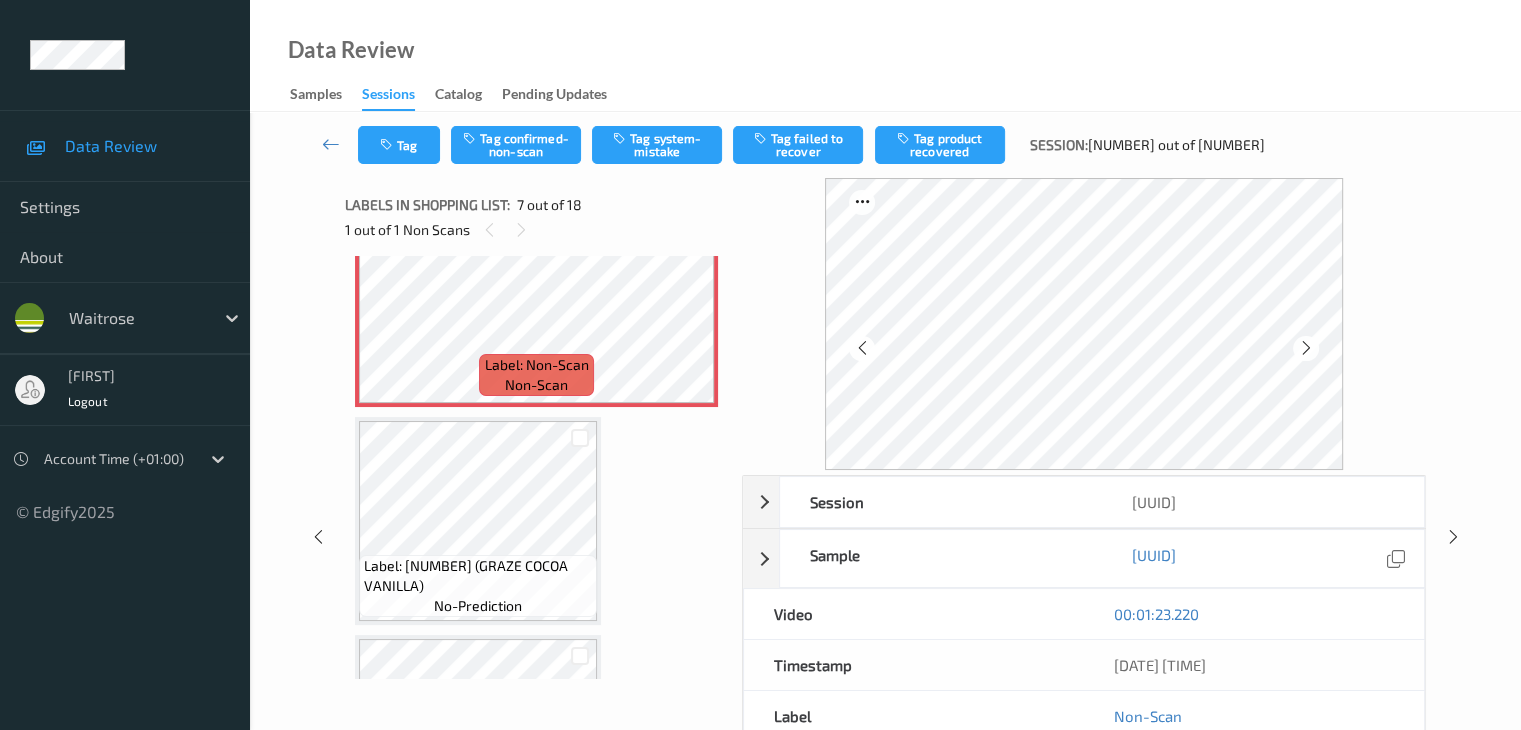 scroll, scrollTop: 1400, scrollLeft: 0, axis: vertical 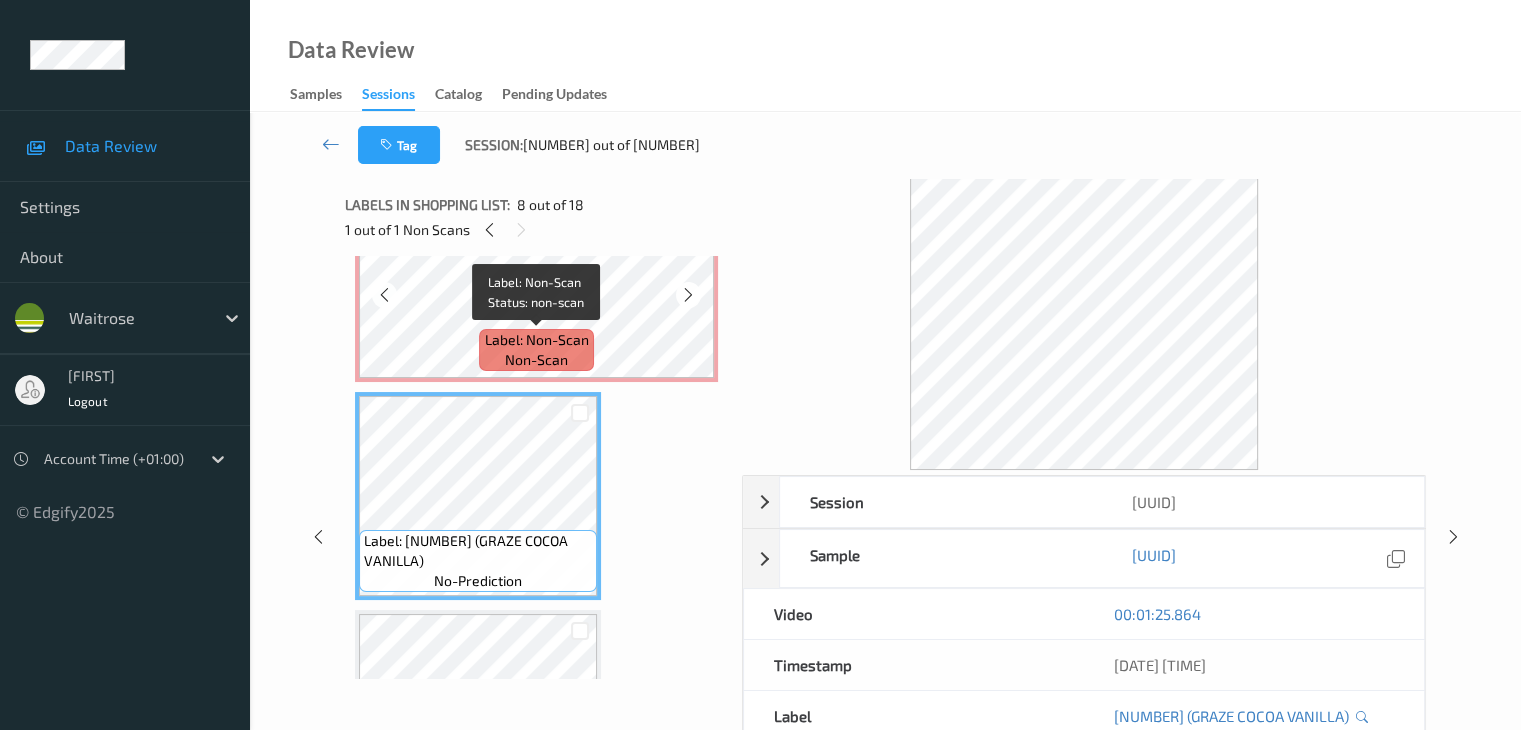 click on "Label: Non-Scan non-scan" at bounding box center (536, 350) 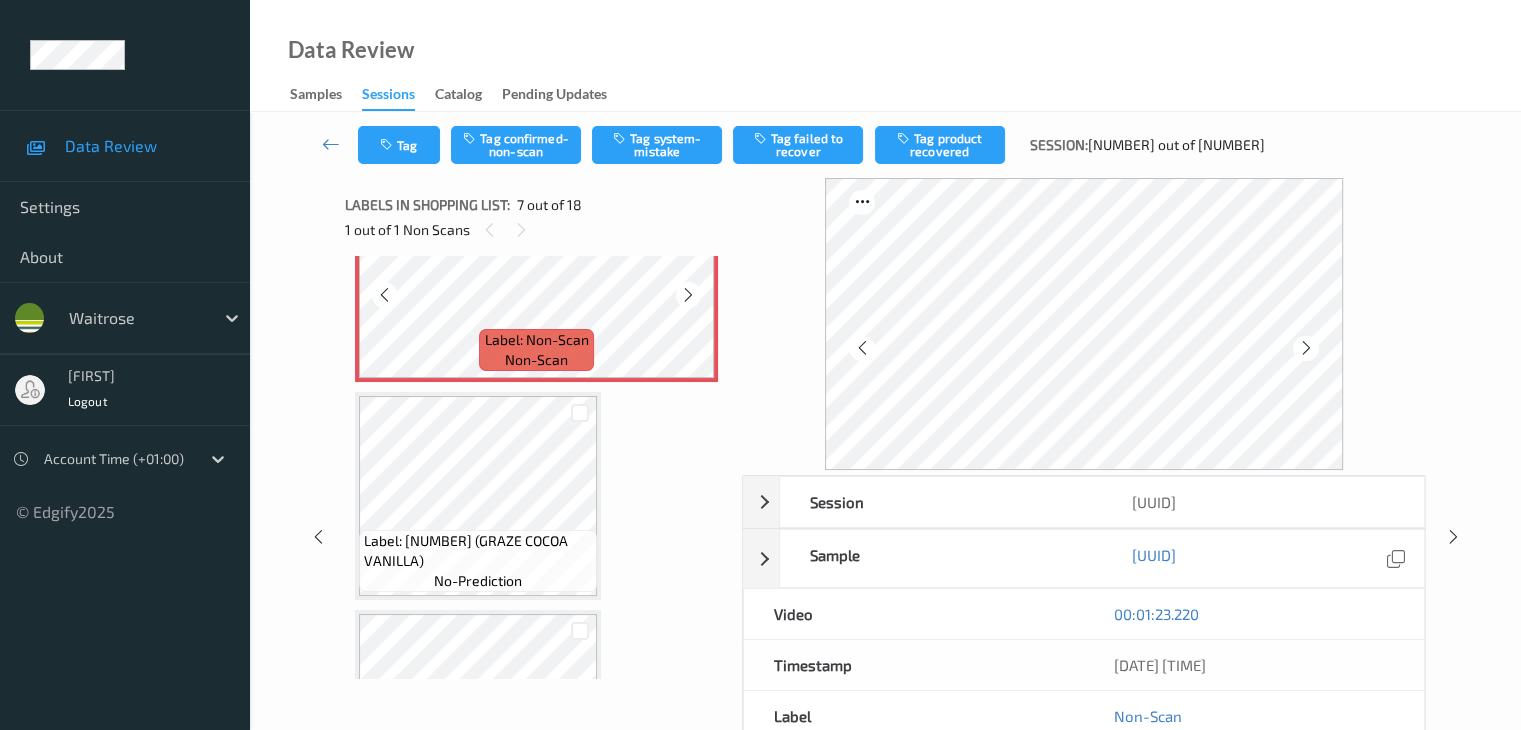 scroll, scrollTop: 1200, scrollLeft: 0, axis: vertical 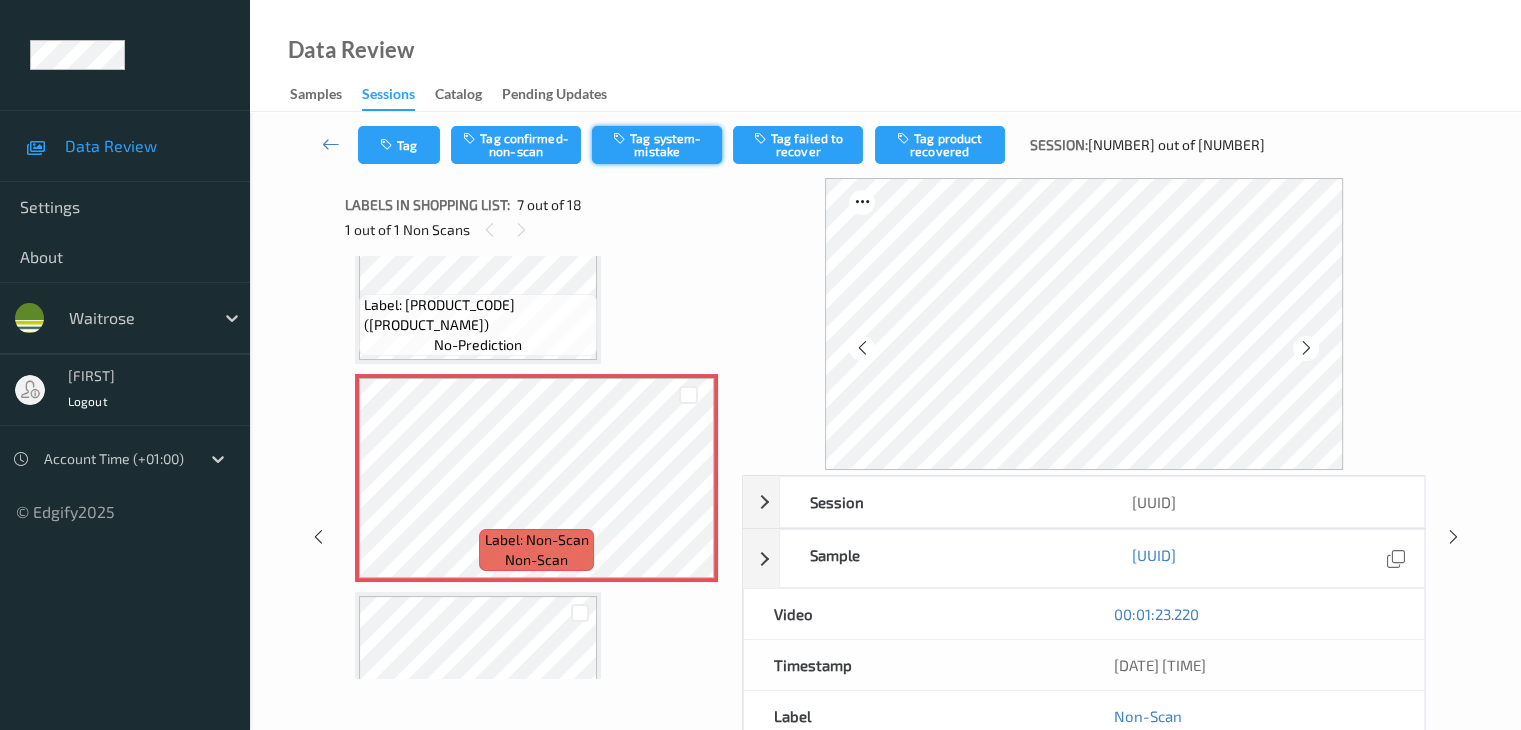 click on "Tag   system-mistake" at bounding box center [657, 145] 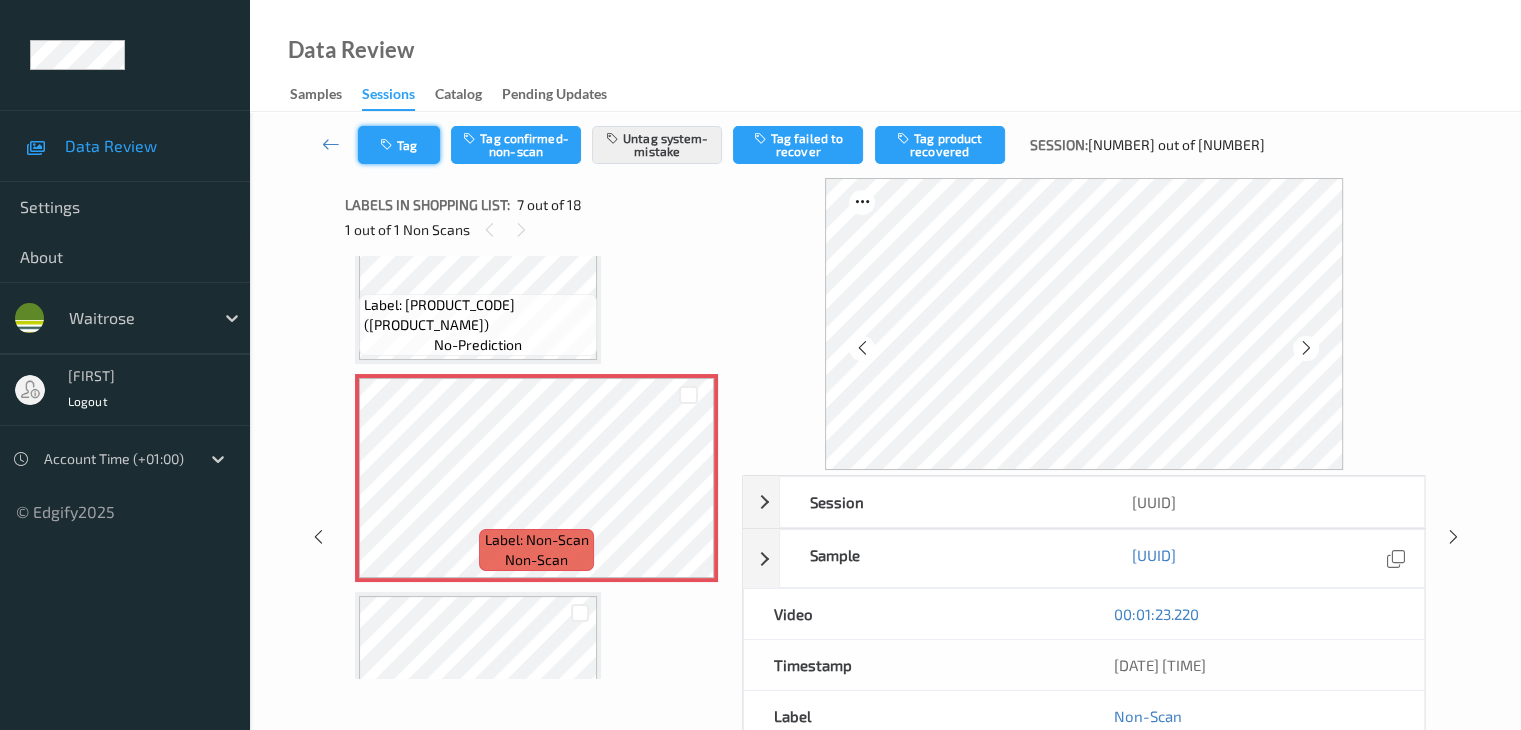 click on "Tag" at bounding box center (399, 145) 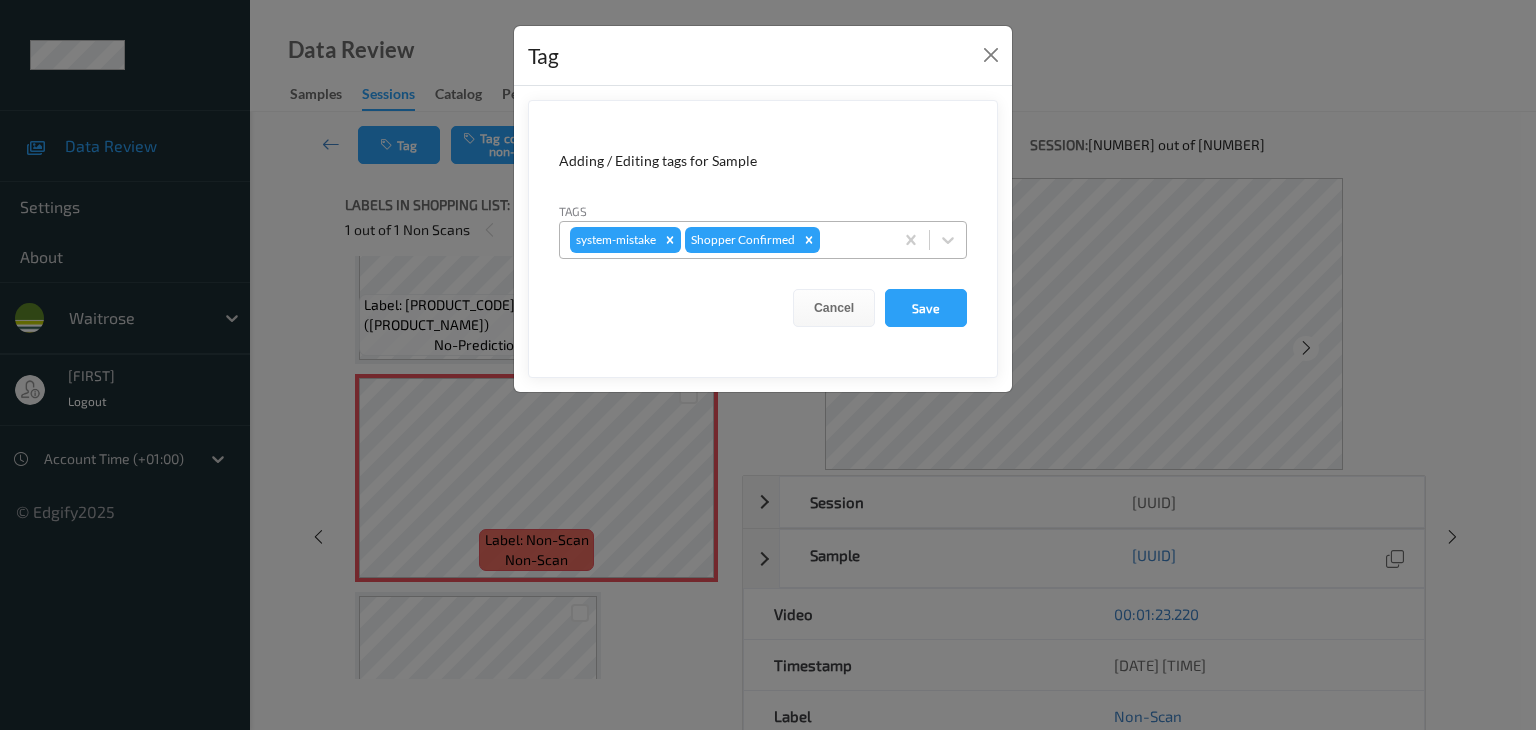 click on "system-mistake Shopper Confirmed" at bounding box center [726, 240] 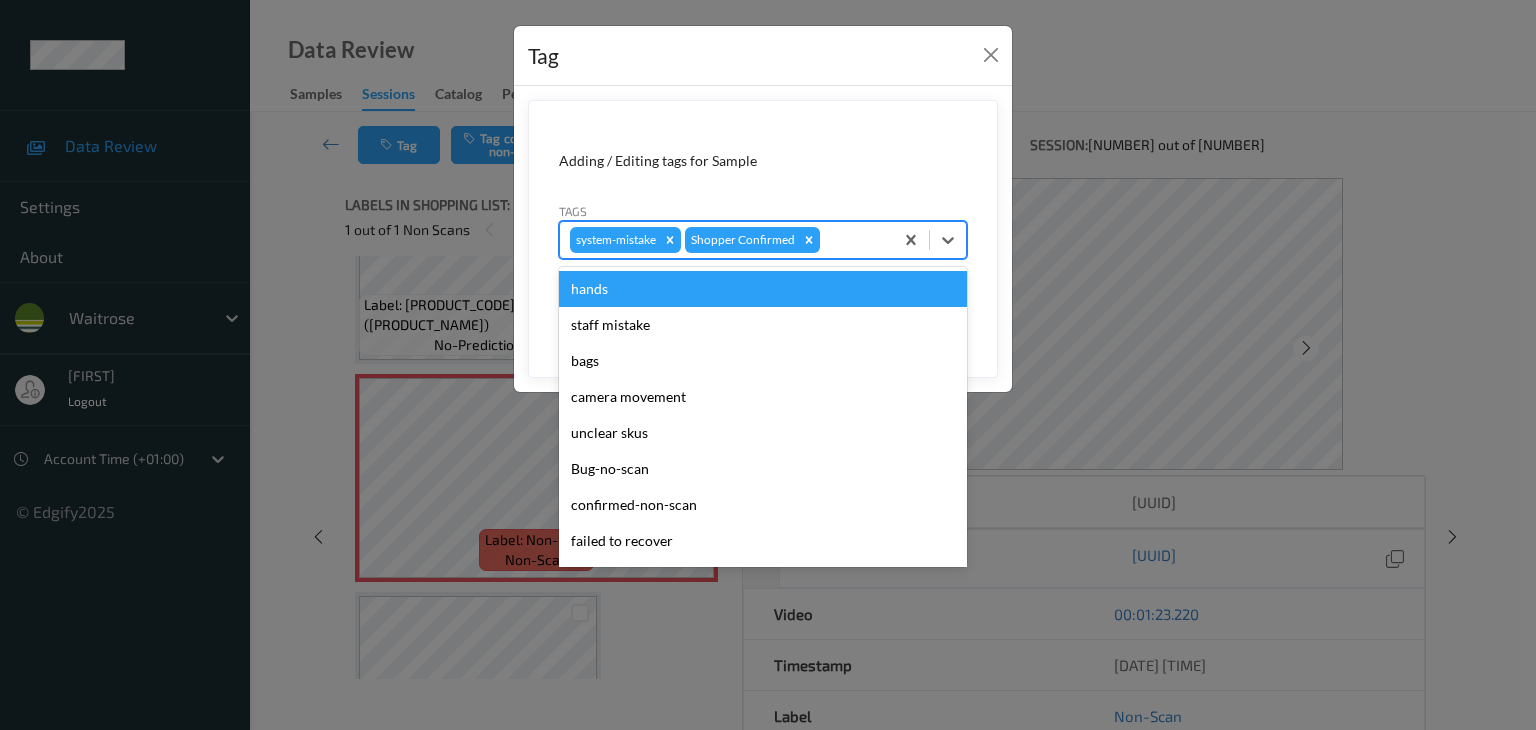 type on "u" 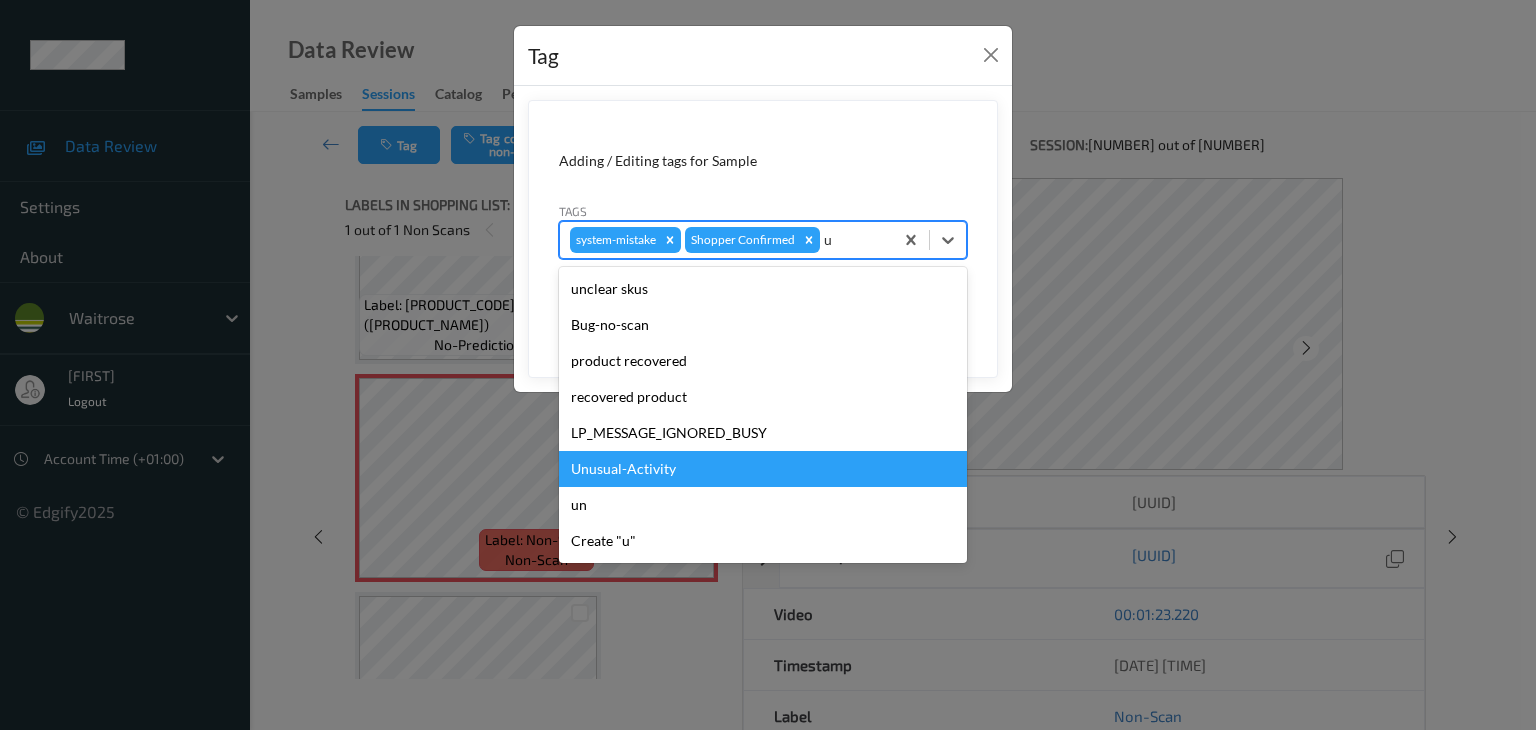 click on "Unusual-Activity" at bounding box center [763, 469] 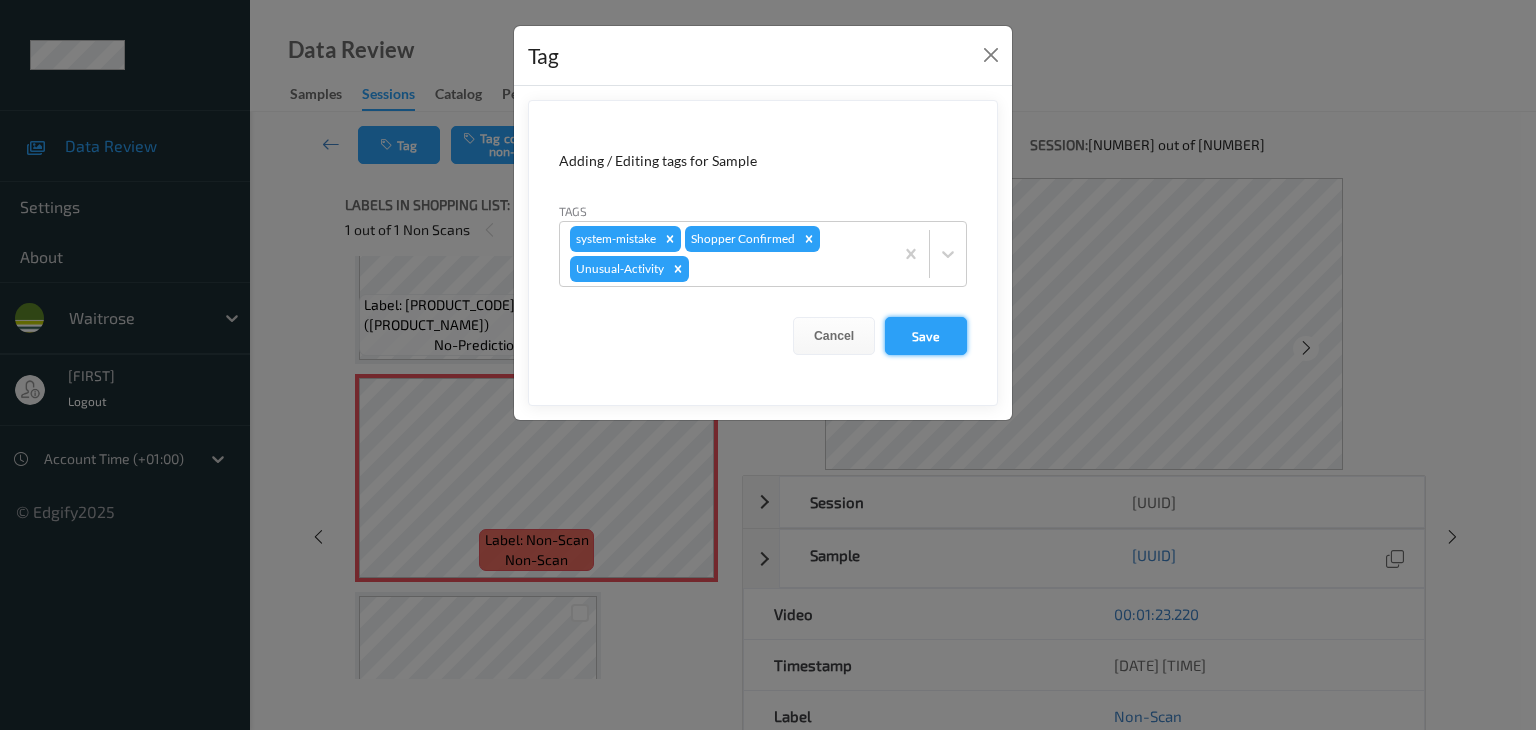 click on "Save" at bounding box center [926, 336] 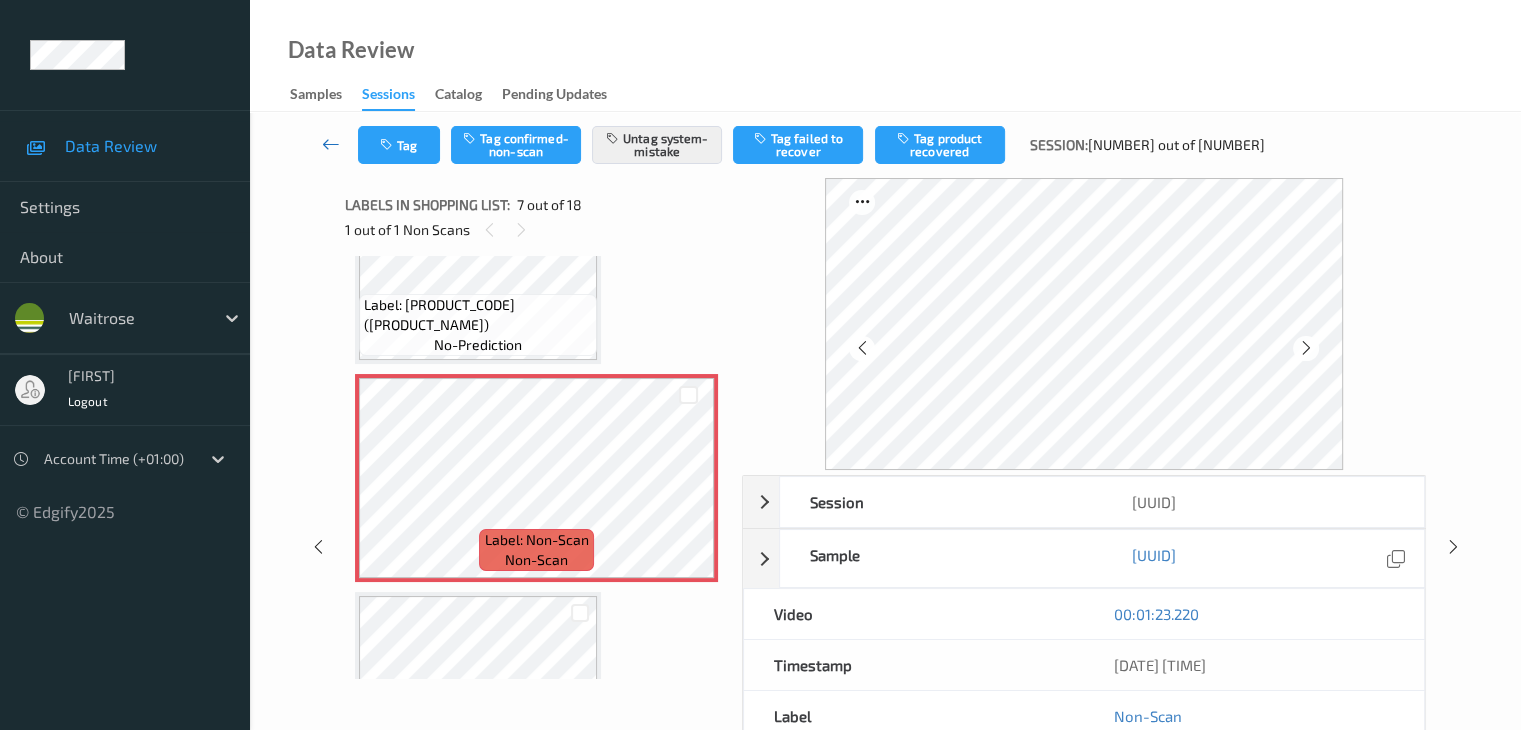 click at bounding box center (331, 145) 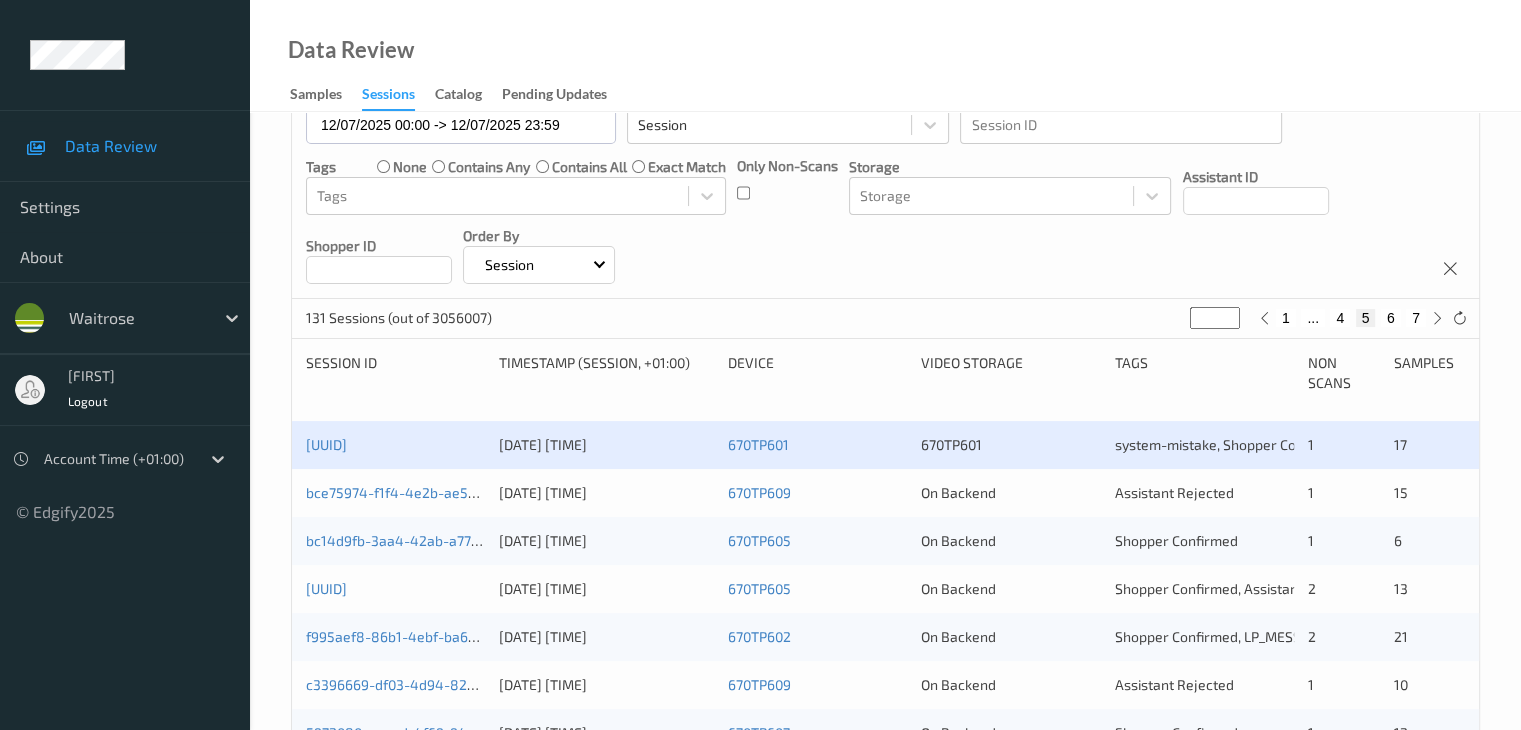 scroll, scrollTop: 400, scrollLeft: 0, axis: vertical 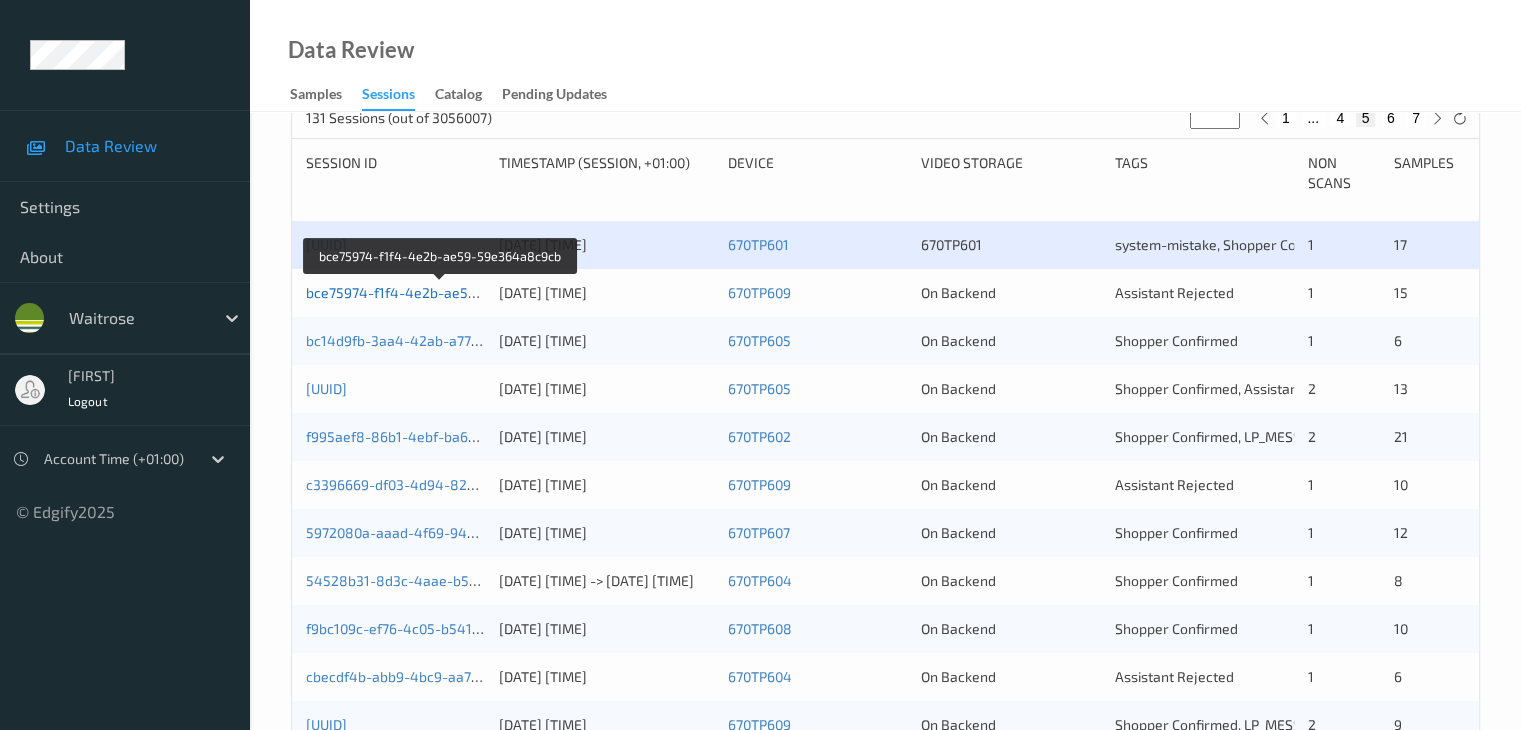 click on "bce75974-f1f4-4e2b-ae59-59e364a8c9cb" at bounding box center [442, 292] 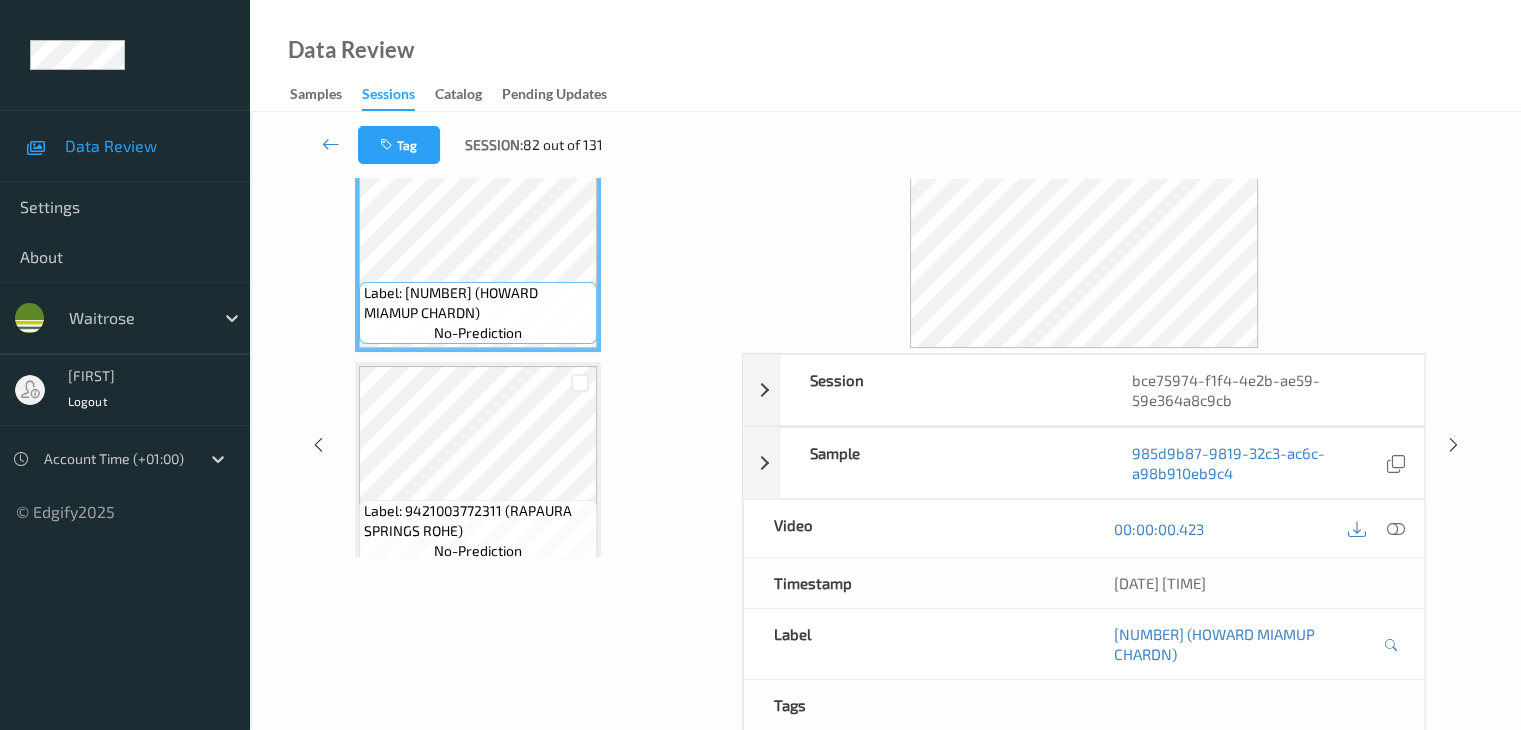 scroll, scrollTop: 0, scrollLeft: 0, axis: both 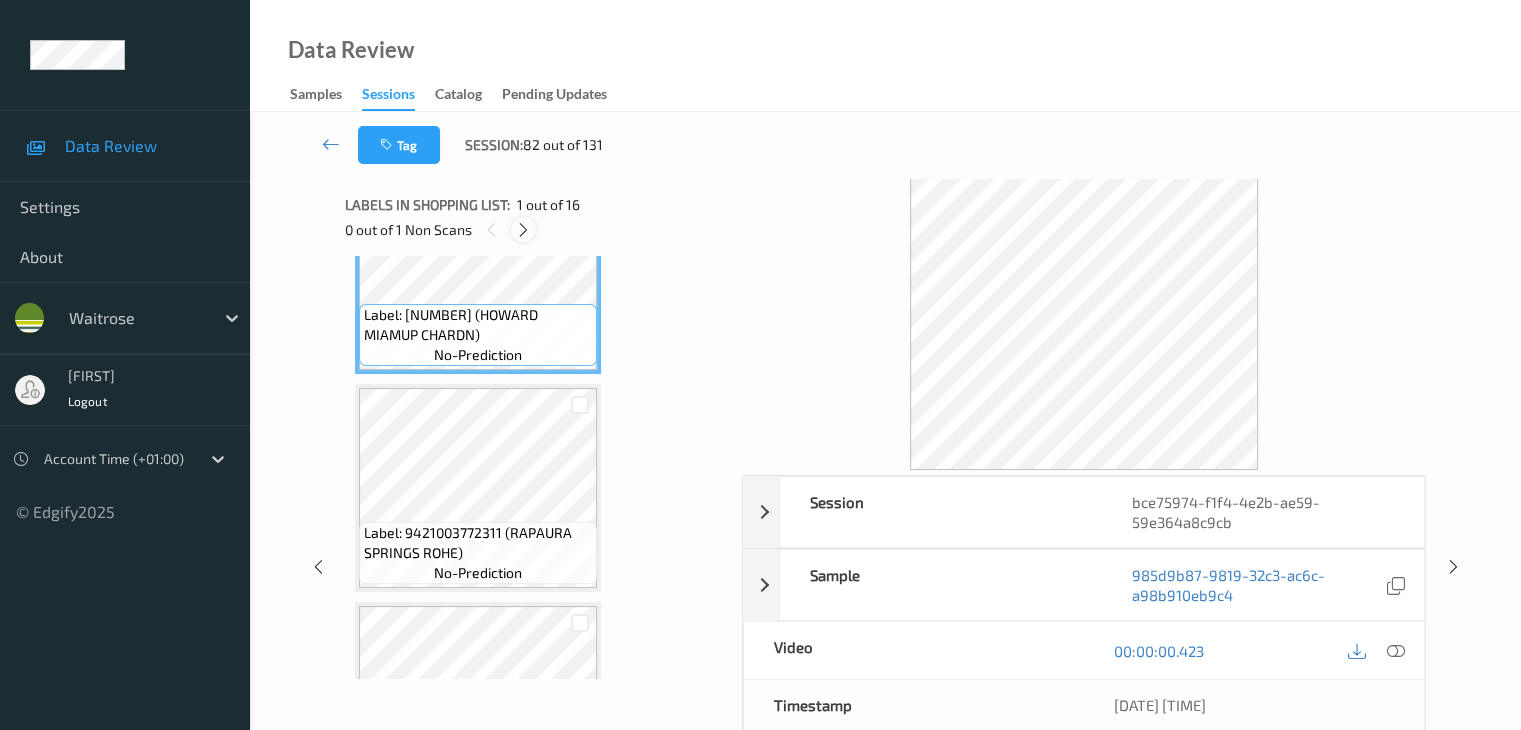 click at bounding box center [523, 230] 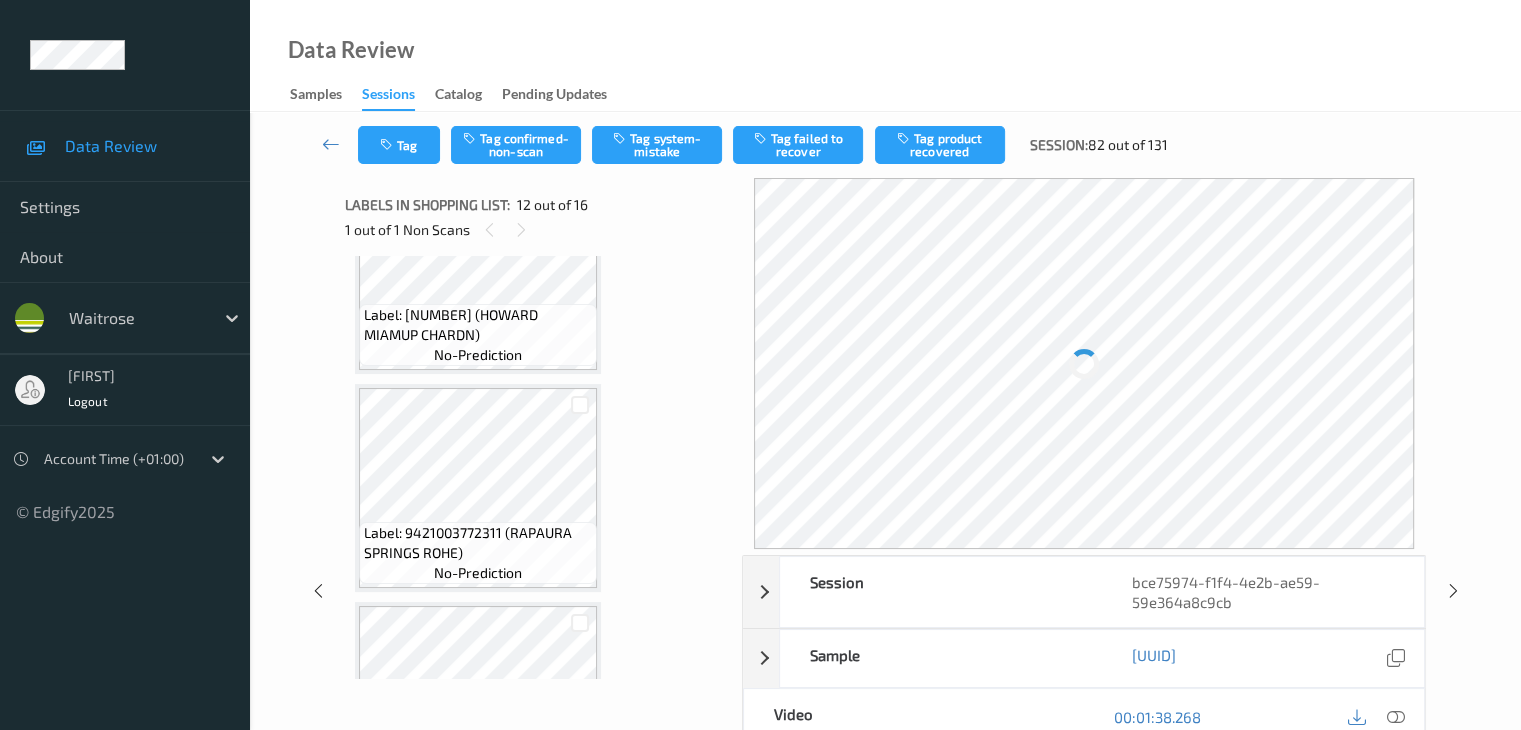 scroll, scrollTop: 2190, scrollLeft: 0, axis: vertical 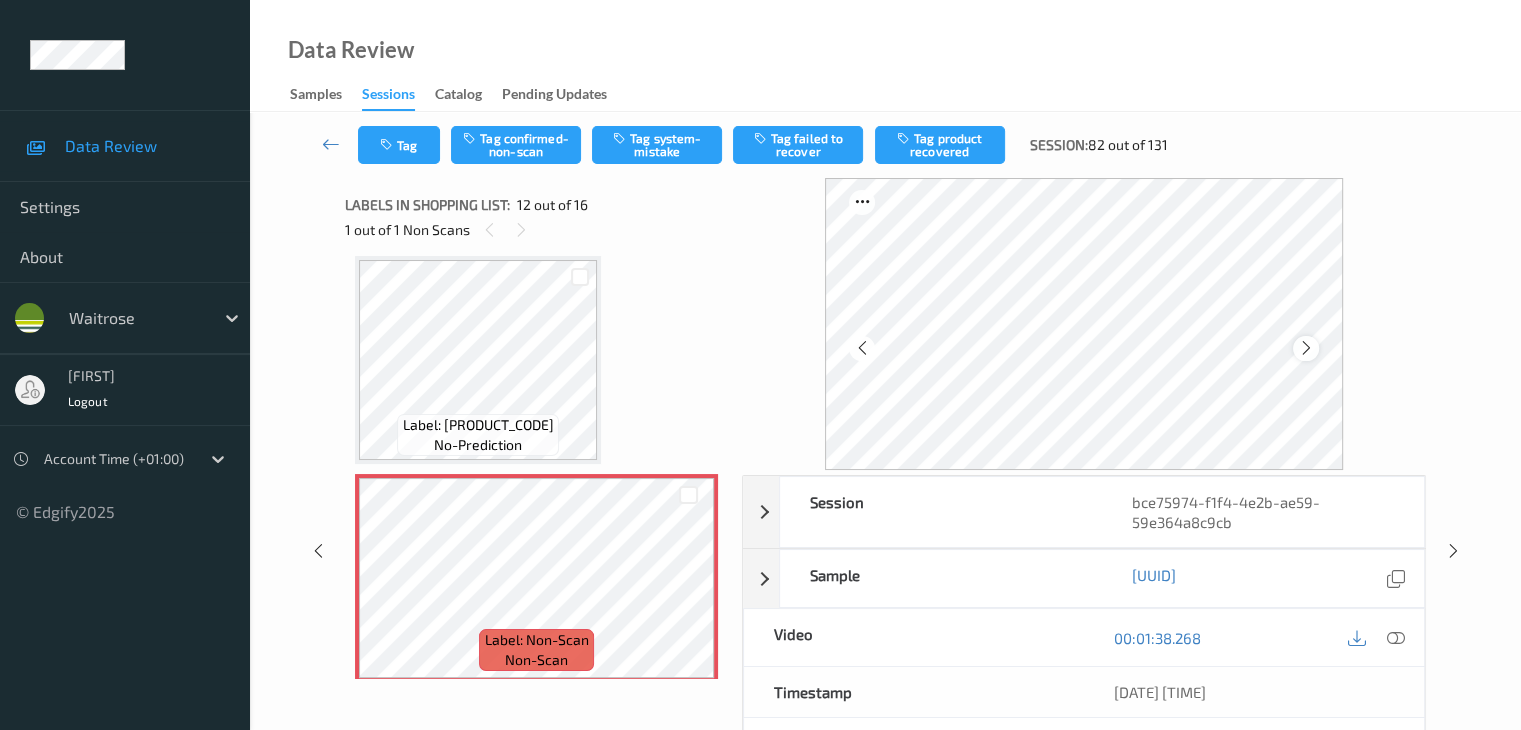 click at bounding box center (1306, 348) 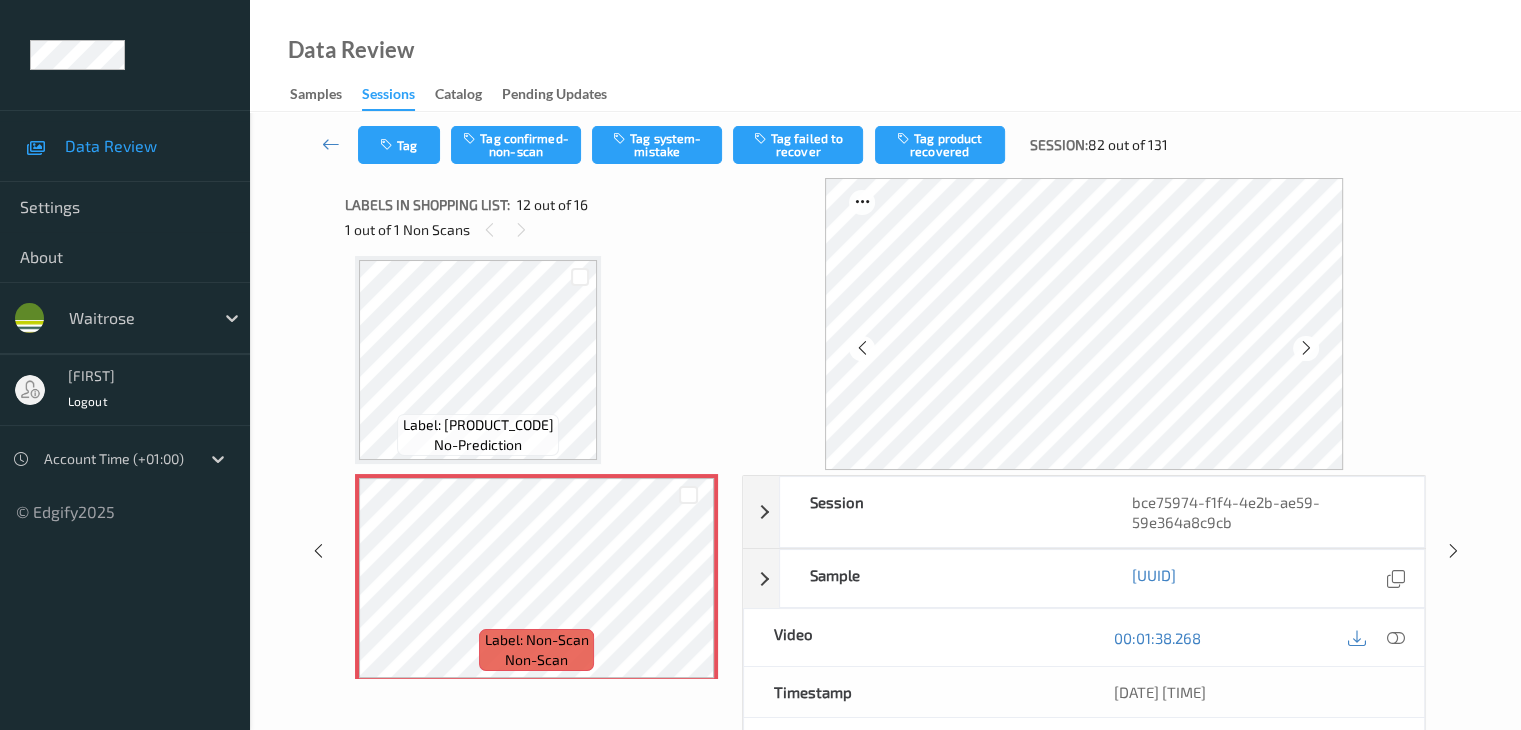 click at bounding box center (1306, 348) 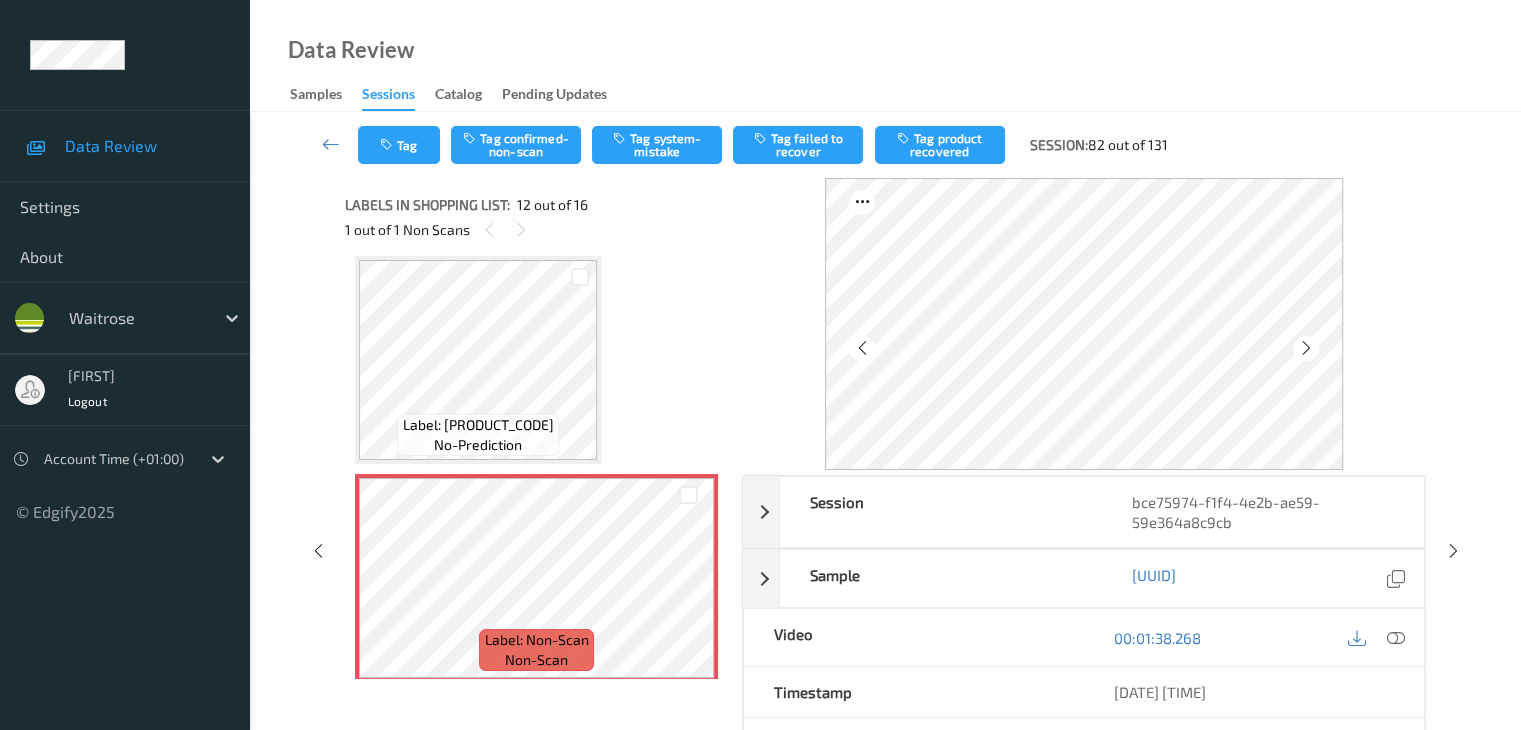 click at bounding box center [1306, 348] 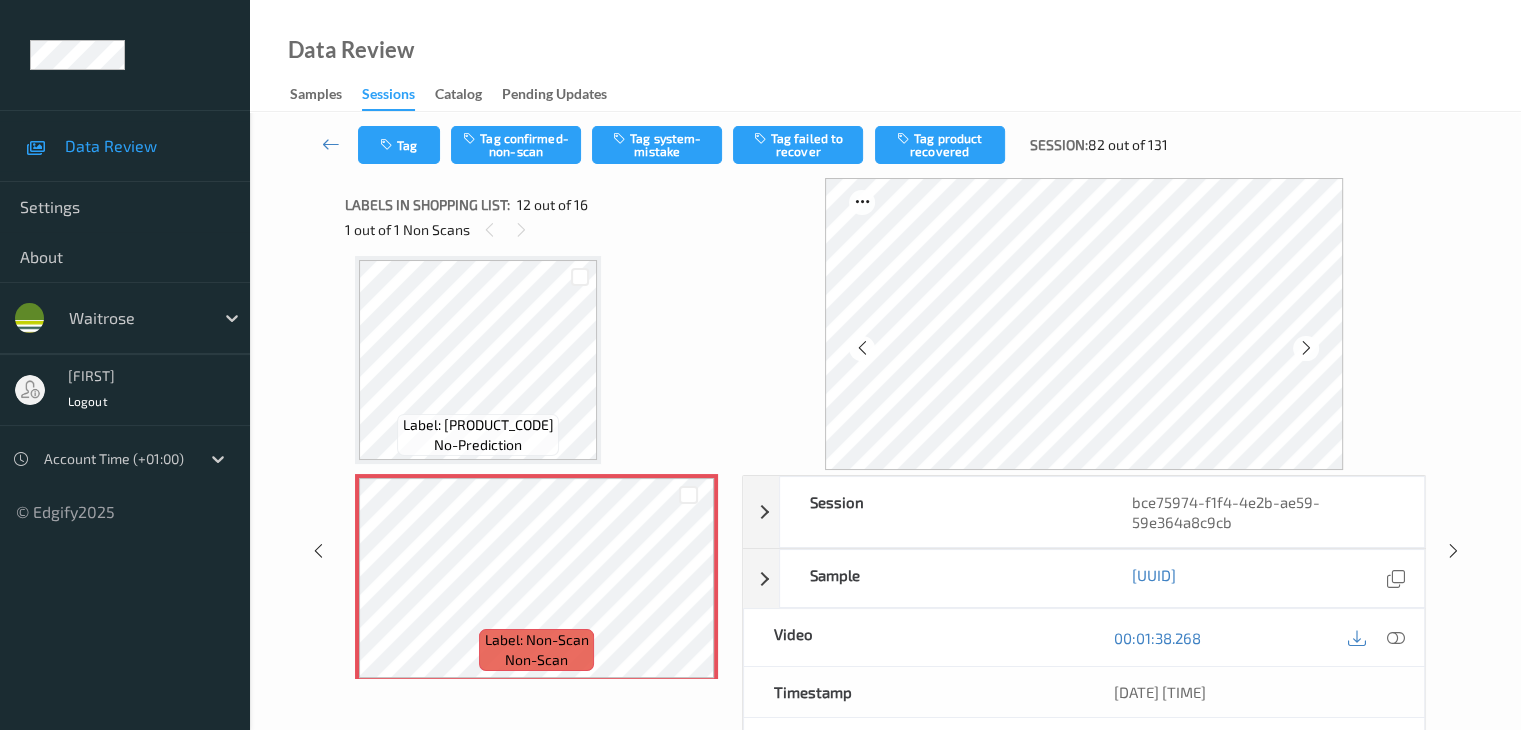 click at bounding box center [1306, 348] 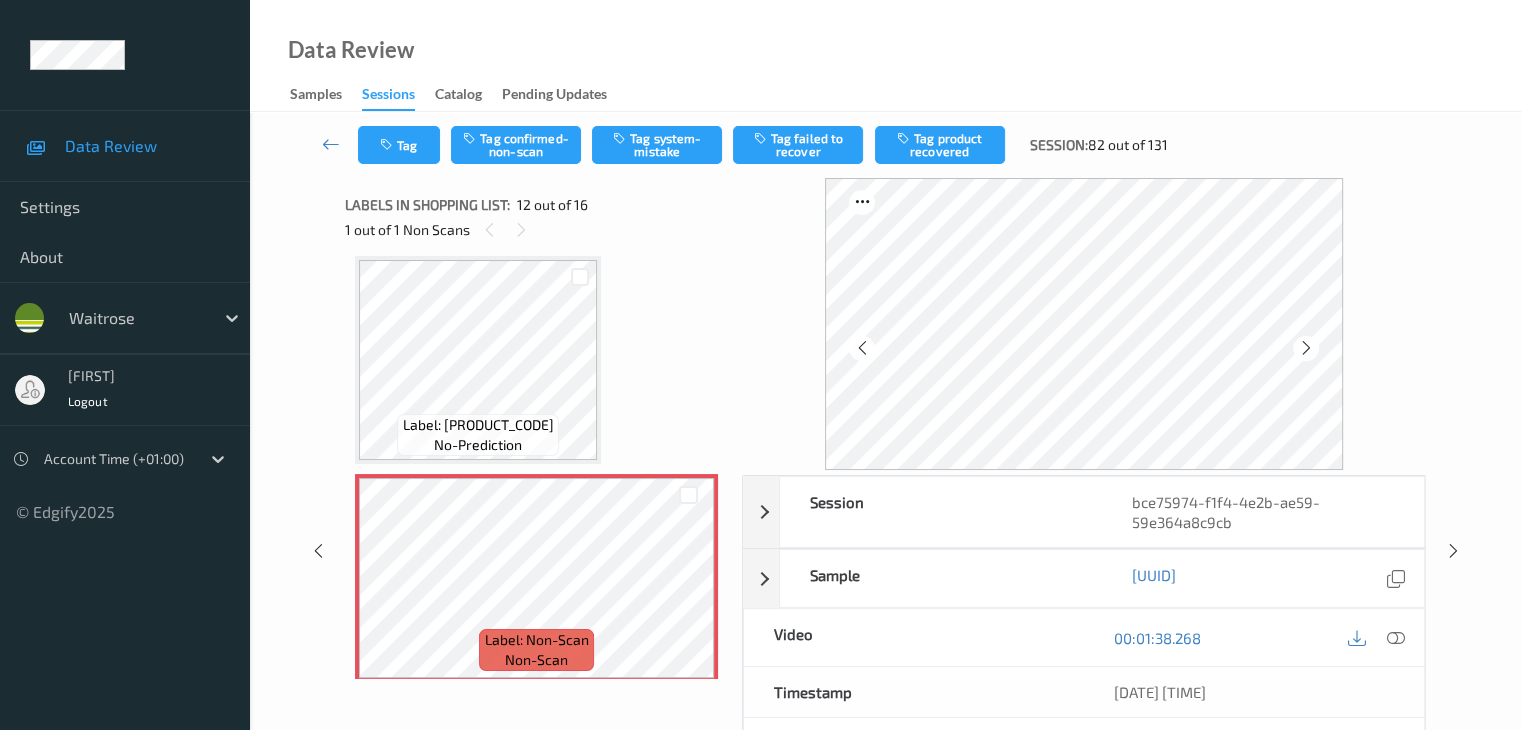 click at bounding box center [1306, 348] 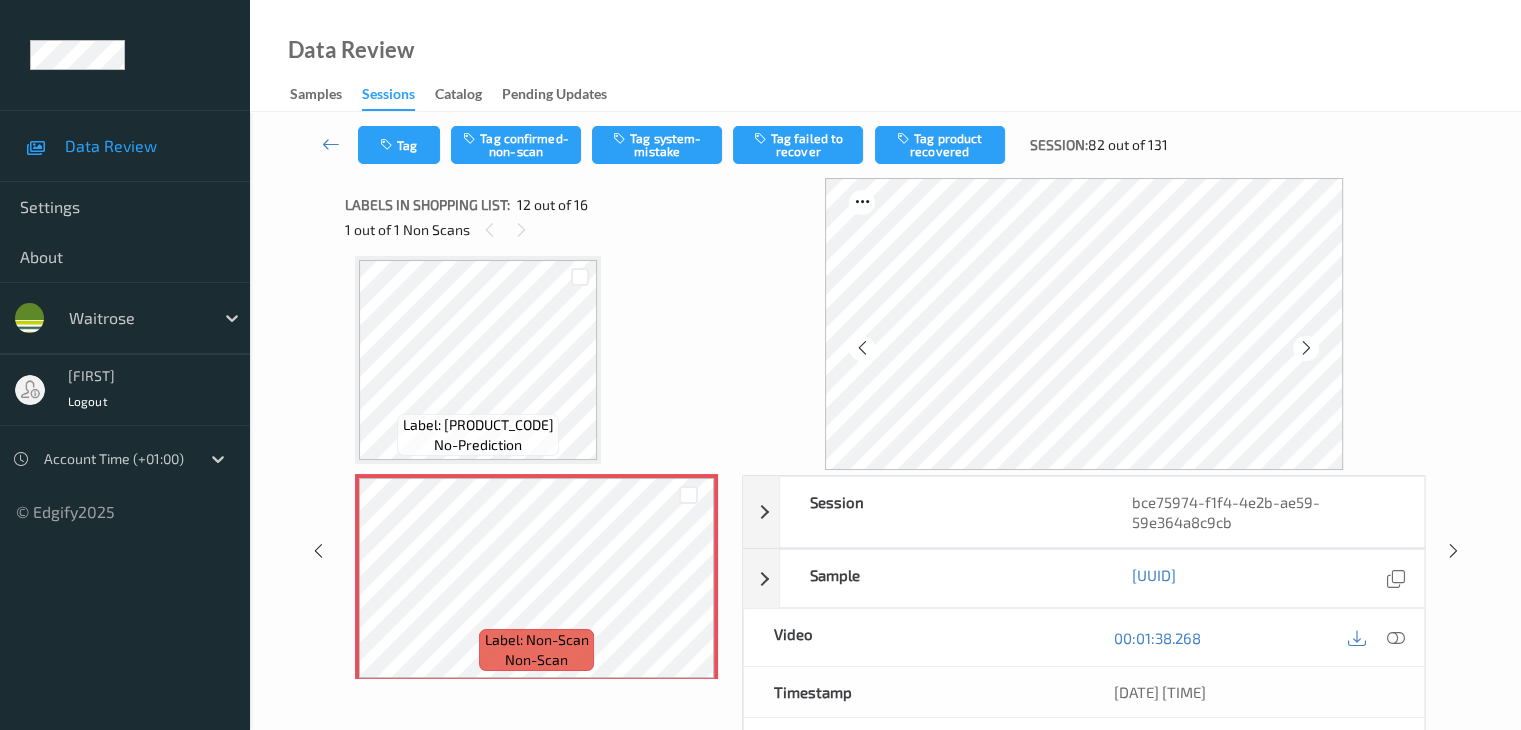 click at bounding box center (1306, 348) 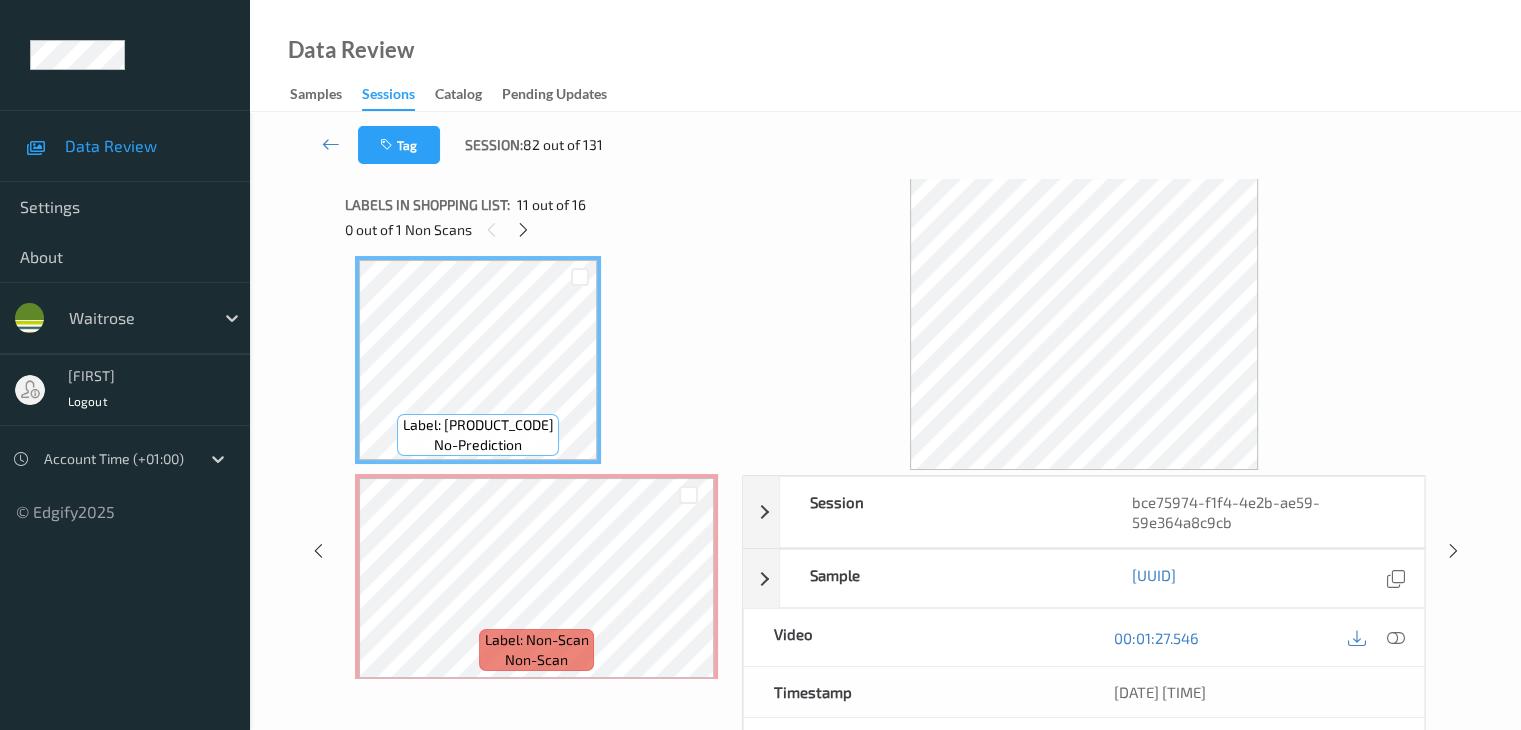 scroll, scrollTop: 1990, scrollLeft: 0, axis: vertical 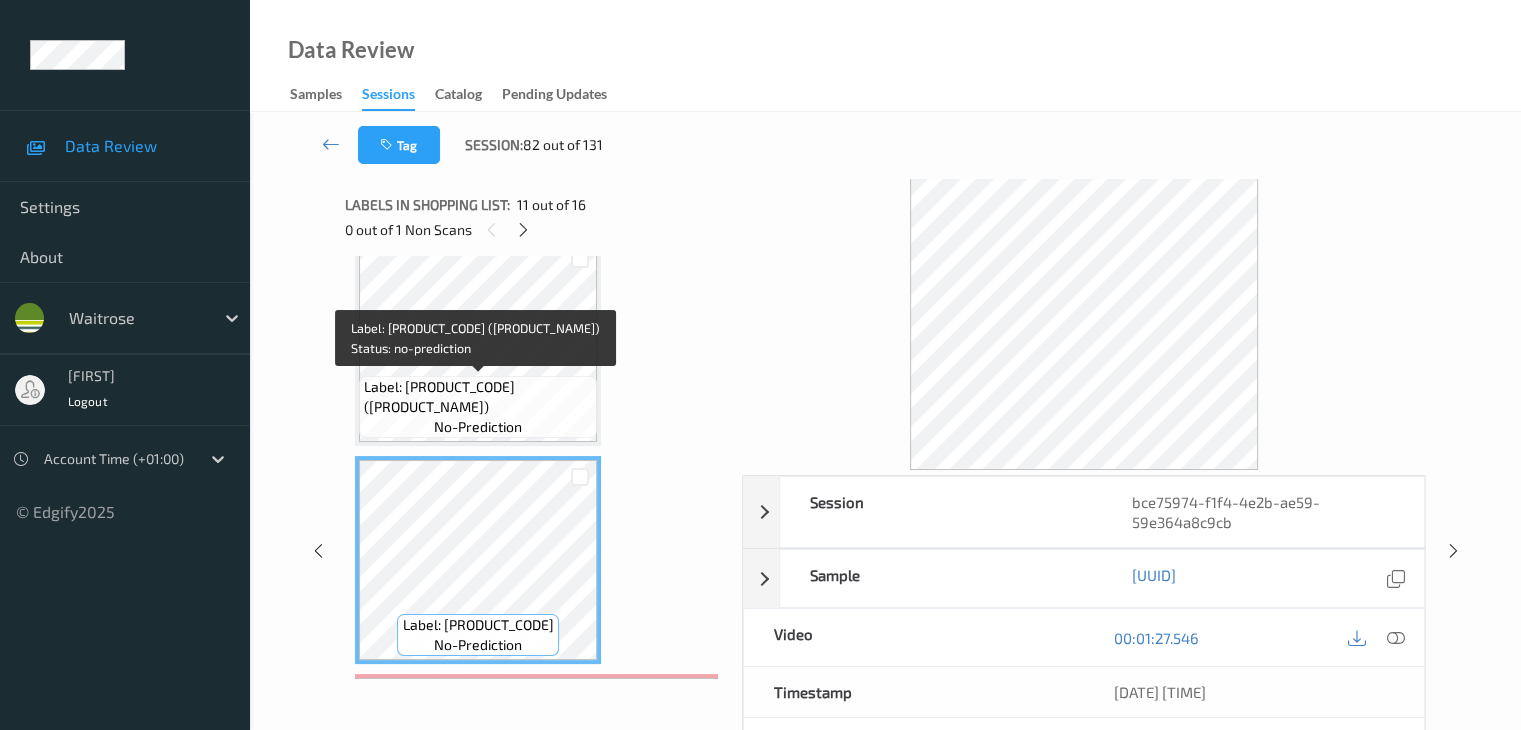 click on "Label: [PRODUCT_CODE] ([PRODUCT_NAME])" at bounding box center (478, 397) 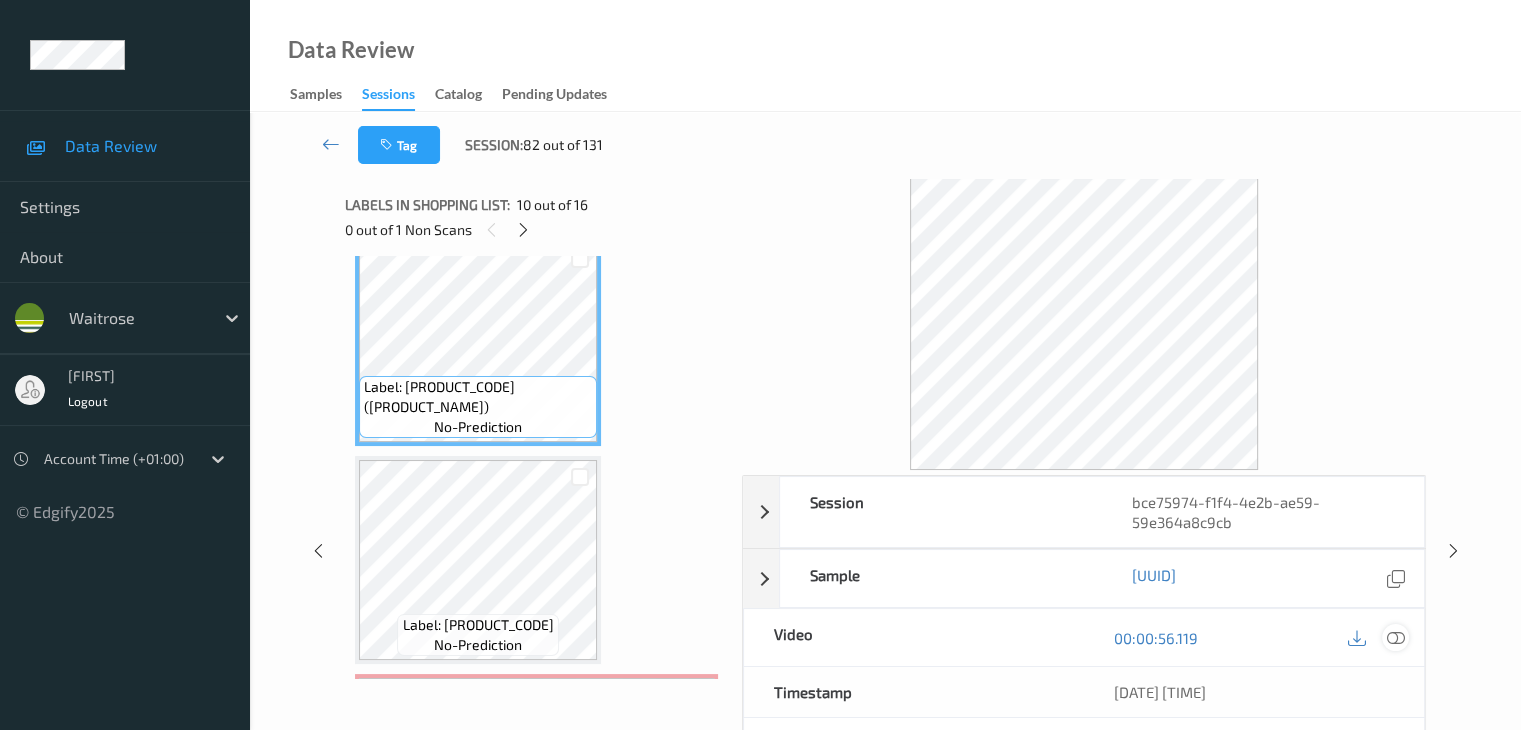 click at bounding box center [1395, 638] 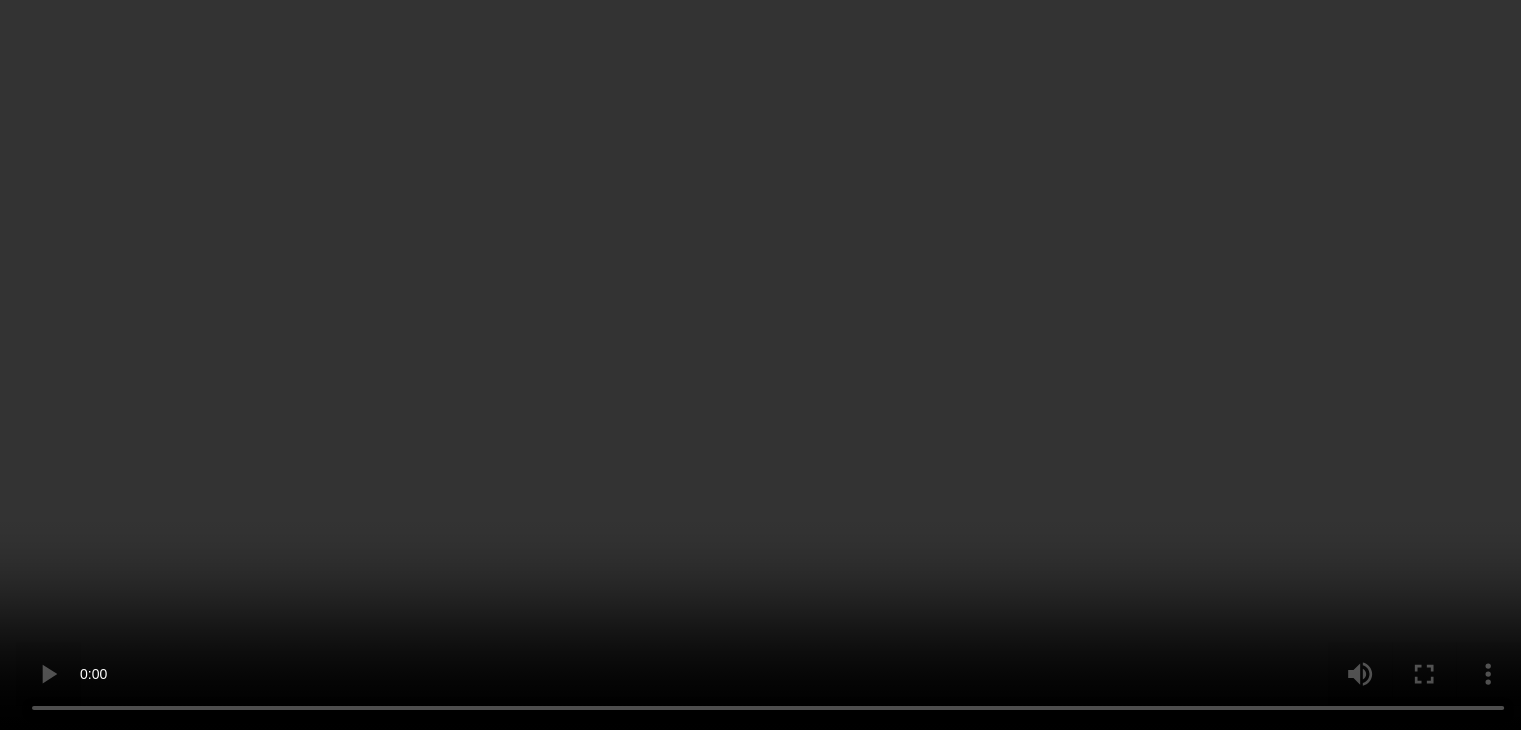 scroll, scrollTop: 2190, scrollLeft: 0, axis: vertical 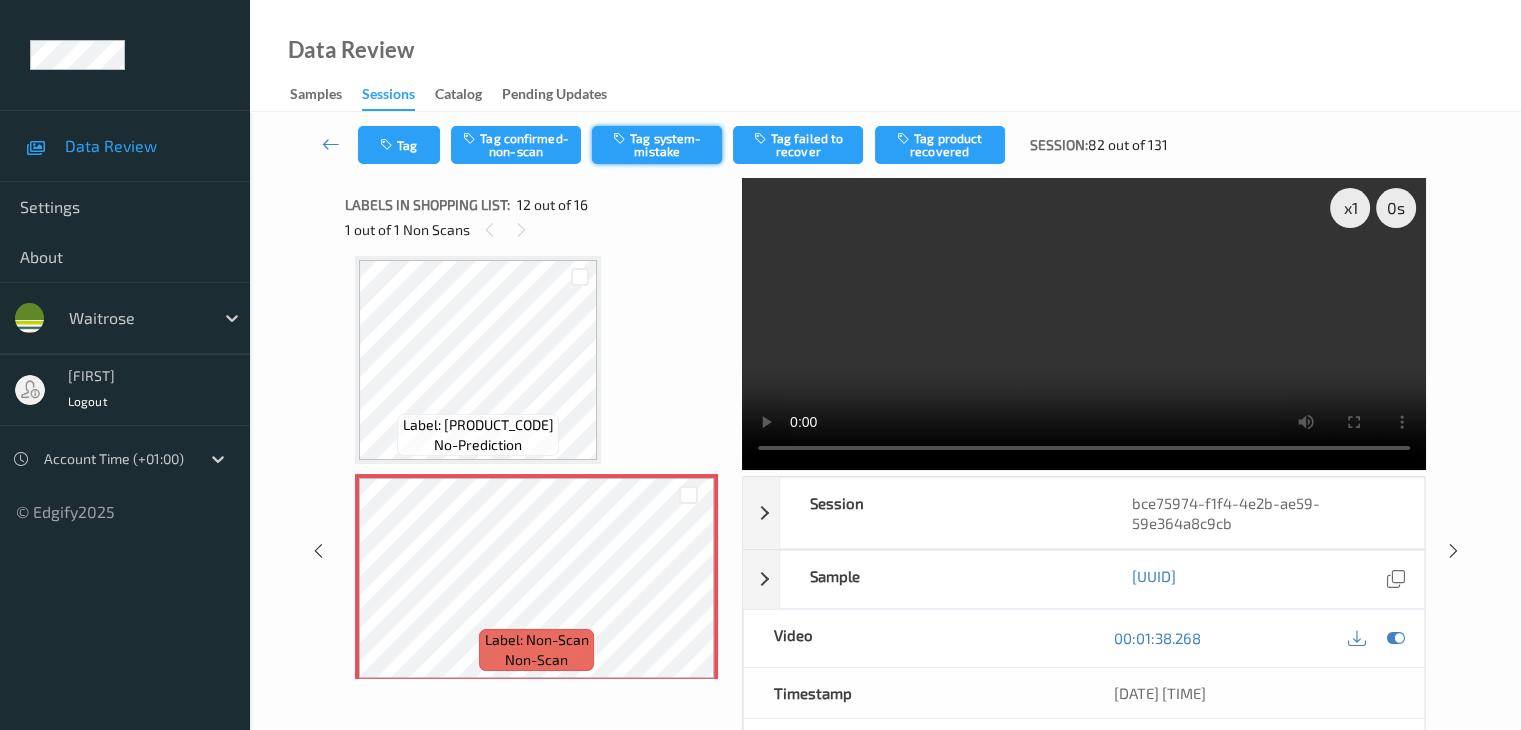 click on "Tag   system-mistake" at bounding box center (657, 145) 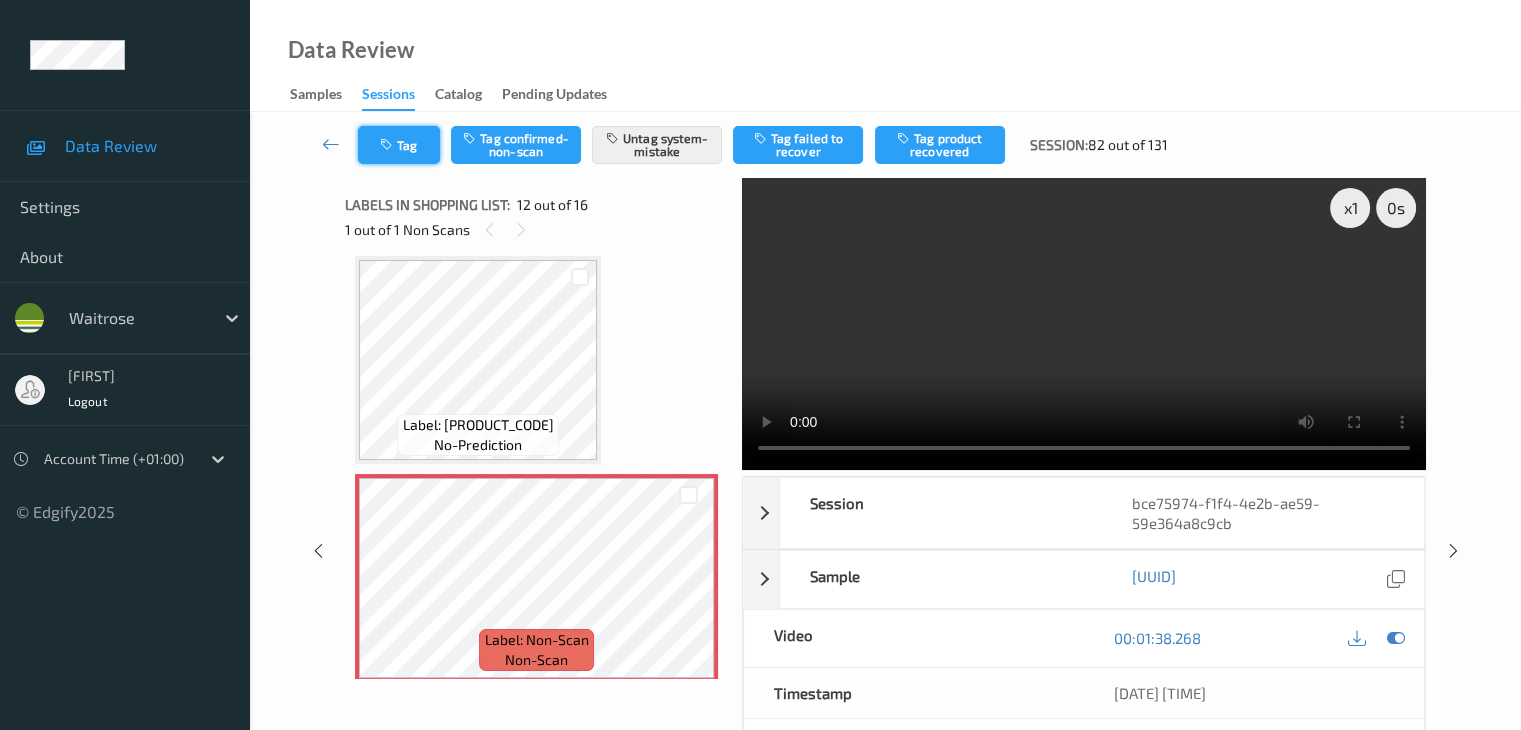 click at bounding box center [388, 145] 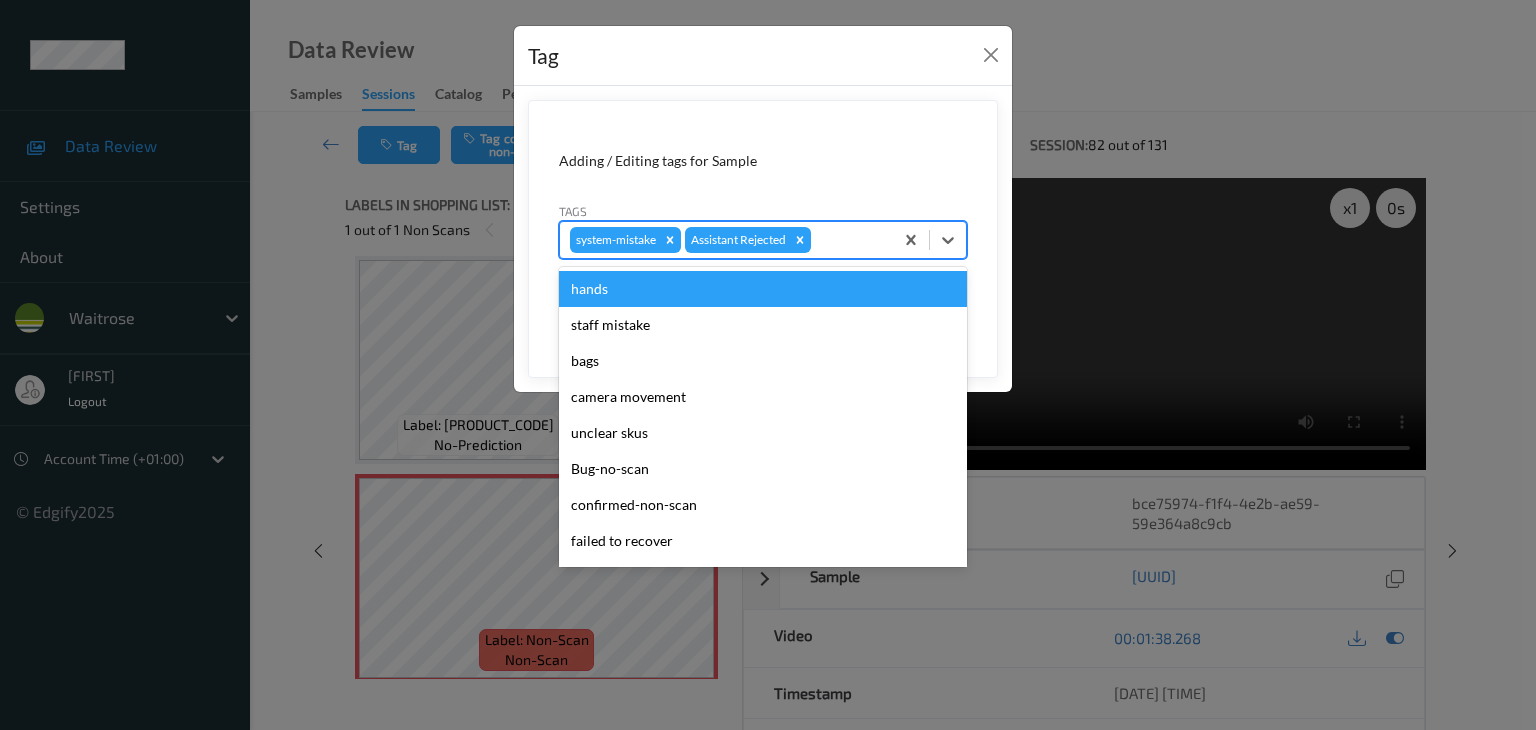 click at bounding box center (849, 240) 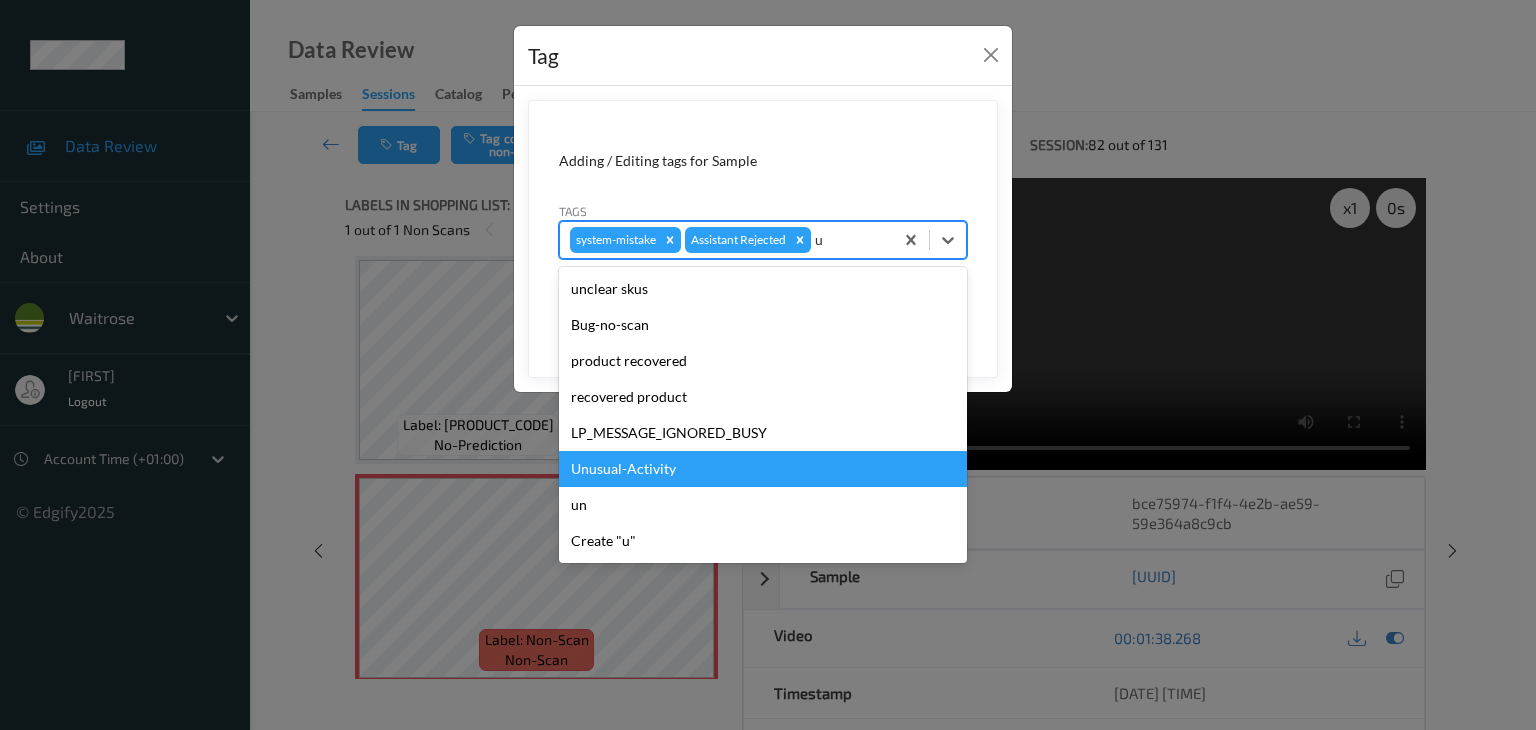 click on "Unusual-Activity" at bounding box center [763, 469] 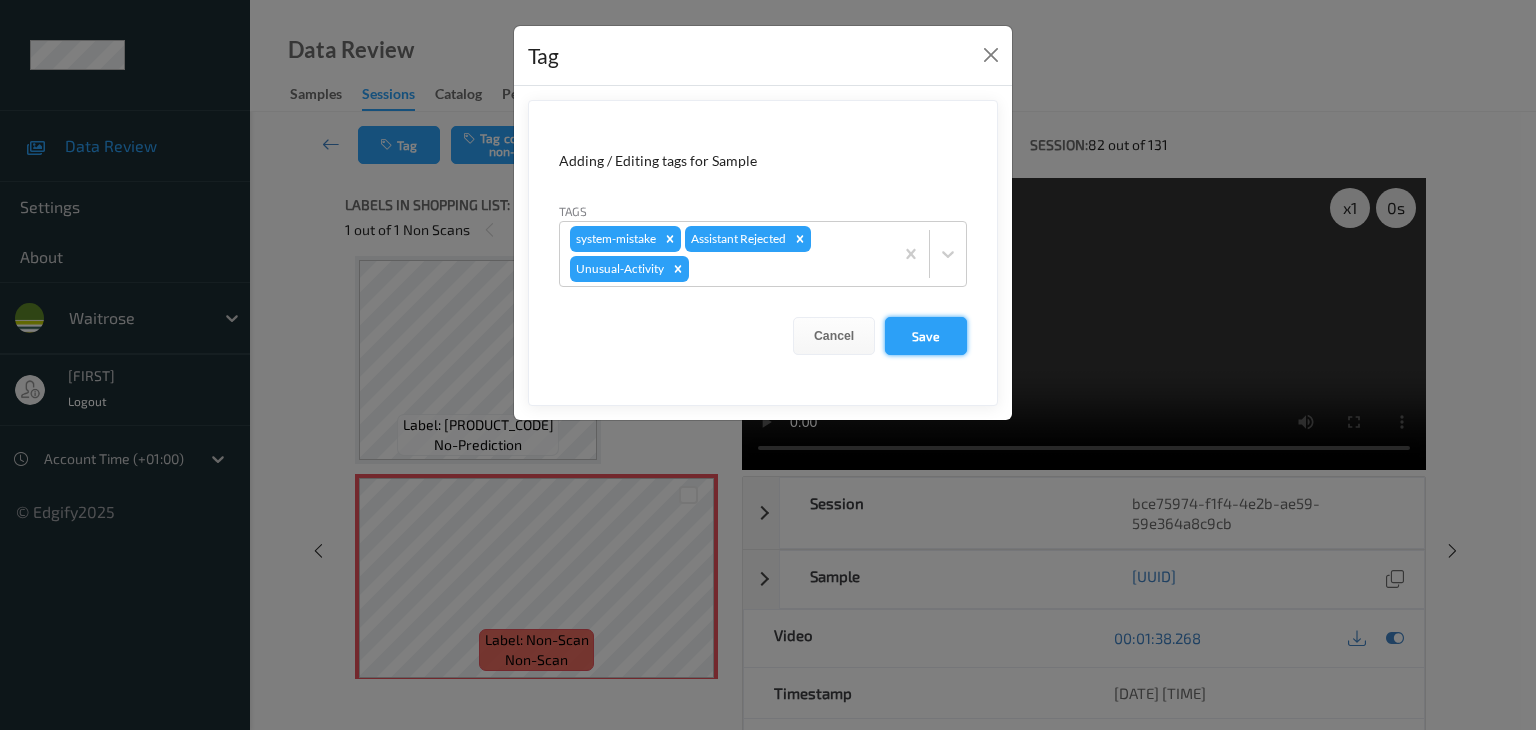 click on "Save" at bounding box center [926, 336] 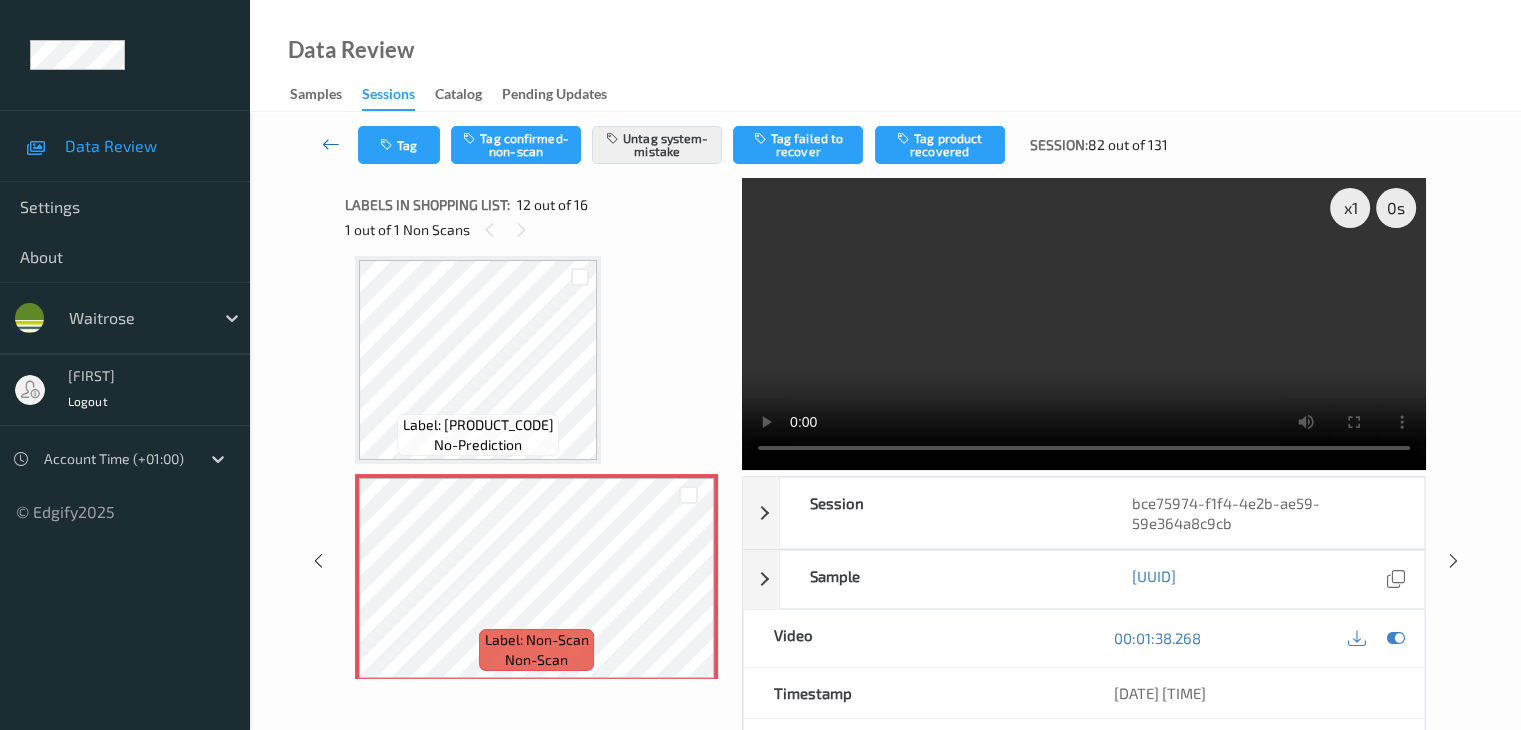 click at bounding box center (331, 144) 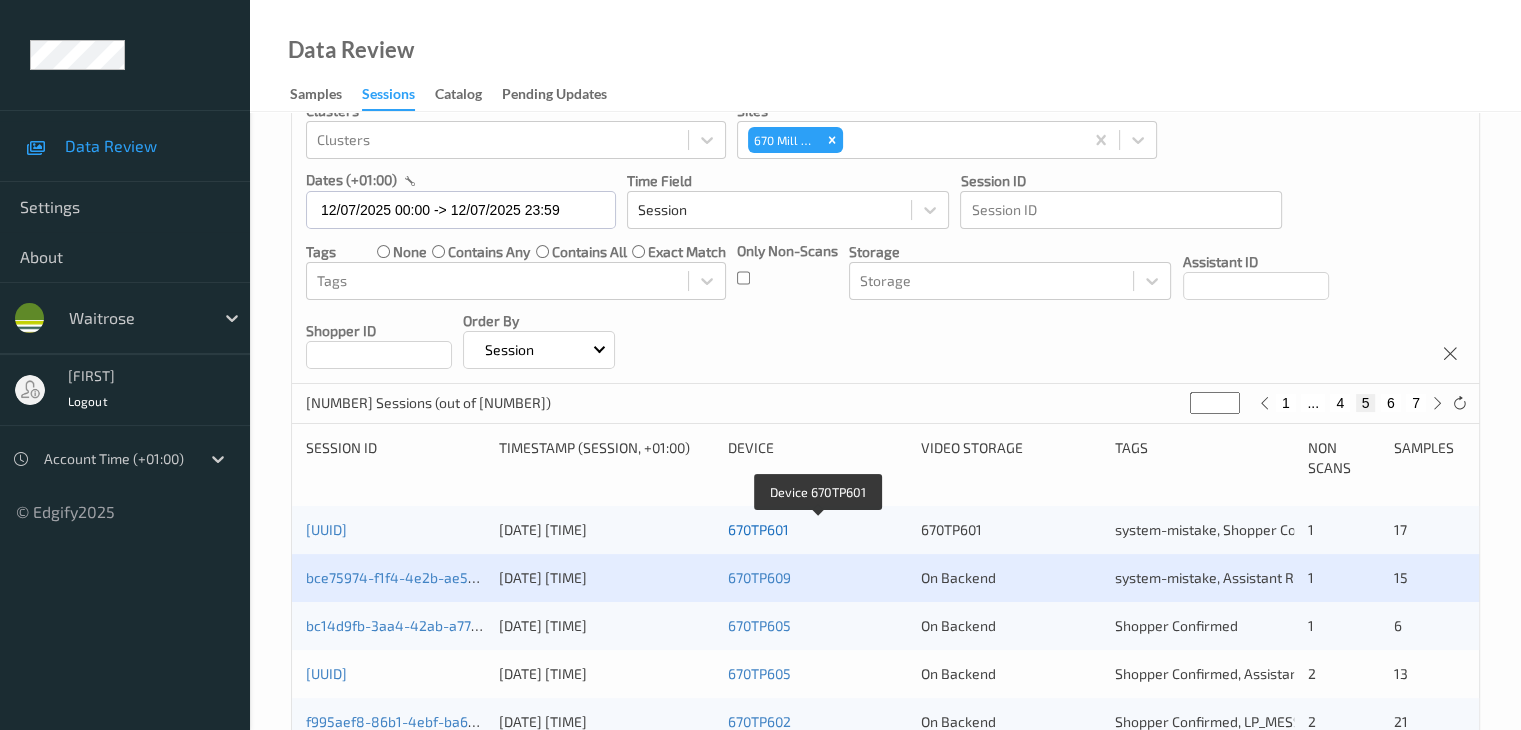 scroll, scrollTop: 200, scrollLeft: 0, axis: vertical 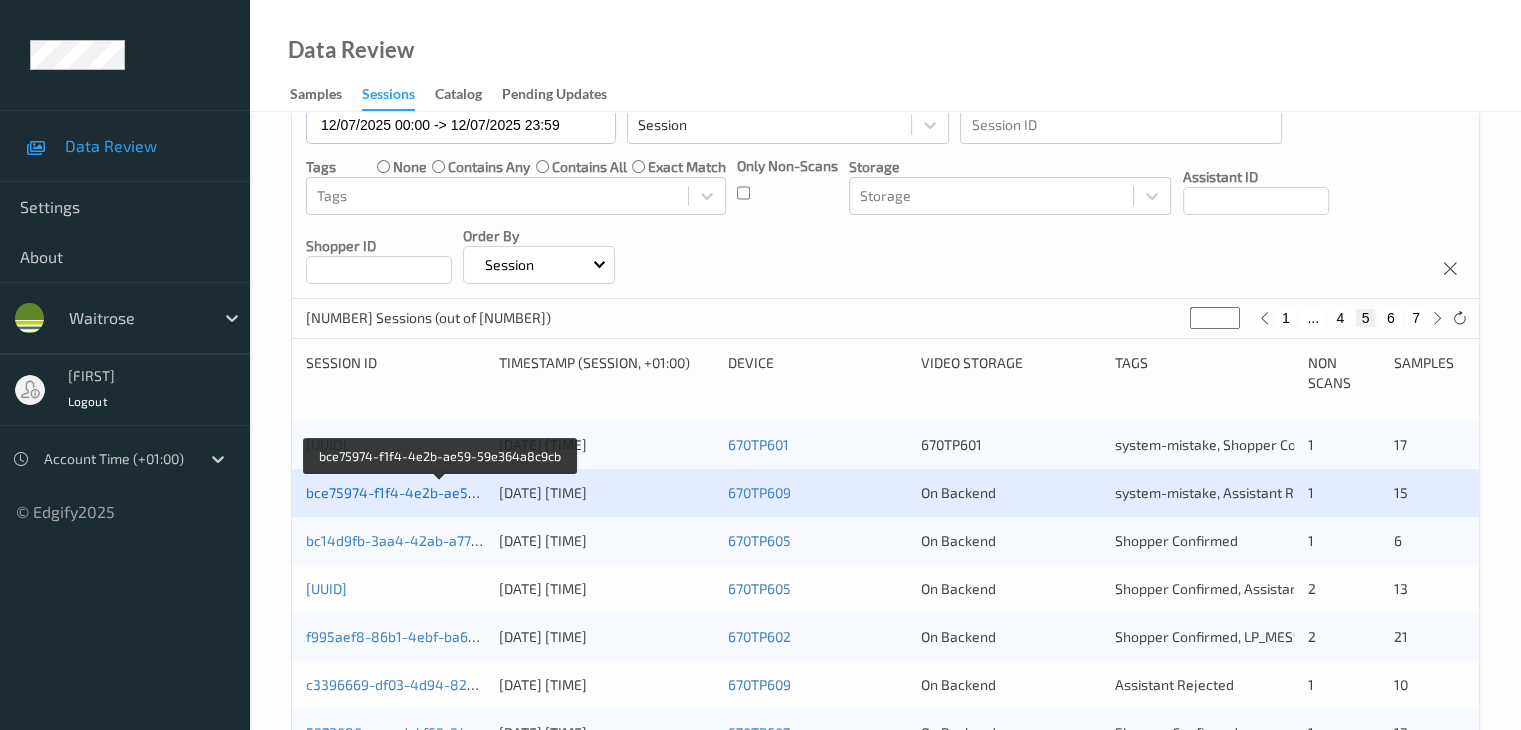 click on "bce75974-f1f4-4e2b-ae59-59e364a8c9cb" at bounding box center (442, 492) 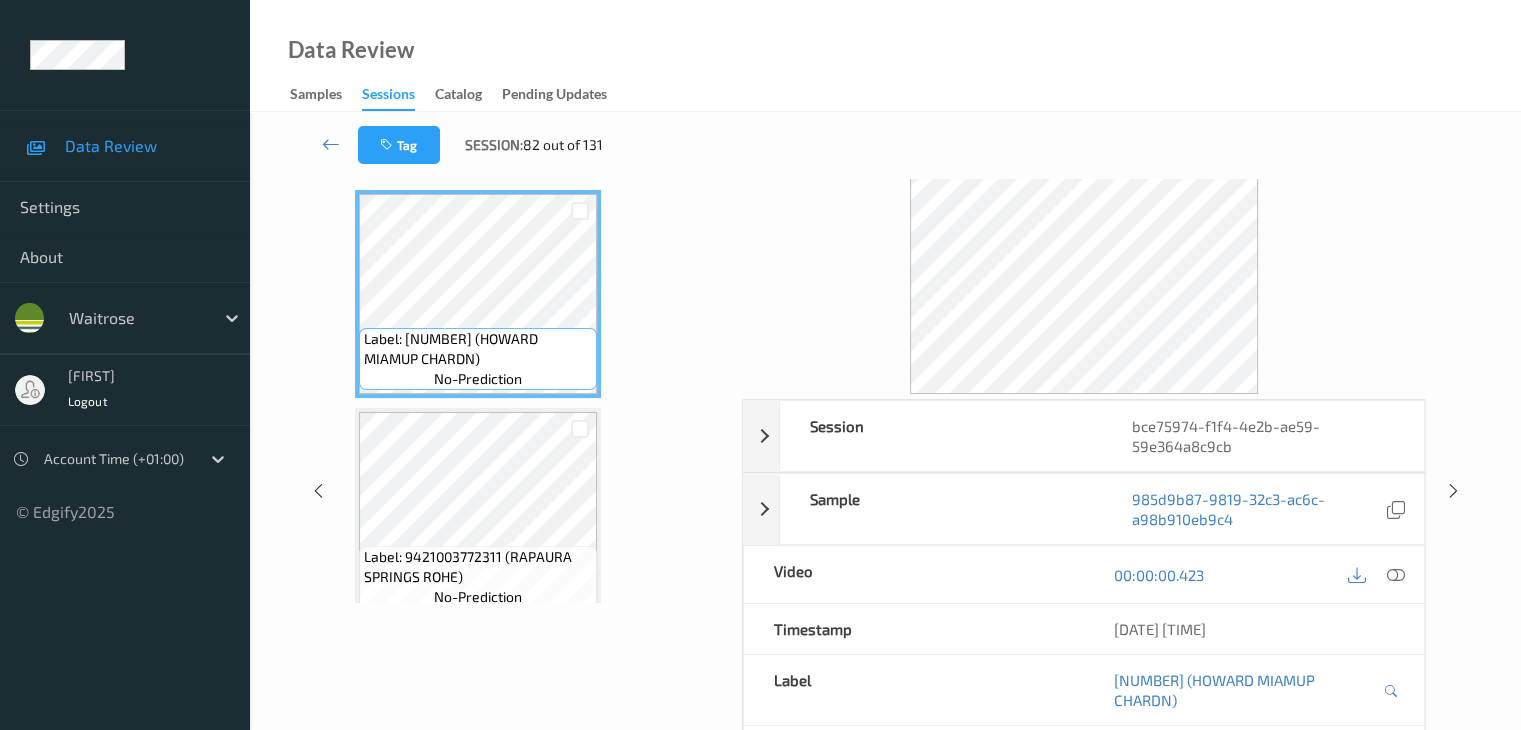 scroll, scrollTop: 0, scrollLeft: 0, axis: both 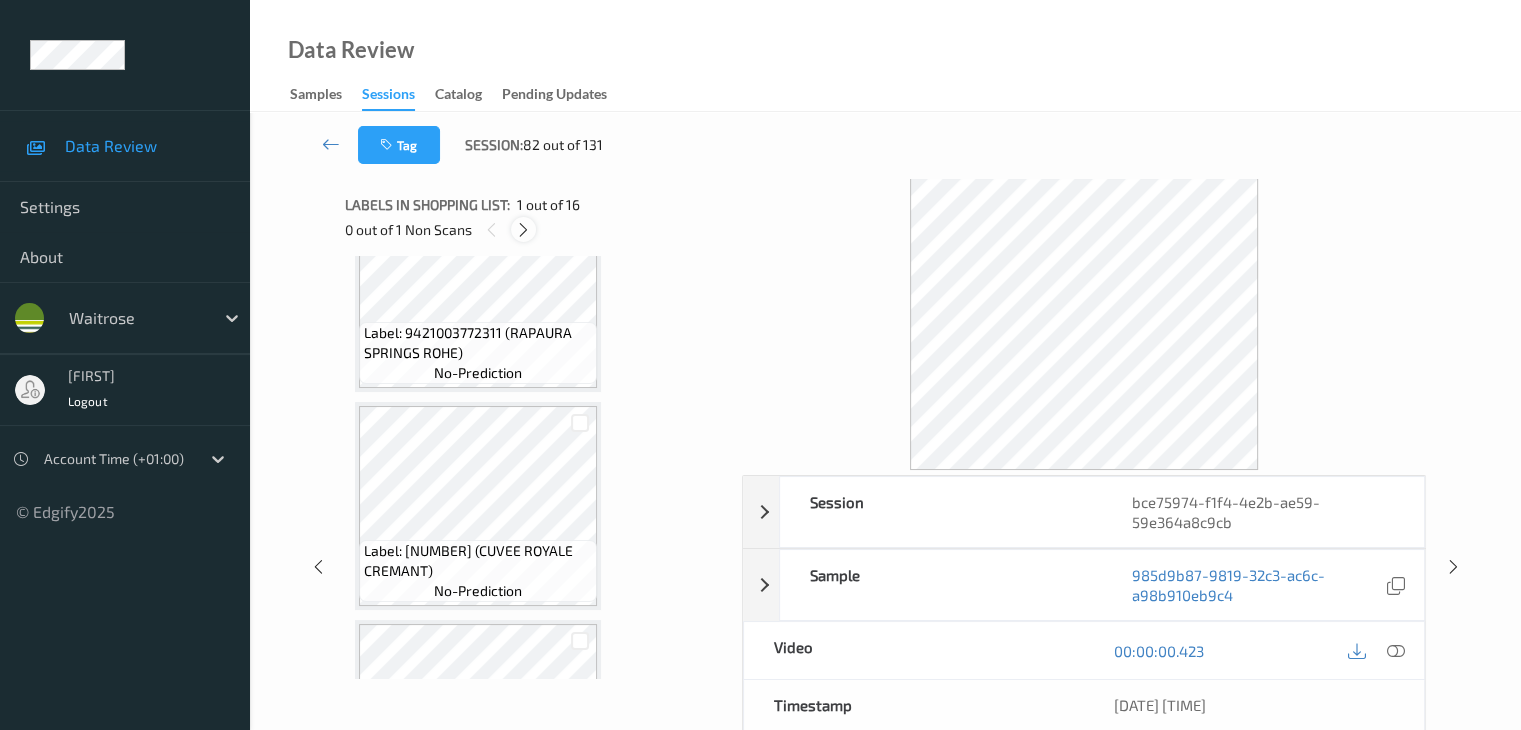 click at bounding box center (523, 230) 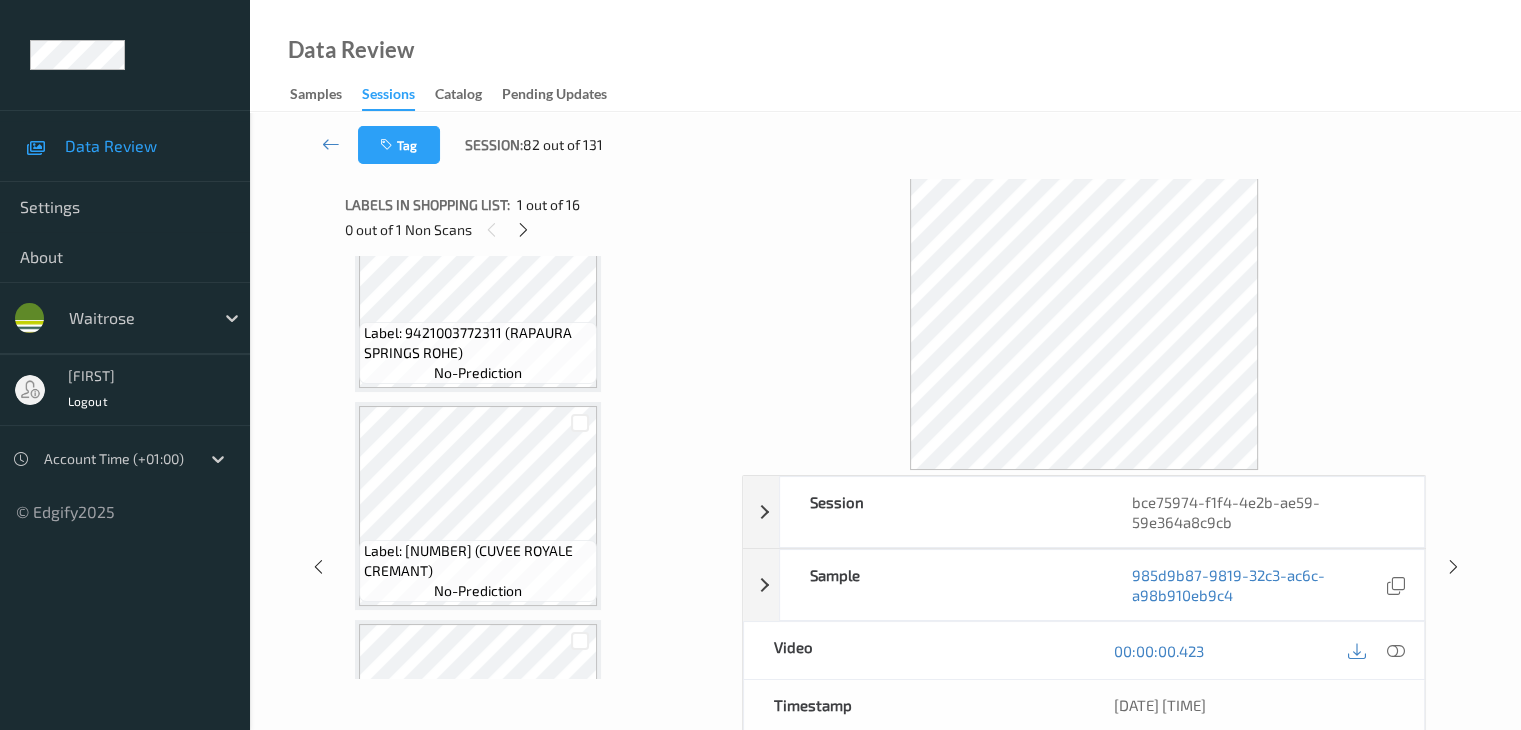scroll, scrollTop: 2190, scrollLeft: 0, axis: vertical 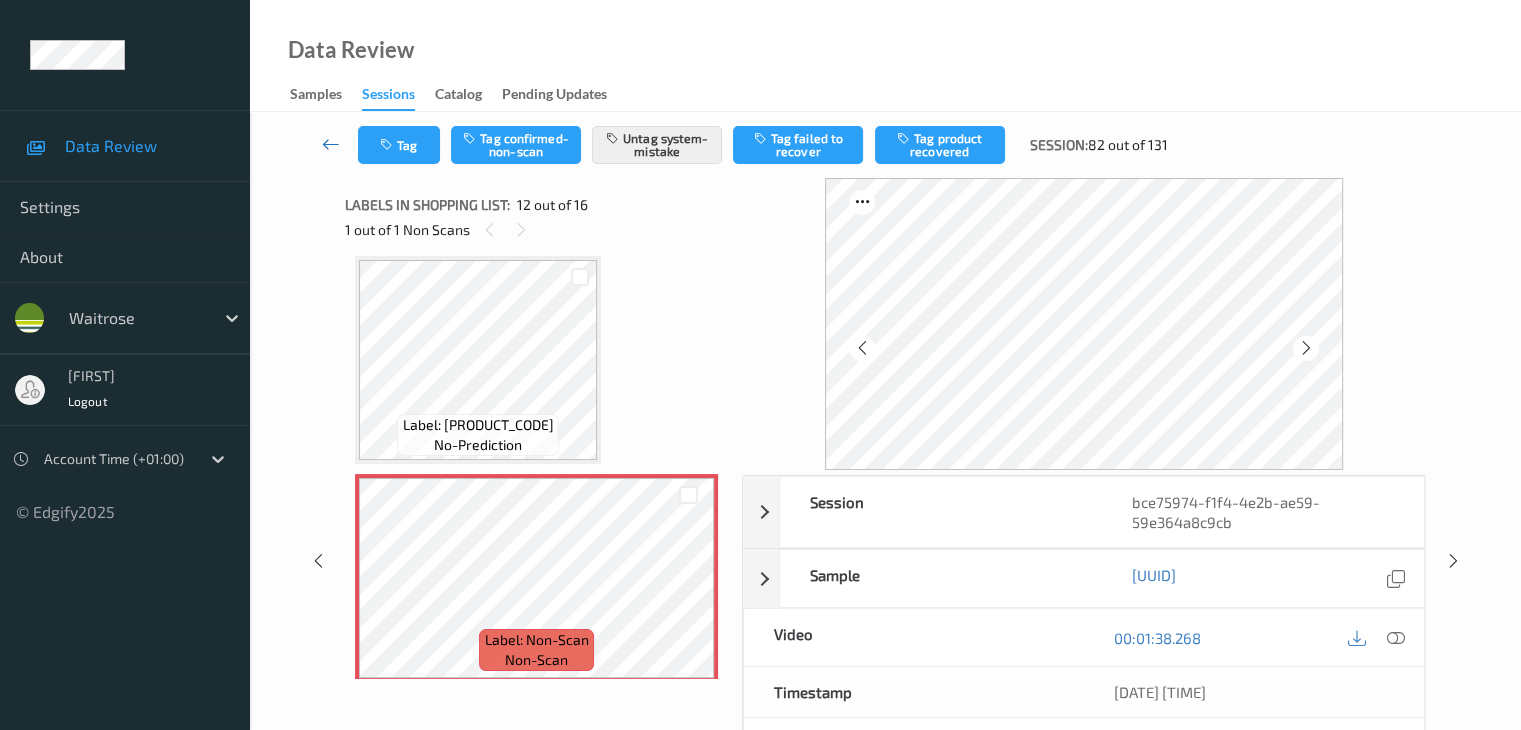 click at bounding box center [331, 144] 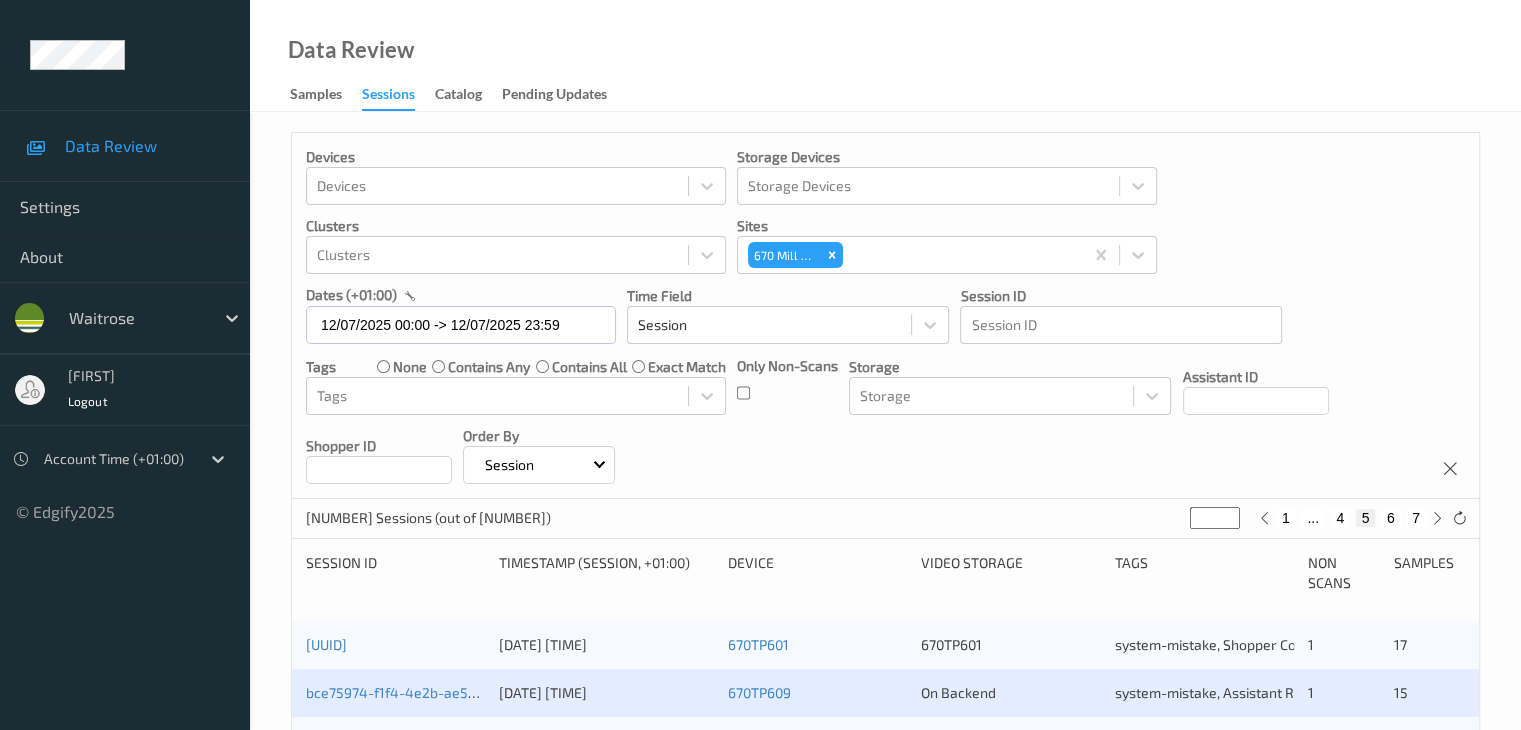 scroll, scrollTop: 400, scrollLeft: 0, axis: vertical 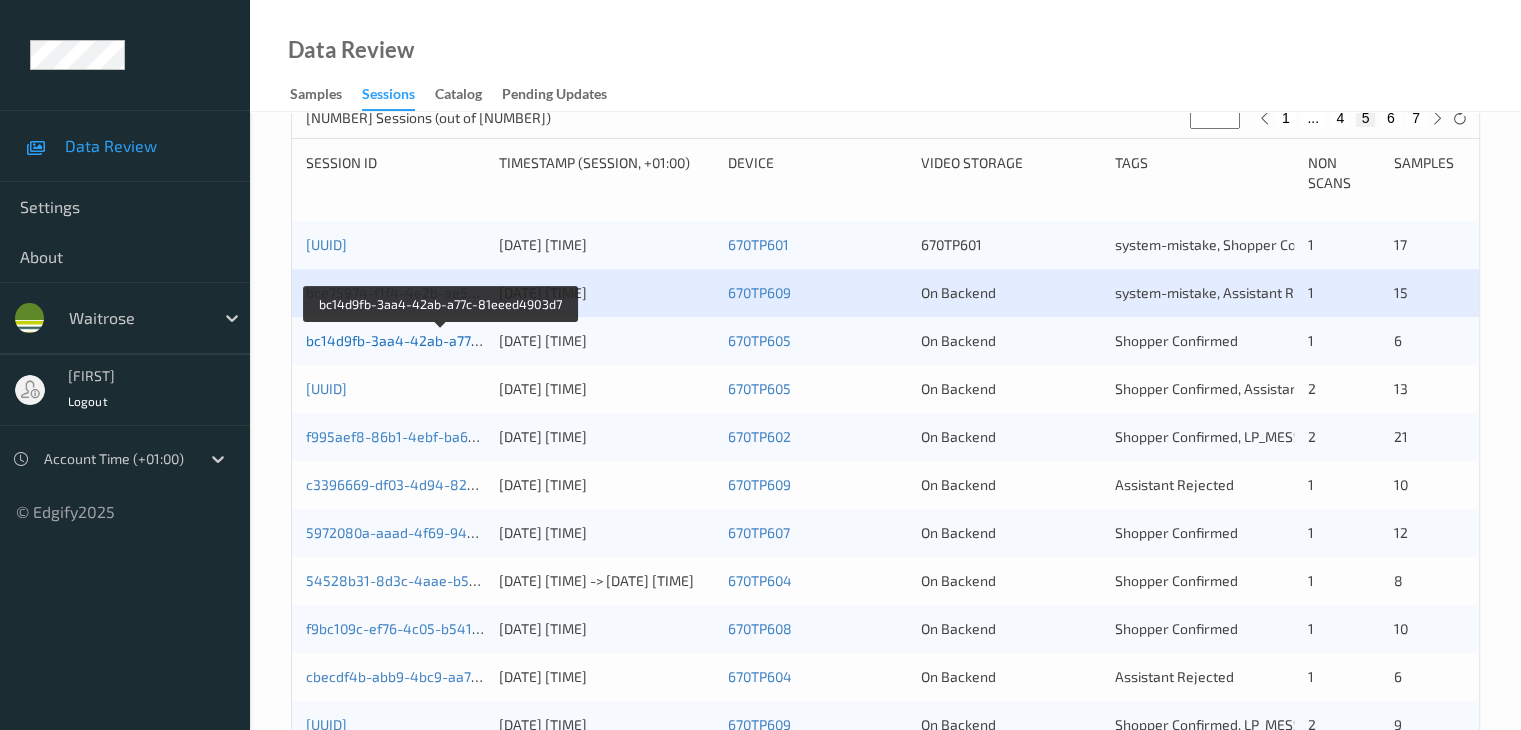 click on "bc14d9fb-3aa4-42ab-a77c-81eeed4903d7" at bounding box center [442, 340] 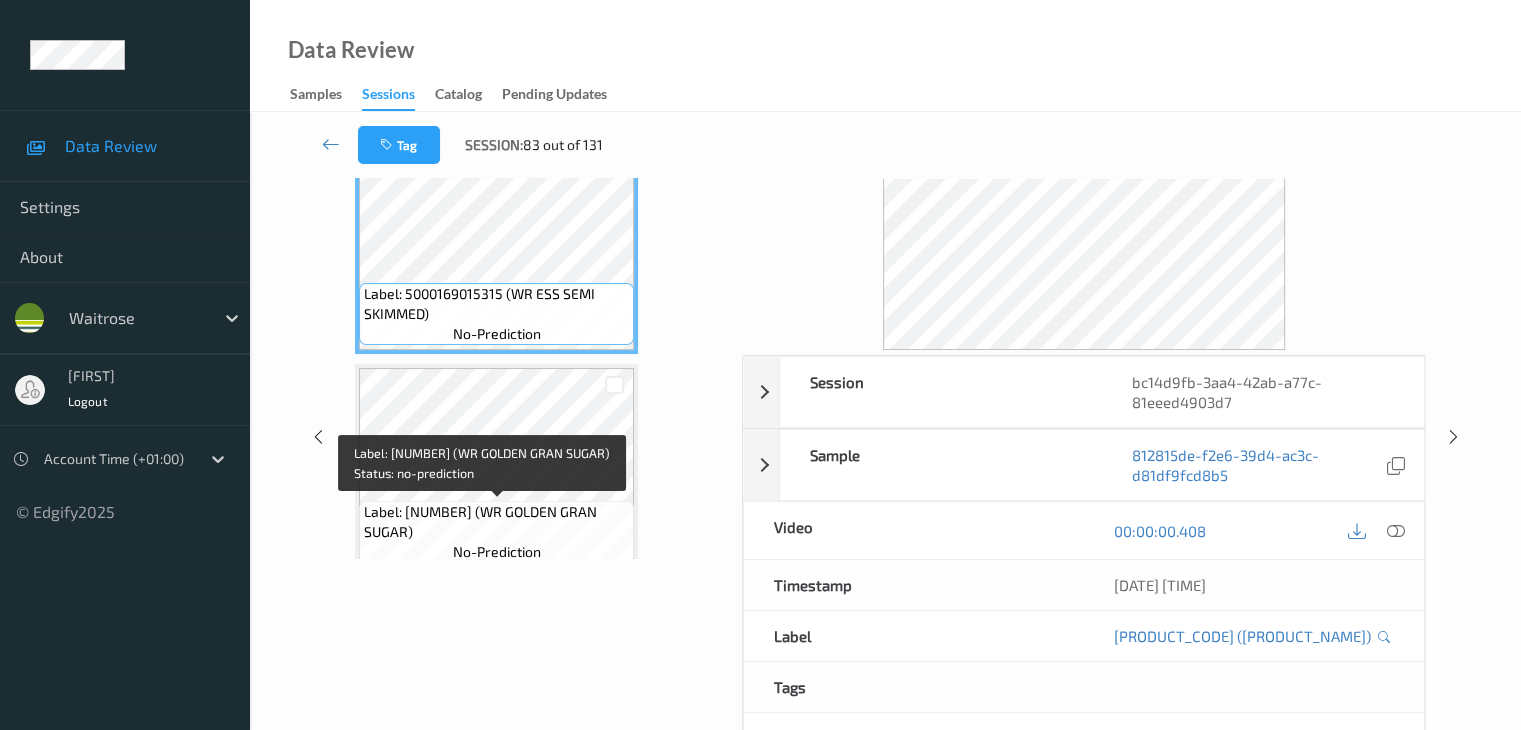 scroll, scrollTop: 0, scrollLeft: 0, axis: both 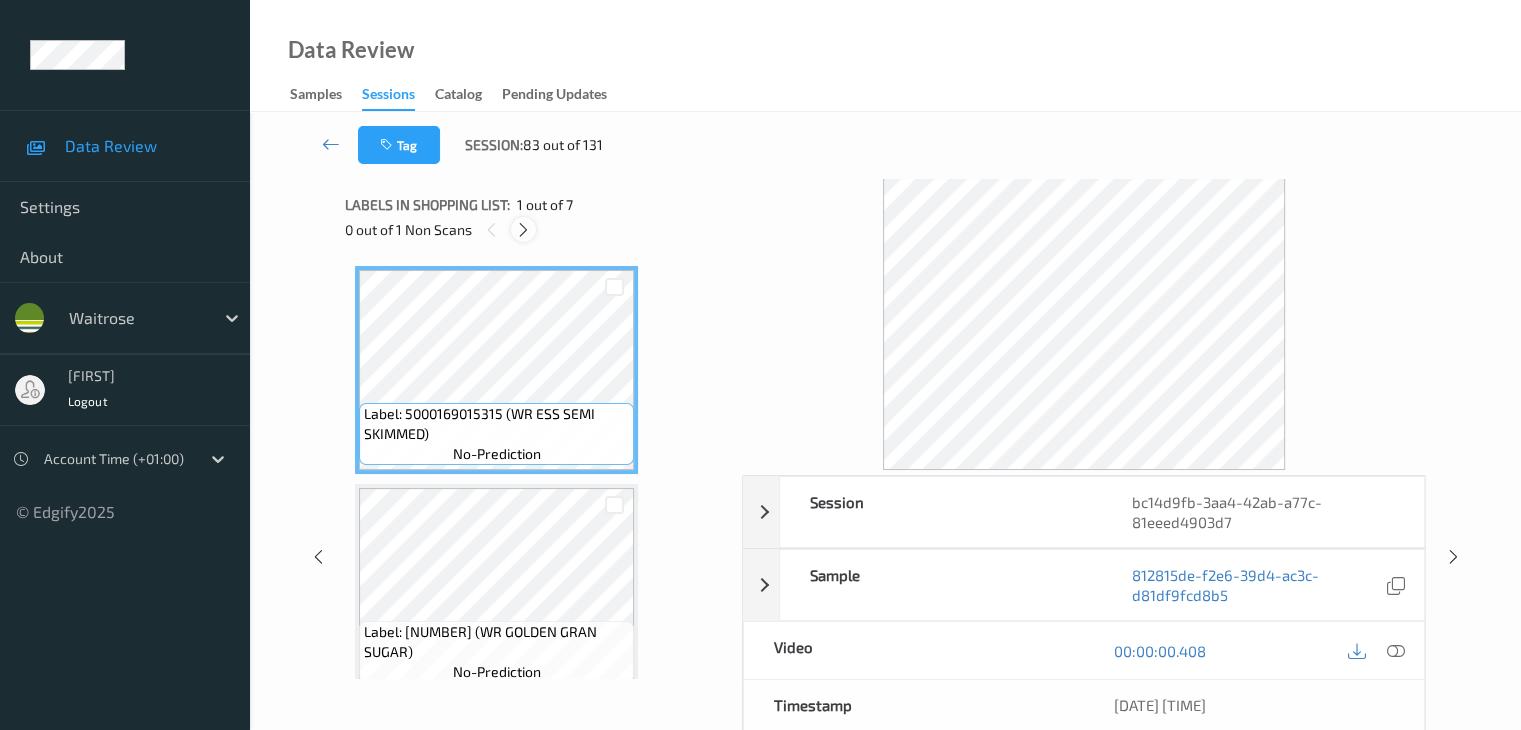 click at bounding box center [523, 230] 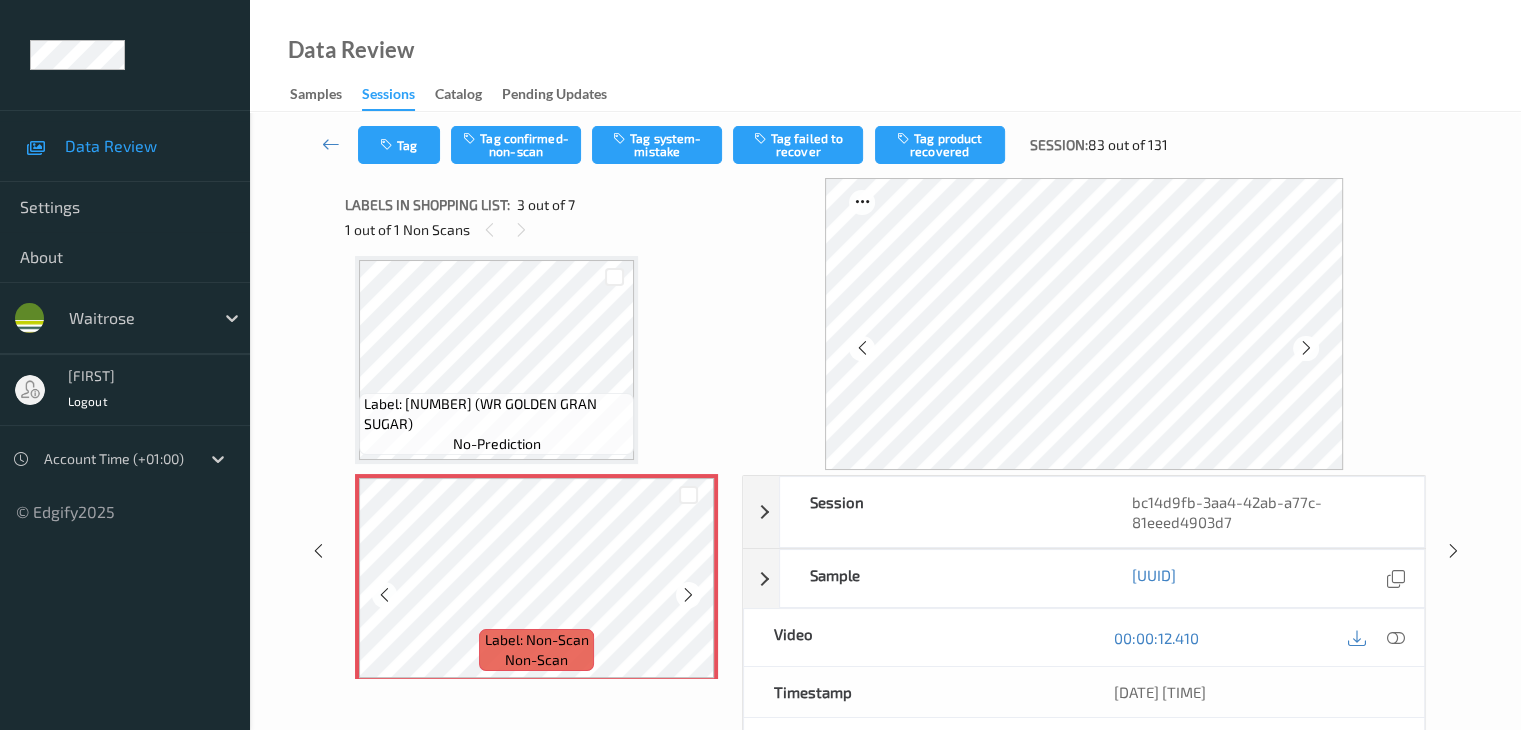 scroll, scrollTop: 428, scrollLeft: 0, axis: vertical 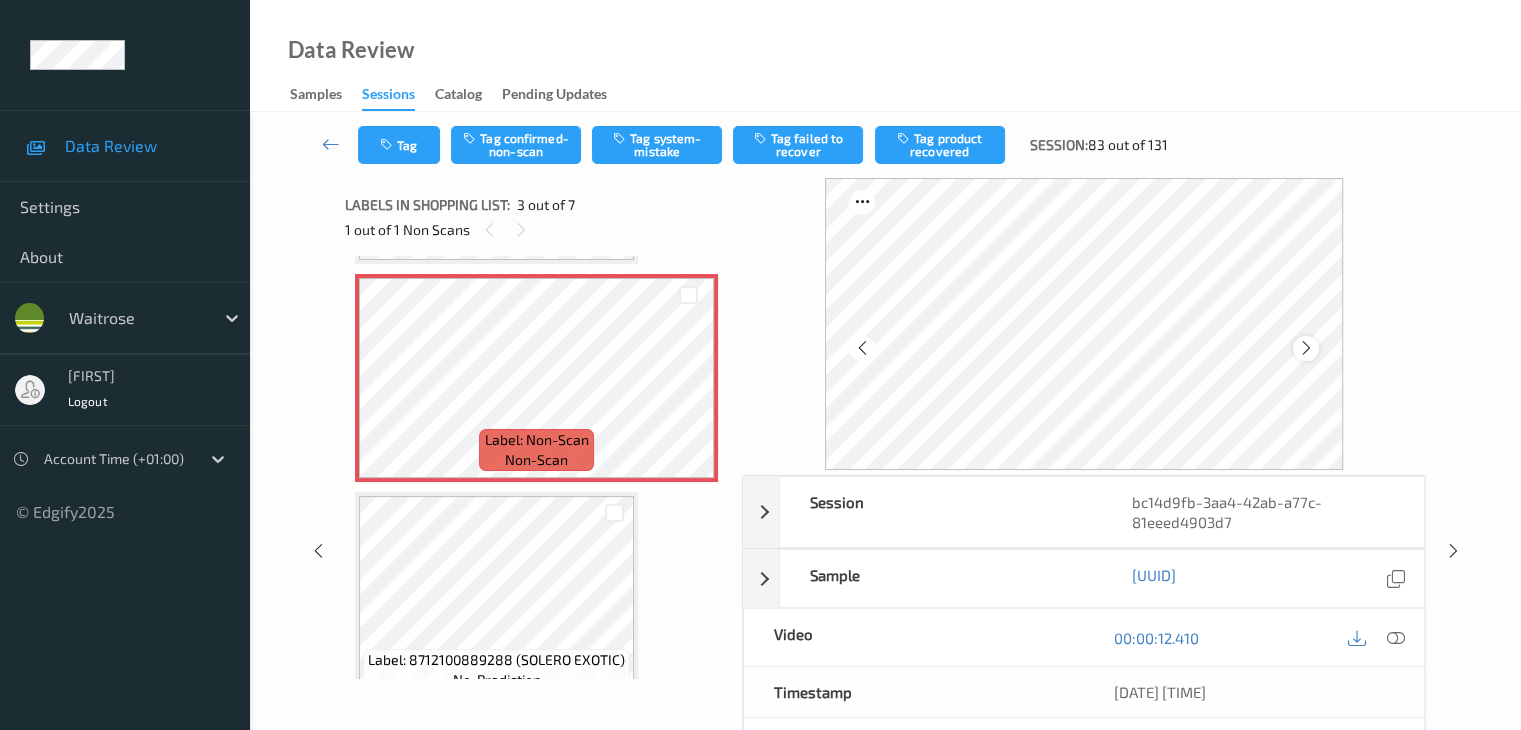 click at bounding box center [1306, 348] 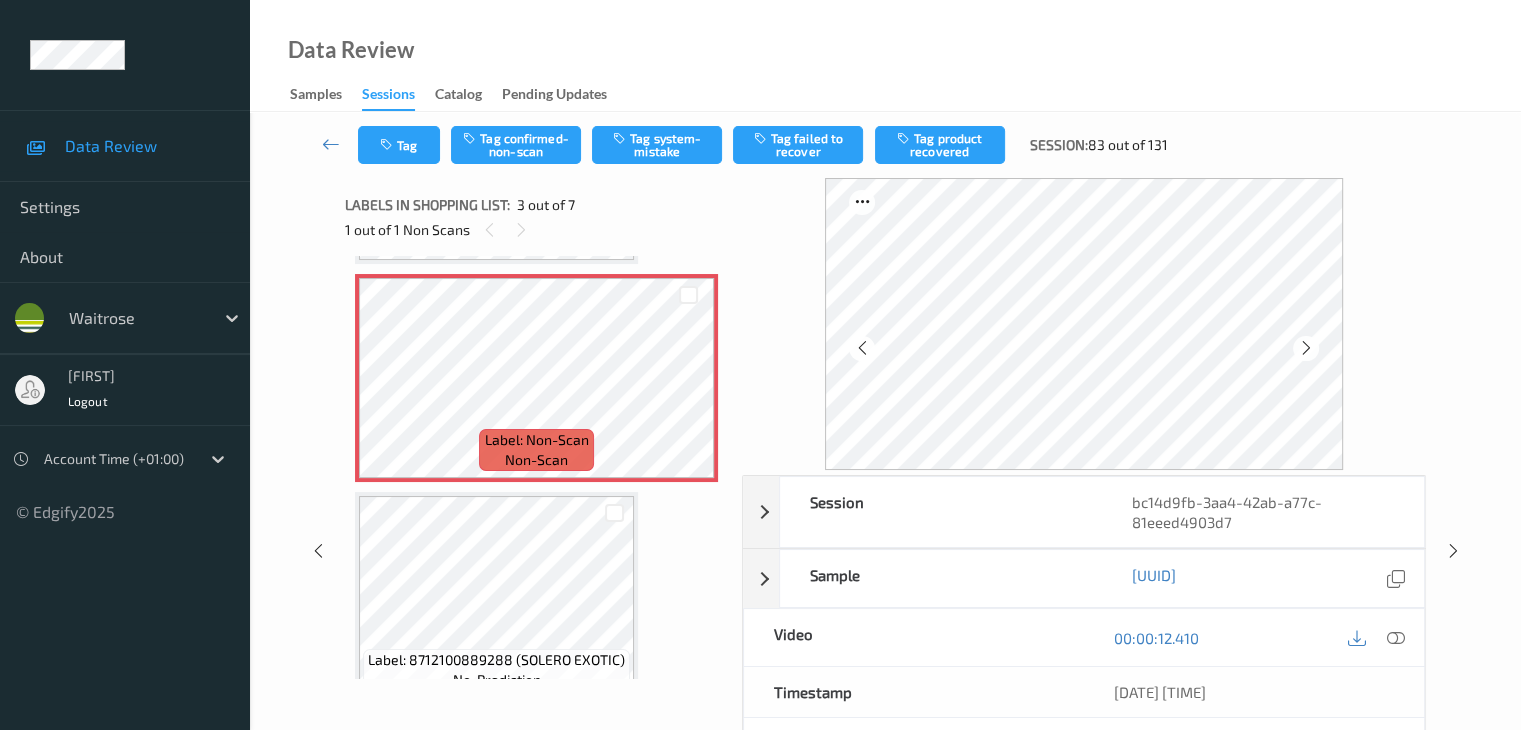 click at bounding box center [1306, 348] 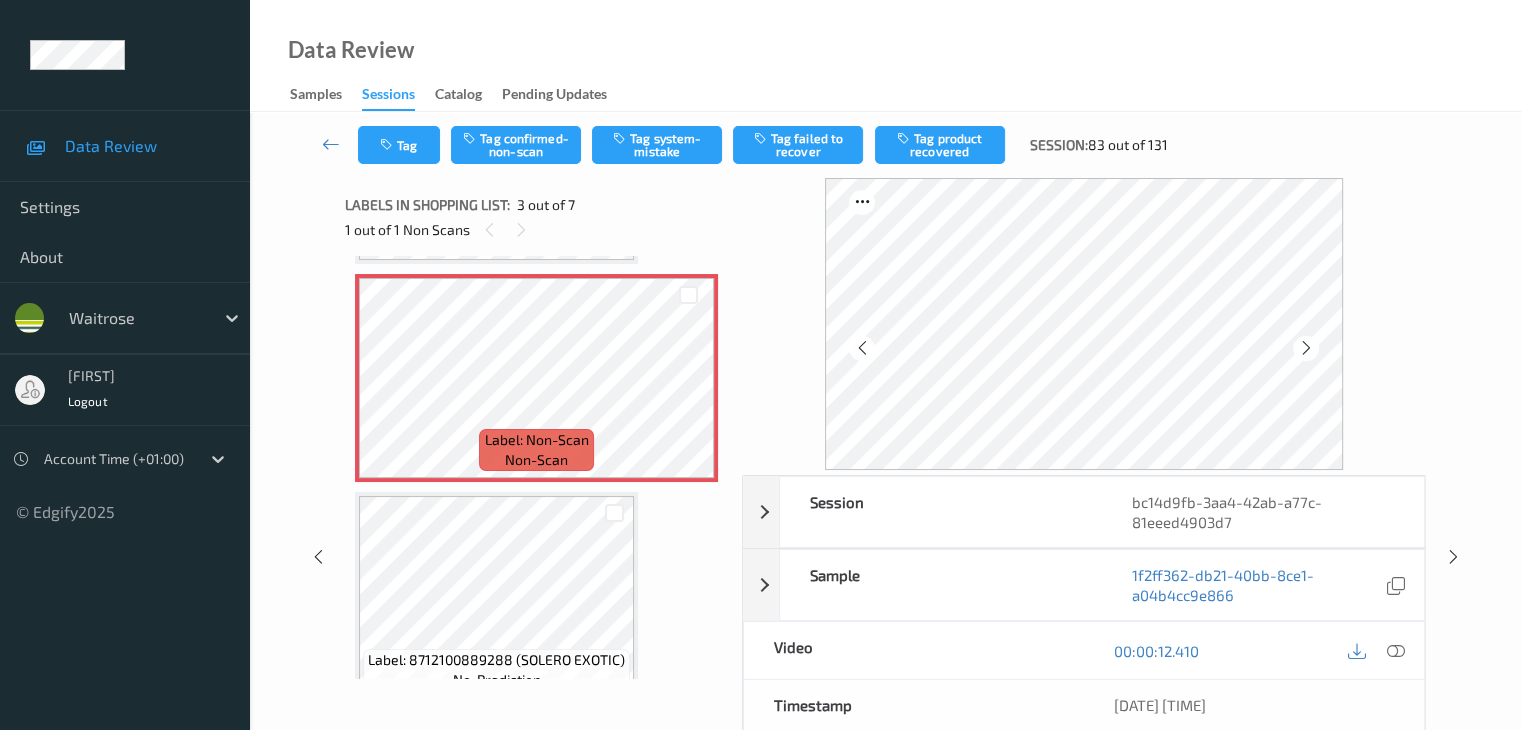 click at bounding box center (1306, 348) 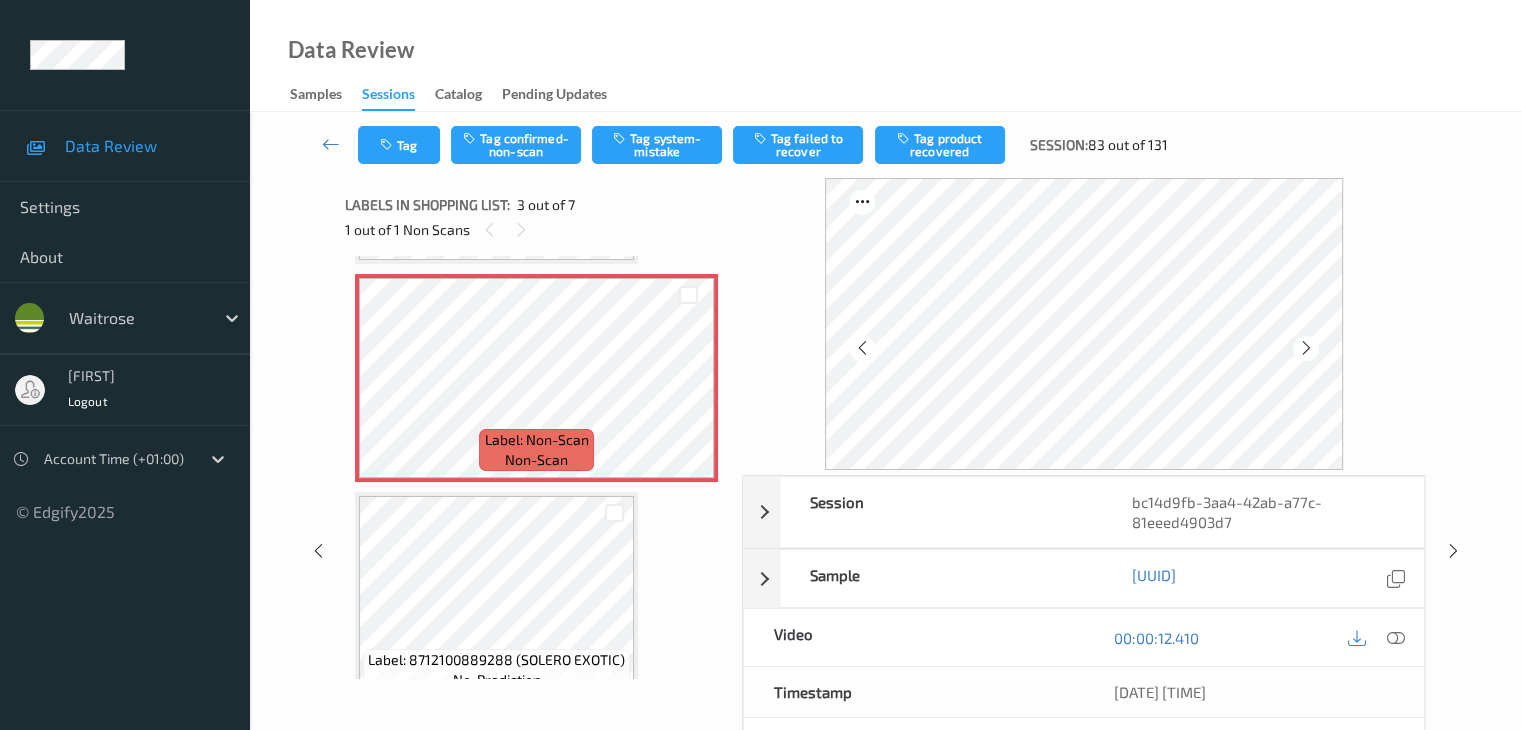 click at bounding box center [1306, 348] 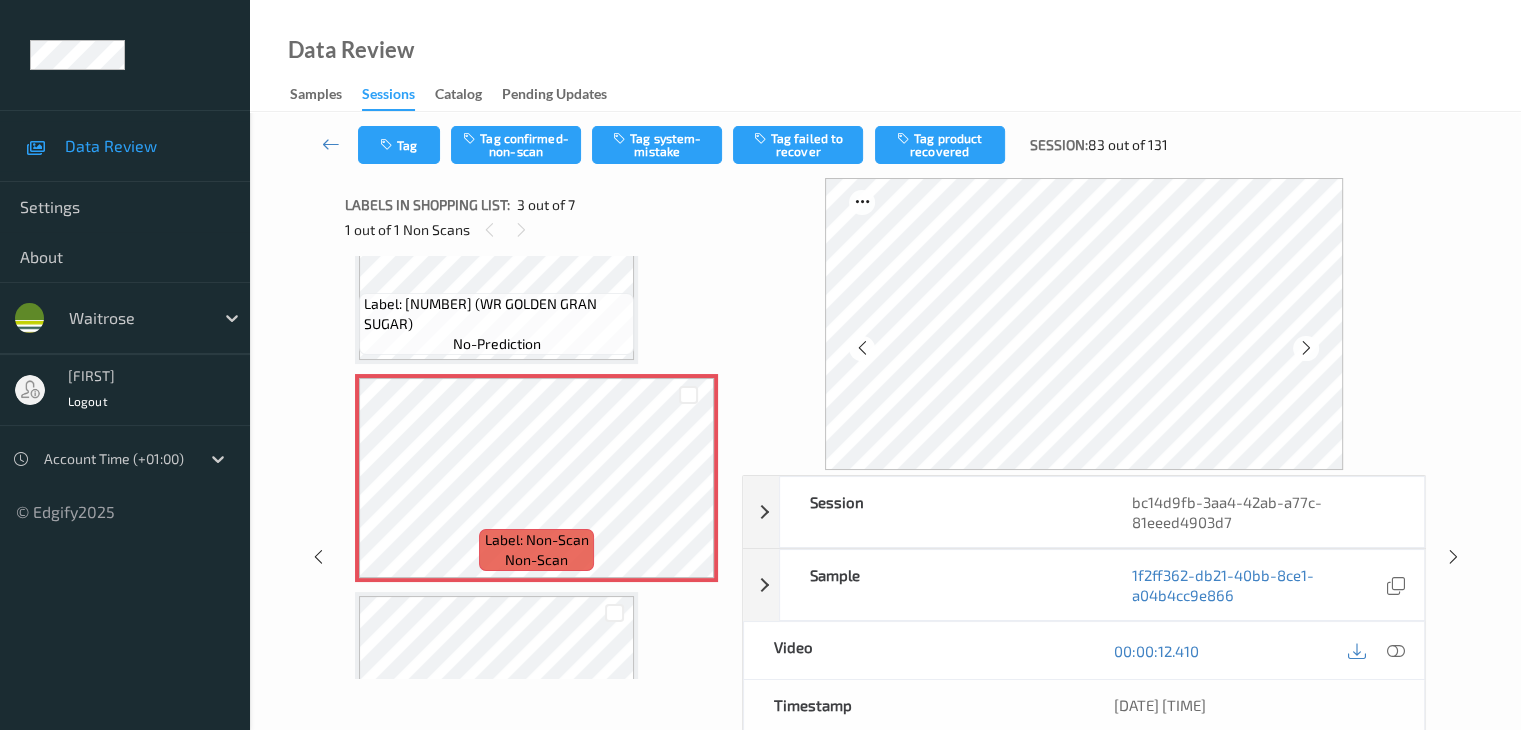 scroll, scrollTop: 228, scrollLeft: 0, axis: vertical 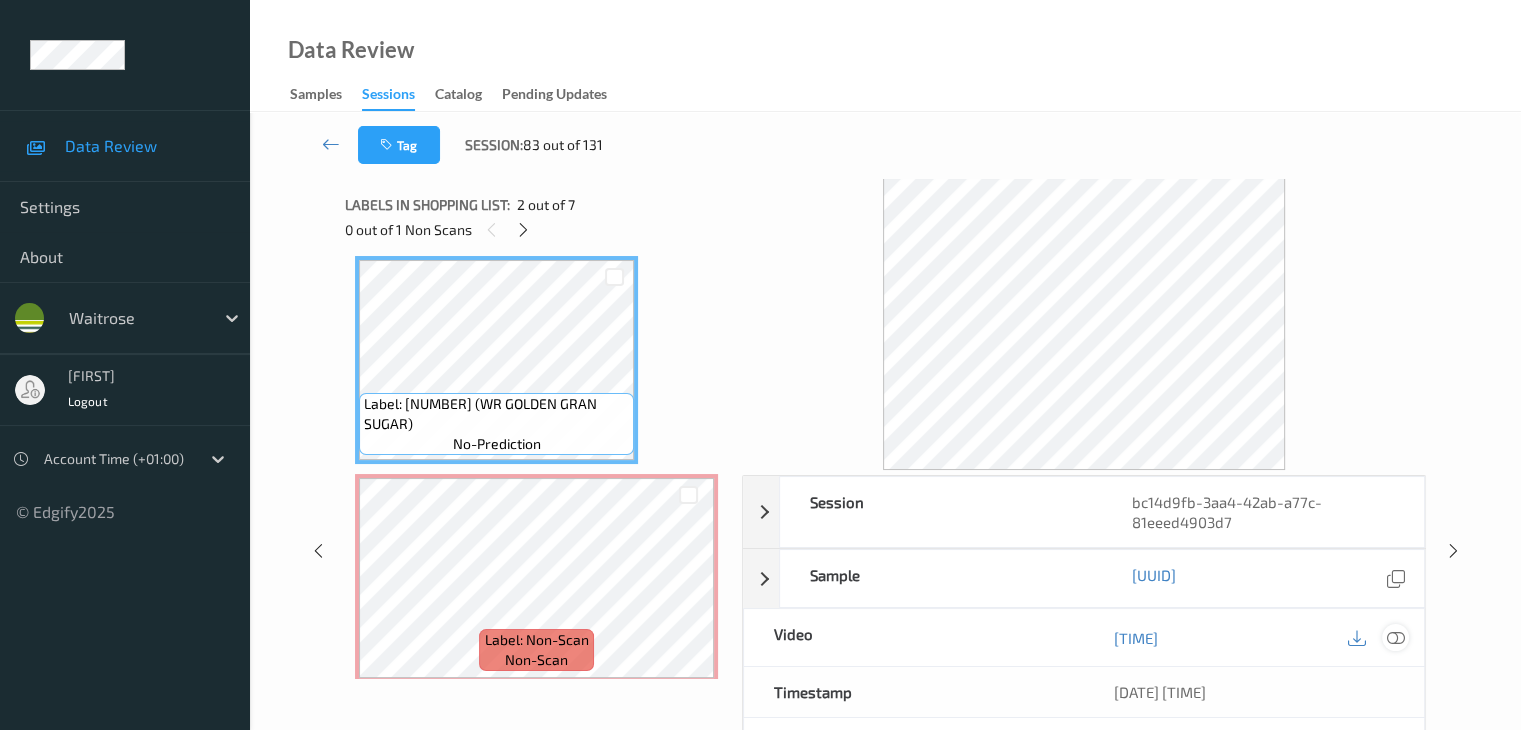 click at bounding box center [1395, 638] 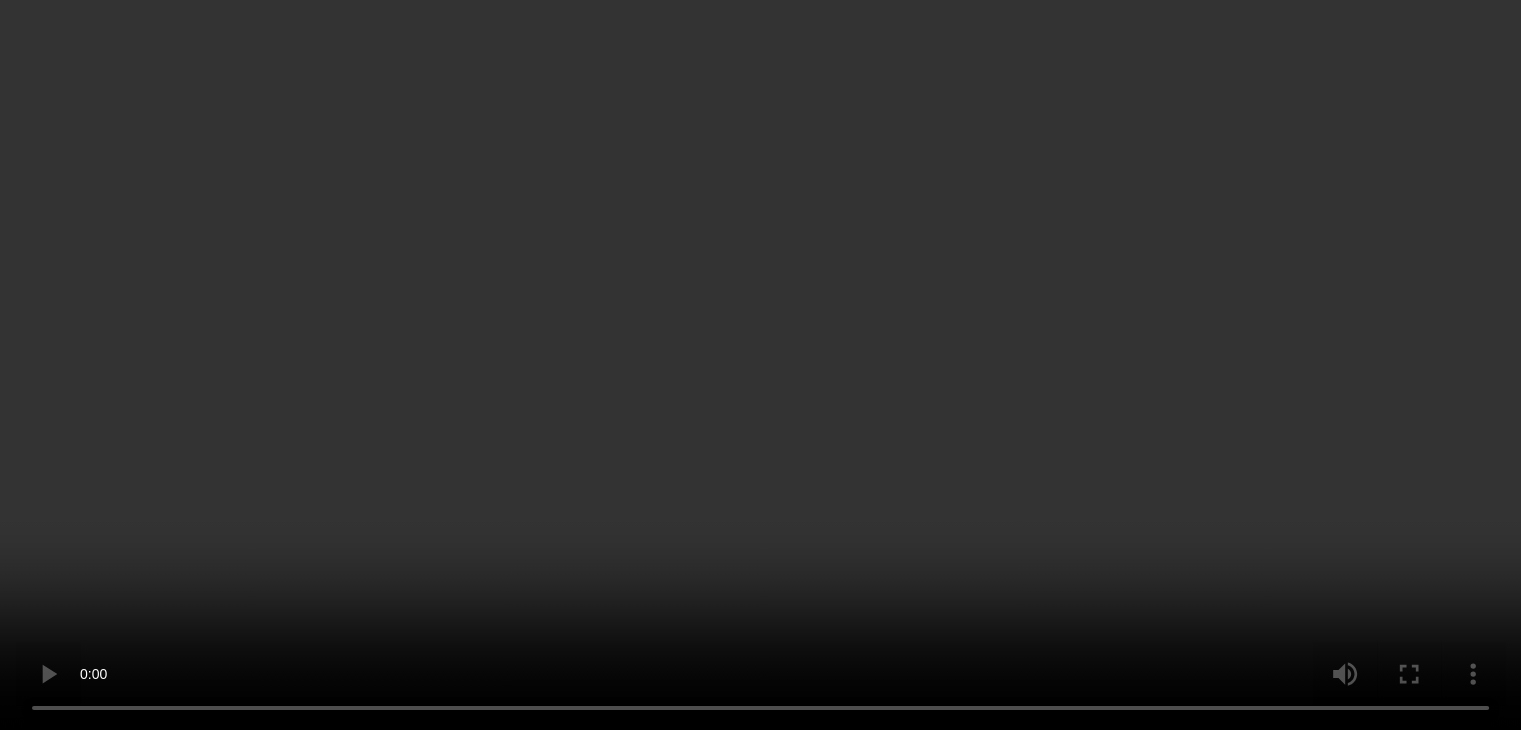 scroll, scrollTop: 328, scrollLeft: 0, axis: vertical 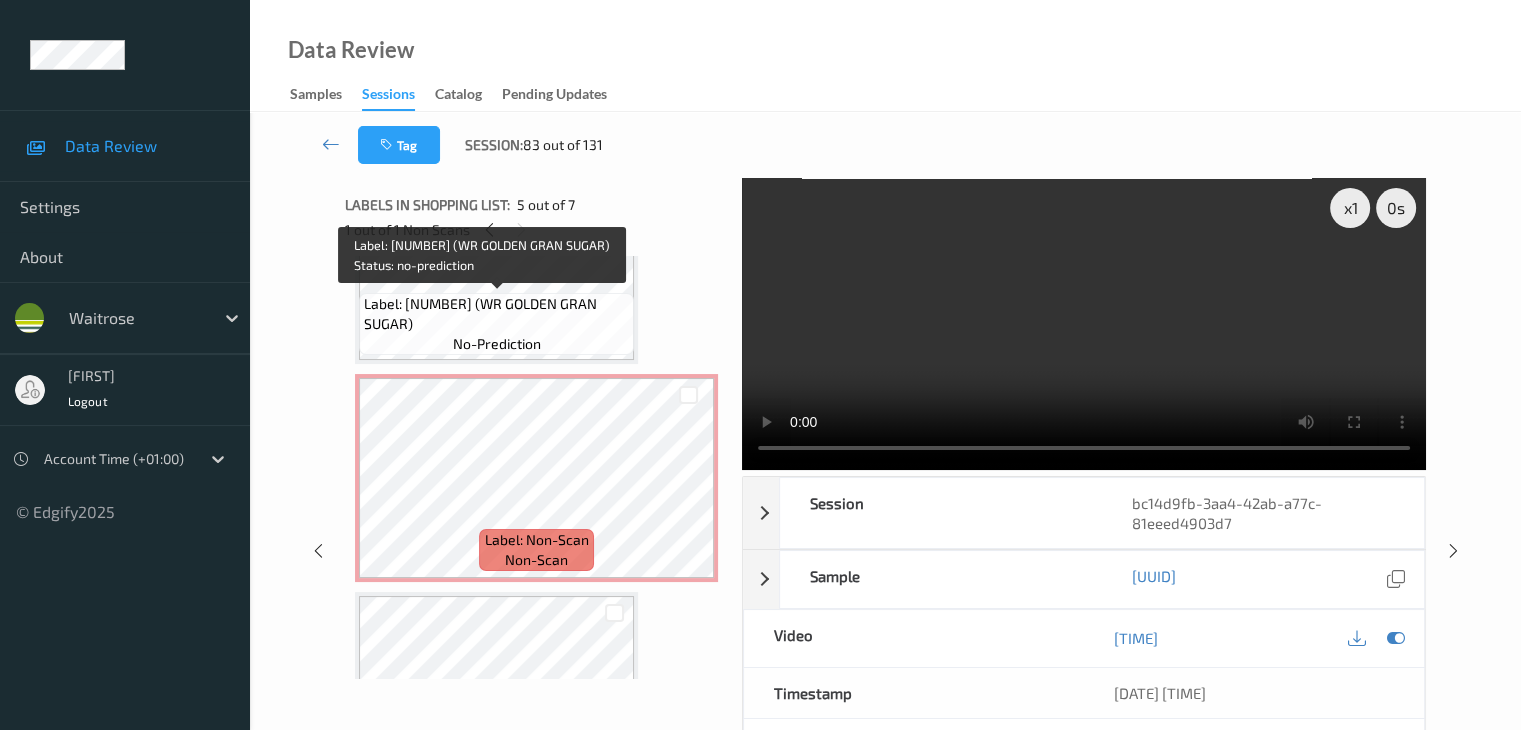click on "Label: [NUMBER] (WR GOLDEN GRAN SUGAR)" at bounding box center (496, 314) 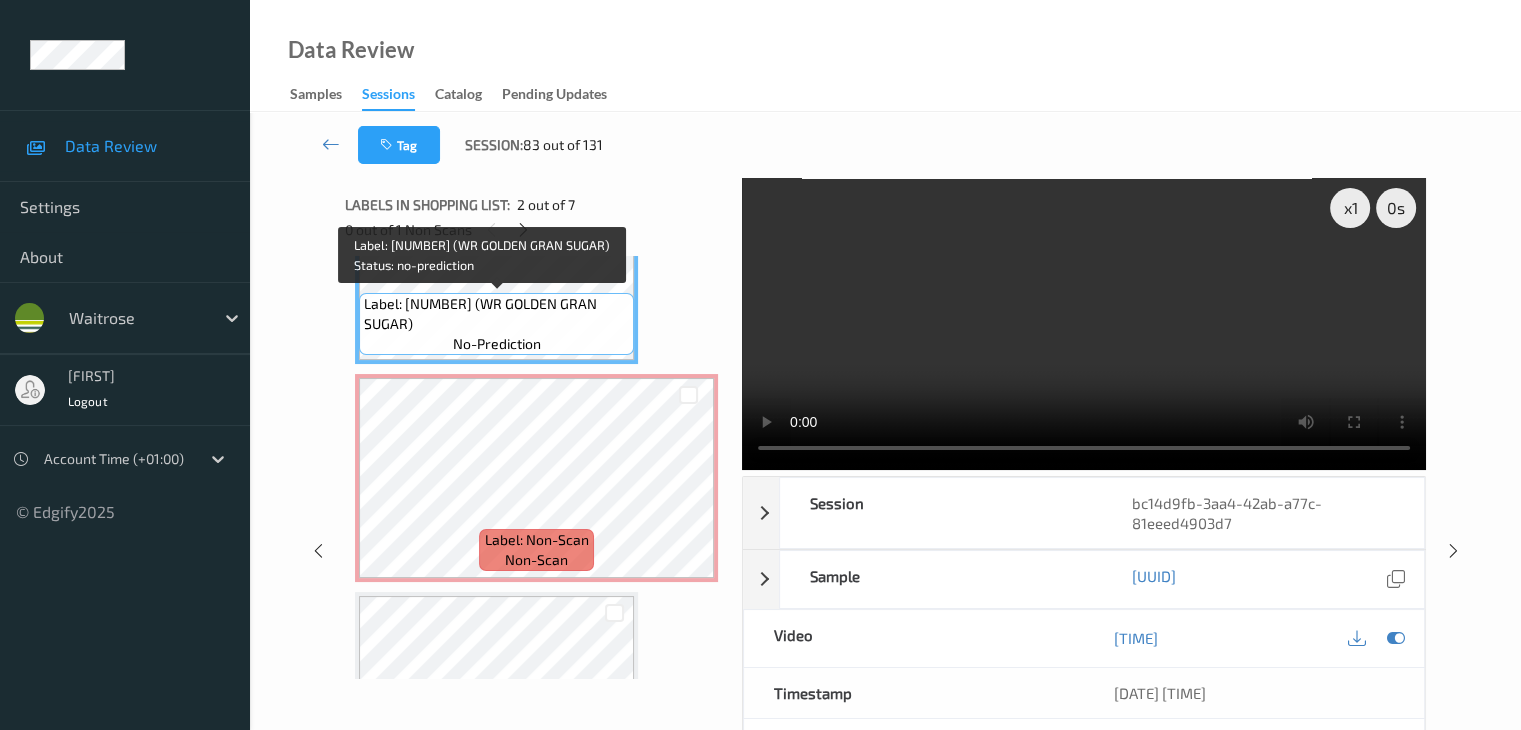 click on "Label: [NUMBER] (WR GOLDEN GRAN SUGAR)" at bounding box center [496, 314] 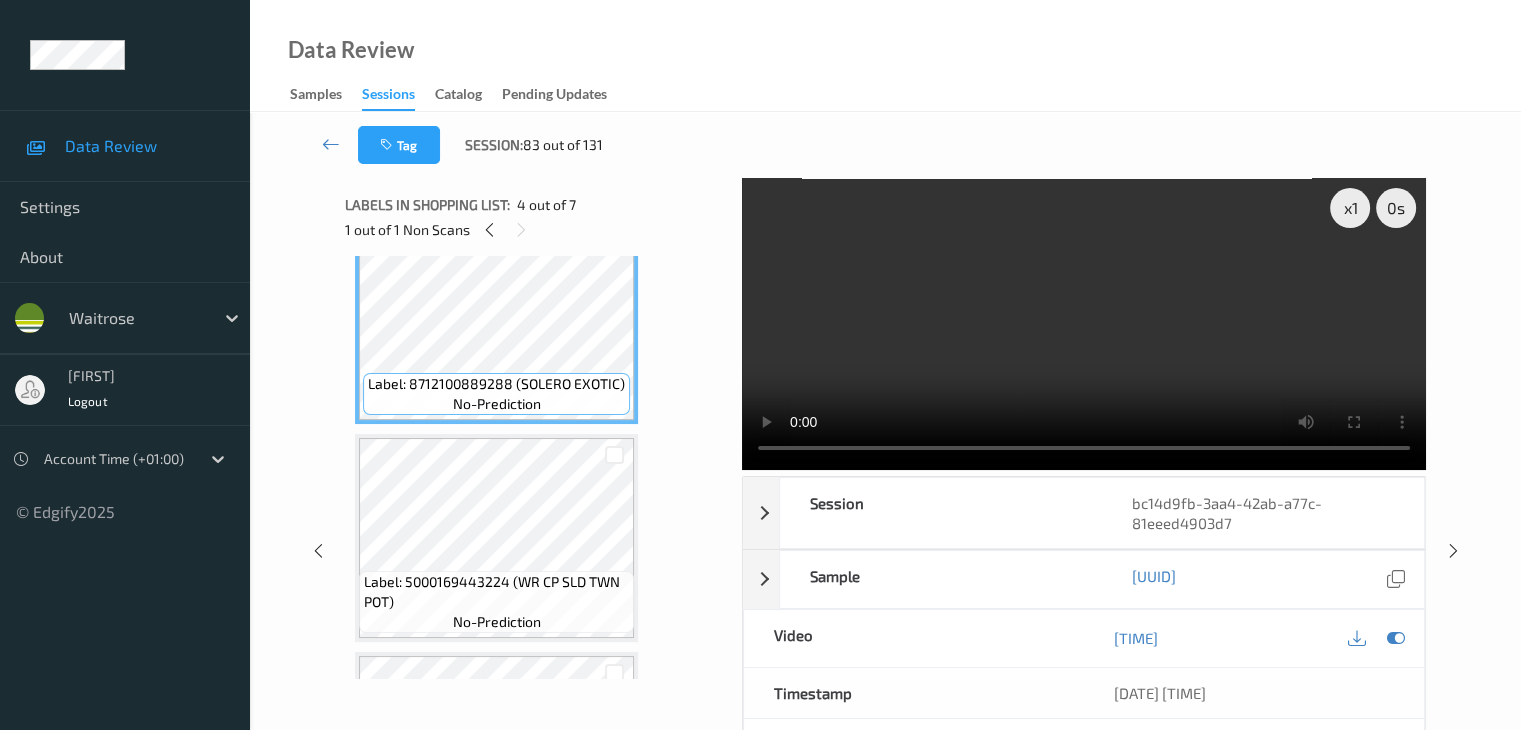 scroll, scrollTop: 900, scrollLeft: 0, axis: vertical 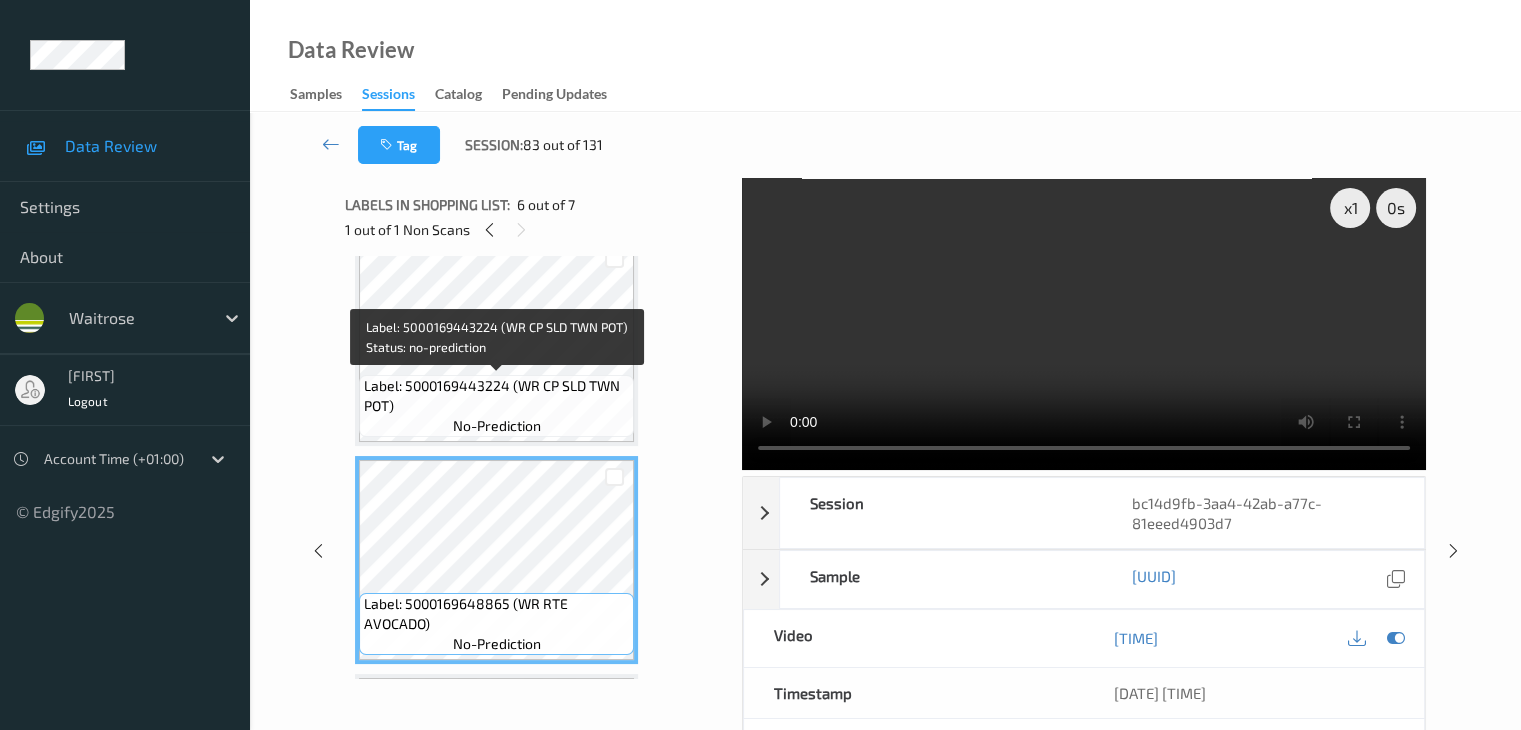 click on "Label: 5000169443224 (WR CP SLD TWN POT)" at bounding box center (496, 396) 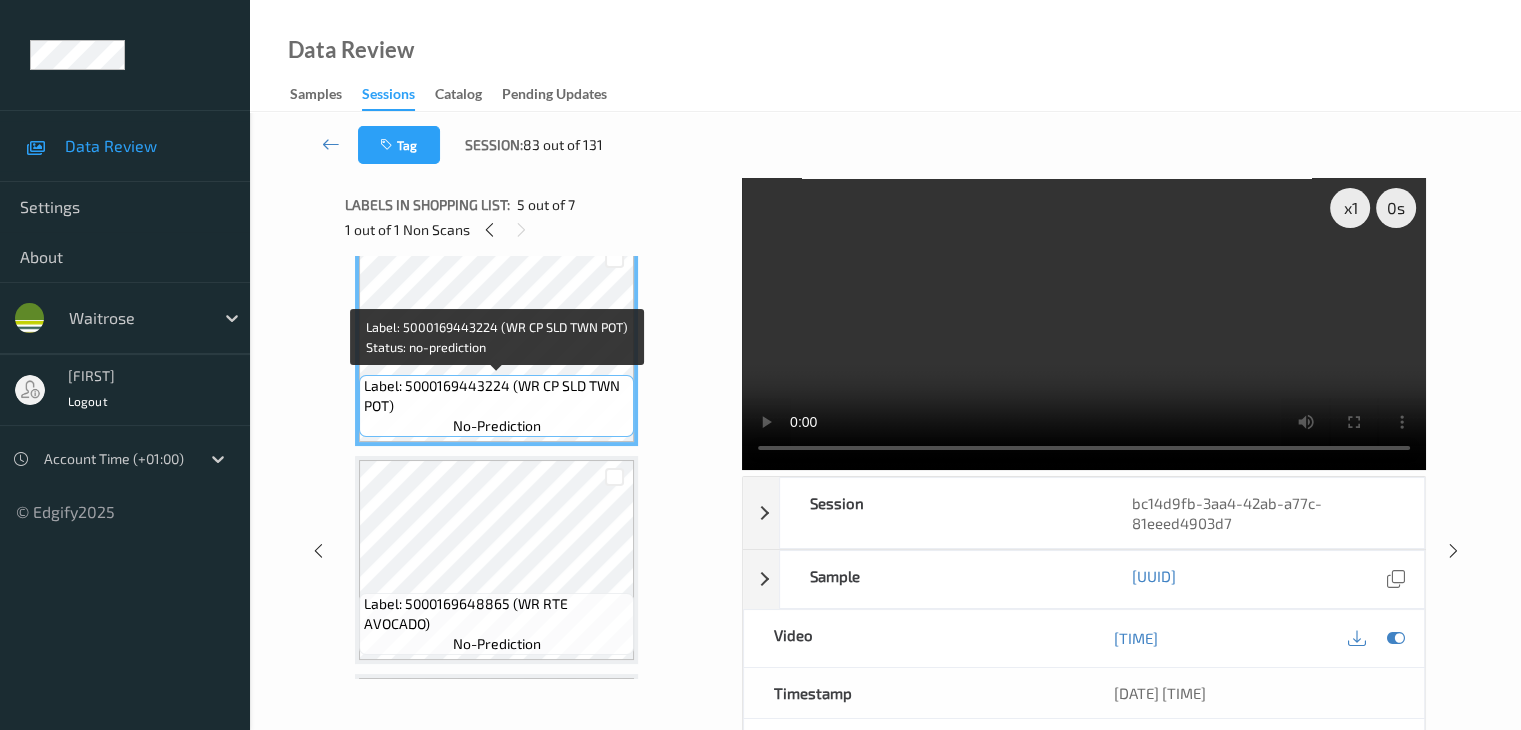 click on "Label: 5000169443224 (WR CP SLD TWN POT)" at bounding box center (496, 396) 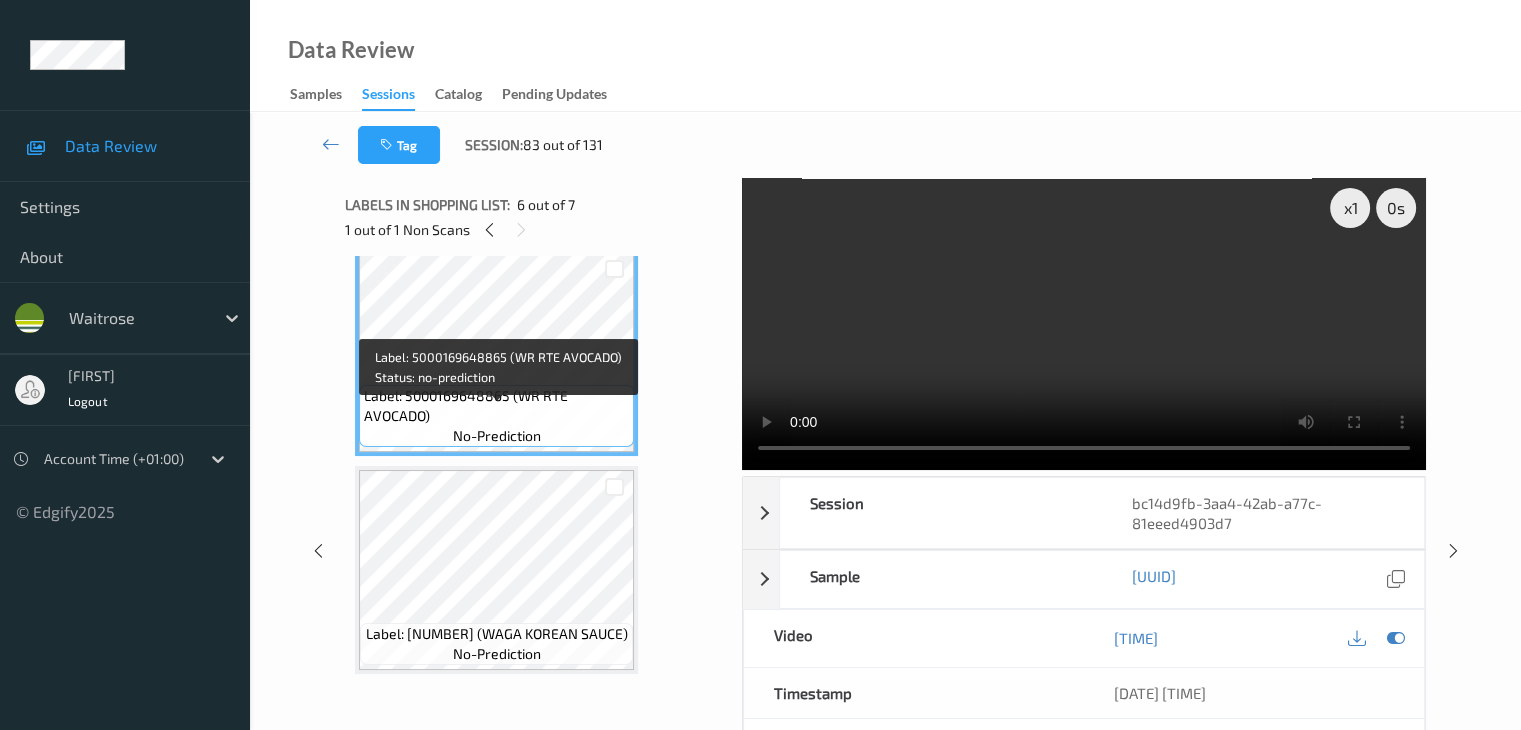 scroll, scrollTop: 1113, scrollLeft: 0, axis: vertical 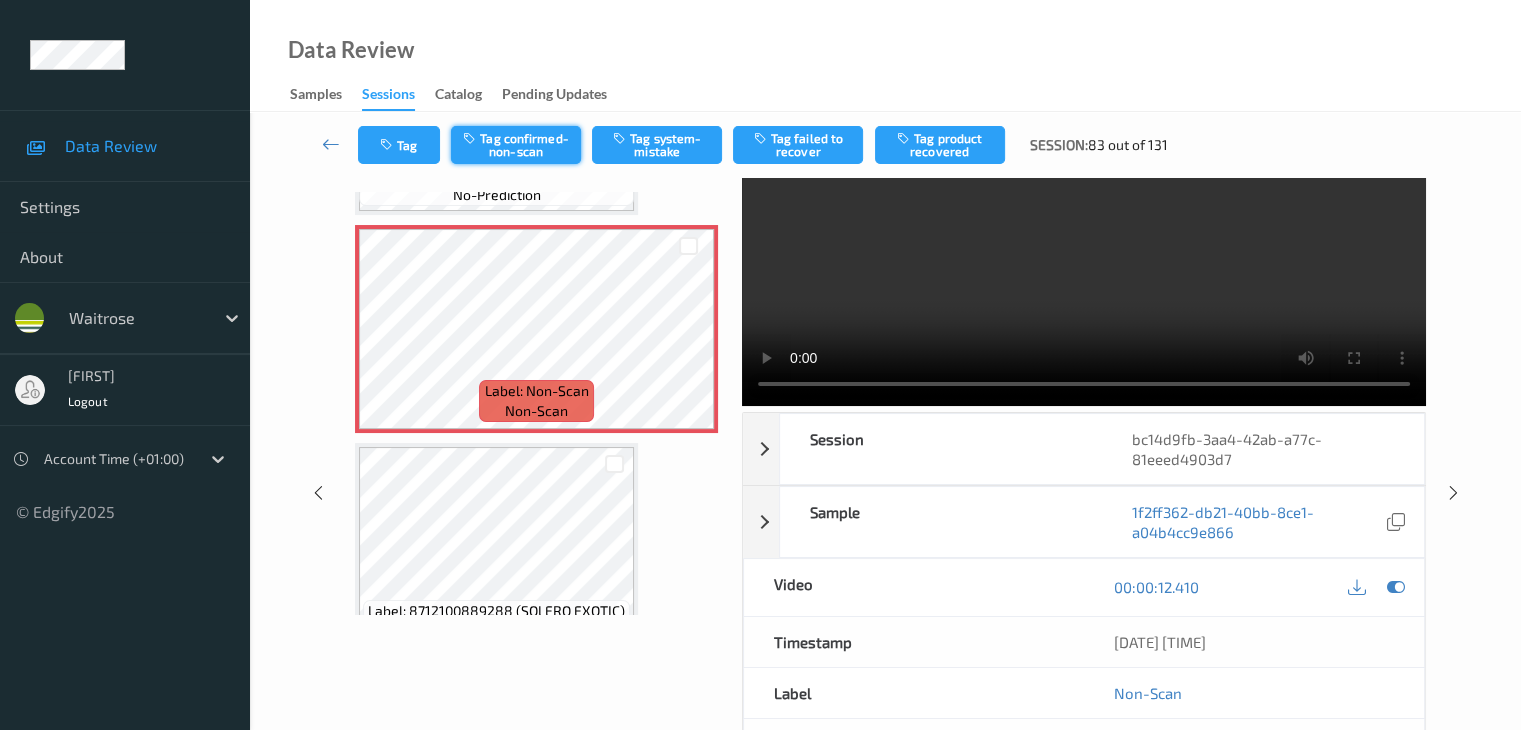 click on "Tag   confirmed-non-scan" at bounding box center (516, 145) 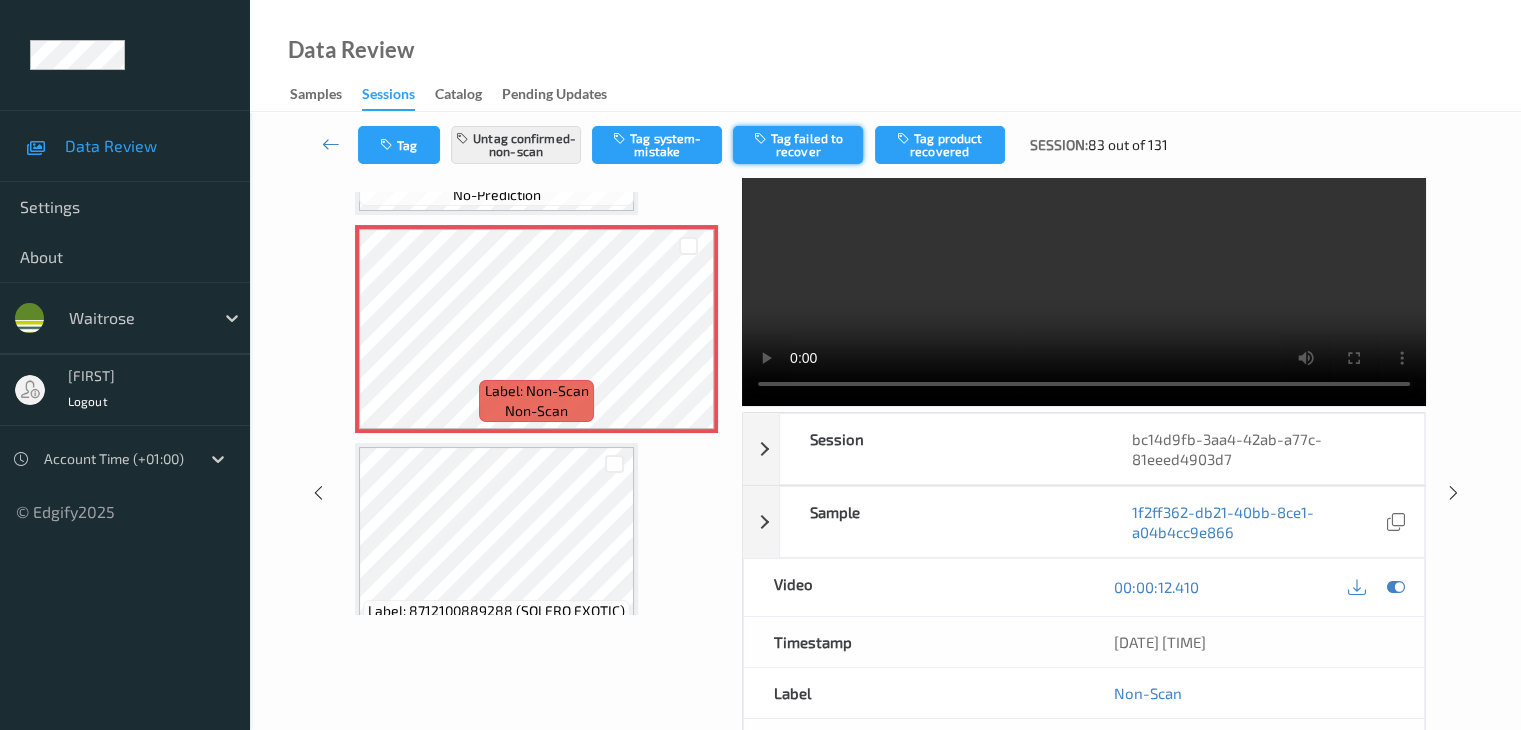click on "Tag   failed to recover" at bounding box center (798, 145) 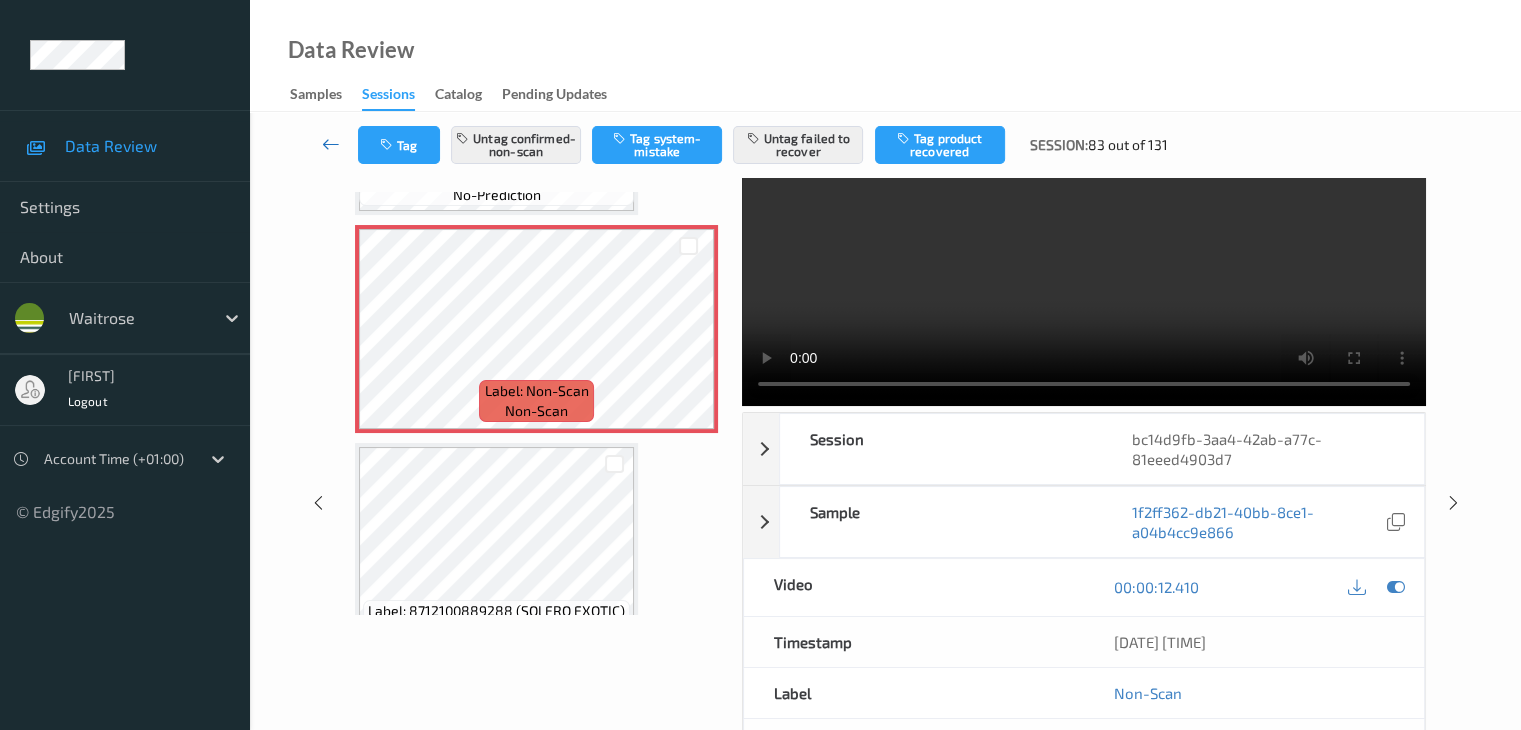 click at bounding box center (331, 144) 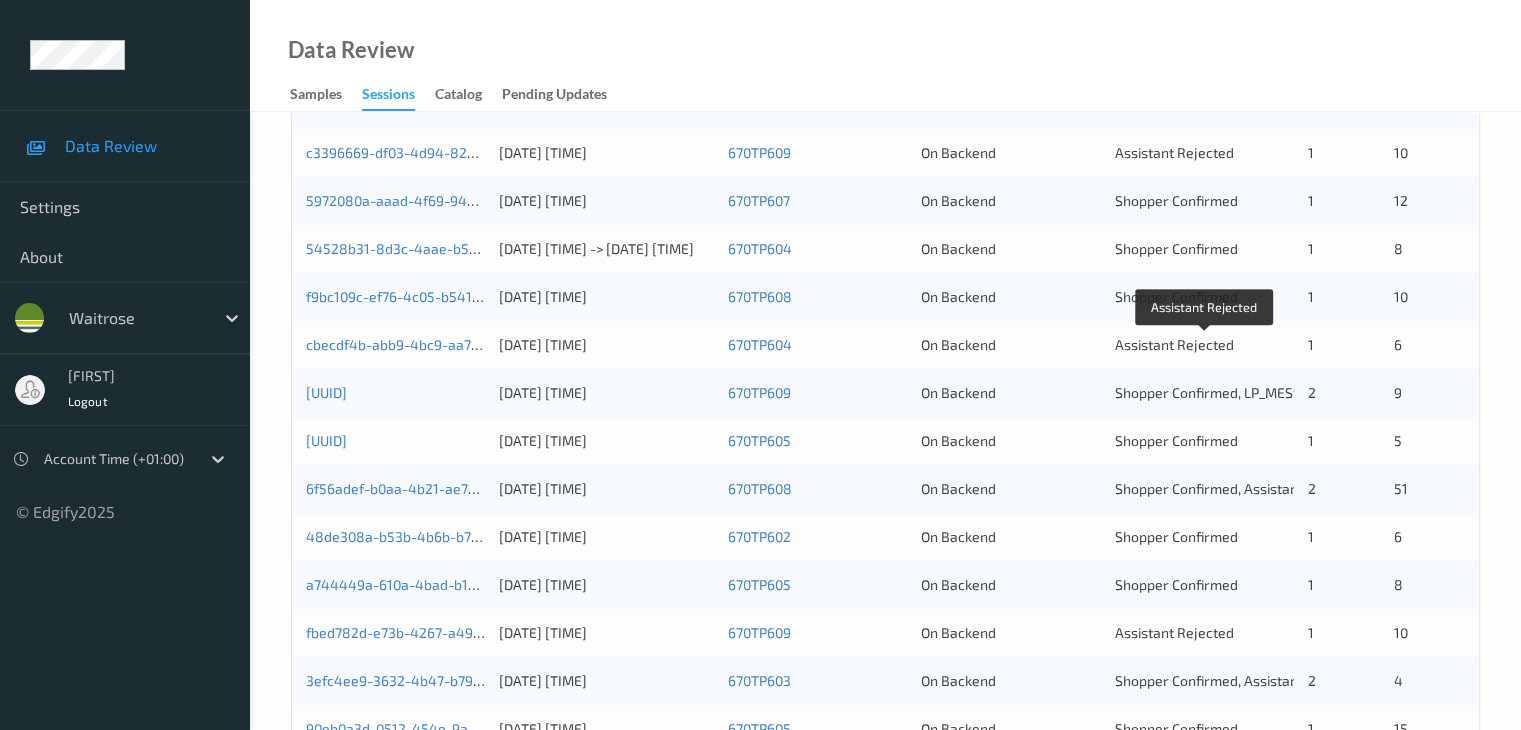 scroll, scrollTop: 532, scrollLeft: 0, axis: vertical 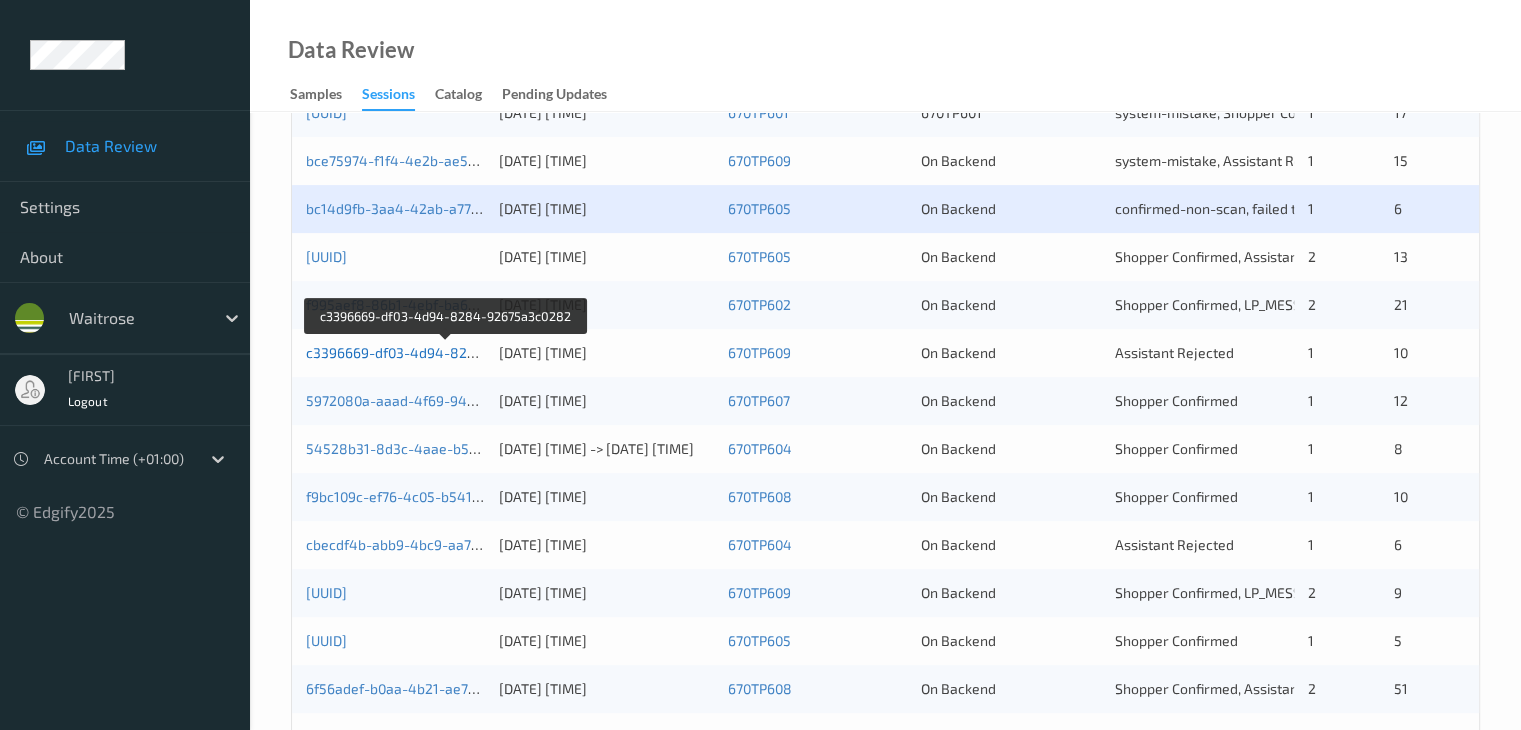 click on "c3396669-df03-4d94-8284-92675a3c0282" at bounding box center [446, 352] 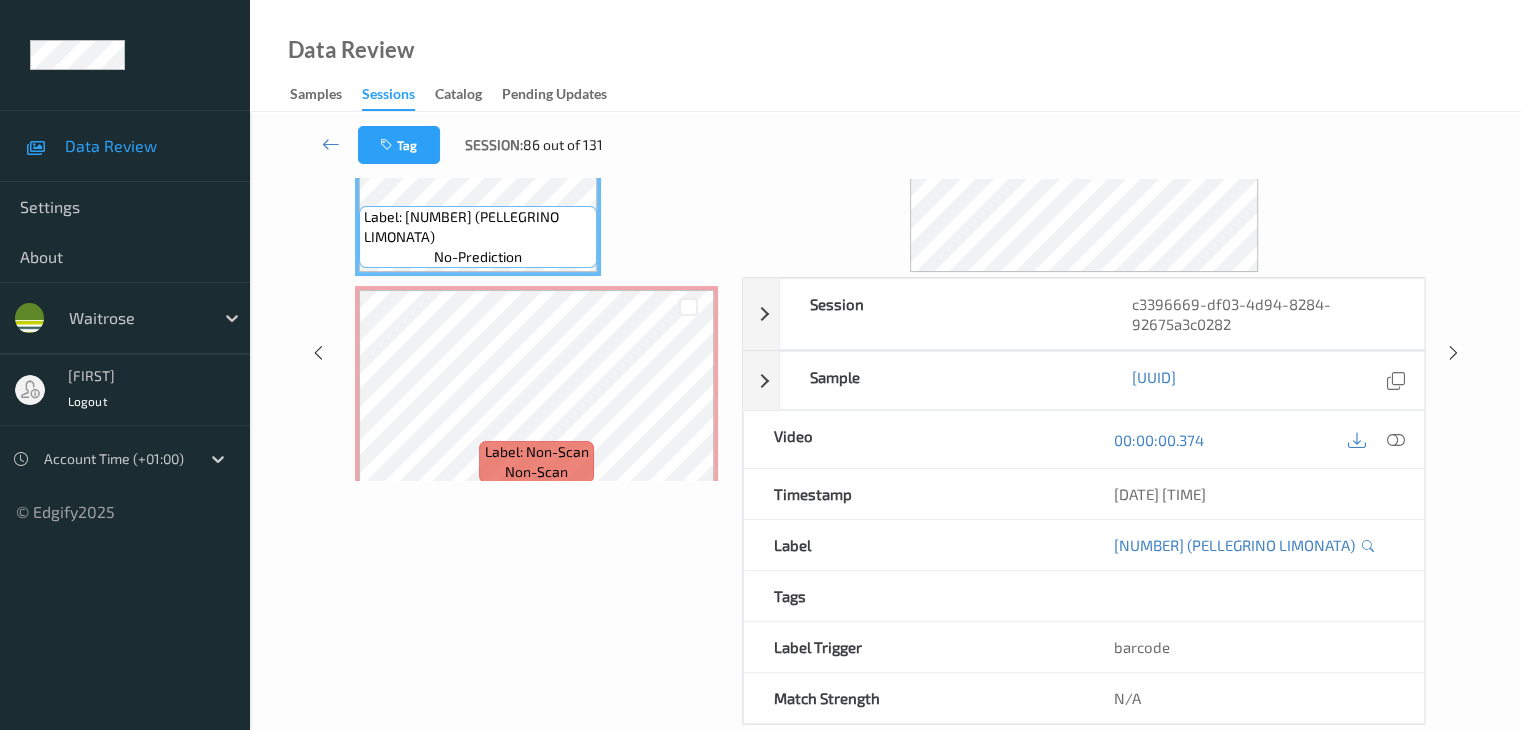 scroll, scrollTop: 0, scrollLeft: 0, axis: both 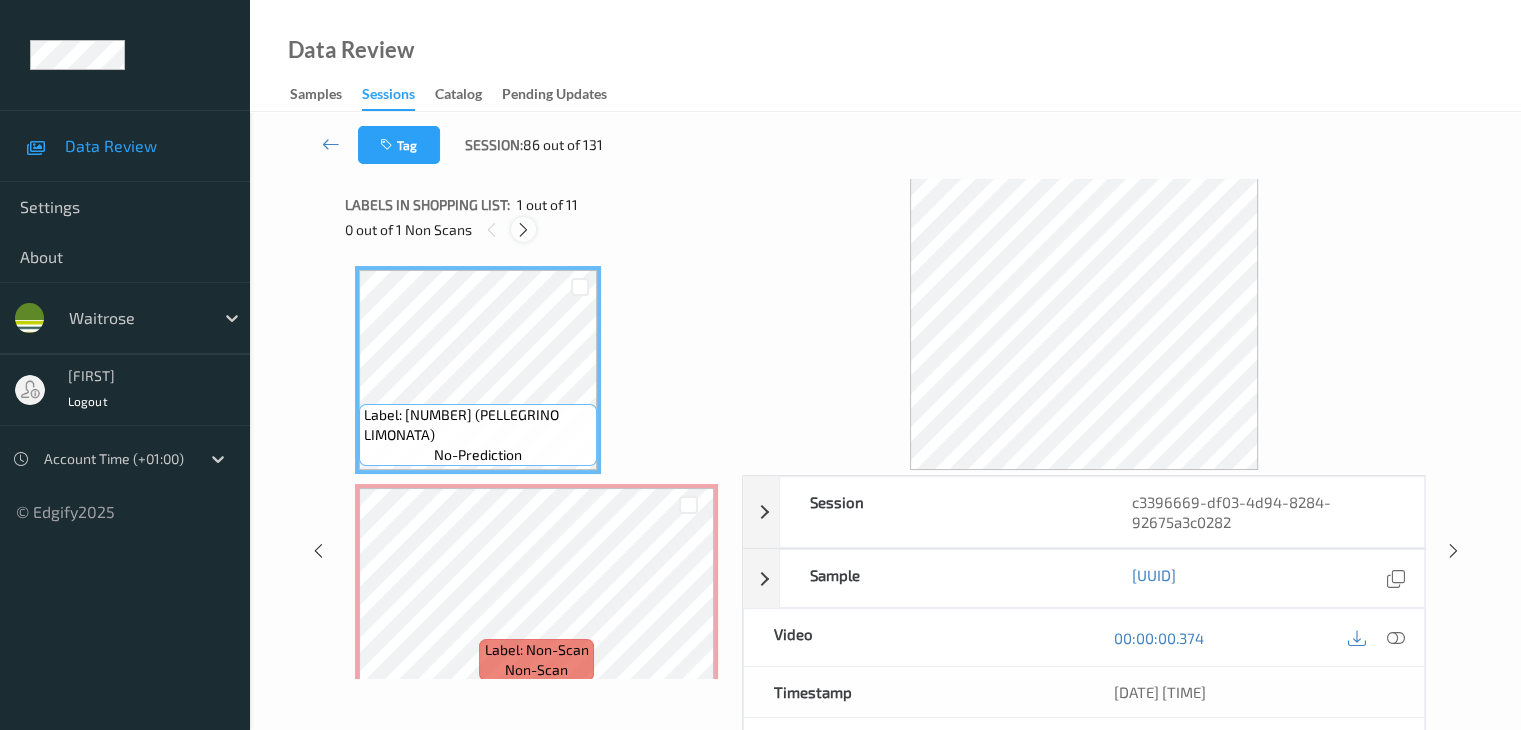 click at bounding box center (523, 230) 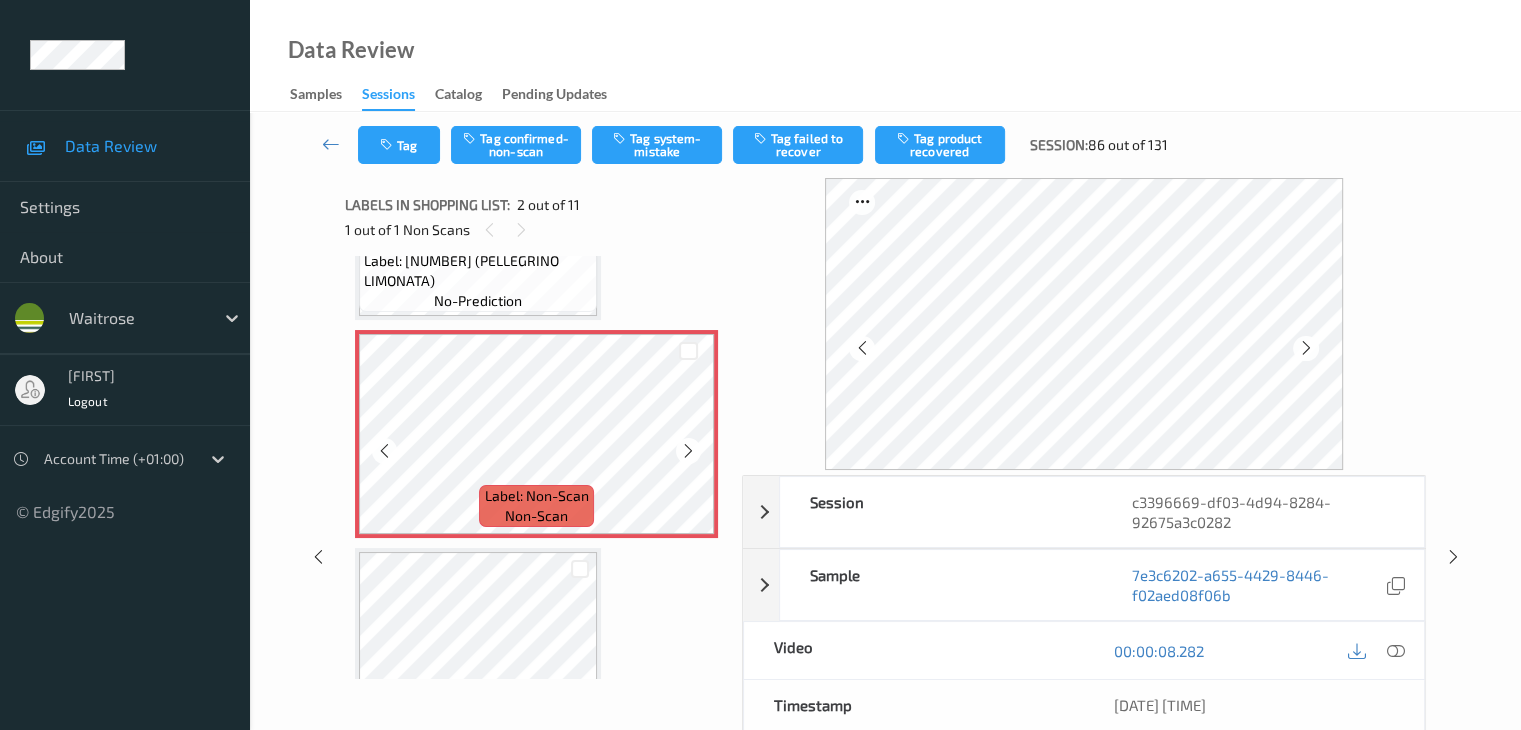 scroll, scrollTop: 310, scrollLeft: 0, axis: vertical 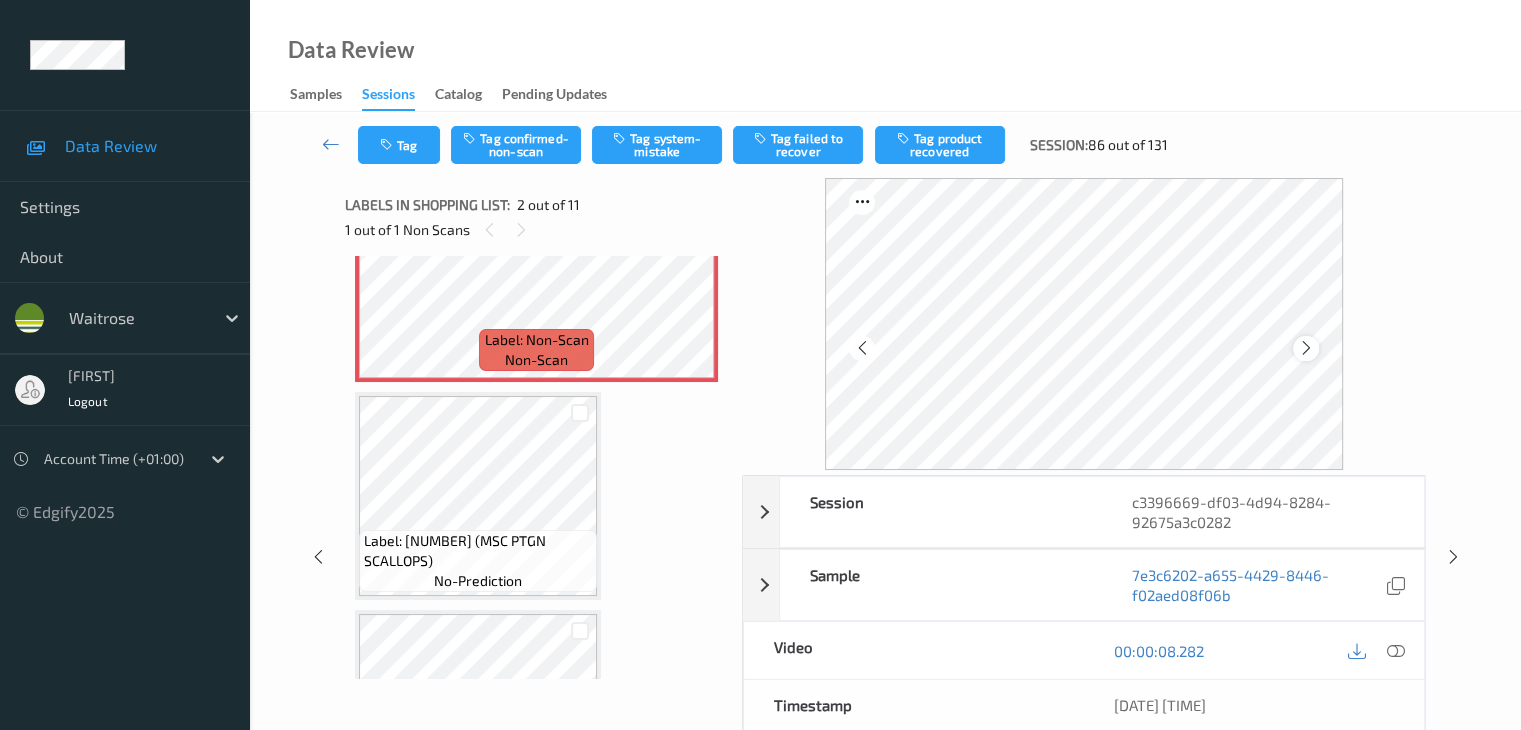 click at bounding box center [1306, 348] 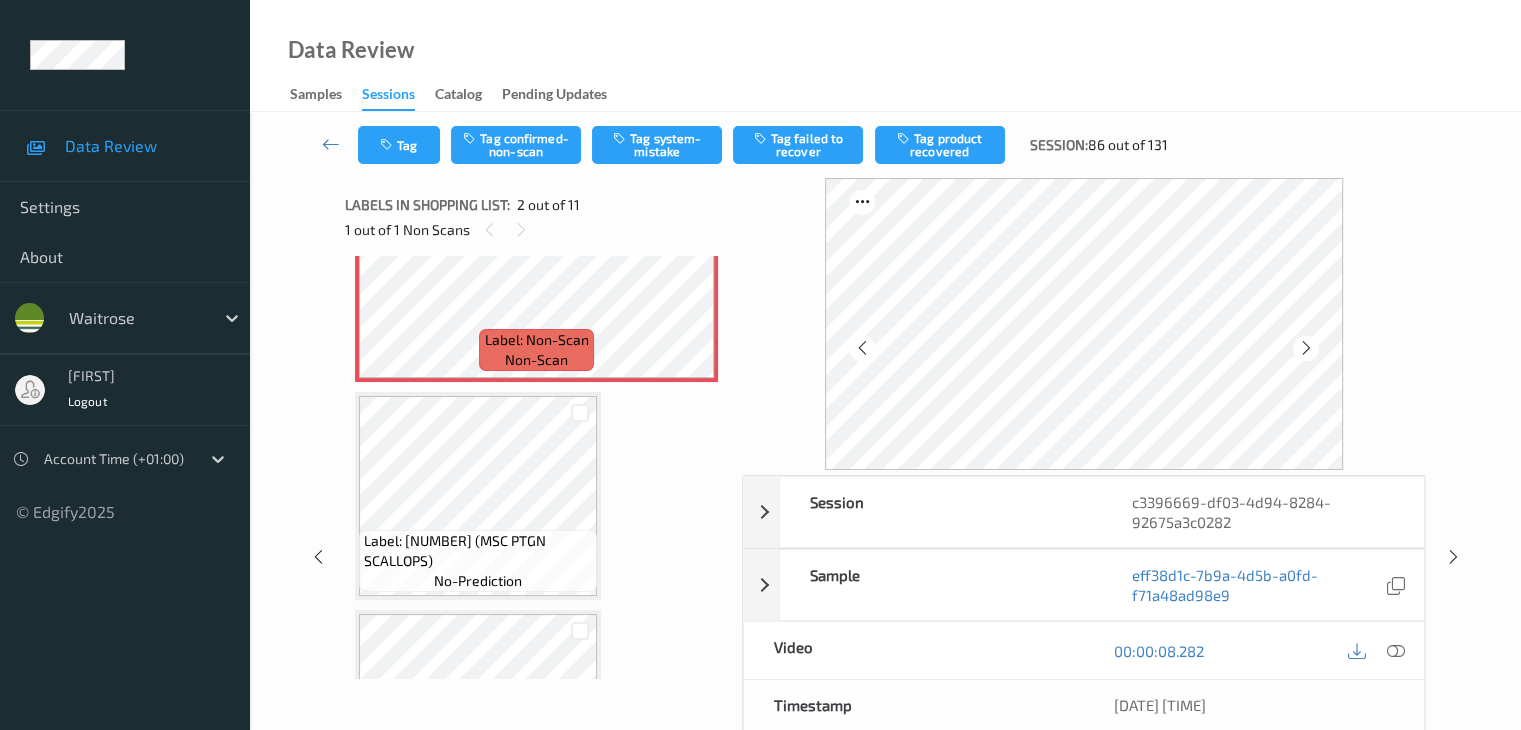 click at bounding box center [1306, 348] 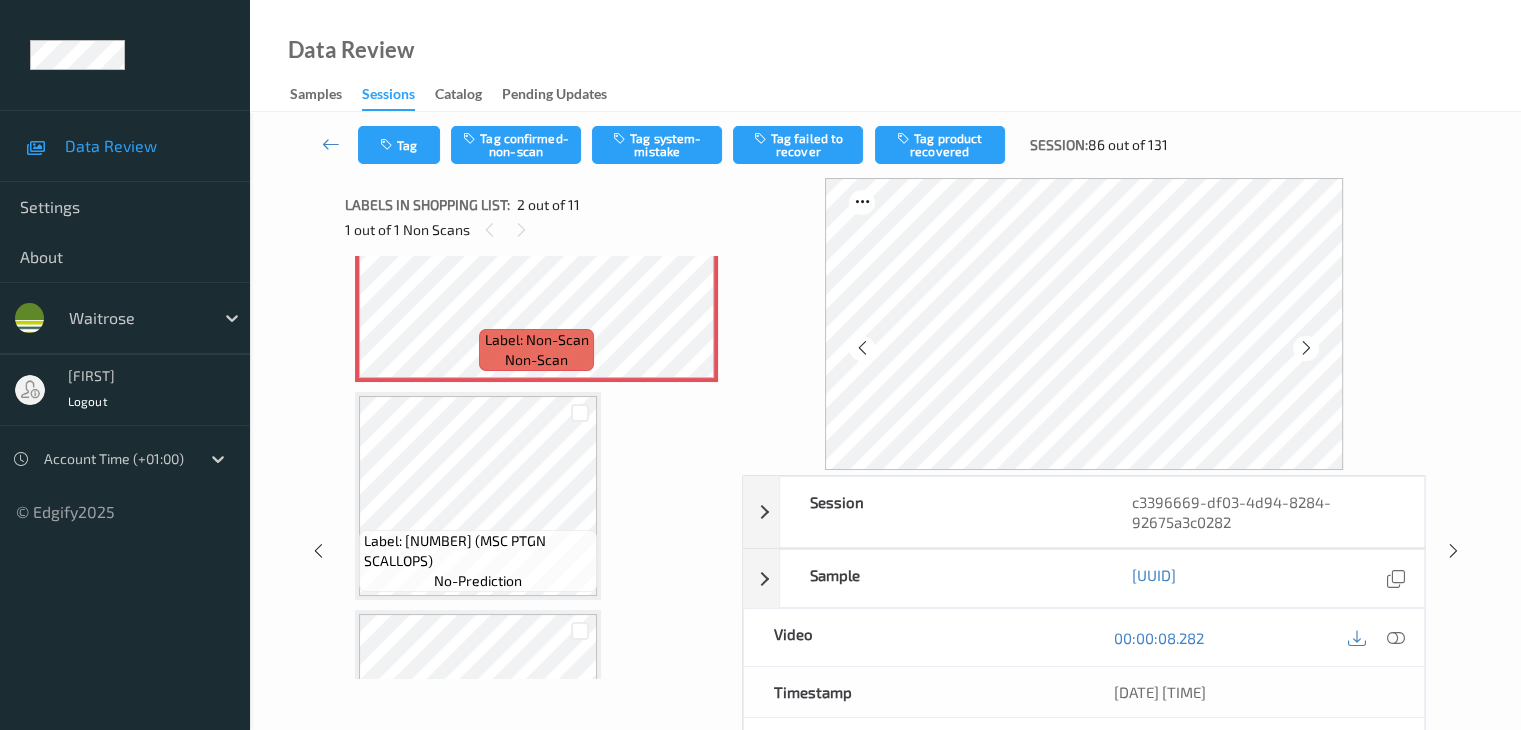 click at bounding box center [1306, 348] 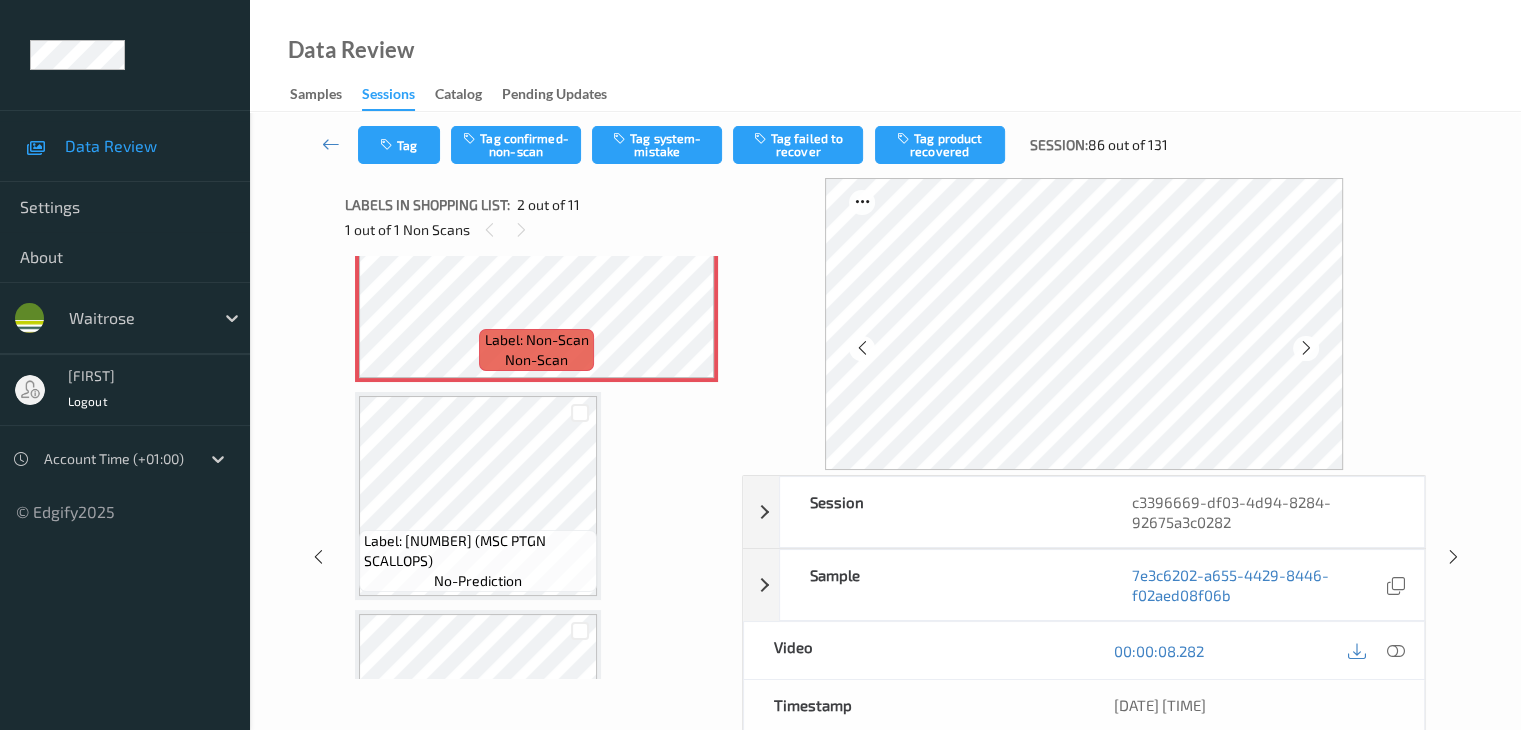 click at bounding box center [1306, 348] 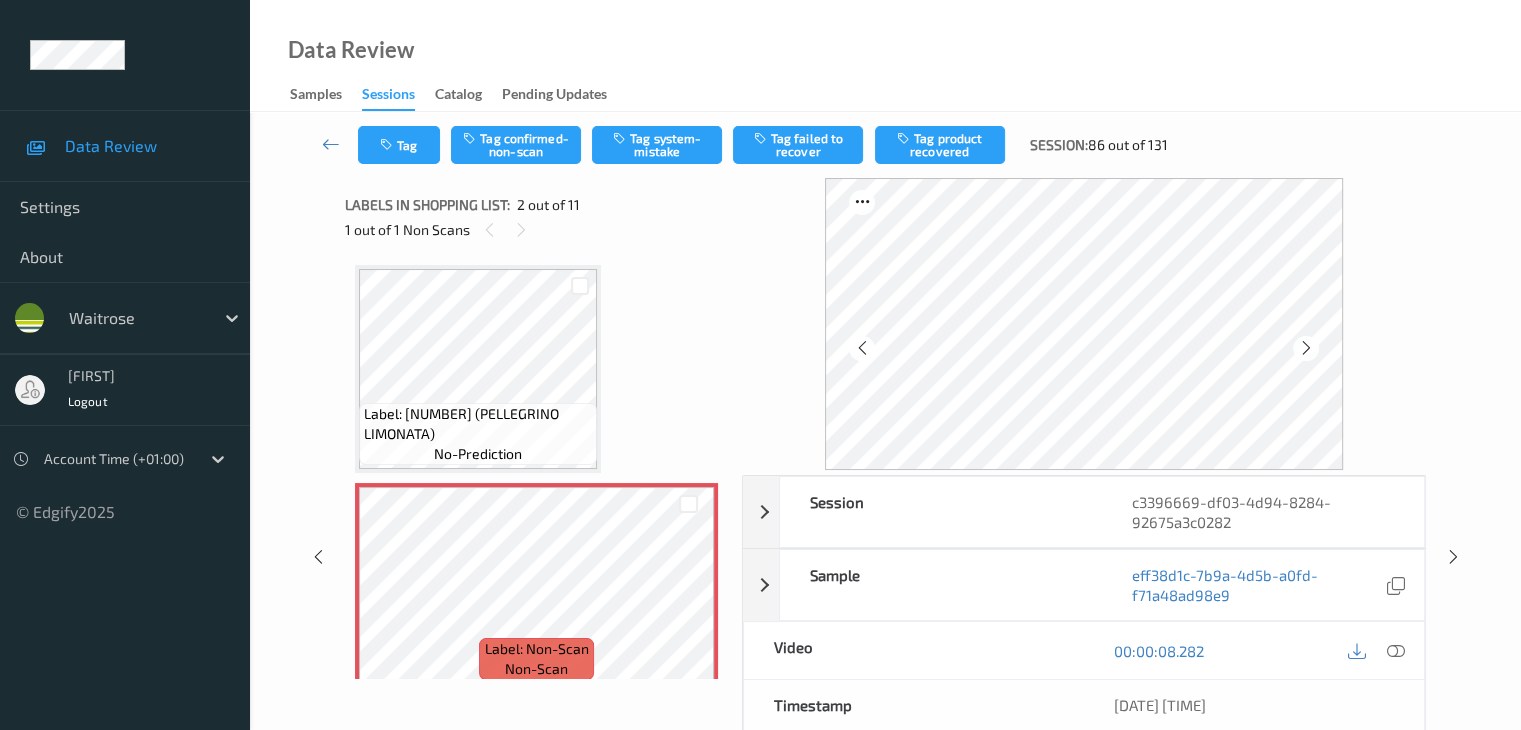scroll, scrollTop: 0, scrollLeft: 0, axis: both 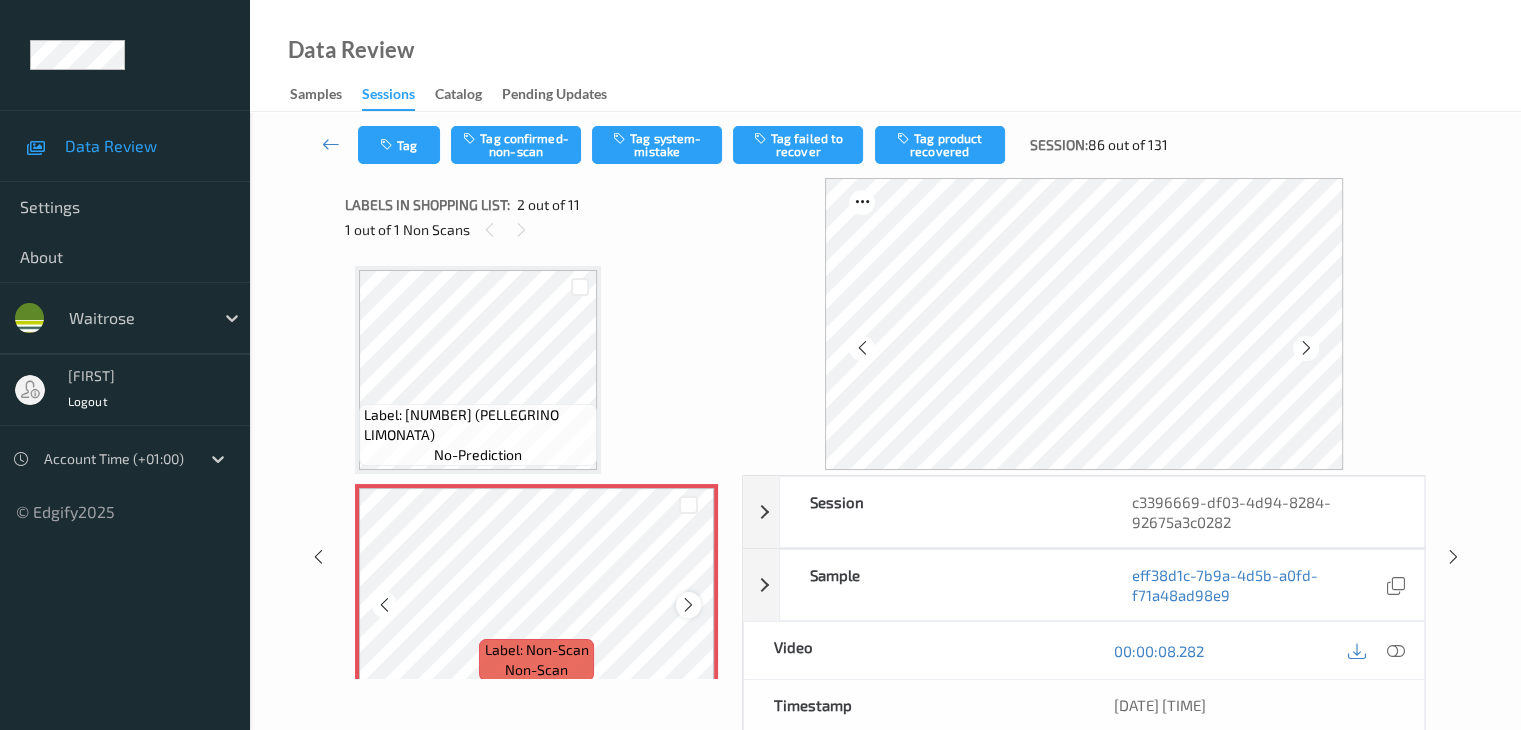 click at bounding box center [688, 605] 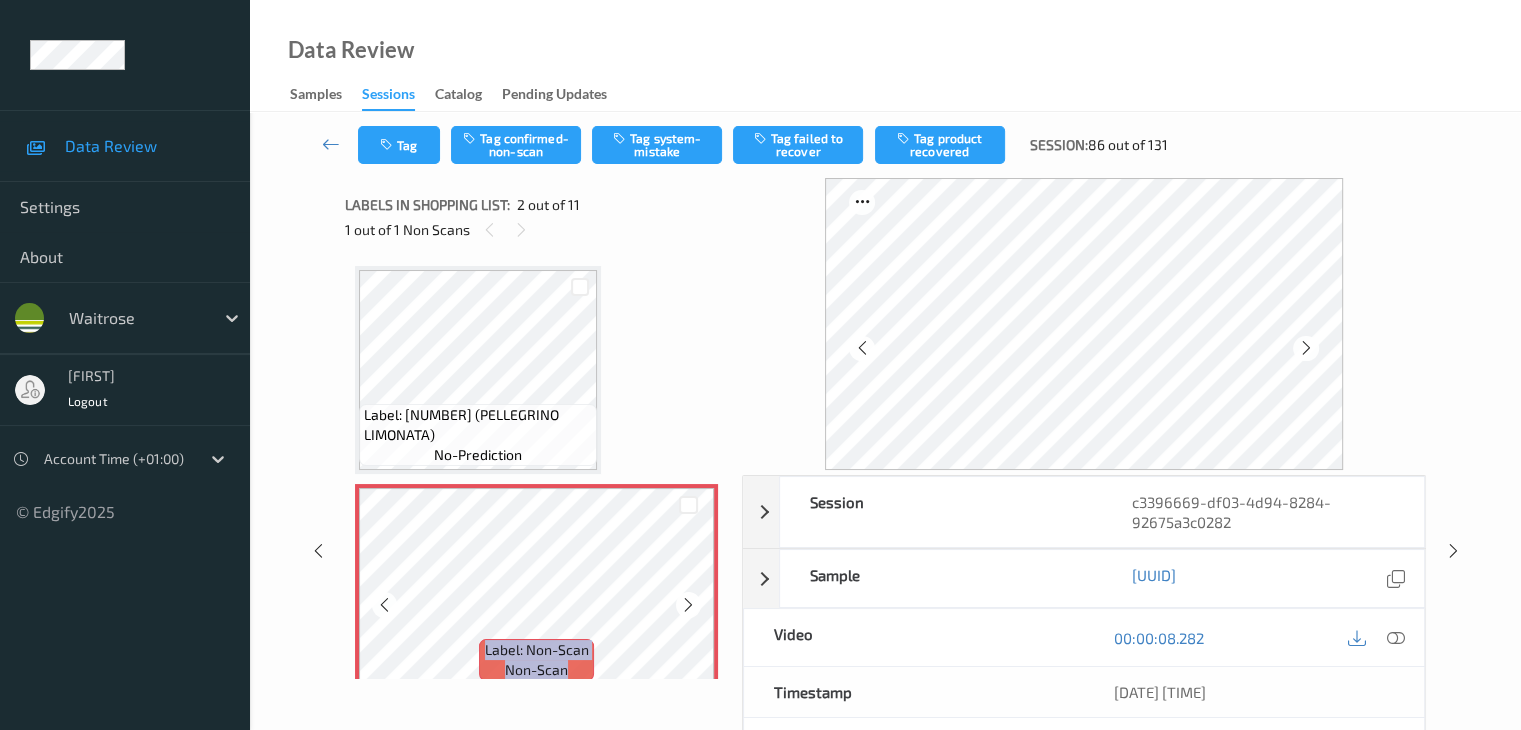 click at bounding box center (688, 605) 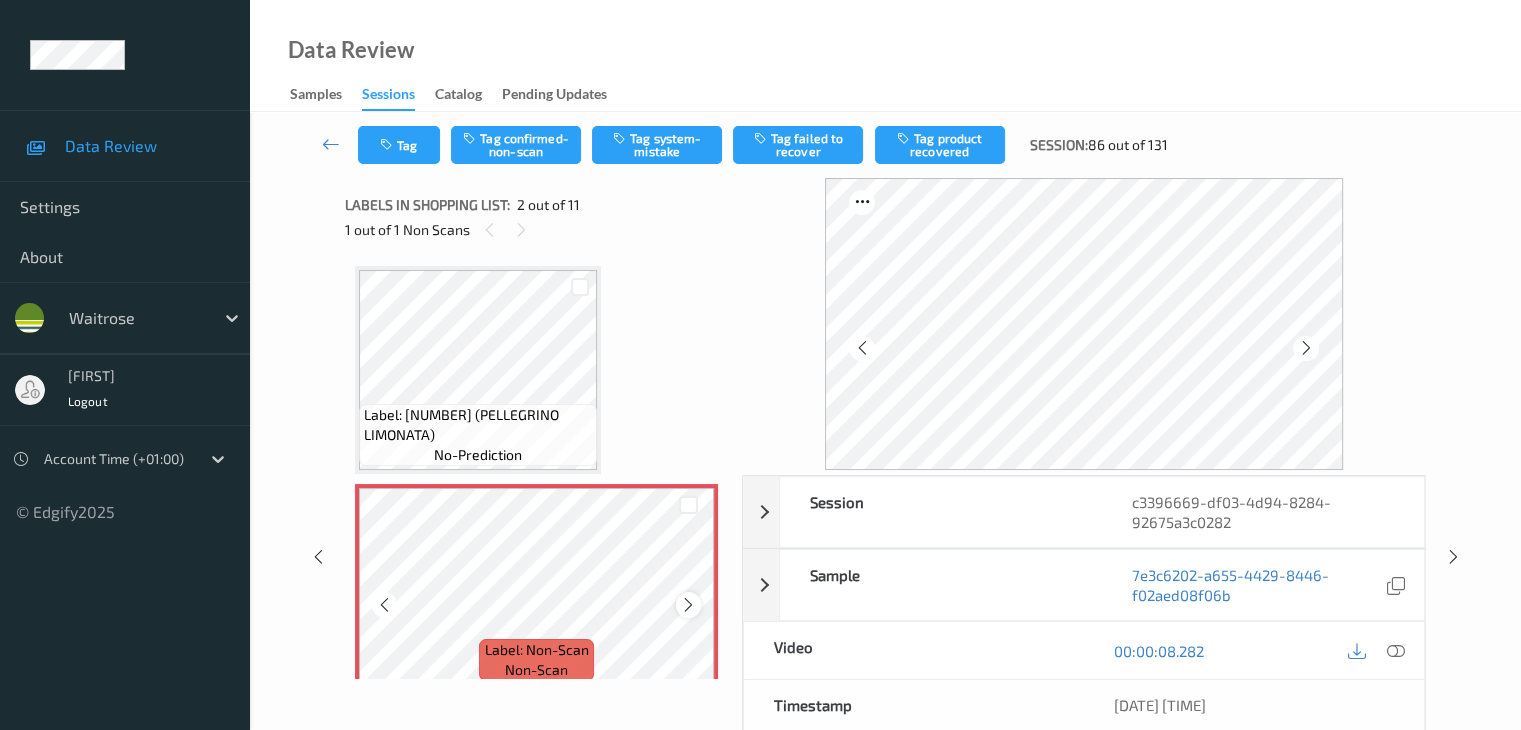 click at bounding box center [688, 605] 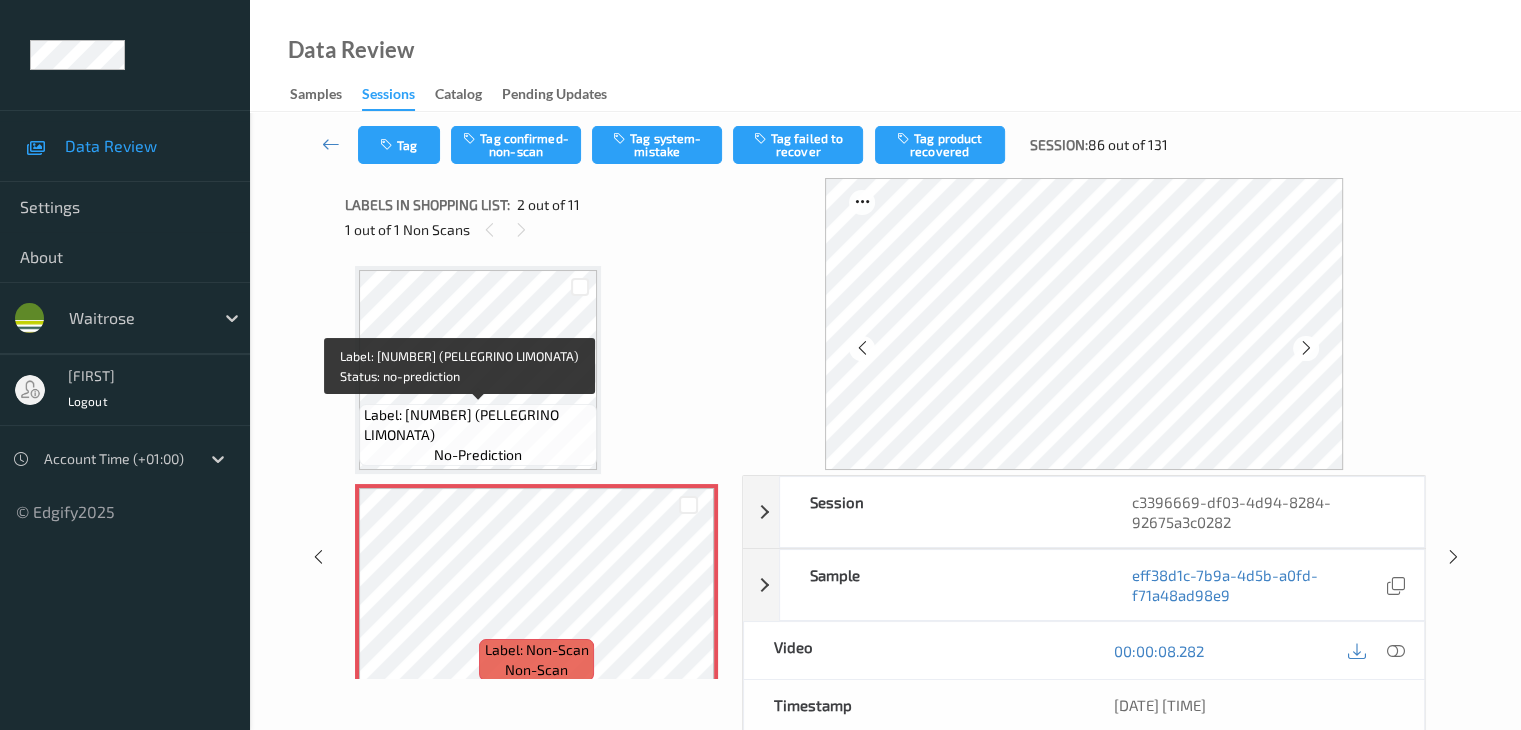 click on "Label: [NUMBER] (PELLEGRINO LIMONATA)" at bounding box center [478, 425] 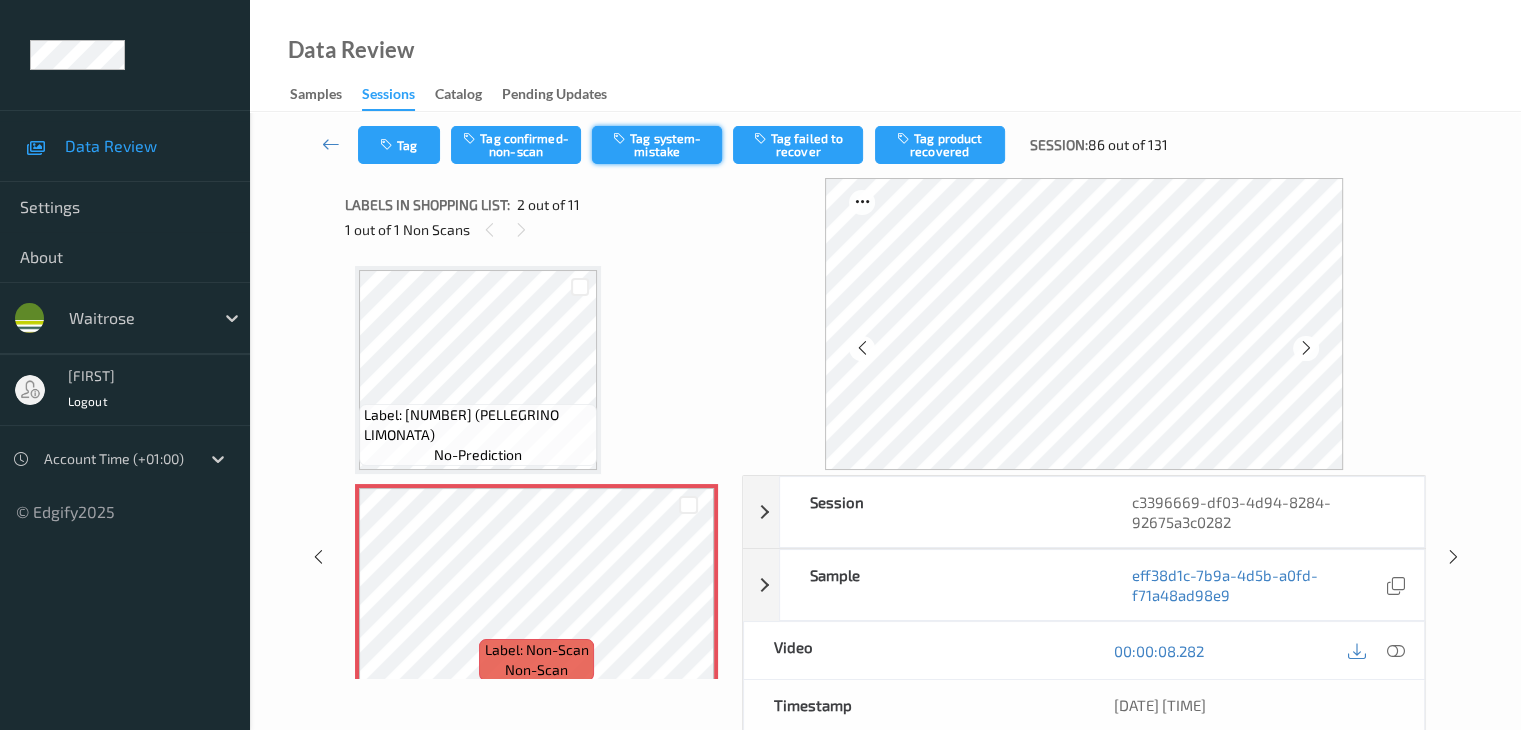 click on "Tag   system-mistake" at bounding box center (657, 145) 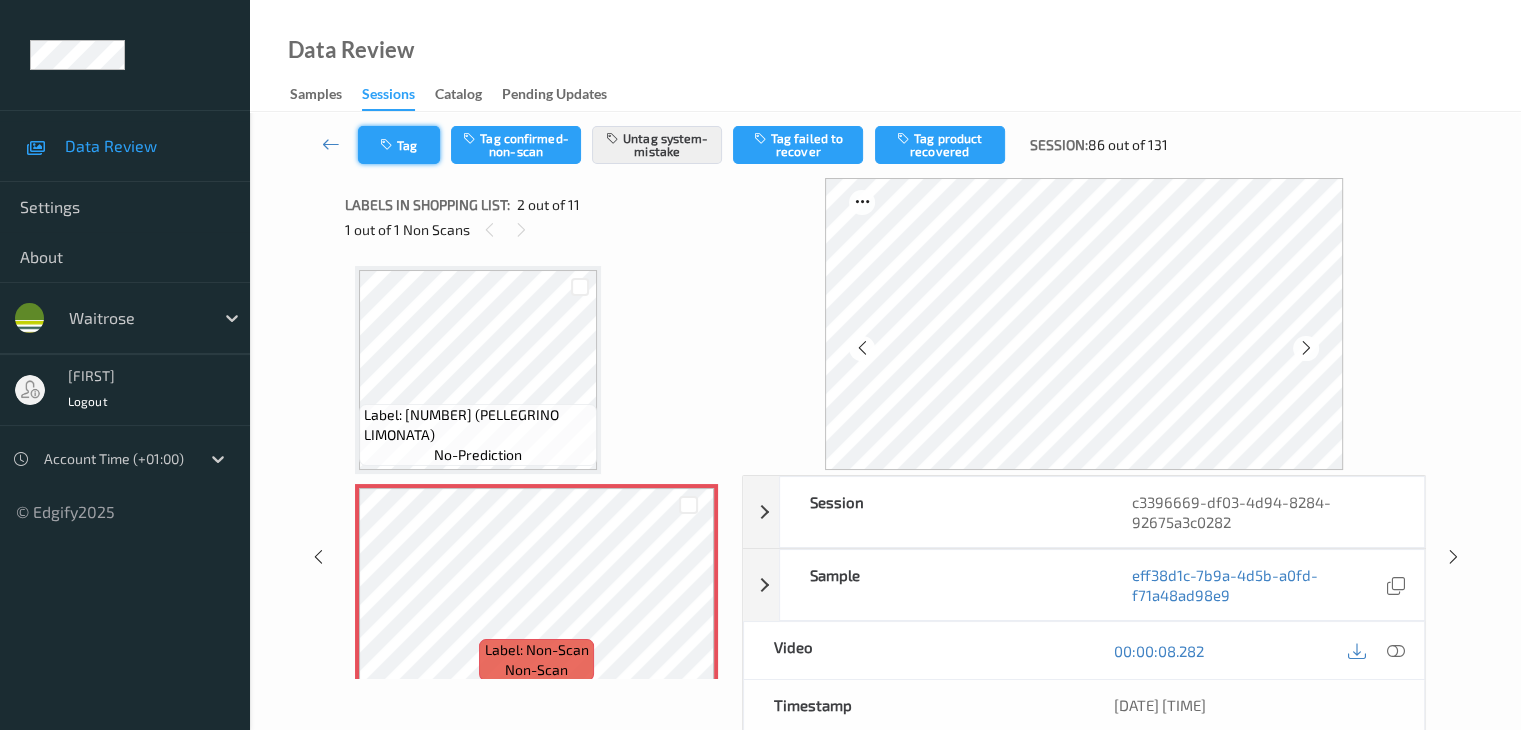 click on "Tag" at bounding box center (399, 145) 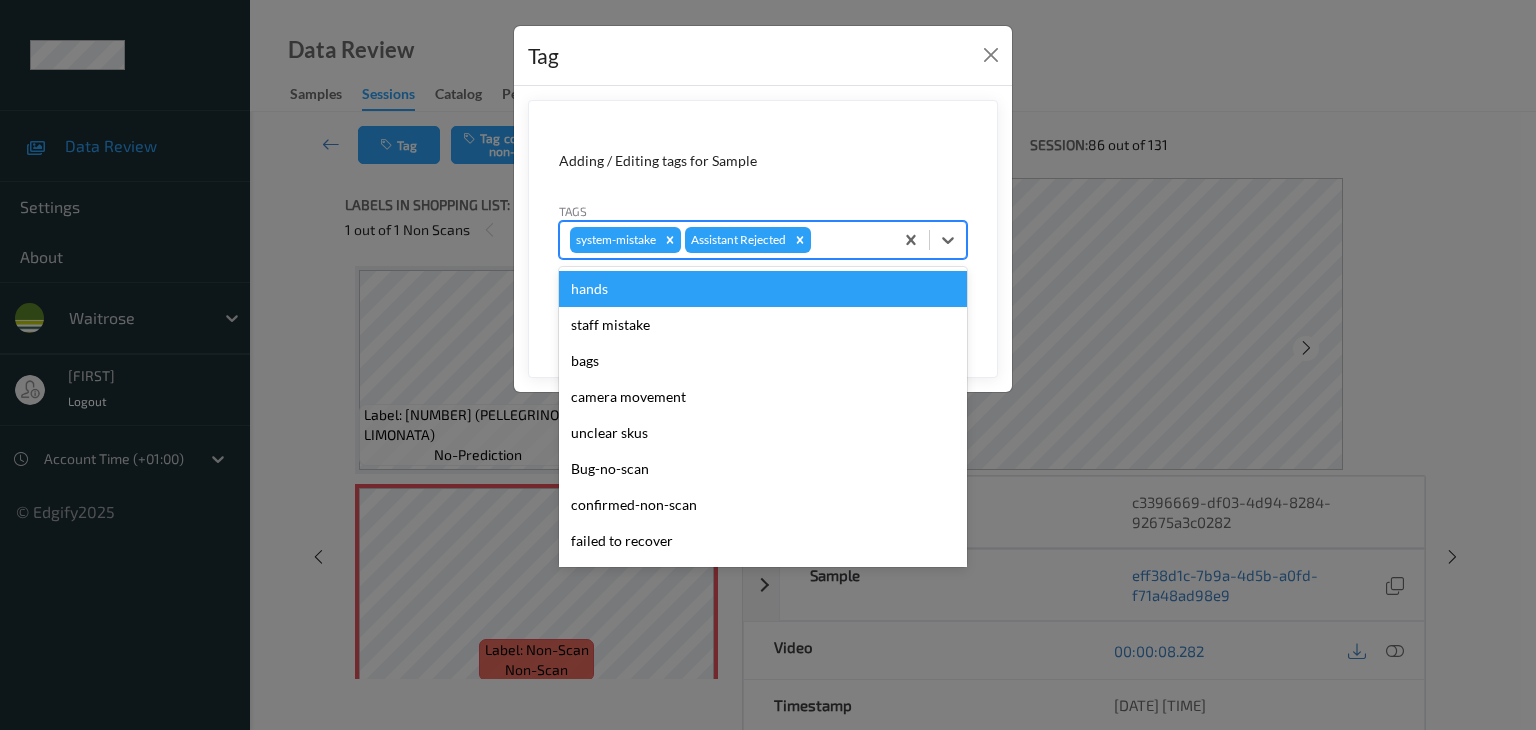 click at bounding box center (849, 240) 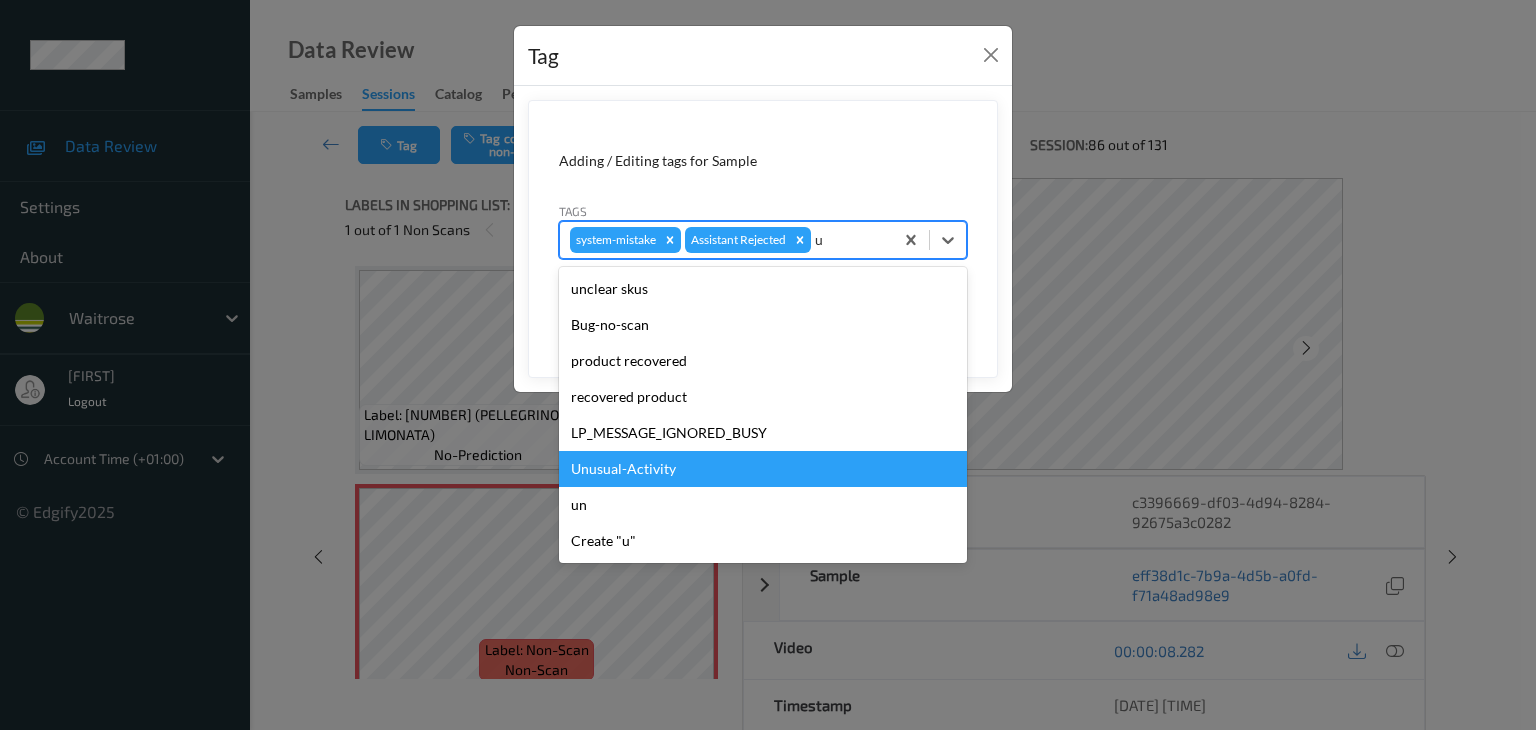 click on "Unusual-Activity" at bounding box center (763, 469) 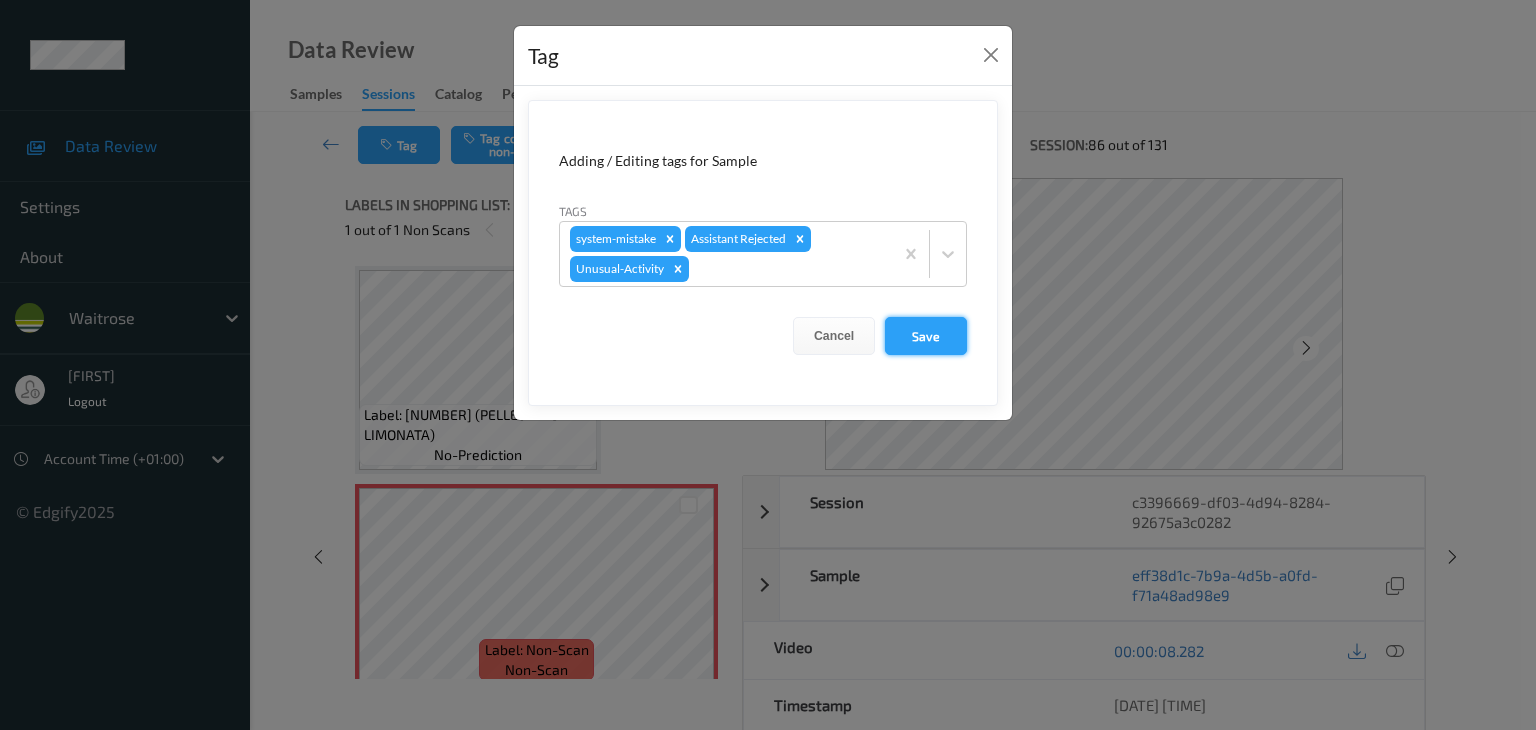 click on "Save" at bounding box center [926, 336] 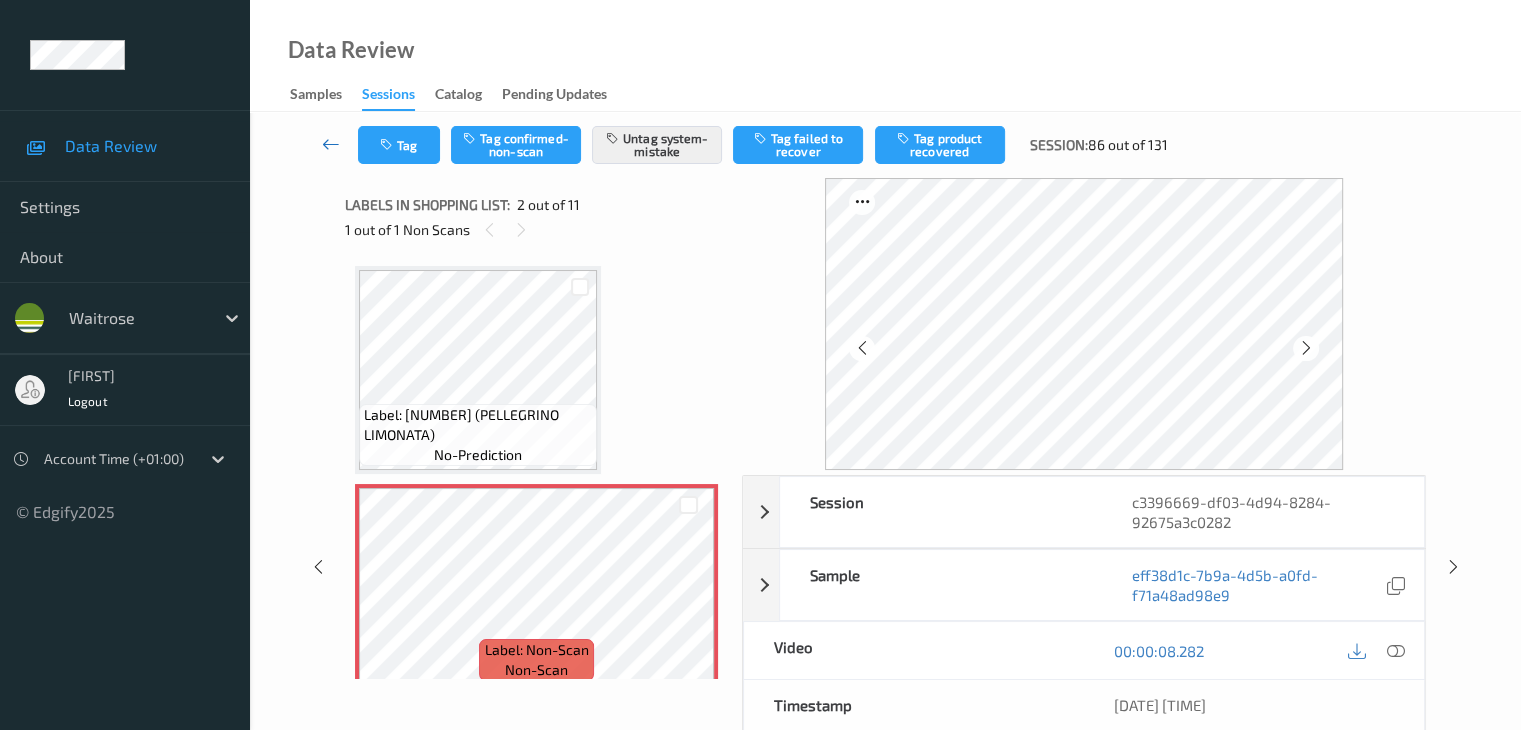click at bounding box center [331, 144] 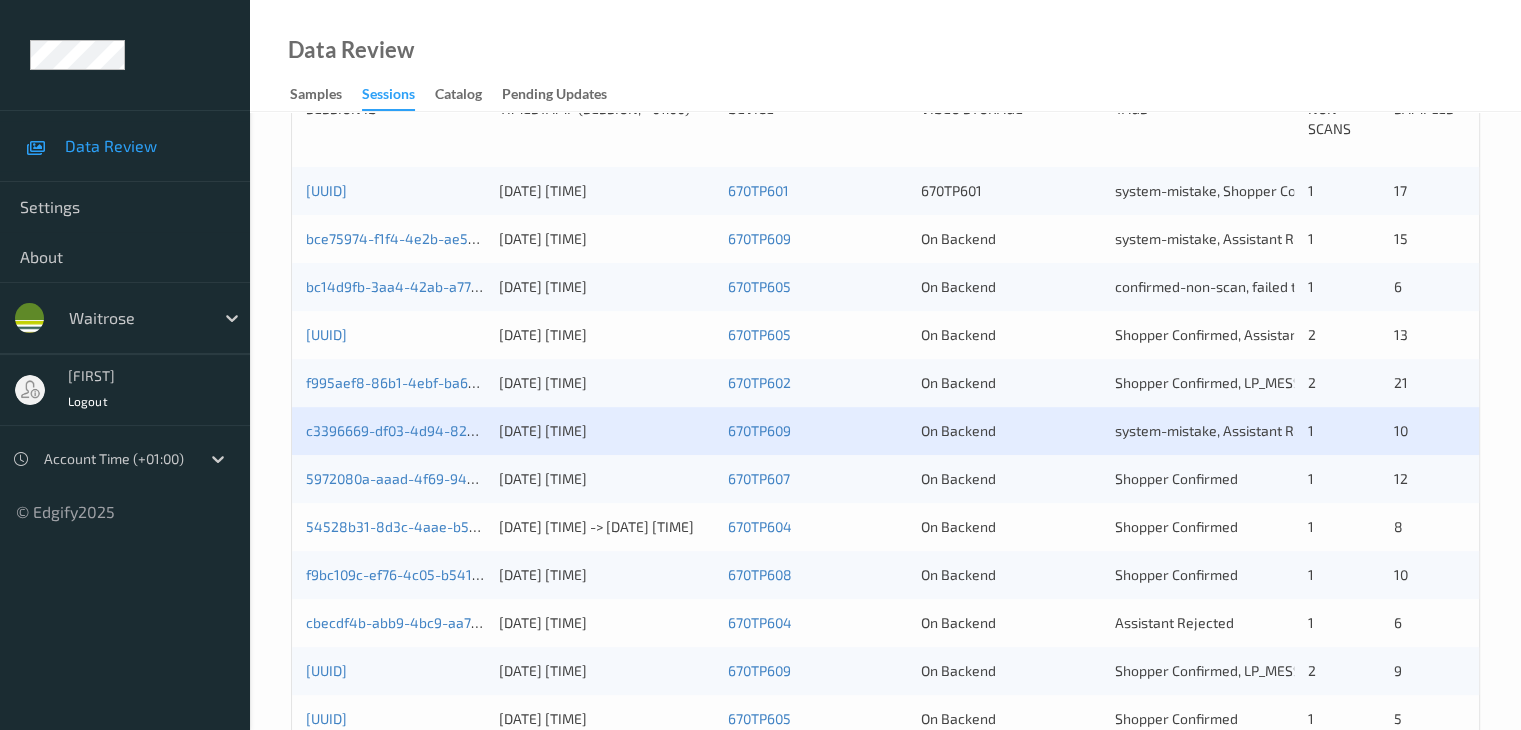 scroll, scrollTop: 600, scrollLeft: 0, axis: vertical 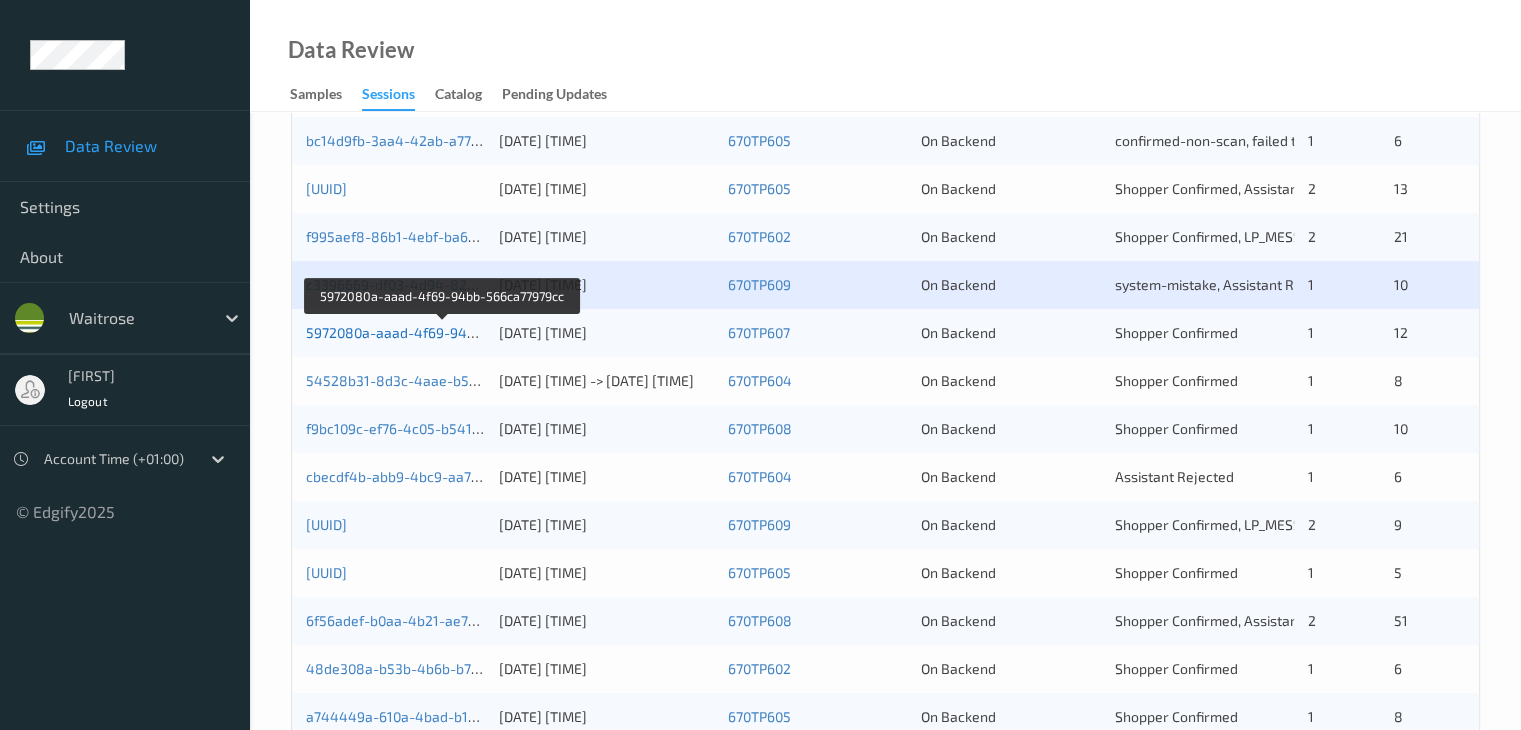 click on "5972080a-aaad-4f69-94bb-566ca77979cc" at bounding box center [442, 332] 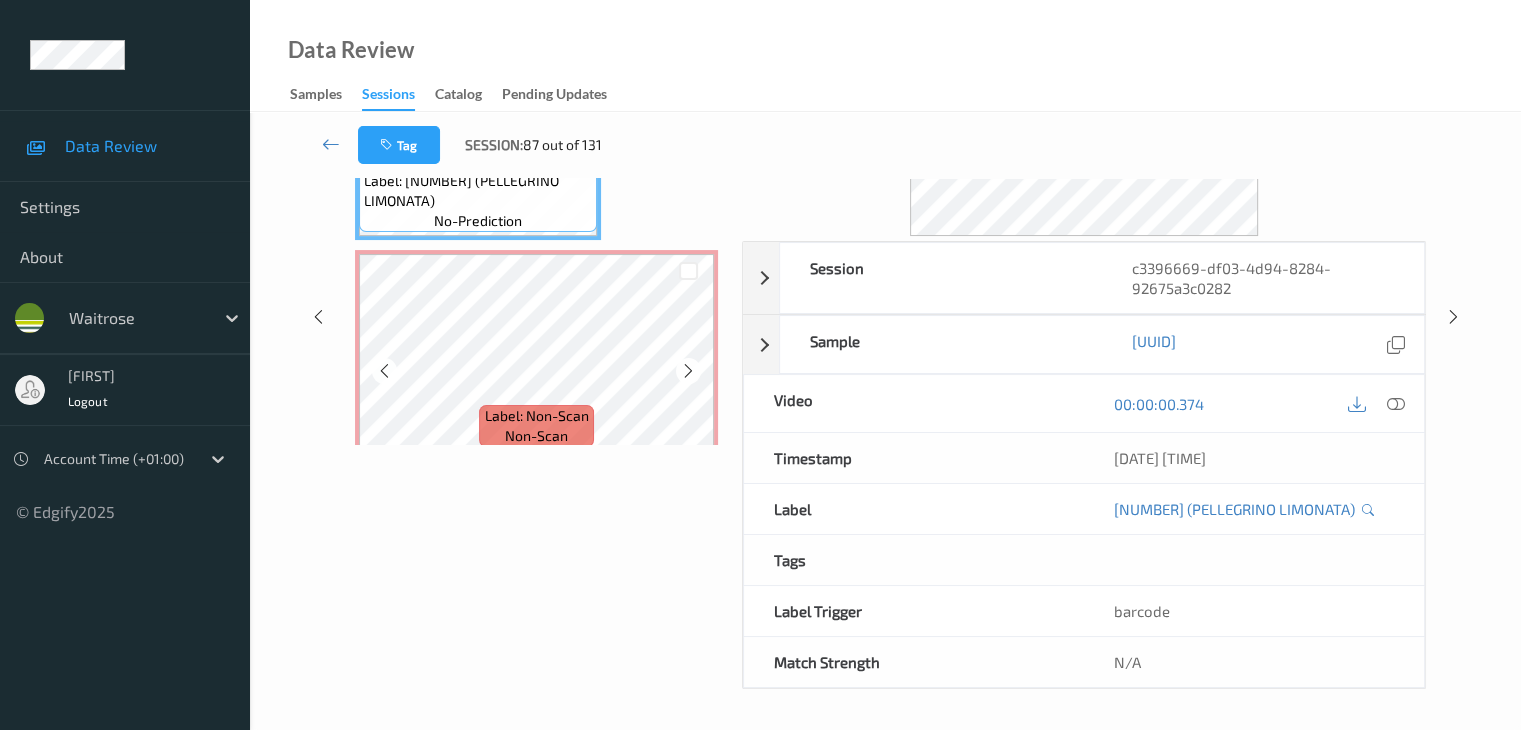 scroll, scrollTop: 0, scrollLeft: 0, axis: both 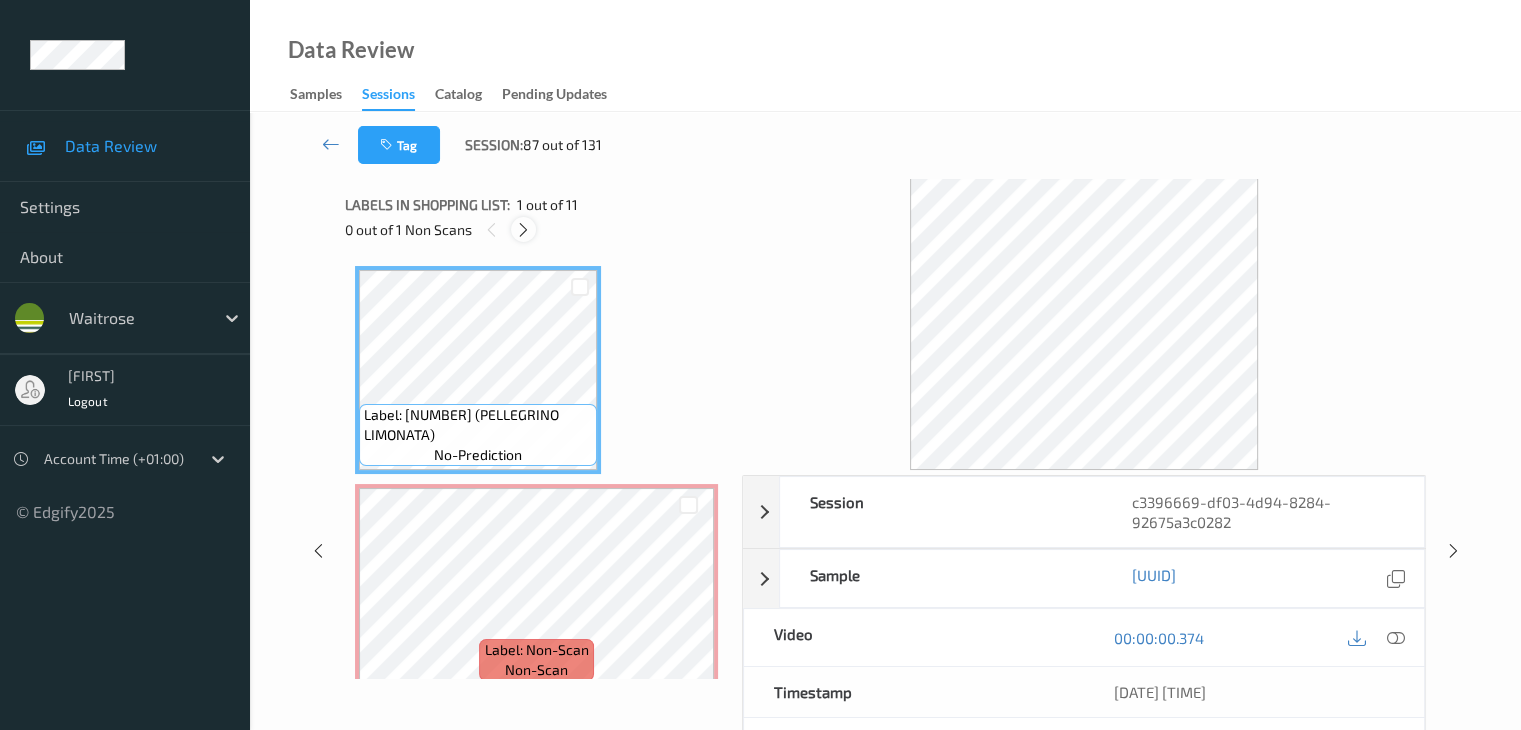 click at bounding box center [523, 229] 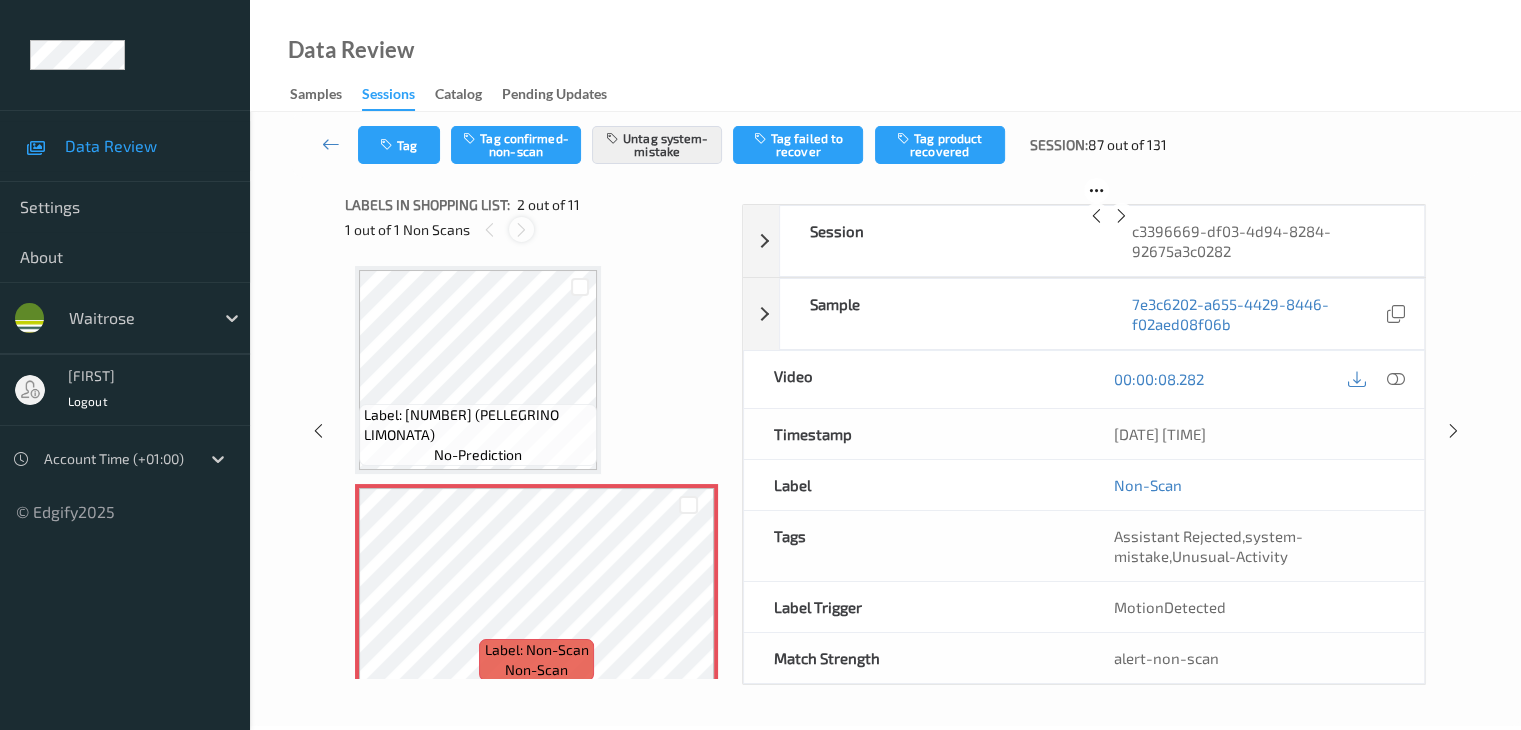scroll, scrollTop: 10, scrollLeft: 0, axis: vertical 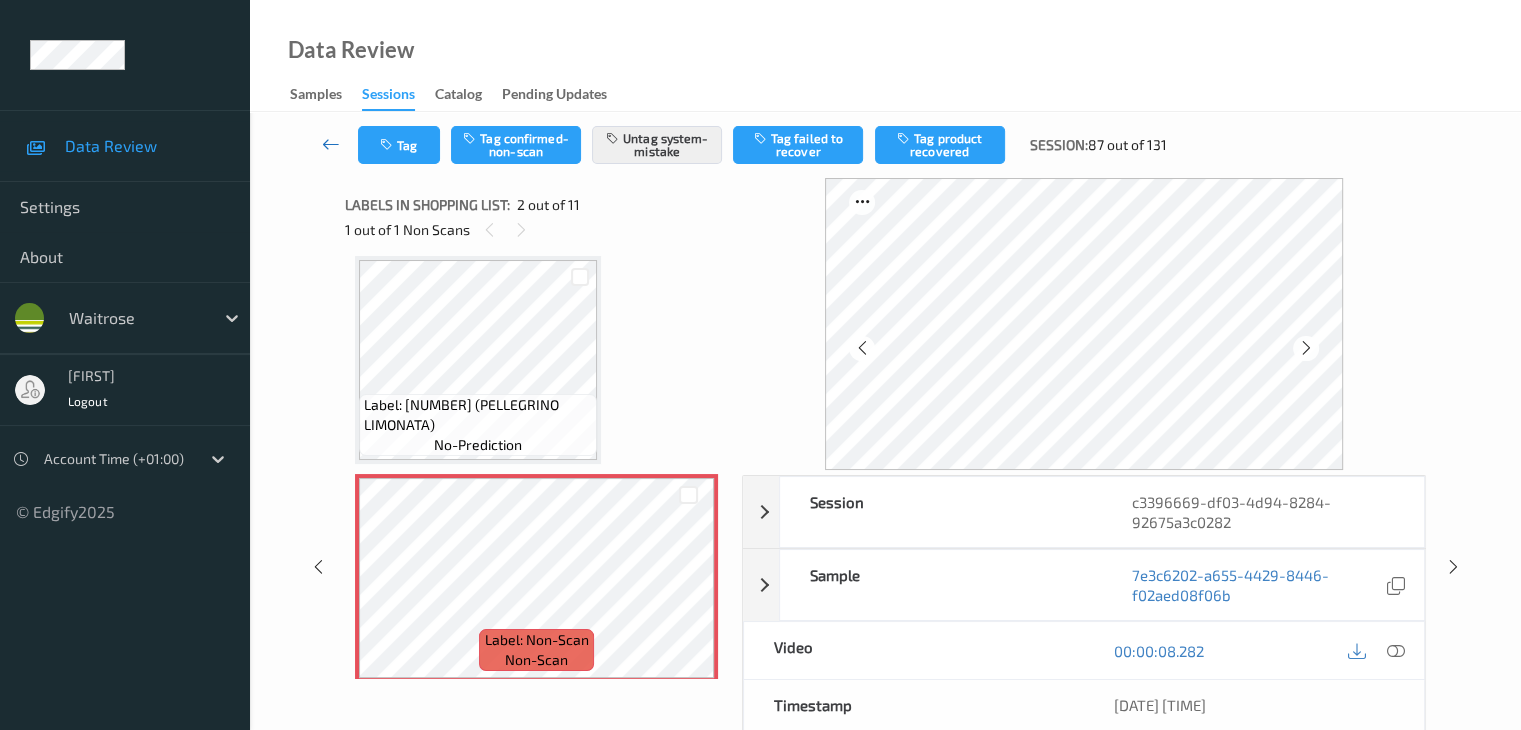 click at bounding box center (331, 144) 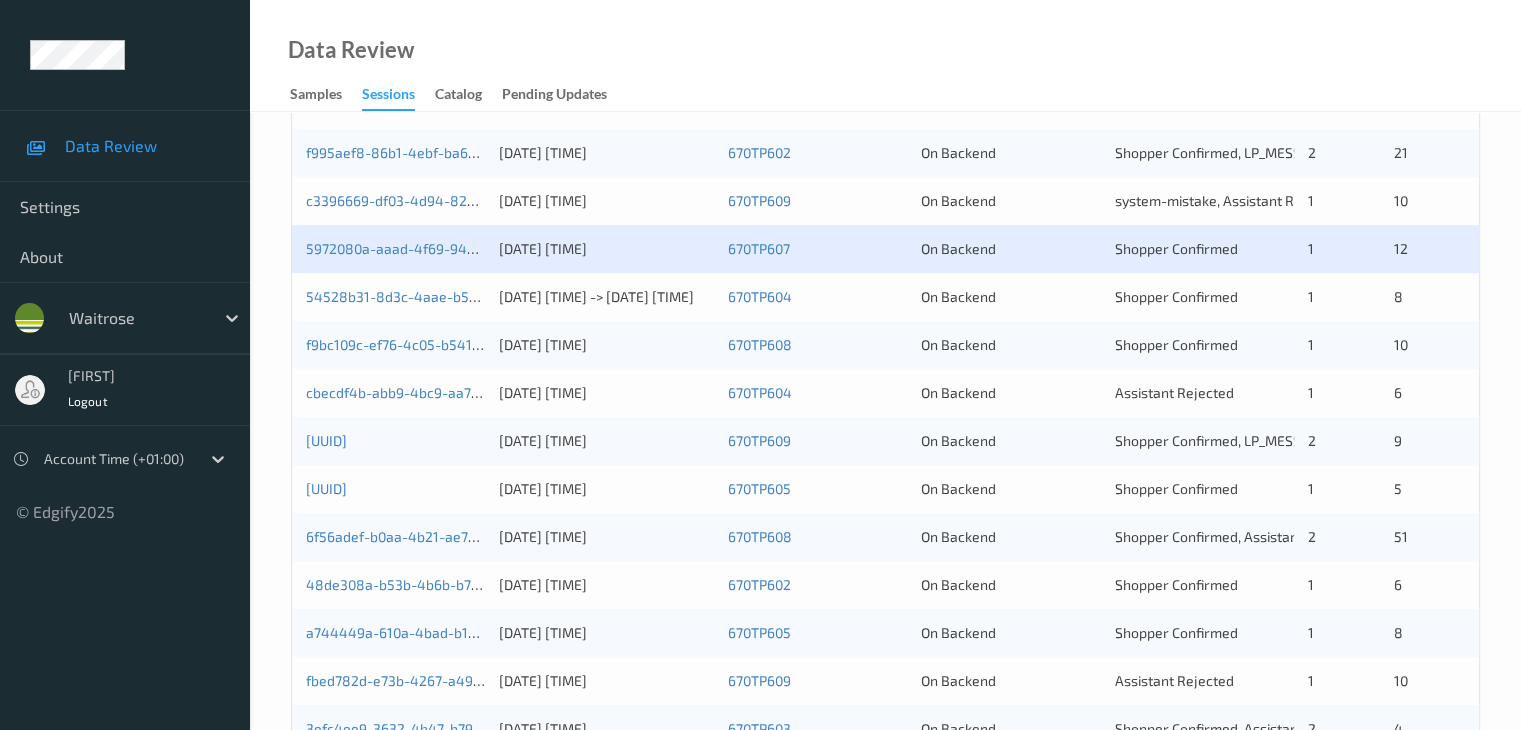 scroll, scrollTop: 700, scrollLeft: 0, axis: vertical 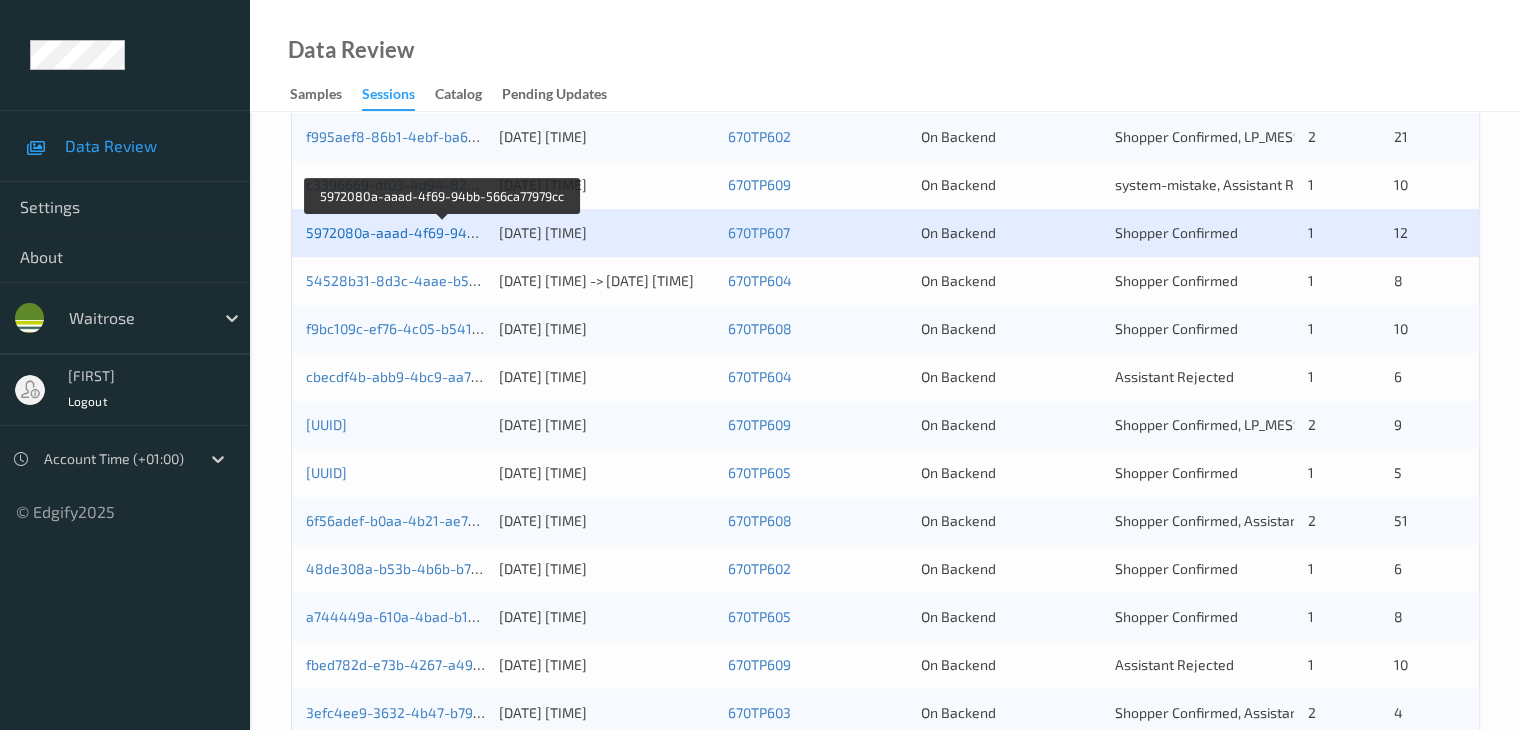 click on "5972080a-aaad-4f69-94bb-566ca77979cc" at bounding box center (442, 232) 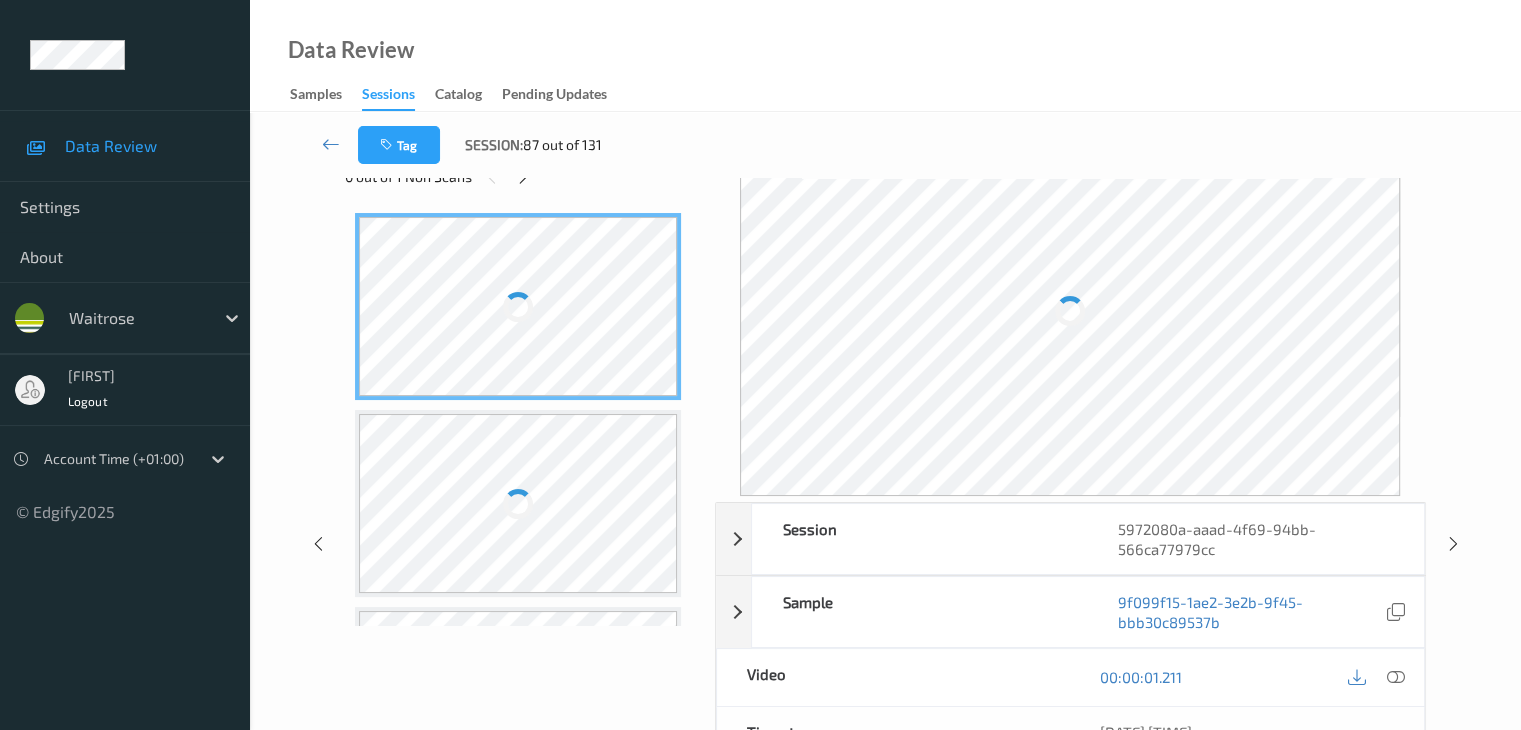 scroll, scrollTop: 0, scrollLeft: 0, axis: both 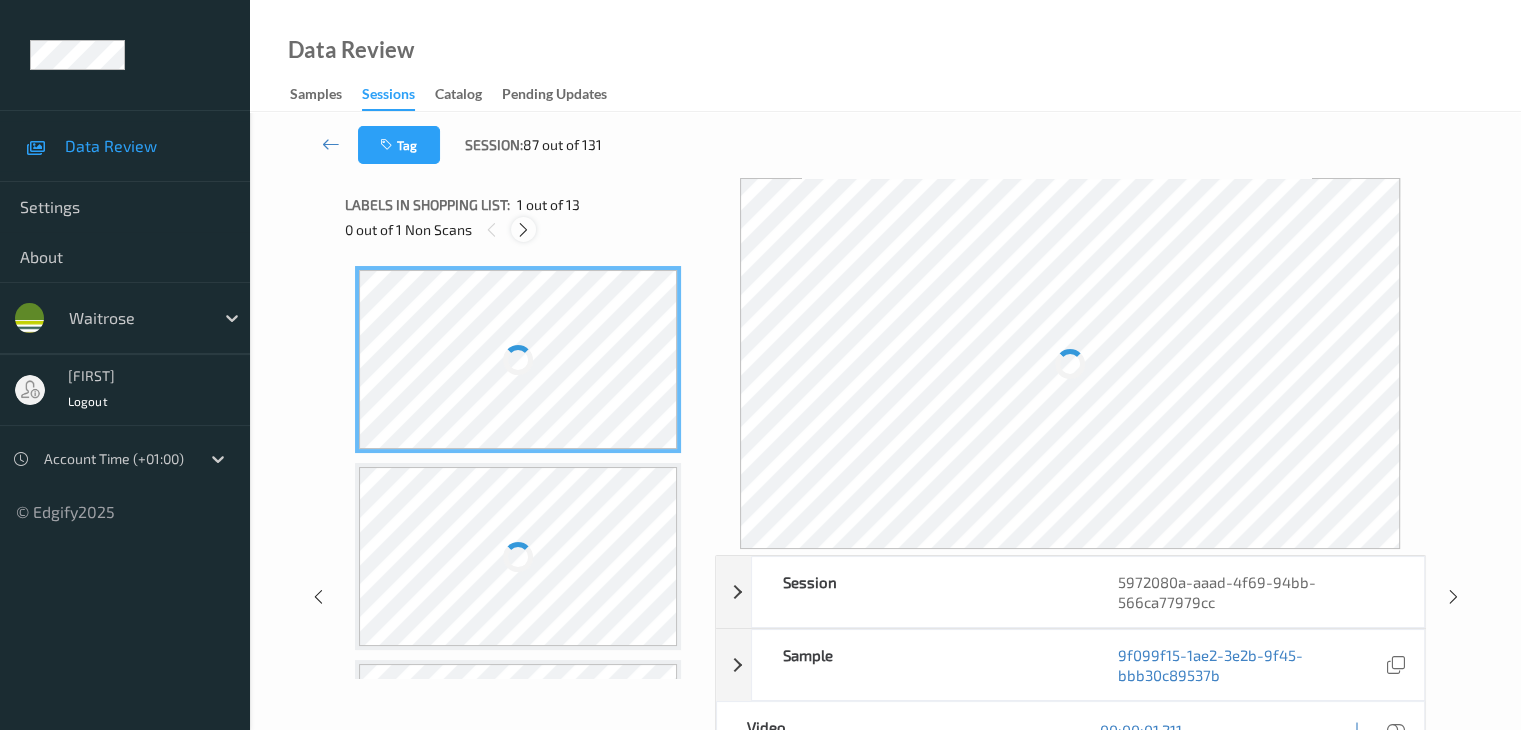 click at bounding box center [523, 230] 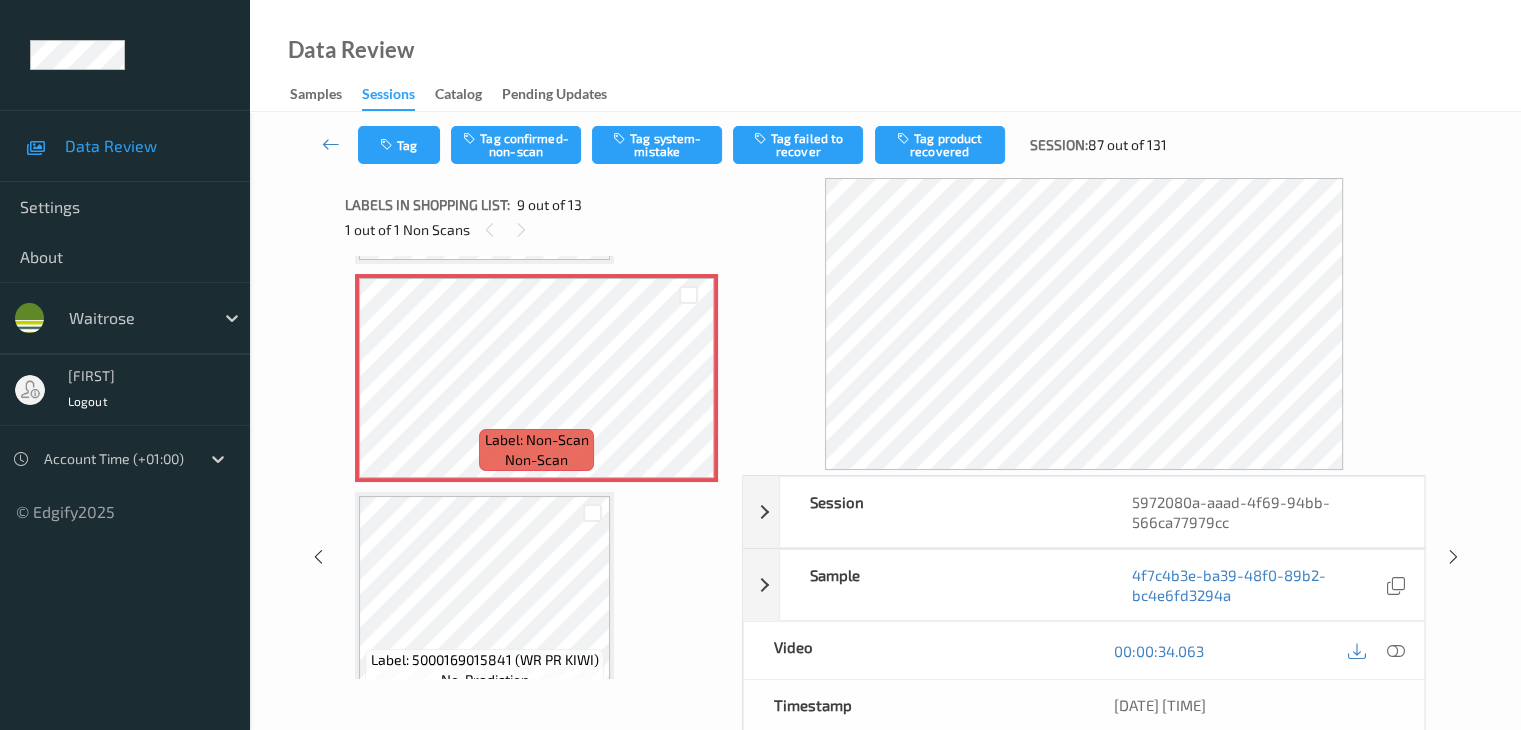 scroll, scrollTop: 1636, scrollLeft: 0, axis: vertical 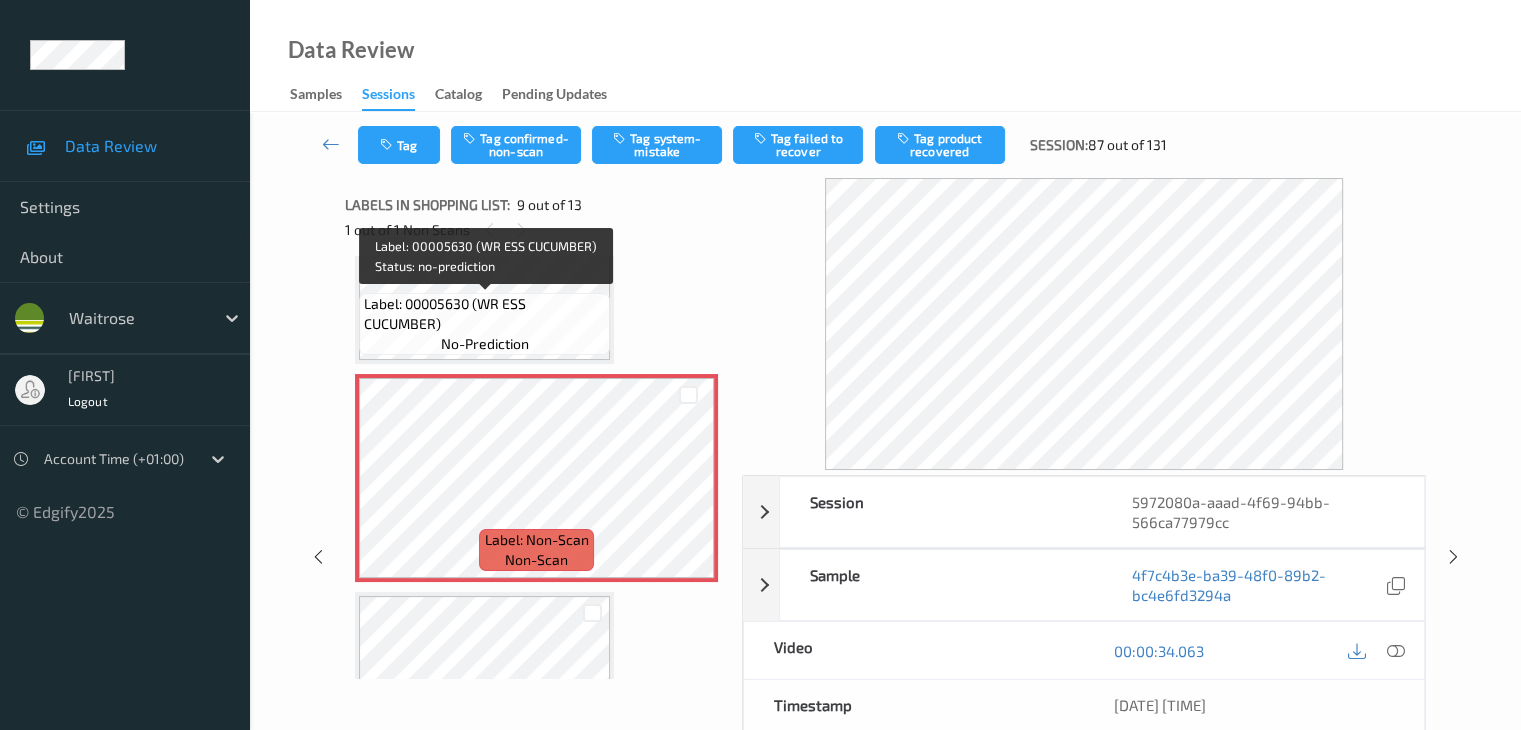 click on "Label: 00005630 (WR ESS CUCUMBER)" at bounding box center (484, 314) 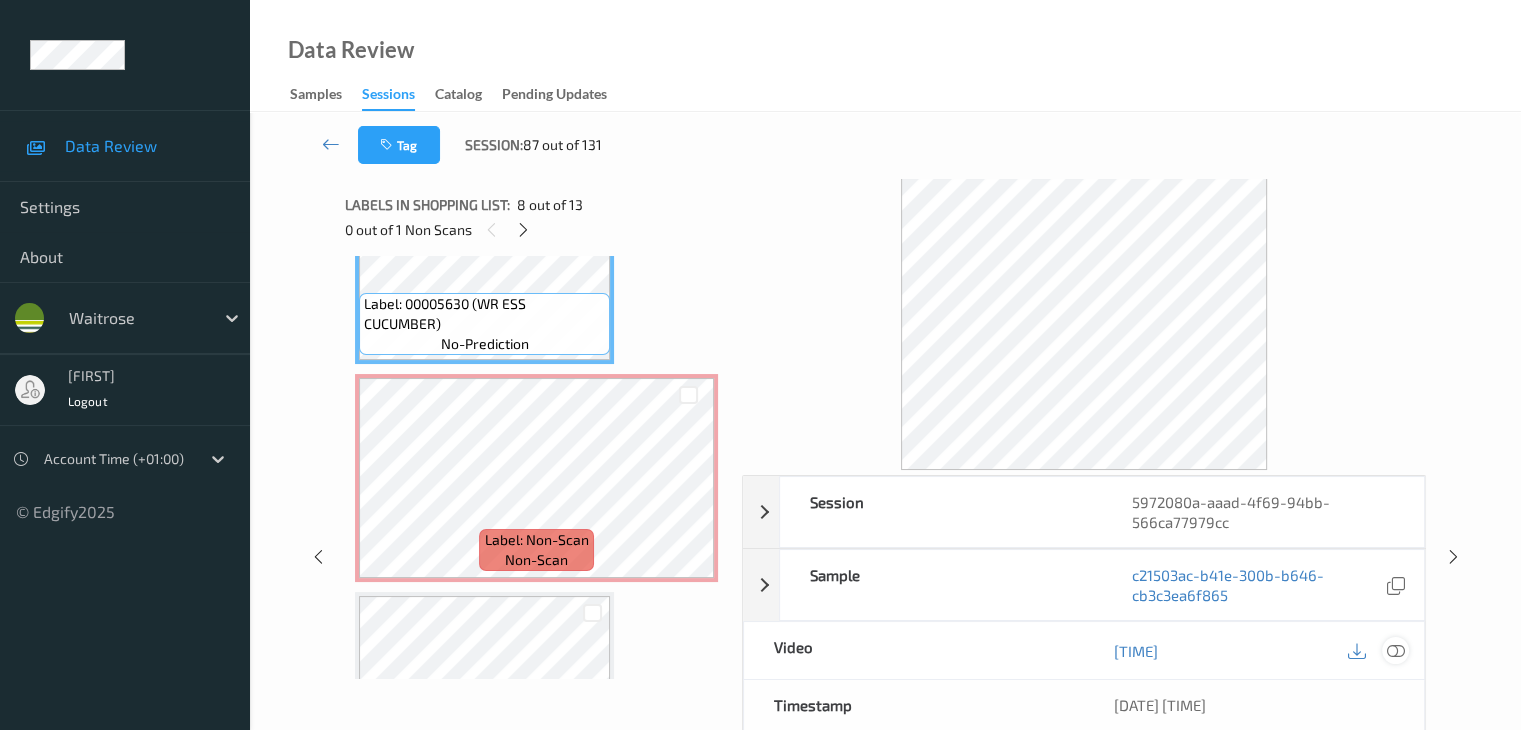 click at bounding box center (1395, 651) 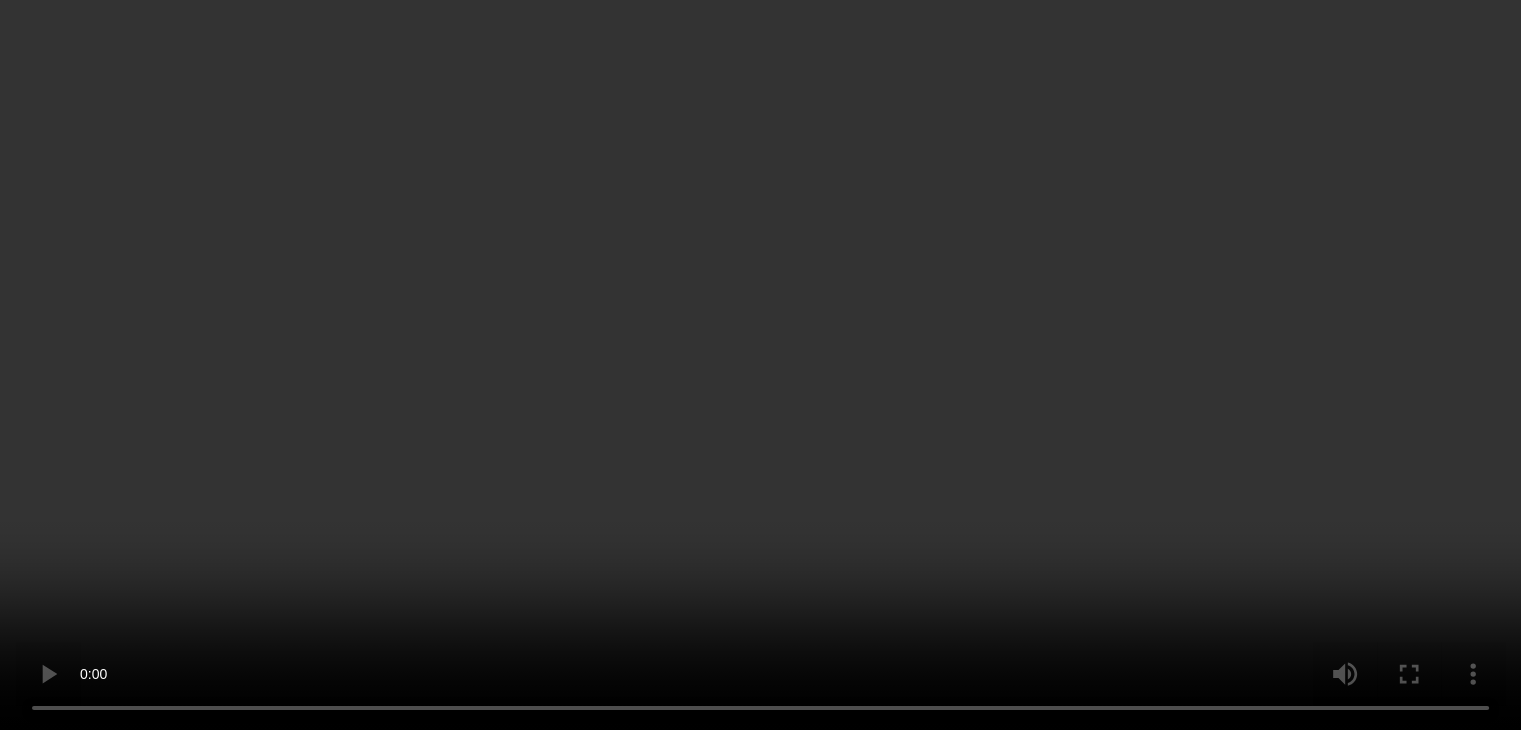 scroll, scrollTop: 1636, scrollLeft: 0, axis: vertical 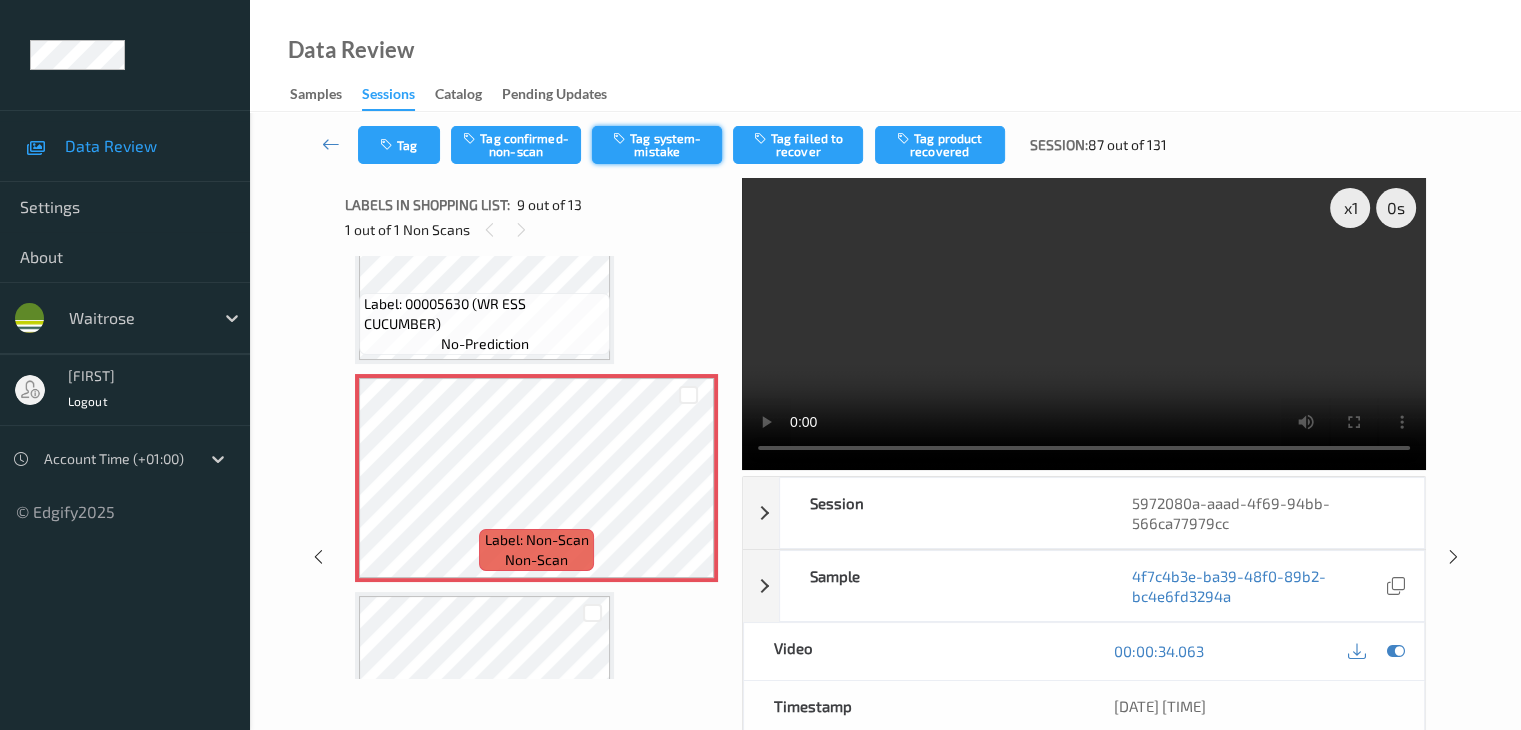 click on "Tag   system-mistake" at bounding box center [657, 145] 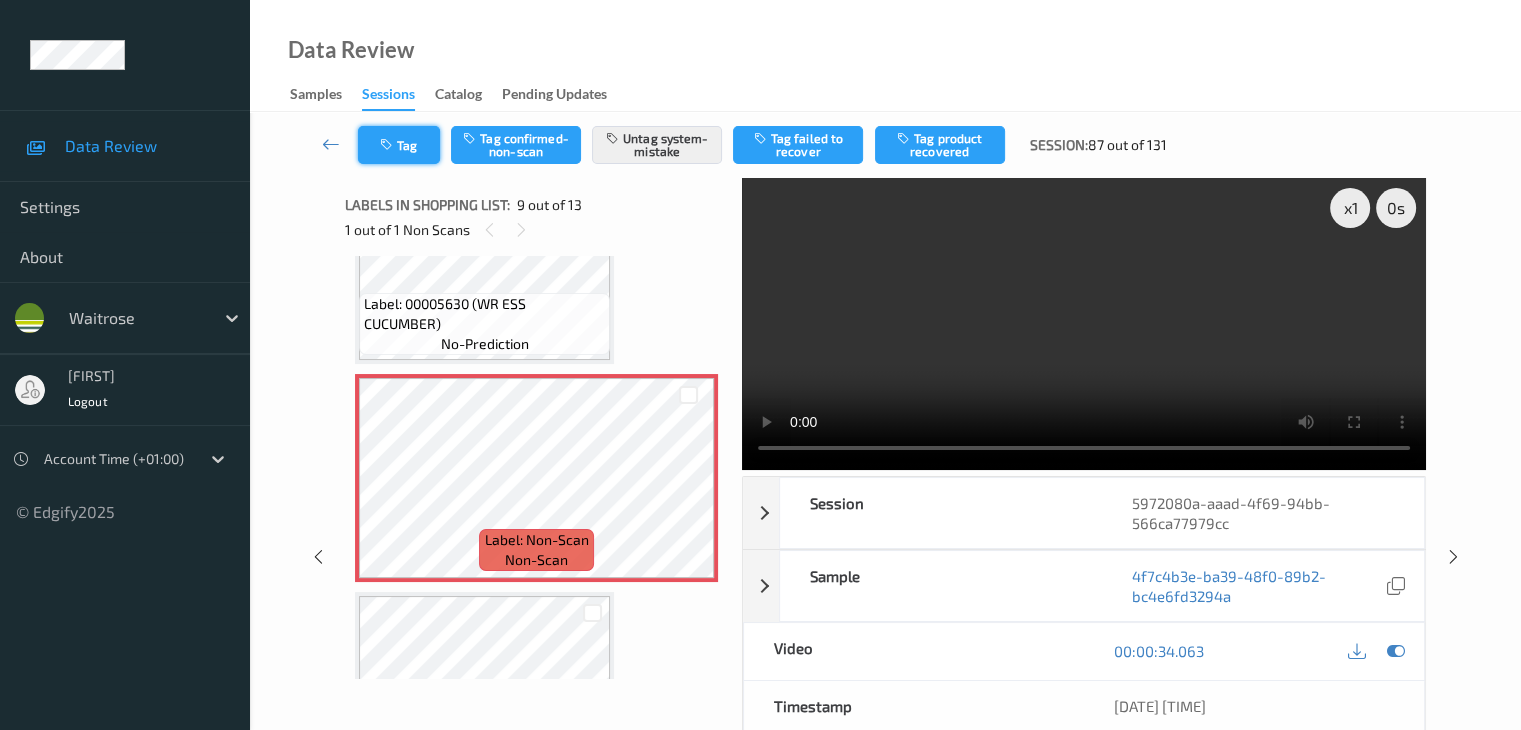 click on "Tag" at bounding box center (399, 145) 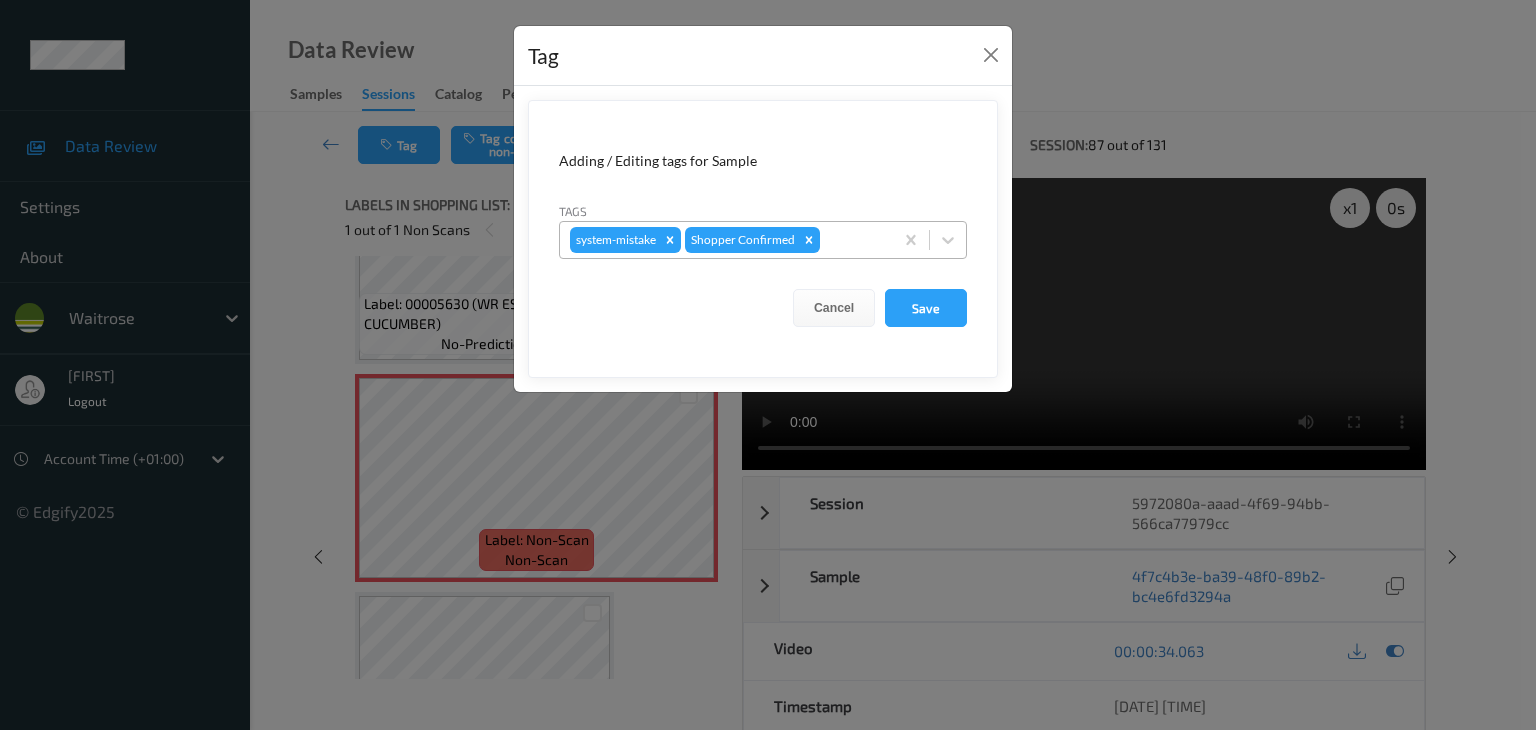 click at bounding box center (853, 240) 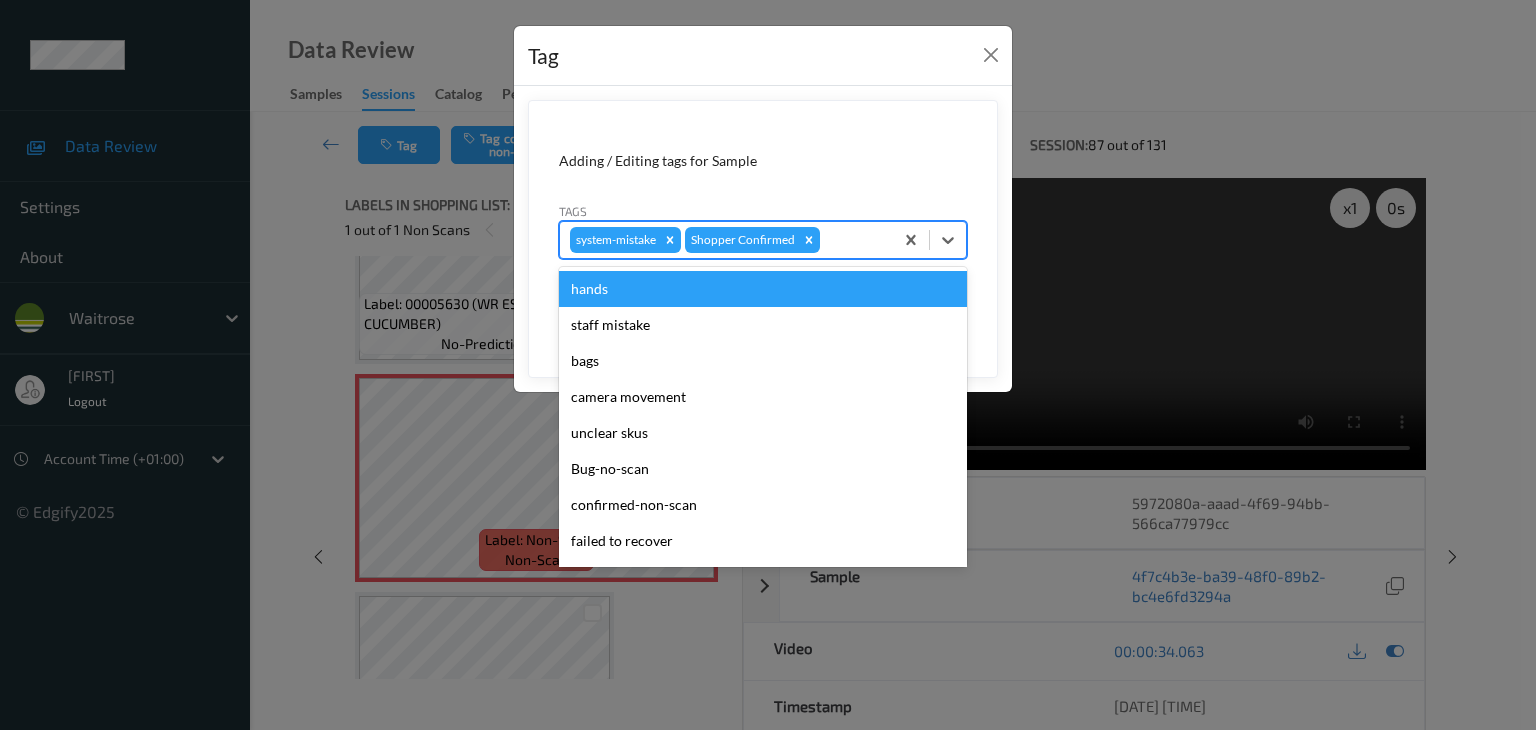 type on "u" 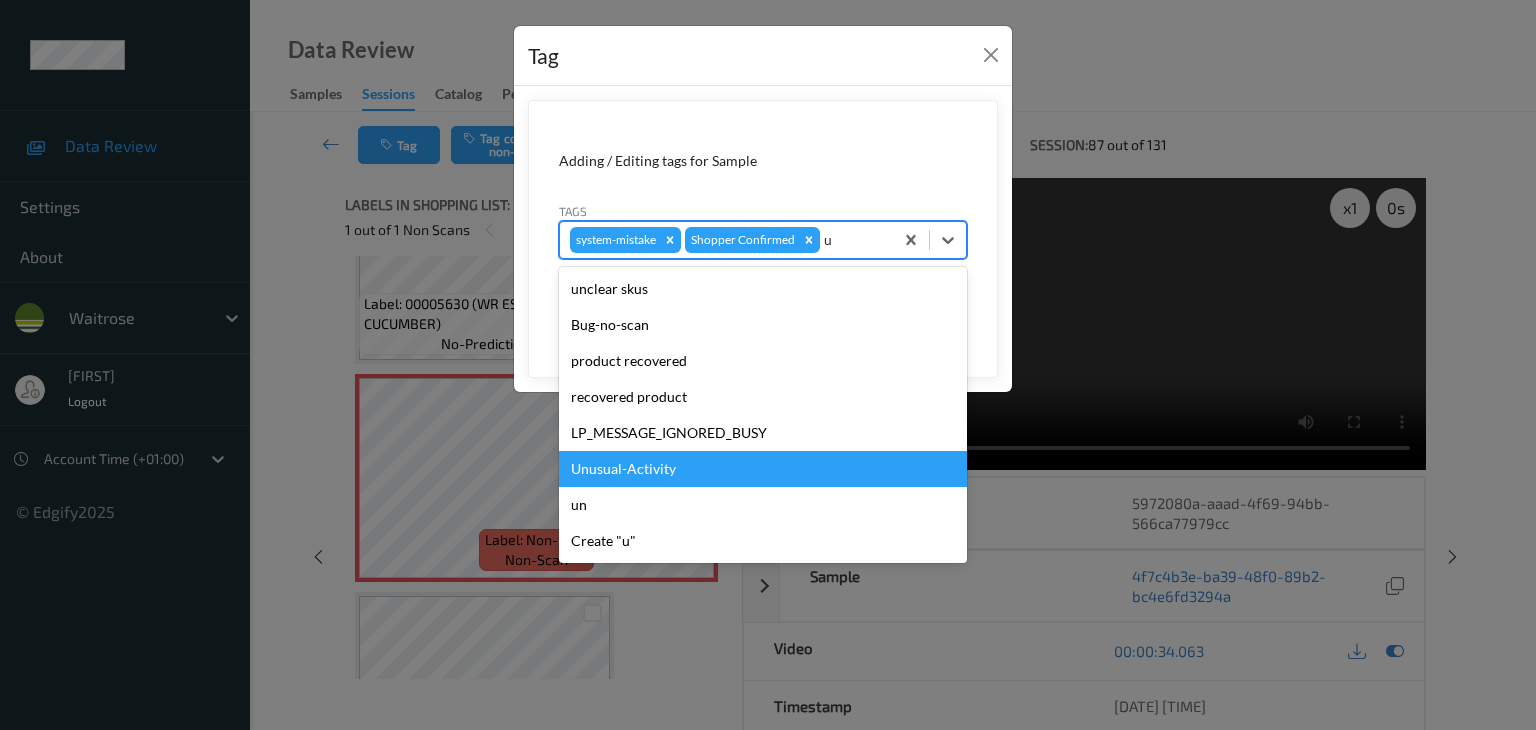 click on "Unusual-Activity" at bounding box center [763, 469] 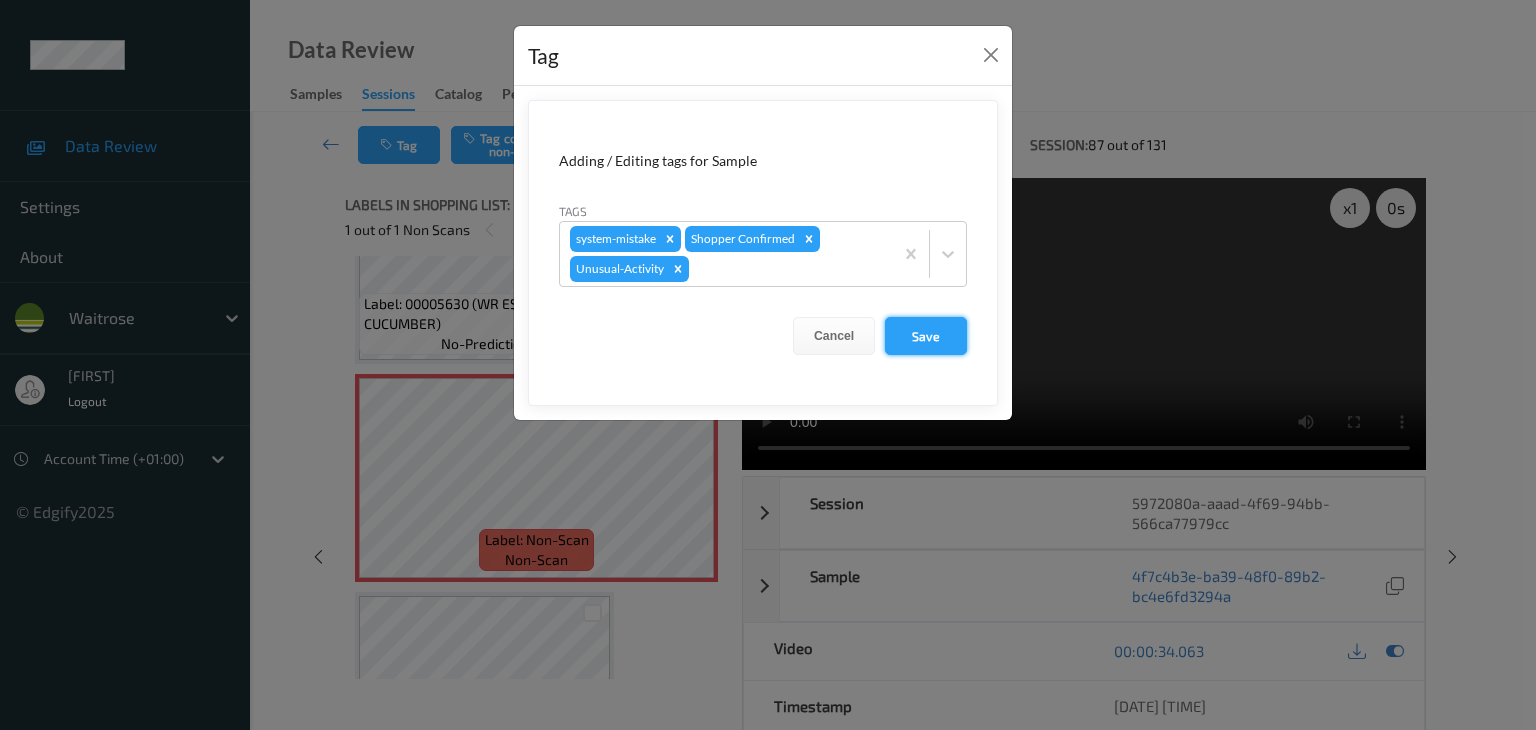 click on "Save" at bounding box center (926, 336) 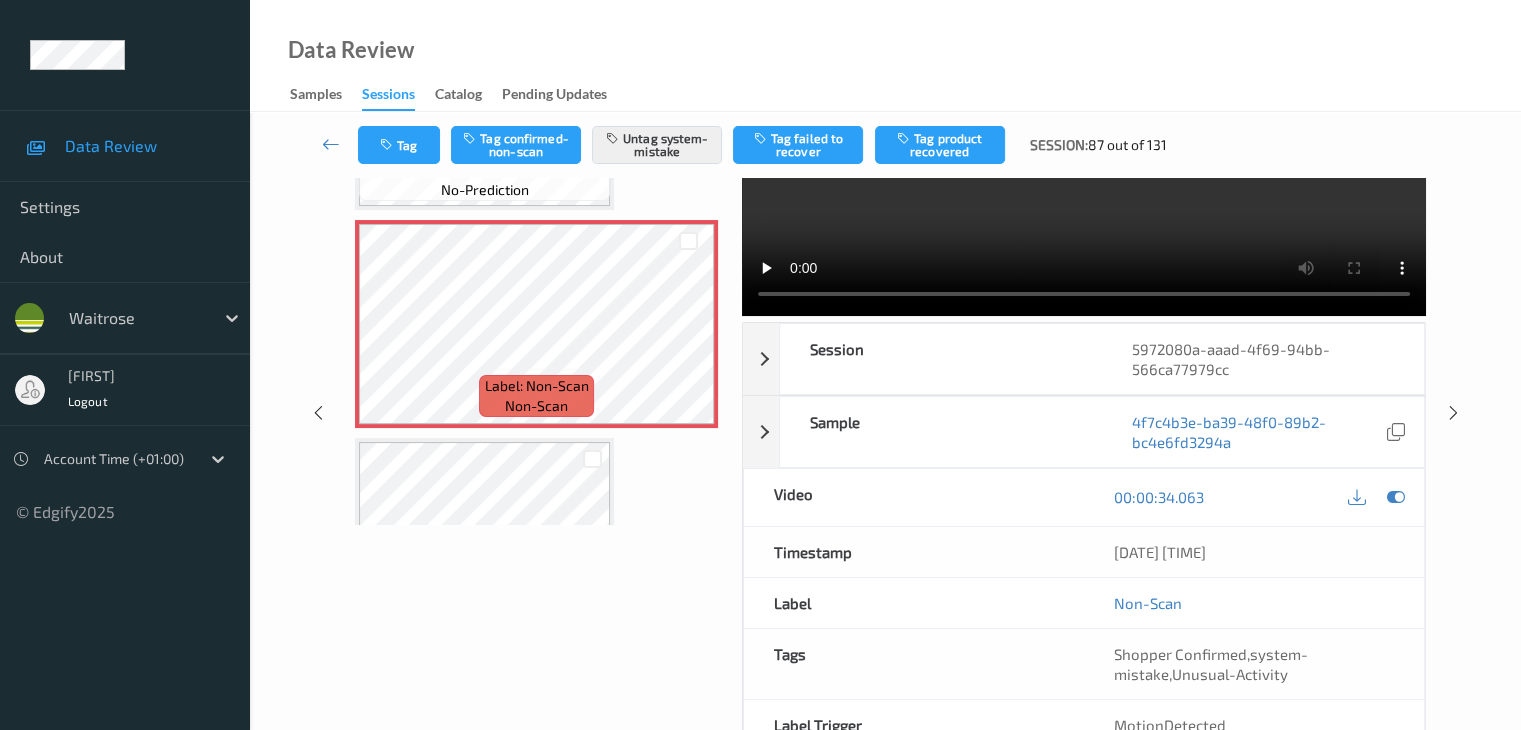 scroll, scrollTop: 264, scrollLeft: 0, axis: vertical 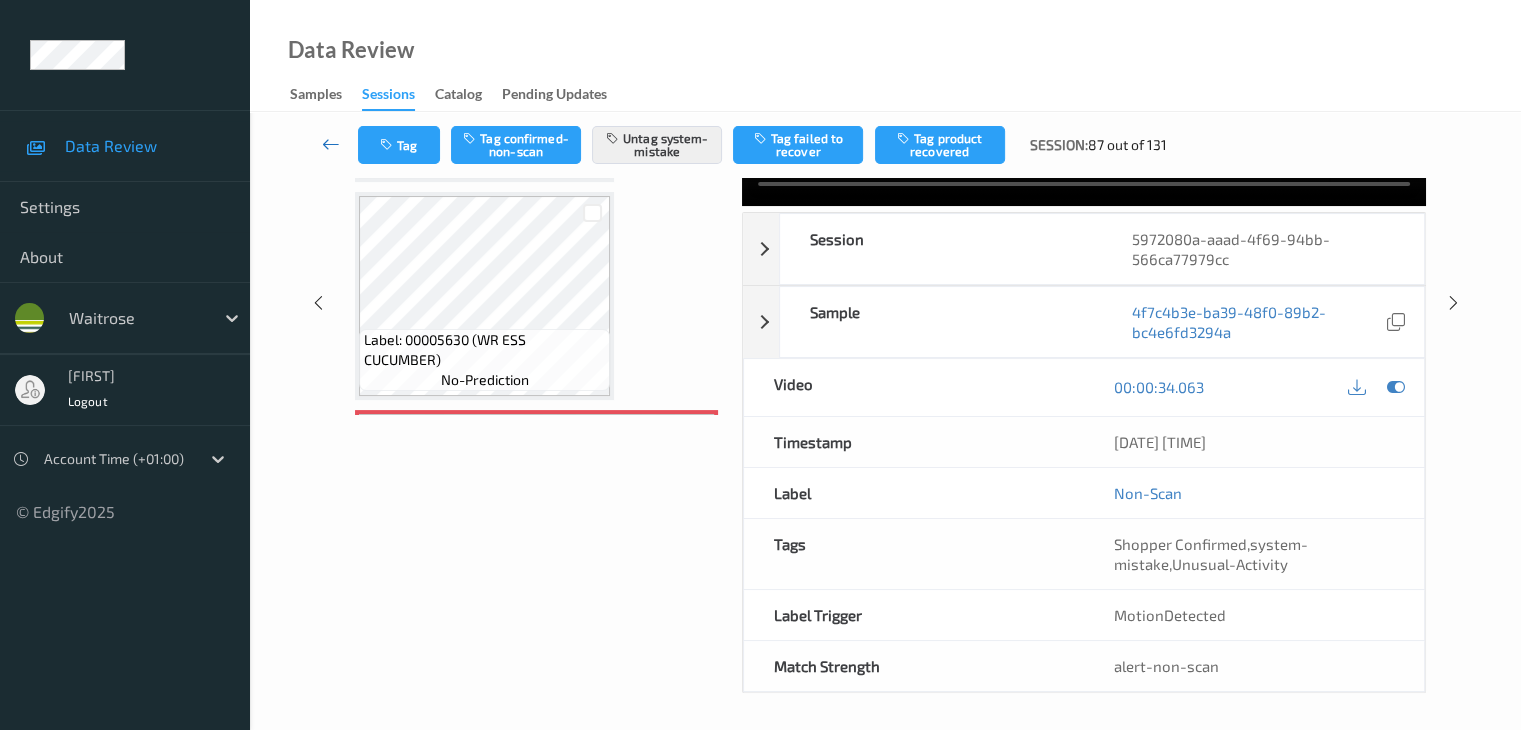 click at bounding box center (331, 144) 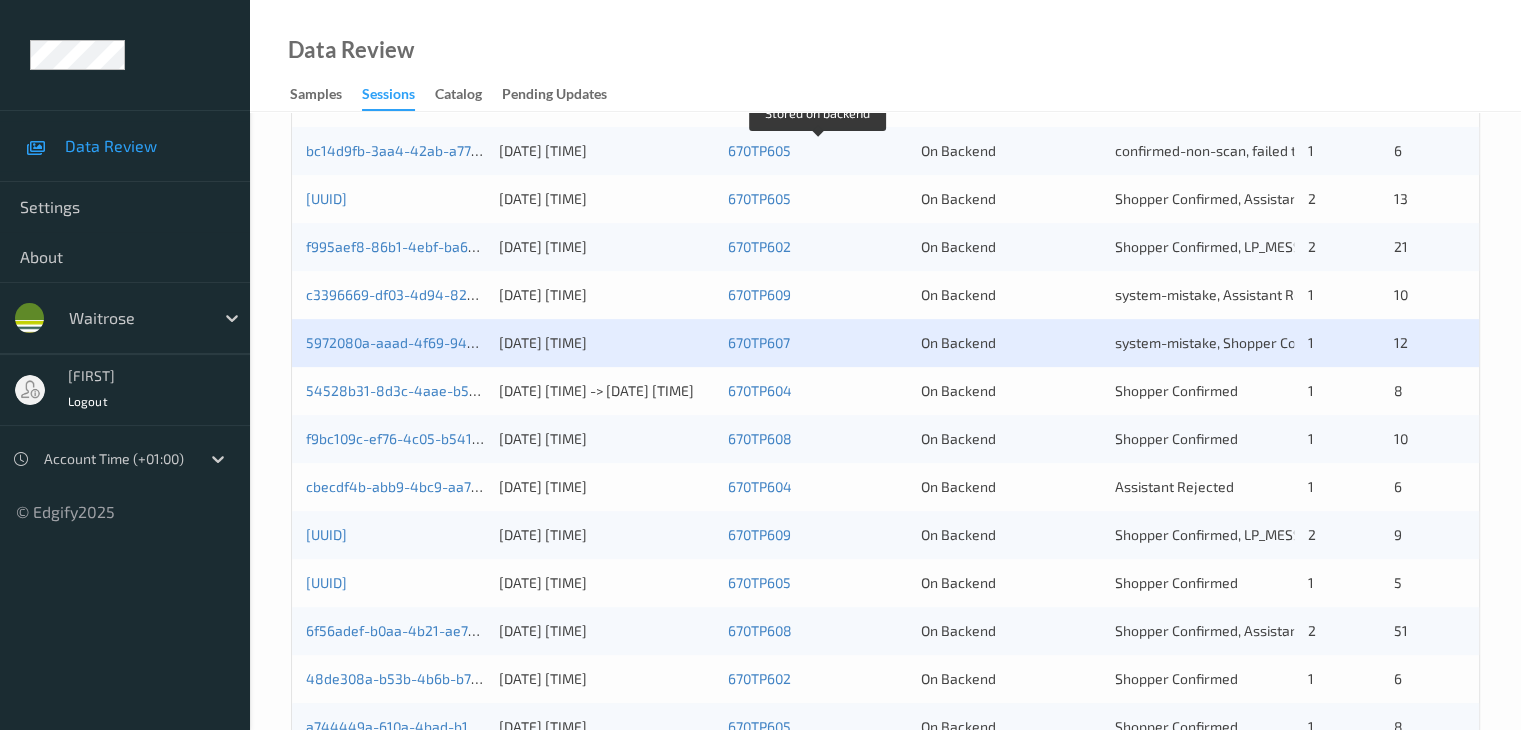 scroll, scrollTop: 500, scrollLeft: 0, axis: vertical 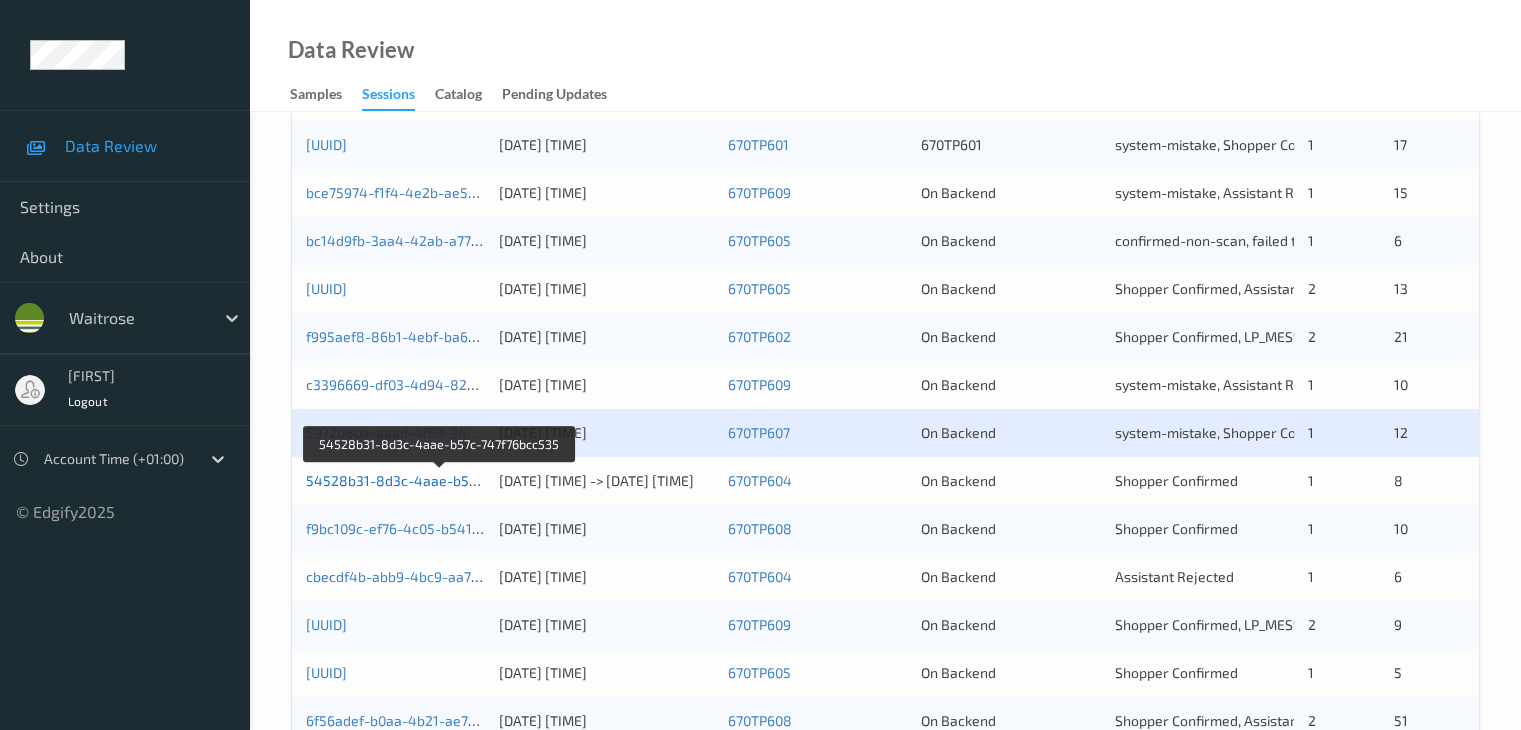 click on "54528b31-8d3c-4aae-b57c-747f76bcc535" at bounding box center (441, 480) 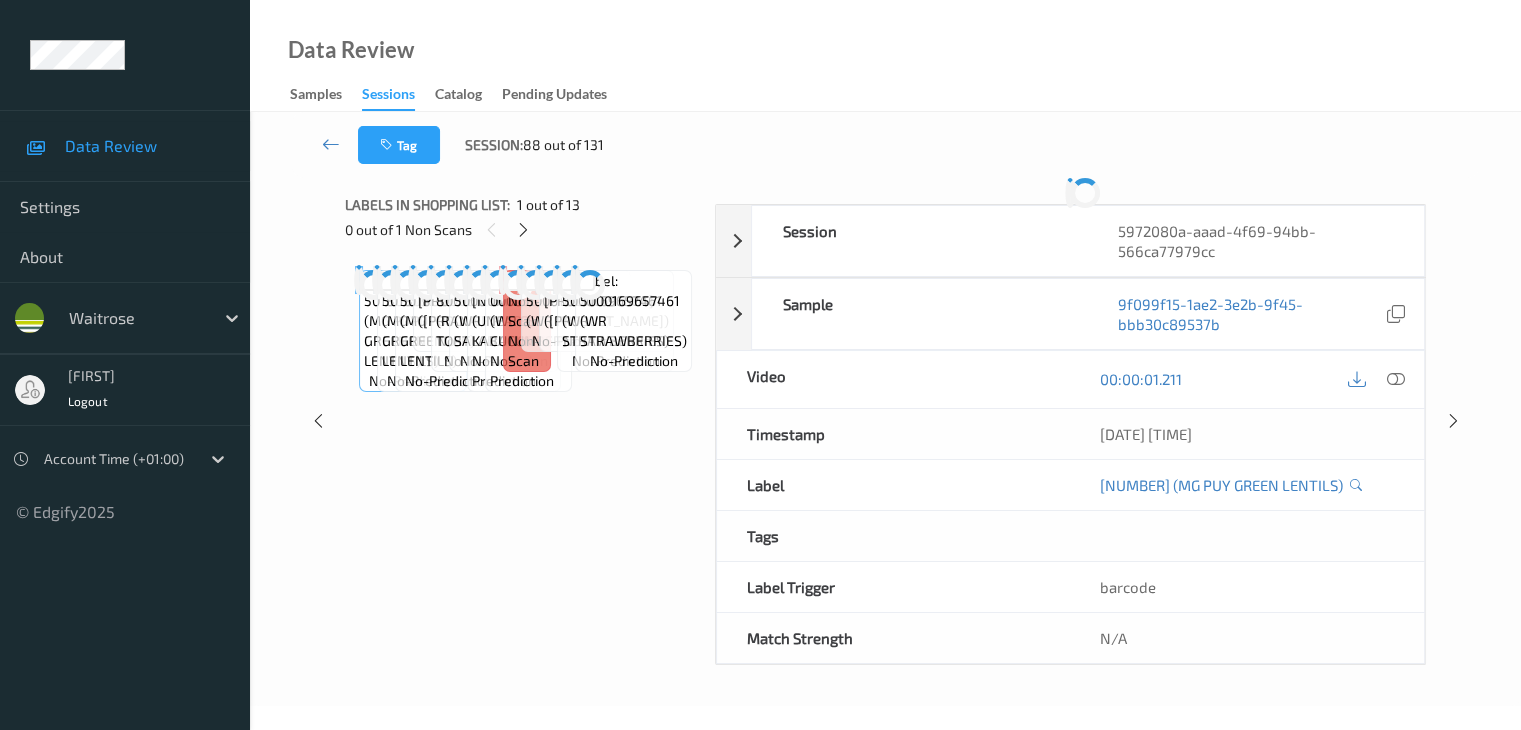 scroll, scrollTop: 264, scrollLeft: 0, axis: vertical 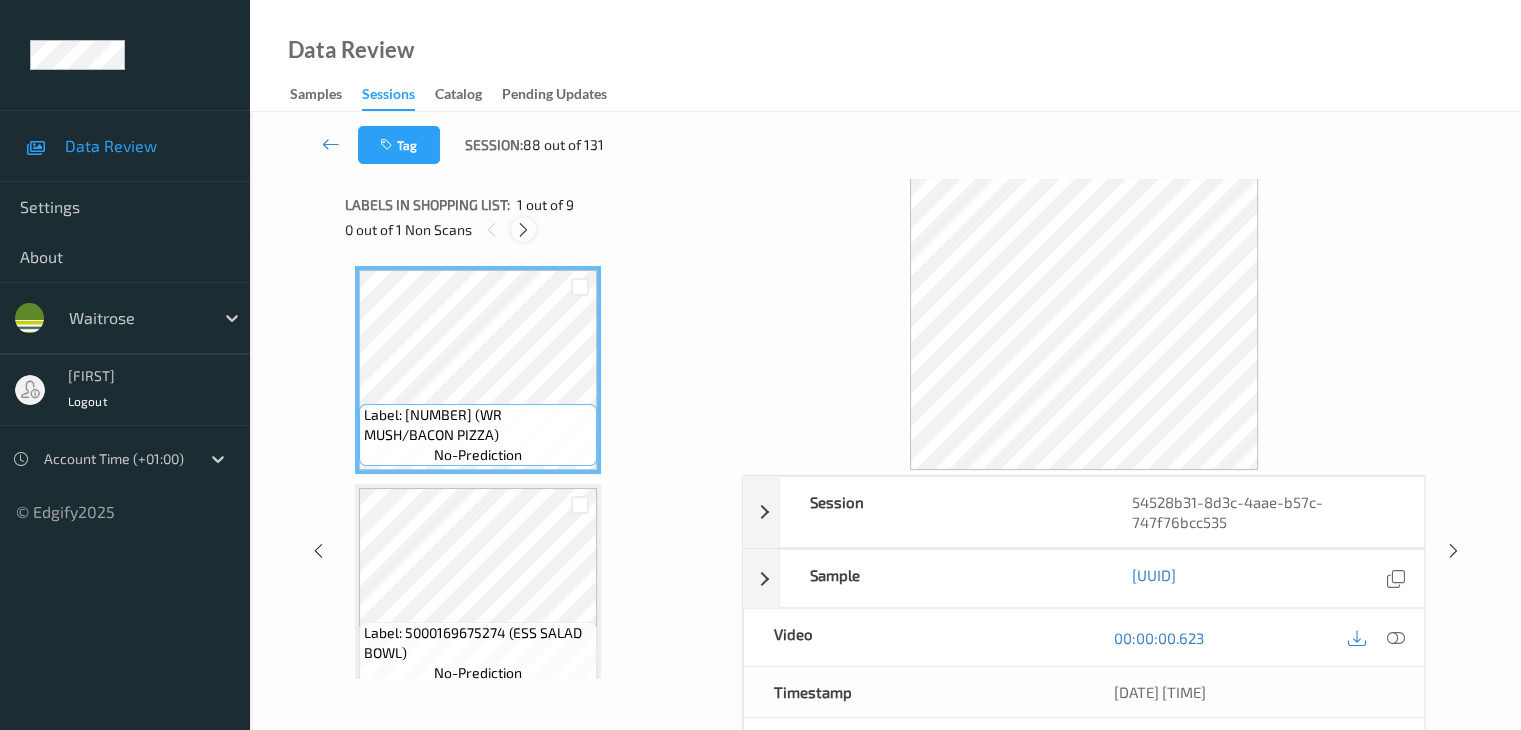 click at bounding box center [523, 230] 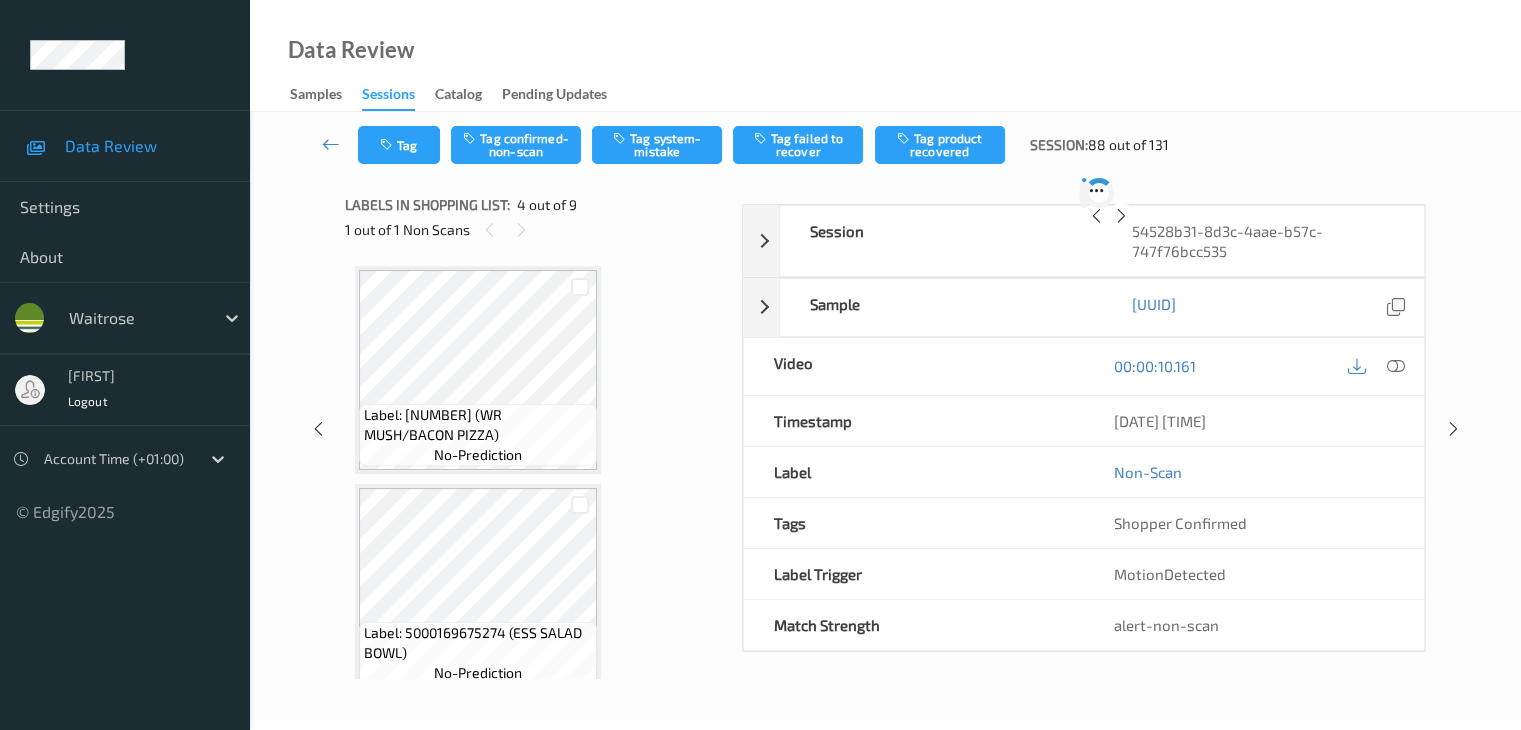 scroll, scrollTop: 446, scrollLeft: 0, axis: vertical 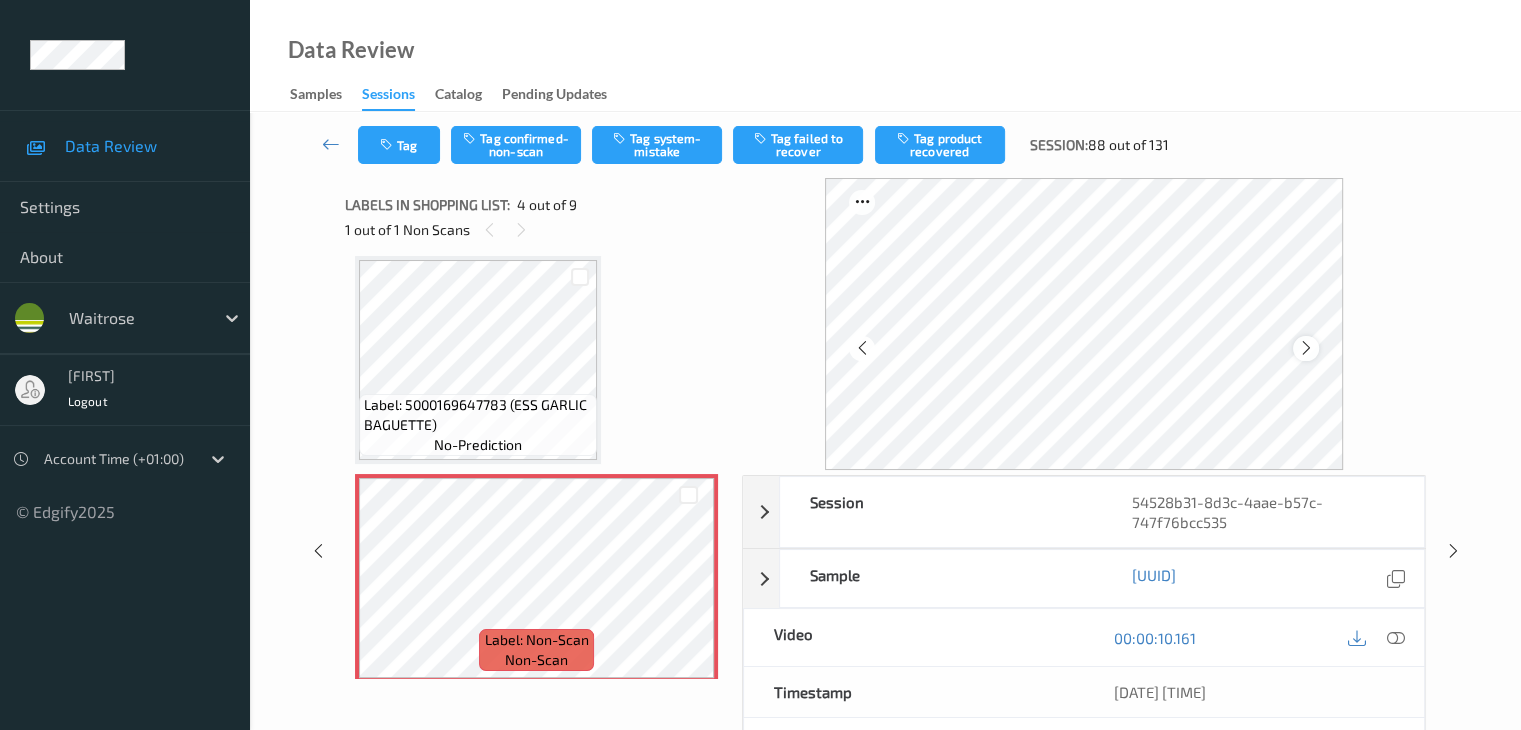 click at bounding box center [1306, 348] 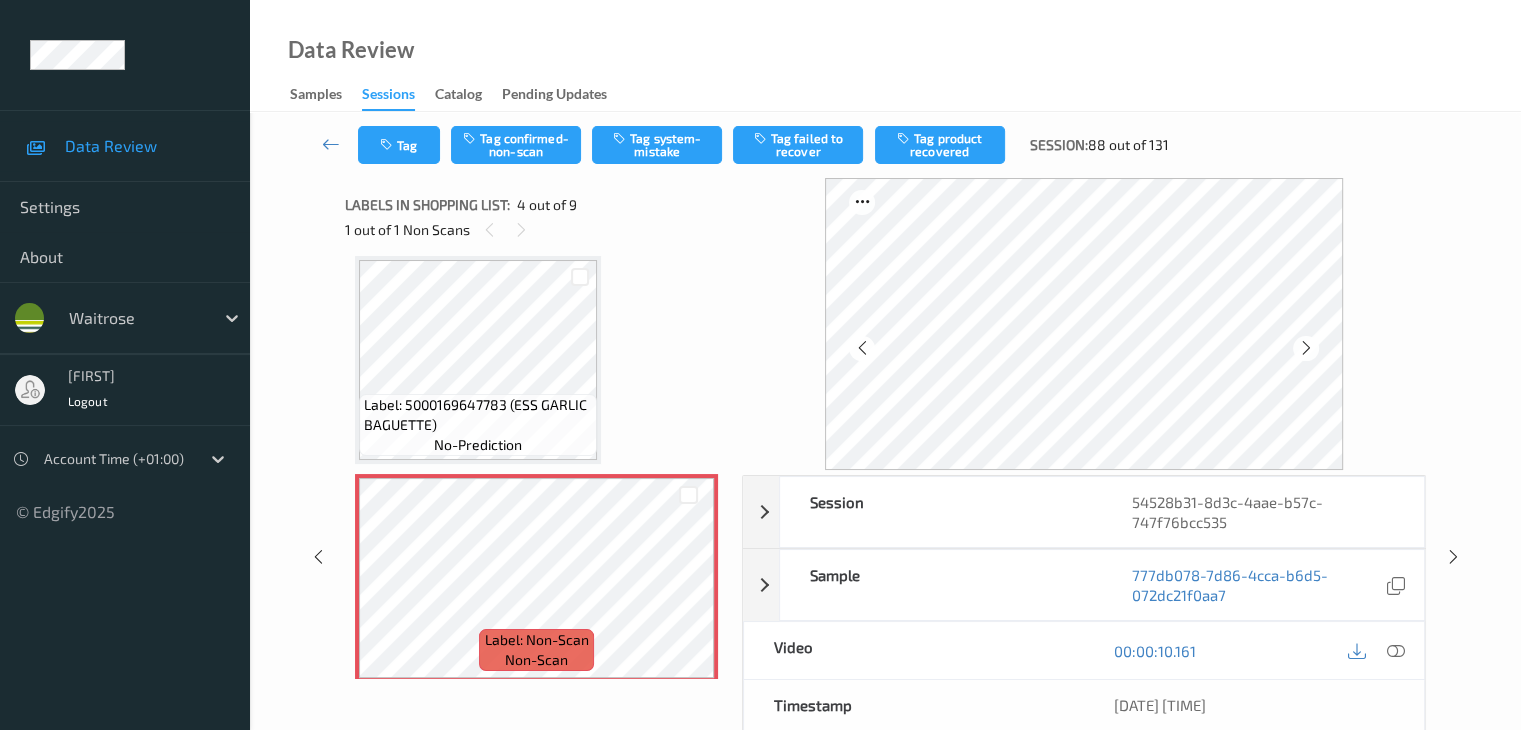 click at bounding box center (1306, 348) 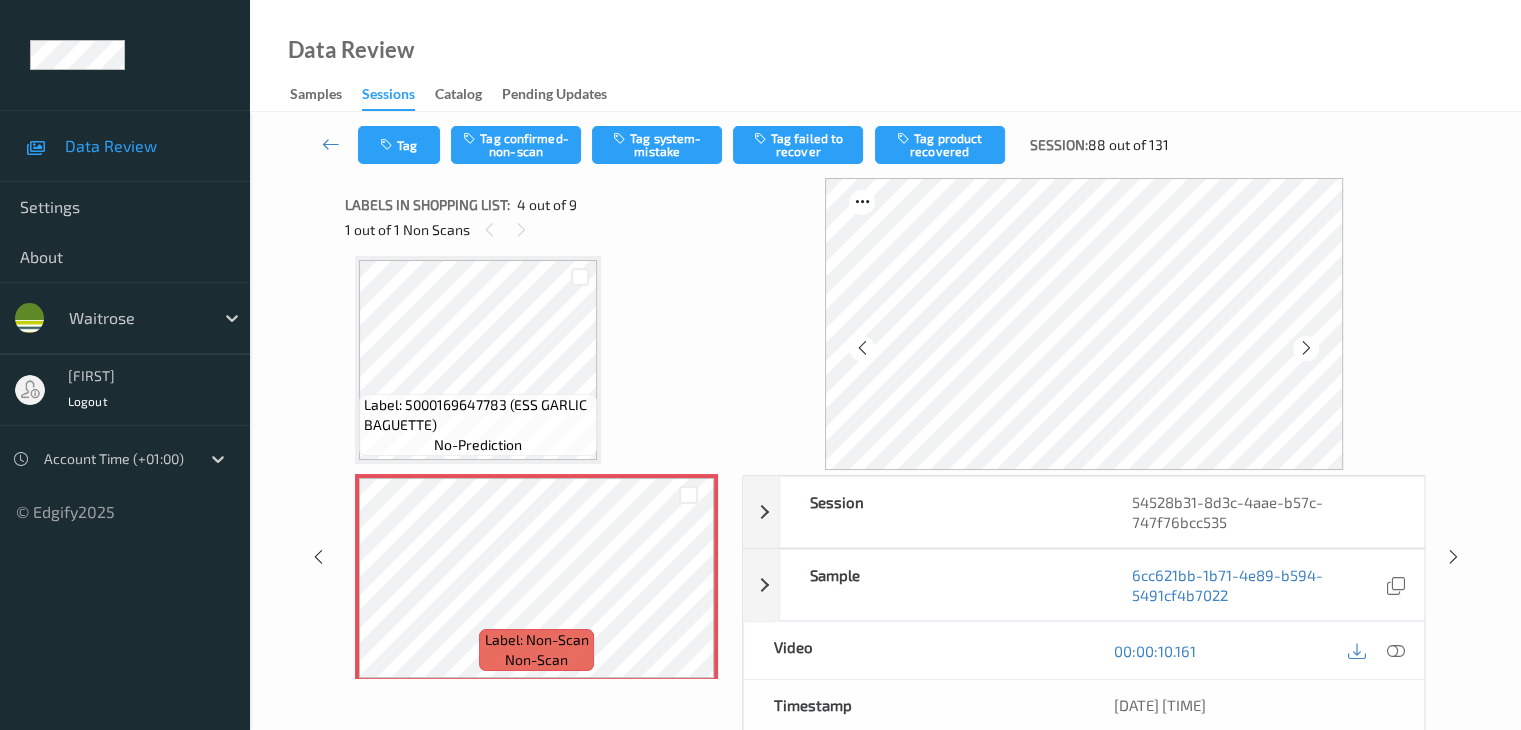 click at bounding box center [1306, 348] 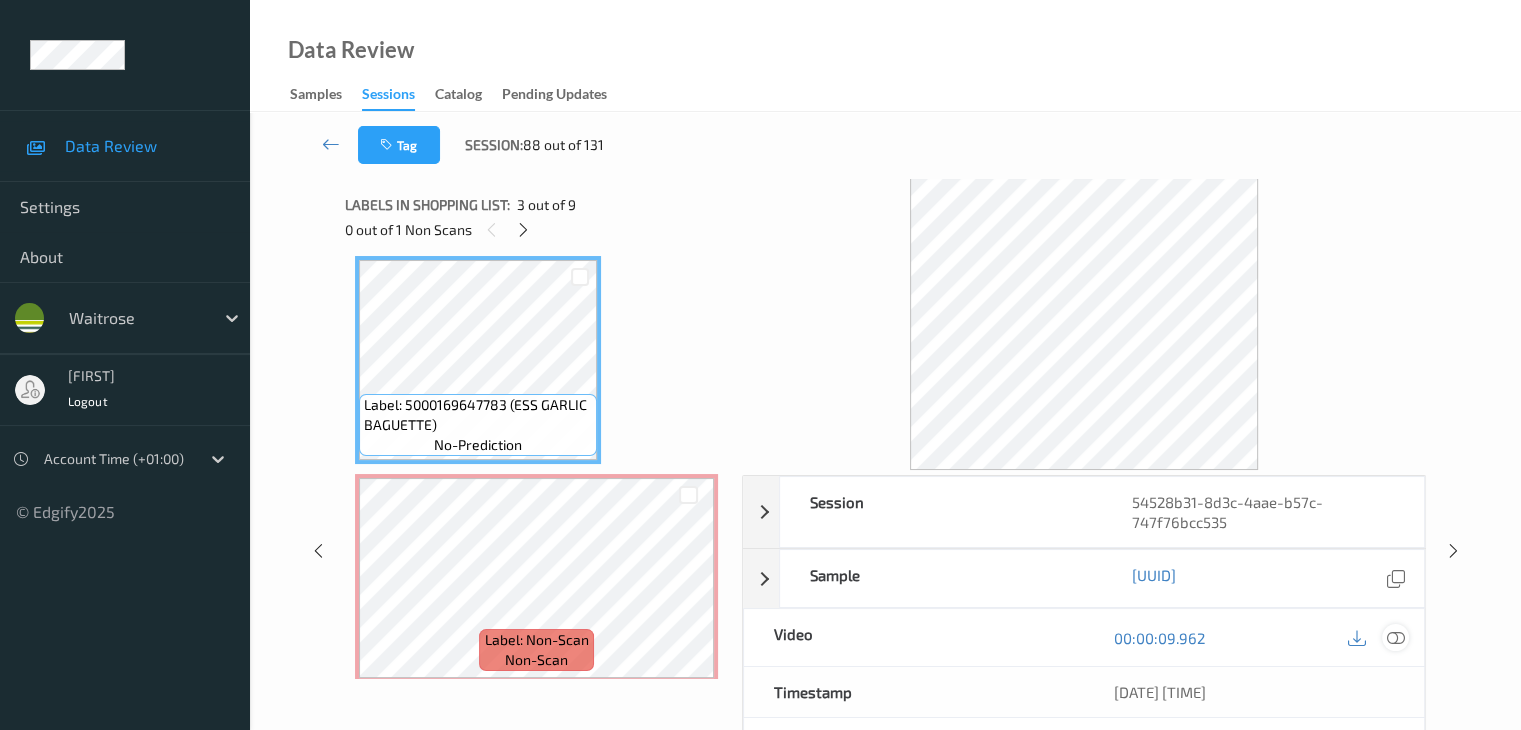 click at bounding box center [1395, 638] 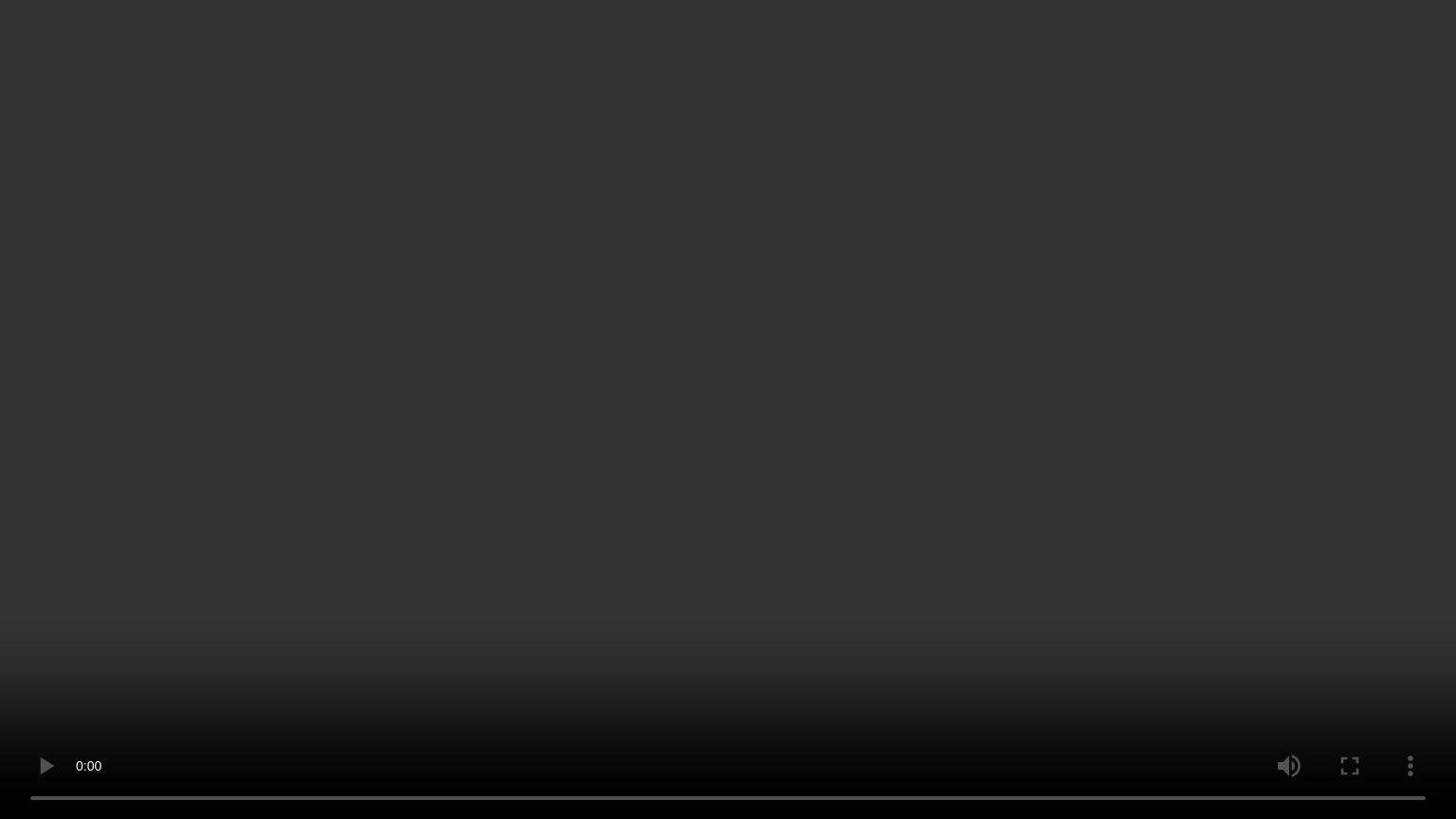 type 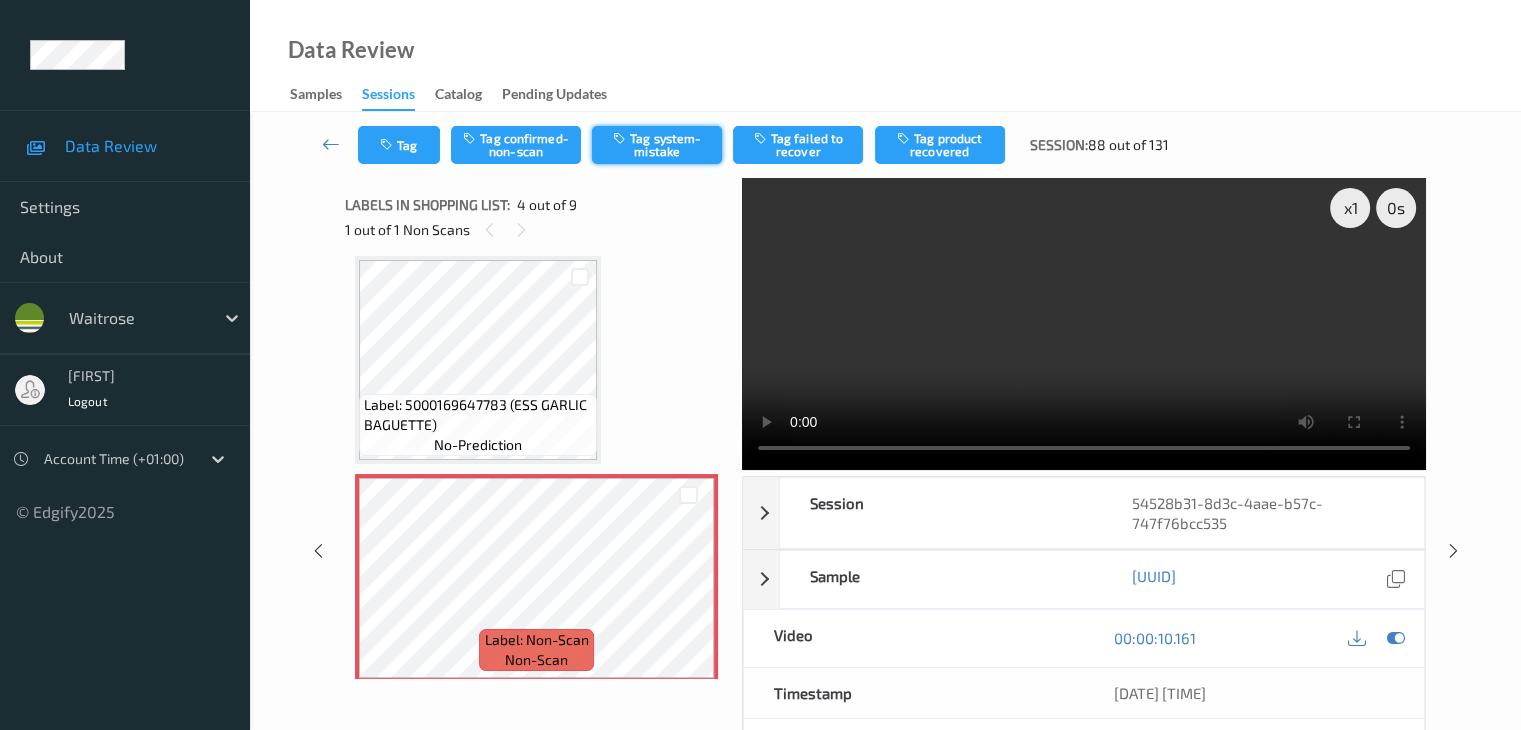 click on "Tag   system-mistake" at bounding box center [657, 145] 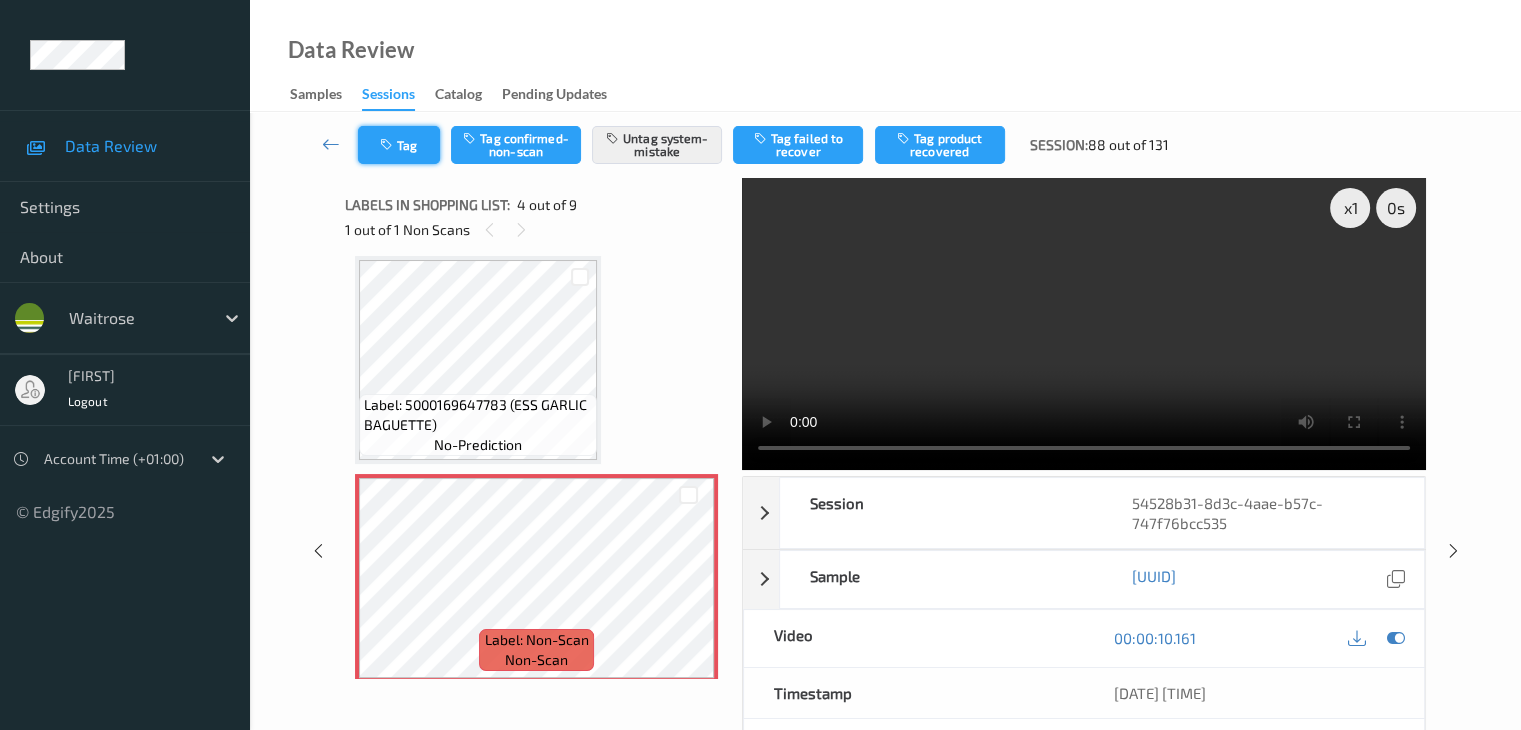 click on "Tag" at bounding box center [399, 145] 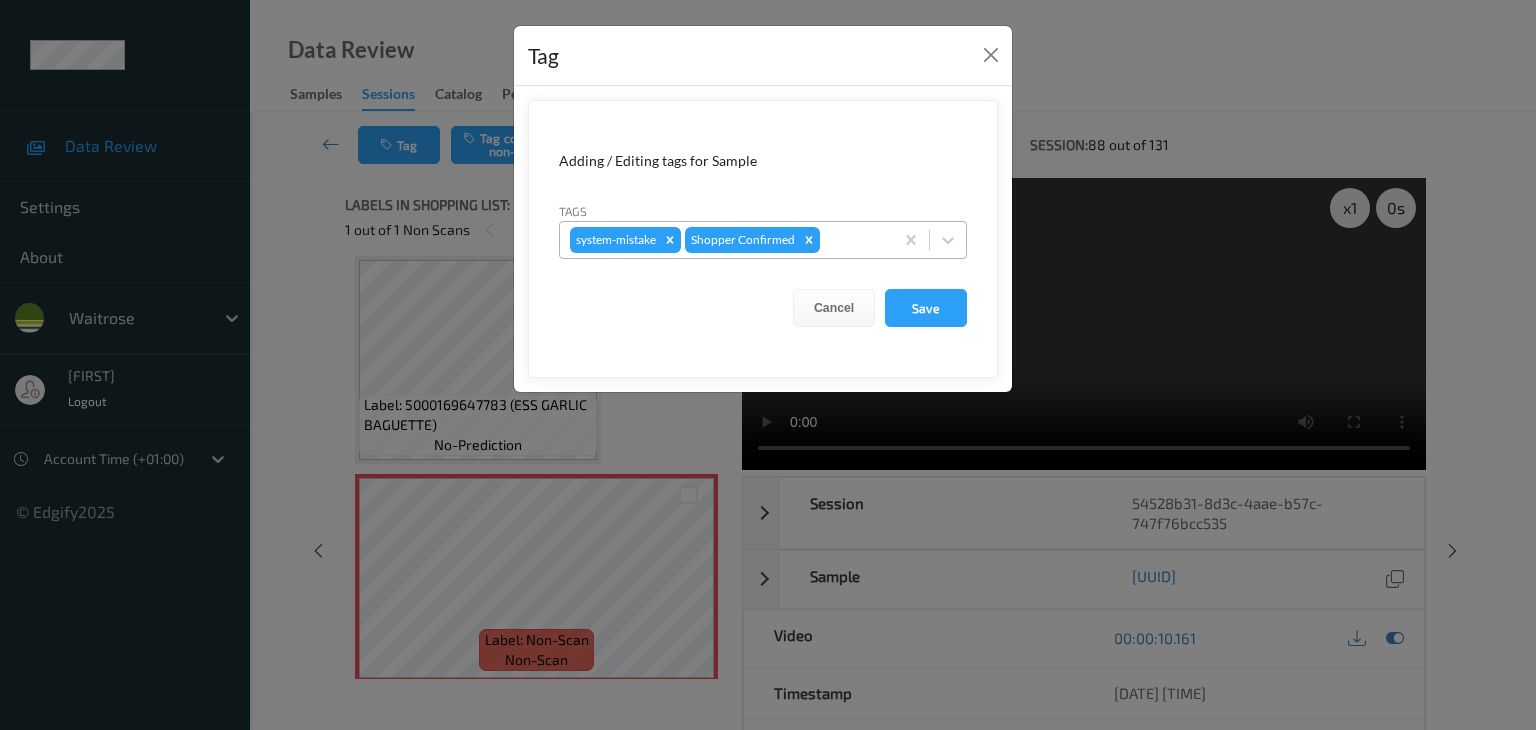 click at bounding box center (853, 240) 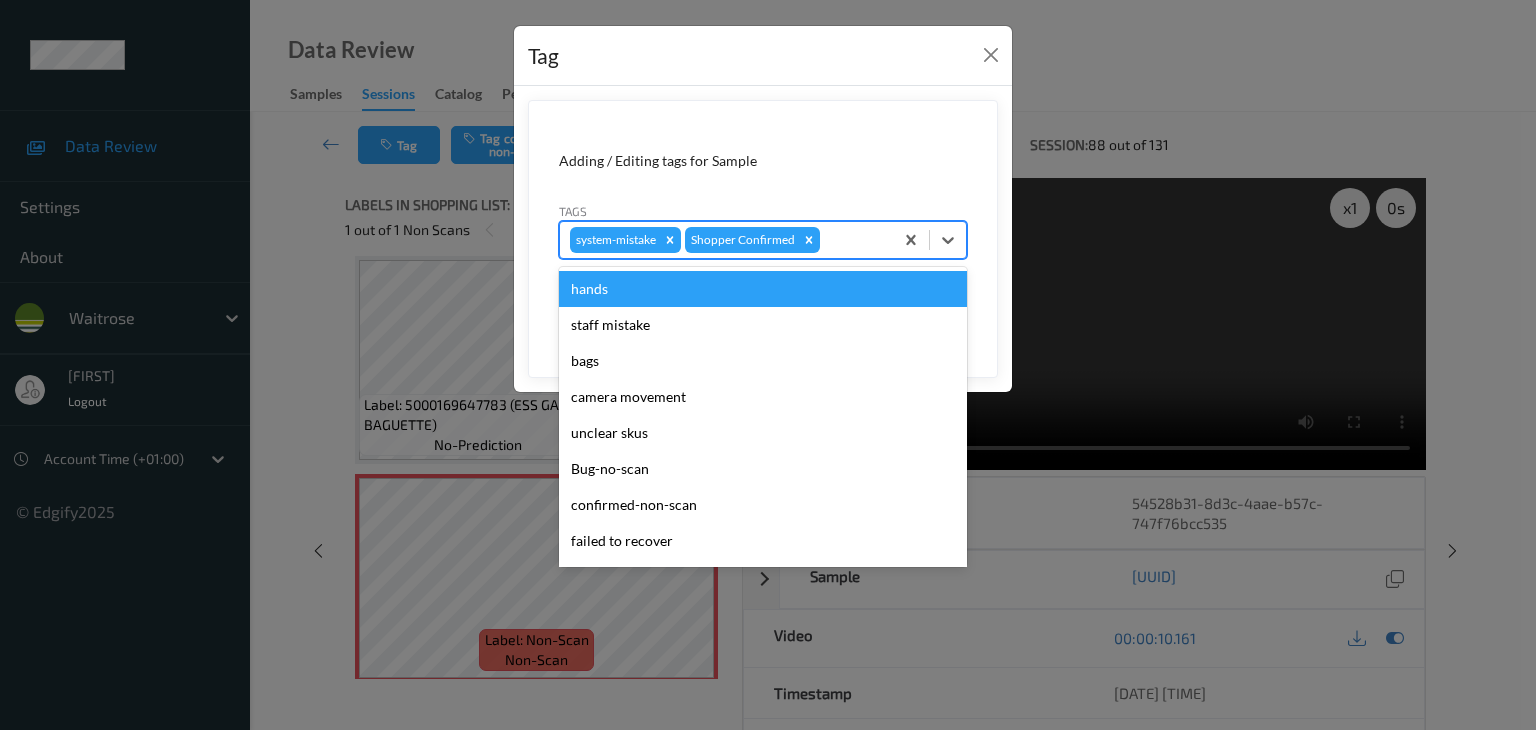 type on "u" 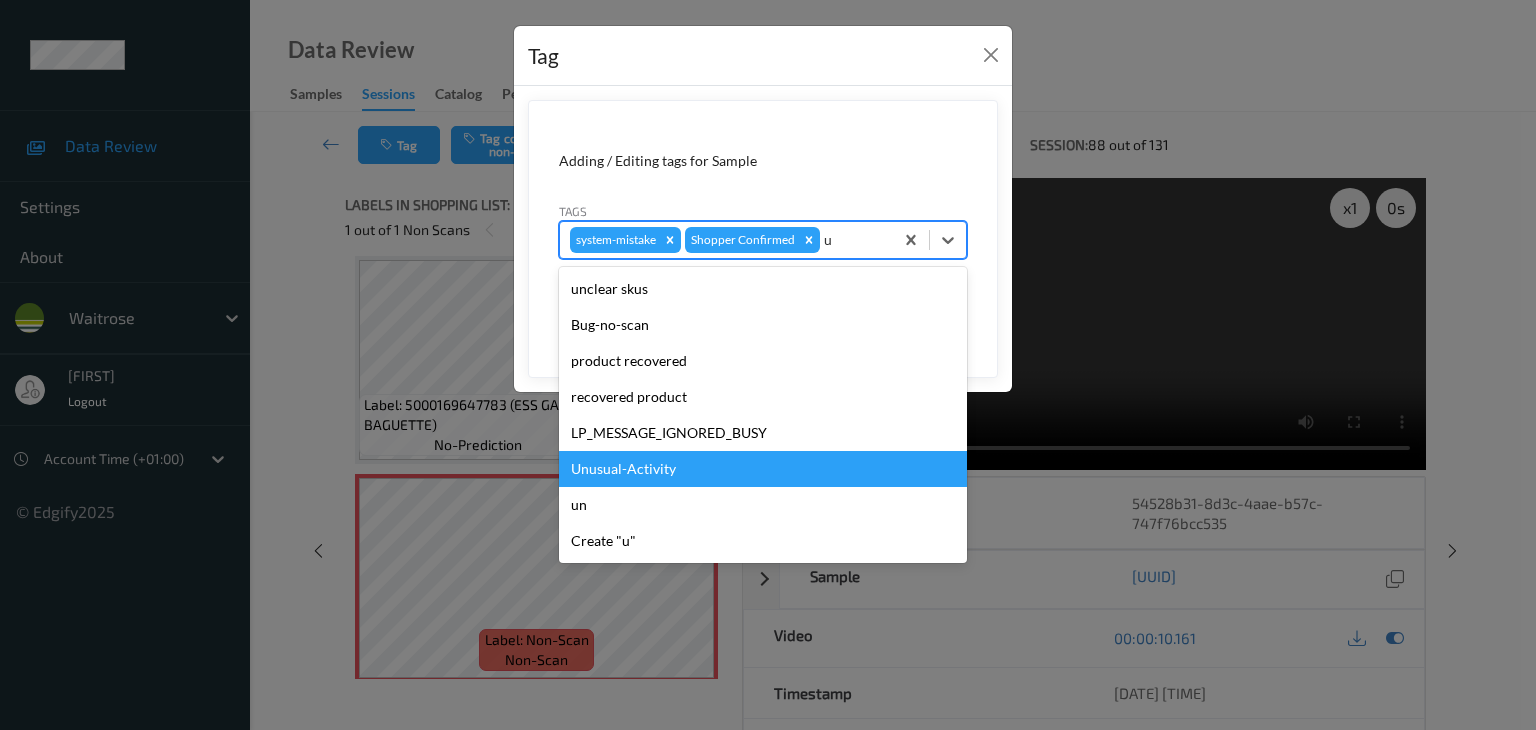 click on "Unusual-Activity" at bounding box center (763, 469) 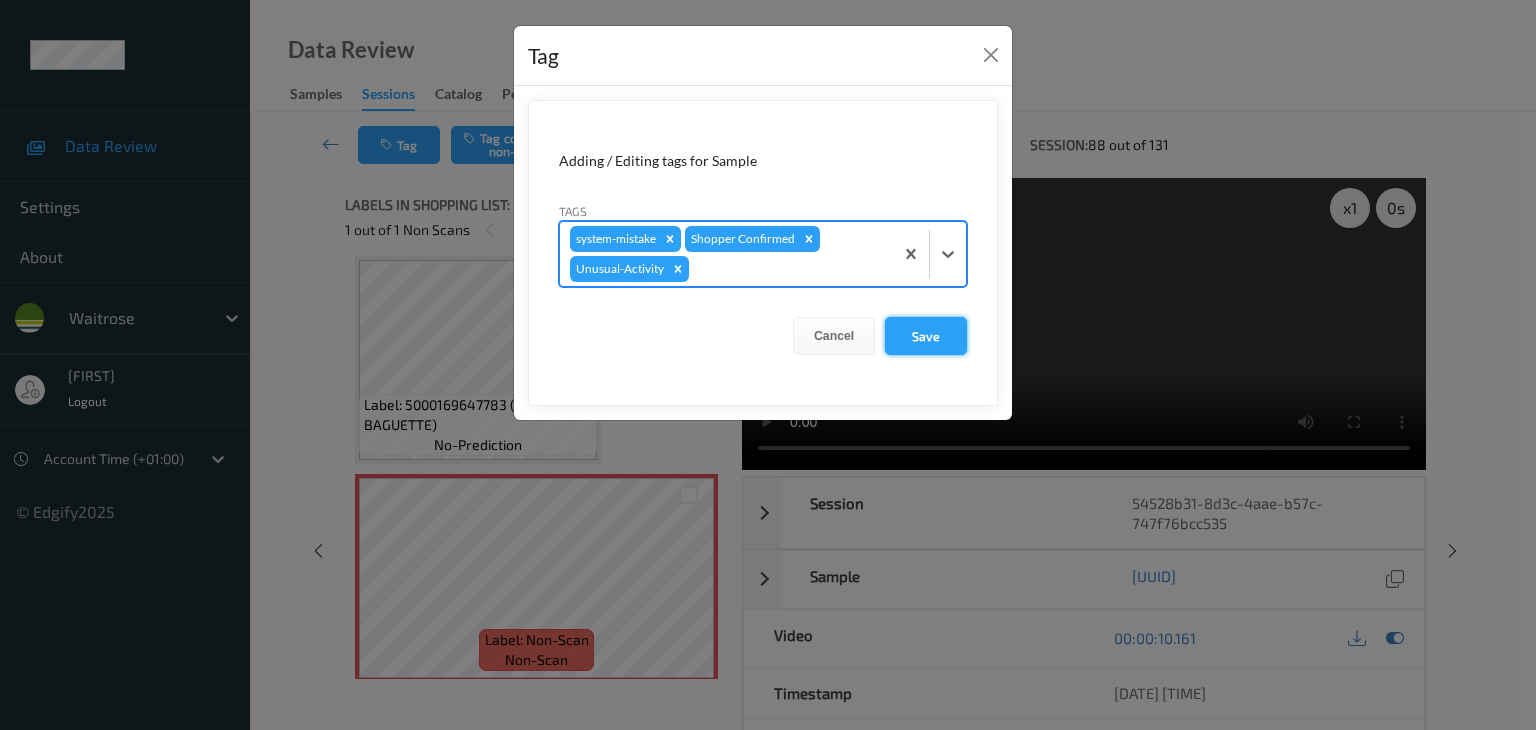 click on "Save" at bounding box center (926, 336) 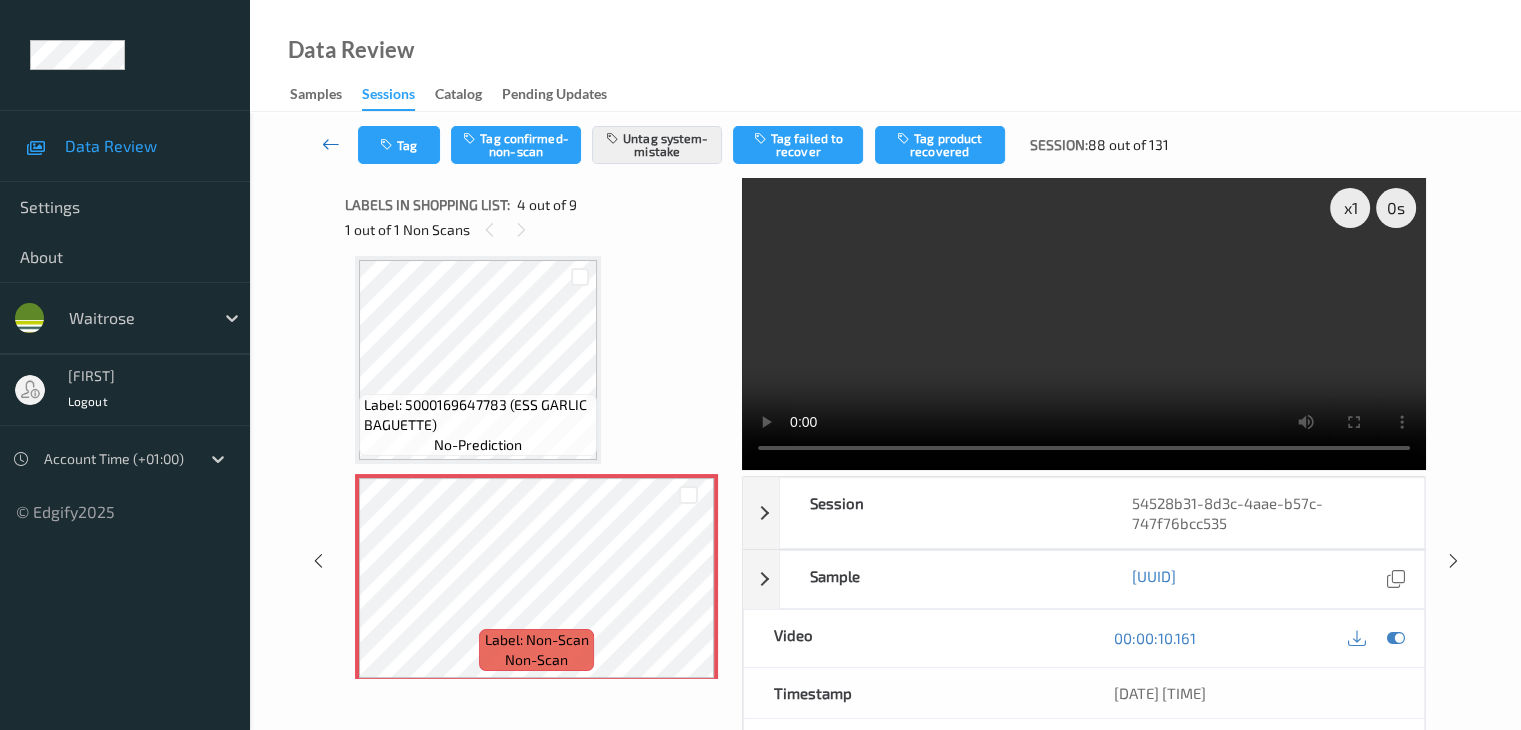 click at bounding box center [331, 144] 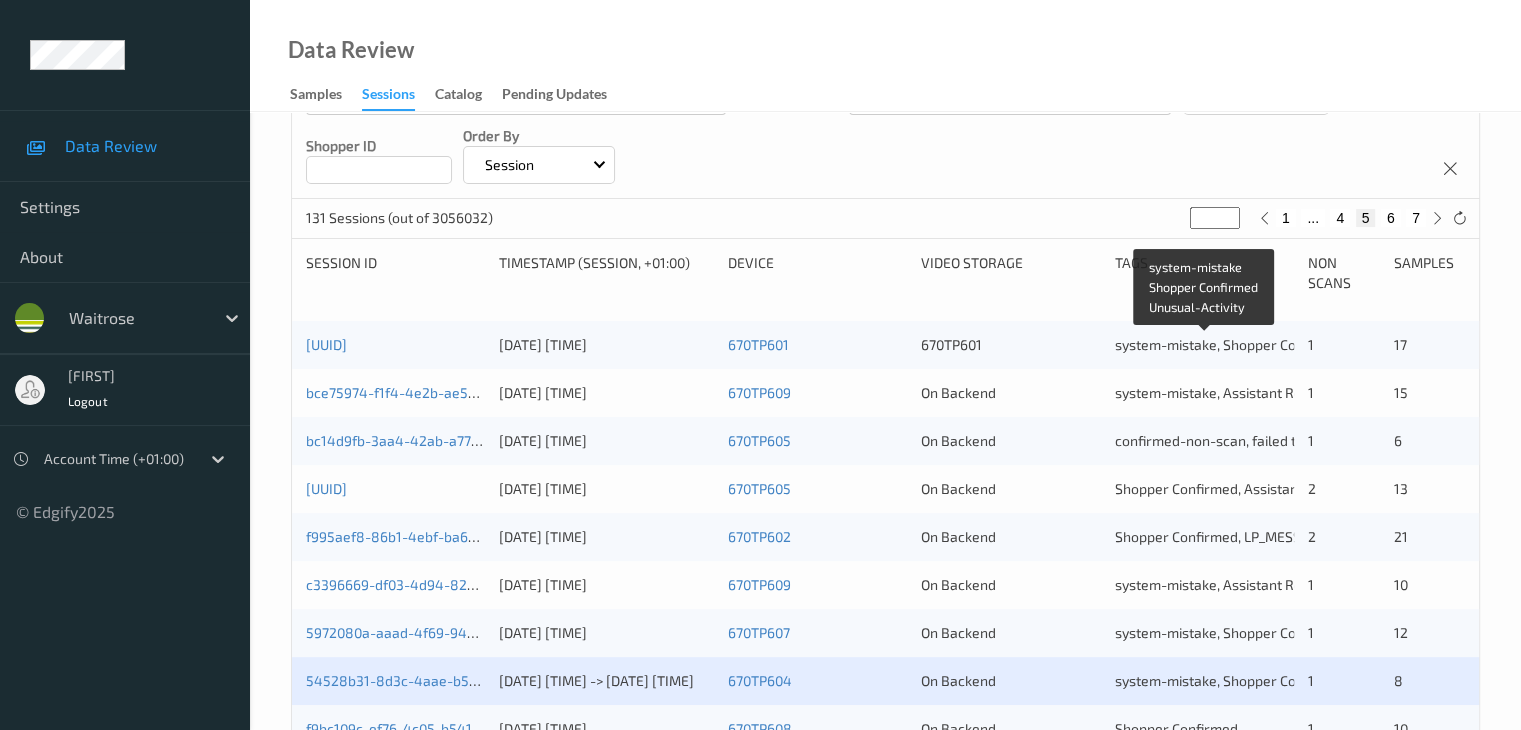 scroll, scrollTop: 600, scrollLeft: 0, axis: vertical 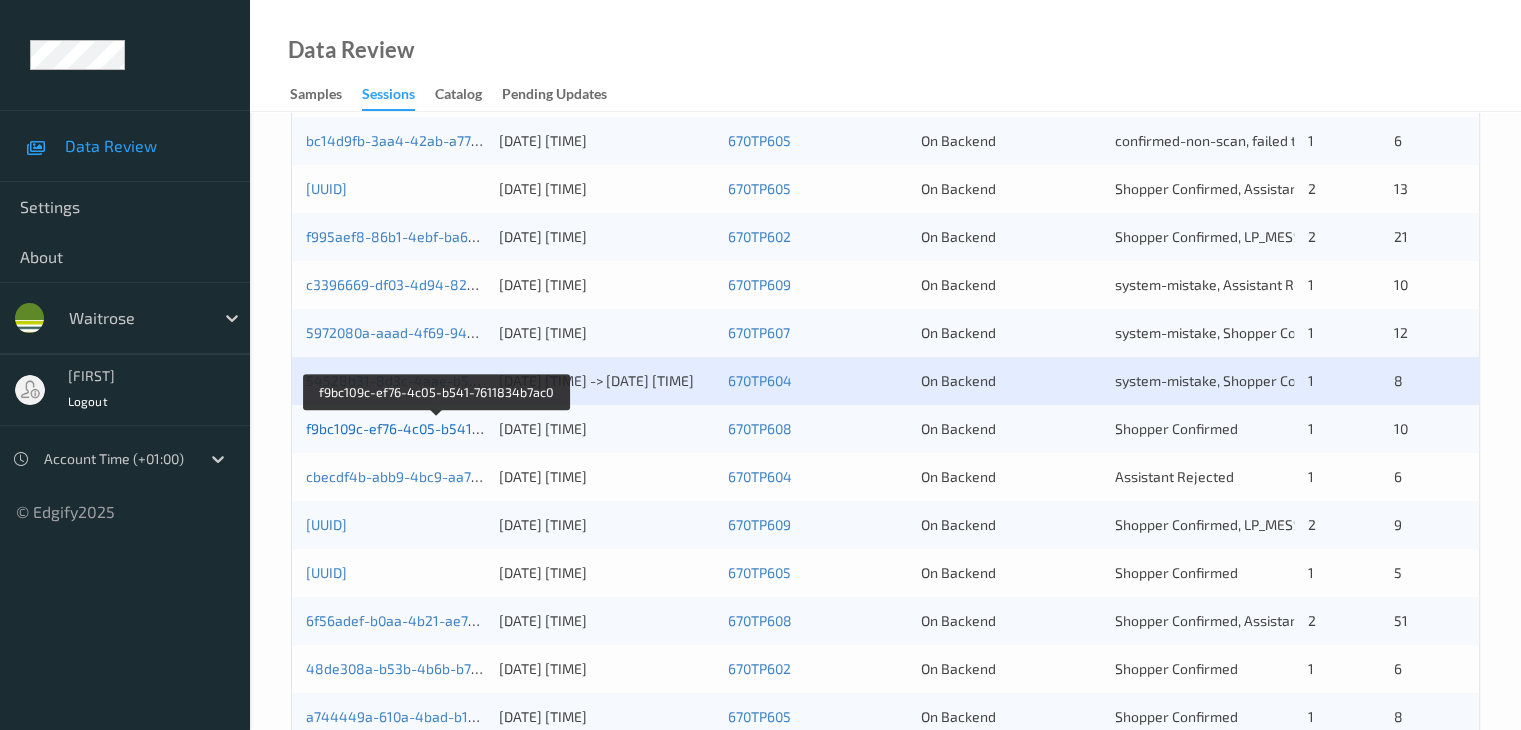 click on "f9bc109c-ef76-4c05-b541-7611834b7ac0" at bounding box center [437, 428] 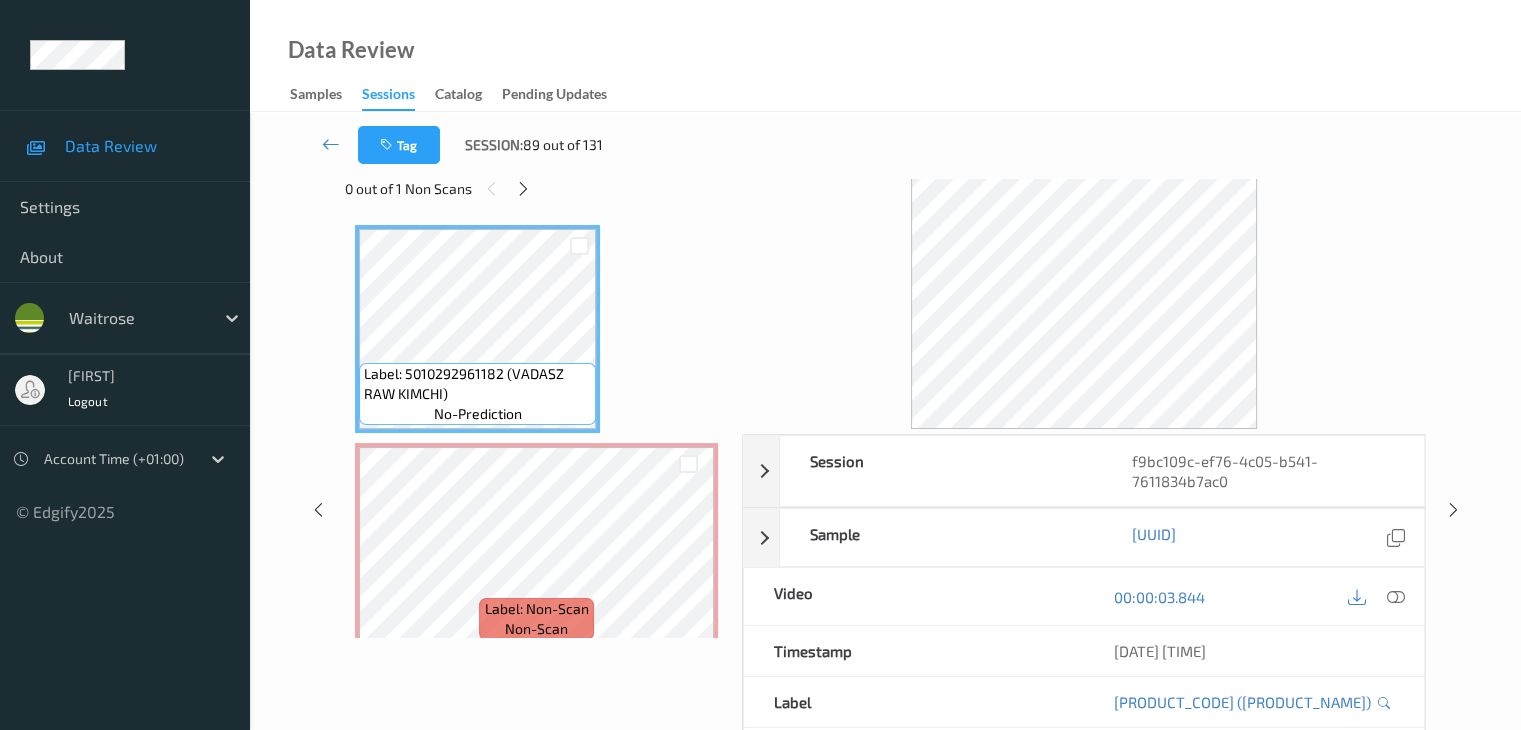 scroll, scrollTop: 0, scrollLeft: 0, axis: both 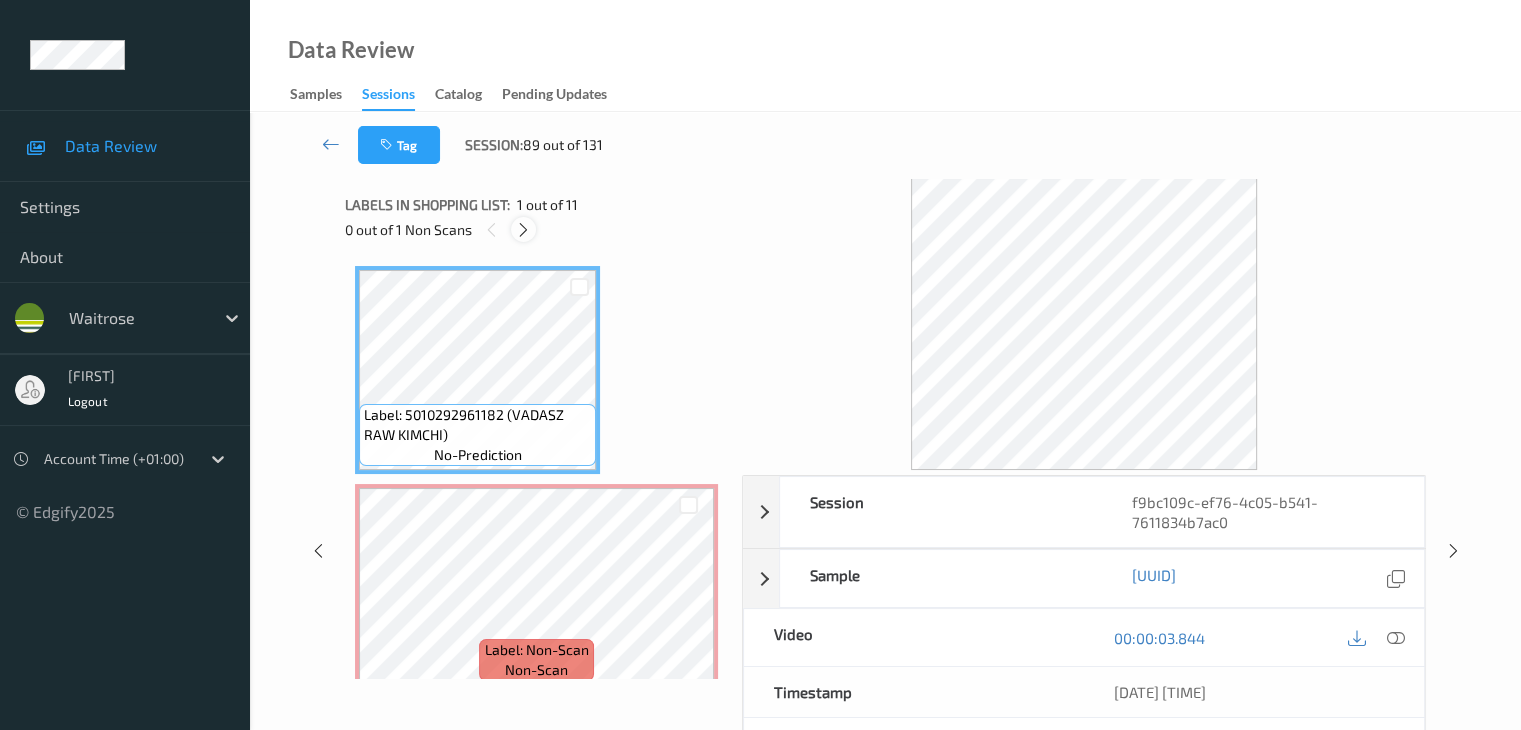 click at bounding box center (523, 229) 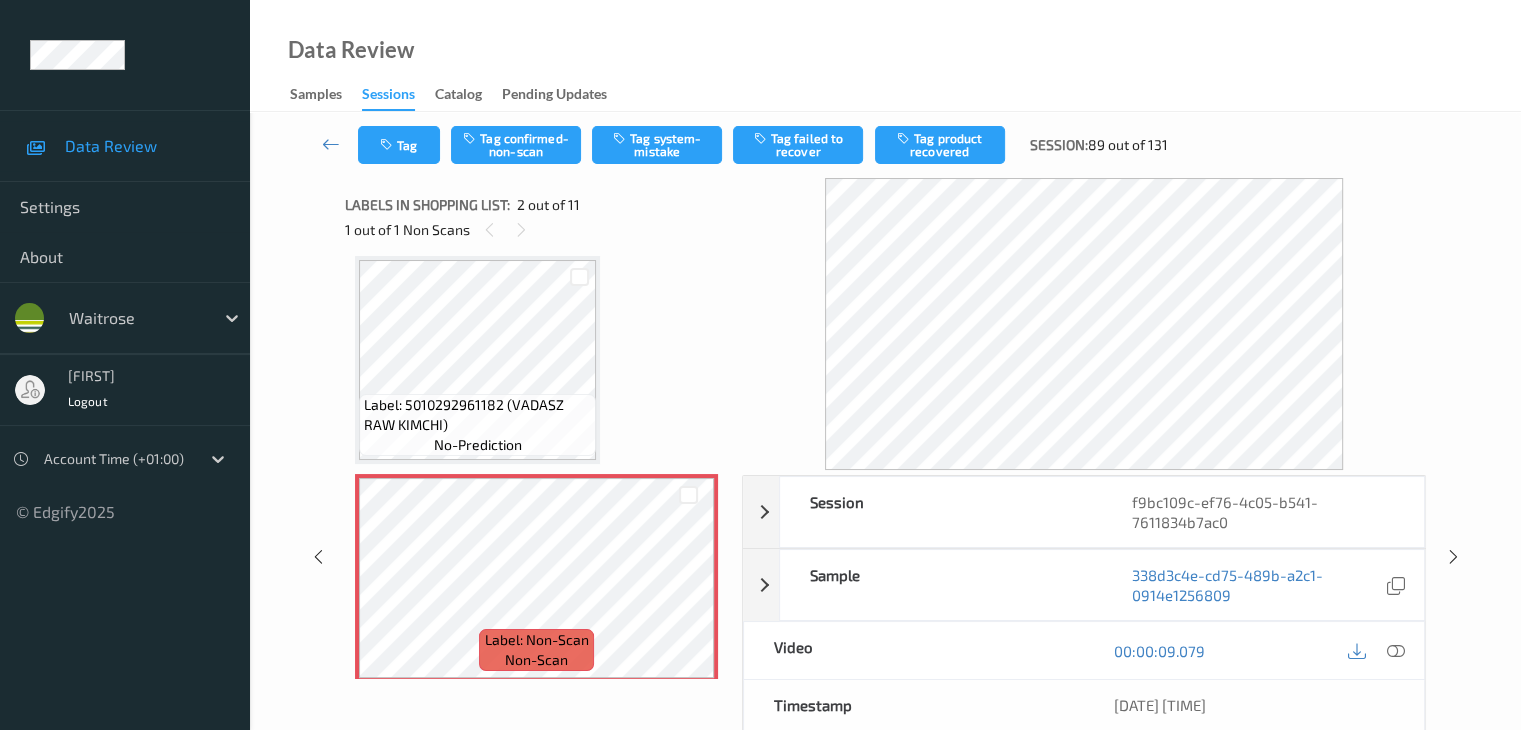 scroll, scrollTop: 0, scrollLeft: 0, axis: both 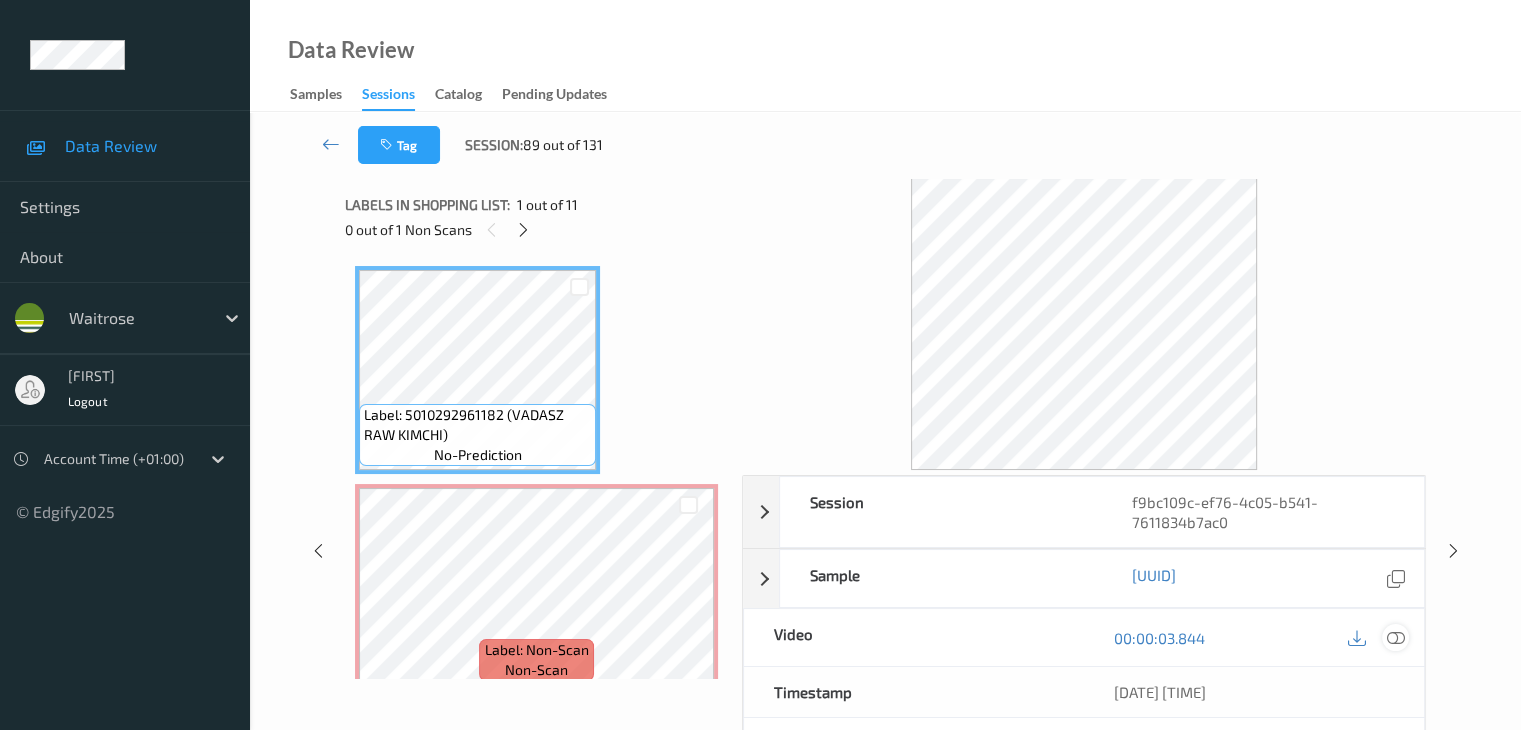 click at bounding box center (1395, 638) 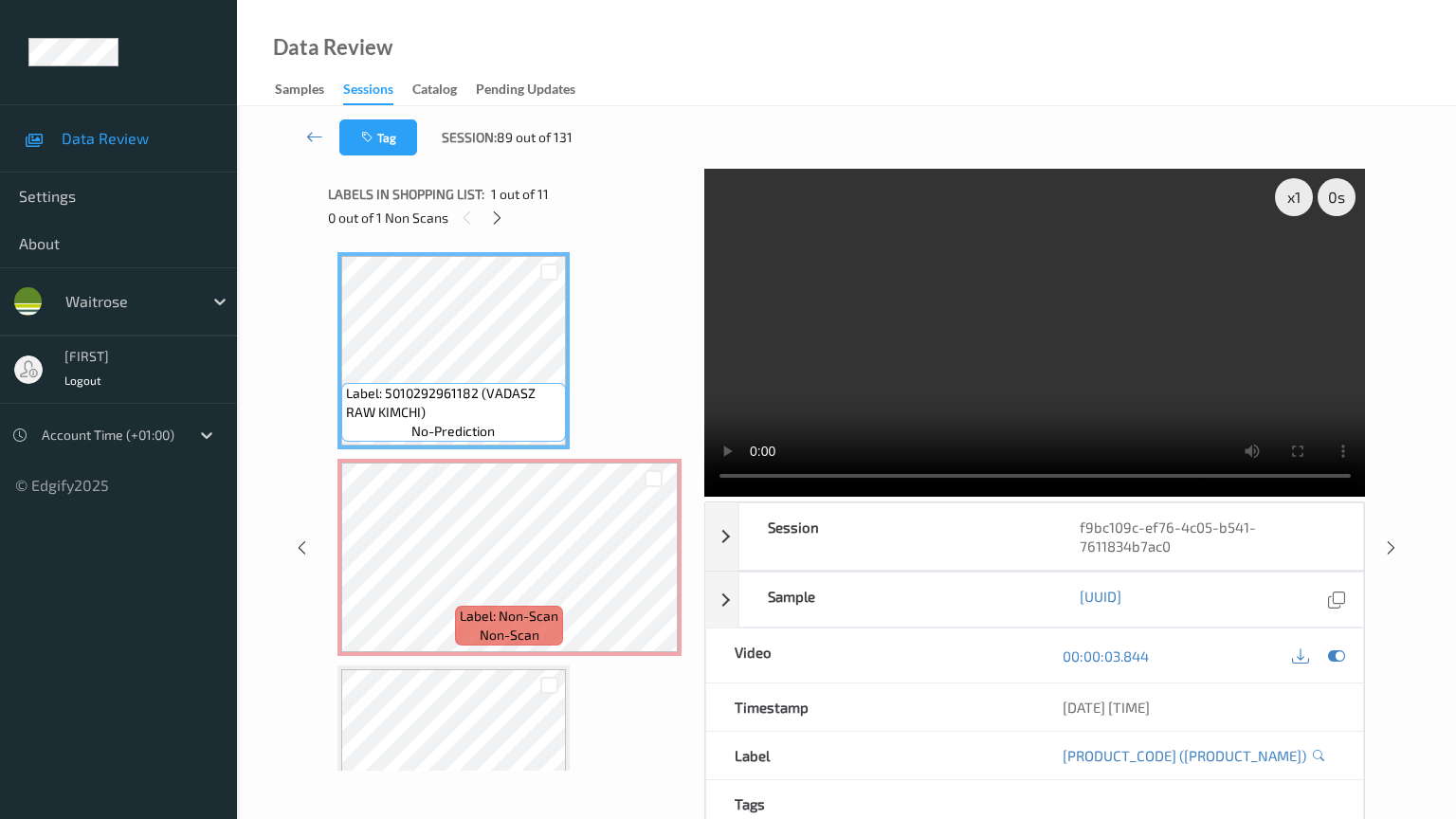 type 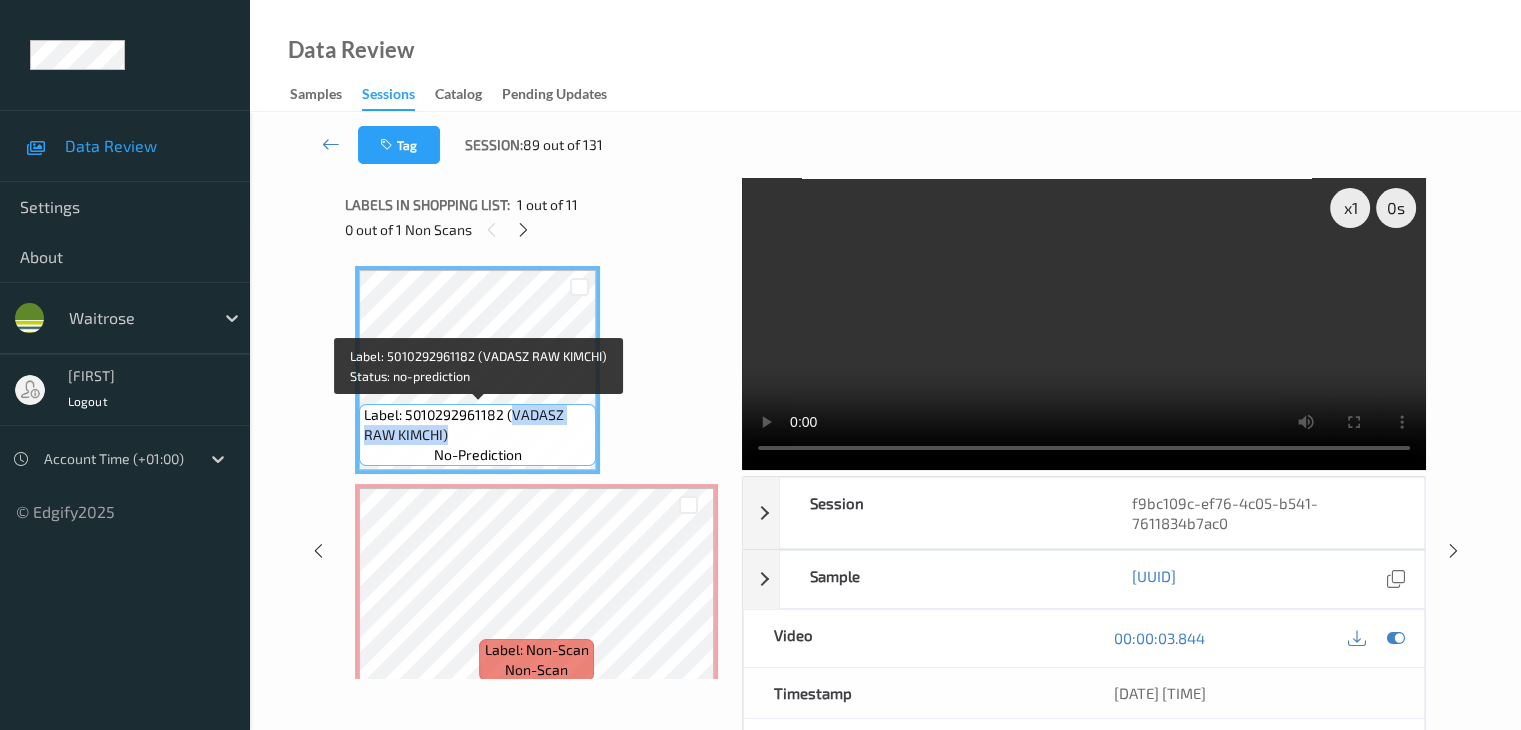 drag, startPoint x: 509, startPoint y: 413, endPoint x: 524, endPoint y: 433, distance: 25 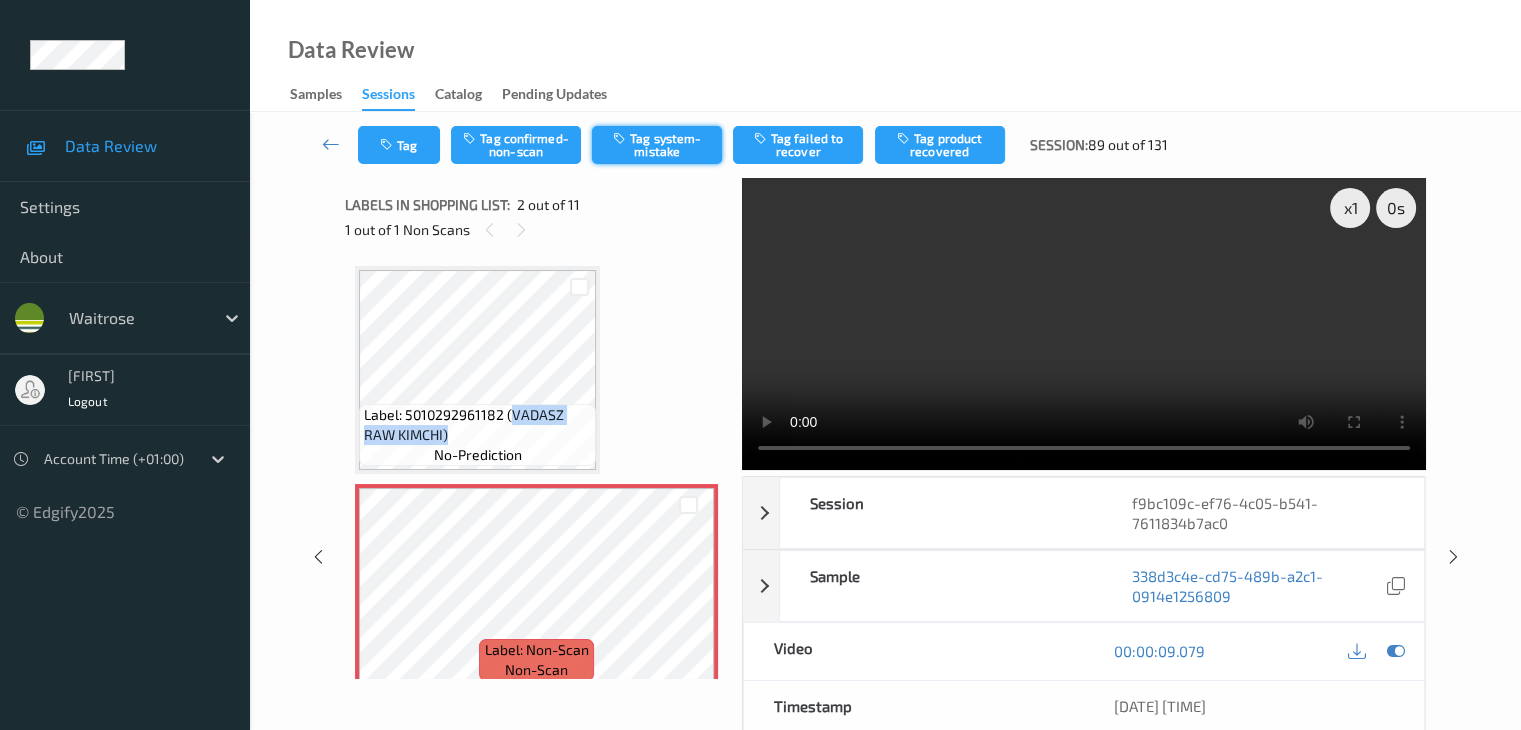 click on "Tag   system-mistake" at bounding box center (657, 145) 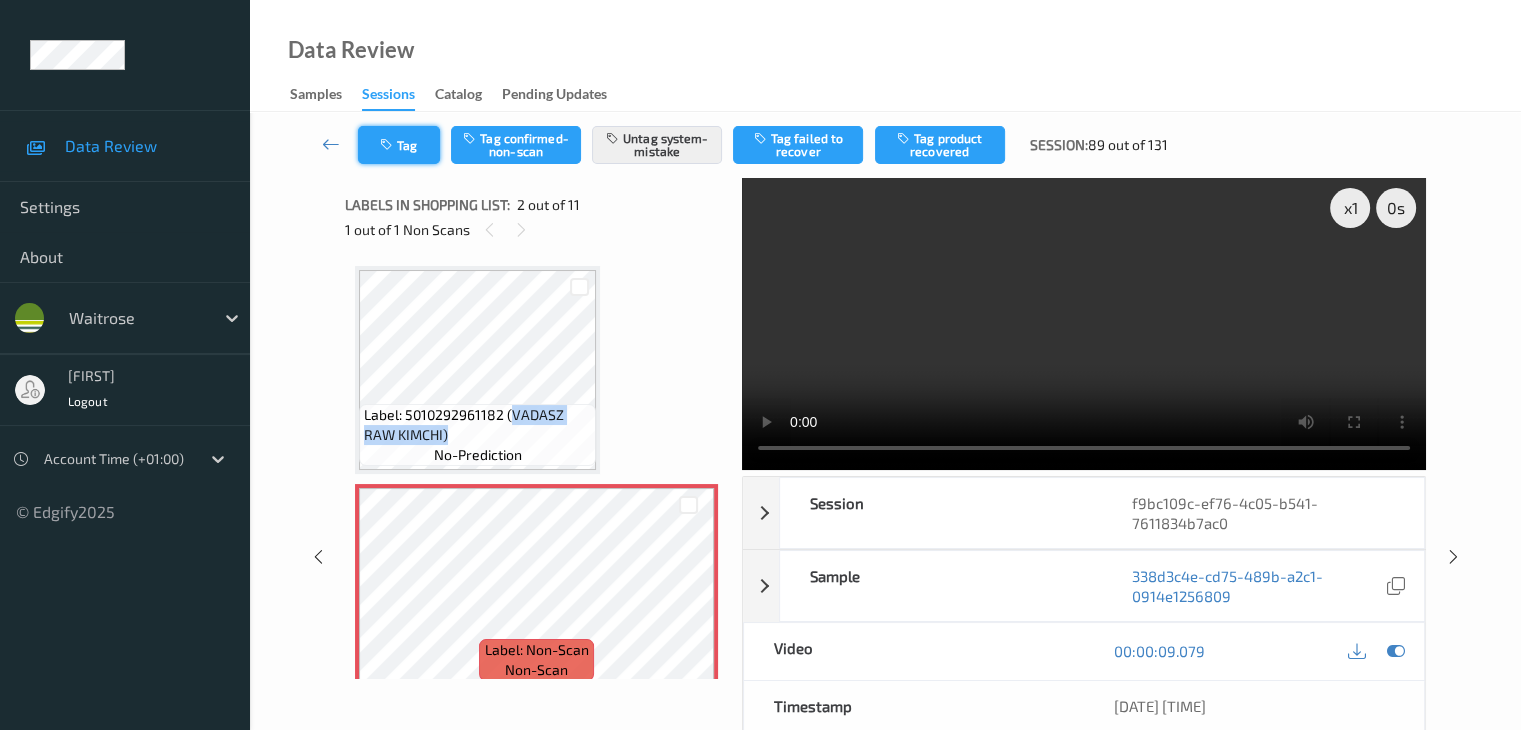 click on "Tag" at bounding box center [399, 145] 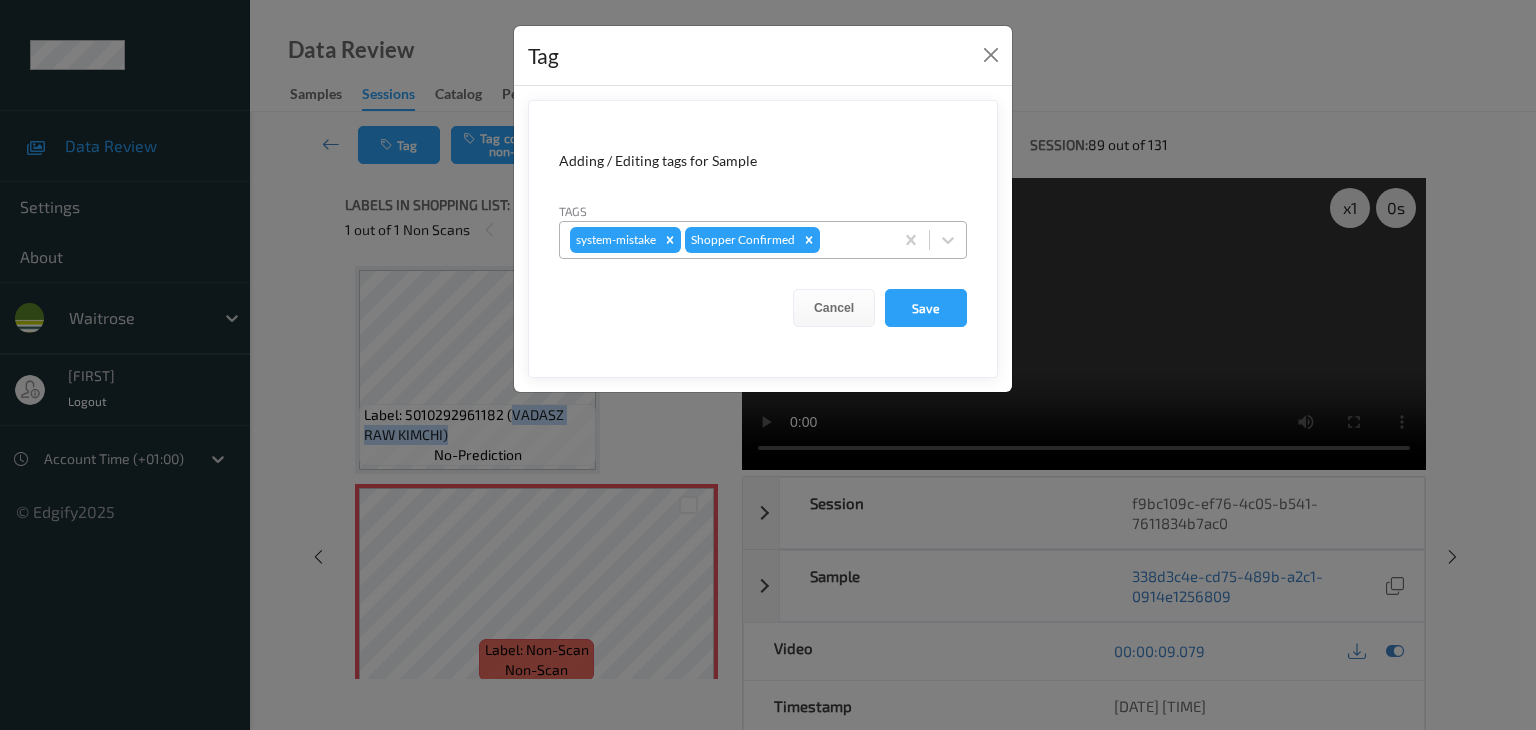 click at bounding box center (853, 240) 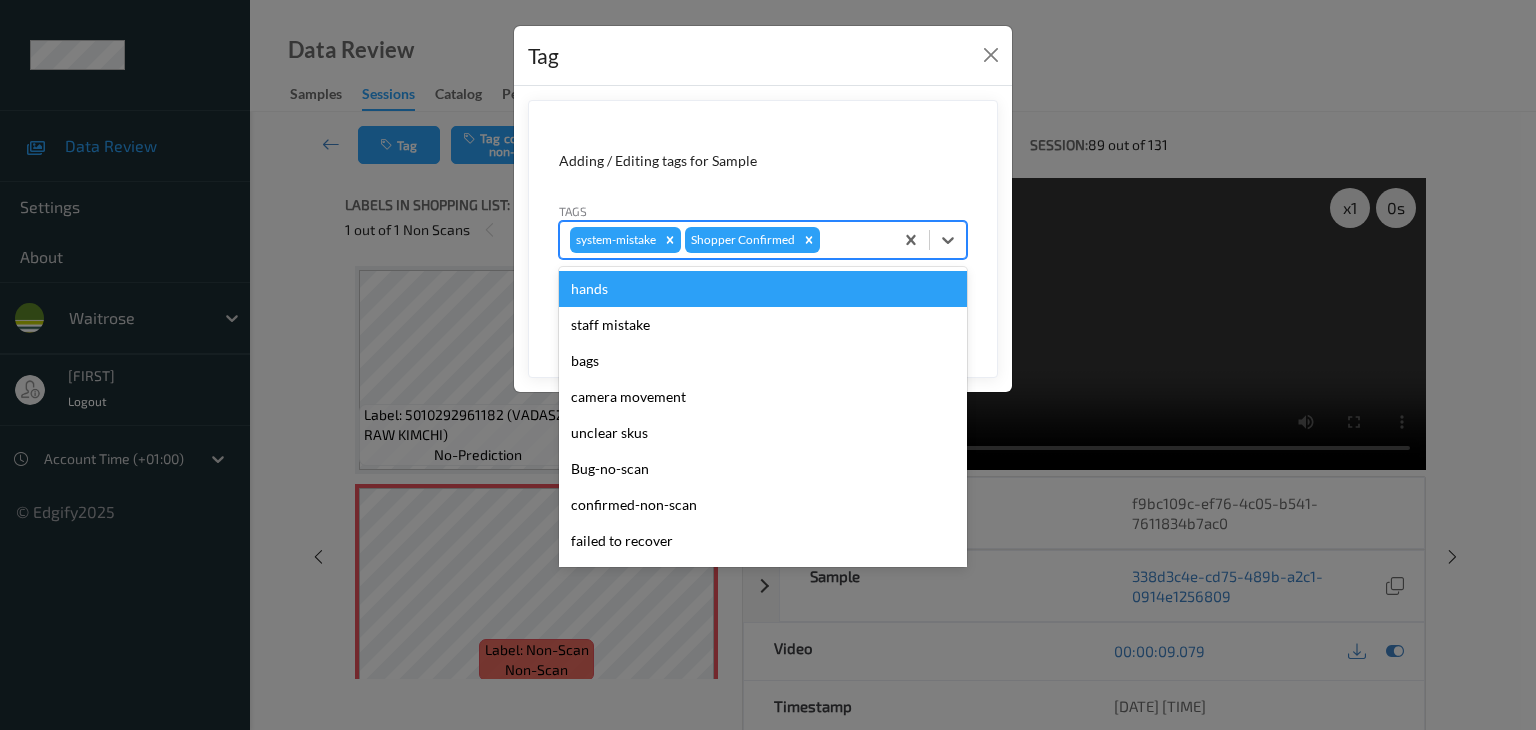 type on "u" 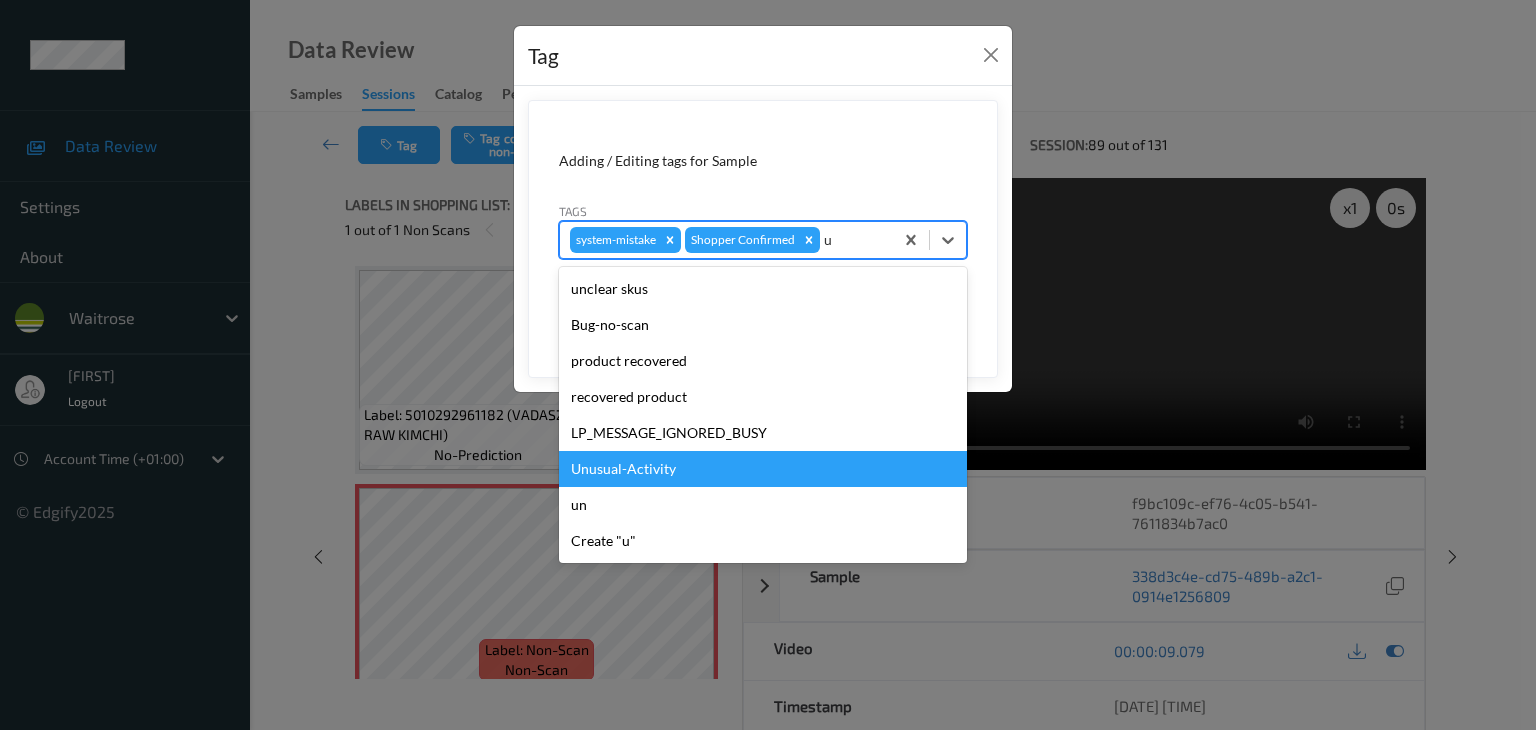 click on "Unusual-Activity" at bounding box center [763, 469] 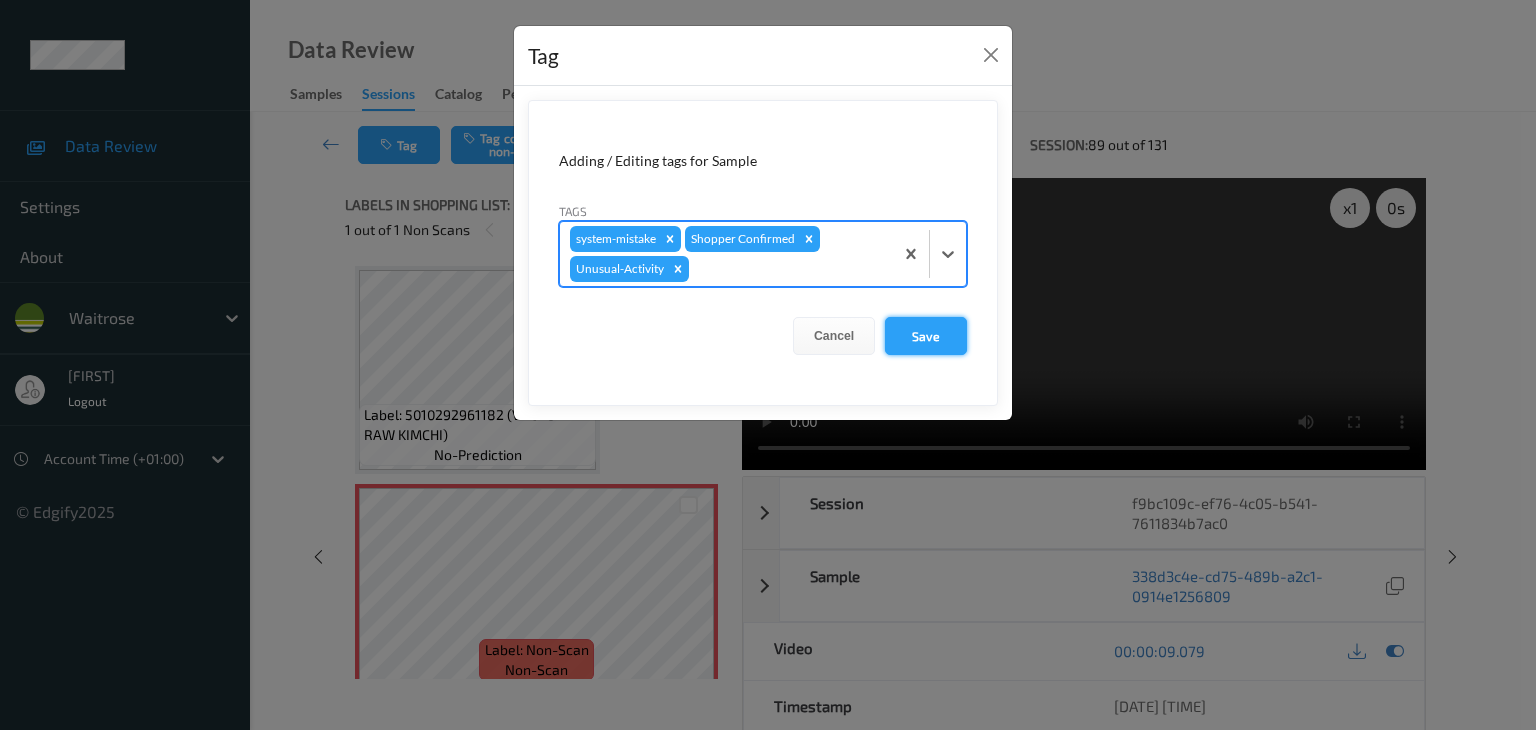 click on "Save" at bounding box center [926, 336] 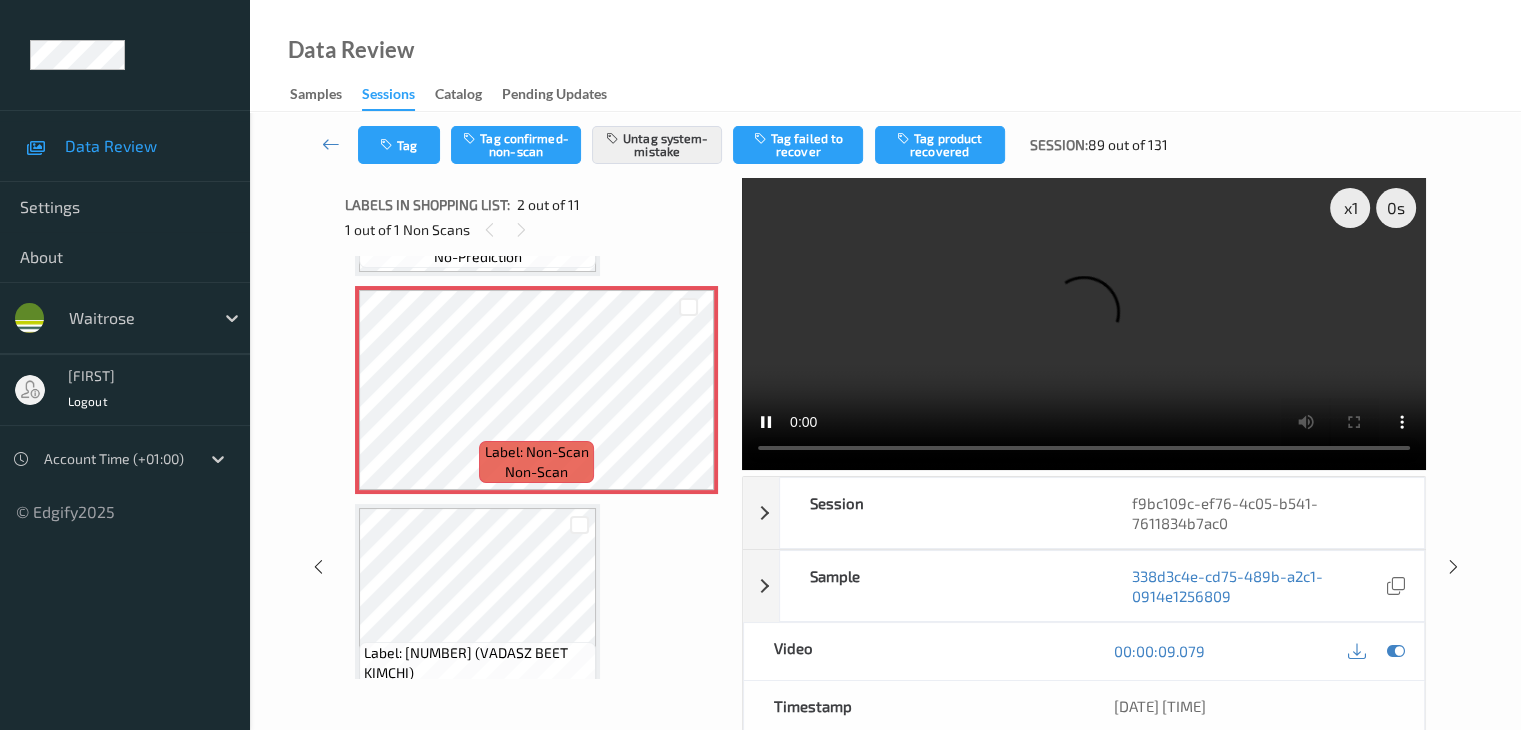 scroll, scrollTop: 200, scrollLeft: 0, axis: vertical 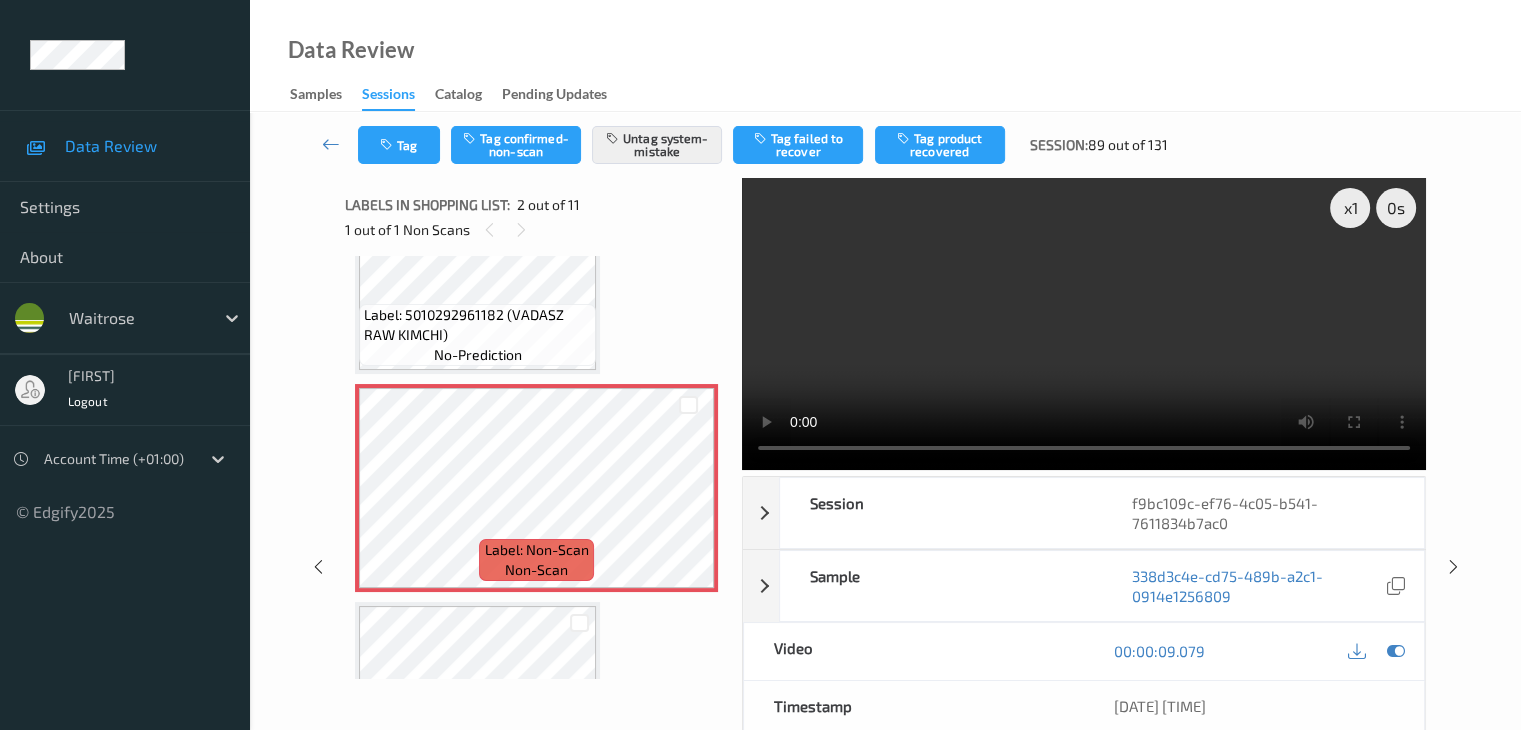 click on "Label: [NUMBER] (VADASZ RAW KIMCHI) no-prediction" at bounding box center (477, 335) 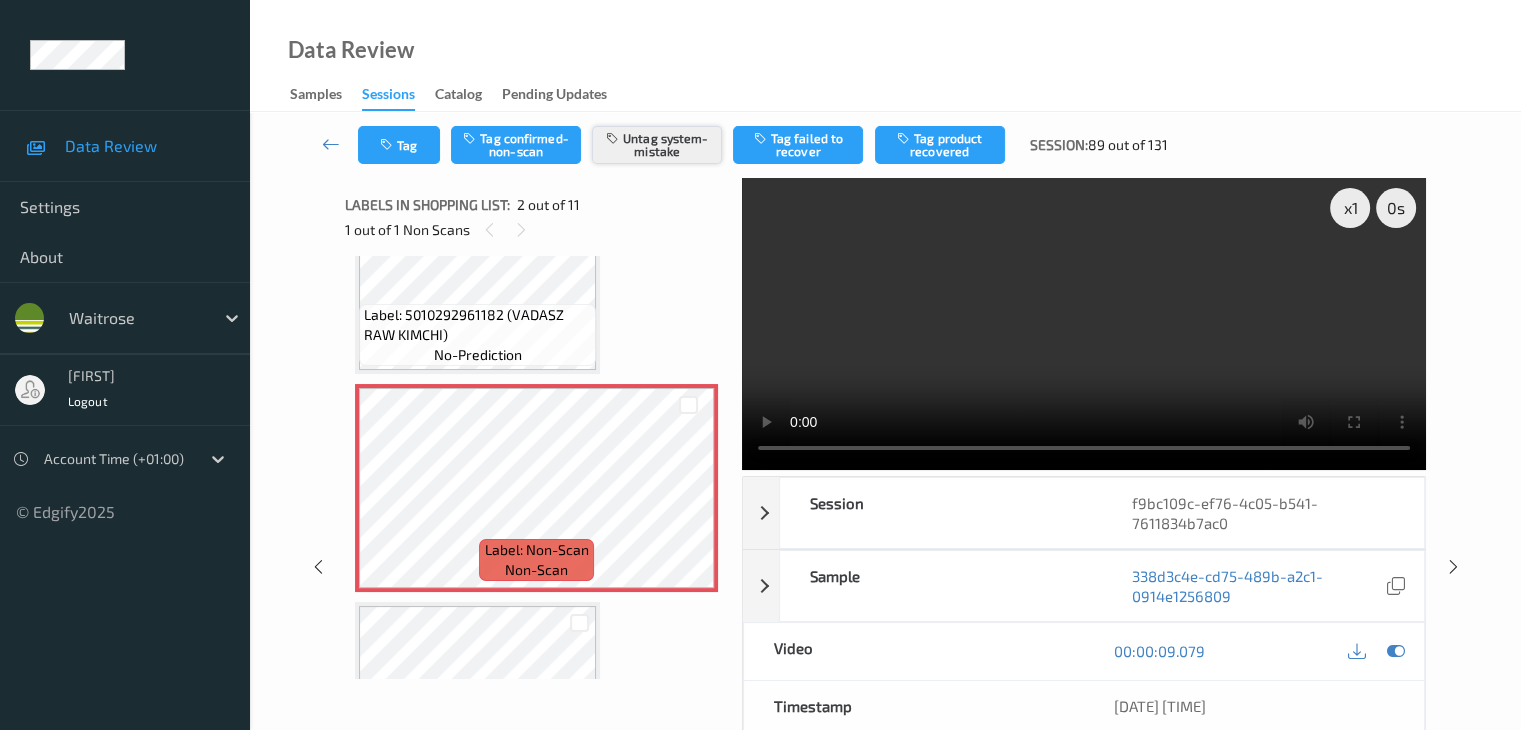 click on "Untag   system-mistake" at bounding box center [657, 145] 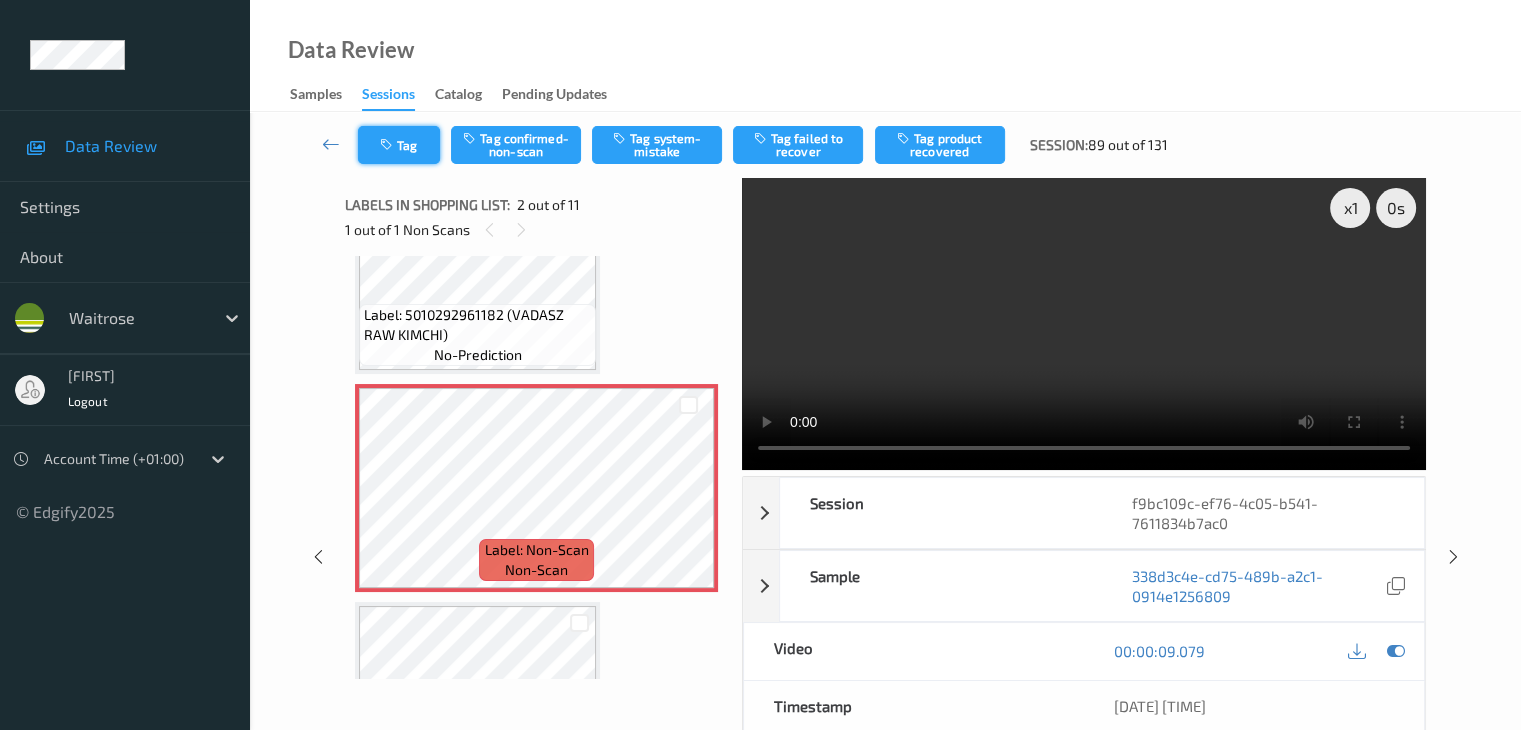 click on "Tag" at bounding box center [399, 145] 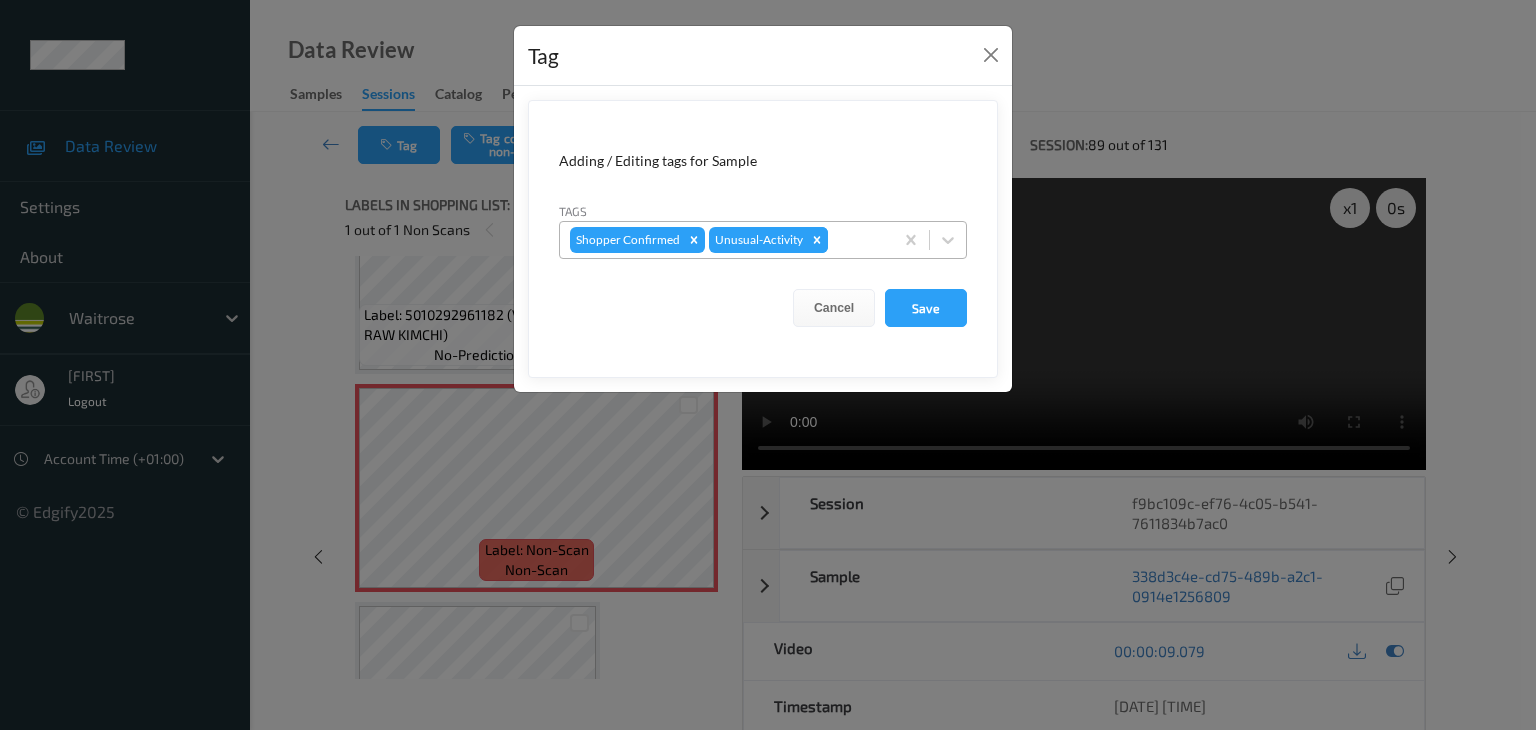 click 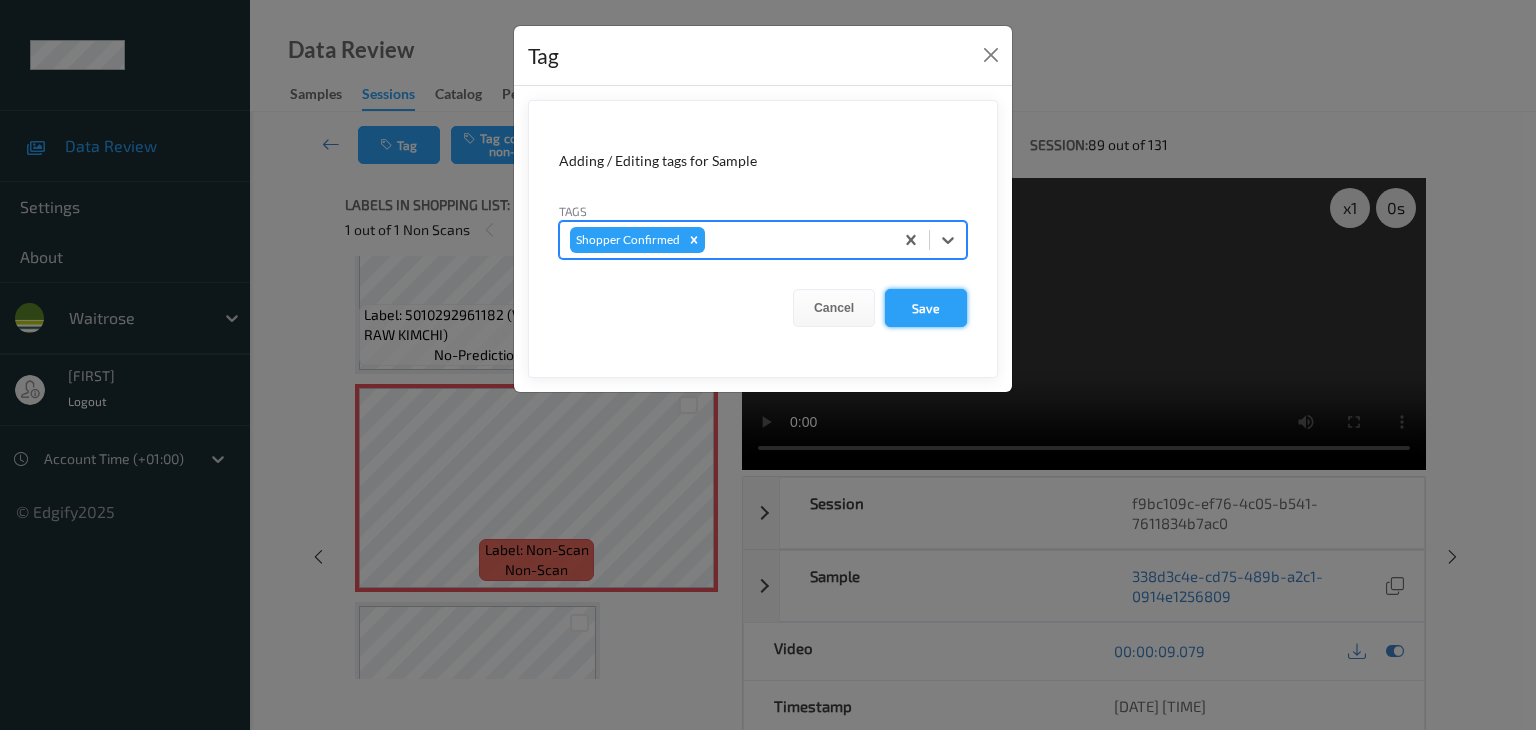 click on "Save" at bounding box center [926, 308] 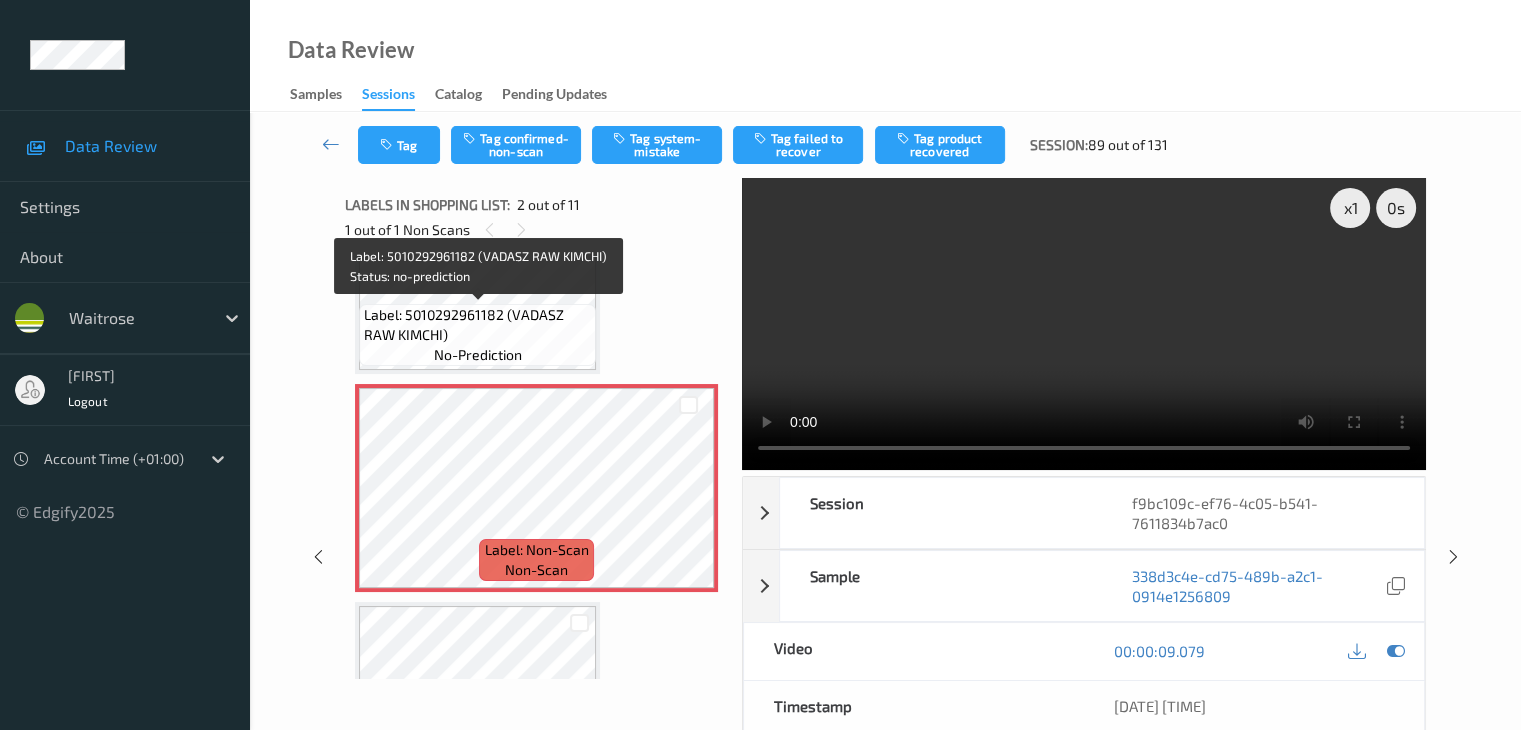click on "Label: 5010292961182 (VADASZ RAW KIMCHI)" at bounding box center (477, 325) 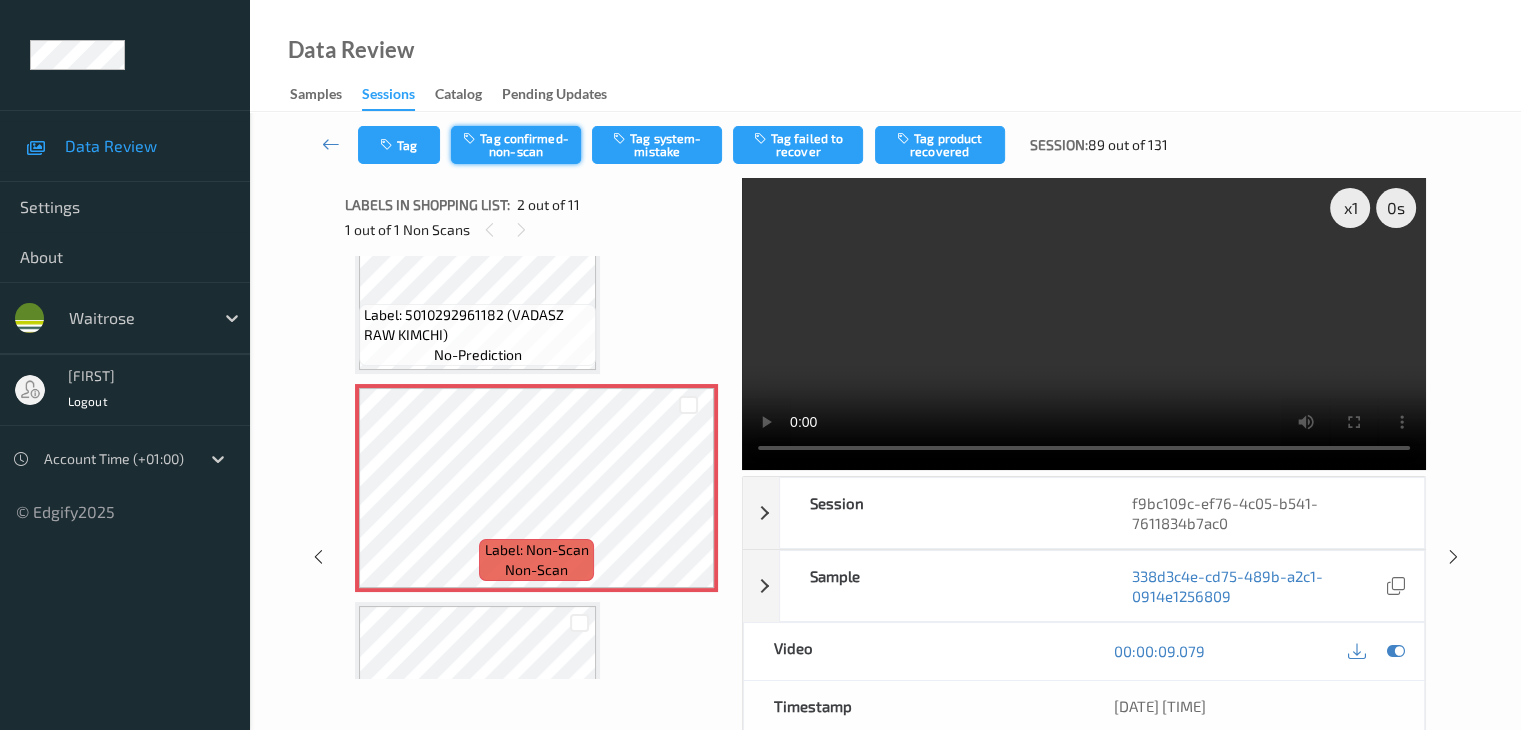 click on "Tag   confirmed-non-scan" at bounding box center (516, 145) 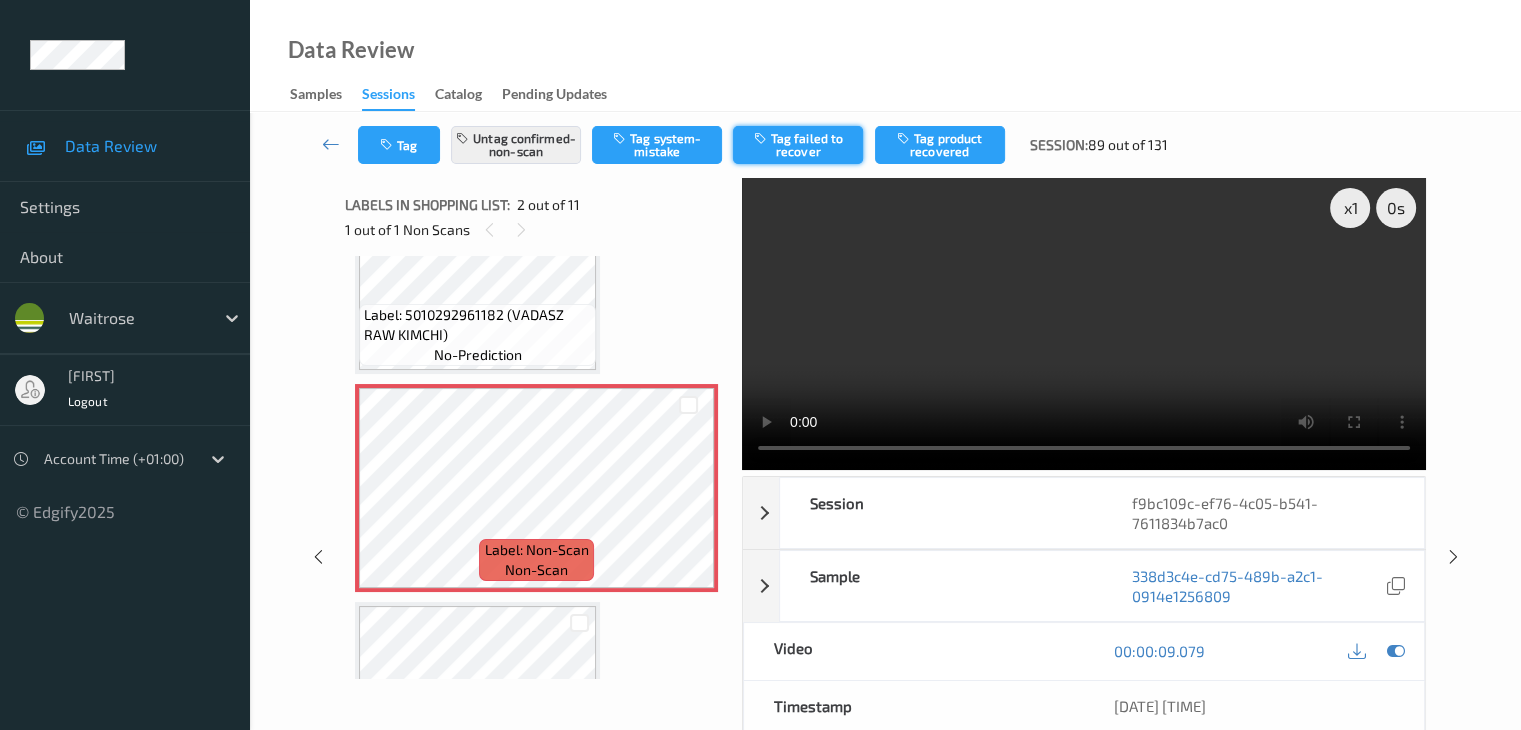 click on "Tag   failed to recover" at bounding box center [798, 145] 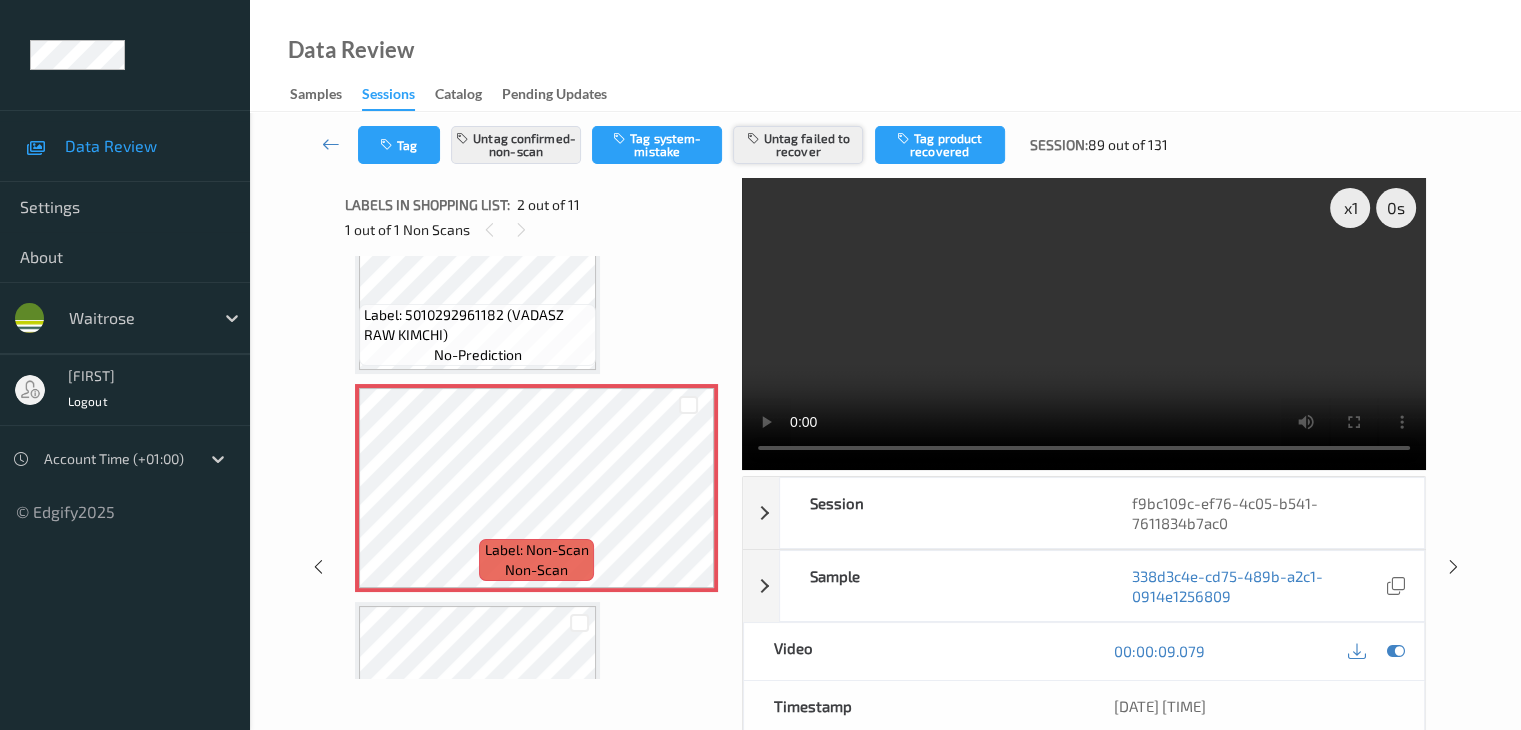 click on "Untag   failed to recover" at bounding box center (798, 145) 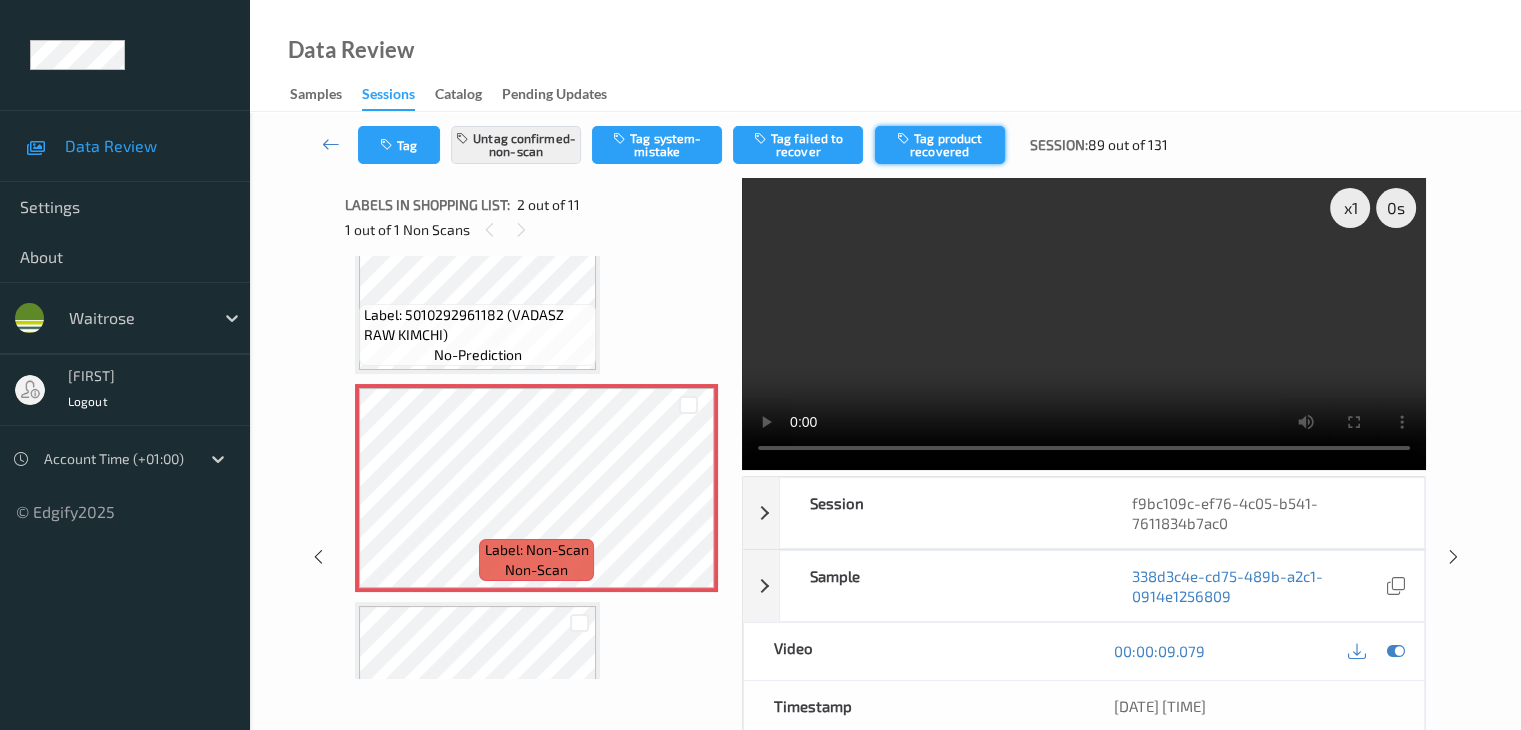 click on "Tag   product recovered" at bounding box center (940, 145) 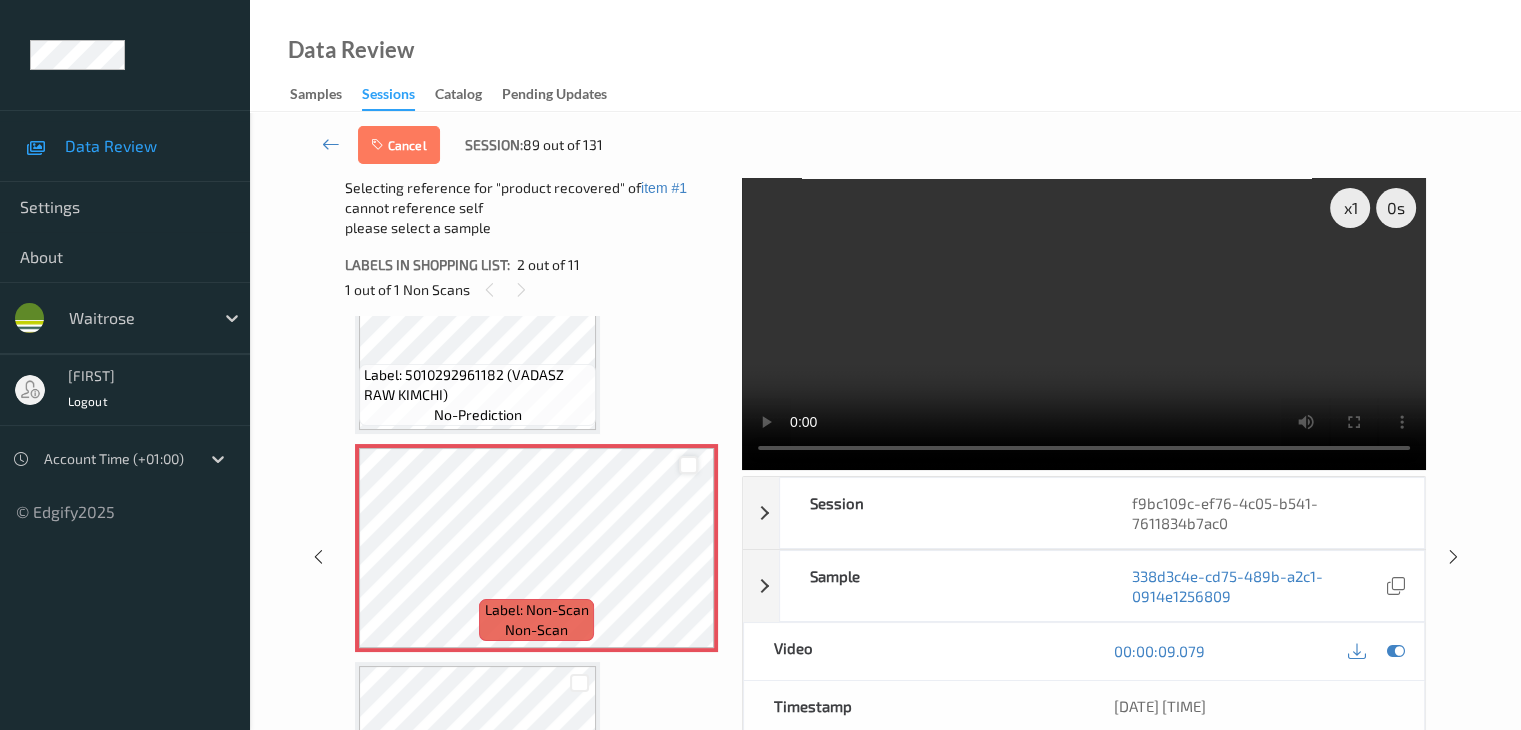 scroll, scrollTop: 300, scrollLeft: 0, axis: vertical 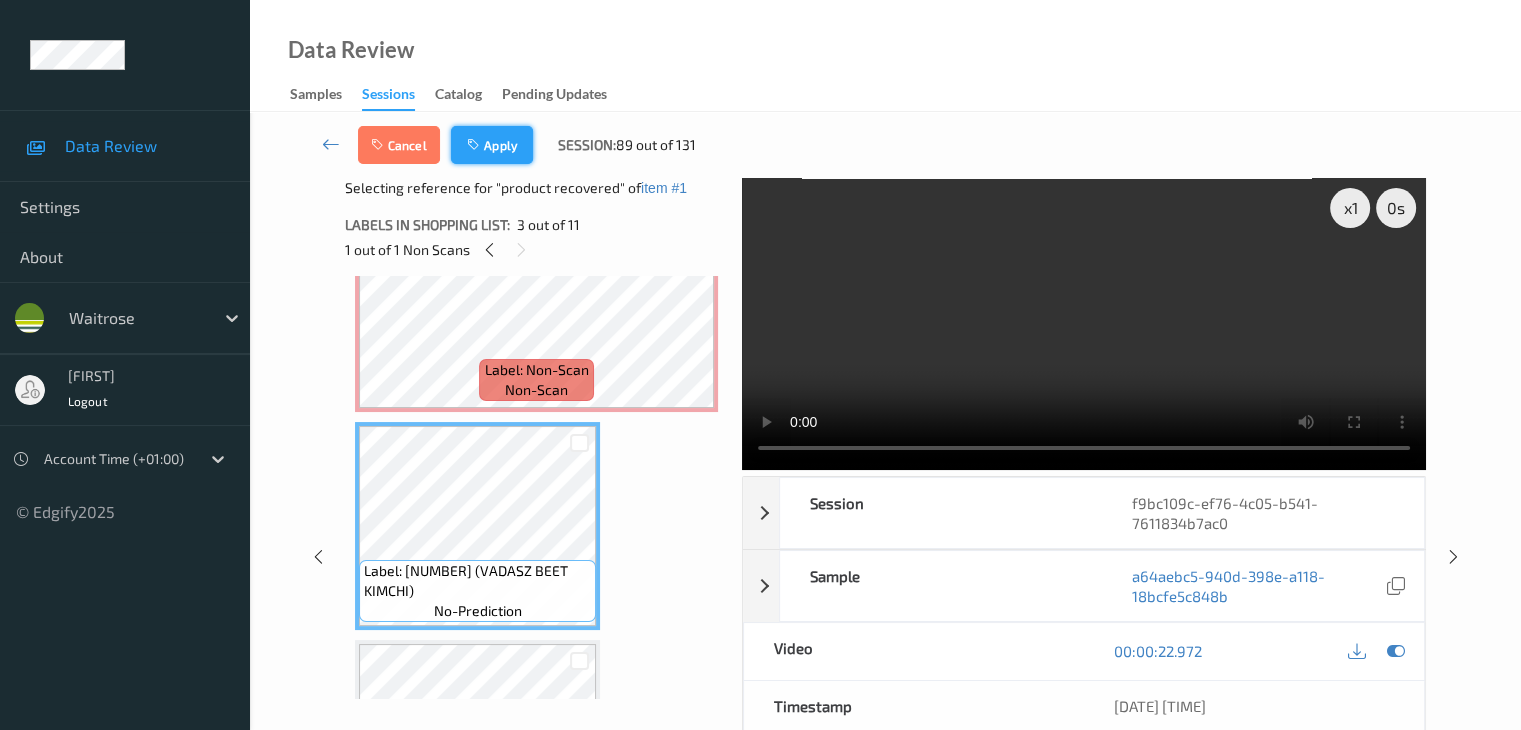 click on "Apply" at bounding box center (492, 145) 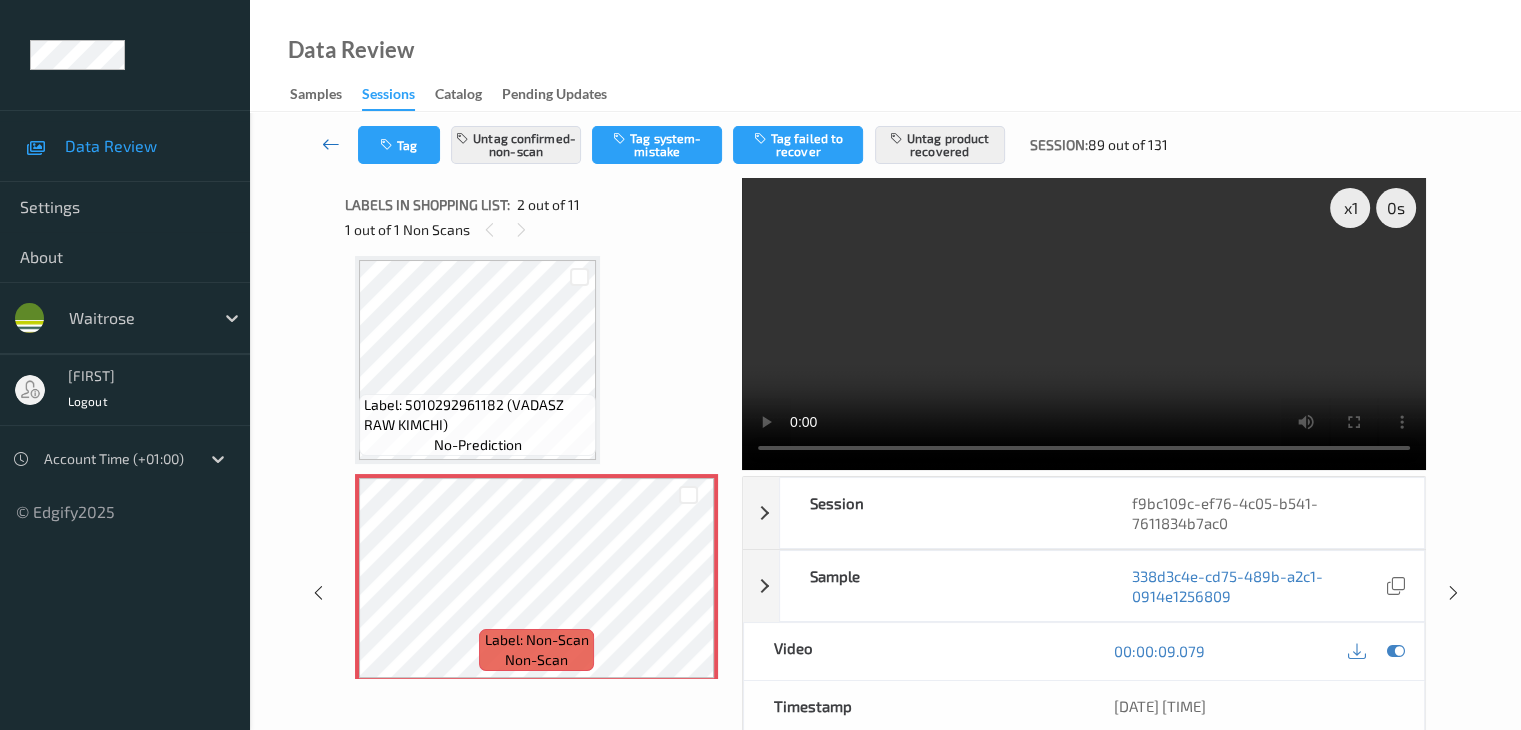 click at bounding box center (331, 144) 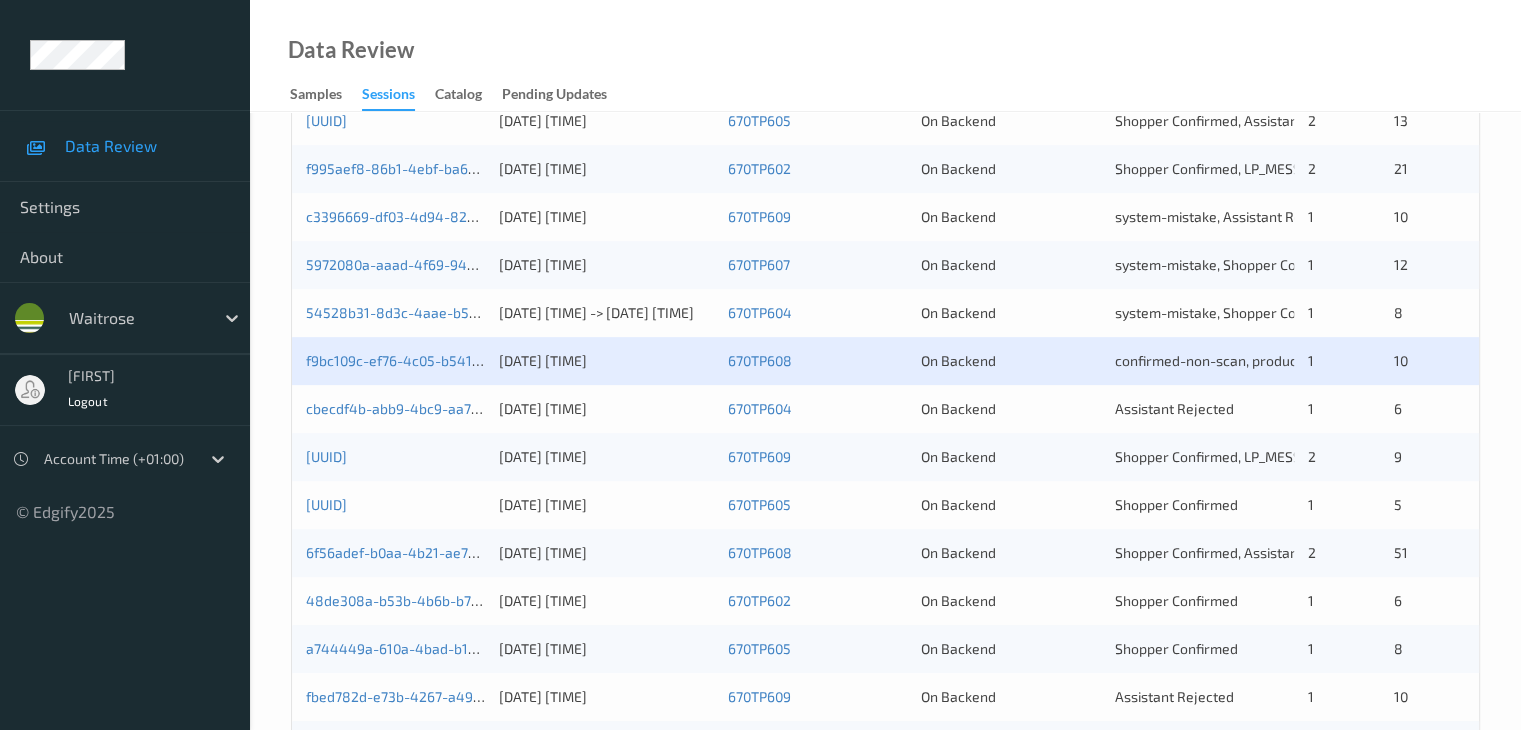 scroll, scrollTop: 900, scrollLeft: 0, axis: vertical 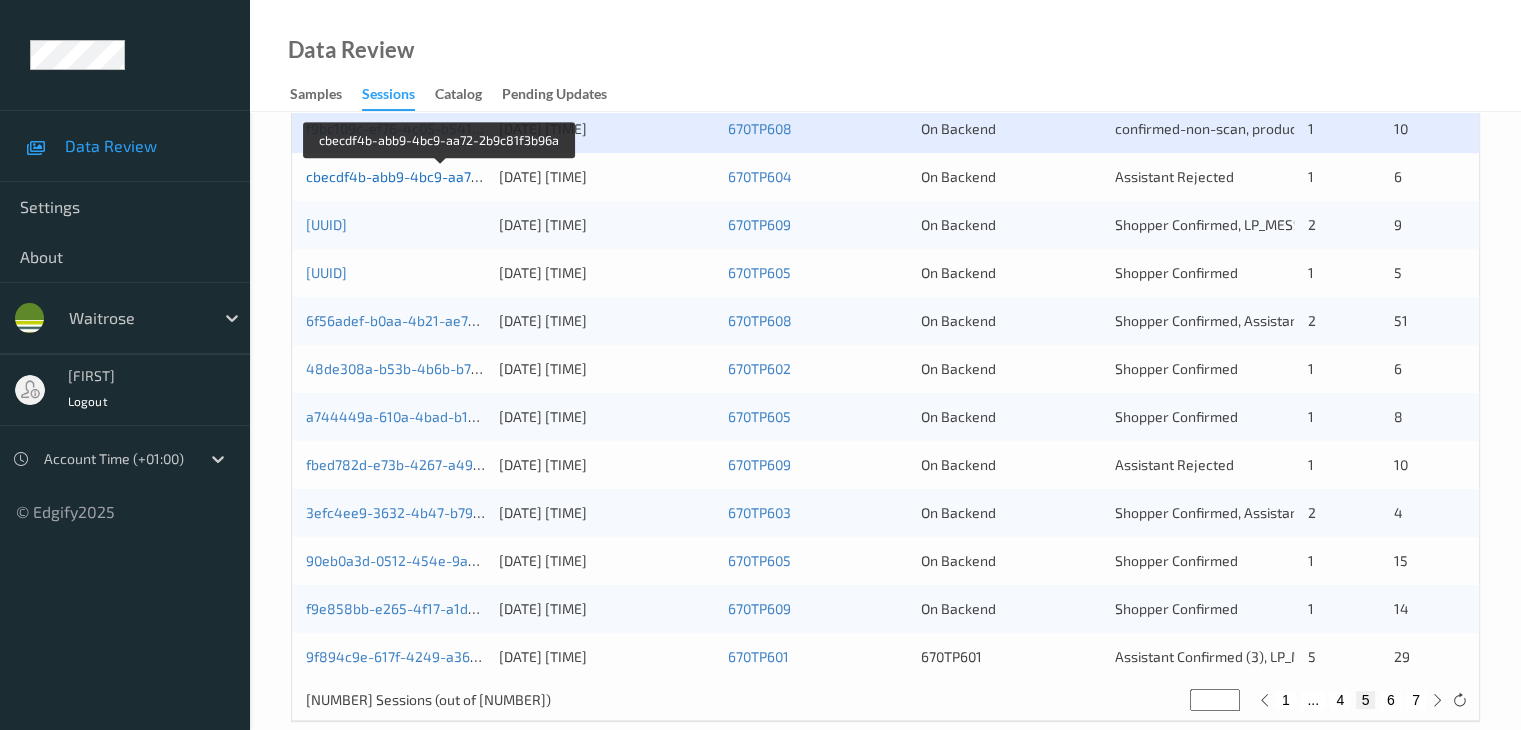 click on "cbecdf4b-abb9-4bc9-aa72-2b9c81f3b96a" at bounding box center [441, 176] 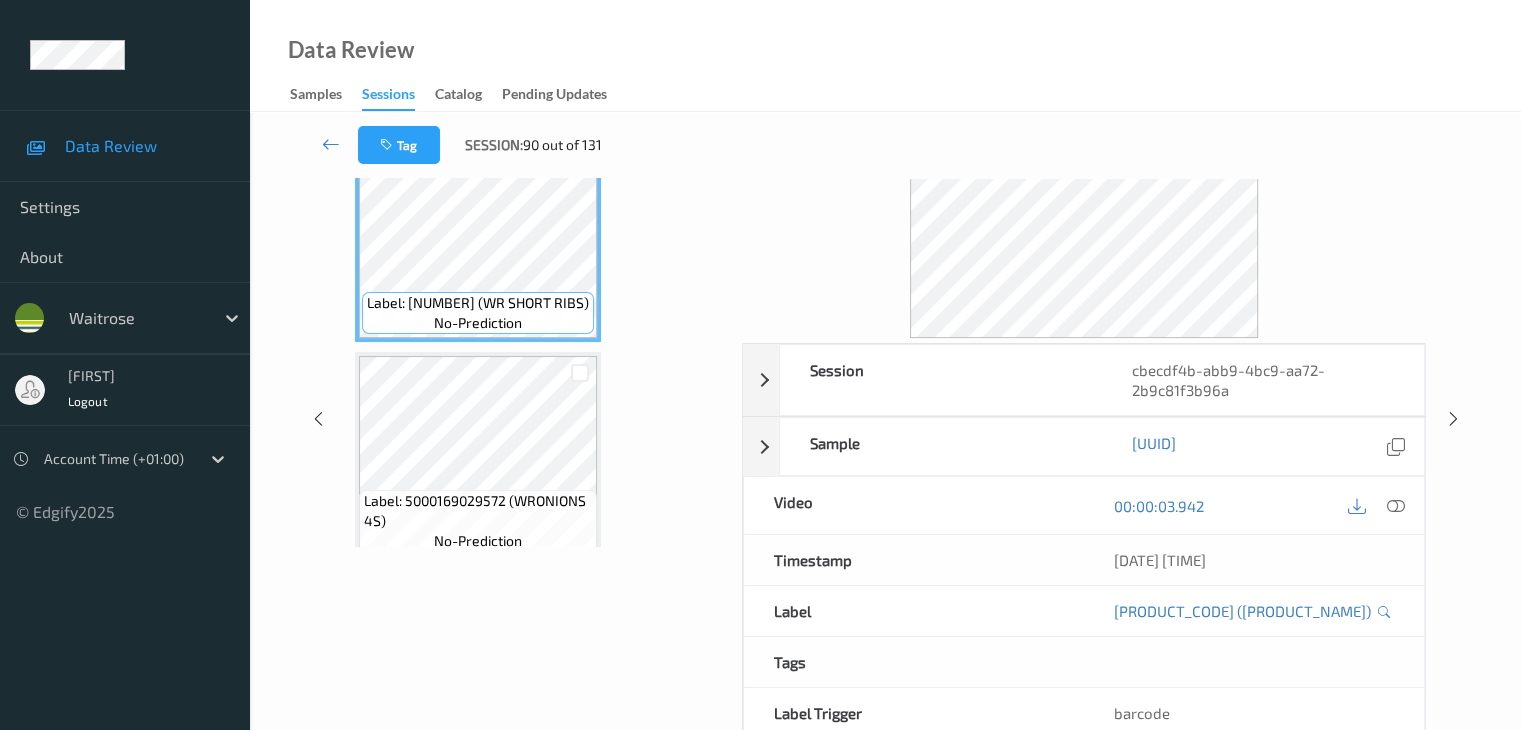 scroll, scrollTop: 0, scrollLeft: 0, axis: both 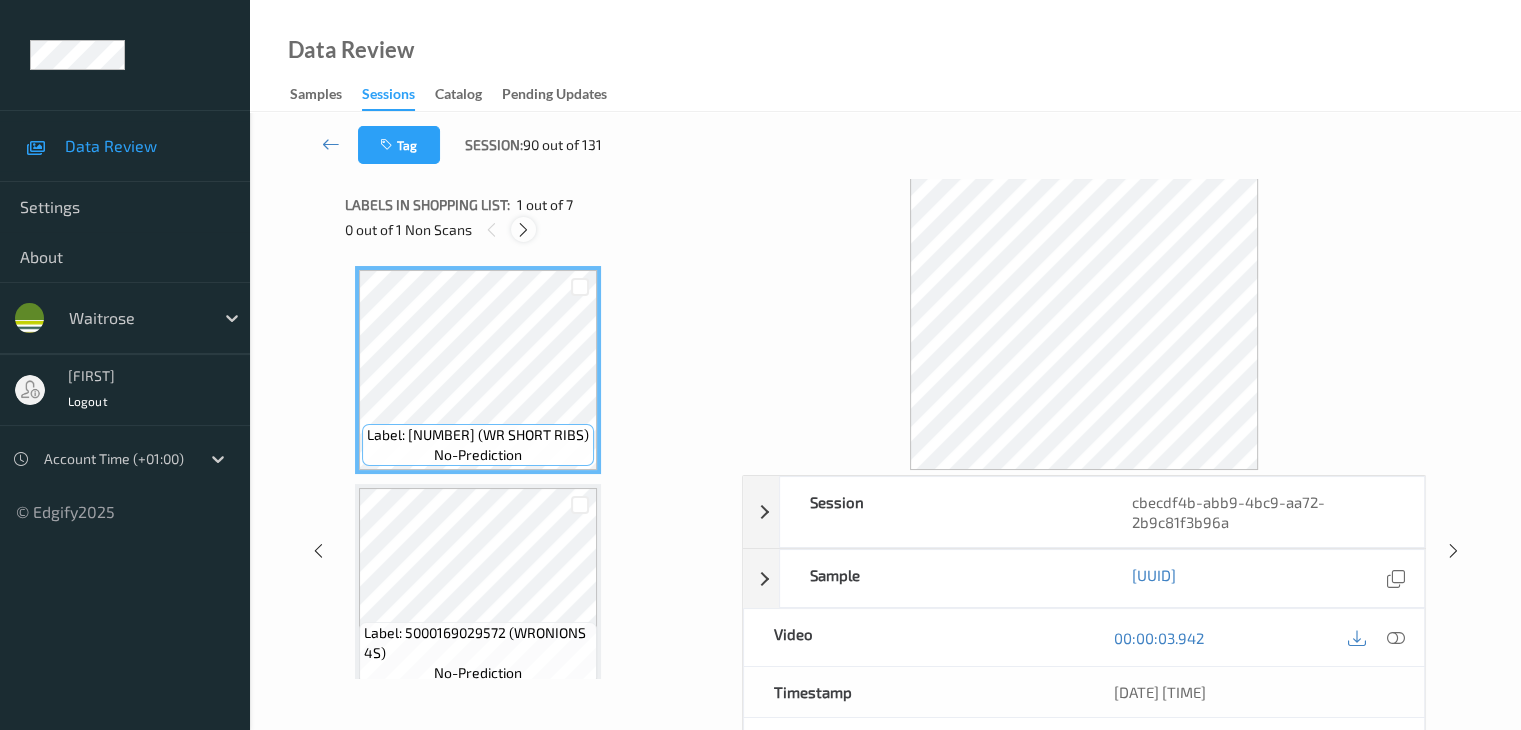 click at bounding box center (523, 230) 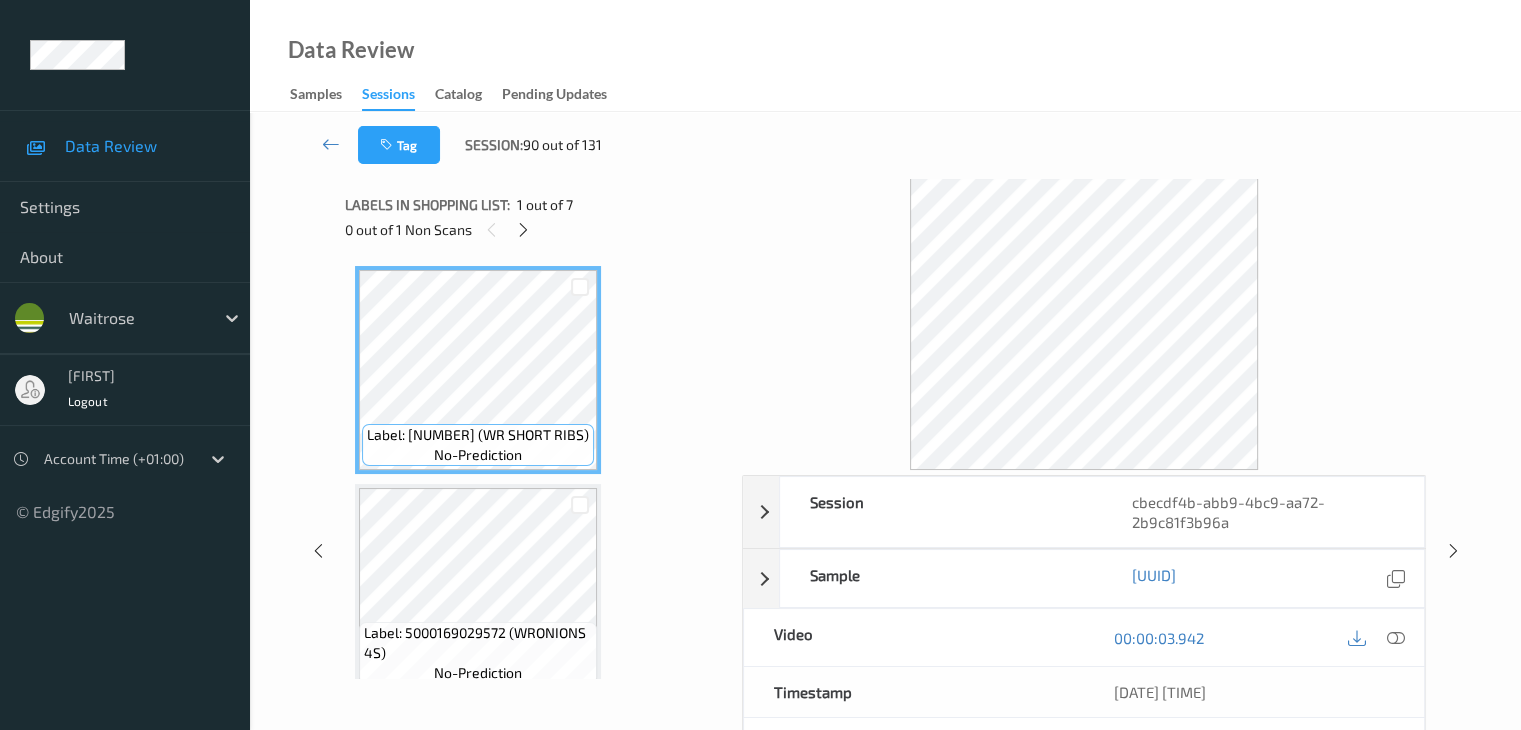 scroll, scrollTop: 664, scrollLeft: 0, axis: vertical 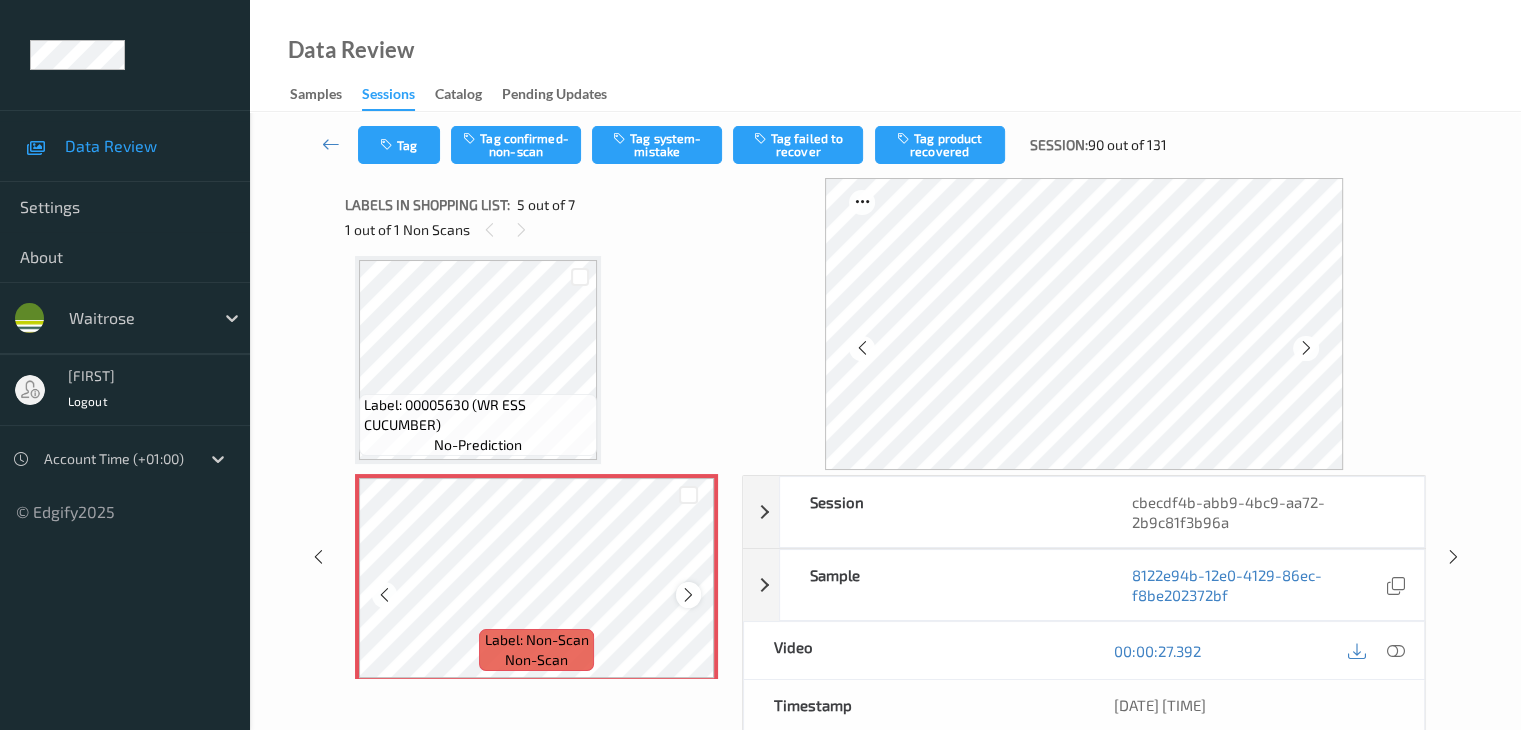 click at bounding box center (688, 595) 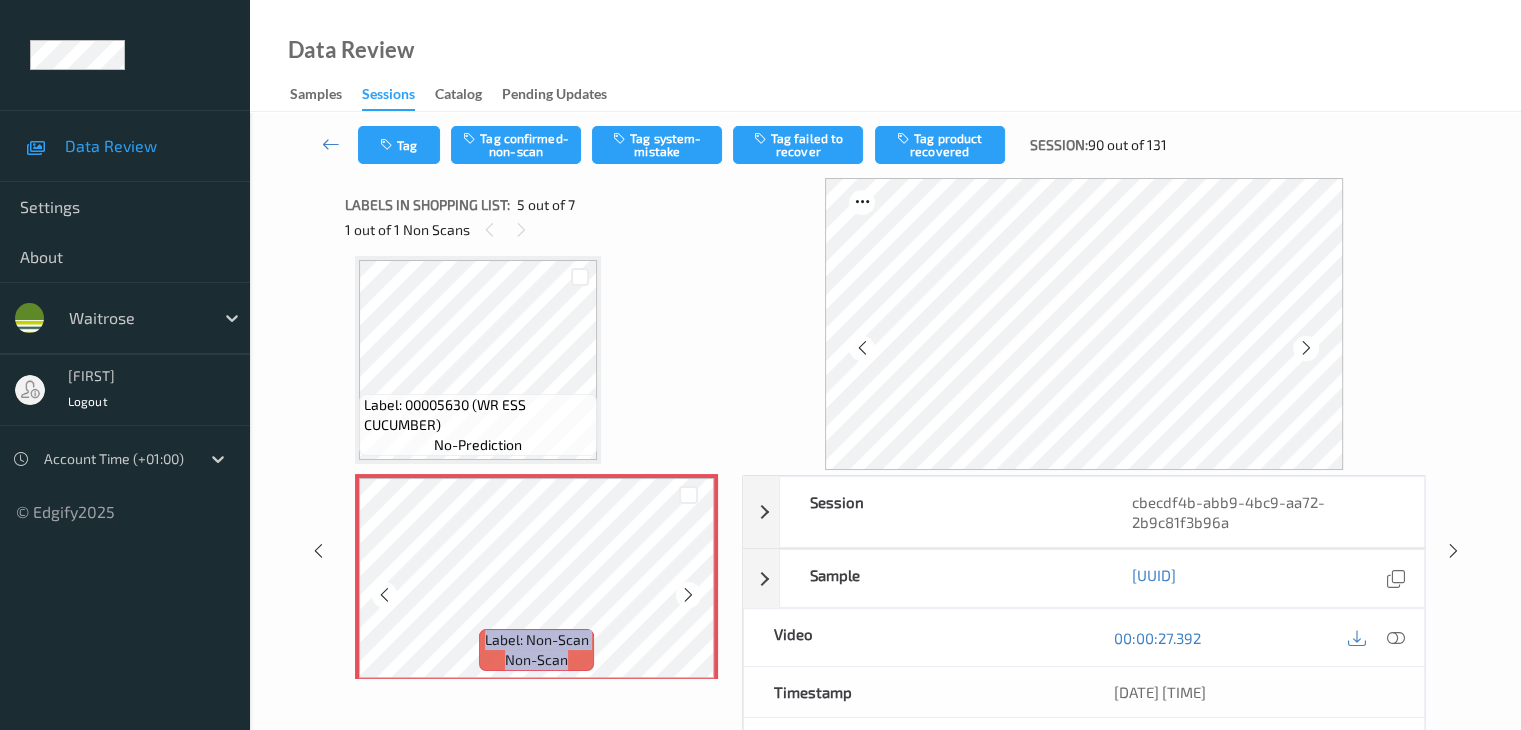 click at bounding box center [688, 595] 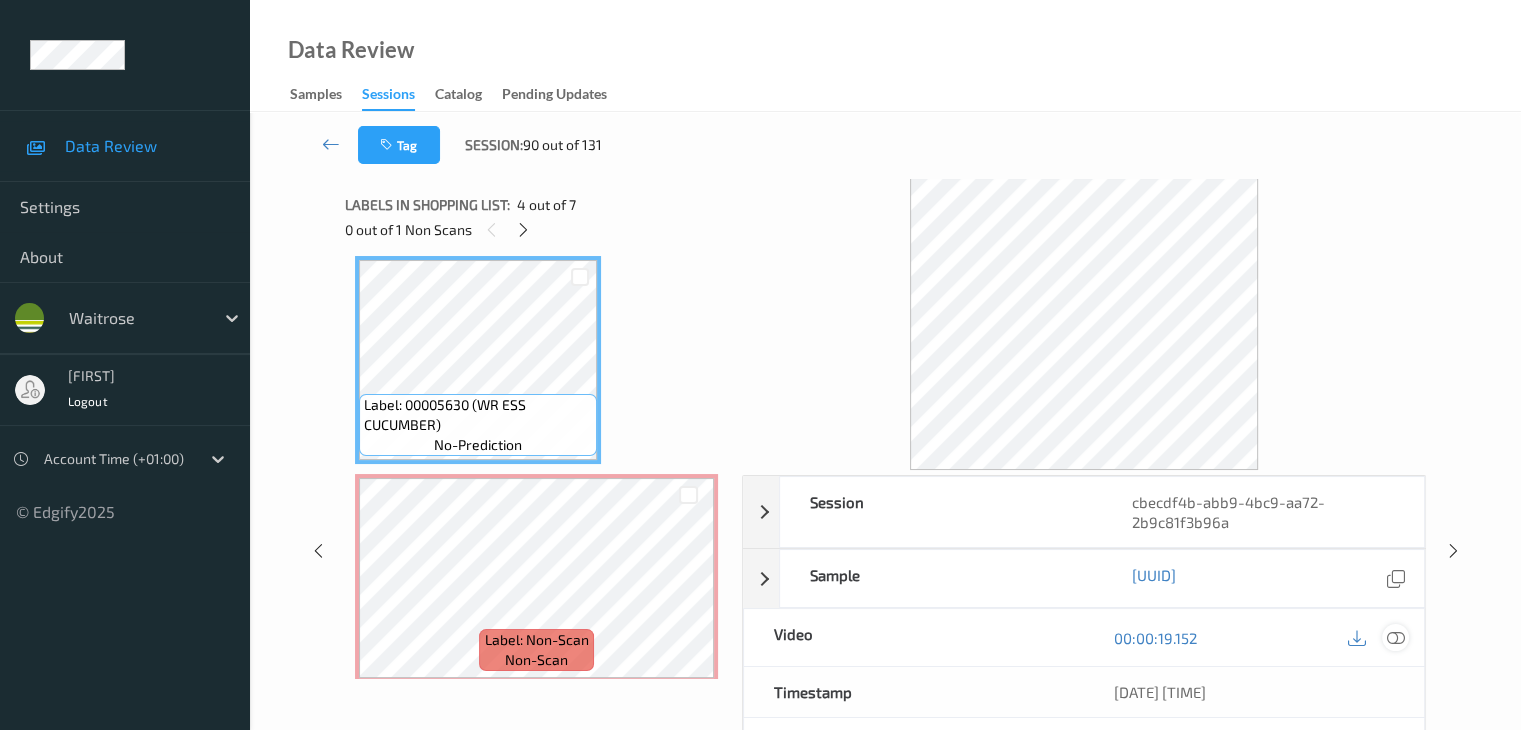 click at bounding box center [1395, 638] 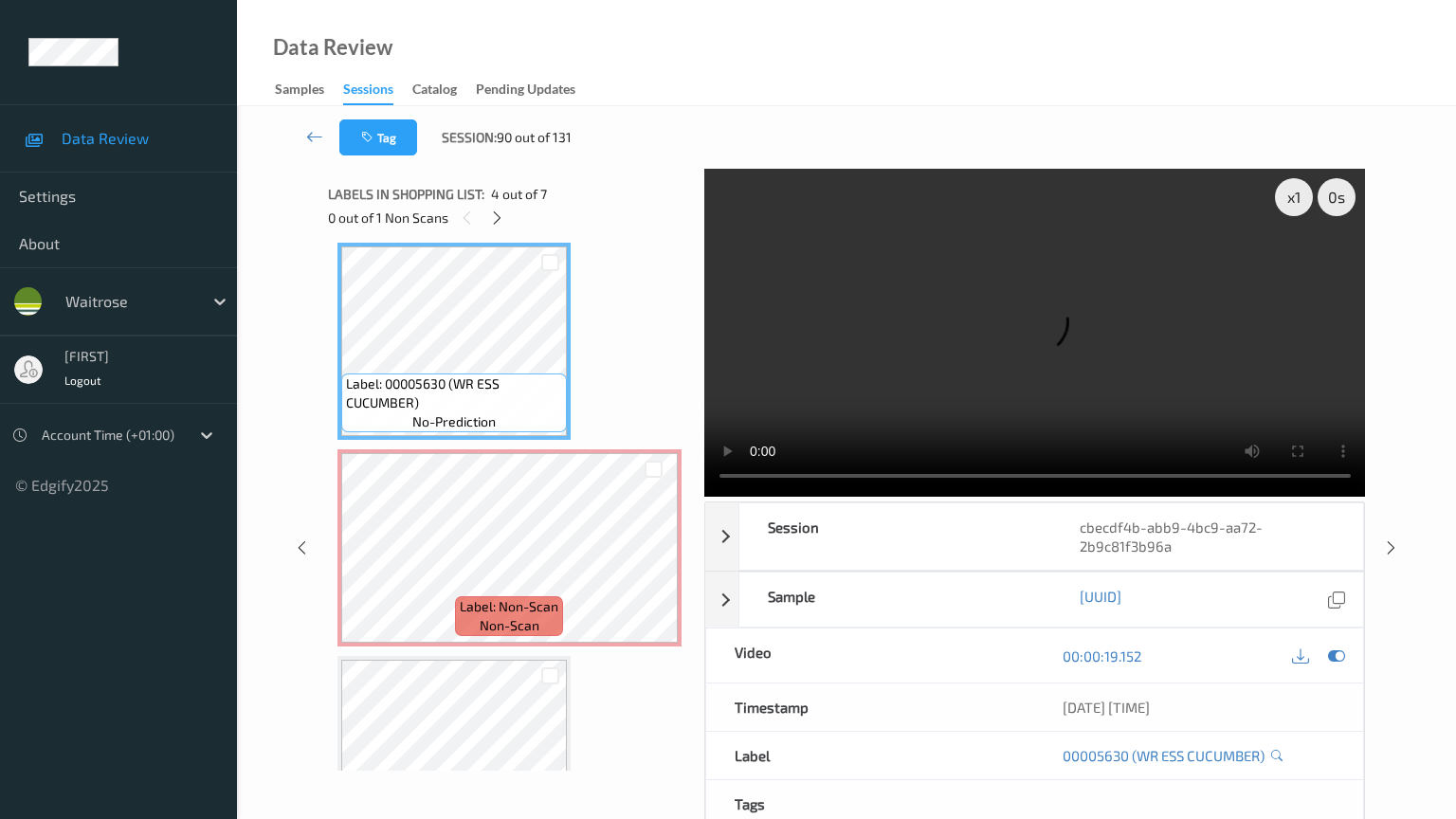 type 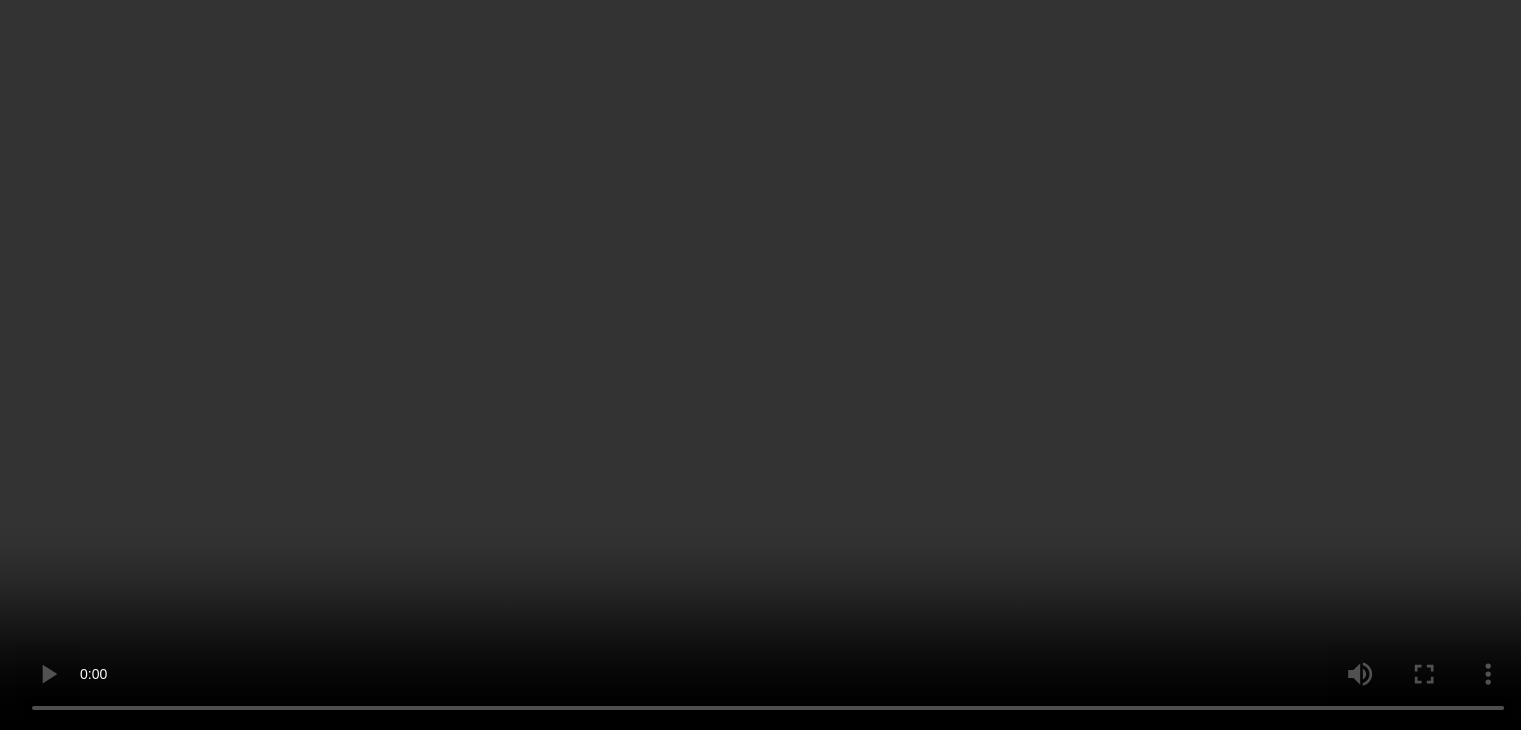 scroll, scrollTop: 764, scrollLeft: 0, axis: vertical 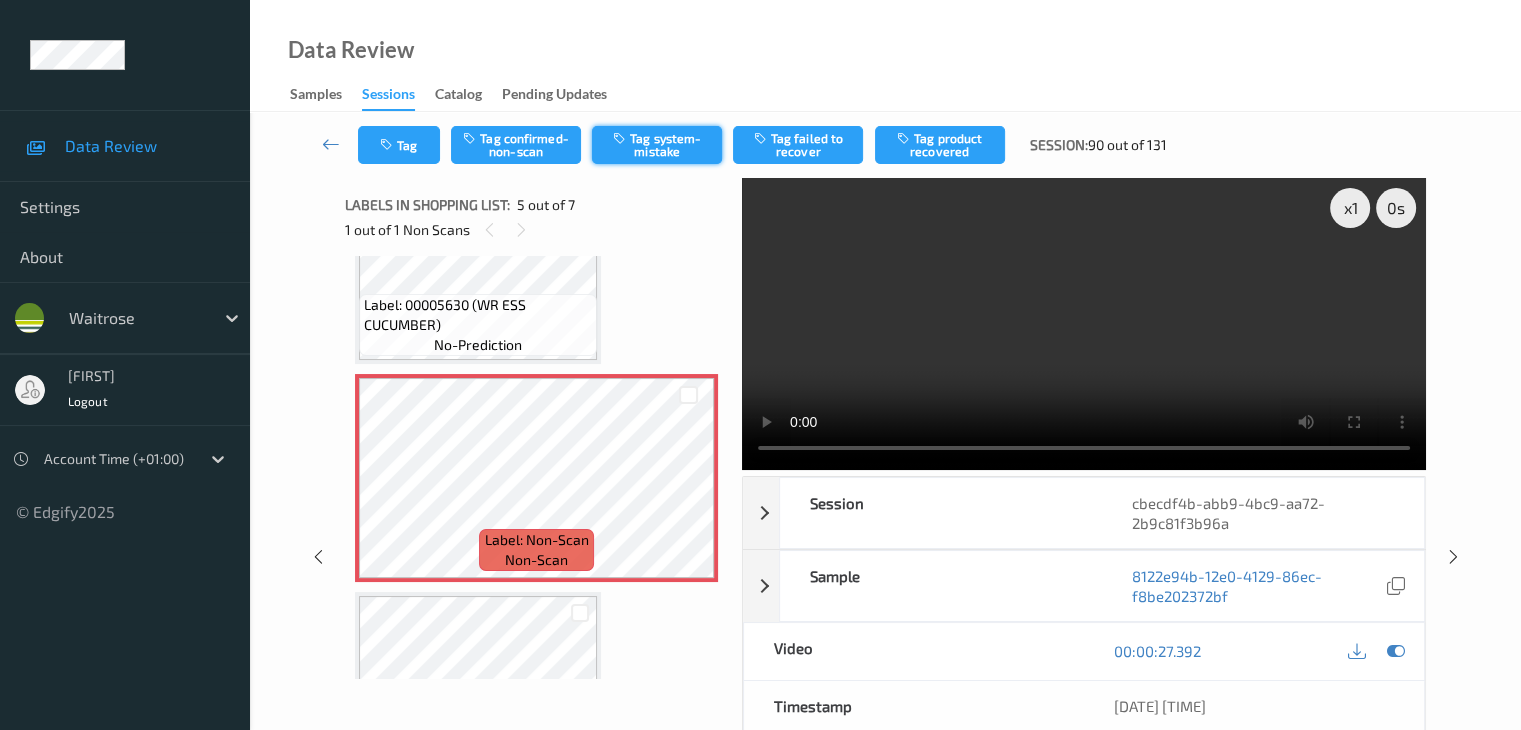 click on "Tag   system-mistake" at bounding box center [657, 145] 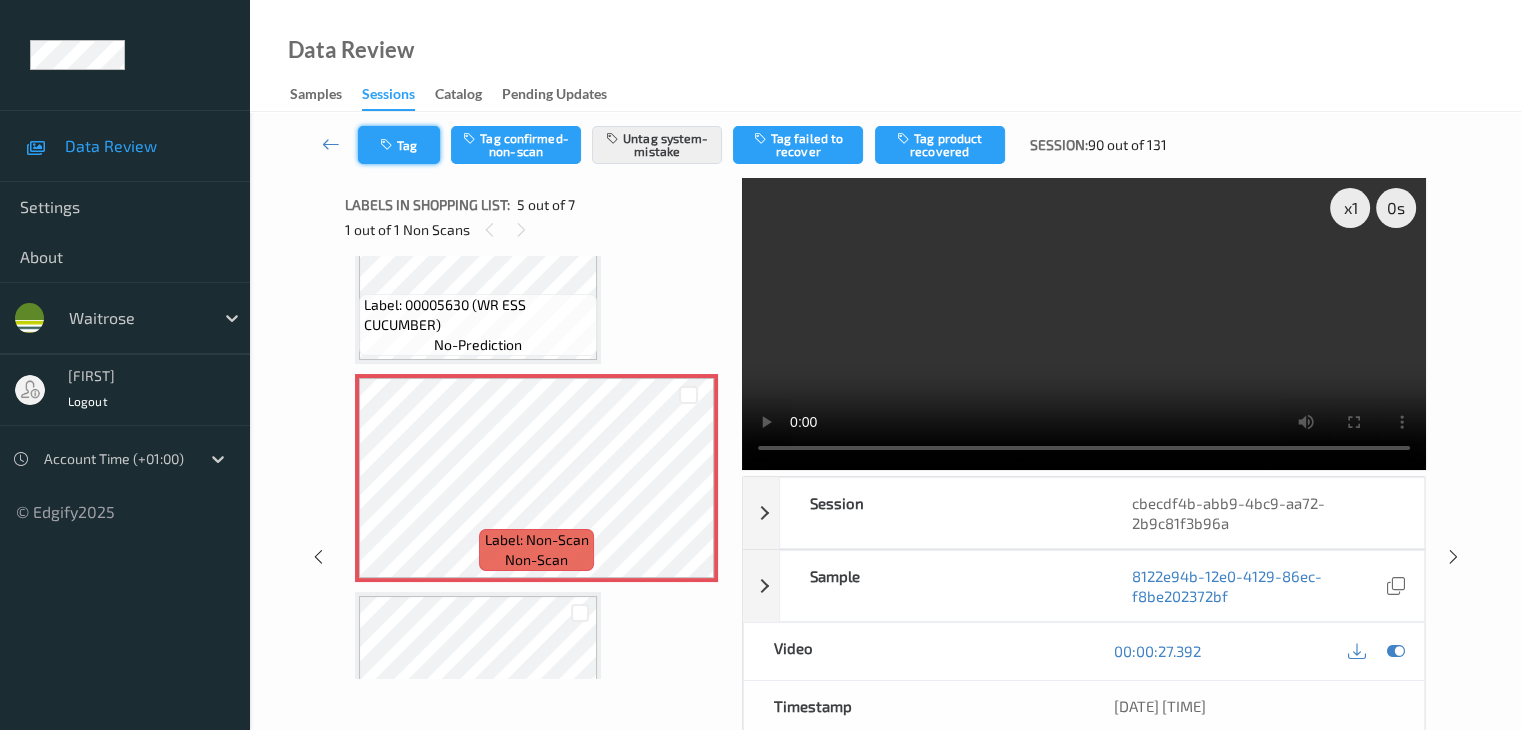 click at bounding box center [388, 145] 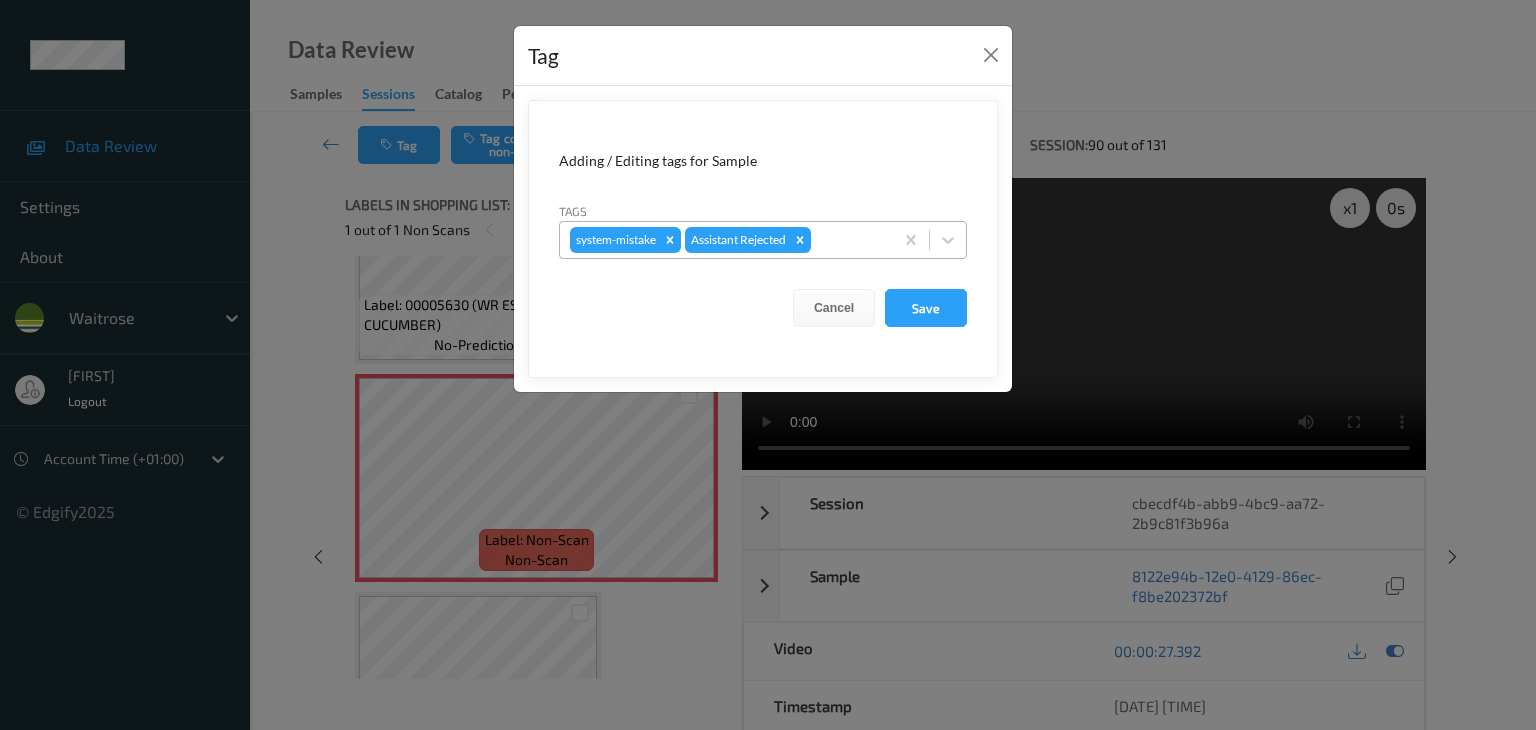 click at bounding box center [849, 240] 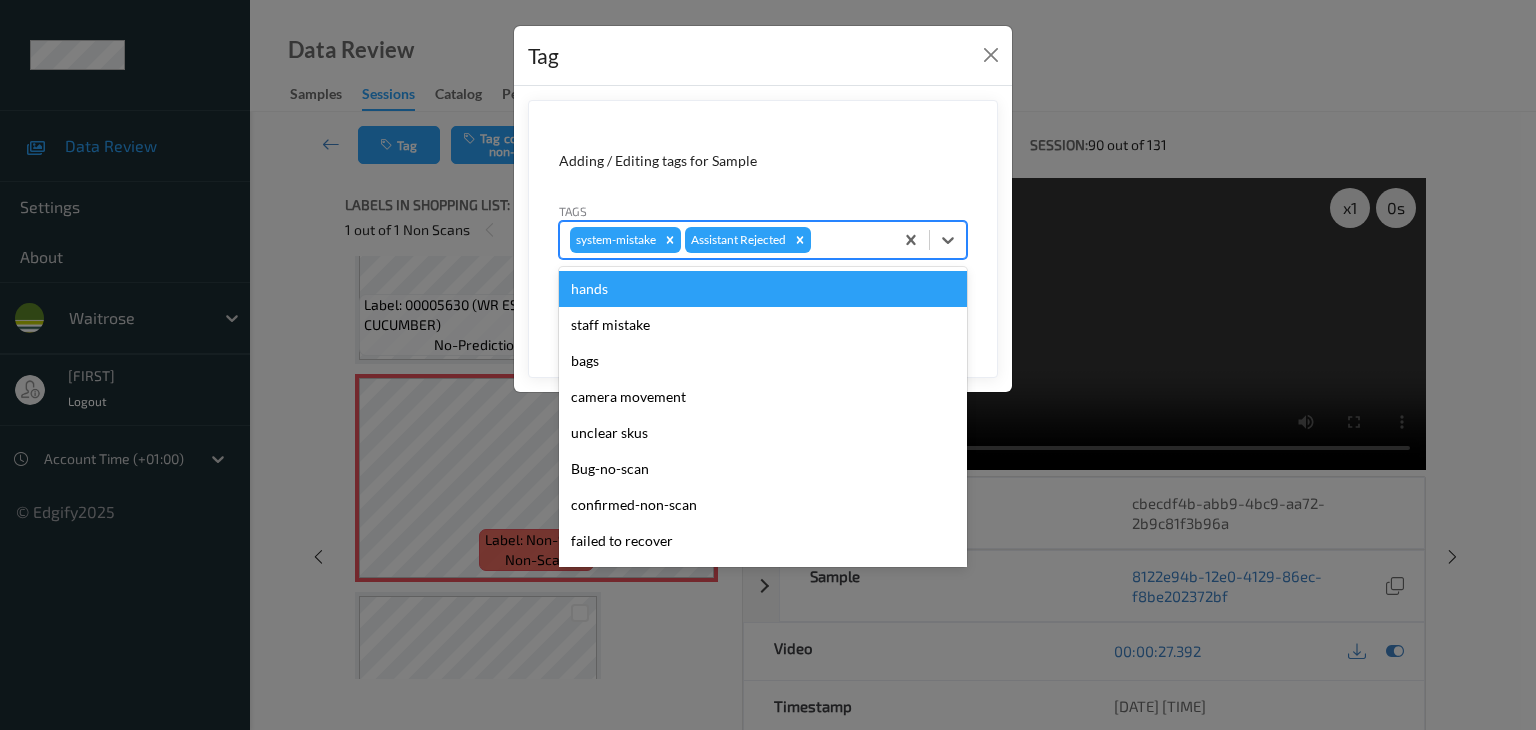 type on "u" 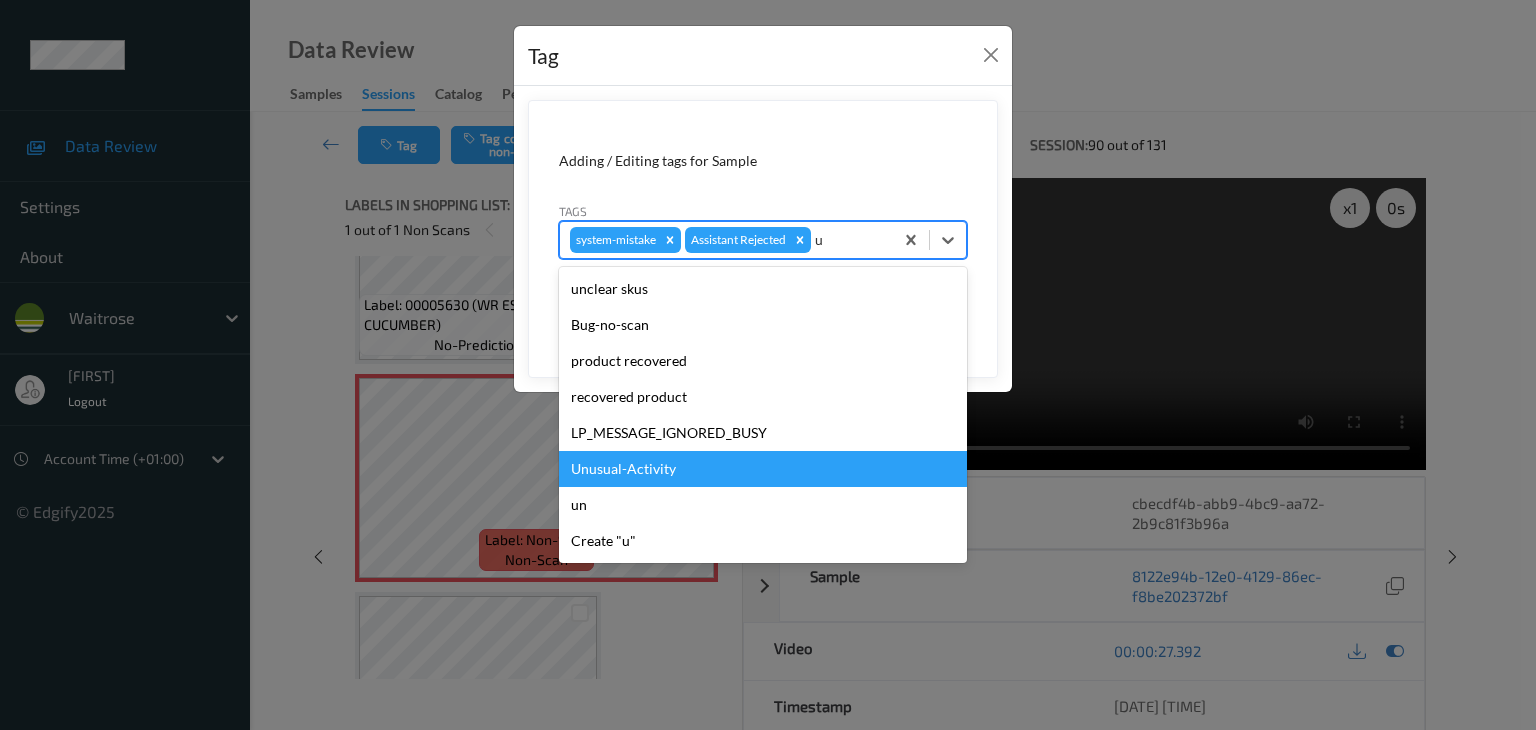 click on "Unusual-Activity" at bounding box center [763, 469] 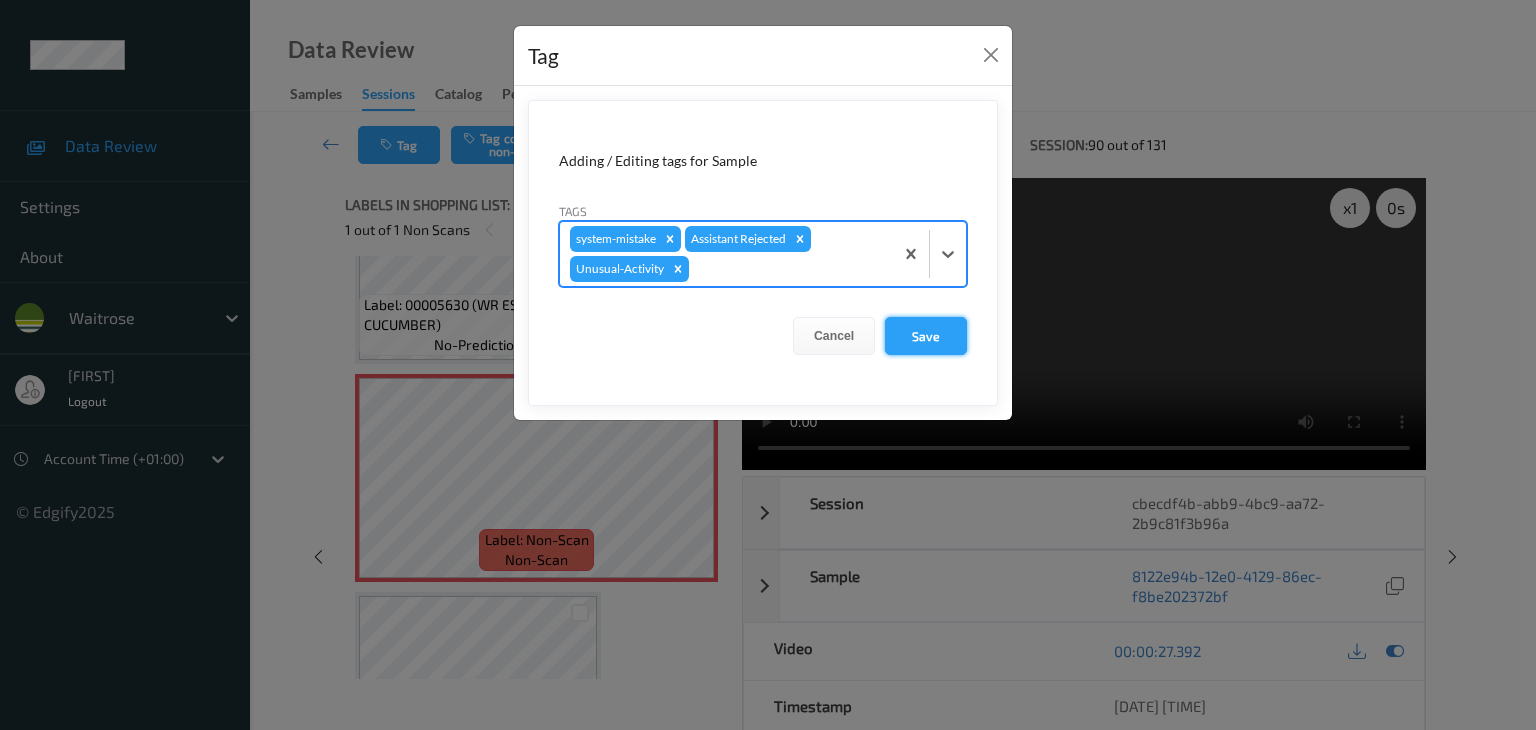 click on "Save" at bounding box center (926, 336) 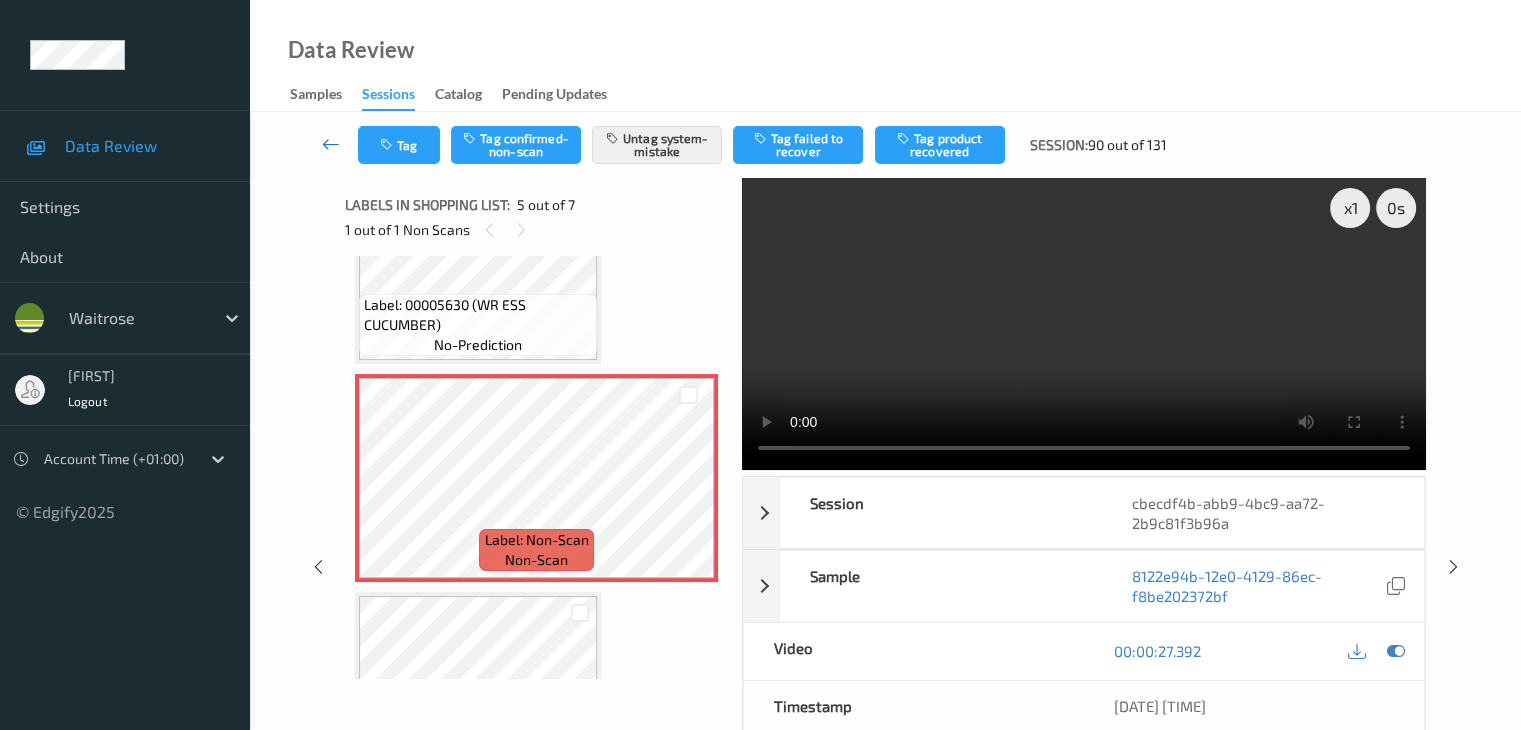 click at bounding box center [331, 144] 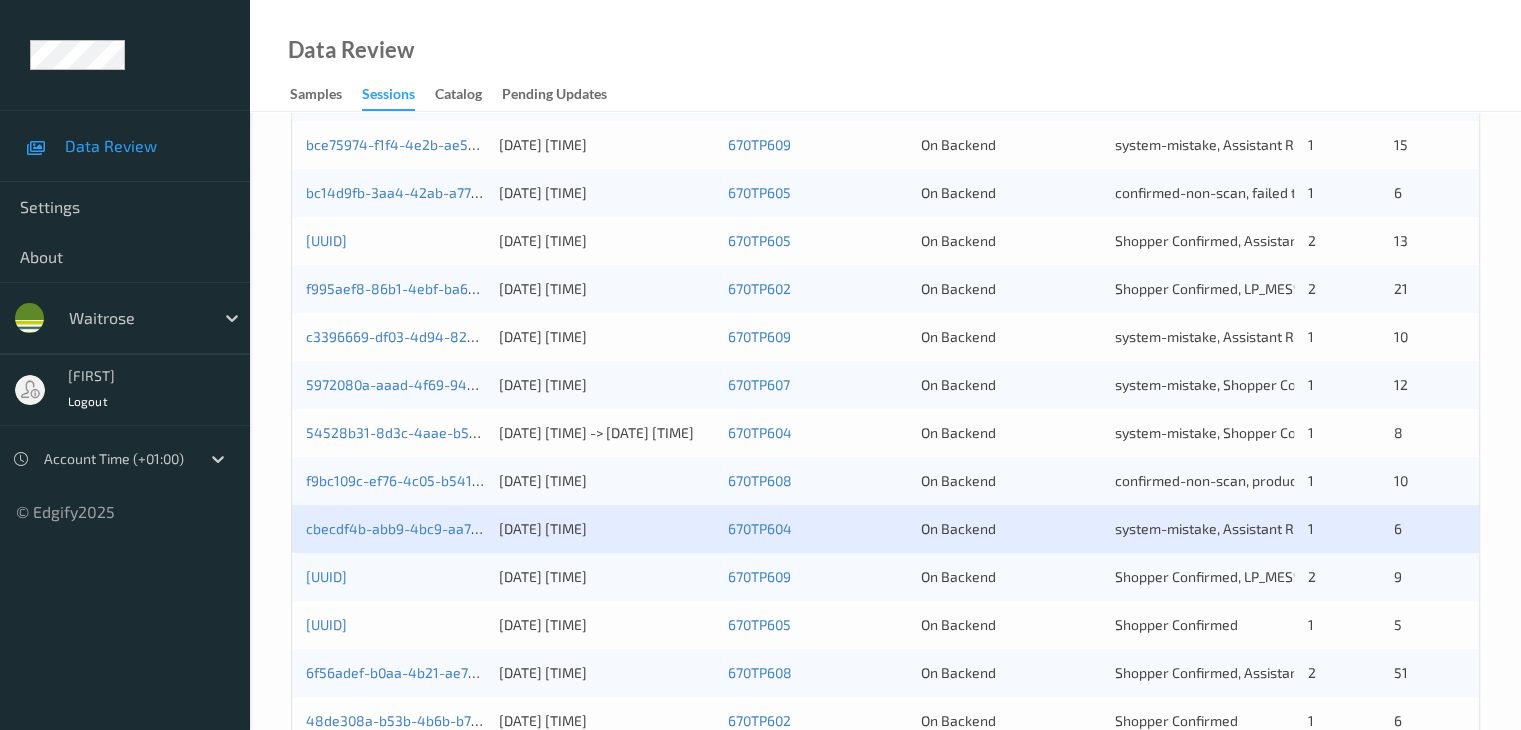 scroll, scrollTop: 700, scrollLeft: 0, axis: vertical 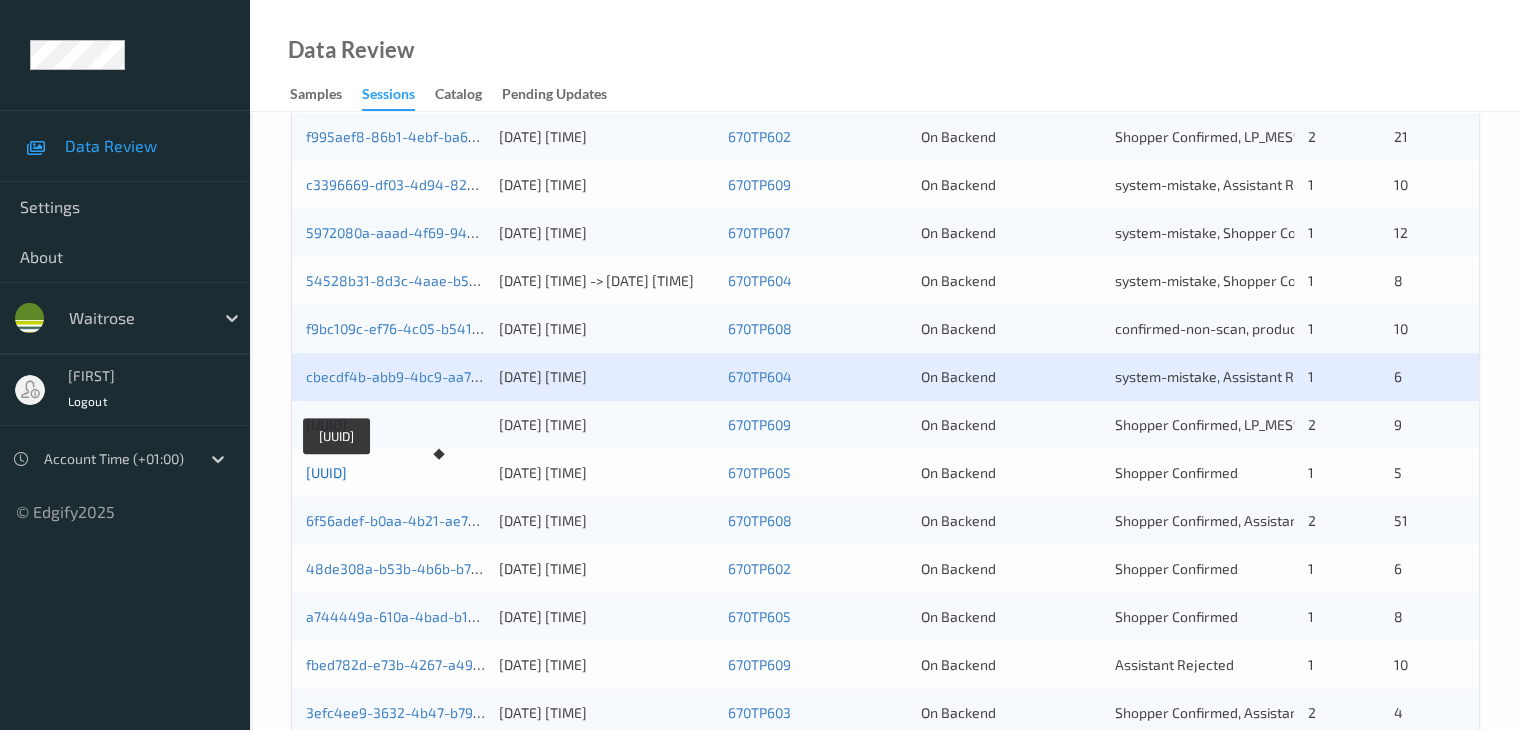 click on "[UUID]" at bounding box center (326, 472) 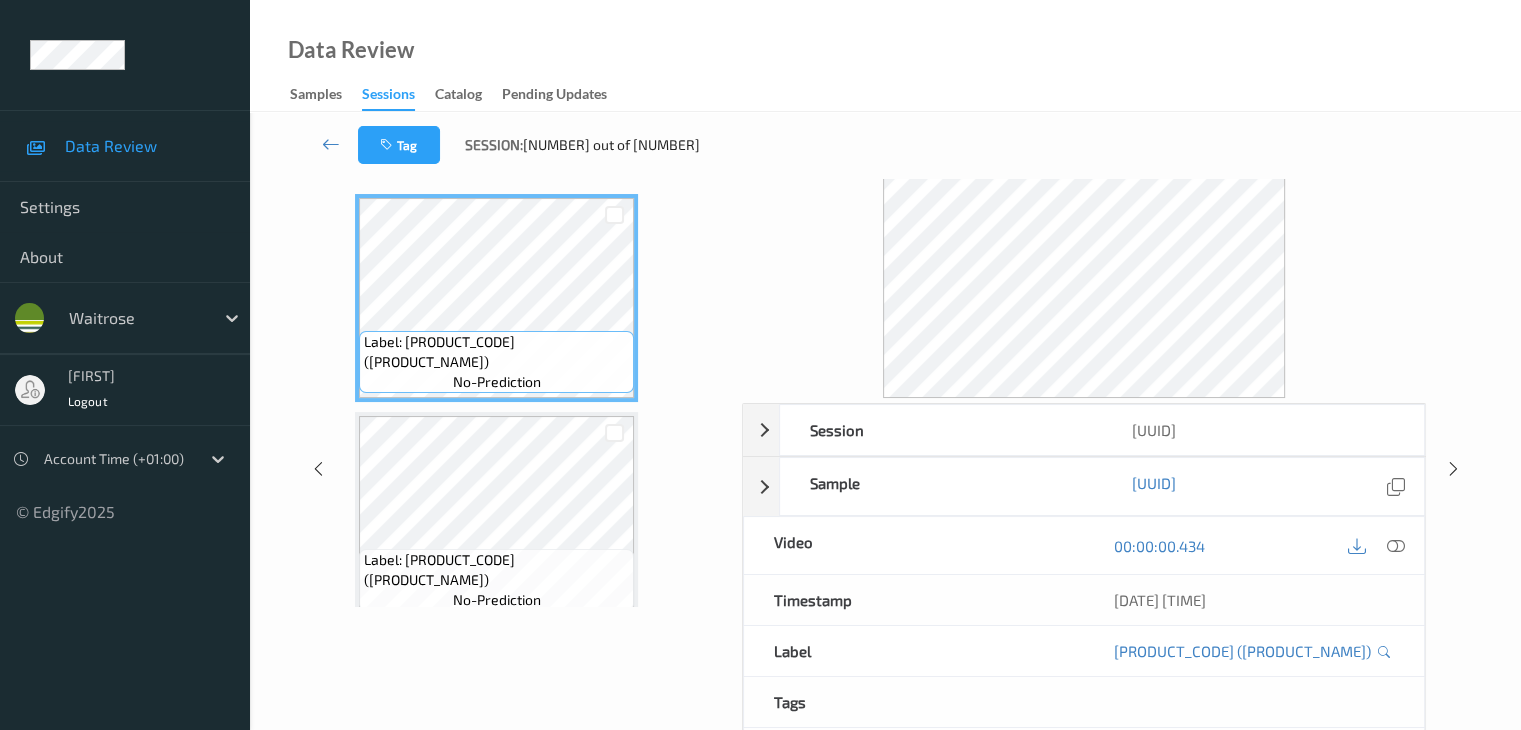 scroll, scrollTop: 0, scrollLeft: 0, axis: both 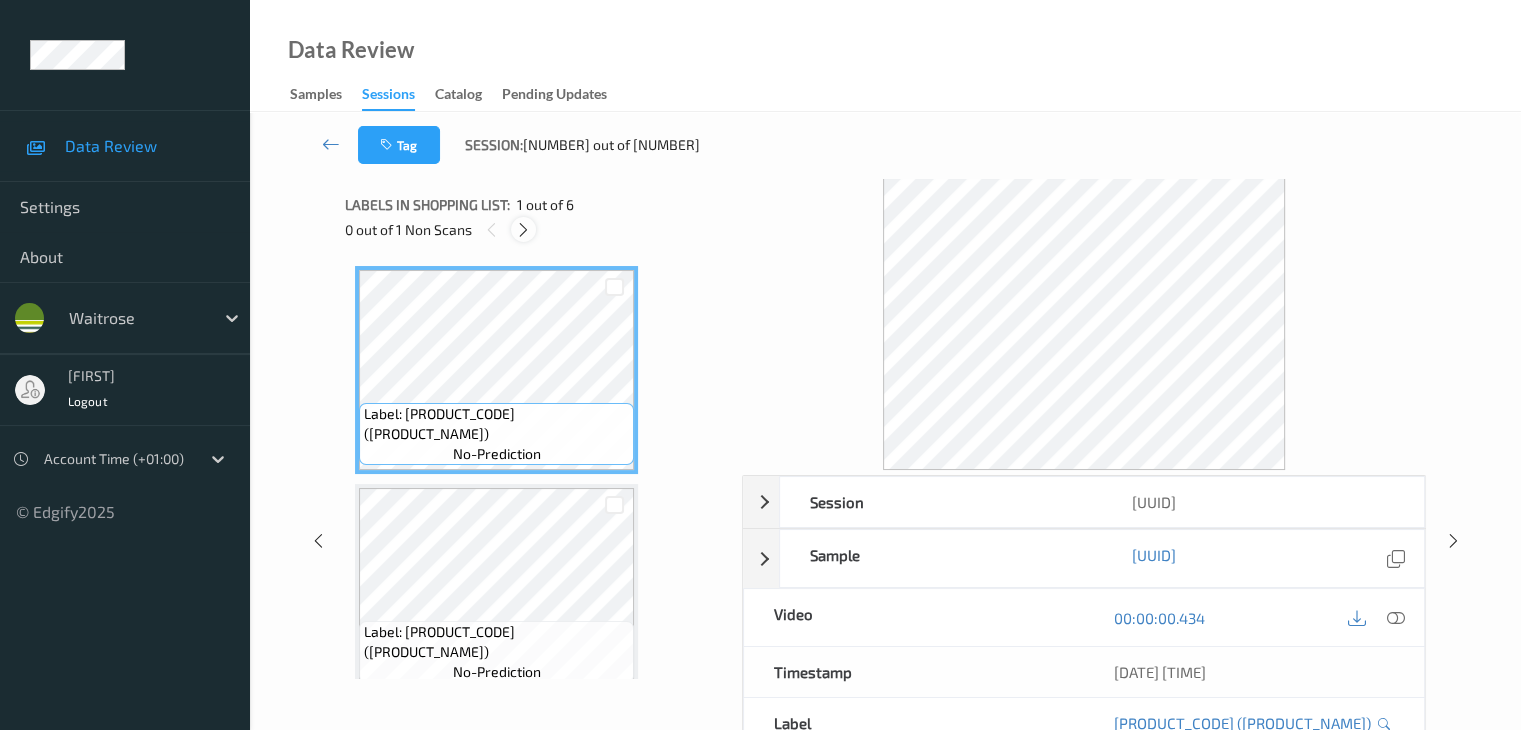 click at bounding box center [523, 229] 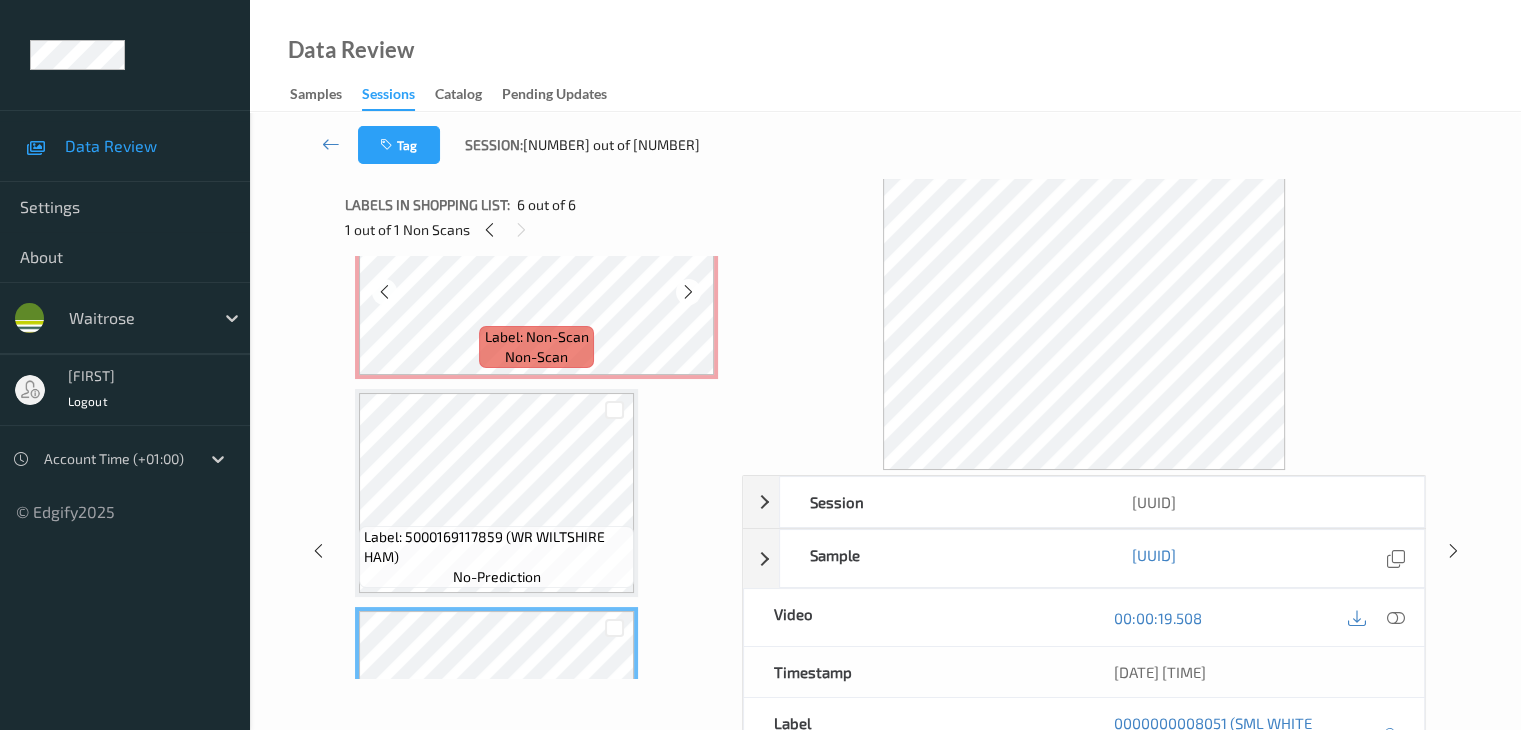 scroll, scrollTop: 646, scrollLeft: 0, axis: vertical 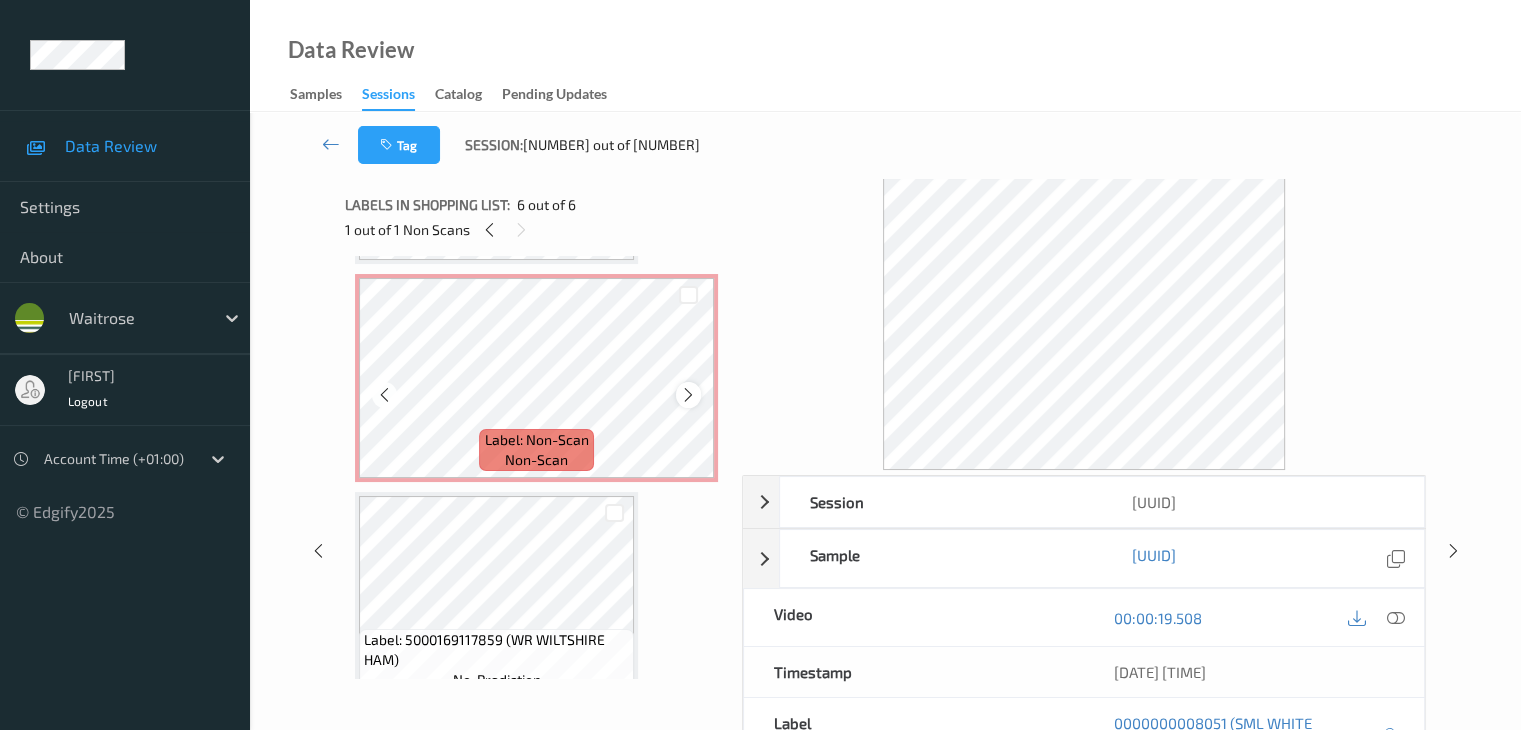 click at bounding box center (688, 395) 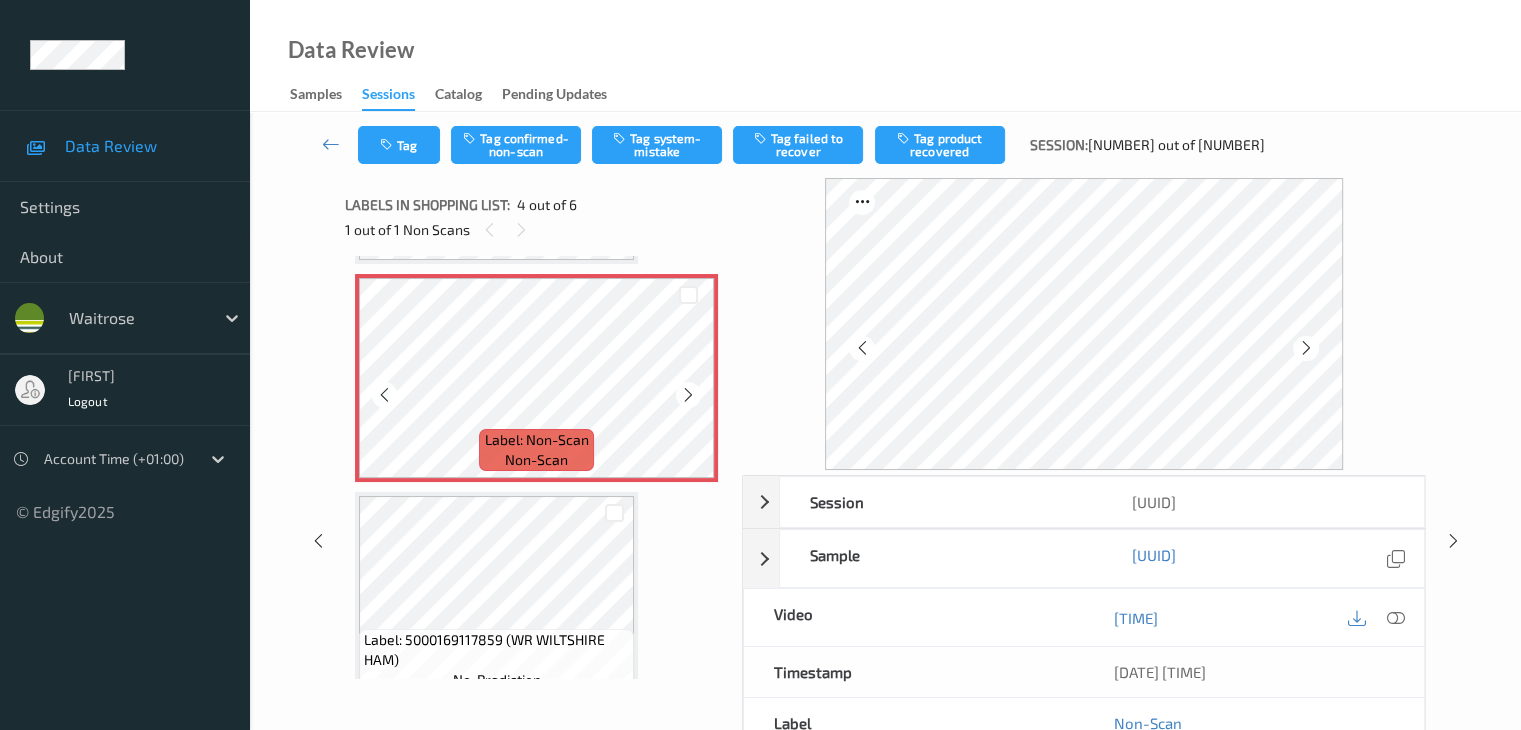 click at bounding box center [688, 395] 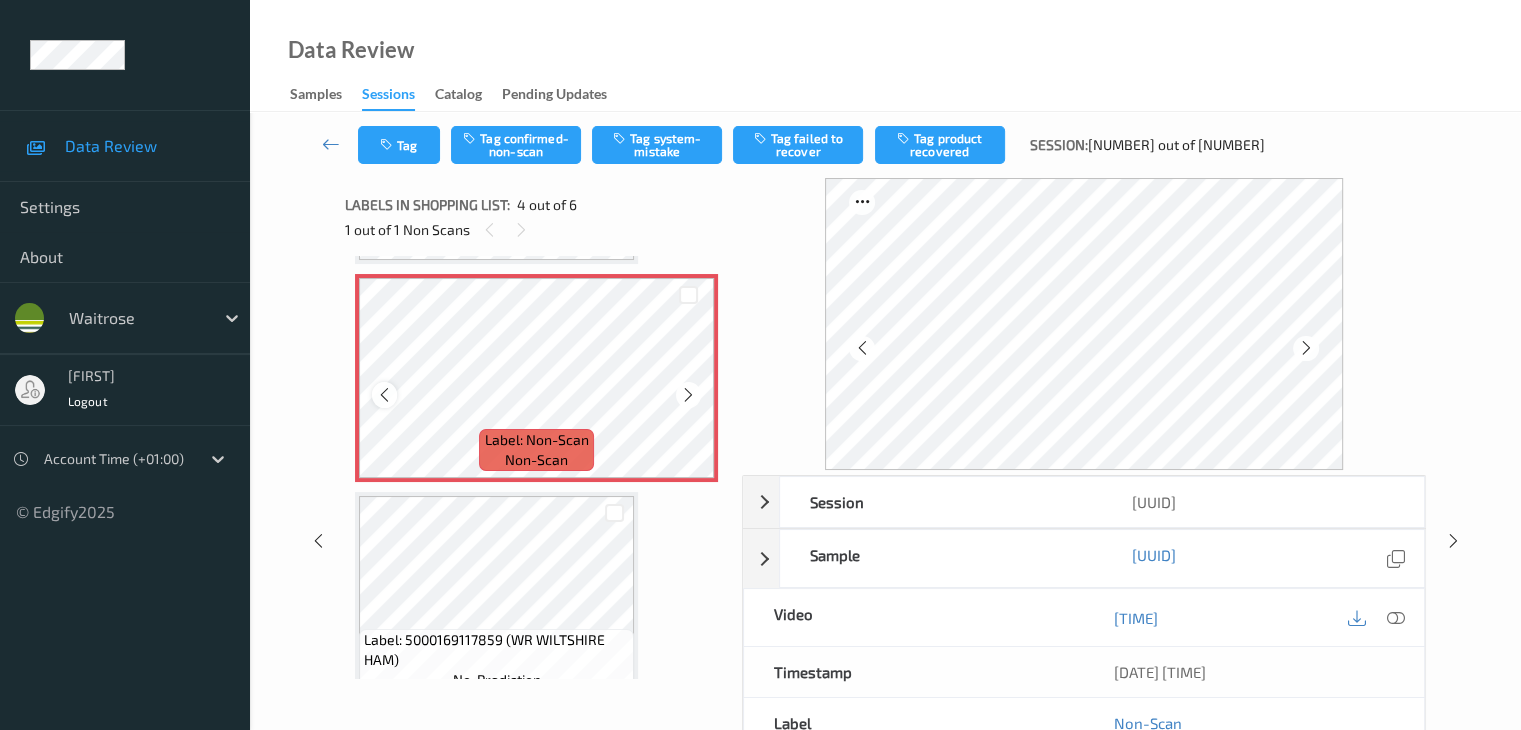 click at bounding box center (384, 395) 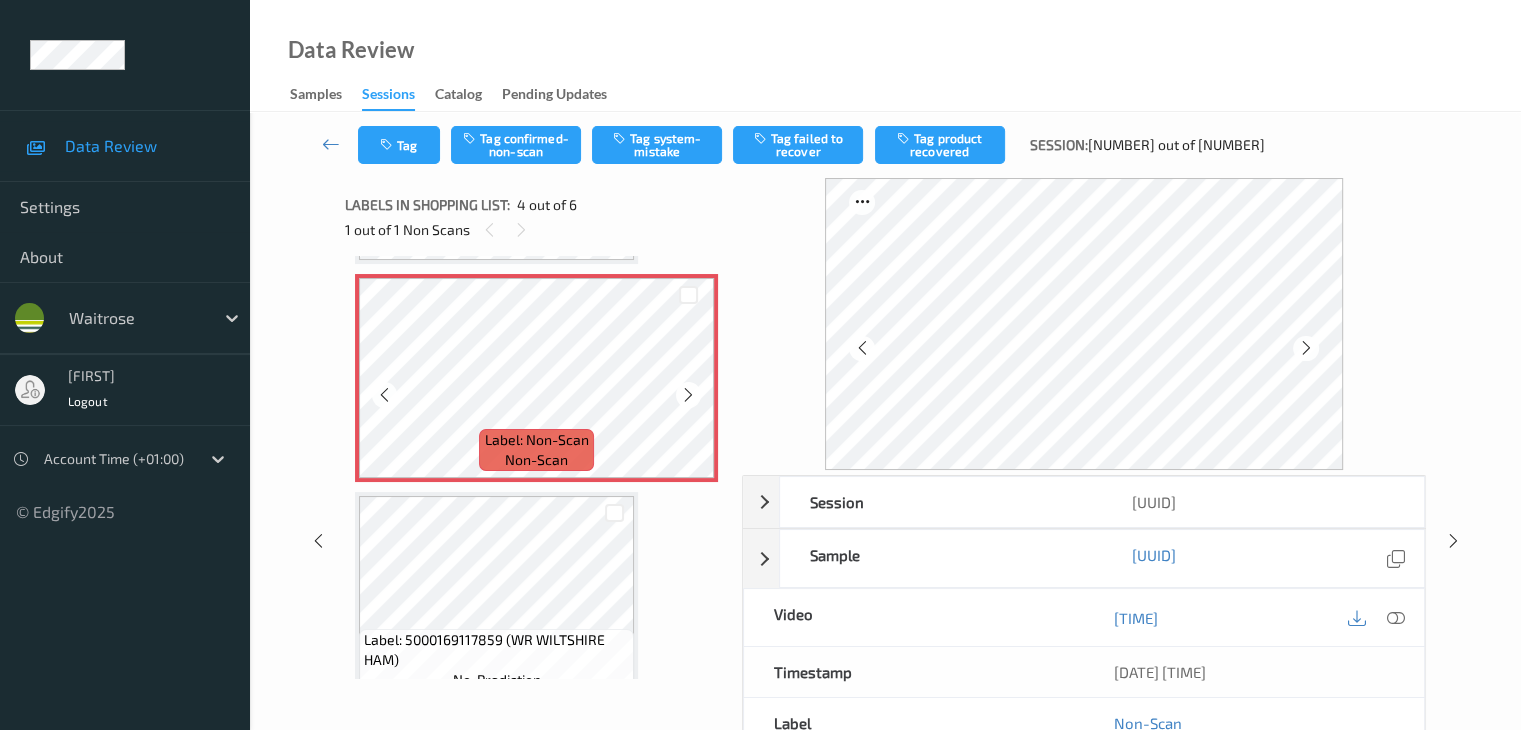 click at bounding box center [384, 395] 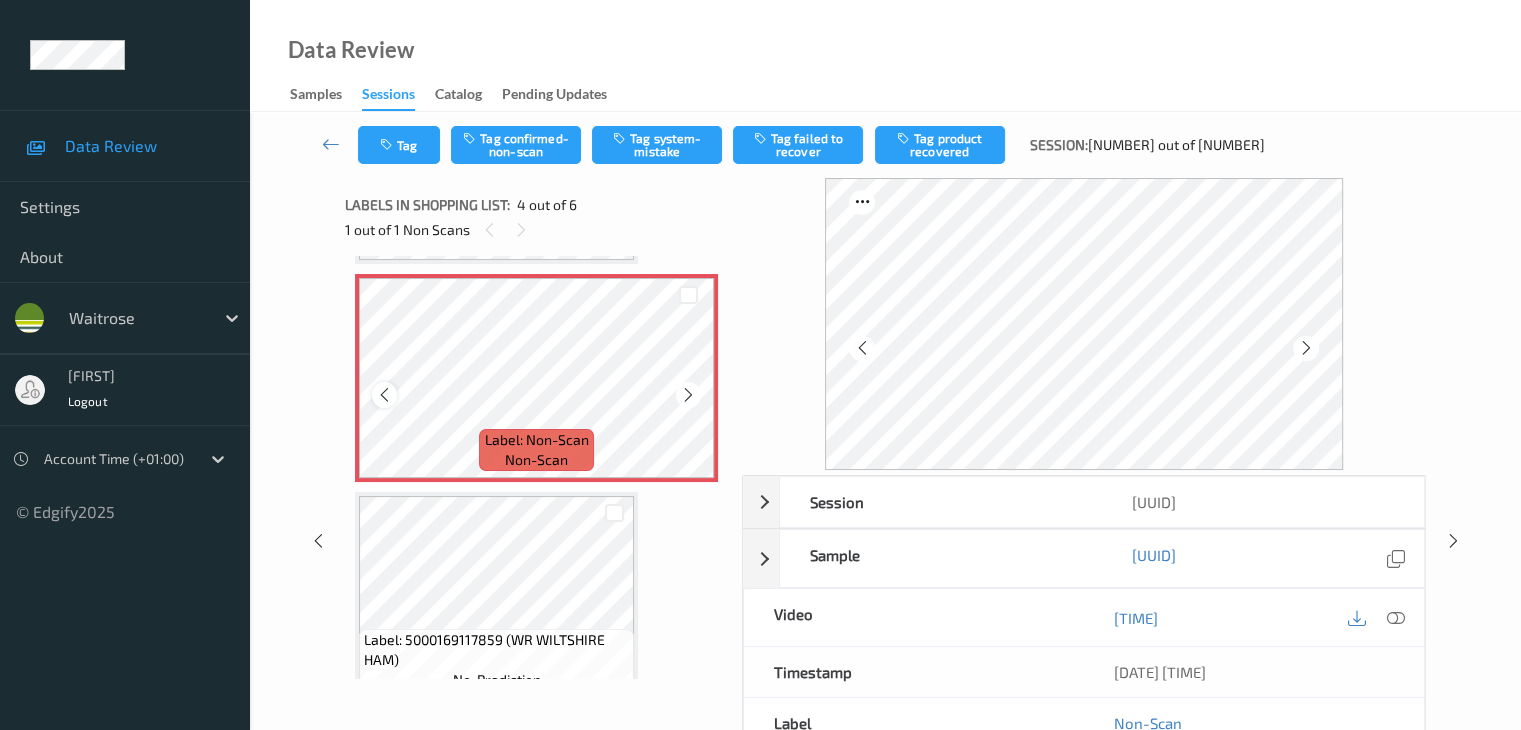 scroll, scrollTop: 446, scrollLeft: 0, axis: vertical 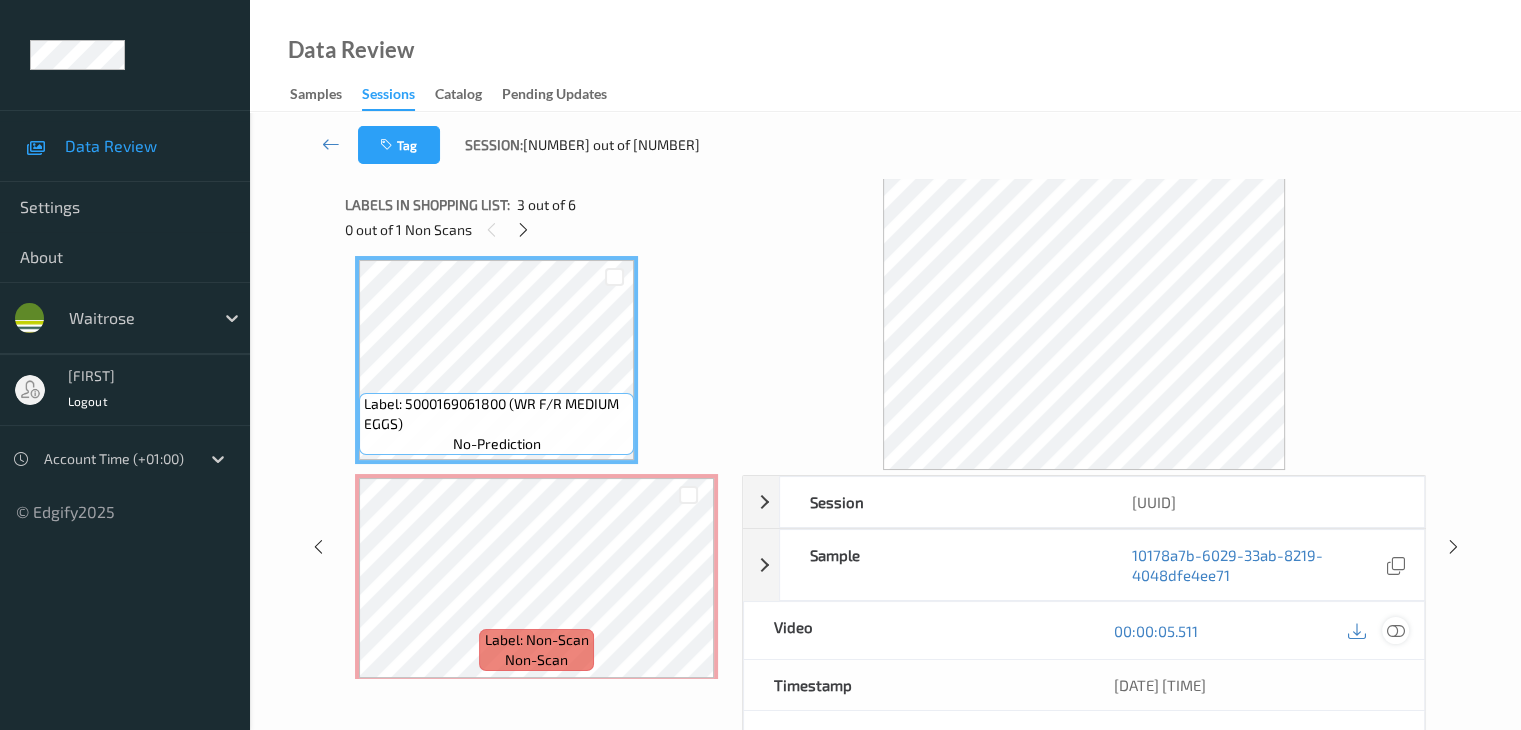 click at bounding box center [1395, 631] 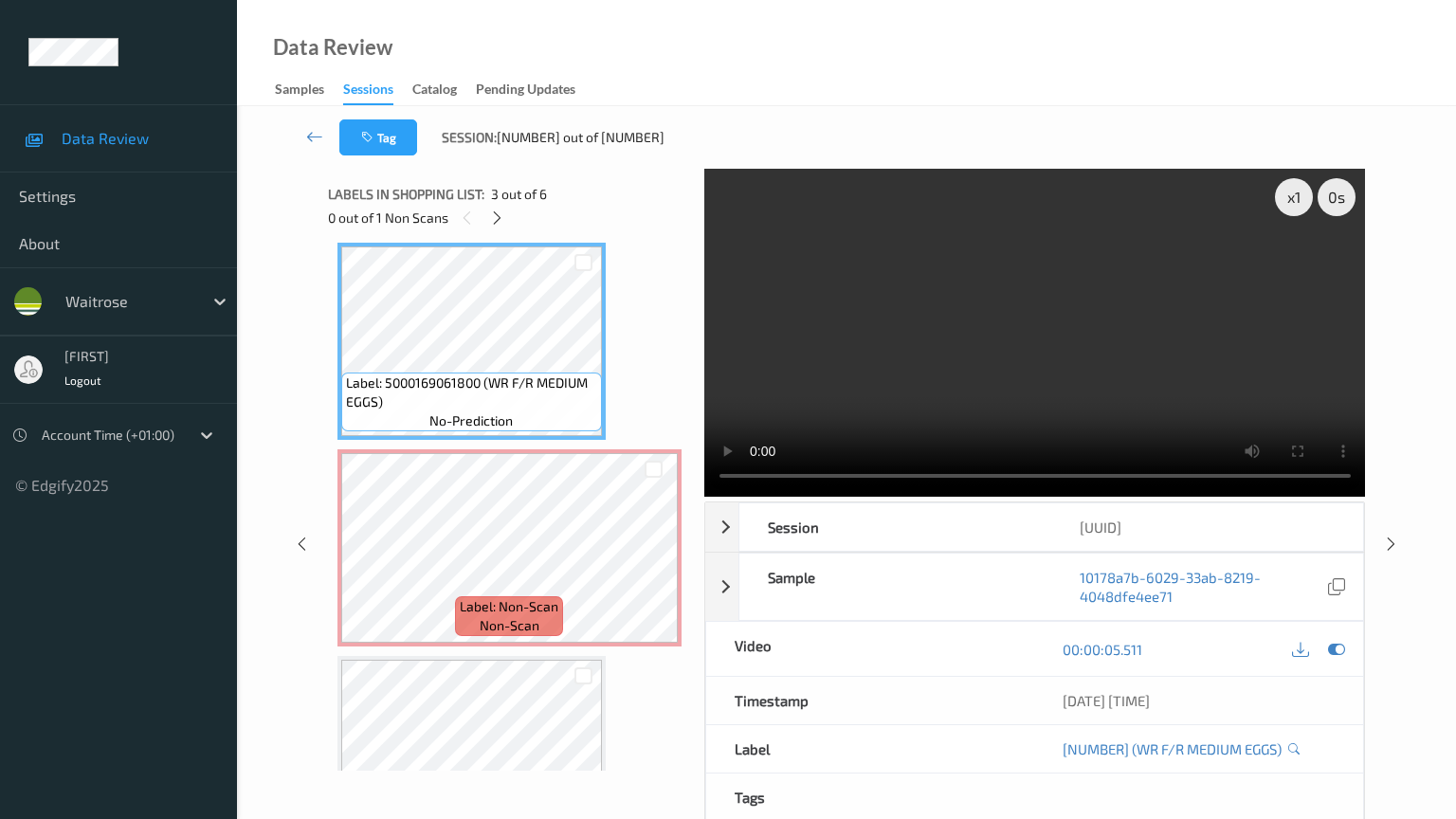 type 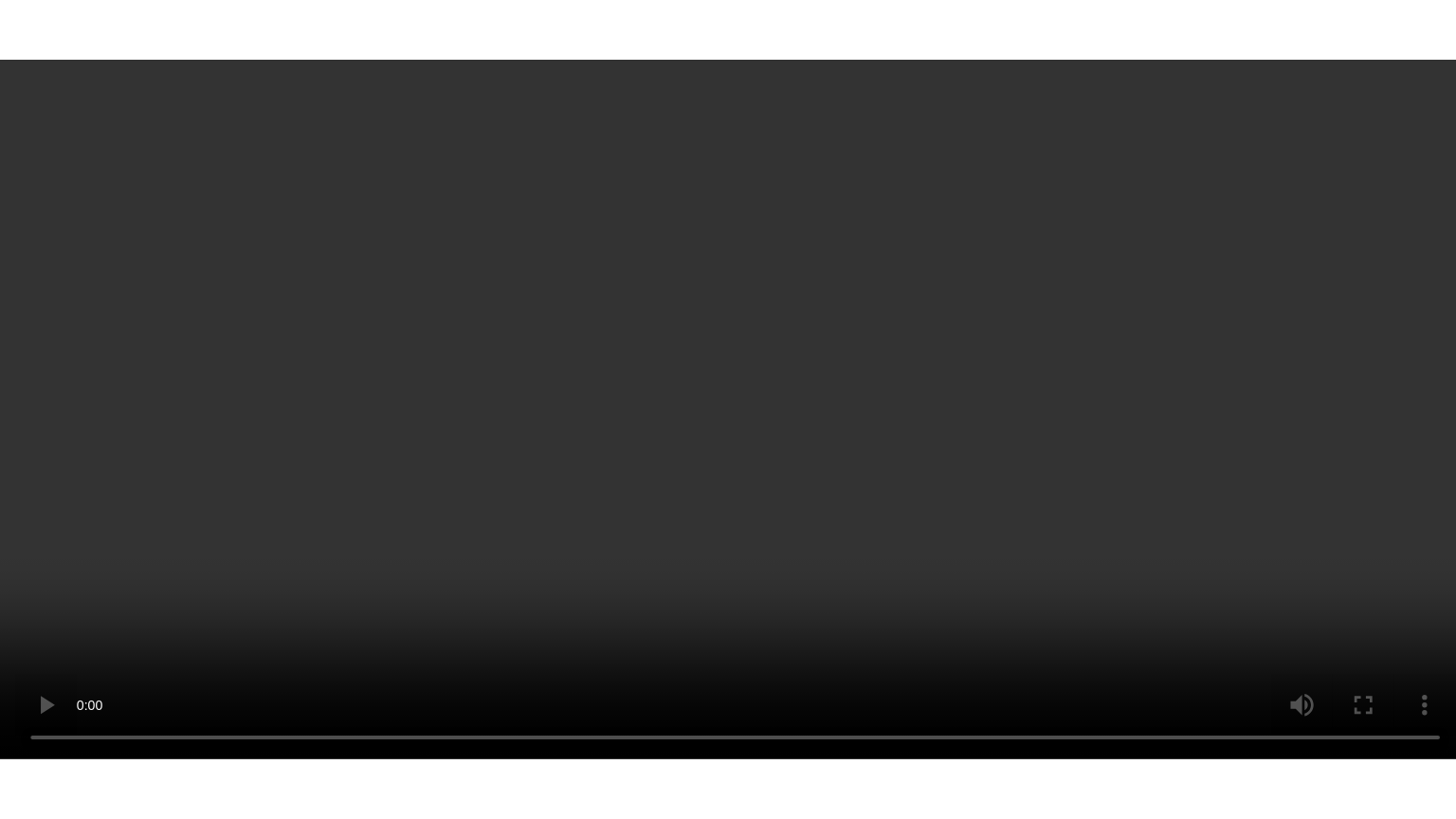 scroll, scrollTop: 848, scrollLeft: 0, axis: vertical 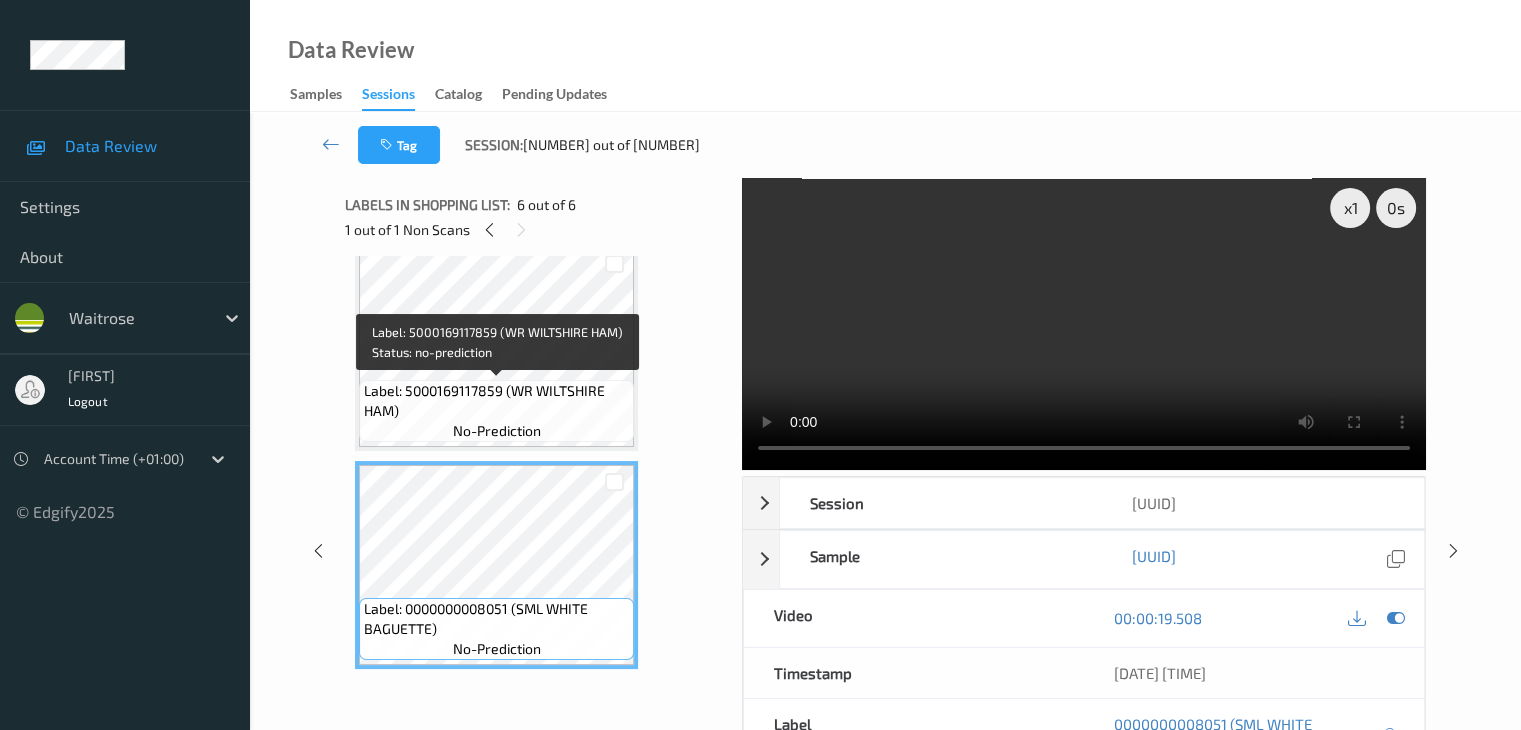 click on "Label: 5000169117859 (WR WILTSHIRE HAM)" at bounding box center (496, 401) 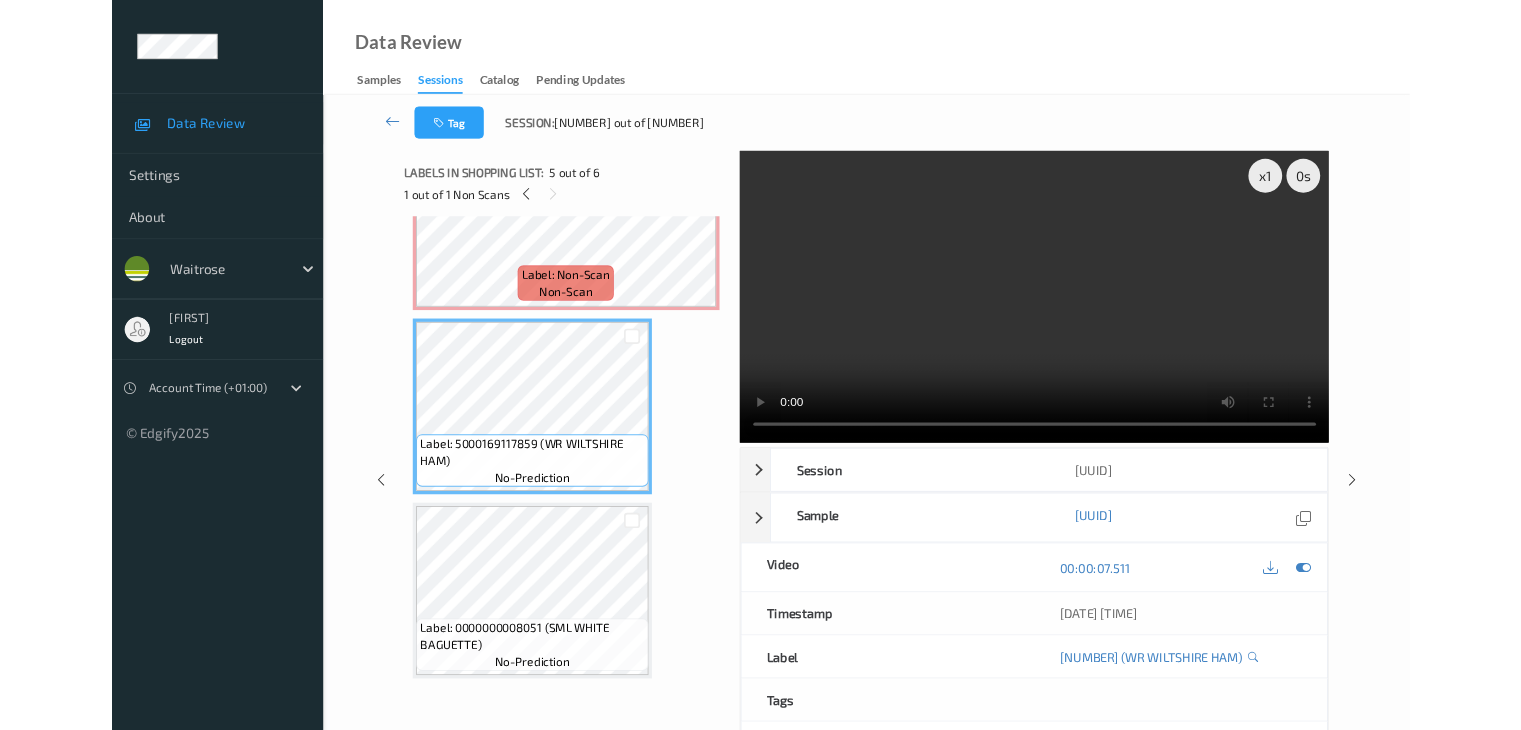scroll, scrollTop: 761, scrollLeft: 0, axis: vertical 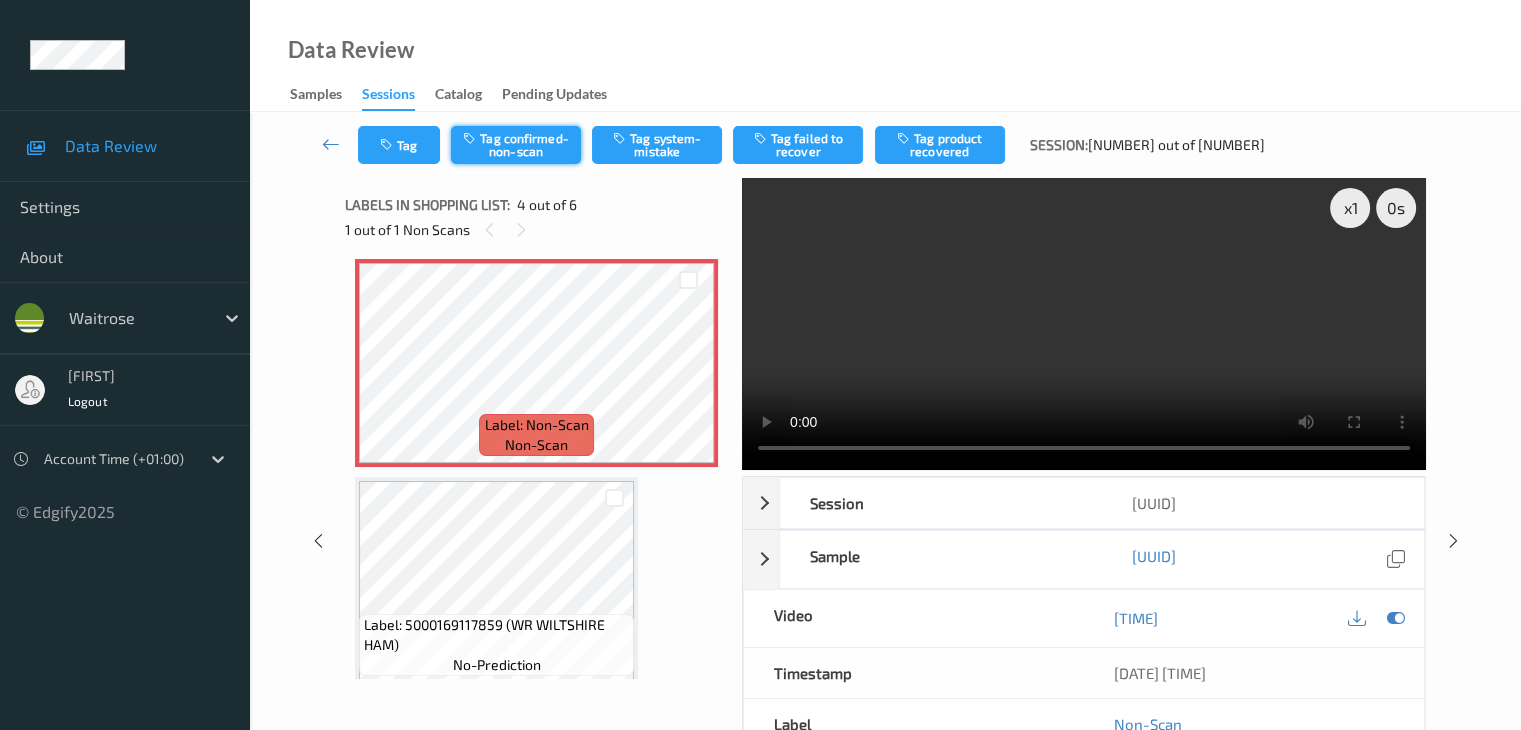 click on "Tag   confirmed-non-scan" at bounding box center [516, 145] 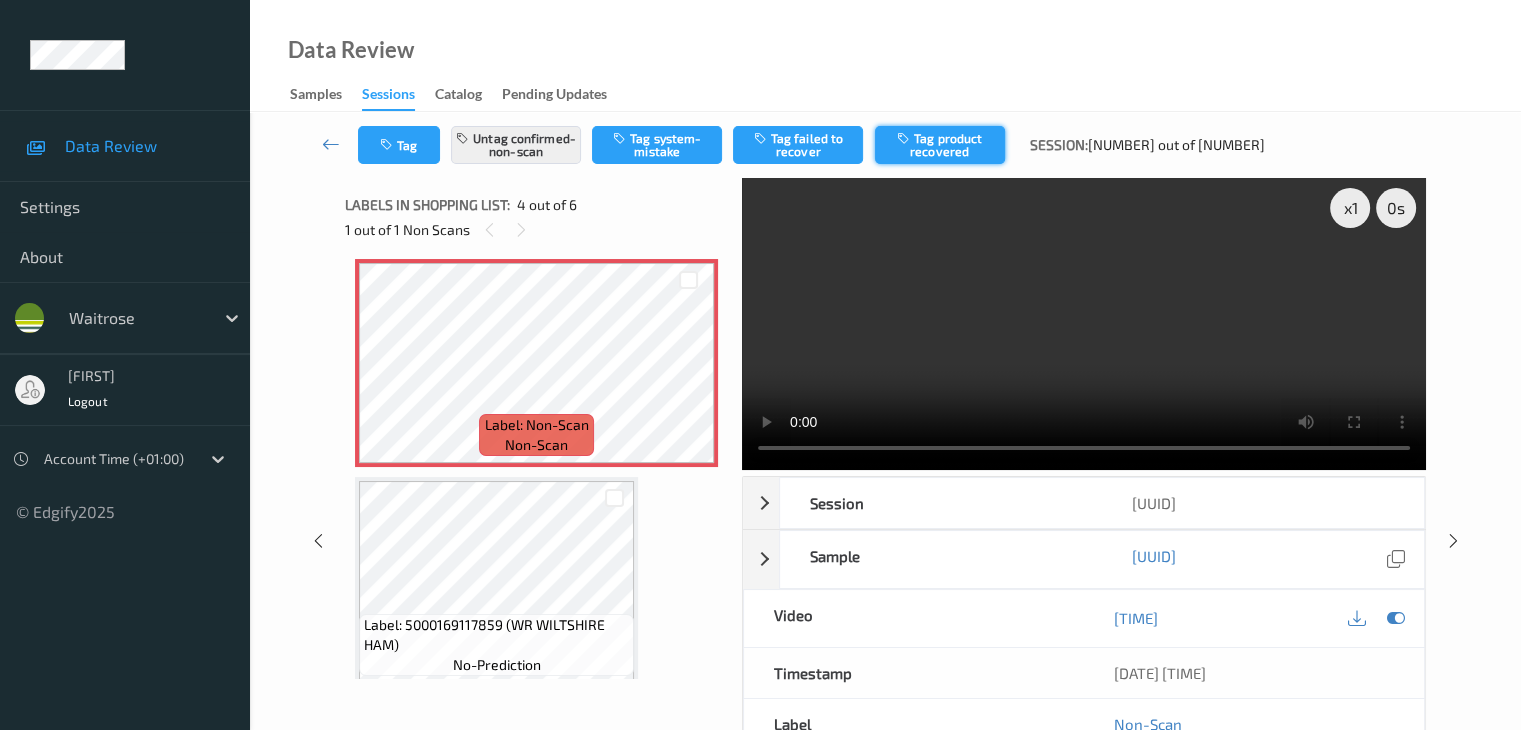 click on "Tag   product recovered" at bounding box center [940, 145] 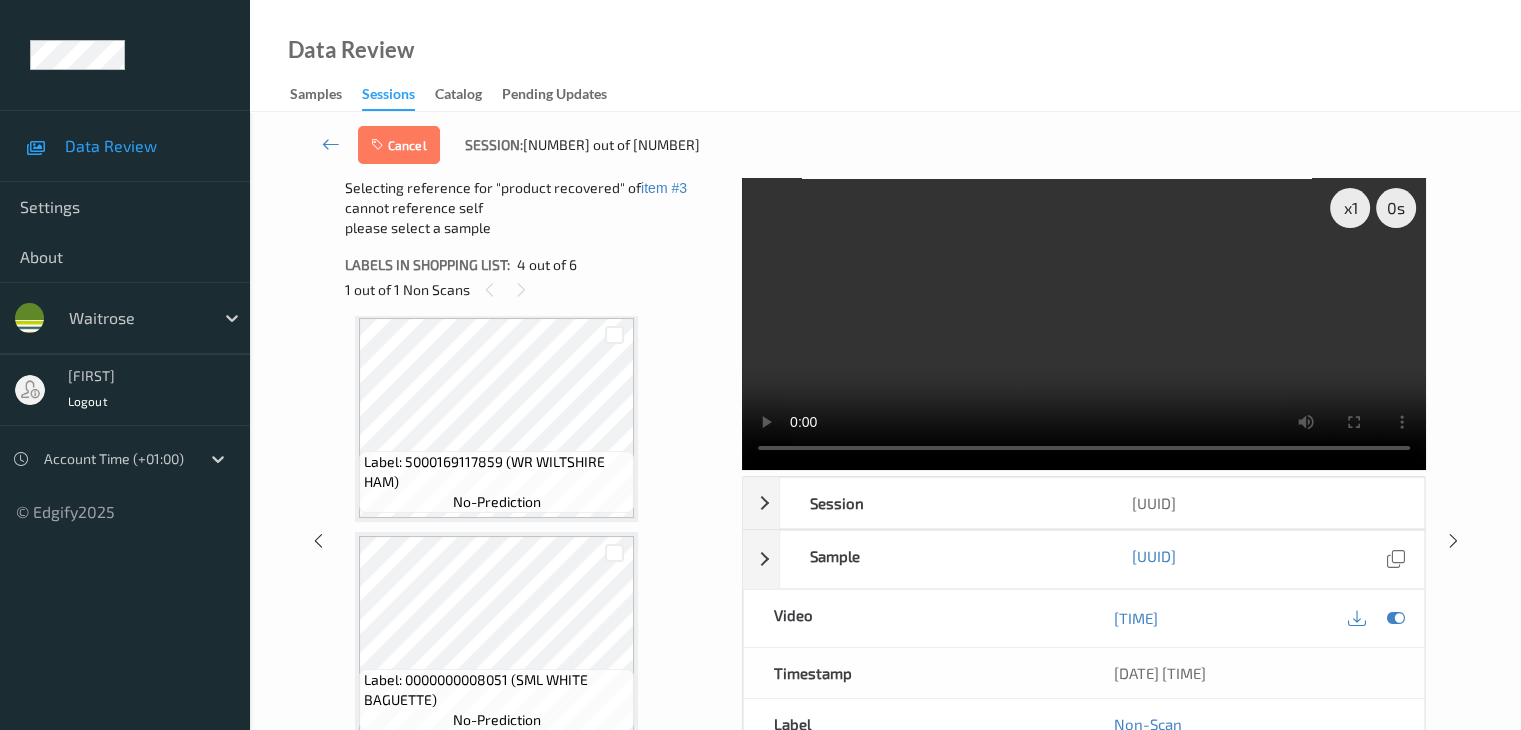 scroll, scrollTop: 895, scrollLeft: 0, axis: vertical 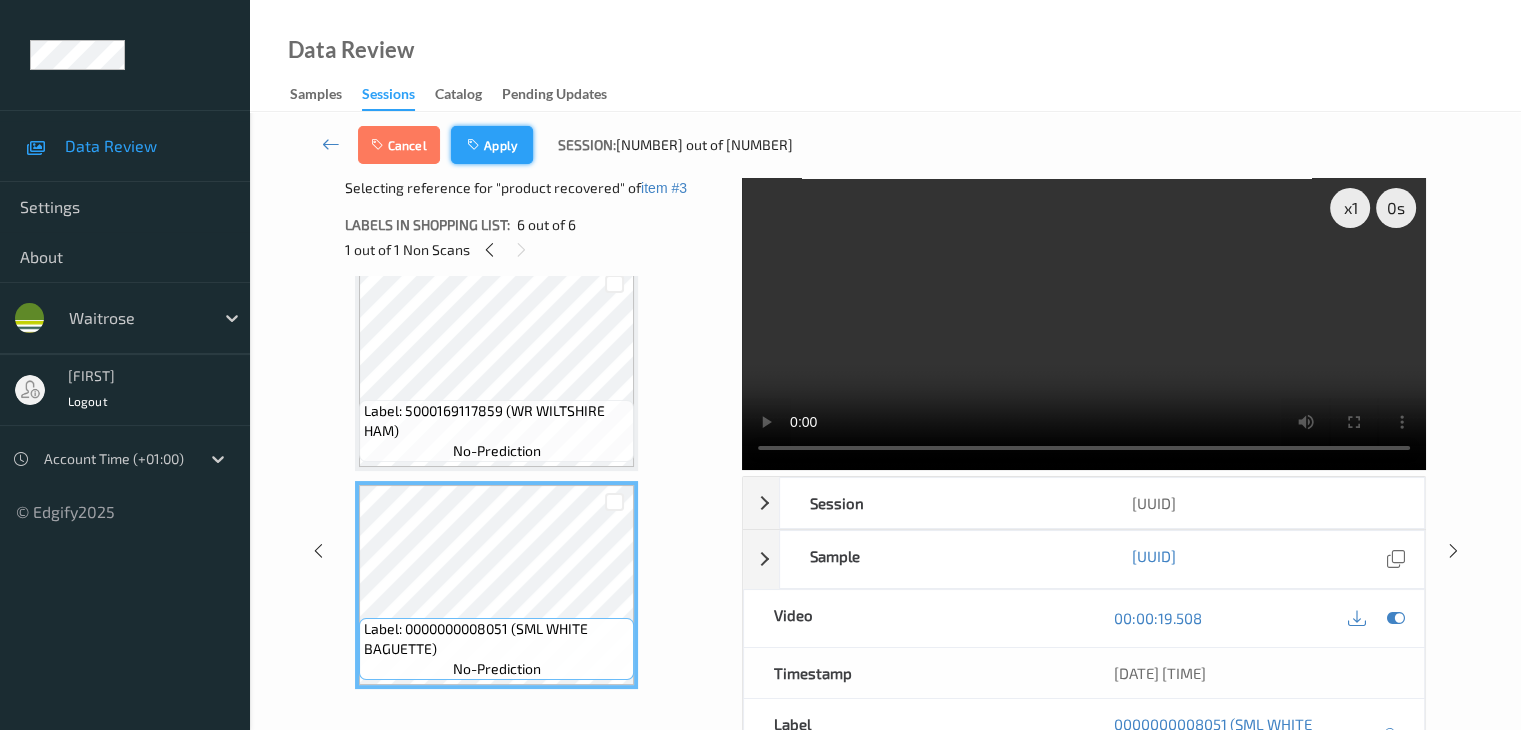 click on "Apply" at bounding box center [492, 145] 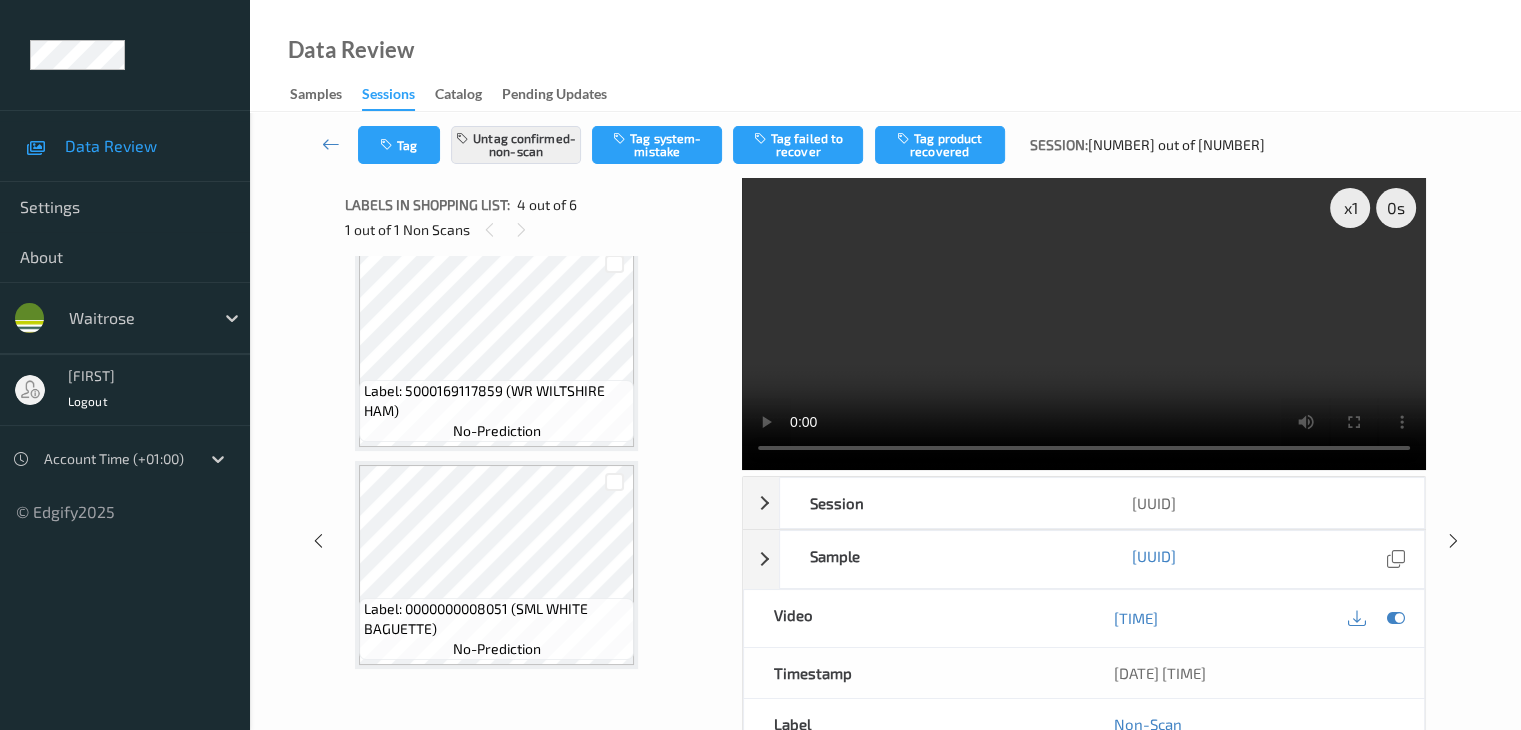 scroll, scrollTop: 446, scrollLeft: 0, axis: vertical 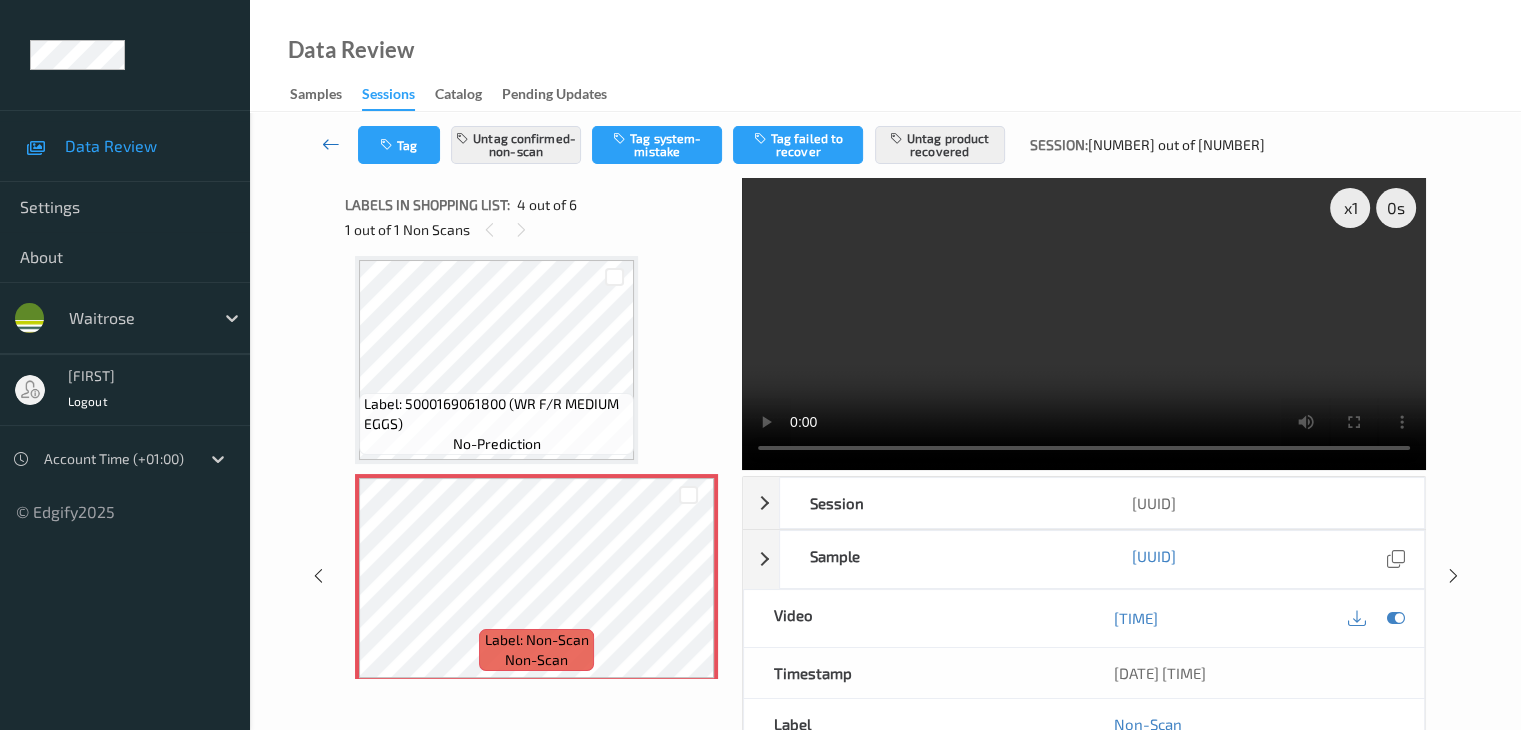 click at bounding box center (331, 144) 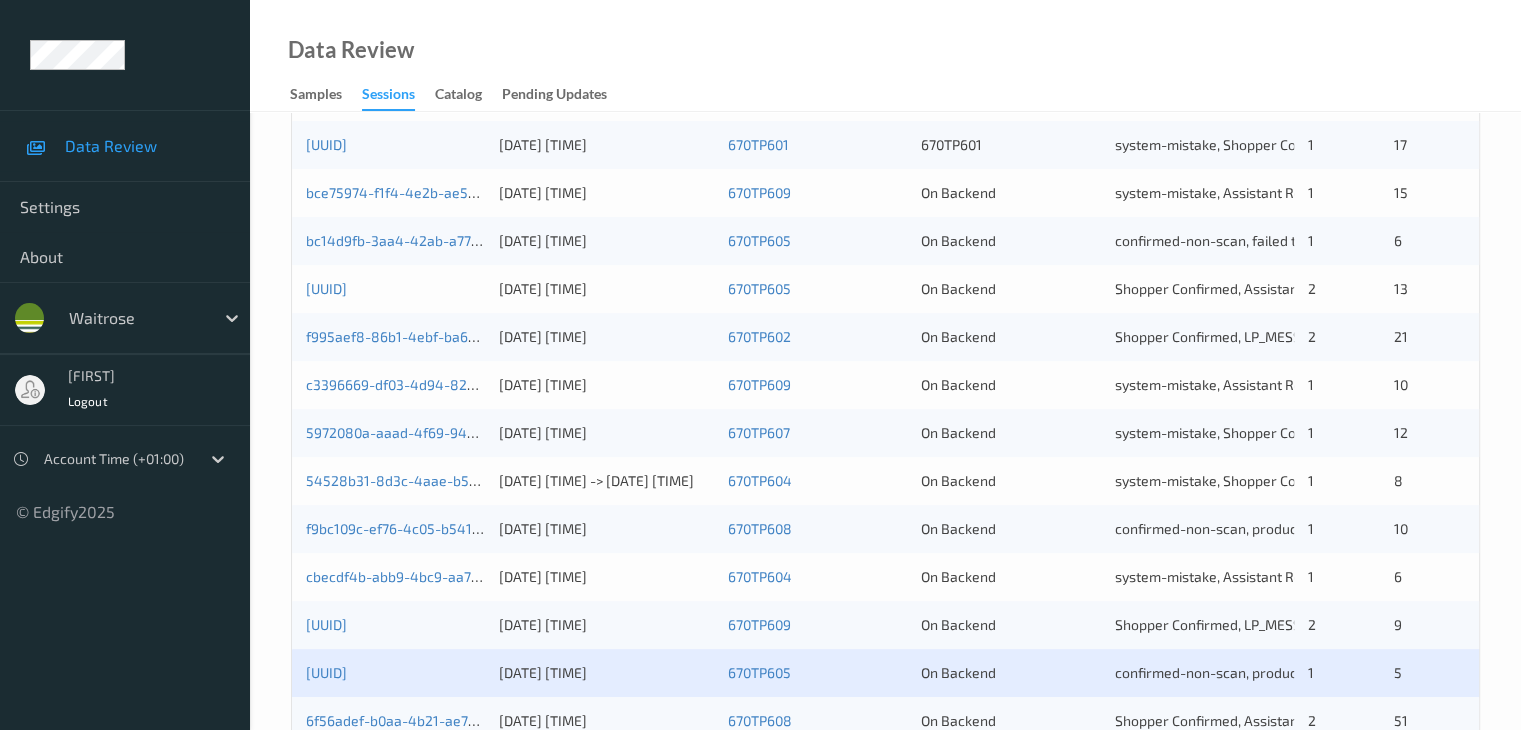 scroll, scrollTop: 600, scrollLeft: 0, axis: vertical 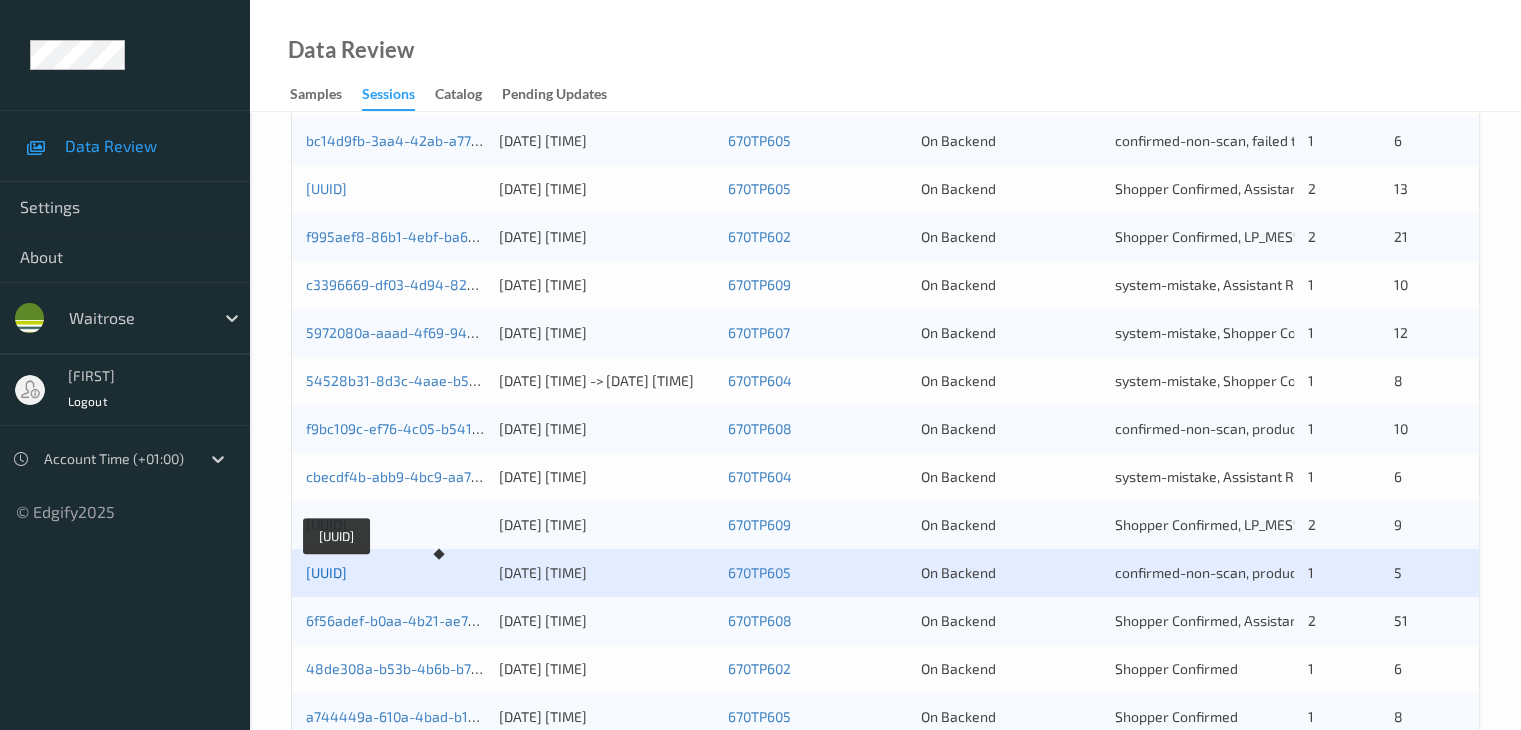 click on "[UUID]" at bounding box center [326, 572] 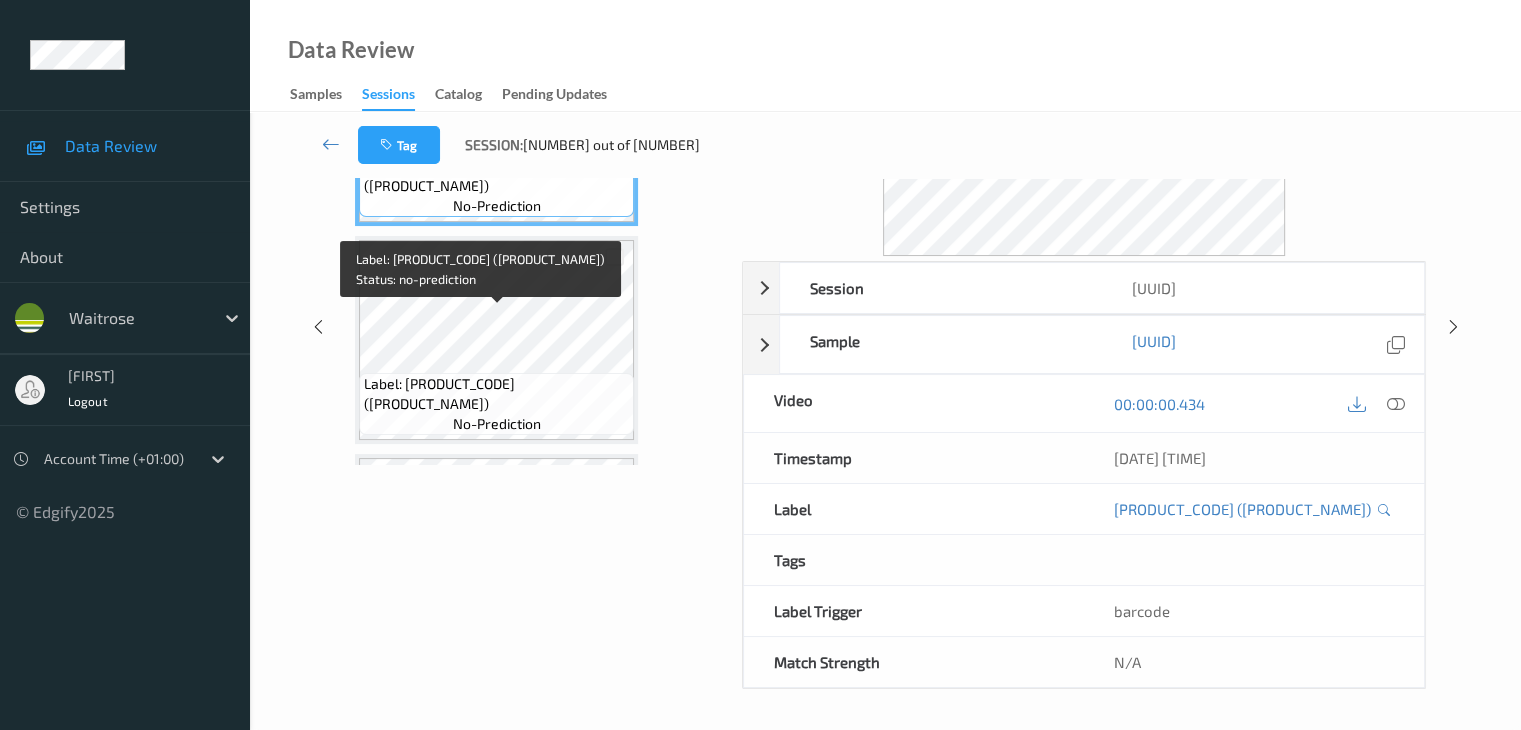 scroll, scrollTop: 0, scrollLeft: 0, axis: both 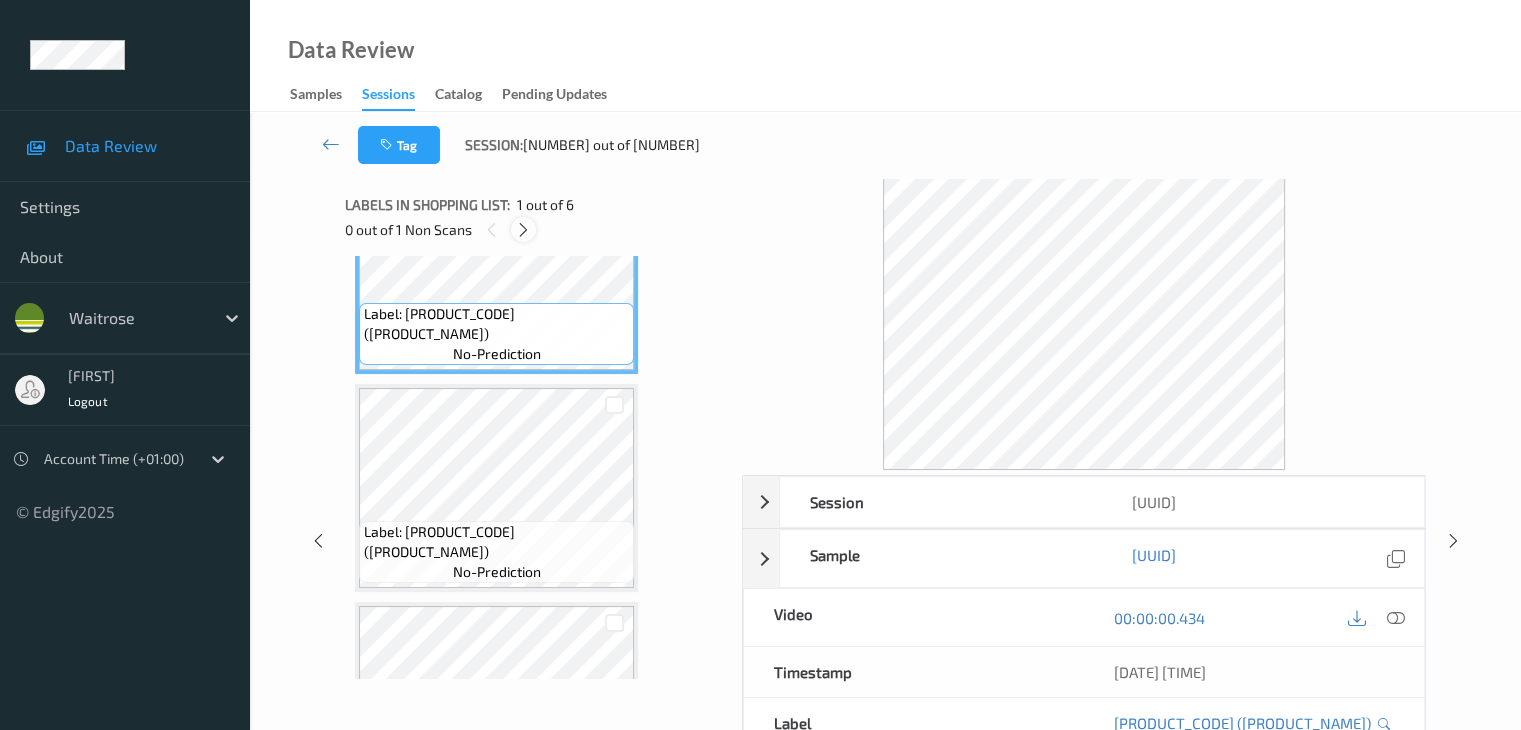 click at bounding box center [523, 229] 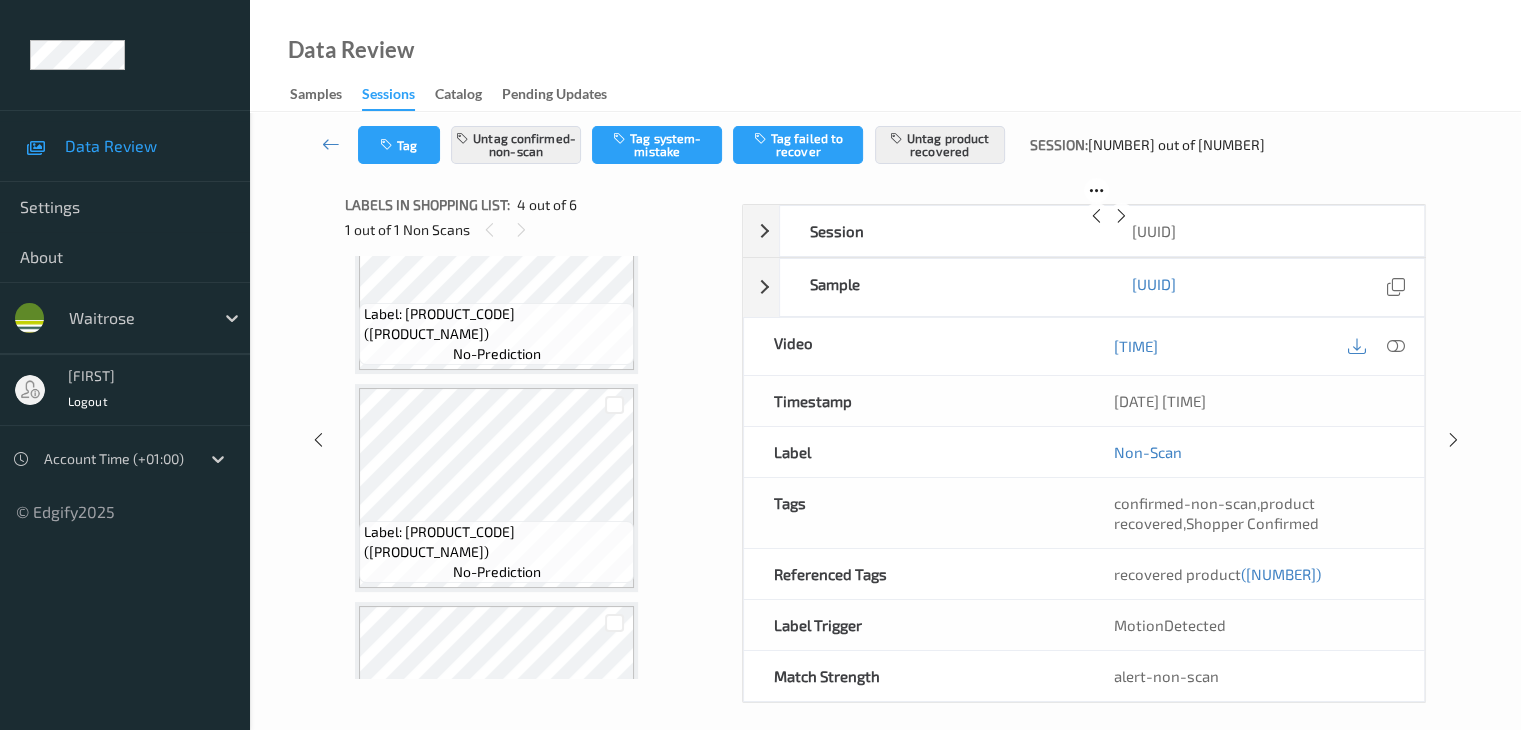 scroll, scrollTop: 446, scrollLeft: 0, axis: vertical 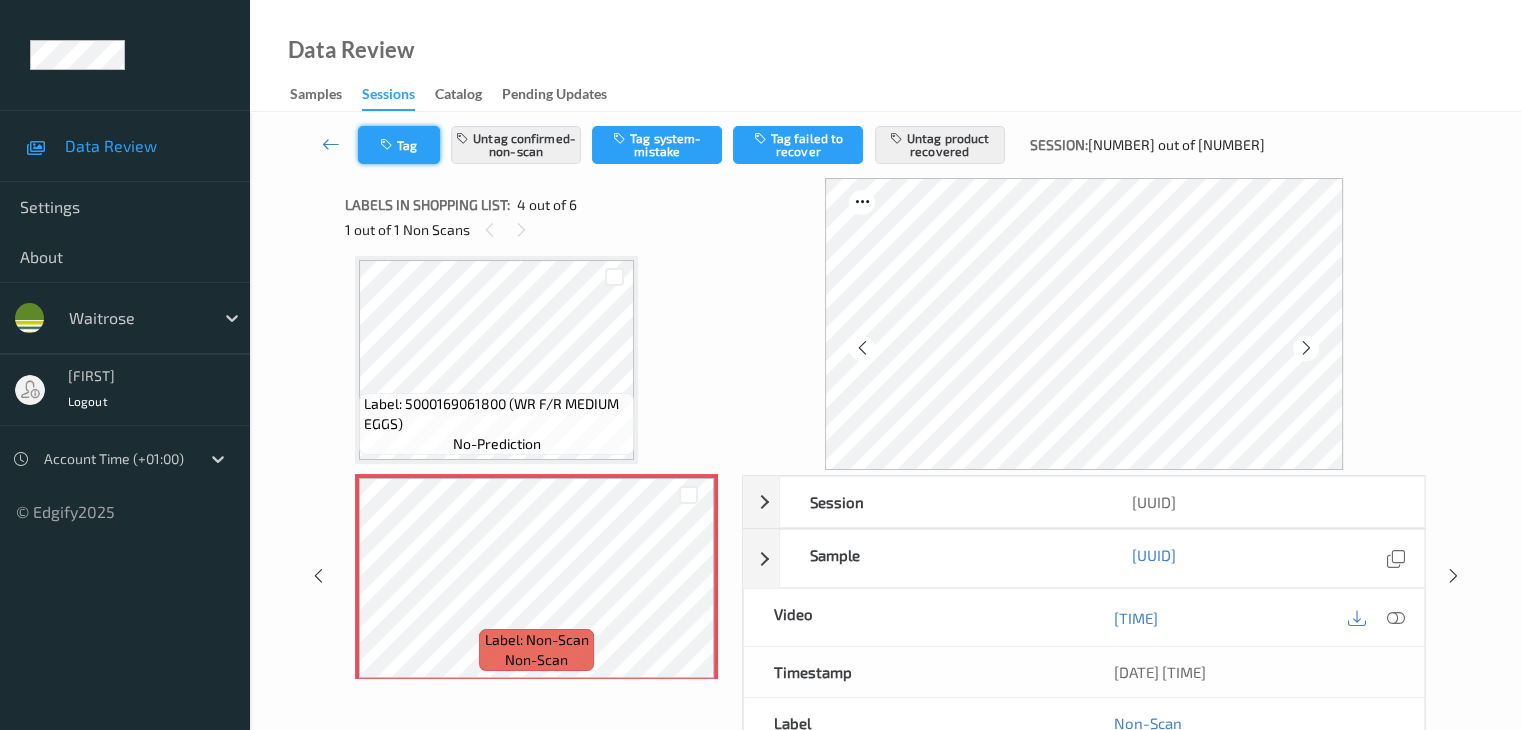 click on "Tag" at bounding box center (399, 145) 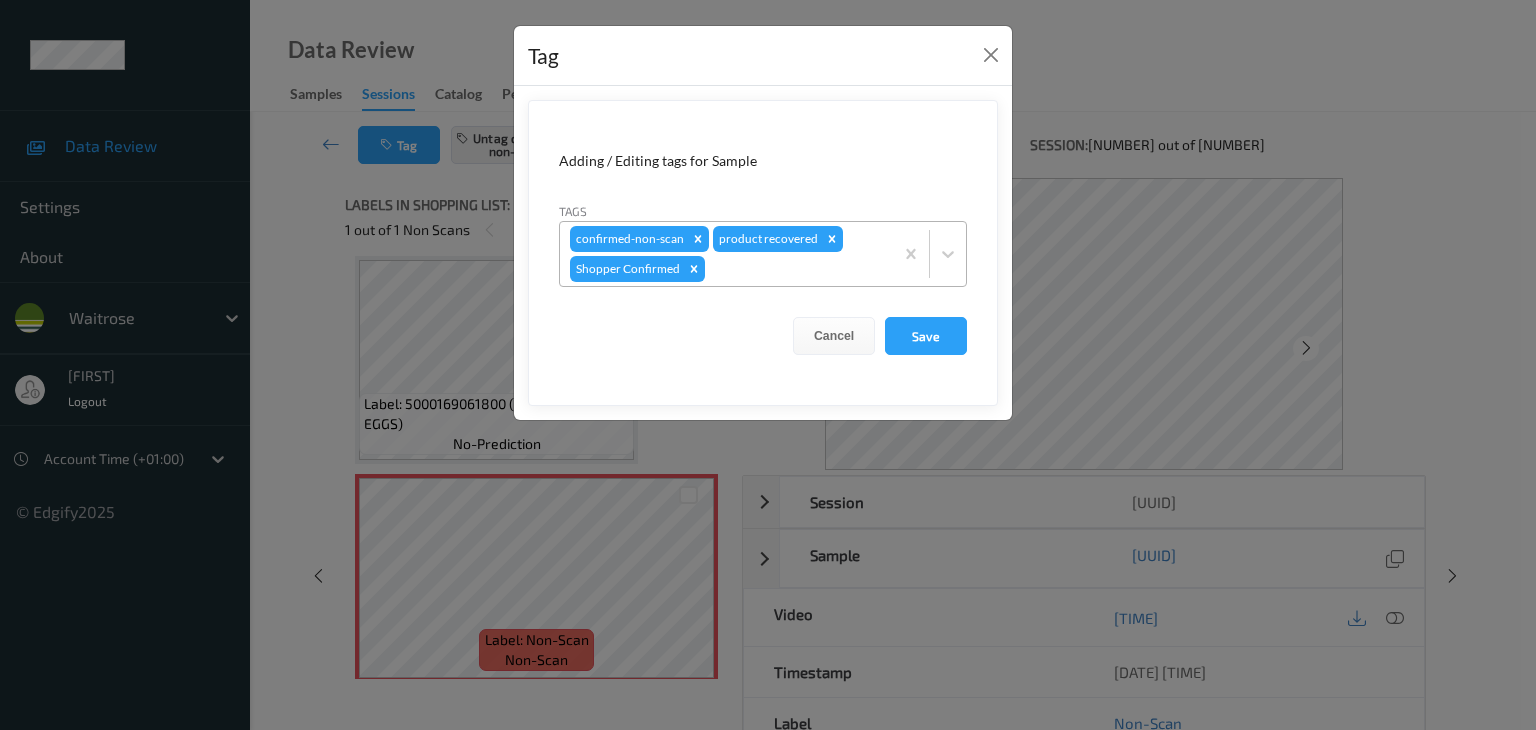 click at bounding box center [796, 269] 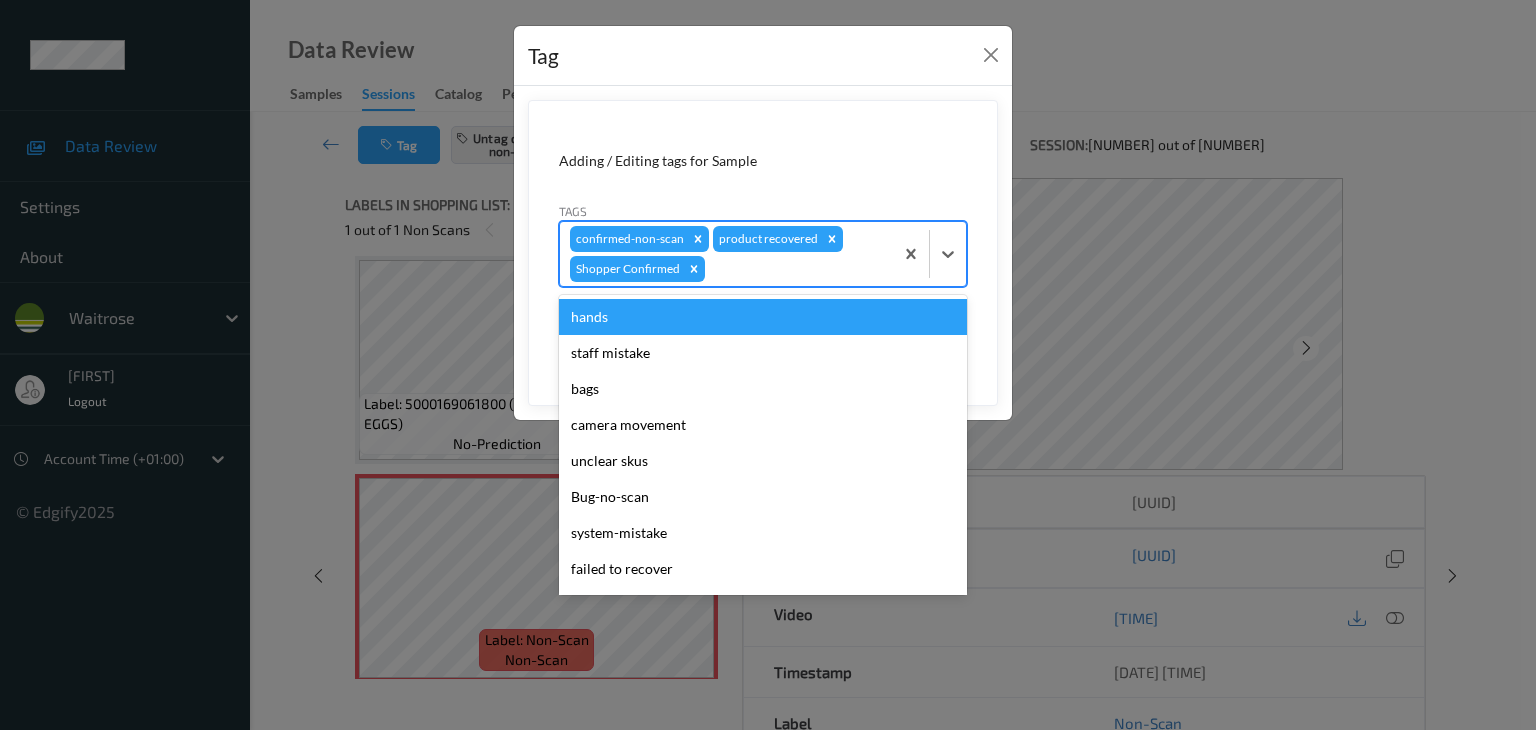 type on "p" 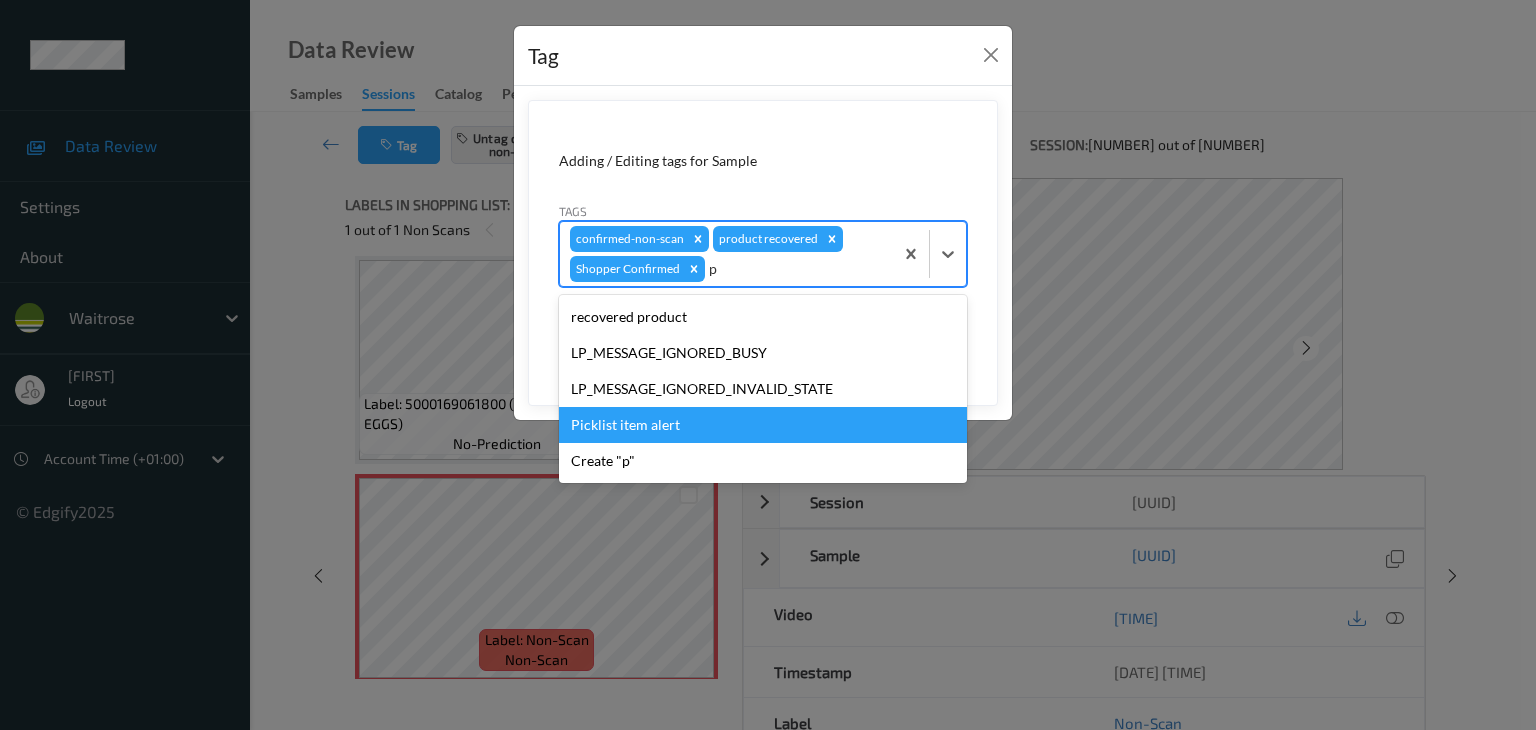 click on "Picklist item alert" at bounding box center (763, 425) 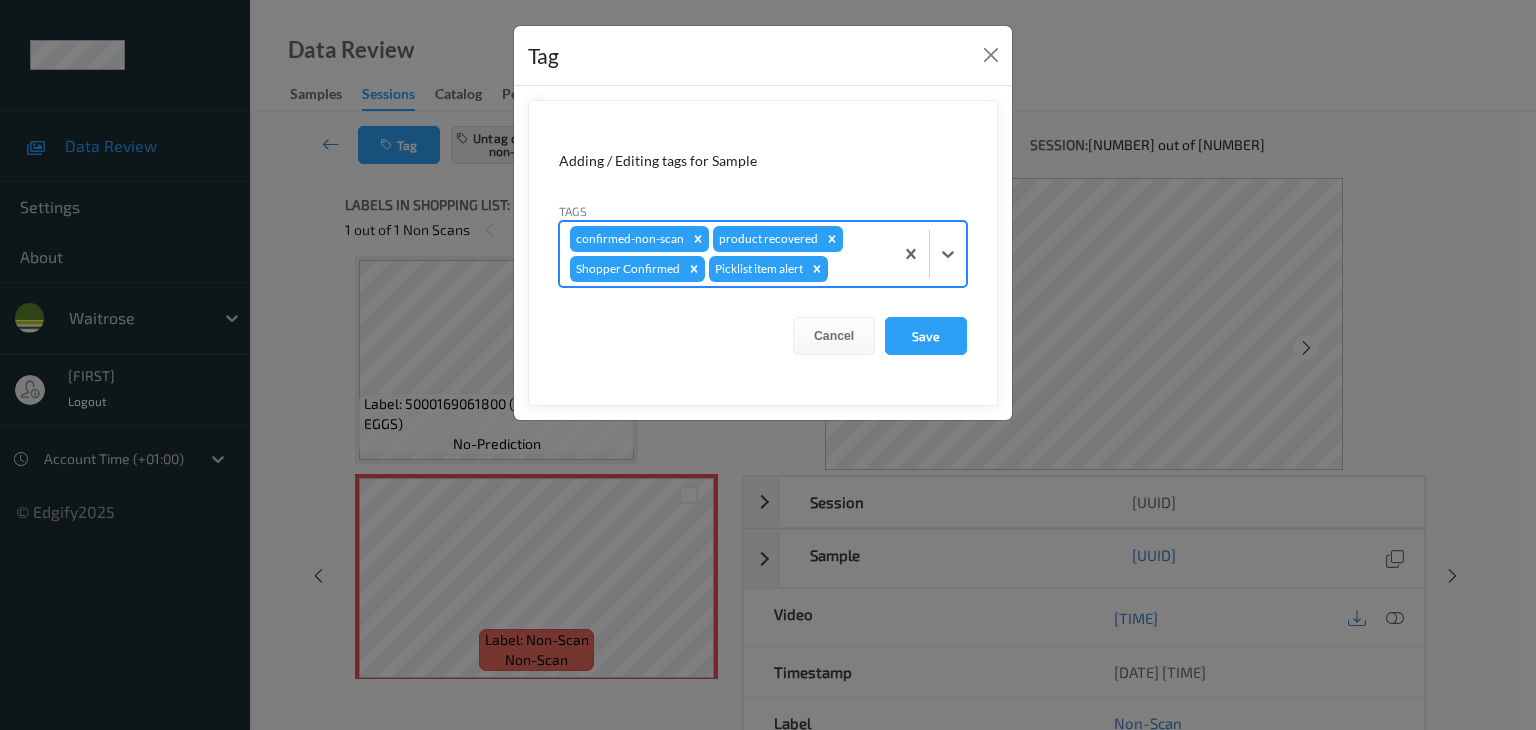 type on "u" 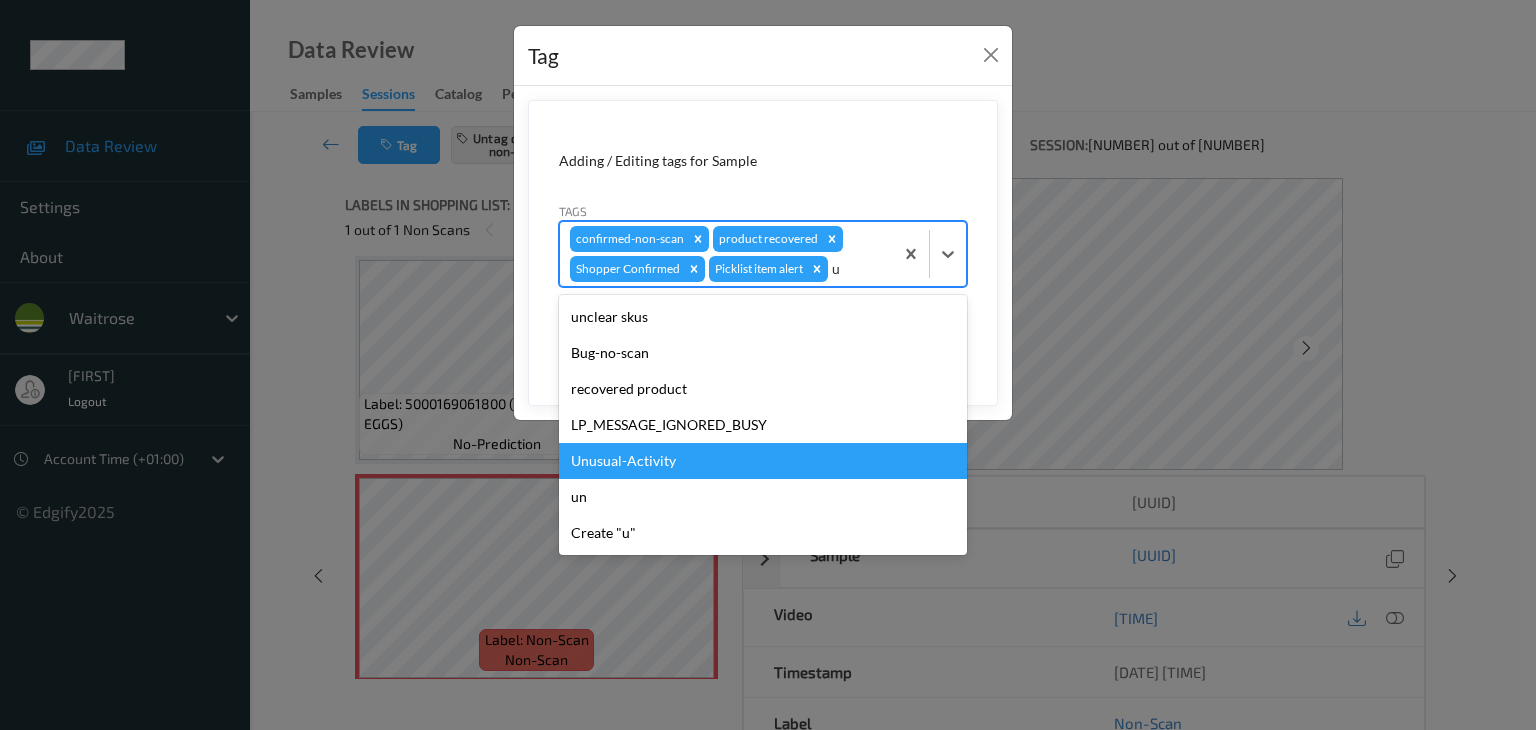 click on "Unusual-Activity" at bounding box center (763, 461) 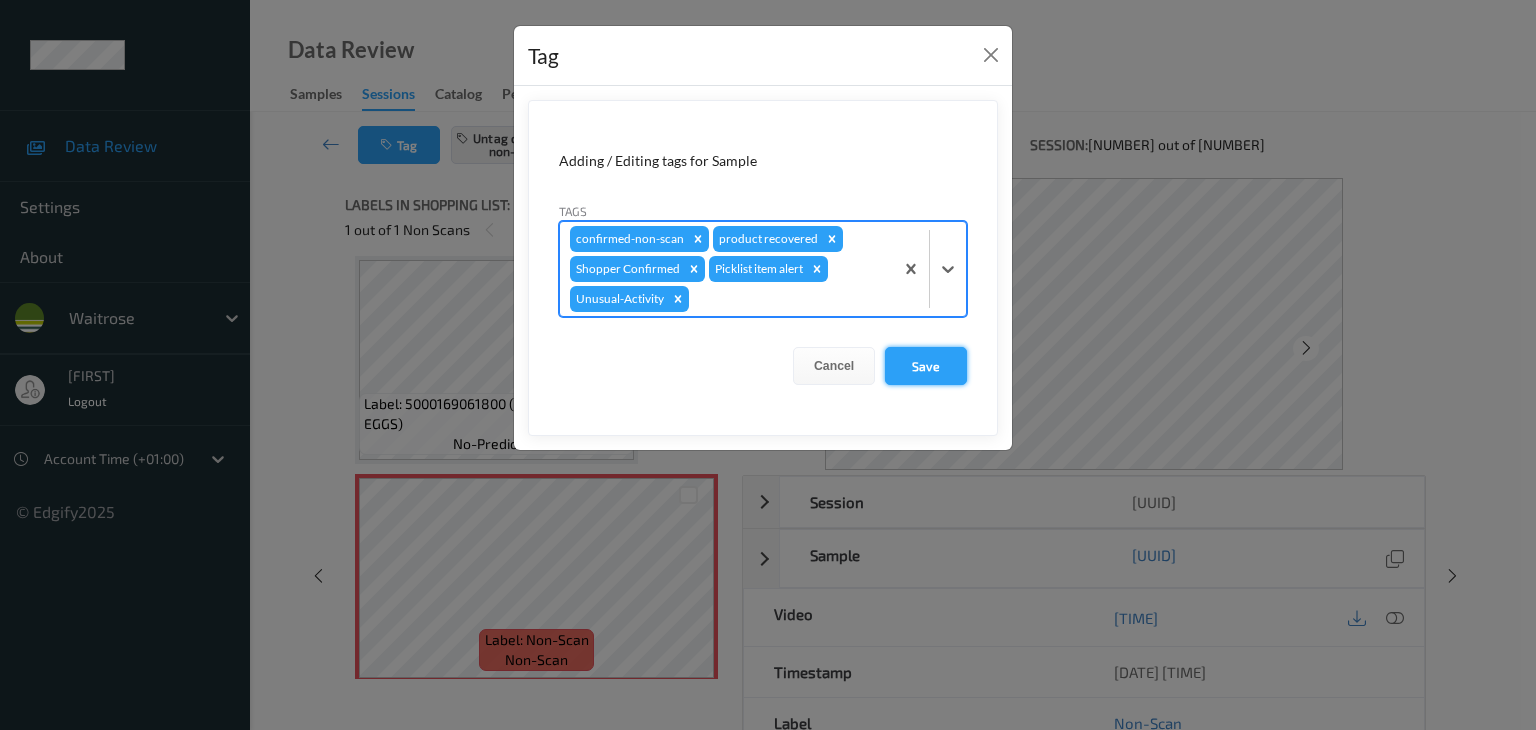 click on "Save" at bounding box center (926, 366) 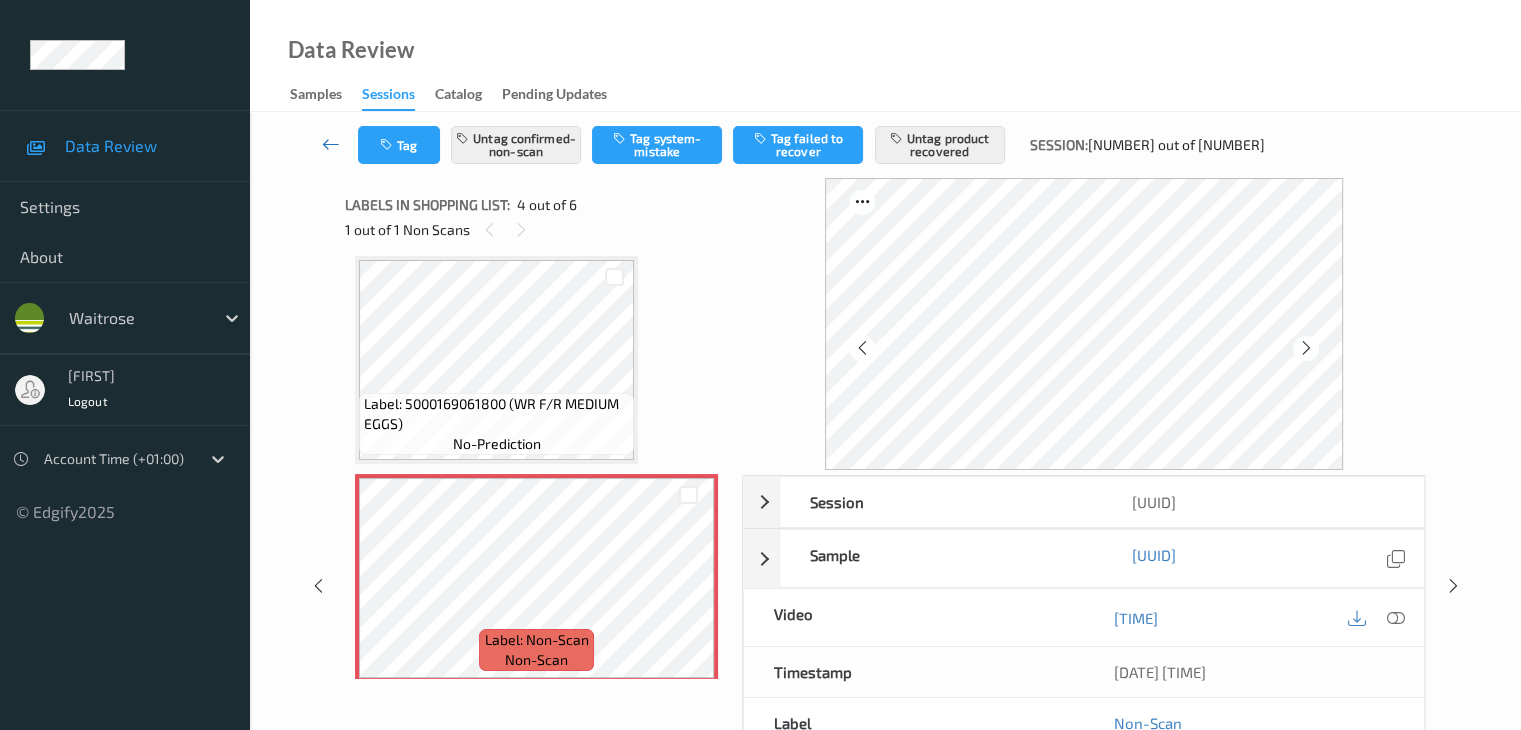 click at bounding box center (331, 144) 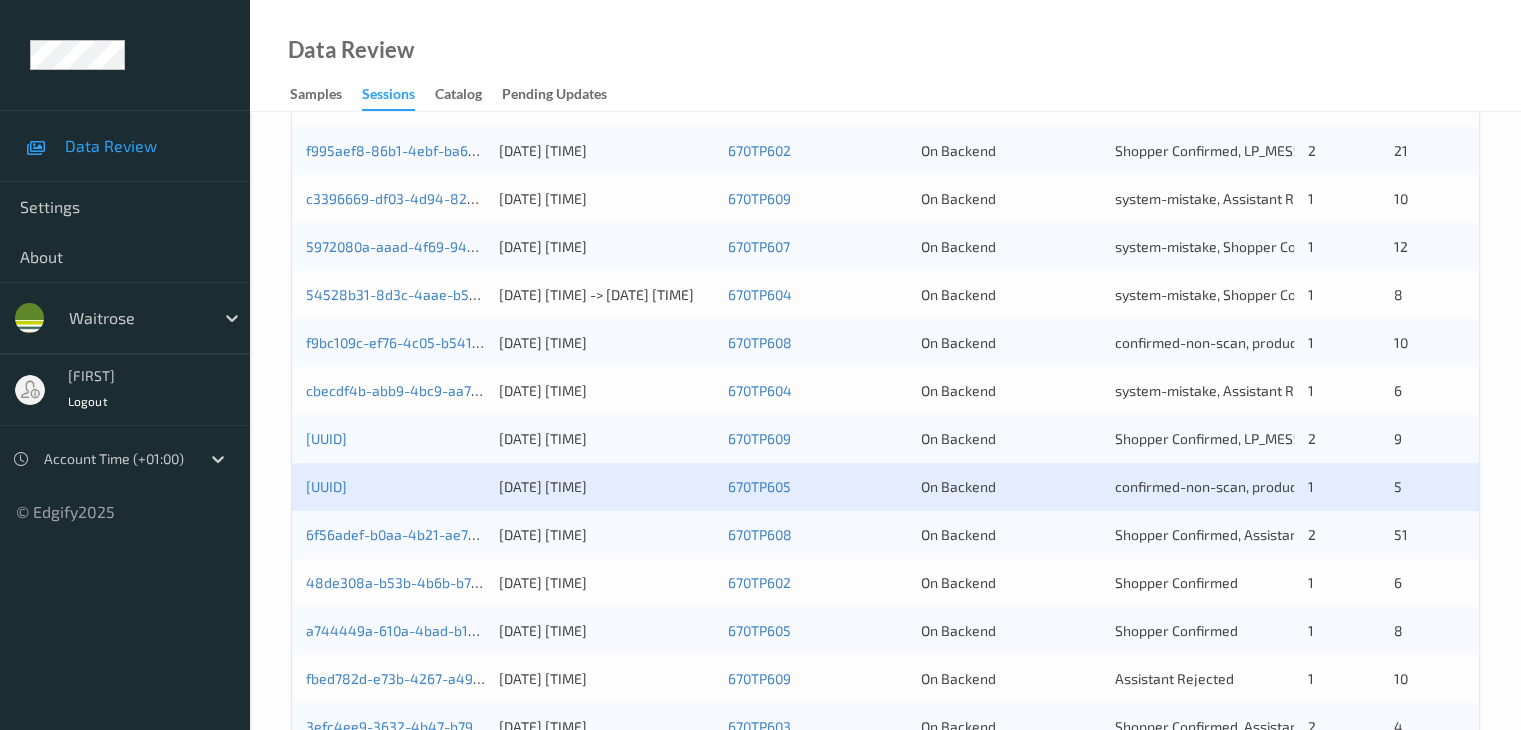 scroll, scrollTop: 800, scrollLeft: 0, axis: vertical 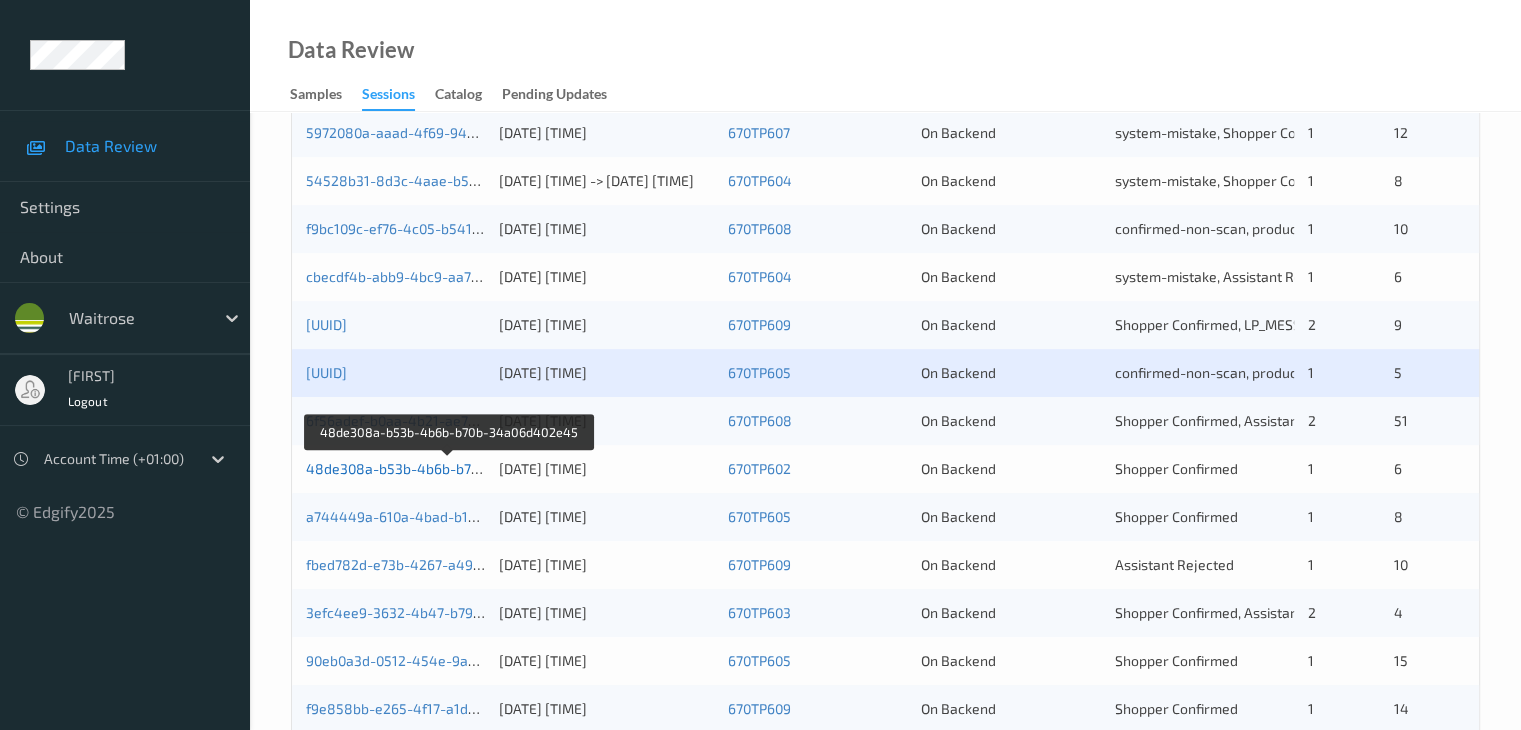 click on "48de308a-b53b-4b6b-b70b-34a06d402e45" at bounding box center (449, 468) 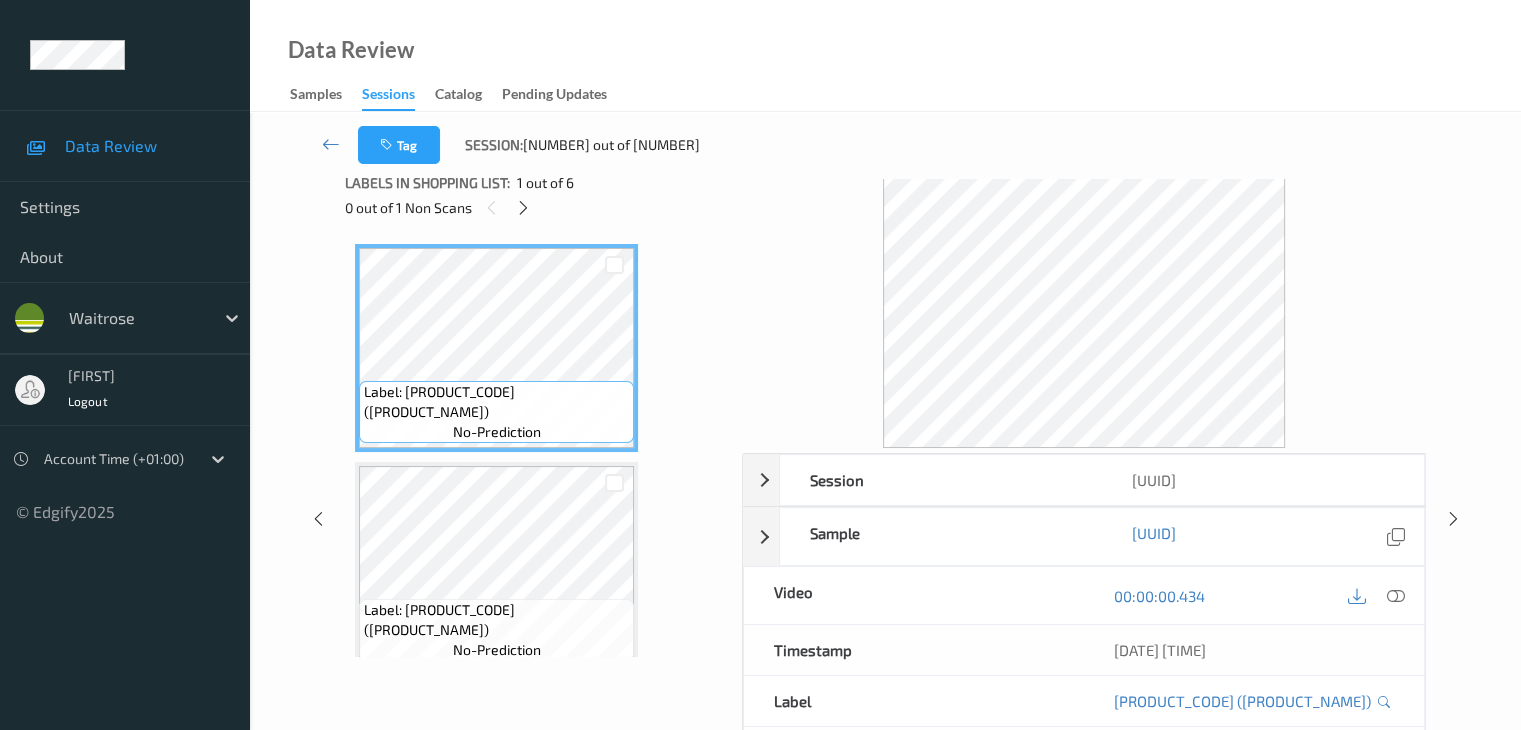 scroll, scrollTop: 0, scrollLeft: 0, axis: both 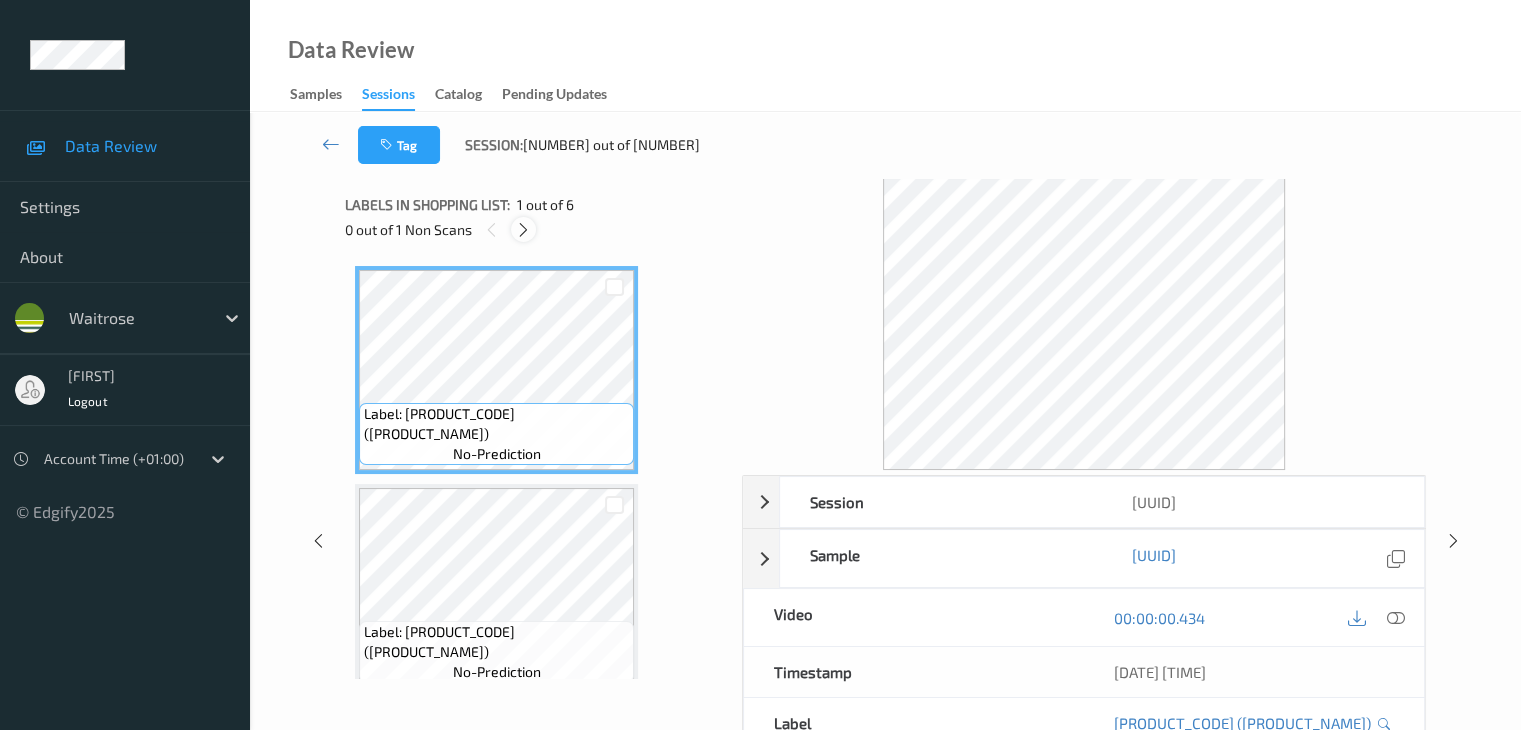 click at bounding box center (523, 230) 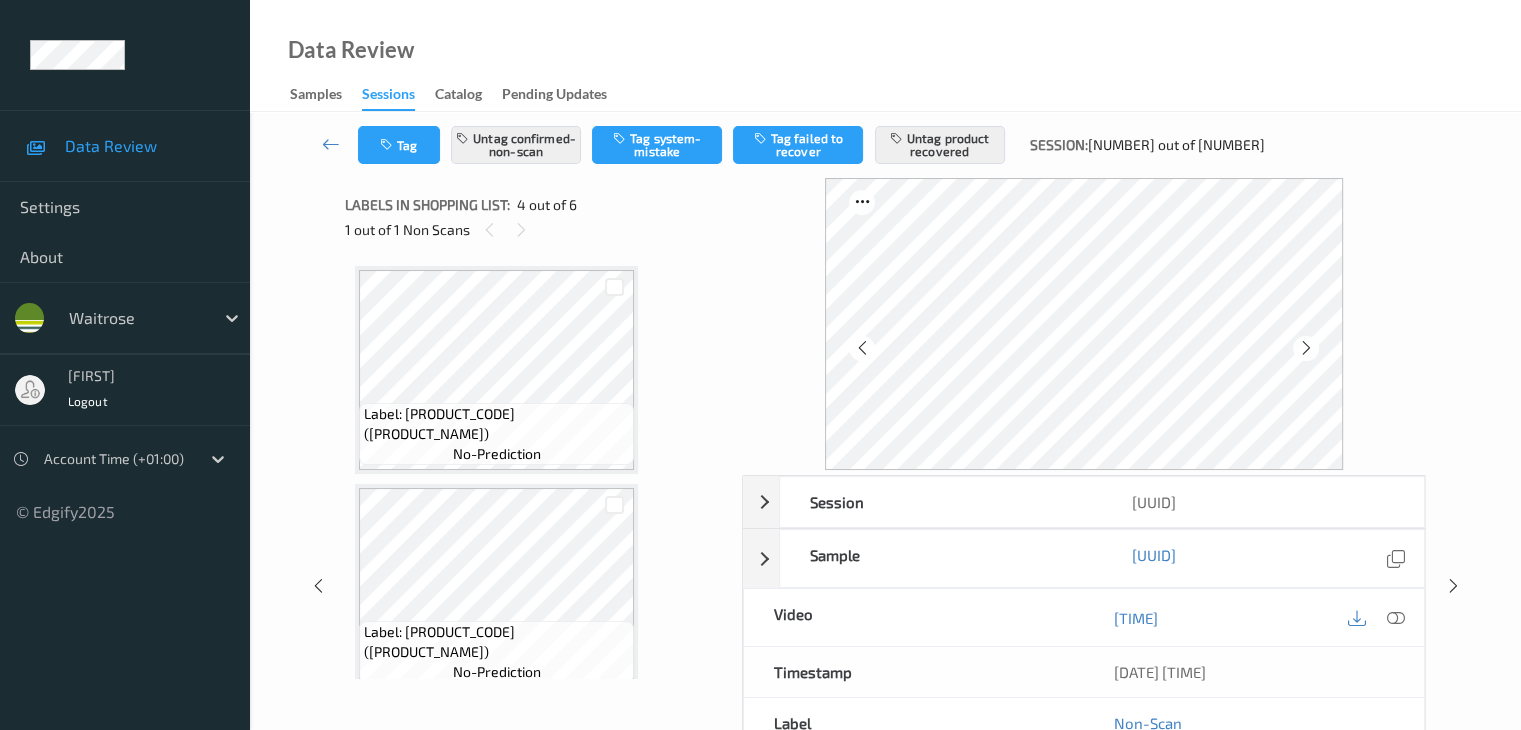 scroll, scrollTop: 446, scrollLeft: 0, axis: vertical 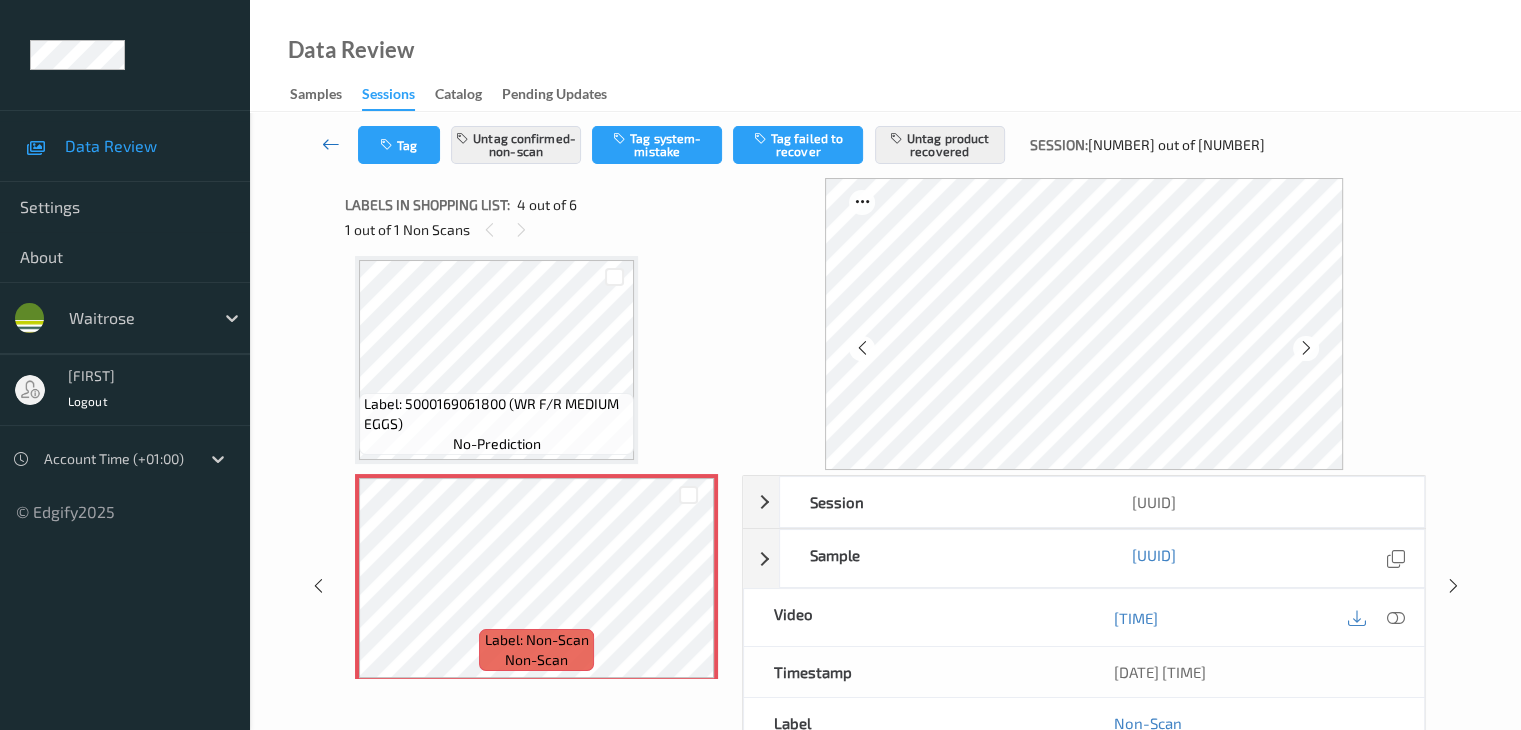 click at bounding box center [331, 144] 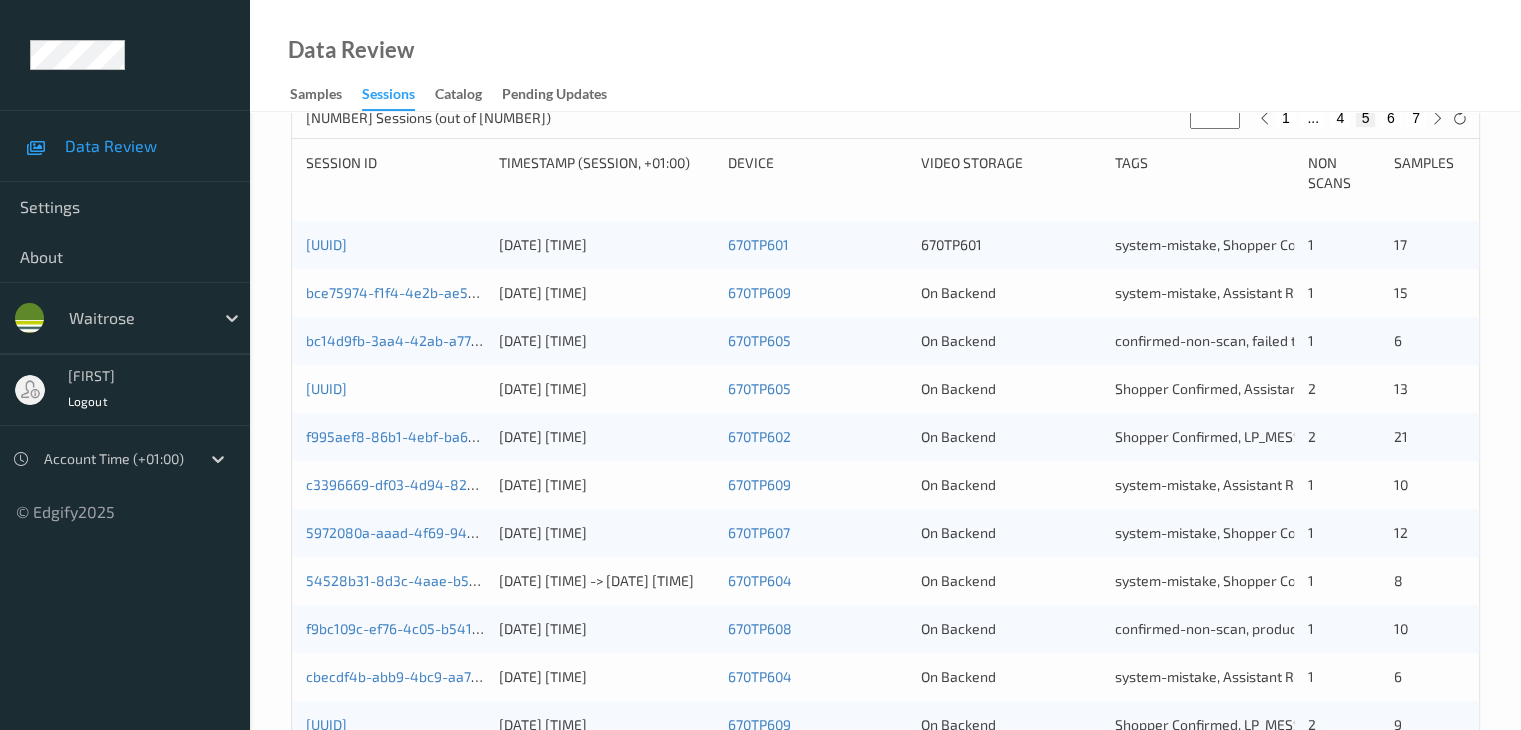 scroll, scrollTop: 800, scrollLeft: 0, axis: vertical 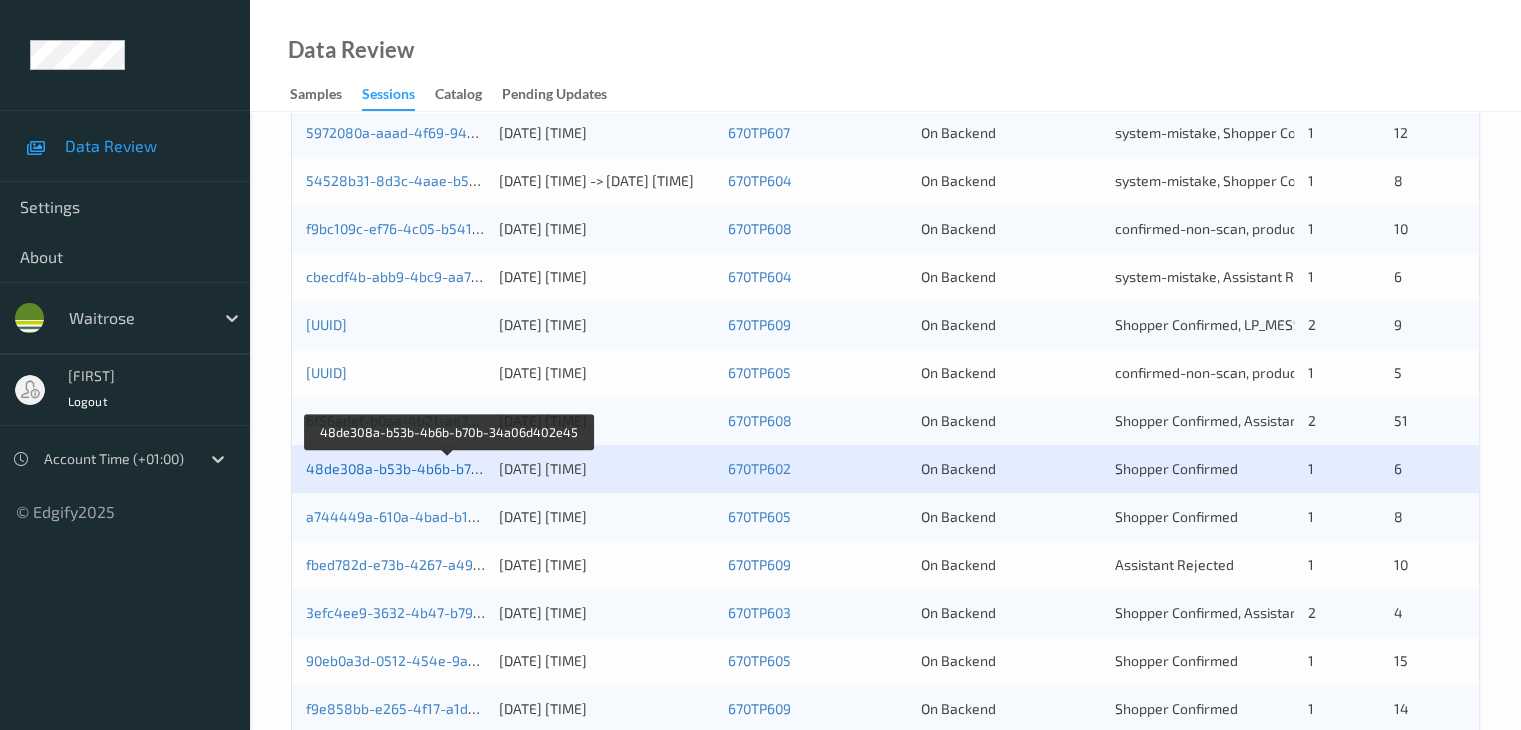 click on "48de308a-b53b-4b6b-b70b-34a06d402e45" at bounding box center [449, 468] 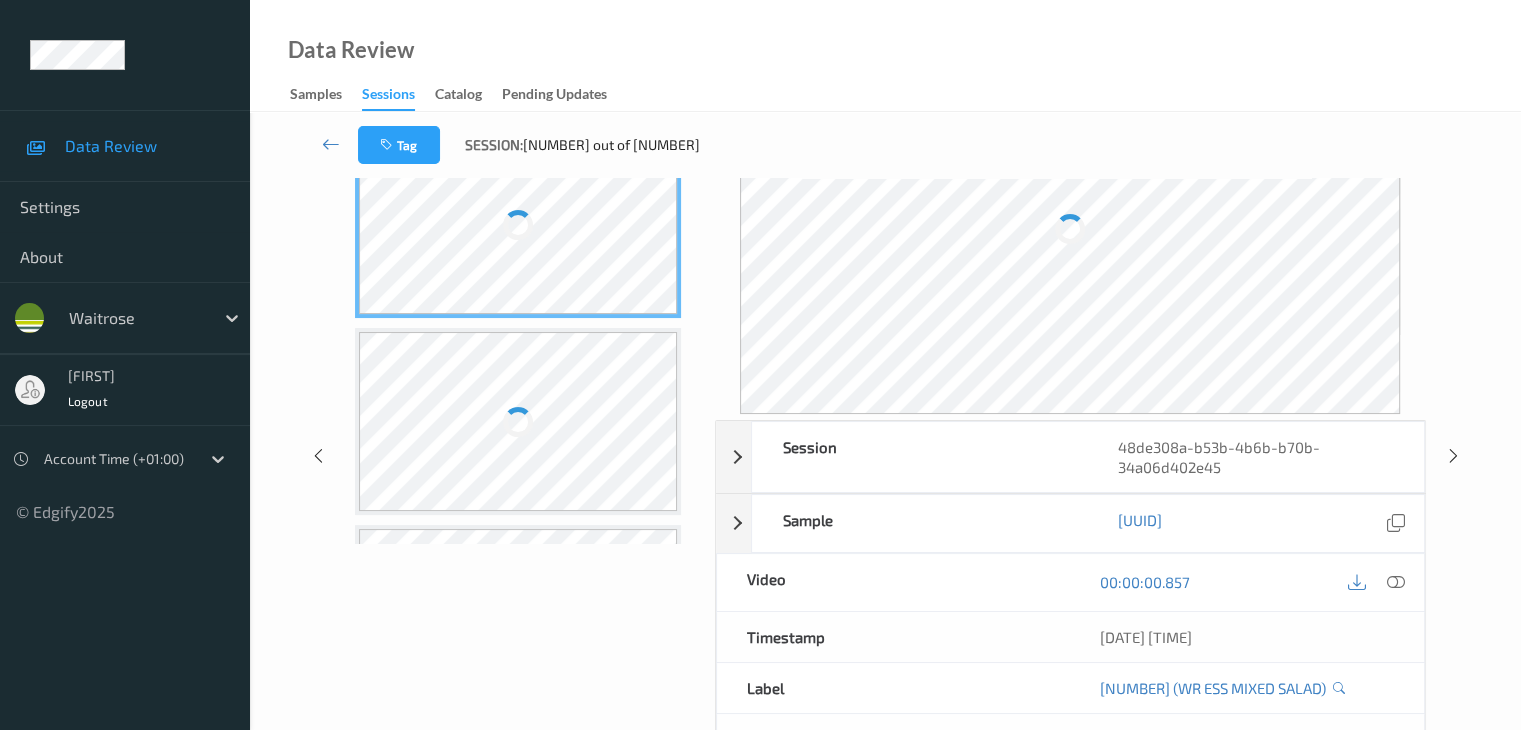 scroll, scrollTop: 0, scrollLeft: 0, axis: both 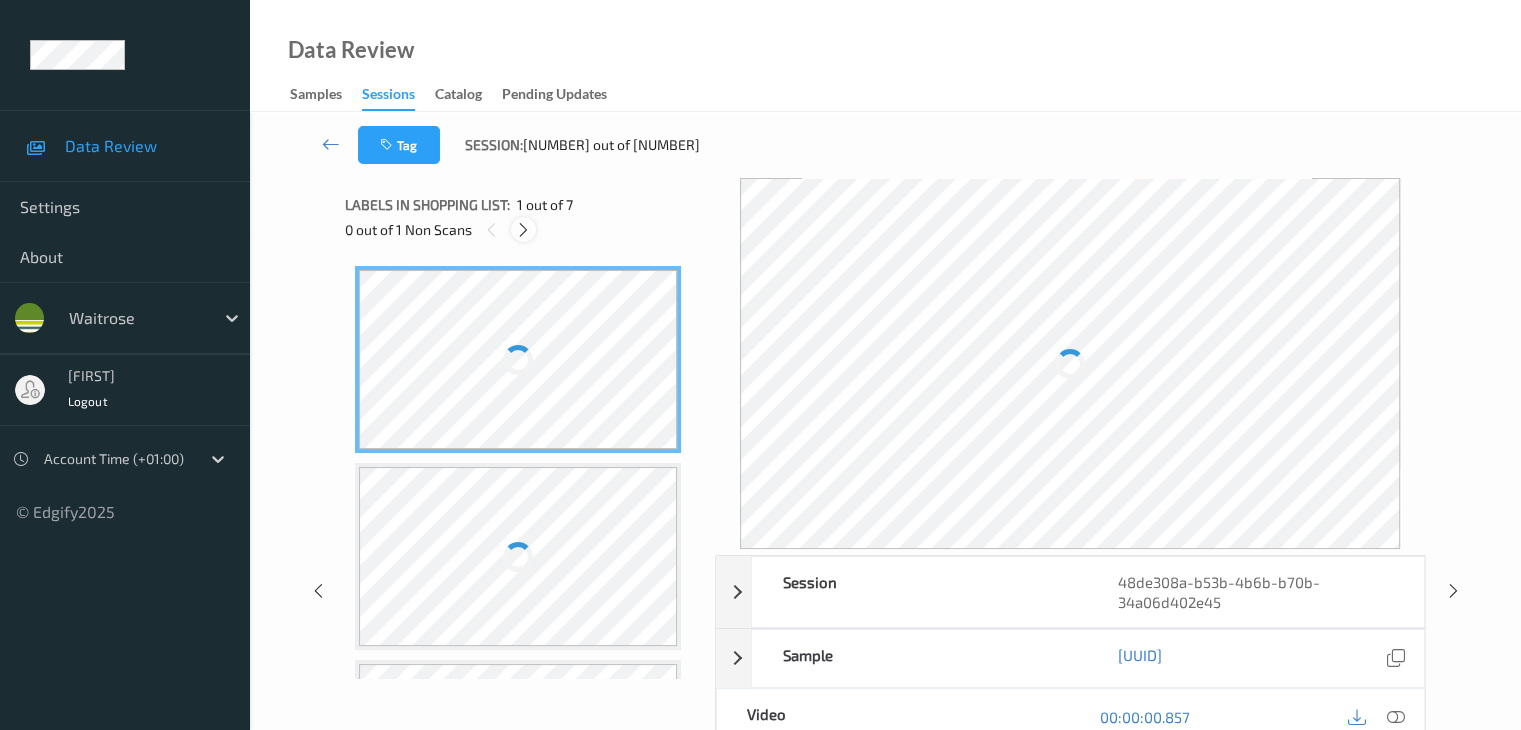 click at bounding box center (523, 230) 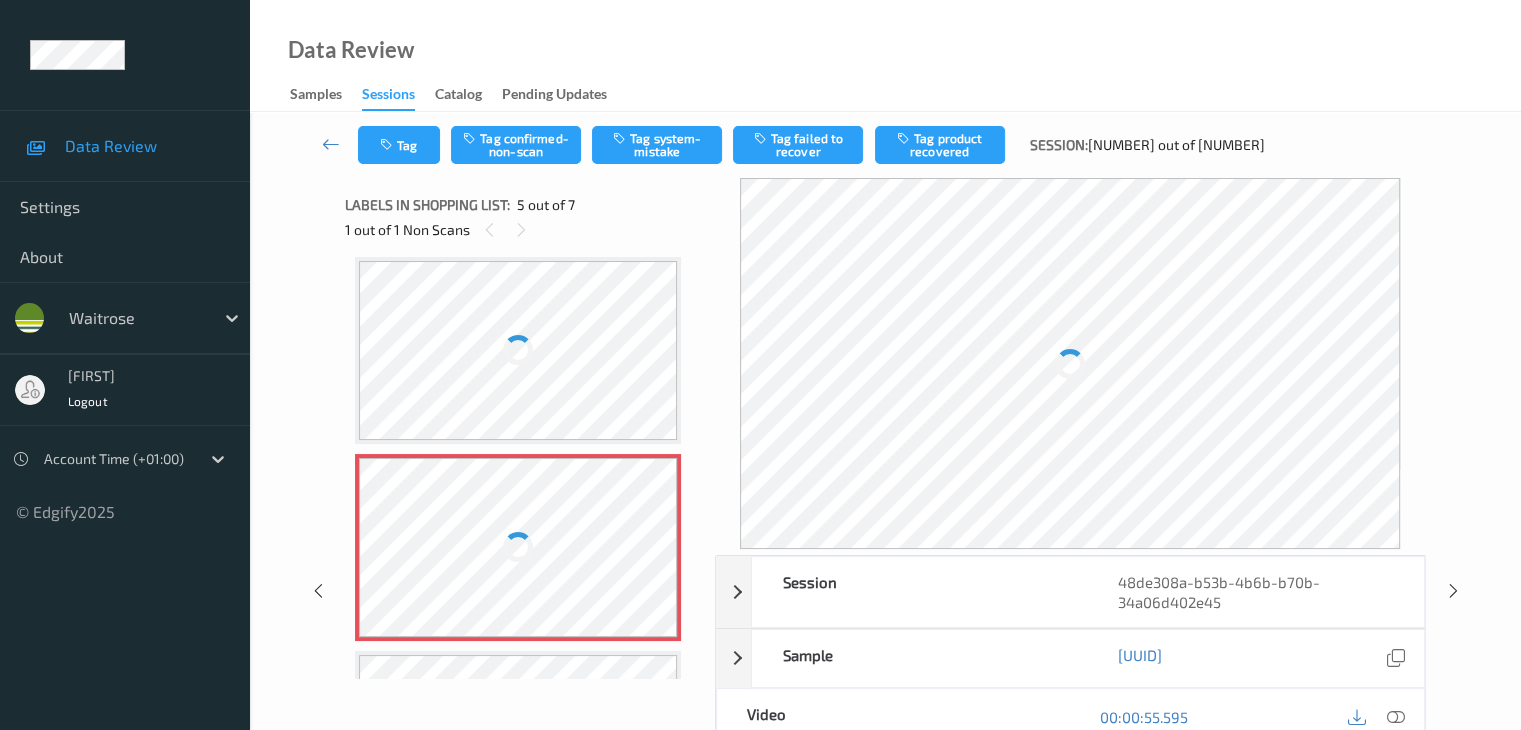 scroll, scrollTop: 664, scrollLeft: 0, axis: vertical 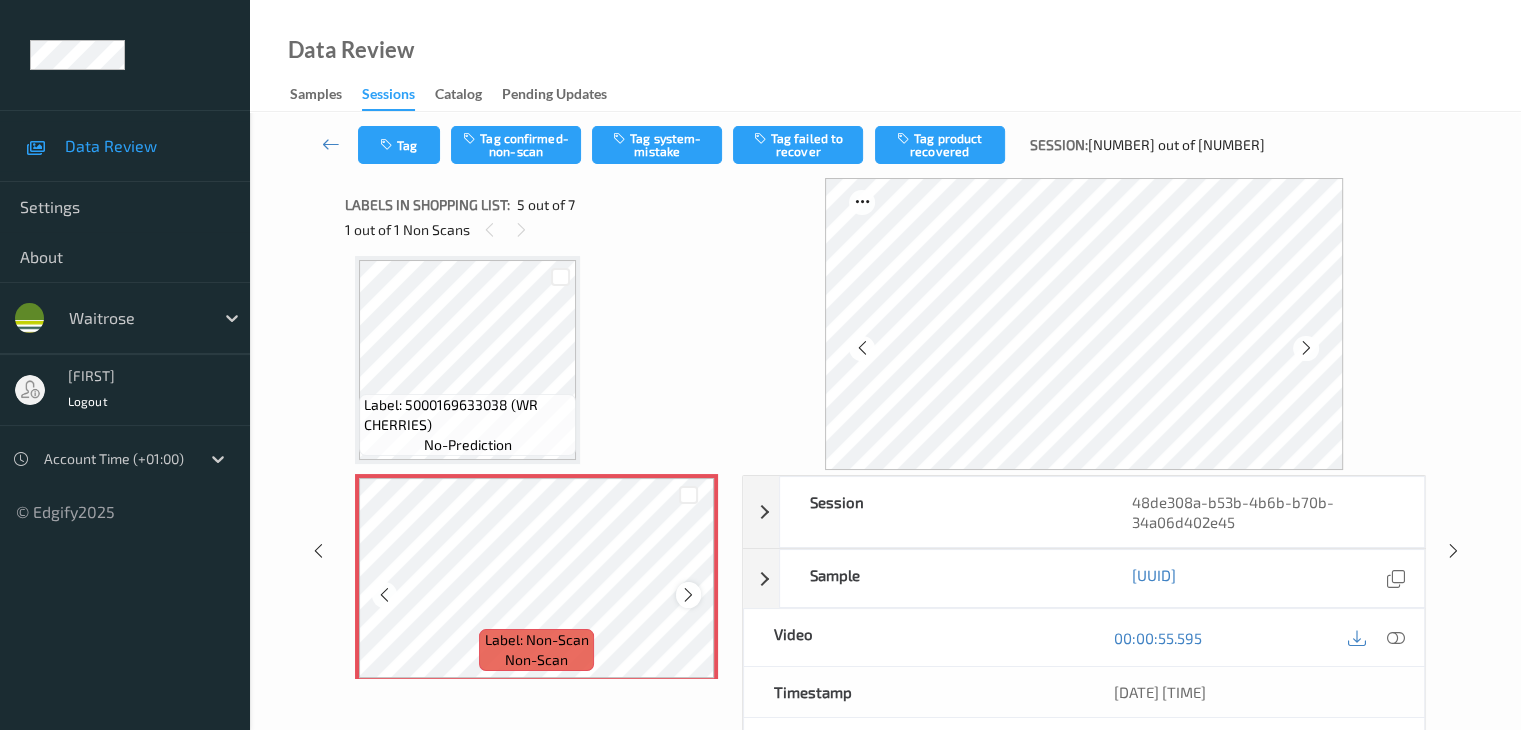 click at bounding box center (688, 595) 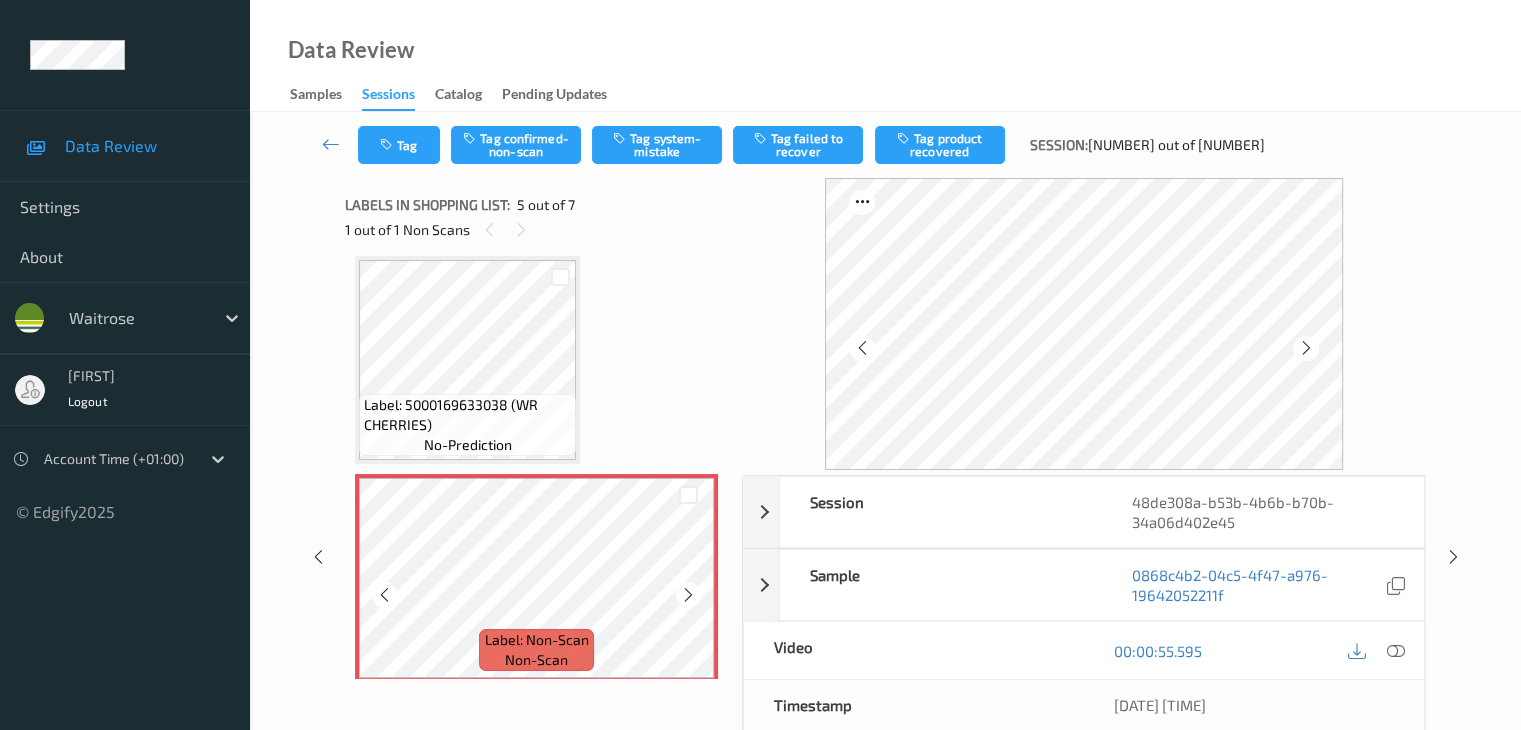 click at bounding box center (688, 595) 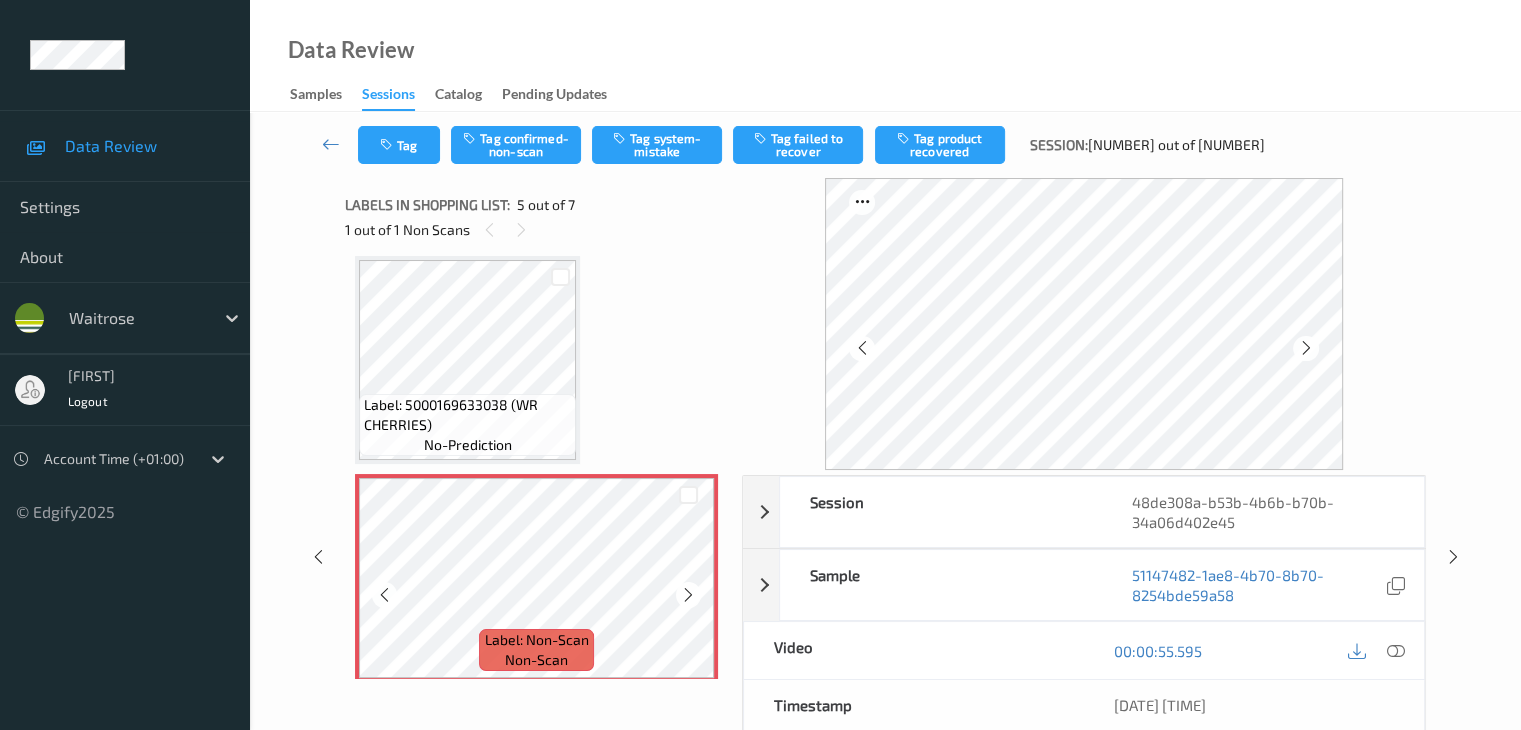 click at bounding box center (688, 595) 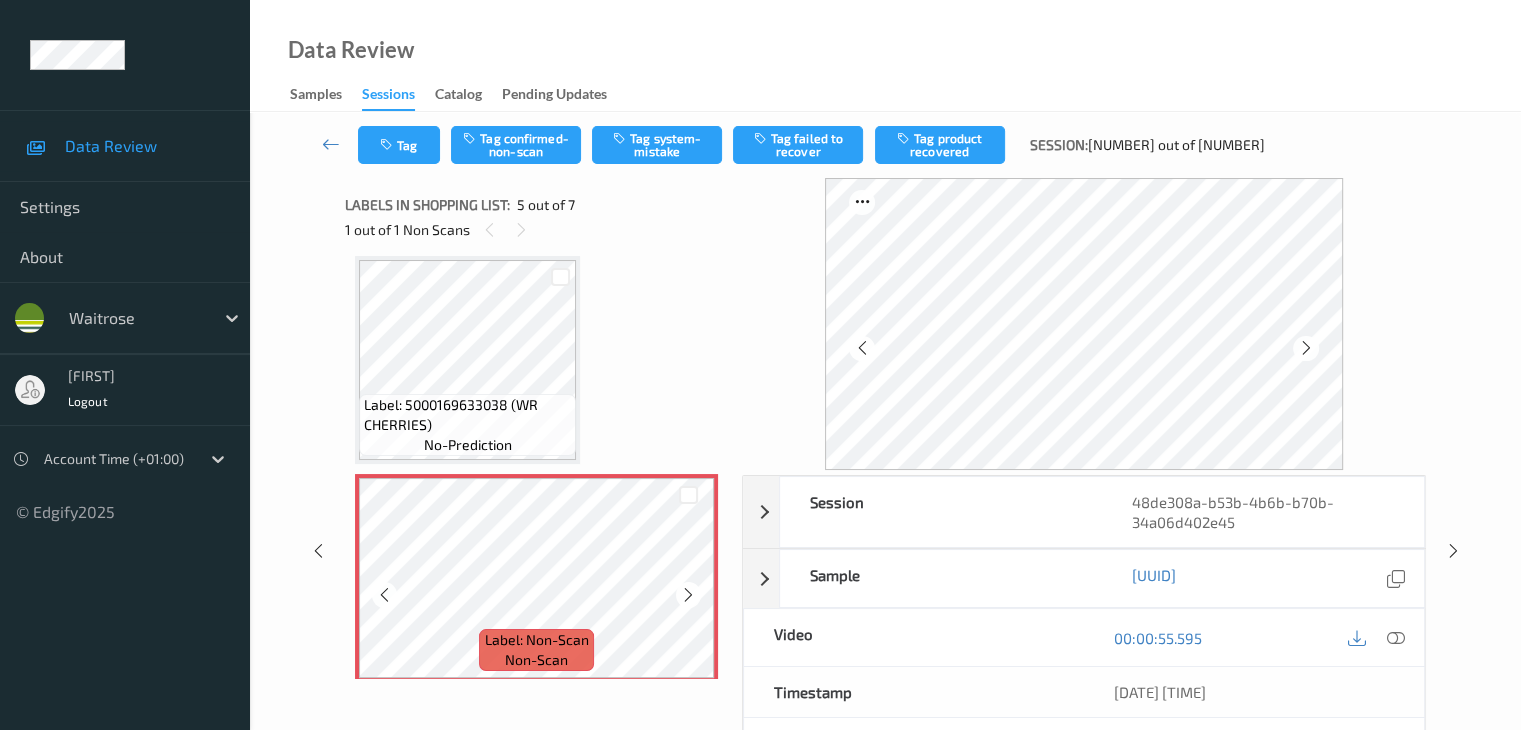 click at bounding box center (688, 595) 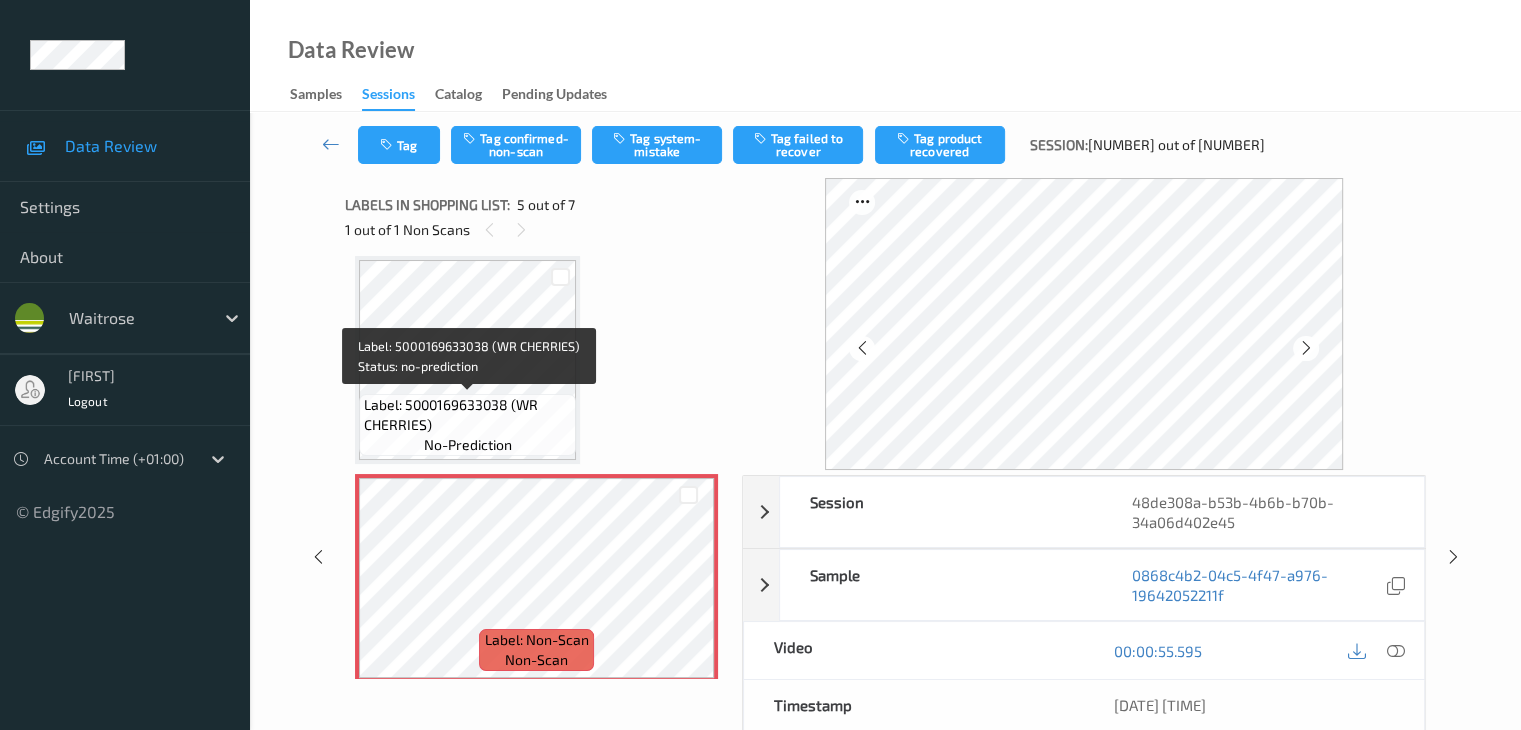 click on "Label: 5000169633038 (WR CHERRIES)" at bounding box center (467, 415) 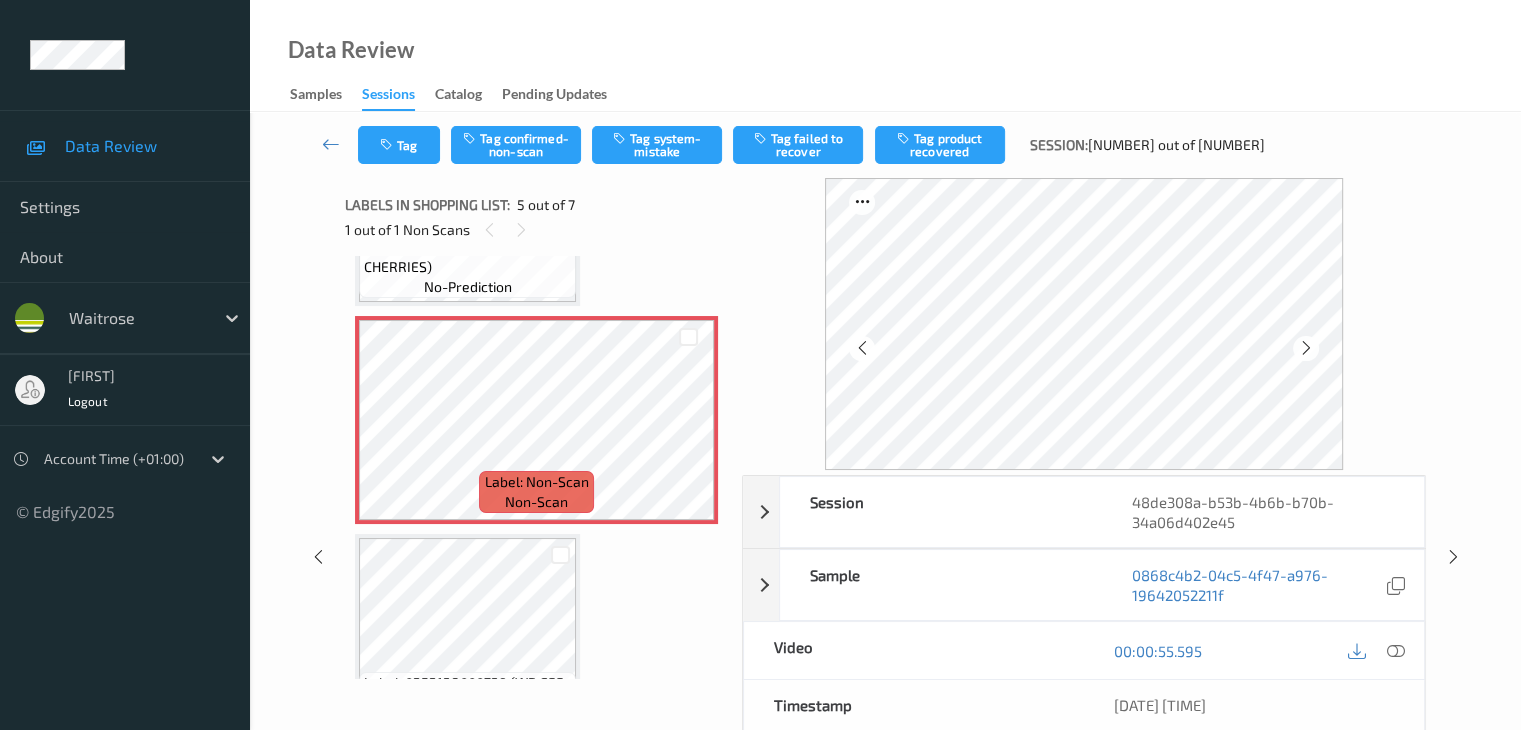 scroll, scrollTop: 864, scrollLeft: 0, axis: vertical 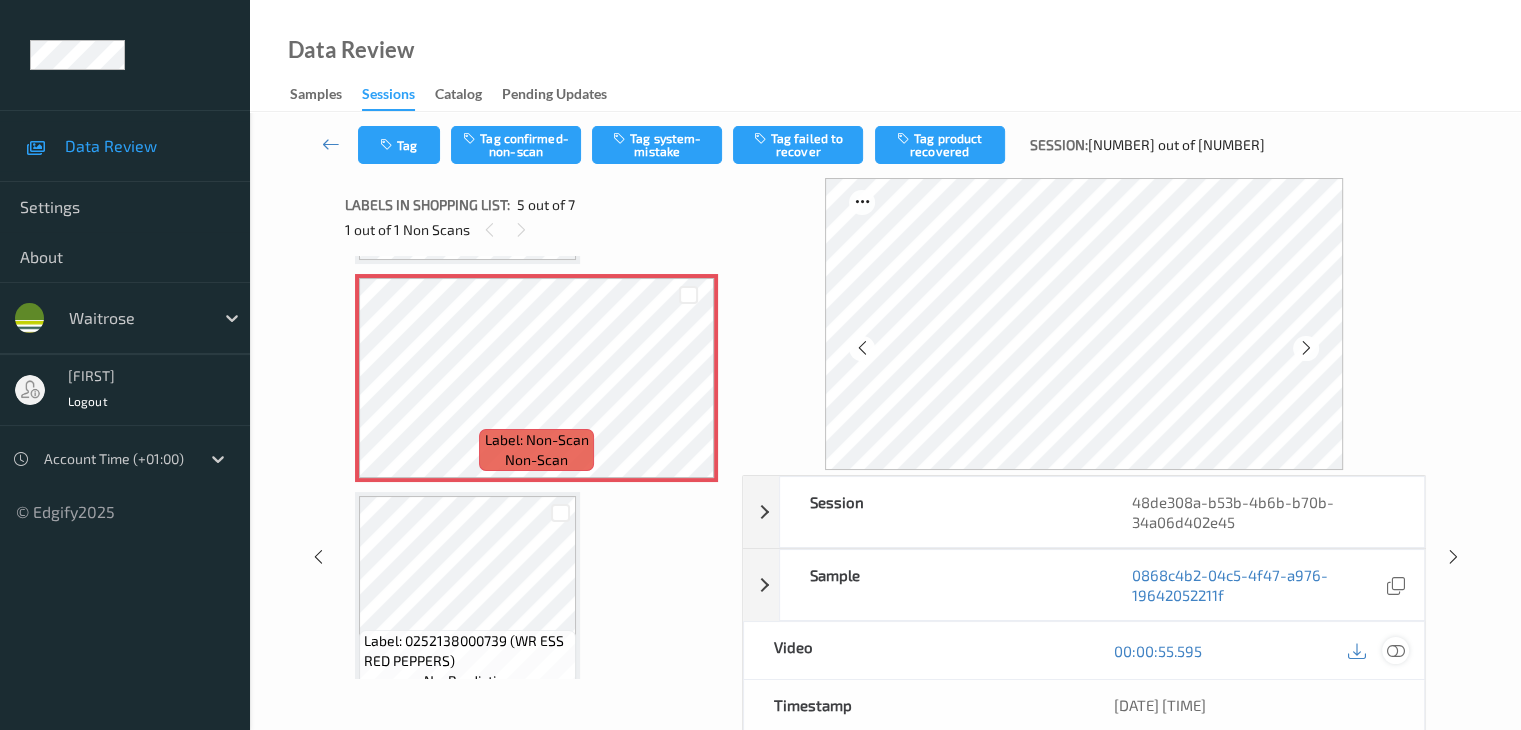 click at bounding box center (1395, 651) 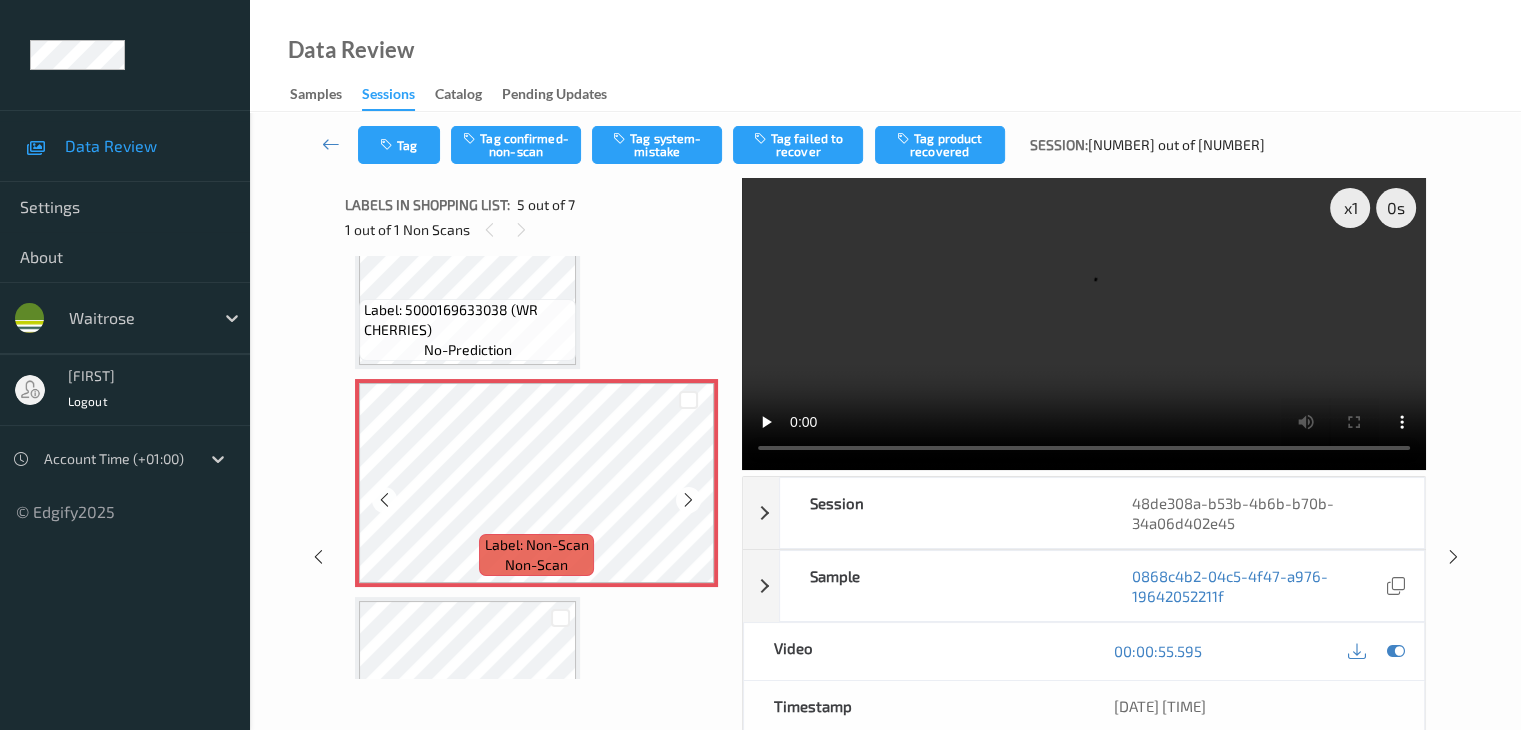 scroll, scrollTop: 664, scrollLeft: 0, axis: vertical 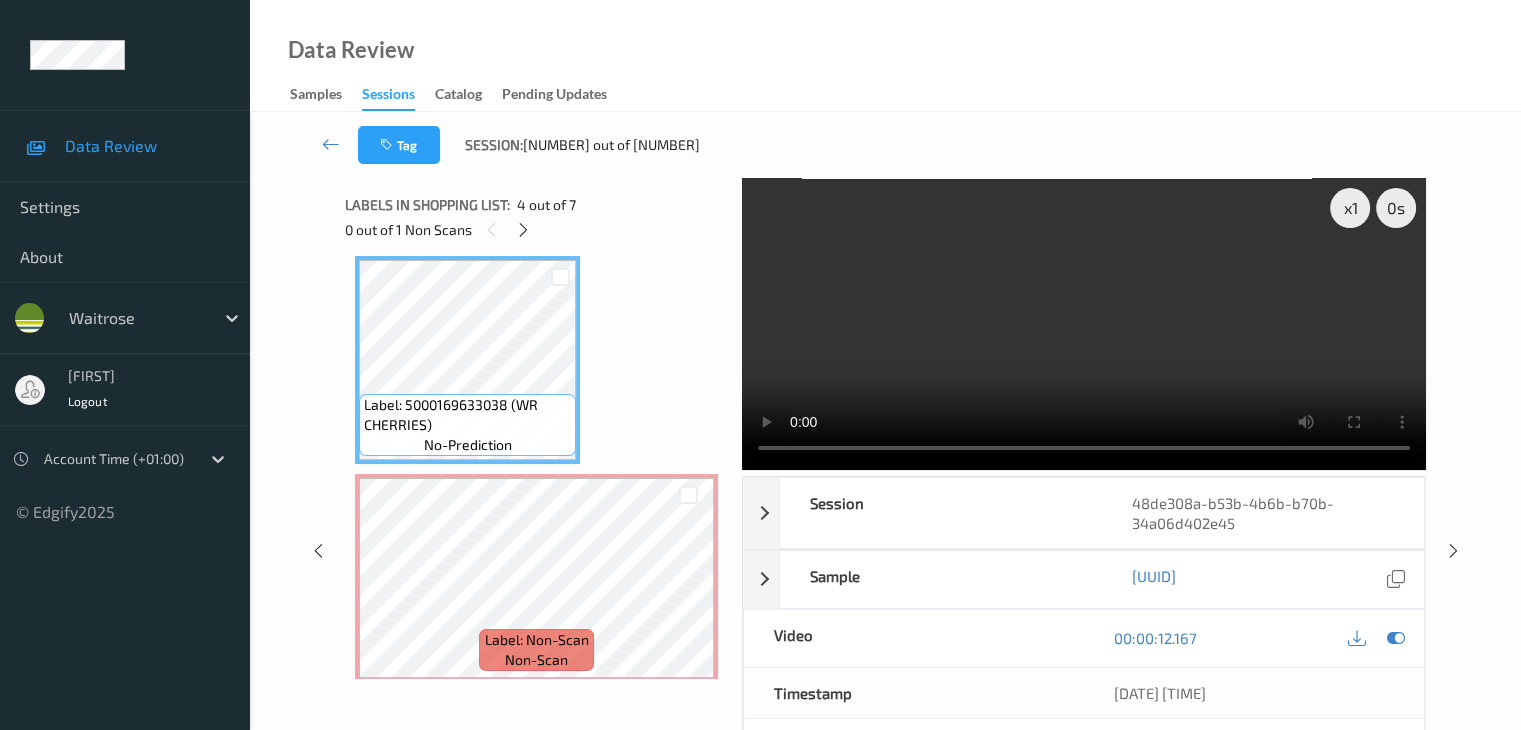 type 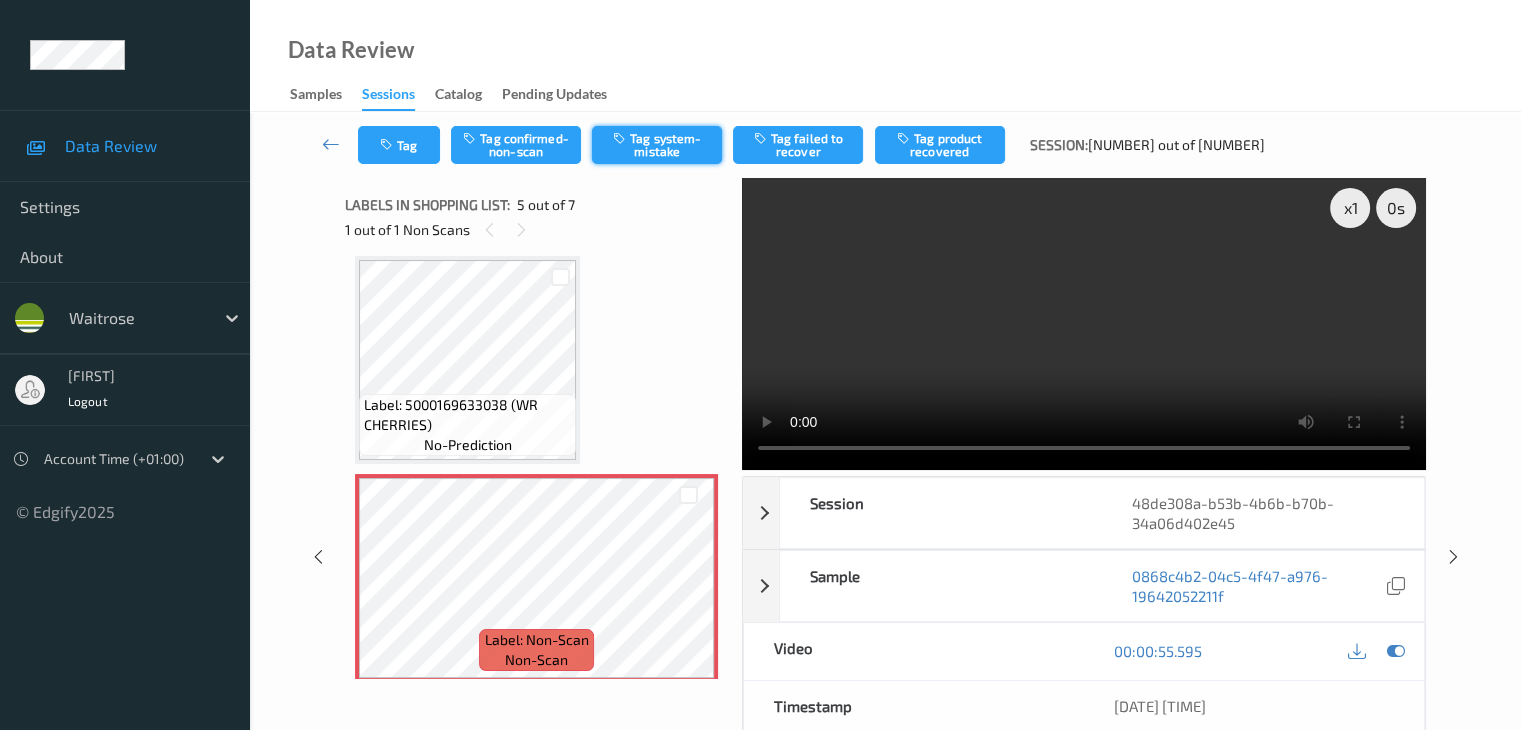 click on "Tag   system-mistake" at bounding box center (657, 145) 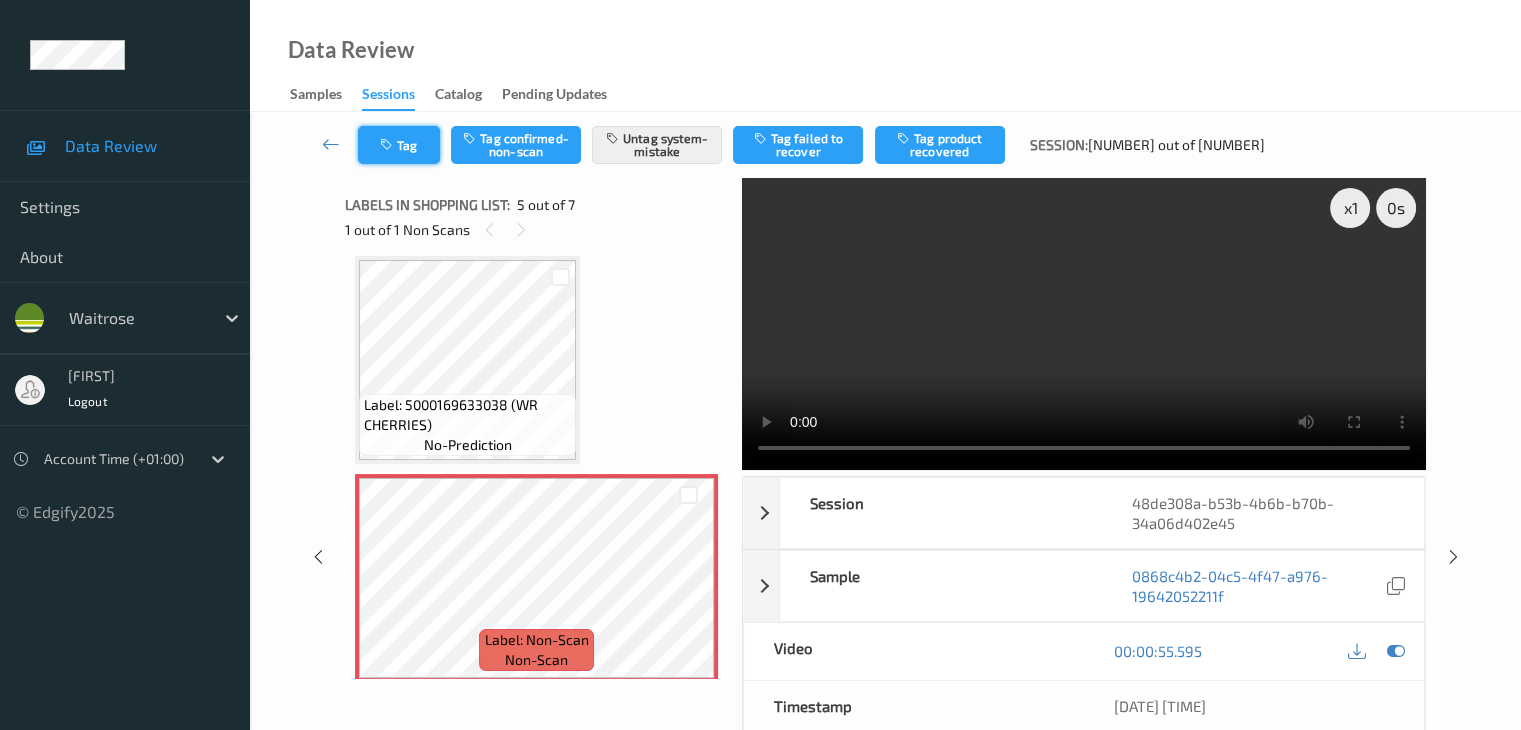 click on "Tag" at bounding box center (399, 145) 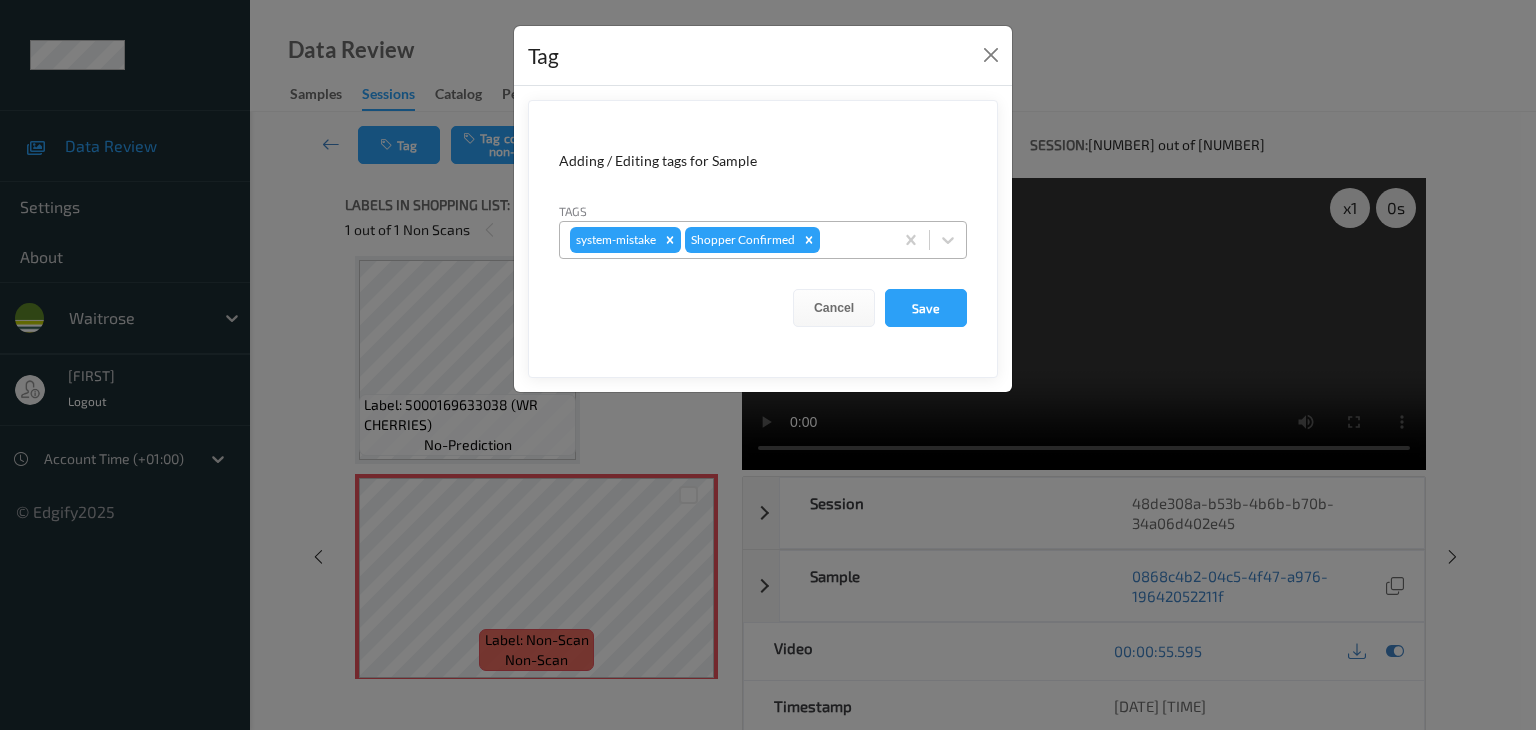 click at bounding box center [853, 240] 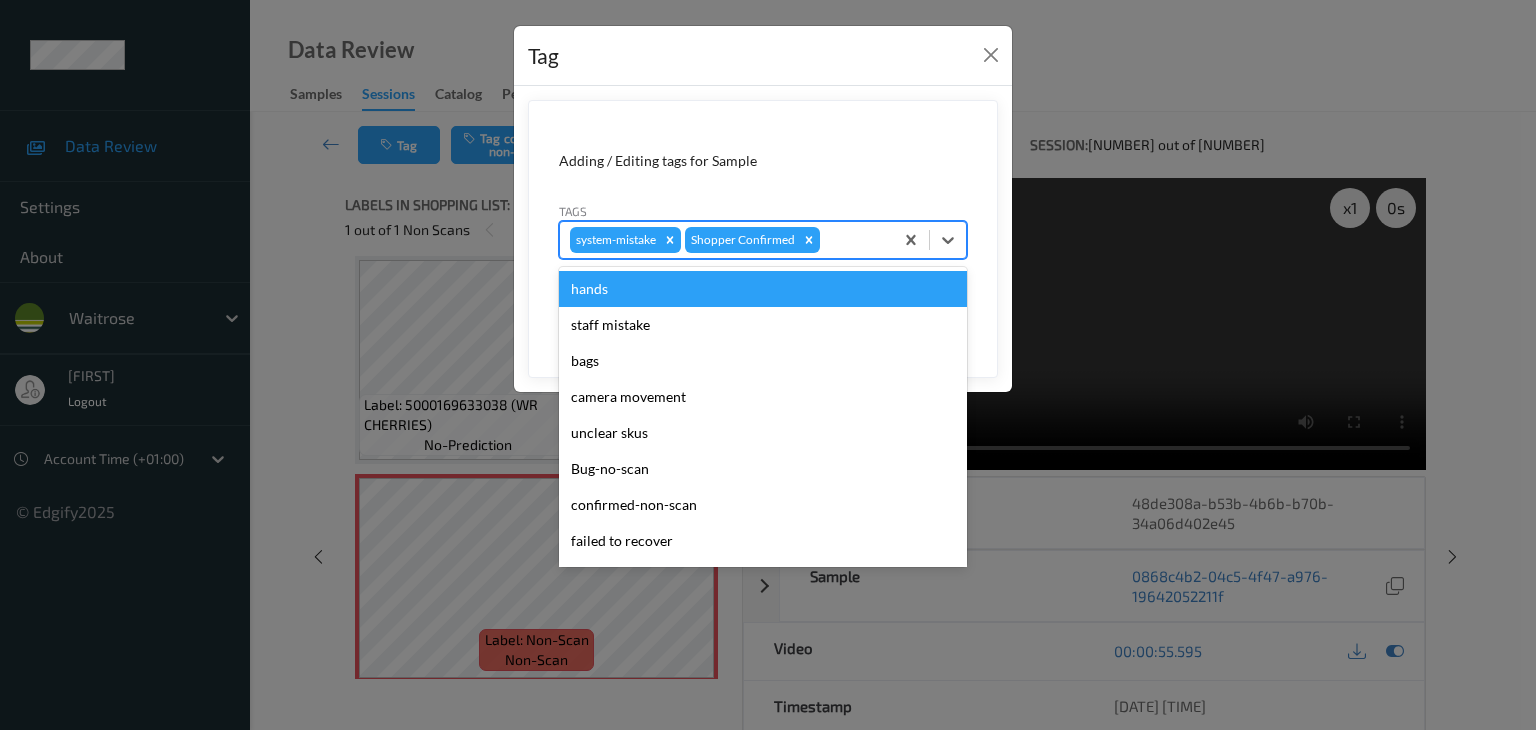 type on "u" 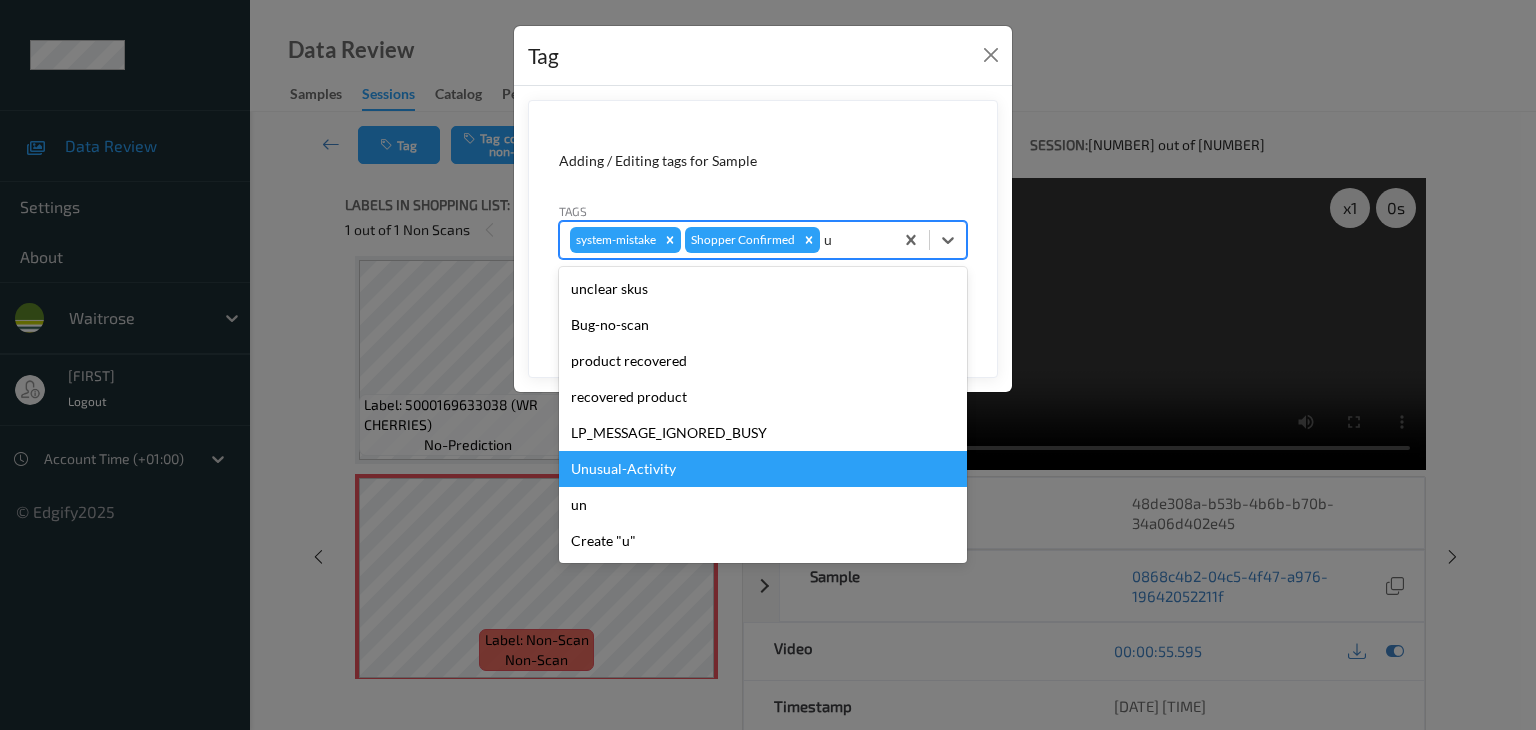 click on "Unusual-Activity" at bounding box center [763, 469] 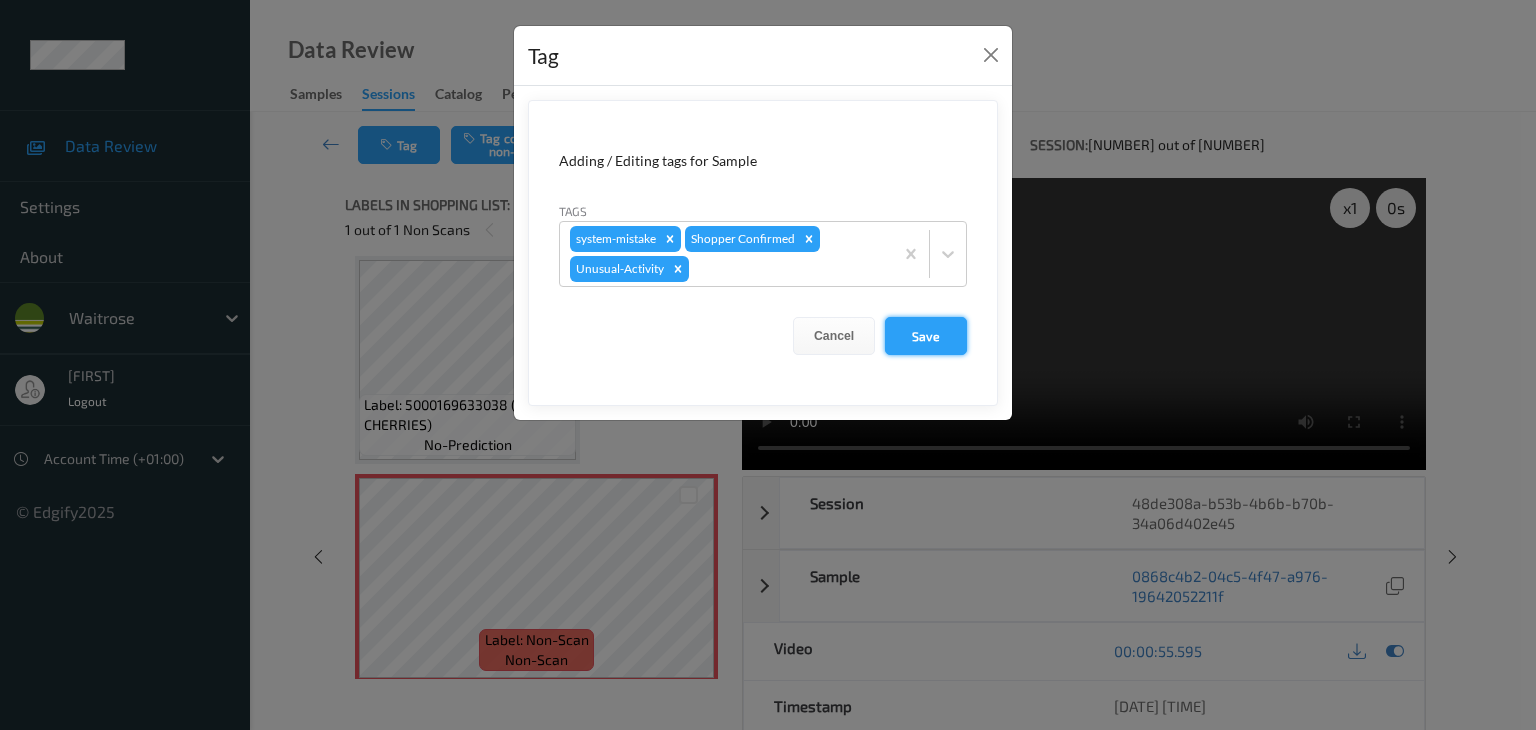 click on "Save" at bounding box center (926, 336) 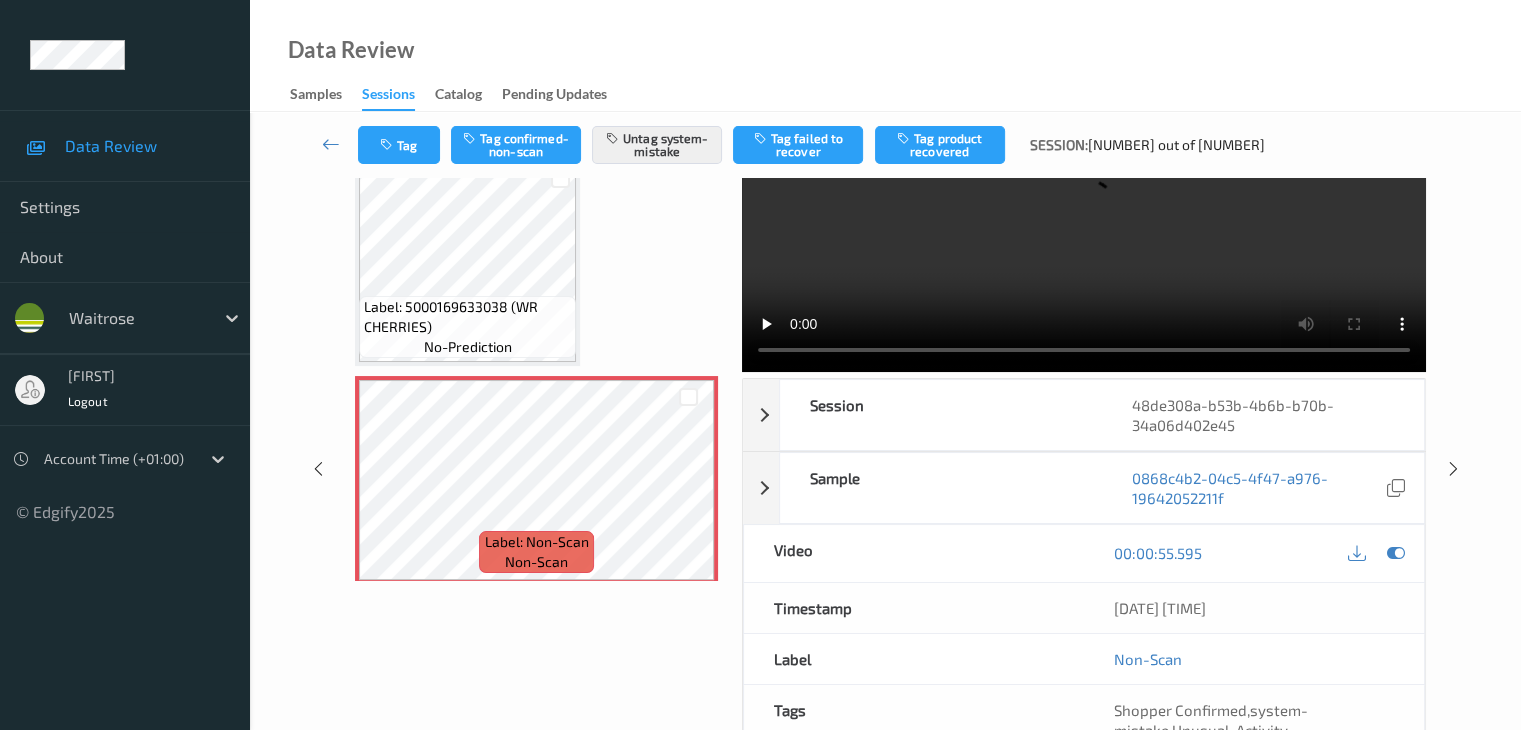 scroll, scrollTop: 0, scrollLeft: 0, axis: both 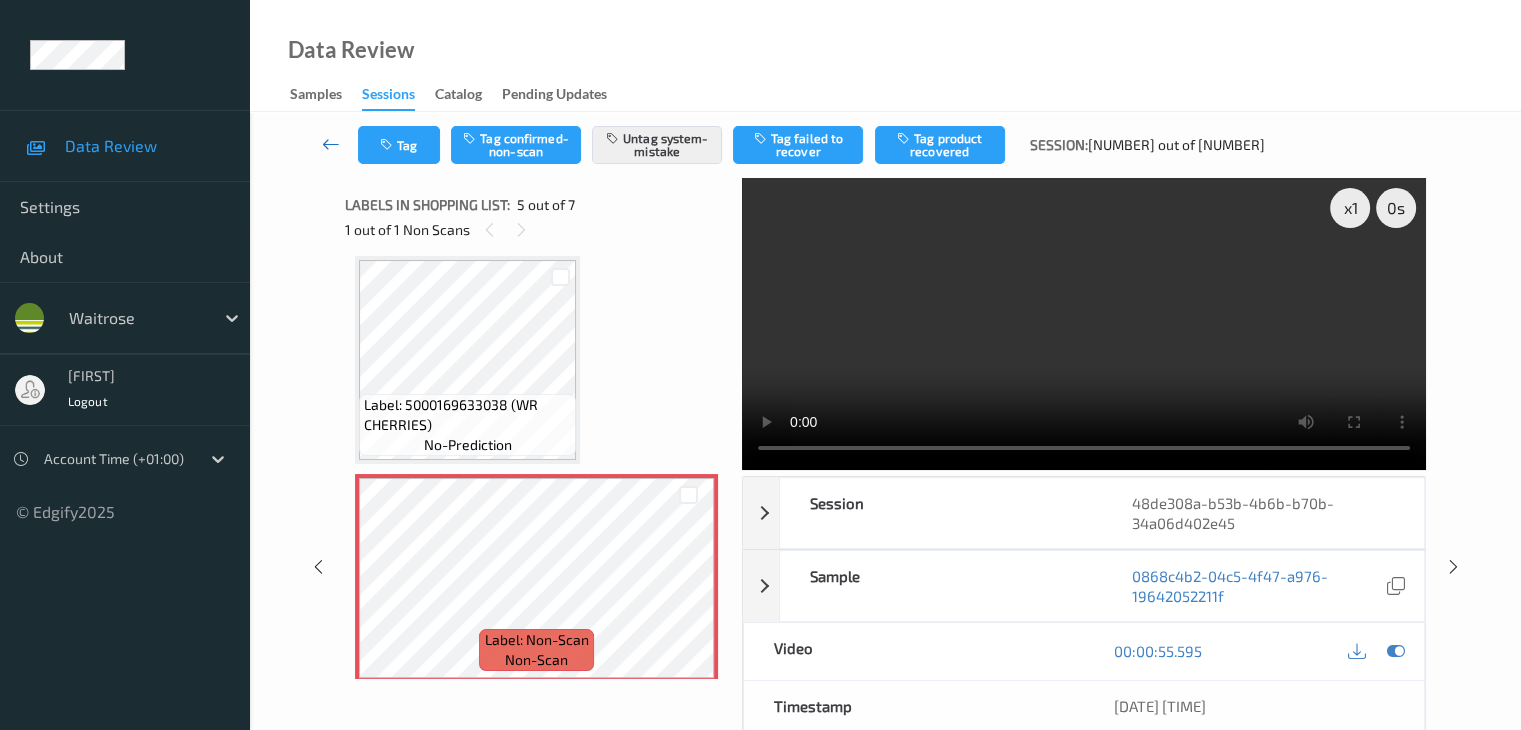 click at bounding box center [331, 144] 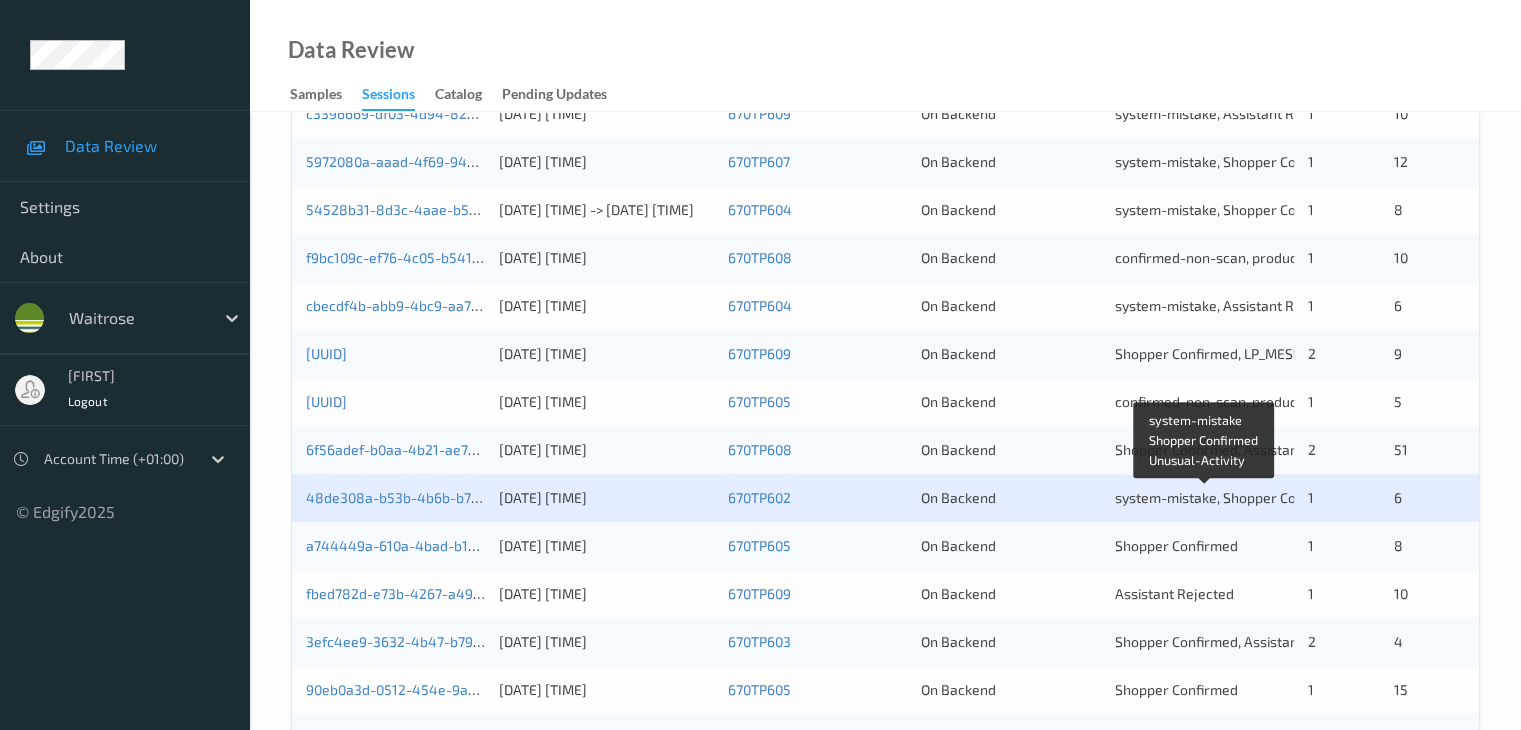 scroll, scrollTop: 800, scrollLeft: 0, axis: vertical 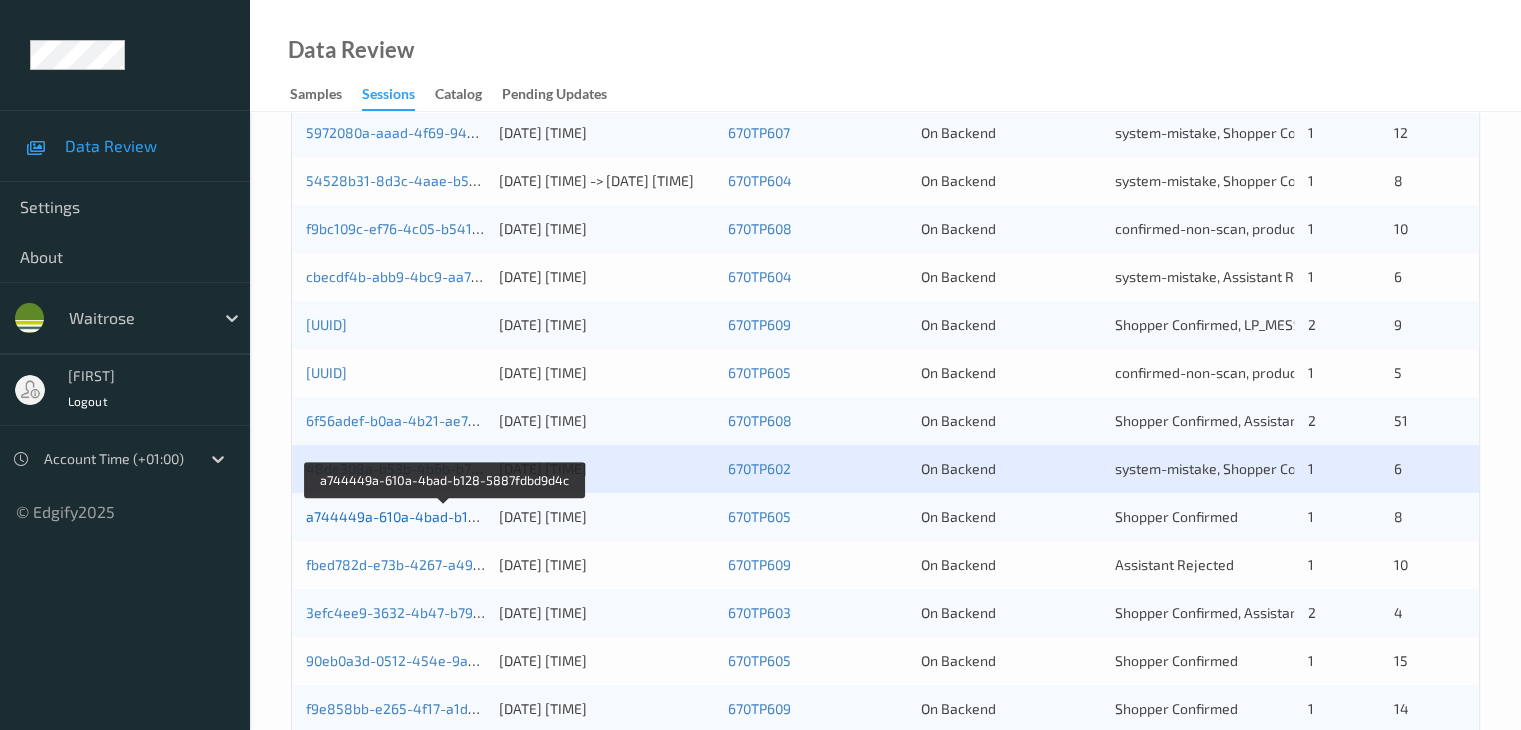 click on "a744449a-610a-4bad-b128-5887fdbd9d4c" at bounding box center (445, 516) 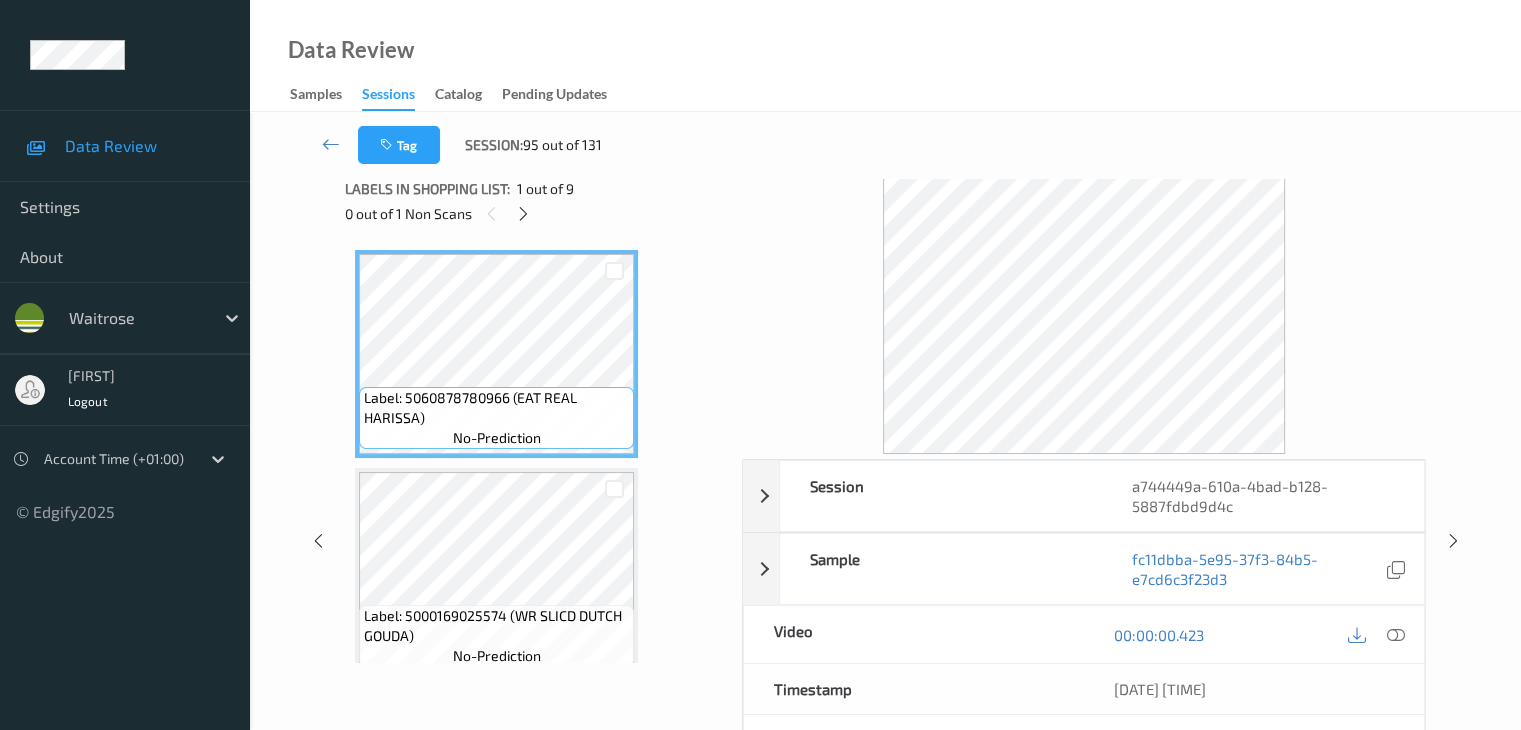 scroll, scrollTop: 0, scrollLeft: 0, axis: both 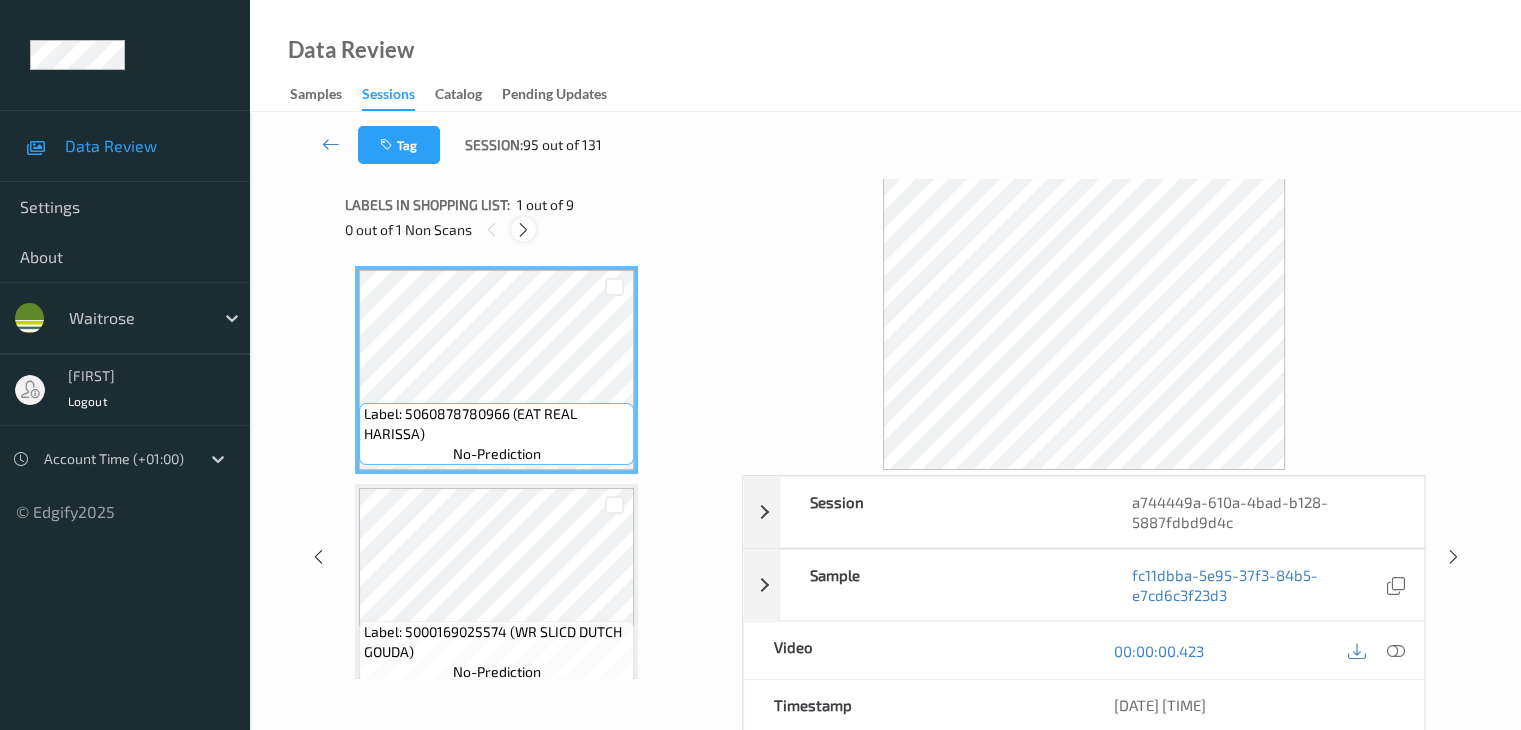 click at bounding box center [523, 230] 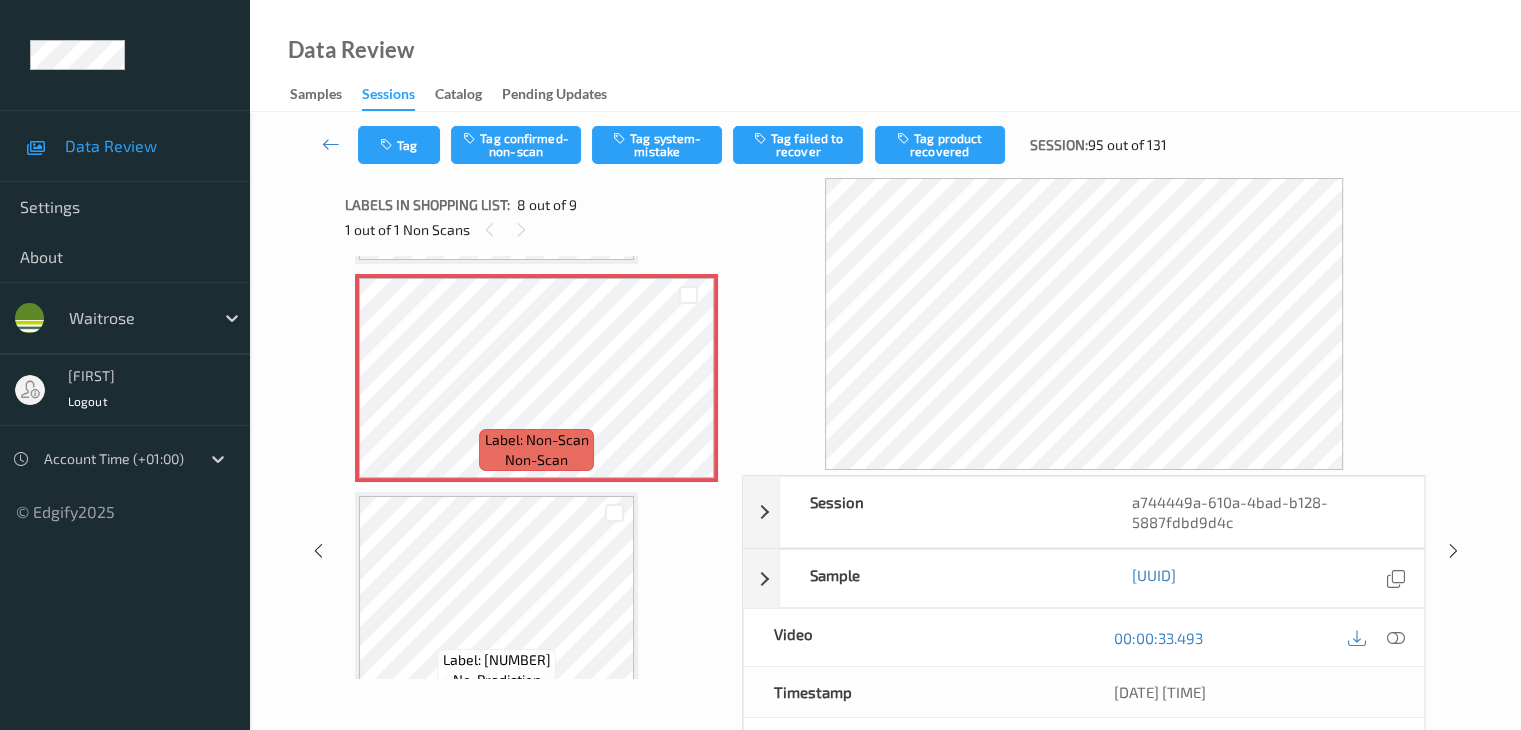 scroll, scrollTop: 1318, scrollLeft: 0, axis: vertical 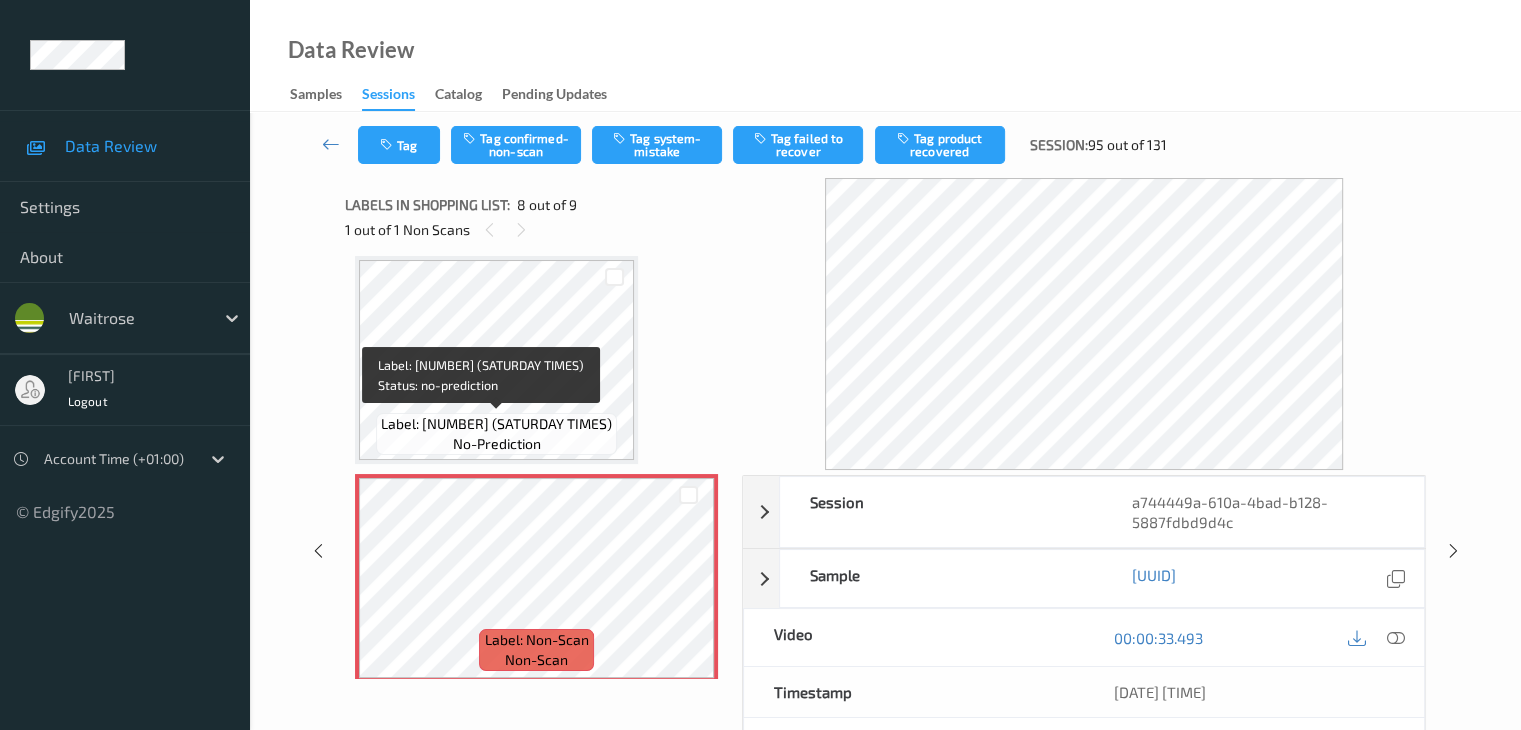 click on "Label: [NUMBER] (SATURDAY TIMES) no-prediction" at bounding box center (496, 434) 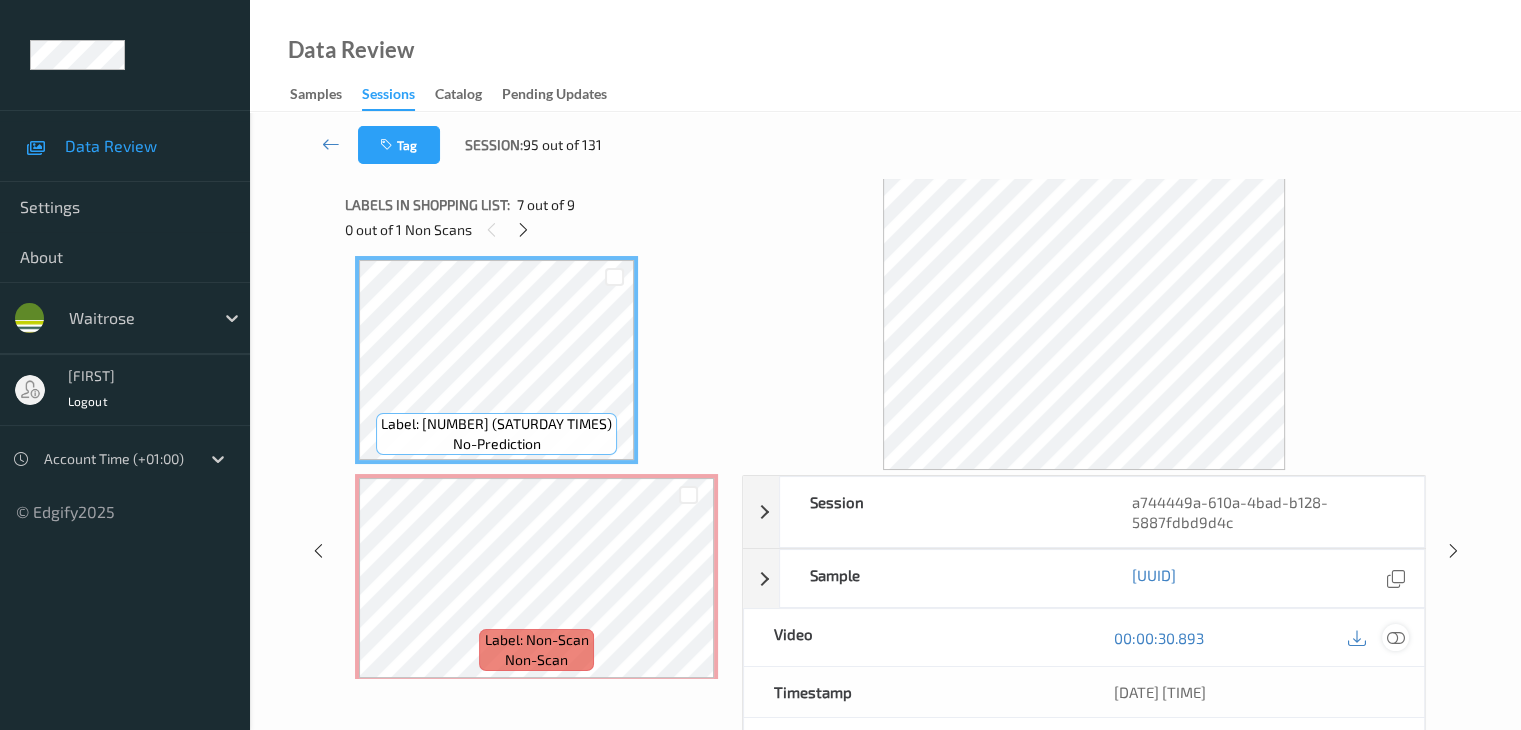 click at bounding box center [1395, 638] 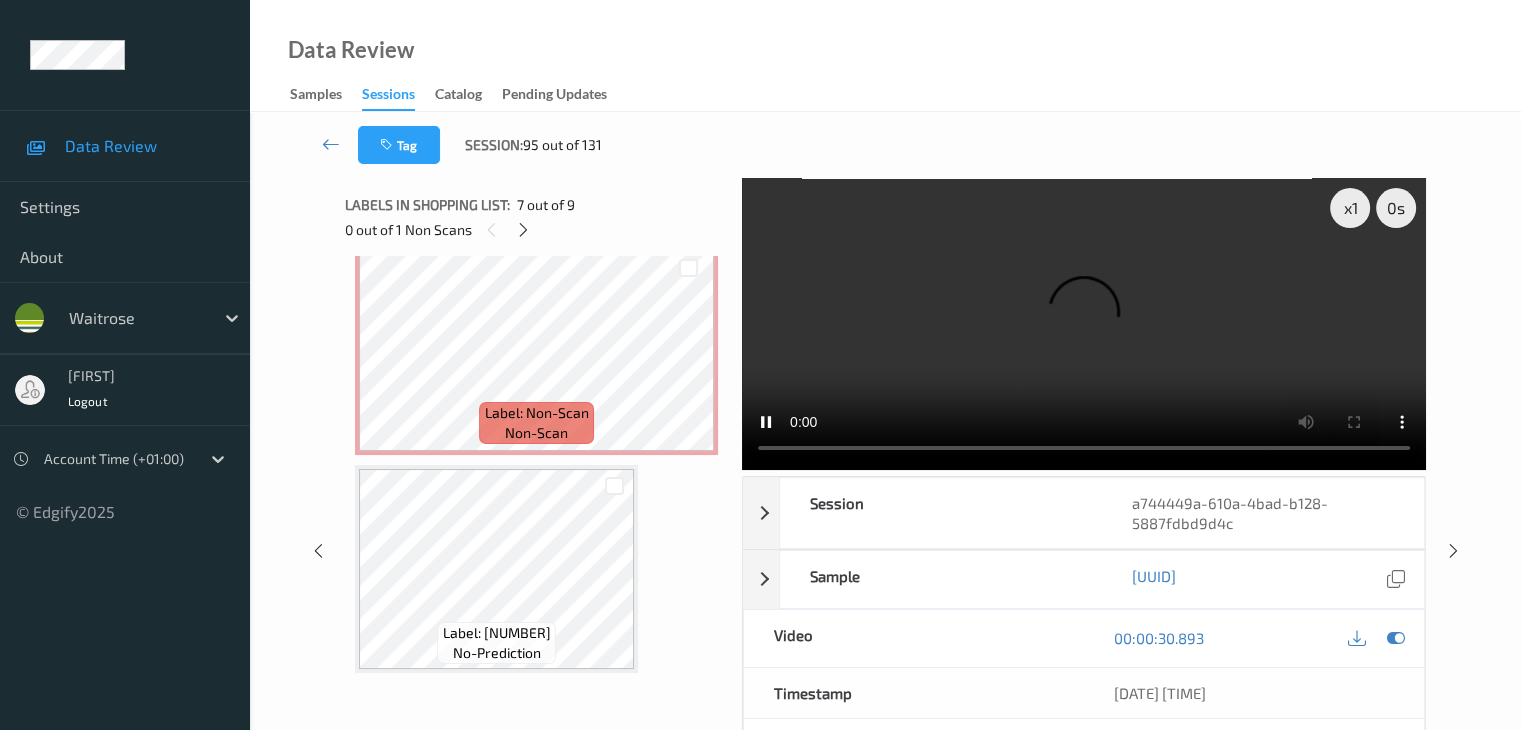 scroll, scrollTop: 1549, scrollLeft: 0, axis: vertical 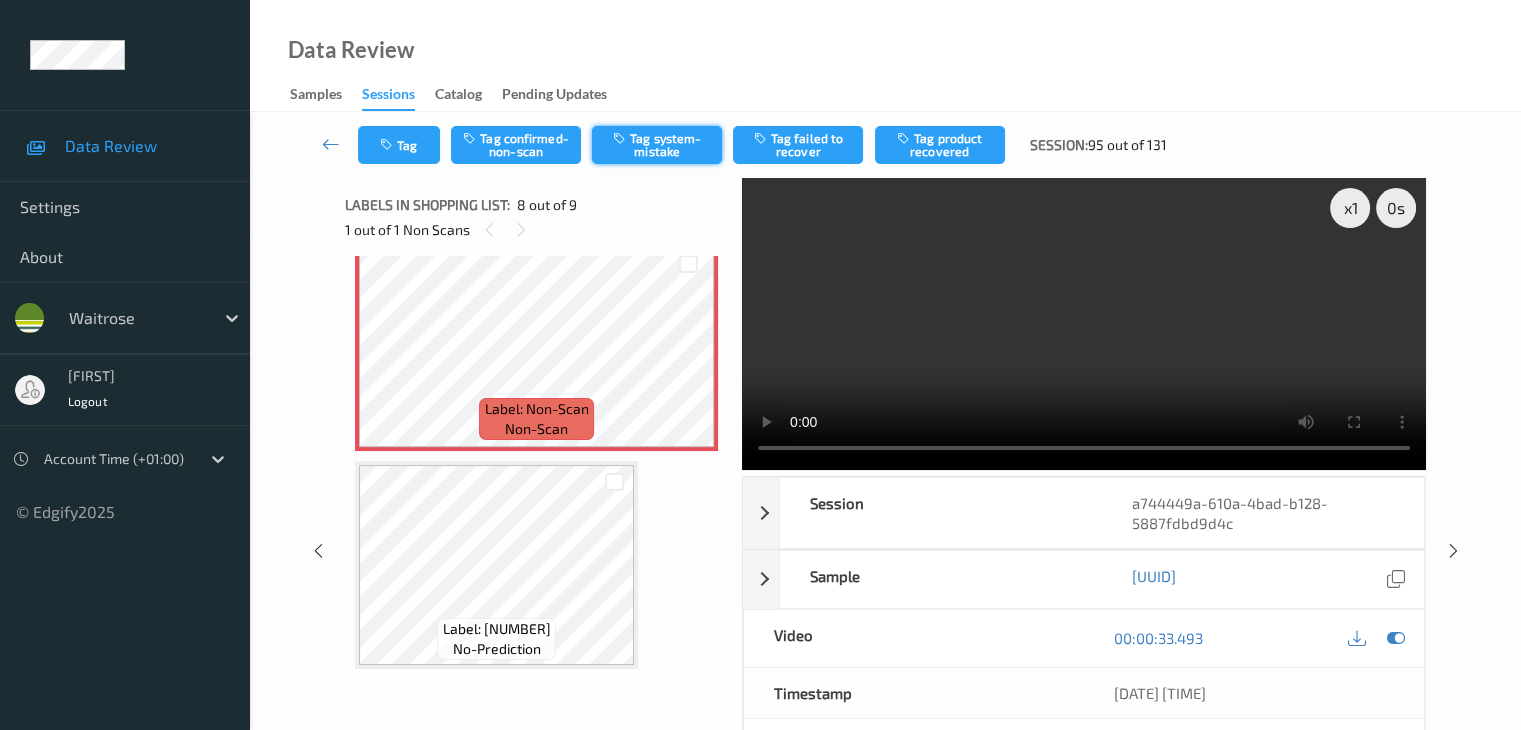 click on "Tag   system-mistake" at bounding box center (657, 145) 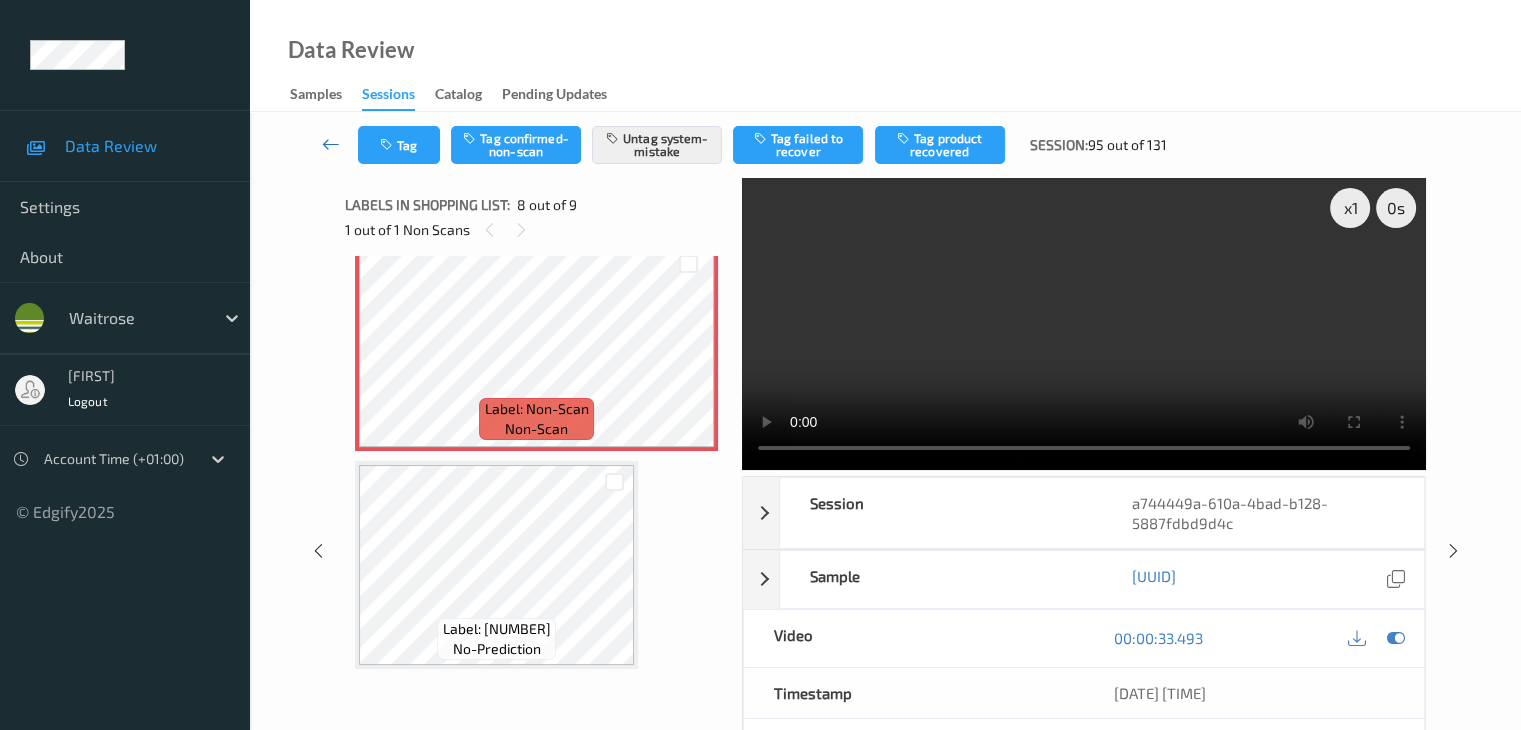 click at bounding box center [331, 144] 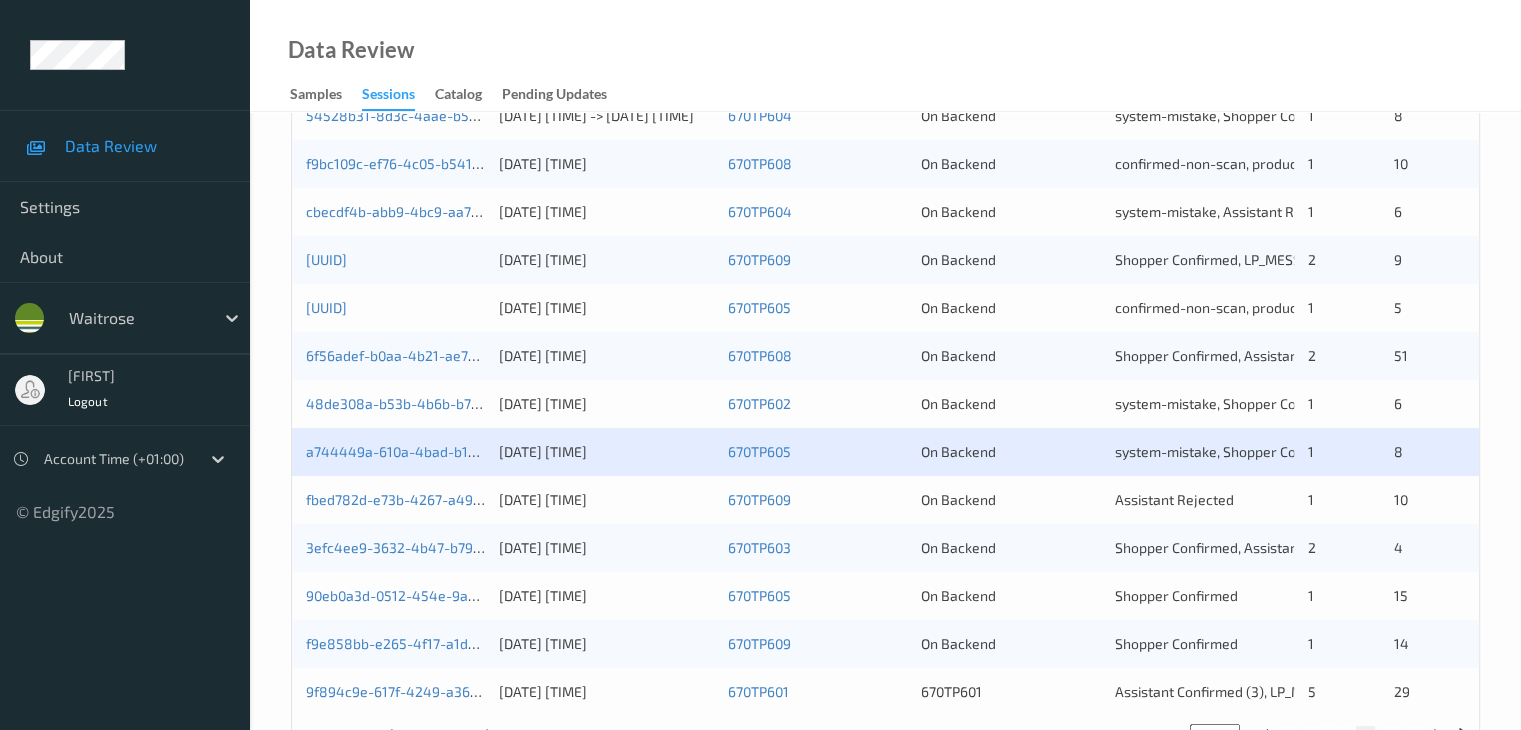 scroll, scrollTop: 932, scrollLeft: 0, axis: vertical 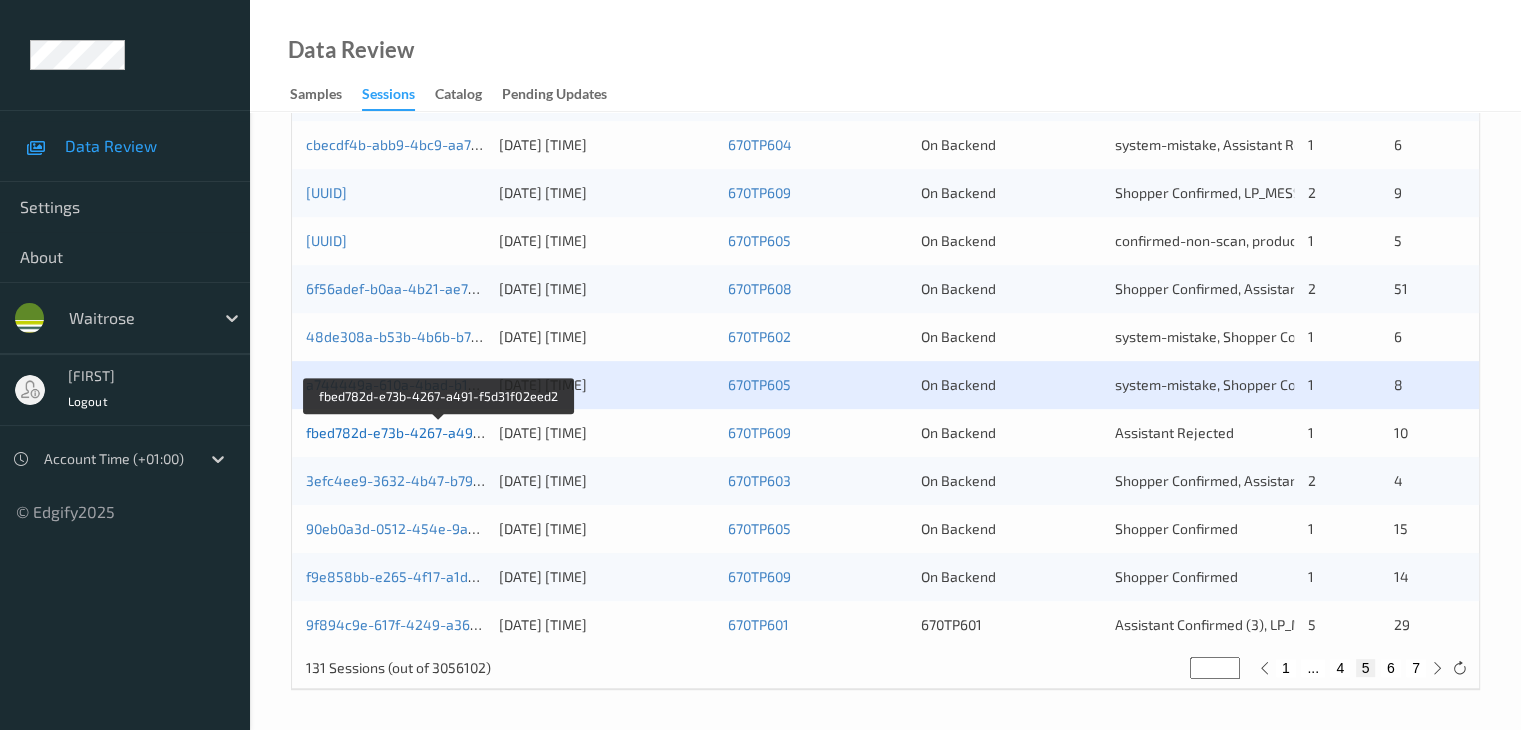 click on "fbed782d-e73b-4267-a491-f5d31f02eed2" at bounding box center [439, 432] 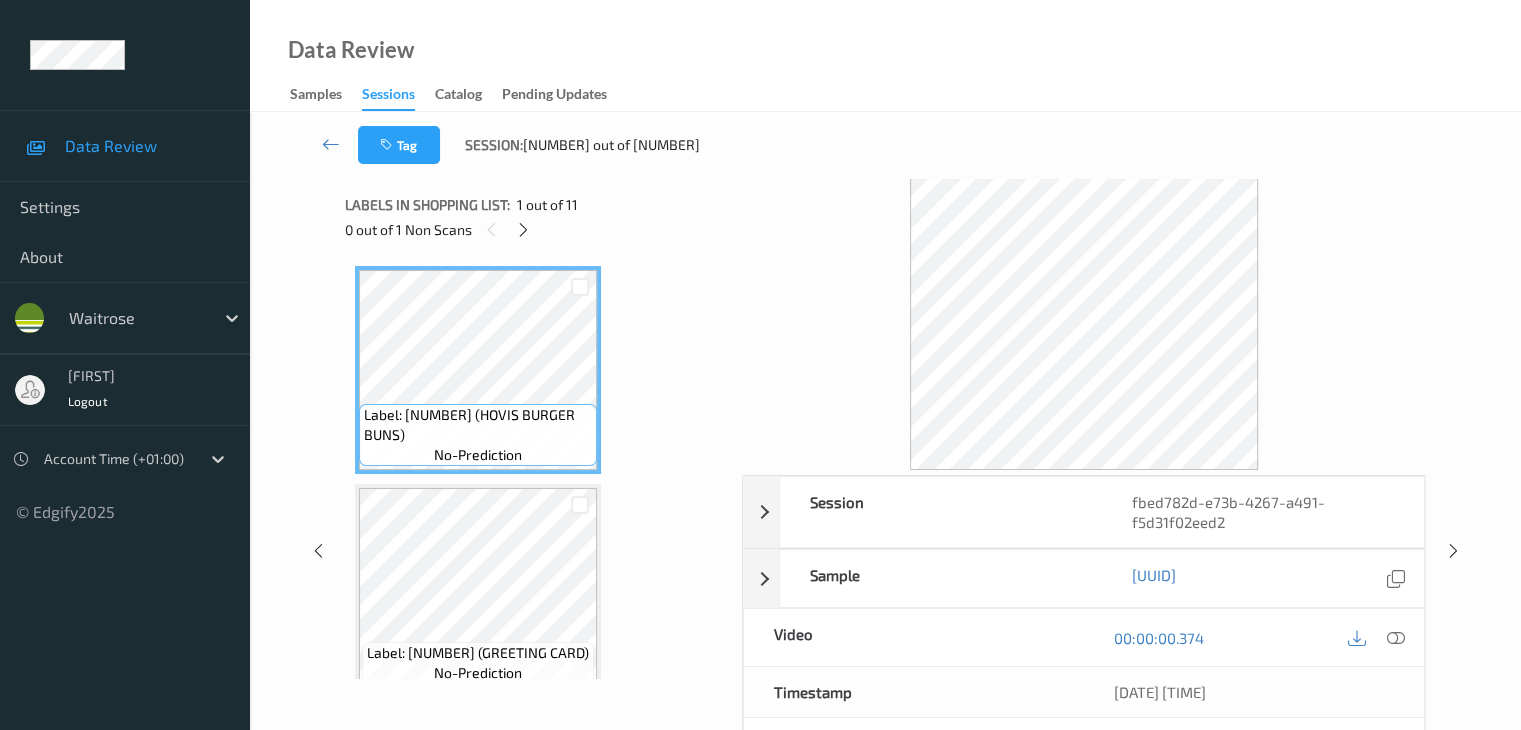 scroll, scrollTop: 0, scrollLeft: 0, axis: both 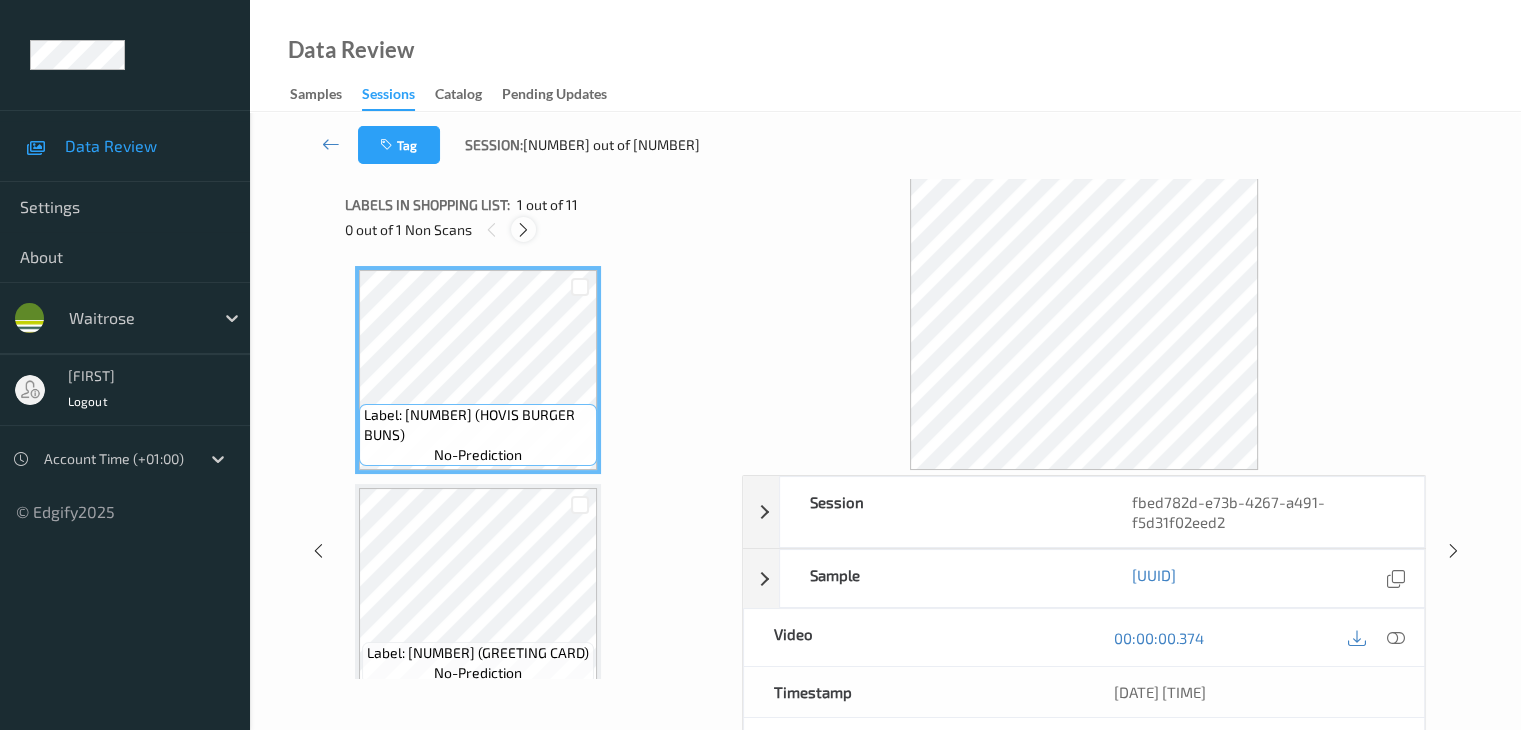 click at bounding box center (523, 230) 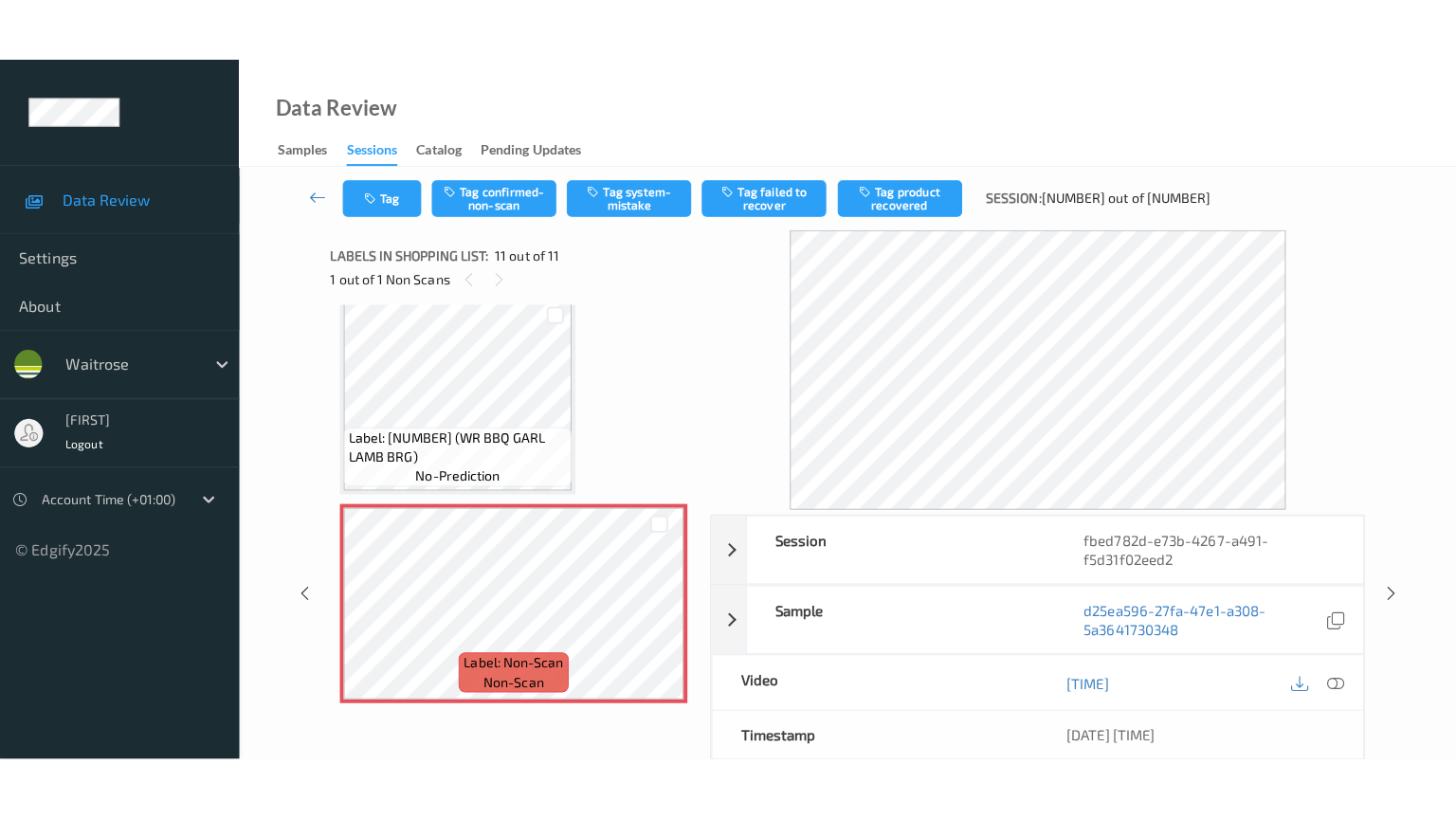 scroll, scrollTop: 1882, scrollLeft: 0, axis: vertical 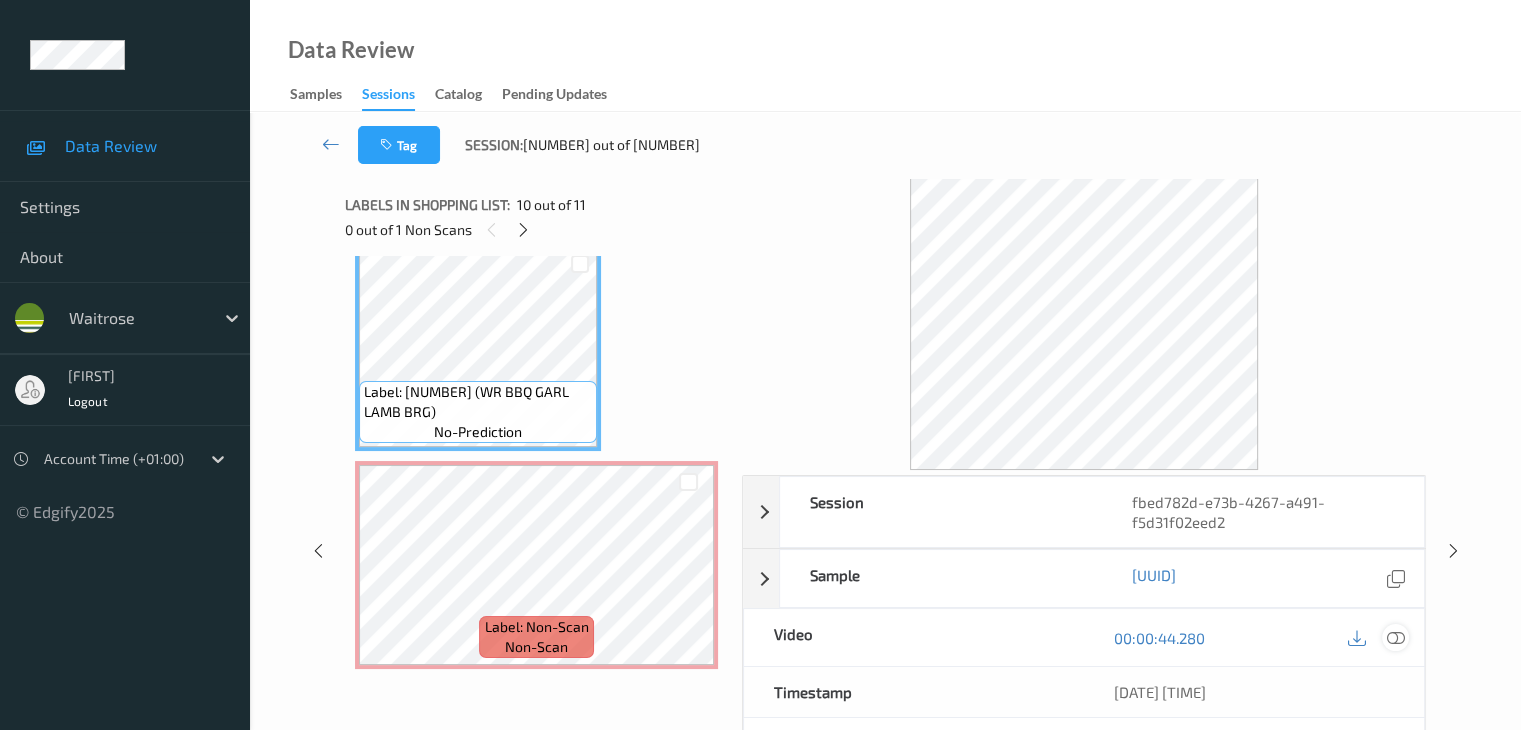 click at bounding box center (1395, 638) 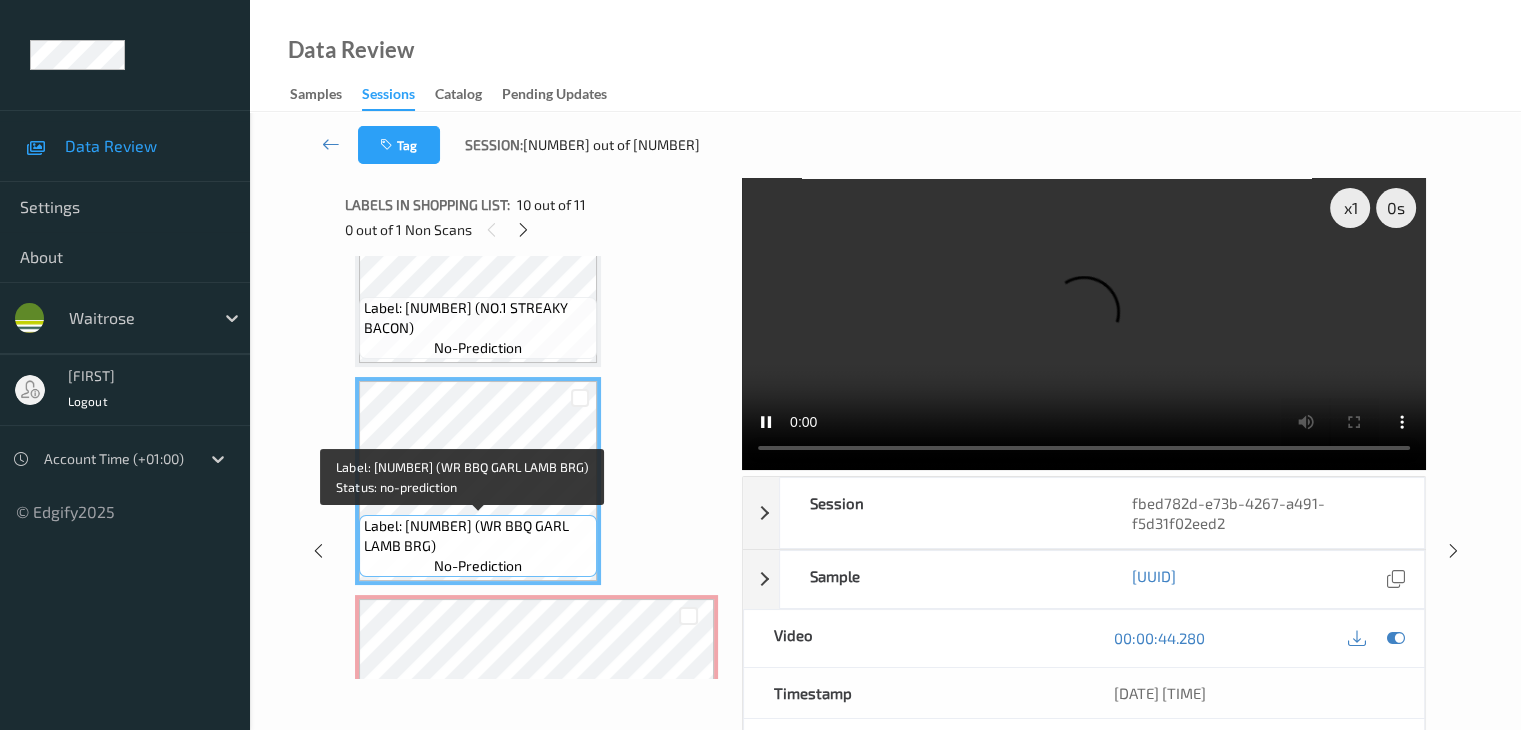 scroll, scrollTop: 1985, scrollLeft: 0, axis: vertical 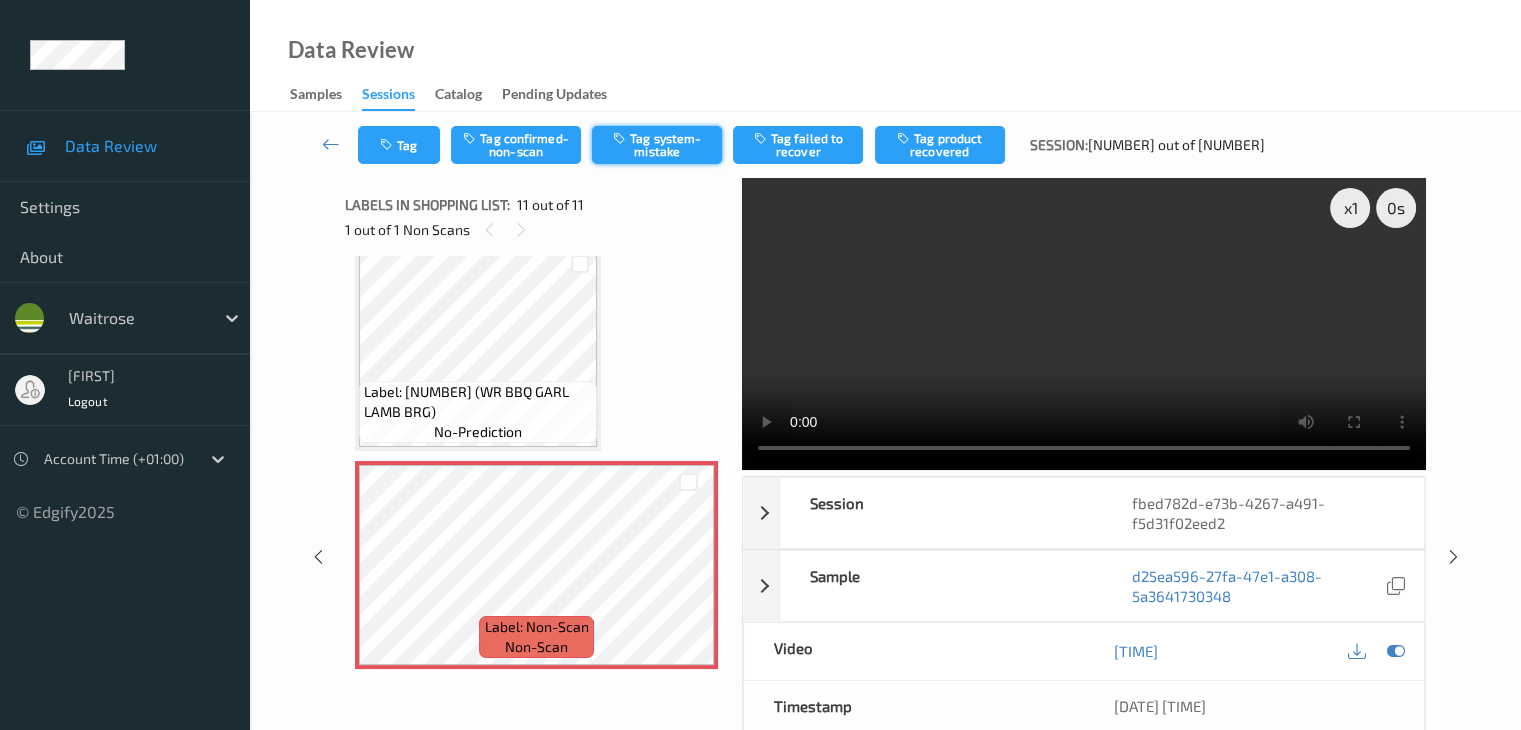 click at bounding box center (621, 138) 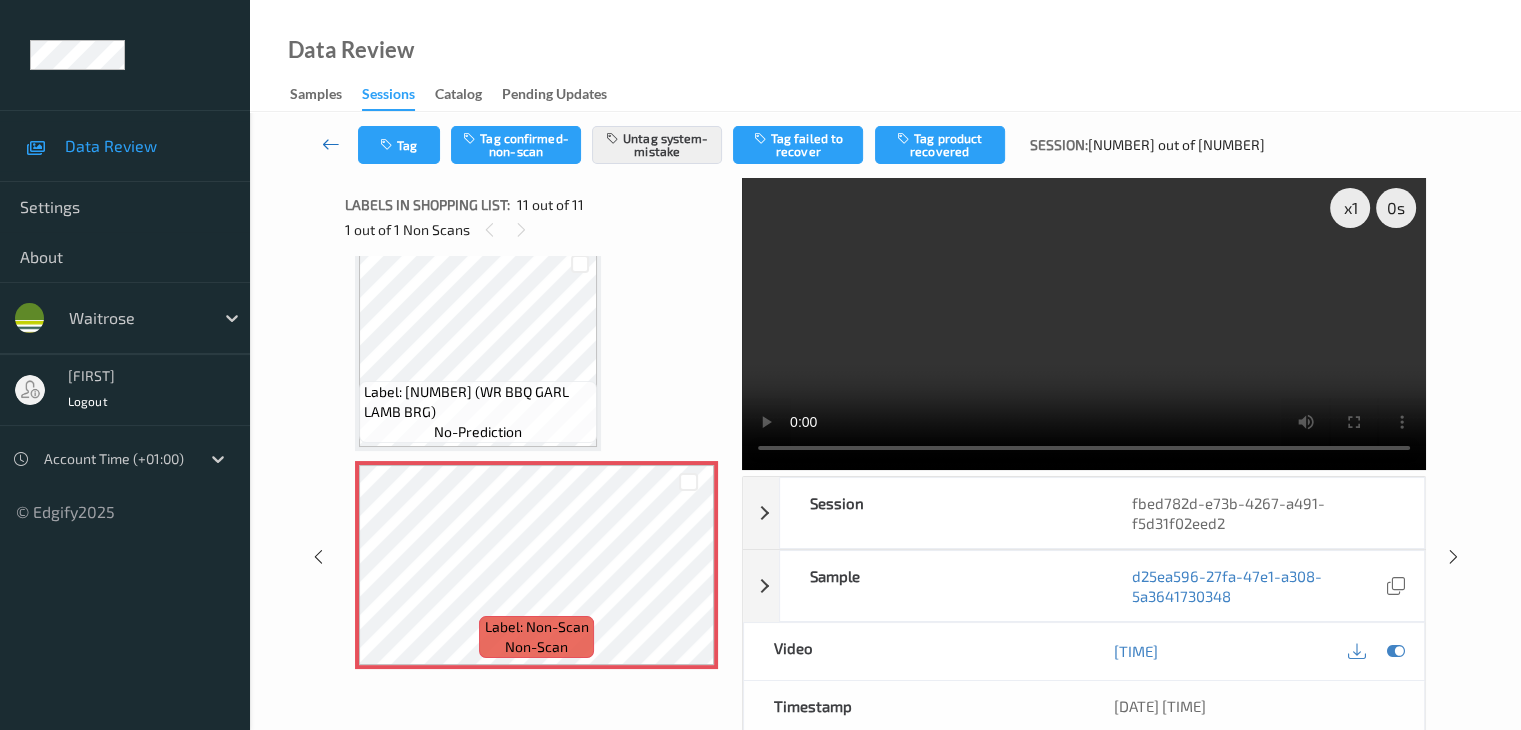 click at bounding box center [331, 144] 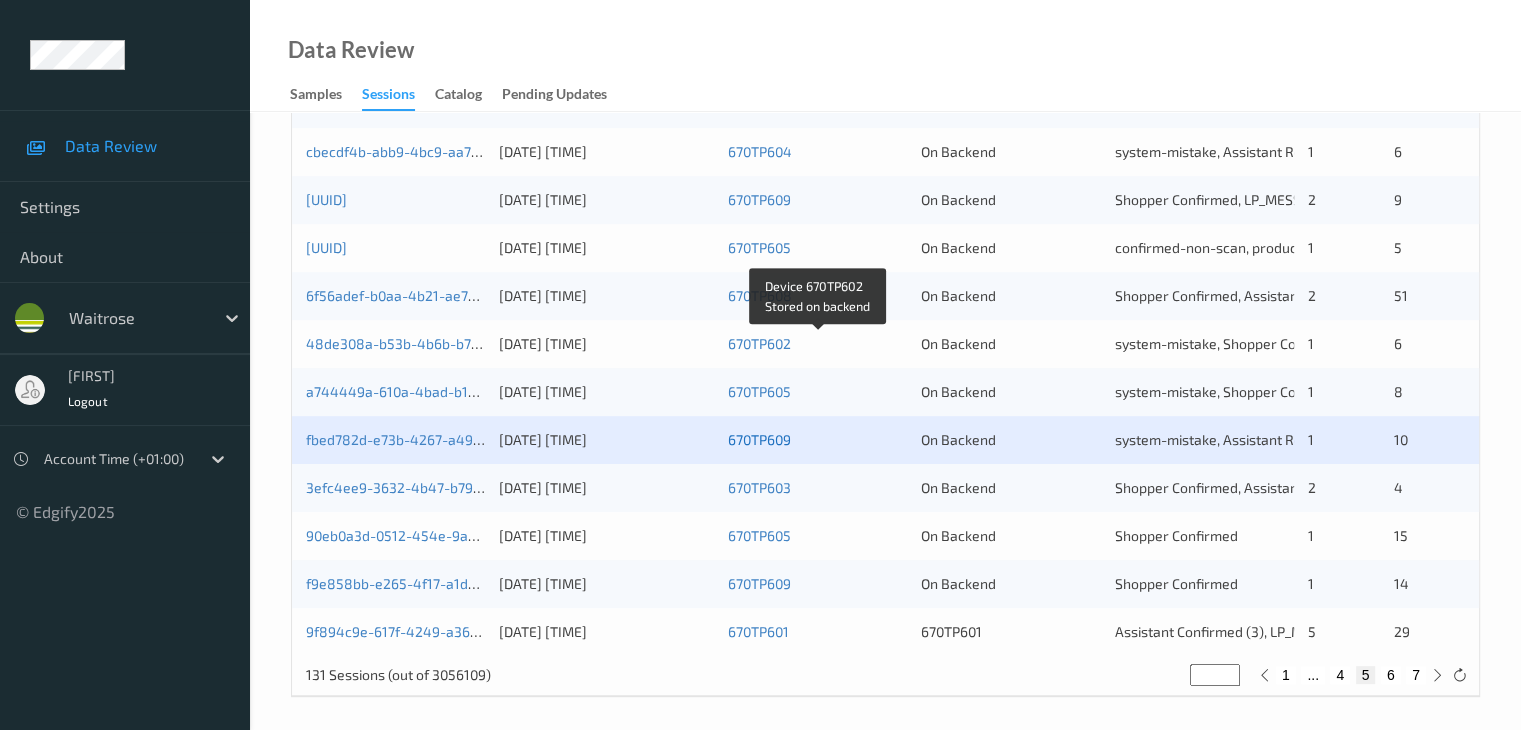 scroll, scrollTop: 932, scrollLeft: 0, axis: vertical 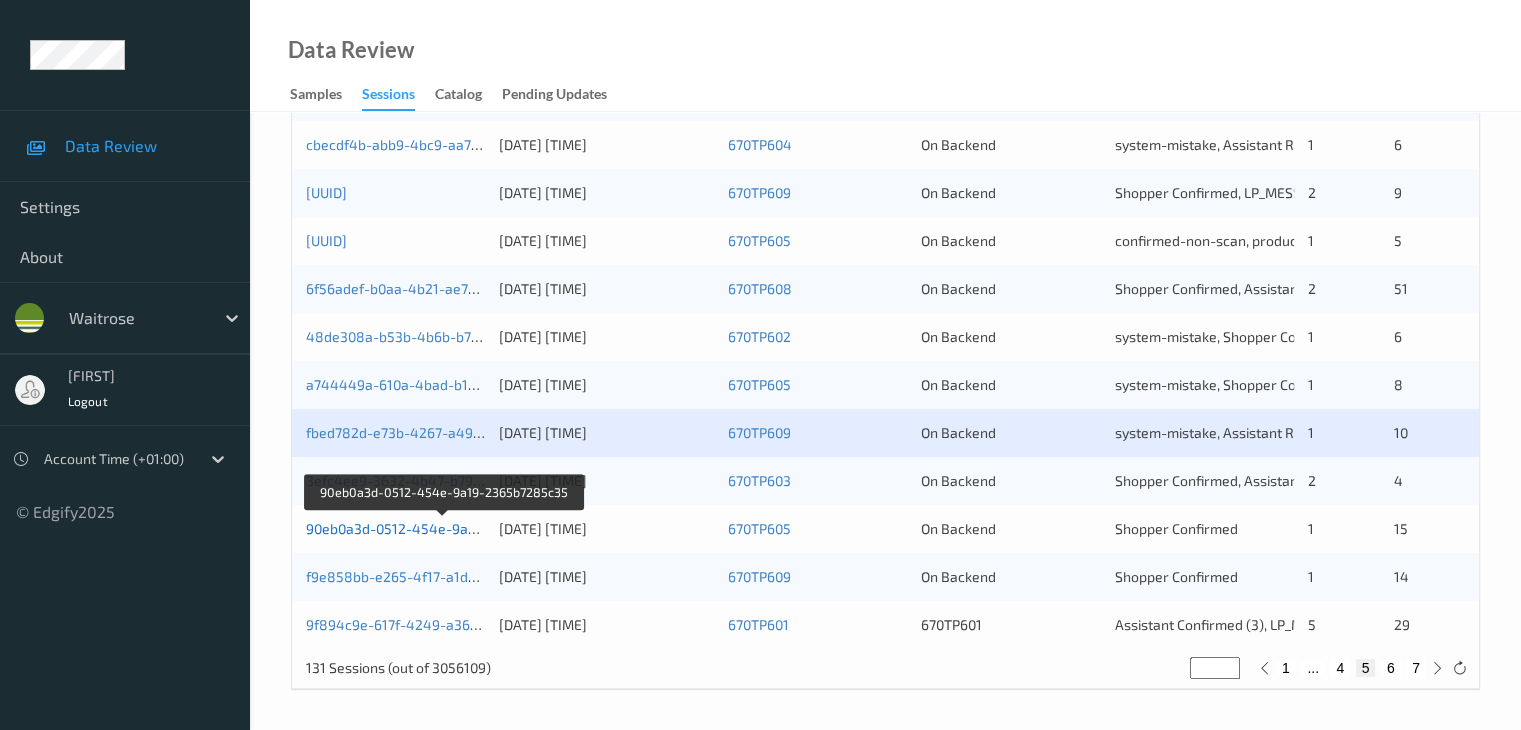 click on "90eb0a3d-0512-454e-9a19-2365b7285c35" at bounding box center [444, 528] 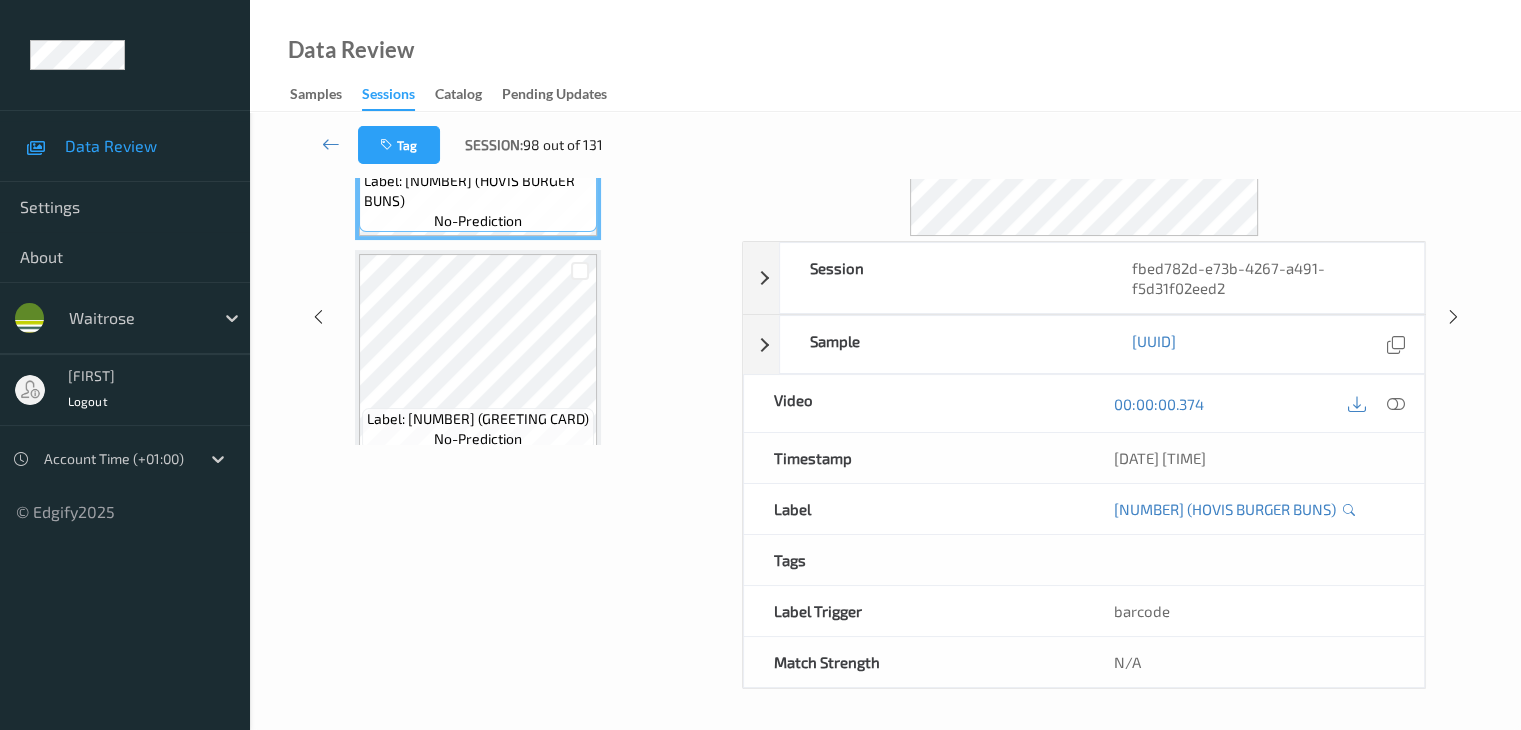 scroll, scrollTop: 264, scrollLeft: 0, axis: vertical 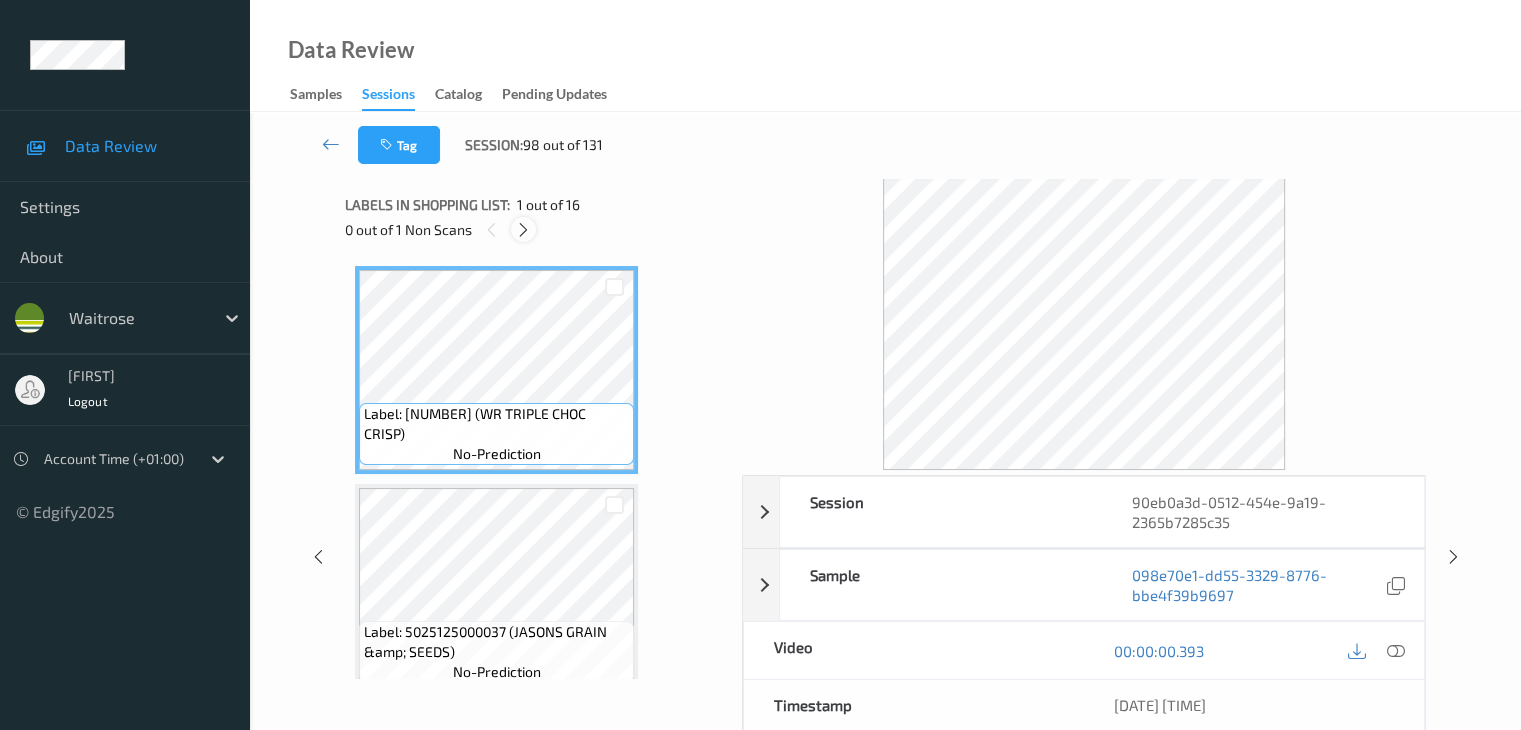 click at bounding box center [523, 230] 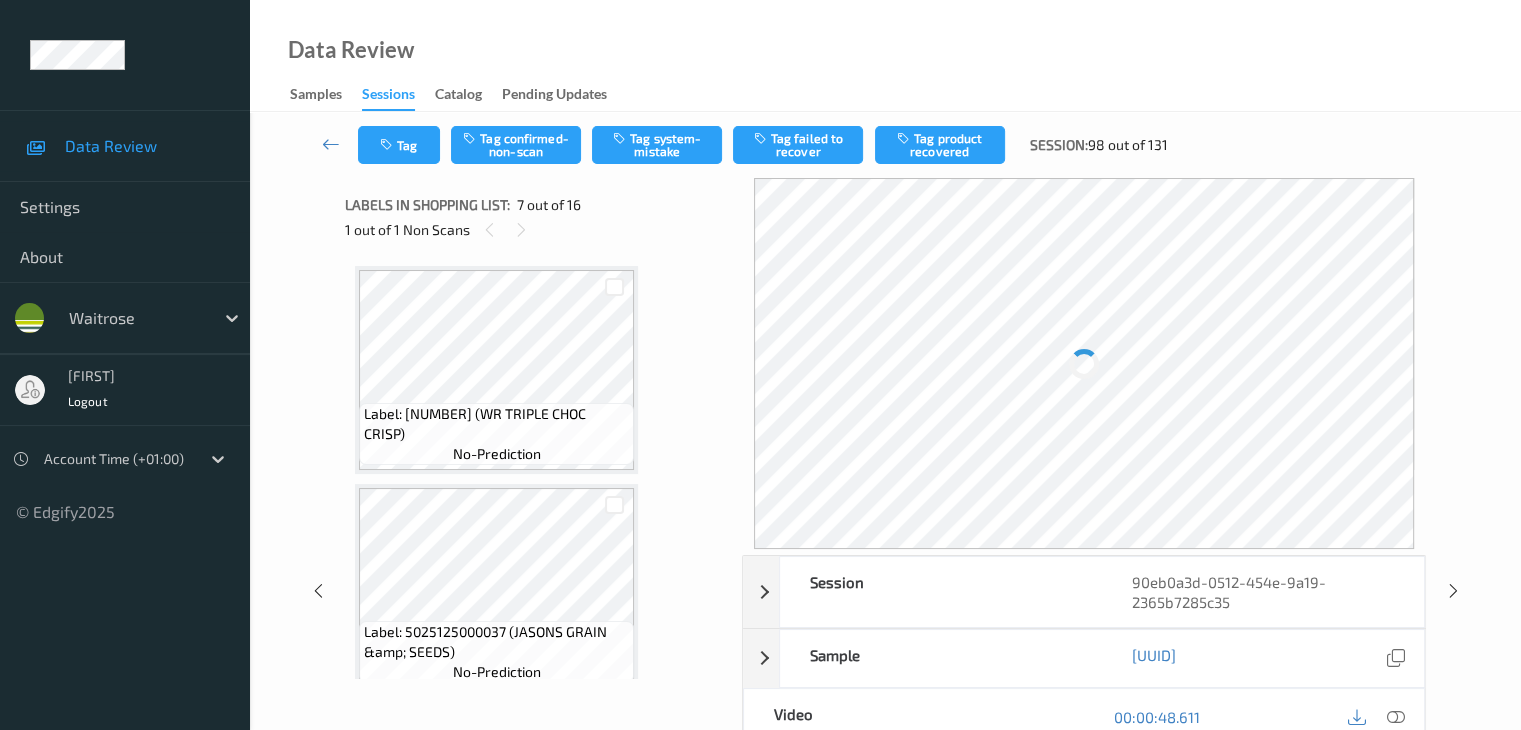 scroll, scrollTop: 1100, scrollLeft: 0, axis: vertical 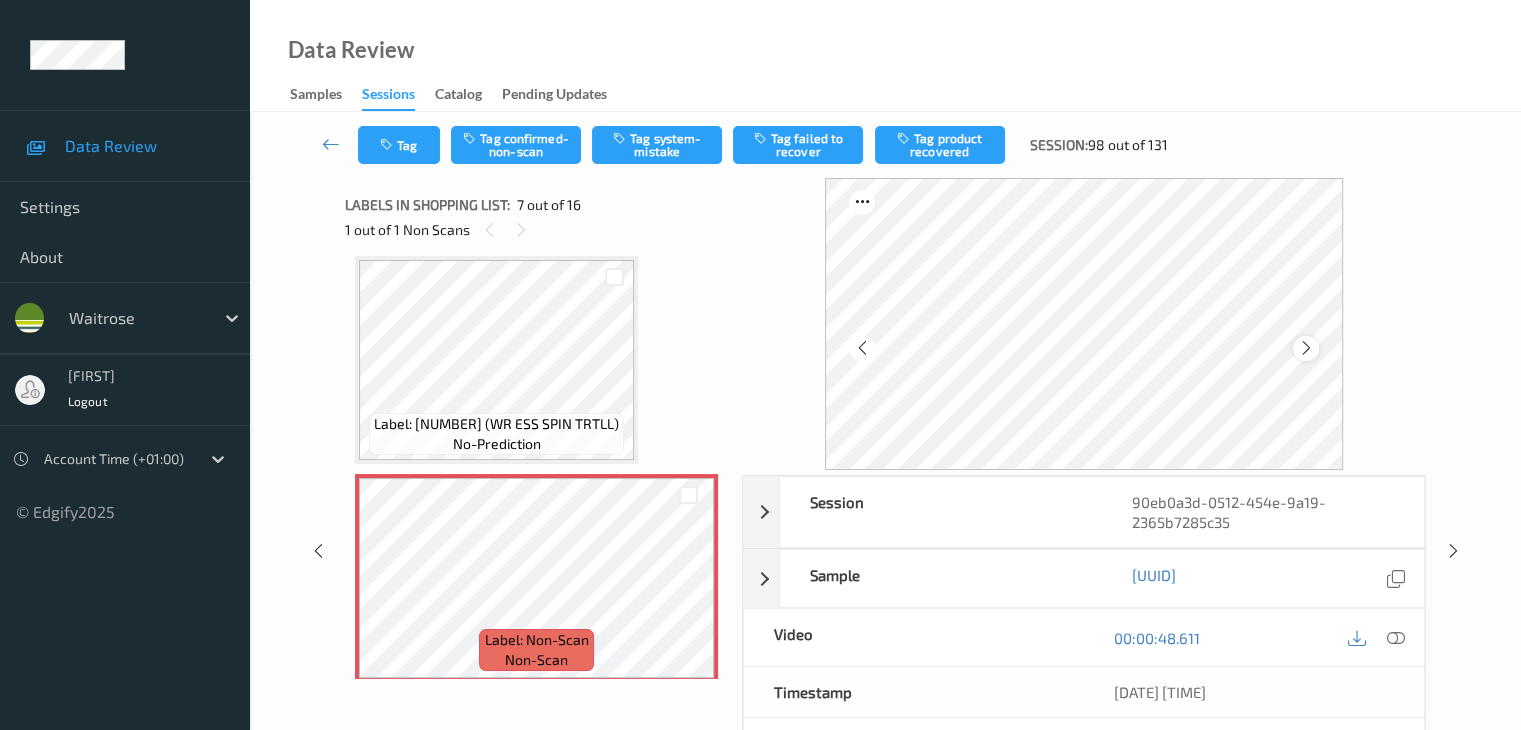 click at bounding box center [1306, 348] 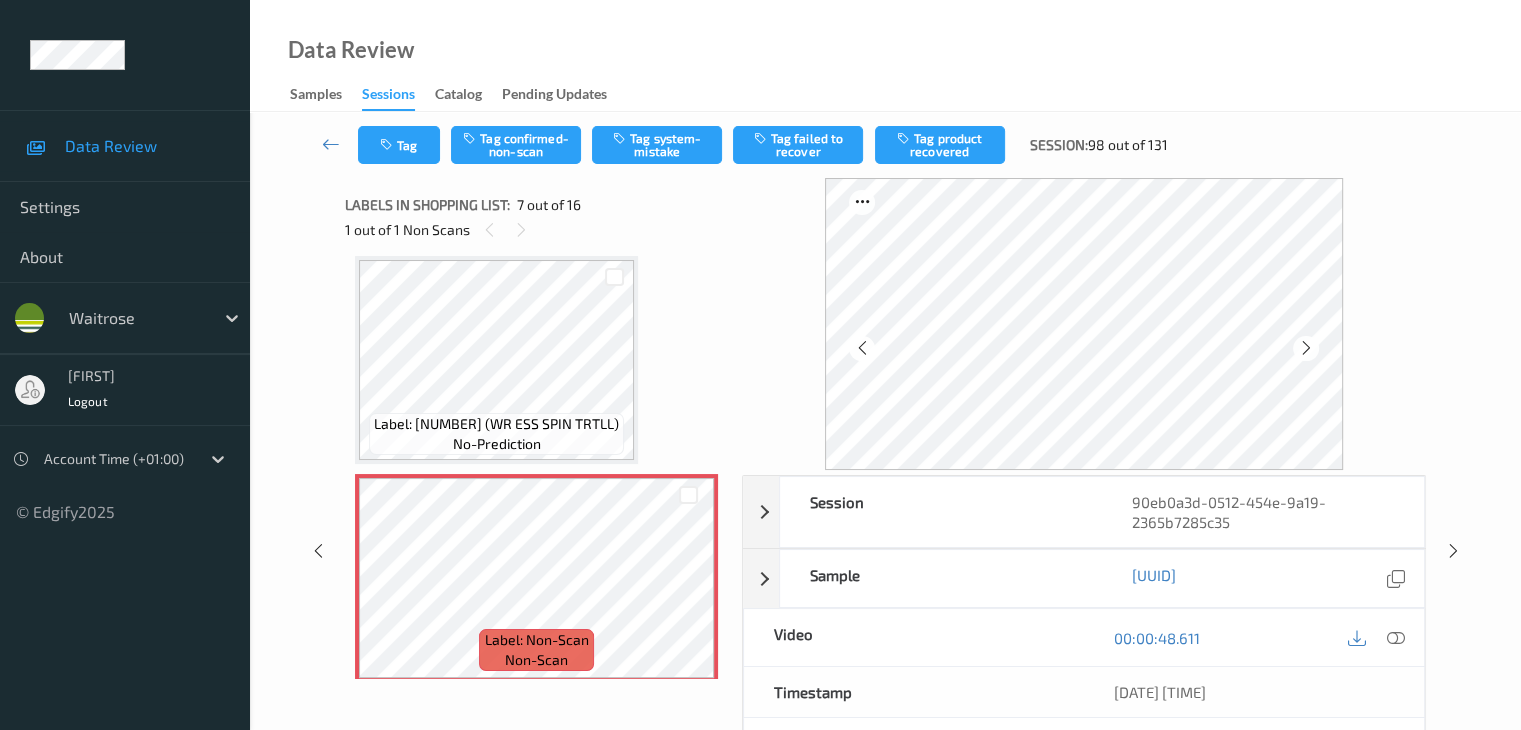 click at bounding box center [1306, 348] 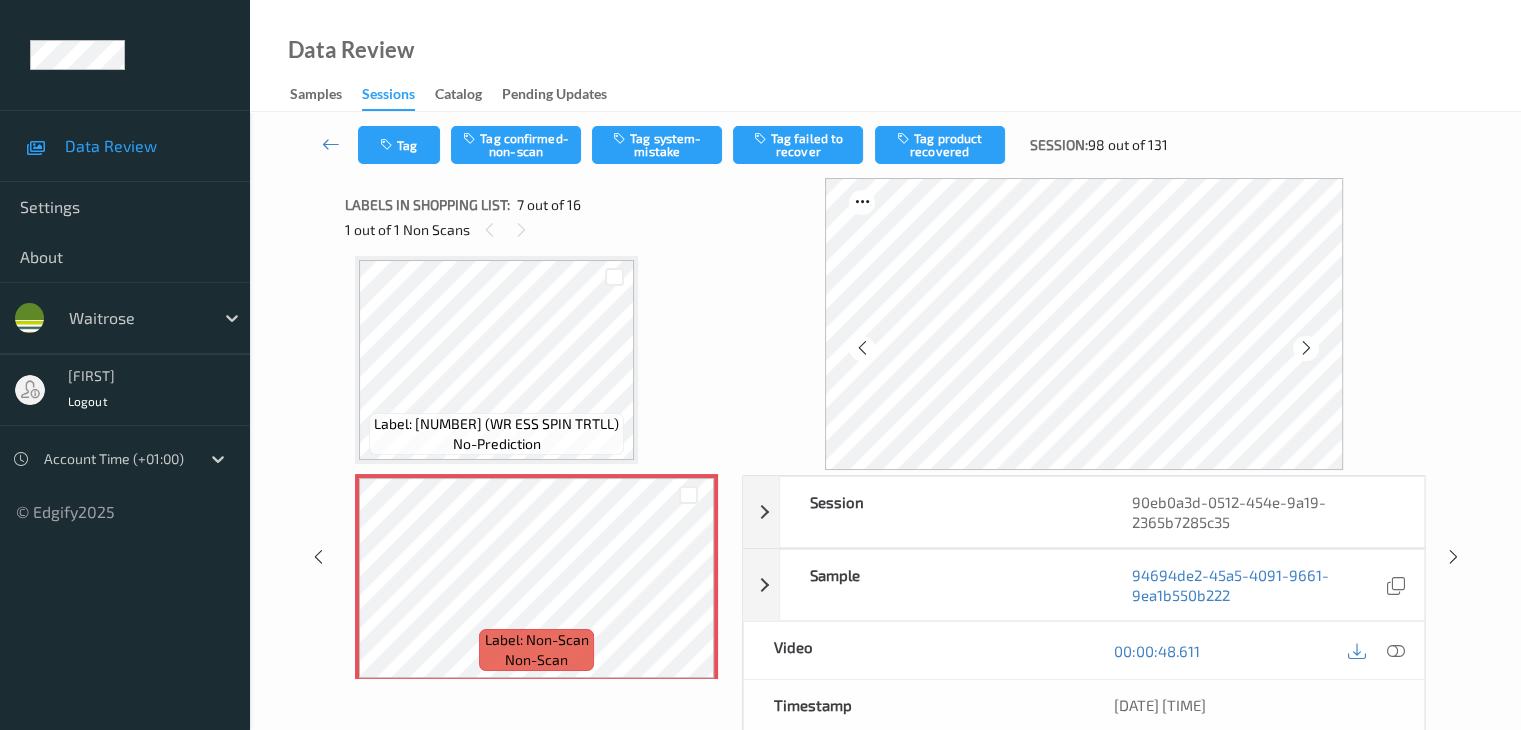 click at bounding box center (1306, 348) 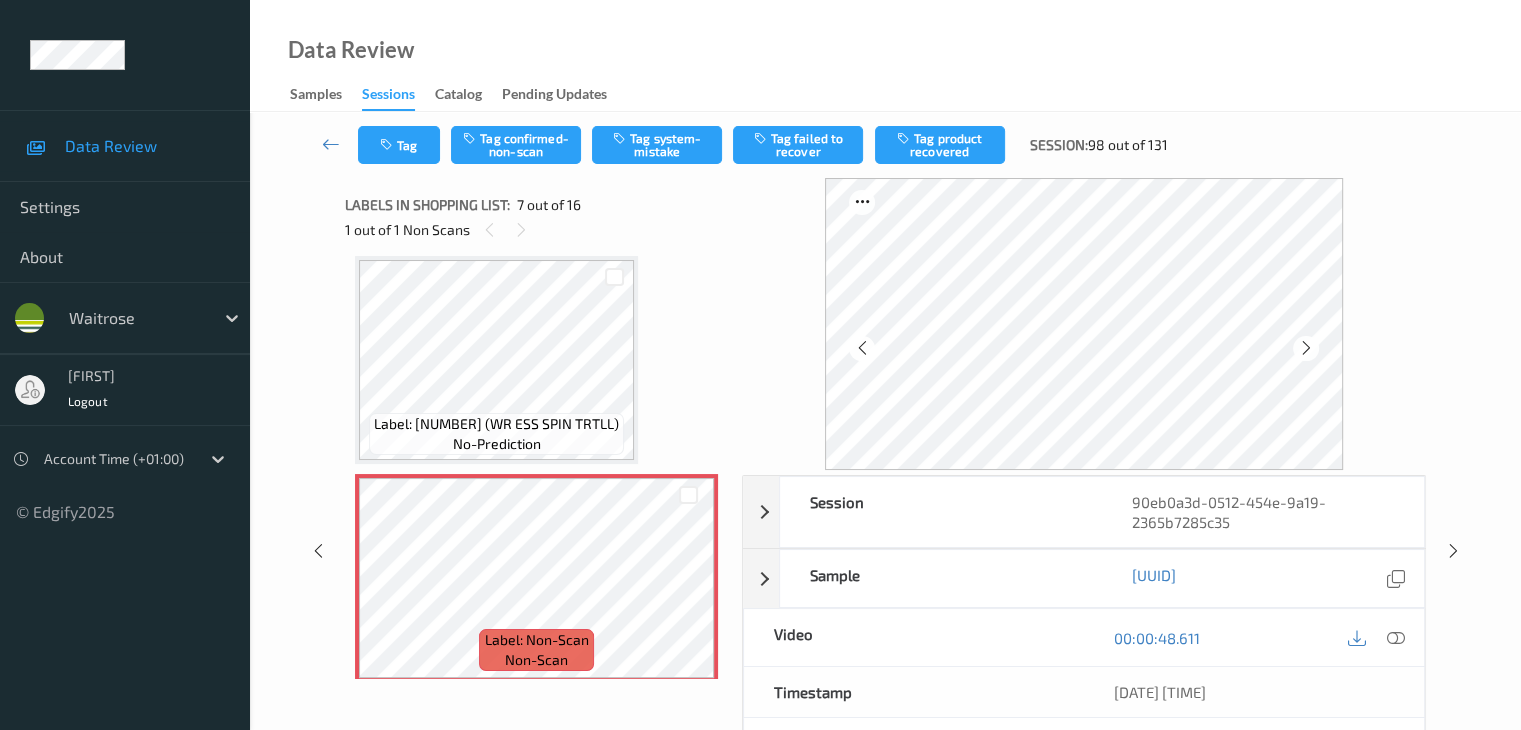 click at bounding box center [1306, 348] 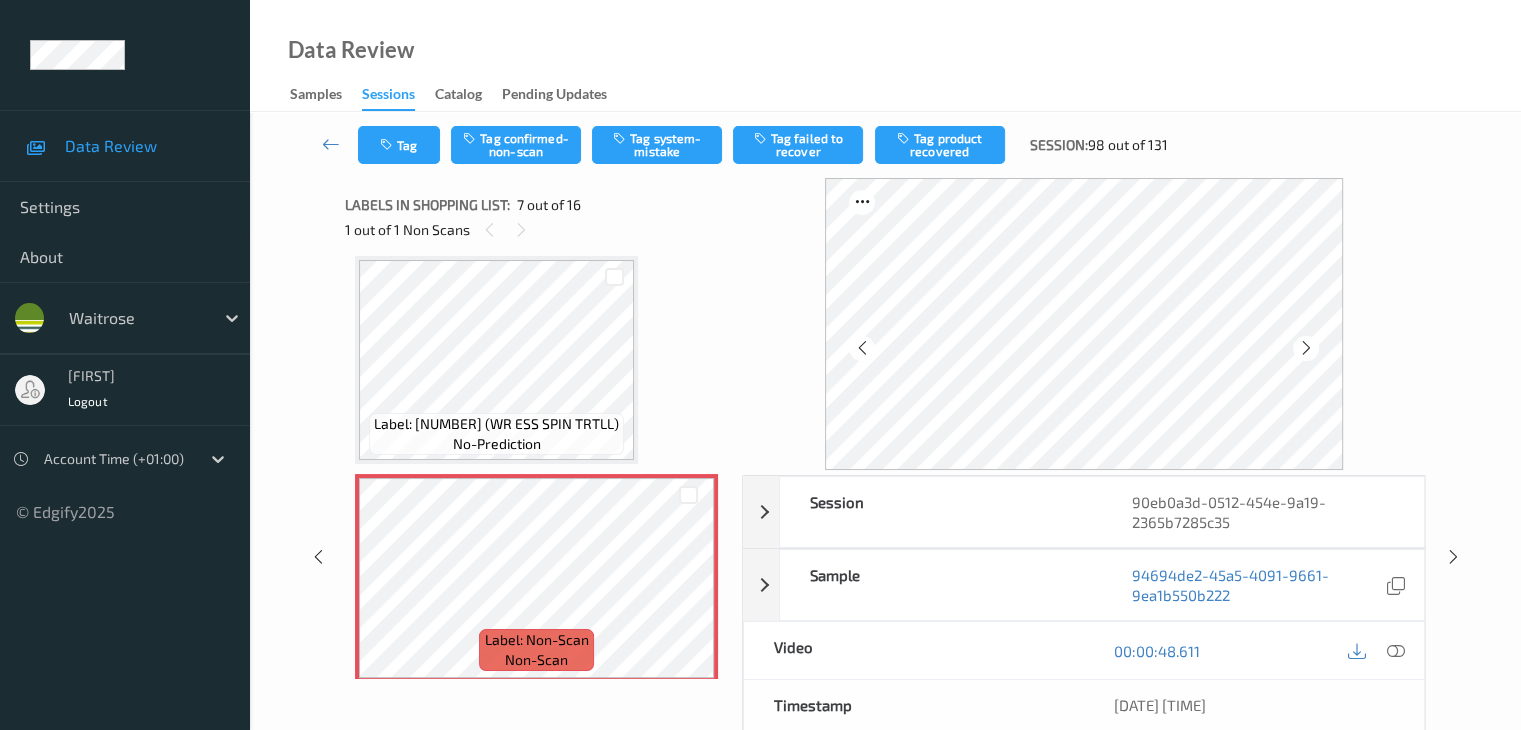 click at bounding box center [1306, 348] 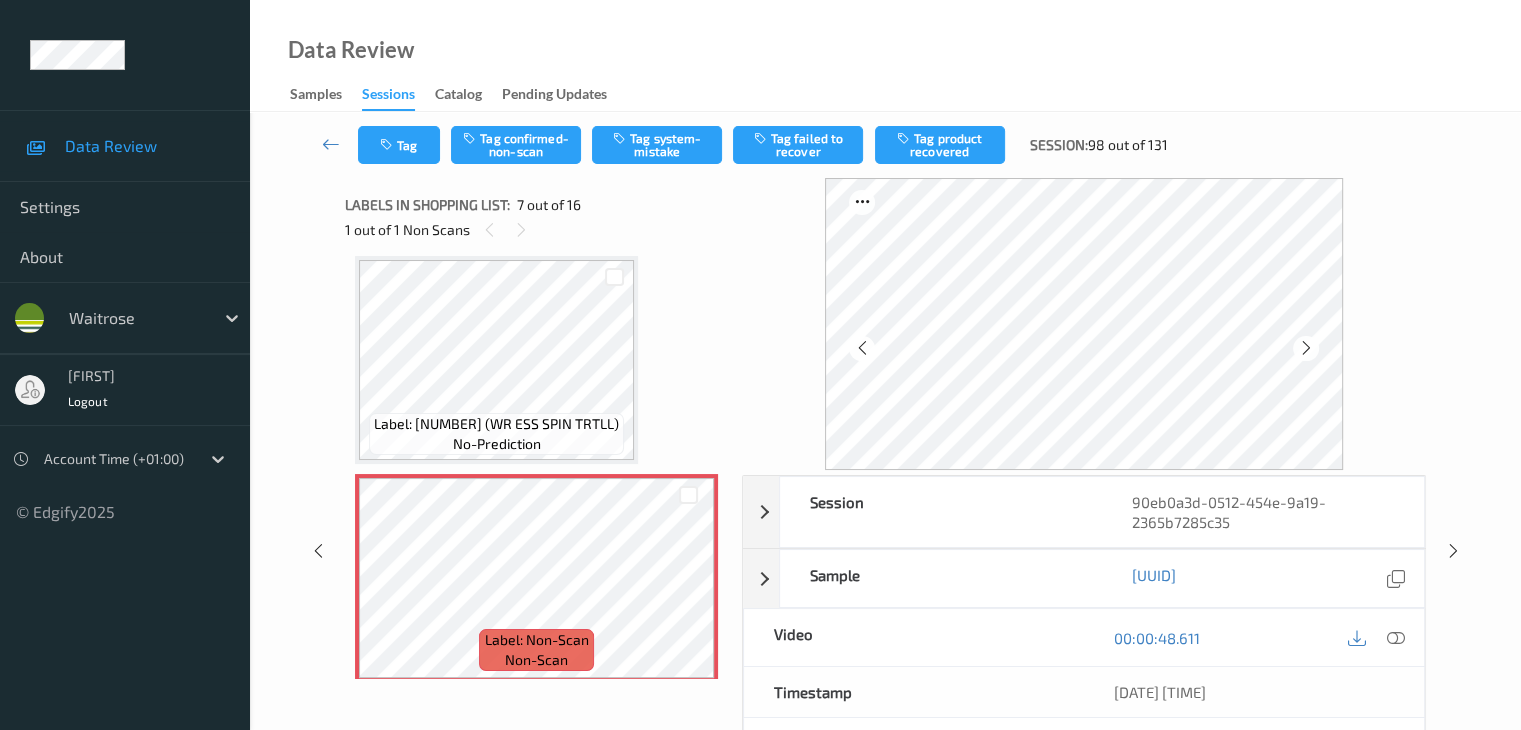 click at bounding box center (1306, 348) 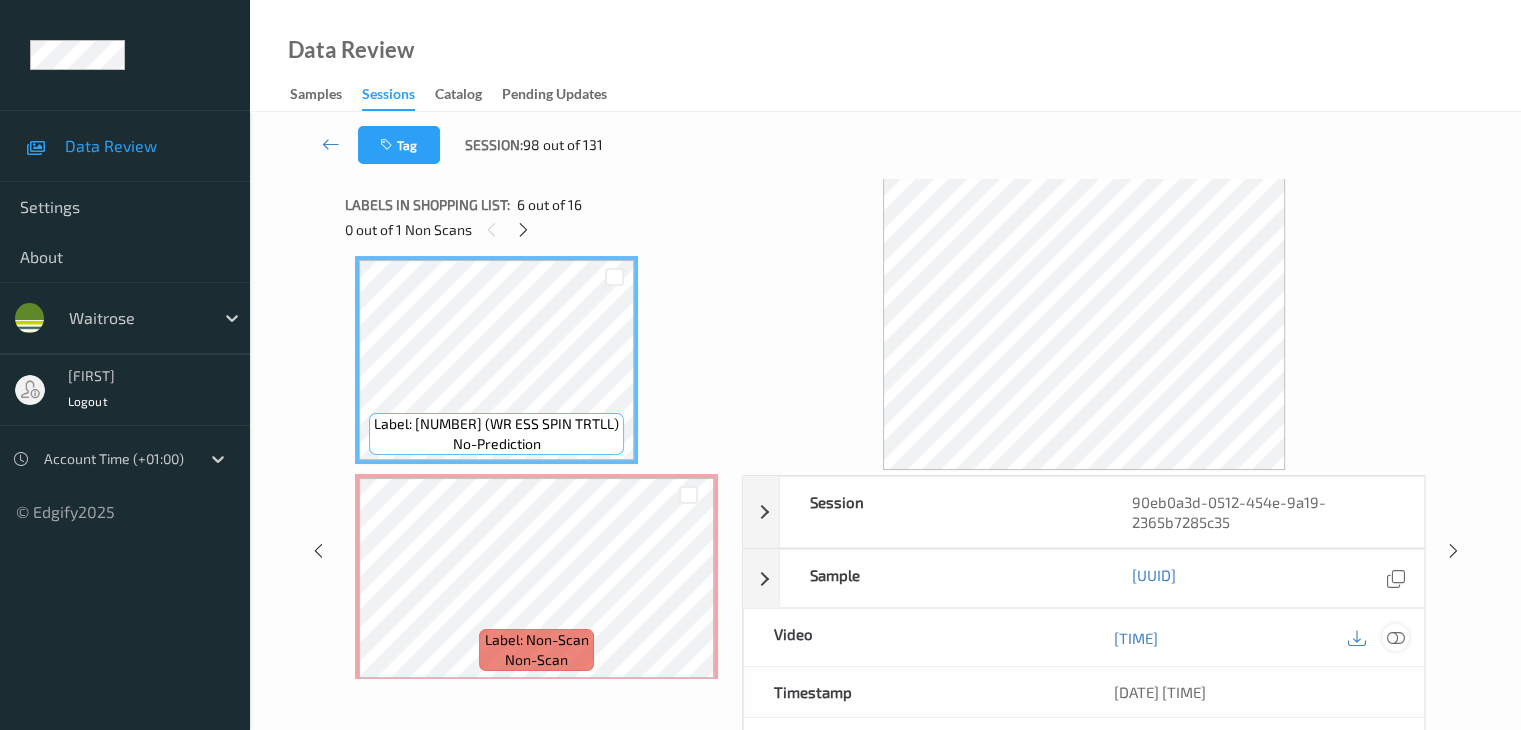 click at bounding box center [1395, 638] 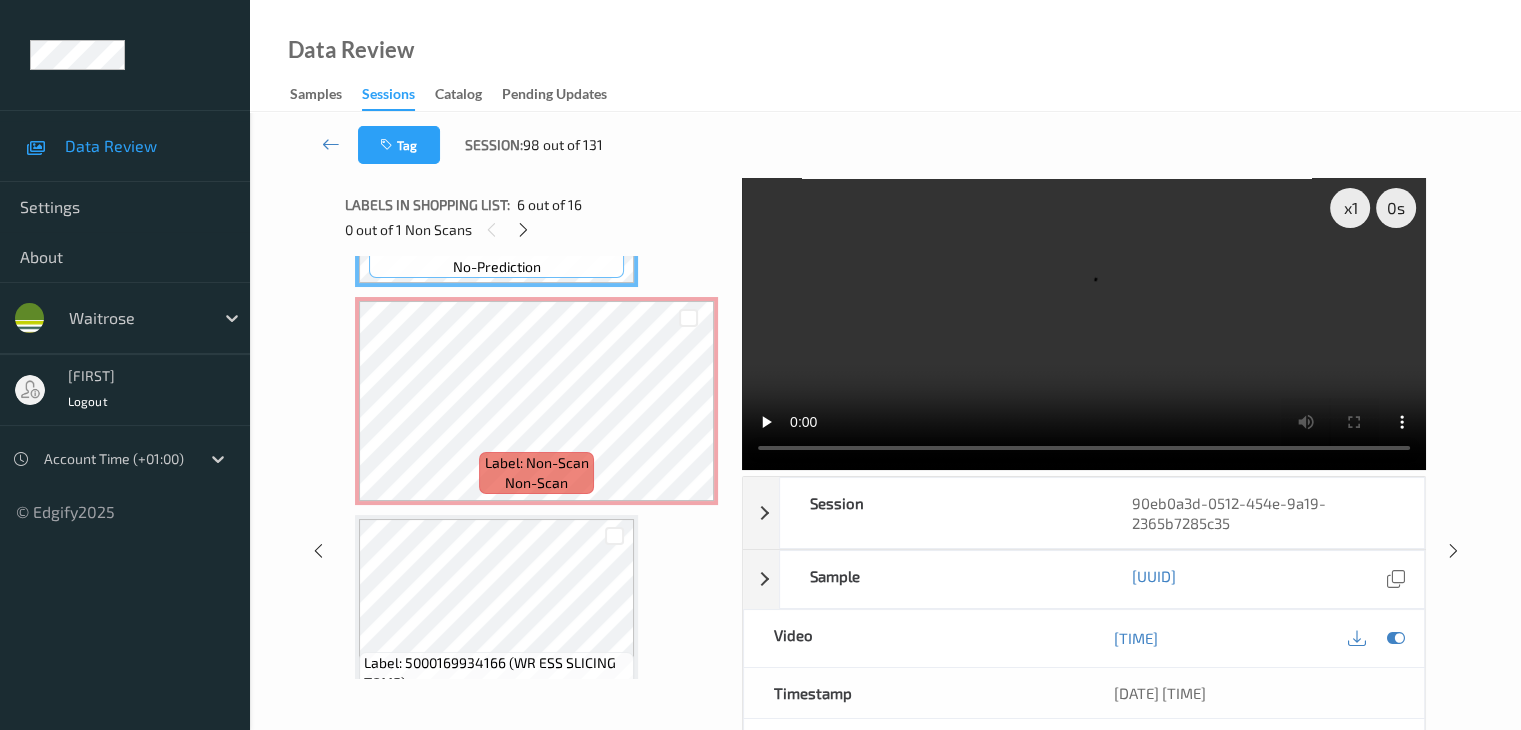 scroll, scrollTop: 1300, scrollLeft: 0, axis: vertical 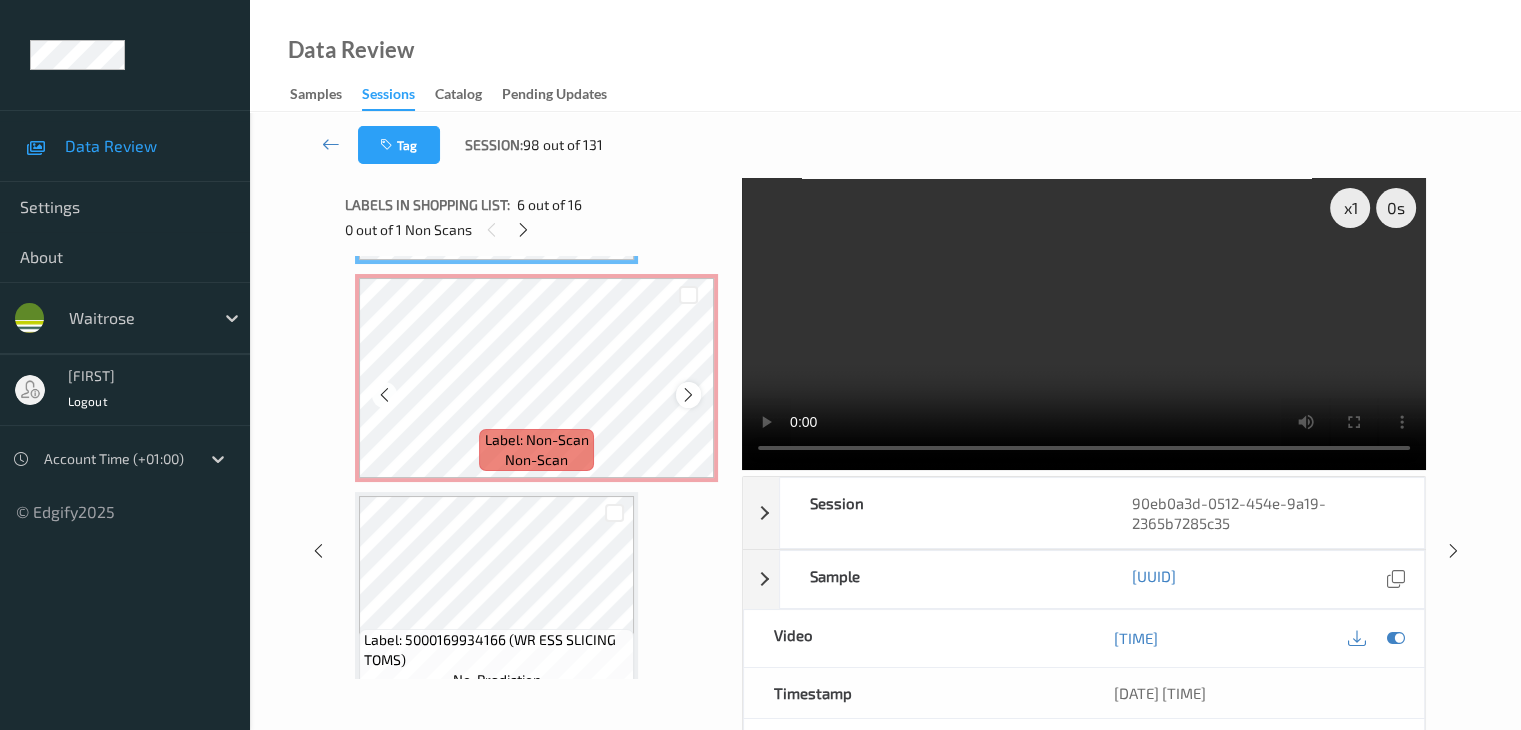 click at bounding box center [688, 395] 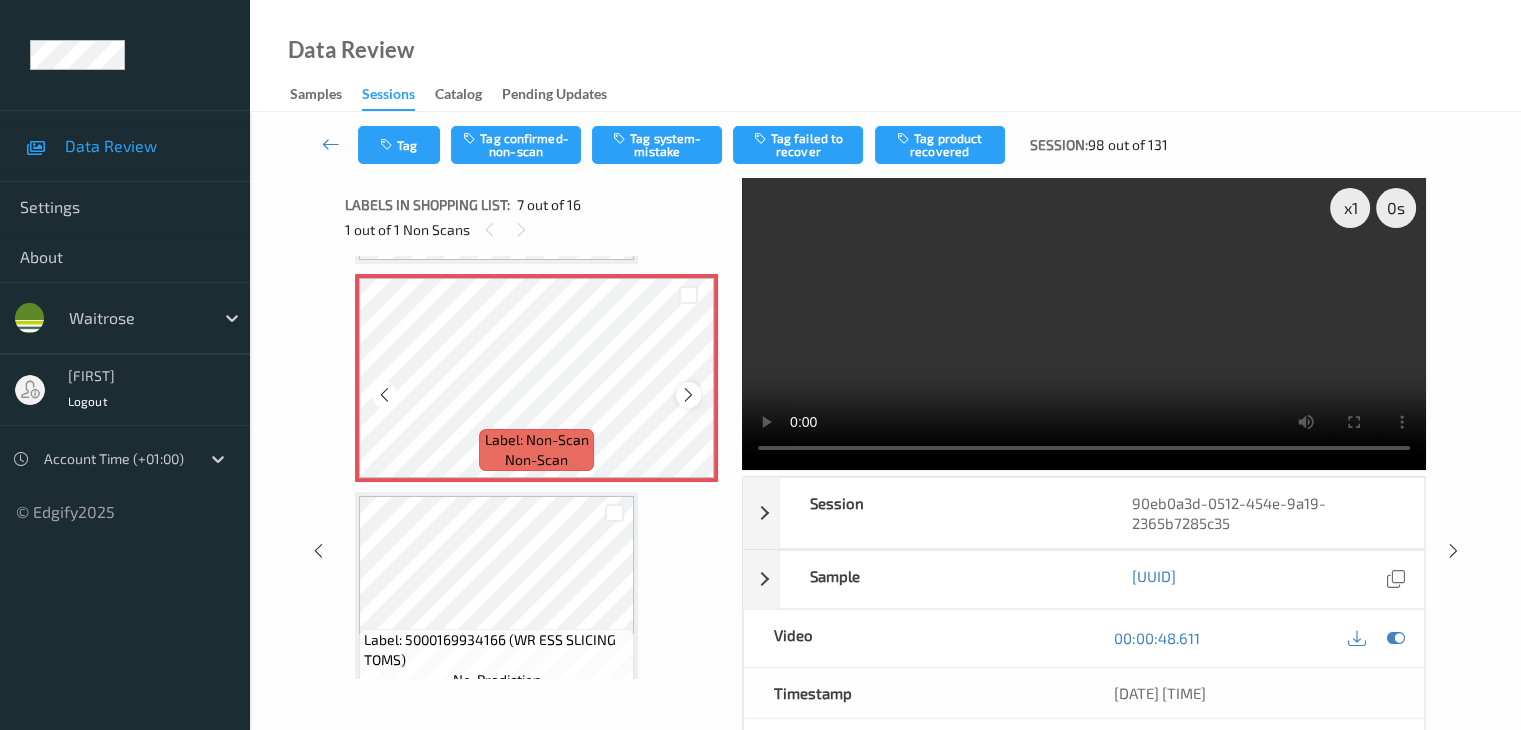 scroll, scrollTop: 1200, scrollLeft: 0, axis: vertical 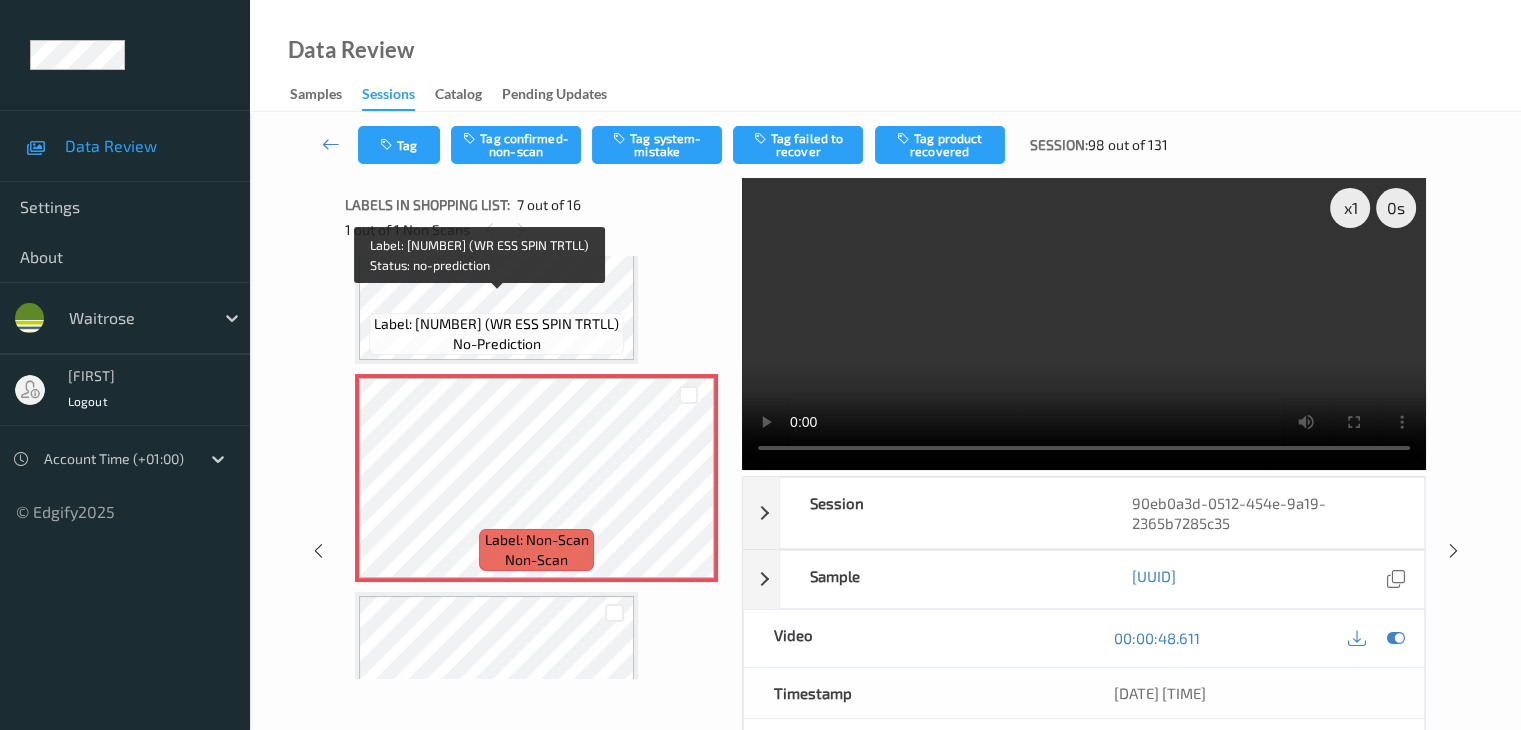 click on "Label: [NUMBER] (WR ESS SPIN TRTLL)" at bounding box center (496, 324) 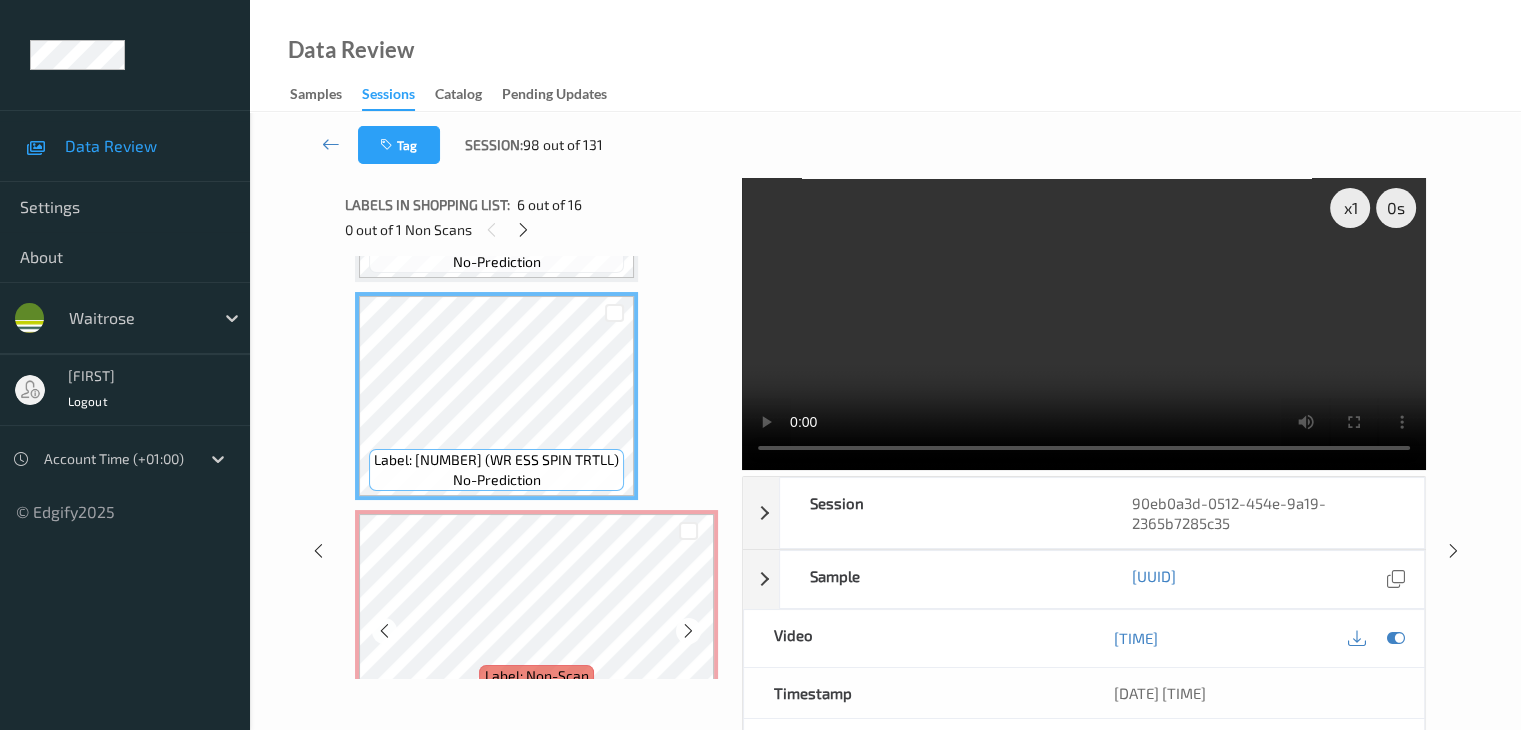 scroll, scrollTop: 1000, scrollLeft: 0, axis: vertical 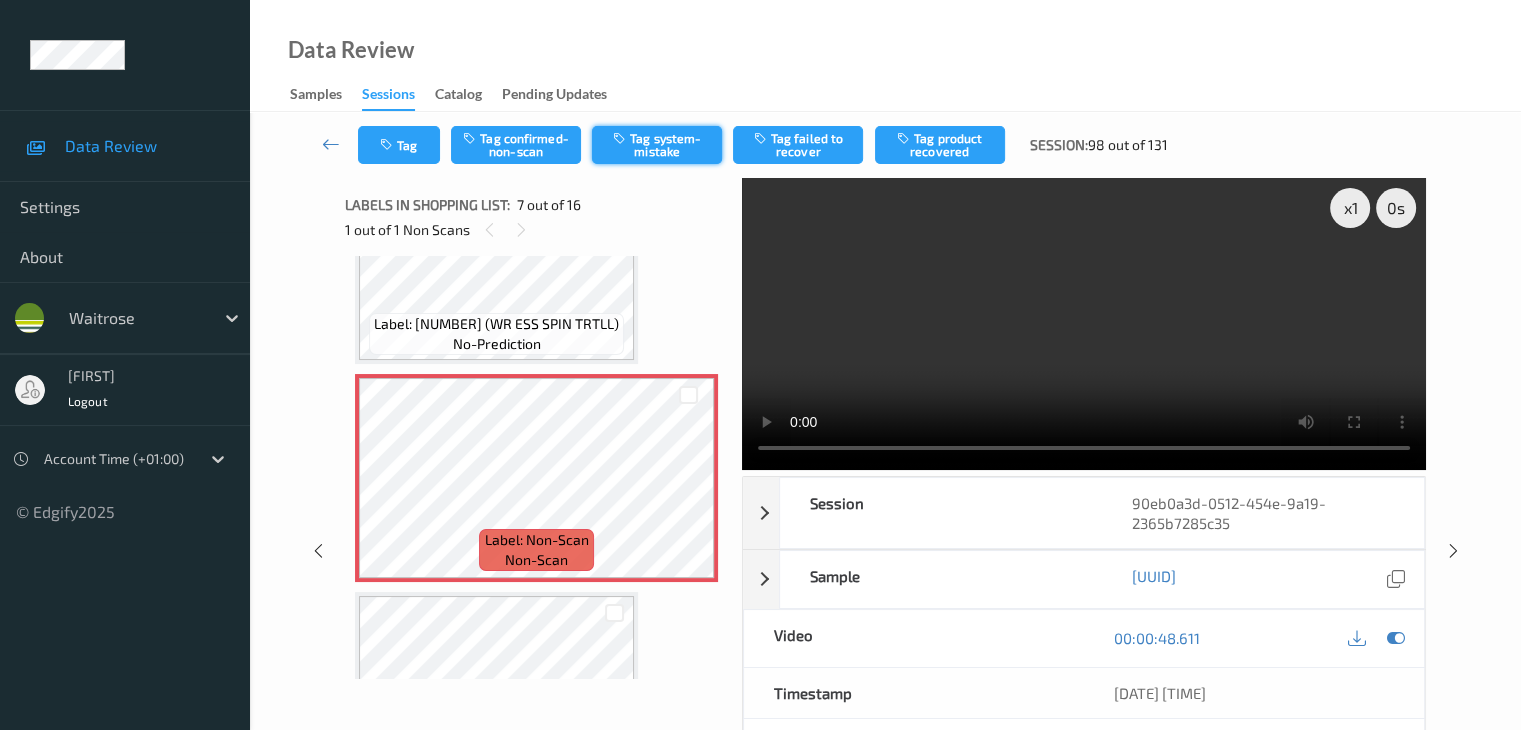 click at bounding box center [621, 138] 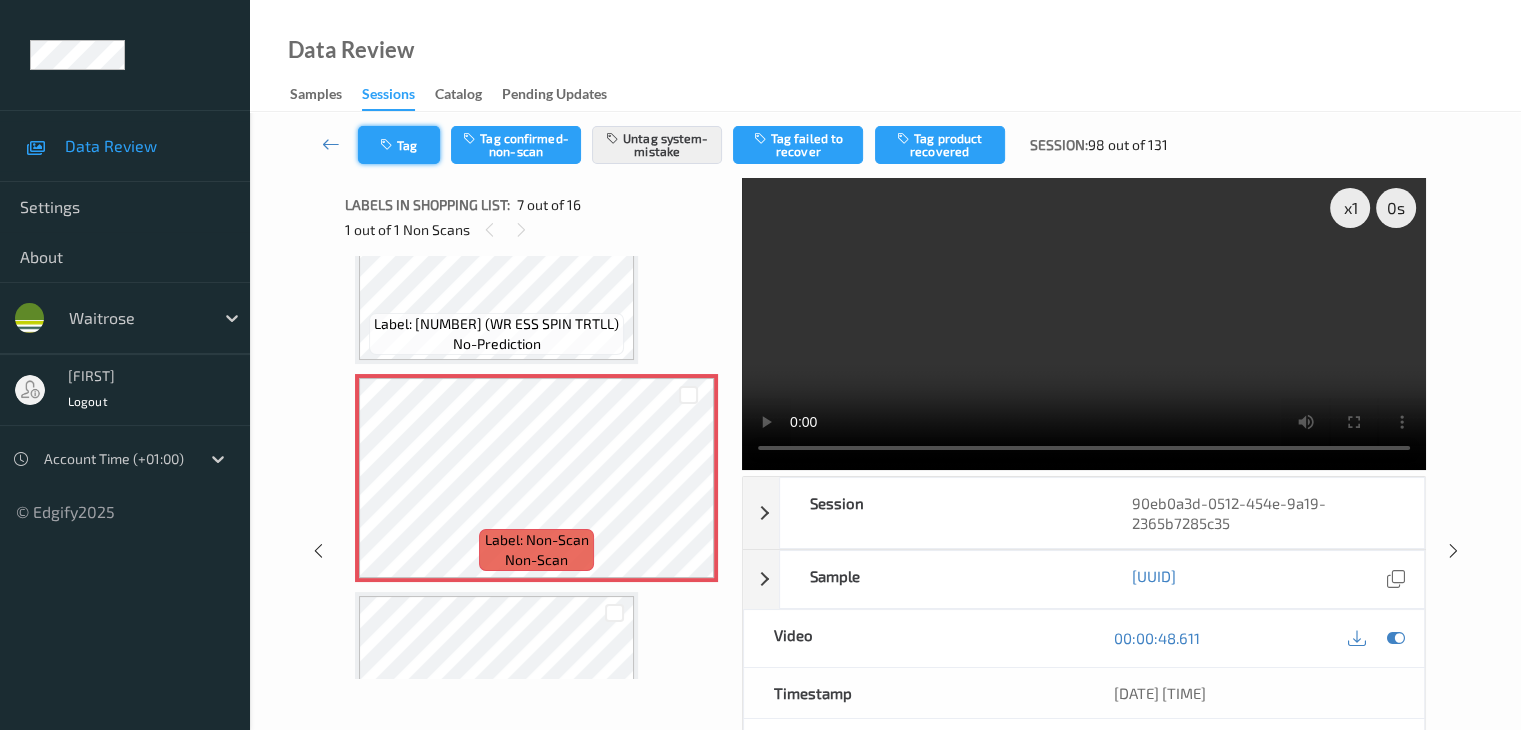 click on "Tag" at bounding box center (399, 145) 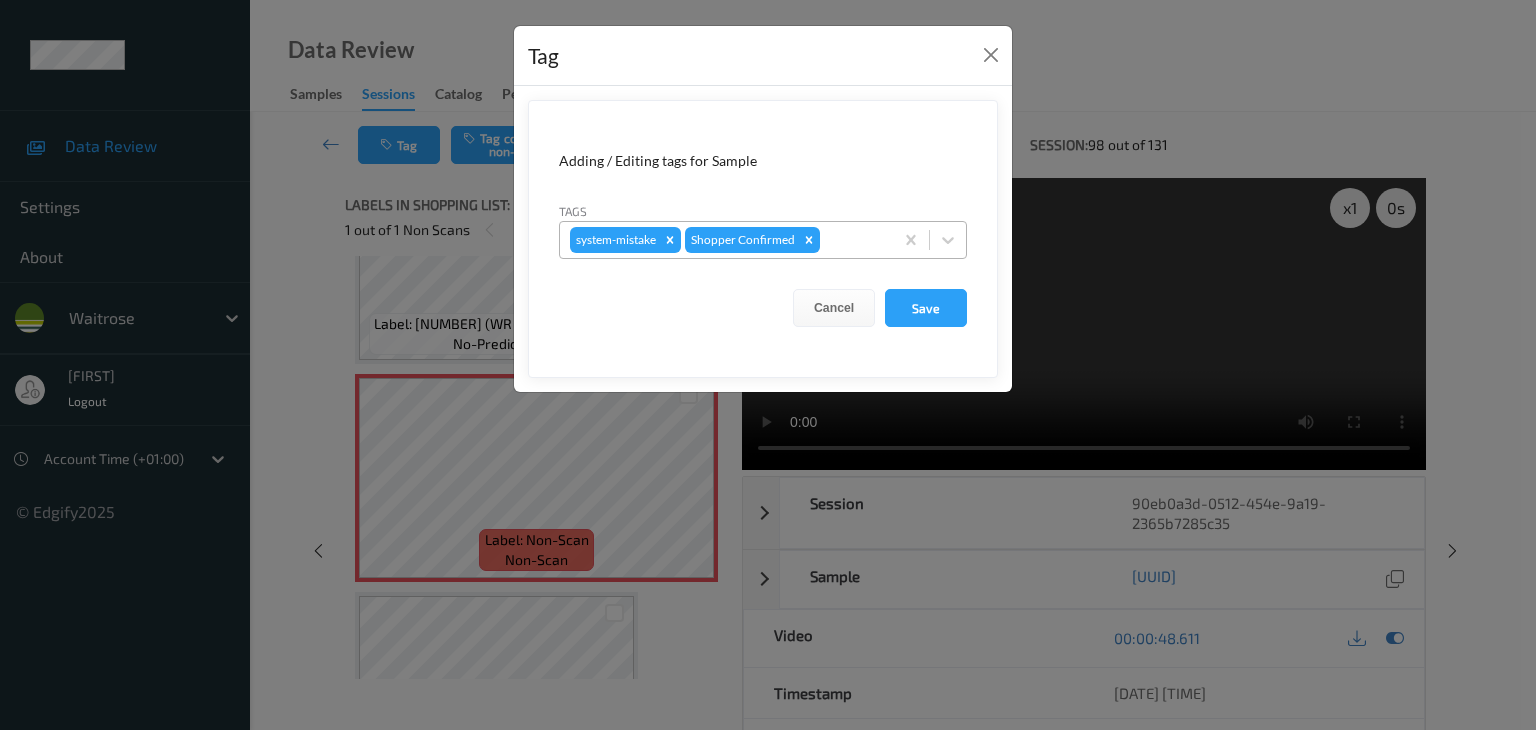 click at bounding box center (853, 240) 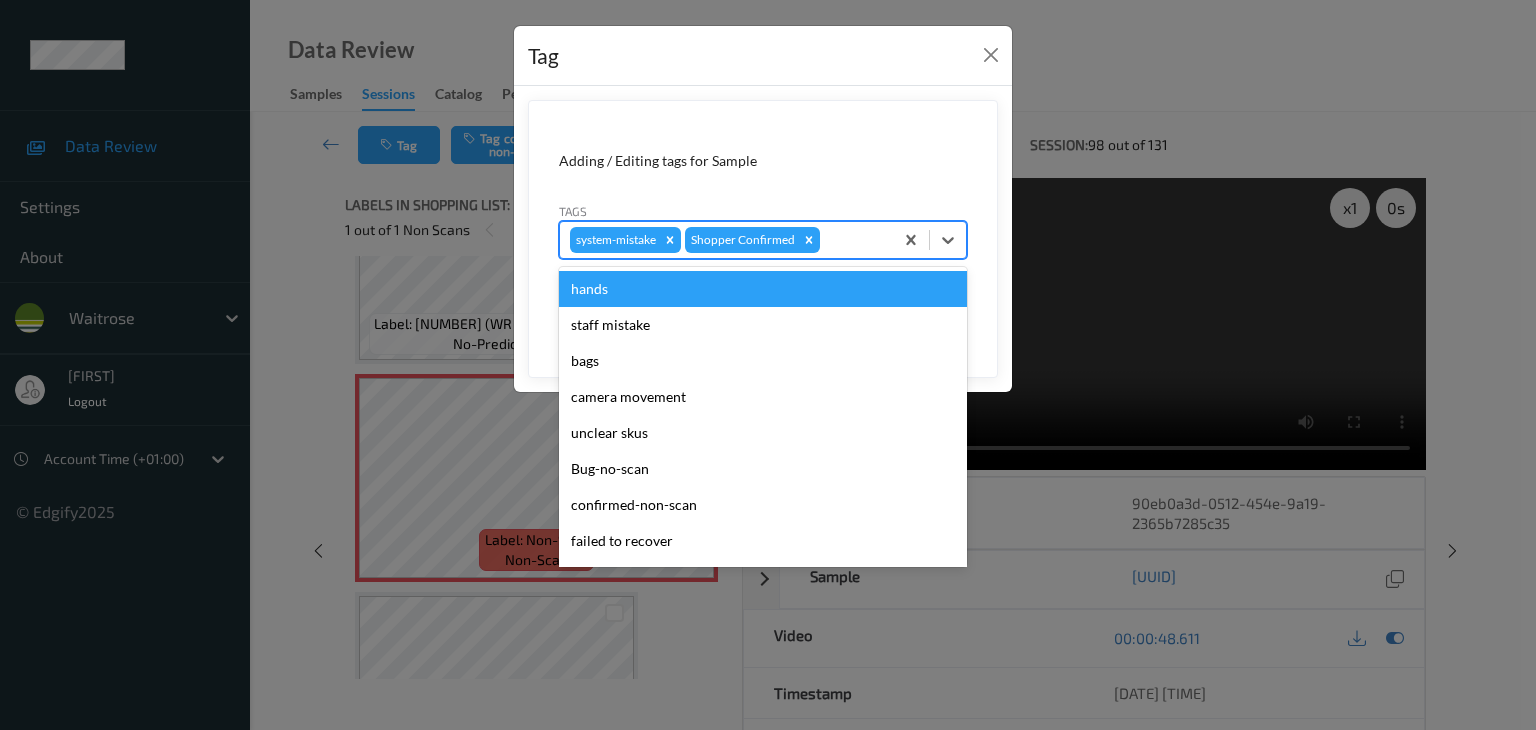 type on "u" 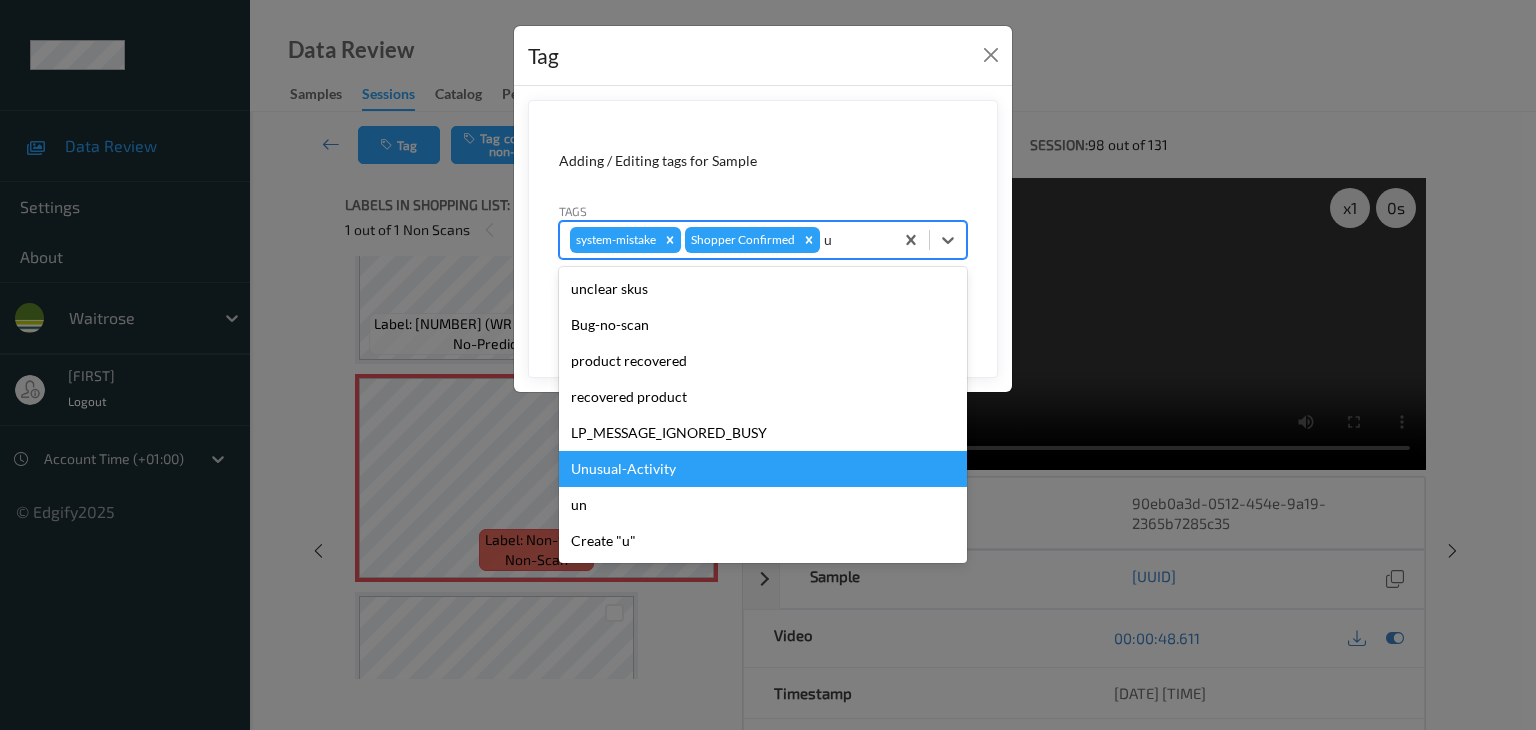 click on "Unusual-Activity" at bounding box center (763, 469) 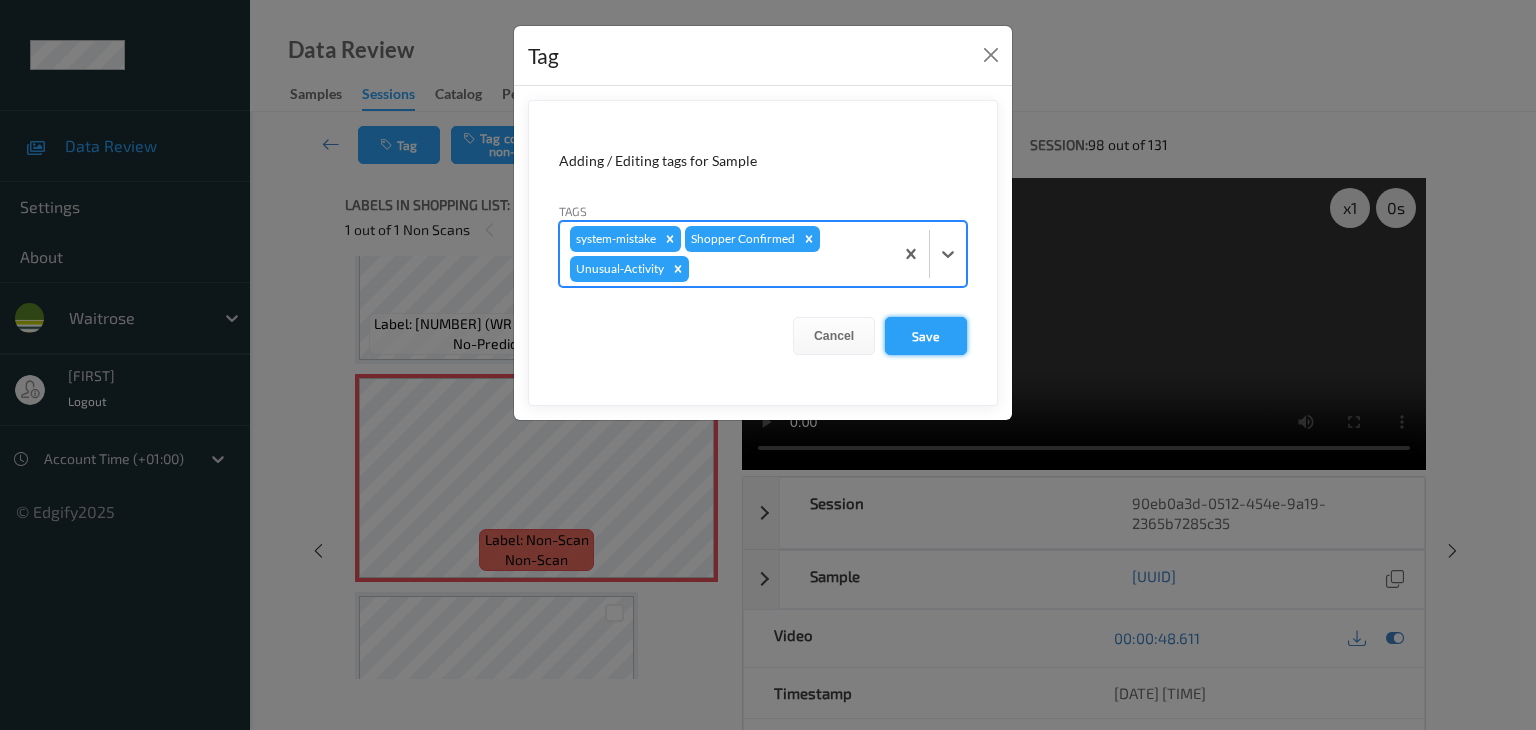 click on "Save" at bounding box center [926, 336] 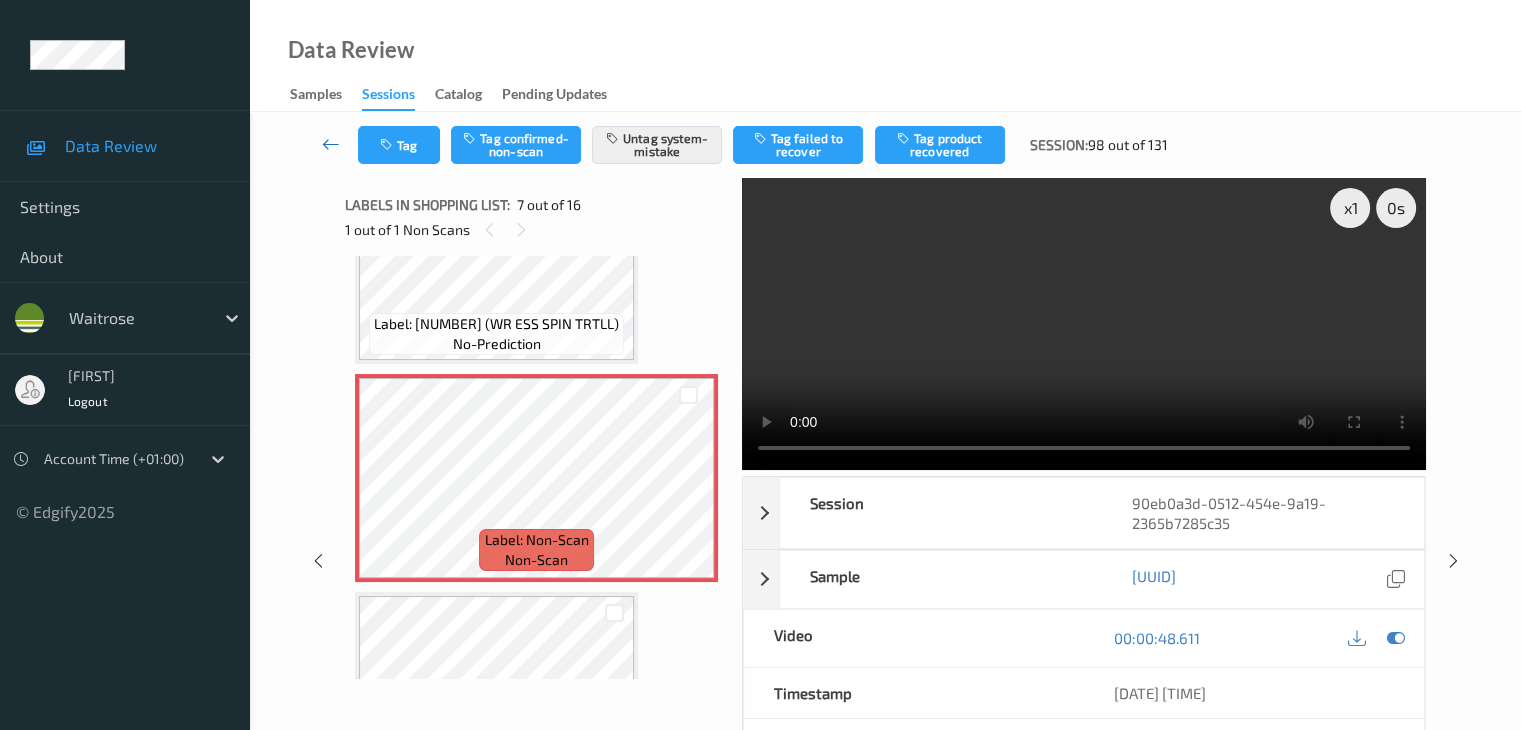 click at bounding box center [331, 144] 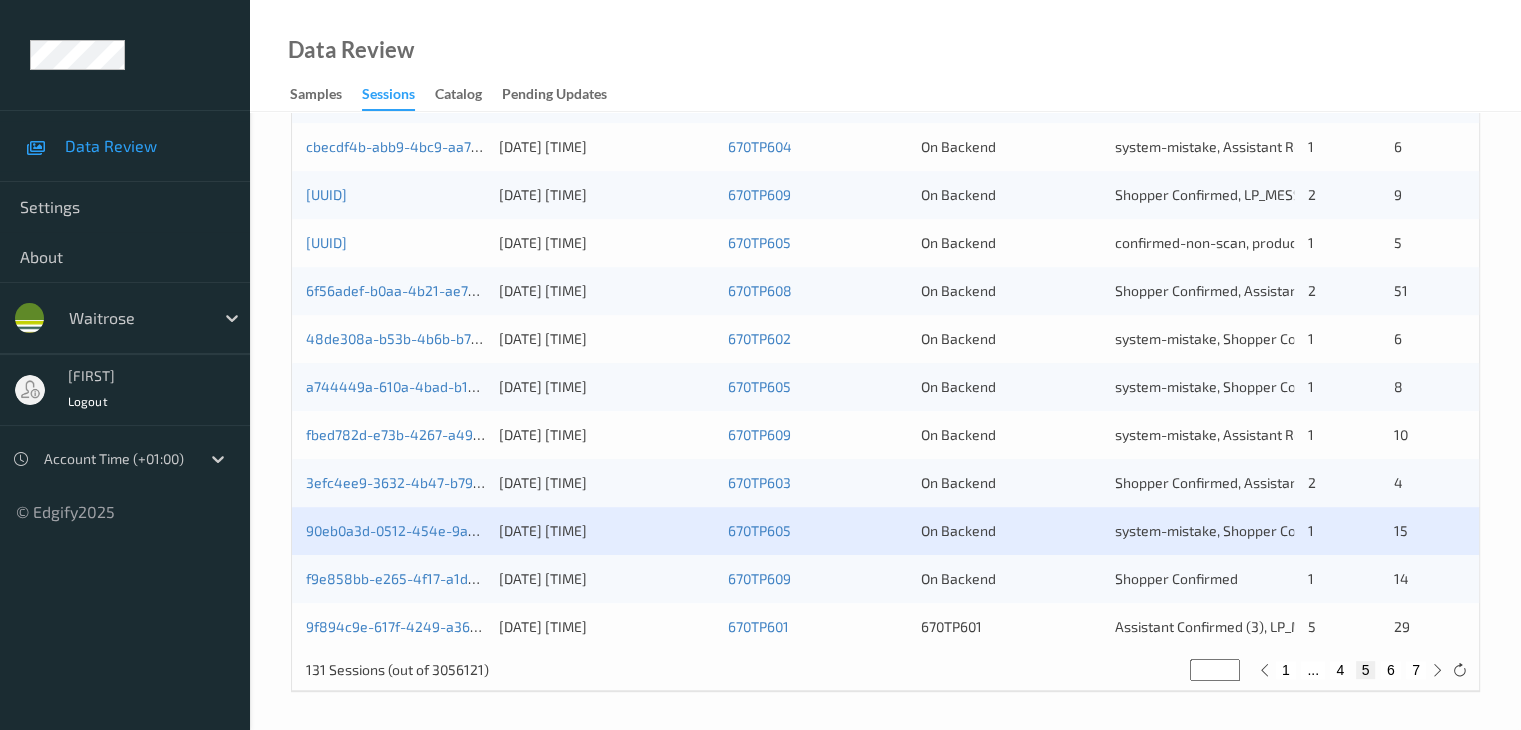 scroll, scrollTop: 932, scrollLeft: 0, axis: vertical 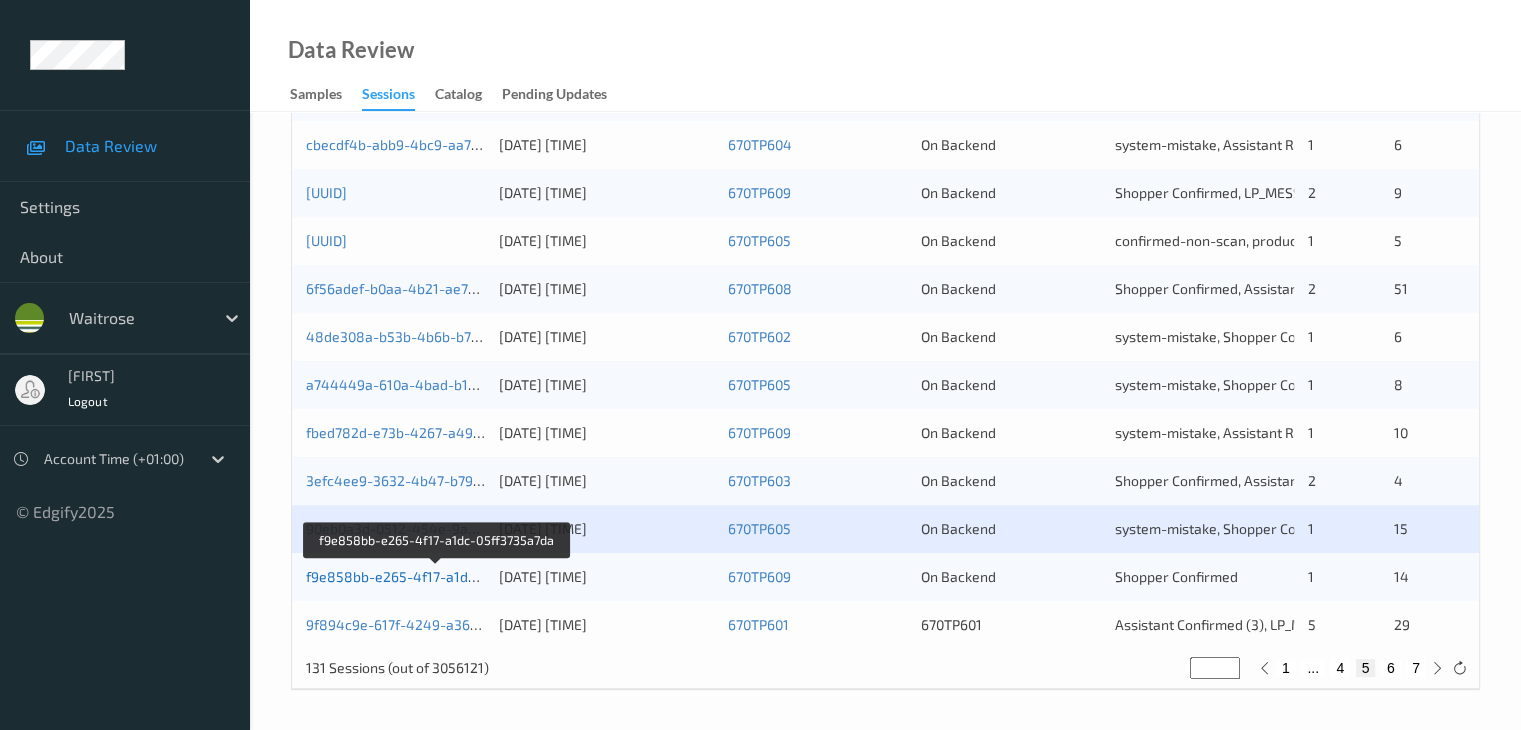 click on "f9e858bb-e265-4f17-a1dc-05ff3735a7da" at bounding box center [437, 576] 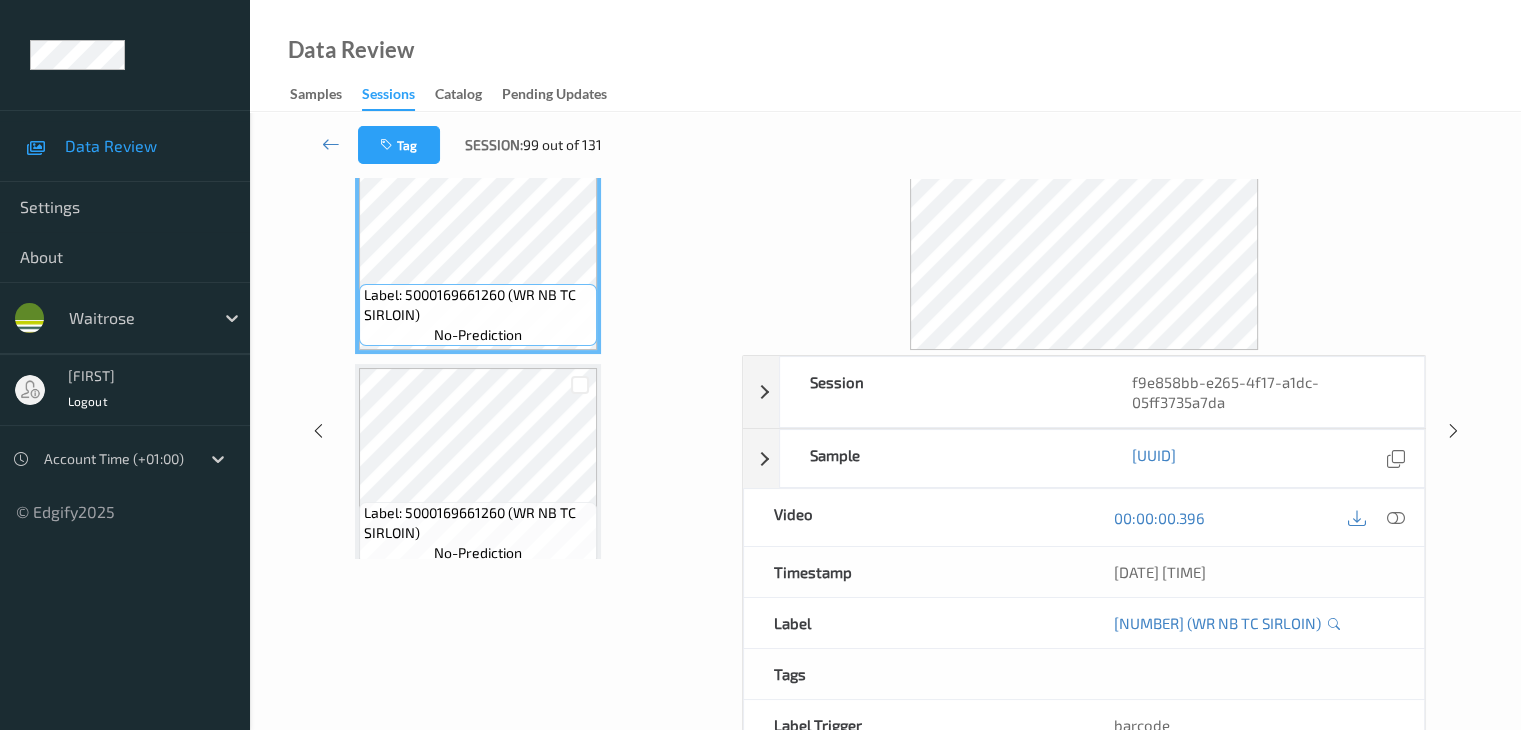 scroll, scrollTop: 44, scrollLeft: 0, axis: vertical 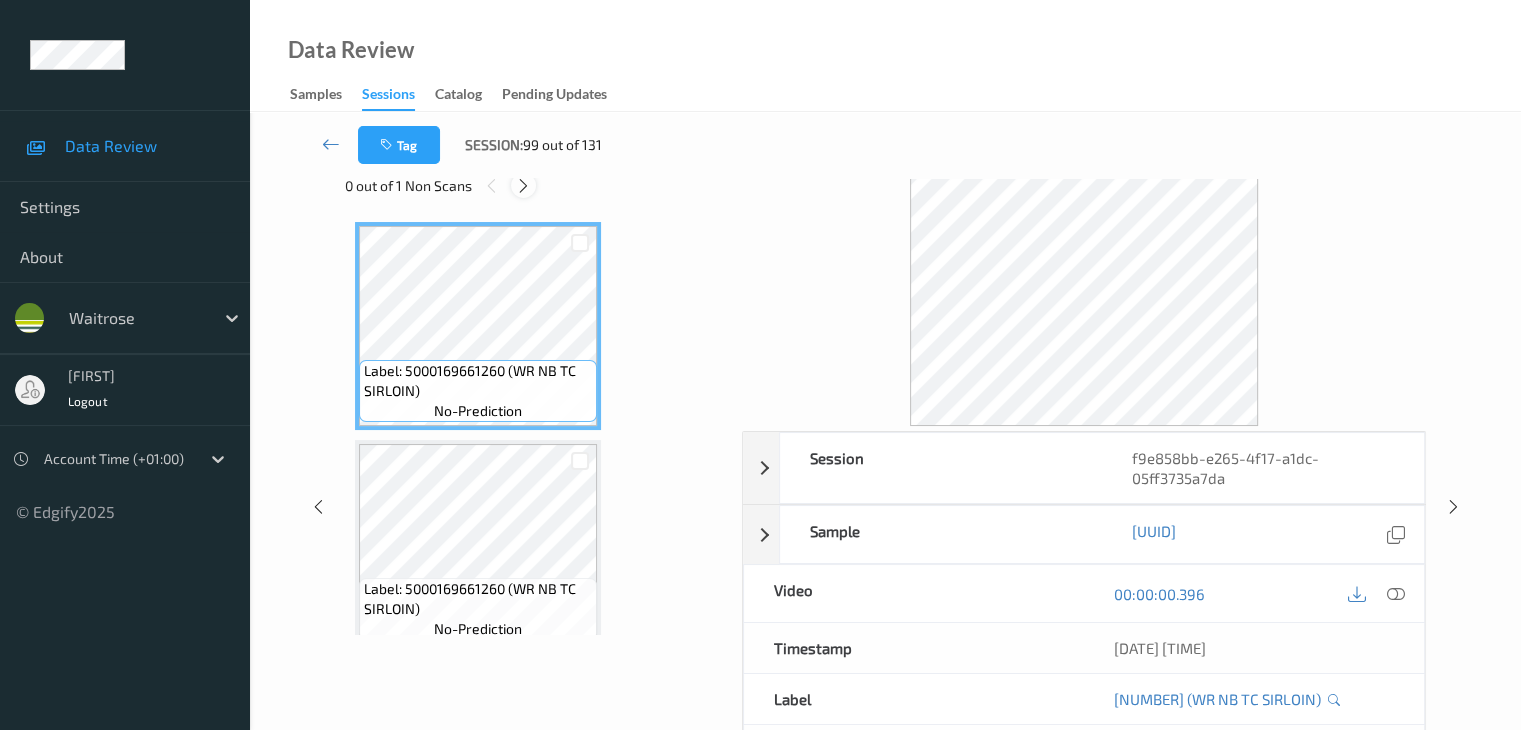 click at bounding box center [523, 186] 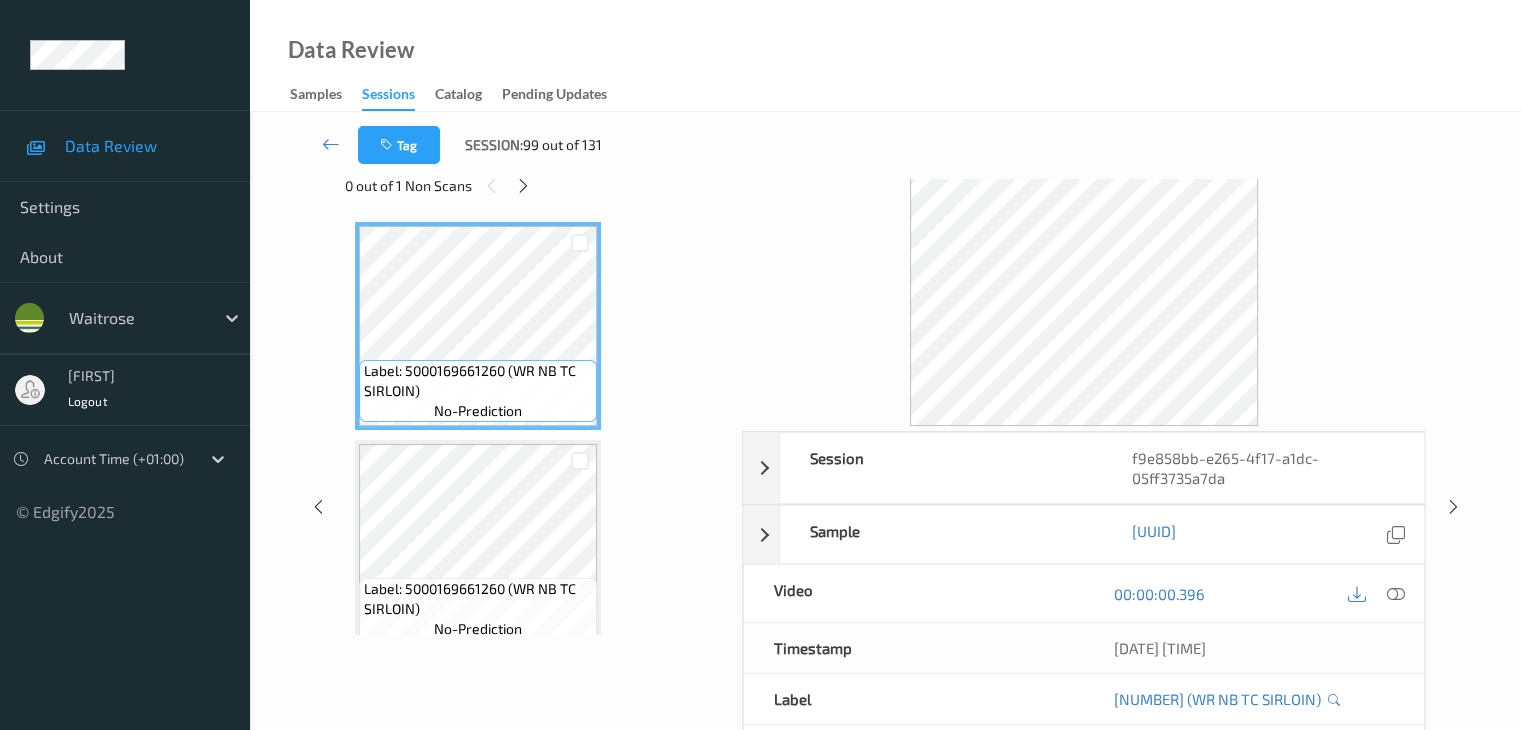 scroll, scrollTop: 228, scrollLeft: 0, axis: vertical 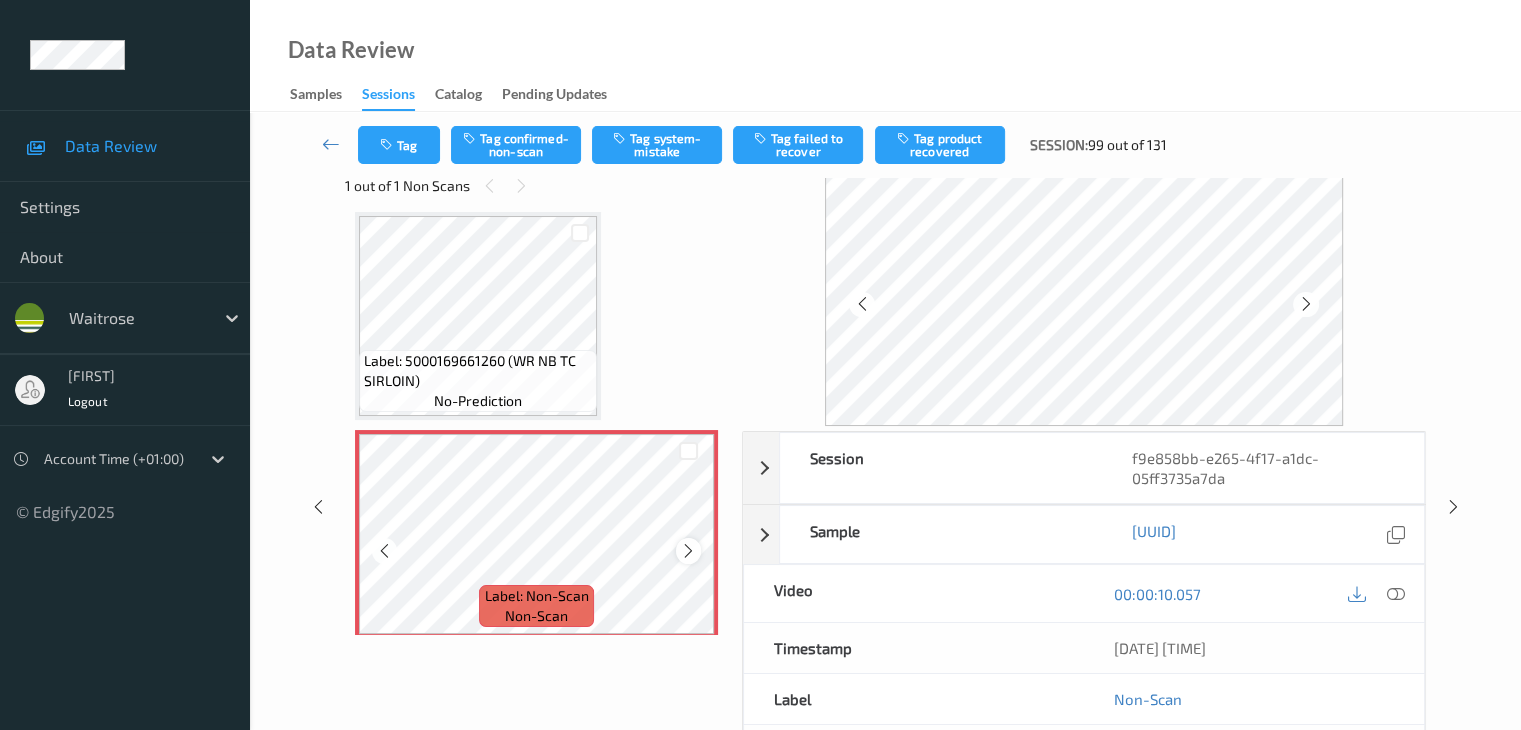click at bounding box center [688, 551] 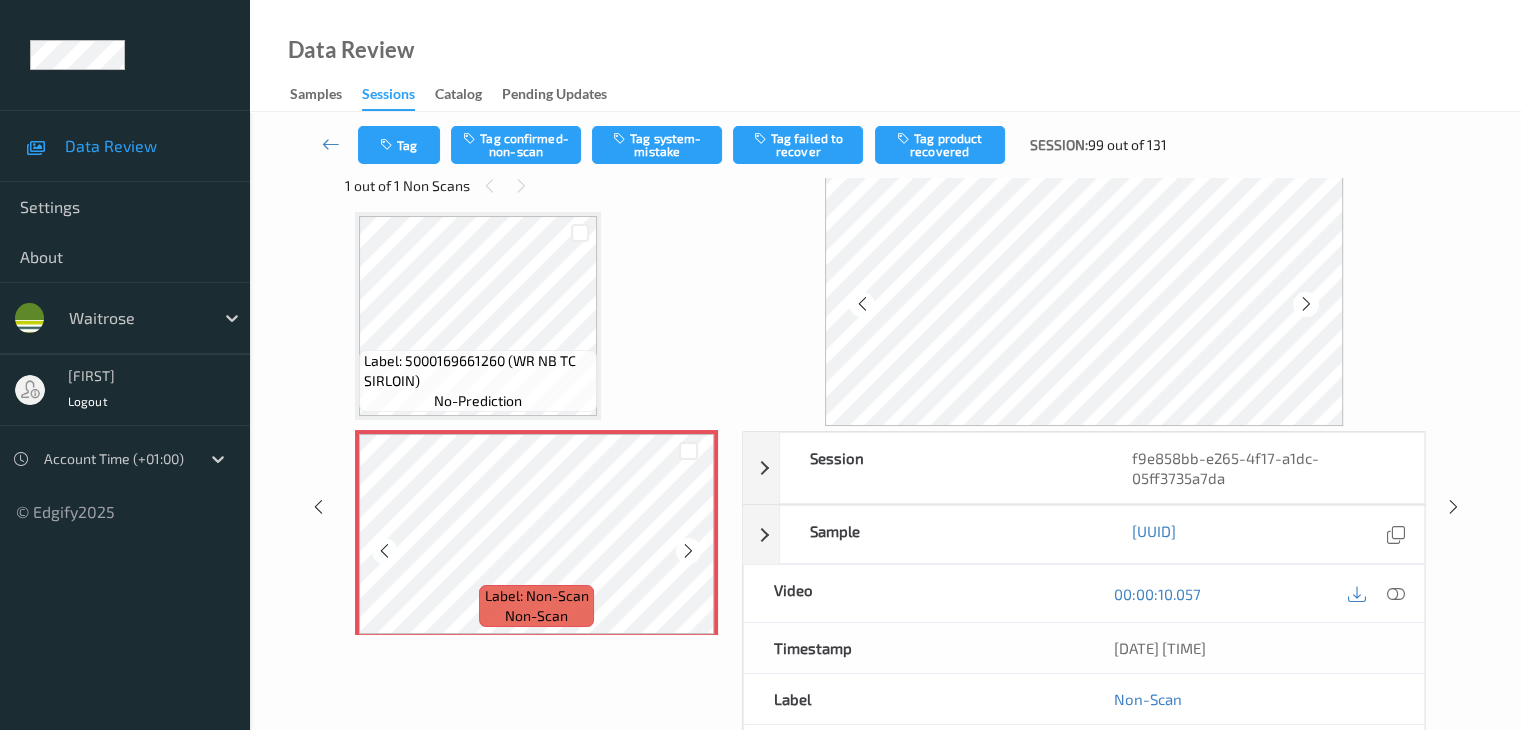 click at bounding box center (688, 551) 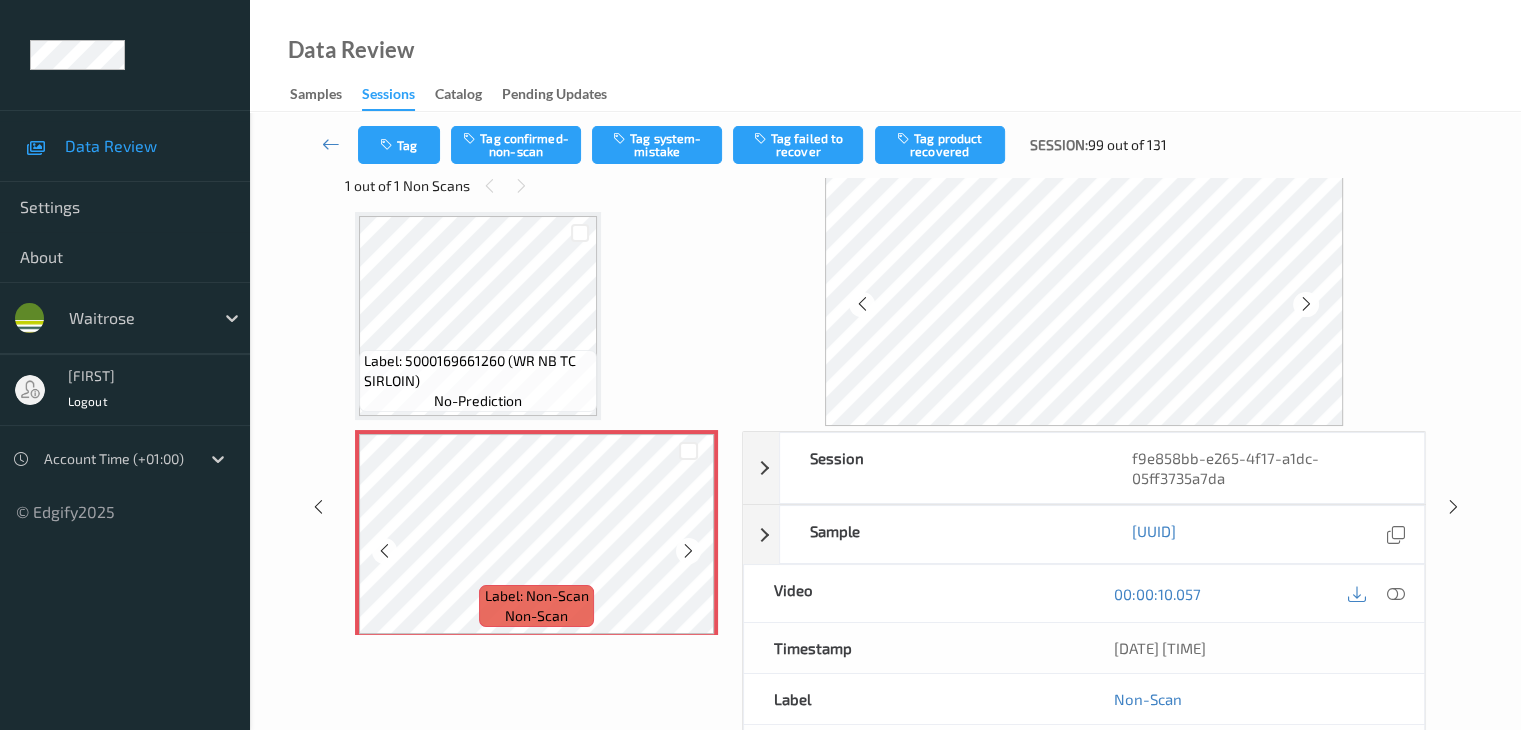 click at bounding box center (688, 551) 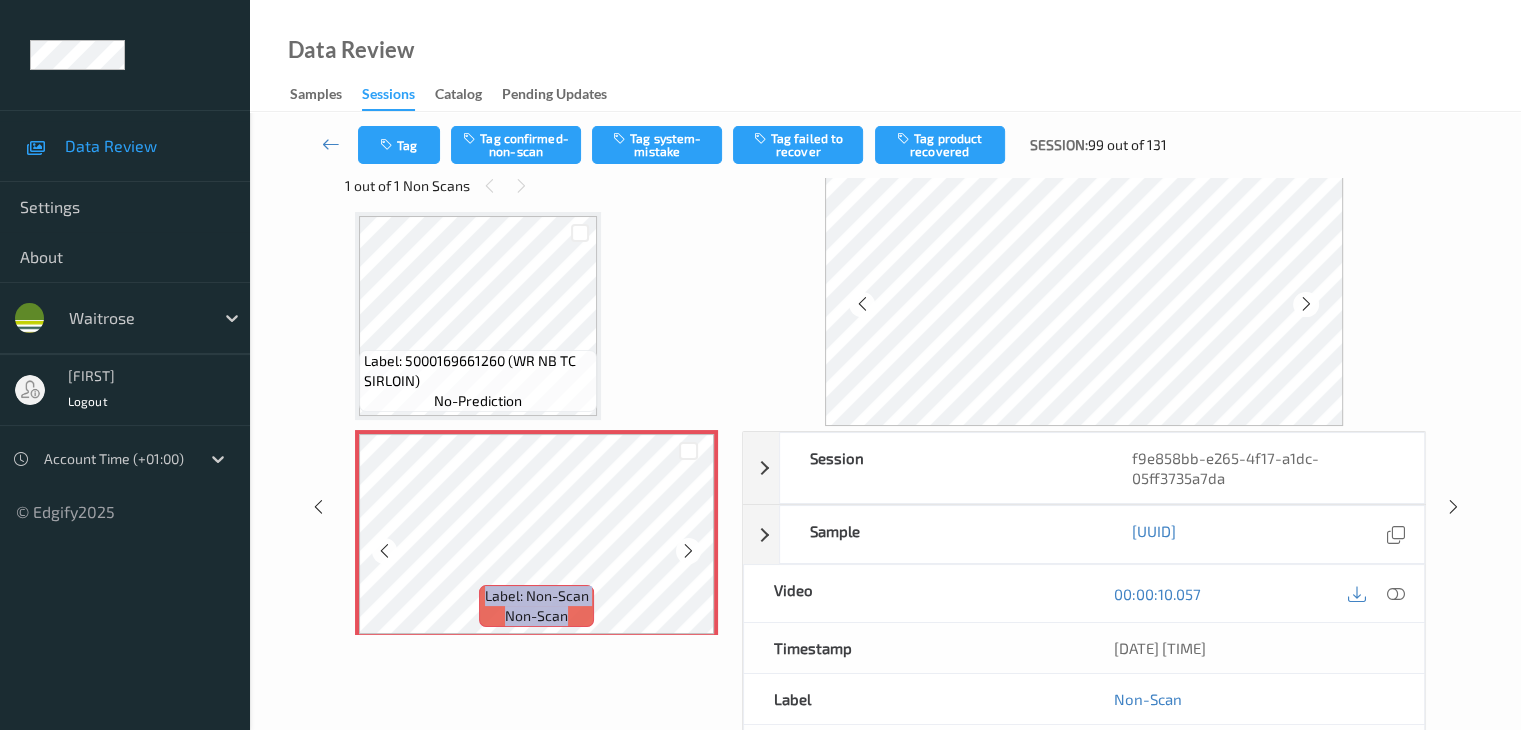 click at bounding box center (688, 551) 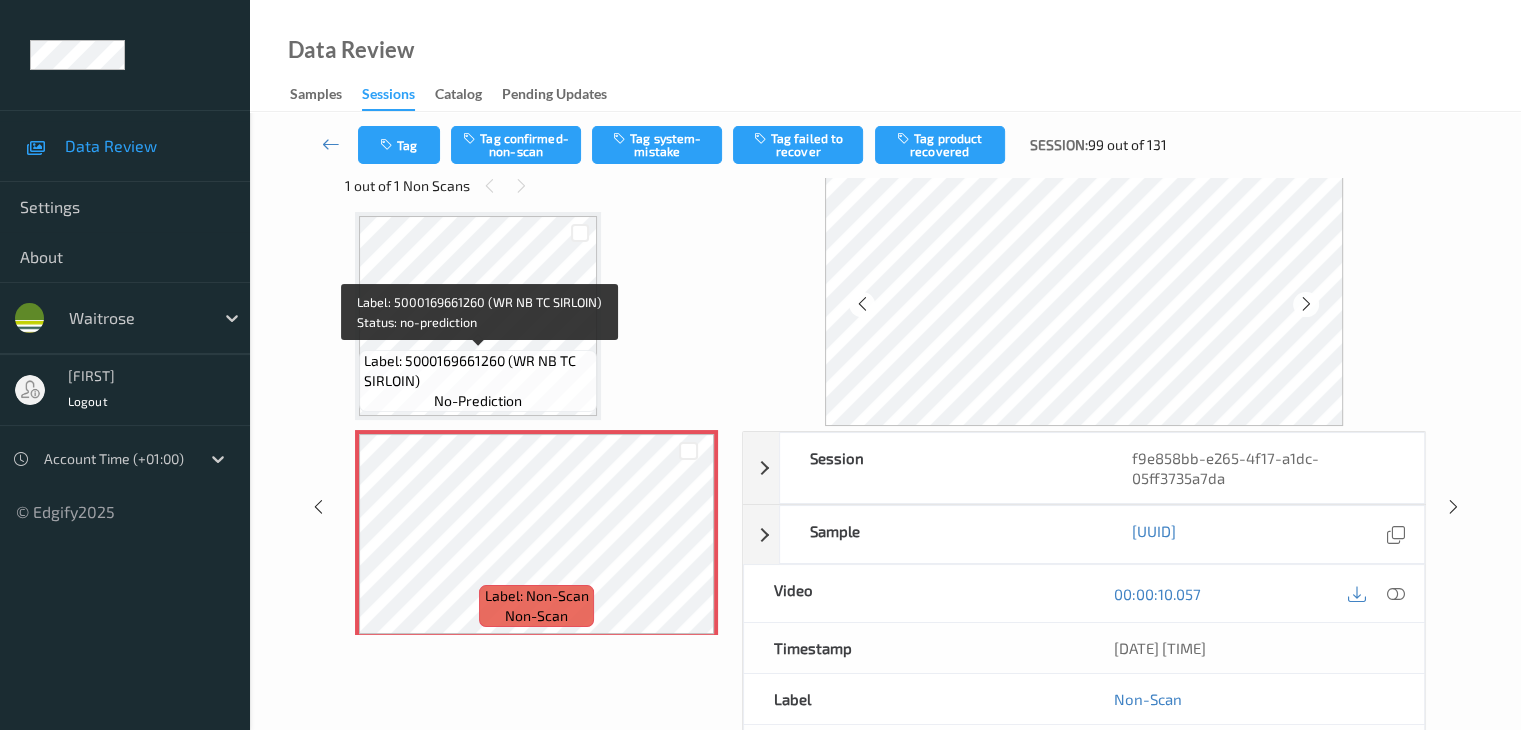 click on "Label: 5000169661260 (WR NB TC SIRLOIN)" at bounding box center (478, 371) 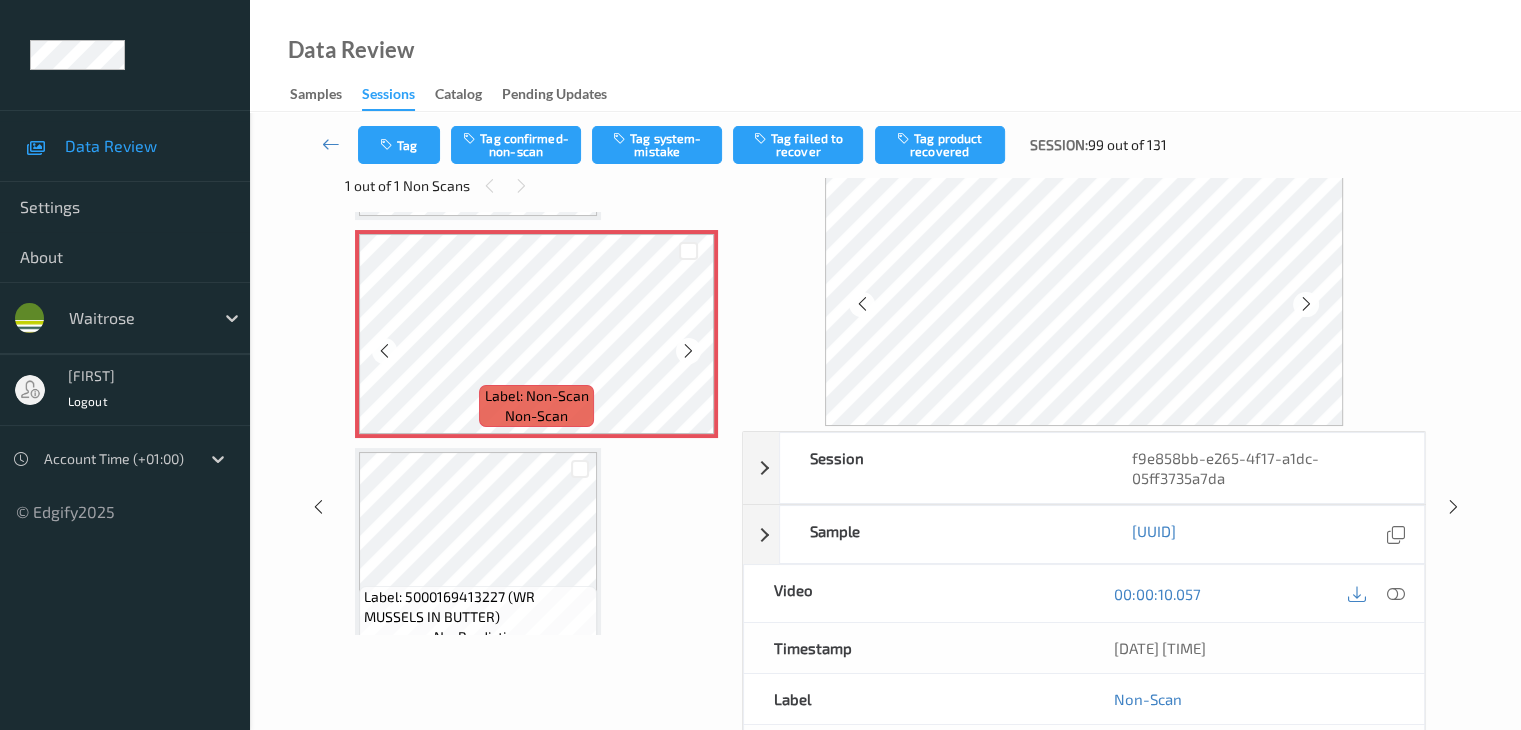 scroll, scrollTop: 228, scrollLeft: 0, axis: vertical 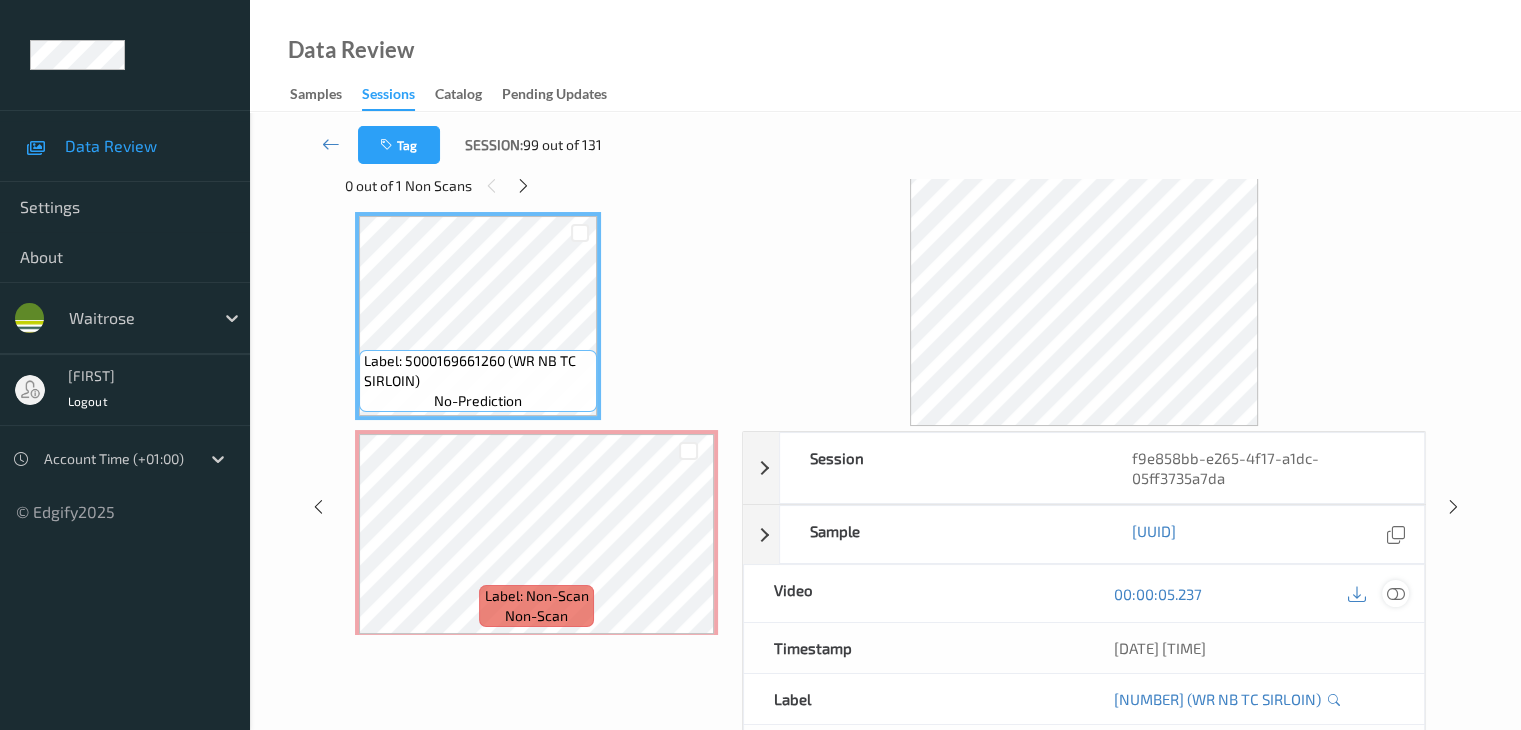 click at bounding box center [1395, 594] 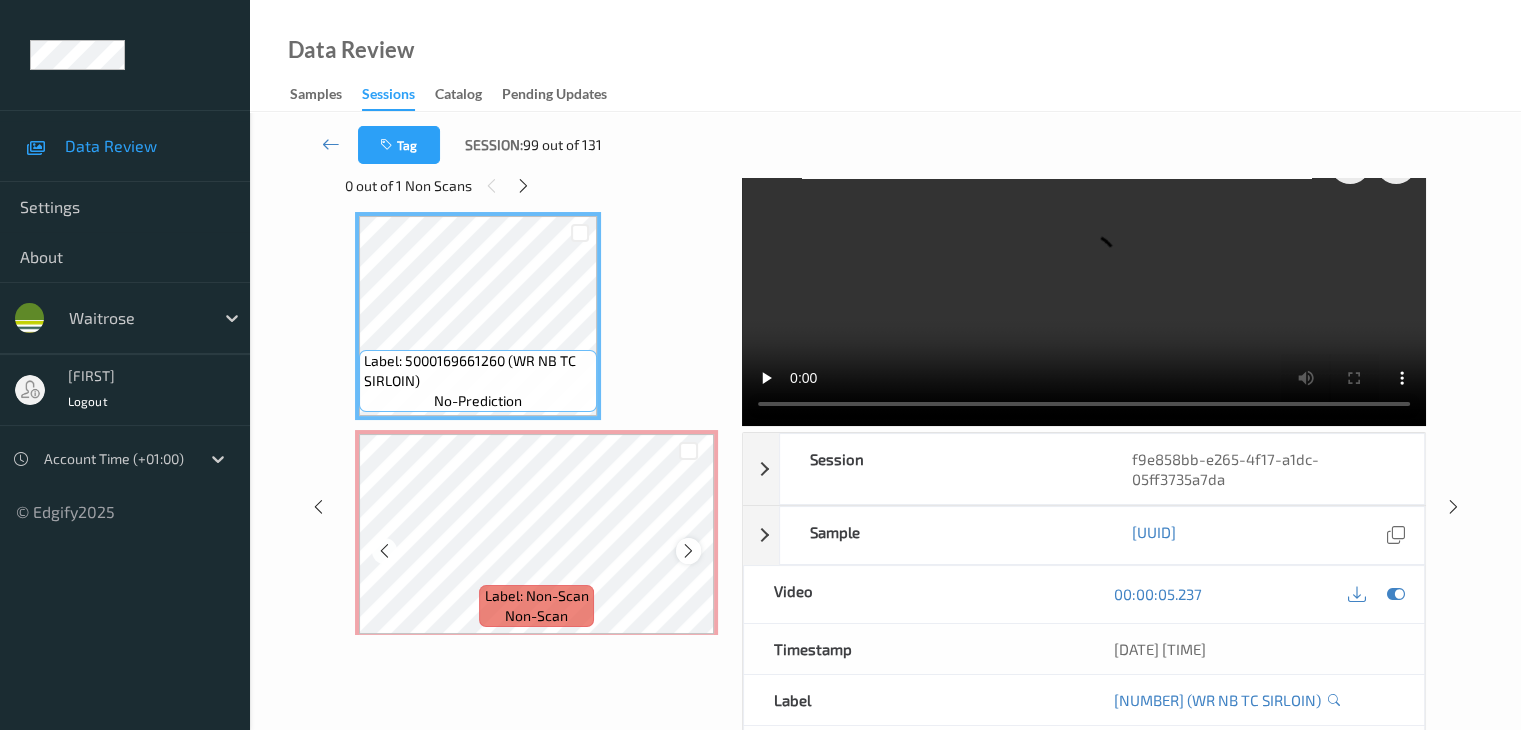click at bounding box center (688, 550) 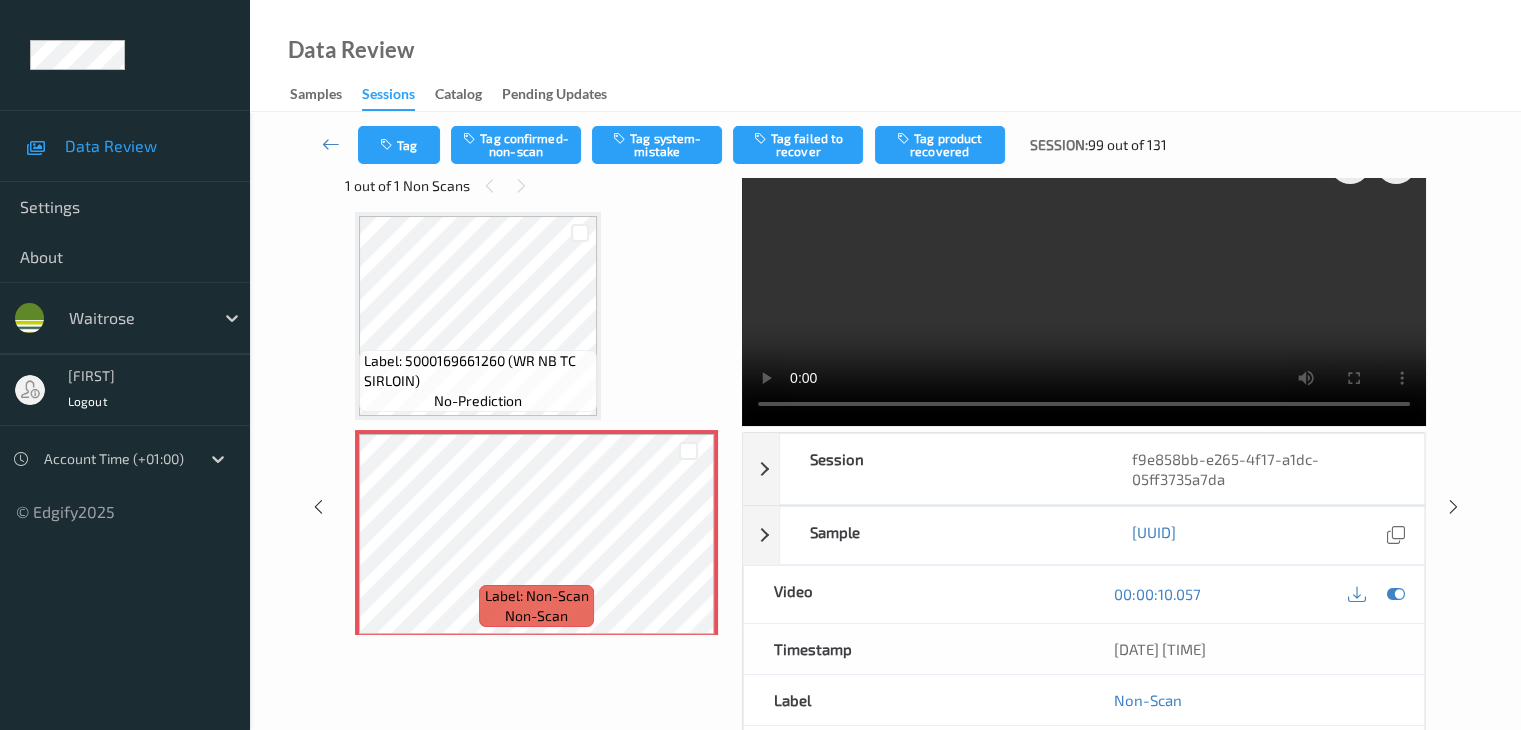 scroll, scrollTop: 0, scrollLeft: 0, axis: both 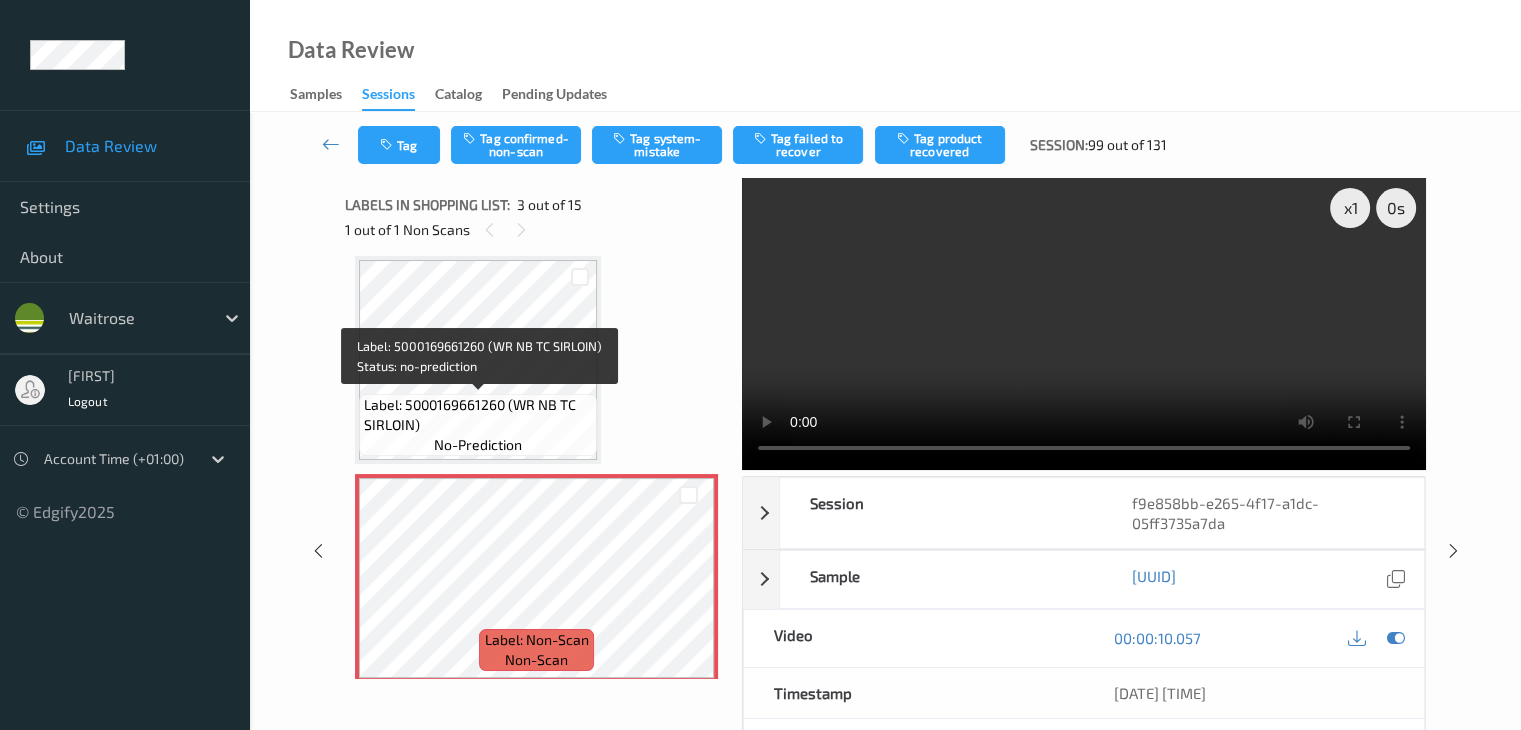 click on "Label: 5000169661260 (WR NB TC SIRLOIN)" at bounding box center (478, 415) 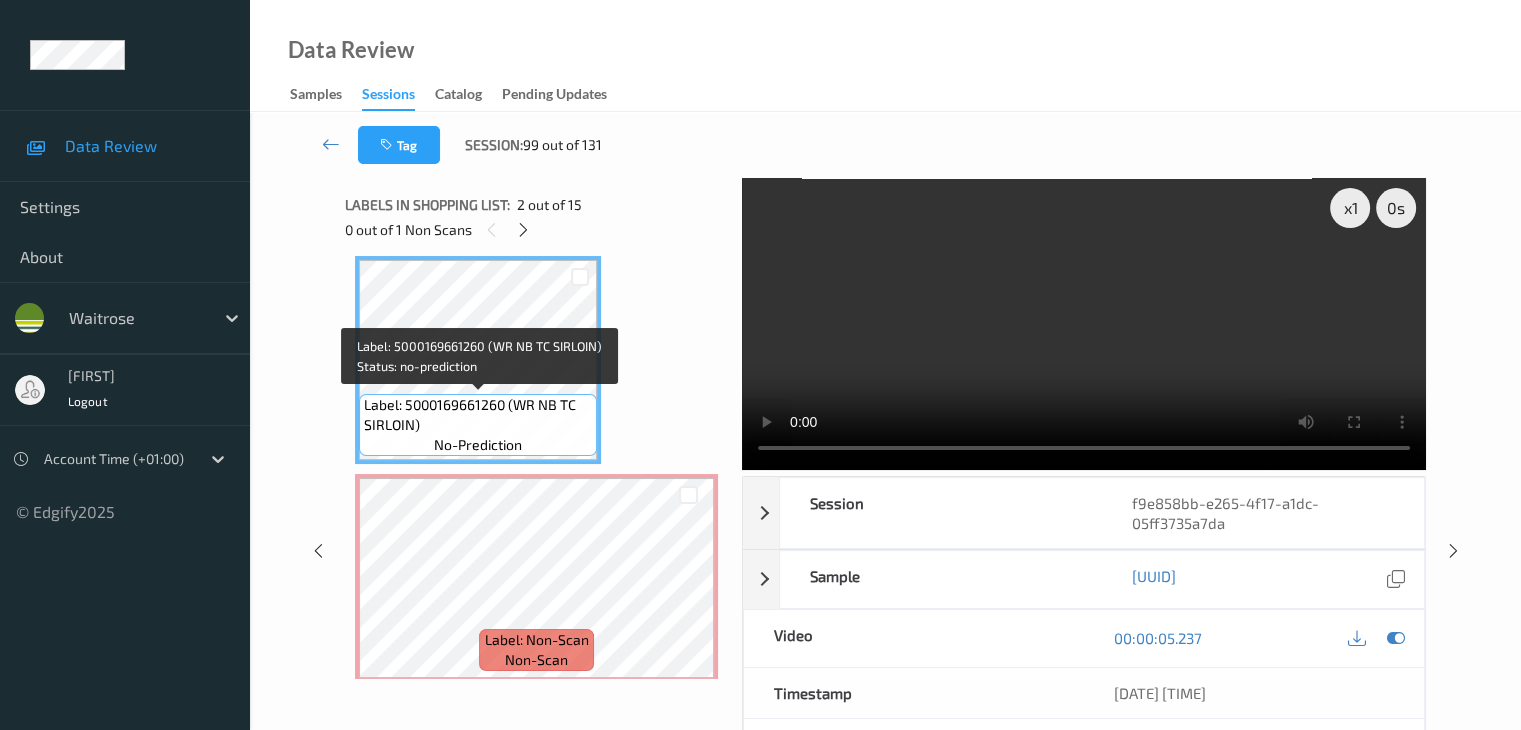 click on "Label: 5000169661260 (WR NB TC SIRLOIN)" at bounding box center (478, 415) 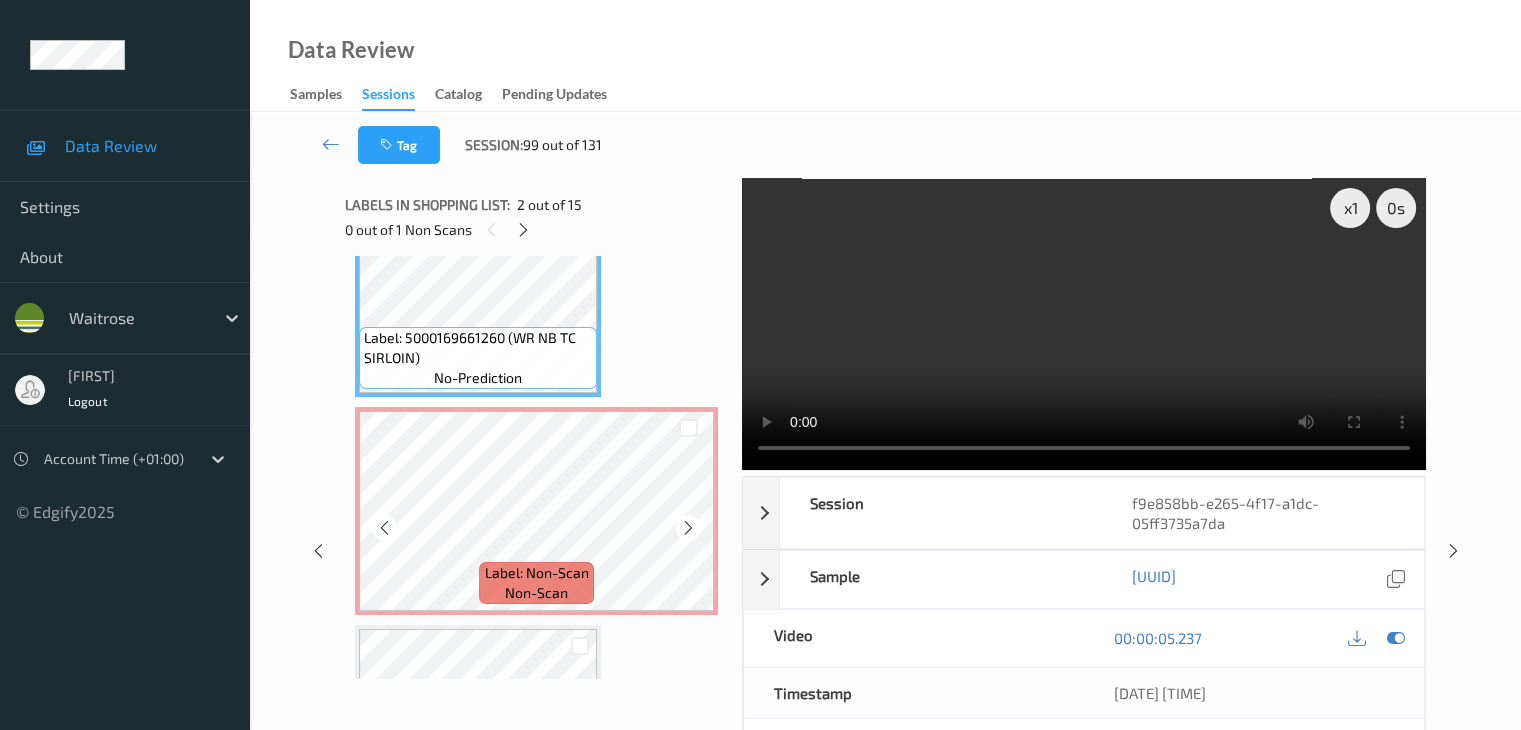 scroll, scrollTop: 428, scrollLeft: 0, axis: vertical 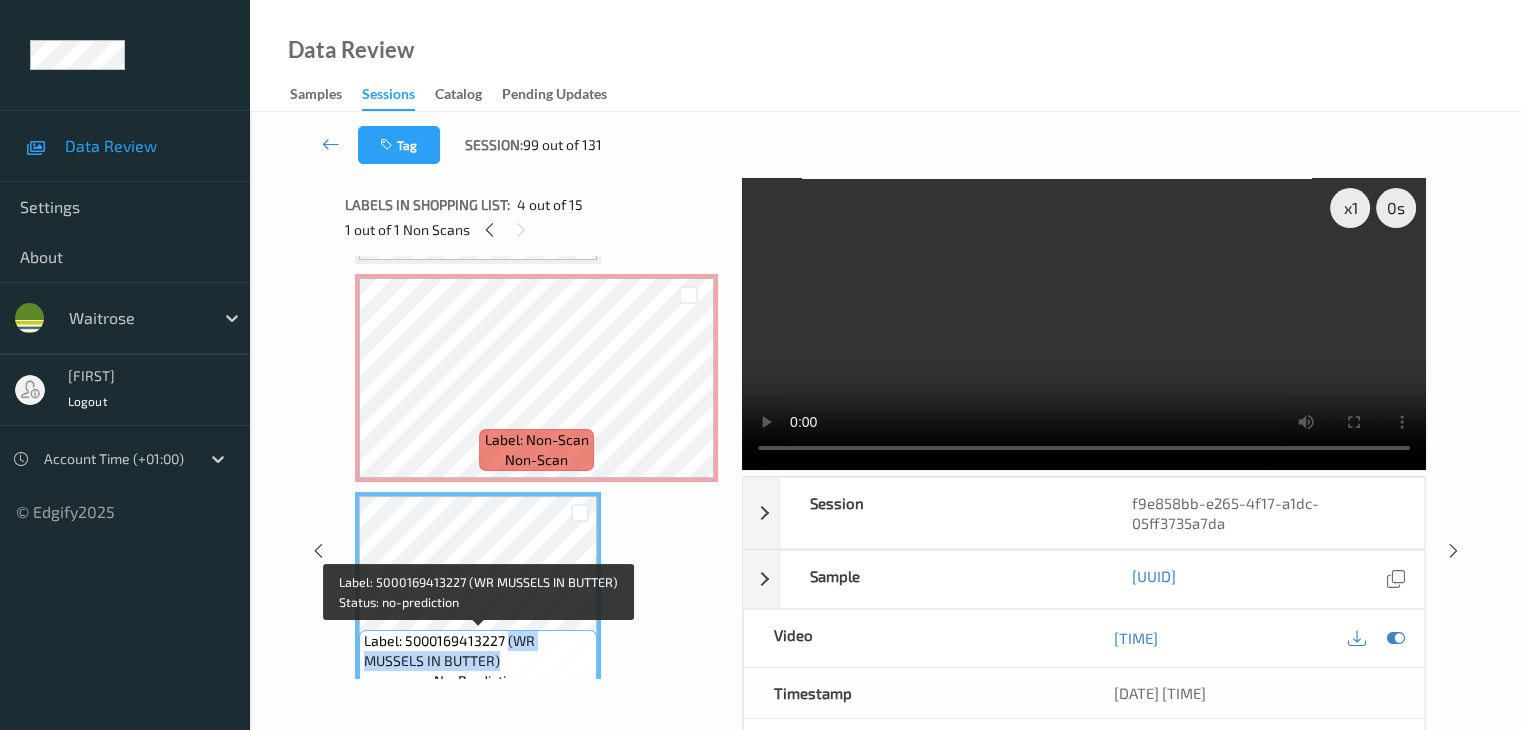 drag, startPoint x: 506, startPoint y: 637, endPoint x: 512, endPoint y: 661, distance: 24.738634 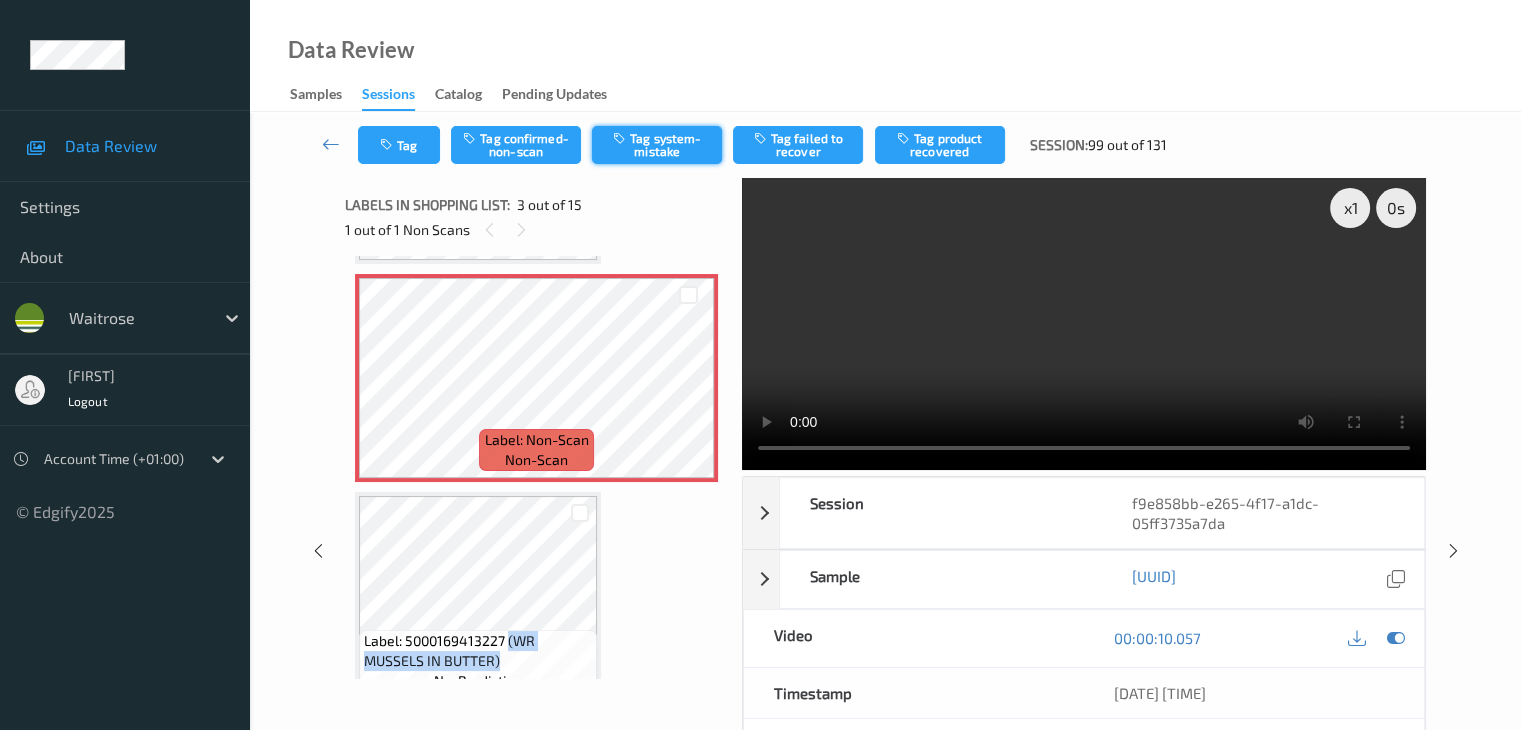 click on "Tag   system-mistake" at bounding box center [657, 145] 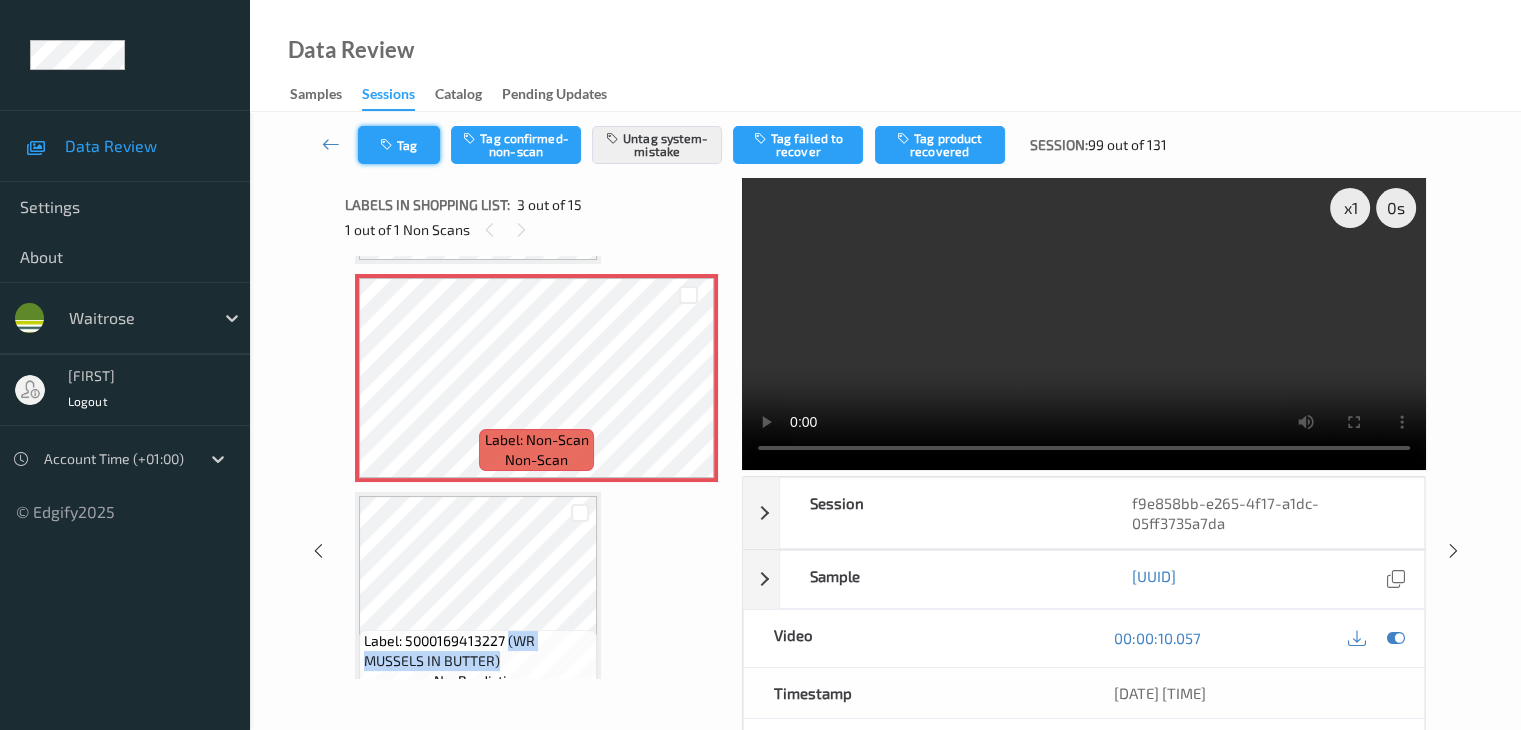 click at bounding box center (388, 145) 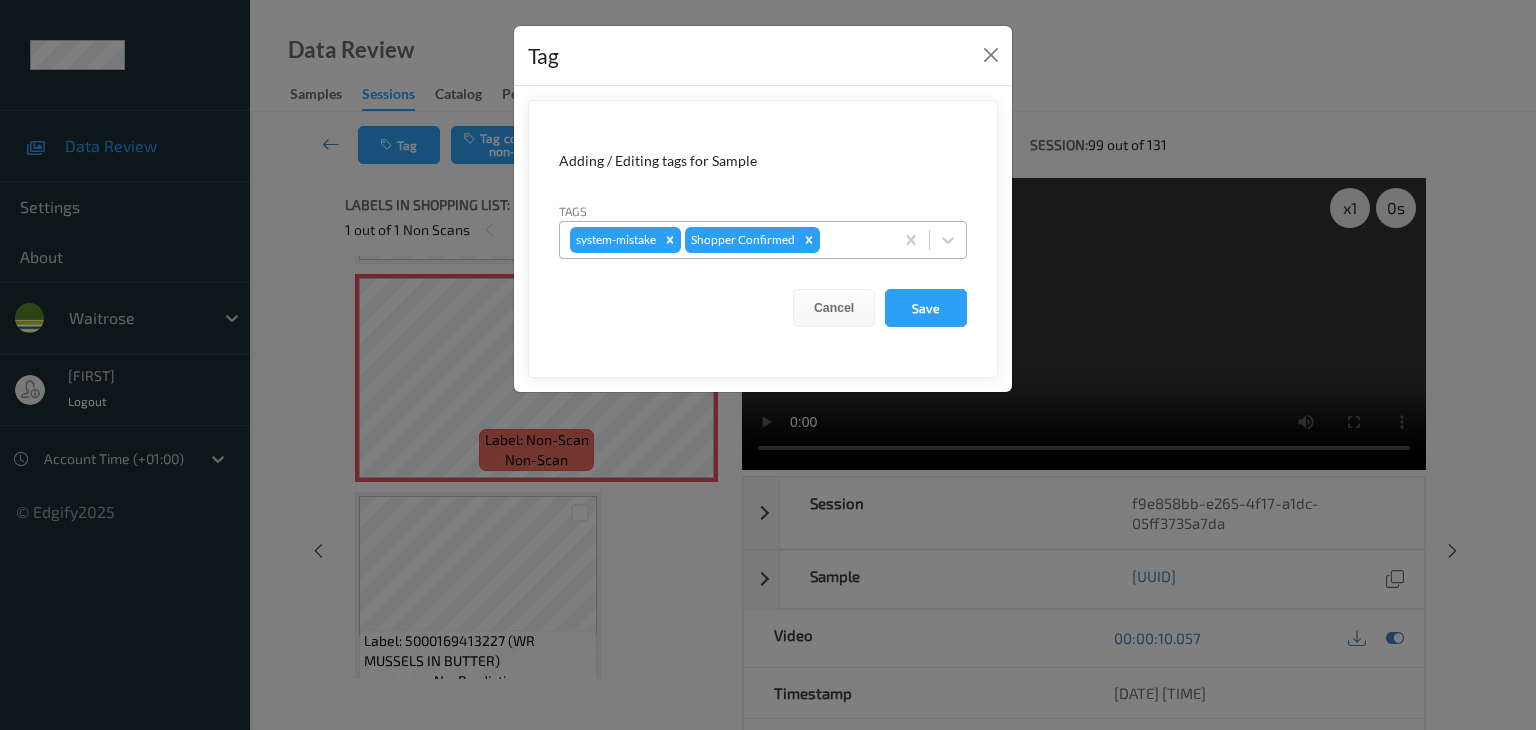 click at bounding box center (853, 240) 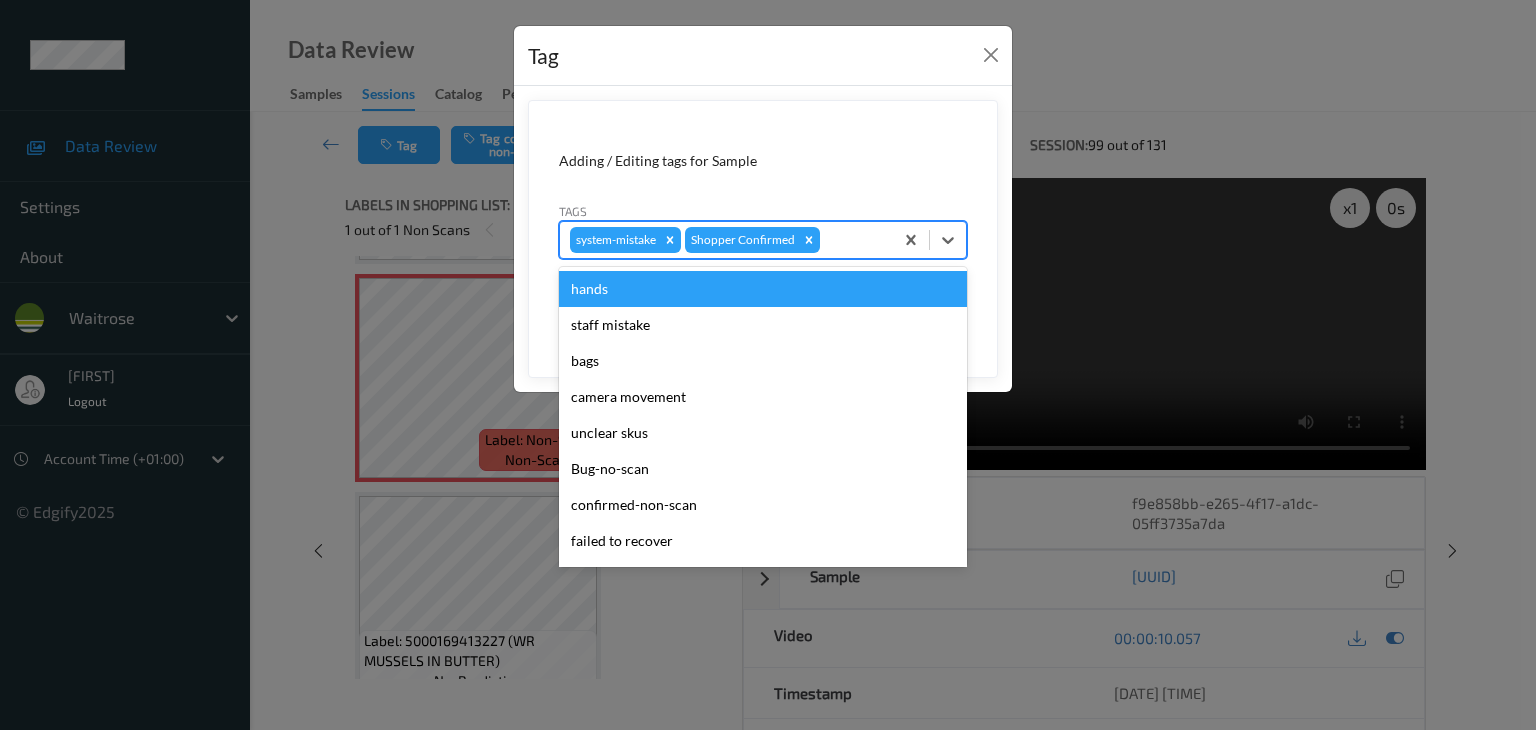type on "u" 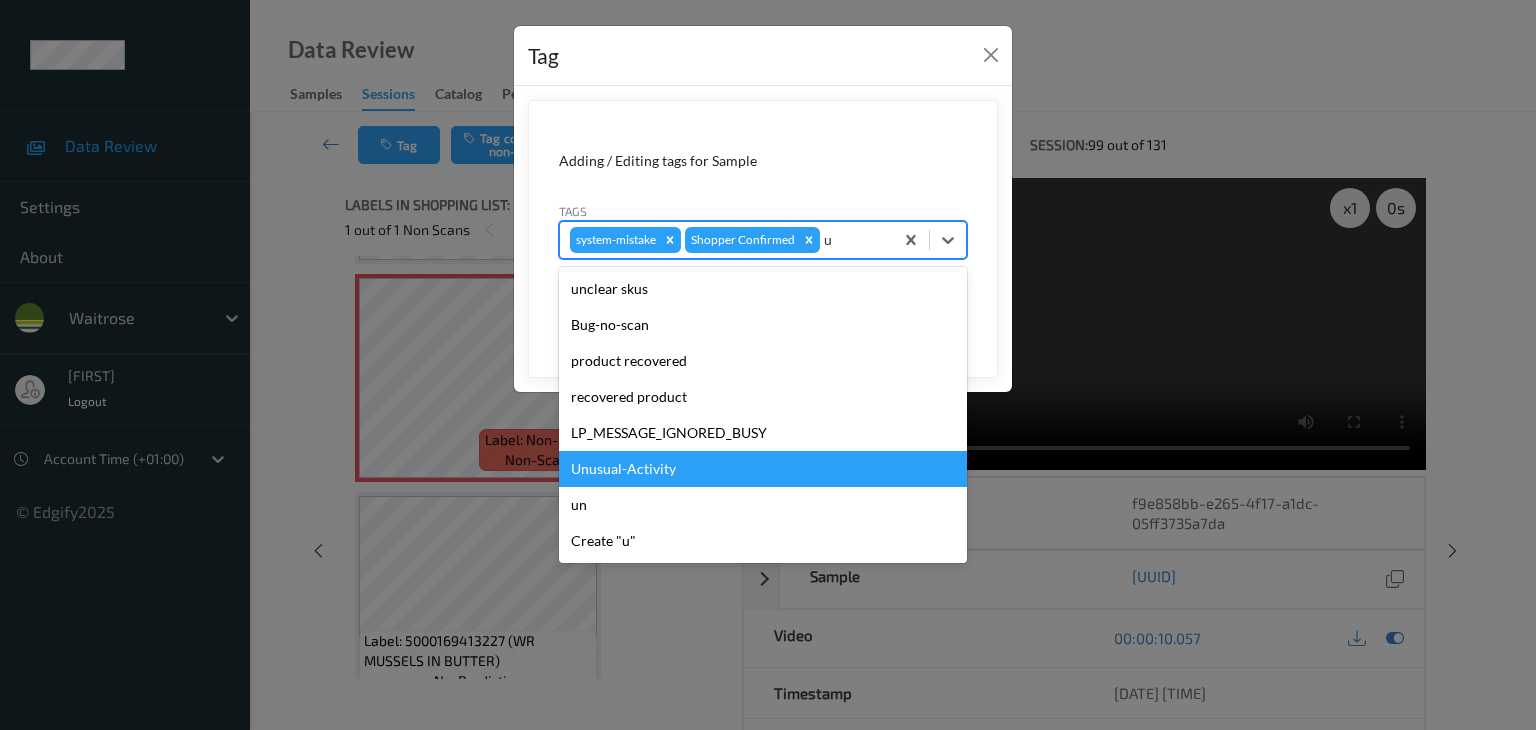click on "Unusual-Activity" at bounding box center [763, 469] 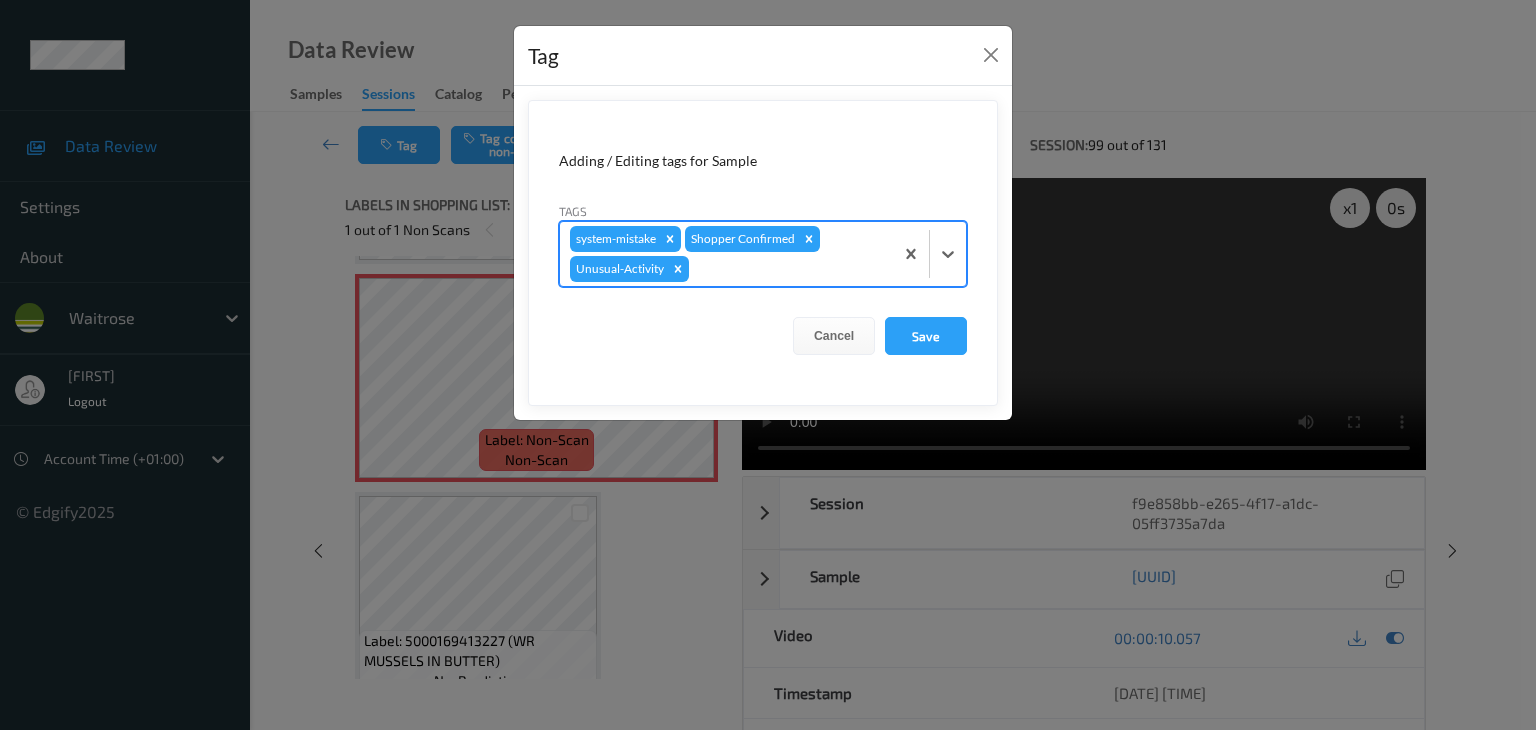 drag, startPoint x: 900, startPoint y: 328, endPoint x: 982, endPoint y: 333, distance: 82.1523 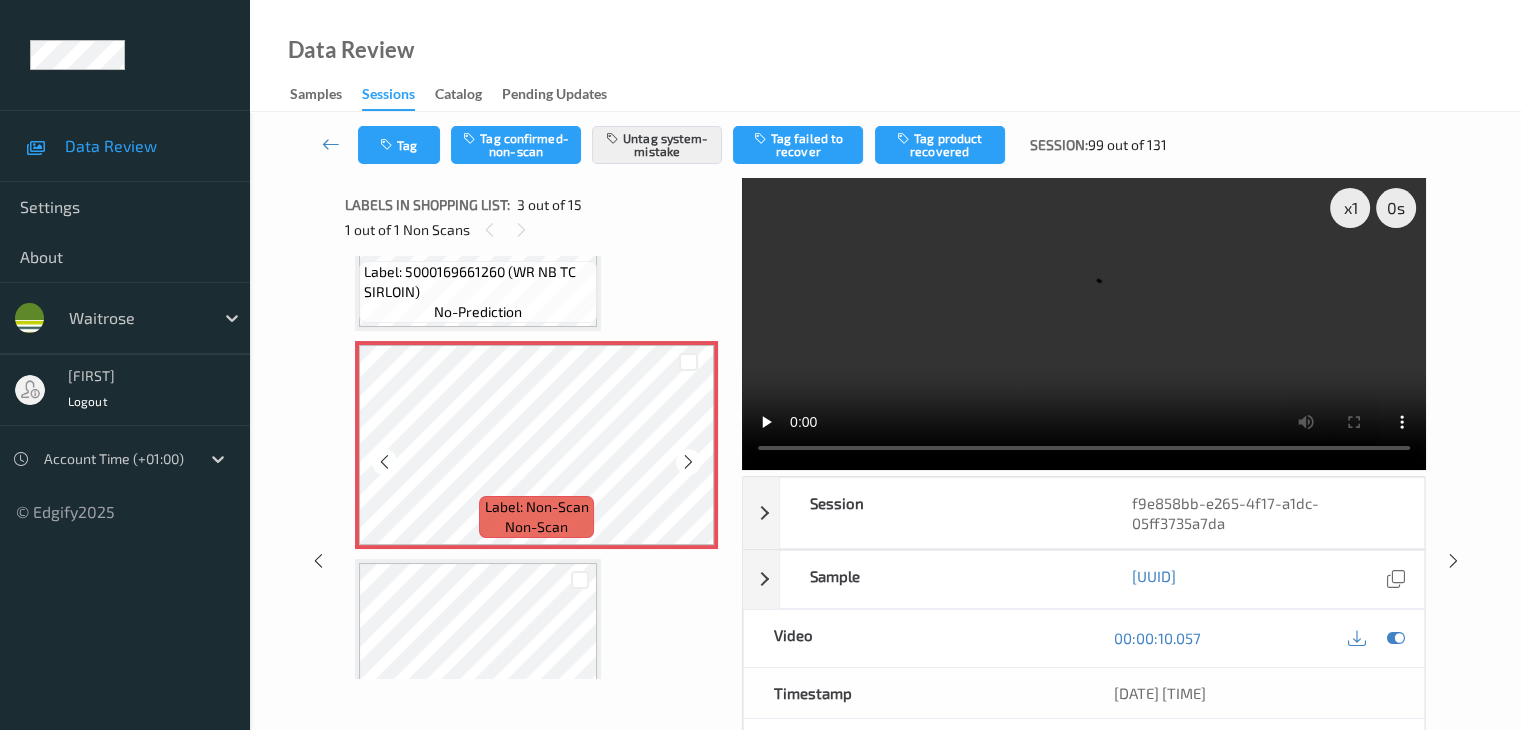 scroll, scrollTop: 328, scrollLeft: 0, axis: vertical 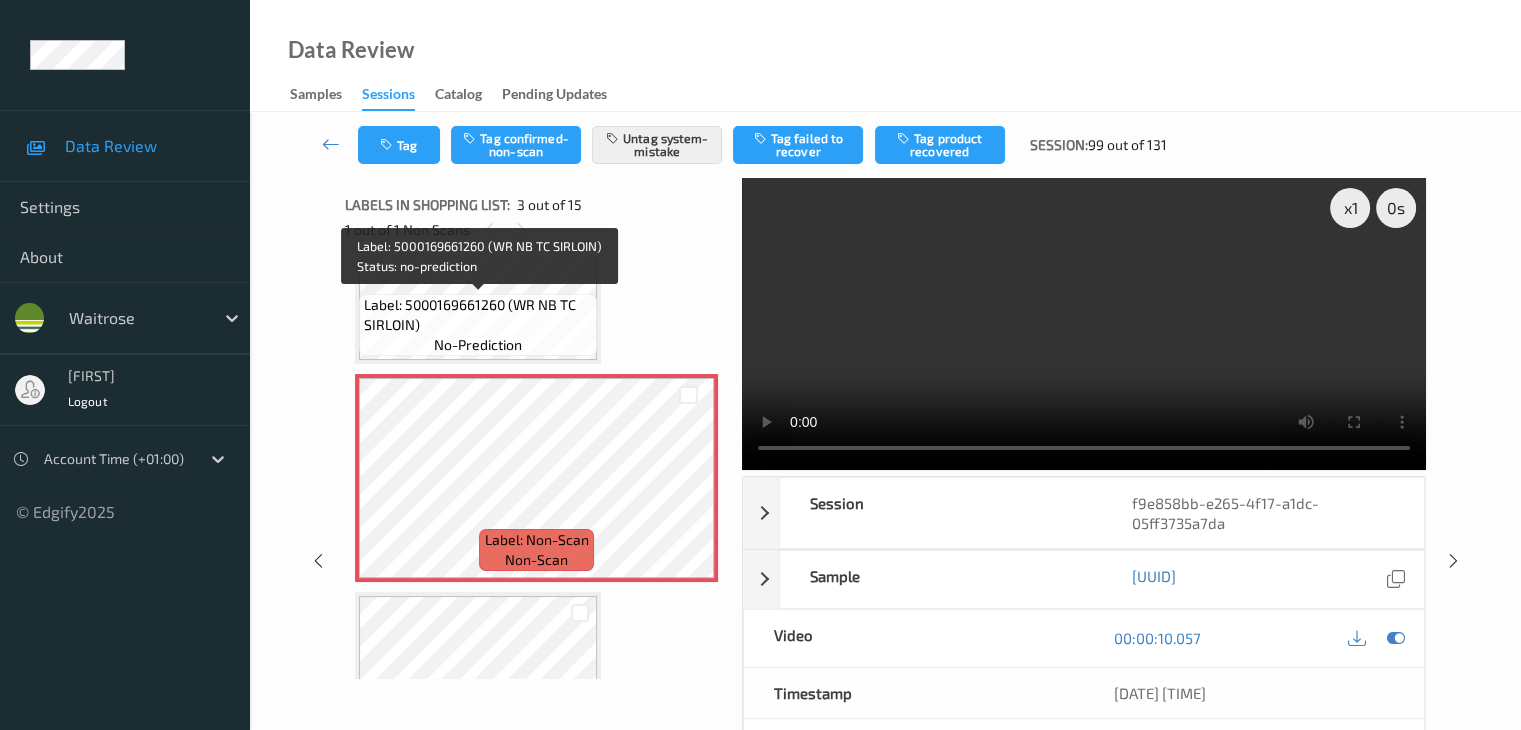 click on "Label: 5000169661260 (WR NB TC SIRLOIN)" at bounding box center [478, 315] 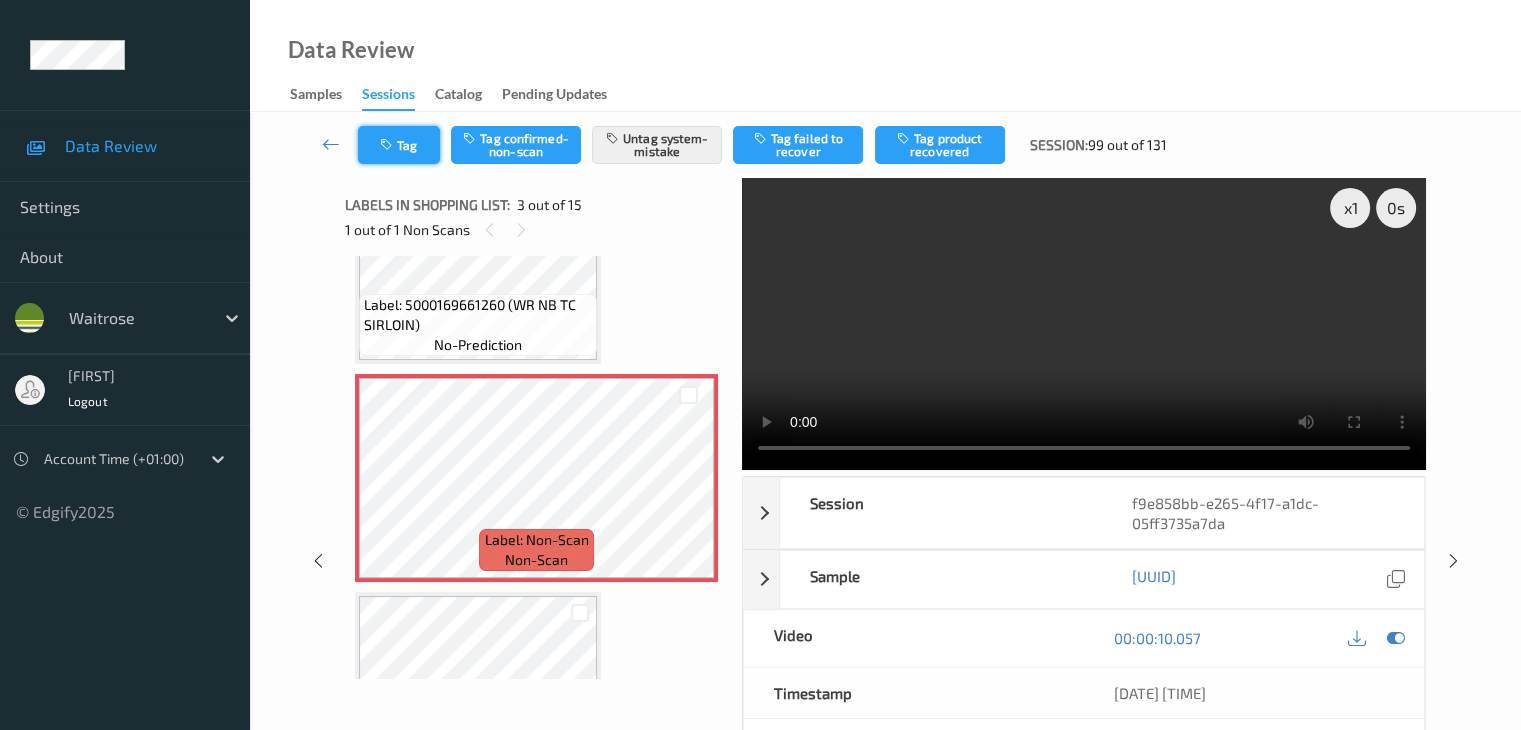click on "Tag" at bounding box center (399, 145) 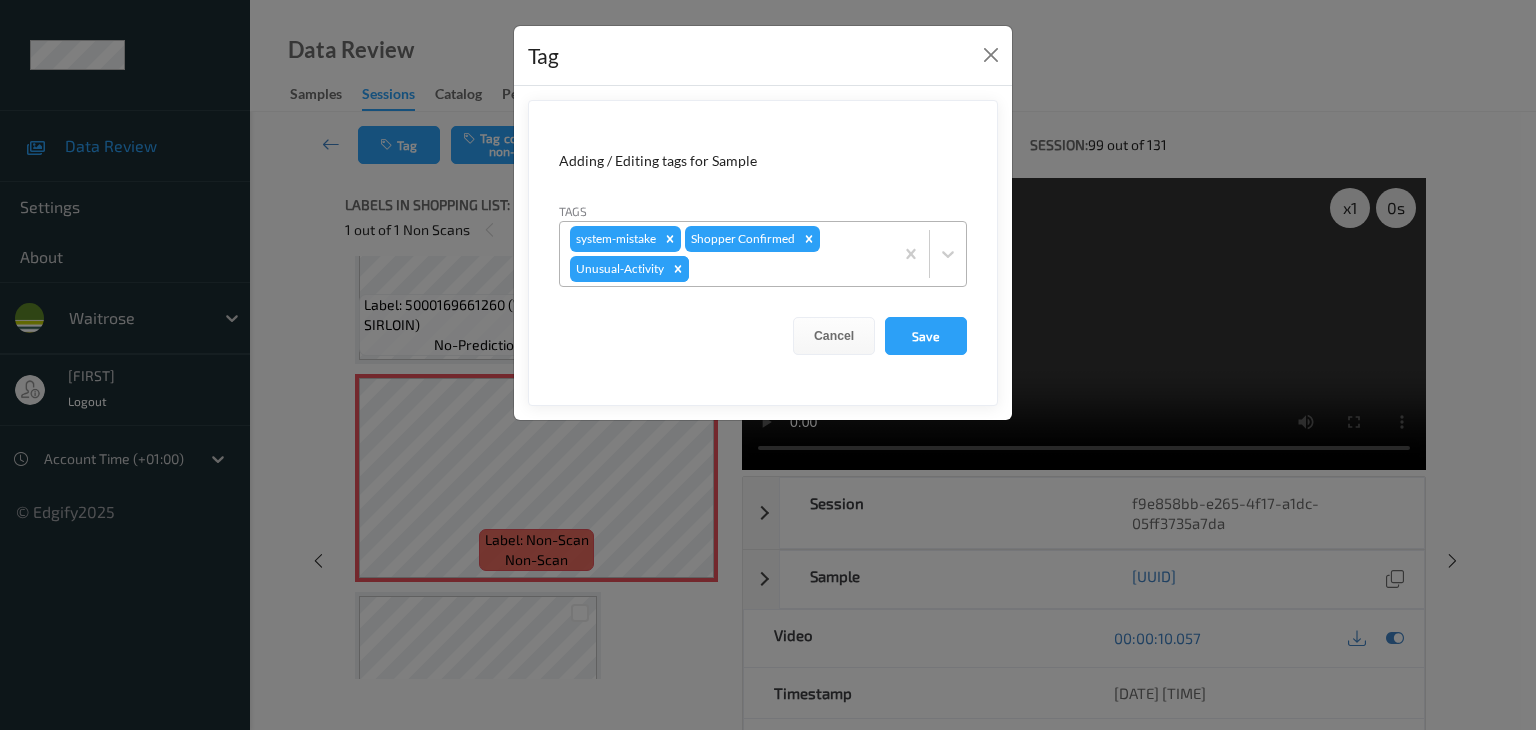 click 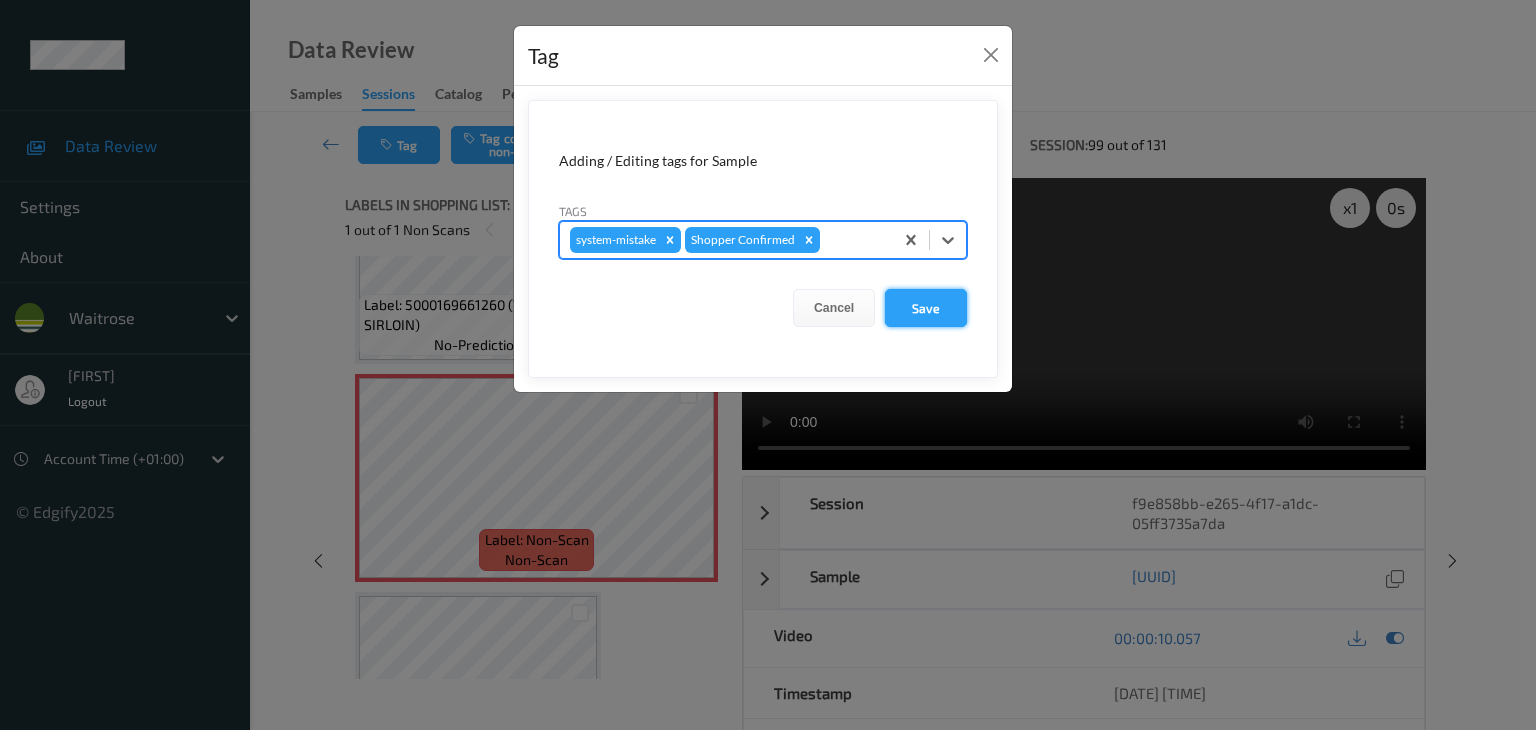 click on "Save" at bounding box center [926, 308] 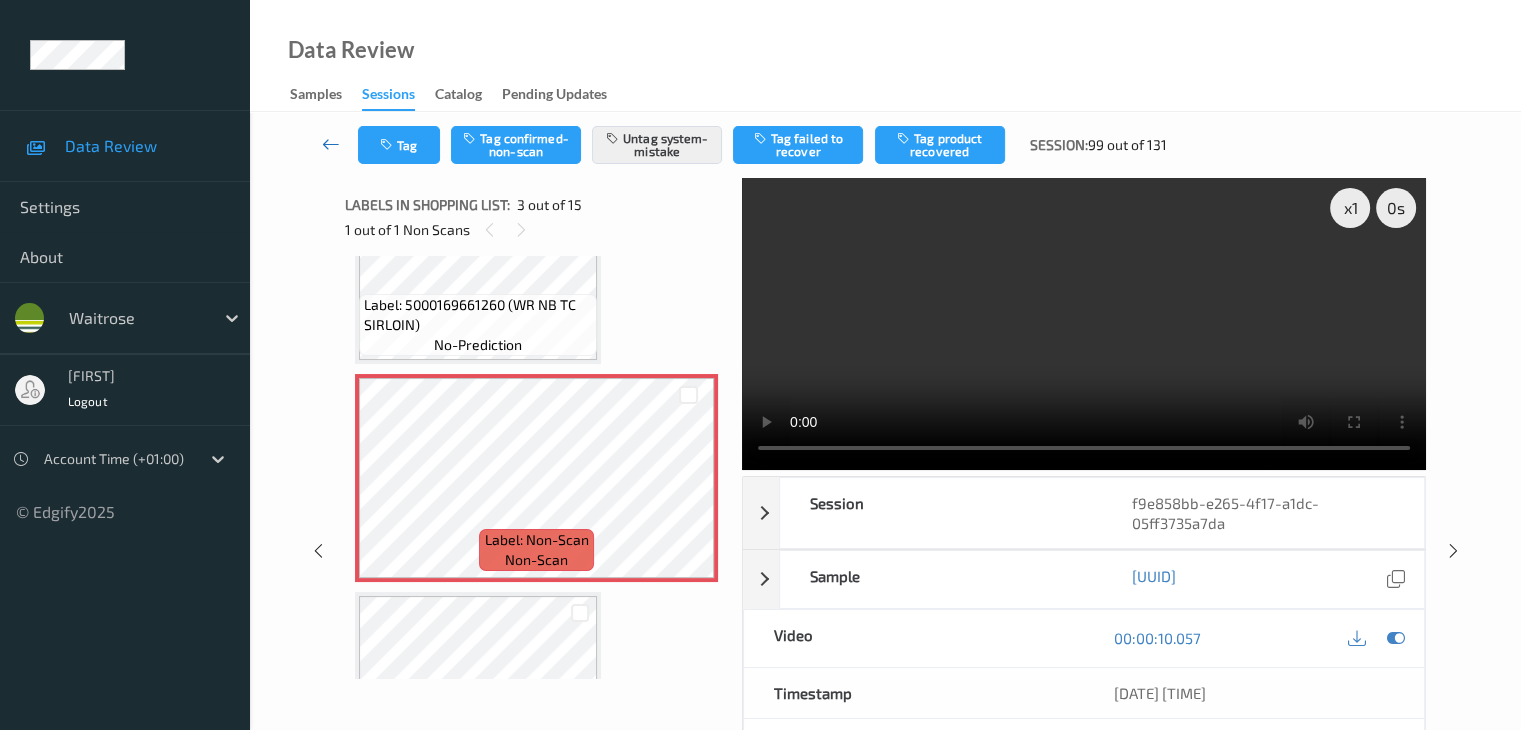 click at bounding box center [331, 144] 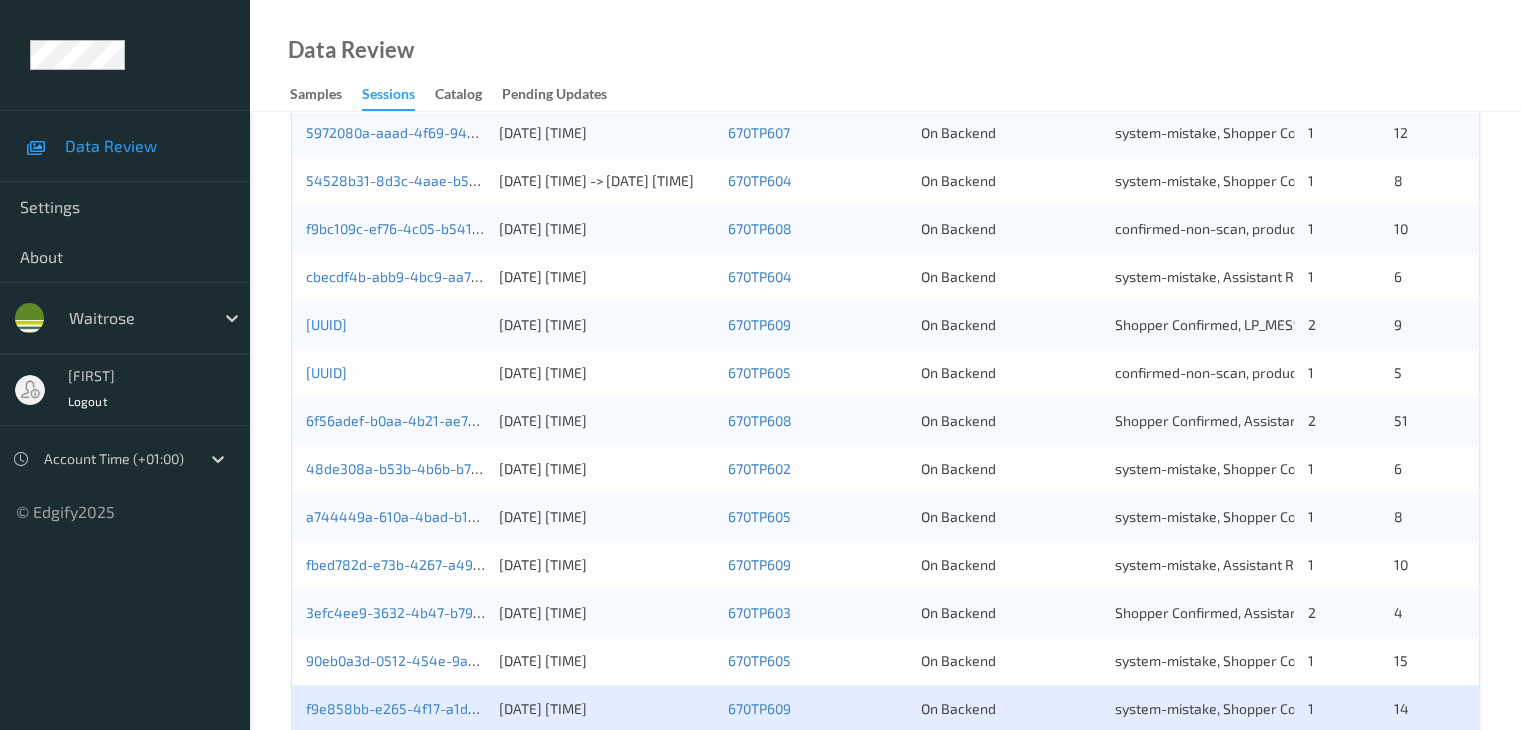 scroll, scrollTop: 932, scrollLeft: 0, axis: vertical 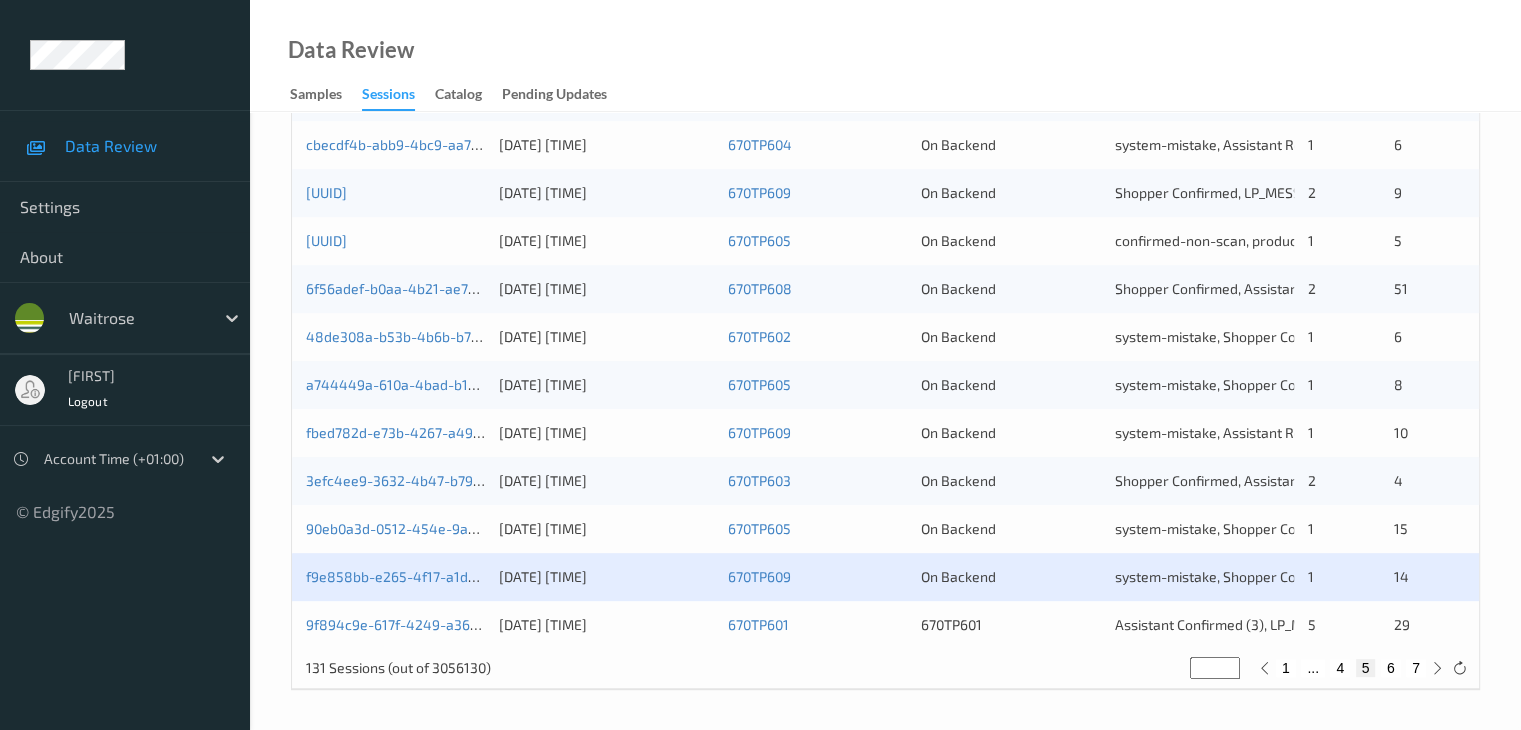 click on "6" at bounding box center (1391, 668) 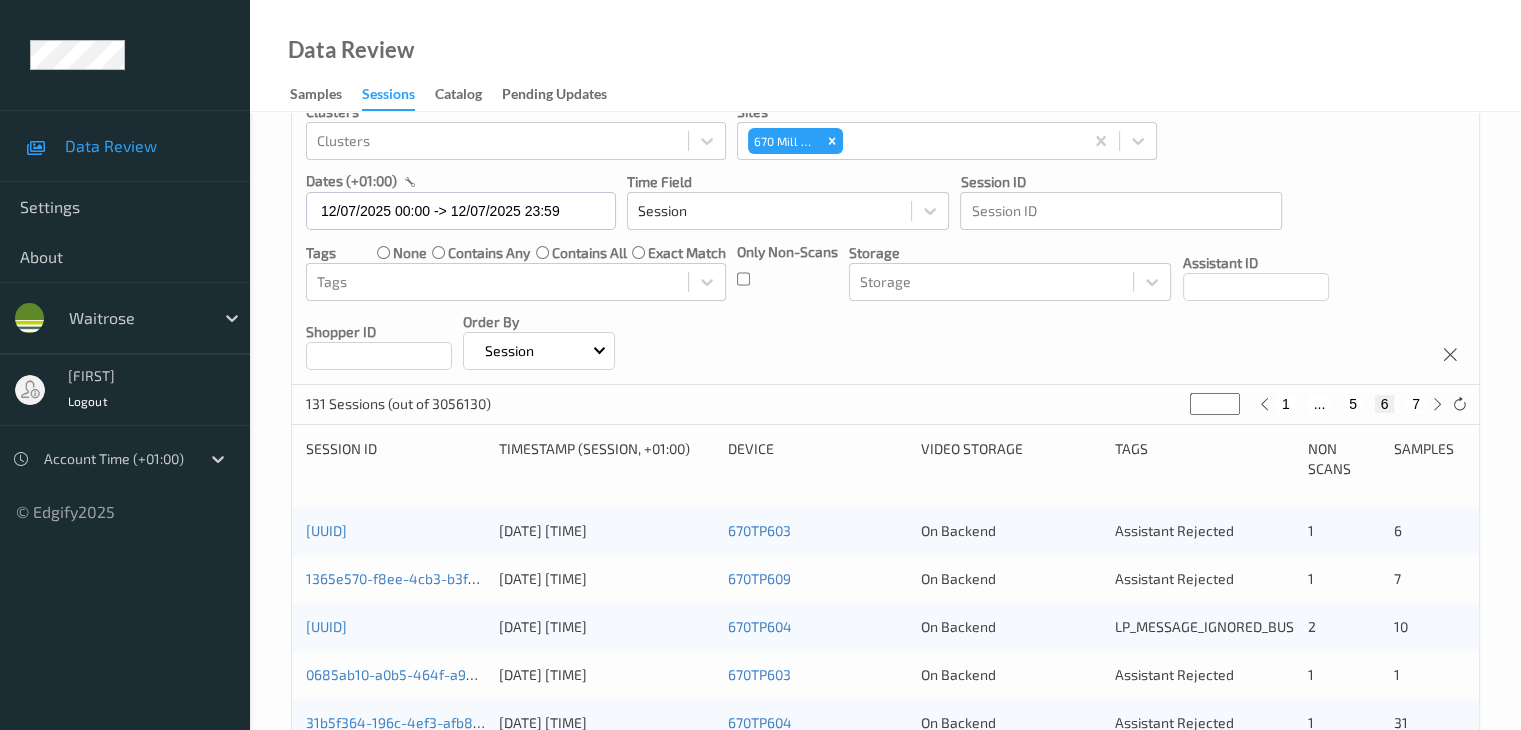 scroll, scrollTop: 300, scrollLeft: 0, axis: vertical 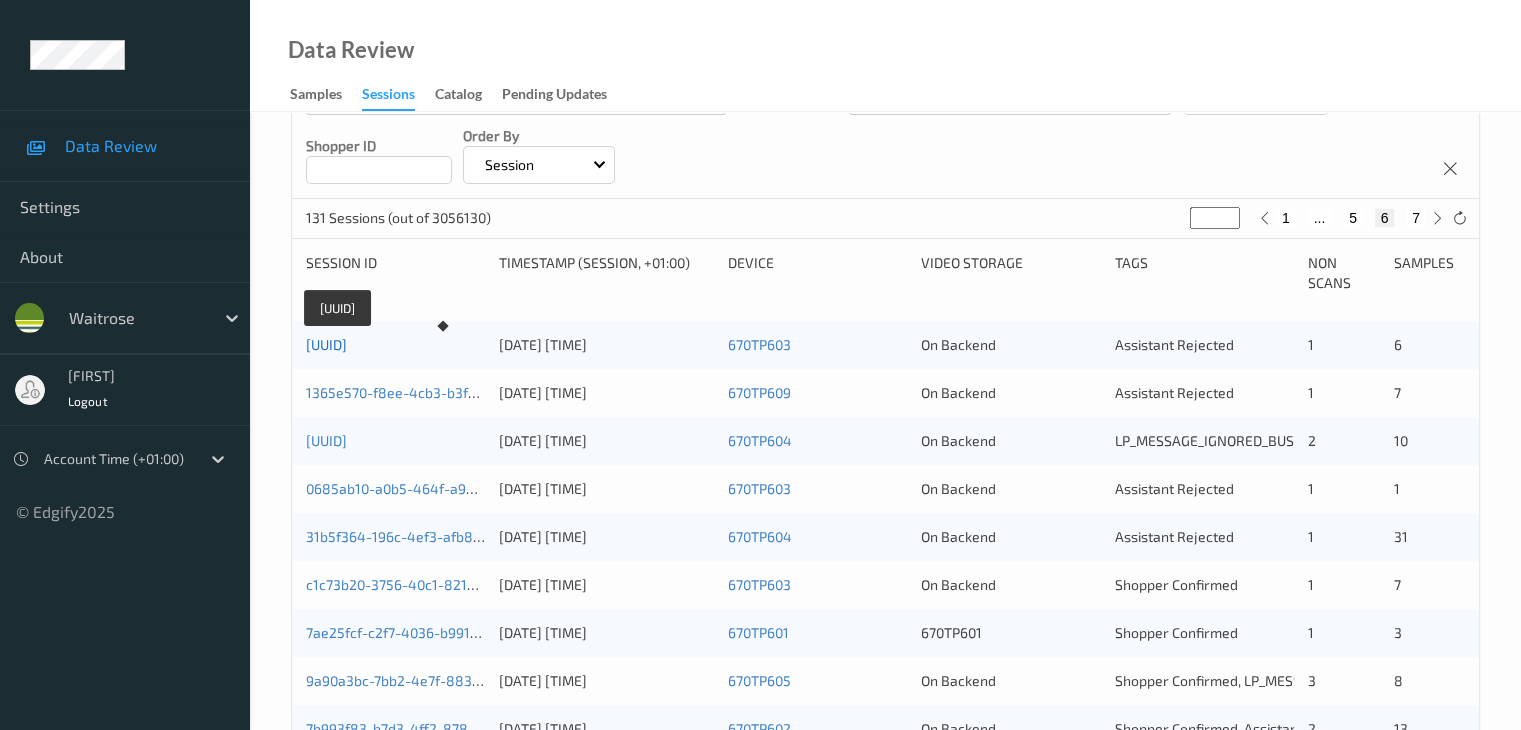 click on "[UUID]" at bounding box center [326, 344] 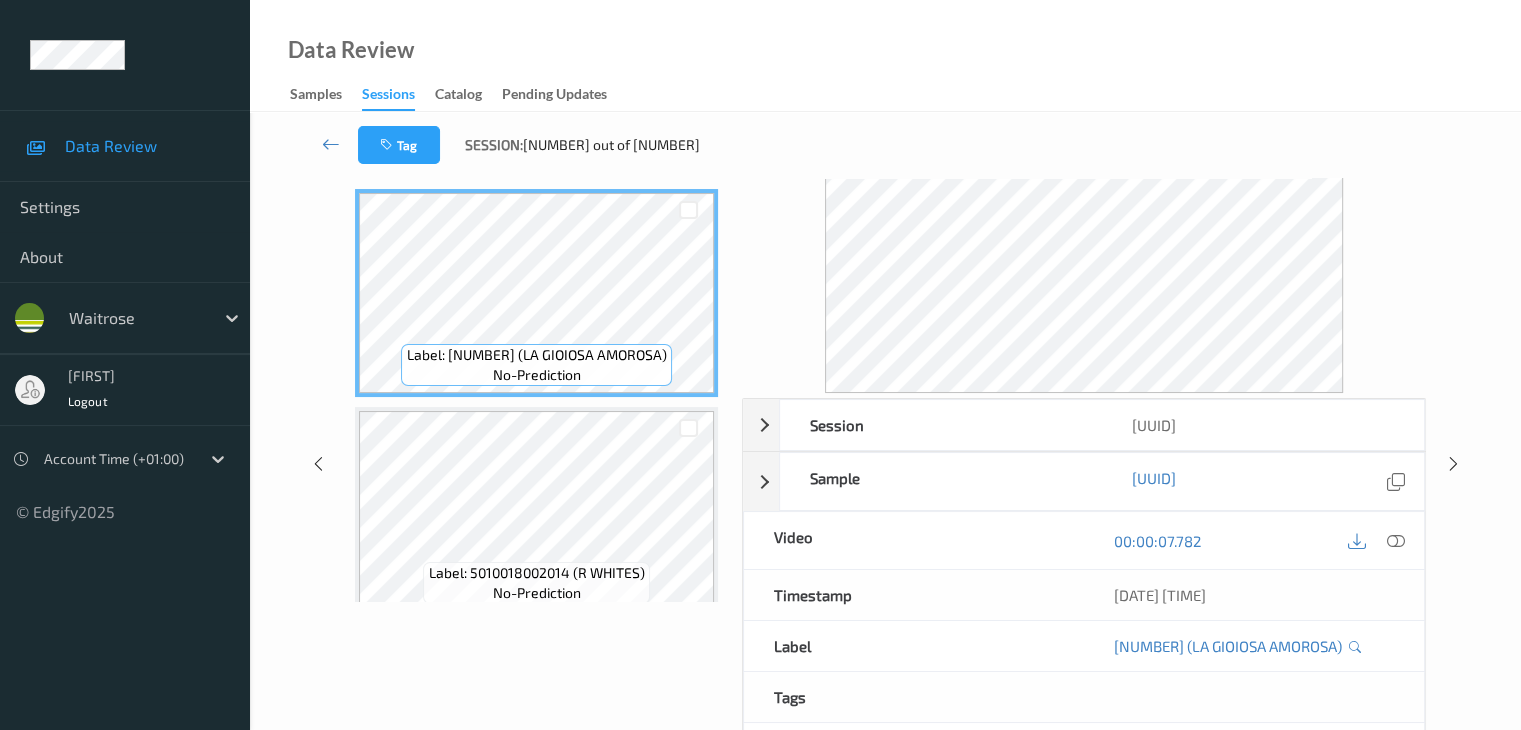 scroll, scrollTop: 0, scrollLeft: 0, axis: both 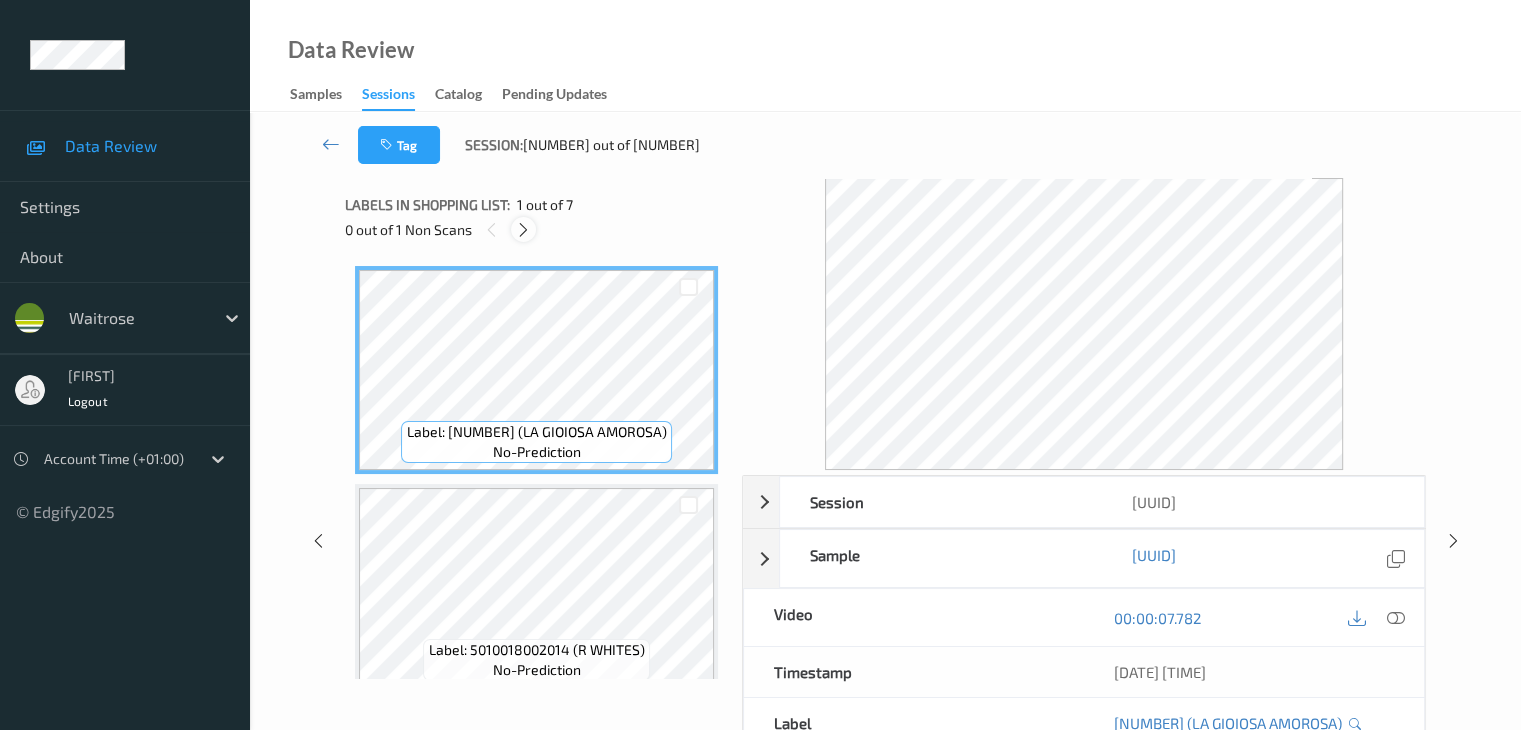 click at bounding box center (523, 230) 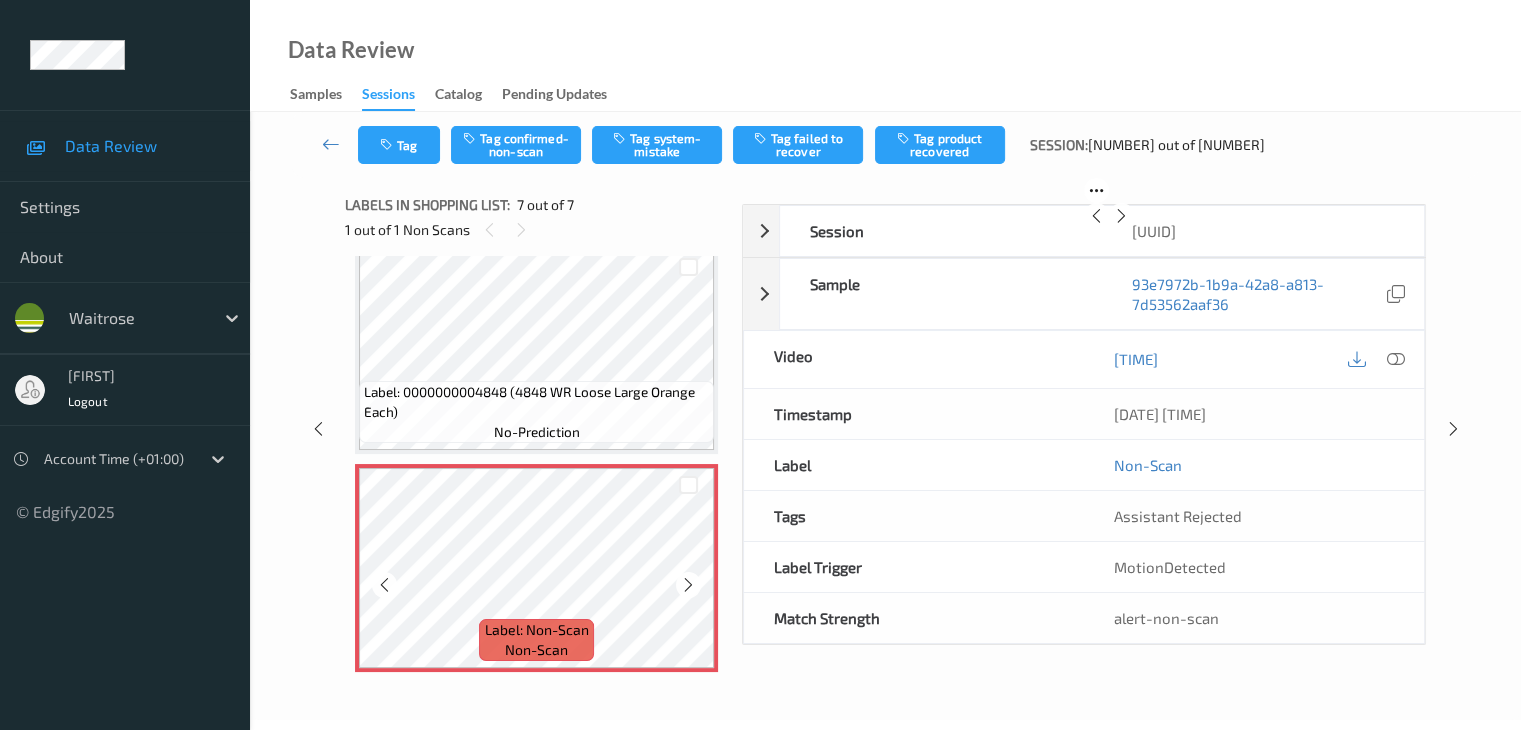 scroll, scrollTop: 1113, scrollLeft: 0, axis: vertical 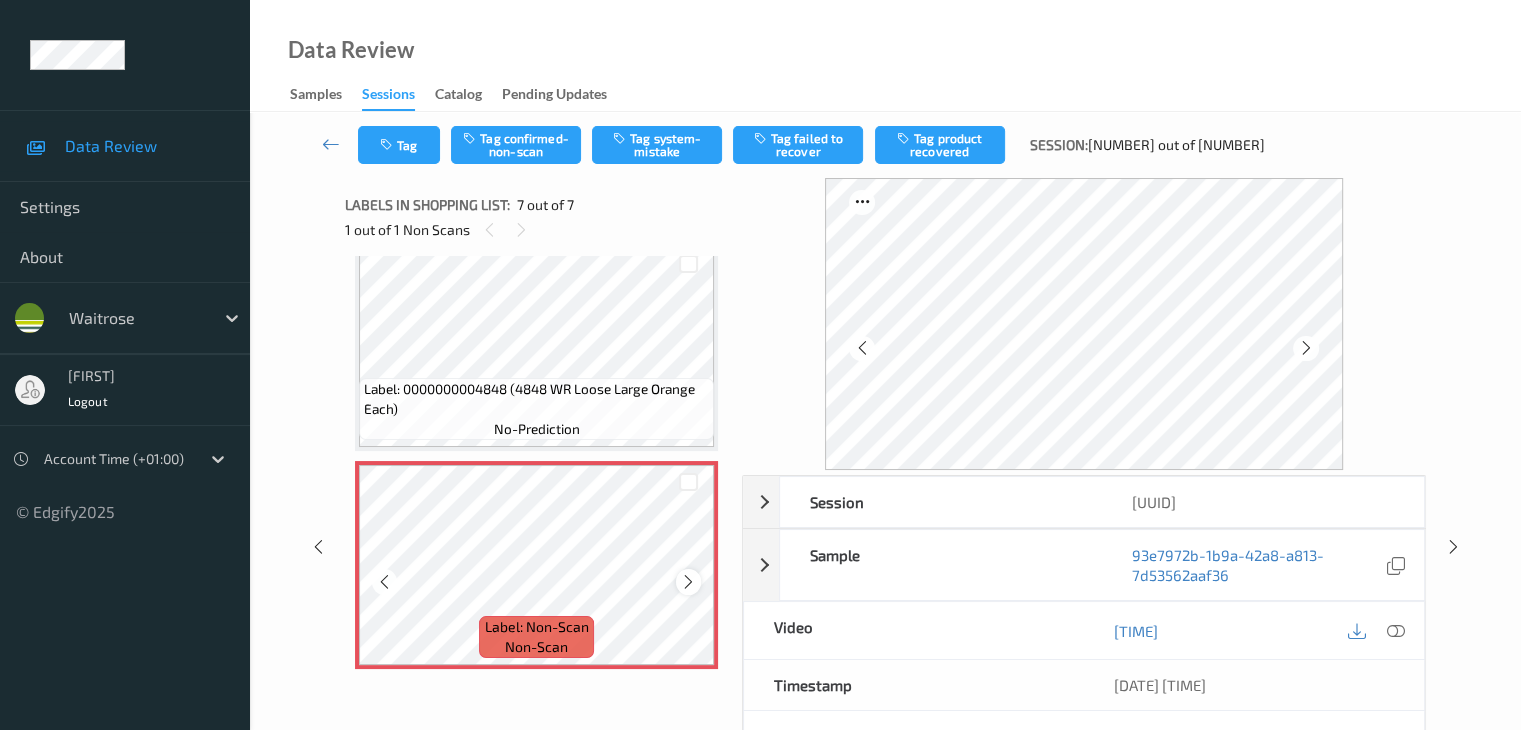 click at bounding box center (688, 582) 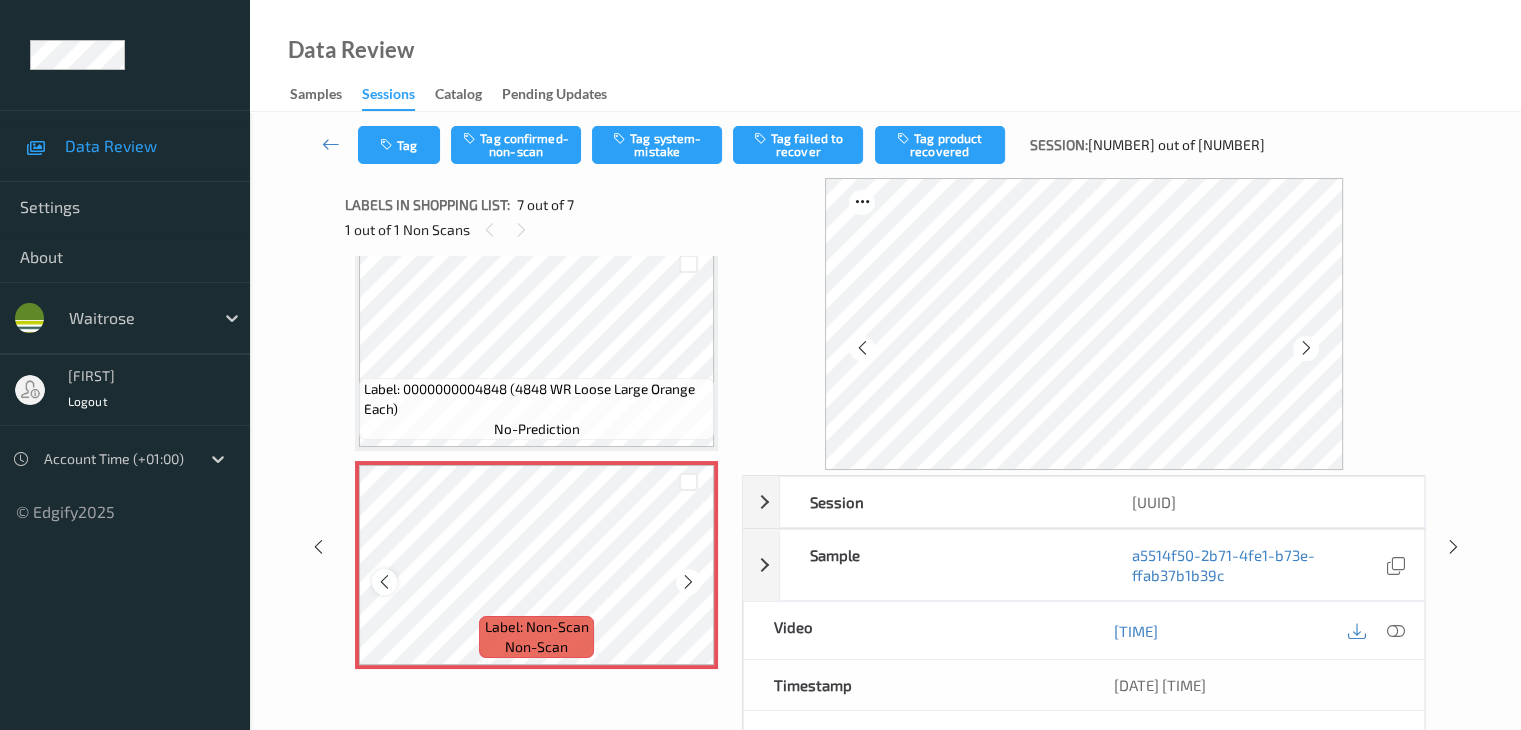 click at bounding box center (384, 582) 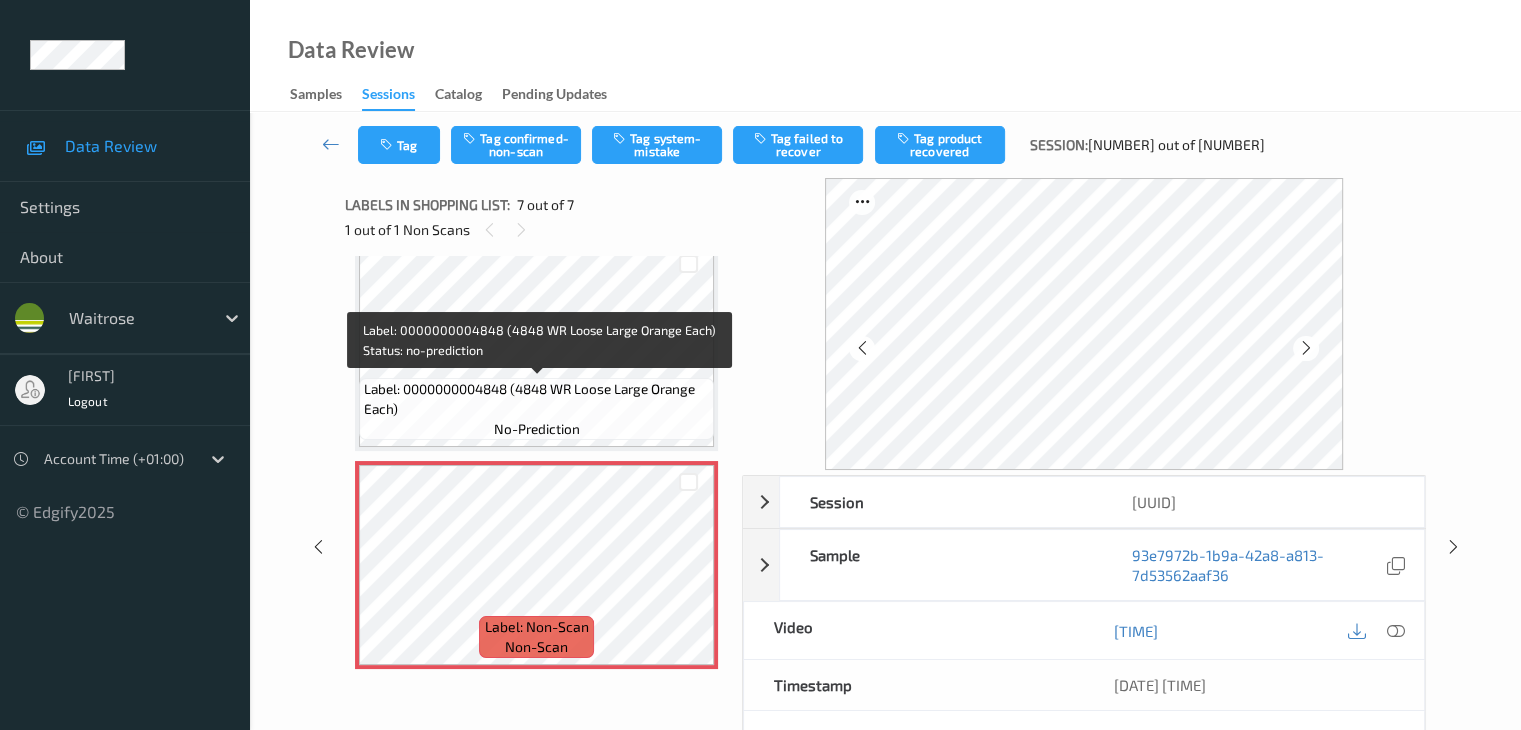 click on "Label: 0000000004848 (4848 WR Loose Large Orange Each)" at bounding box center [536, 399] 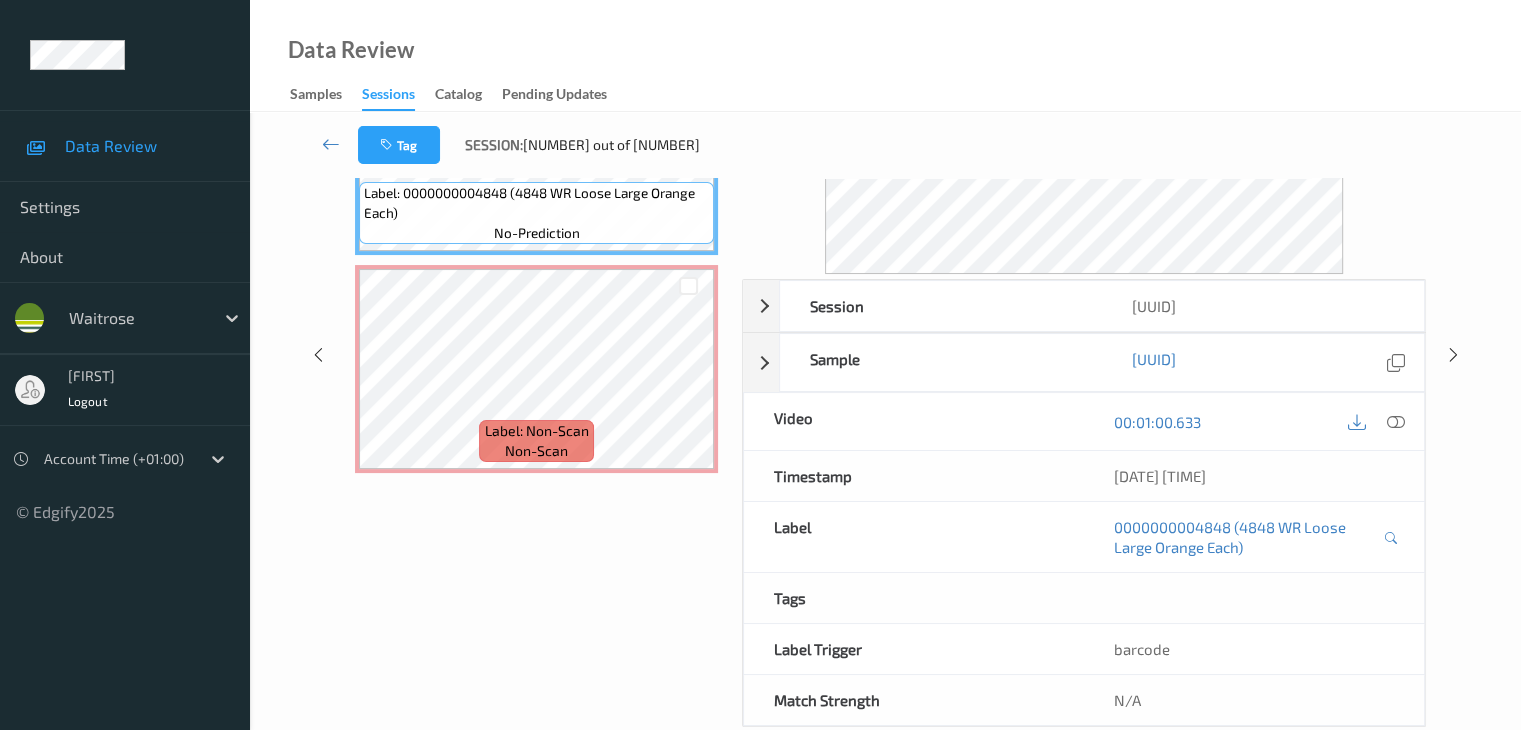 scroll, scrollTop: 200, scrollLeft: 0, axis: vertical 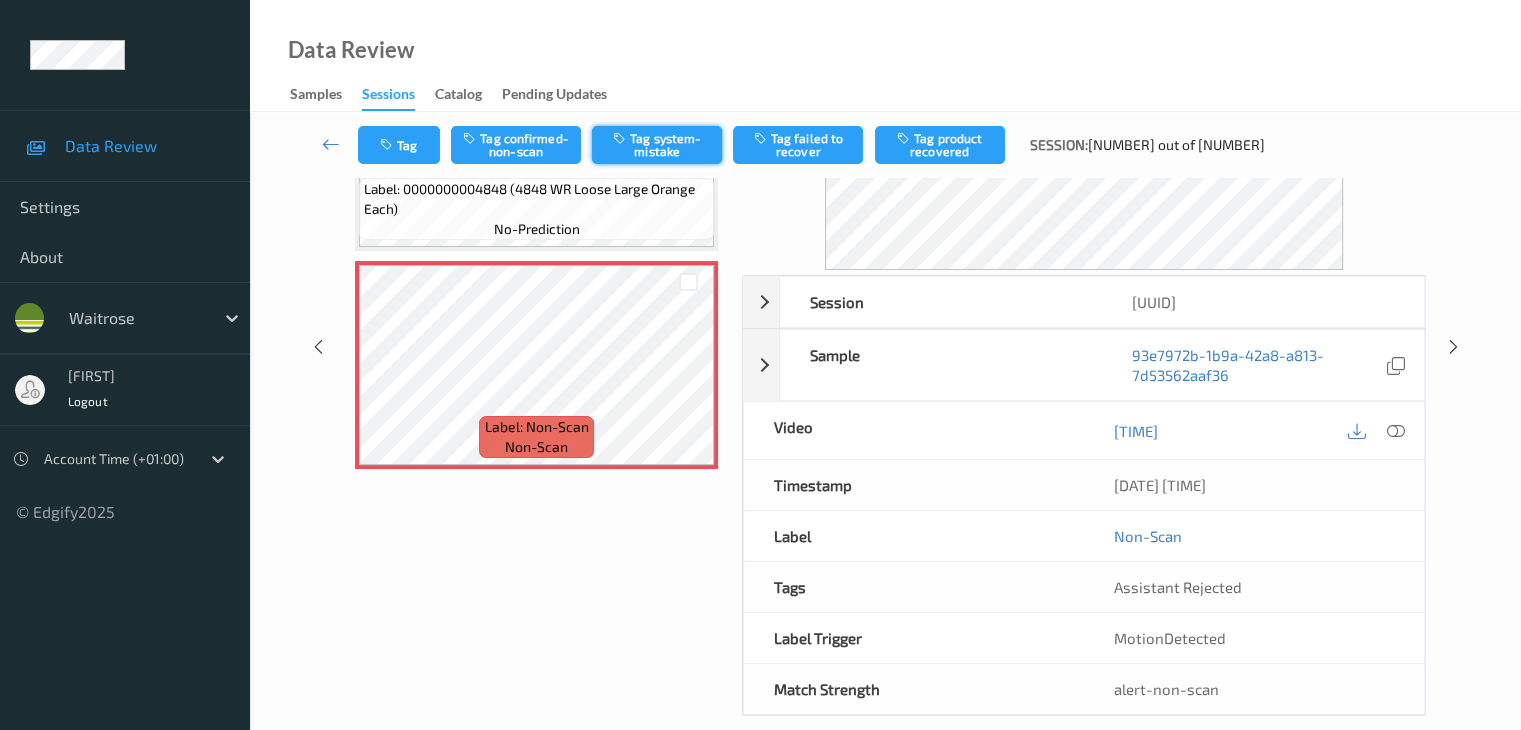 click on "Tag   system-mistake" at bounding box center (657, 145) 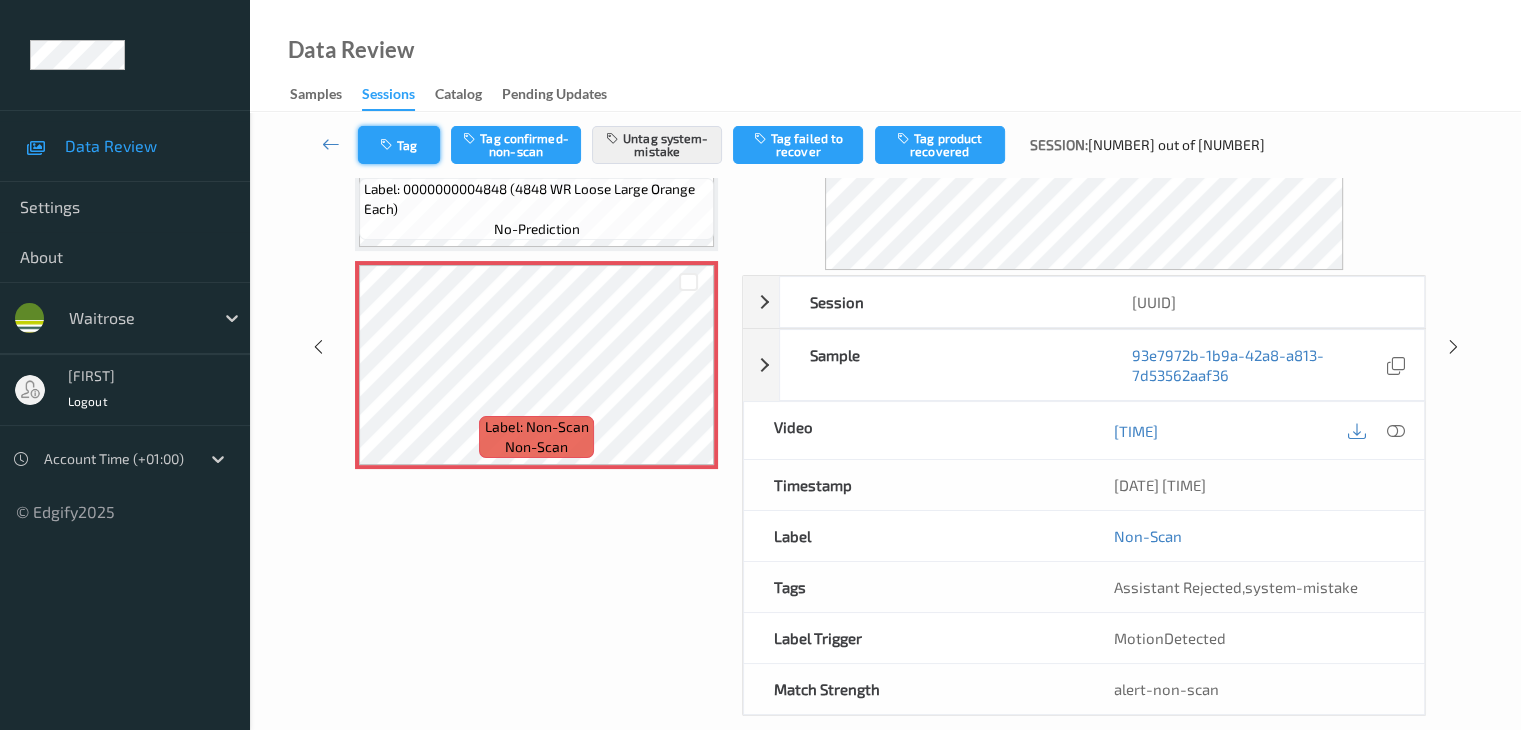 click on "Tag" at bounding box center (399, 145) 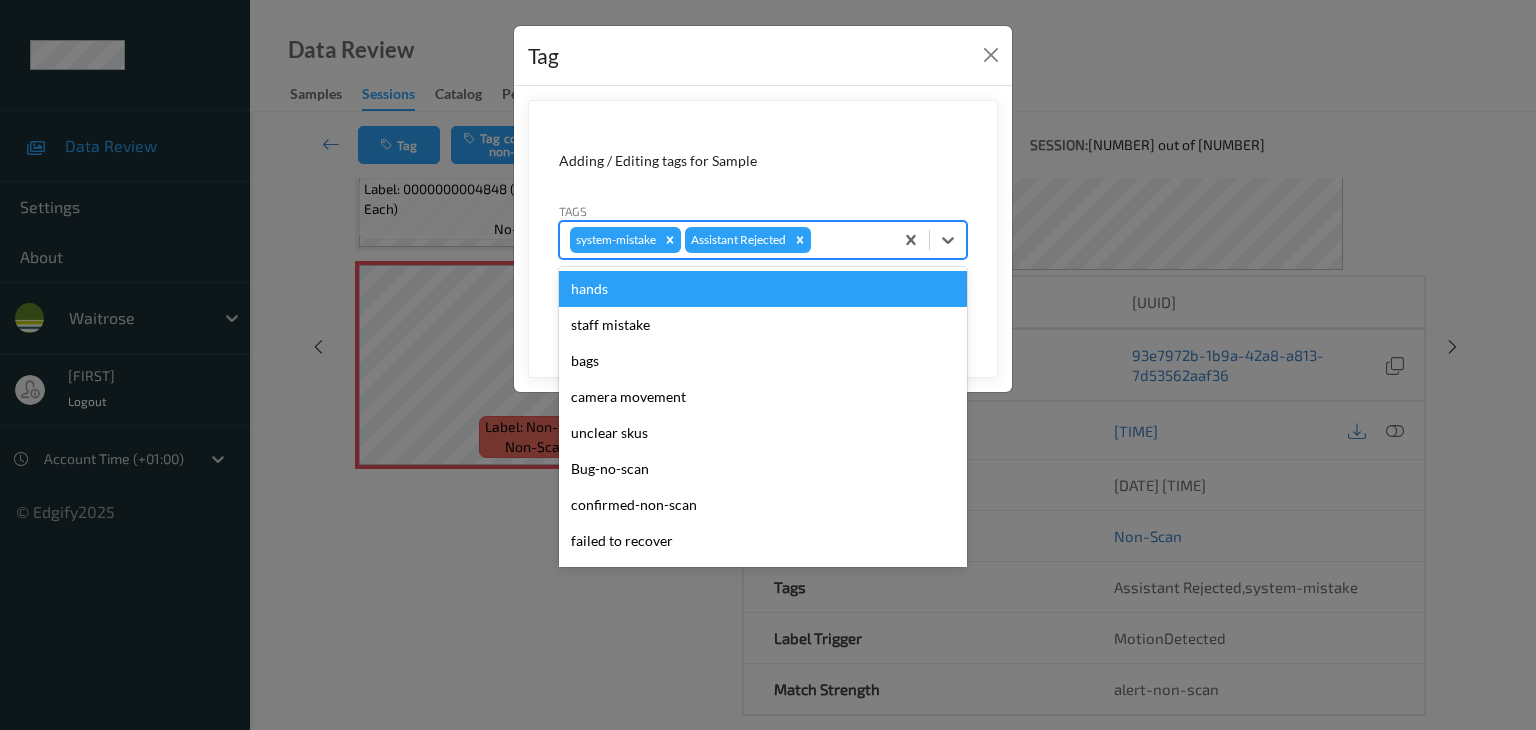 click at bounding box center (849, 240) 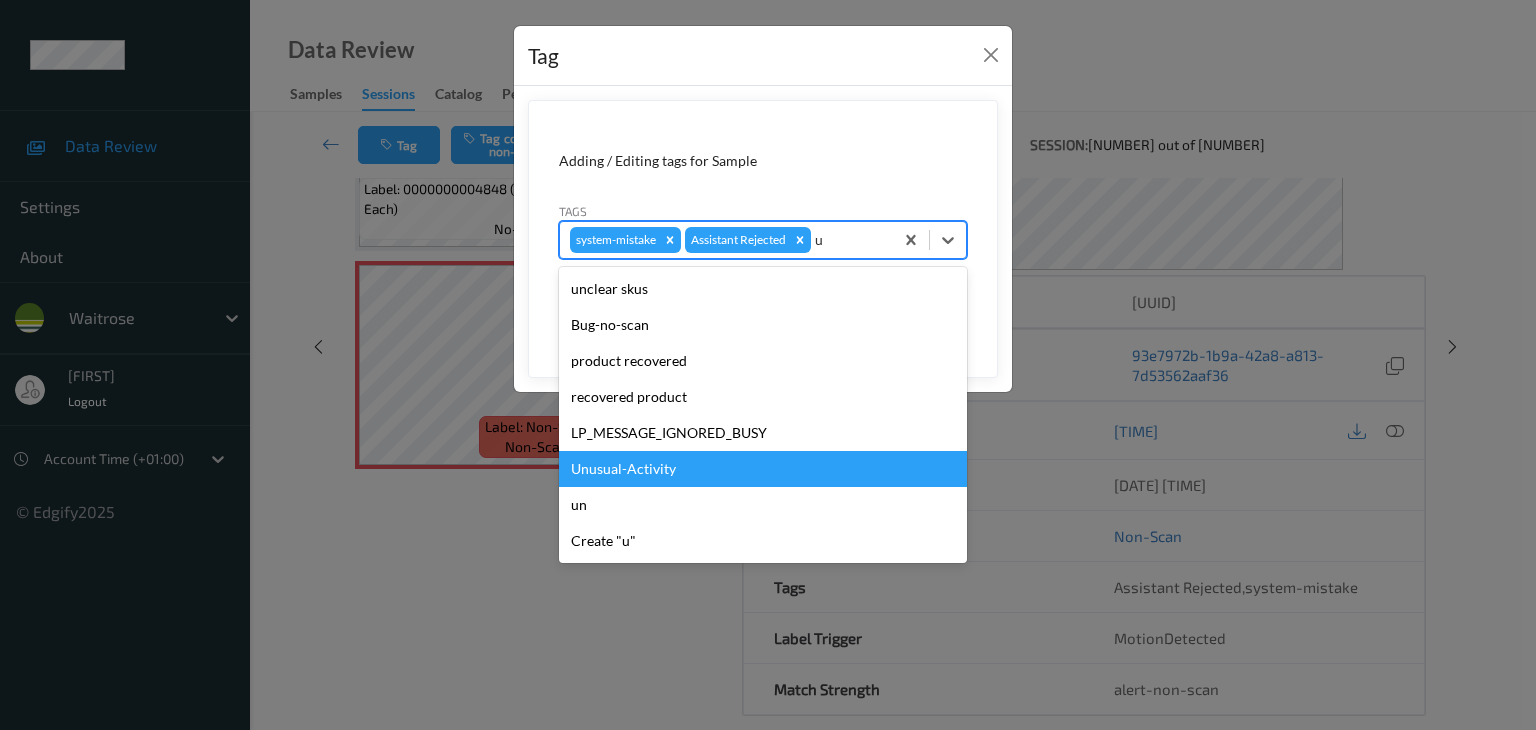 click on "Unusual-Activity" at bounding box center (763, 469) 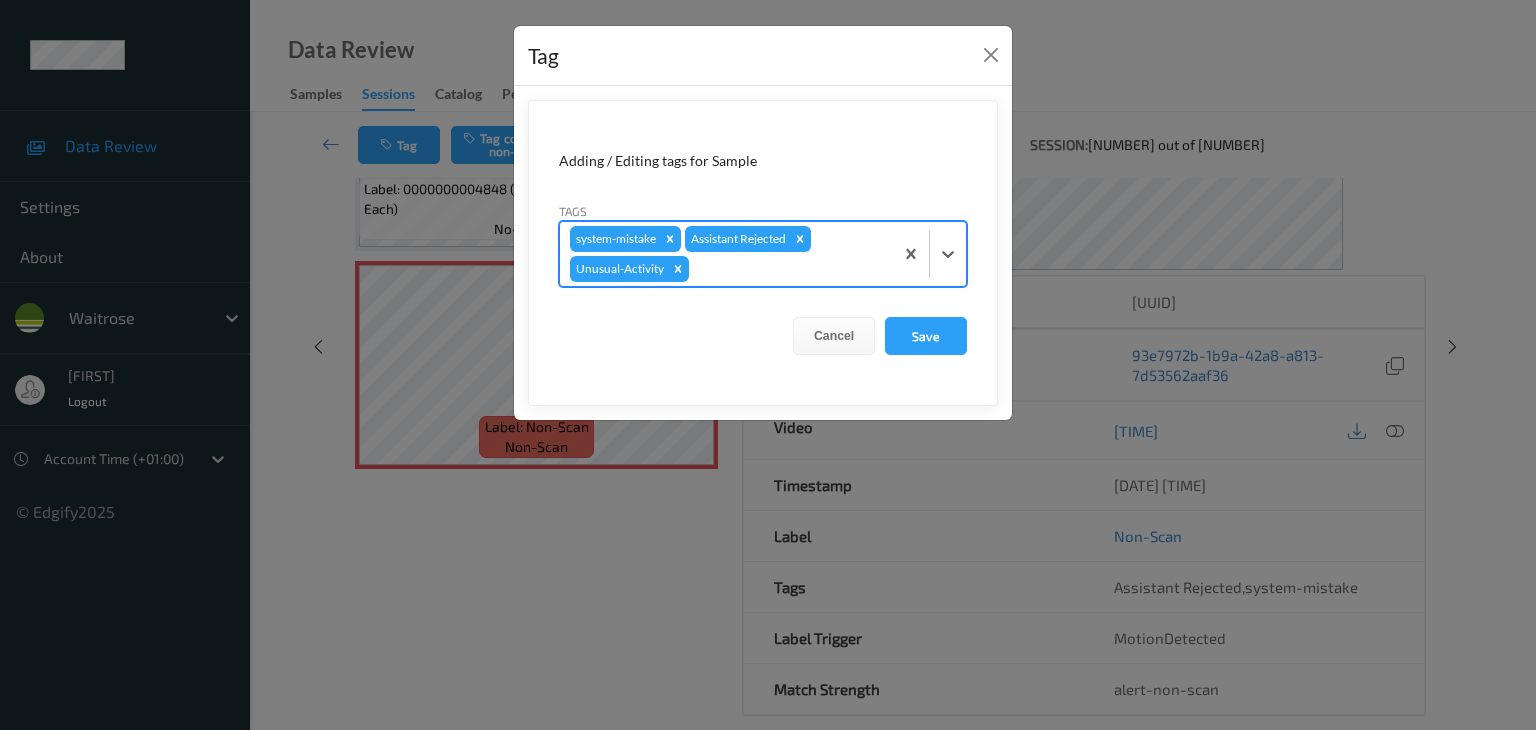 type on "p" 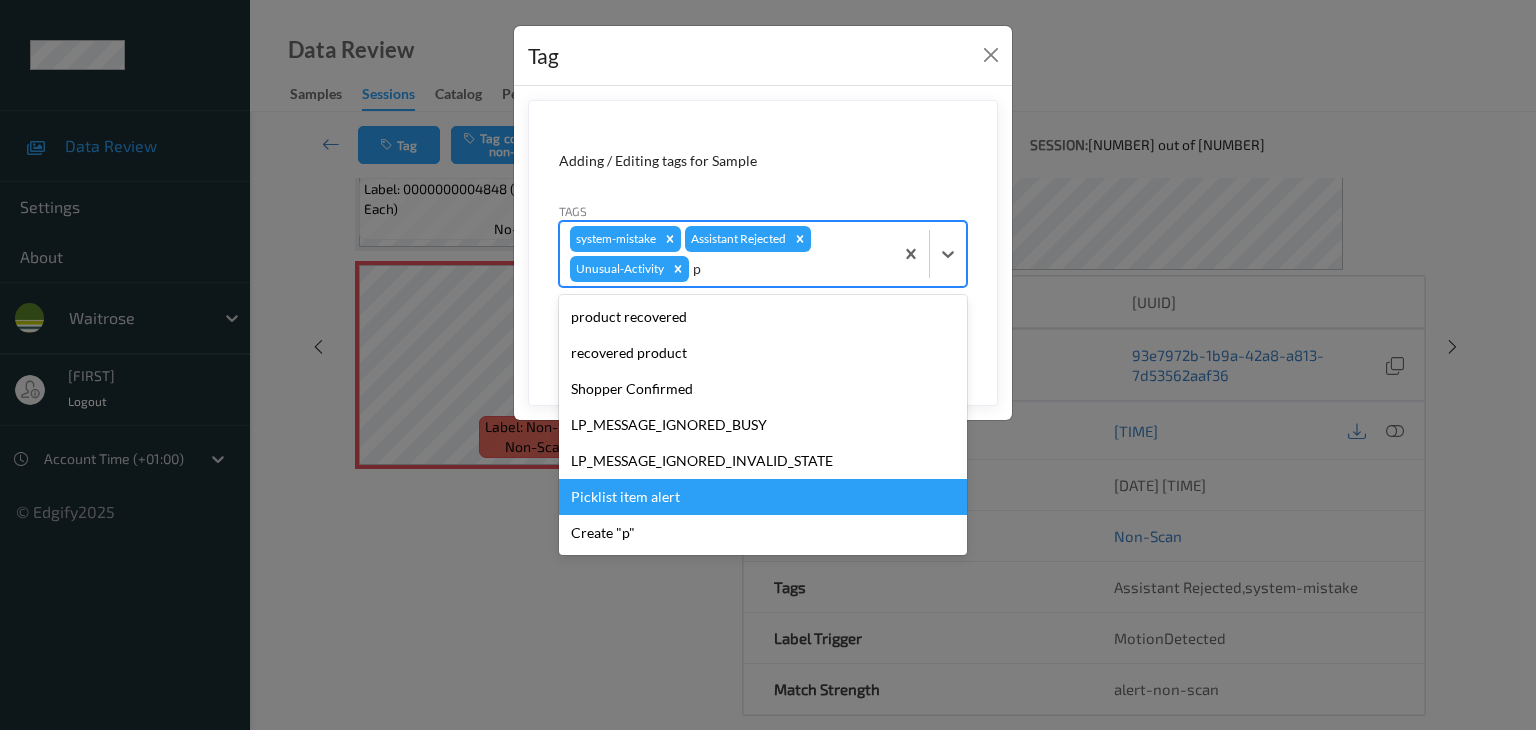 click on "Picklist item alert" at bounding box center (763, 497) 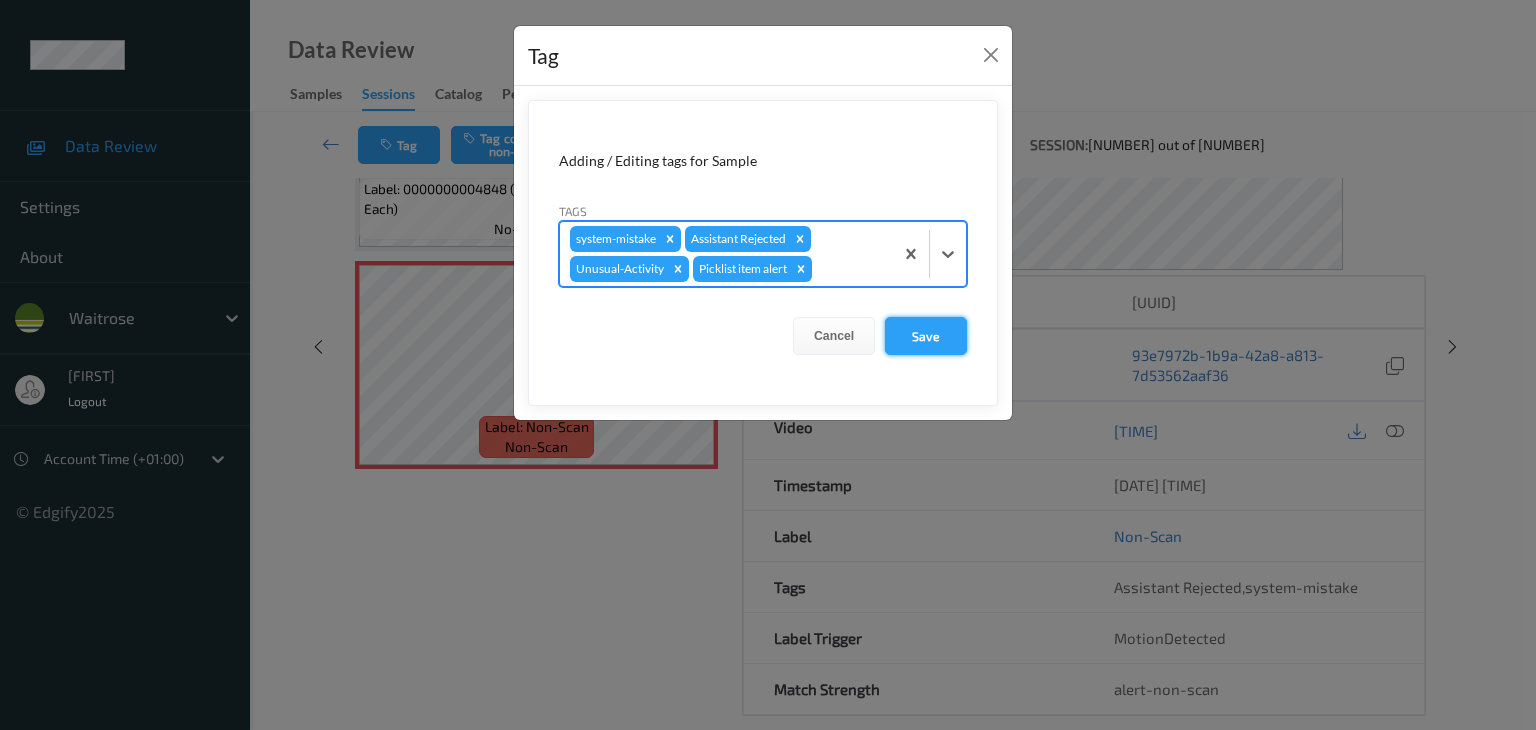 click on "Save" at bounding box center (926, 336) 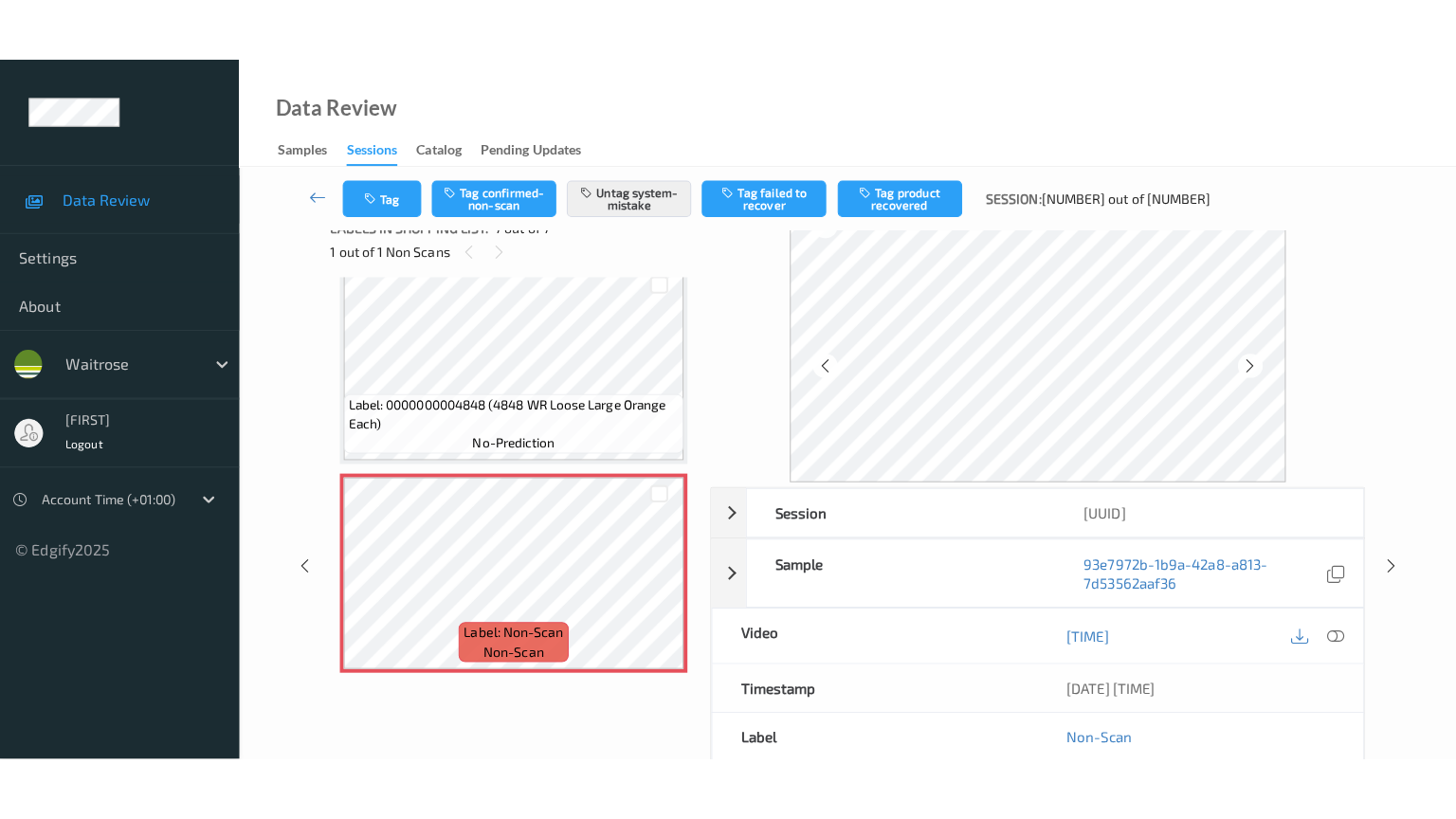 scroll, scrollTop: 0, scrollLeft: 0, axis: both 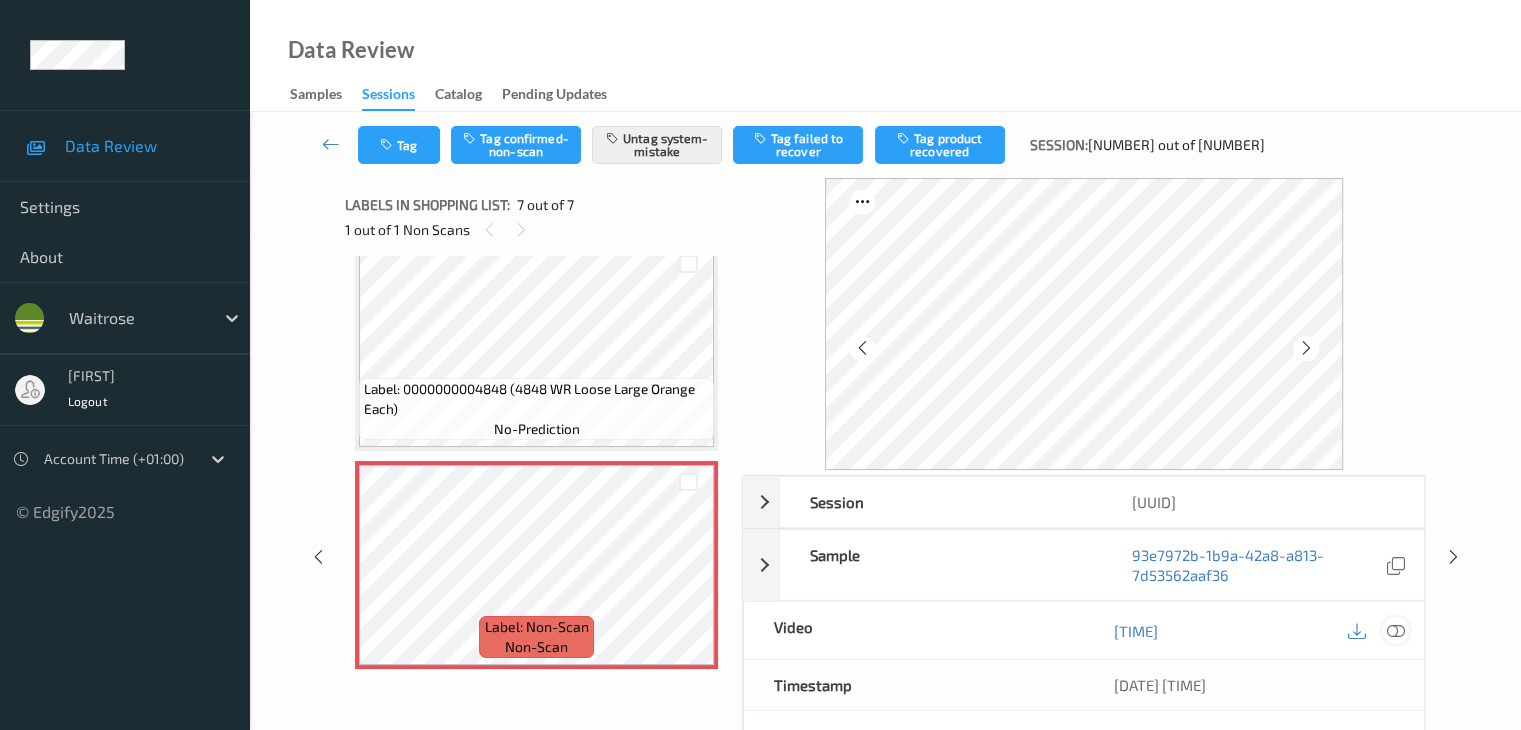 click at bounding box center [1395, 631] 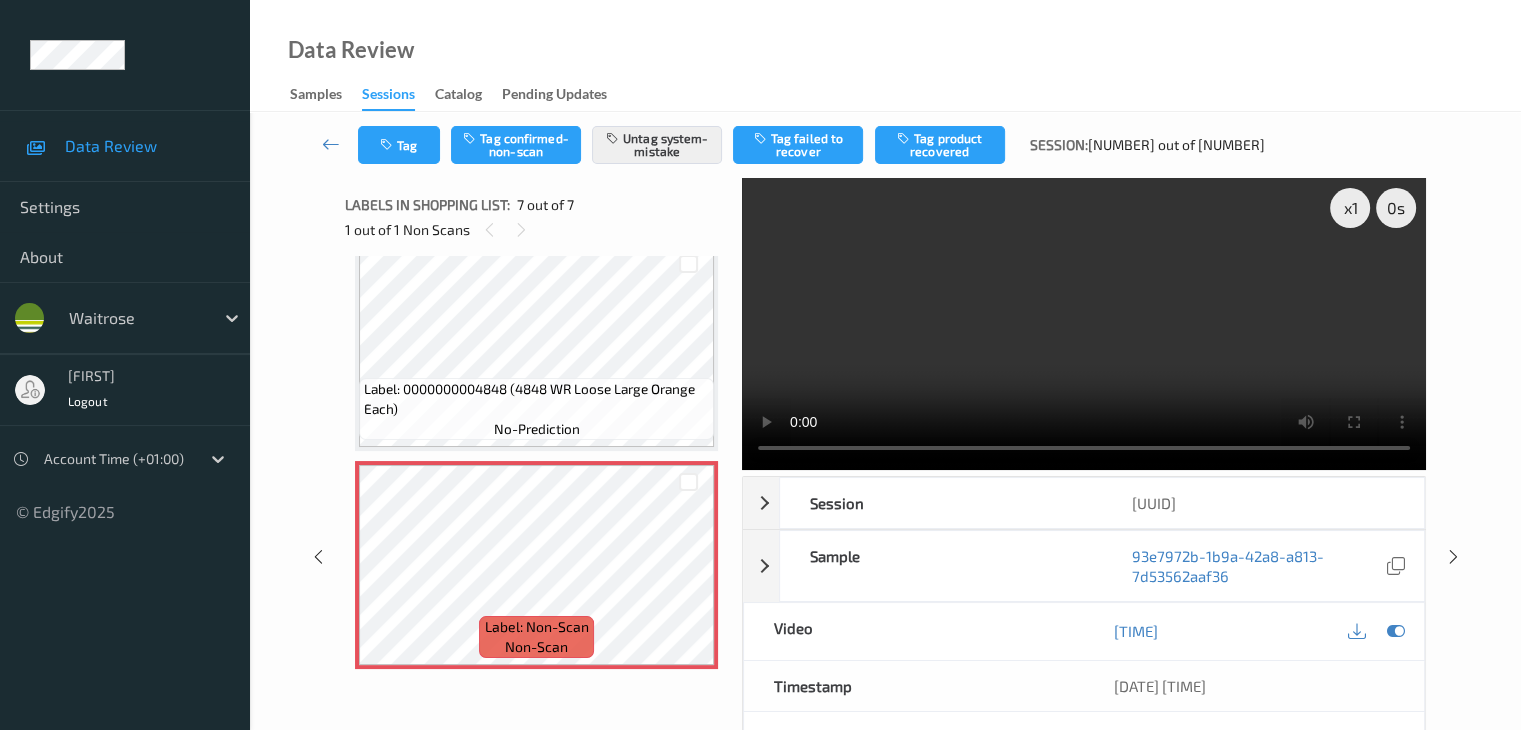 click on "Label: 0000000004848 (4848 WR Loose Large Orange Each)" at bounding box center (536, 399) 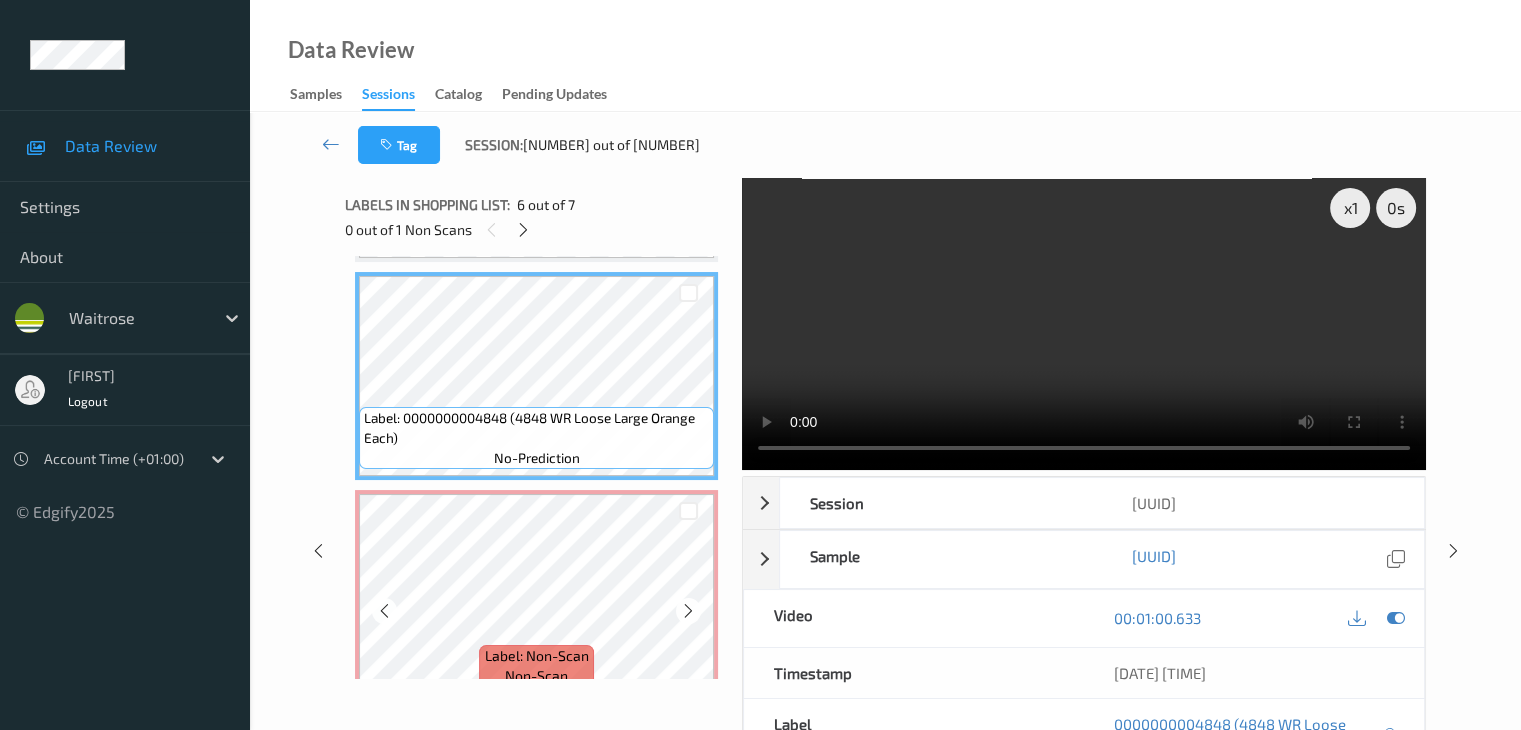 scroll, scrollTop: 1113, scrollLeft: 0, axis: vertical 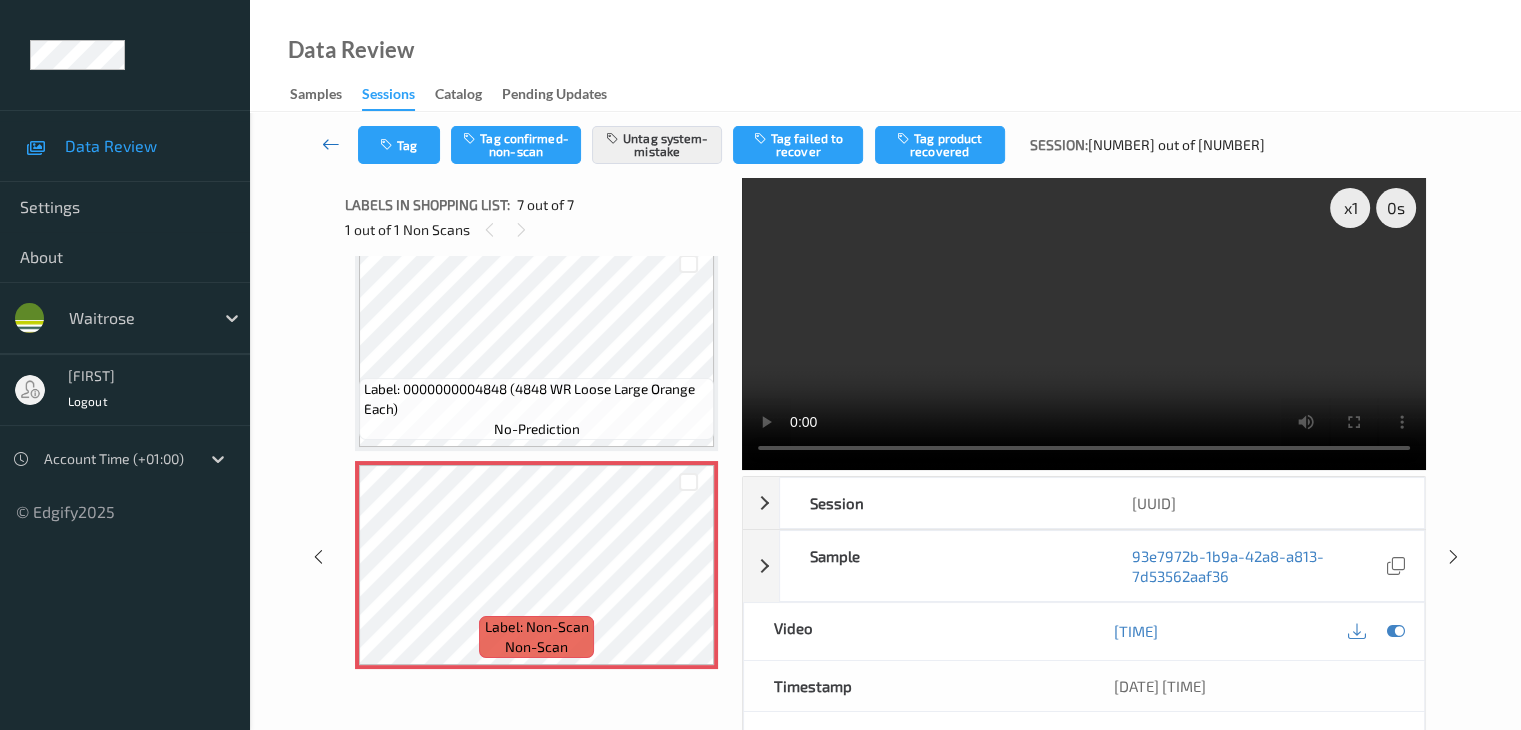click at bounding box center (331, 144) 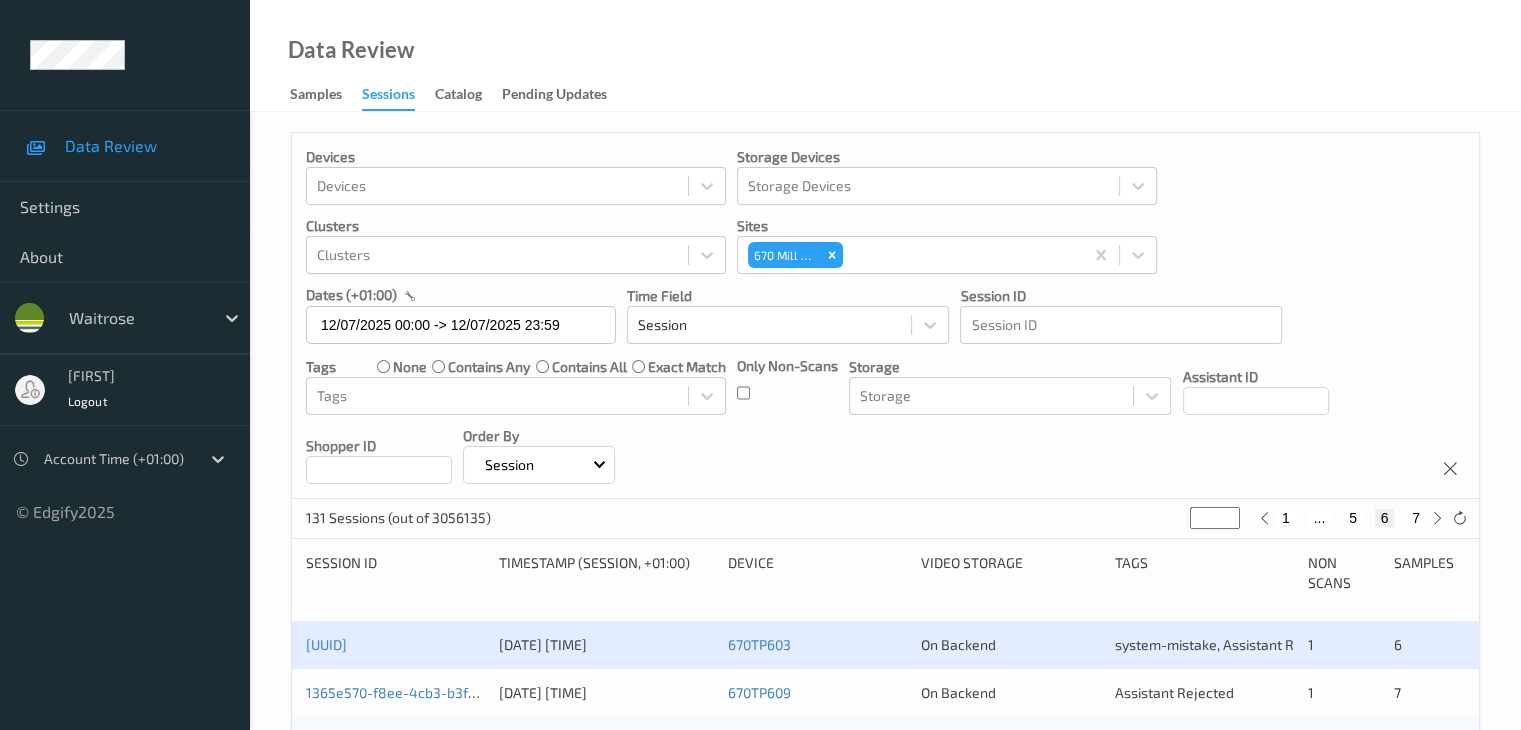 scroll, scrollTop: 400, scrollLeft: 0, axis: vertical 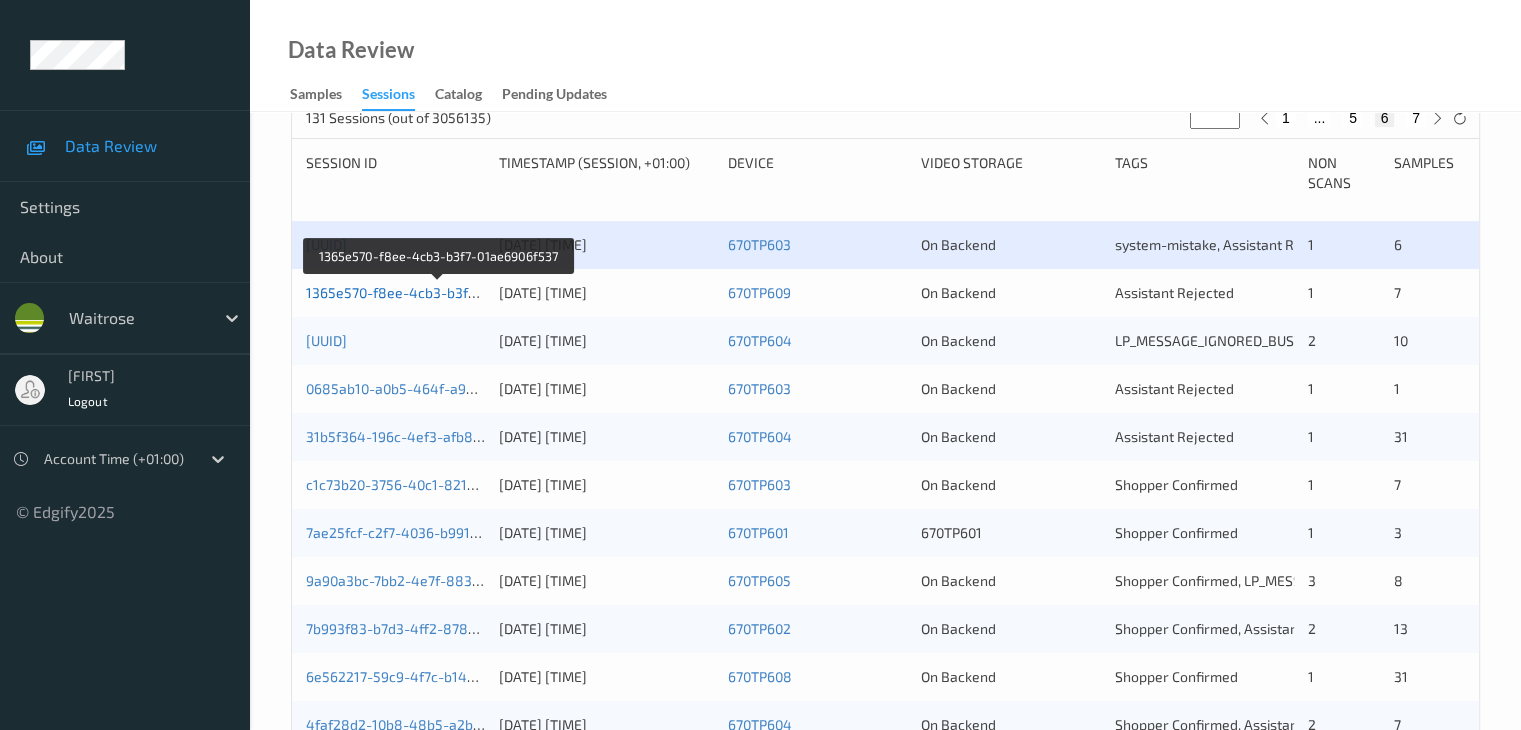 click on "1365e570-f8ee-4cb3-b3f7-01ae6906f537" at bounding box center (438, 292) 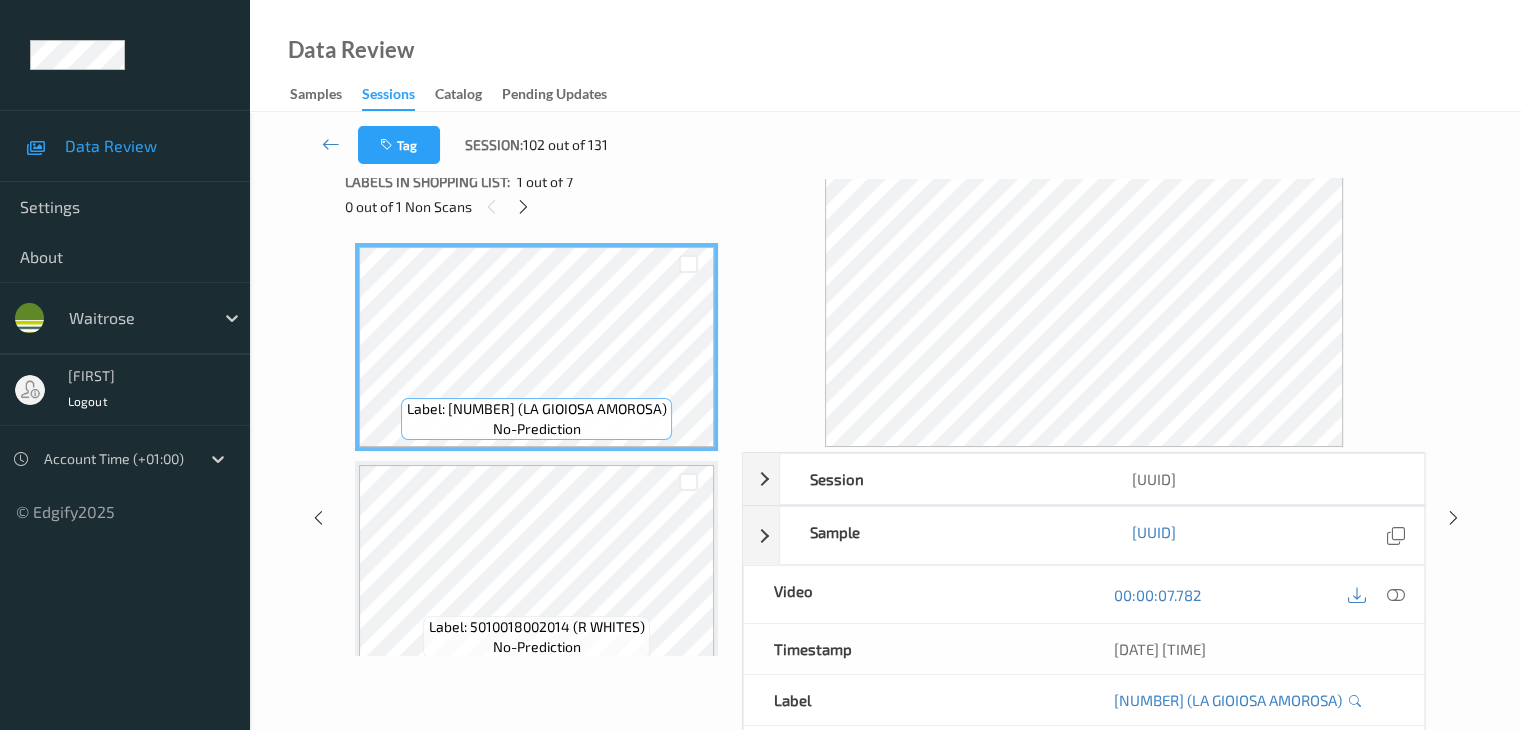 scroll, scrollTop: 0, scrollLeft: 0, axis: both 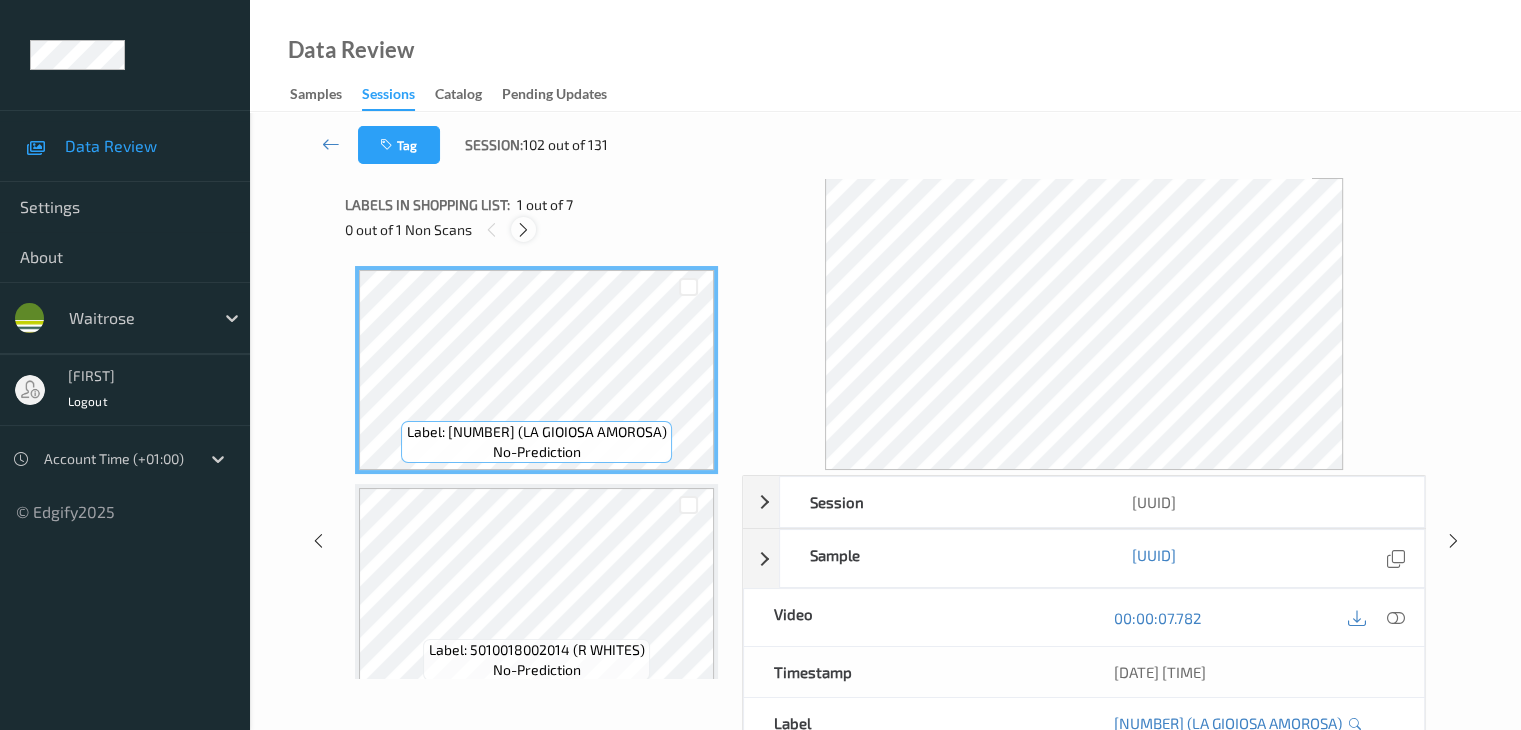 click at bounding box center [523, 230] 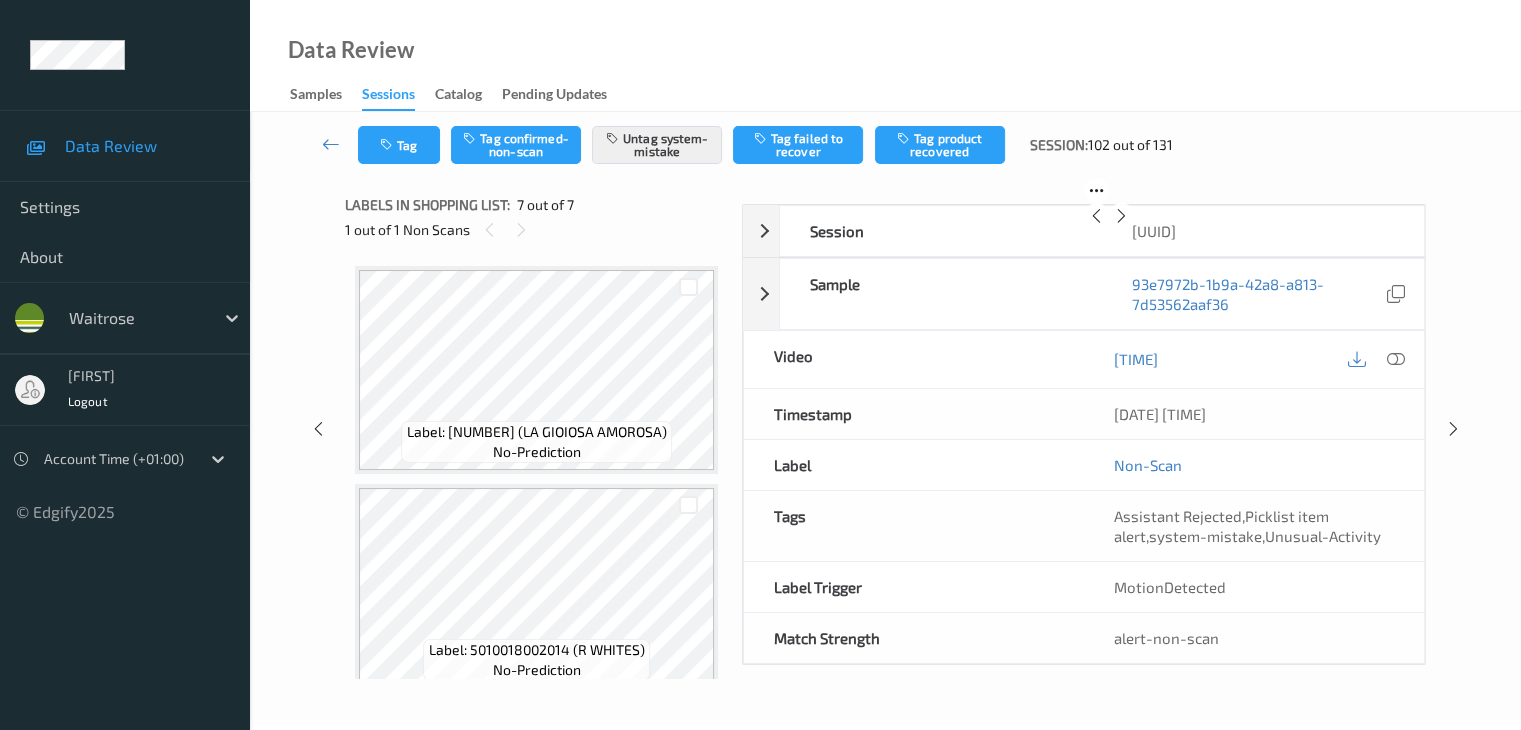 scroll, scrollTop: 1100, scrollLeft: 0, axis: vertical 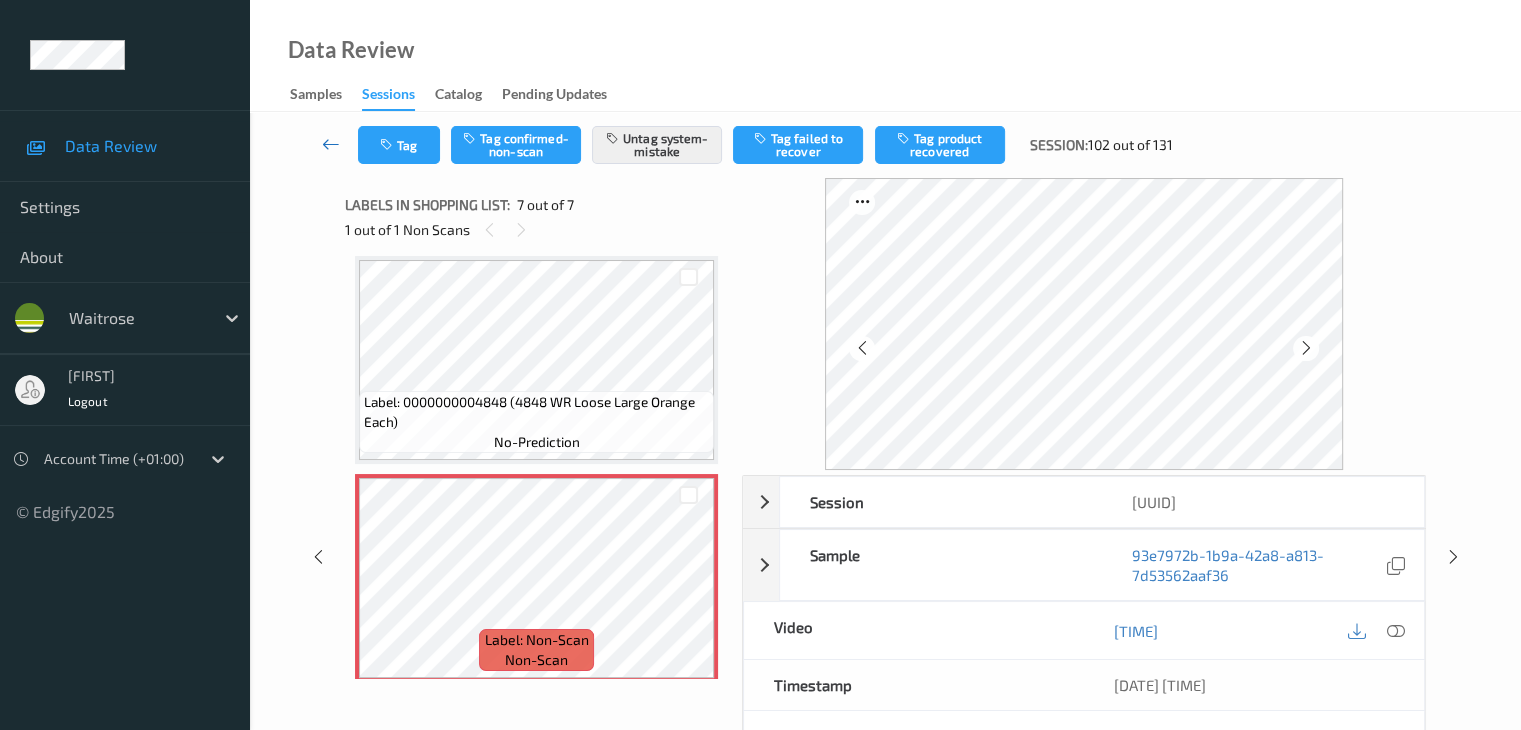 click at bounding box center [331, 144] 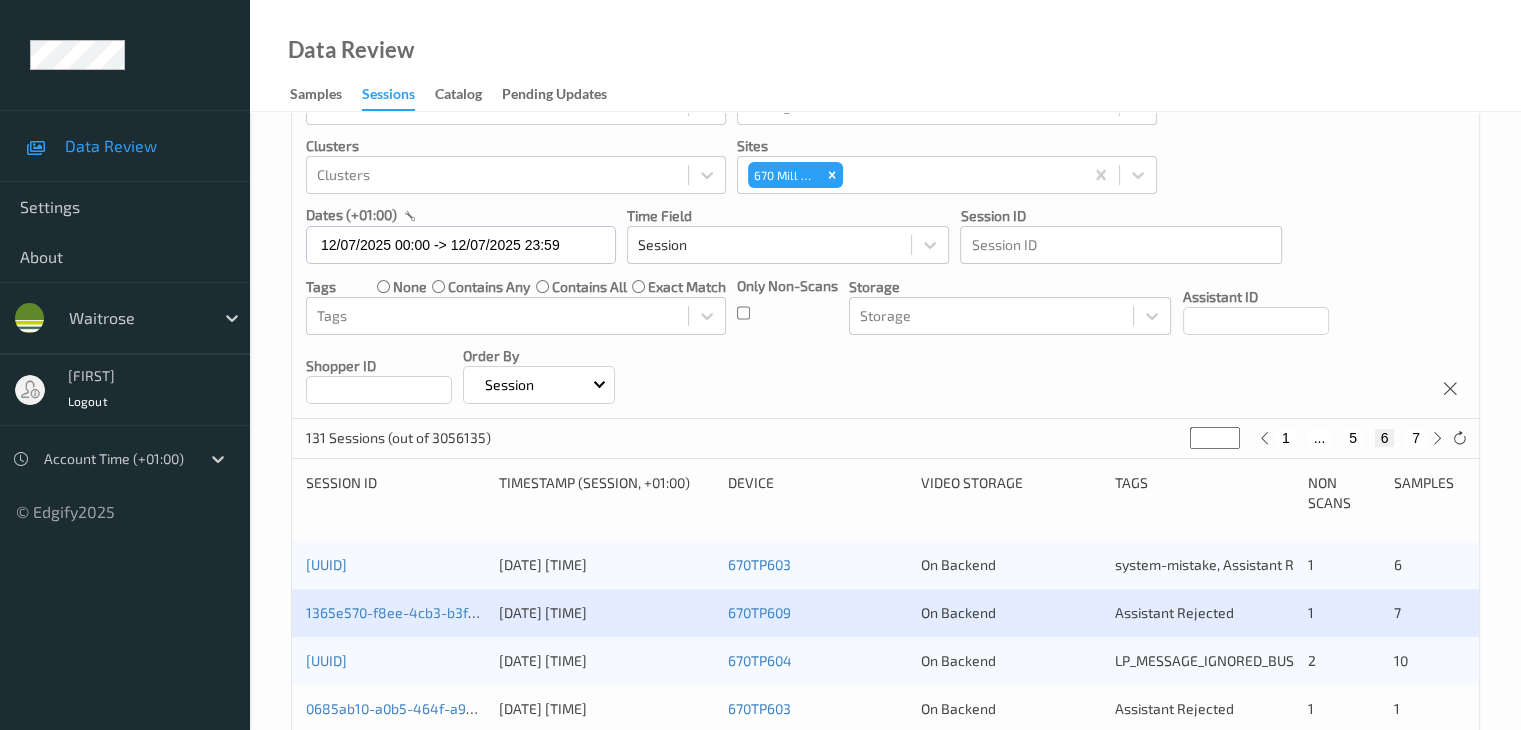 scroll, scrollTop: 400, scrollLeft: 0, axis: vertical 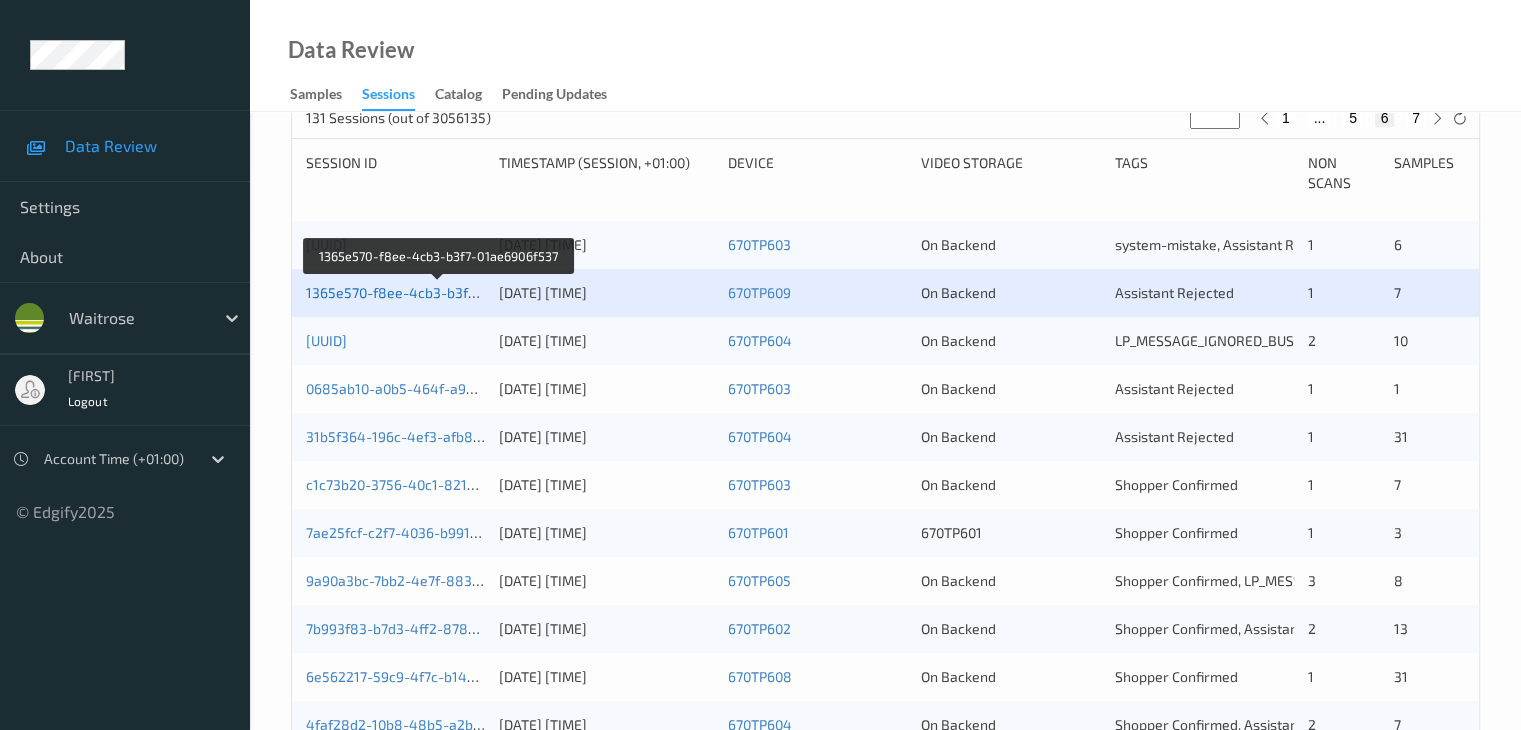click on "1365e570-f8ee-4cb3-b3f7-01ae6906f537" at bounding box center [438, 292] 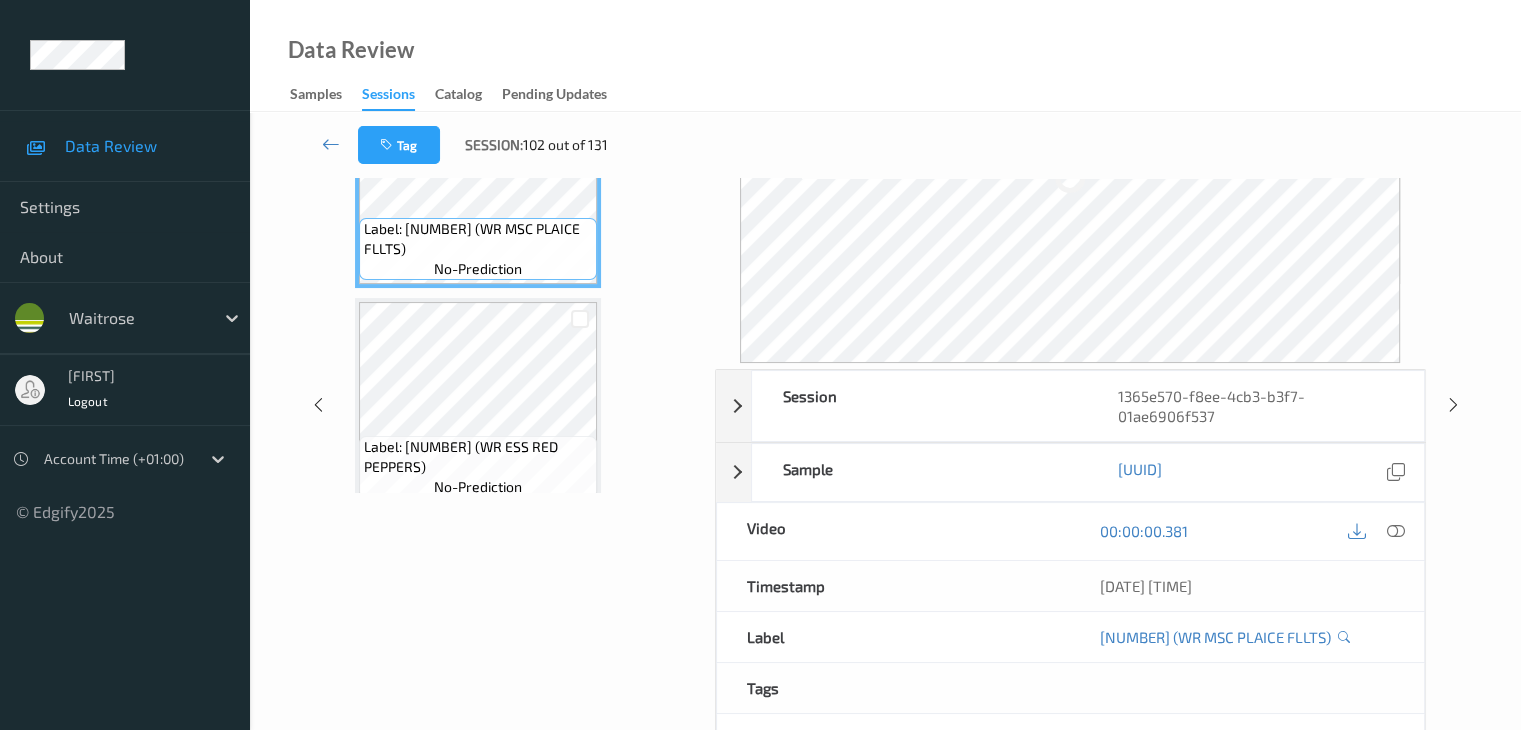 scroll, scrollTop: 24, scrollLeft: 0, axis: vertical 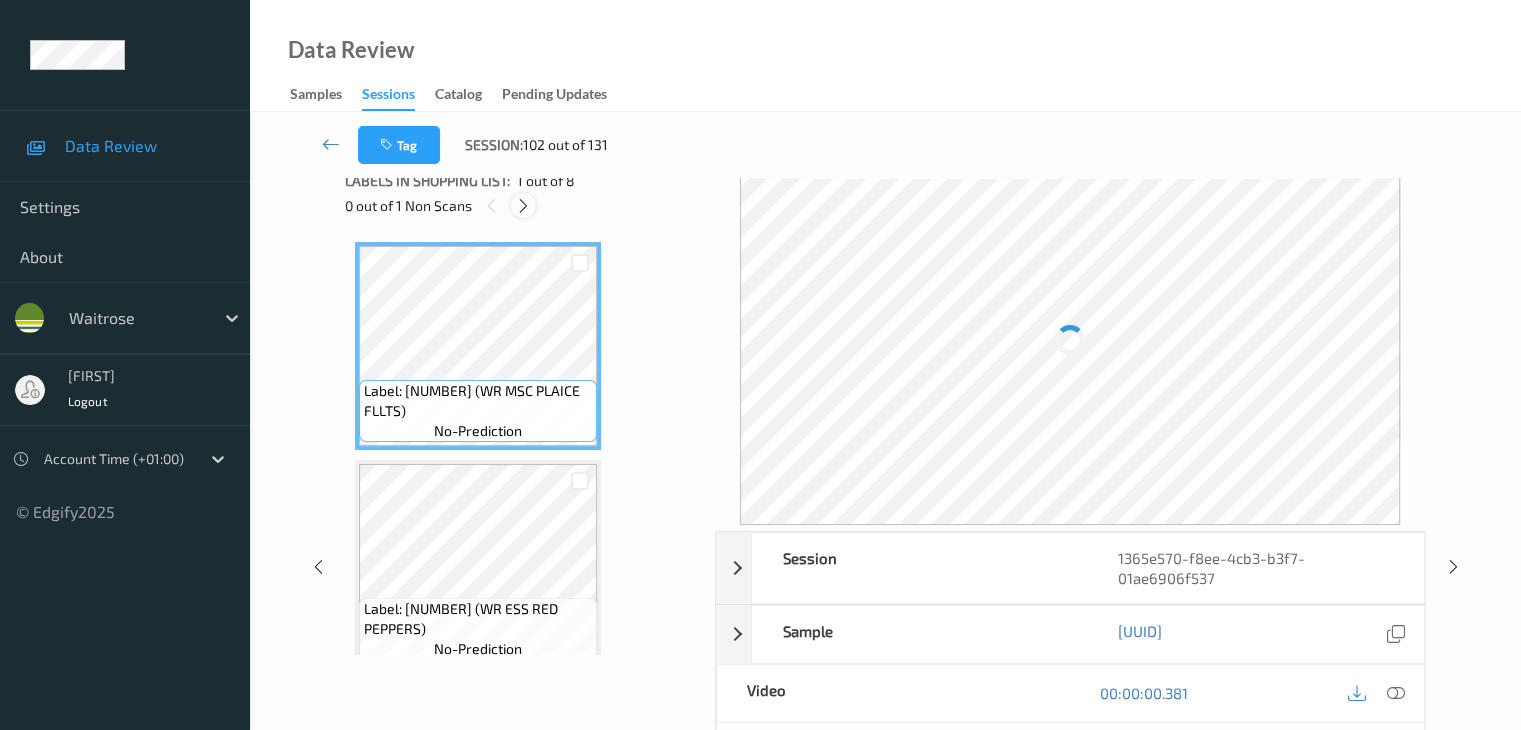 click at bounding box center [523, 206] 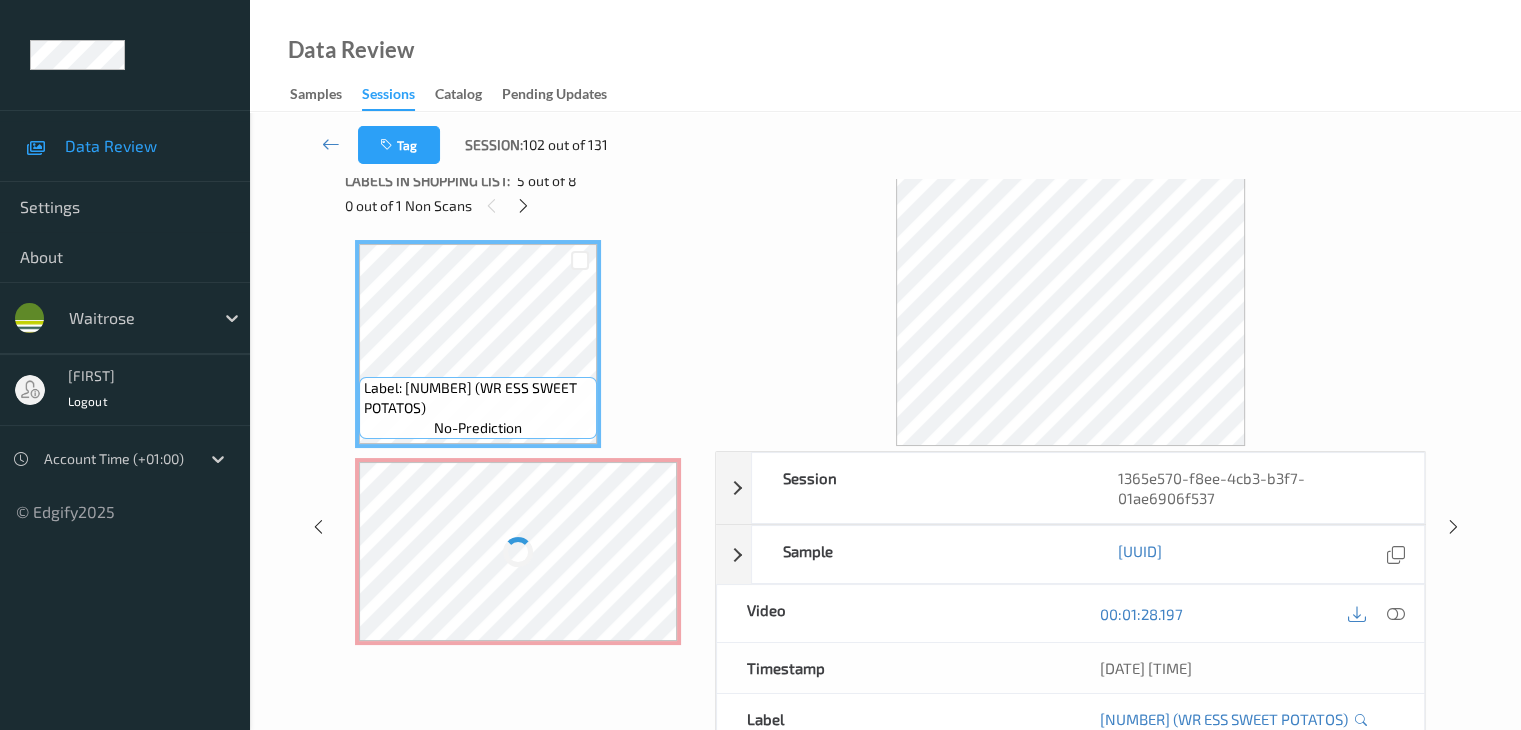 scroll, scrollTop: 860, scrollLeft: 0, axis: vertical 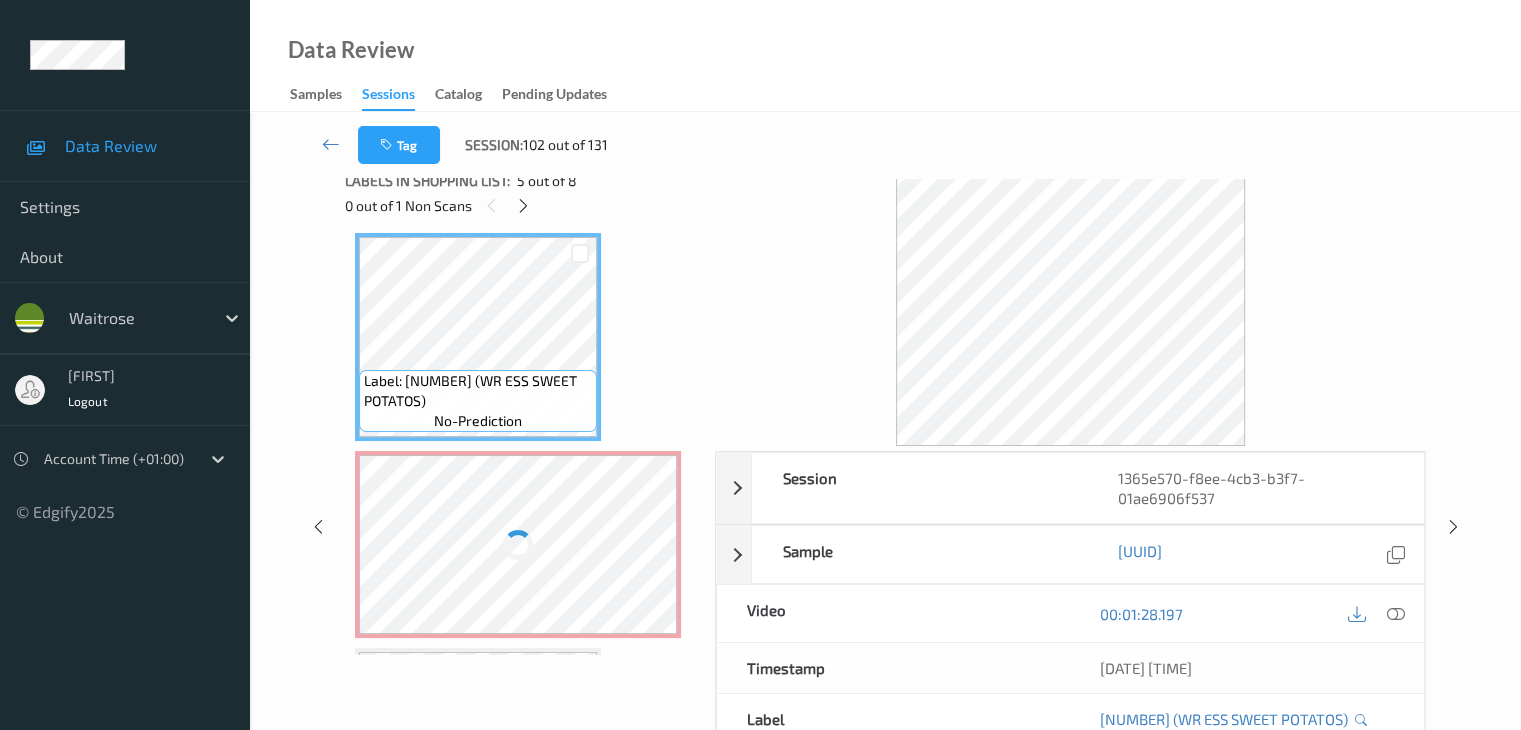click at bounding box center (518, 544) 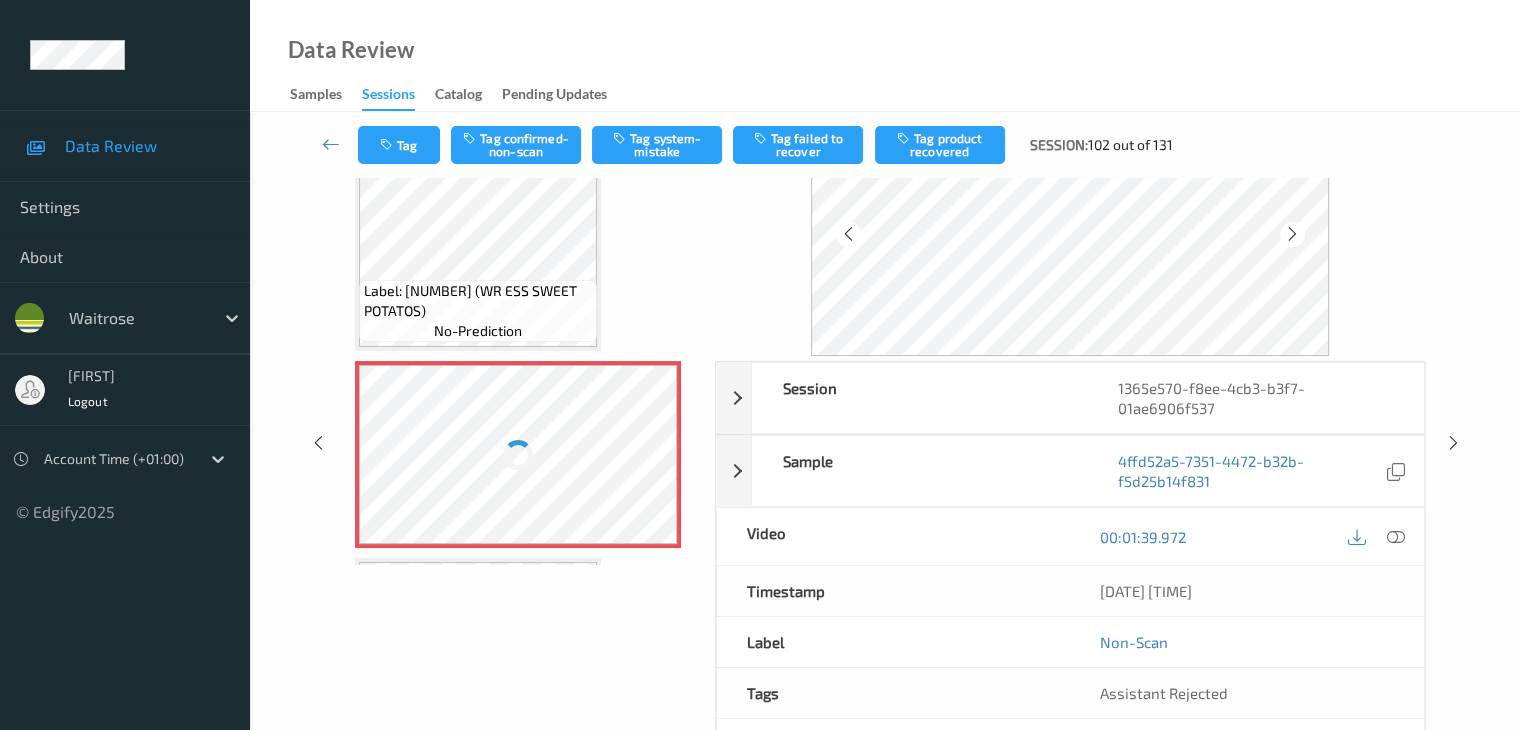 scroll, scrollTop: 24, scrollLeft: 0, axis: vertical 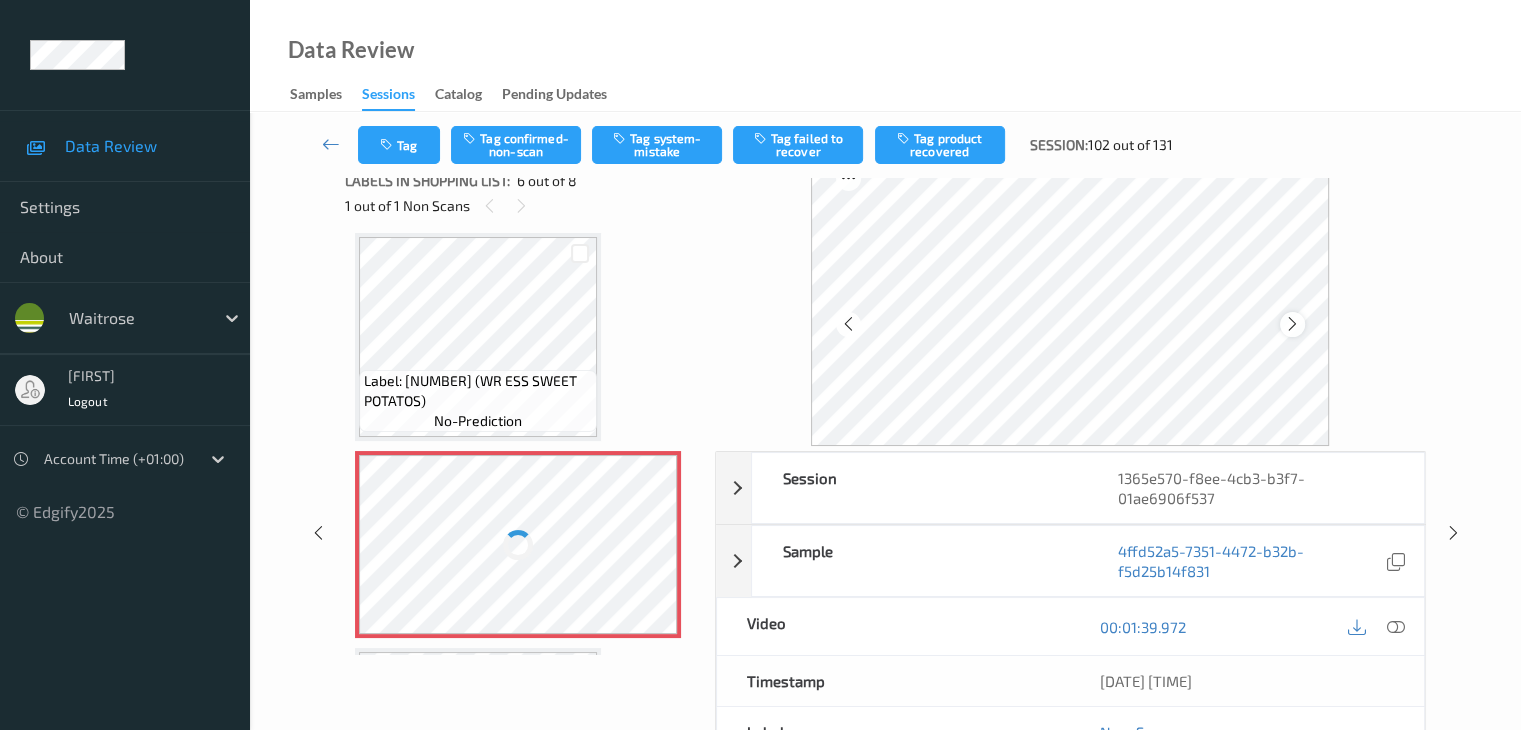 click at bounding box center (1292, 324) 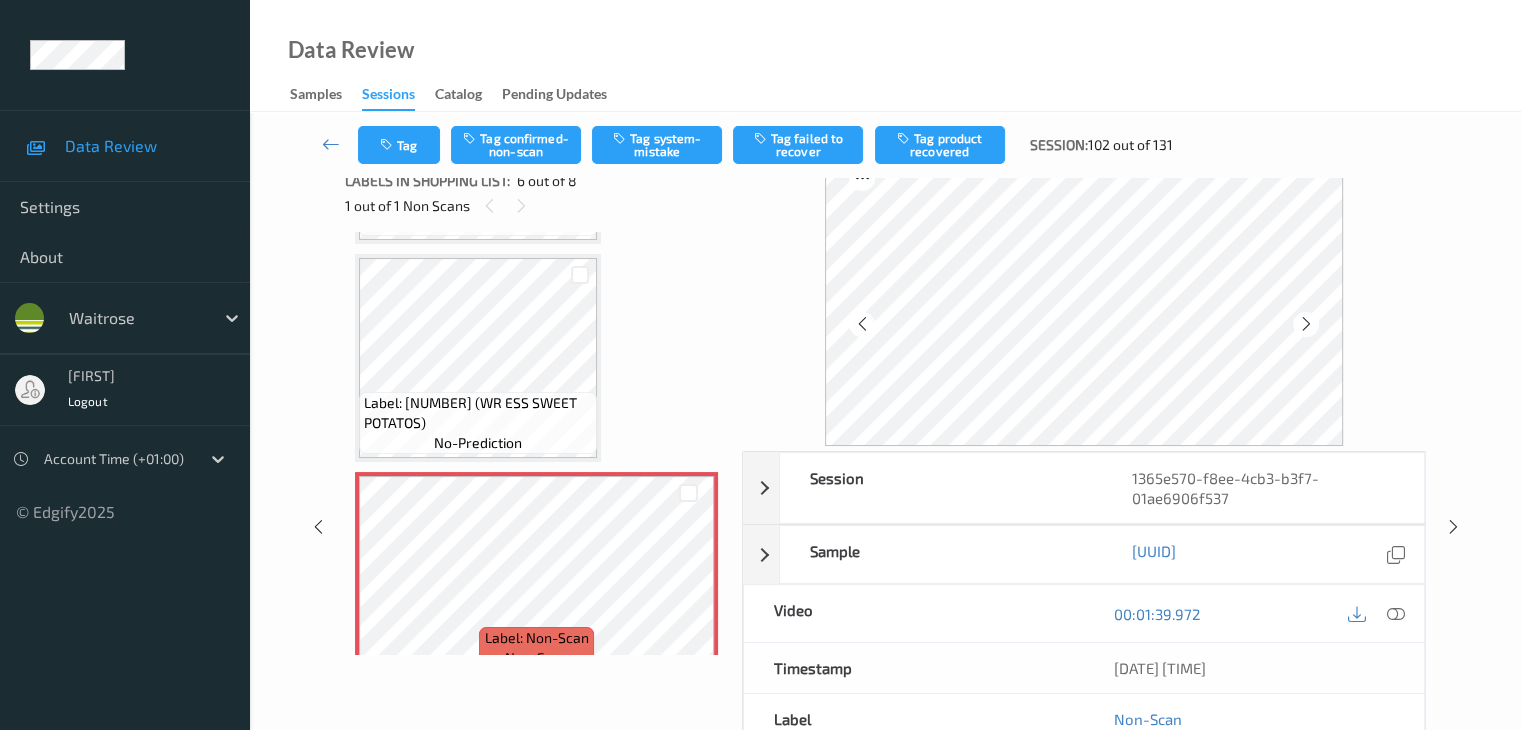 click on "no-prediction" at bounding box center [478, 443] 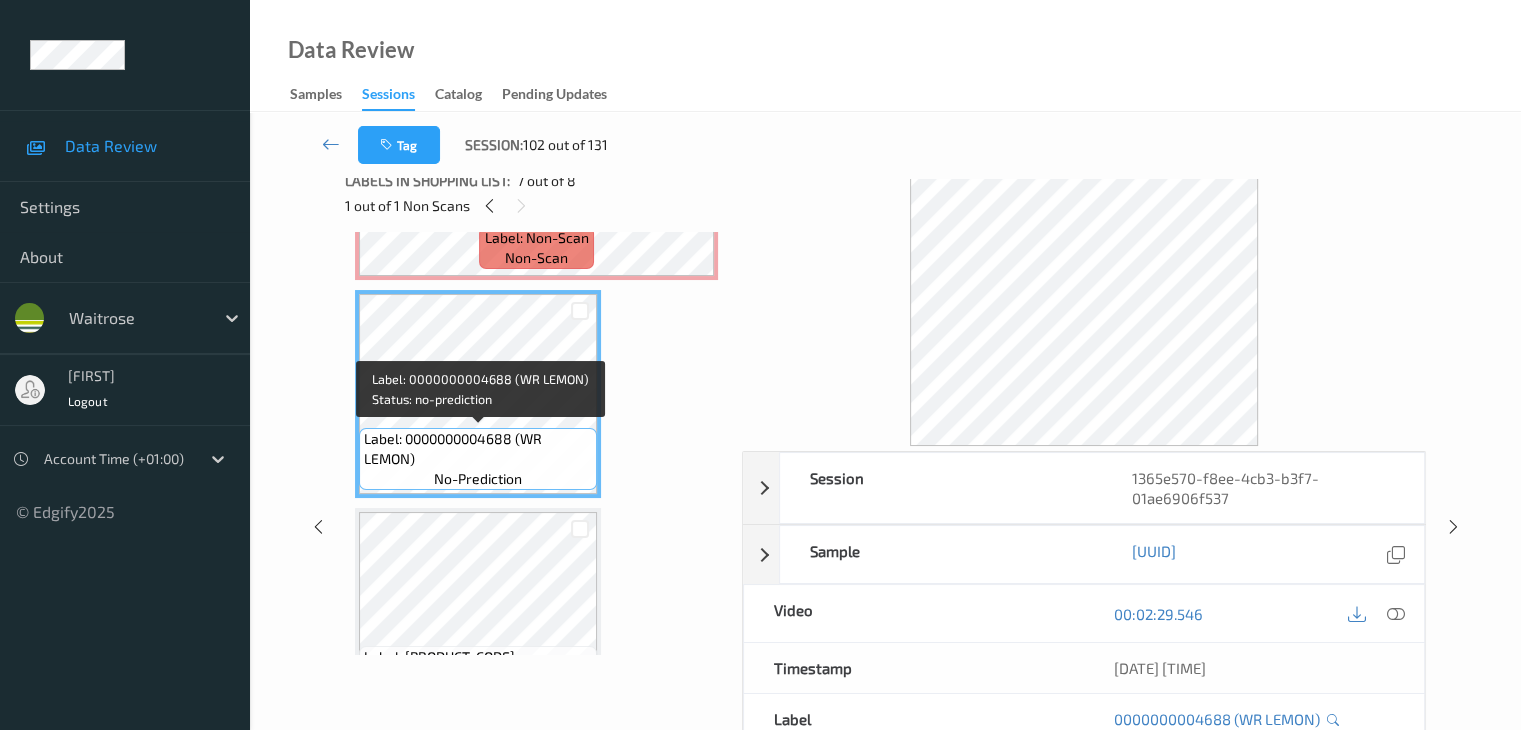 scroll, scrollTop: 960, scrollLeft: 0, axis: vertical 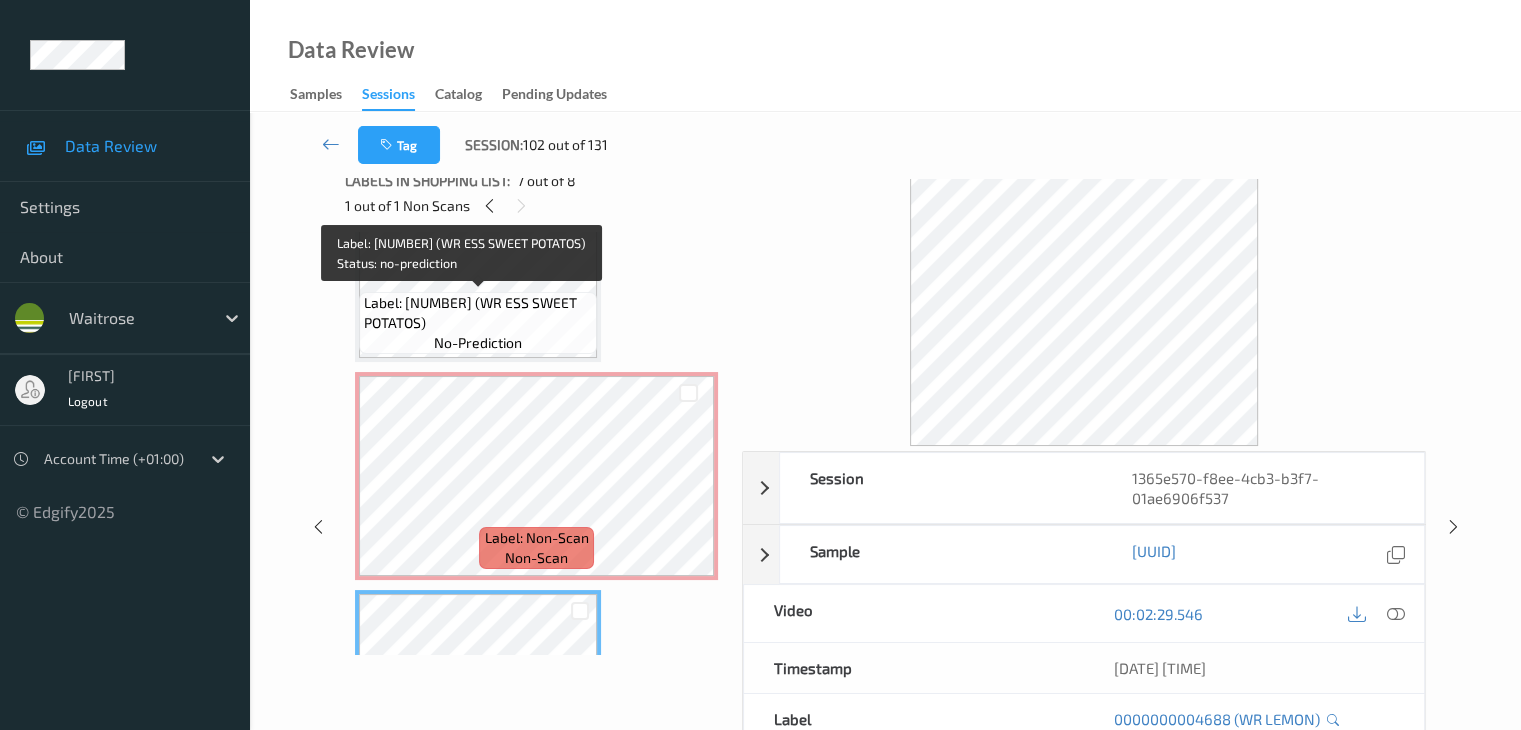 click on "Label: [NUMBER] (WR ESS SWEET POTATOS)" at bounding box center (478, 313) 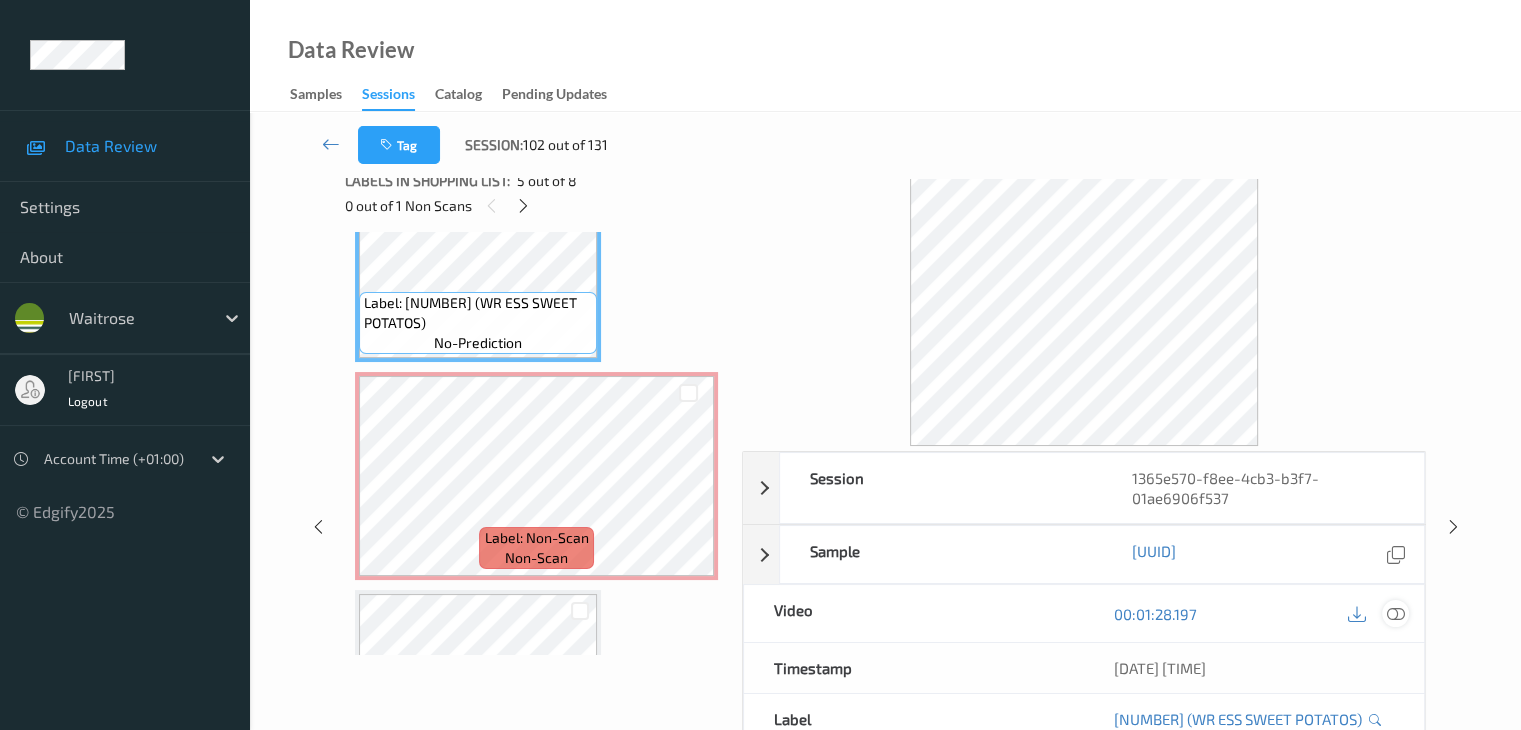 click at bounding box center [1395, 614] 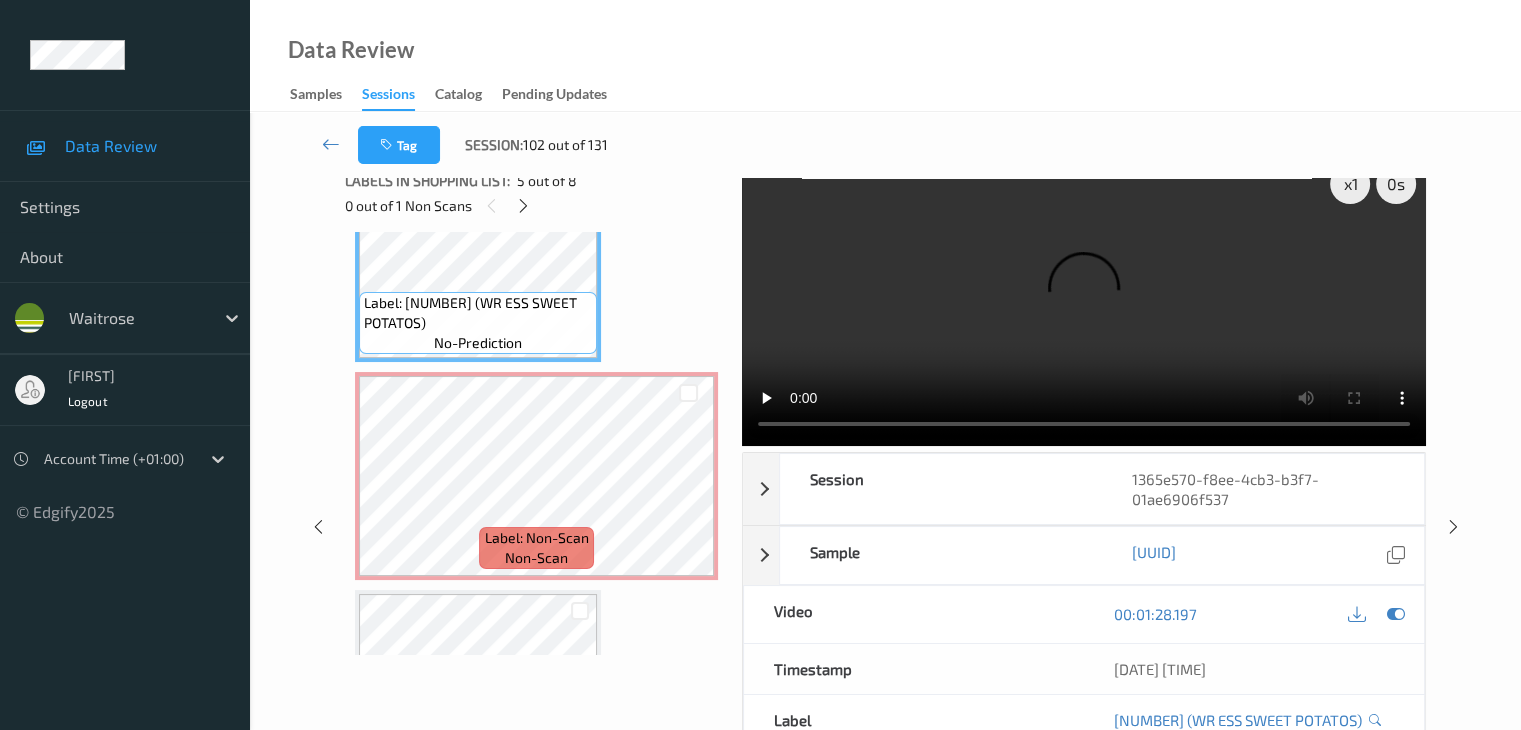 scroll, scrollTop: 0, scrollLeft: 0, axis: both 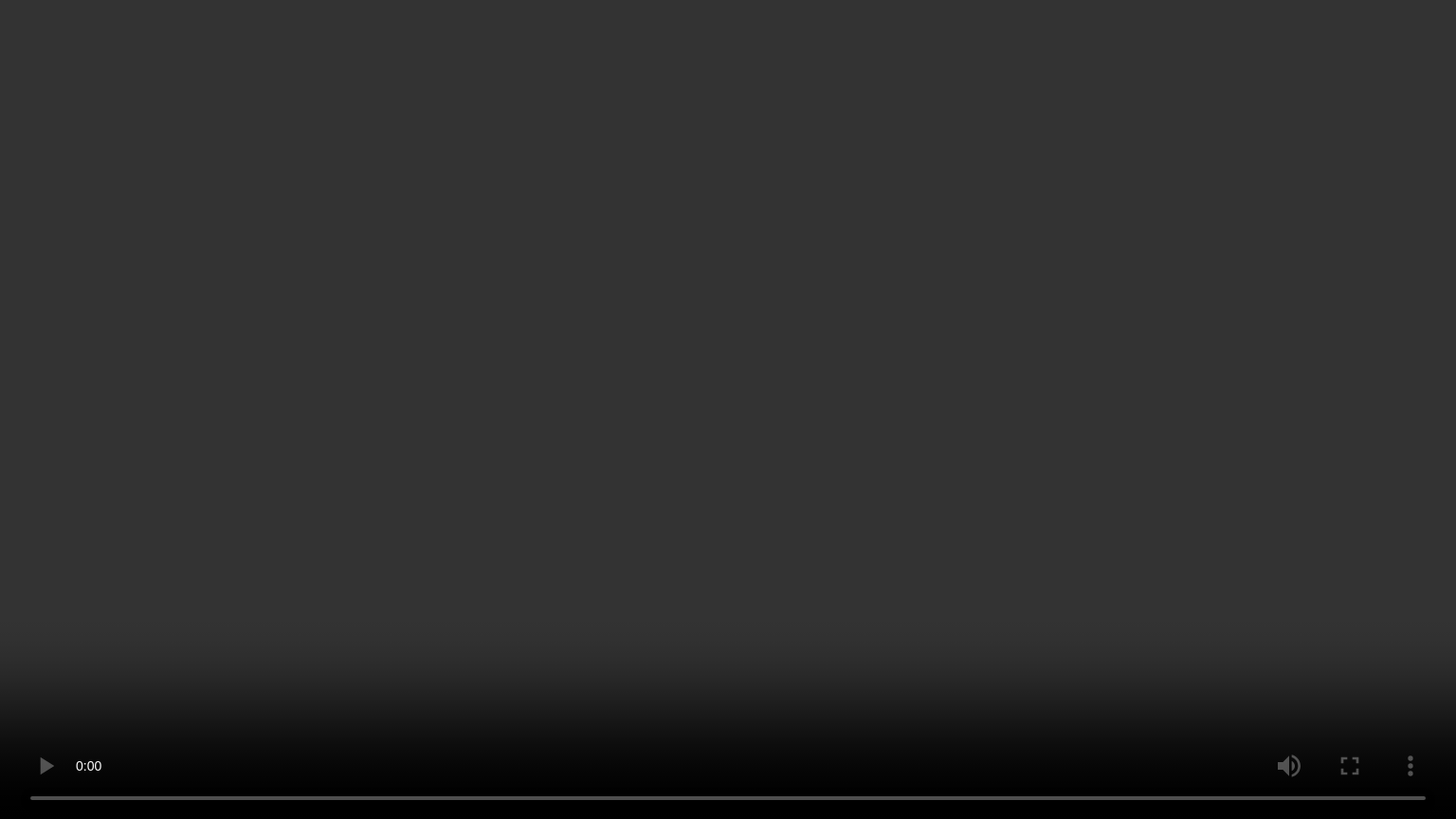type 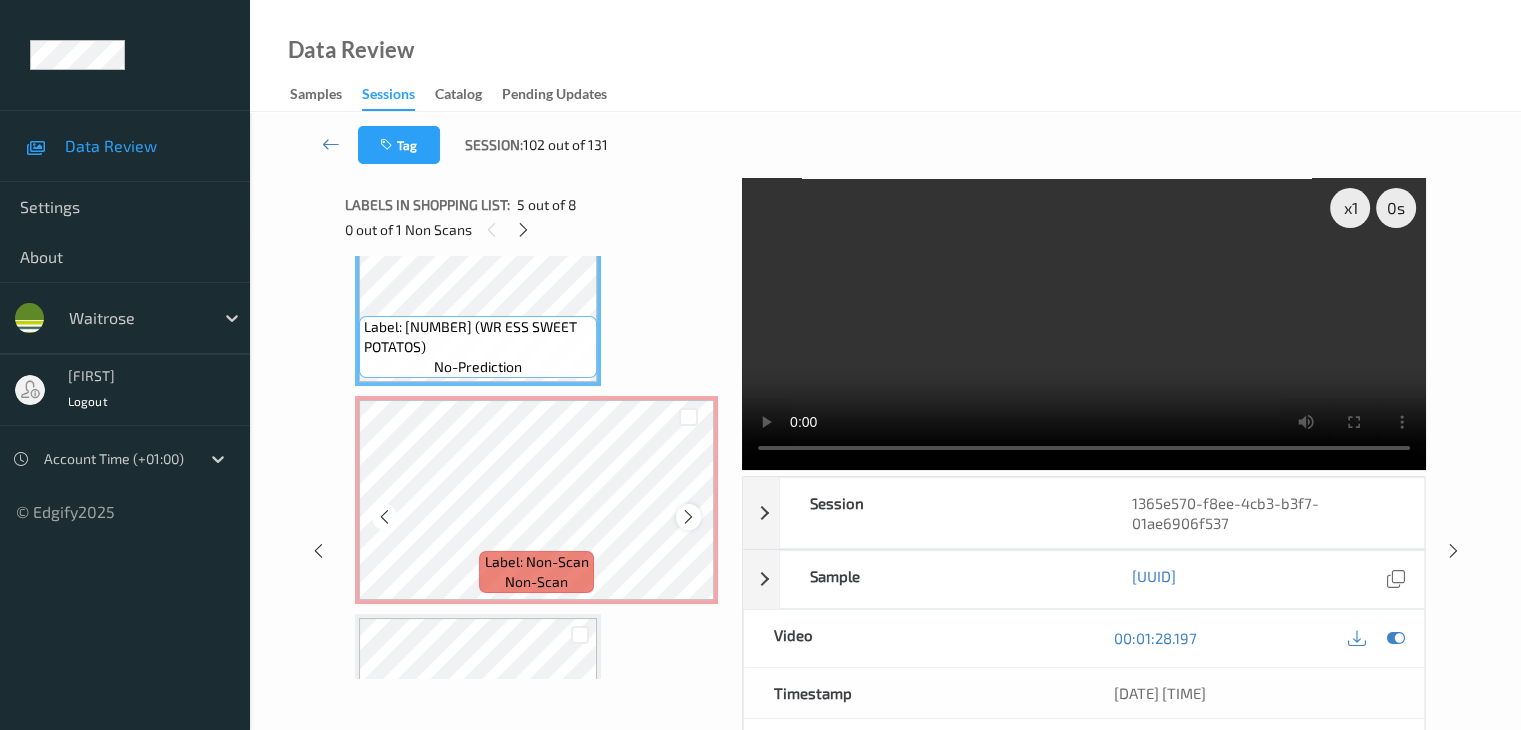 click at bounding box center (688, 517) 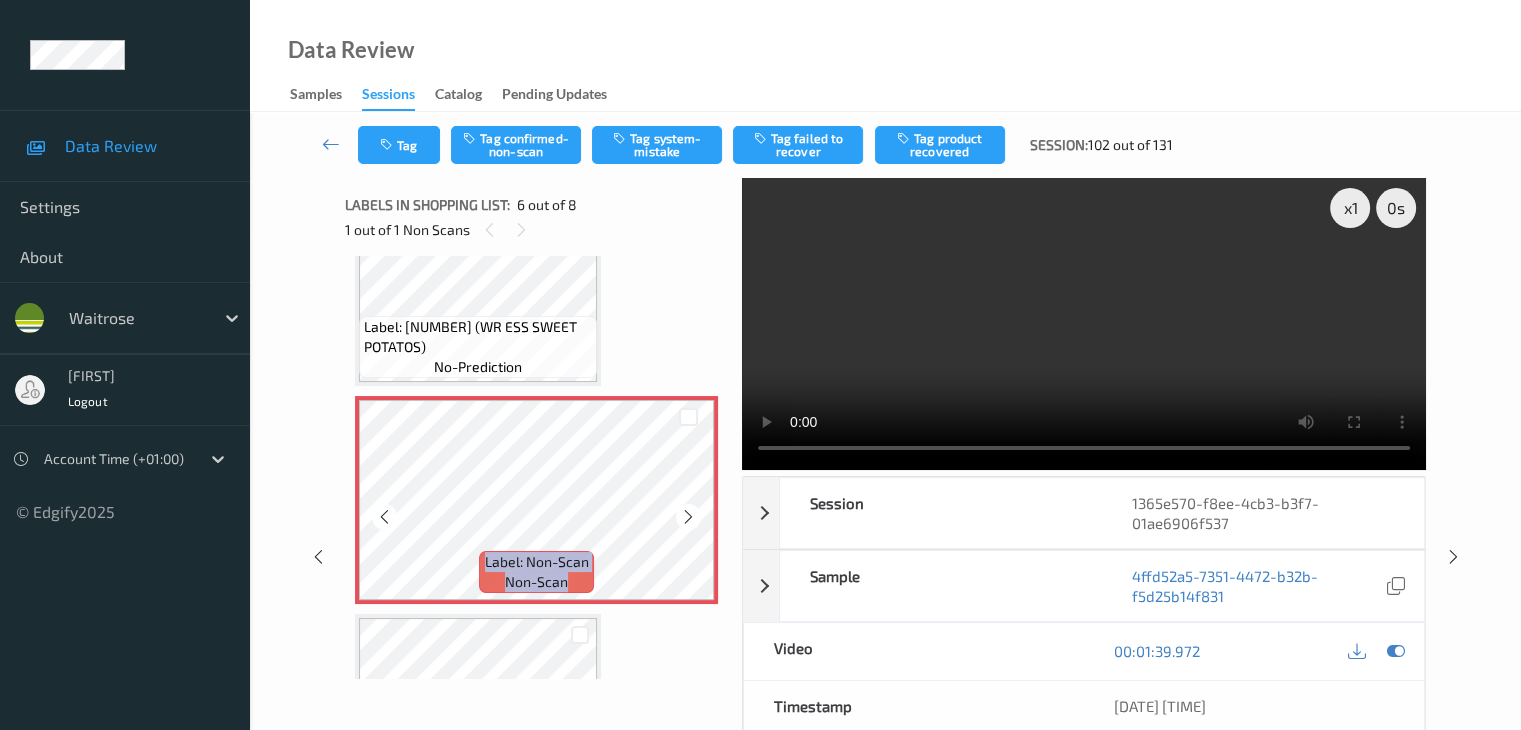 click at bounding box center [688, 517] 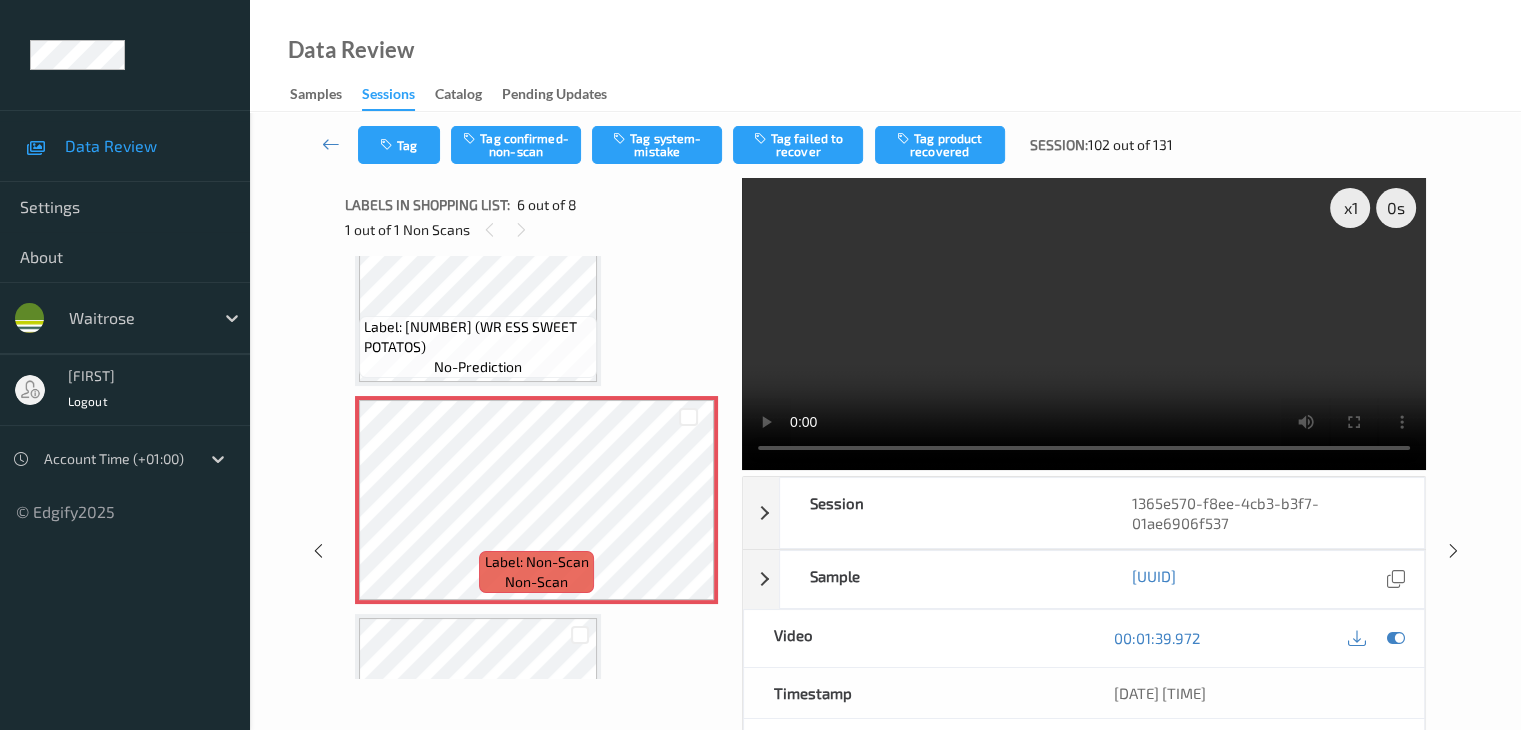 click on "Tag Tag confirmed-non-scan Tag system-mistake Tag failed to recover Tag product recovered Session: [NUMBER] out of [NUMBER]" at bounding box center [885, 145] 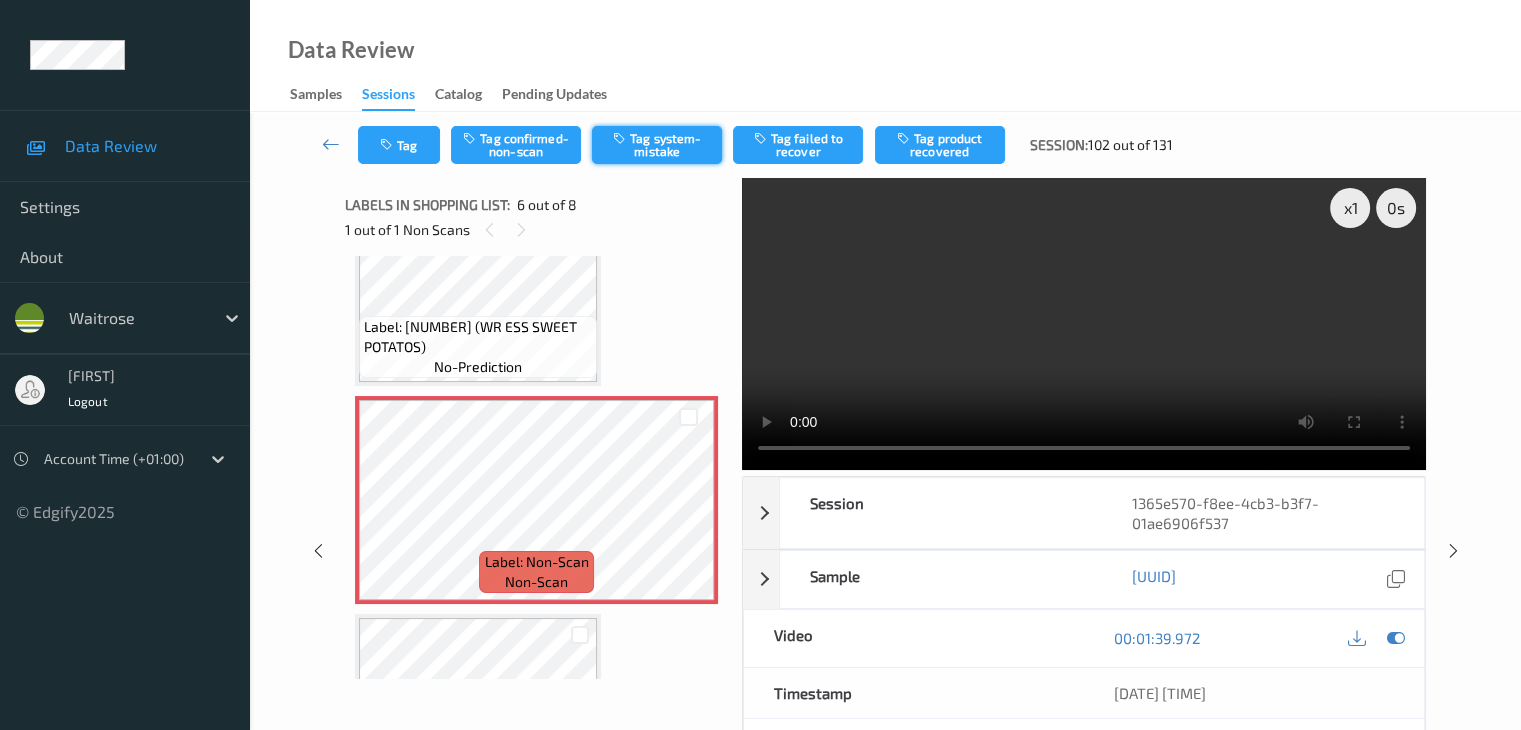 click on "Tag   system-mistake" at bounding box center (657, 145) 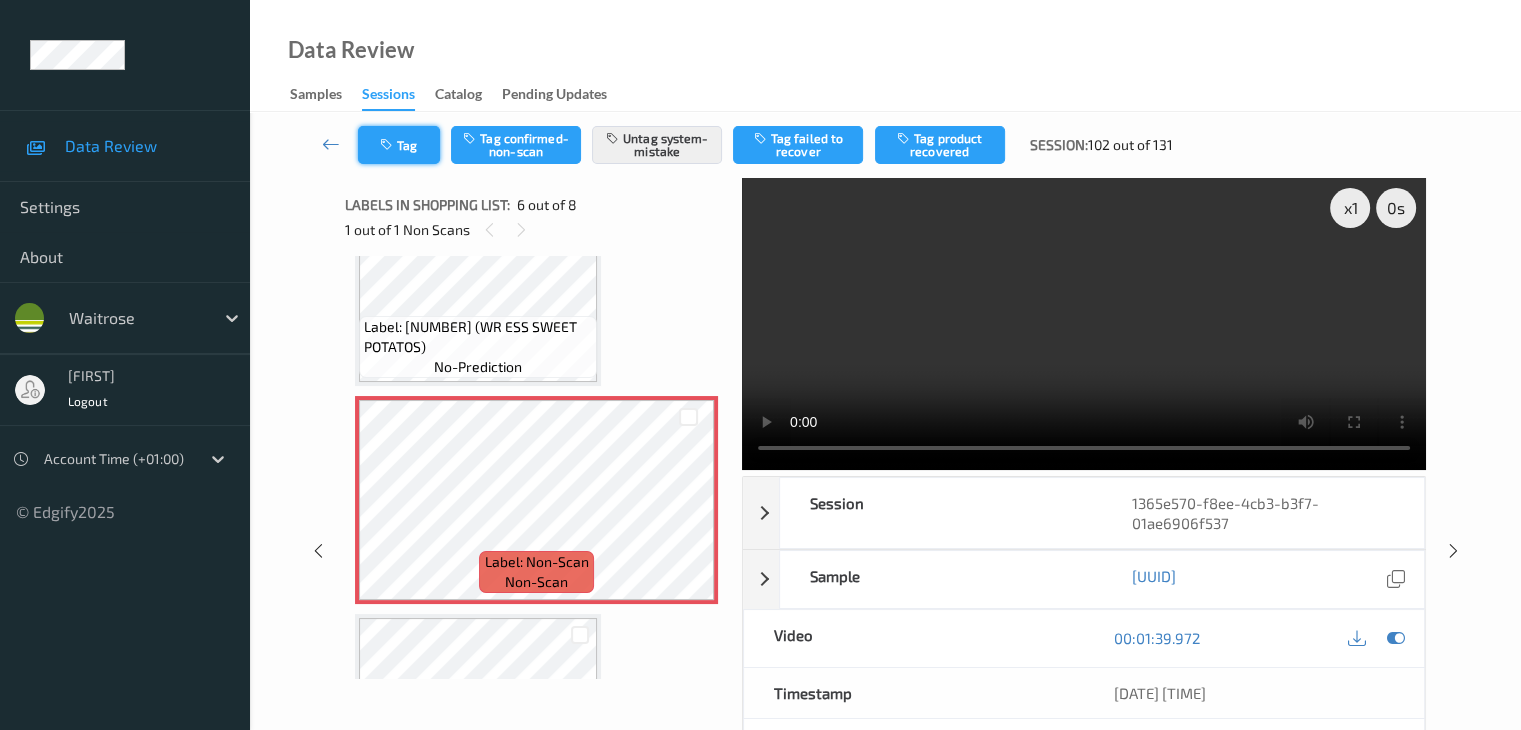 click on "Tag" at bounding box center [399, 145] 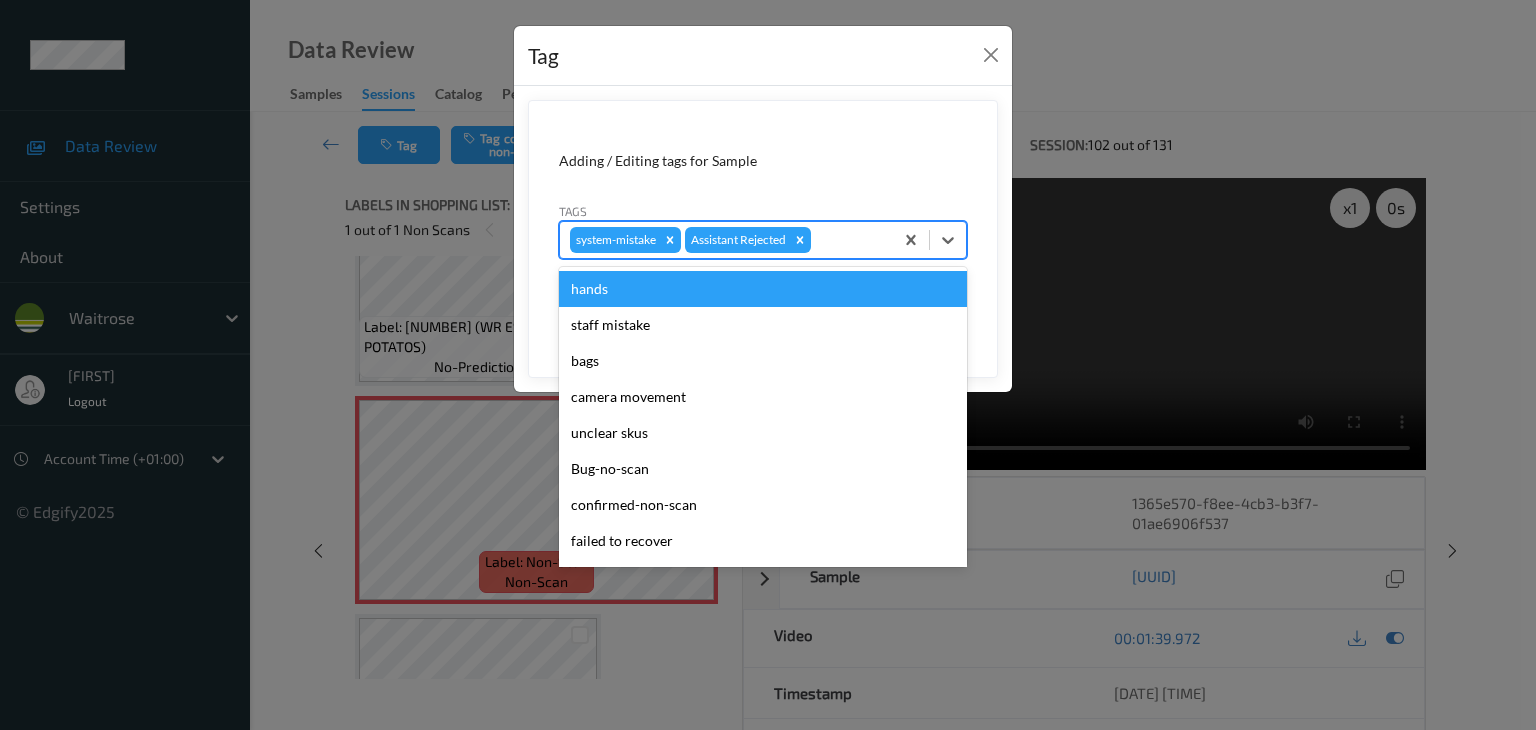 click at bounding box center [849, 240] 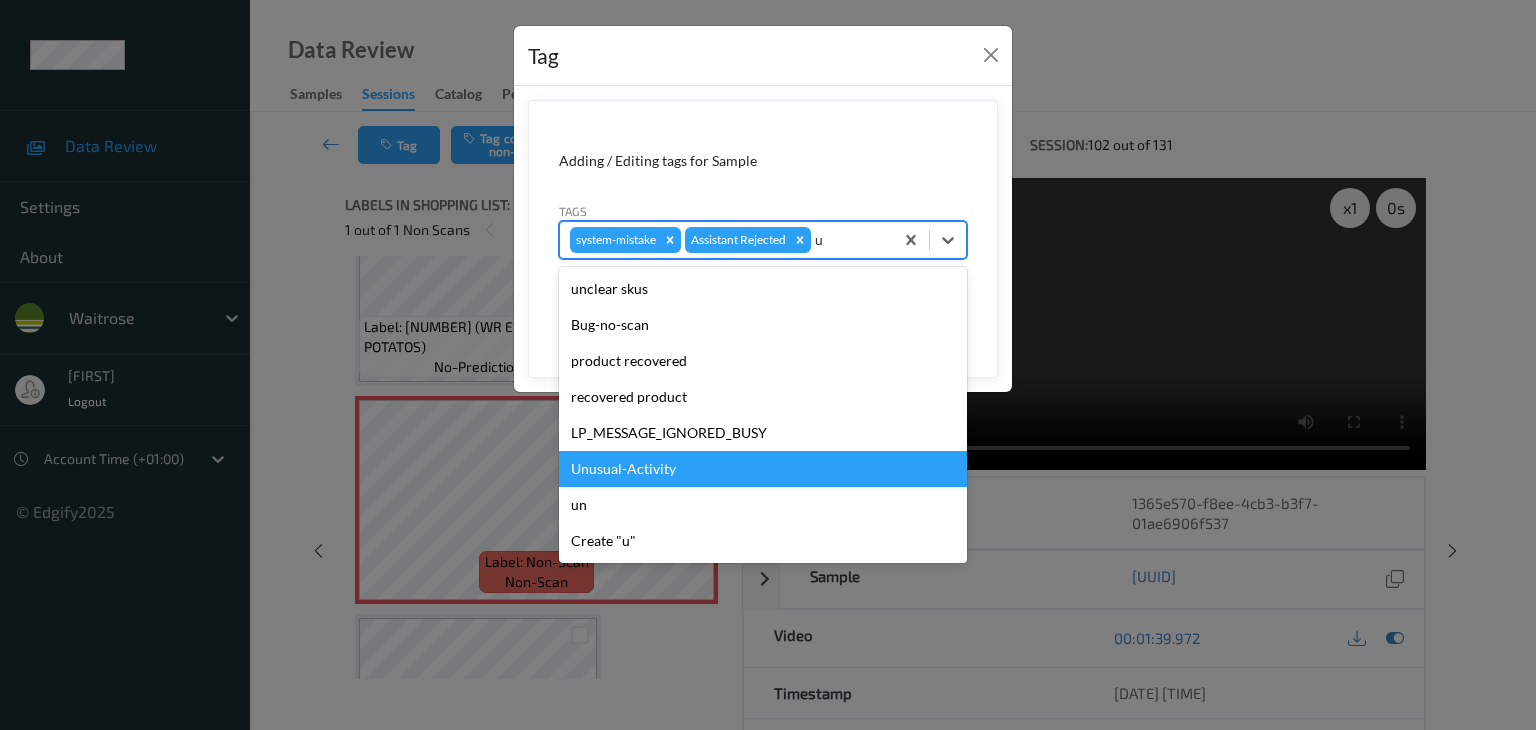 click on "Unusual-Activity" at bounding box center [763, 469] 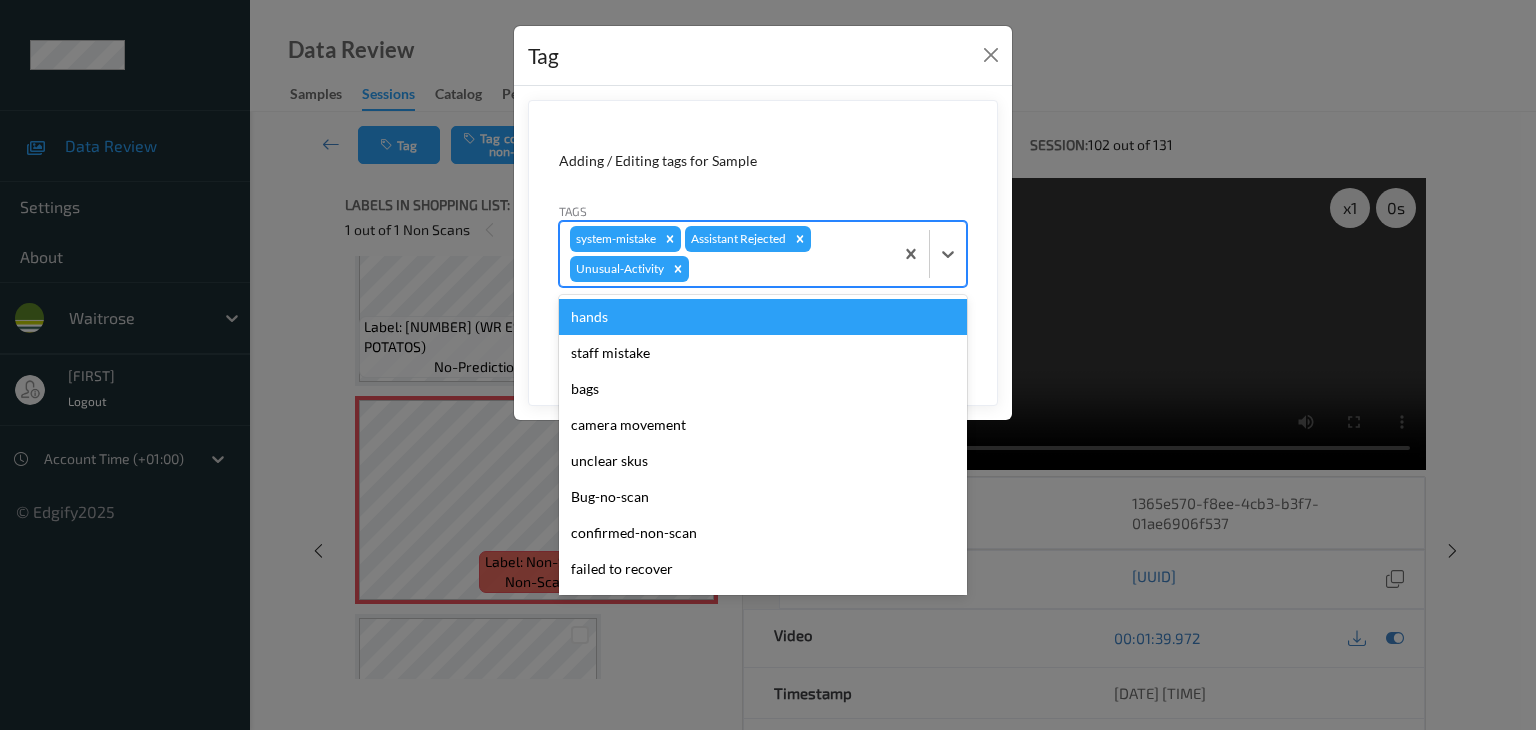click at bounding box center [788, 269] 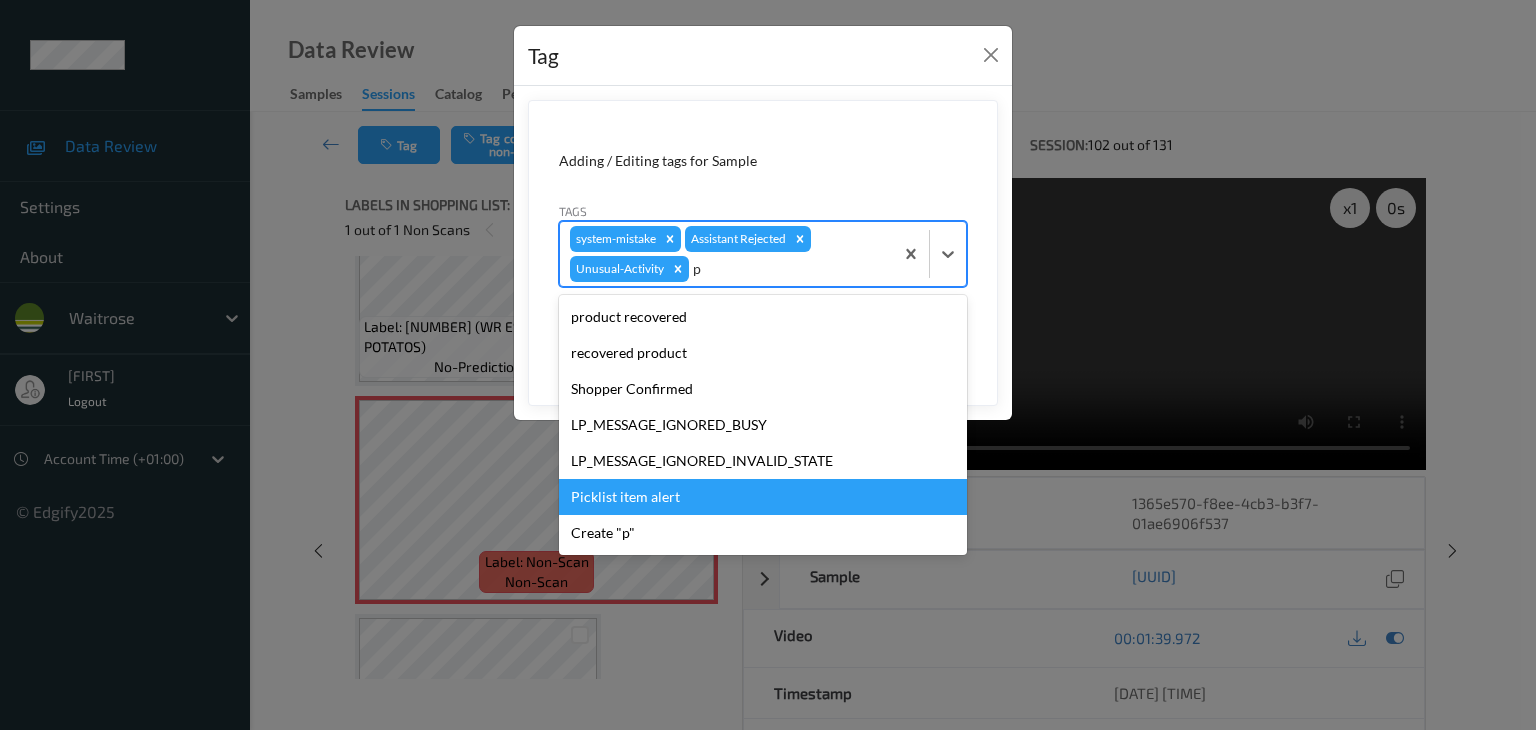 click on "Picklist item alert" at bounding box center [763, 497] 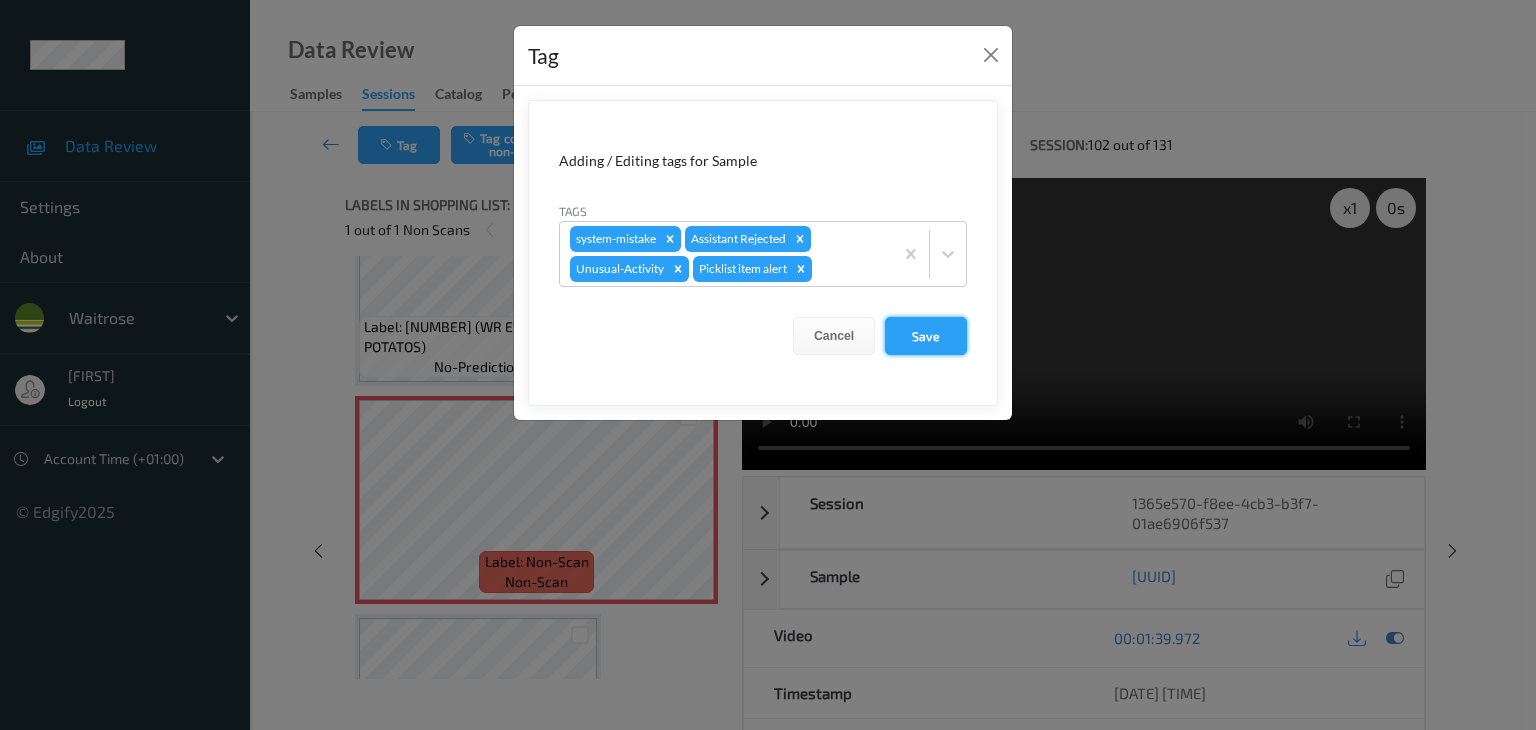 click on "Save" at bounding box center (926, 336) 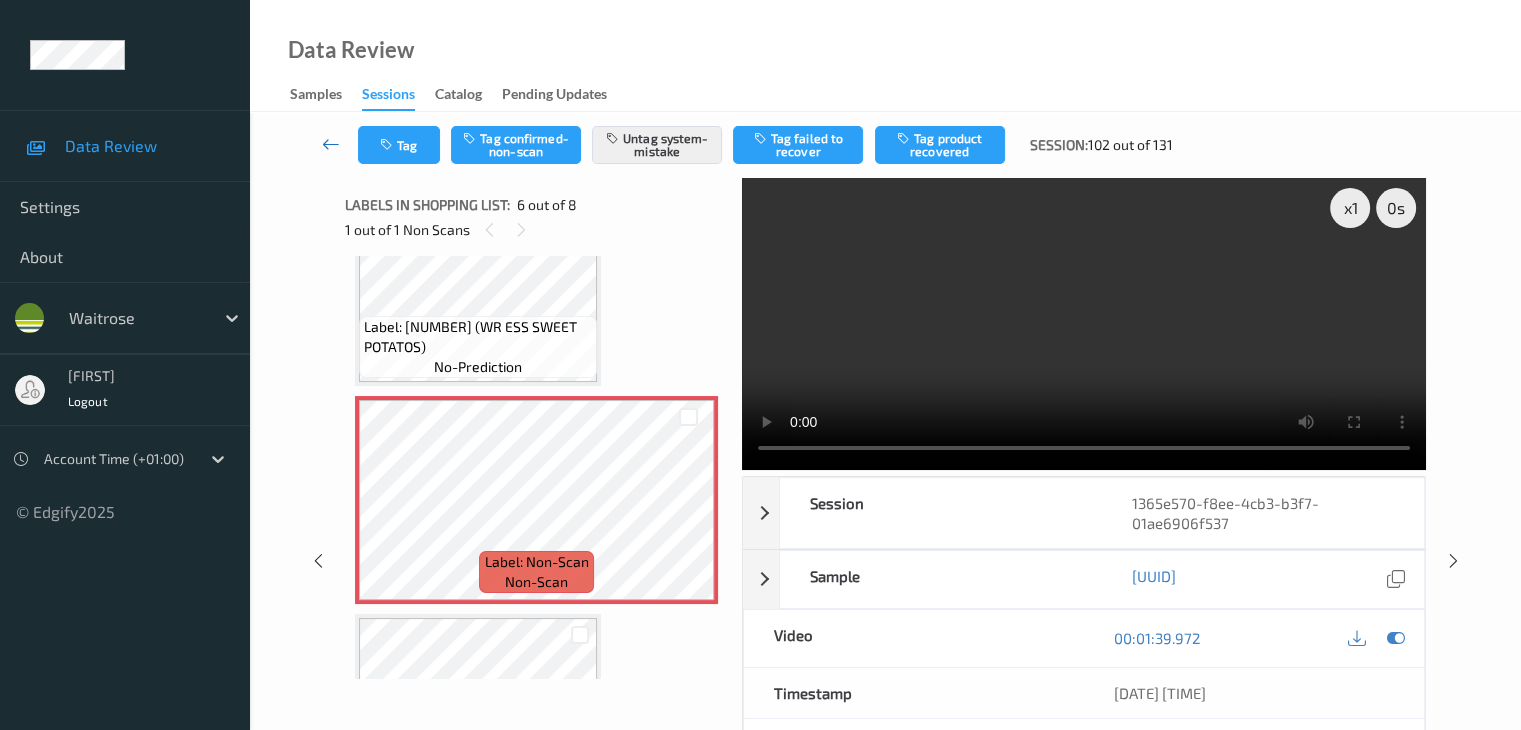click at bounding box center [331, 144] 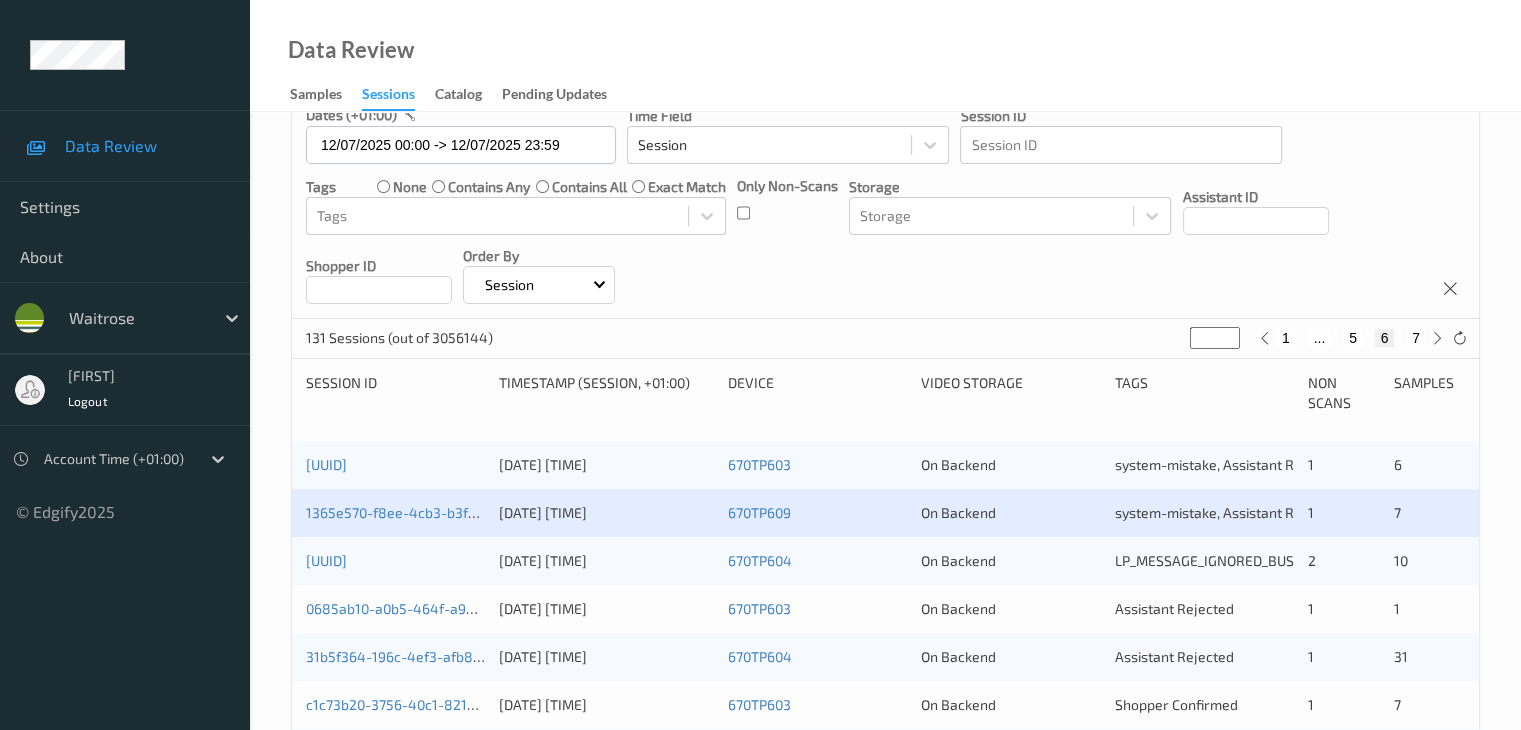 scroll, scrollTop: 300, scrollLeft: 0, axis: vertical 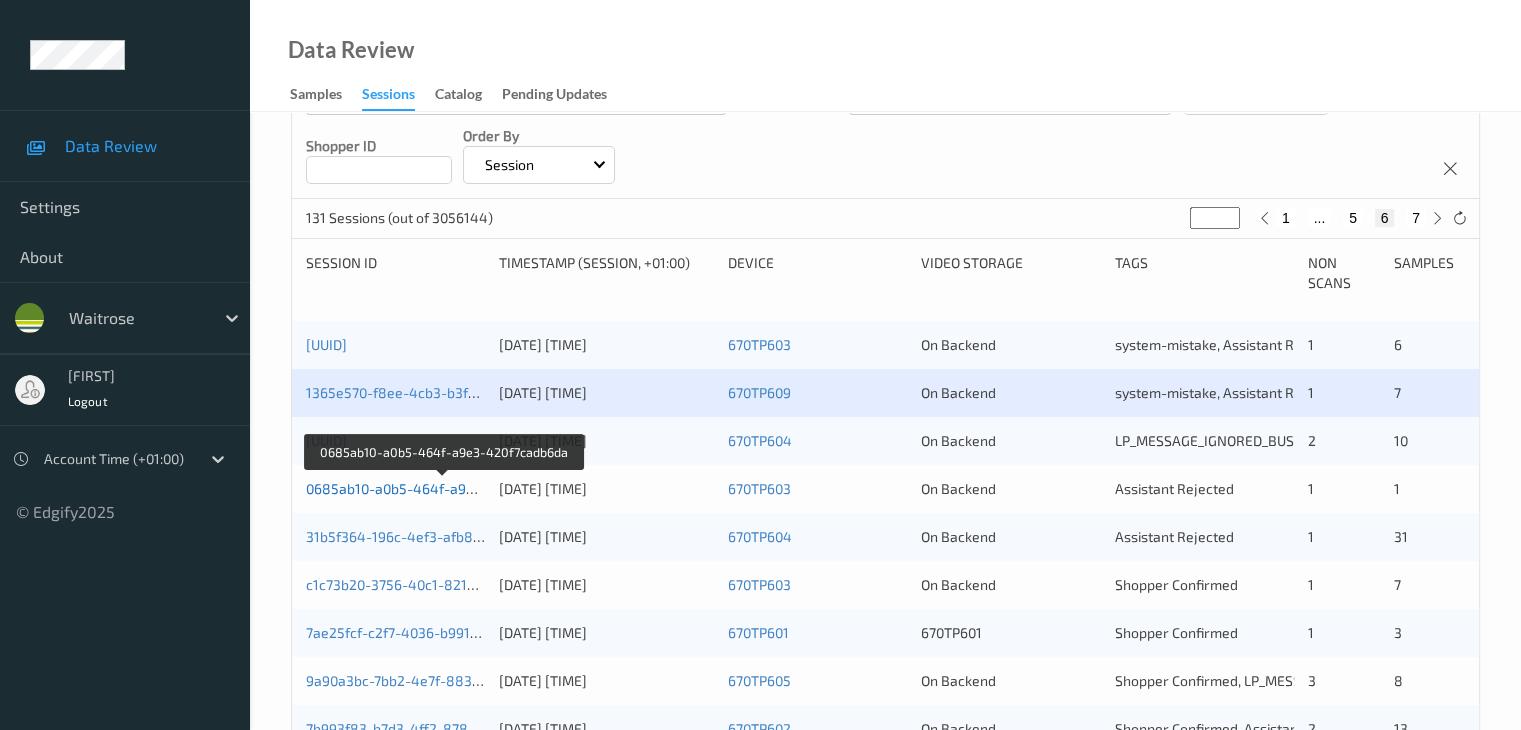 click on "0685ab10-a0b5-464f-a9e3-420f7cadb6da" at bounding box center (443, 488) 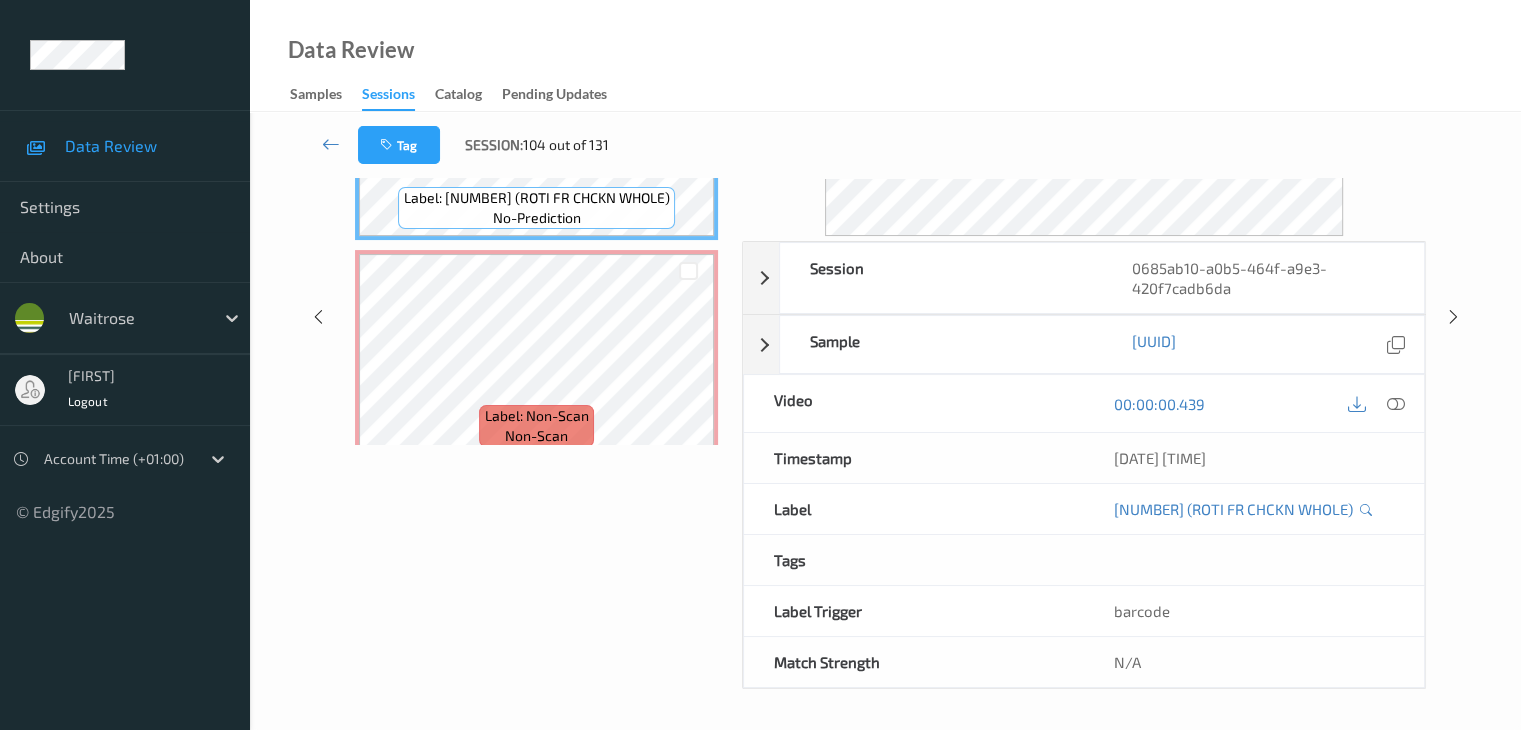 scroll, scrollTop: 0, scrollLeft: 0, axis: both 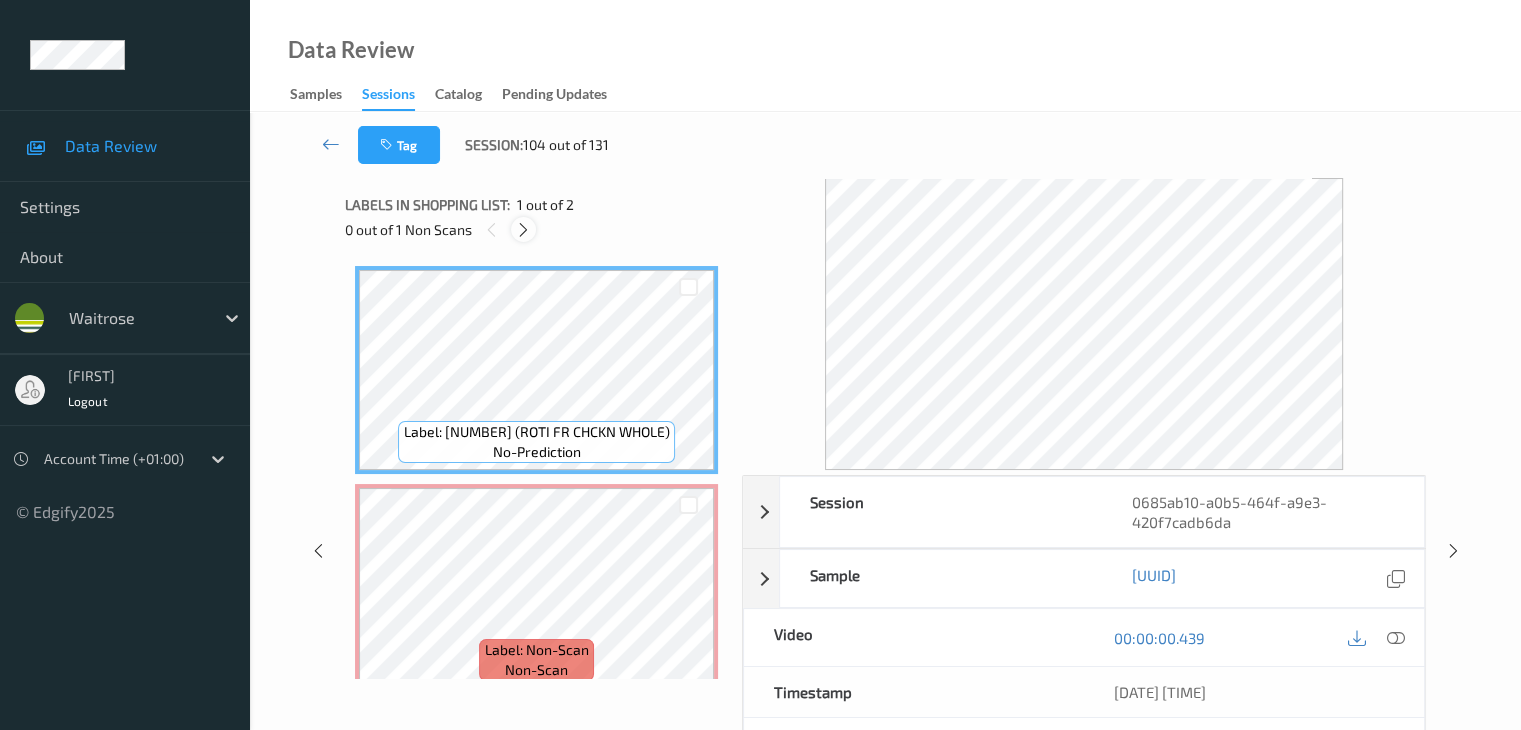 click at bounding box center (523, 230) 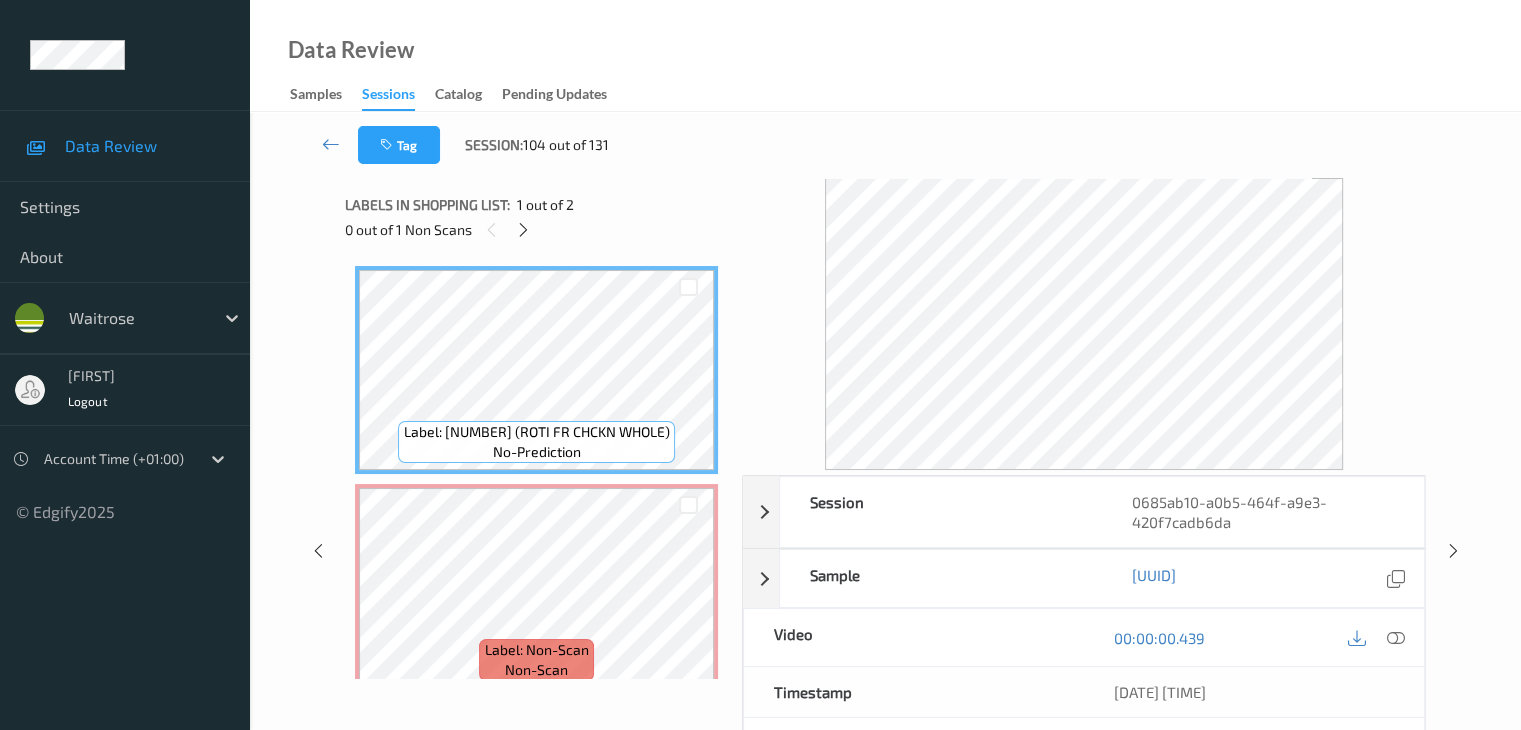 scroll, scrollTop: 10, scrollLeft: 0, axis: vertical 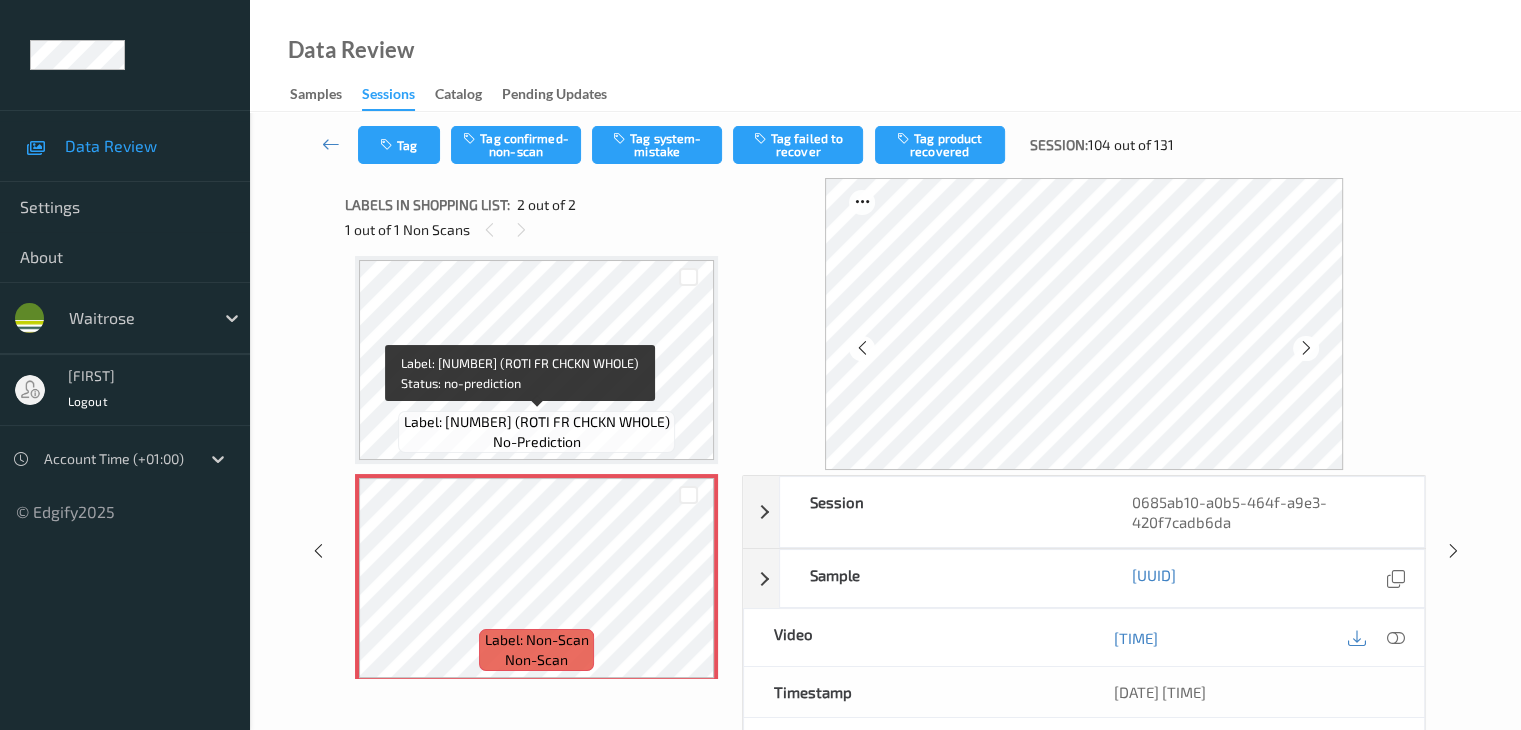 click on "Label: [NUMBER] (ROTI FR CHCKN WHOLE)" at bounding box center [537, 422] 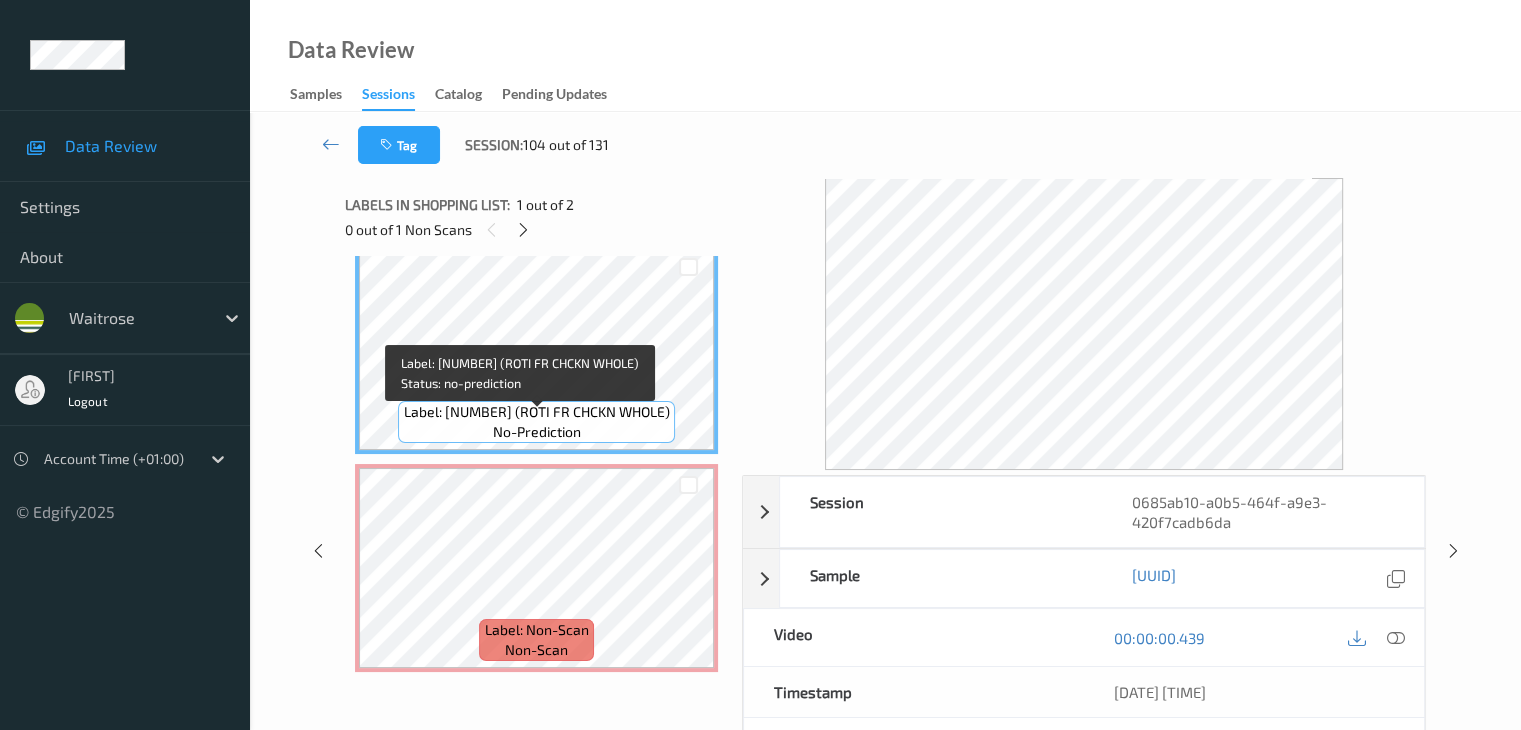 scroll, scrollTop: 23, scrollLeft: 0, axis: vertical 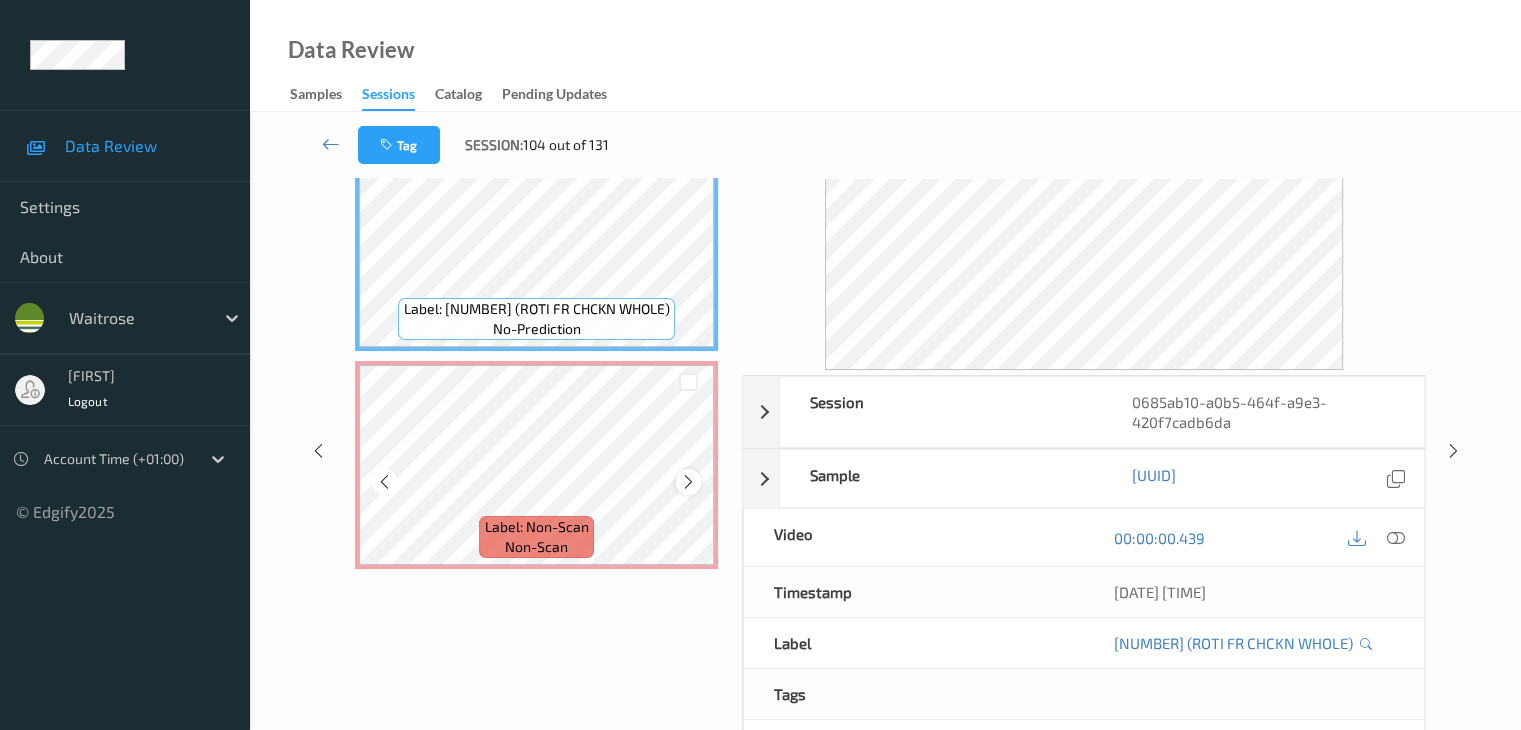 click at bounding box center [688, 482] 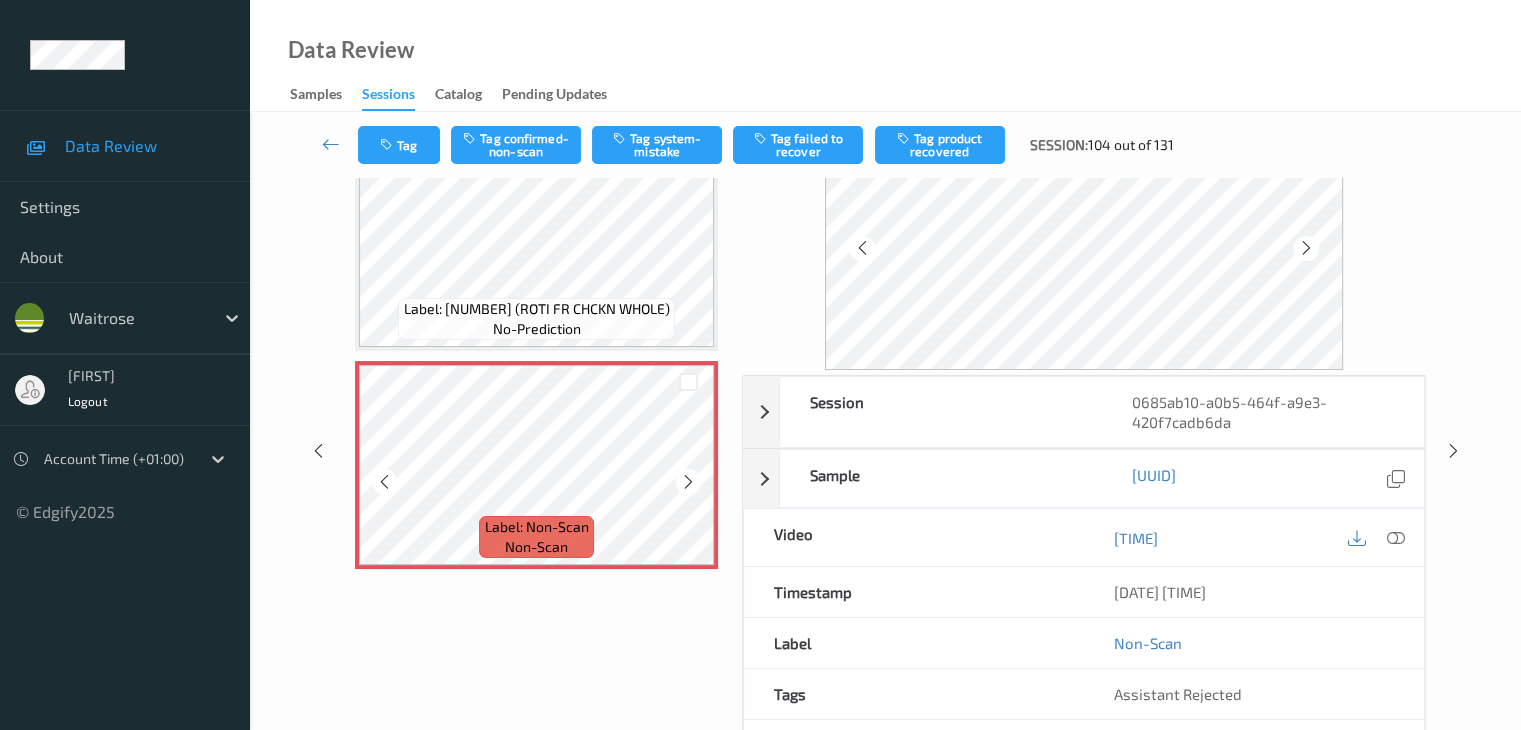 click at bounding box center (688, 482) 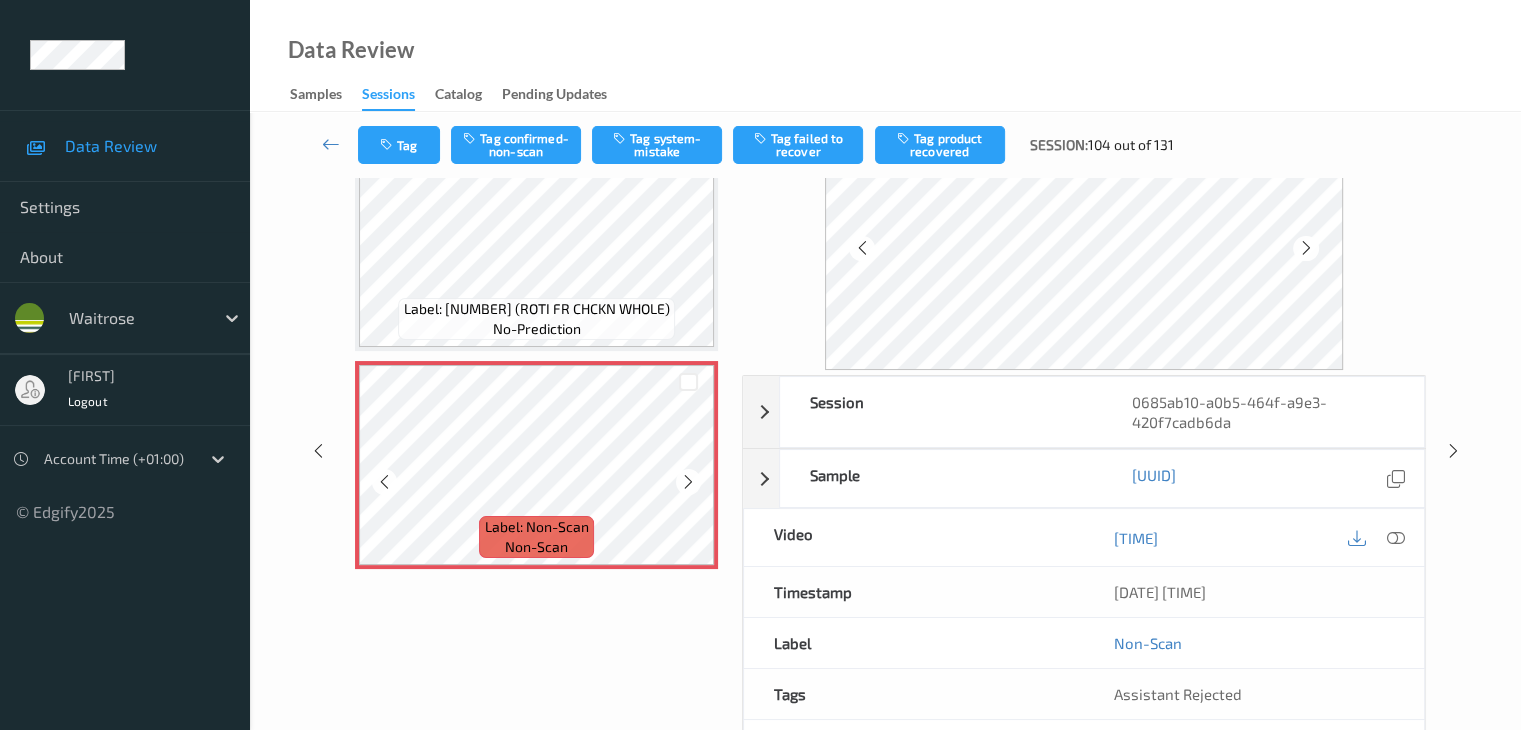 click at bounding box center (688, 482) 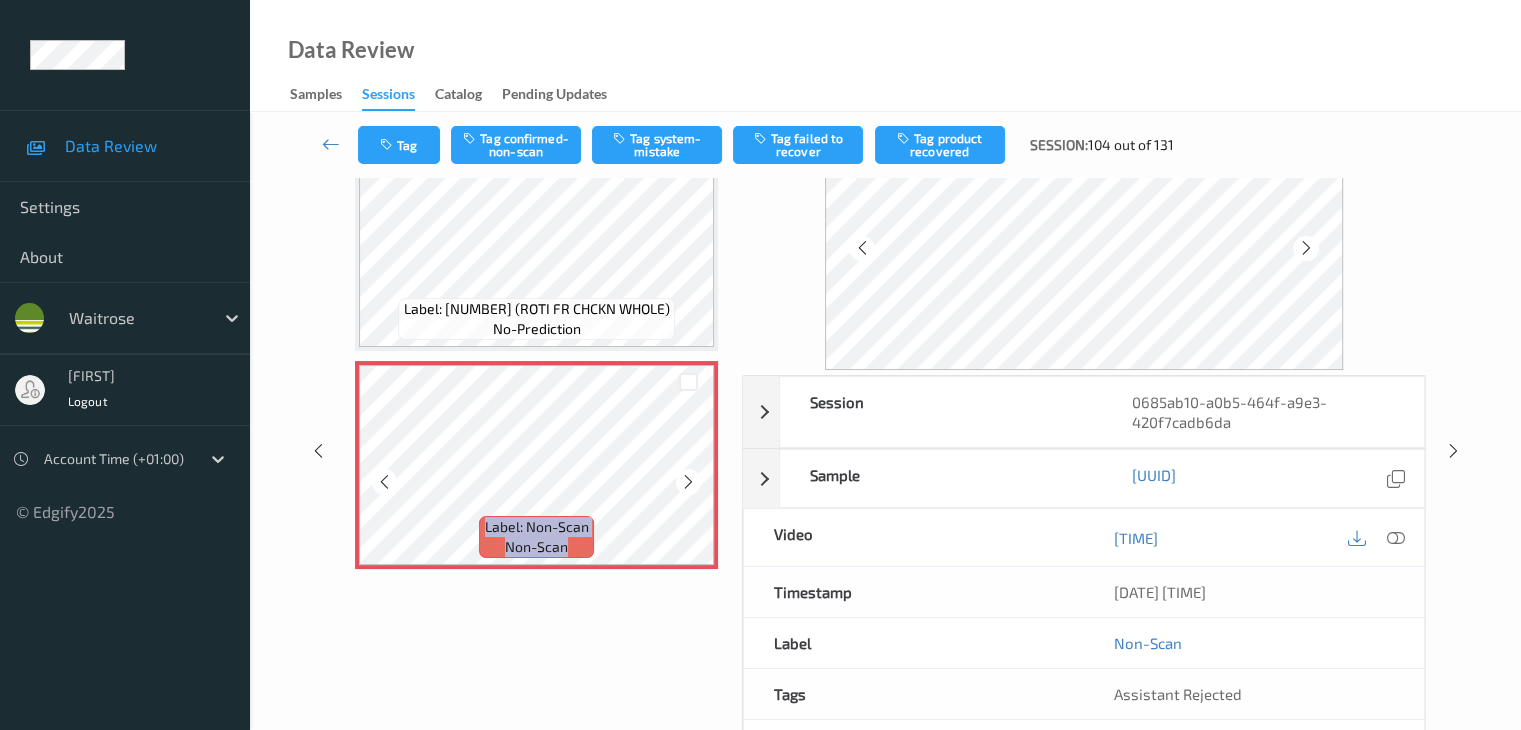 click at bounding box center (688, 482) 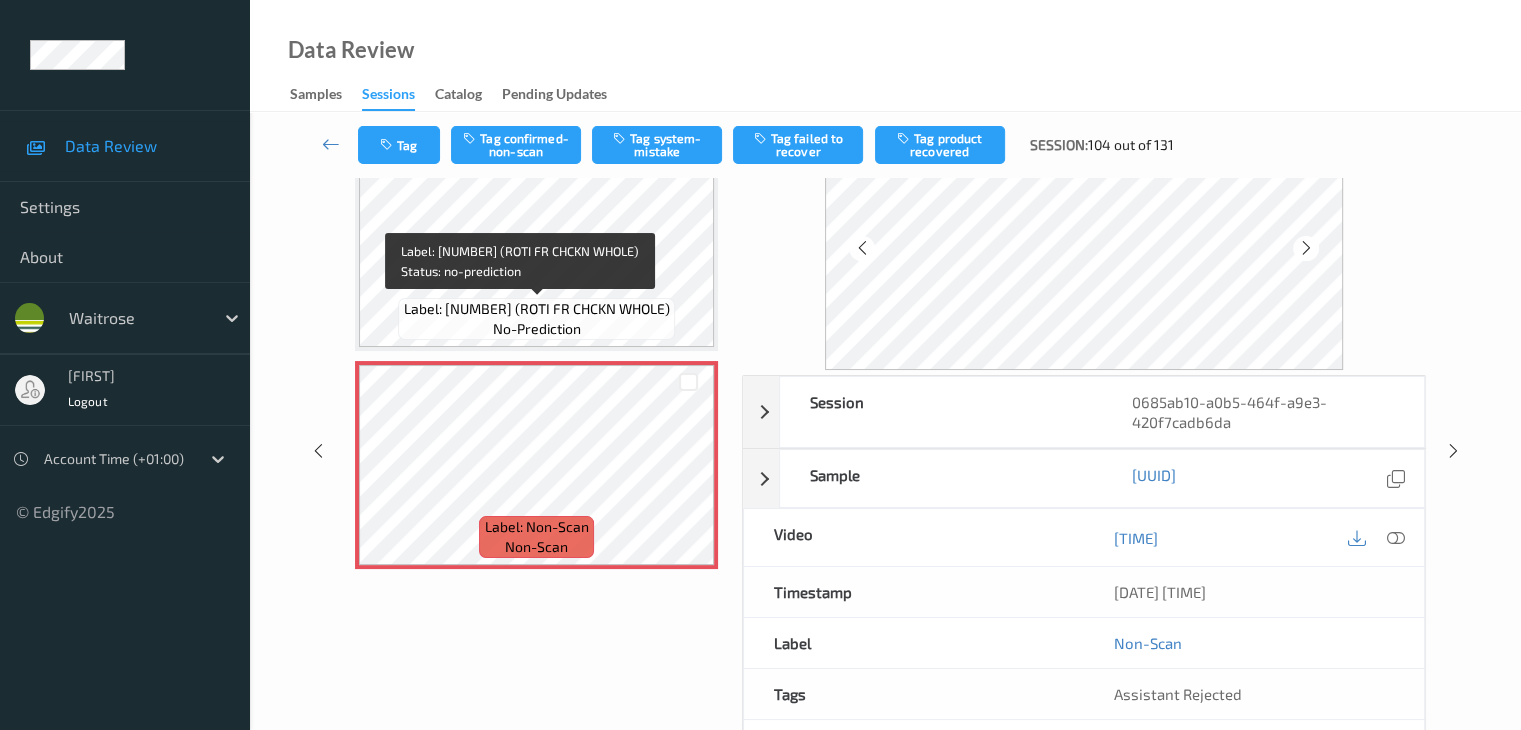 click on "Label: [NUMBER] (ROTI FR CHCKN WHOLE) no-prediction" at bounding box center (536, 319) 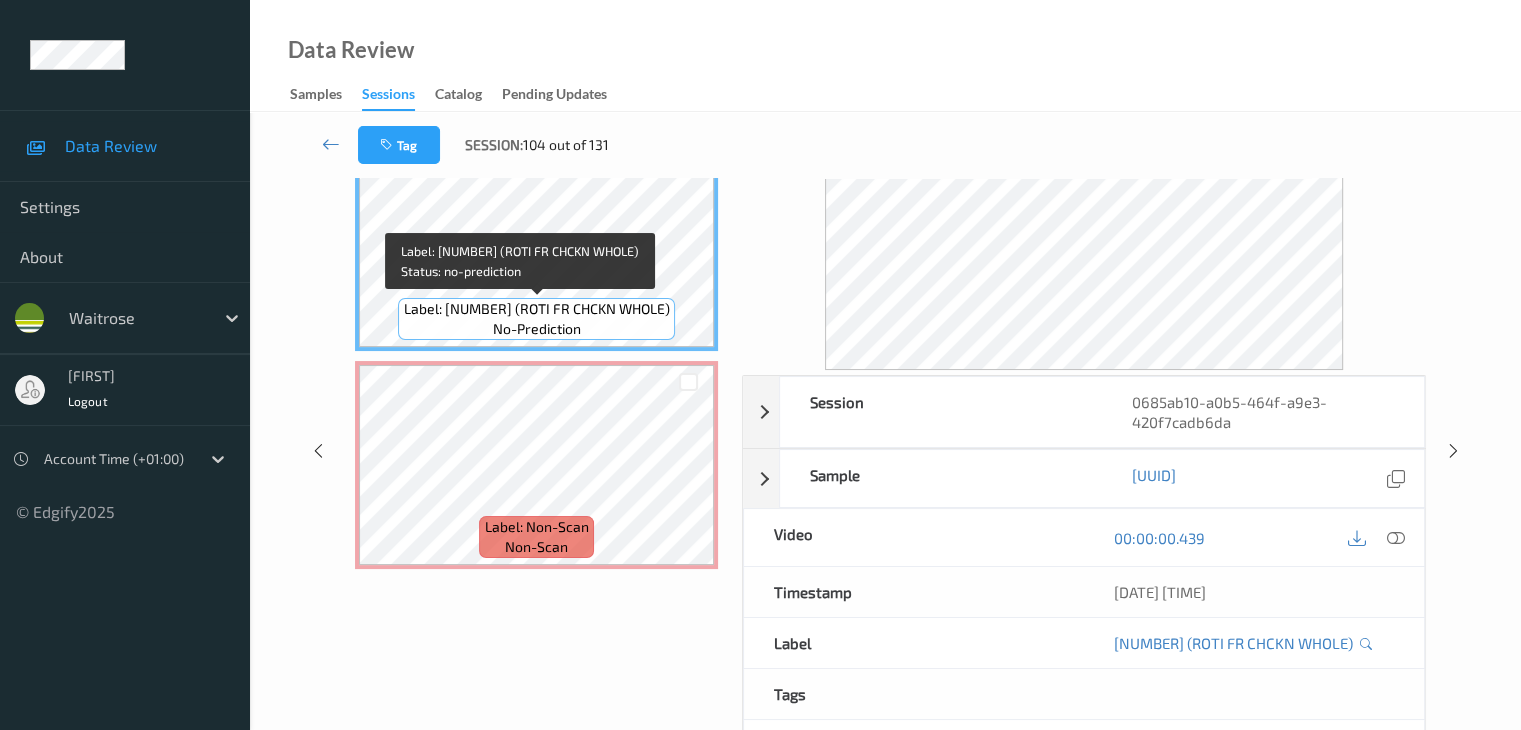 scroll, scrollTop: 0, scrollLeft: 0, axis: both 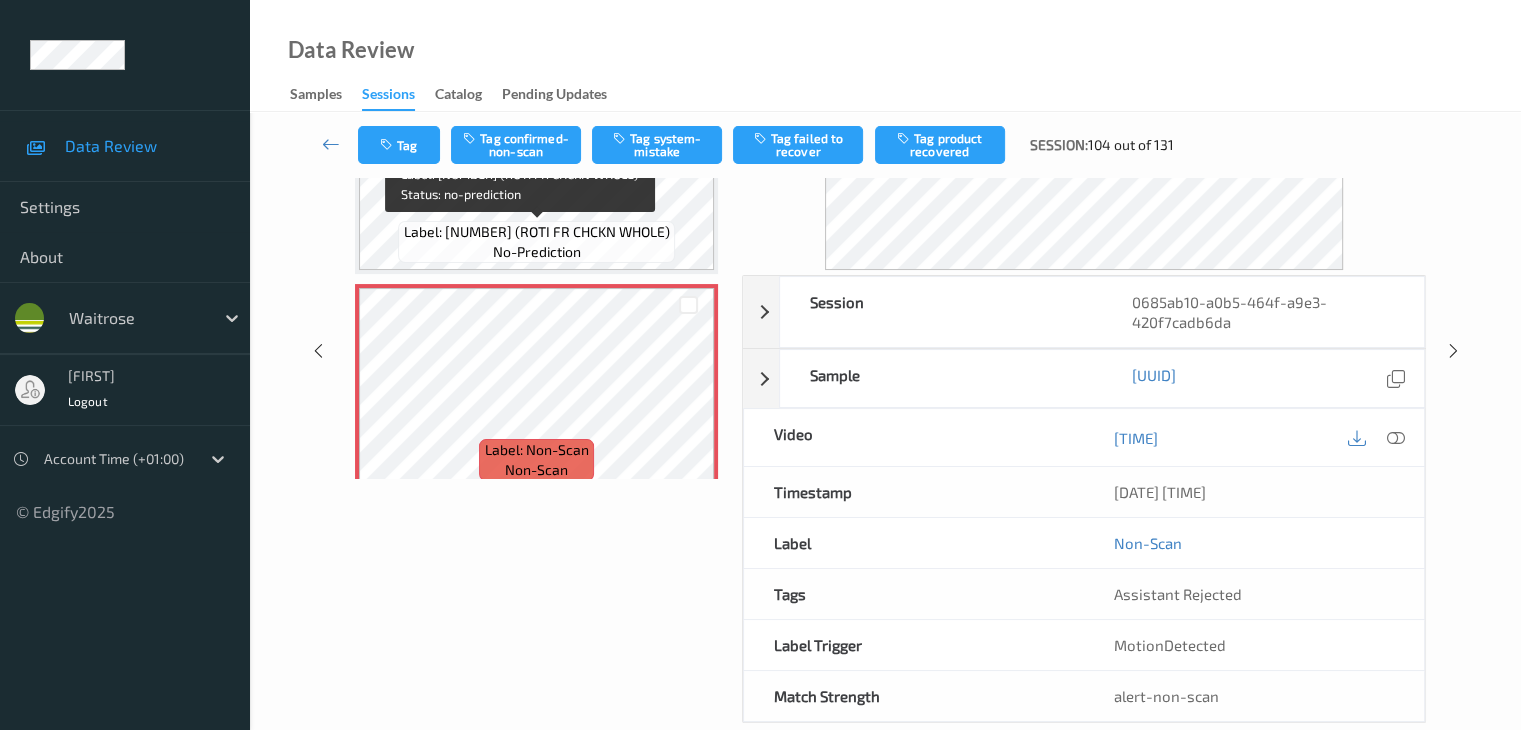 click on "Label: [NUMBER] (ROTI FR CHCKN WHOLE) no-prediction" at bounding box center (536, 242) 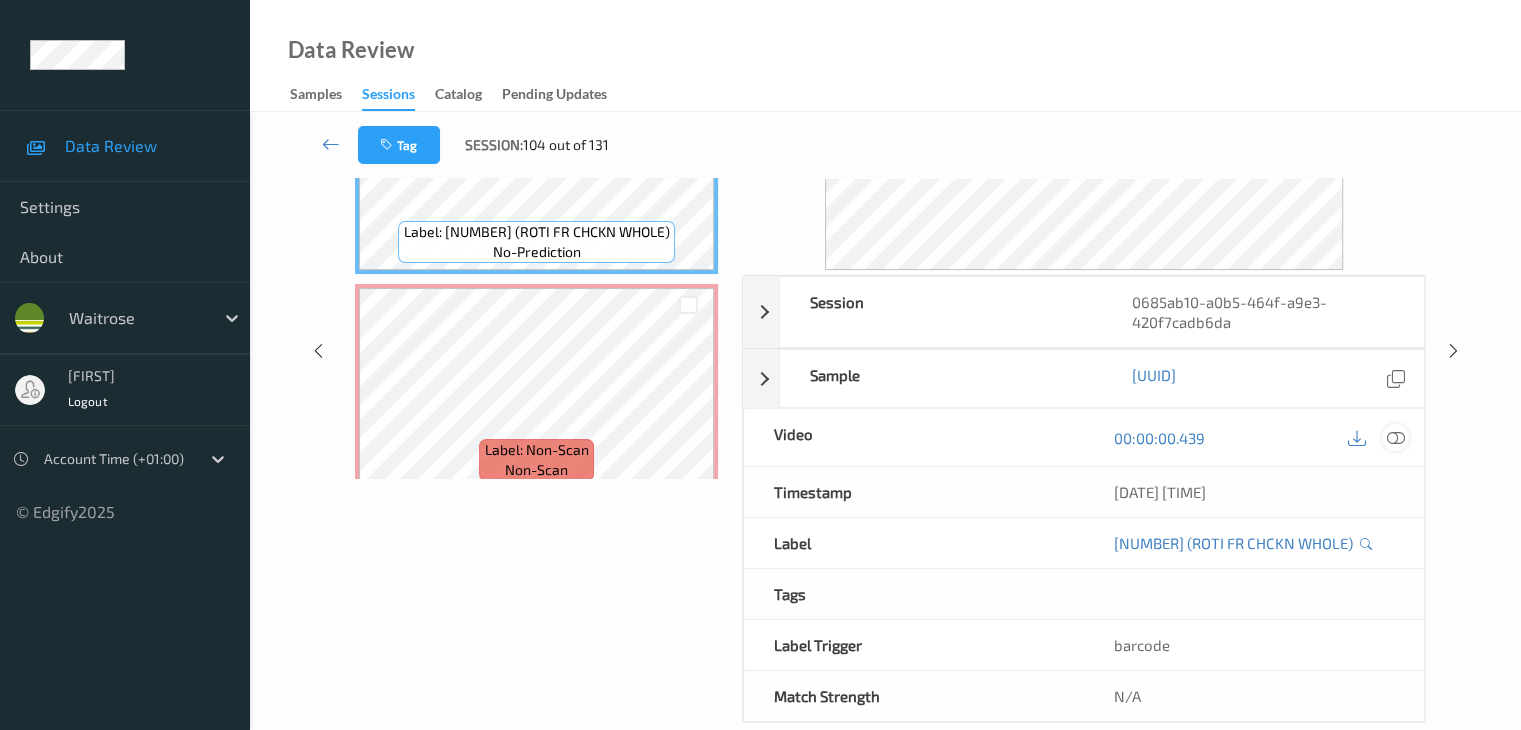 click at bounding box center [1395, 437] 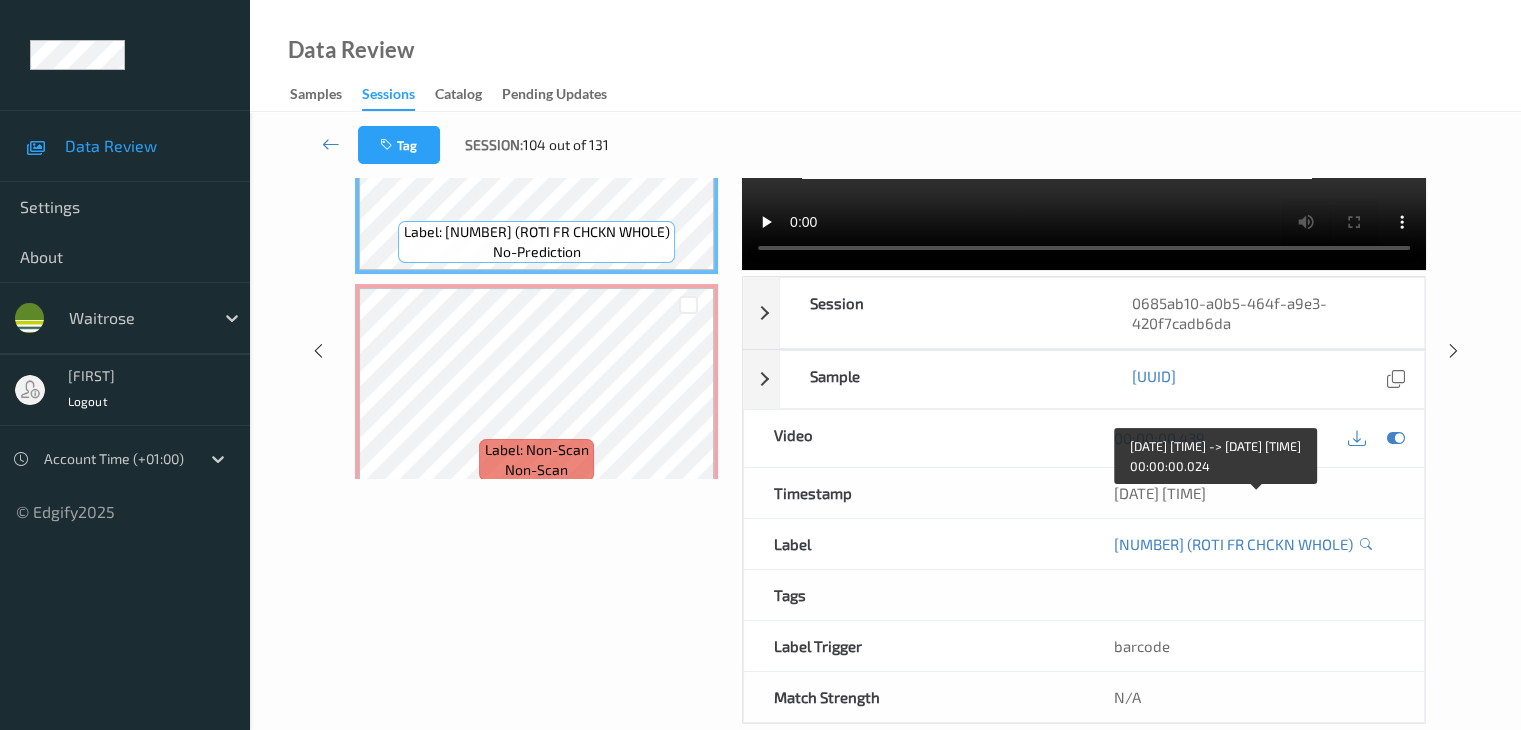 scroll, scrollTop: 0, scrollLeft: 0, axis: both 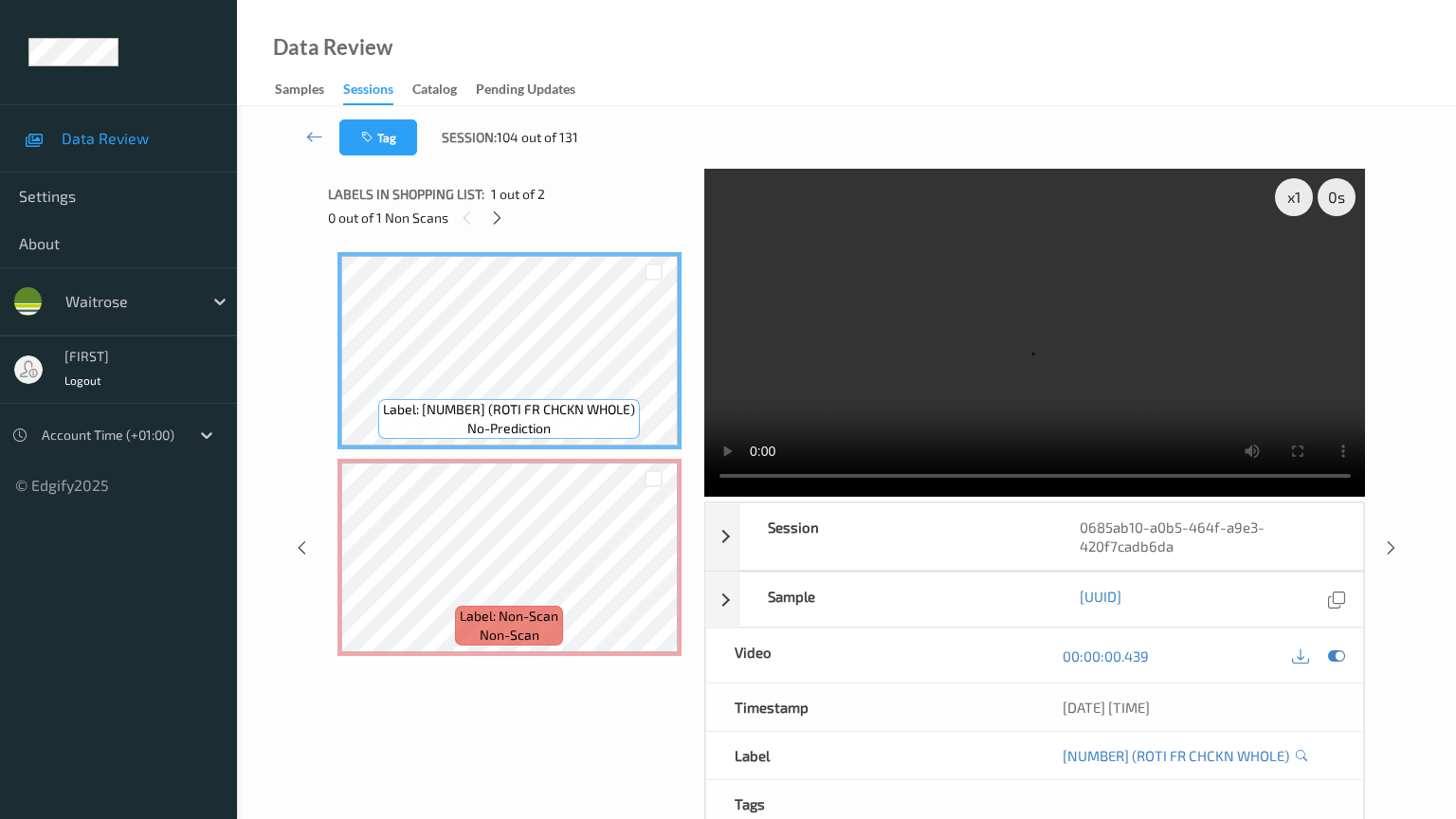 type 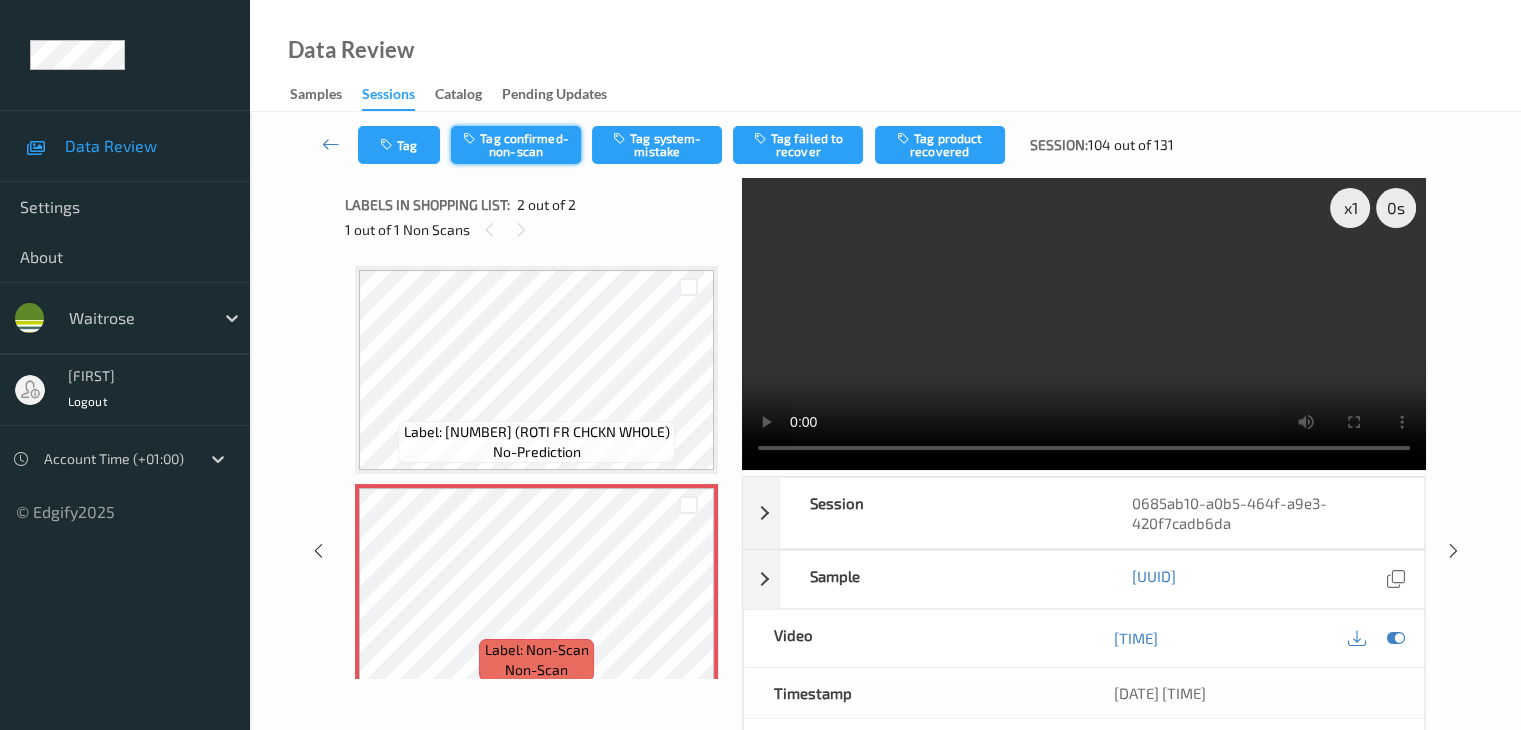 click on "Tag   confirmed-non-scan" at bounding box center (516, 145) 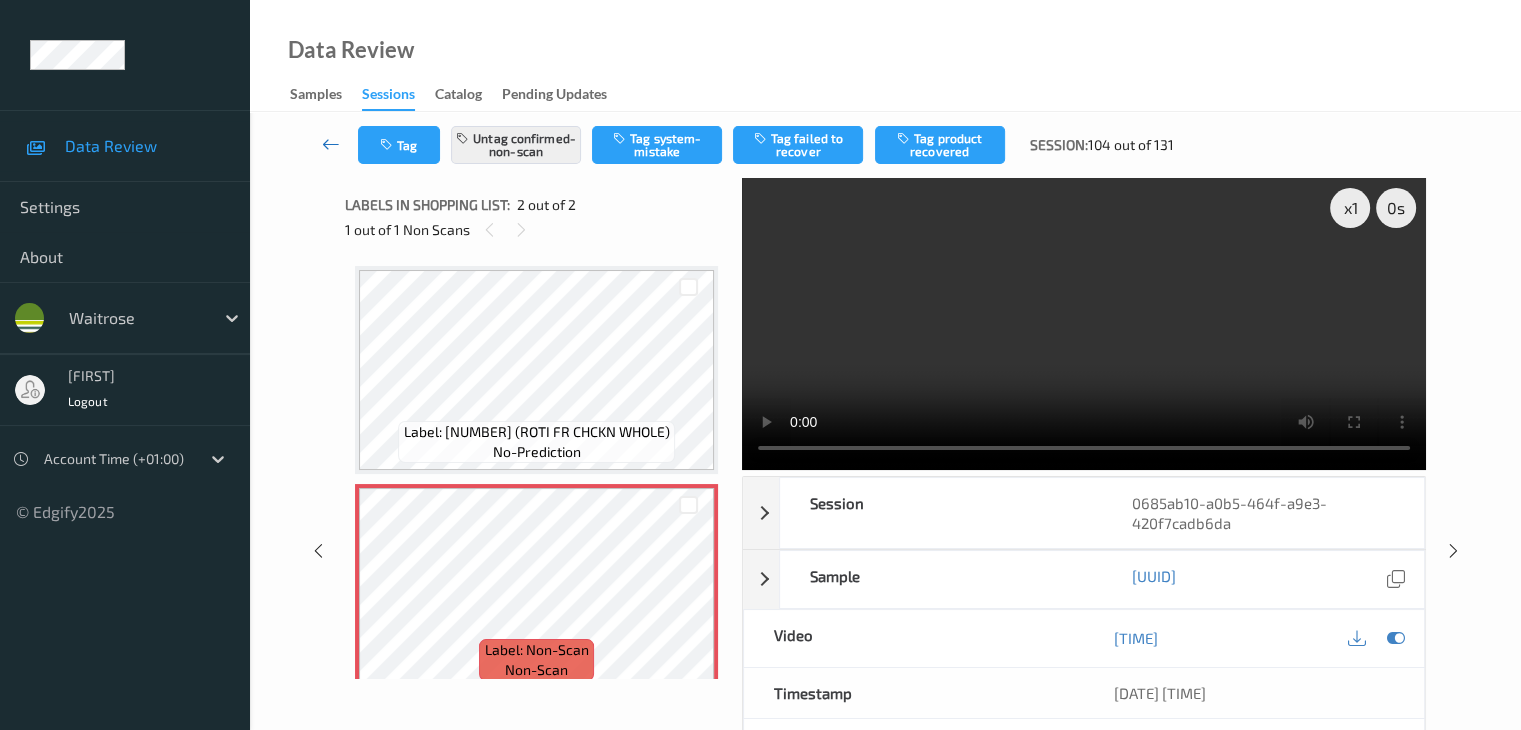 click at bounding box center (331, 144) 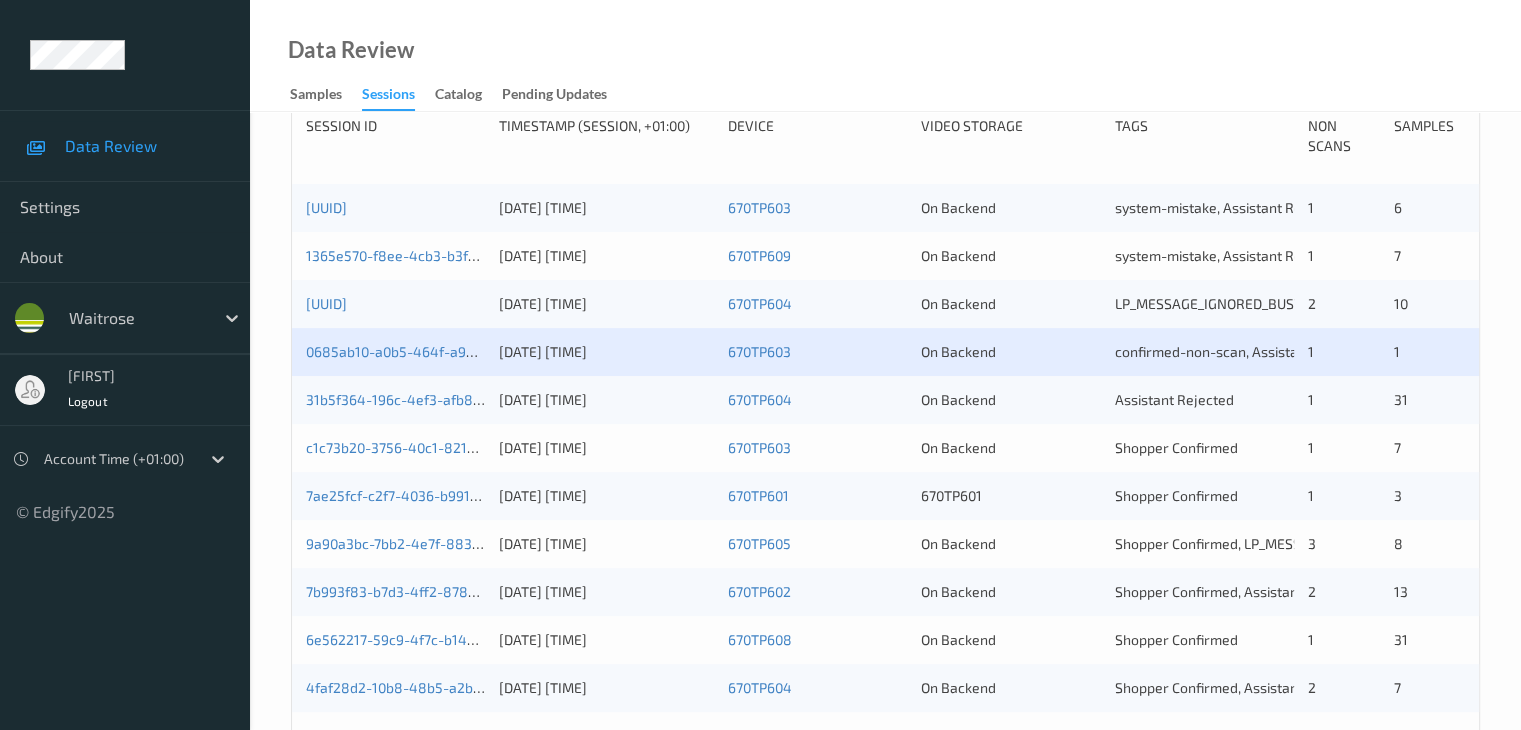 scroll, scrollTop: 600, scrollLeft: 0, axis: vertical 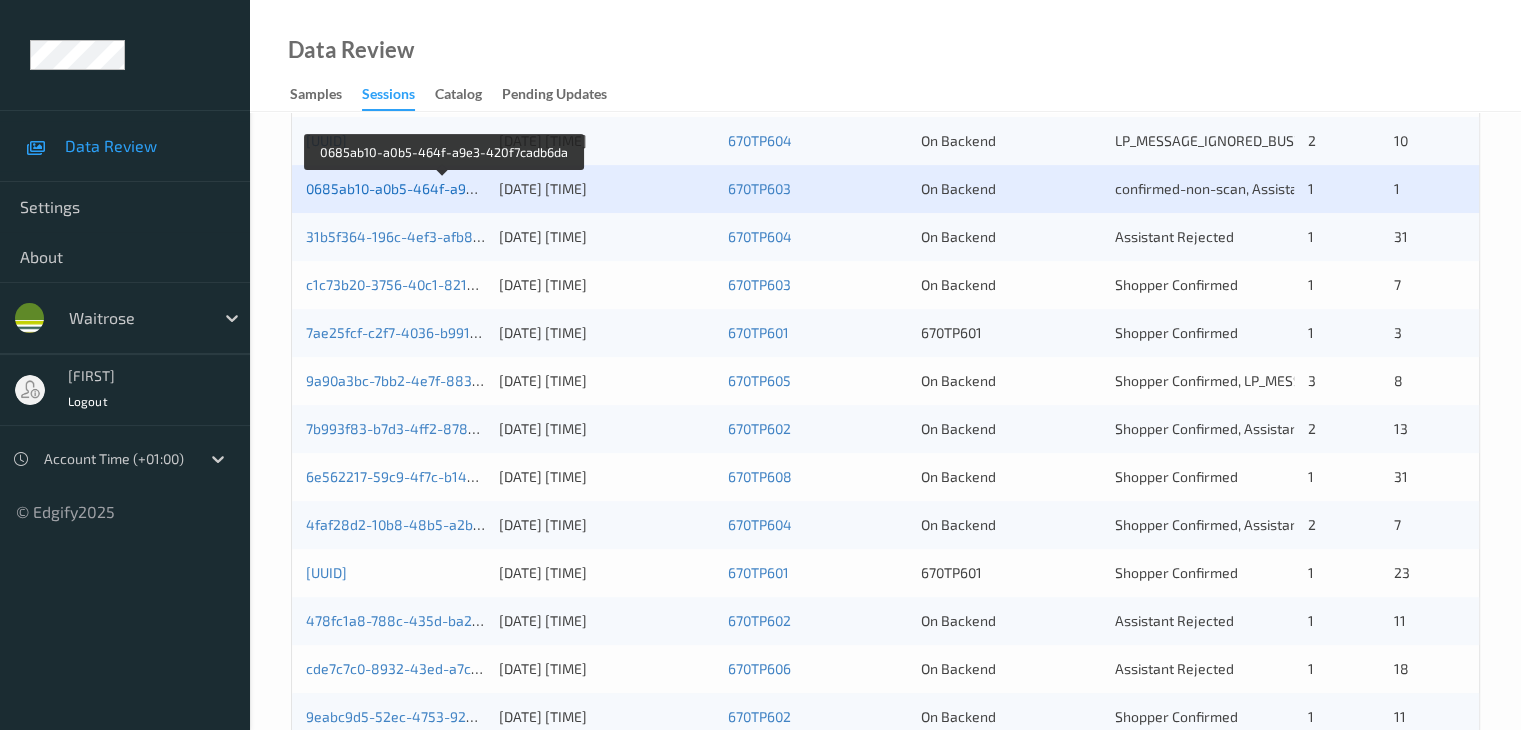 click on "0685ab10-a0b5-464f-a9e3-420f7cadb6da" at bounding box center [443, 188] 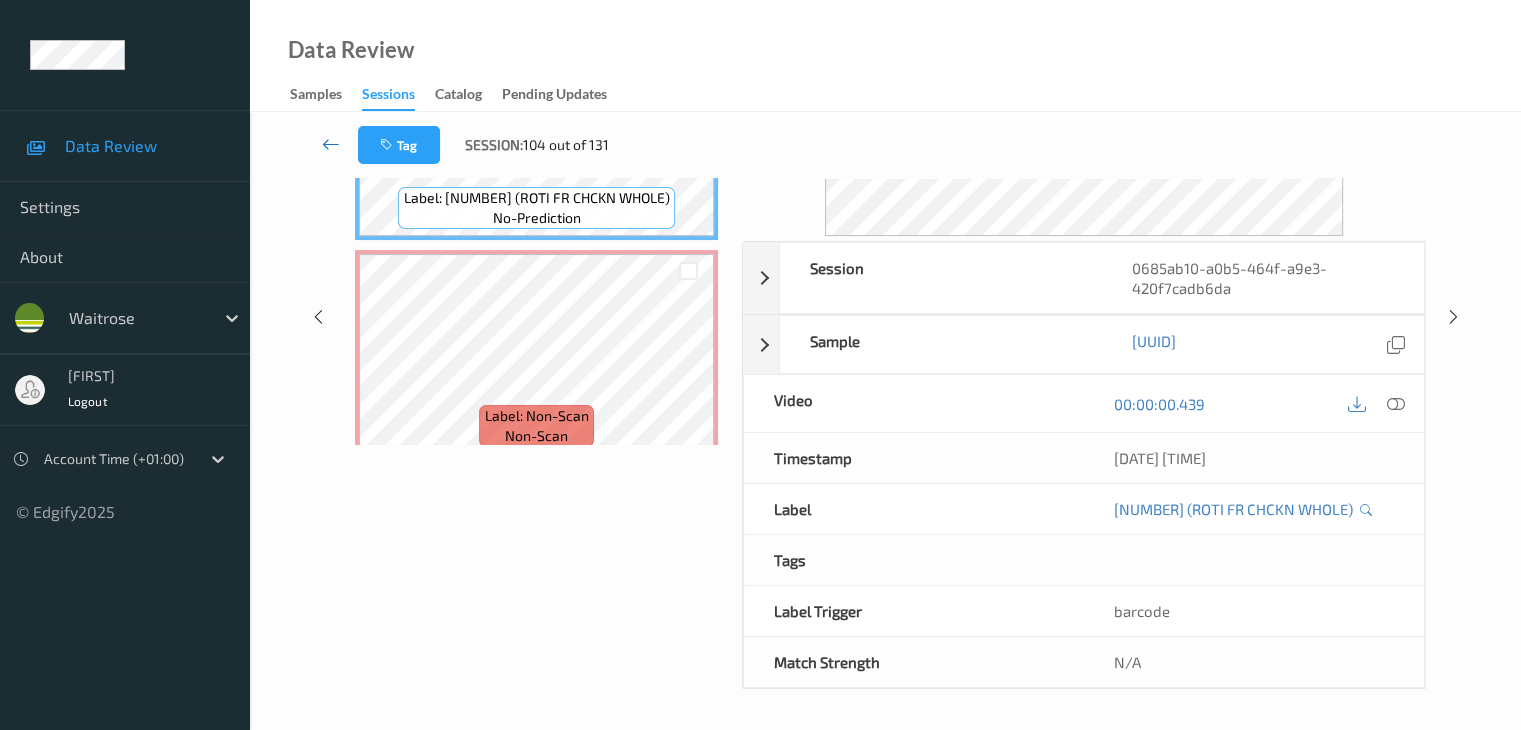 click at bounding box center [331, 144] 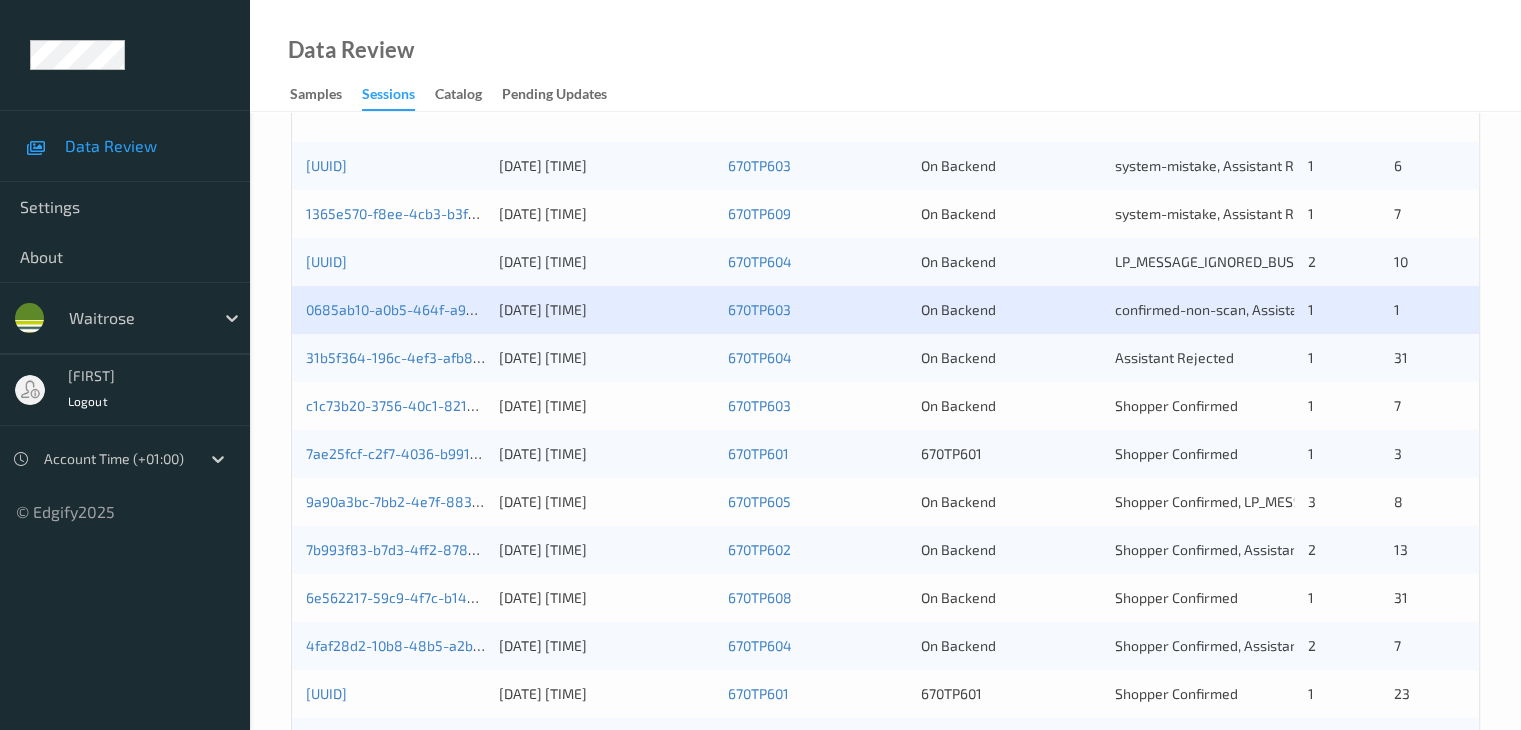 scroll, scrollTop: 600, scrollLeft: 0, axis: vertical 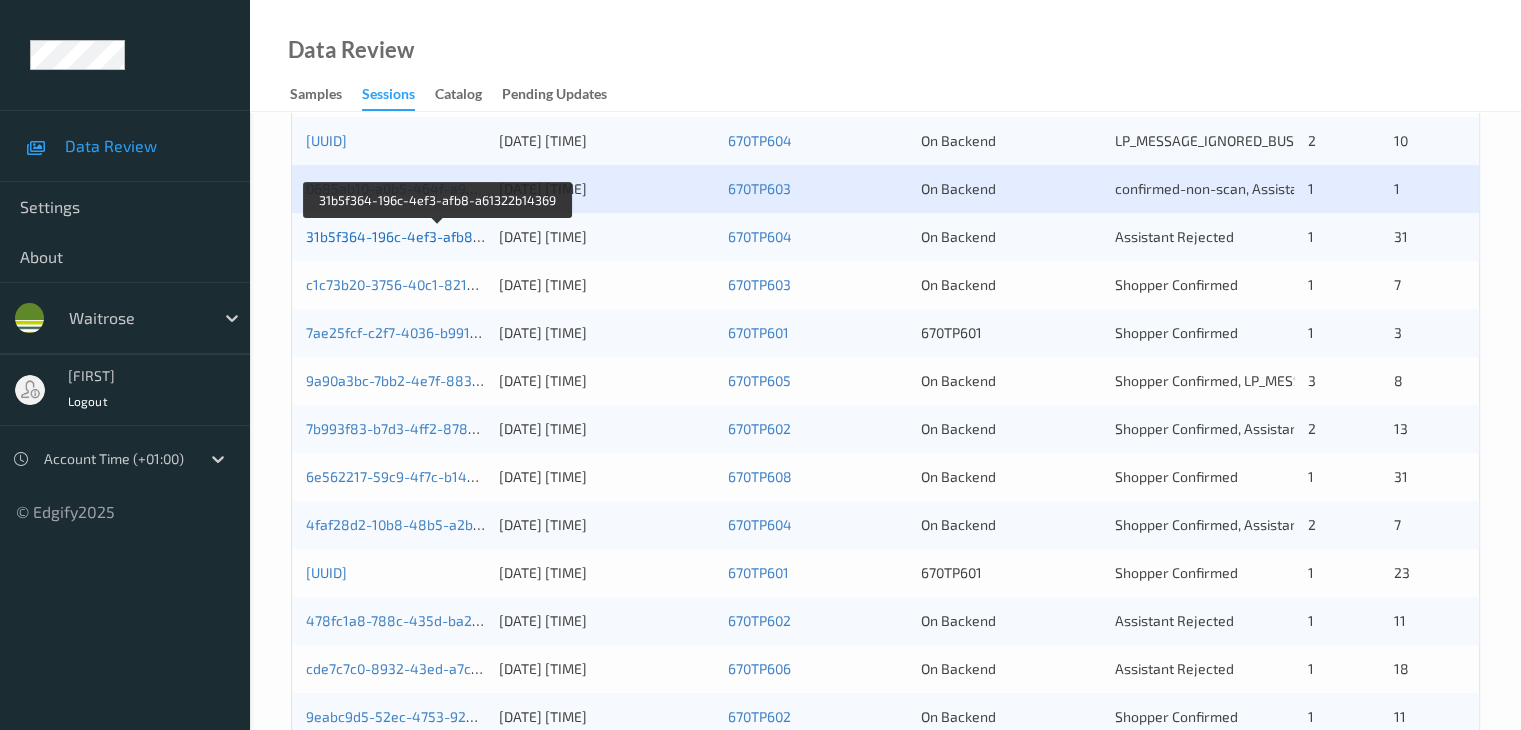 click on "31b5f364-196c-4ef3-afb8-a61322b14369" at bounding box center [439, 236] 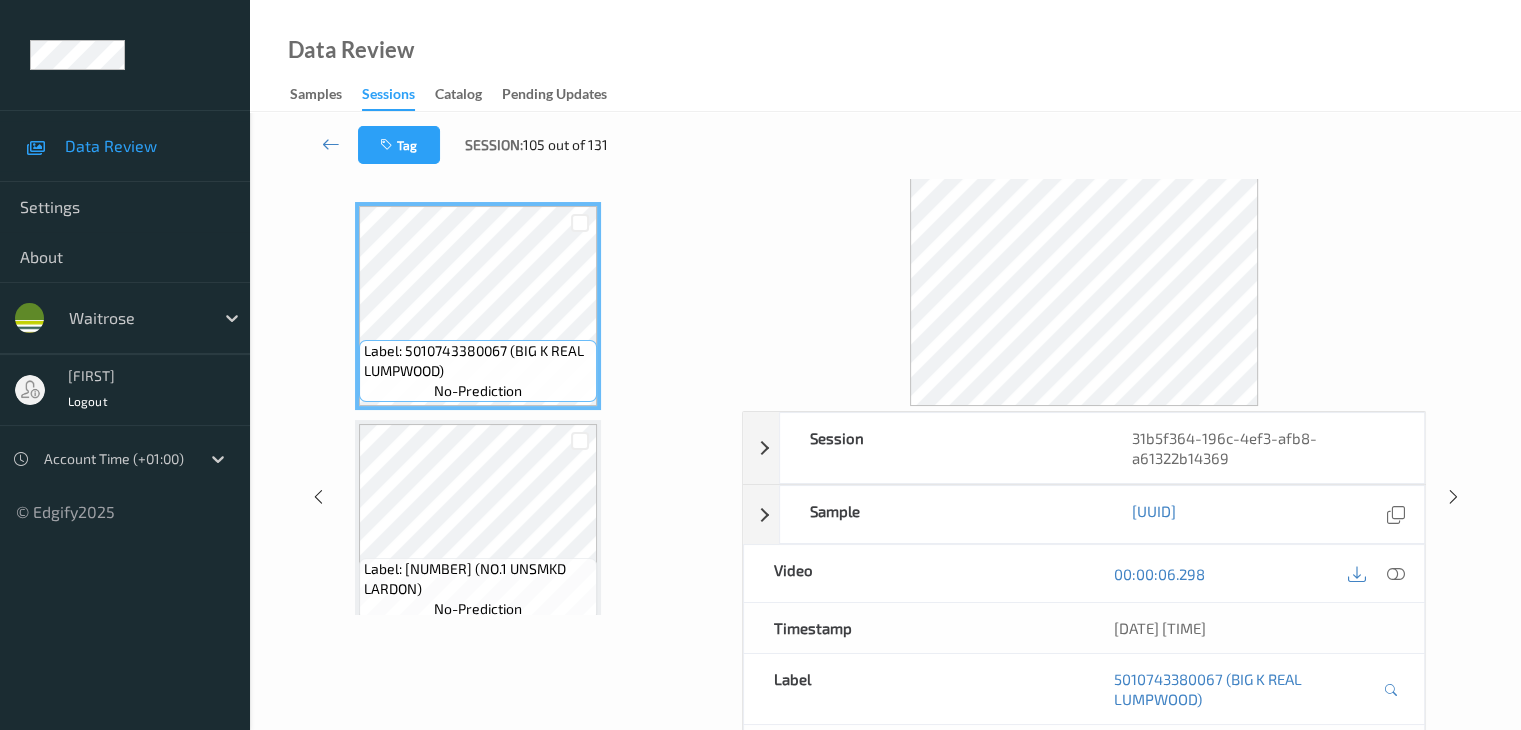 scroll, scrollTop: 0, scrollLeft: 0, axis: both 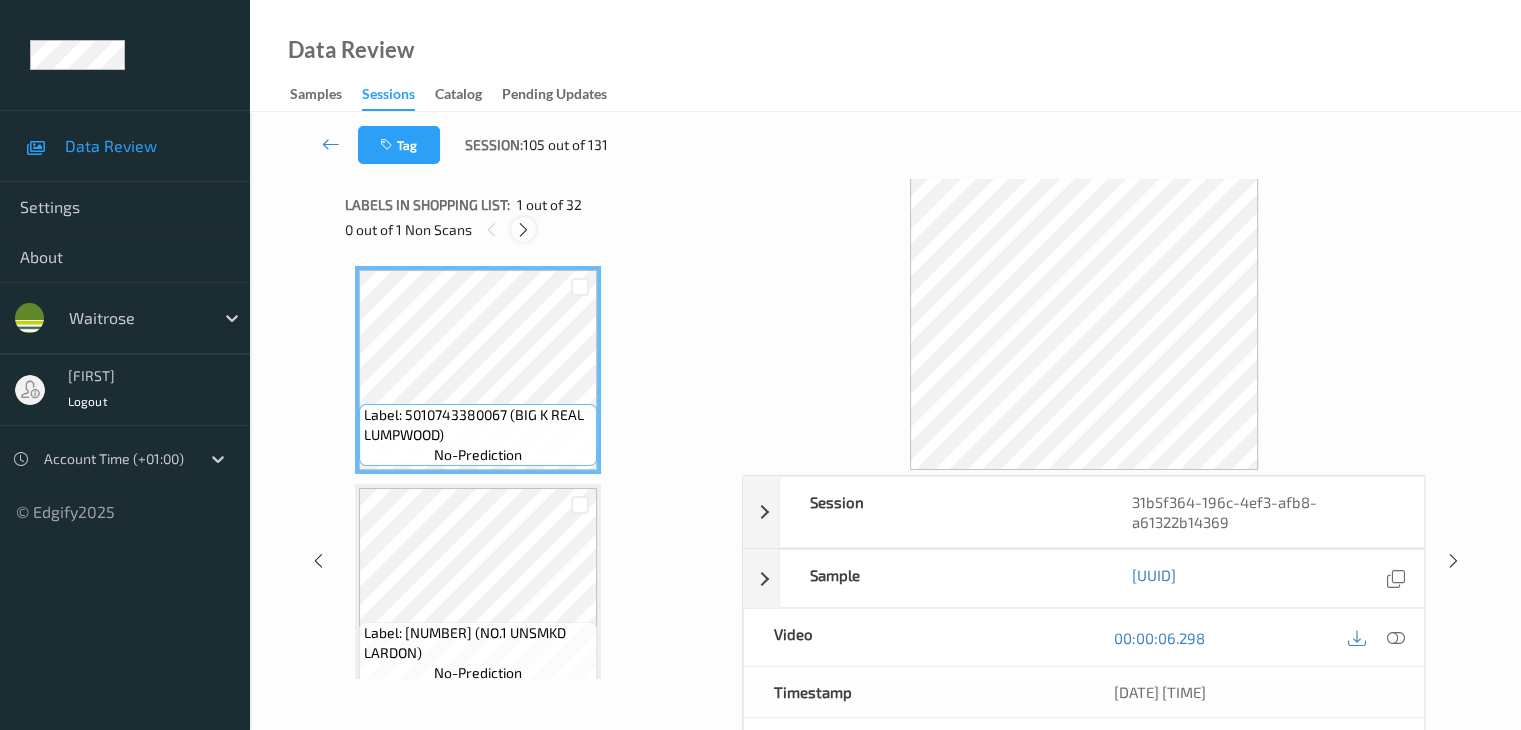 click at bounding box center [523, 230] 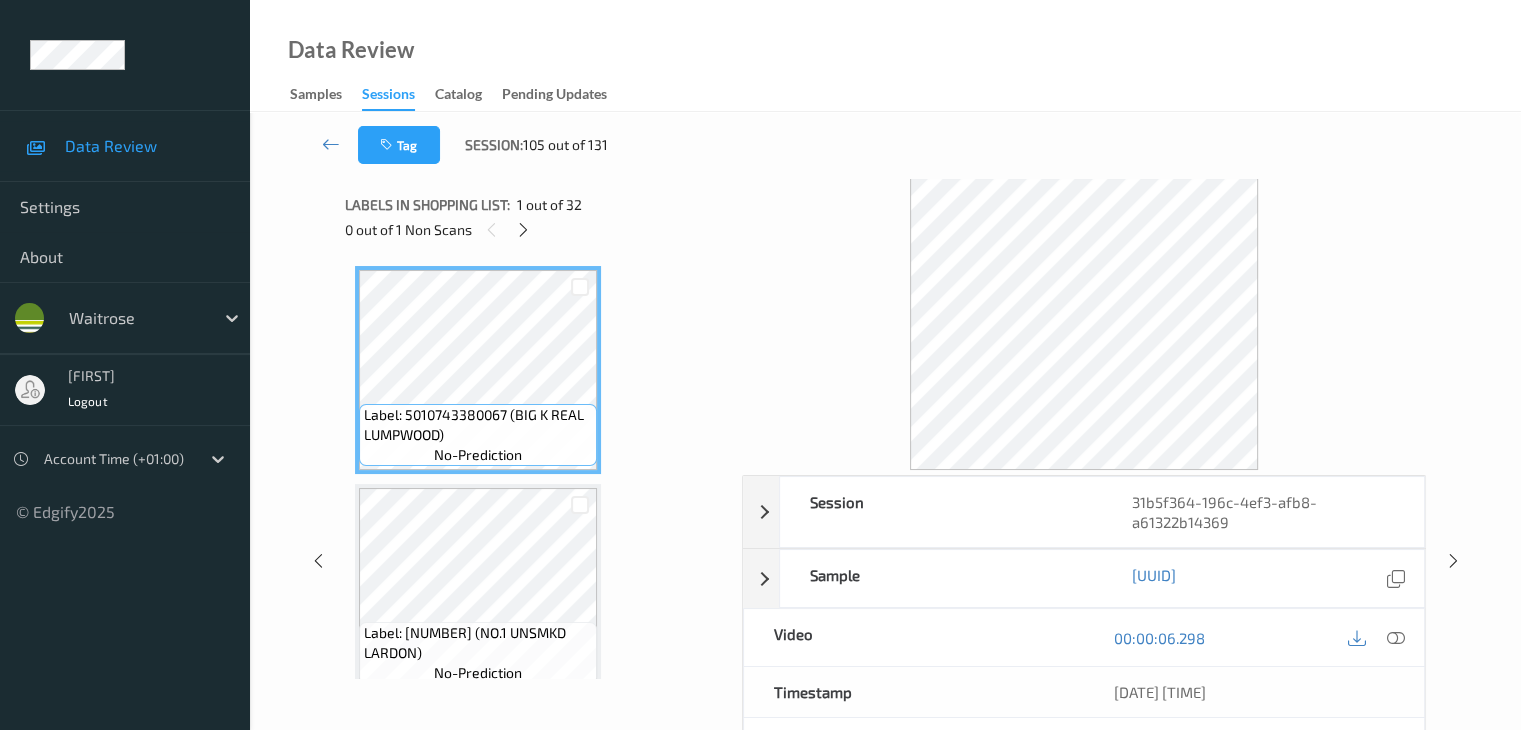 scroll, scrollTop: 3498, scrollLeft: 0, axis: vertical 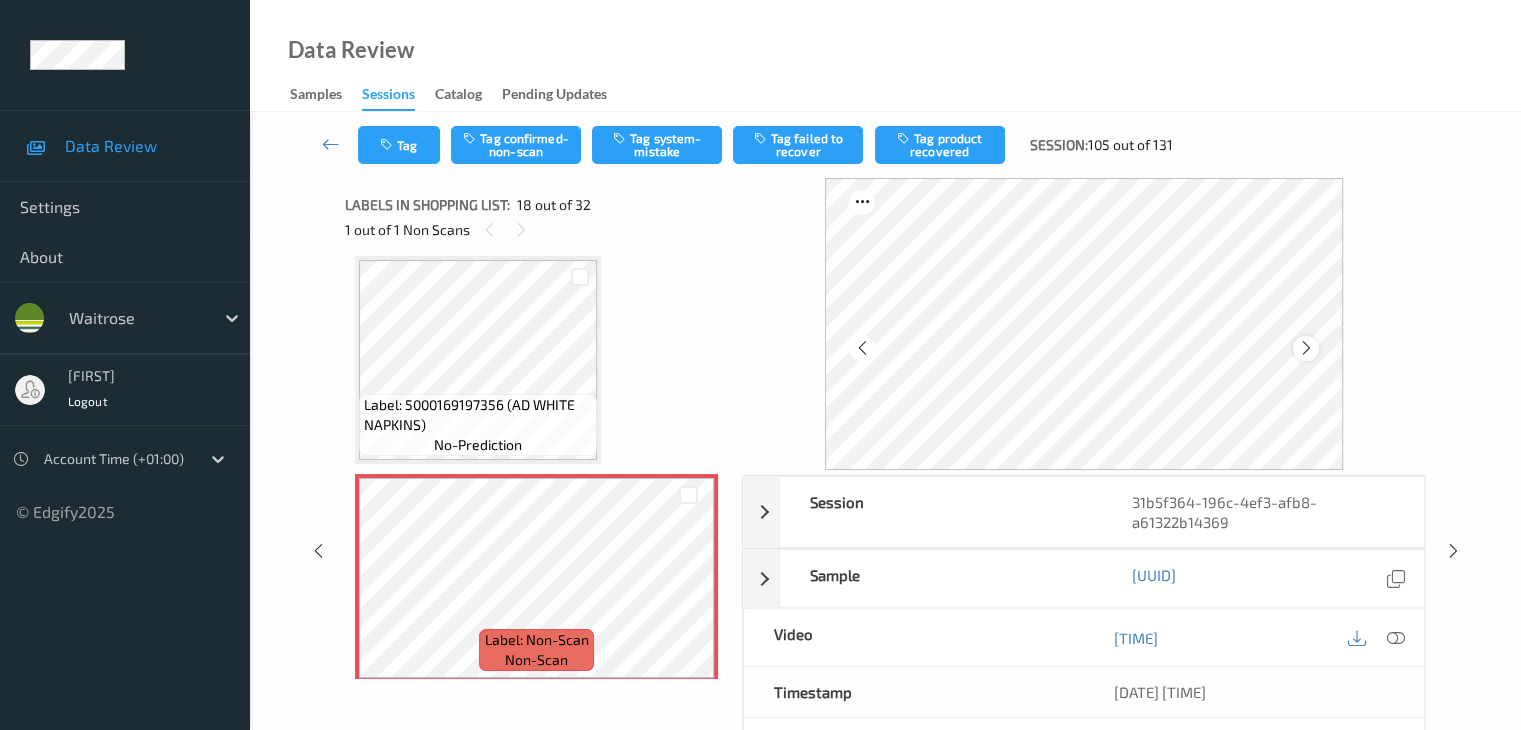 click at bounding box center [1305, 348] 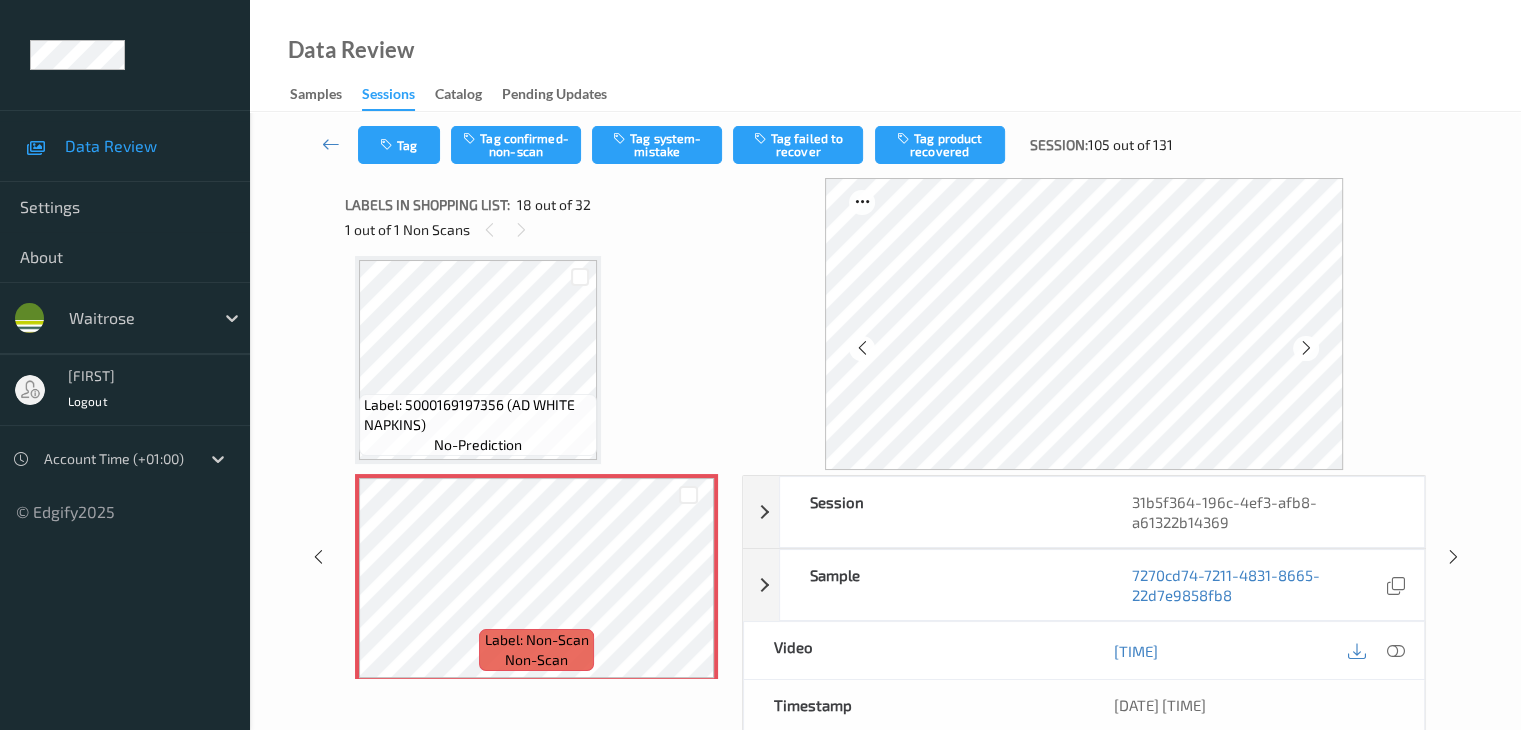 click at bounding box center (1305, 348) 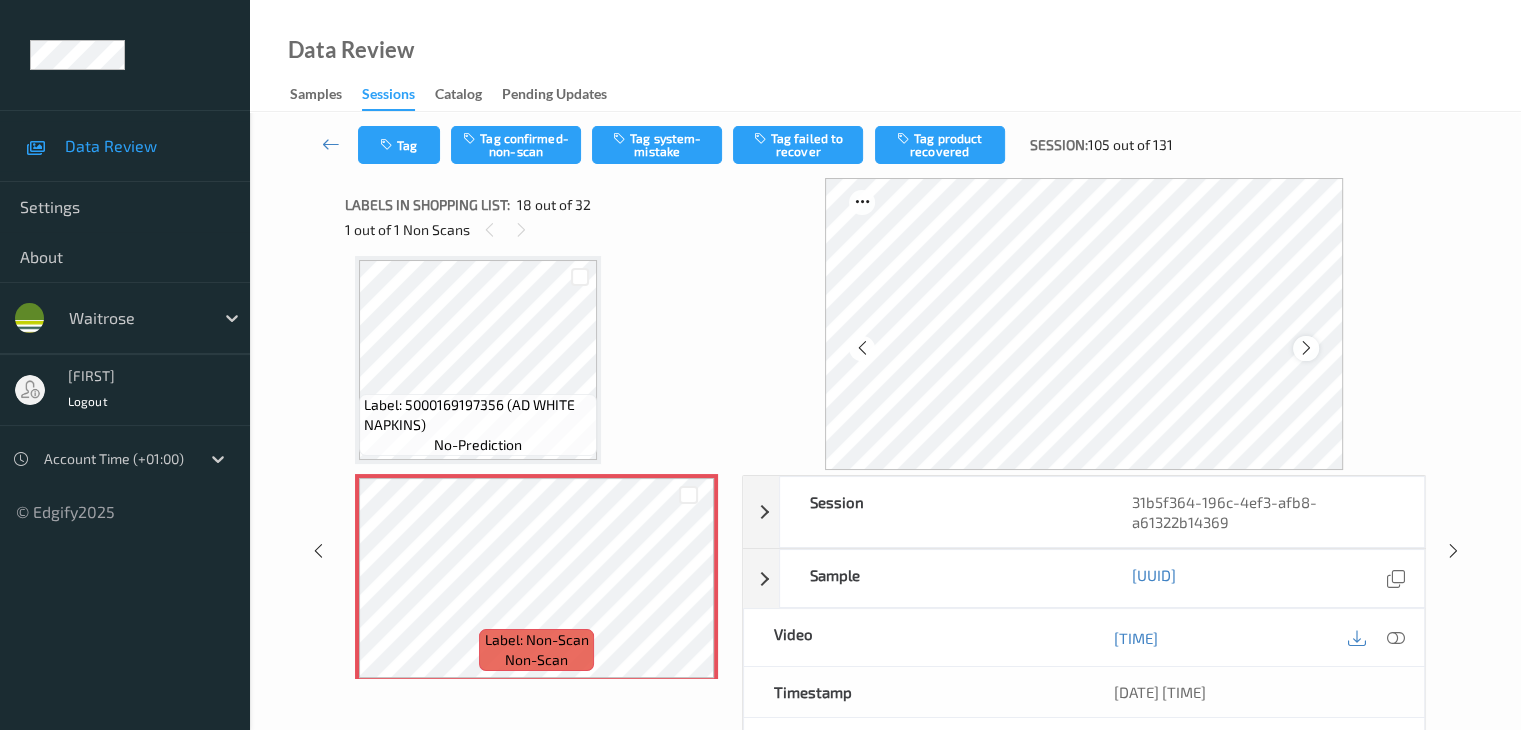 click at bounding box center (1305, 348) 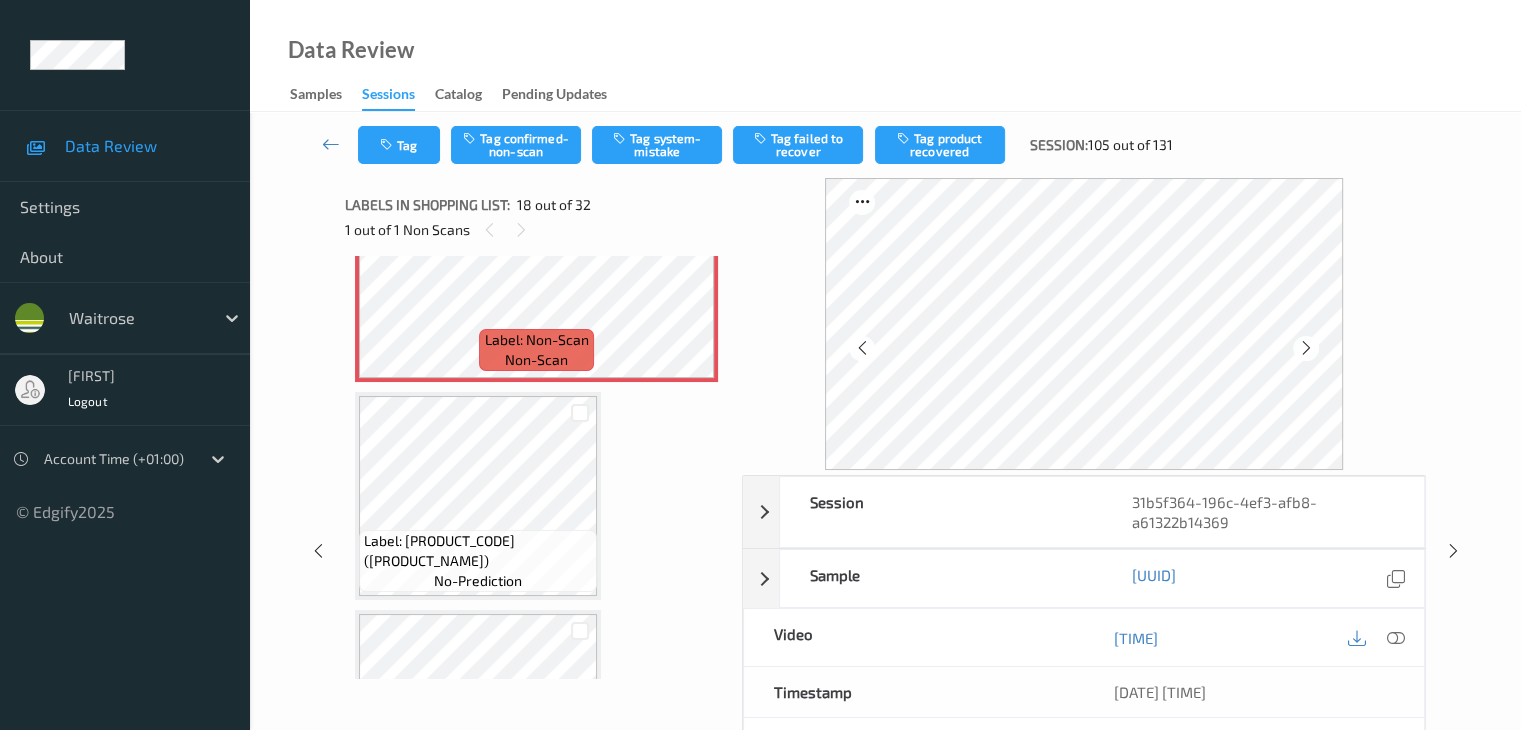 scroll, scrollTop: 3598, scrollLeft: 0, axis: vertical 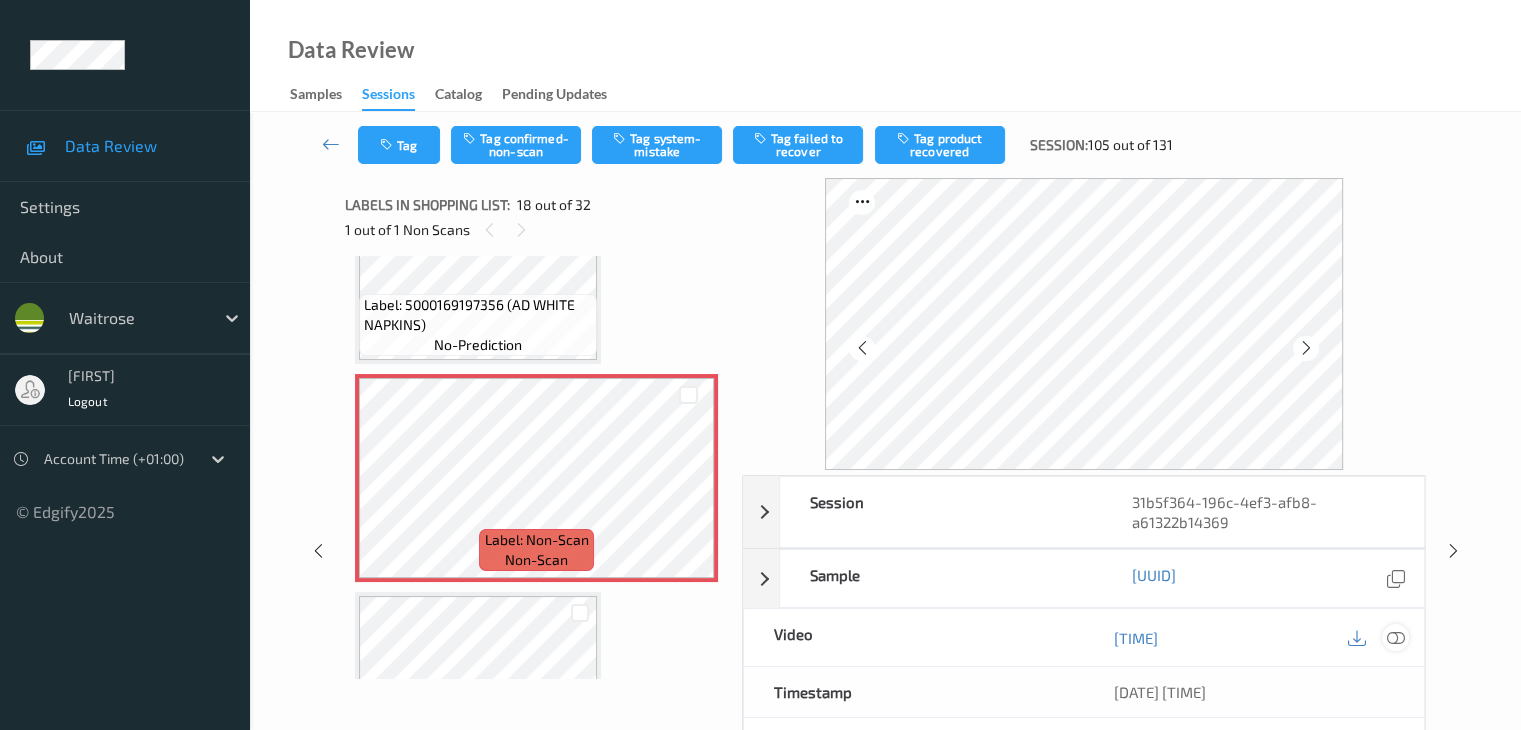click at bounding box center (1395, 638) 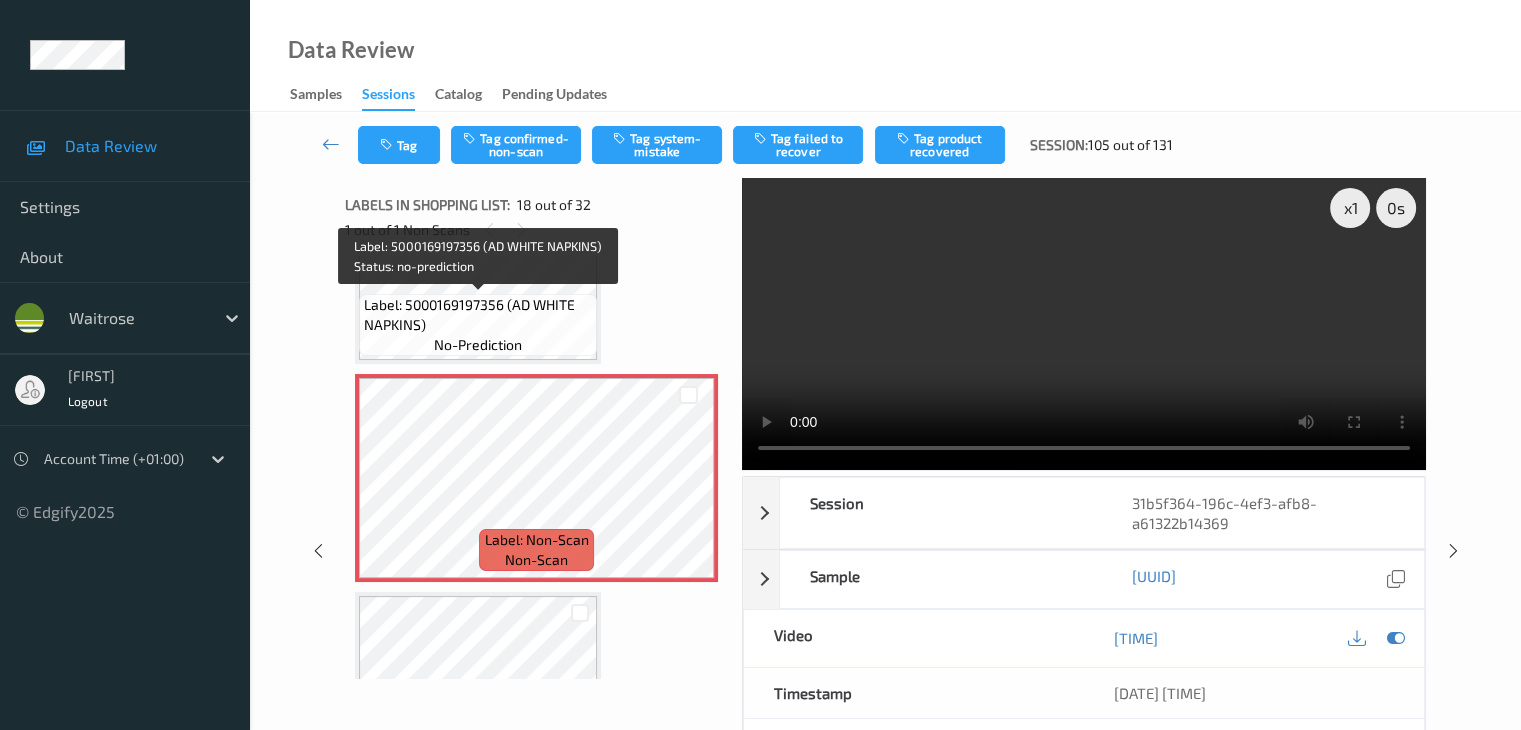 click on "Label: [PRODUCT_CODE] ([PRODUCT_NAME]) no-prediction" at bounding box center [478, 325] 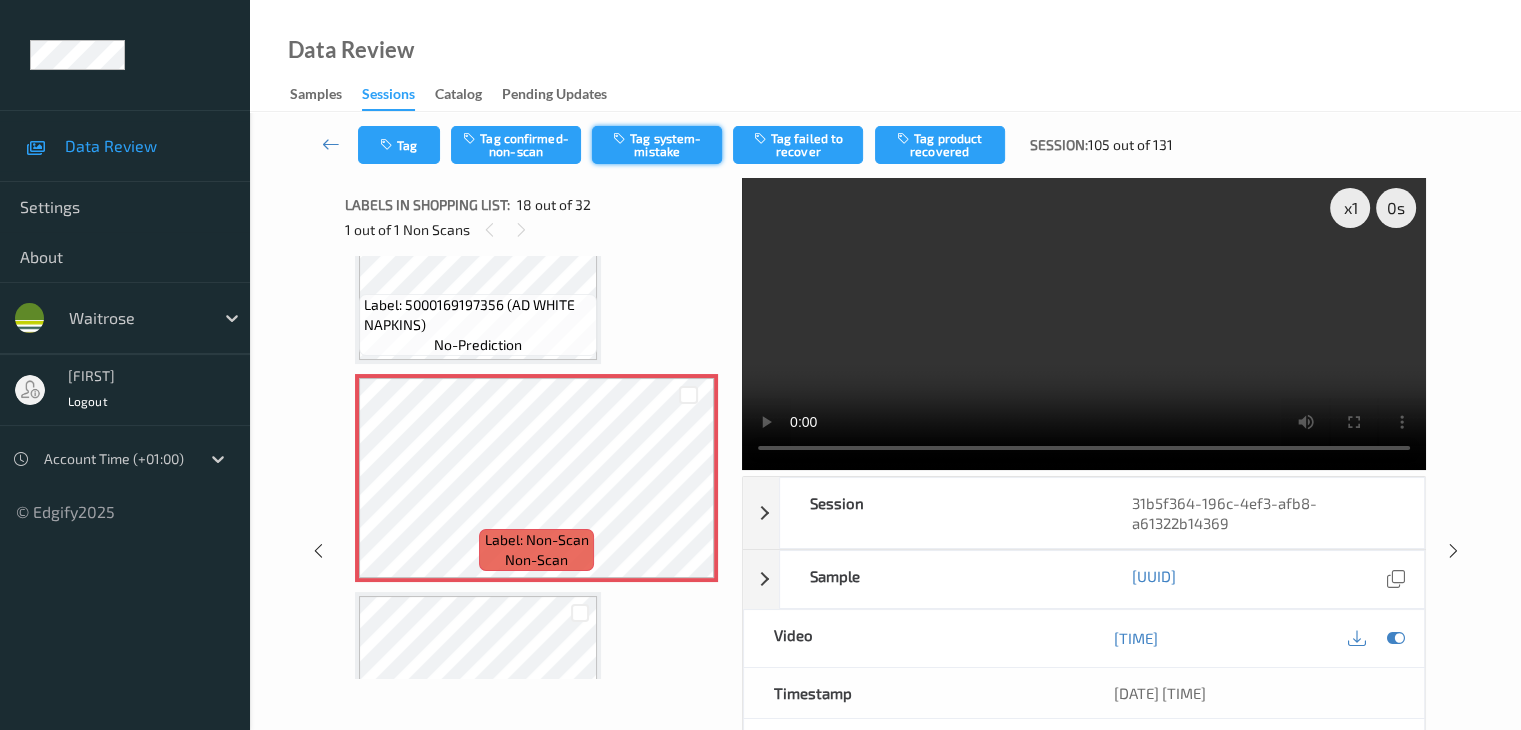 click on "Tag   system-mistake" at bounding box center [657, 145] 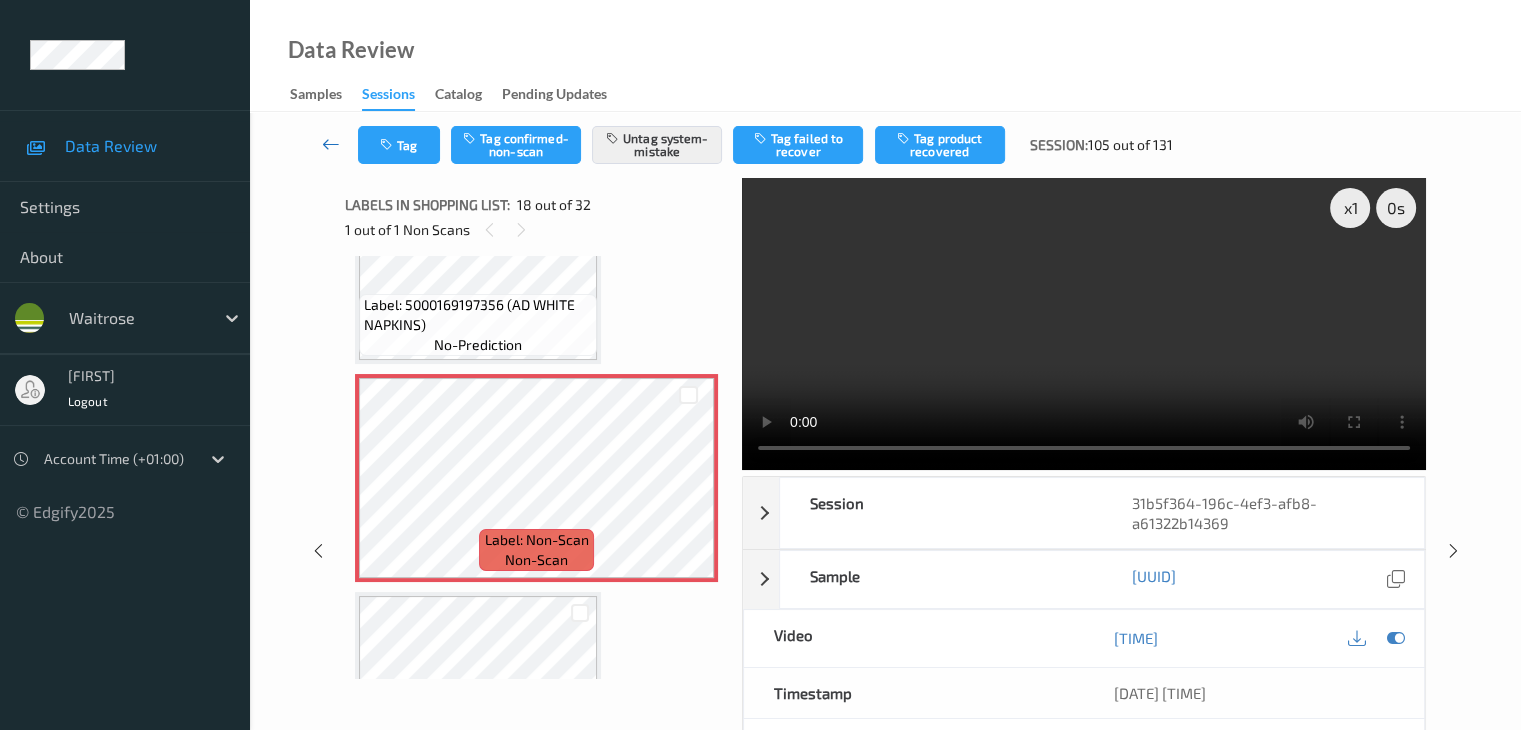 click at bounding box center [331, 144] 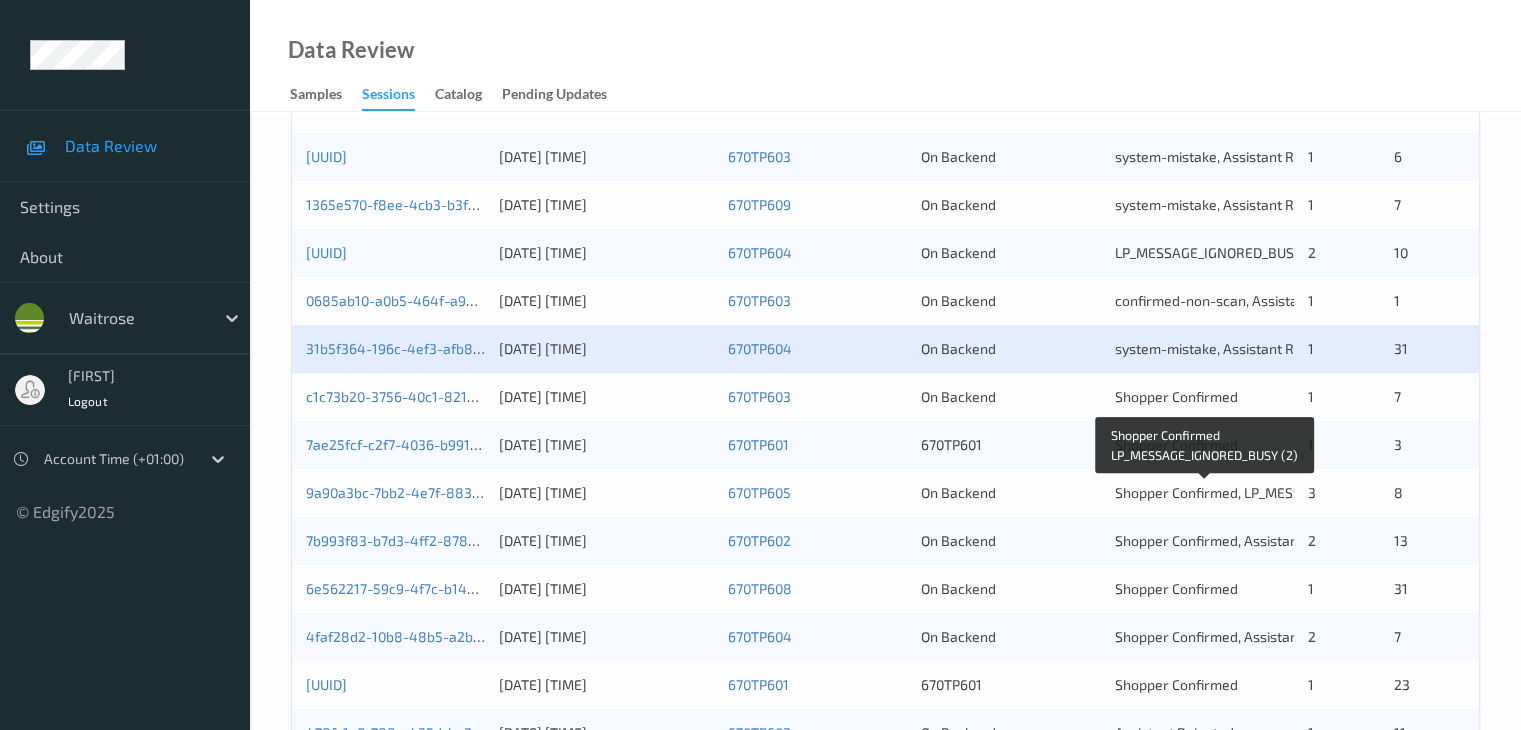 scroll, scrollTop: 600, scrollLeft: 0, axis: vertical 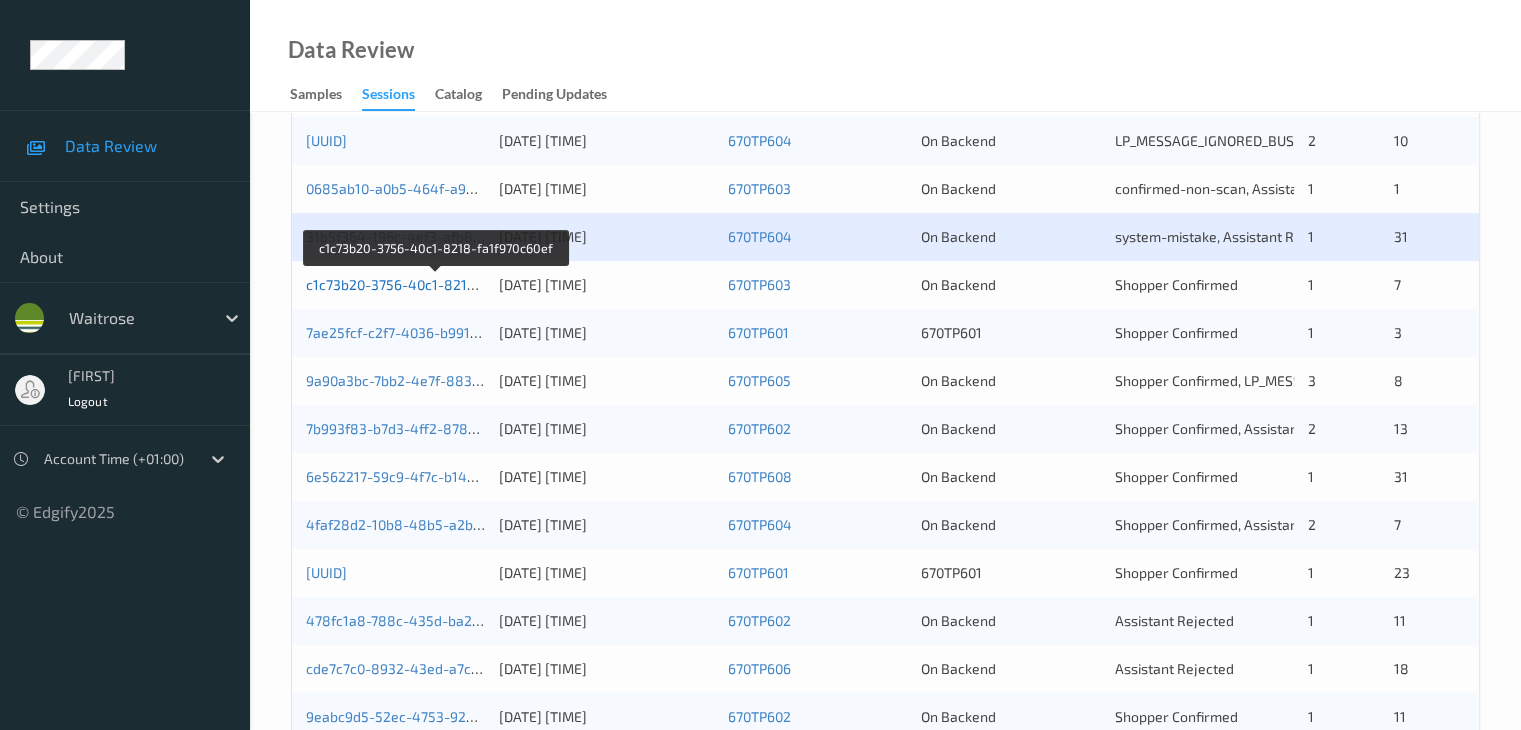 click on "c1c73b20-3756-40c1-8218-fa1f970c60ef" at bounding box center [435, 284] 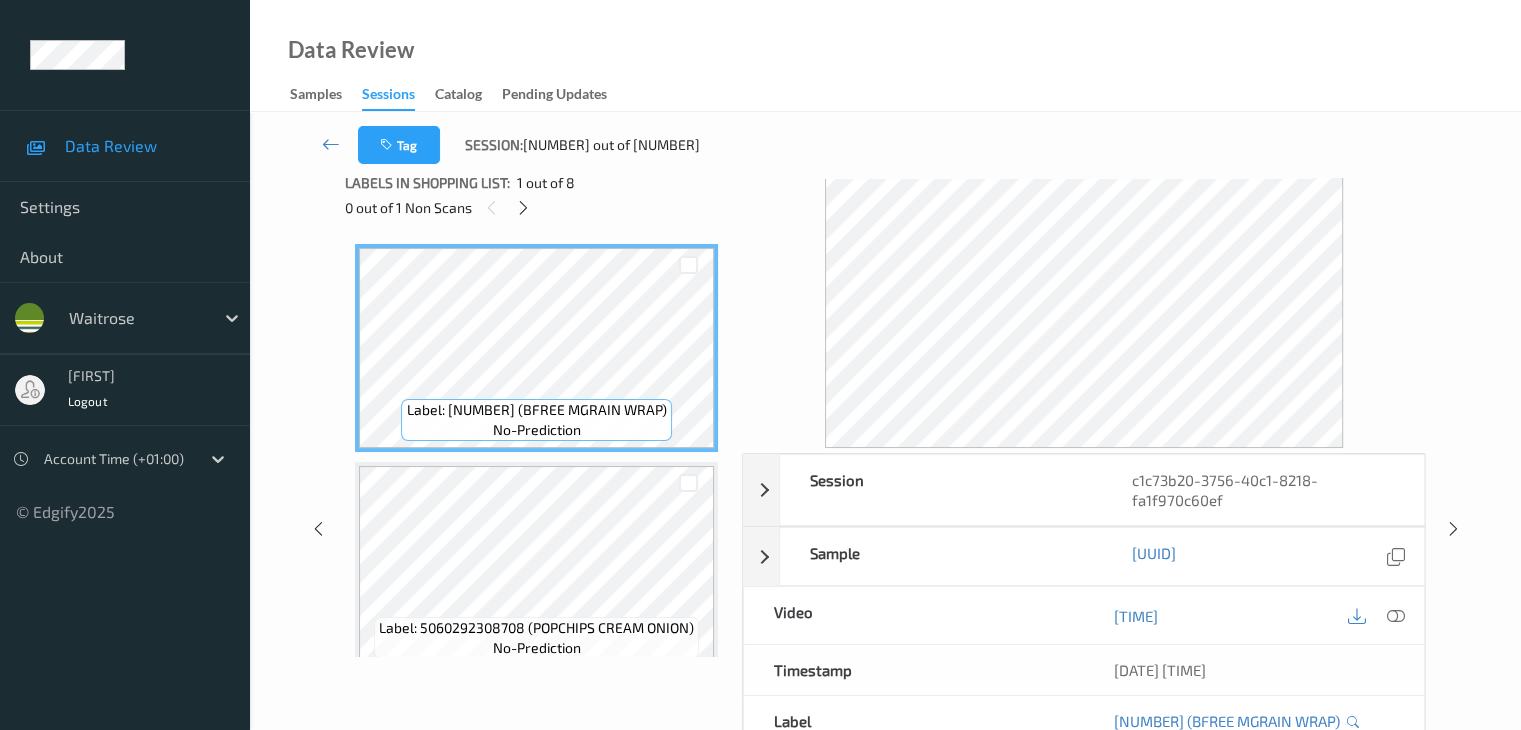 scroll, scrollTop: 0, scrollLeft: 0, axis: both 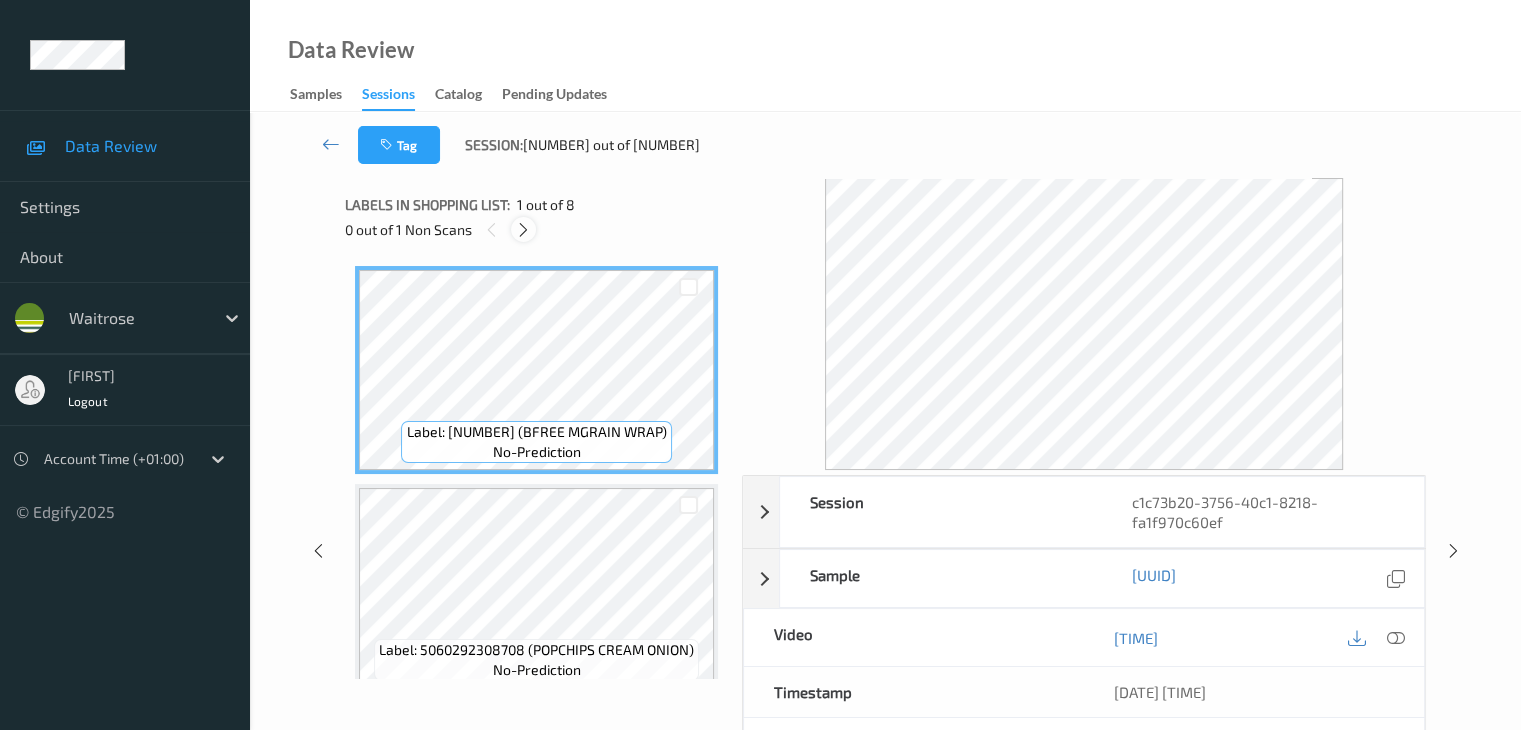 click at bounding box center [523, 230] 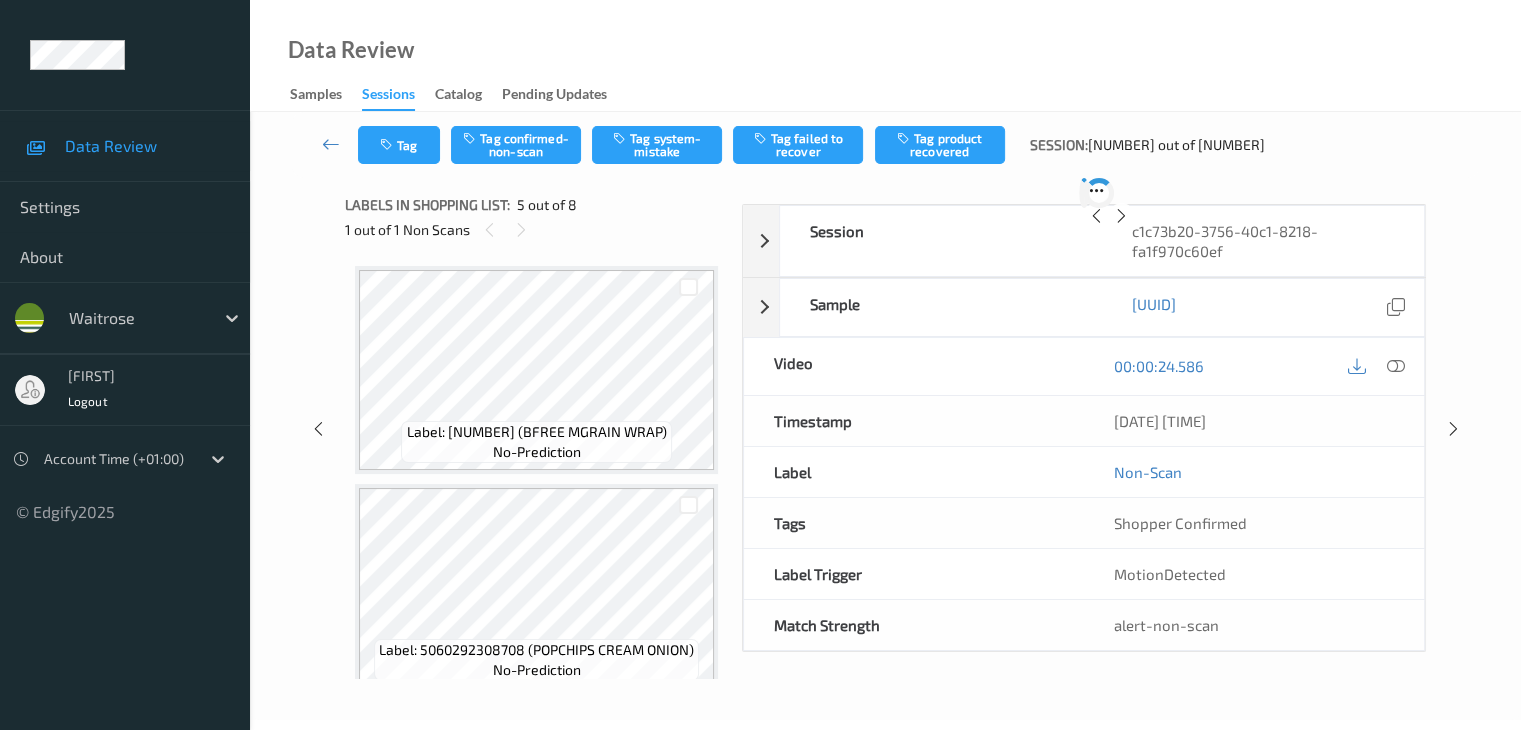 scroll, scrollTop: 664, scrollLeft: 0, axis: vertical 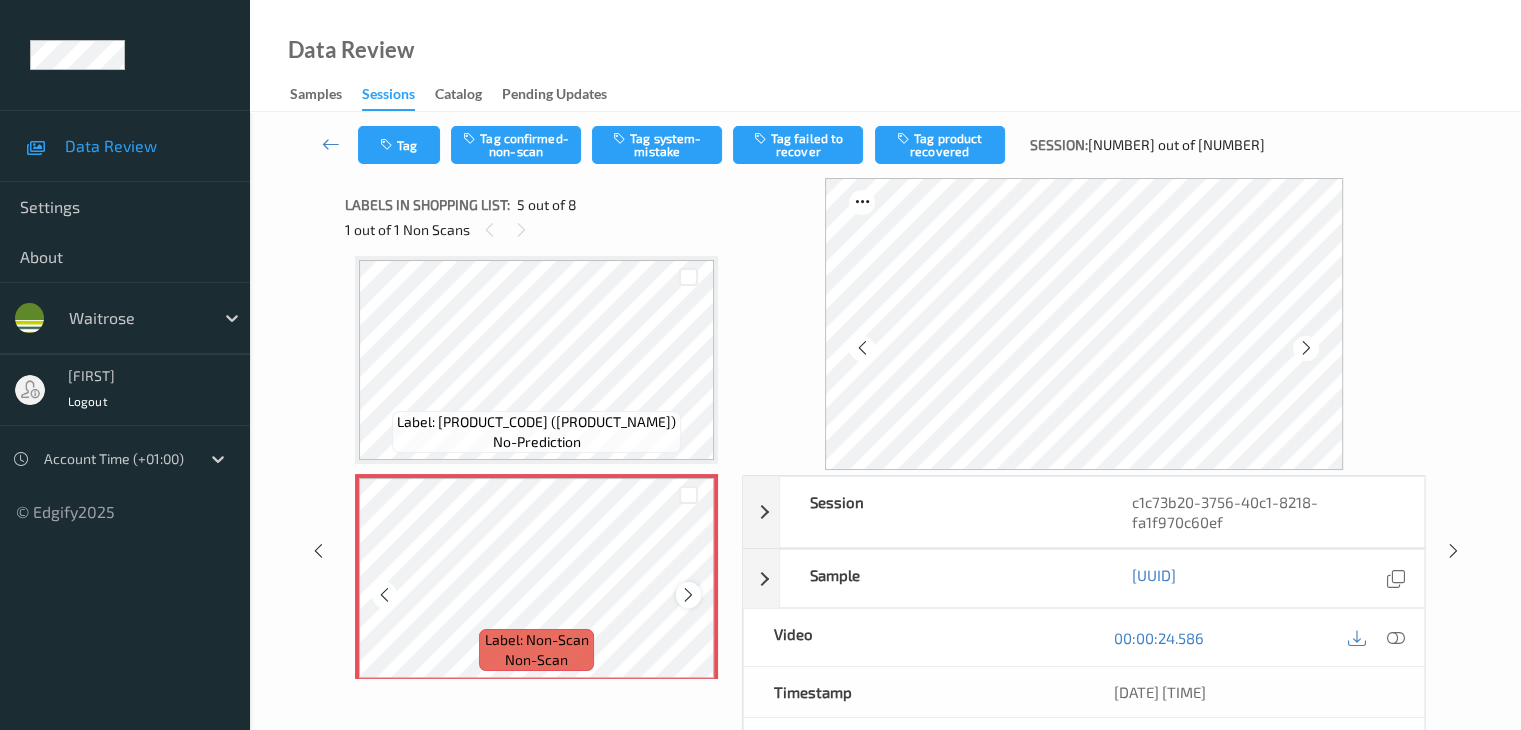 click at bounding box center (688, 595) 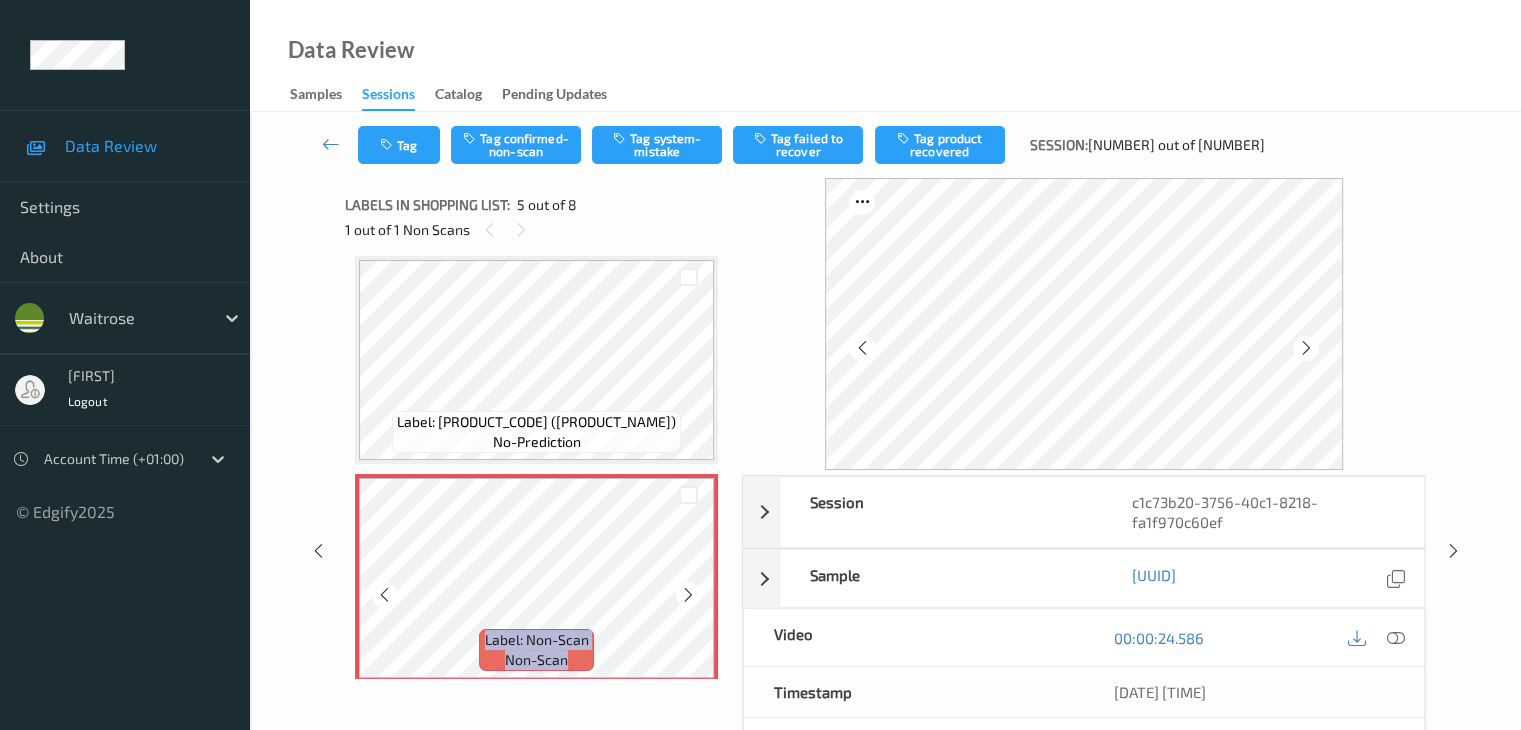 click at bounding box center [688, 595] 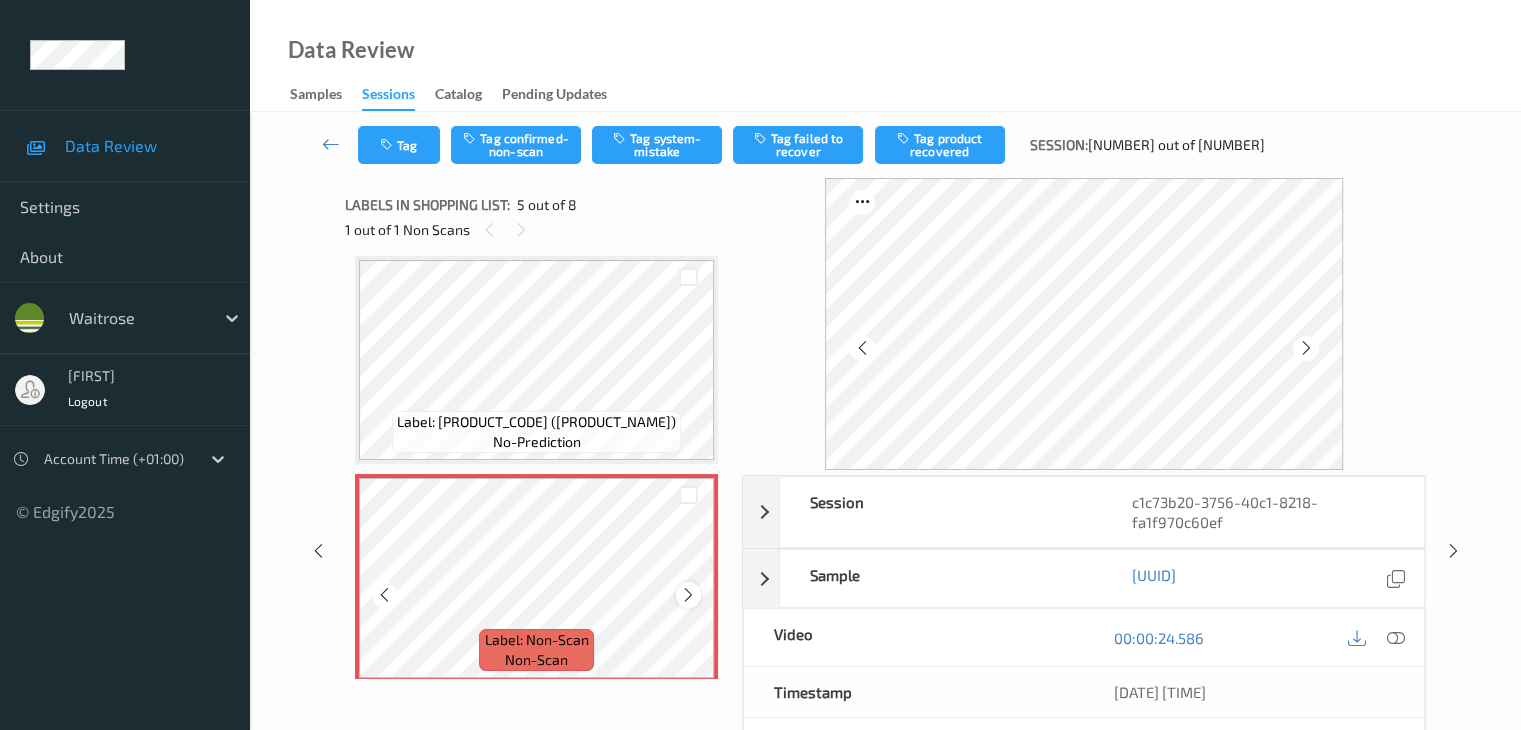 click at bounding box center [688, 595] 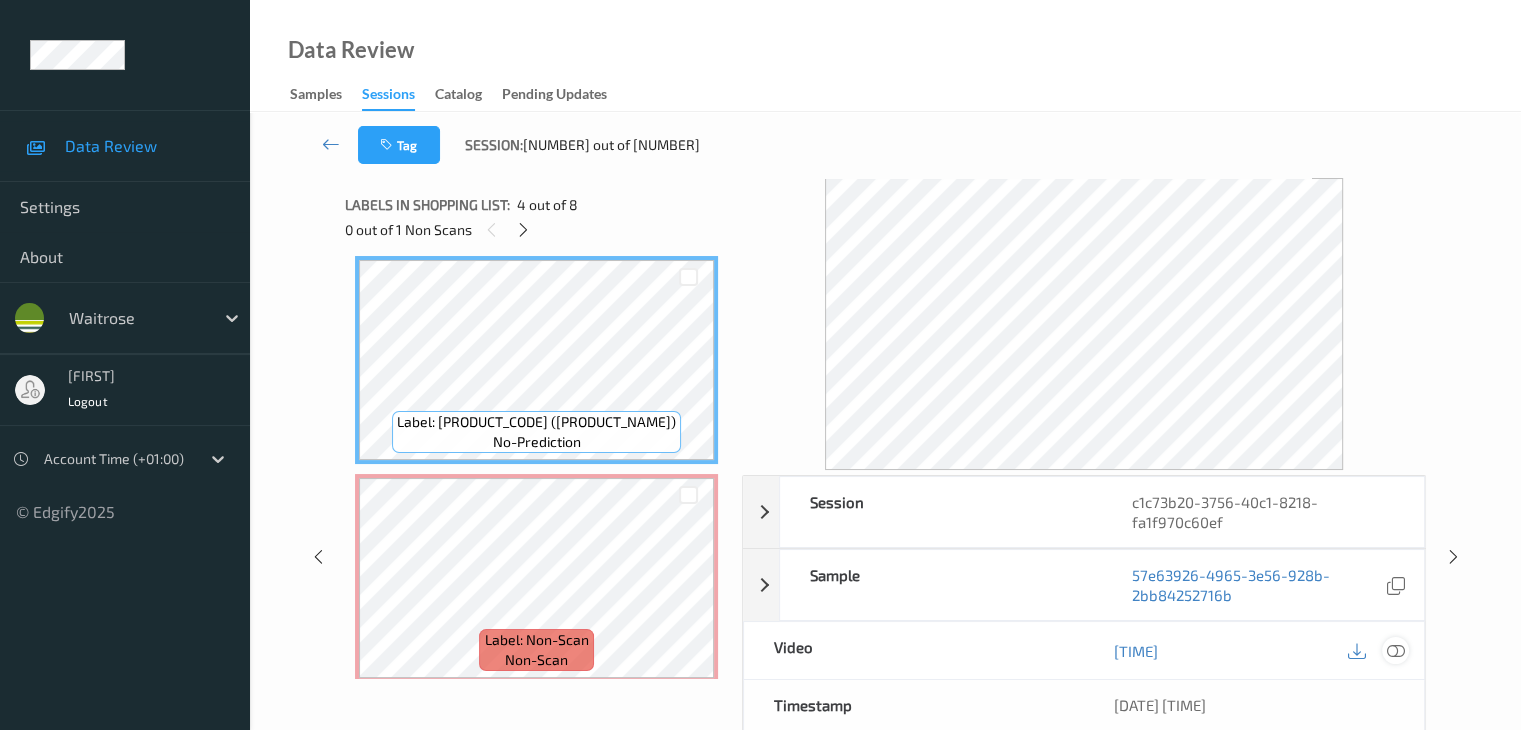 click at bounding box center [1395, 651] 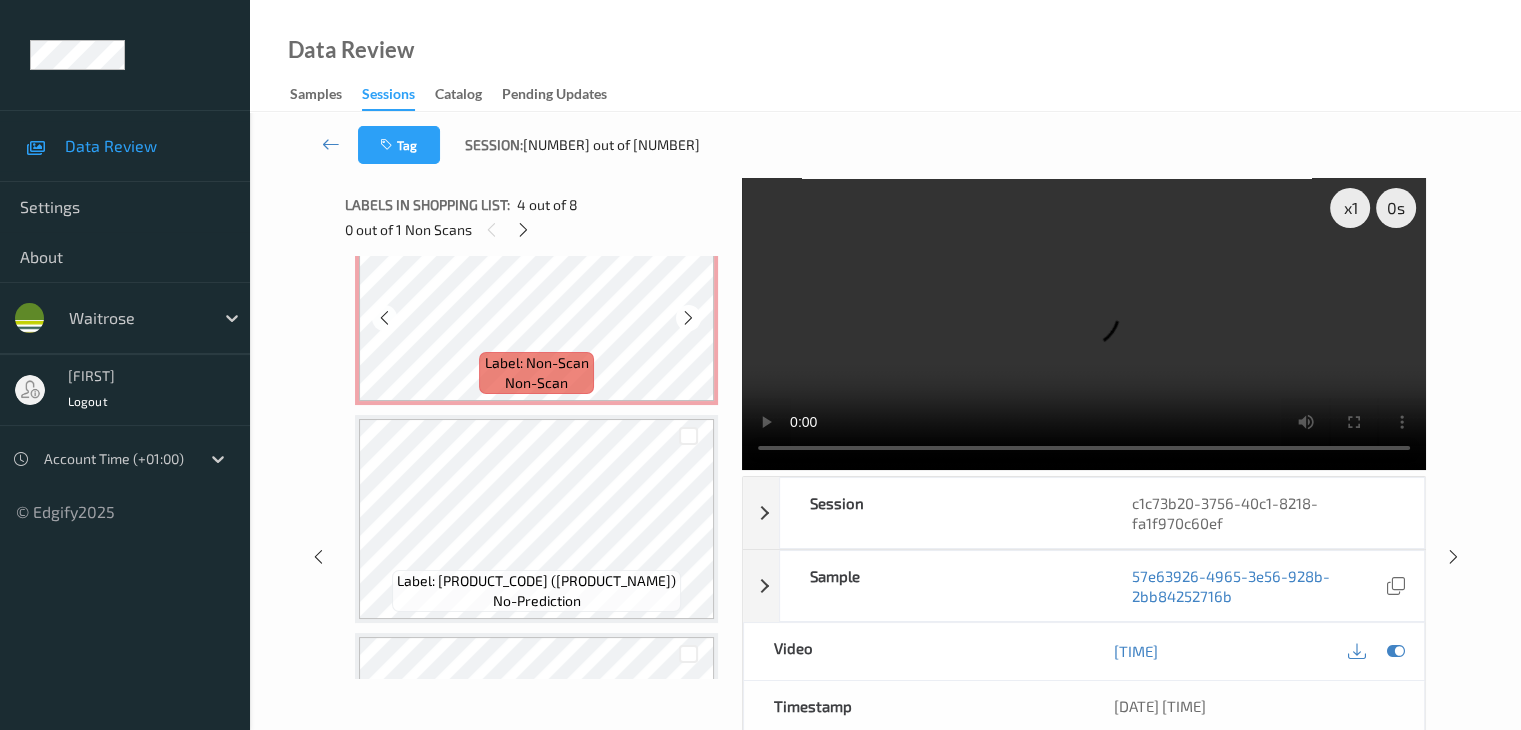 scroll, scrollTop: 964, scrollLeft: 0, axis: vertical 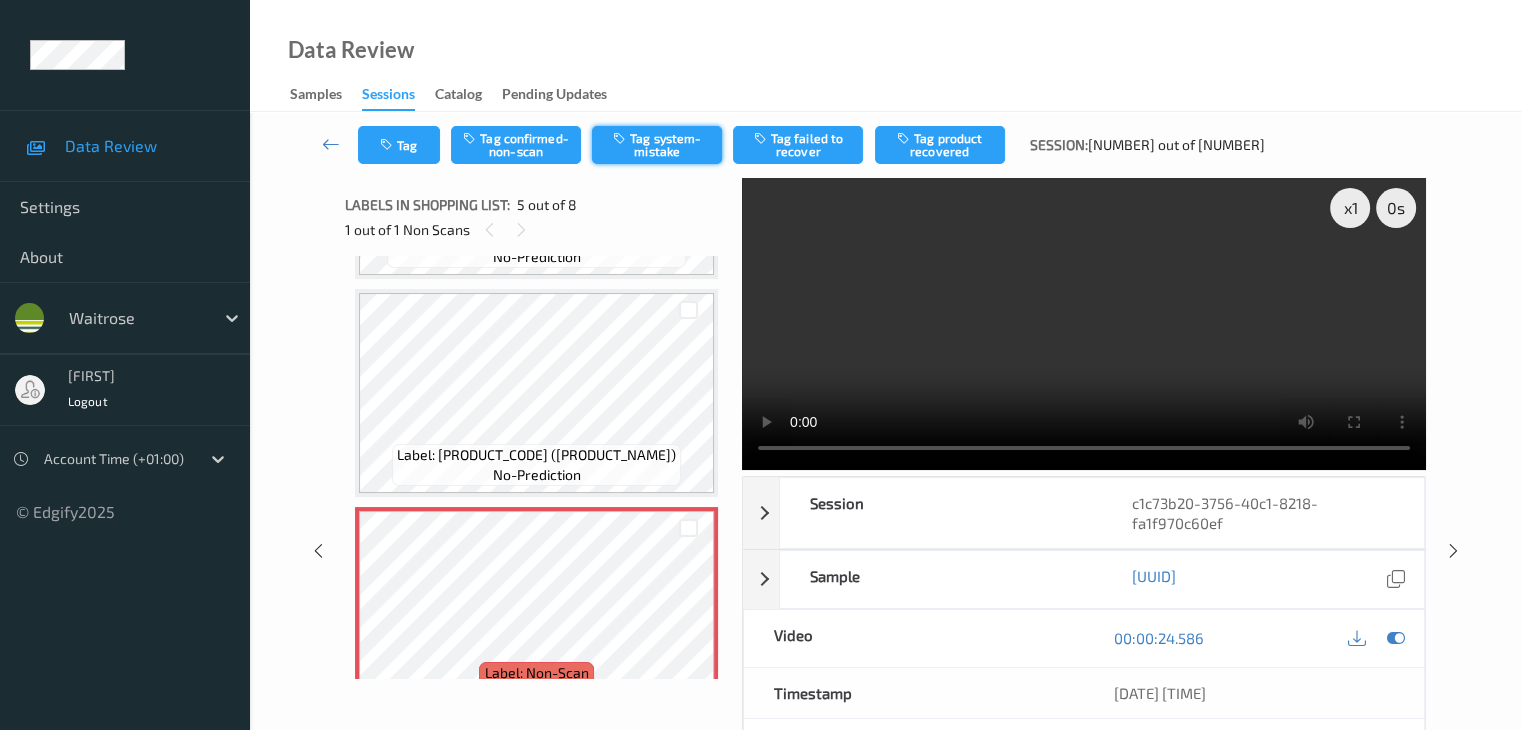 click on "Tag   system-mistake" at bounding box center (657, 145) 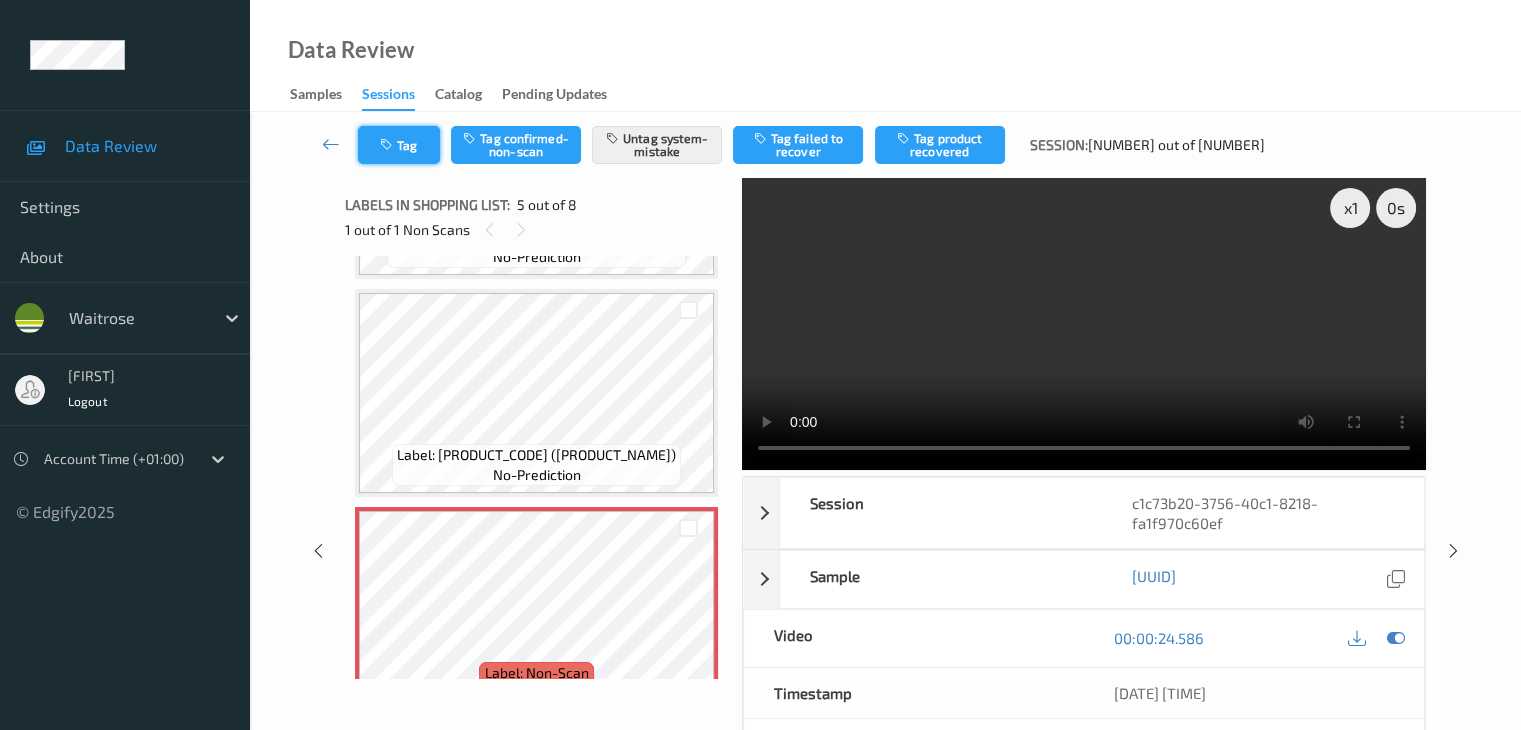 click on "Tag" at bounding box center (399, 145) 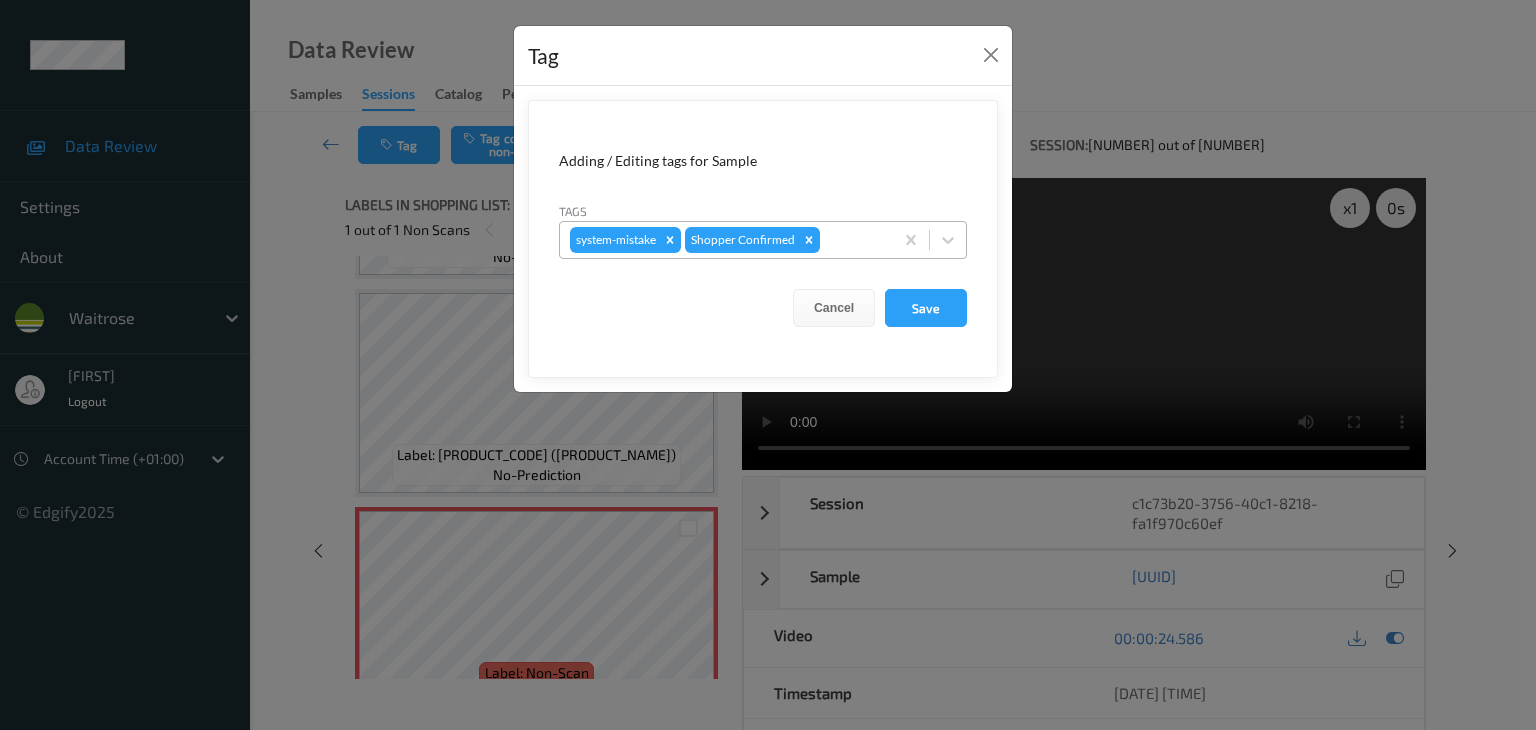 click at bounding box center [853, 240] 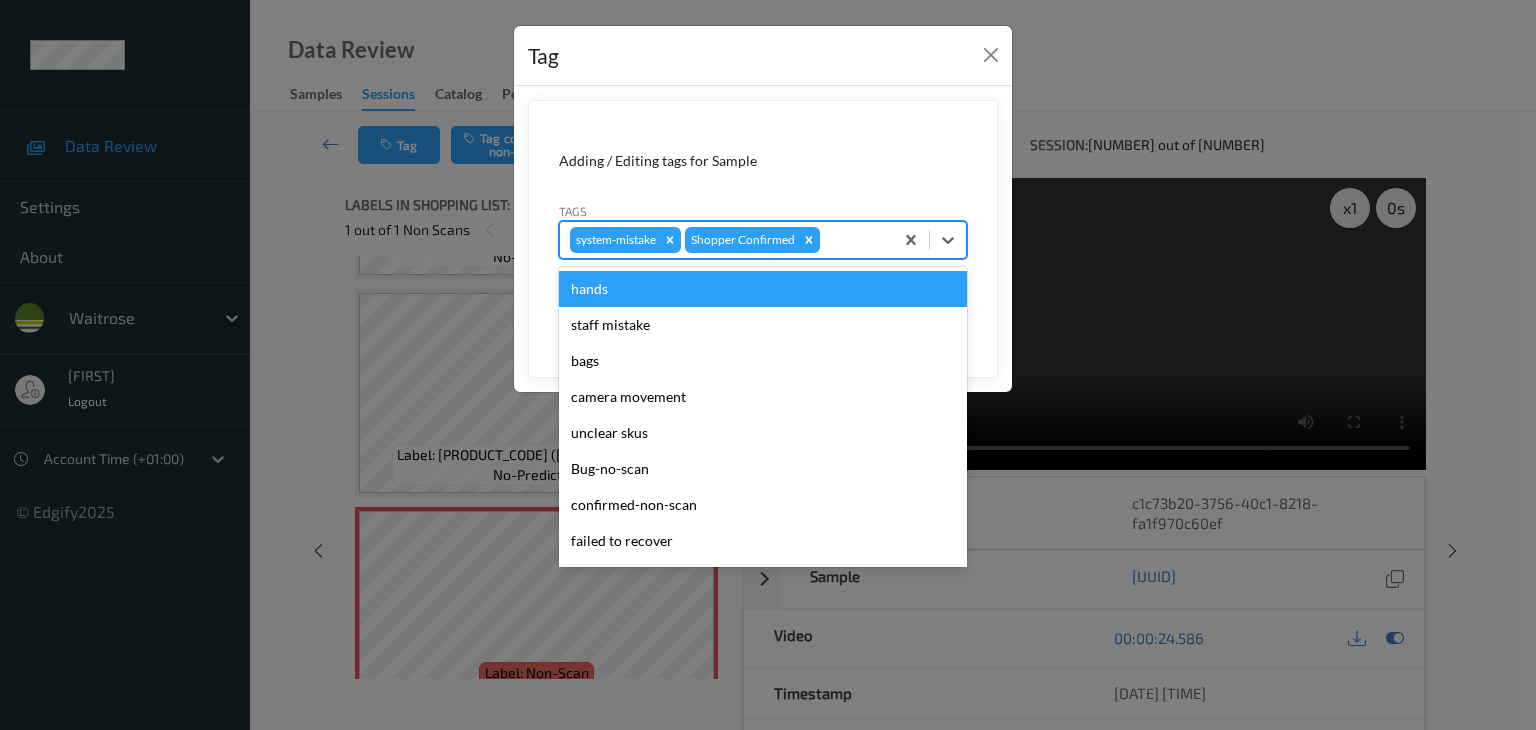 type on "u" 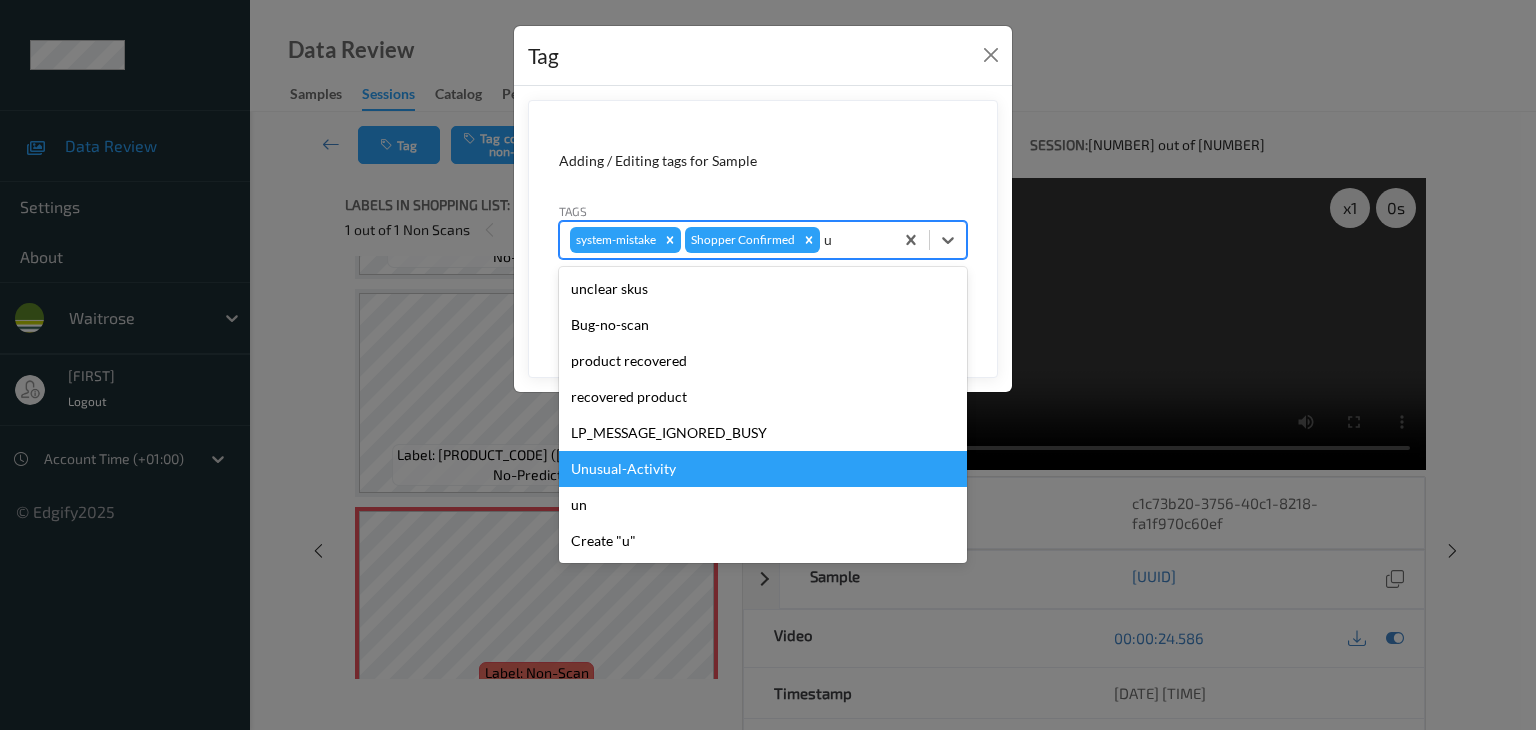 click on "Unusual-Activity" at bounding box center [763, 469] 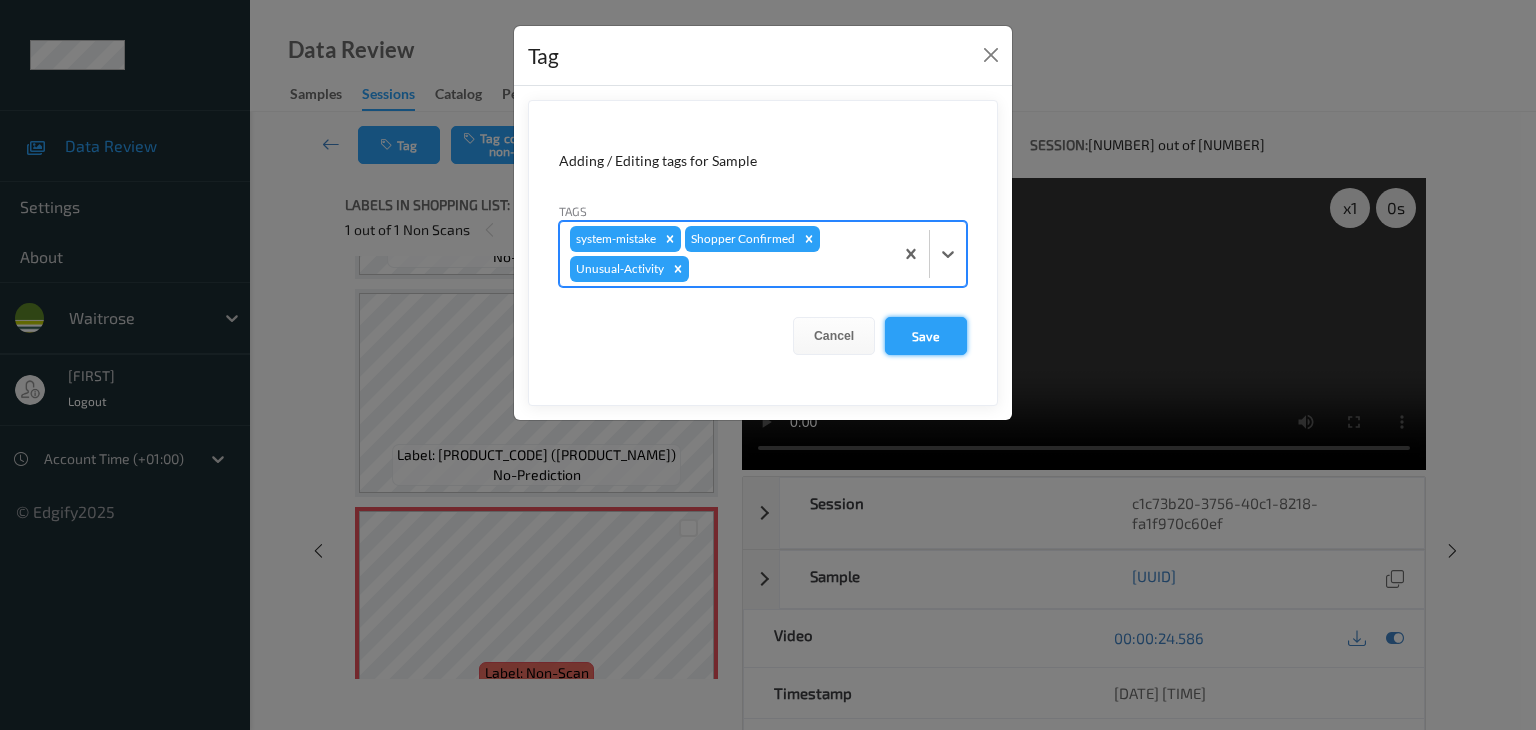 click on "Save" at bounding box center [926, 336] 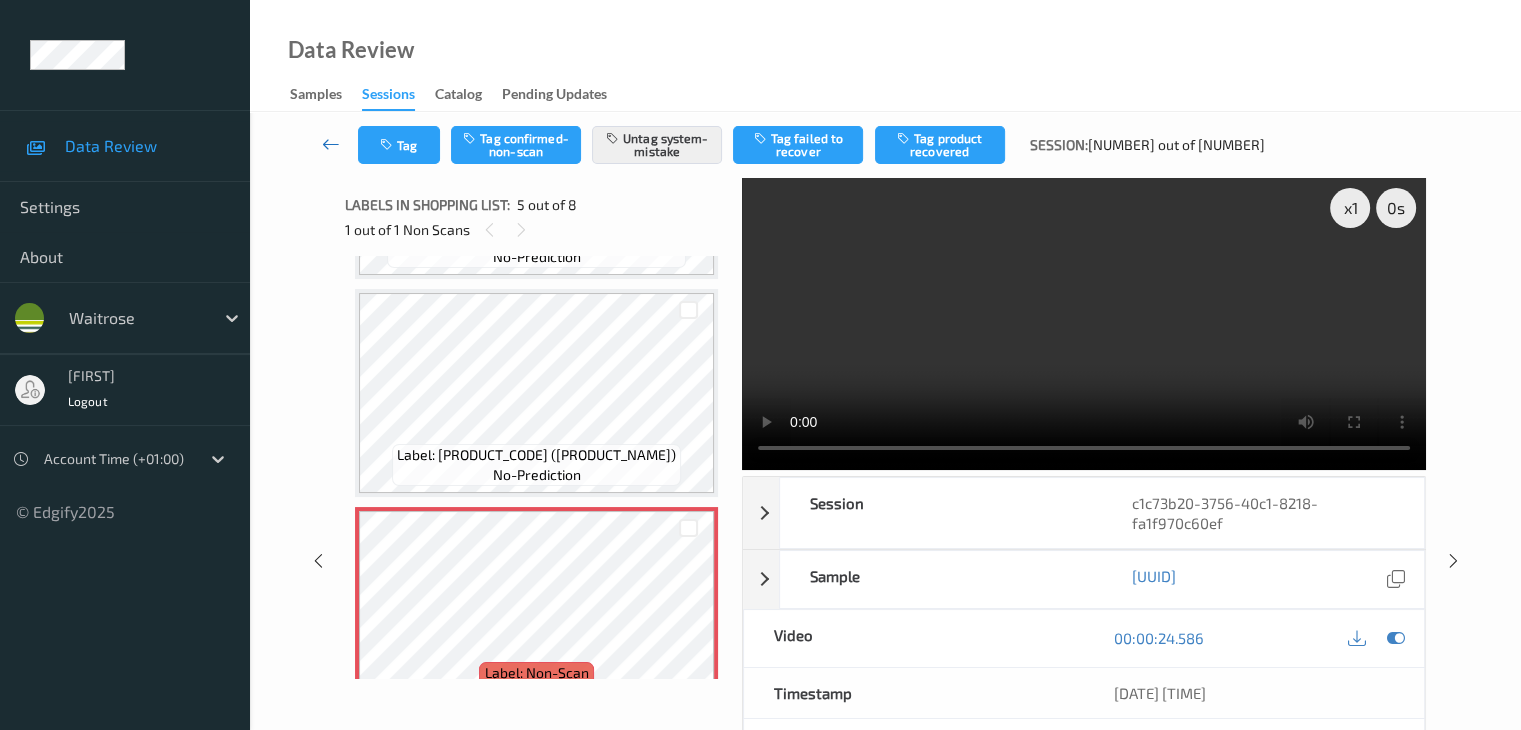 click at bounding box center [331, 144] 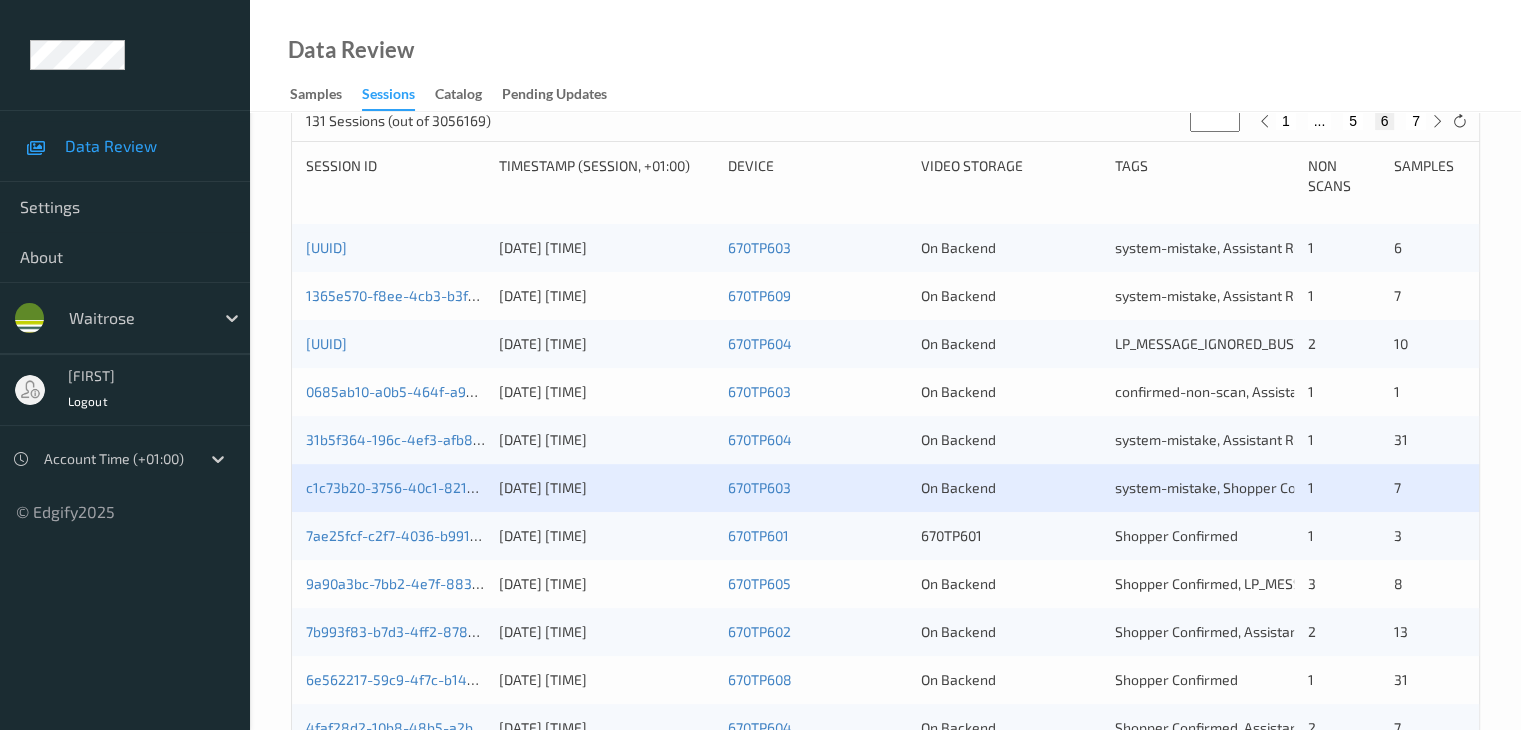 scroll, scrollTop: 400, scrollLeft: 0, axis: vertical 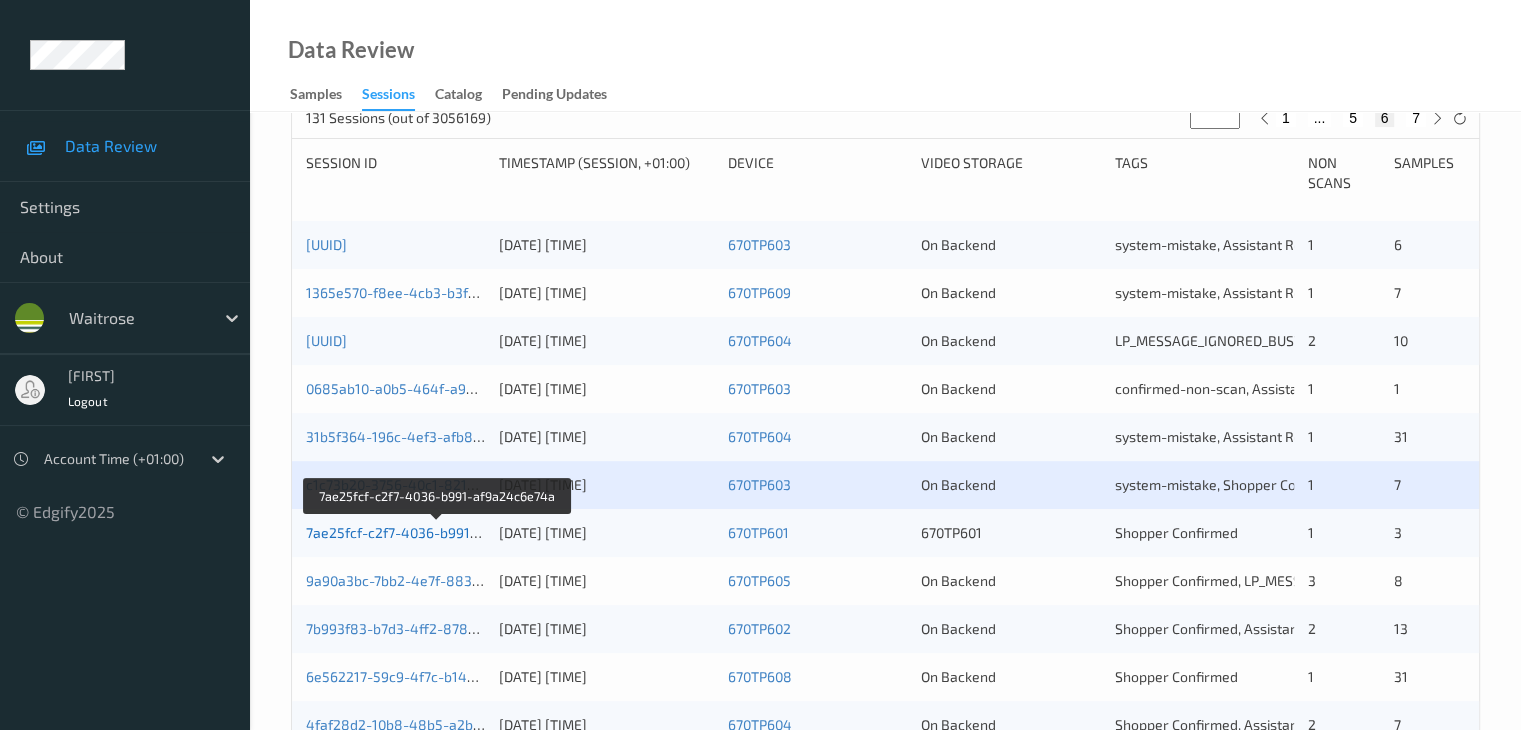 click on "7ae25fcf-c2f7-4036-b991-af9a24c6e74a" at bounding box center [437, 532] 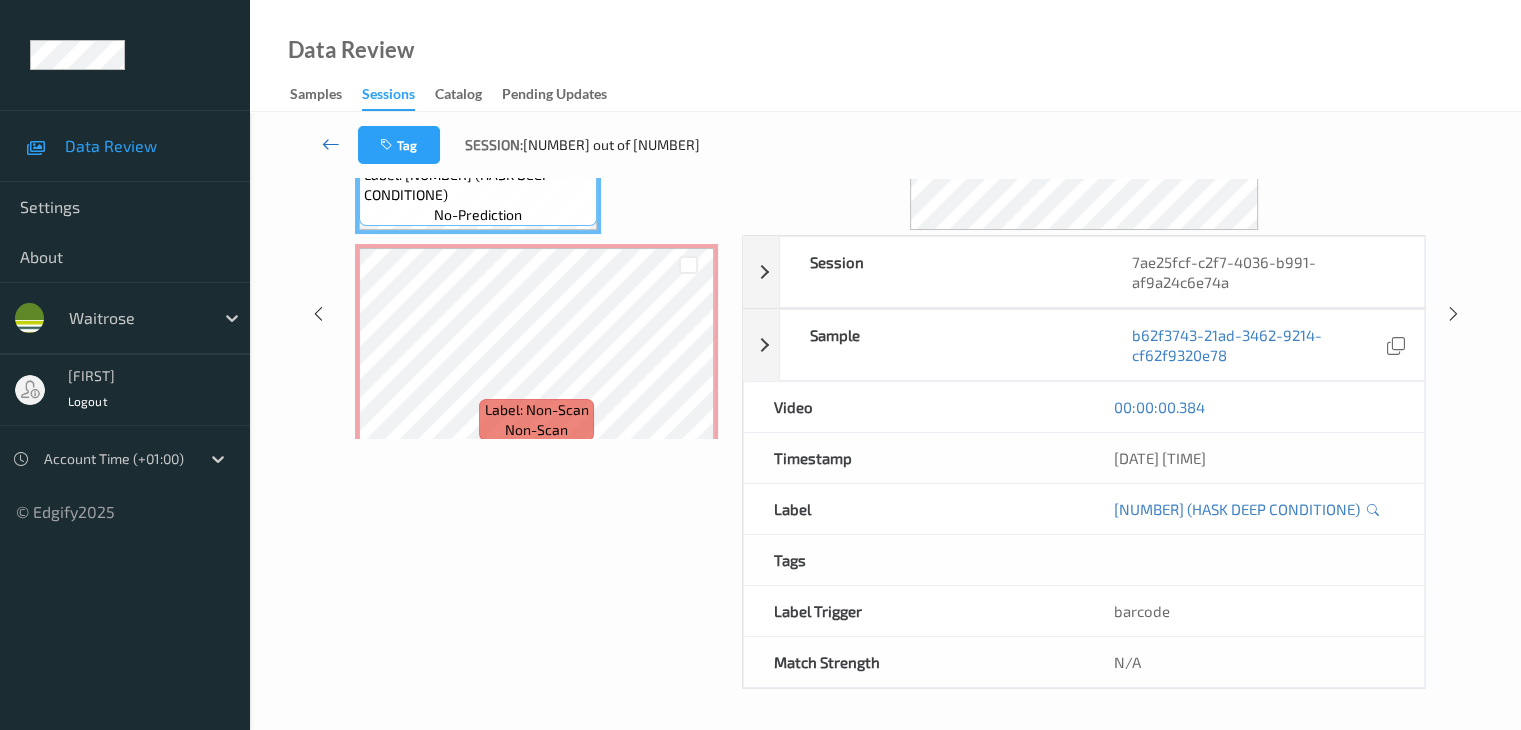click at bounding box center [331, 144] 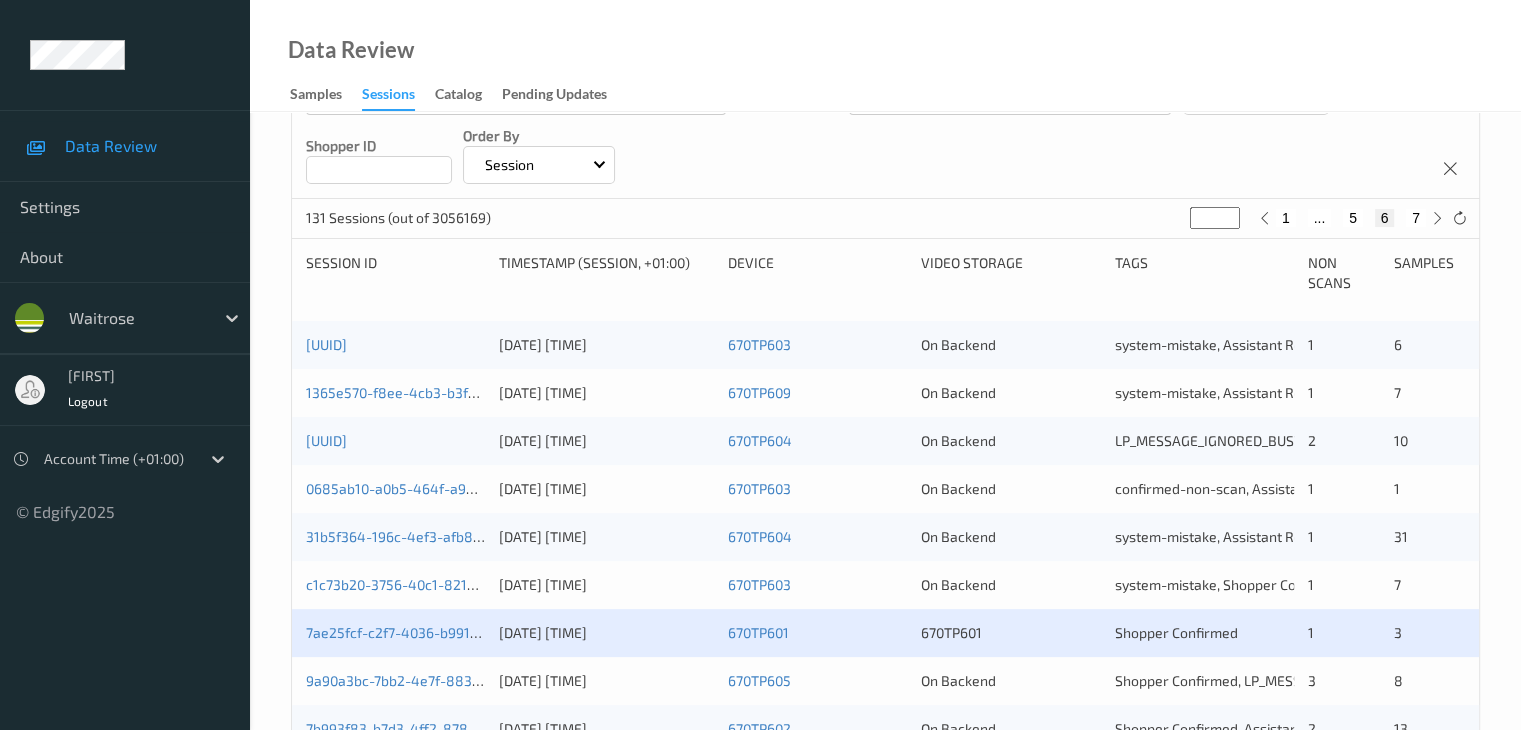 scroll, scrollTop: 600, scrollLeft: 0, axis: vertical 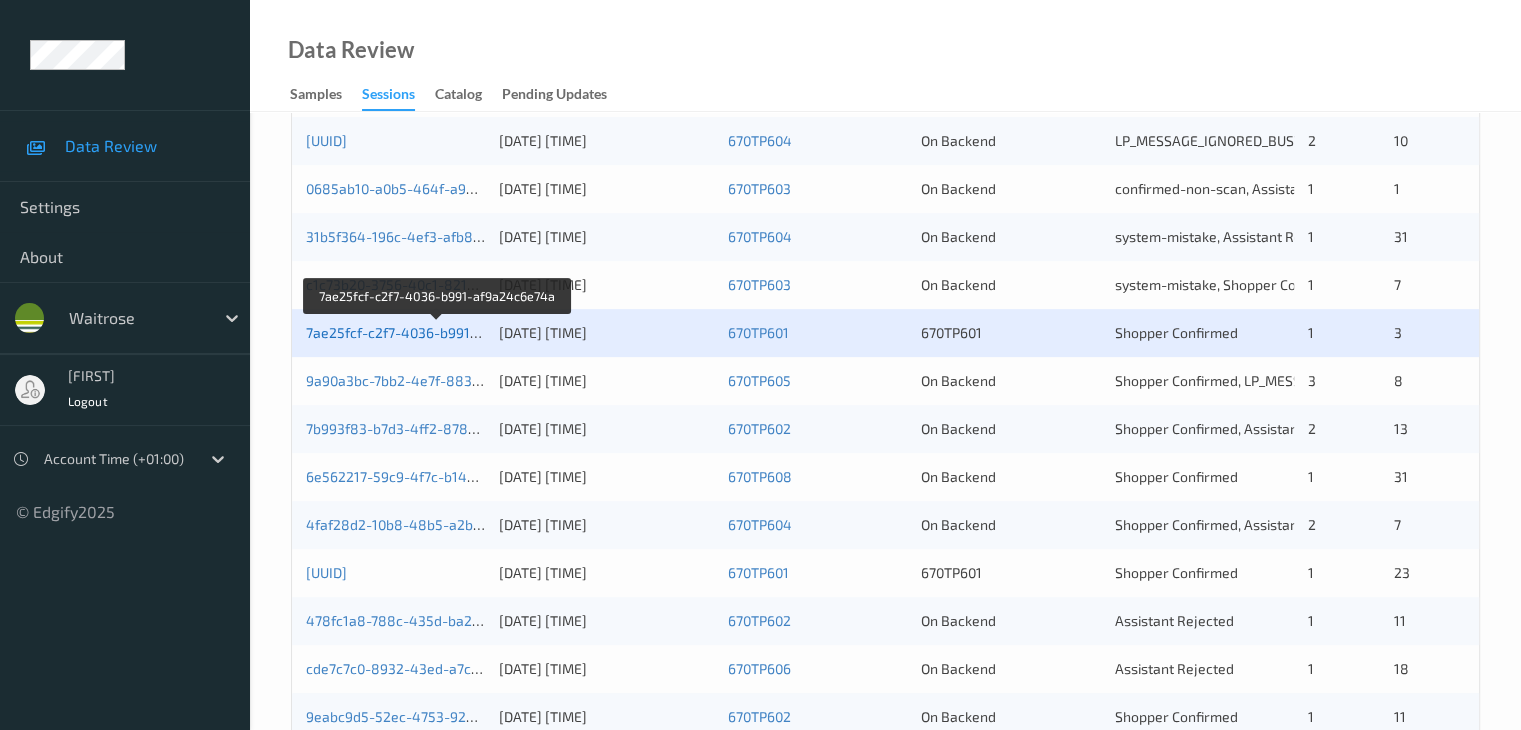 click on "7ae25fcf-c2f7-4036-b991-af9a24c6e74a" at bounding box center (437, 332) 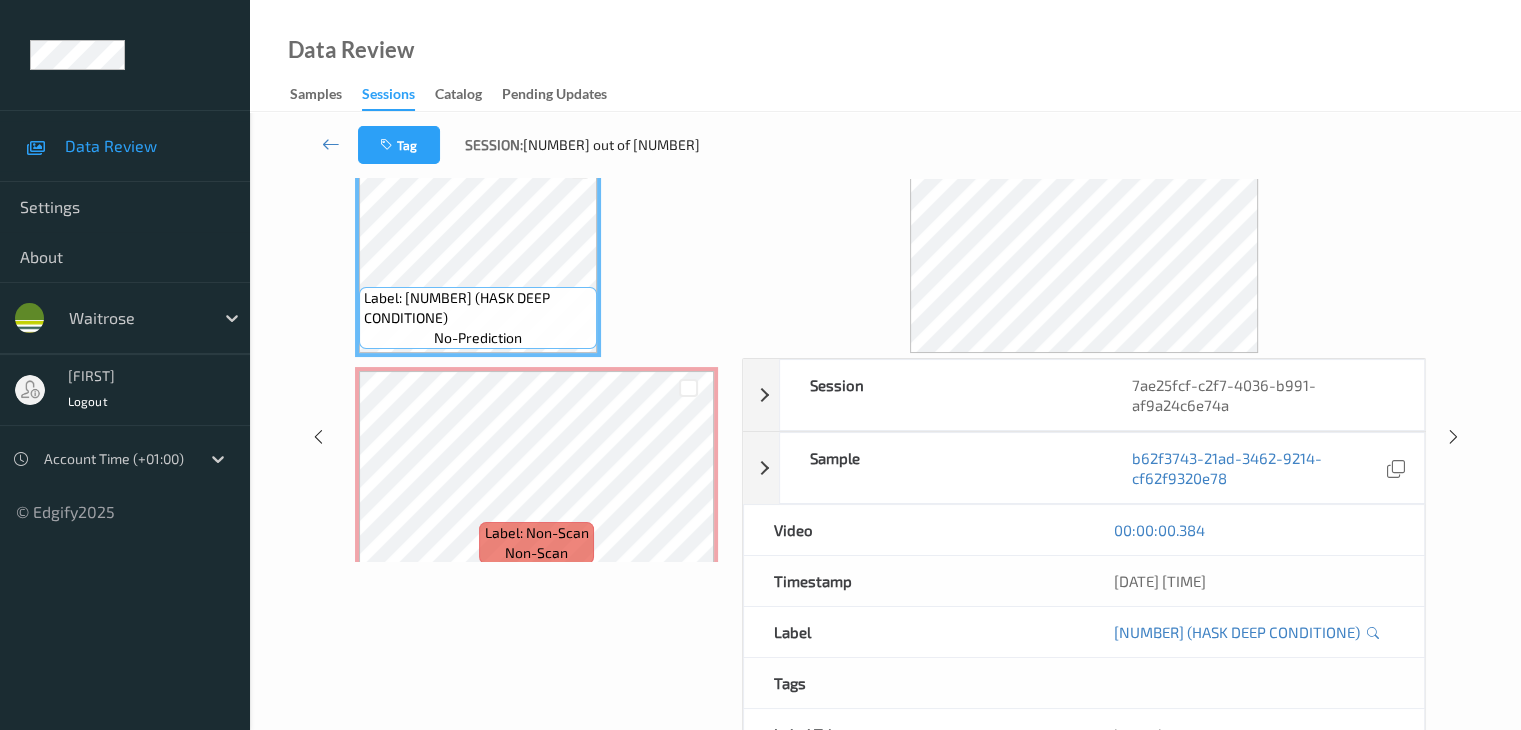 scroll, scrollTop: 0, scrollLeft: 0, axis: both 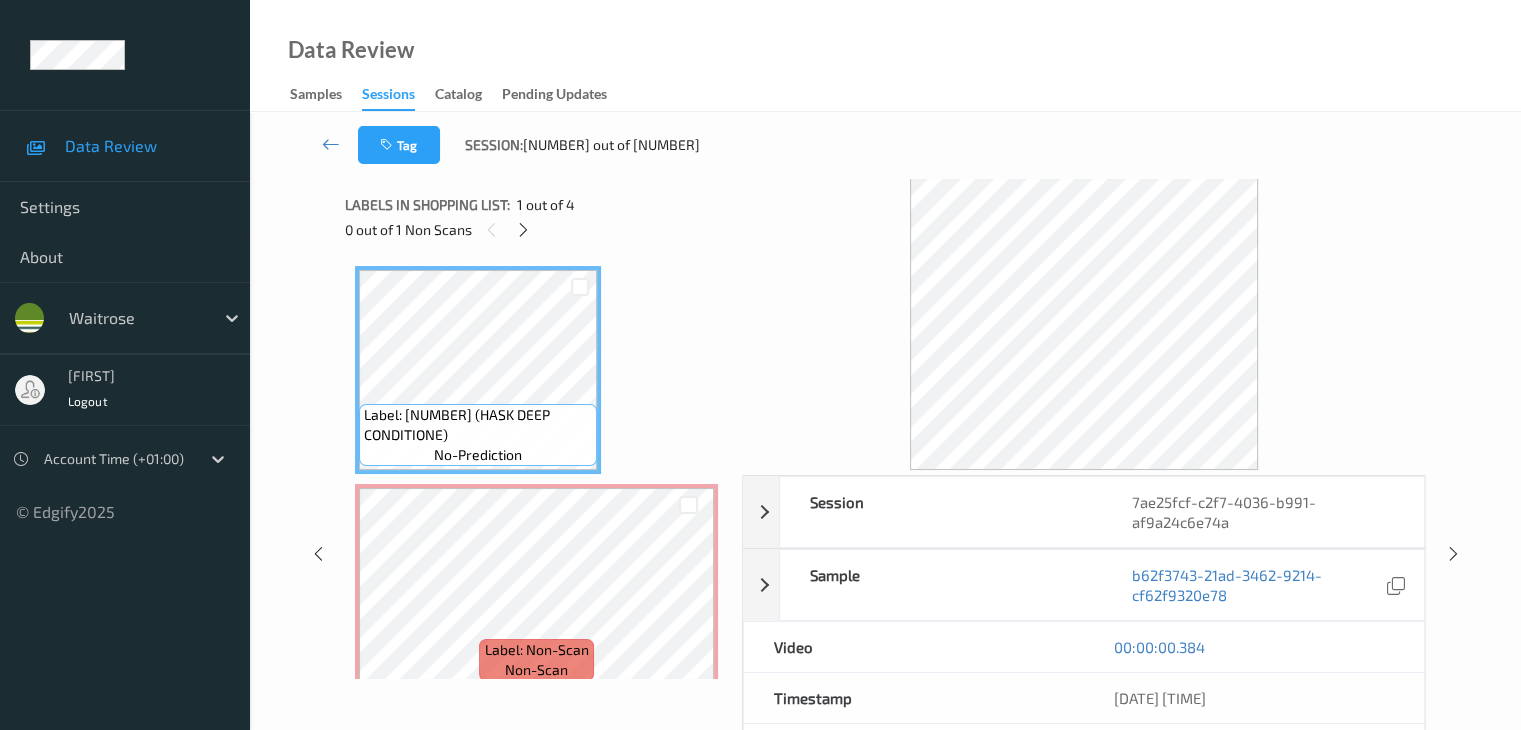 drag, startPoint x: 520, startPoint y: 233, endPoint x: 565, endPoint y: 212, distance: 49.658836 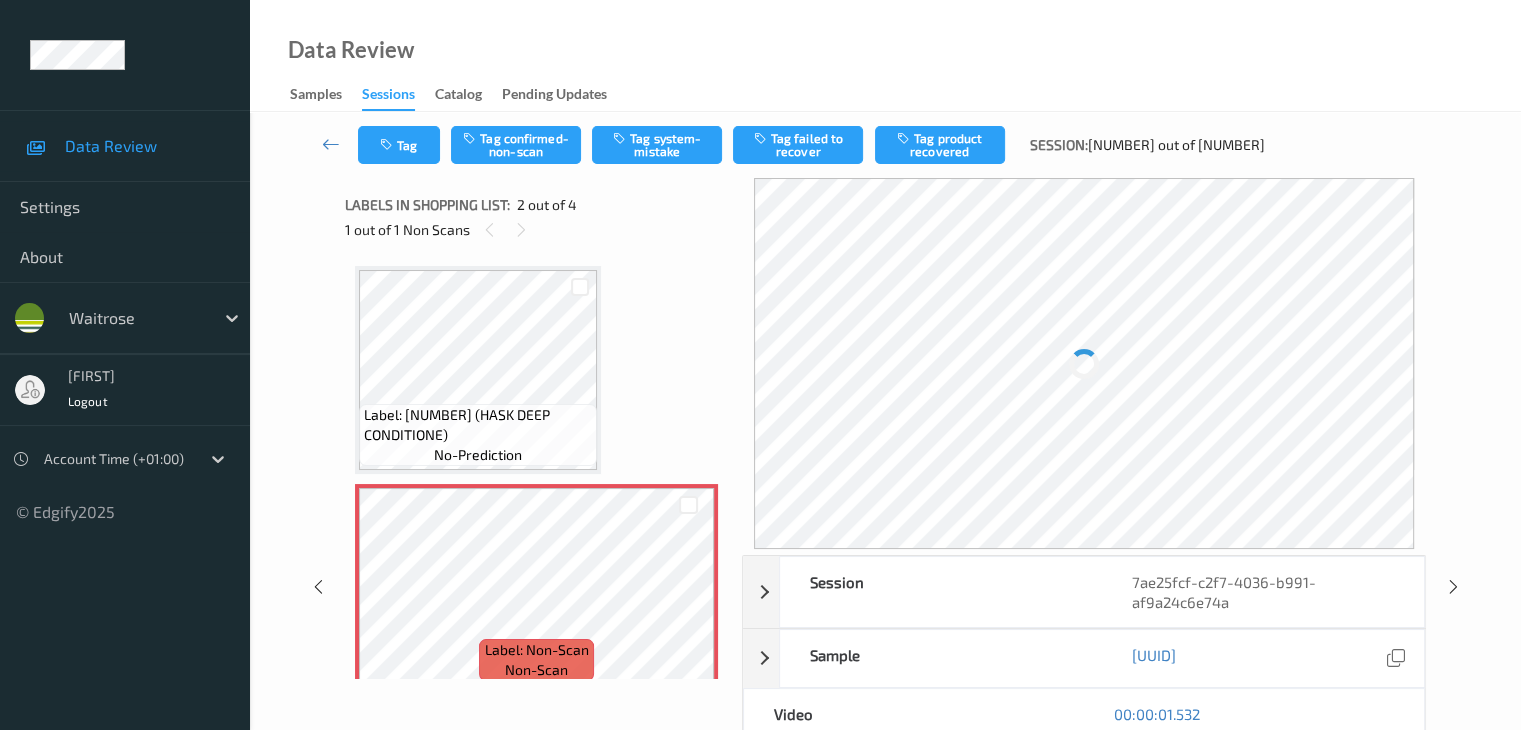 scroll, scrollTop: 10, scrollLeft: 0, axis: vertical 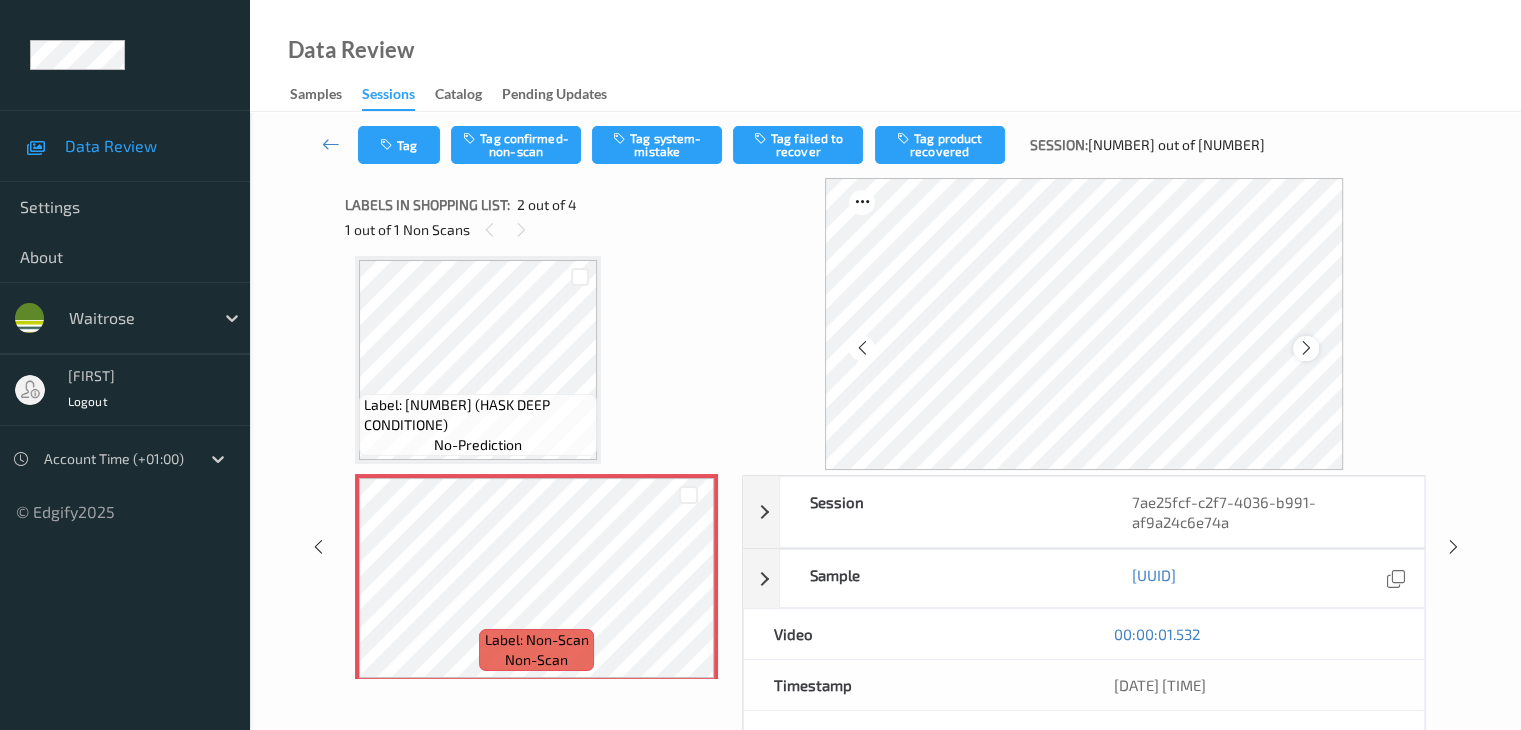 click at bounding box center [1306, 348] 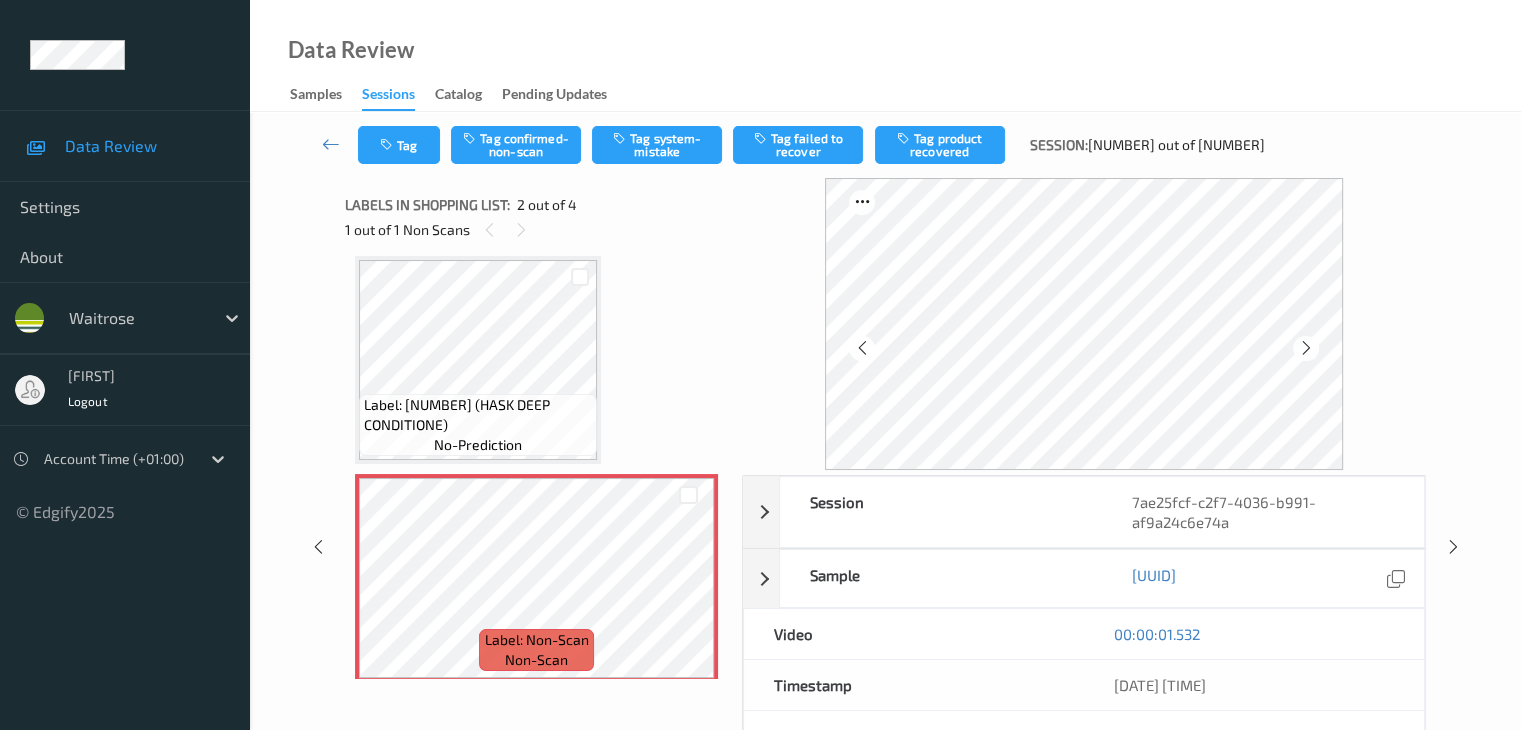 click at bounding box center [1306, 348] 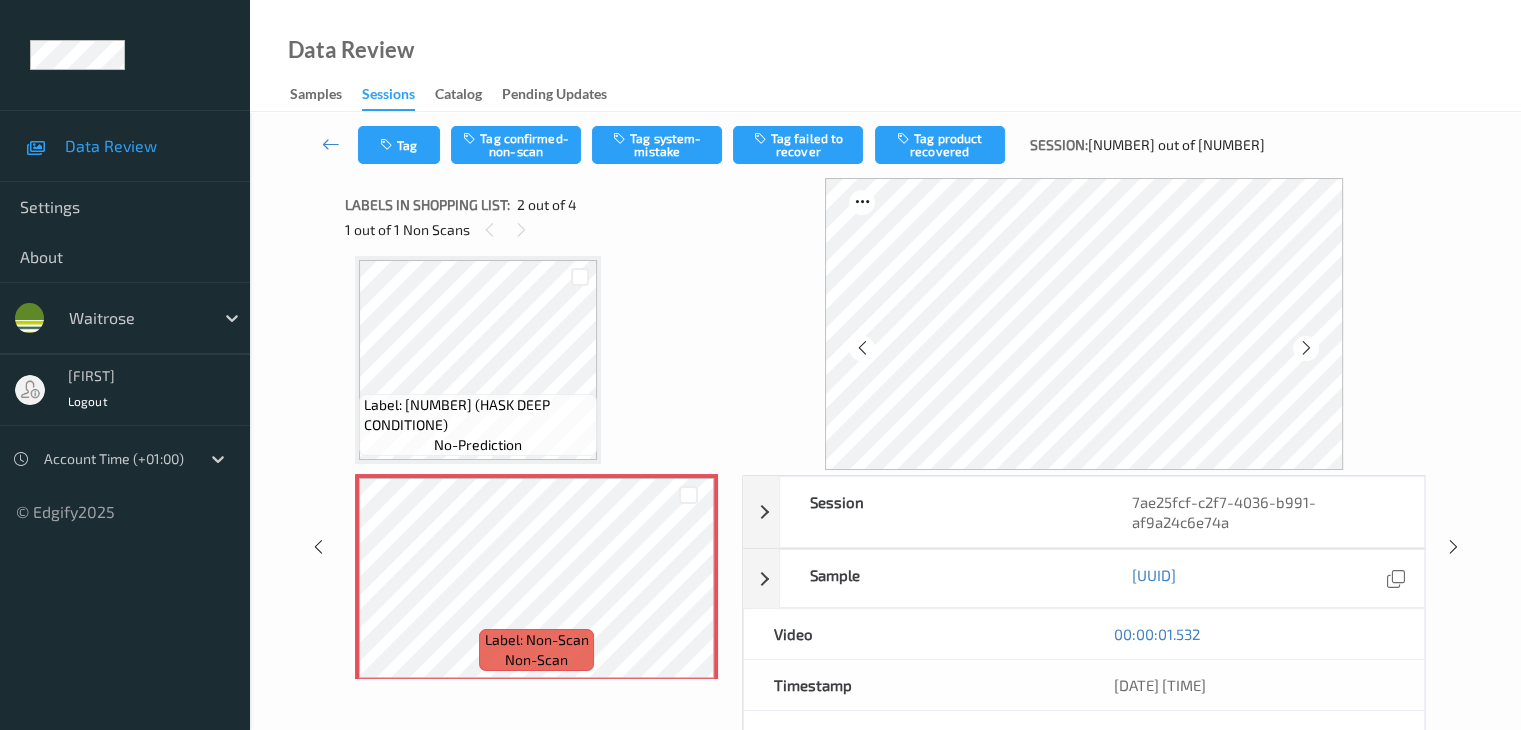 click at bounding box center [1306, 348] 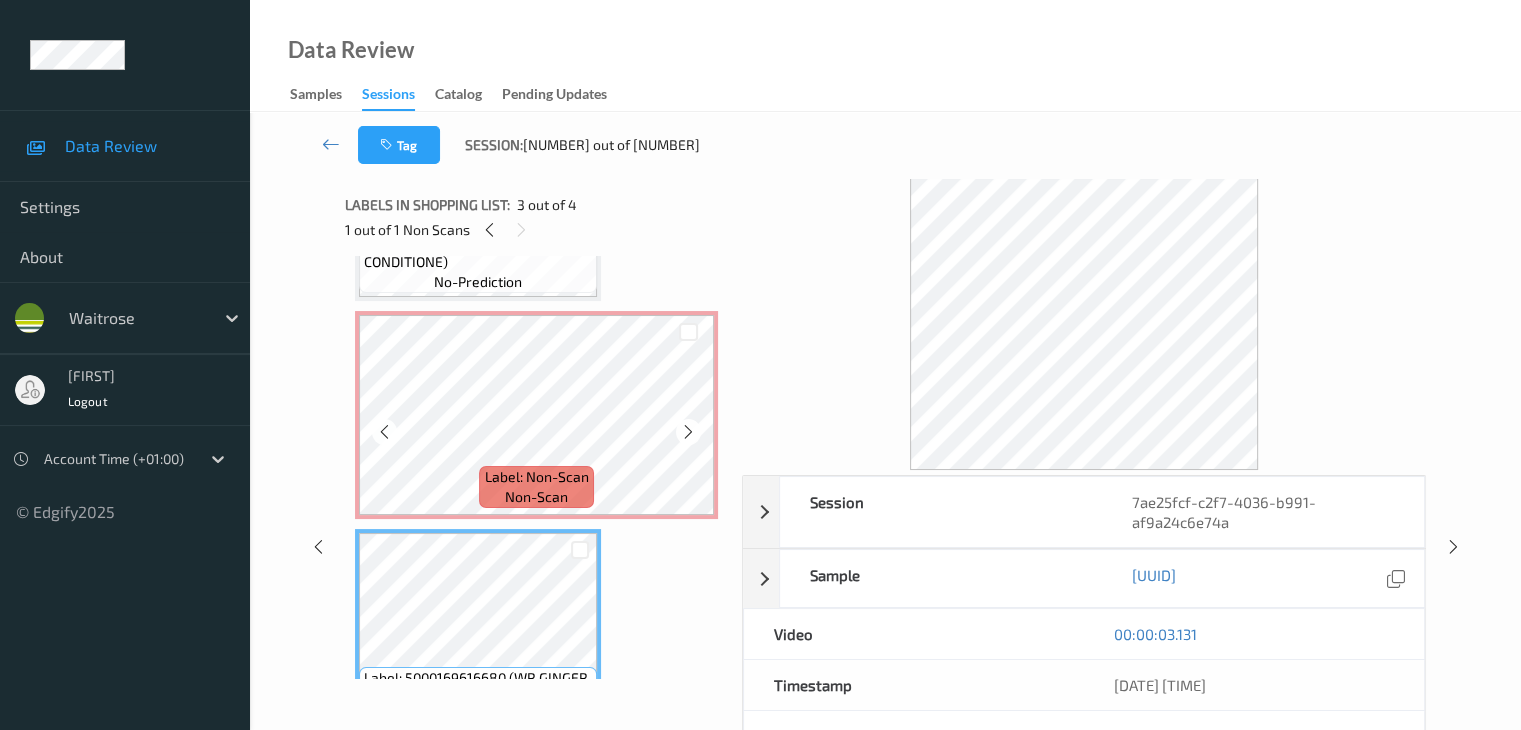 scroll, scrollTop: 0, scrollLeft: 0, axis: both 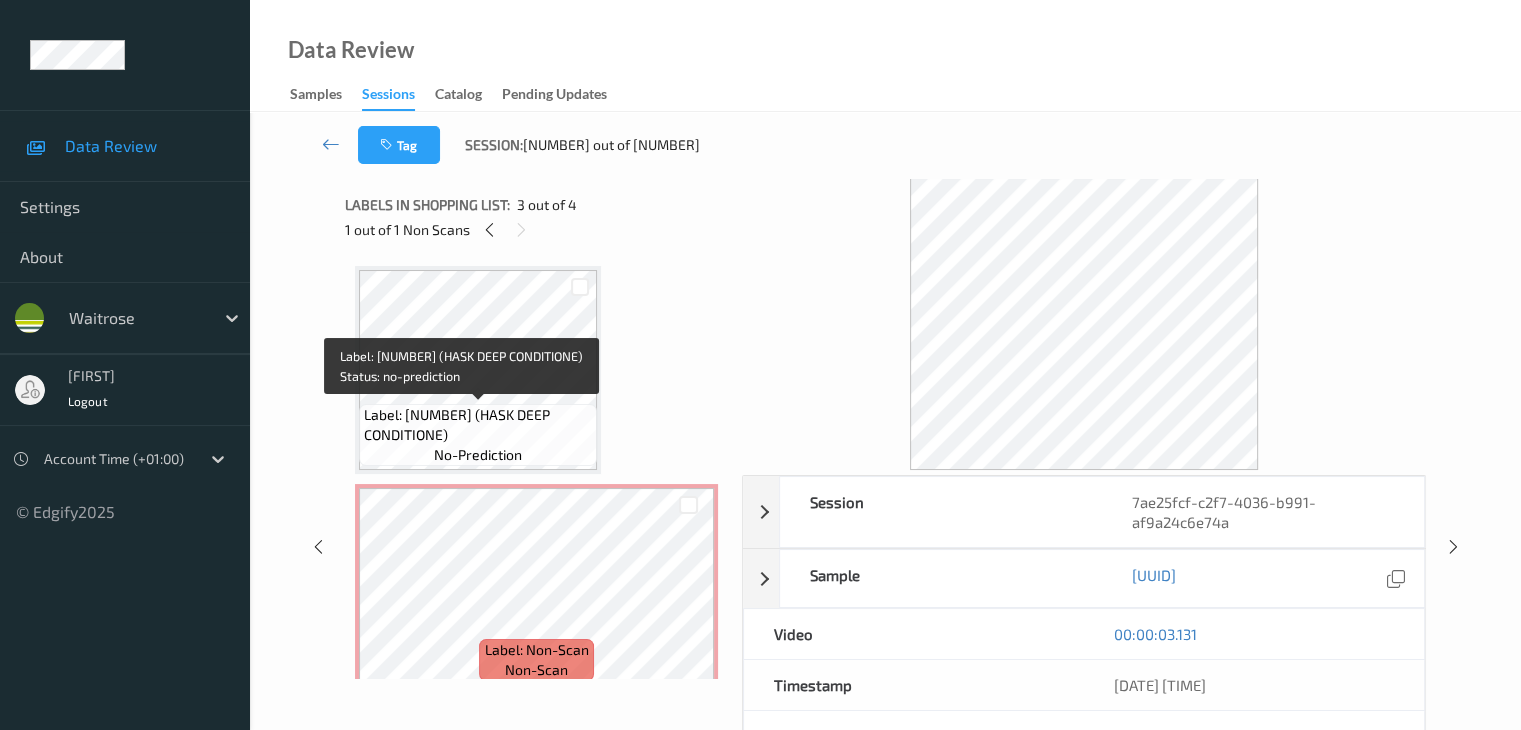 click on "Label: [NUMBER] (HASK DEEP CONDITIONE)" at bounding box center [478, 425] 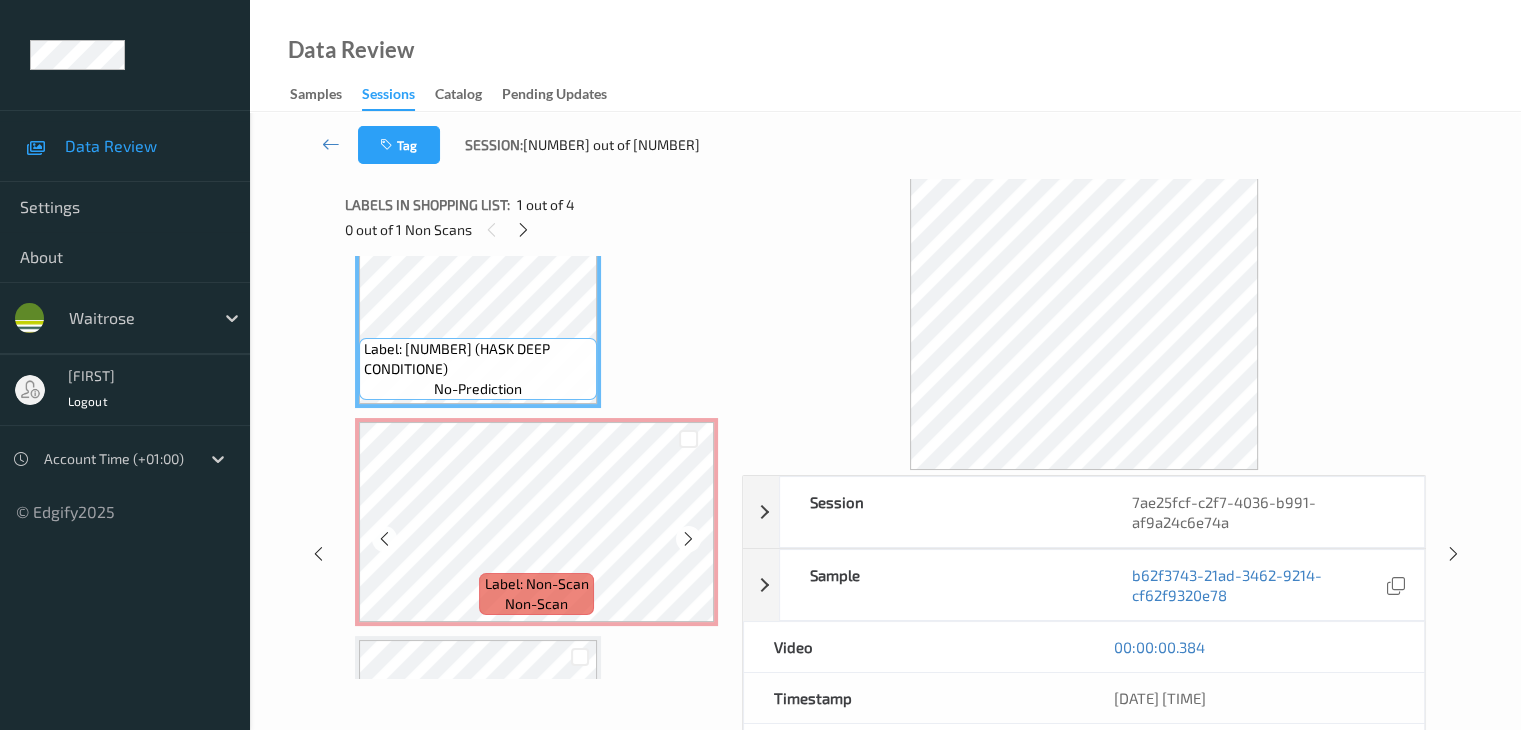 scroll, scrollTop: 100, scrollLeft: 0, axis: vertical 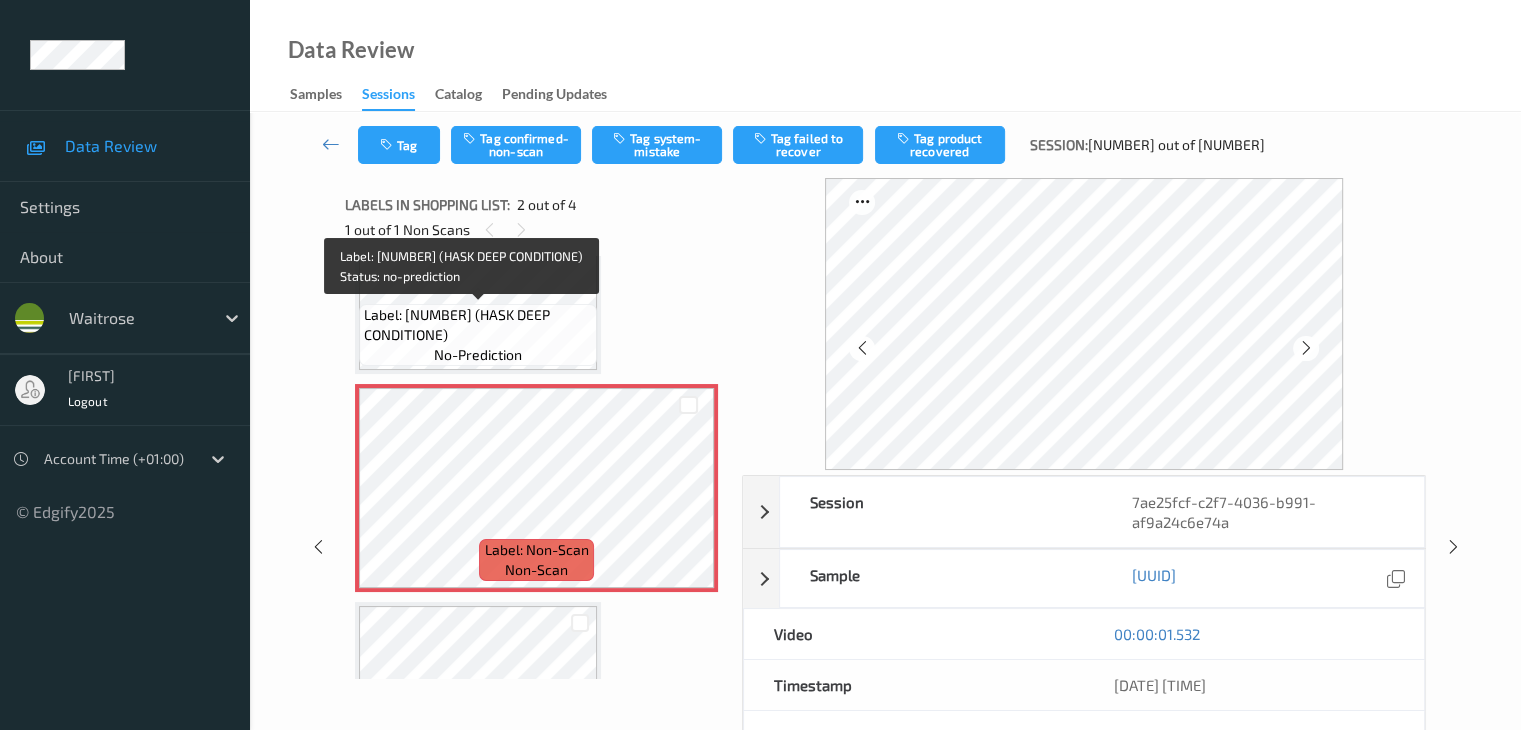 click on "Label: [NUMBER] (HASK DEEP CONDITIONE)" at bounding box center [478, 325] 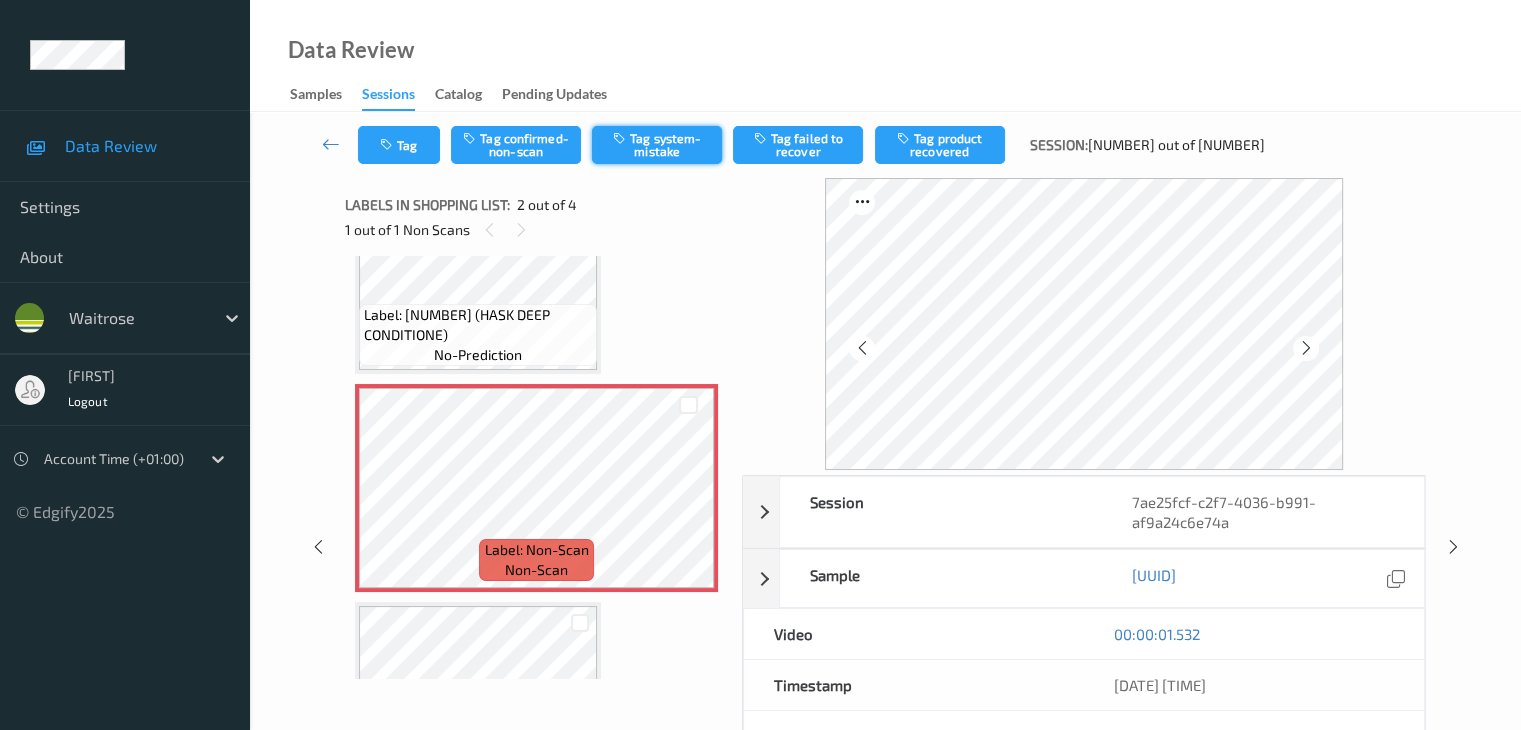 click on "Tag   system-mistake" at bounding box center (657, 145) 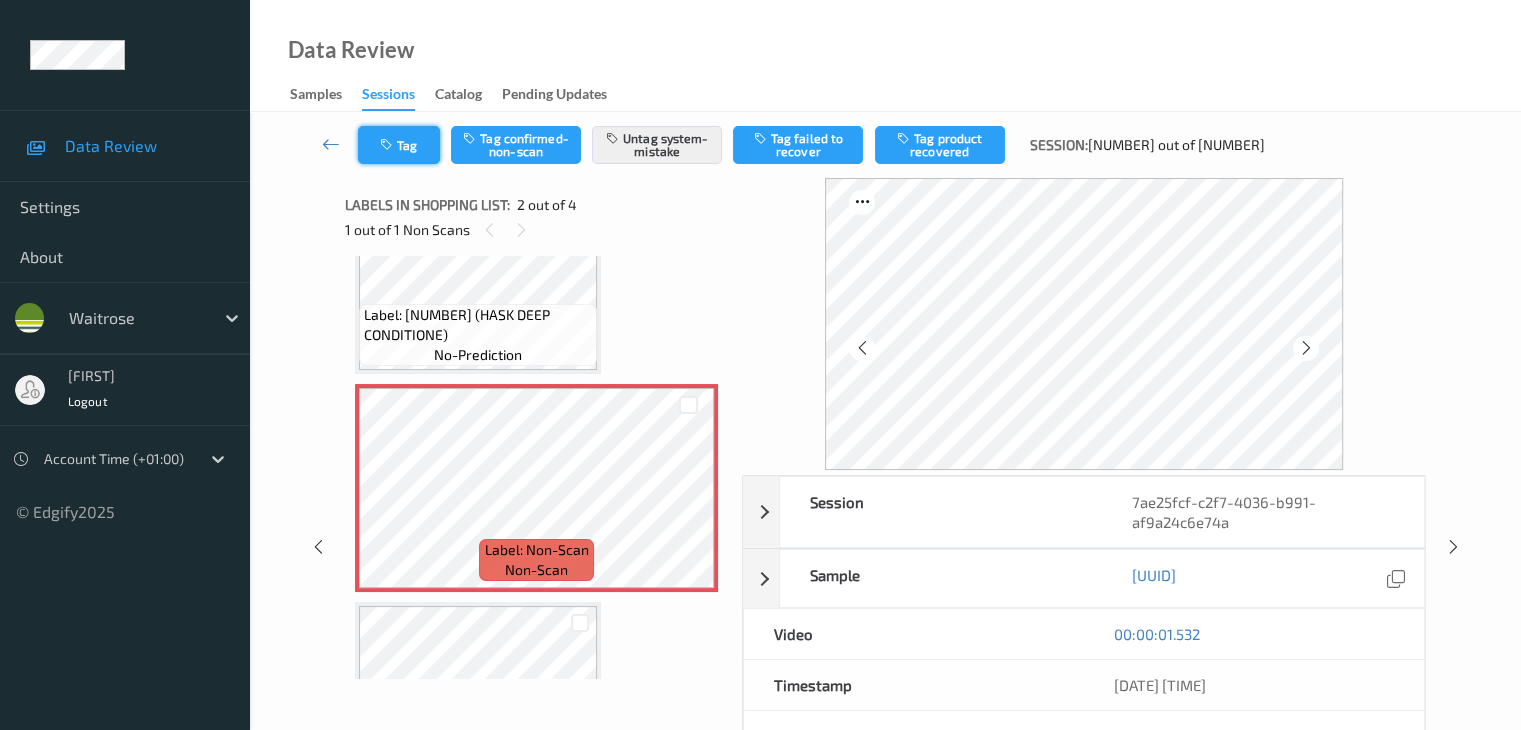 click on "Tag" at bounding box center [399, 145] 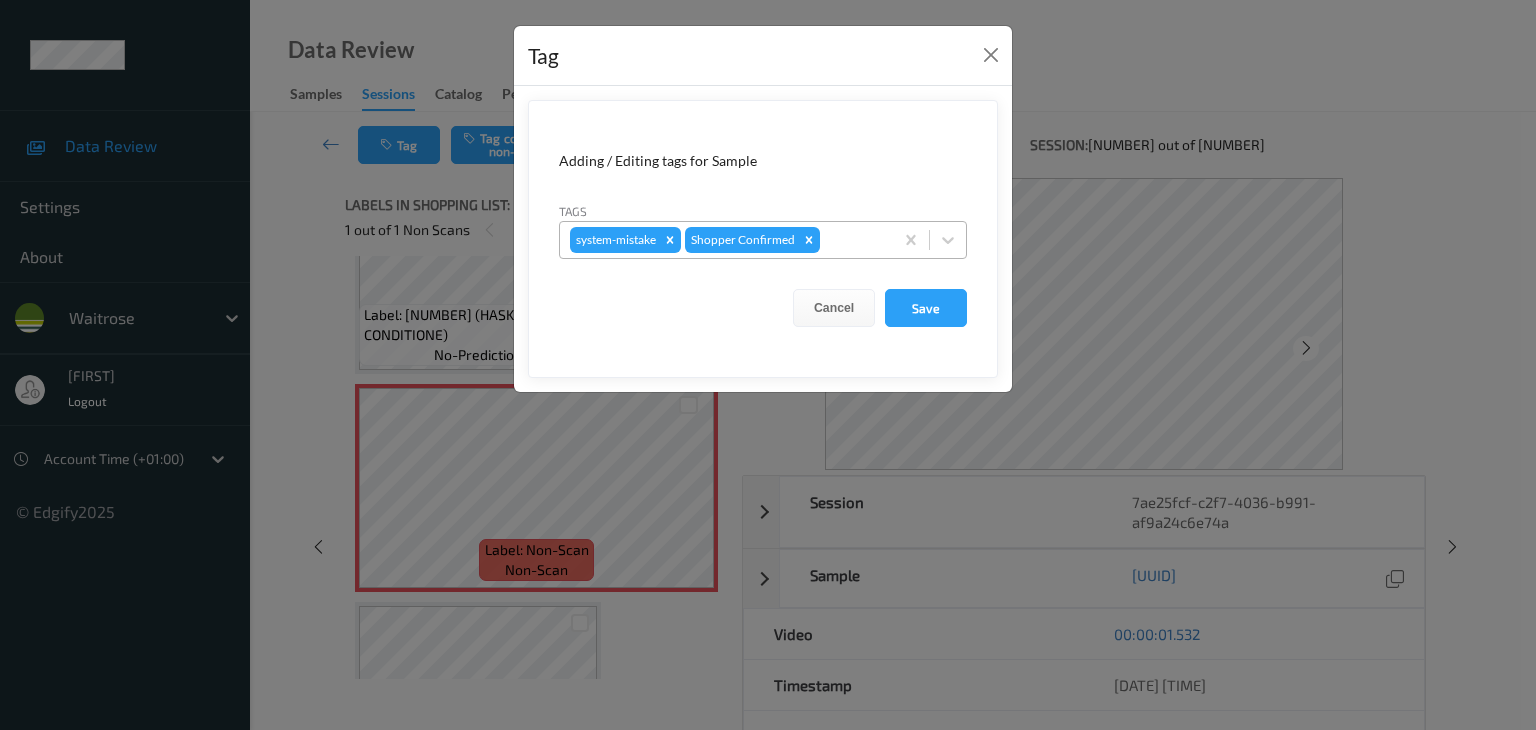 click at bounding box center (853, 240) 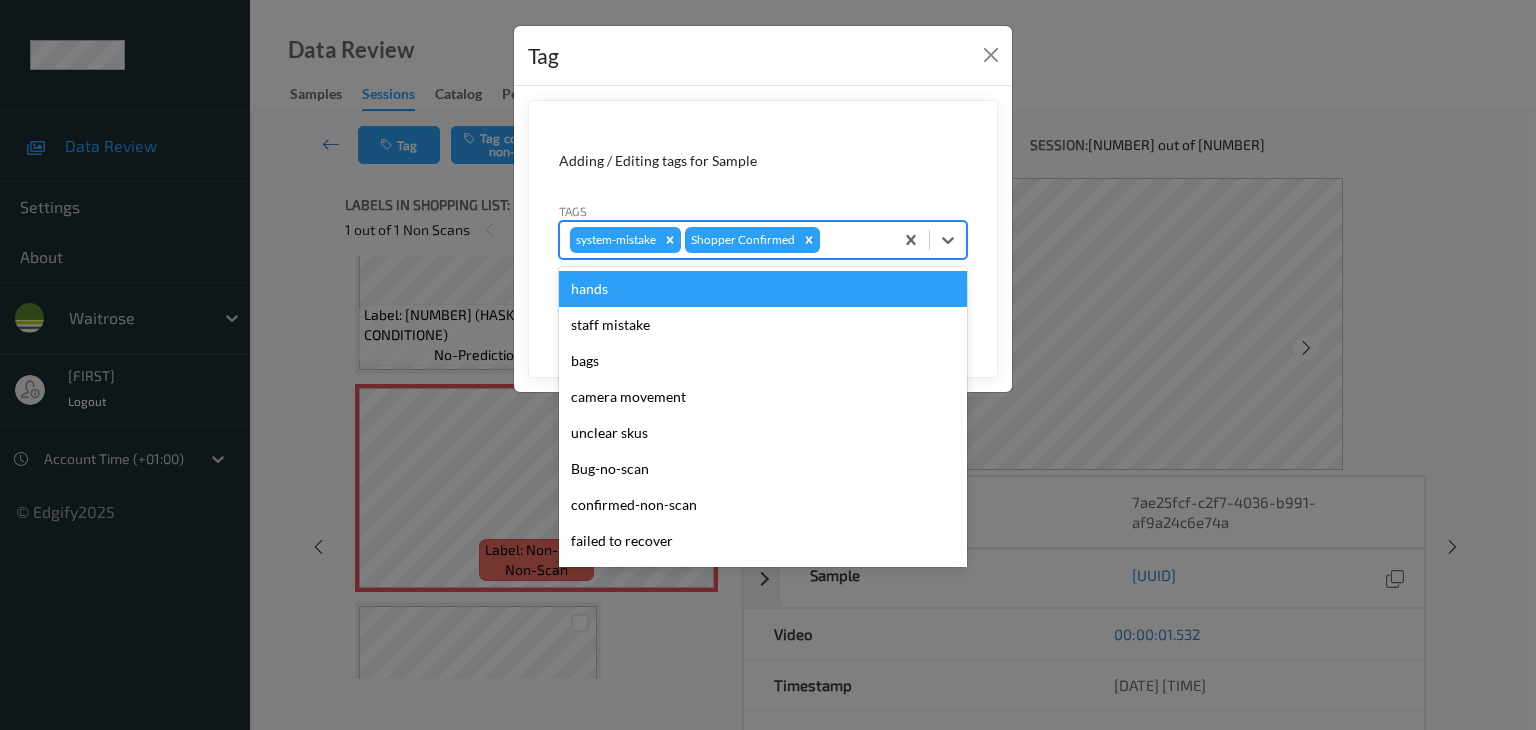 type on "u" 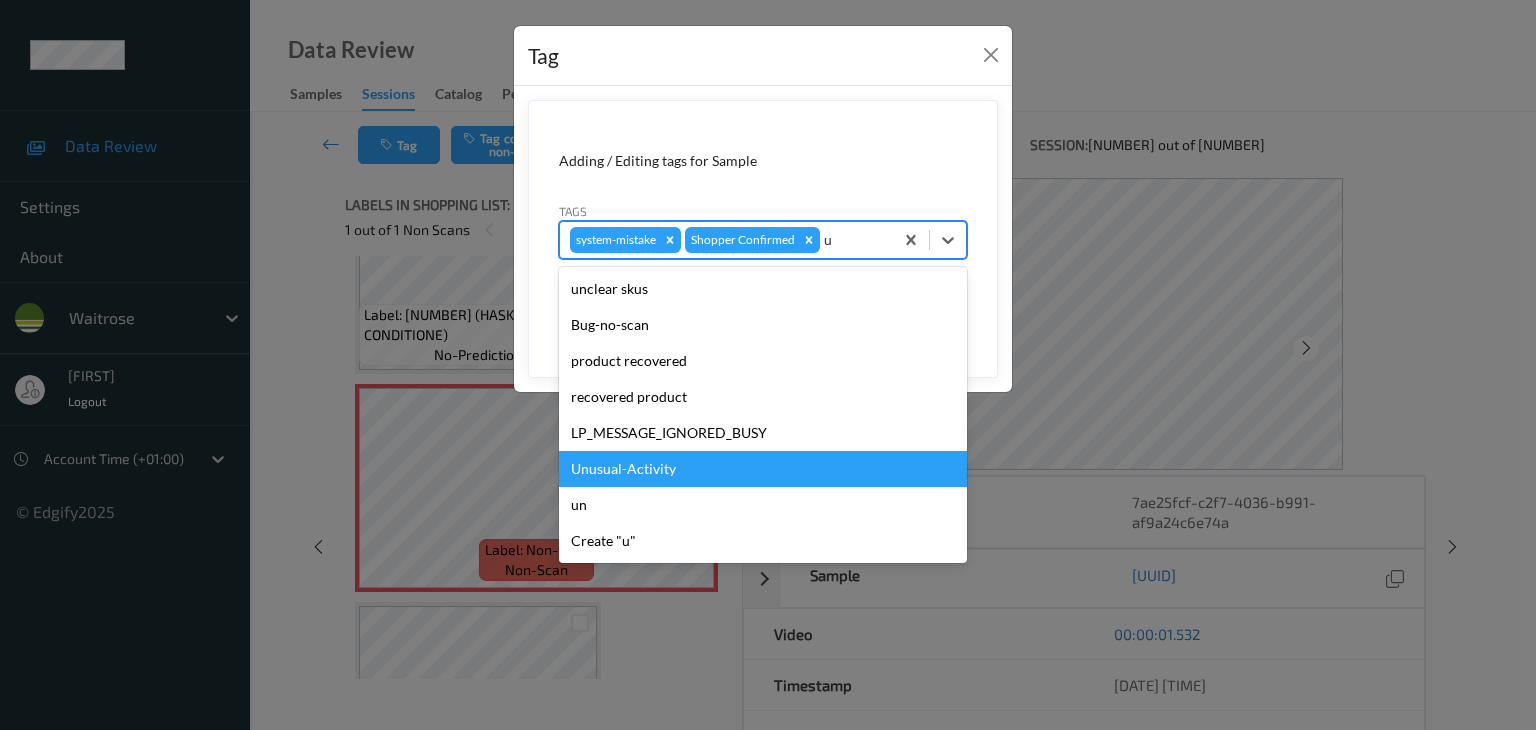 click on "Unusual-Activity" at bounding box center [763, 469] 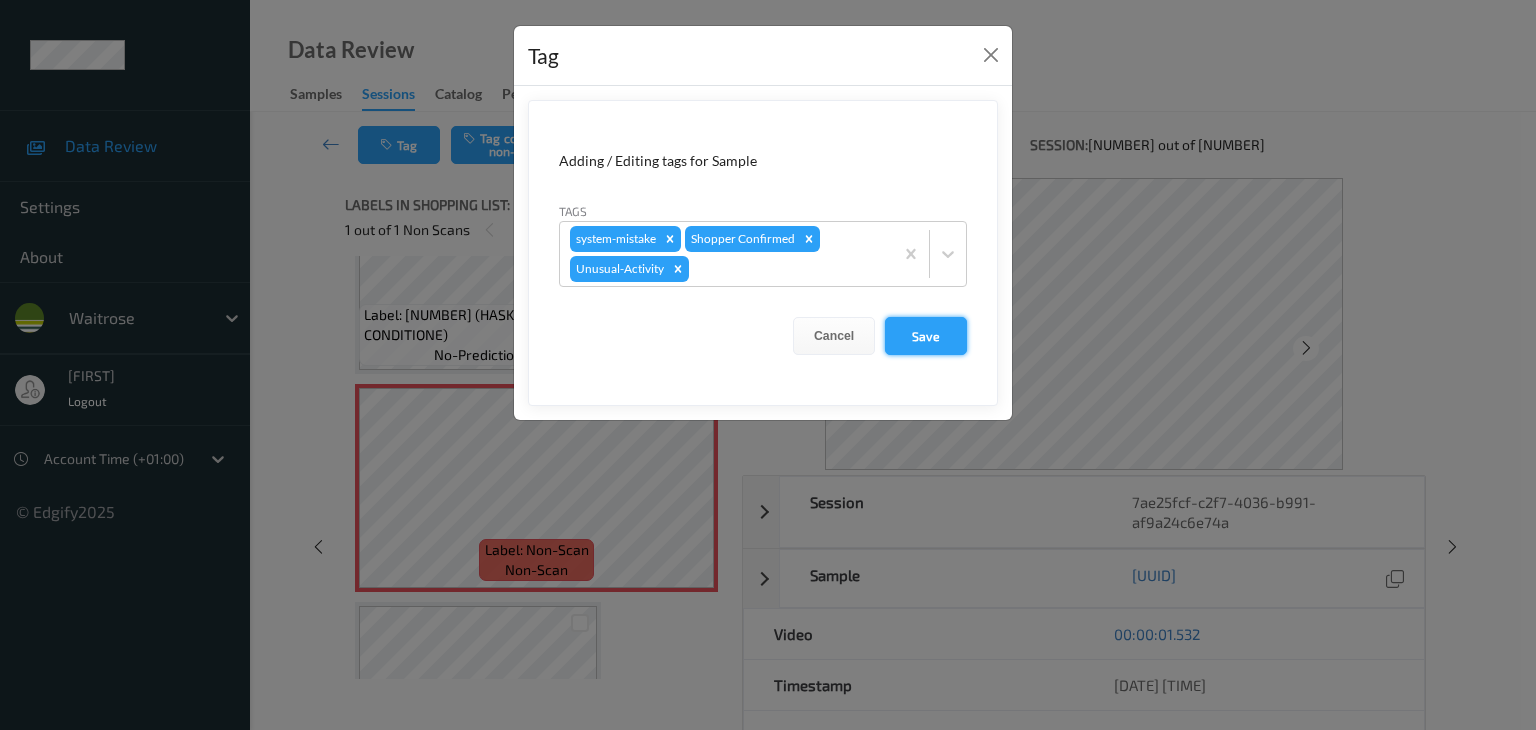 click on "Save" at bounding box center (926, 336) 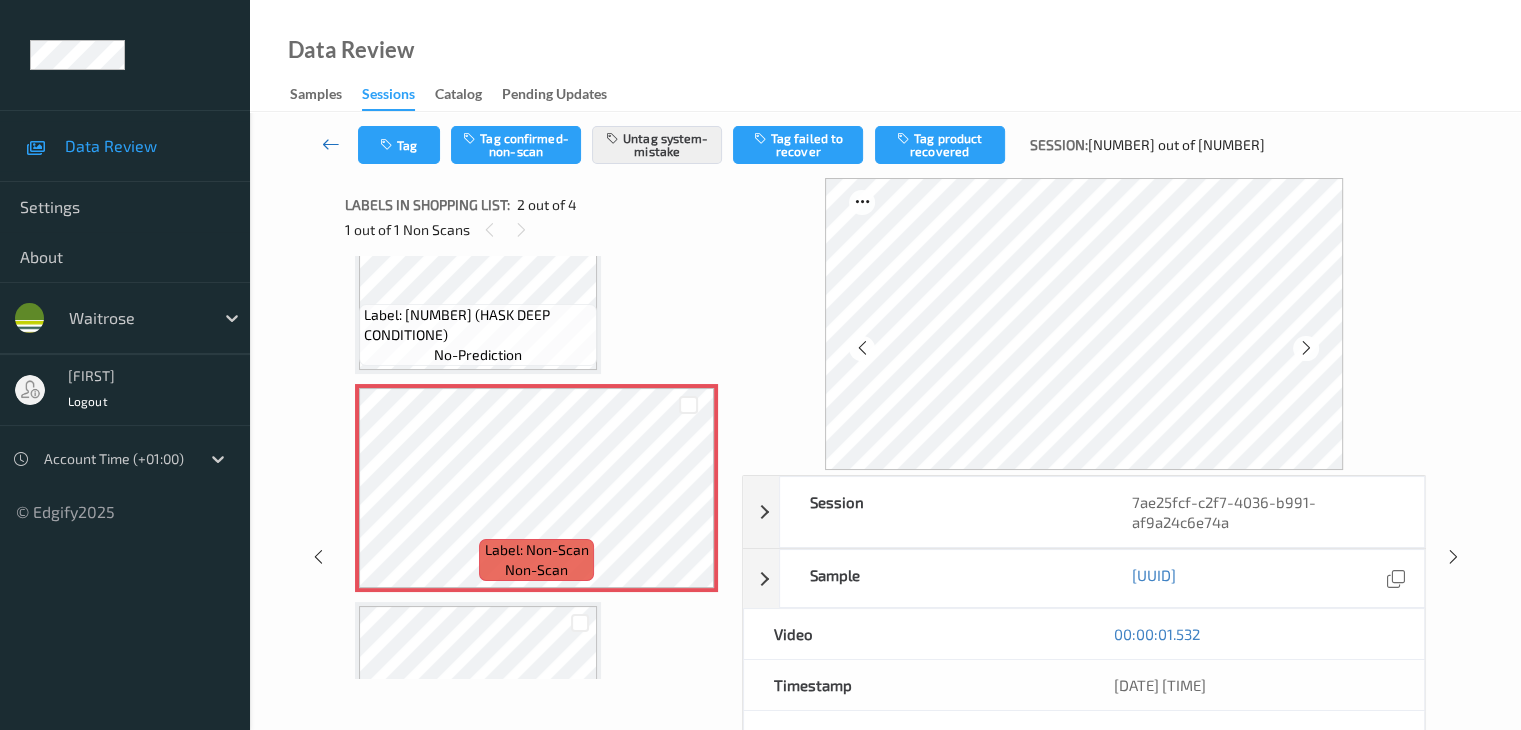 click at bounding box center (331, 144) 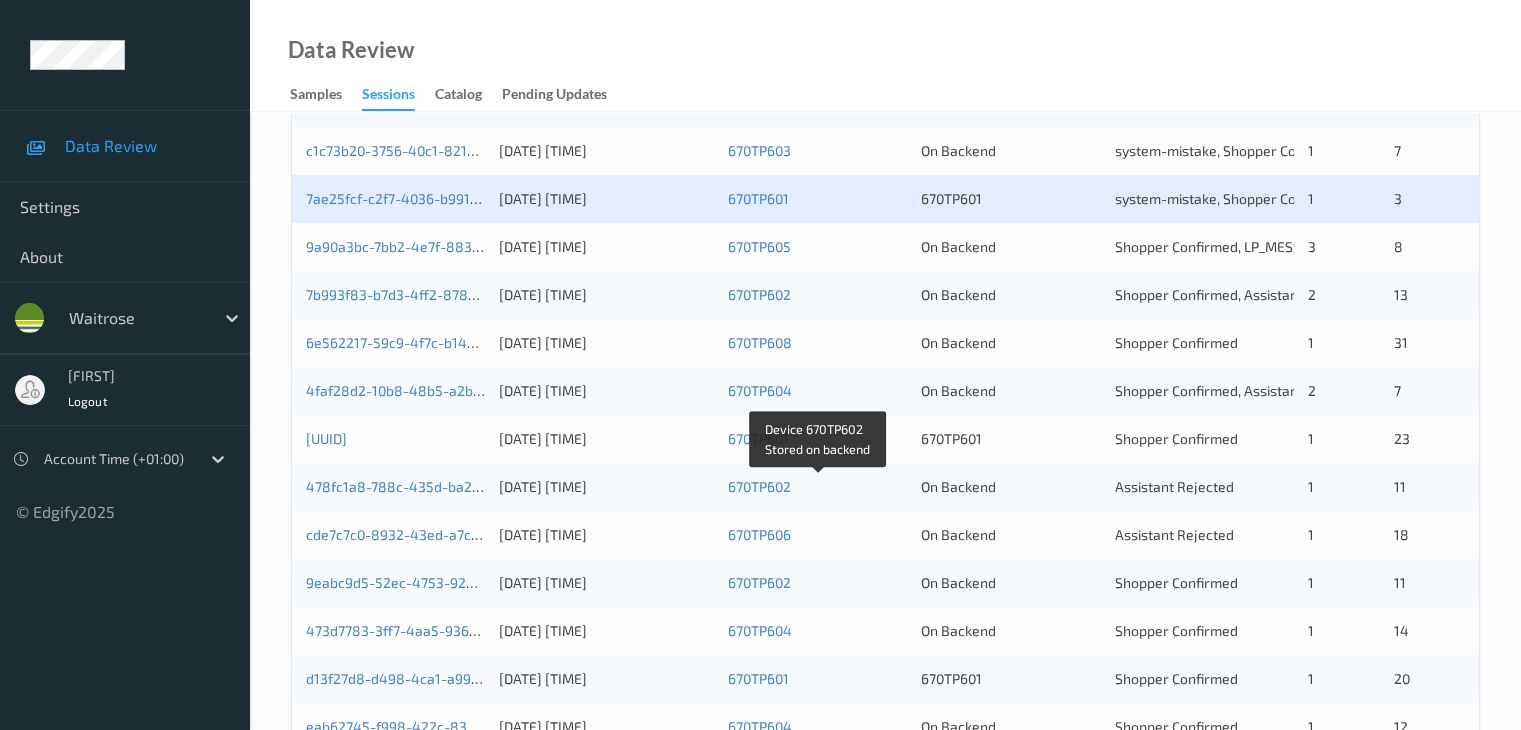 scroll, scrollTop: 700, scrollLeft: 0, axis: vertical 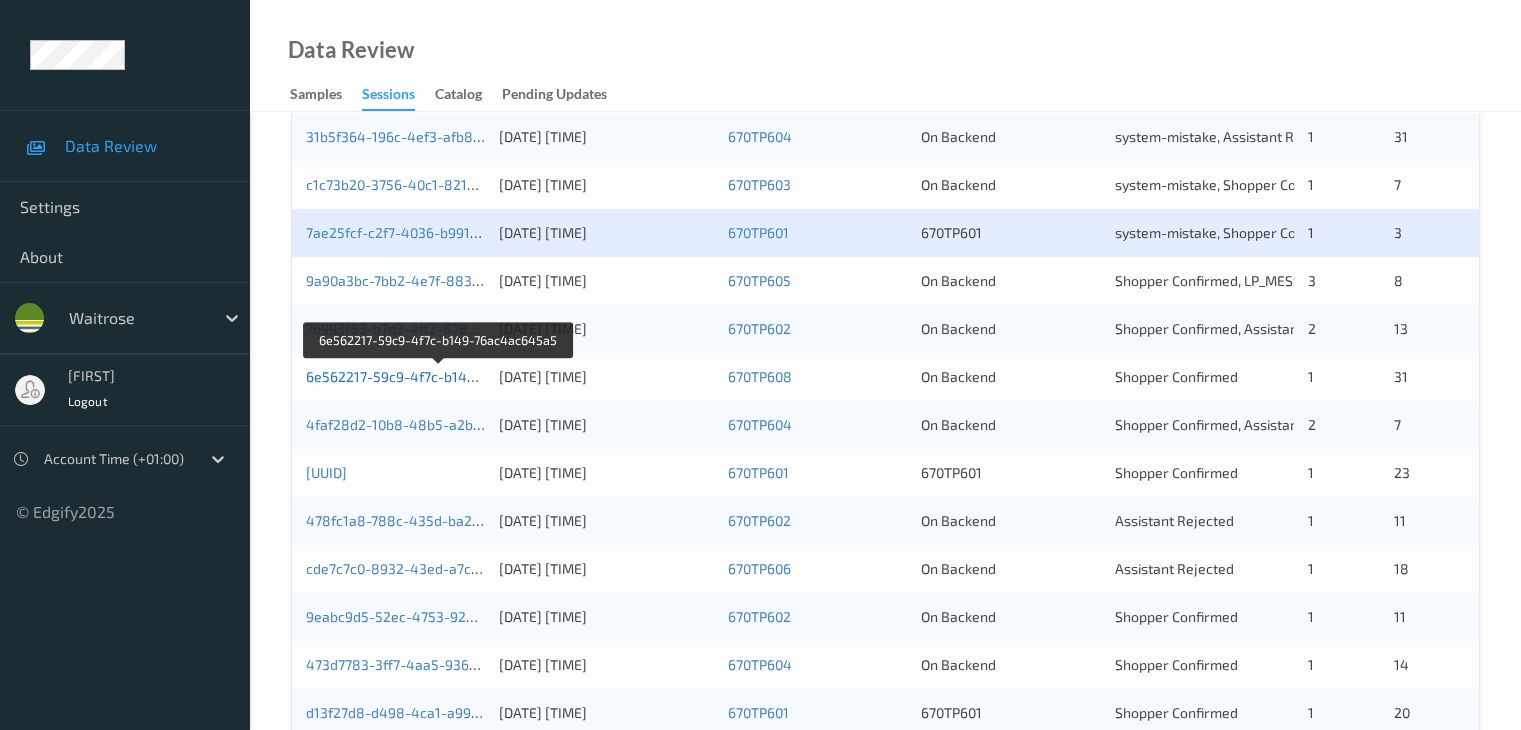 click on "6e562217-59c9-4f7c-b149-76ac4ac645a5" at bounding box center (440, 376) 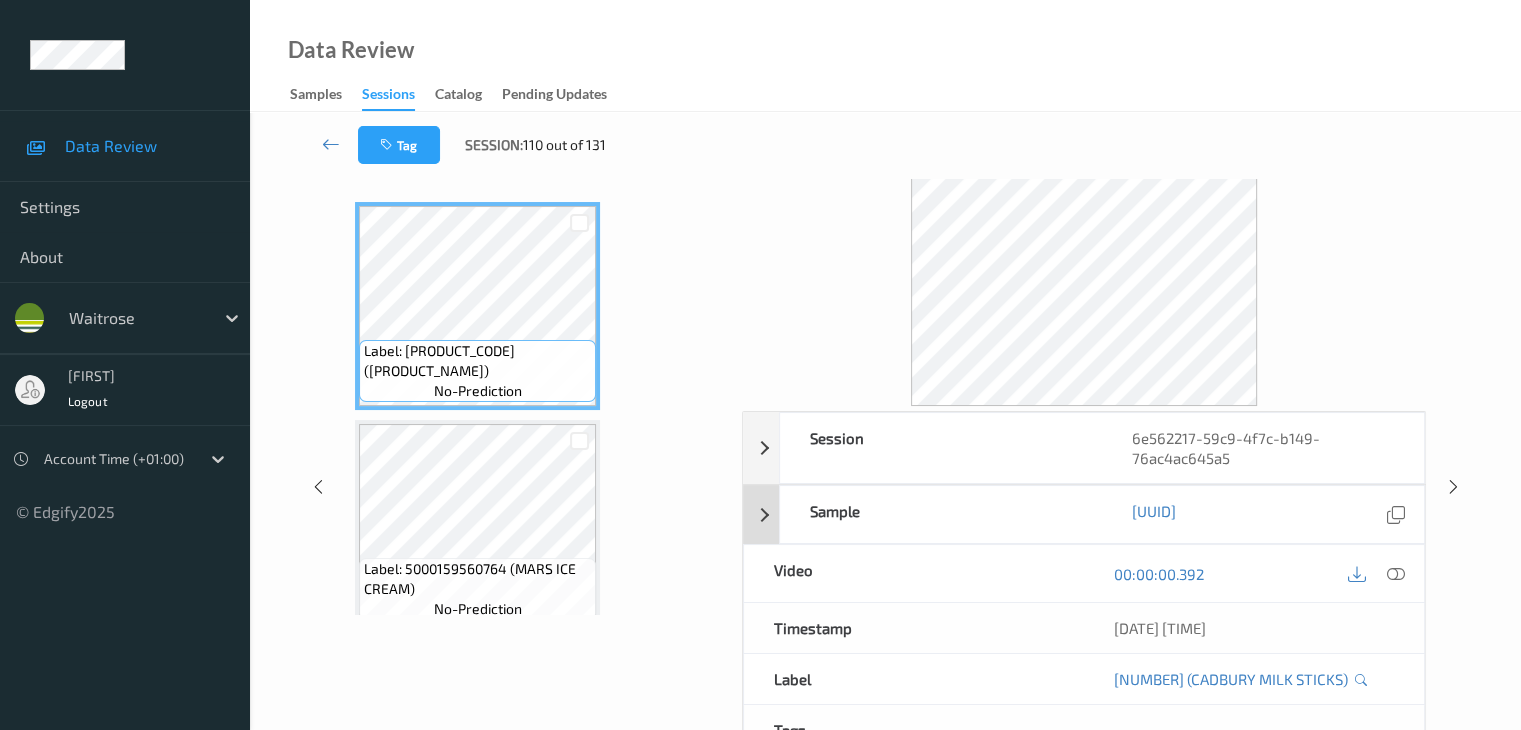 scroll, scrollTop: 0, scrollLeft: 0, axis: both 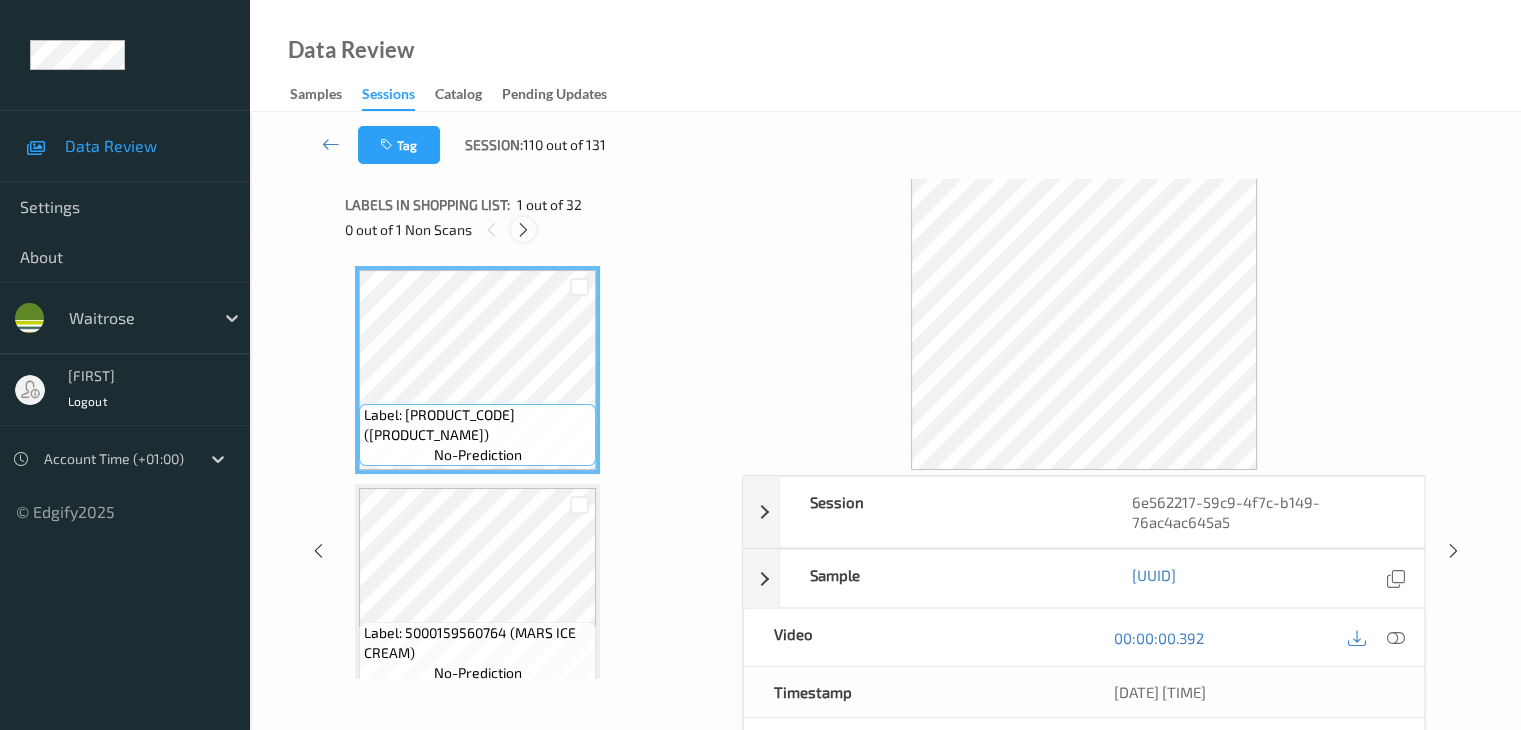 click at bounding box center (523, 230) 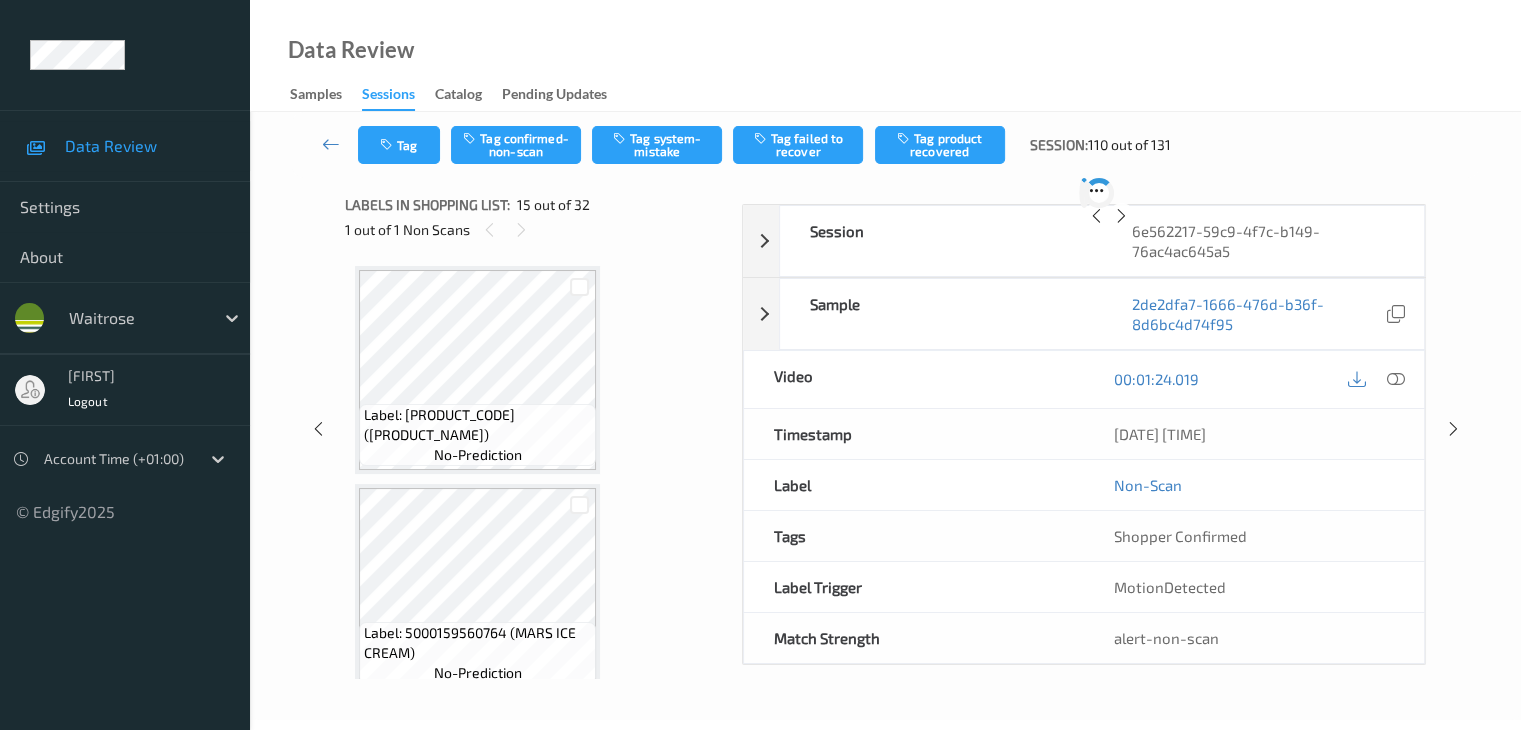 scroll, scrollTop: 2844, scrollLeft: 0, axis: vertical 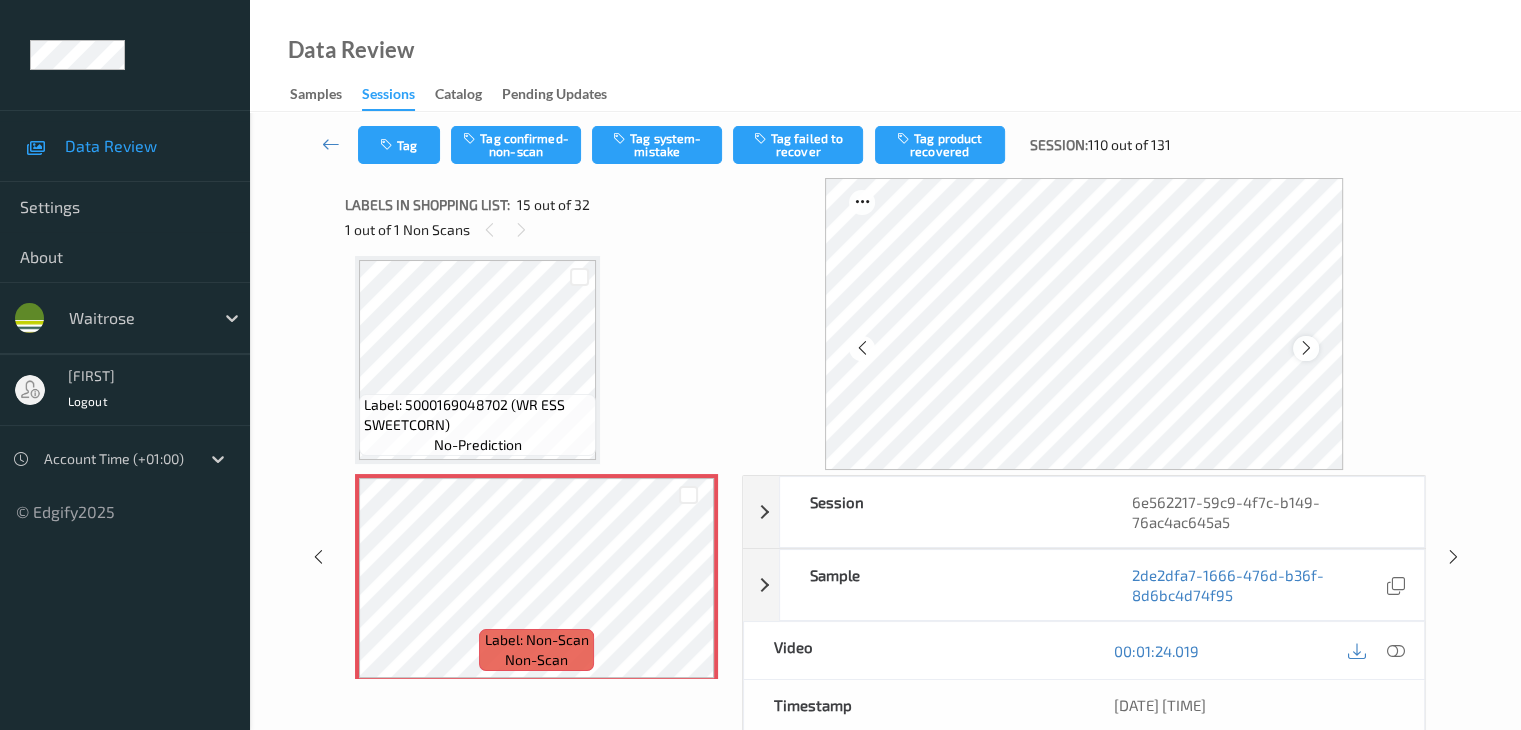 click at bounding box center [1306, 348] 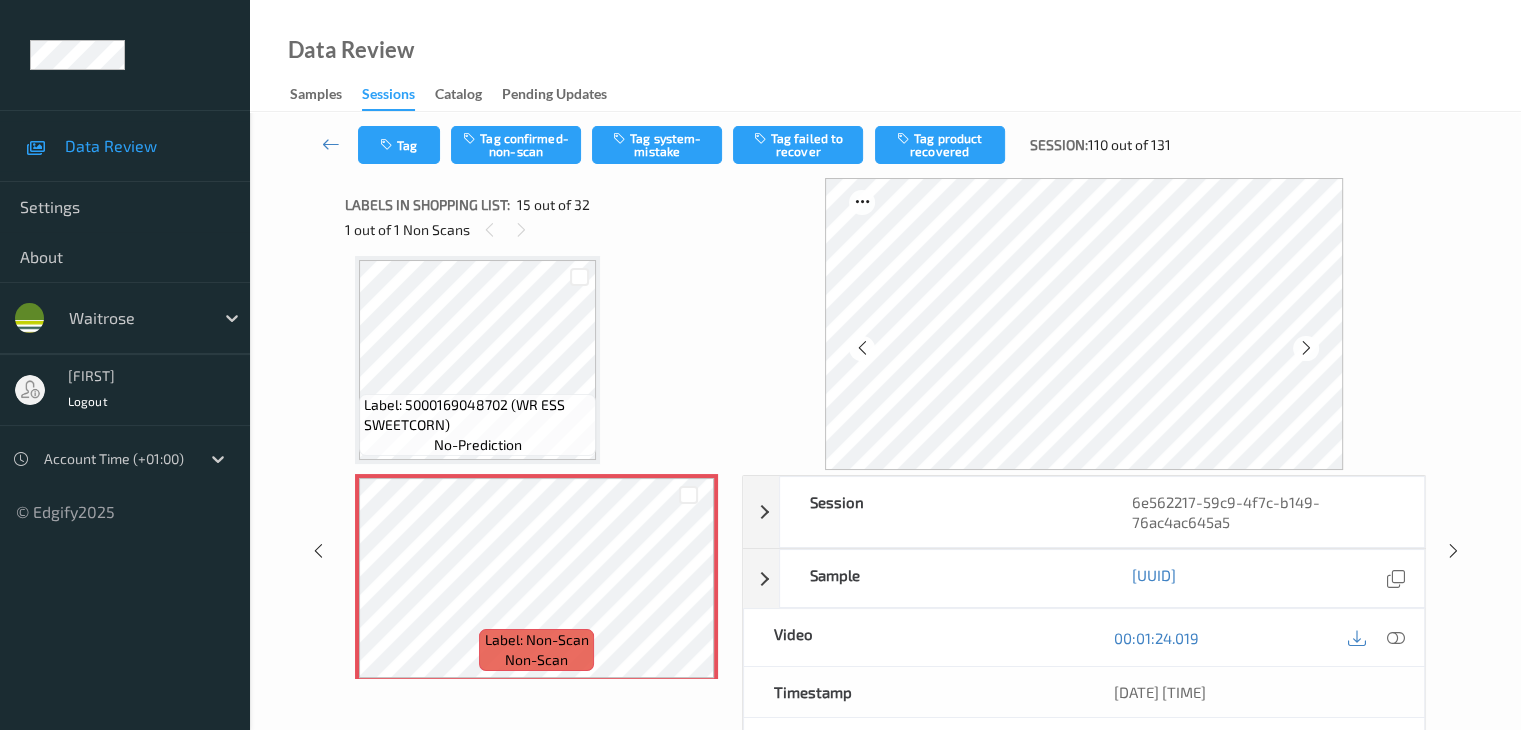 click at bounding box center [1306, 348] 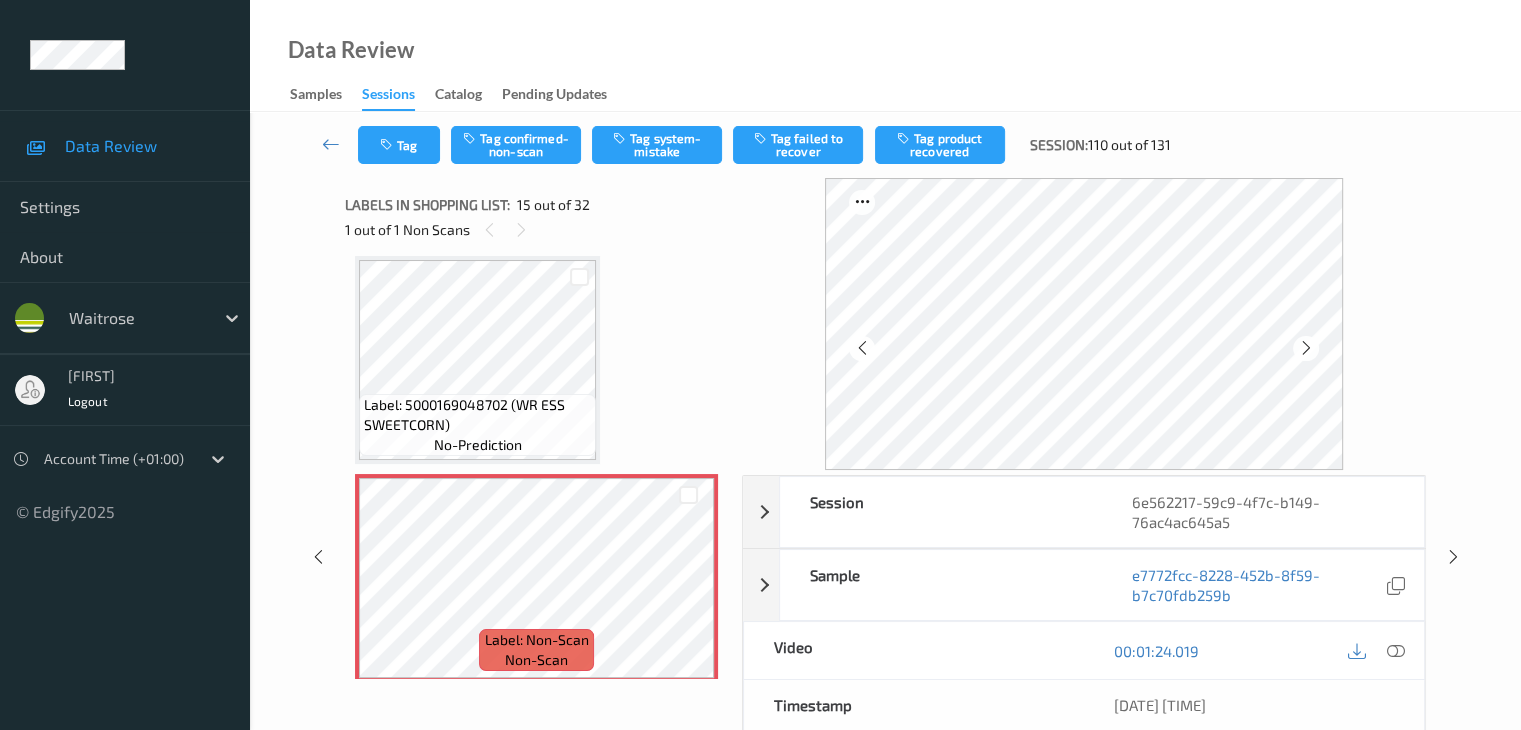 click at bounding box center [1306, 348] 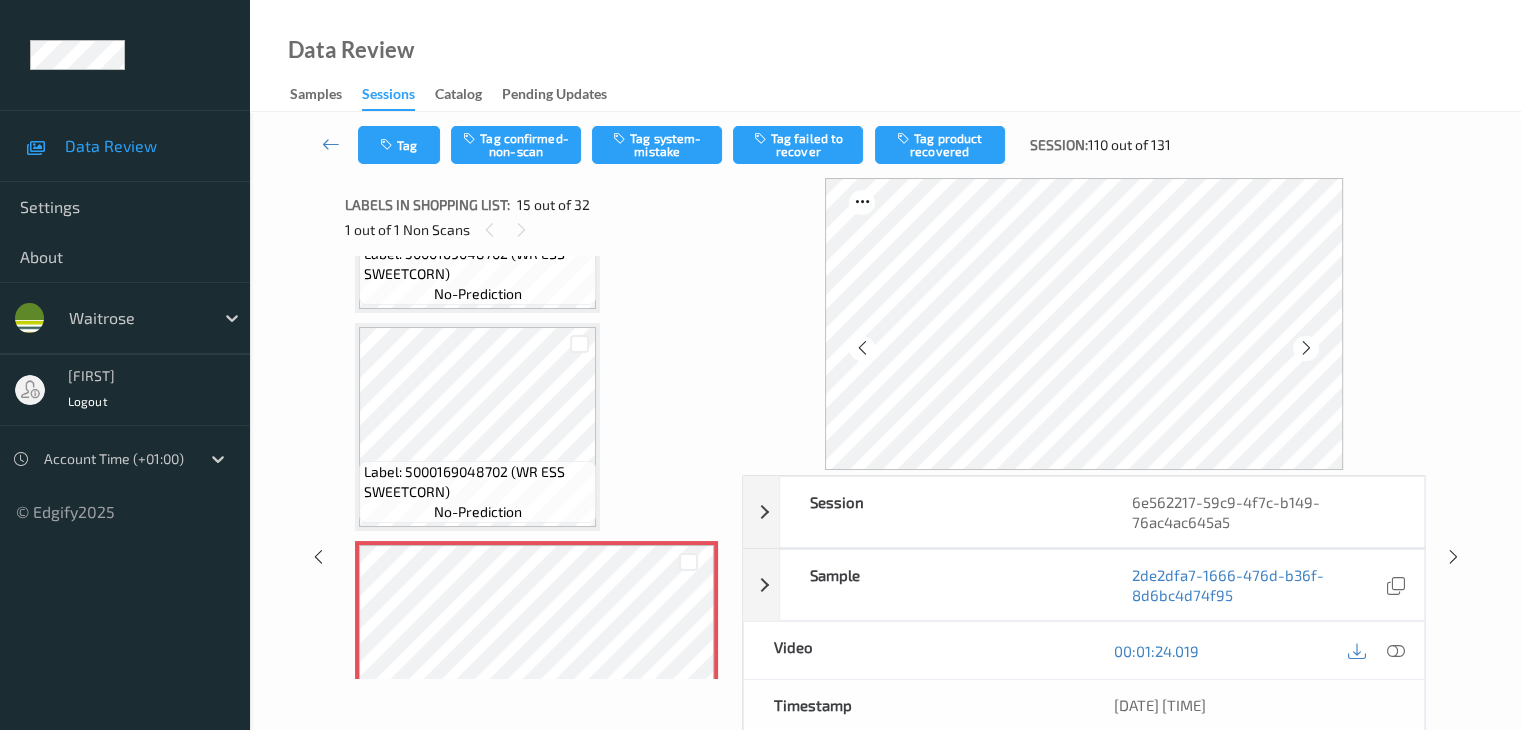 scroll, scrollTop: 2744, scrollLeft: 0, axis: vertical 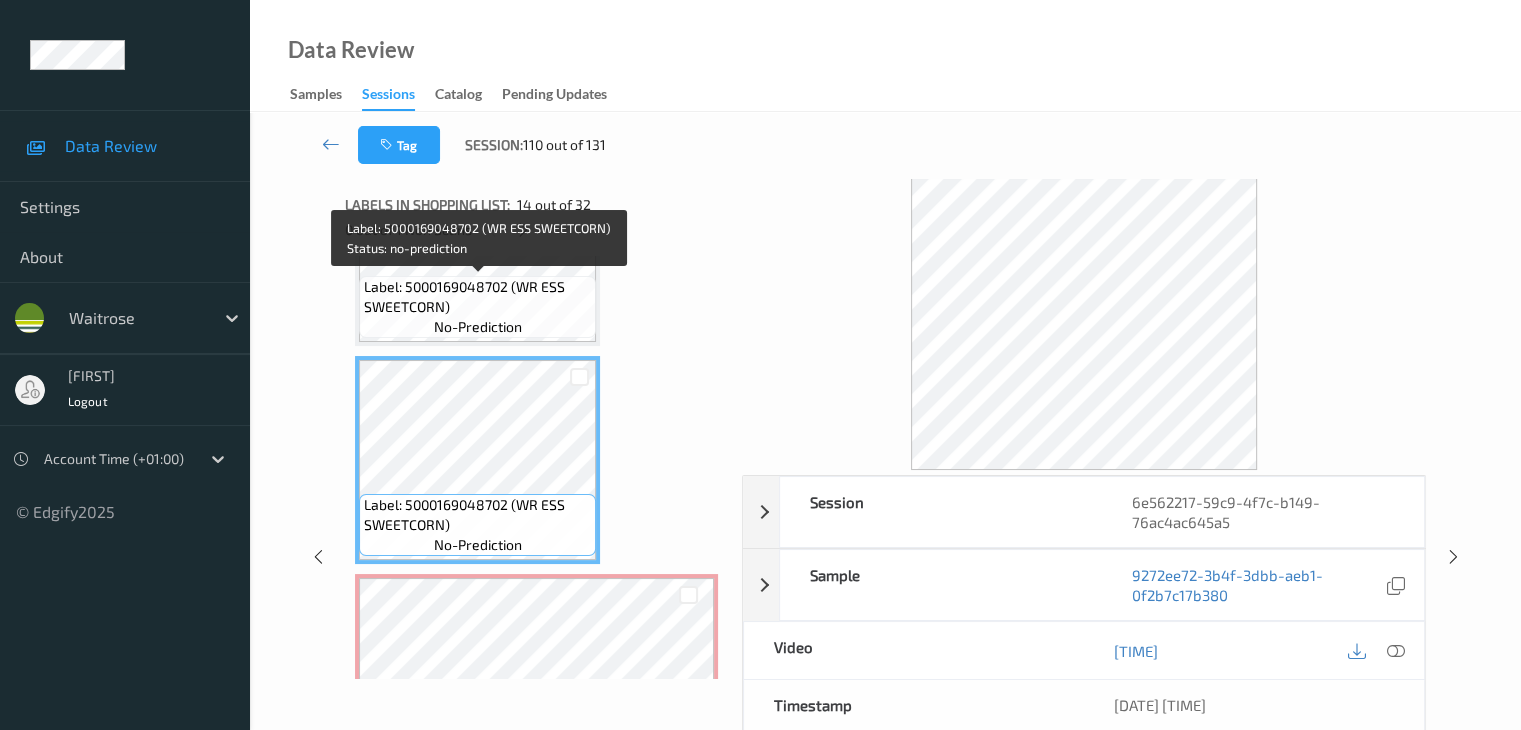 click on "Label: [PRODUCT_CODE] ([PRODUCT_NAME]) no-prediction" at bounding box center (477, 307) 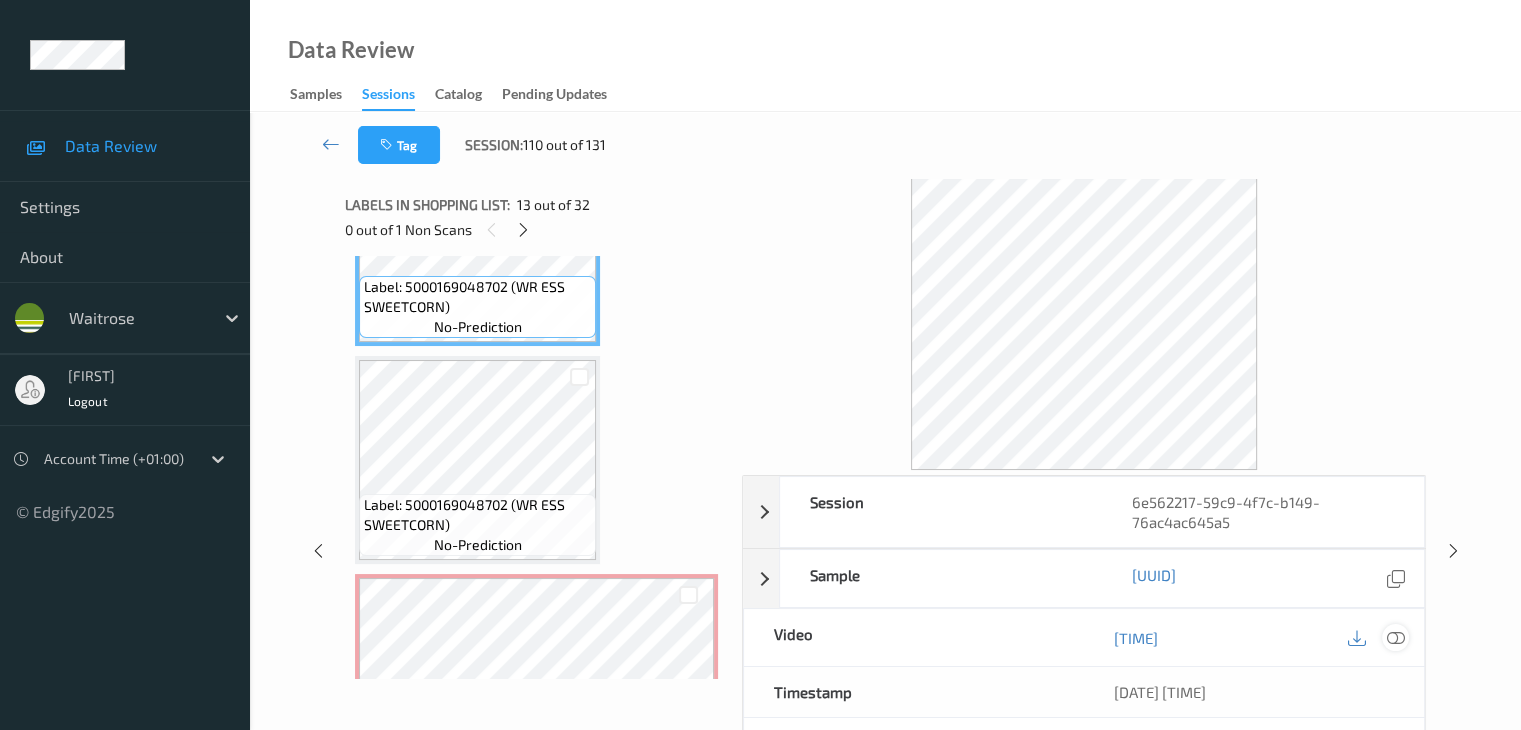 click at bounding box center [1395, 638] 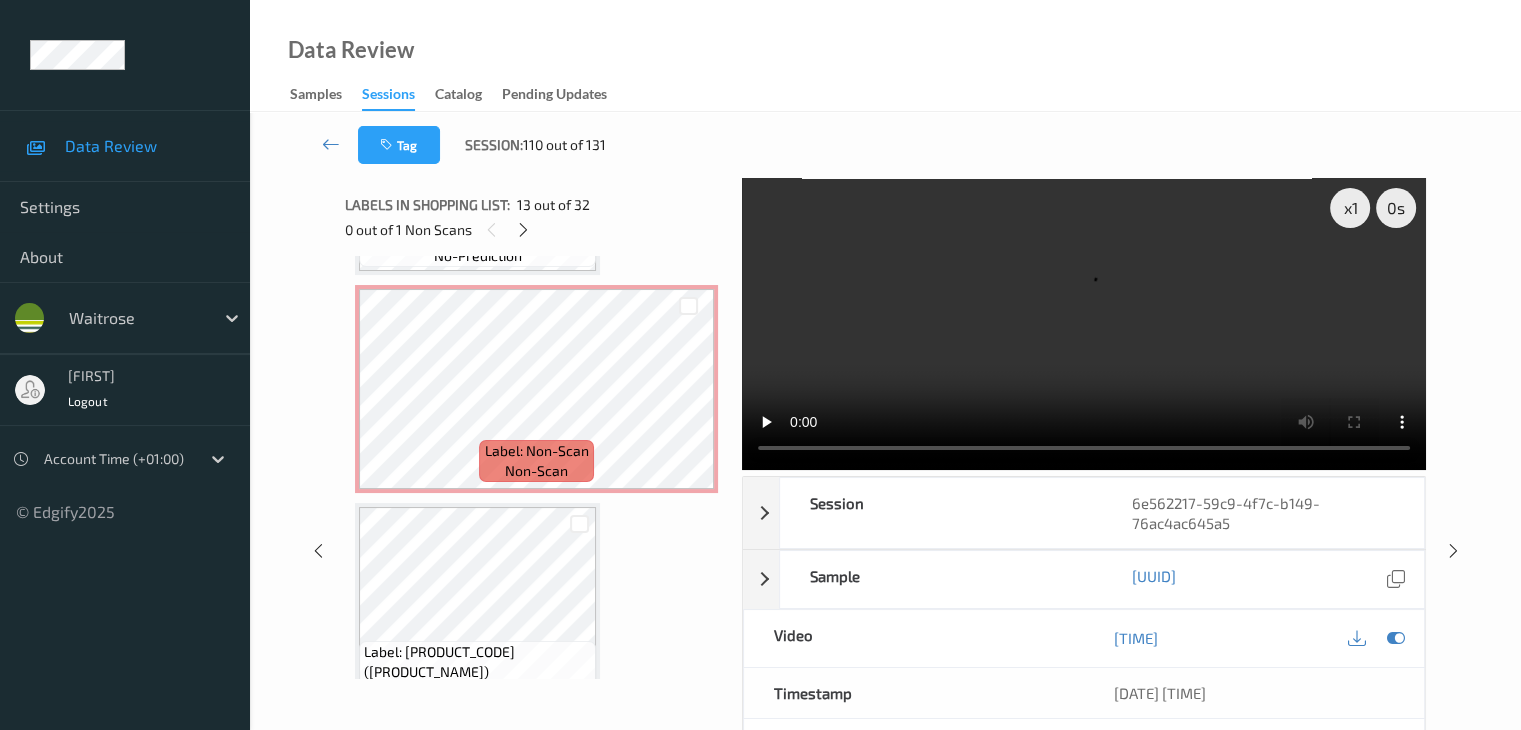 scroll, scrollTop: 3244, scrollLeft: 0, axis: vertical 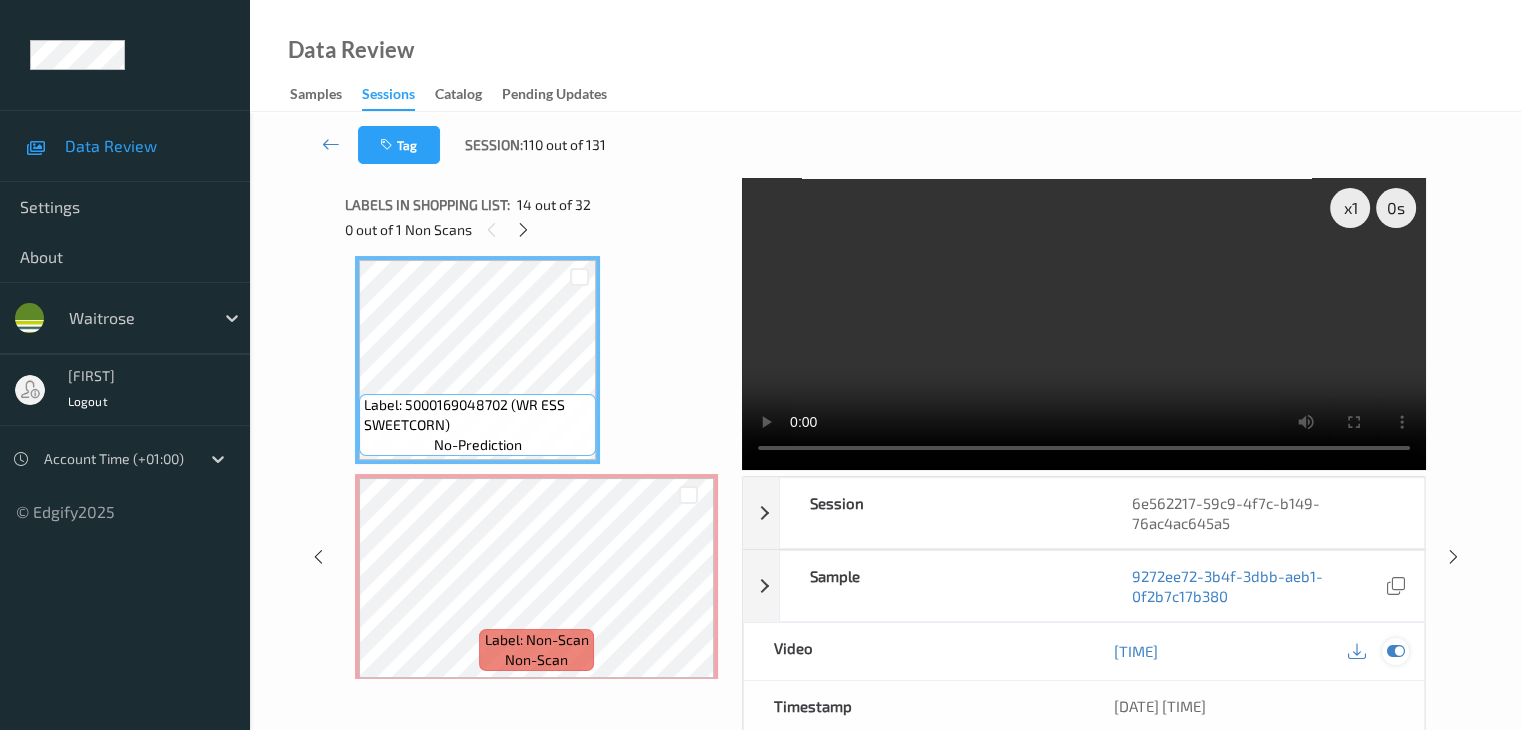click at bounding box center [1395, 651] 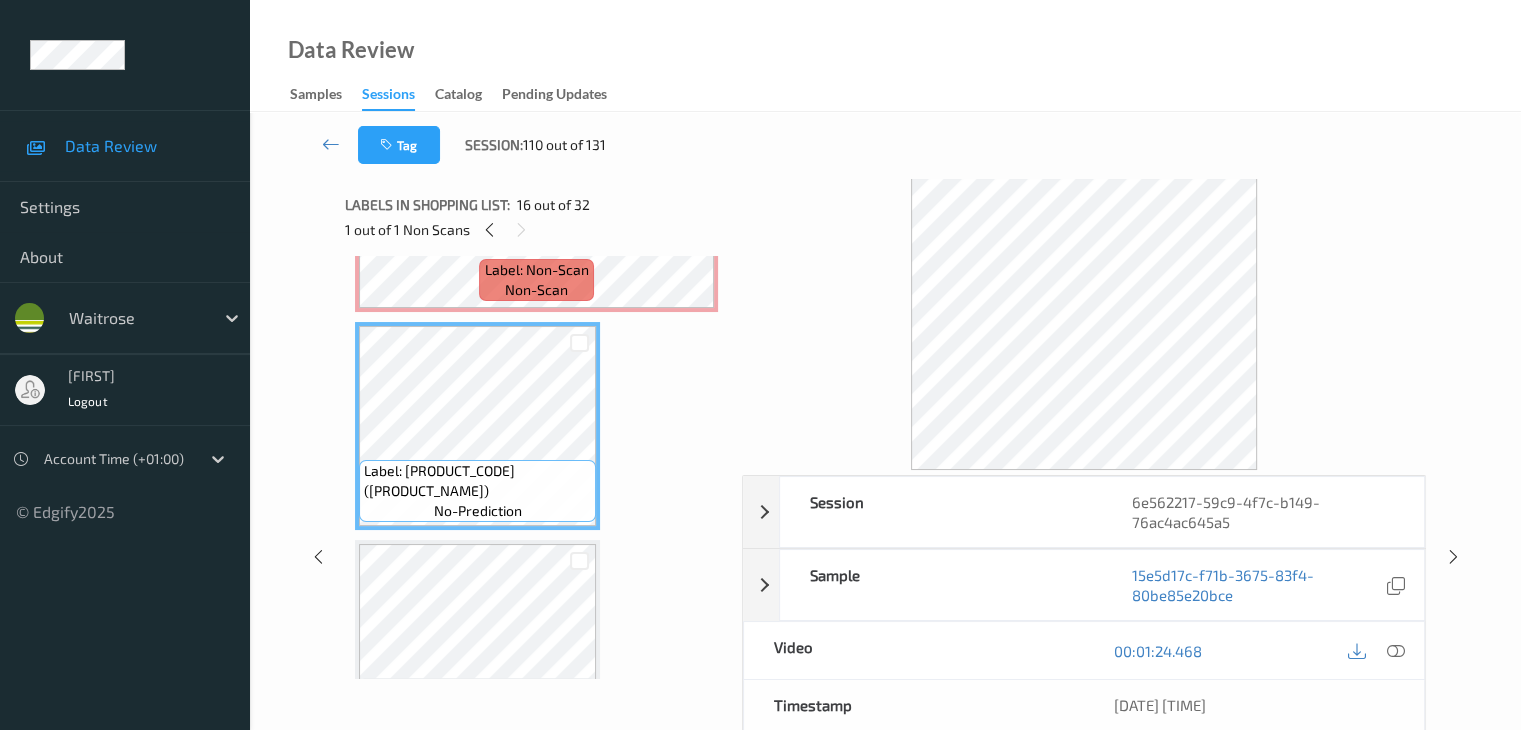 scroll, scrollTop: 3344, scrollLeft: 0, axis: vertical 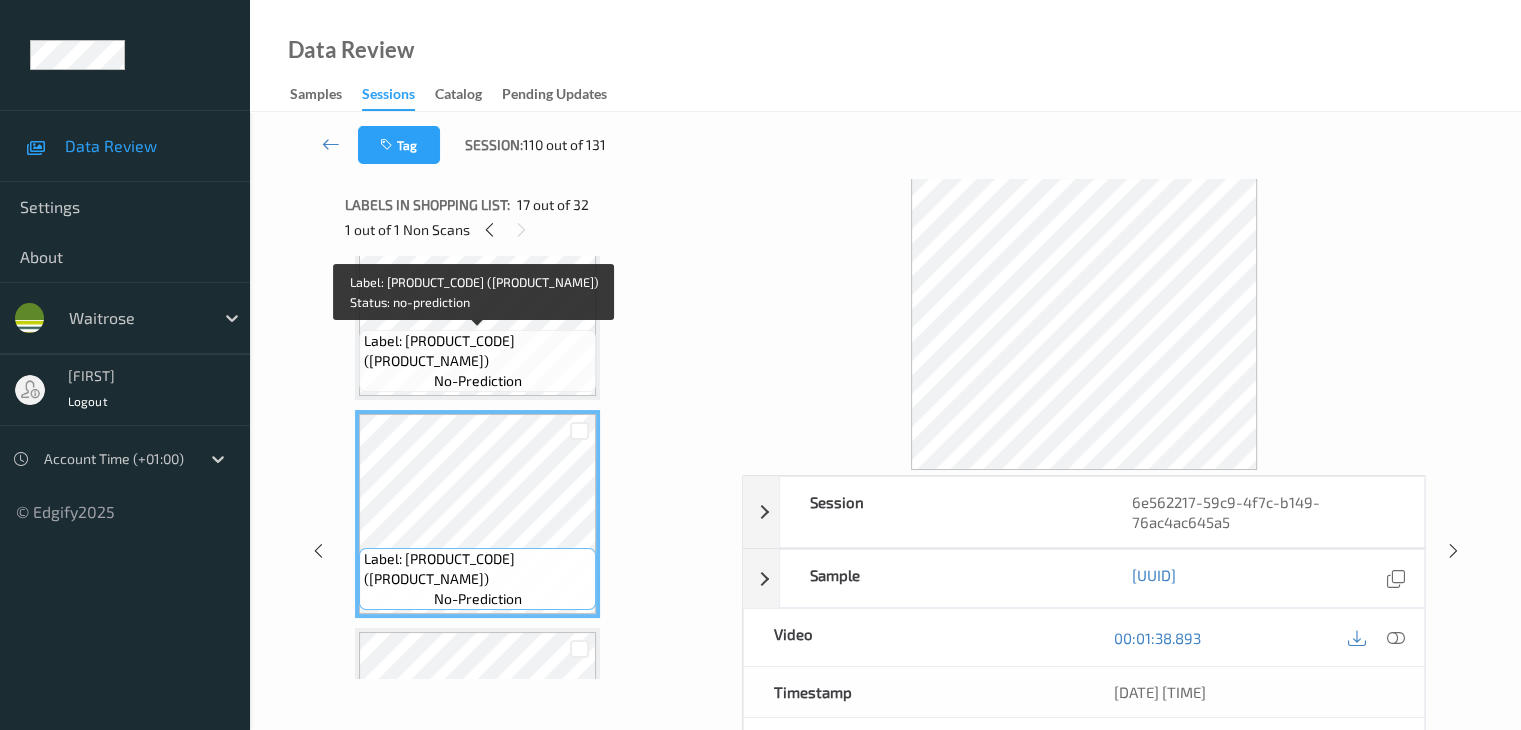 click on "Label: [PRODUCT_CODE] ([PRODUCT_NAME])" at bounding box center (477, 351) 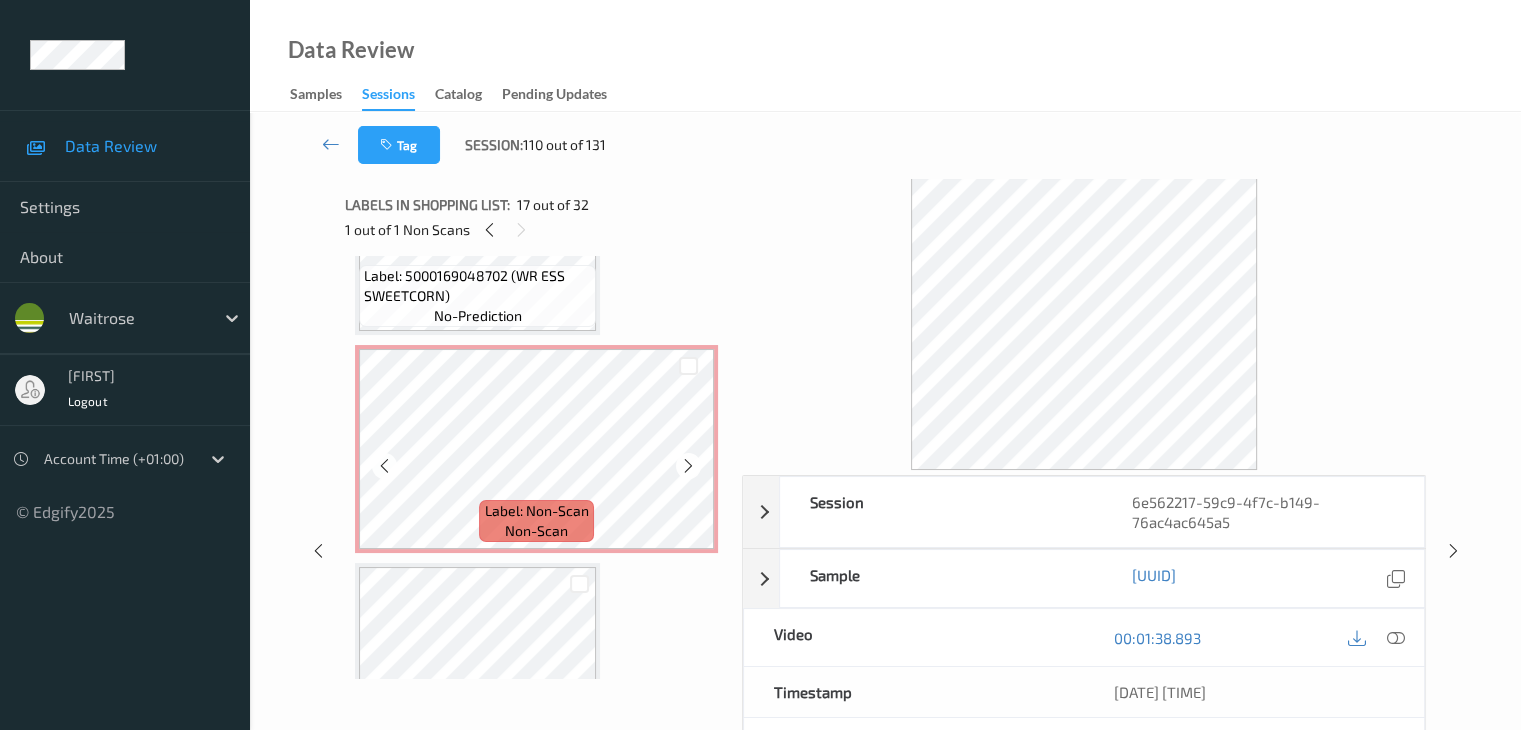 scroll, scrollTop: 2944, scrollLeft: 0, axis: vertical 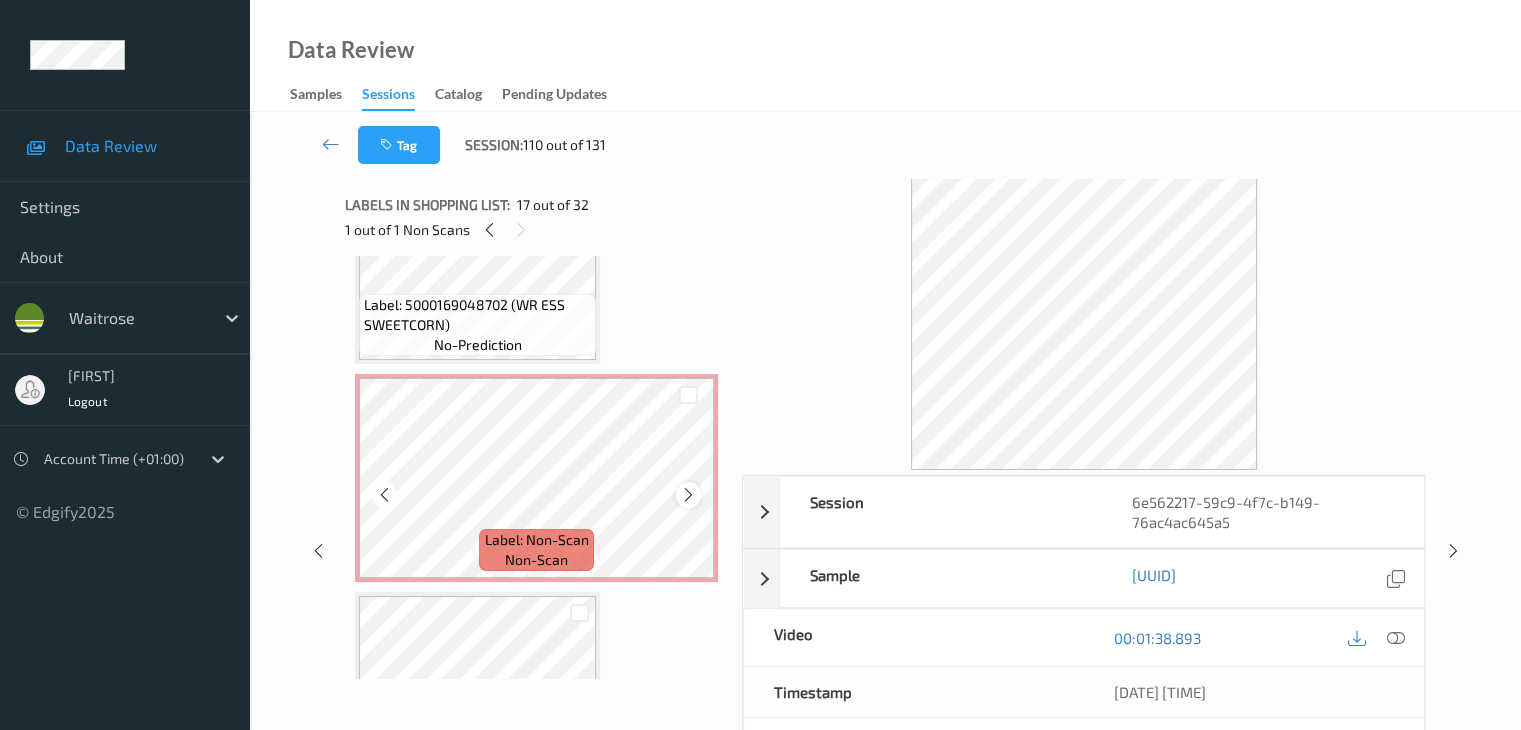 click at bounding box center [688, 495] 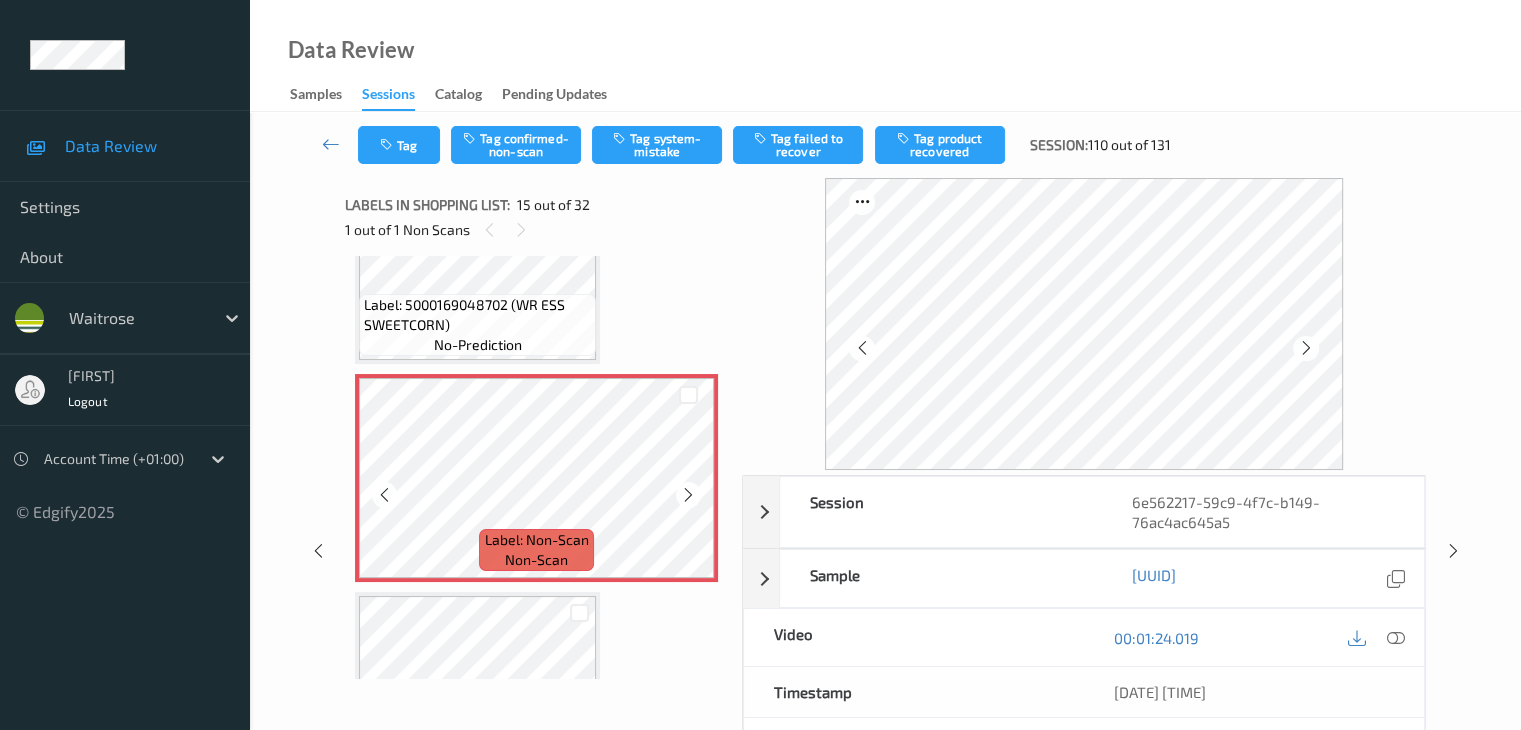click at bounding box center (688, 495) 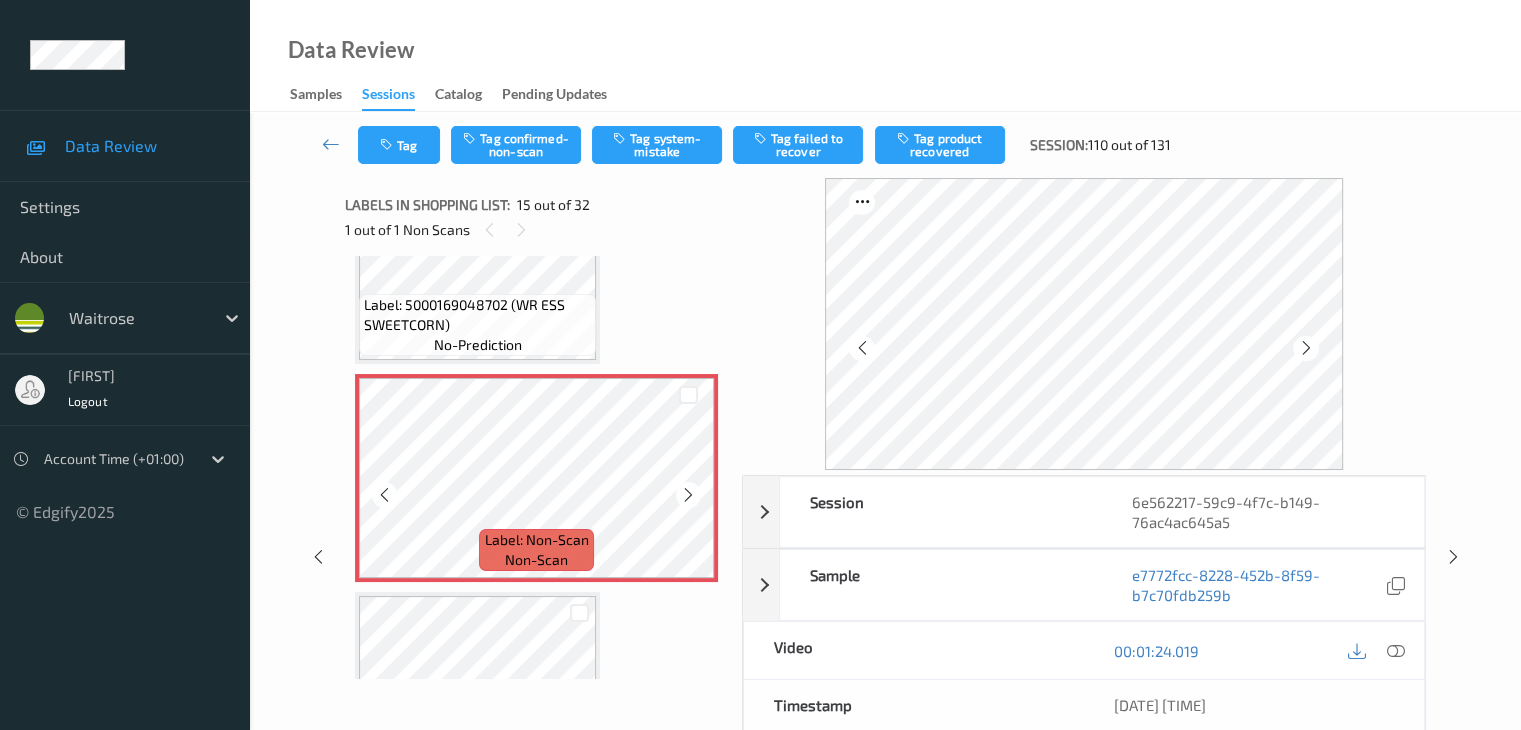 click at bounding box center [688, 495] 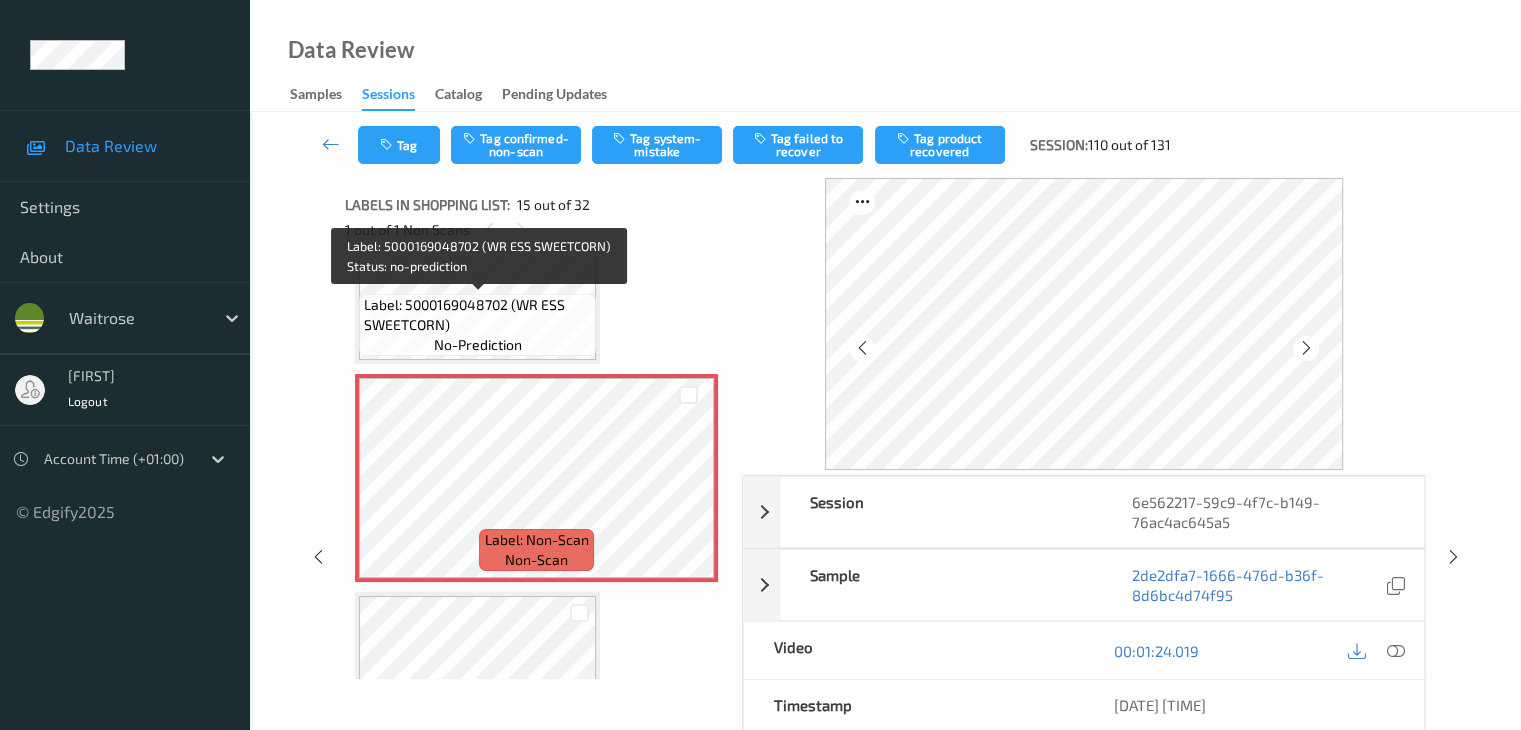 click on "Label: 5000169048702 (WR ESS SWEETCORN)" at bounding box center [477, 315] 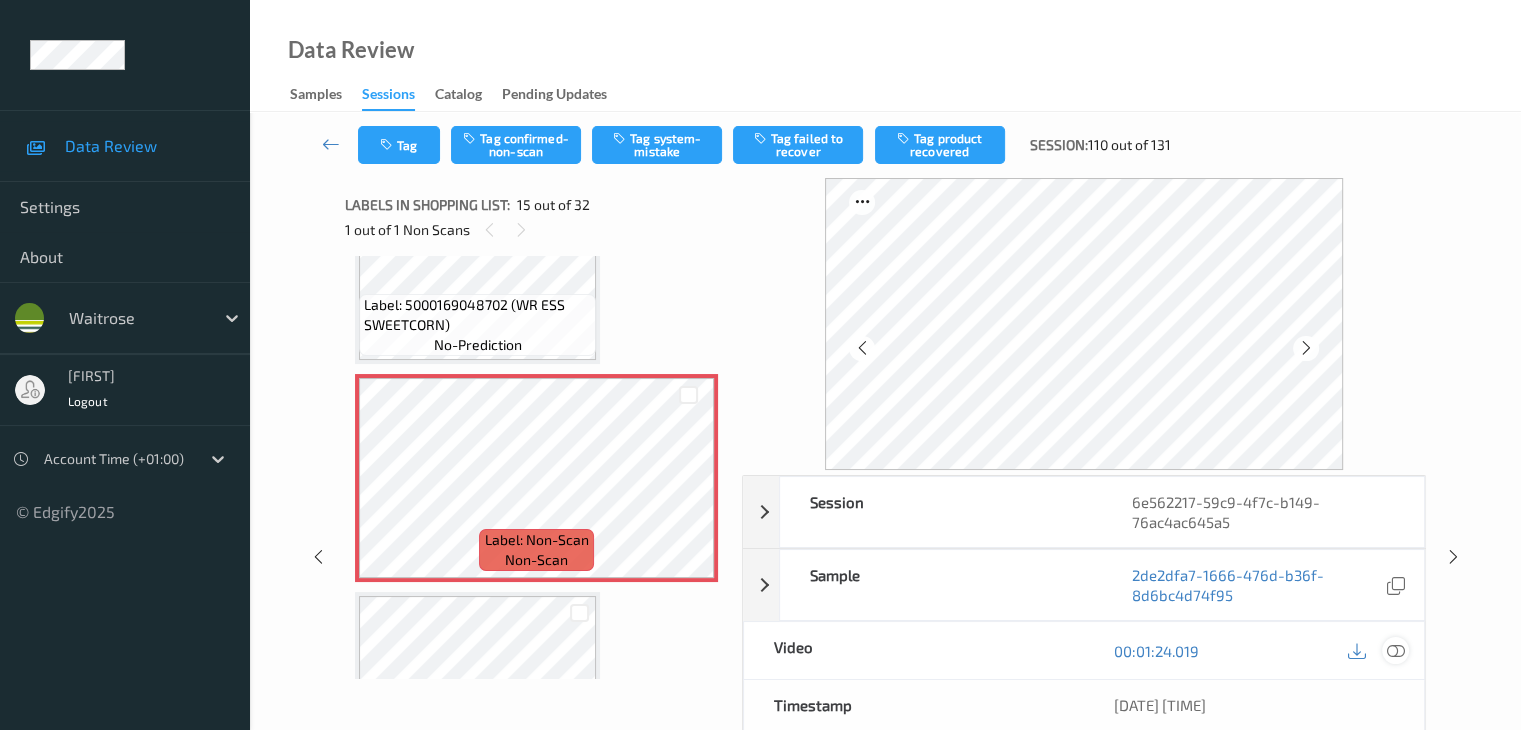 click at bounding box center (1395, 650) 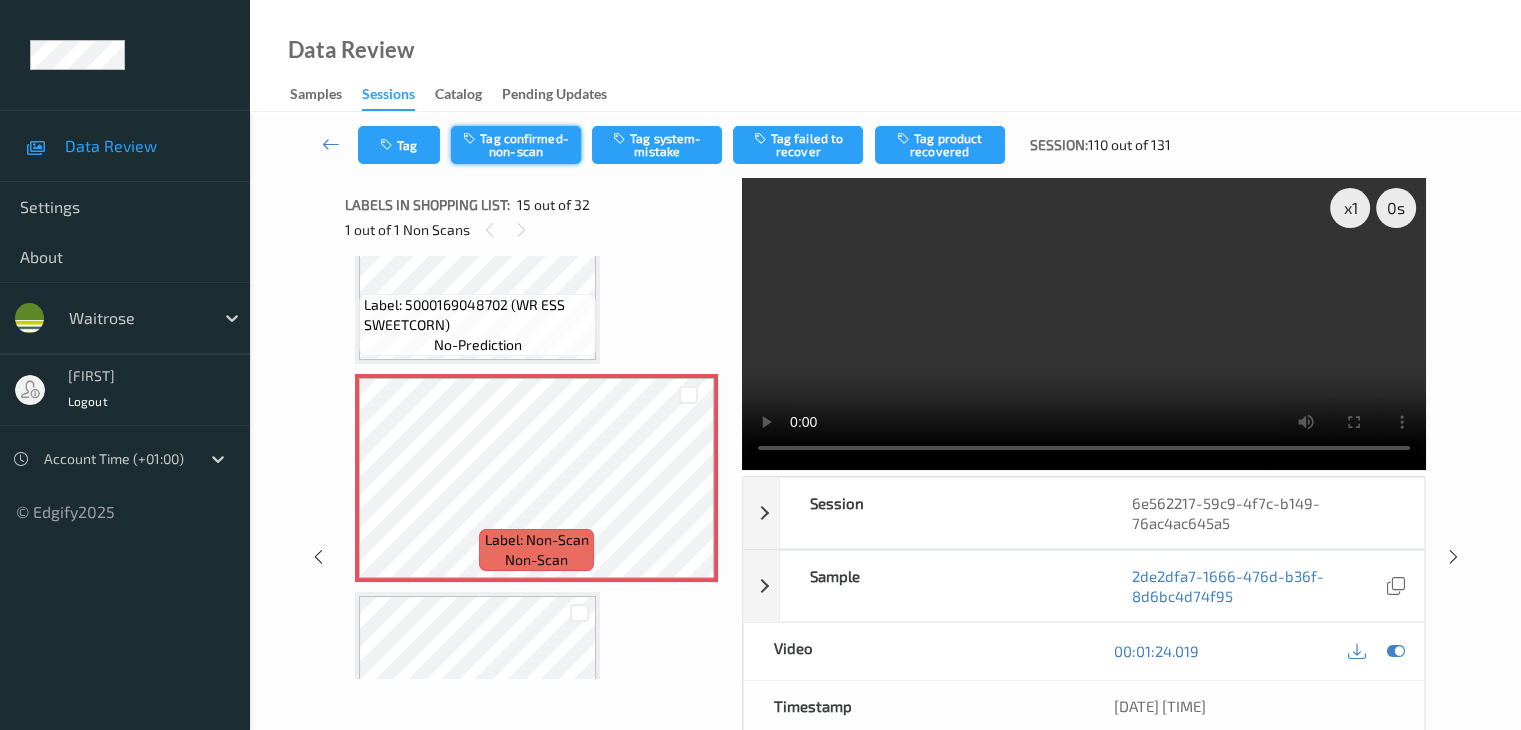 click on "Tag   confirmed-non-scan" at bounding box center [516, 145] 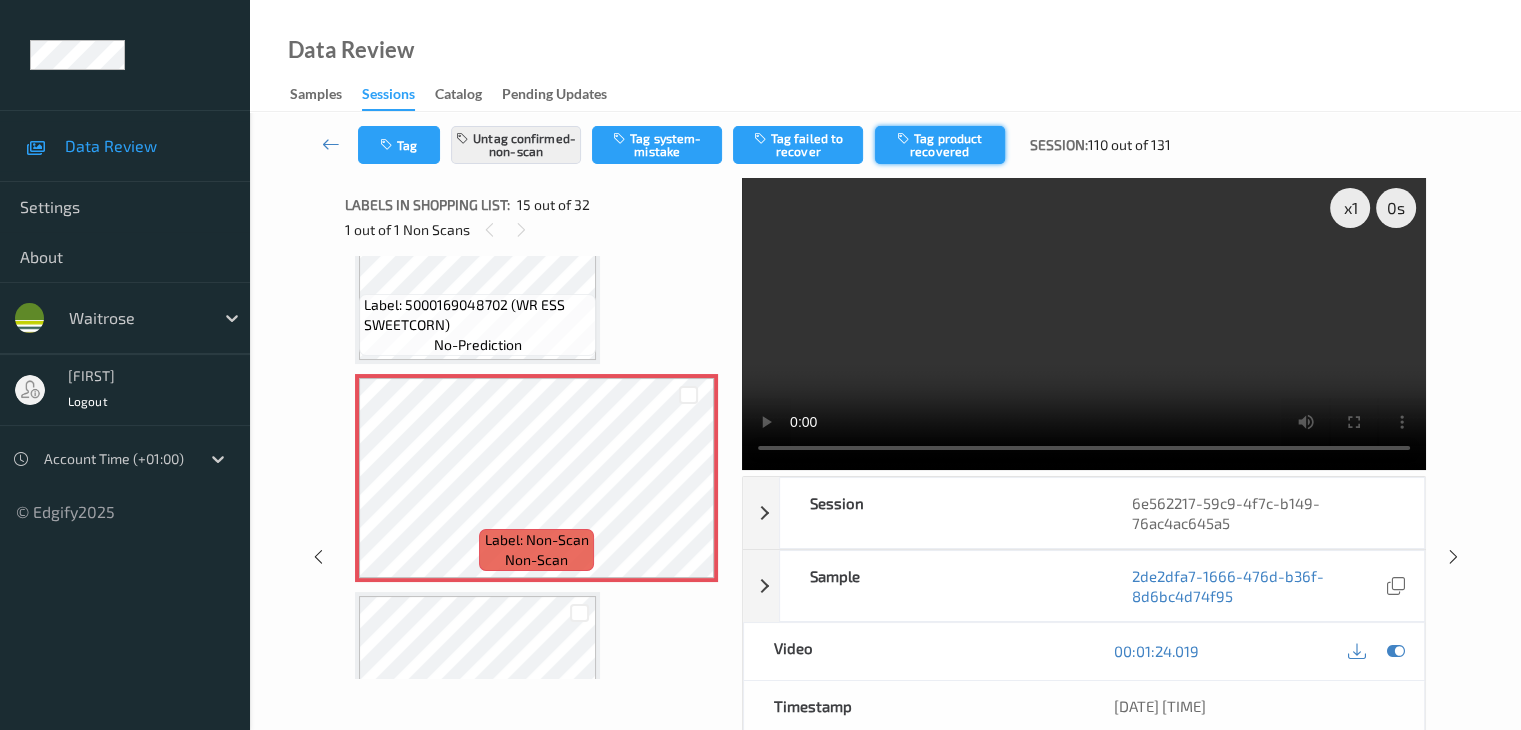 click on "Tag   product recovered" at bounding box center (940, 145) 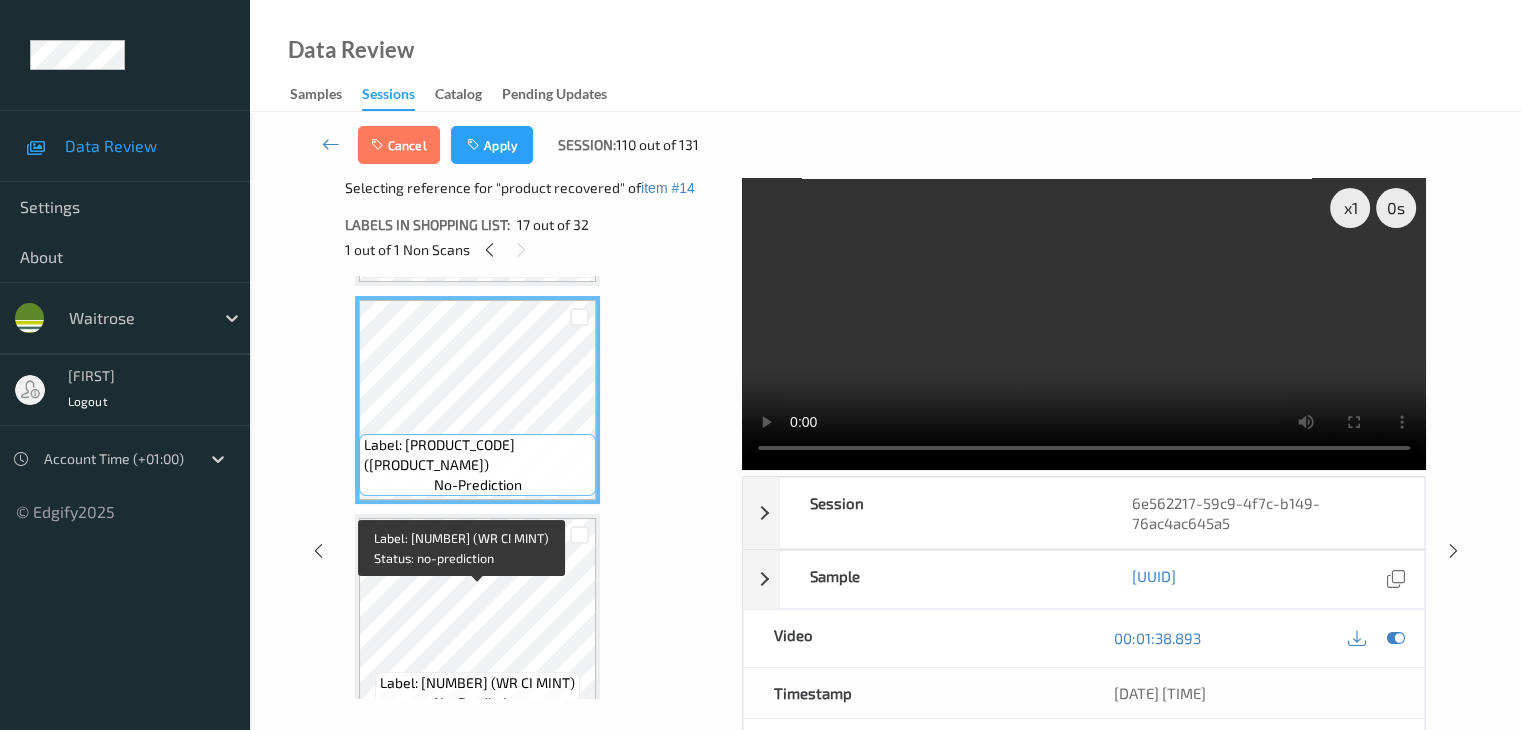 scroll, scrollTop: 3444, scrollLeft: 0, axis: vertical 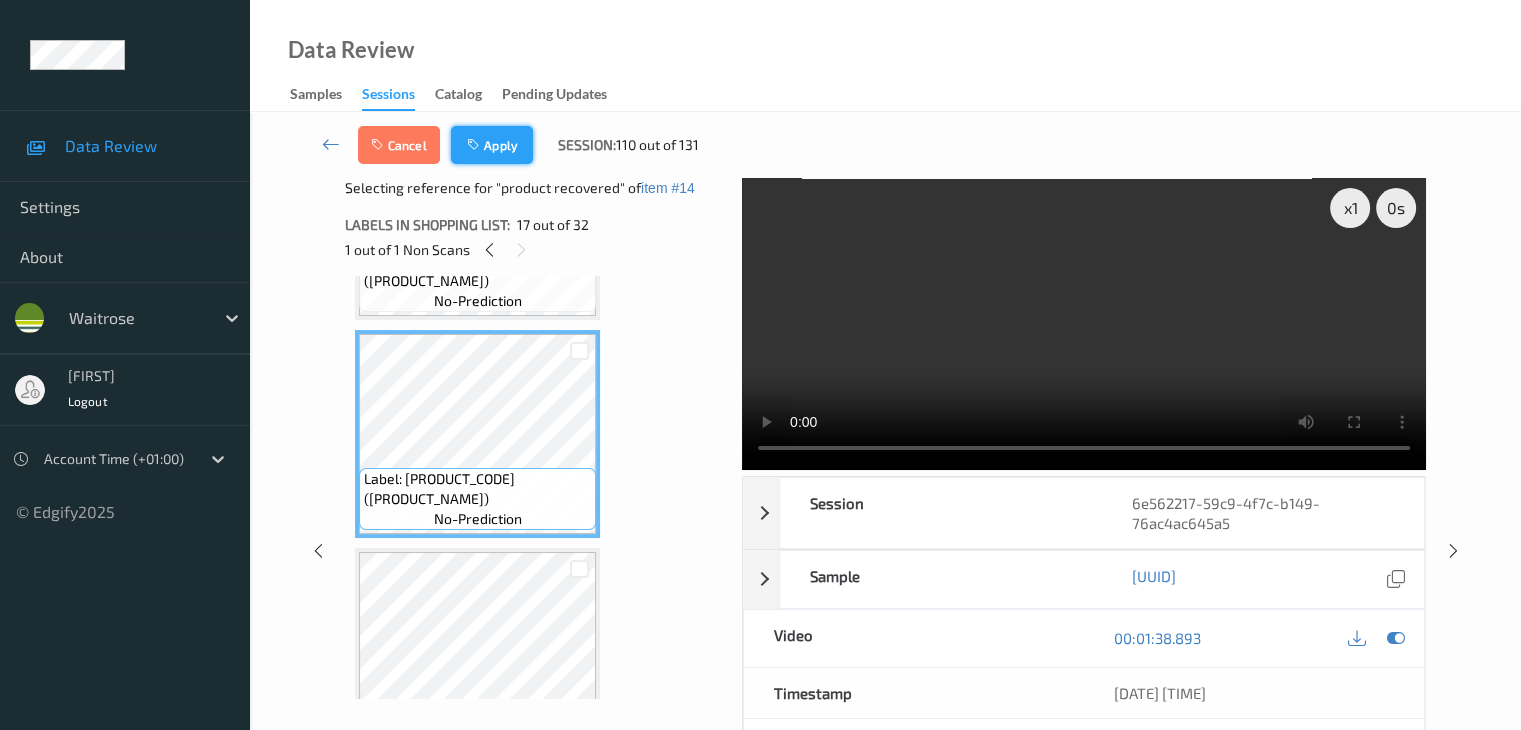click on "Apply" at bounding box center (492, 145) 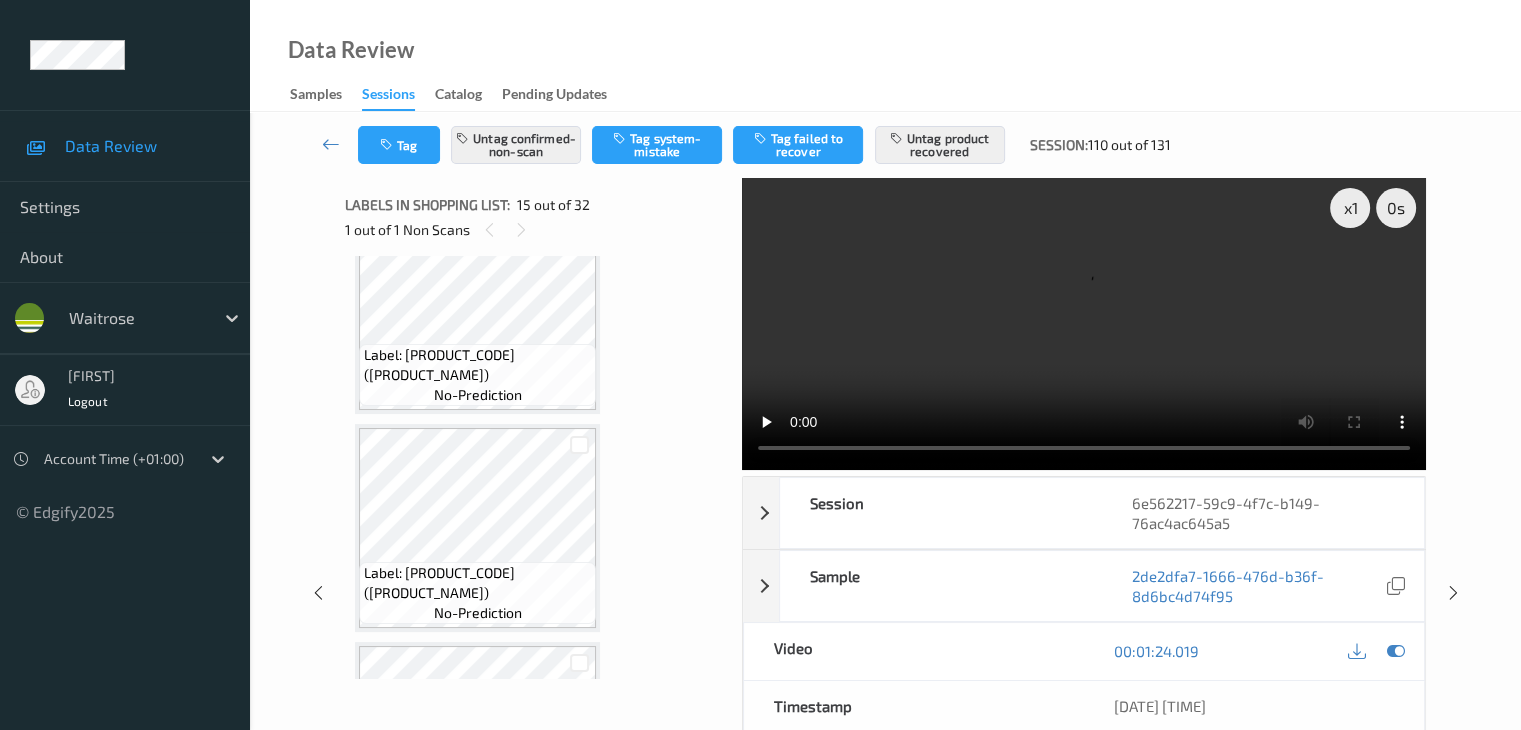 scroll, scrollTop: 3344, scrollLeft: 0, axis: vertical 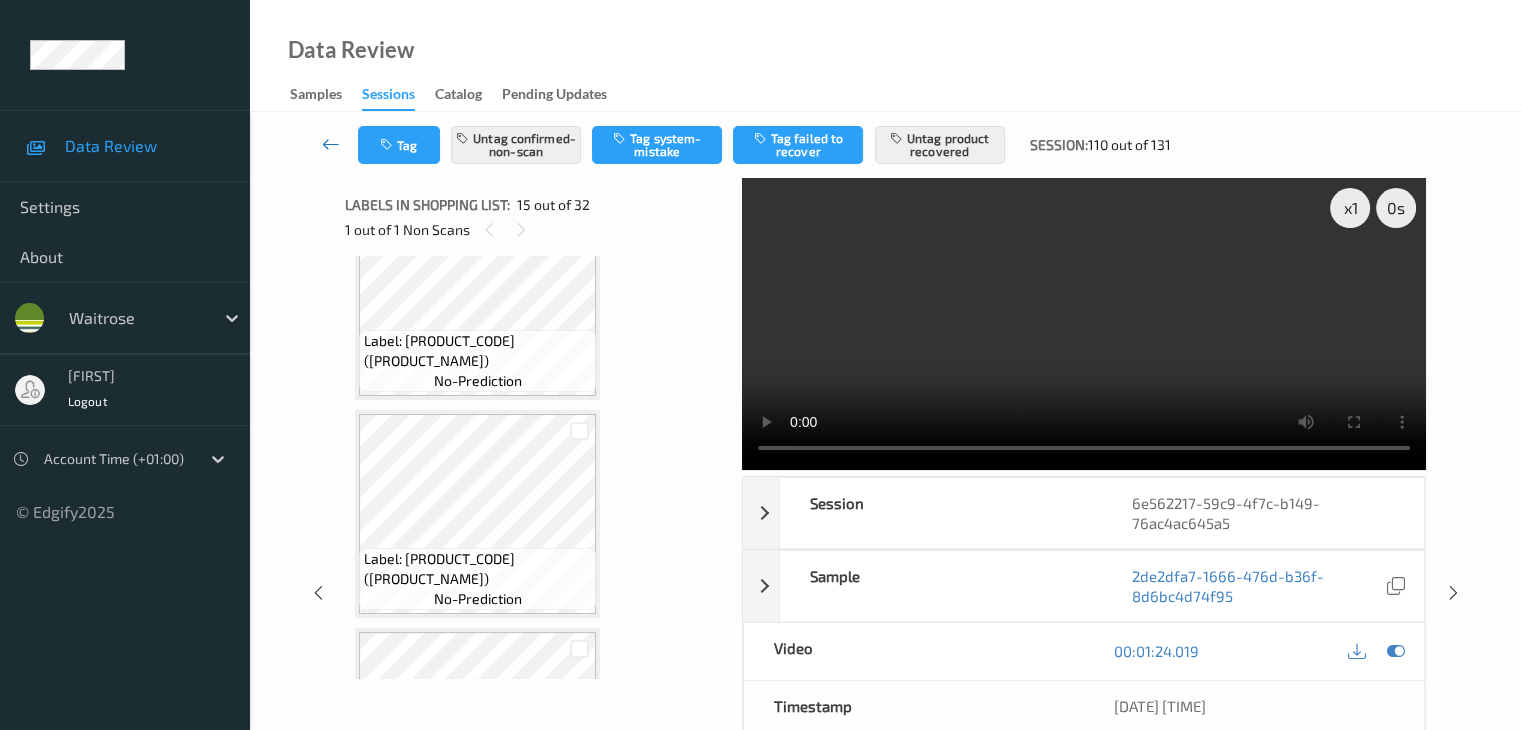 click at bounding box center [331, 145] 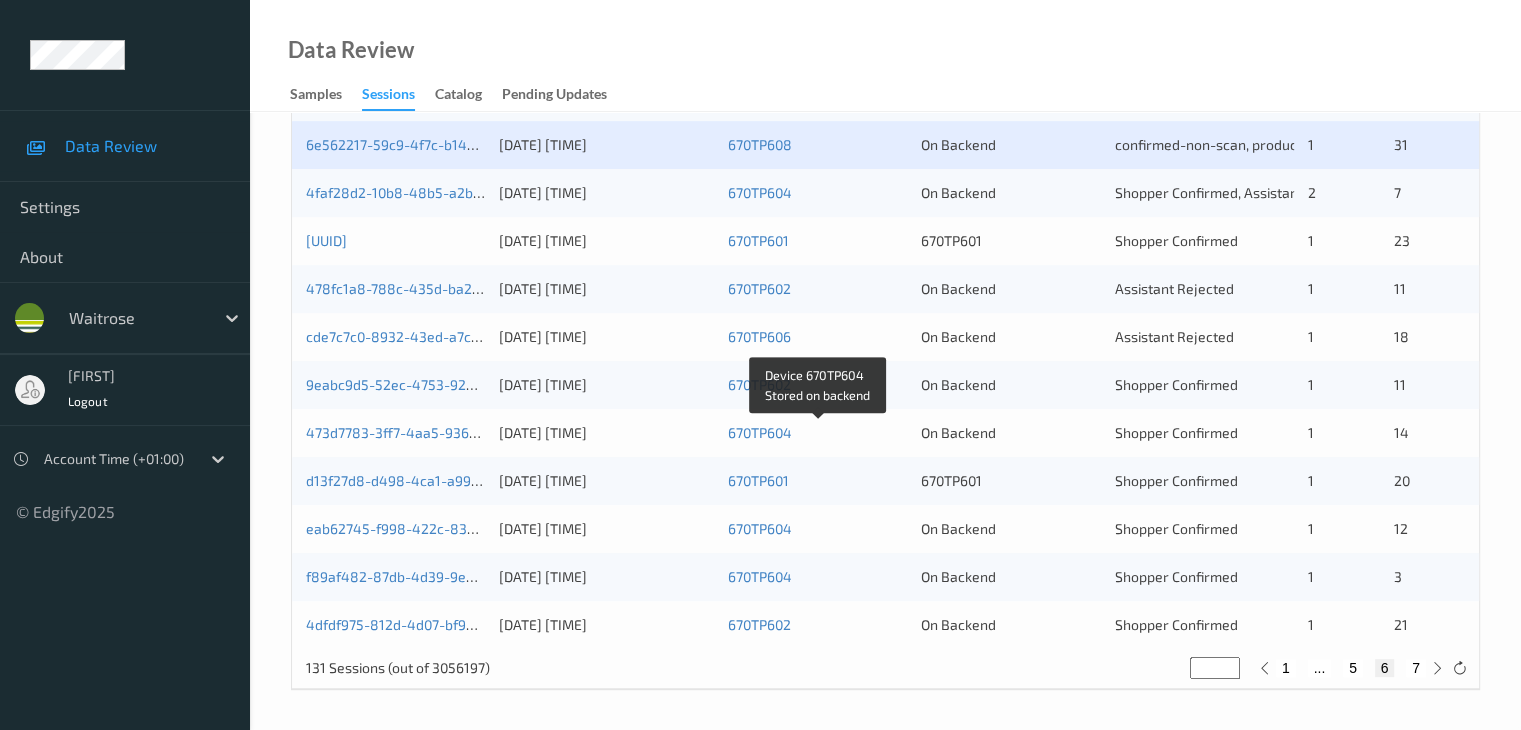 scroll, scrollTop: 832, scrollLeft: 0, axis: vertical 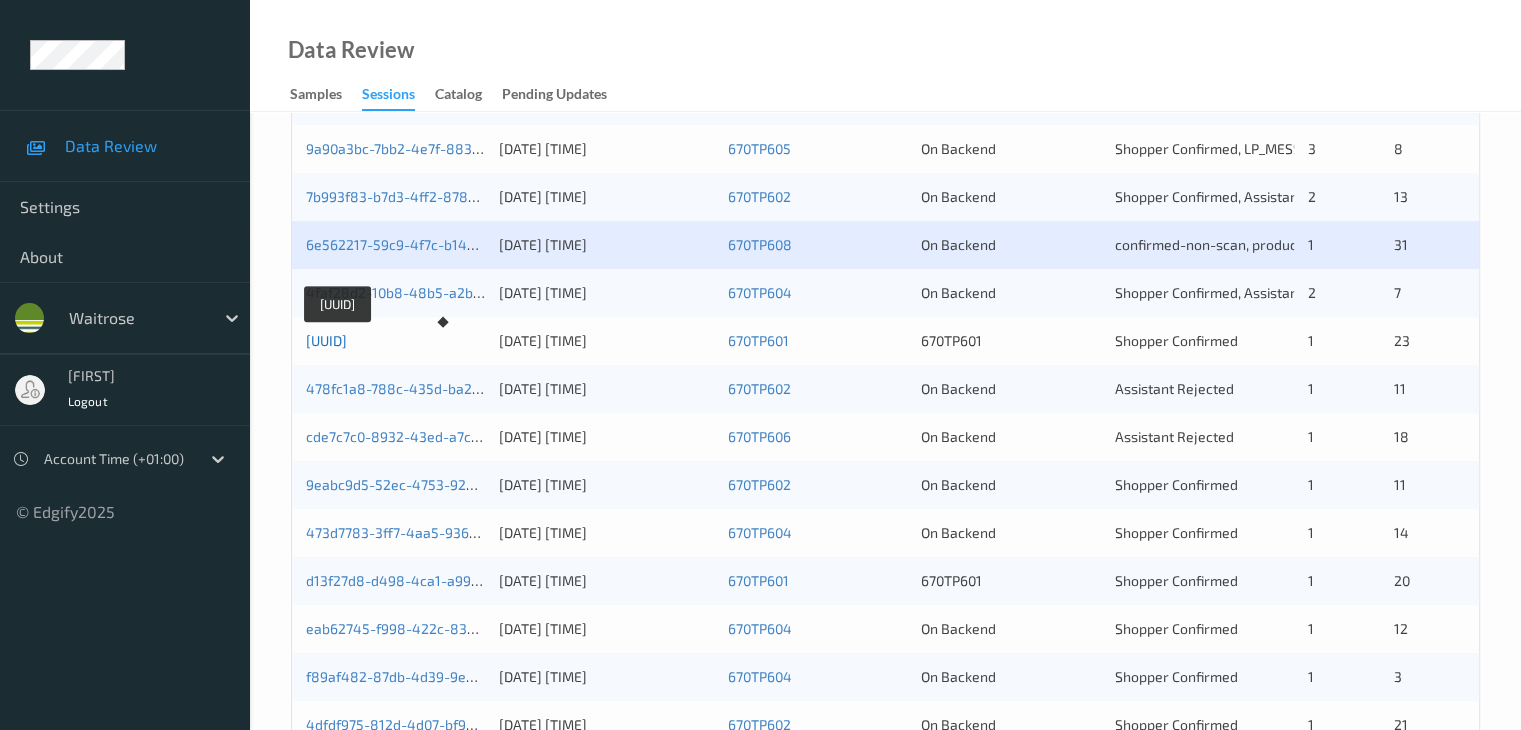 click on "[UUID]" at bounding box center (326, 340) 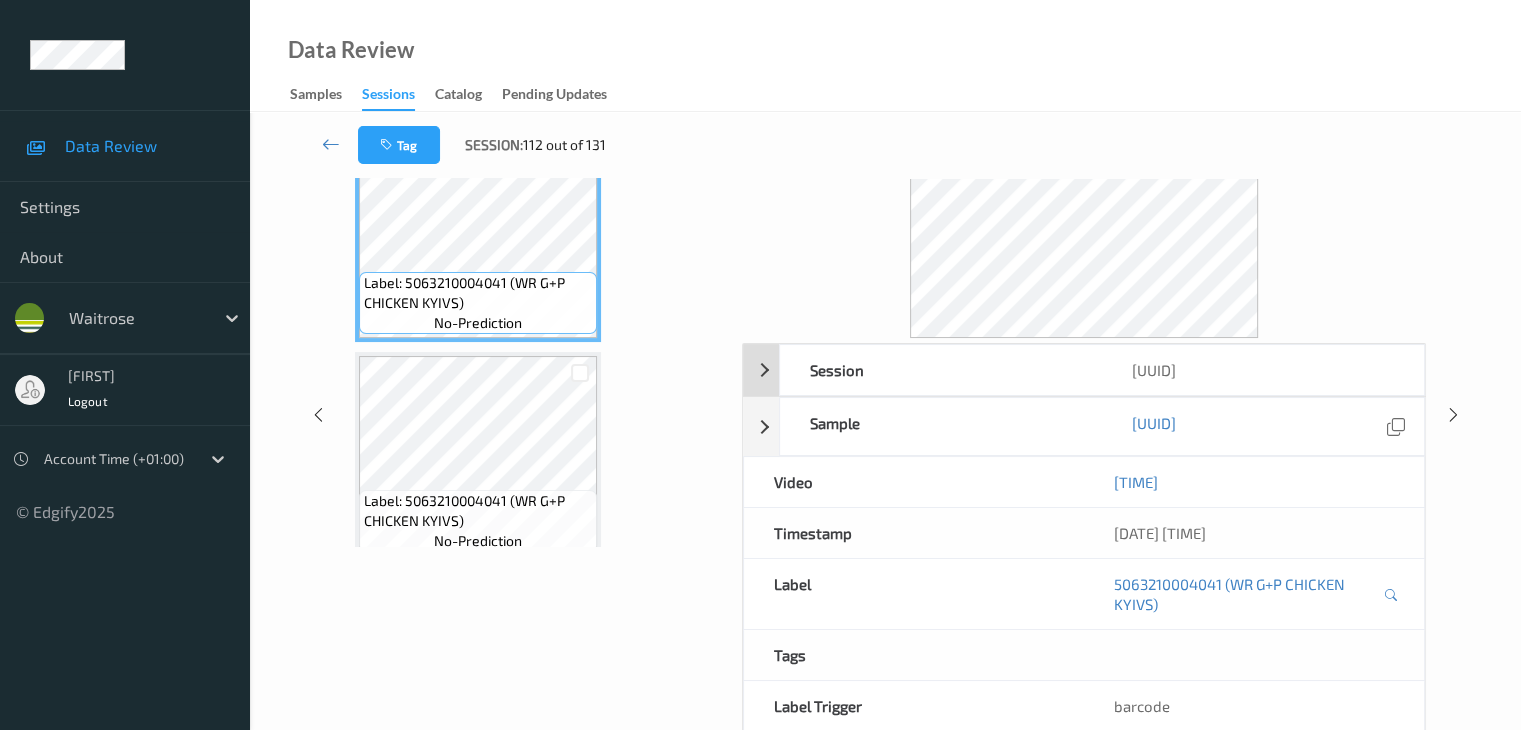 scroll, scrollTop: 0, scrollLeft: 0, axis: both 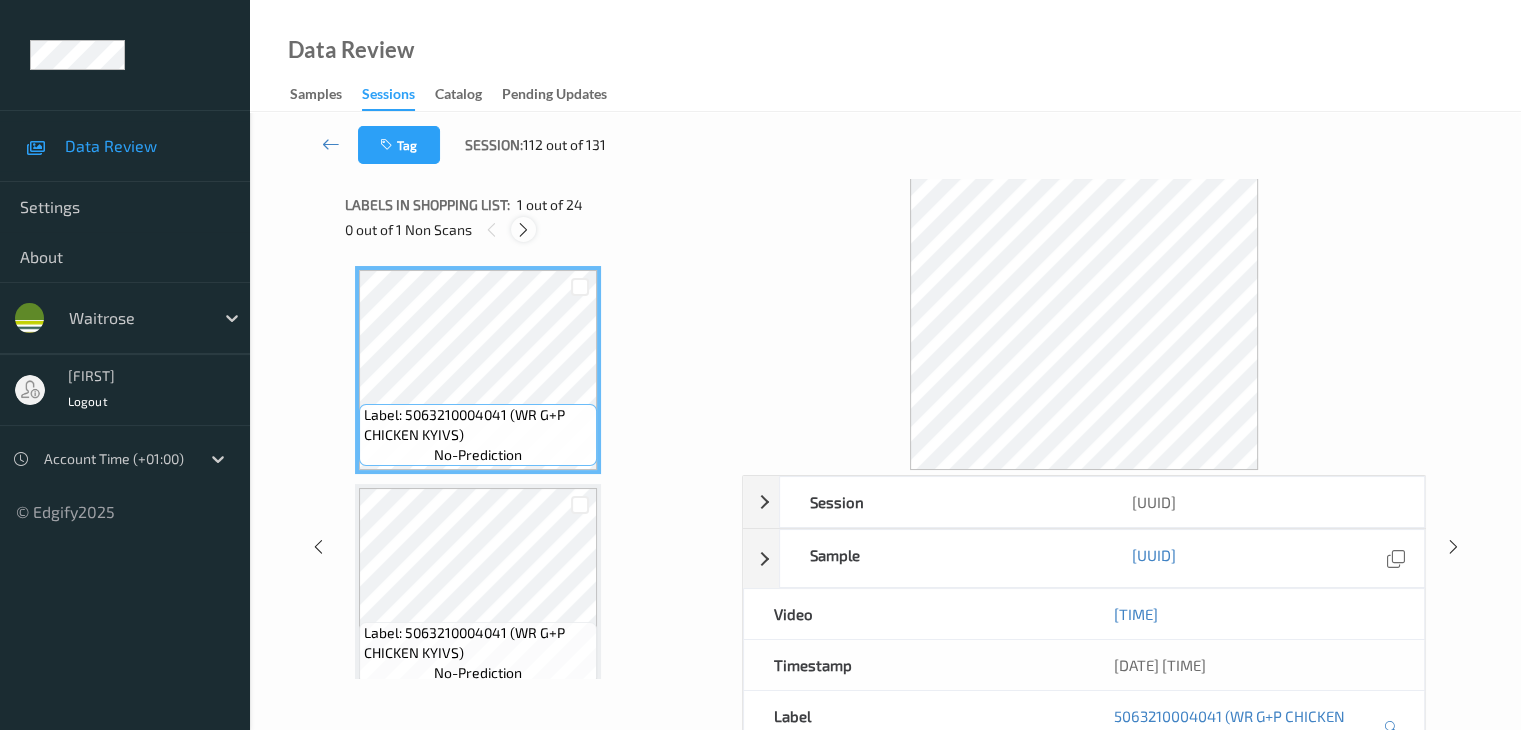 click at bounding box center (523, 229) 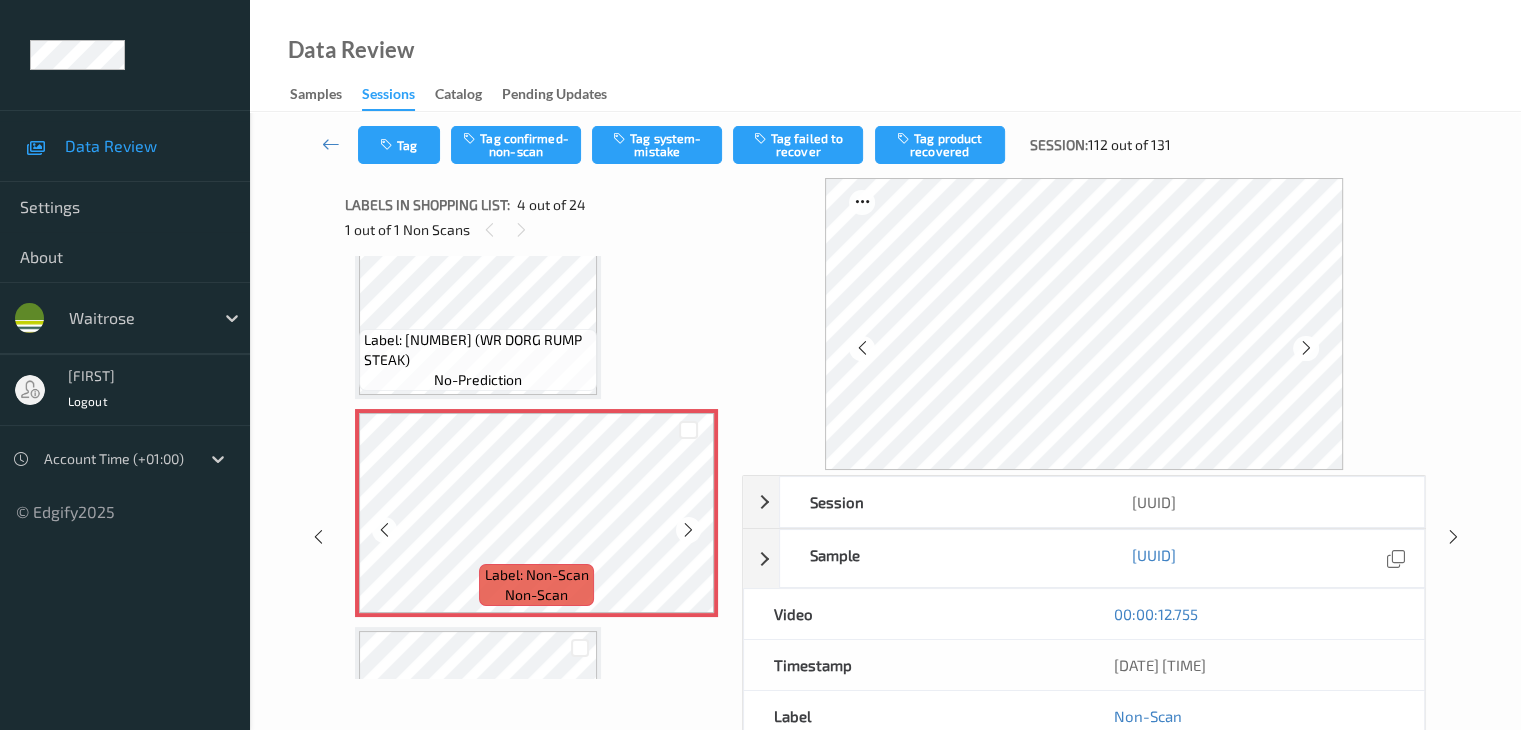 scroll, scrollTop: 546, scrollLeft: 0, axis: vertical 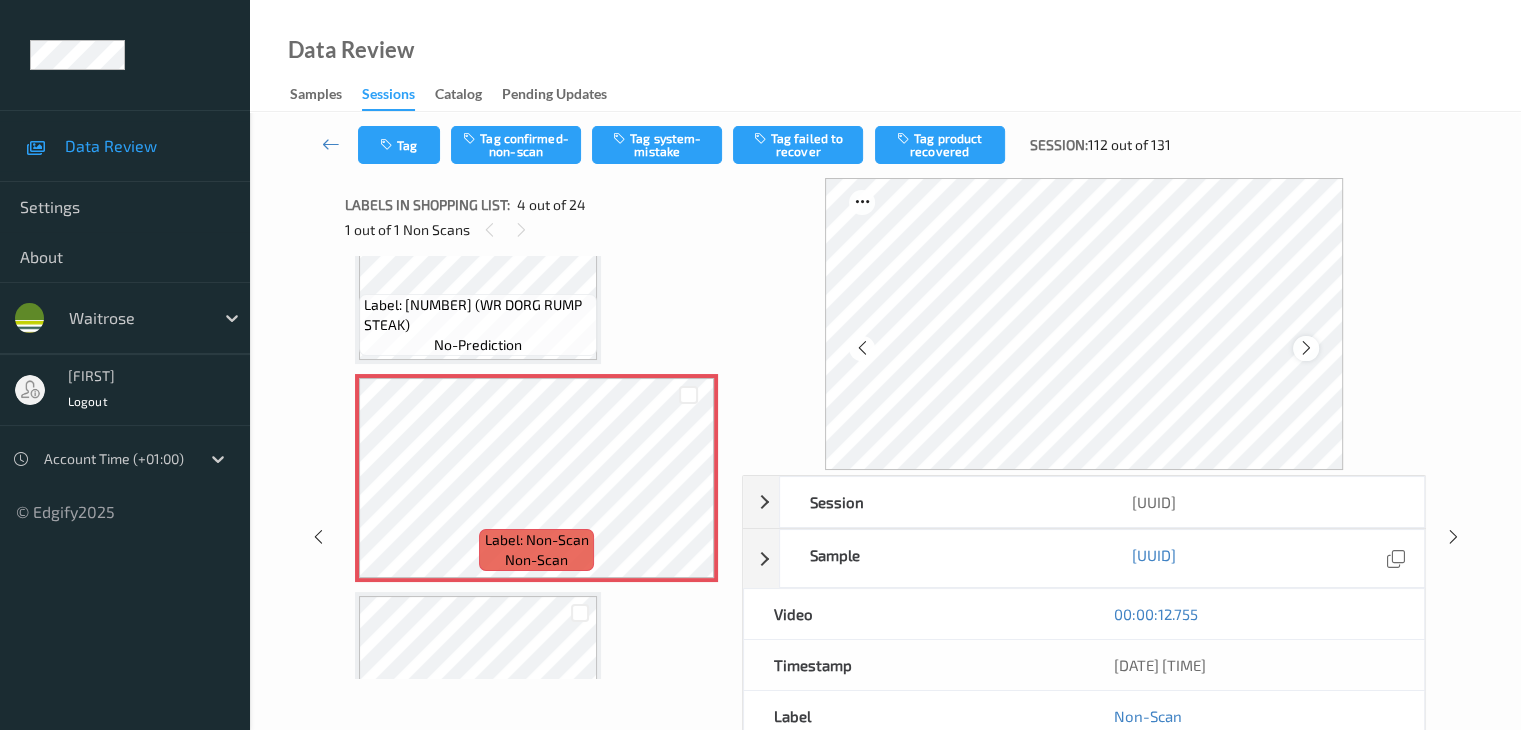click at bounding box center [1306, 348] 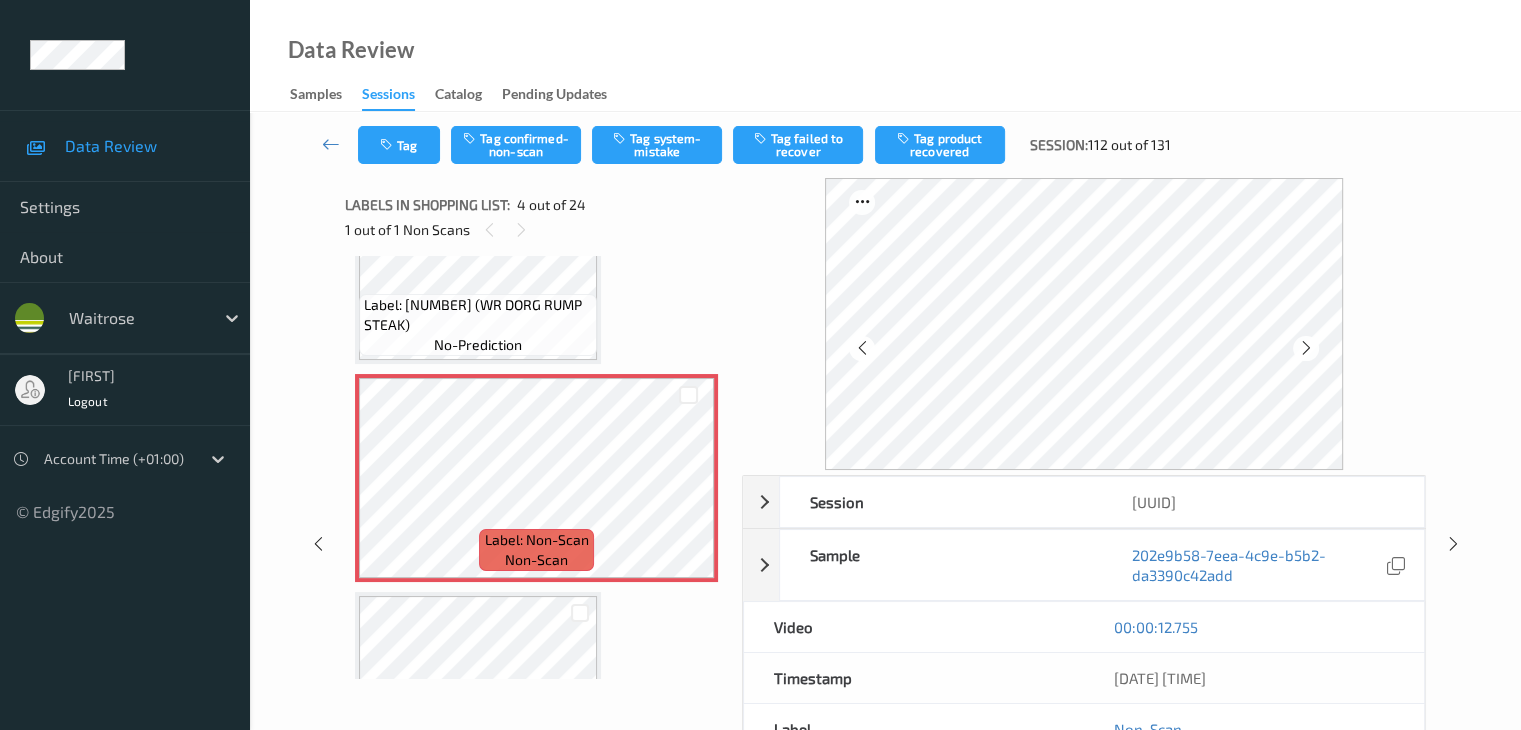 click at bounding box center [1306, 348] 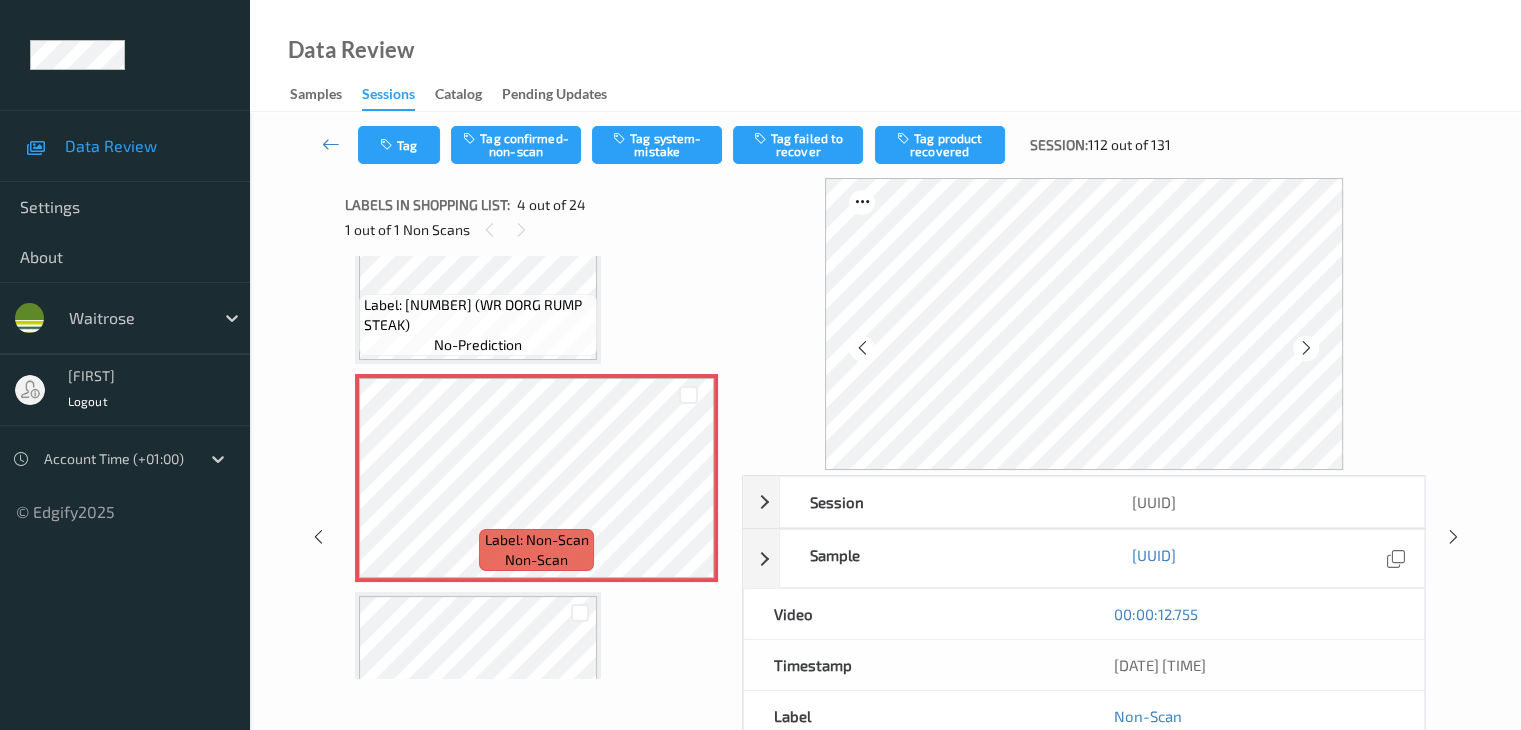 click at bounding box center [1306, 348] 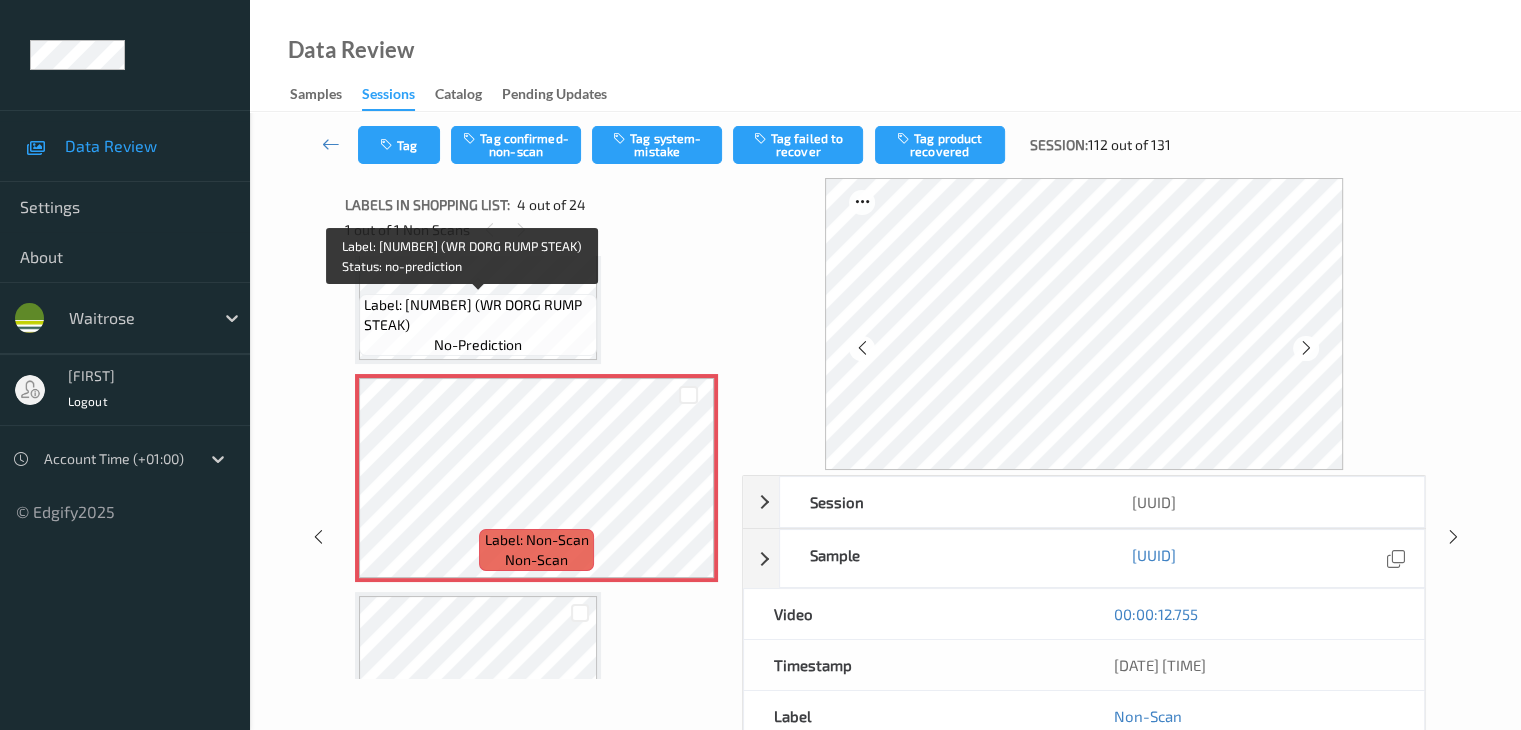 click on "Label: [NUMBER] (WR DORG RUMP STEAK)" at bounding box center [478, 315] 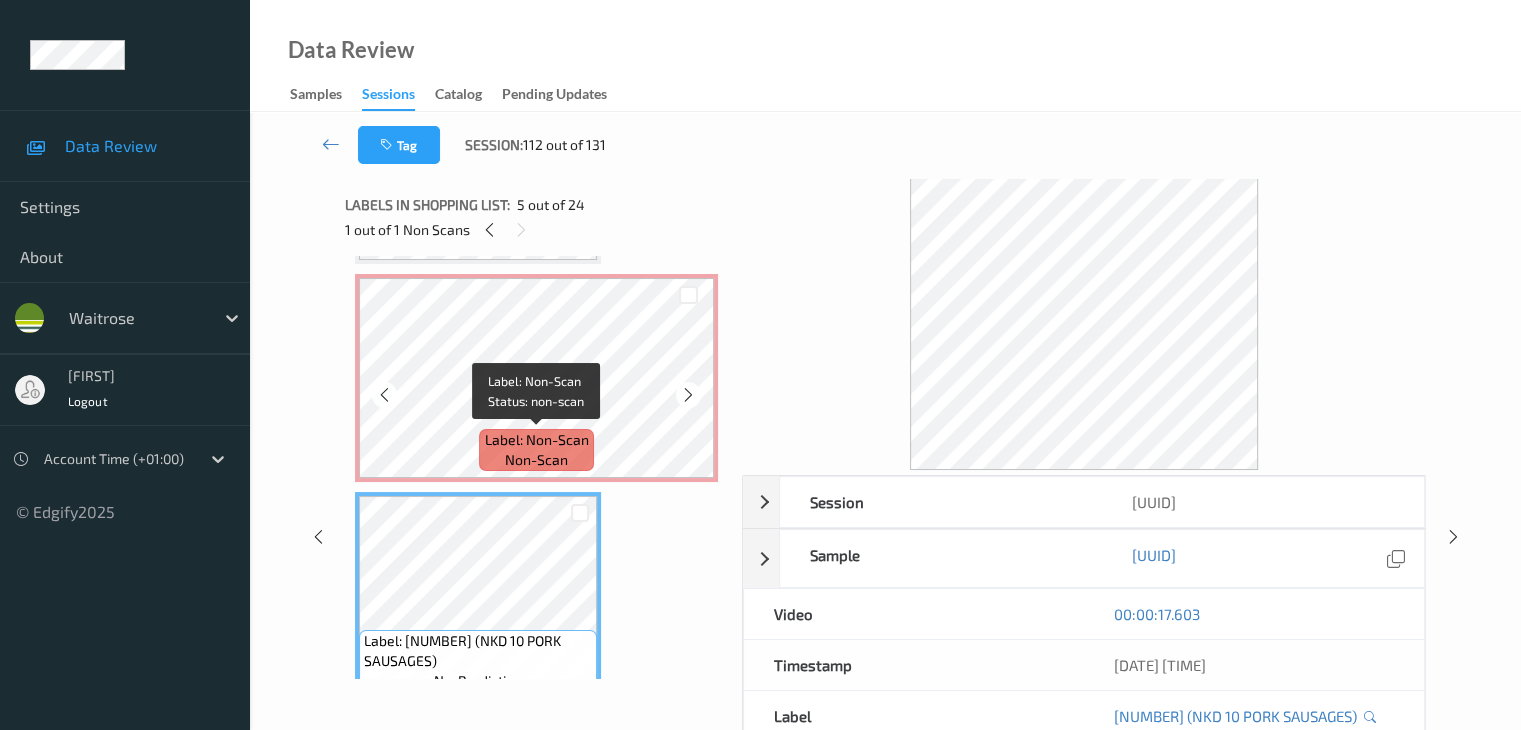 scroll, scrollTop: 546, scrollLeft: 0, axis: vertical 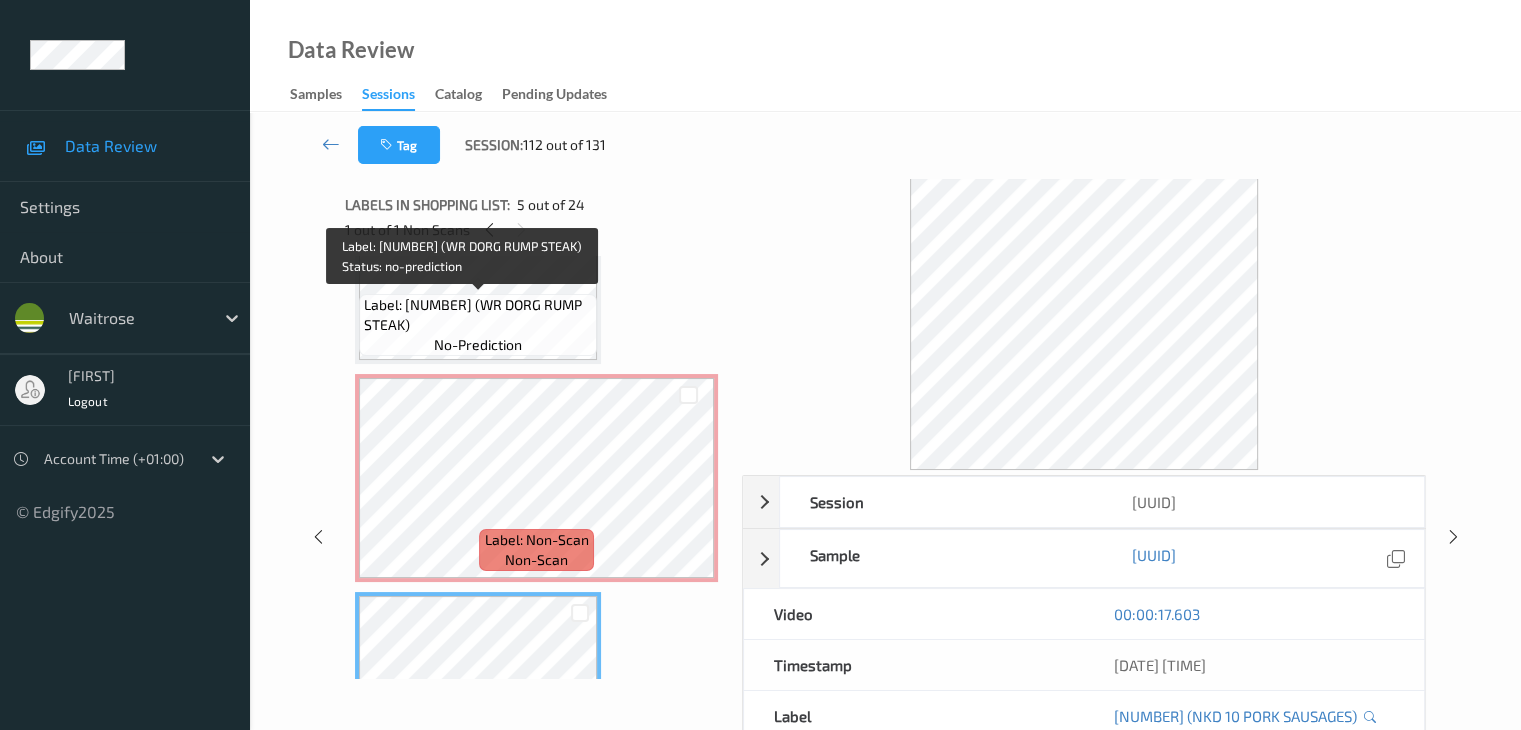 drag, startPoint x: 517, startPoint y: 307, endPoint x: 520, endPoint y: 328, distance: 21.213203 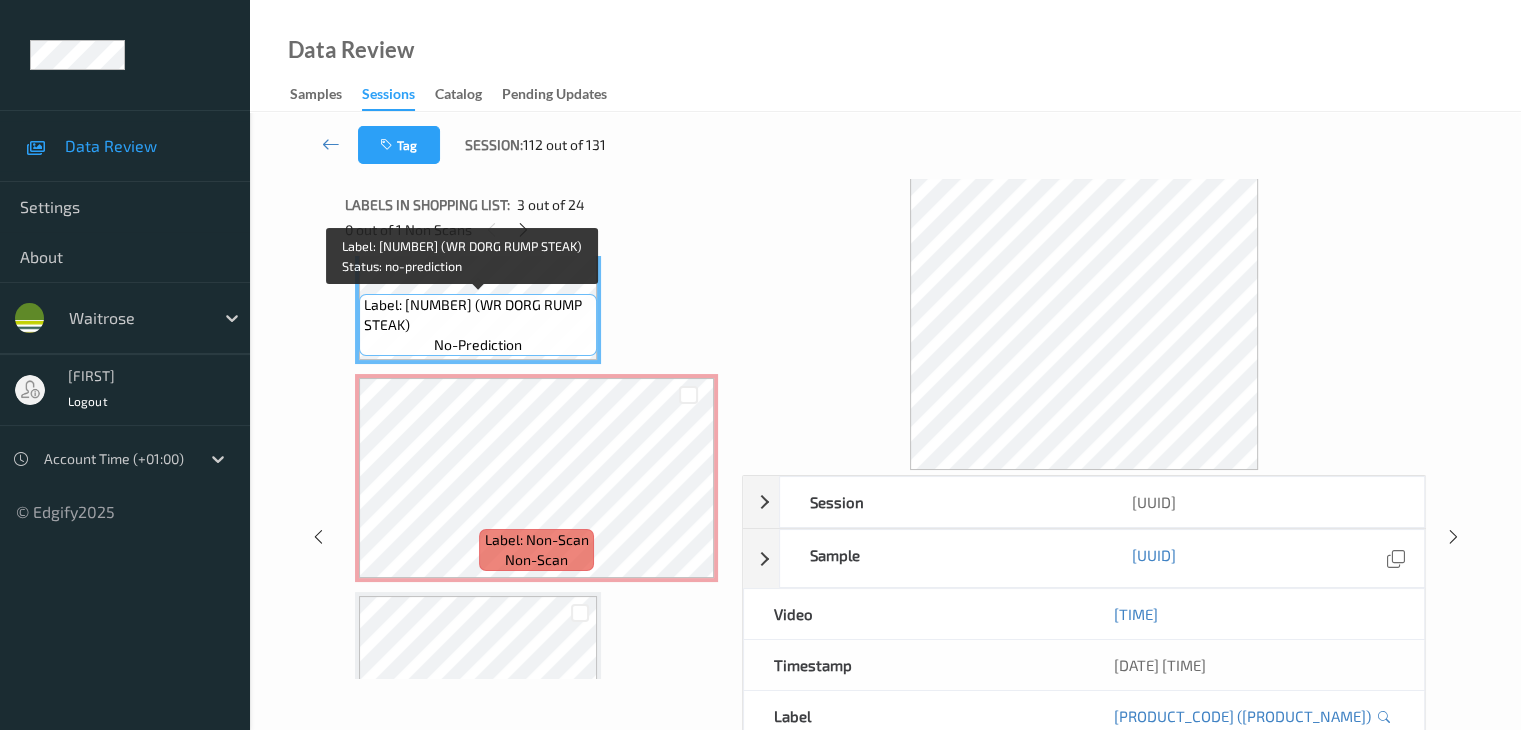 copy on "[PRODUCT_NAME])" 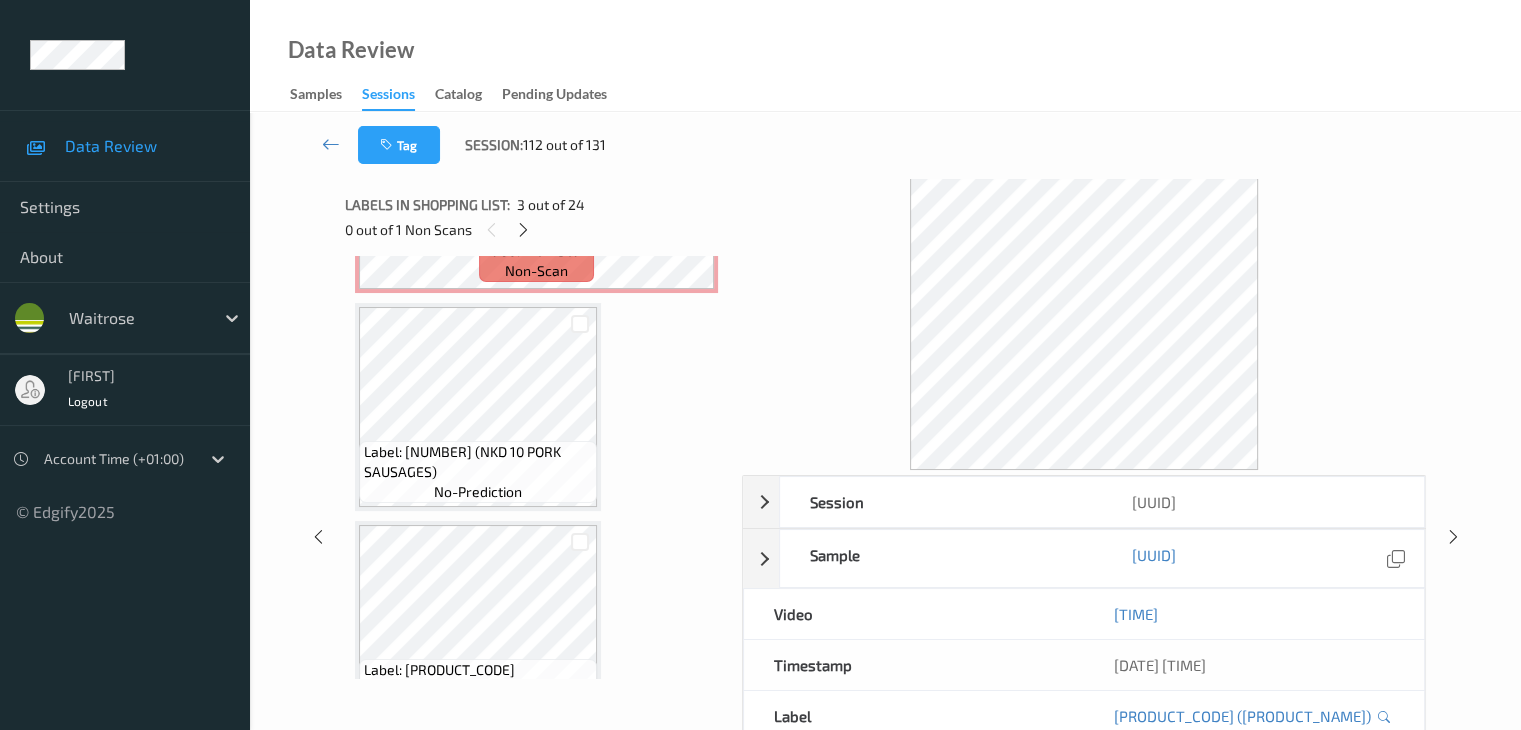 scroll, scrollTop: 846, scrollLeft: 0, axis: vertical 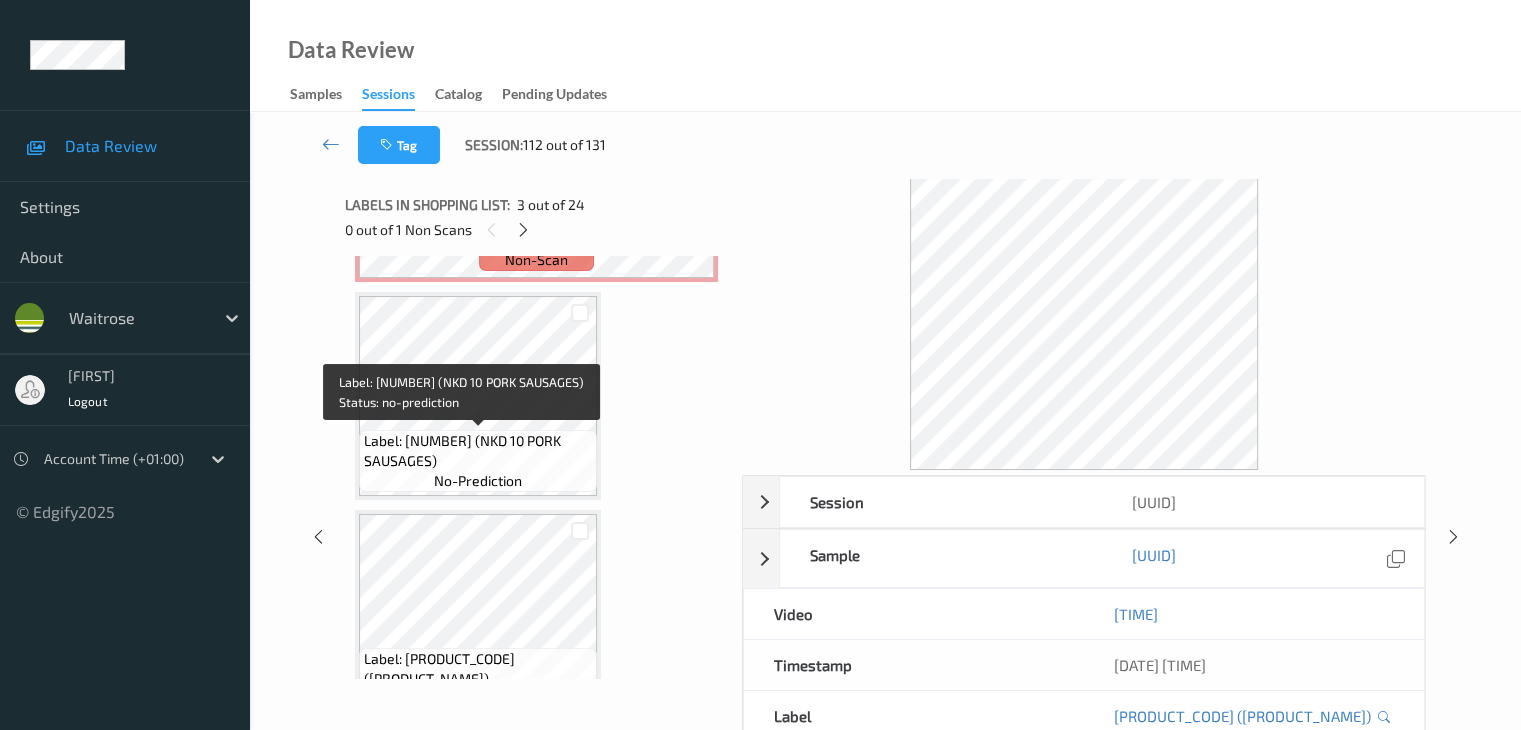 drag, startPoint x: 518, startPoint y: 441, endPoint x: 520, endPoint y: 459, distance: 18.110771 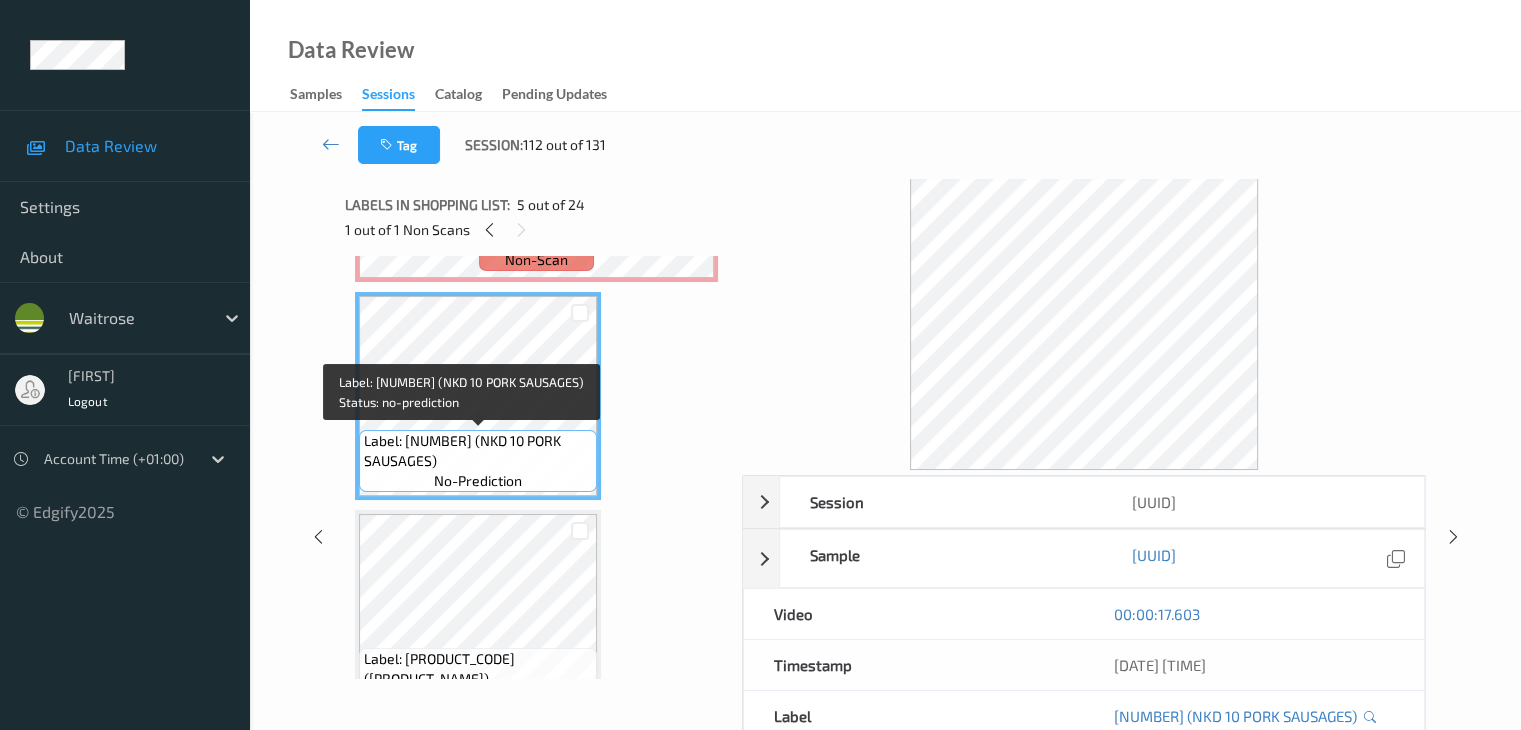 copy on "[PRODUCT_NAME])" 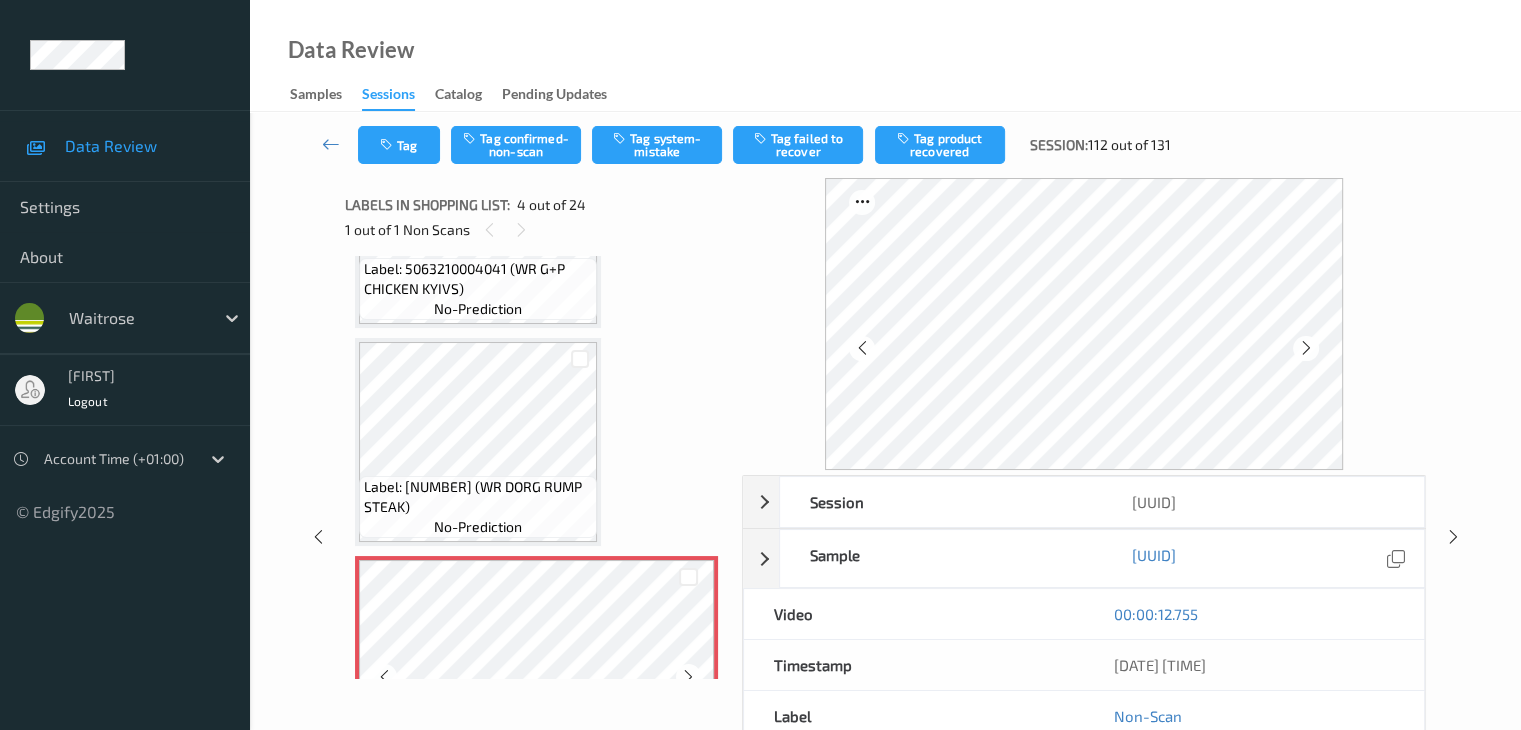 scroll, scrollTop: 246, scrollLeft: 0, axis: vertical 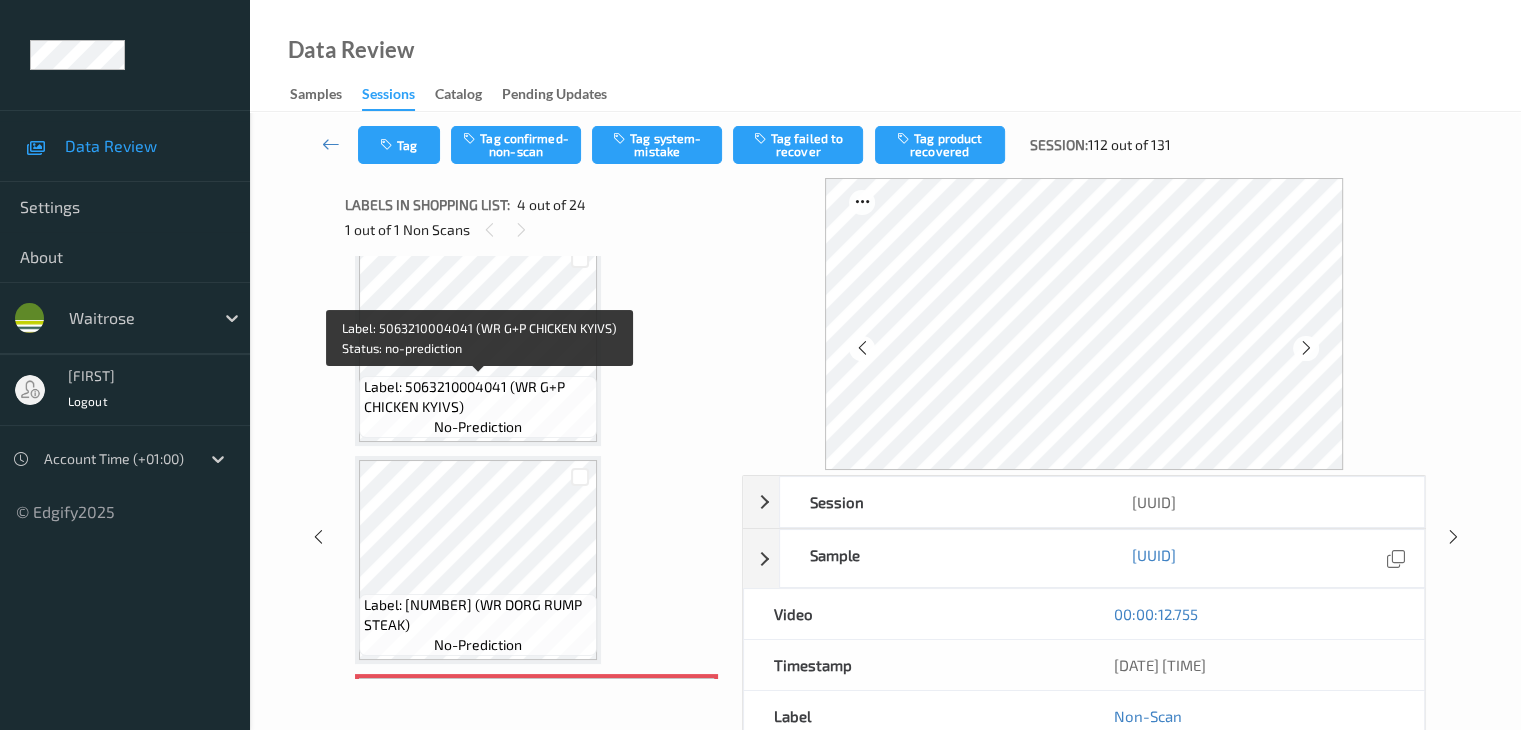 click on "Label: 5063210004041 (WR G+P CHICKEN KYIVS)" at bounding box center (478, 397) 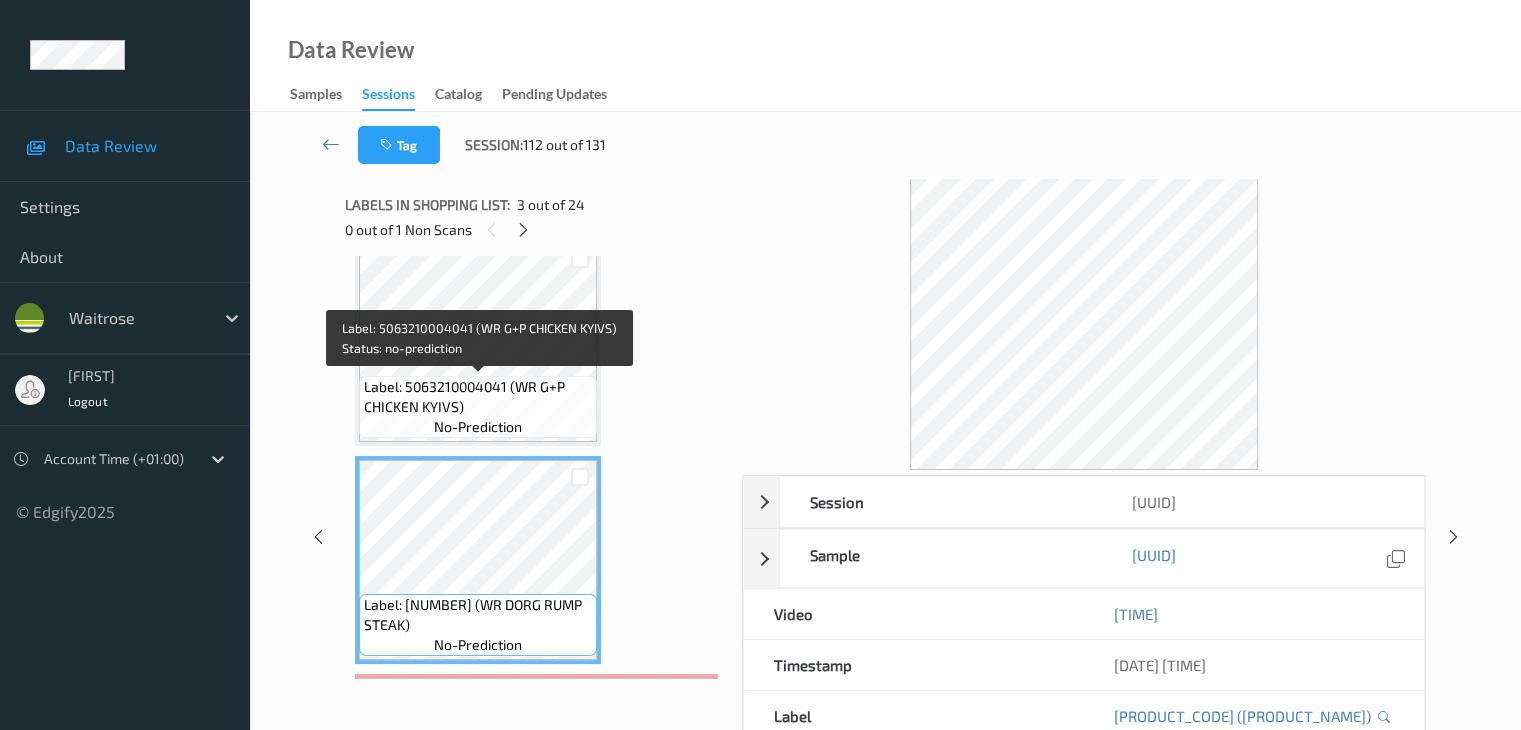 click on "Label: 5063210004041 (WR G+P CHICKEN KYIVS)" at bounding box center [478, 397] 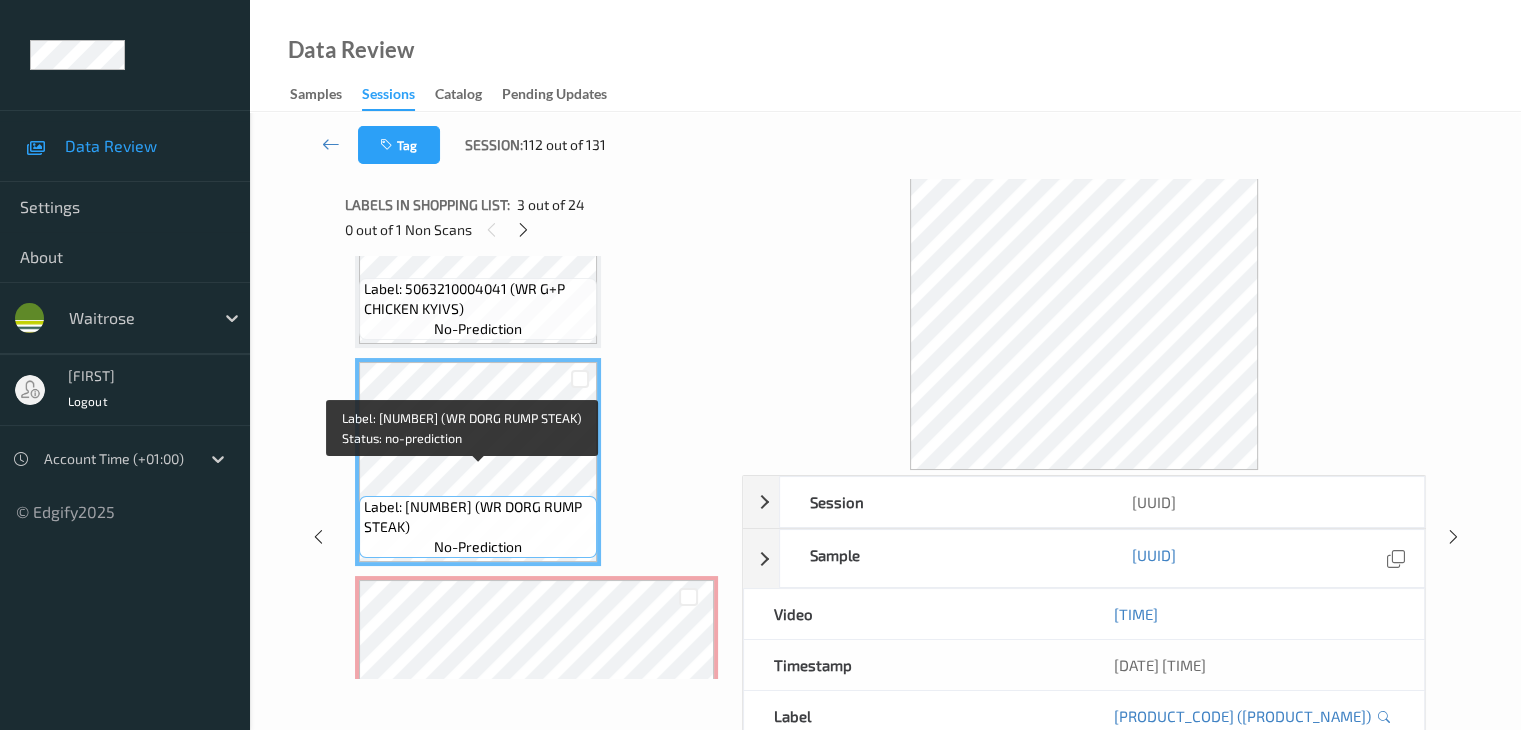 scroll, scrollTop: 546, scrollLeft: 0, axis: vertical 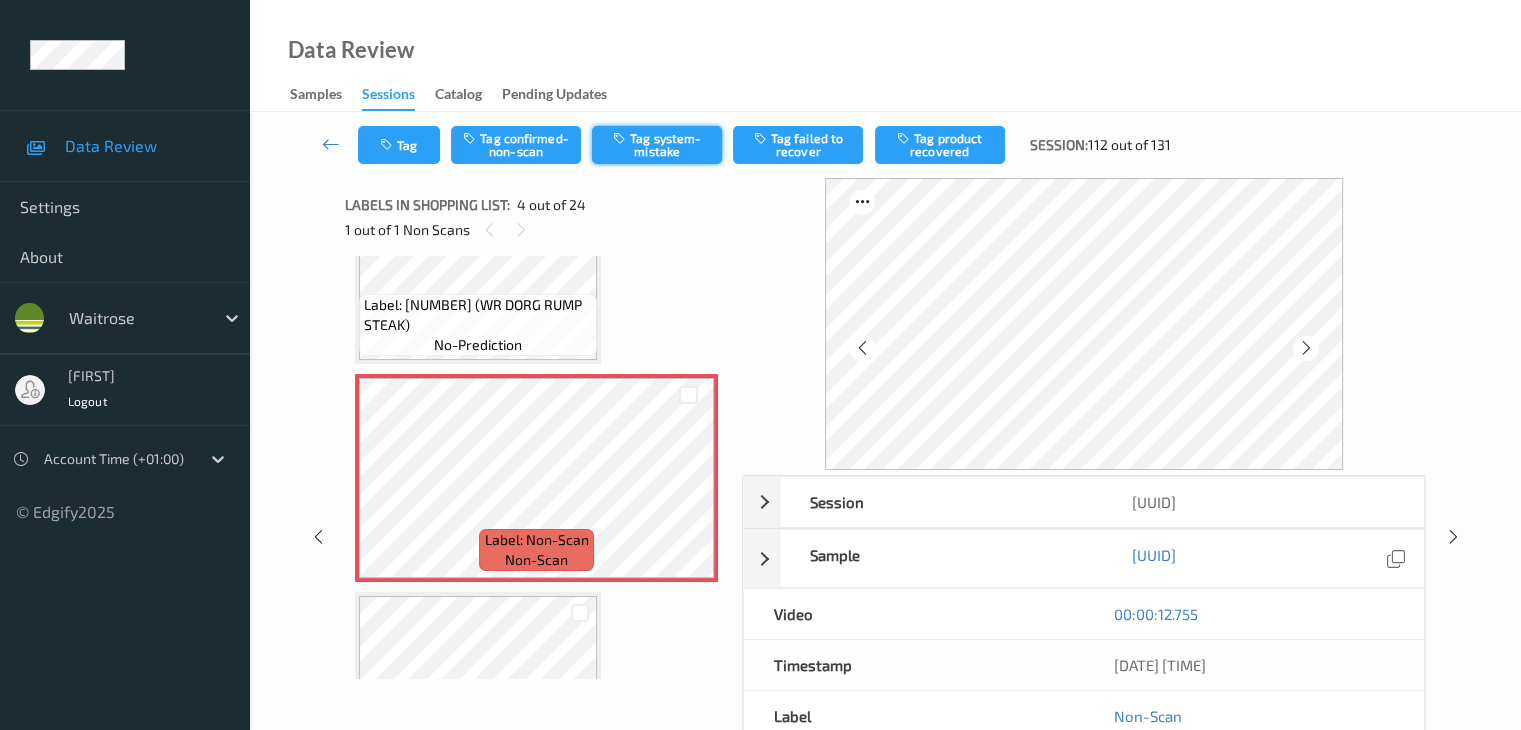 click on "Tag   system-mistake" at bounding box center (657, 145) 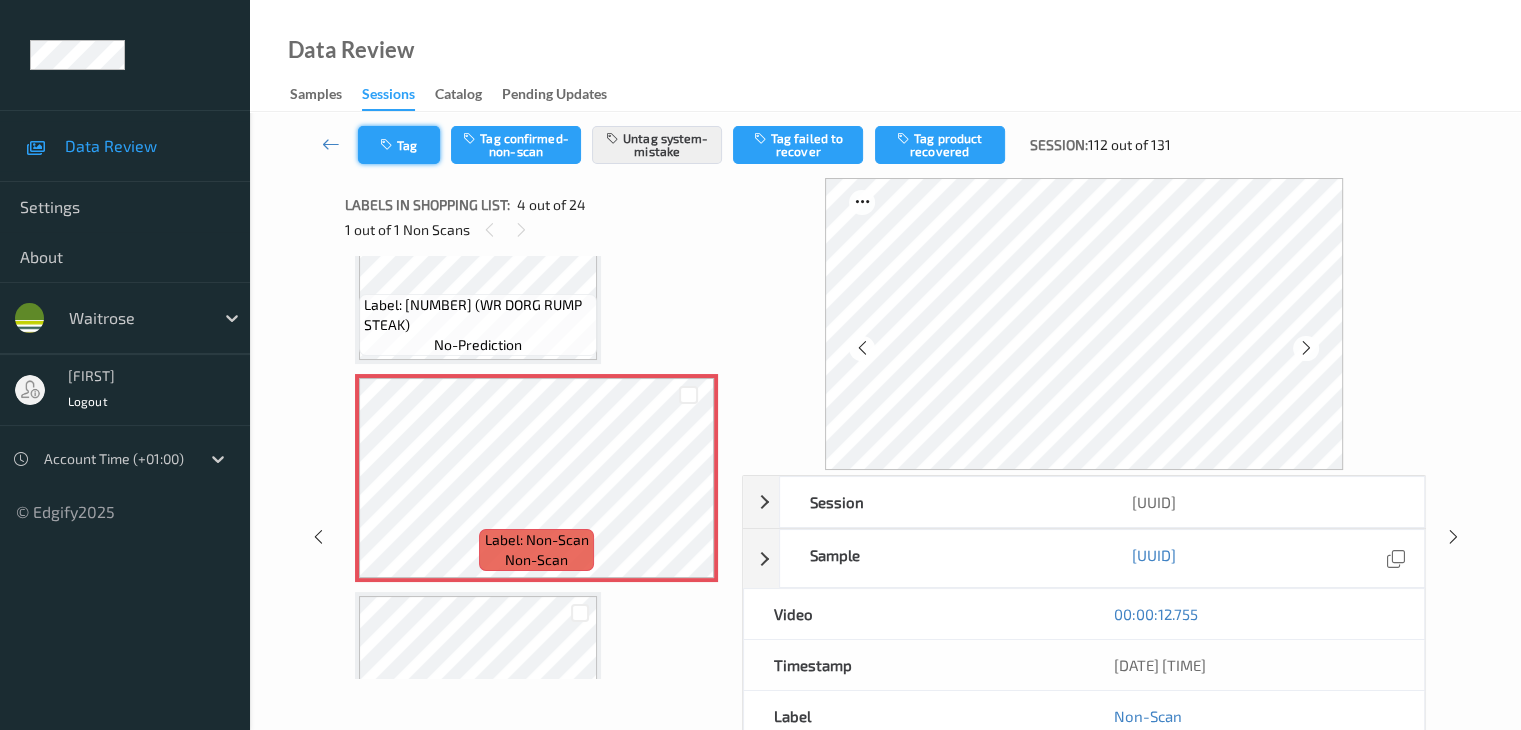 click on "Tag" at bounding box center [399, 145] 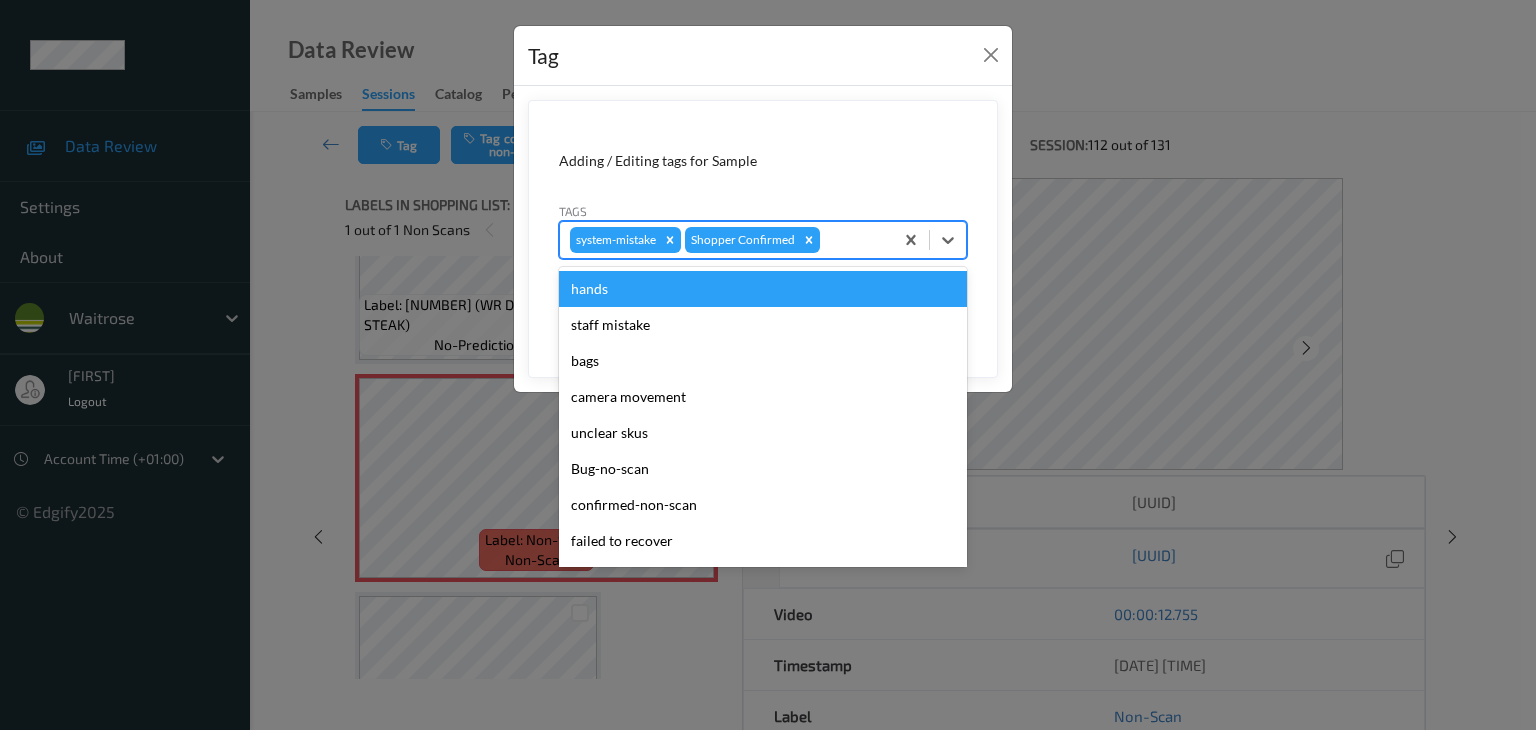 click at bounding box center [853, 240] 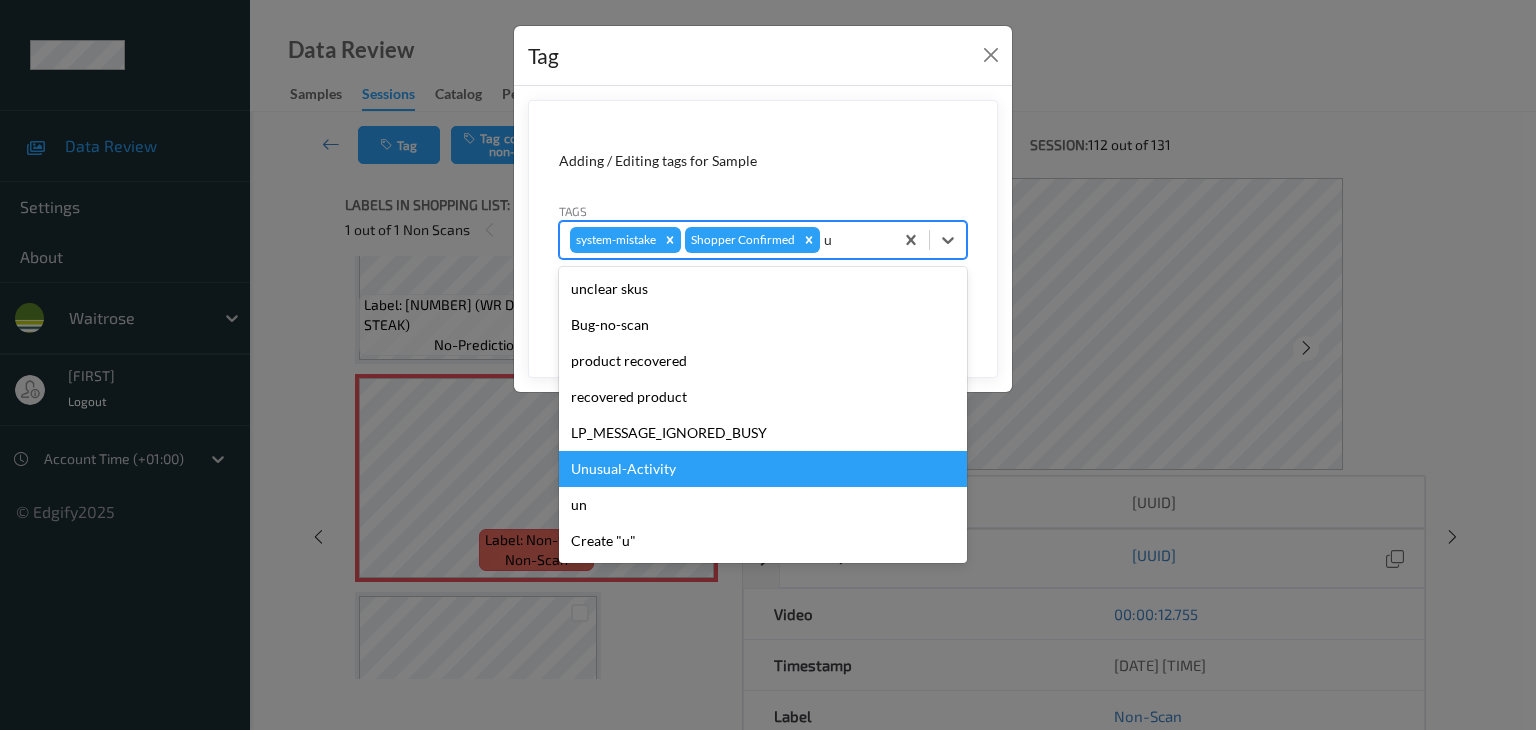 click on "Unusual-Activity" at bounding box center (763, 469) 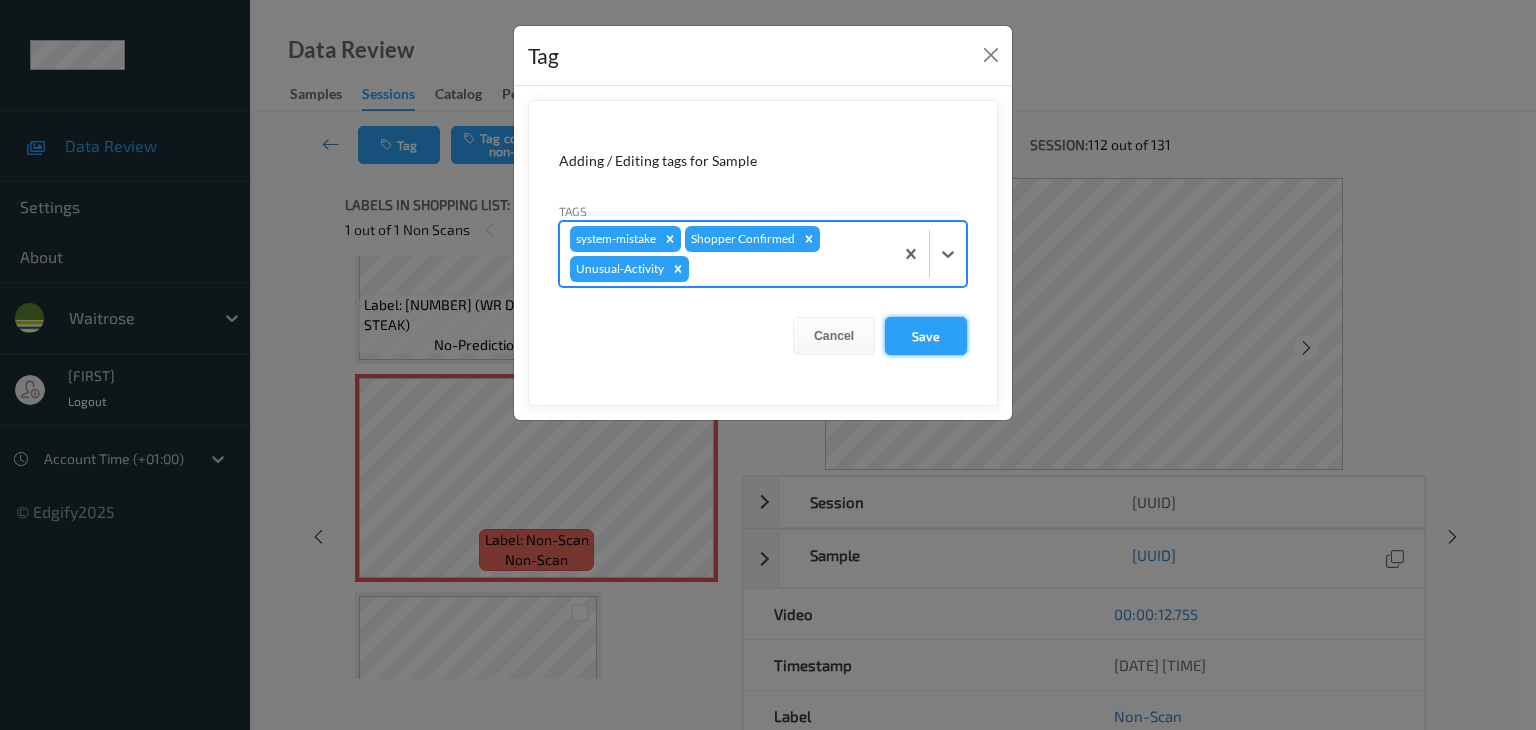 click on "Save" at bounding box center (926, 336) 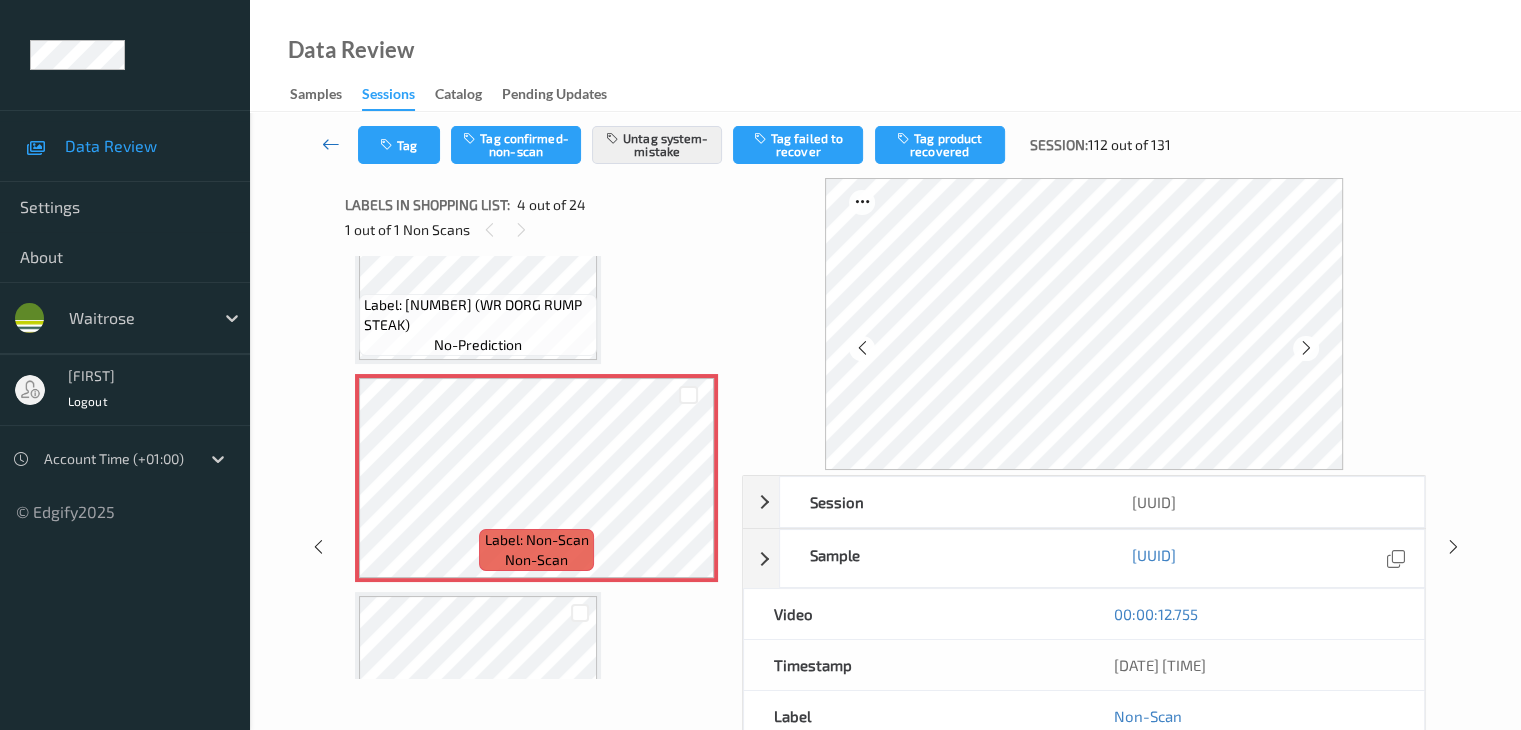 click at bounding box center (331, 144) 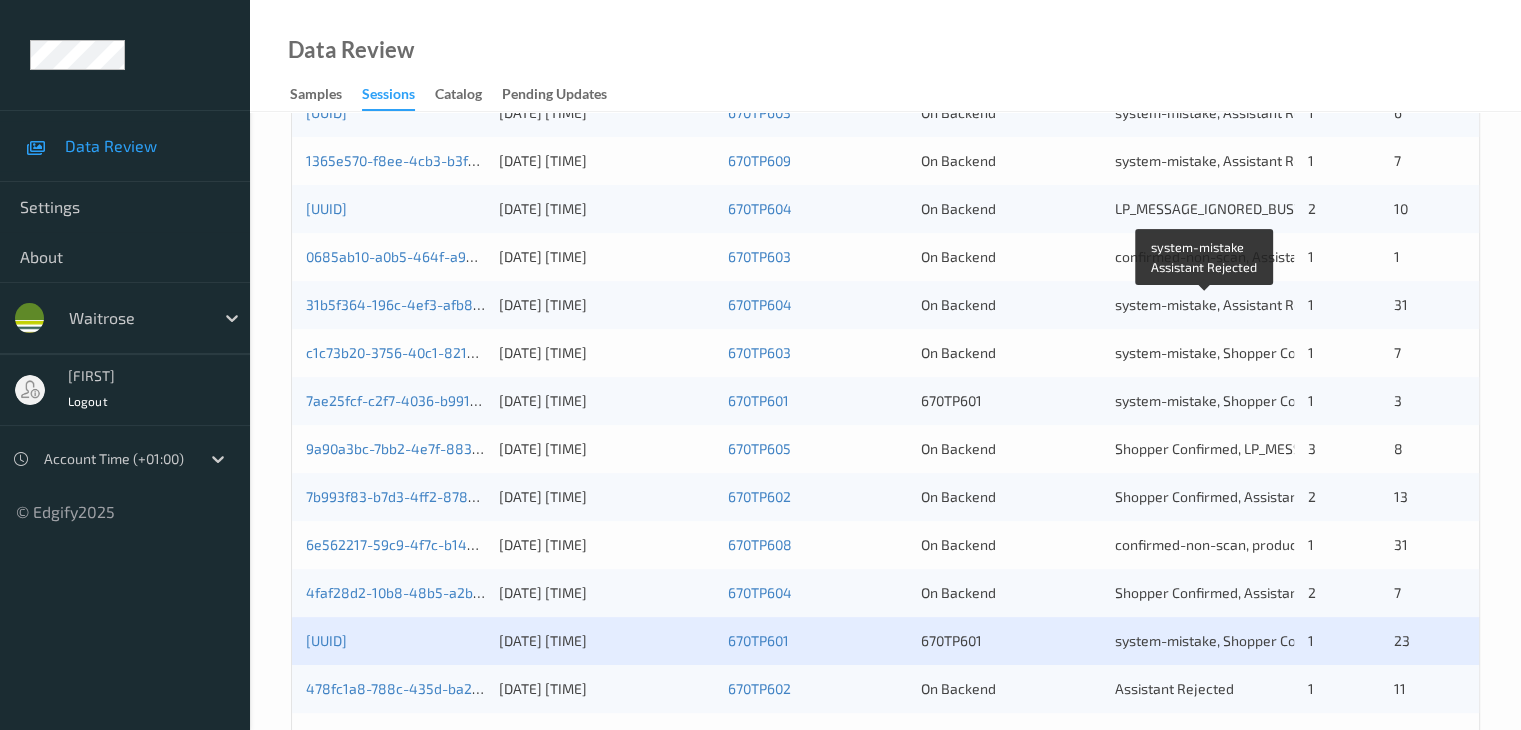 scroll, scrollTop: 700, scrollLeft: 0, axis: vertical 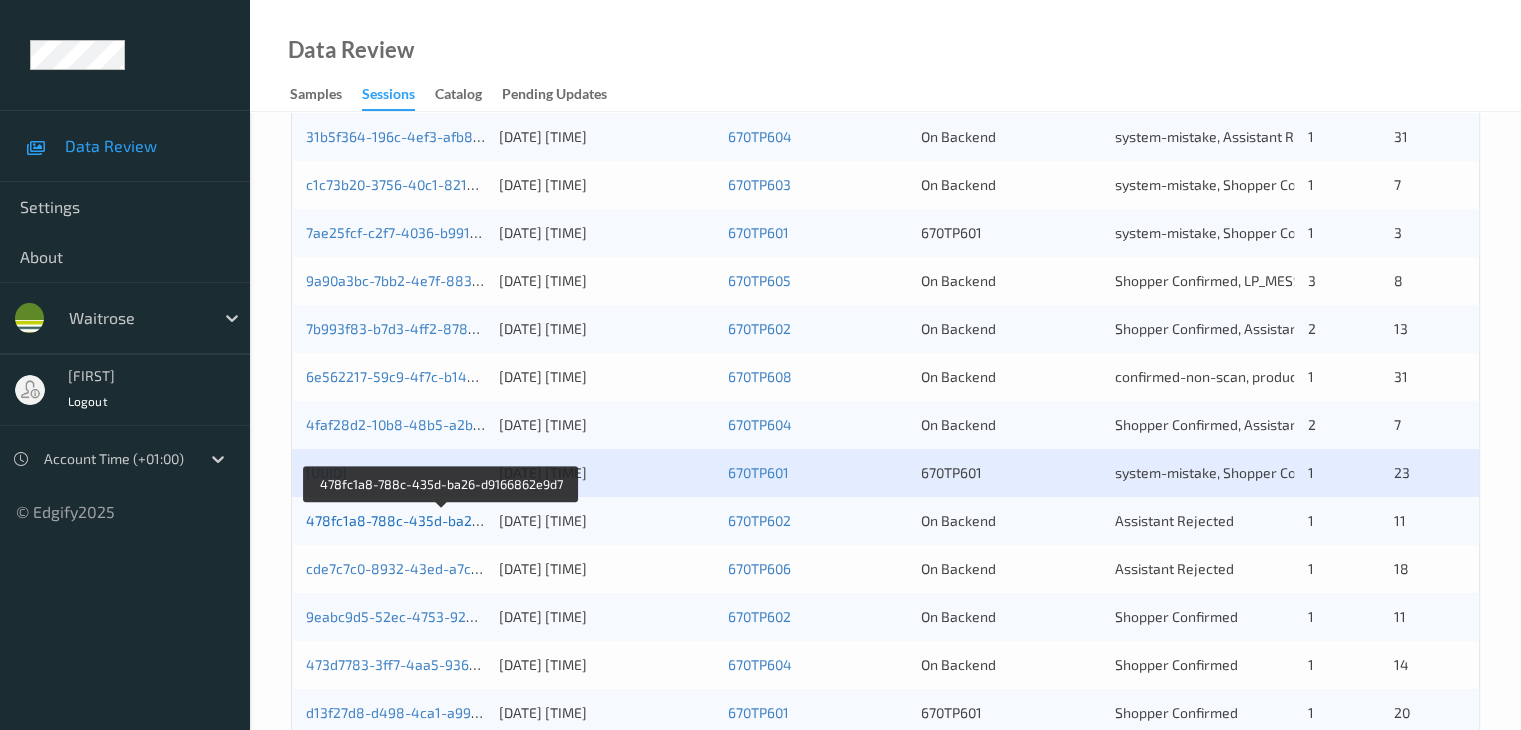 click on "478fc1a8-788c-435d-ba26-d9166862e9d7" at bounding box center [443, 520] 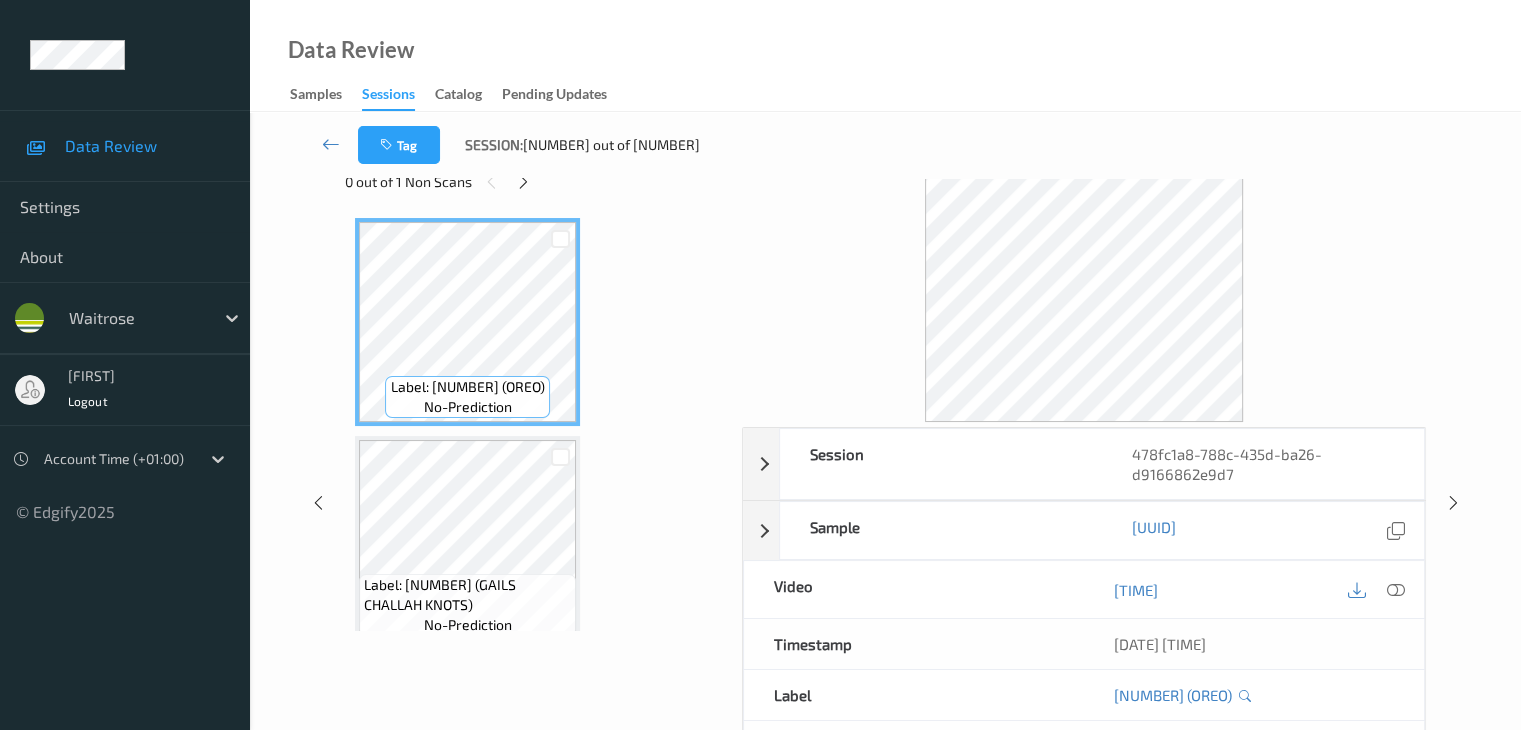 scroll, scrollTop: 44, scrollLeft: 0, axis: vertical 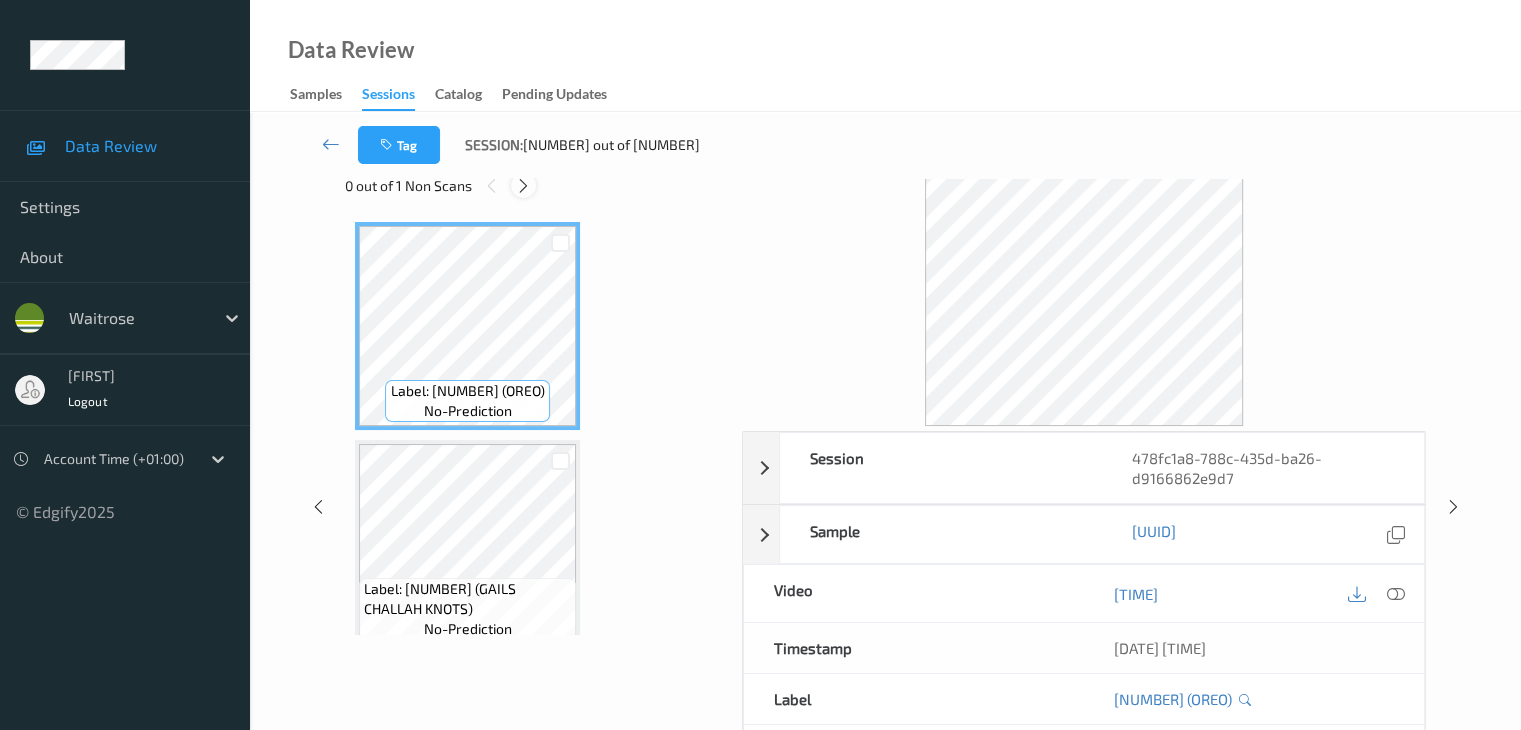 click at bounding box center (523, 186) 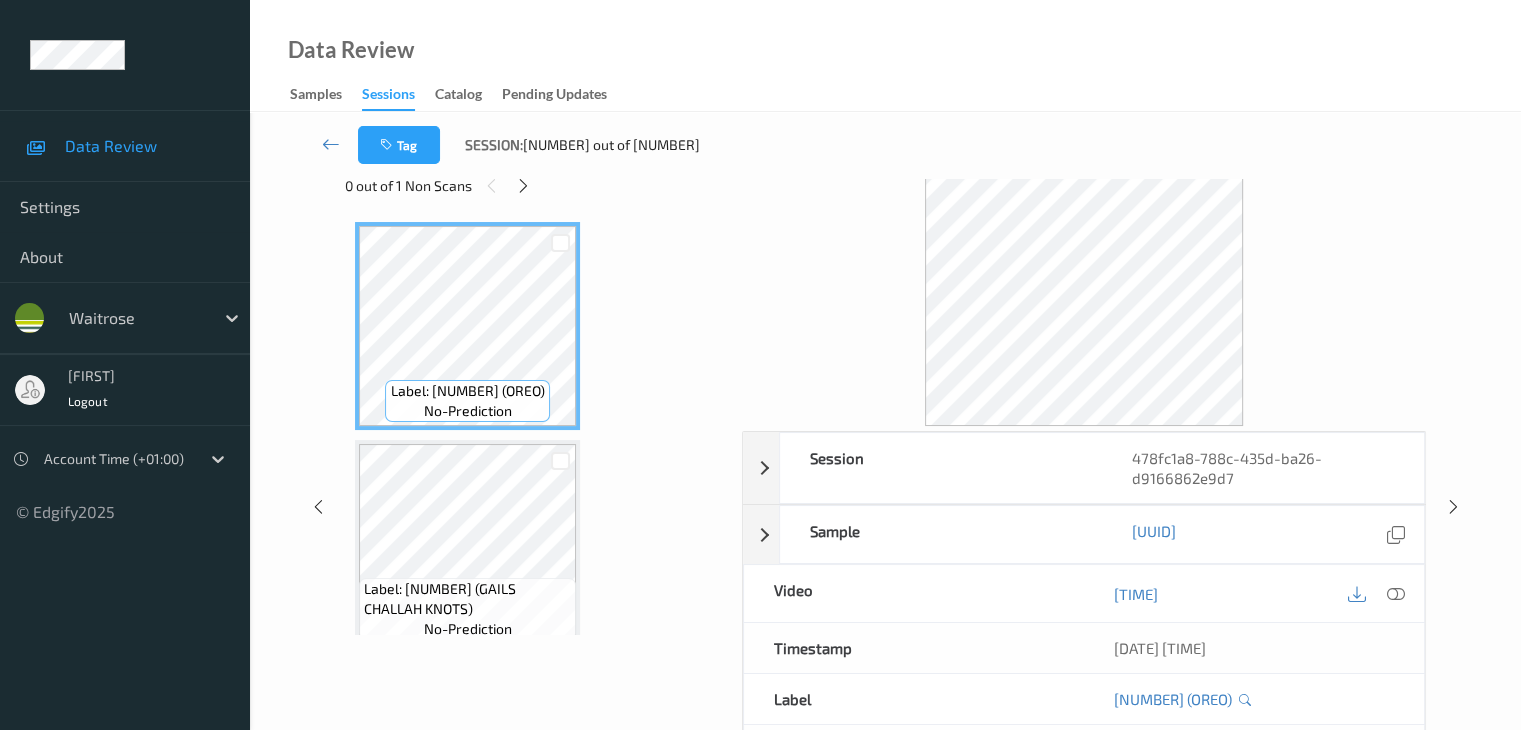 scroll, scrollTop: 2190, scrollLeft: 0, axis: vertical 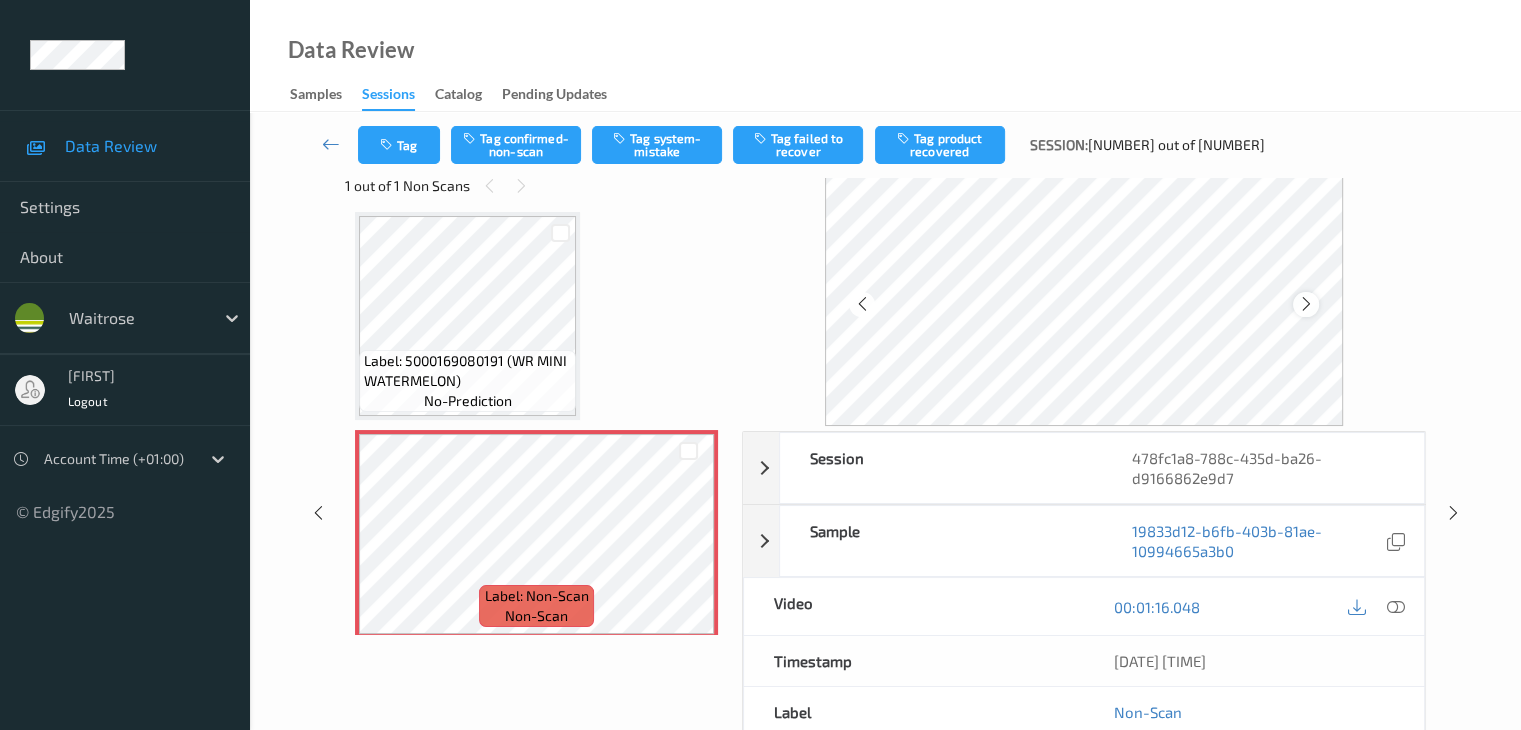 click at bounding box center [1306, 304] 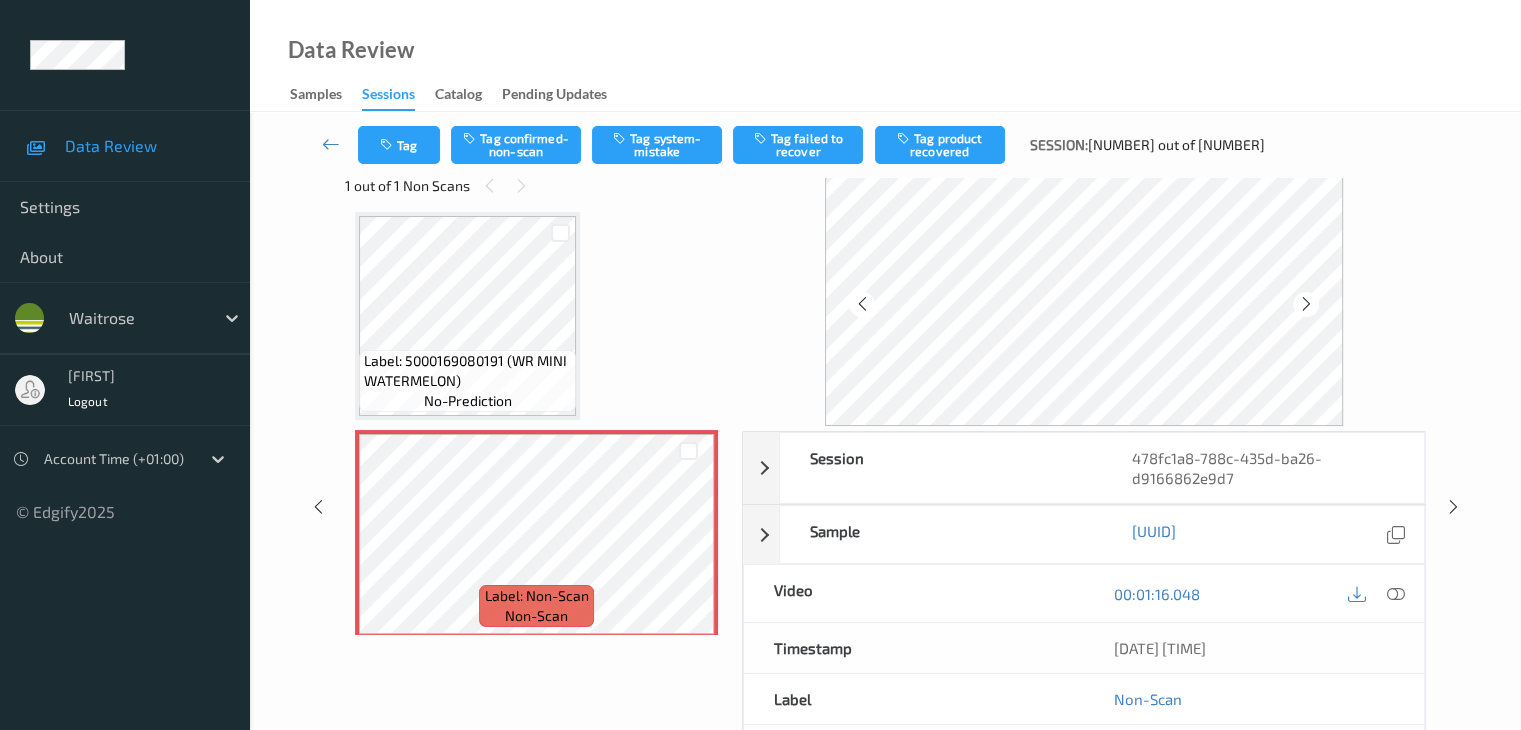 click at bounding box center [1306, 304] 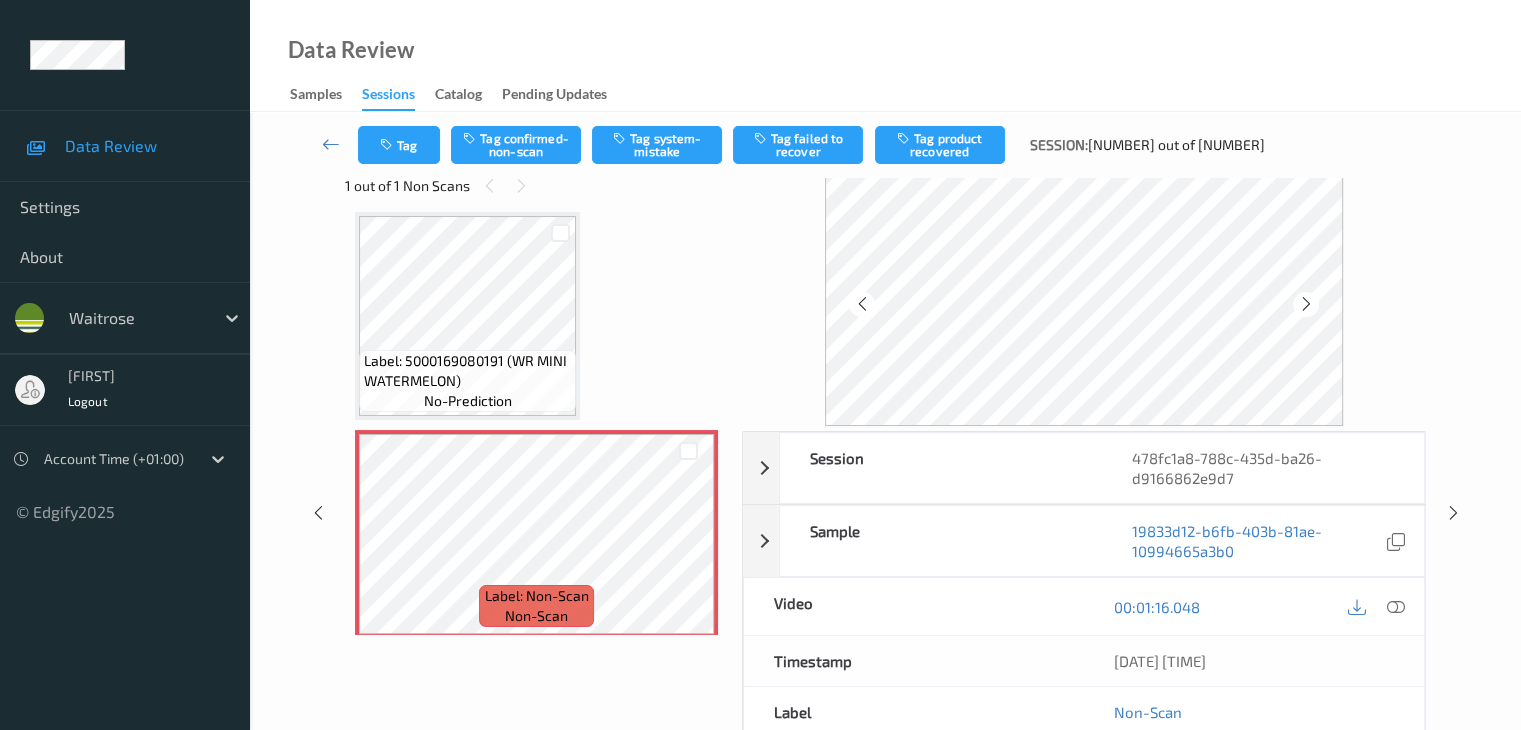 click at bounding box center (1306, 304) 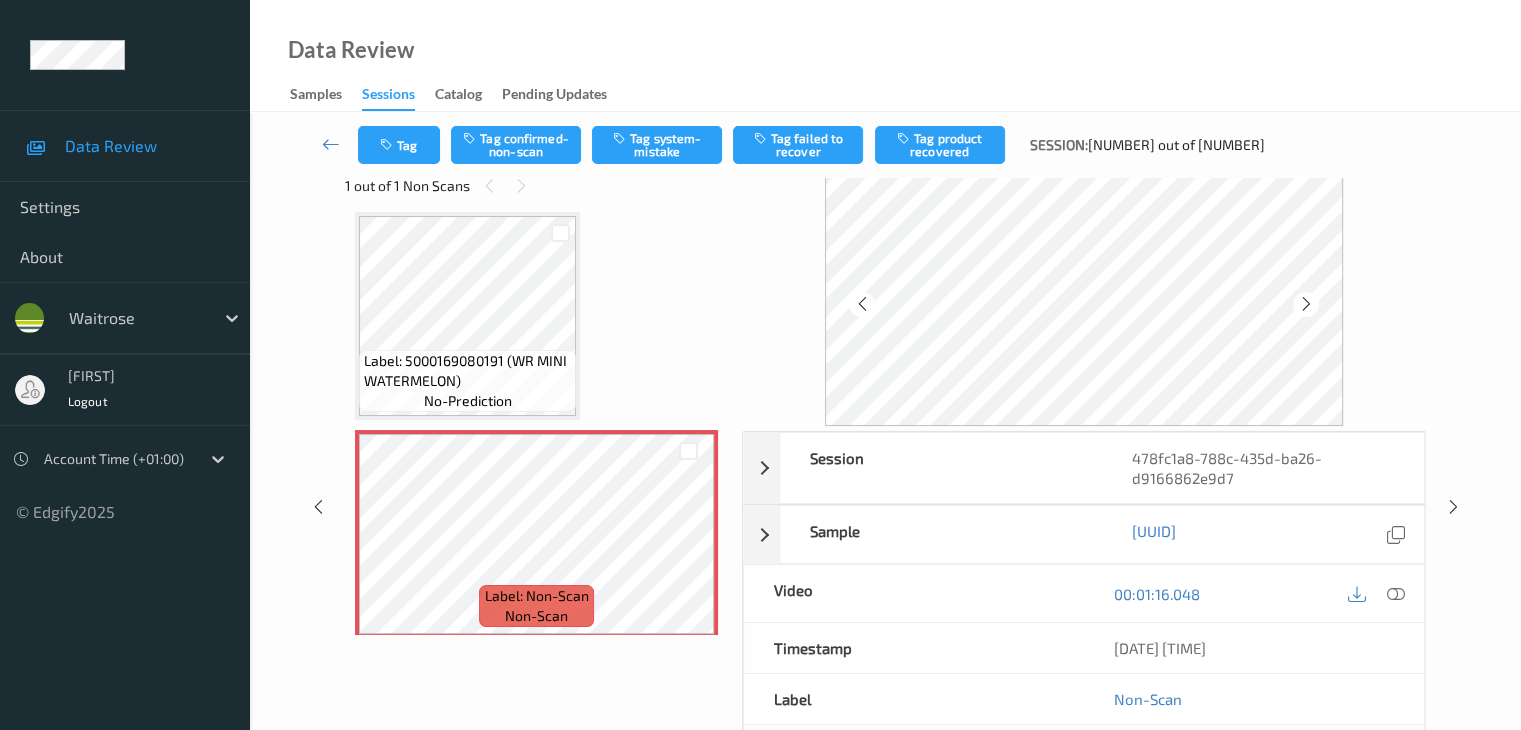 click at bounding box center [1306, 304] 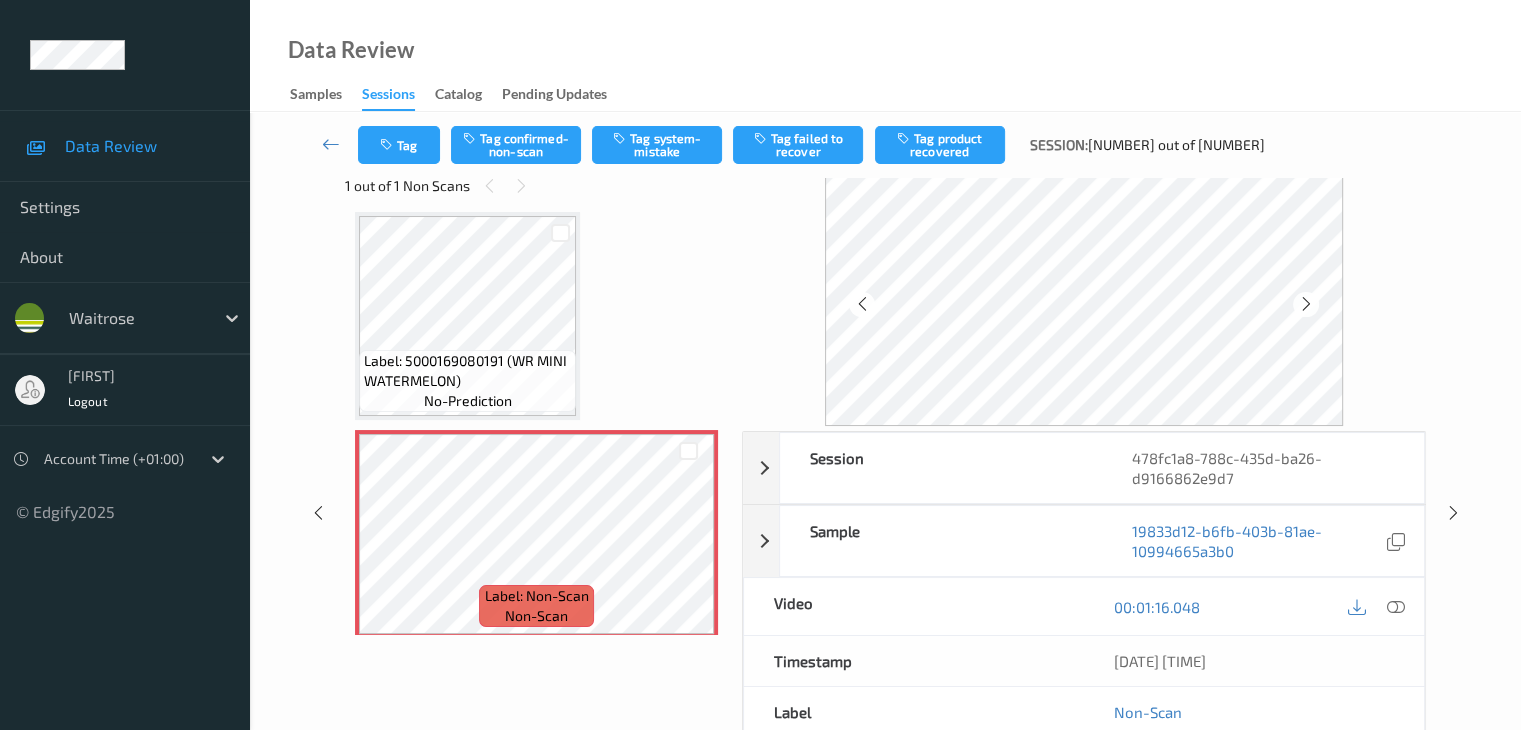 click at bounding box center (1306, 304) 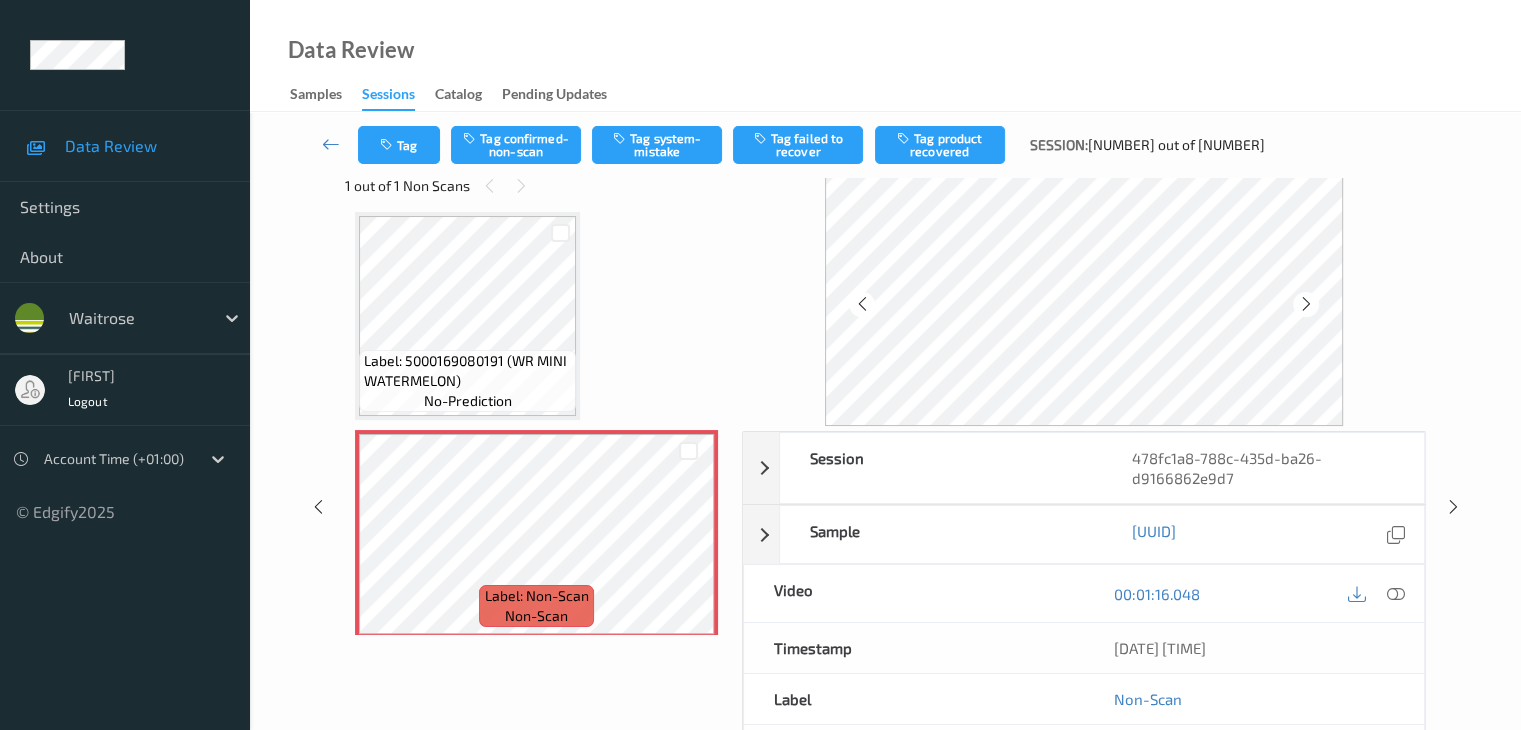 click at bounding box center (1306, 304) 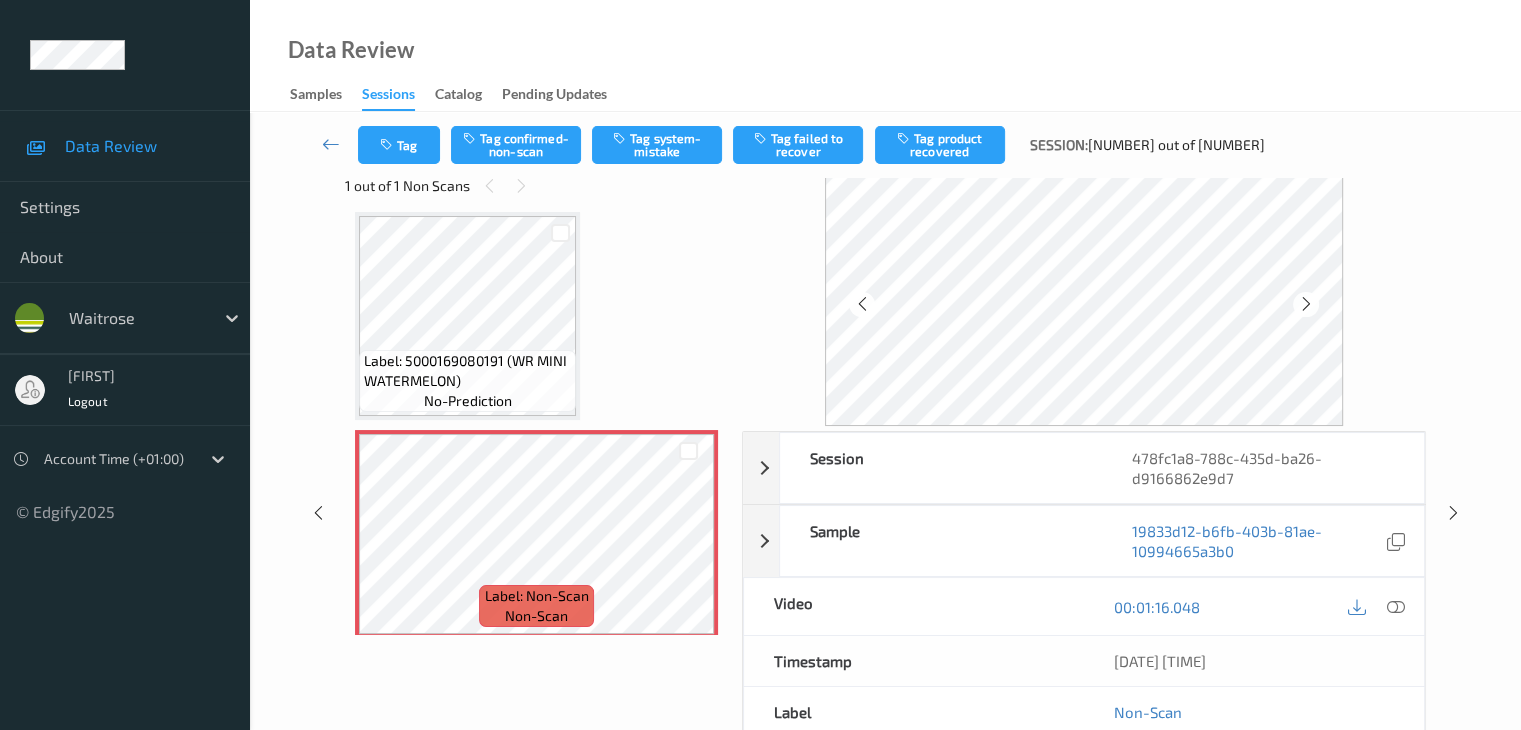 click at bounding box center [1306, 304] 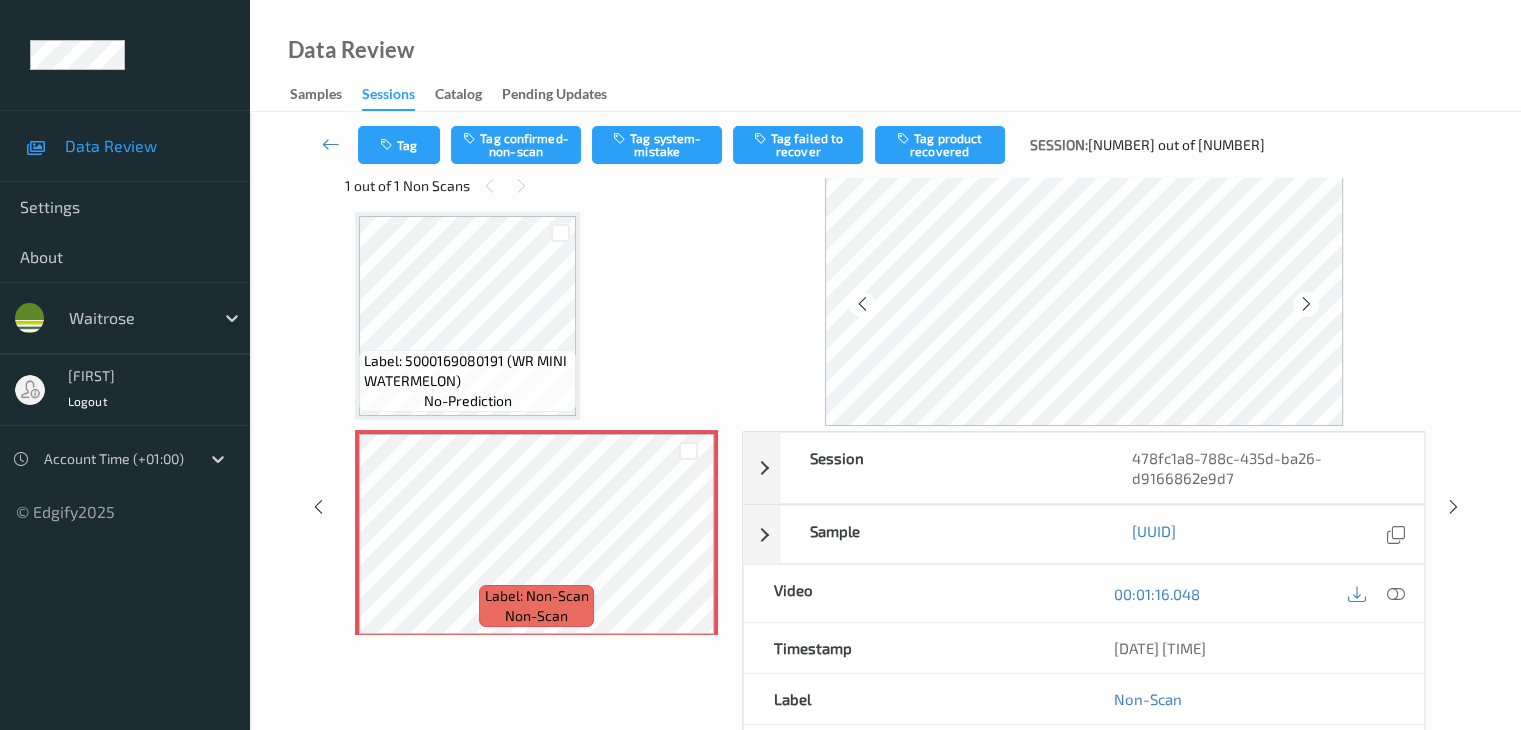 click at bounding box center (1306, 304) 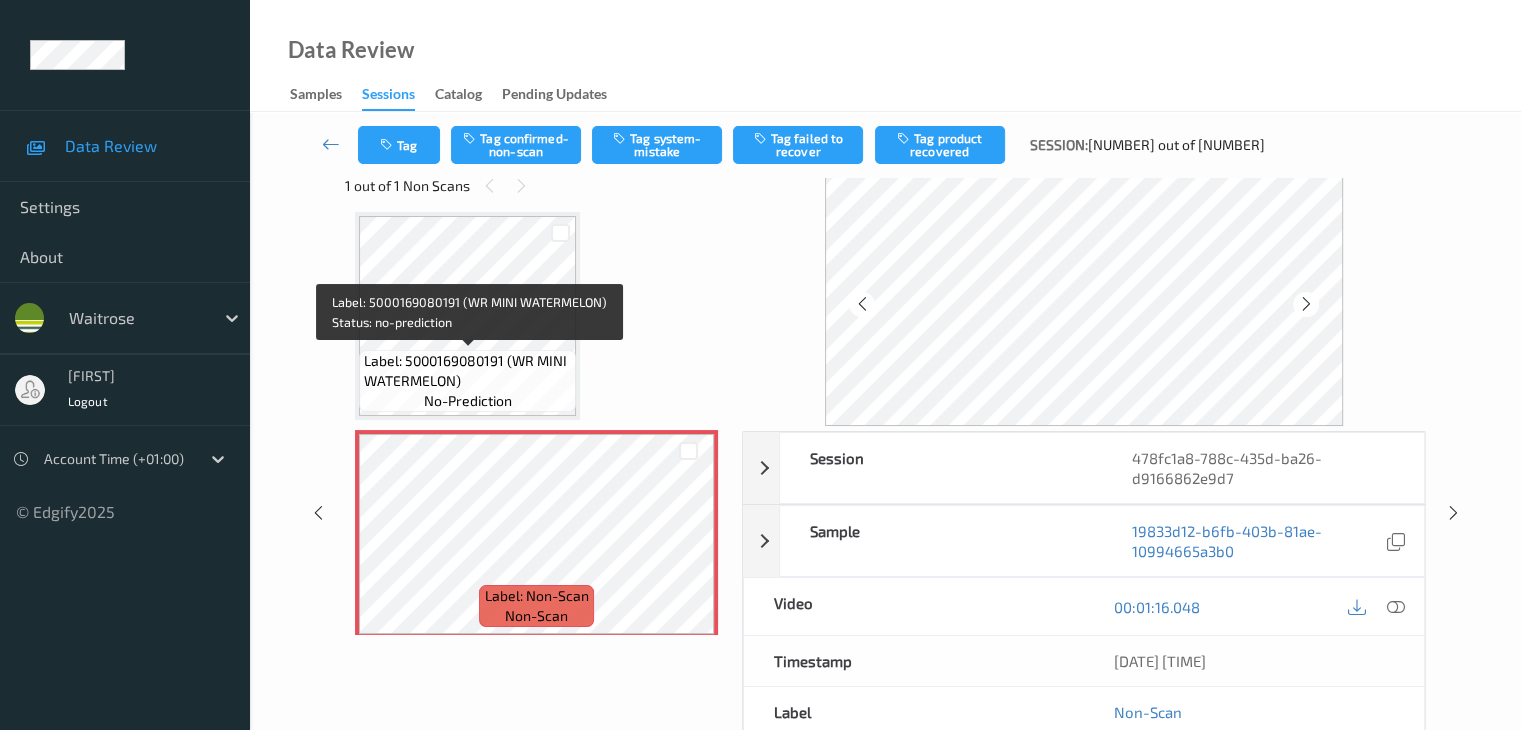 click on "Label: 5000169080191 (WR MINI WATERMELON)" at bounding box center (467, 371) 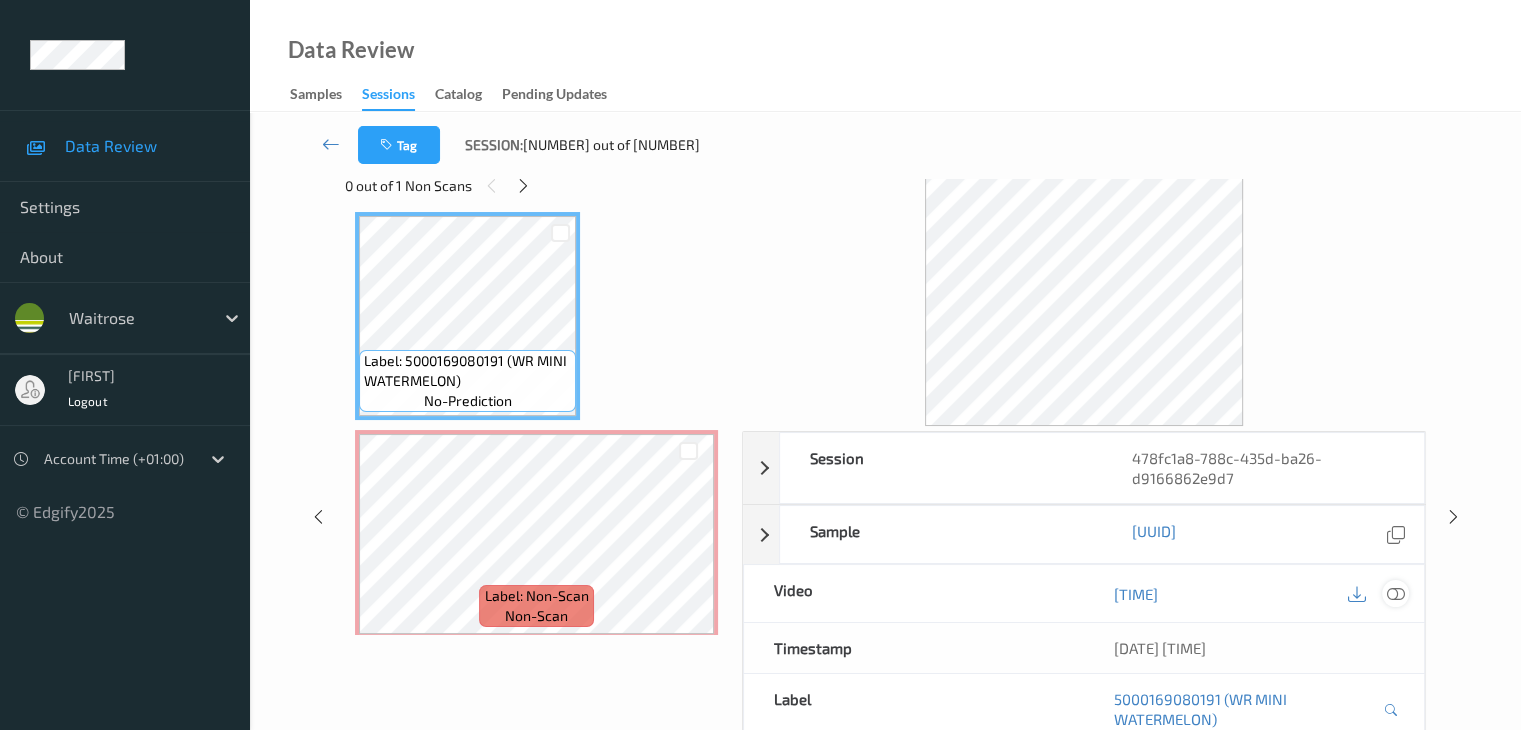 click at bounding box center [1395, 594] 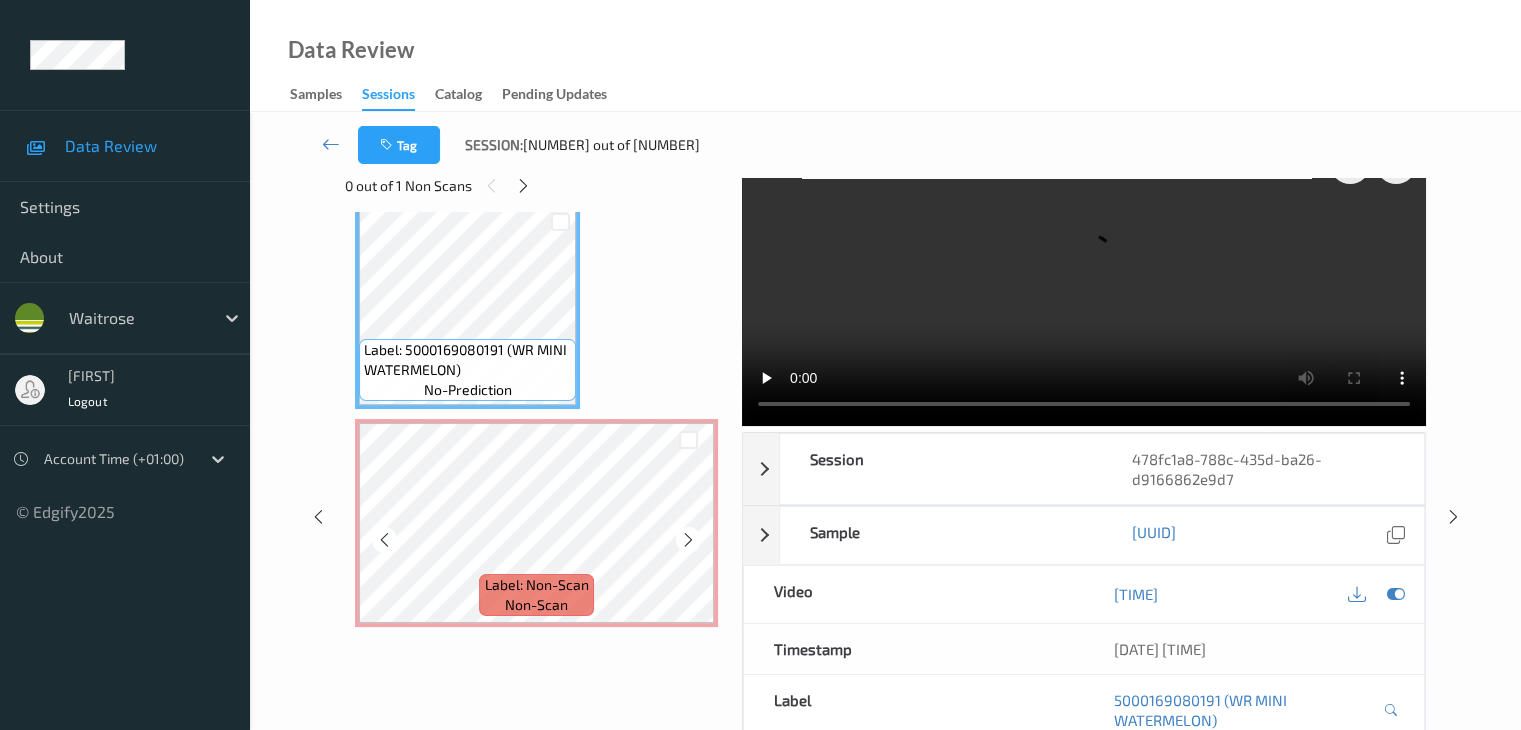 scroll, scrollTop: 2203, scrollLeft: 0, axis: vertical 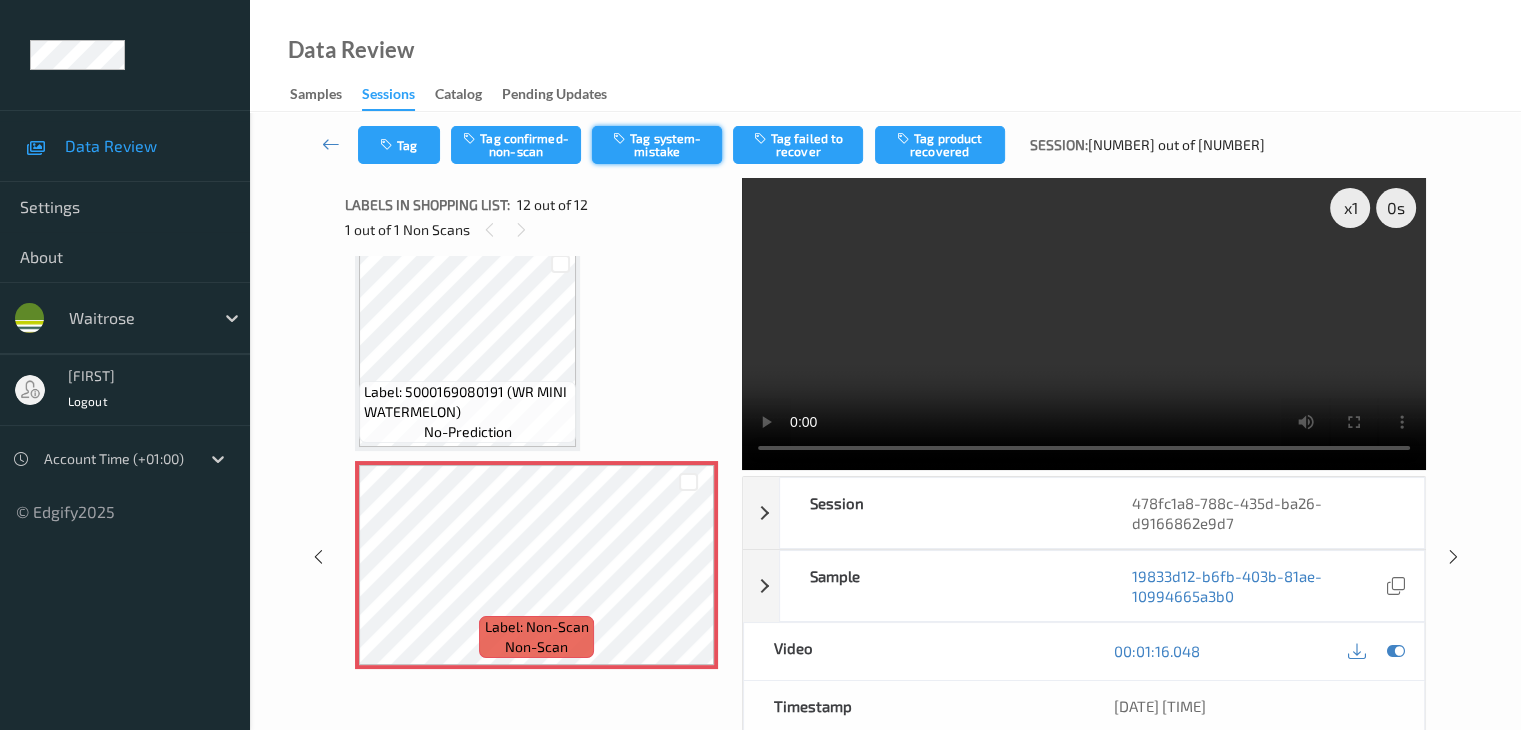 click on "Tag   system-mistake" at bounding box center (657, 145) 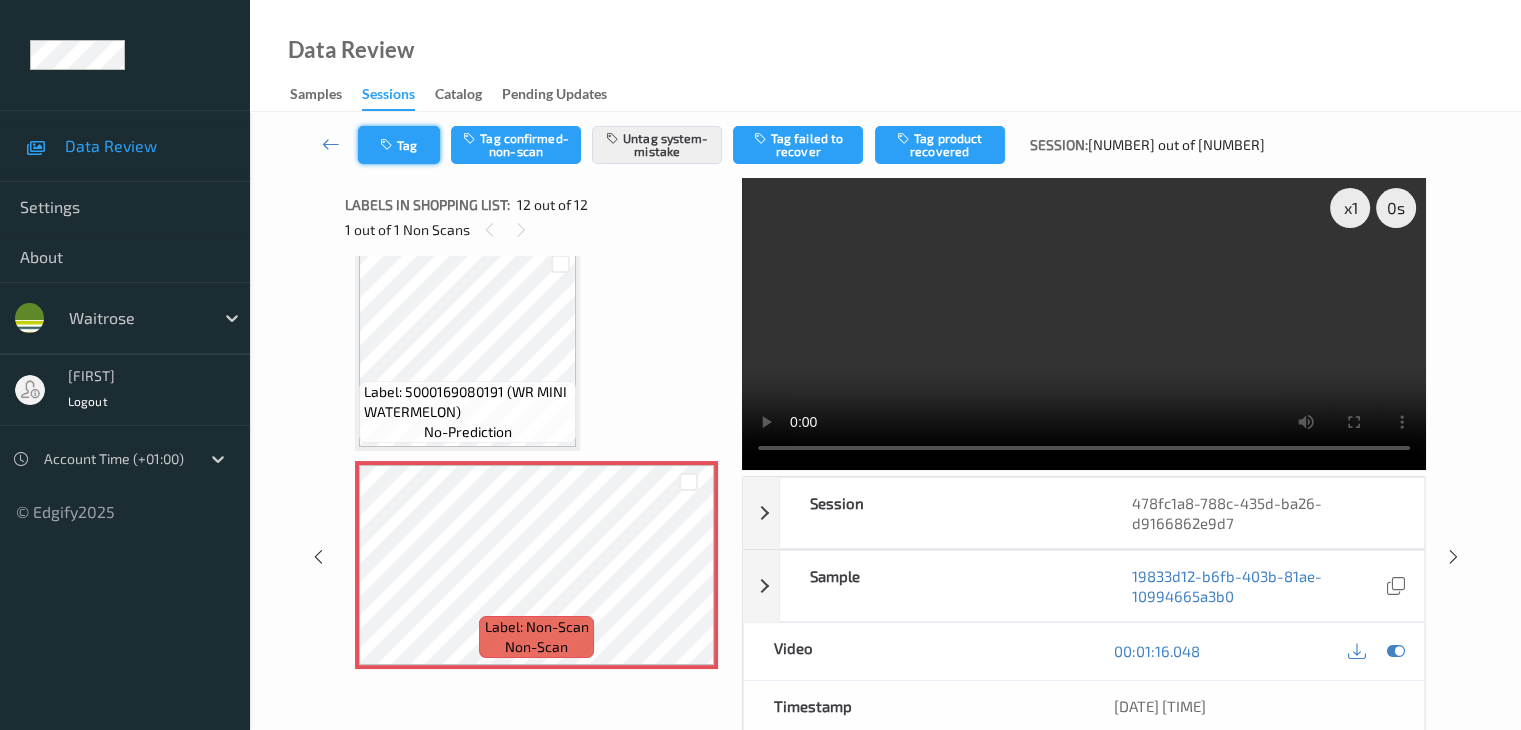 click on "Tag" at bounding box center (399, 145) 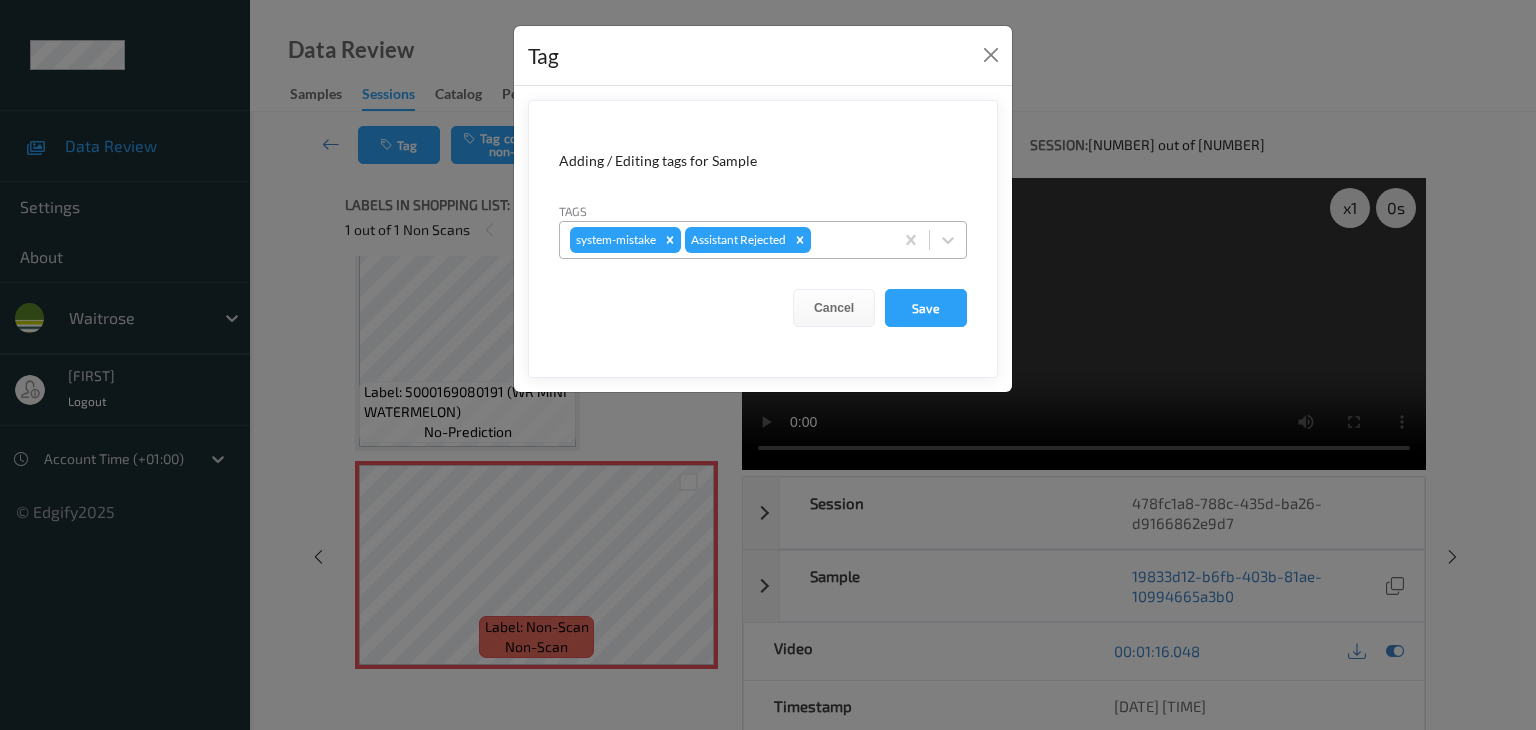 click at bounding box center (849, 240) 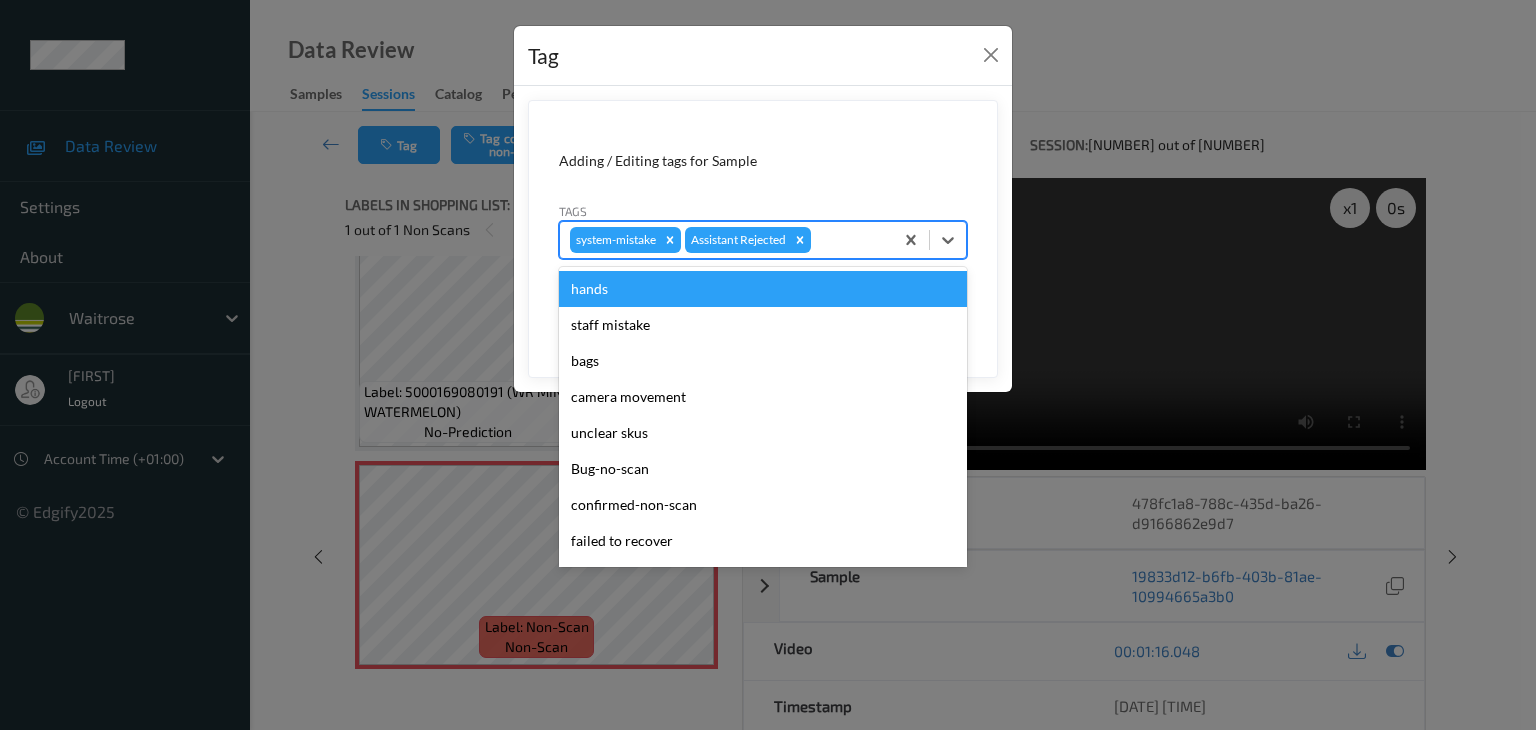 type on "u" 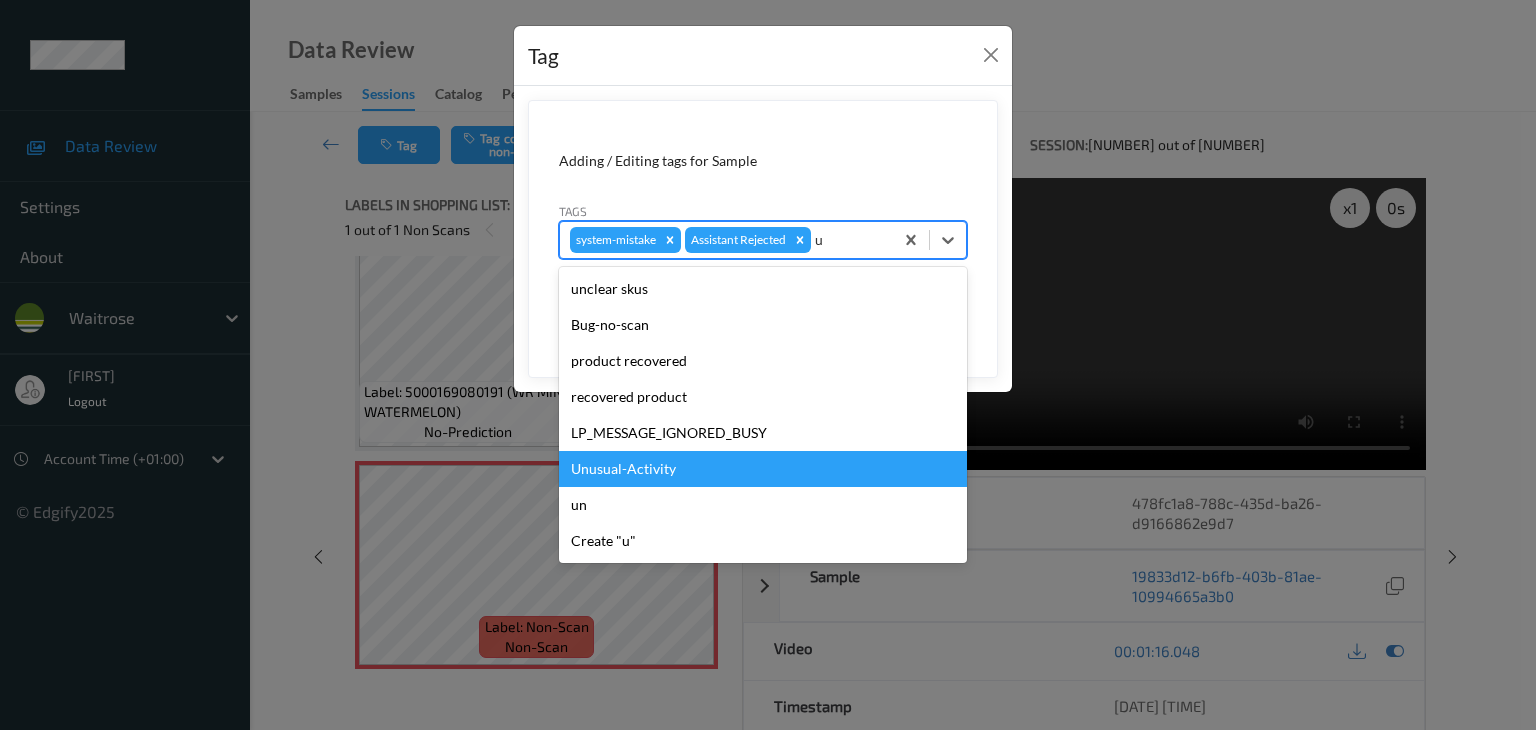 click on "Unusual-Activity" at bounding box center (763, 469) 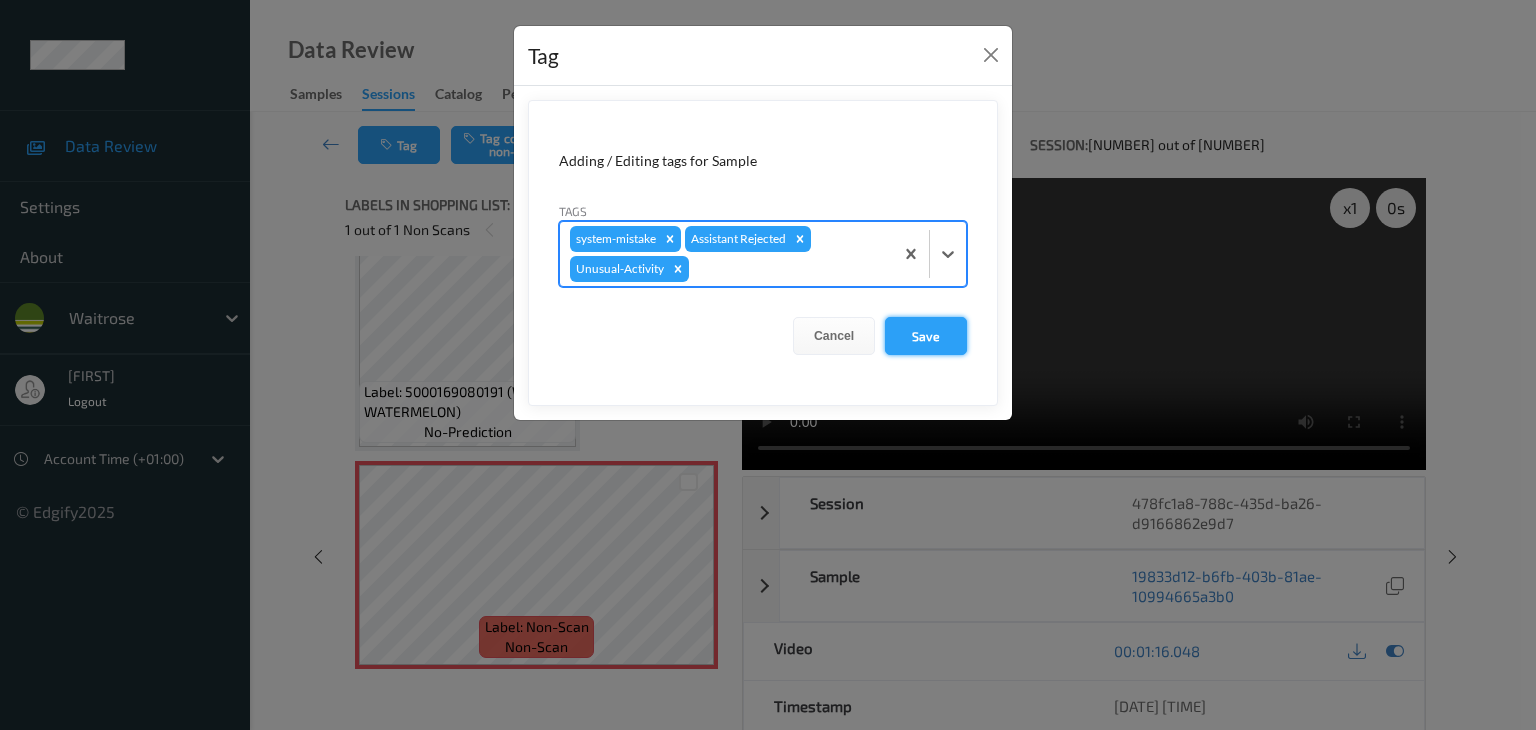 click on "Save" at bounding box center [926, 336] 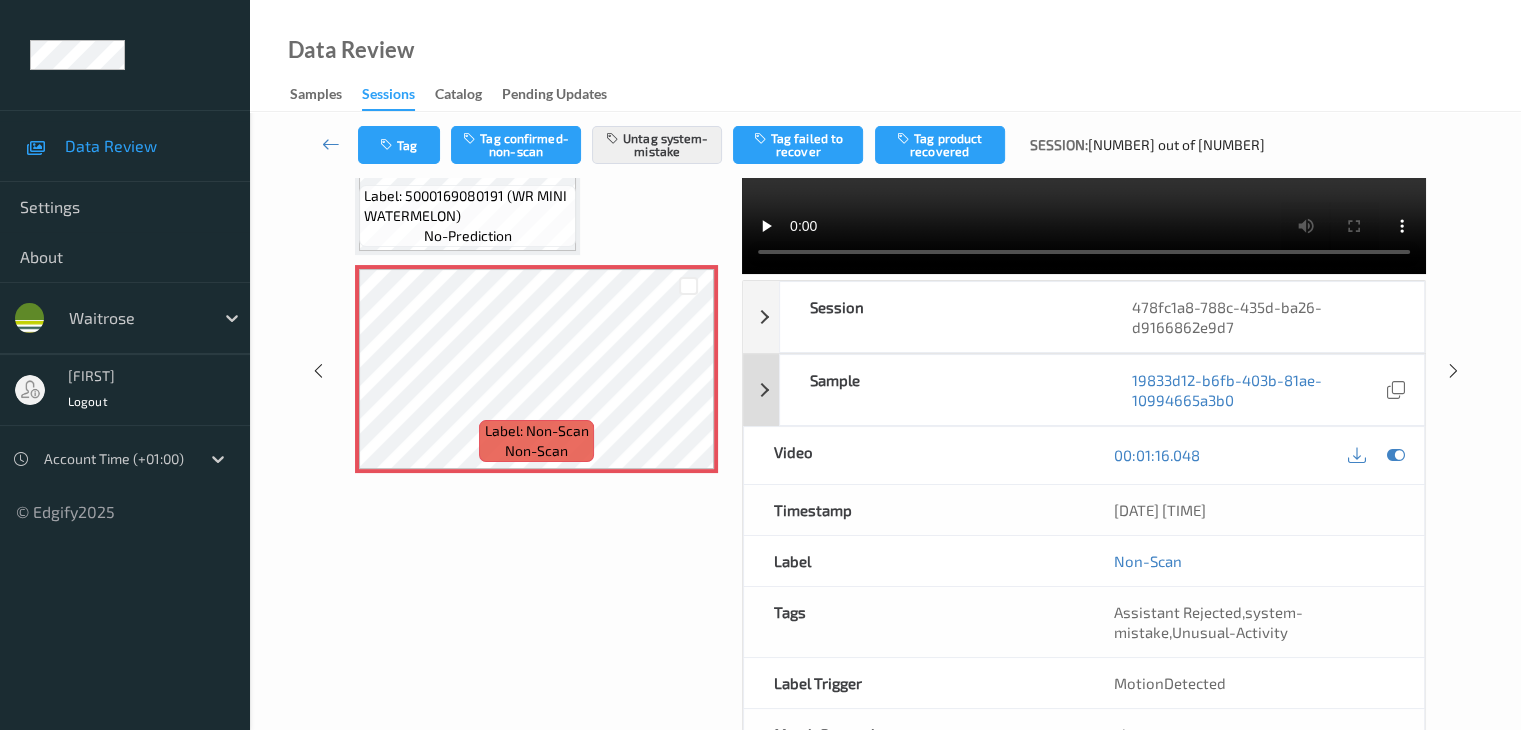 scroll, scrollTop: 200, scrollLeft: 0, axis: vertical 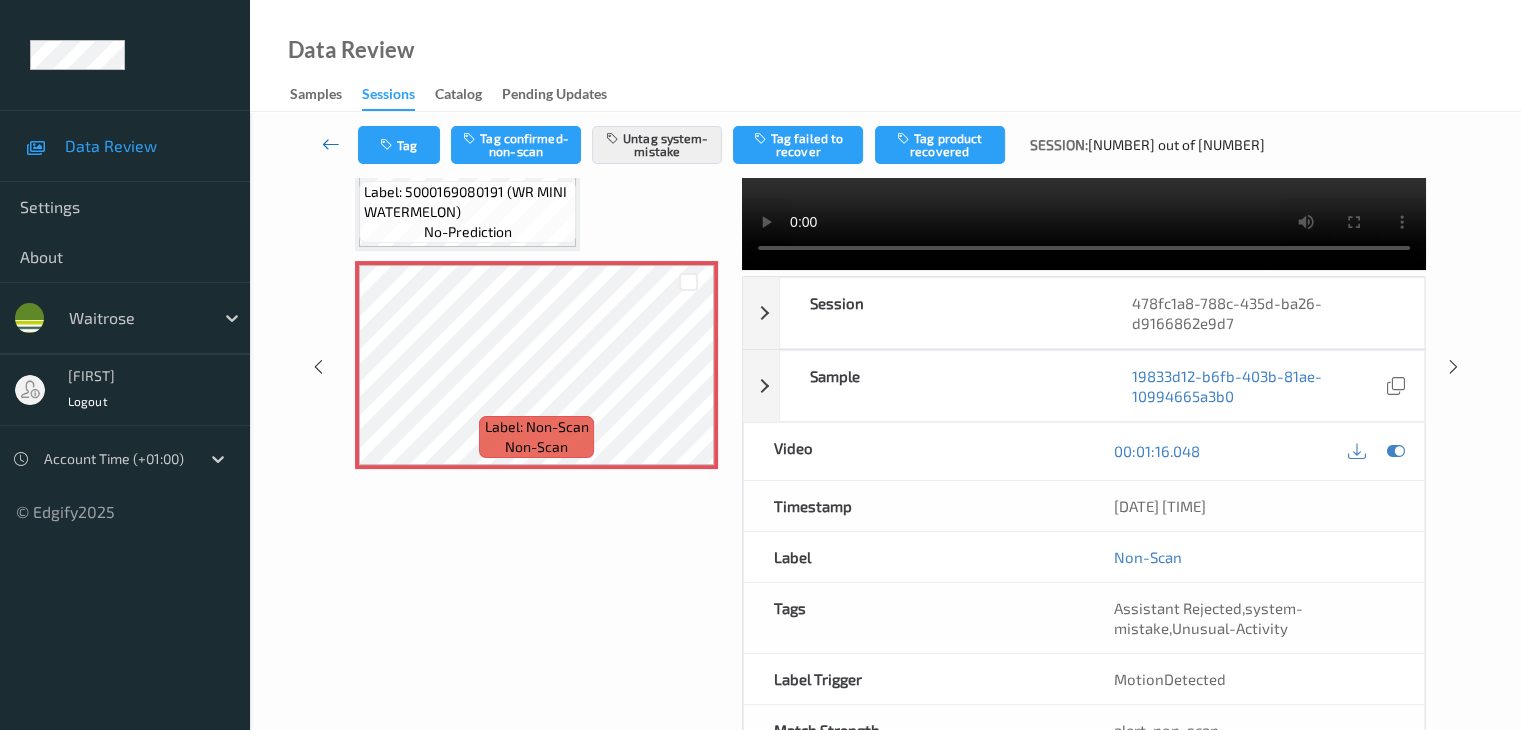 click at bounding box center (331, 144) 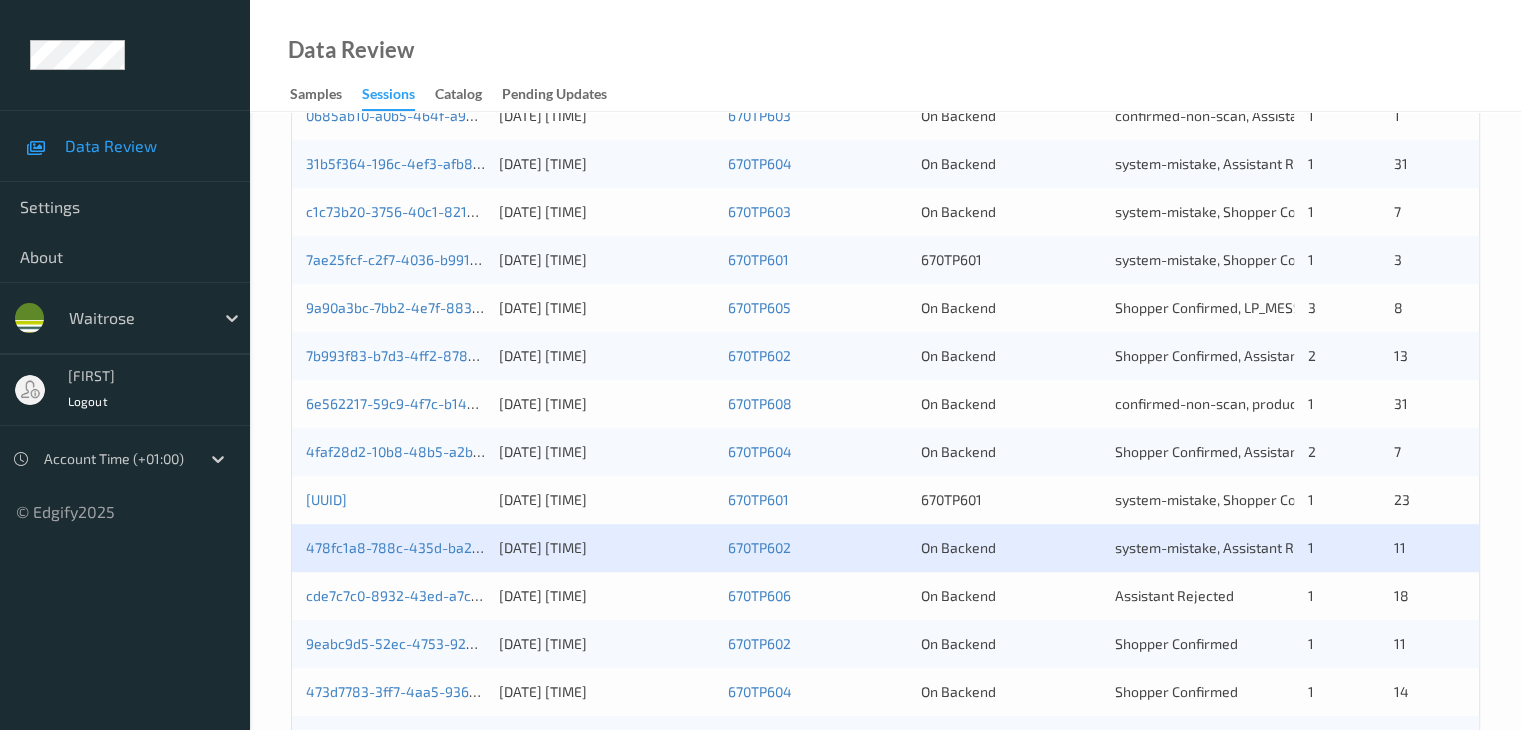 scroll, scrollTop: 800, scrollLeft: 0, axis: vertical 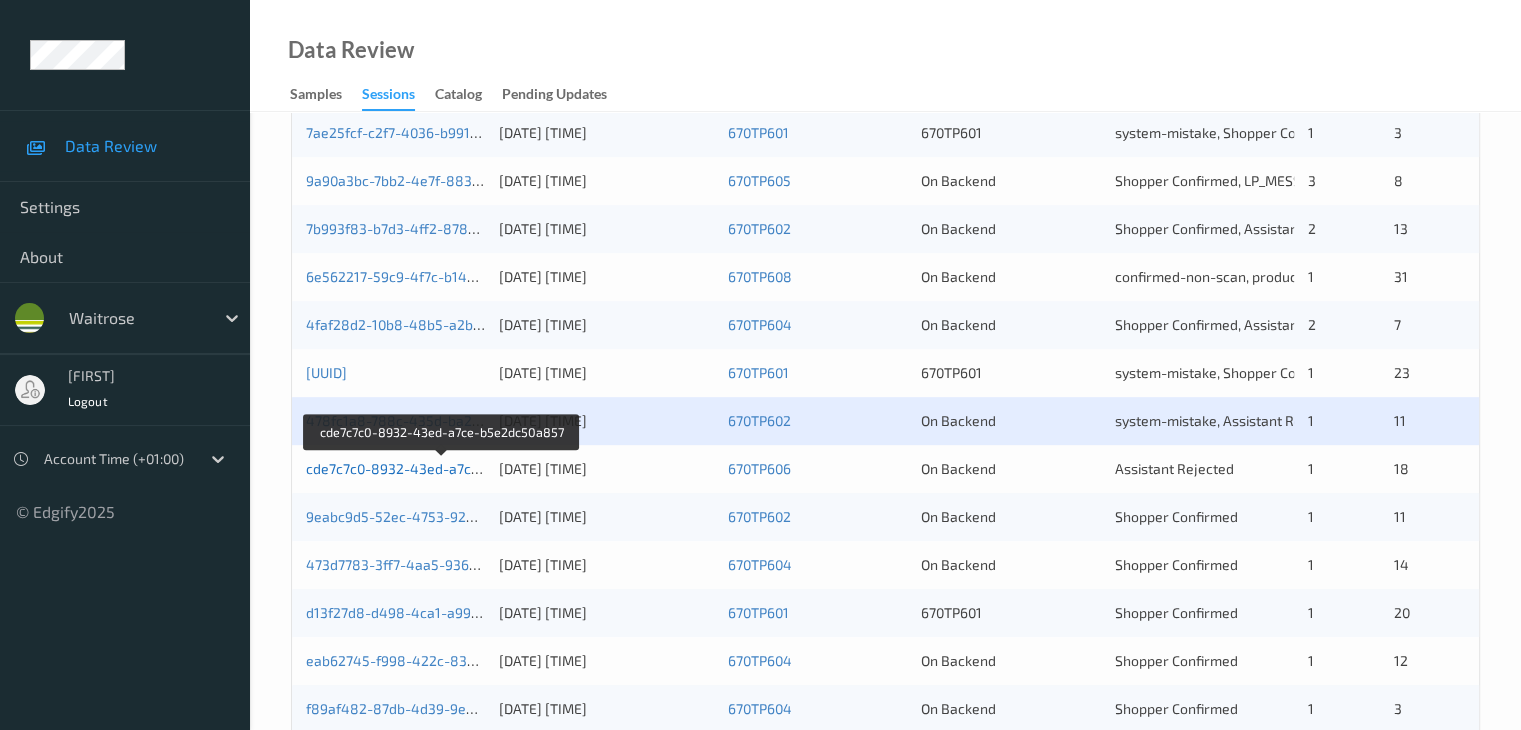 click on "cde7c7c0-8932-43ed-a7ce-b5e2dc50a857" at bounding box center (443, 468) 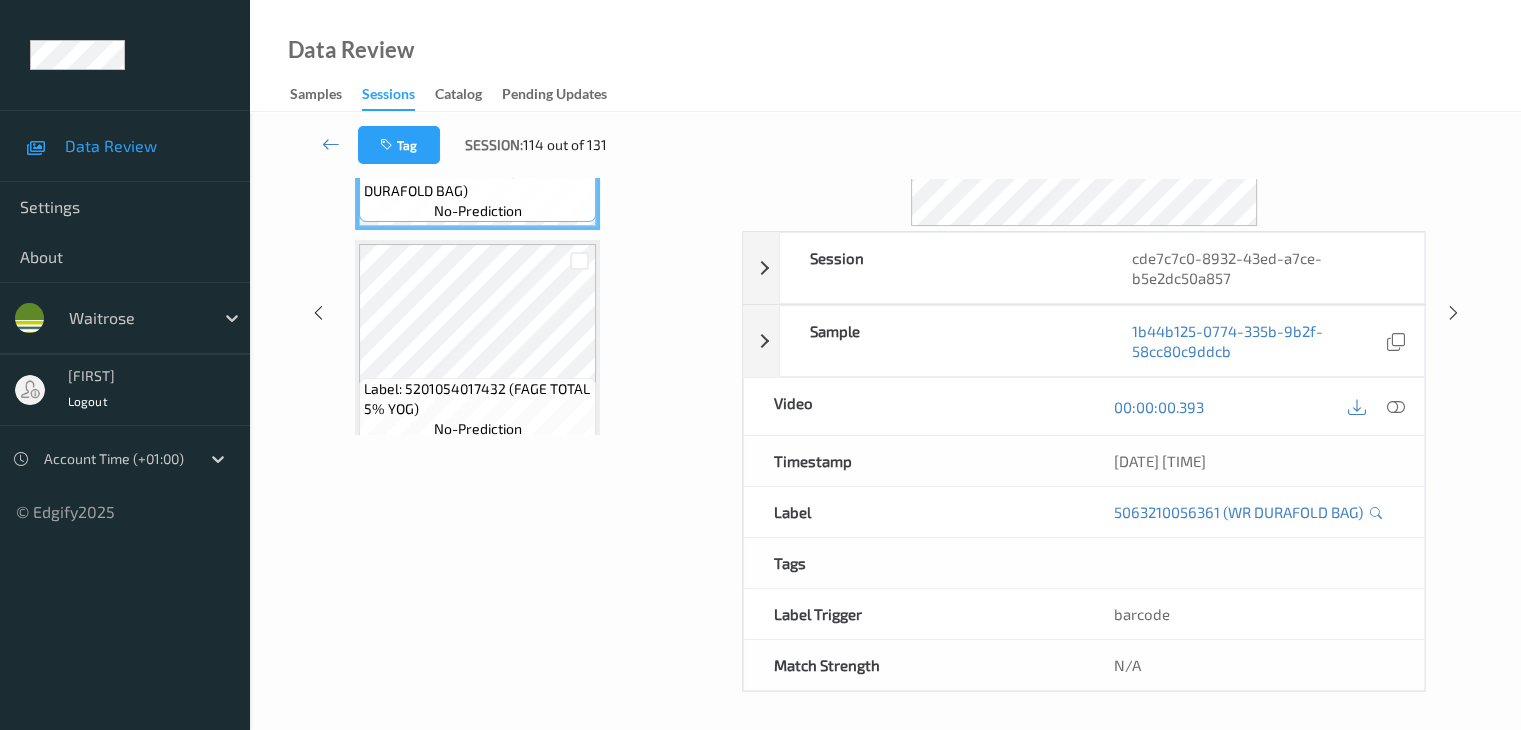 scroll, scrollTop: 0, scrollLeft: 0, axis: both 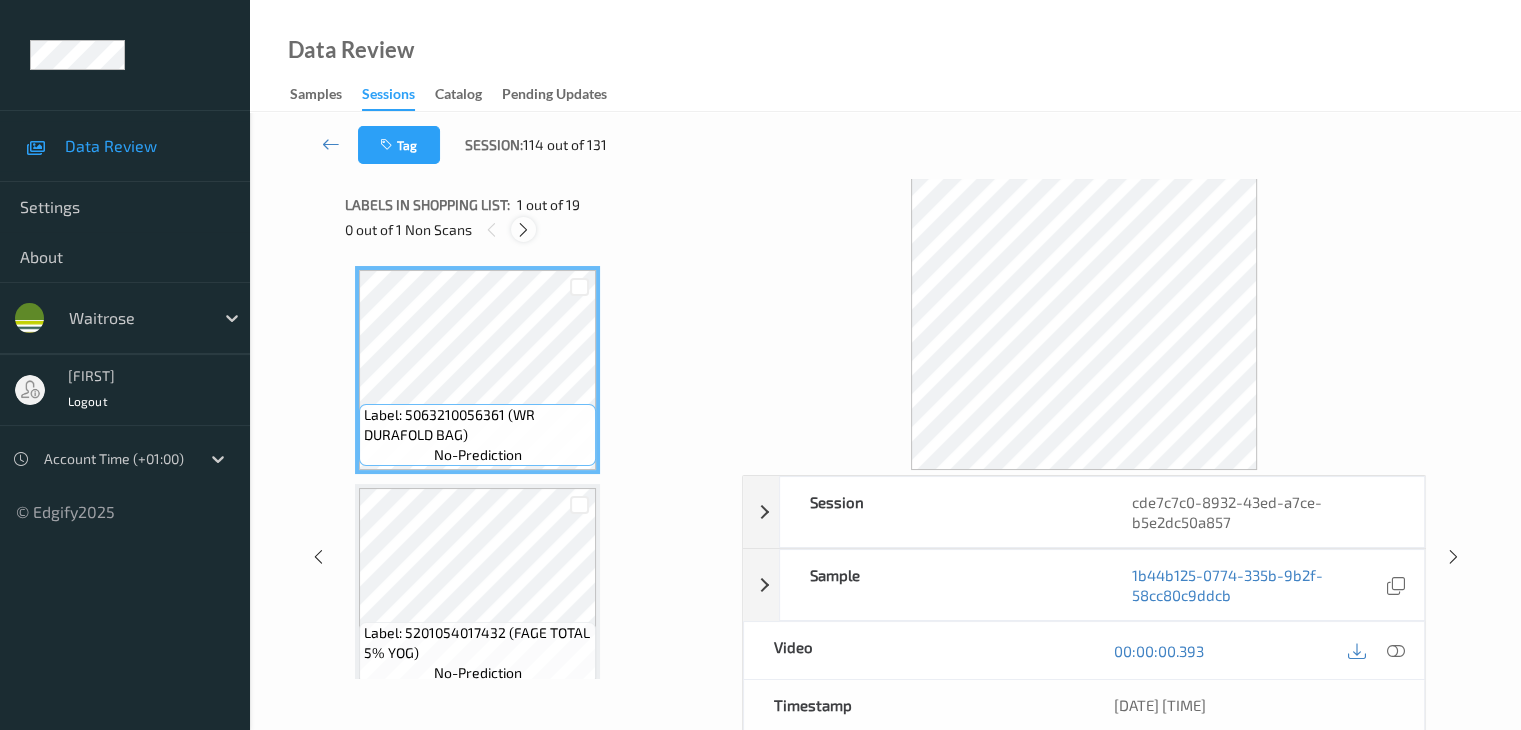 click at bounding box center [523, 230] 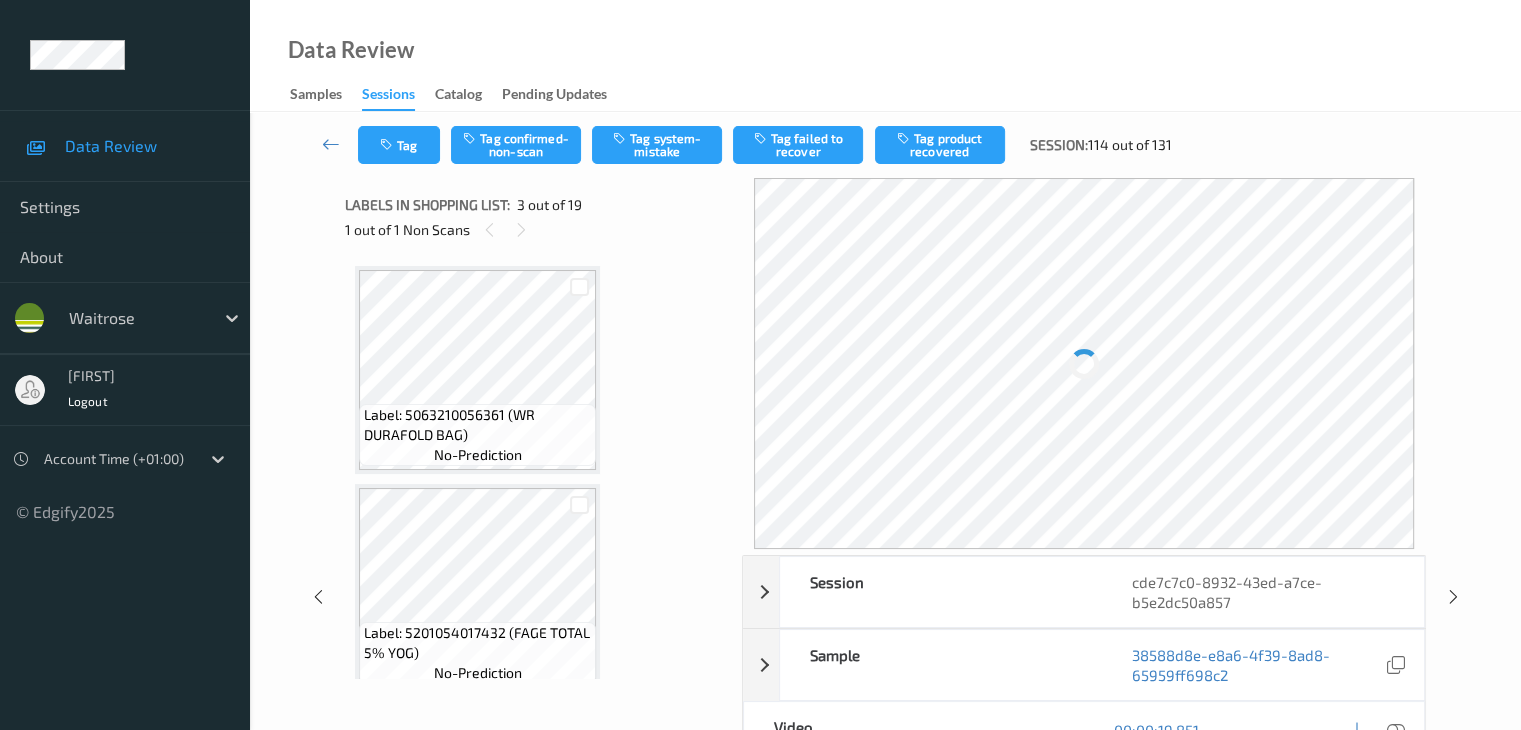 scroll, scrollTop: 228, scrollLeft: 0, axis: vertical 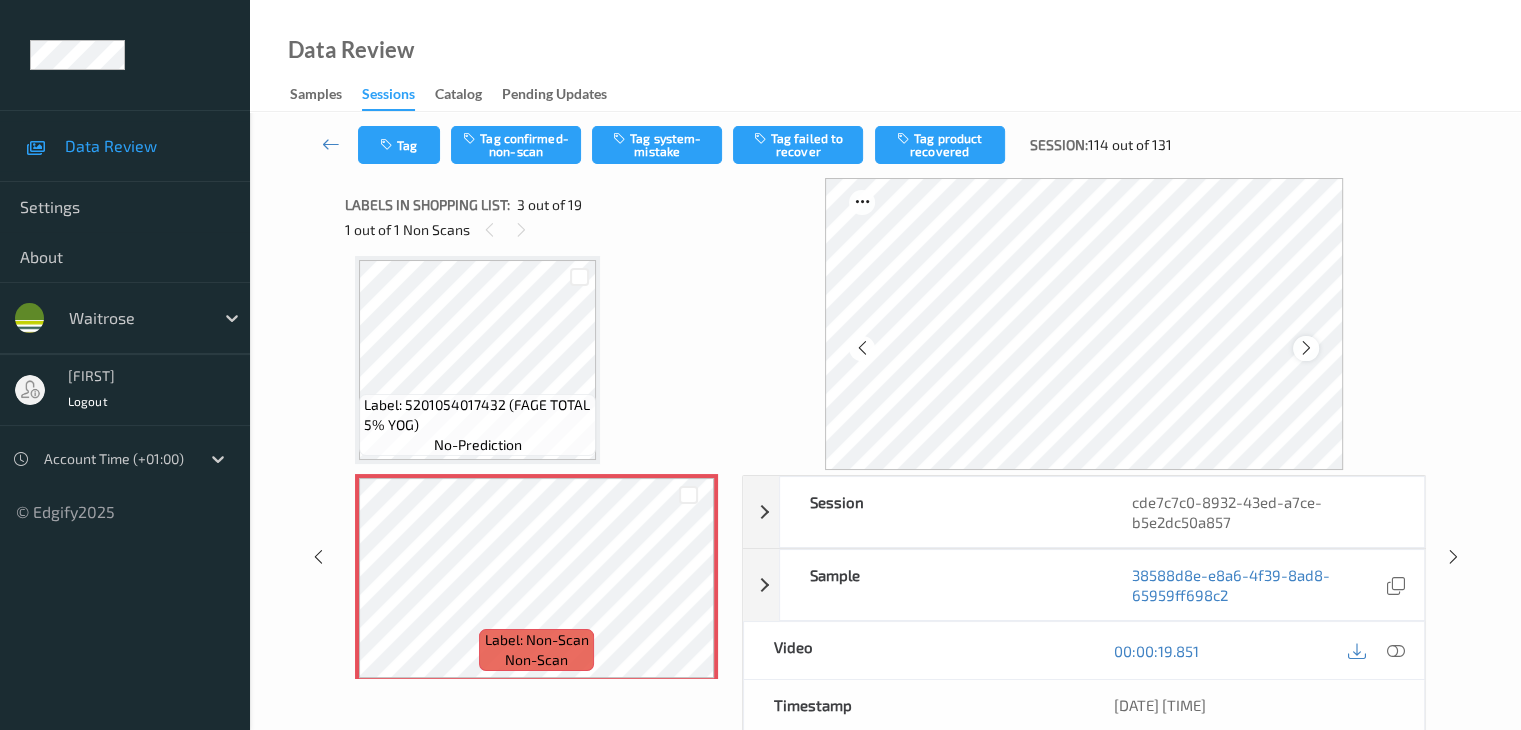click at bounding box center (1306, 348) 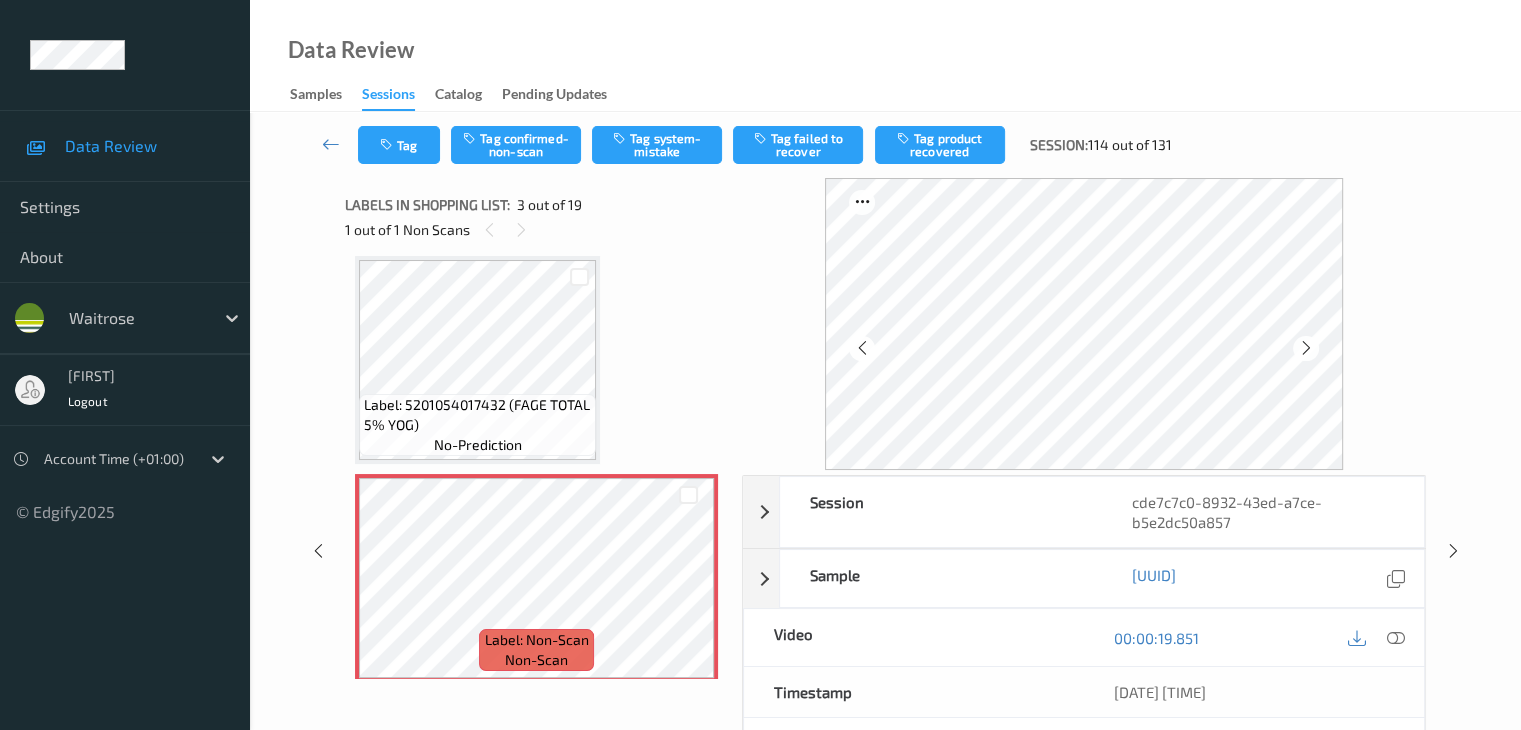 click at bounding box center (1306, 348) 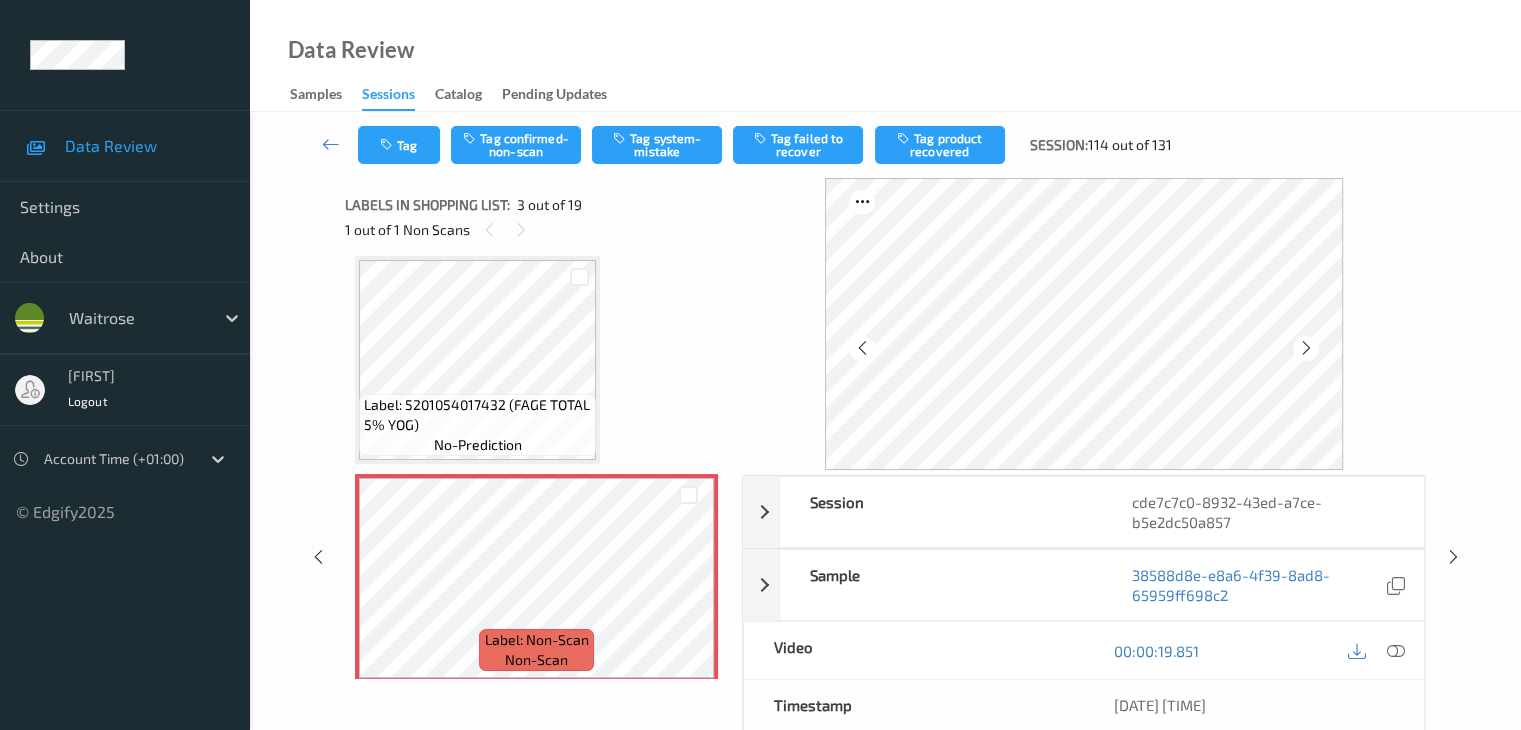 click at bounding box center (1306, 348) 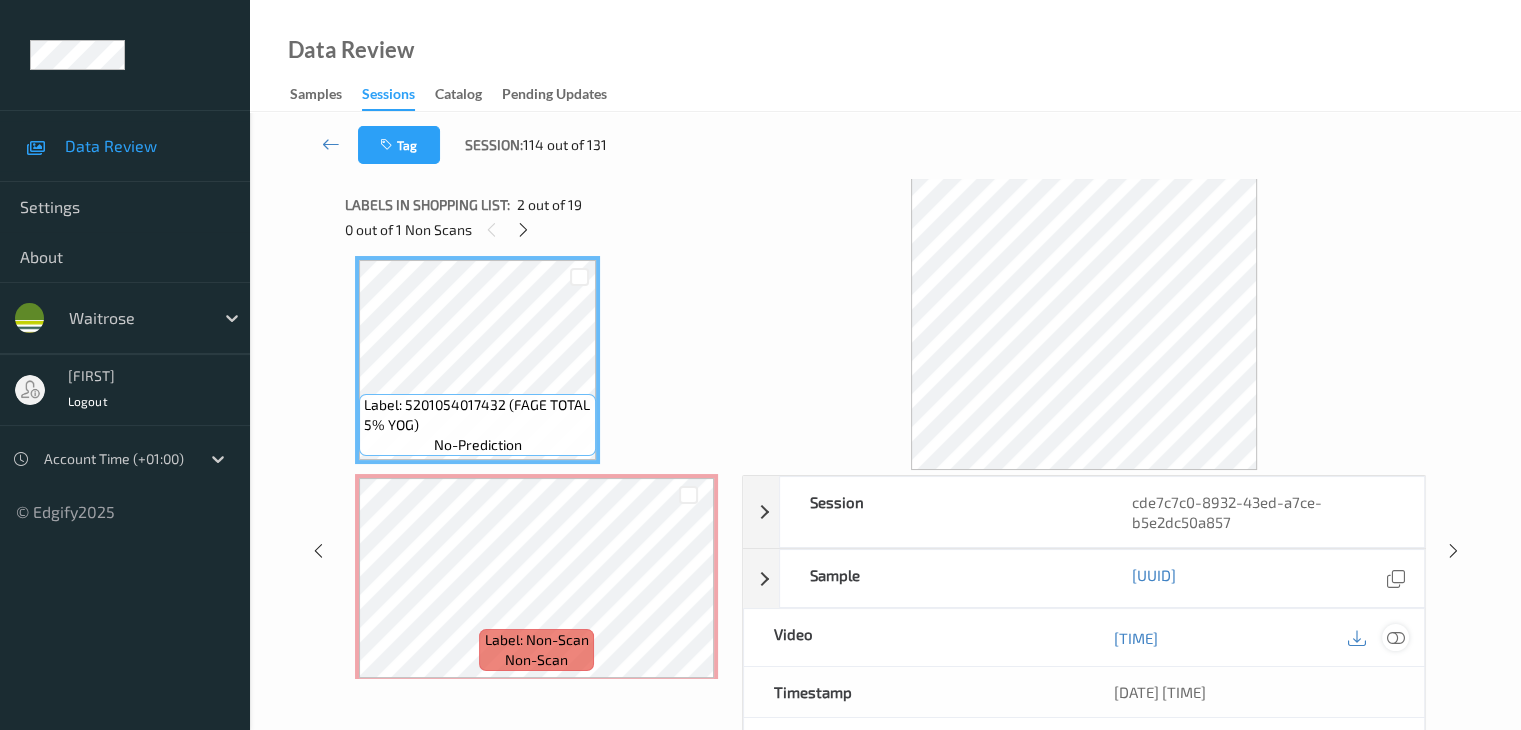 click at bounding box center [1395, 638] 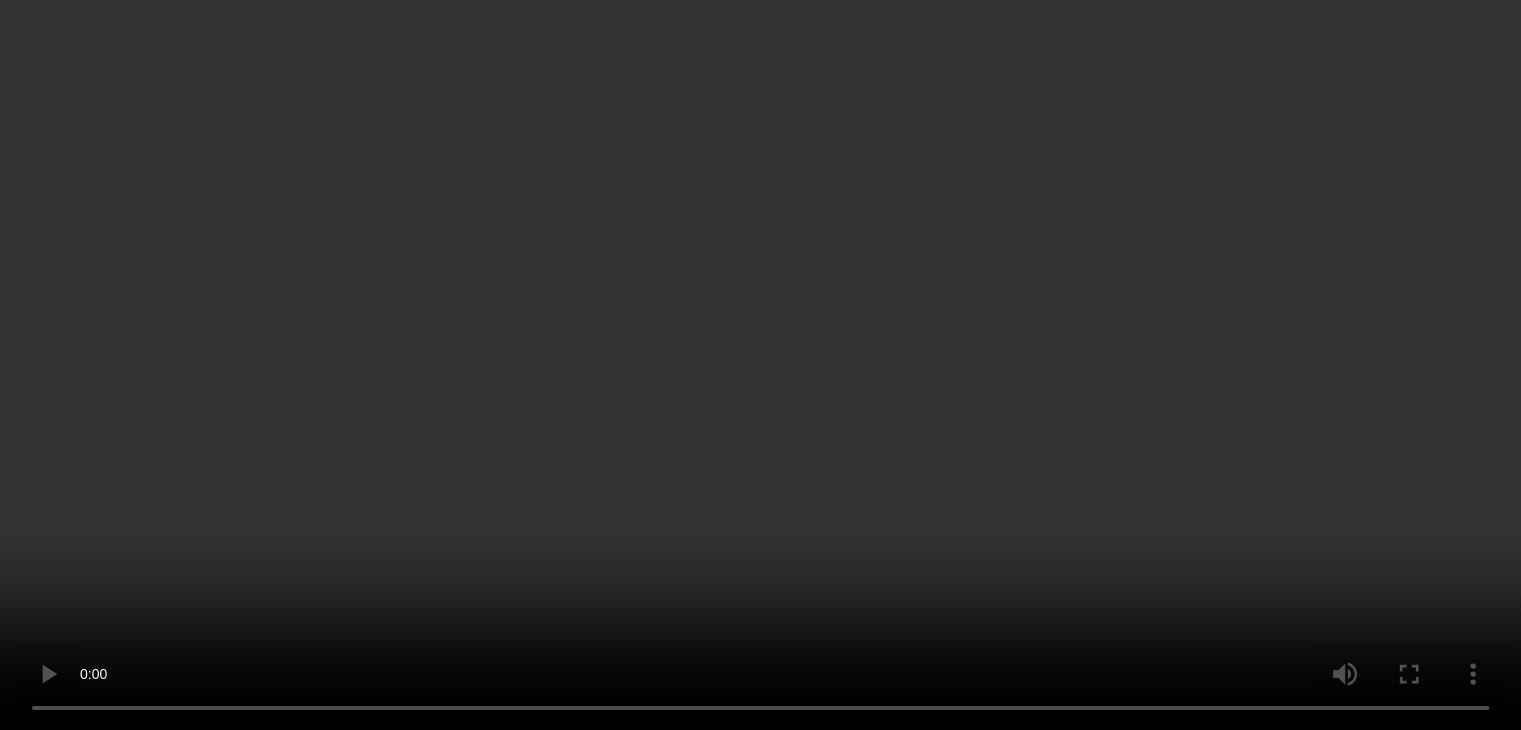scroll, scrollTop: 528, scrollLeft: 0, axis: vertical 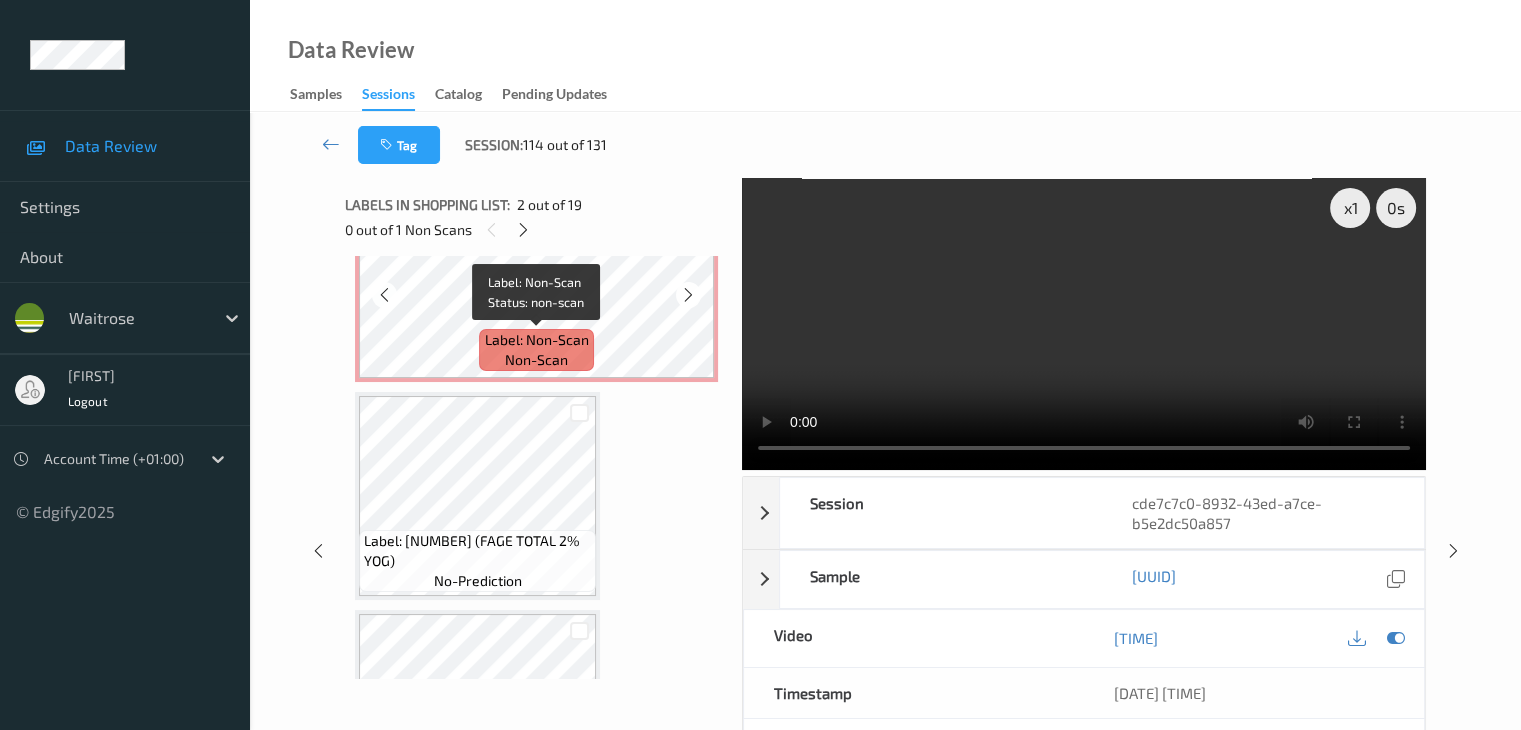 click on "Label: Non-Scan" at bounding box center (537, 340) 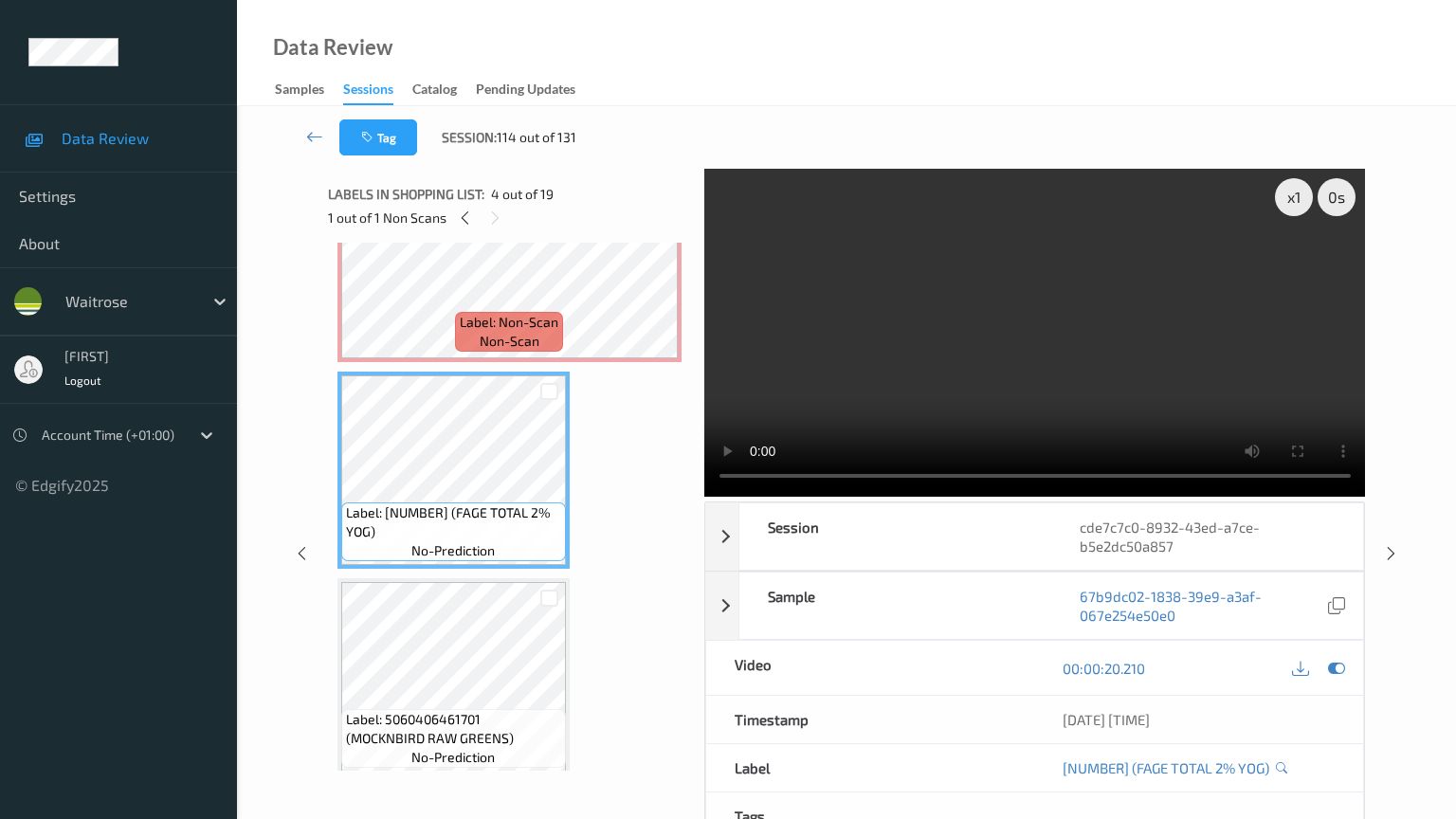 type 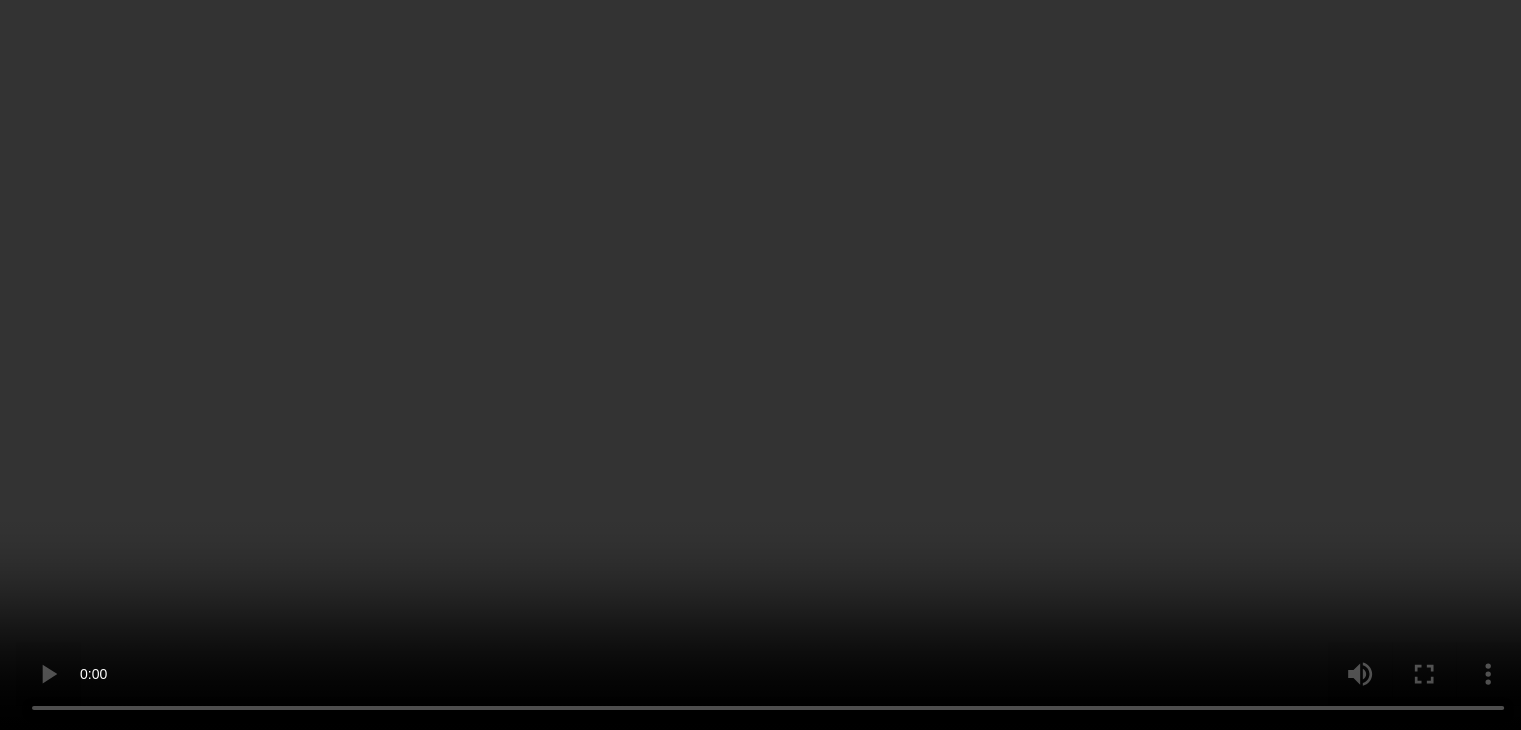 scroll, scrollTop: 428, scrollLeft: 0, axis: vertical 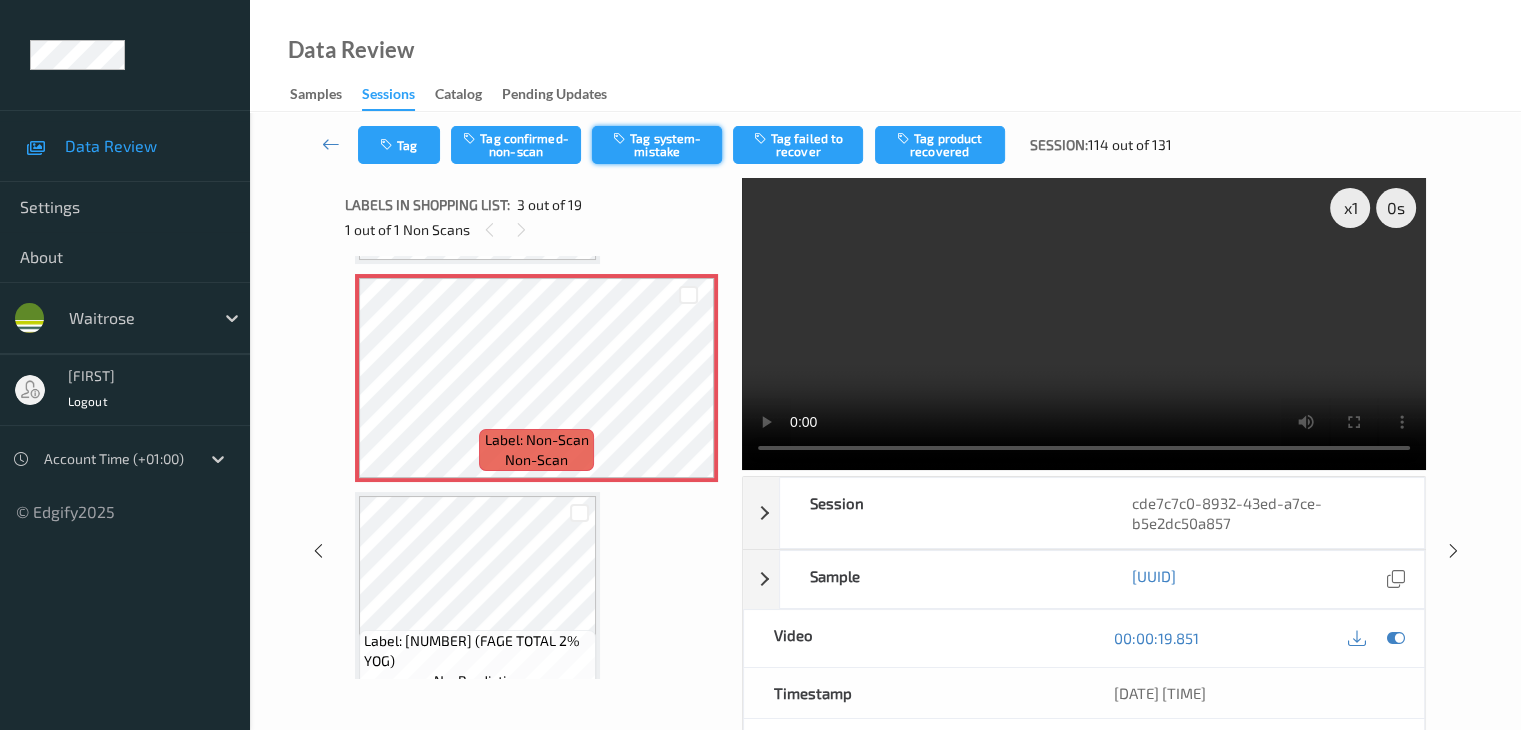 click on "Tag   system-mistake" at bounding box center [657, 145] 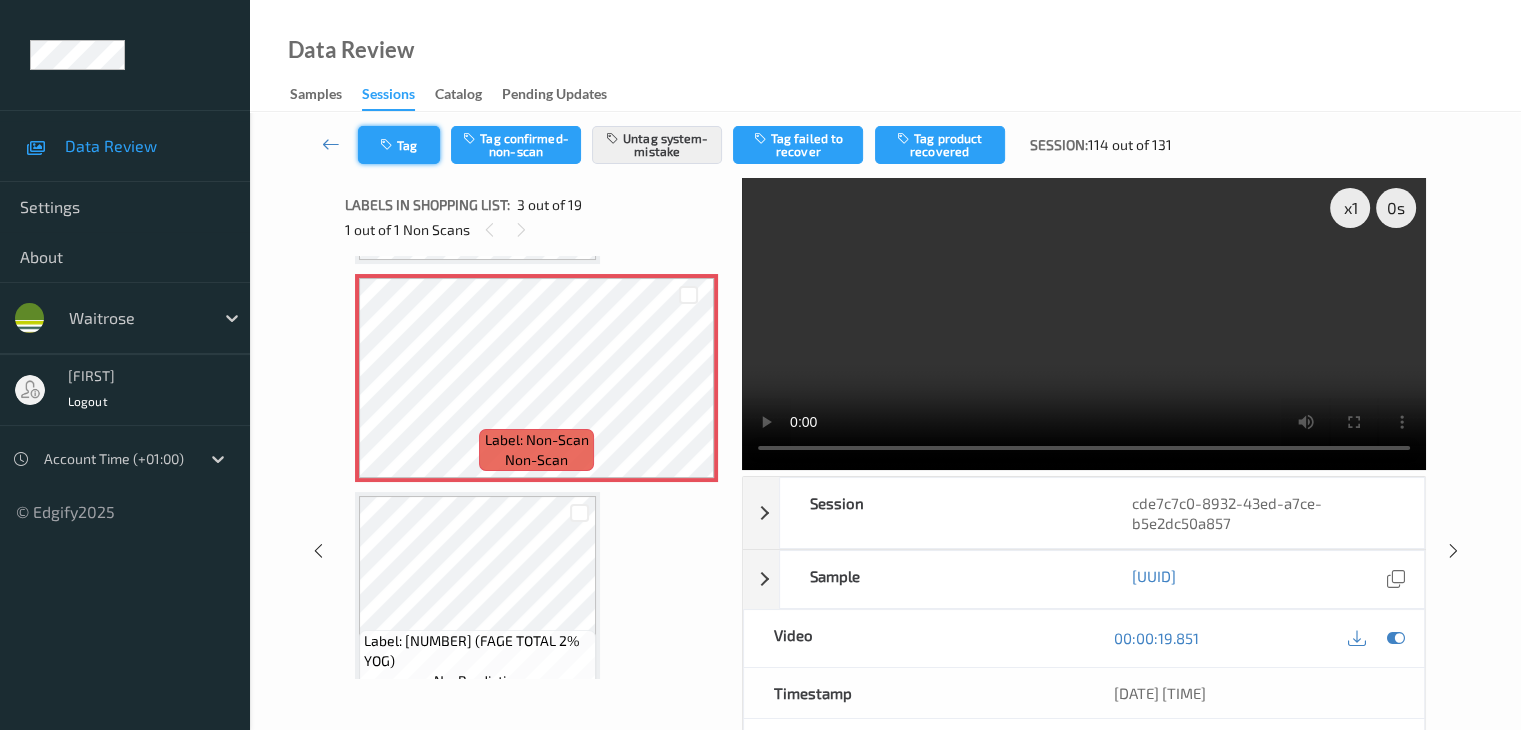 click on "Tag" at bounding box center [399, 145] 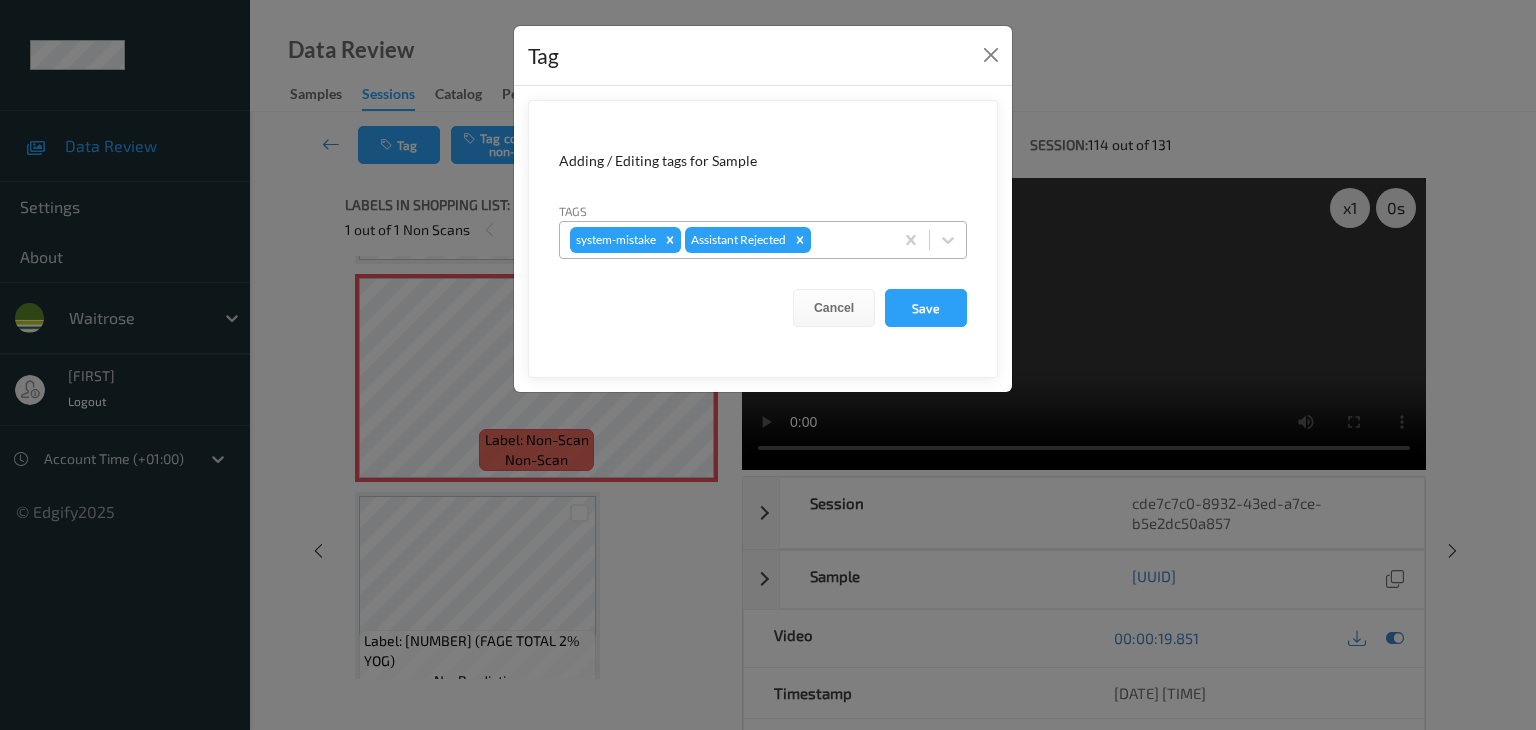 click at bounding box center [849, 240] 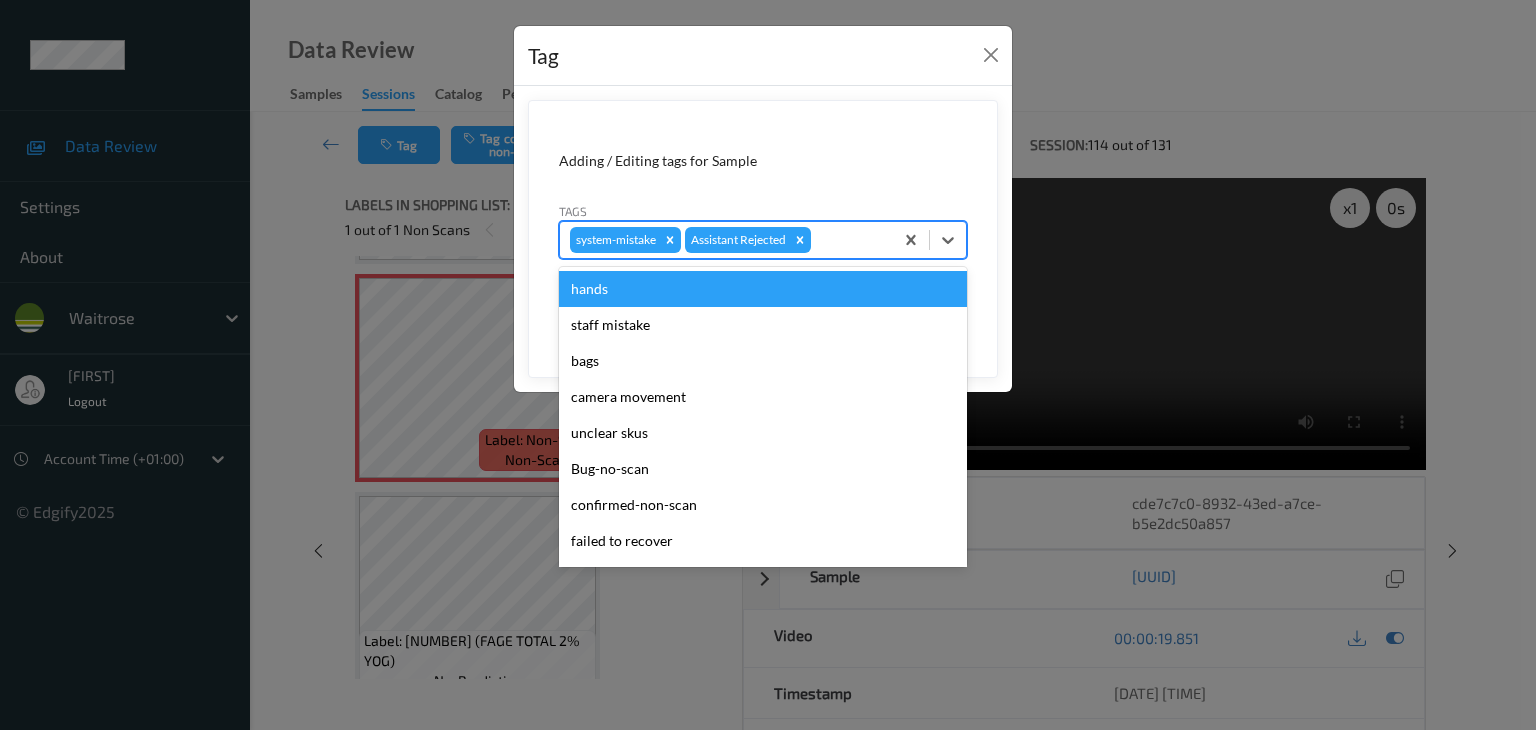 type on "u" 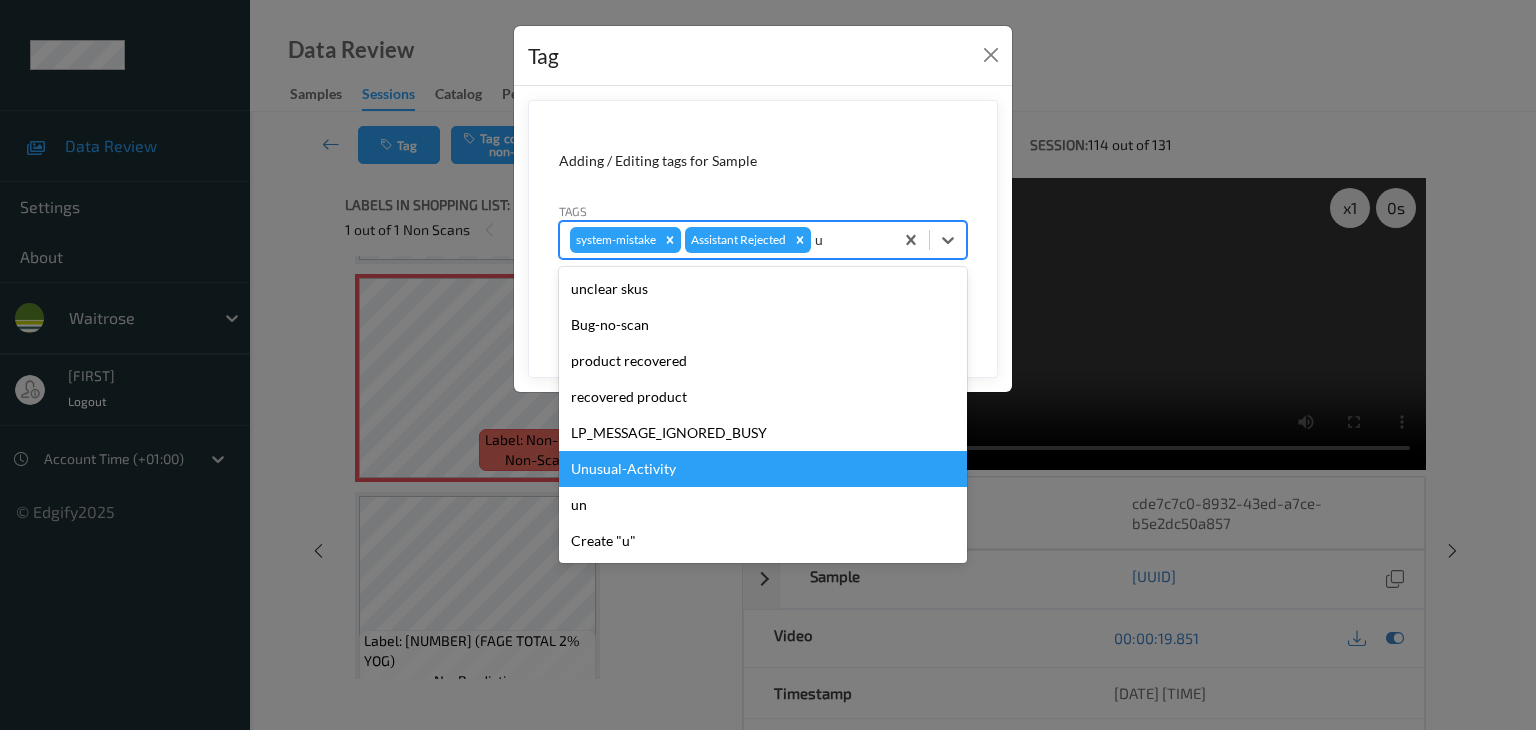 drag, startPoint x: 635, startPoint y: 473, endPoint x: 652, endPoint y: 467, distance: 18.027756 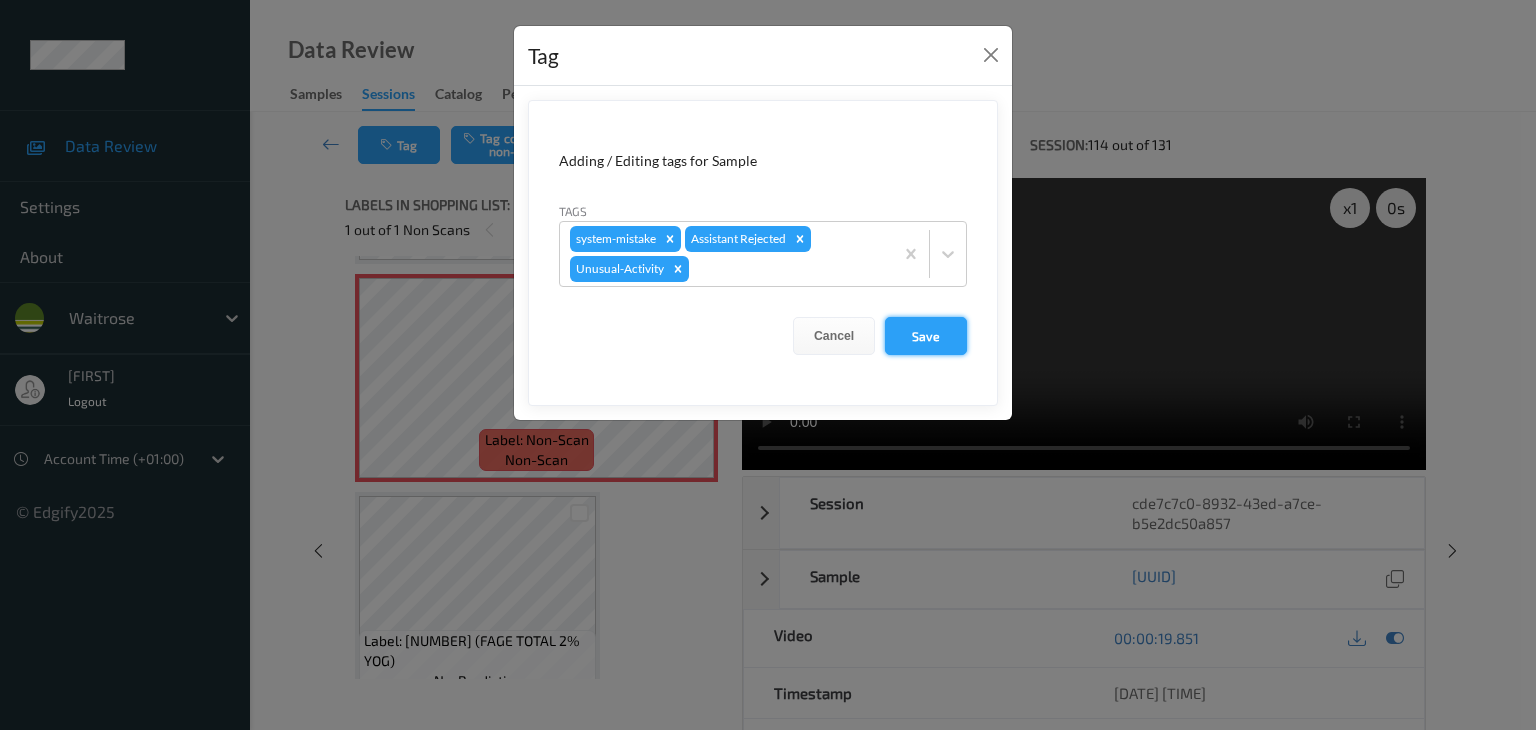 click on "Save" at bounding box center [926, 336] 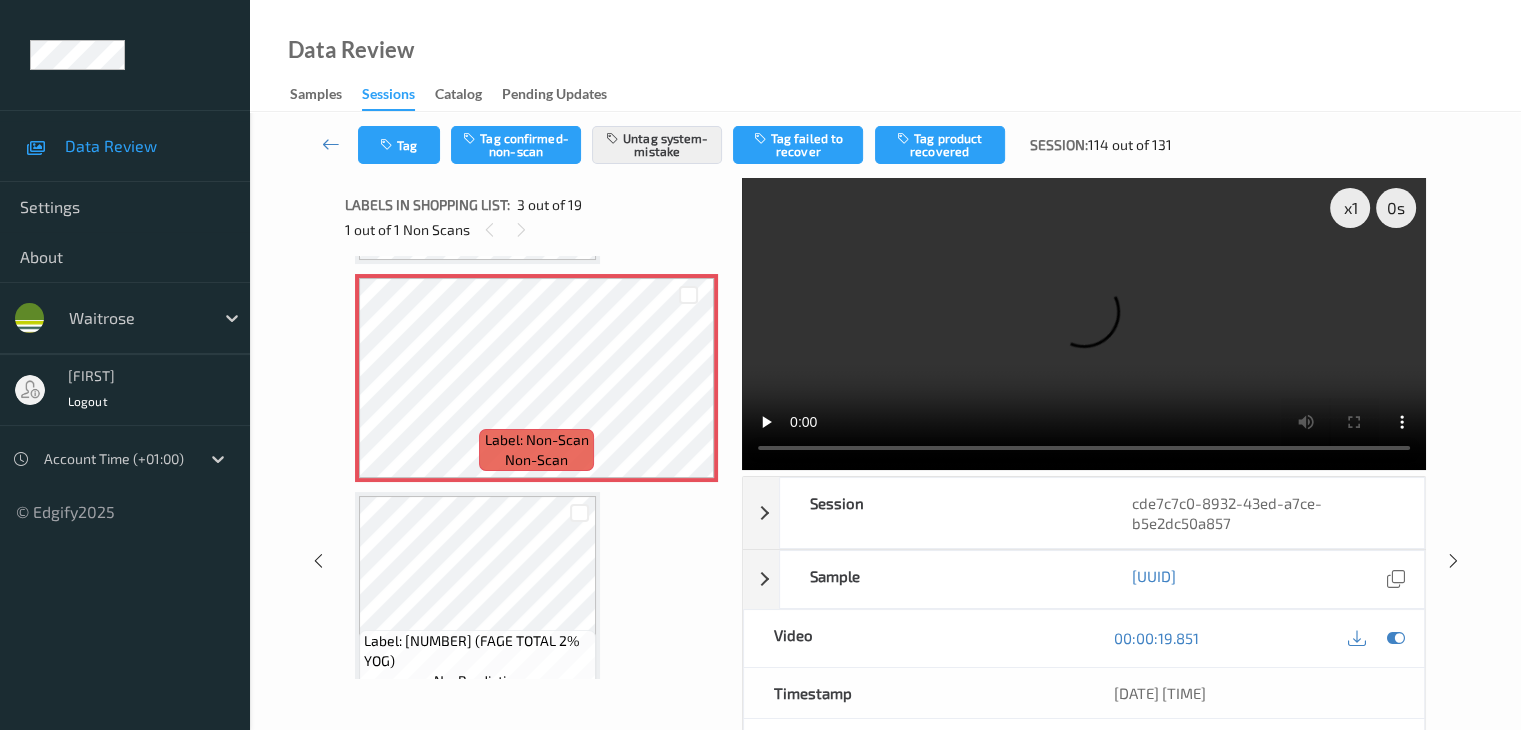 scroll, scrollTop: 264, scrollLeft: 0, axis: vertical 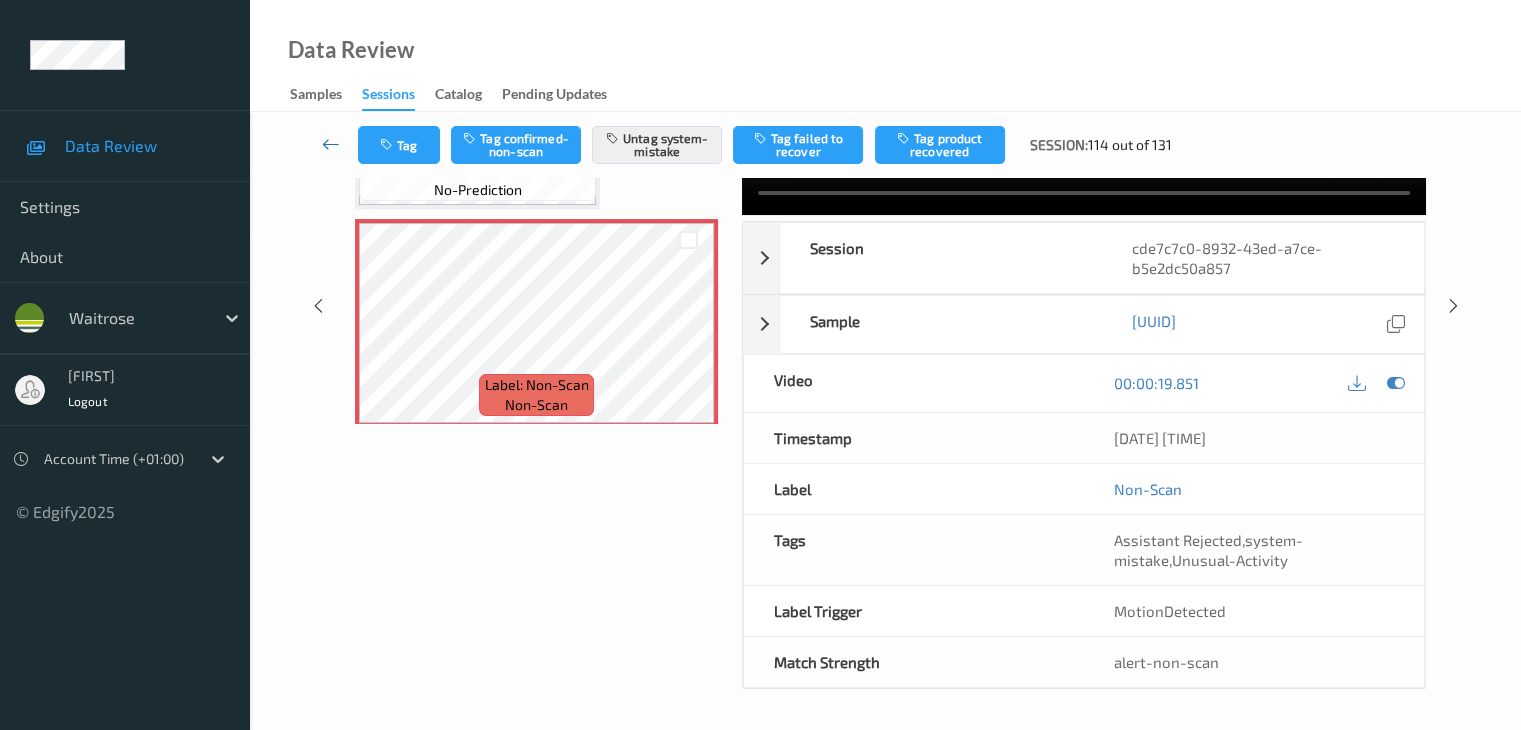 click at bounding box center (331, 144) 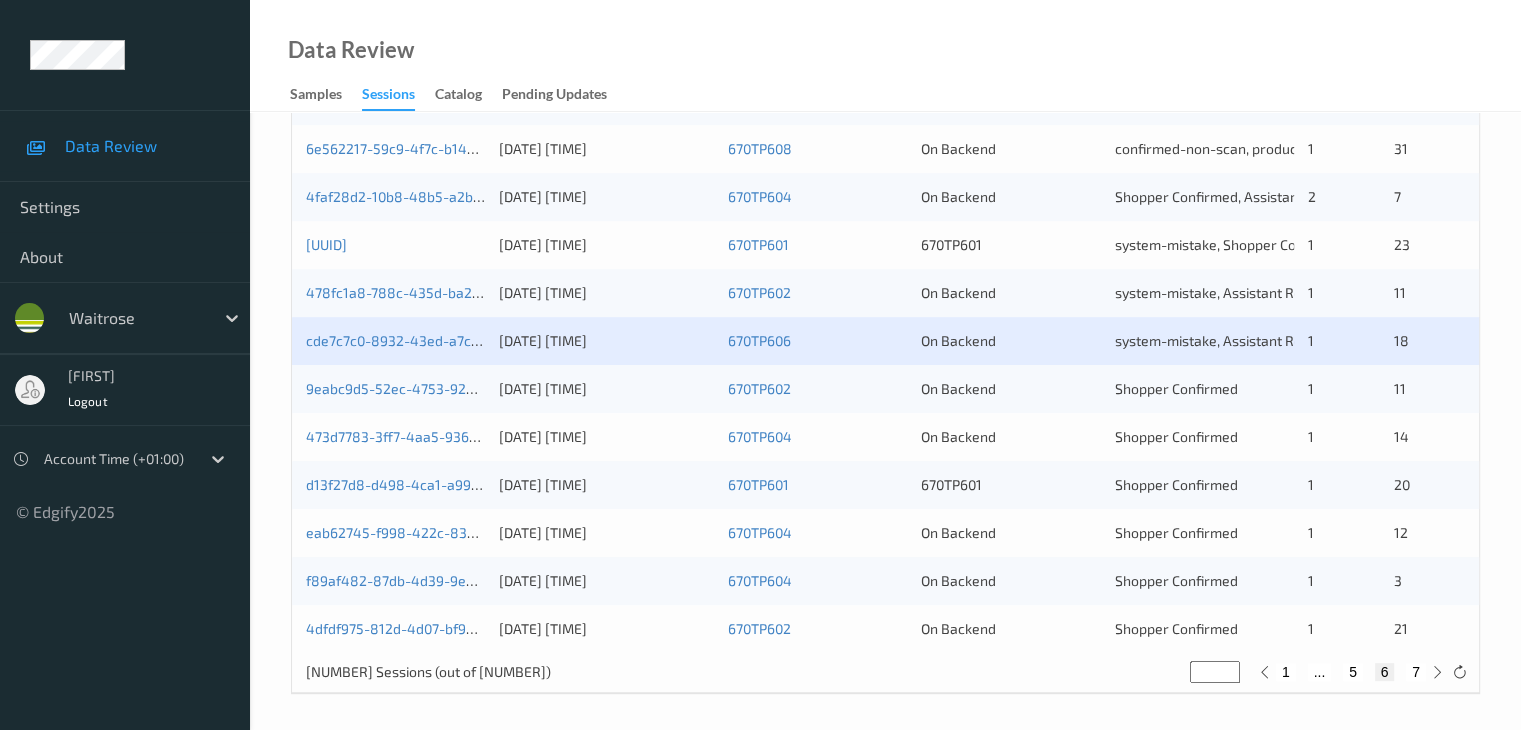 scroll, scrollTop: 932, scrollLeft: 0, axis: vertical 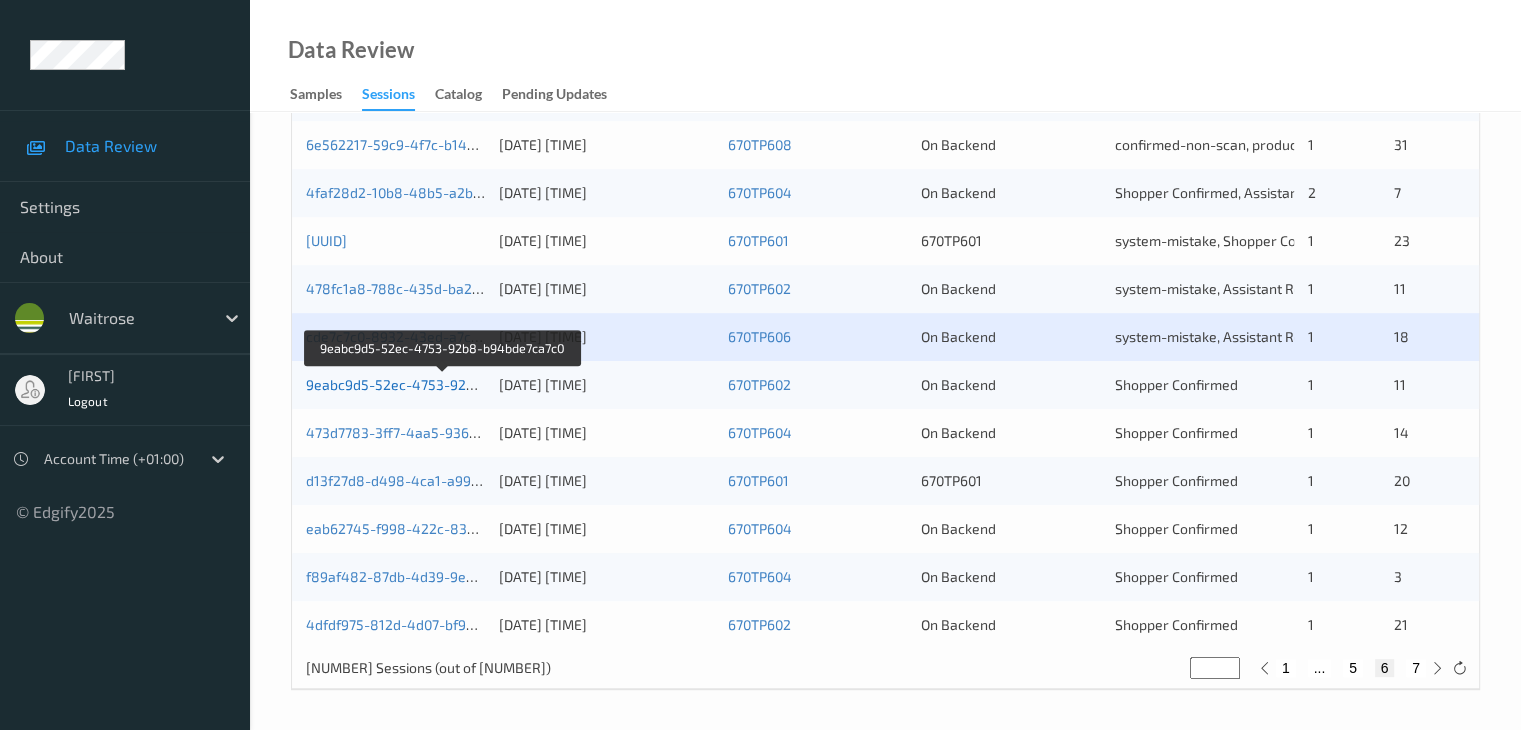 click on "9eabc9d5-52ec-4753-92b8-b94bde7ca7c0" at bounding box center (444, 384) 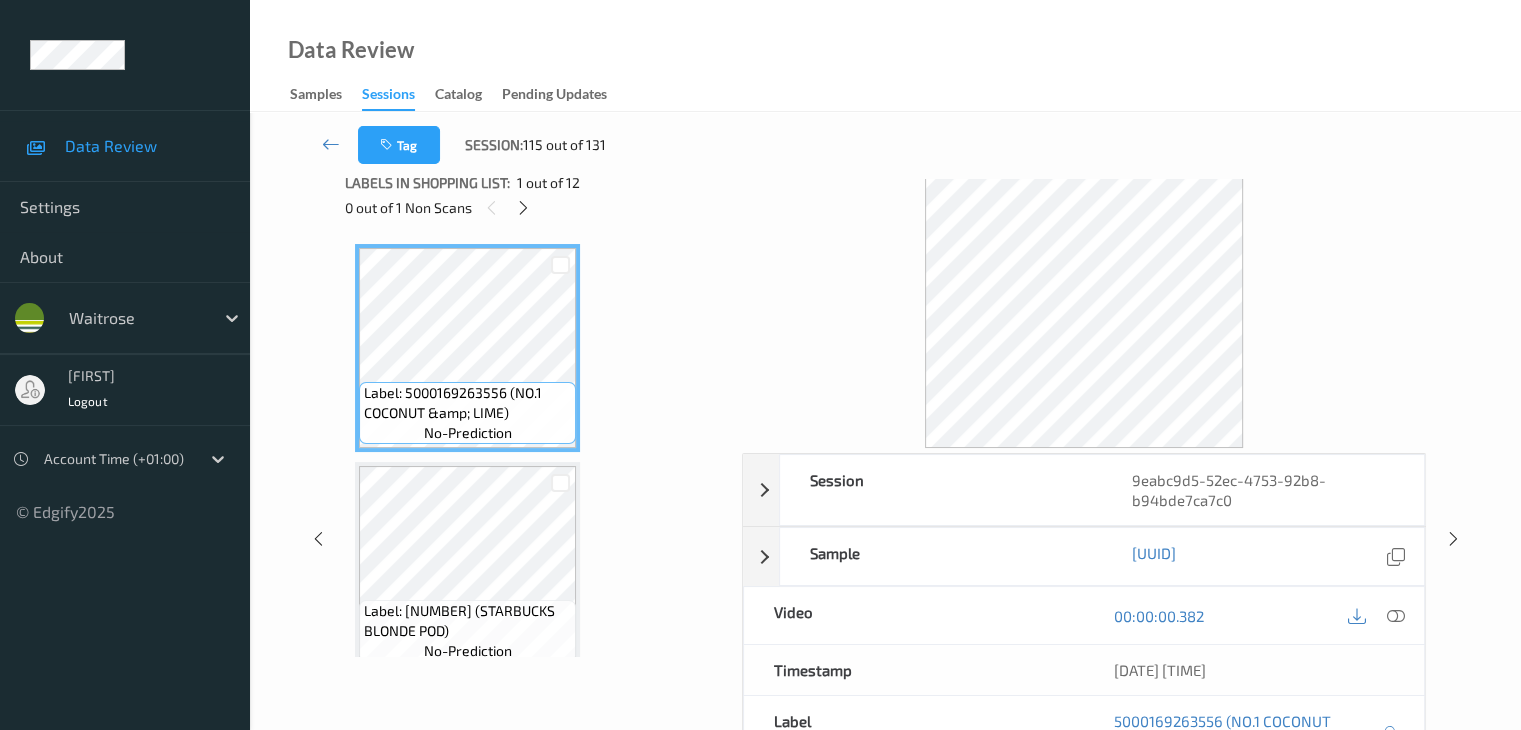scroll, scrollTop: 0, scrollLeft: 0, axis: both 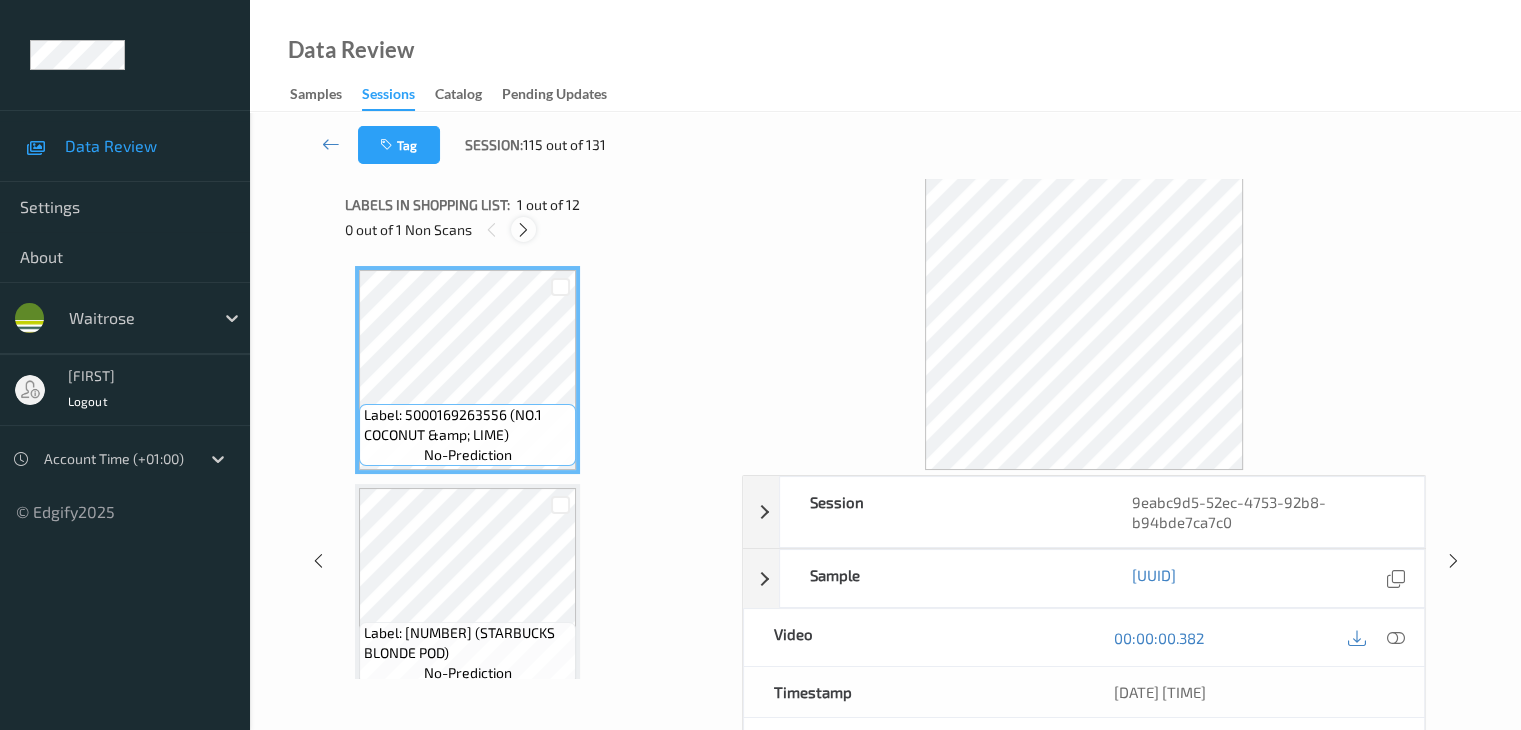 click at bounding box center [523, 230] 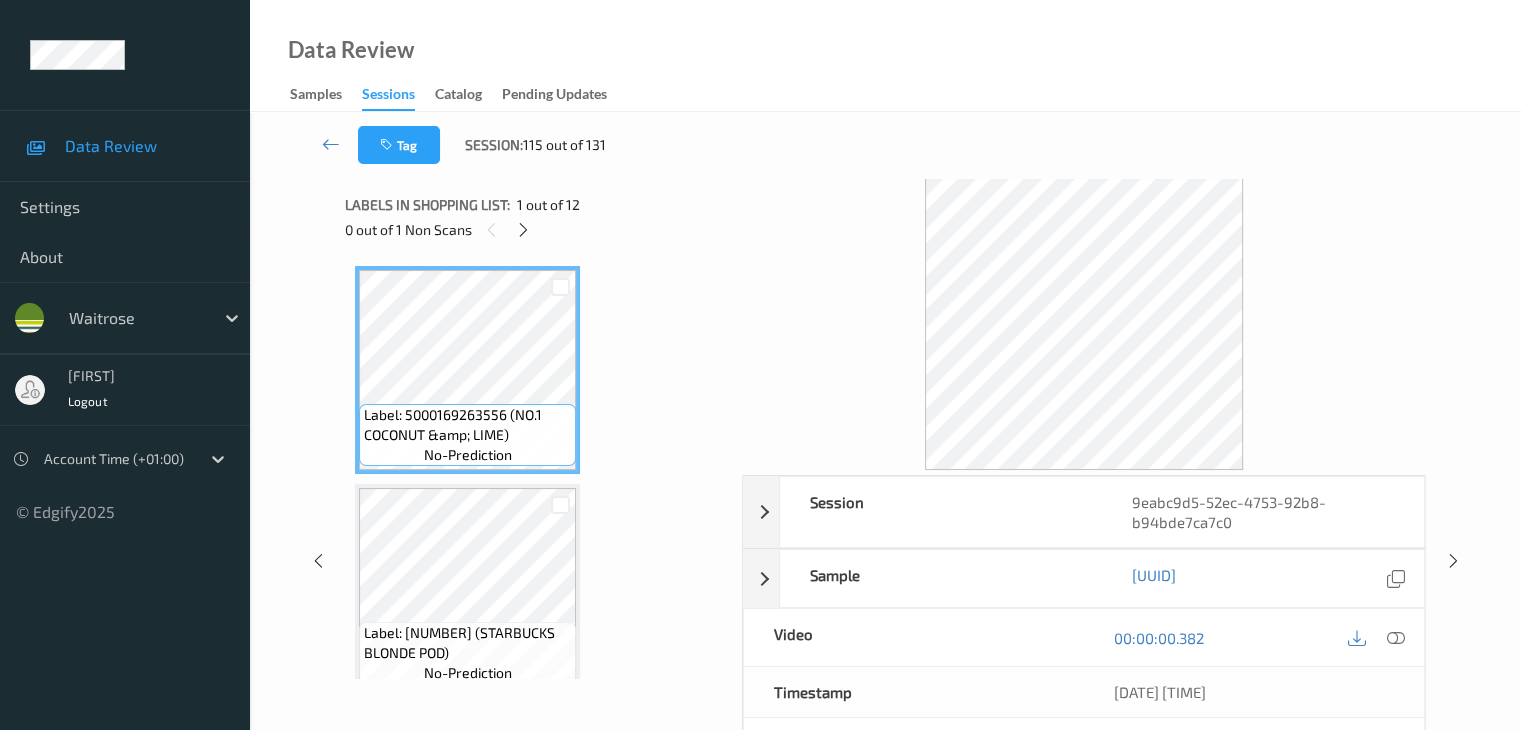 scroll, scrollTop: 1972, scrollLeft: 0, axis: vertical 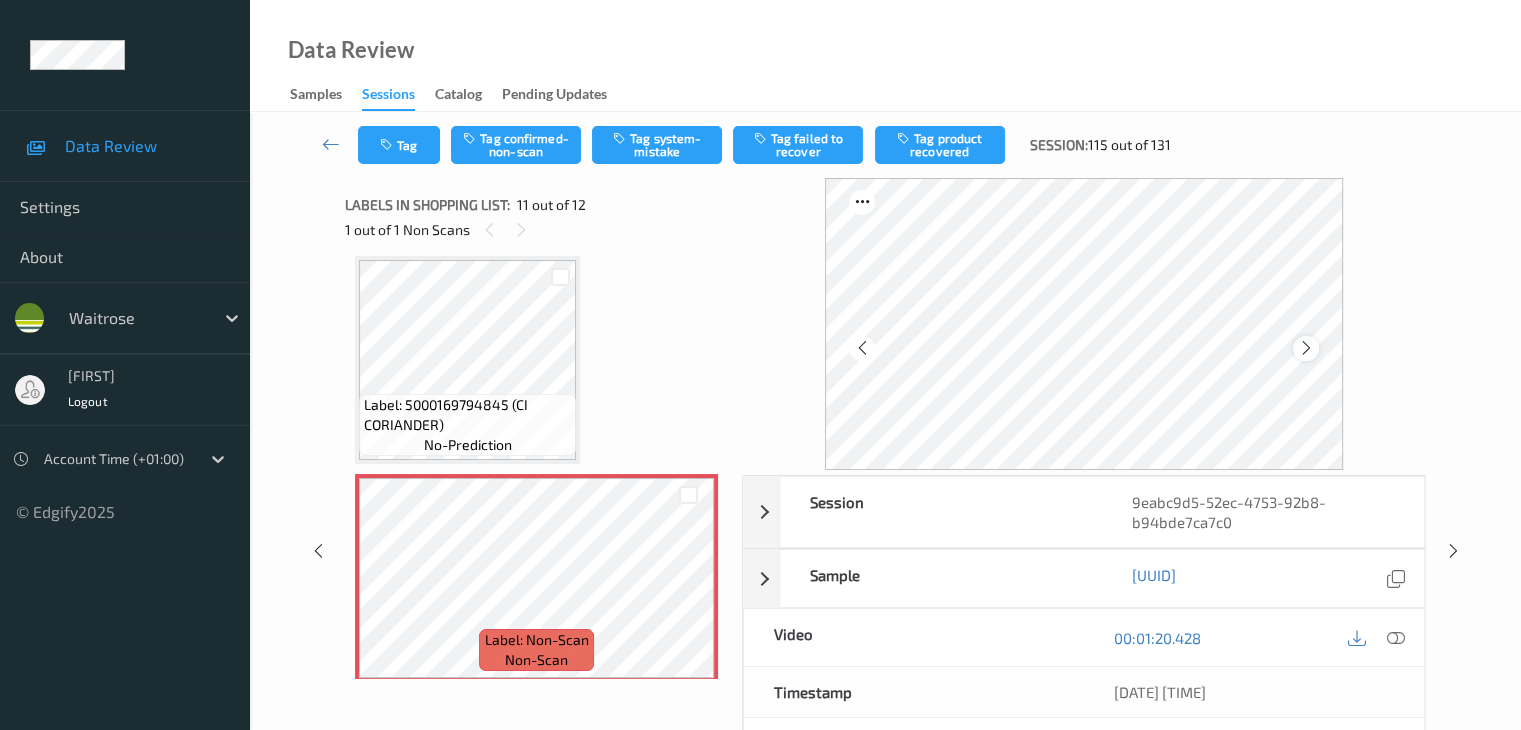 click at bounding box center [1306, 348] 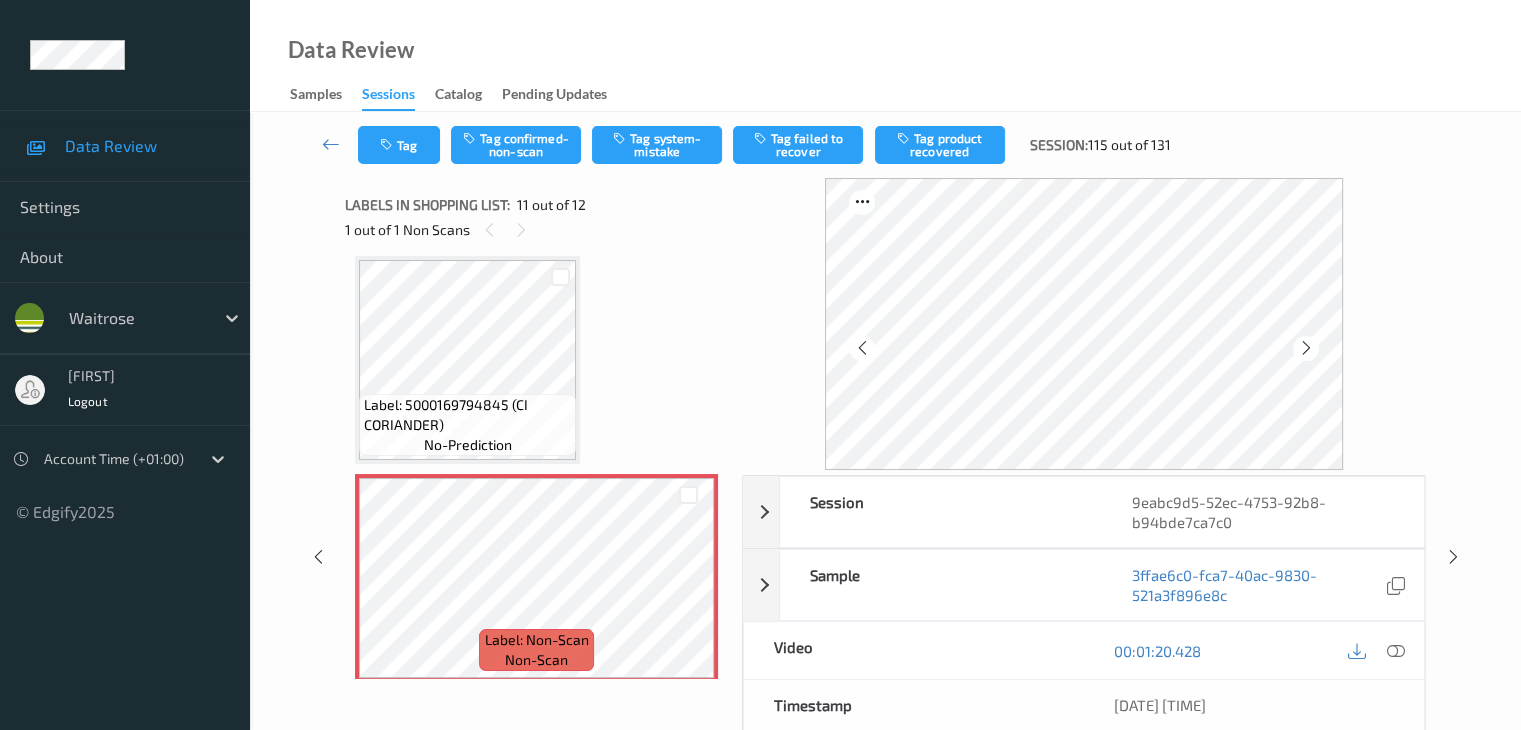 click at bounding box center [1306, 348] 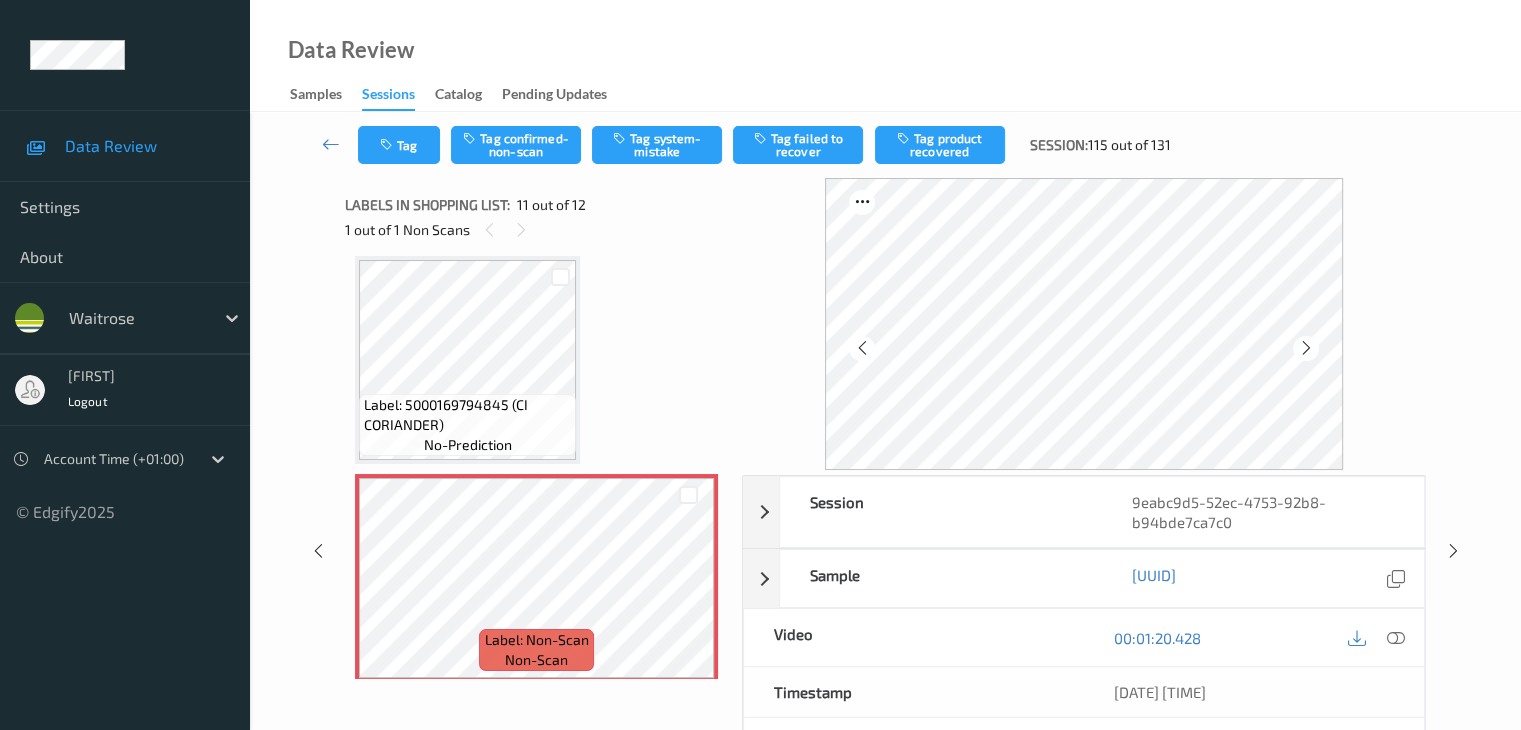 click at bounding box center [1306, 348] 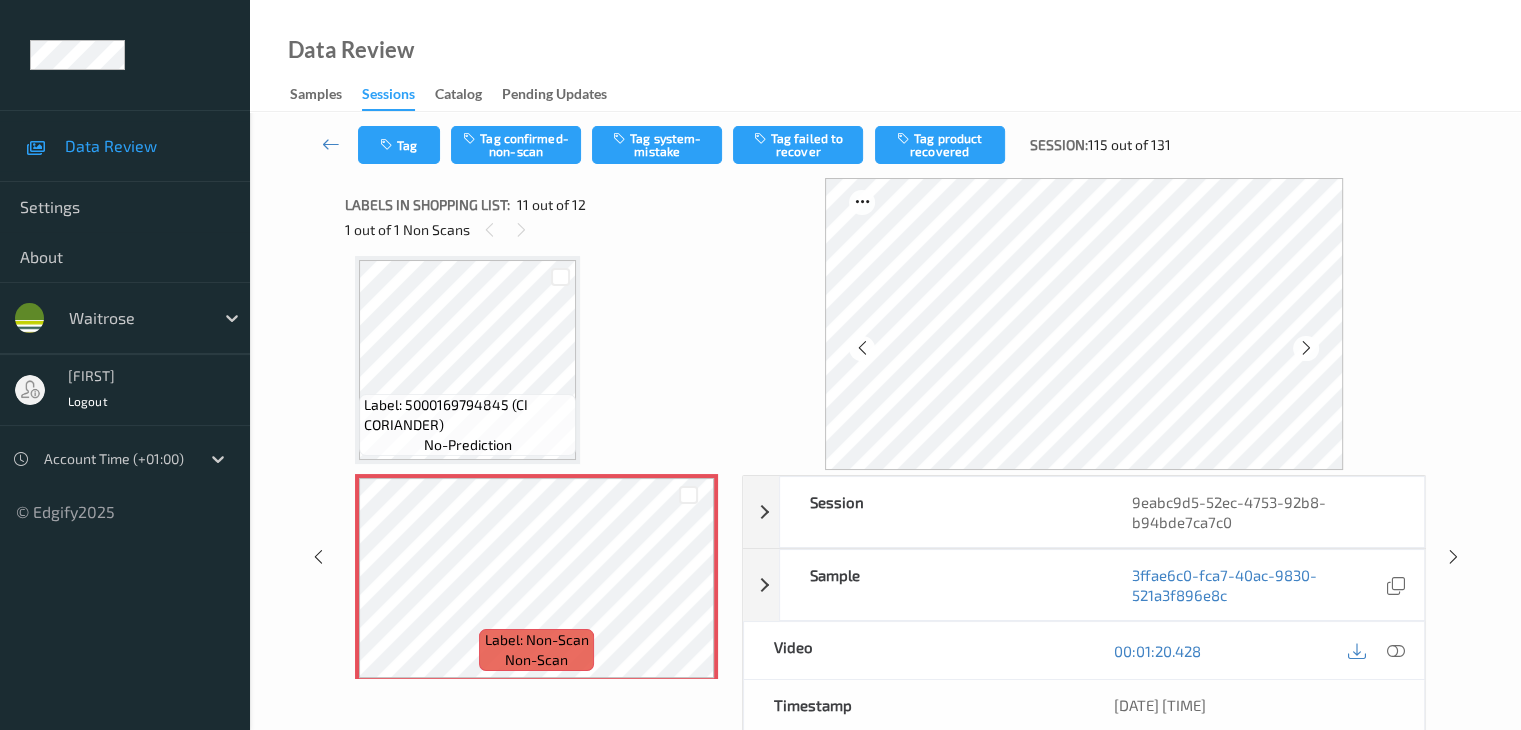 click at bounding box center [1306, 348] 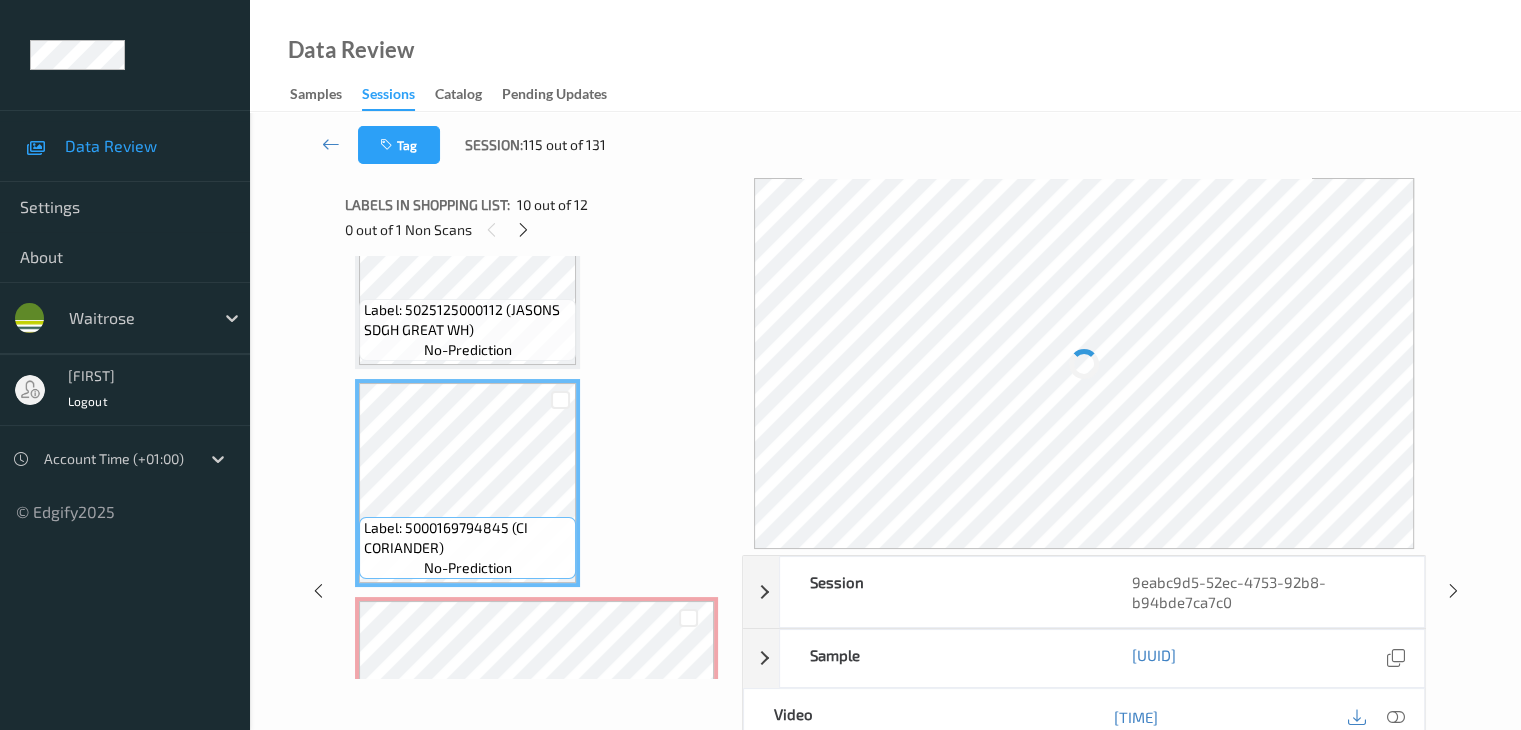 scroll, scrollTop: 1972, scrollLeft: 0, axis: vertical 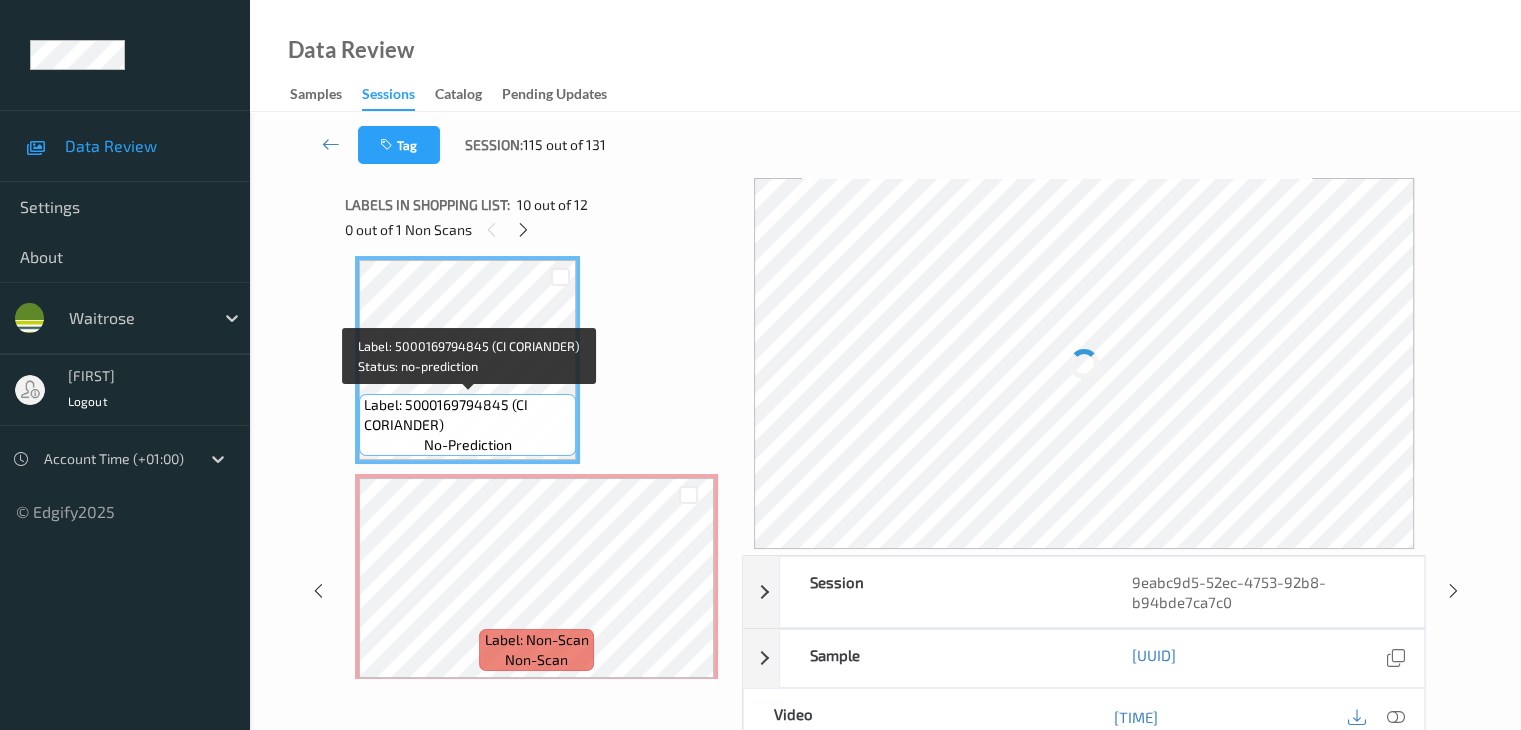 click on "Label: 5000169794845 (CI CORIANDER)" at bounding box center [467, 415] 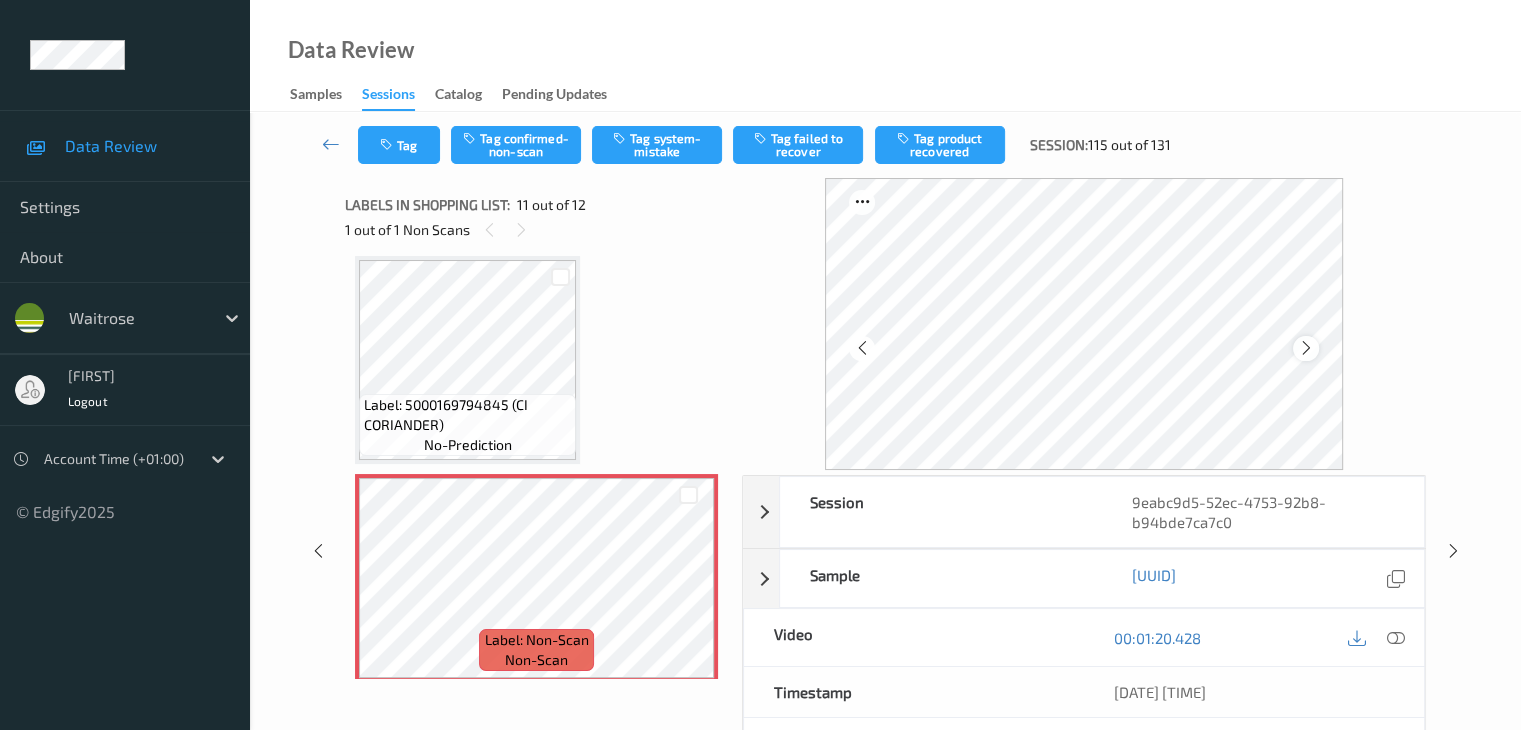 click at bounding box center (1306, 348) 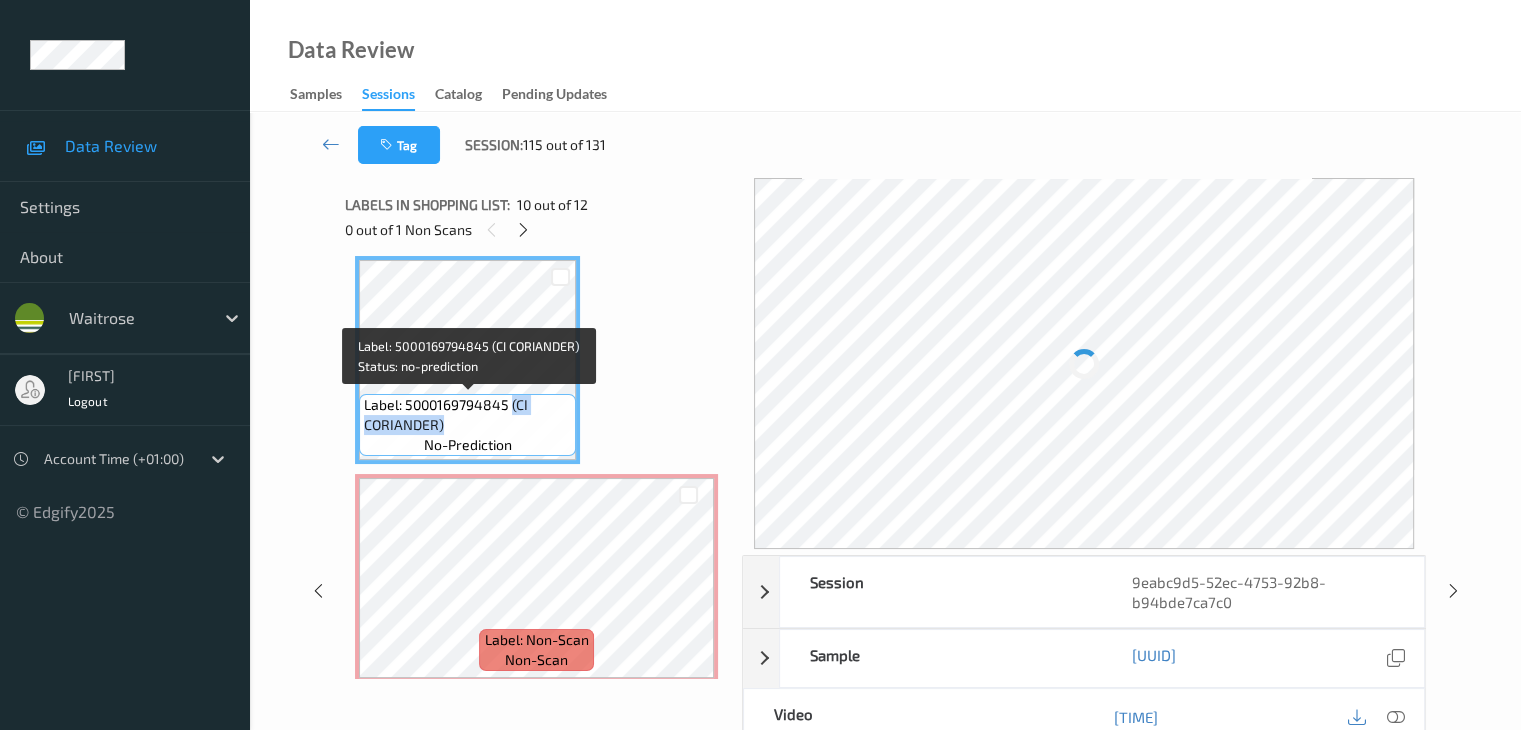 drag, startPoint x: 511, startPoint y: 406, endPoint x: 520, endPoint y: 423, distance: 19.235384 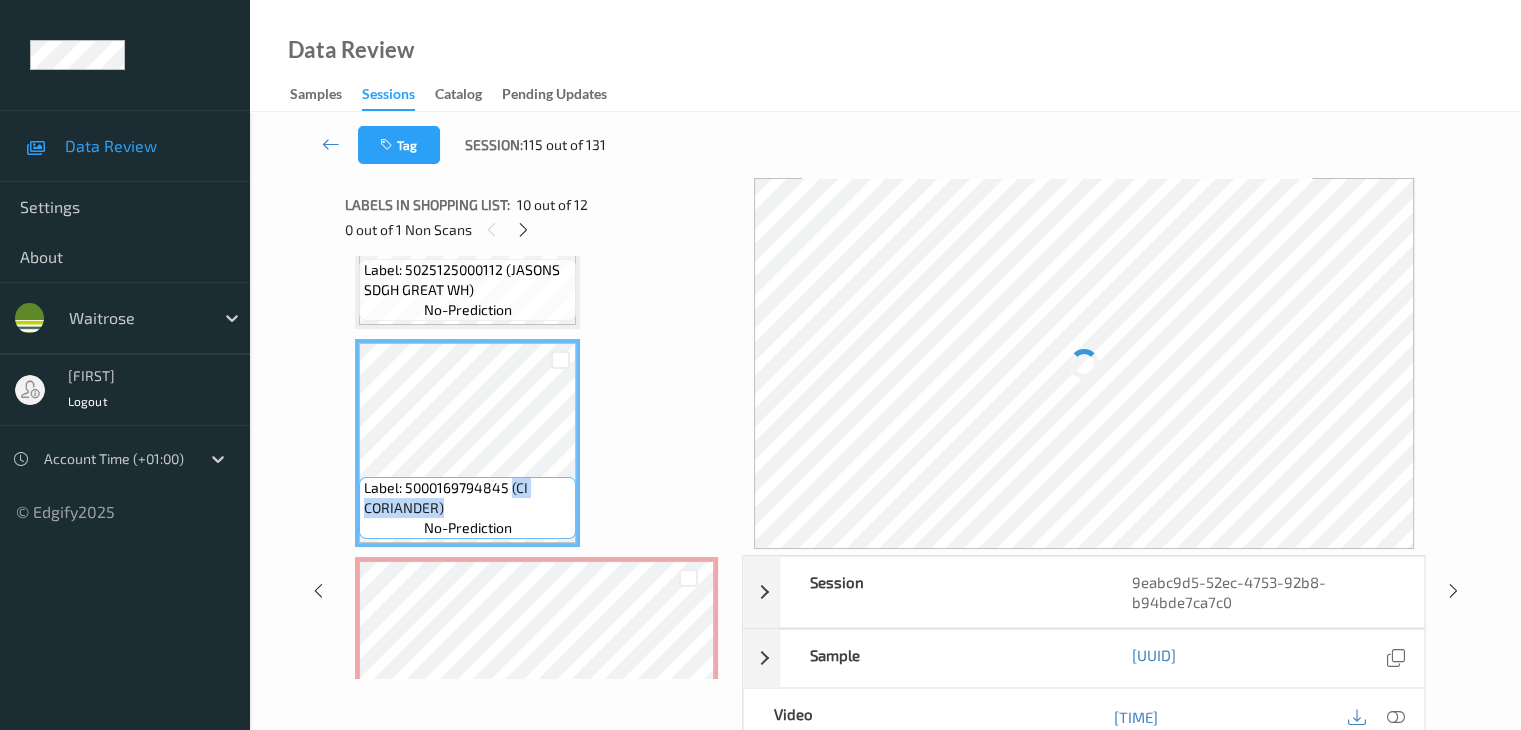 scroll, scrollTop: 1772, scrollLeft: 0, axis: vertical 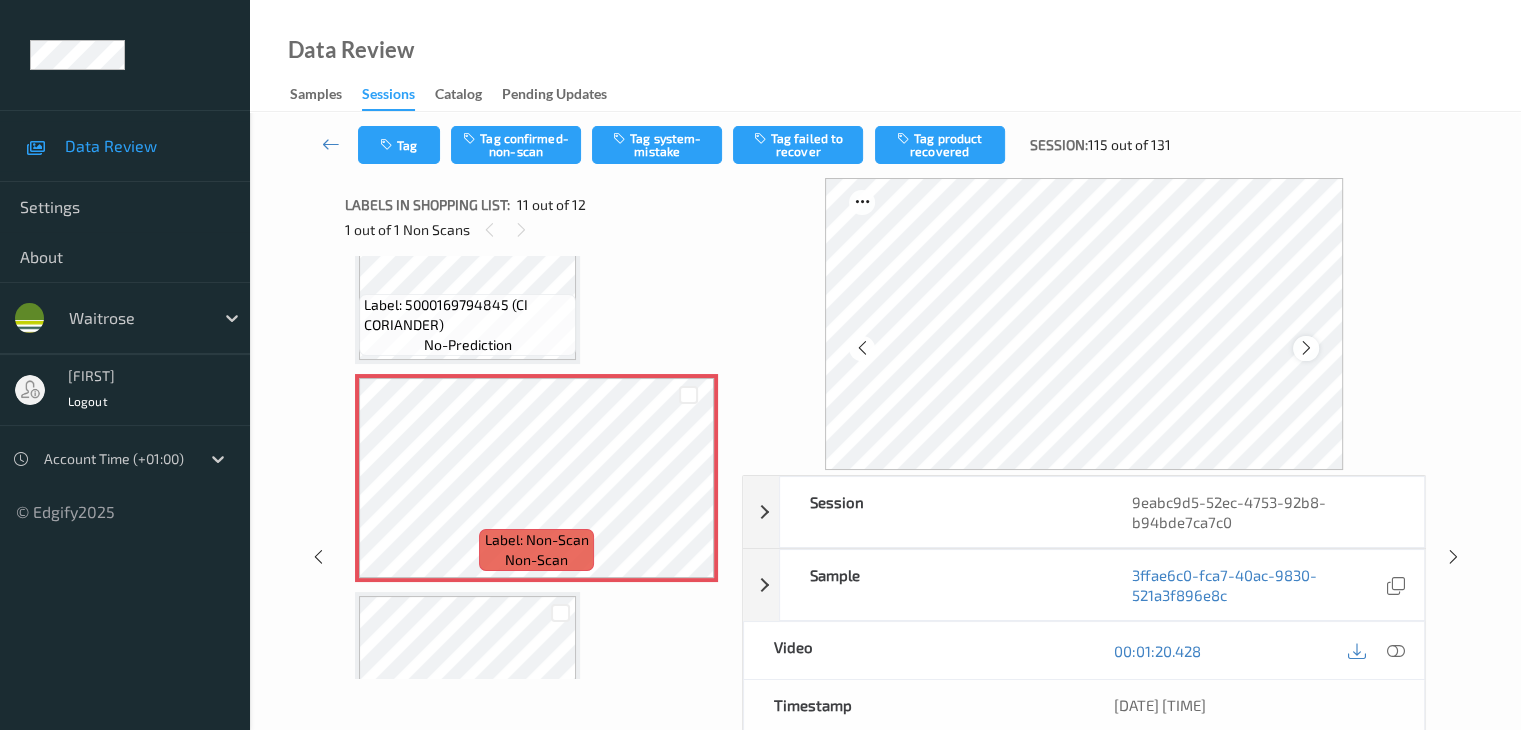 click at bounding box center [1305, 348] 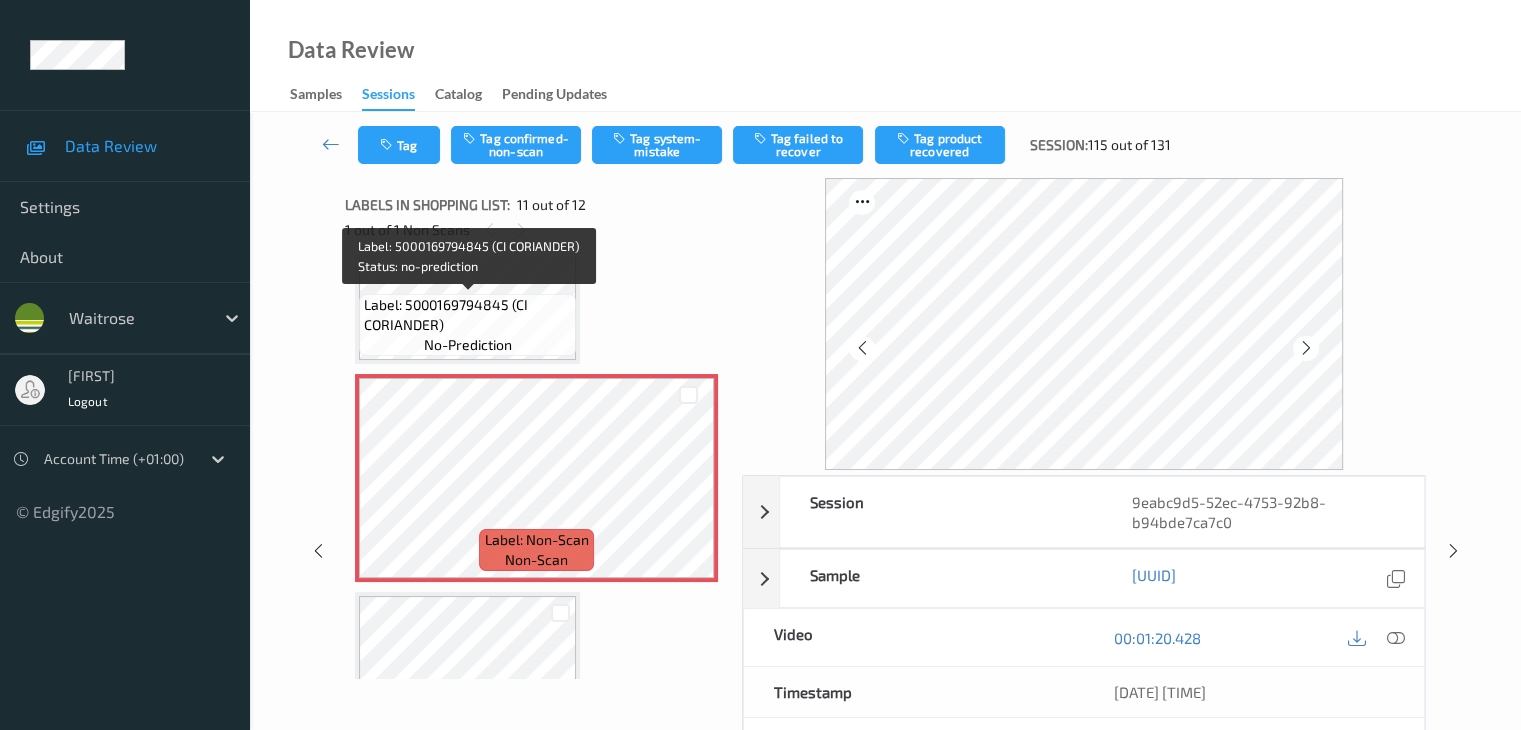 click on "Label: 5000169794845 (CI CORIANDER)" at bounding box center (467, 315) 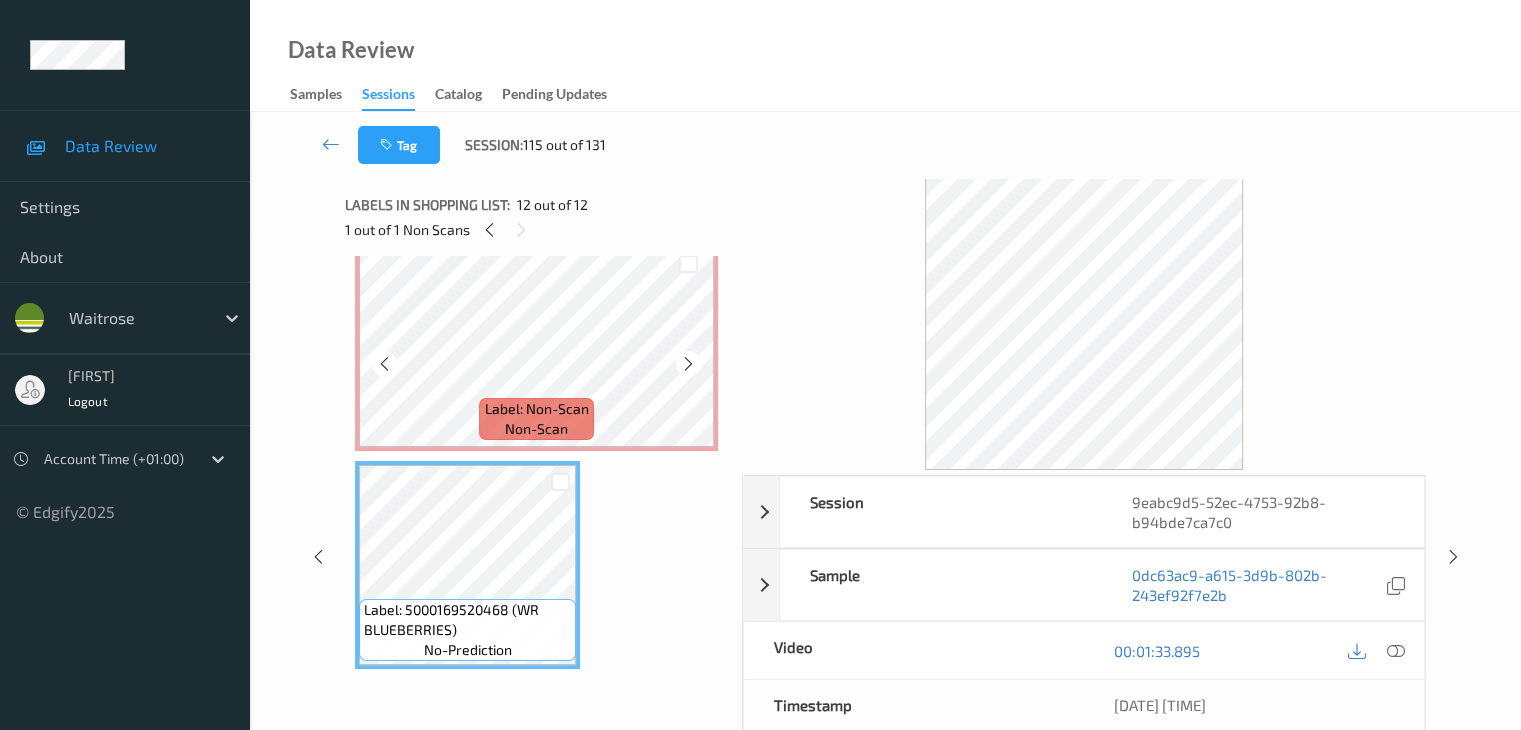 scroll, scrollTop: 2003, scrollLeft: 0, axis: vertical 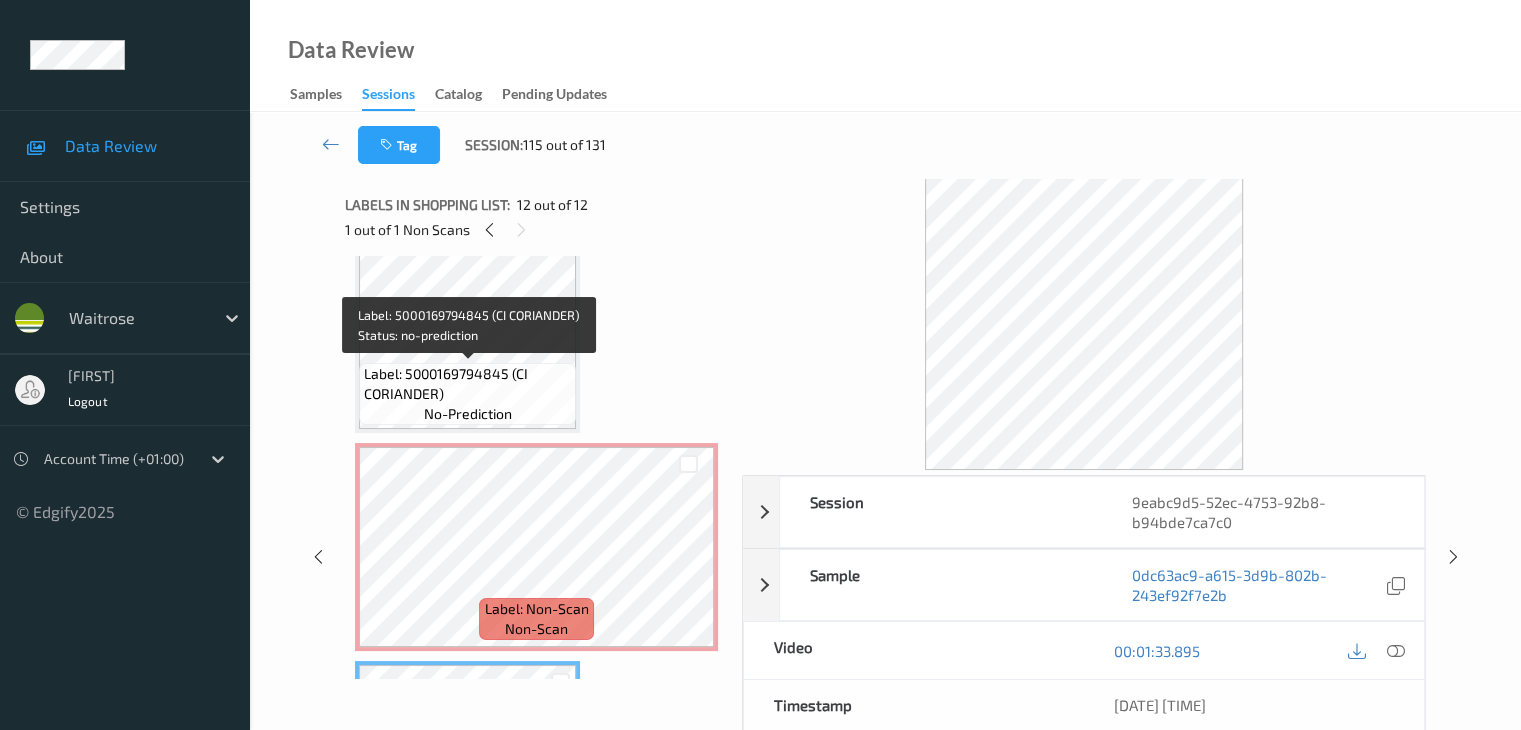 click on "Label: 5000169794845 (CI CORIANDER)" at bounding box center (467, 384) 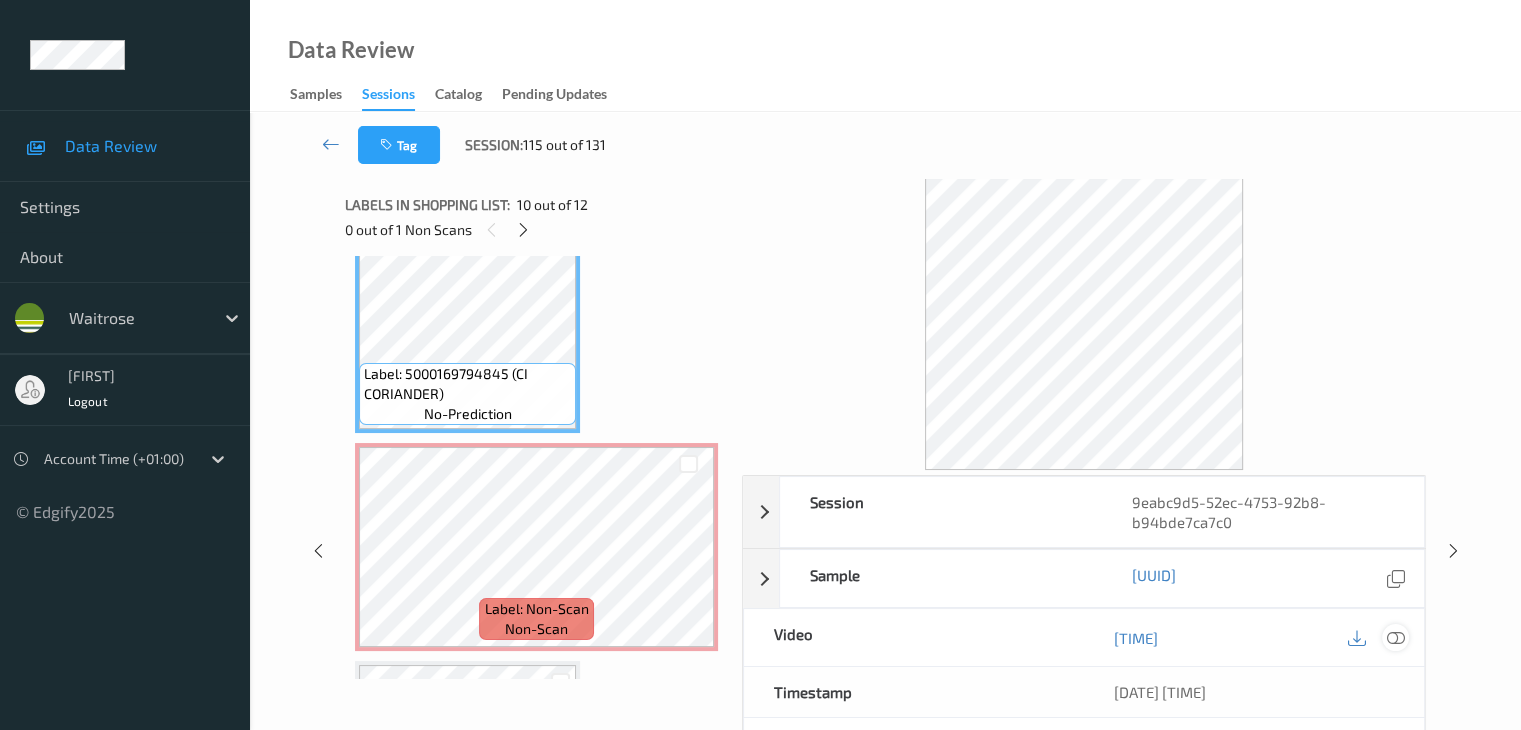 click at bounding box center [1395, 638] 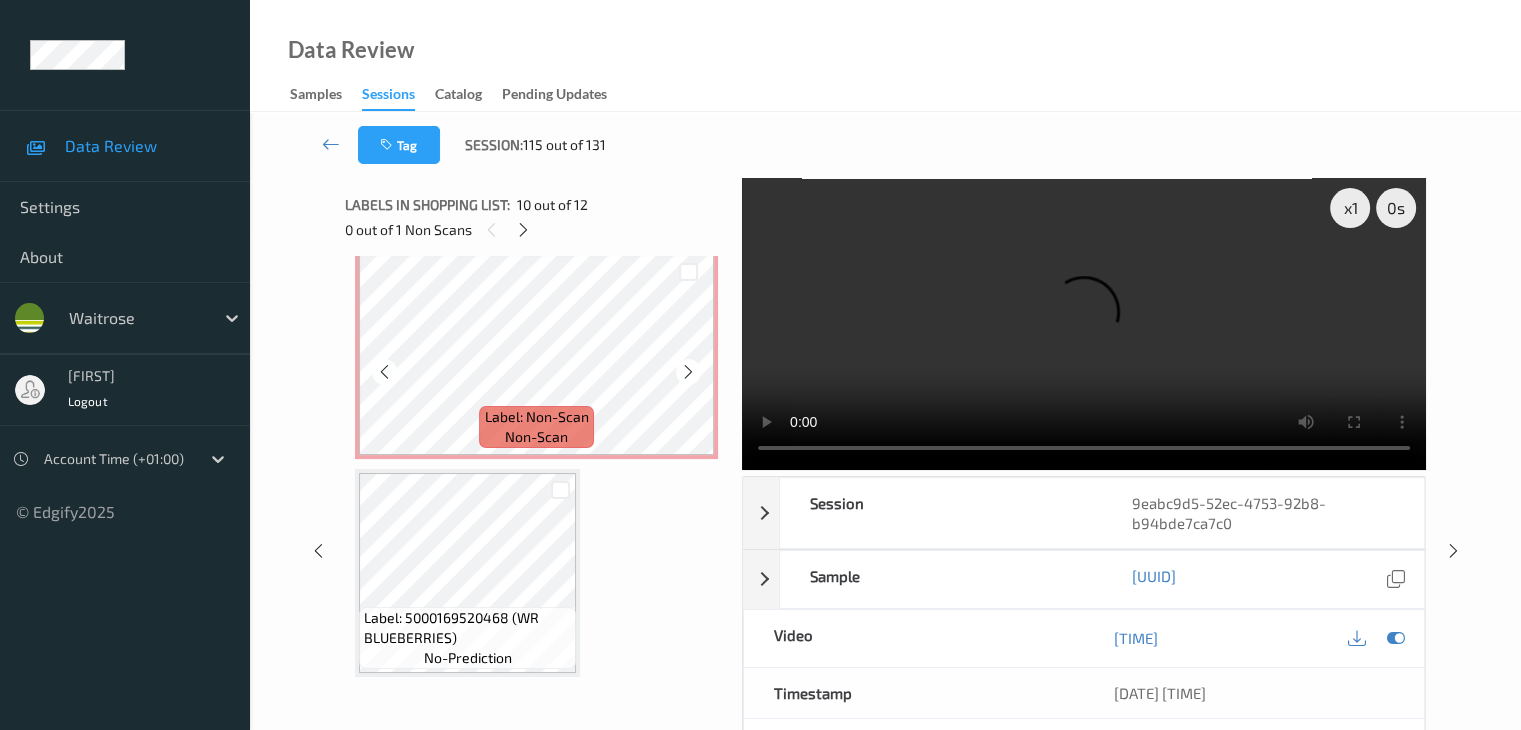 scroll, scrollTop: 2203, scrollLeft: 0, axis: vertical 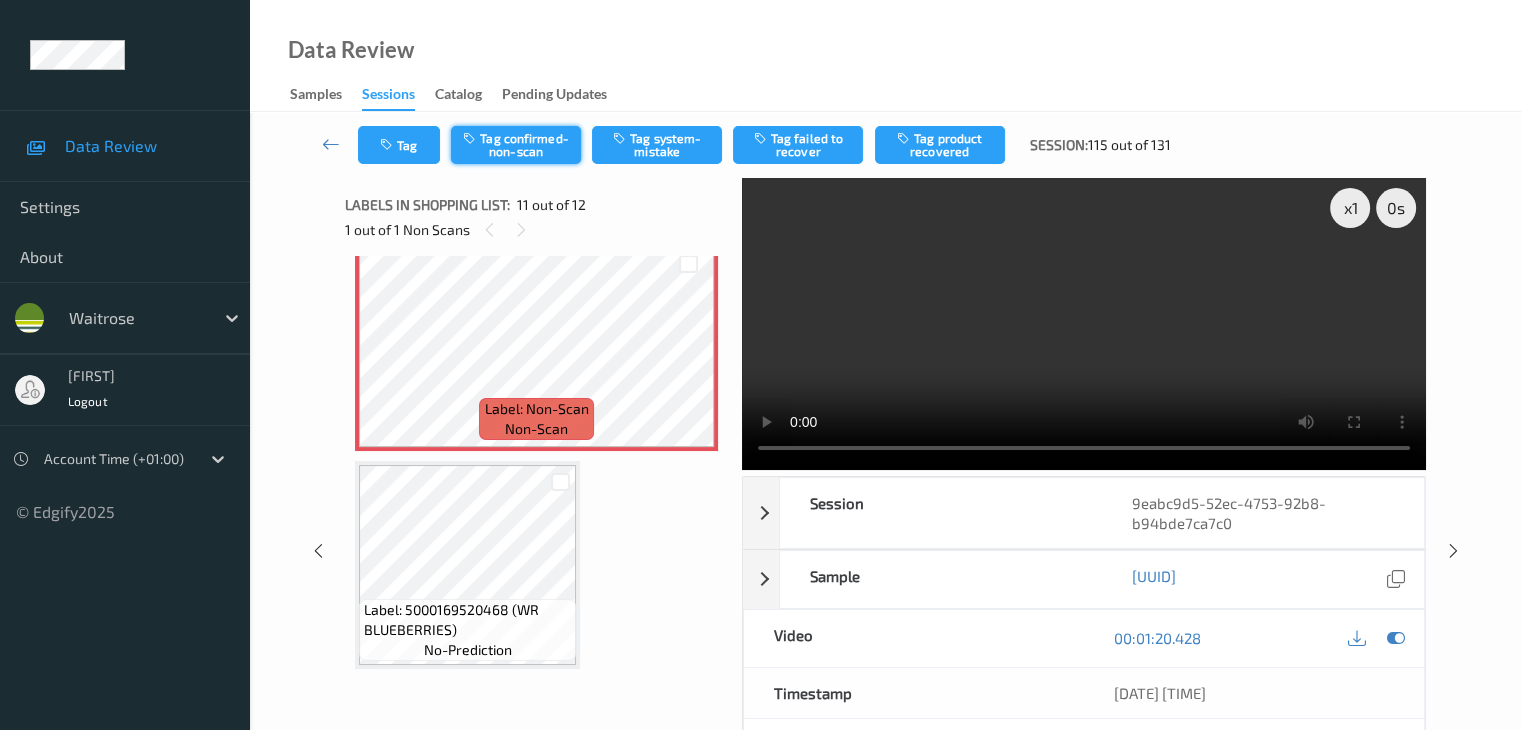 click on "Tag   confirmed-non-scan" at bounding box center (516, 145) 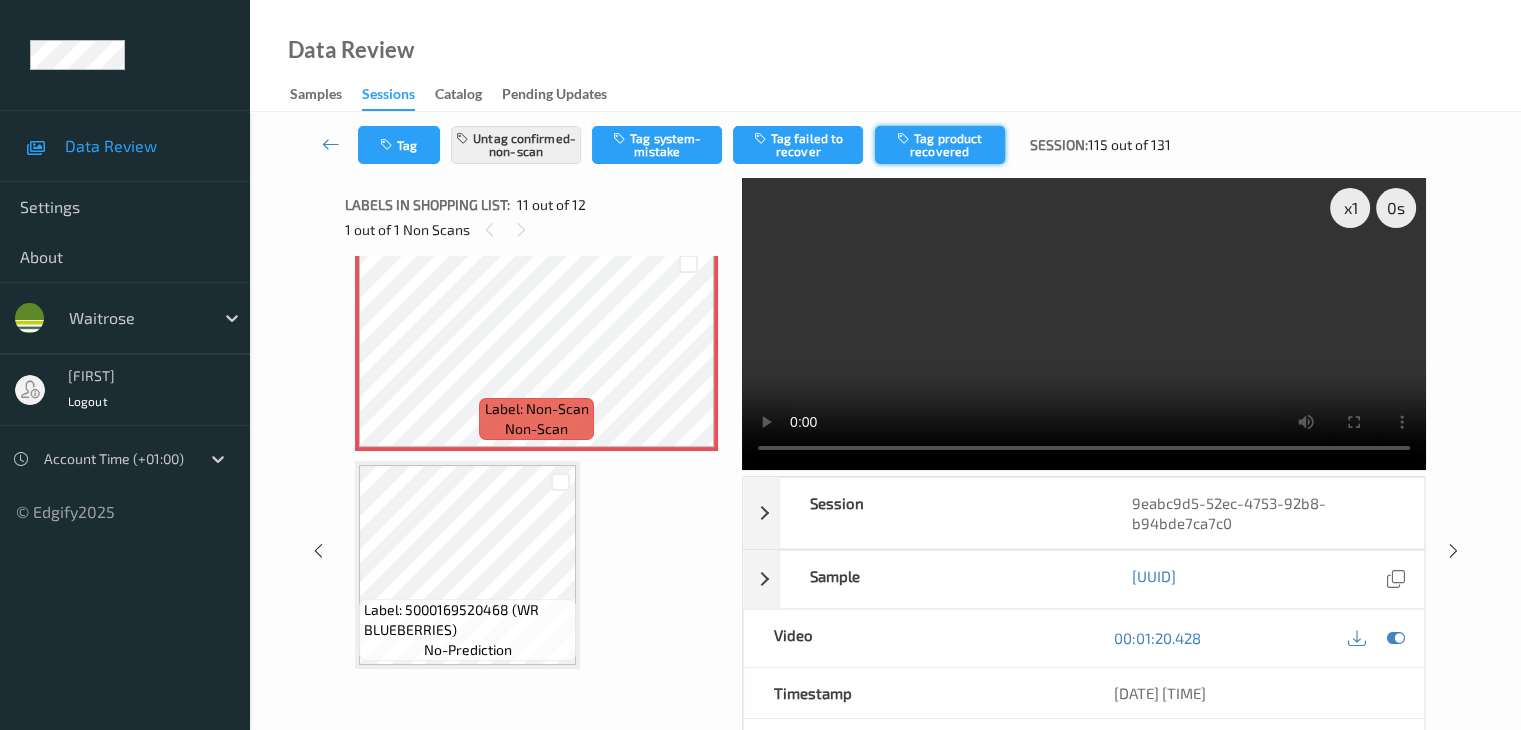 click on "Tag   product recovered" at bounding box center (940, 145) 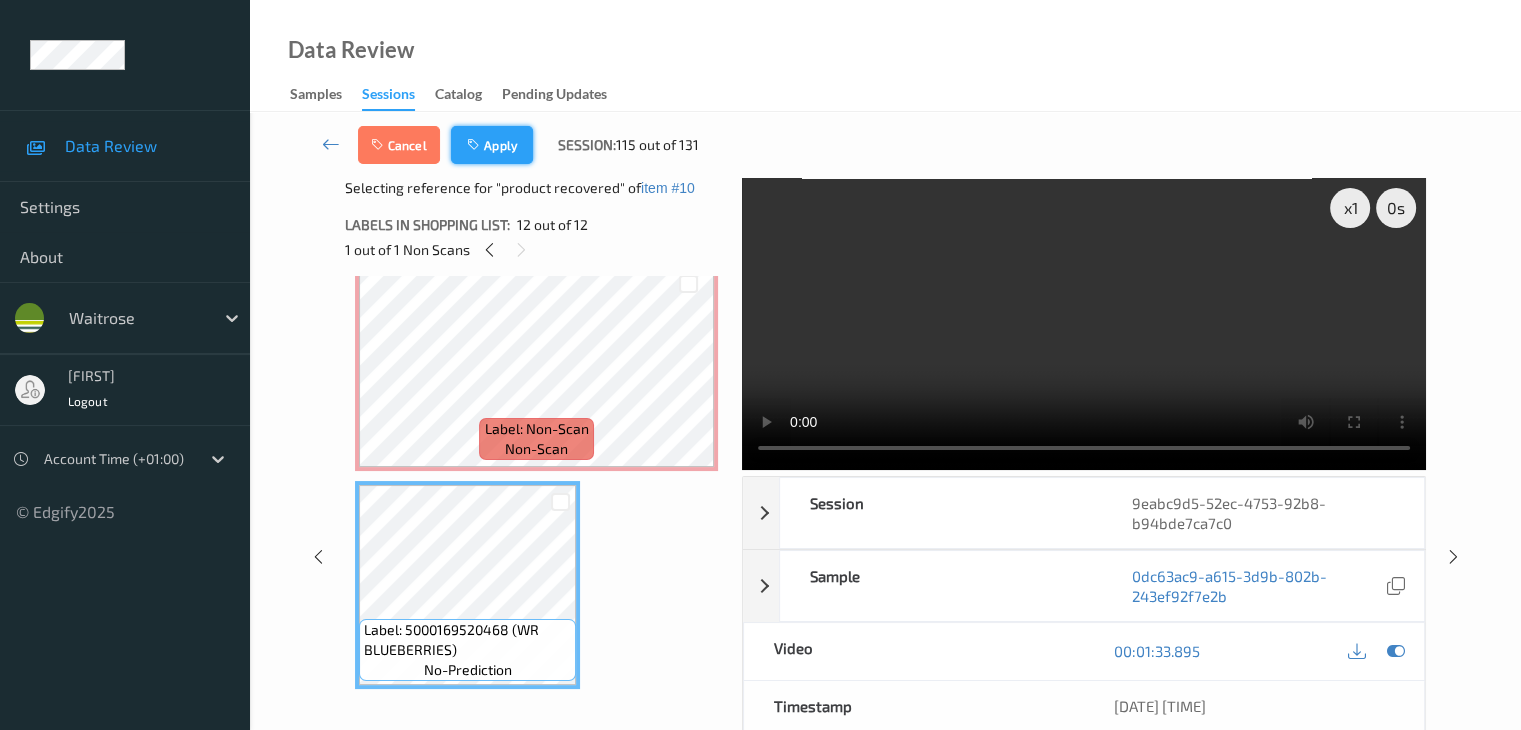 click on "Apply" at bounding box center (492, 145) 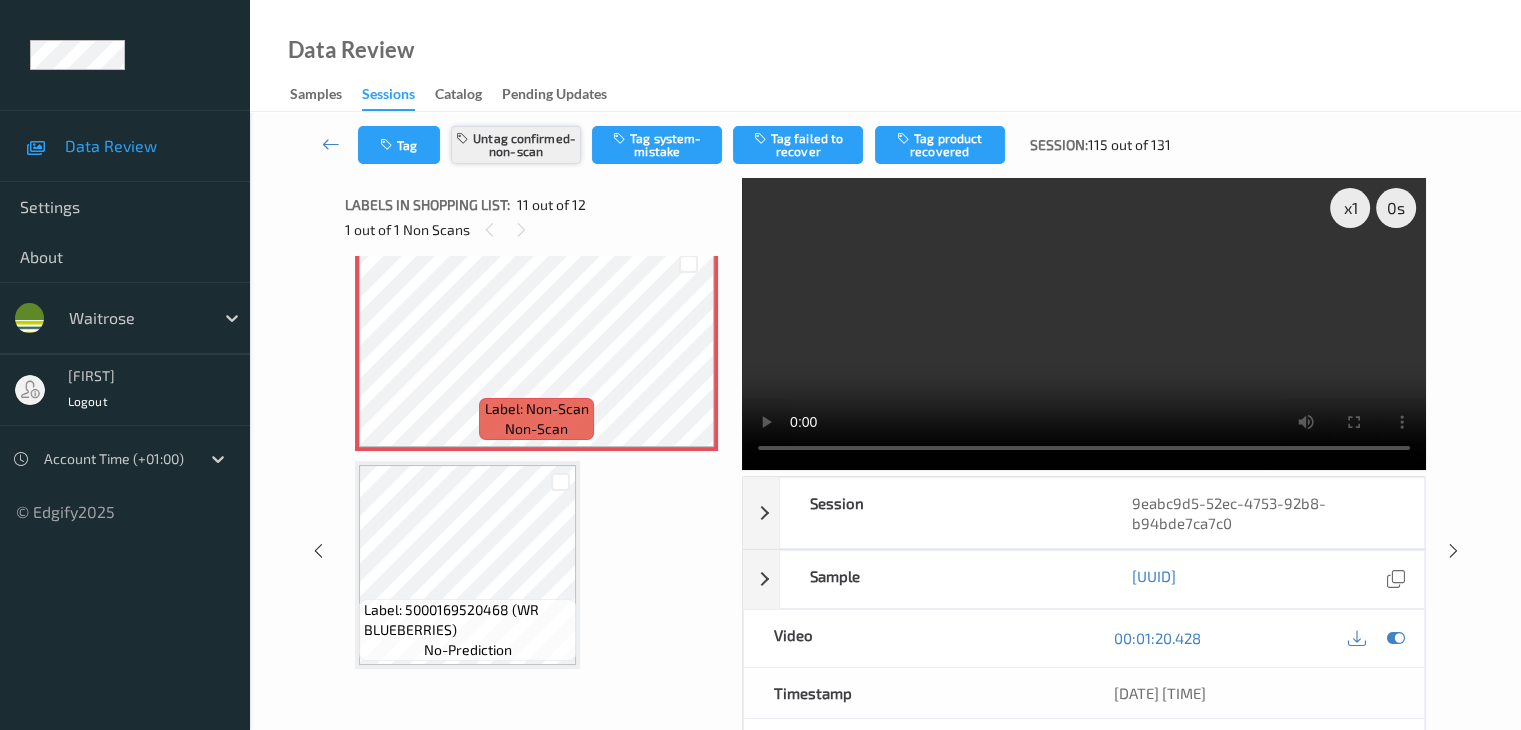 scroll, scrollTop: 1972, scrollLeft: 0, axis: vertical 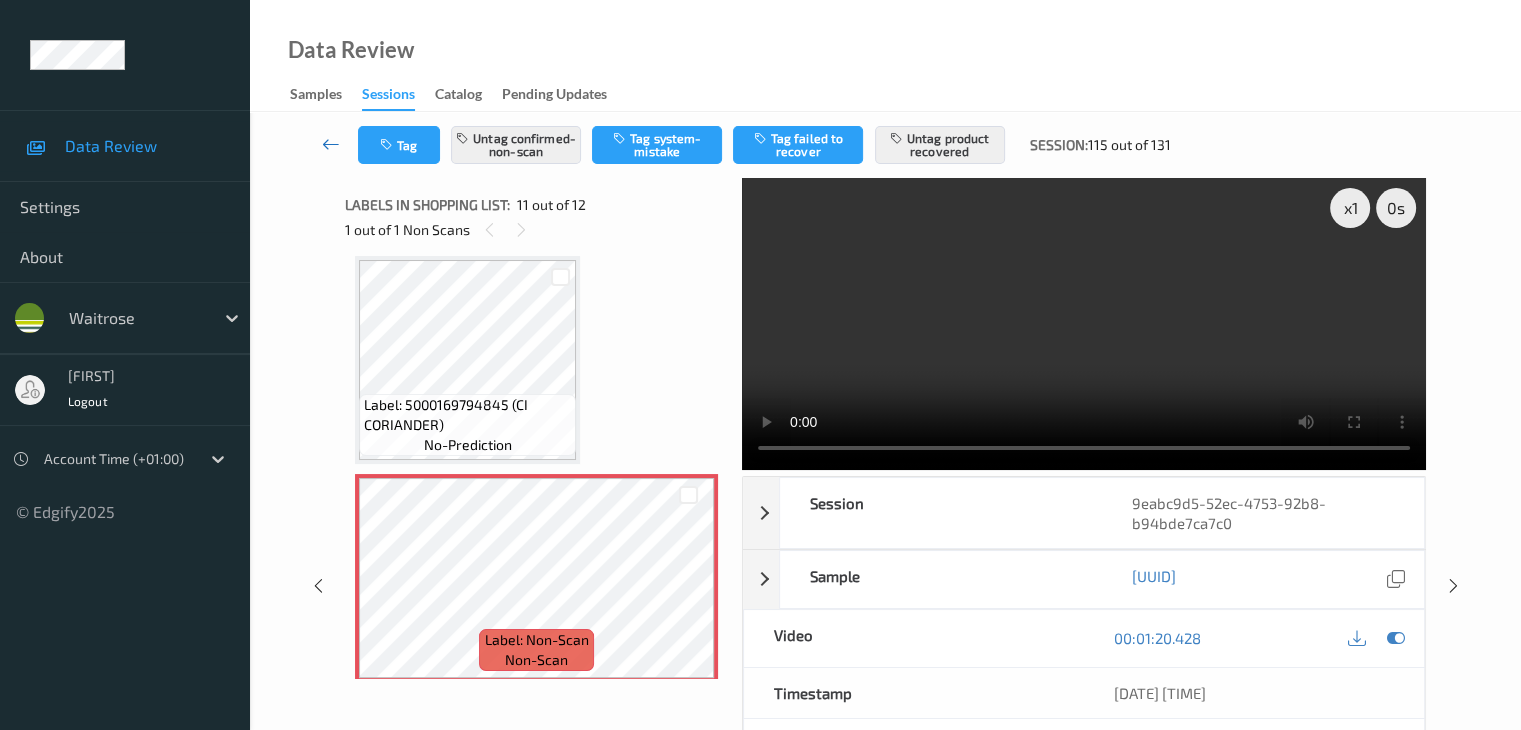 click at bounding box center (331, 144) 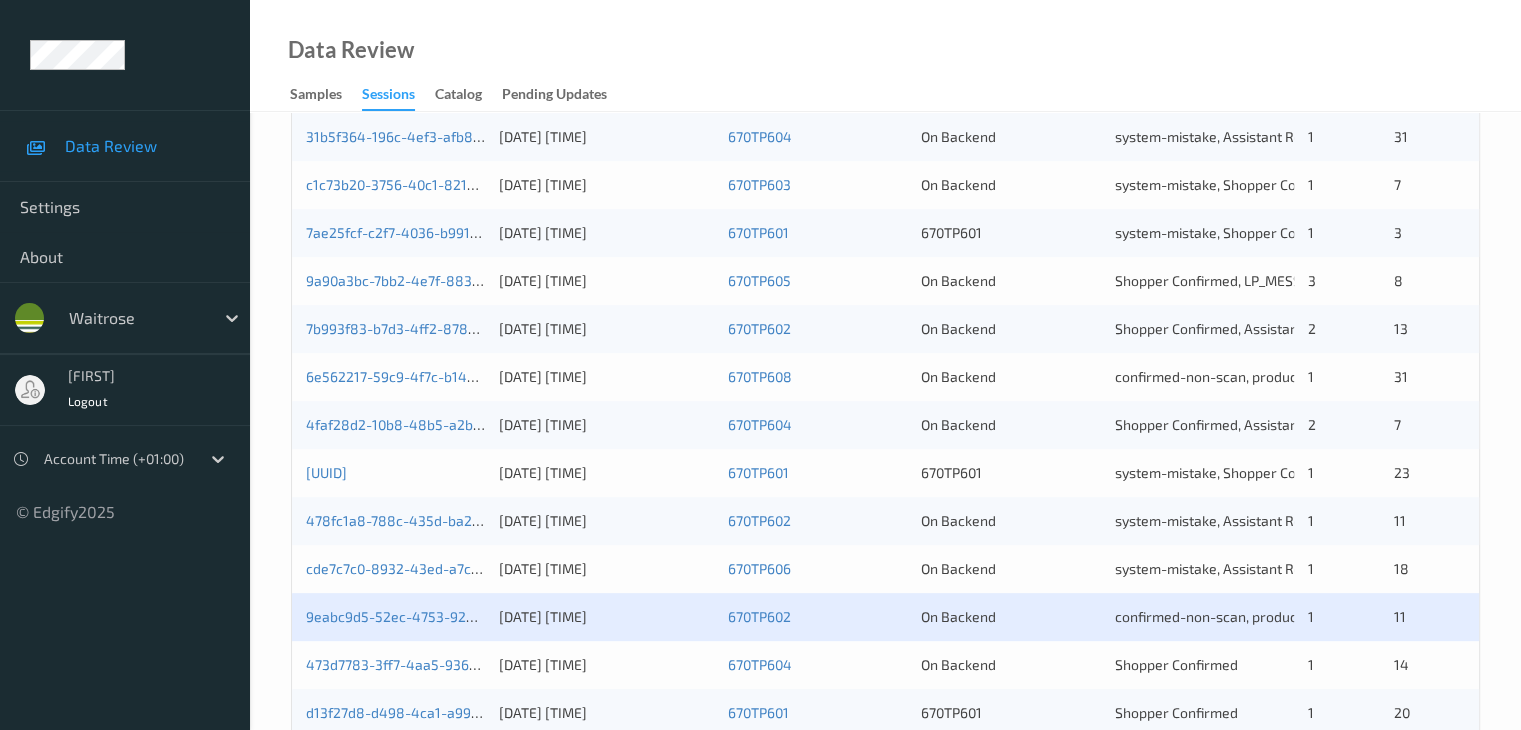 scroll, scrollTop: 932, scrollLeft: 0, axis: vertical 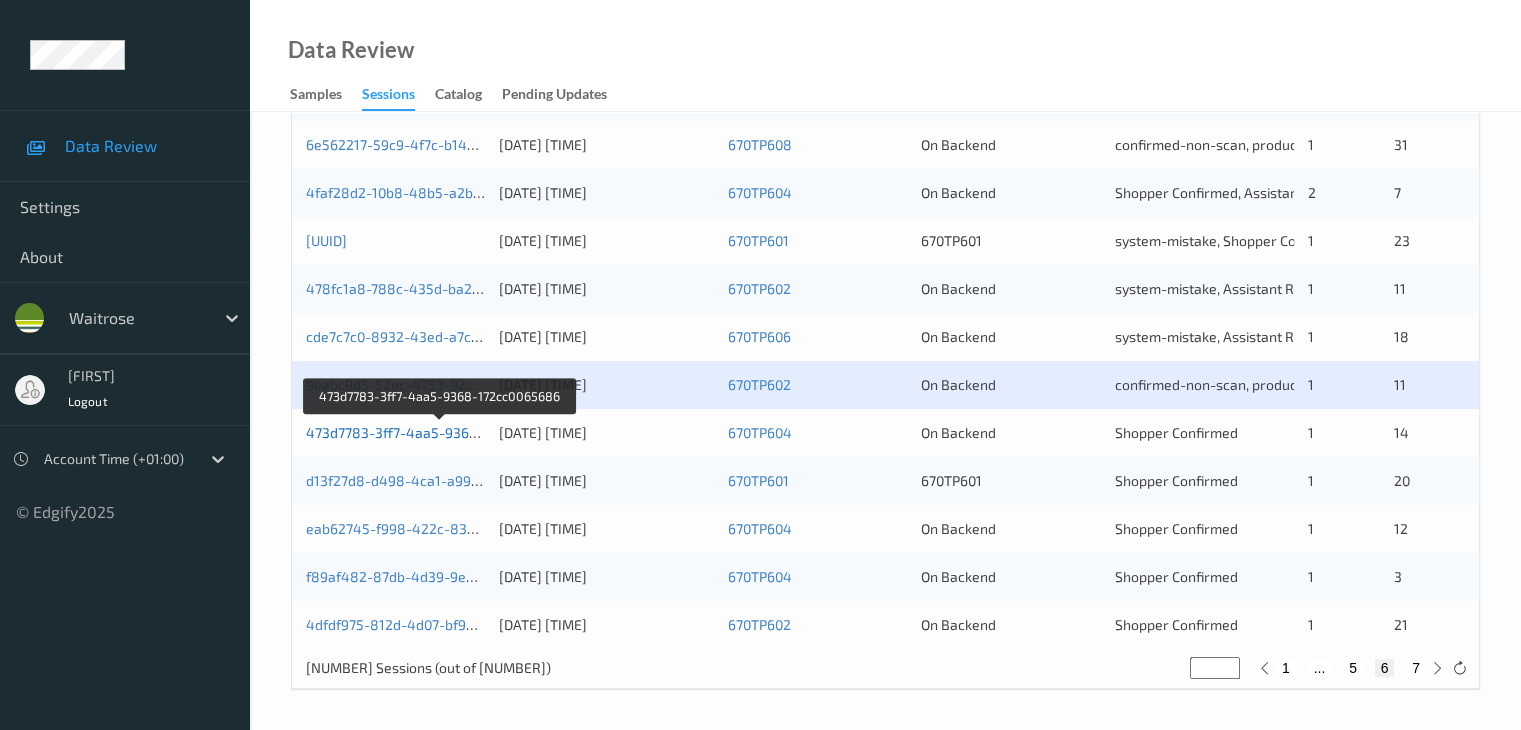 click on "473d7783-3ff7-4aa5-9368-172cc0065686" at bounding box center (441, 432) 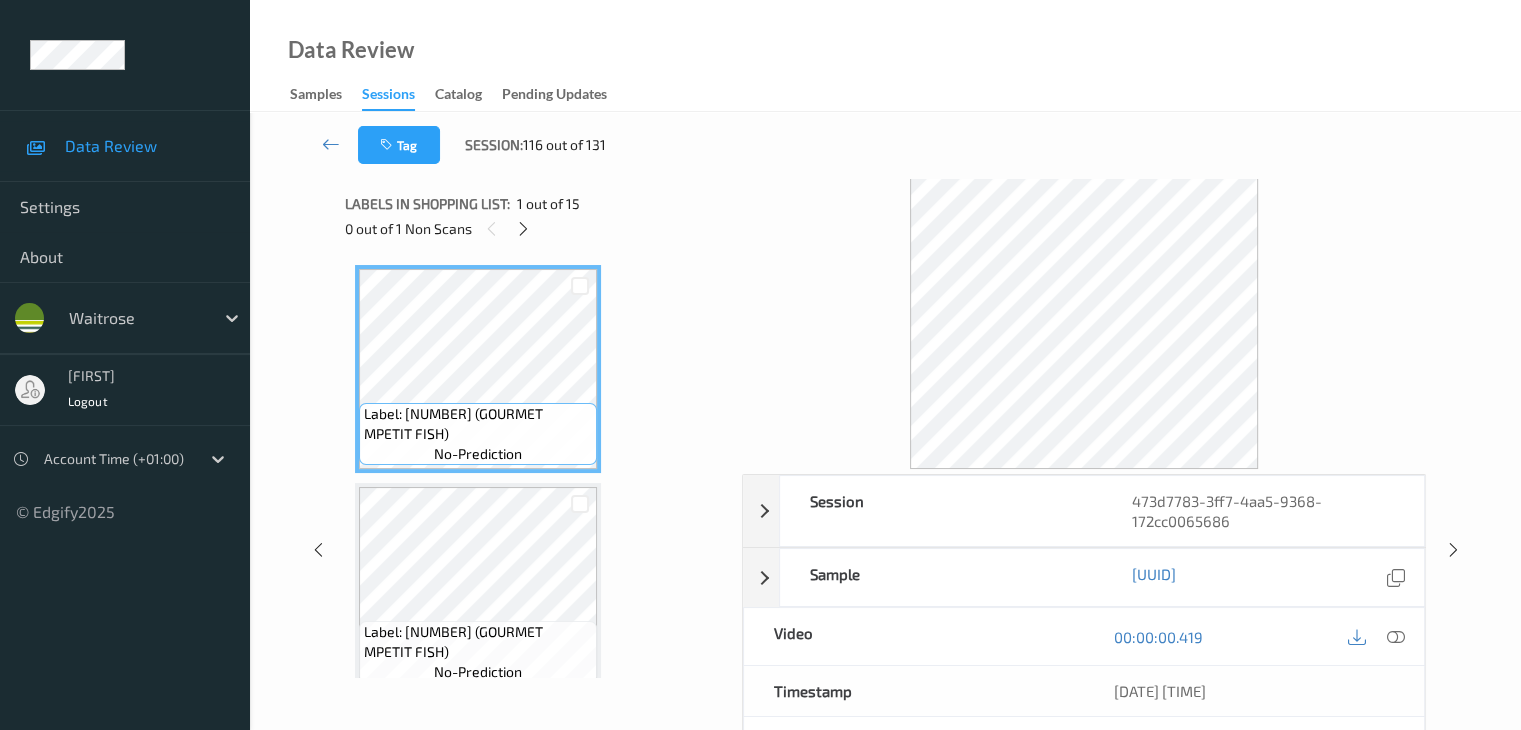 scroll, scrollTop: 0, scrollLeft: 0, axis: both 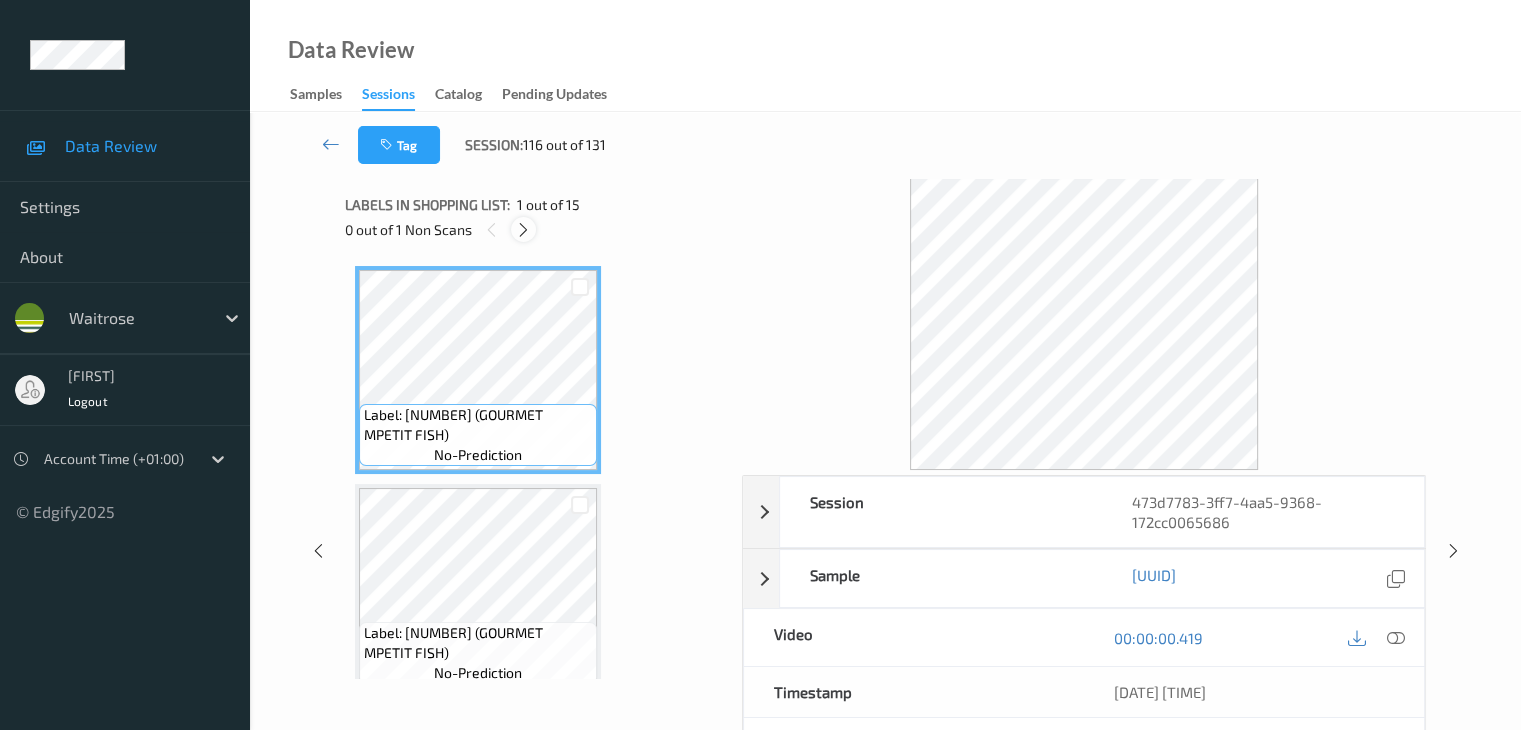 click at bounding box center (523, 230) 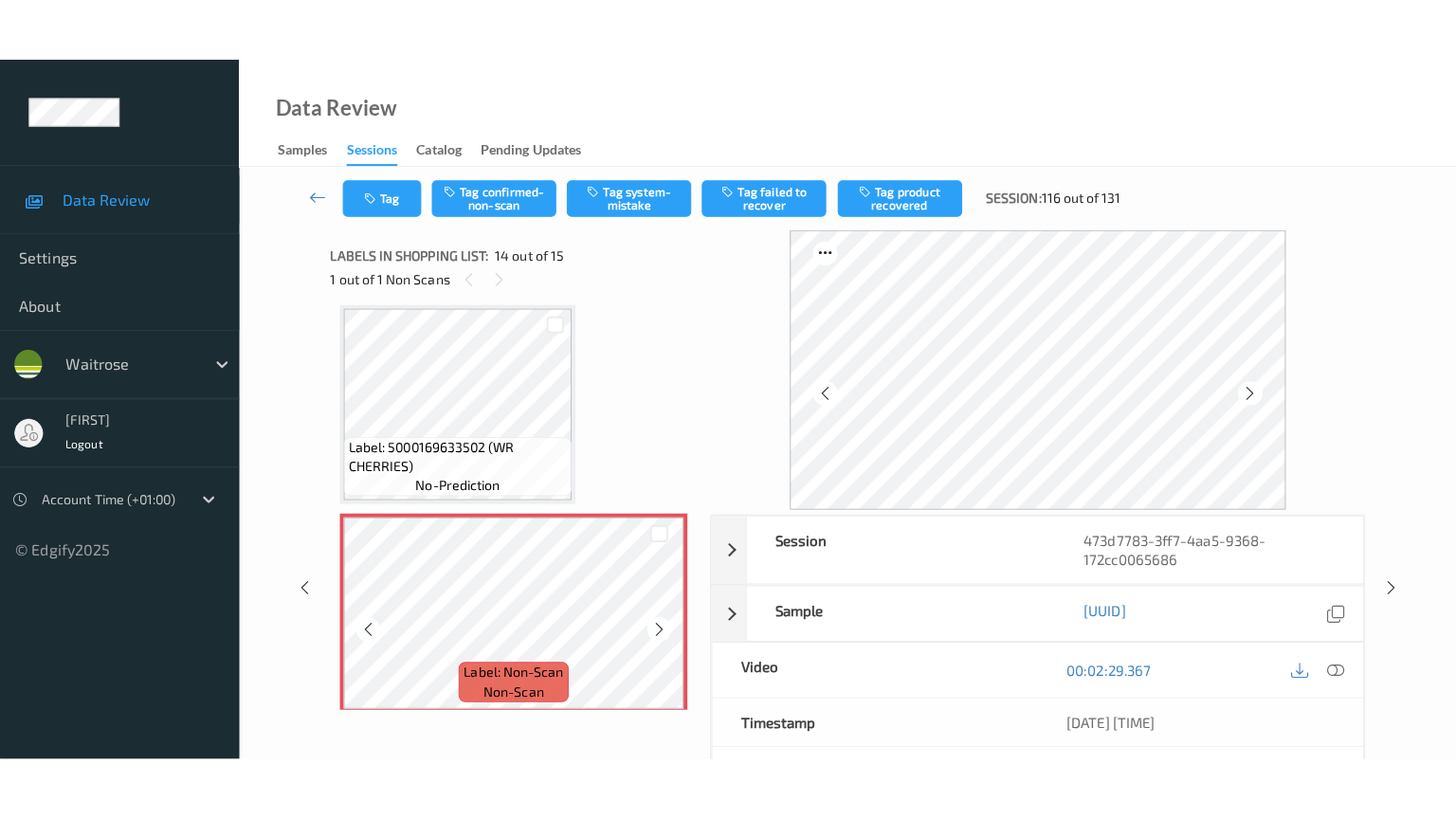 scroll, scrollTop: 2584, scrollLeft: 0, axis: vertical 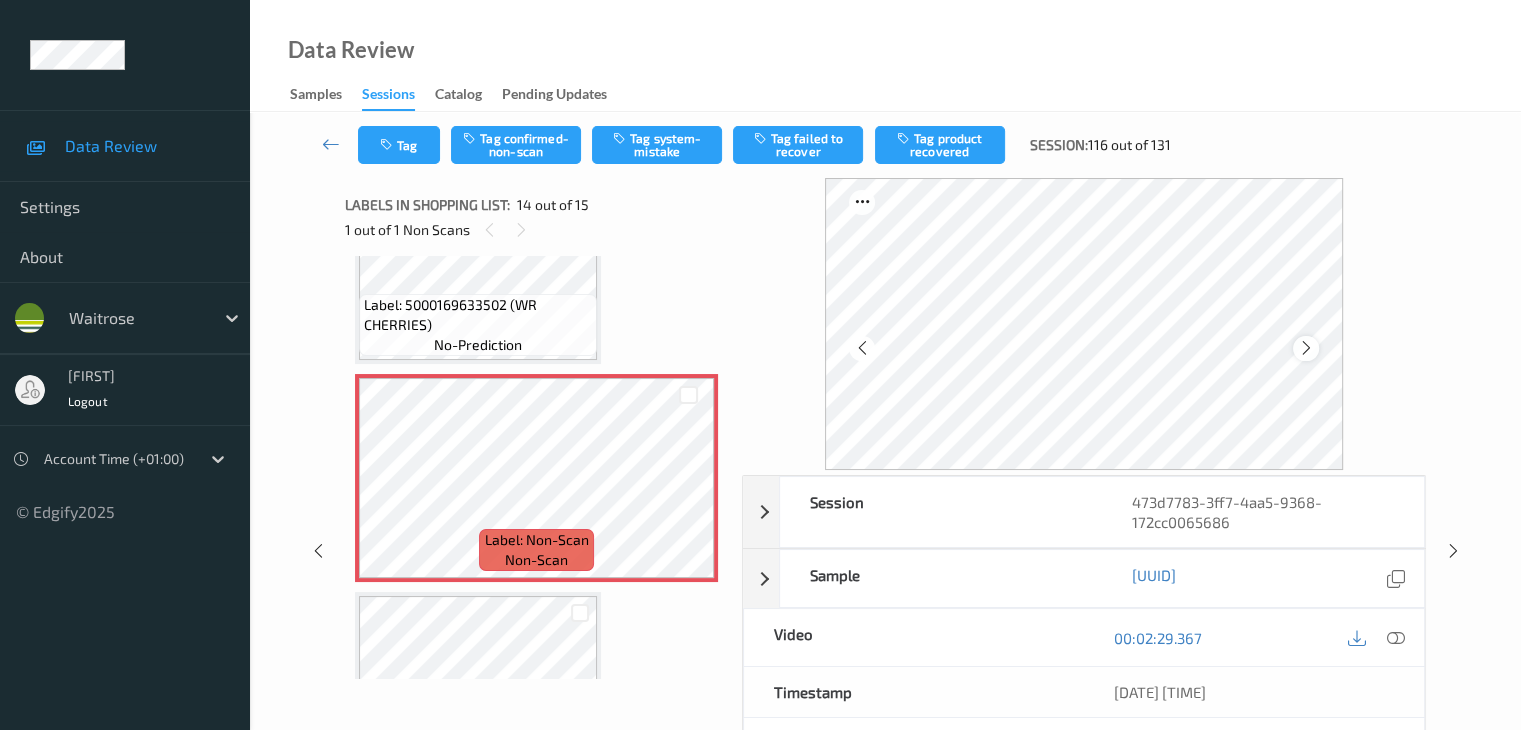 click at bounding box center (1306, 348) 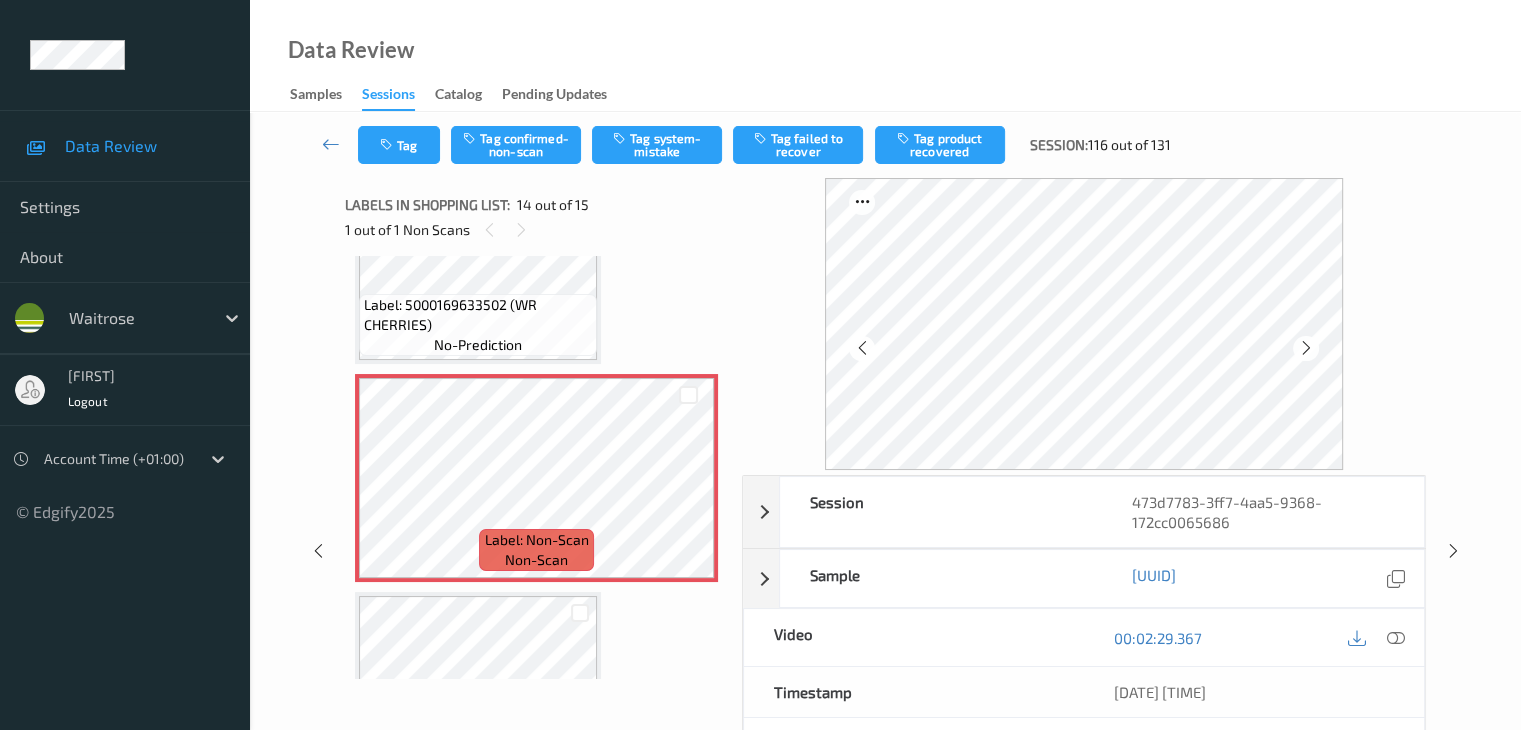 click at bounding box center (1306, 348) 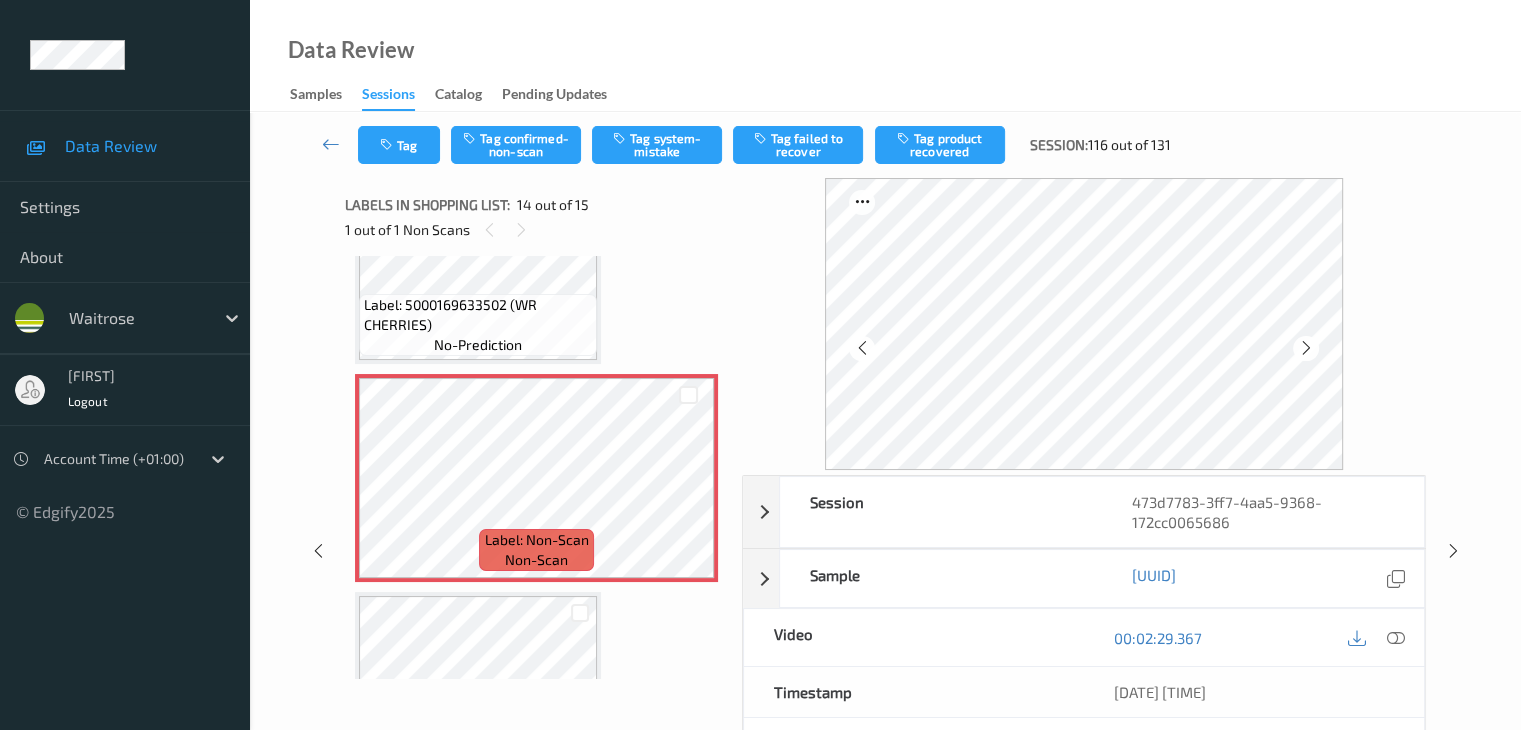 click at bounding box center [1306, 348] 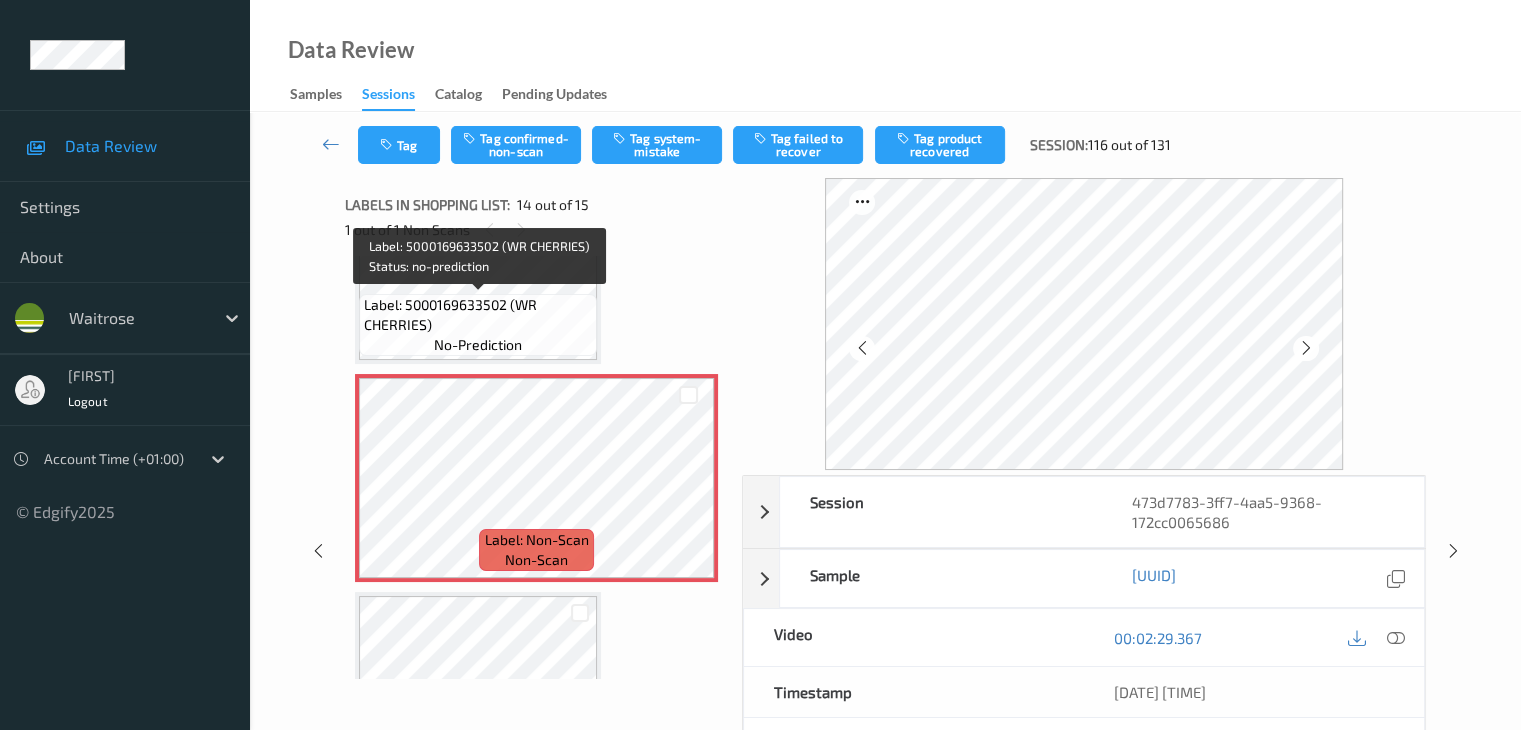 click on "Label: 5000169633502 (WR CHERRIES)" at bounding box center [478, 315] 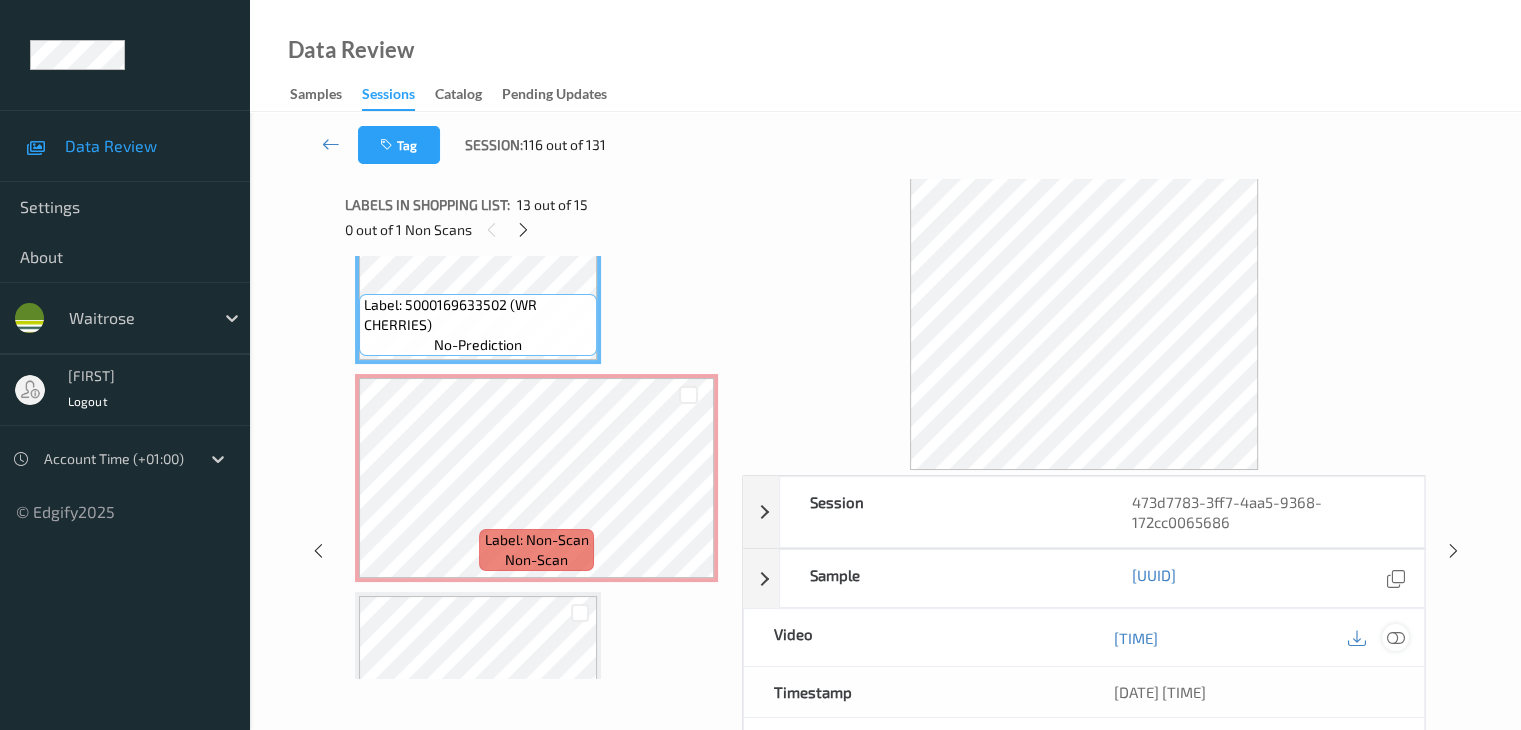 click at bounding box center (1395, 637) 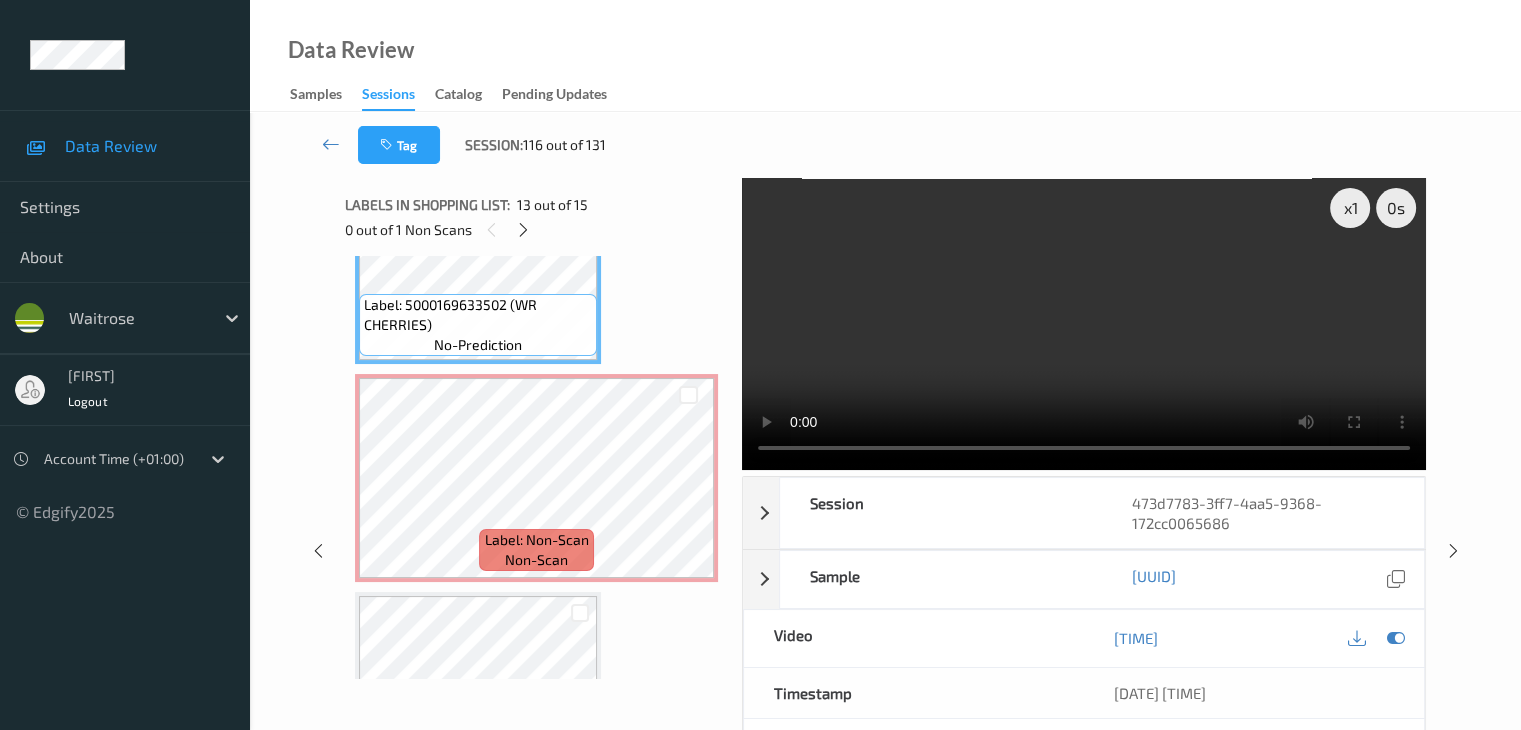 scroll, scrollTop: 2723, scrollLeft: 0, axis: vertical 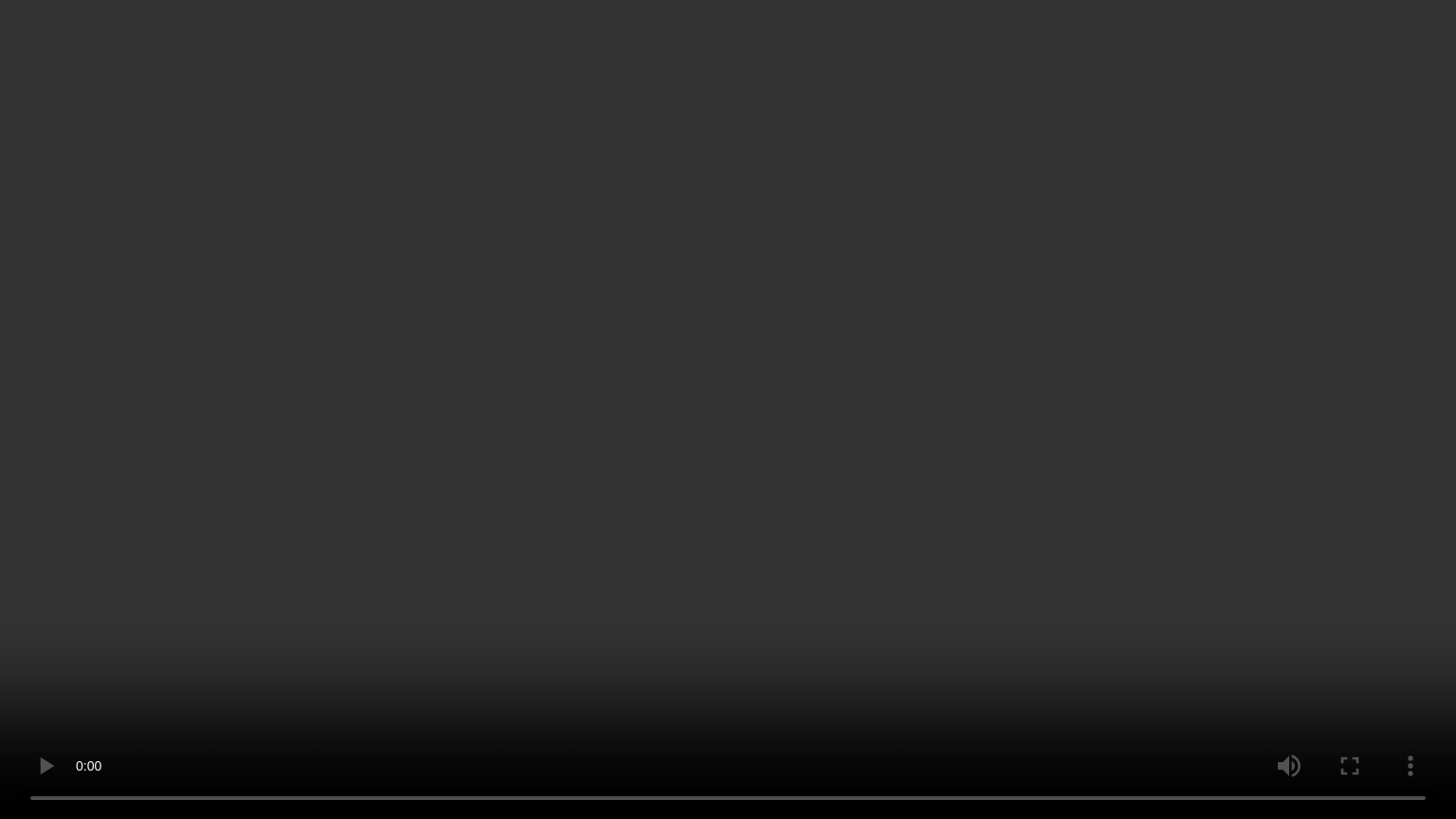 type 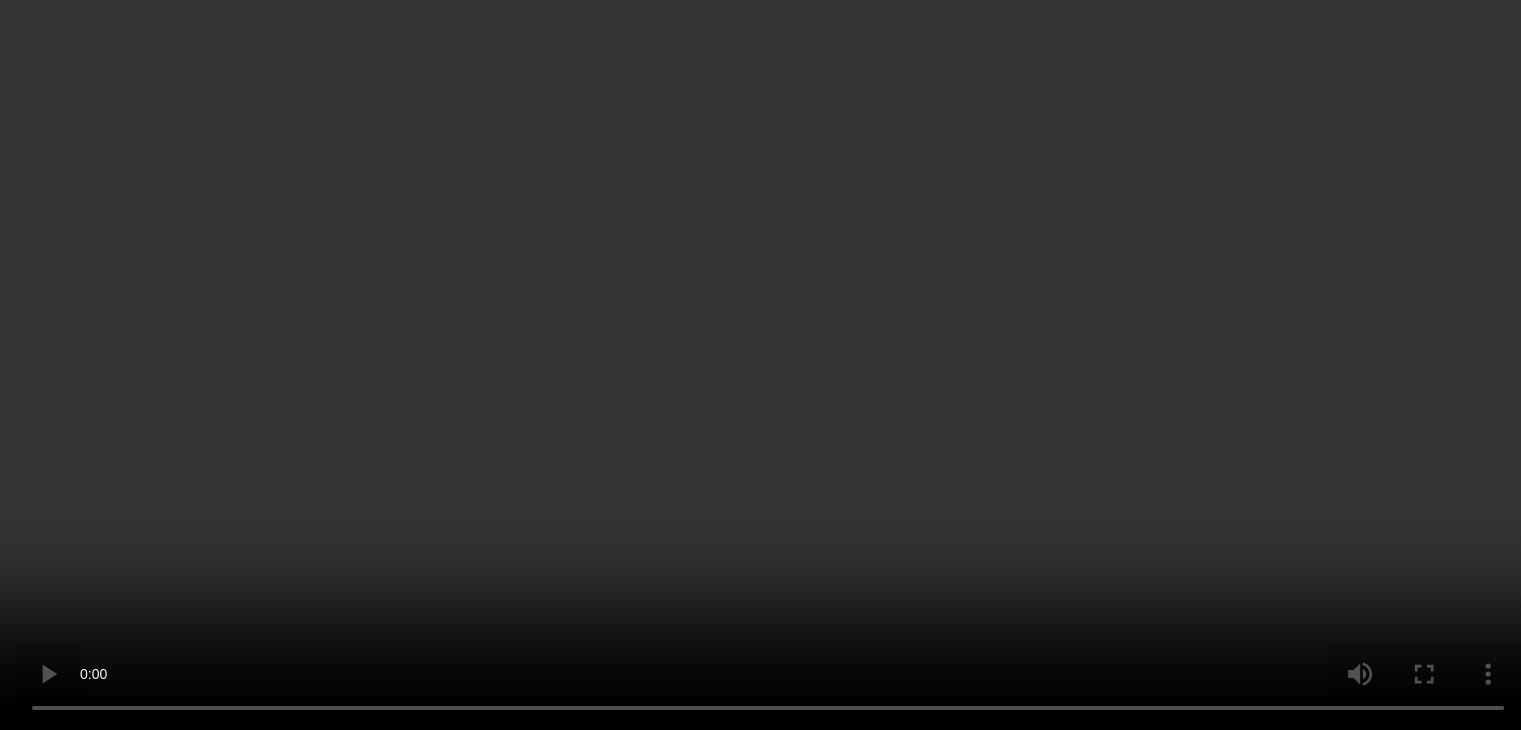 scroll, scrollTop: 2857, scrollLeft: 0, axis: vertical 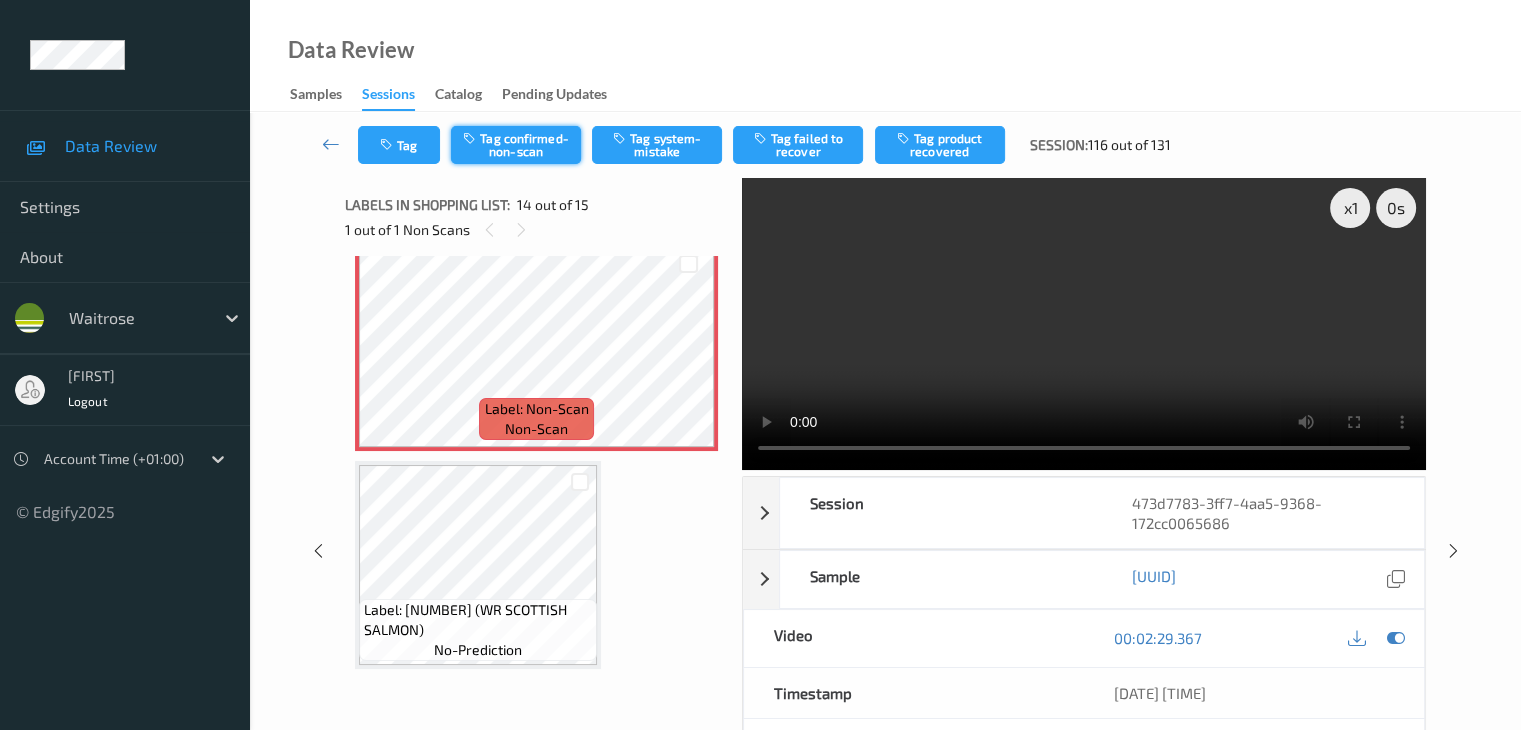 click on "Tag   confirmed-non-scan" at bounding box center [516, 145] 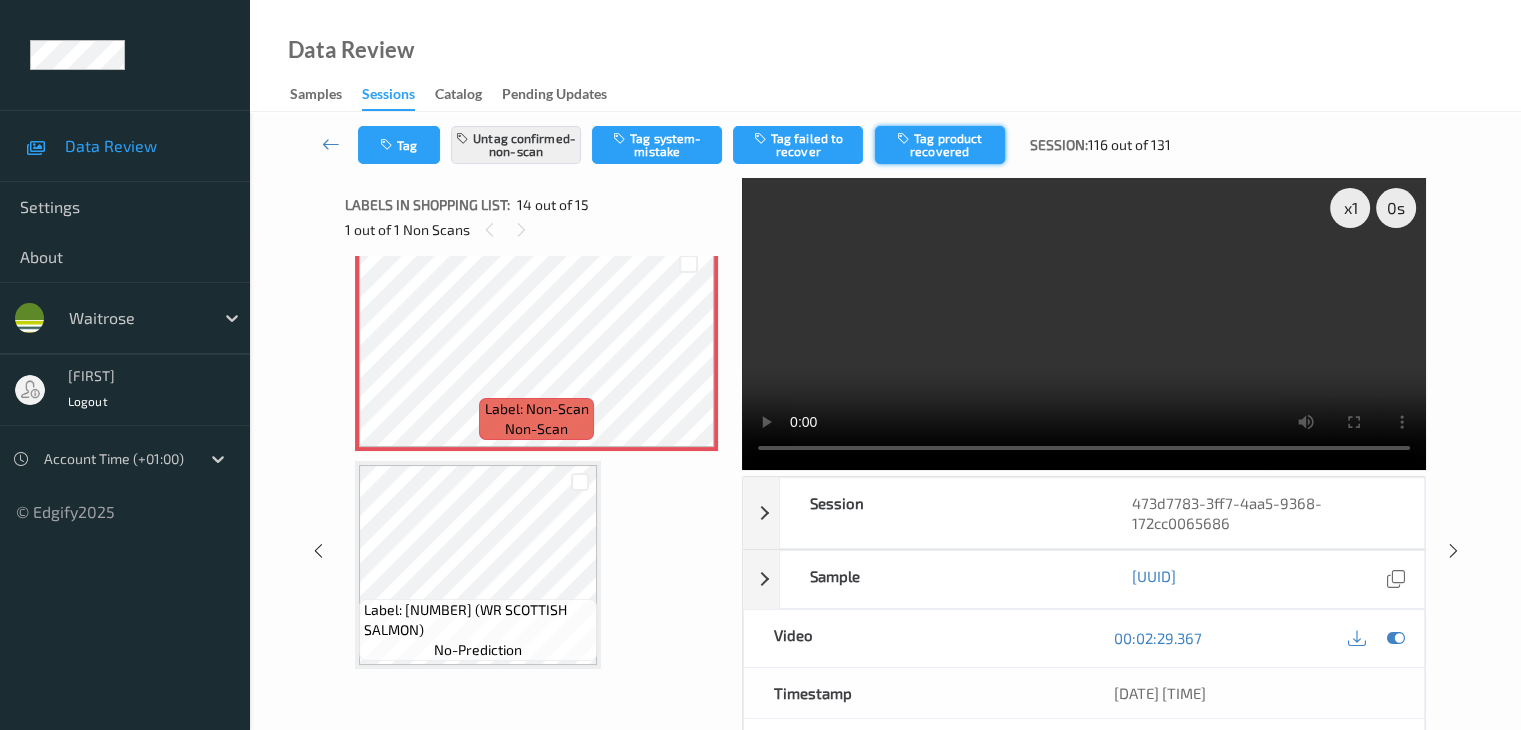 click on "Tag   product recovered" at bounding box center [940, 145] 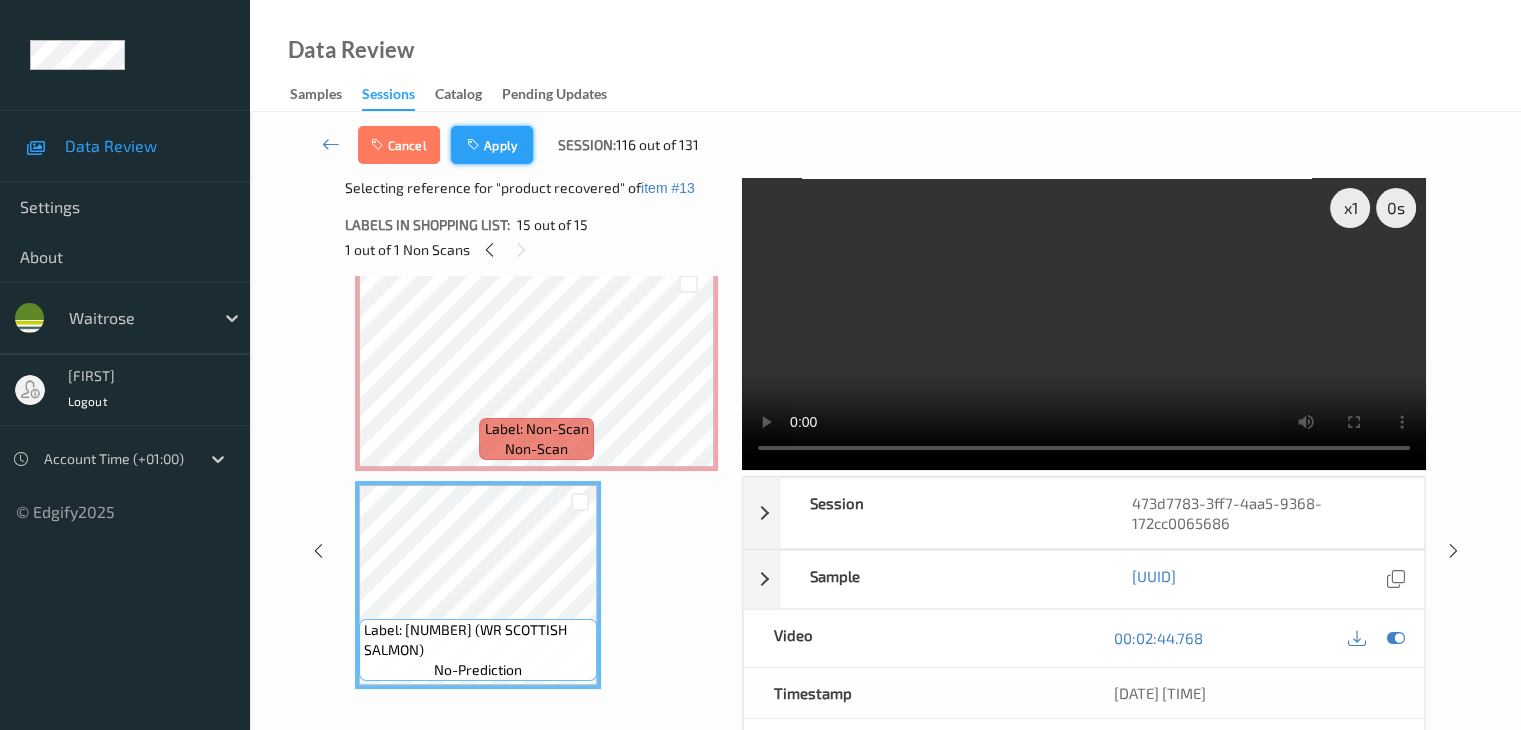click on "Apply" at bounding box center (492, 145) 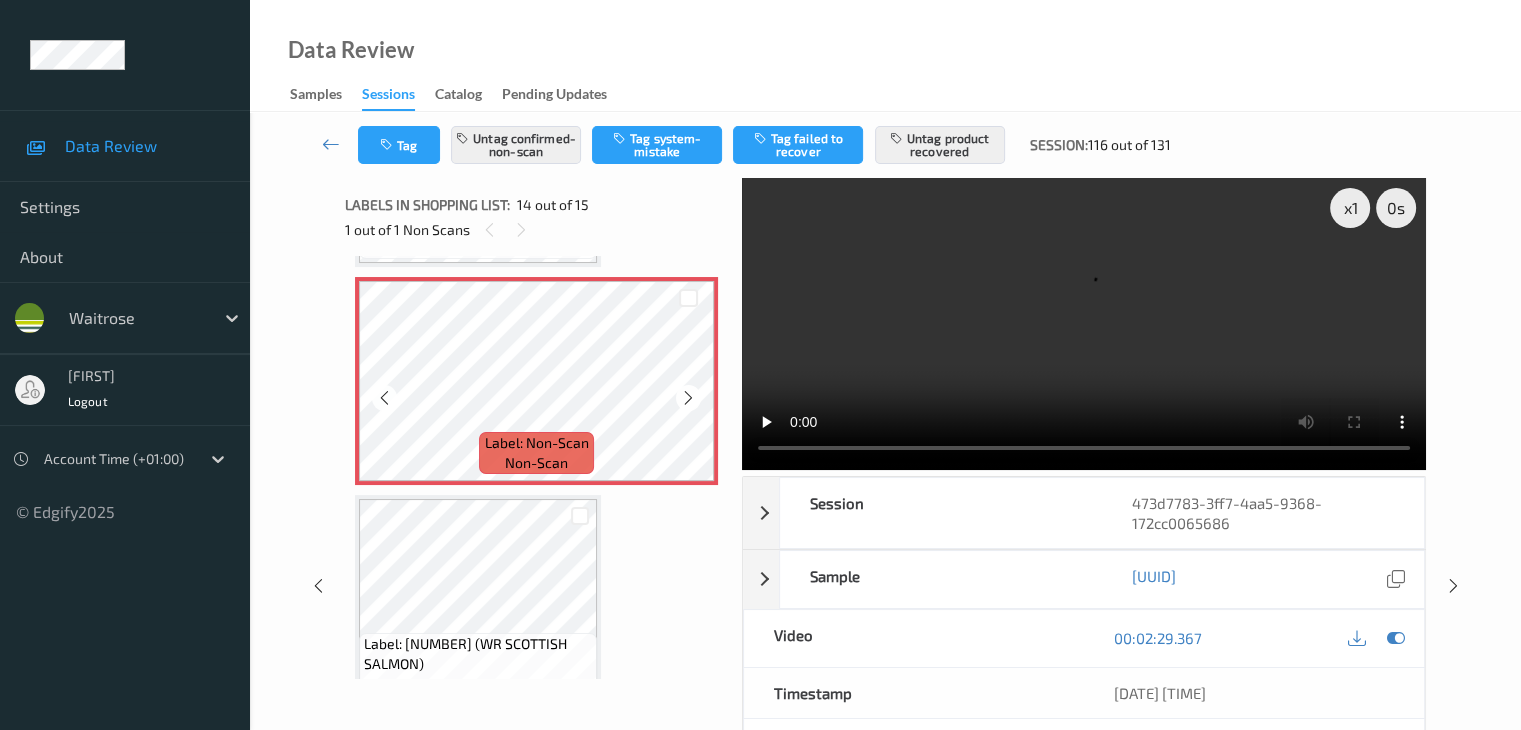 scroll, scrollTop: 2857, scrollLeft: 0, axis: vertical 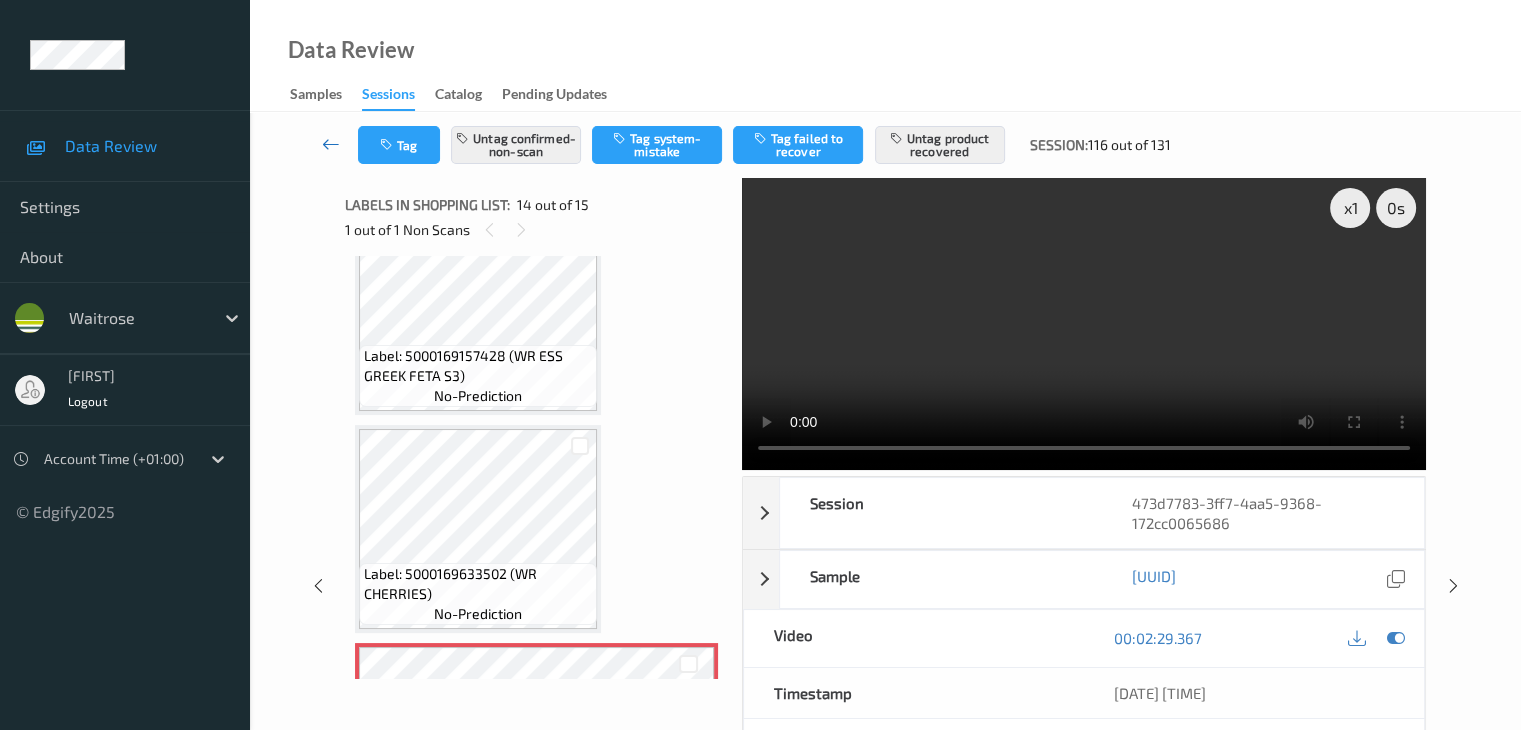click at bounding box center [331, 144] 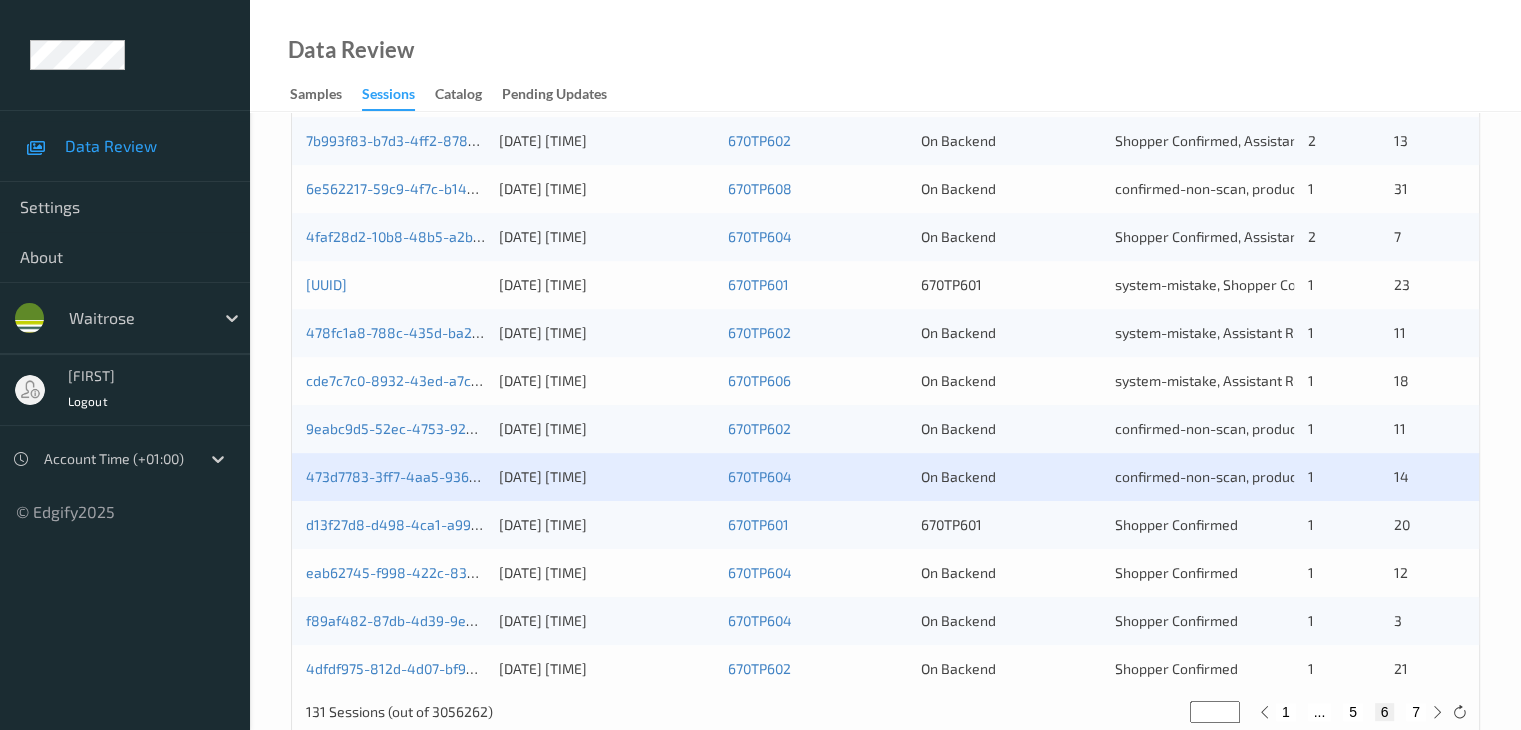 scroll, scrollTop: 900, scrollLeft: 0, axis: vertical 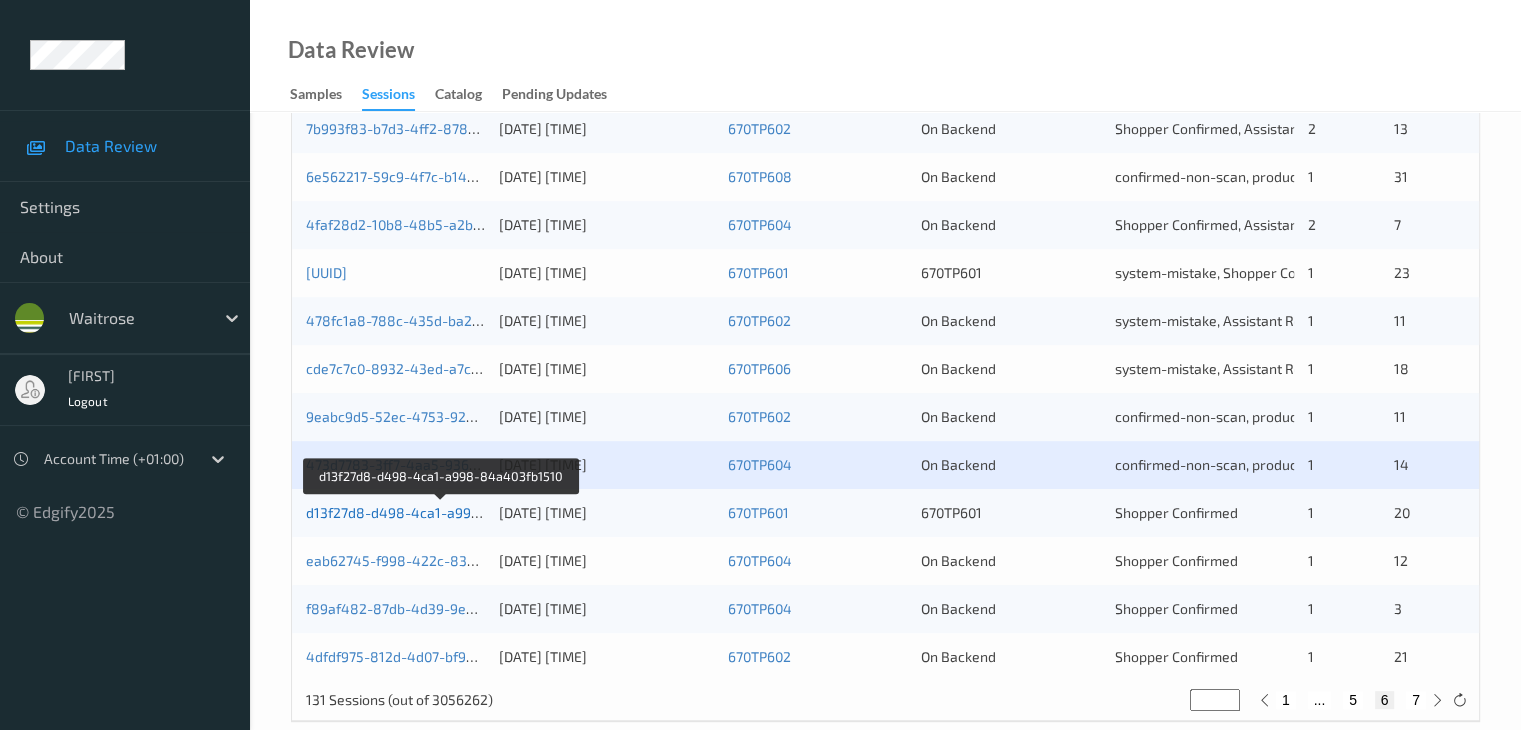 click on "d13f27d8-d498-4ca1-a998-84a403fb1510" at bounding box center (442, 512) 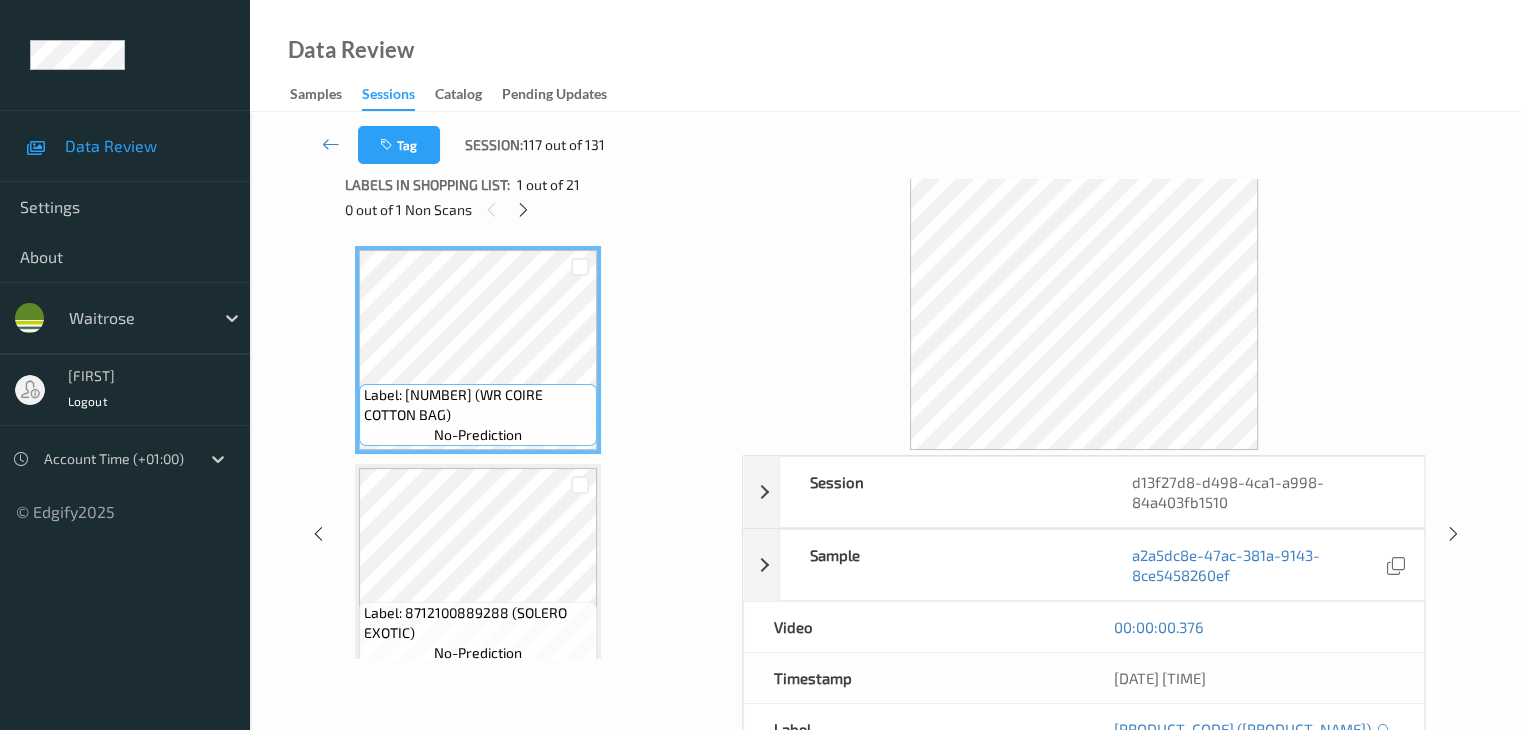 scroll, scrollTop: 0, scrollLeft: 0, axis: both 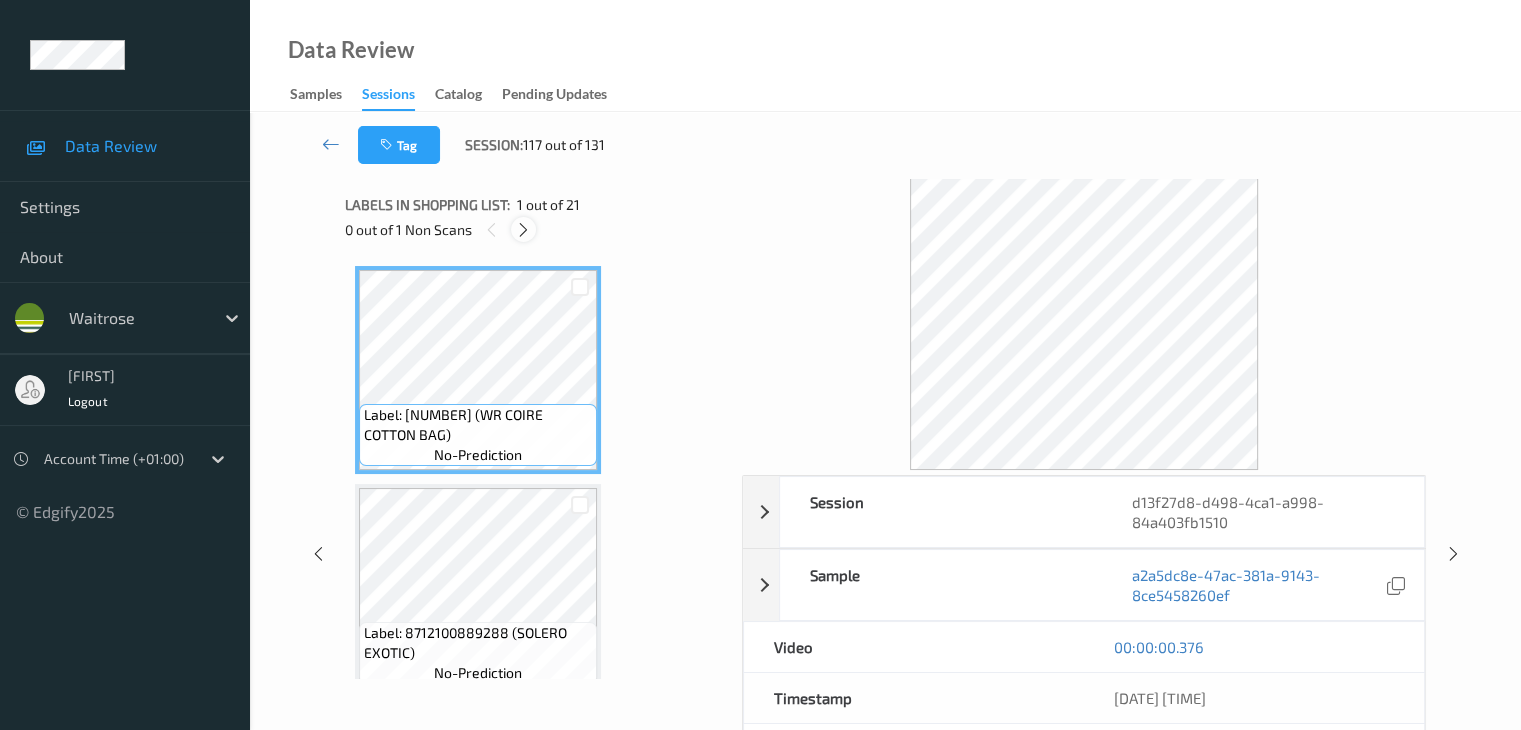 click at bounding box center (523, 230) 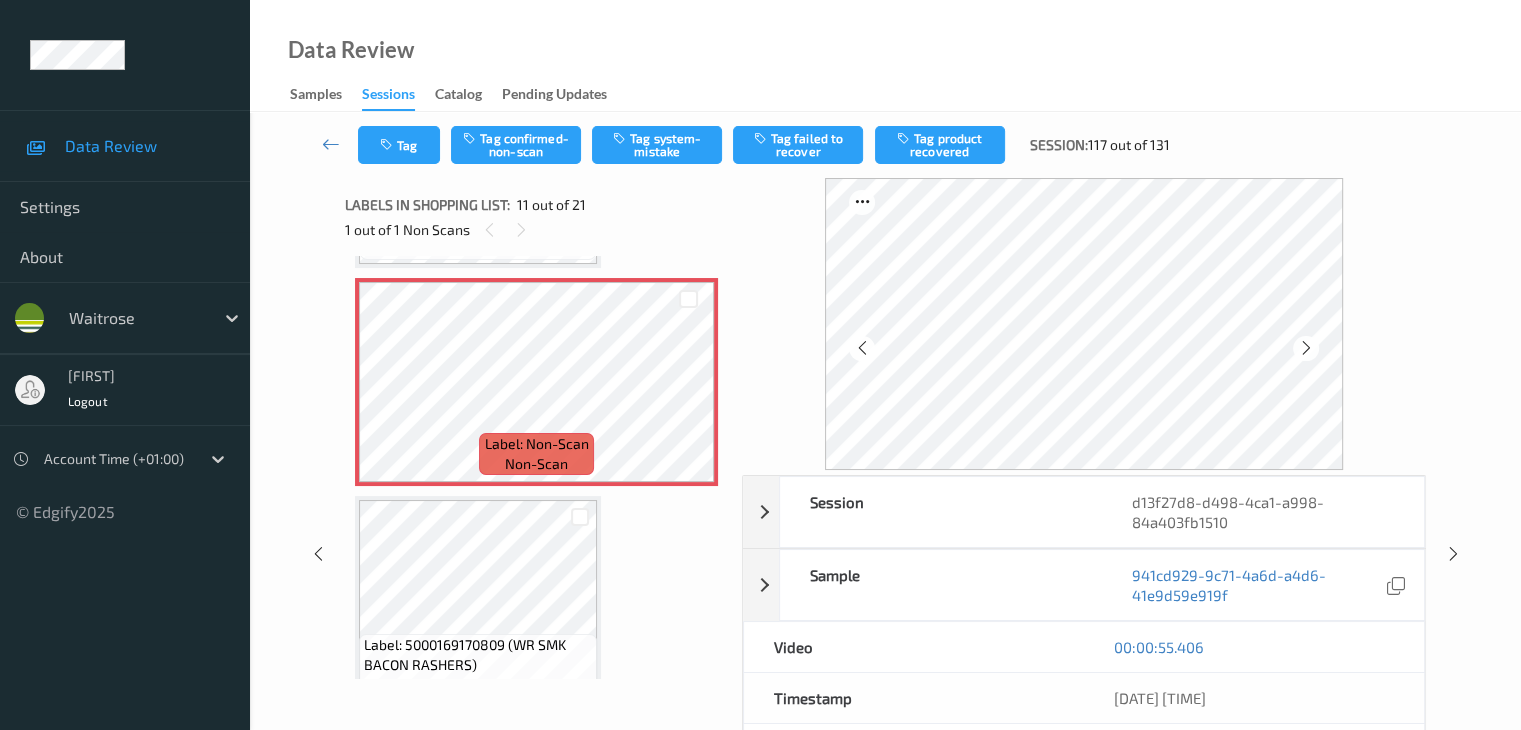 scroll, scrollTop: 2172, scrollLeft: 0, axis: vertical 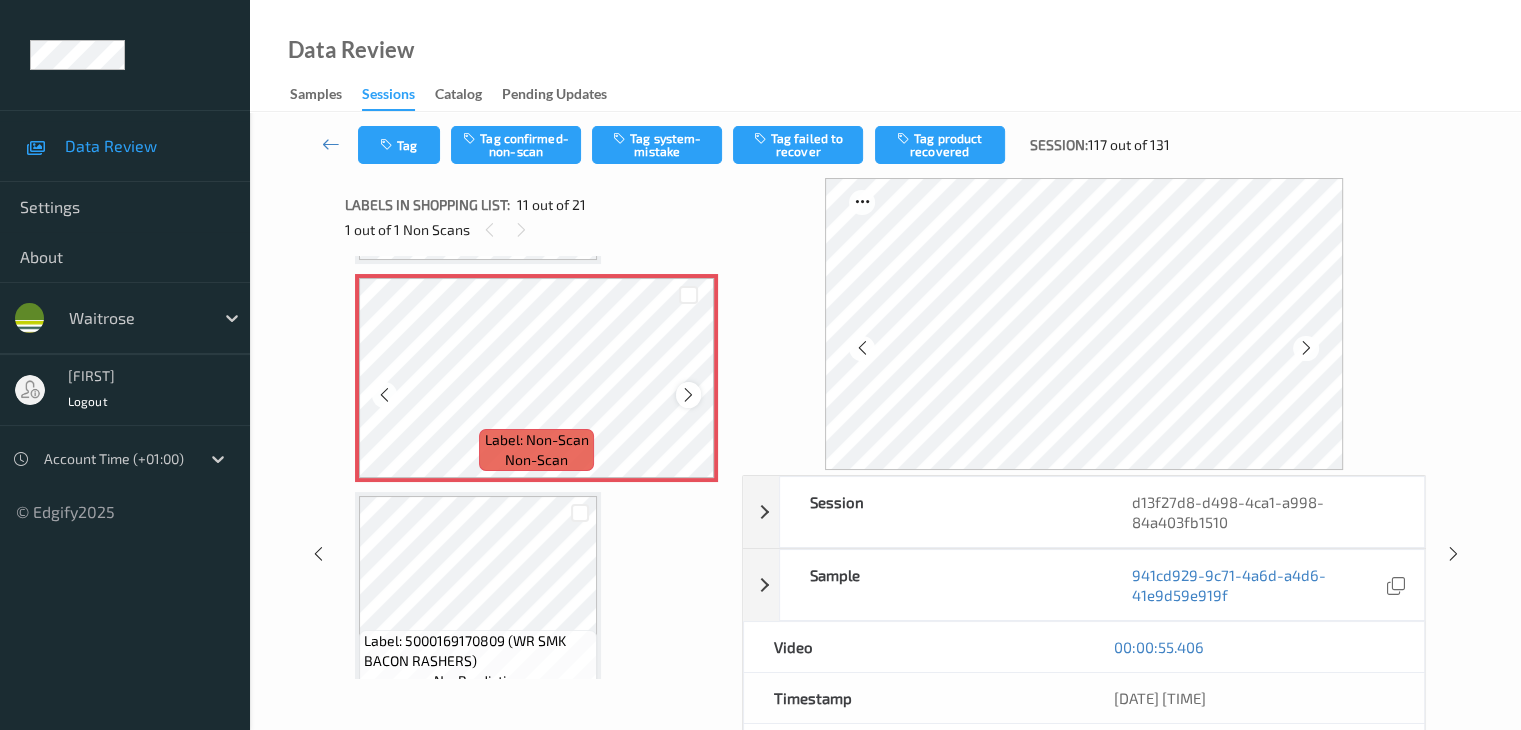 click at bounding box center (688, 395) 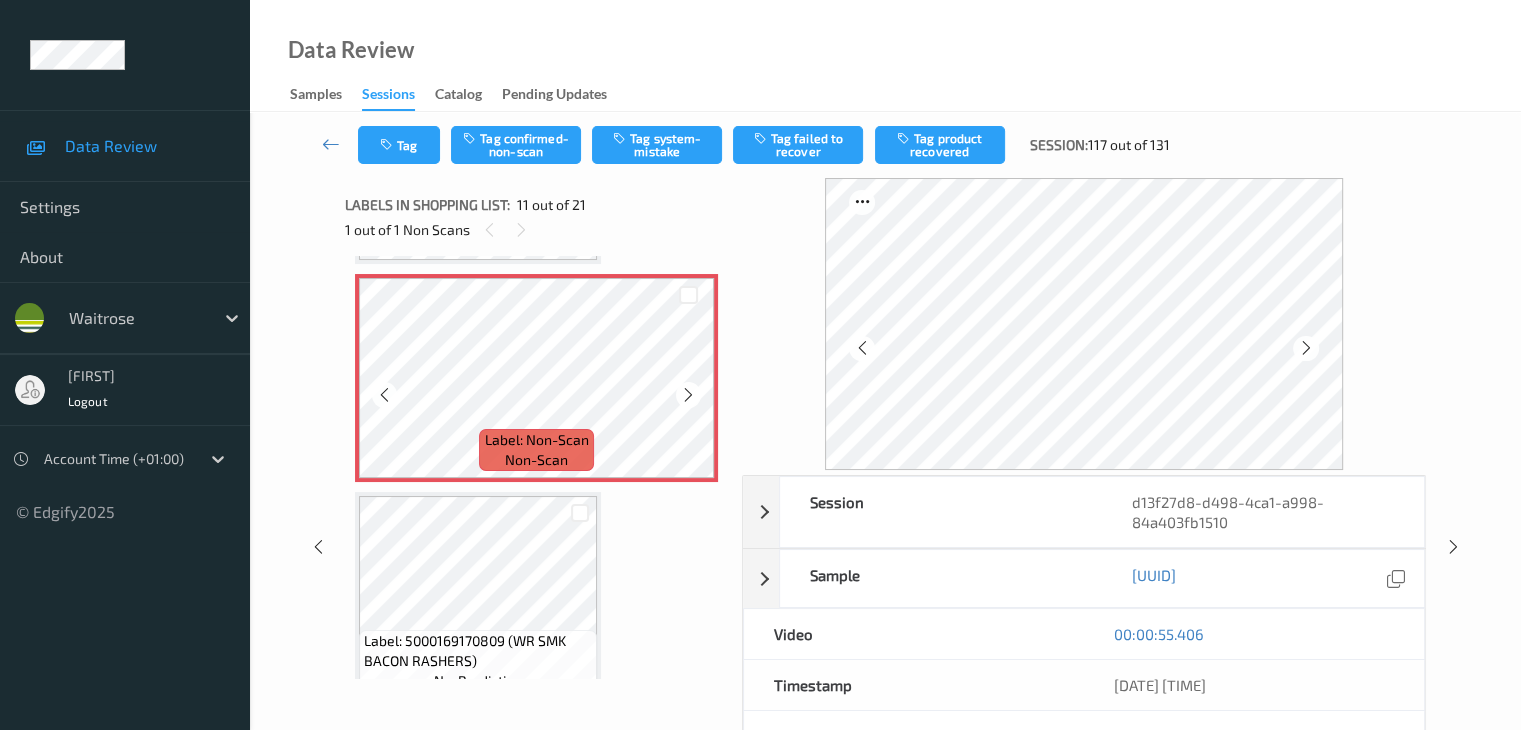 click at bounding box center [688, 395] 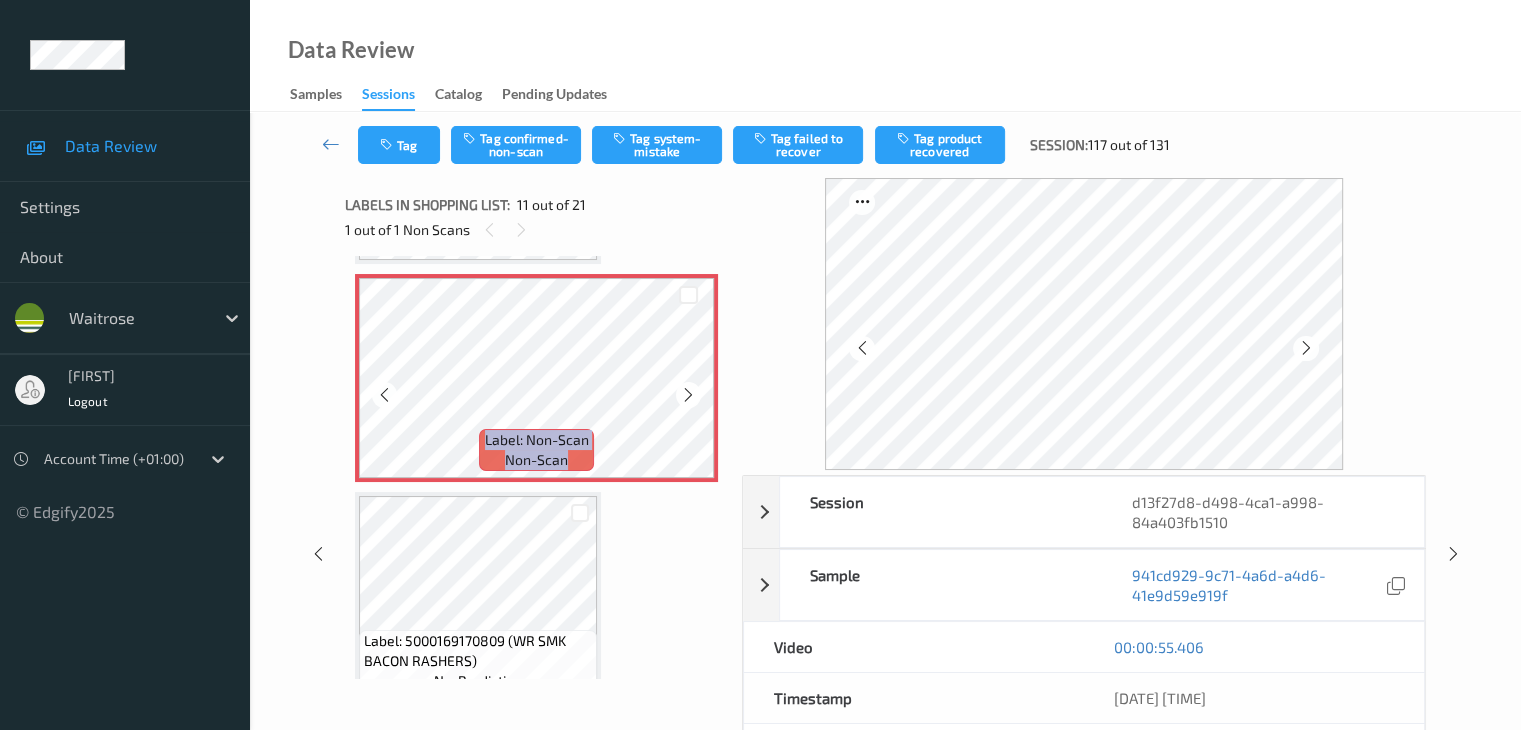 click at bounding box center [688, 395] 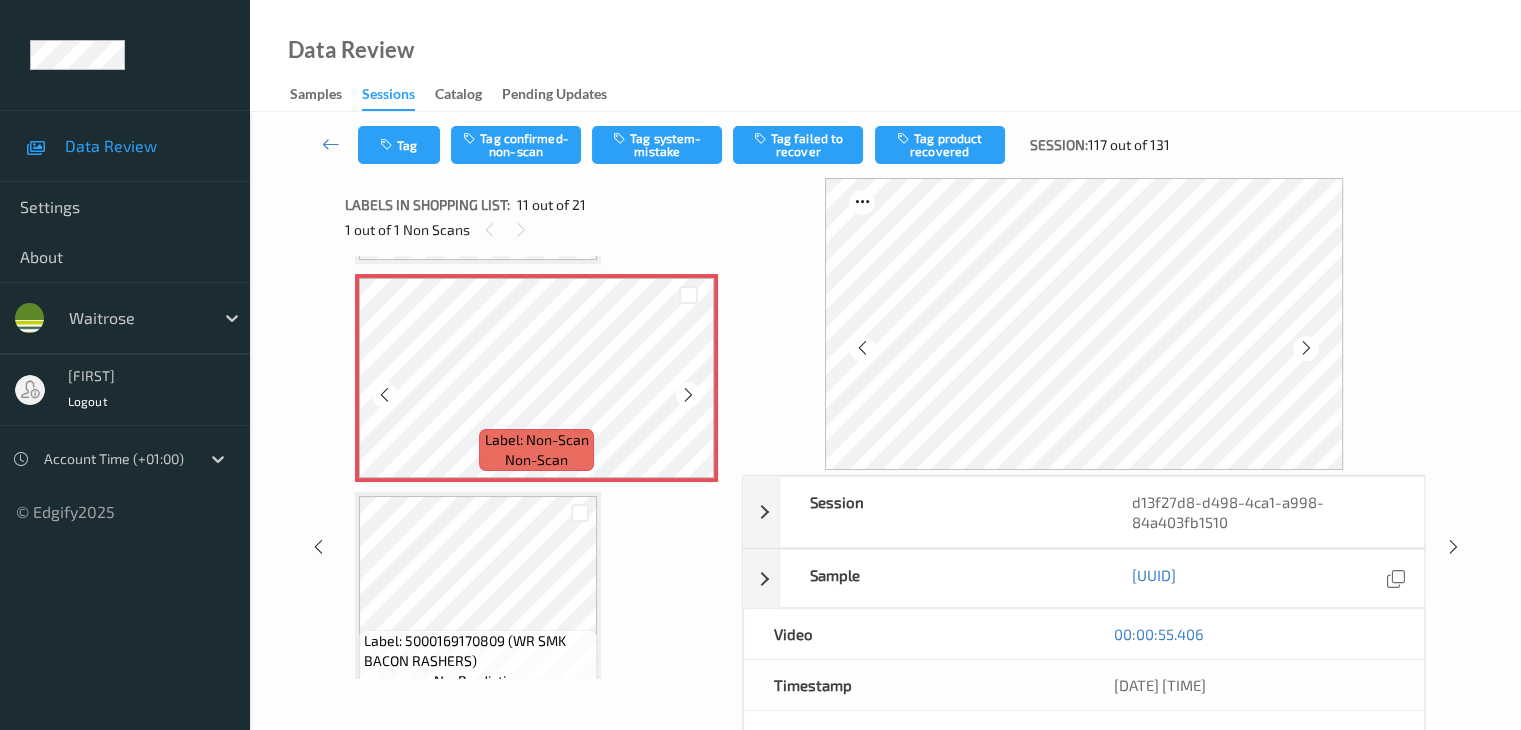 click at bounding box center [688, 395] 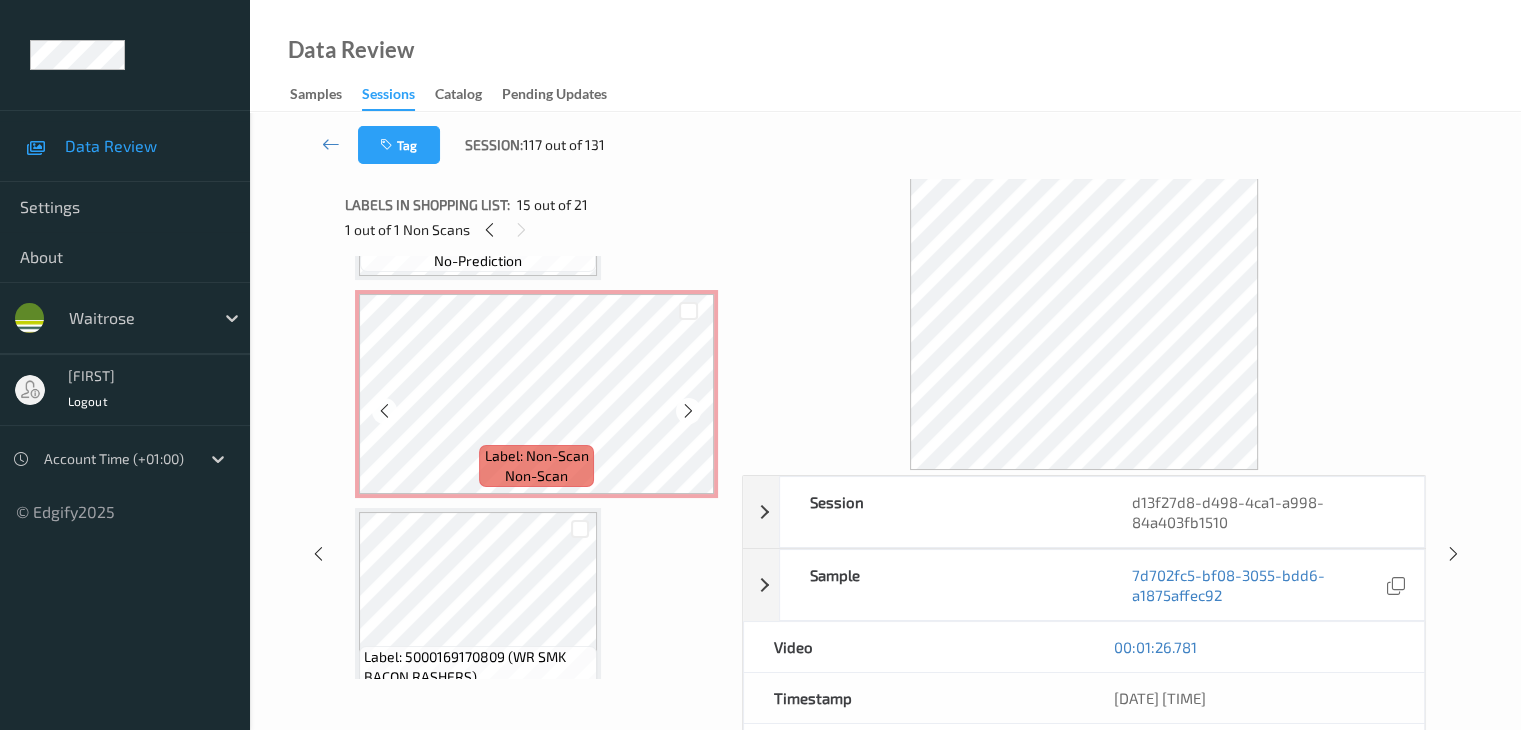 scroll, scrollTop: 2072, scrollLeft: 0, axis: vertical 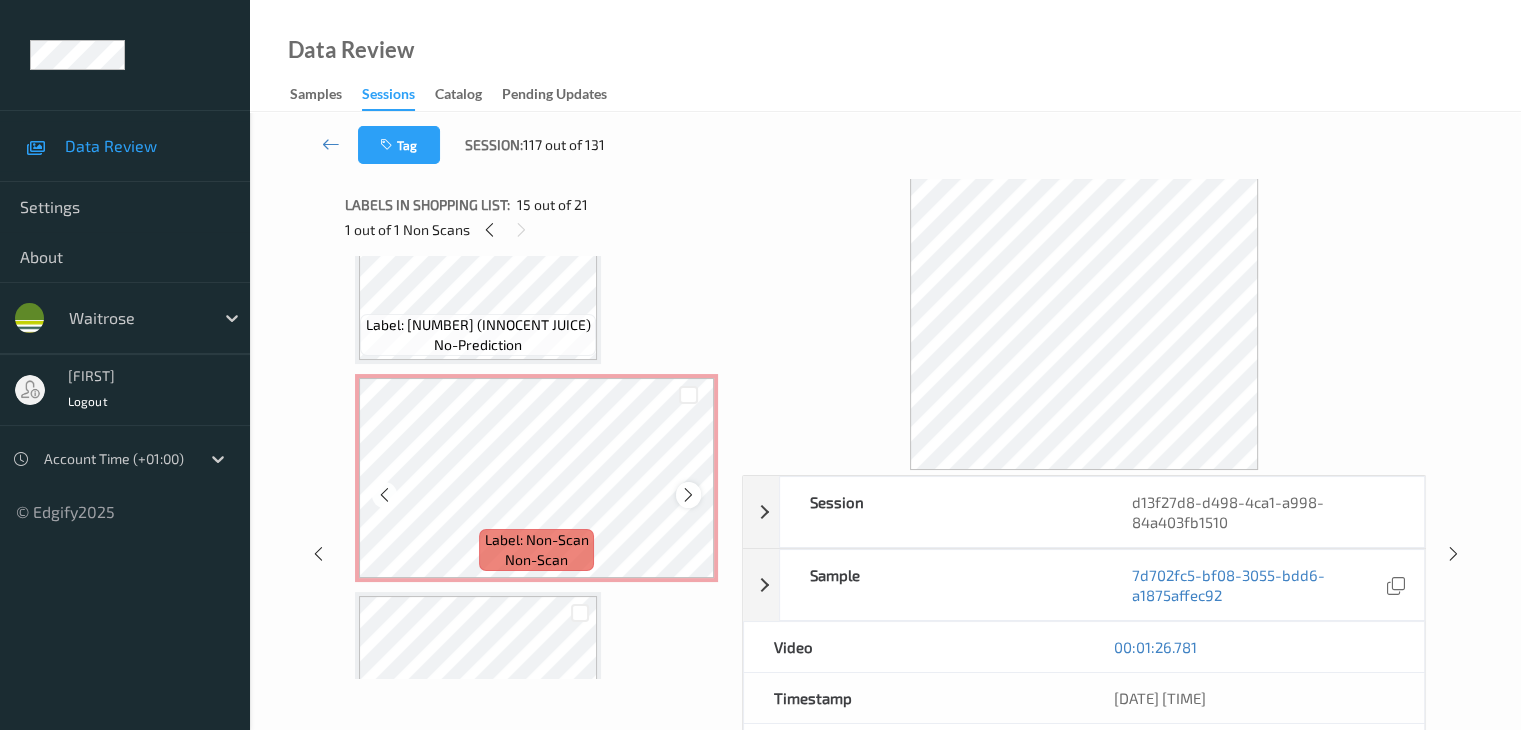 click at bounding box center [688, 495] 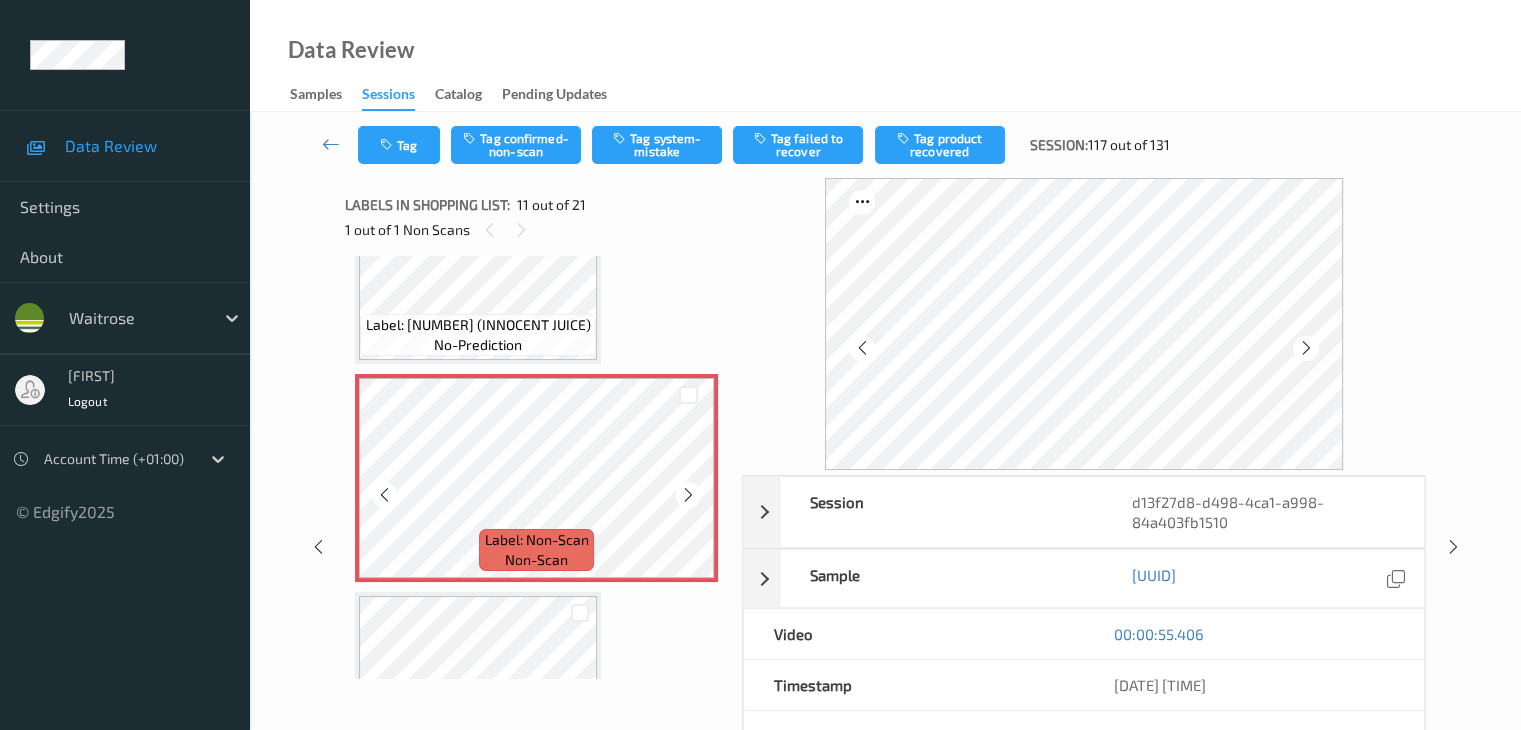 click at bounding box center (688, 495) 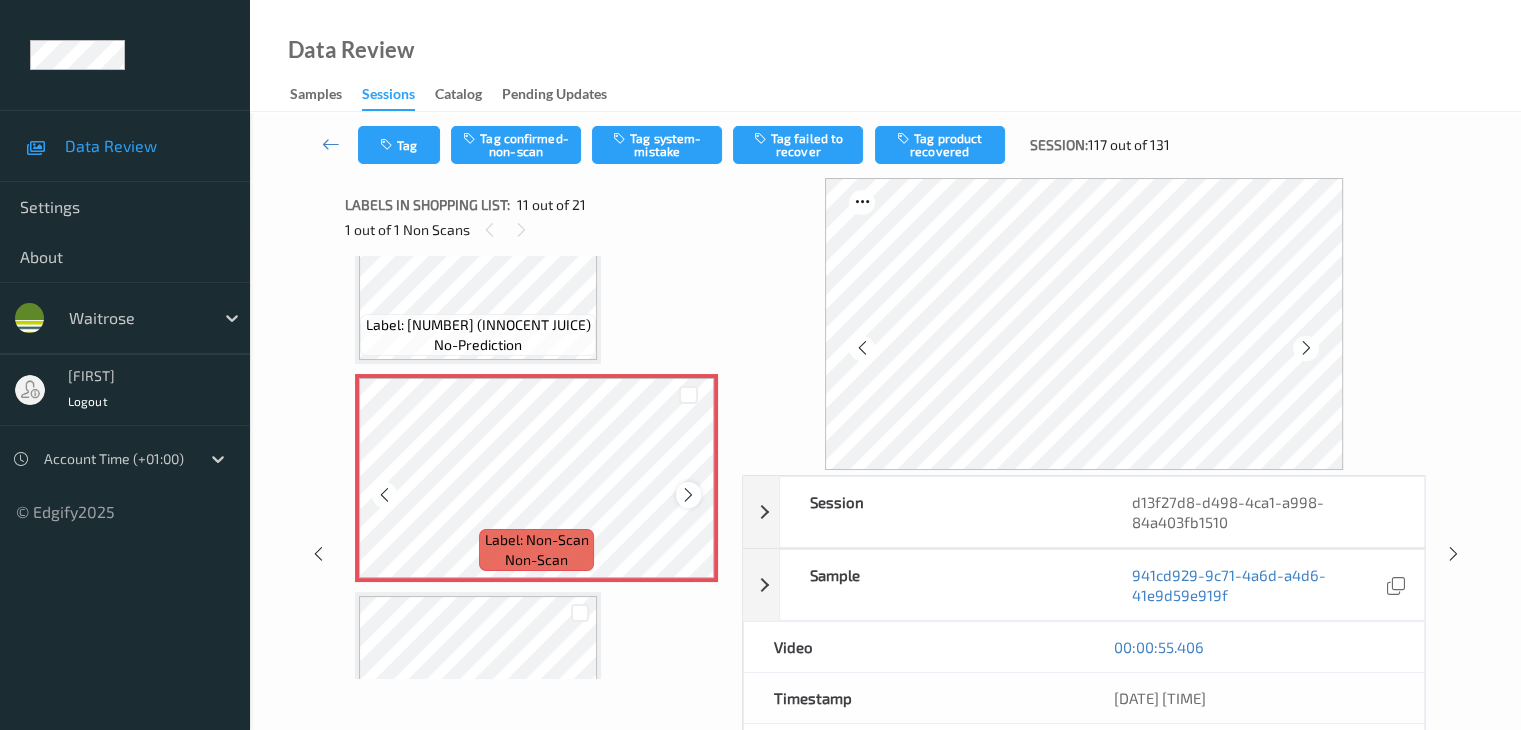 click at bounding box center [688, 495] 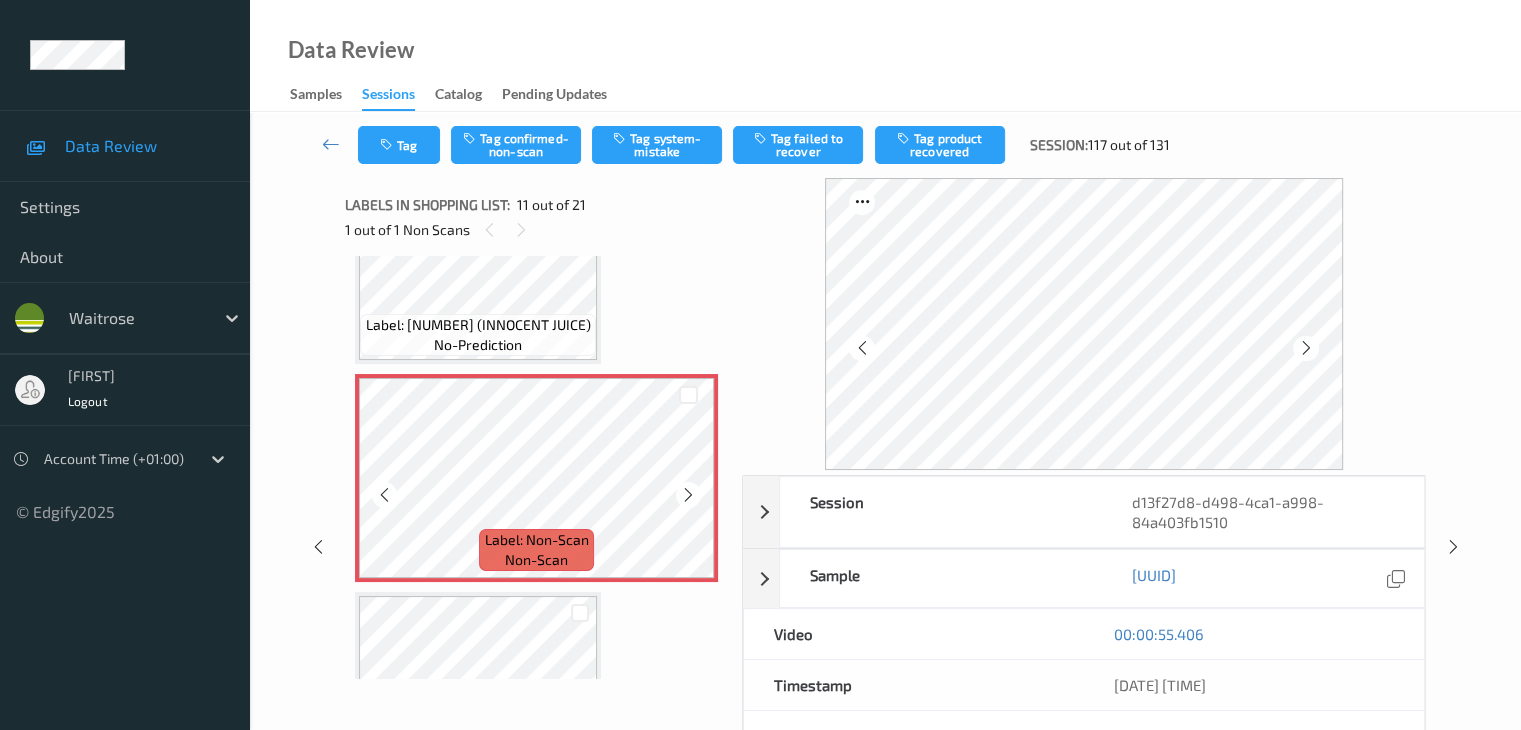 click at bounding box center [688, 495] 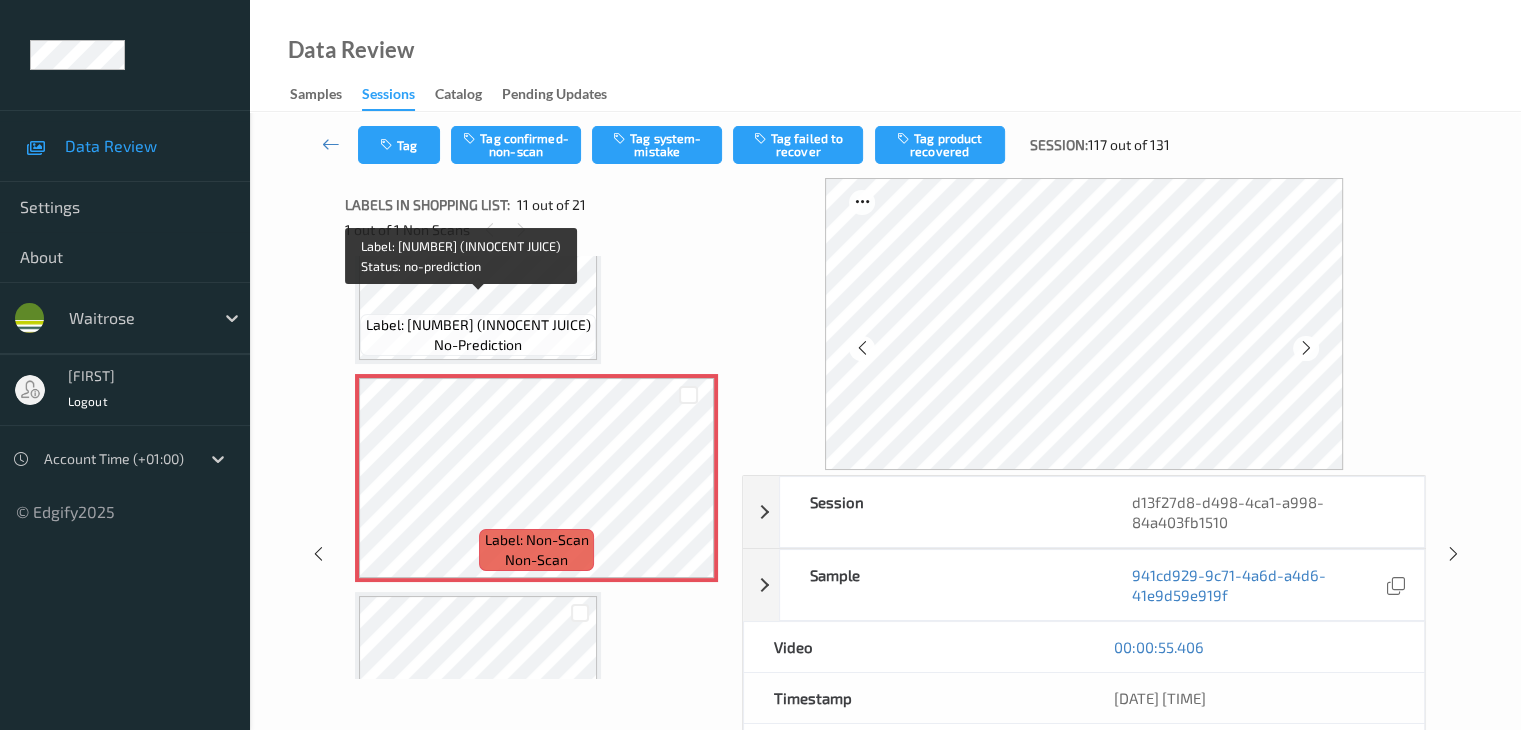 click on "Label: [NUMBER] (INNOCENT JUICE)" at bounding box center (478, 325) 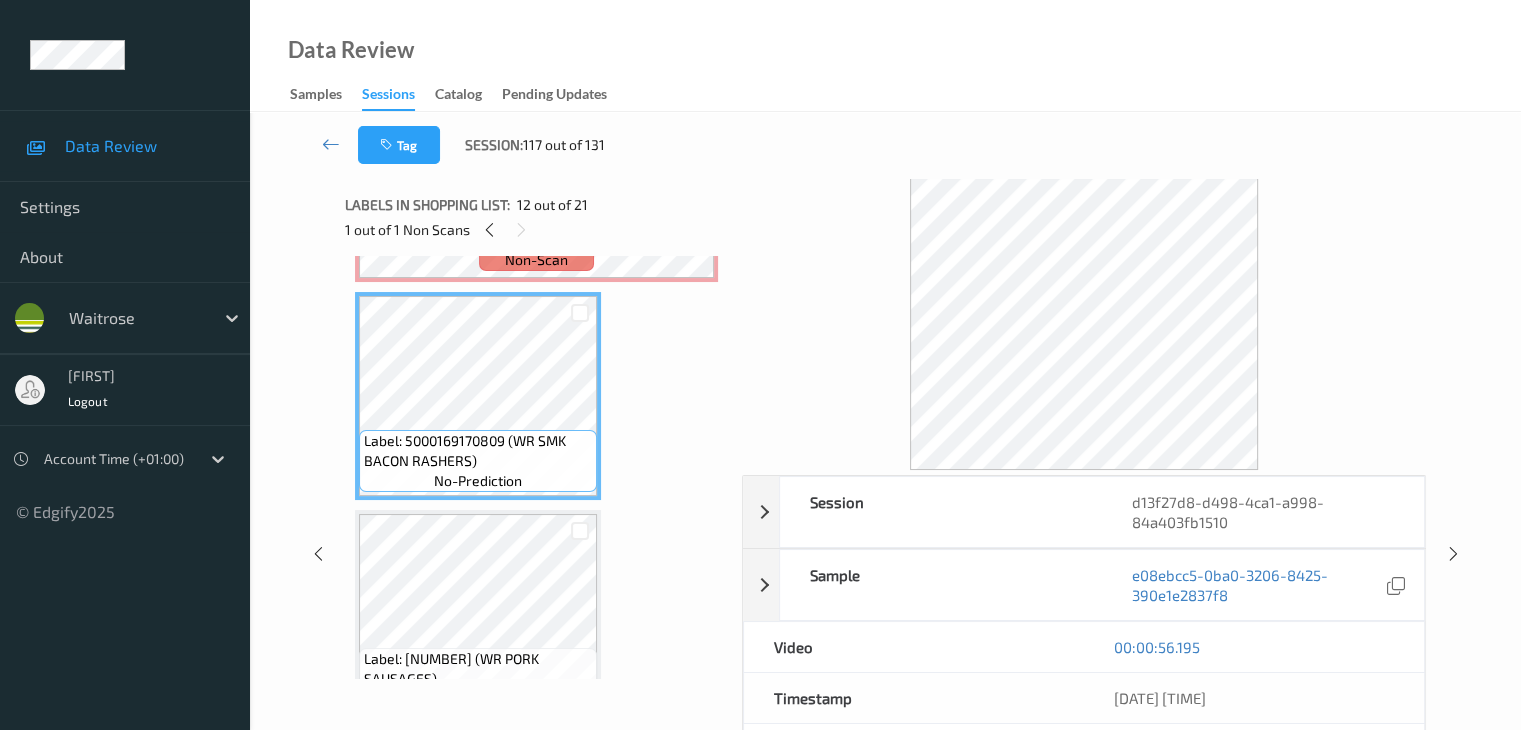 scroll, scrollTop: 2472, scrollLeft: 0, axis: vertical 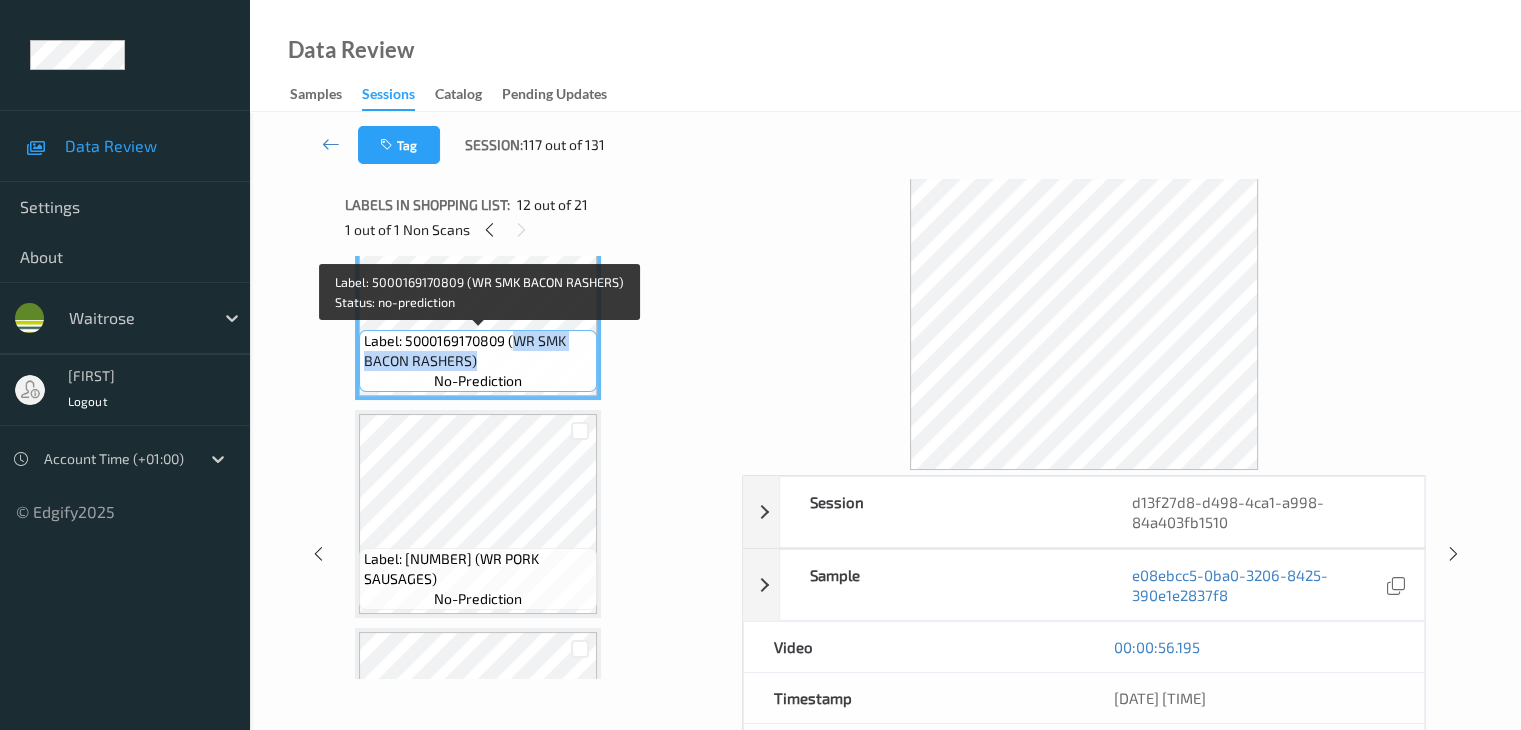 drag, startPoint x: 516, startPoint y: 341, endPoint x: 514, endPoint y: 357, distance: 16.124516 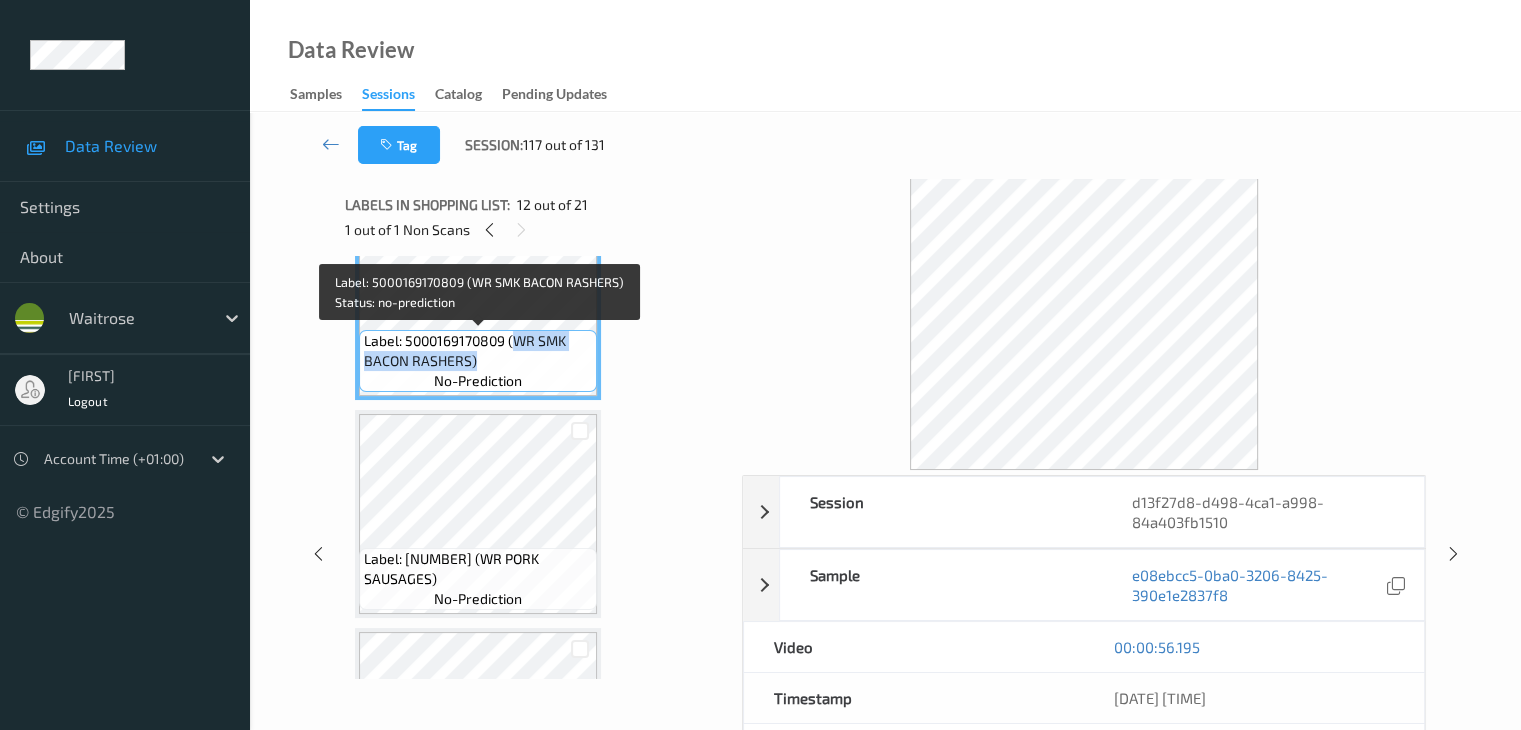 copy on "[NUMBER] (WR SMK BACON RASHERS)" 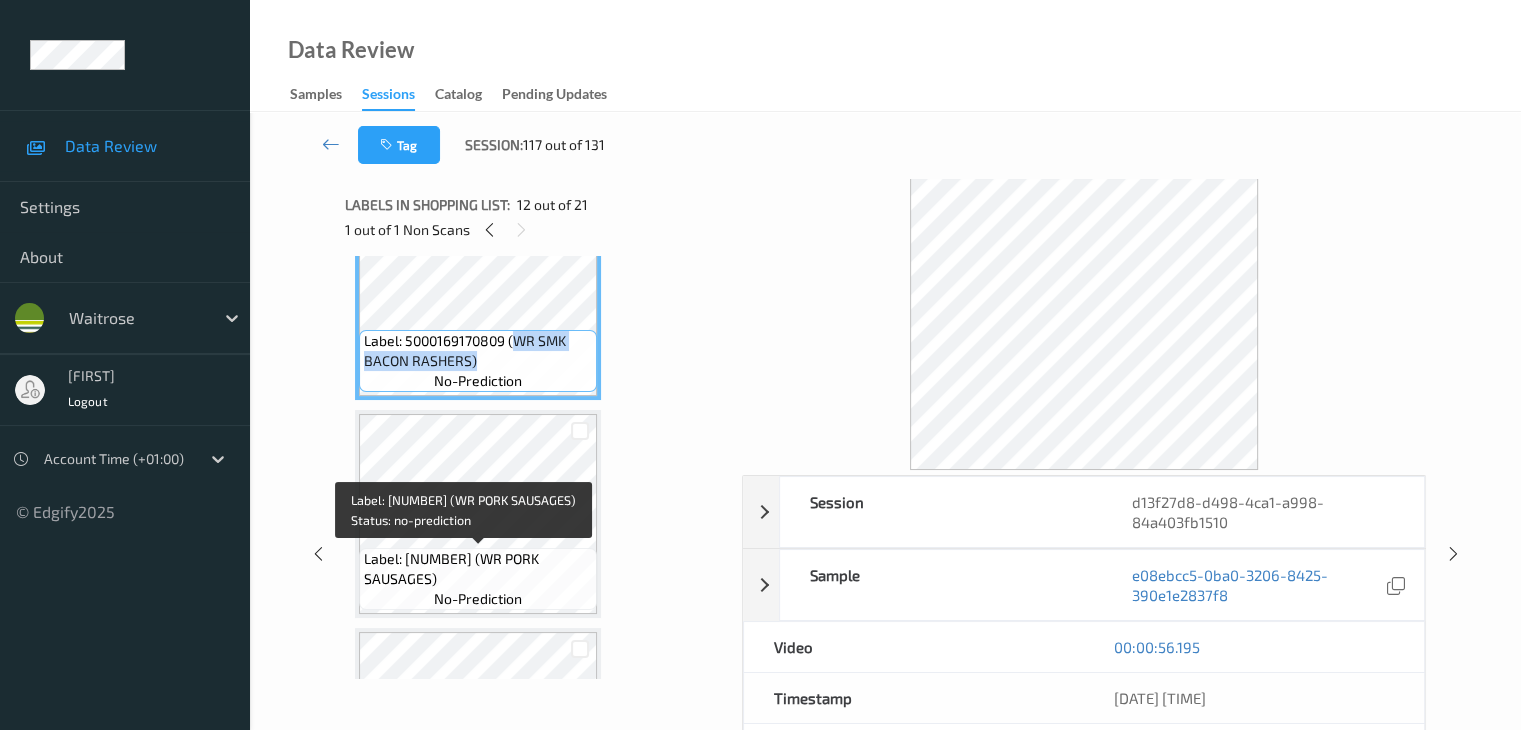 drag, startPoint x: 516, startPoint y: 562, endPoint x: 519, endPoint y: 572, distance: 10.440307 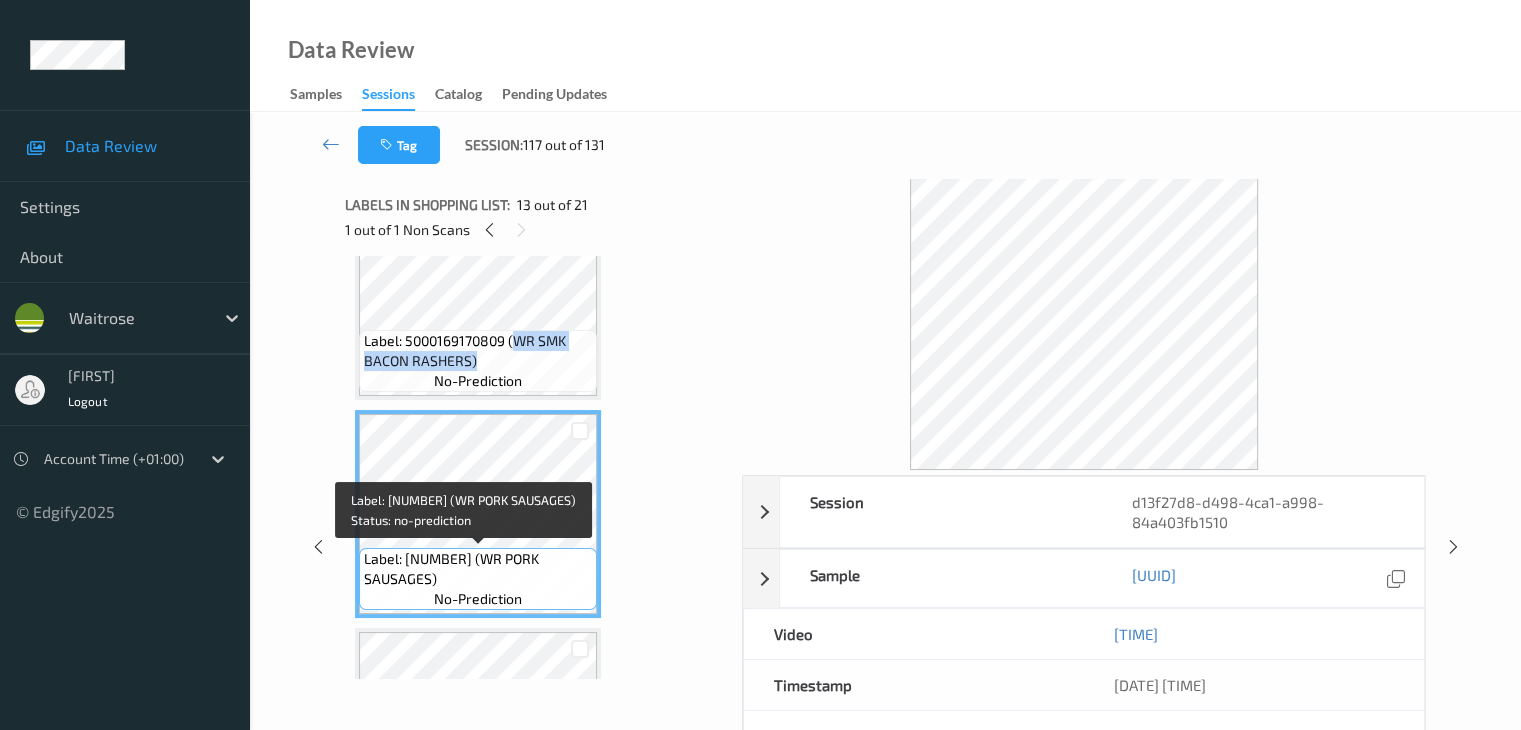 copy on "(WR PORK SAUSAGES)" 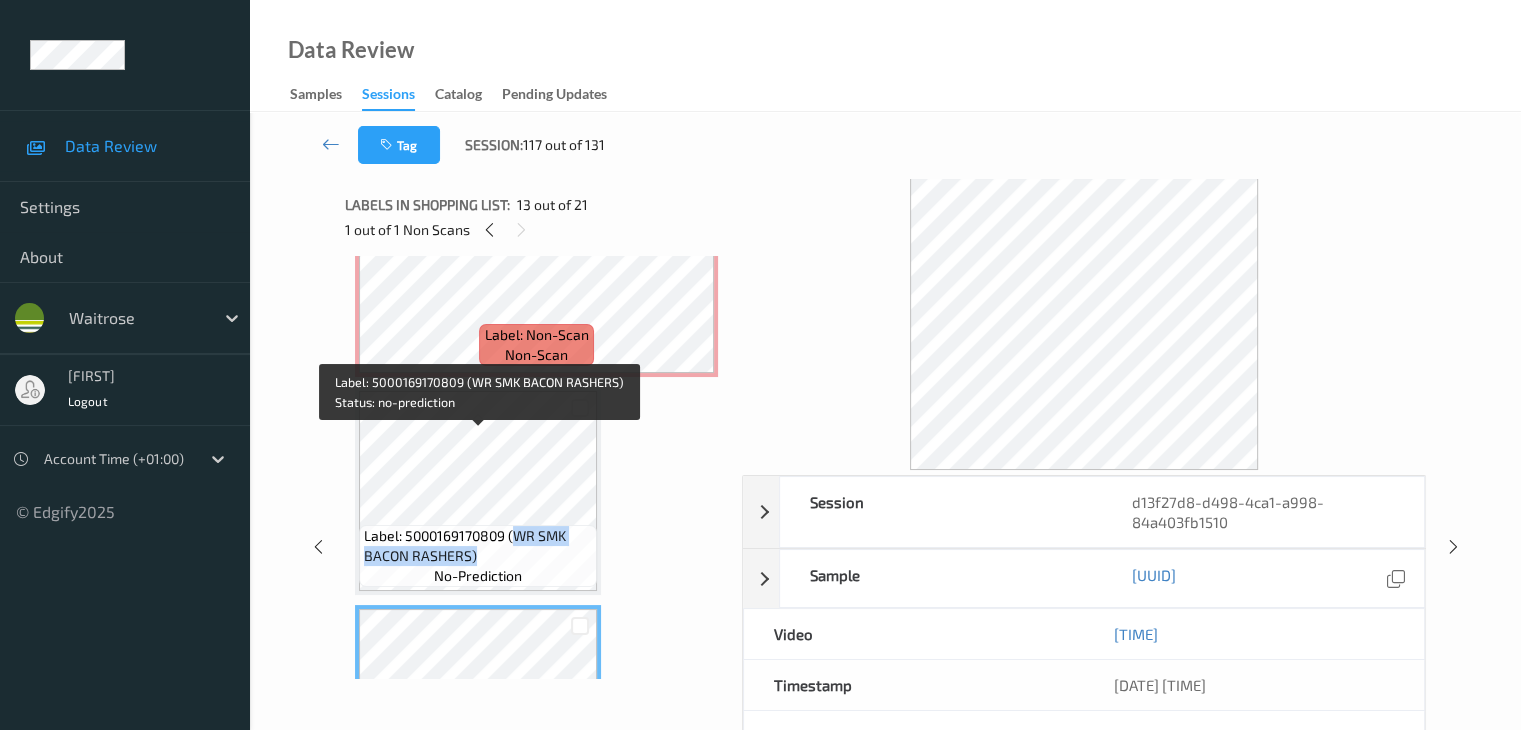 scroll, scrollTop: 2172, scrollLeft: 0, axis: vertical 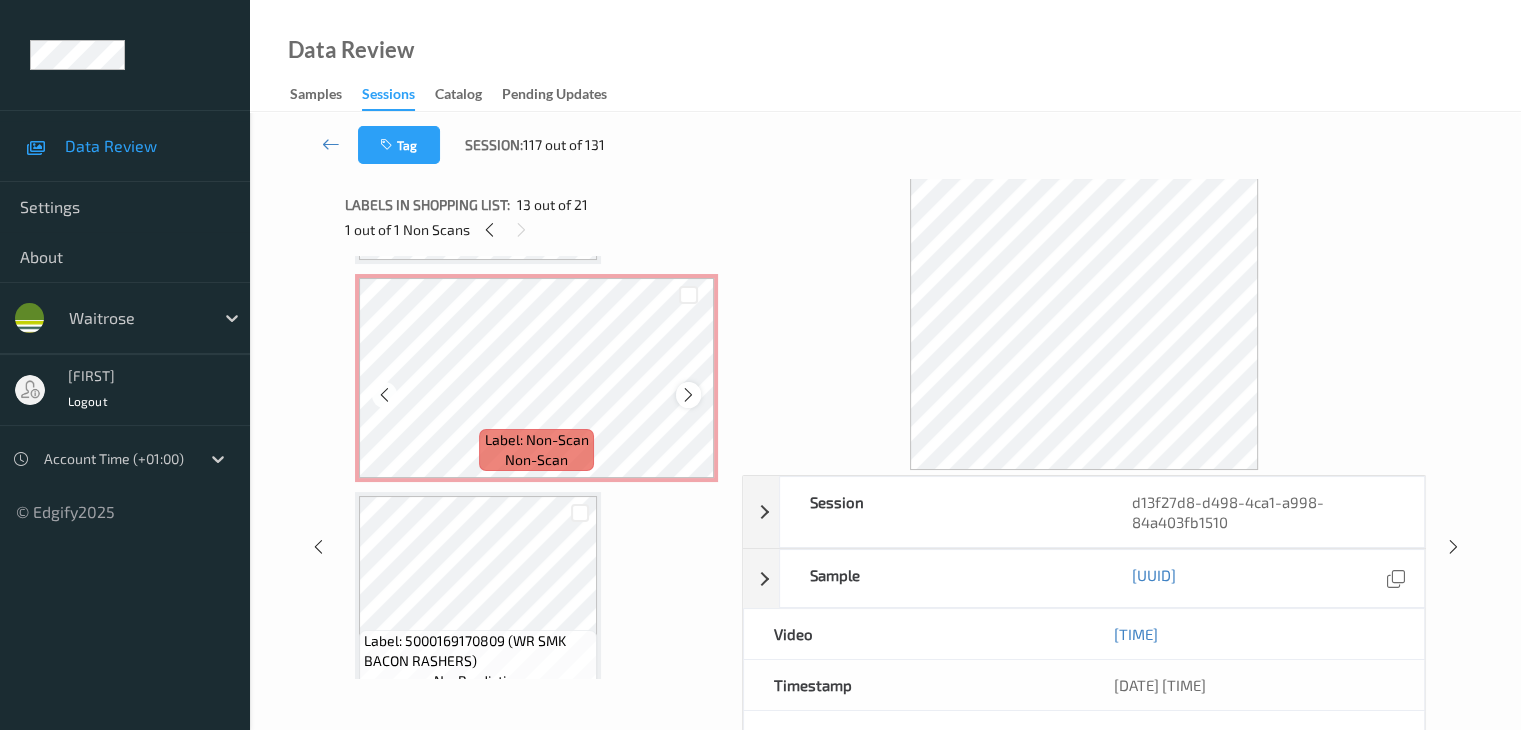 click at bounding box center (688, 395) 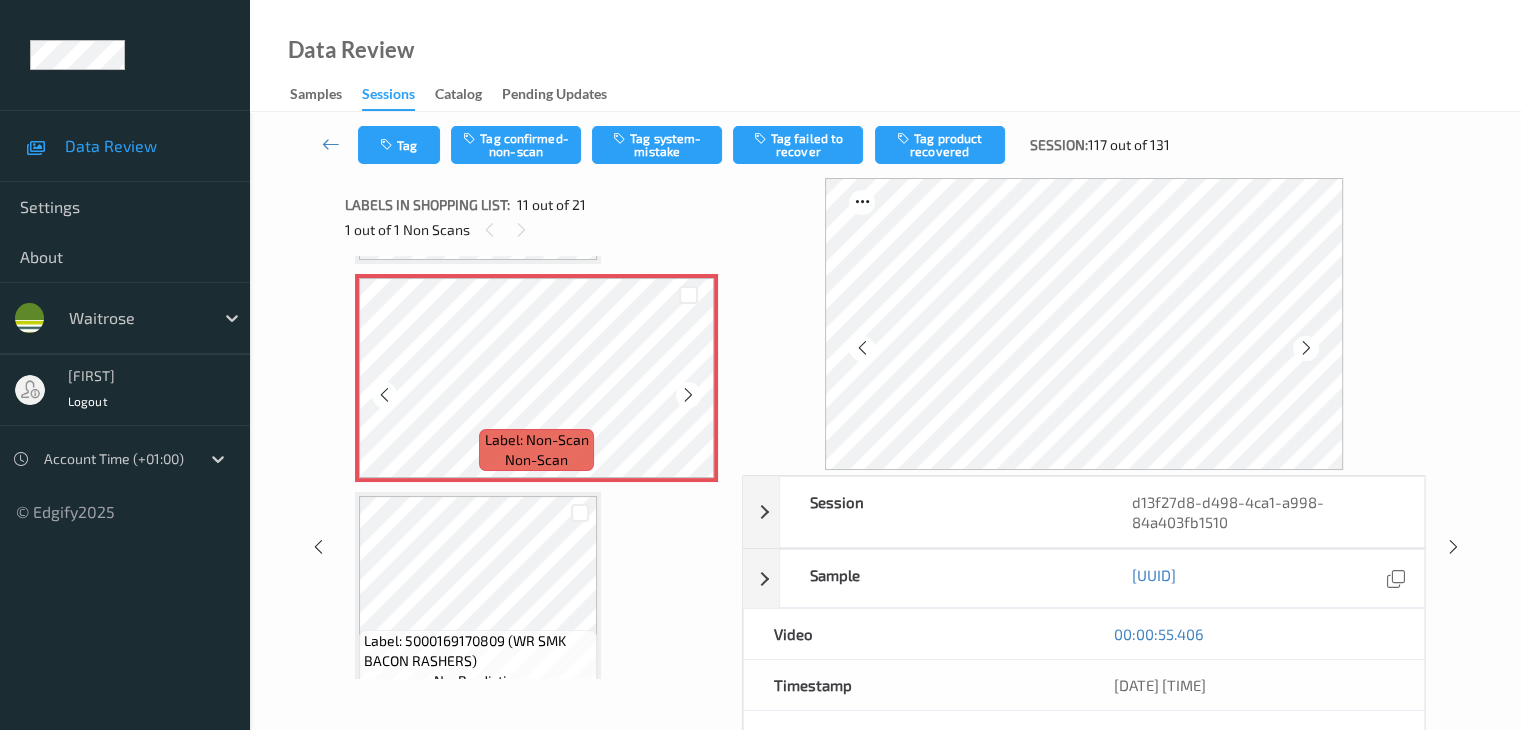 click at bounding box center (688, 395) 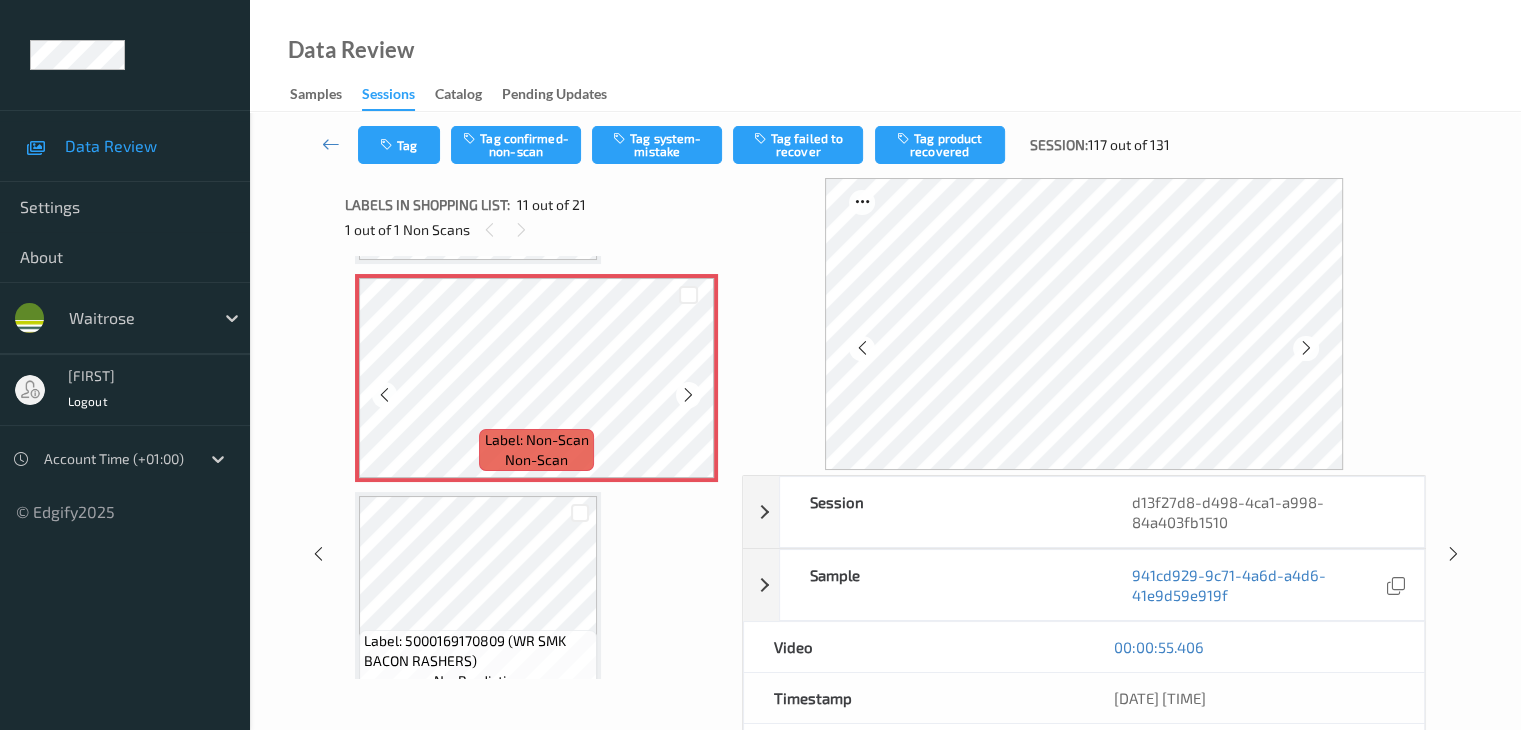 click at bounding box center [688, 395] 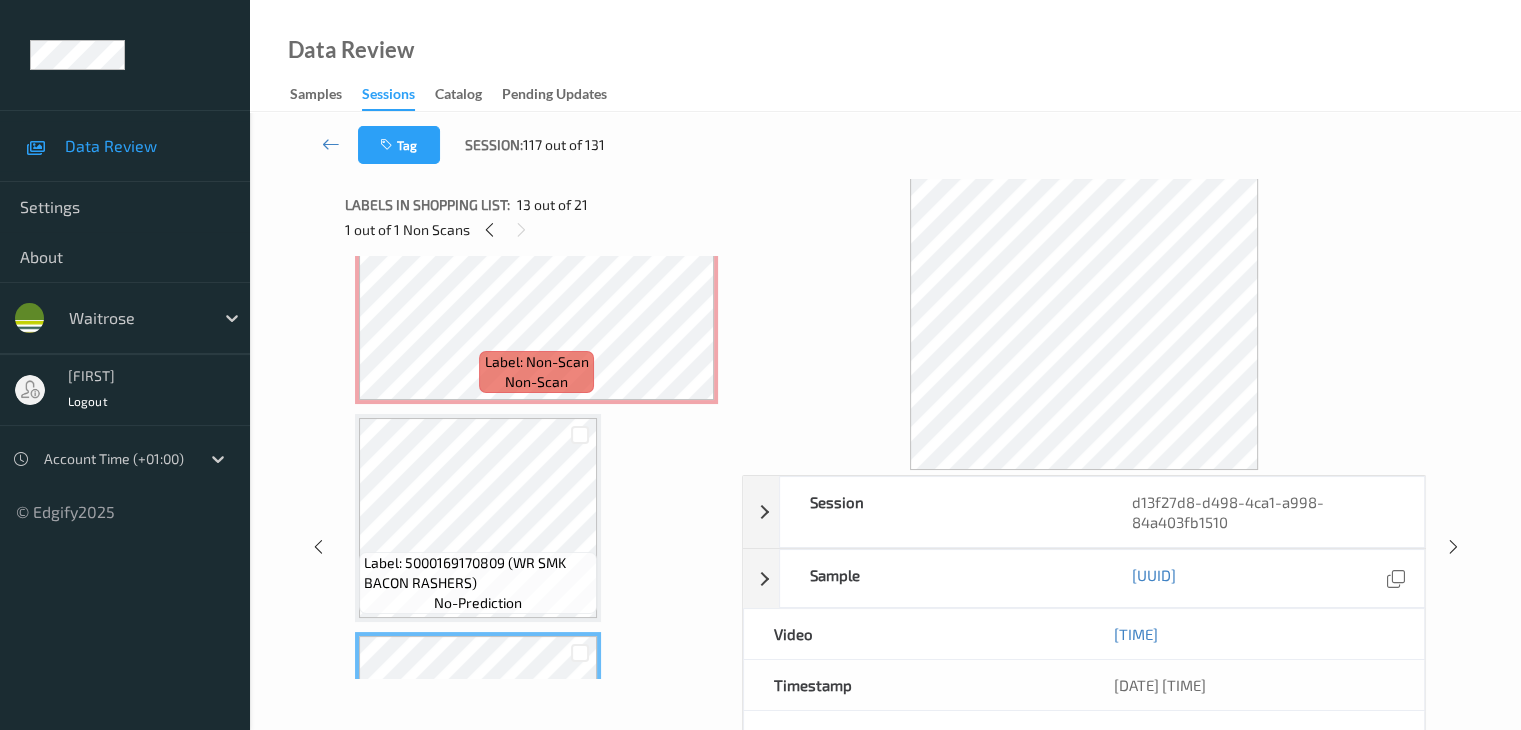 scroll, scrollTop: 2172, scrollLeft: 0, axis: vertical 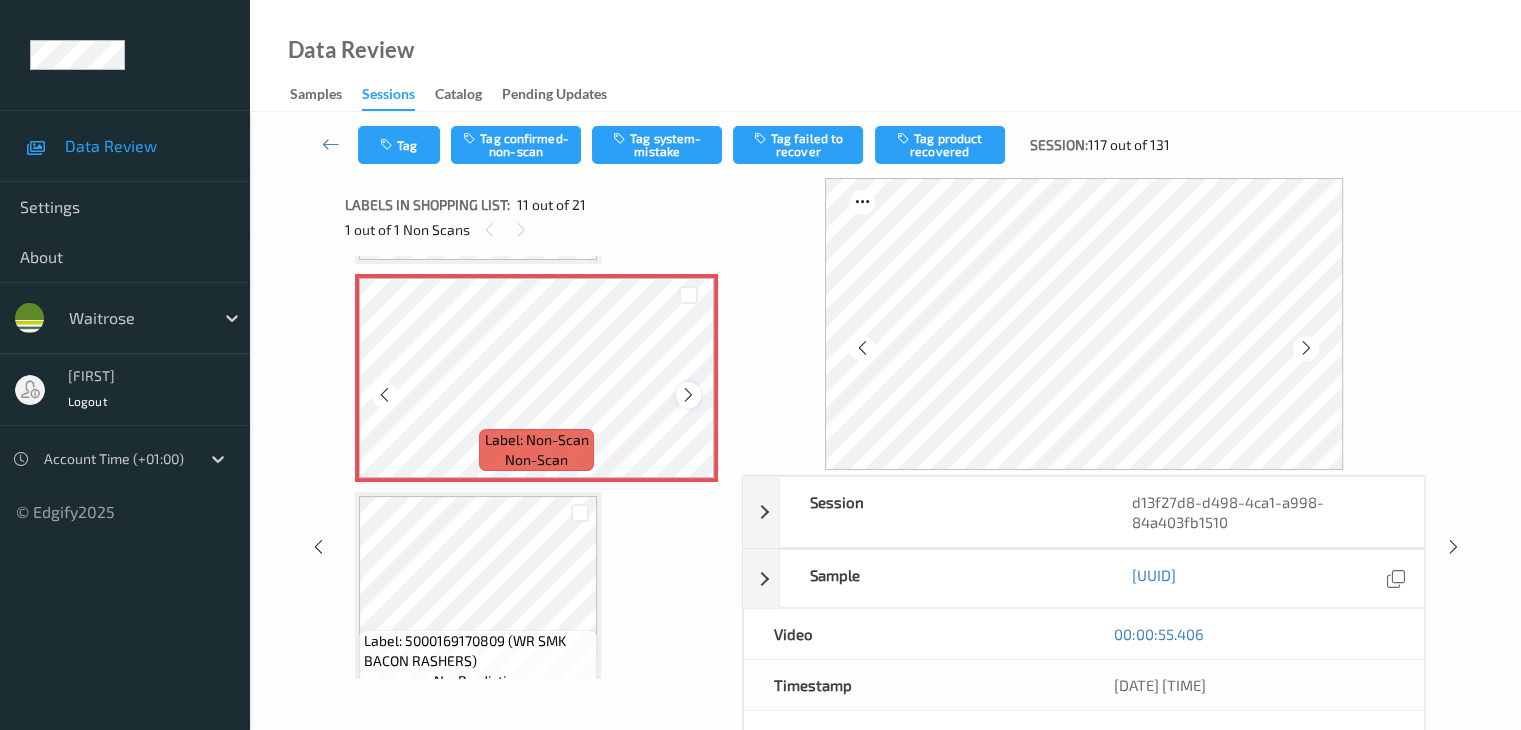 click at bounding box center [688, 395] 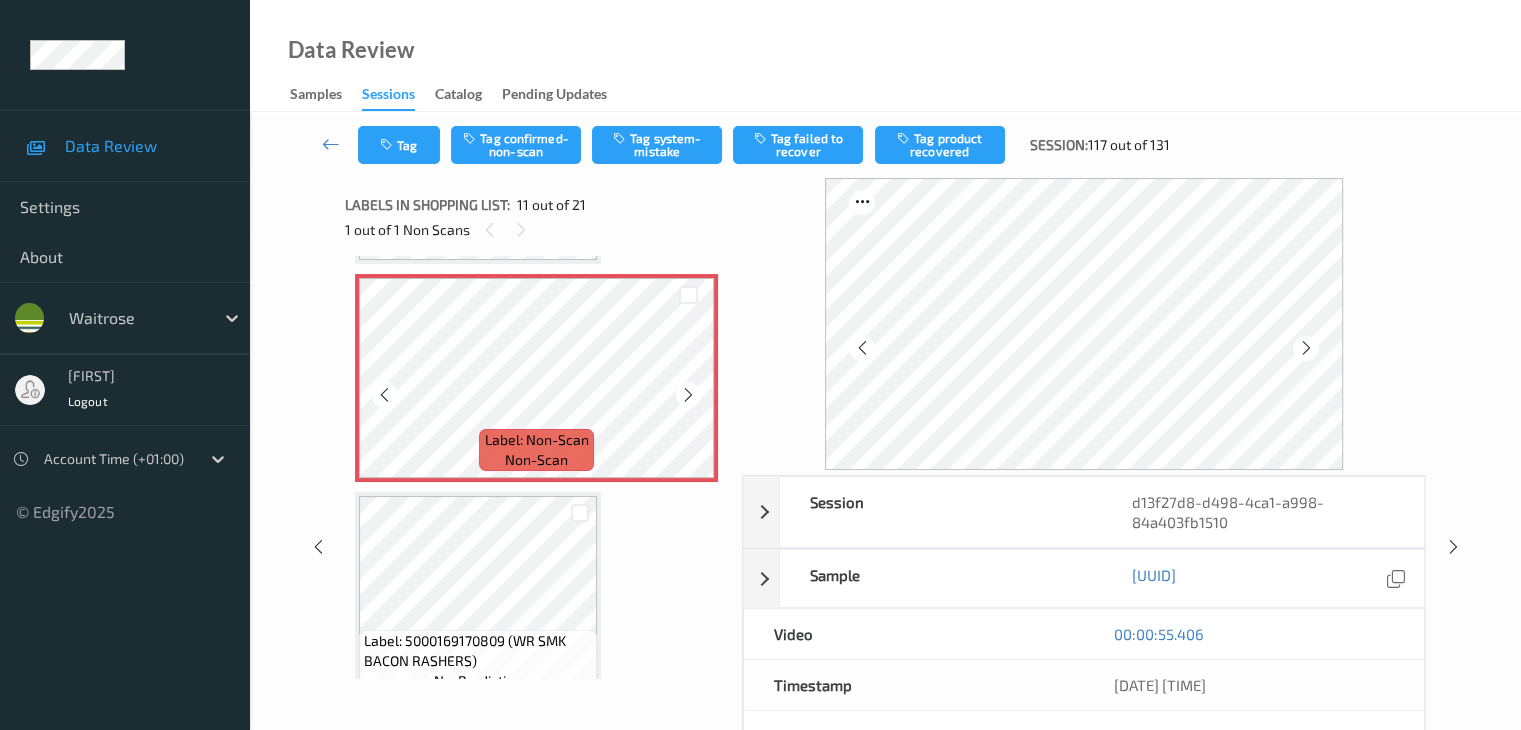 click at bounding box center [688, 395] 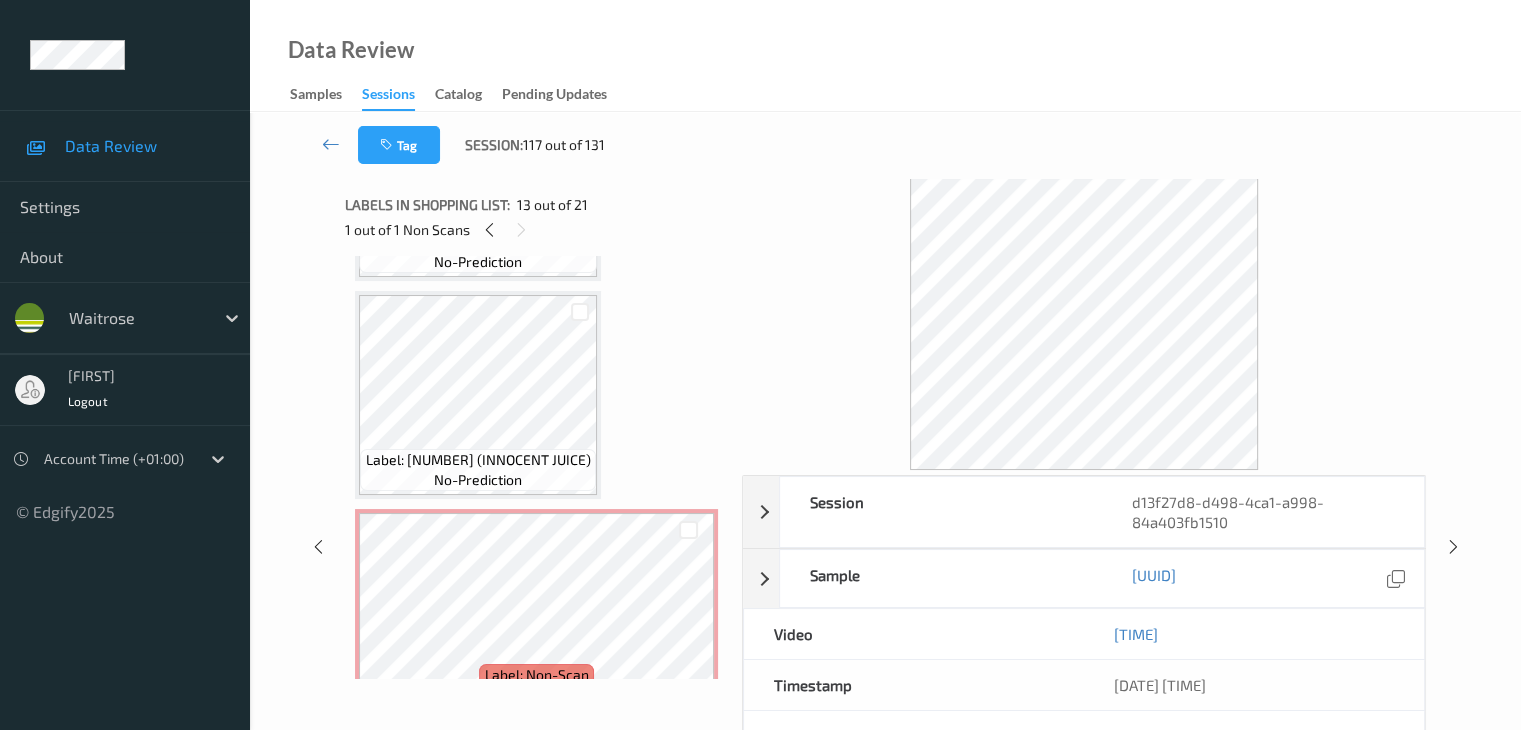scroll, scrollTop: 1972, scrollLeft: 0, axis: vertical 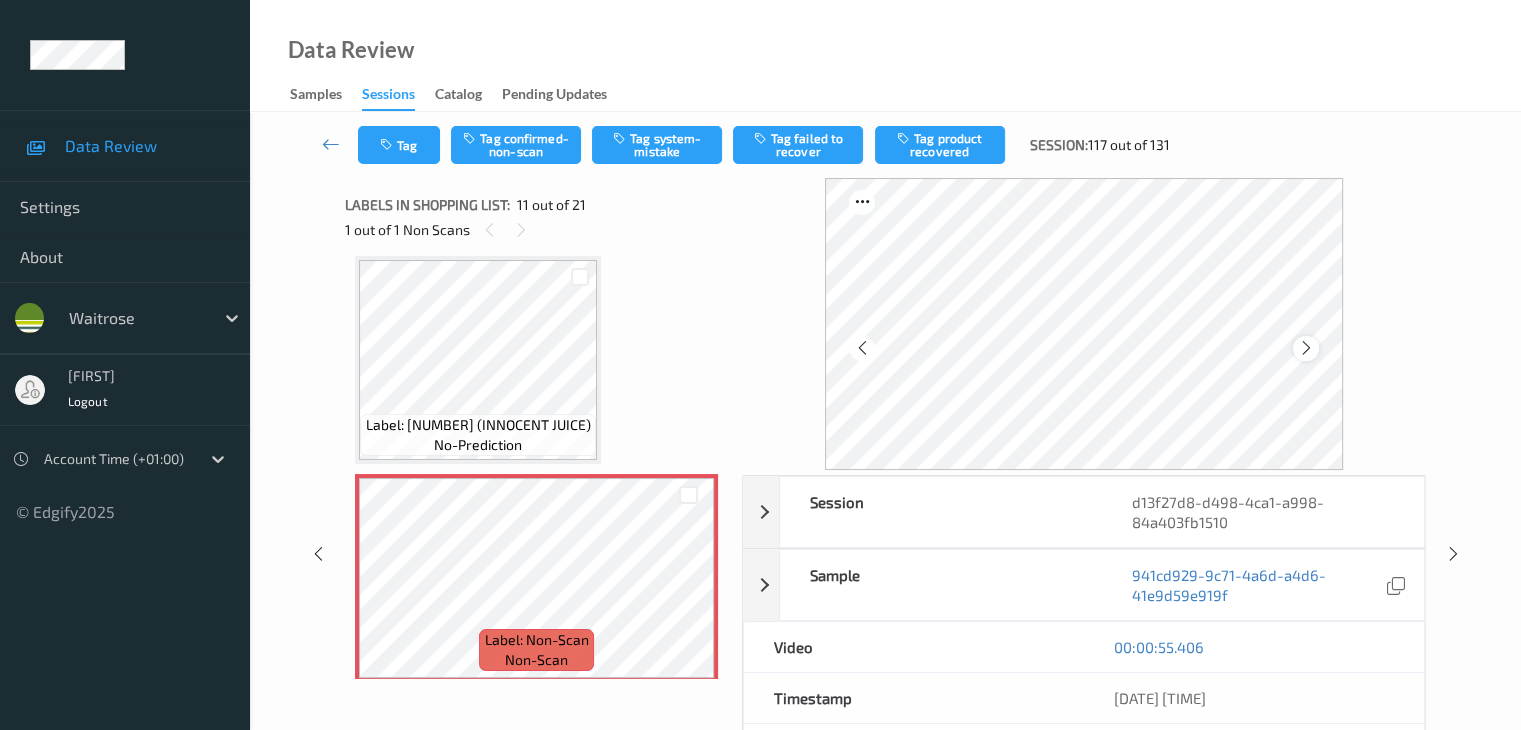 click at bounding box center (1306, 348) 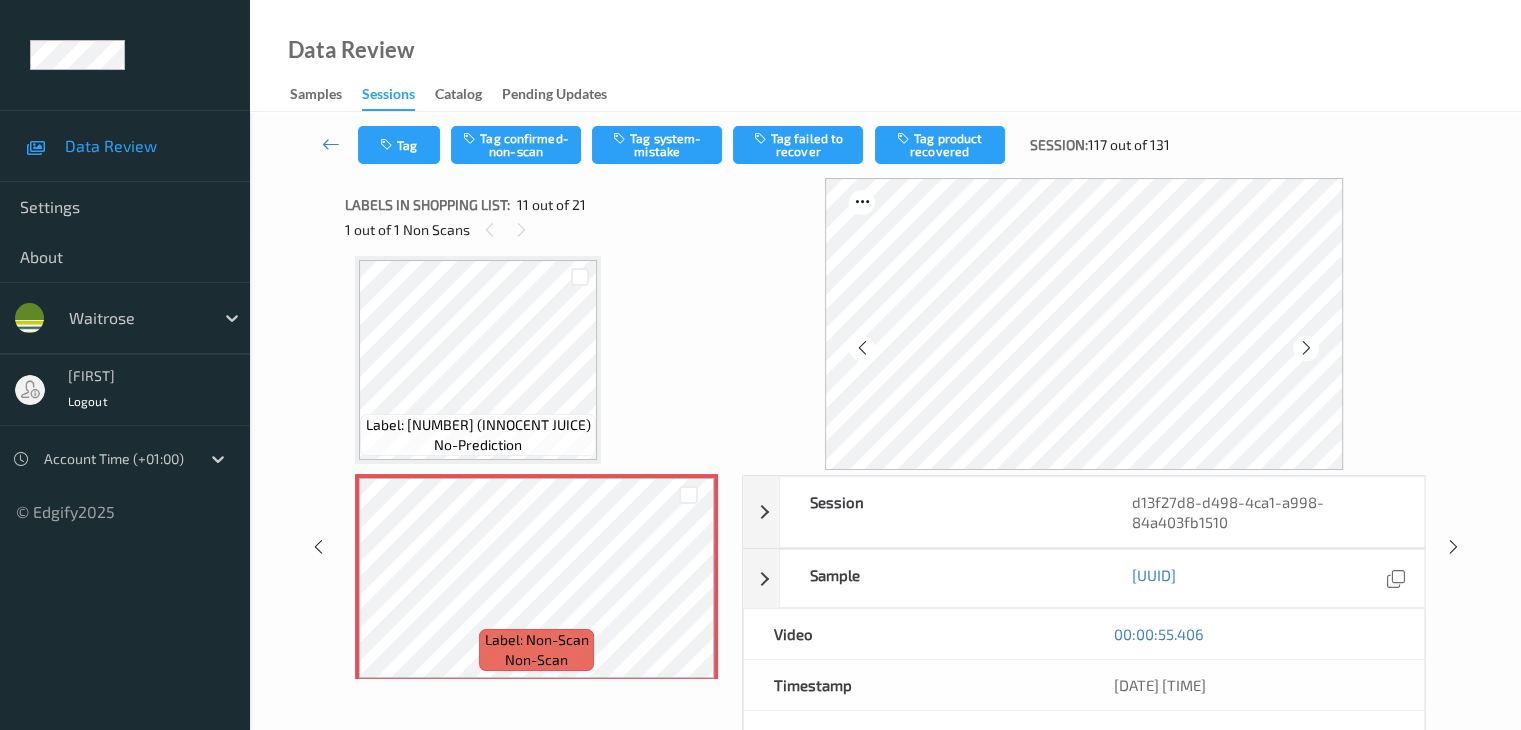 click at bounding box center (1306, 348) 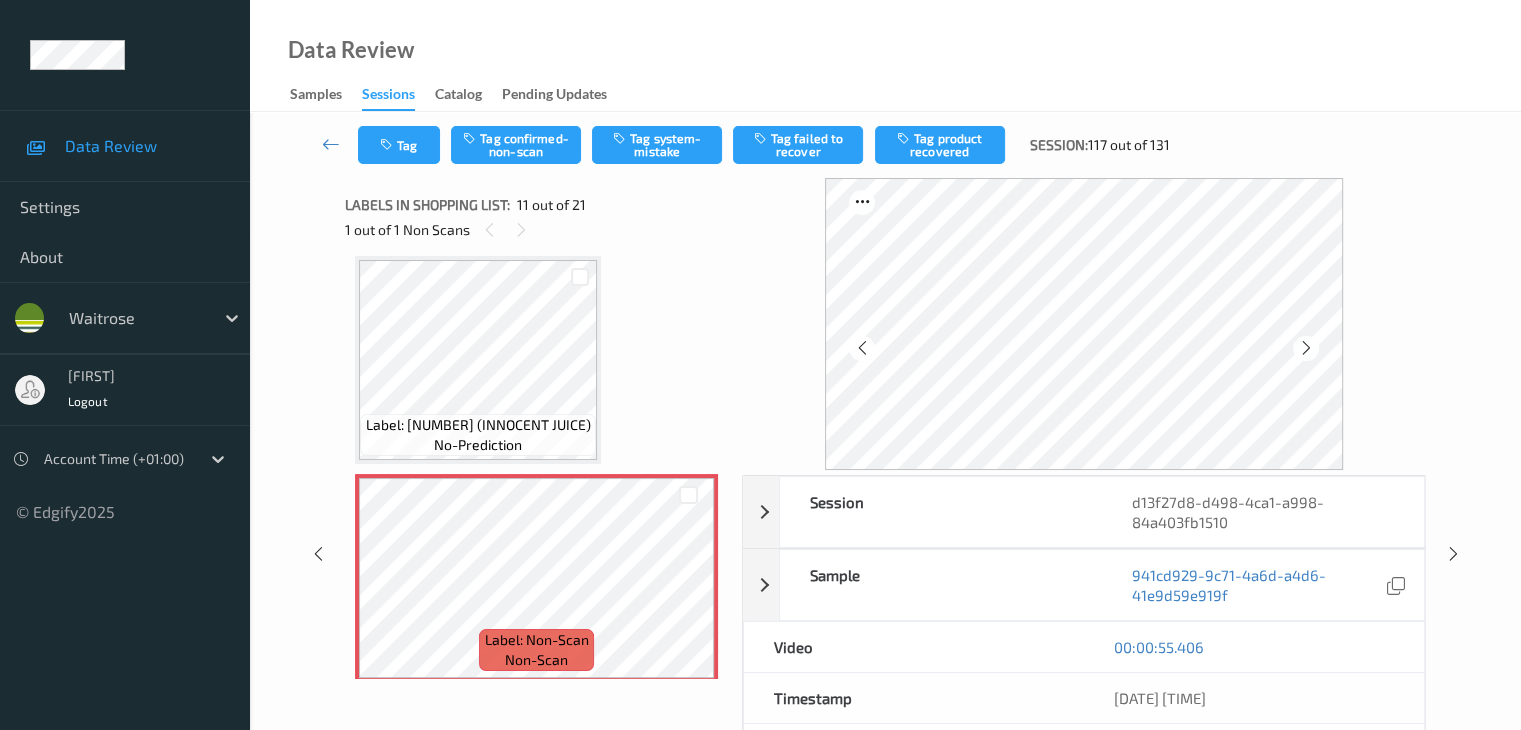 click at bounding box center [1306, 348] 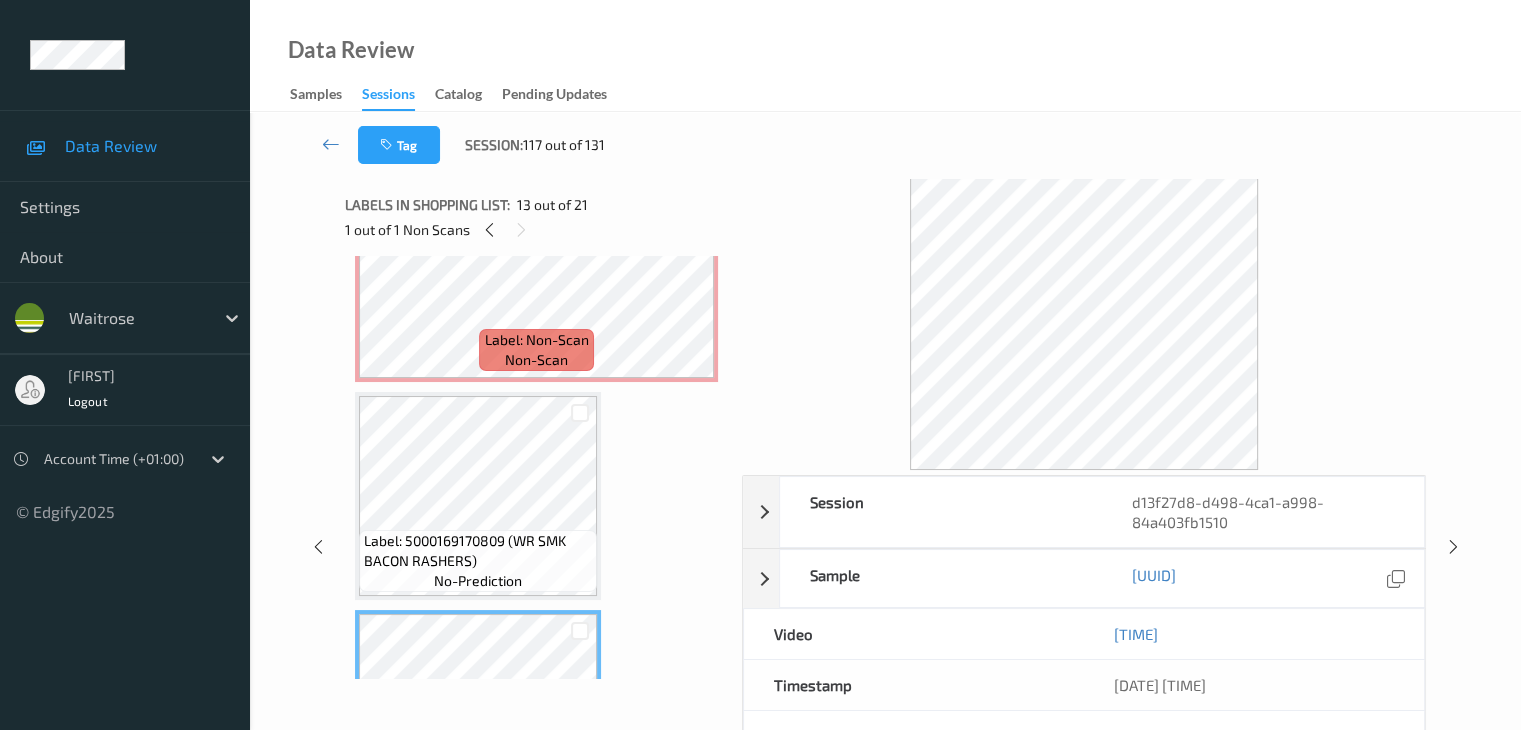 scroll, scrollTop: 2172, scrollLeft: 0, axis: vertical 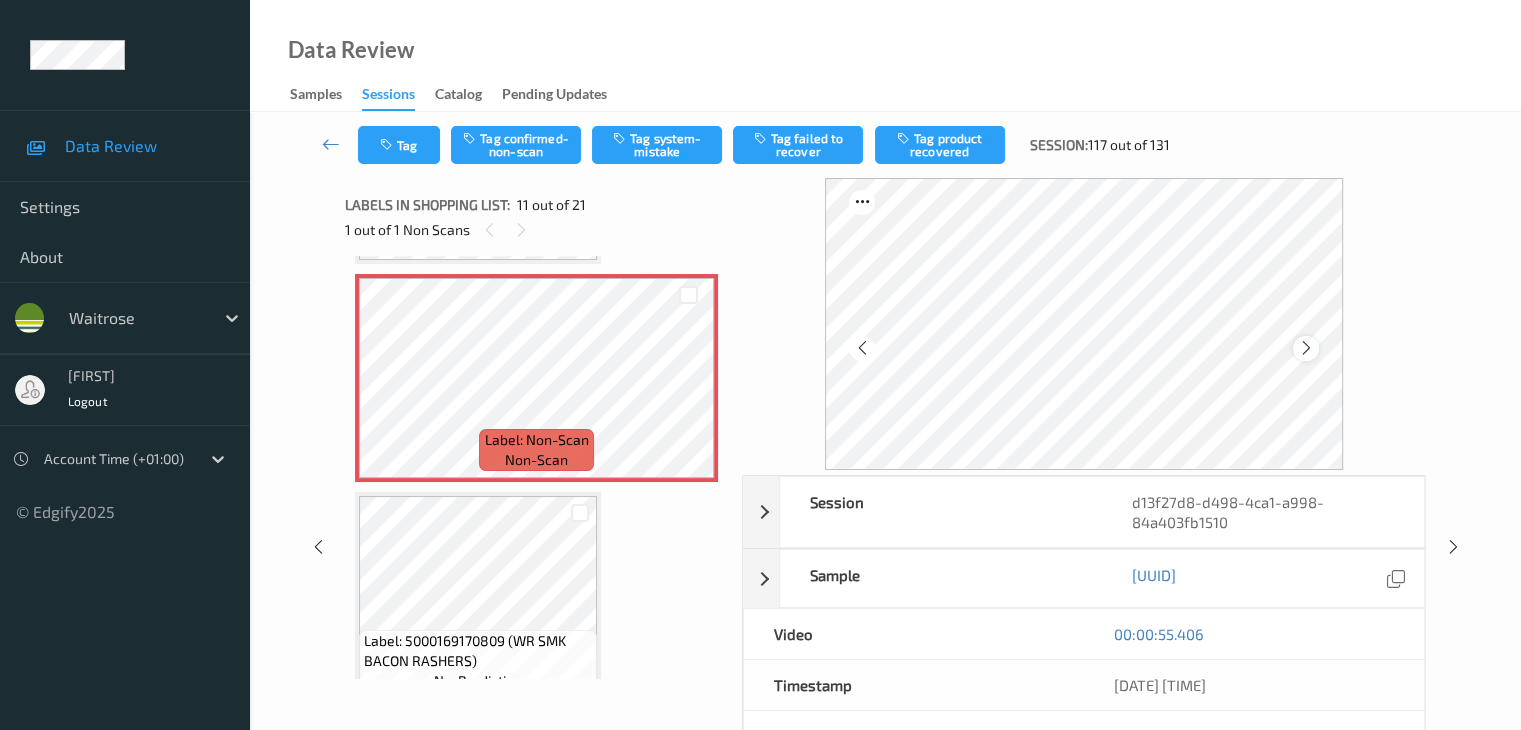 click at bounding box center (1305, 348) 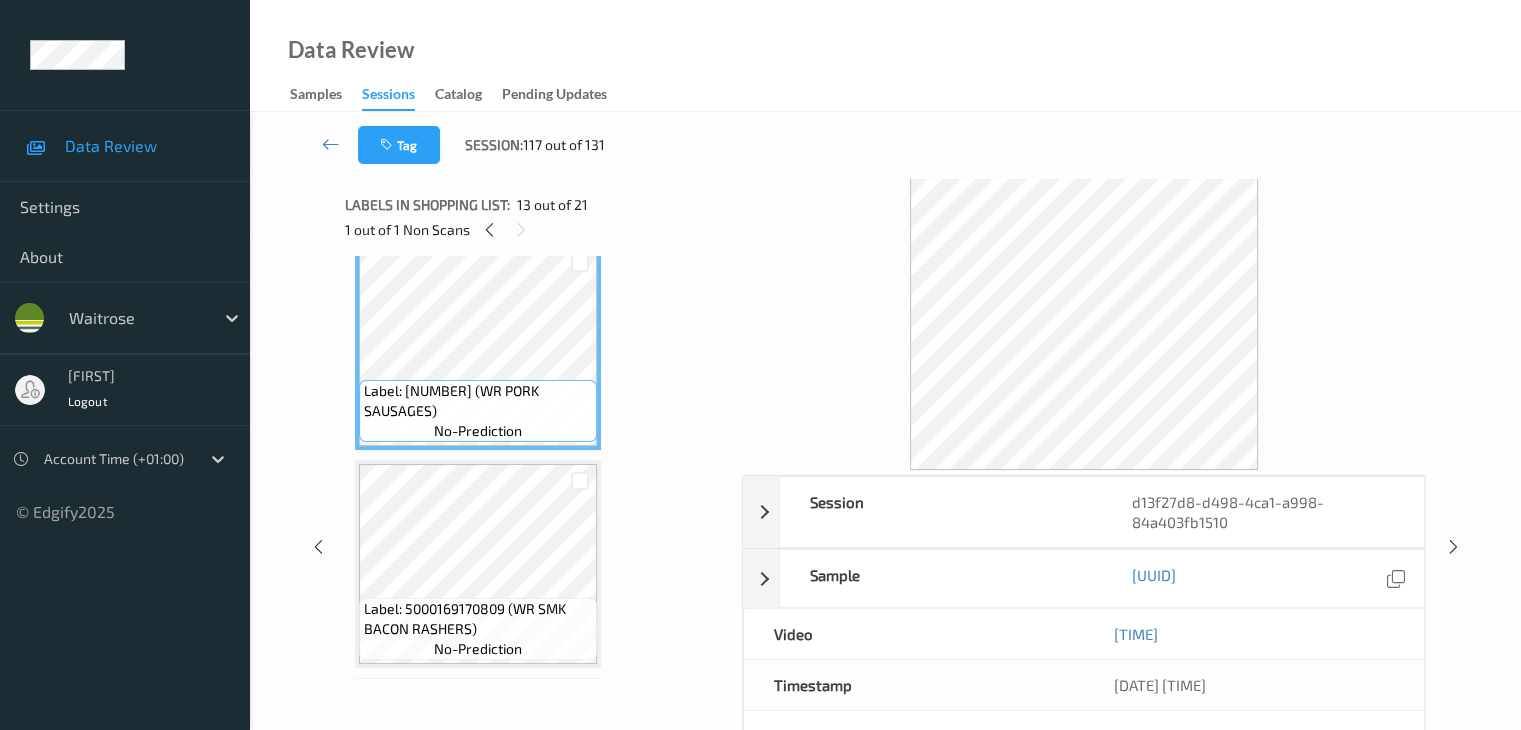 scroll, scrollTop: 2672, scrollLeft: 0, axis: vertical 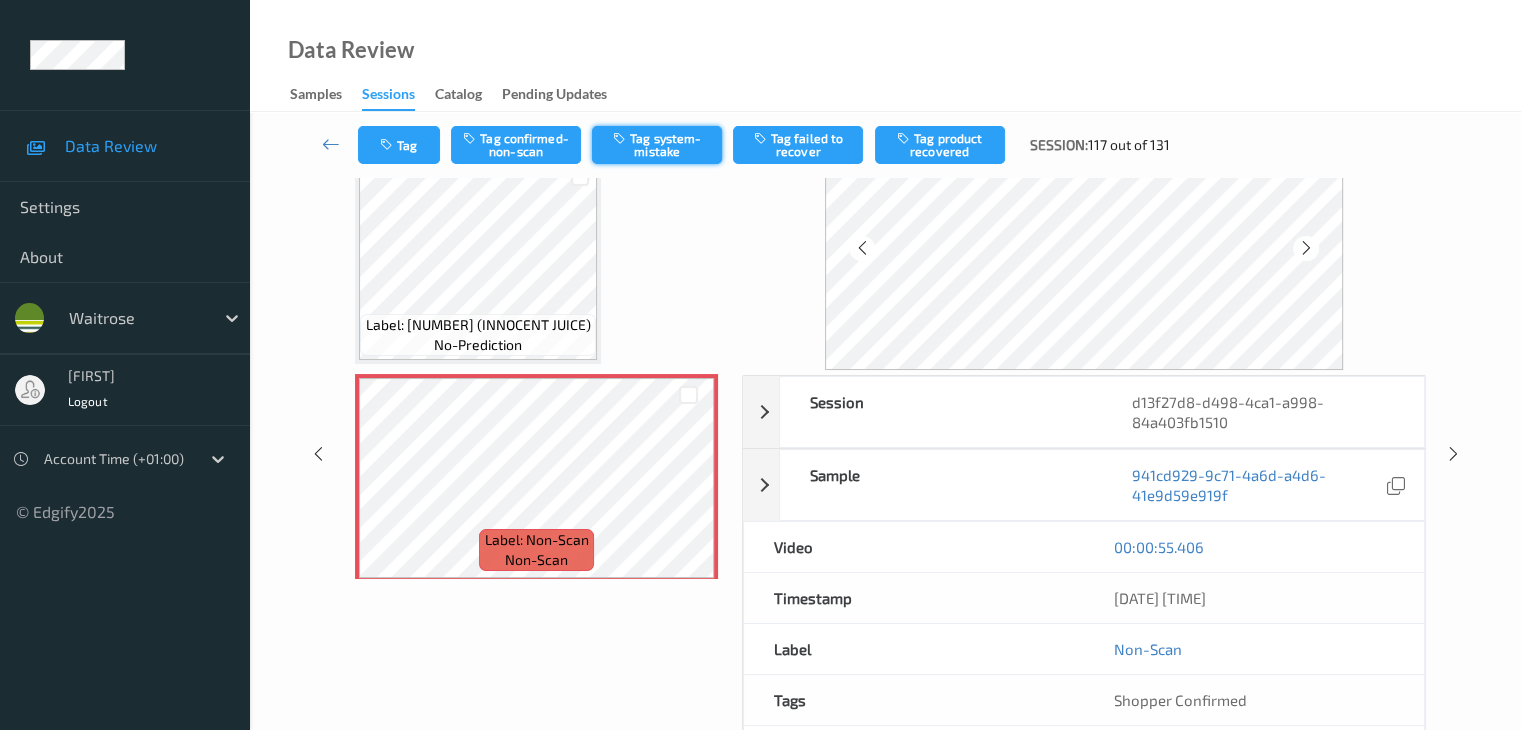 click on "Tag   system-mistake" at bounding box center (657, 145) 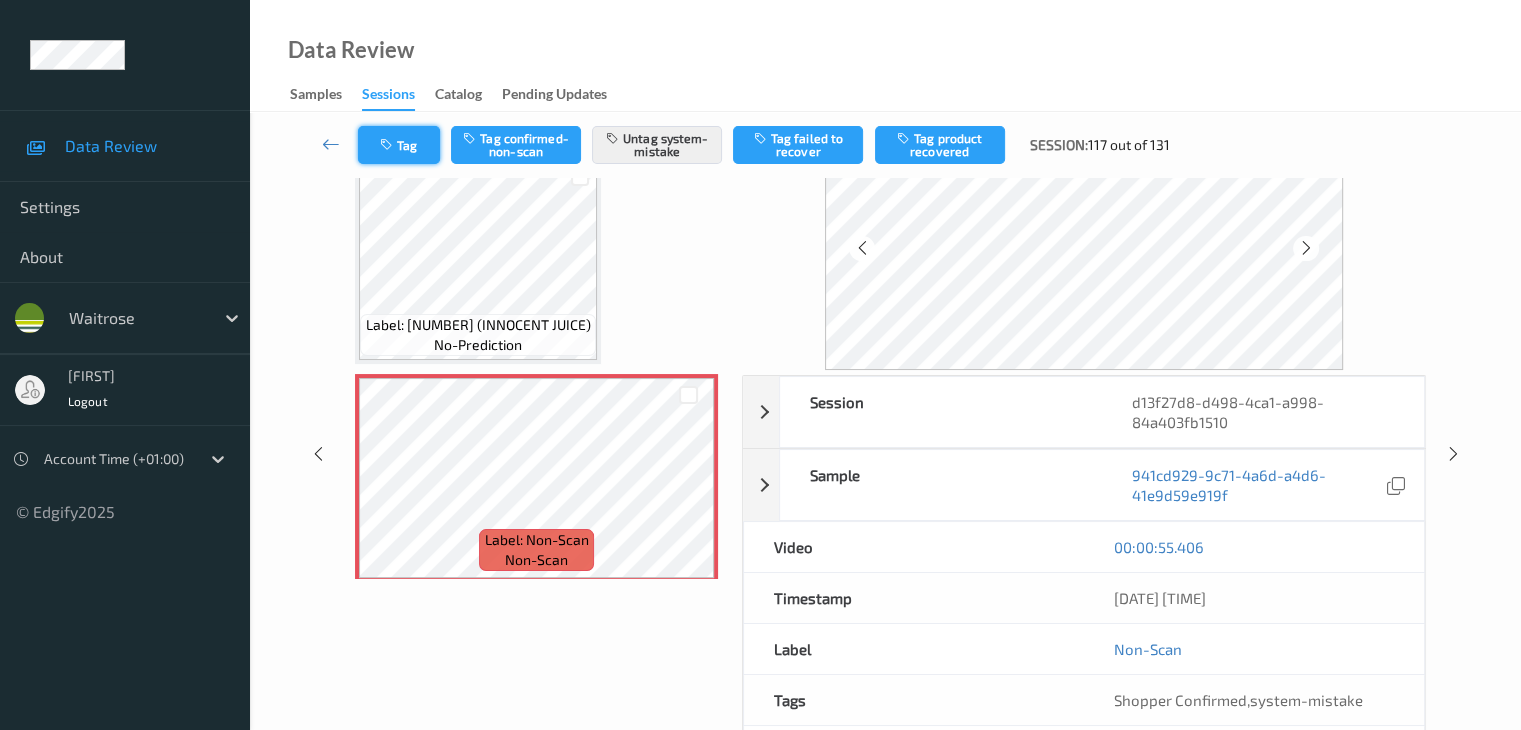 click on "Tag" at bounding box center (399, 145) 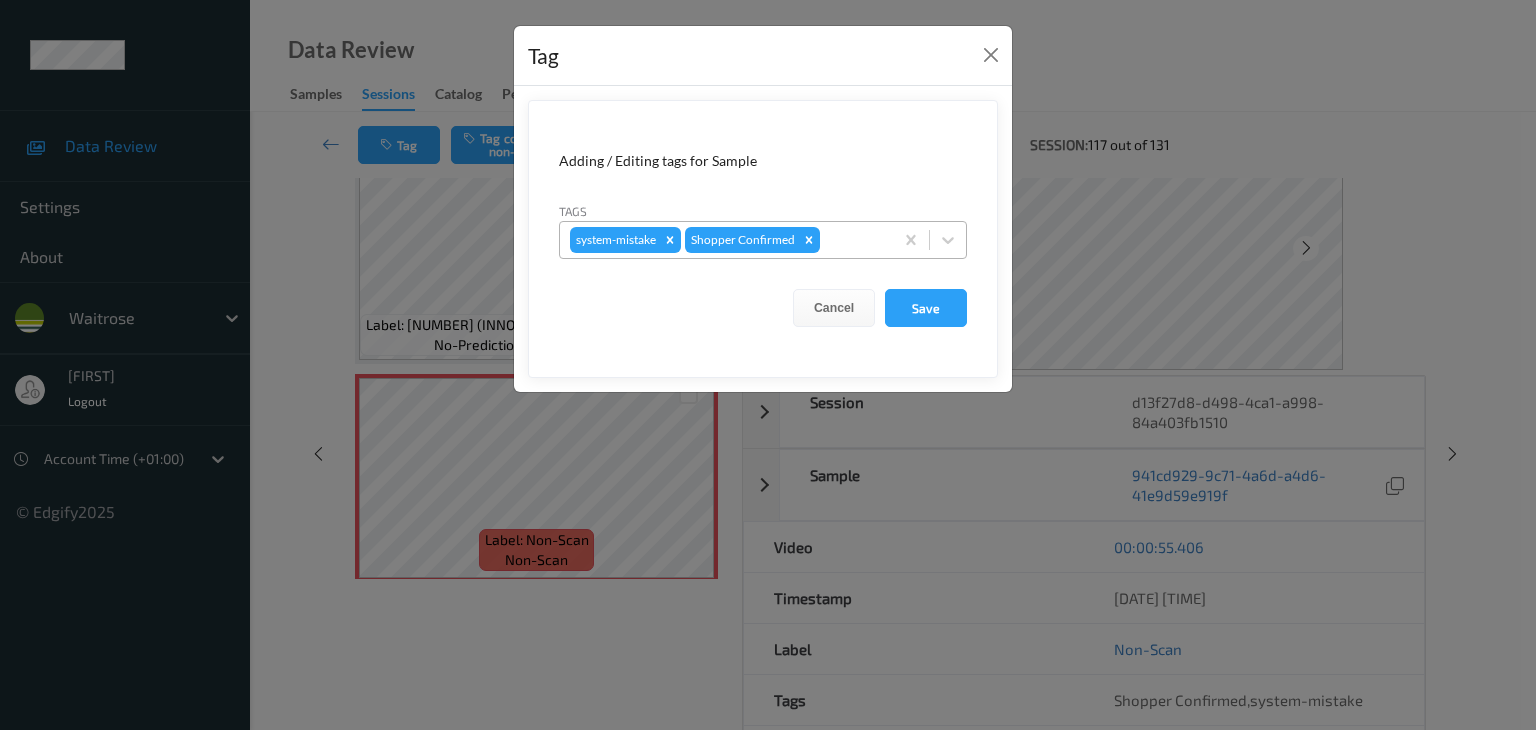 click at bounding box center (853, 240) 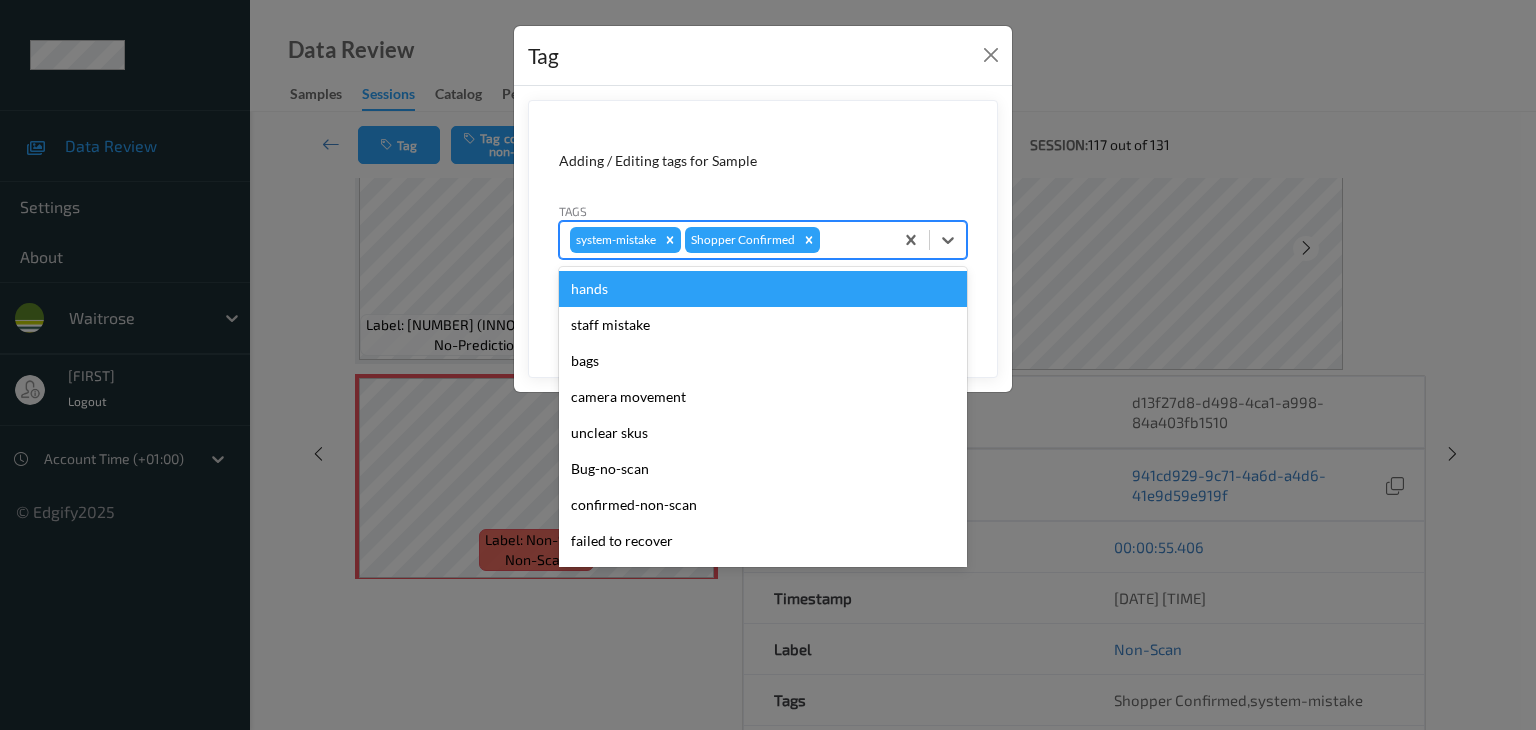 type on "u" 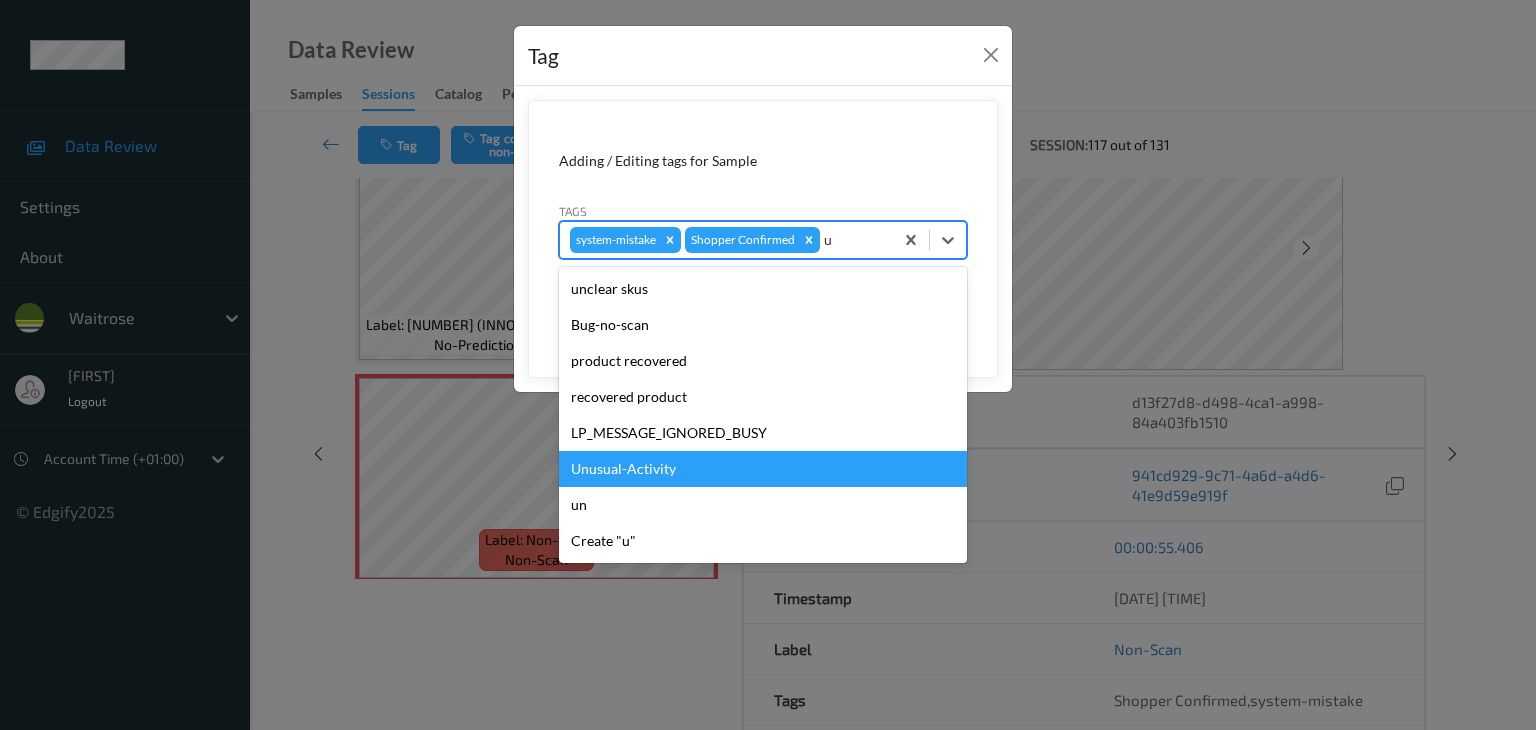 click on "Unusual-Activity" at bounding box center [763, 469] 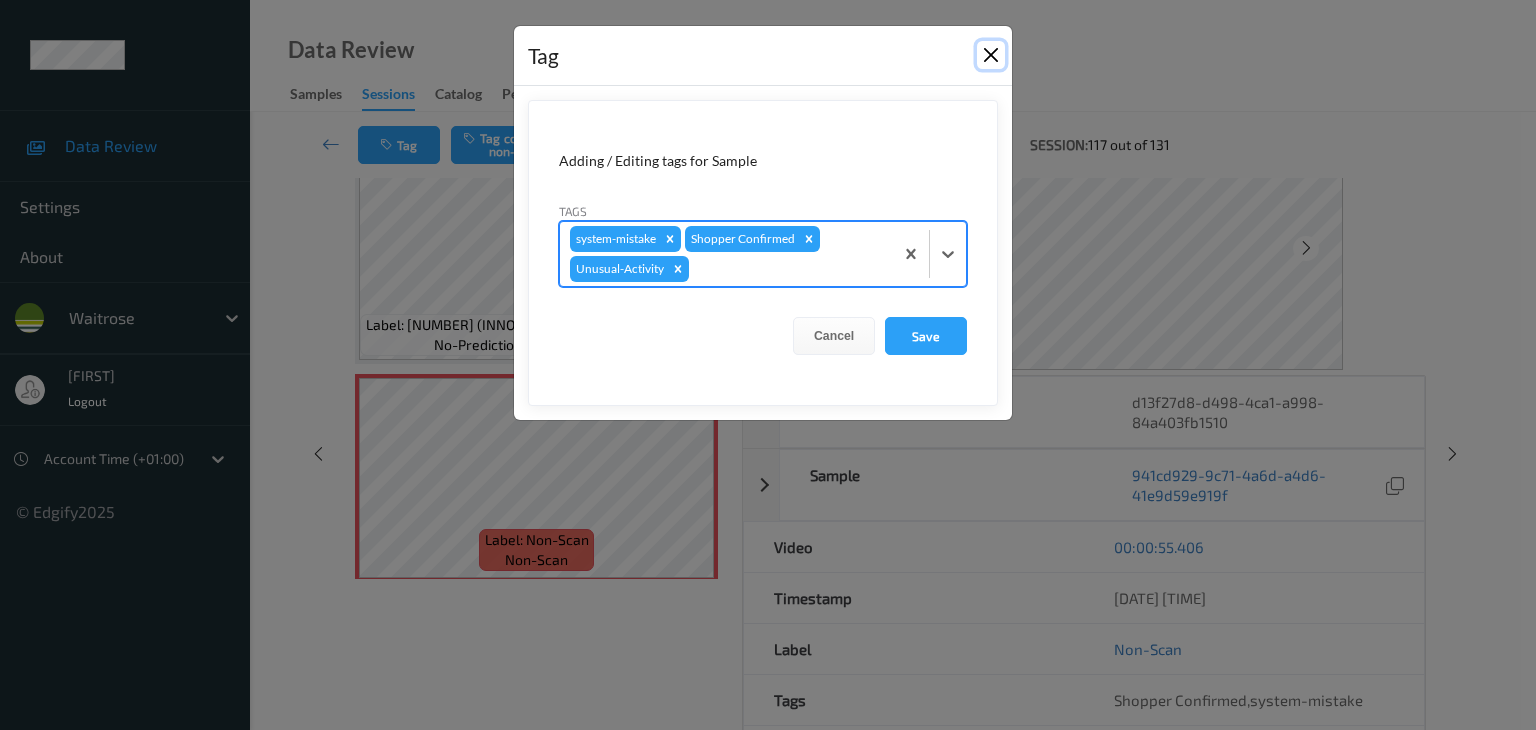 click at bounding box center (991, 55) 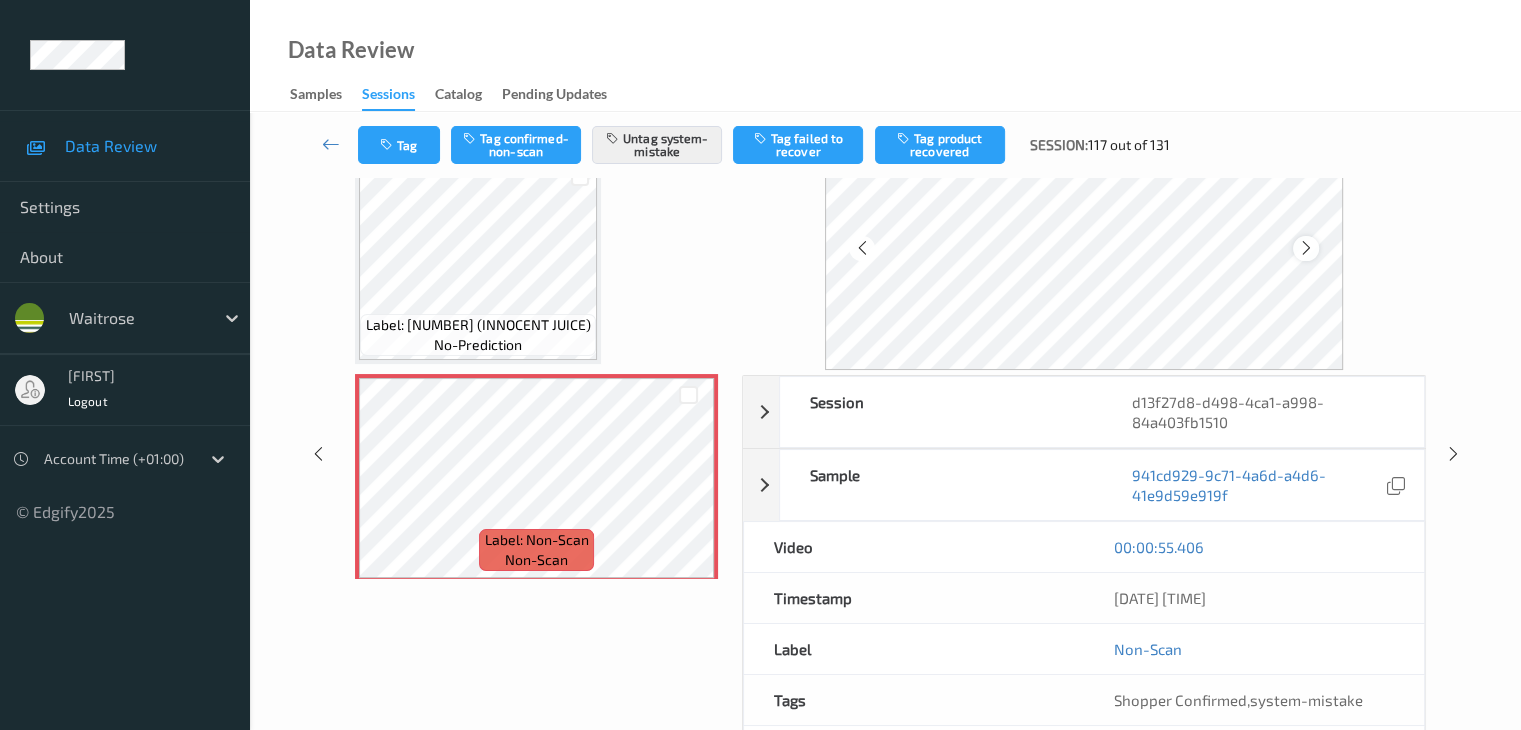 click at bounding box center (1306, 248) 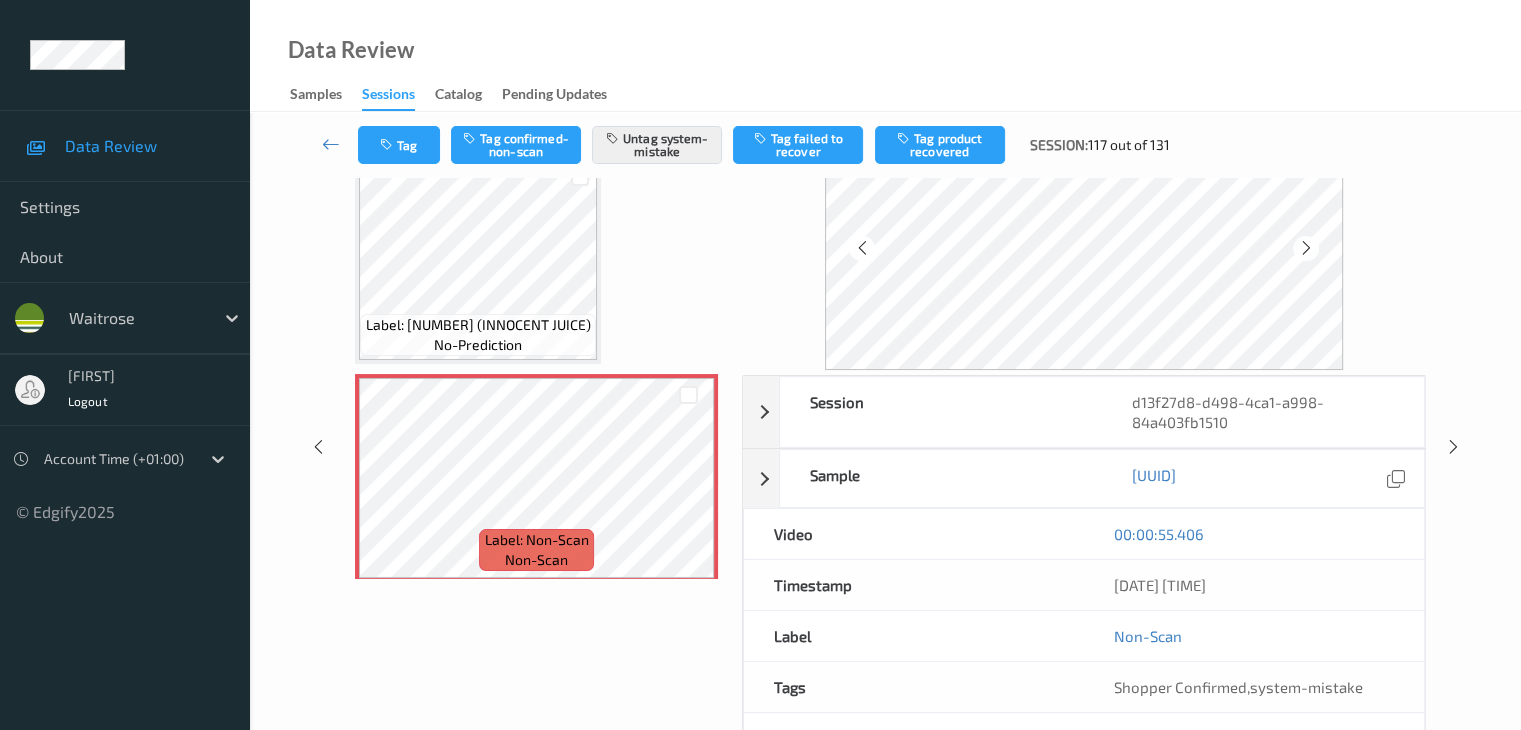 click at bounding box center [1306, 248] 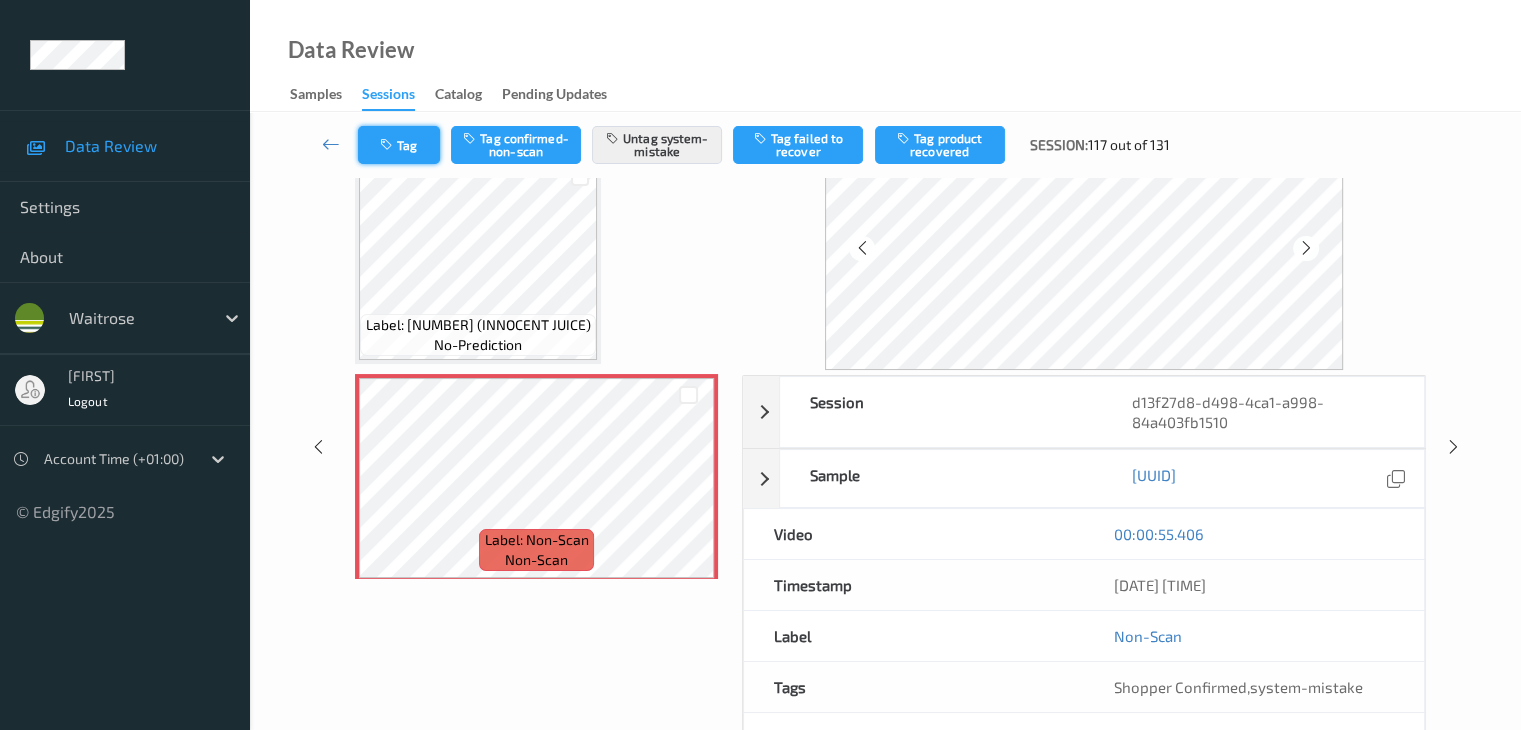 click on "Tag" at bounding box center (399, 145) 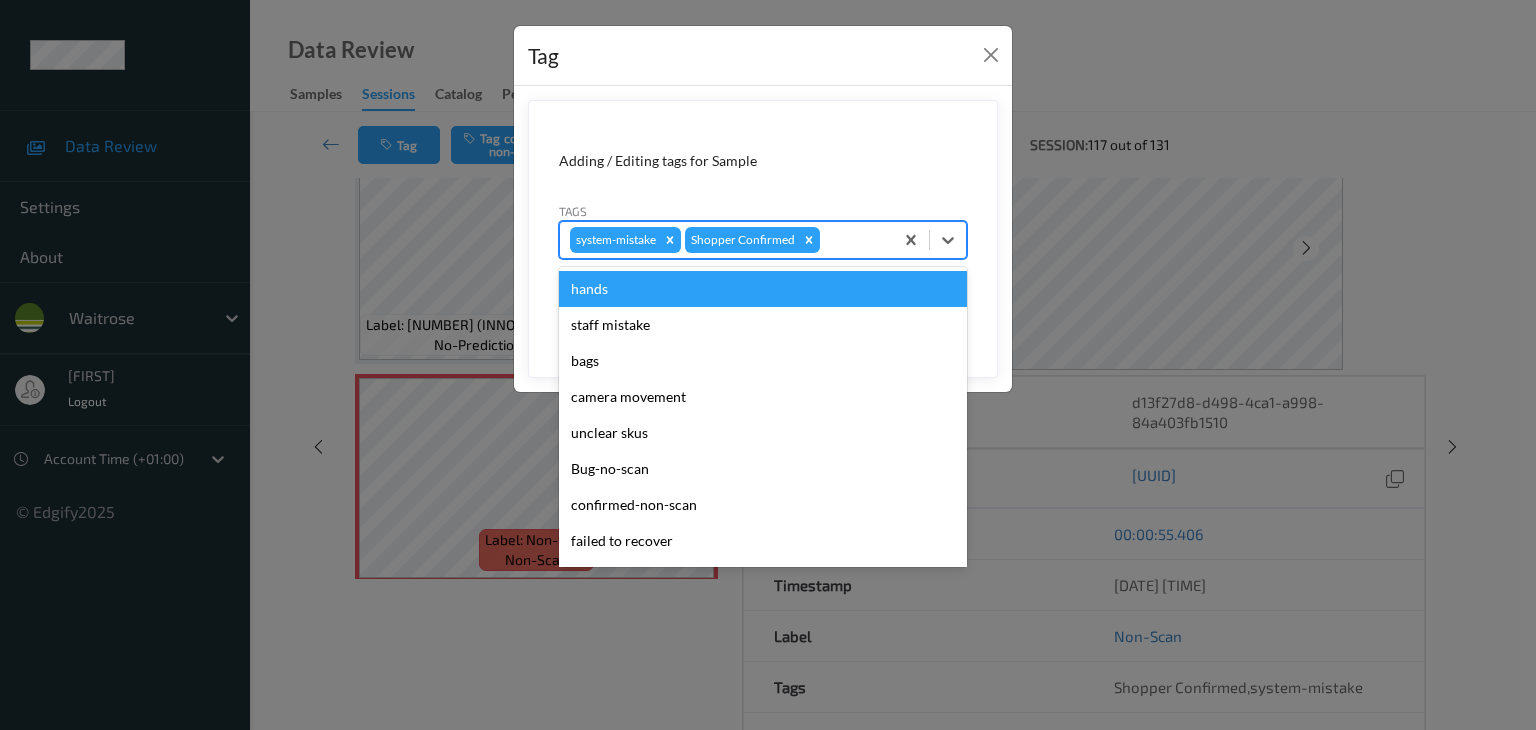 click at bounding box center (853, 240) 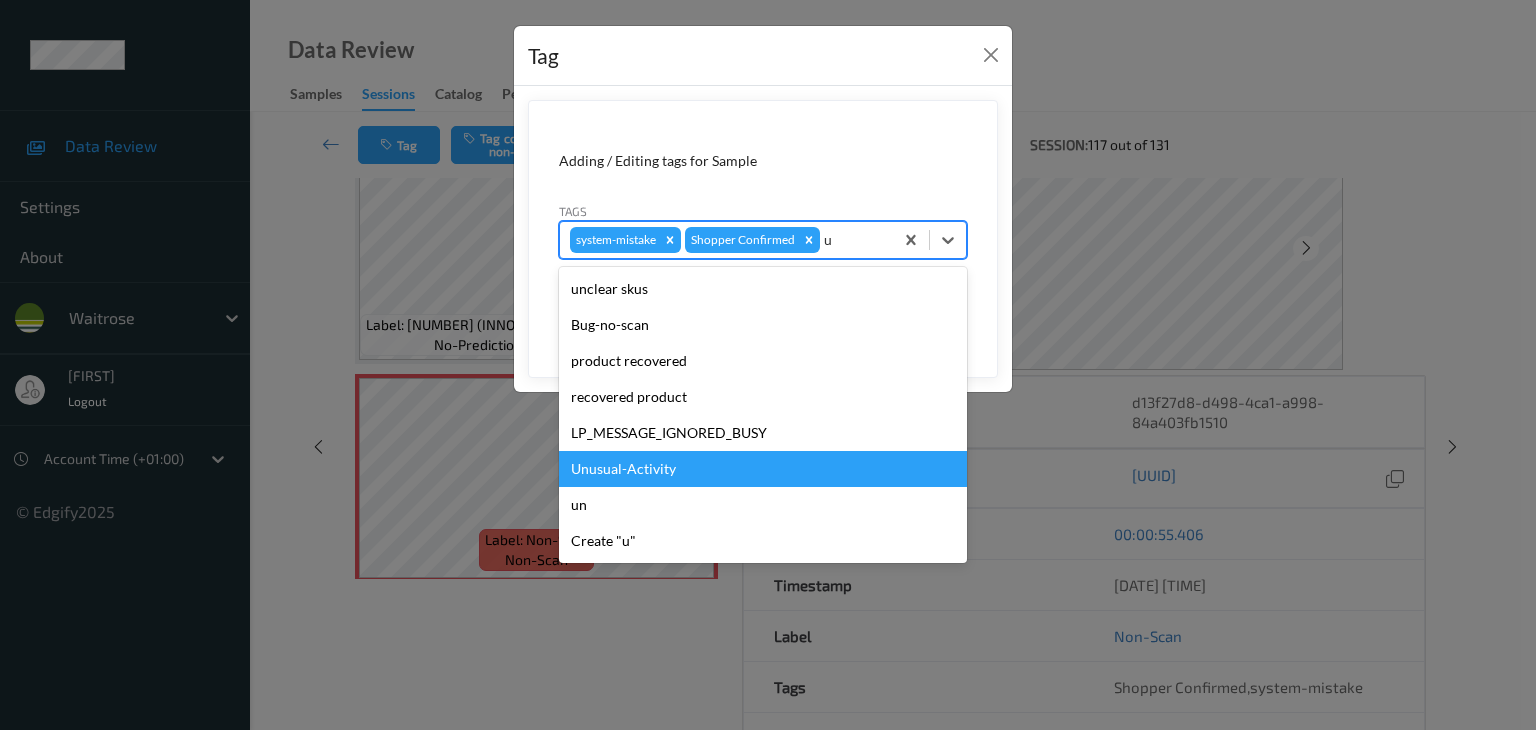 click on "Unusual-Activity" at bounding box center [763, 469] 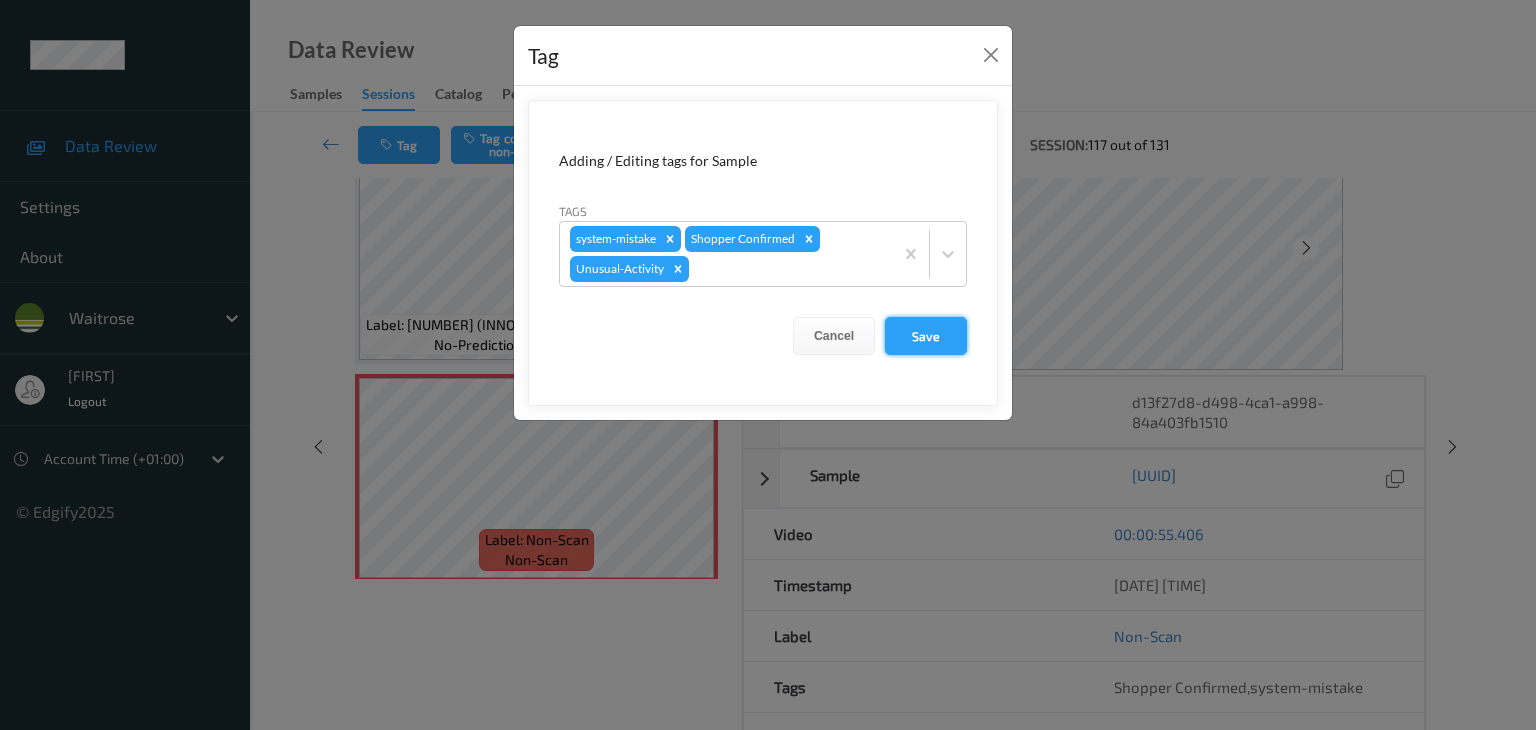 click on "Save" at bounding box center (926, 336) 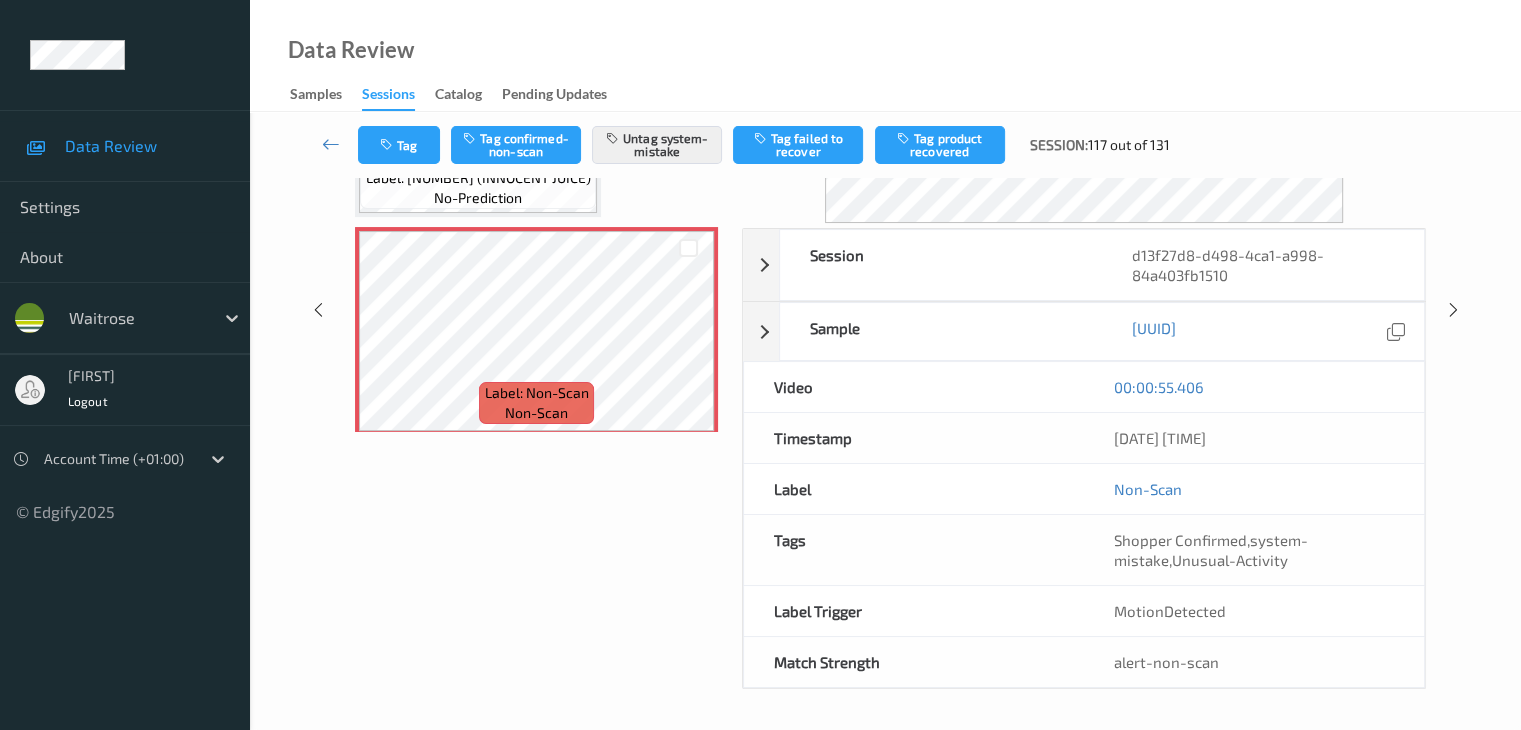scroll, scrollTop: 258, scrollLeft: 0, axis: vertical 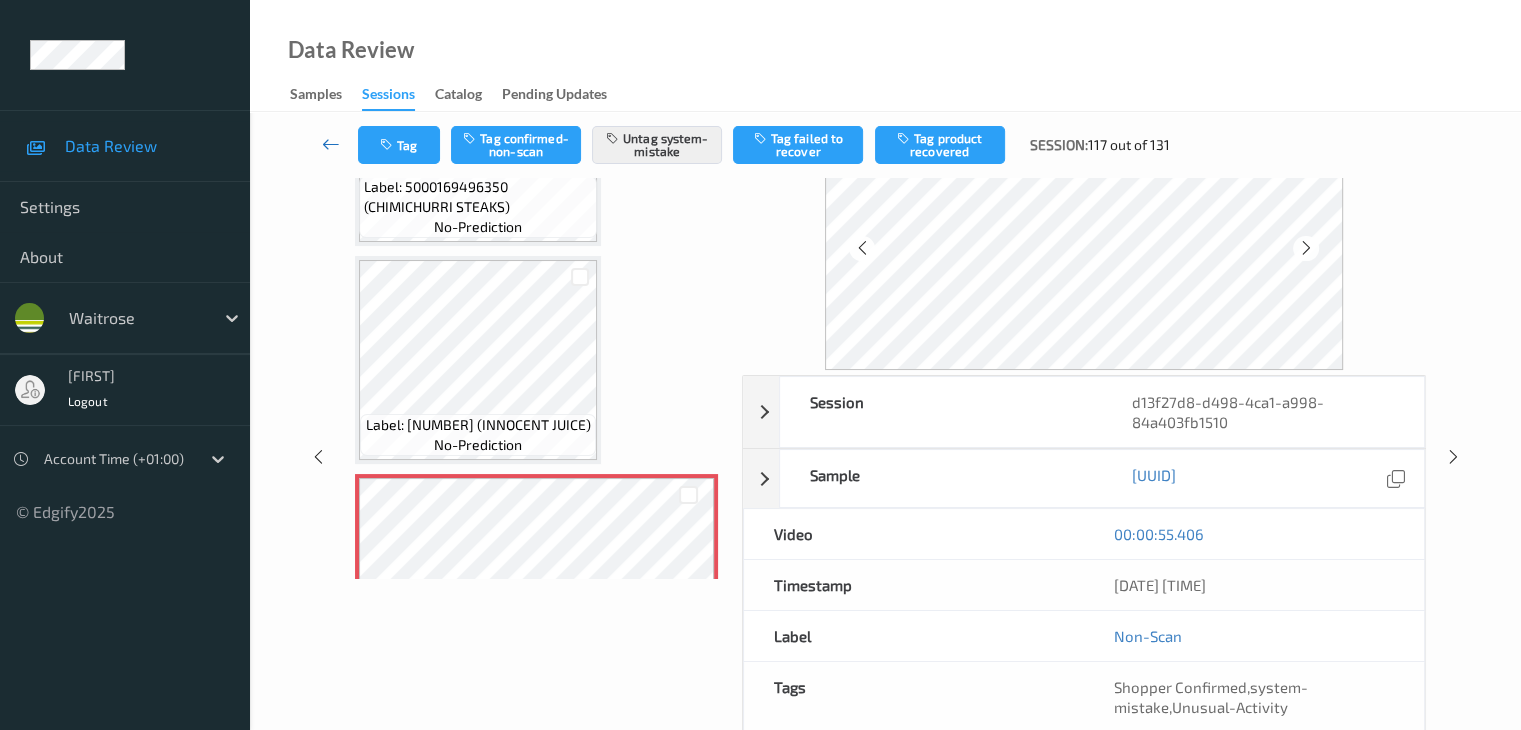 click at bounding box center [331, 144] 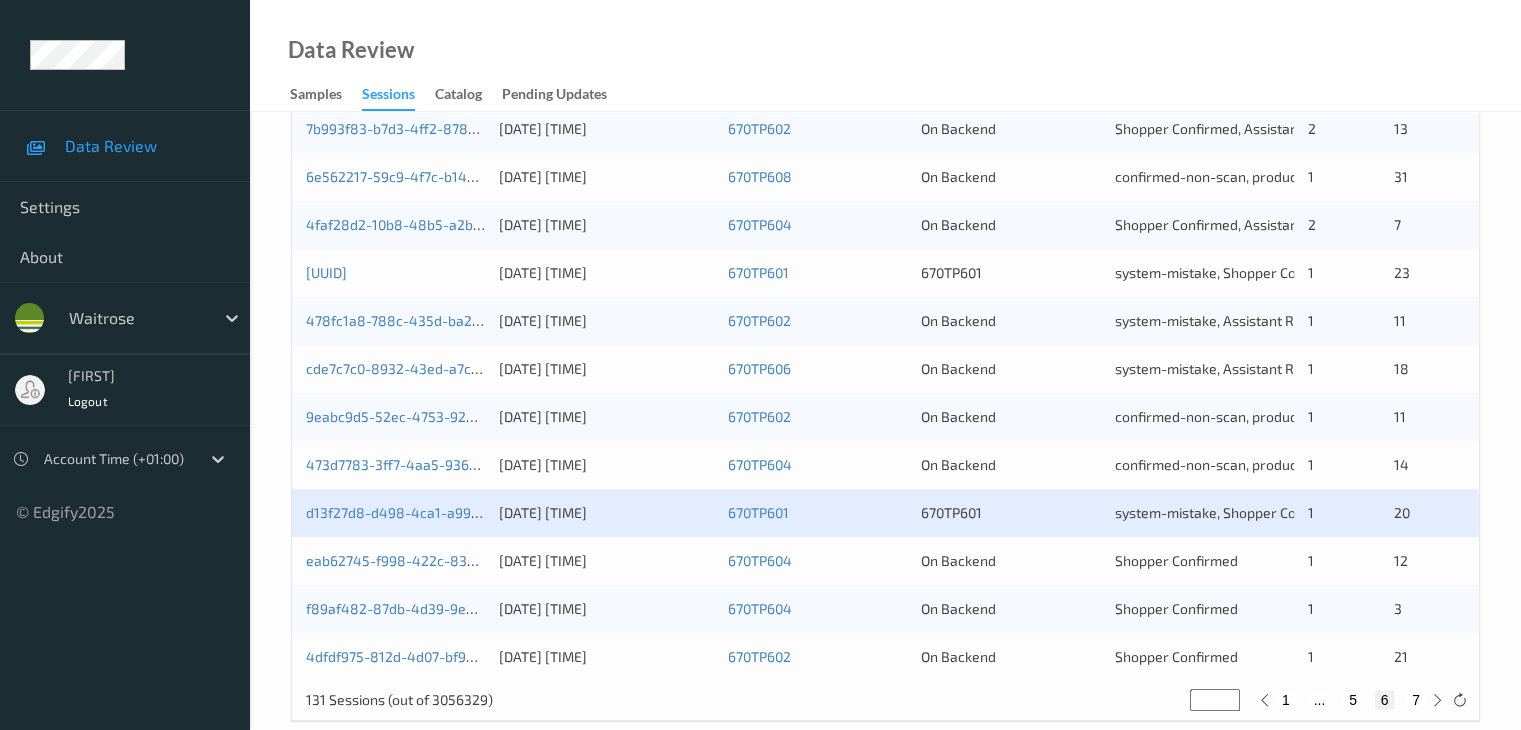 scroll, scrollTop: 932, scrollLeft: 0, axis: vertical 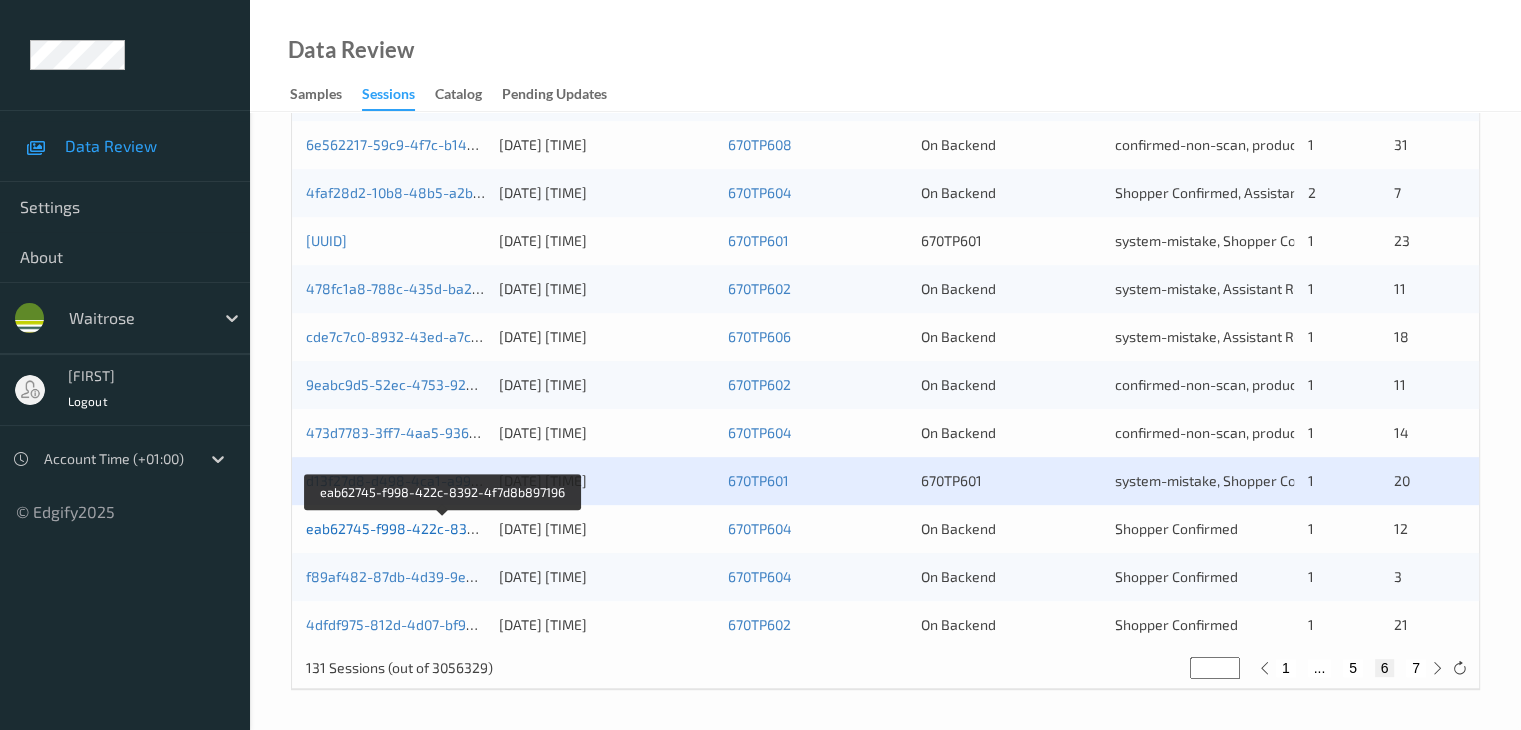 click on "eab62745-f998-422c-8392-4f7d8b897196" at bounding box center [443, 528] 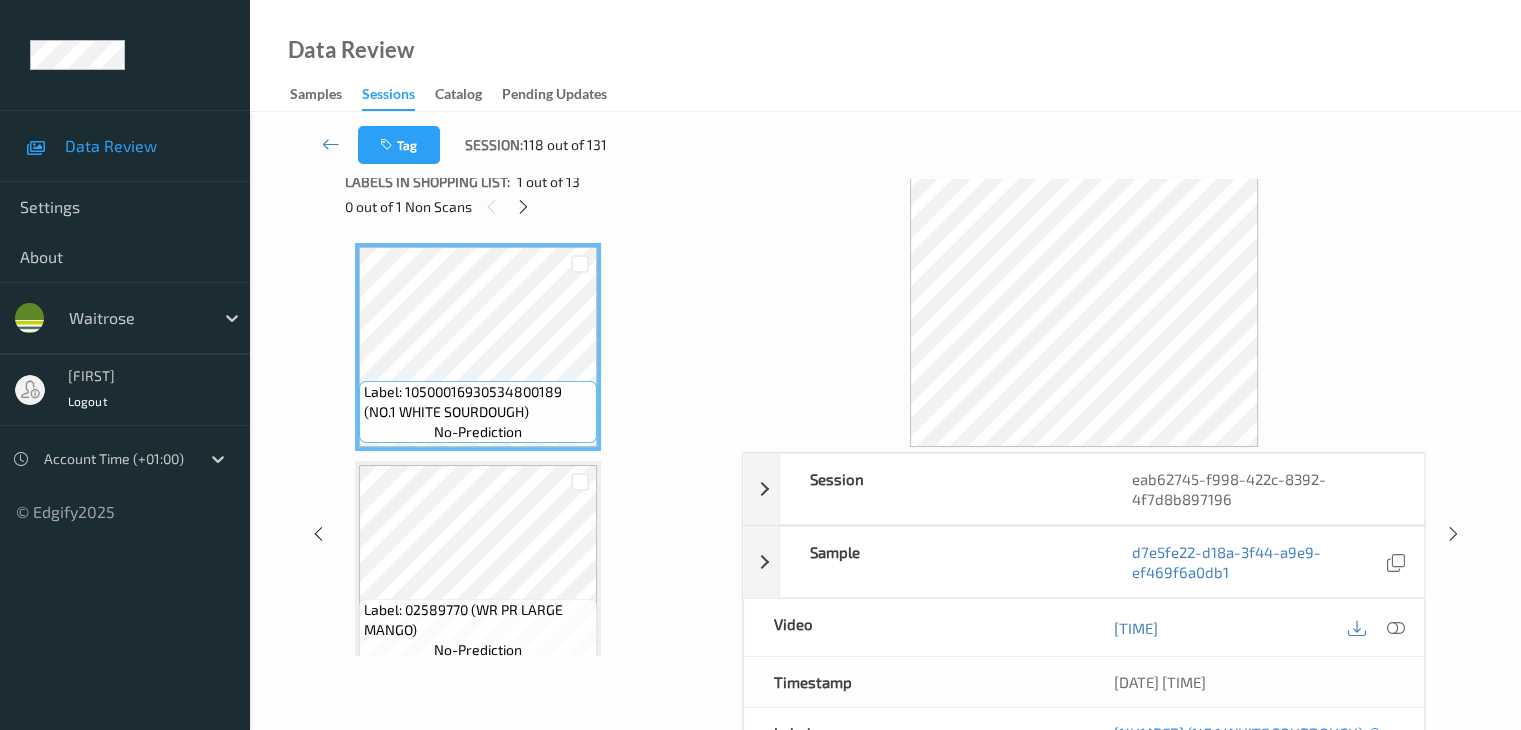 scroll, scrollTop: 0, scrollLeft: 0, axis: both 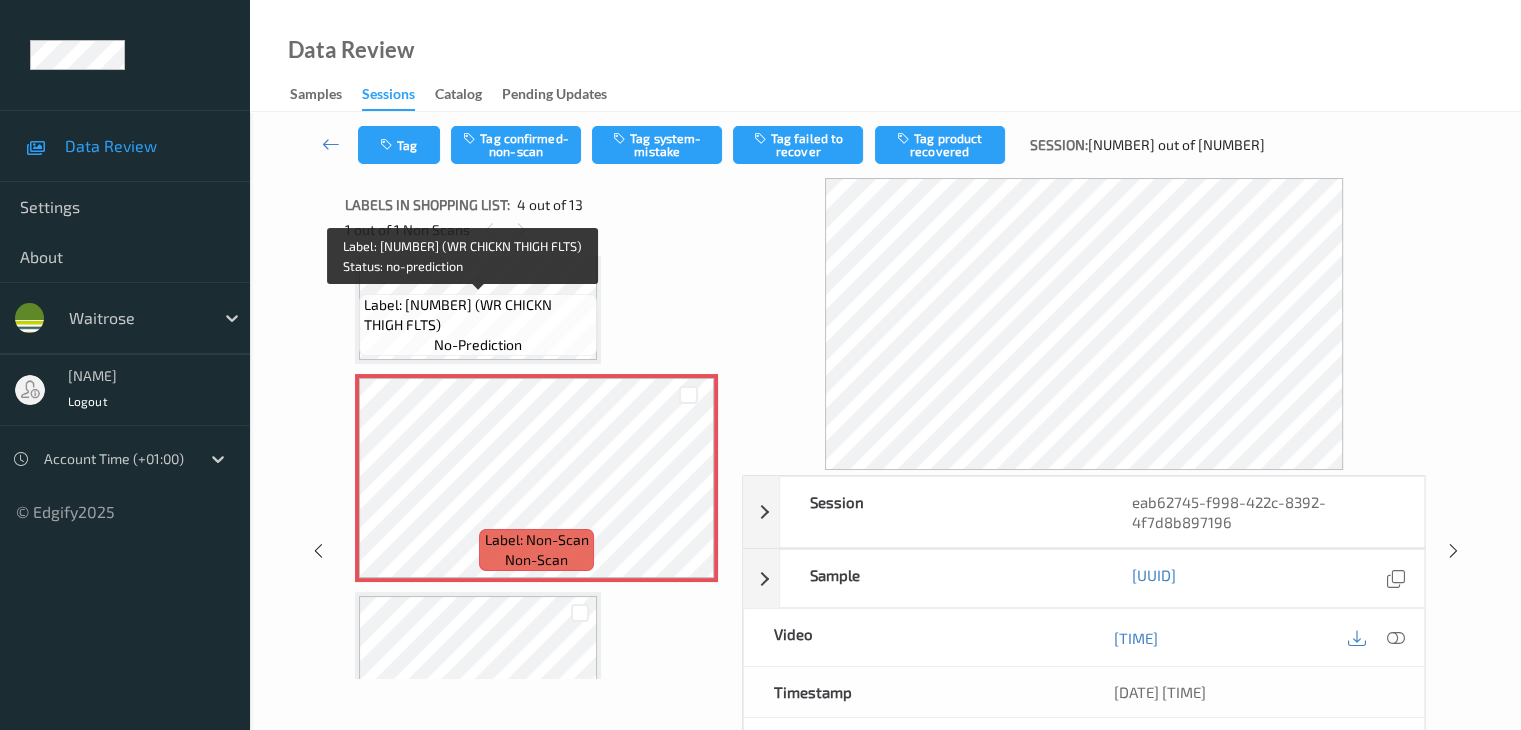 click on "Label: [NUMBER] (WR CHICKN THIGH FLTS)" at bounding box center [478, 315] 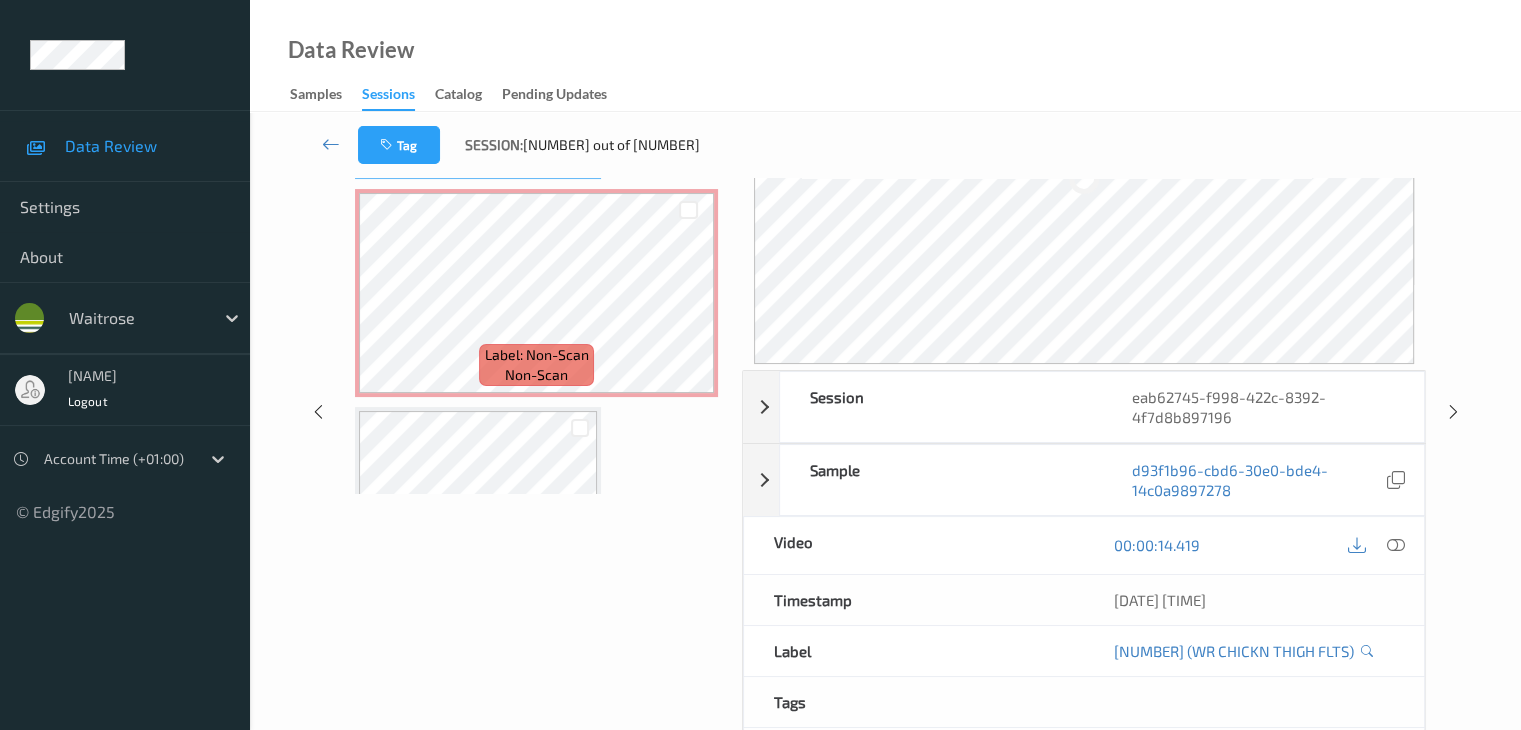 scroll, scrollTop: 200, scrollLeft: 0, axis: vertical 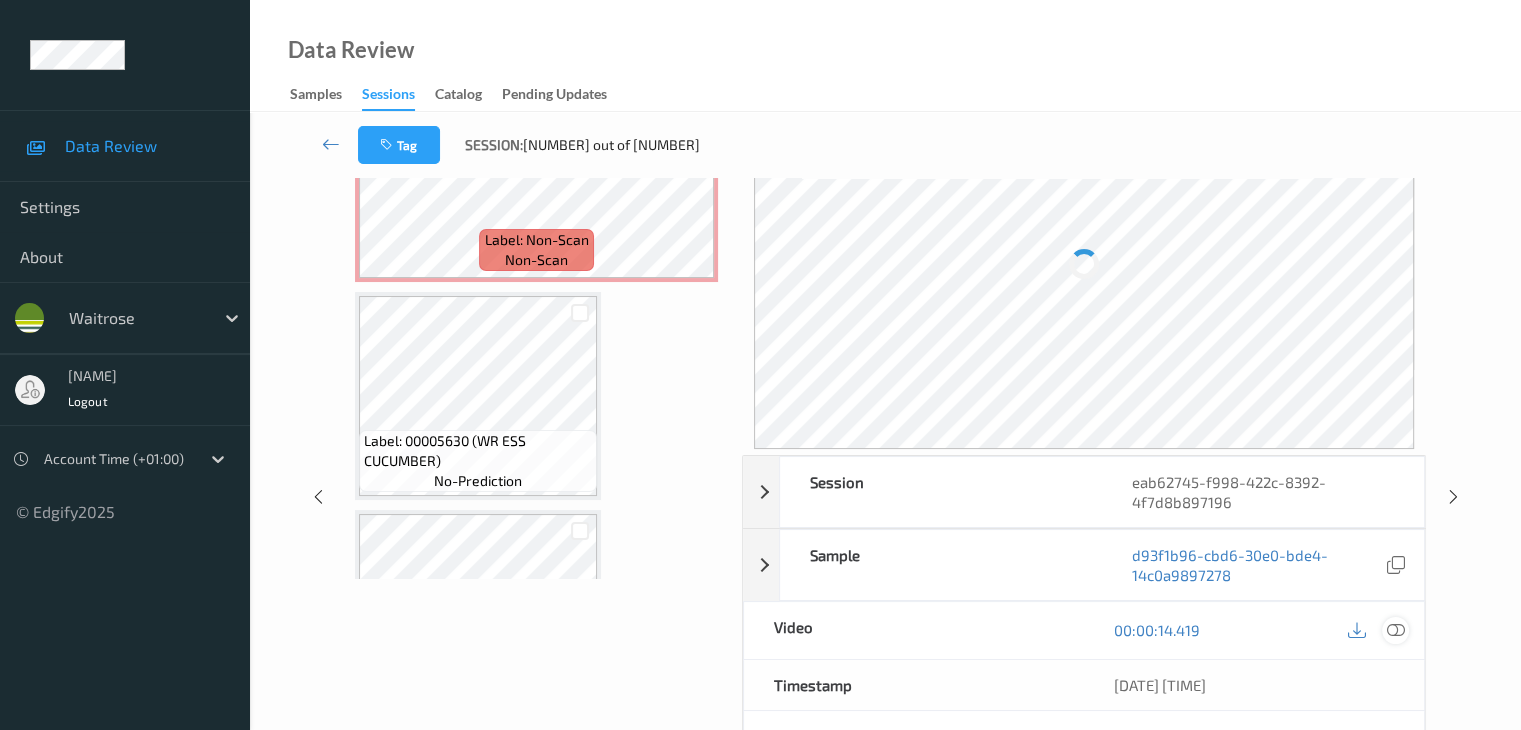 click at bounding box center (1395, 630) 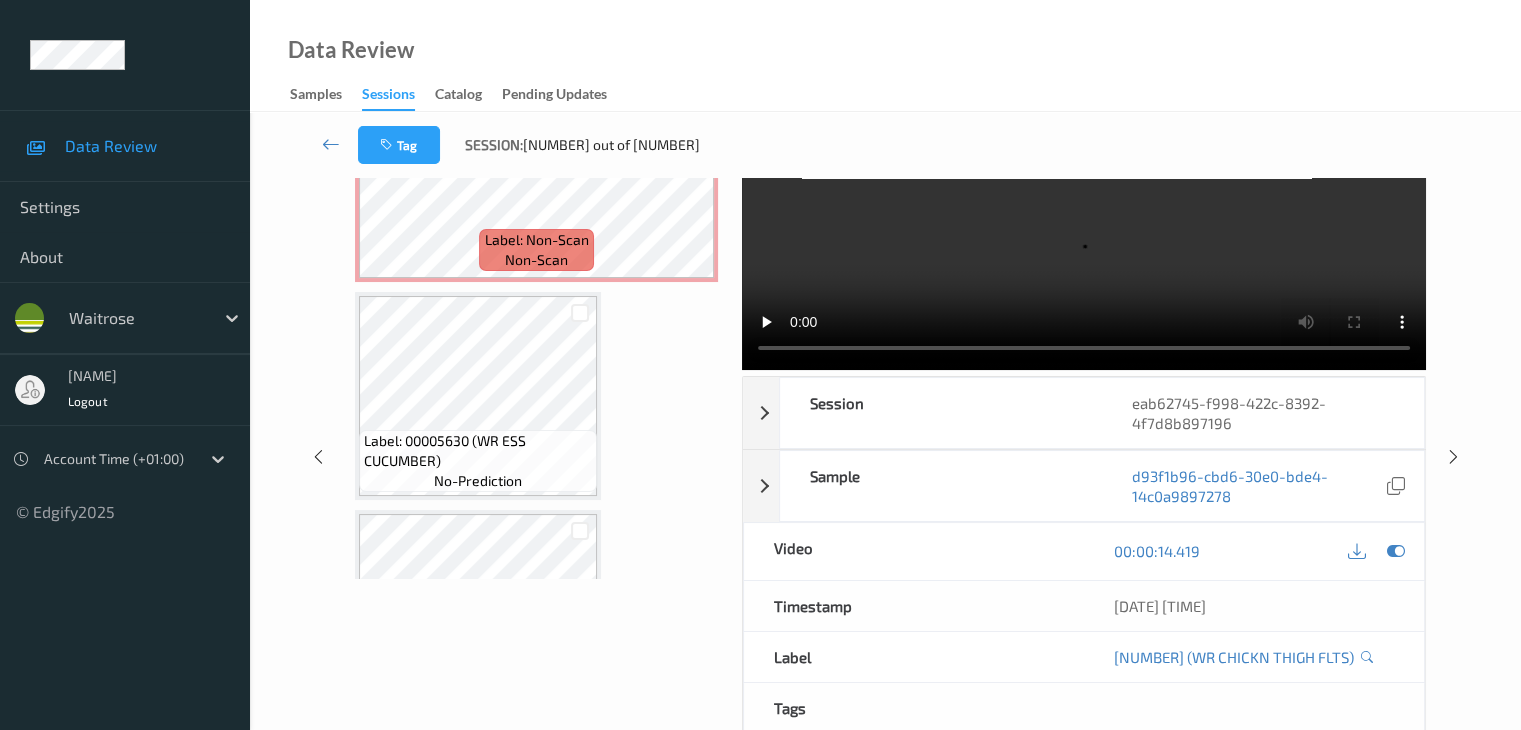scroll, scrollTop: 0, scrollLeft: 0, axis: both 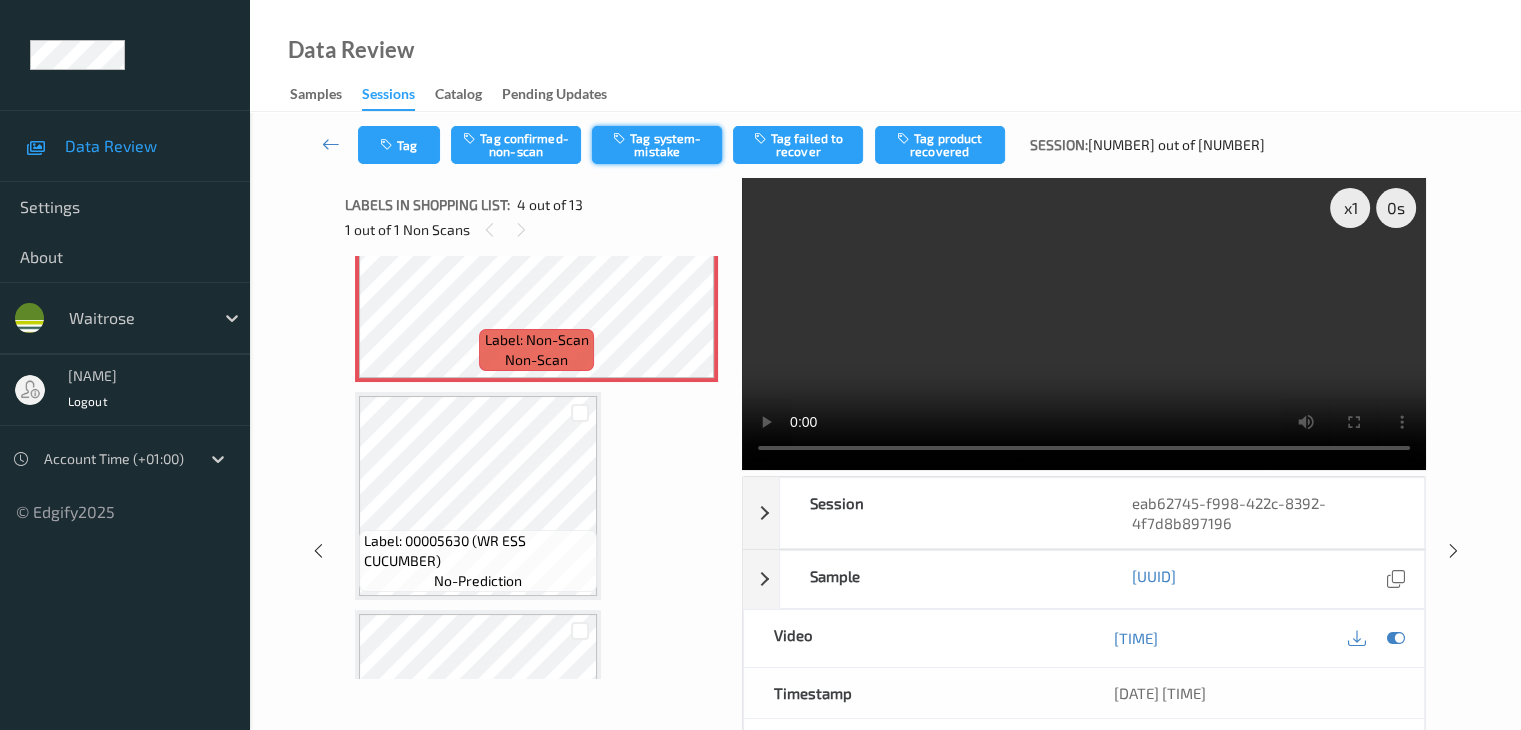 click on "Tag   system-mistake" at bounding box center (657, 145) 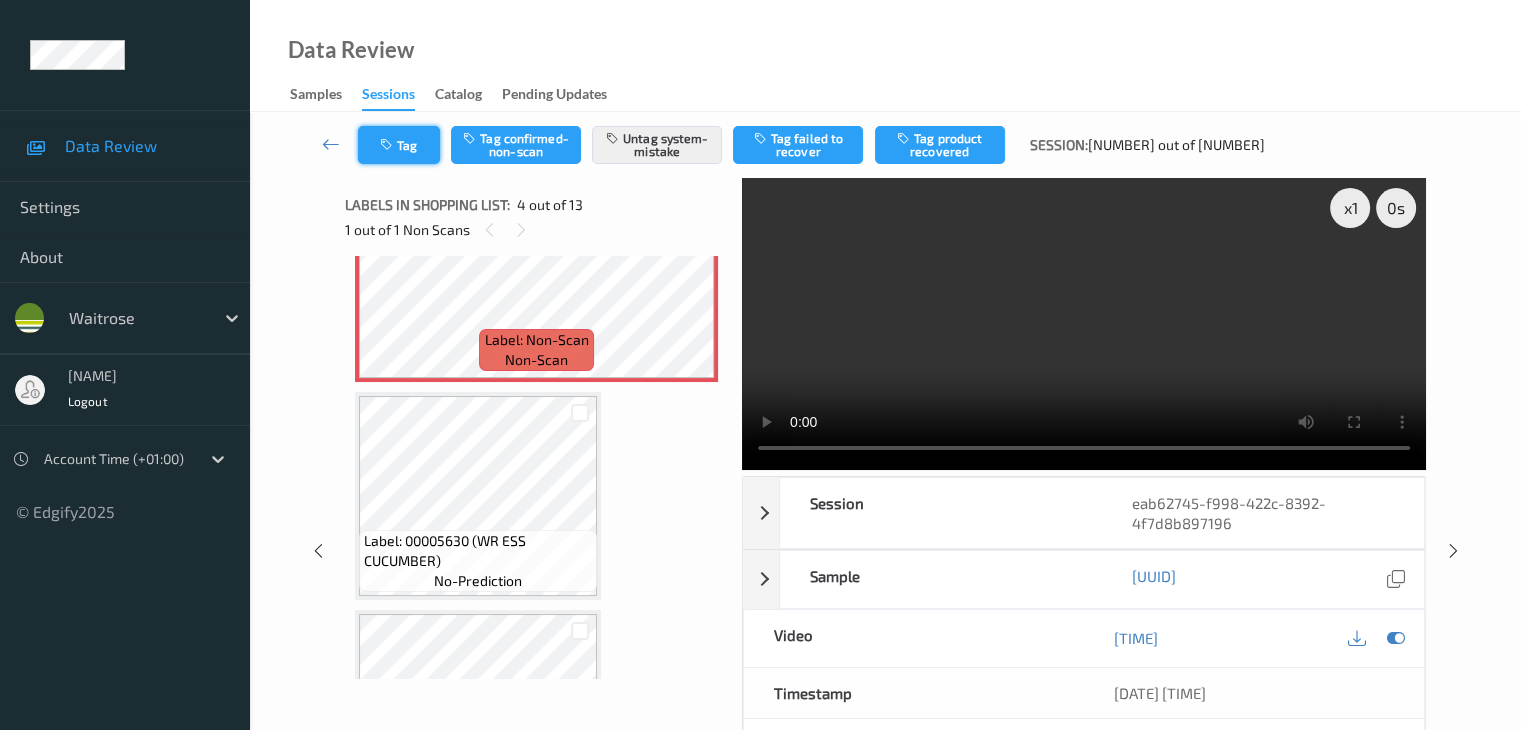 click on "Tag" at bounding box center (399, 145) 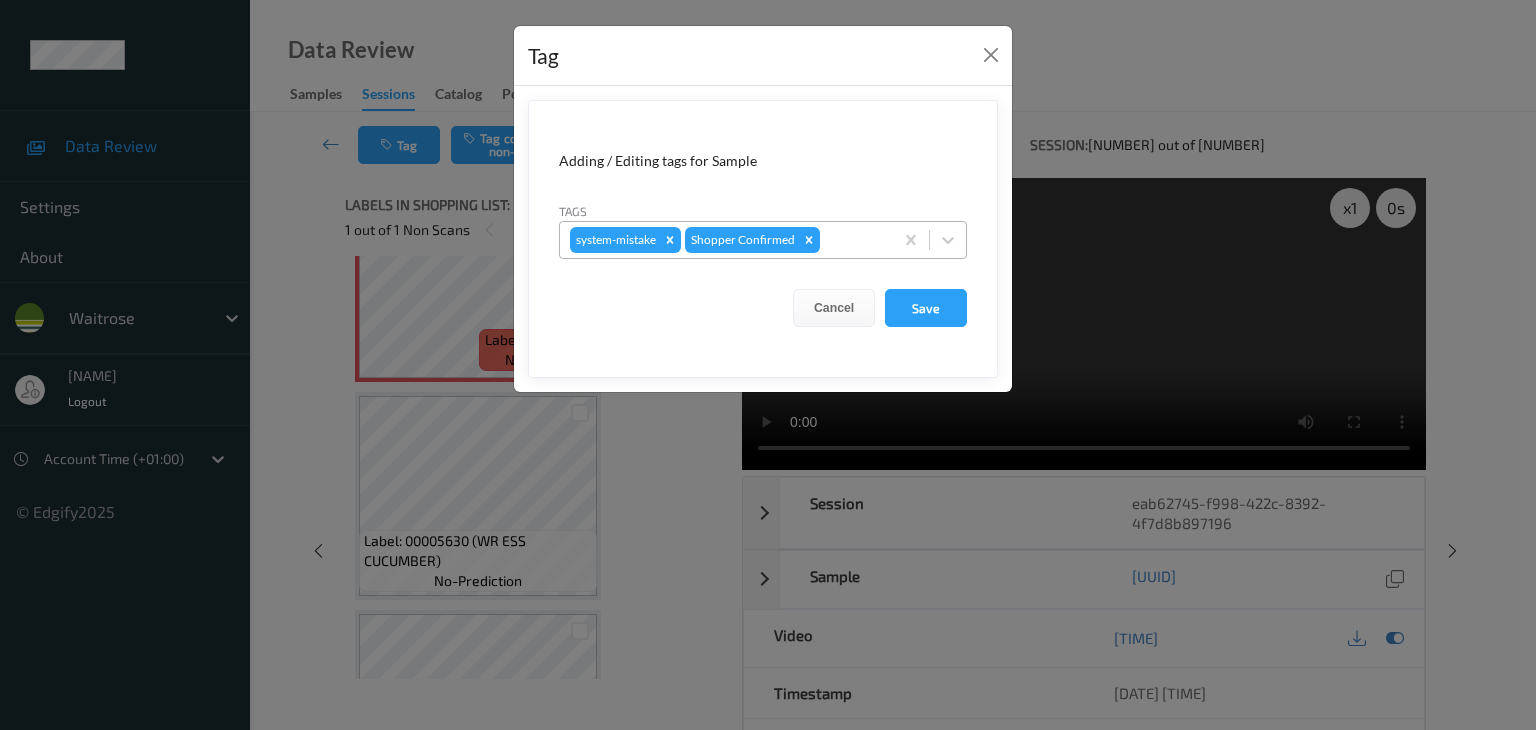 click at bounding box center [853, 240] 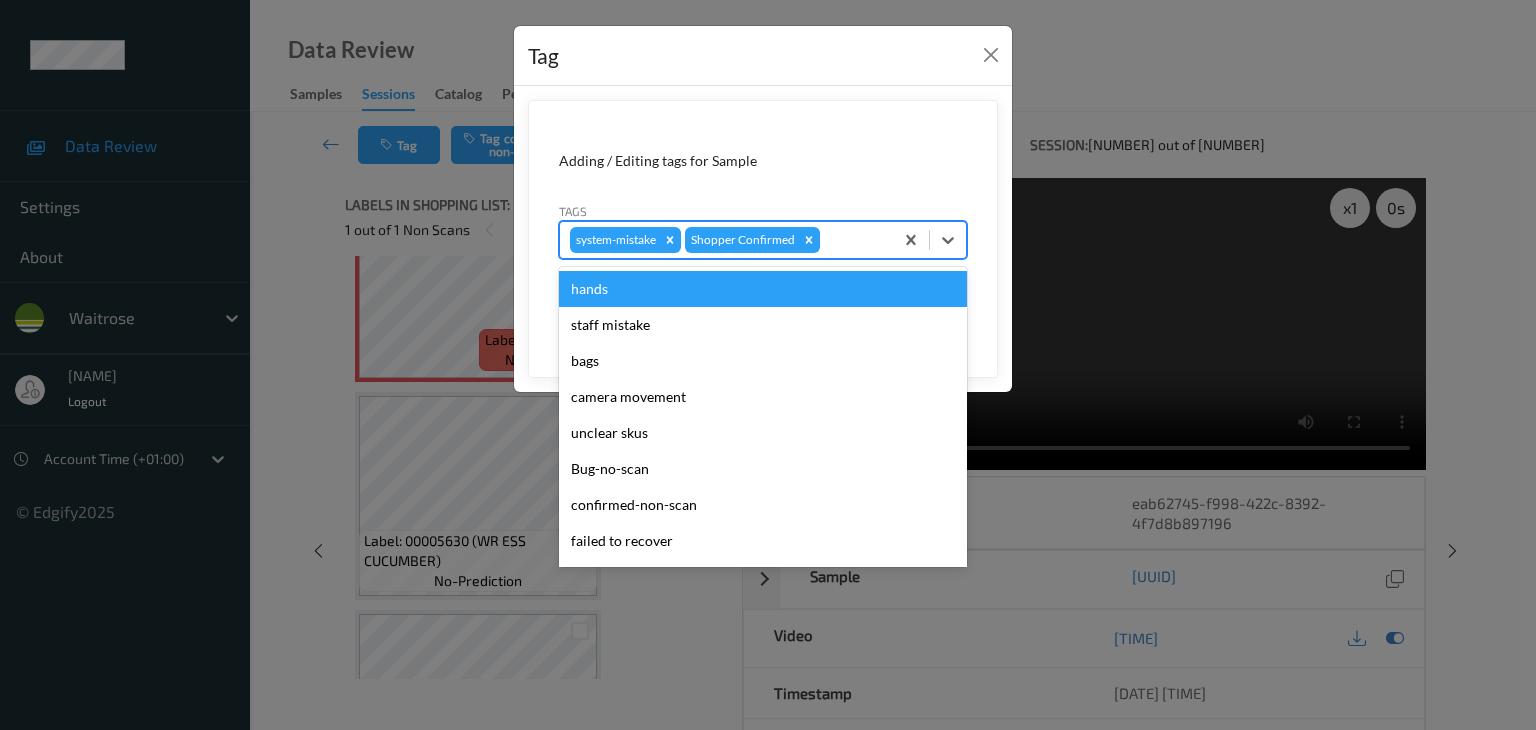 type on "u" 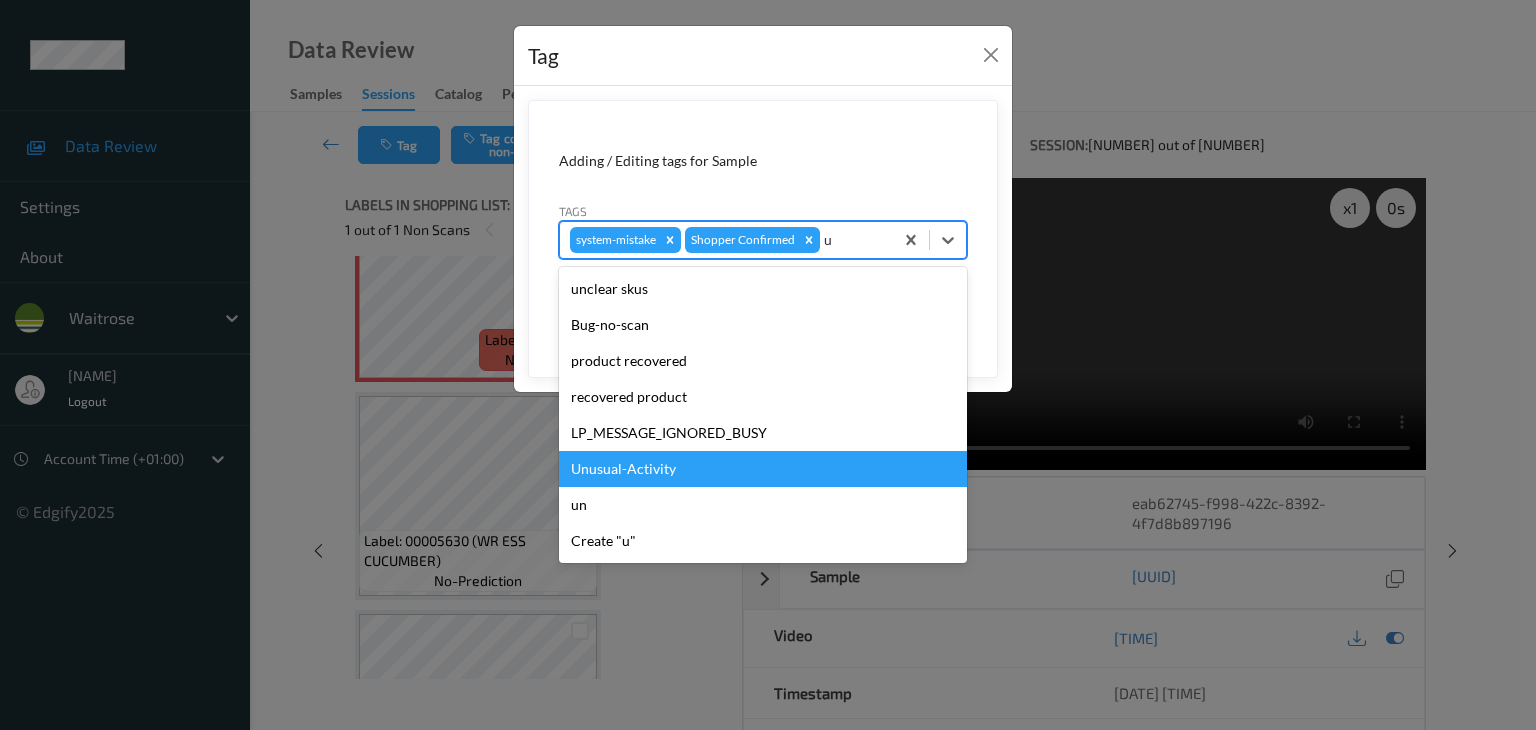 click on "Unusual-Activity" at bounding box center [763, 469] 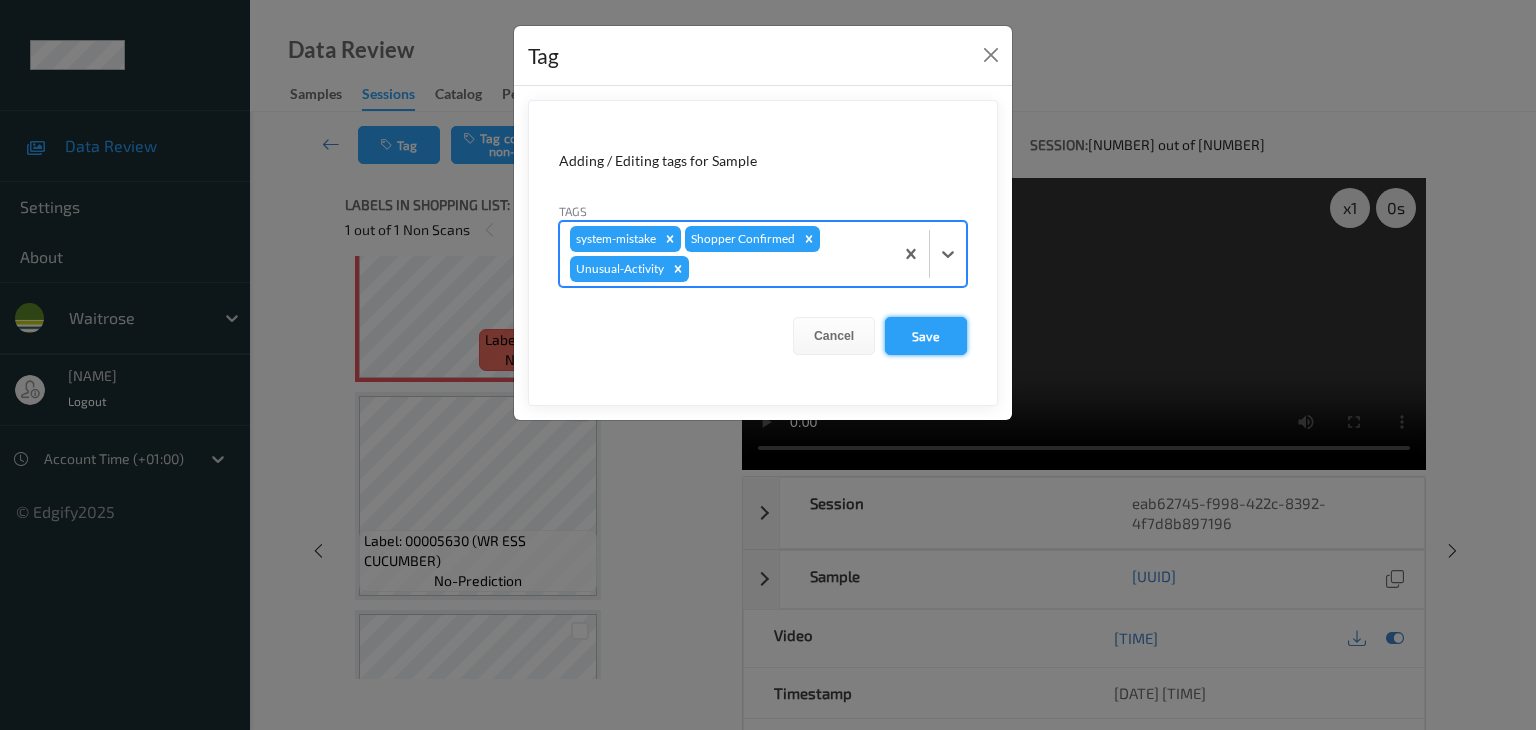 click on "Save" at bounding box center [926, 336] 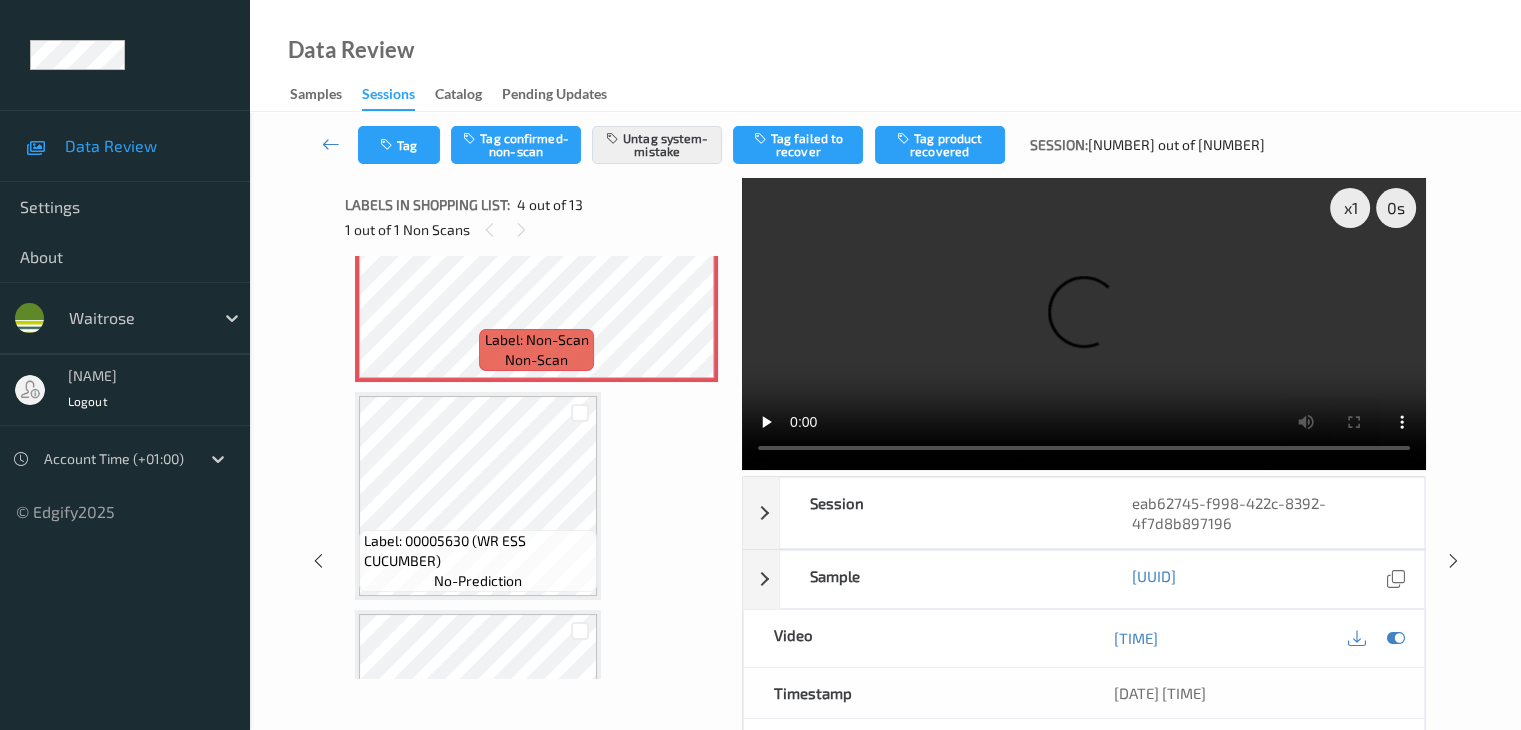 scroll, scrollTop: 0, scrollLeft: 0, axis: both 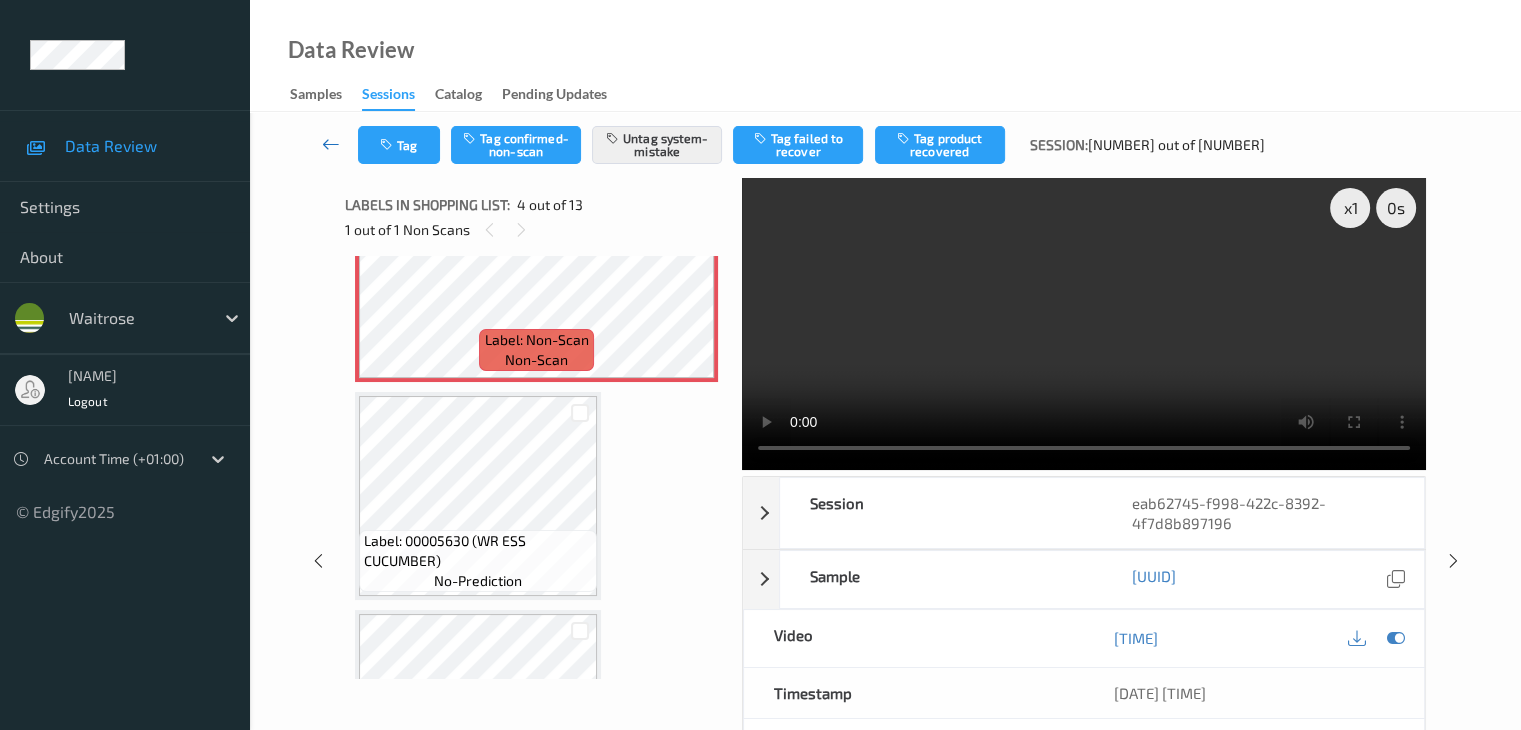 click at bounding box center (331, 144) 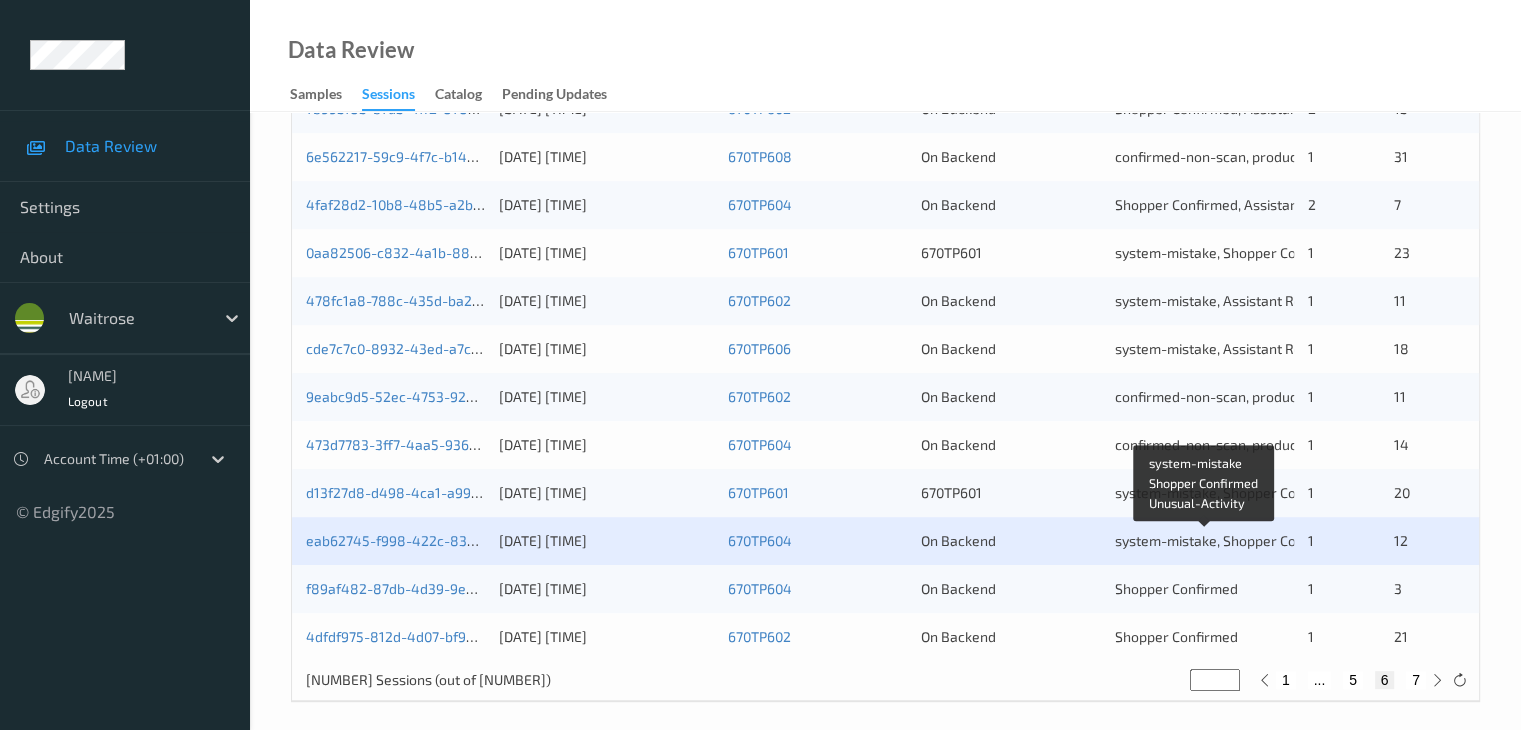 scroll, scrollTop: 932, scrollLeft: 0, axis: vertical 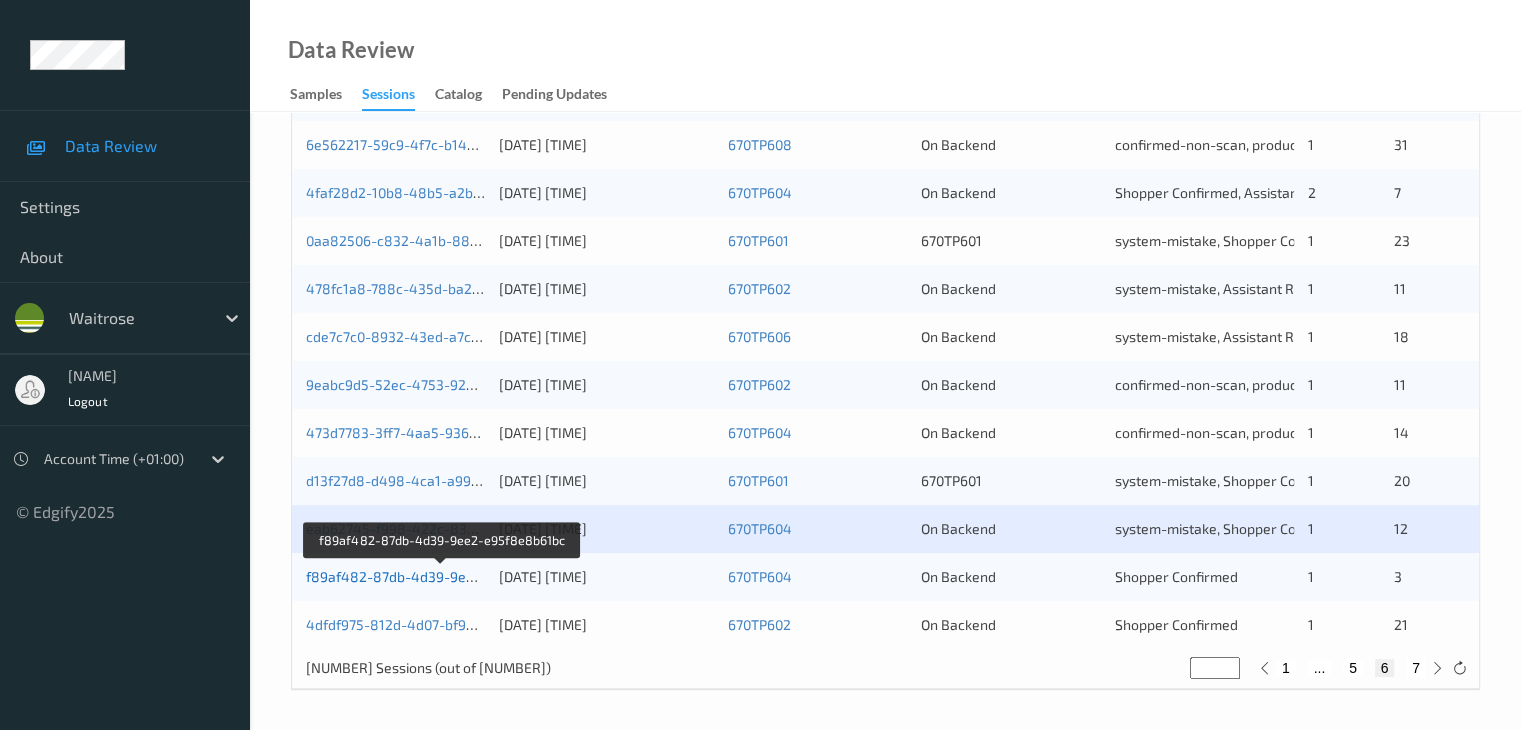click on "f89af482-87db-4d39-9ee2-e95f8e8b61bc" at bounding box center (443, 576) 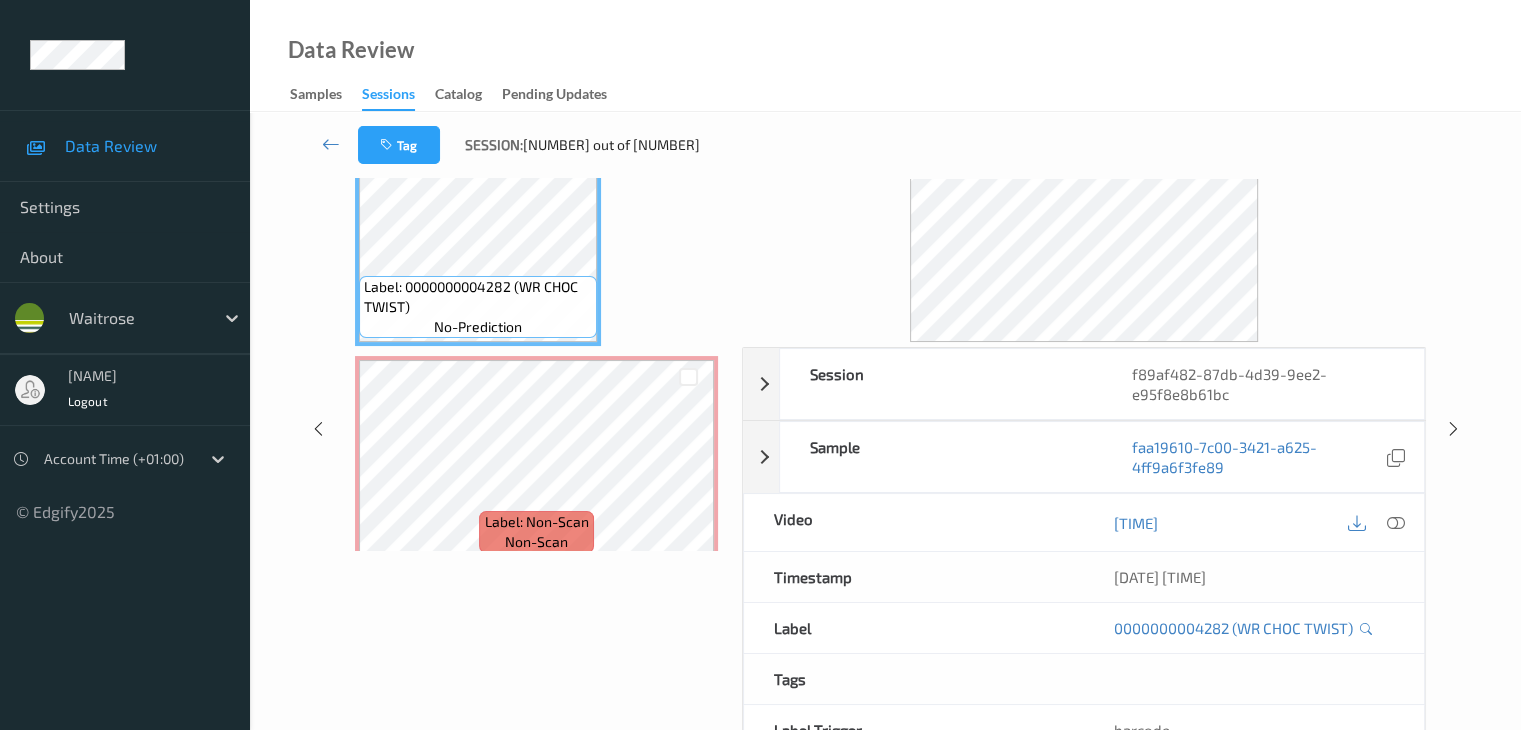 scroll, scrollTop: 0, scrollLeft: 0, axis: both 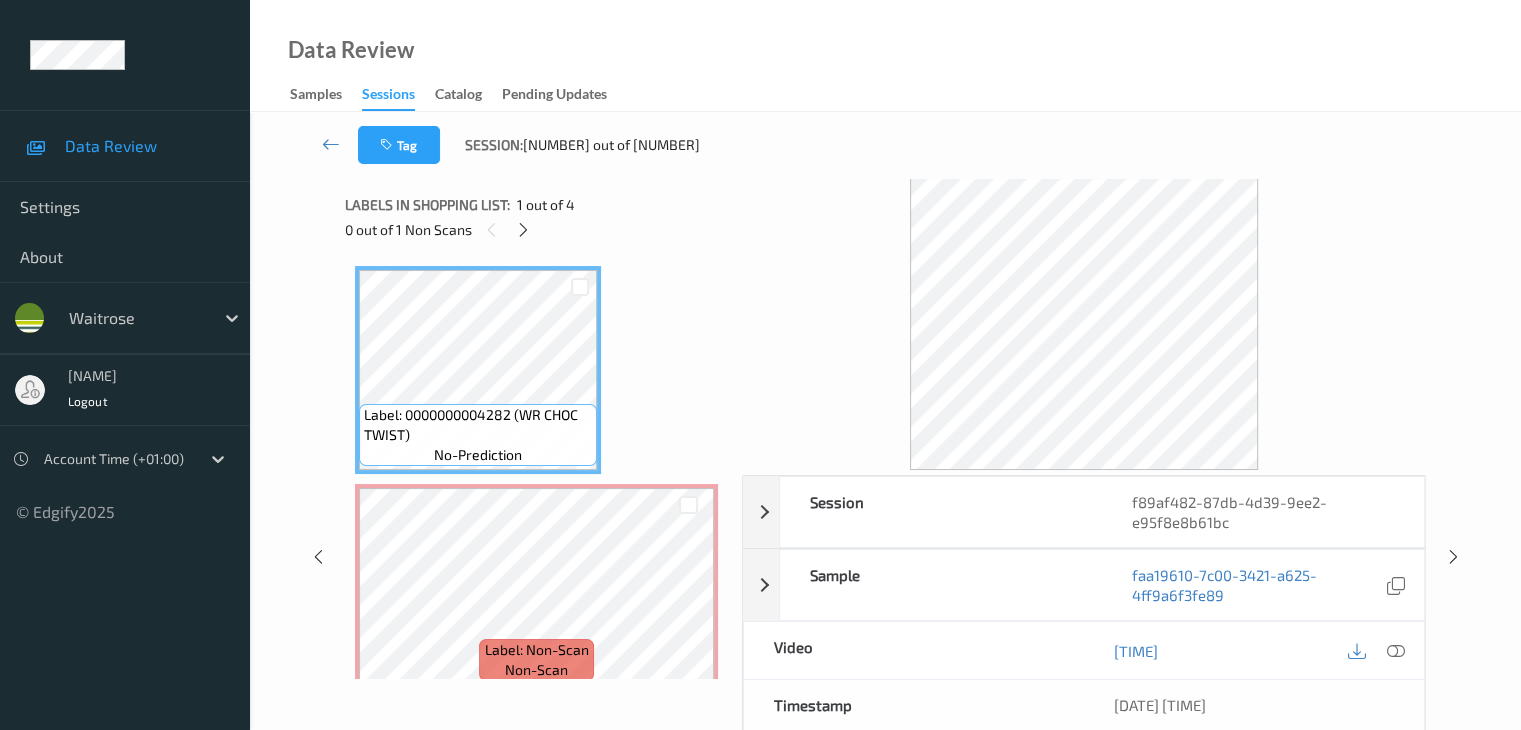 click on "0 out of 1 Non Scans" at bounding box center [536, 229] 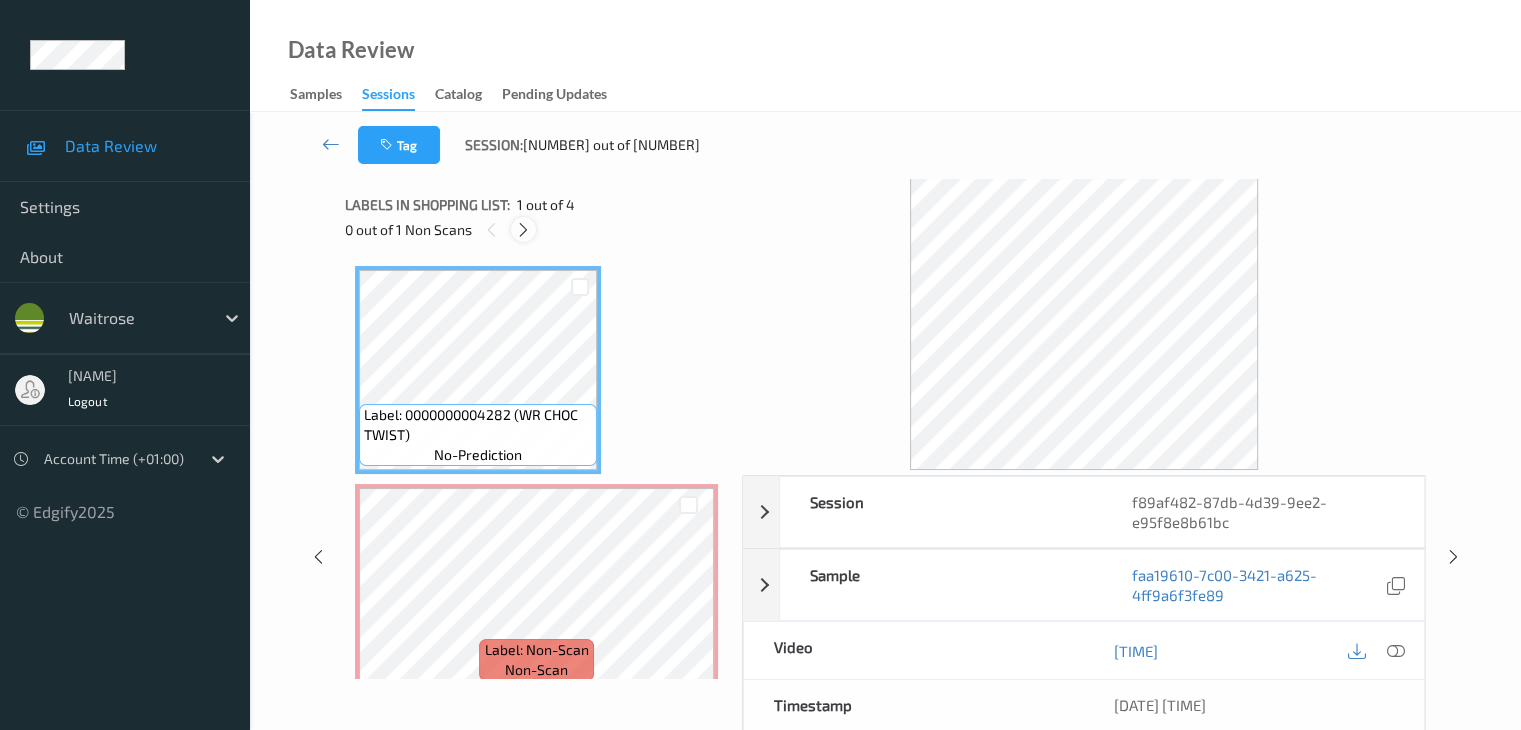 click at bounding box center [523, 230] 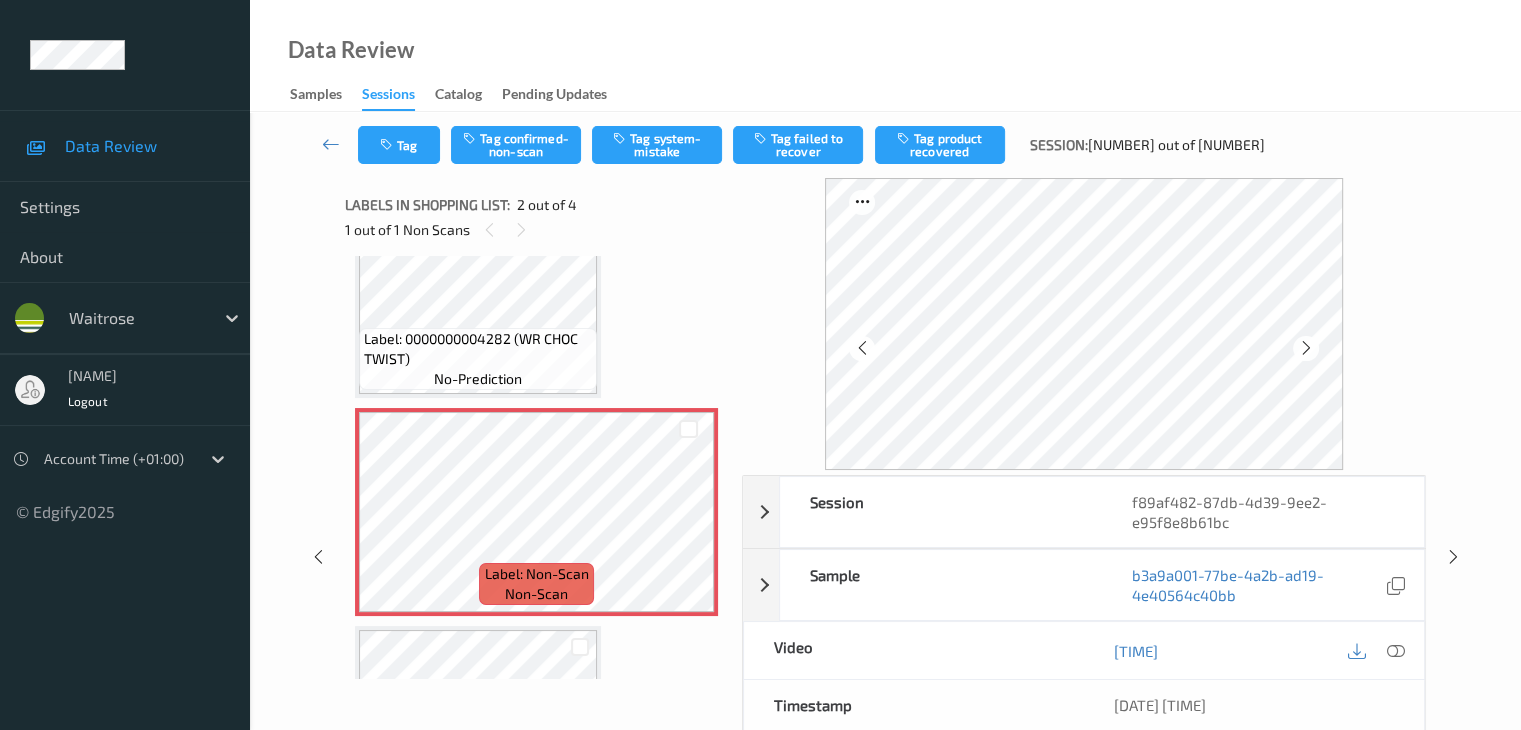 scroll, scrollTop: 110, scrollLeft: 0, axis: vertical 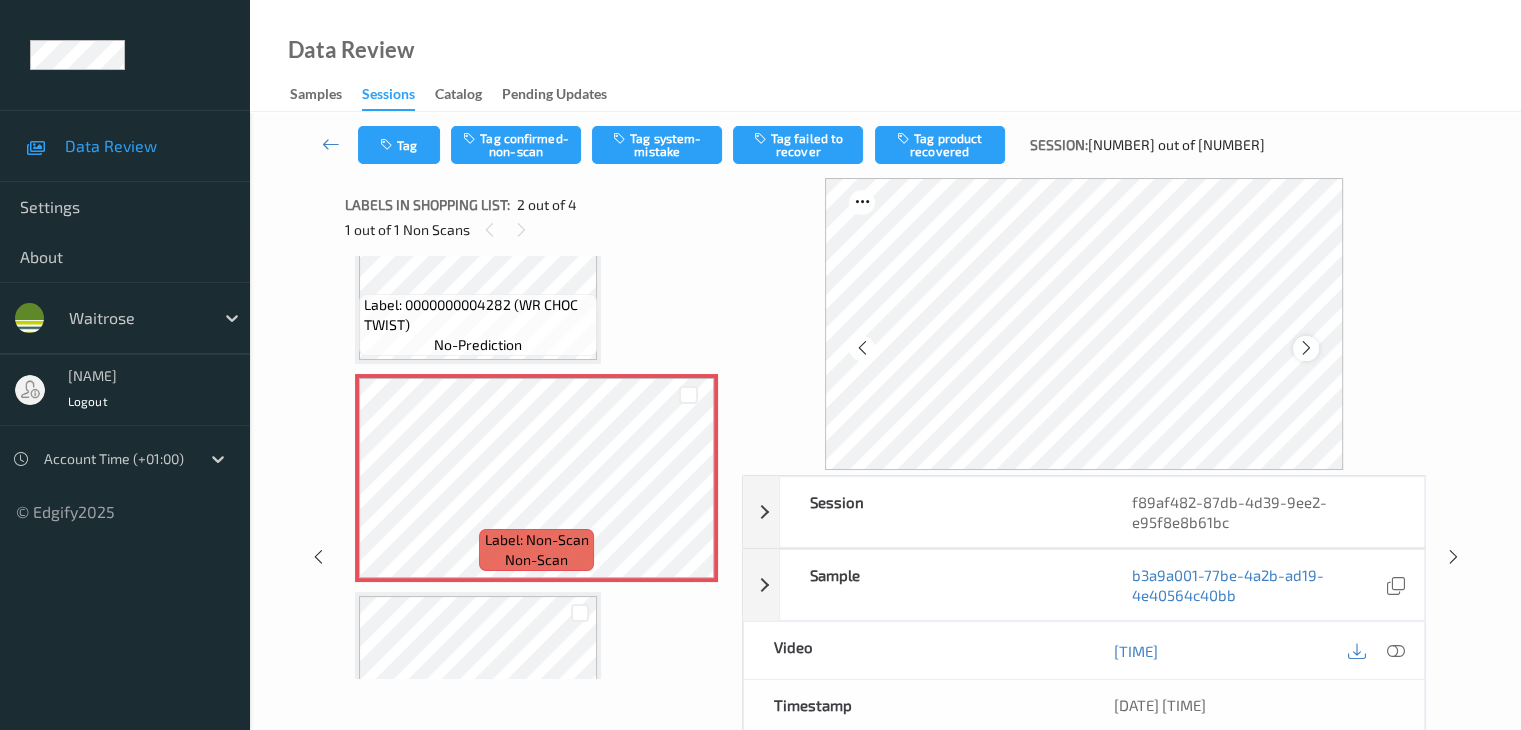 click at bounding box center [1306, 348] 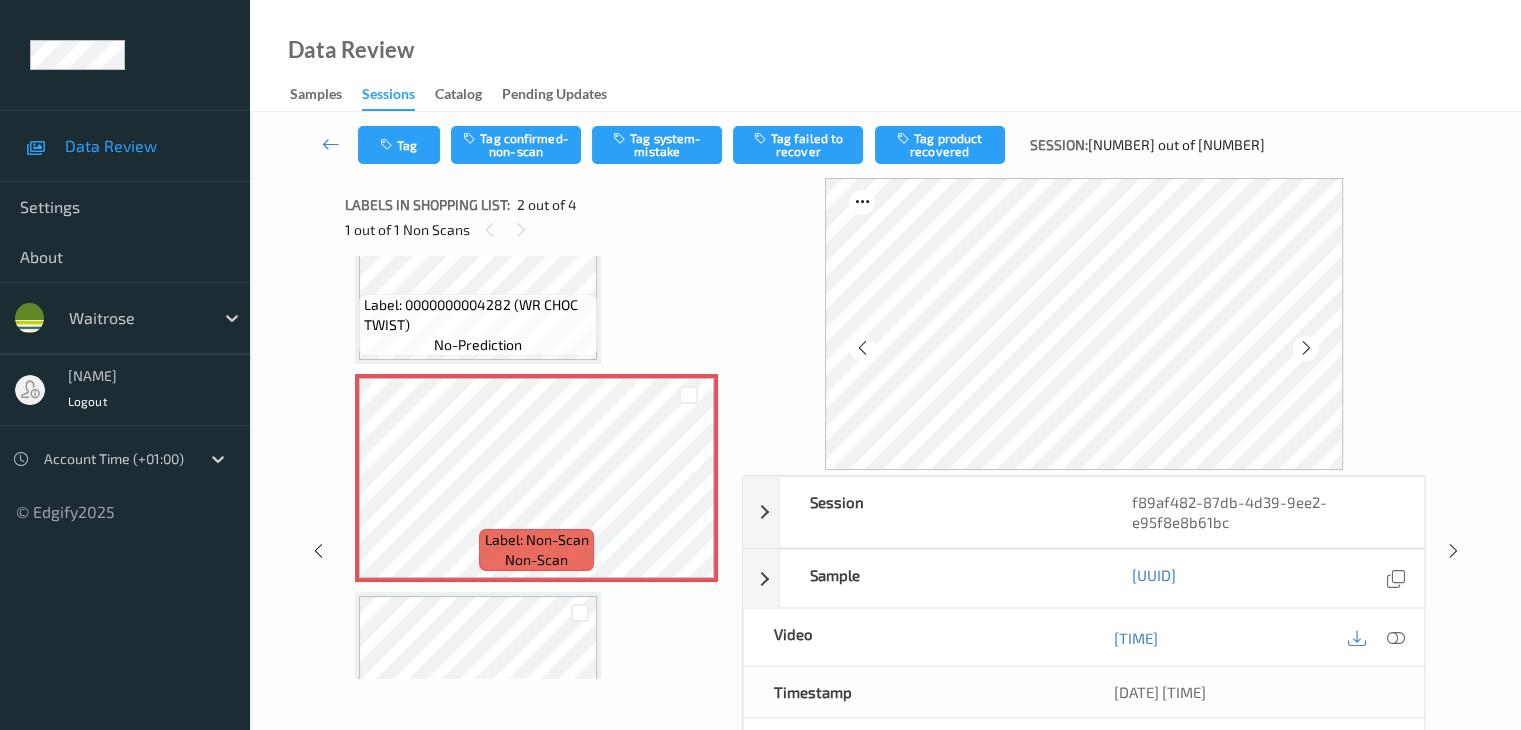 click at bounding box center (1306, 348) 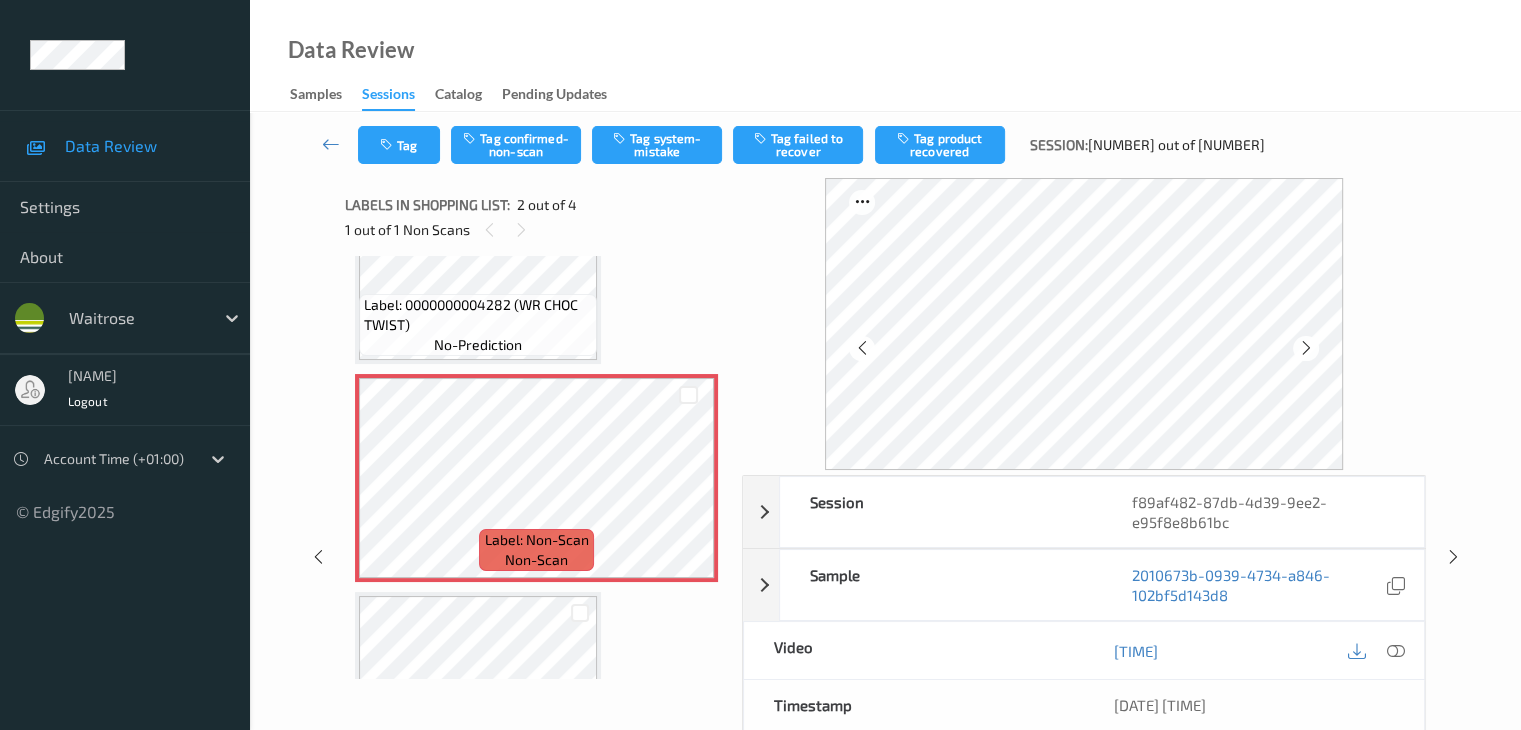click at bounding box center (1306, 348) 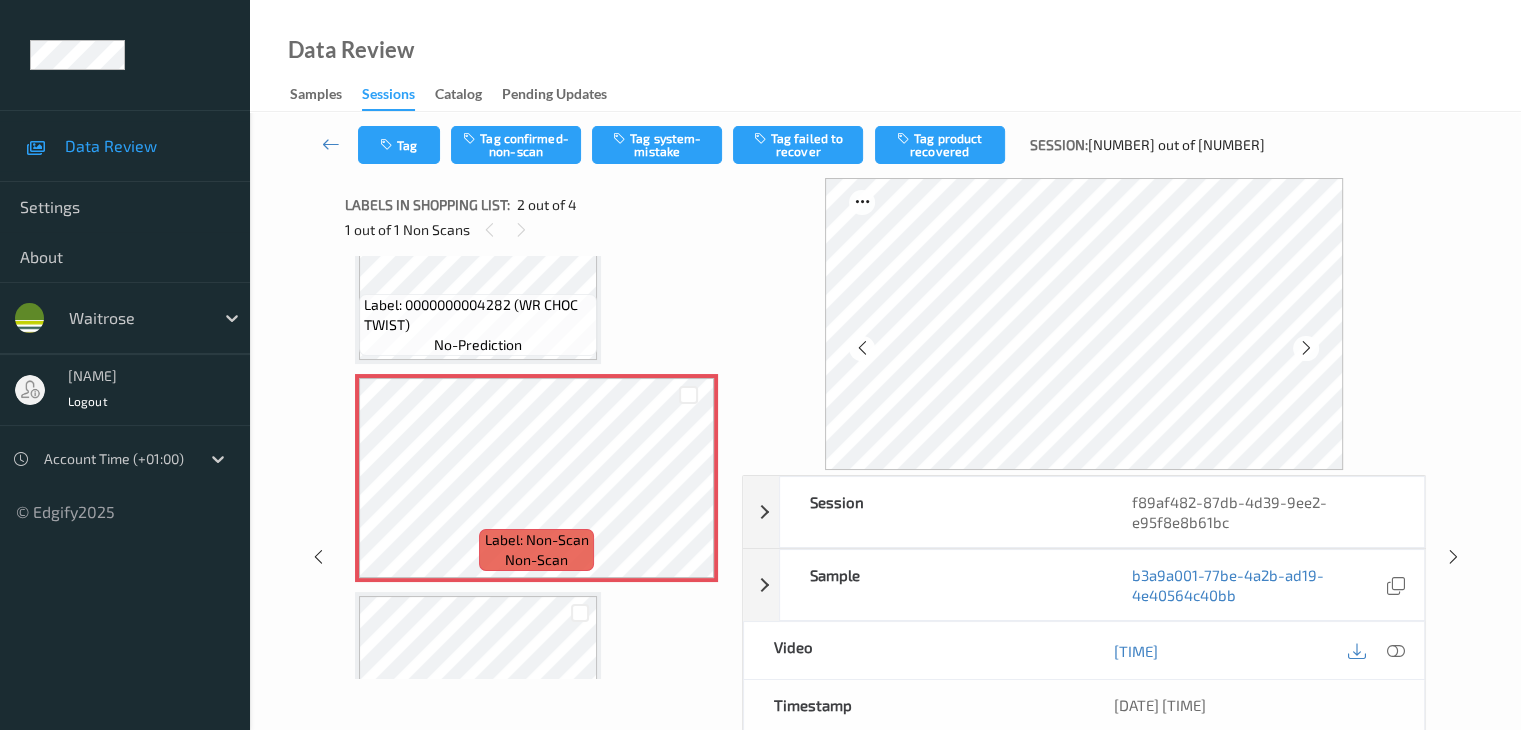 click at bounding box center [1306, 348] 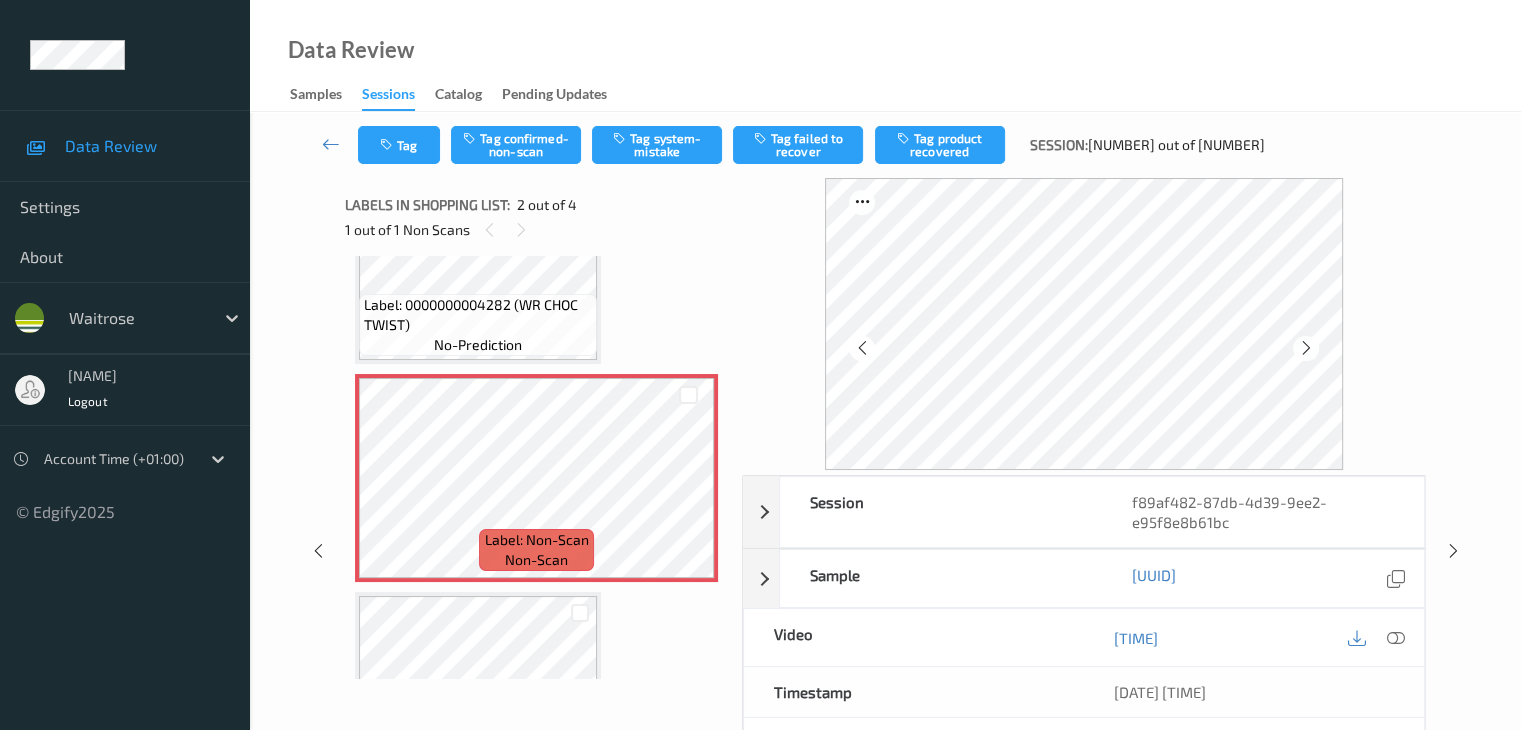 click at bounding box center [1306, 348] 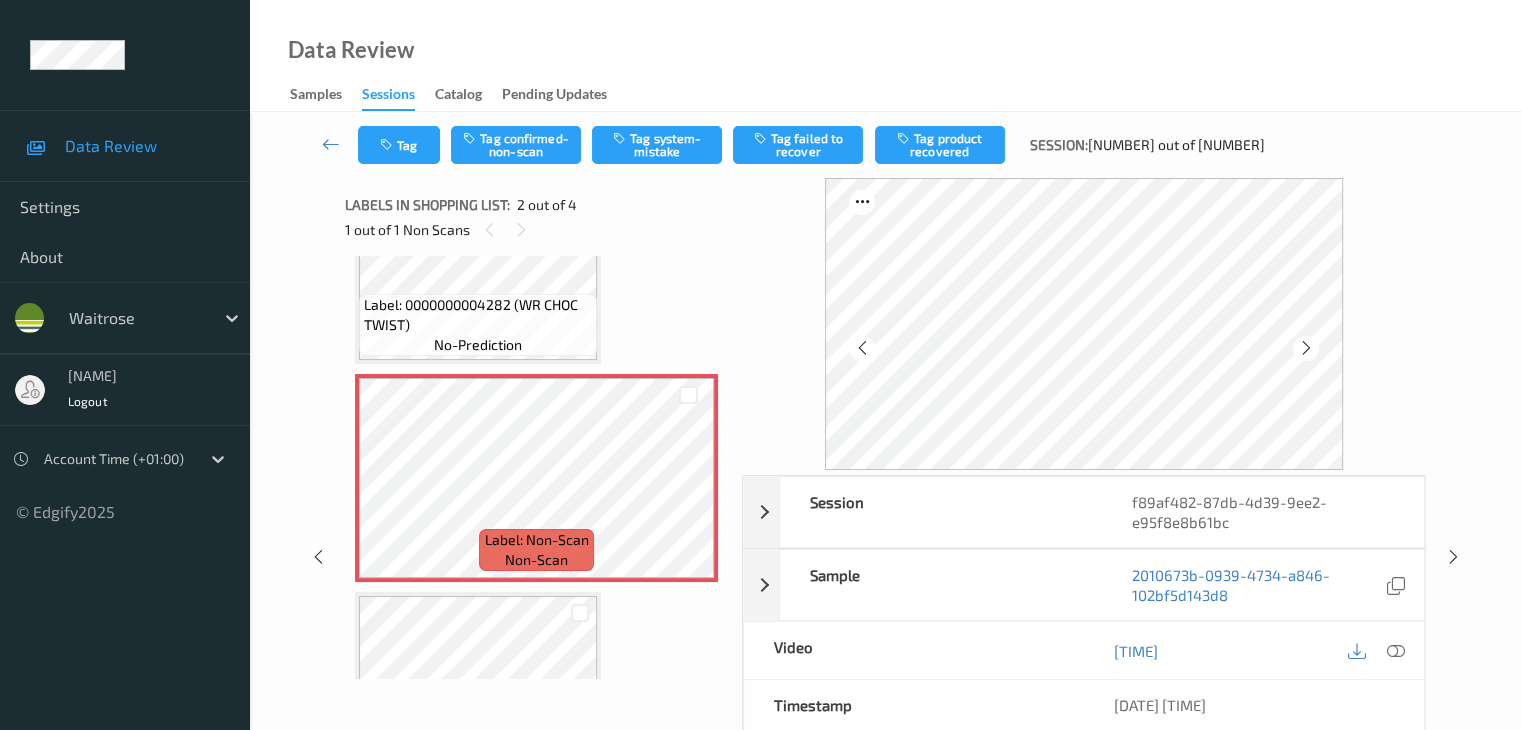 click at bounding box center [1306, 348] 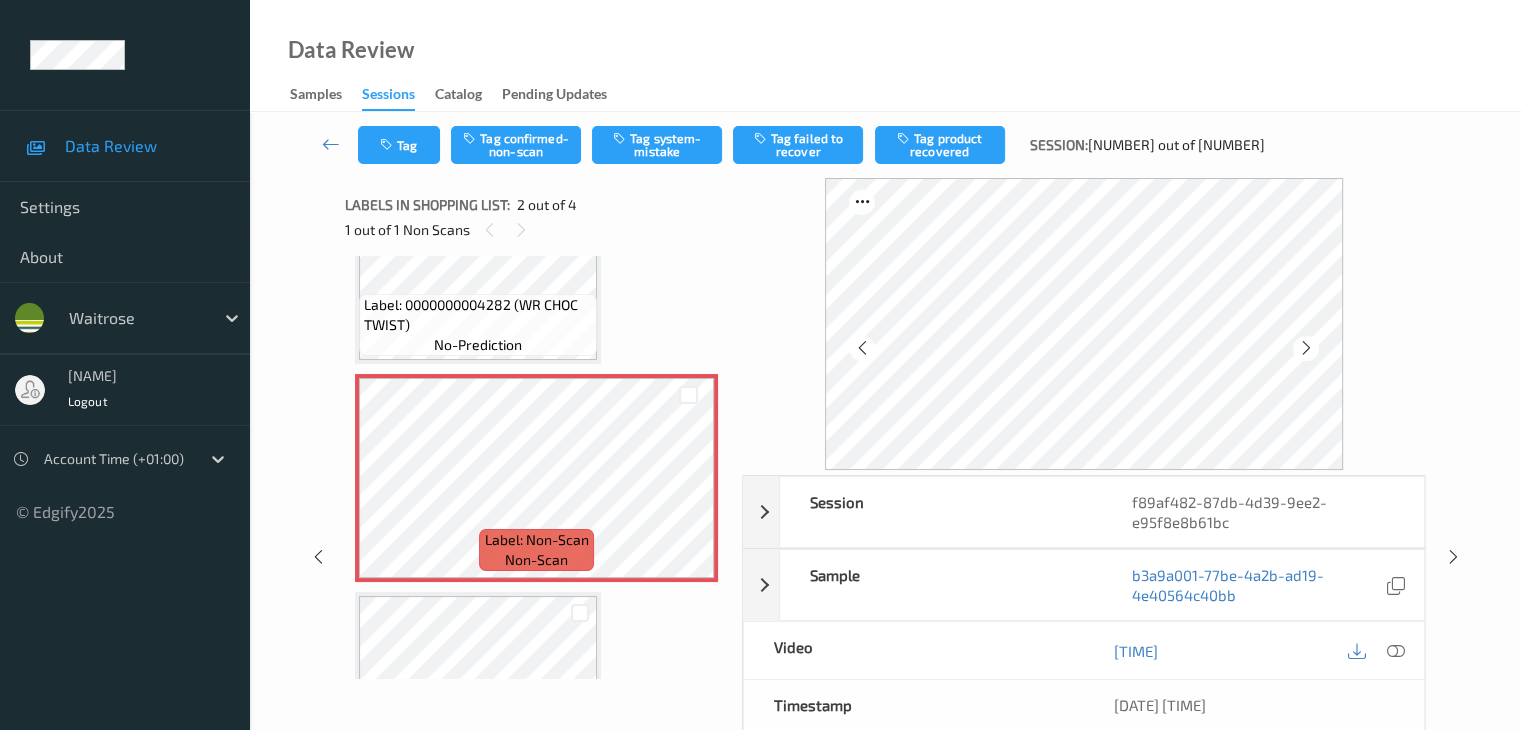 click at bounding box center [1306, 348] 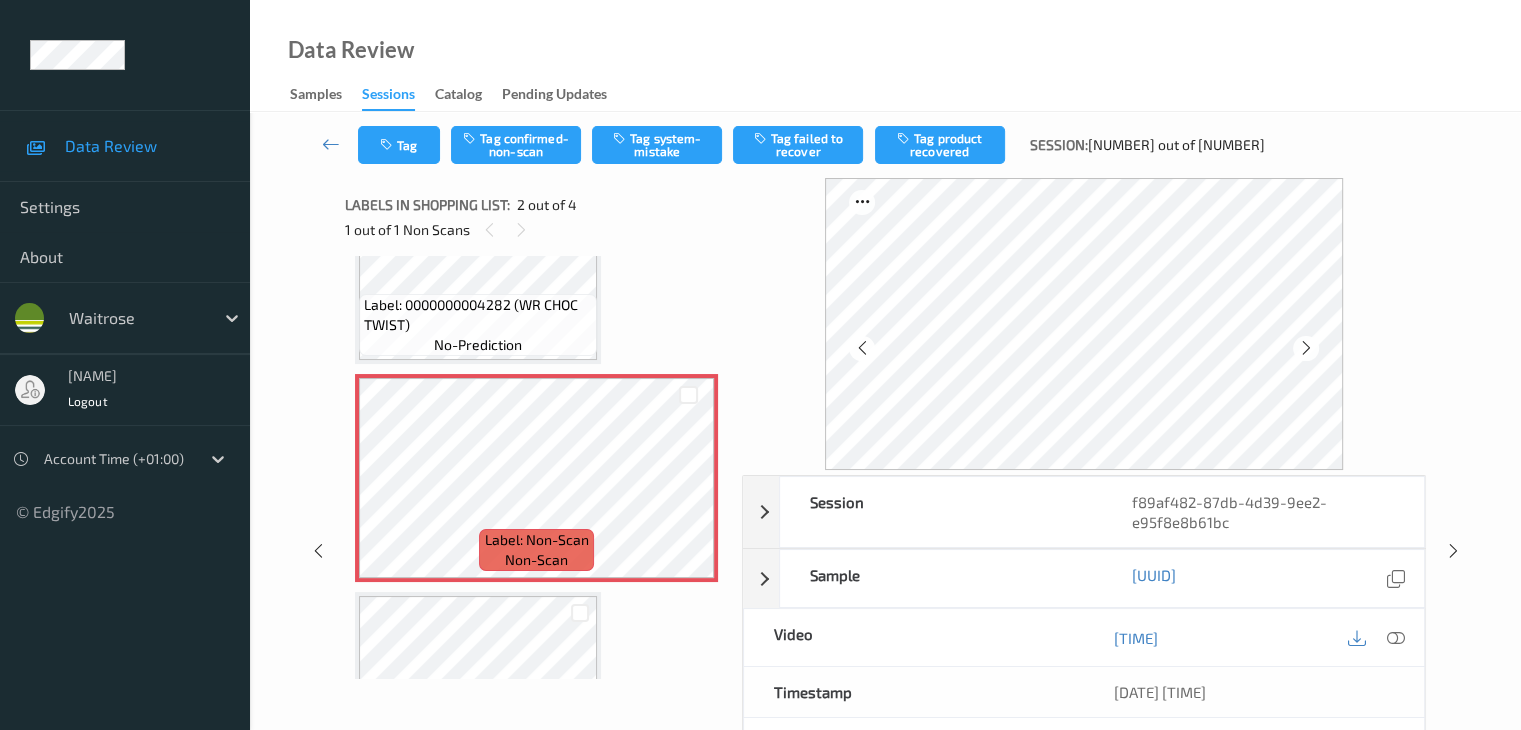 click at bounding box center (1306, 348) 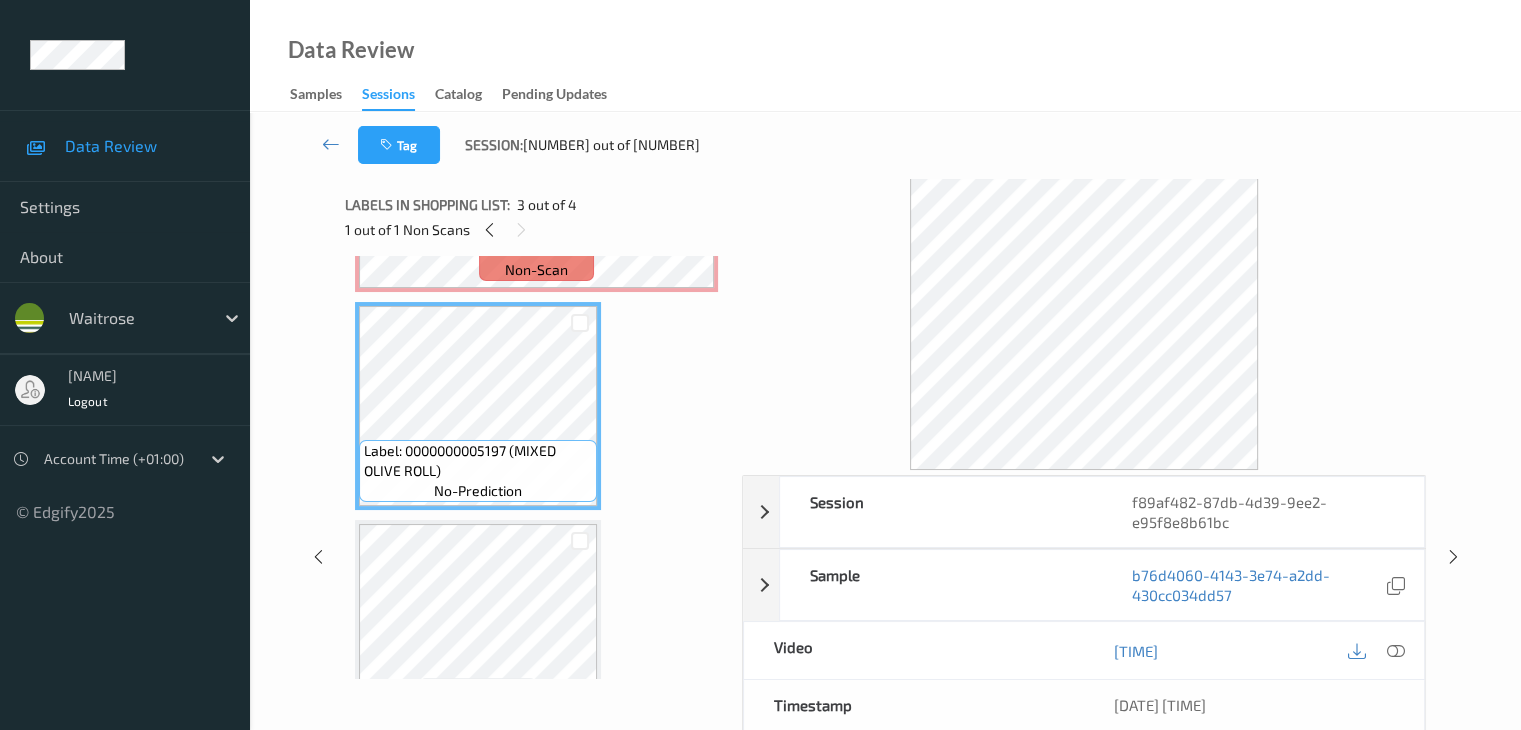 scroll, scrollTop: 200, scrollLeft: 0, axis: vertical 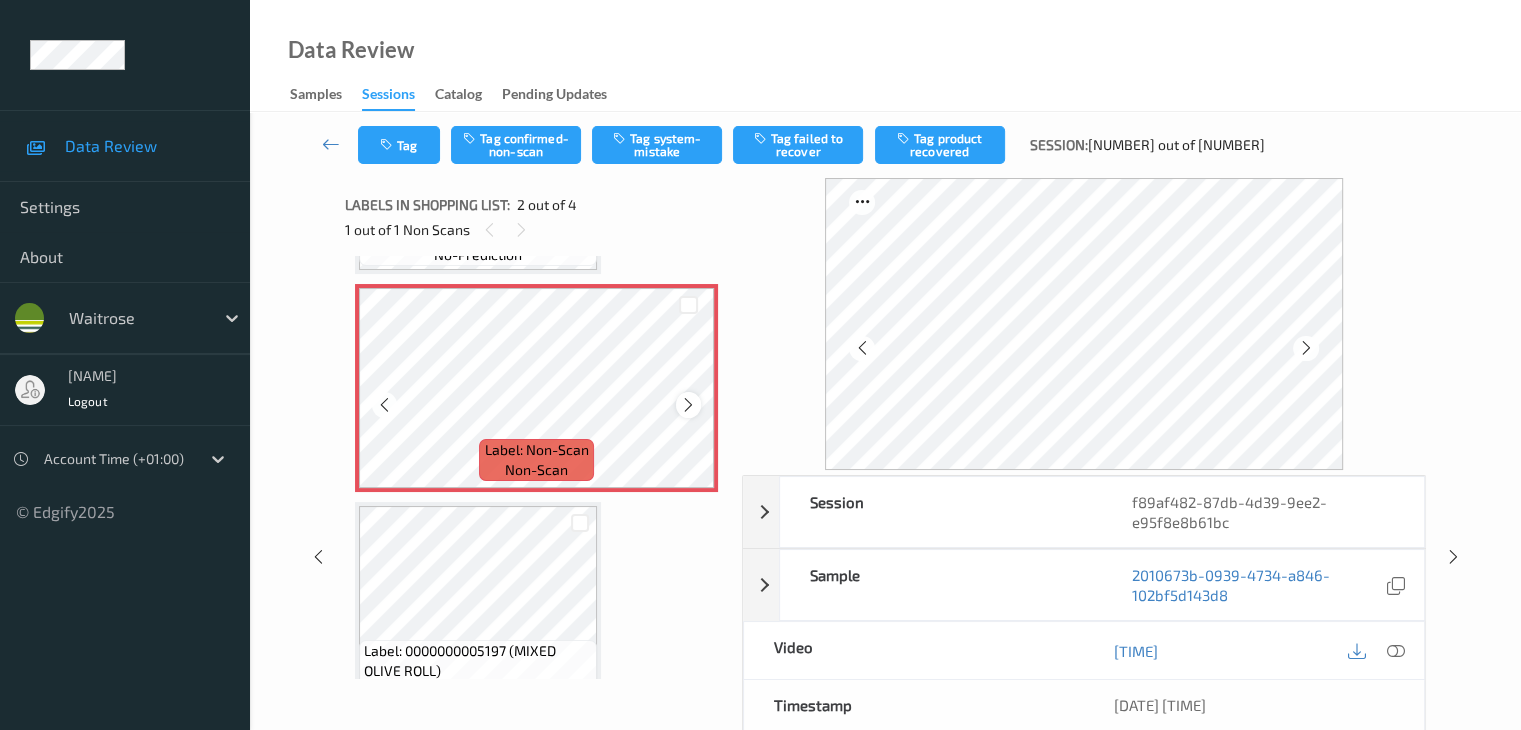 click at bounding box center [688, 405] 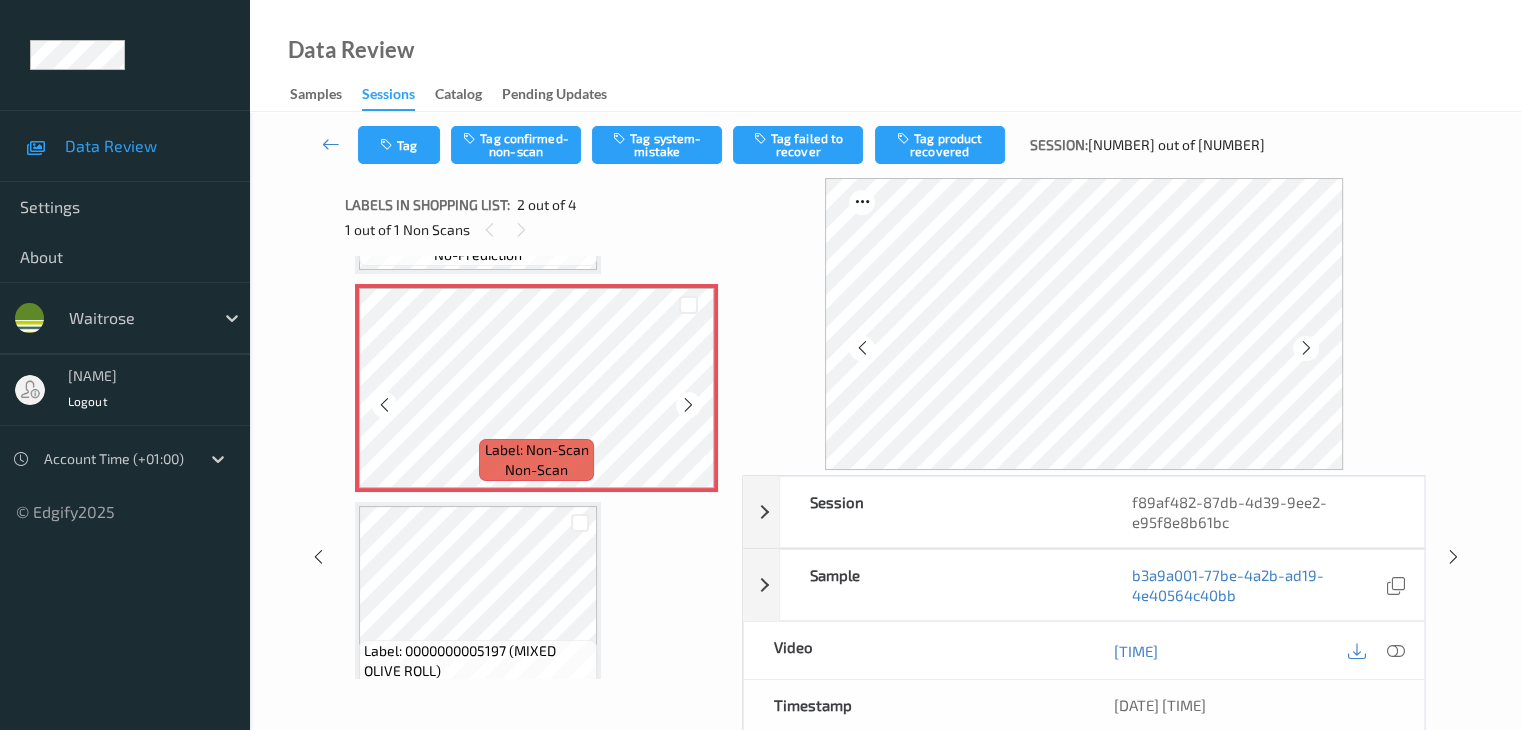 click at bounding box center (688, 405) 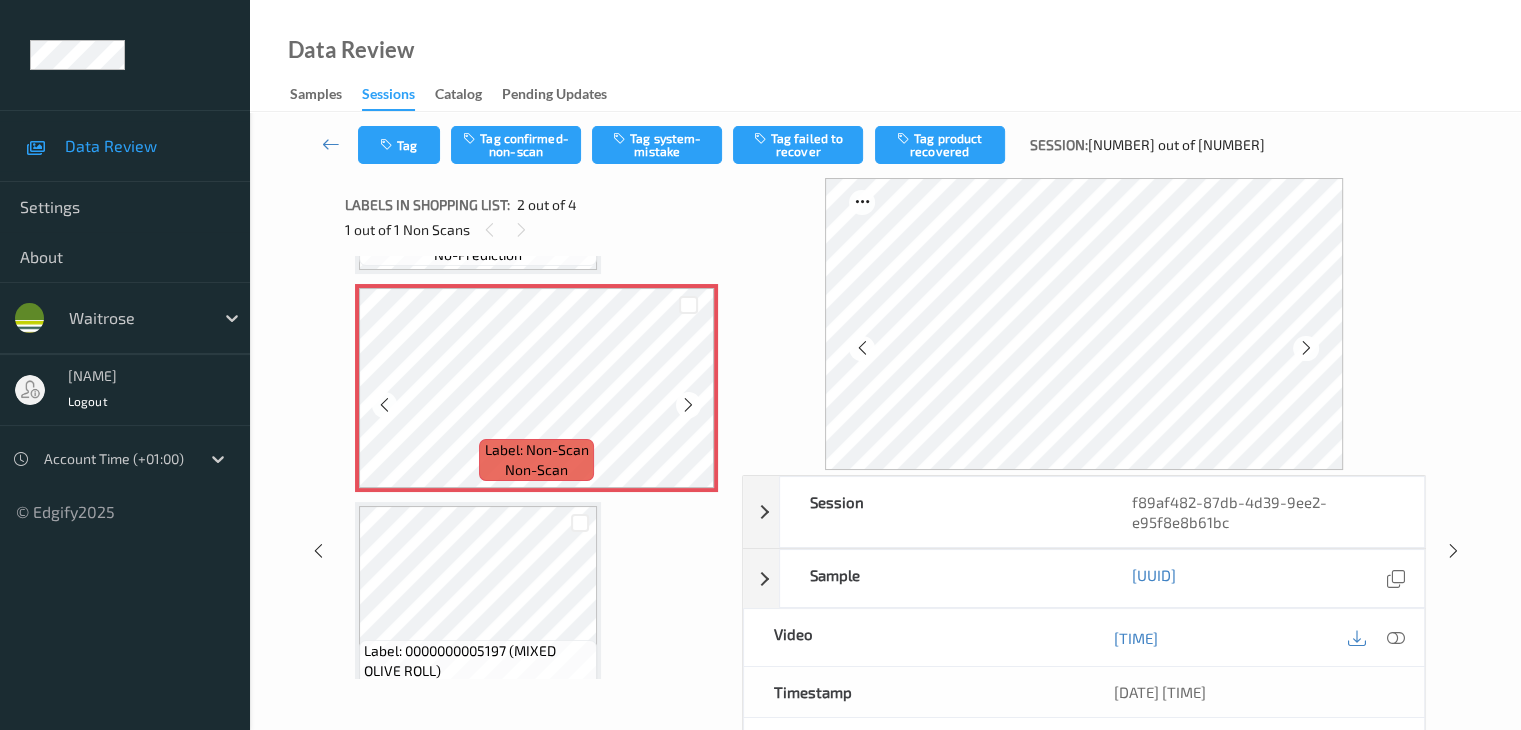 click at bounding box center (688, 405) 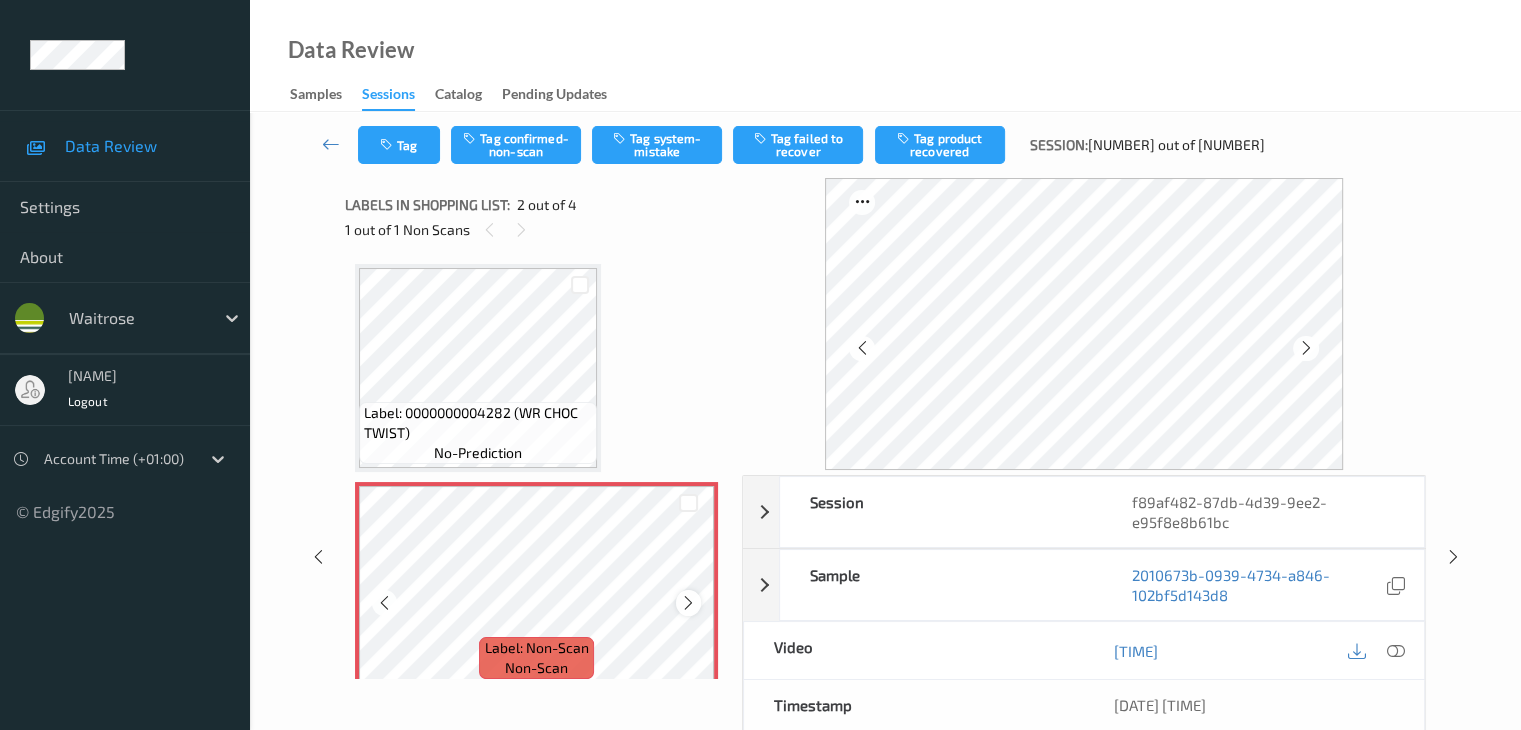 scroll, scrollTop: 0, scrollLeft: 0, axis: both 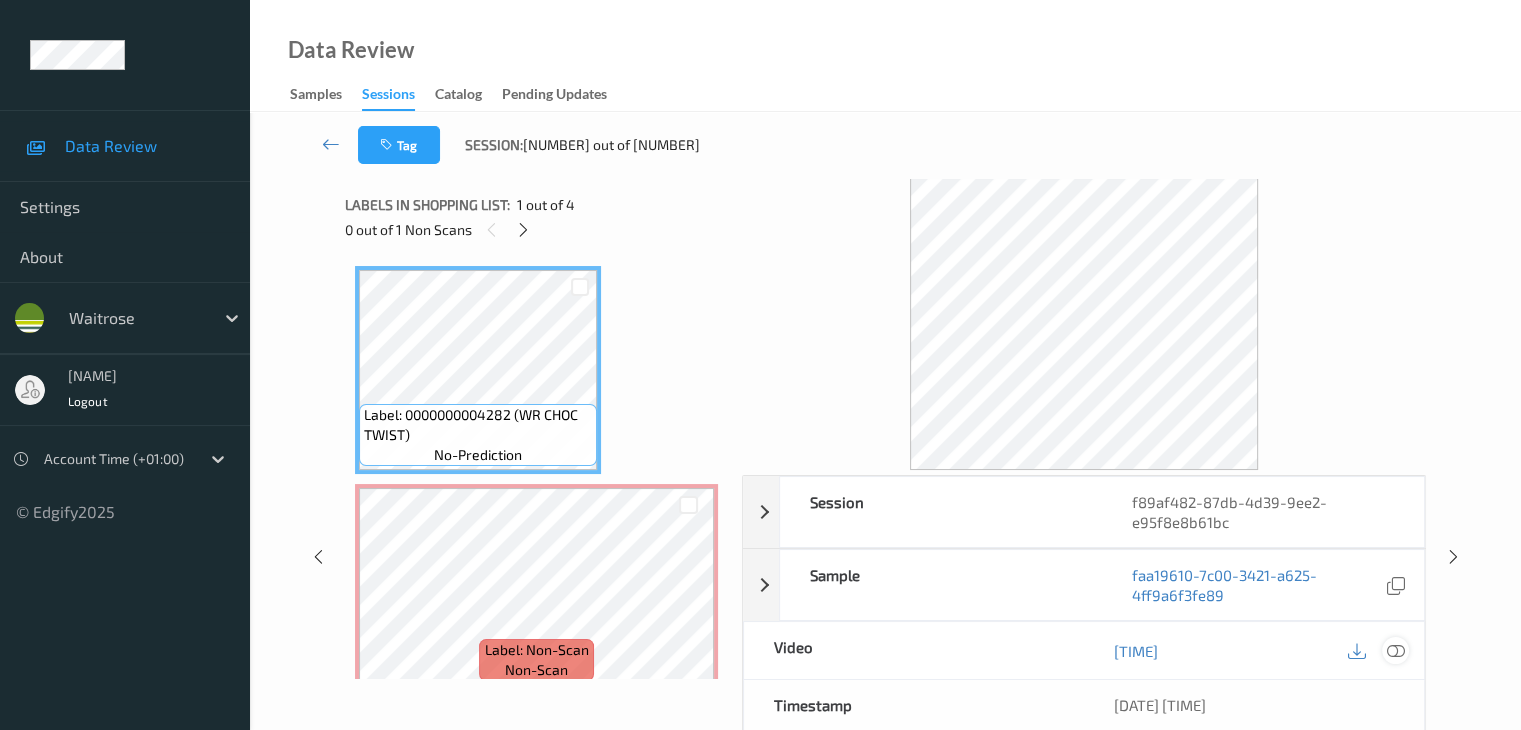click at bounding box center (1395, 651) 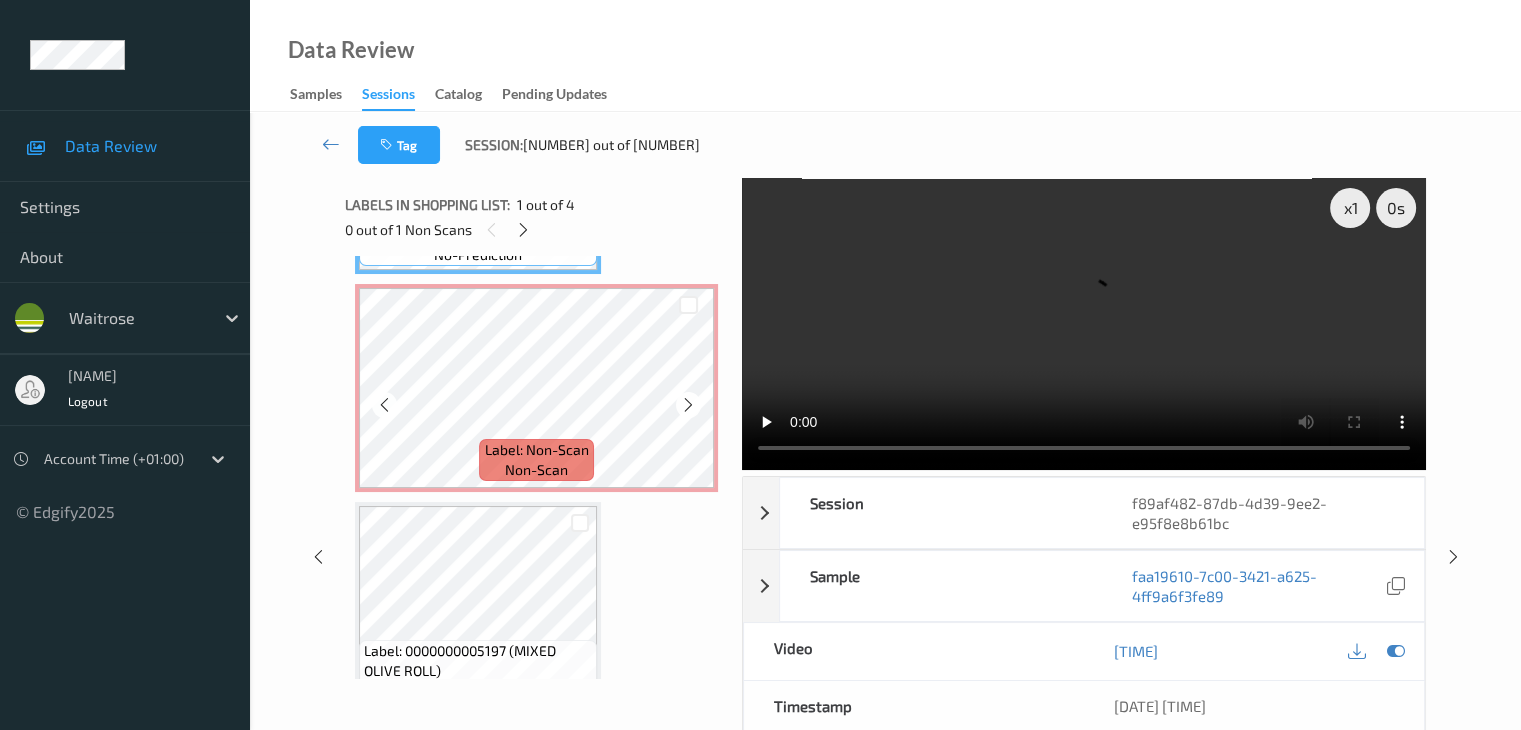 scroll, scrollTop: 300, scrollLeft: 0, axis: vertical 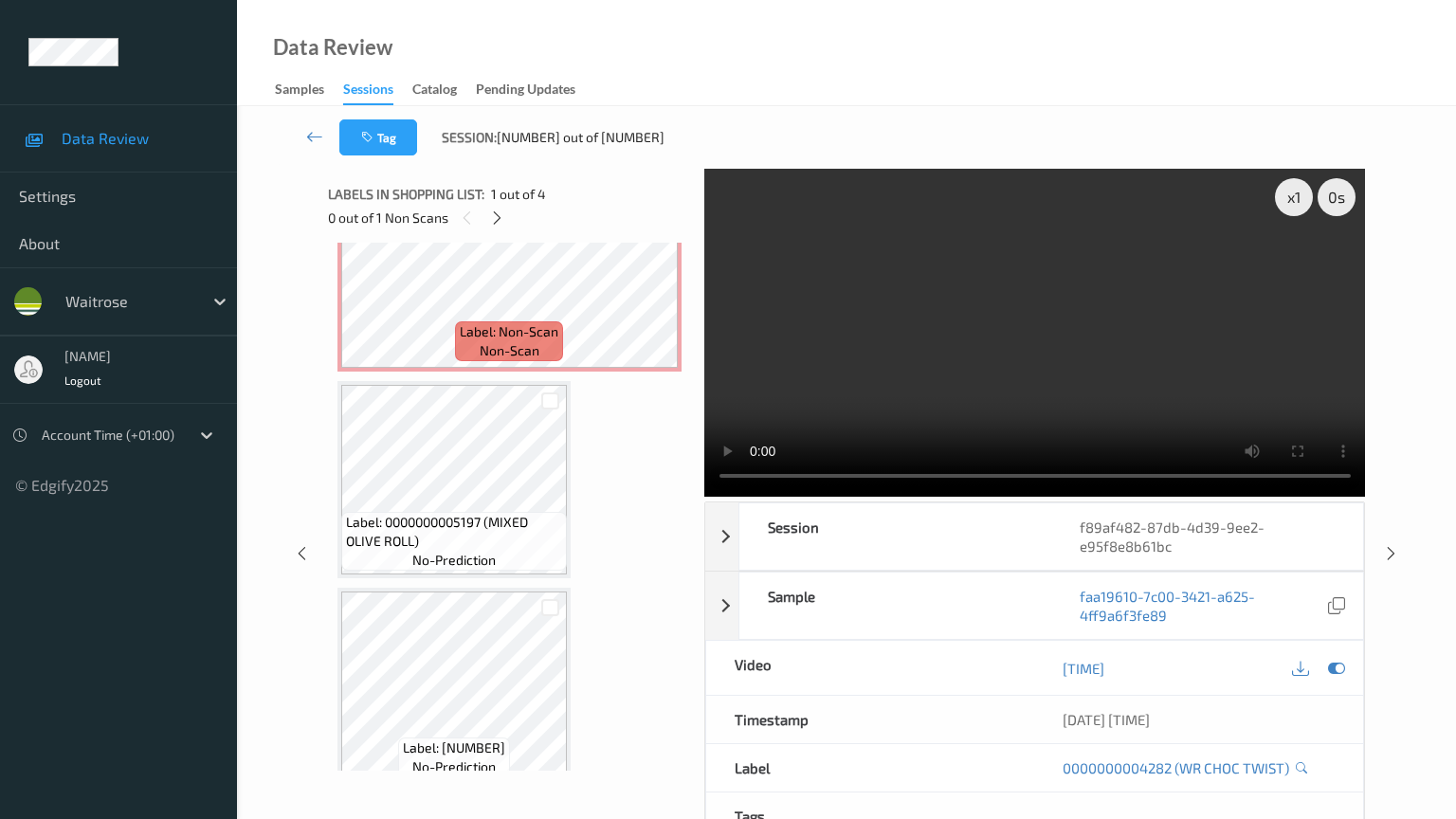 type 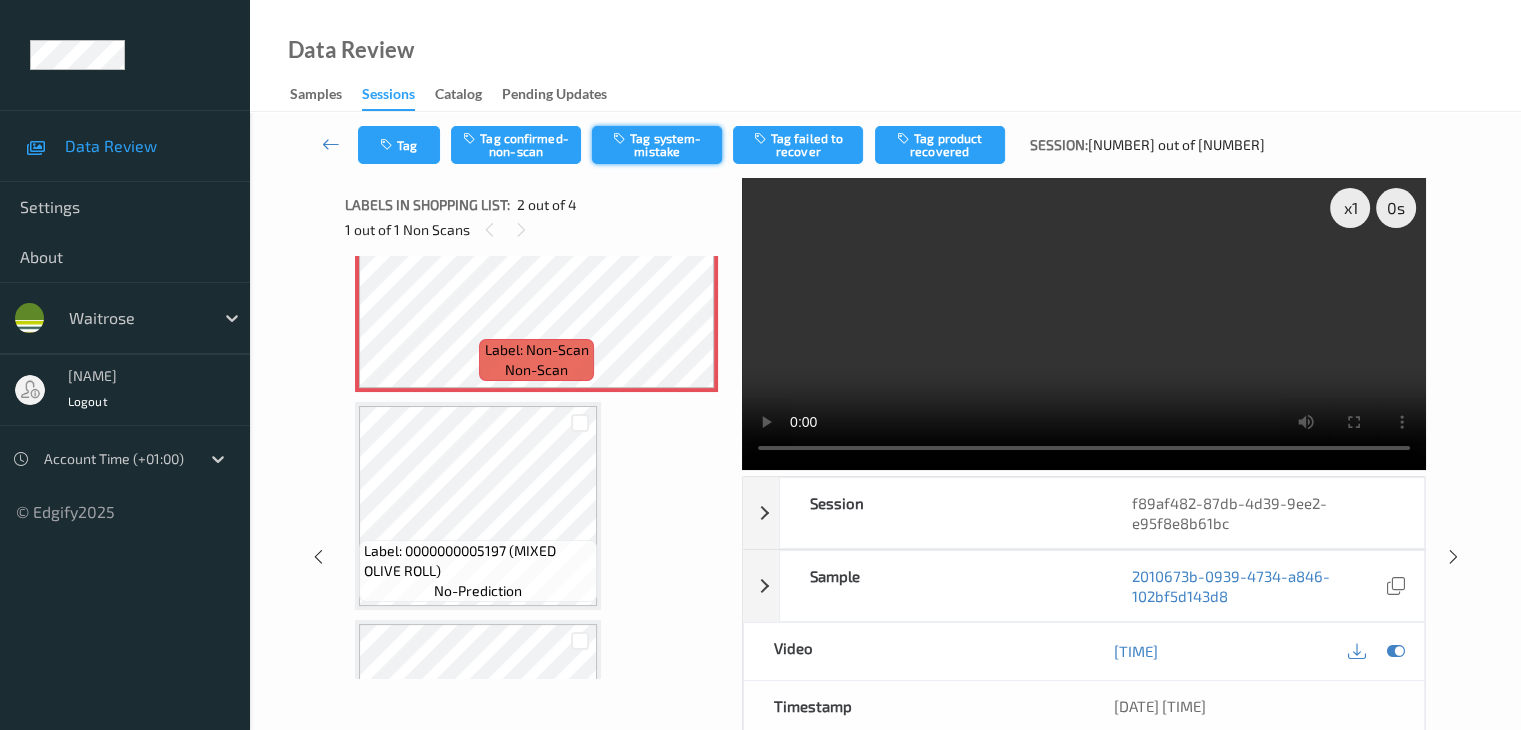 click on "Tag   system-mistake" at bounding box center [657, 145] 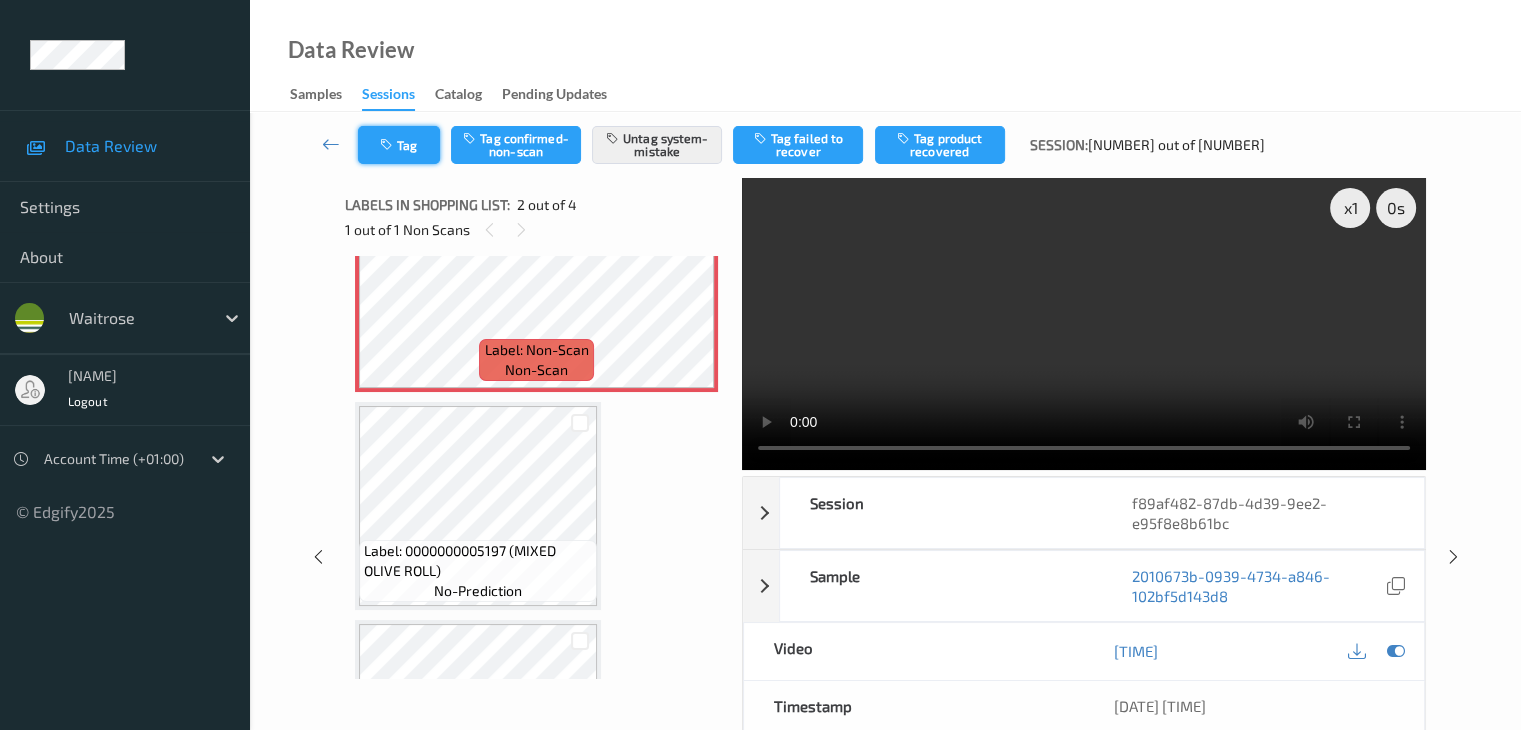 click on "Tag" at bounding box center (399, 145) 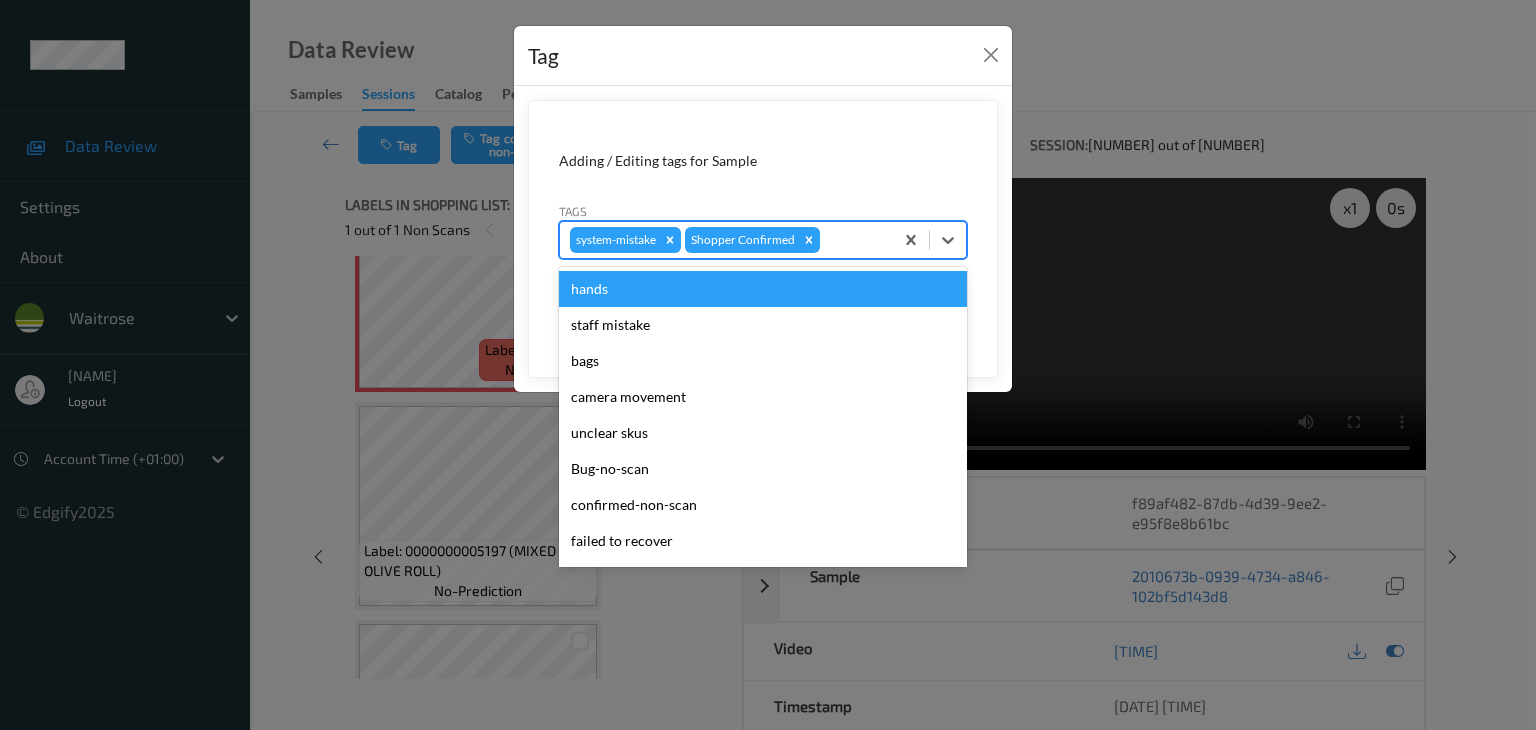 click at bounding box center (853, 240) 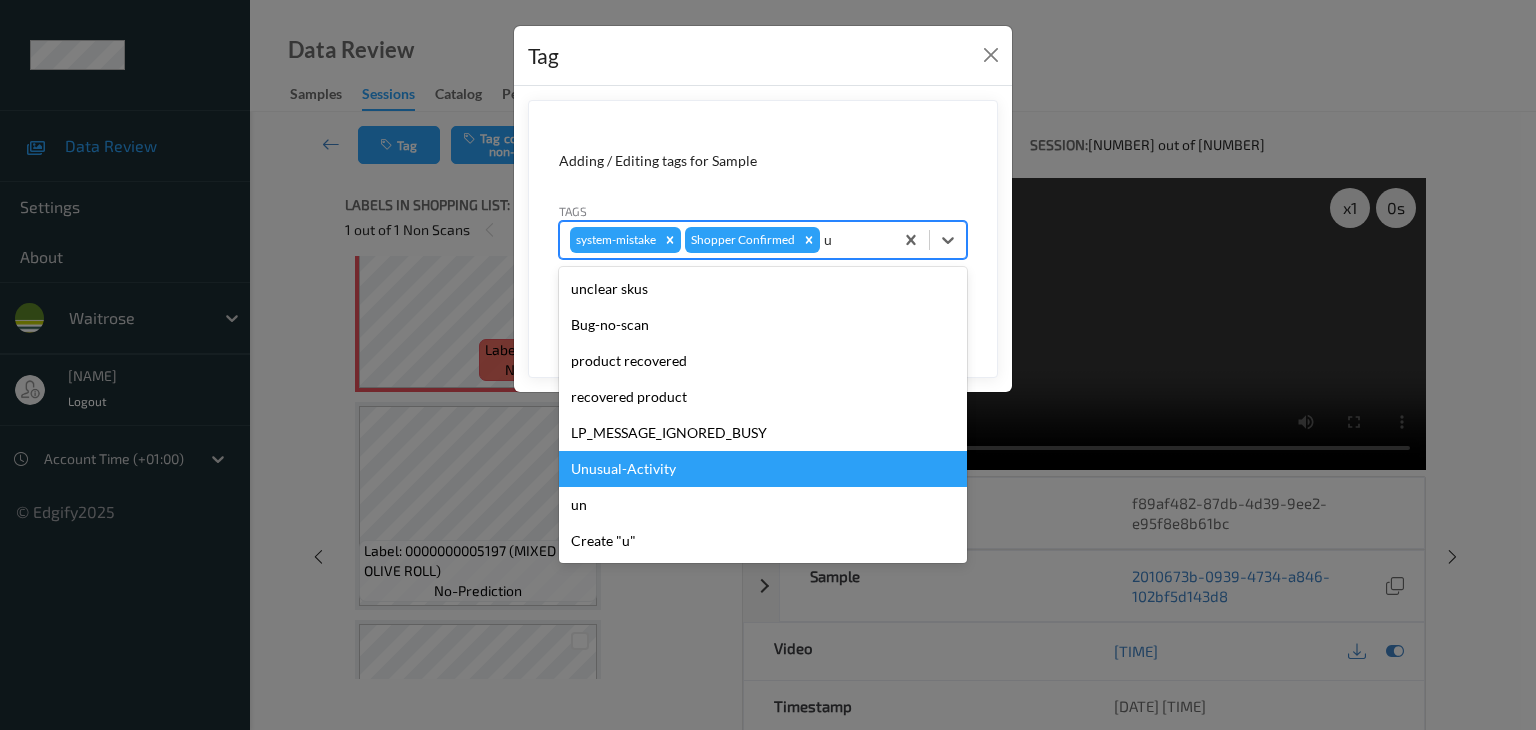 click on "Unusual-Activity" at bounding box center [763, 469] 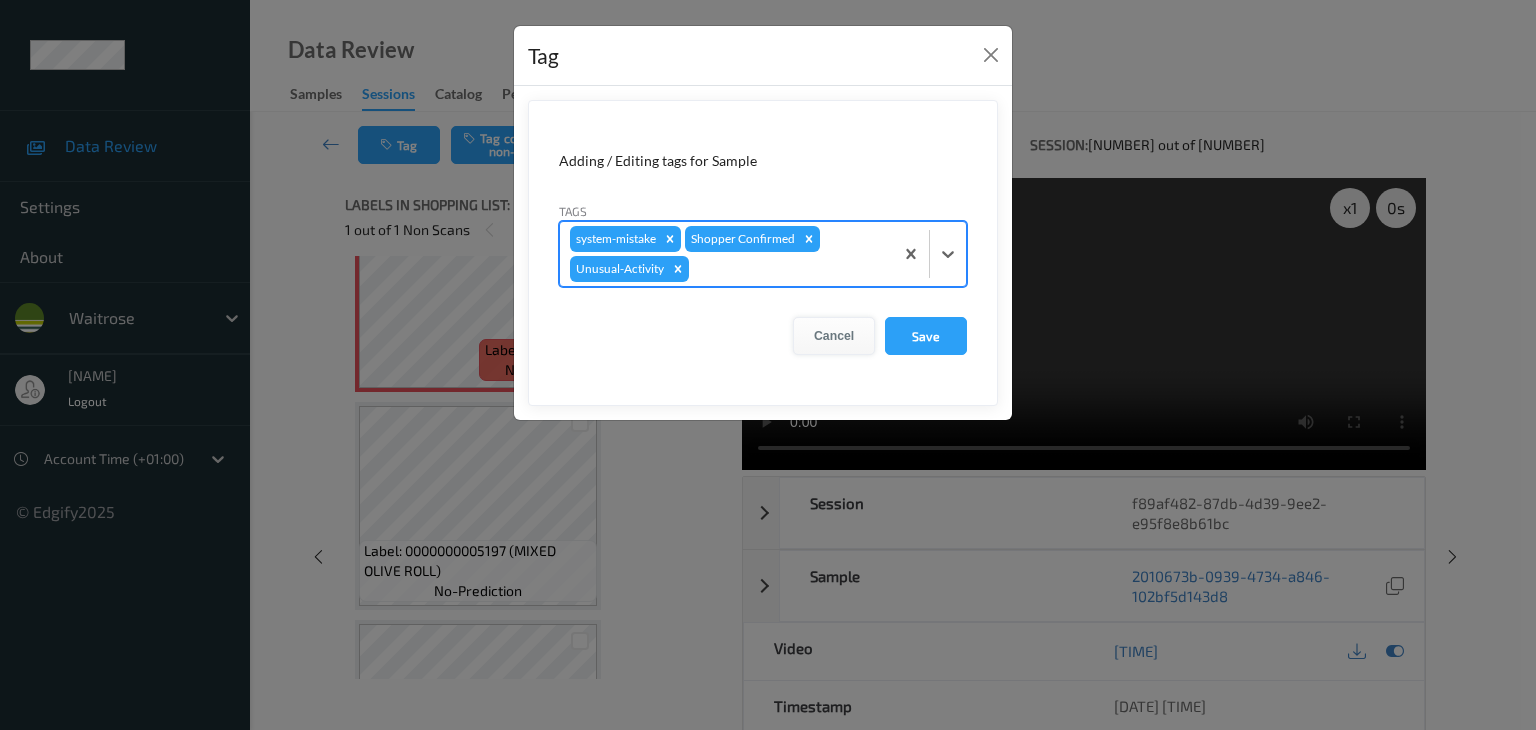 type on "p" 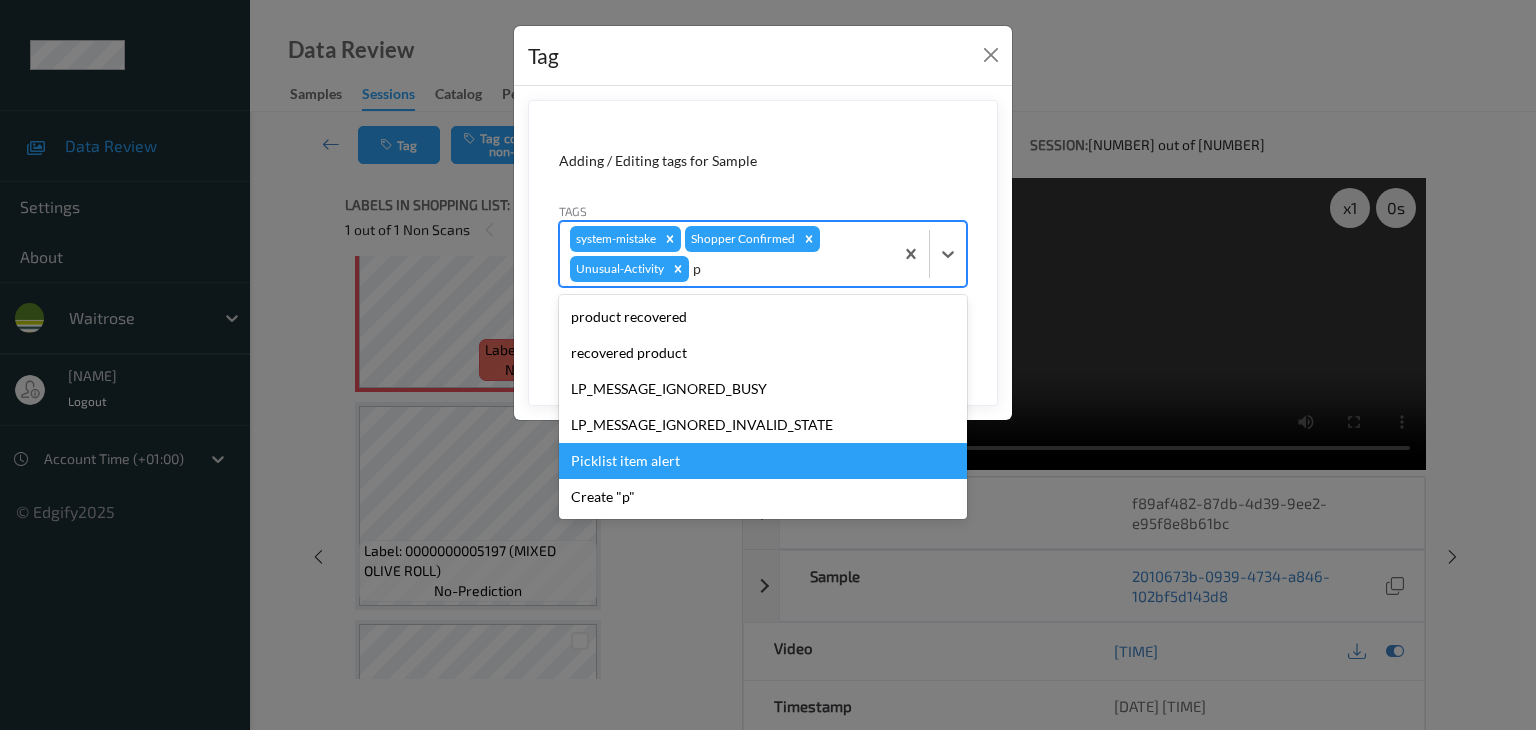click on "Picklist item alert" at bounding box center (763, 461) 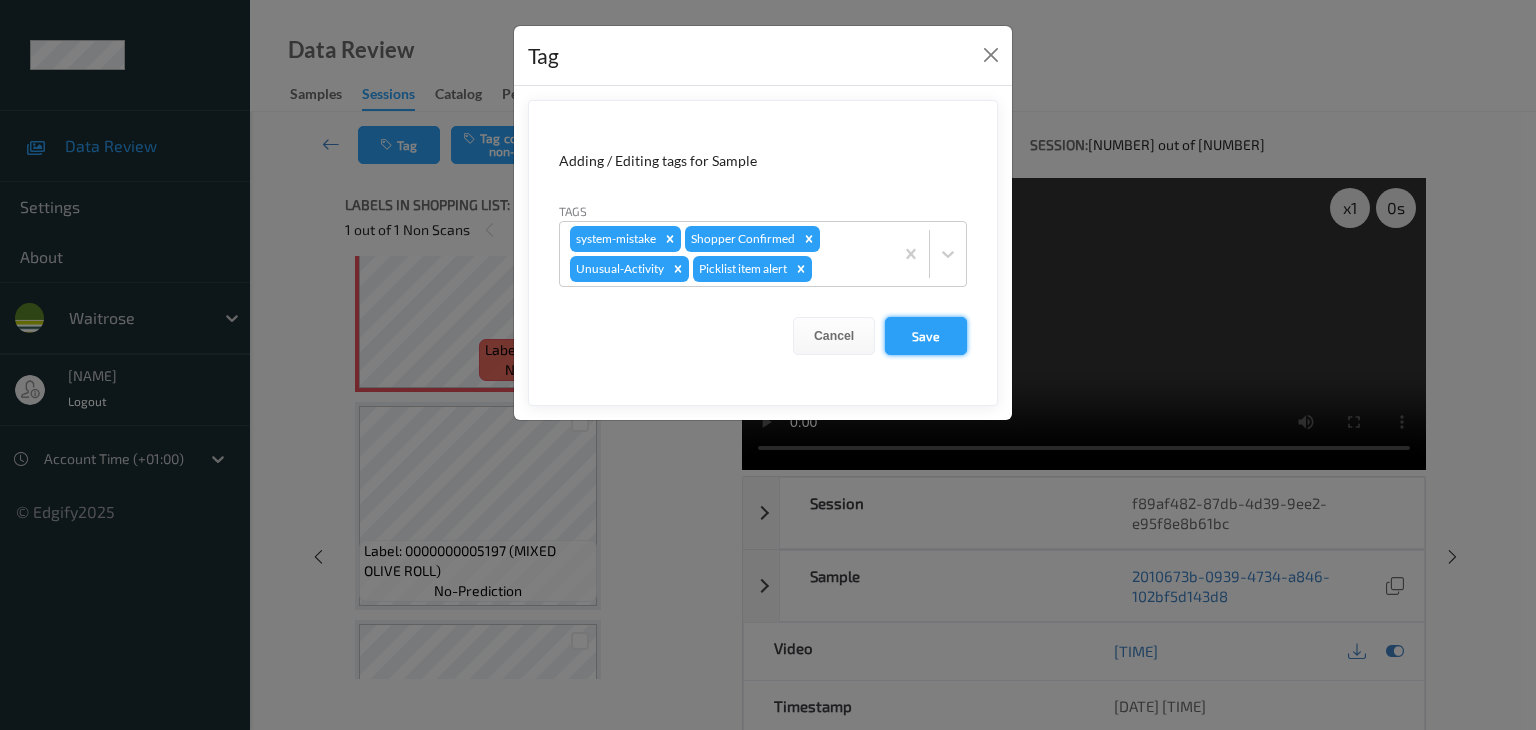 click on "Save" at bounding box center (926, 336) 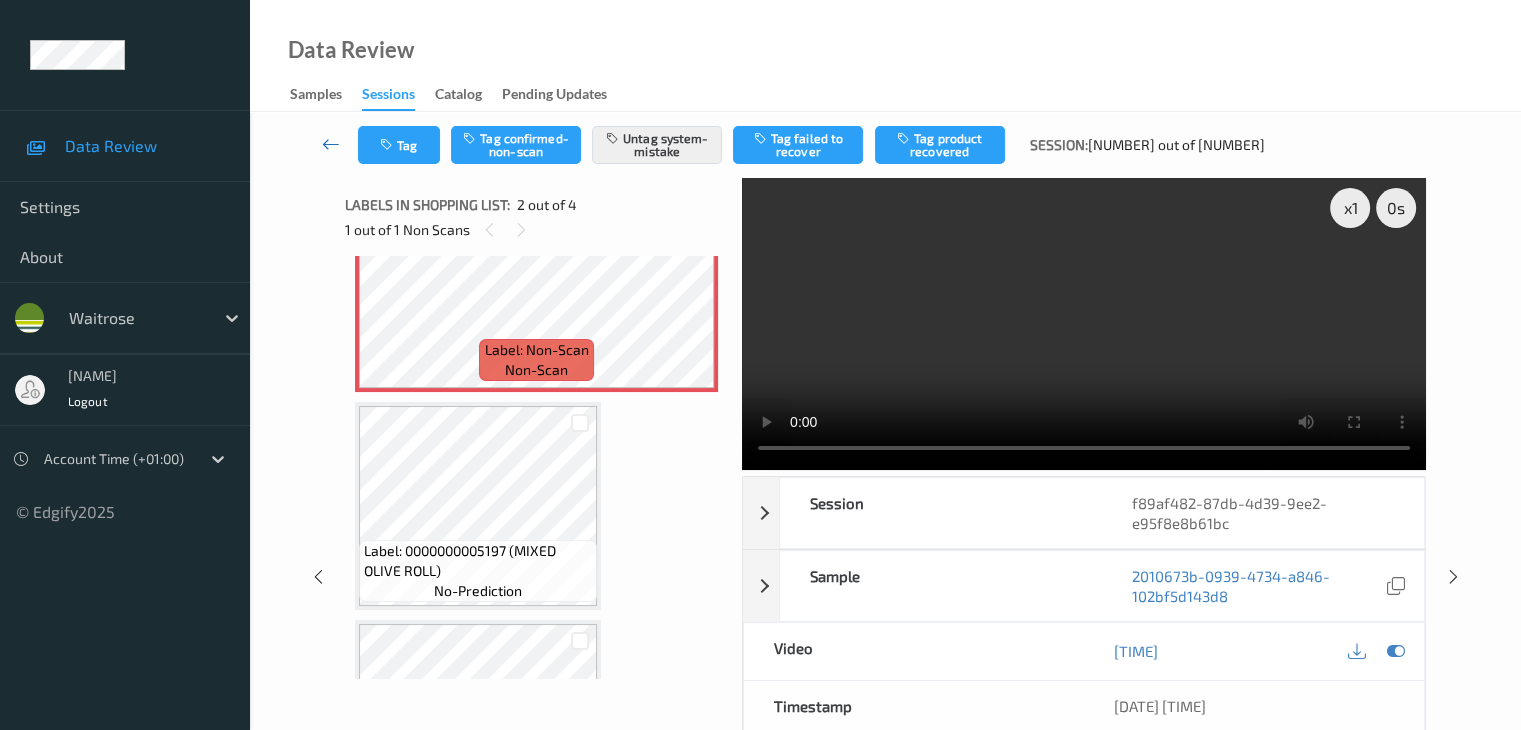 click at bounding box center [331, 144] 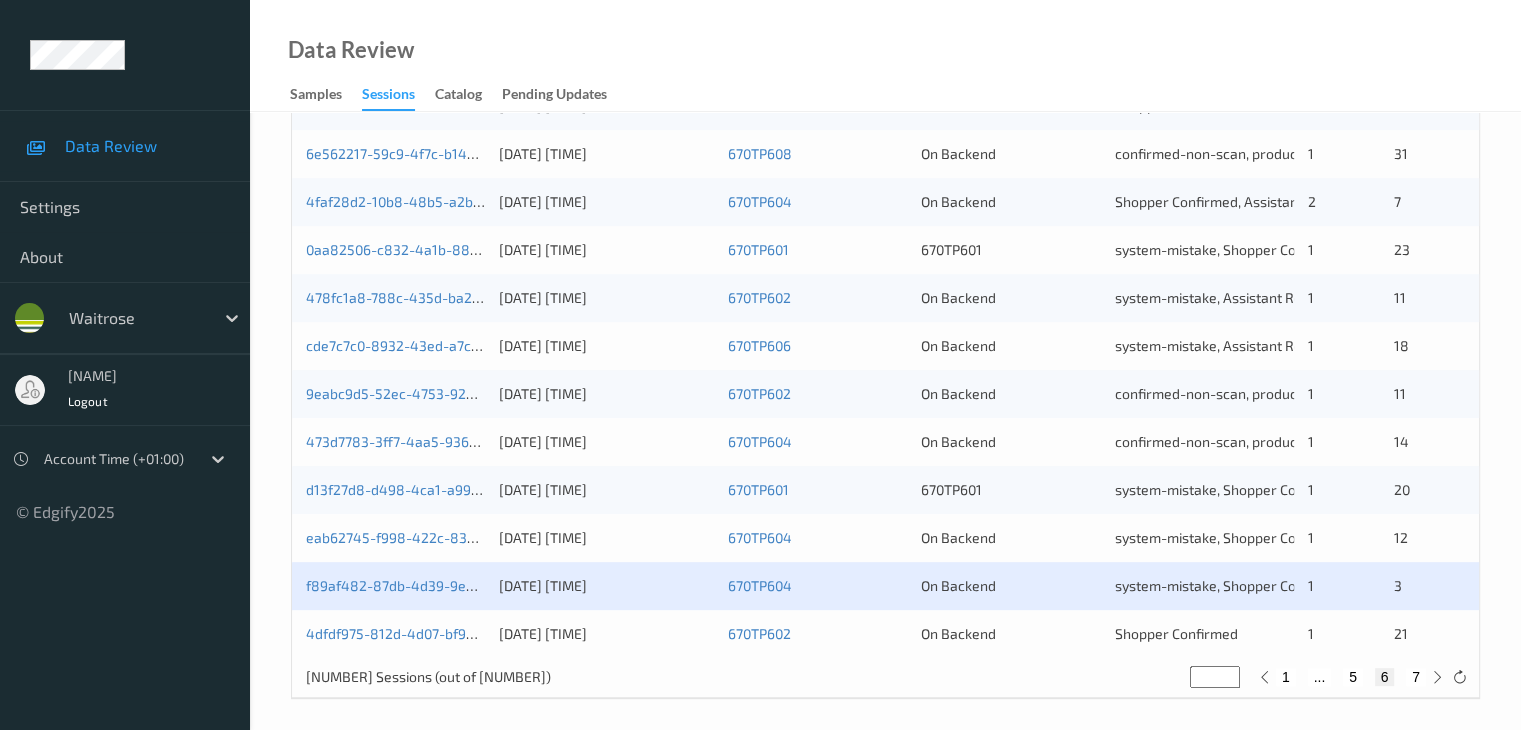 scroll, scrollTop: 932, scrollLeft: 0, axis: vertical 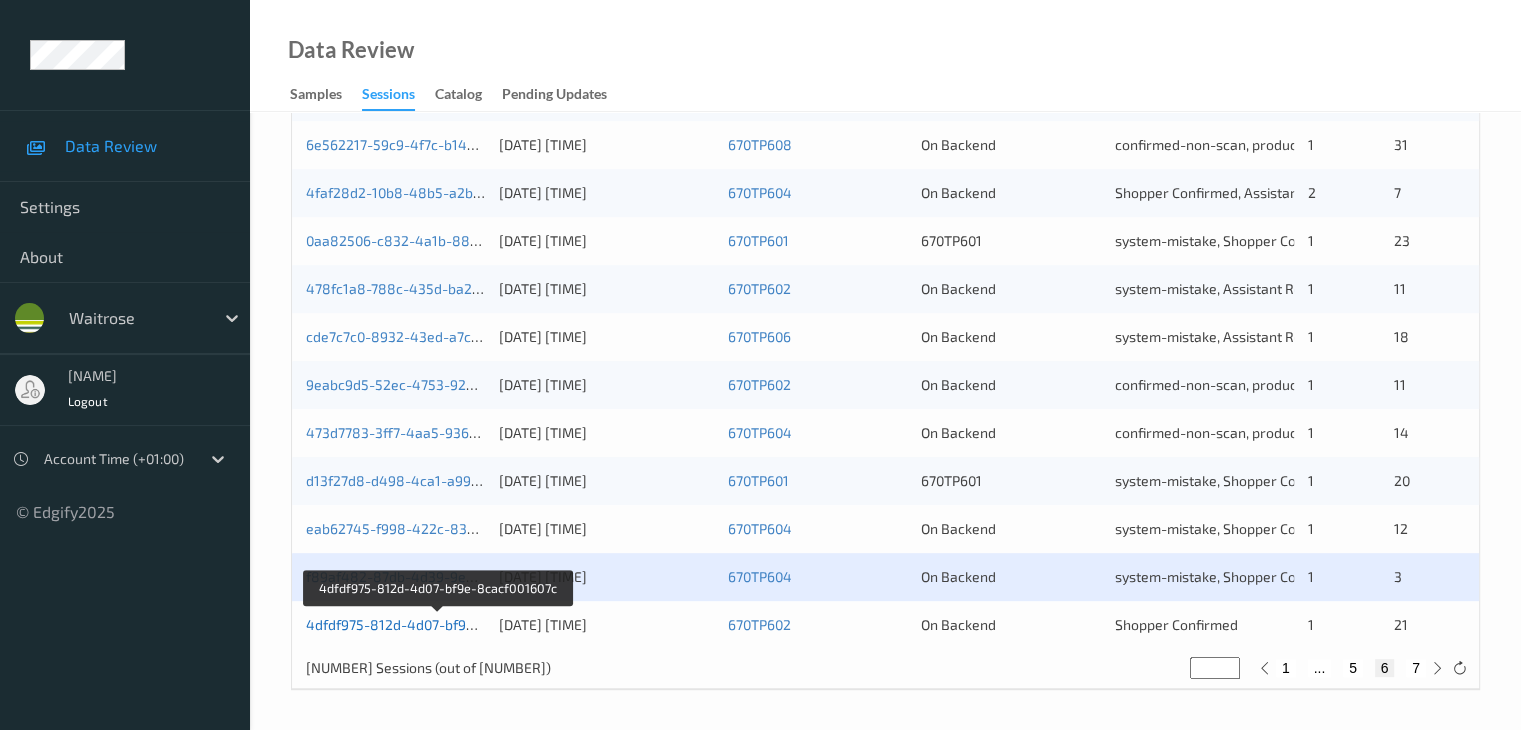 click on "4dfdf975-812d-4d07-bf9e-8cacf001607c" at bounding box center (437, 624) 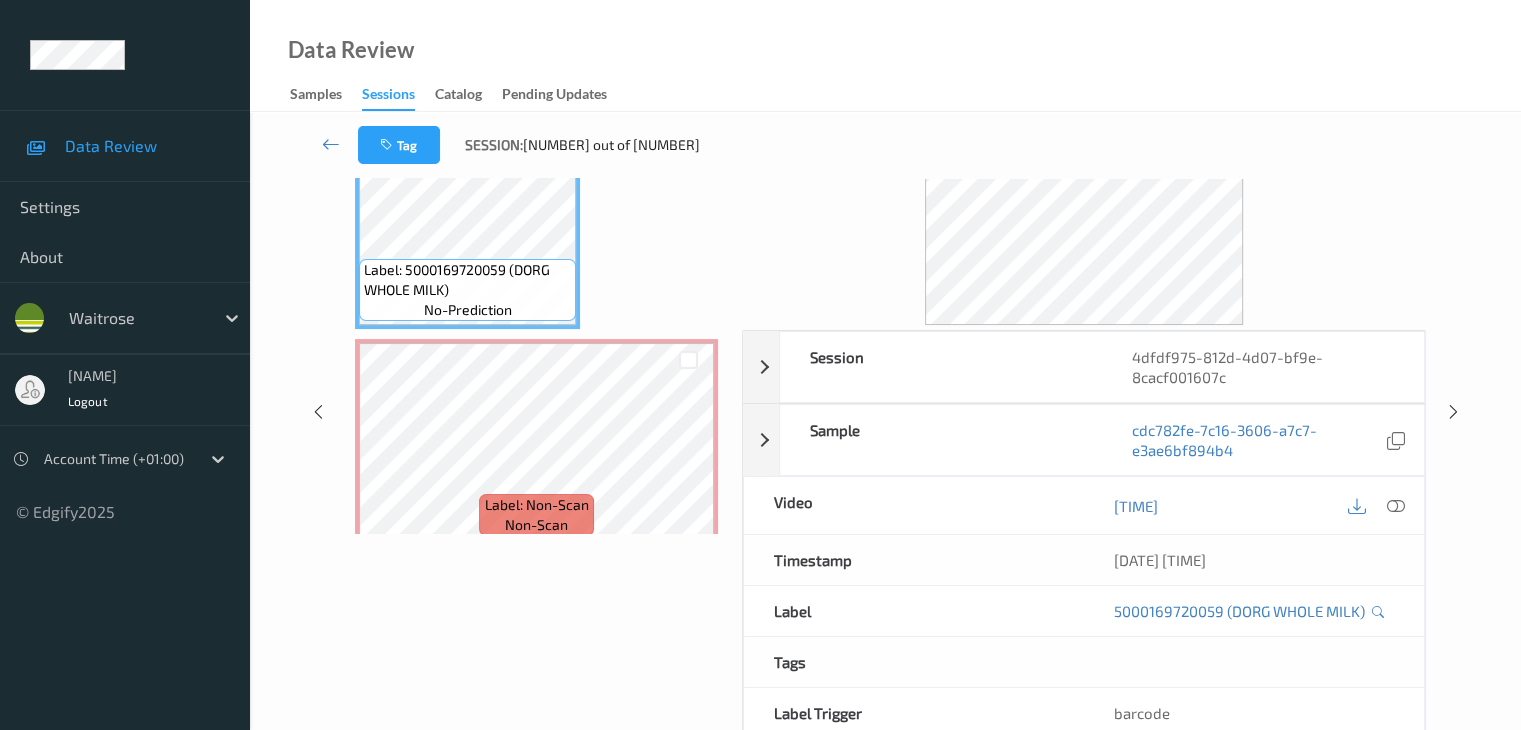 scroll, scrollTop: 0, scrollLeft: 0, axis: both 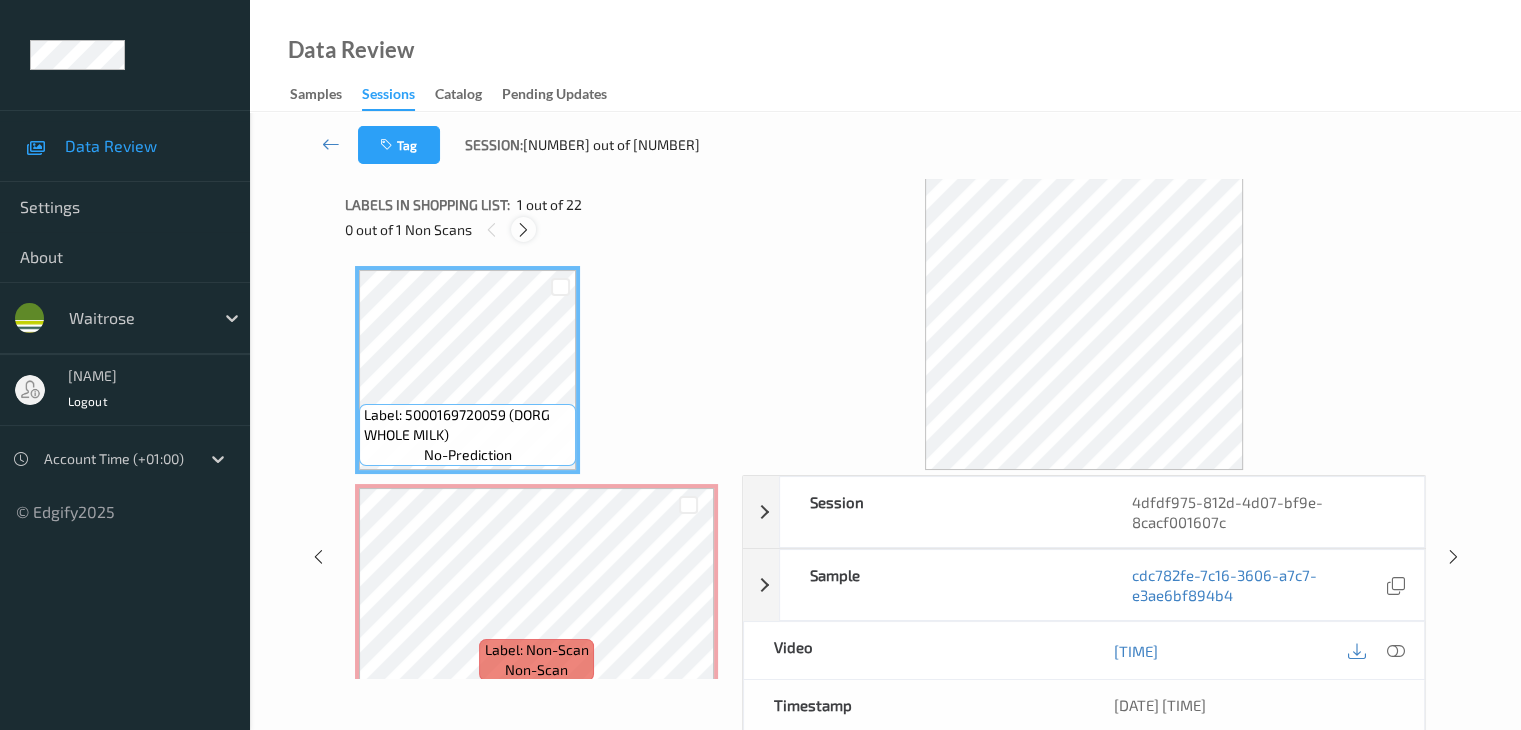 click at bounding box center [523, 230] 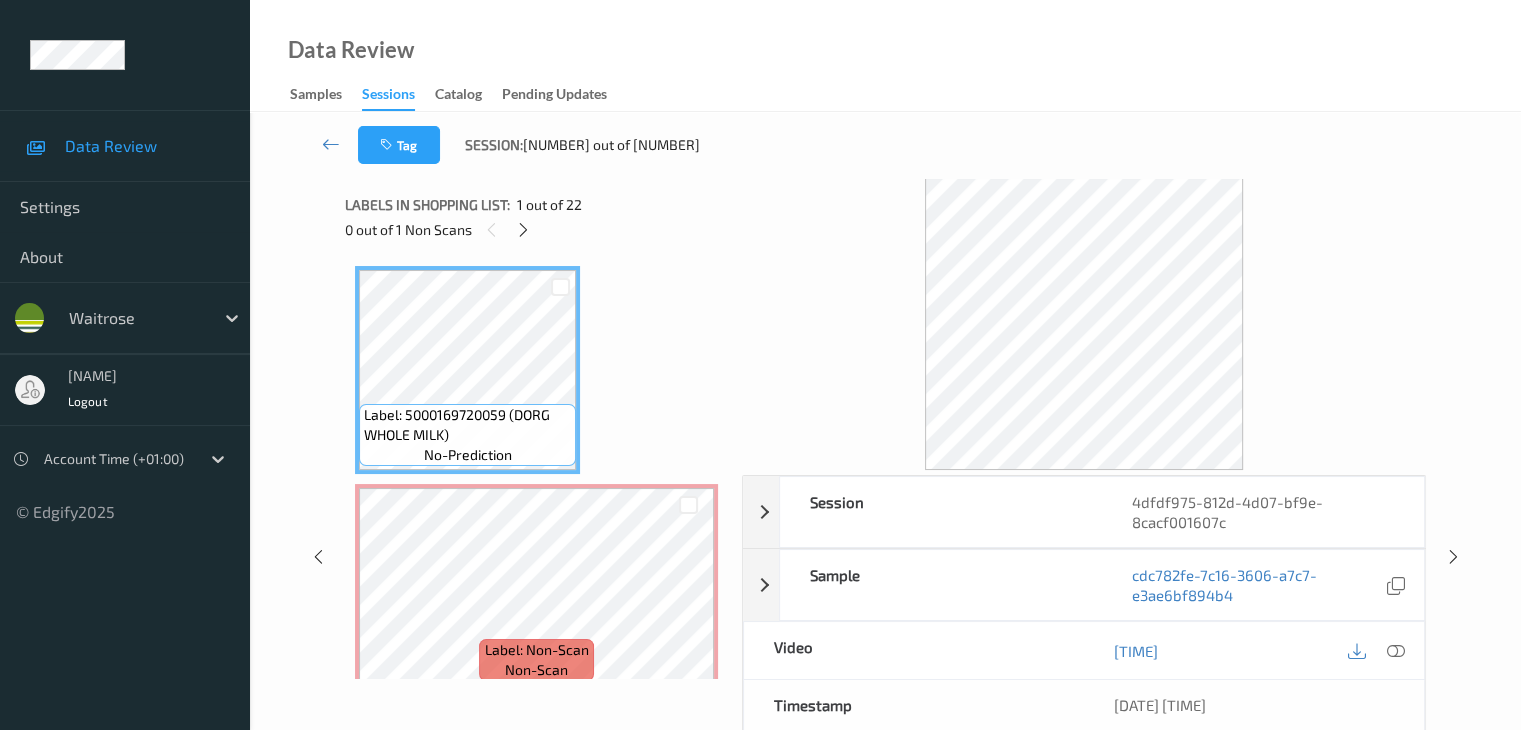 scroll, scrollTop: 10, scrollLeft: 0, axis: vertical 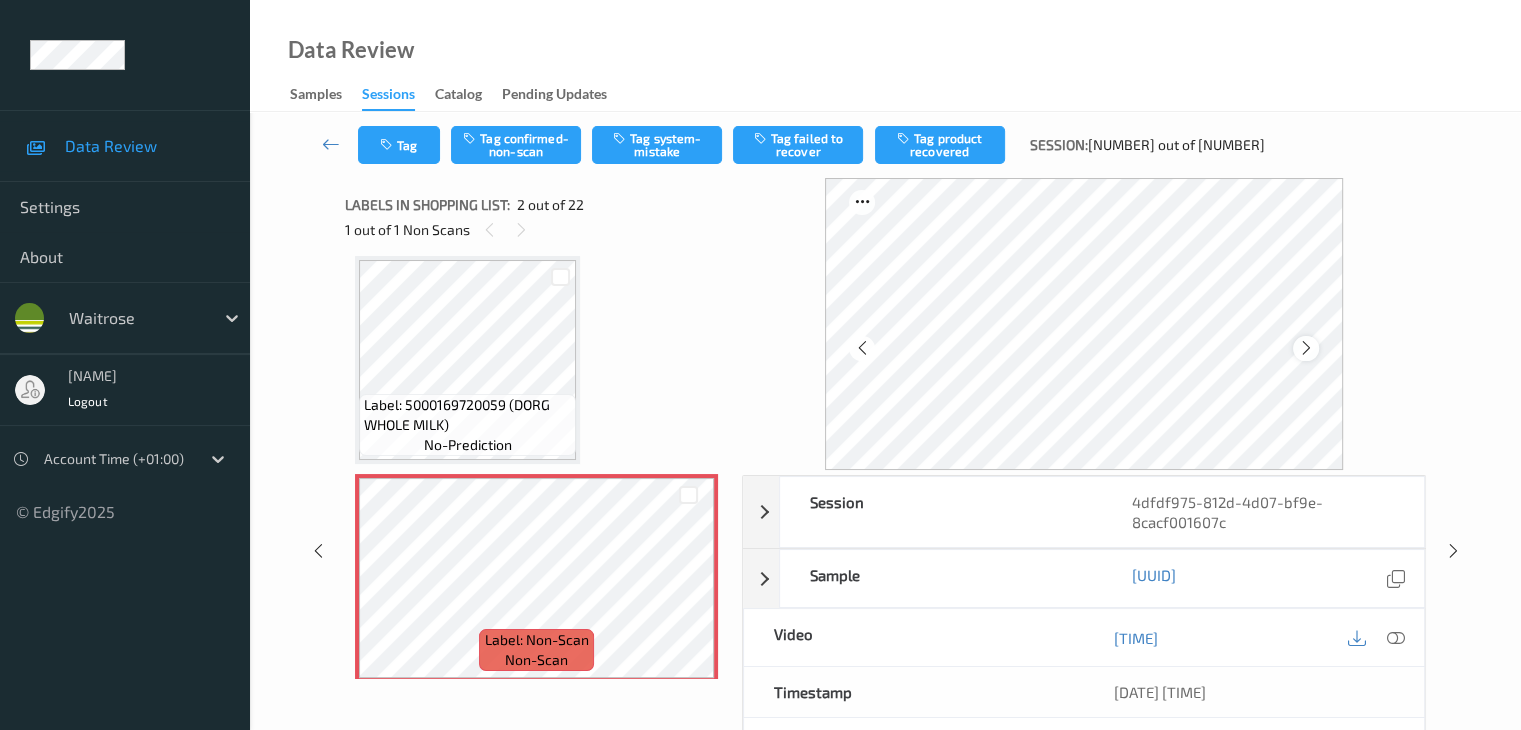 click at bounding box center (1306, 348) 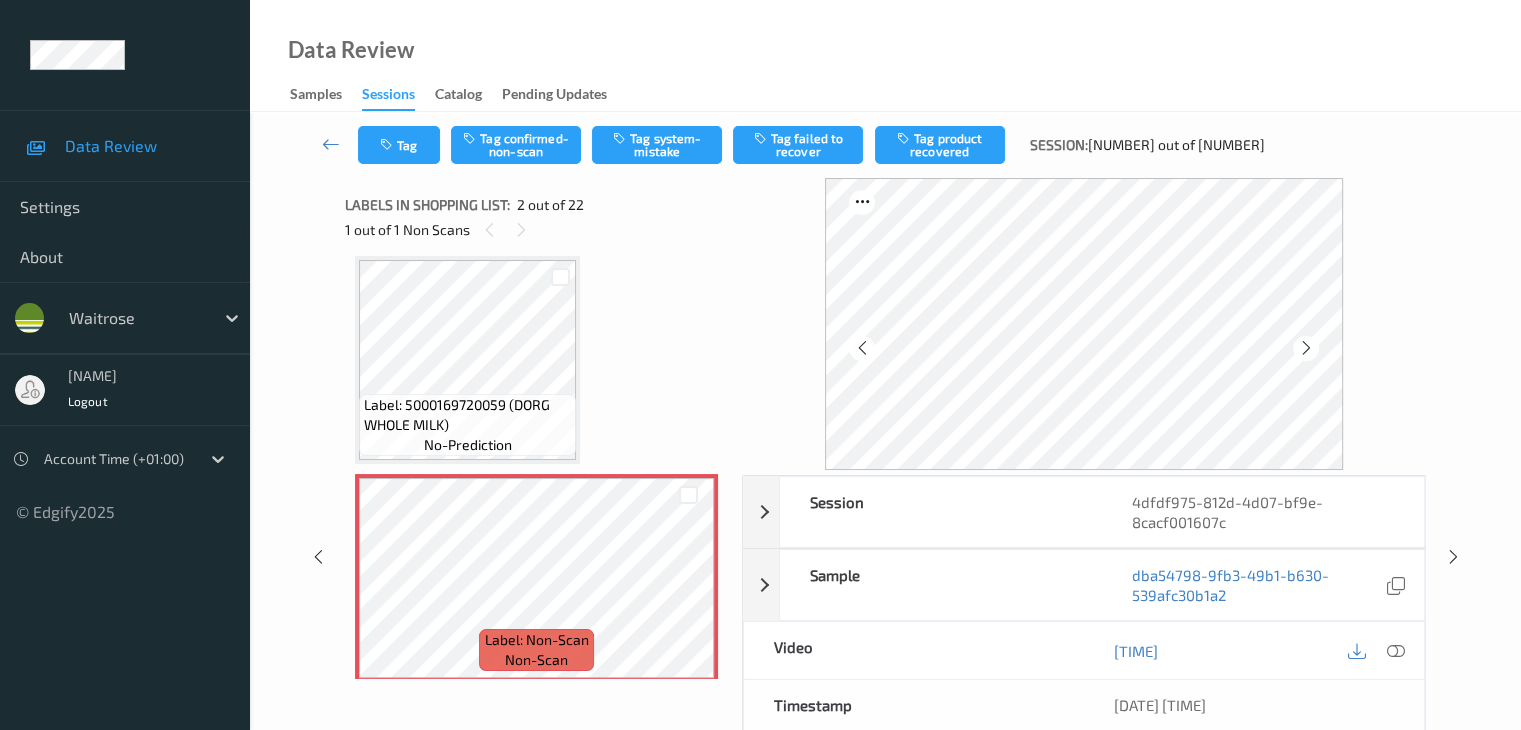 click at bounding box center [1306, 348] 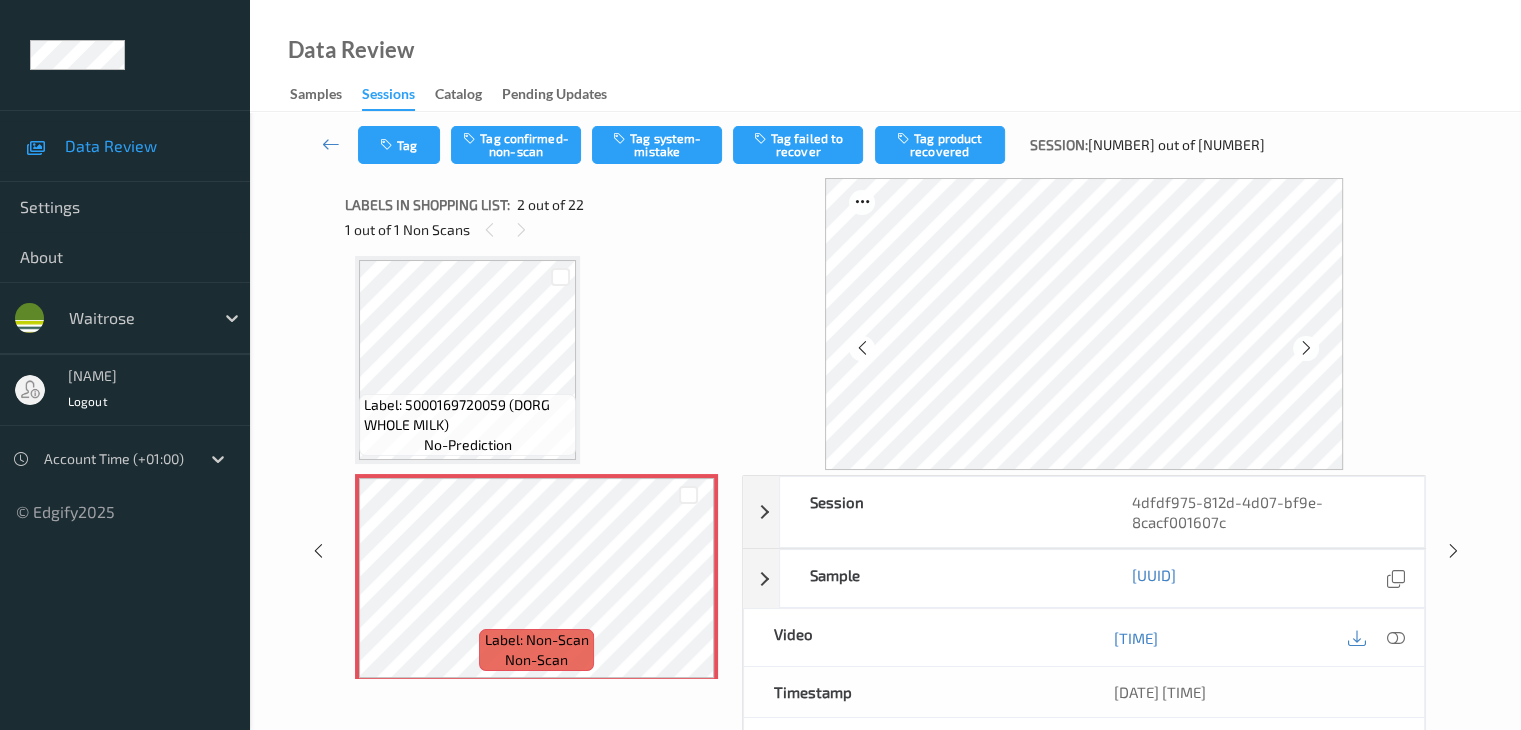 click at bounding box center [1306, 348] 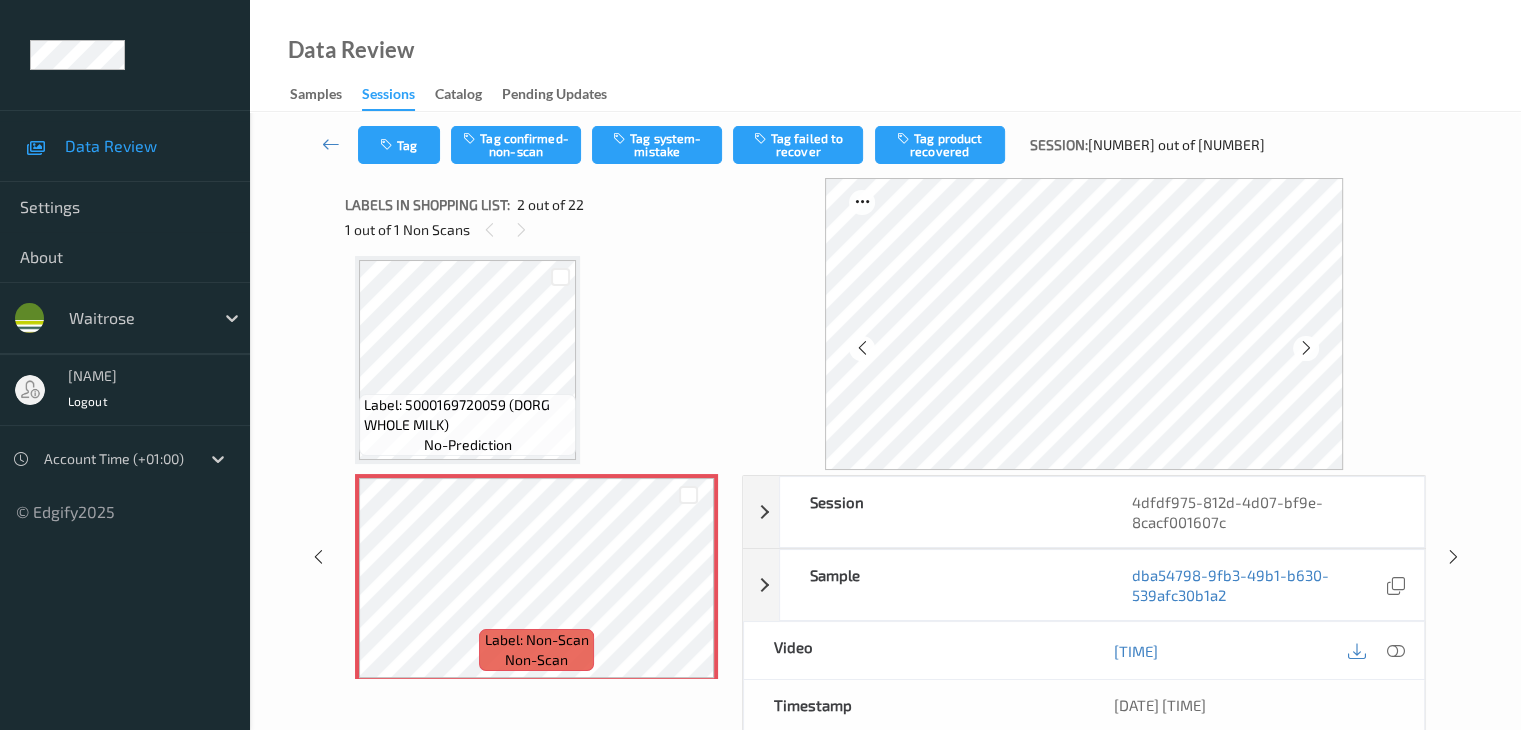 click at bounding box center [1306, 348] 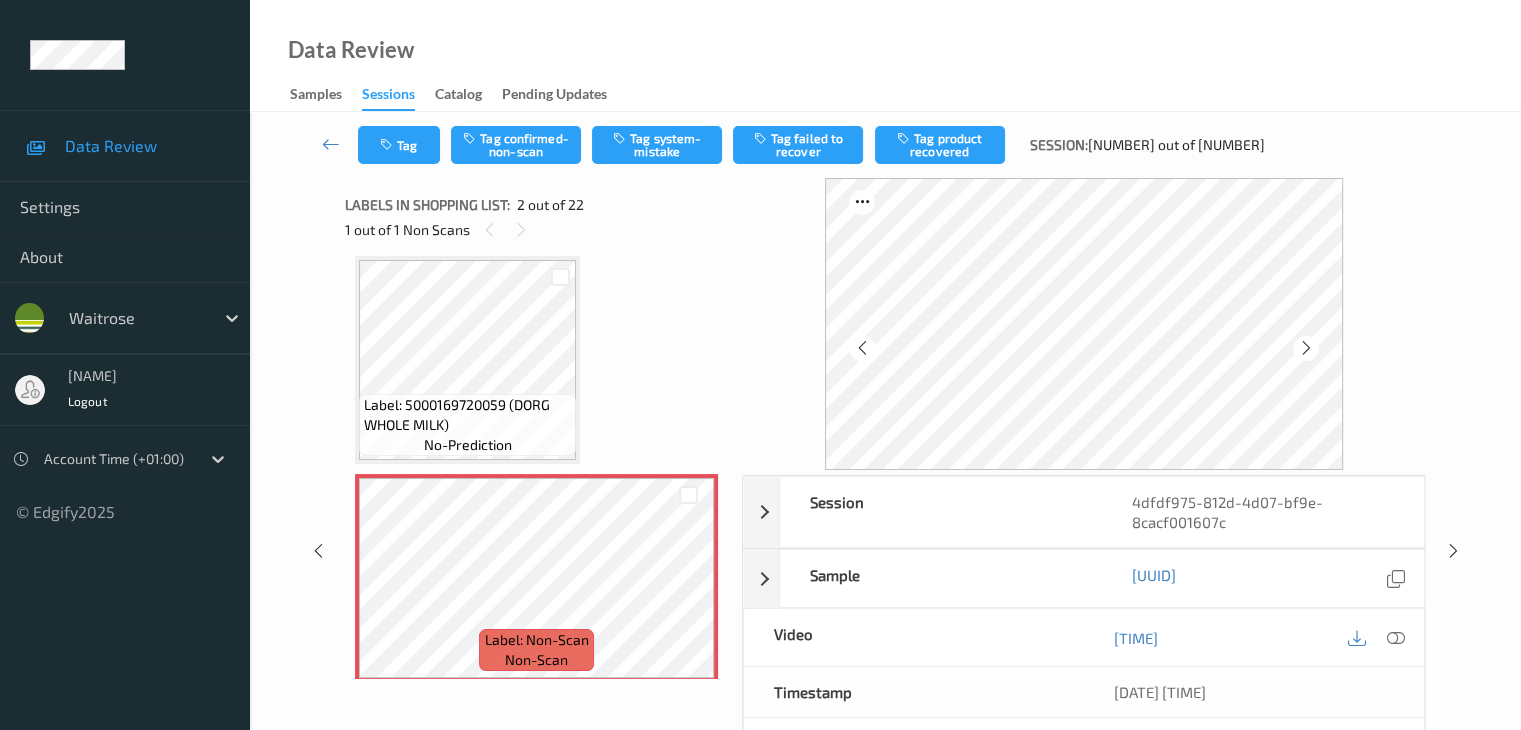 click at bounding box center [1306, 348] 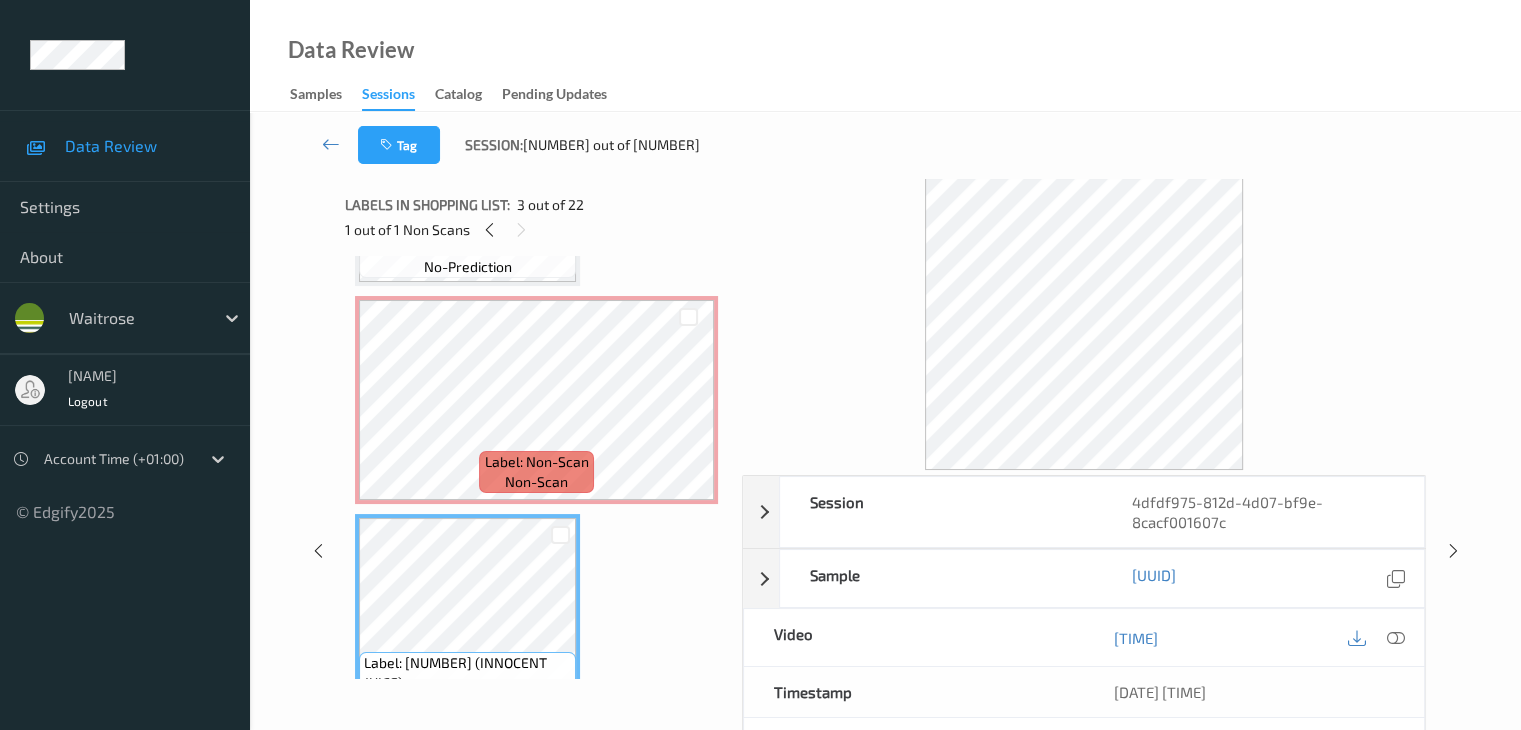 scroll, scrollTop: 110, scrollLeft: 0, axis: vertical 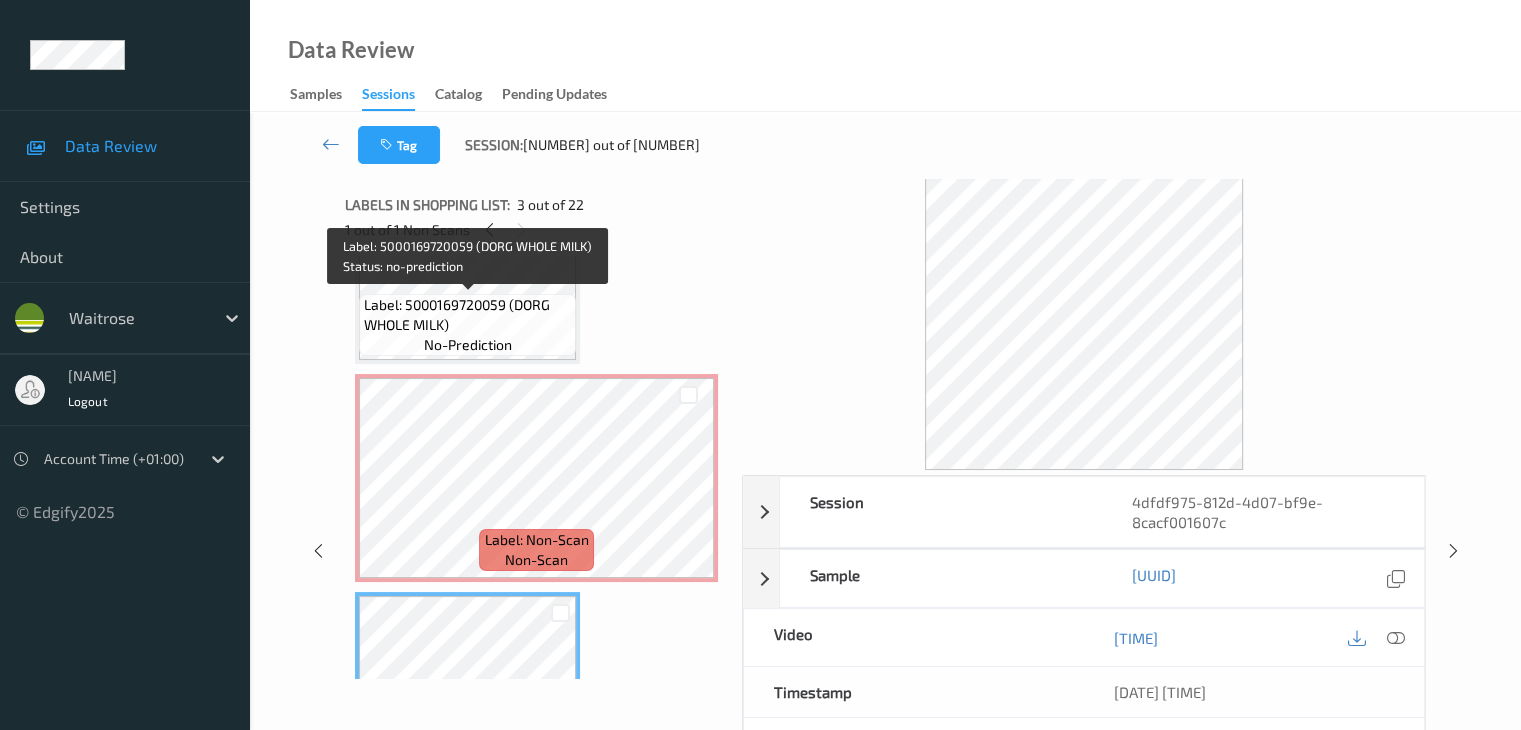 click on "Label: 5000169720059 (DORG WHOLE MILK)" at bounding box center (467, 315) 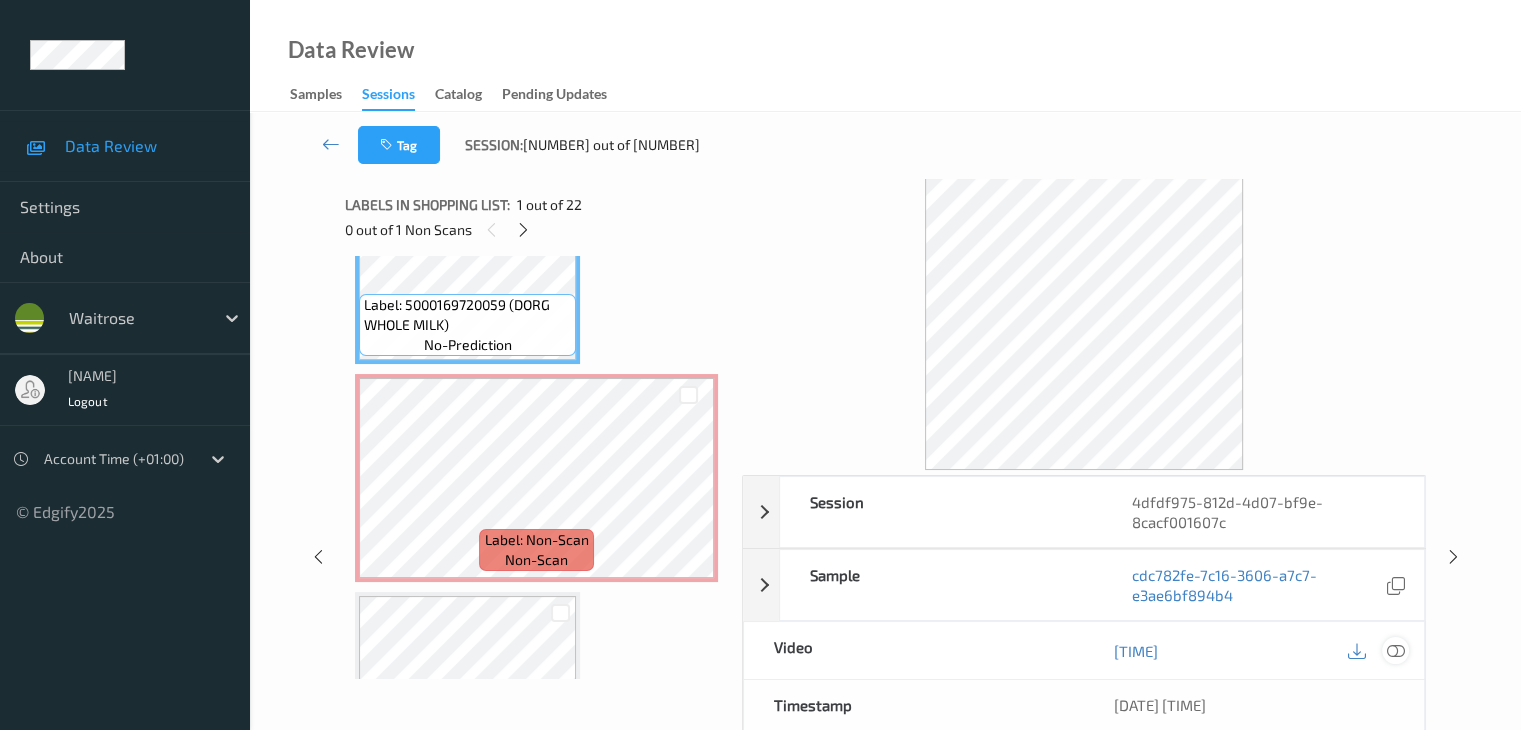 click at bounding box center [1395, 651] 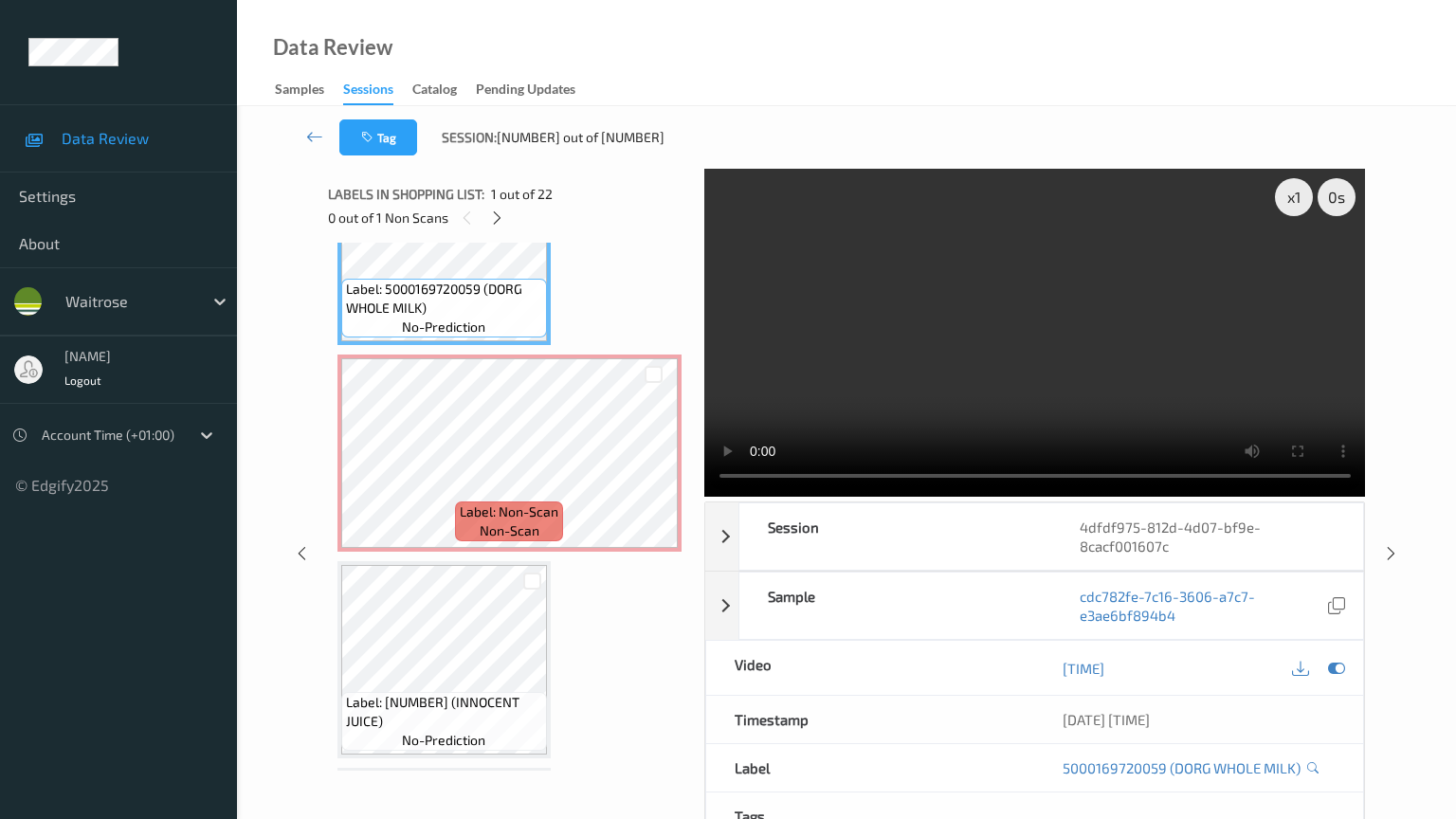 type 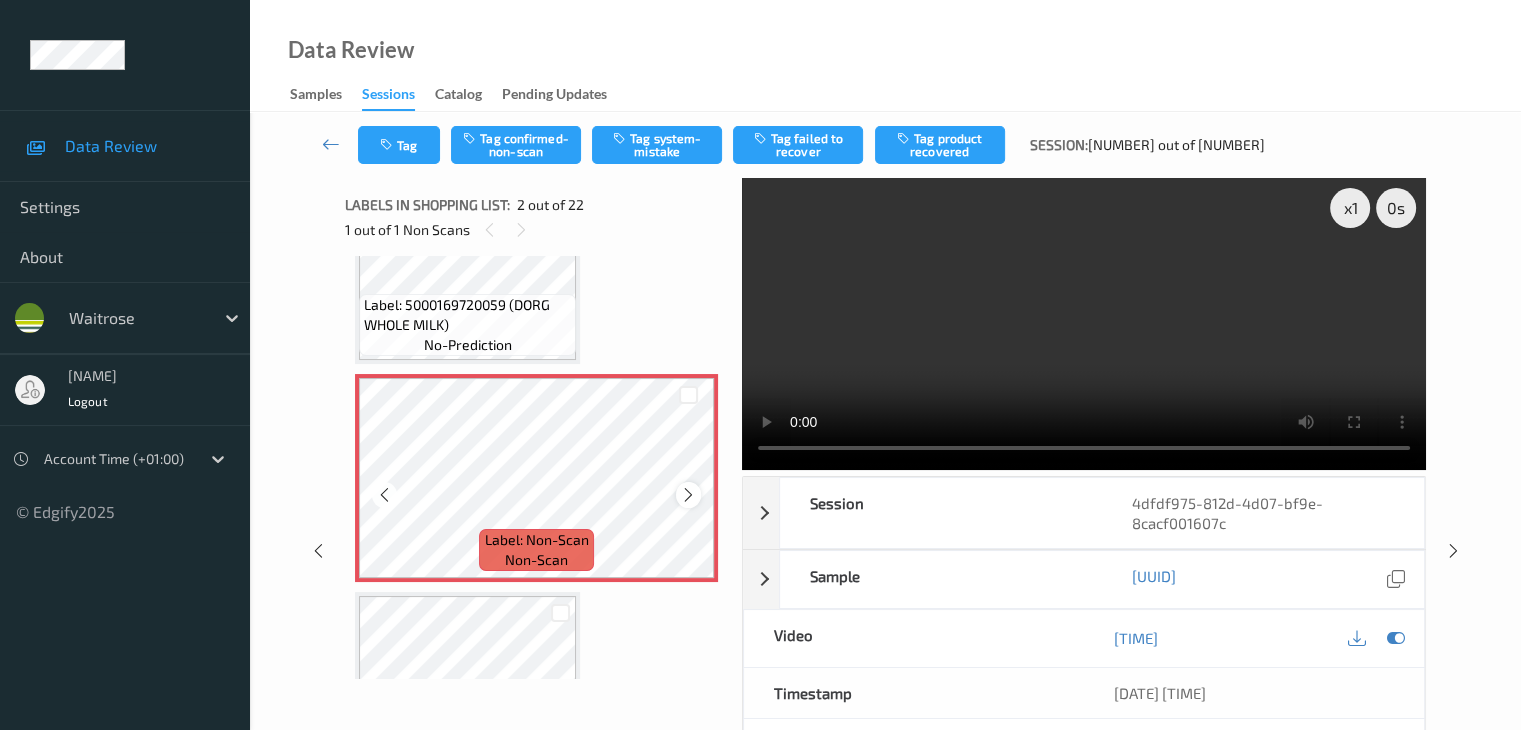 click at bounding box center (688, 495) 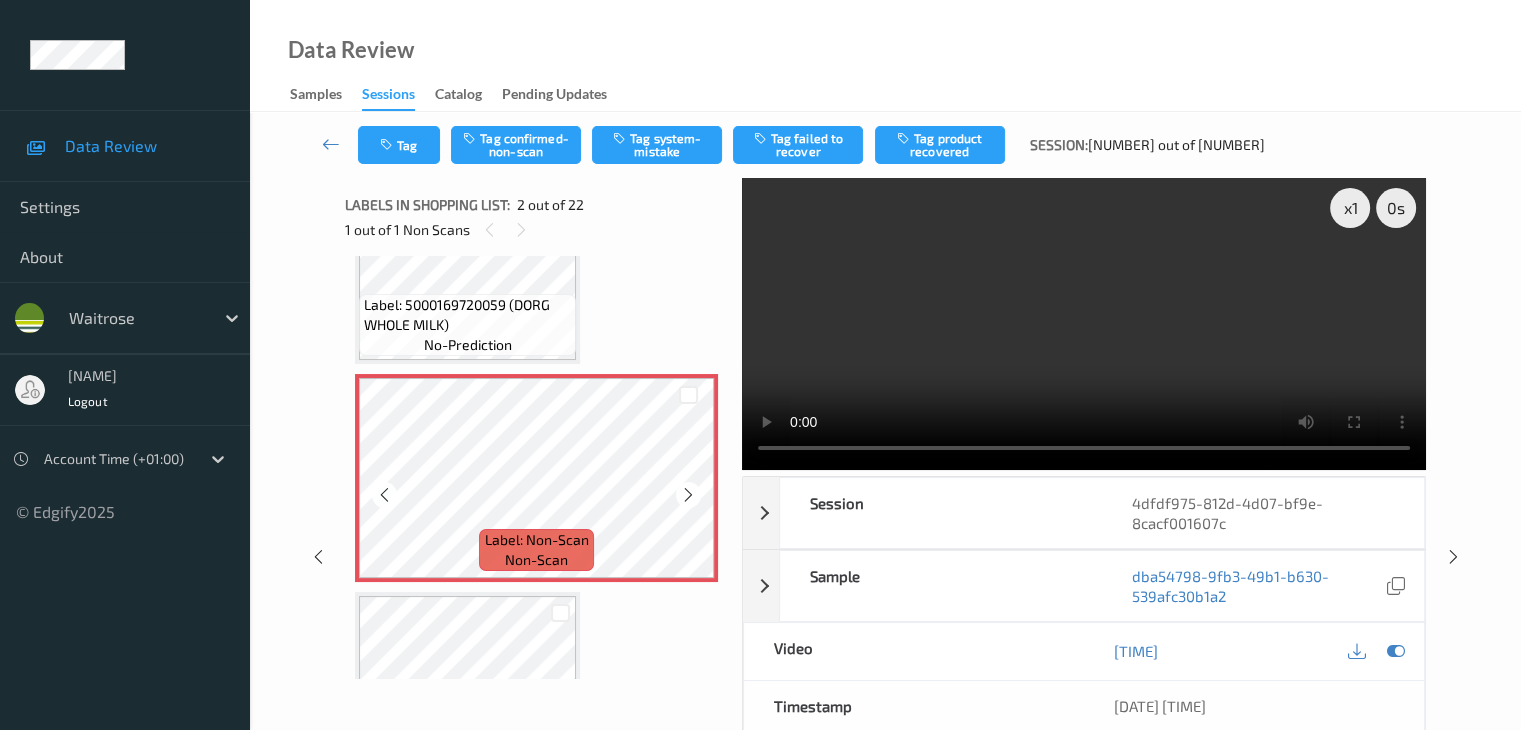 click at bounding box center (688, 495) 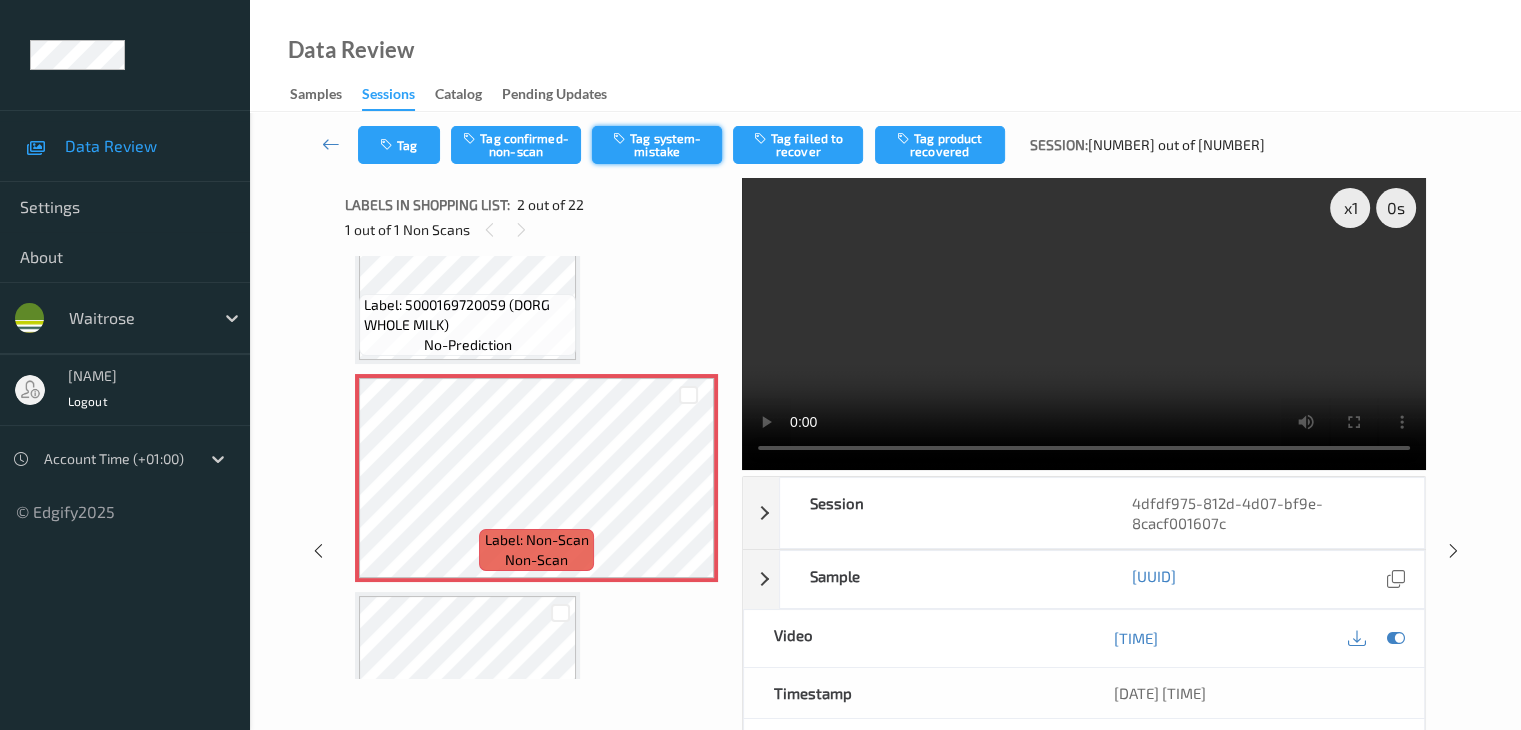 click on "Tag   system-mistake" at bounding box center [657, 145] 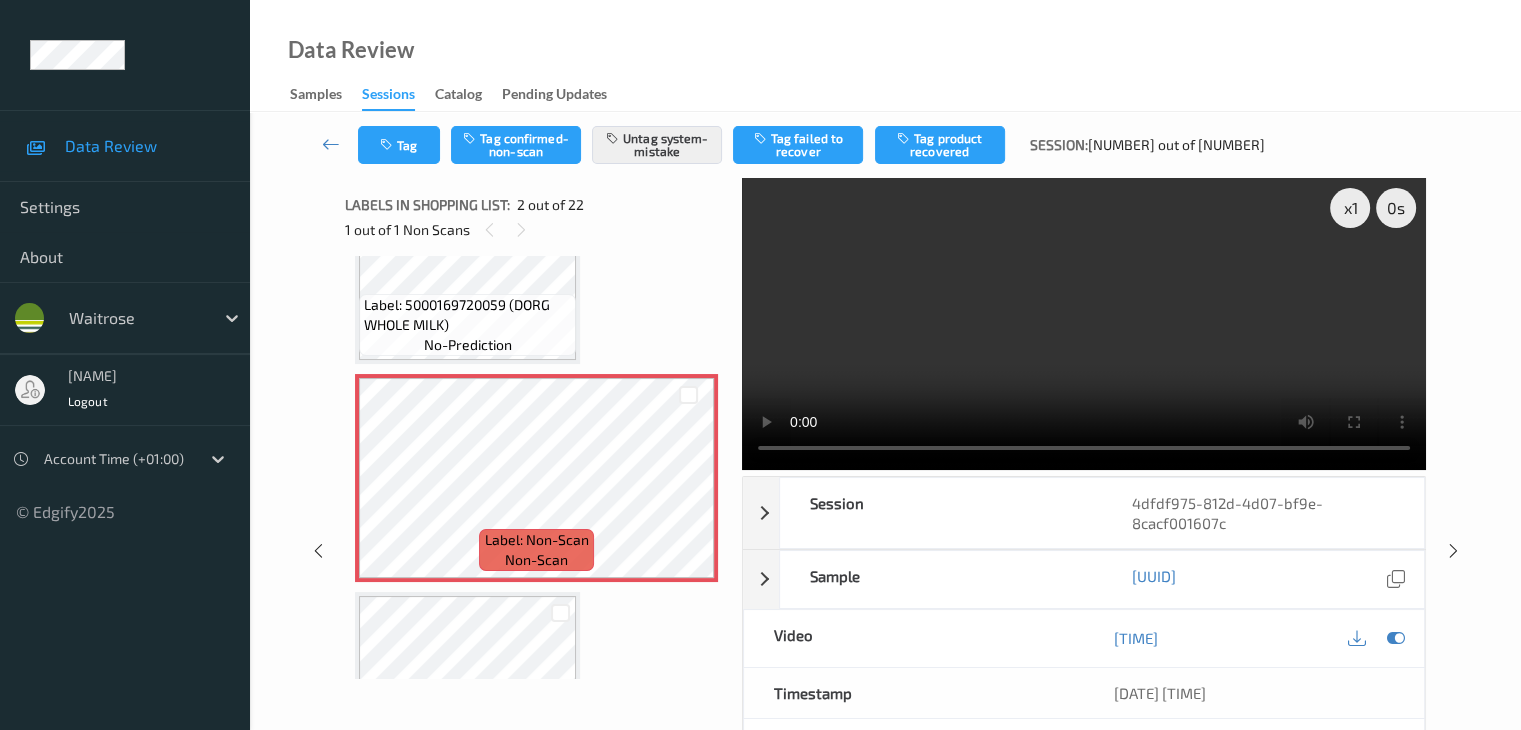 click on "Tag Tag   confirmed-non-scan Untag   system-mistake Tag   failed to recover Tag   product recovered Session: 120 out of 131" at bounding box center [885, 145] 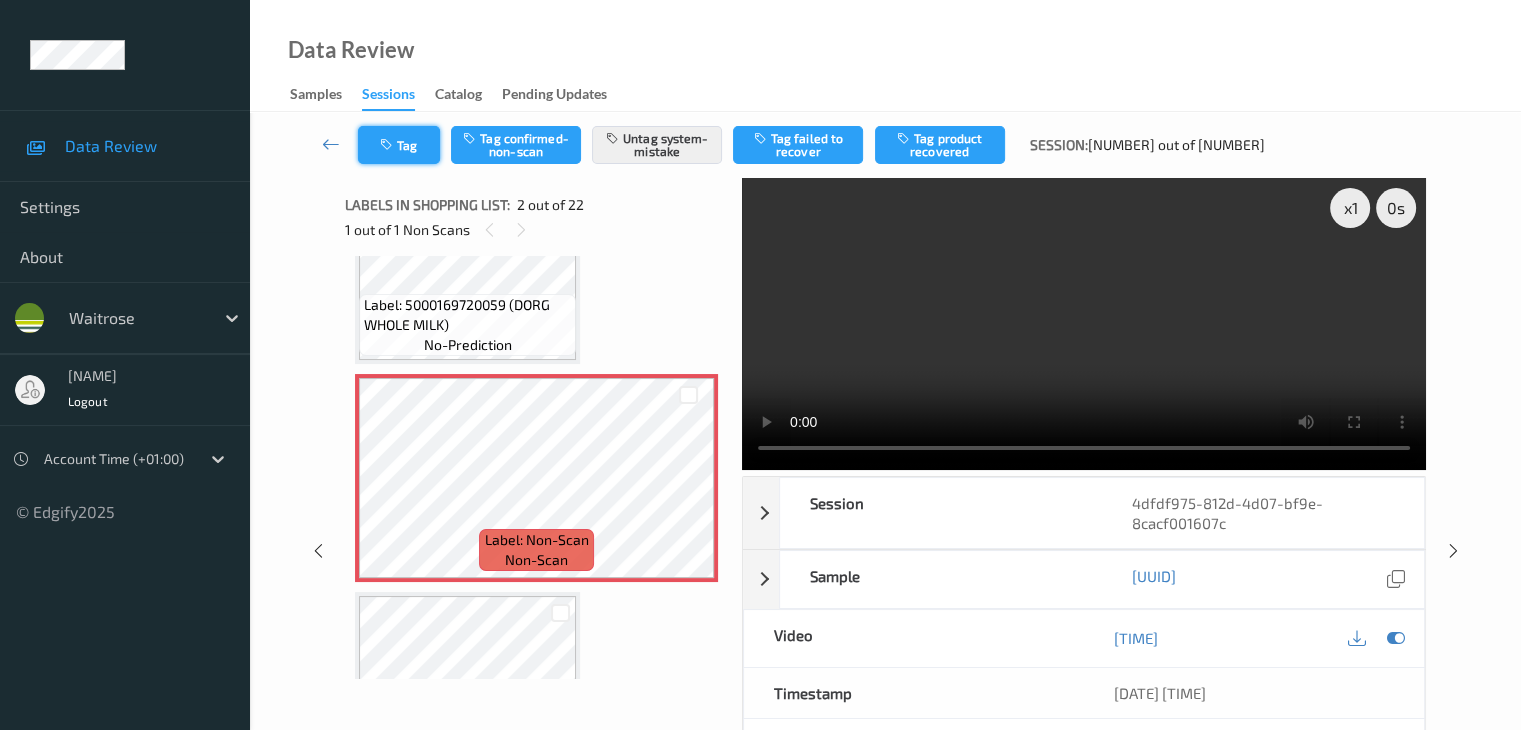 click on "Tag" at bounding box center (399, 145) 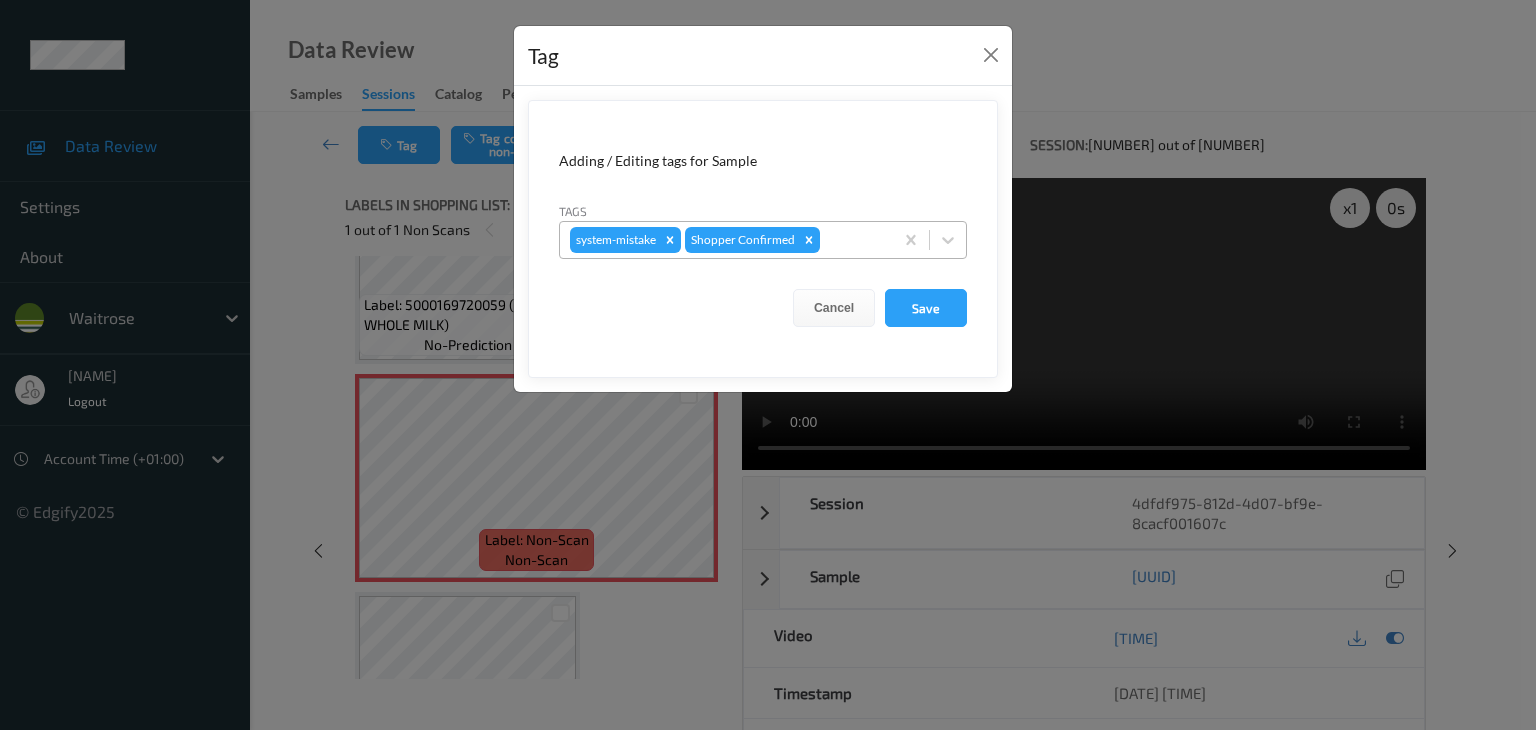 click at bounding box center (853, 240) 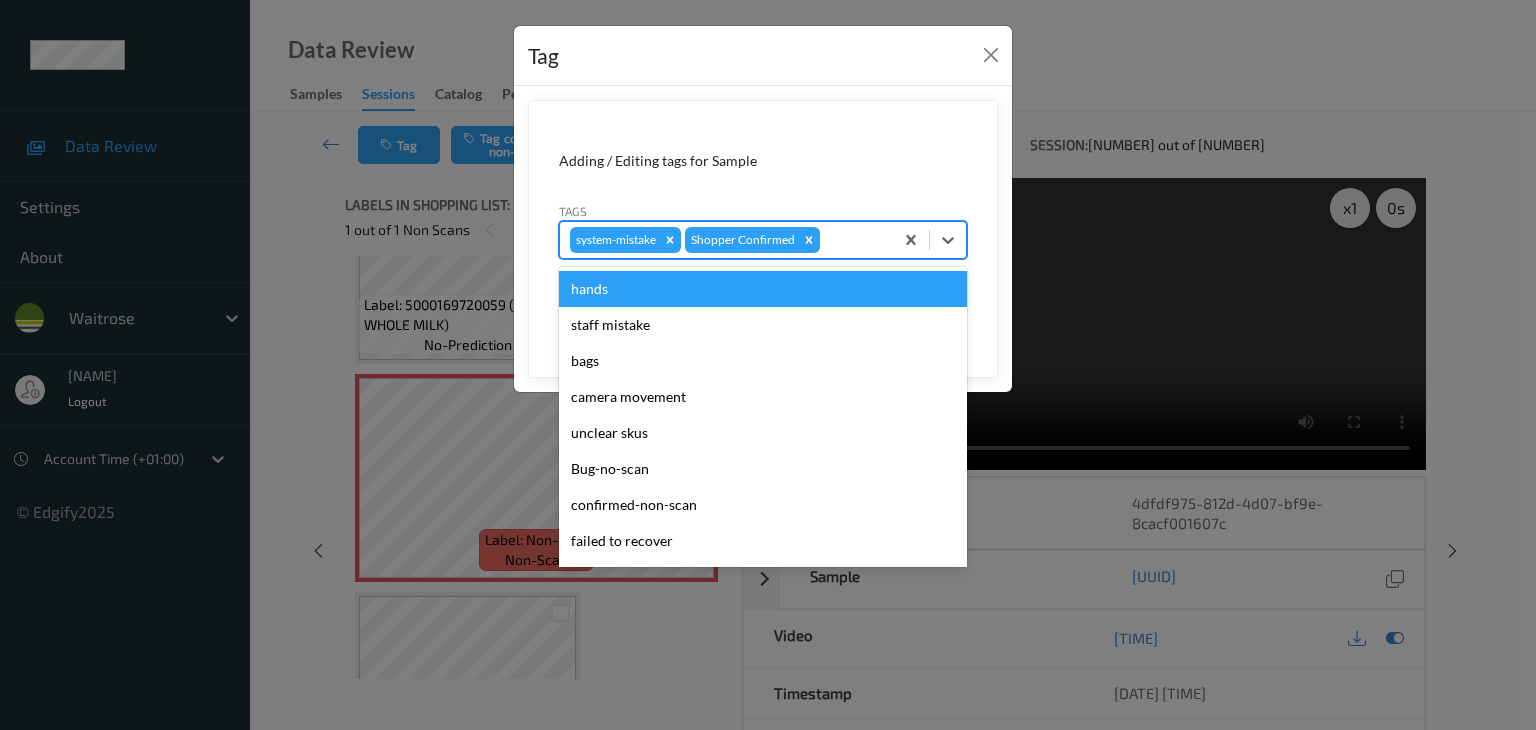 type on "u" 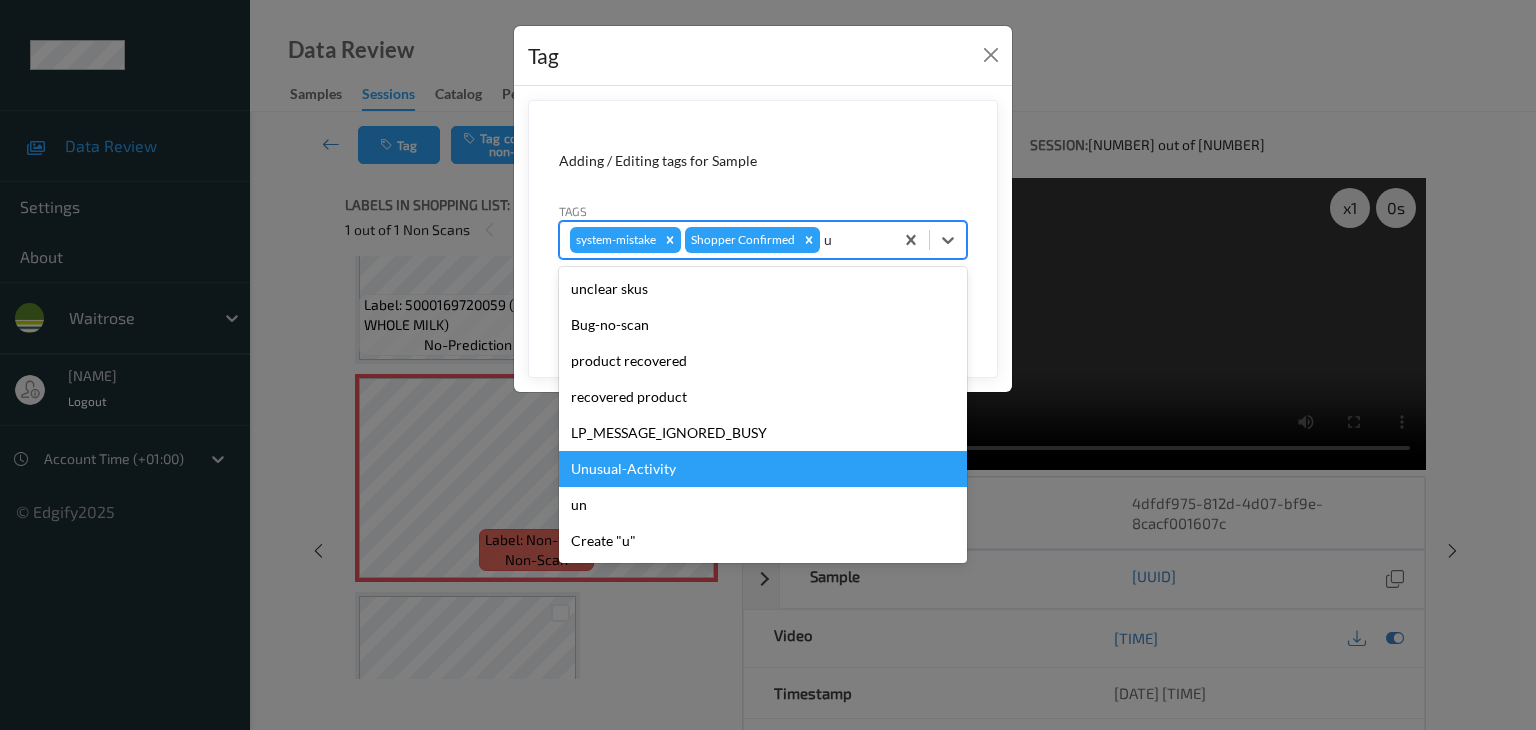 click on "Unusual-Activity" at bounding box center [763, 469] 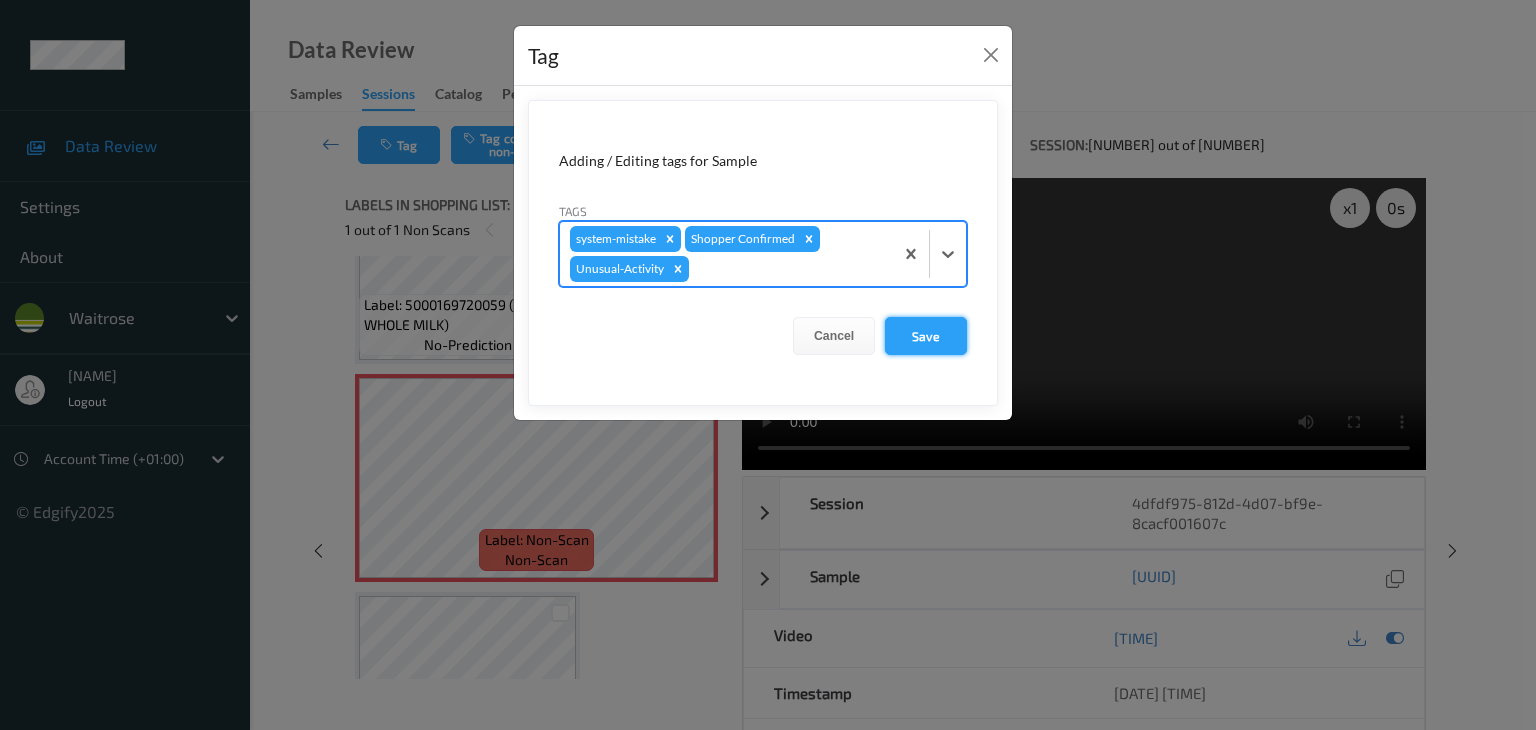 click on "Save" at bounding box center [926, 336] 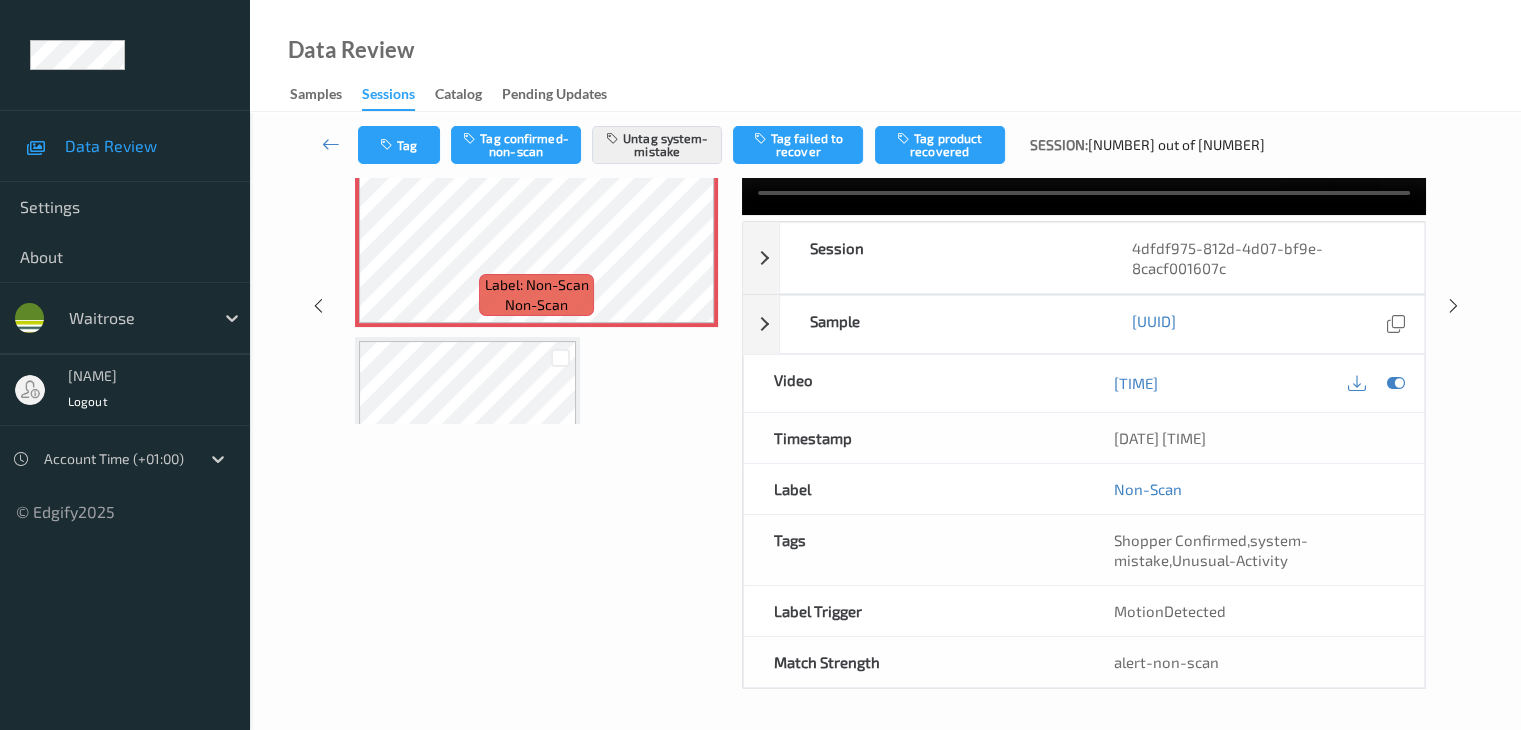 scroll, scrollTop: 0, scrollLeft: 0, axis: both 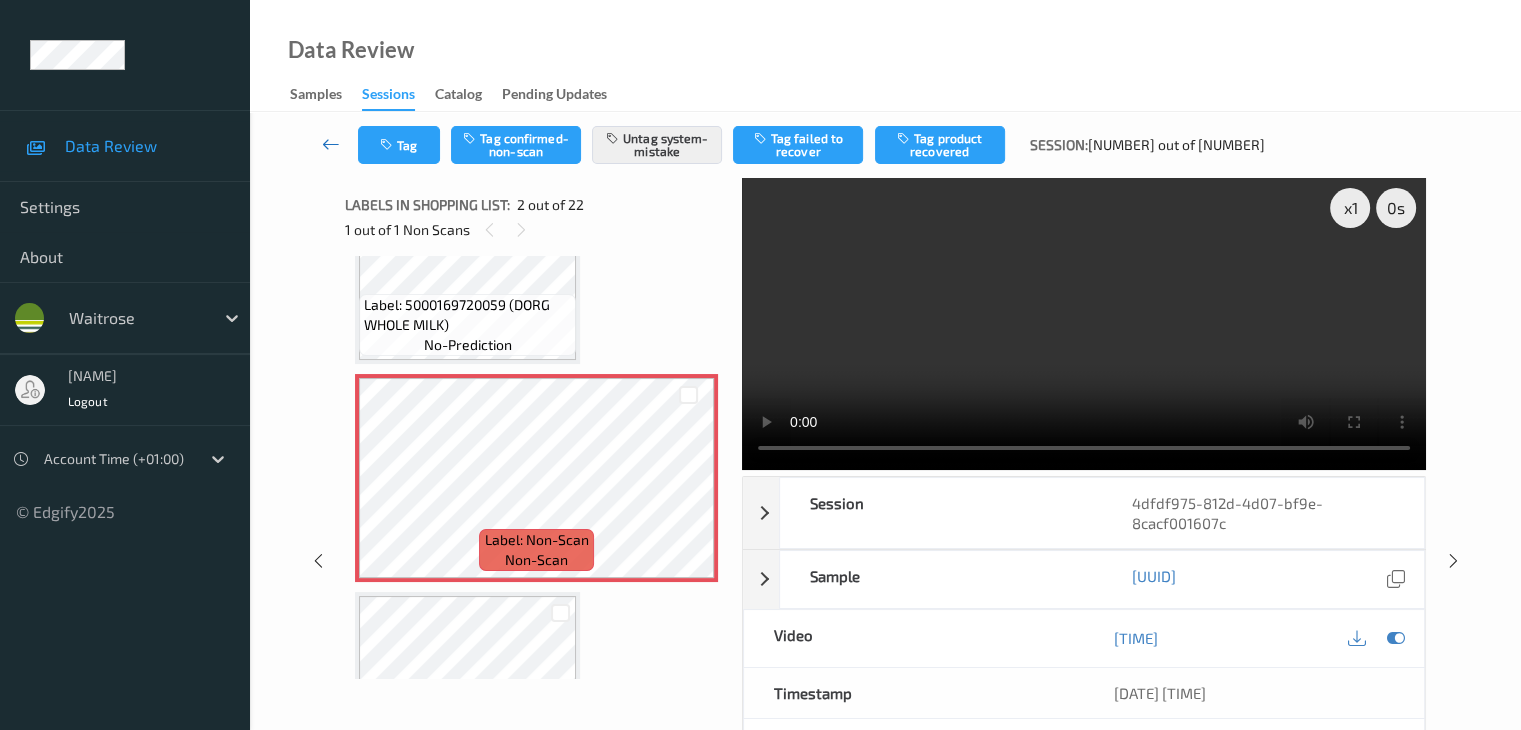 click at bounding box center [331, 144] 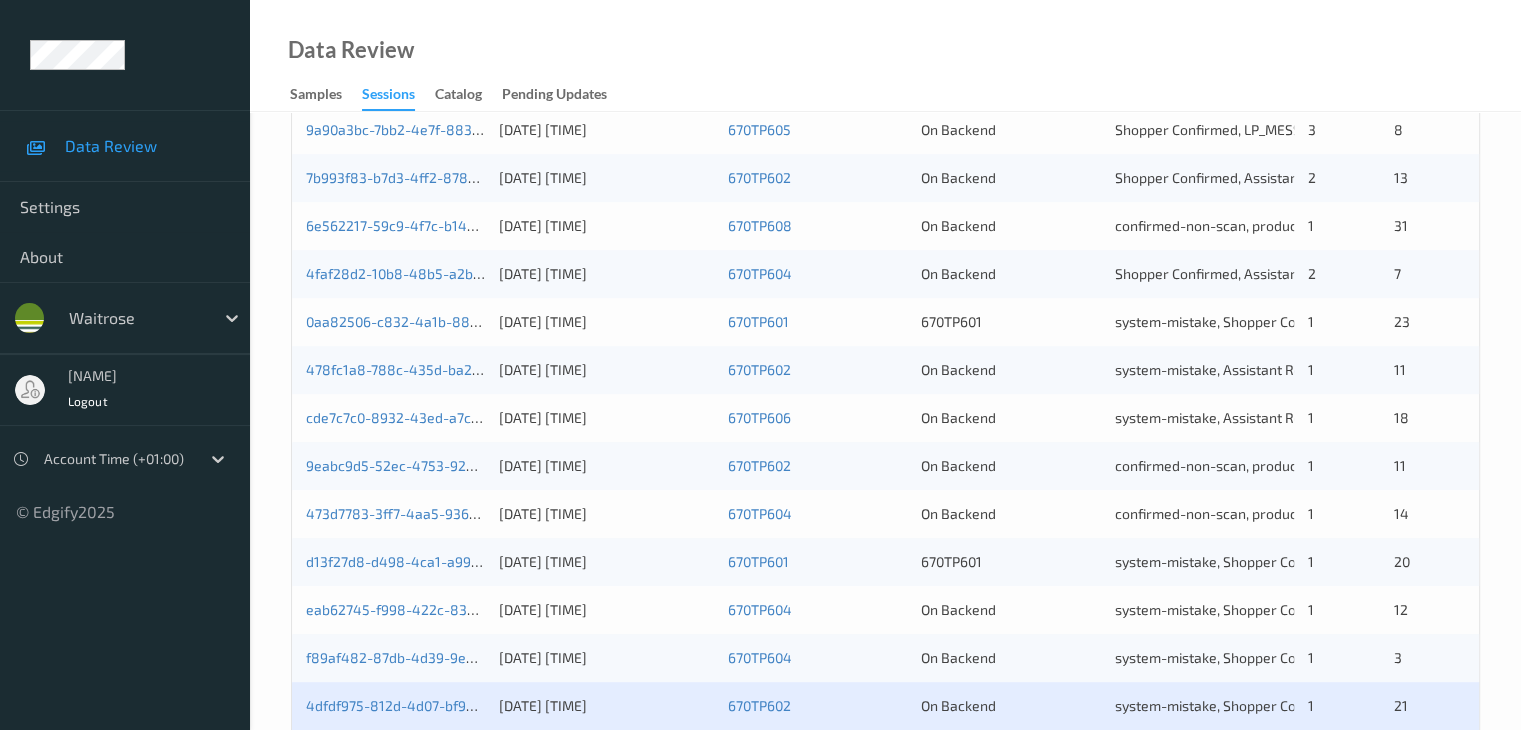 scroll, scrollTop: 932, scrollLeft: 0, axis: vertical 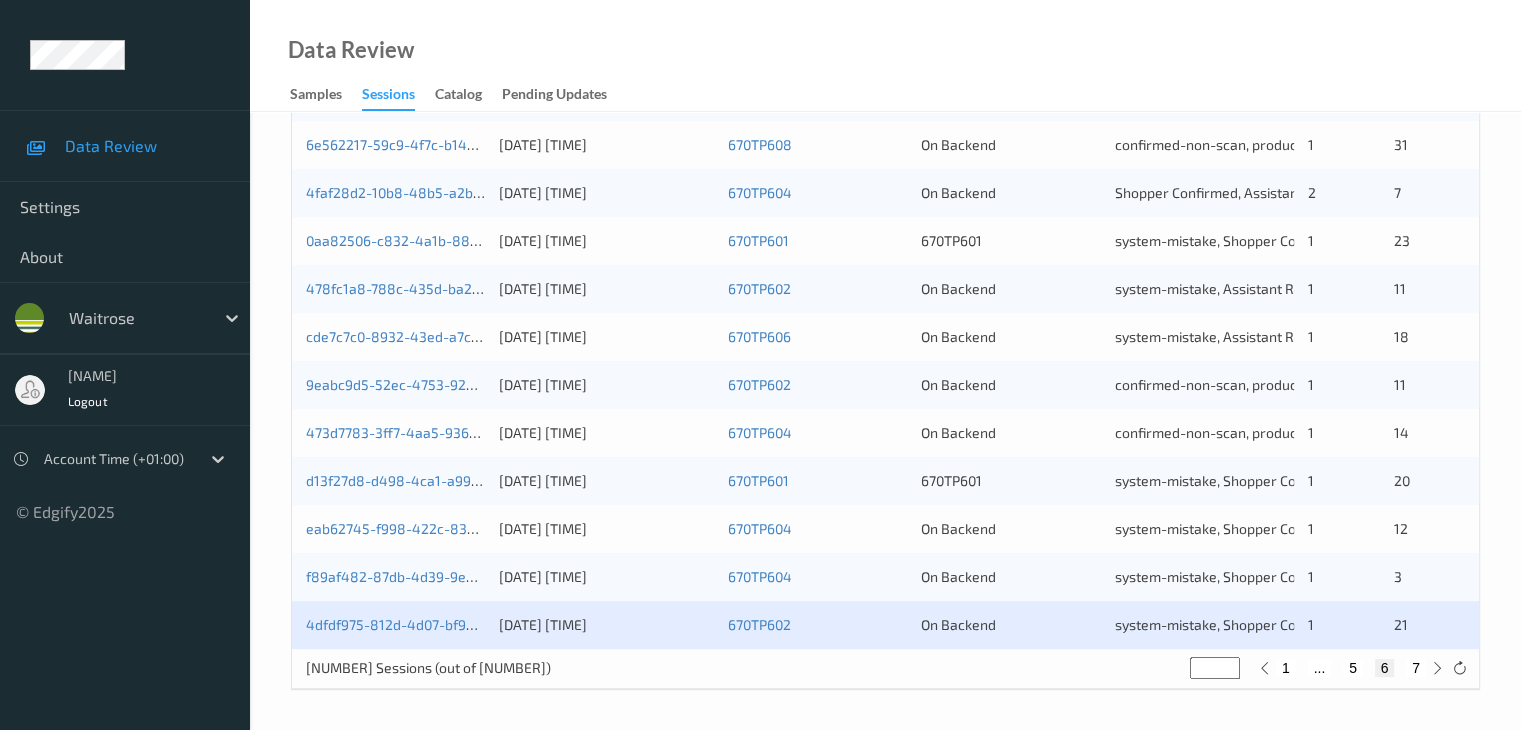 click on "7" at bounding box center [1416, 668] 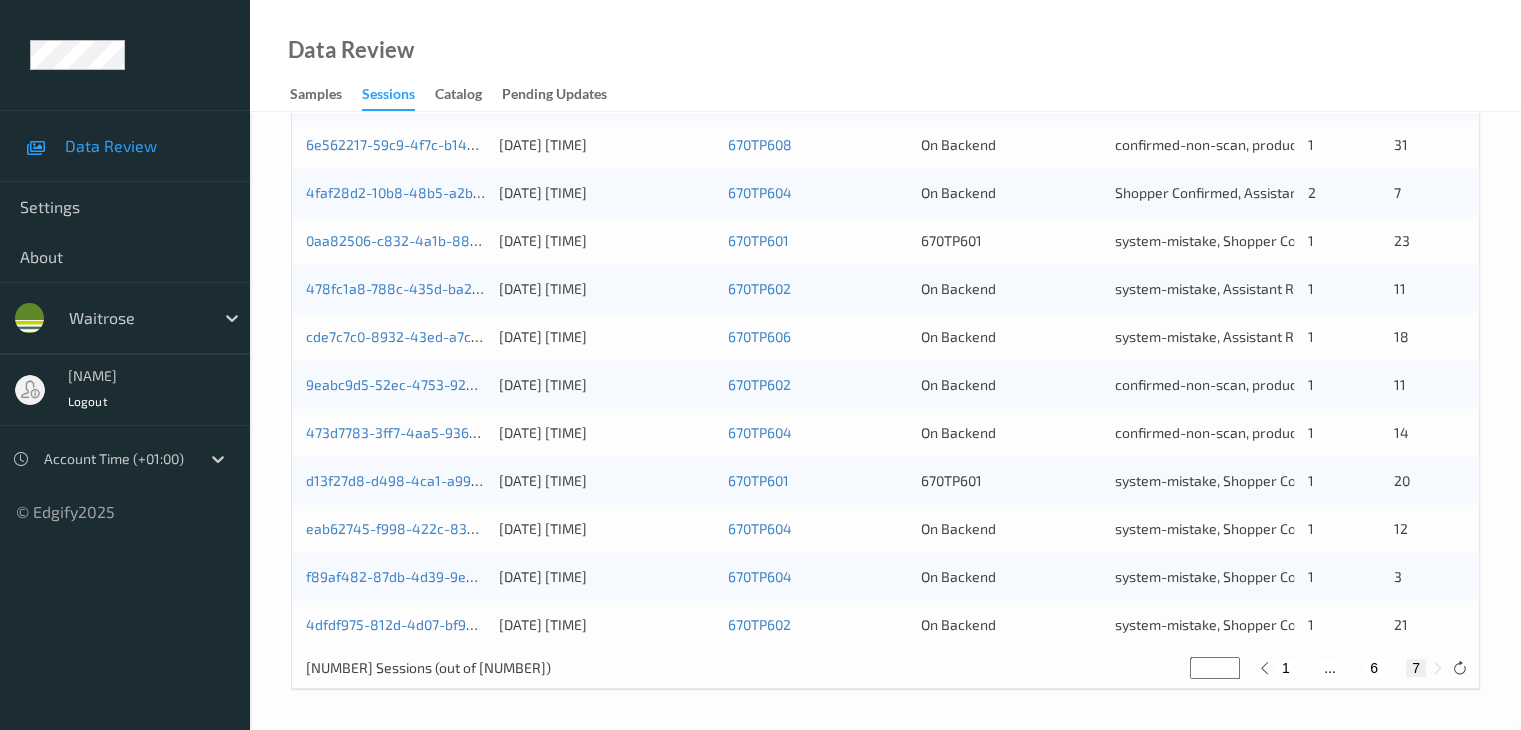 type on "*" 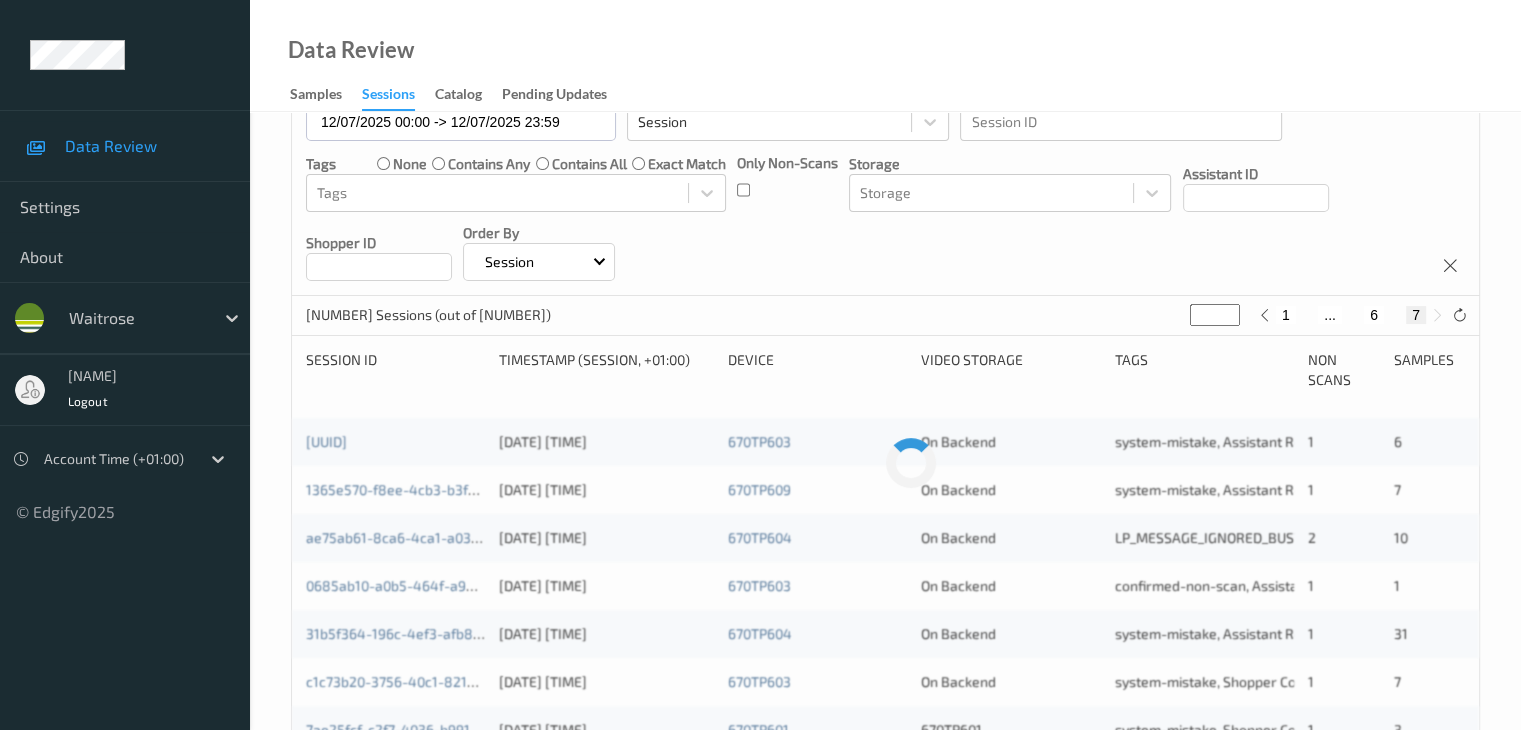 scroll, scrollTop: 200, scrollLeft: 0, axis: vertical 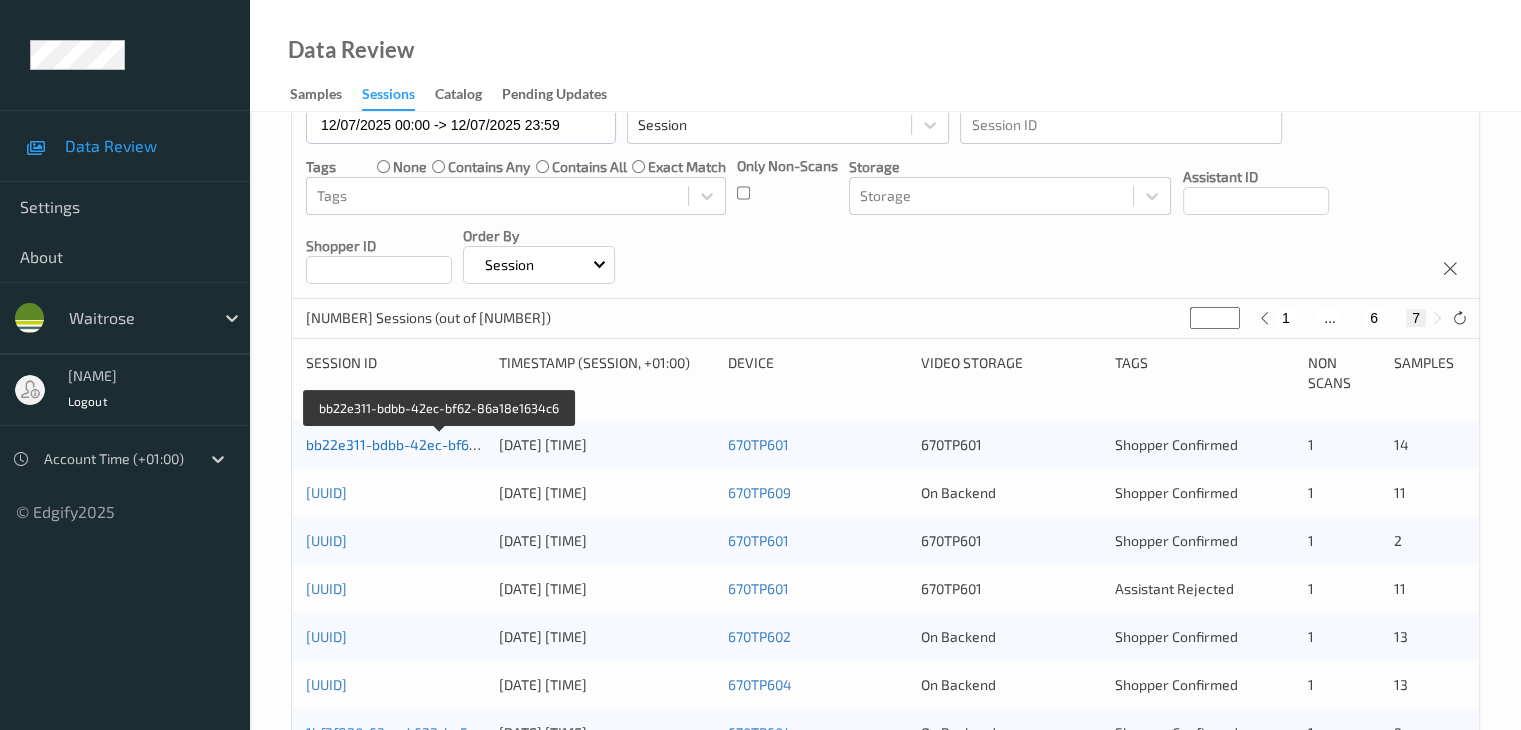 click on "bb22e311-bdbb-42ec-bf62-86a18e1634c6" at bounding box center [441, 444] 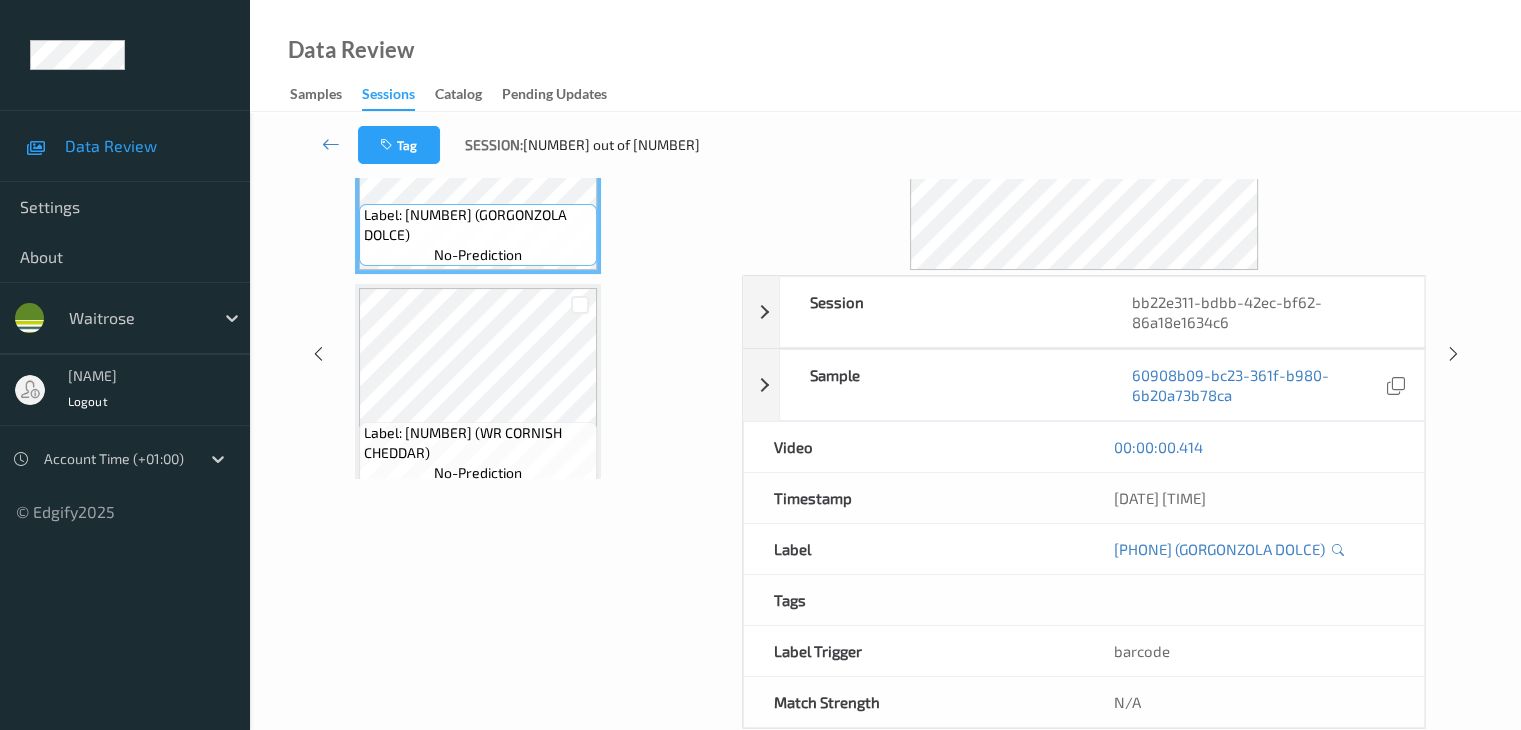 scroll, scrollTop: 0, scrollLeft: 0, axis: both 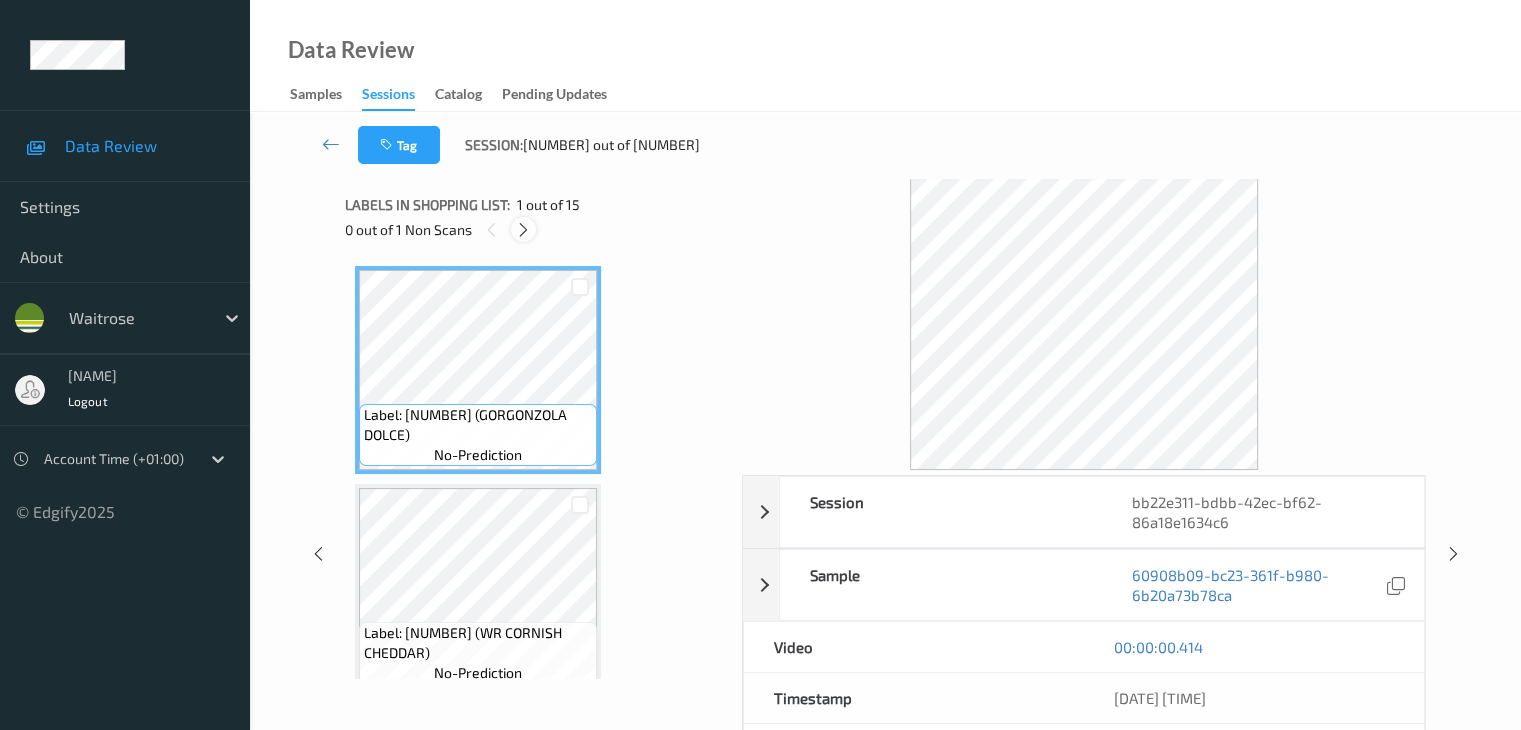 click at bounding box center [523, 230] 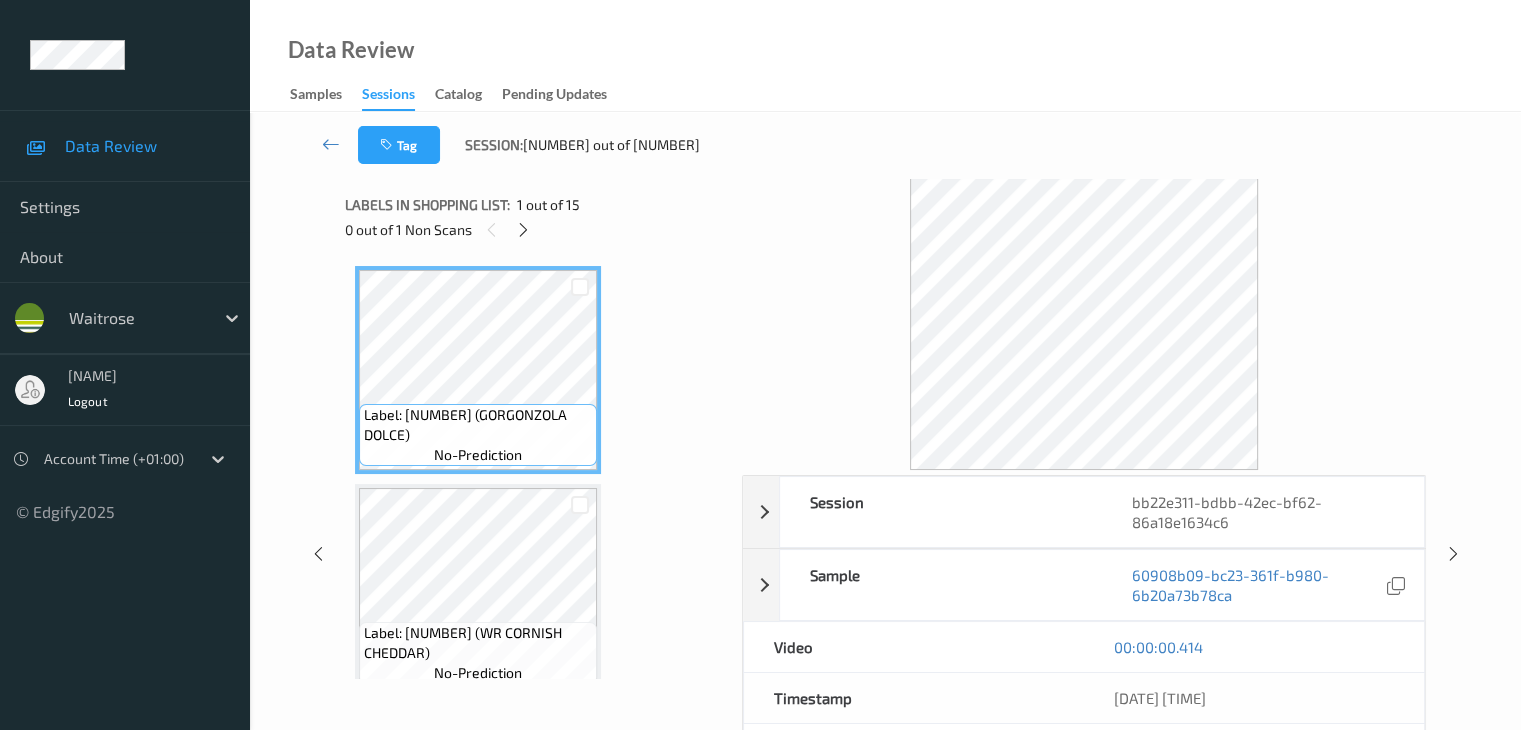 scroll, scrollTop: 2408, scrollLeft: 0, axis: vertical 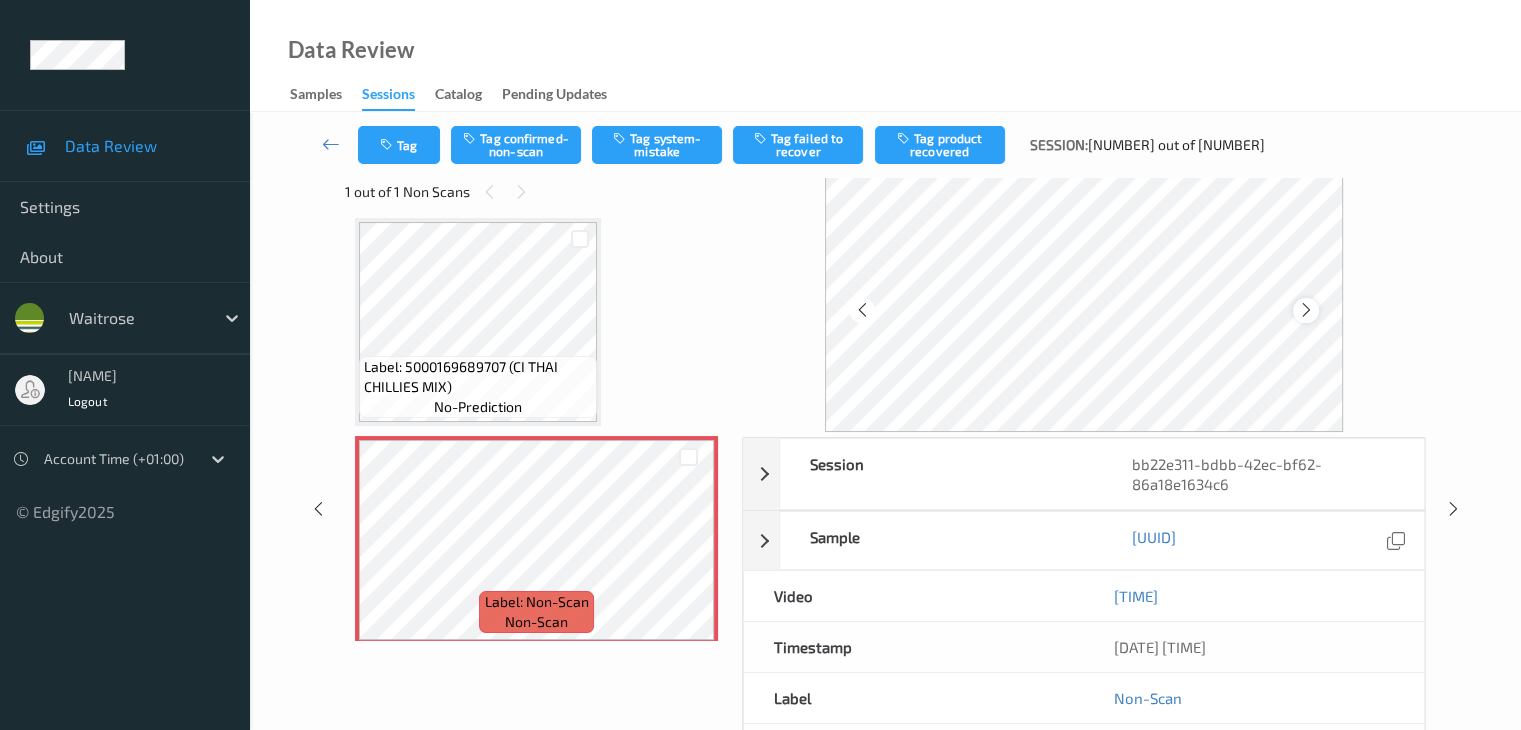 click at bounding box center [1306, 310] 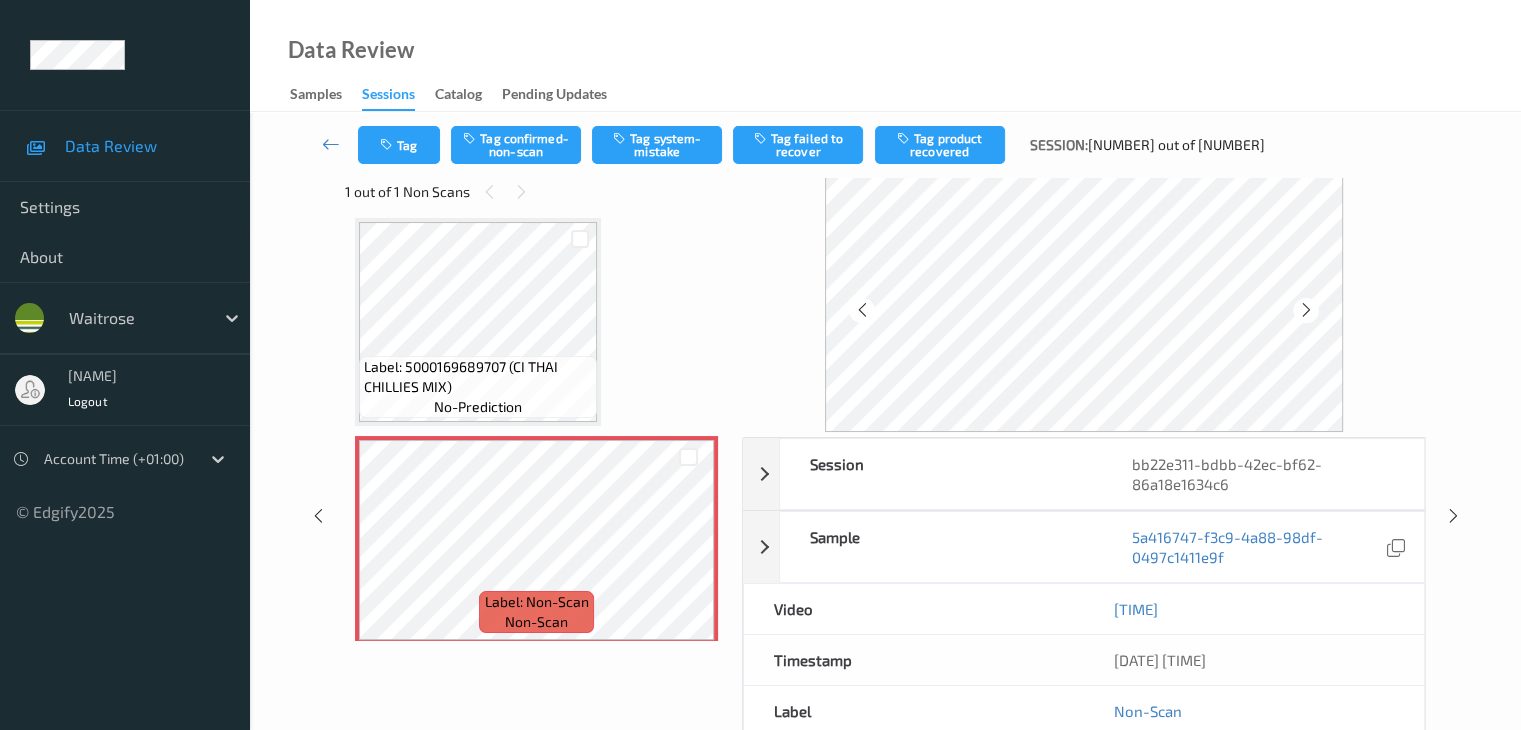 click at bounding box center (1306, 310) 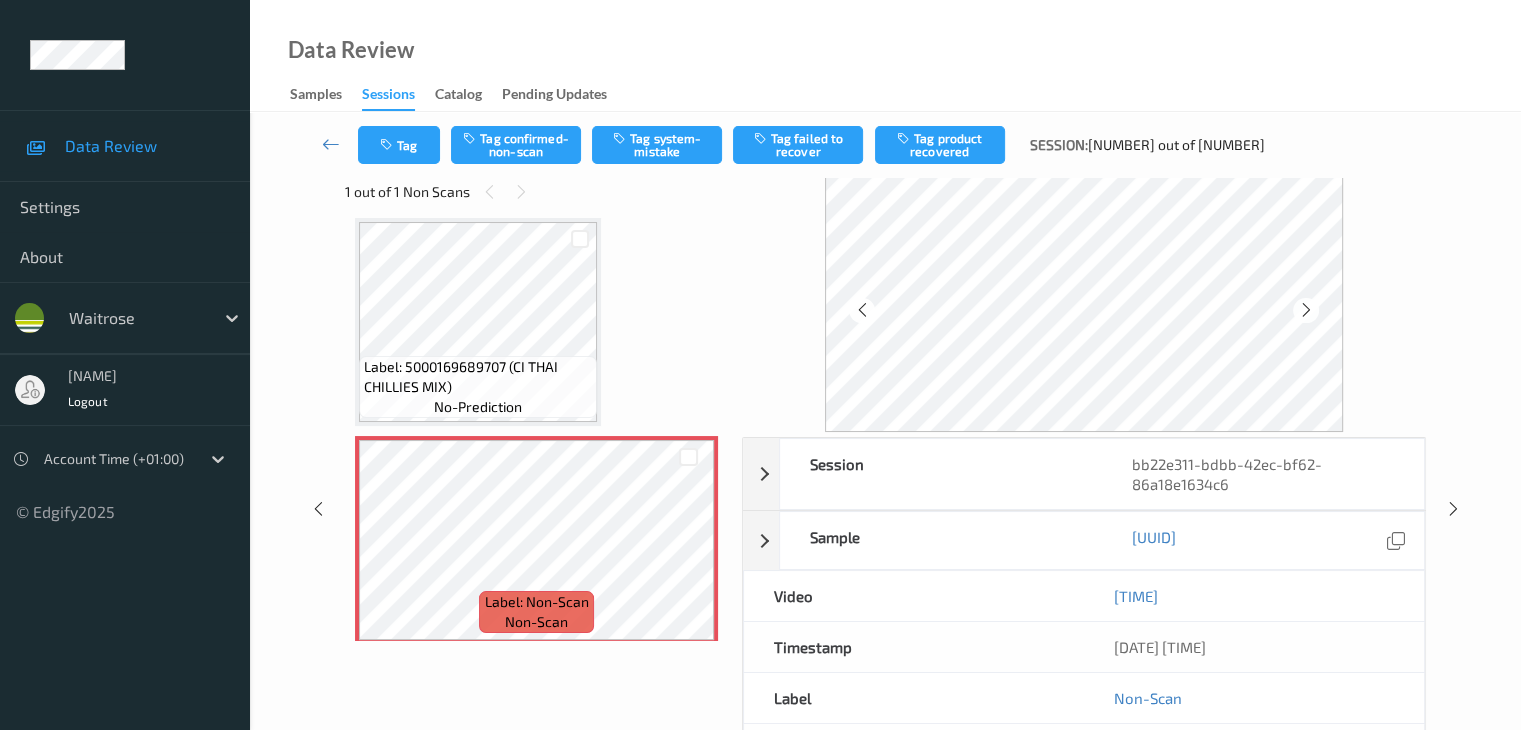 click at bounding box center [1306, 310] 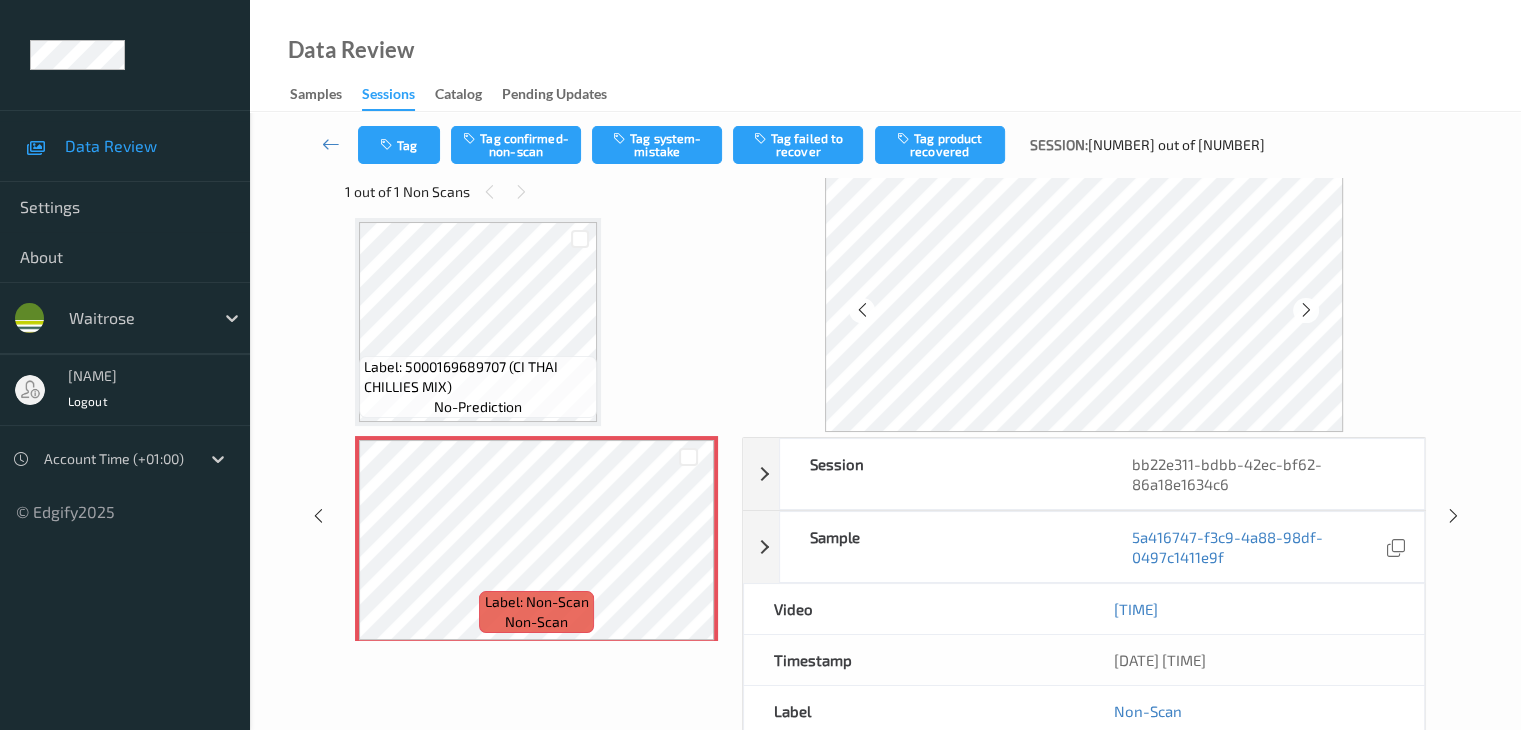 click at bounding box center (1306, 310) 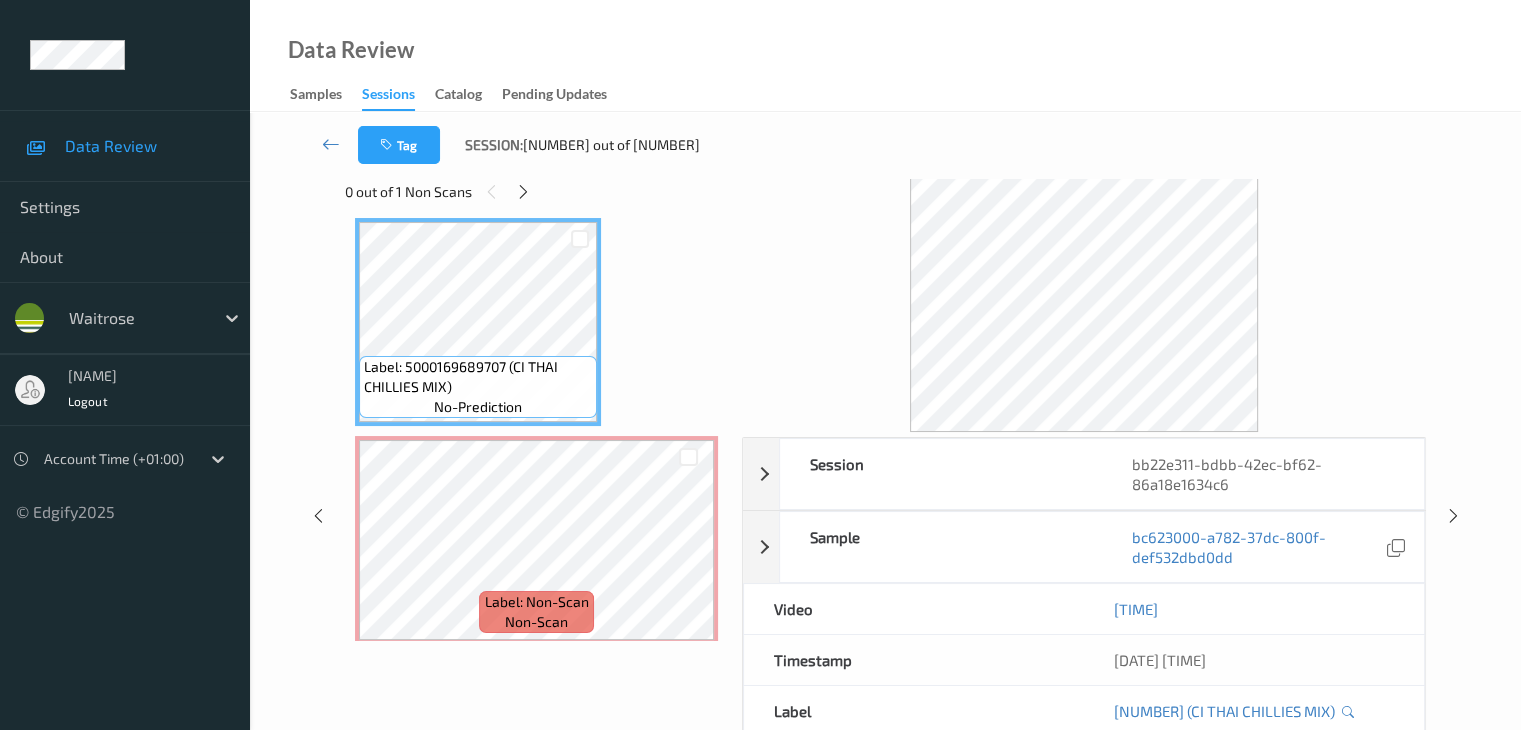 scroll, scrollTop: 2308, scrollLeft: 0, axis: vertical 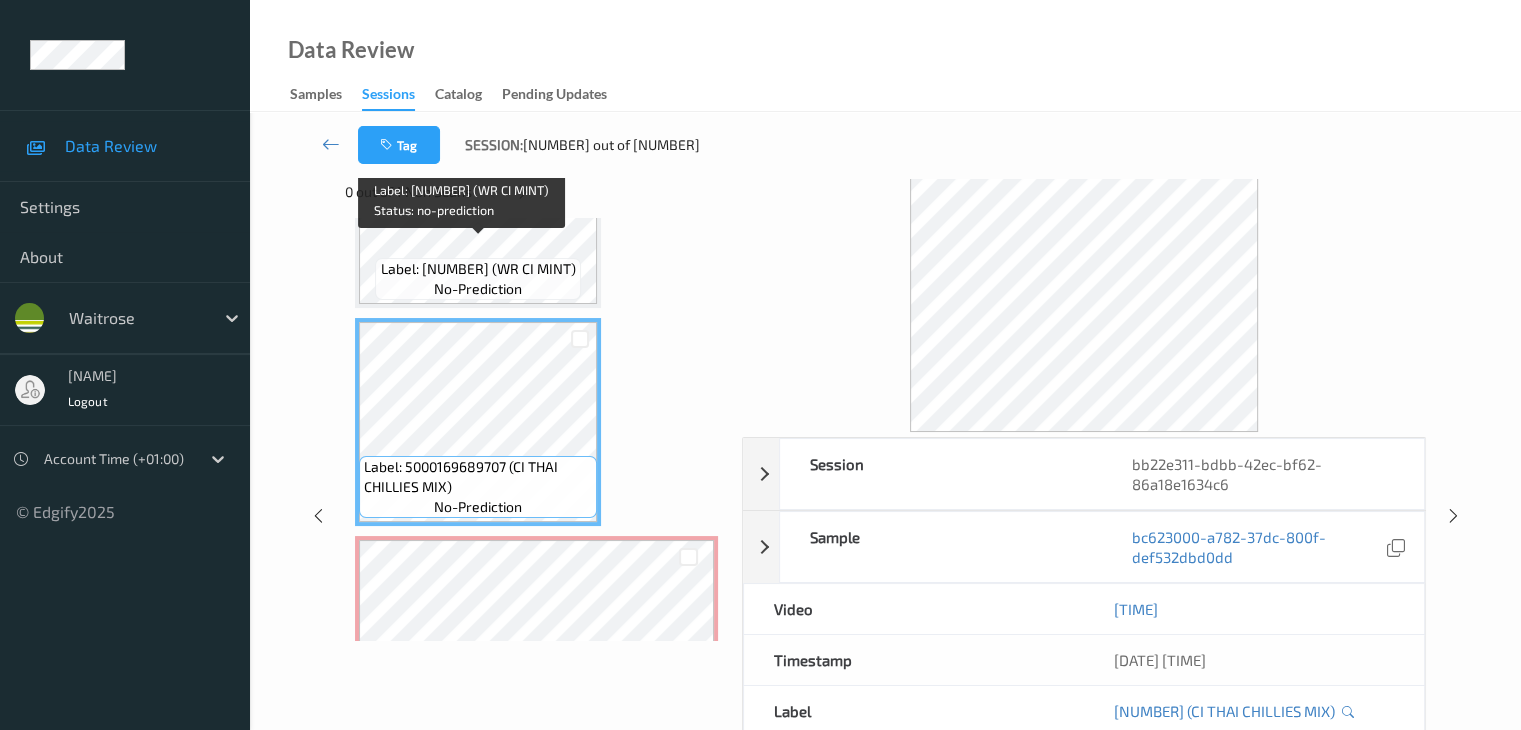 click on "Label: [NUMBER] (WR CI MINT)" at bounding box center [478, 269] 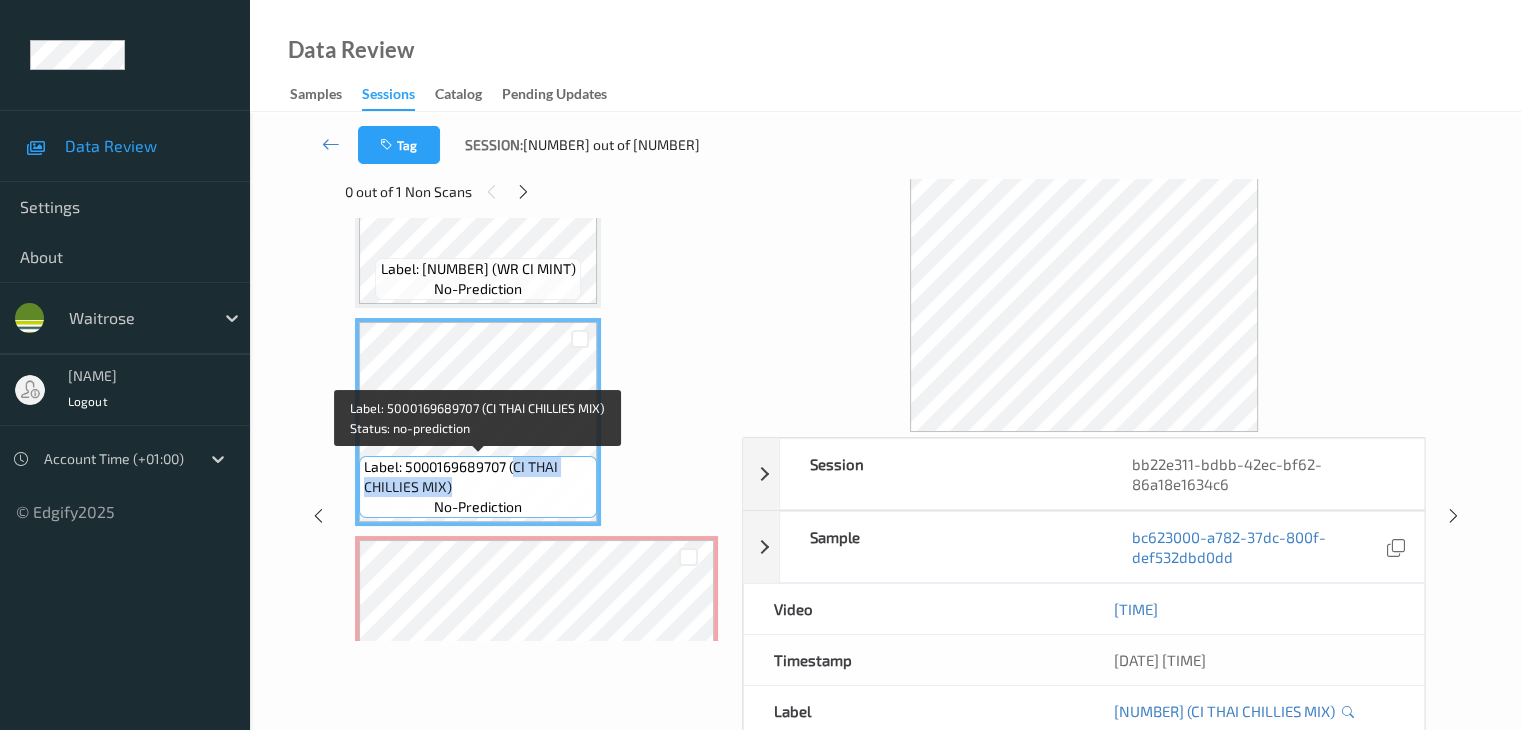 drag, startPoint x: 512, startPoint y: 469, endPoint x: 518, endPoint y: 481, distance: 13.416408 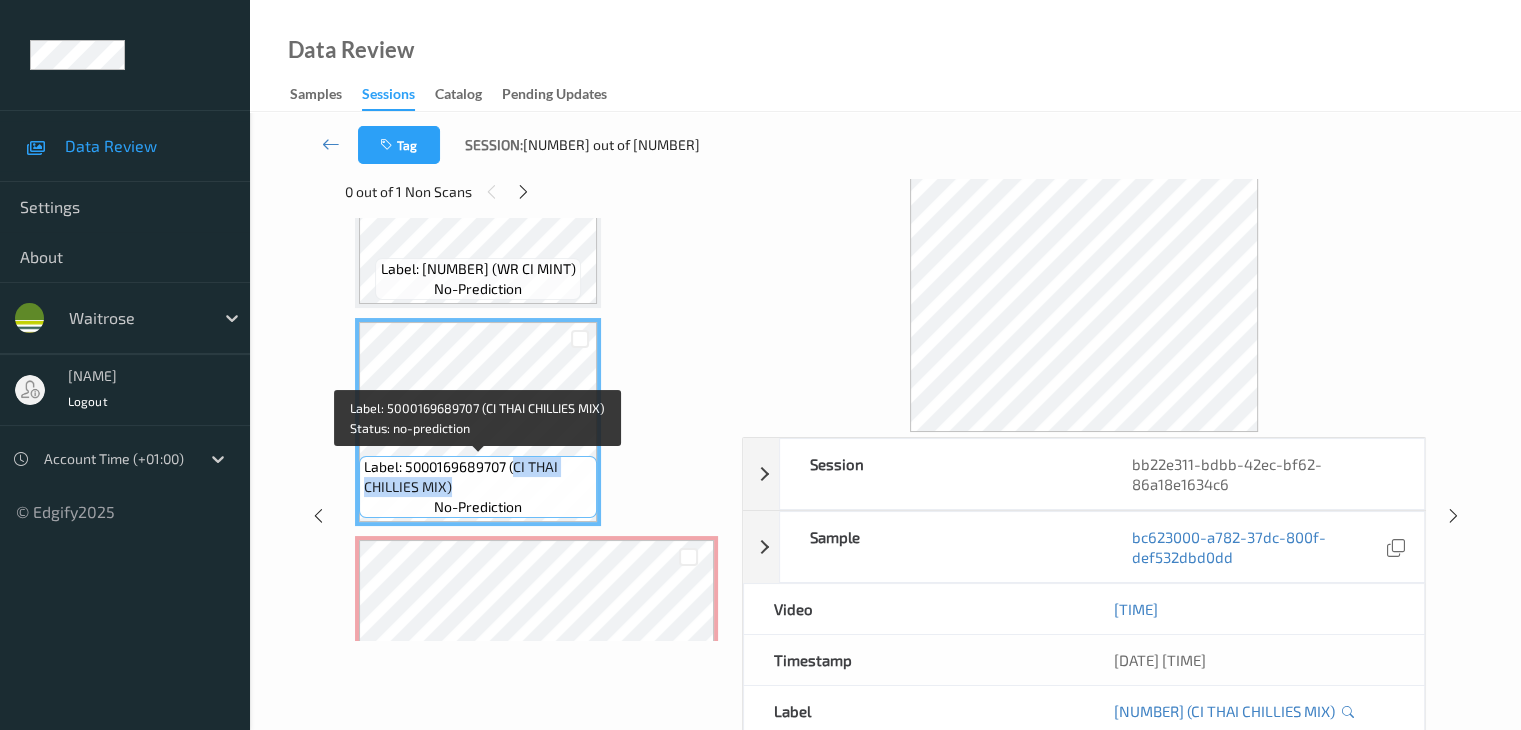 copy on "CI THAI CHILLIES MIX)" 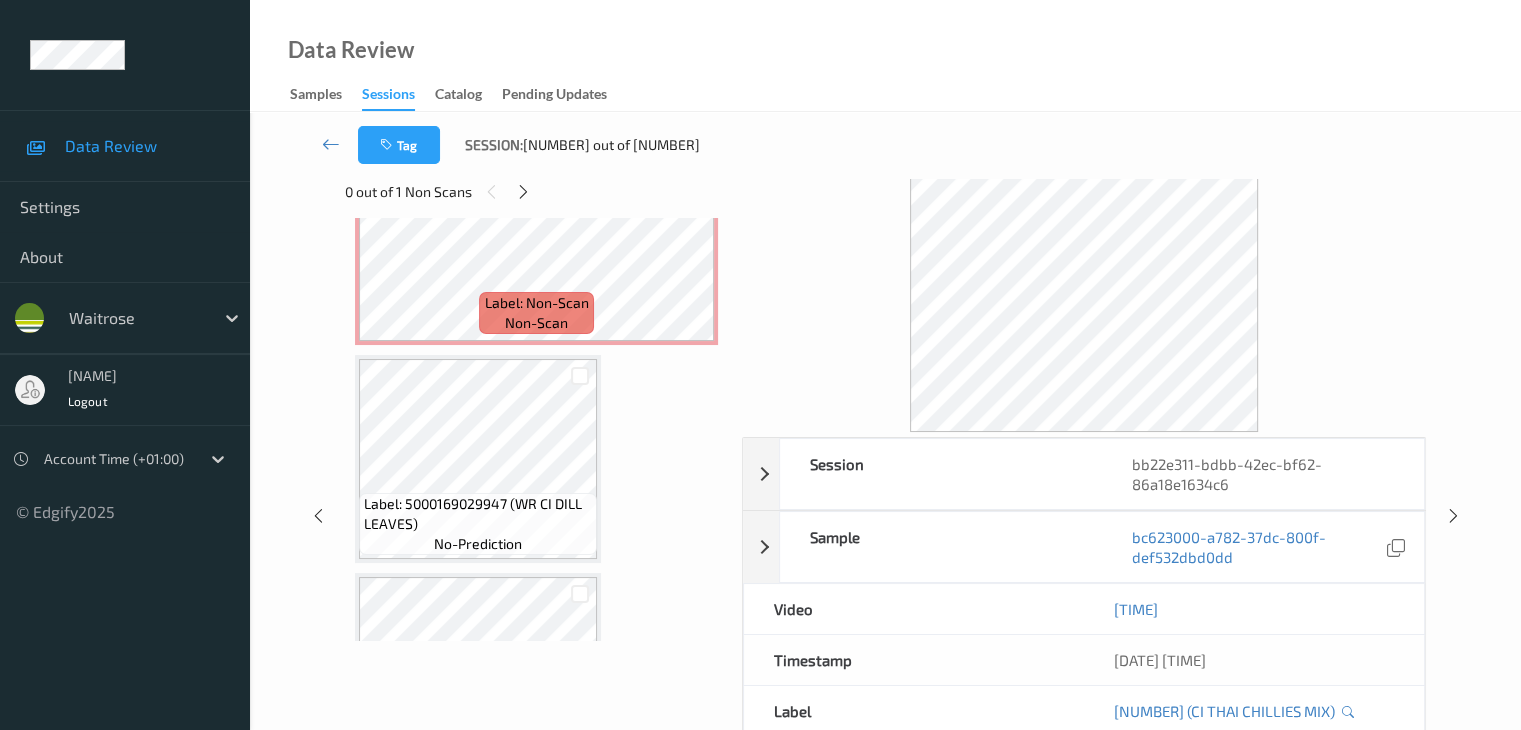 scroll, scrollTop: 2708, scrollLeft: 0, axis: vertical 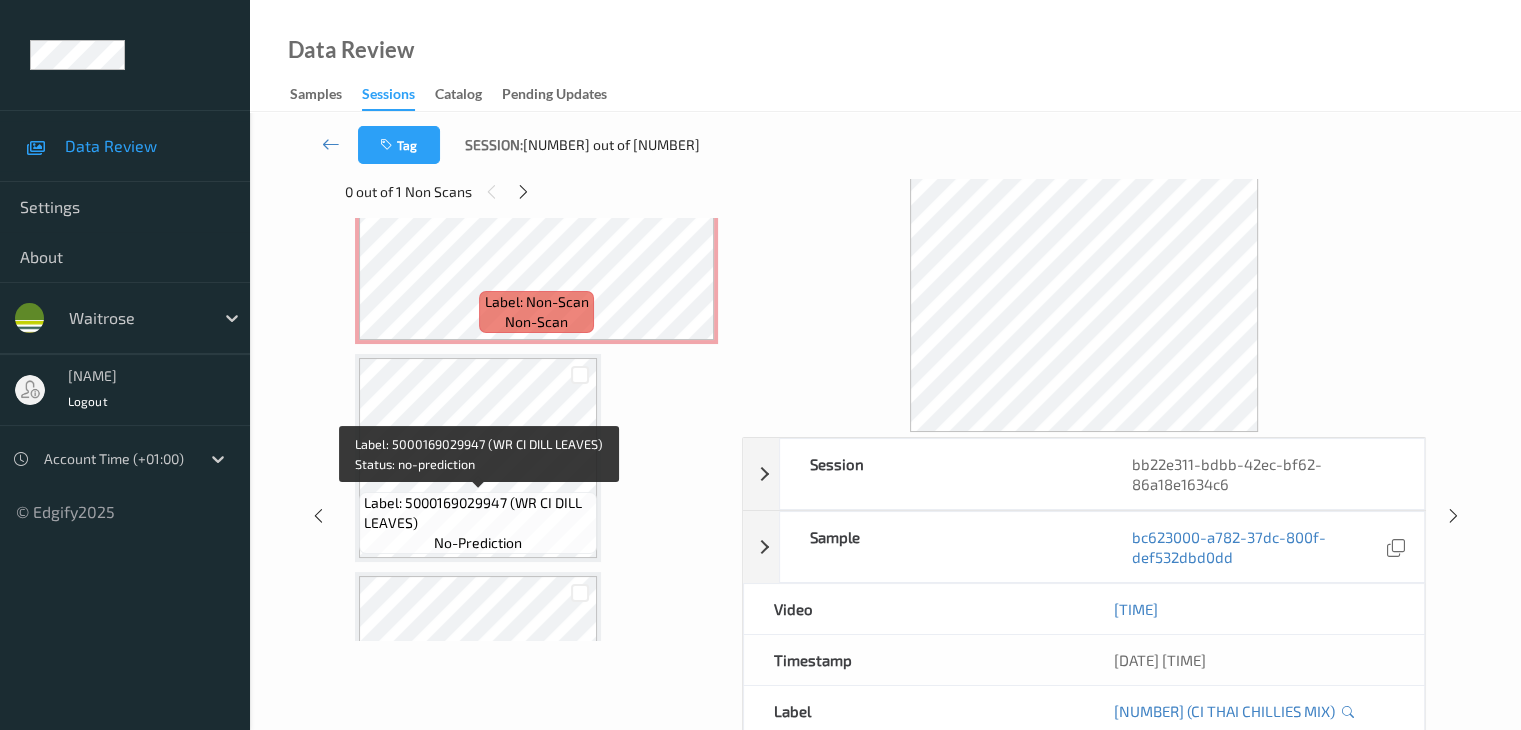 click on "Label: 5000169029947 (WR CI DILL LEAVES)" at bounding box center [478, 513] 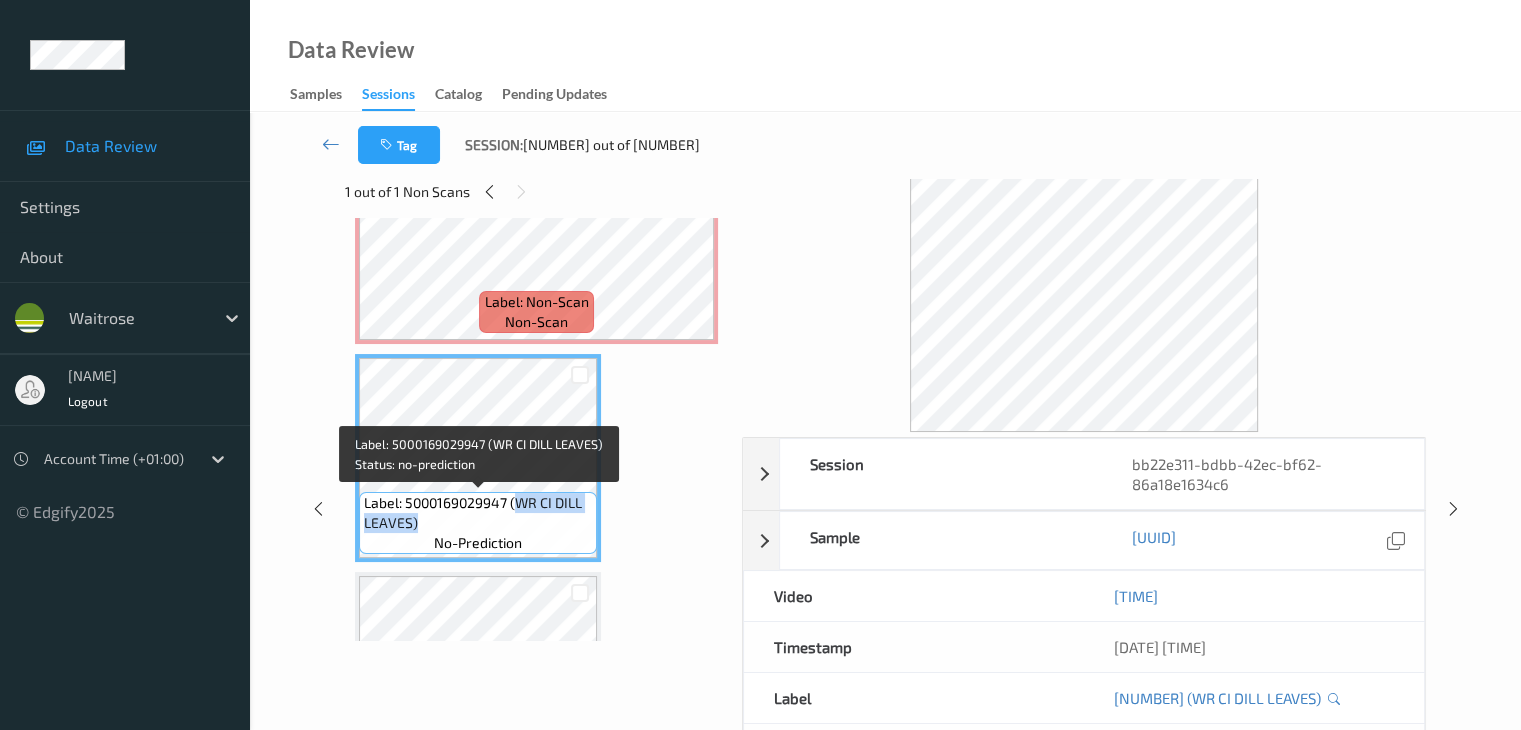 drag, startPoint x: 517, startPoint y: 502, endPoint x: 523, endPoint y: 527, distance: 25.70992 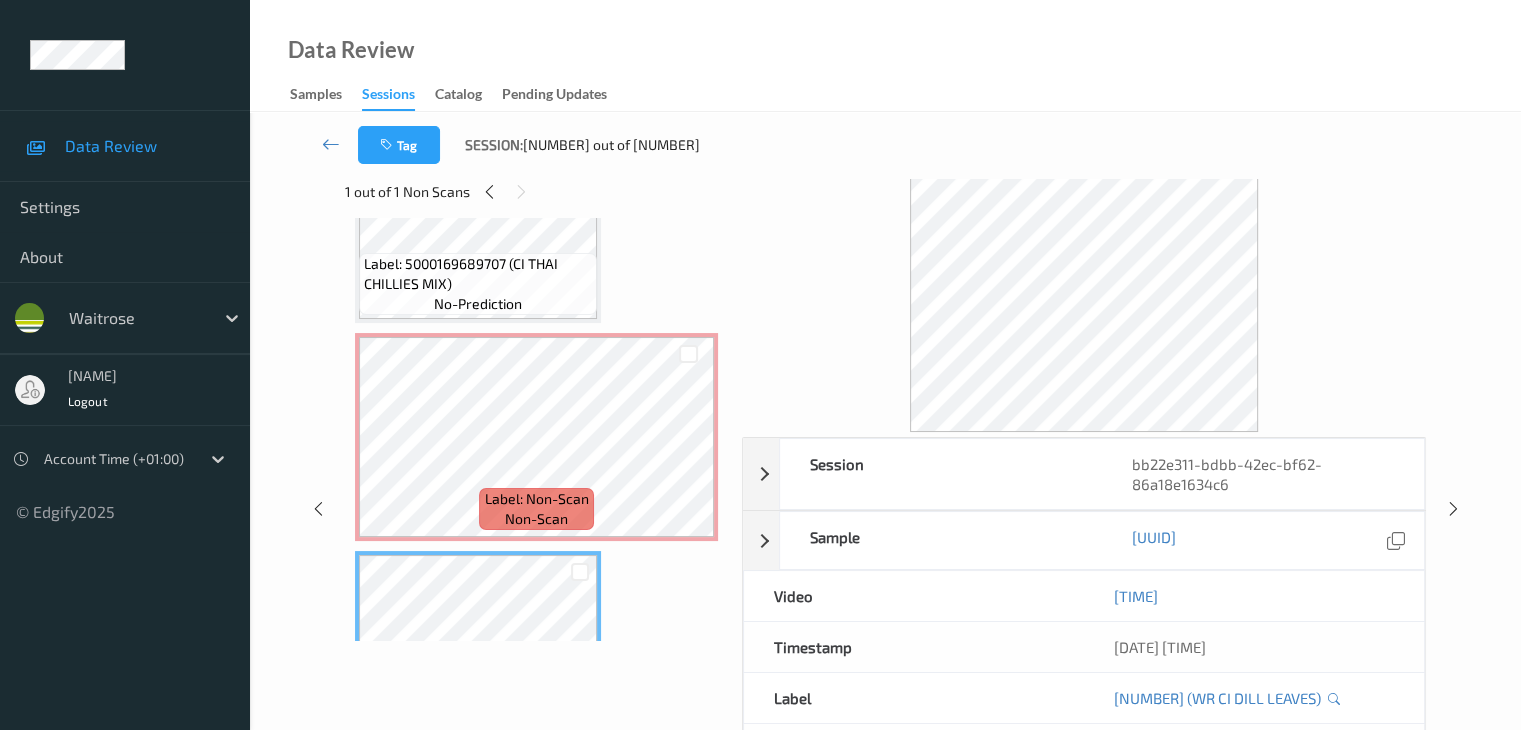 scroll, scrollTop: 2508, scrollLeft: 0, axis: vertical 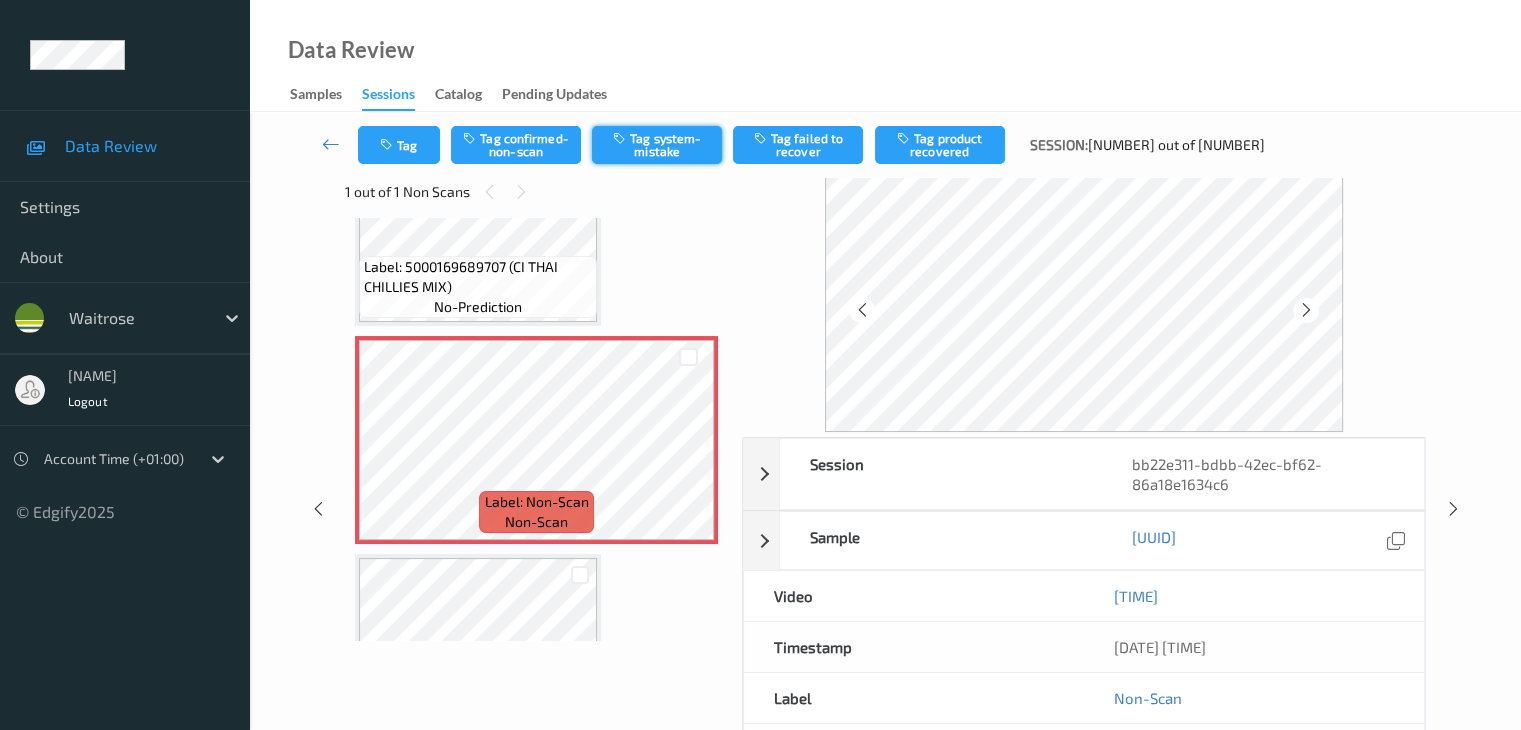 click on "Tag   system-mistake" at bounding box center [657, 145] 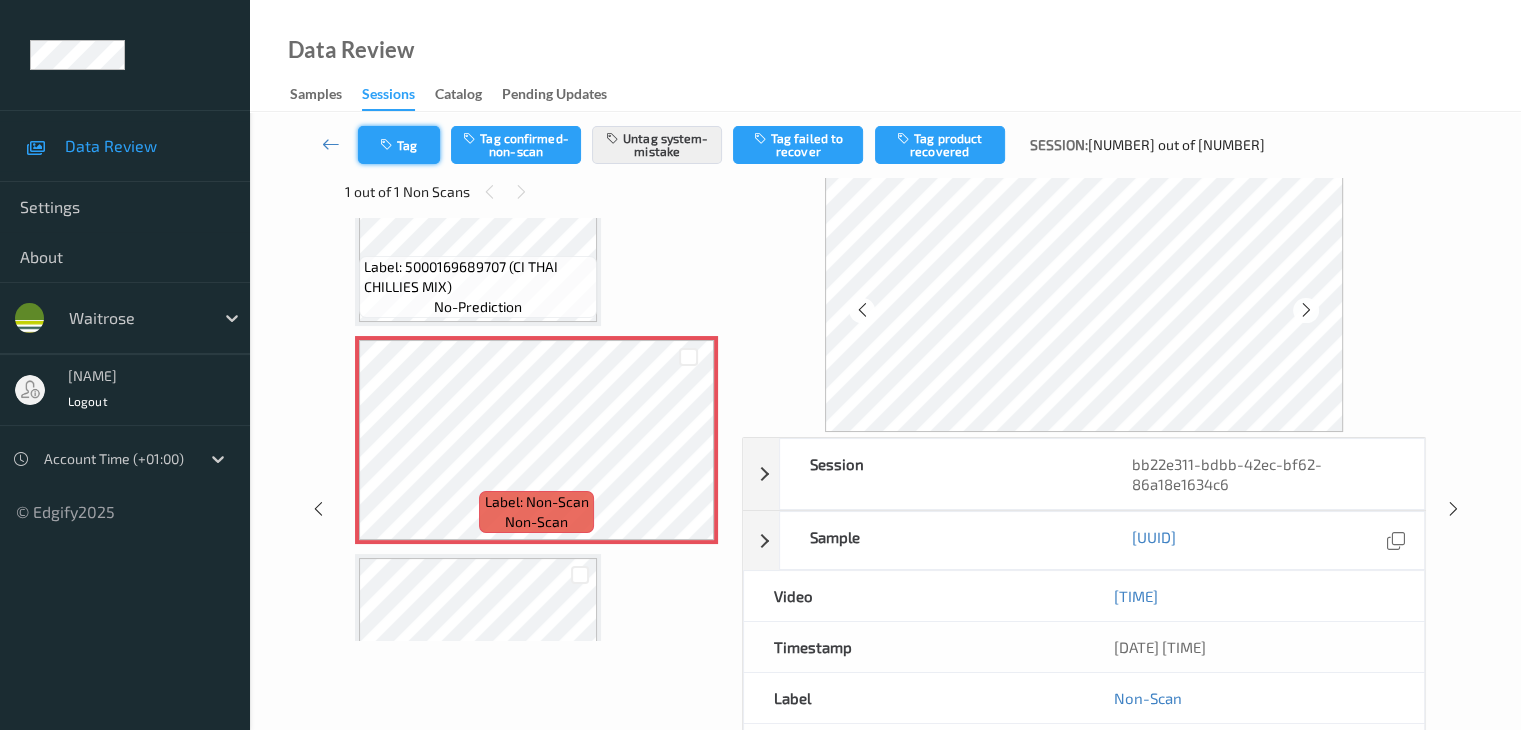 click at bounding box center [388, 145] 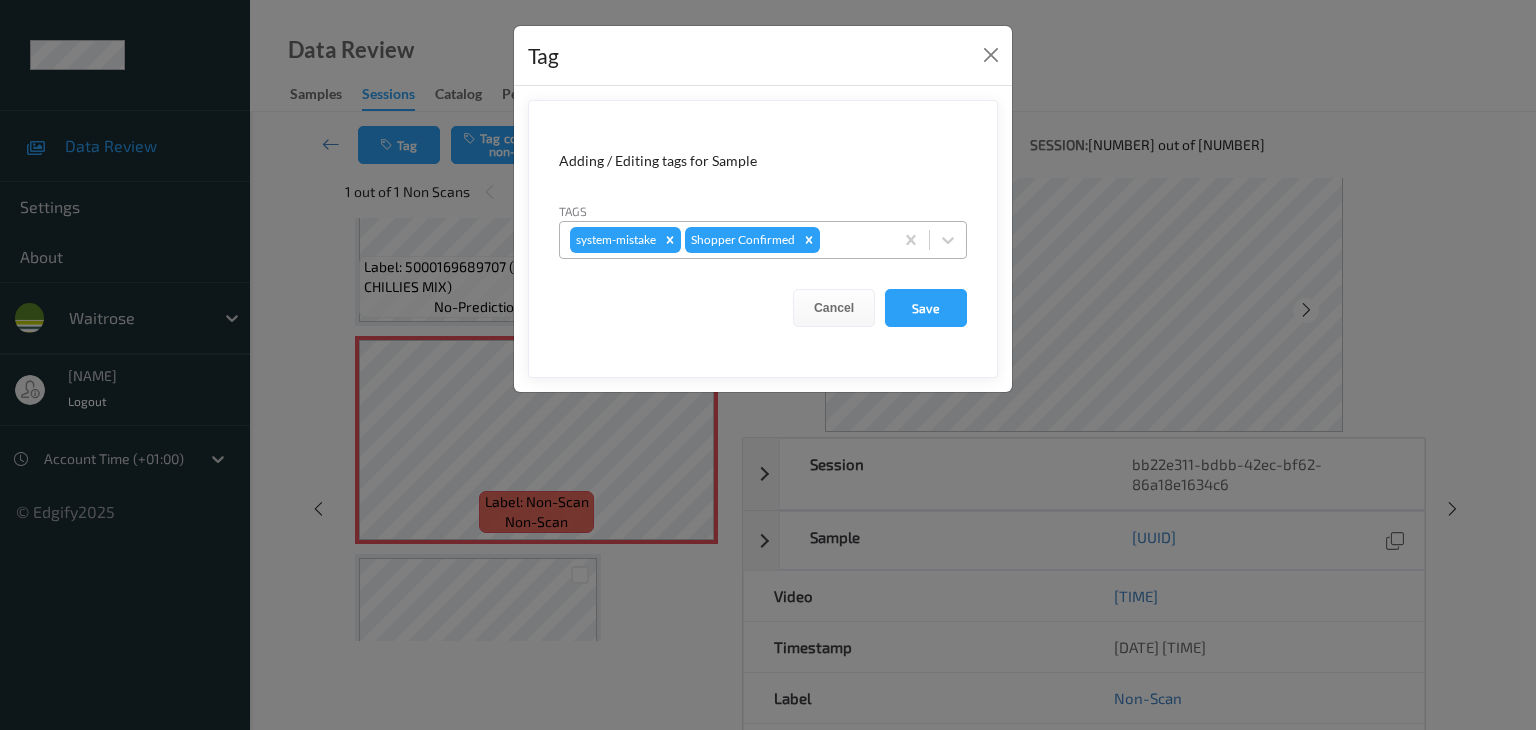 click at bounding box center (853, 240) 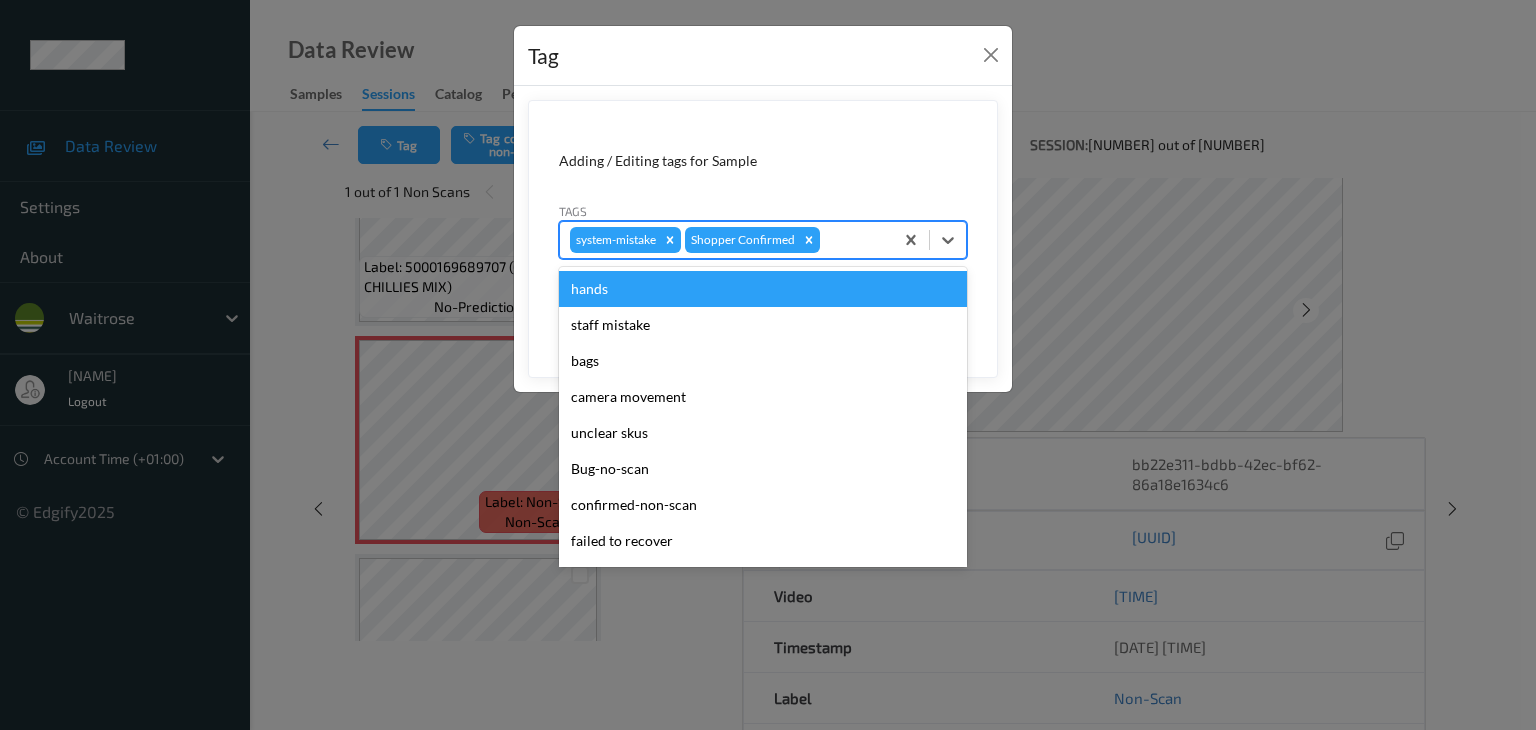 type on "u" 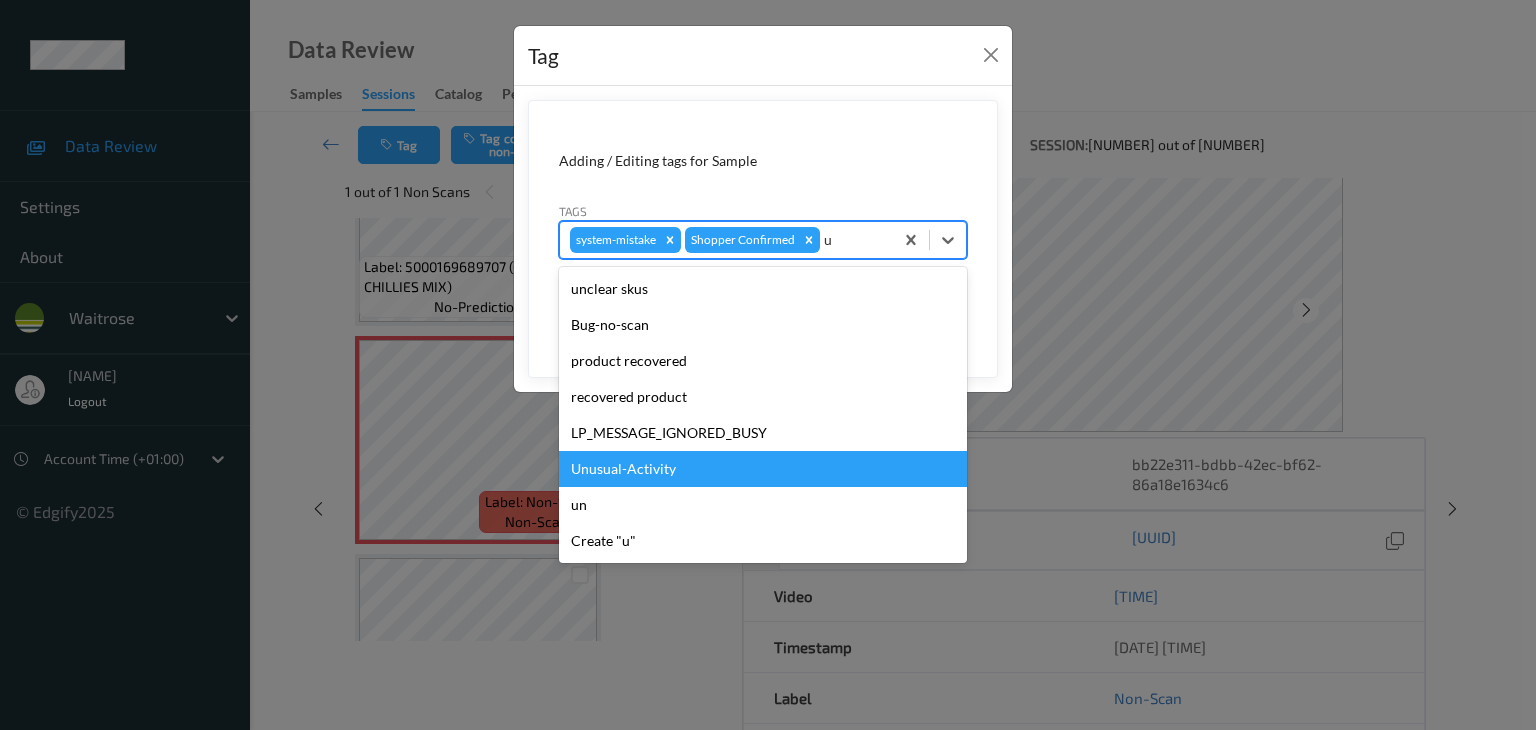click on "Unusual-Activity" at bounding box center [763, 469] 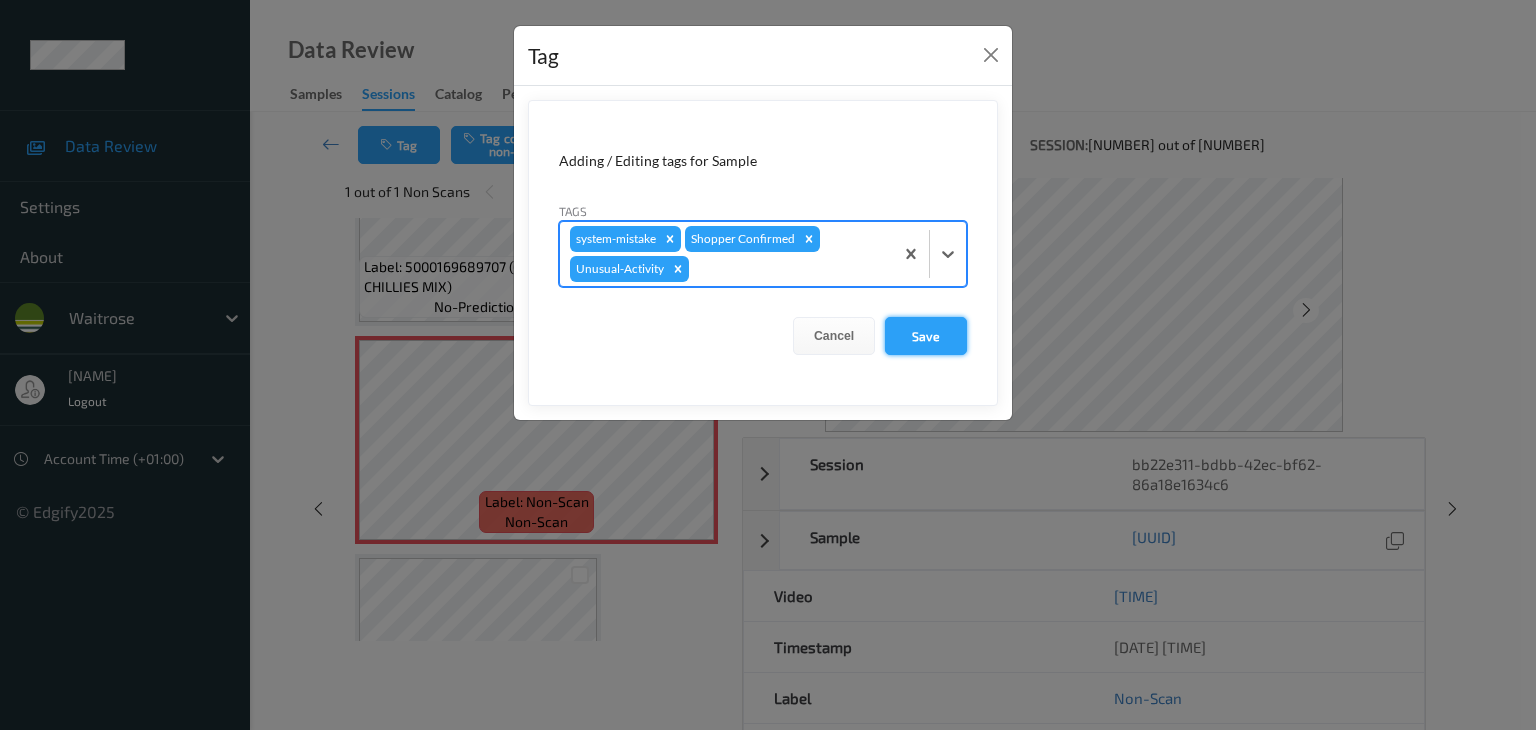 click on "Save" at bounding box center (926, 336) 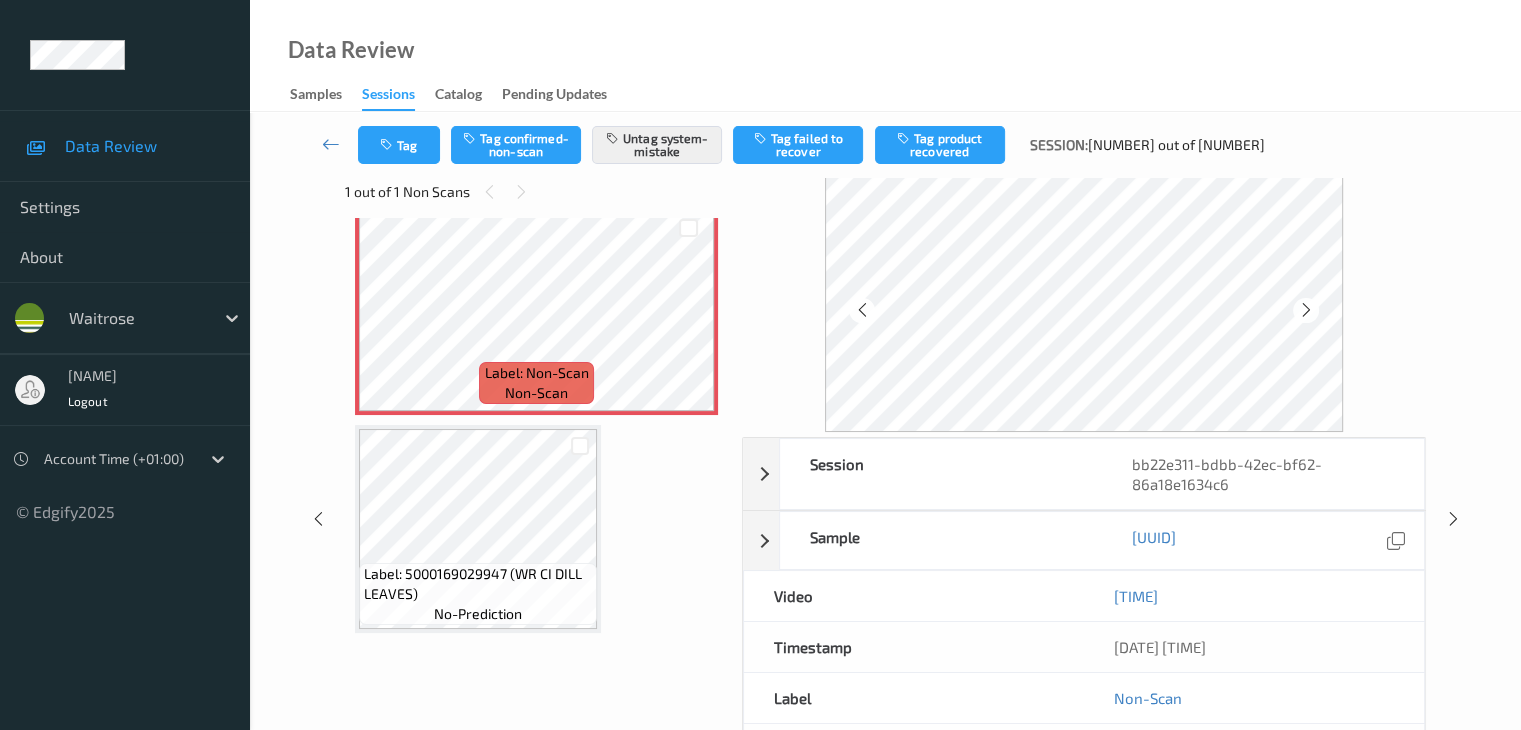 scroll, scrollTop: 2608, scrollLeft: 0, axis: vertical 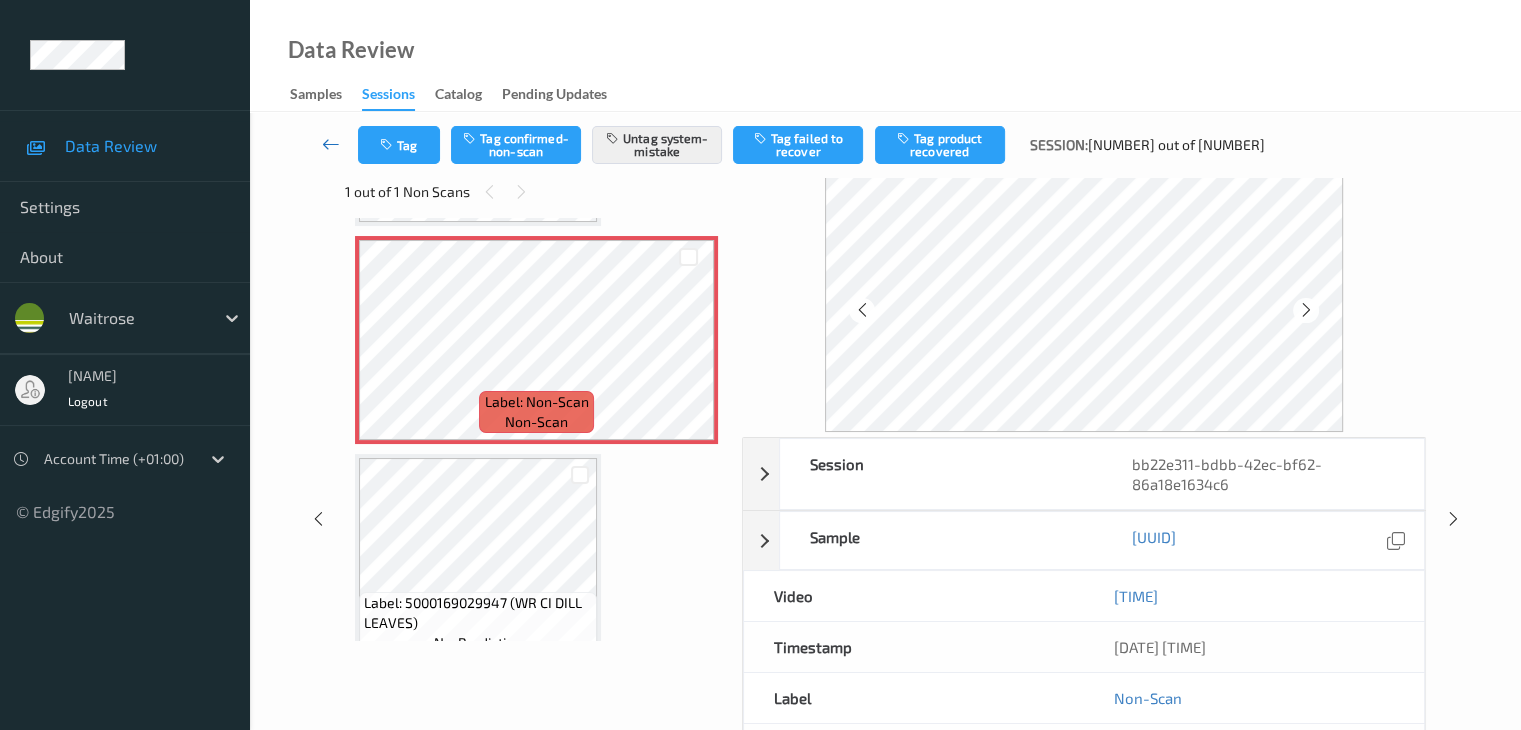 click at bounding box center (331, 144) 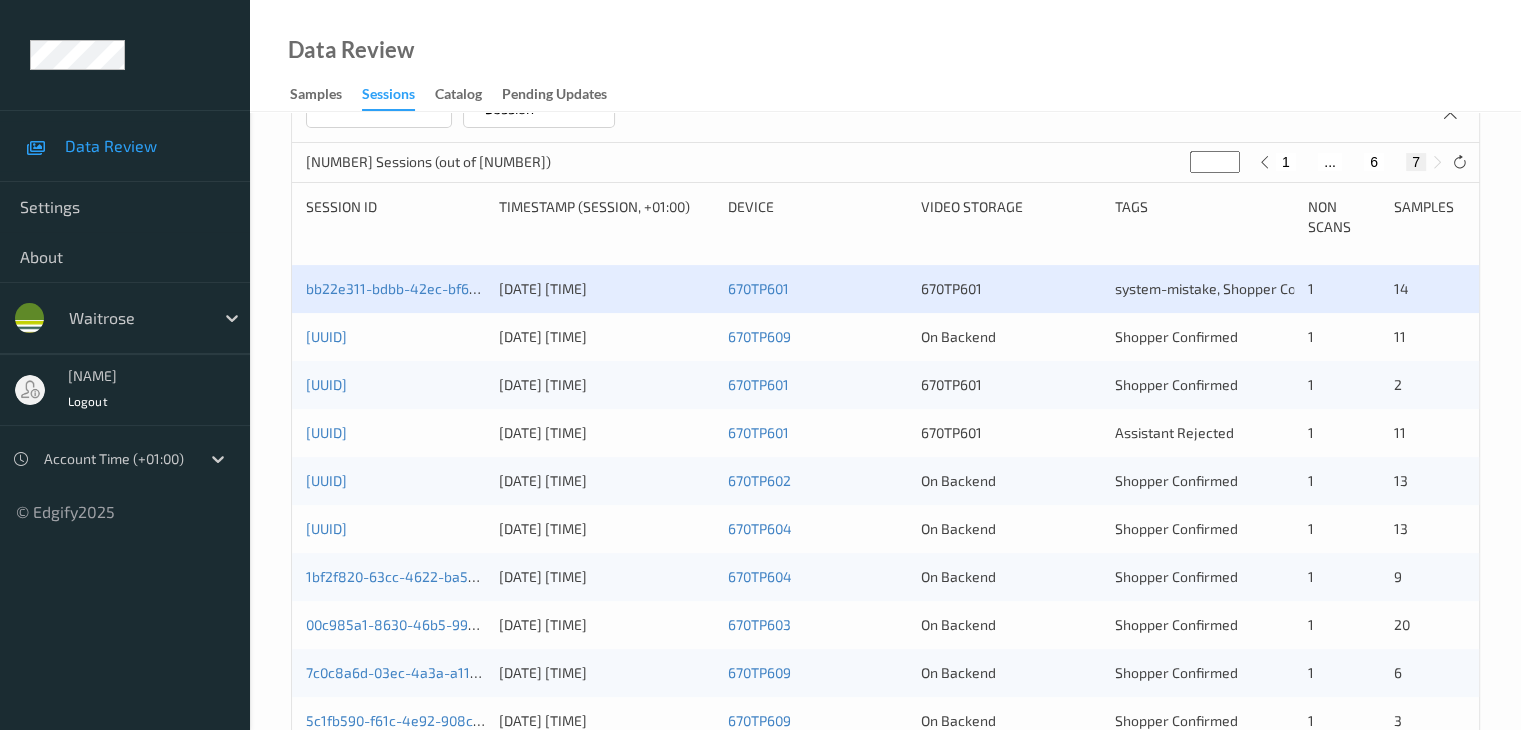 scroll, scrollTop: 500, scrollLeft: 0, axis: vertical 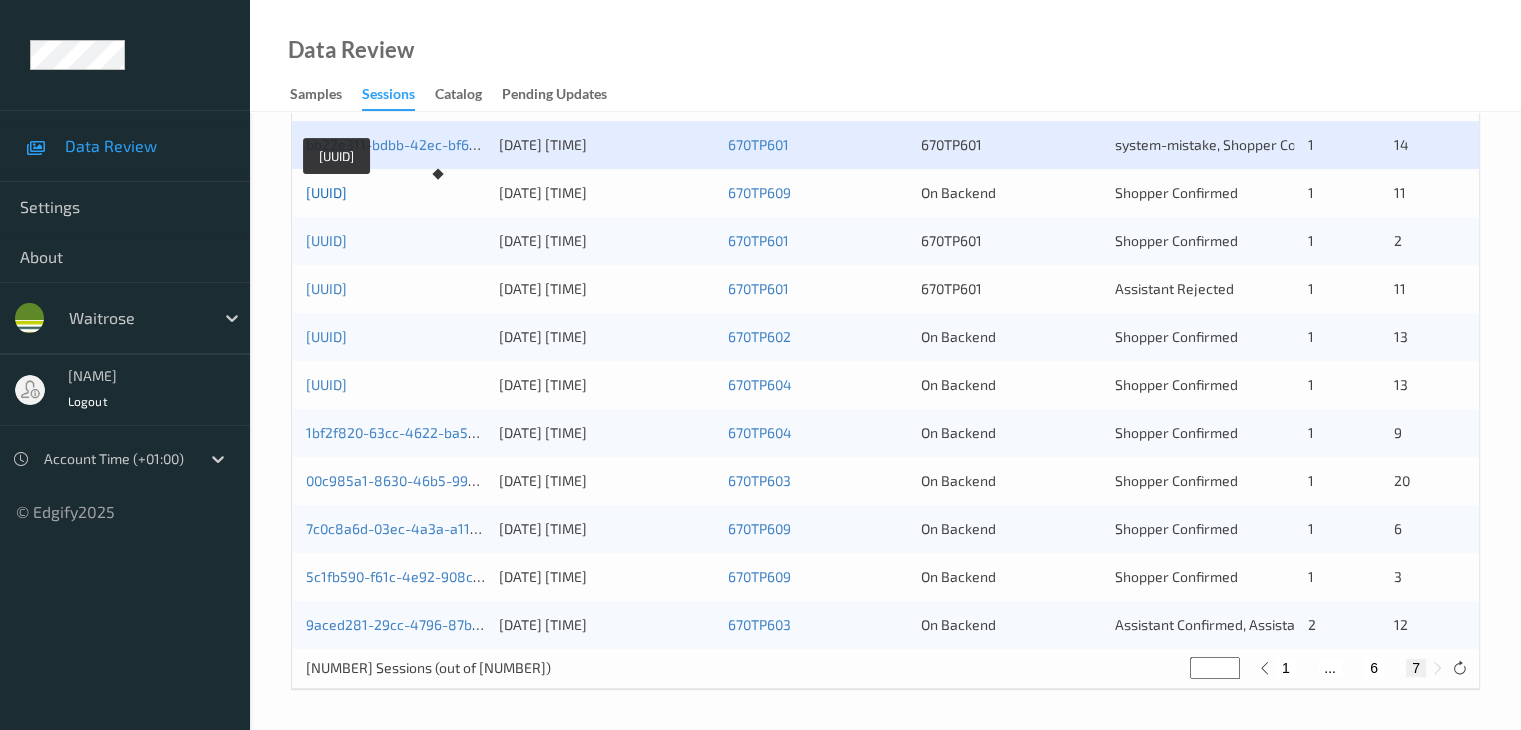 click on "f3bf2d01-c60b-4373-946f-bd3b0610fd59" at bounding box center (326, 192) 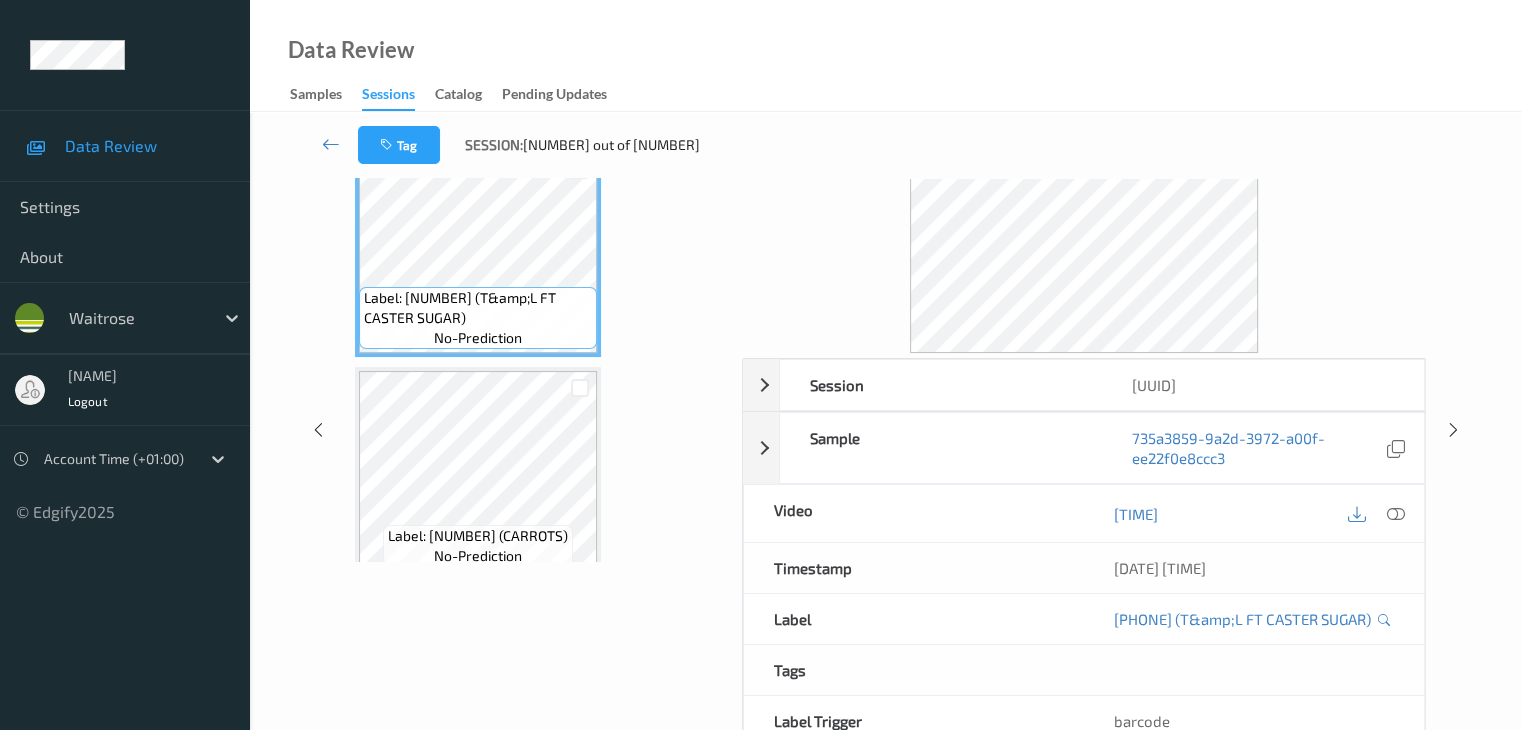 scroll, scrollTop: 0, scrollLeft: 0, axis: both 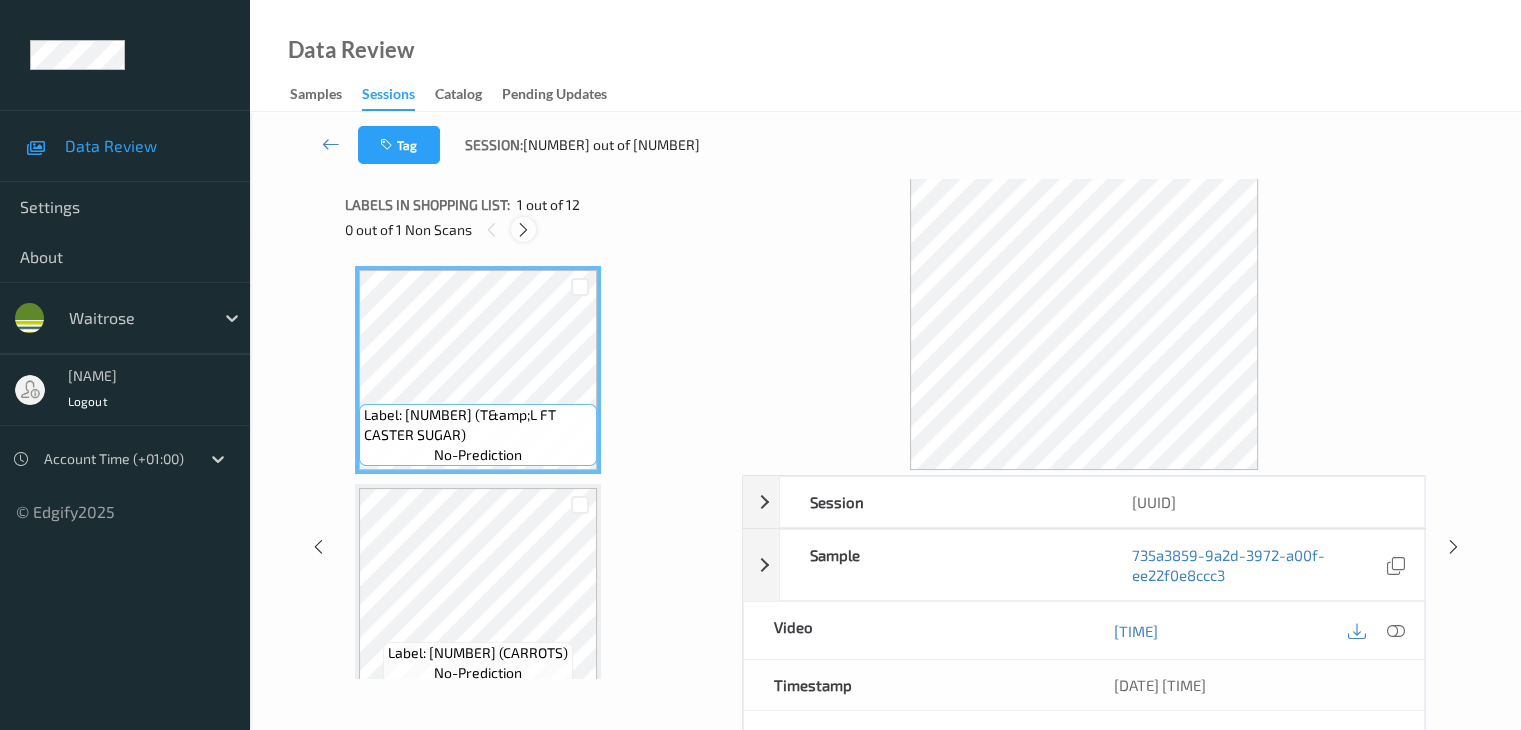 click at bounding box center (523, 230) 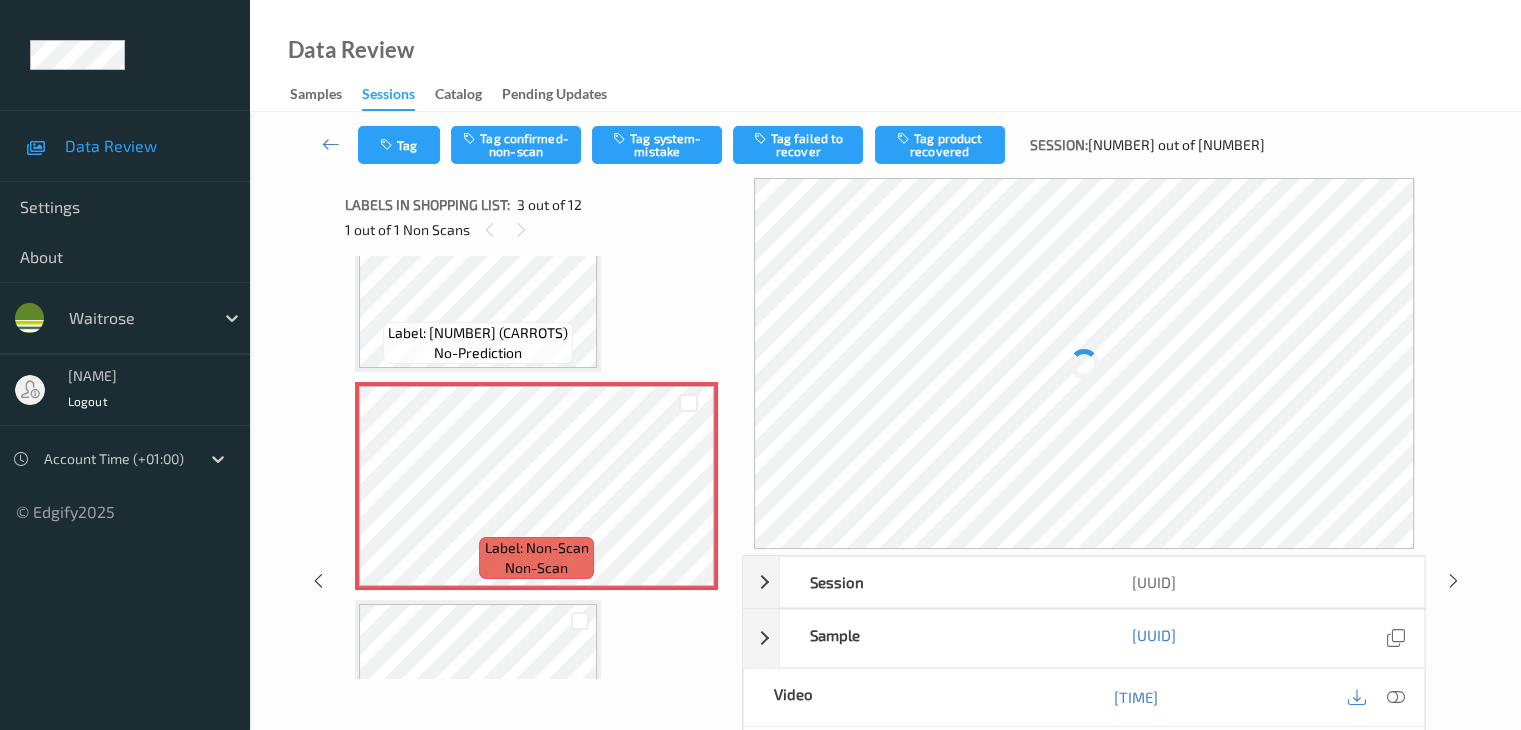 scroll, scrollTop: 428, scrollLeft: 0, axis: vertical 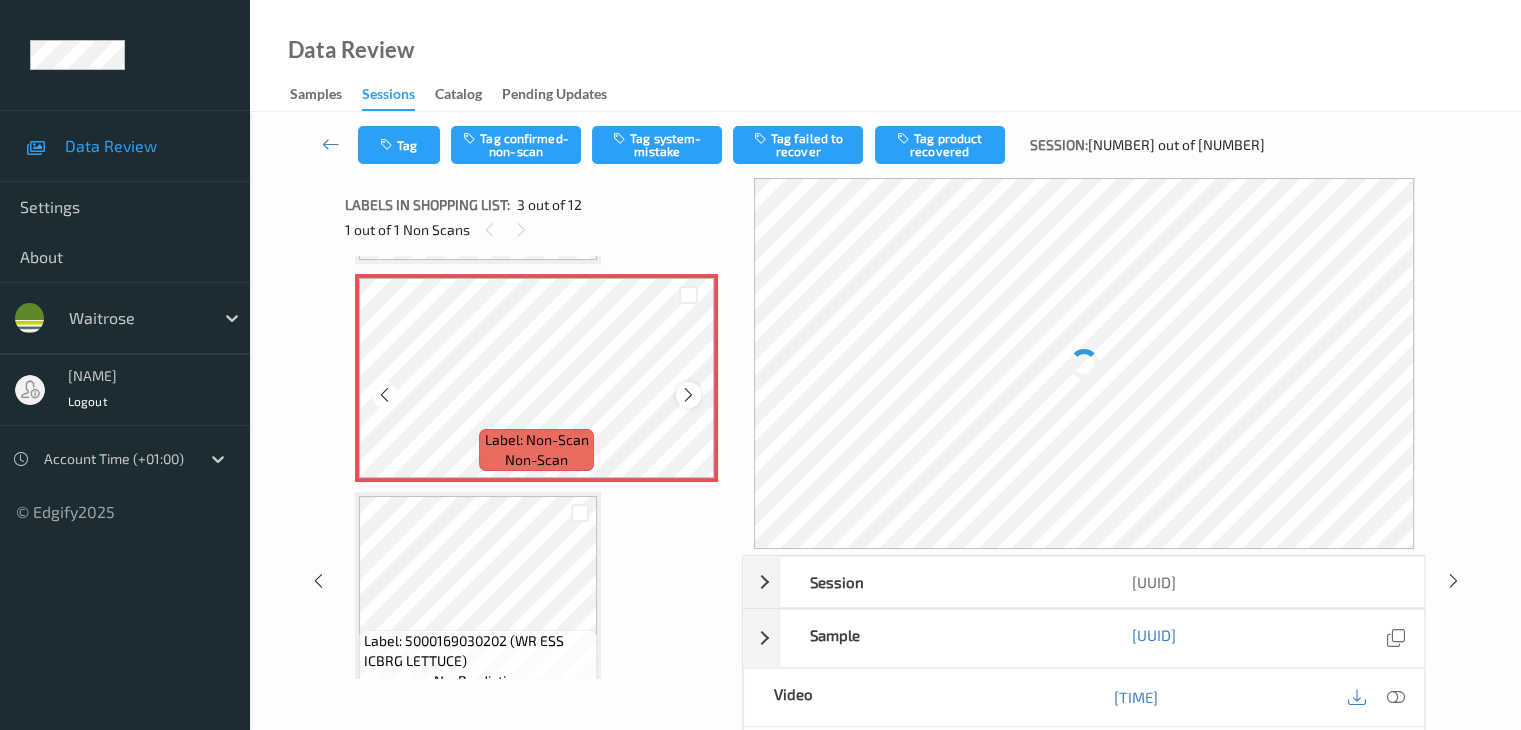 click at bounding box center [688, 395] 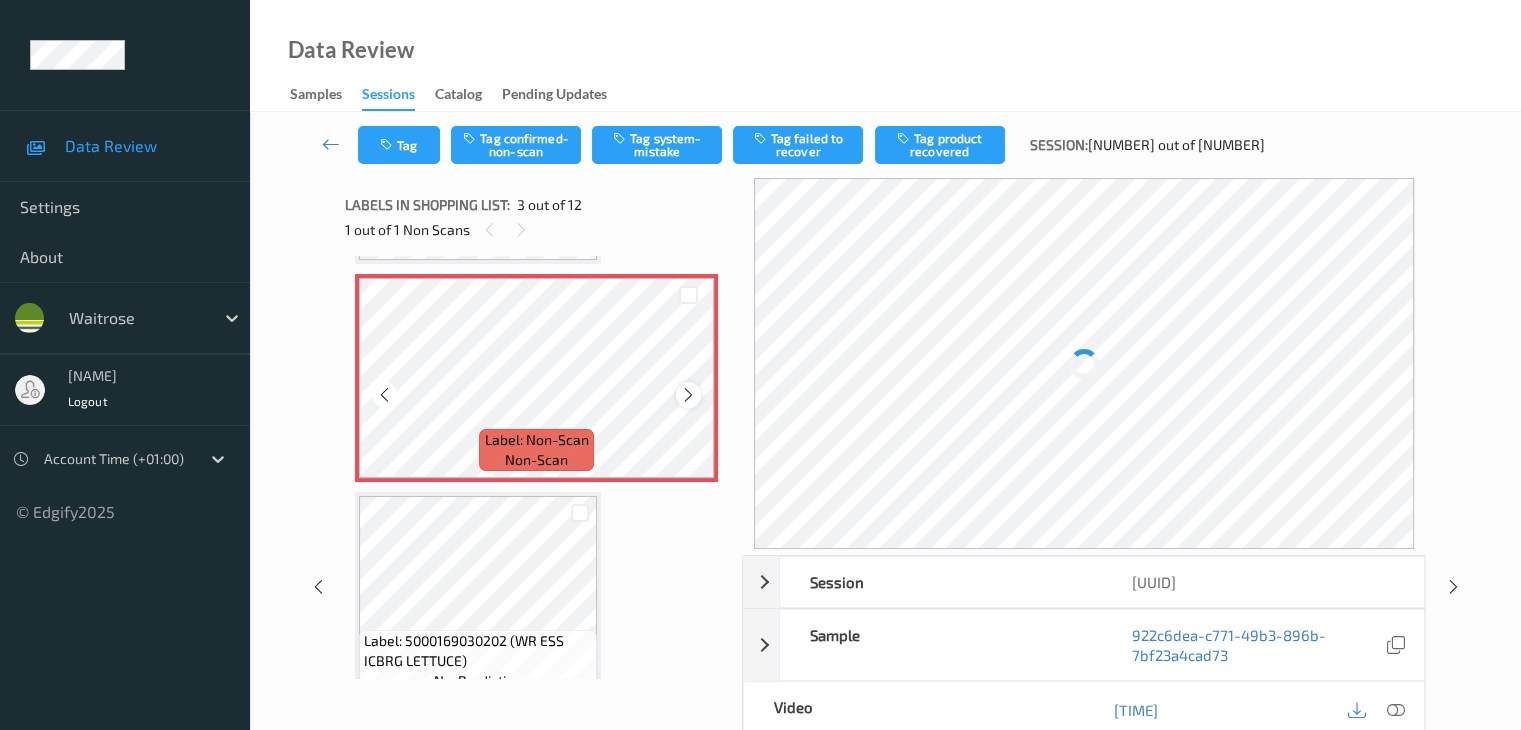 click at bounding box center (688, 395) 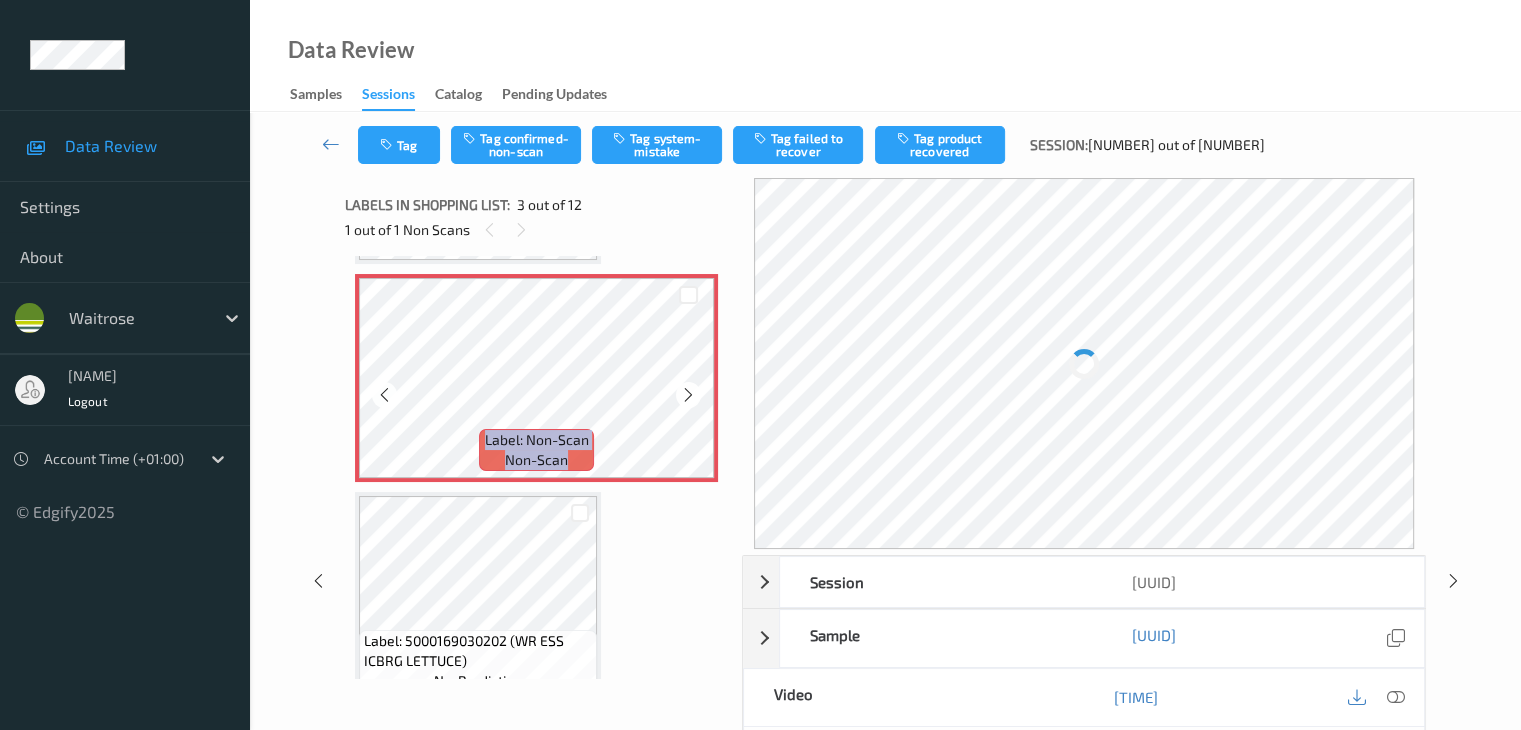 click at bounding box center (688, 395) 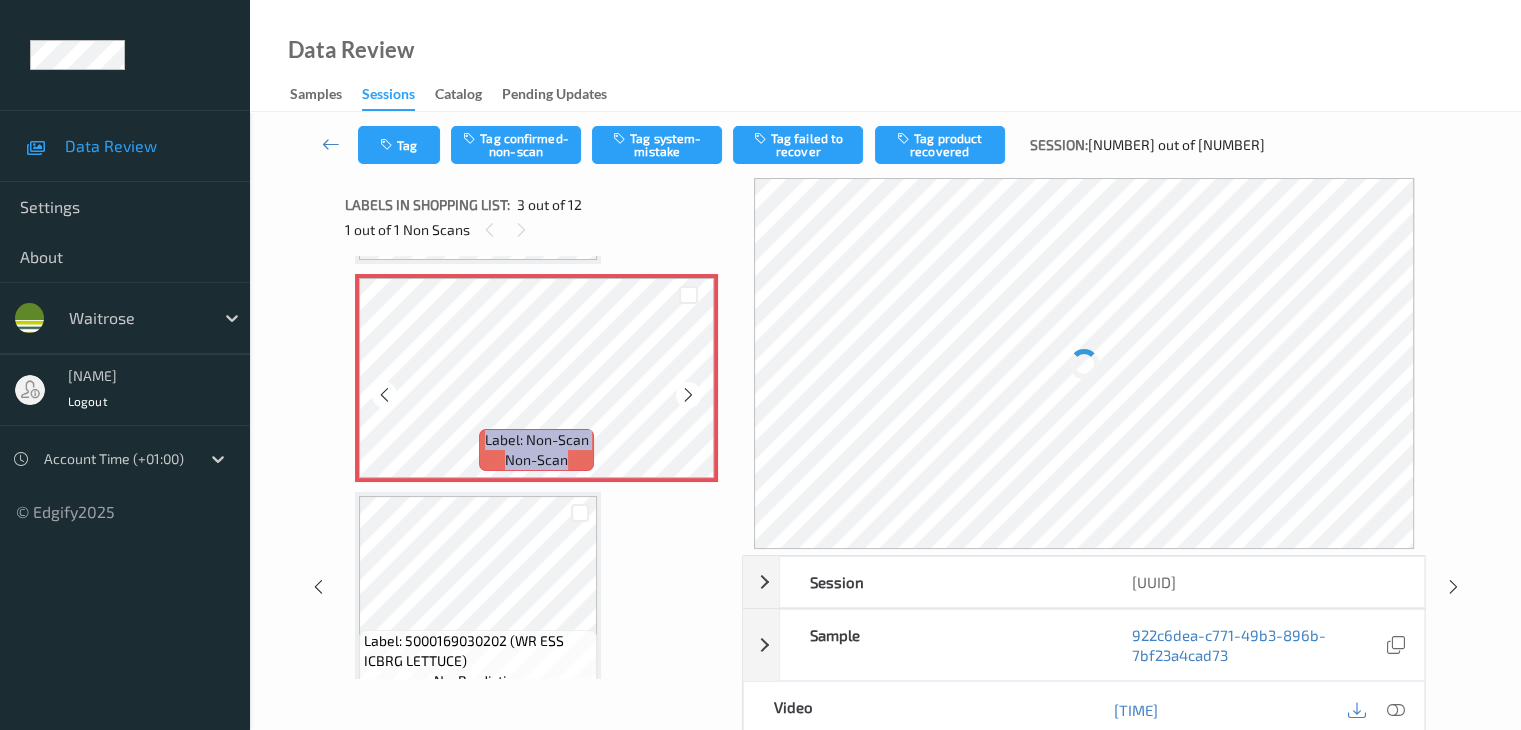 click at bounding box center [688, 395] 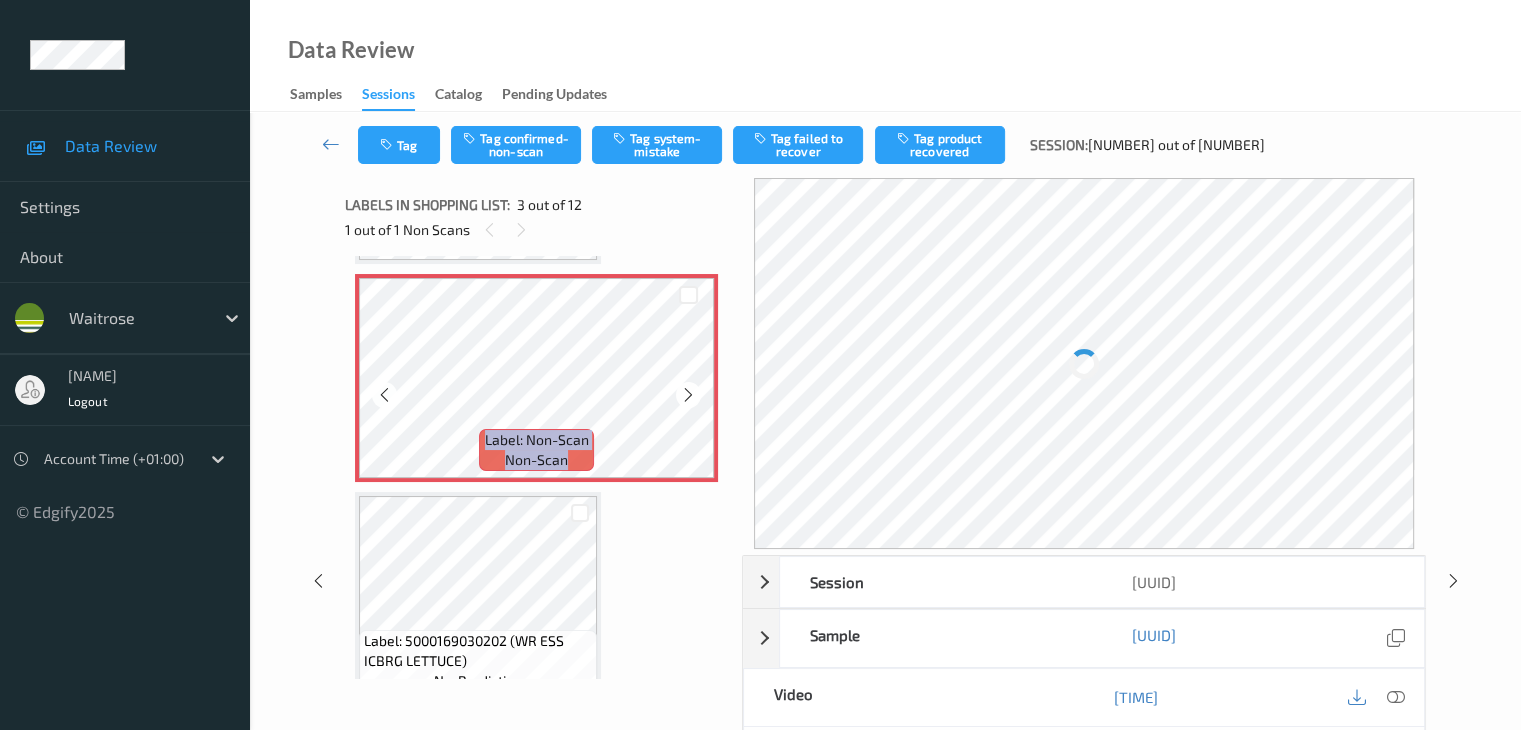 click at bounding box center (688, 395) 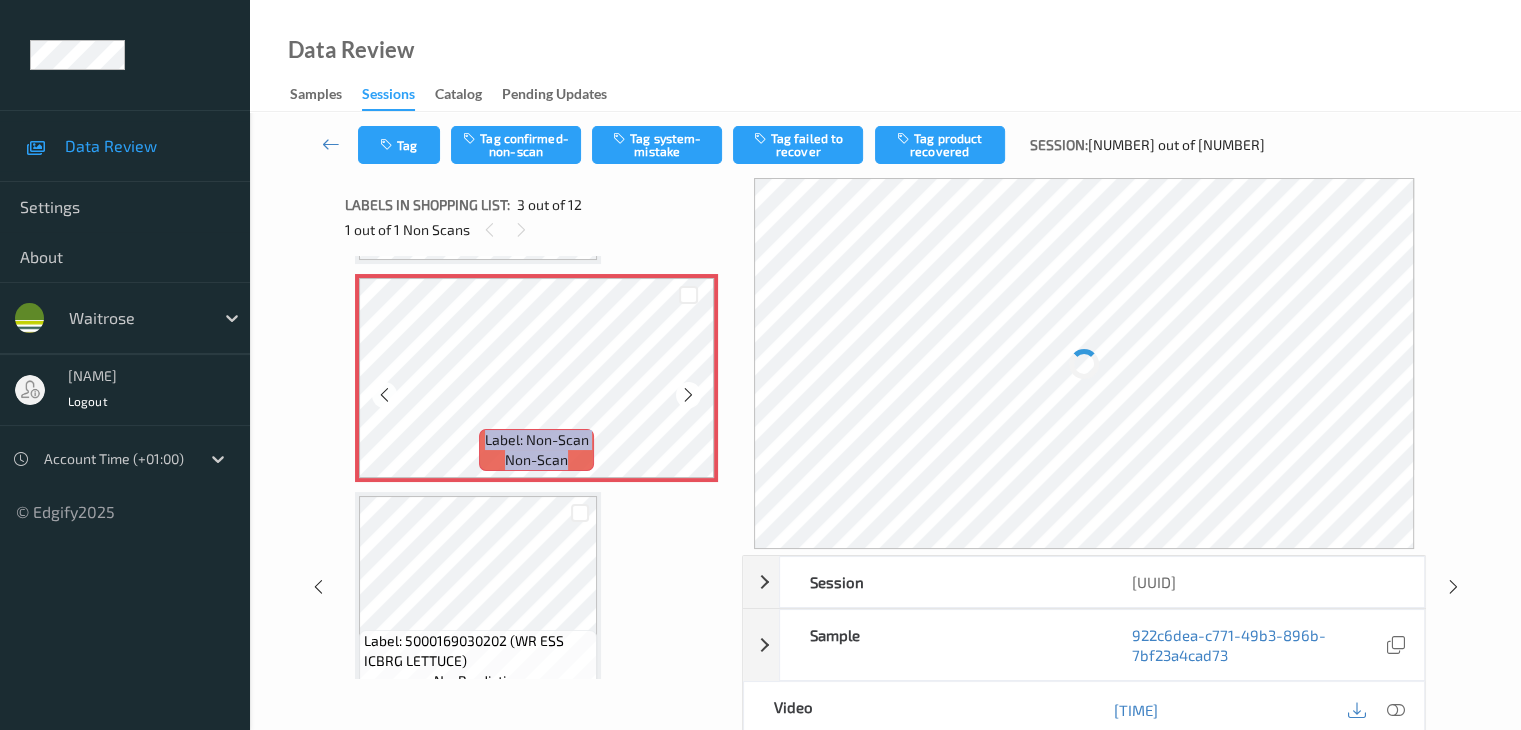 click at bounding box center (688, 395) 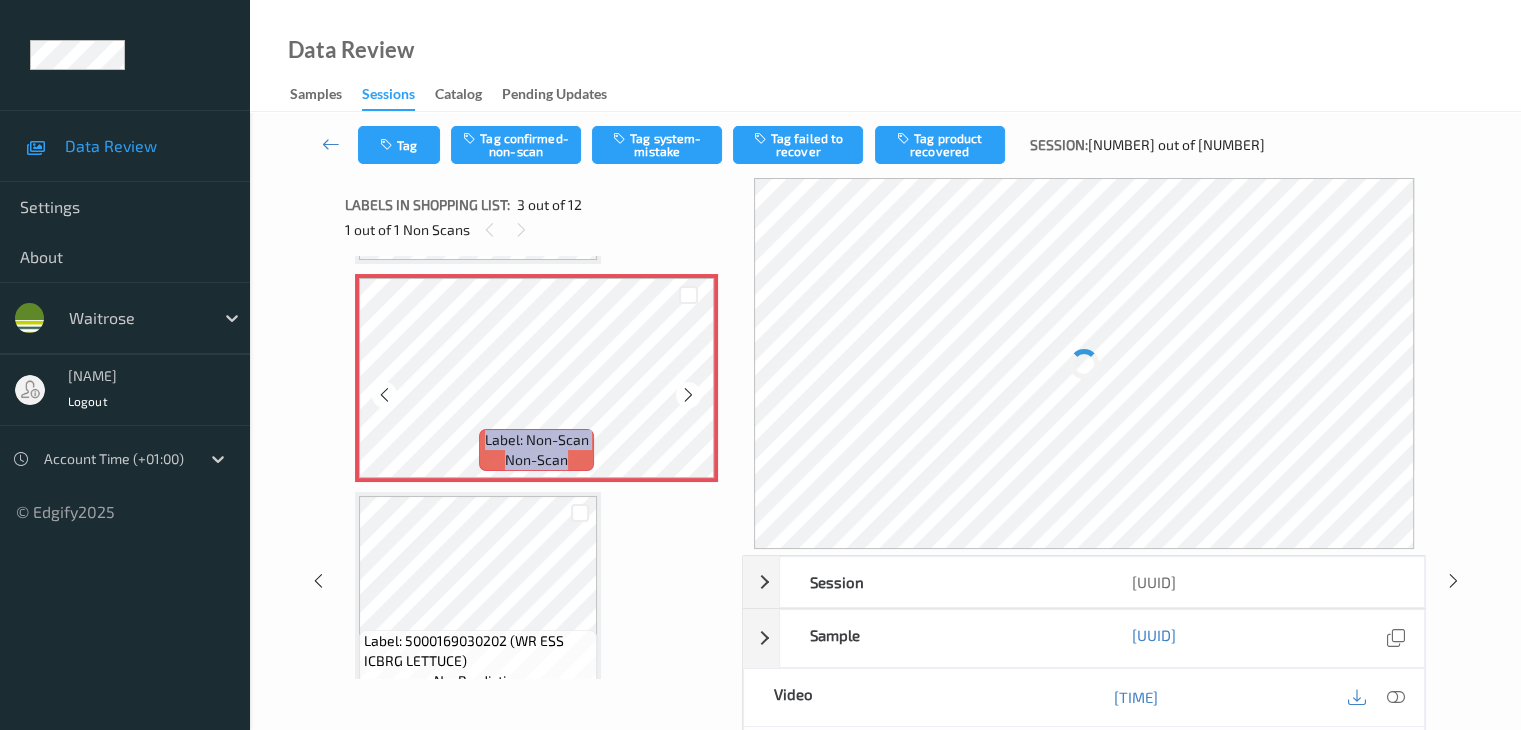 click at bounding box center [688, 395] 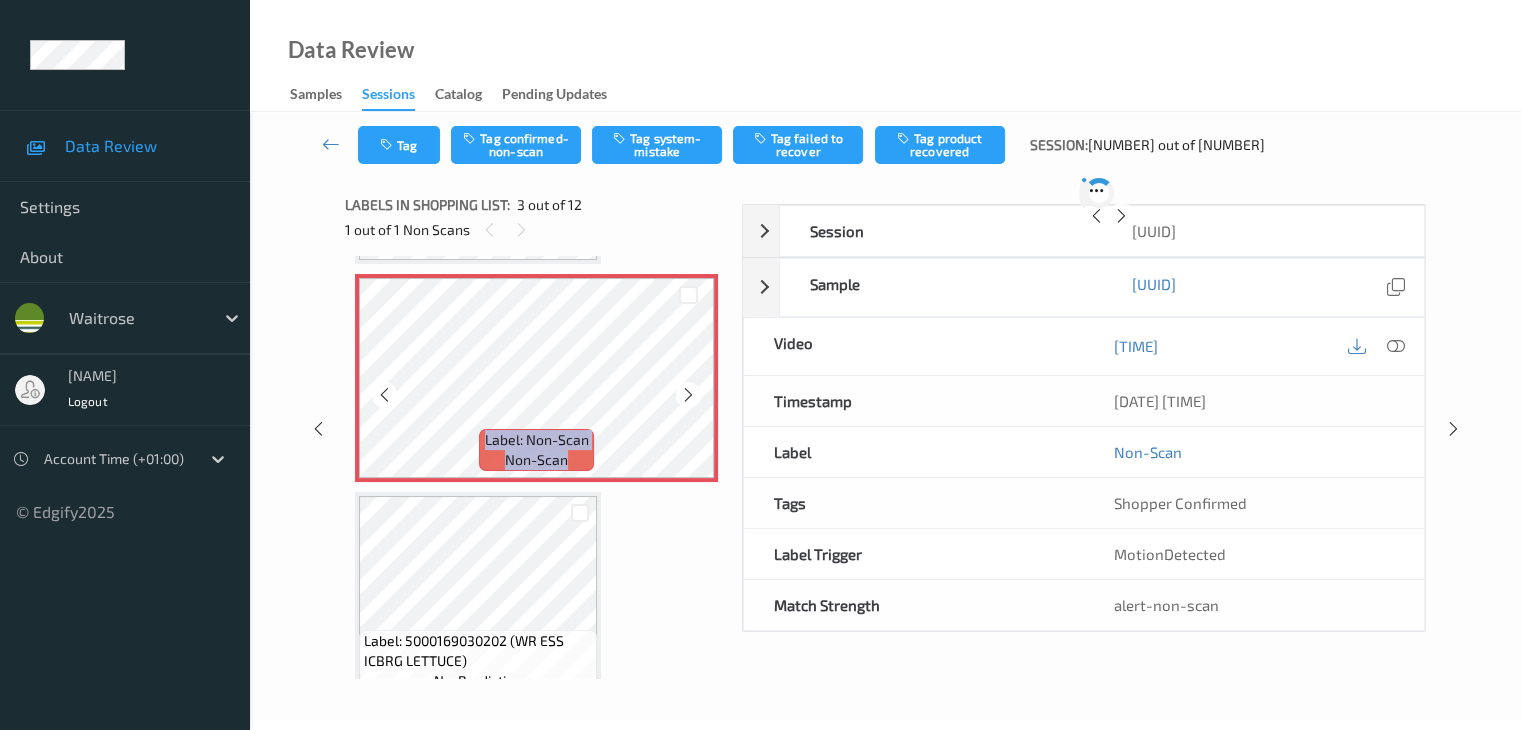 click at bounding box center [688, 395] 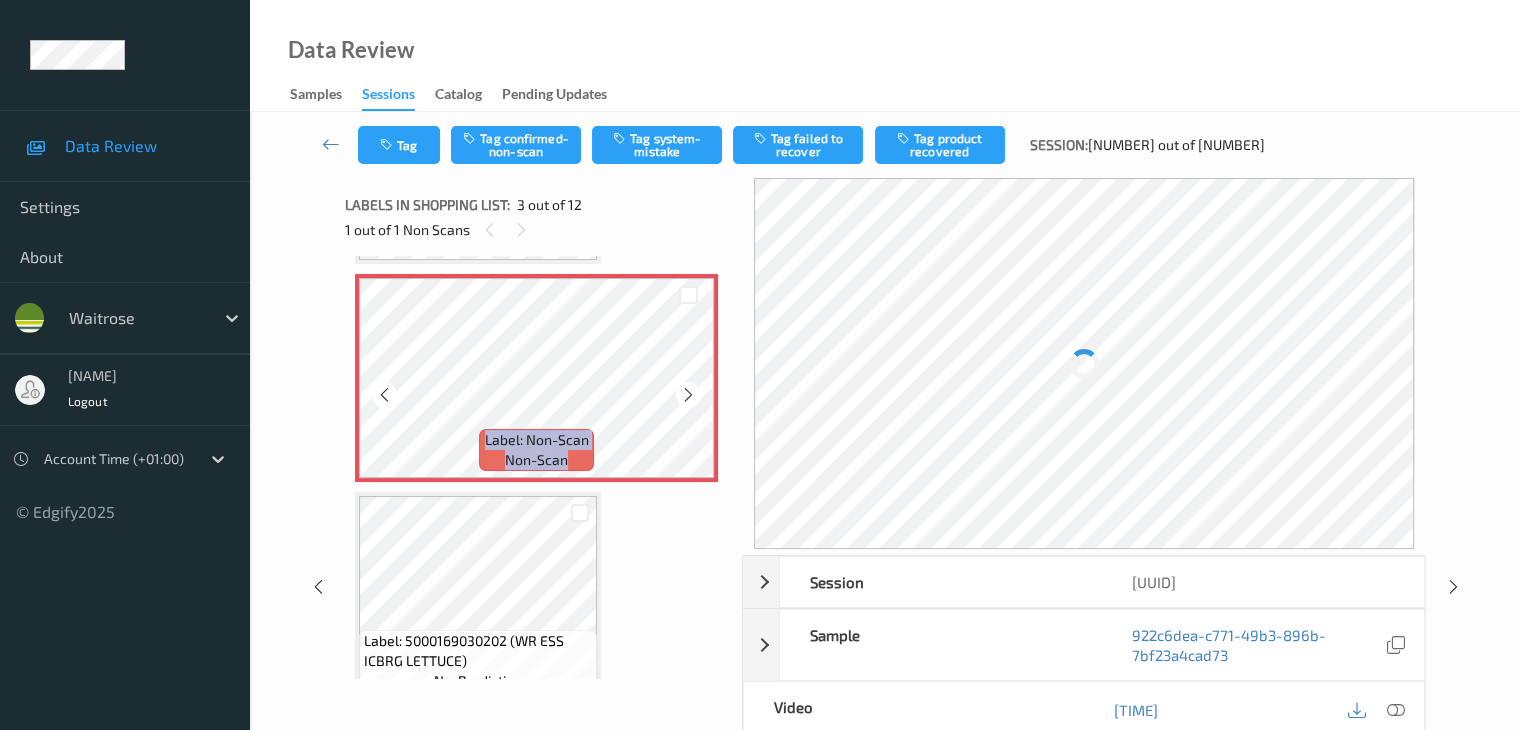 click at bounding box center [688, 395] 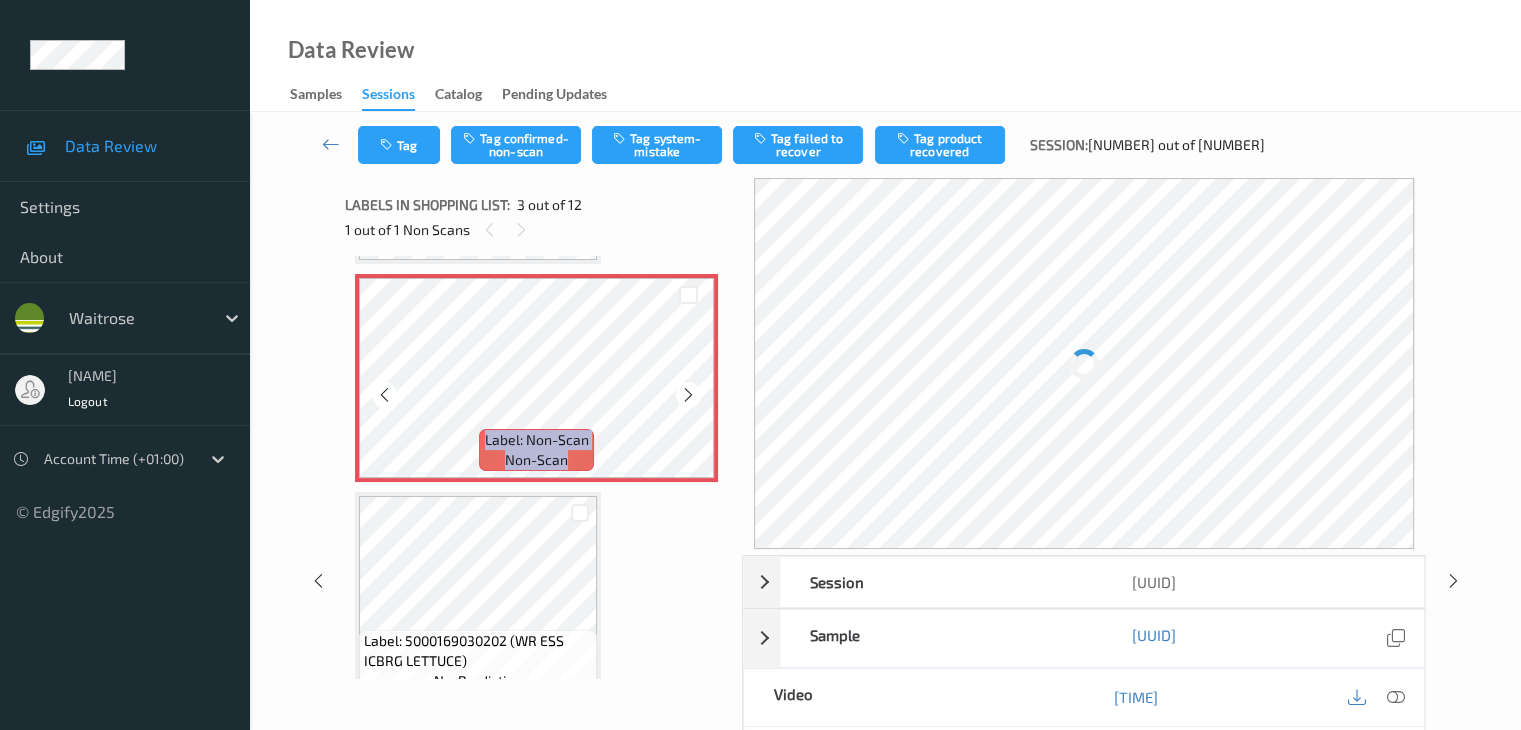 click at bounding box center [688, 395] 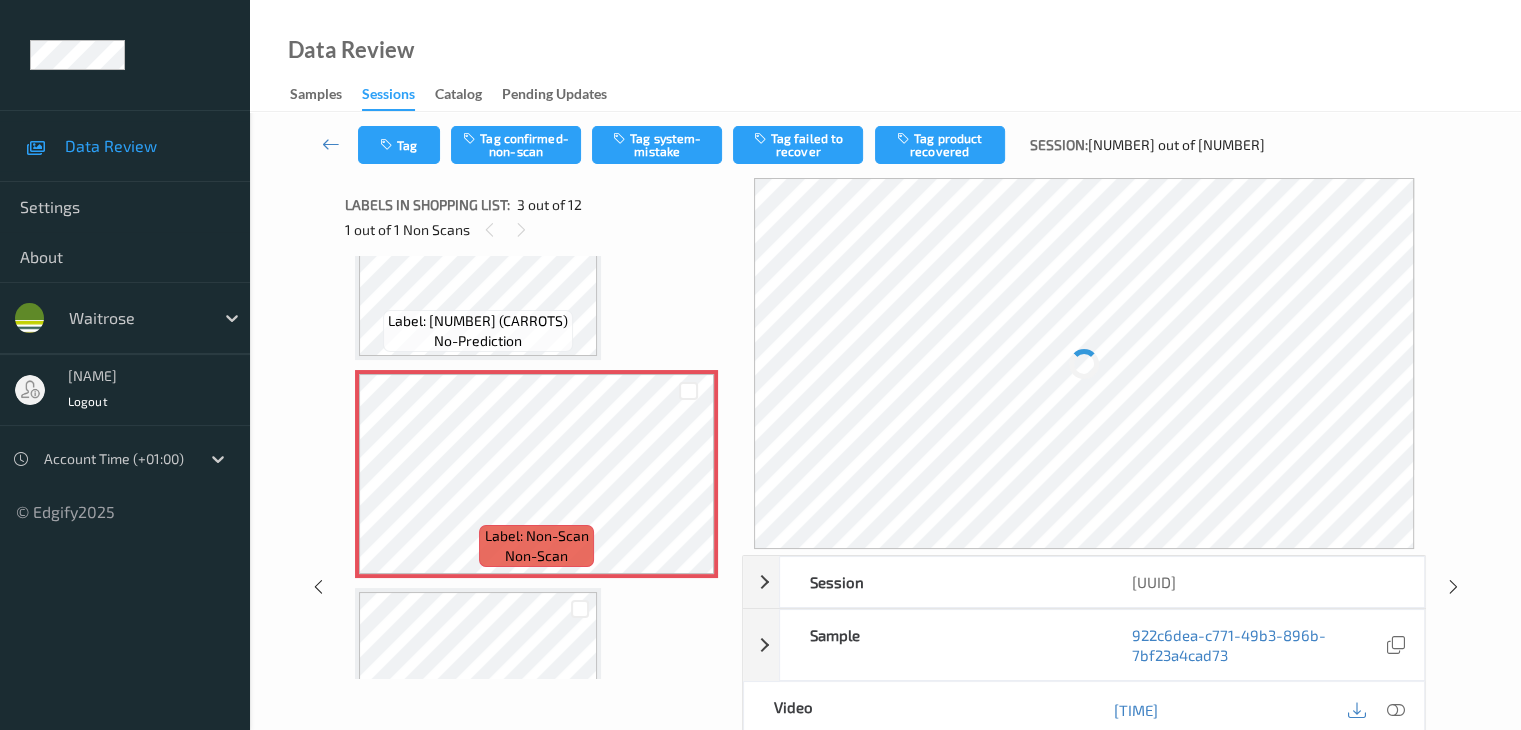 scroll, scrollTop: 228, scrollLeft: 0, axis: vertical 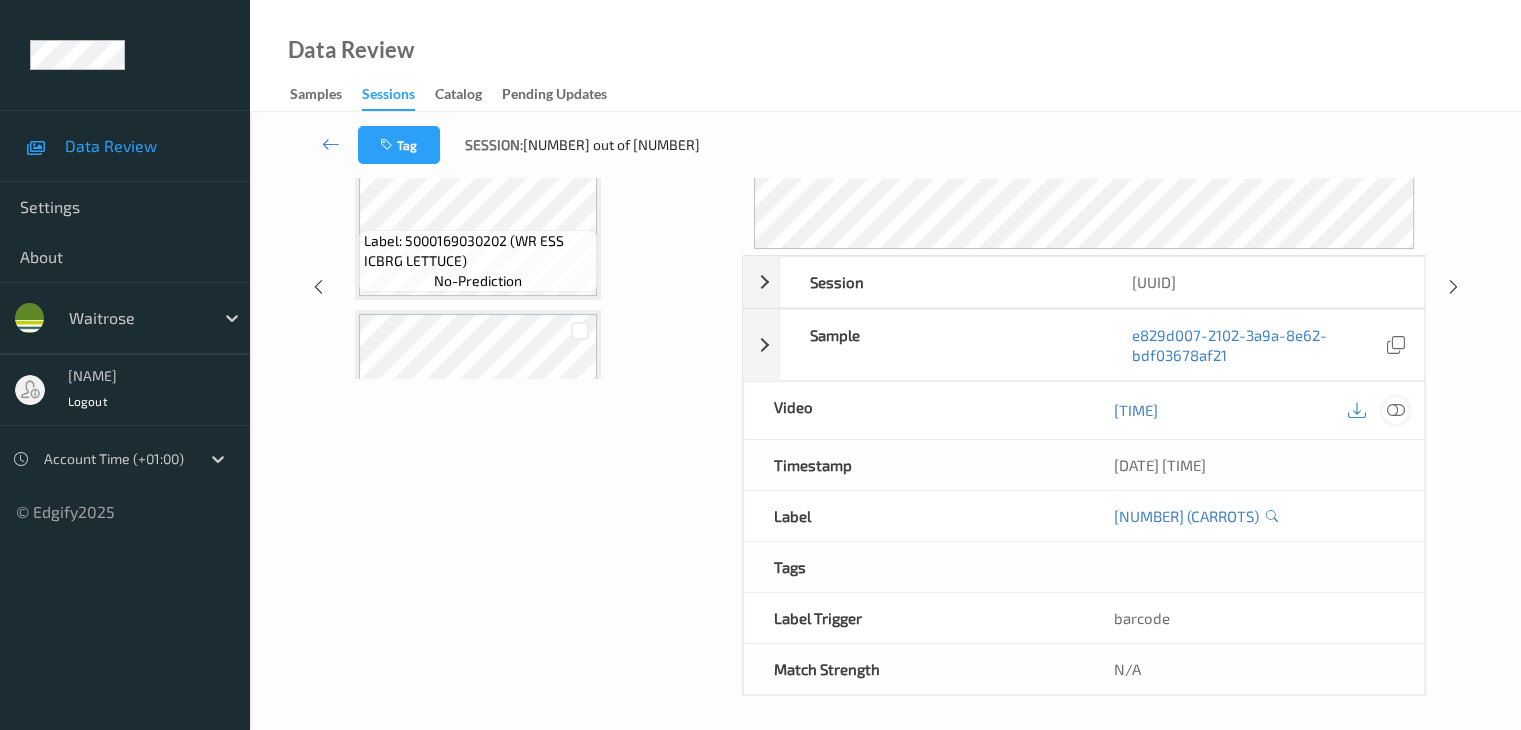click at bounding box center [1395, 410] 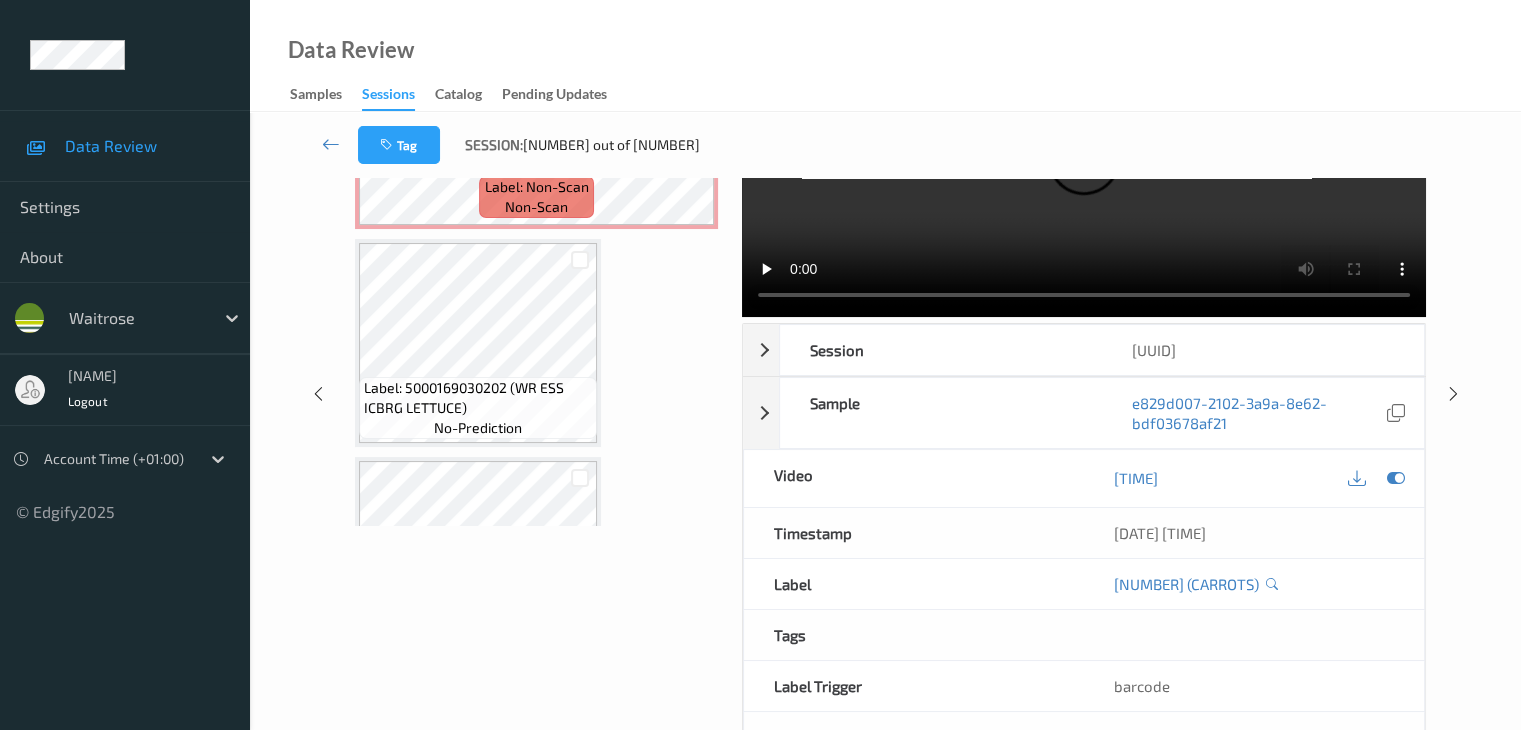scroll, scrollTop: 44, scrollLeft: 0, axis: vertical 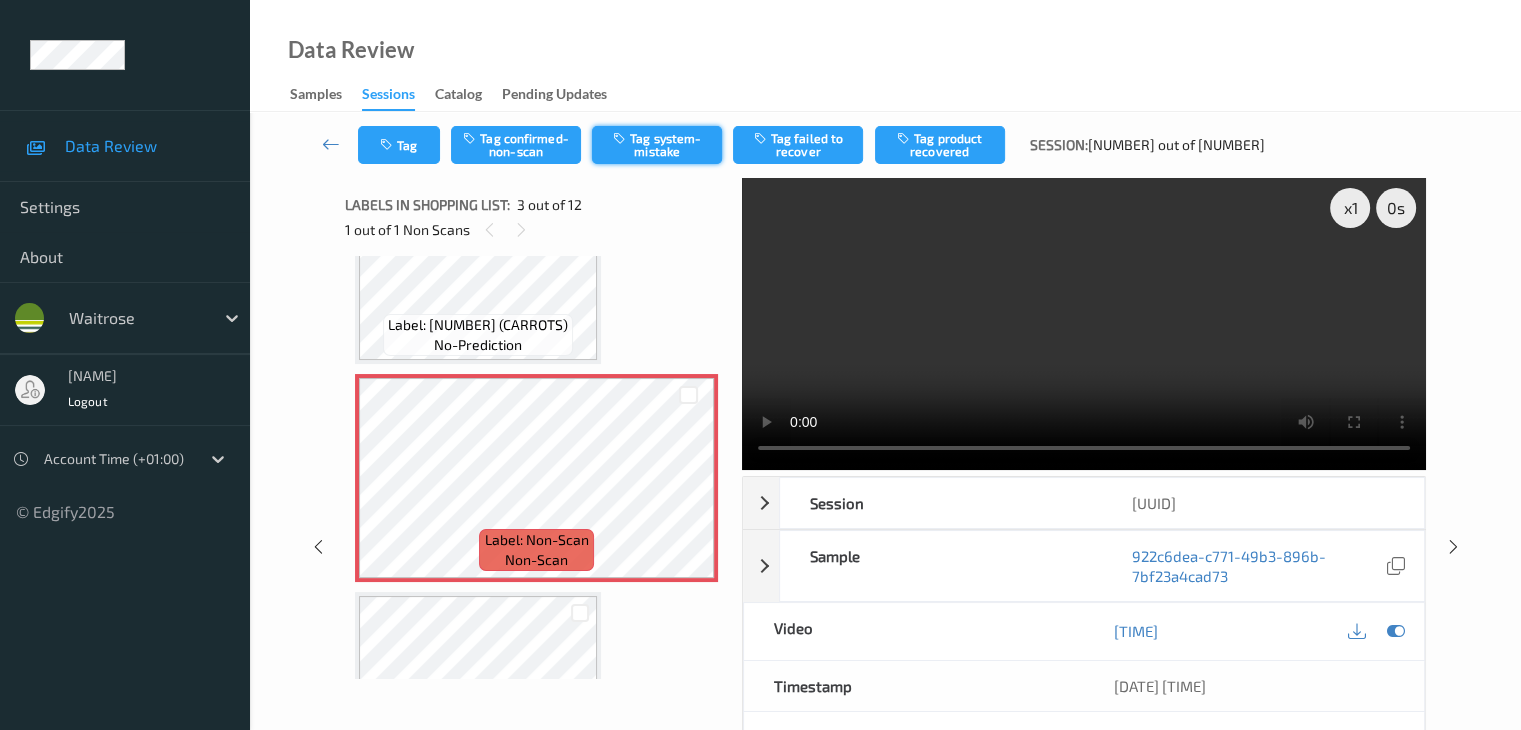 click on "Tag   system-mistake" at bounding box center (657, 145) 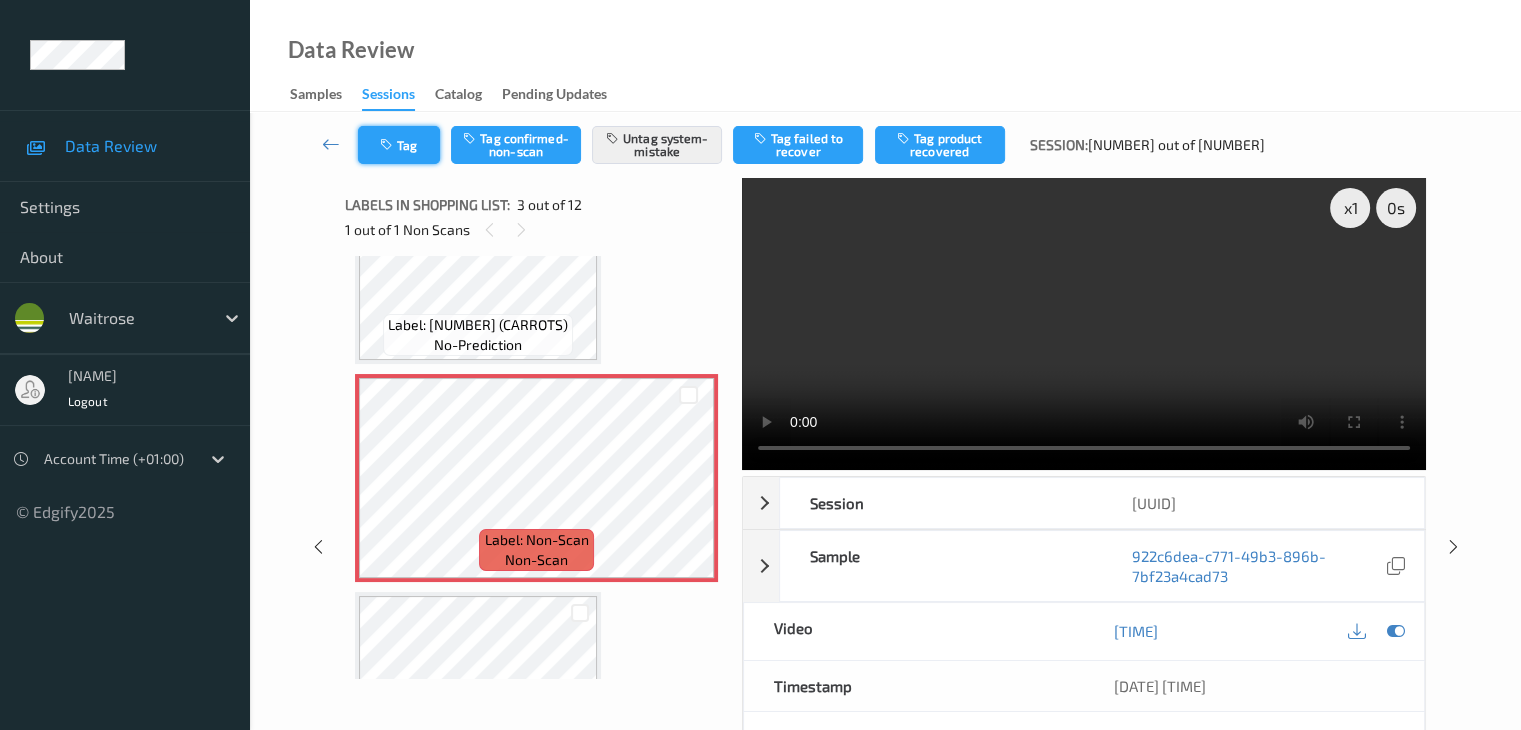 click at bounding box center [388, 145] 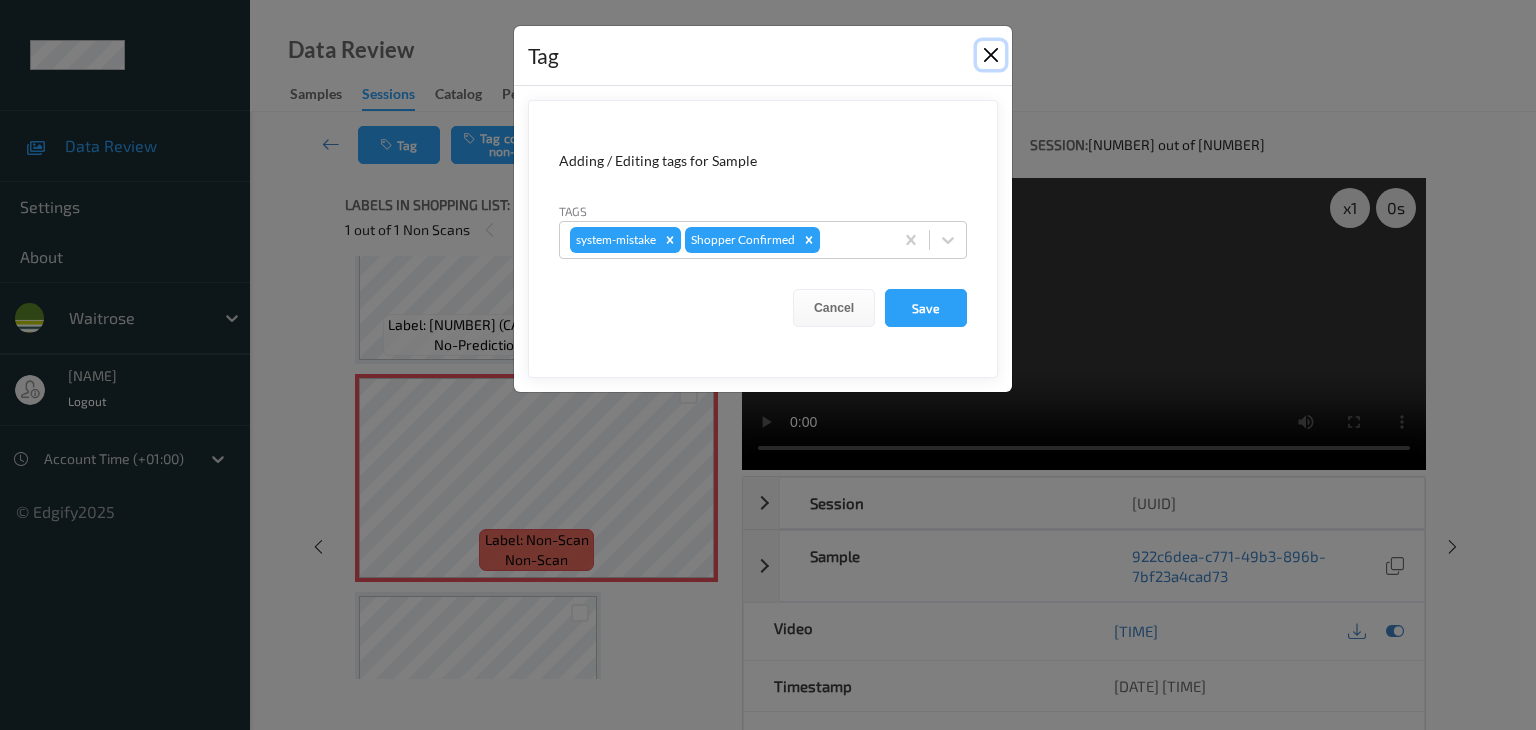 click at bounding box center [991, 55] 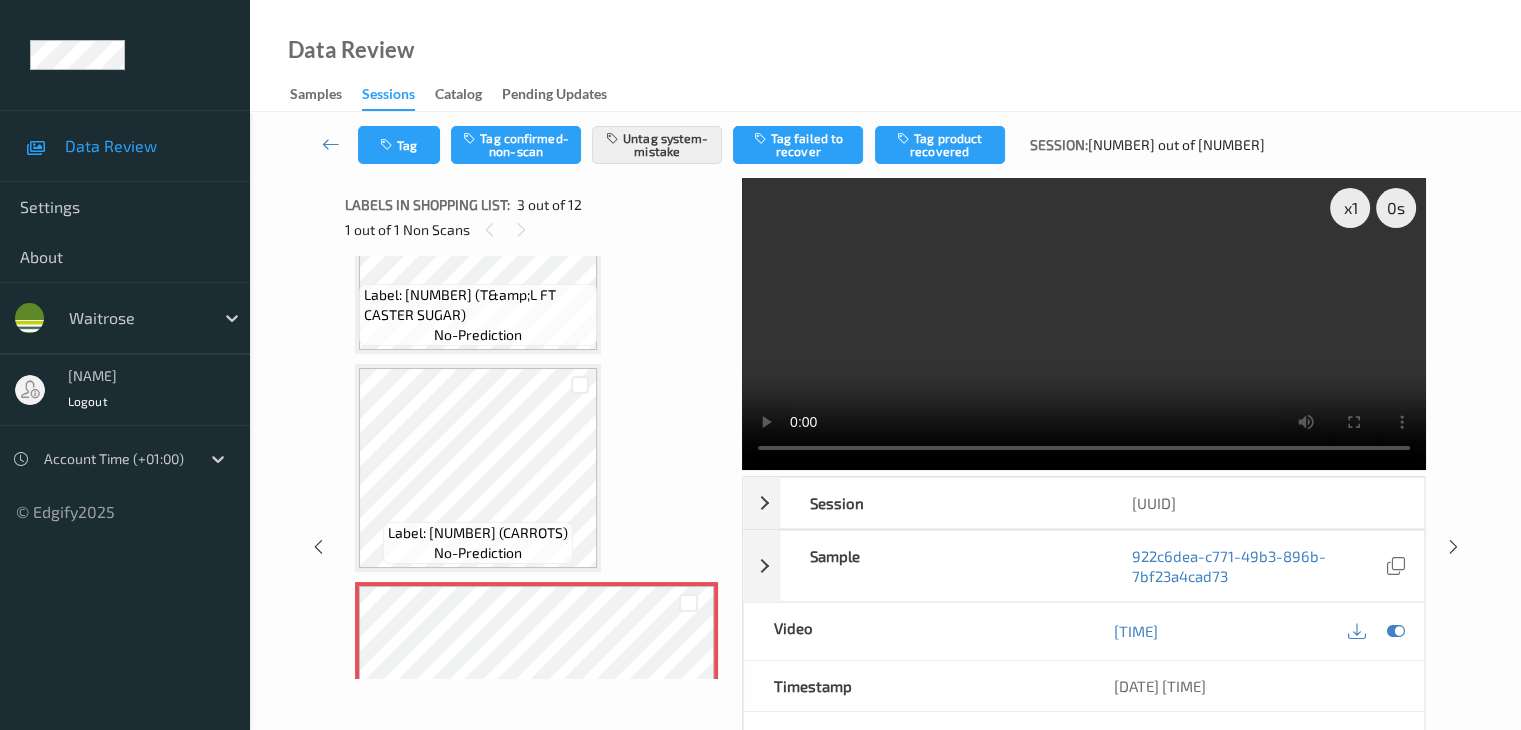 scroll, scrollTop: 28, scrollLeft: 0, axis: vertical 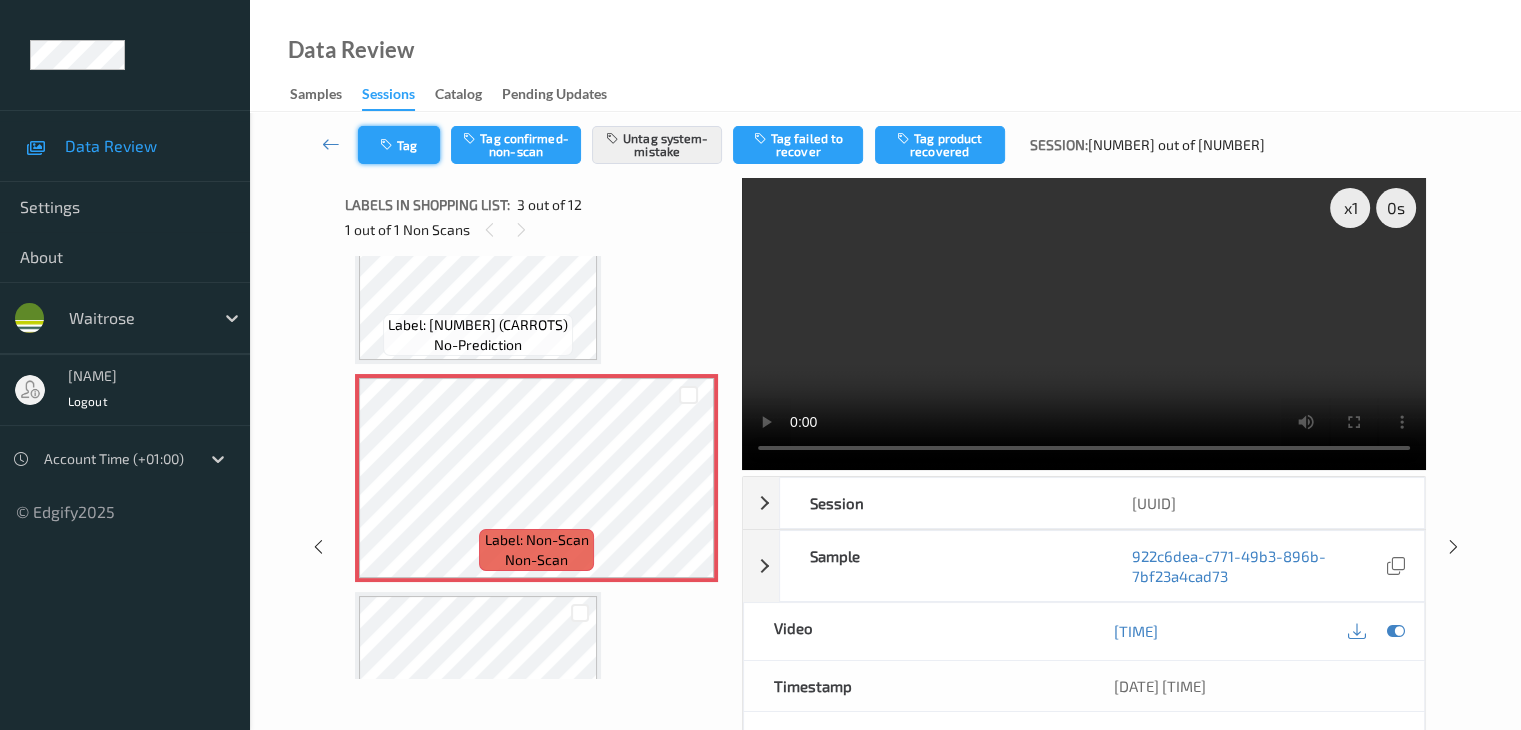 click on "Tag" at bounding box center [399, 145] 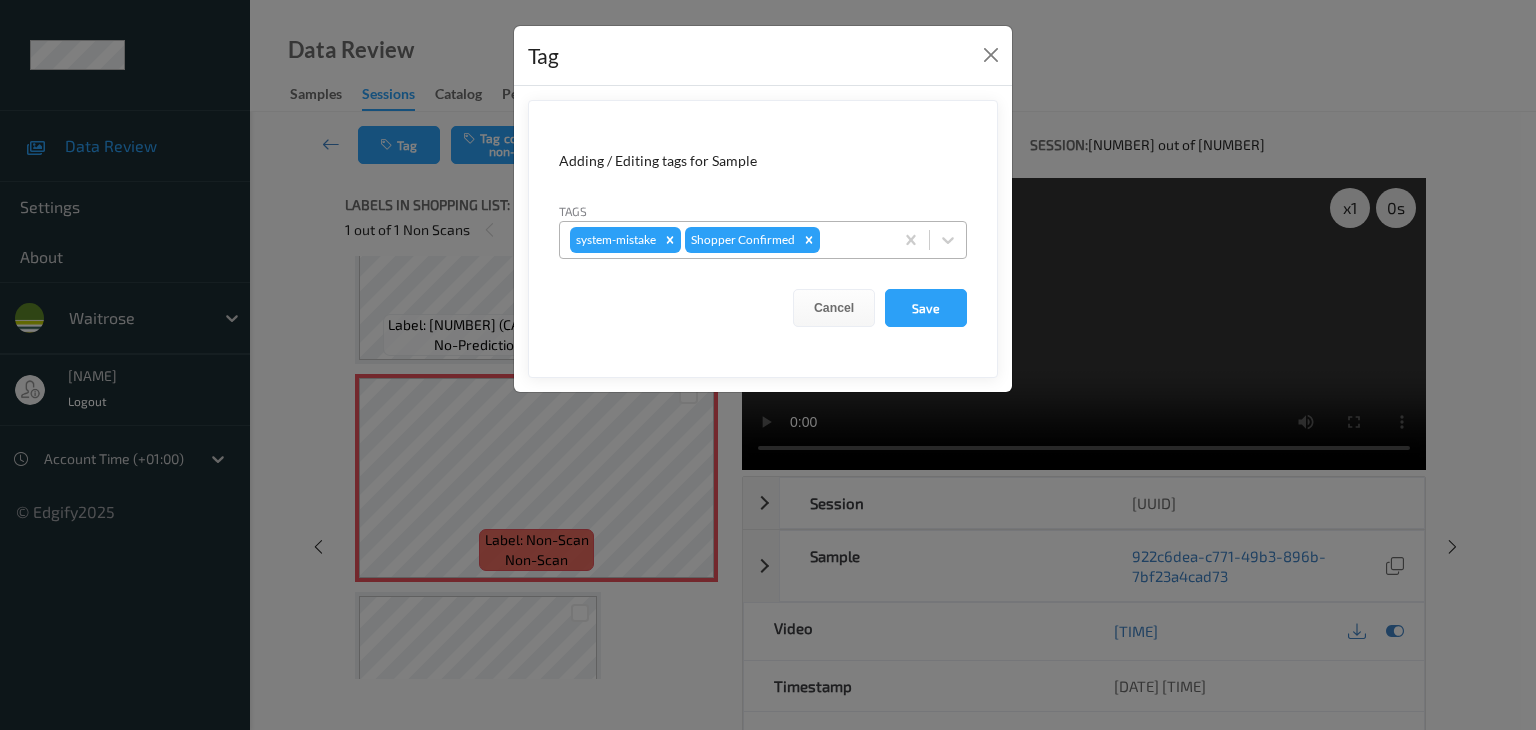 click at bounding box center [853, 240] 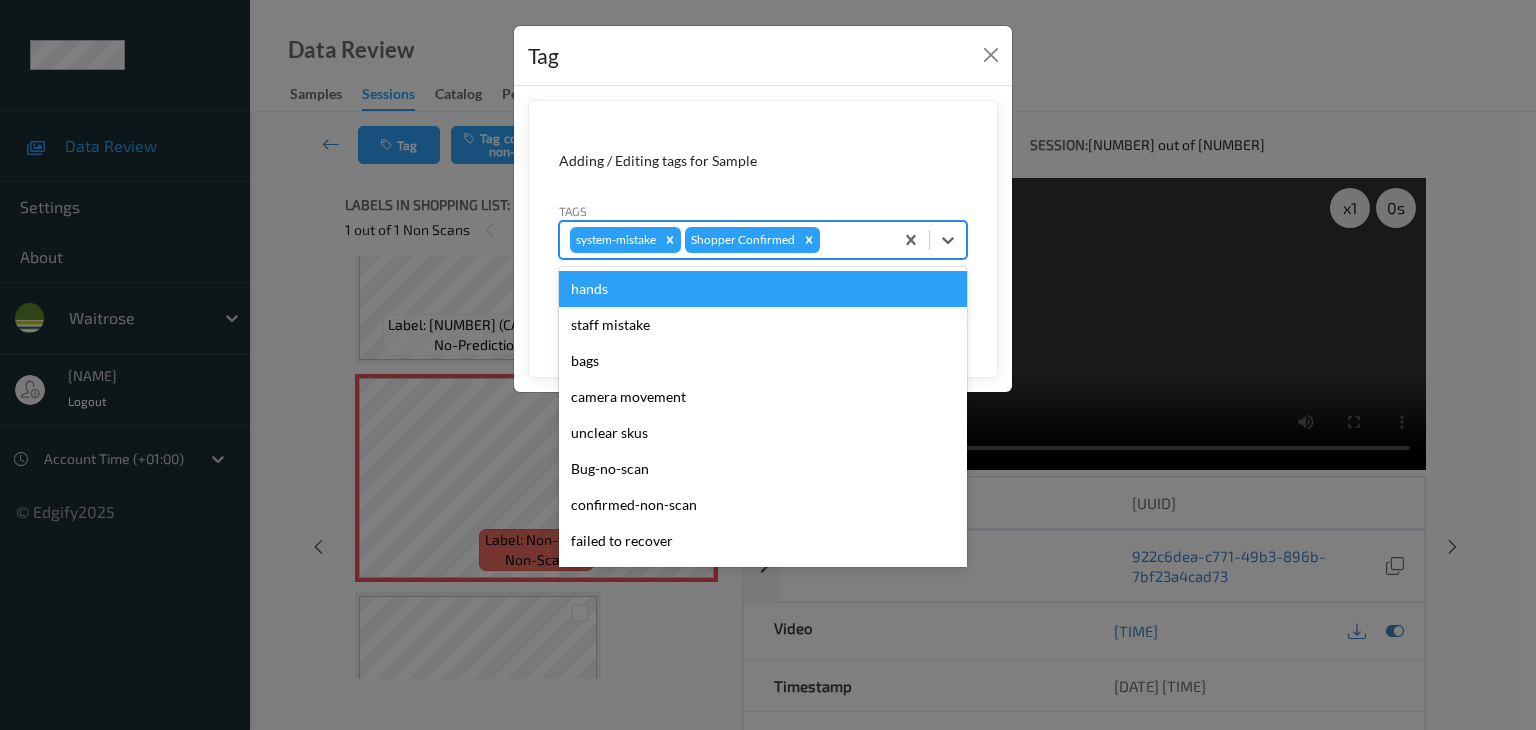 type on "u" 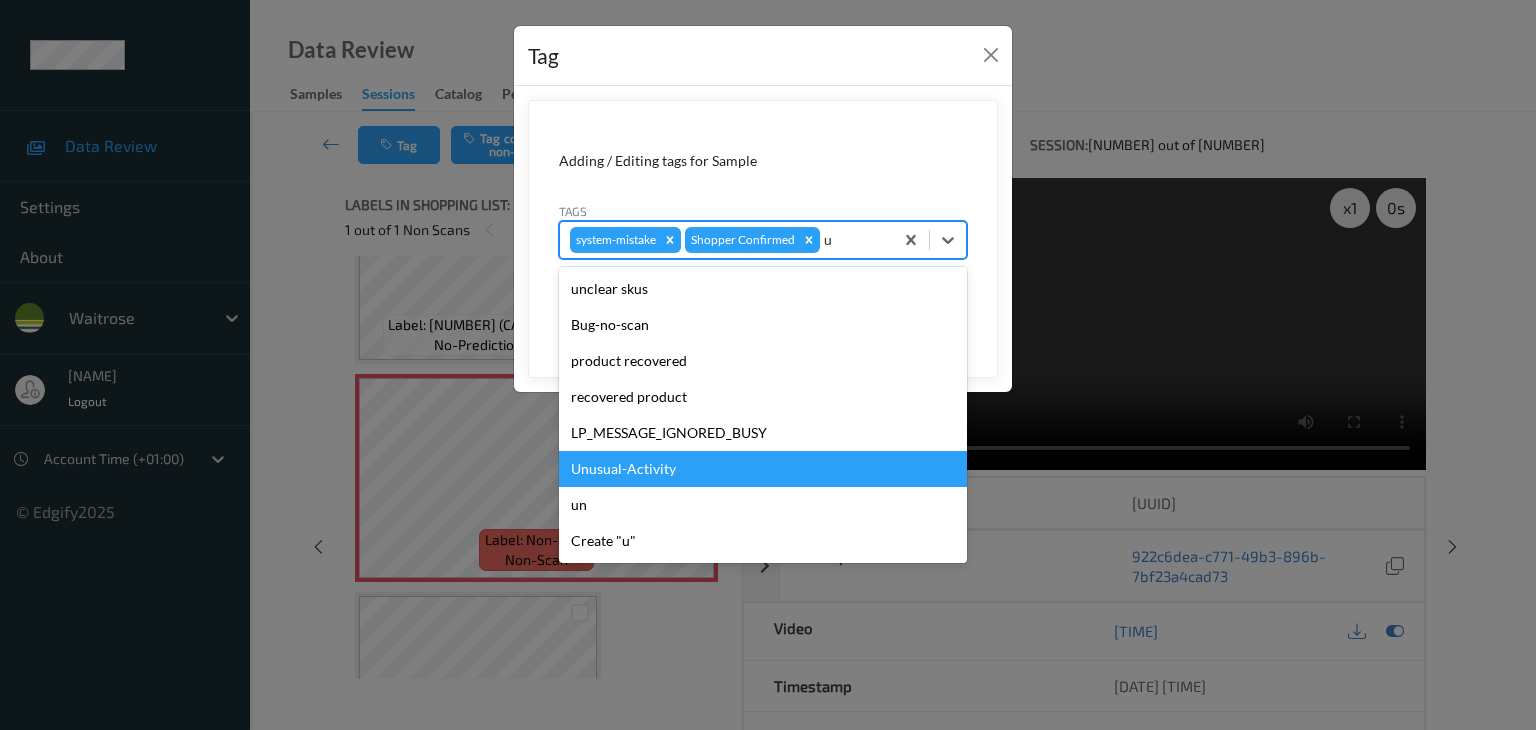click on "Unusual-Activity" at bounding box center [763, 469] 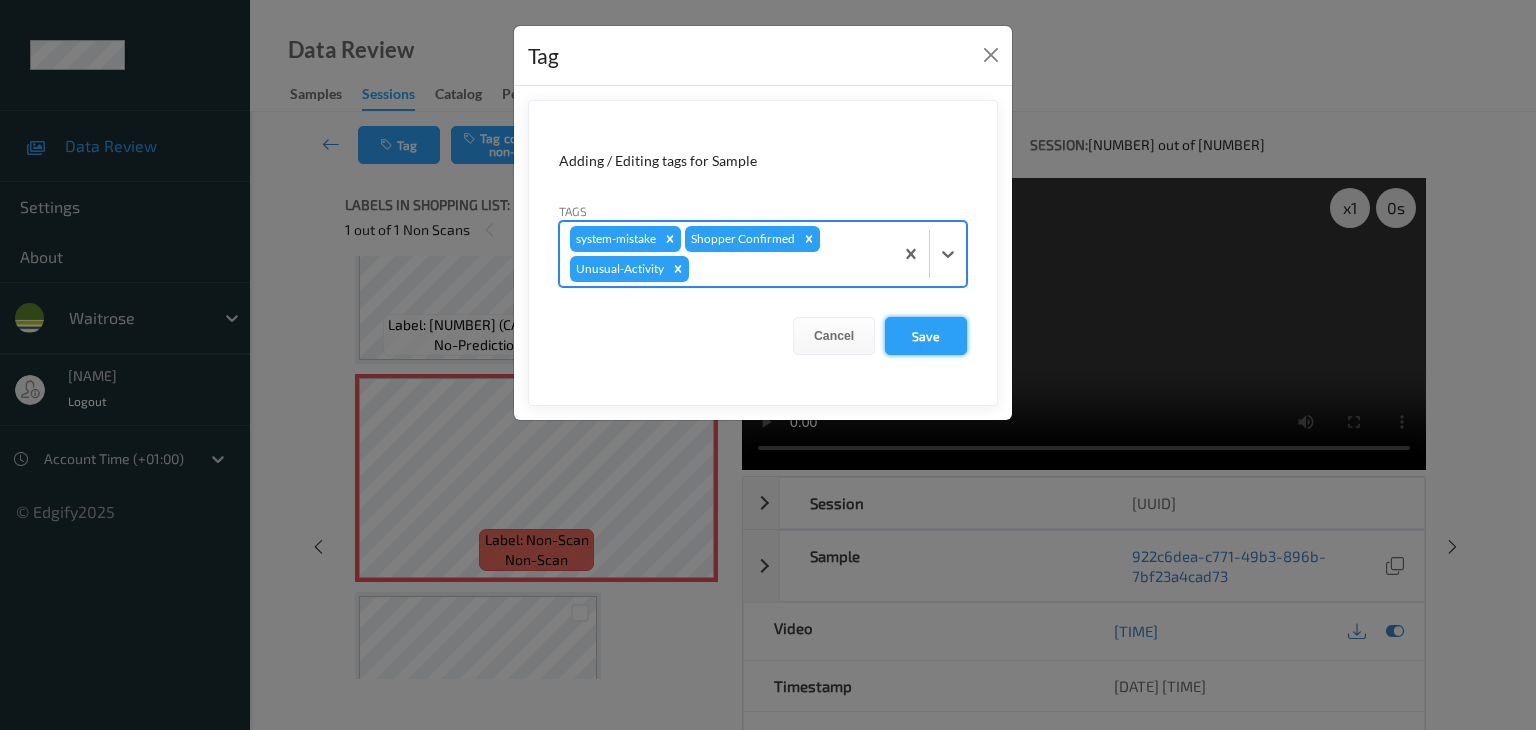 click on "Save" at bounding box center (926, 336) 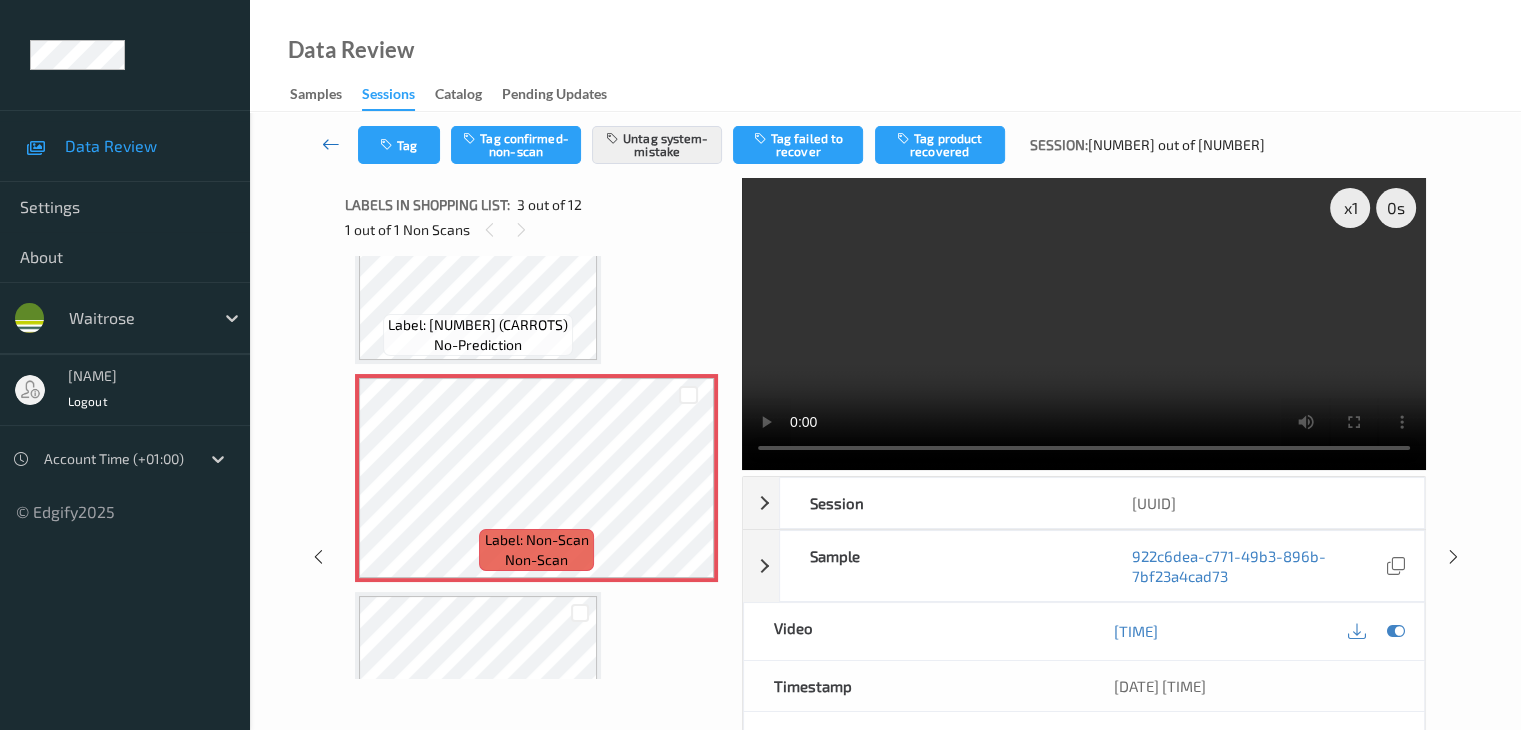 click at bounding box center [331, 144] 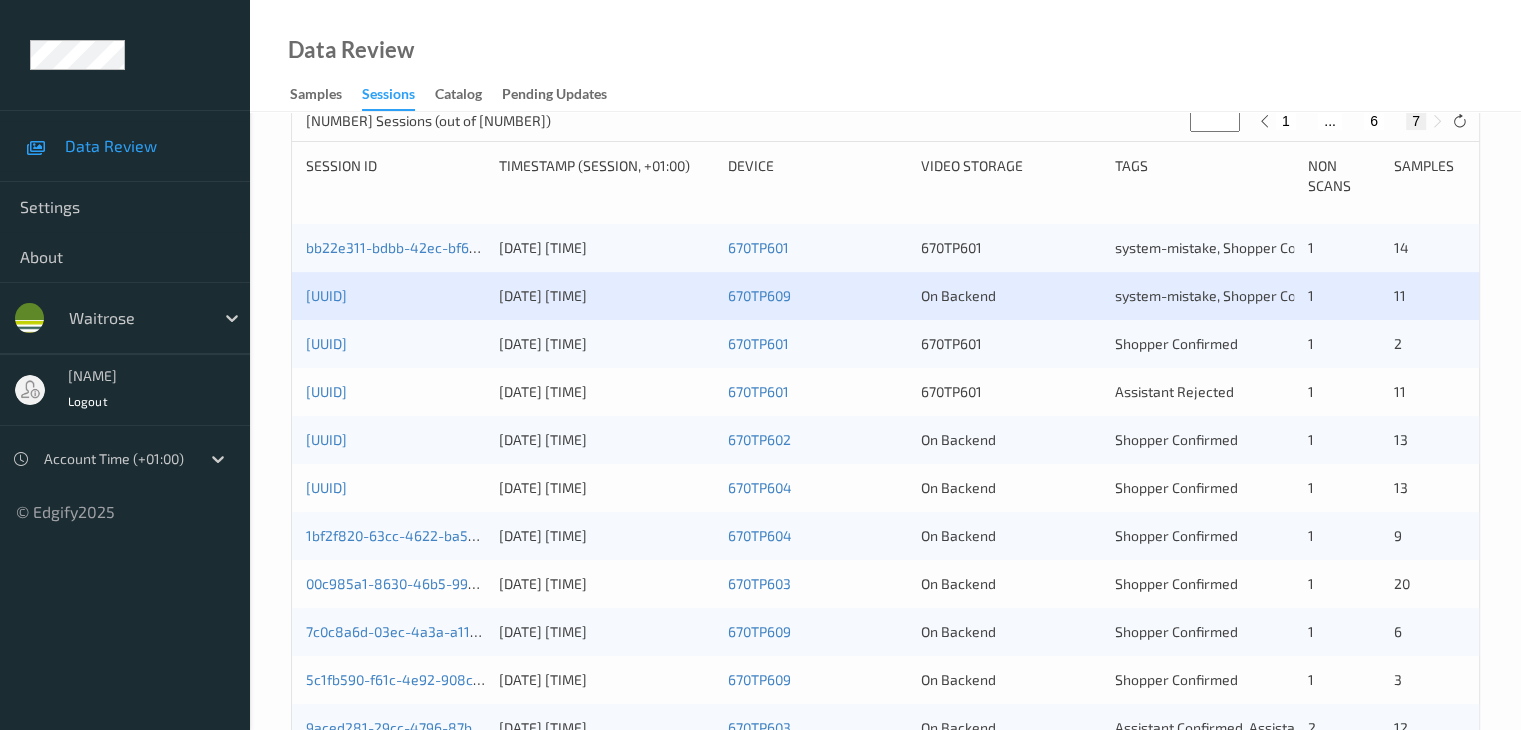 scroll, scrollTop: 500, scrollLeft: 0, axis: vertical 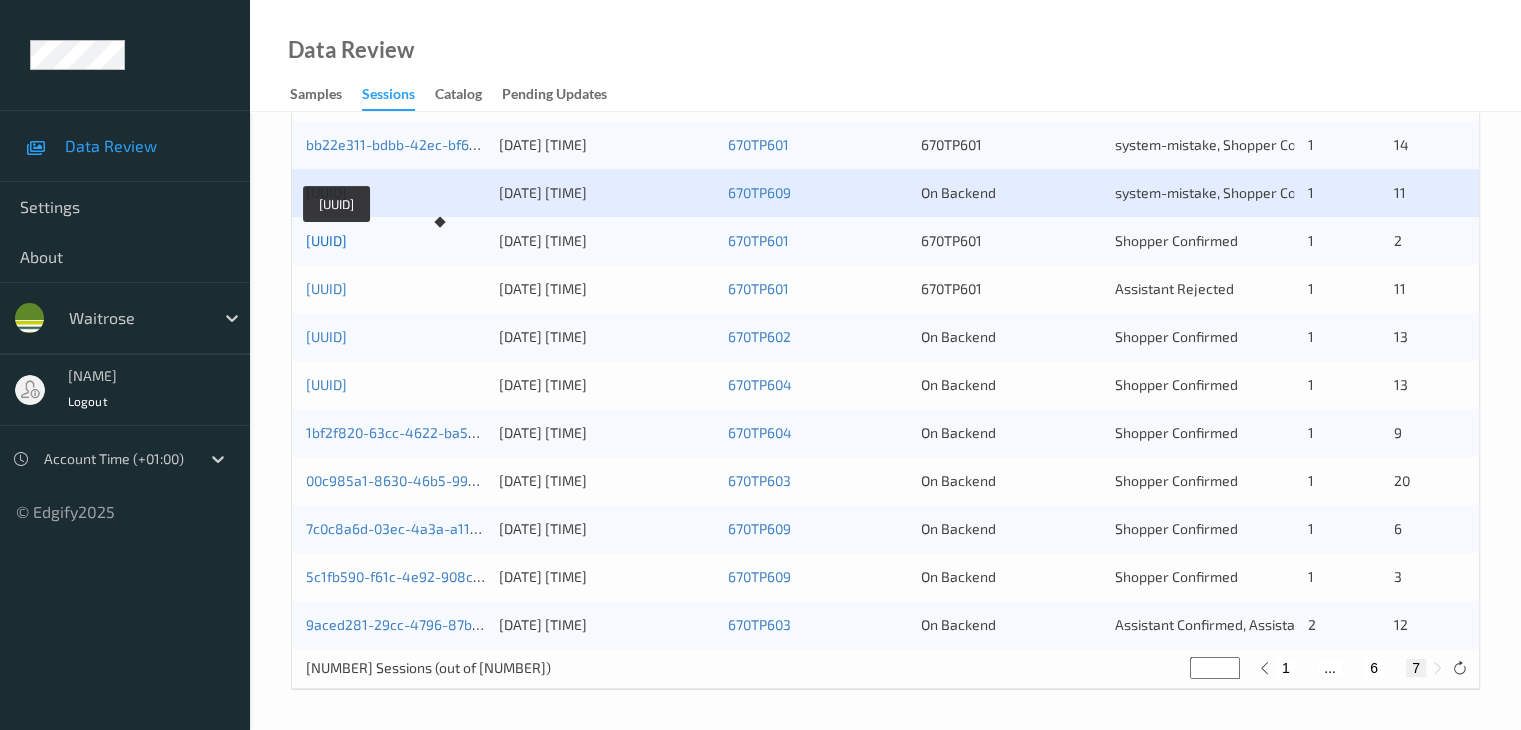 click on "564ccefc-2070-45bc-bded-bfde0d9c22da" at bounding box center [326, 240] 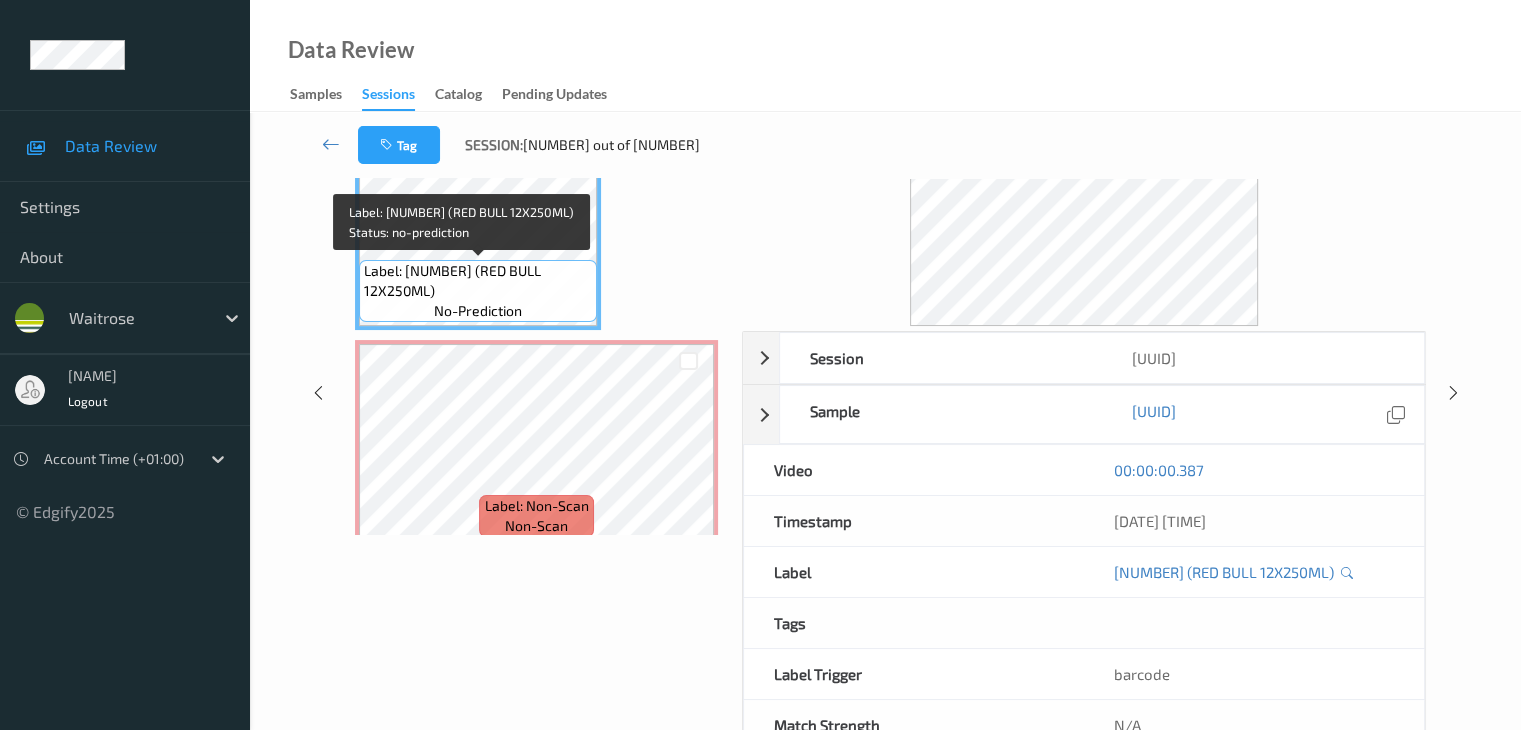 scroll, scrollTop: 0, scrollLeft: 0, axis: both 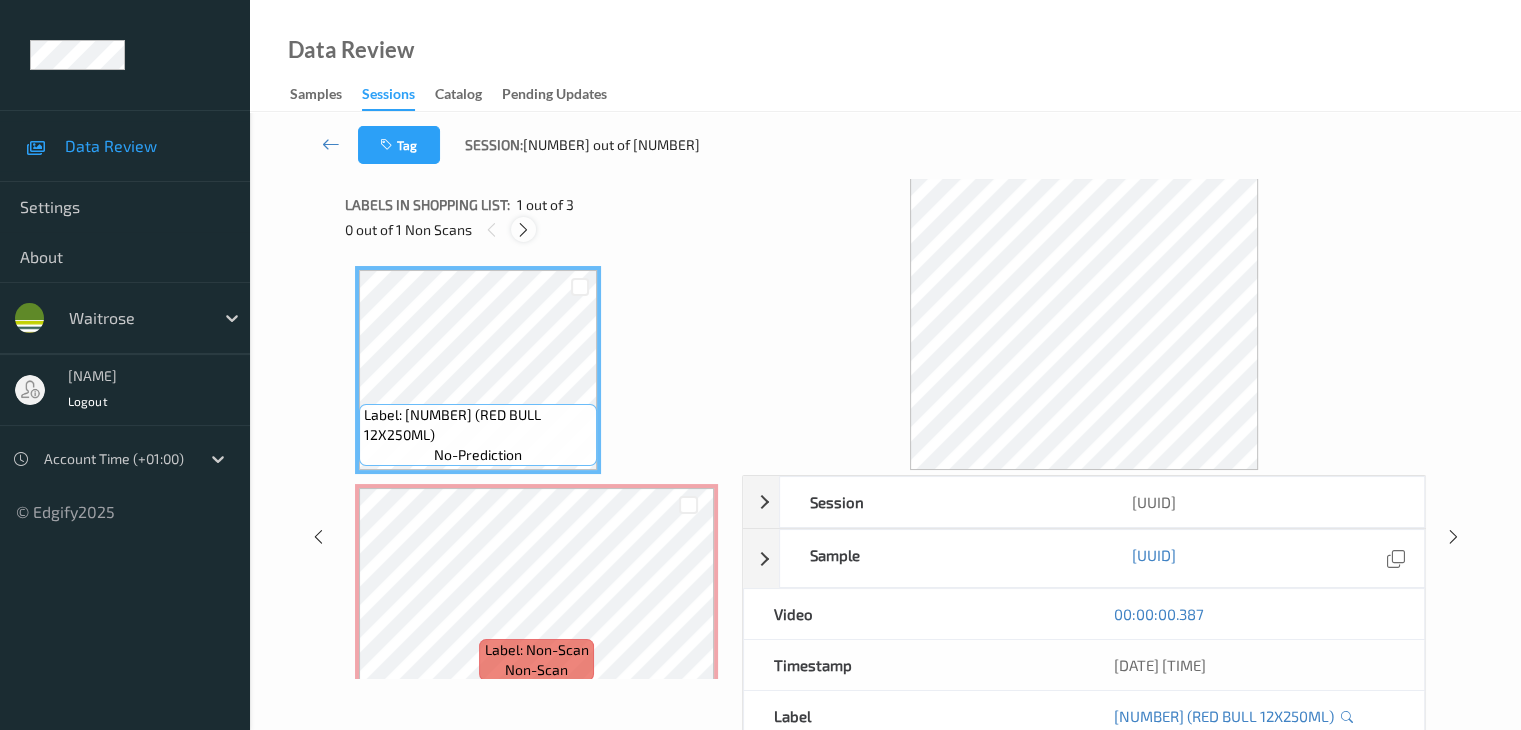 click at bounding box center [523, 230] 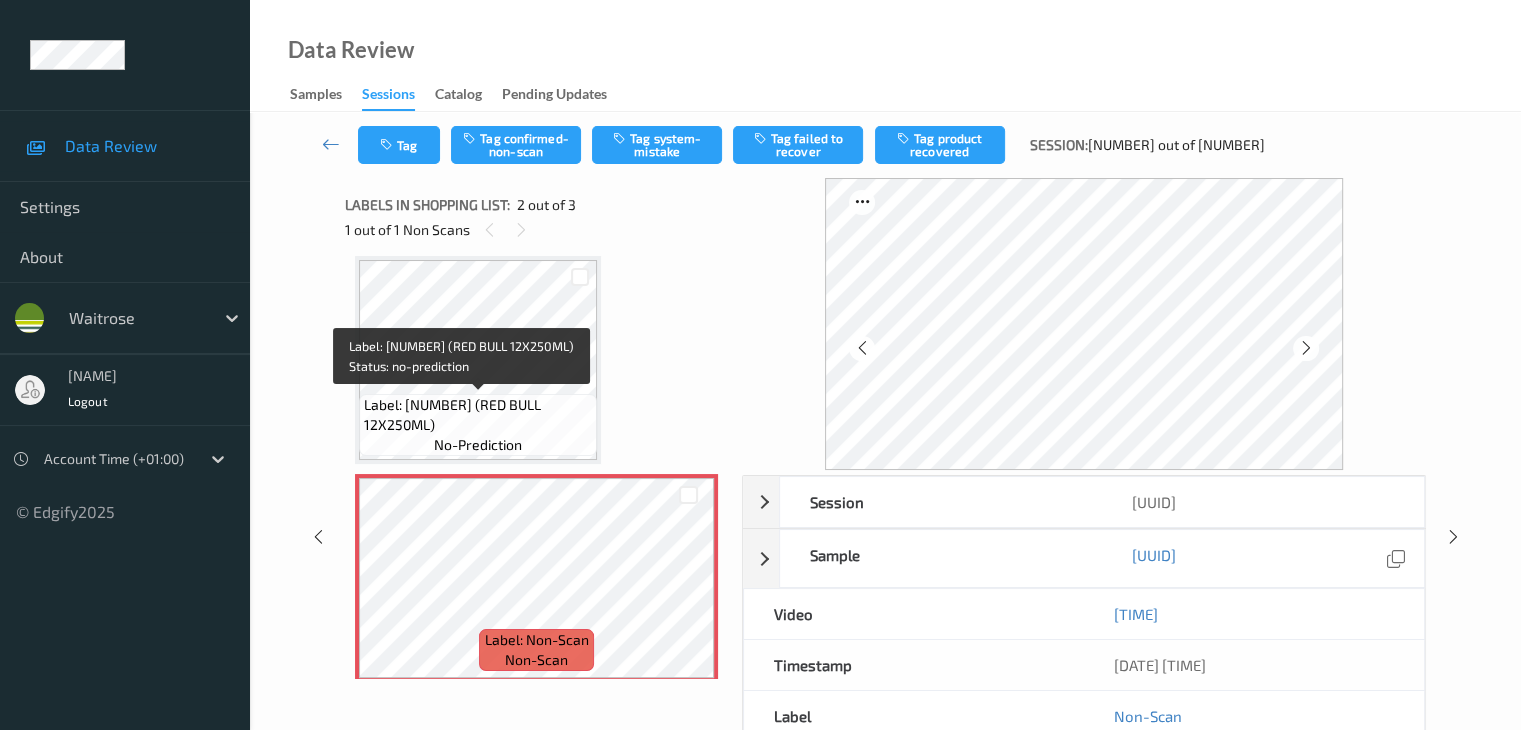 scroll, scrollTop: 210, scrollLeft: 0, axis: vertical 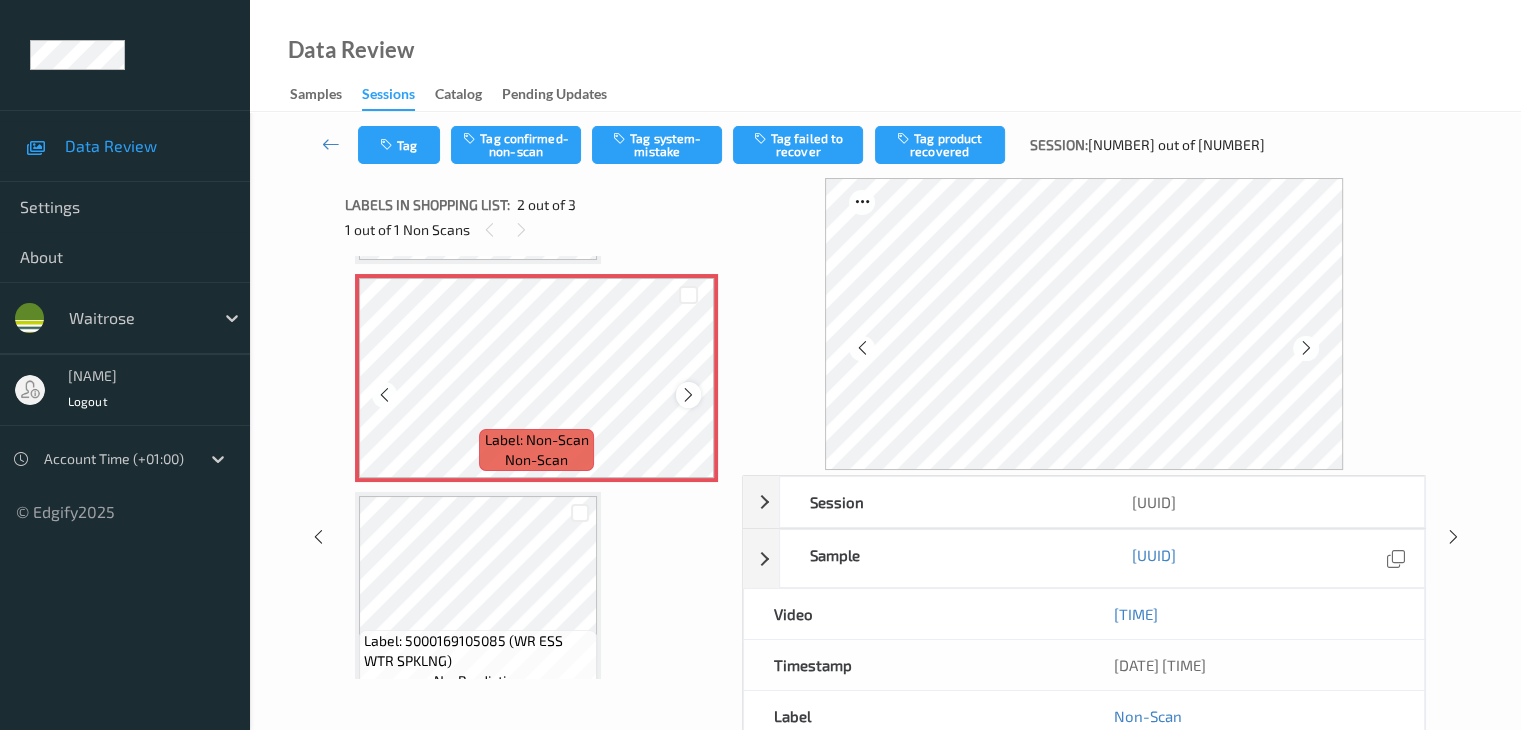 click at bounding box center (688, 395) 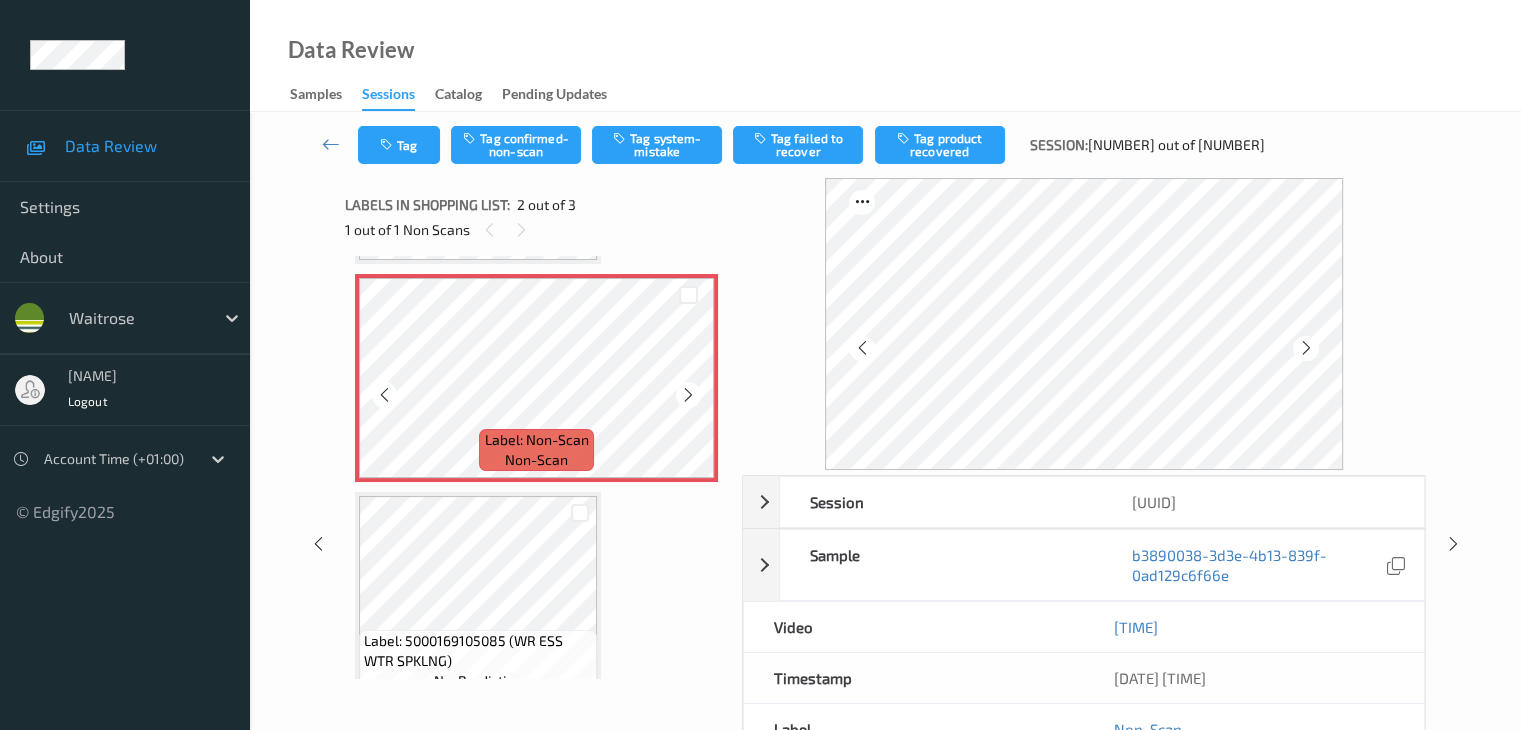 click at bounding box center [688, 395] 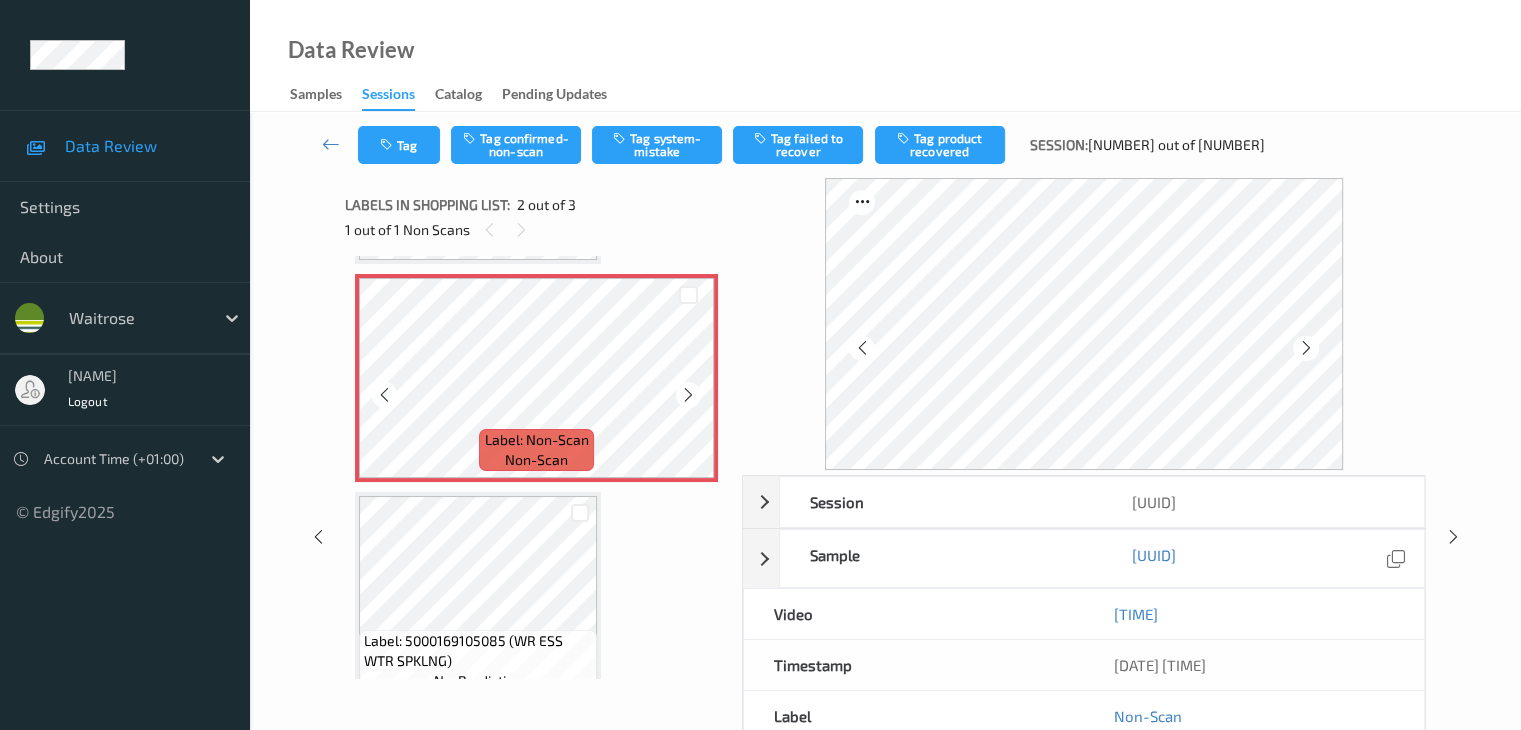 click at bounding box center (688, 395) 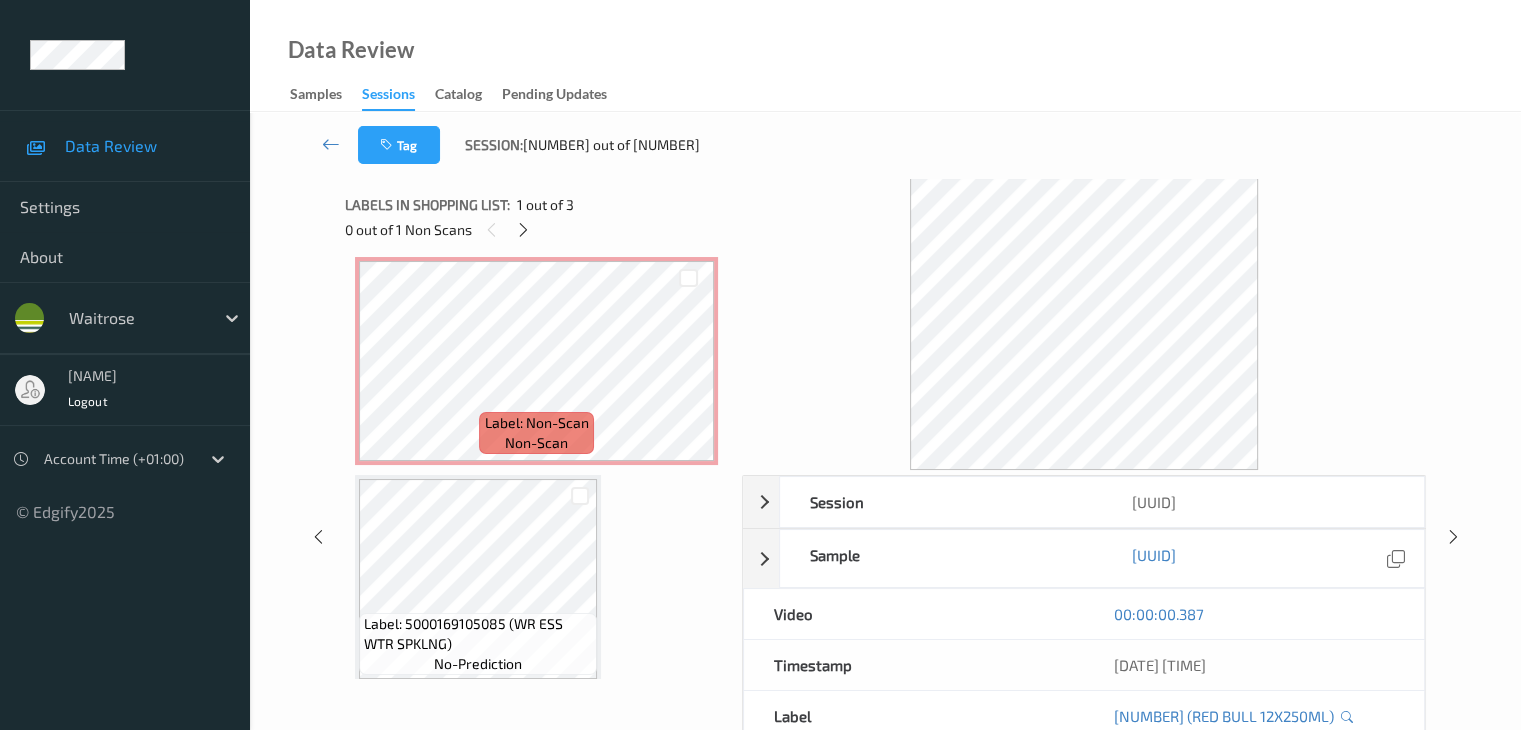 scroll, scrollTop: 241, scrollLeft: 0, axis: vertical 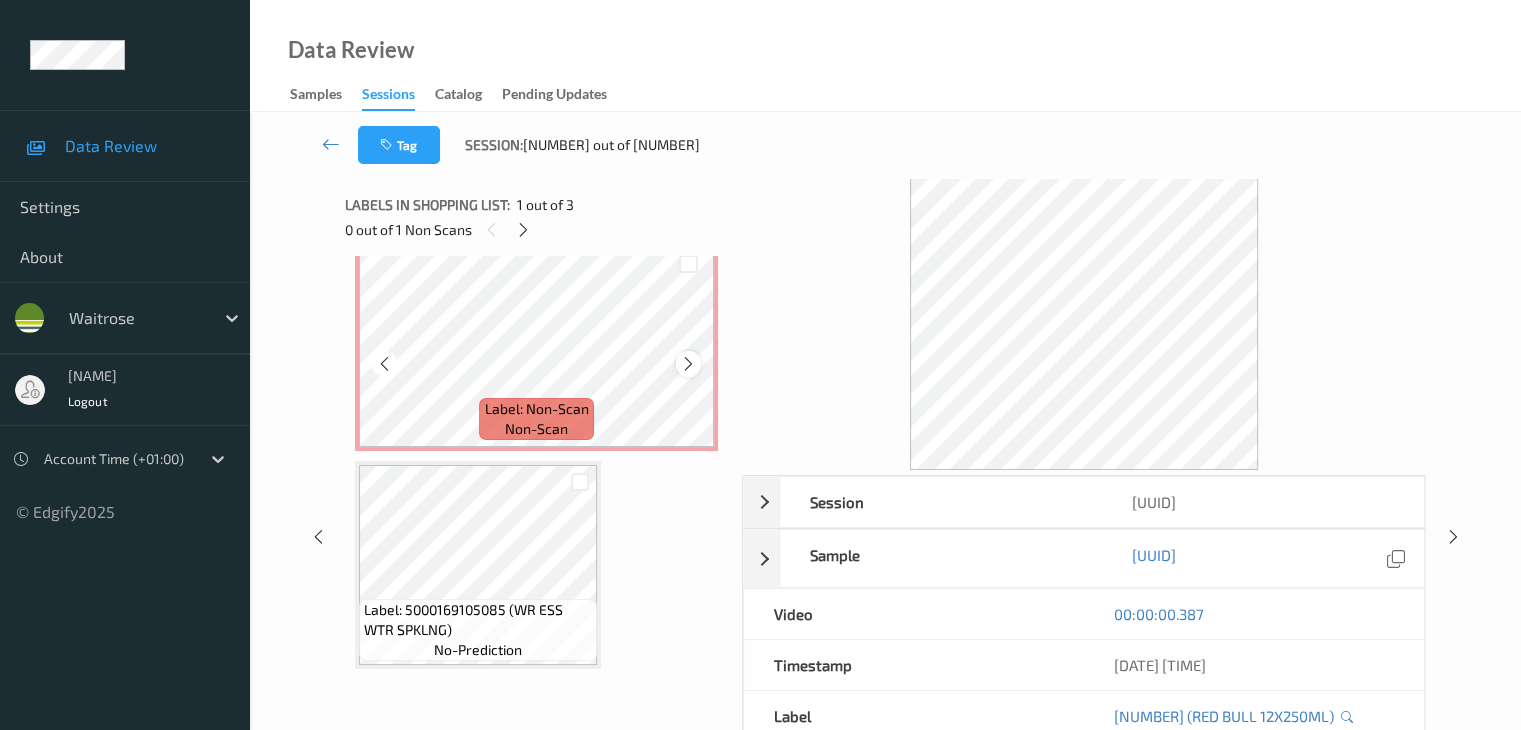 click at bounding box center [688, 364] 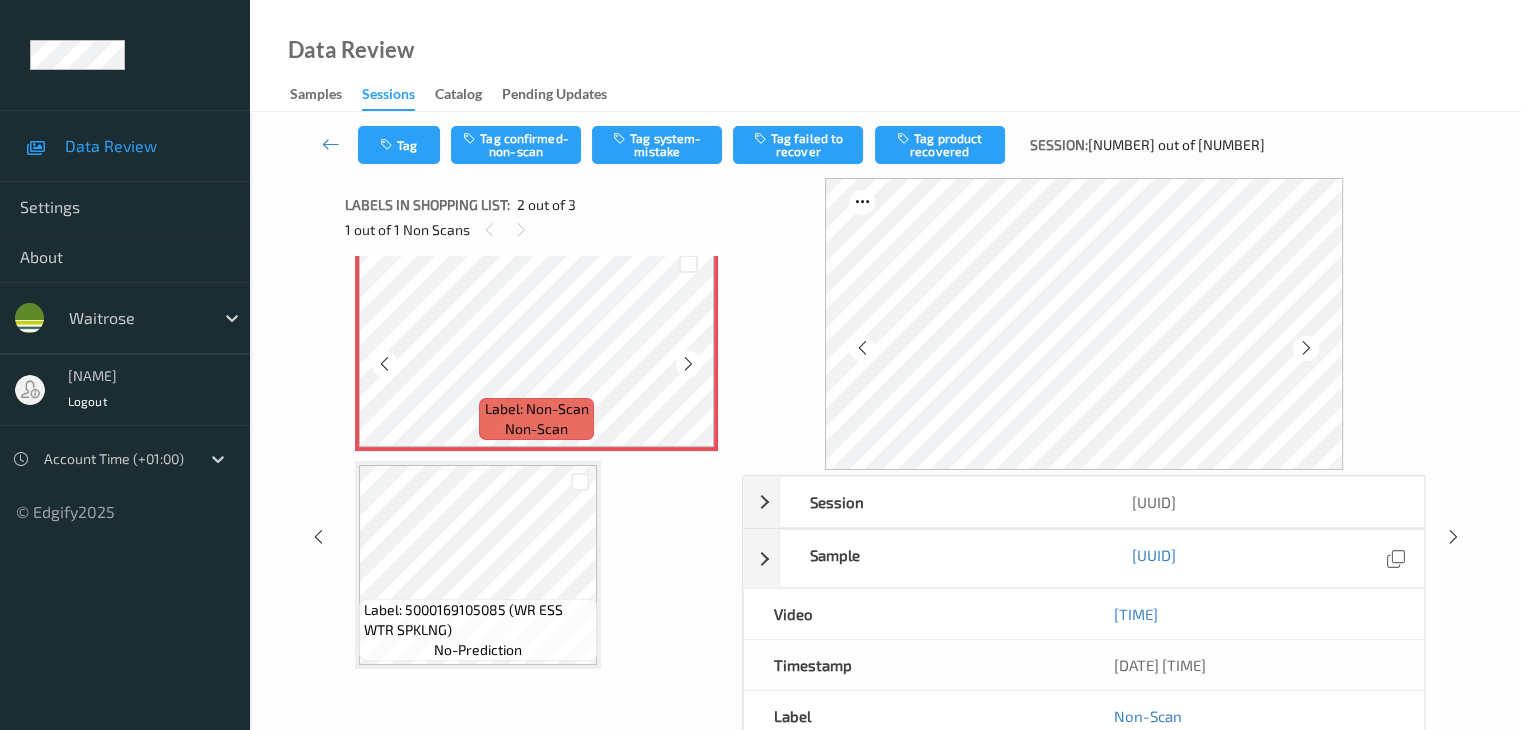 click at bounding box center [688, 364] 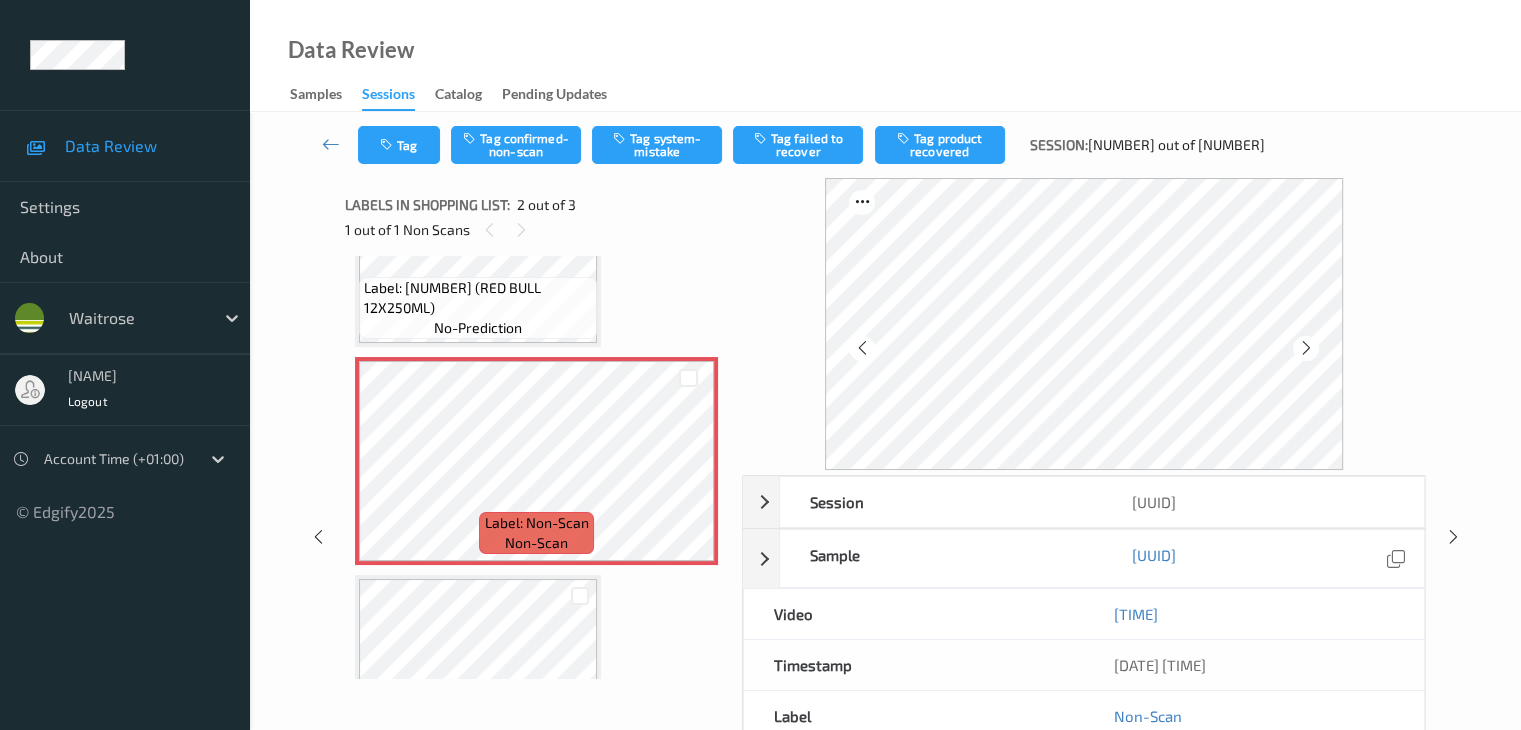 scroll, scrollTop: 41, scrollLeft: 0, axis: vertical 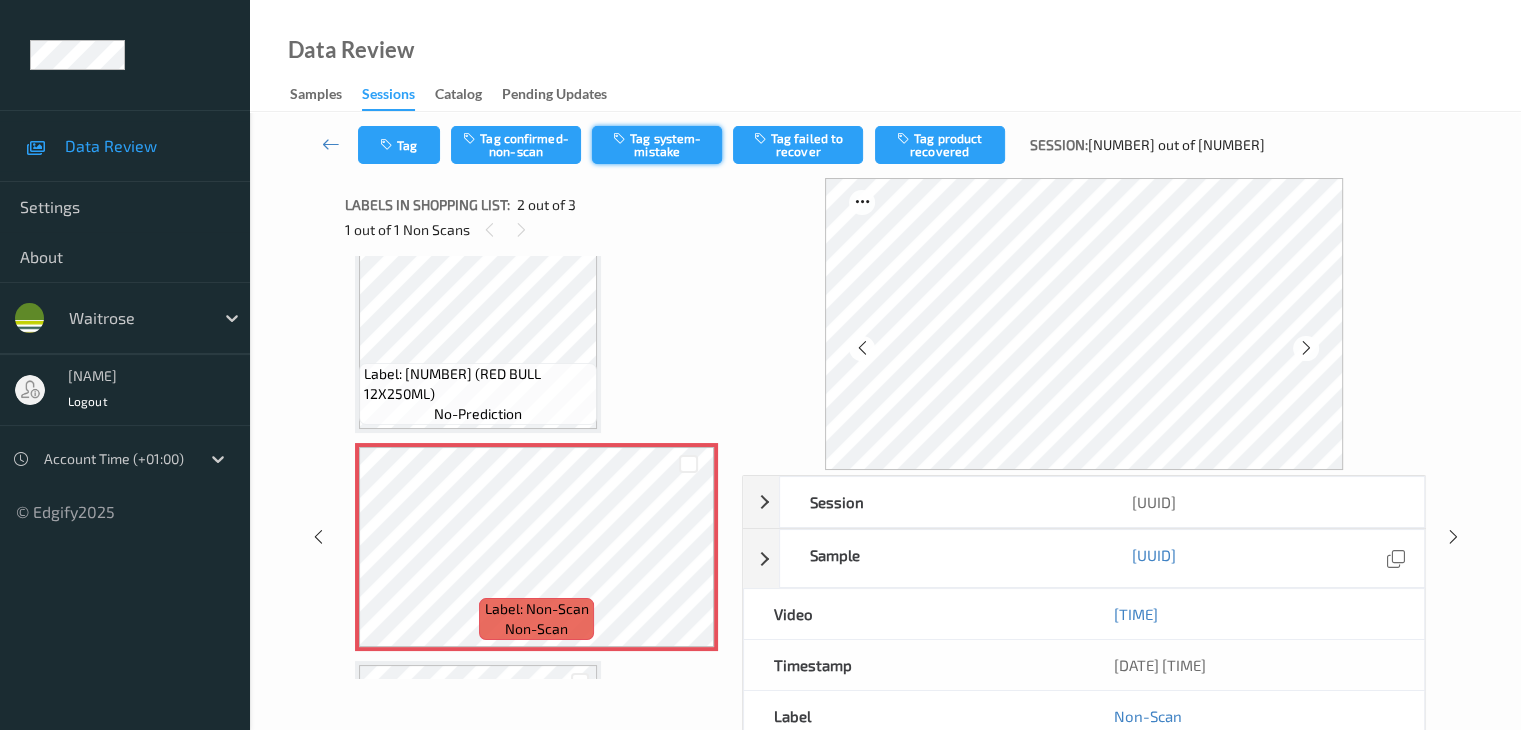 click on "Tag   system-mistake" at bounding box center [657, 145] 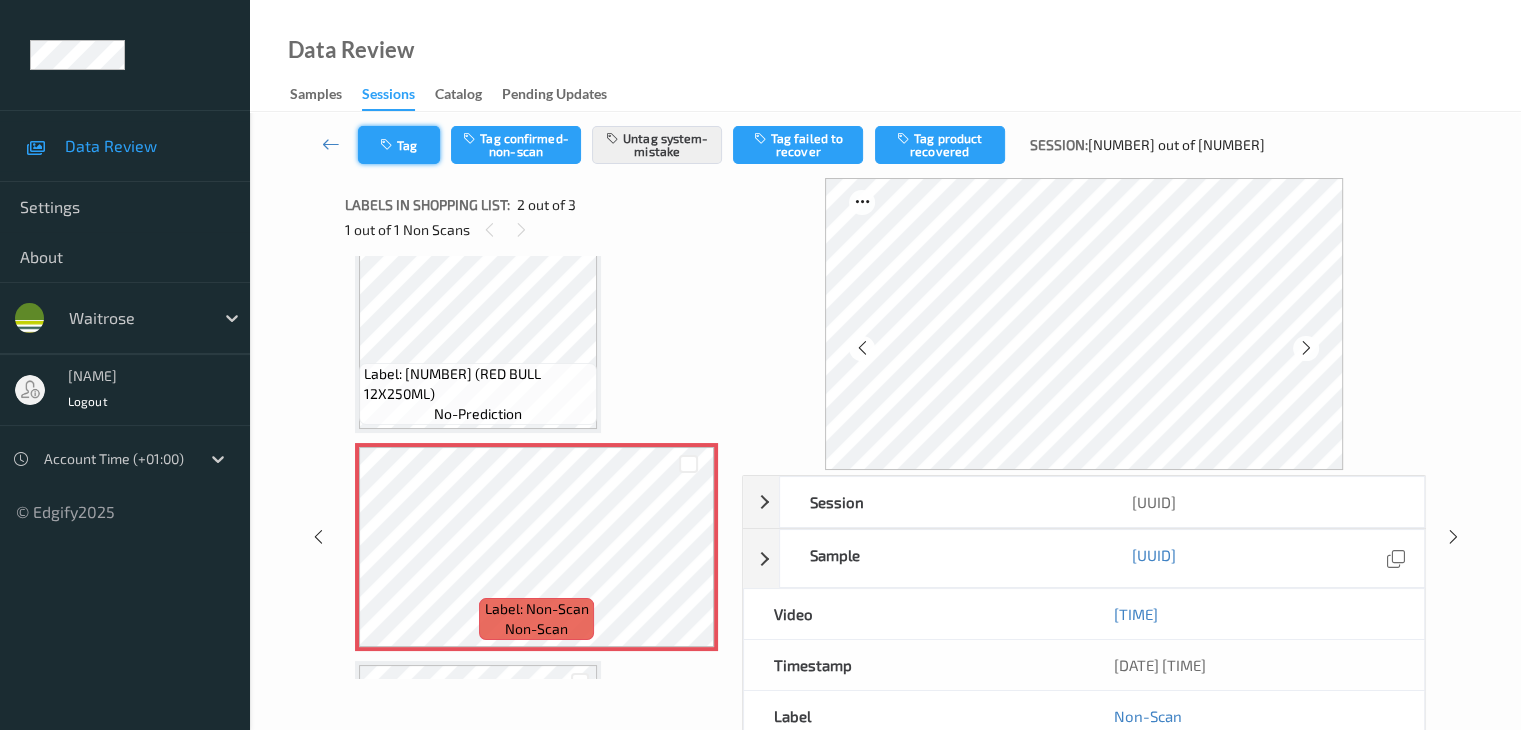 click on "Tag" at bounding box center (399, 145) 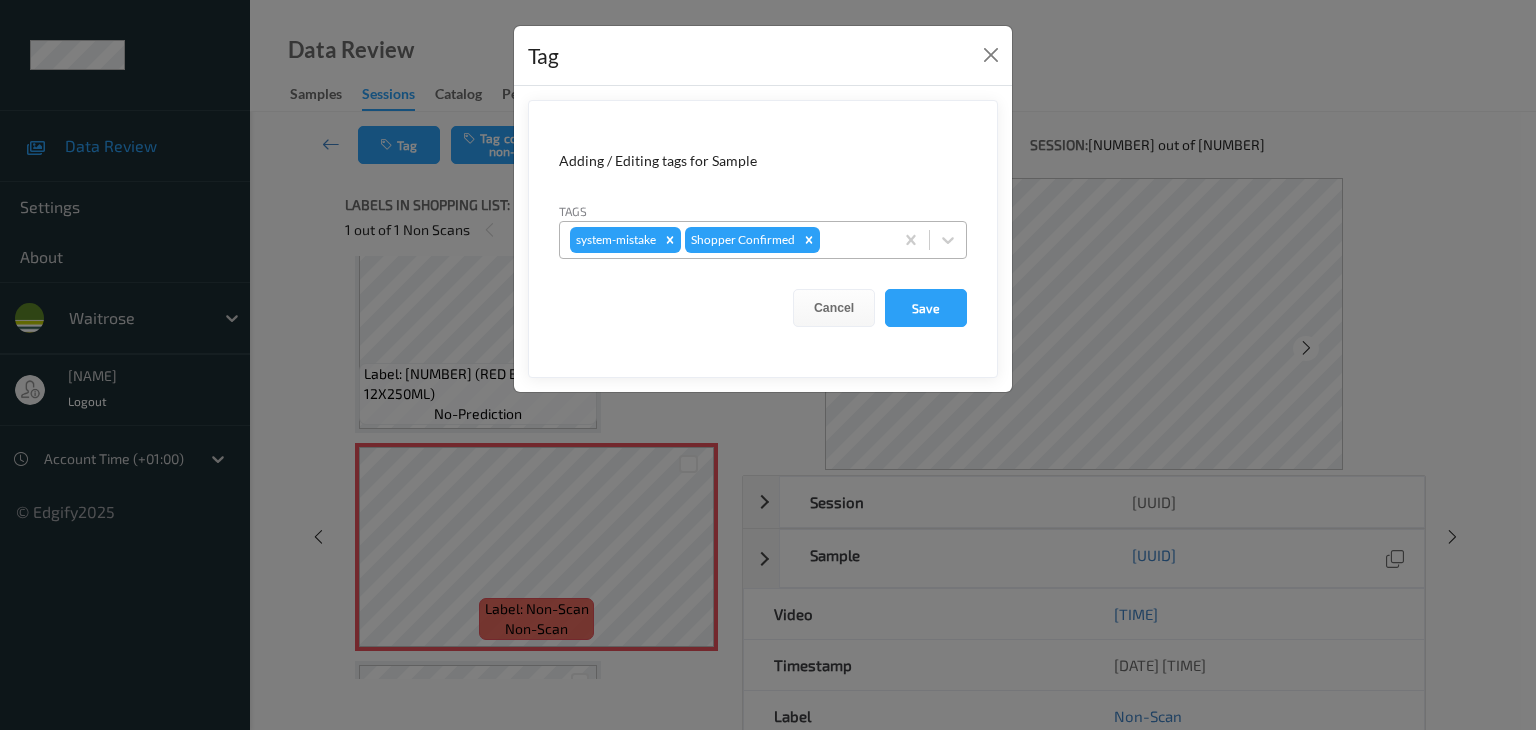 click at bounding box center [853, 240] 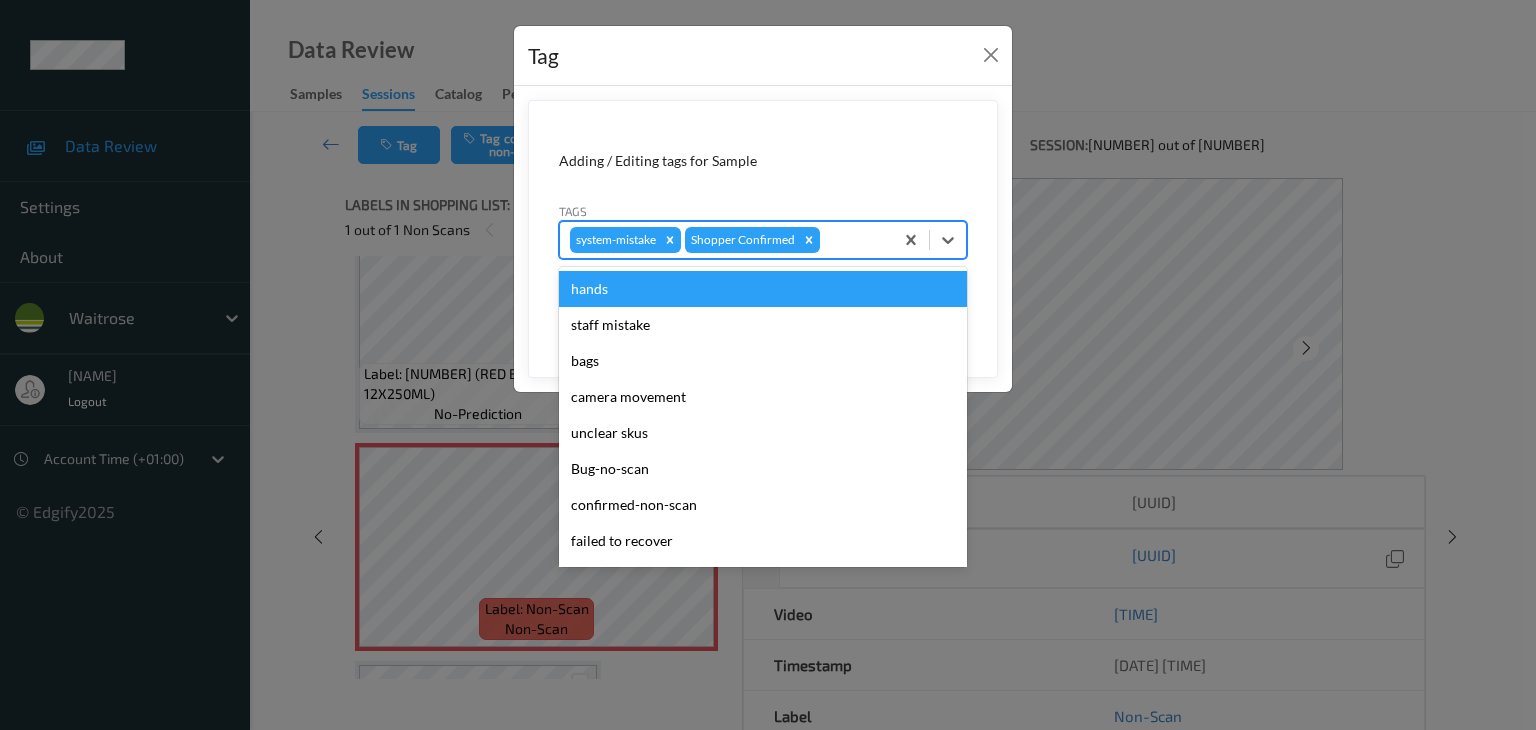 type on "u" 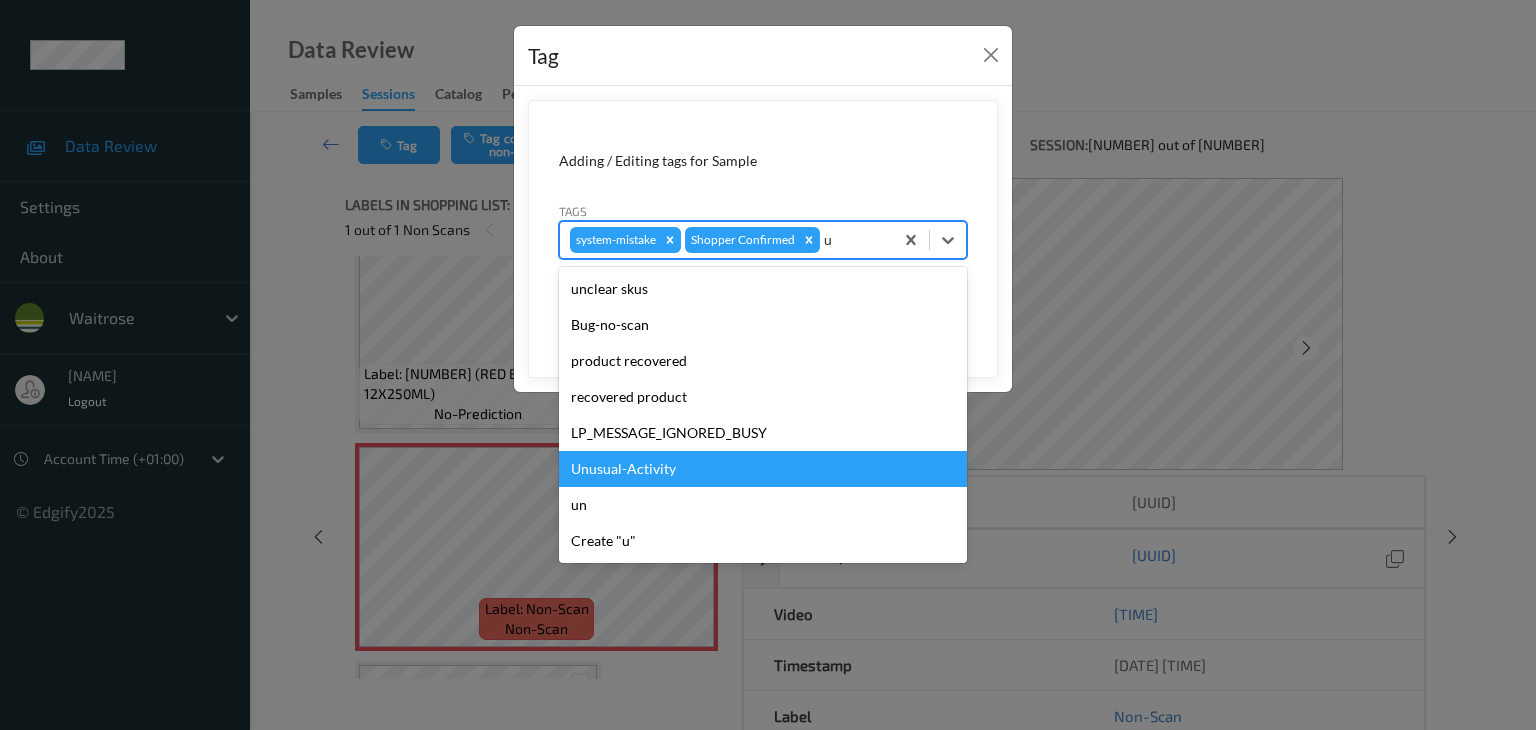 click on "Unusual-Activity" at bounding box center [763, 469] 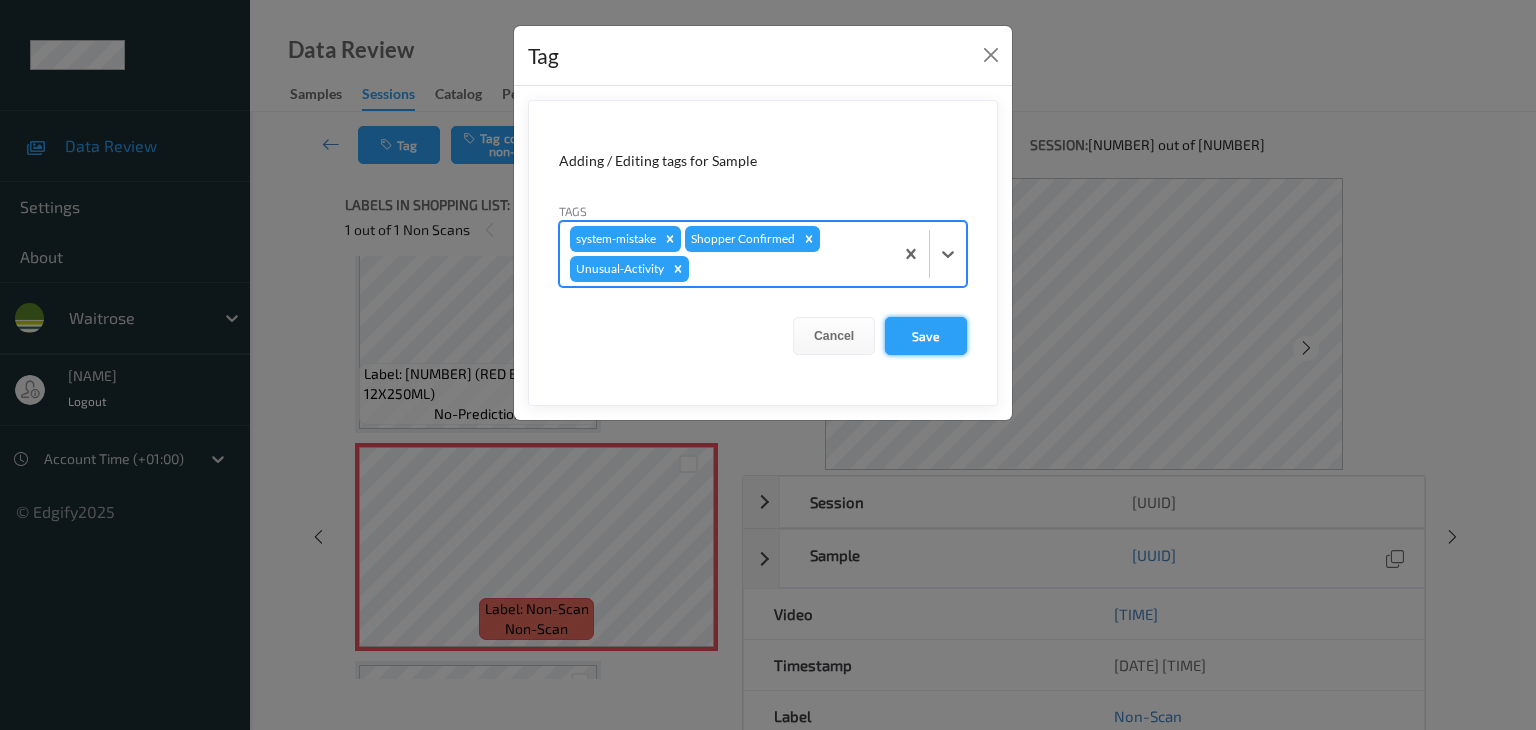 click on "Save" at bounding box center (926, 336) 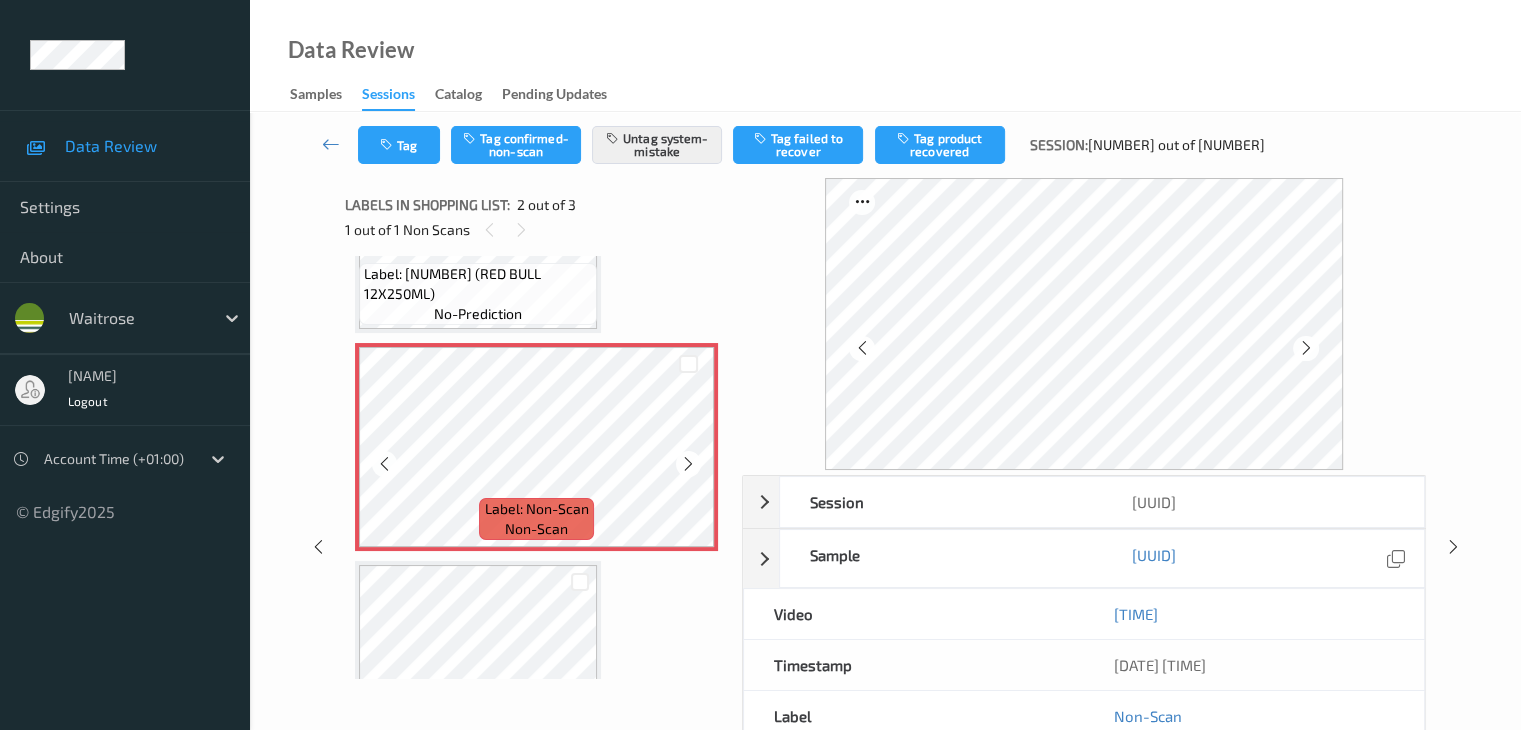 scroll, scrollTop: 241, scrollLeft: 0, axis: vertical 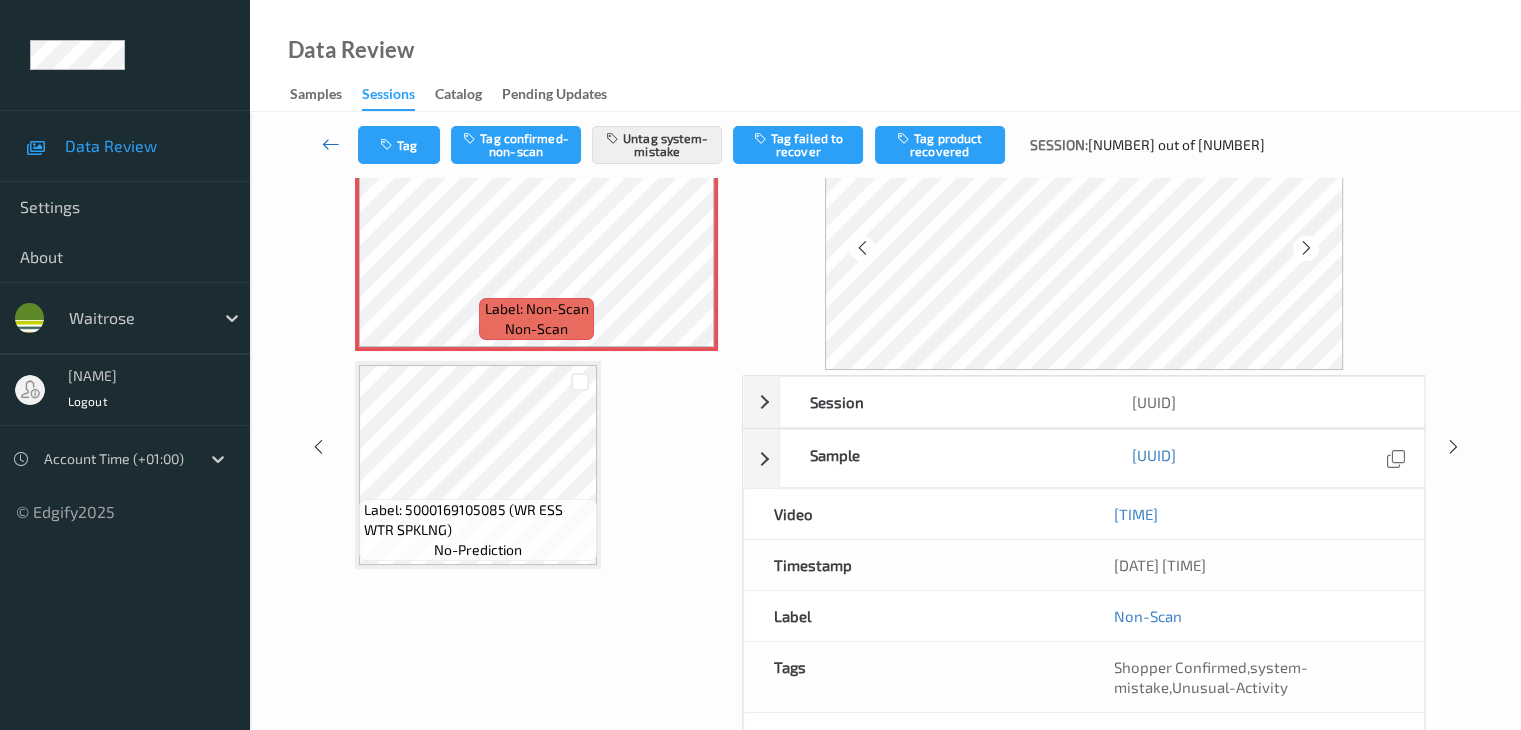 click at bounding box center [331, 144] 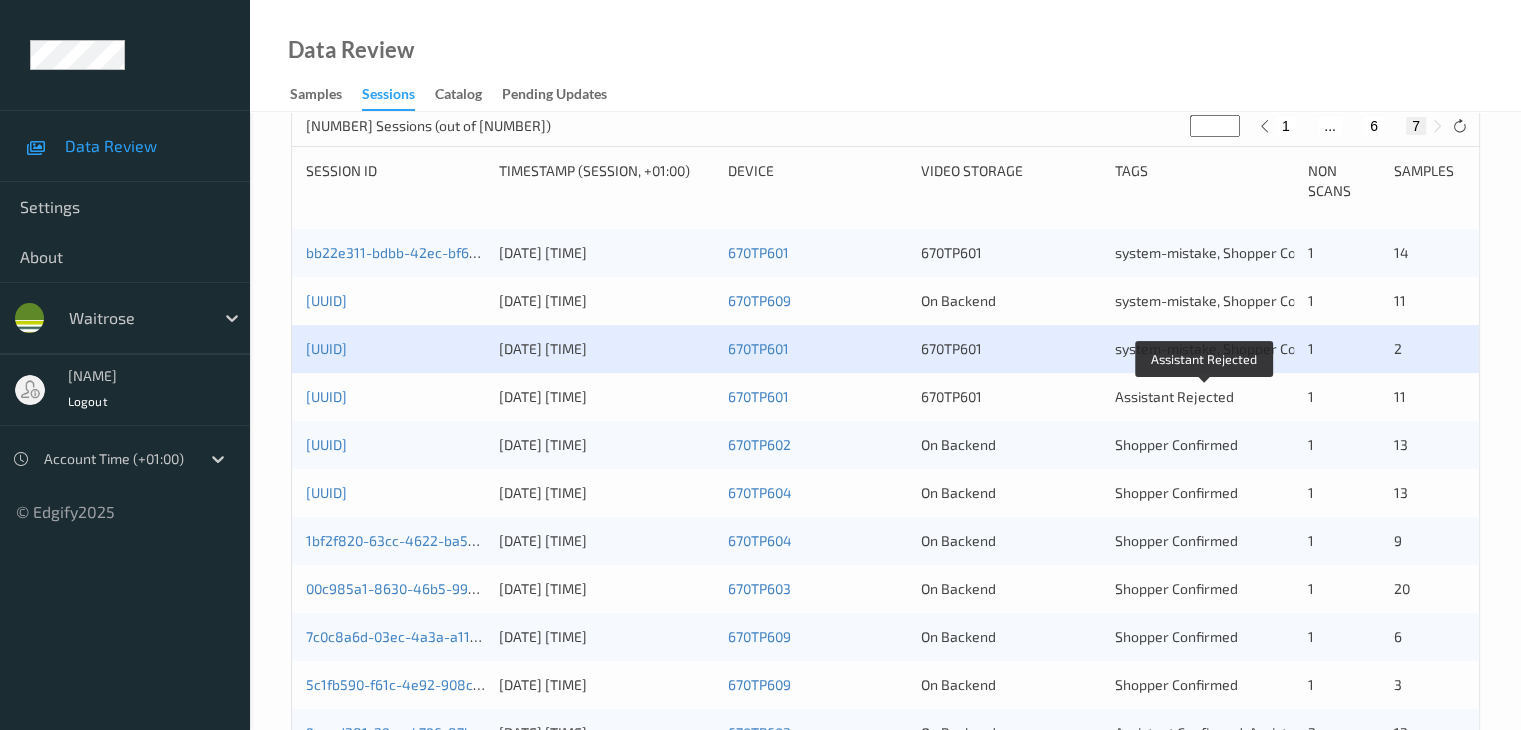 scroll, scrollTop: 500, scrollLeft: 0, axis: vertical 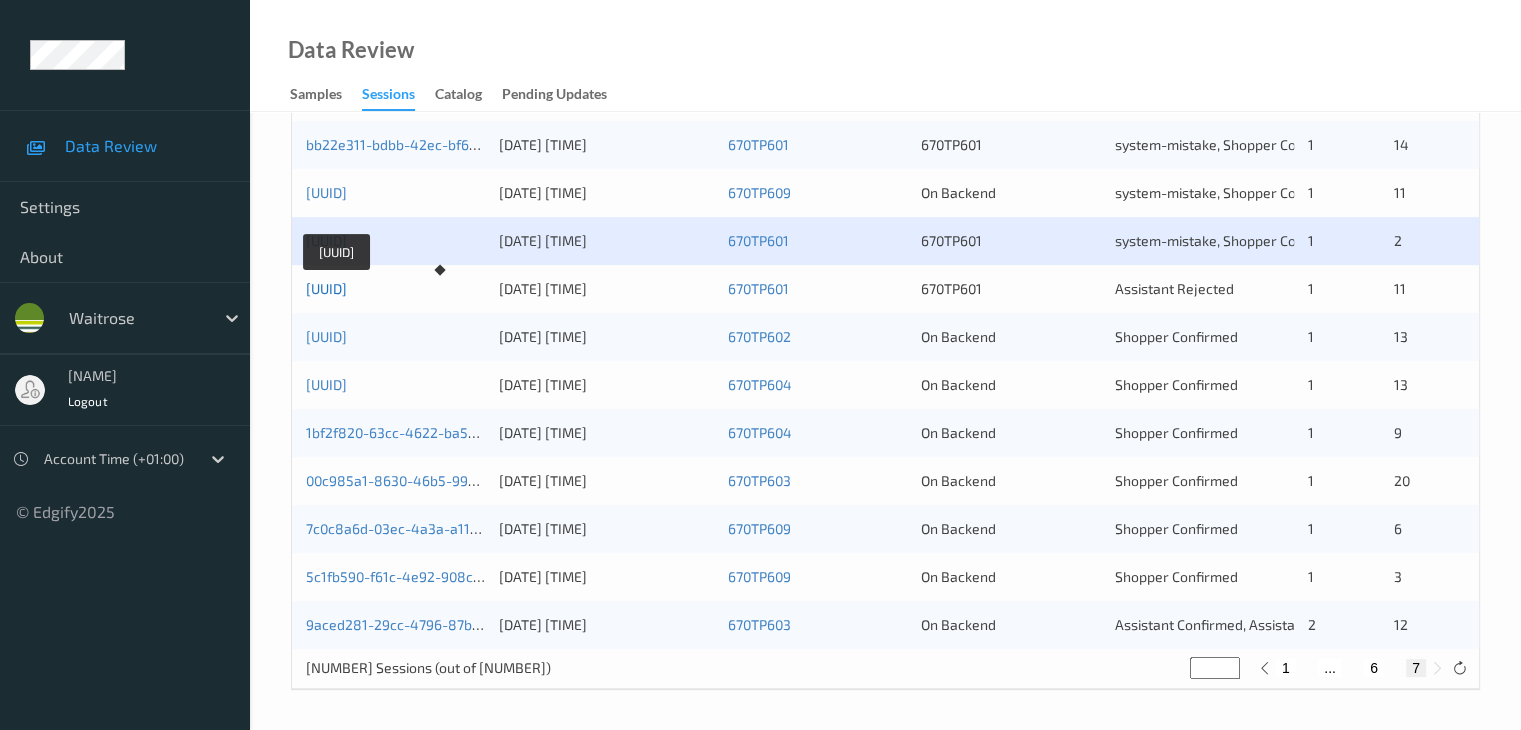 click on "31fdeb96-17fd-40d4-8228-3daee4dafa43" at bounding box center [326, 288] 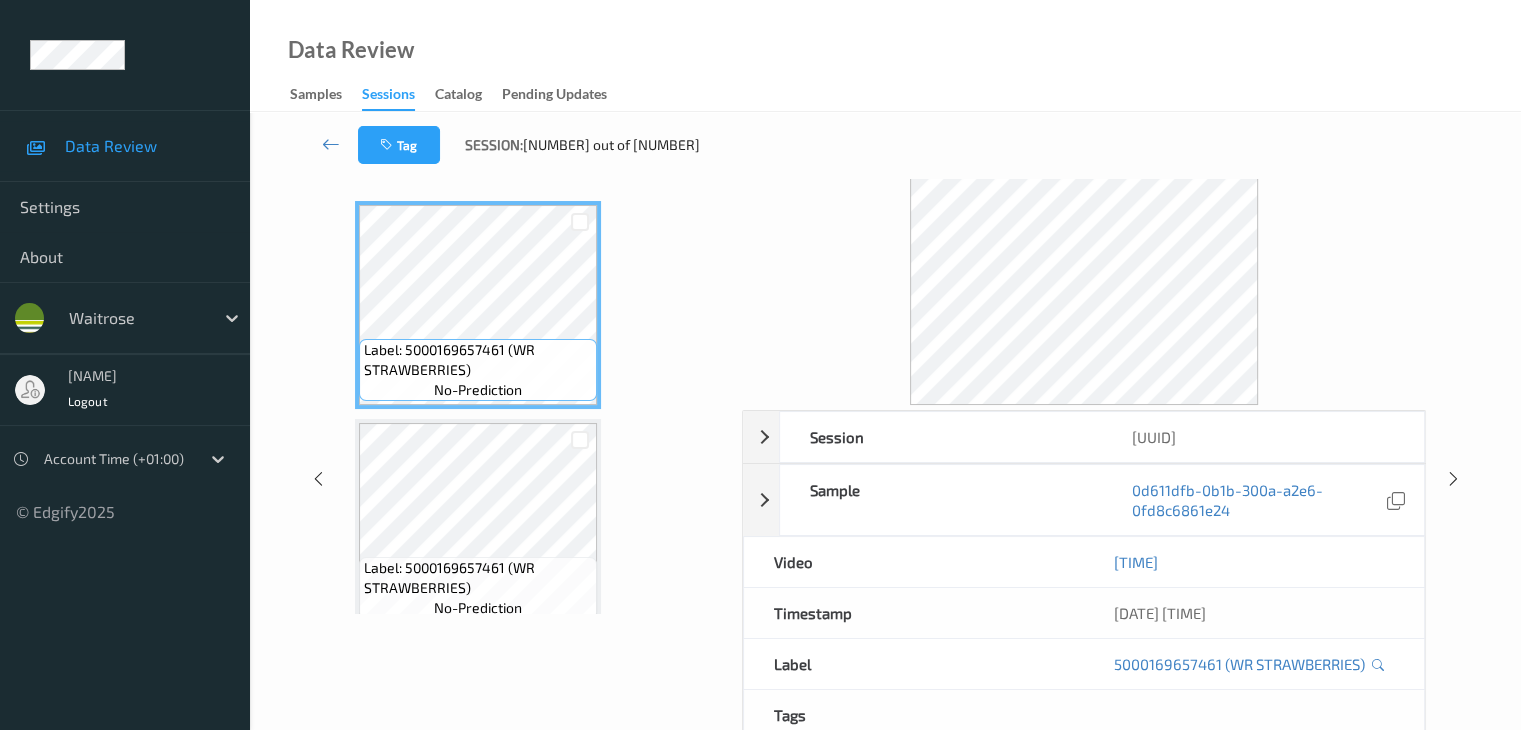 scroll, scrollTop: 0, scrollLeft: 0, axis: both 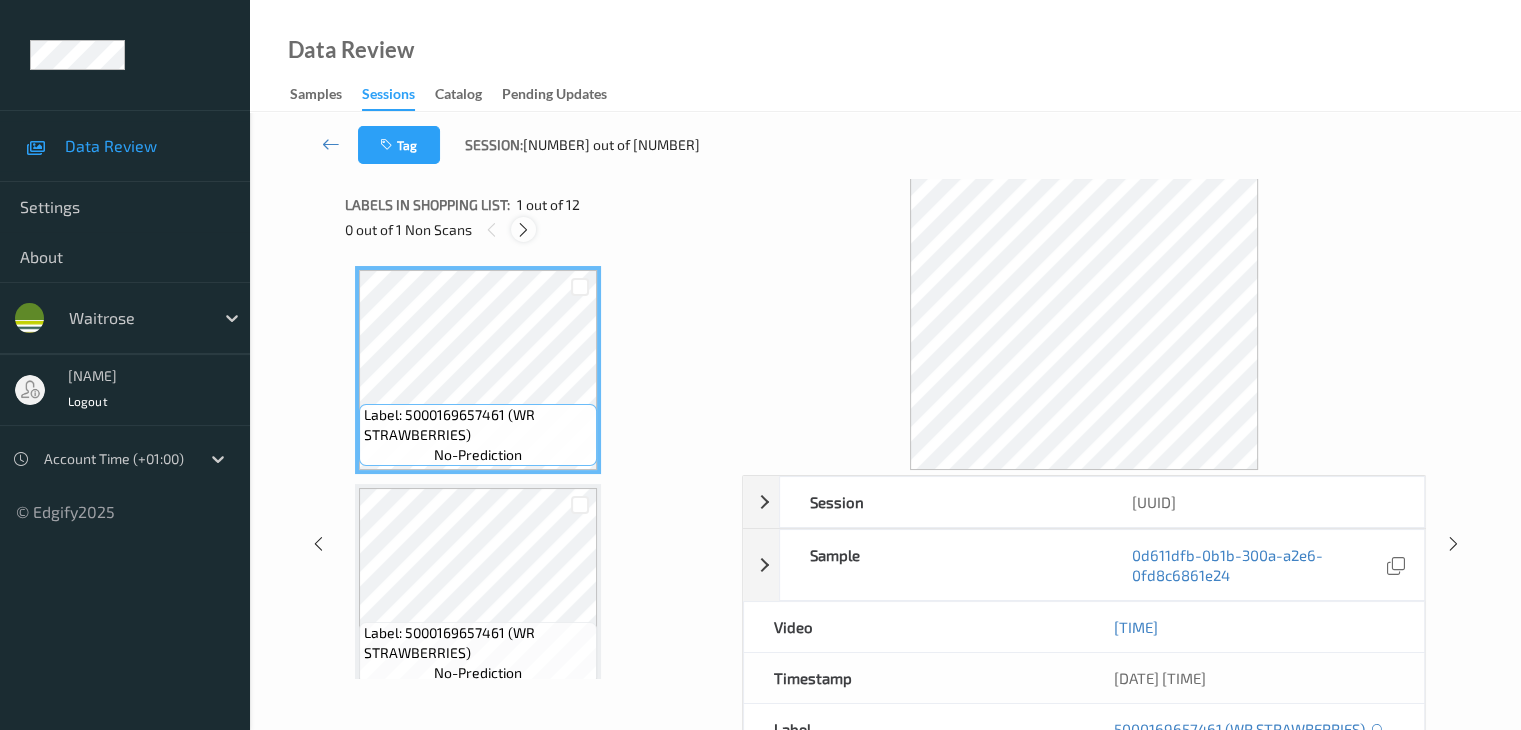 click at bounding box center [523, 230] 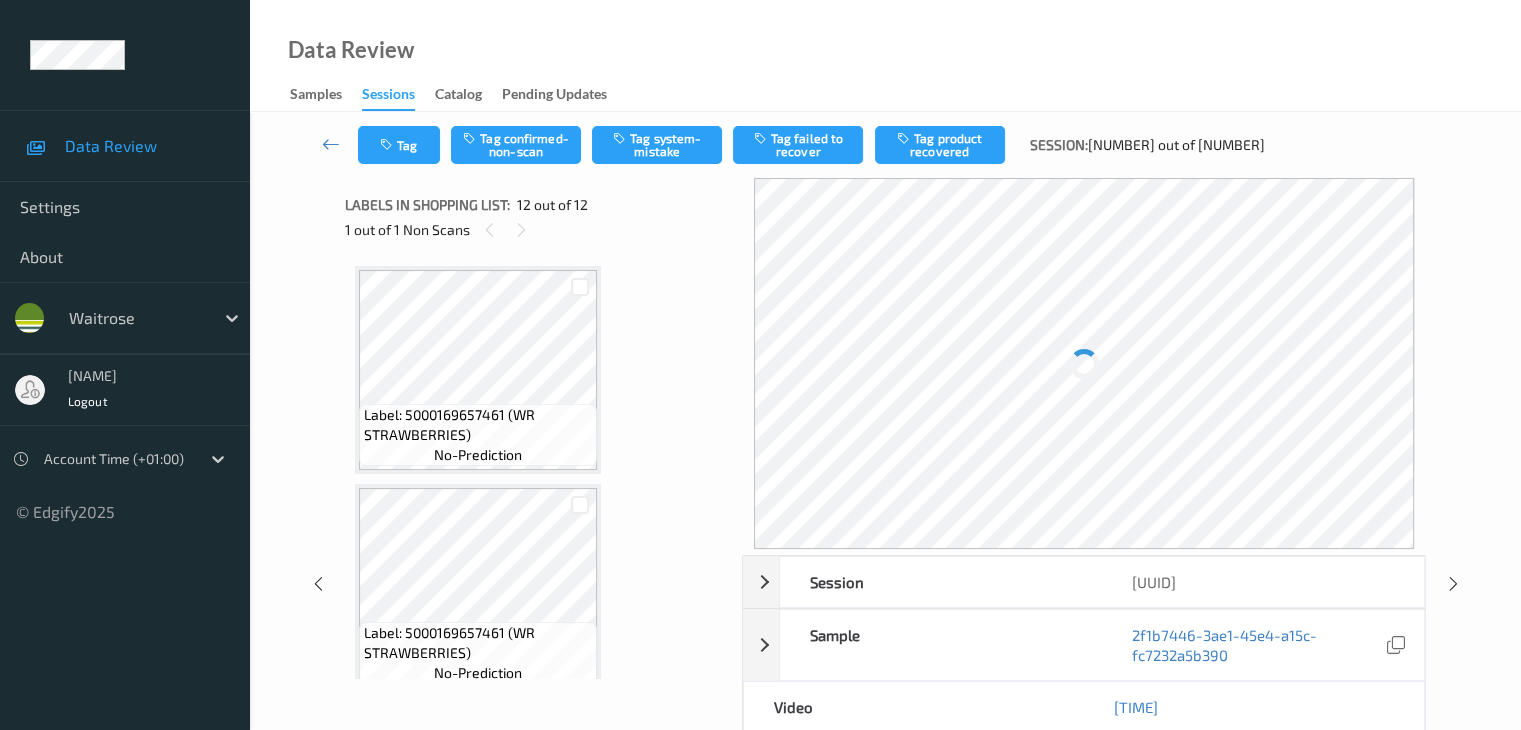 scroll, scrollTop: 2190, scrollLeft: 0, axis: vertical 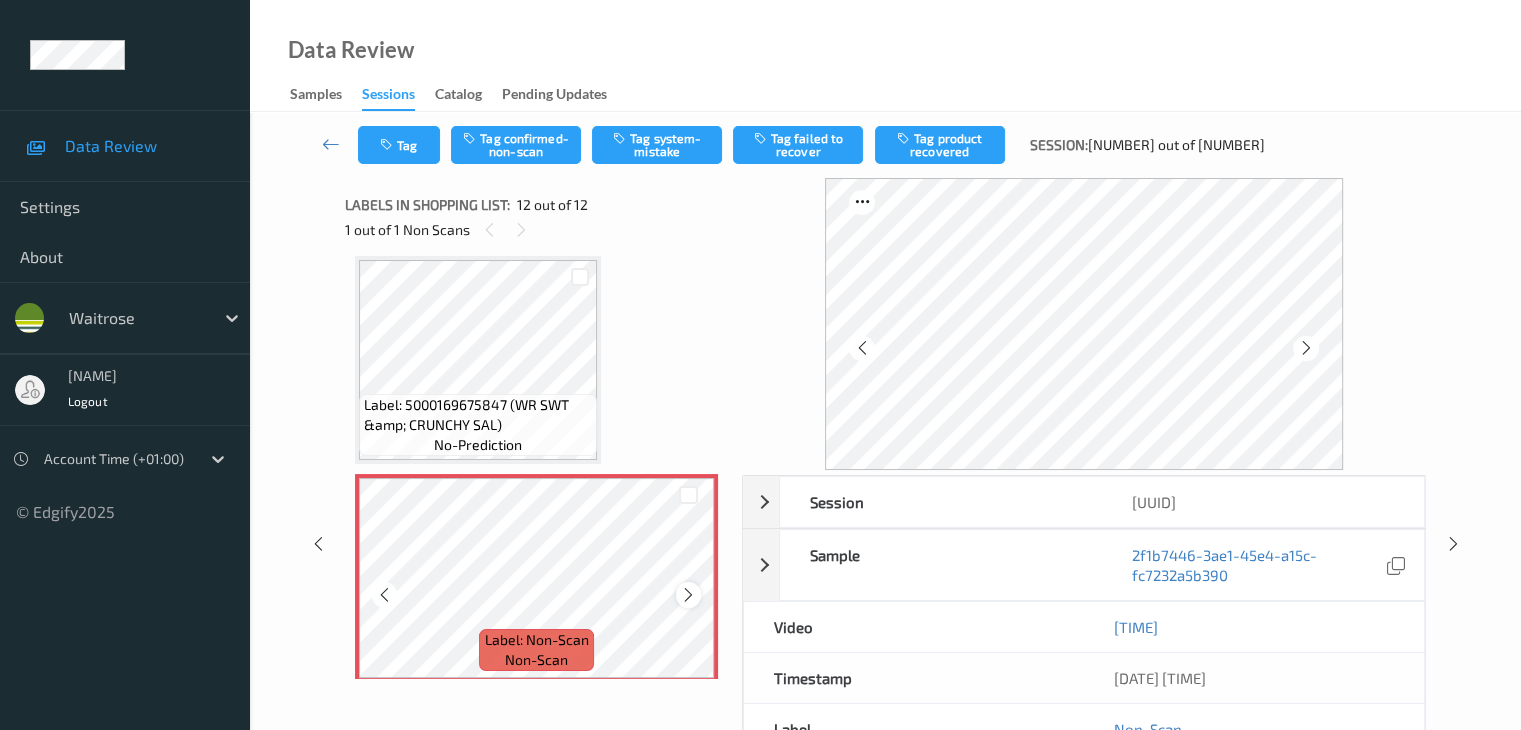 click at bounding box center [688, 595] 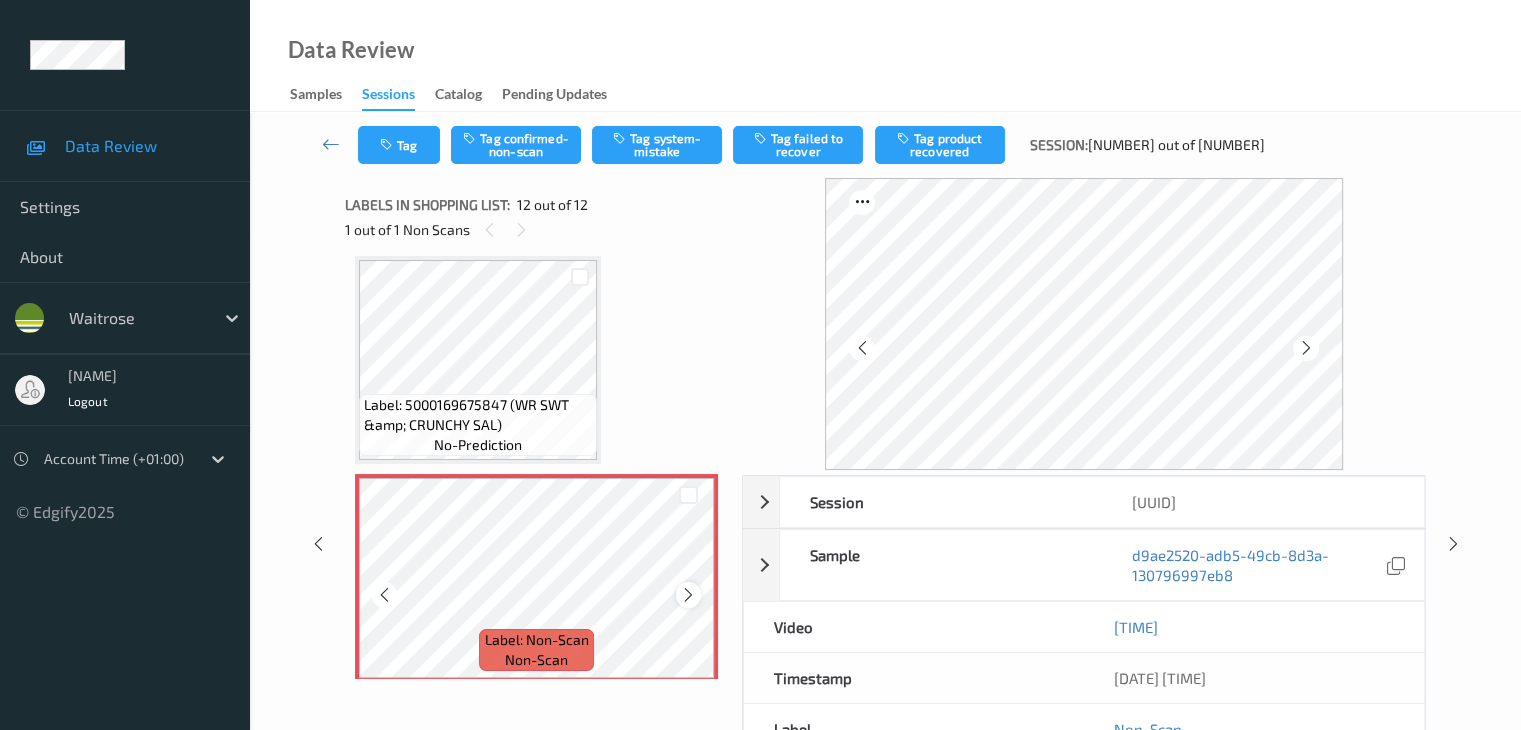 click at bounding box center [688, 595] 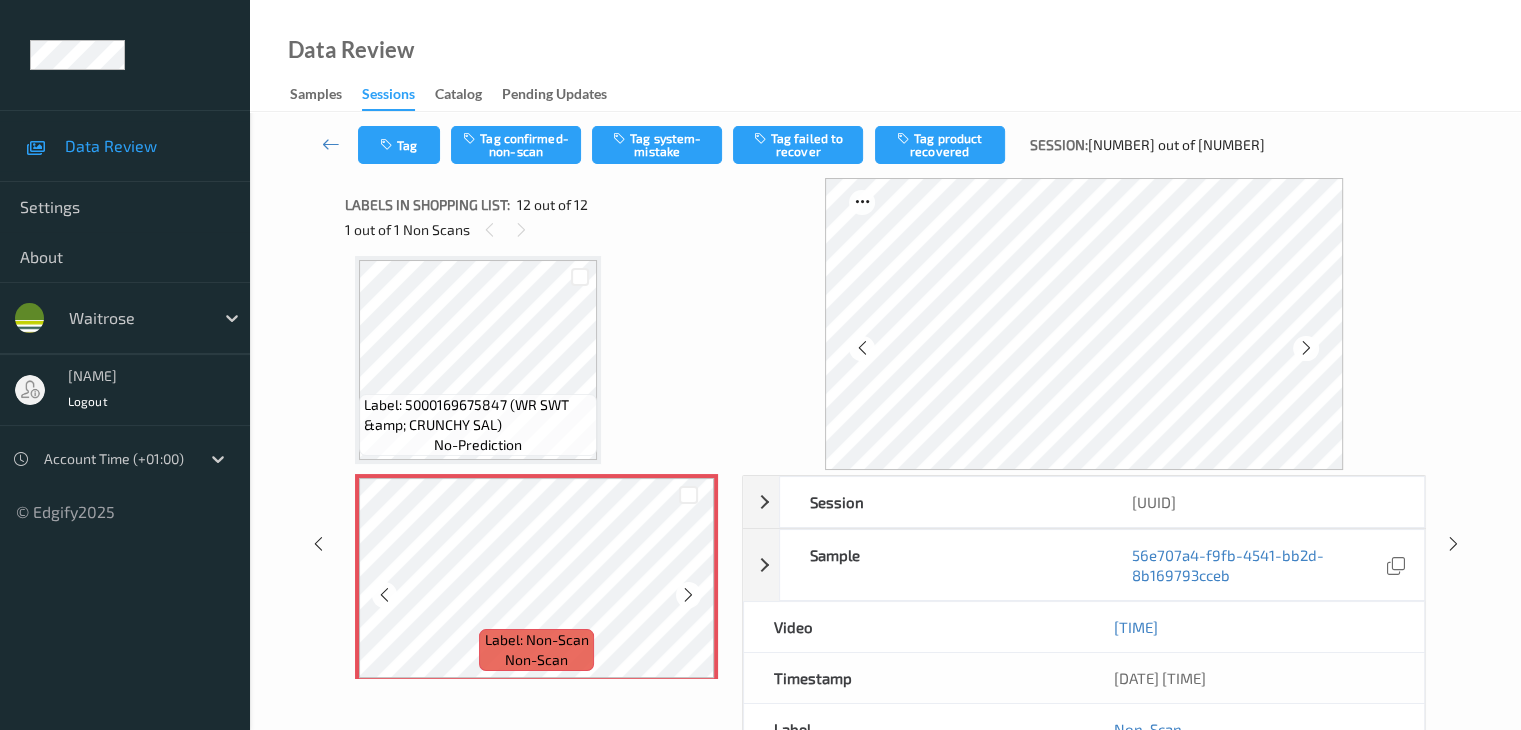 click at bounding box center (688, 595) 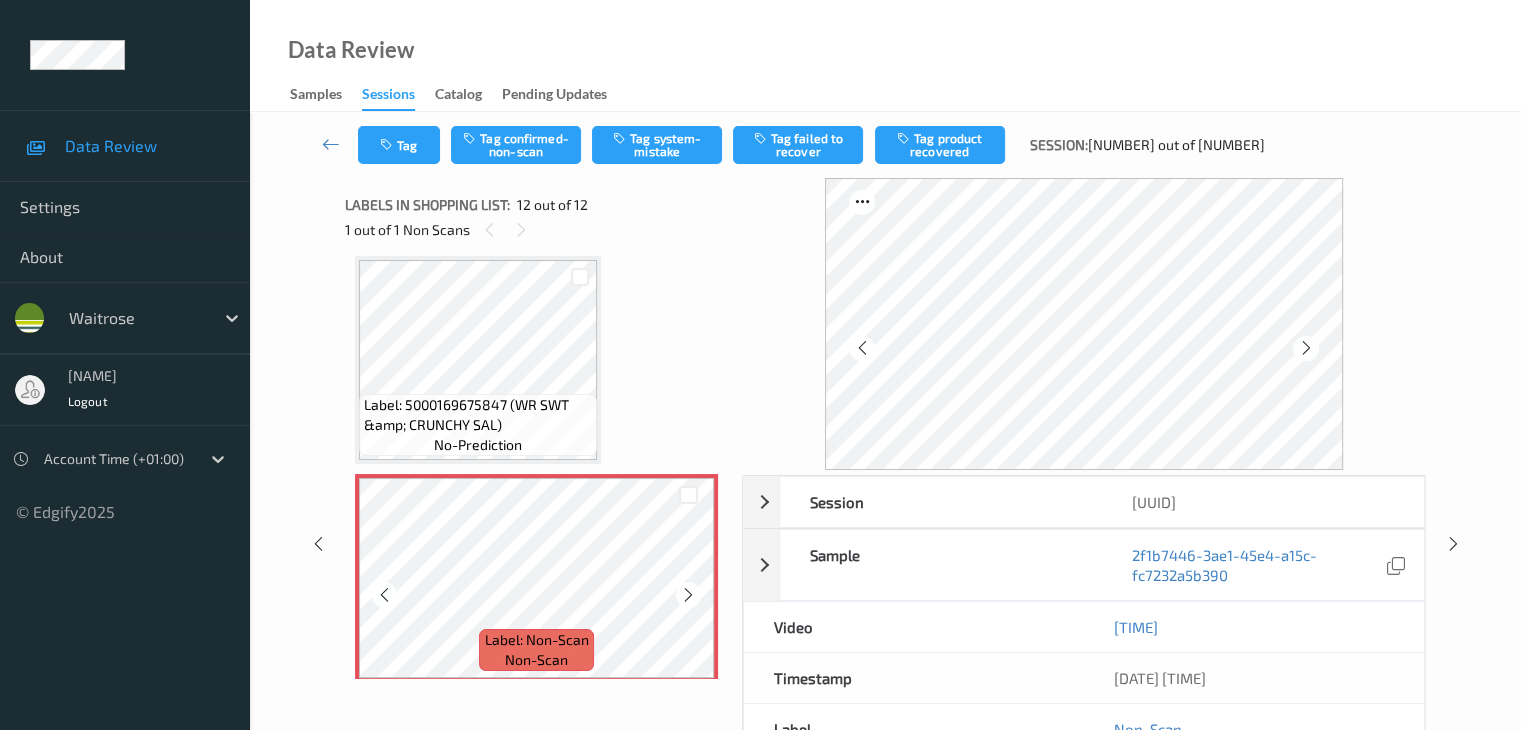 click at bounding box center (688, 595) 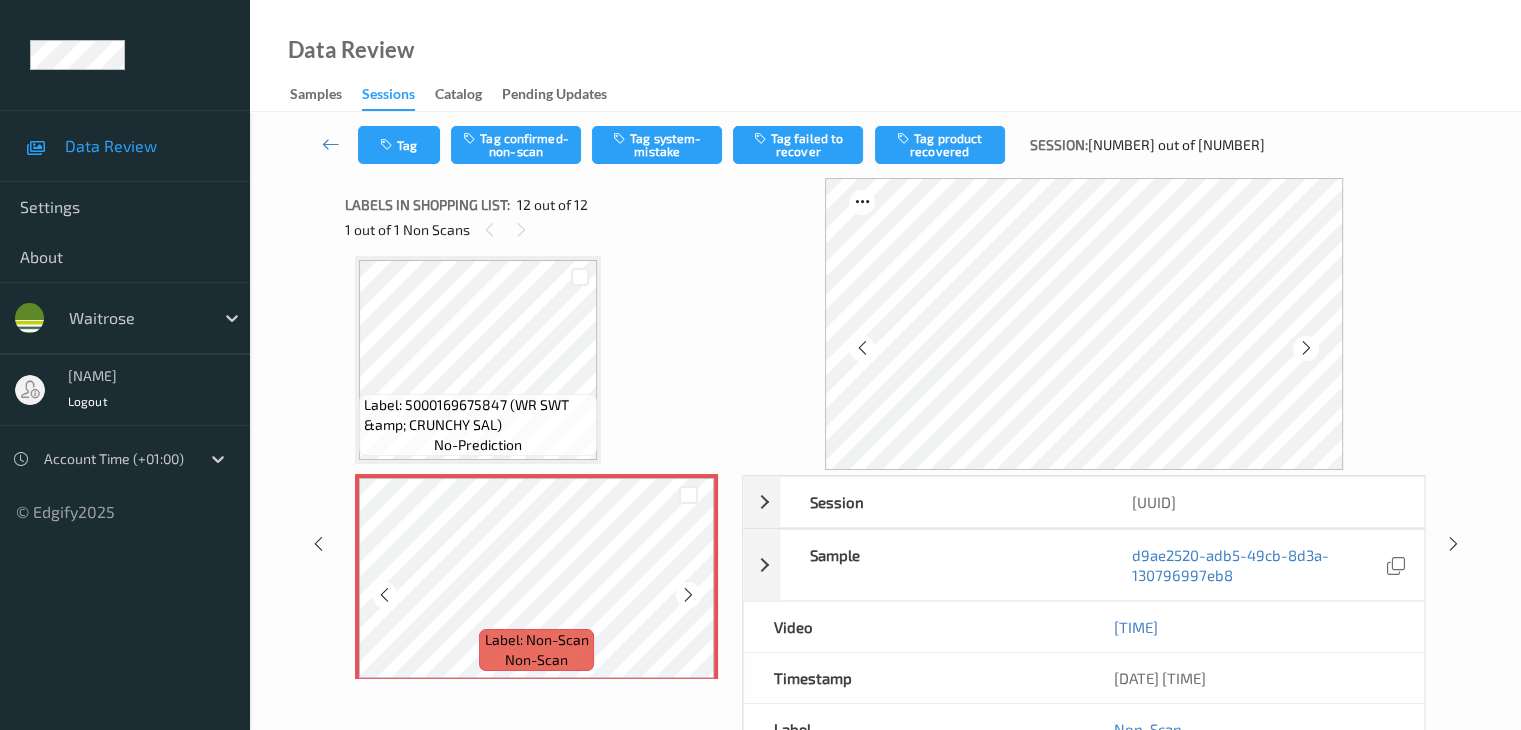 click at bounding box center (688, 595) 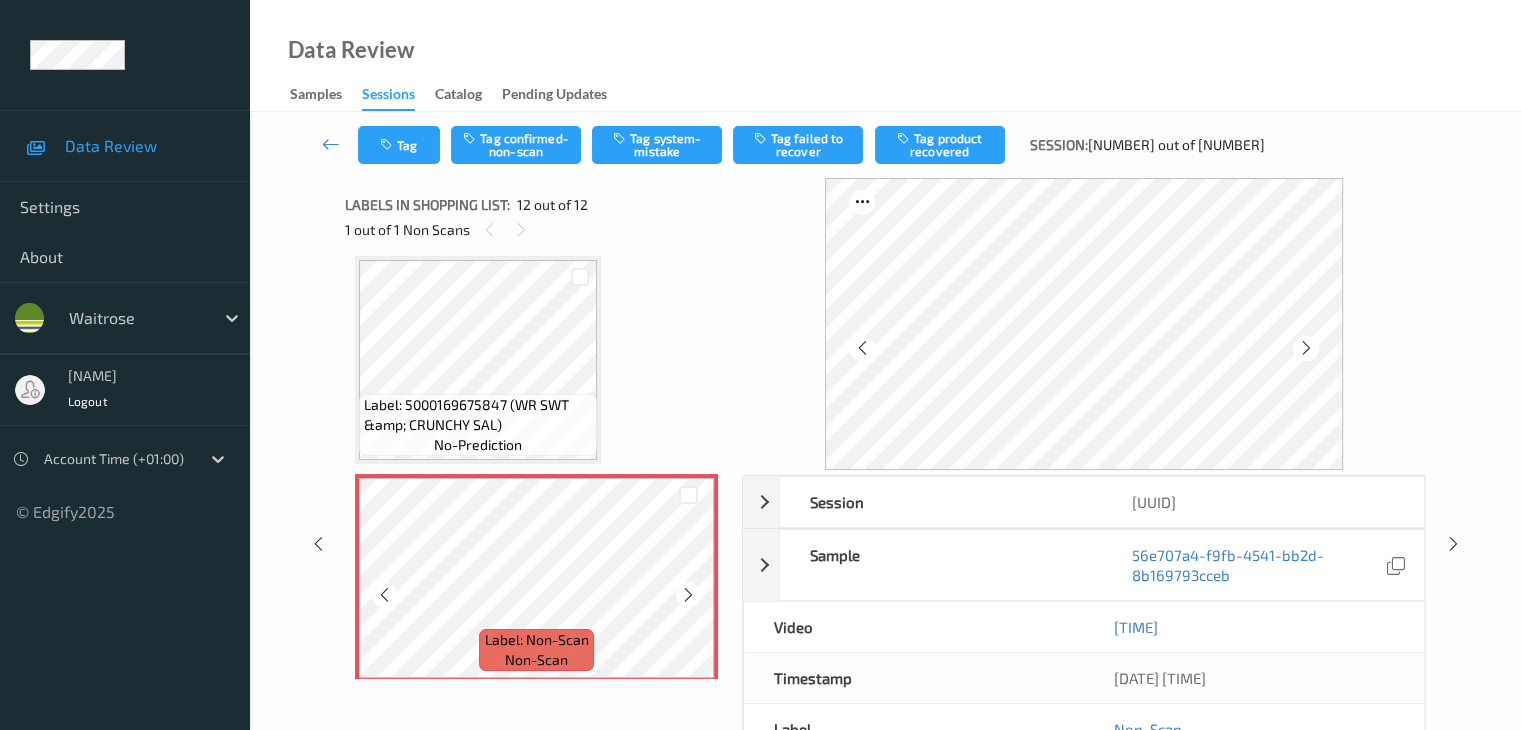 click at bounding box center [688, 595] 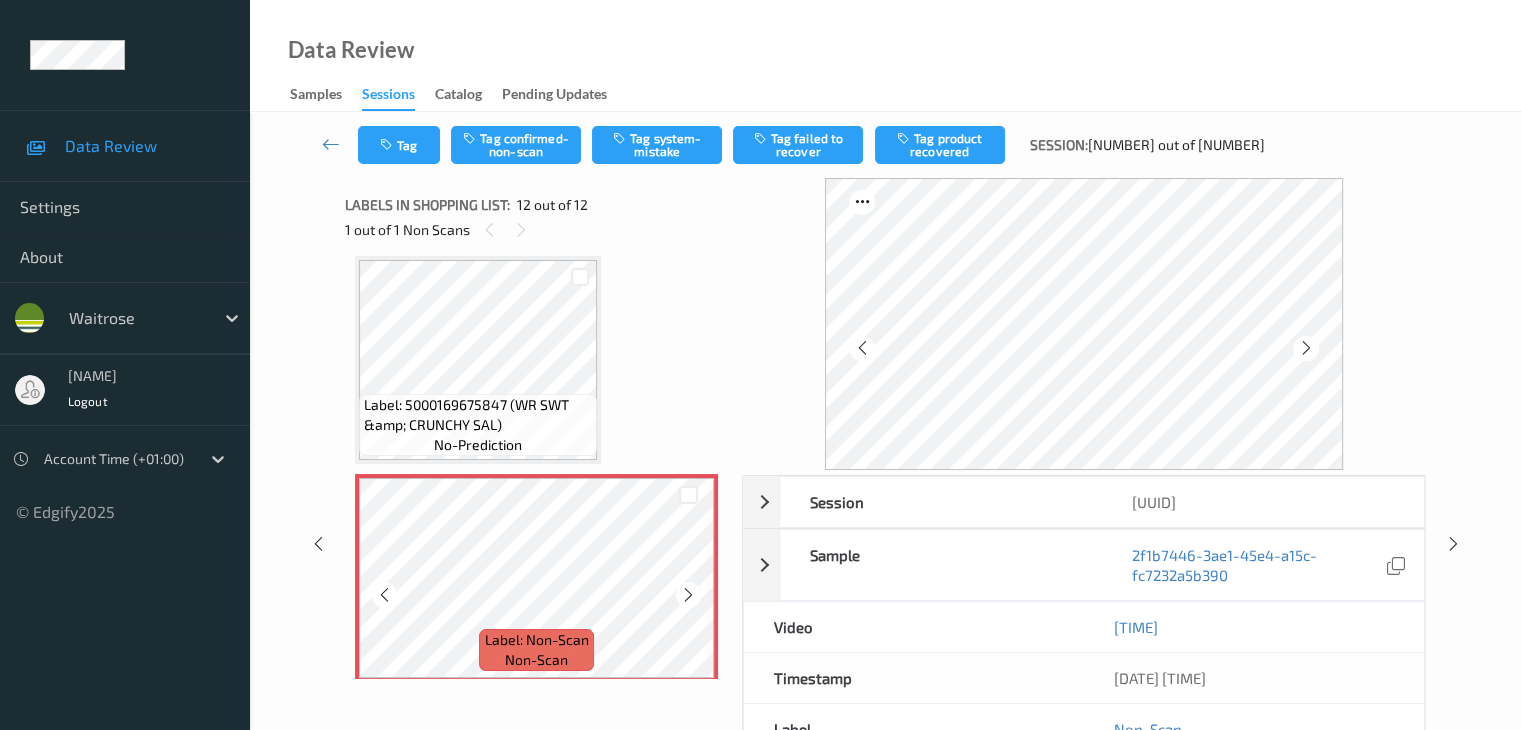 click at bounding box center (688, 595) 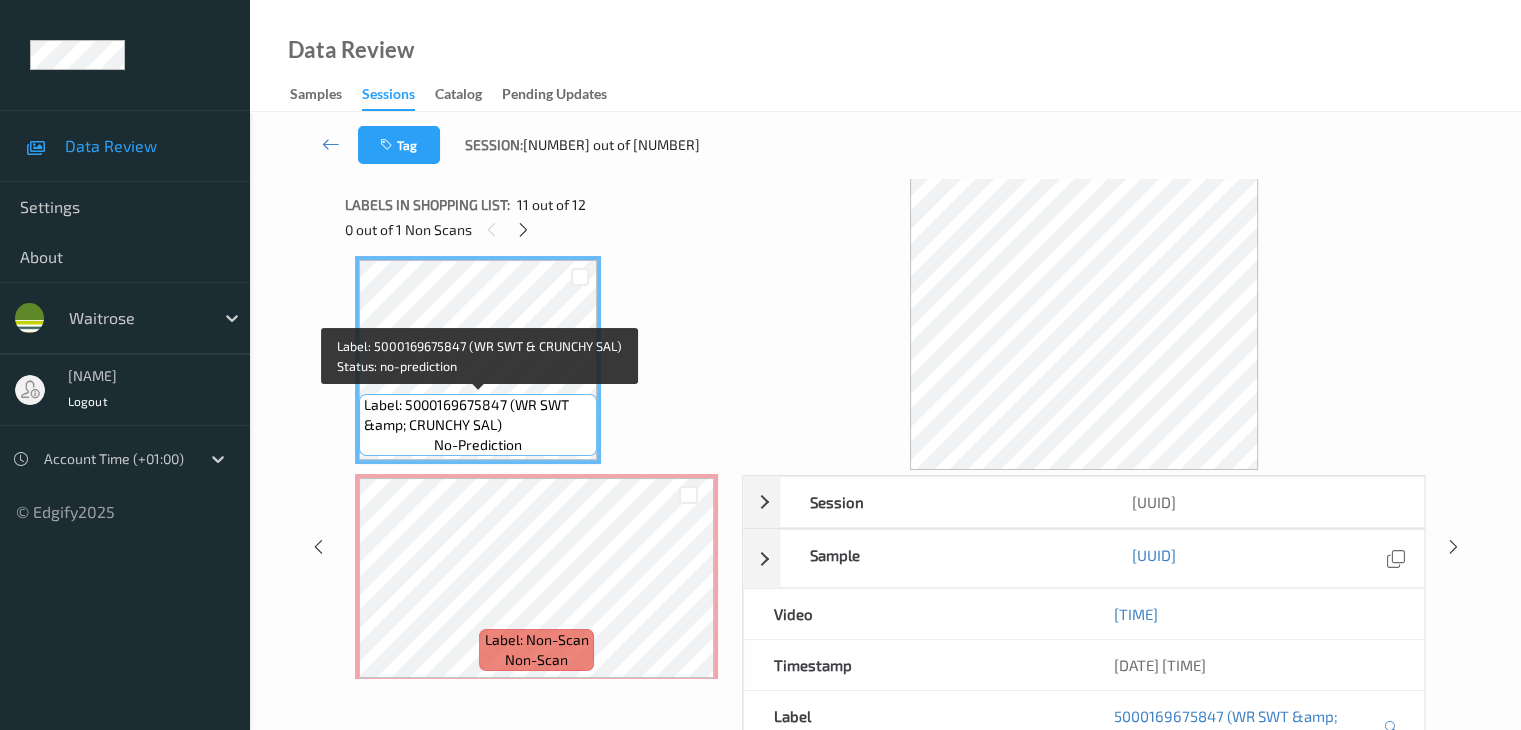 click on "Label: 5000169675847 (WR SWT &amp; CRUNCHY SAL)" at bounding box center [478, 415] 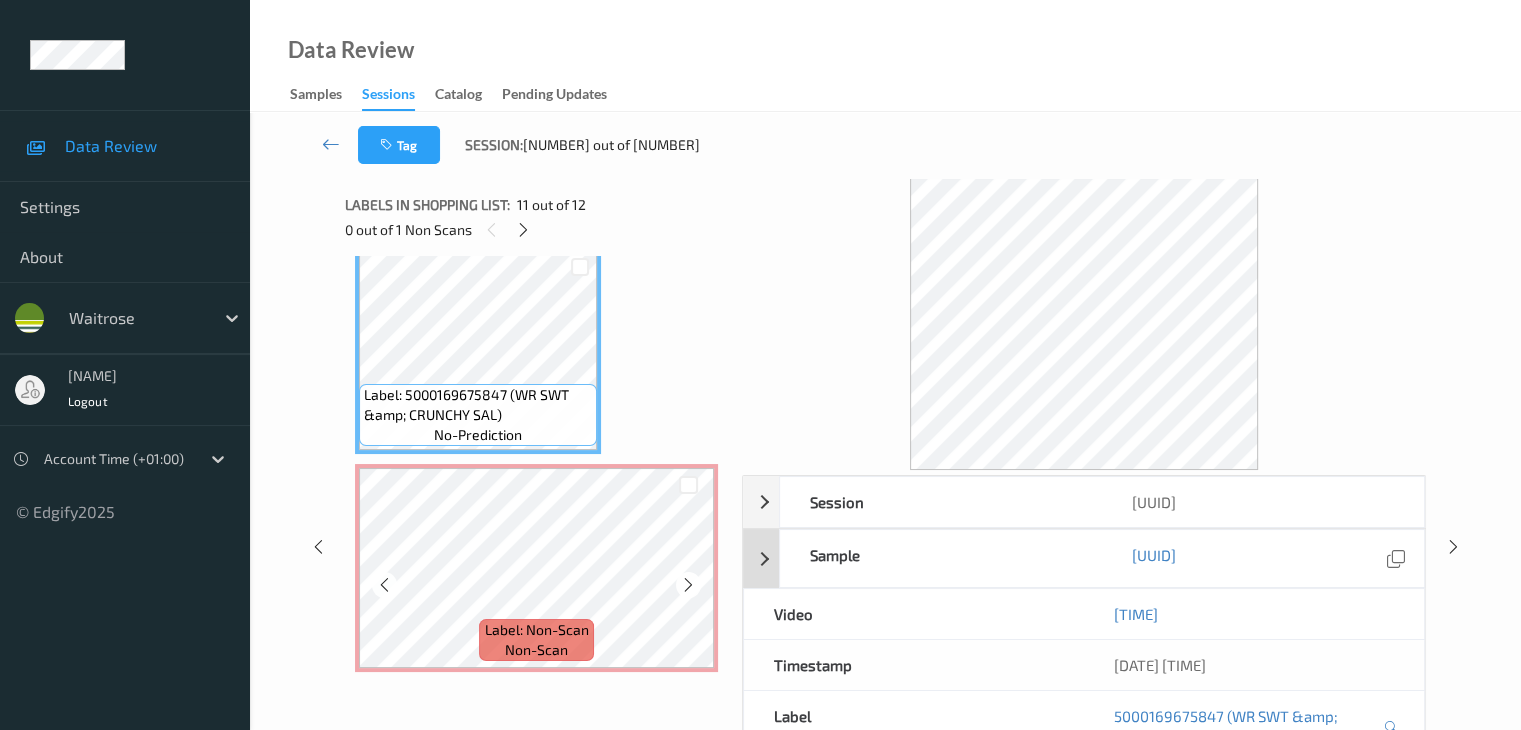 scroll, scrollTop: 2203, scrollLeft: 0, axis: vertical 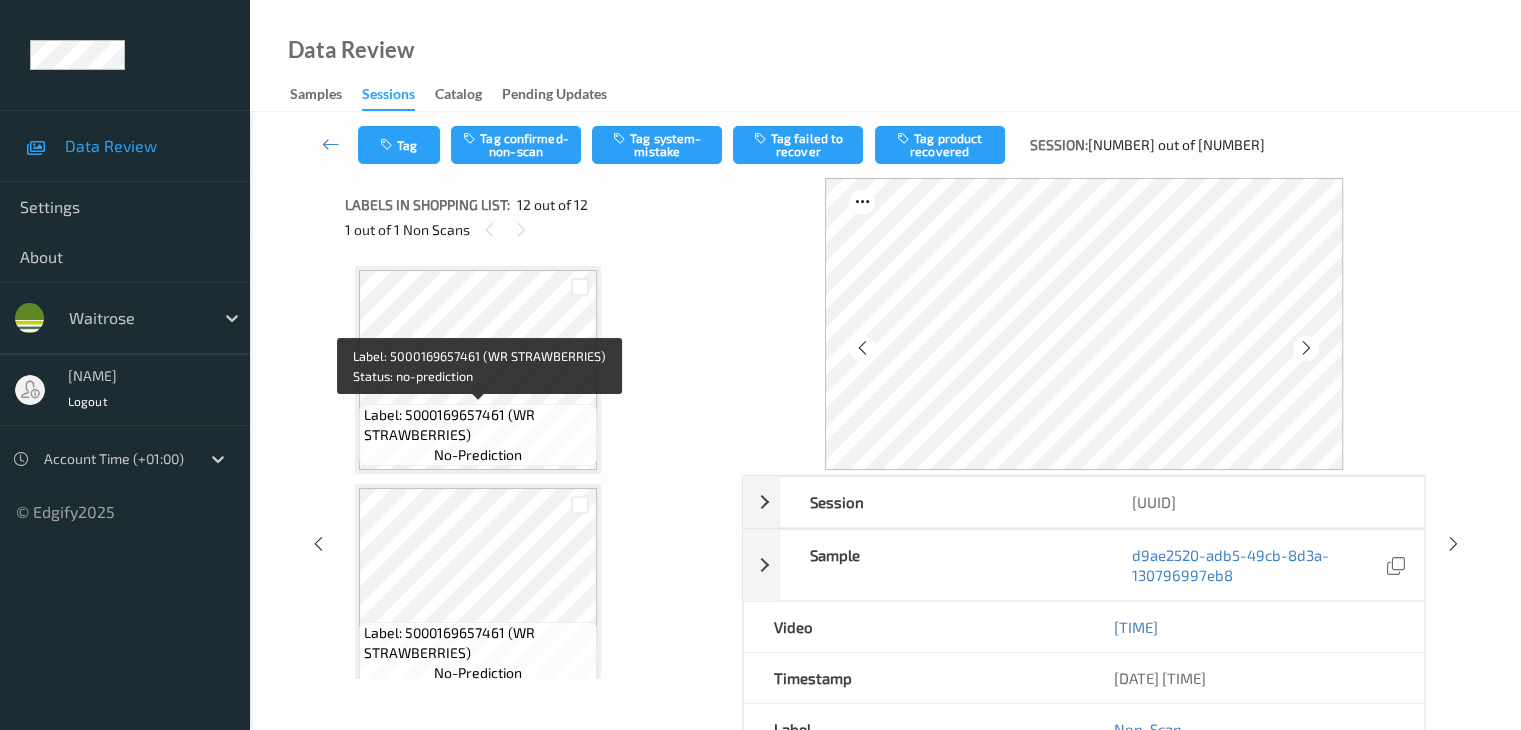 click on "Label: 5000169657461 (WR STRAWBERRIES)" at bounding box center [478, 425] 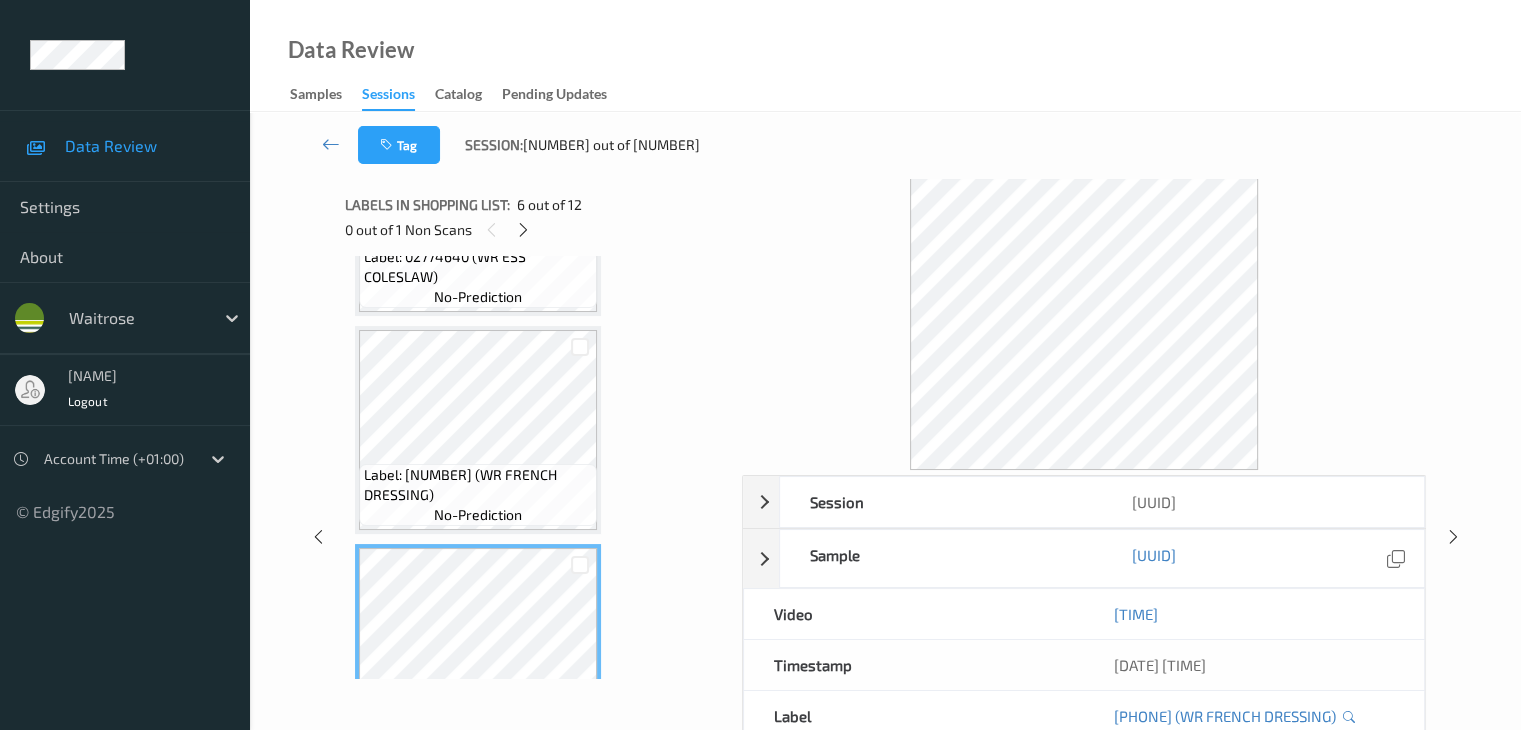 scroll, scrollTop: 800, scrollLeft: 0, axis: vertical 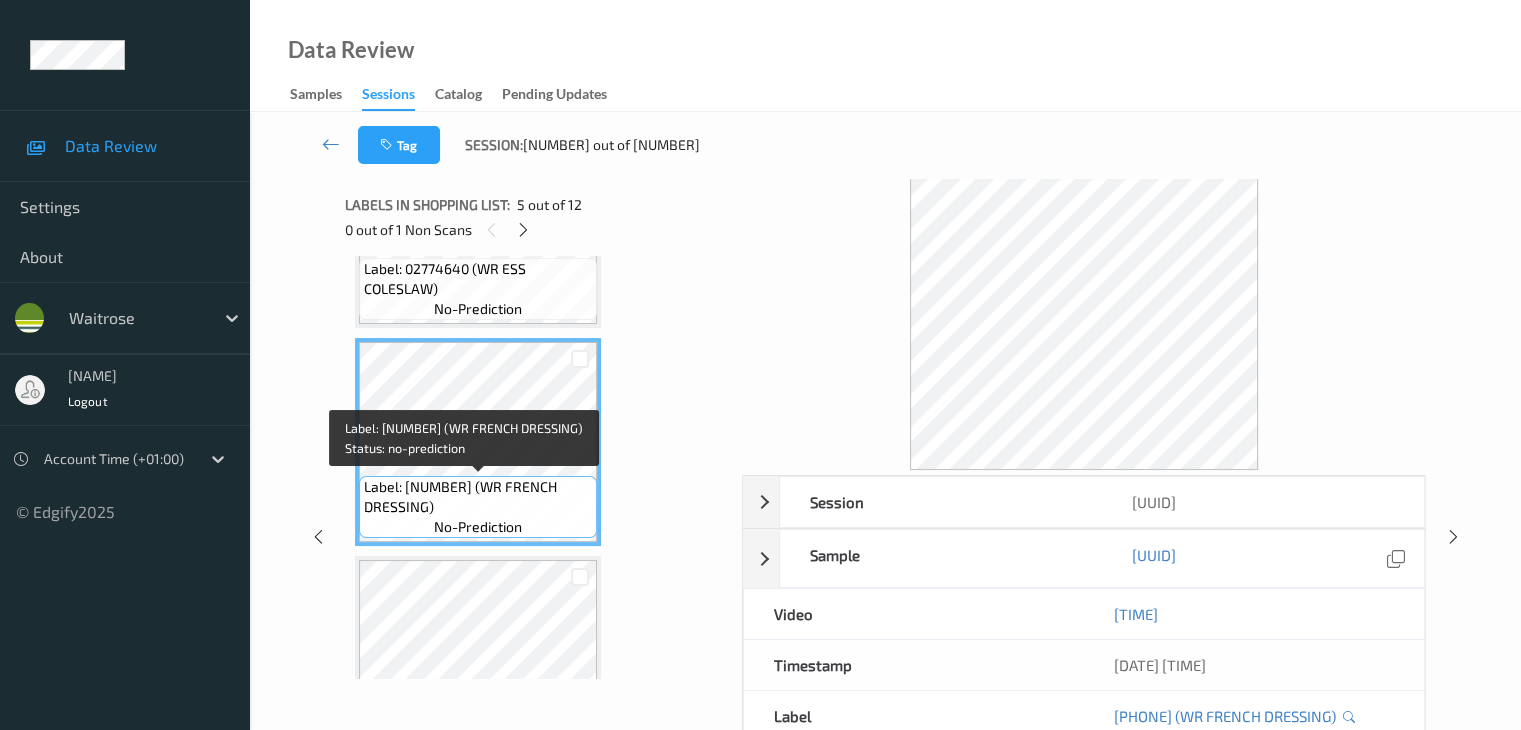 click on "Label: 5000169597521 (WR FRENCH DRESSING)" at bounding box center [478, 497] 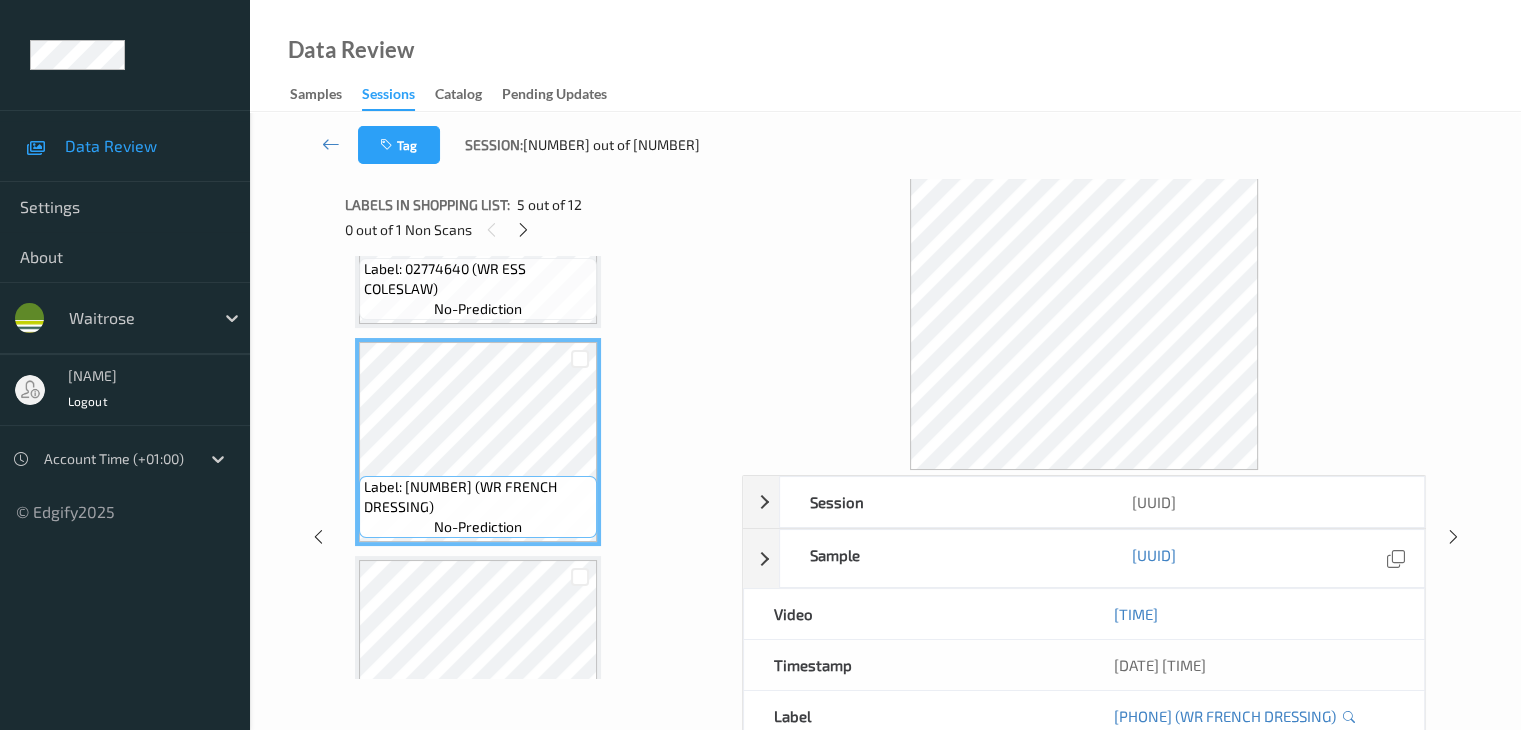 click on "Label: 5000169597521 (WR FRENCH DRESSING) no-prediction" at bounding box center [478, 660] 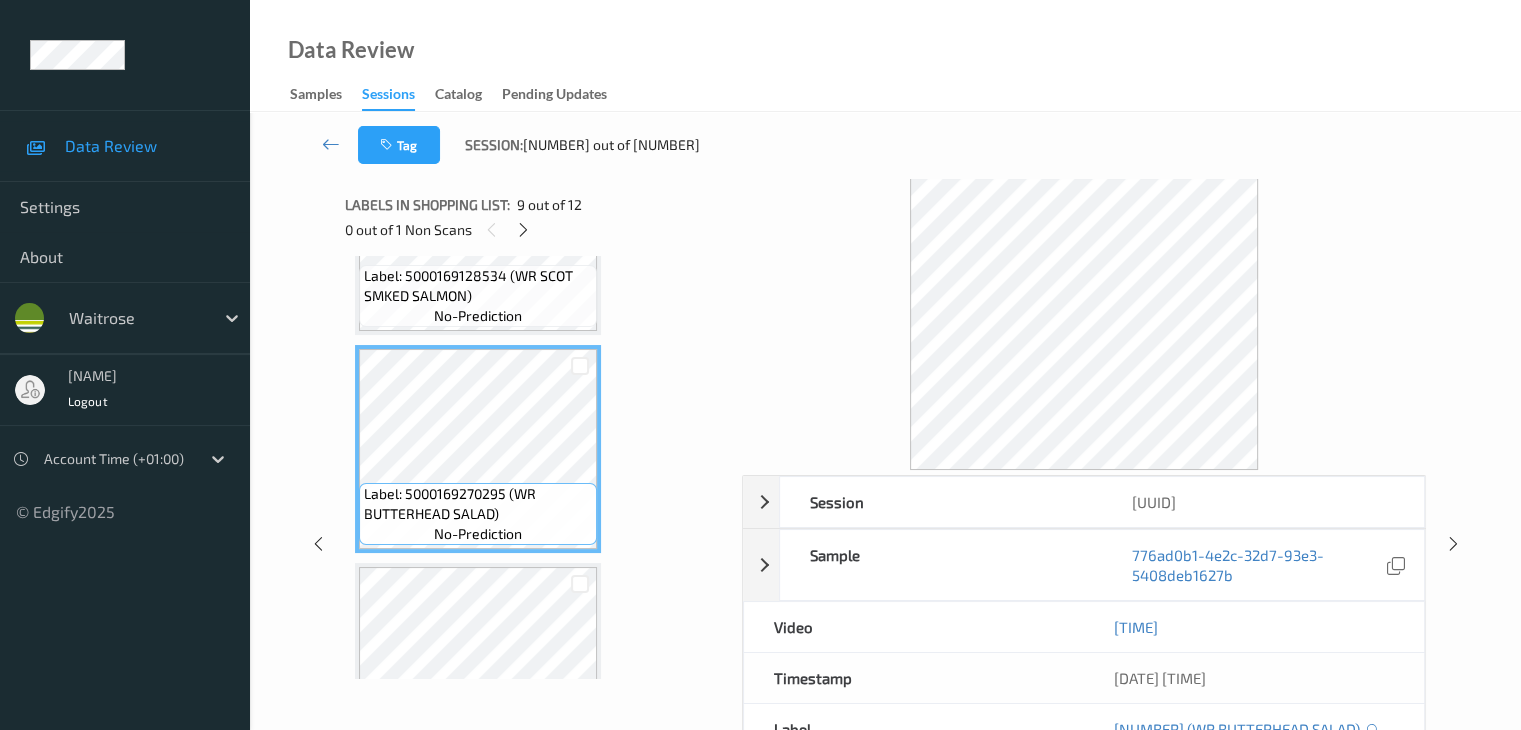 scroll, scrollTop: 1700, scrollLeft: 0, axis: vertical 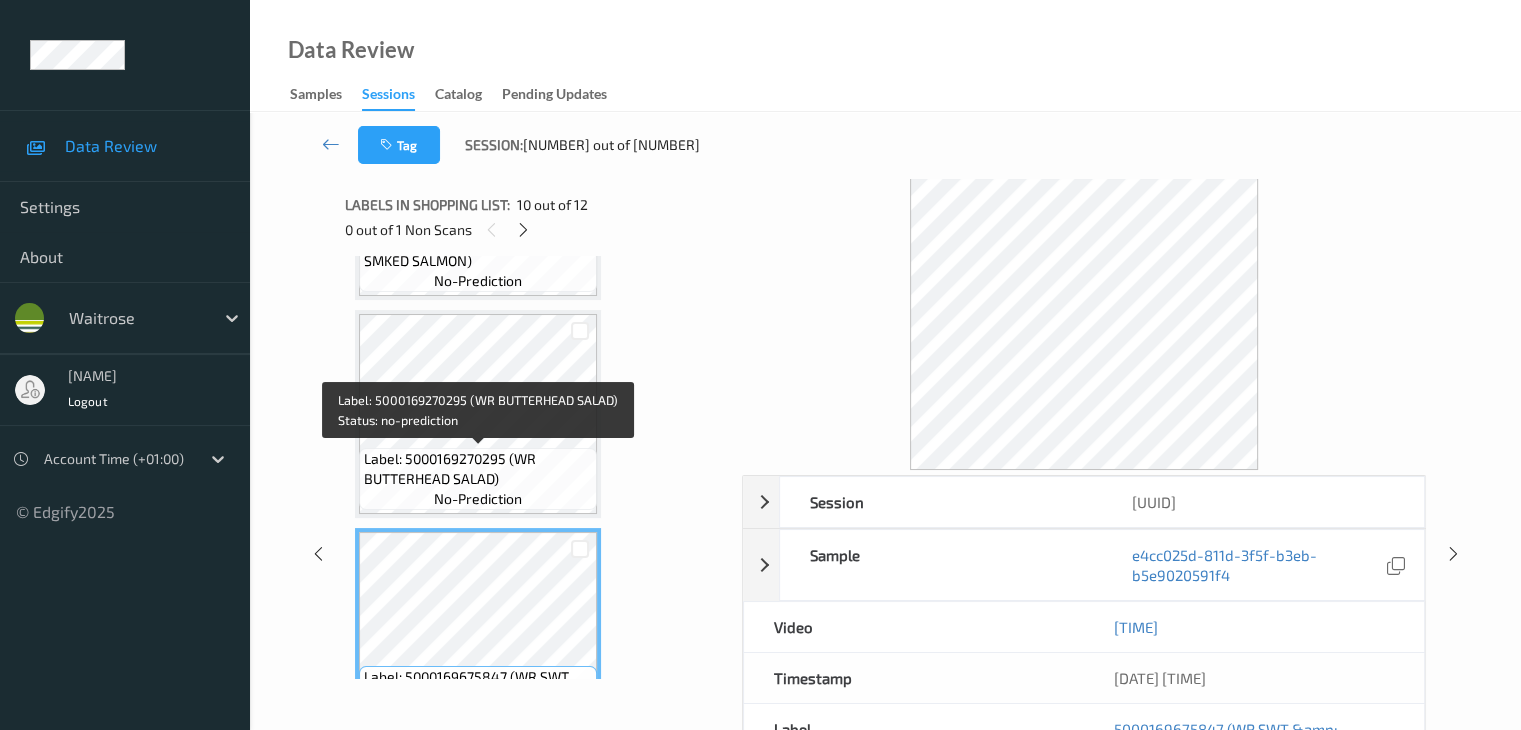 click on "Label: 5000169270295 (WR BUTTERHEAD SALAD)" at bounding box center [478, 469] 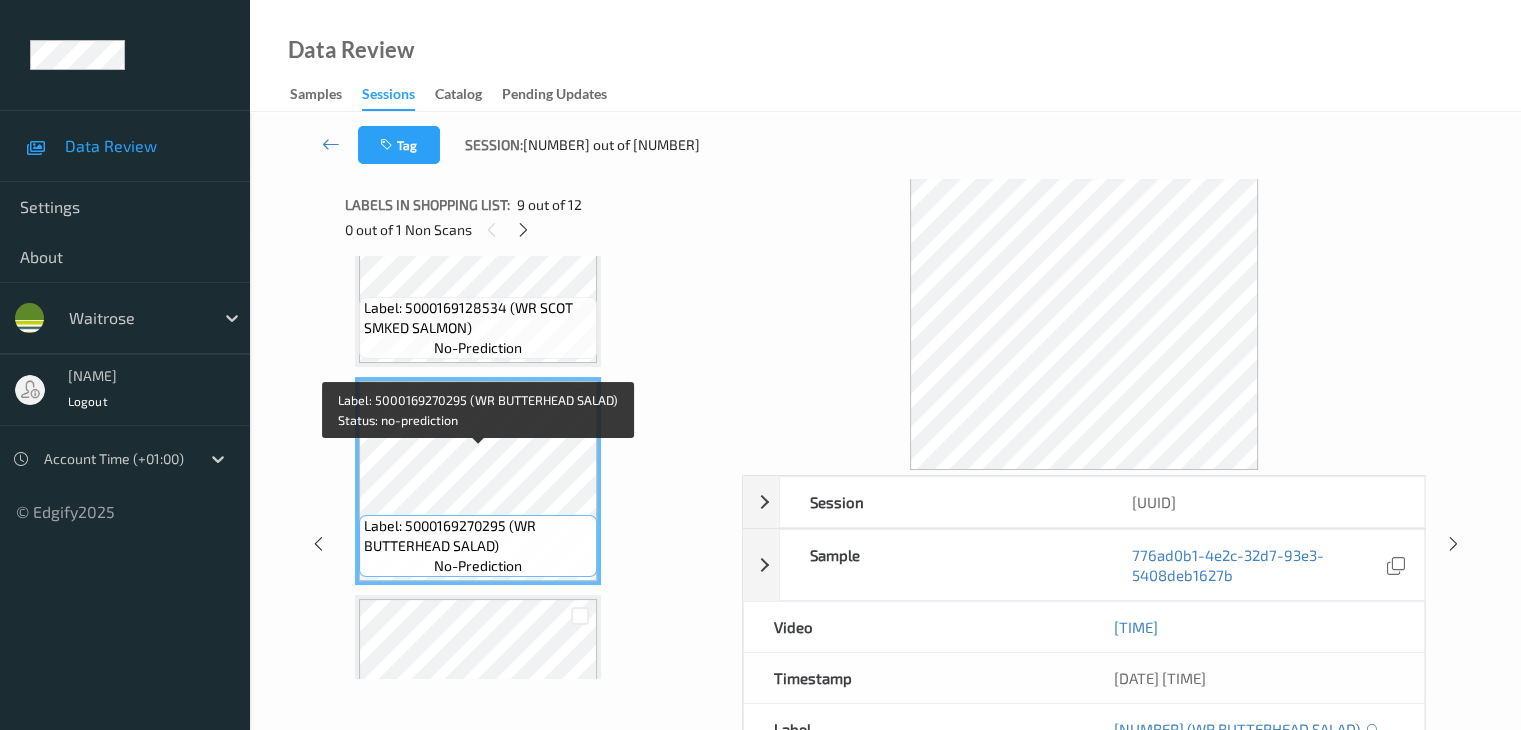 scroll, scrollTop: 1600, scrollLeft: 0, axis: vertical 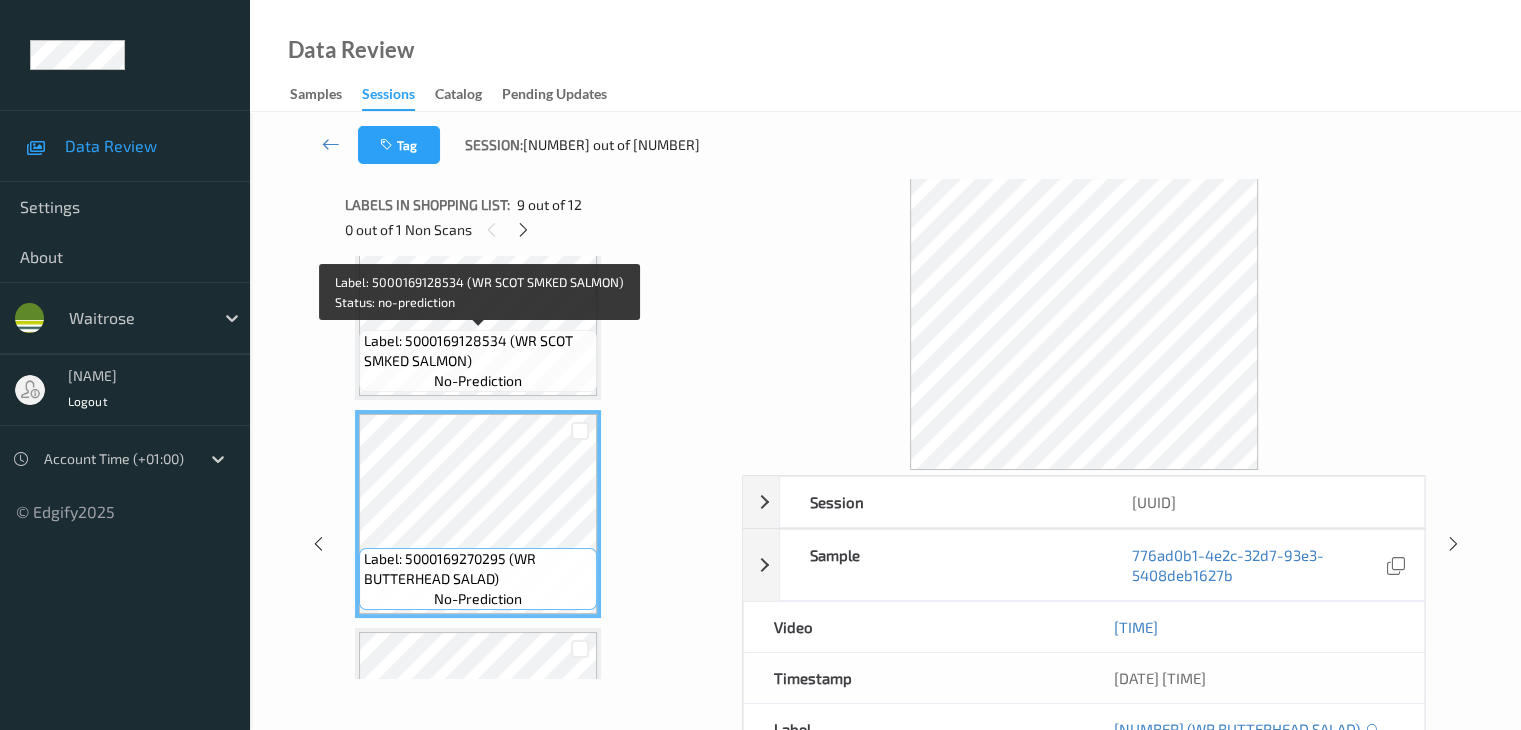 click on "Label: 5000169128534 (WR SCOT SMKED SALMON) no-prediction" at bounding box center (478, 361) 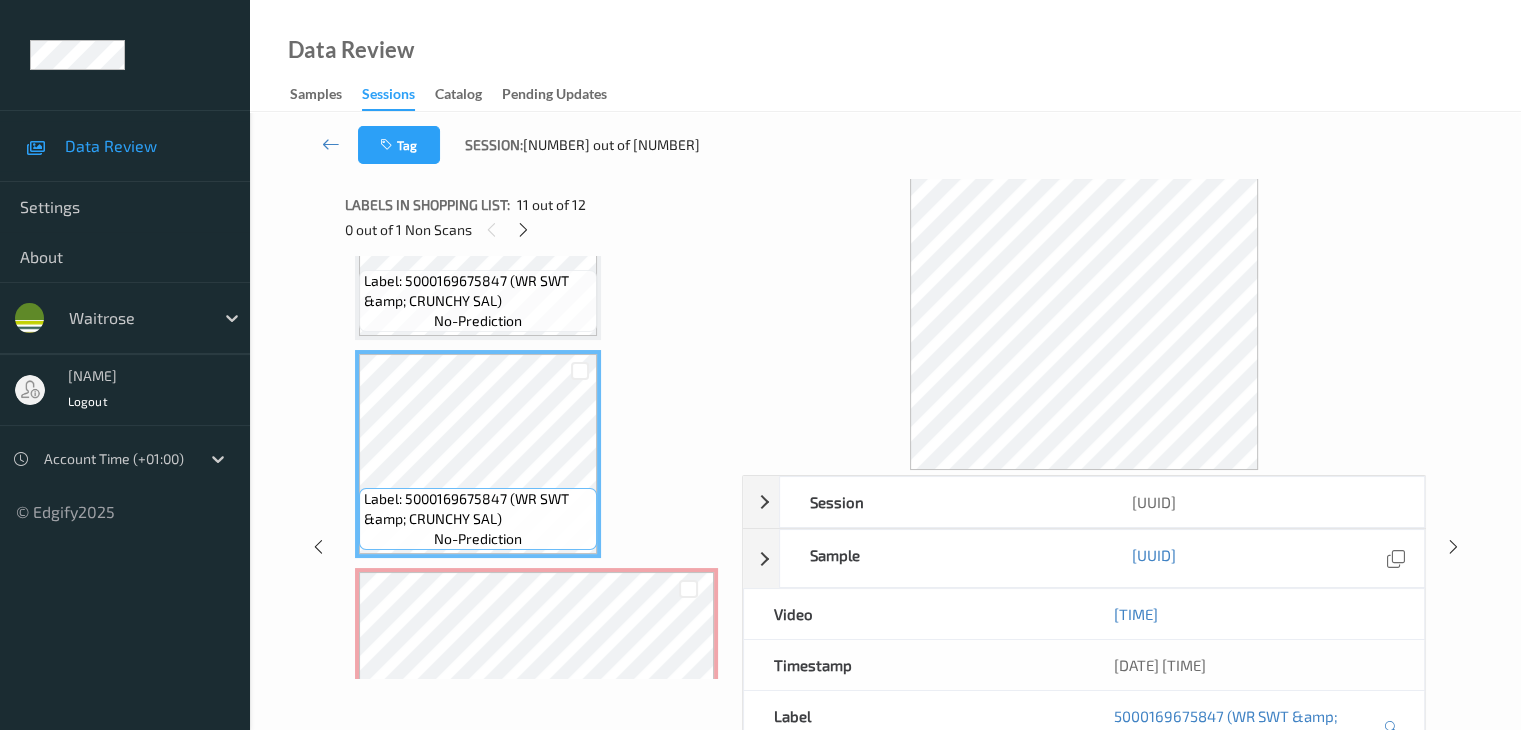 scroll, scrollTop: 2203, scrollLeft: 0, axis: vertical 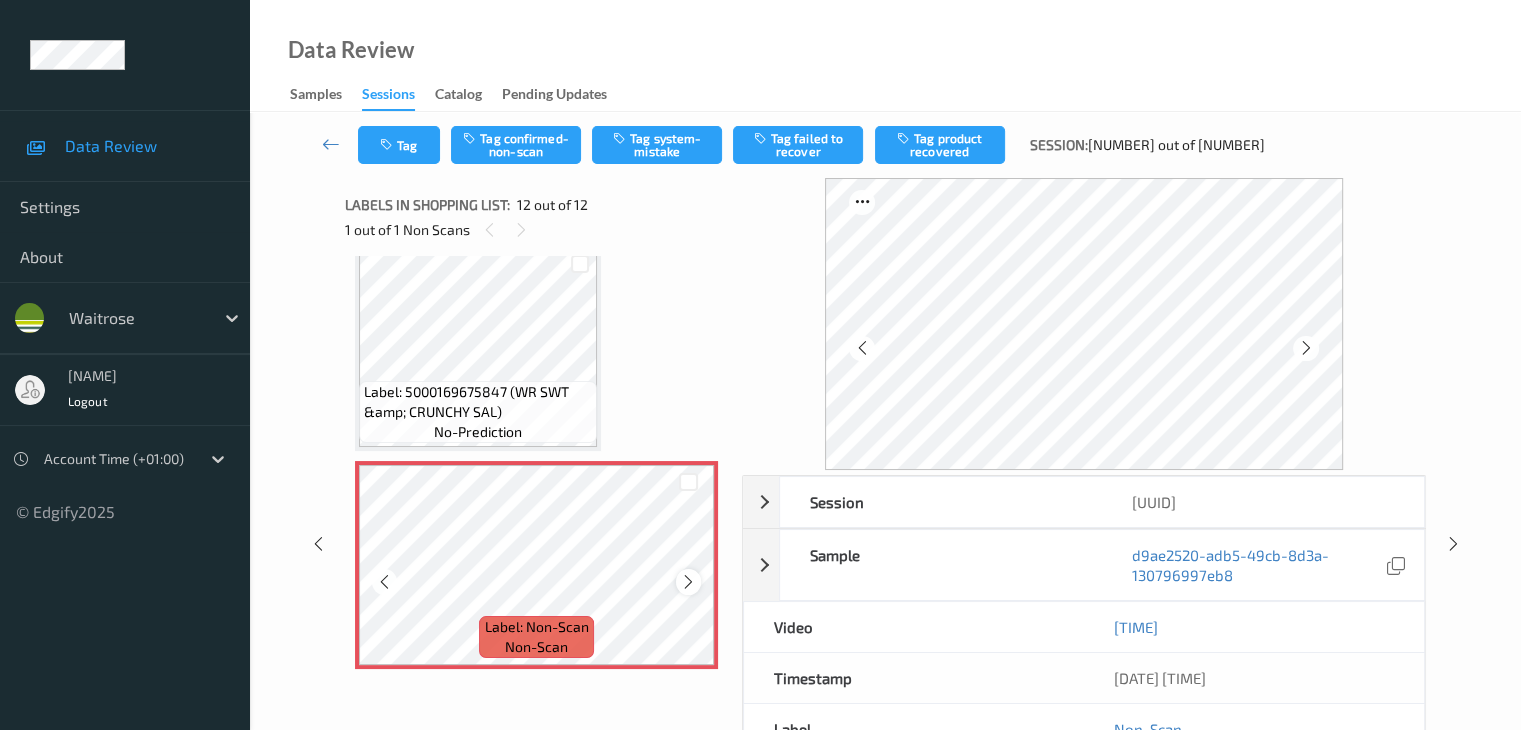 click at bounding box center (688, 582) 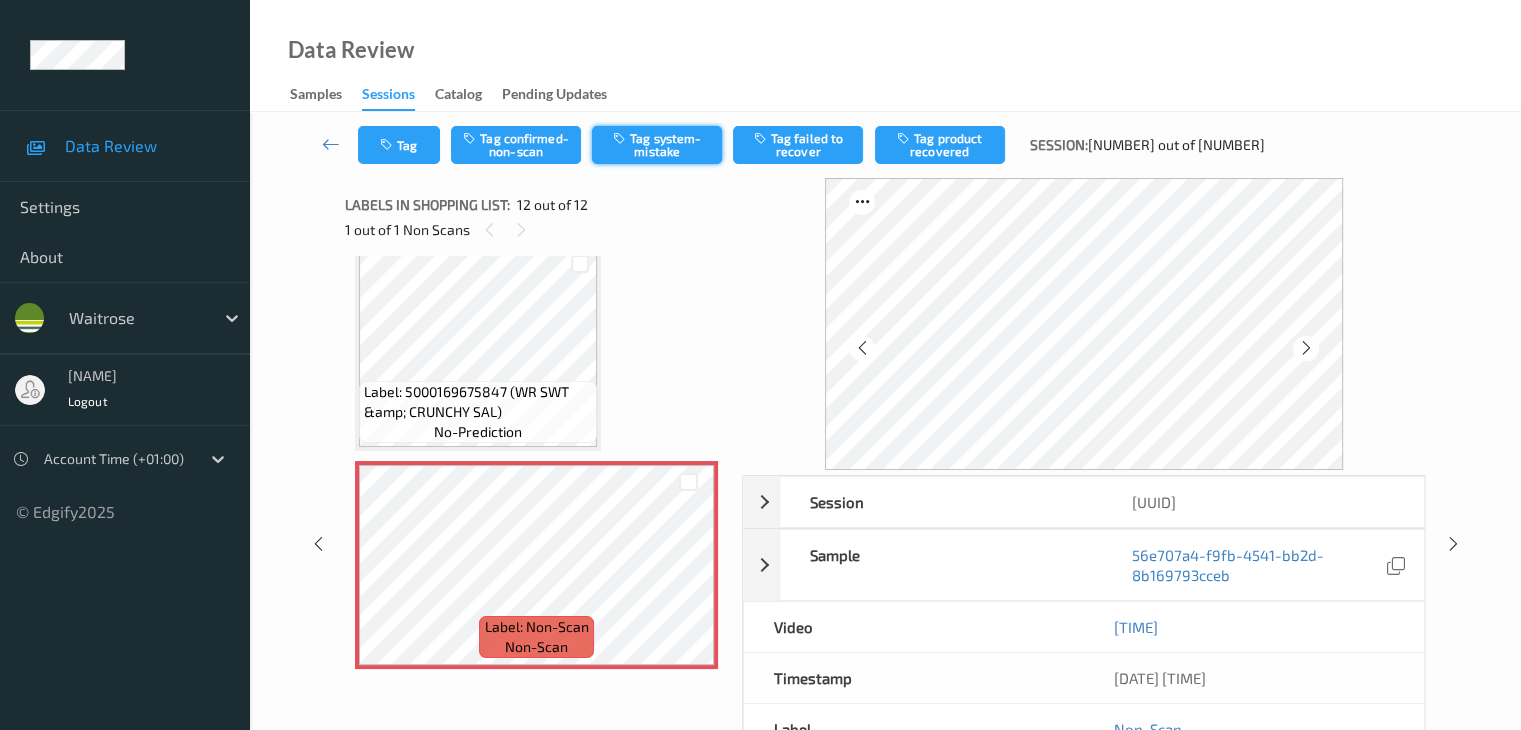 click on "Tag   system-mistake" at bounding box center [657, 145] 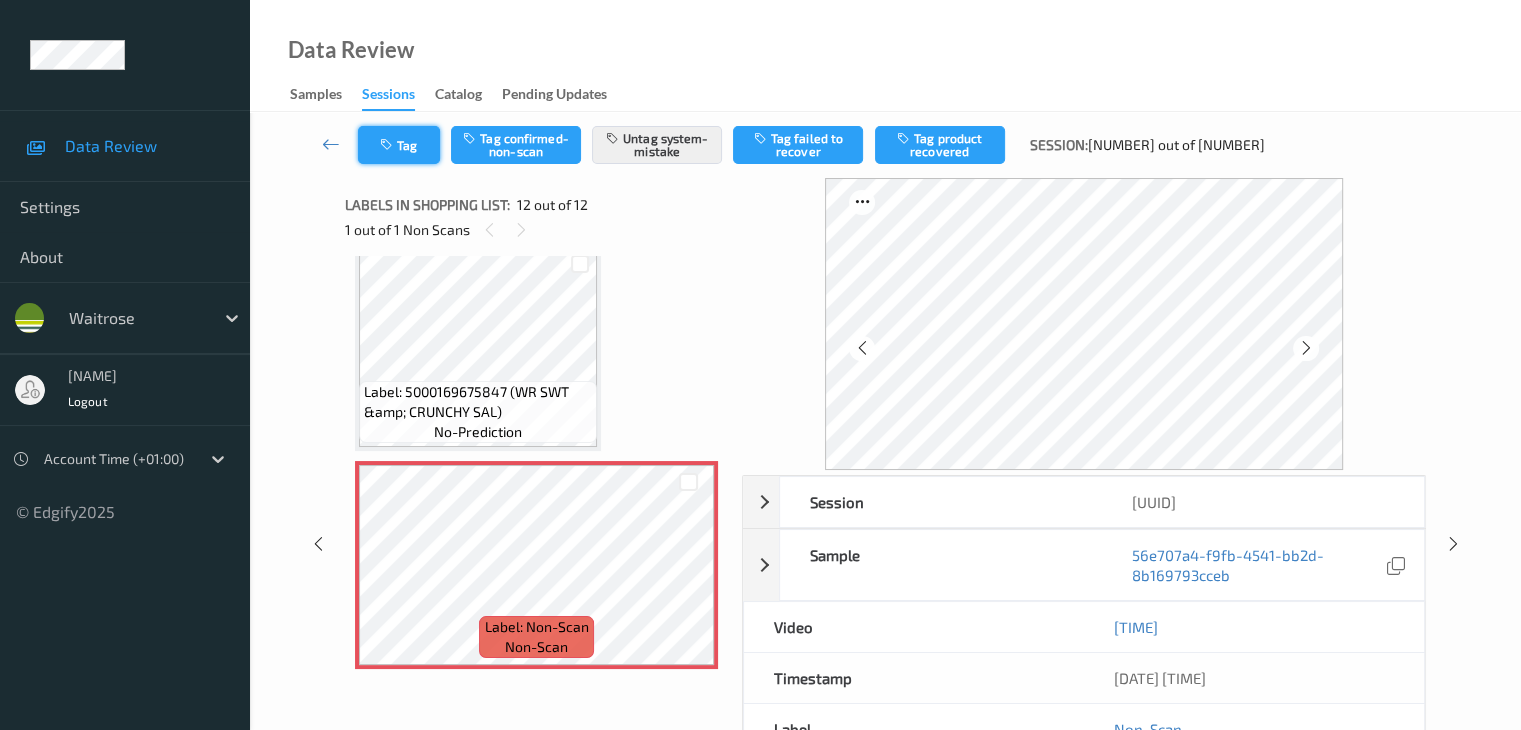 click on "Tag" at bounding box center [399, 145] 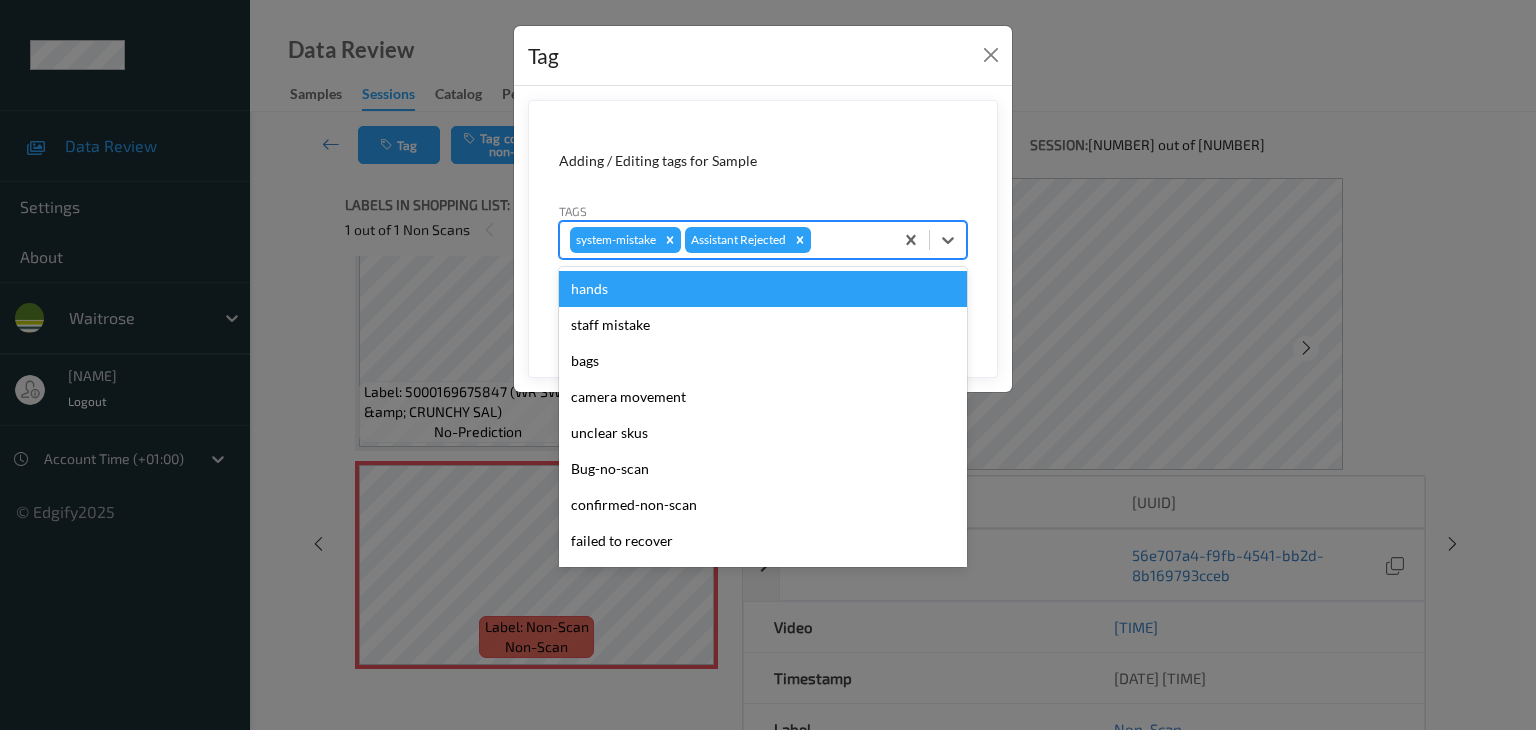 click at bounding box center [849, 240] 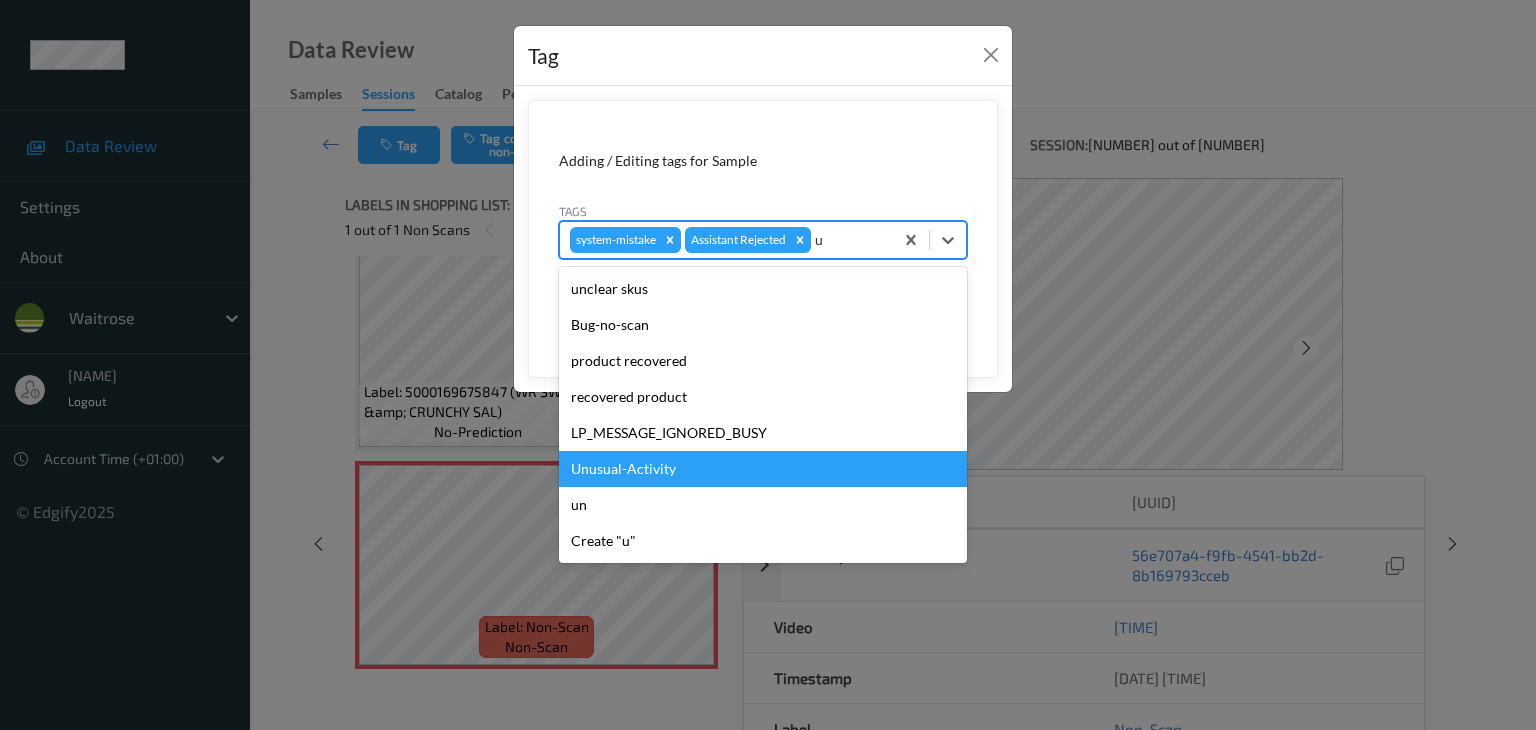 click on "Unusual-Activity" at bounding box center [763, 469] 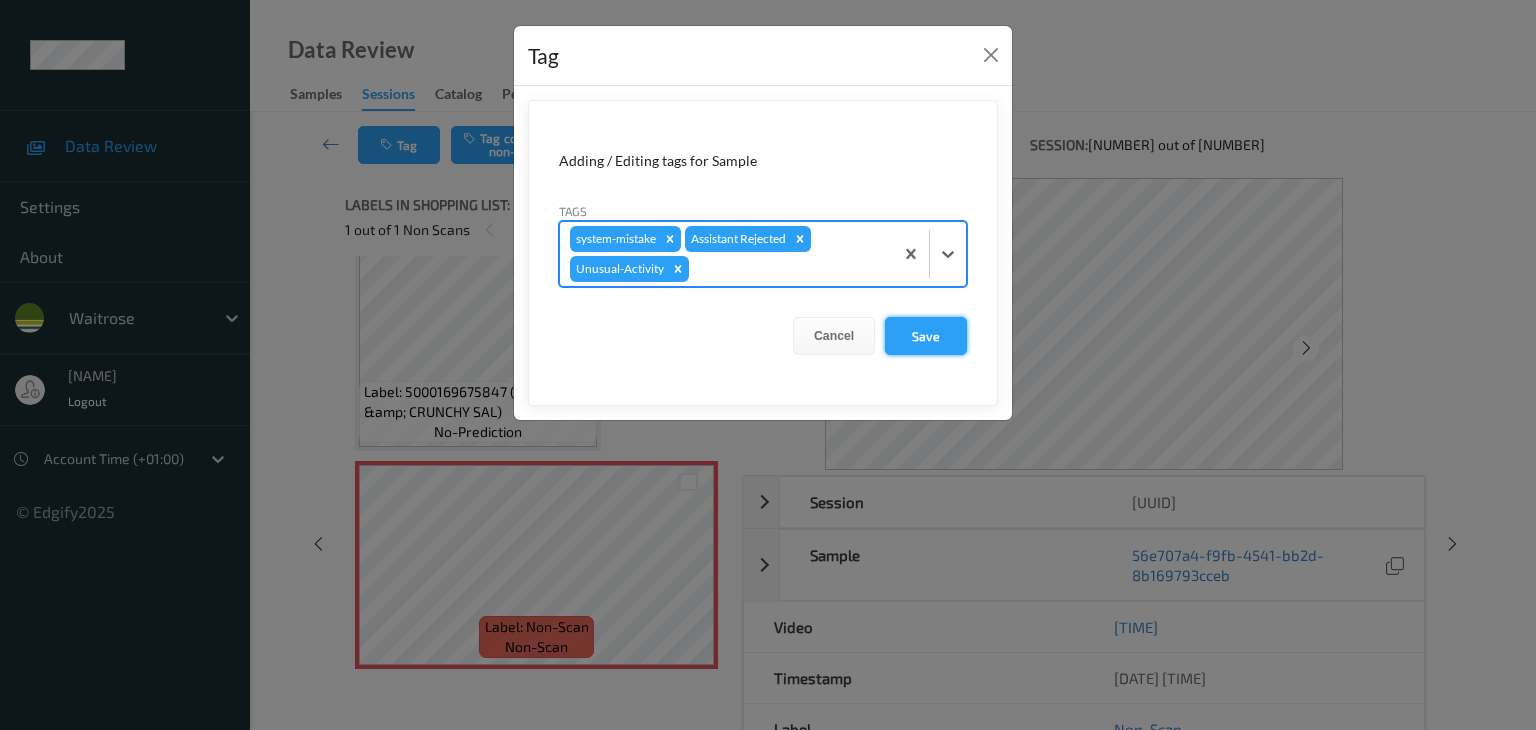 click on "Save" at bounding box center [926, 336] 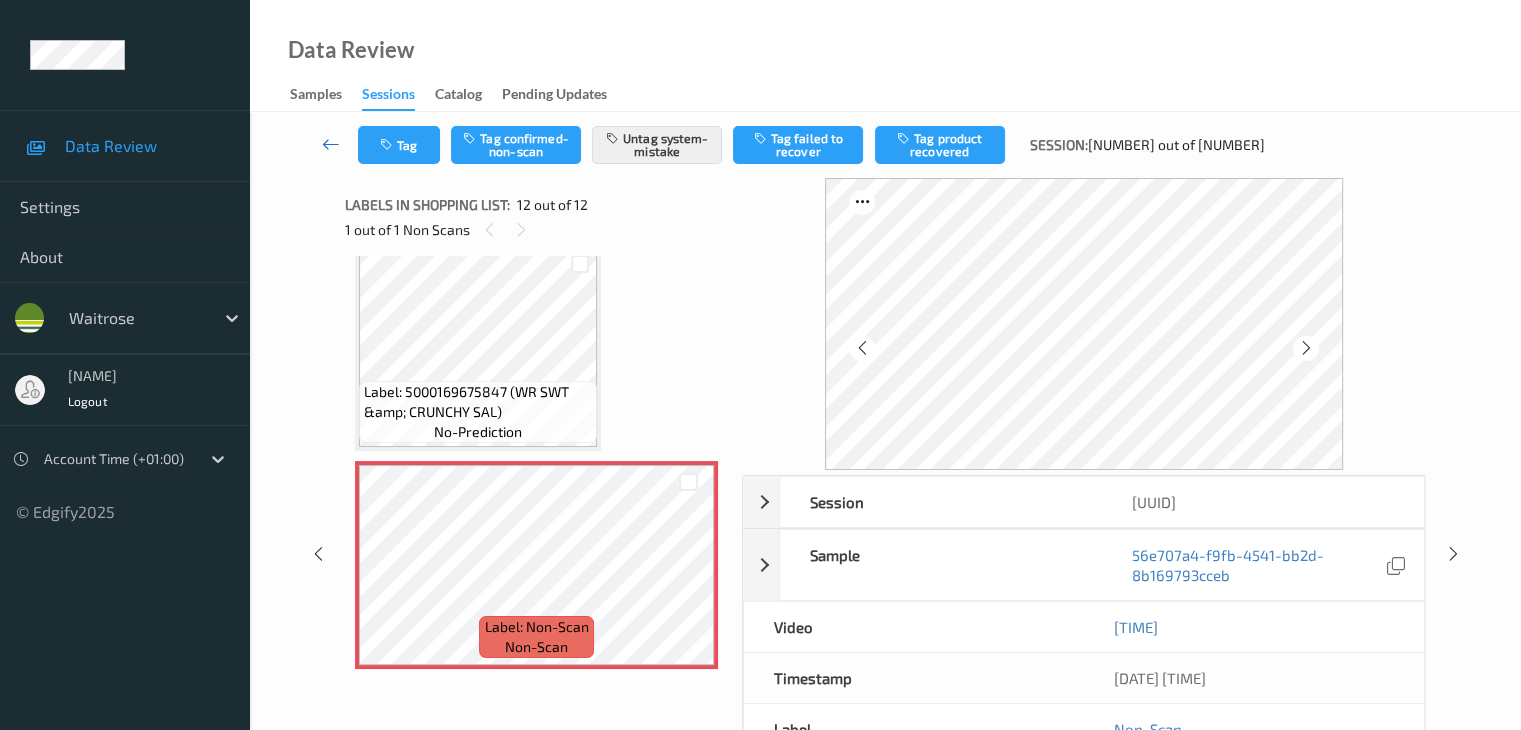 click at bounding box center [331, 144] 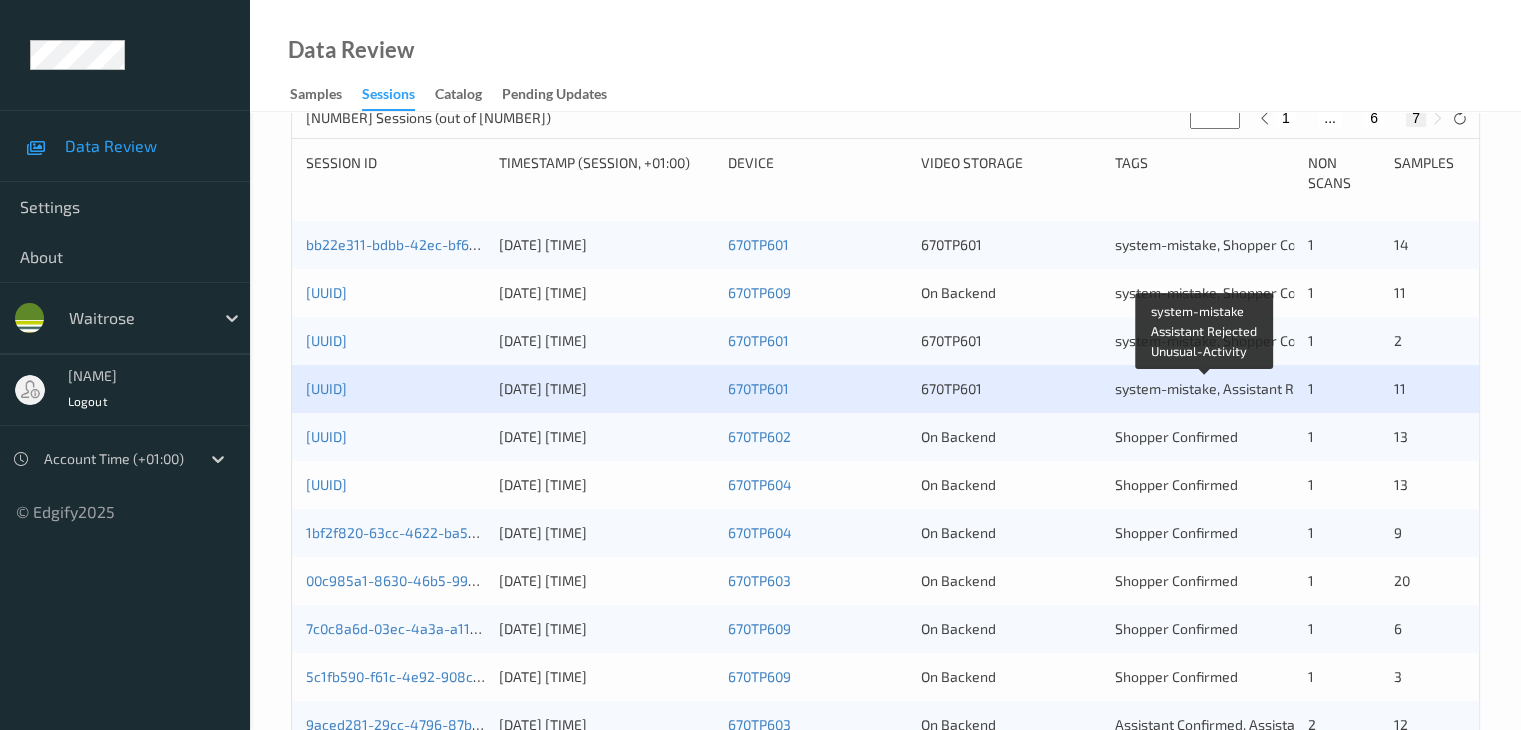 scroll, scrollTop: 500, scrollLeft: 0, axis: vertical 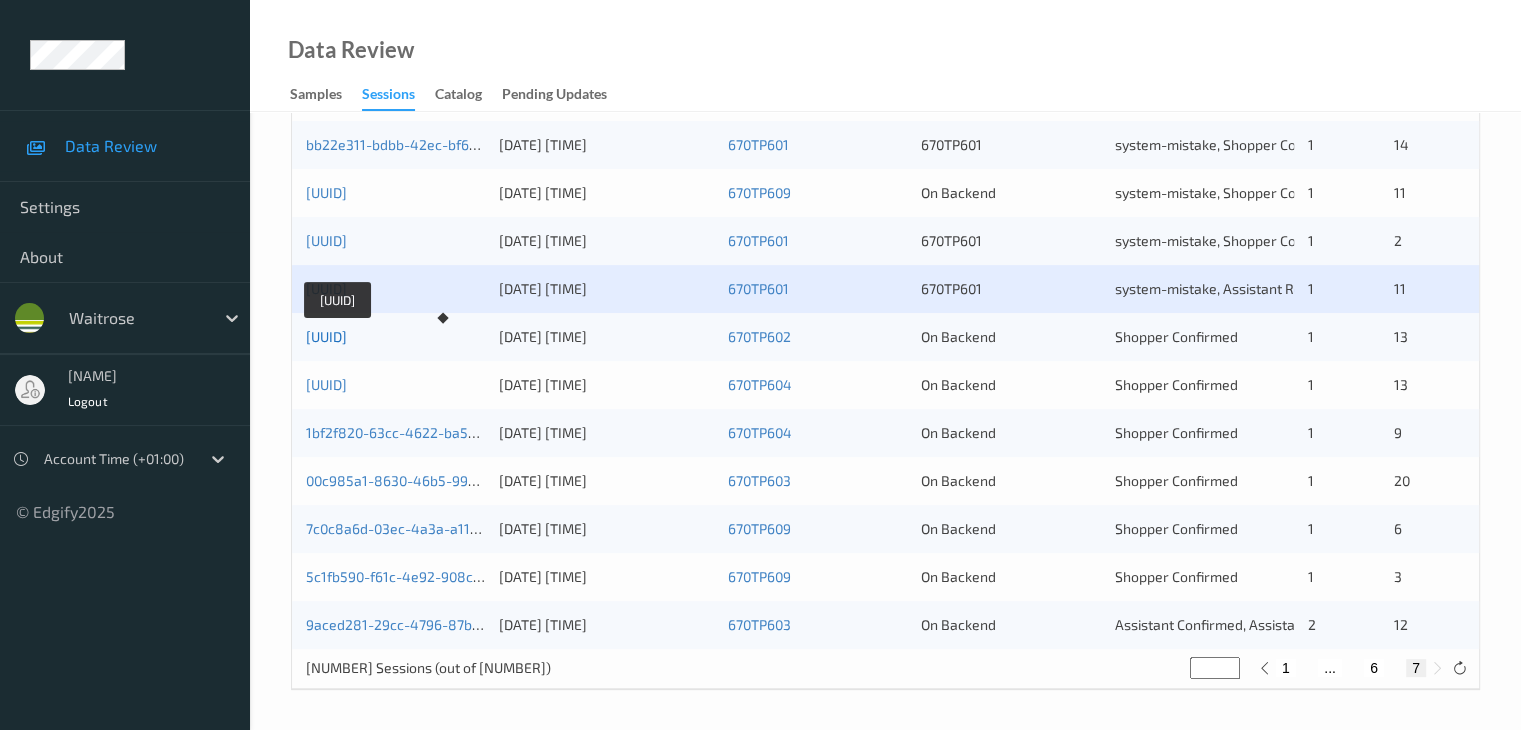 click on "b272a882-804f-43d4-be51-53044a03605f" at bounding box center (326, 336) 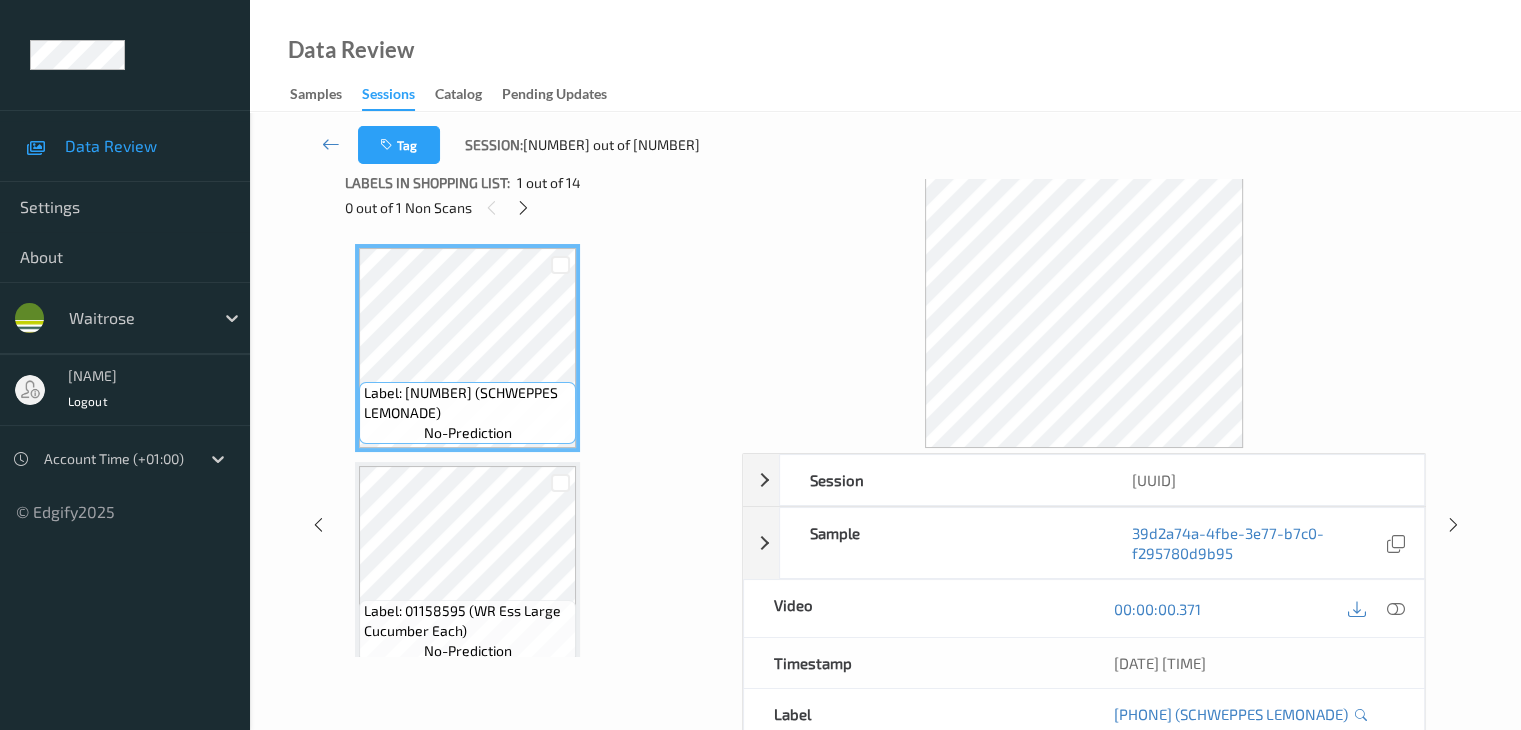 scroll, scrollTop: 0, scrollLeft: 0, axis: both 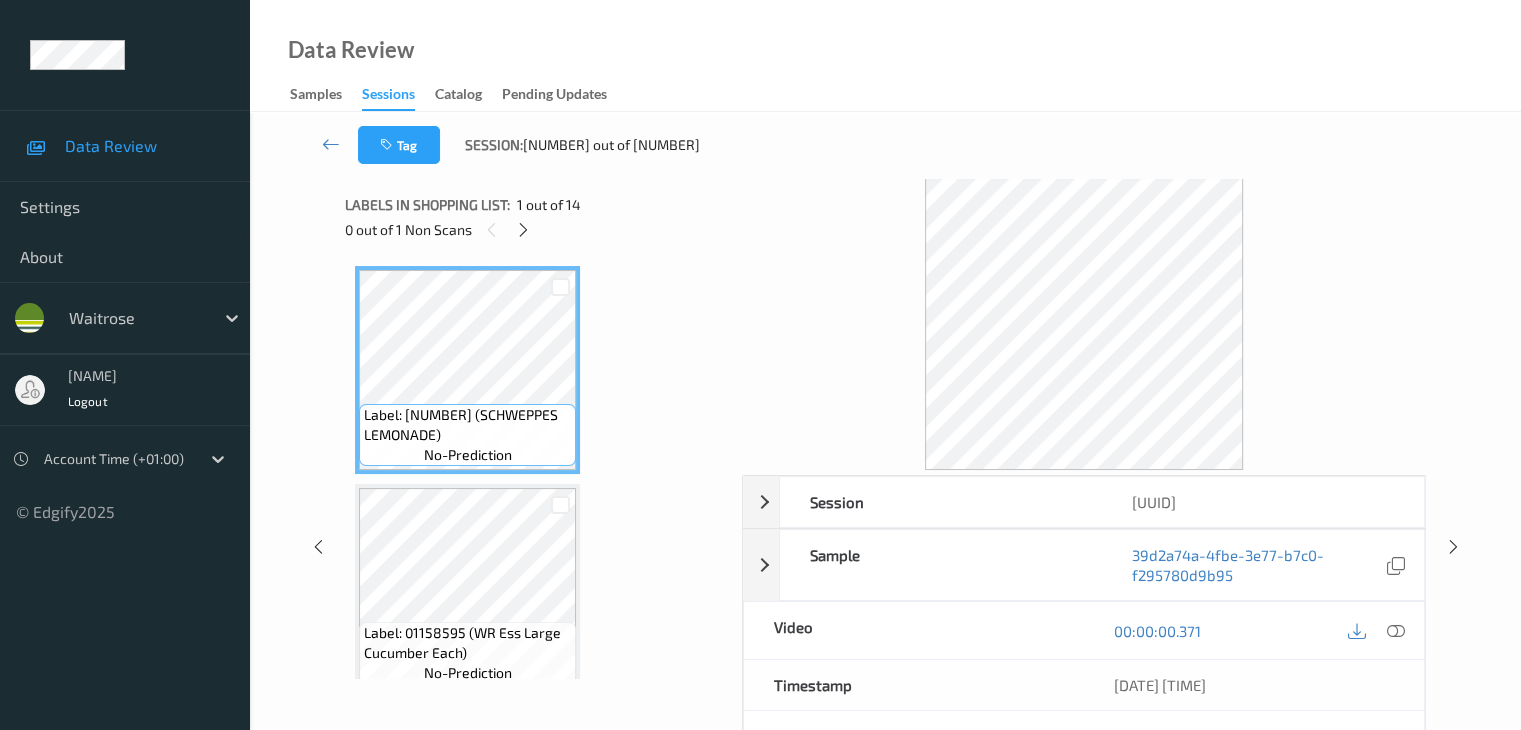 click at bounding box center (523, 229) 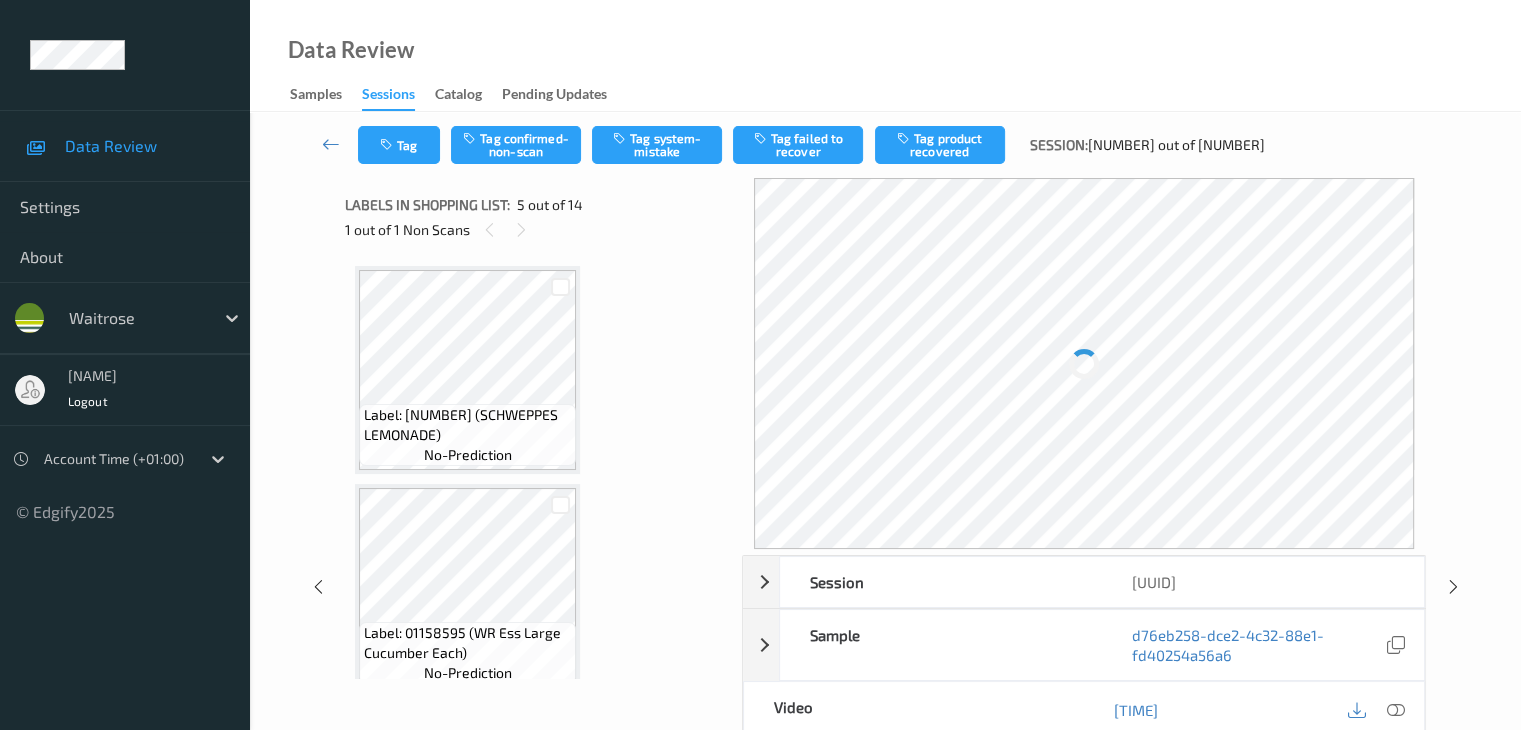scroll, scrollTop: 664, scrollLeft: 0, axis: vertical 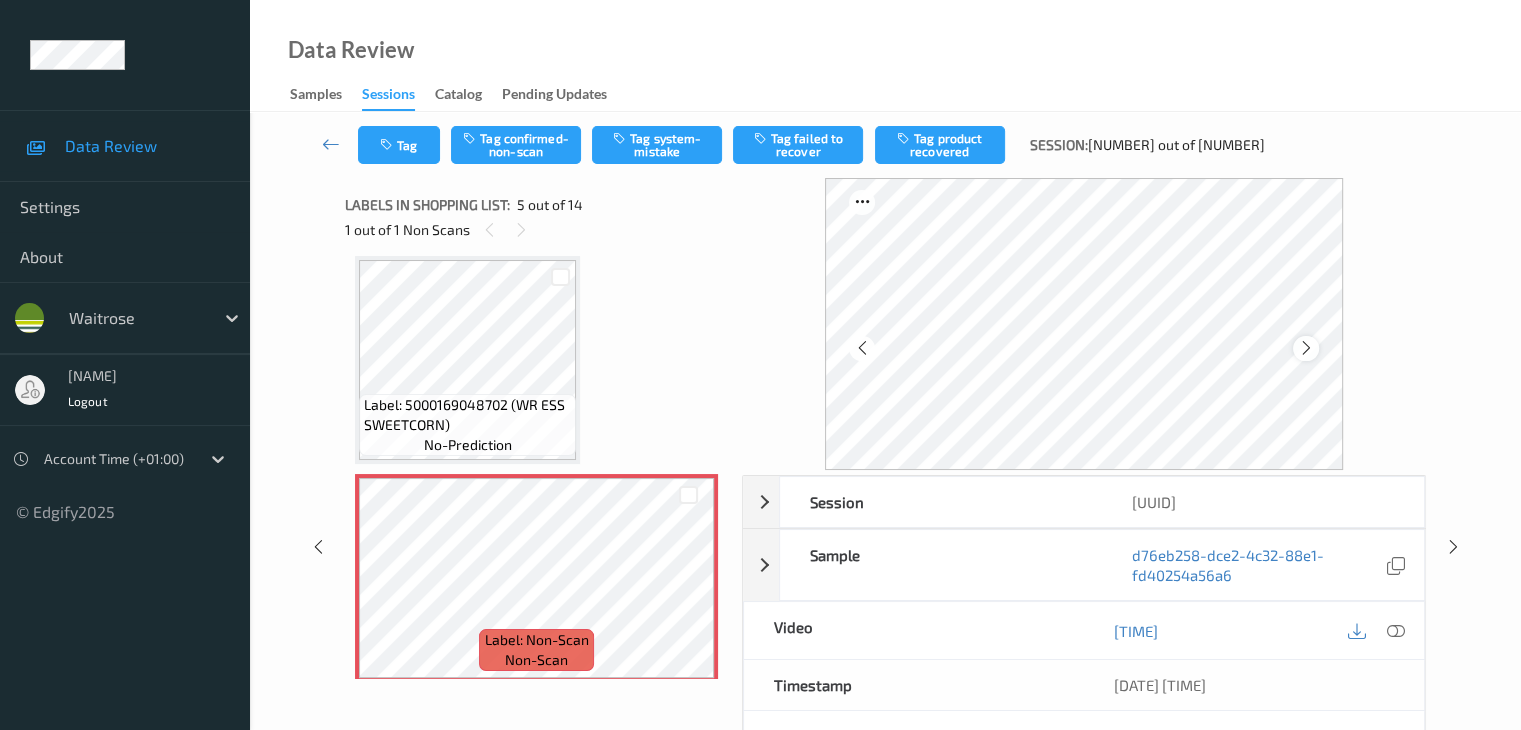 click at bounding box center (1306, 348) 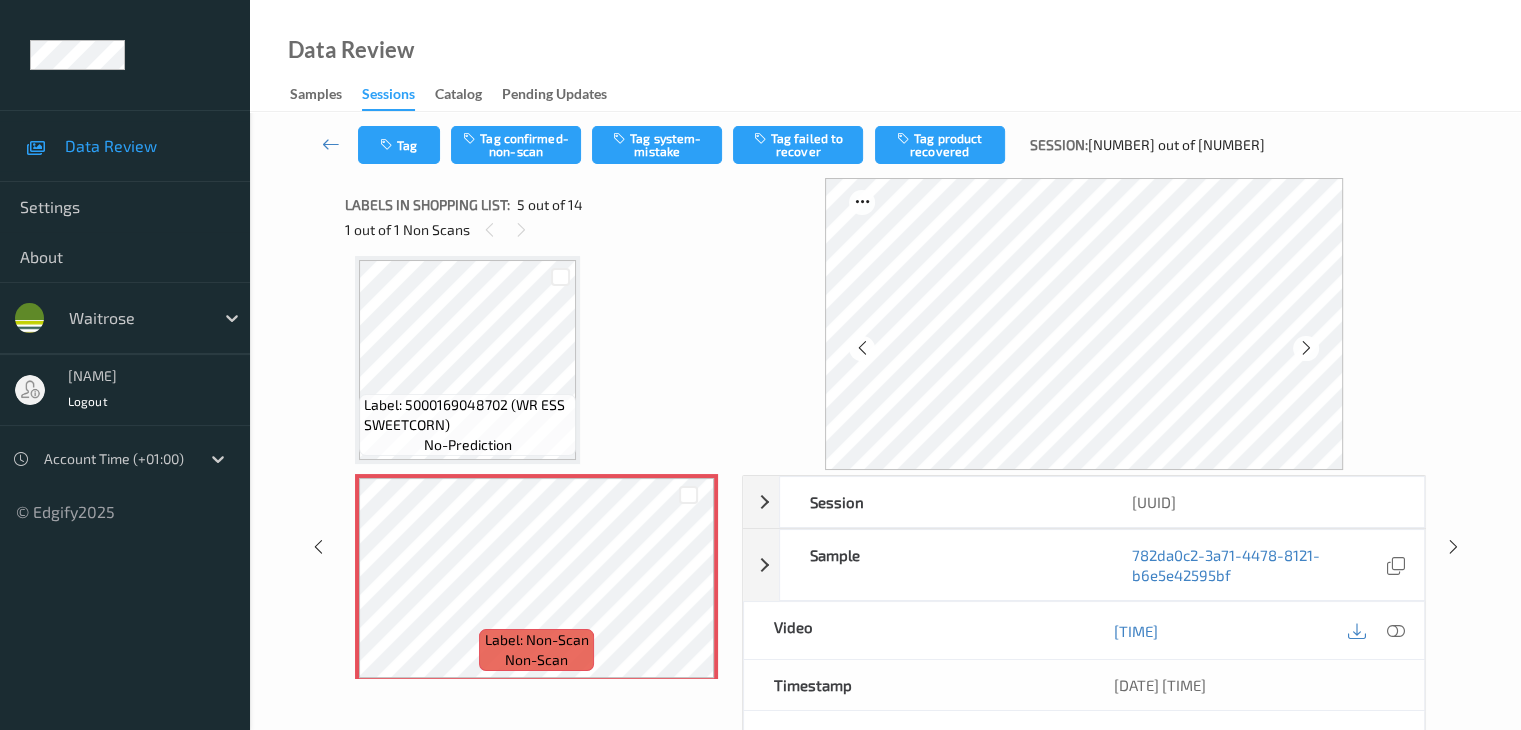 click at bounding box center [1306, 348] 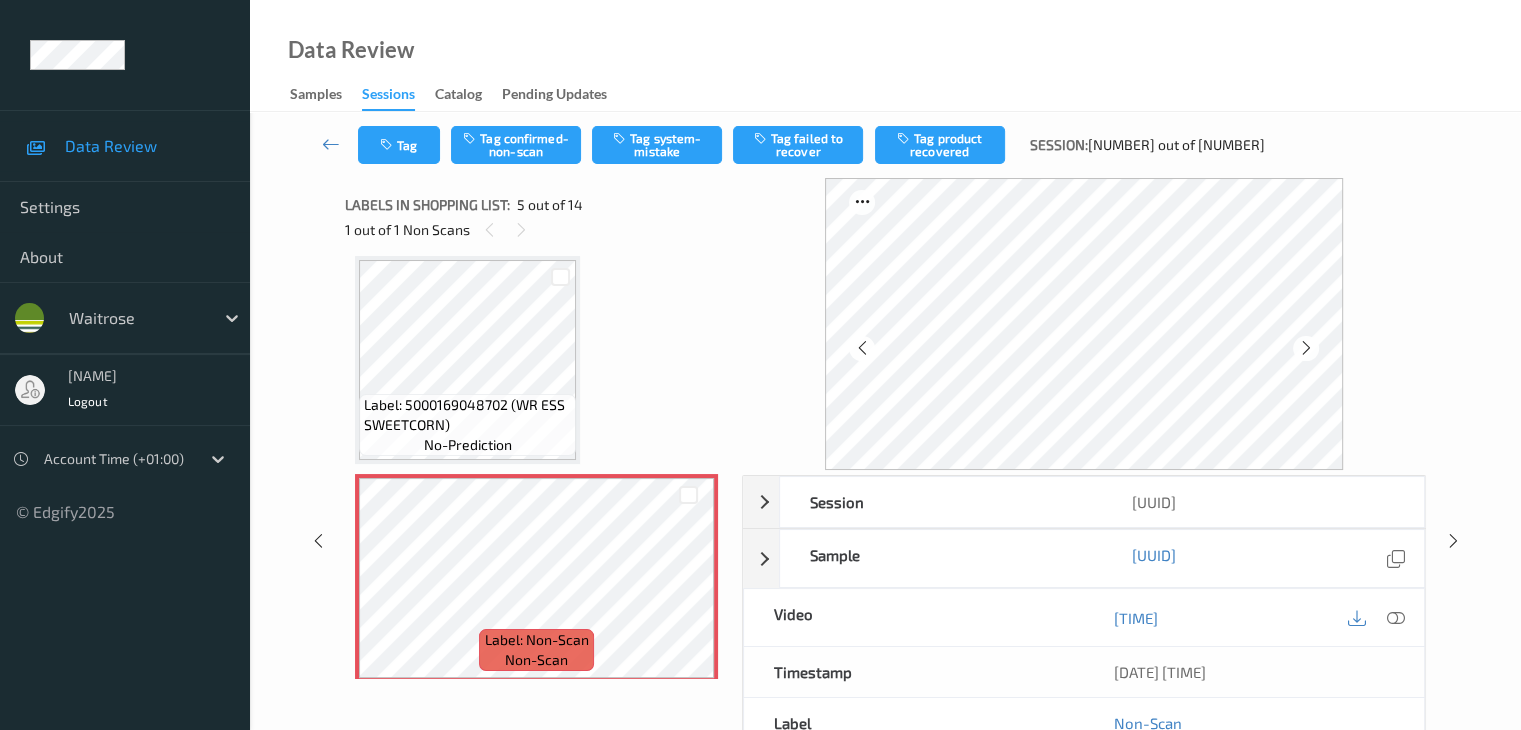 click at bounding box center [1306, 348] 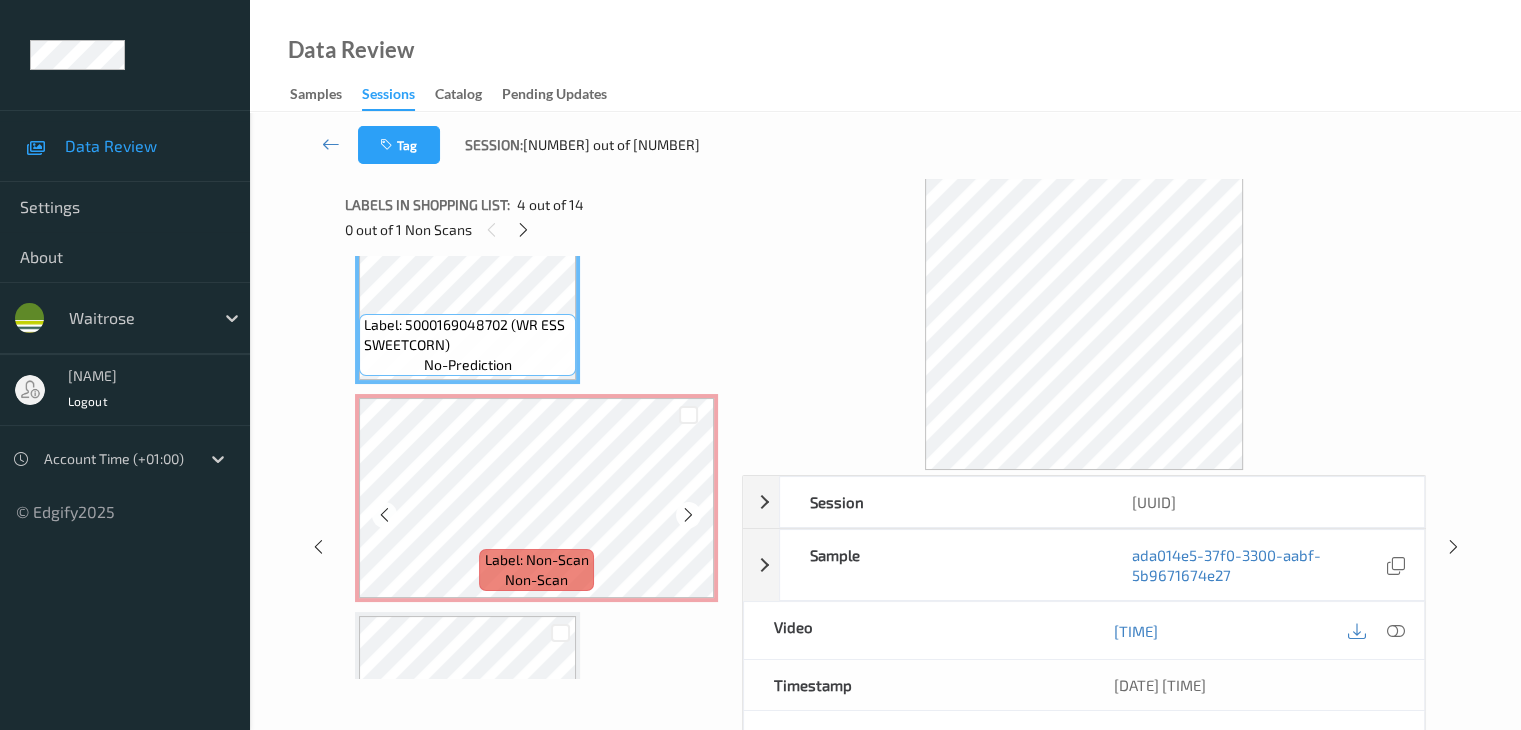 scroll, scrollTop: 864, scrollLeft: 0, axis: vertical 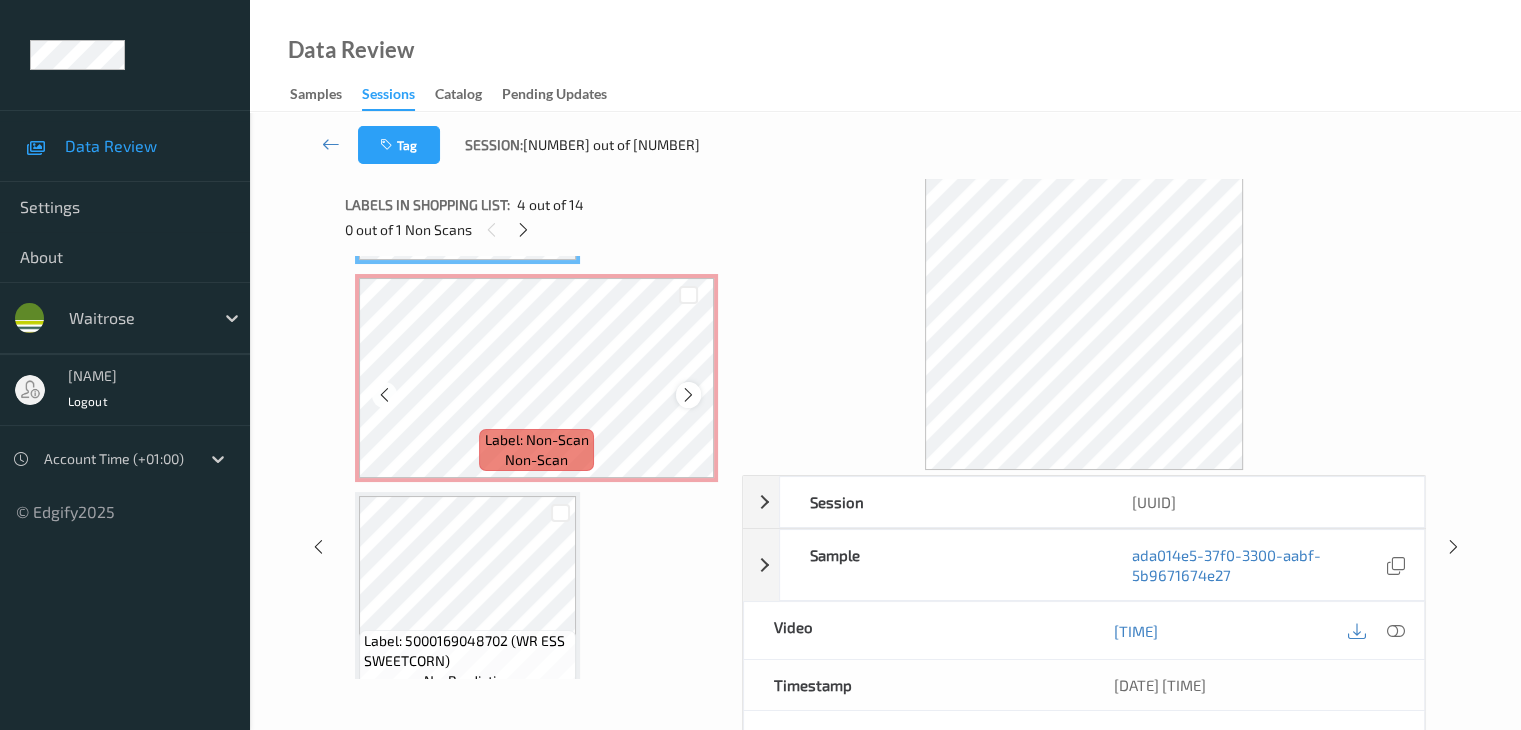 click at bounding box center (688, 394) 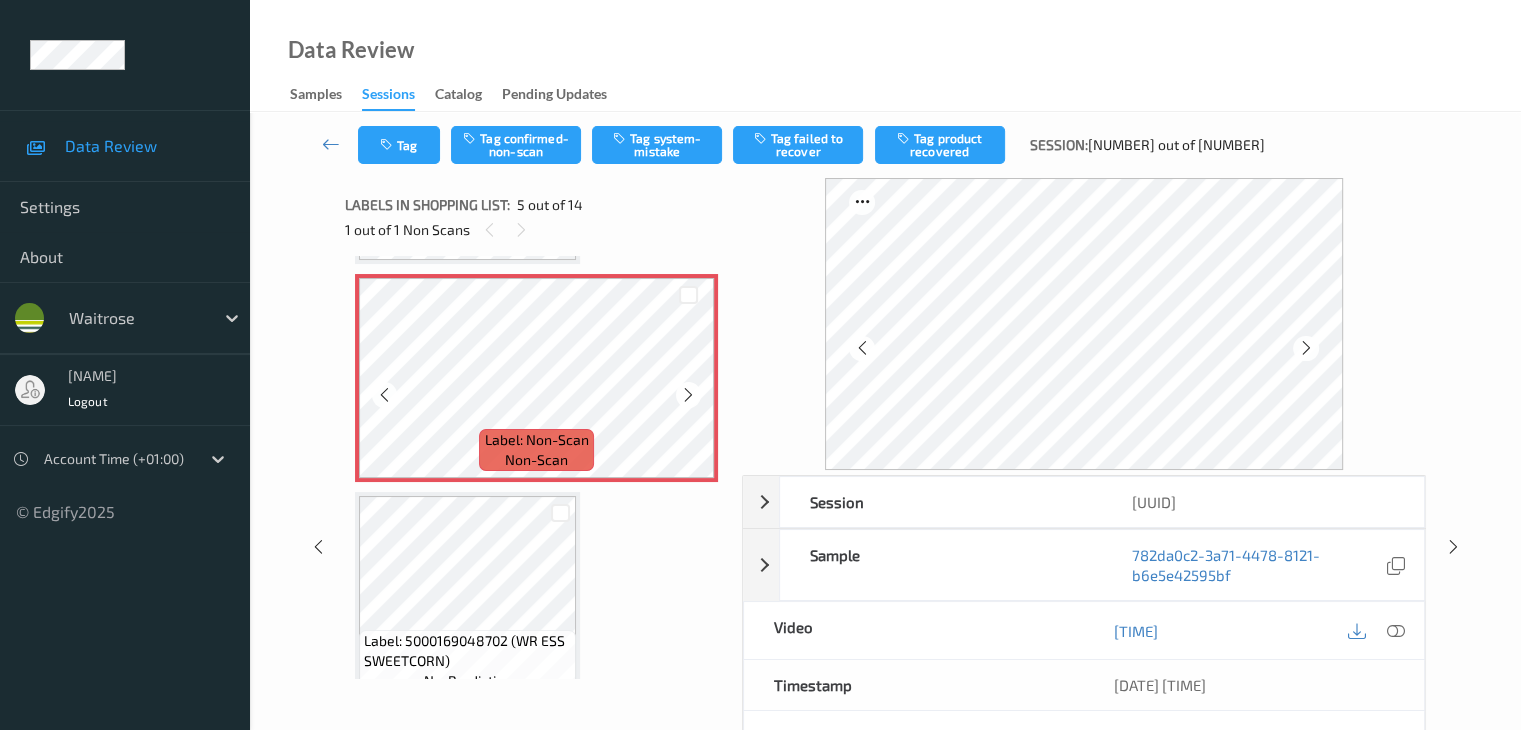 click at bounding box center (688, 394) 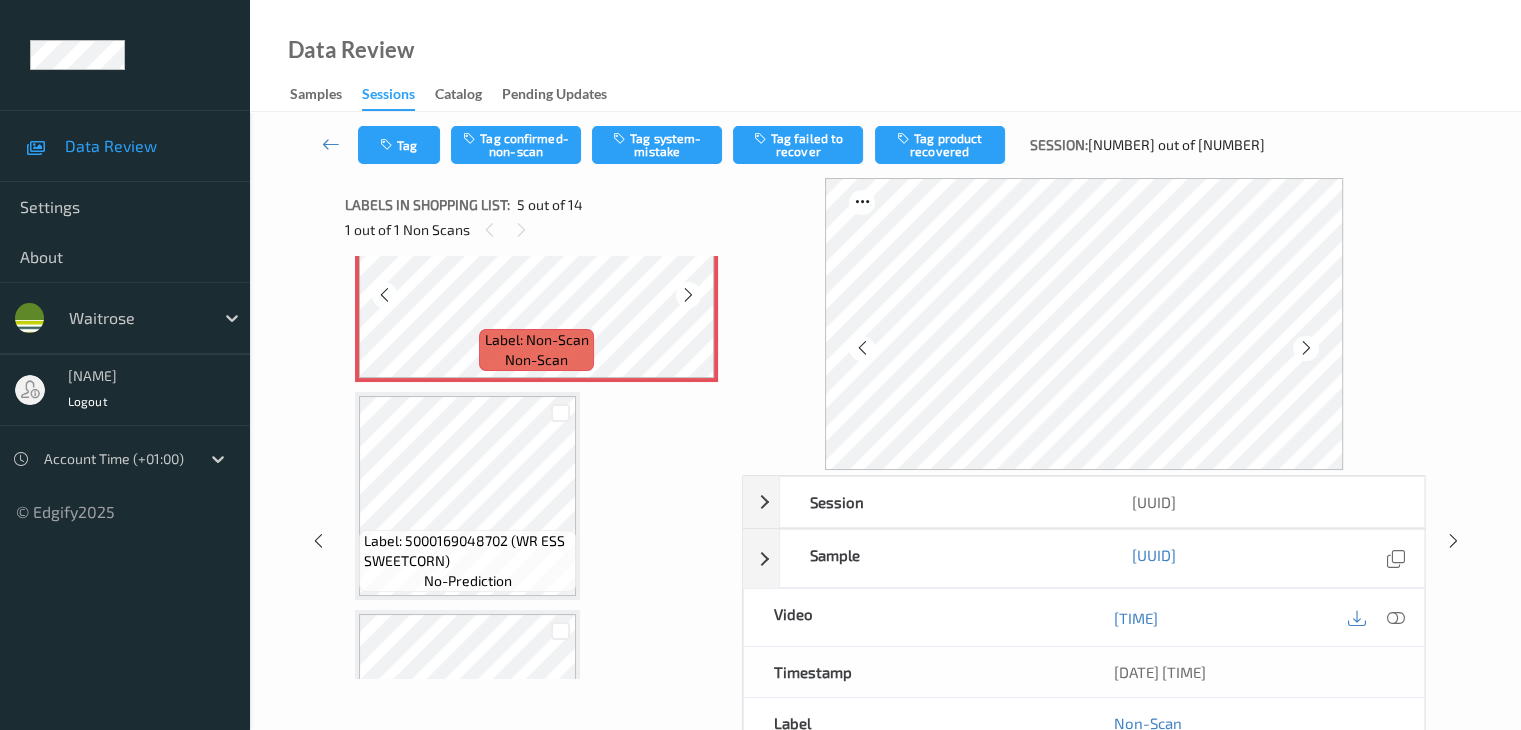 scroll, scrollTop: 664, scrollLeft: 0, axis: vertical 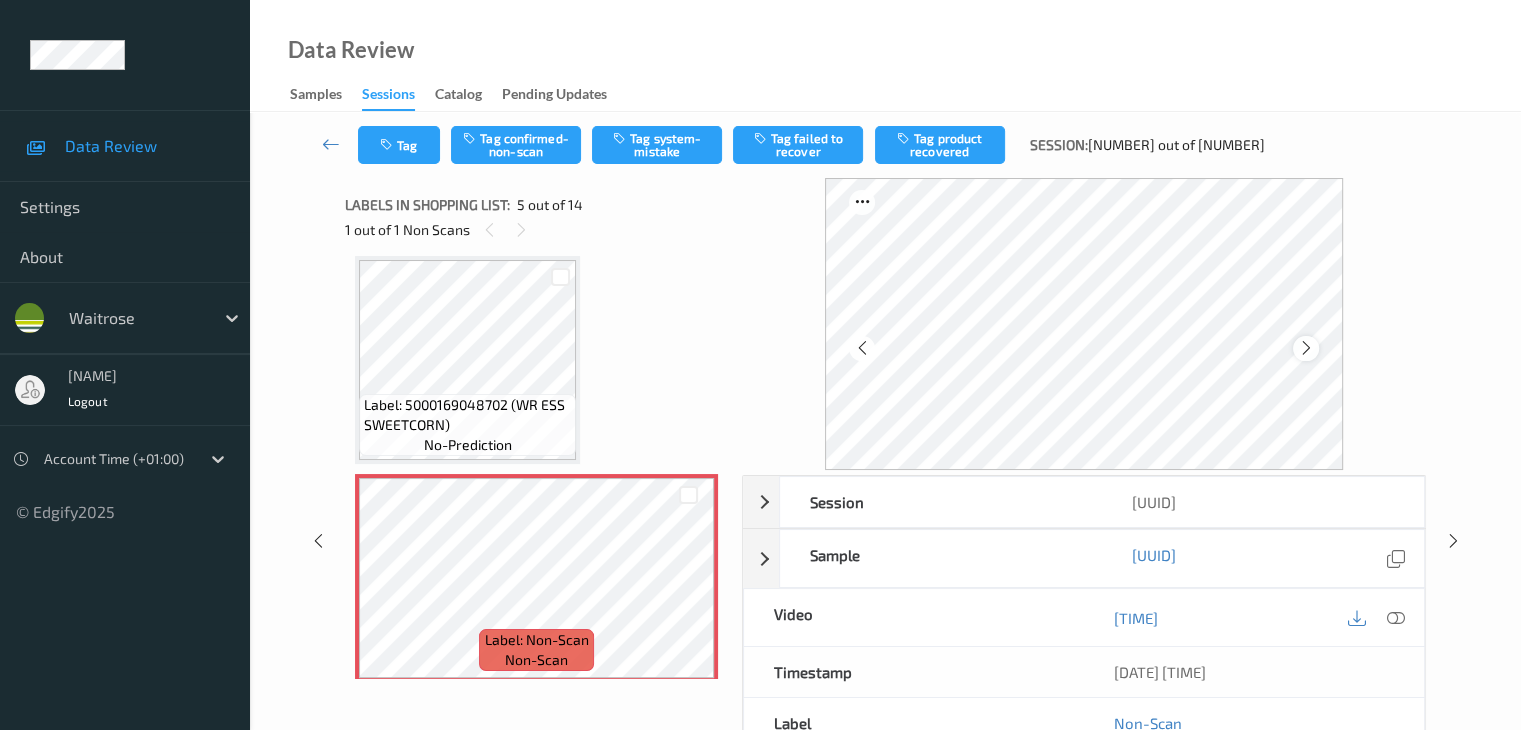 click at bounding box center [1306, 348] 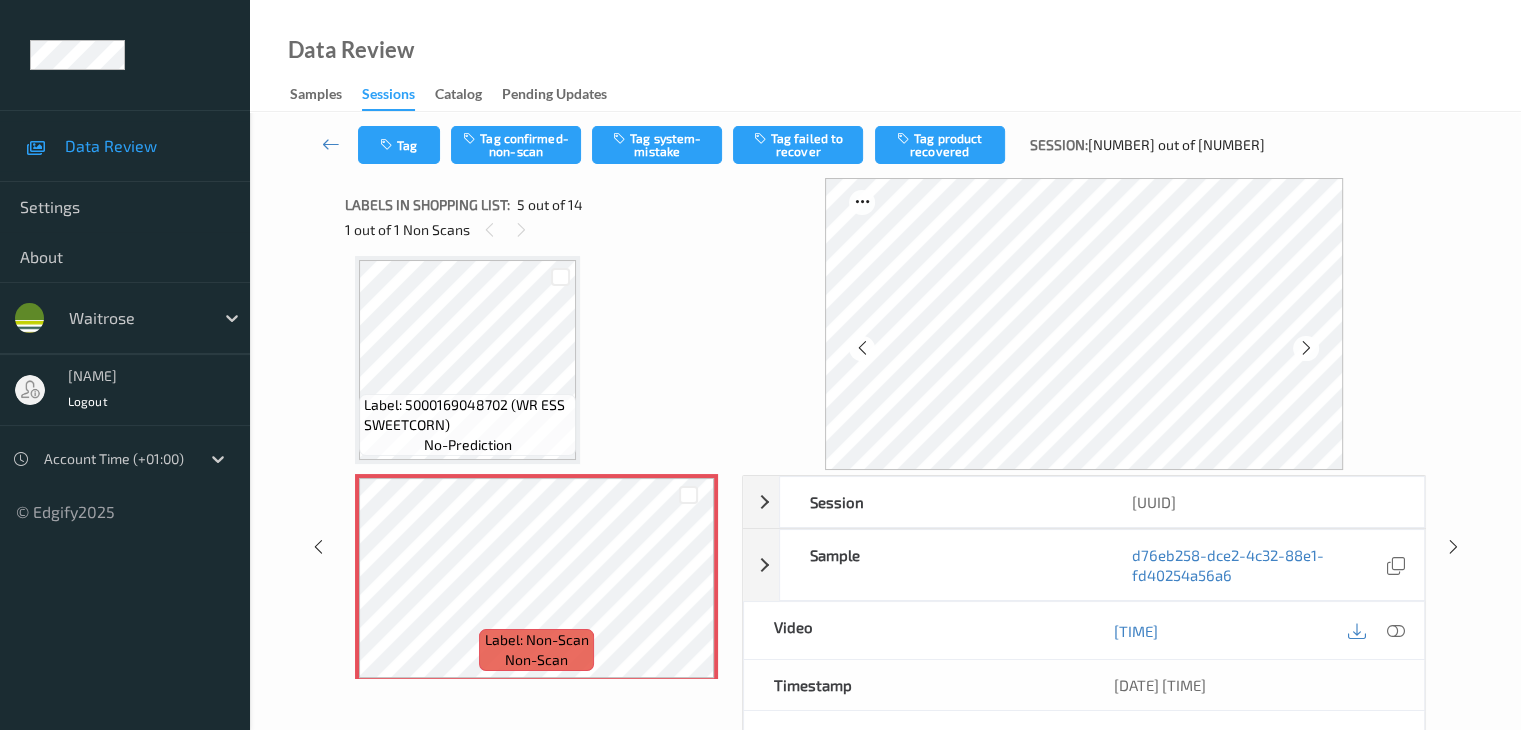 click at bounding box center [1306, 348] 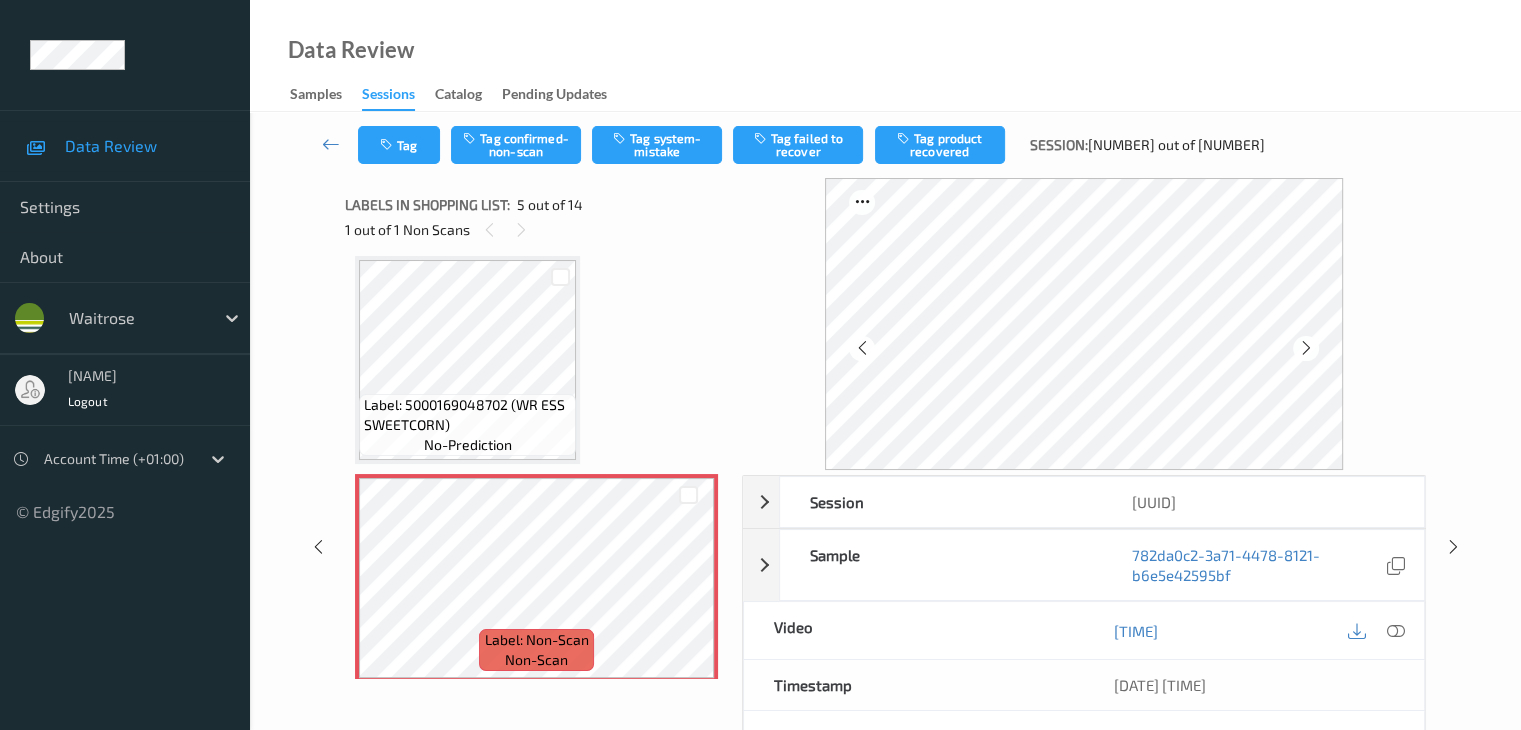 click at bounding box center [1306, 348] 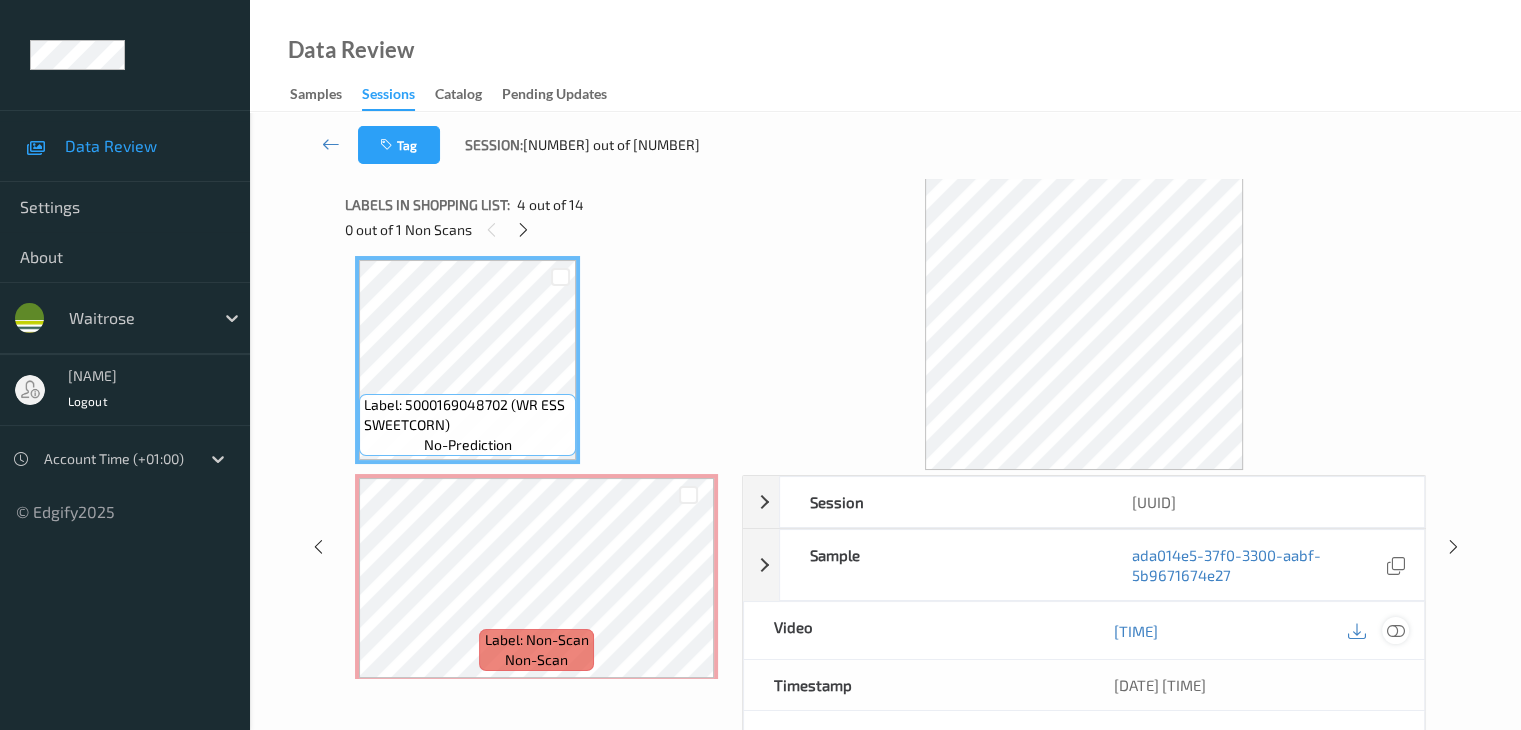 click at bounding box center [1395, 631] 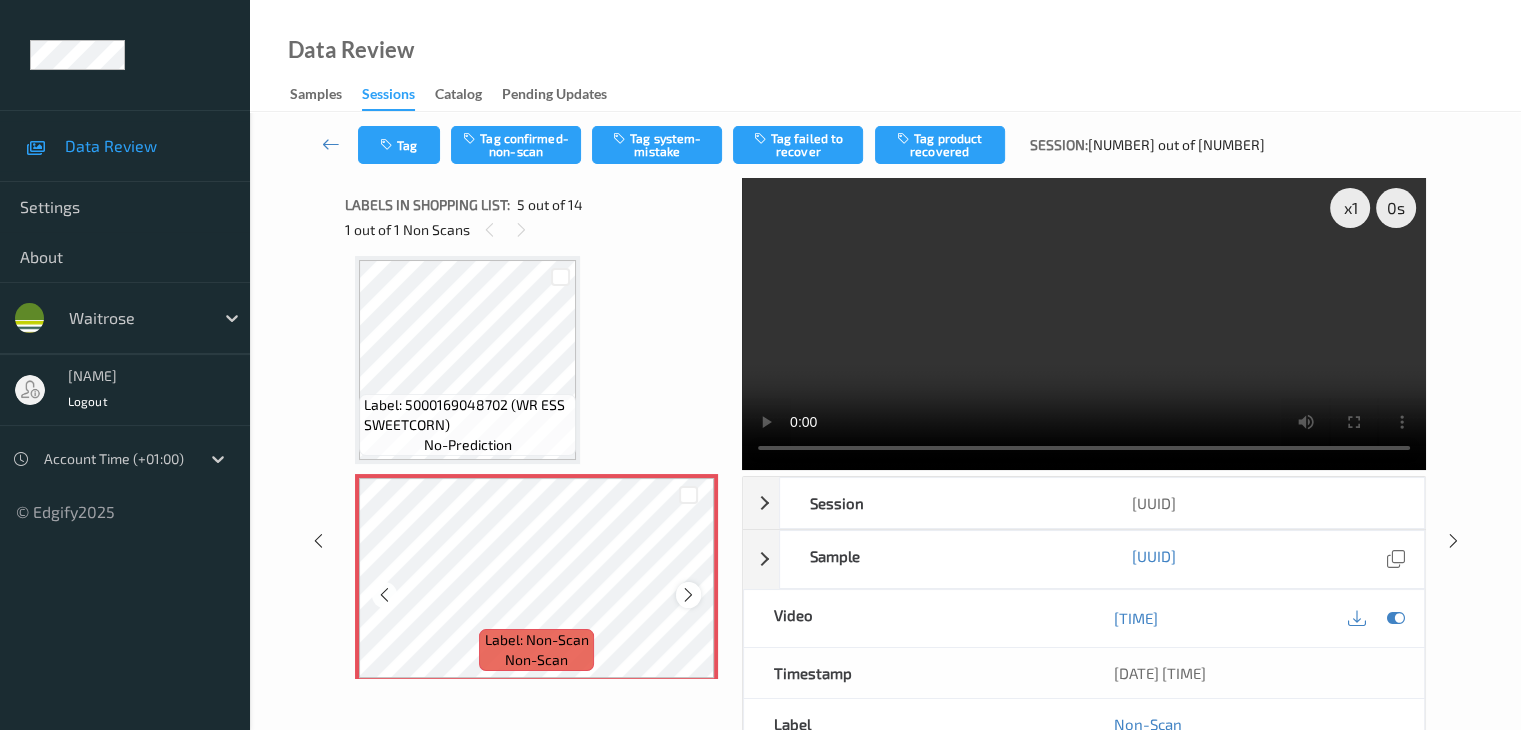 click at bounding box center (688, 595) 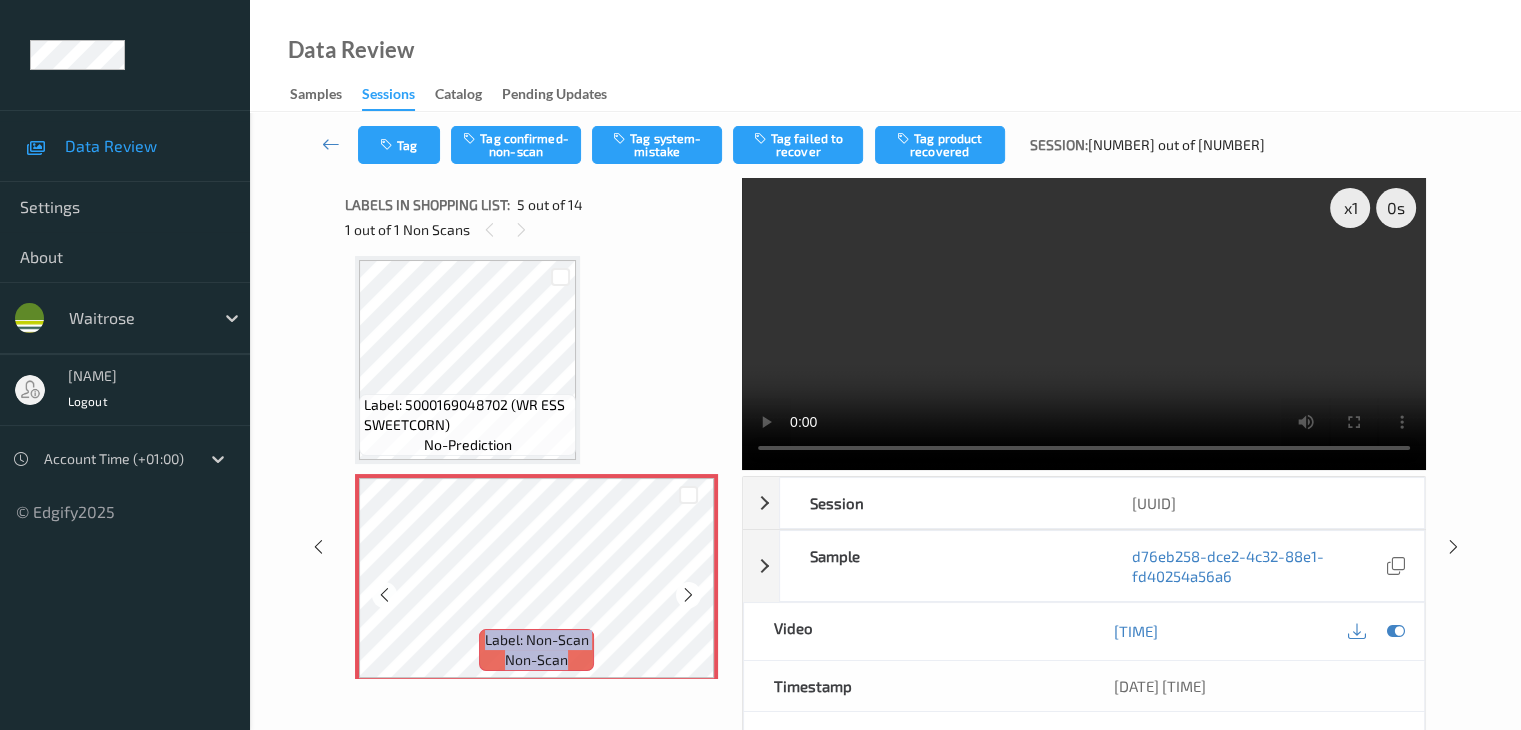 click at bounding box center (688, 595) 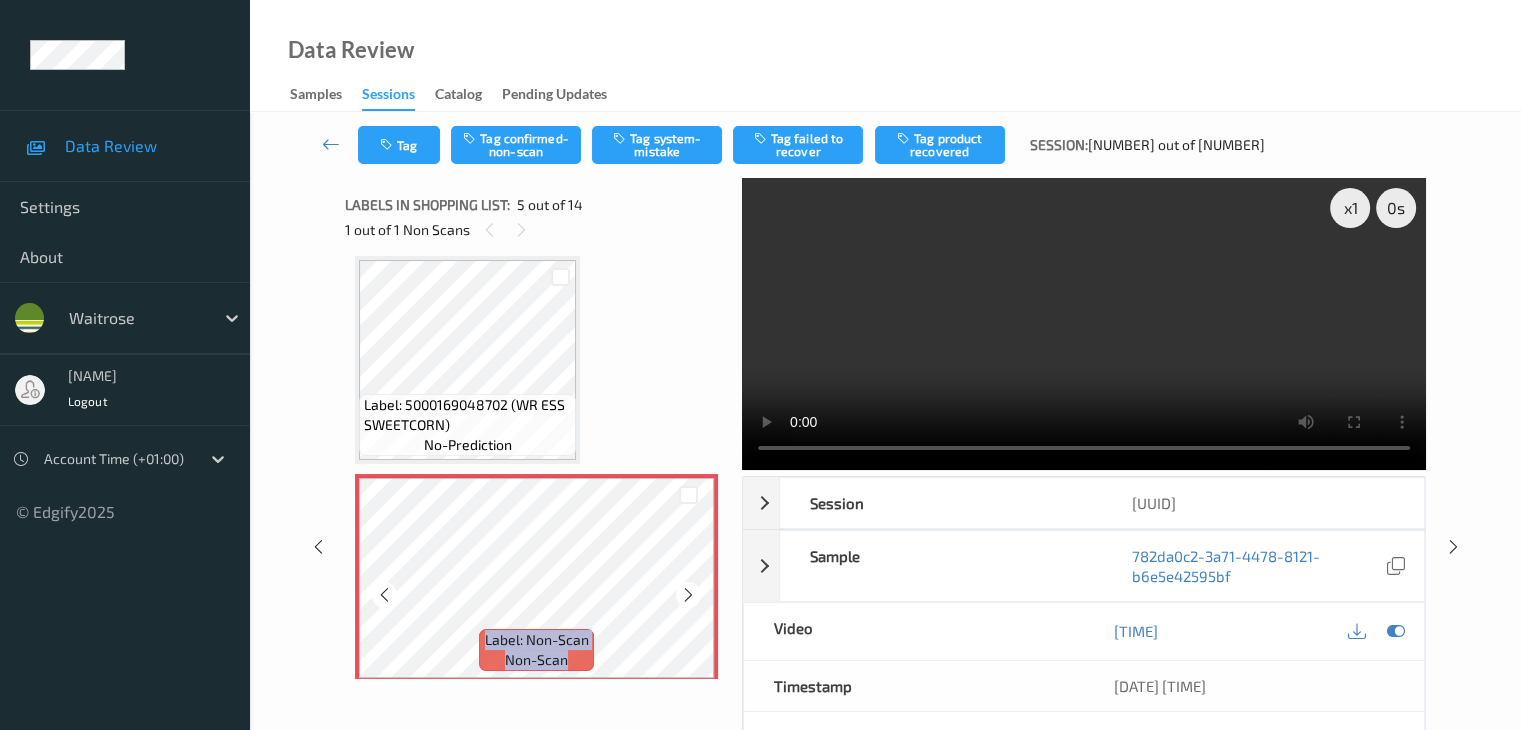 click at bounding box center [688, 595] 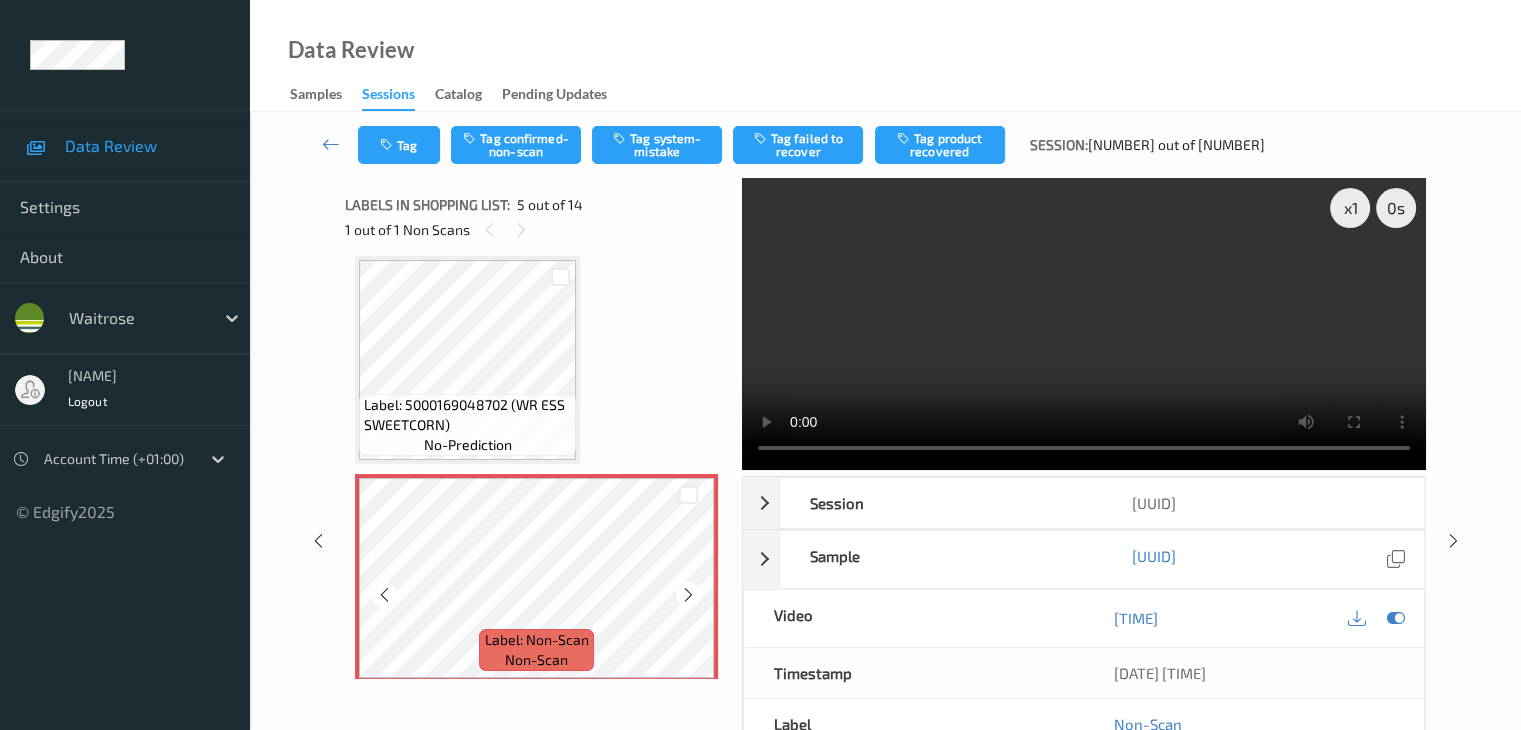 click at bounding box center (688, 595) 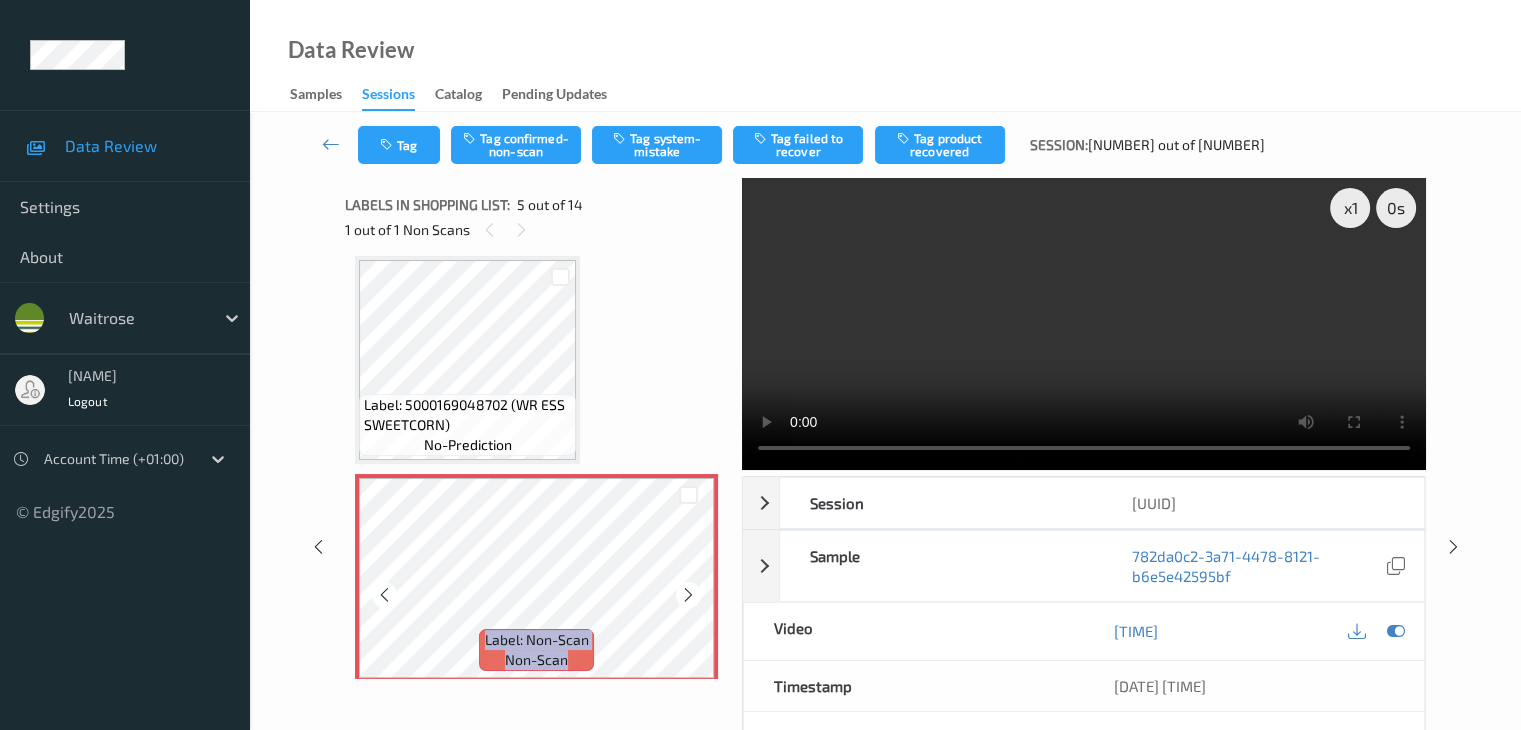 click at bounding box center [688, 595] 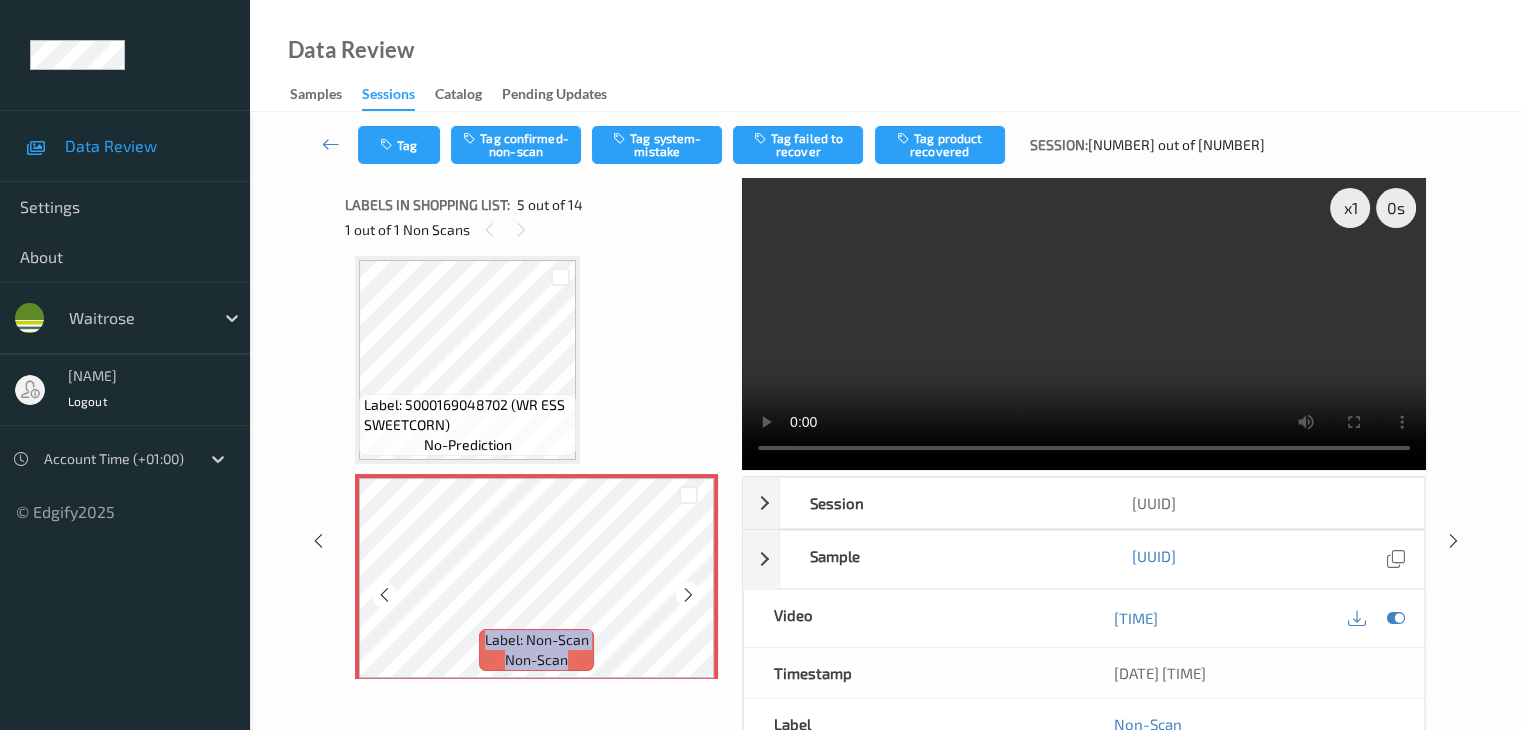 click at bounding box center [688, 595] 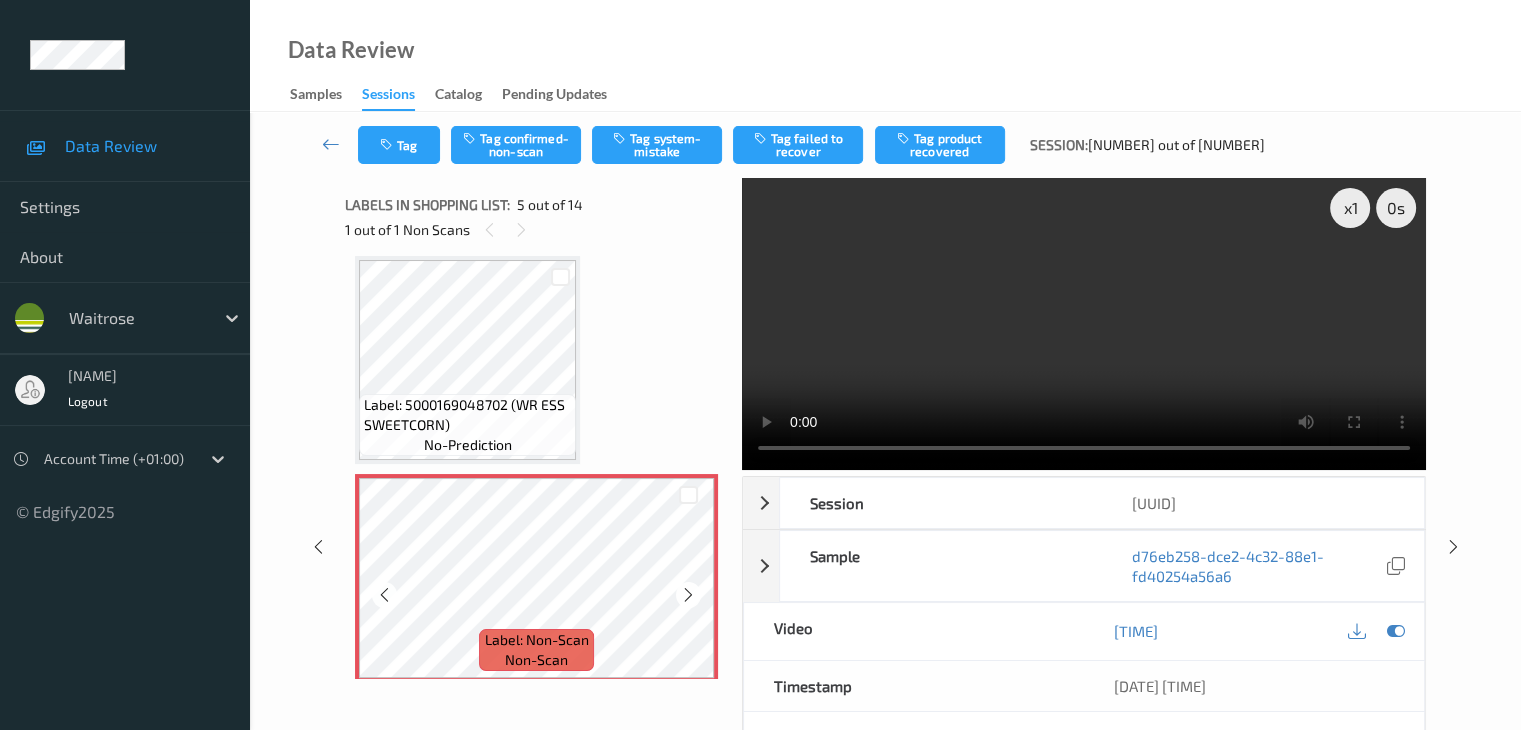 click at bounding box center [688, 595] 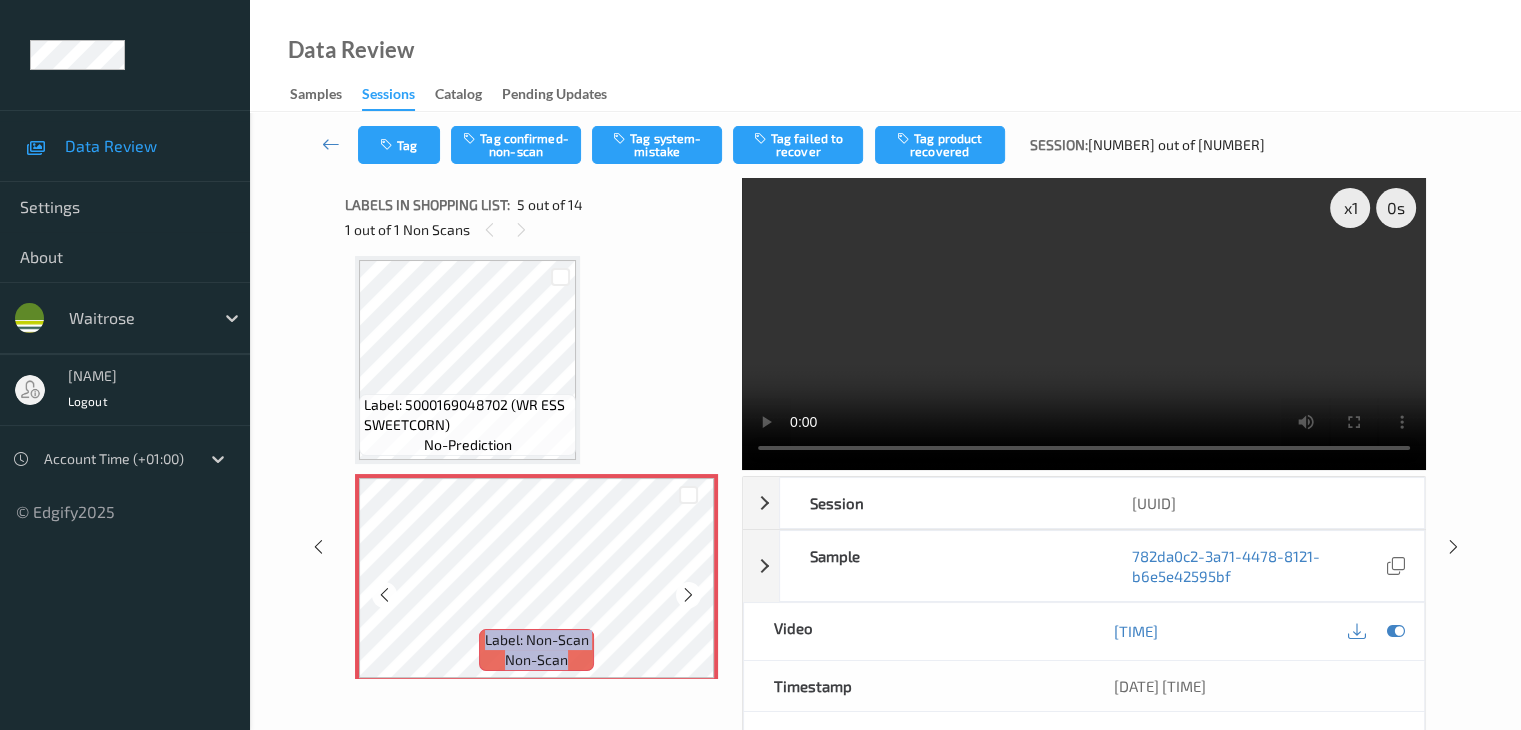 click at bounding box center (688, 595) 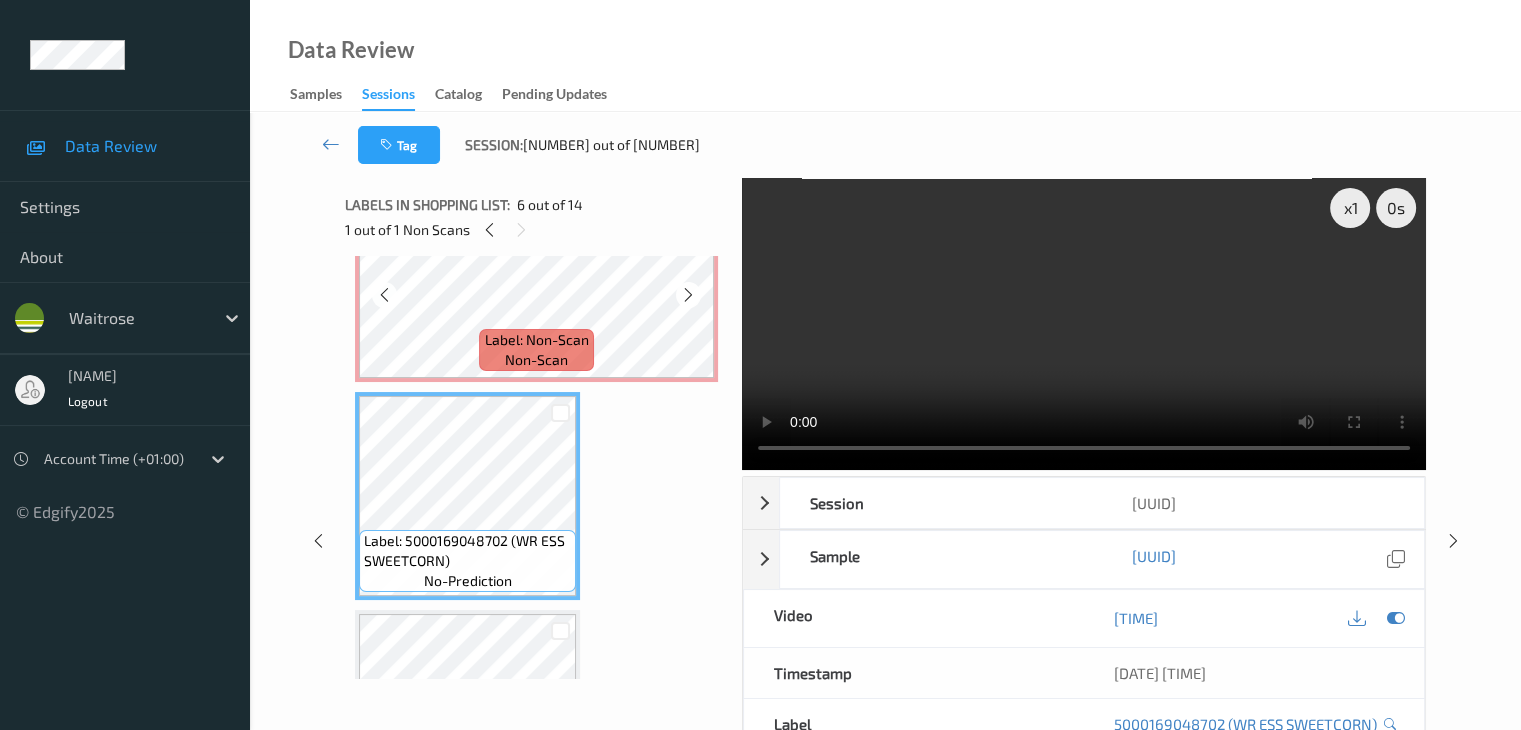 scroll, scrollTop: 764, scrollLeft: 0, axis: vertical 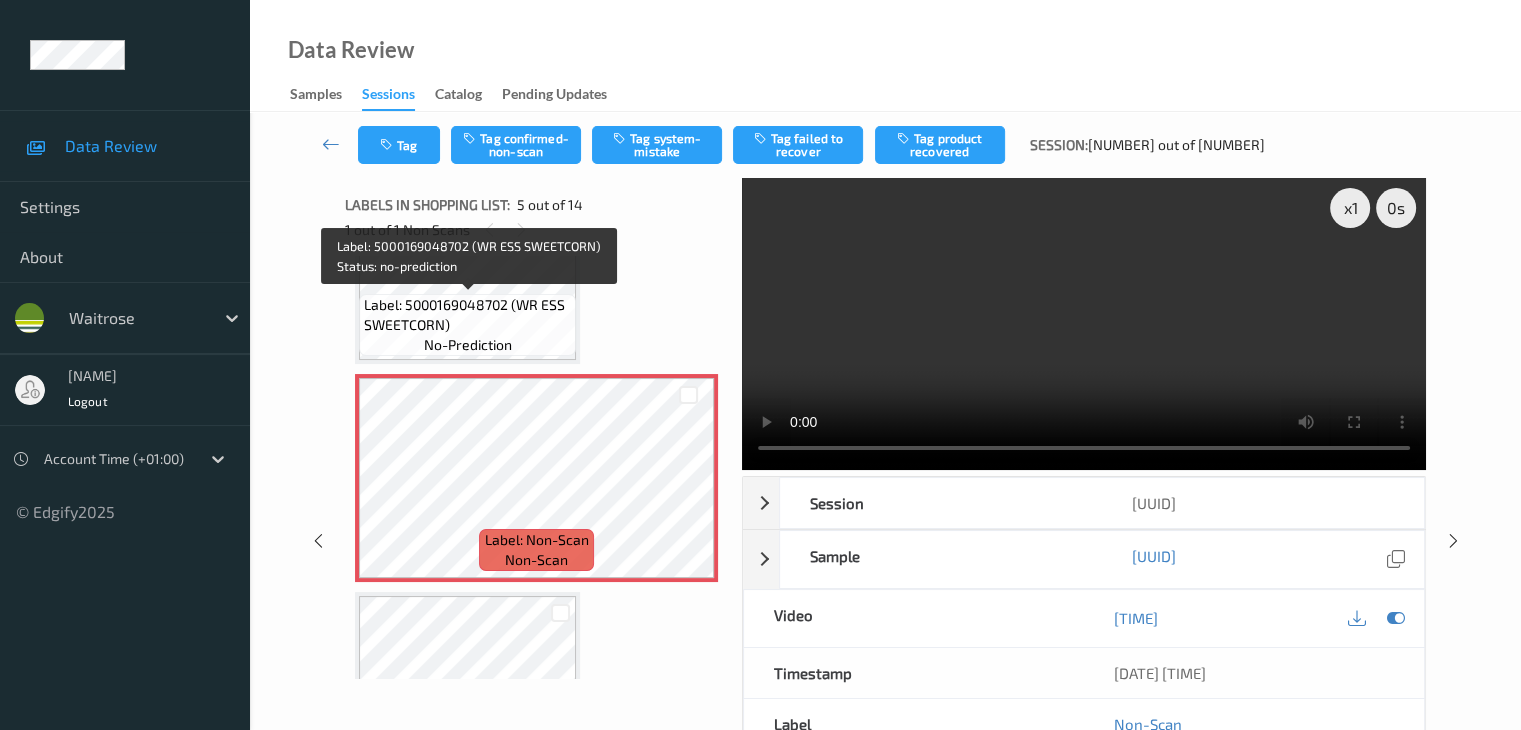 click on "Label: 5000169048702 (WR ESS SWEETCORN)" at bounding box center [467, 315] 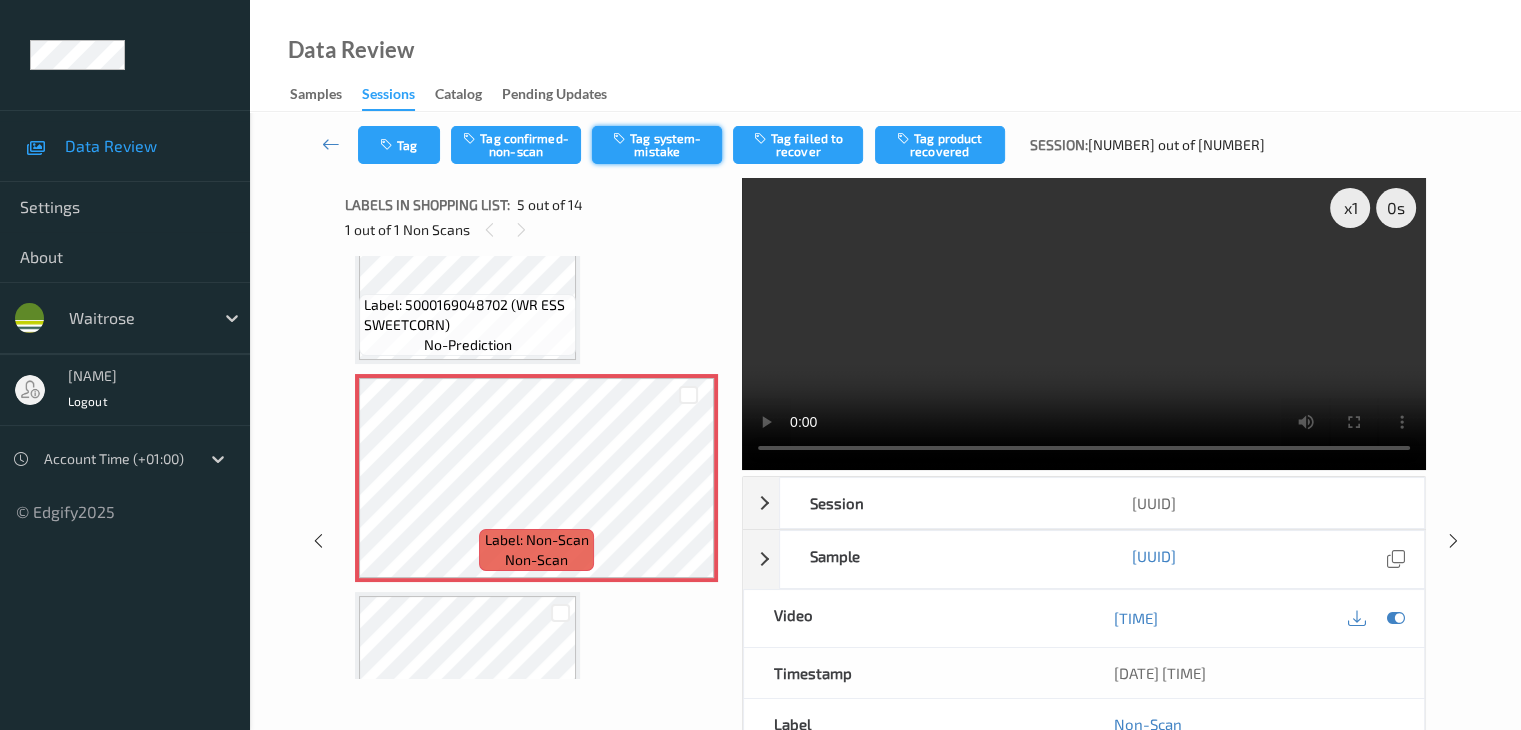 click on "Tag   system-mistake" at bounding box center [657, 145] 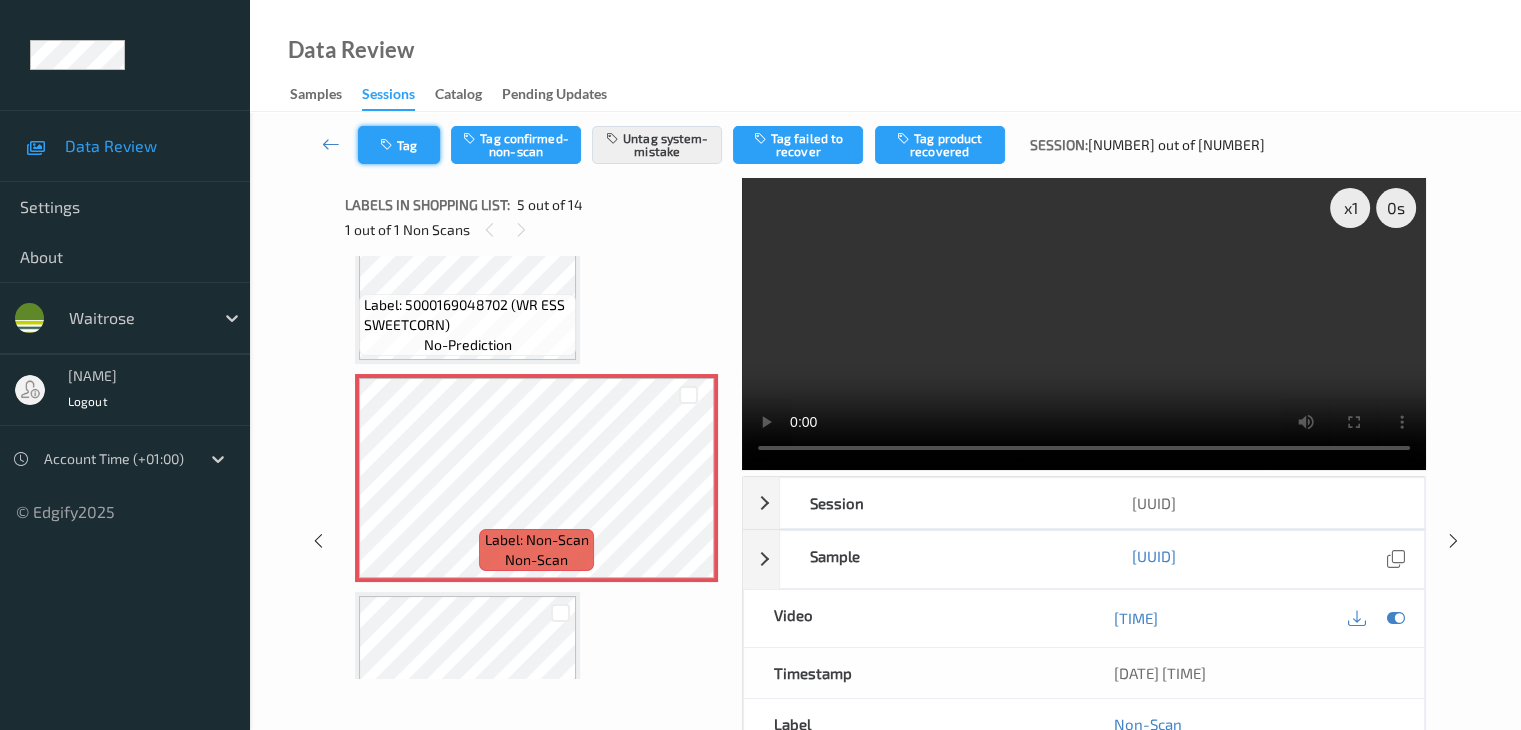 click on "Tag" at bounding box center (399, 145) 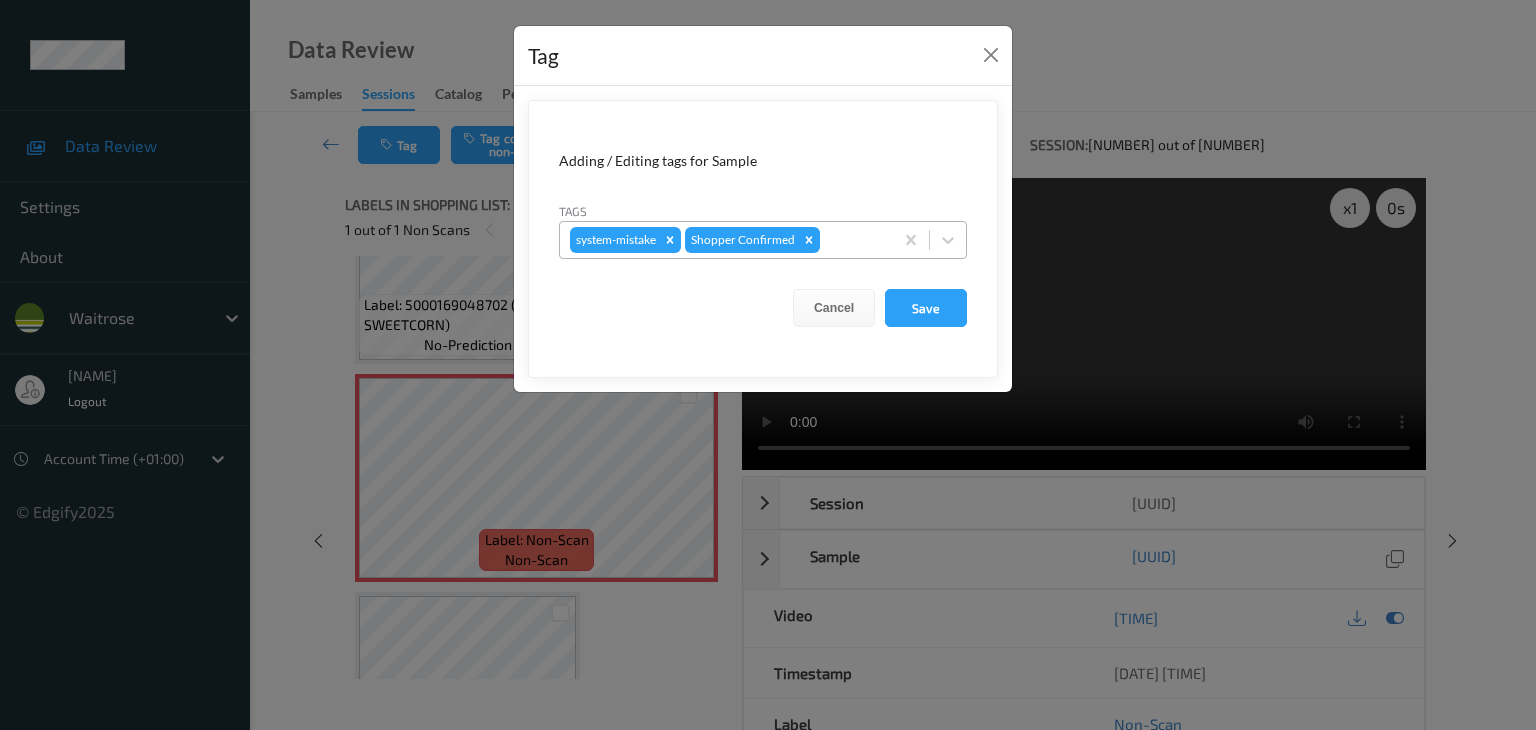 click at bounding box center (853, 240) 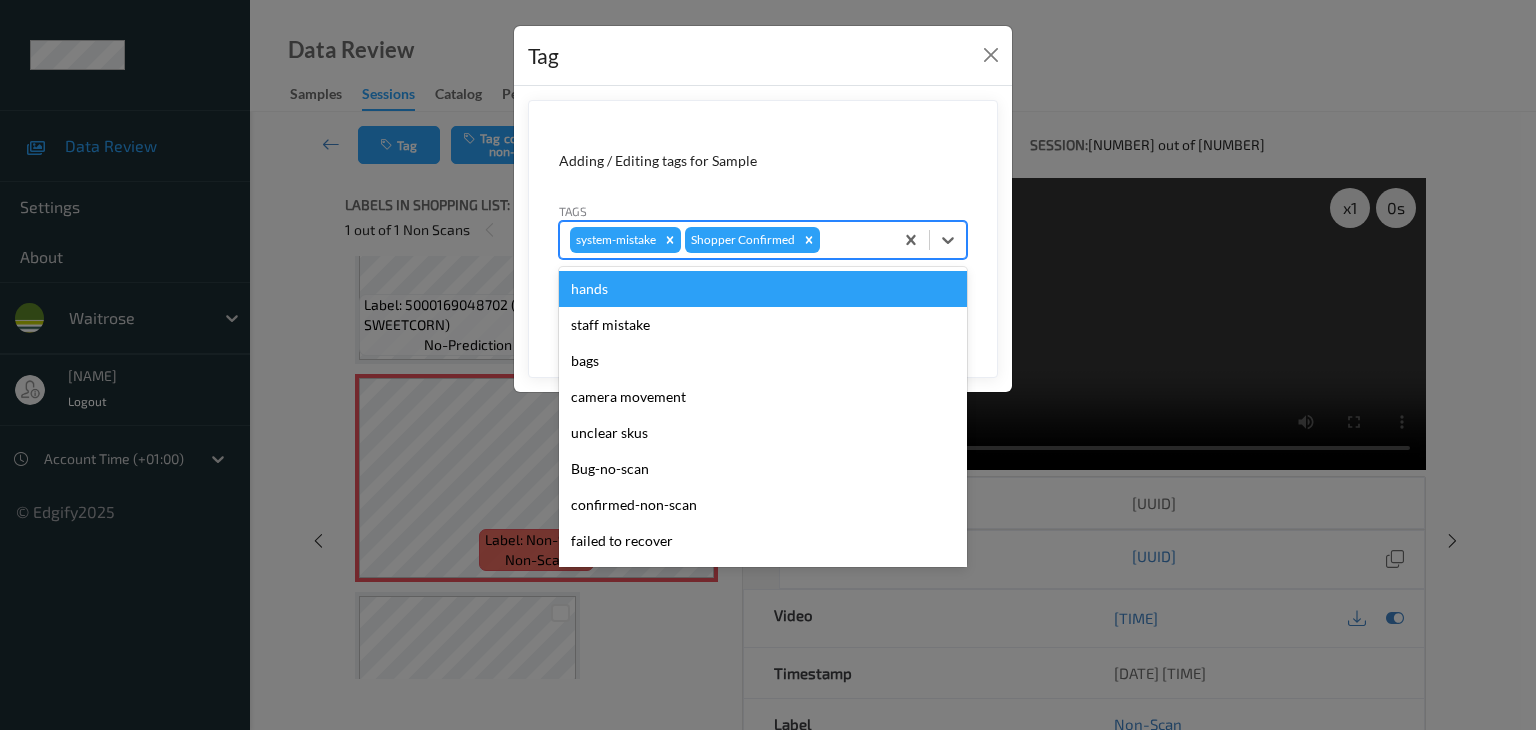 type on "u" 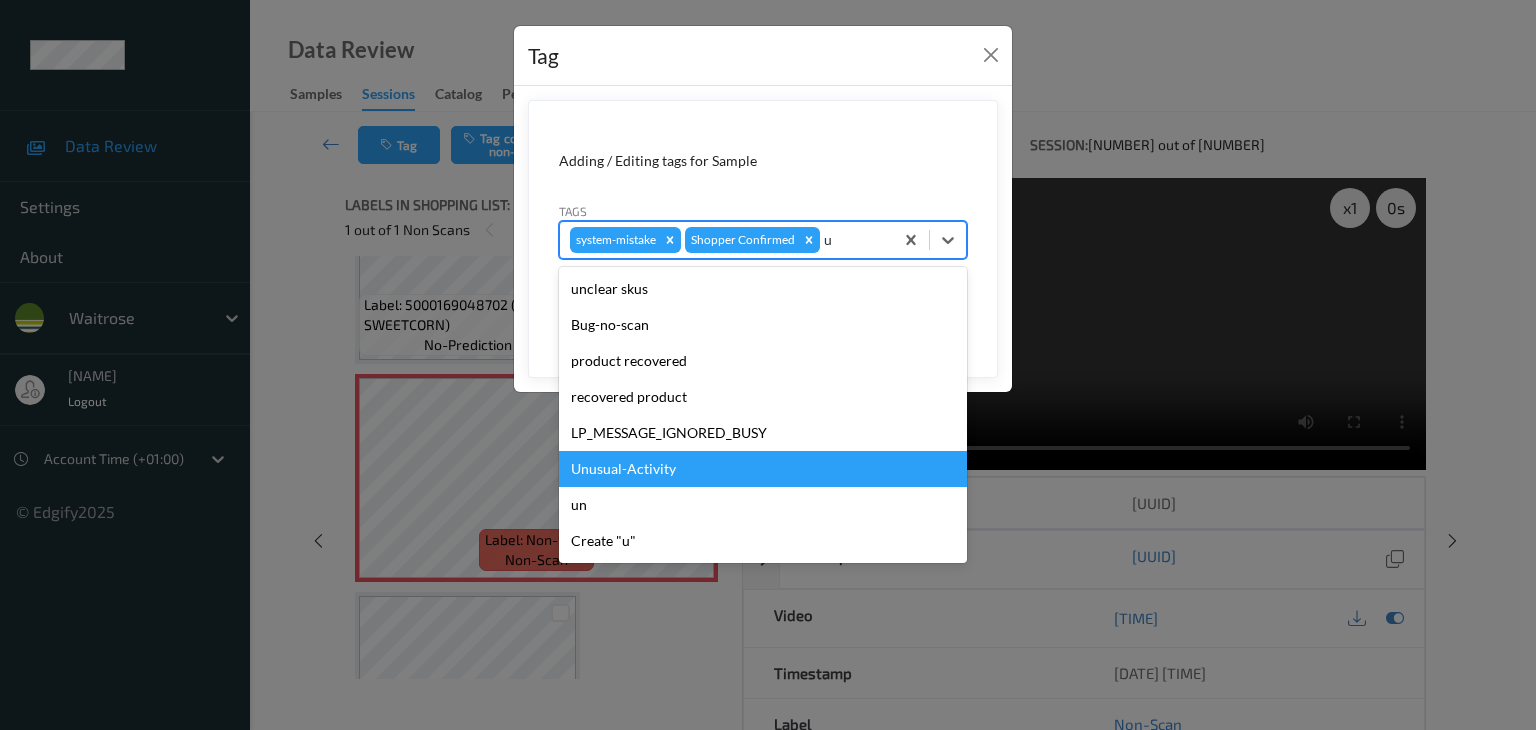 click on "Unusual-Activity" at bounding box center (763, 469) 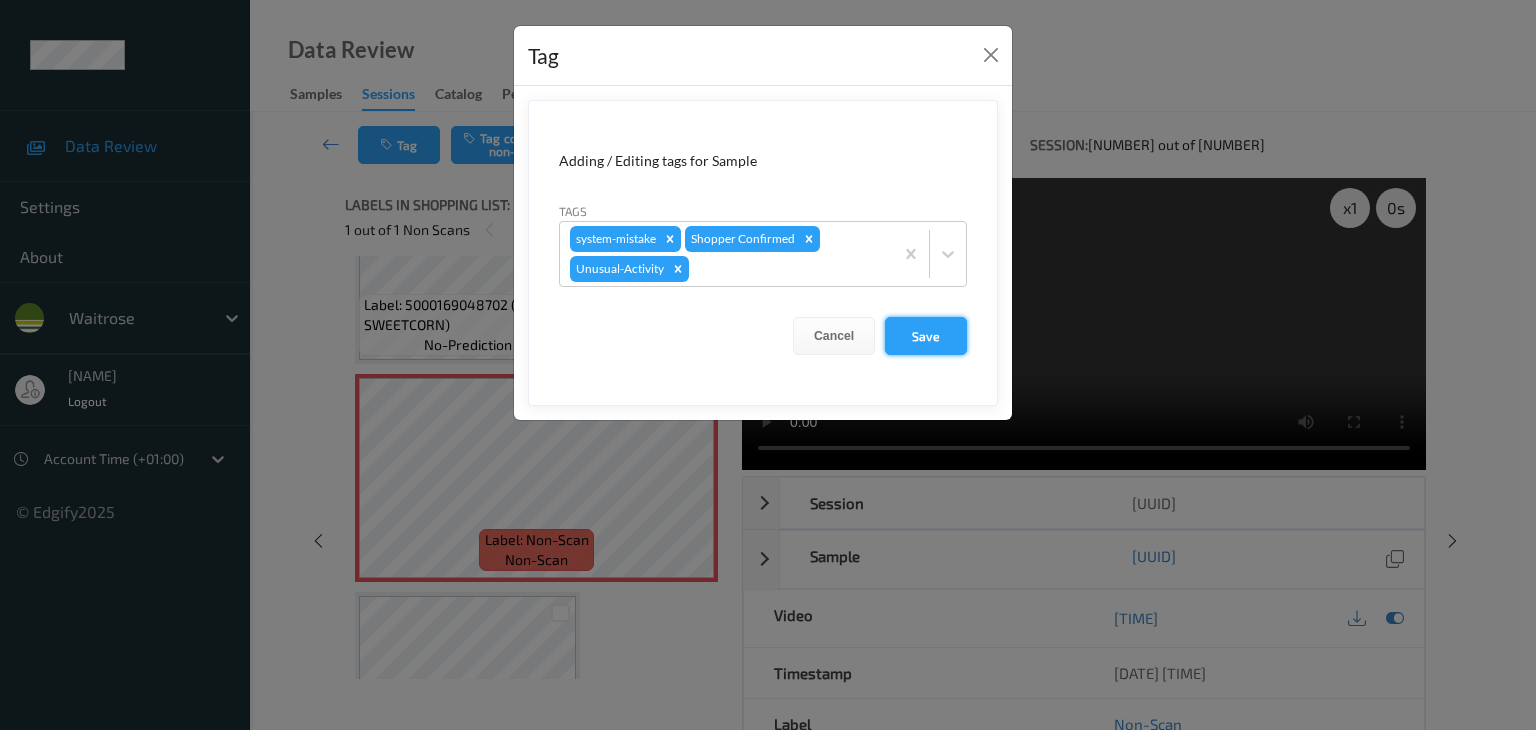 click on "Save" at bounding box center [926, 336] 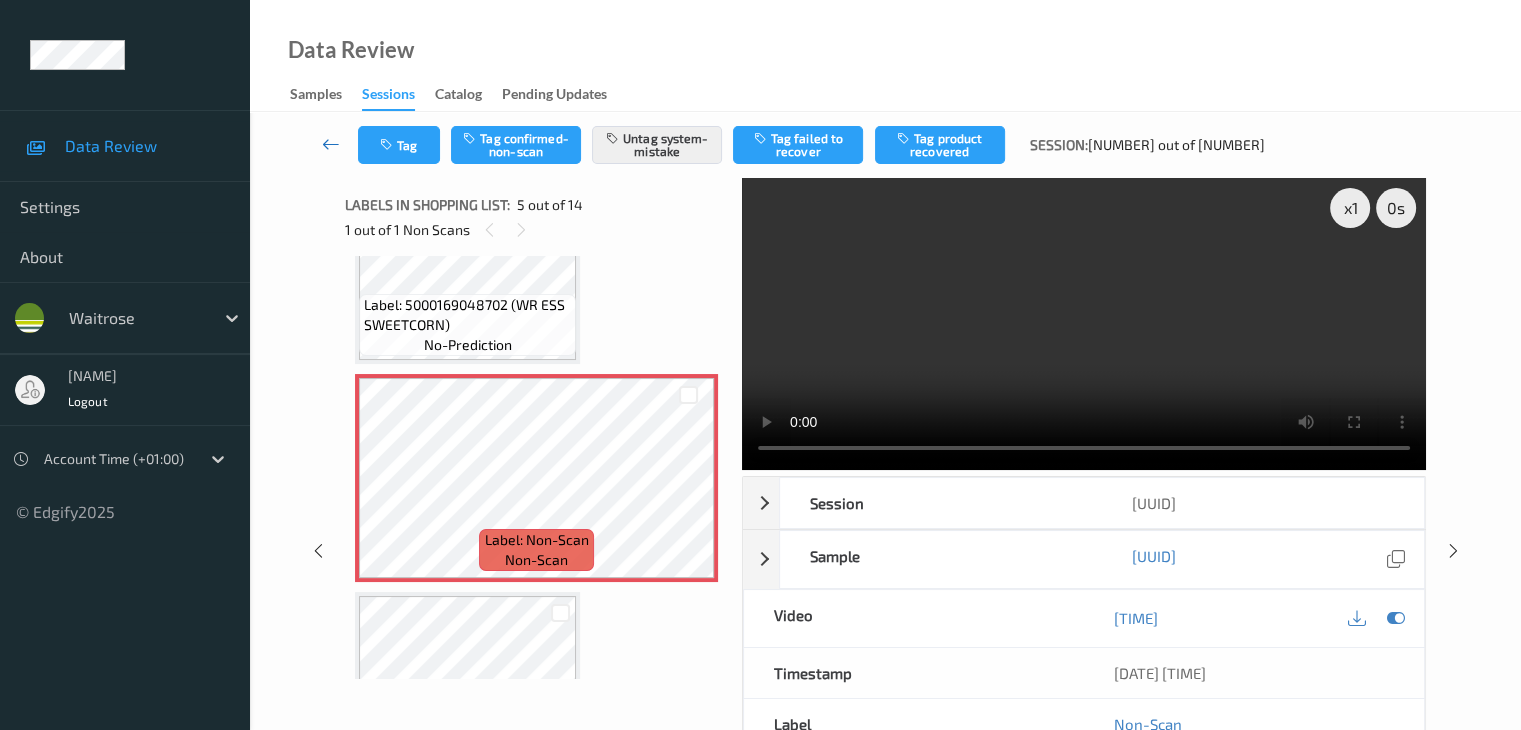 click at bounding box center (331, 144) 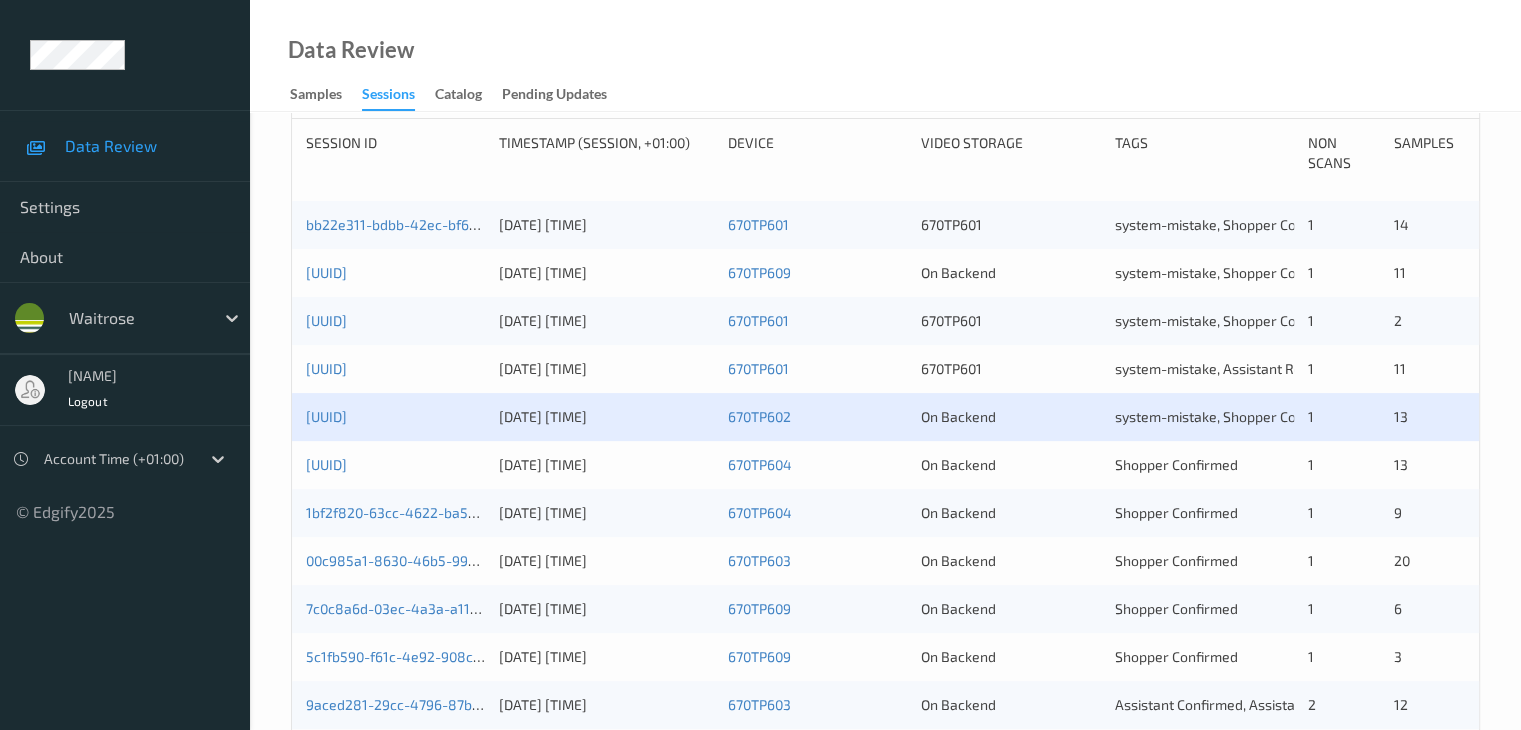 scroll, scrollTop: 500, scrollLeft: 0, axis: vertical 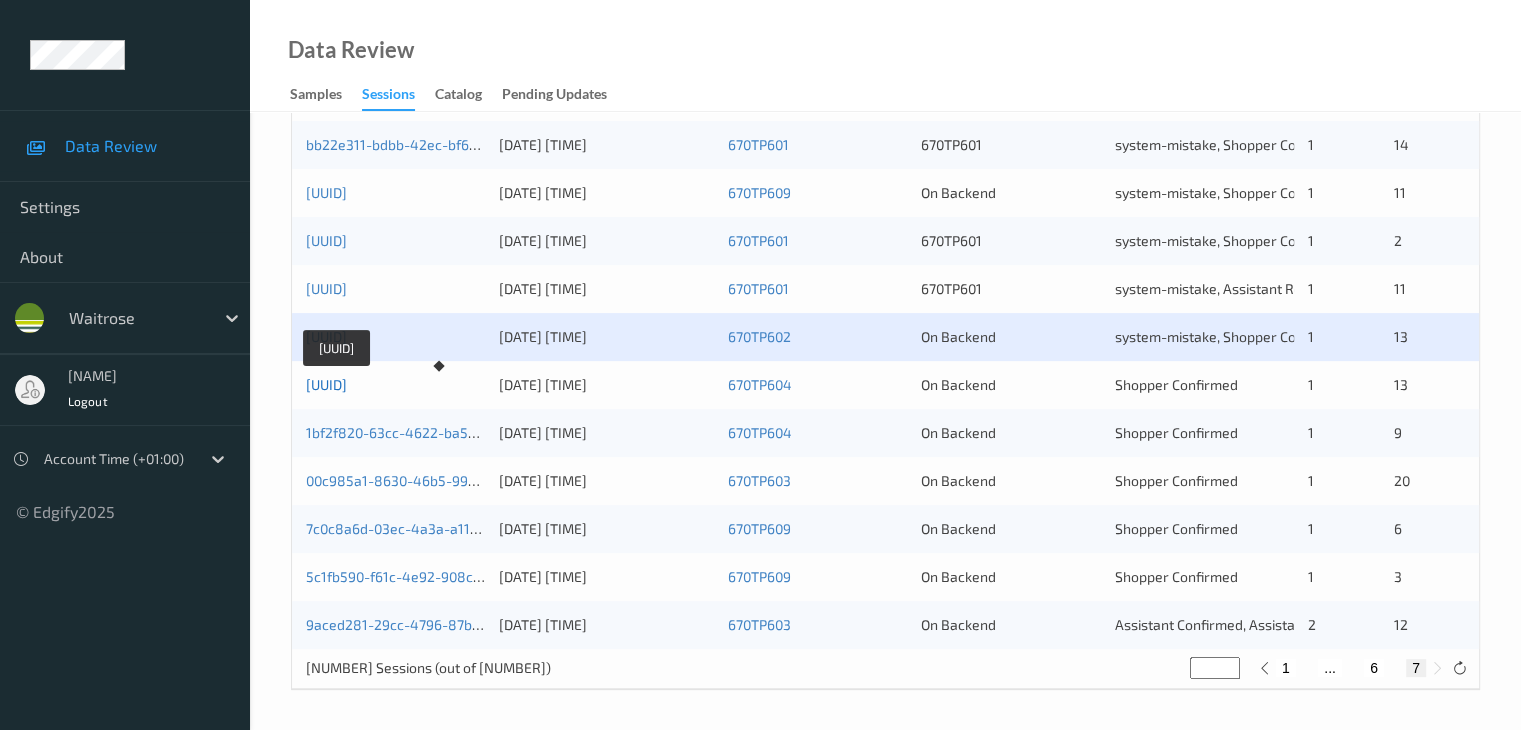 click on "c69e47d6-a14e-4b54-bfe4-e0d4bf91bcfc" at bounding box center [326, 384] 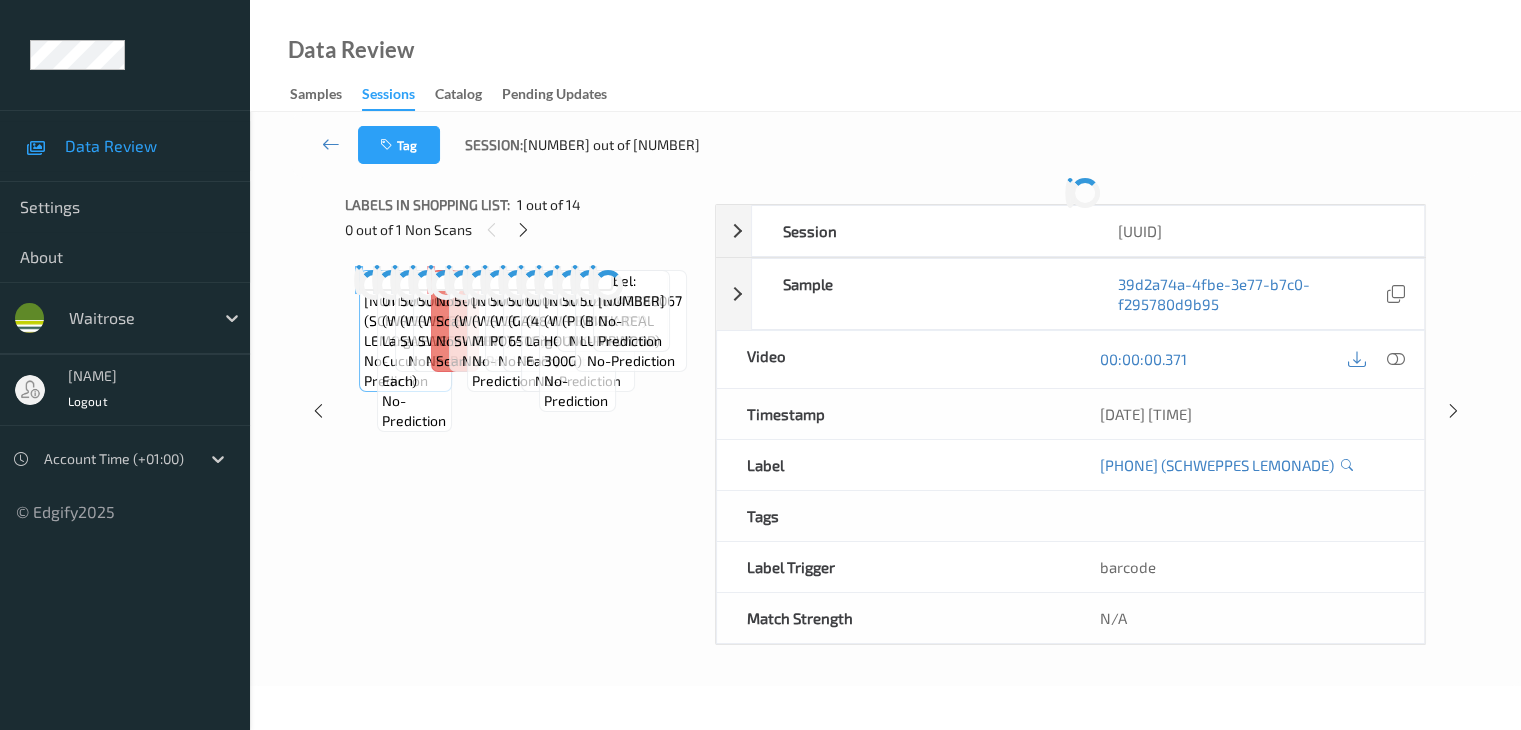 scroll, scrollTop: 264, scrollLeft: 0, axis: vertical 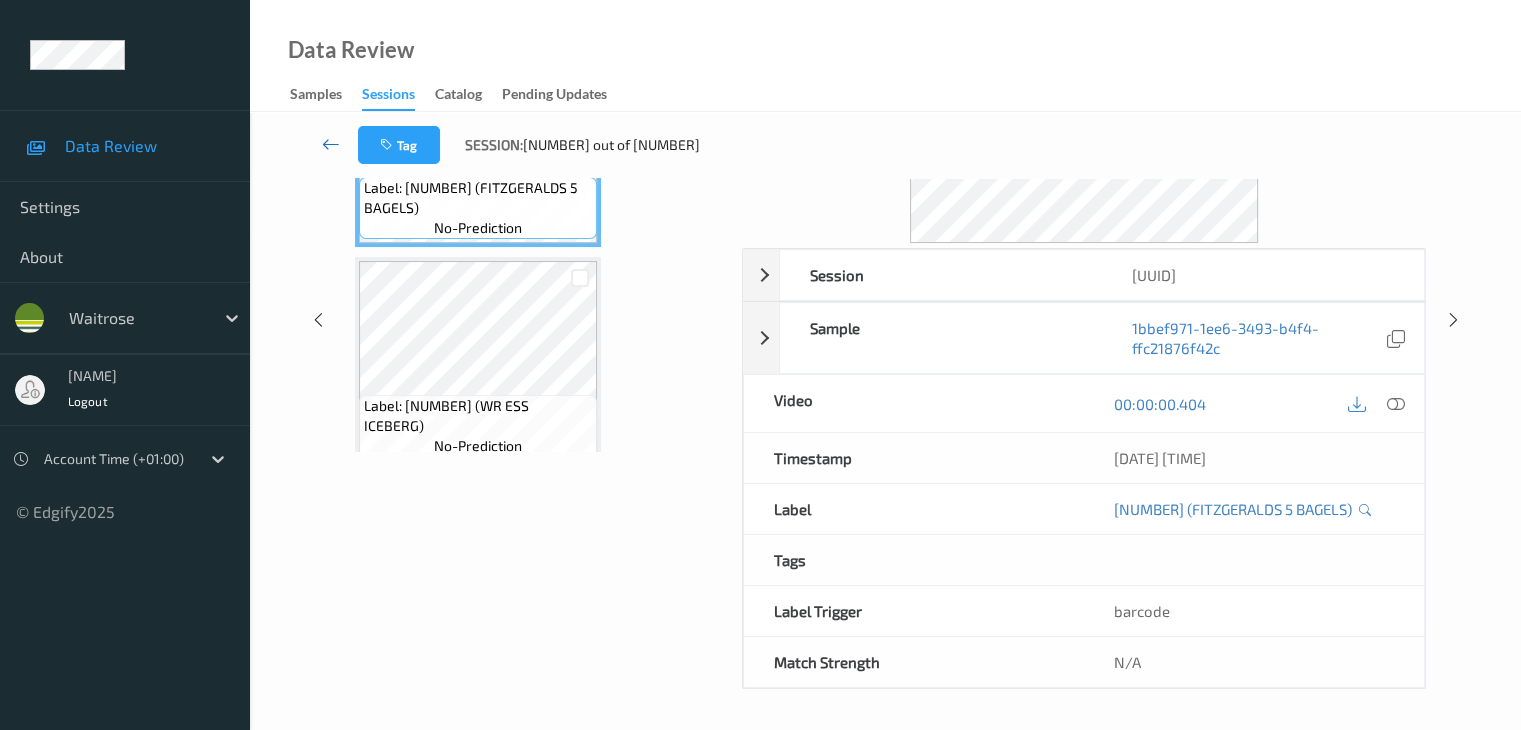 click at bounding box center (331, 144) 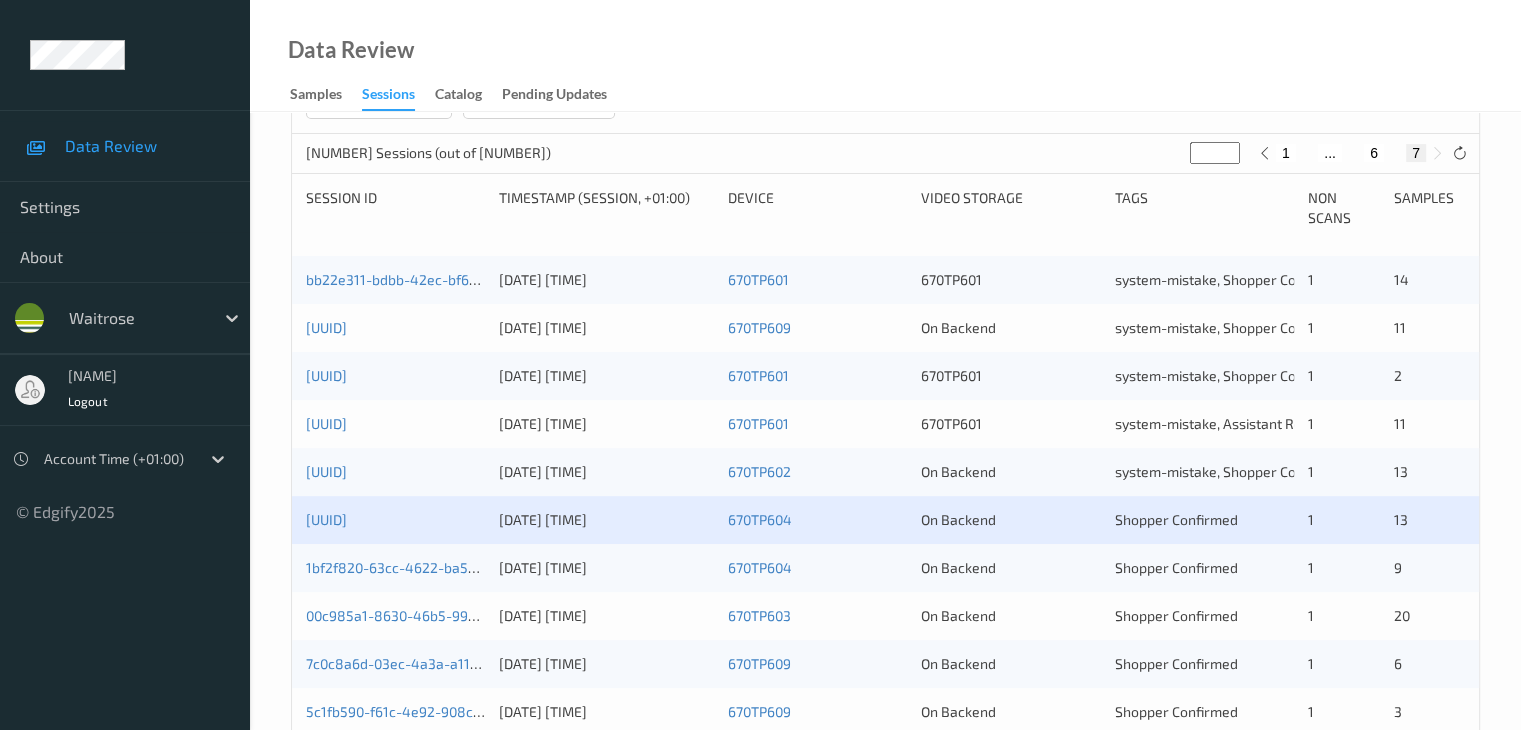 scroll, scrollTop: 400, scrollLeft: 0, axis: vertical 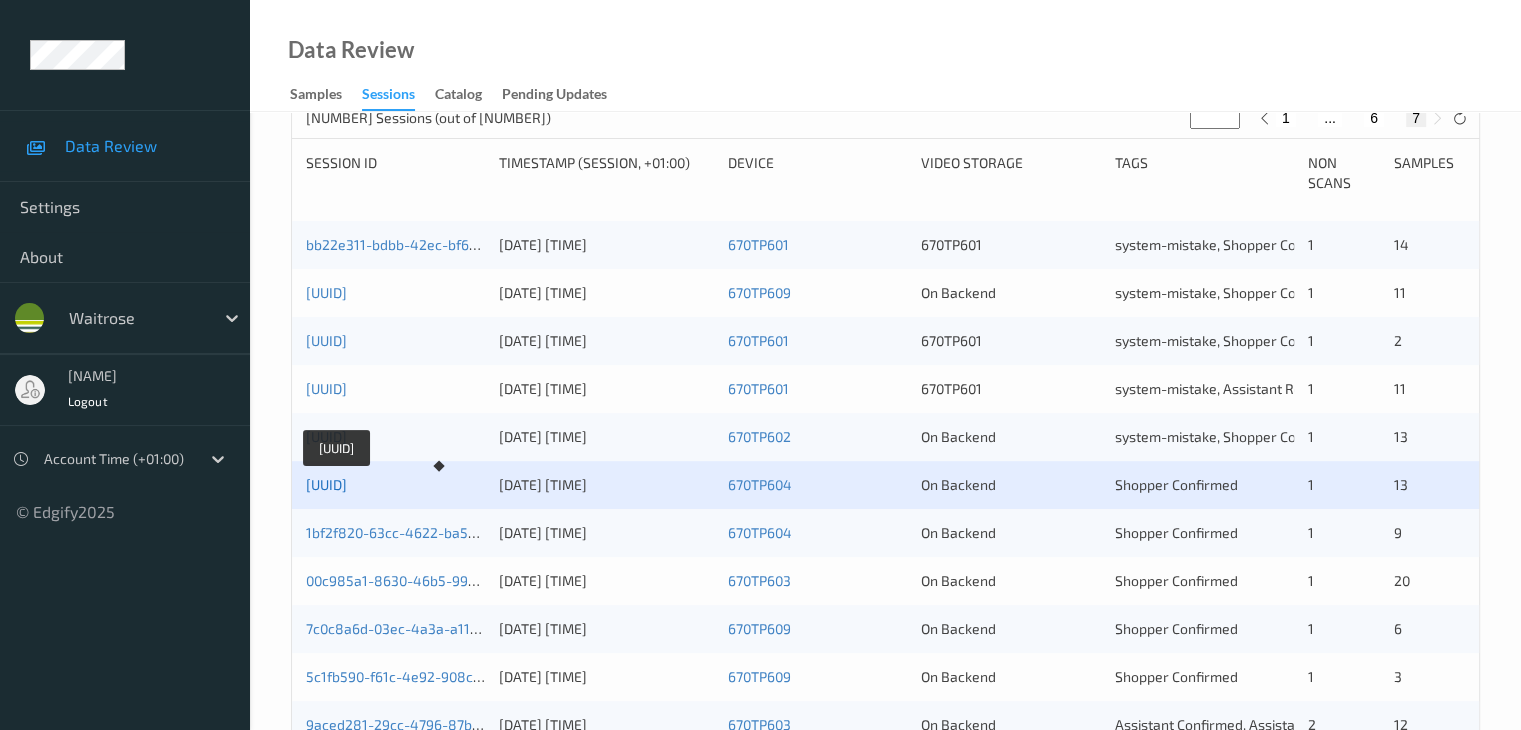 click on "c69e47d6-a14e-4b54-bfe4-e0d4bf91bcfc" at bounding box center (326, 484) 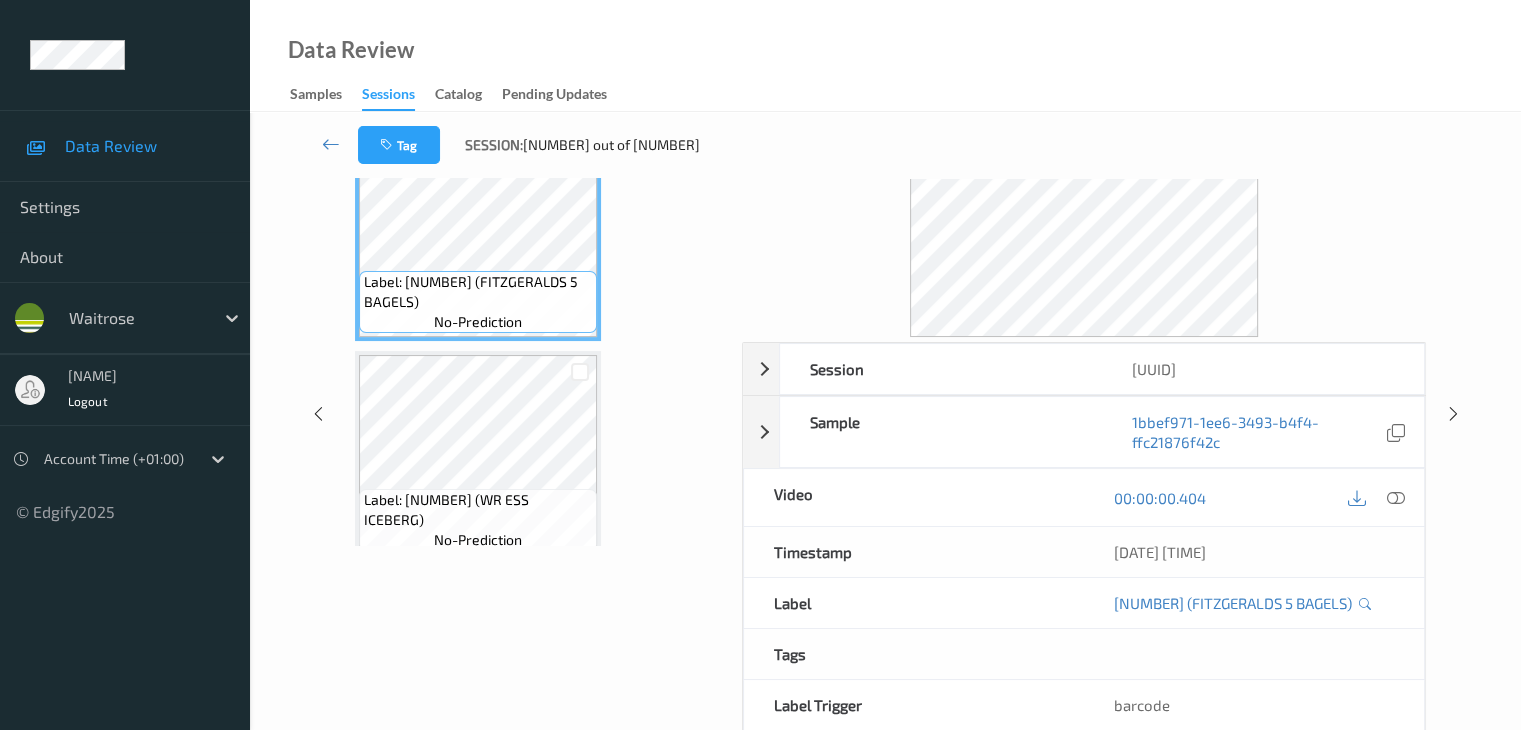scroll, scrollTop: 0, scrollLeft: 0, axis: both 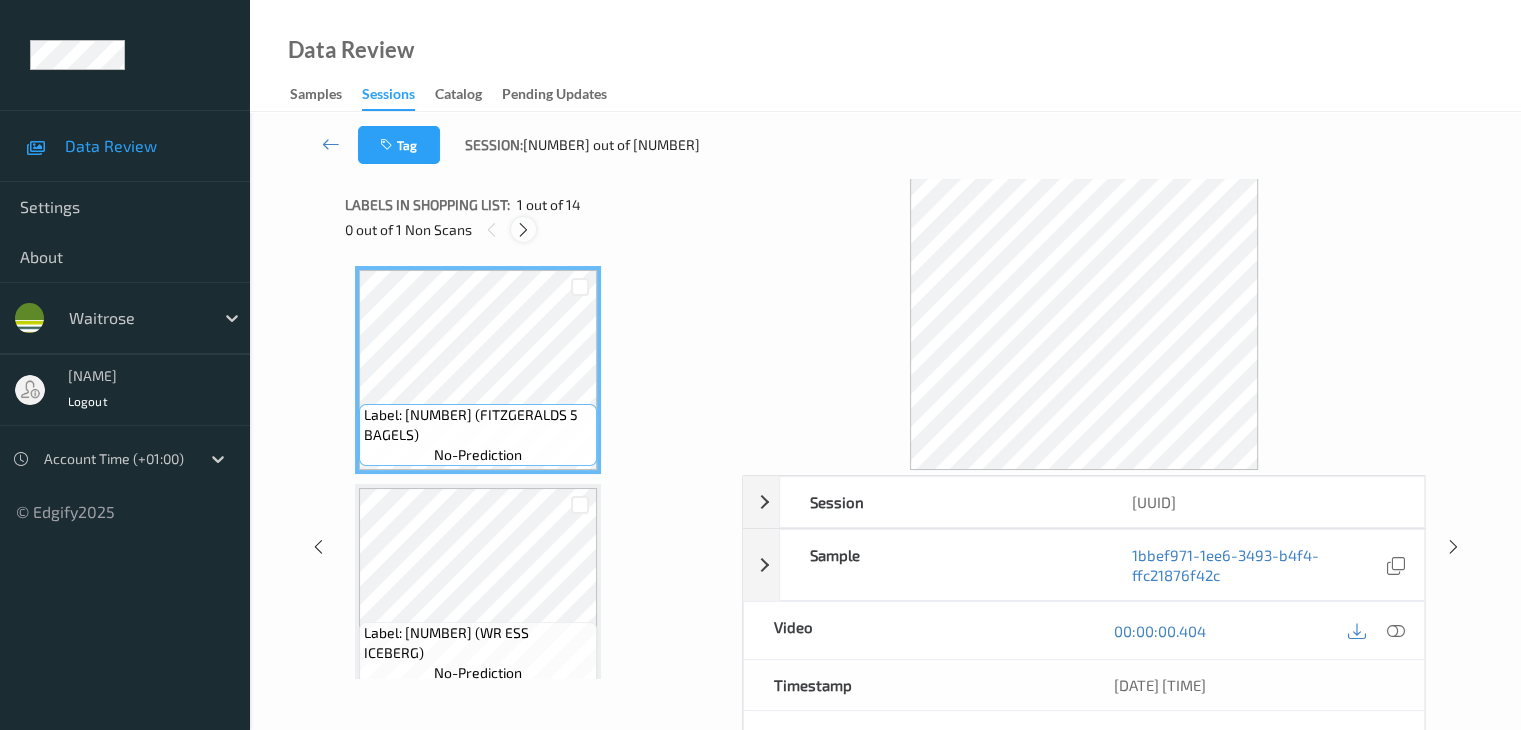 click at bounding box center (523, 230) 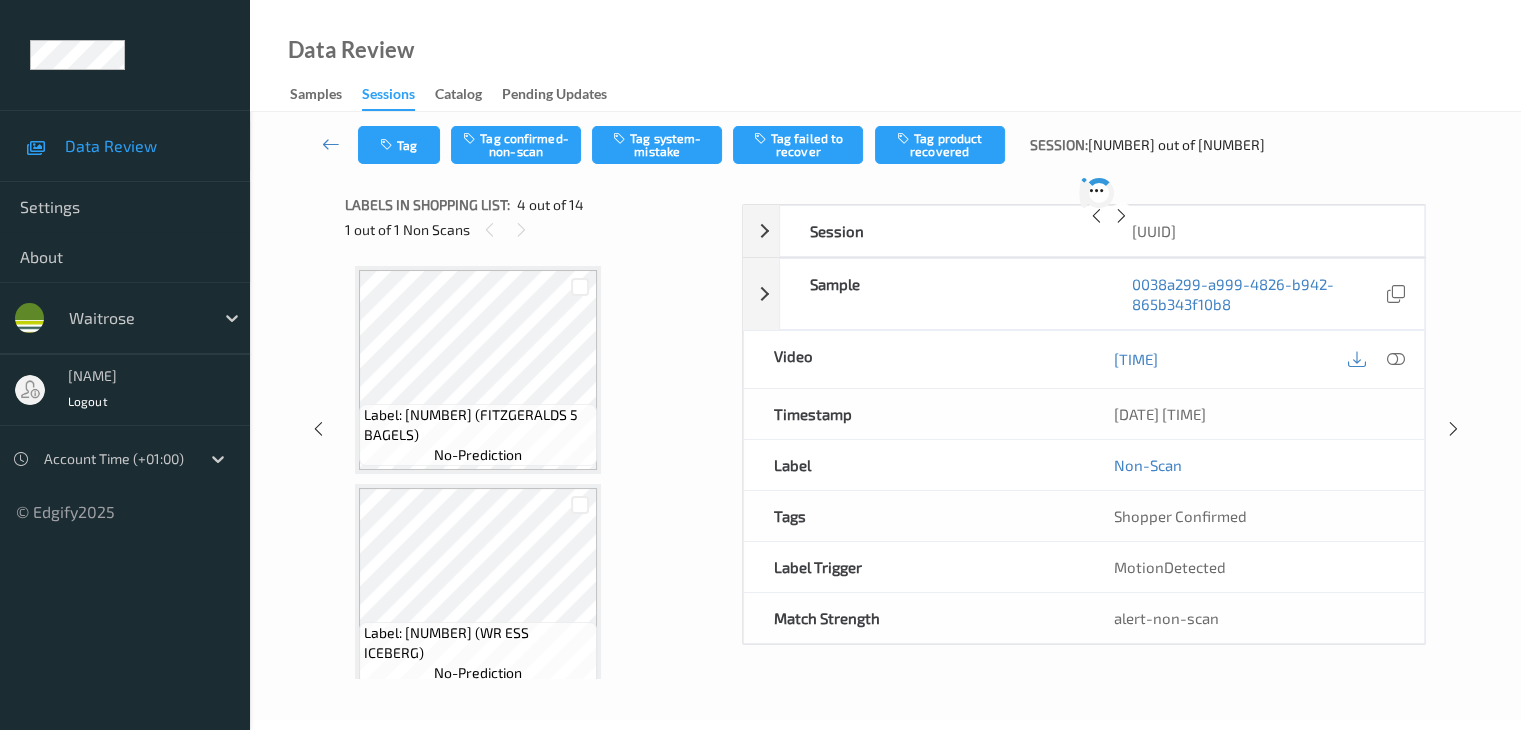 scroll, scrollTop: 446, scrollLeft: 0, axis: vertical 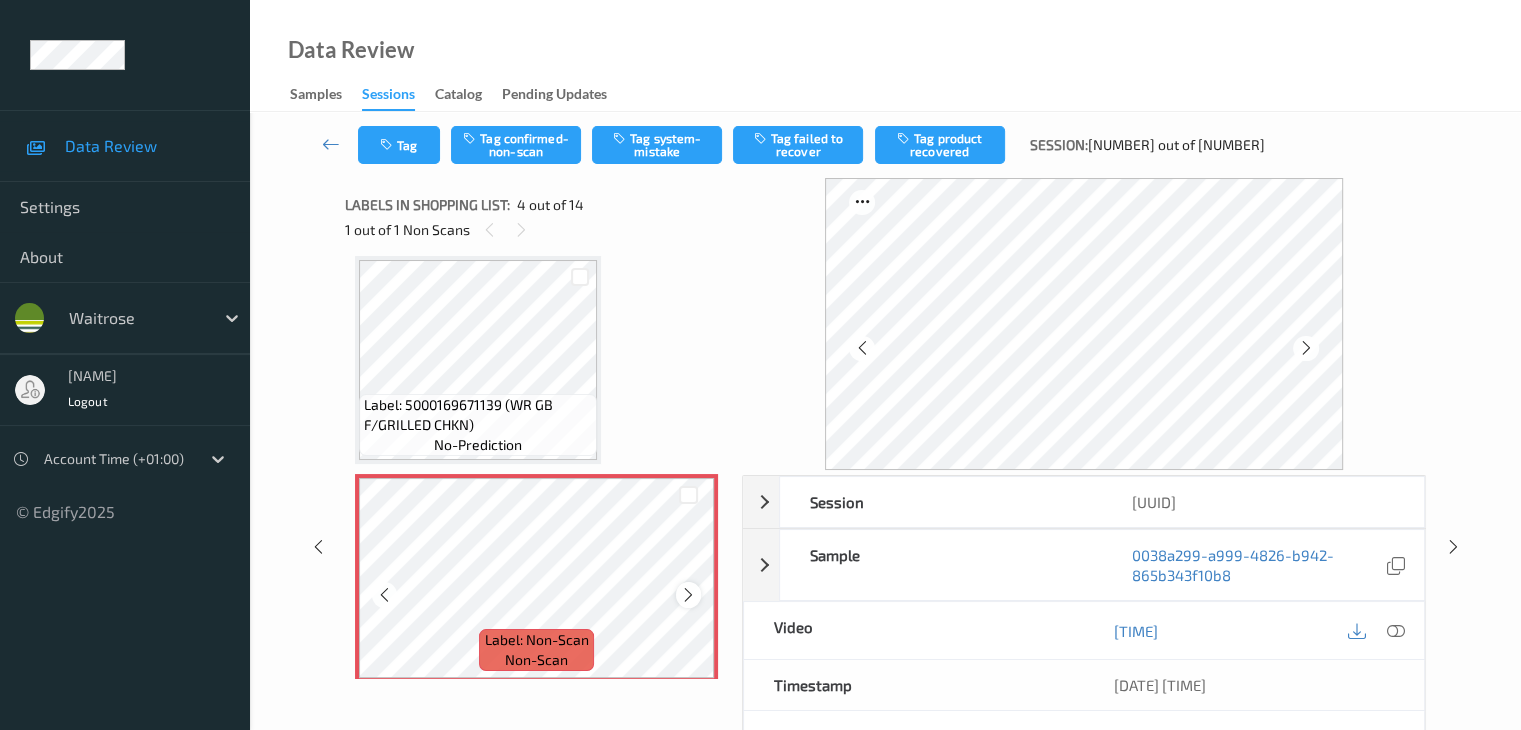click at bounding box center [688, 595] 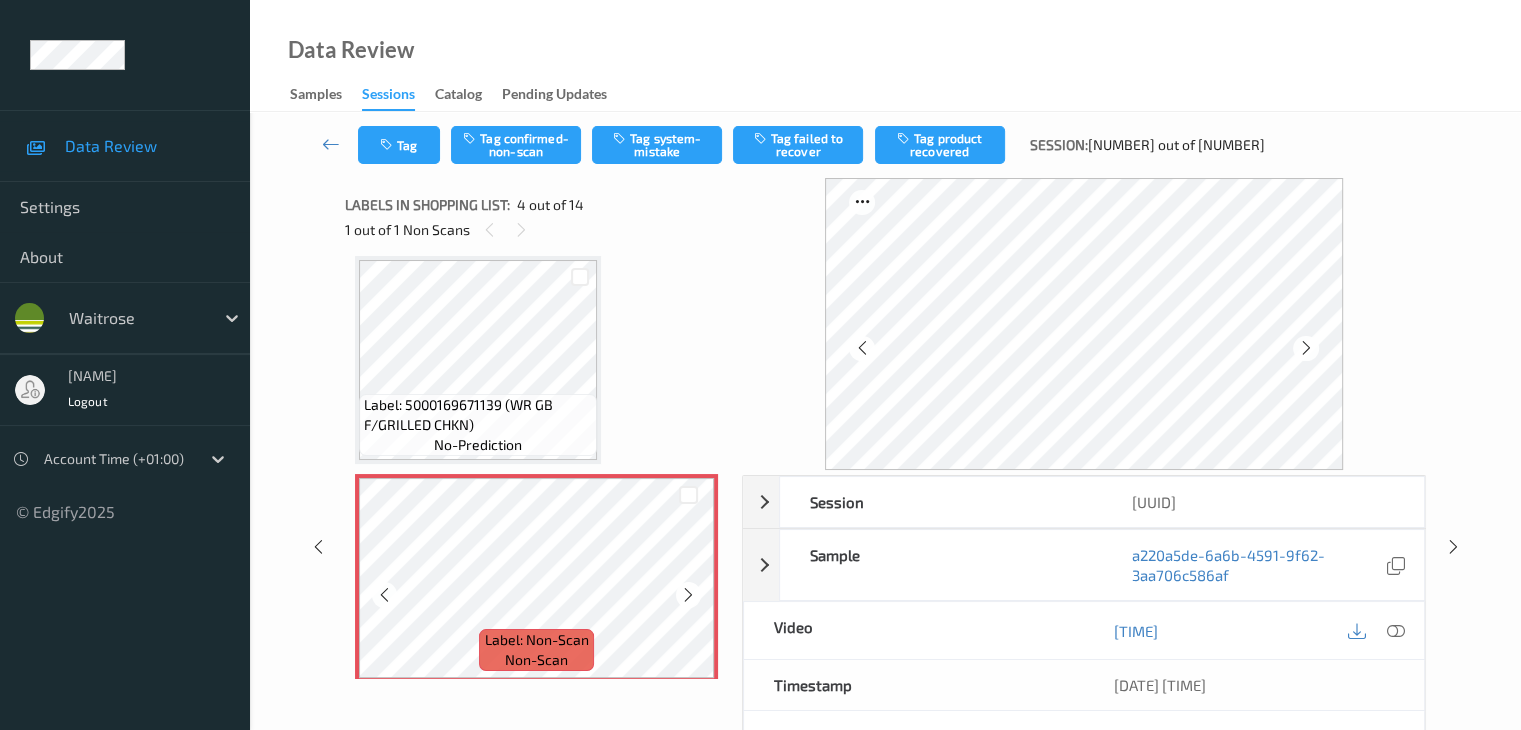 click at bounding box center (688, 595) 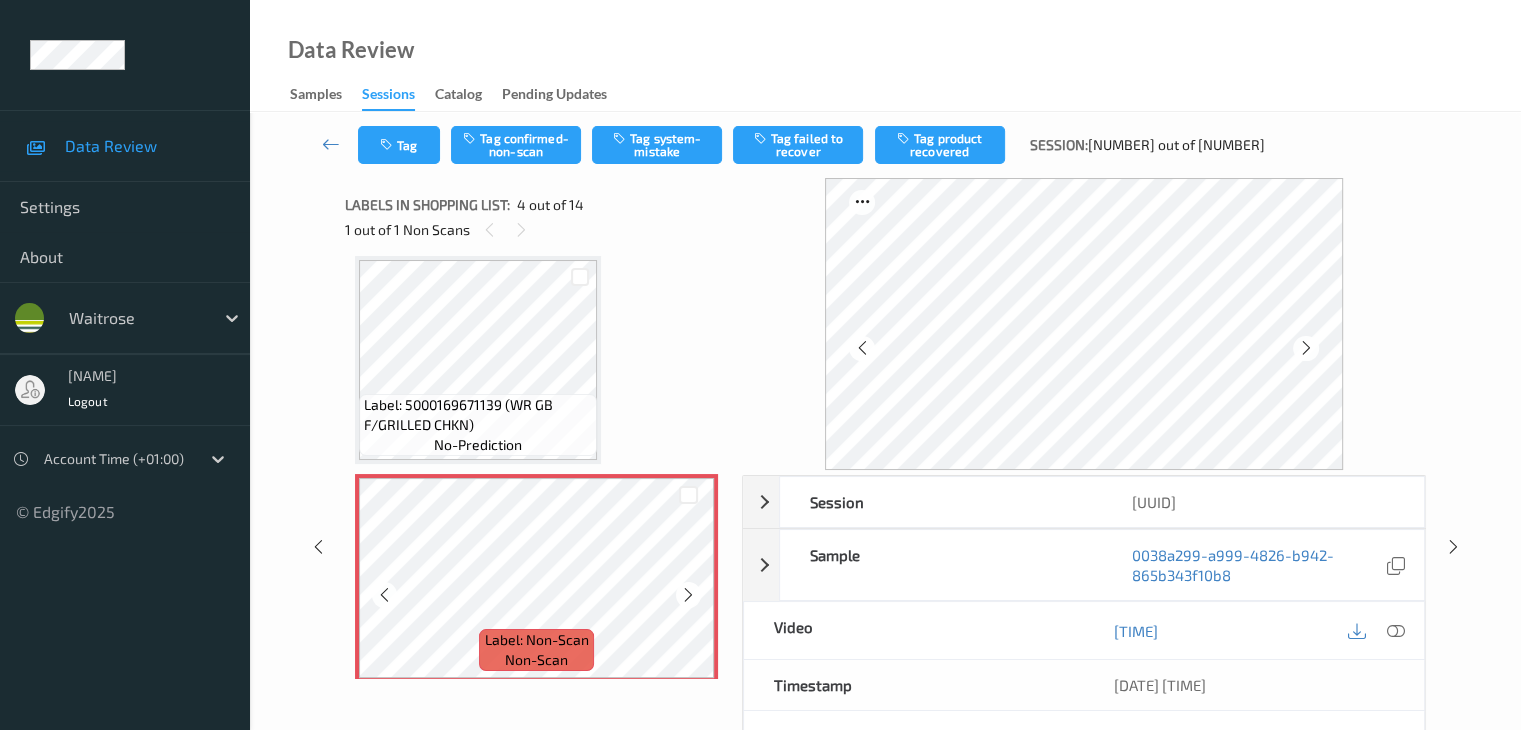click at bounding box center [688, 595] 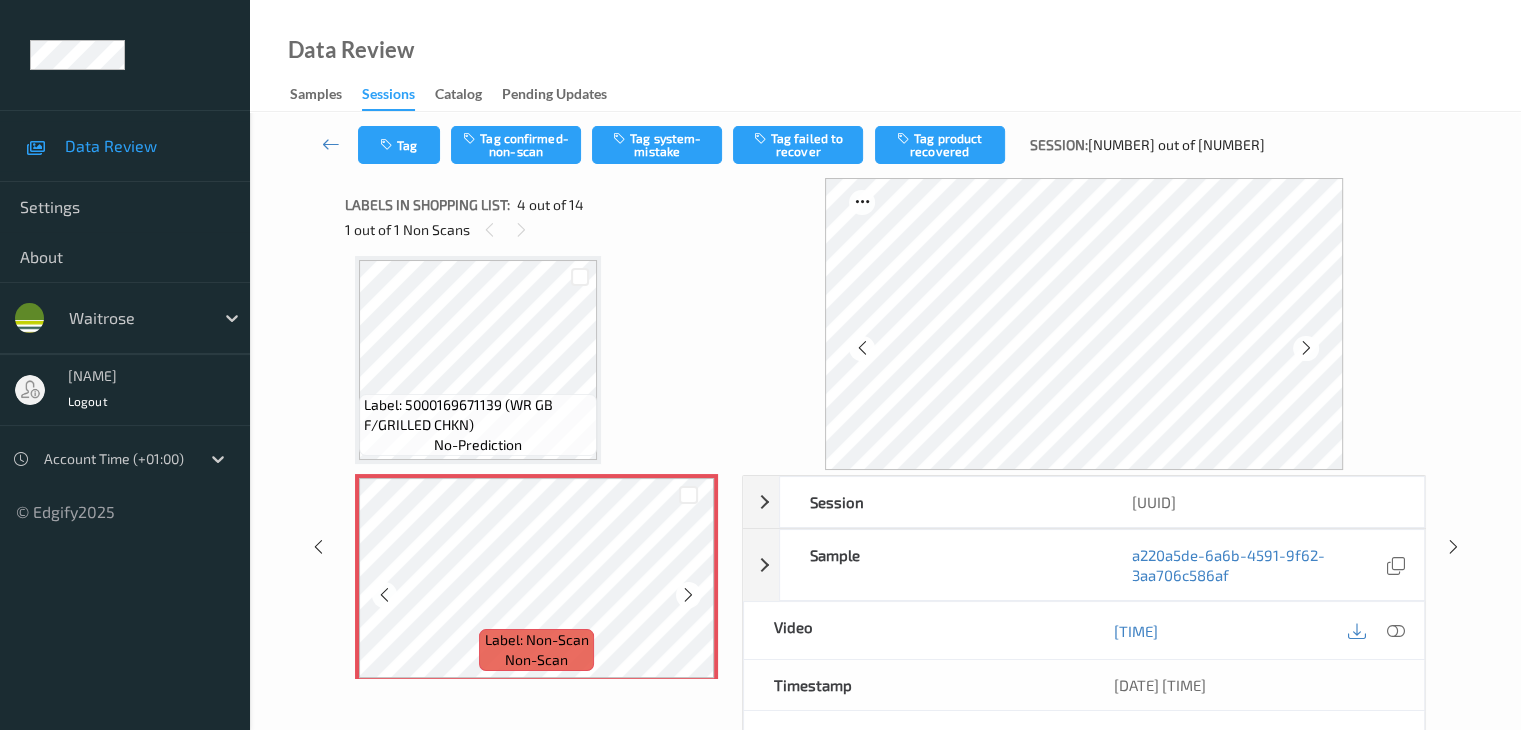 click at bounding box center (688, 595) 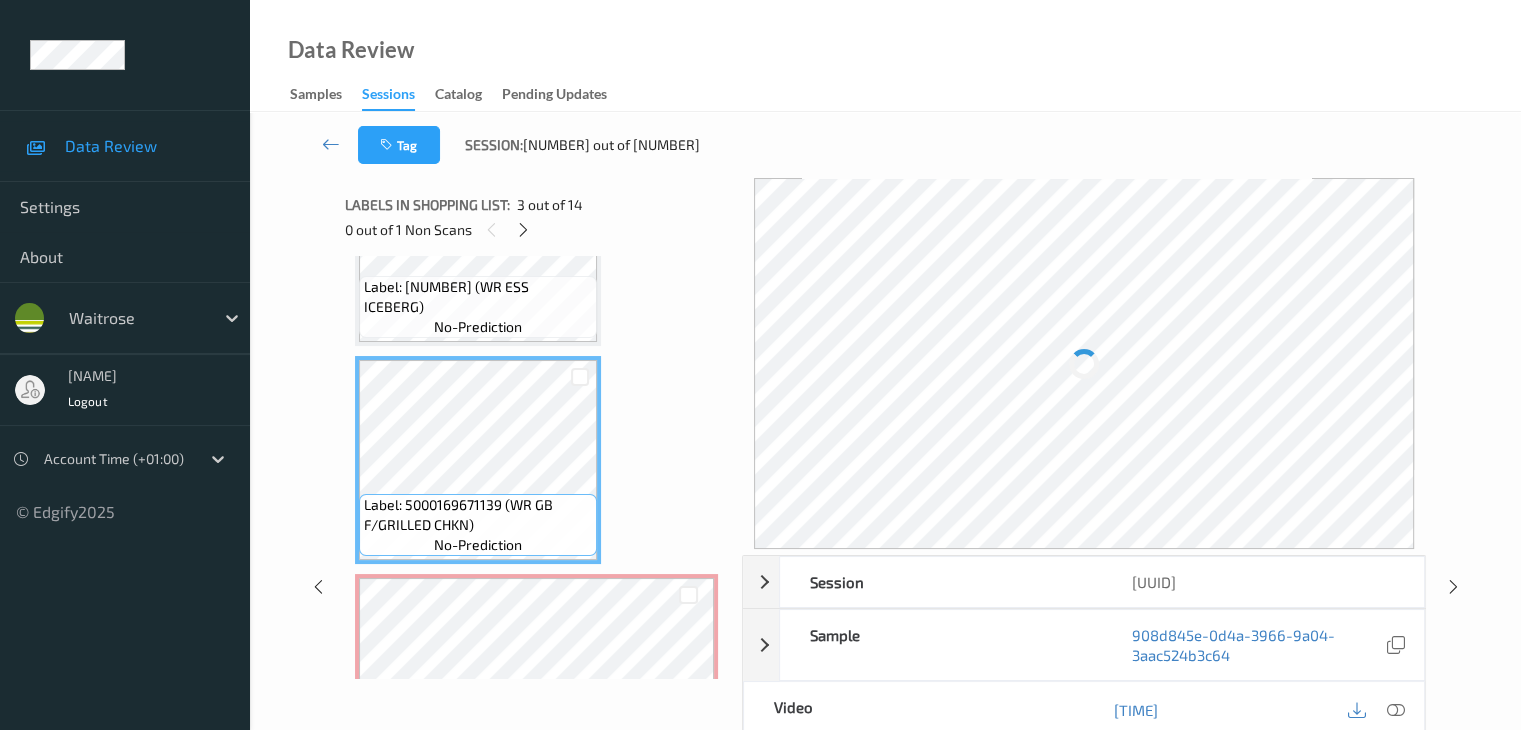 scroll, scrollTop: 246, scrollLeft: 0, axis: vertical 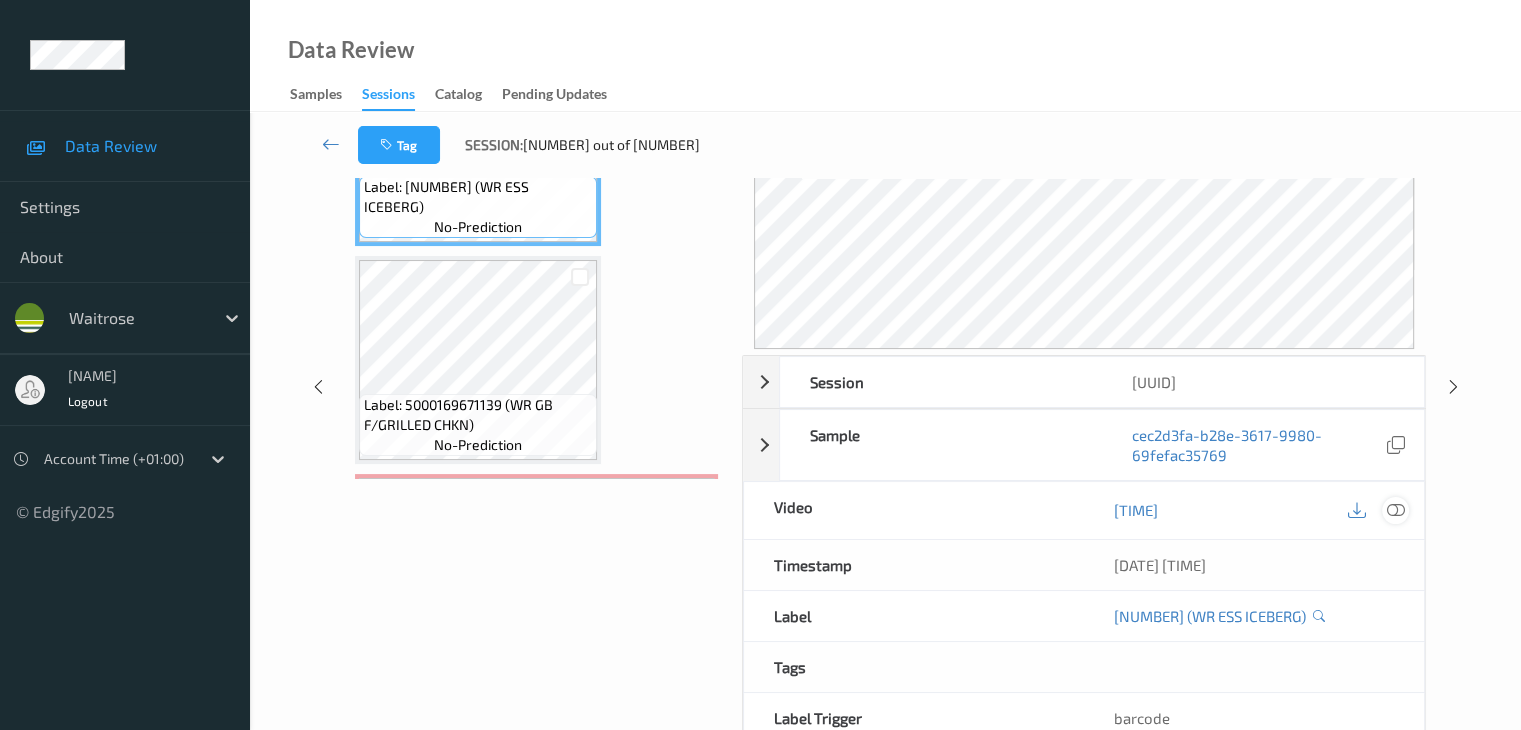 click at bounding box center [1395, 510] 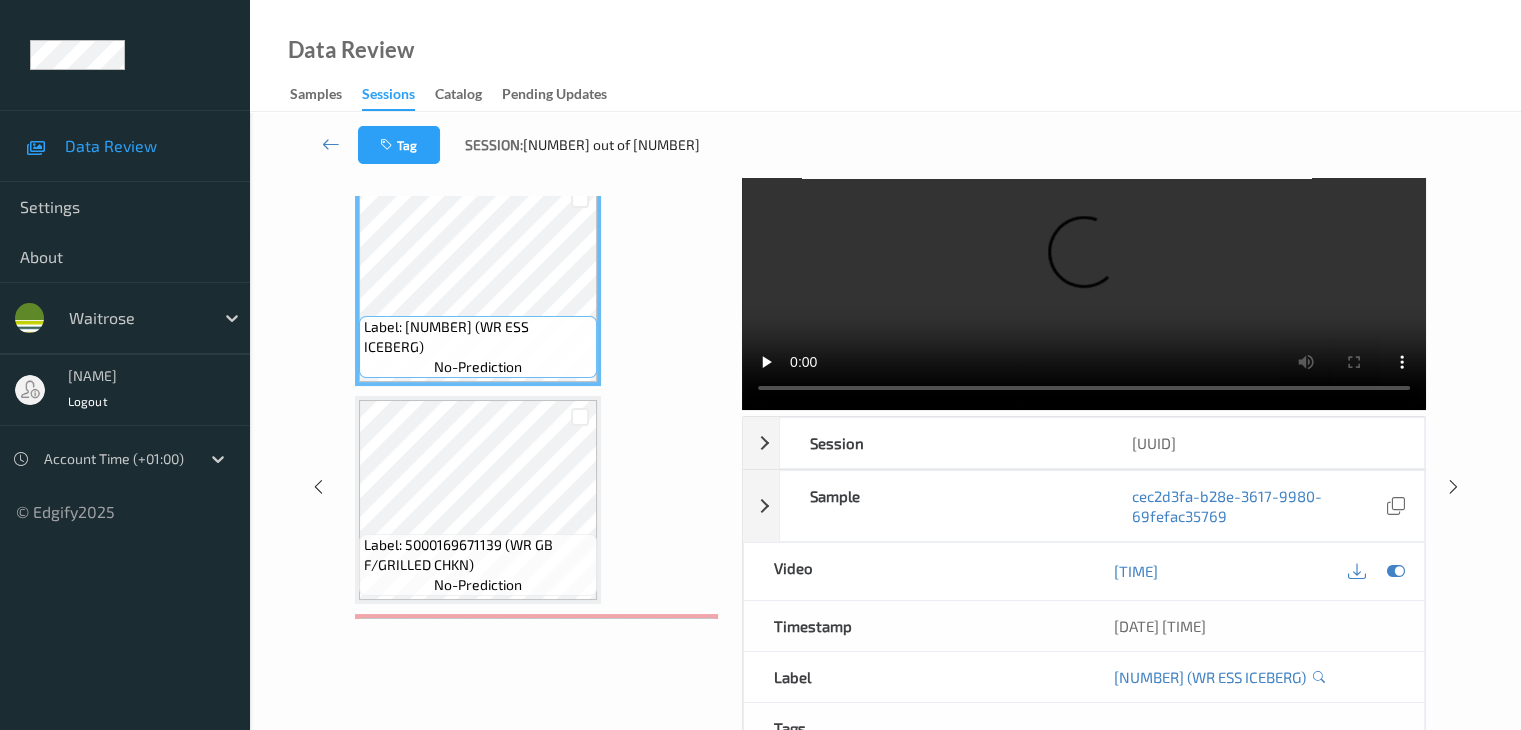 scroll, scrollTop: 0, scrollLeft: 0, axis: both 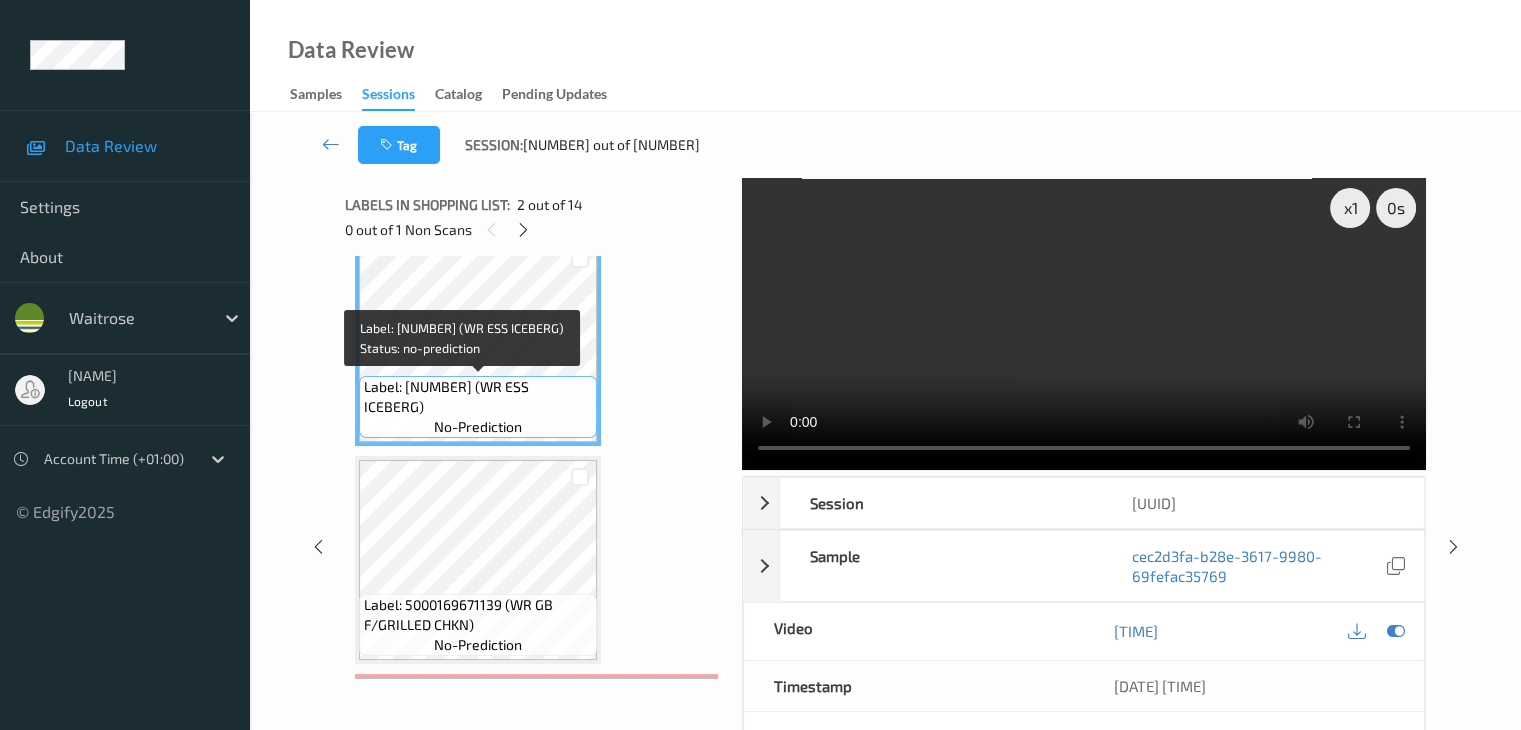 click on "Label: 5000169635889 (WR ESS ICEBERG)" at bounding box center (478, 397) 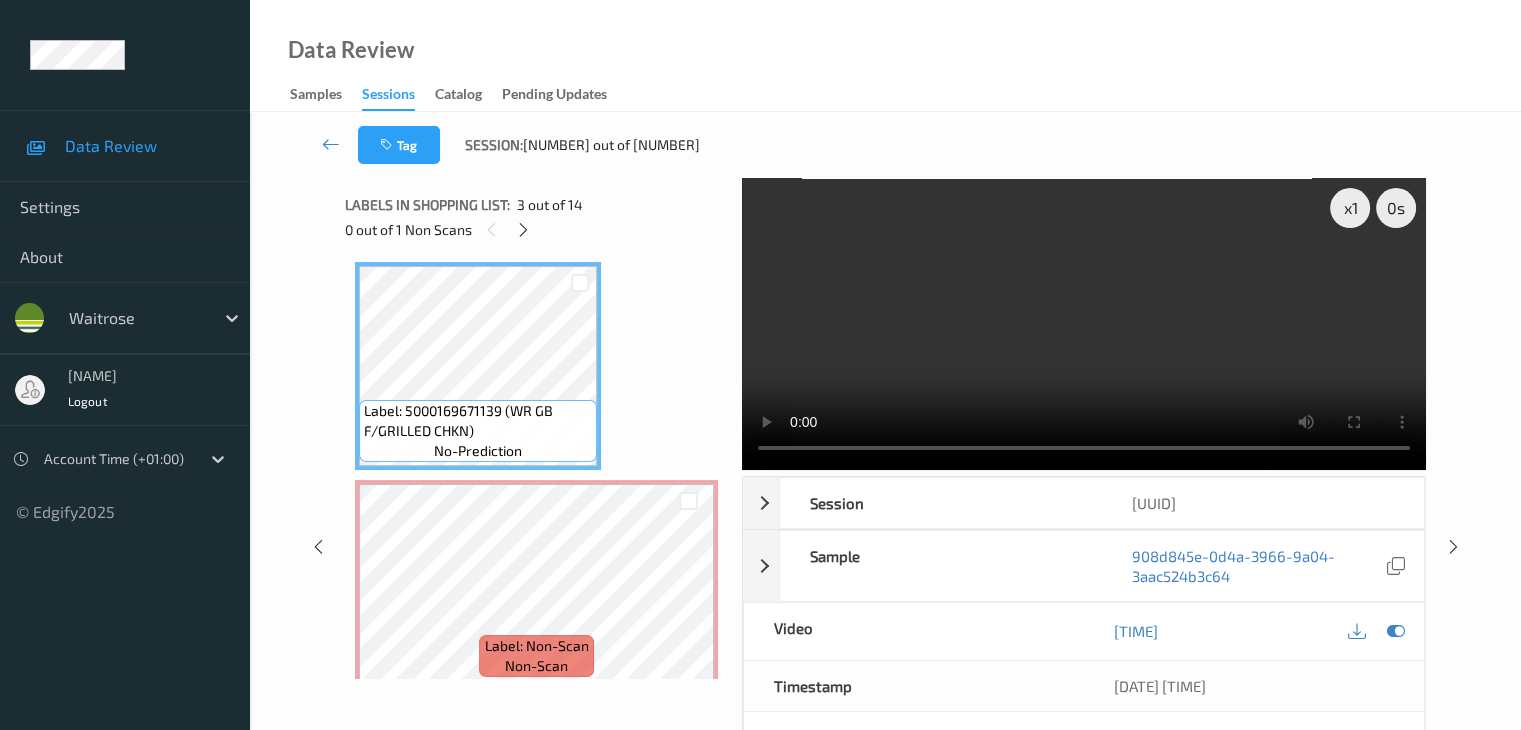scroll, scrollTop: 446, scrollLeft: 0, axis: vertical 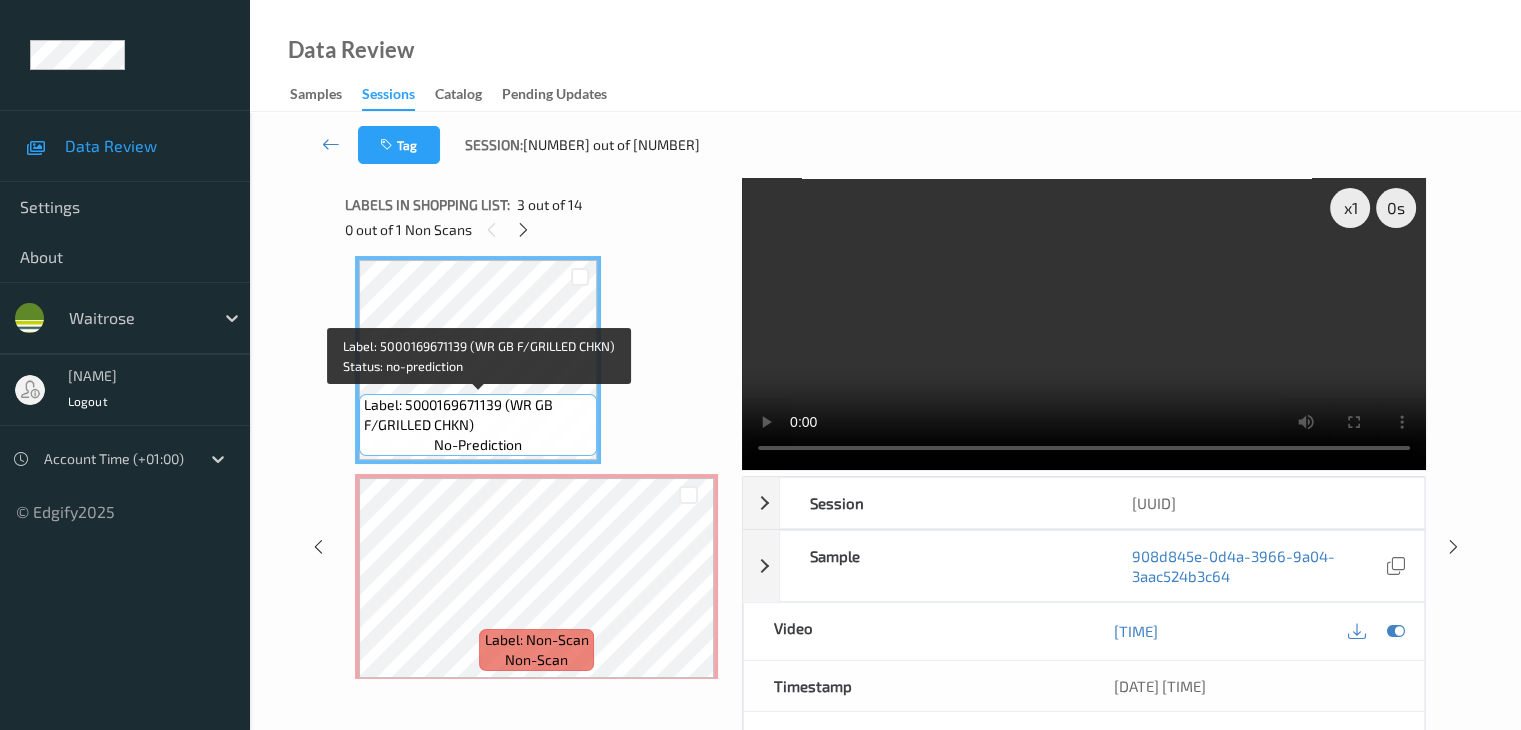 click on "Label: 5000169671139 (WR GB F/GRILLED CHKN)" at bounding box center (478, 415) 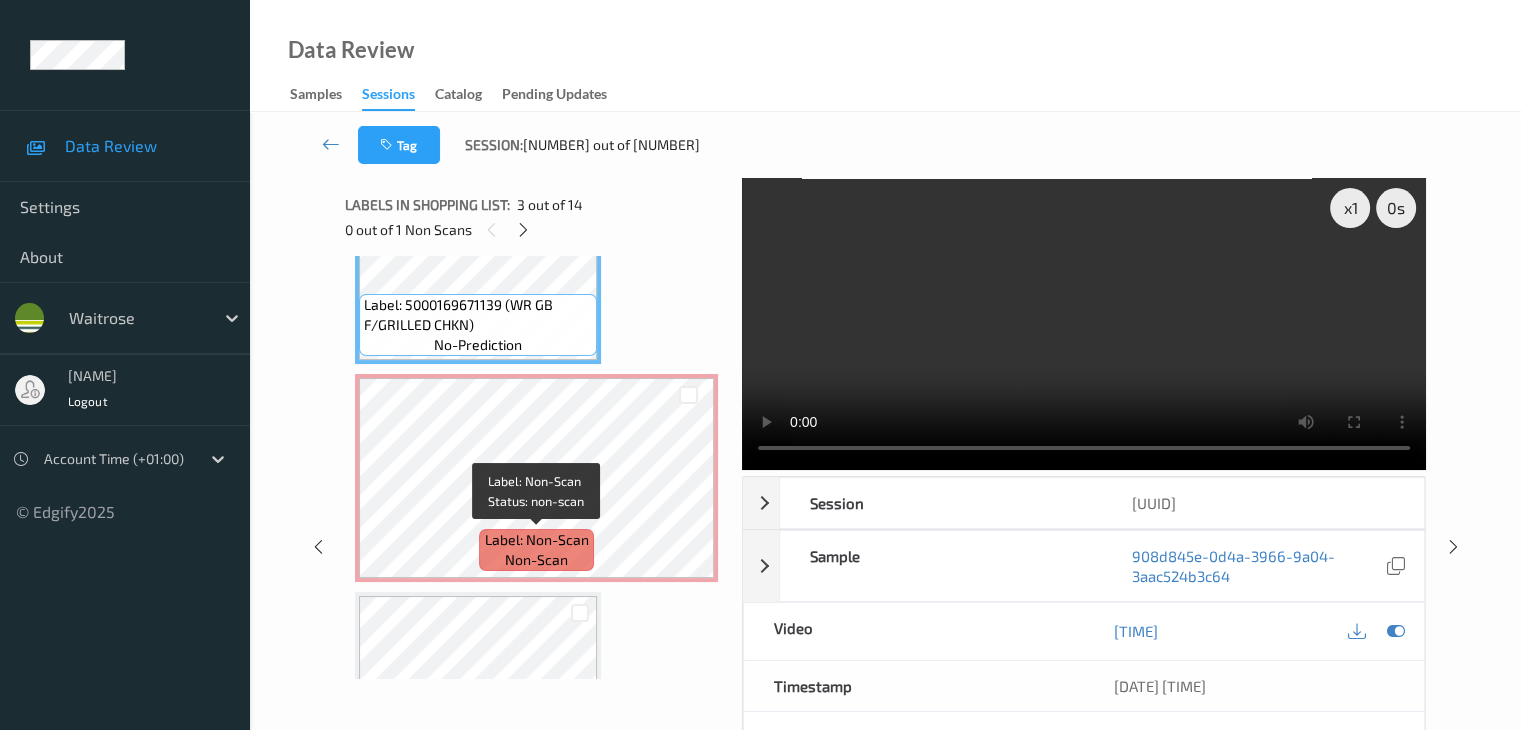 scroll, scrollTop: 646, scrollLeft: 0, axis: vertical 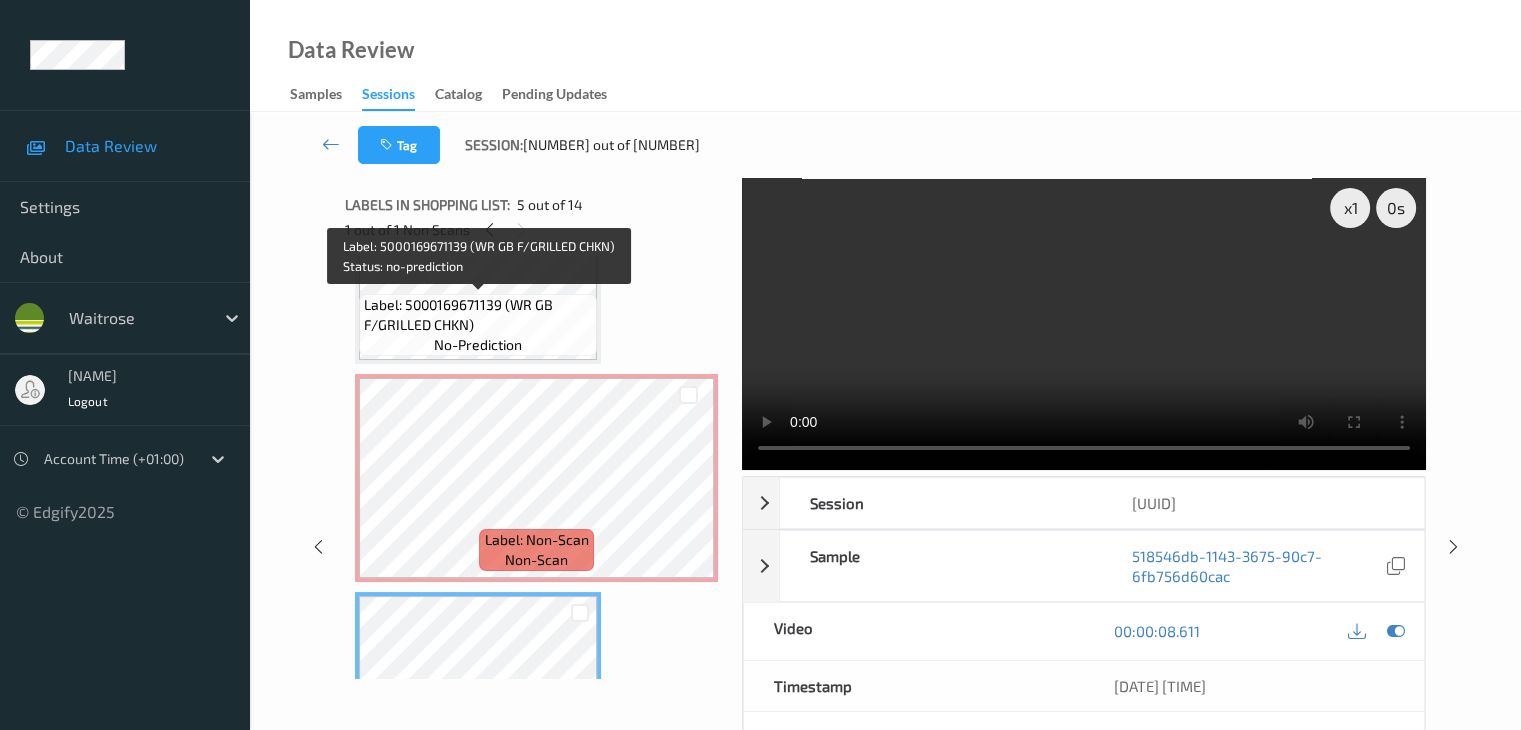 click on "Label: 5000169671139 (WR GB F/GRILLED CHKN) no-prediction" at bounding box center (478, 325) 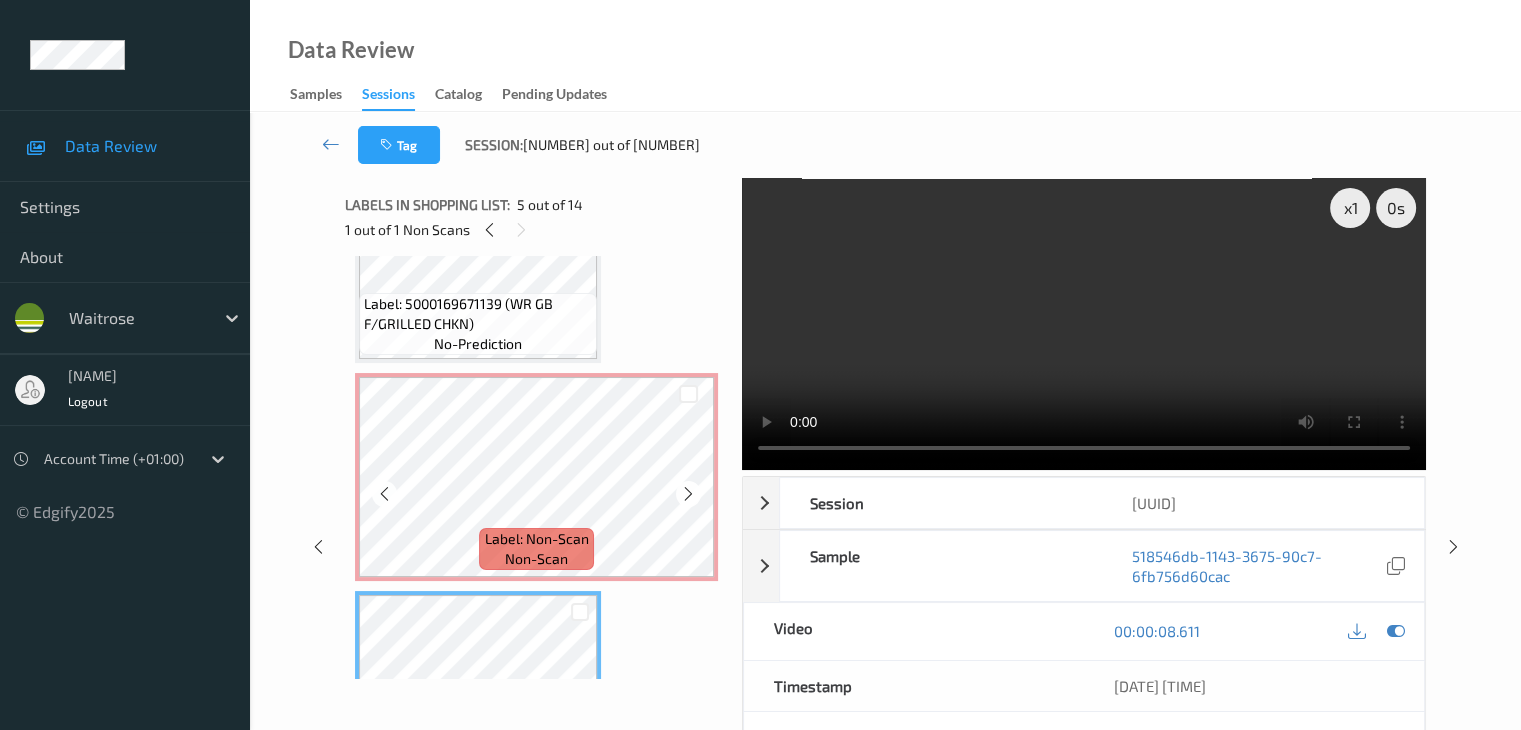 scroll, scrollTop: 546, scrollLeft: 0, axis: vertical 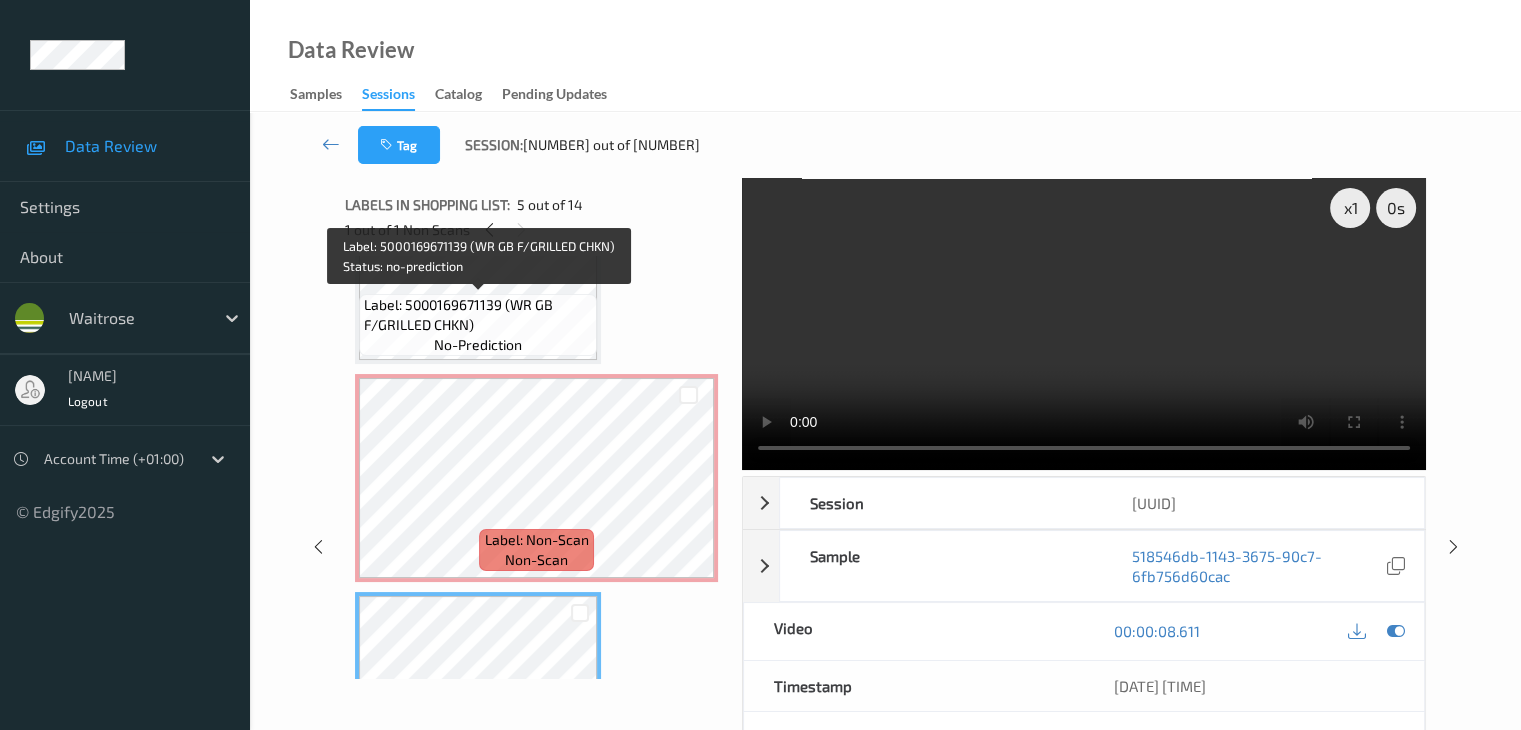 click on "Label: 5000169671139 (WR GB F/GRILLED CHKN)" at bounding box center (478, 315) 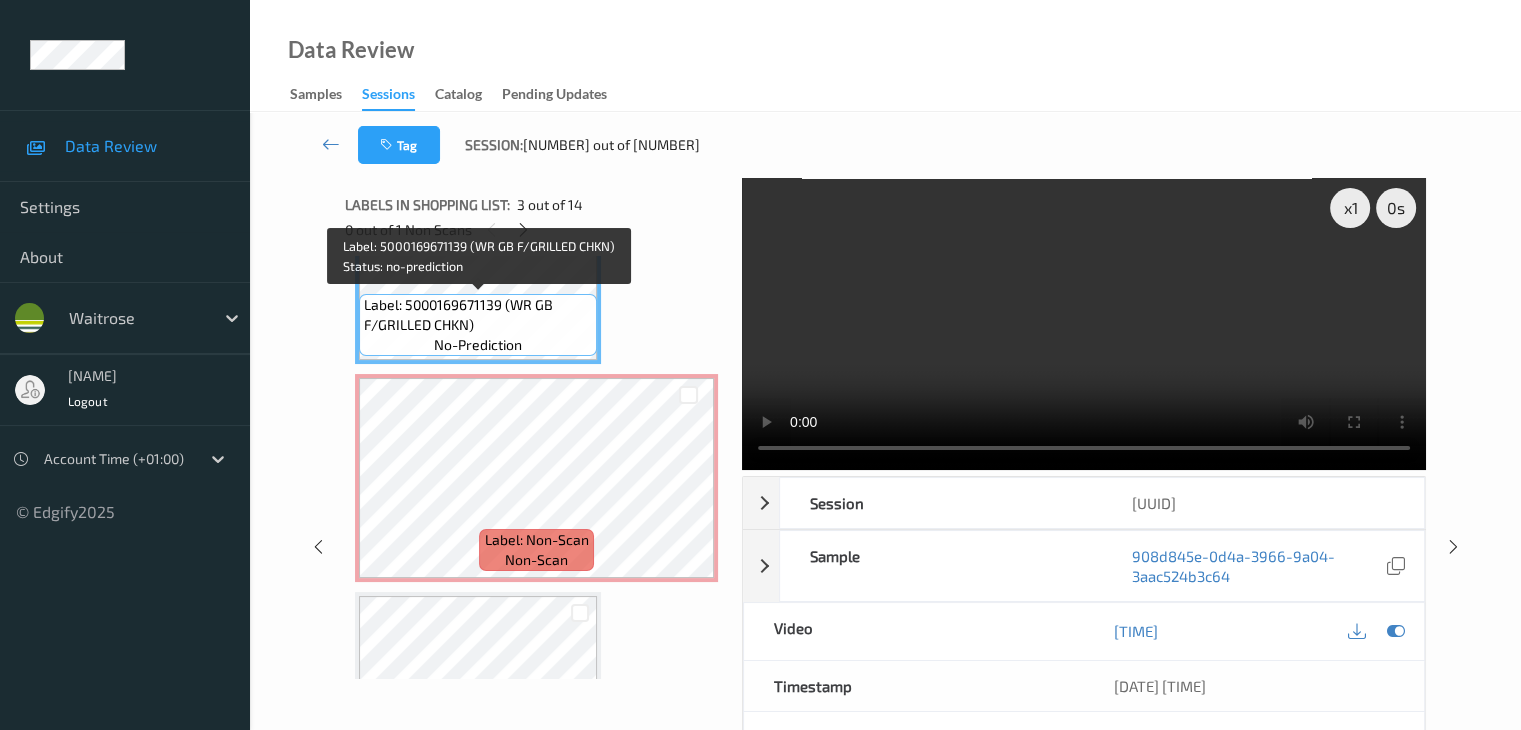 click on "Label: 5000169671139 (WR GB F/GRILLED CHKN)" at bounding box center [478, 315] 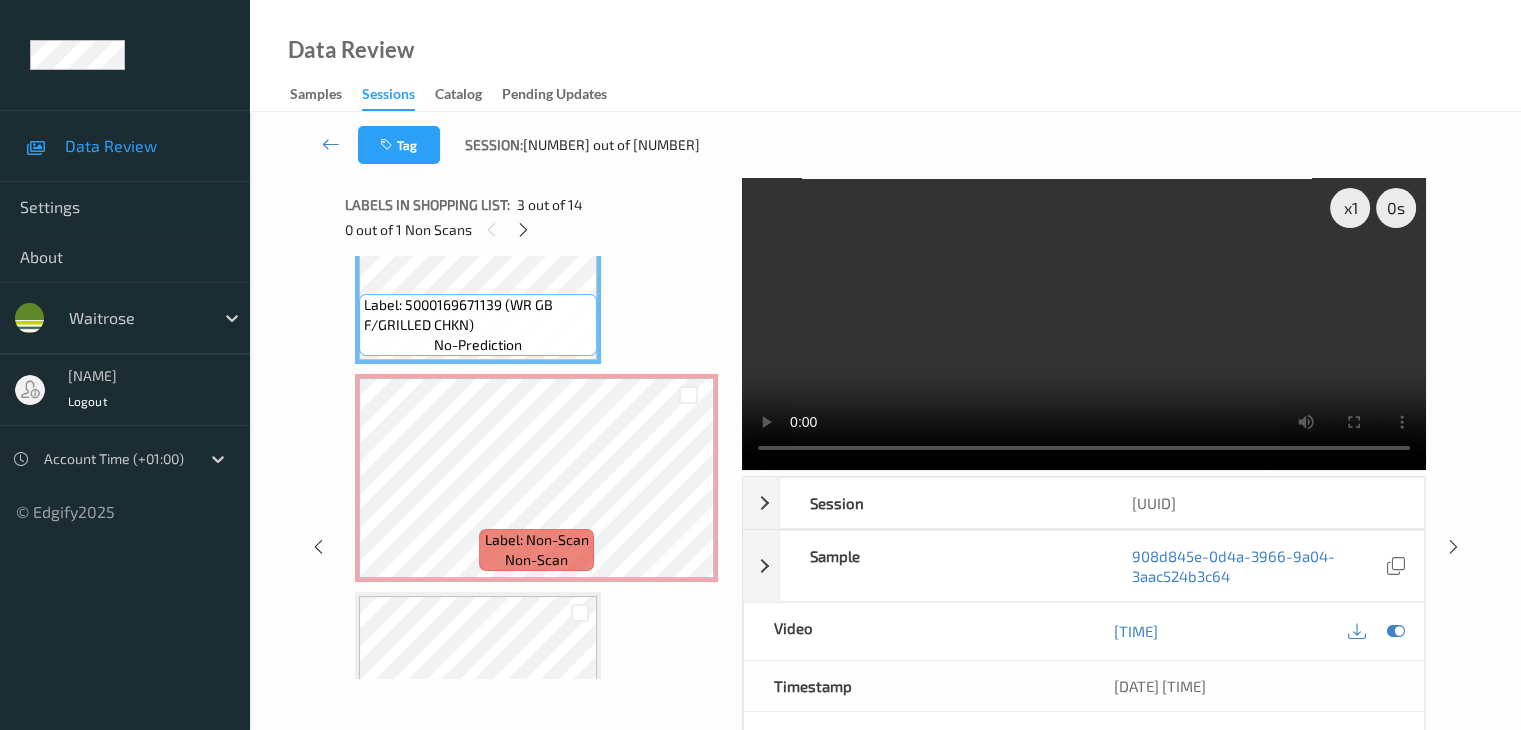 click at bounding box center (580, 612) 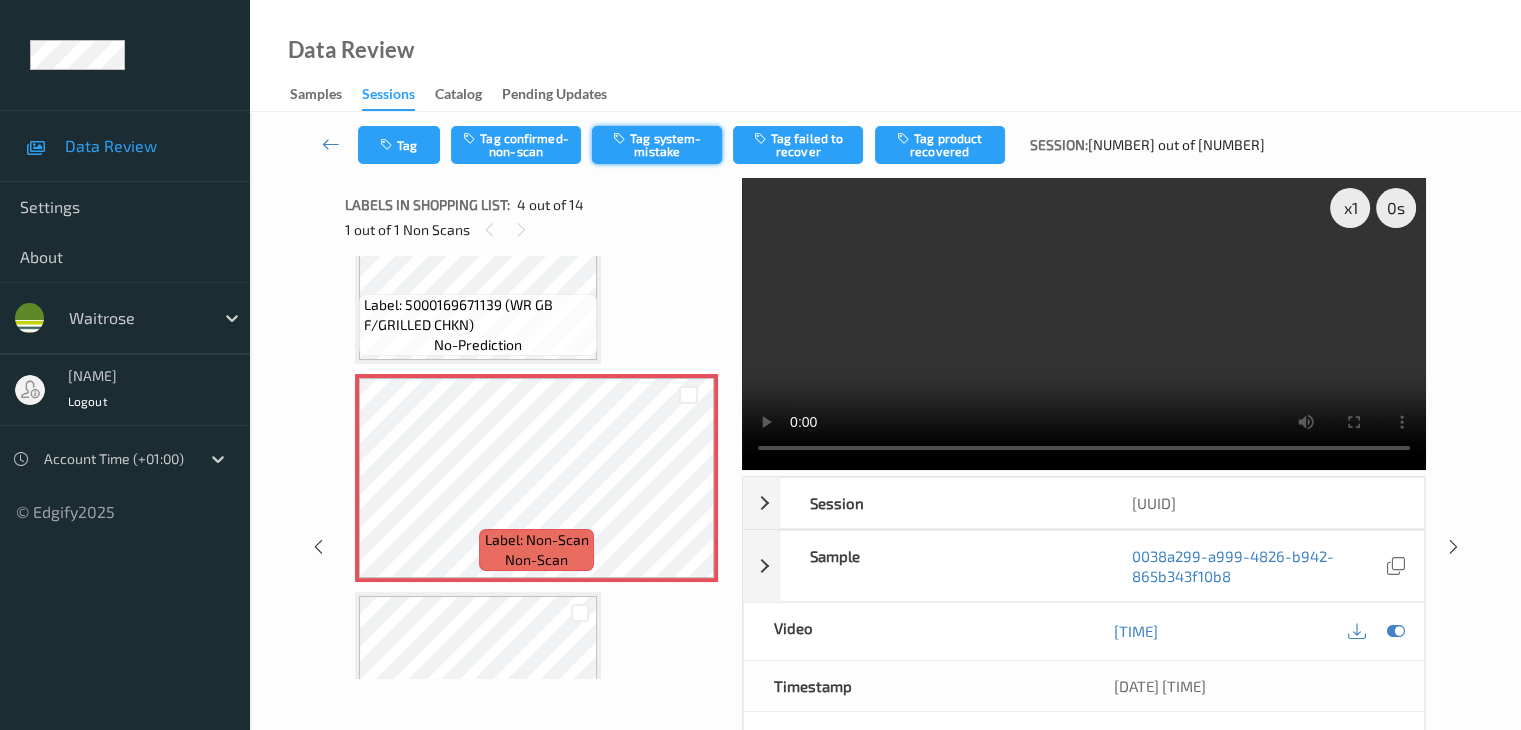 click on "Tag   system-mistake" at bounding box center (657, 145) 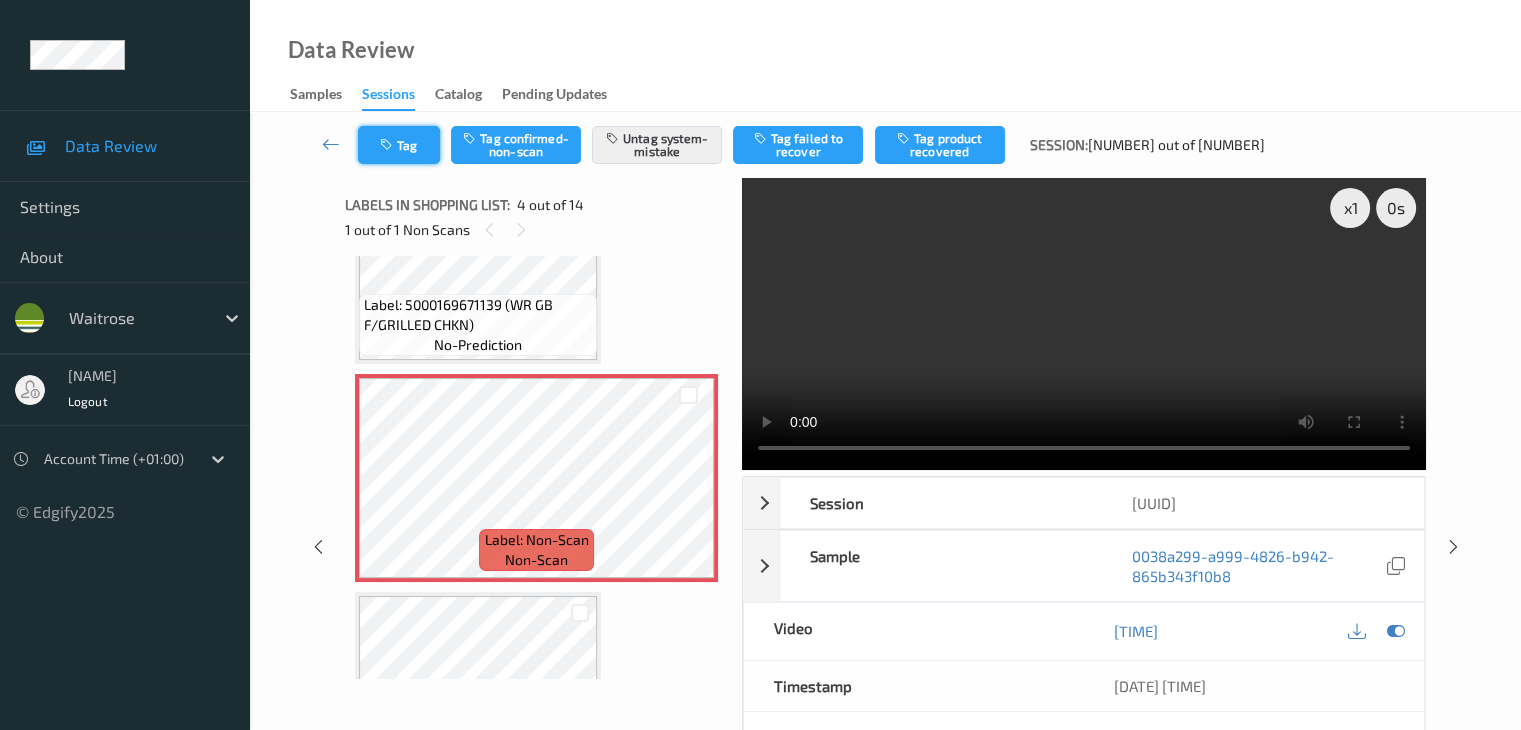 click on "Tag" at bounding box center [399, 145] 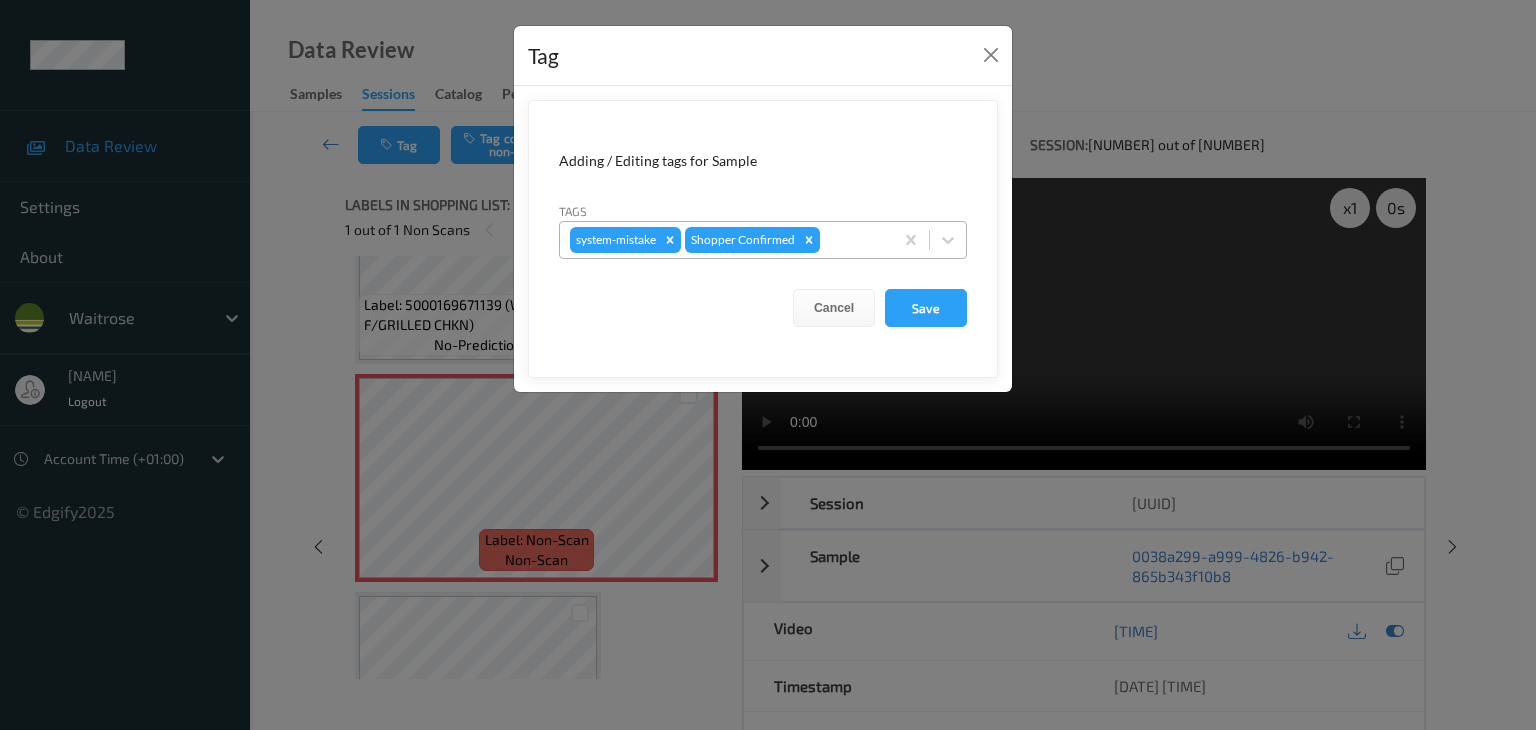 click at bounding box center [853, 240] 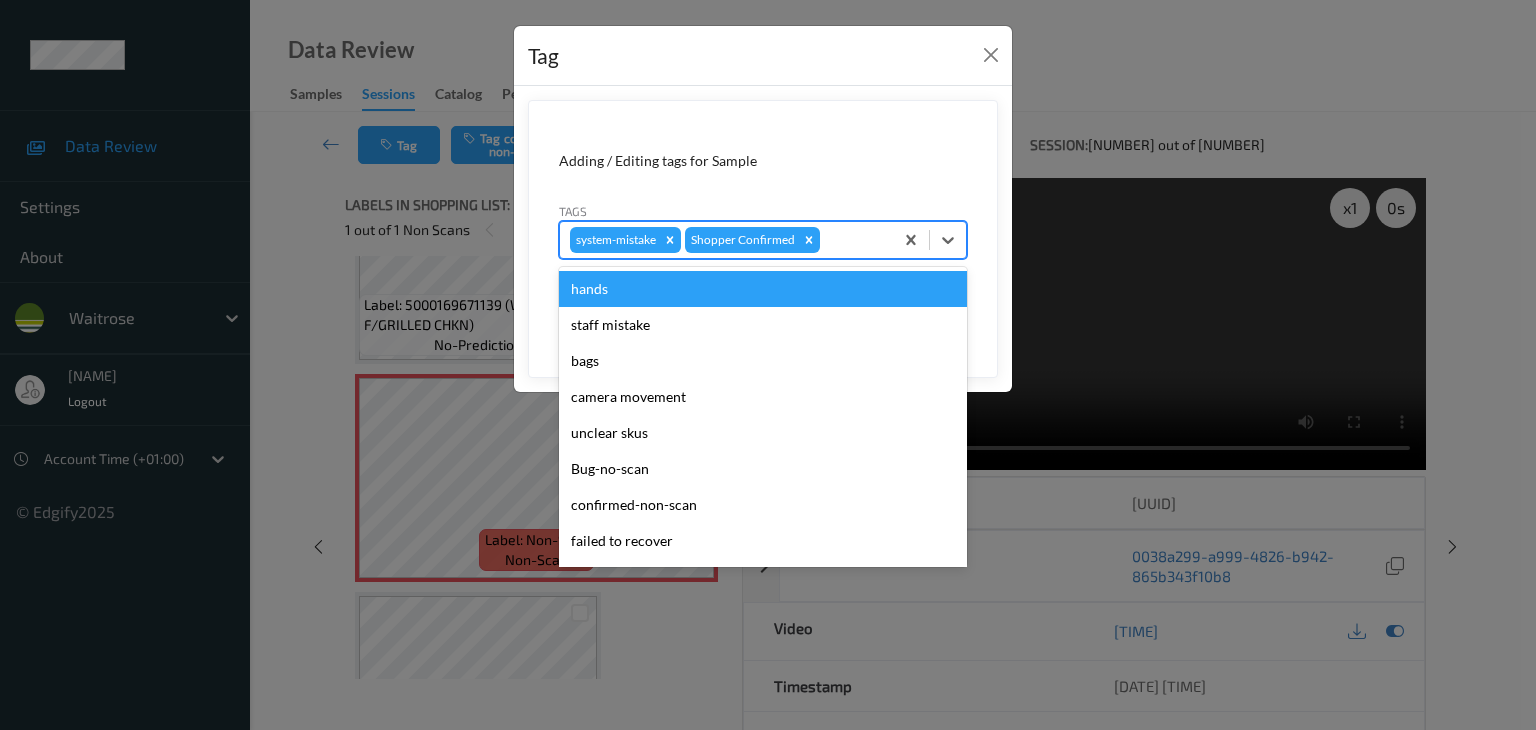 type on "u" 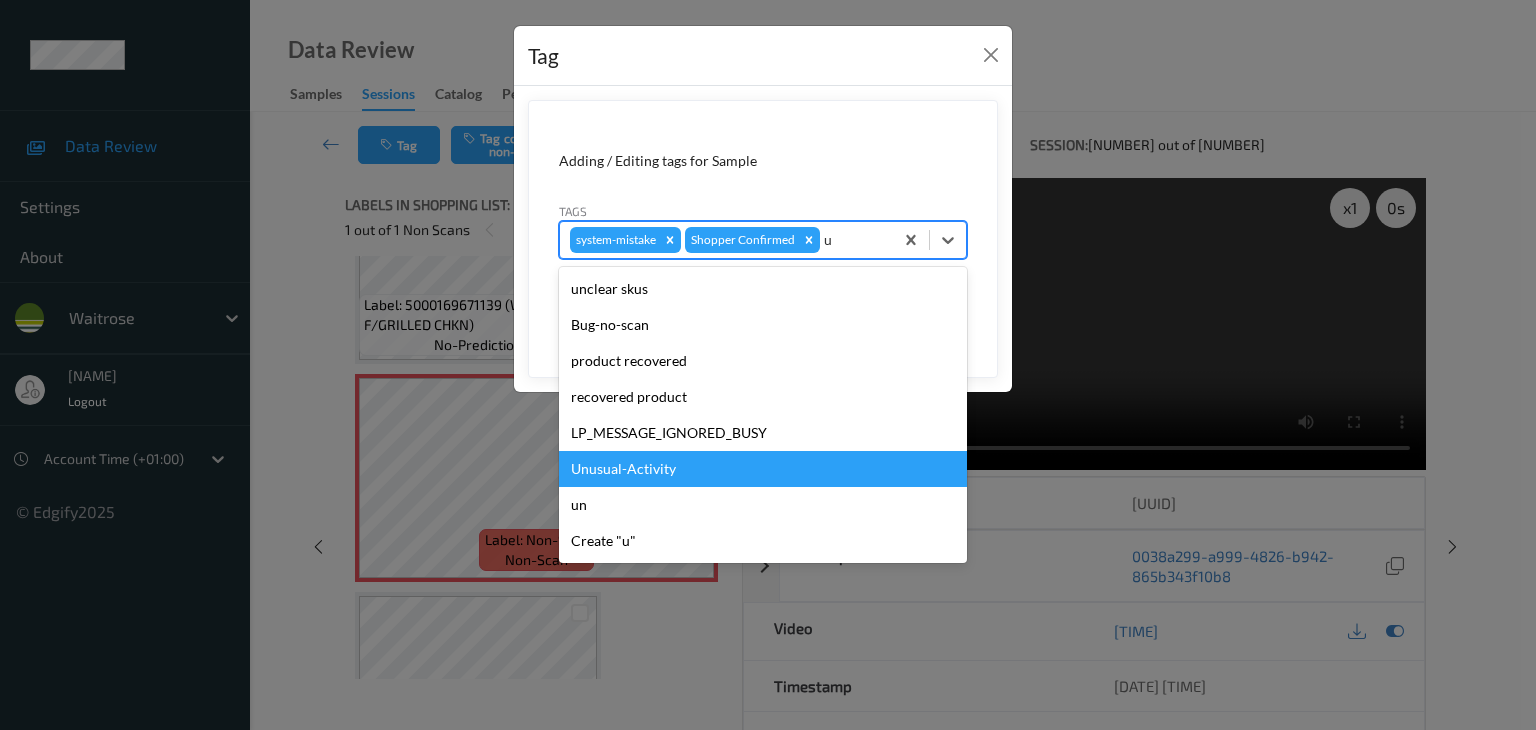 click on "Unusual-Activity" at bounding box center (763, 469) 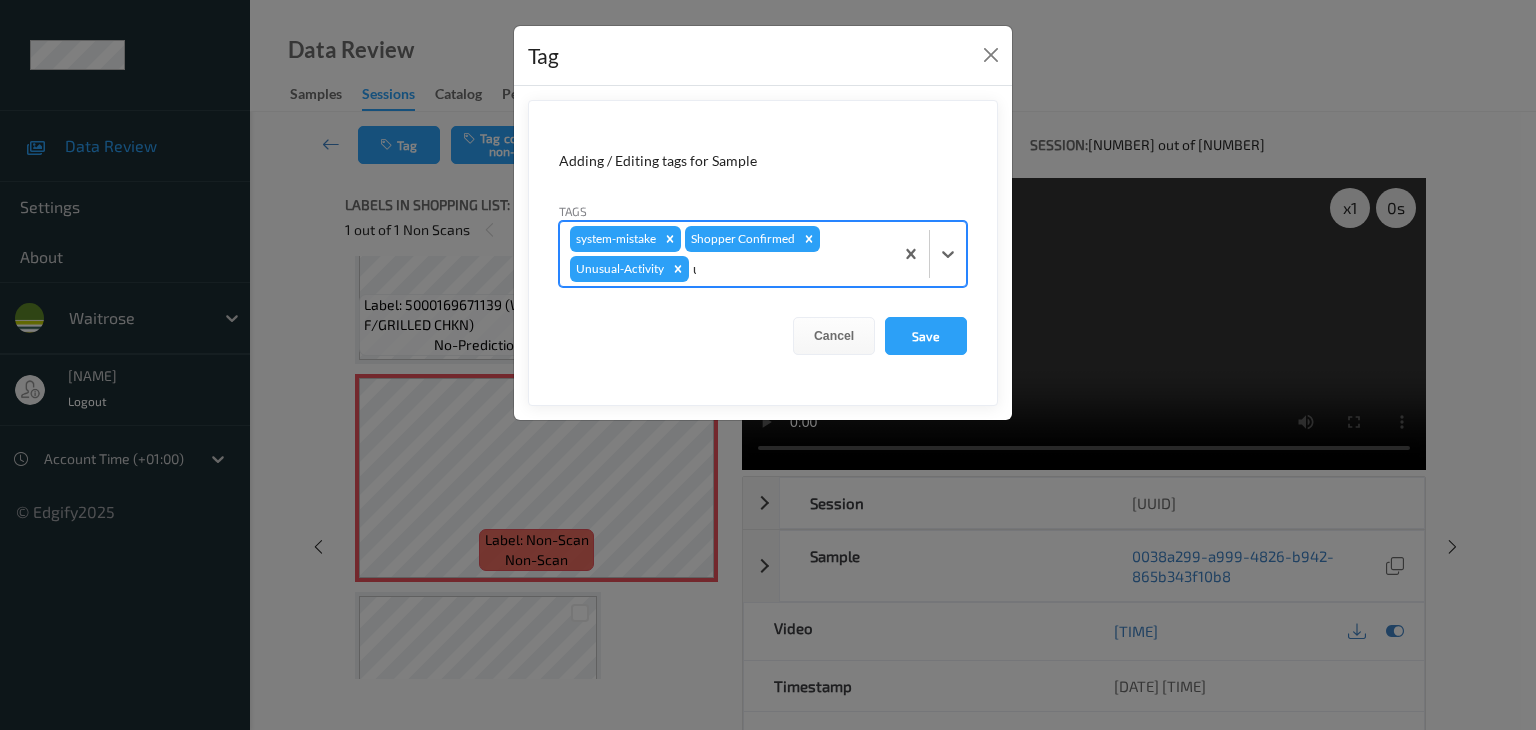 type 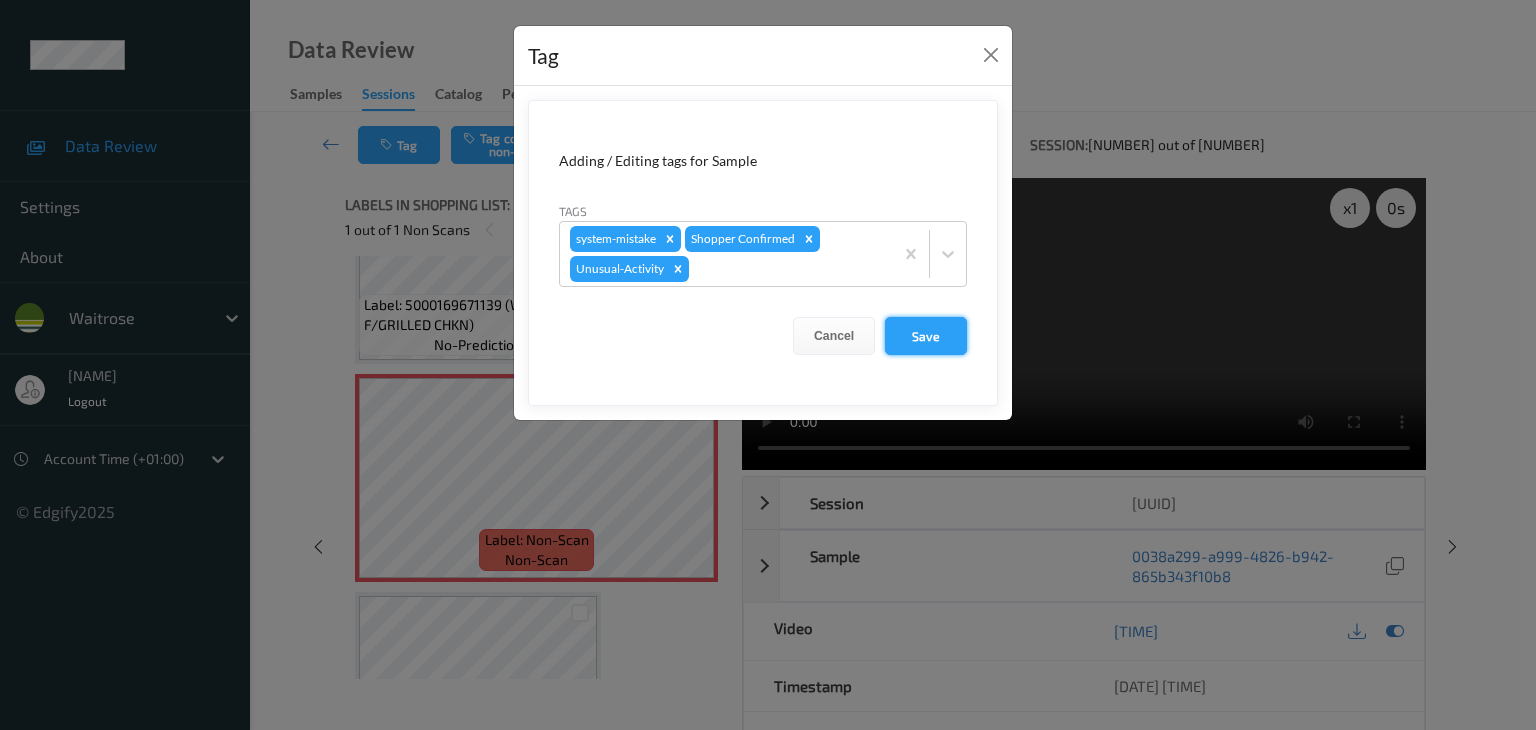 click on "Save" at bounding box center (926, 336) 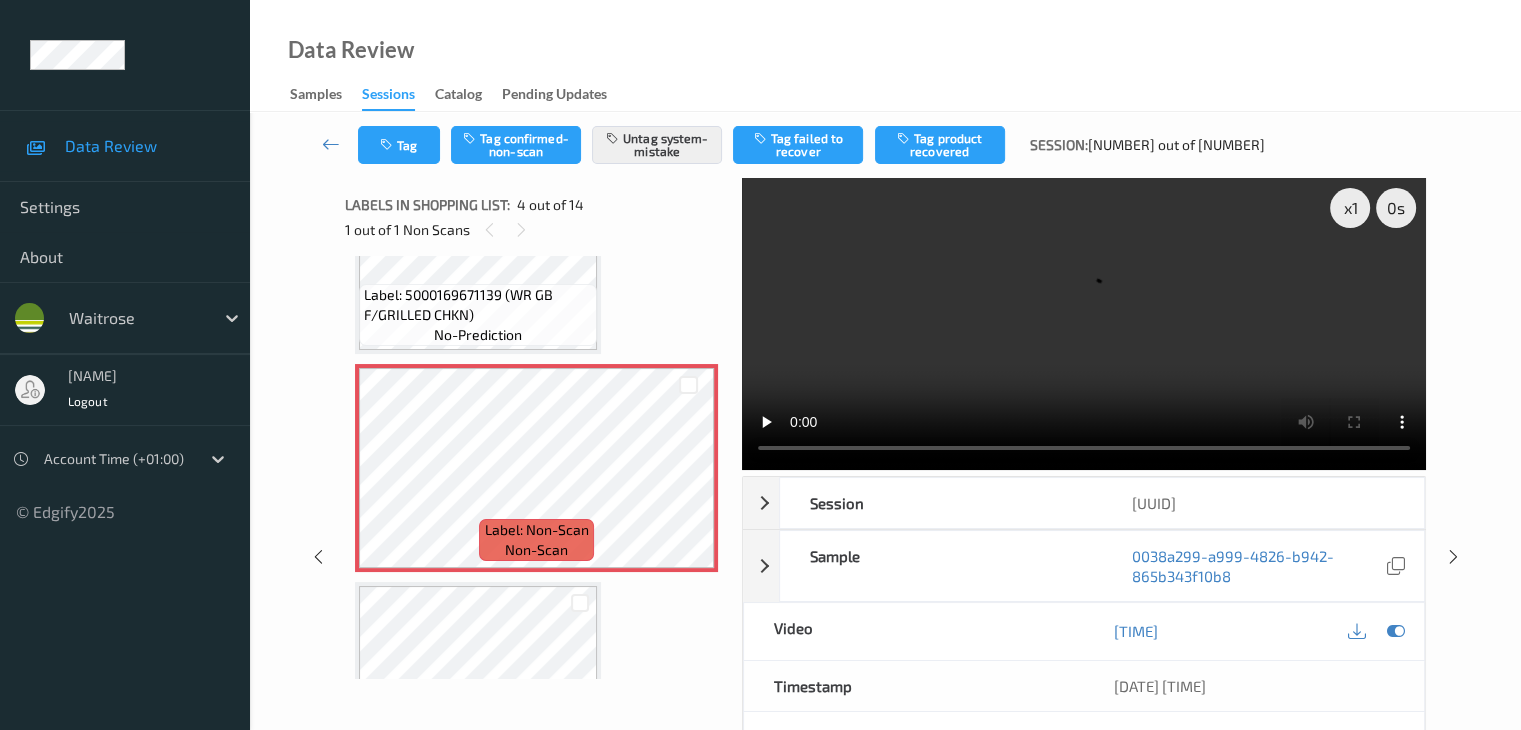scroll, scrollTop: 446, scrollLeft: 0, axis: vertical 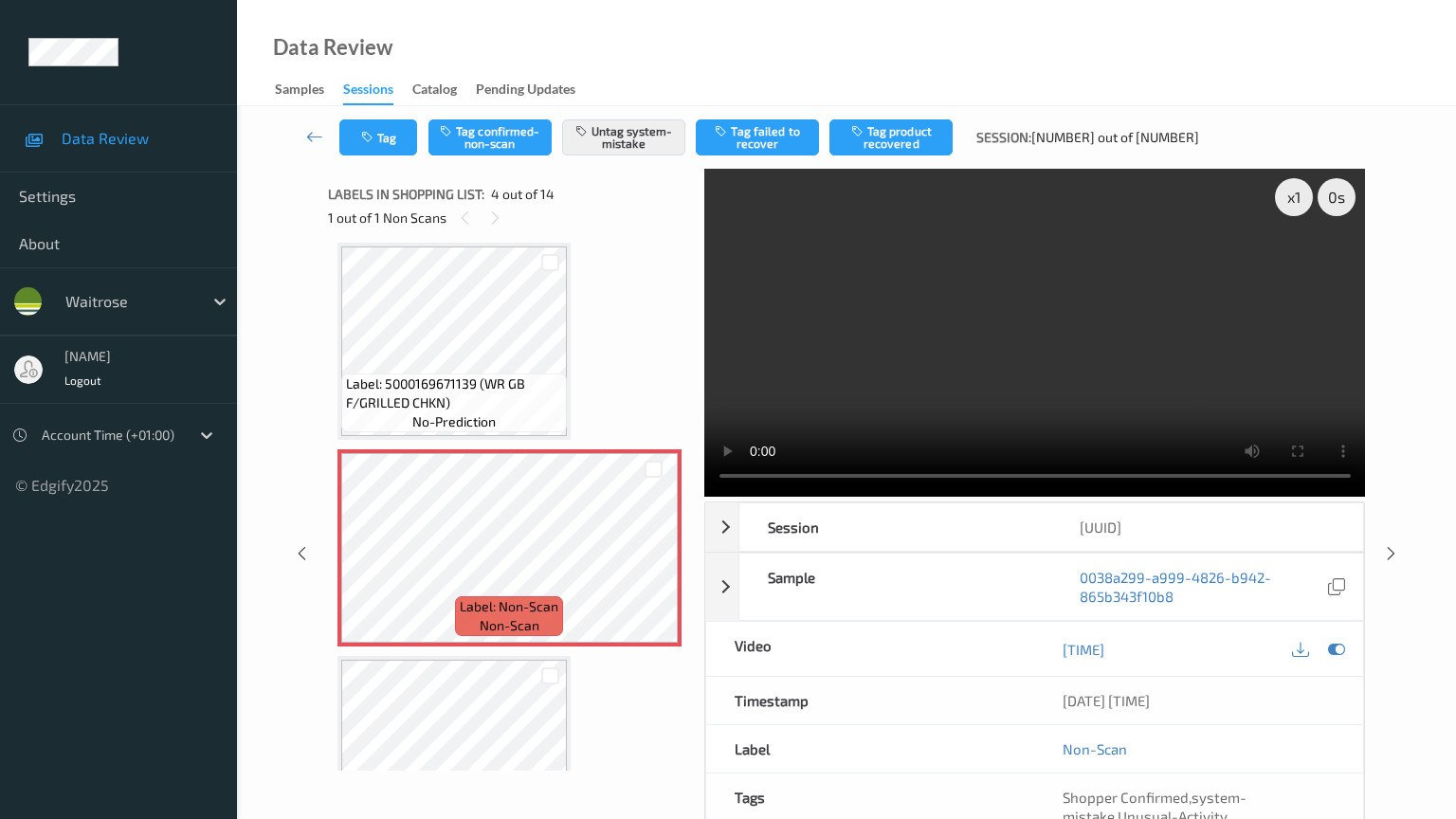 type 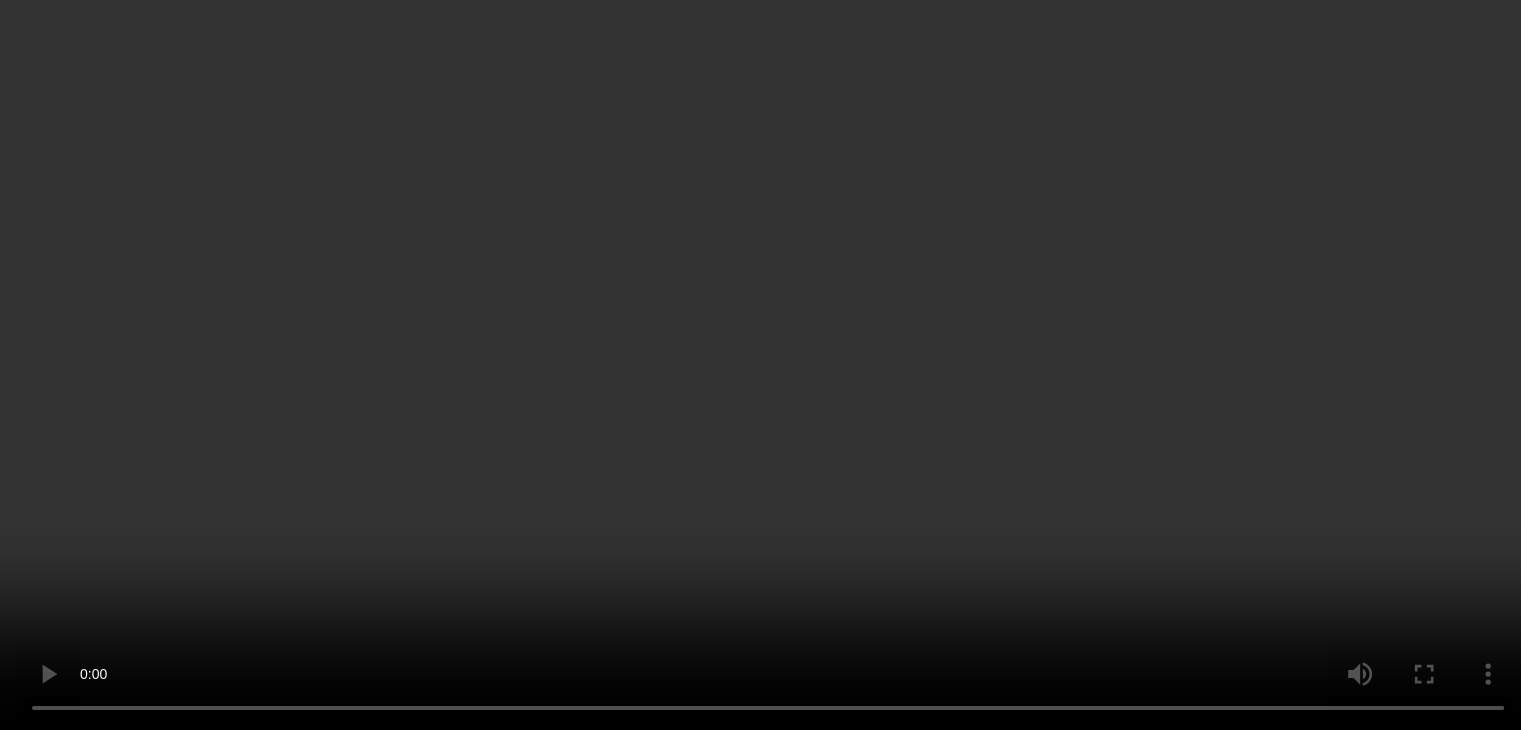 scroll, scrollTop: 1200, scrollLeft: 0, axis: vertical 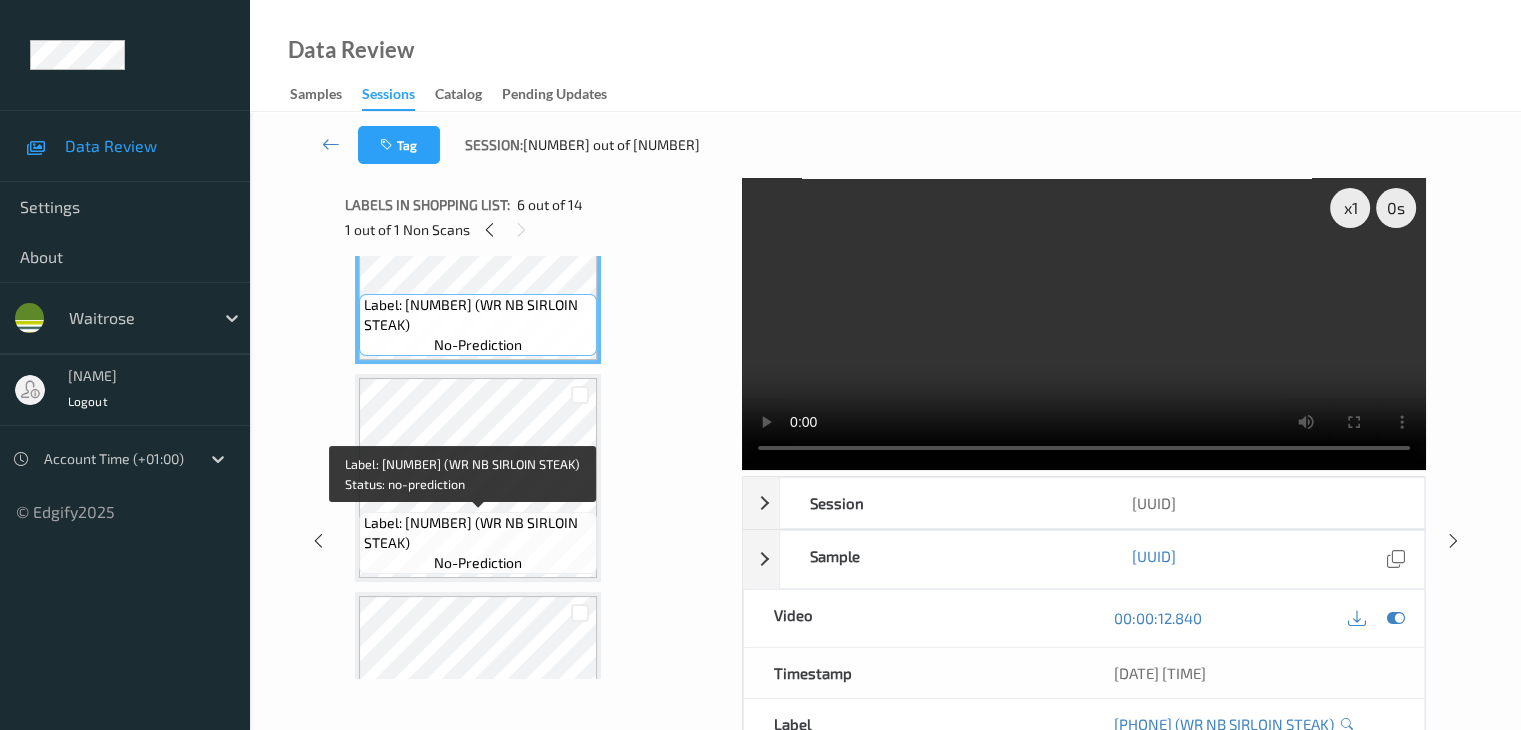 click on "Label: 5000169648315 (WR NB SIRLOIN STEAK)" at bounding box center [478, 533] 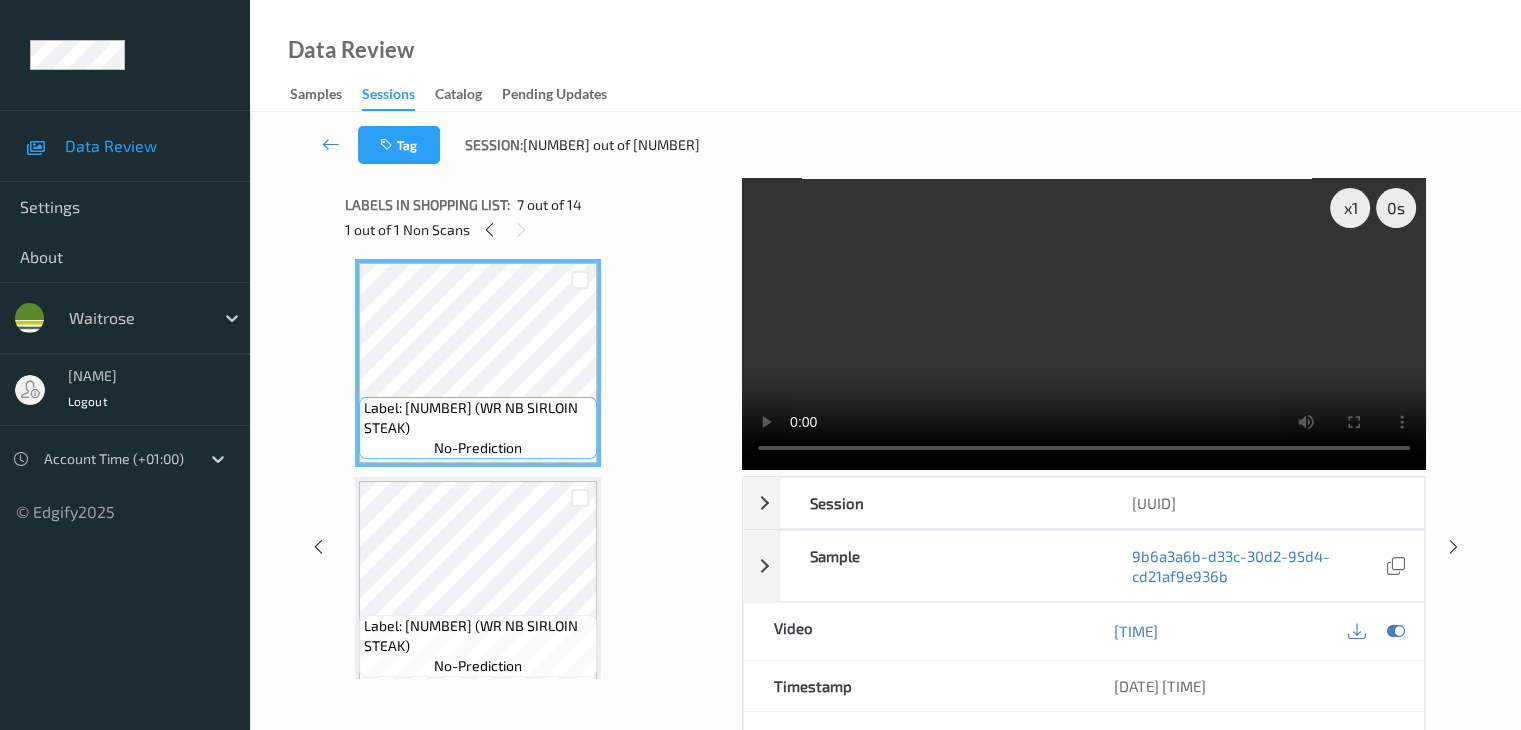 scroll, scrollTop: 1400, scrollLeft: 0, axis: vertical 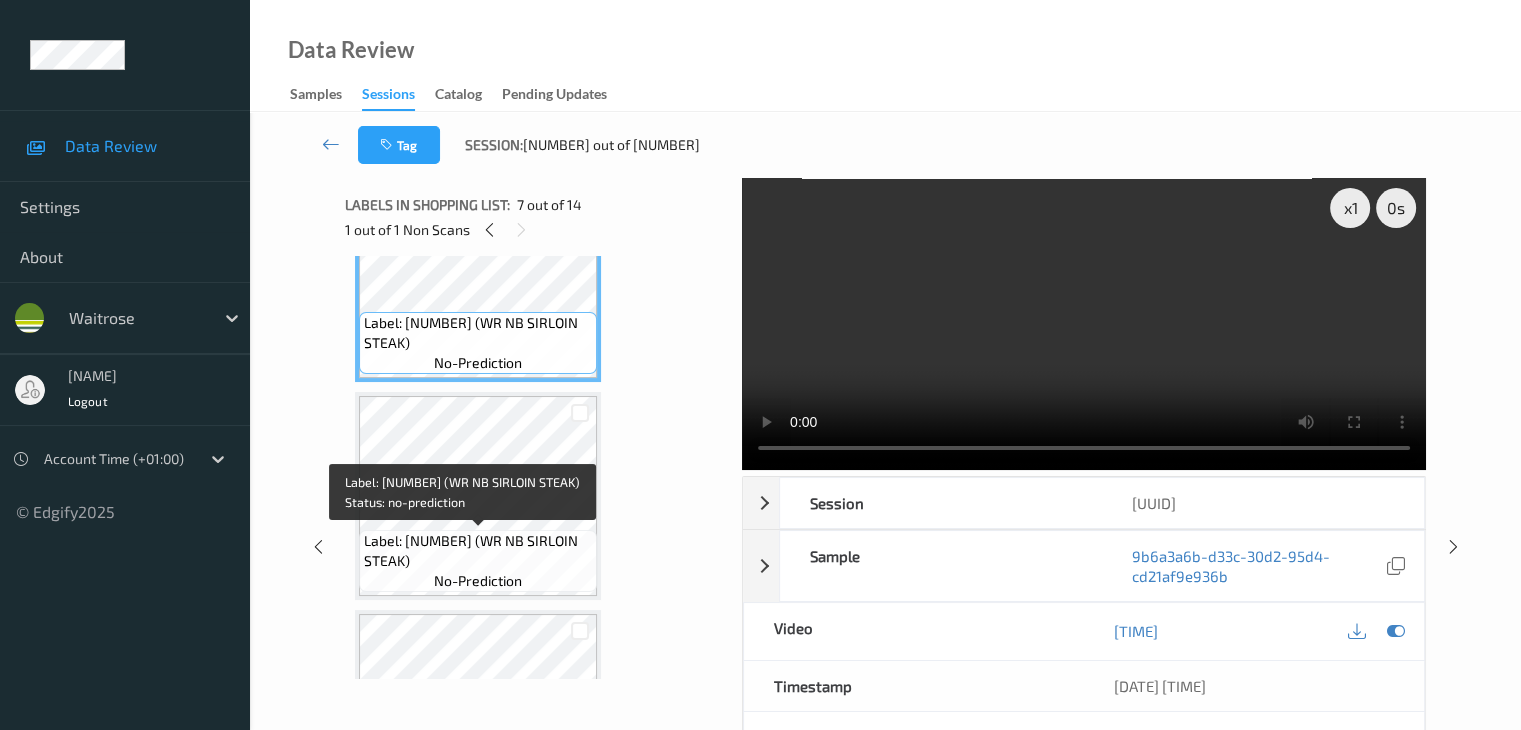 click on "Label: 5000169648315 (WR NB SIRLOIN STEAK)" at bounding box center (478, 551) 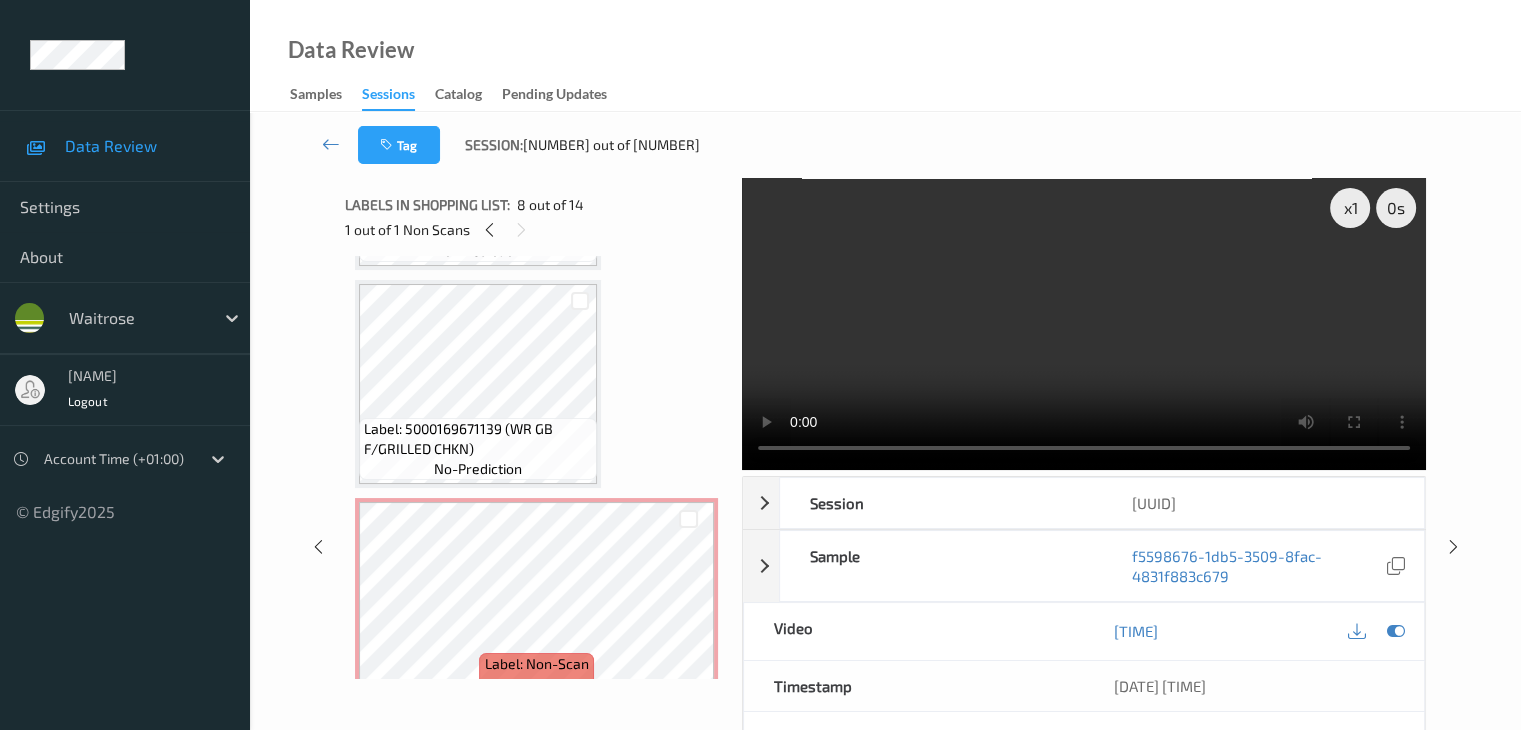 scroll, scrollTop: 300, scrollLeft: 0, axis: vertical 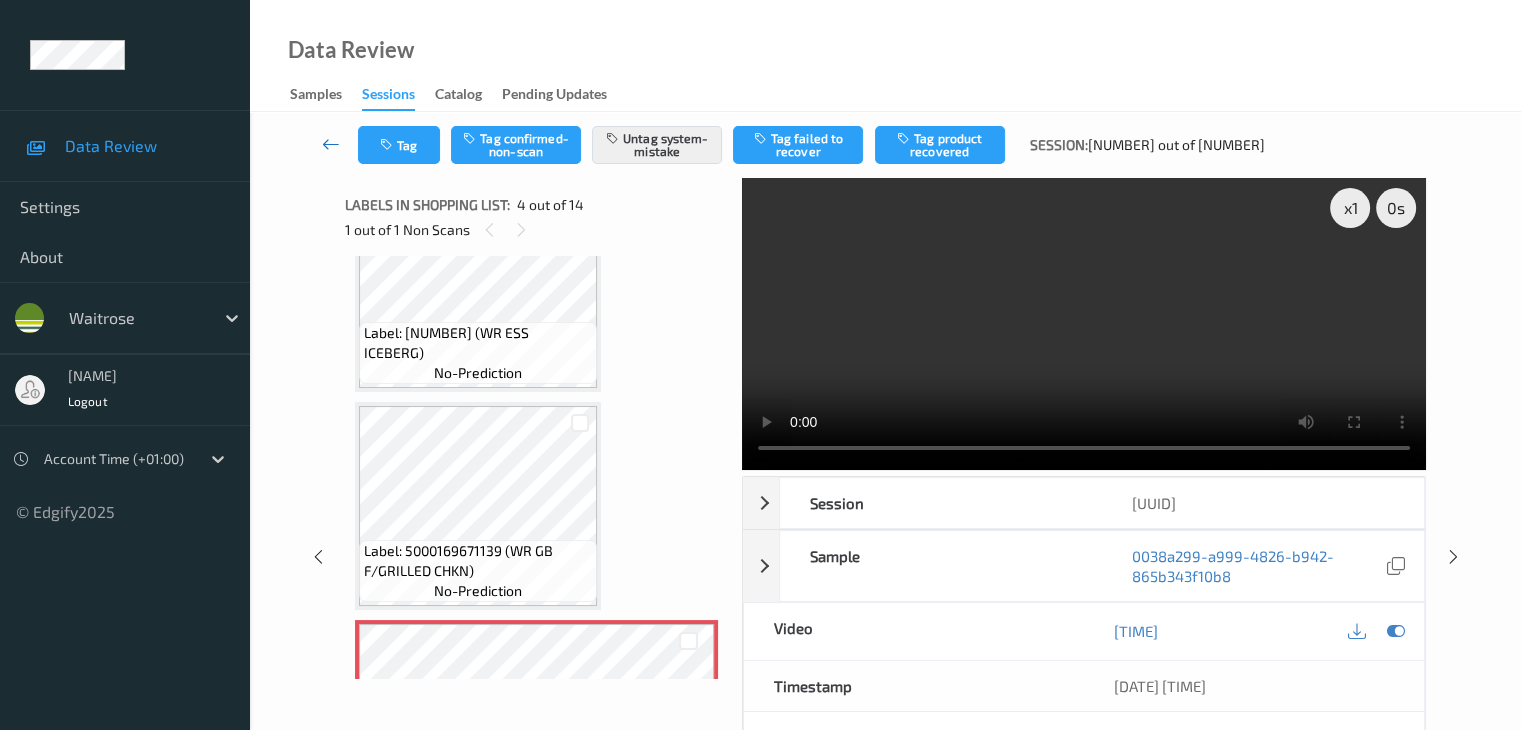 click at bounding box center (331, 144) 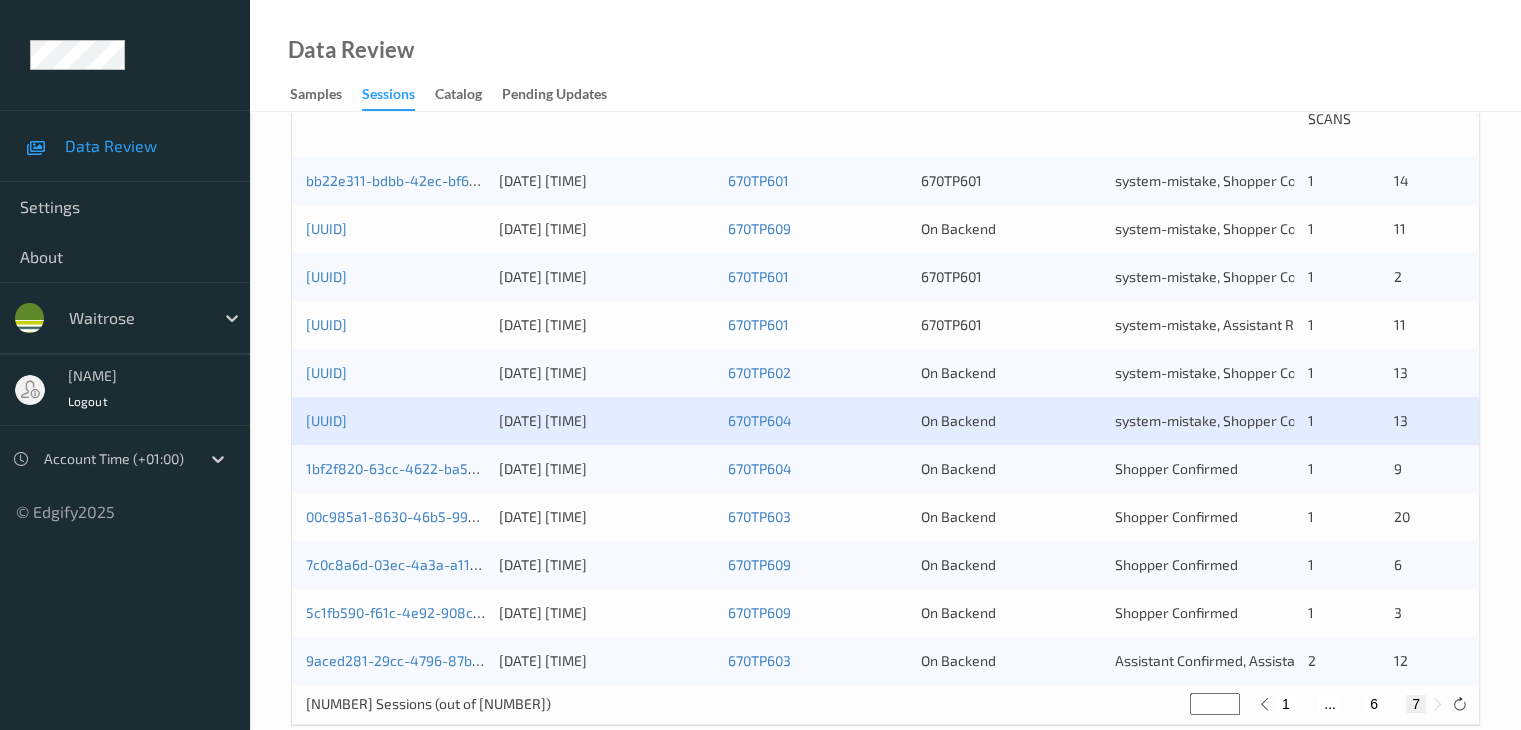 scroll, scrollTop: 500, scrollLeft: 0, axis: vertical 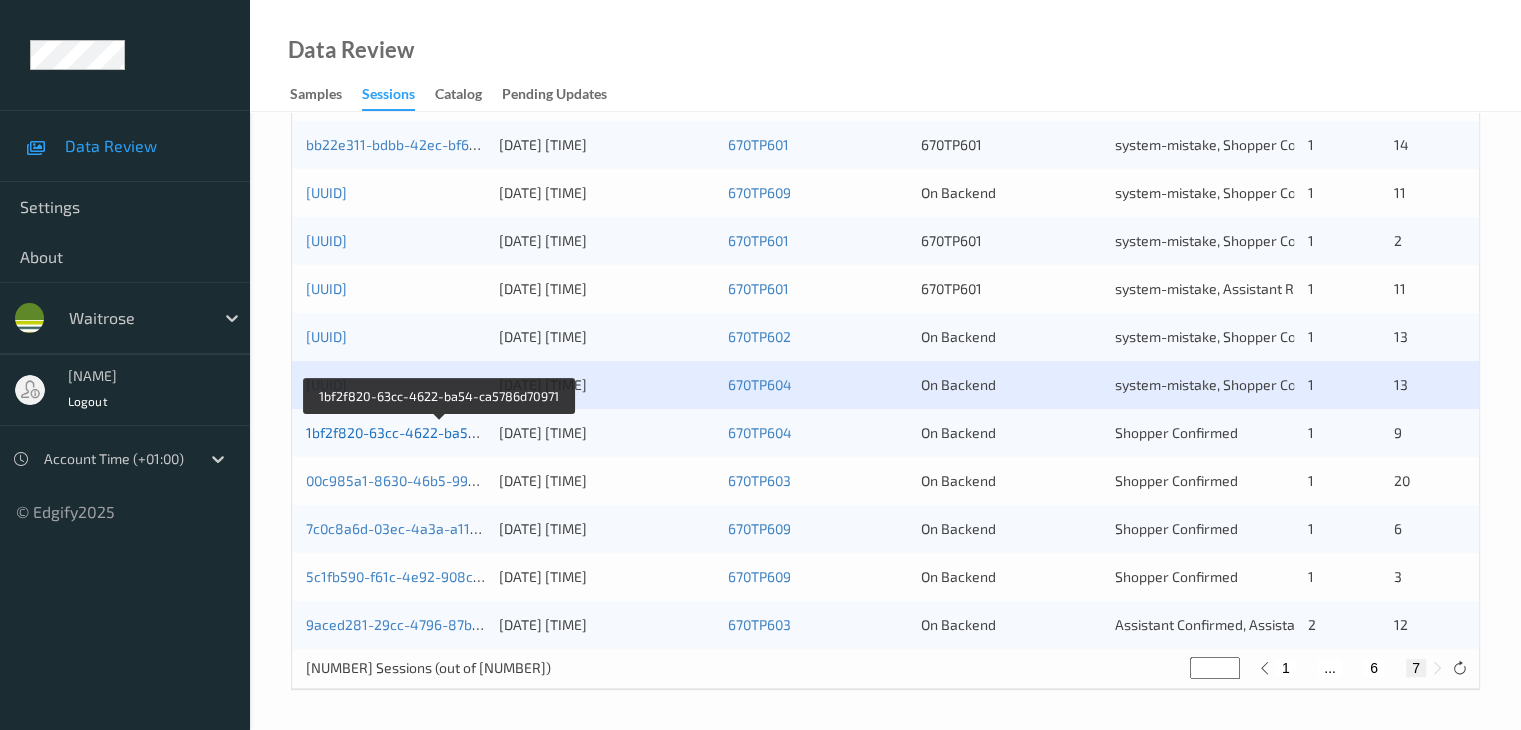 click on "1bf2f820-63cc-4622-ba54-ca5786d70971" at bounding box center (440, 432) 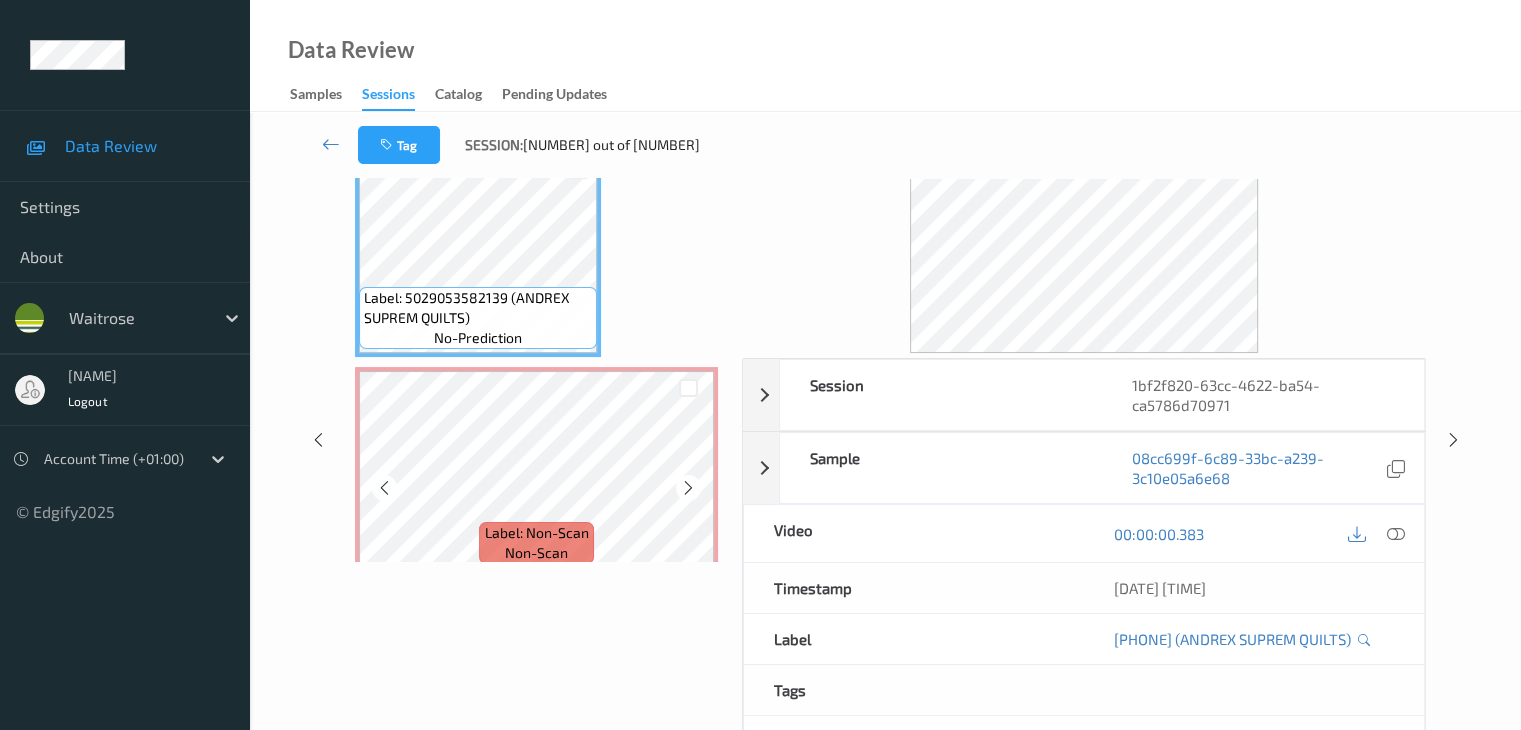 scroll, scrollTop: 0, scrollLeft: 0, axis: both 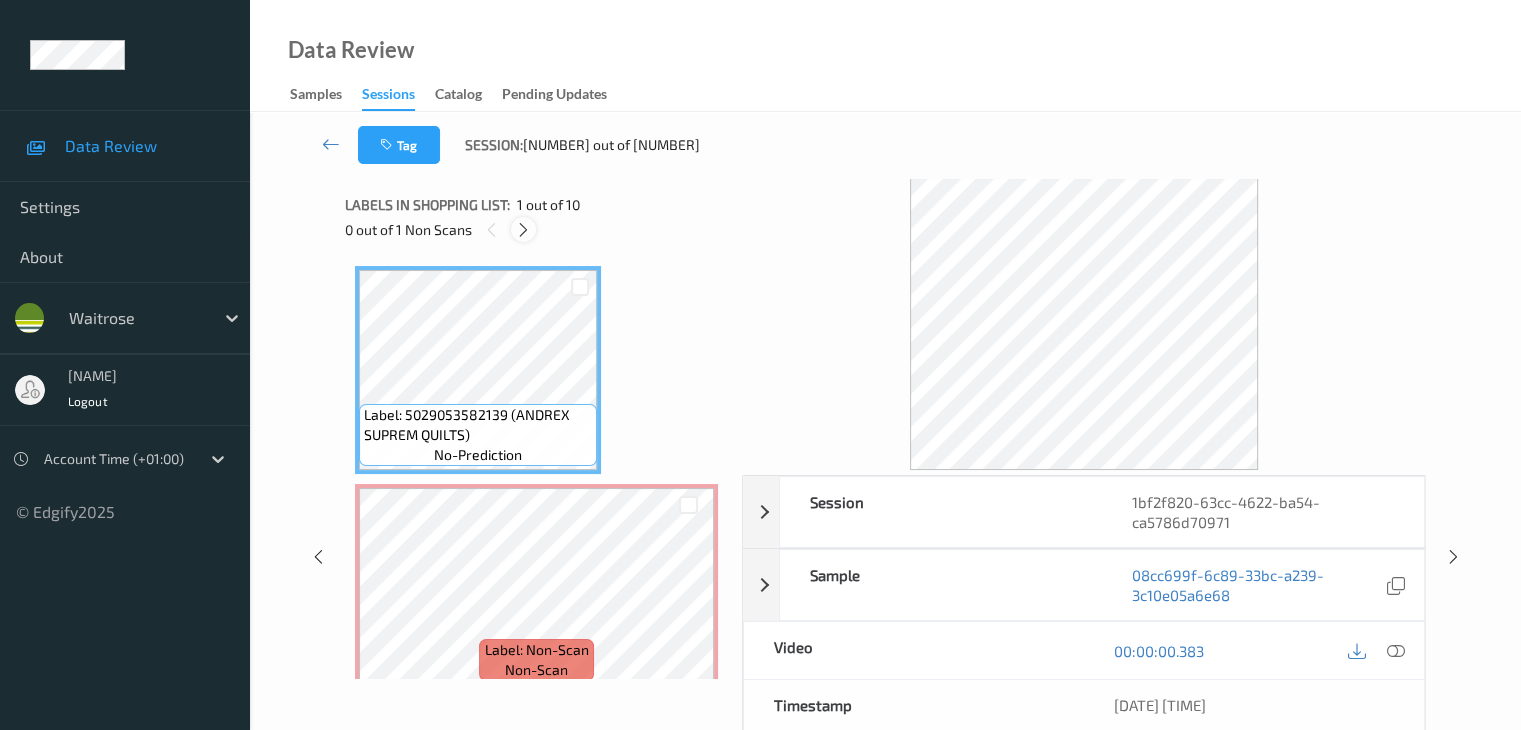 click at bounding box center (523, 230) 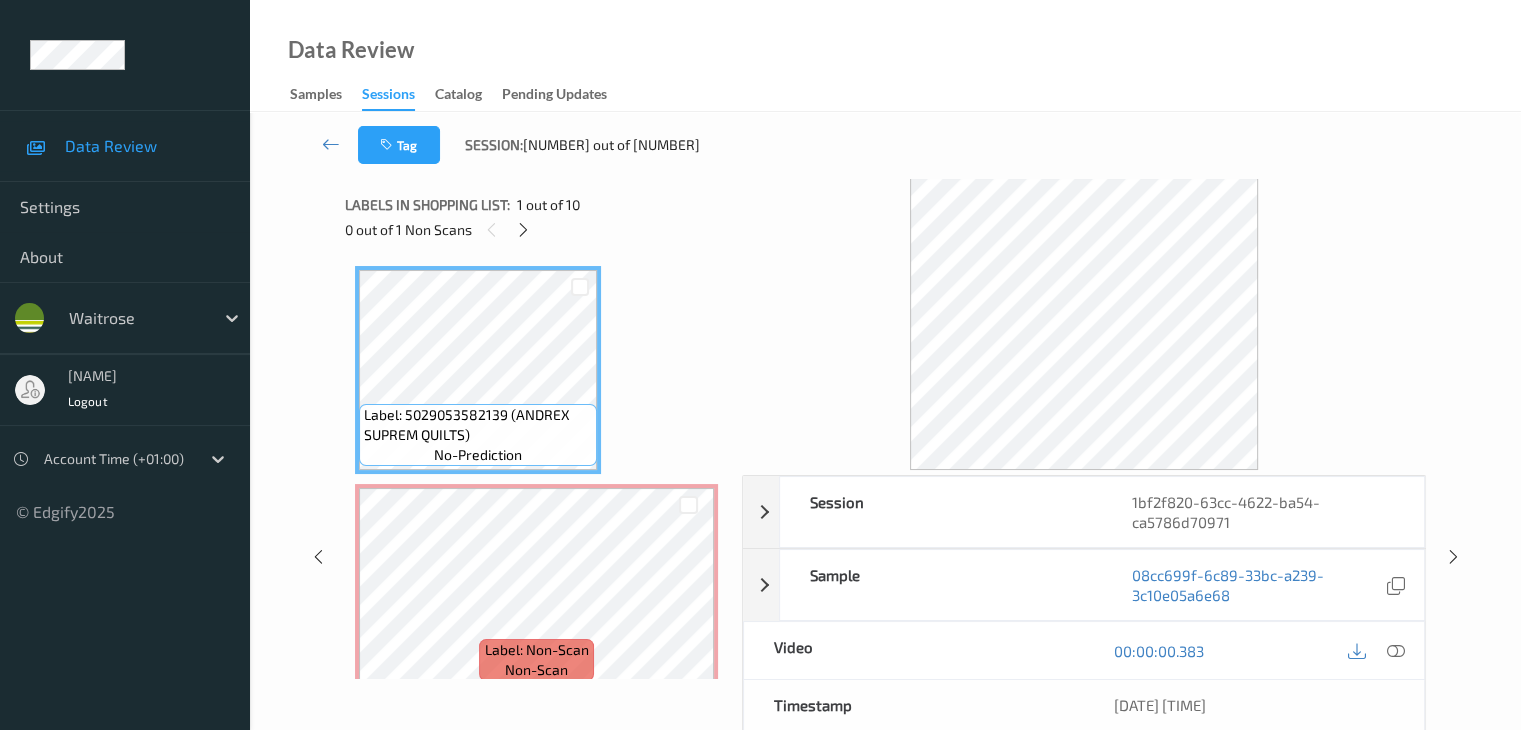 scroll, scrollTop: 10, scrollLeft: 0, axis: vertical 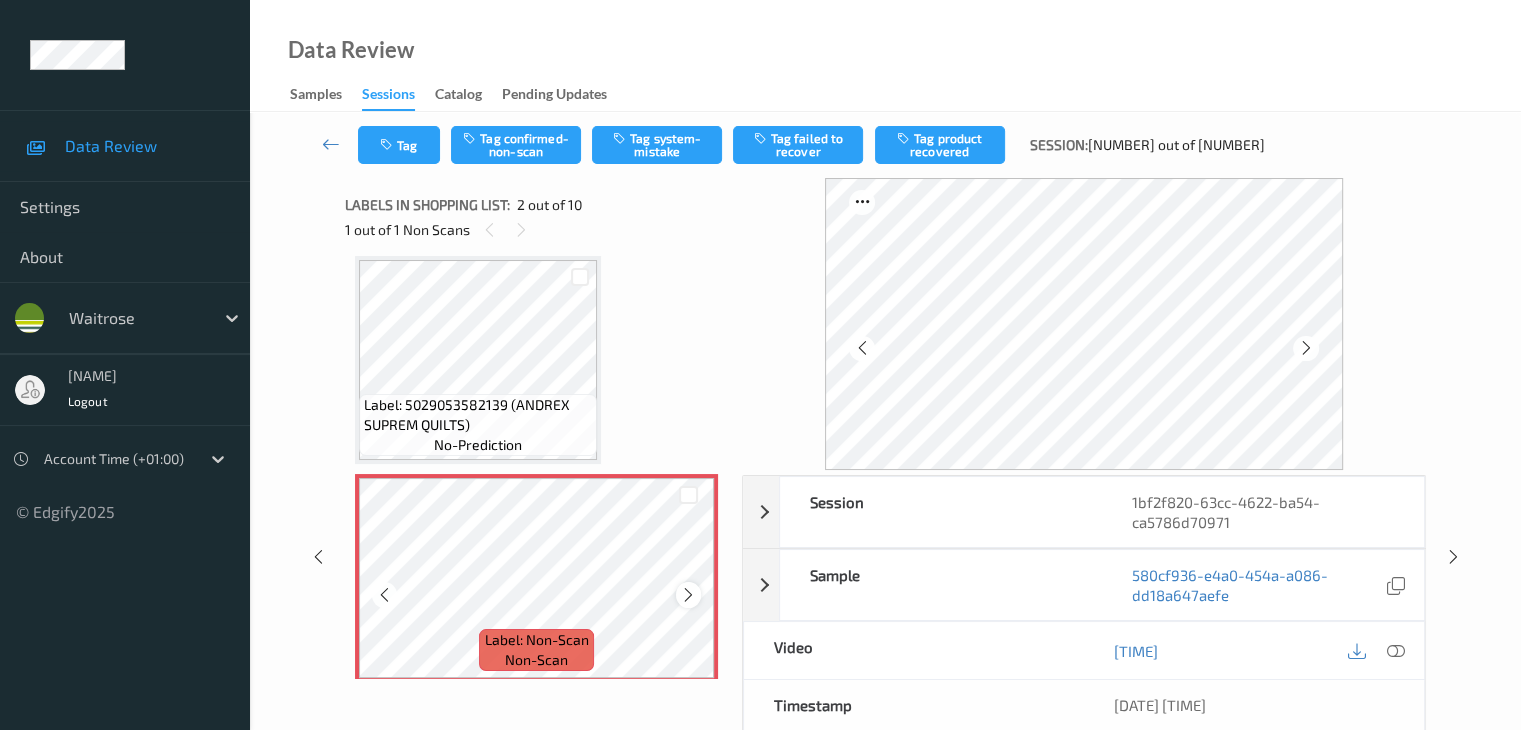 click at bounding box center (688, 595) 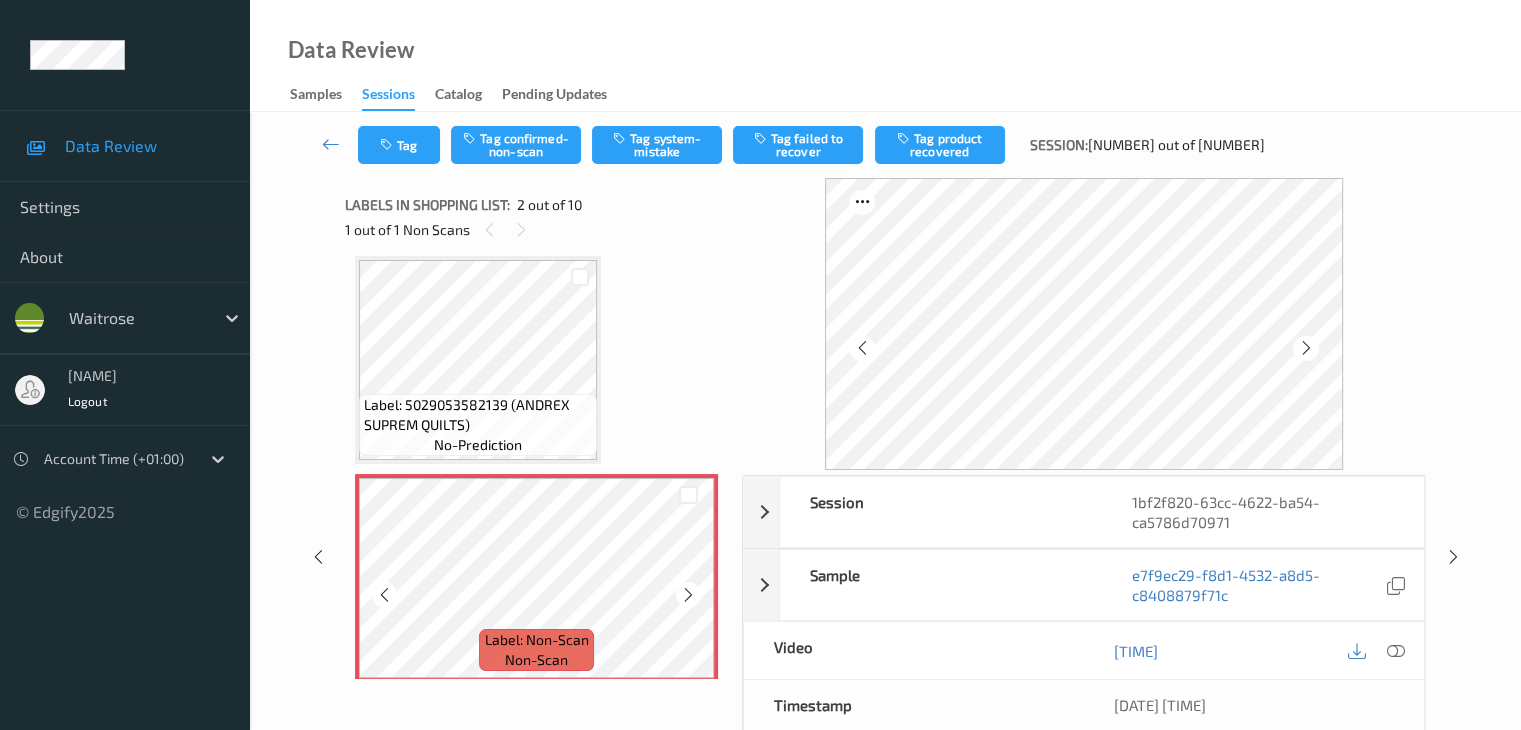 click at bounding box center [688, 595] 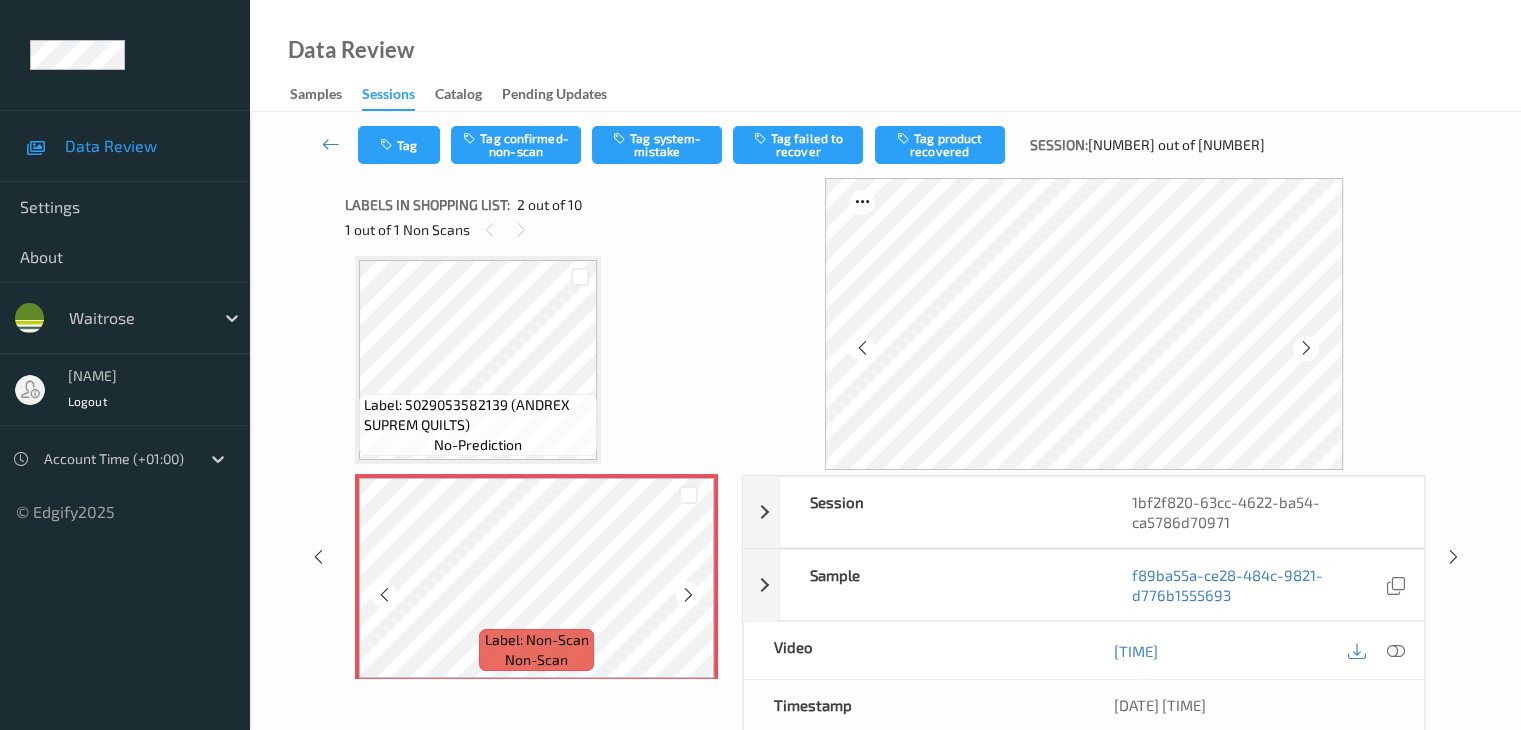 click at bounding box center [688, 595] 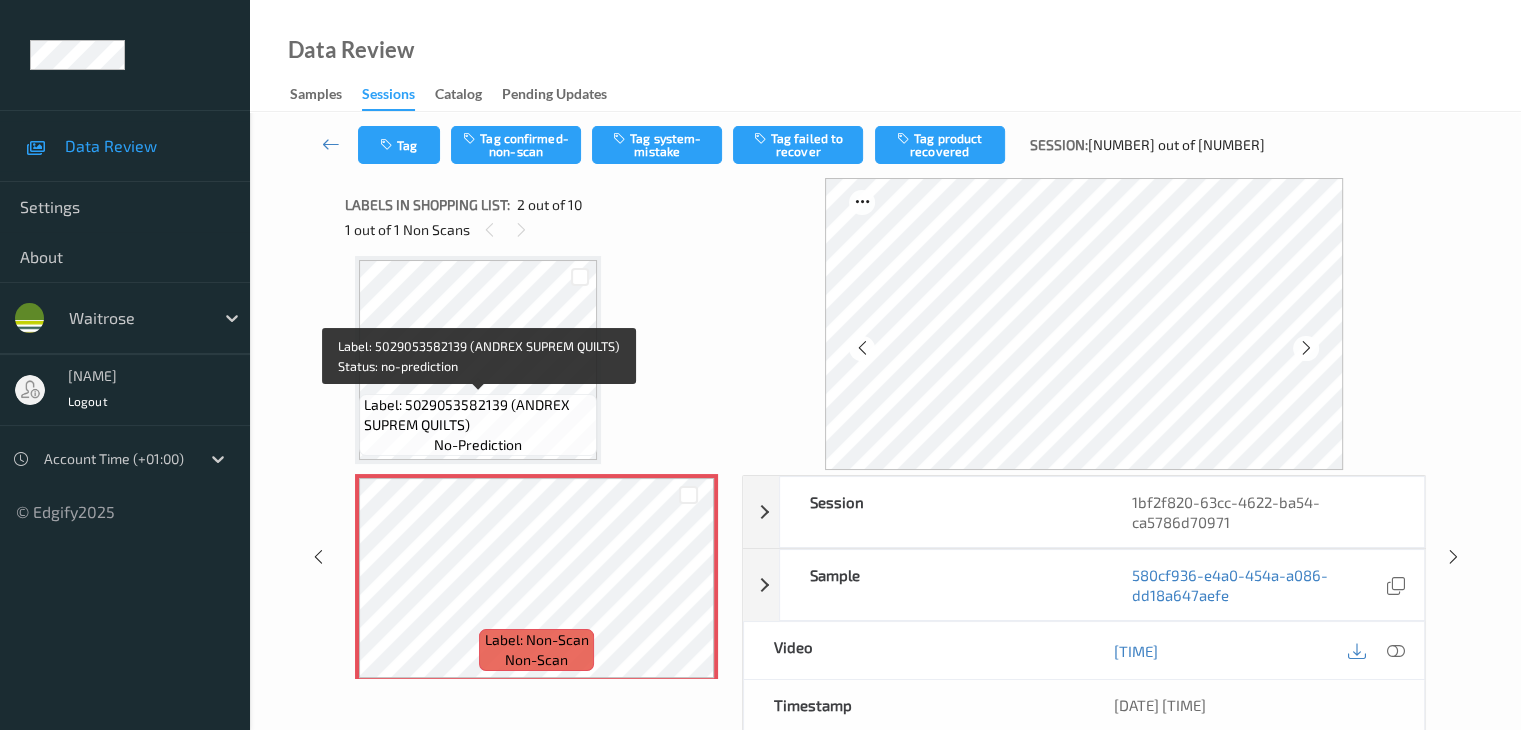 click on "Label: 5029053582139 (ANDREX SUPREM QUILTS) no-prediction" at bounding box center [478, 425] 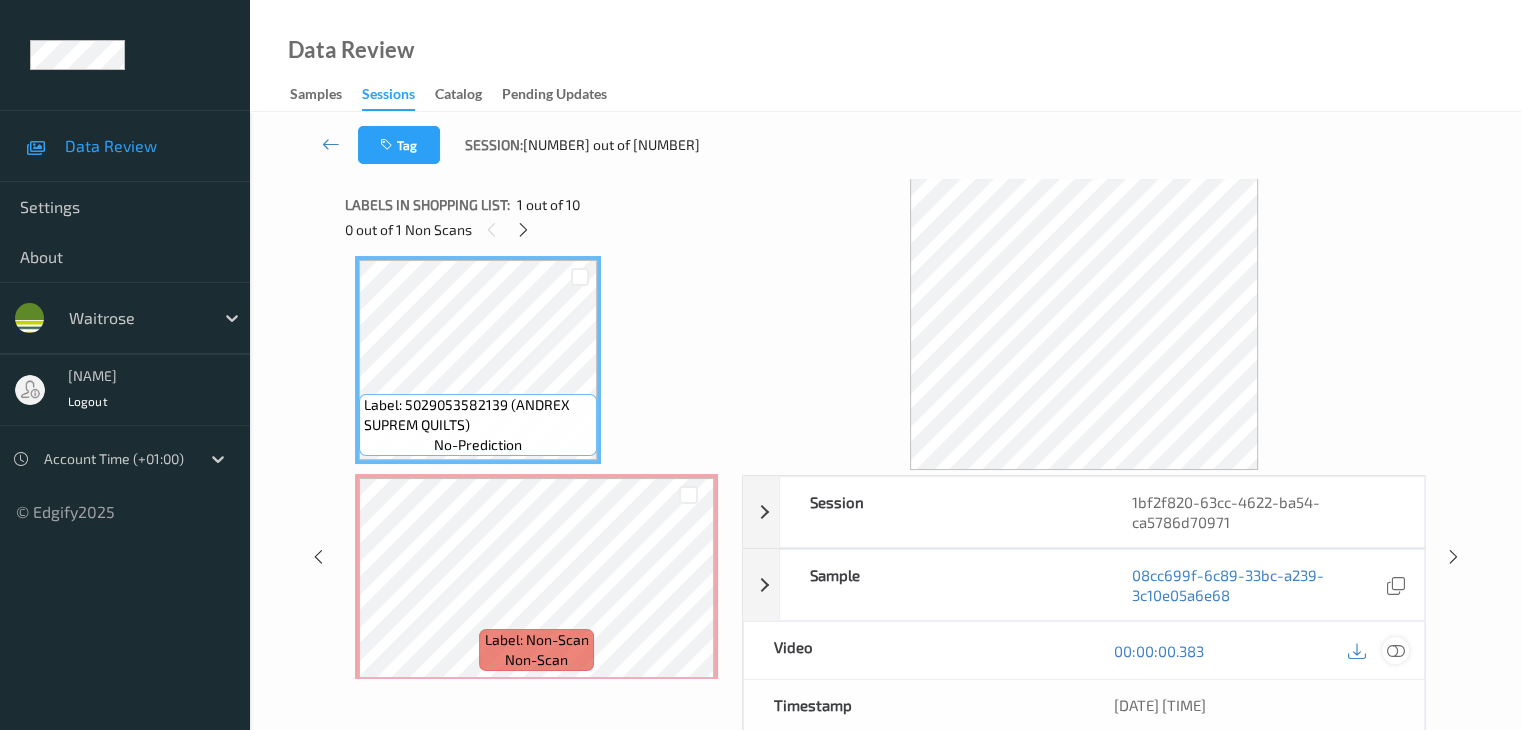 click at bounding box center [1395, 651] 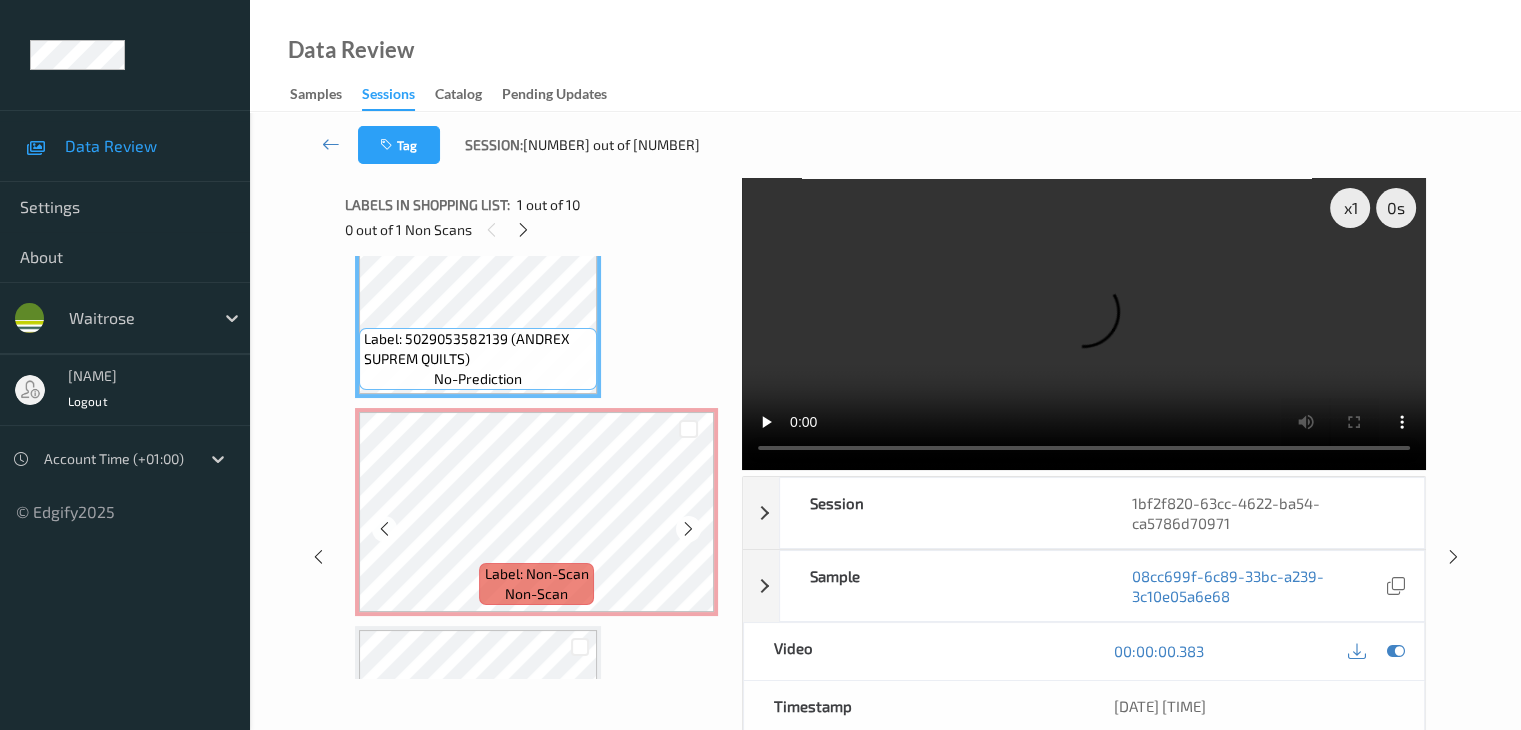 scroll, scrollTop: 110, scrollLeft: 0, axis: vertical 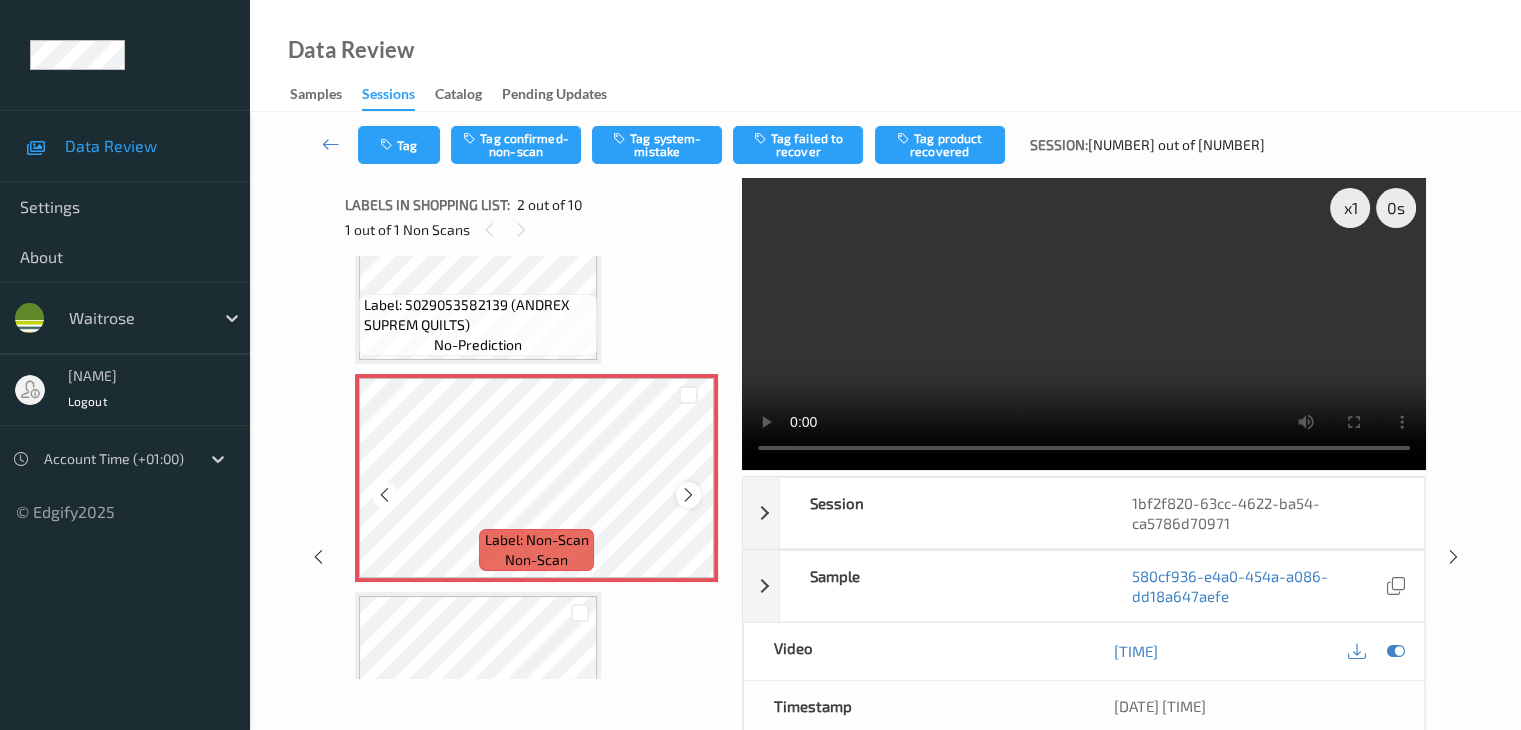 click at bounding box center (688, 495) 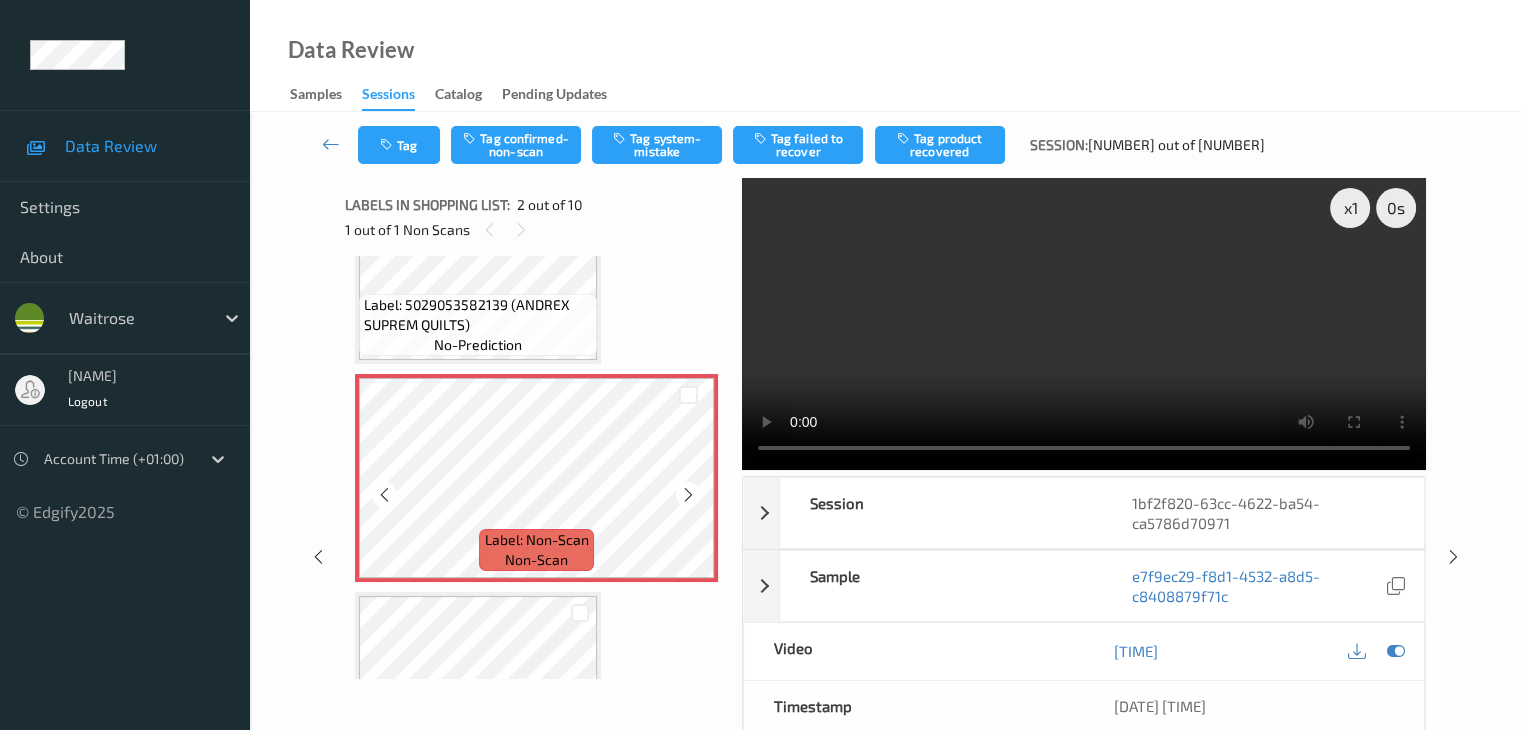 click at bounding box center (688, 495) 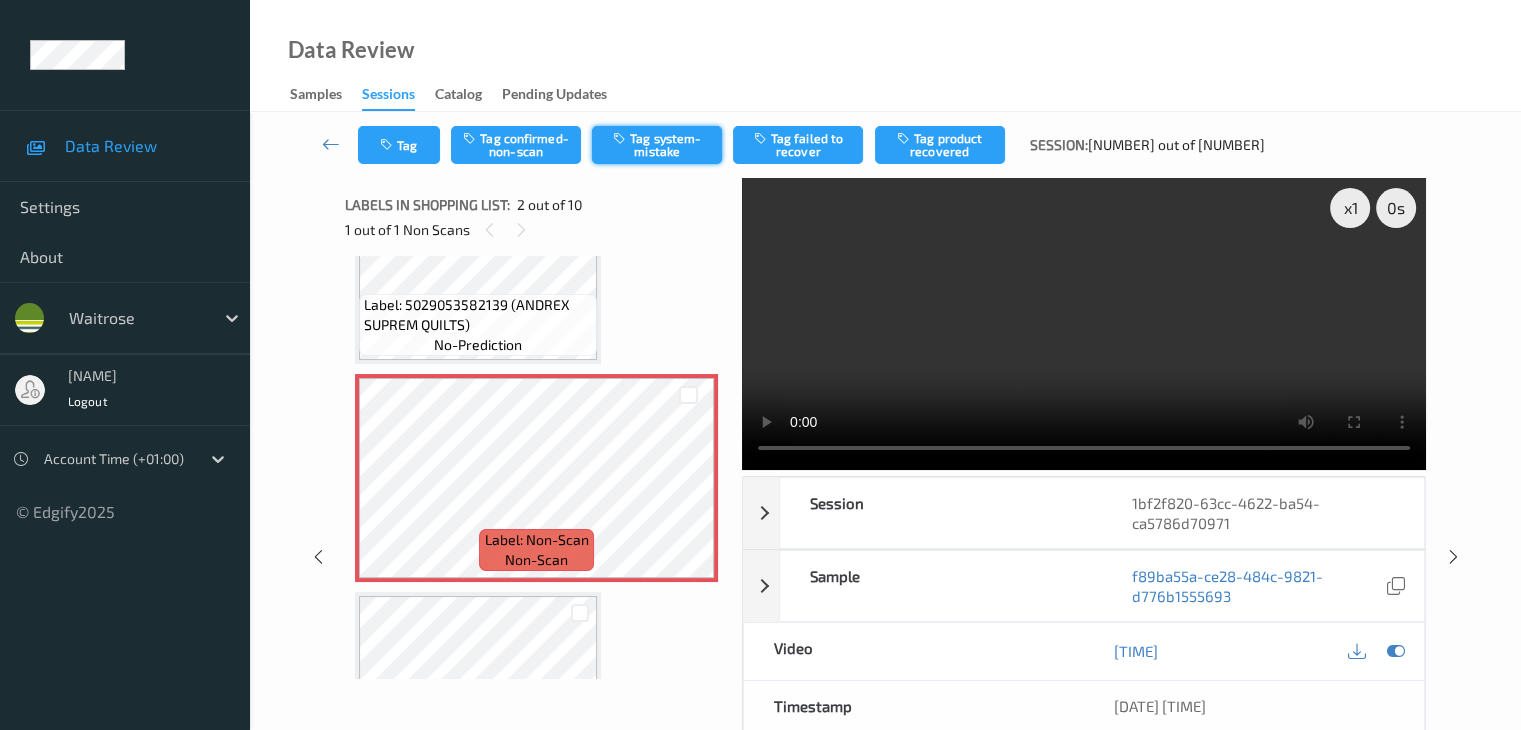 click on "Tag   system-mistake" at bounding box center (657, 145) 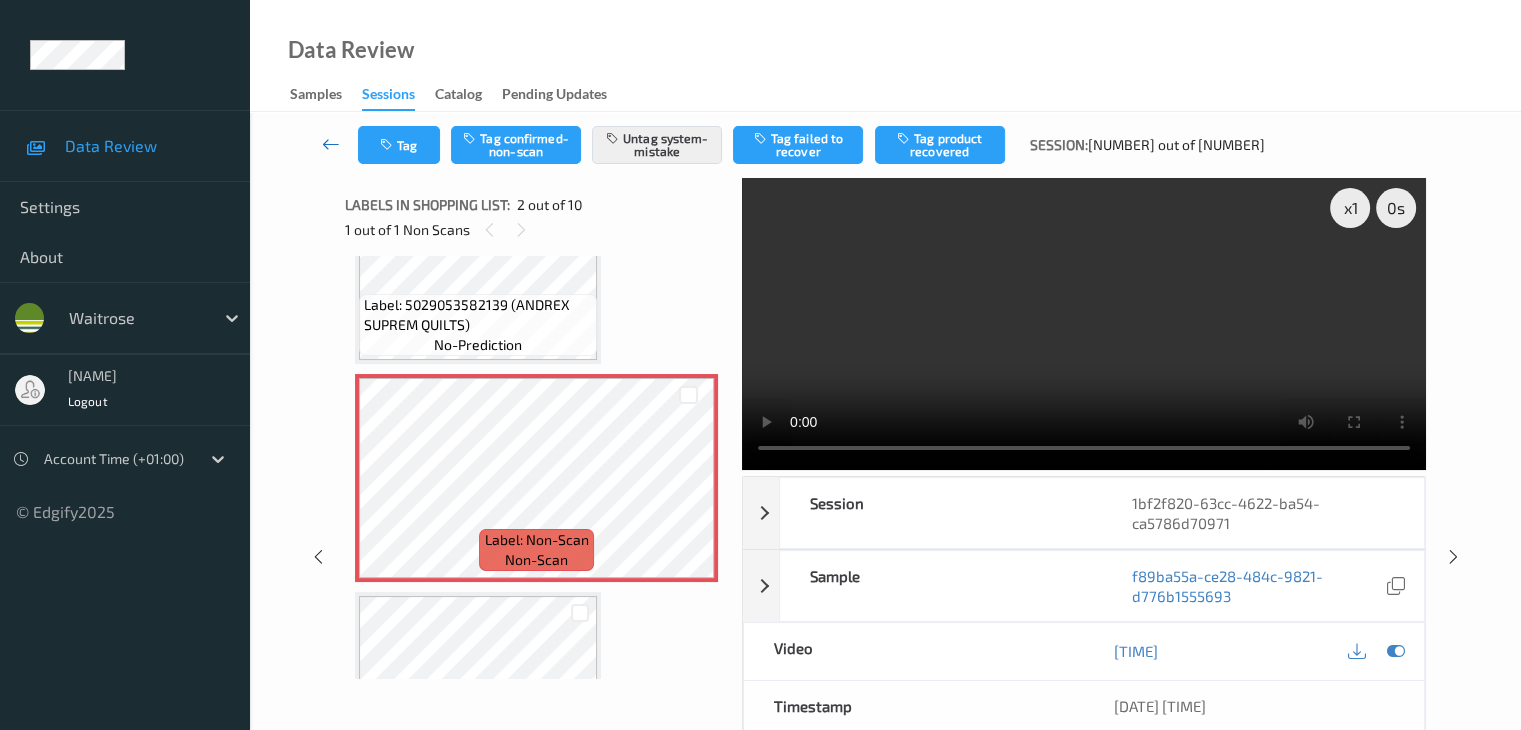 click at bounding box center (331, 144) 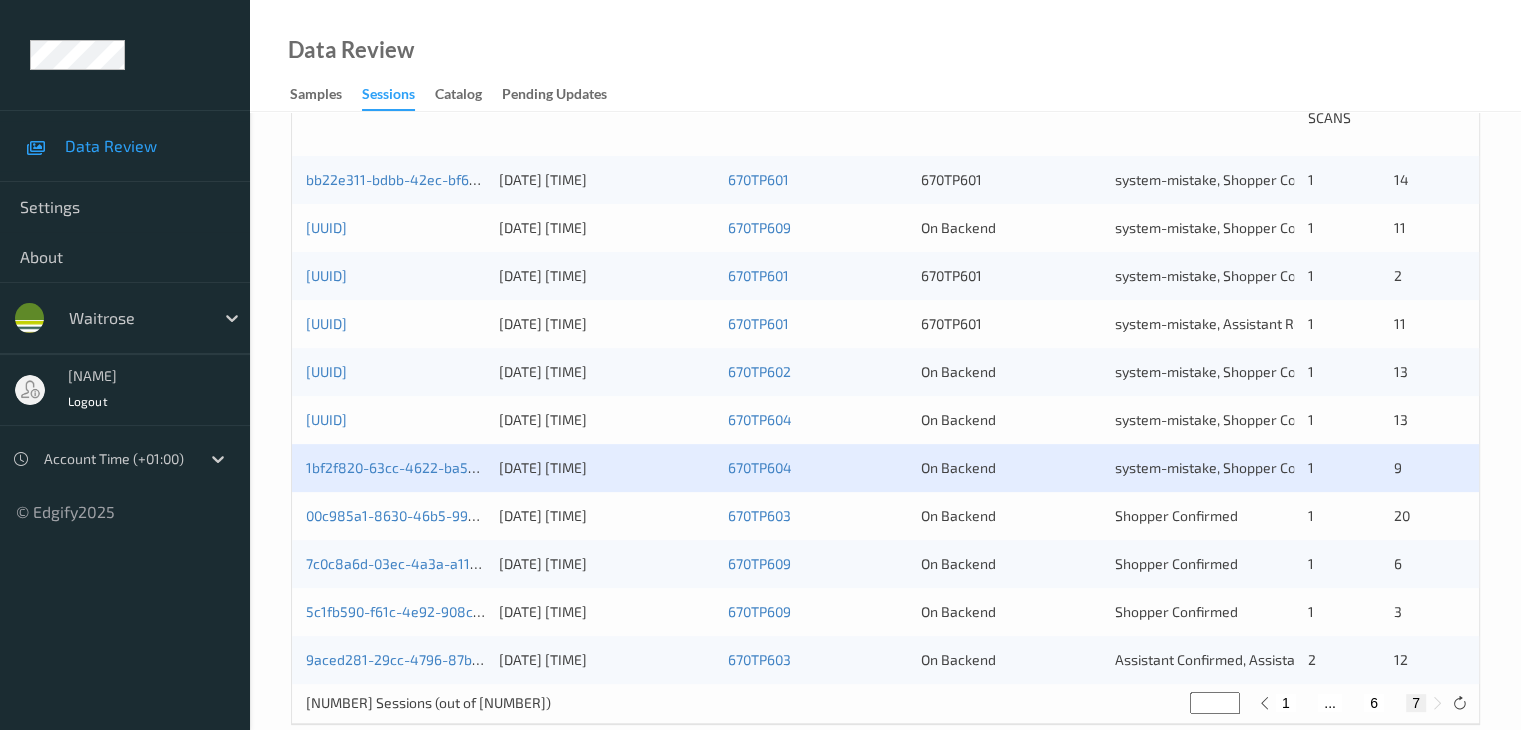 scroll, scrollTop: 500, scrollLeft: 0, axis: vertical 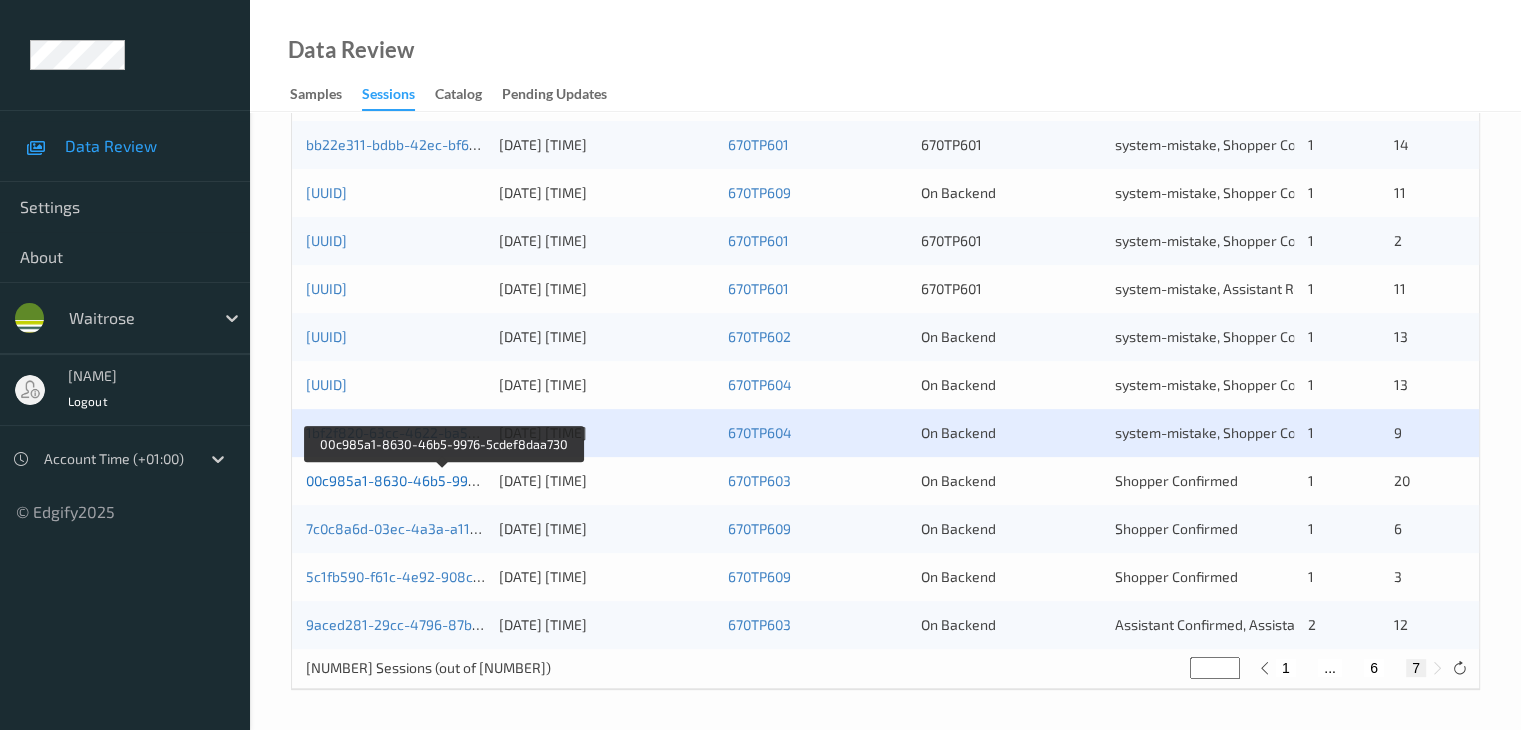 click on "00c985a1-8630-46b5-9976-5cdef8daa730" at bounding box center (443, 480) 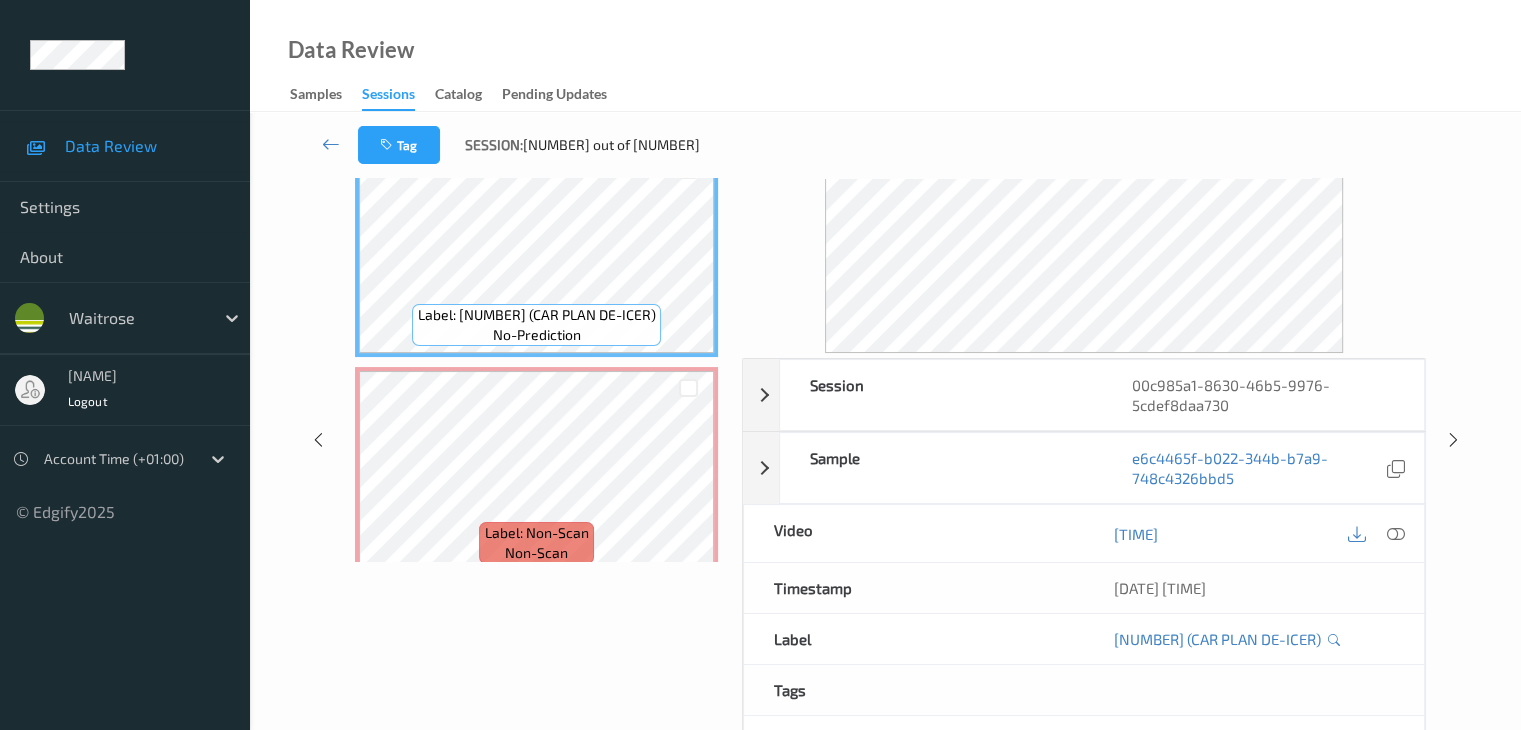 scroll, scrollTop: 0, scrollLeft: 0, axis: both 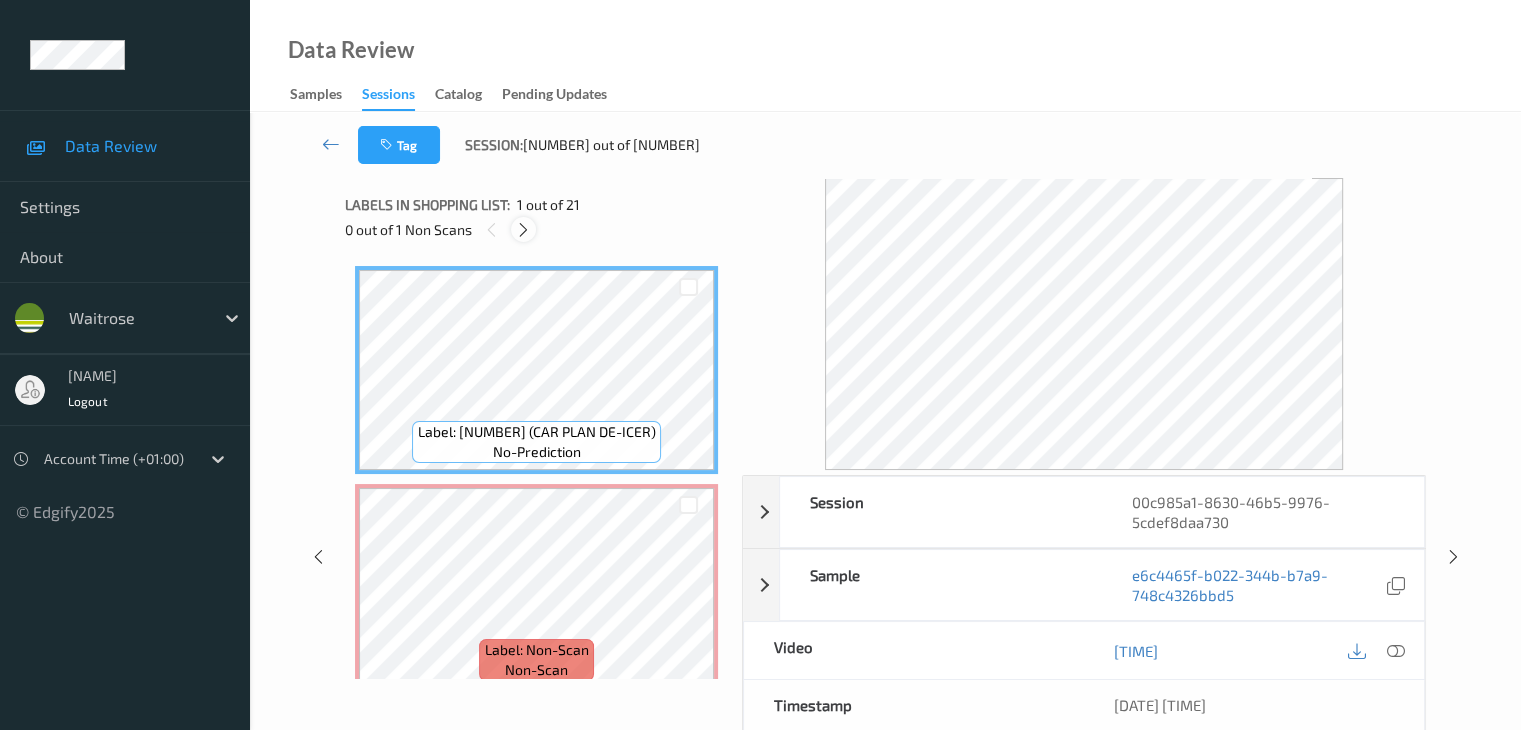 click at bounding box center (523, 230) 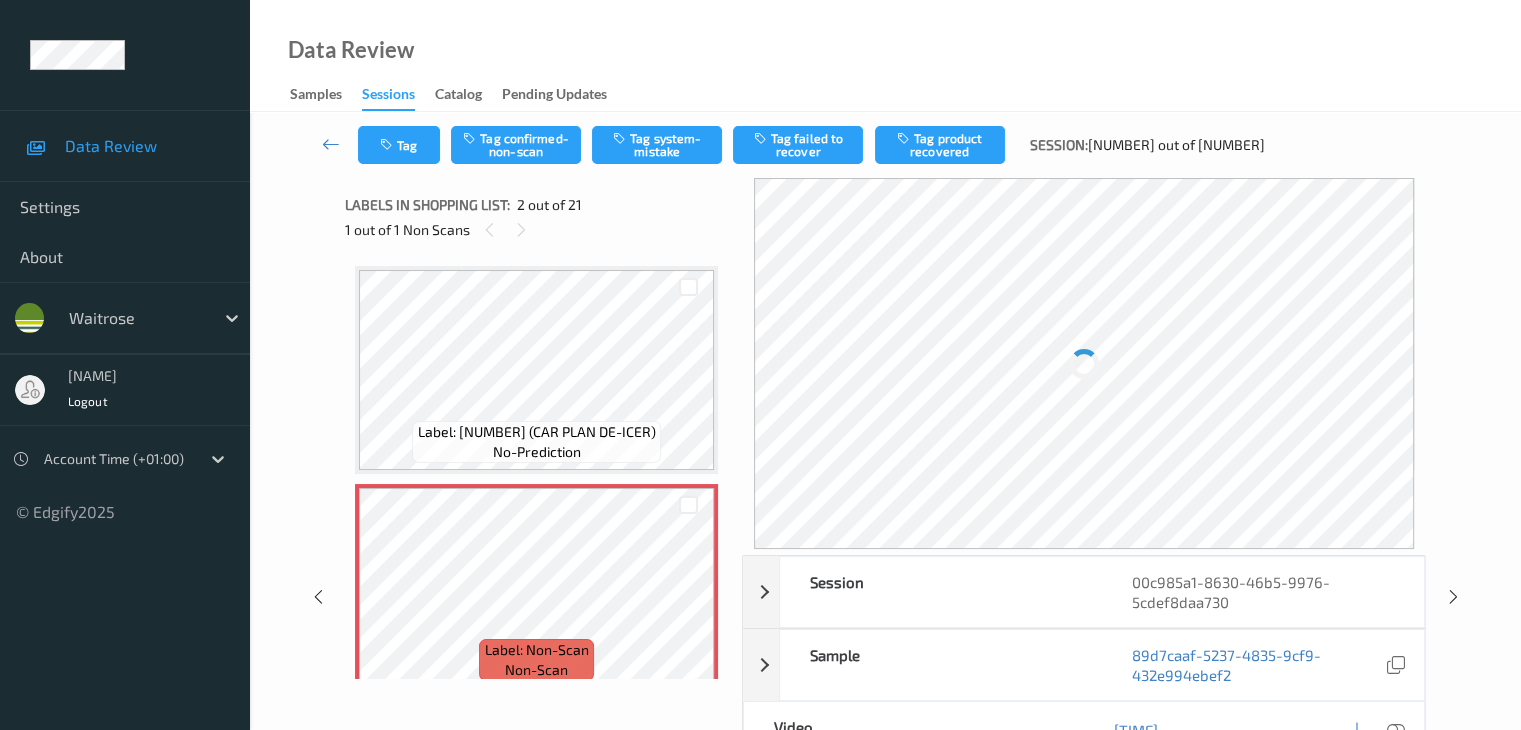 scroll, scrollTop: 10, scrollLeft: 0, axis: vertical 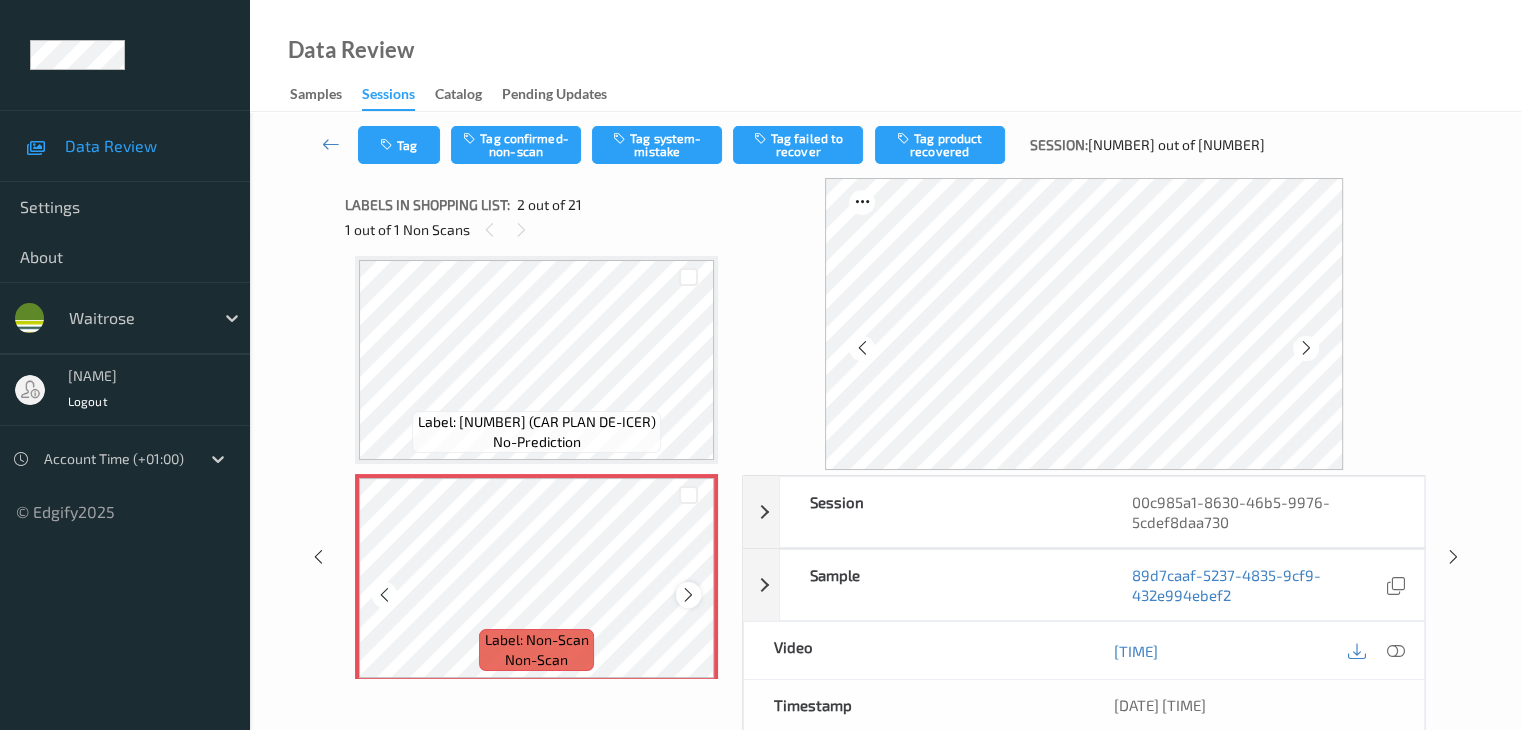 click at bounding box center [688, 595] 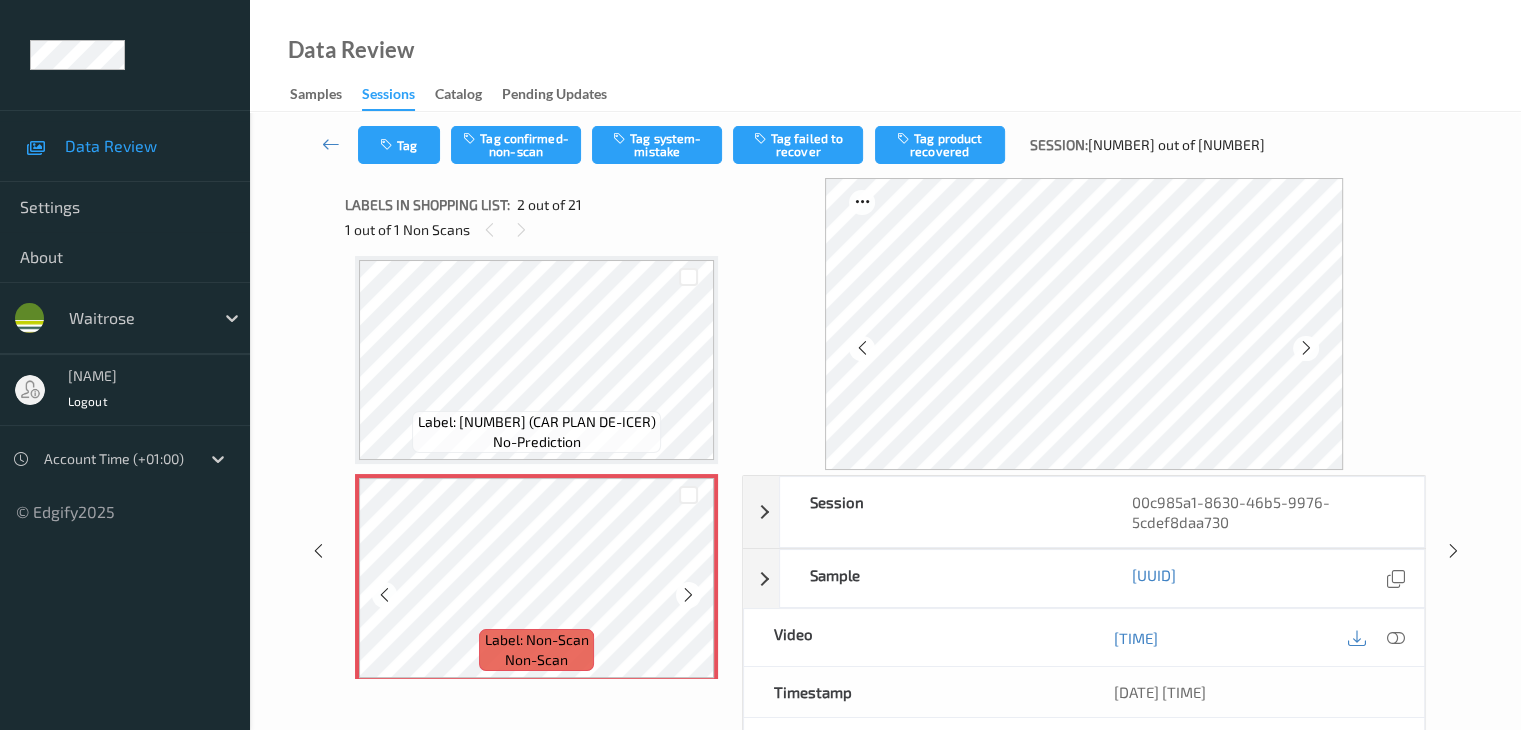 click at bounding box center [688, 595] 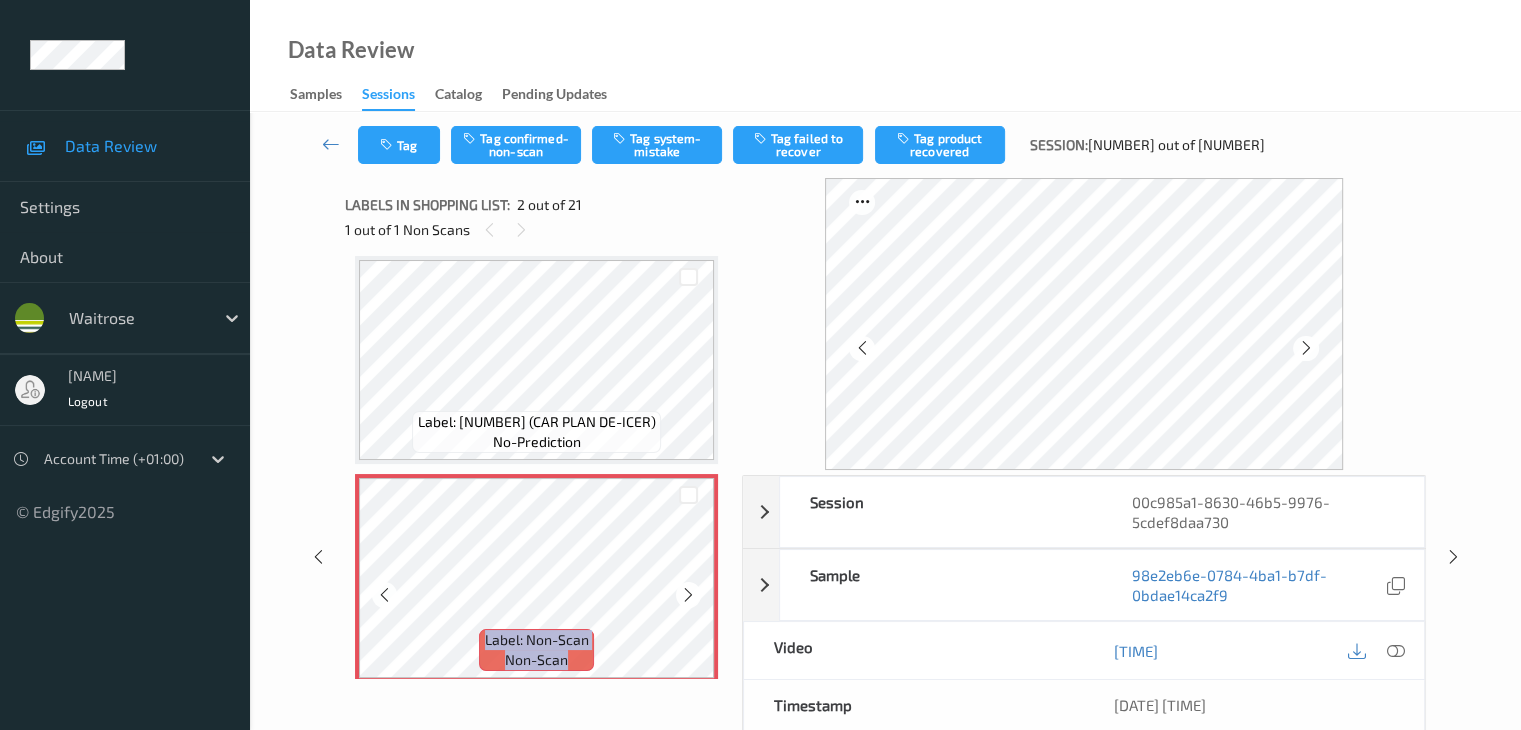 click at bounding box center [688, 595] 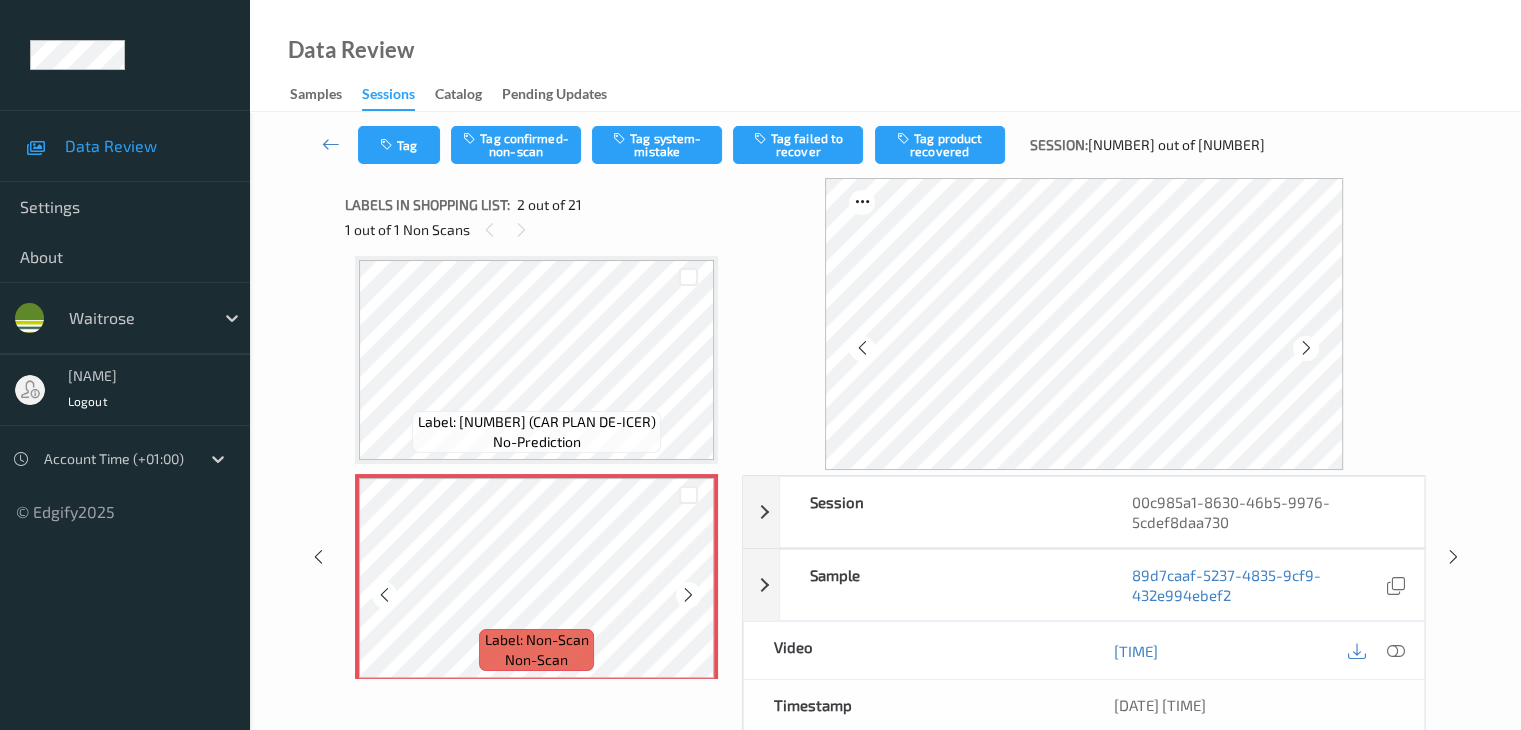 click at bounding box center [688, 595] 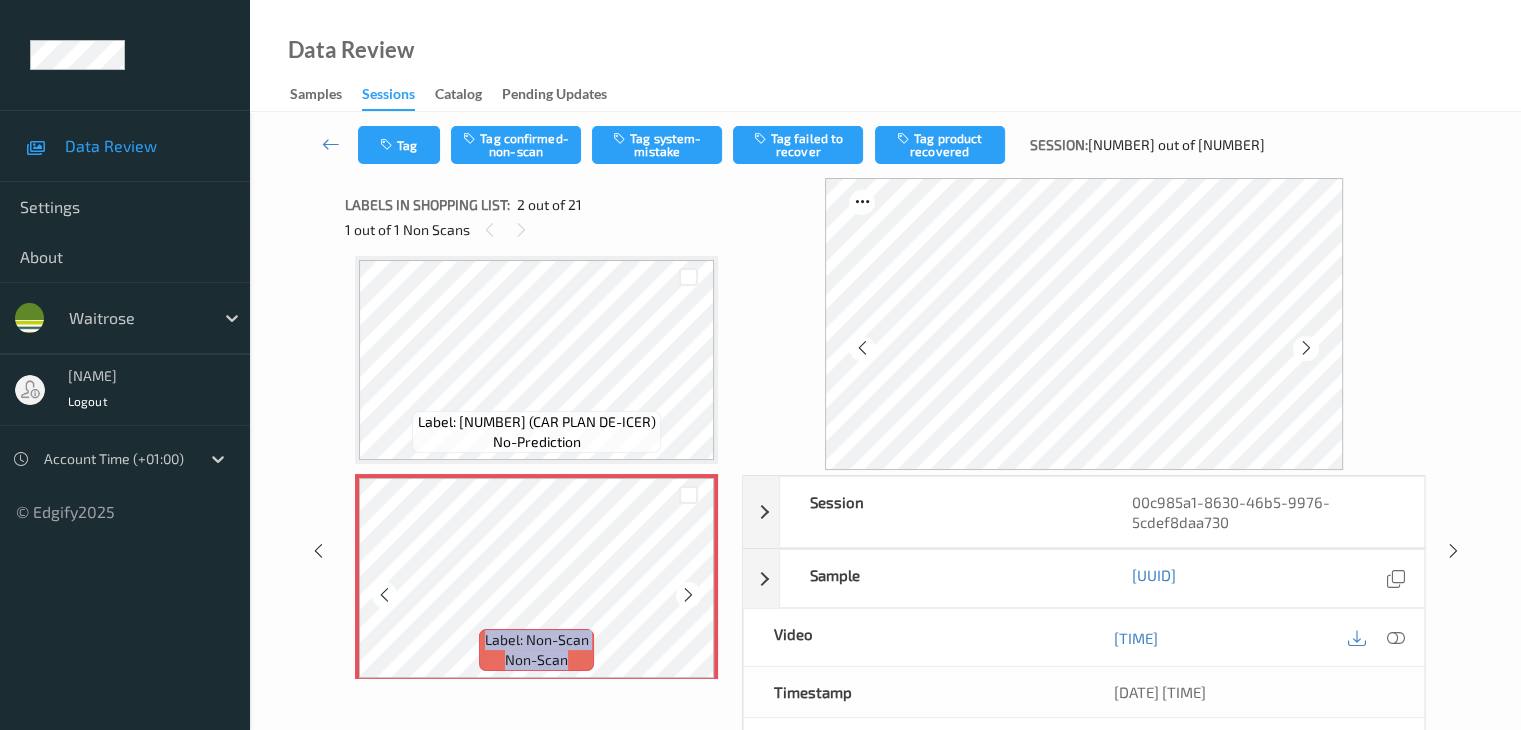 click at bounding box center [688, 595] 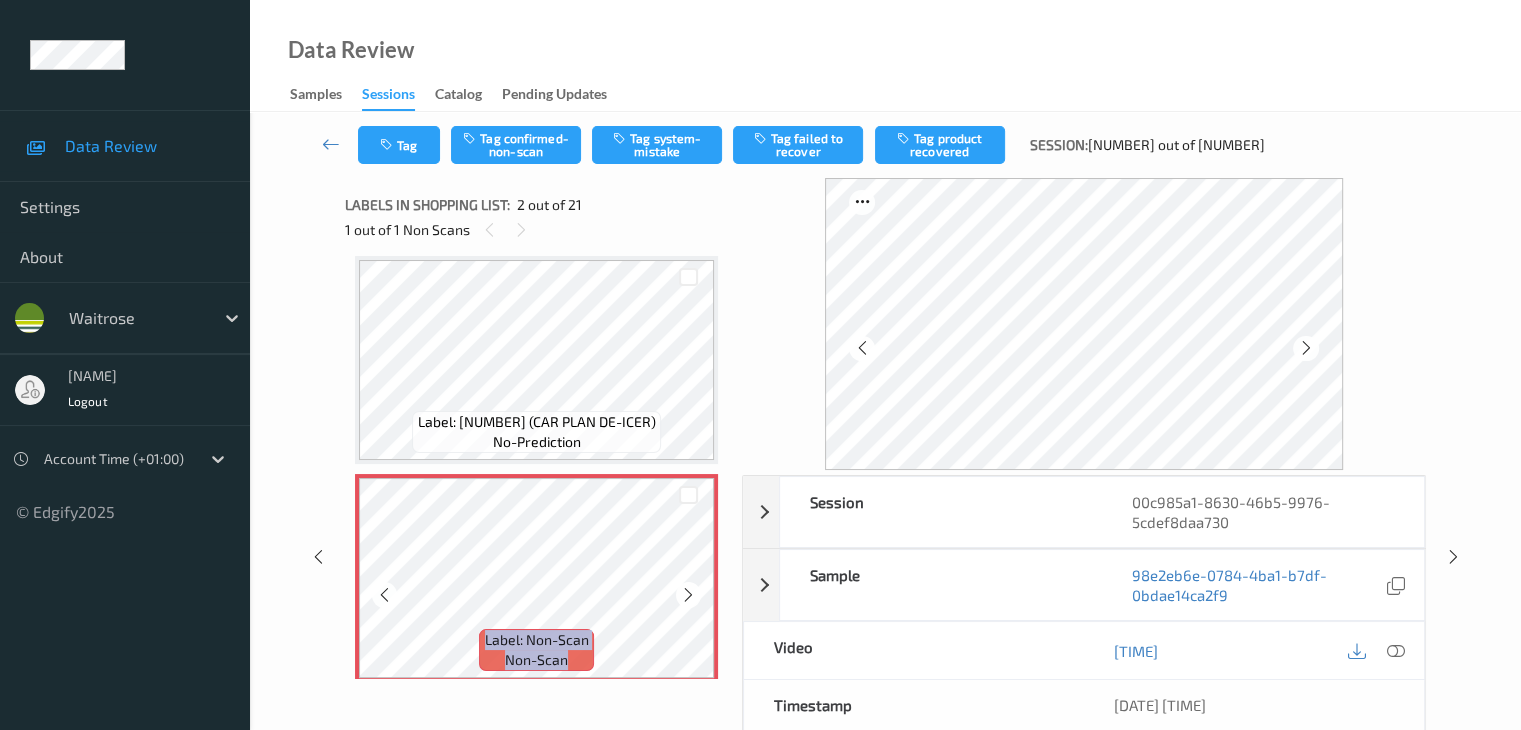 click at bounding box center (688, 595) 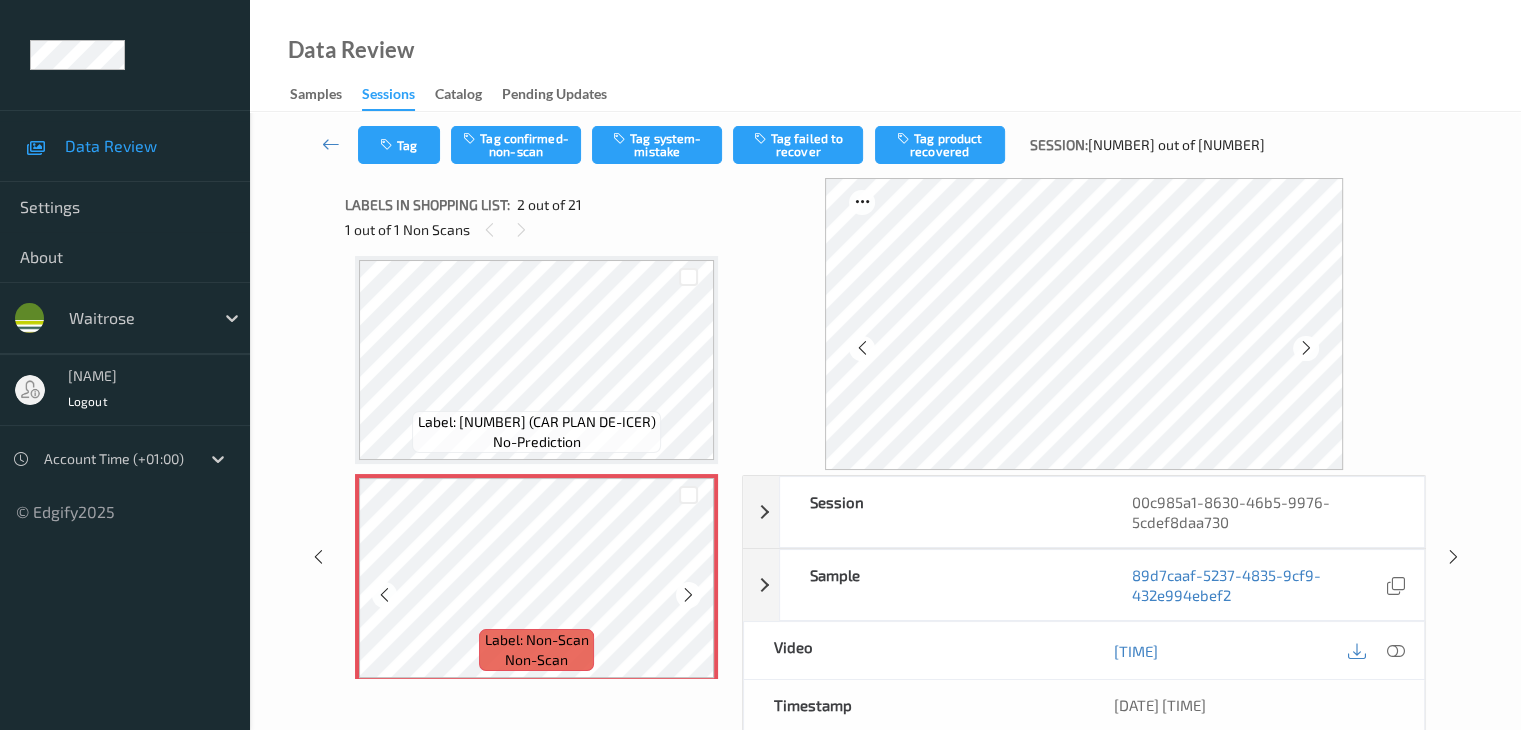 click at bounding box center [688, 595] 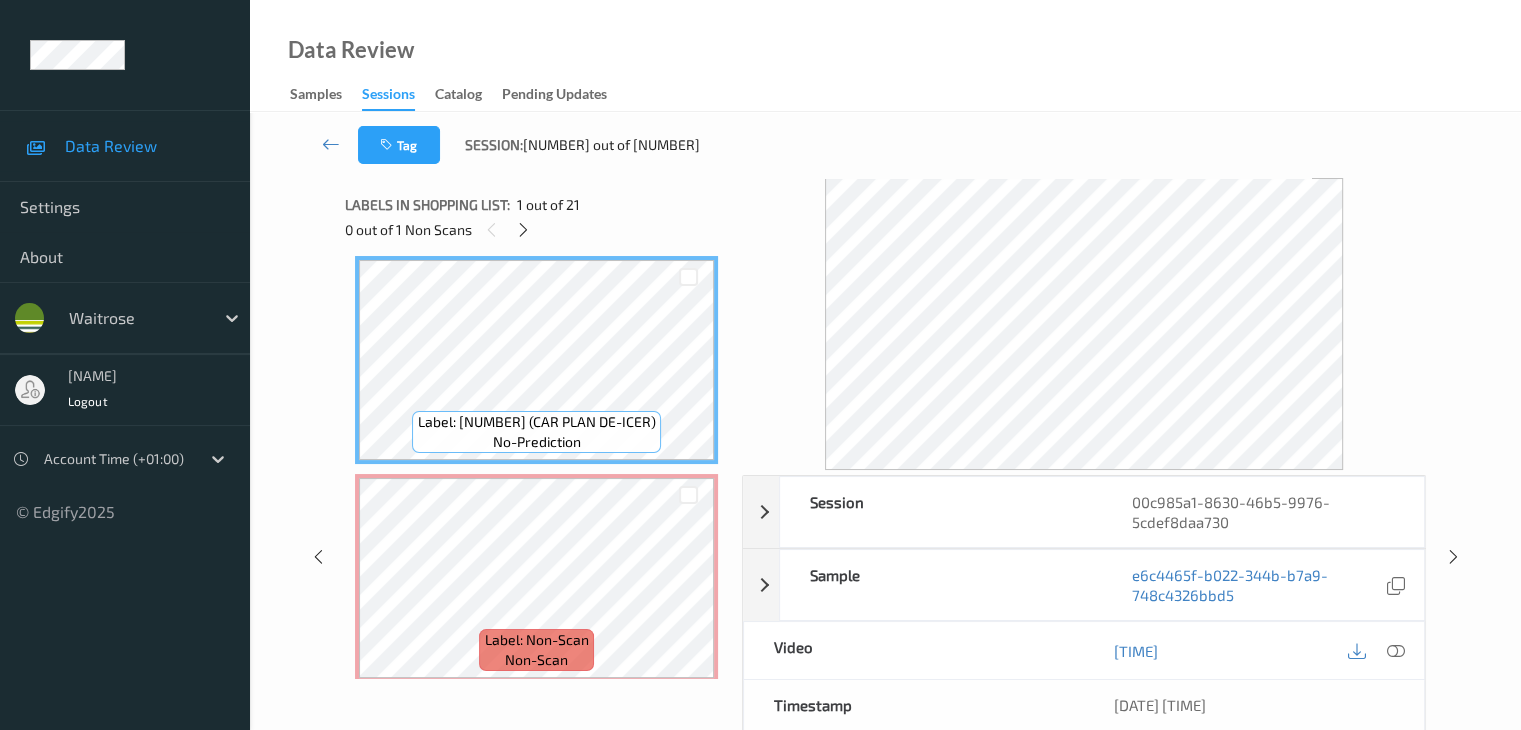 scroll, scrollTop: 0, scrollLeft: 0, axis: both 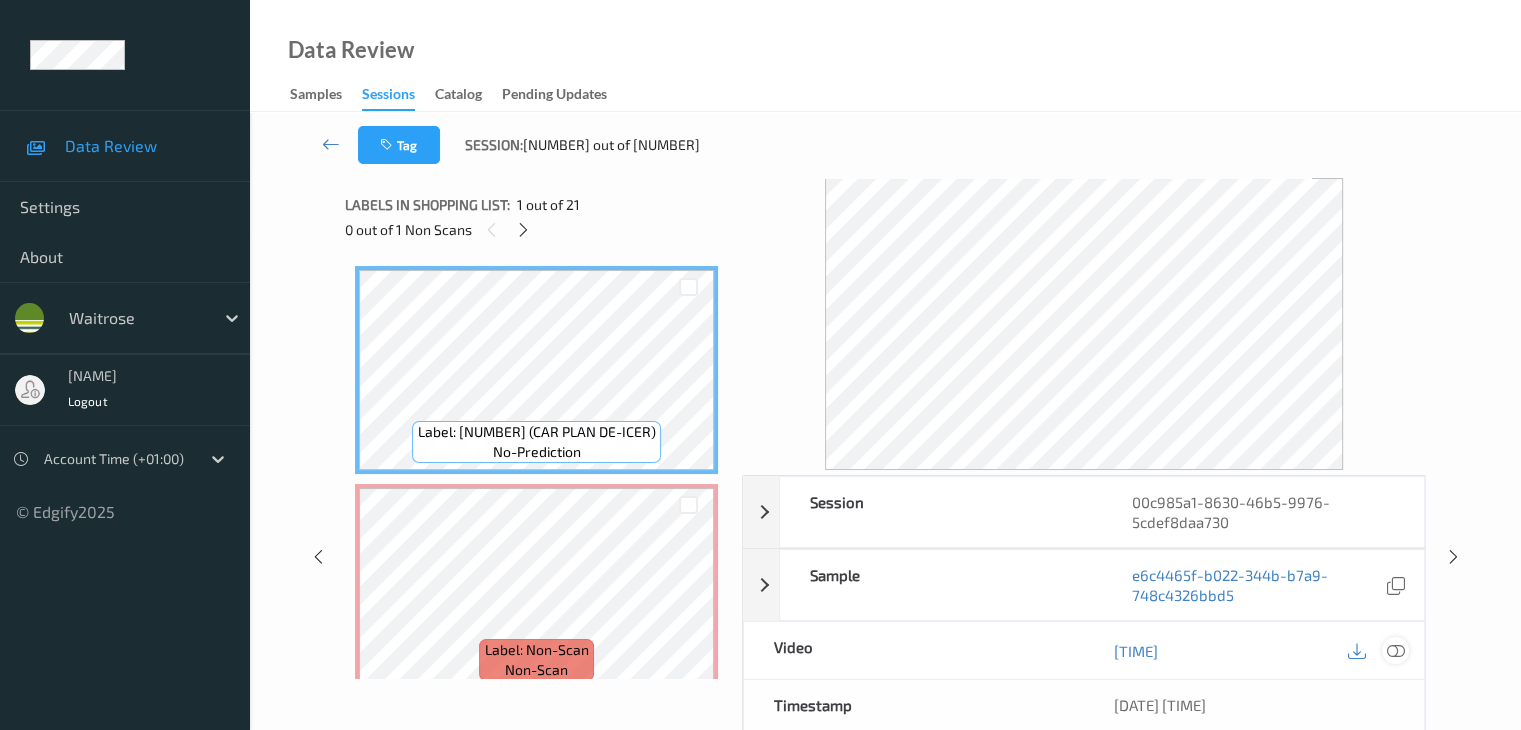 click at bounding box center [1395, 651] 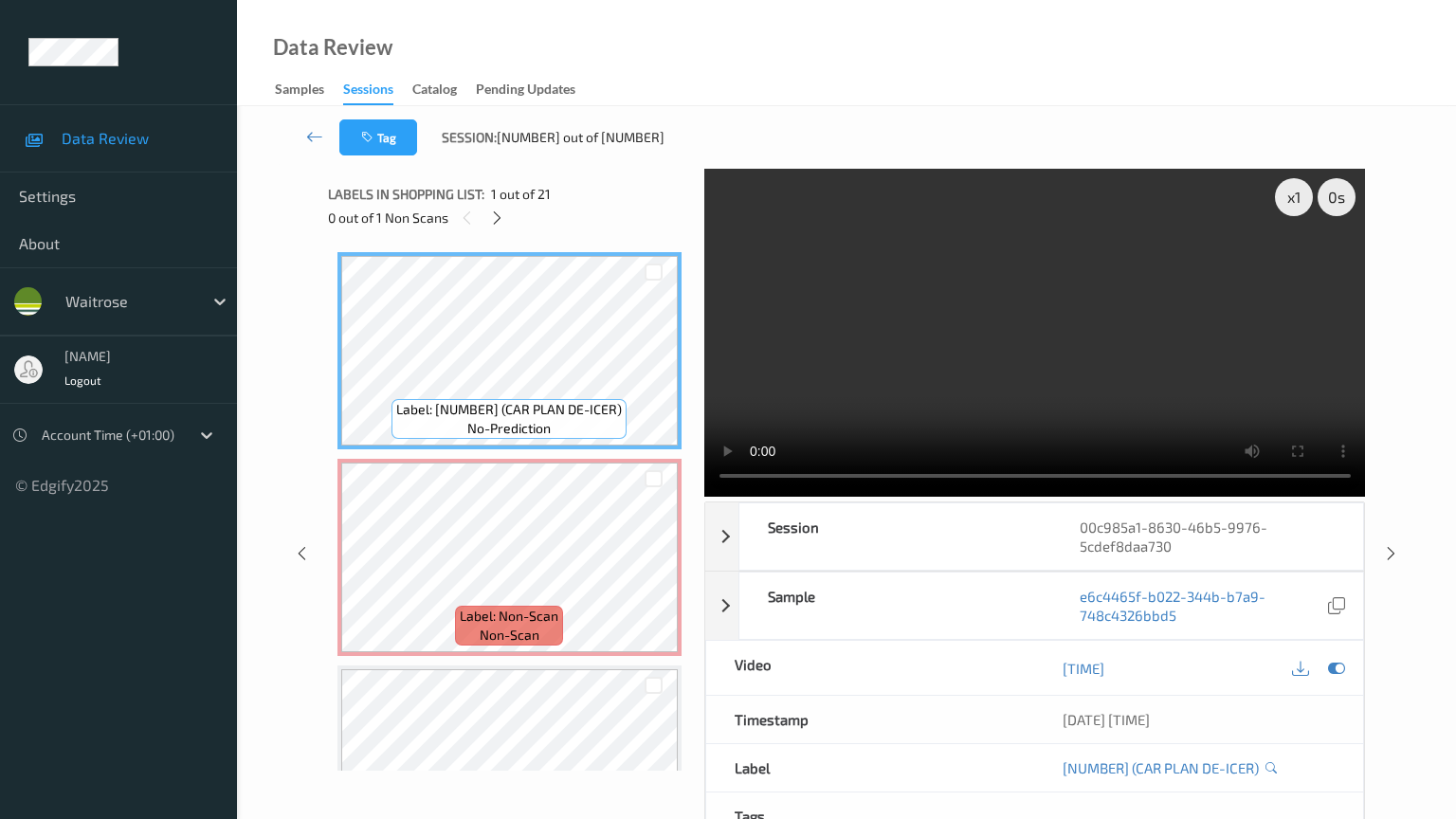 type 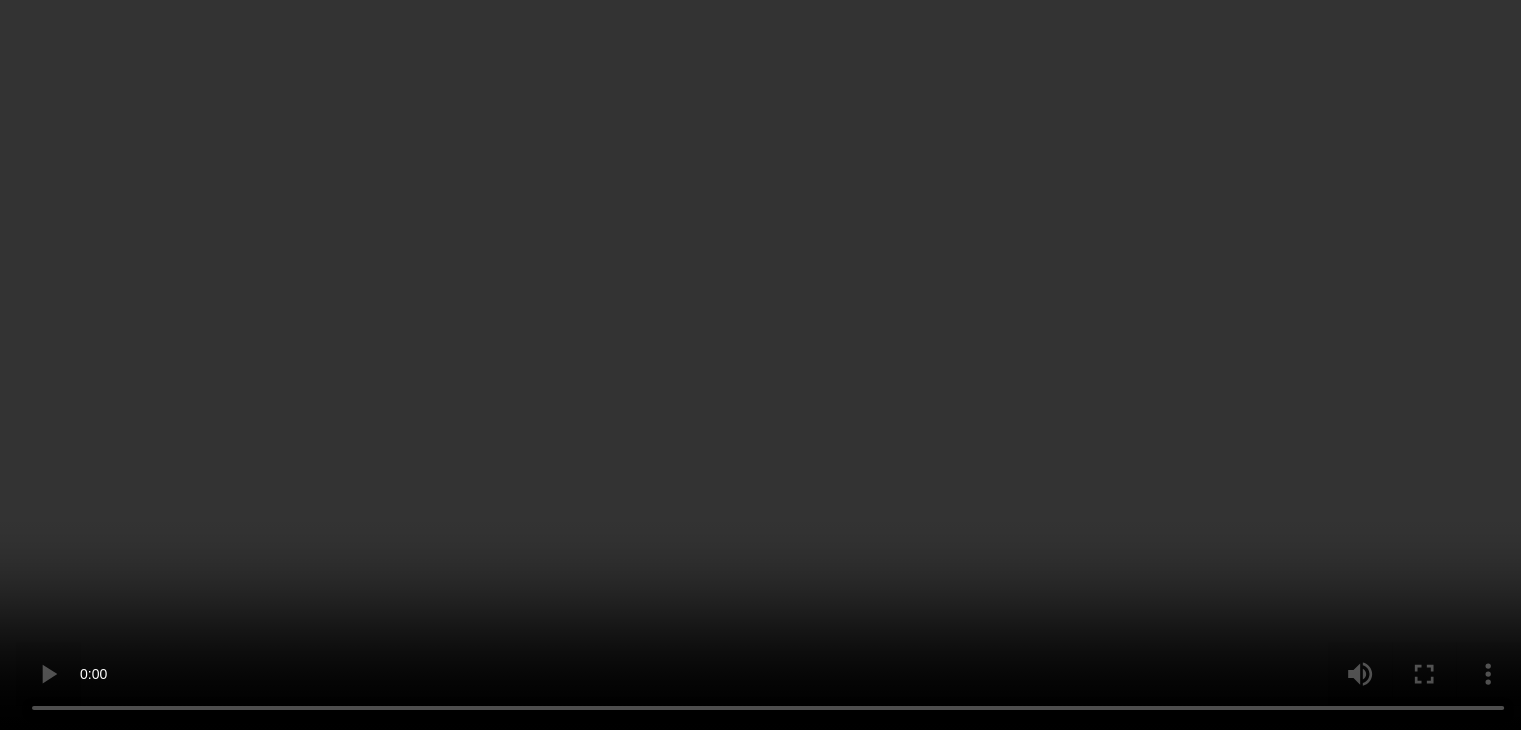 scroll, scrollTop: 100, scrollLeft: 0, axis: vertical 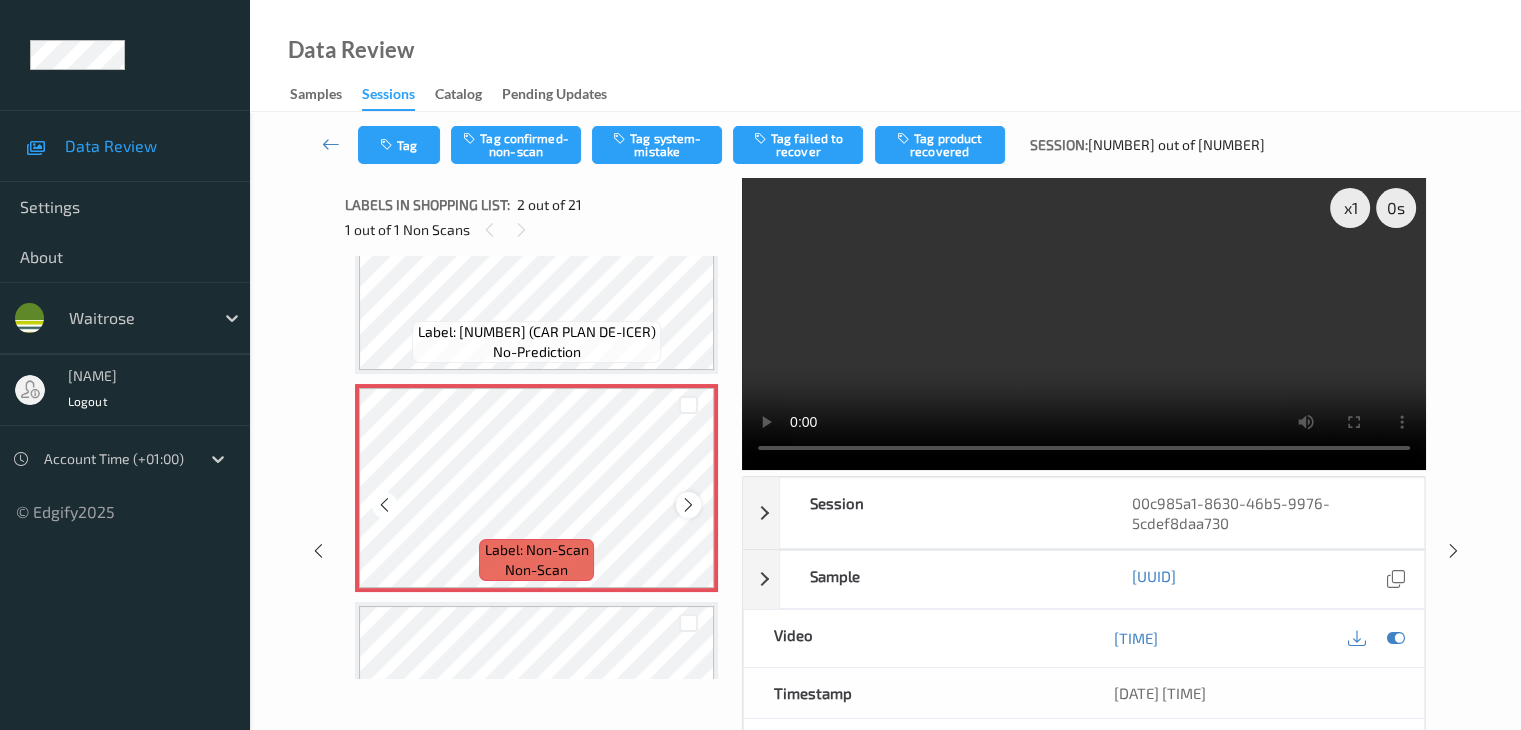 click at bounding box center (688, 505) 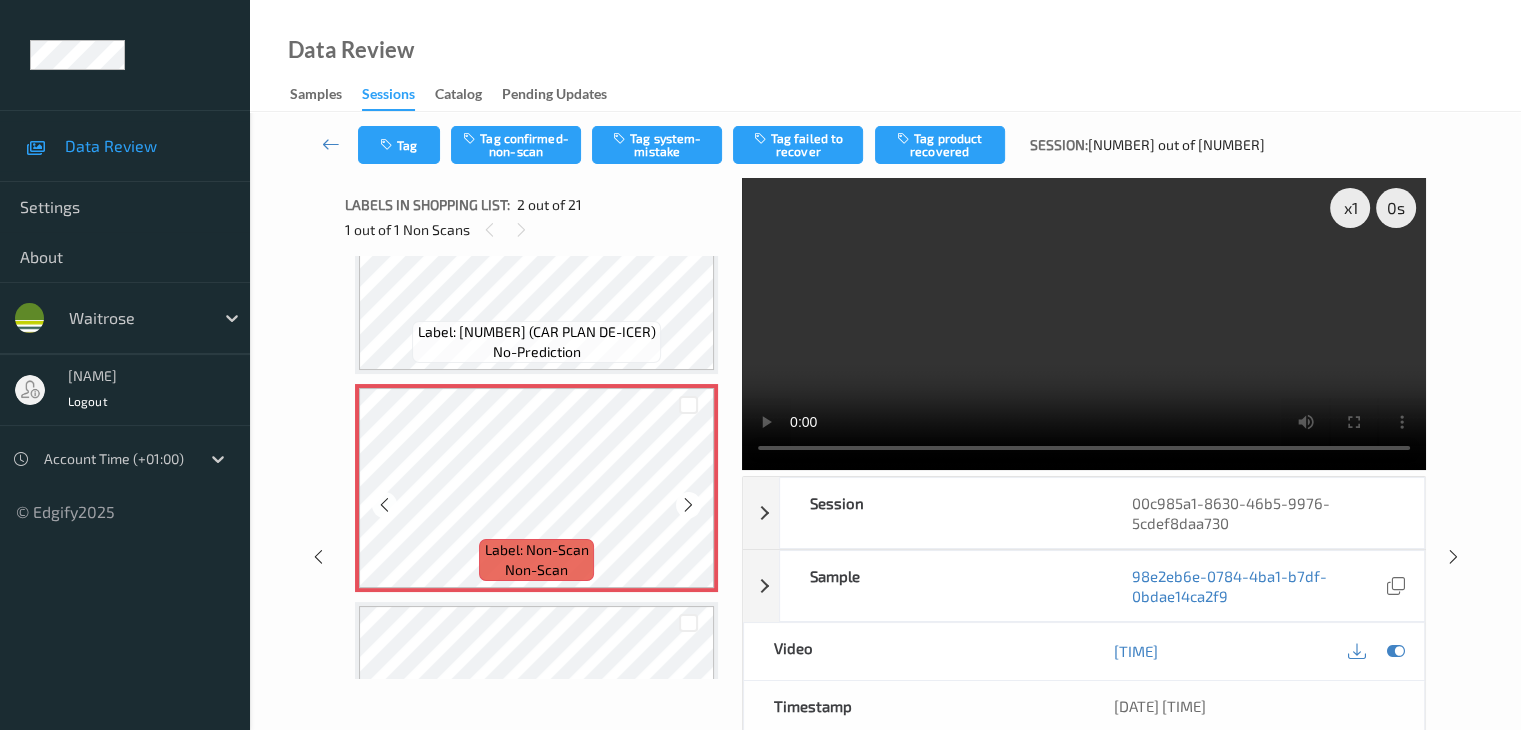 click at bounding box center [688, 505] 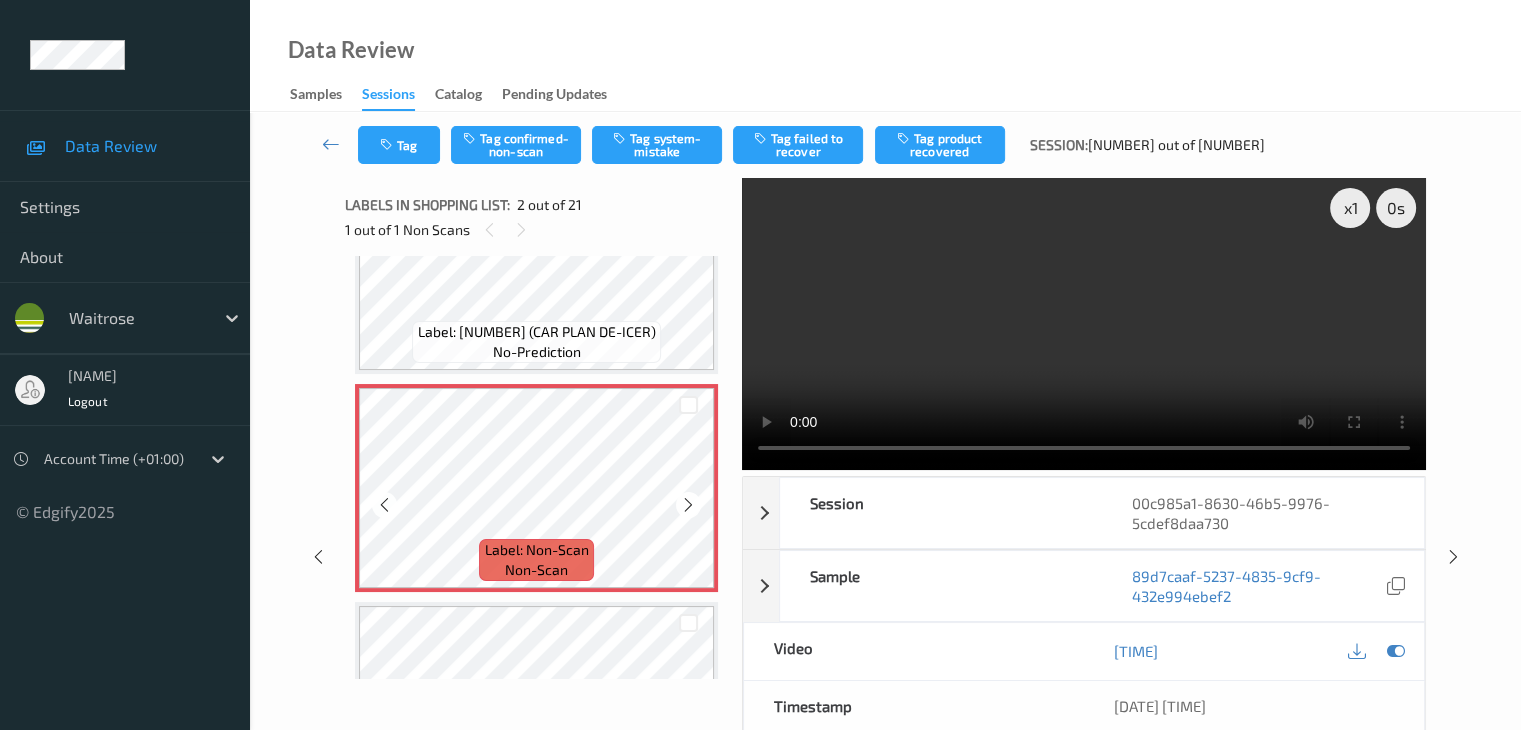 click at bounding box center (688, 505) 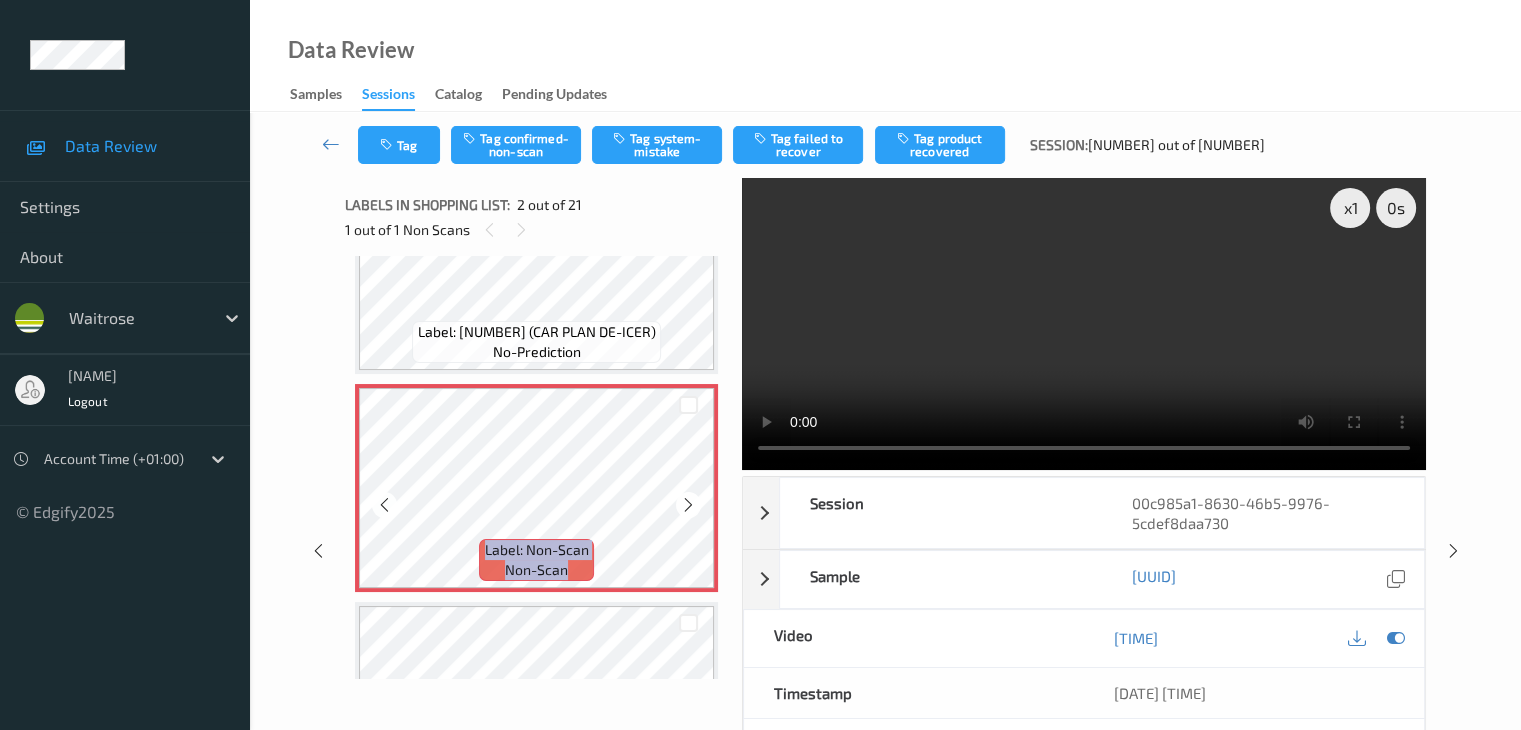 click at bounding box center (688, 505) 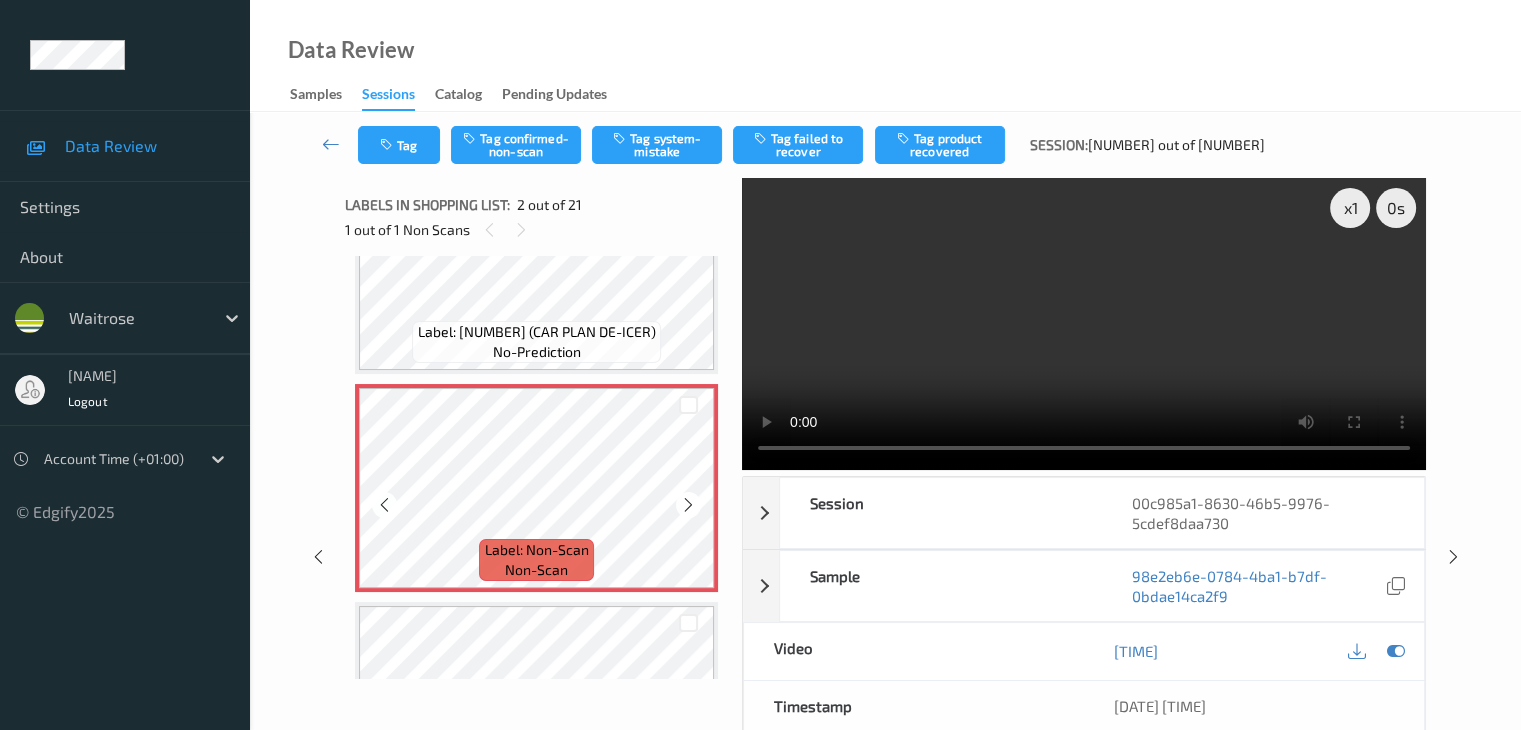 click at bounding box center (688, 505) 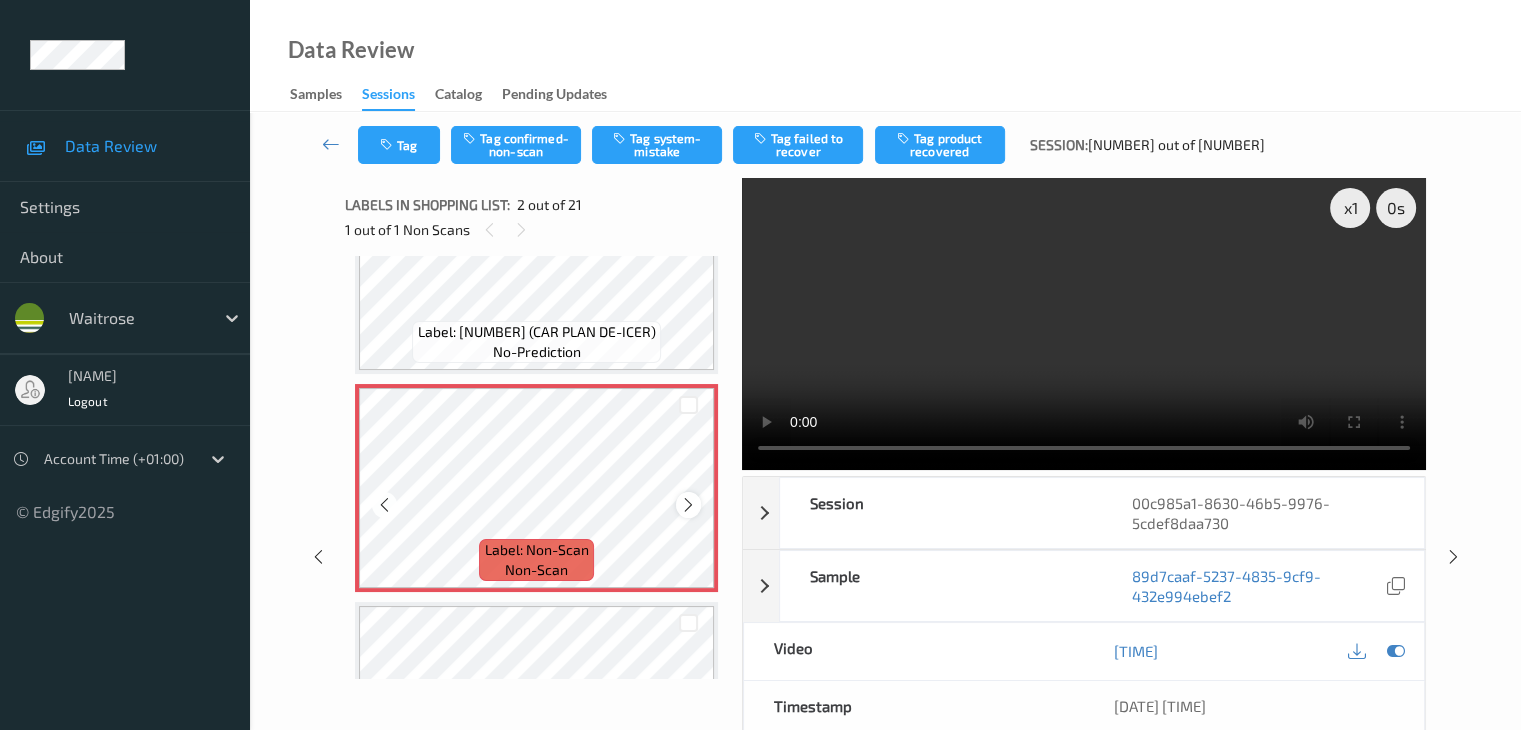 click at bounding box center [688, 505] 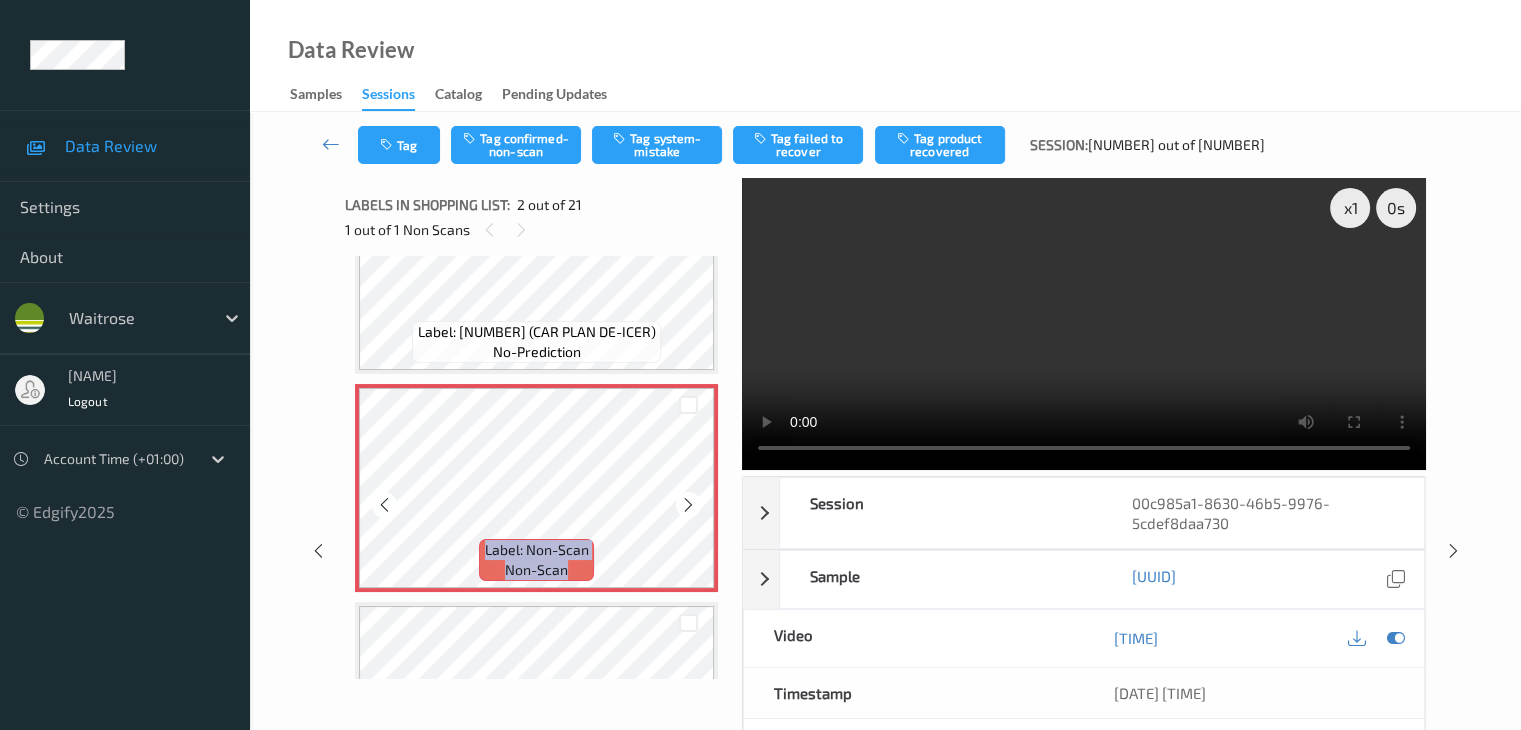 click at bounding box center (688, 505) 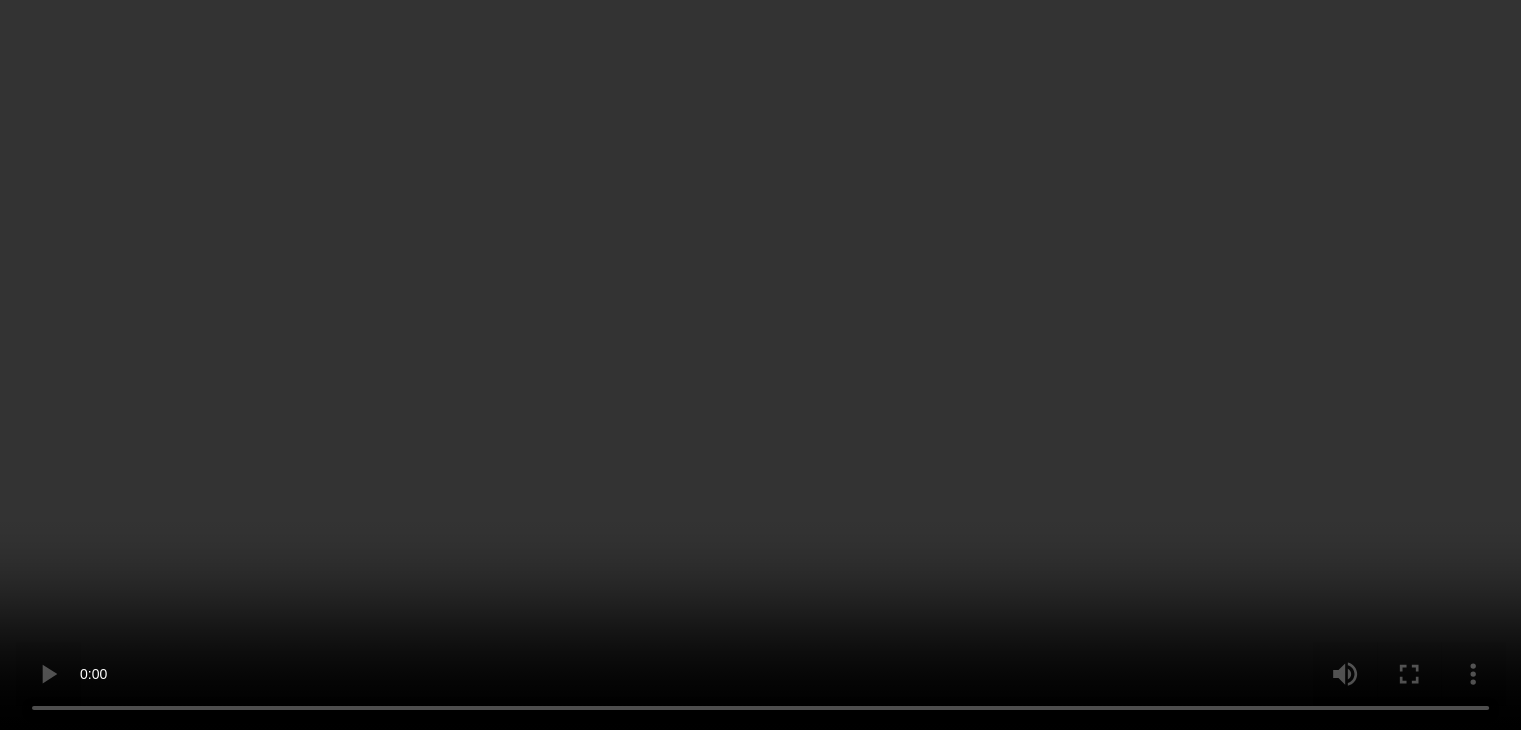scroll, scrollTop: 0, scrollLeft: 0, axis: both 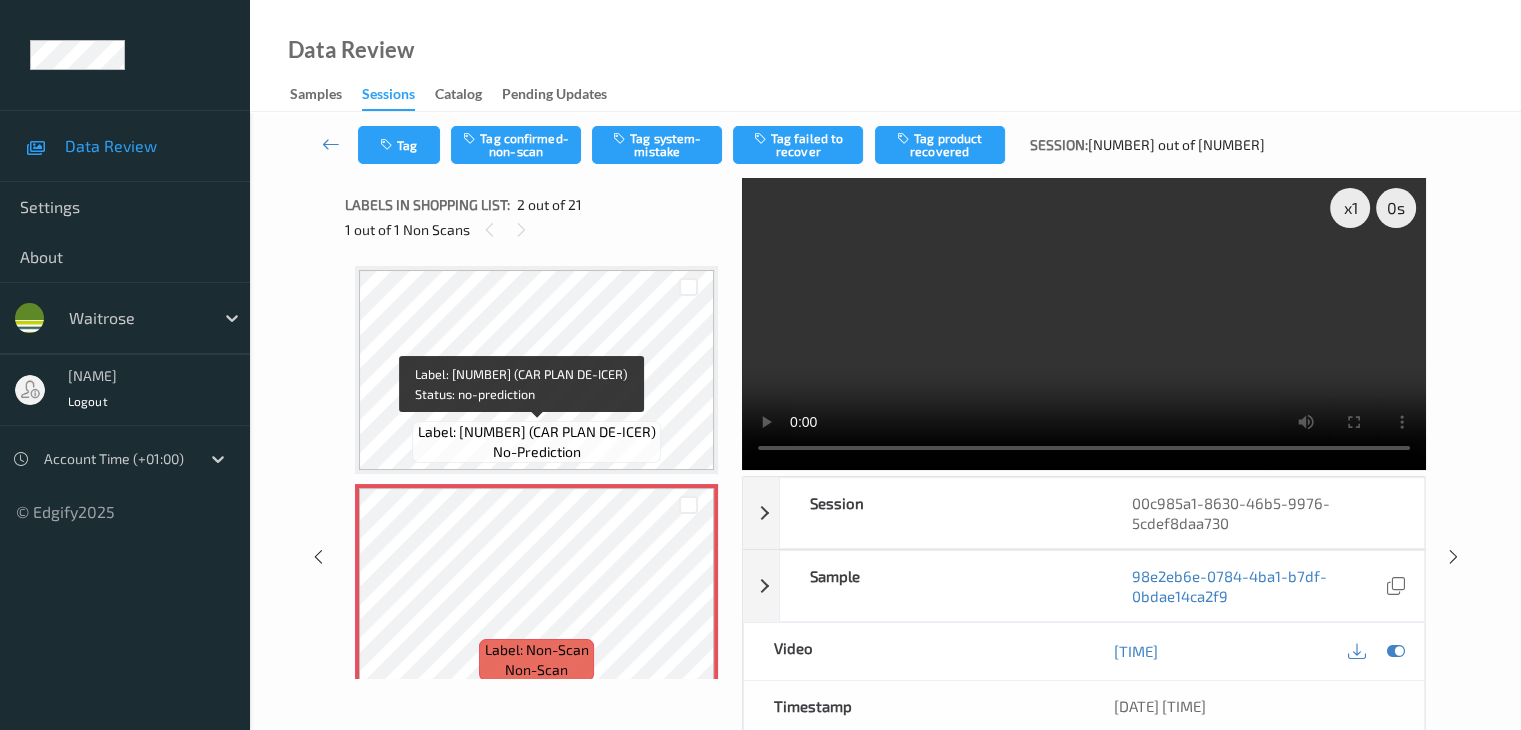click on "Label: 5010373039250 (CAR PLAN DE-ICER)" at bounding box center (537, 432) 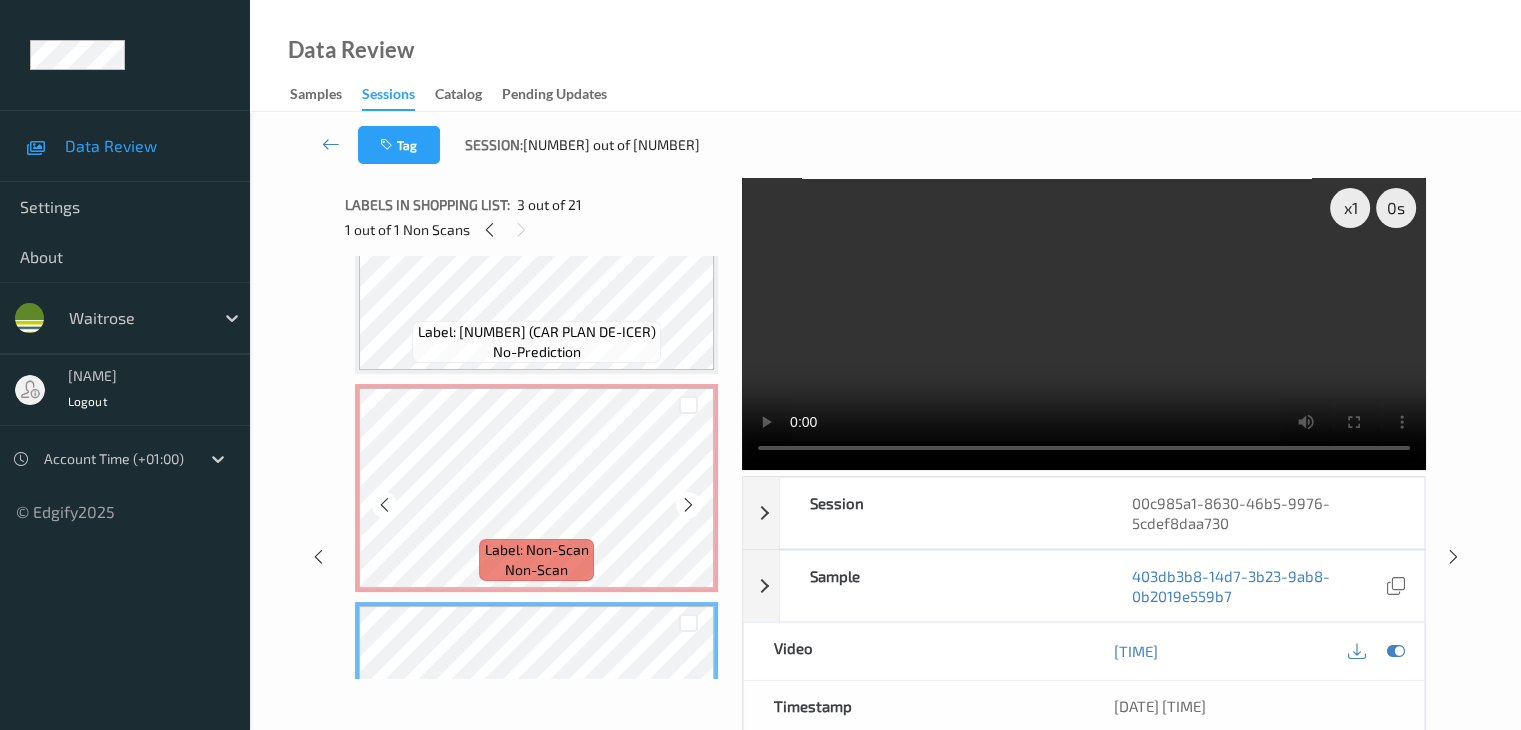 scroll, scrollTop: 0, scrollLeft: 0, axis: both 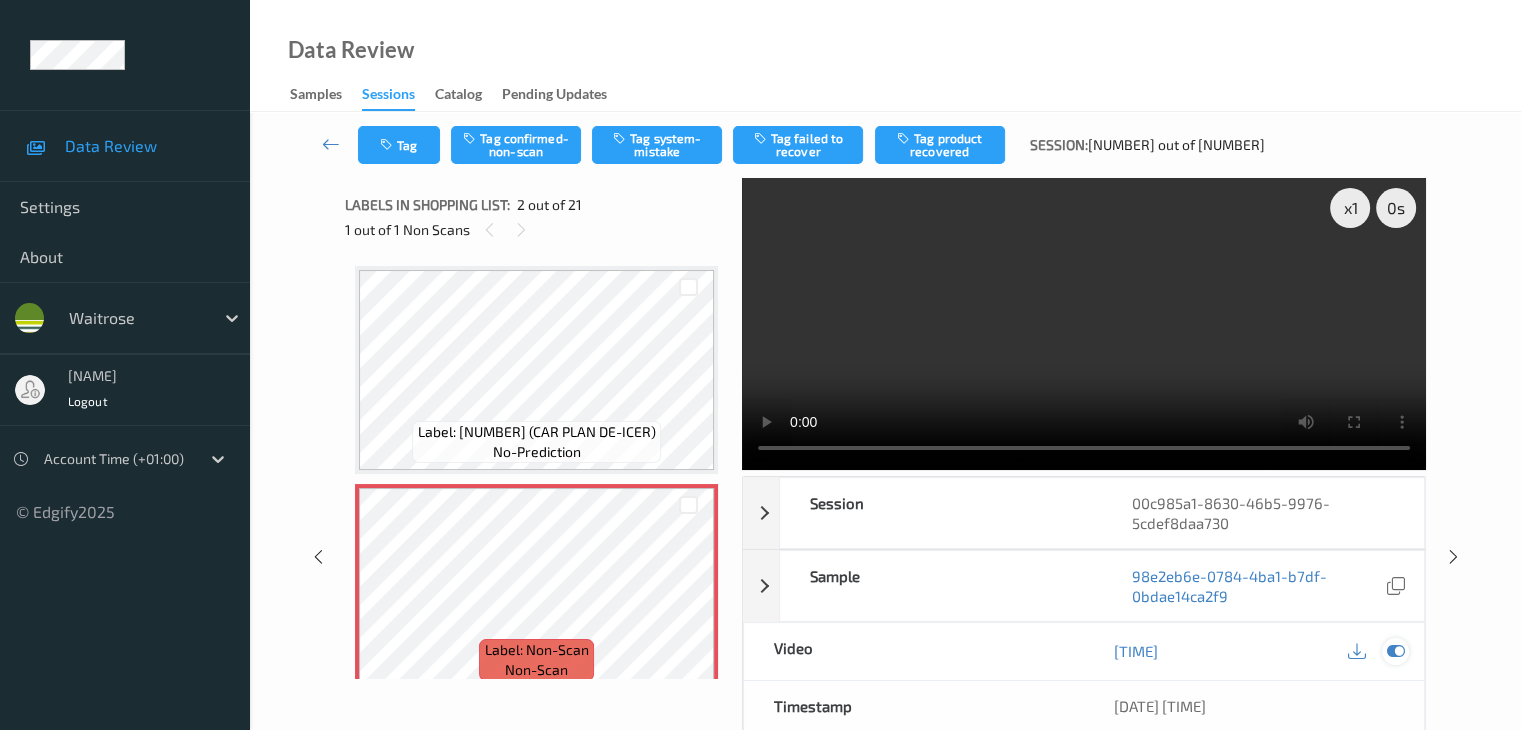 click at bounding box center (1395, 651) 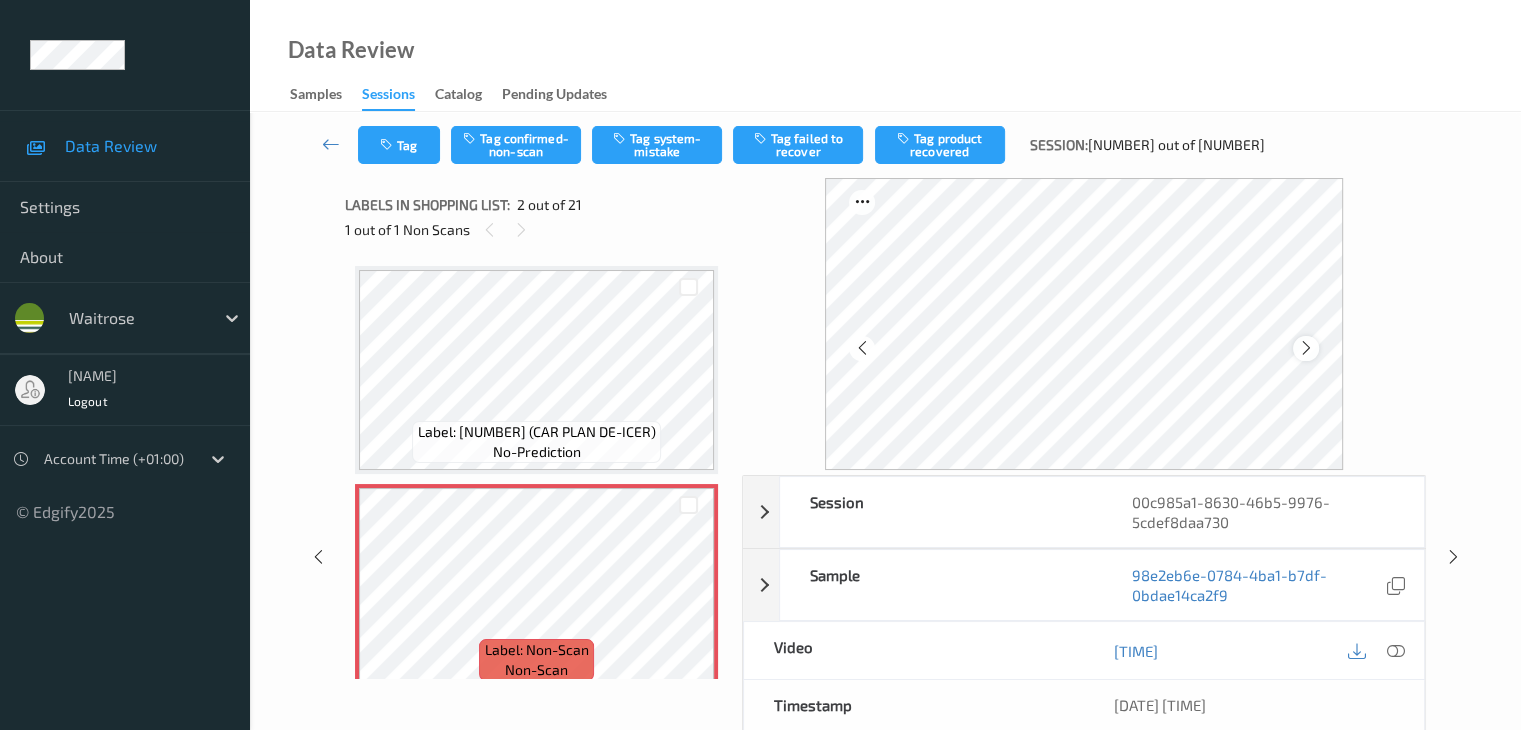 click at bounding box center [1306, 348] 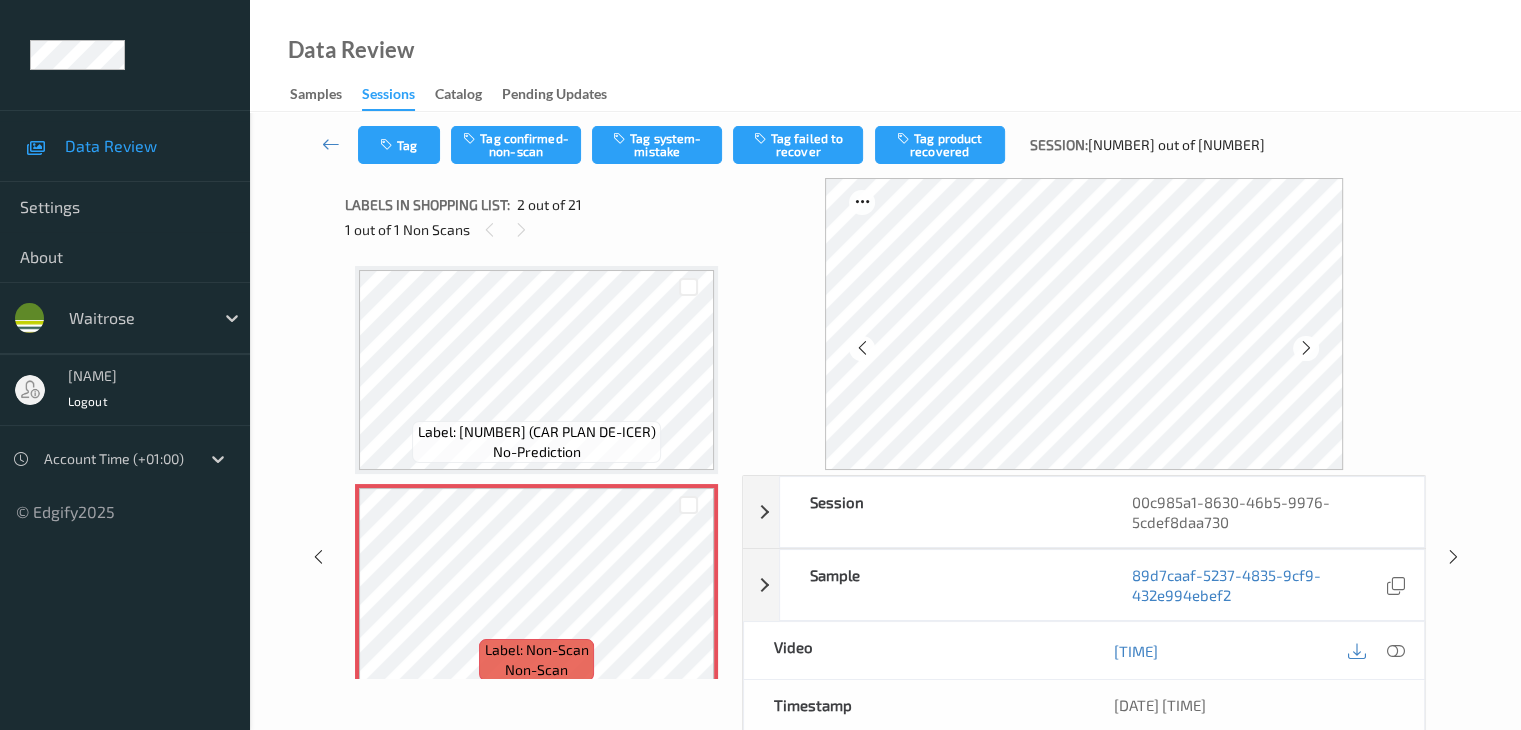 click at bounding box center (1306, 348) 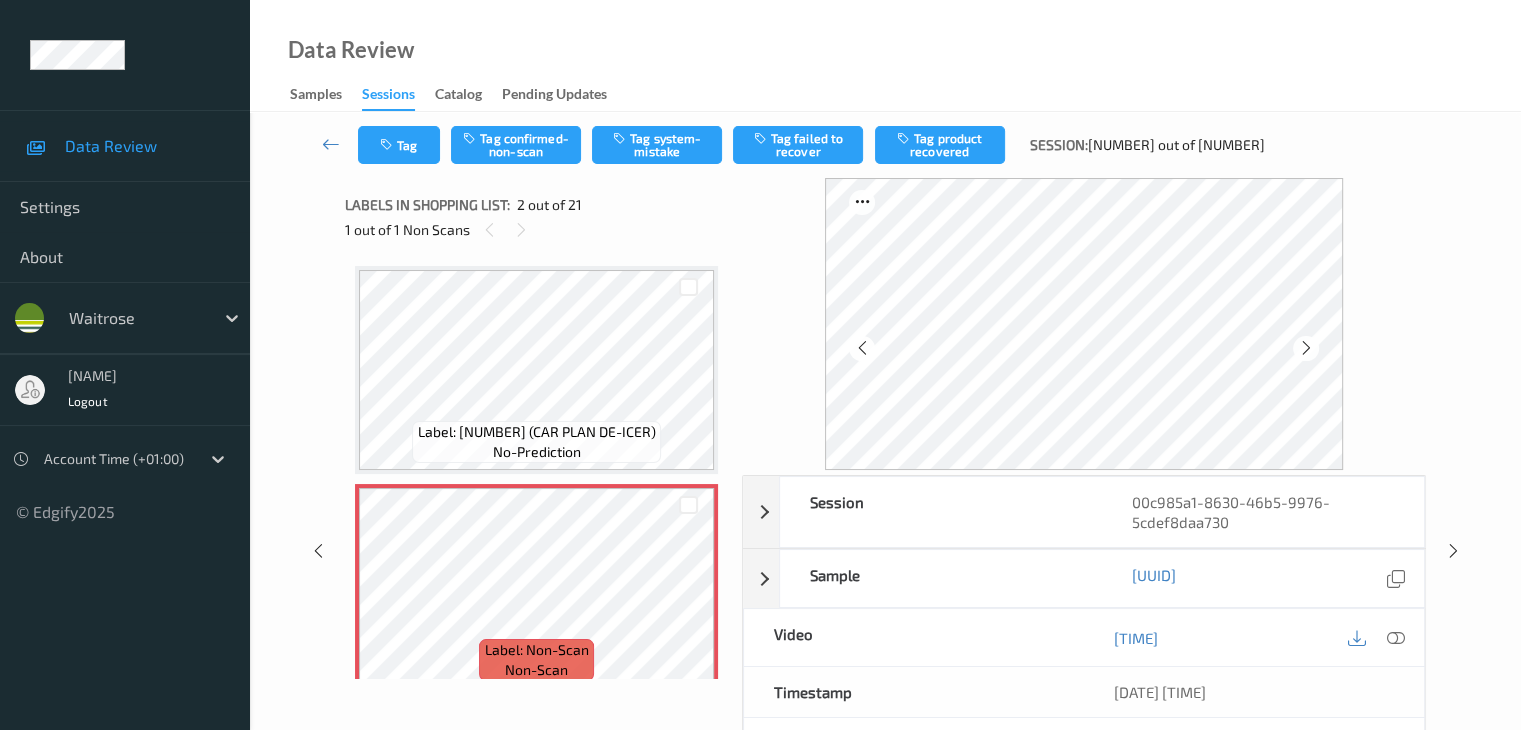 click at bounding box center [1306, 348] 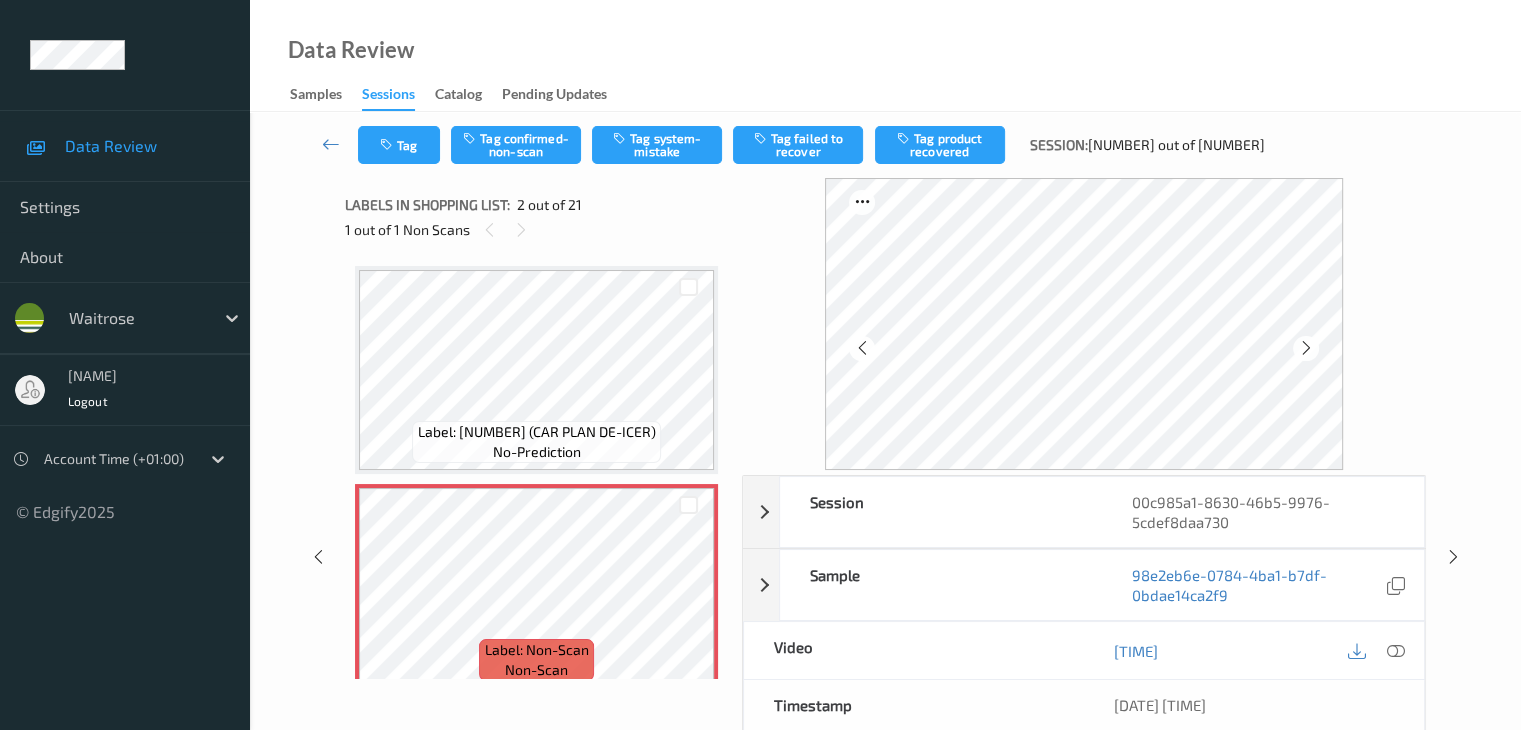 click at bounding box center [1306, 348] 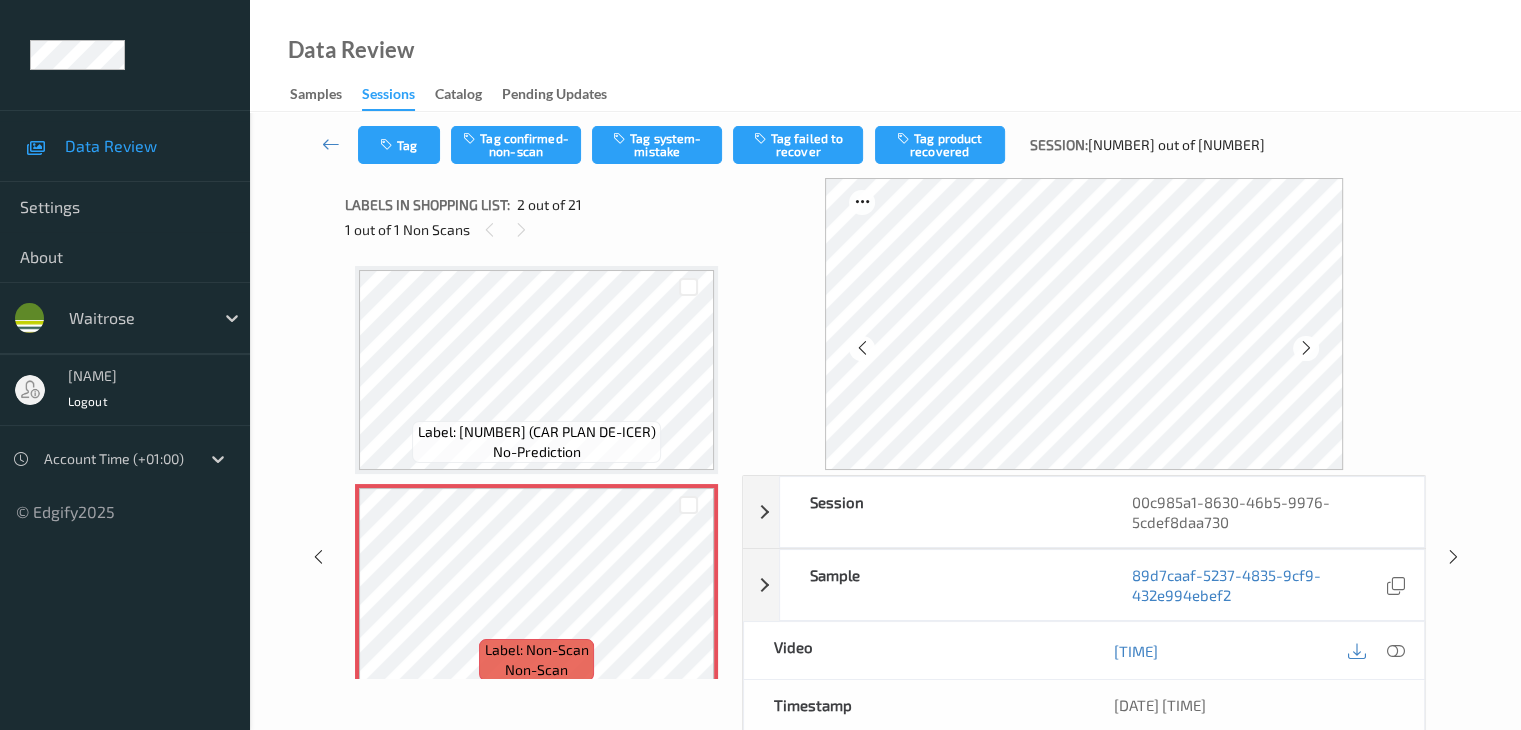 click at bounding box center [1306, 348] 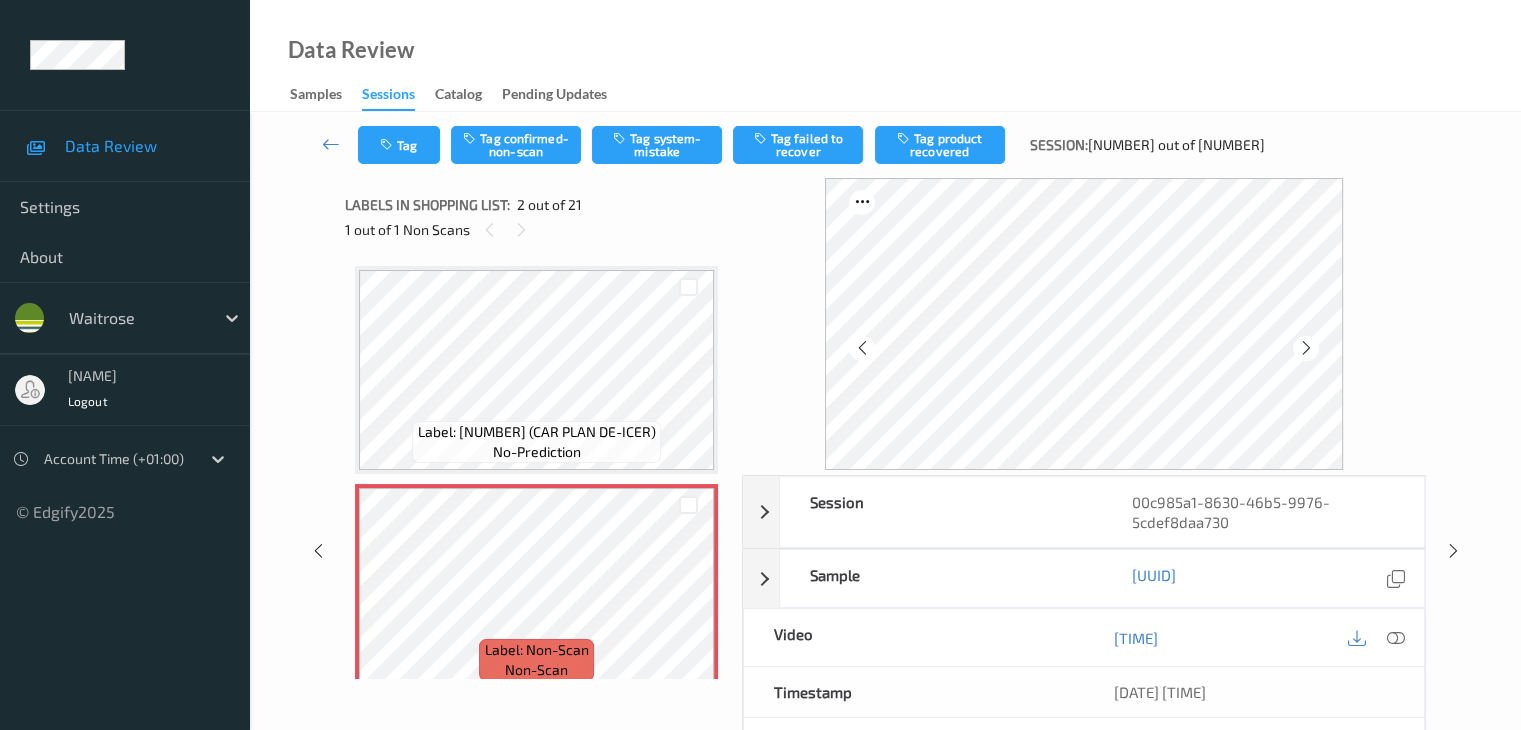 click at bounding box center [1306, 348] 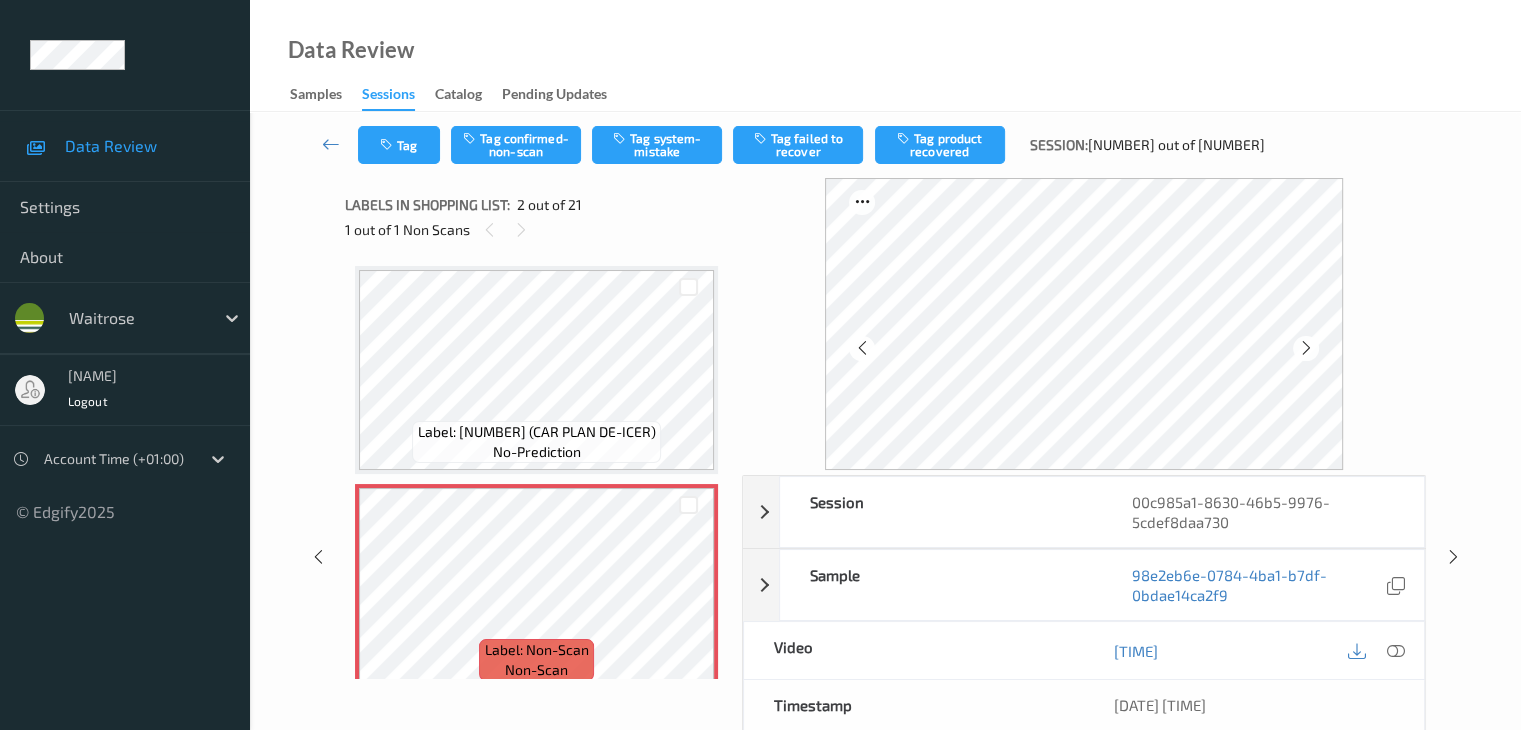click at bounding box center [1306, 348] 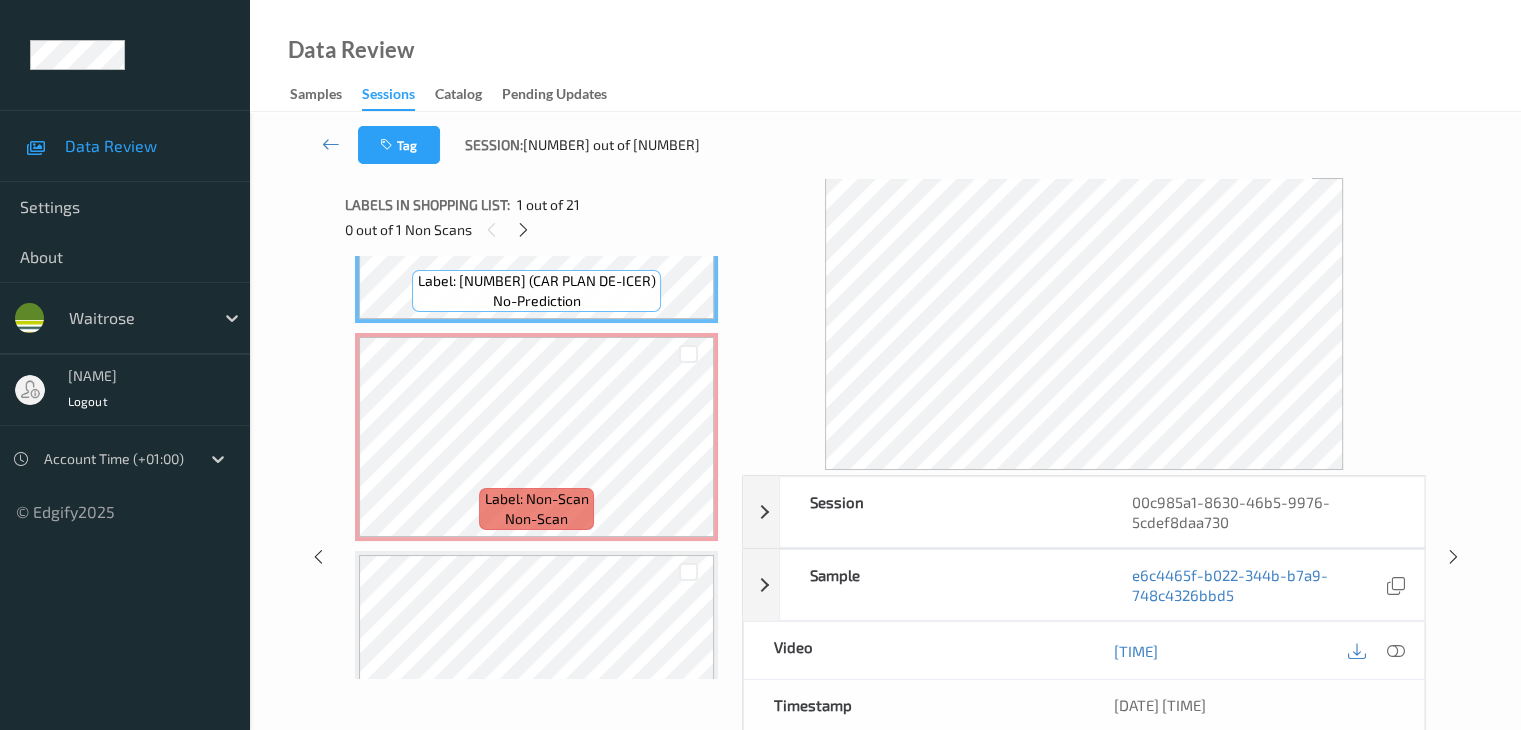 scroll, scrollTop: 200, scrollLeft: 0, axis: vertical 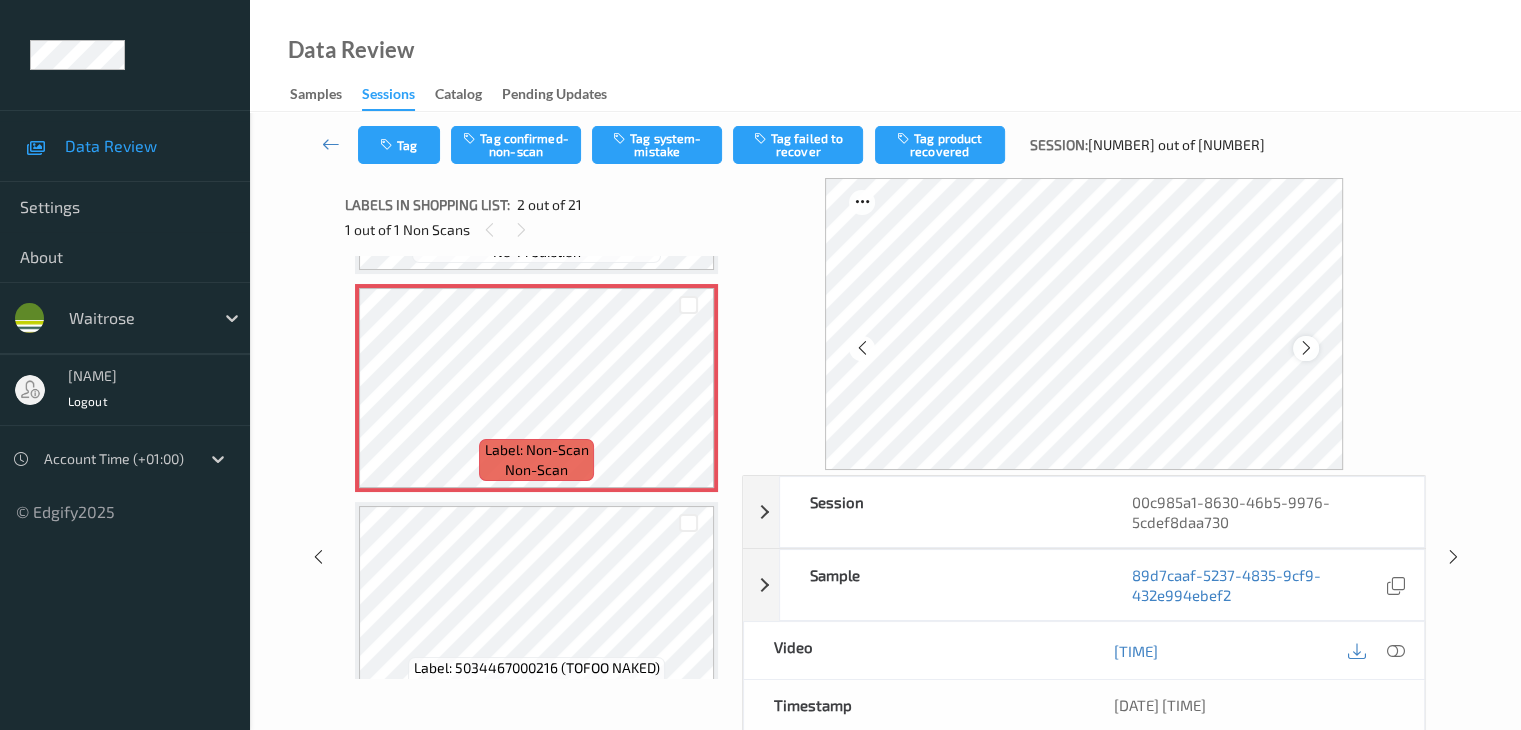 click at bounding box center [1305, 348] 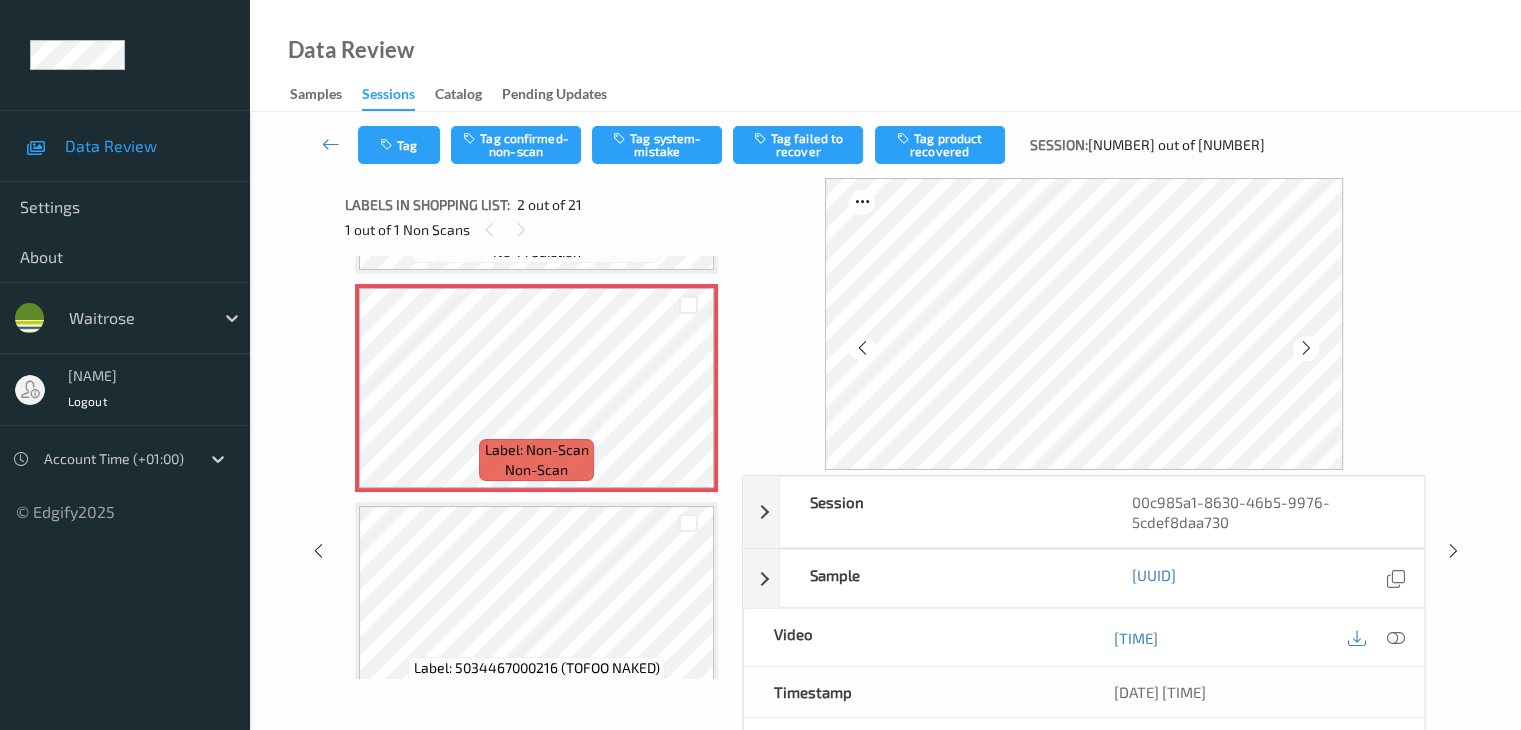 click at bounding box center [1305, 348] 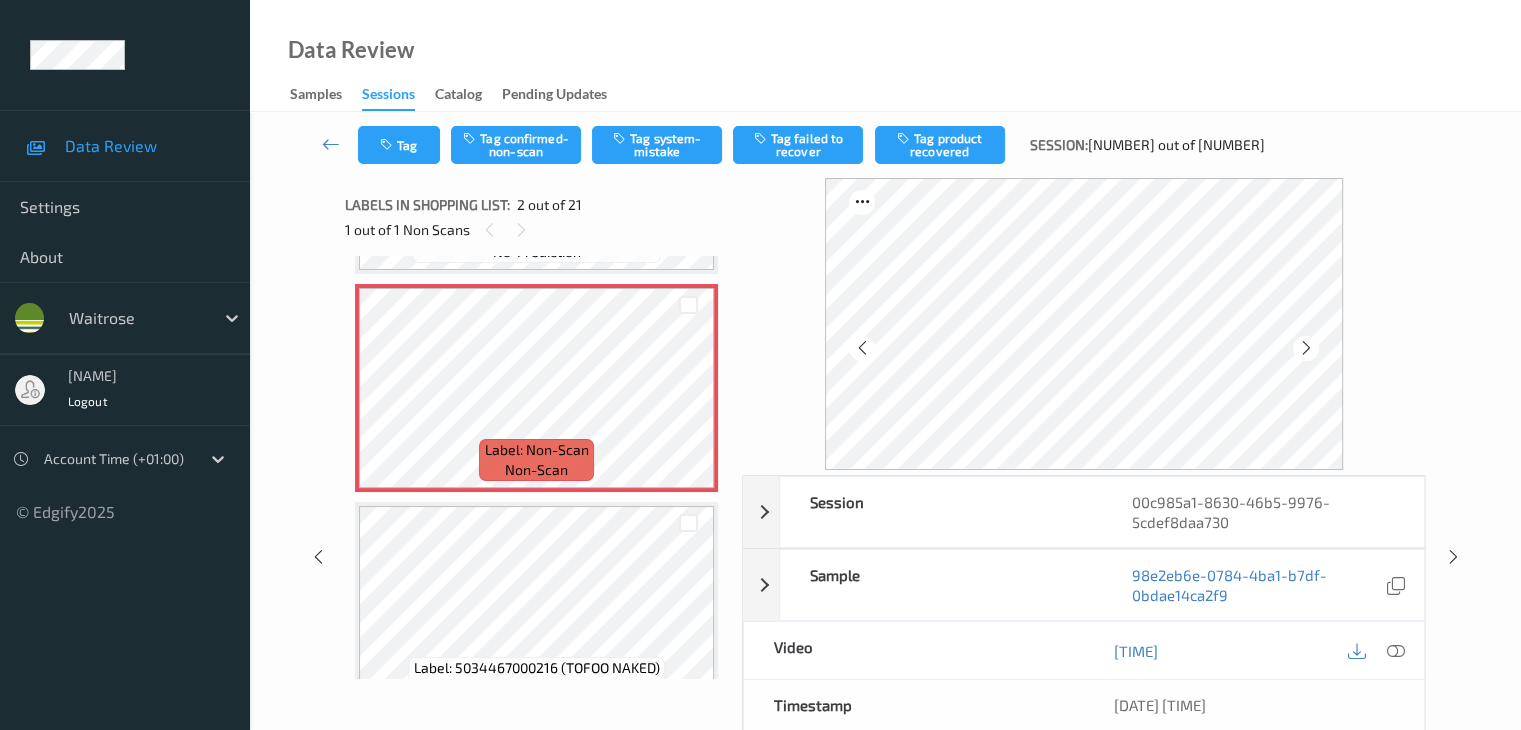click at bounding box center [1305, 348] 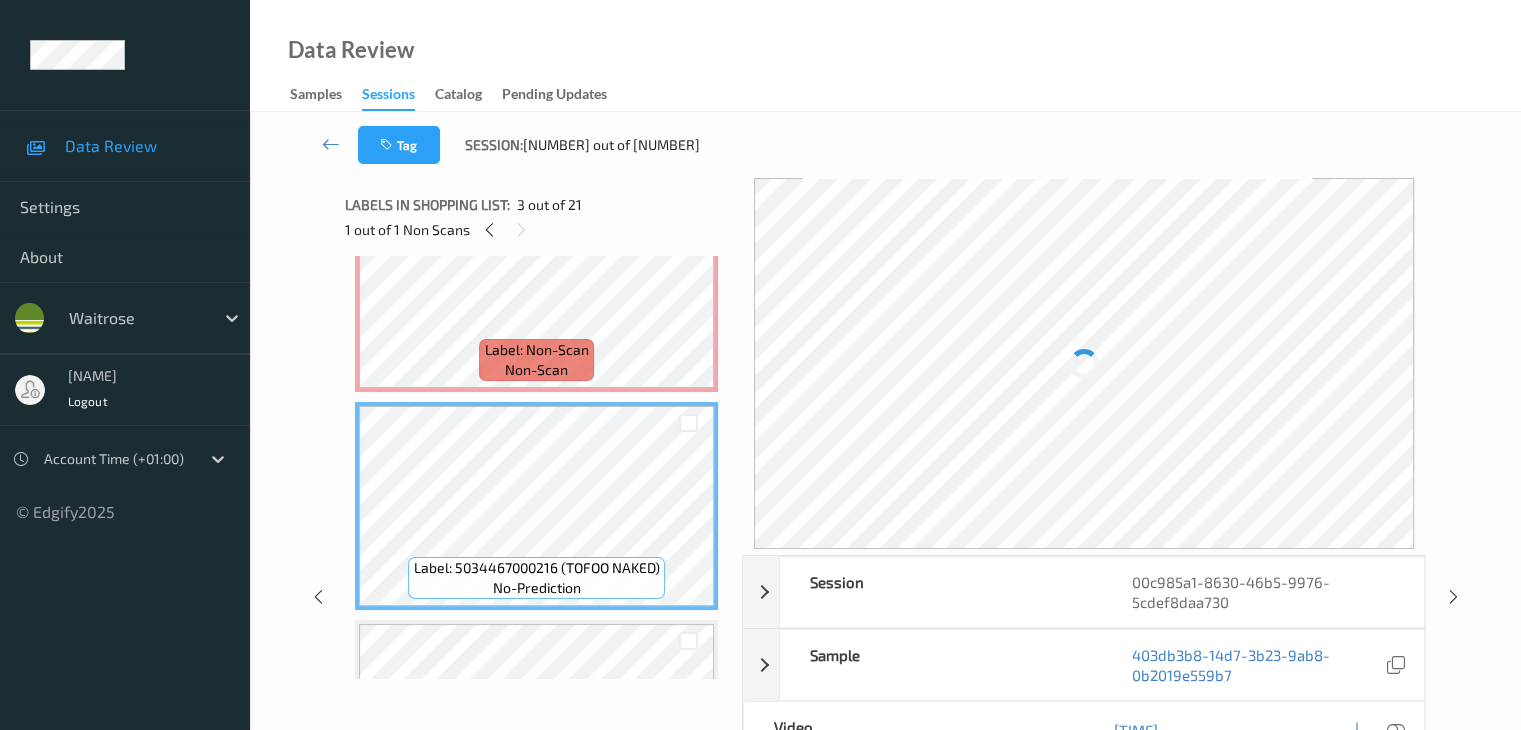 scroll, scrollTop: 200, scrollLeft: 0, axis: vertical 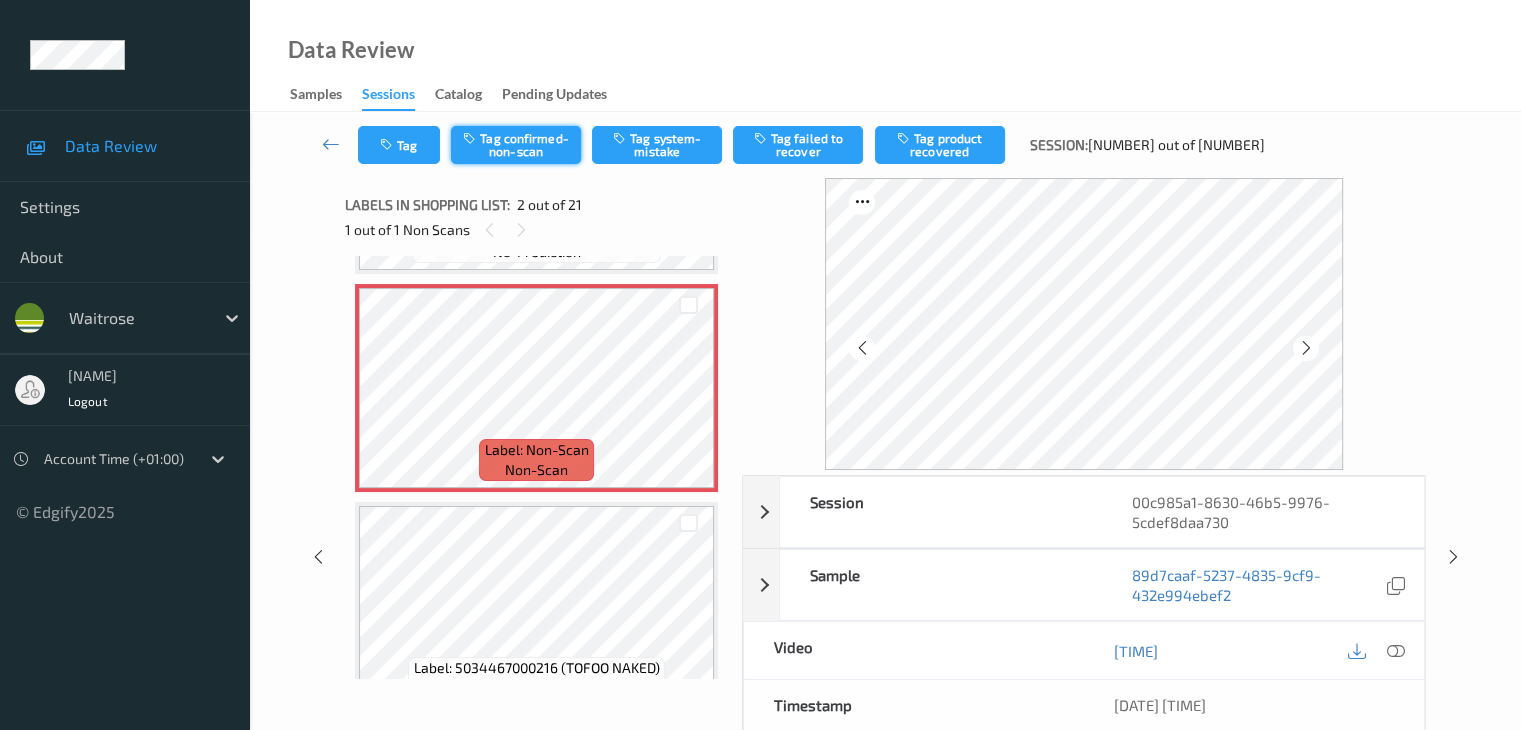 click on "Tag   confirmed-non-scan" at bounding box center [516, 145] 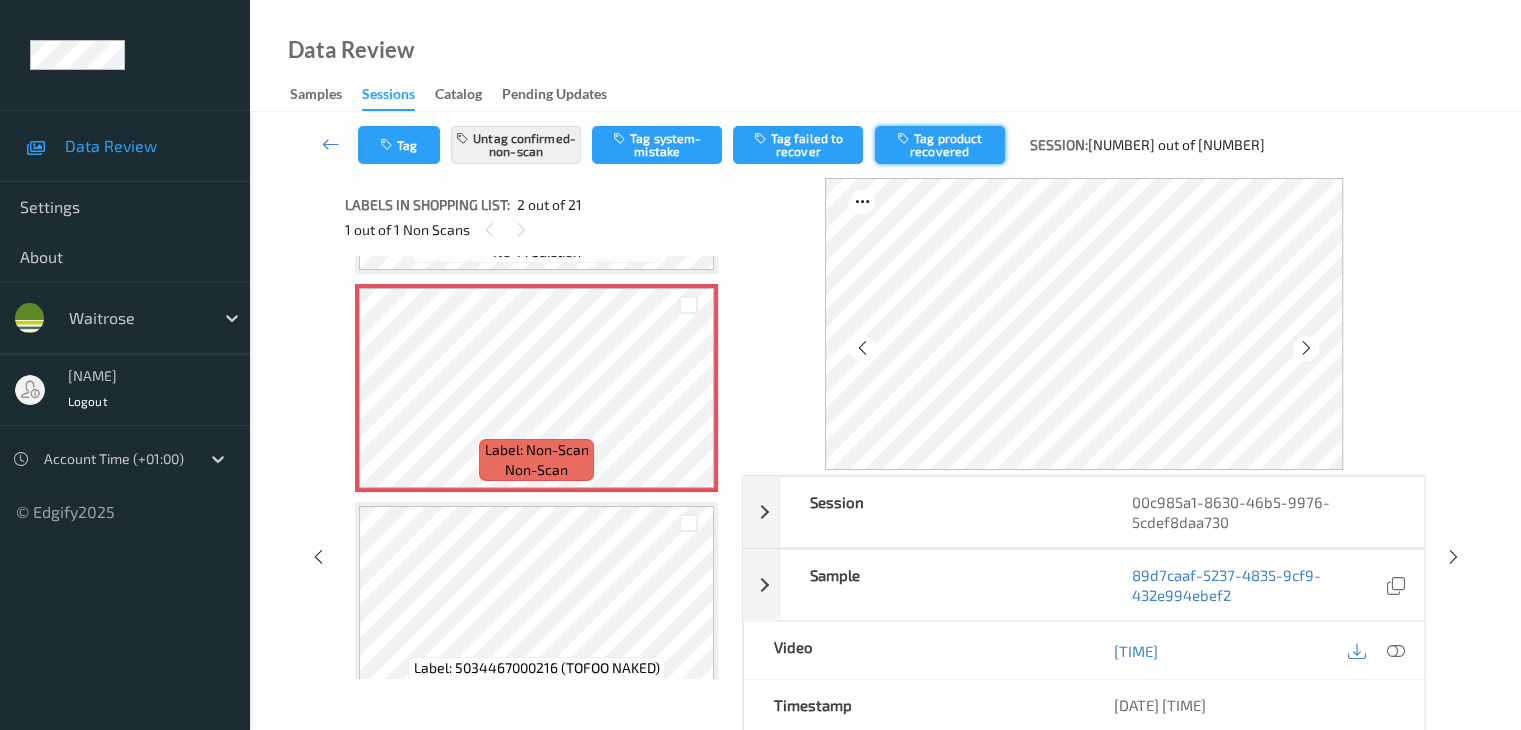 click on "Tag   product recovered" at bounding box center (940, 145) 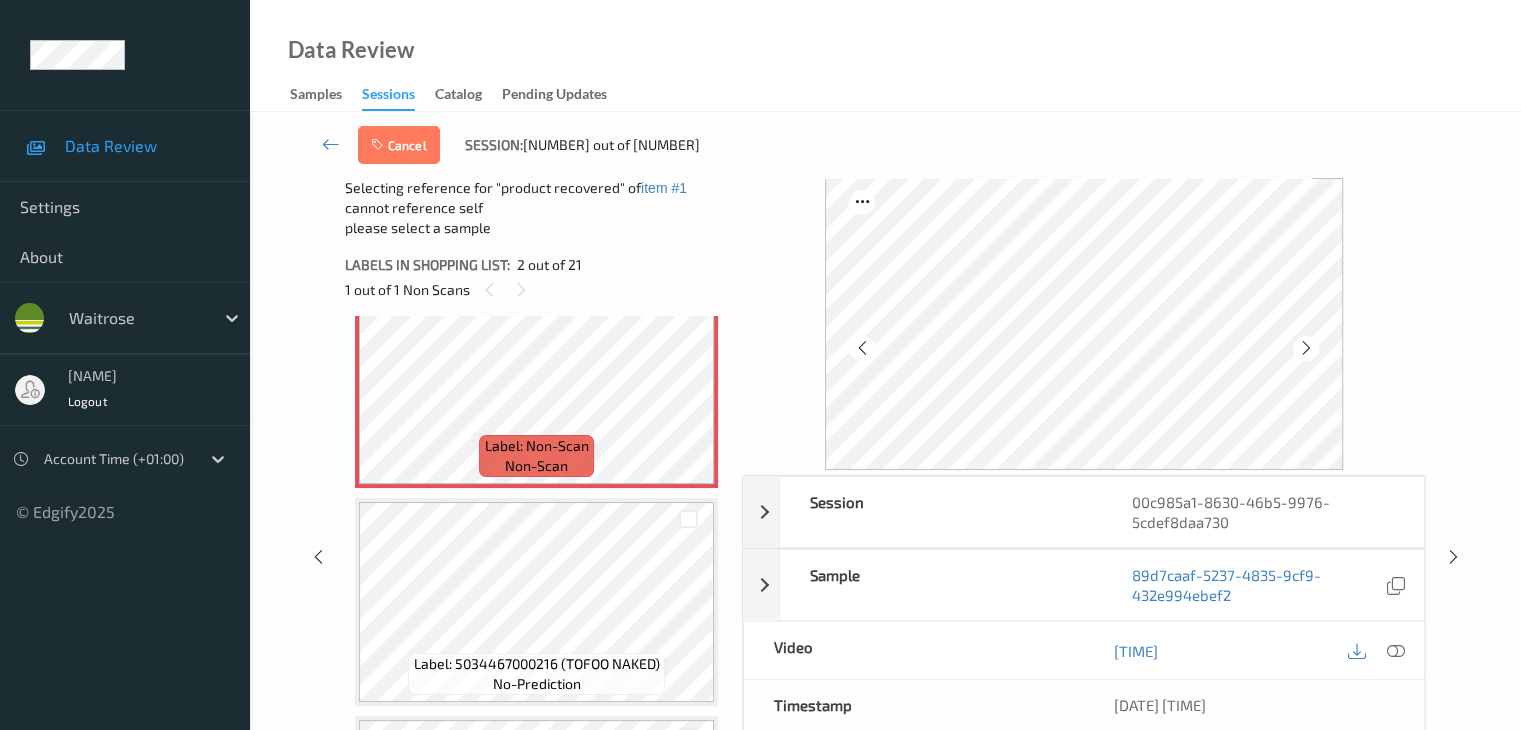 scroll, scrollTop: 300, scrollLeft: 0, axis: vertical 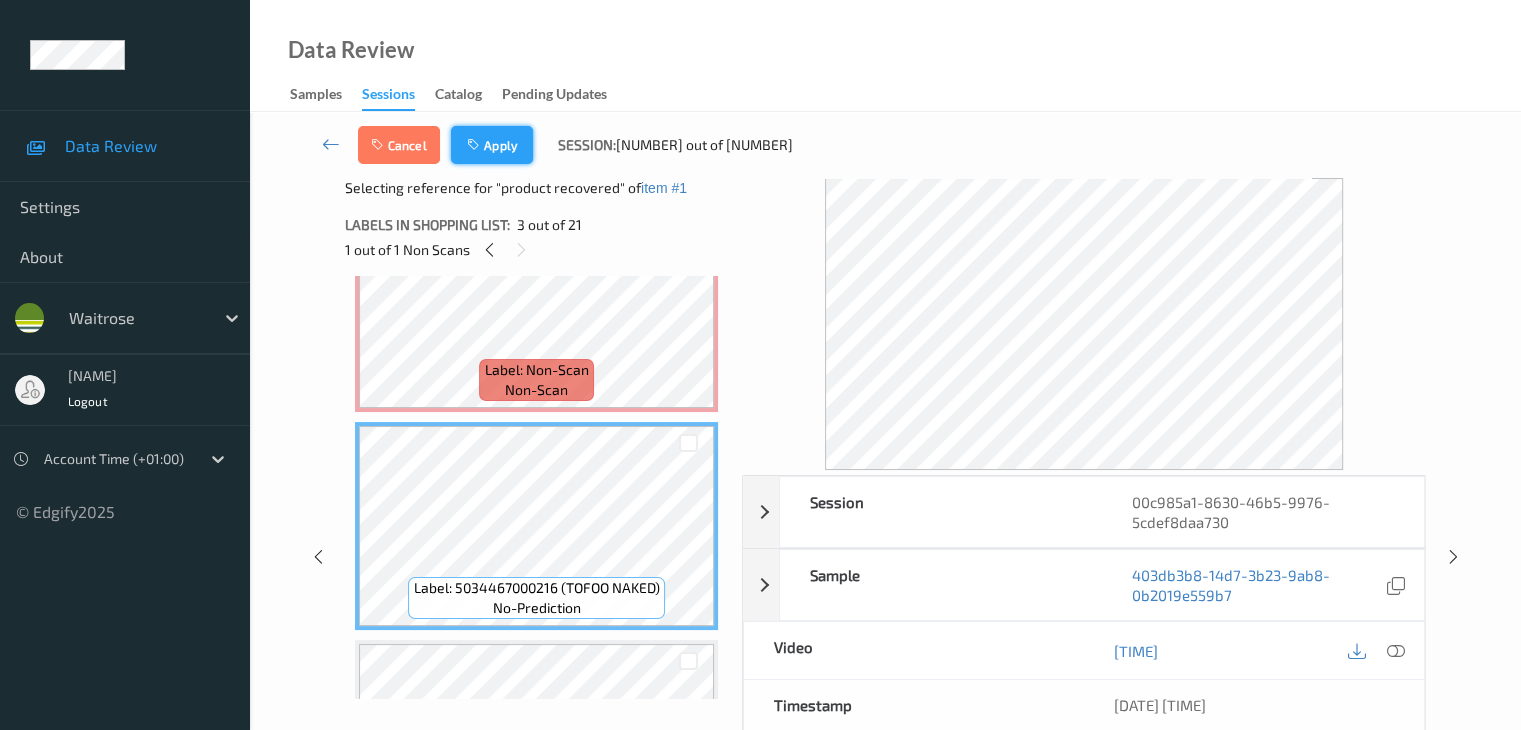 click on "Apply" at bounding box center (492, 145) 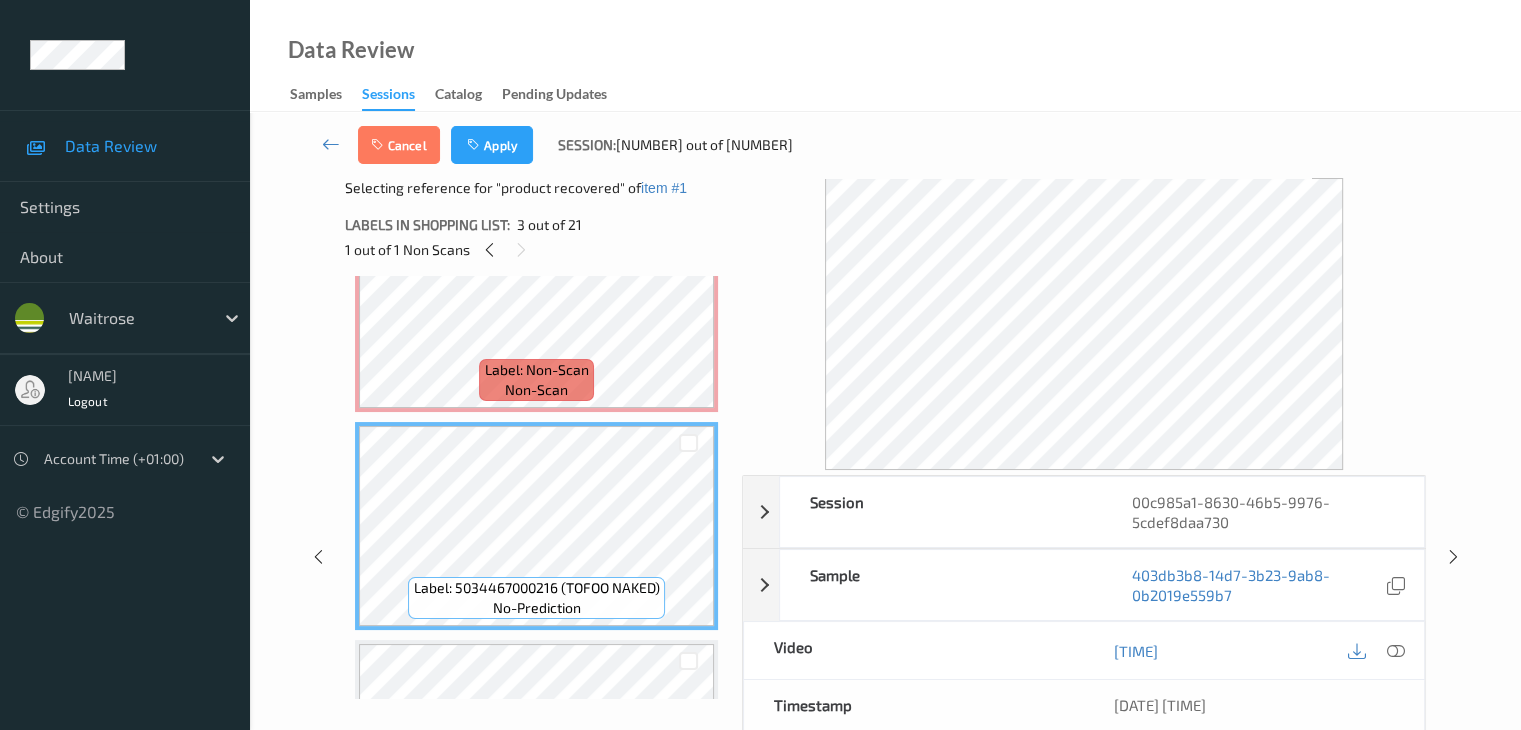 scroll, scrollTop: 10, scrollLeft: 0, axis: vertical 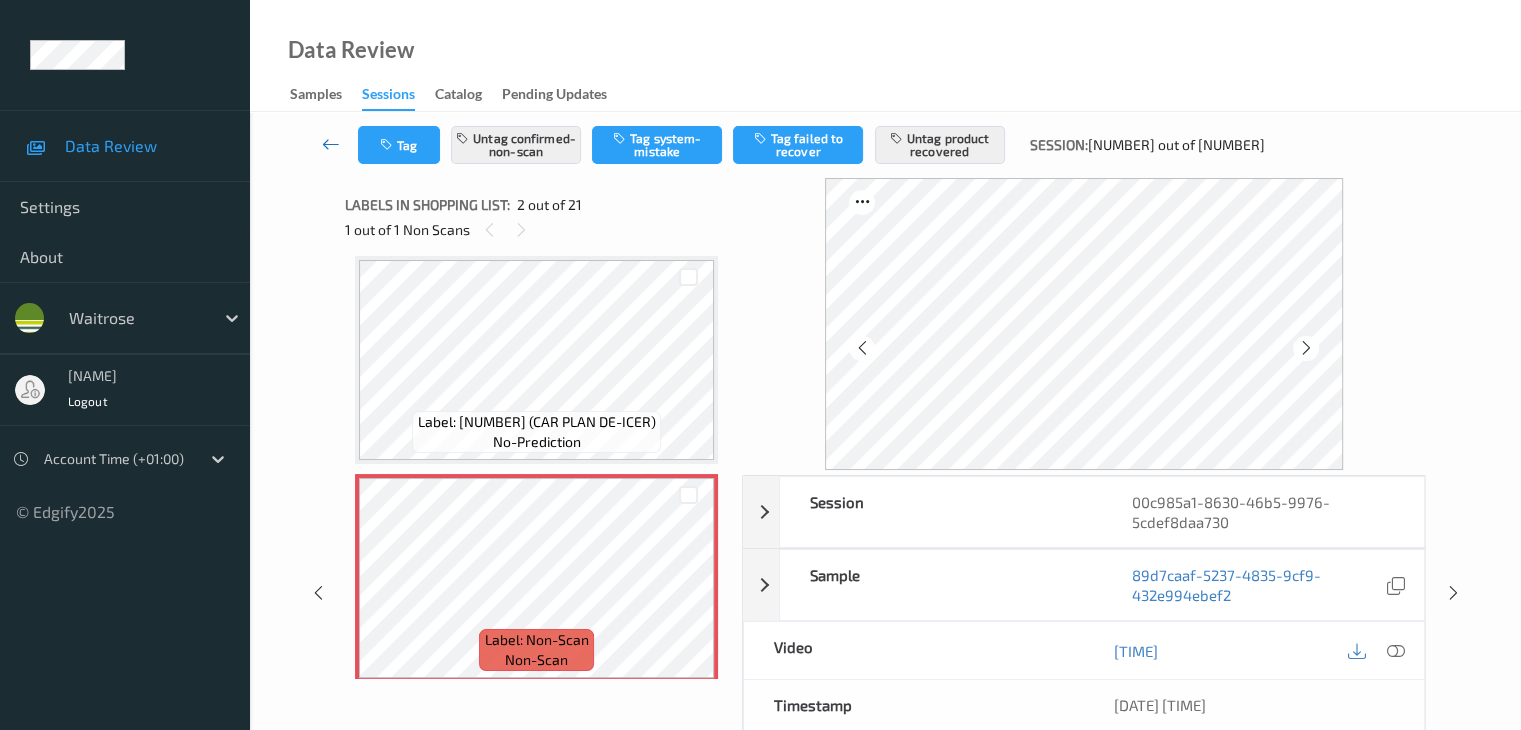 click at bounding box center [331, 144] 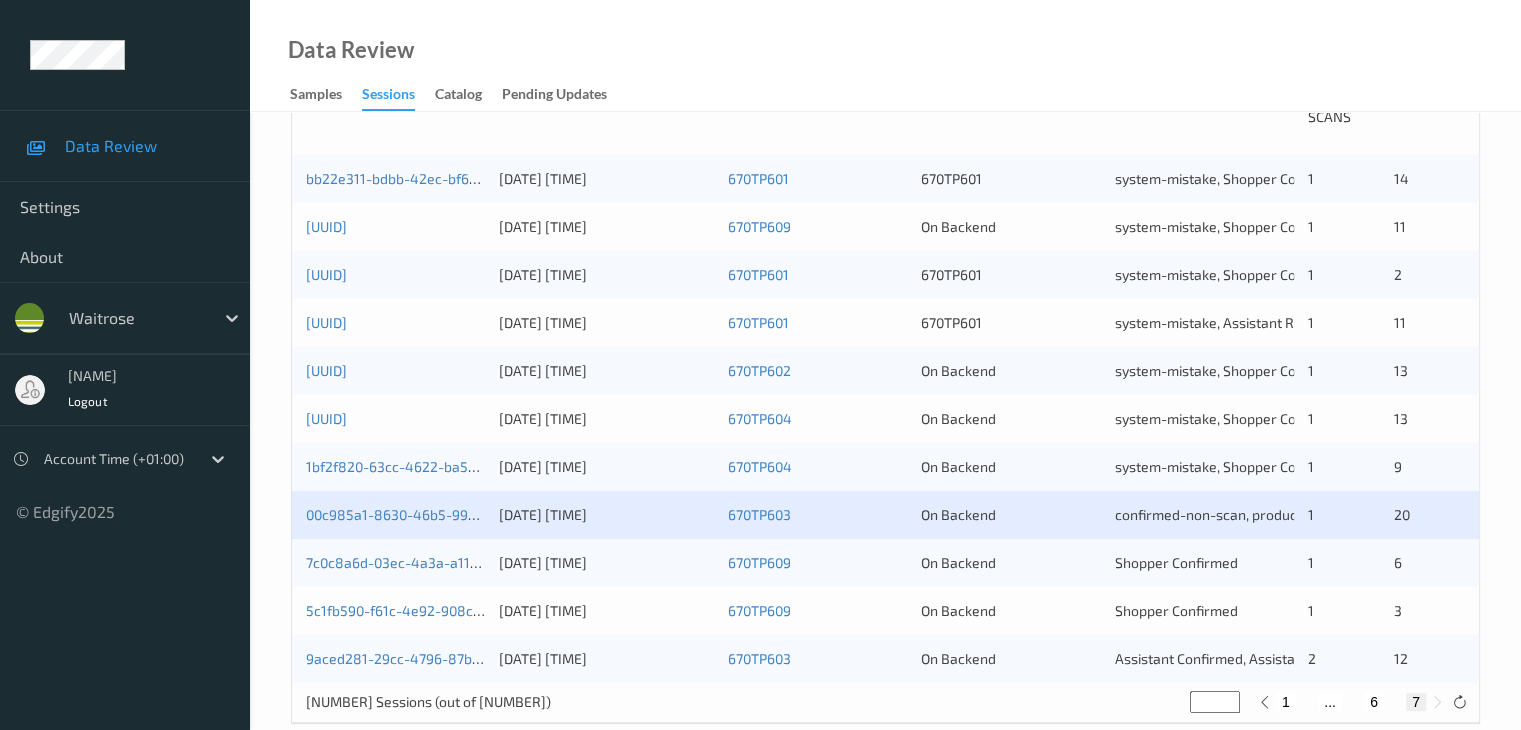 scroll, scrollTop: 500, scrollLeft: 0, axis: vertical 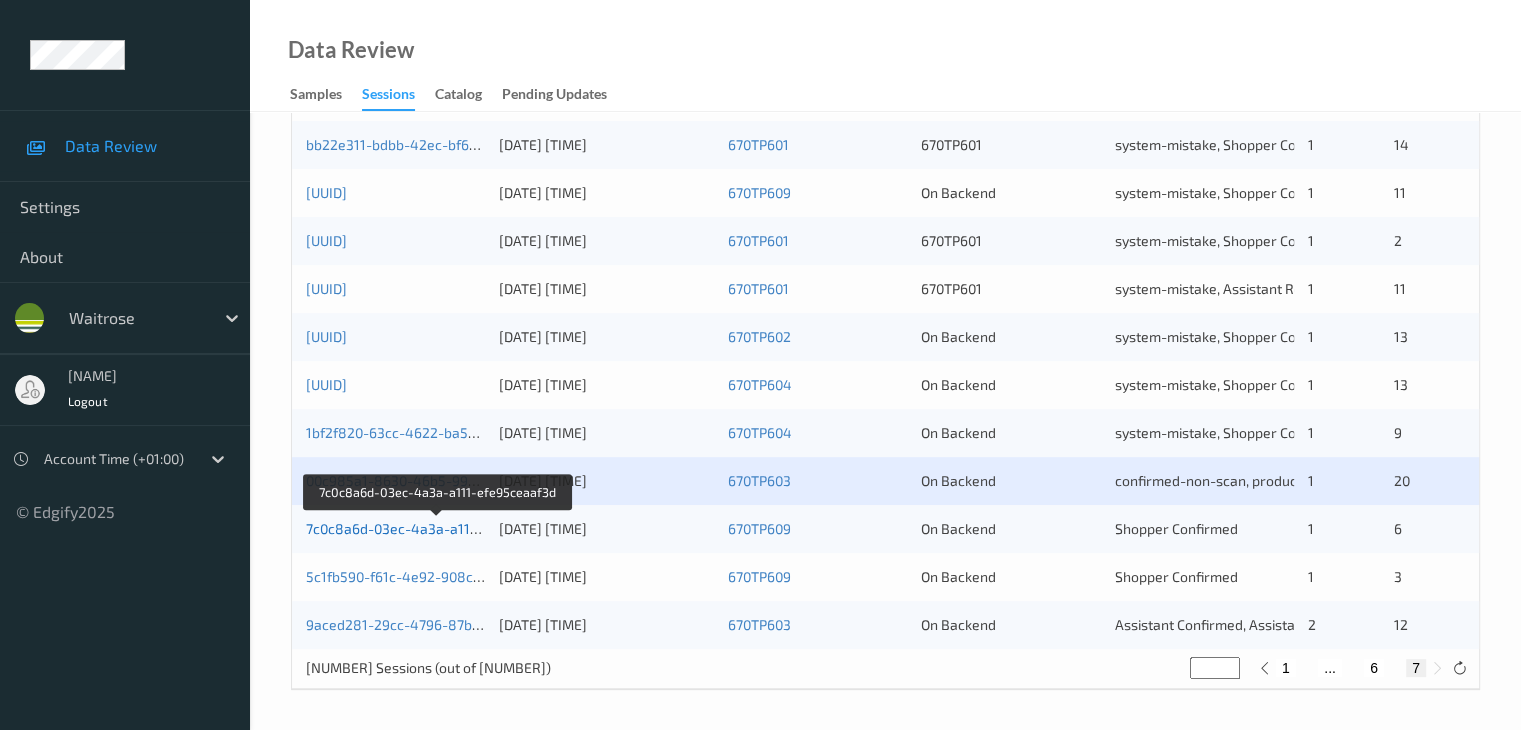 click on "7c0c8a6d-03ec-4a3a-a111-efe95ceaaf3d" at bounding box center (438, 528) 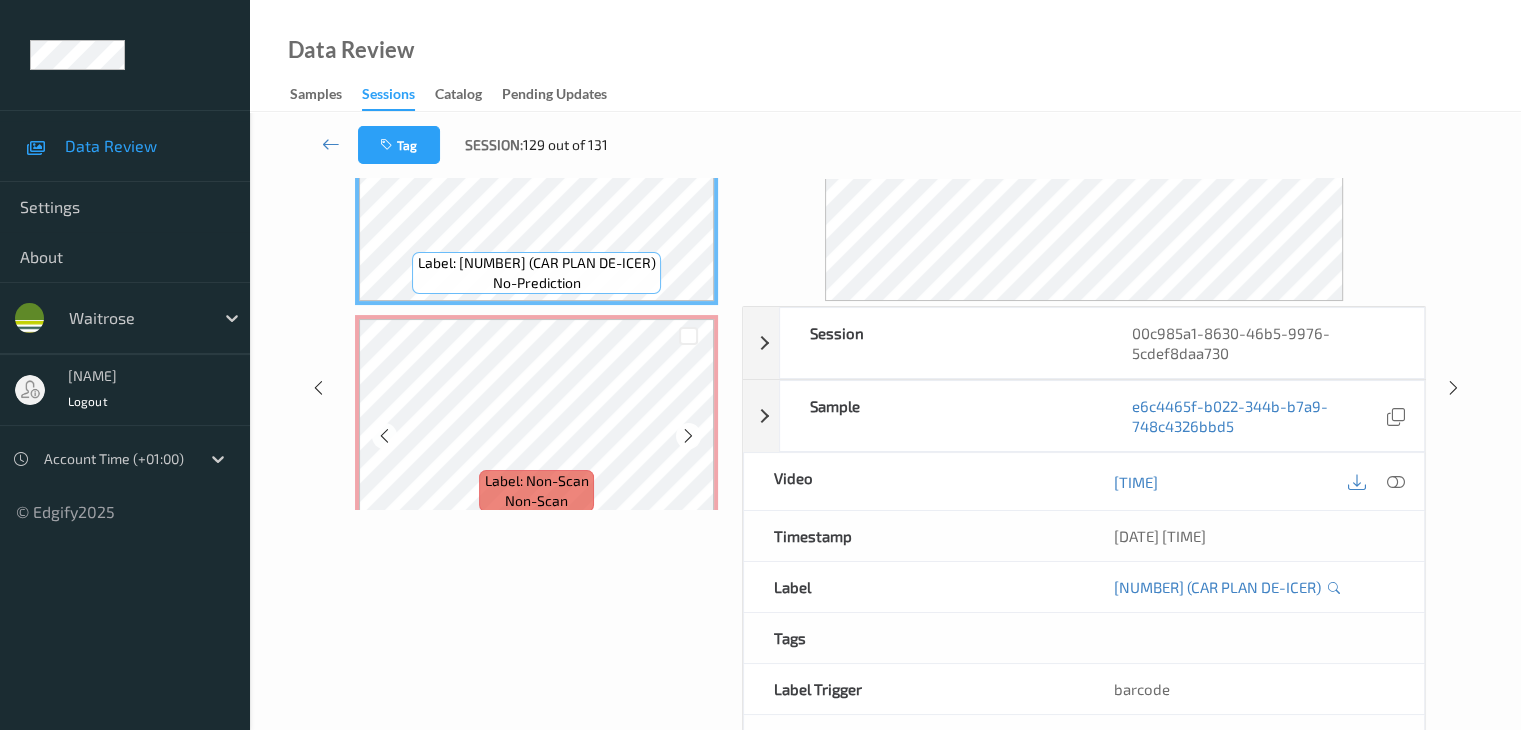 scroll, scrollTop: 0, scrollLeft: 0, axis: both 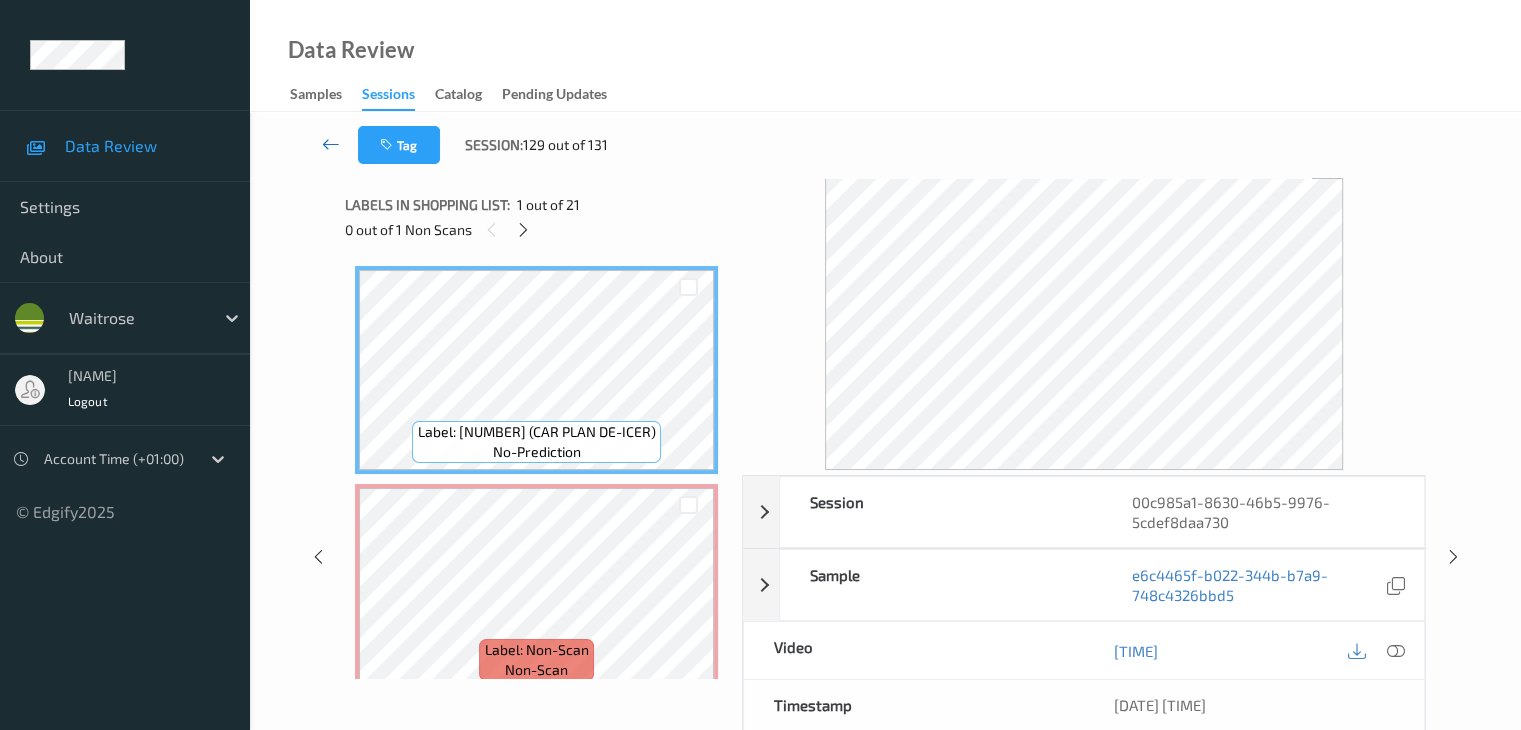 click at bounding box center (331, 144) 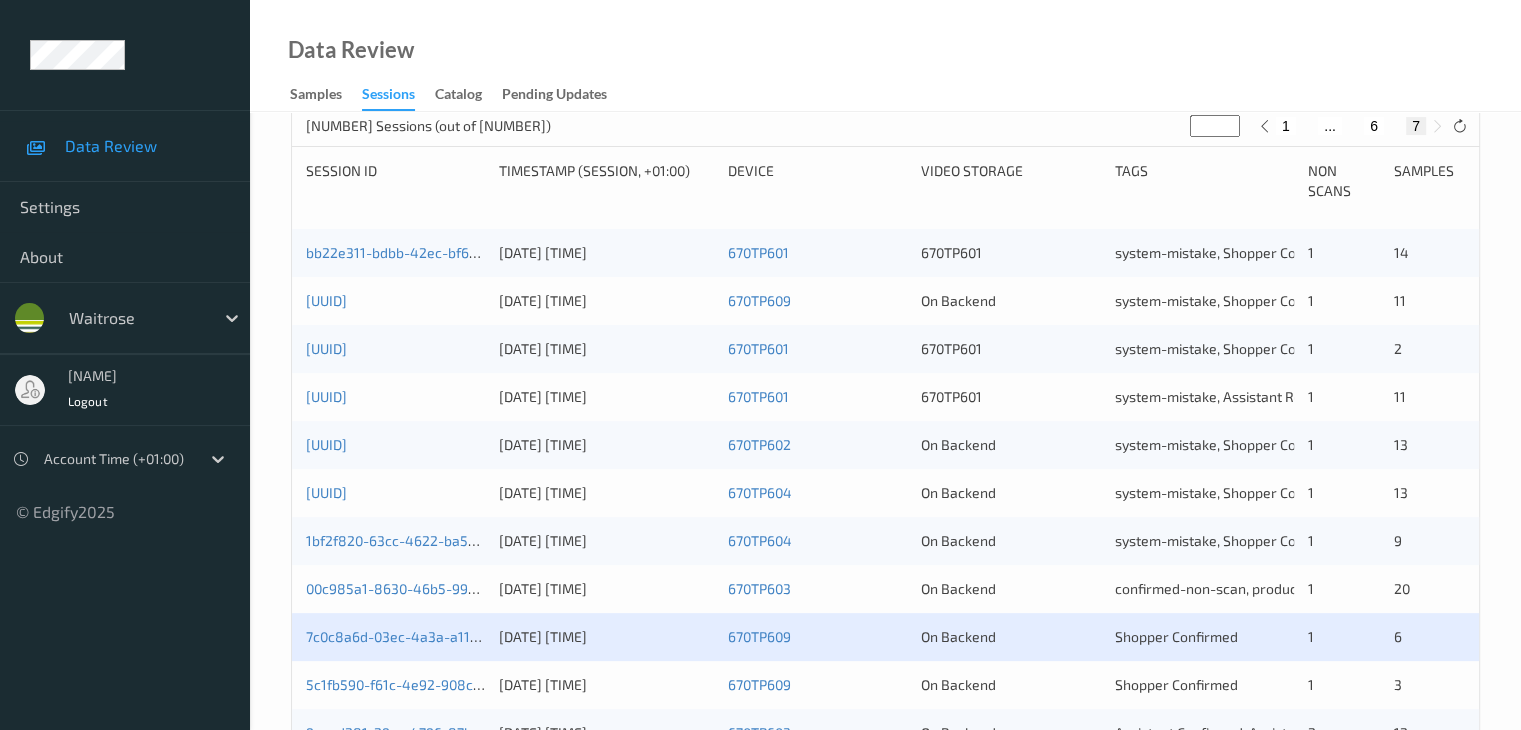 scroll, scrollTop: 500, scrollLeft: 0, axis: vertical 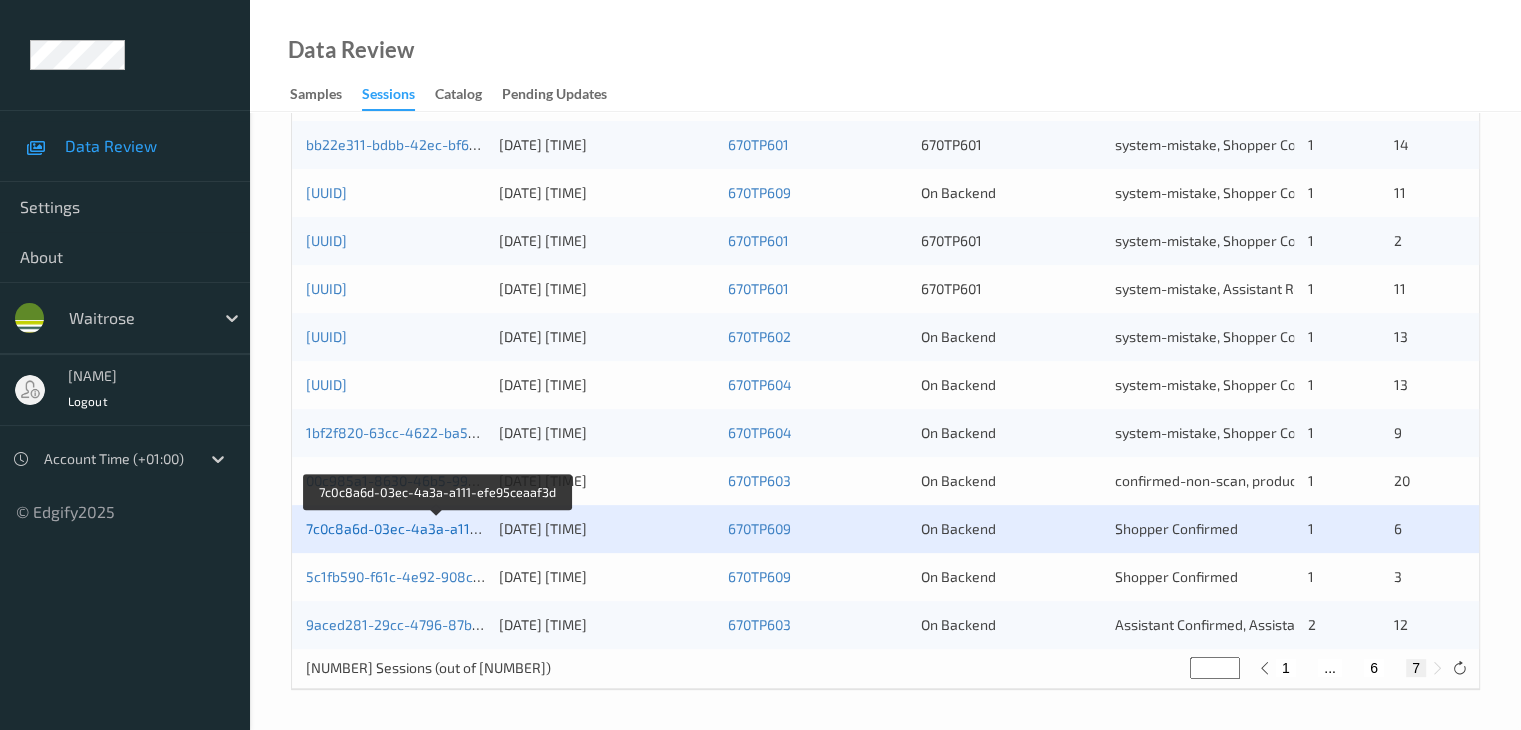 click on "7c0c8a6d-03ec-4a3a-a111-efe95ceaaf3d" at bounding box center (438, 528) 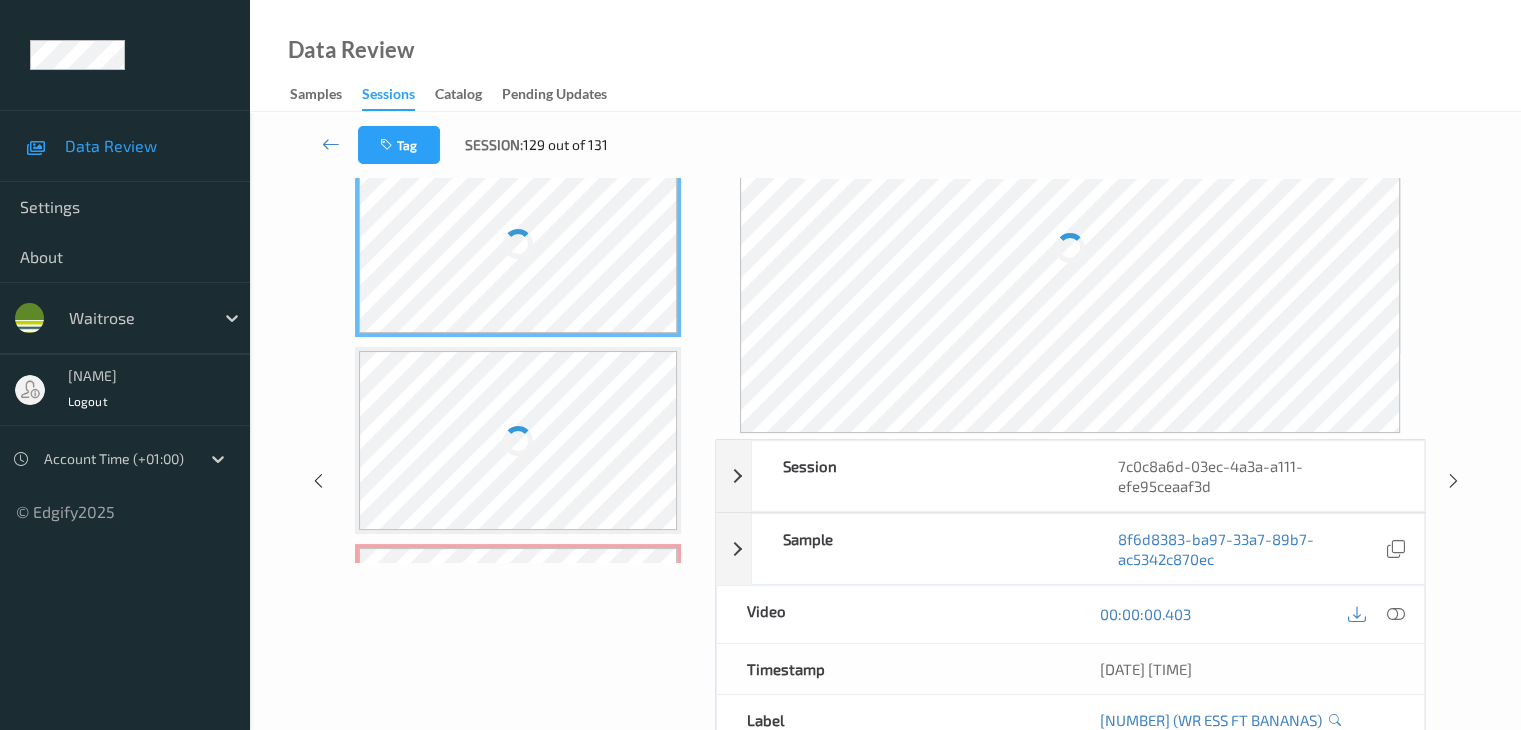 scroll, scrollTop: 0, scrollLeft: 0, axis: both 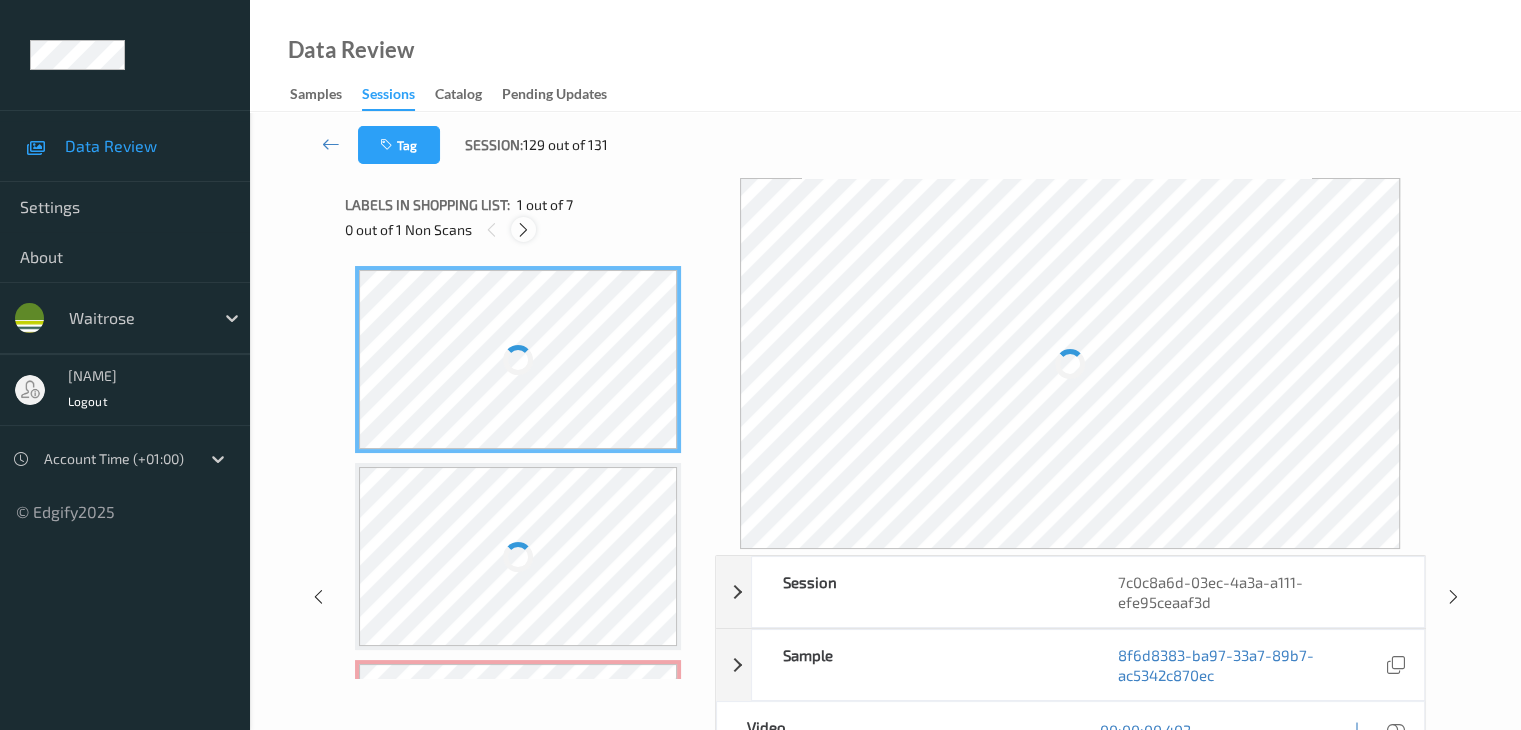 click at bounding box center [523, 230] 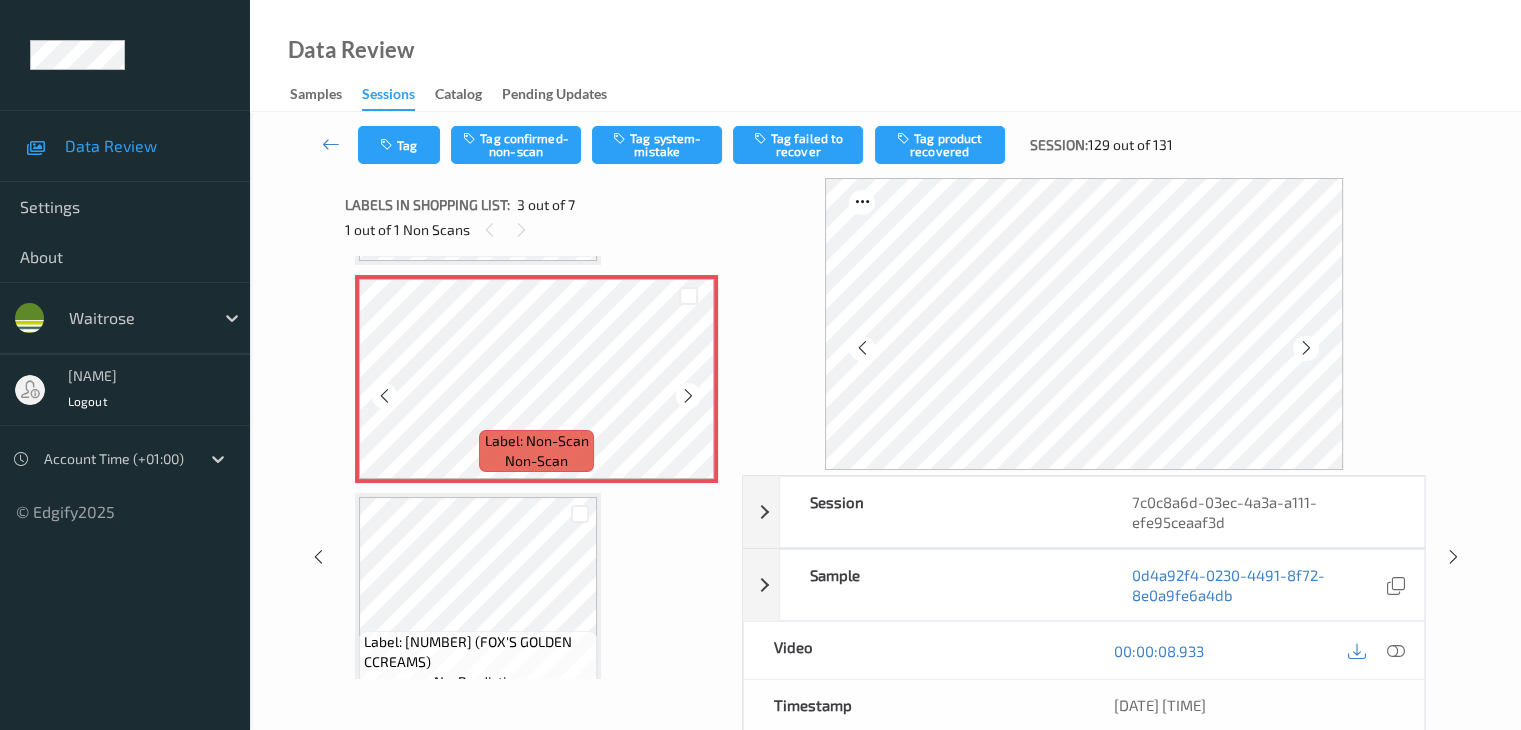 scroll, scrollTop: 428, scrollLeft: 0, axis: vertical 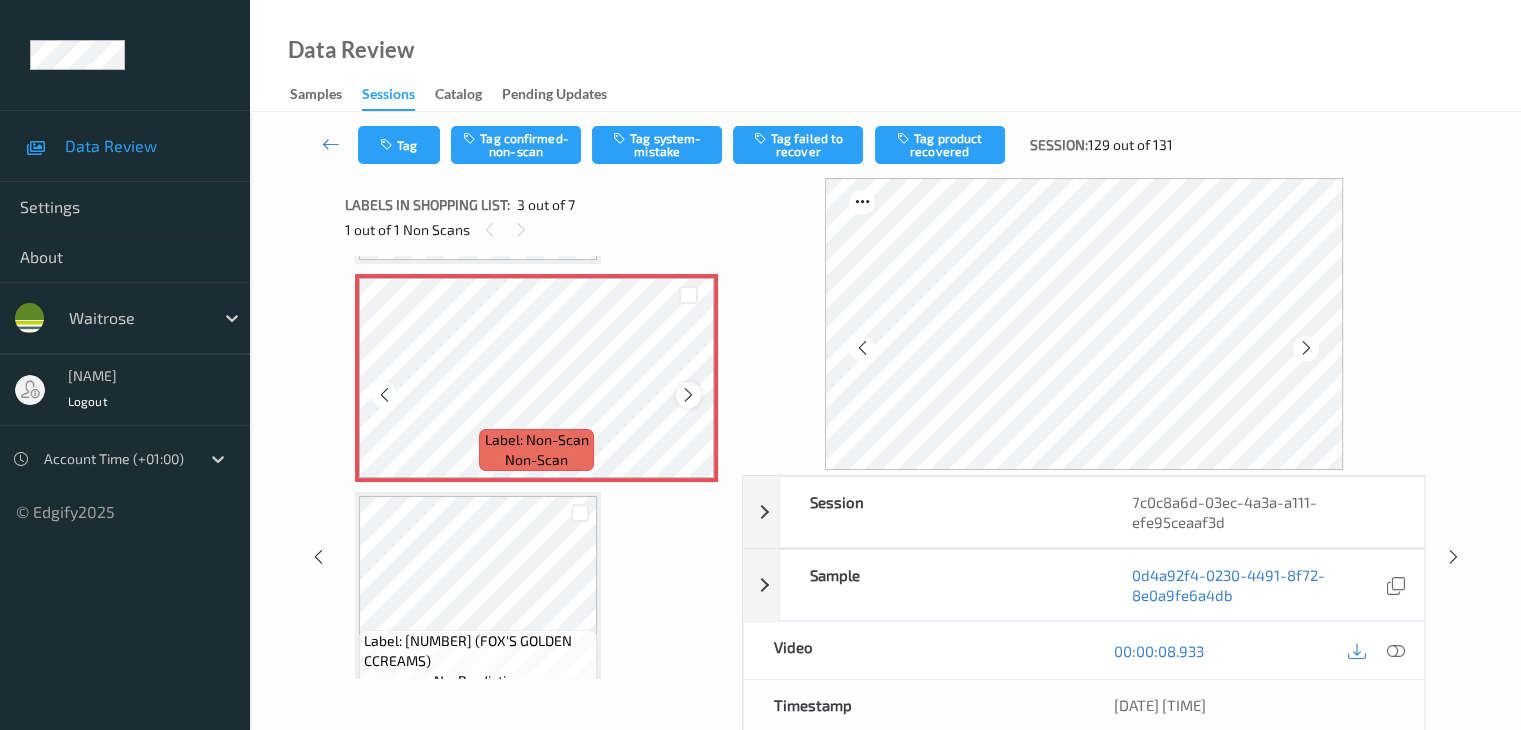click at bounding box center (688, 395) 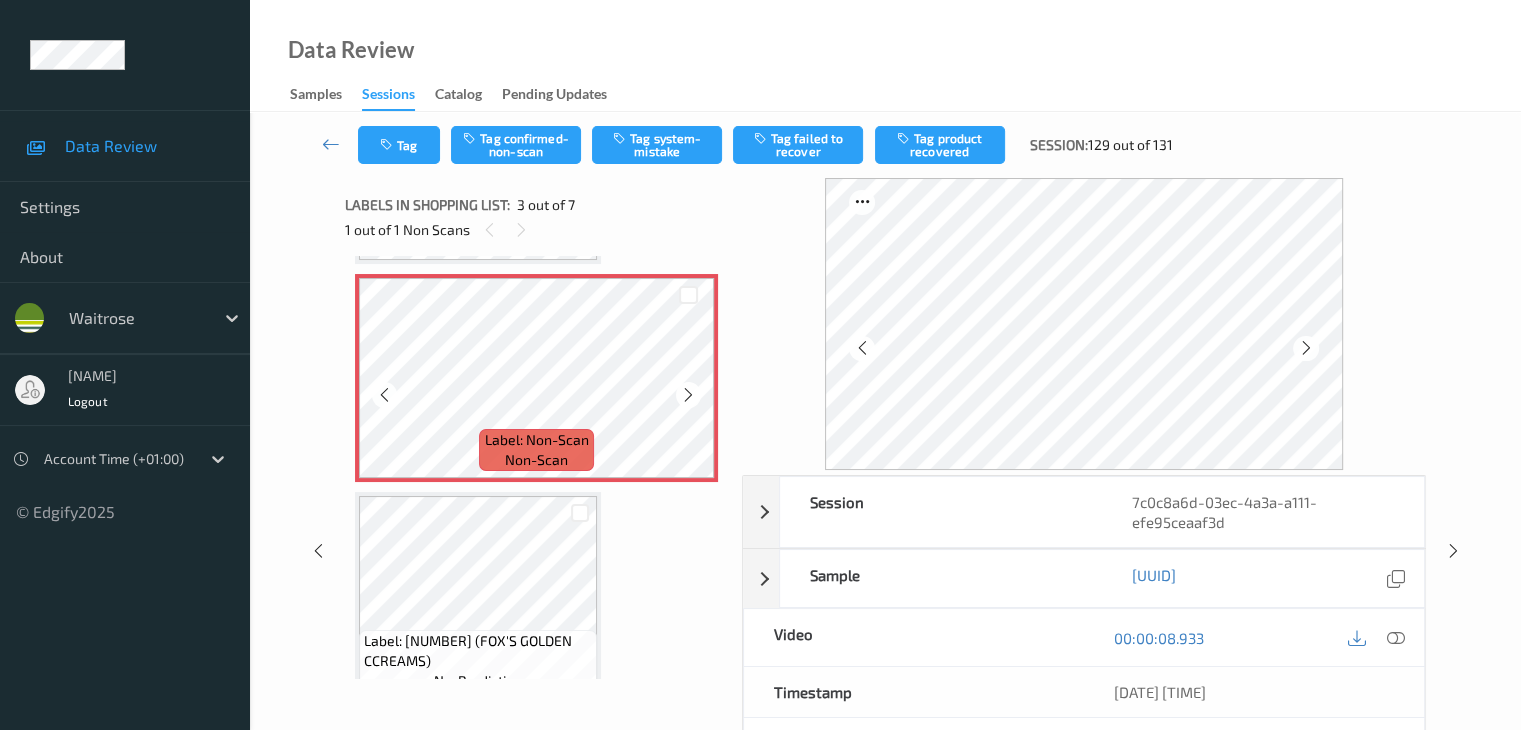 click at bounding box center (688, 395) 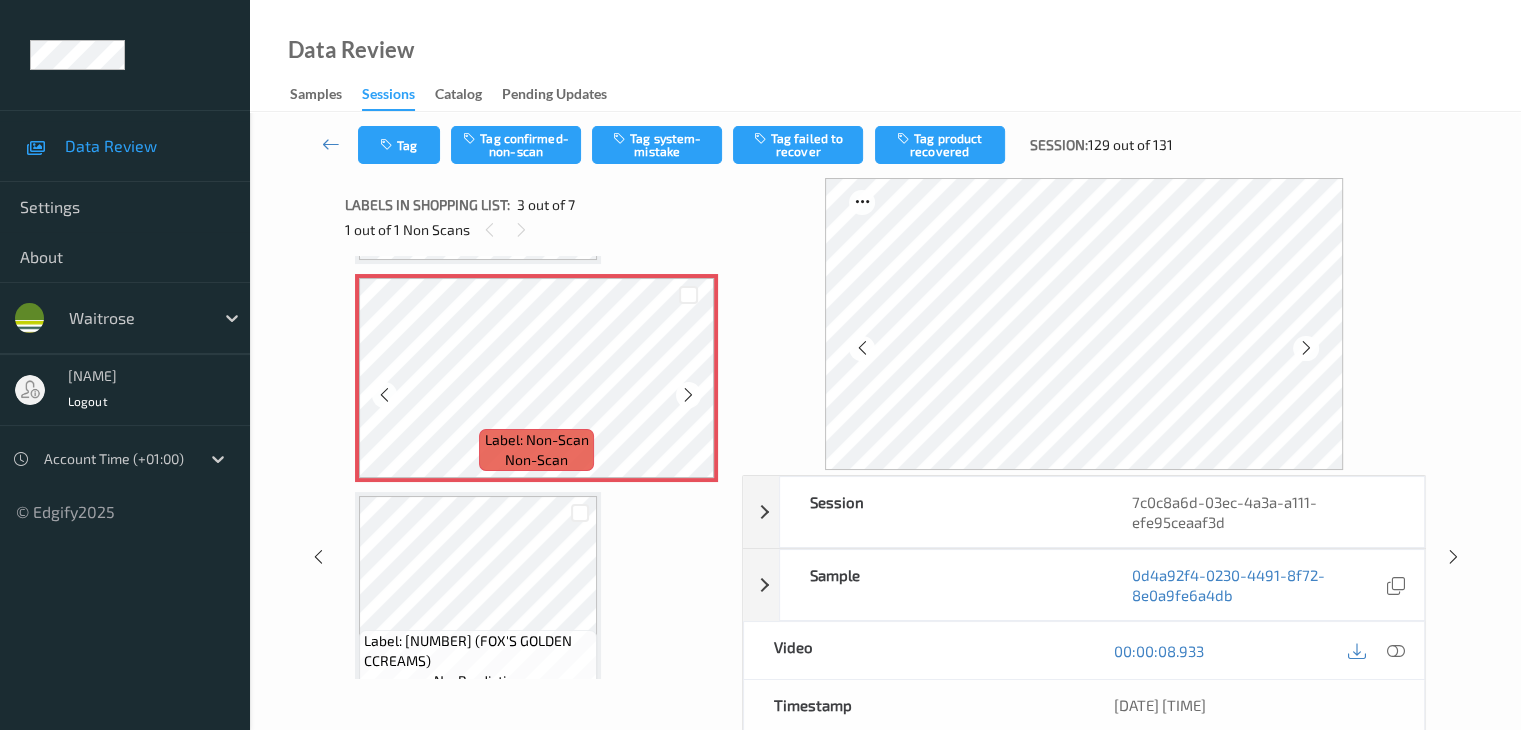 click at bounding box center (688, 395) 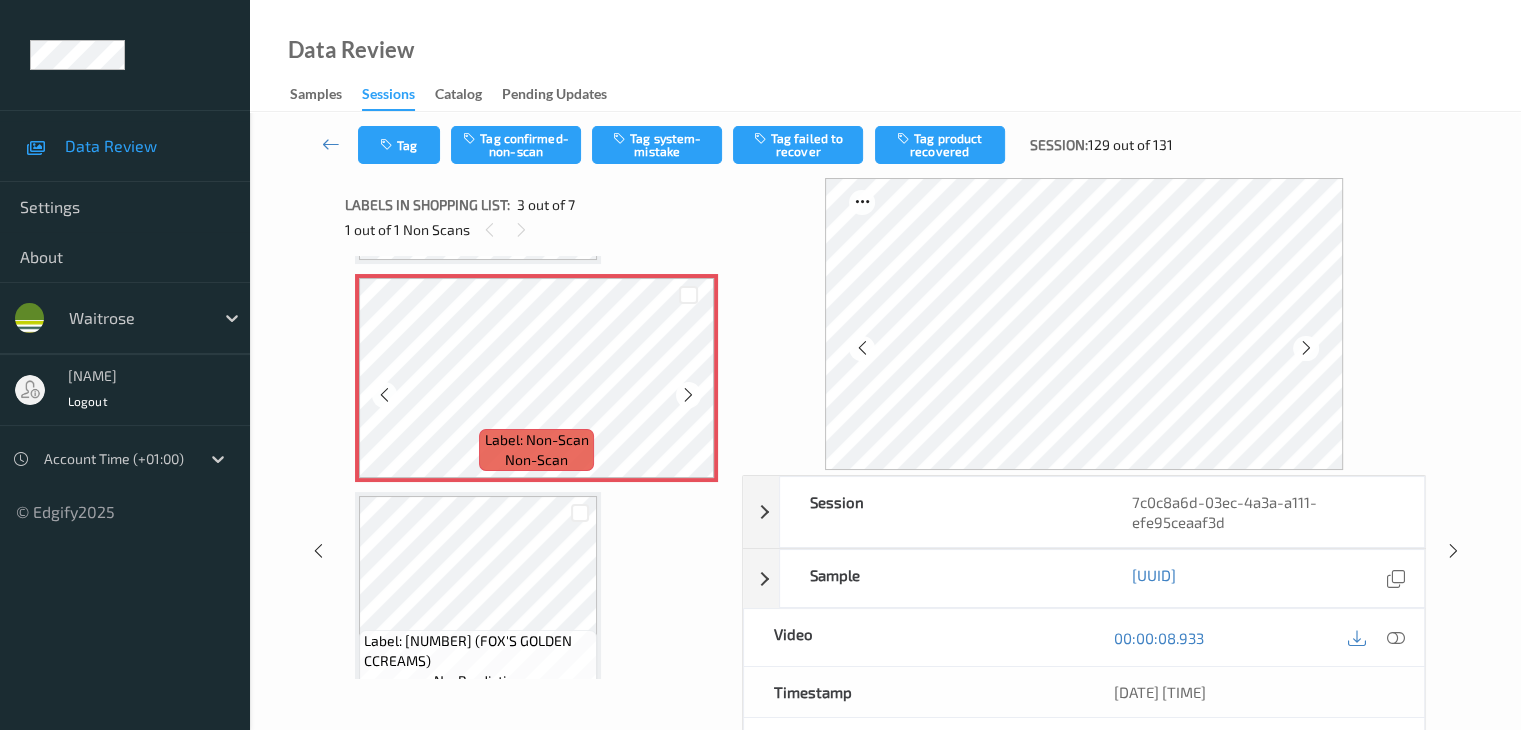 click at bounding box center (688, 395) 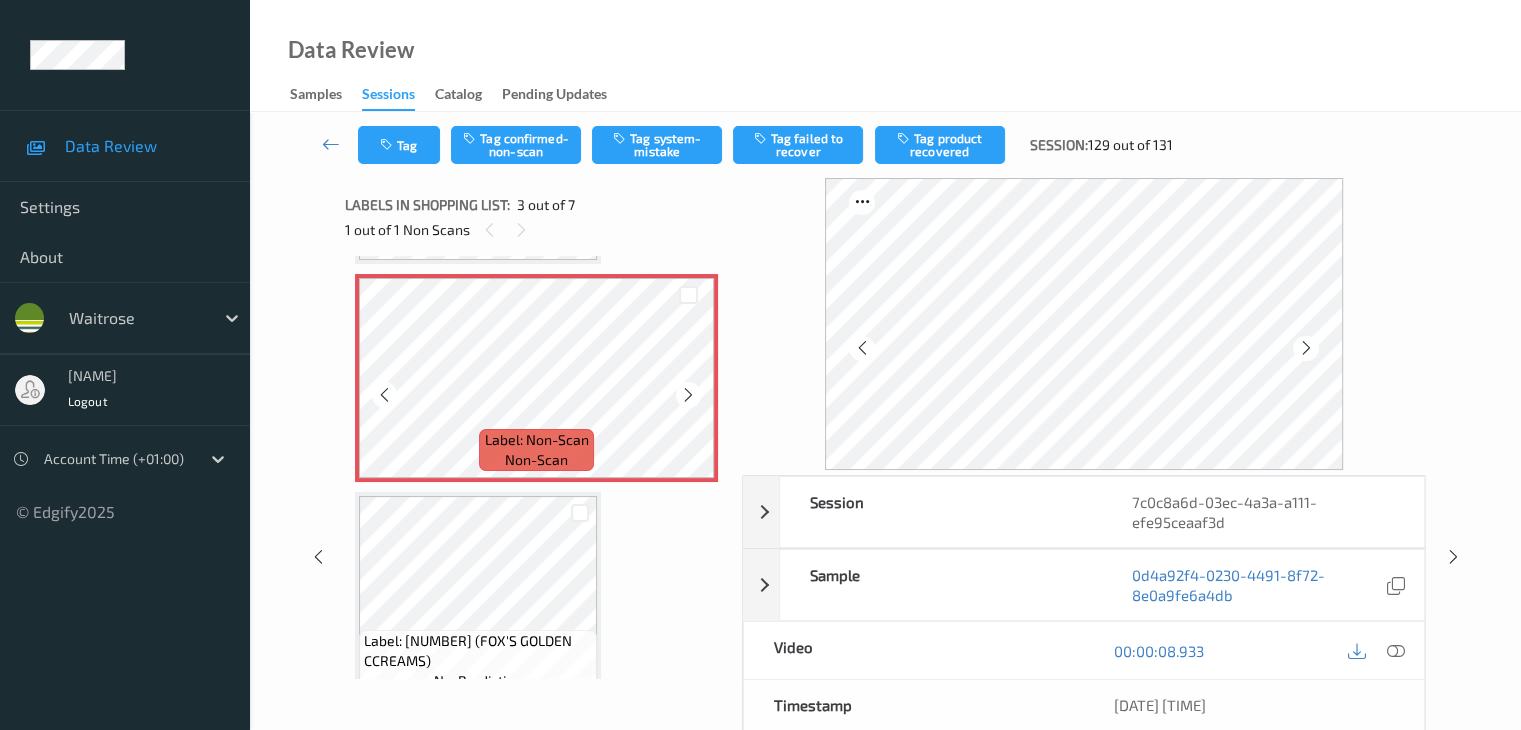 click at bounding box center [688, 395] 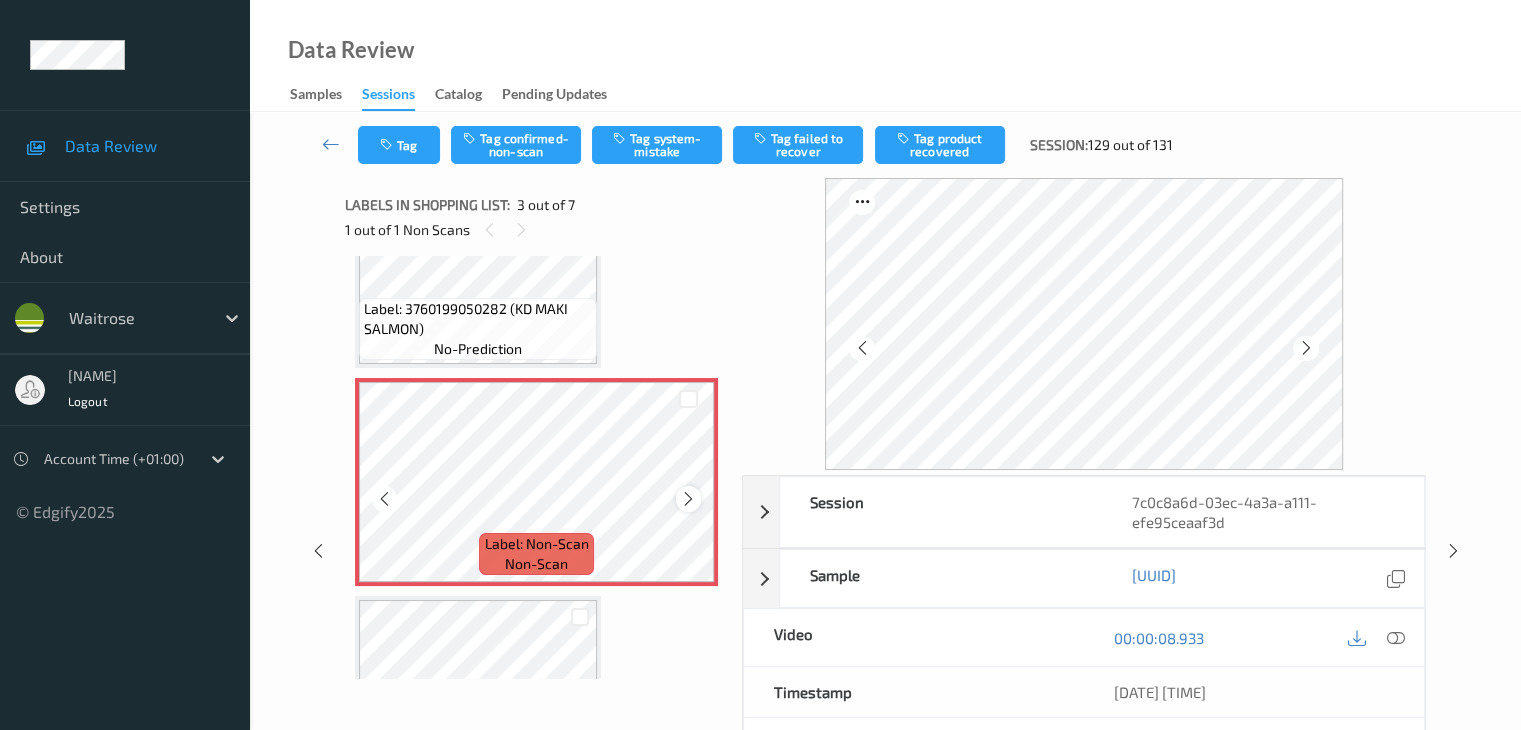 scroll, scrollTop: 228, scrollLeft: 0, axis: vertical 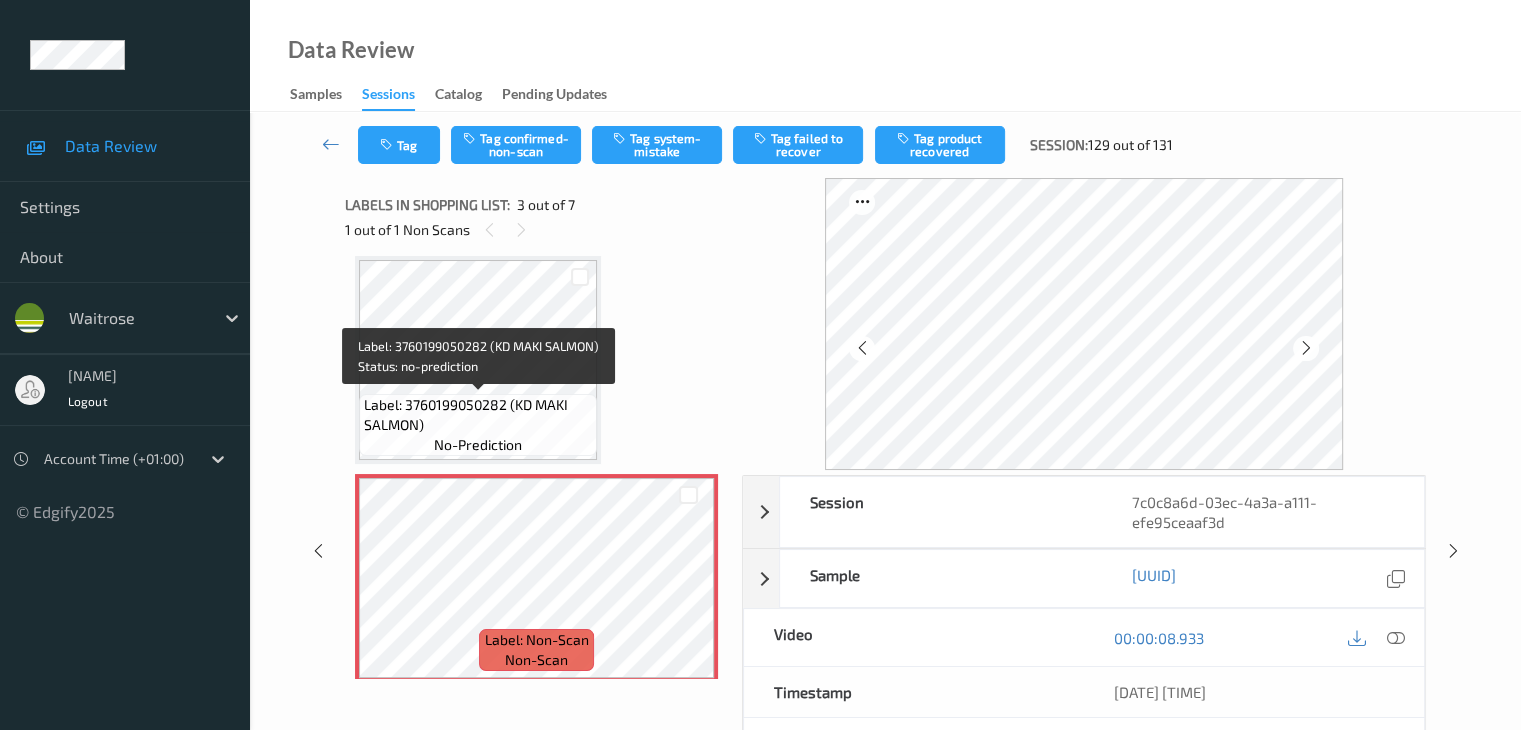 click on "Label: 3760199050282 (KD MAKI SALMON)" at bounding box center [478, 415] 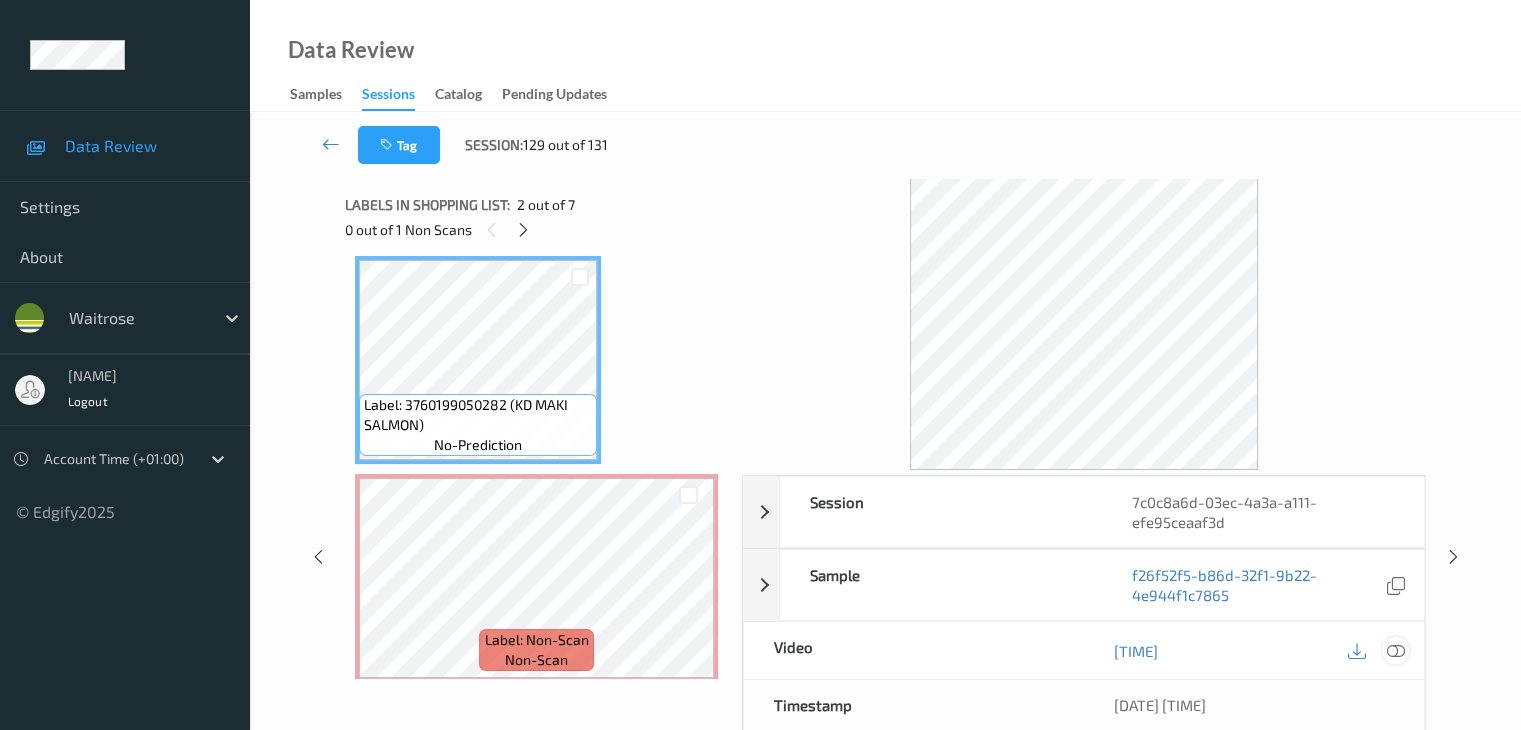 click at bounding box center (1395, 651) 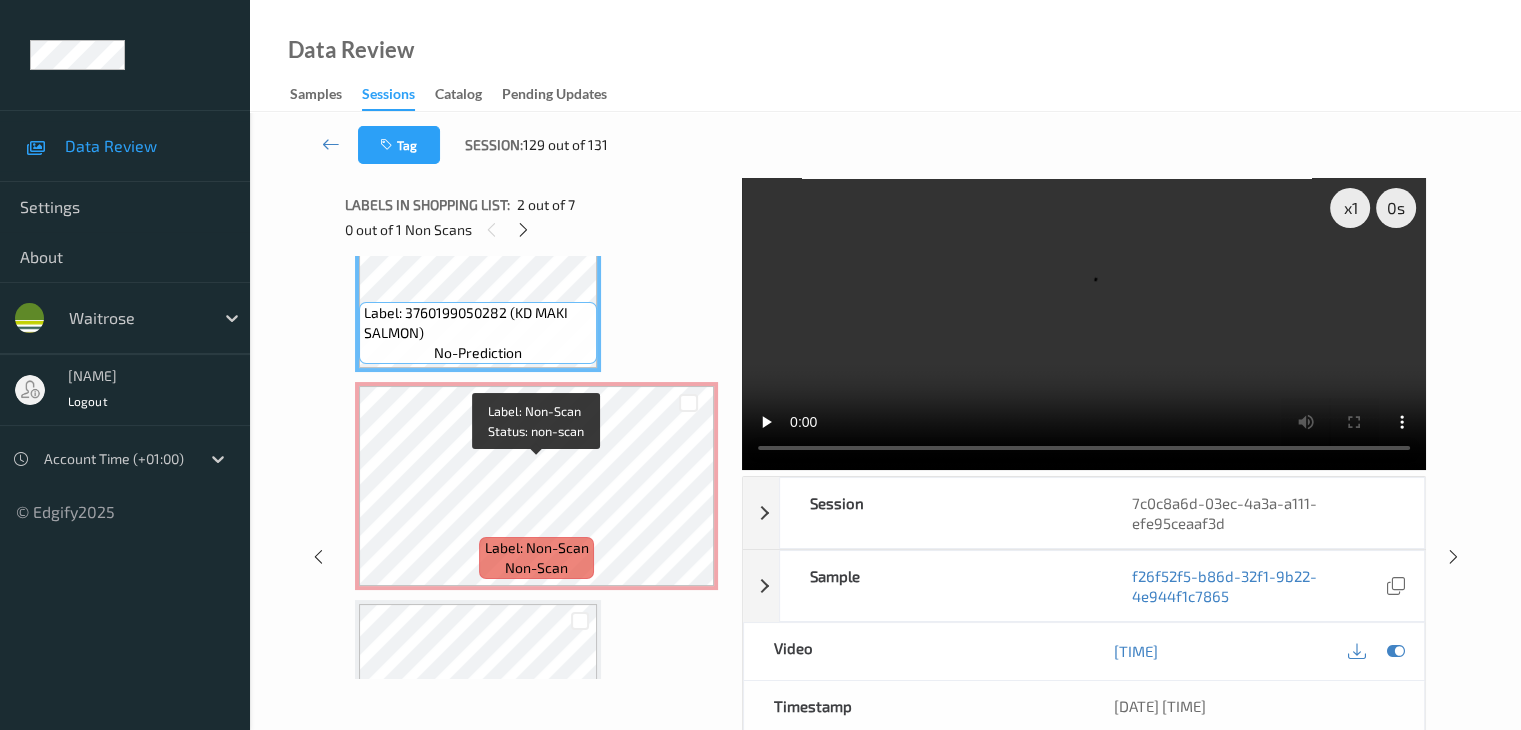 scroll, scrollTop: 428, scrollLeft: 0, axis: vertical 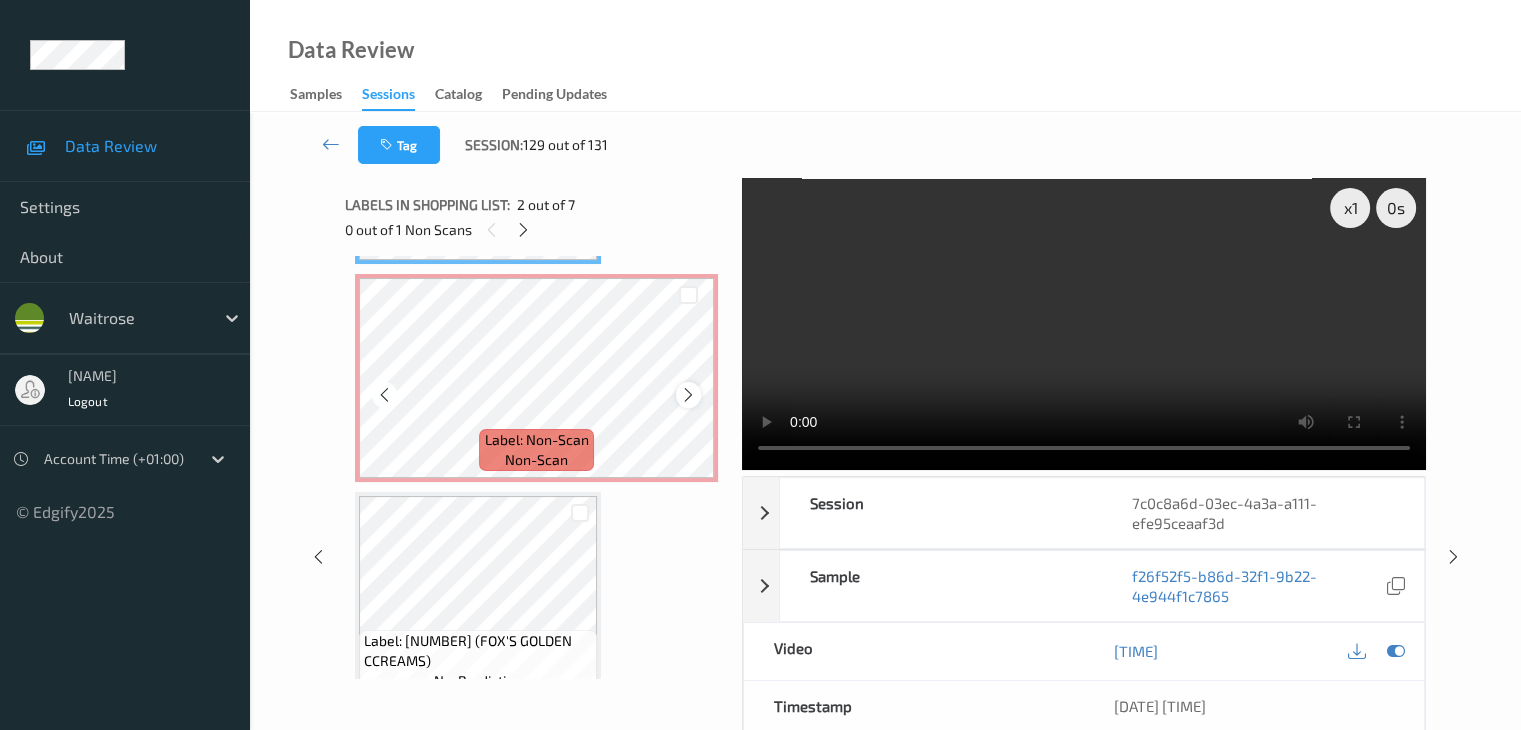 click at bounding box center (688, 395) 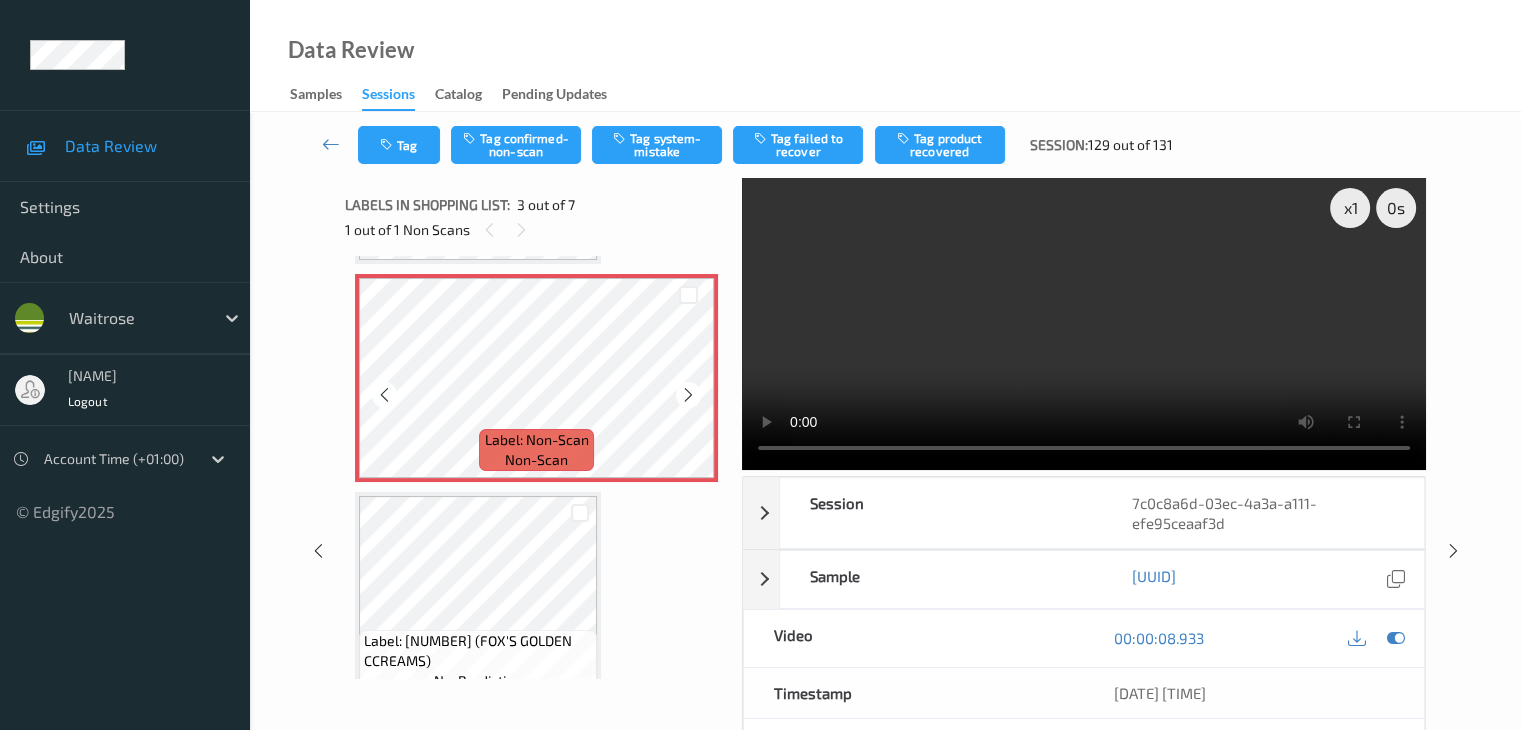 click at bounding box center (688, 395) 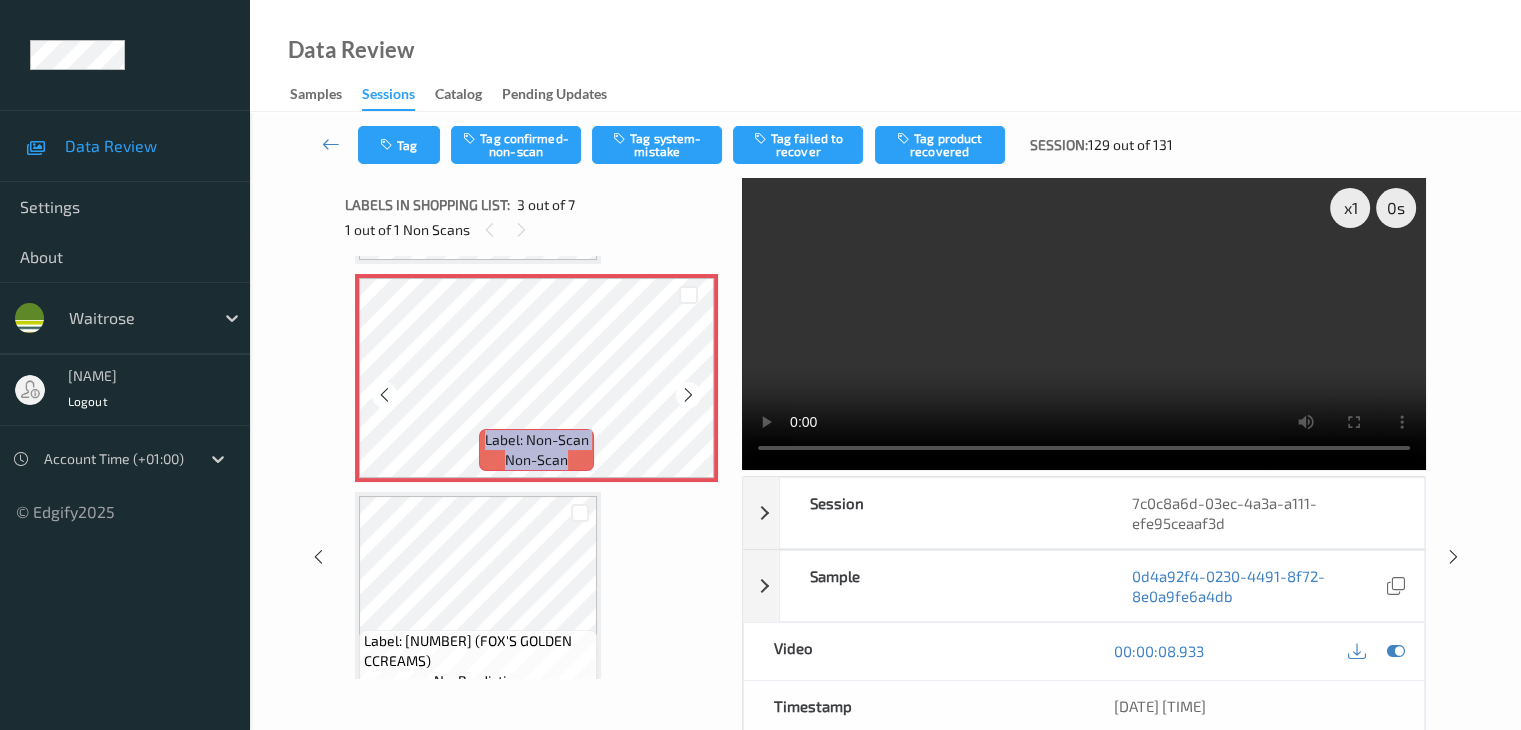 click at bounding box center (688, 395) 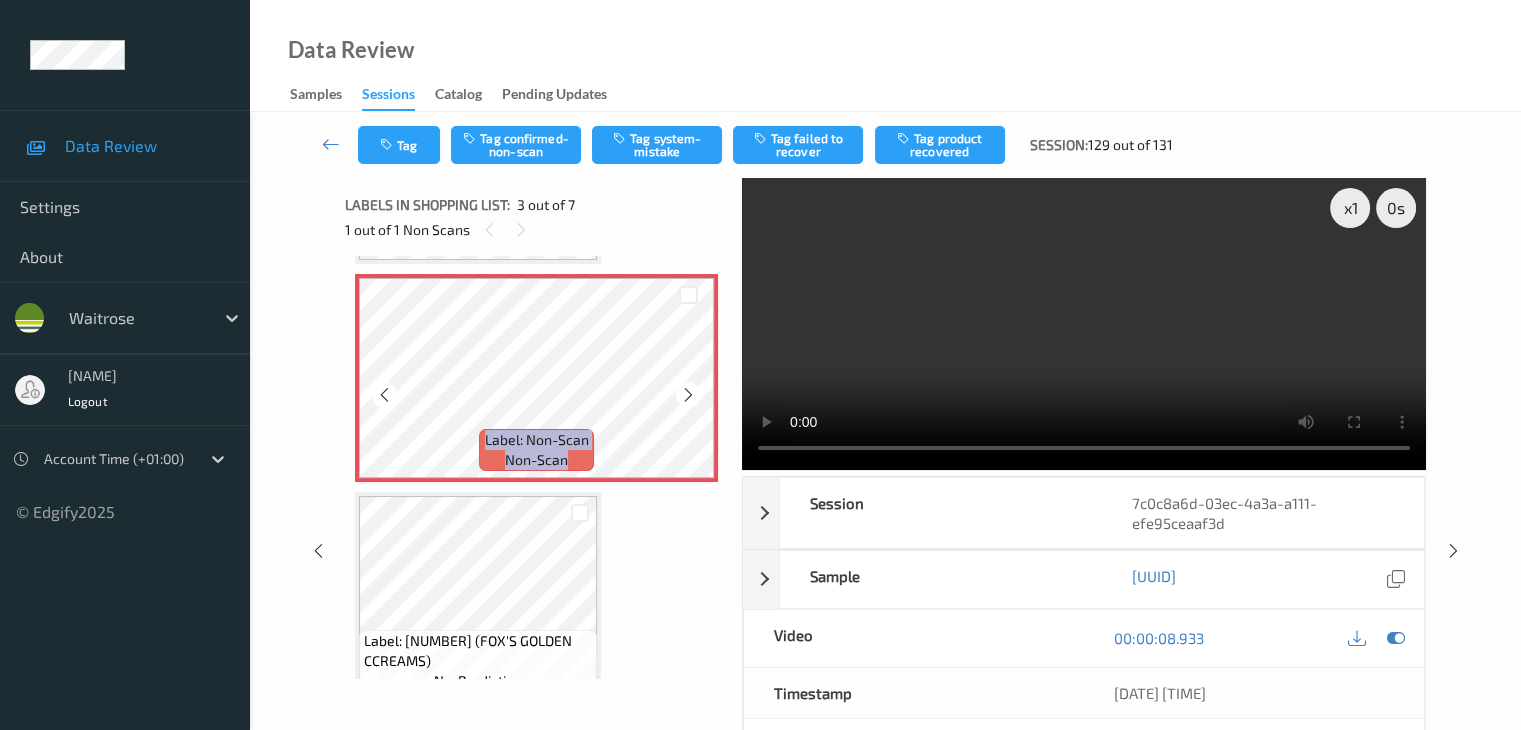 click at bounding box center [688, 395] 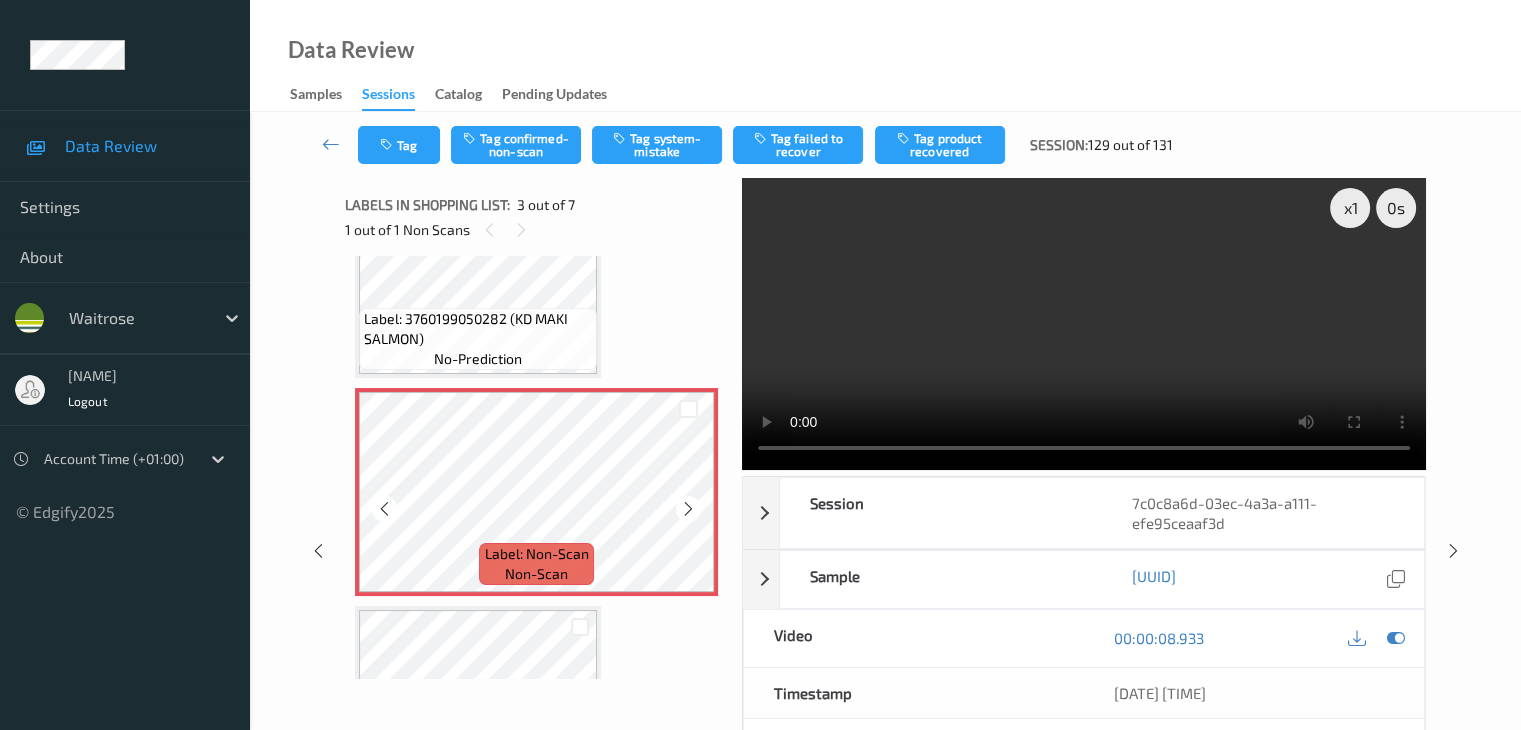 scroll, scrollTop: 228, scrollLeft: 0, axis: vertical 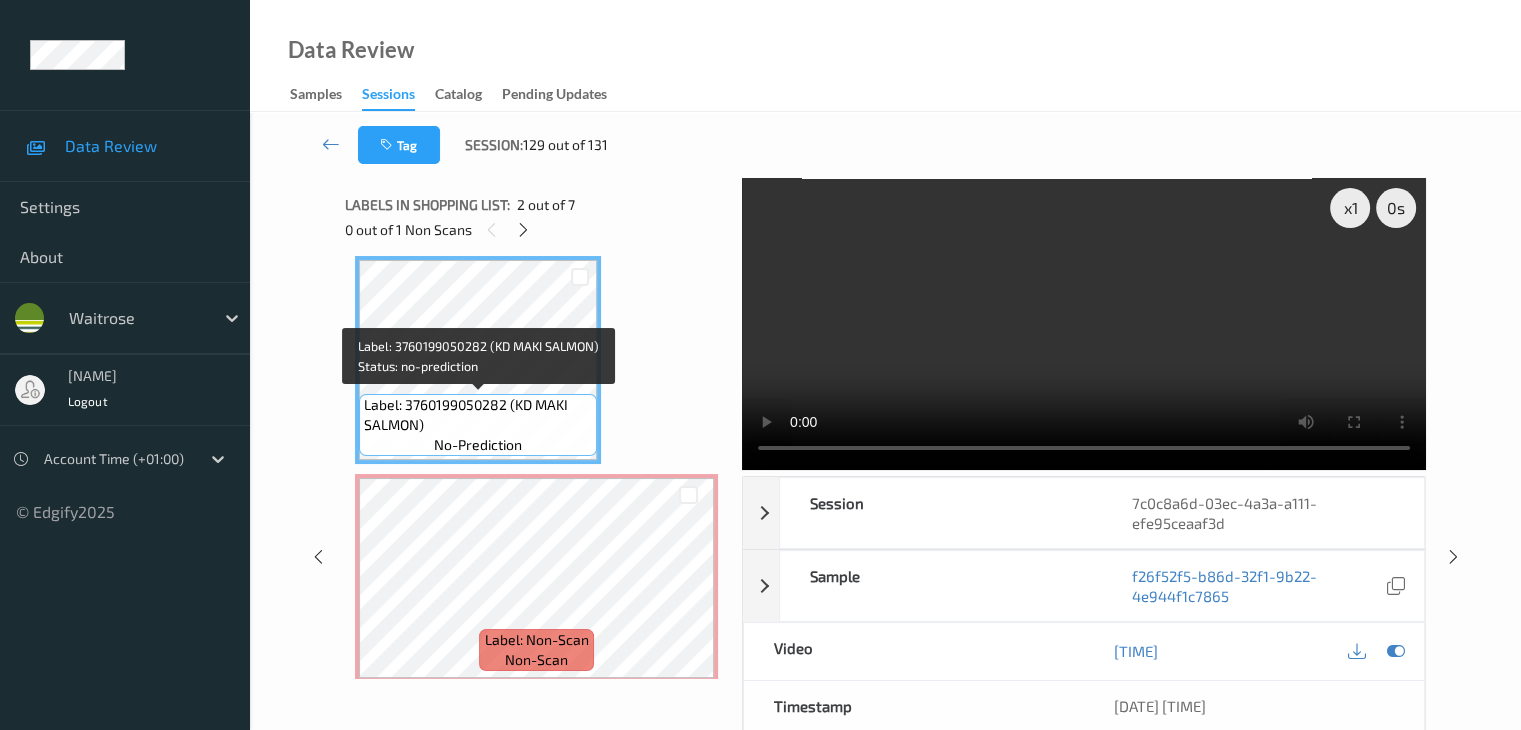 click on "Label: 3760199050282 (KD MAKI SALMON)" at bounding box center [478, 415] 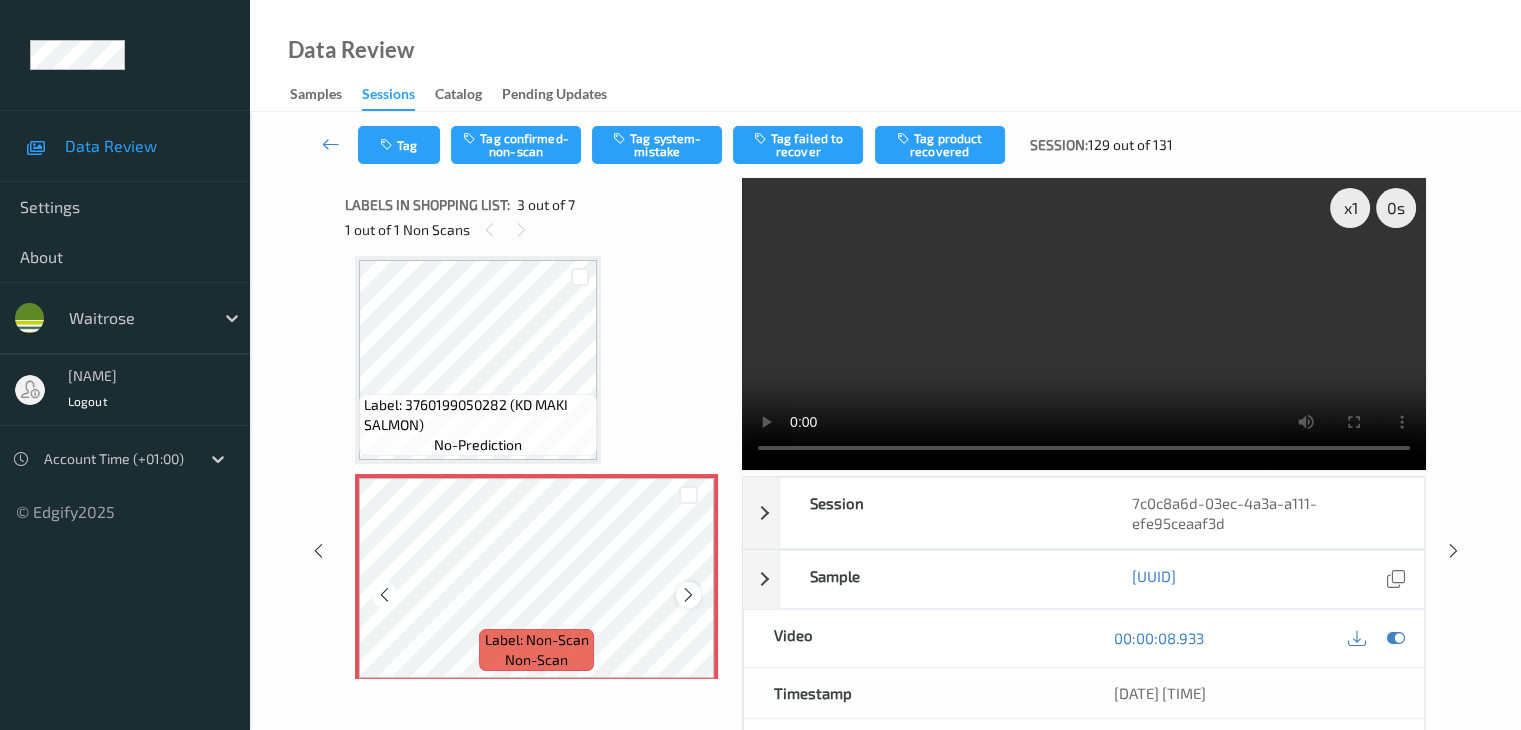 click at bounding box center [688, 595] 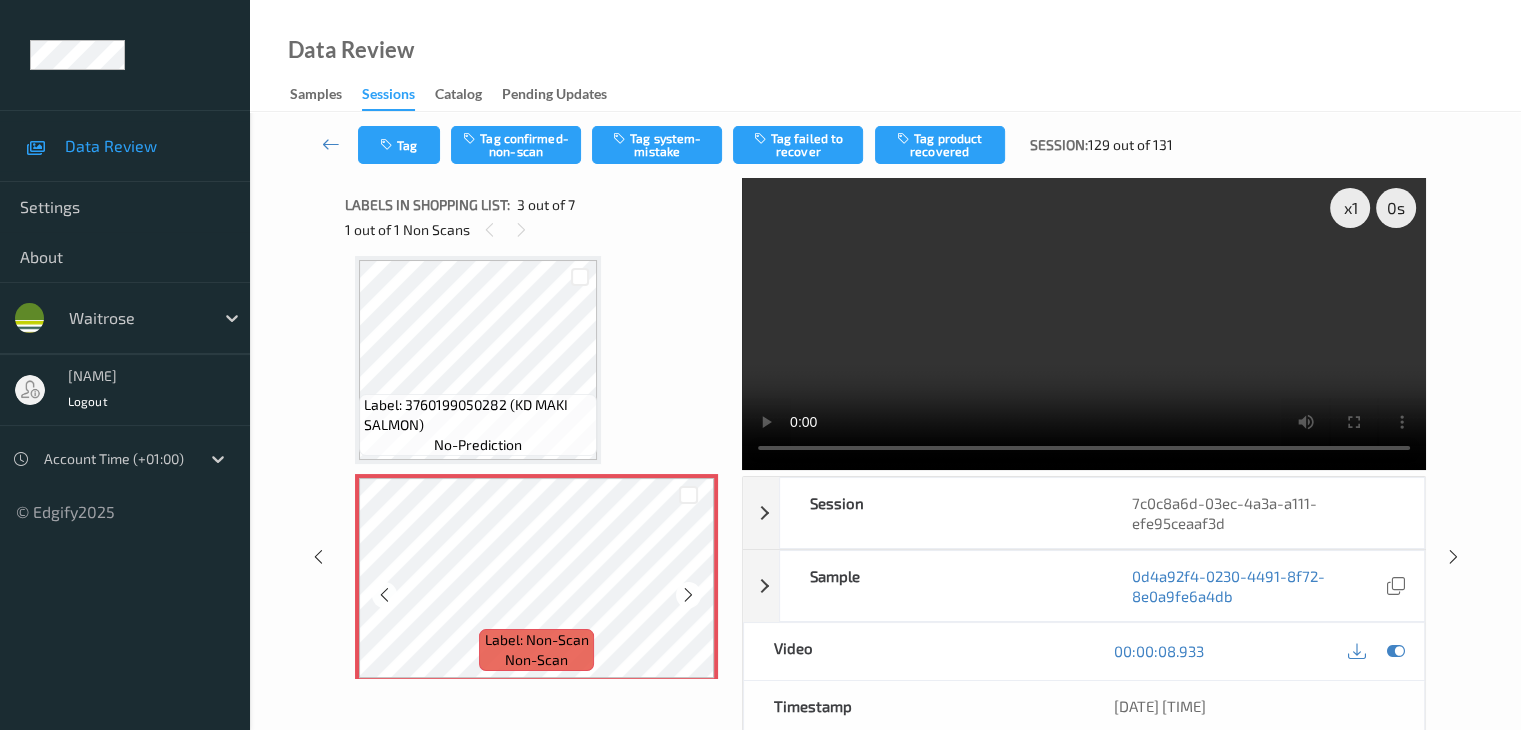 click at bounding box center [688, 595] 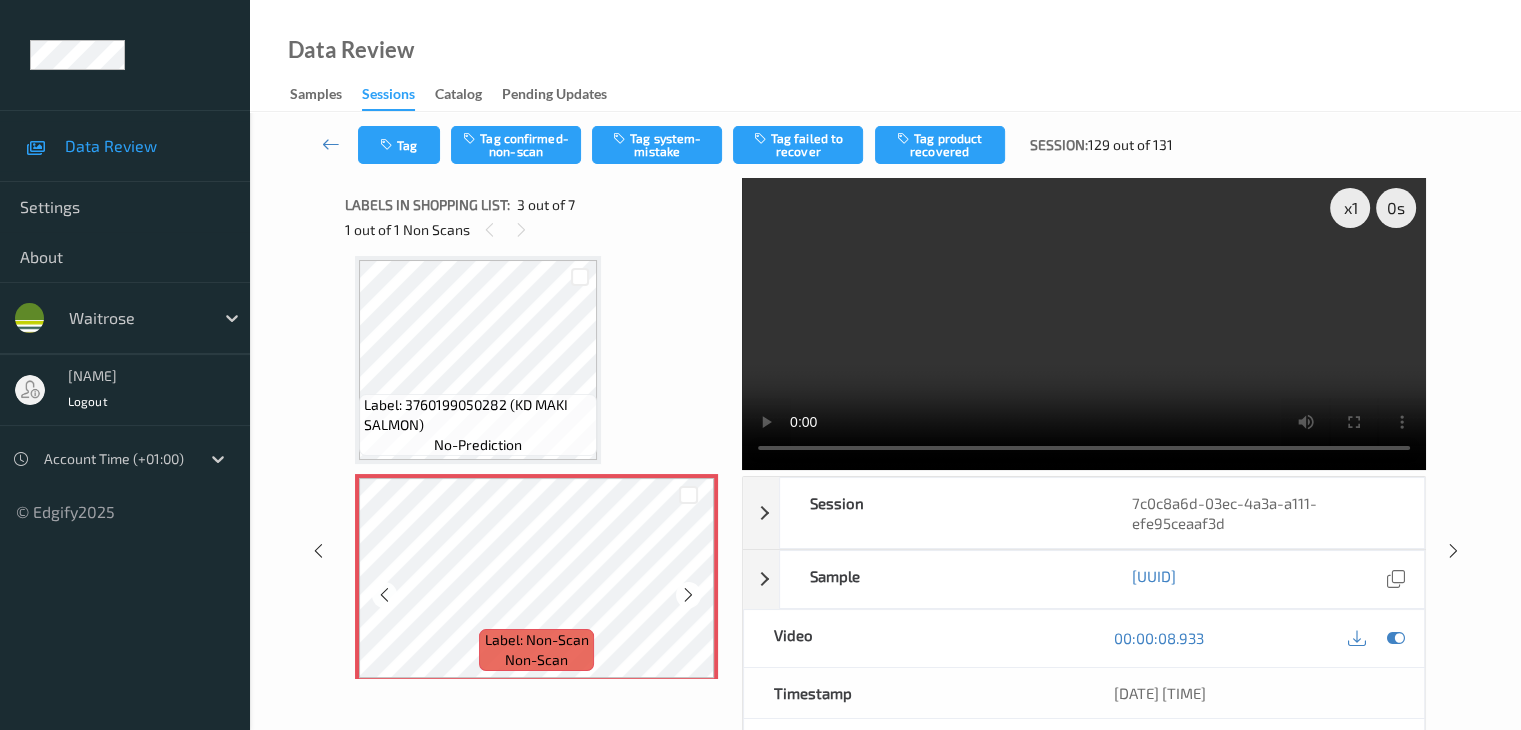 click at bounding box center [688, 595] 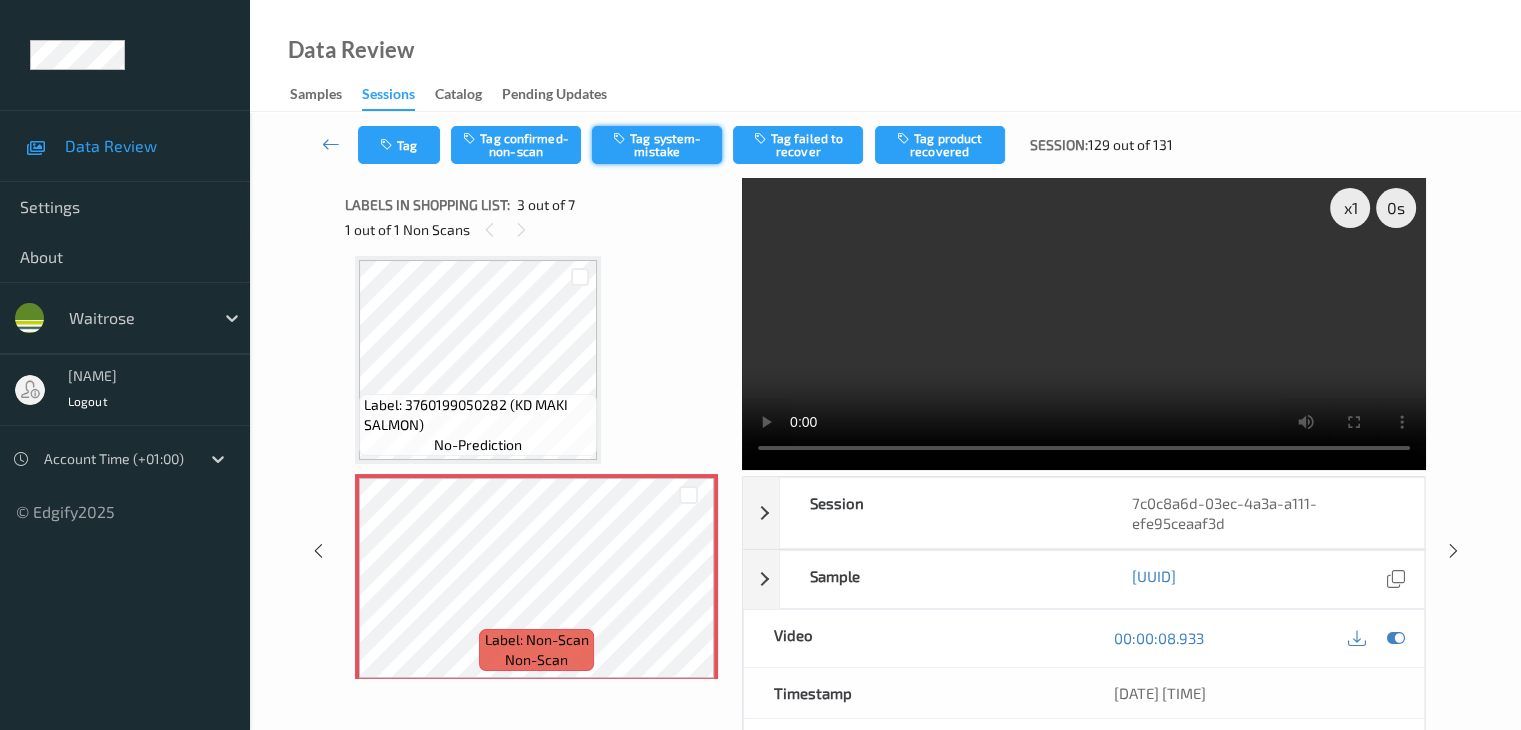 click on "Tag   system-mistake" at bounding box center [657, 145] 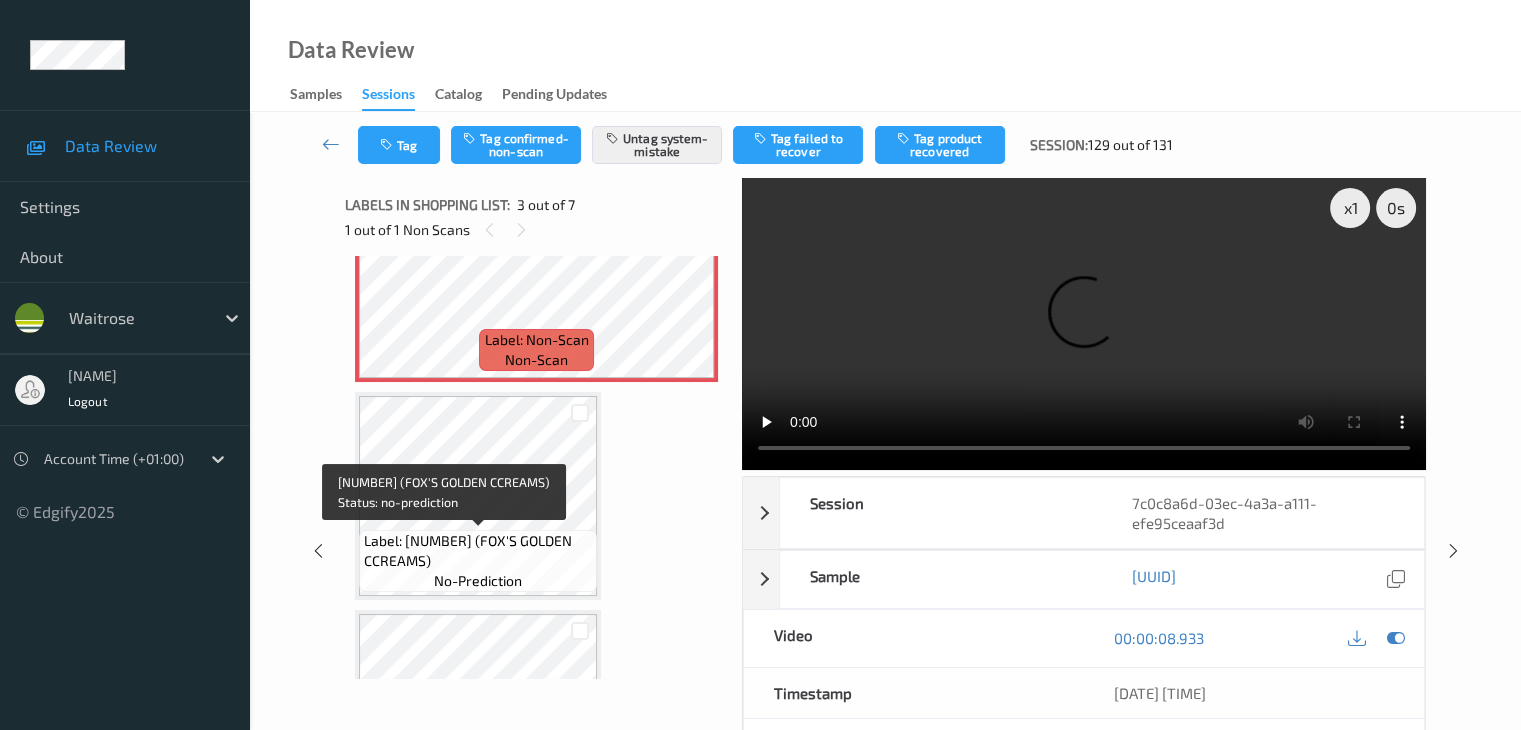 scroll, scrollTop: 628, scrollLeft: 0, axis: vertical 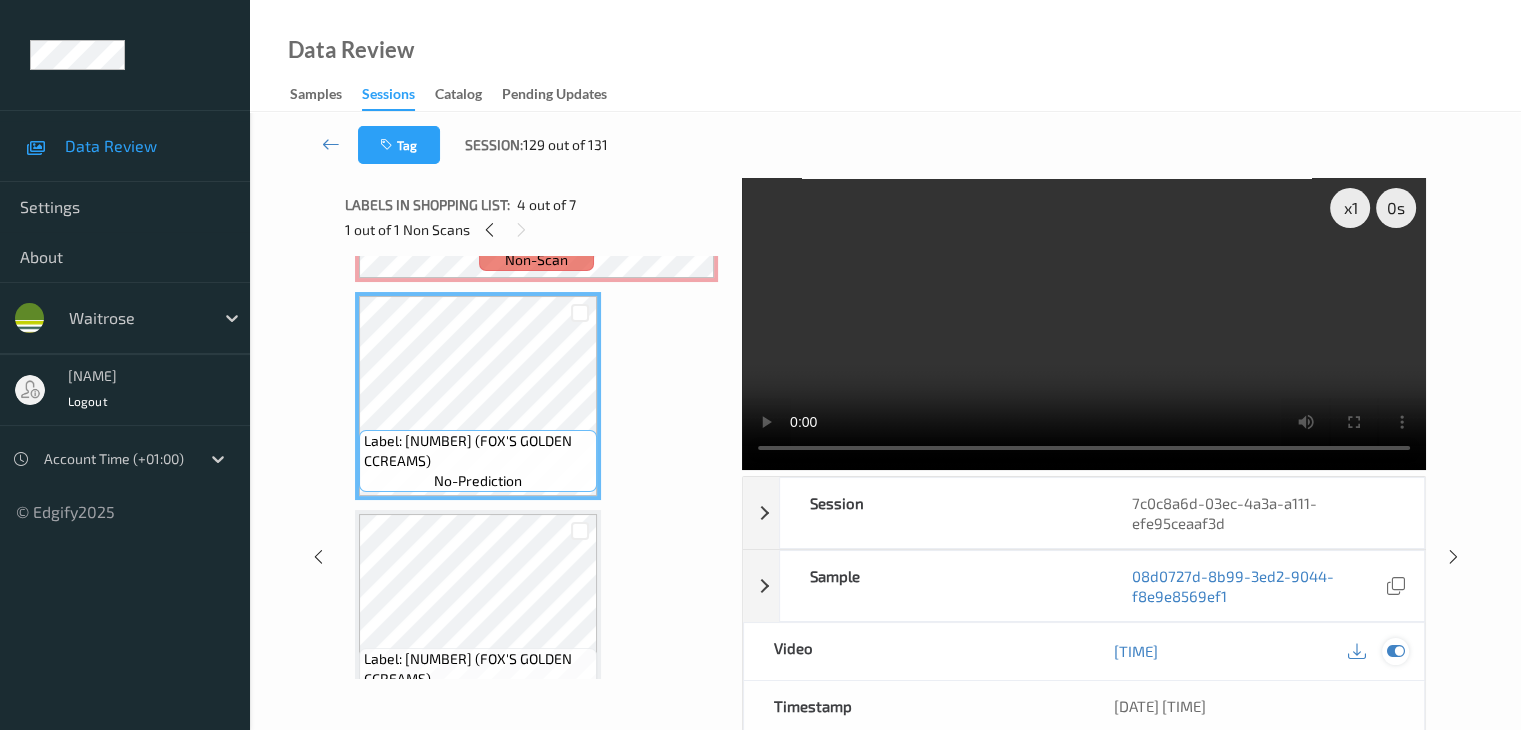 click at bounding box center (1395, 651) 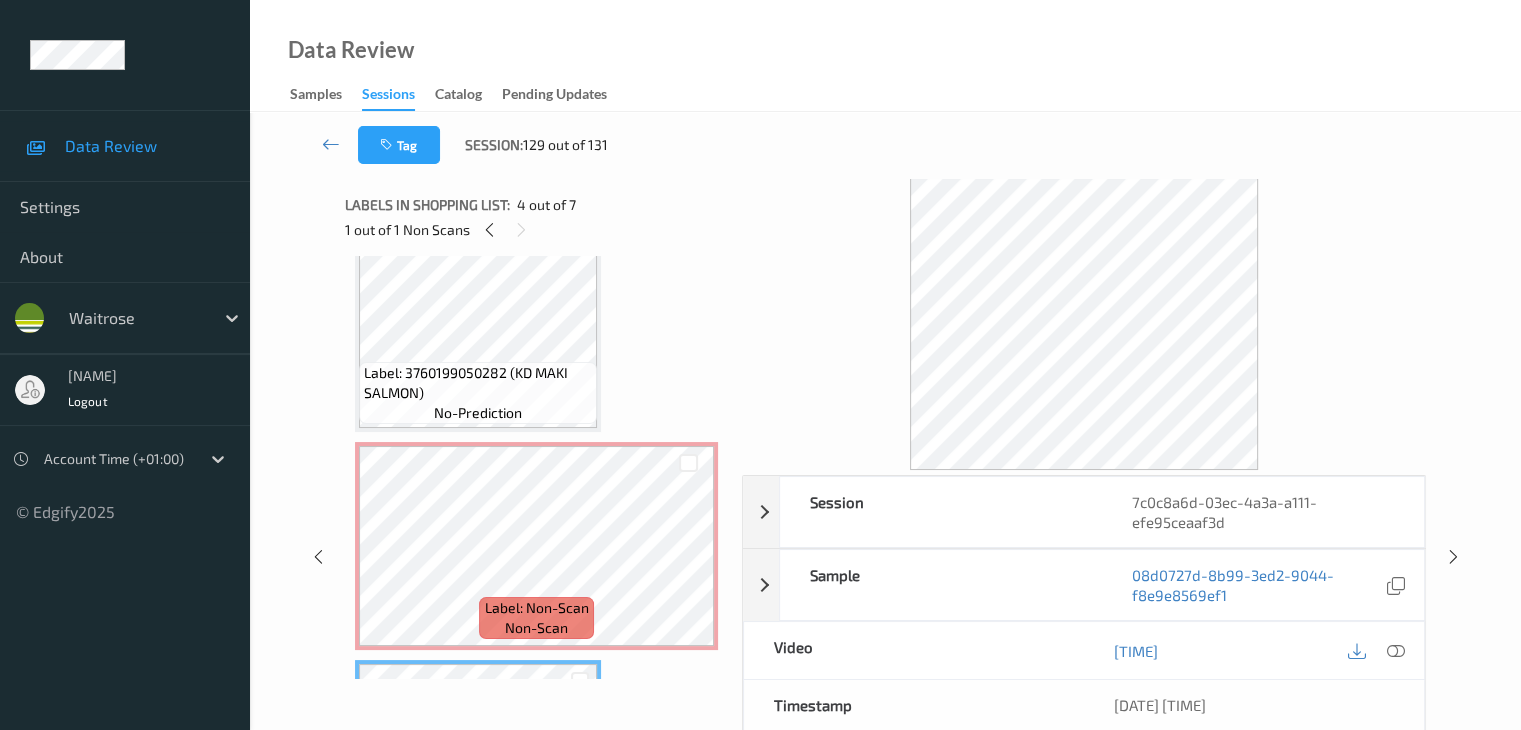 scroll, scrollTop: 228, scrollLeft: 0, axis: vertical 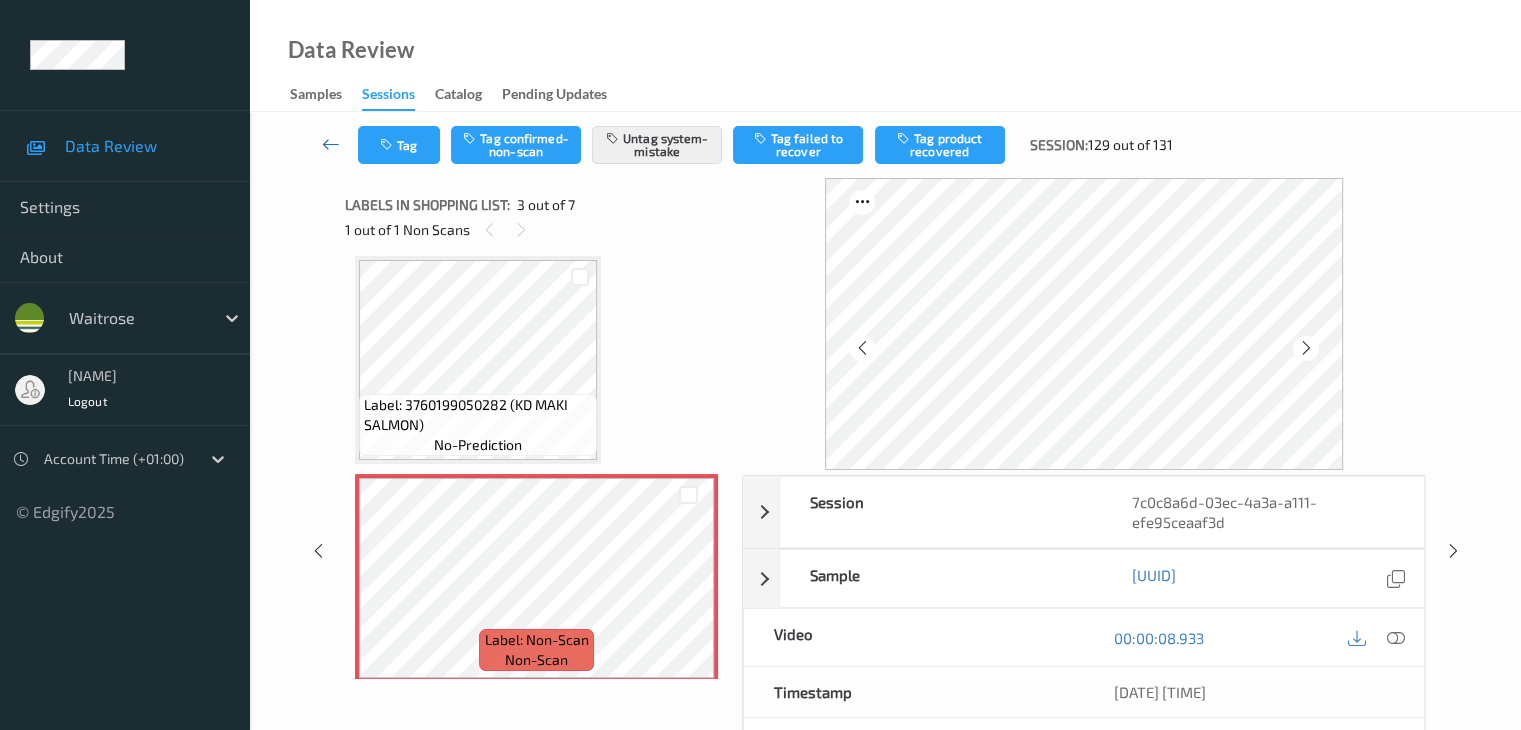 click at bounding box center (331, 144) 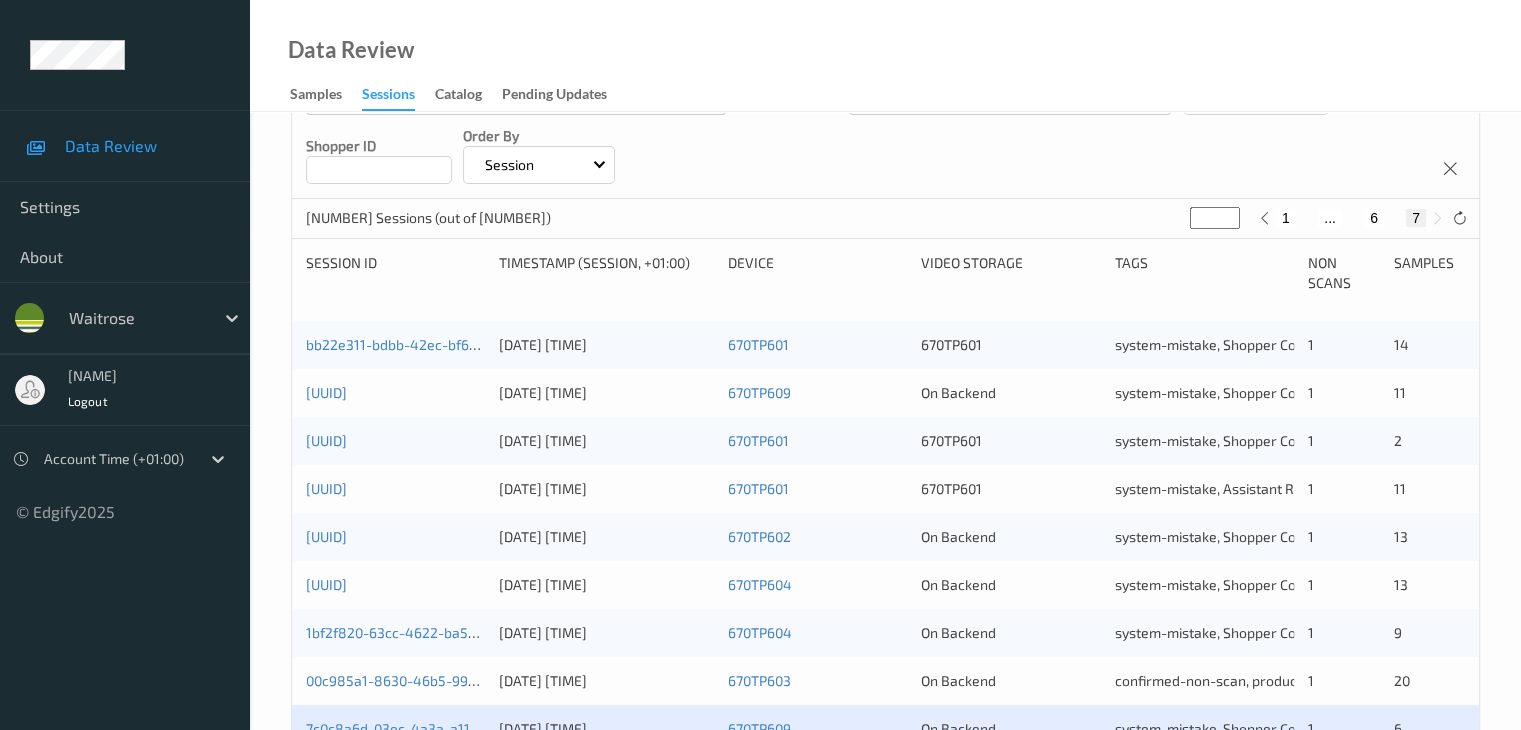 scroll, scrollTop: 500, scrollLeft: 0, axis: vertical 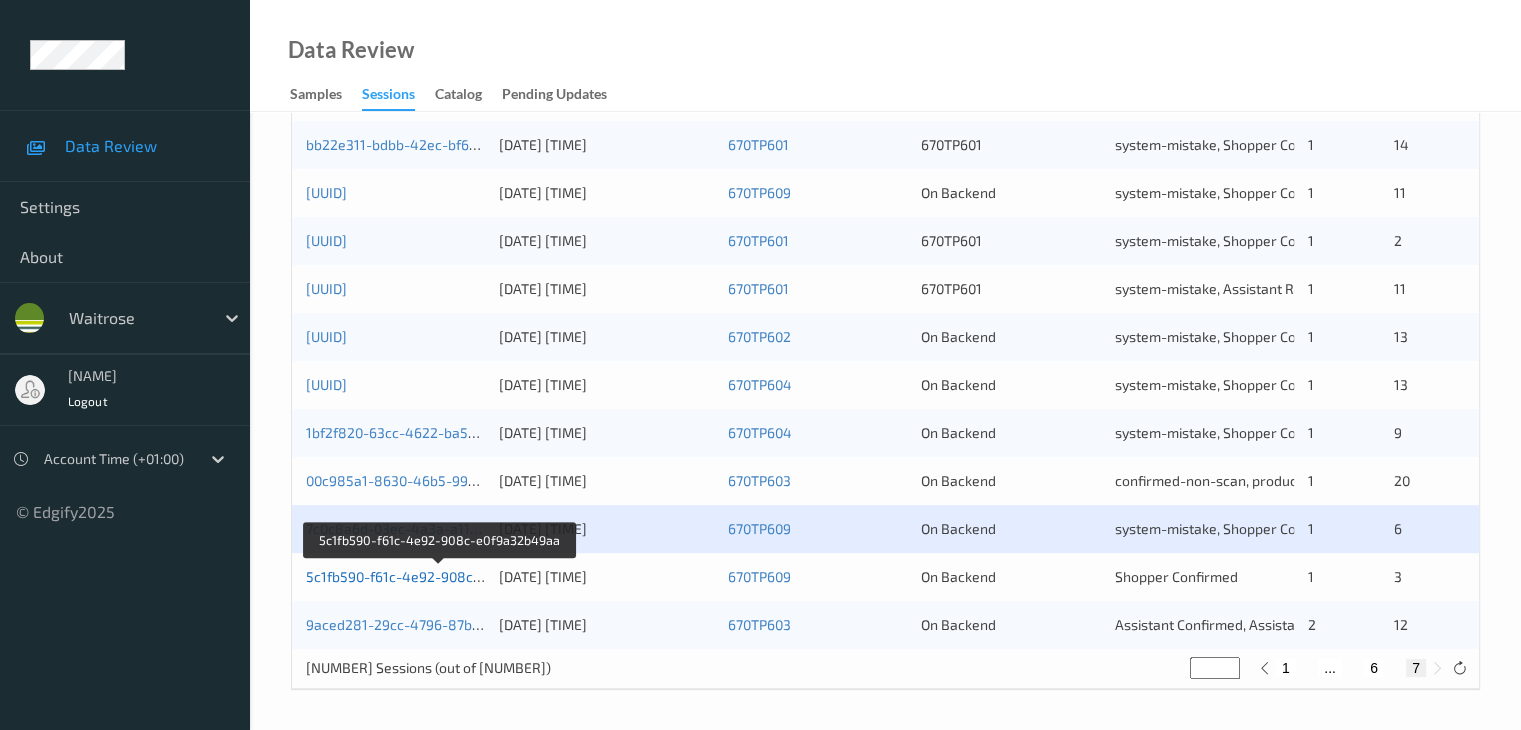click on "5c1fb590-f61c-4e92-908c-e0f9a32b49aa" at bounding box center (439, 576) 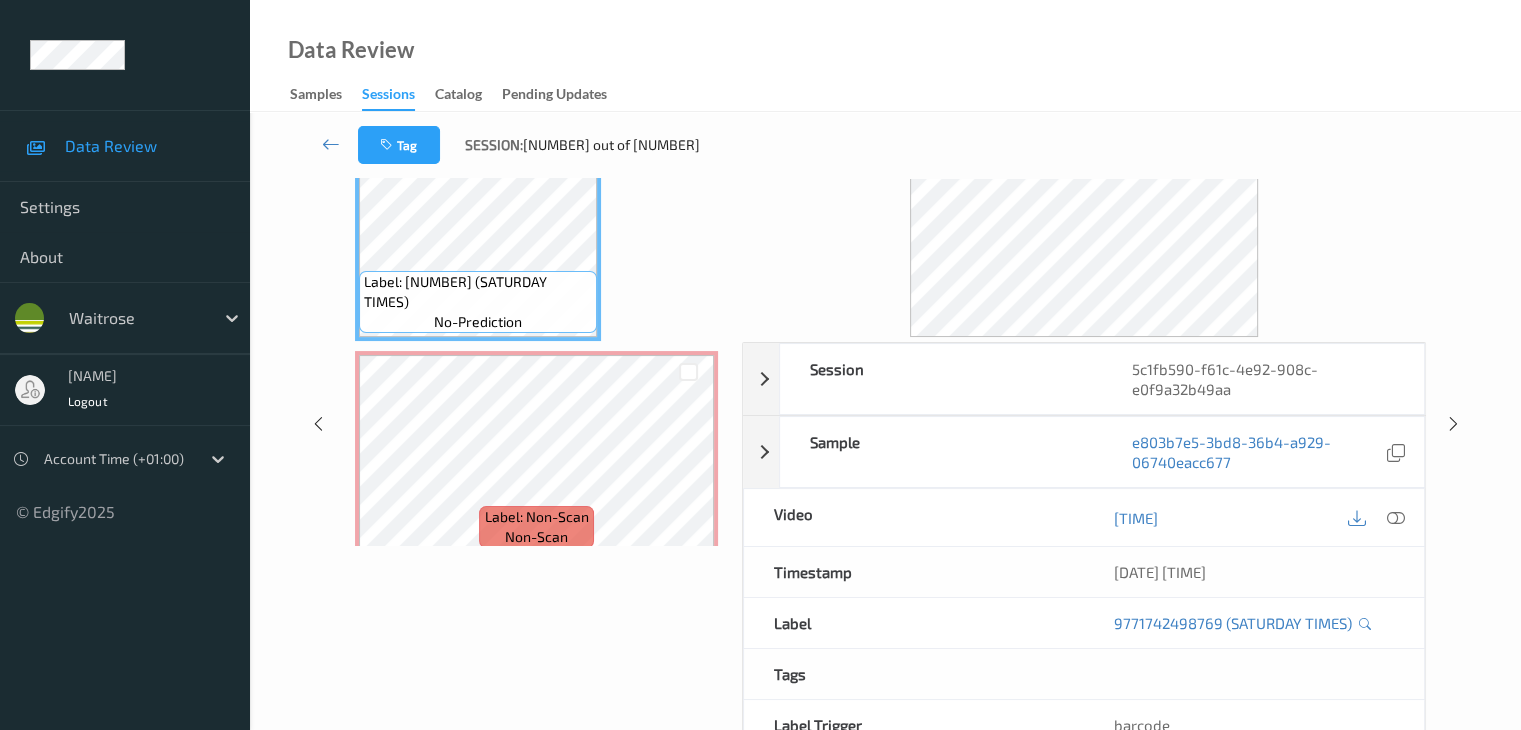 scroll, scrollTop: 0, scrollLeft: 0, axis: both 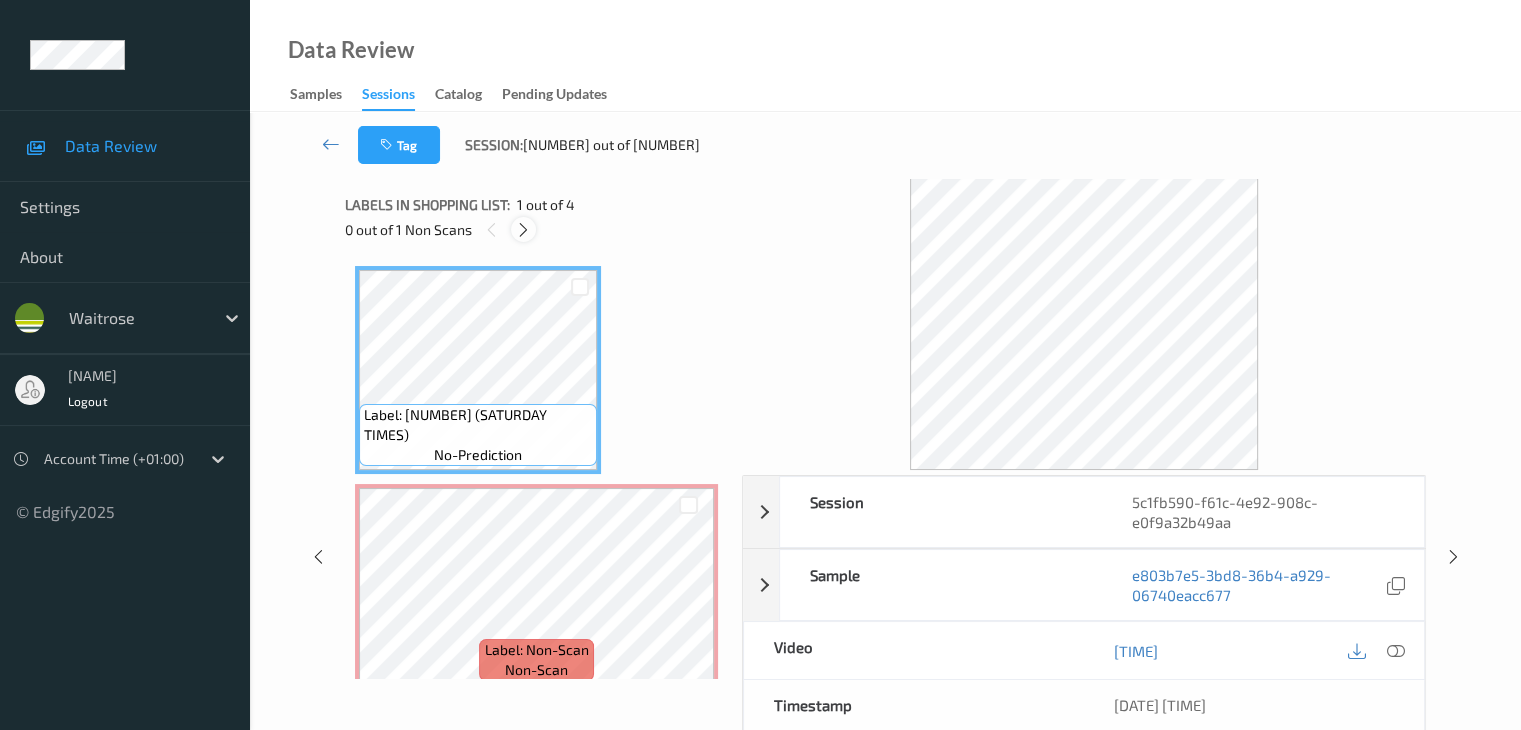 click at bounding box center (523, 230) 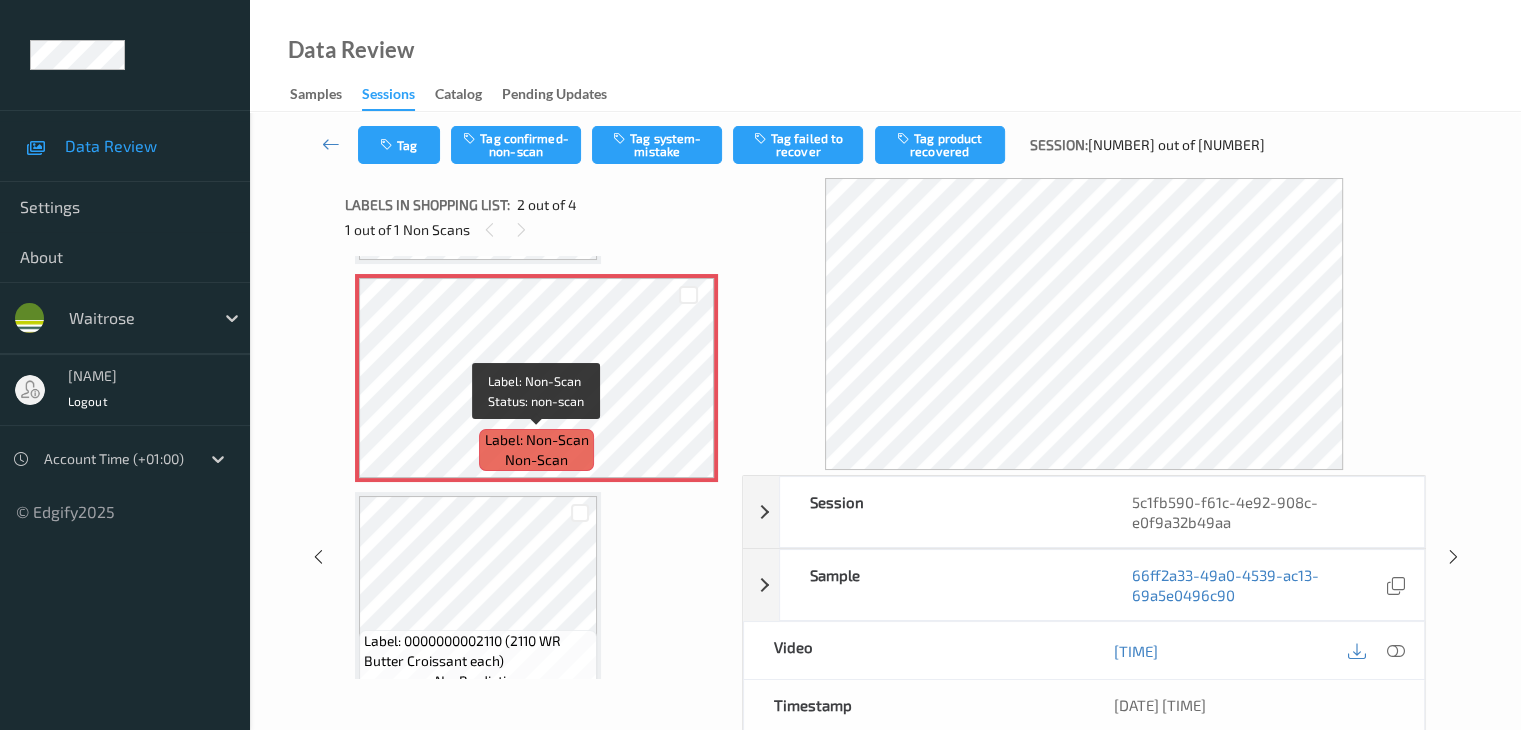 scroll, scrollTop: 10, scrollLeft: 0, axis: vertical 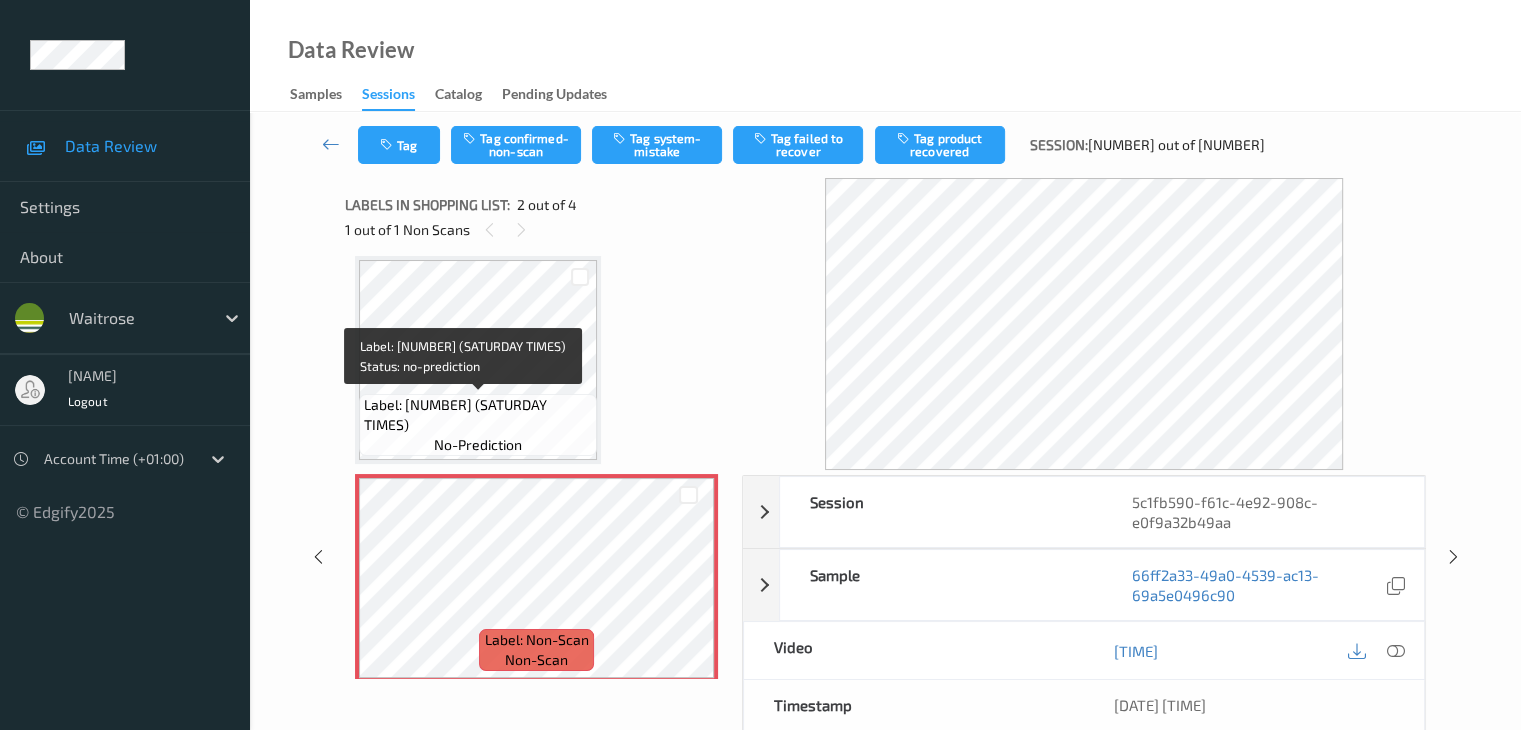 click on "Label: [NUMBER] (SATURDAY TIMES)" at bounding box center [478, 415] 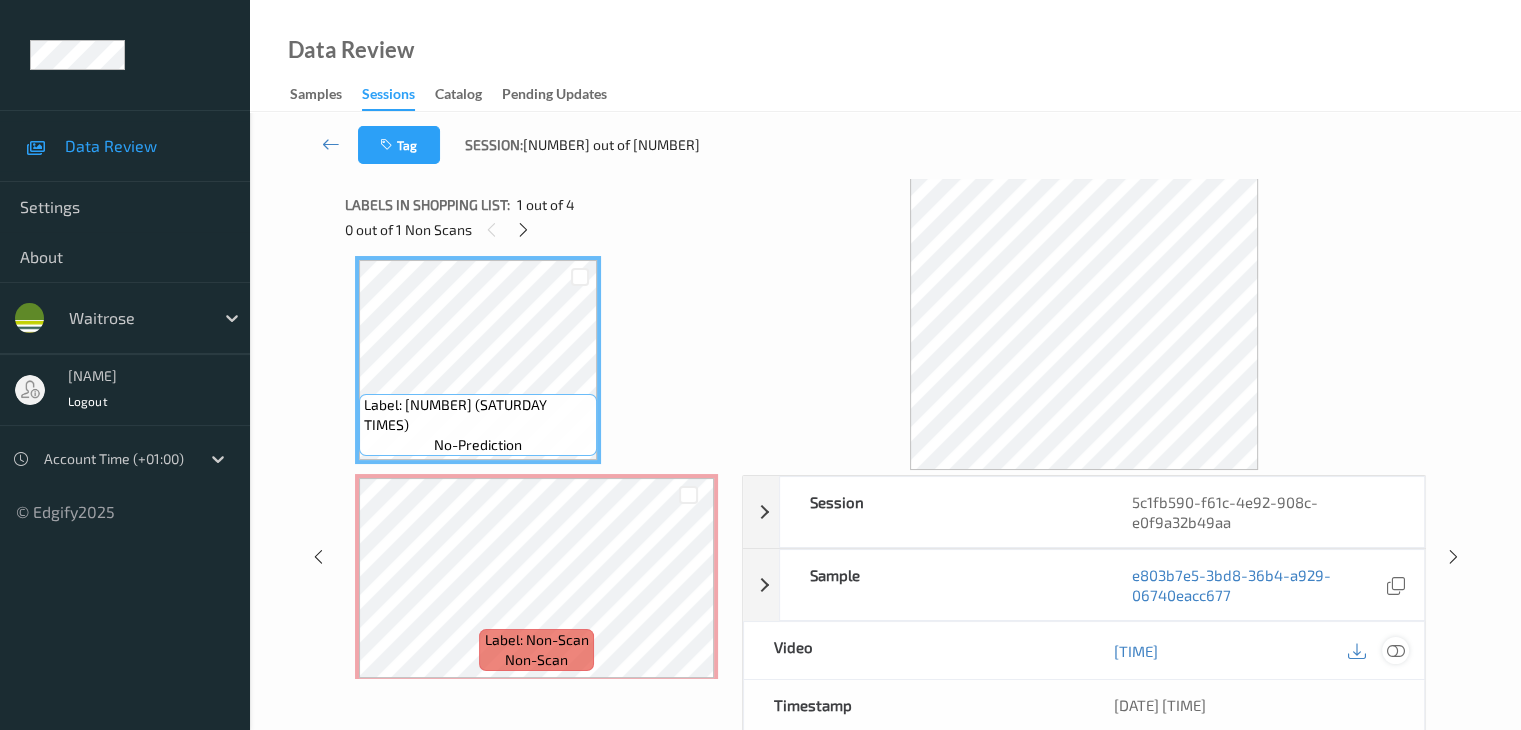 click at bounding box center [1395, 651] 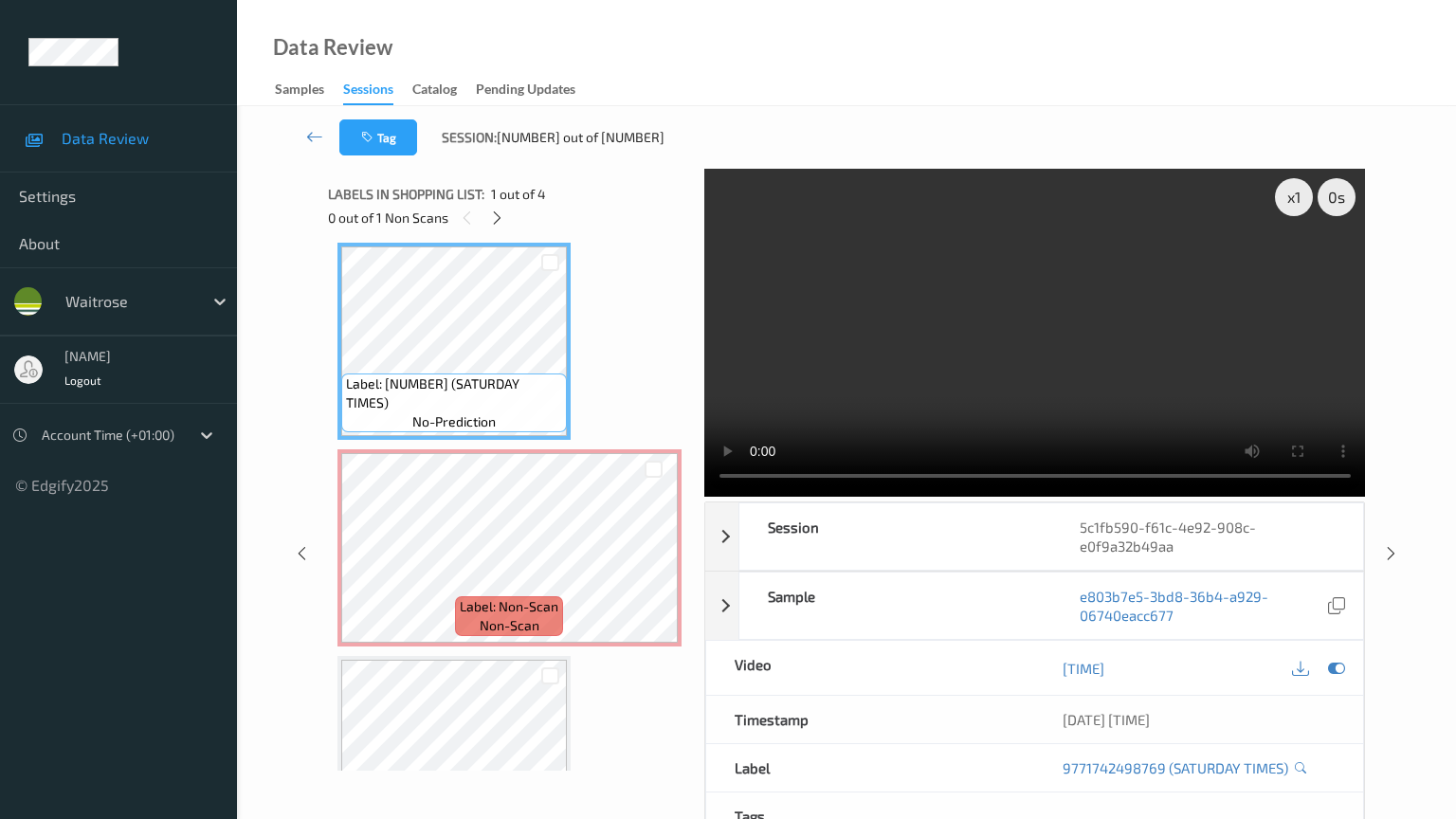 type 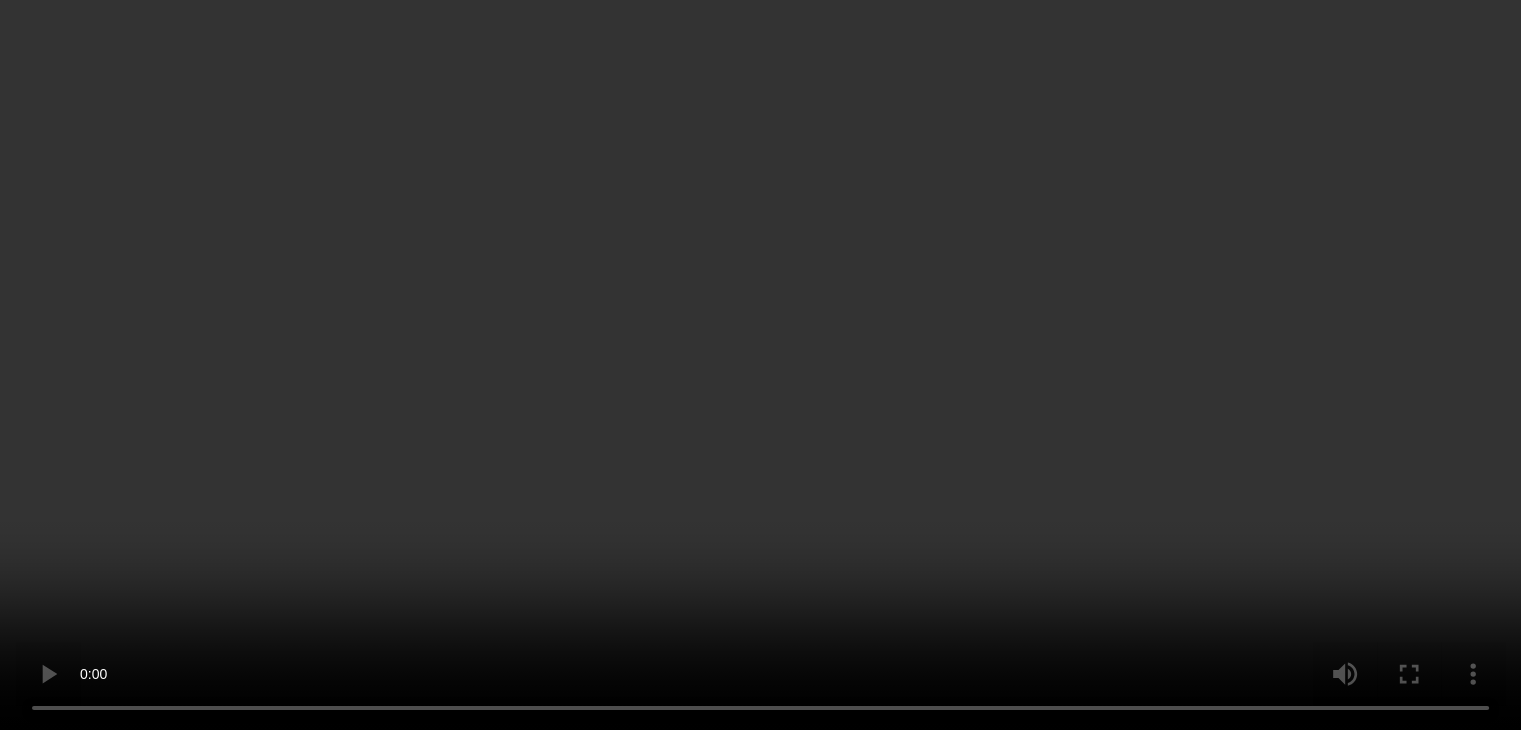 scroll, scrollTop: 110, scrollLeft: 0, axis: vertical 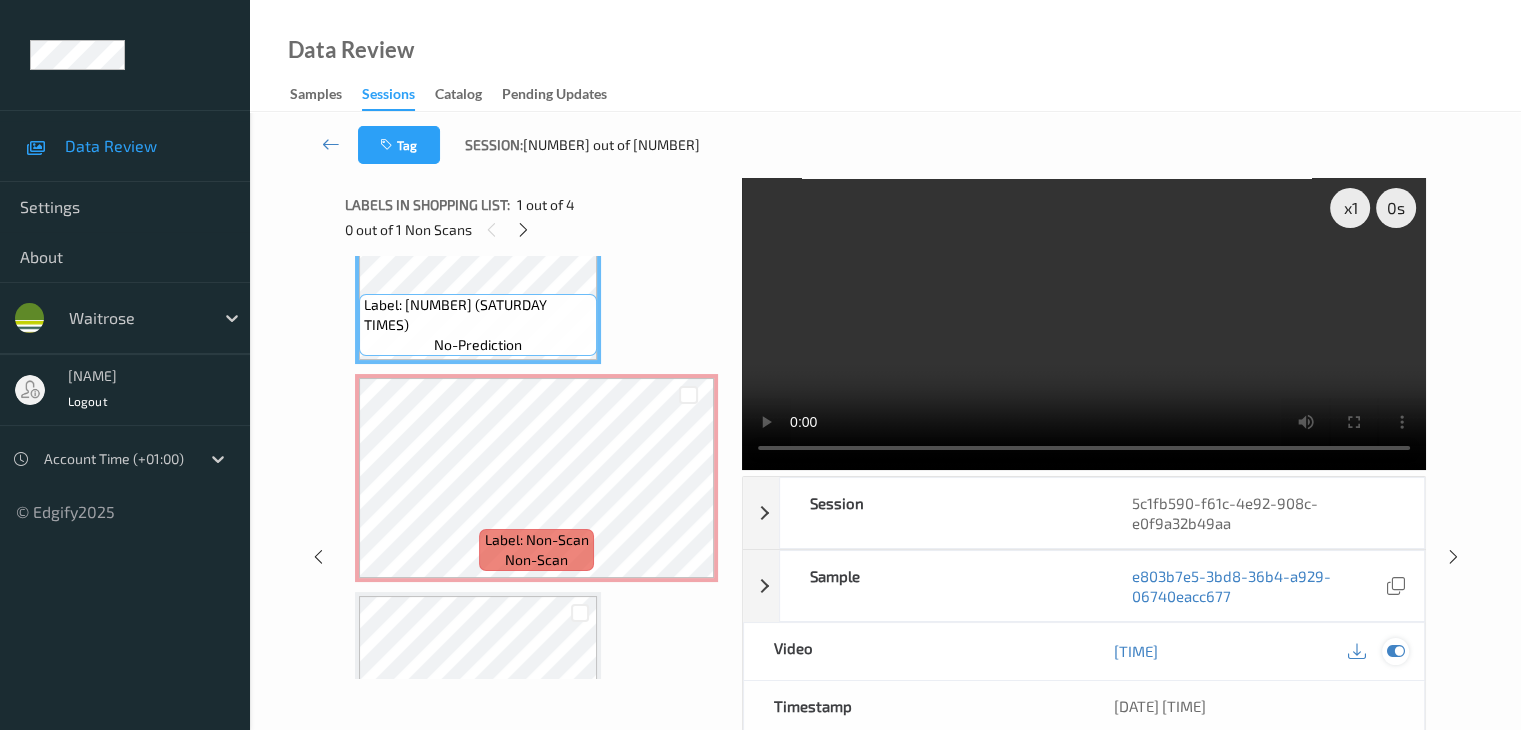 click at bounding box center [1395, 651] 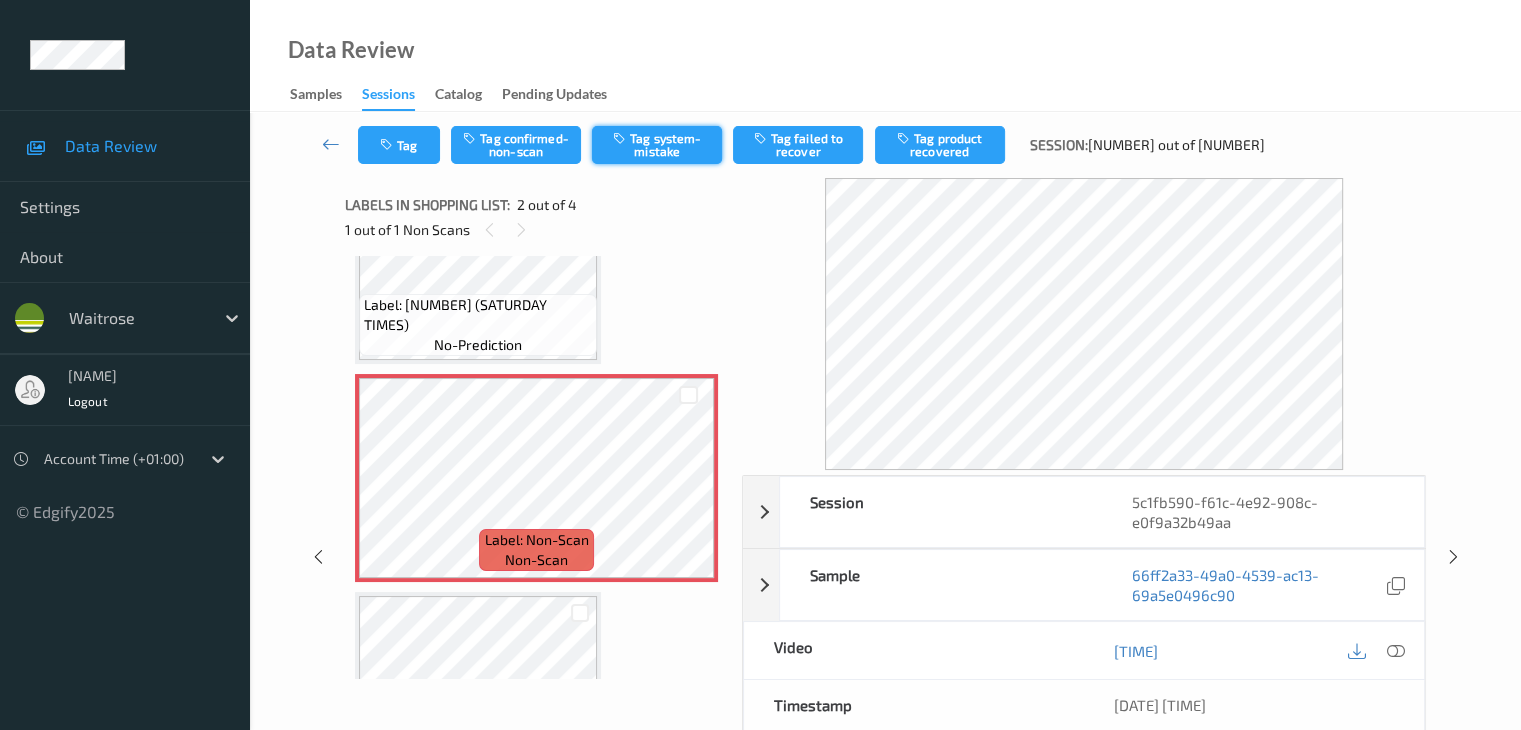 click on "Tag   system-mistake" at bounding box center (657, 145) 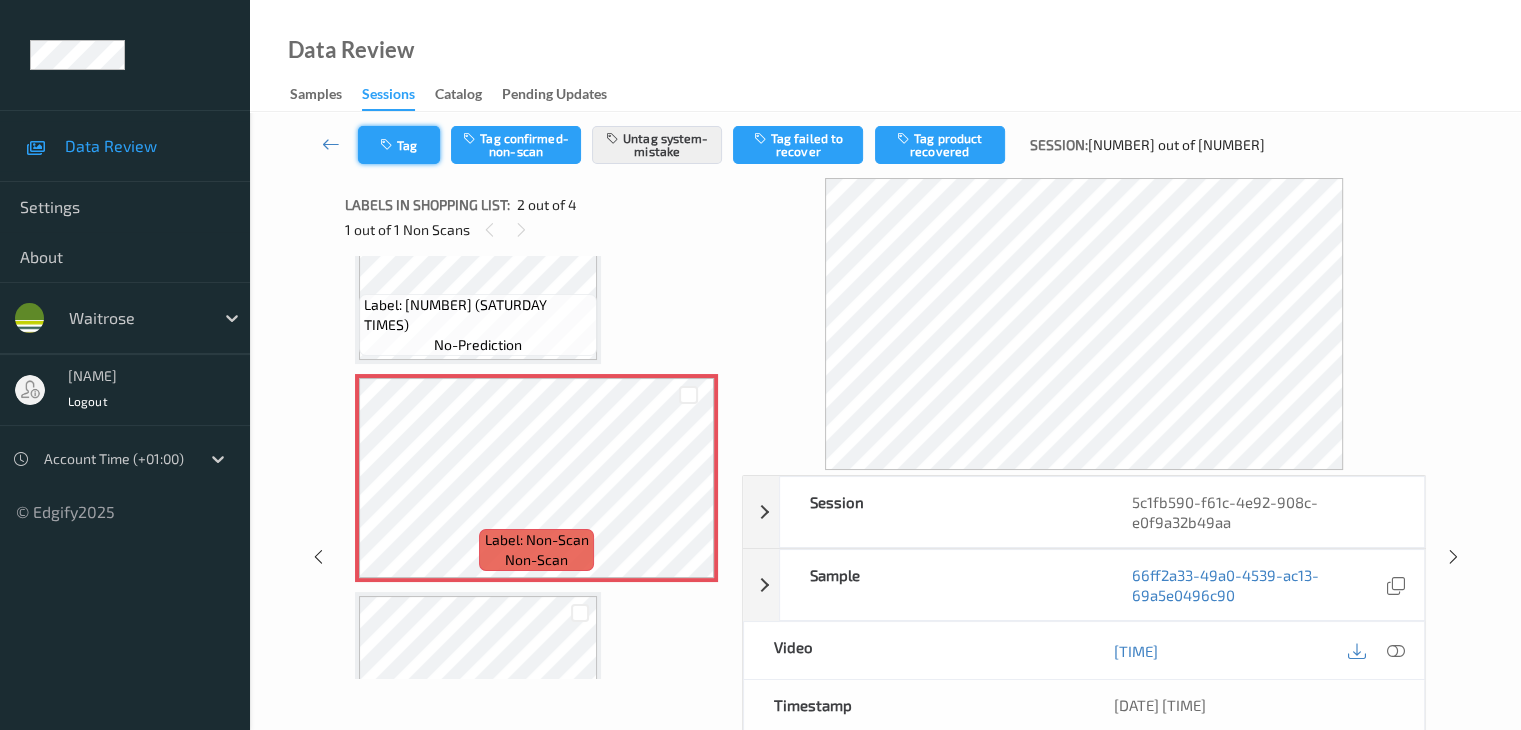 click on "Tag" at bounding box center (399, 145) 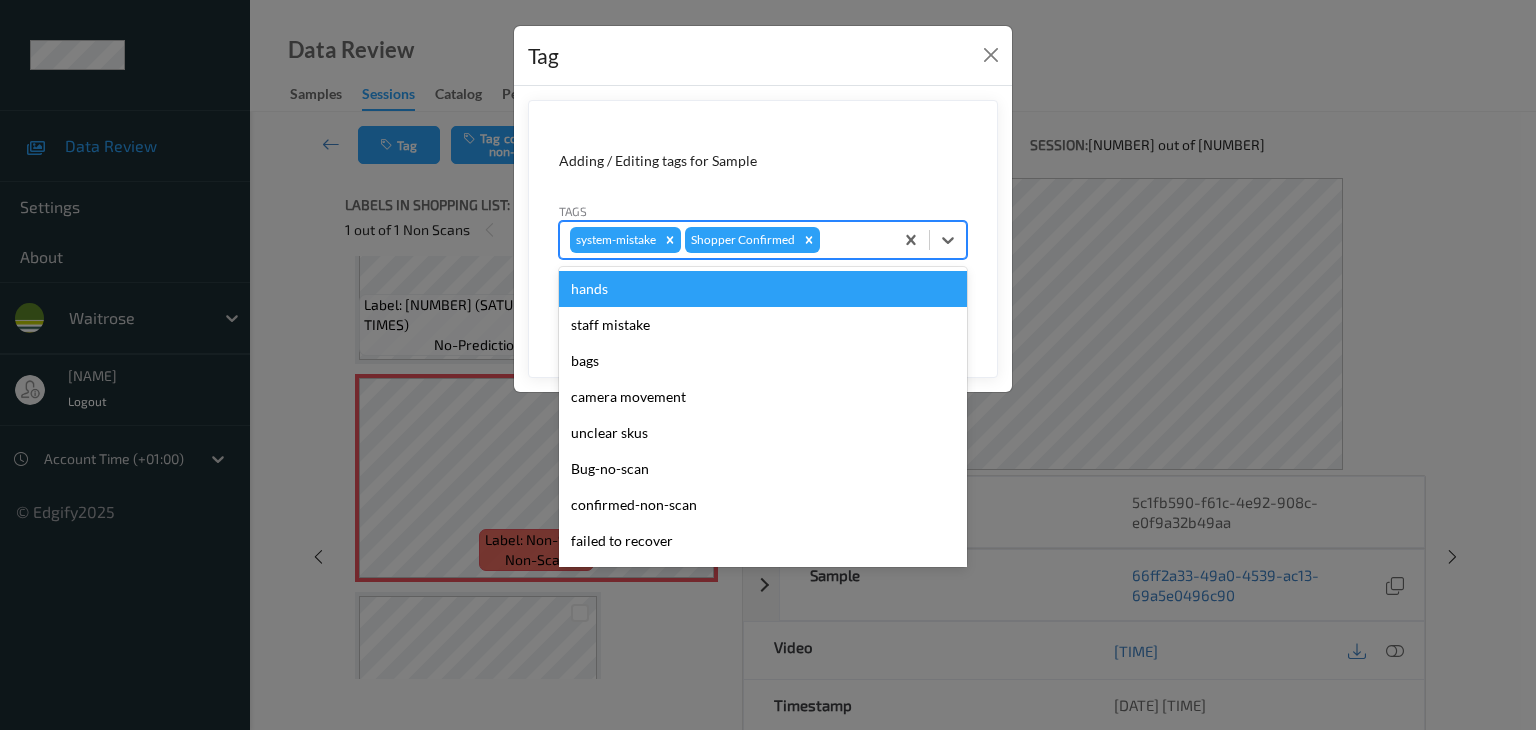click at bounding box center (853, 240) 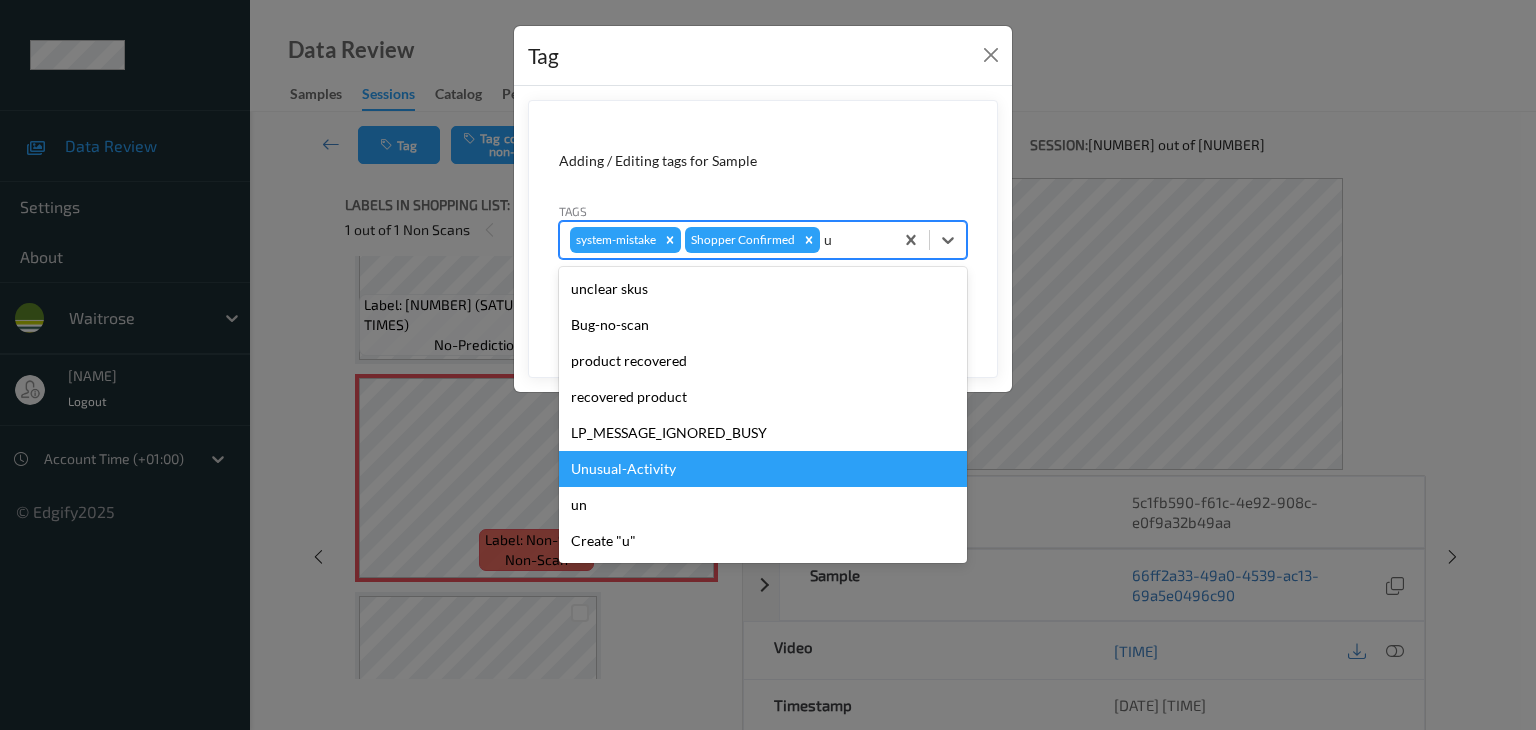 click on "Unusual-Activity" at bounding box center (763, 469) 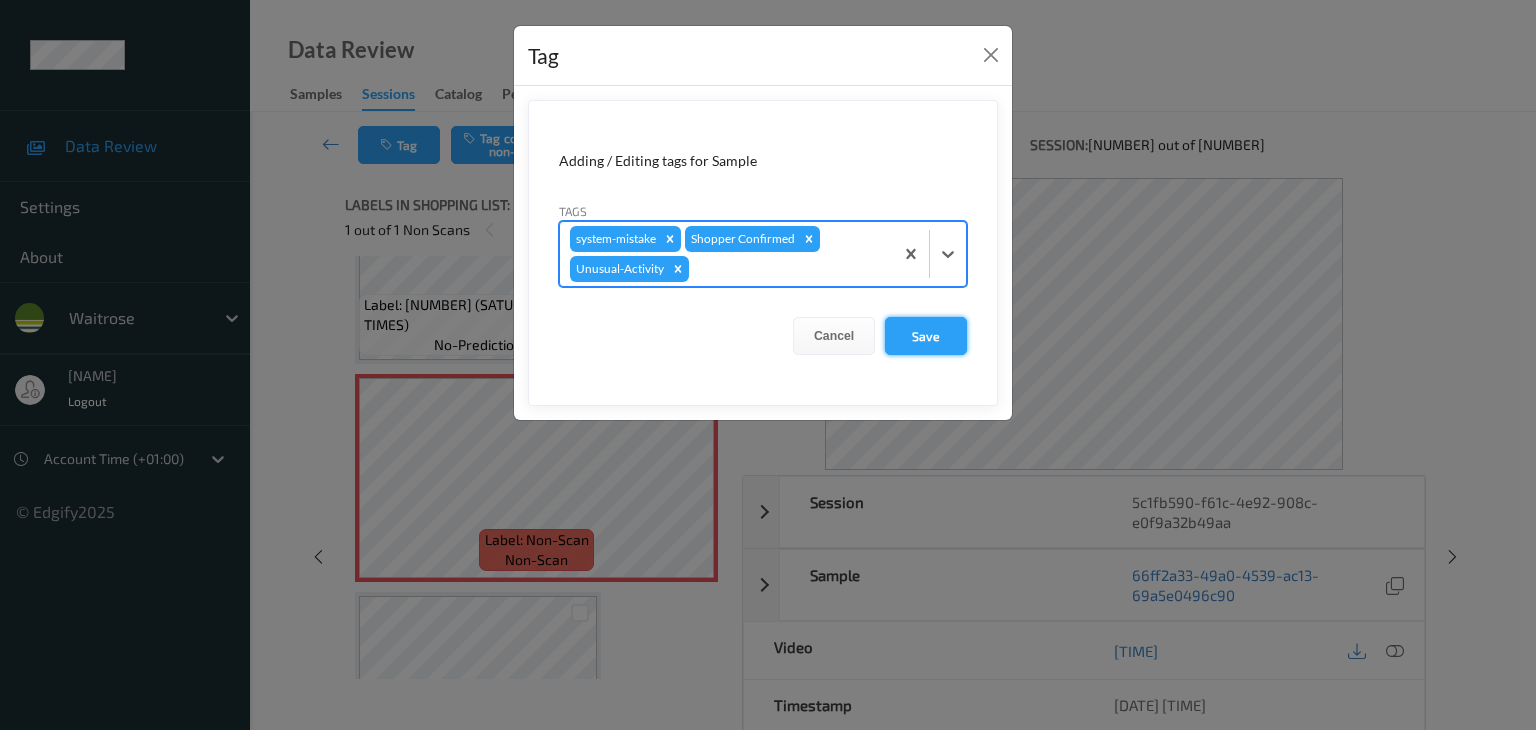 click on "Save" at bounding box center (926, 336) 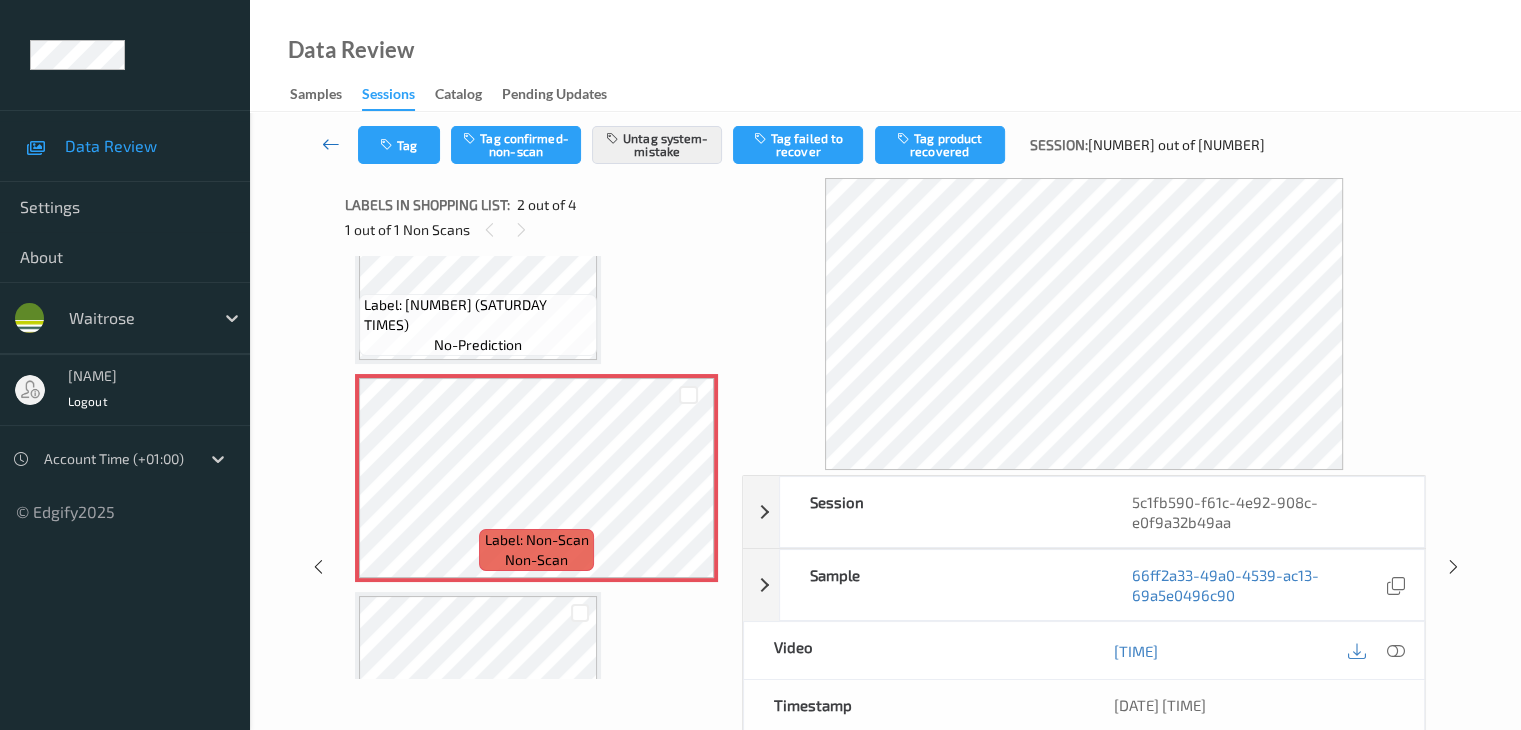 click at bounding box center [331, 145] 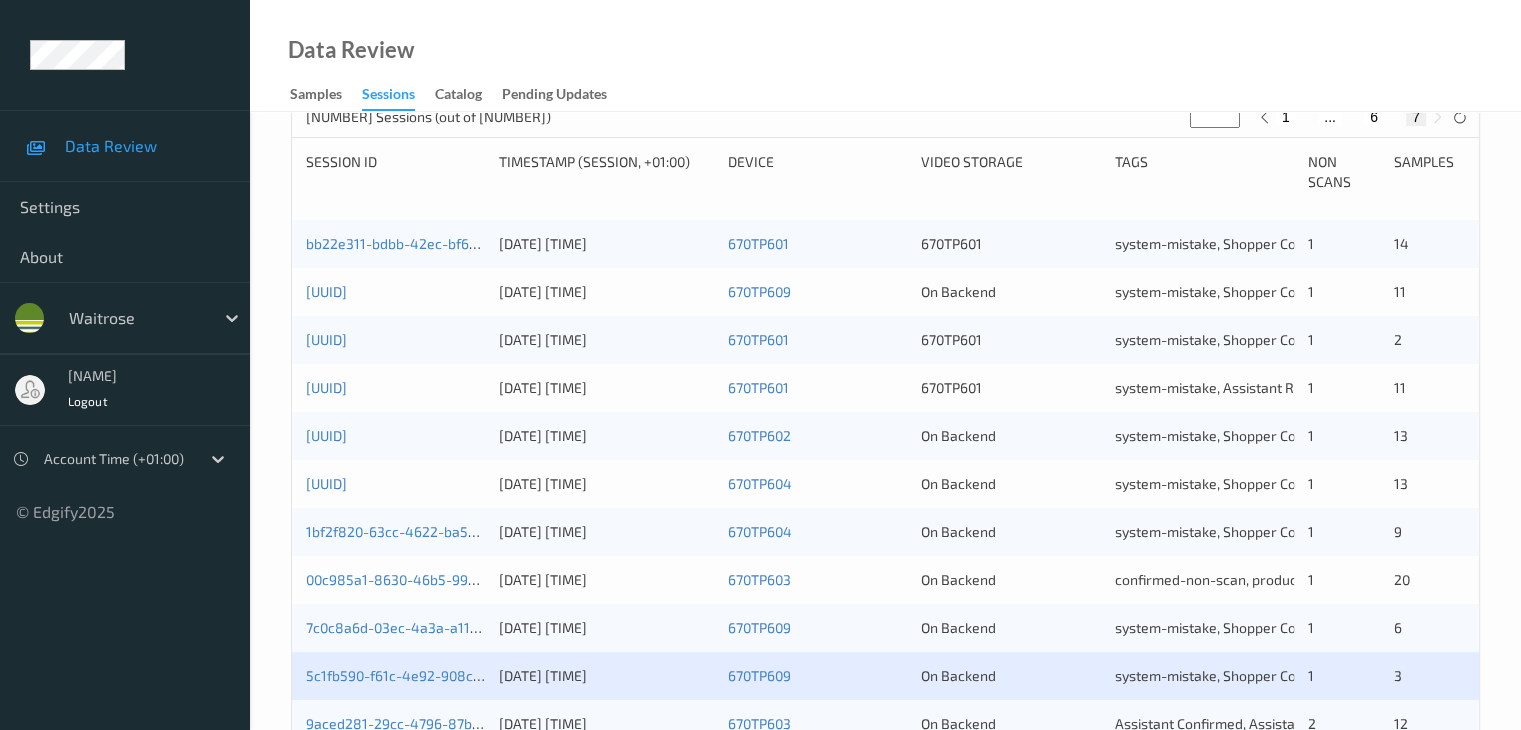 scroll, scrollTop: 500, scrollLeft: 0, axis: vertical 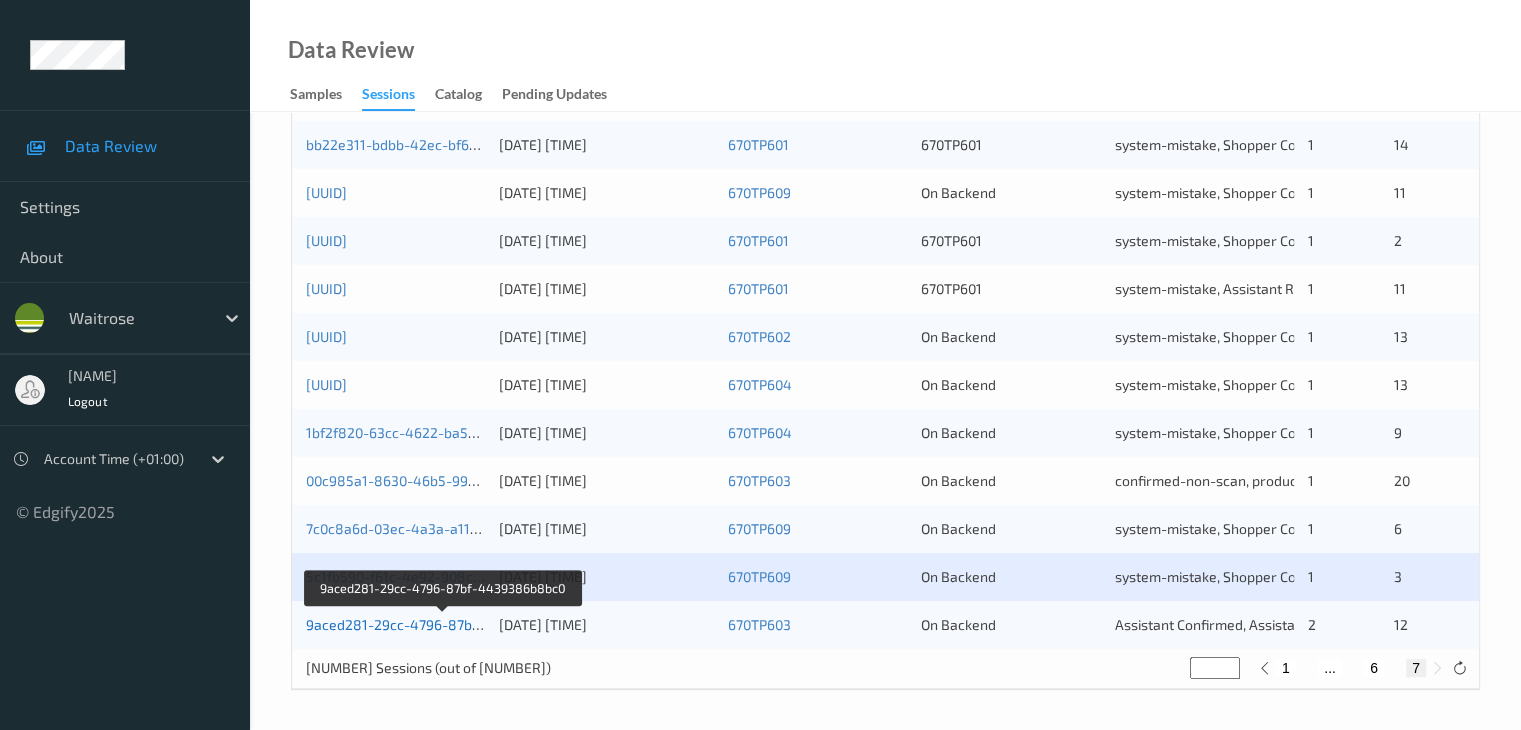 click on "9aced281-29cc-4796-87bf-4439386b8bc0" at bounding box center (444, 624) 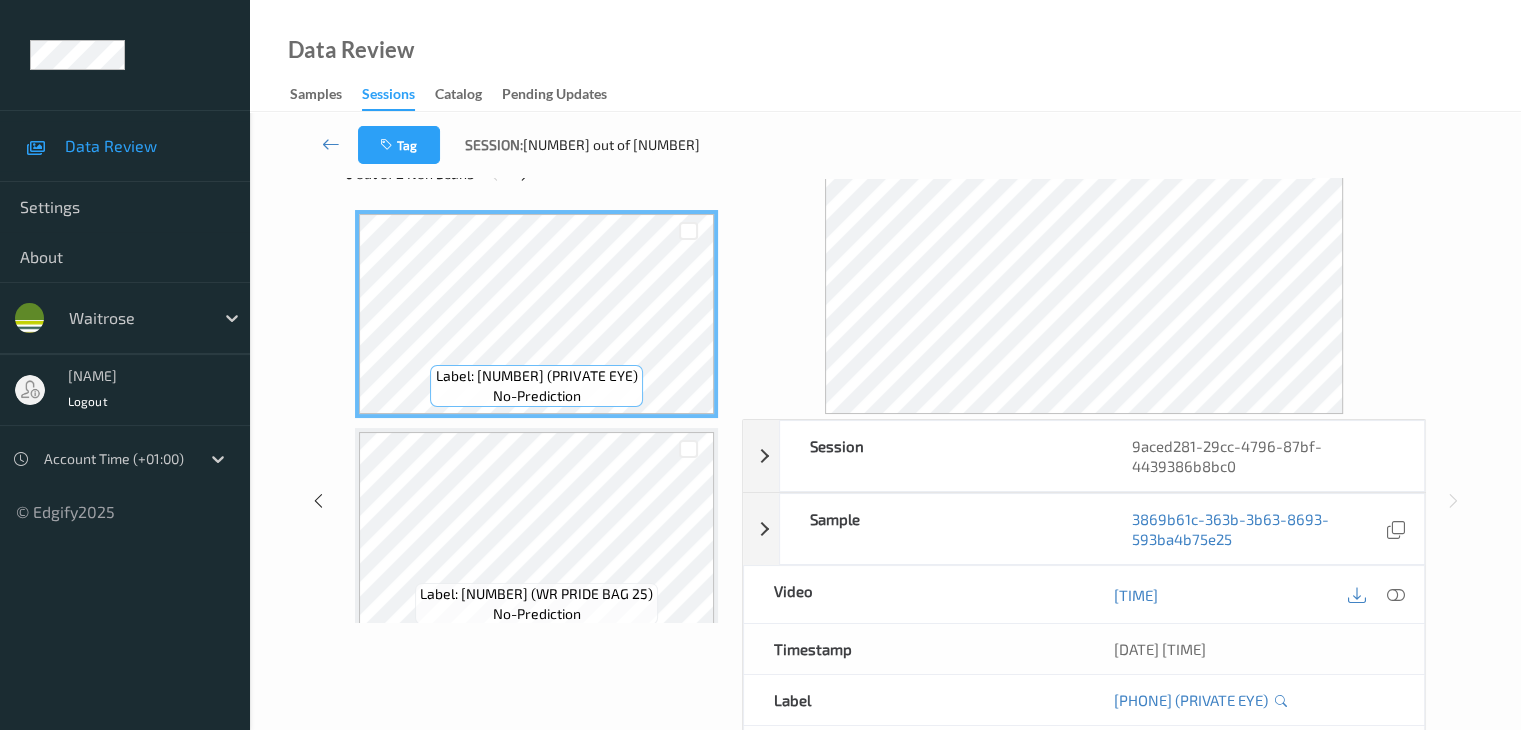scroll, scrollTop: 0, scrollLeft: 0, axis: both 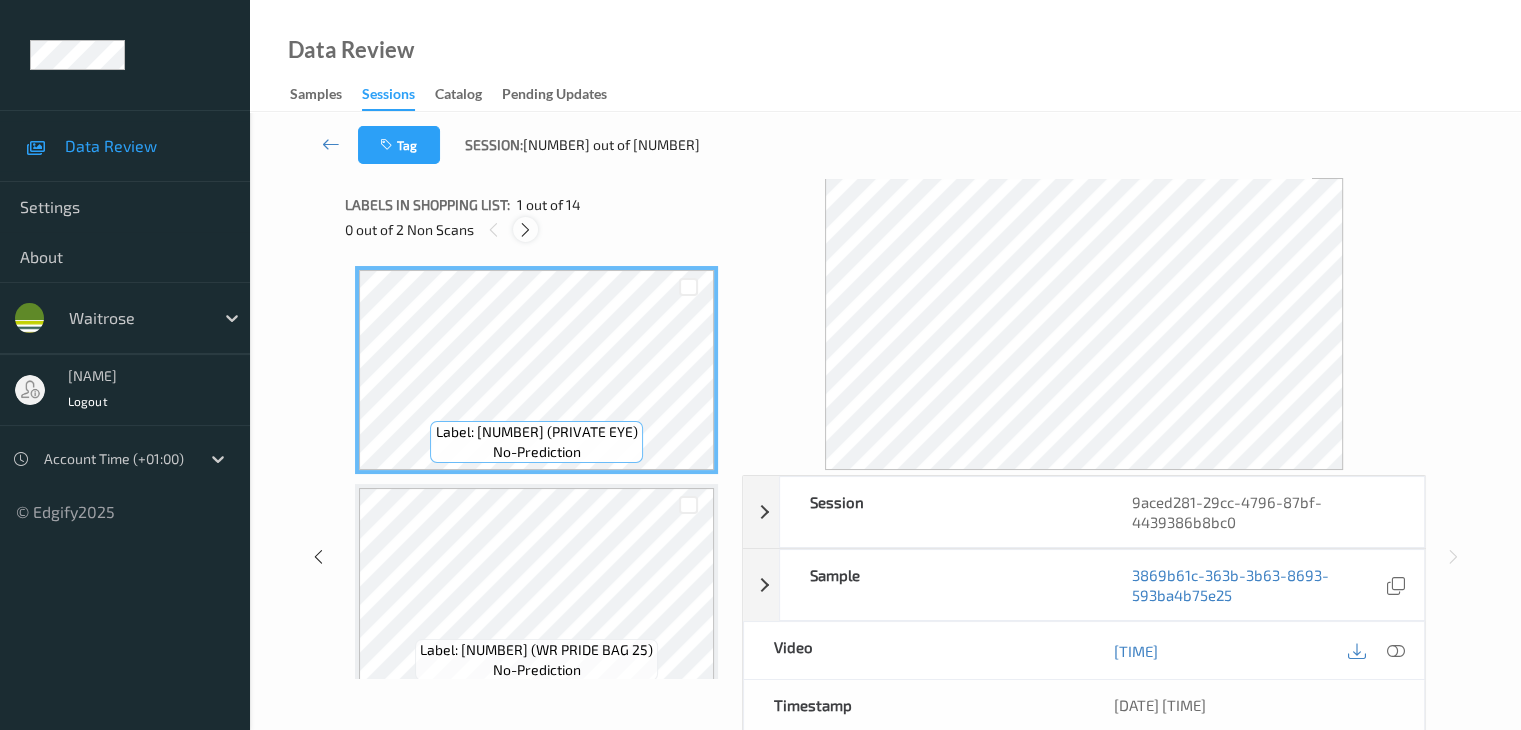 click at bounding box center [525, 230] 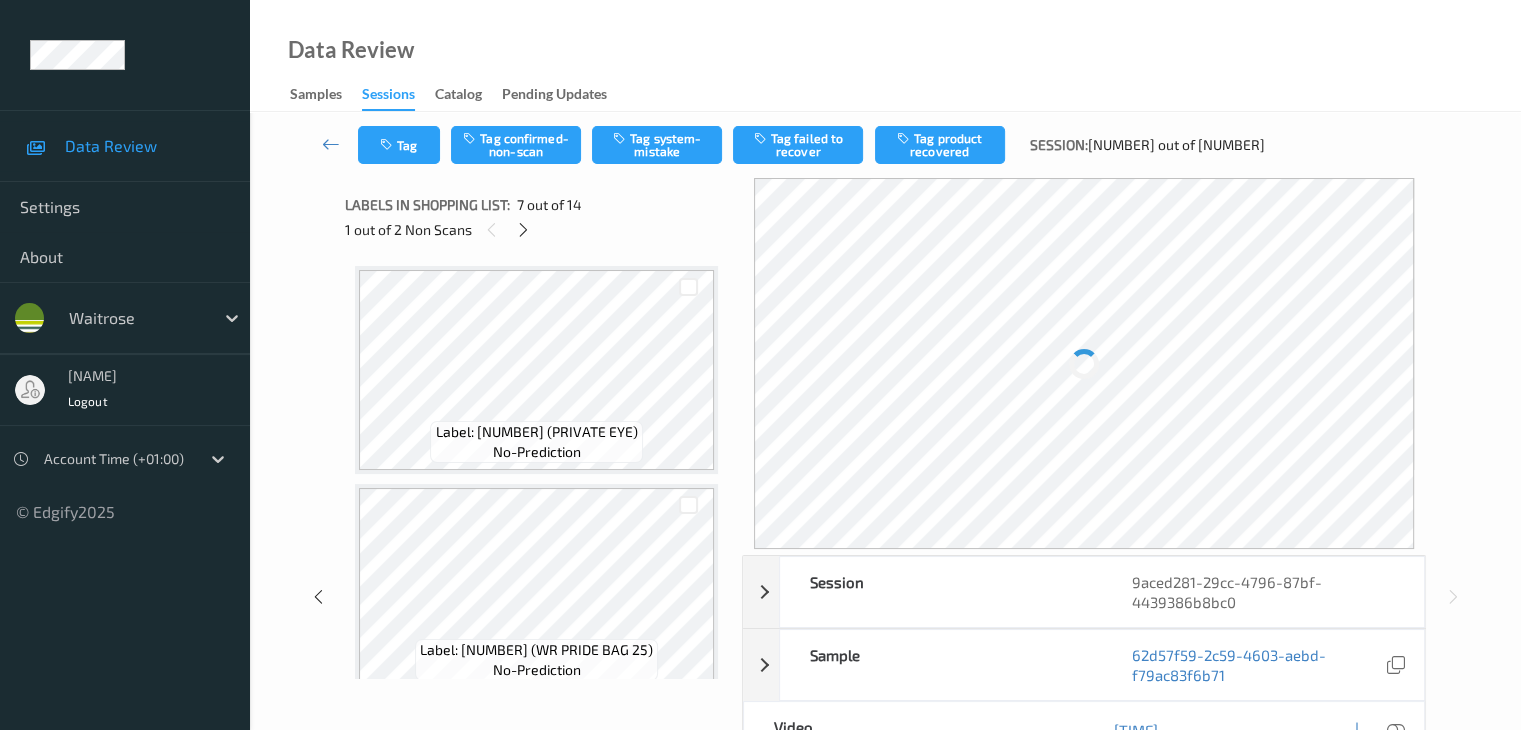 scroll, scrollTop: 1100, scrollLeft: 0, axis: vertical 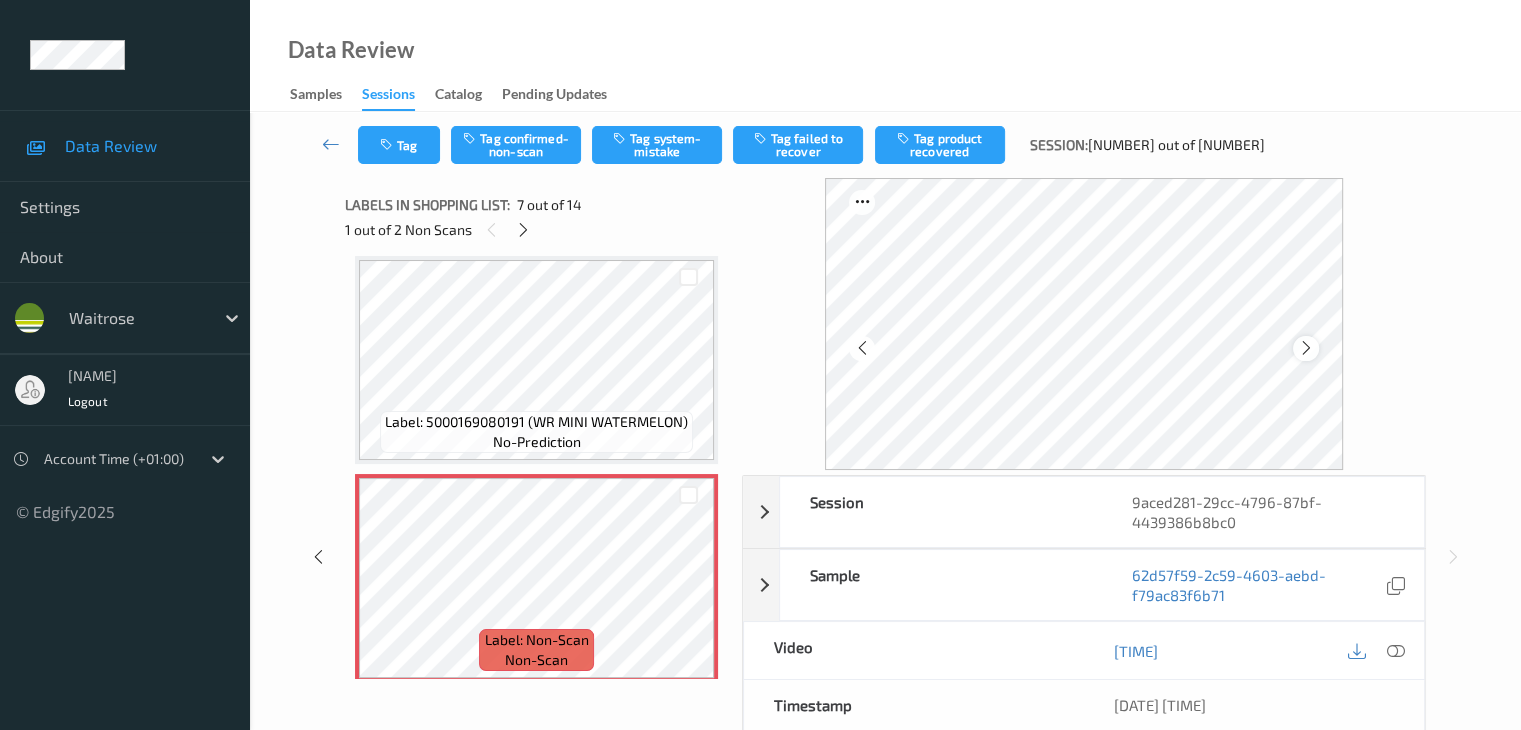 click at bounding box center [1306, 348] 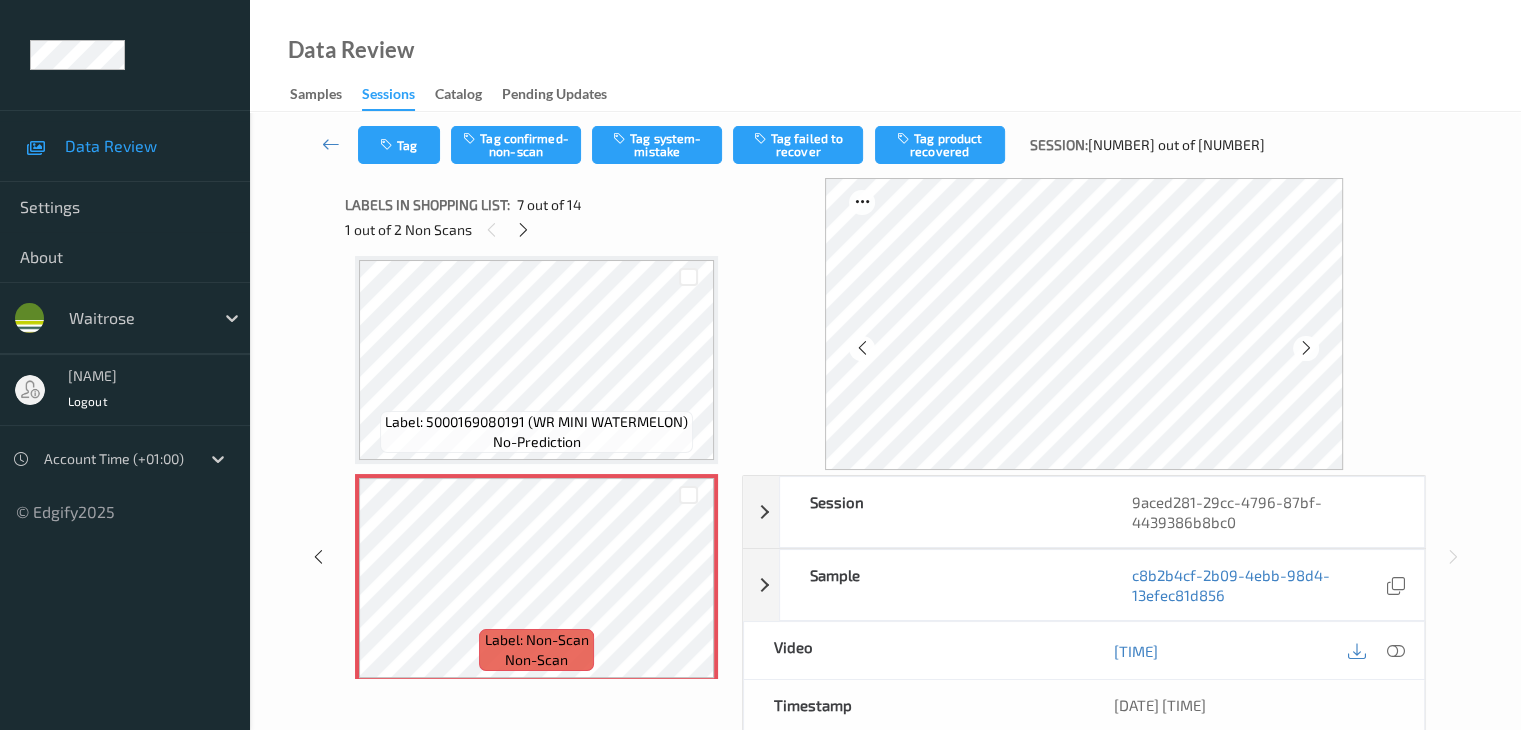 click at bounding box center [1306, 348] 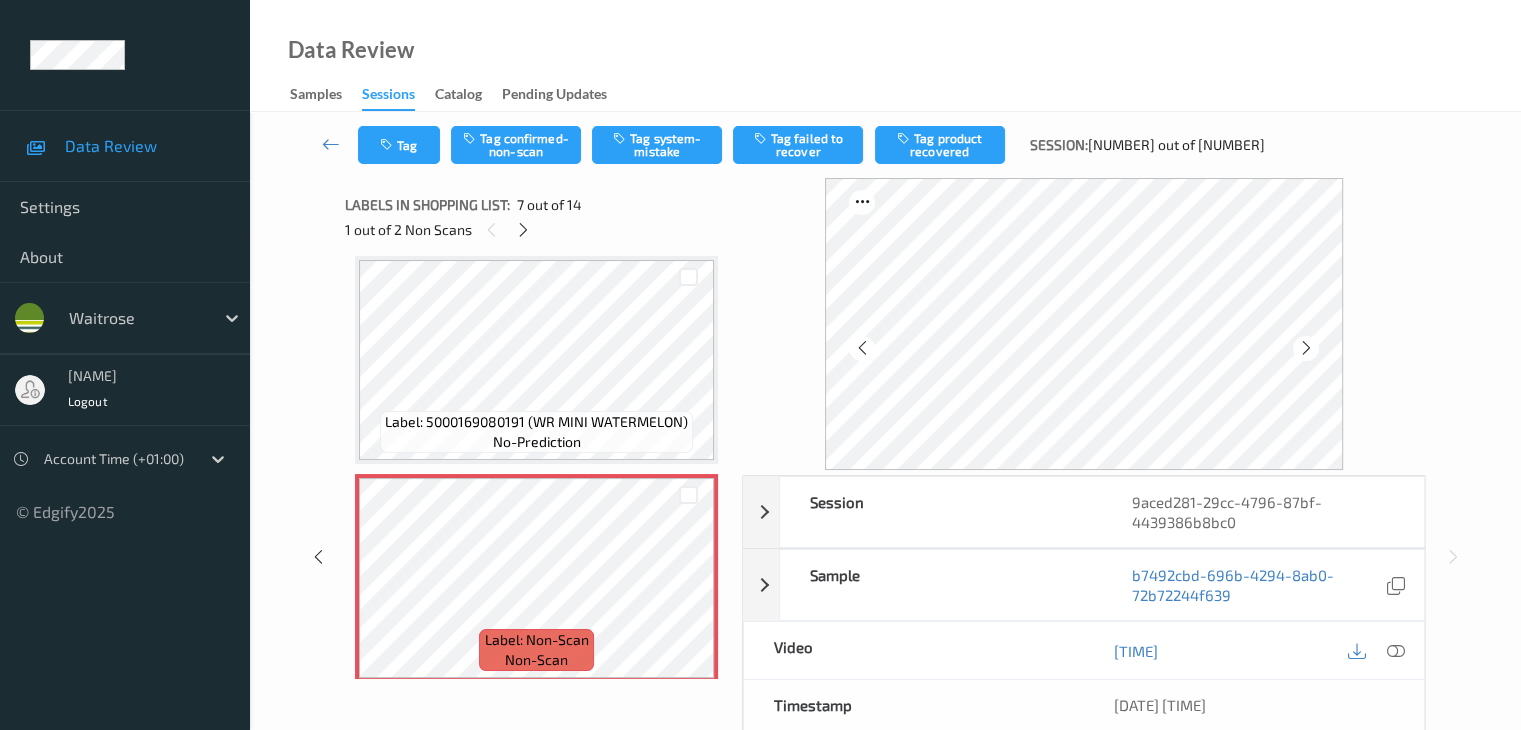 click at bounding box center [1306, 348] 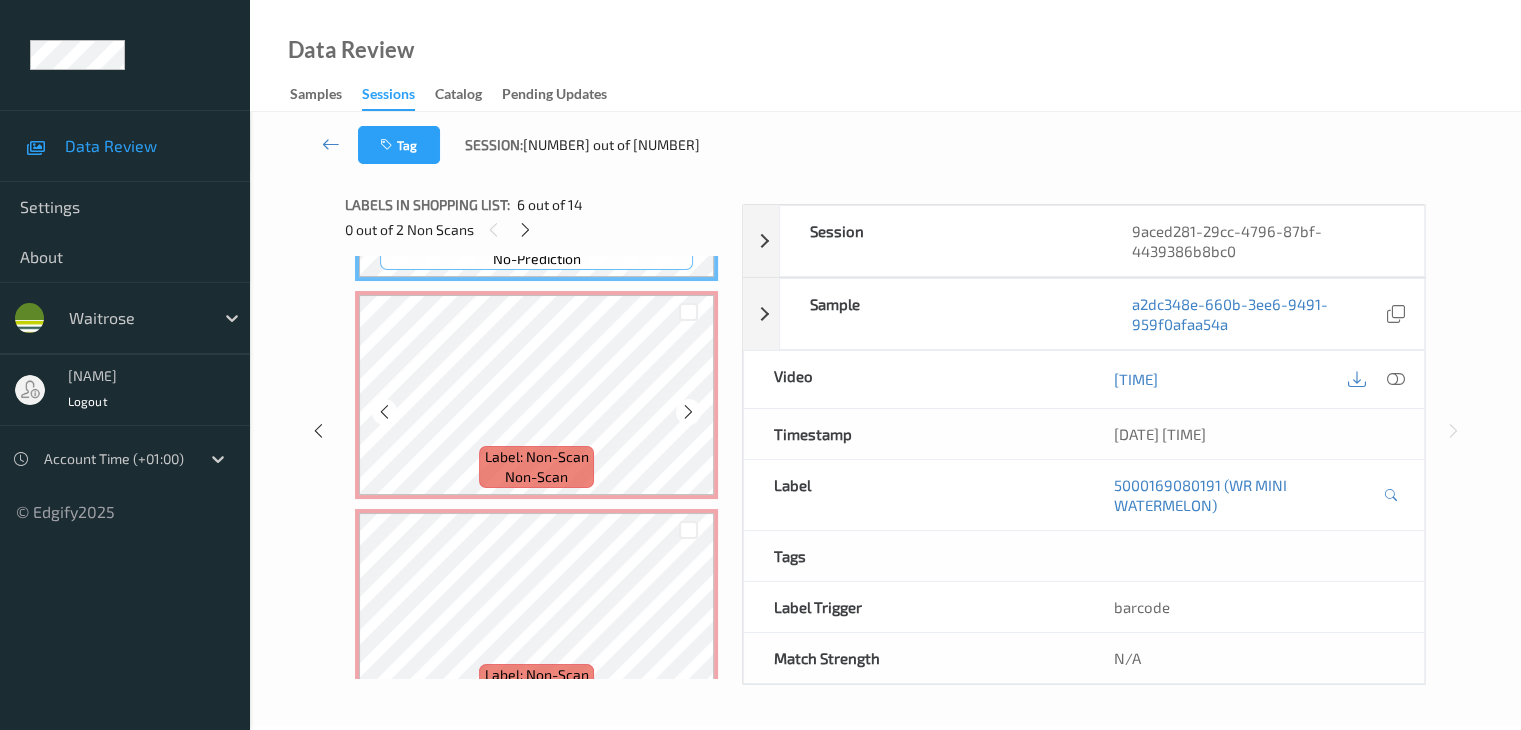scroll, scrollTop: 1300, scrollLeft: 0, axis: vertical 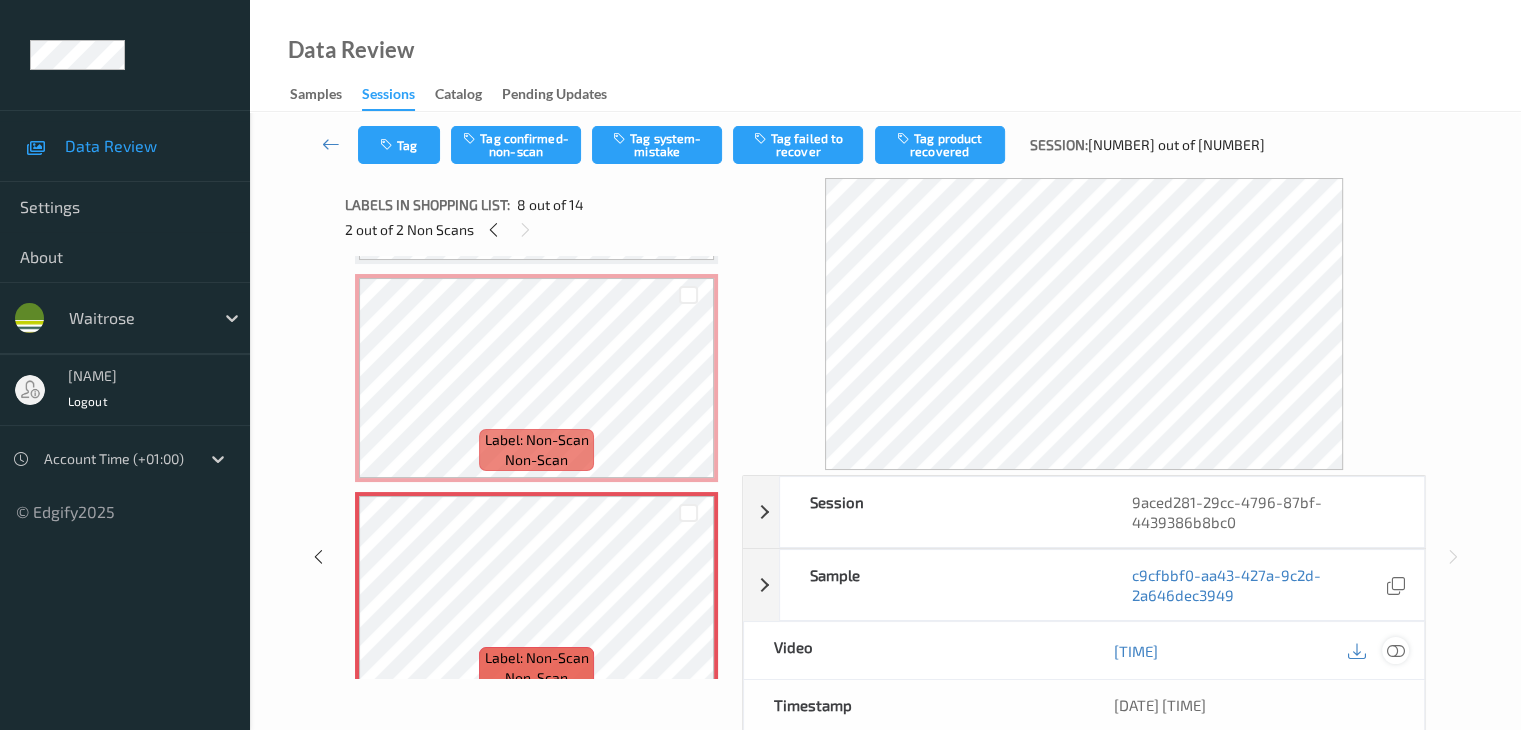 click at bounding box center (1395, 651) 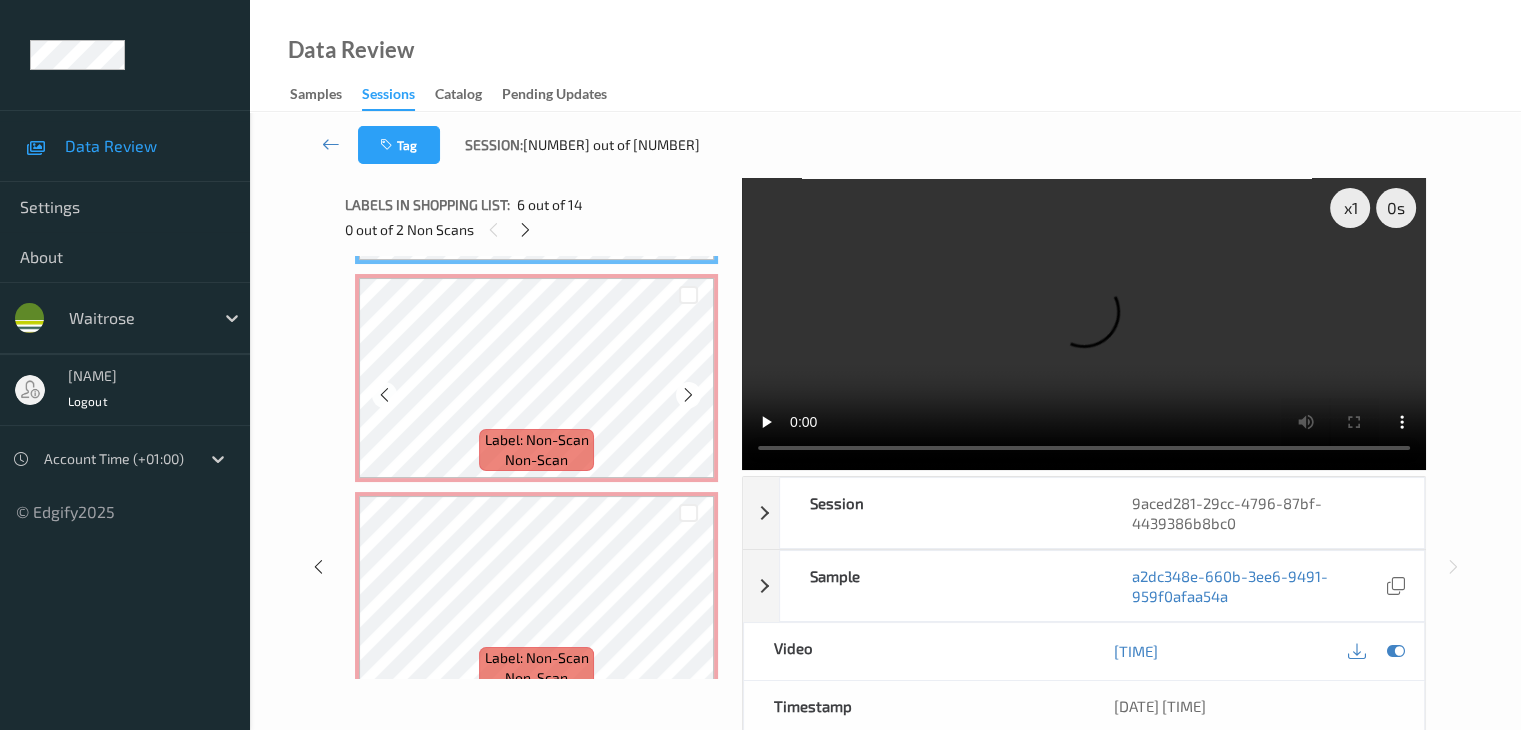 scroll, scrollTop: 1100, scrollLeft: 0, axis: vertical 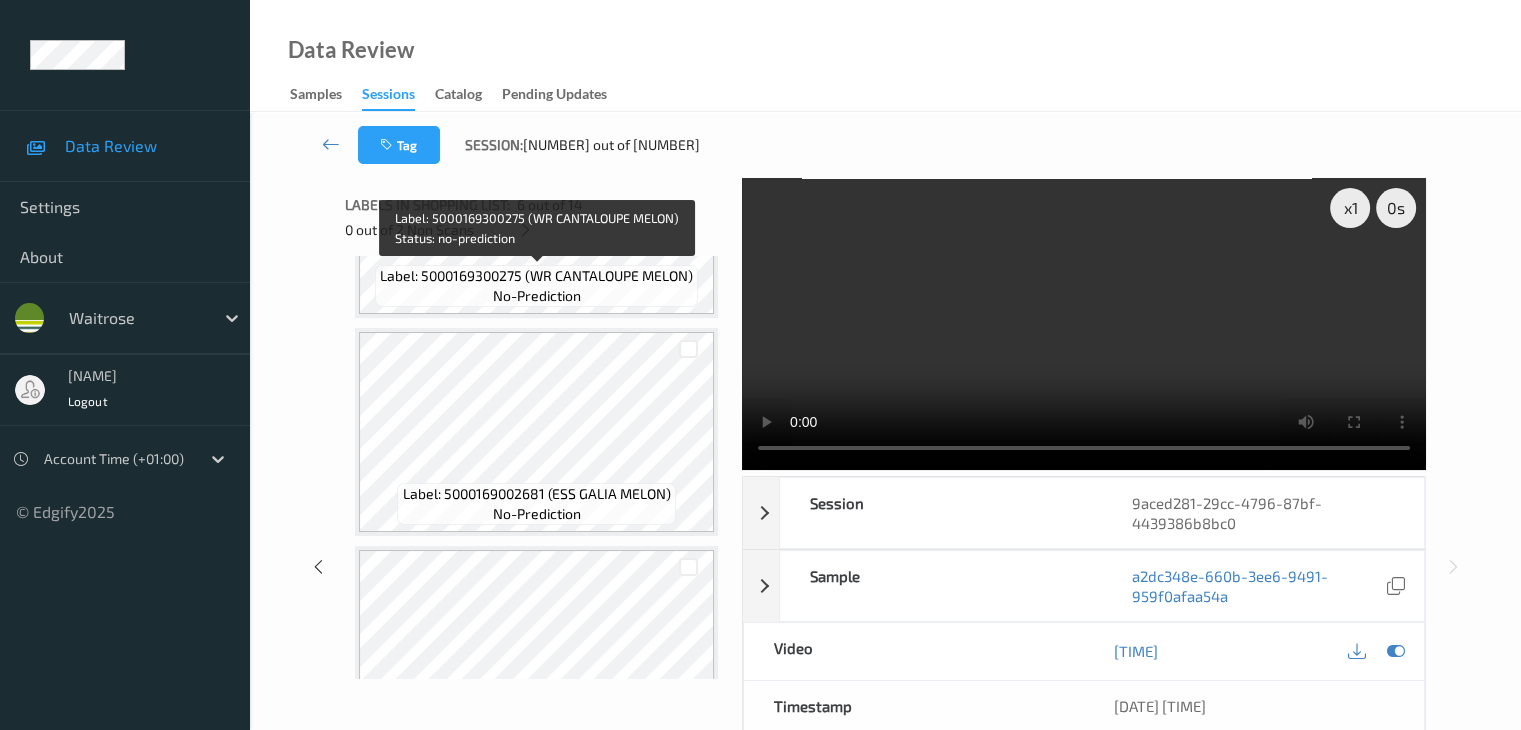 click on "Label: 5000169300275 (WR CANTALOUPE MELON) no-prediction" at bounding box center (536, 286) 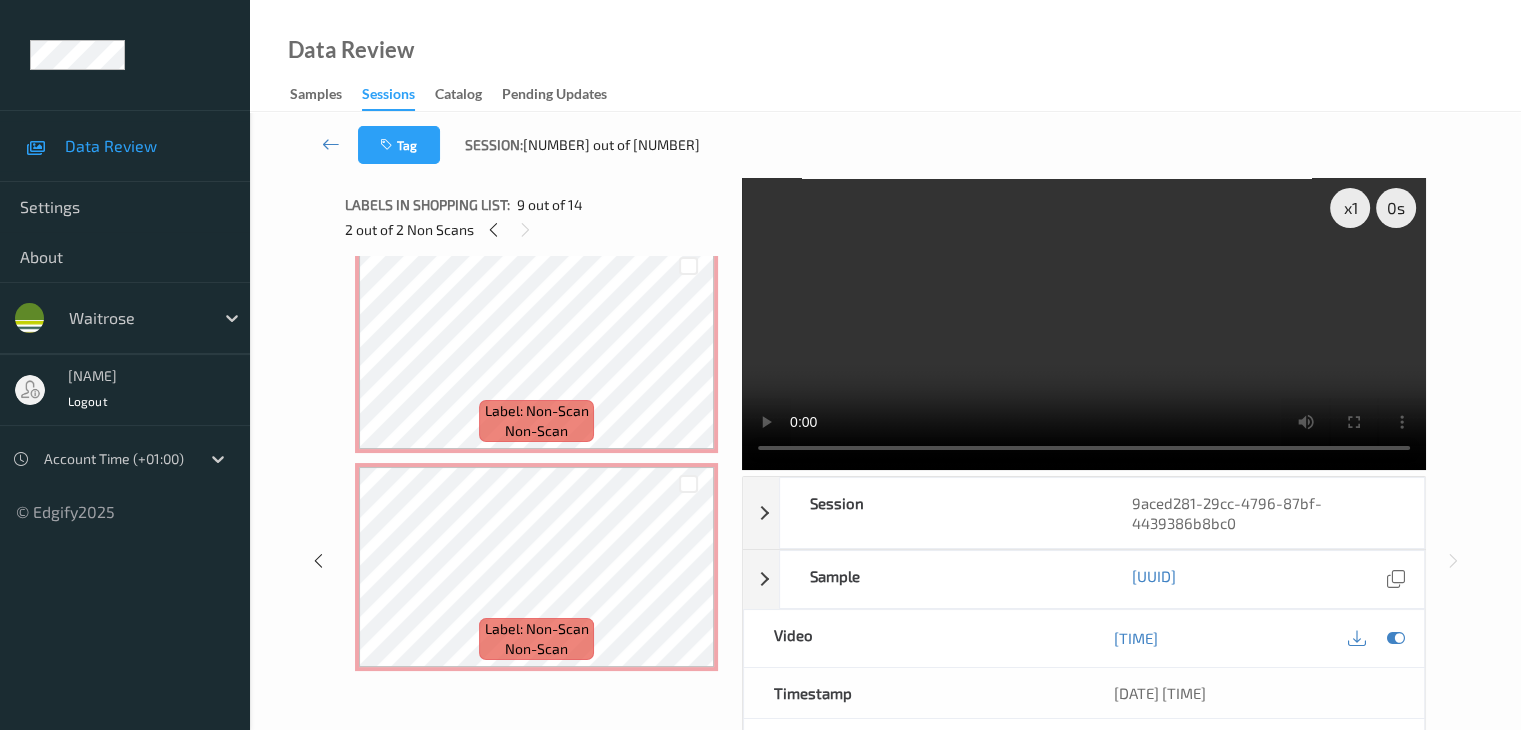scroll, scrollTop: 1300, scrollLeft: 0, axis: vertical 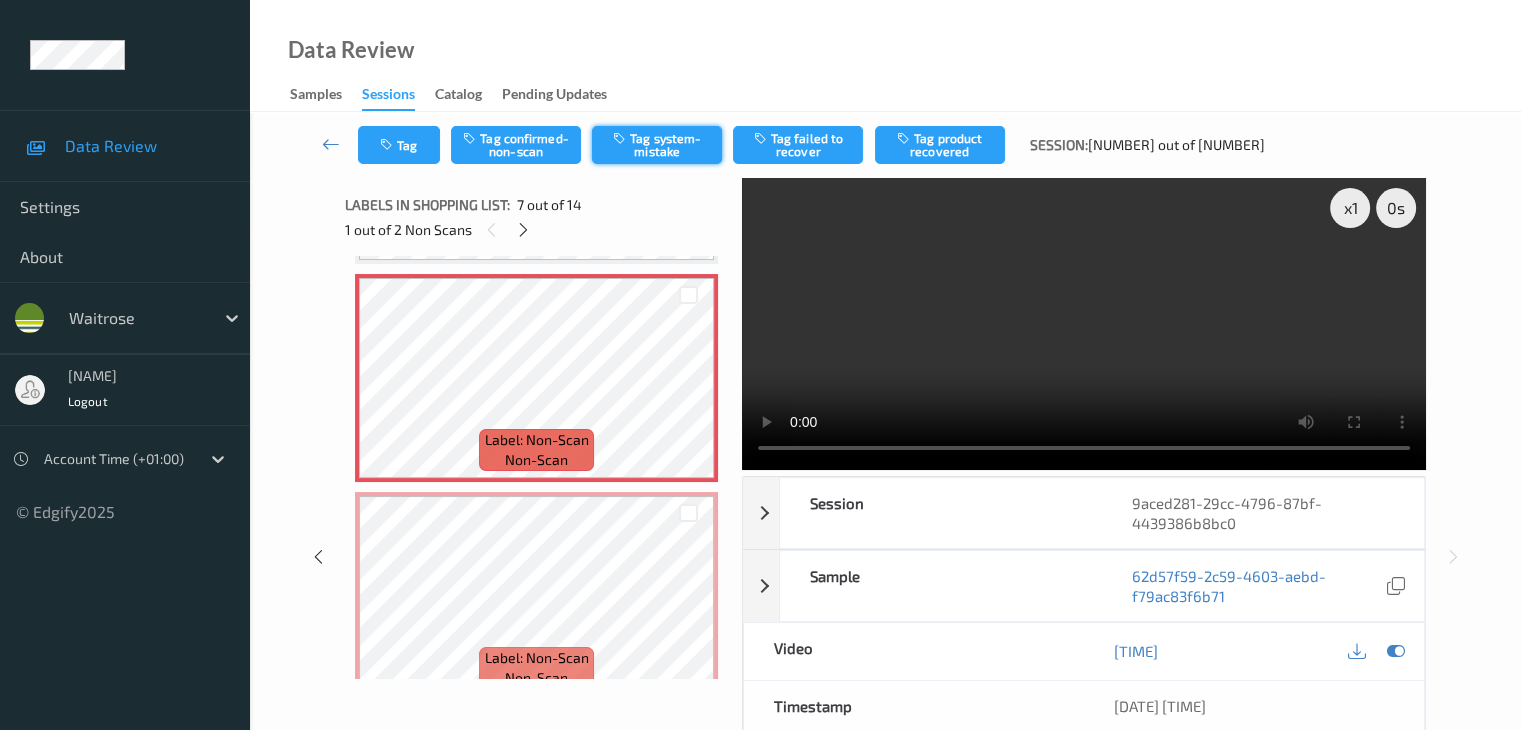 click on "Tag   system-mistake" at bounding box center (657, 145) 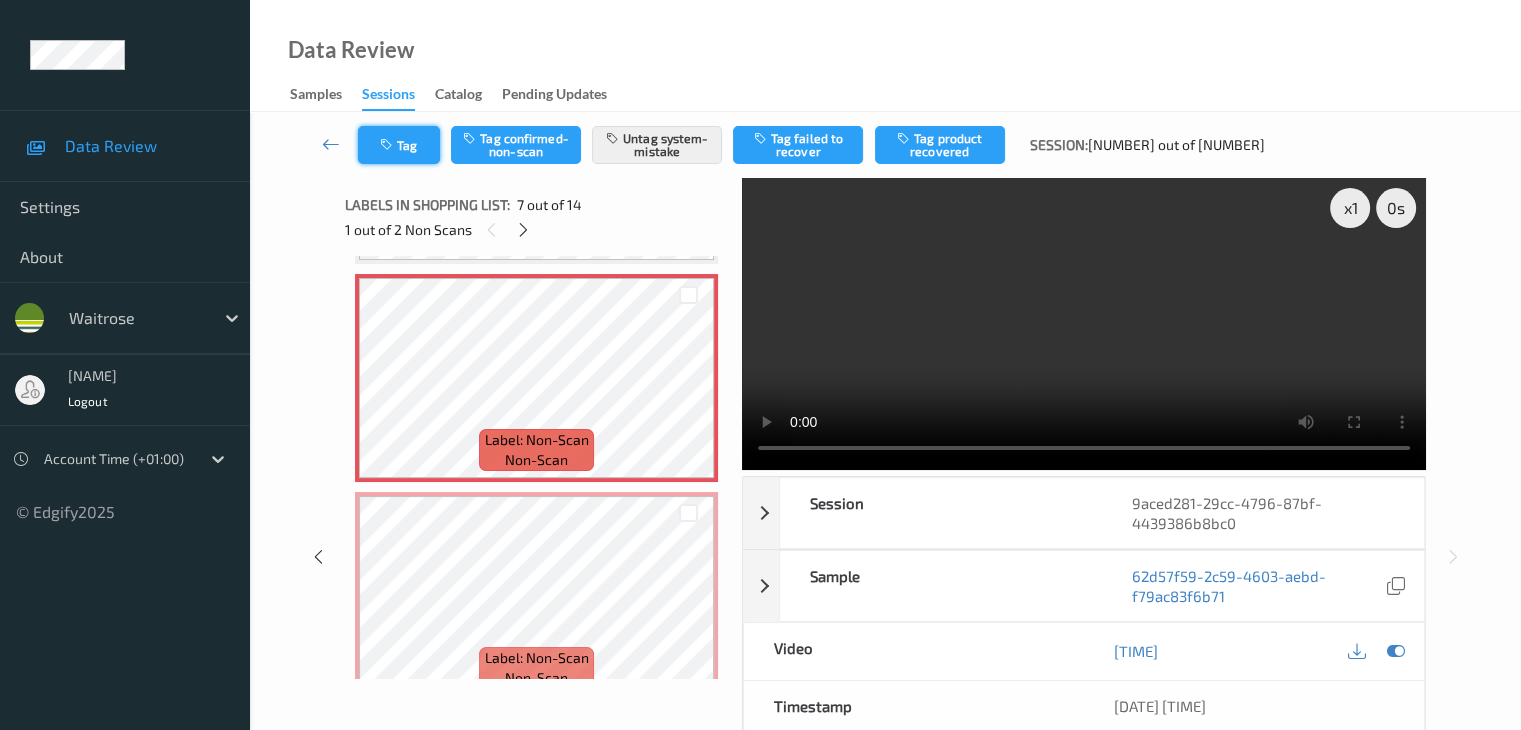click on "Tag" at bounding box center (399, 145) 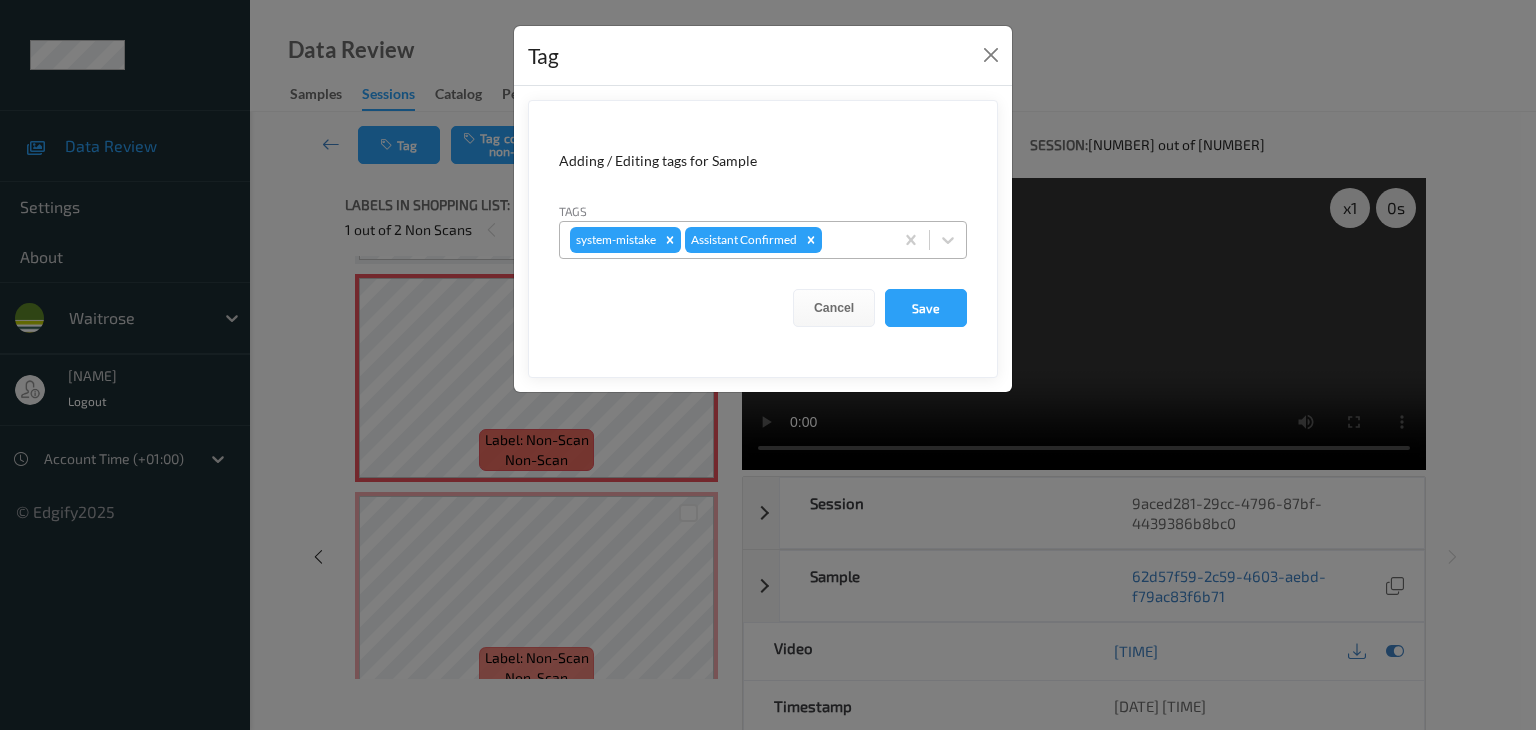 click at bounding box center [854, 240] 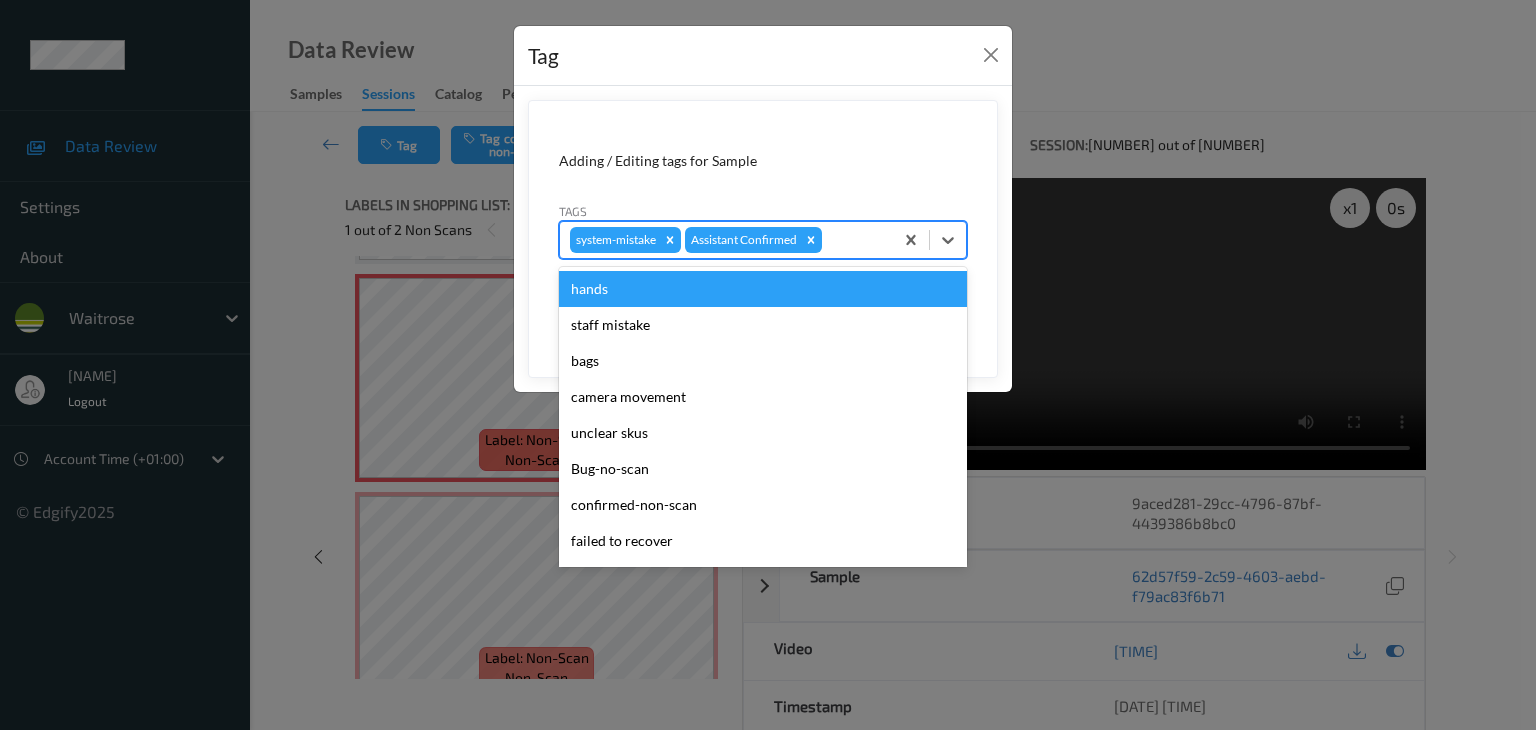 type on "u" 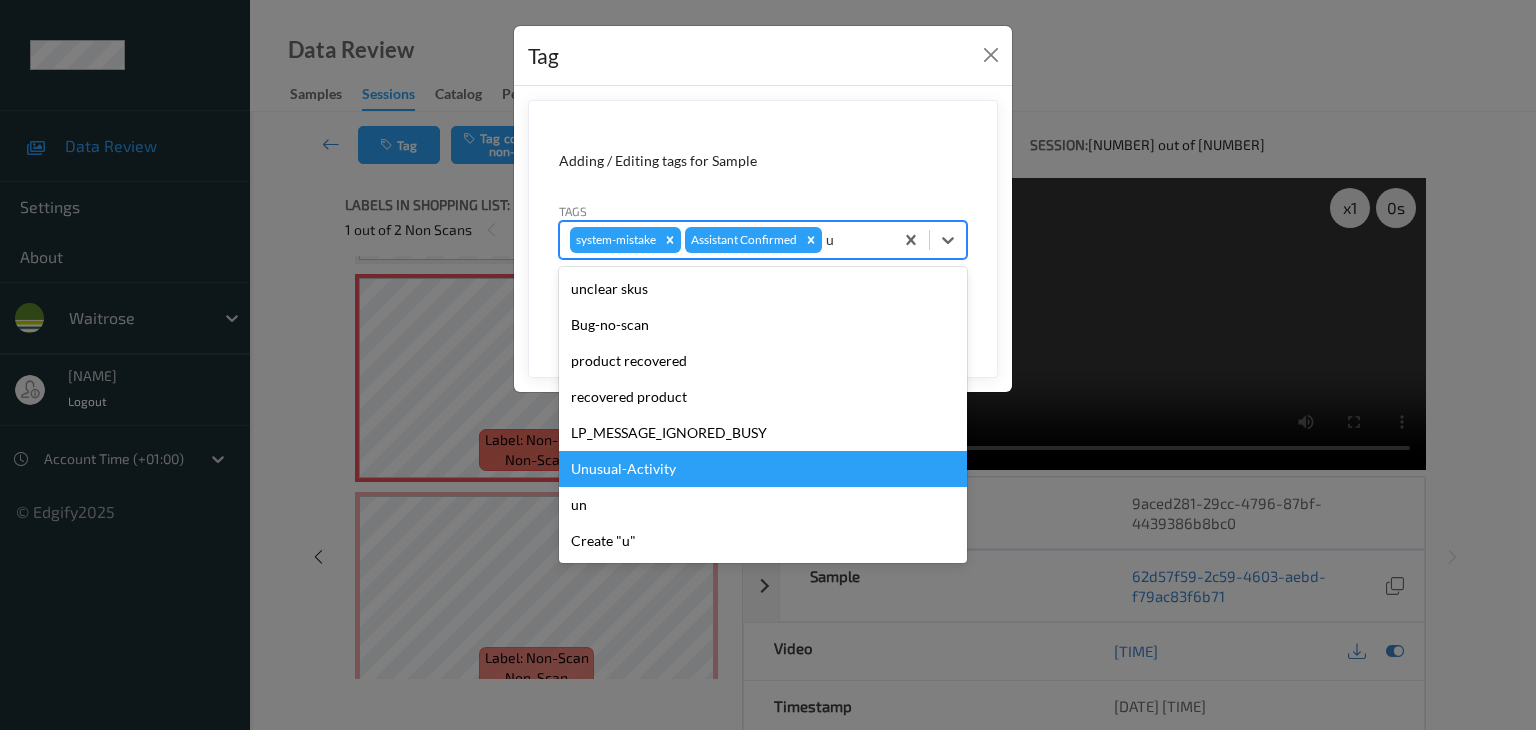 click on "Unusual-Activity" at bounding box center [763, 469] 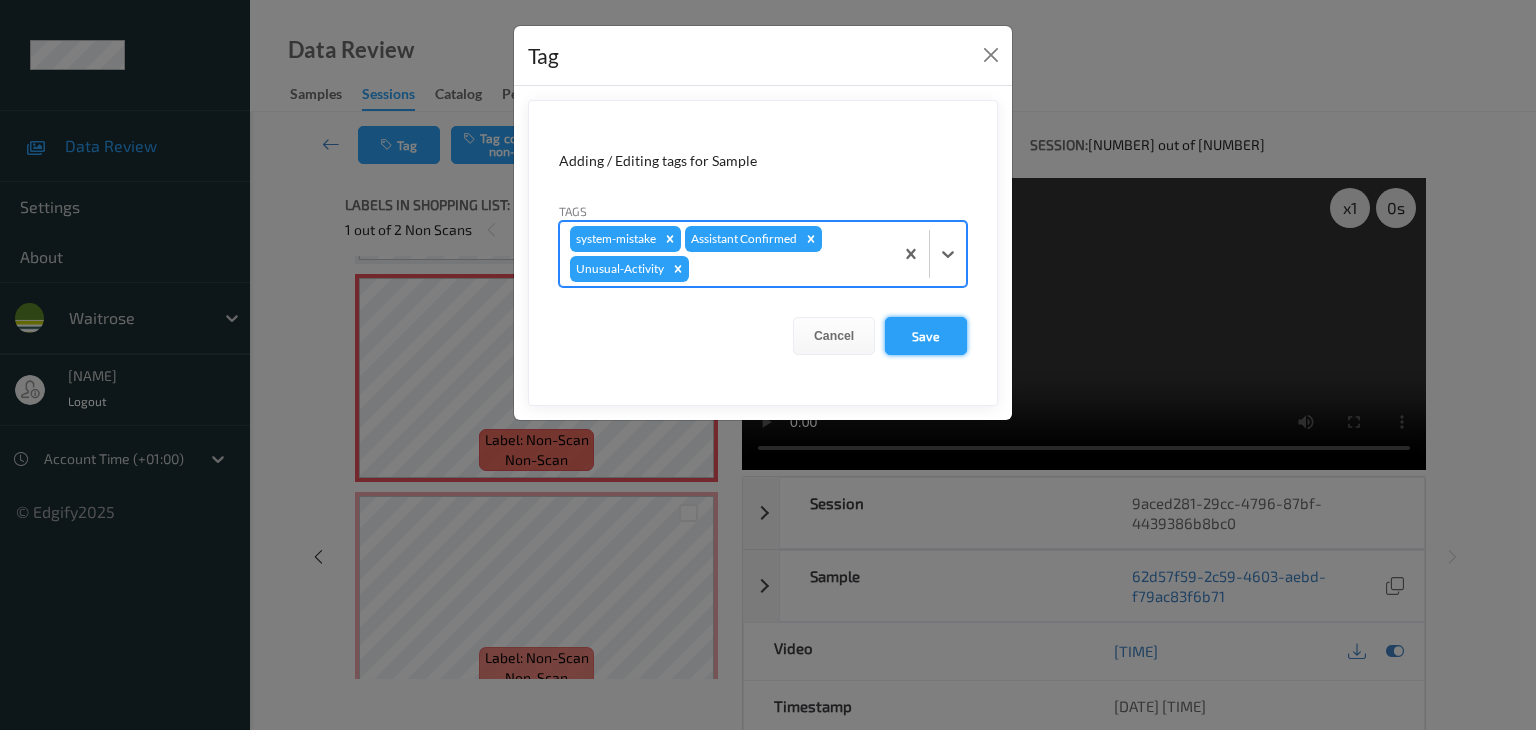 click on "Save" at bounding box center (926, 336) 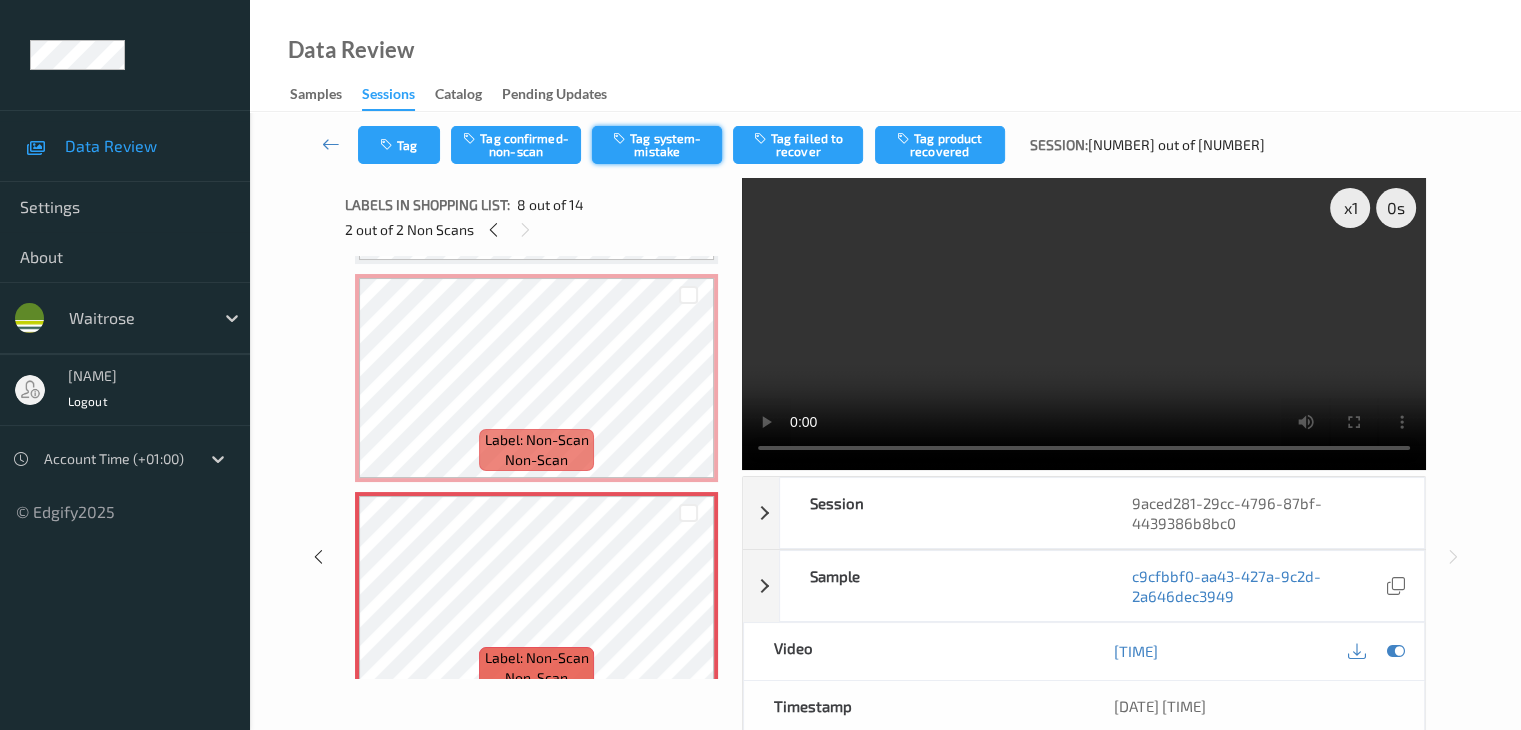 click on "Tag   system-mistake" at bounding box center [657, 145] 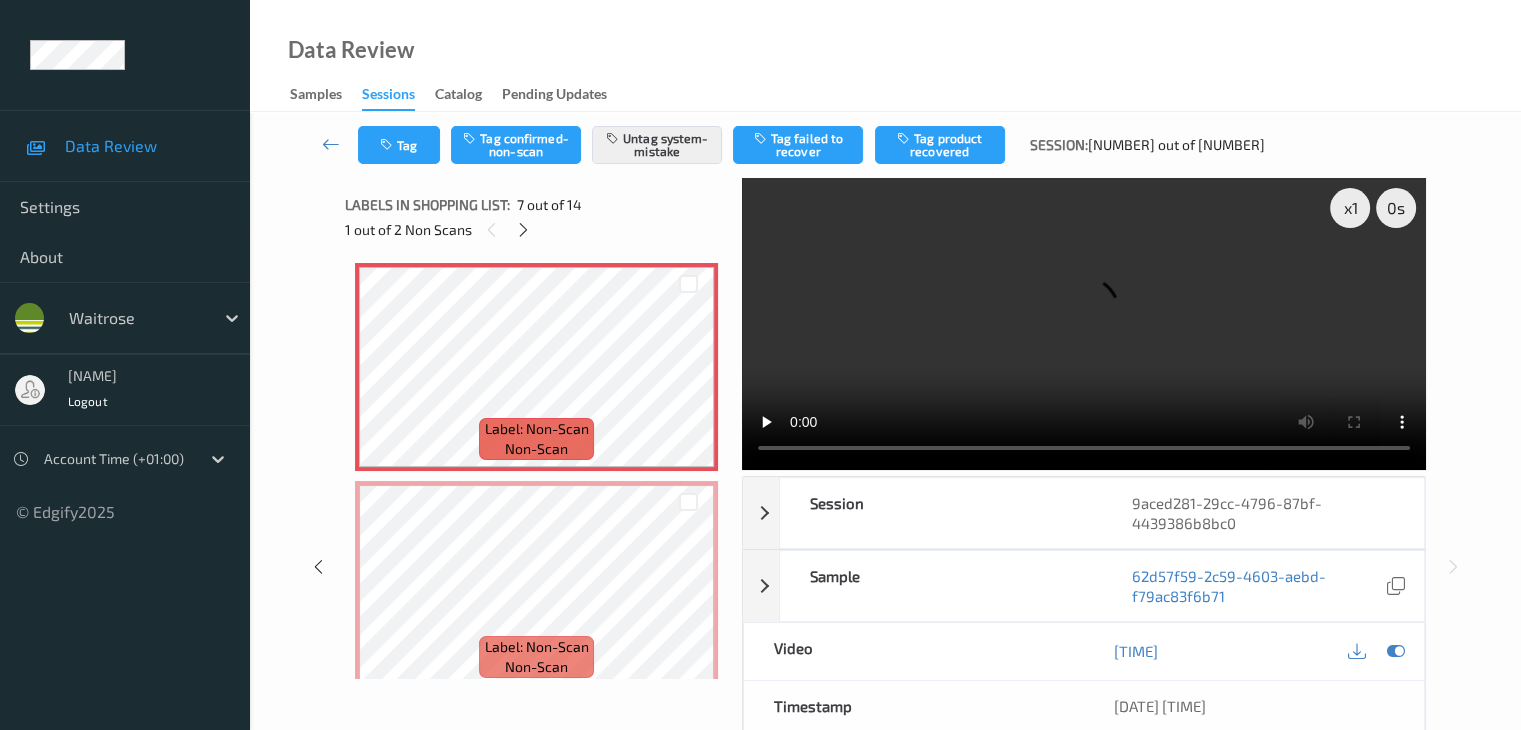 scroll, scrollTop: 1200, scrollLeft: 0, axis: vertical 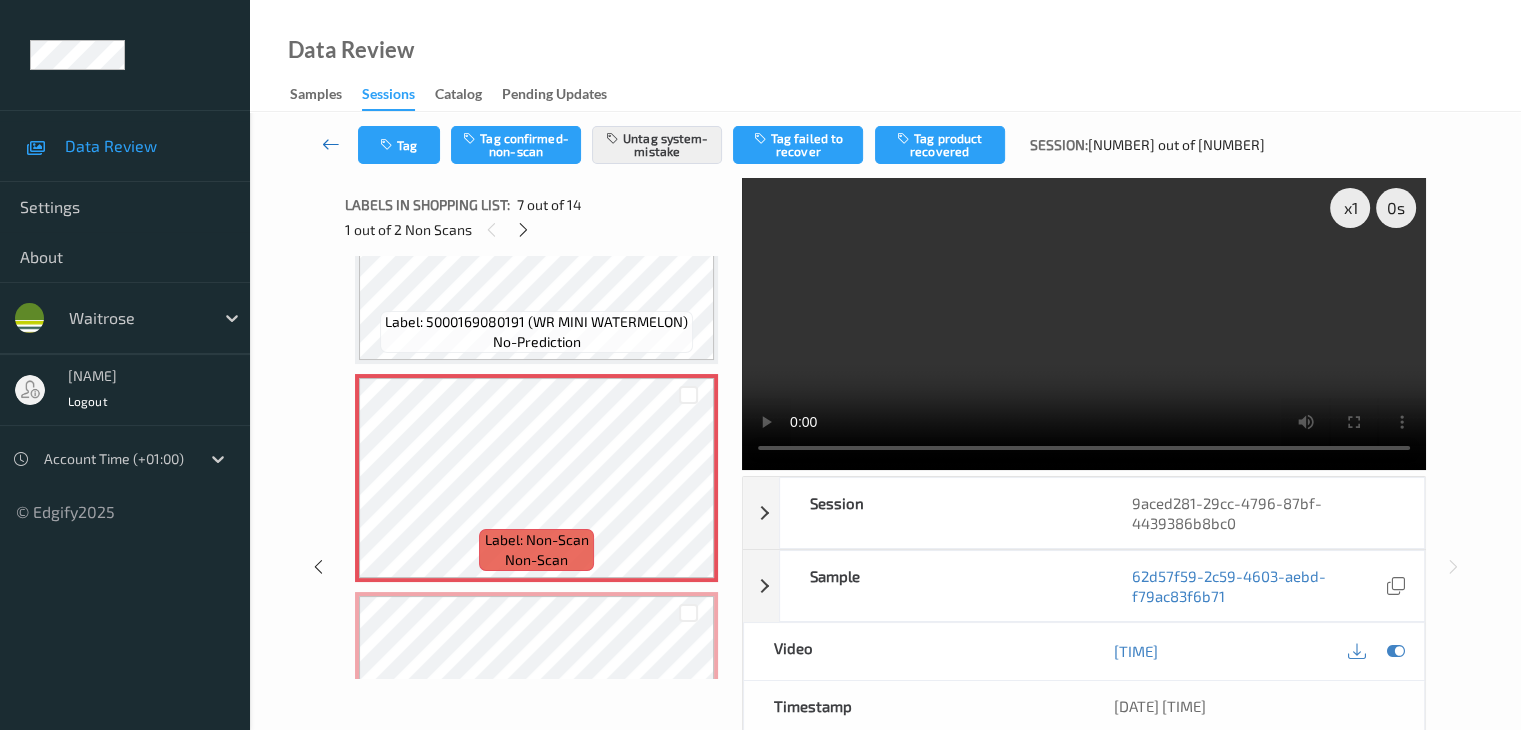 click at bounding box center (331, 144) 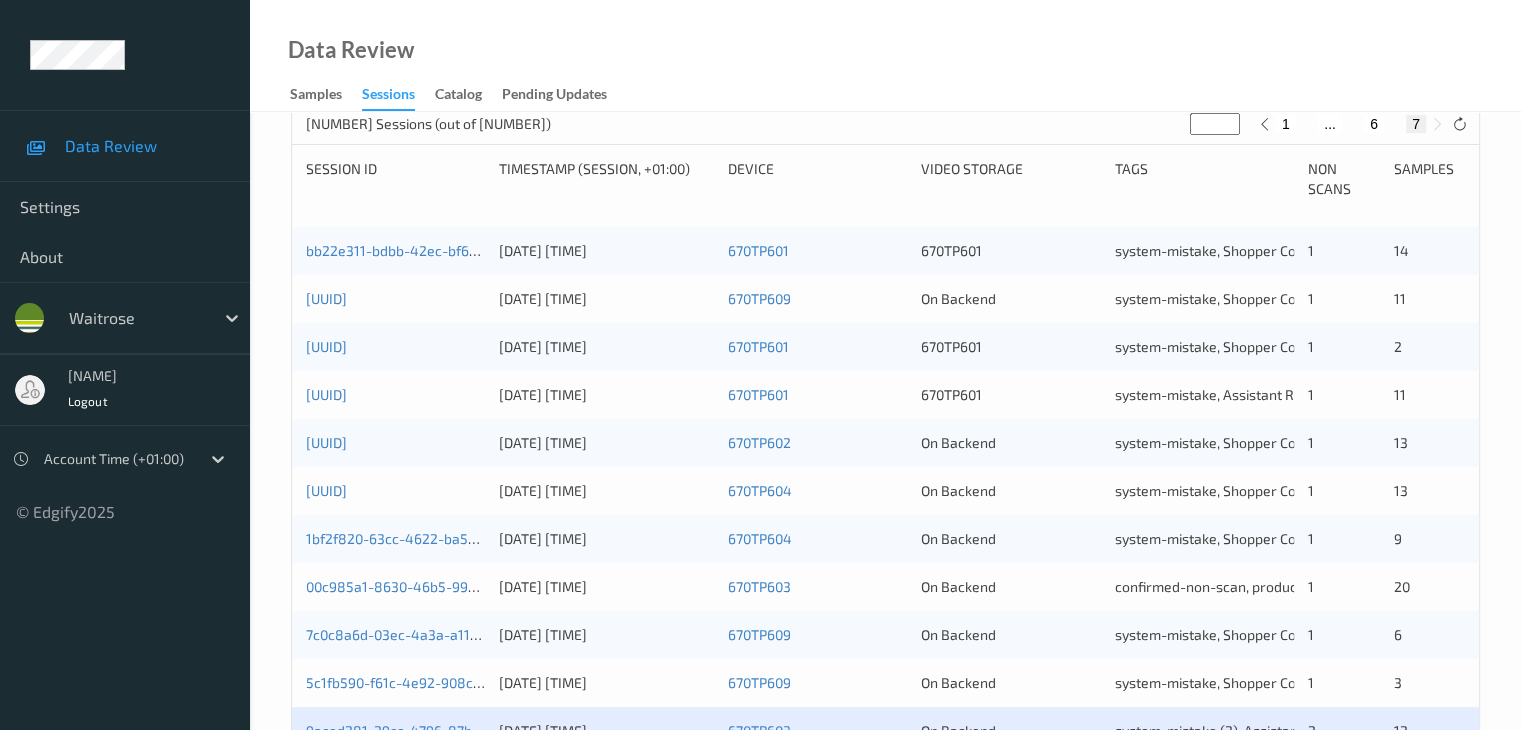 scroll, scrollTop: 300, scrollLeft: 0, axis: vertical 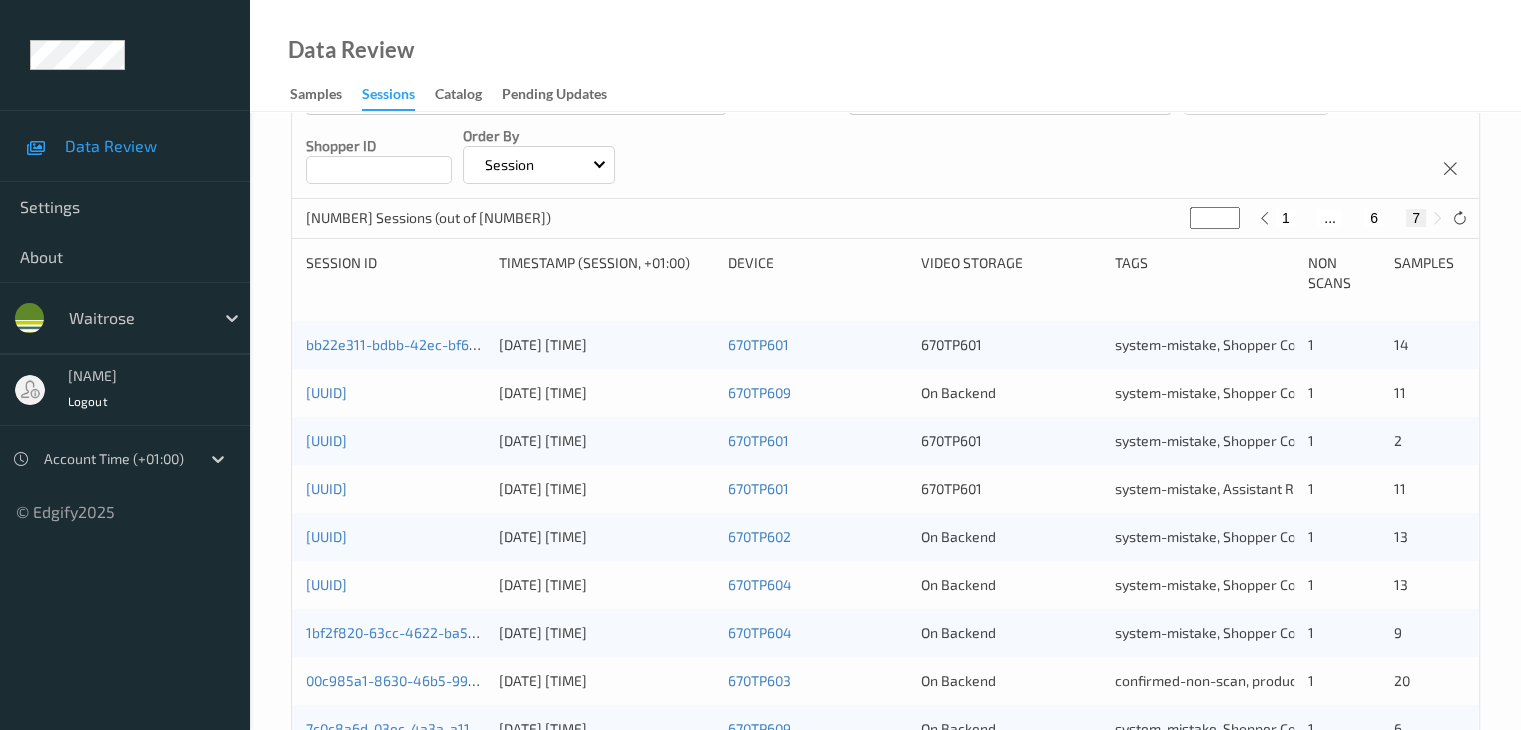 click on "6" at bounding box center [1374, 218] 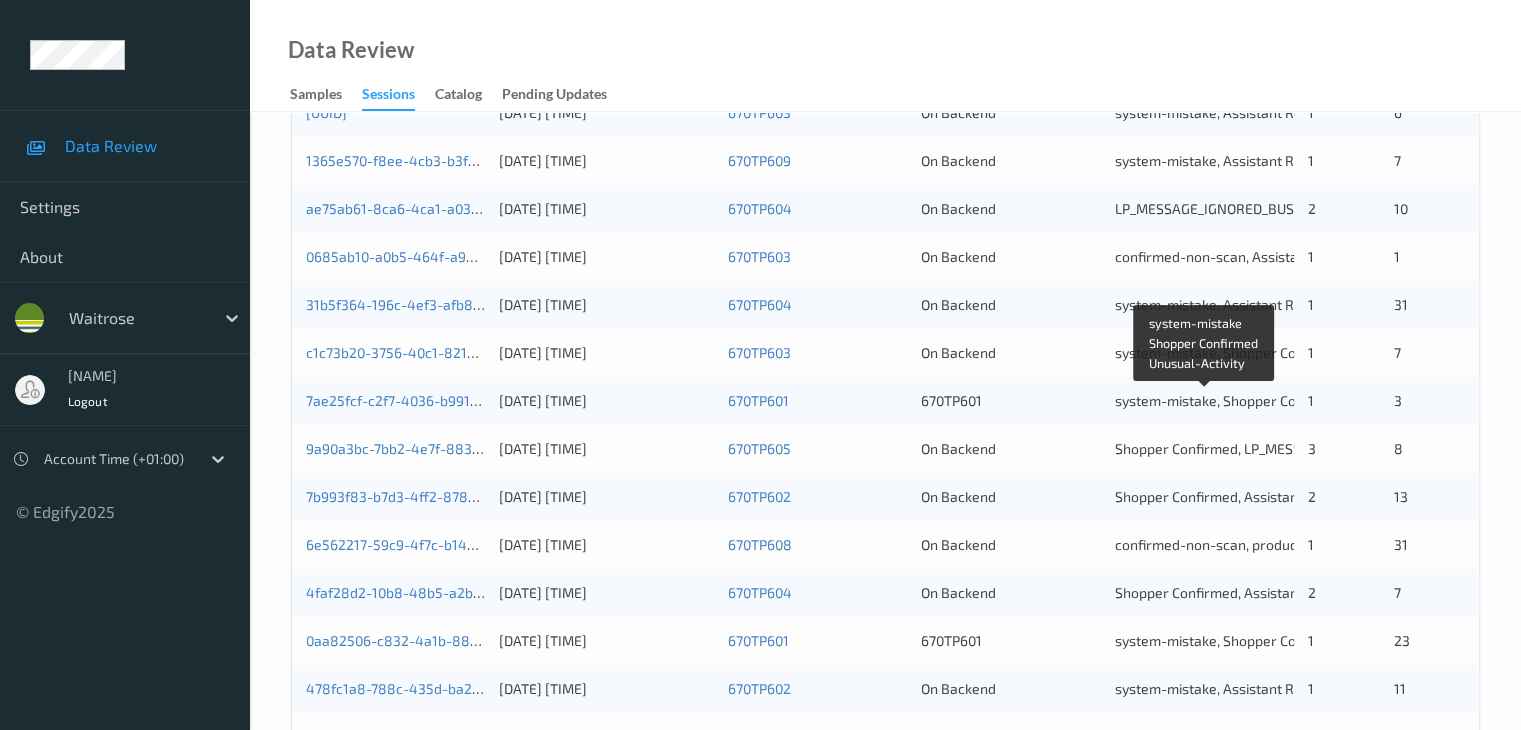 scroll, scrollTop: 332, scrollLeft: 0, axis: vertical 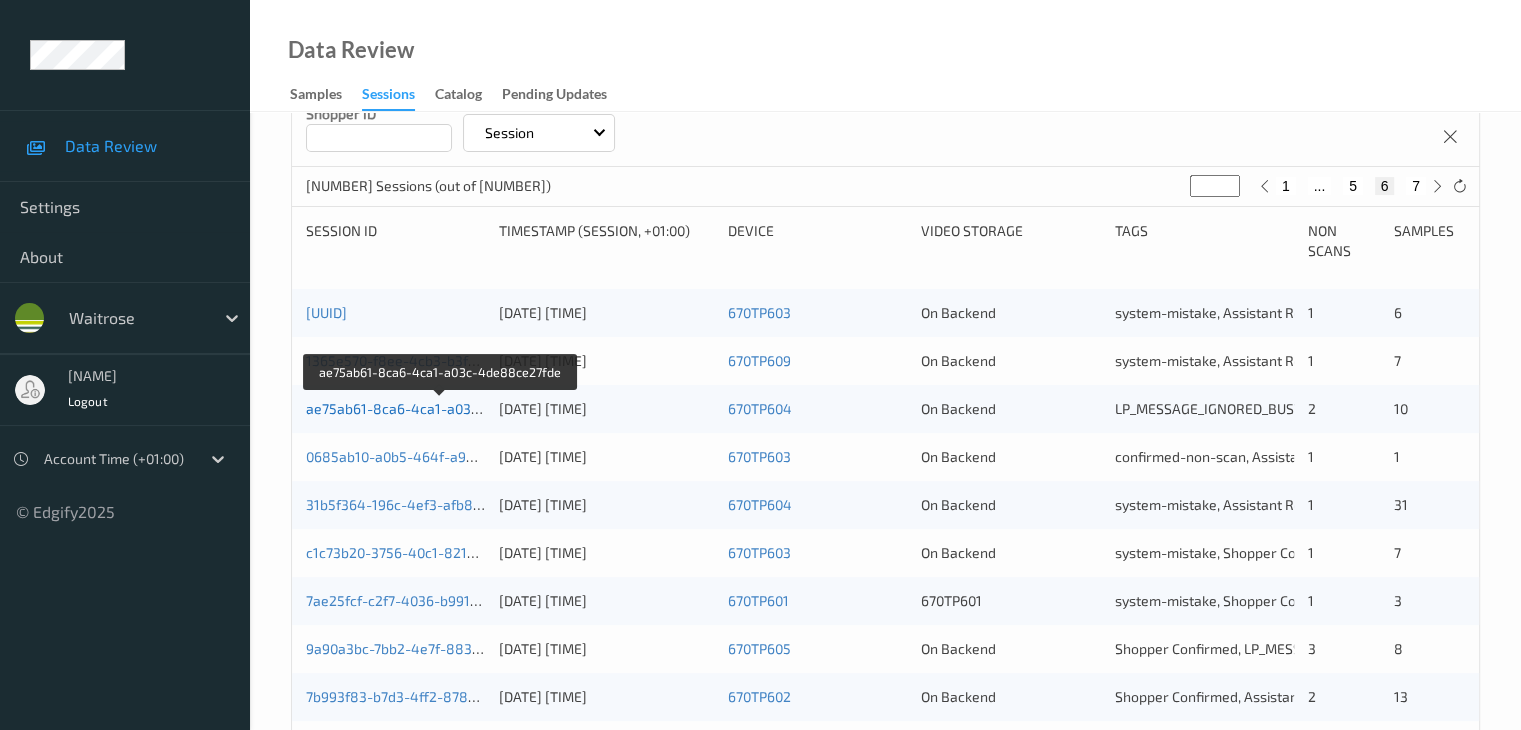 click on "[UUID]" at bounding box center (442, 408) 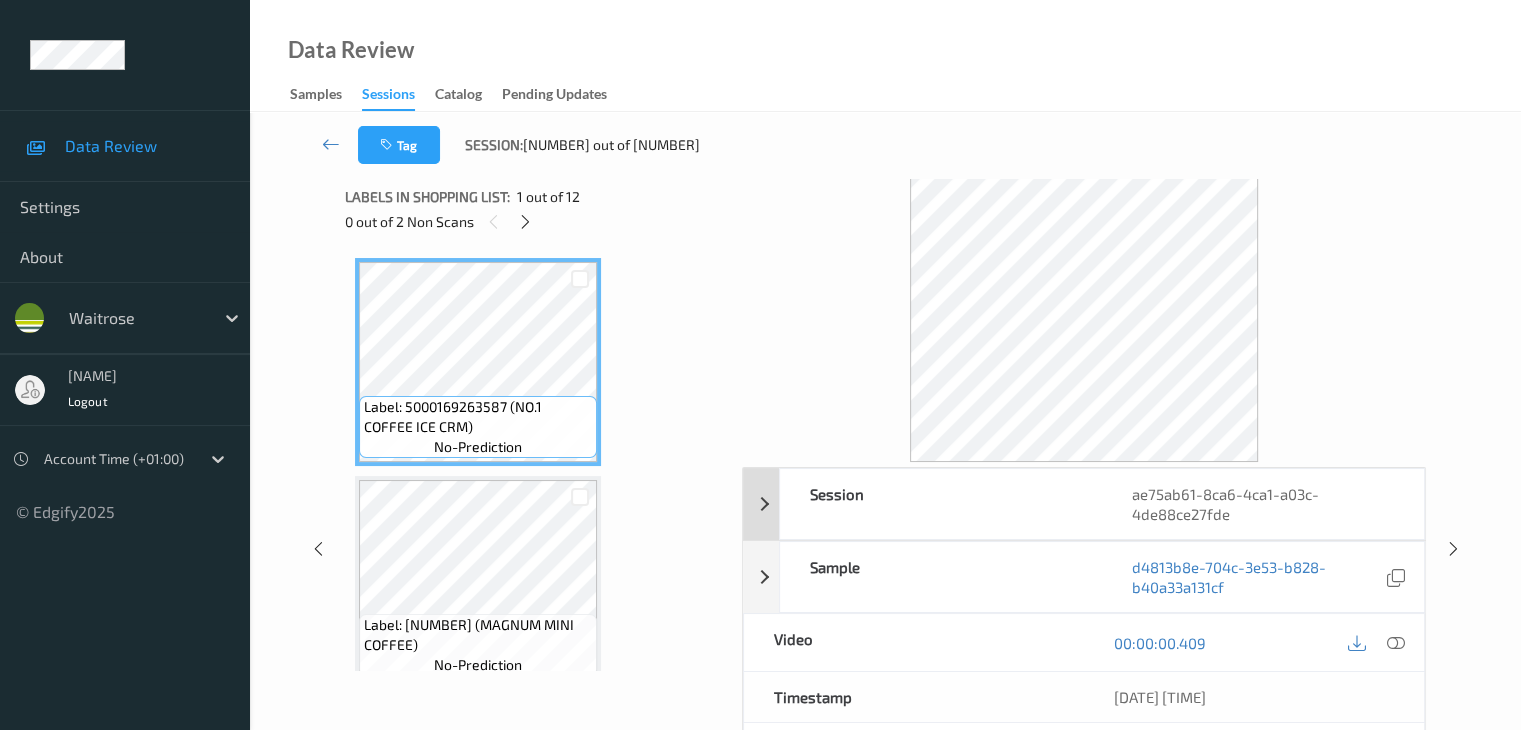 scroll, scrollTop: 0, scrollLeft: 0, axis: both 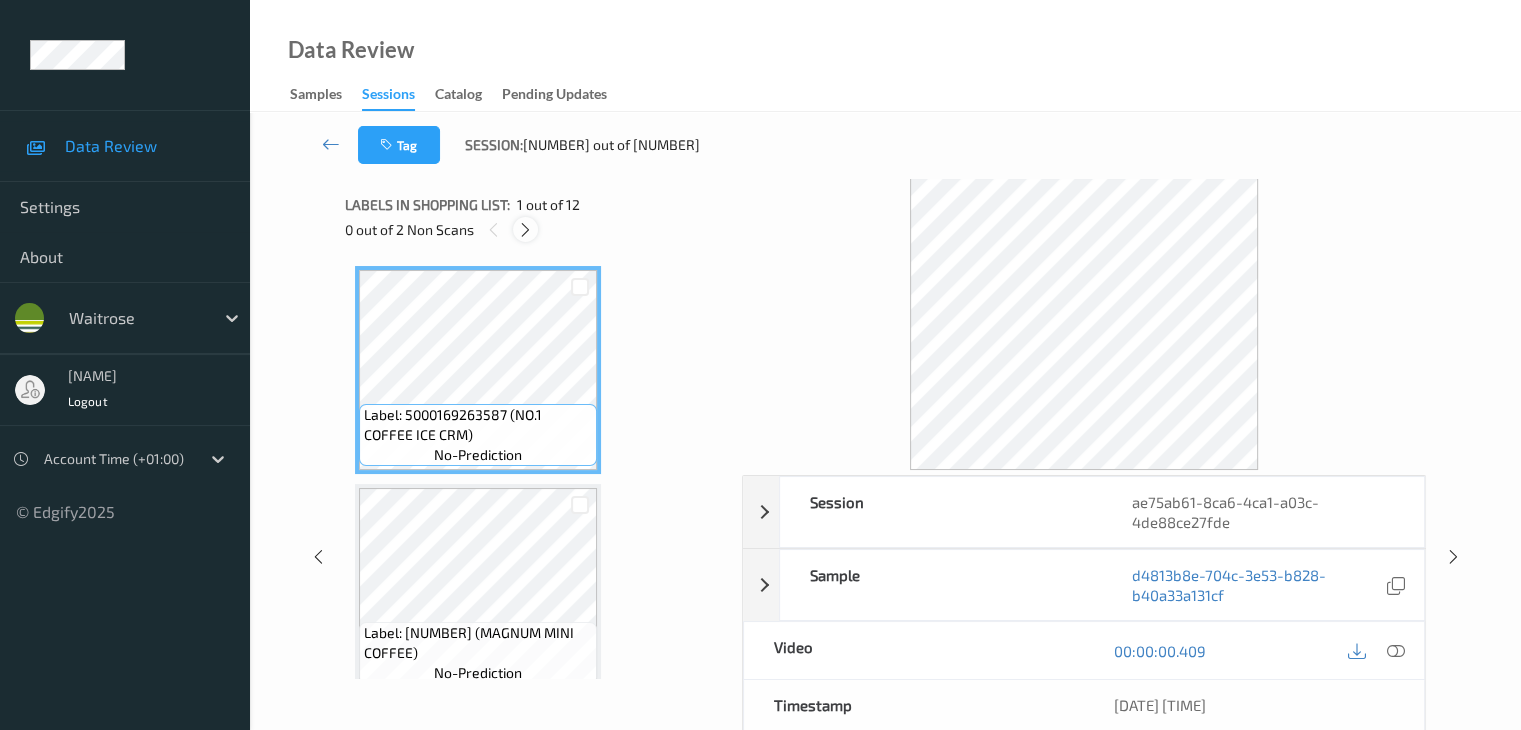 click at bounding box center (525, 230) 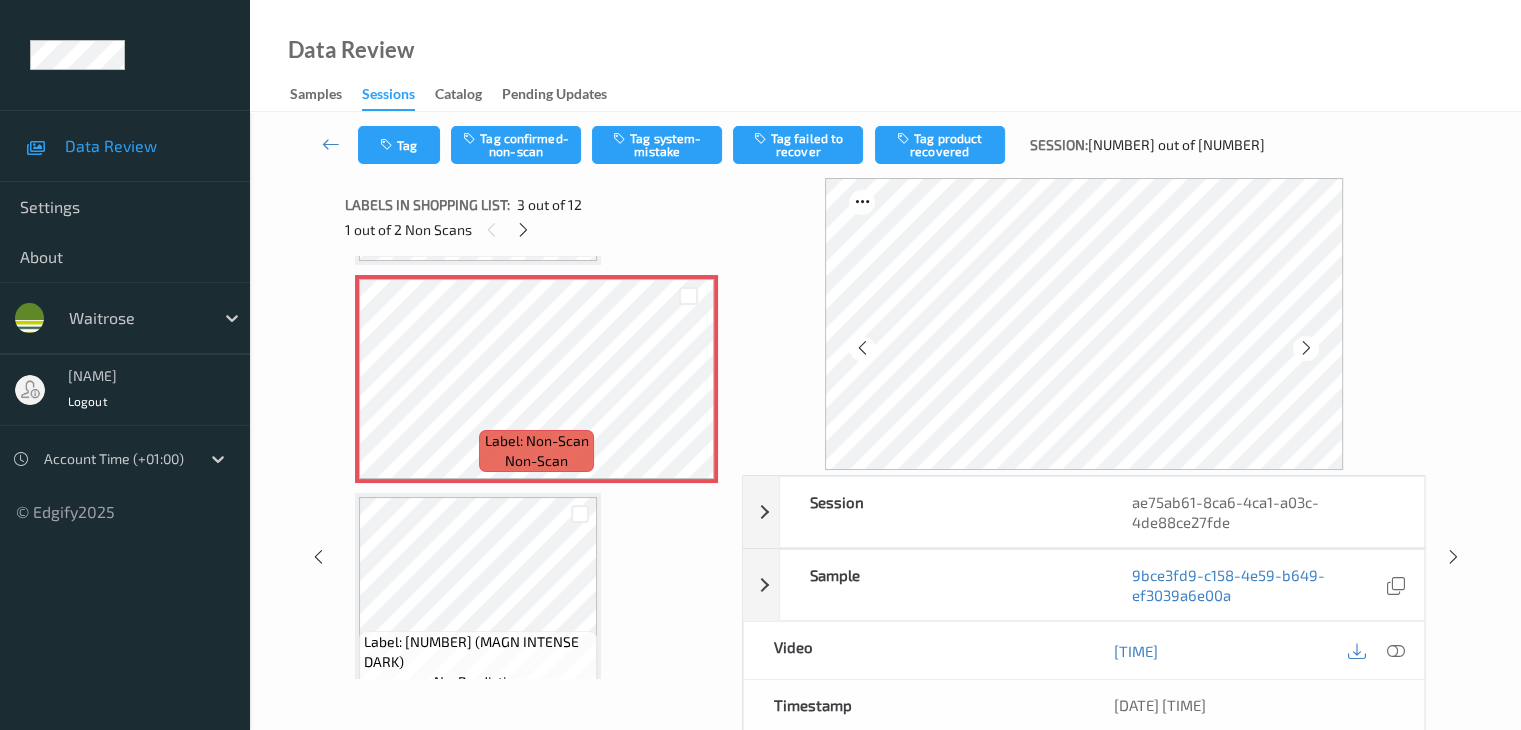 scroll, scrollTop: 428, scrollLeft: 0, axis: vertical 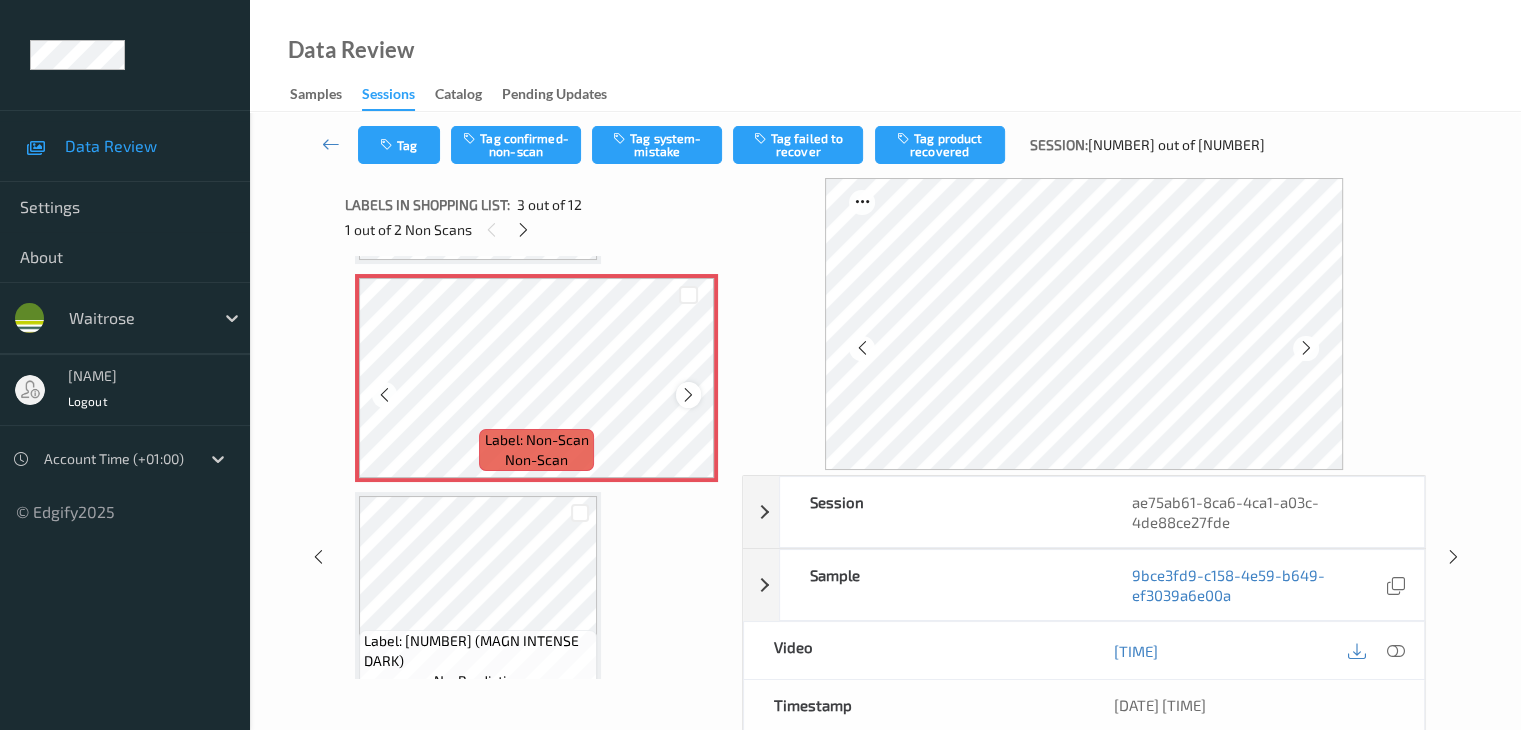 click at bounding box center [688, 395] 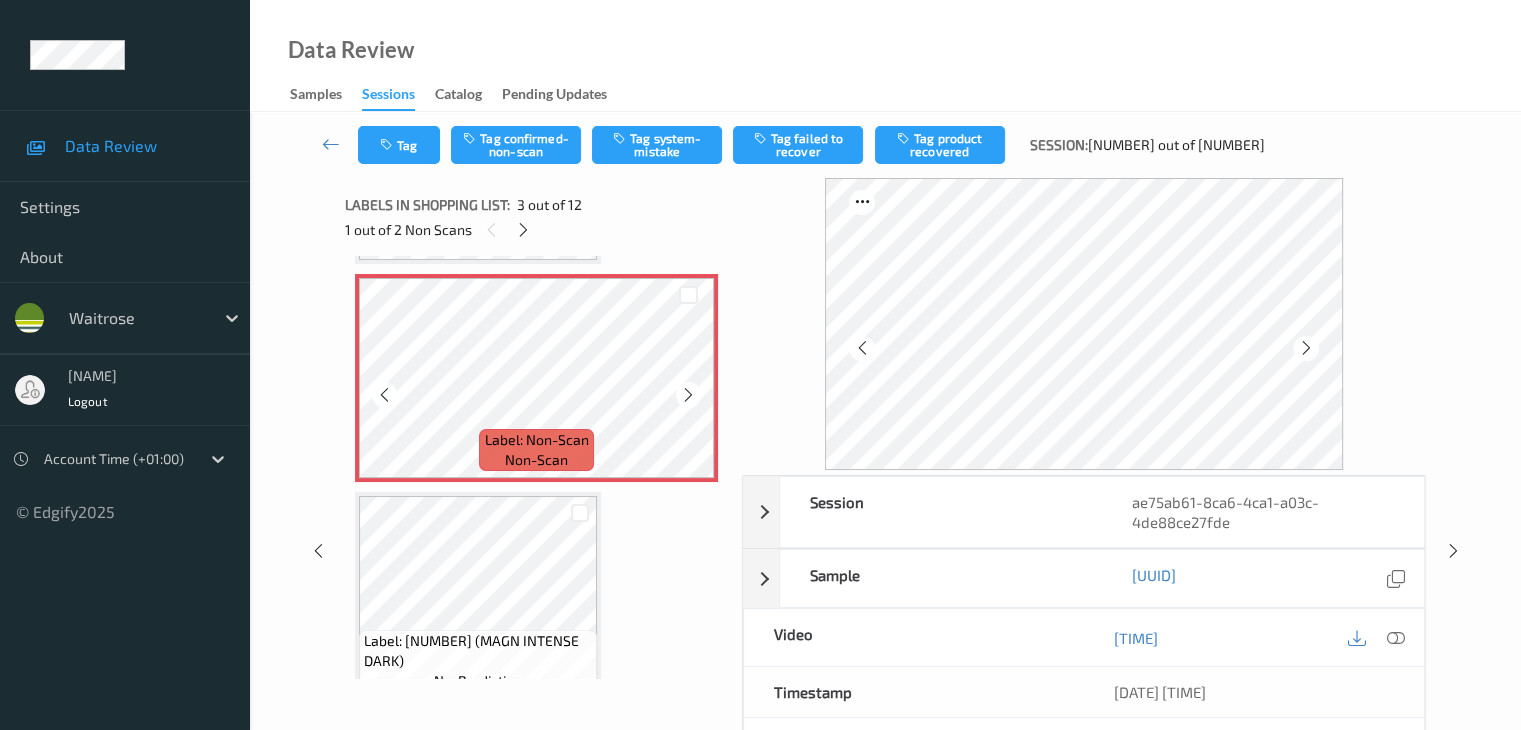 click at bounding box center (688, 395) 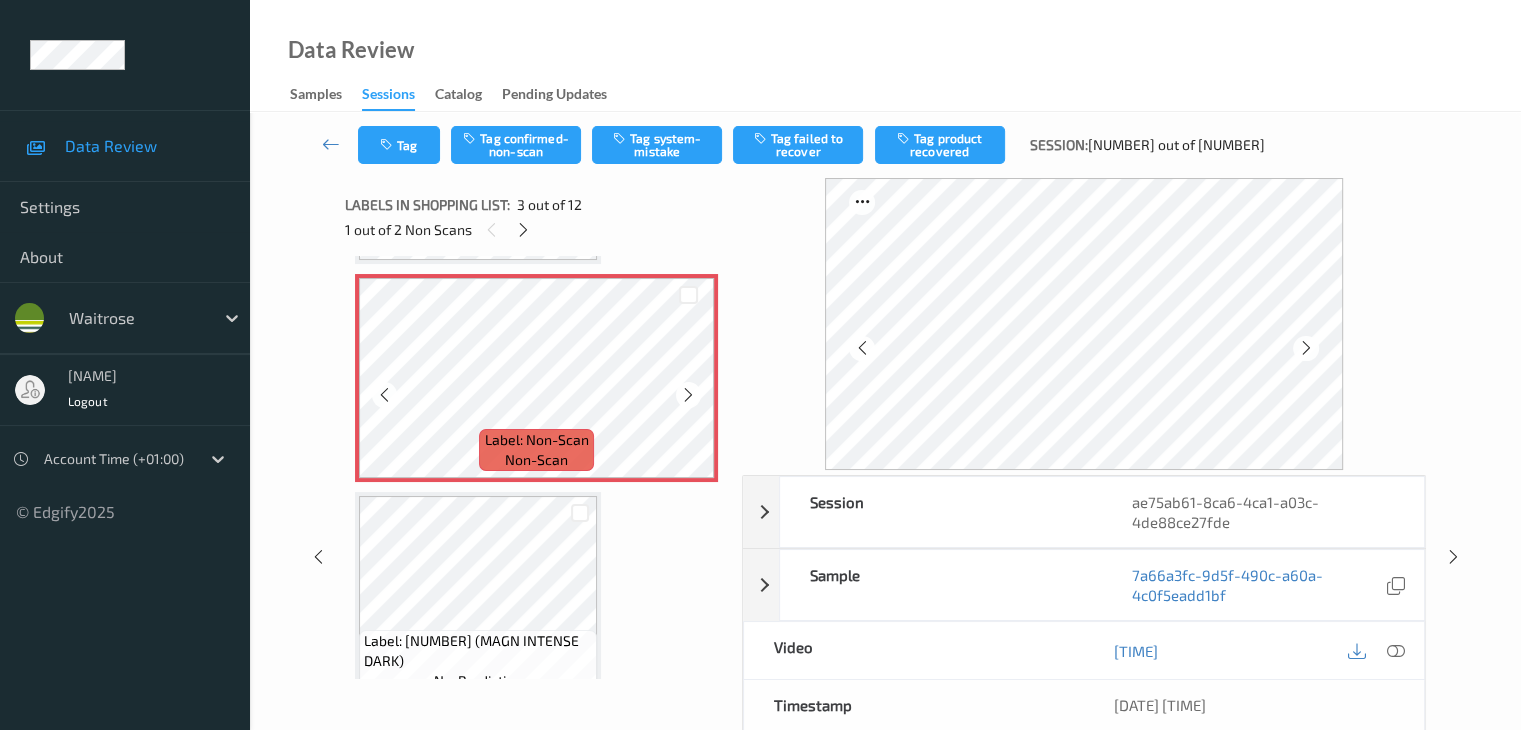 click at bounding box center [688, 395] 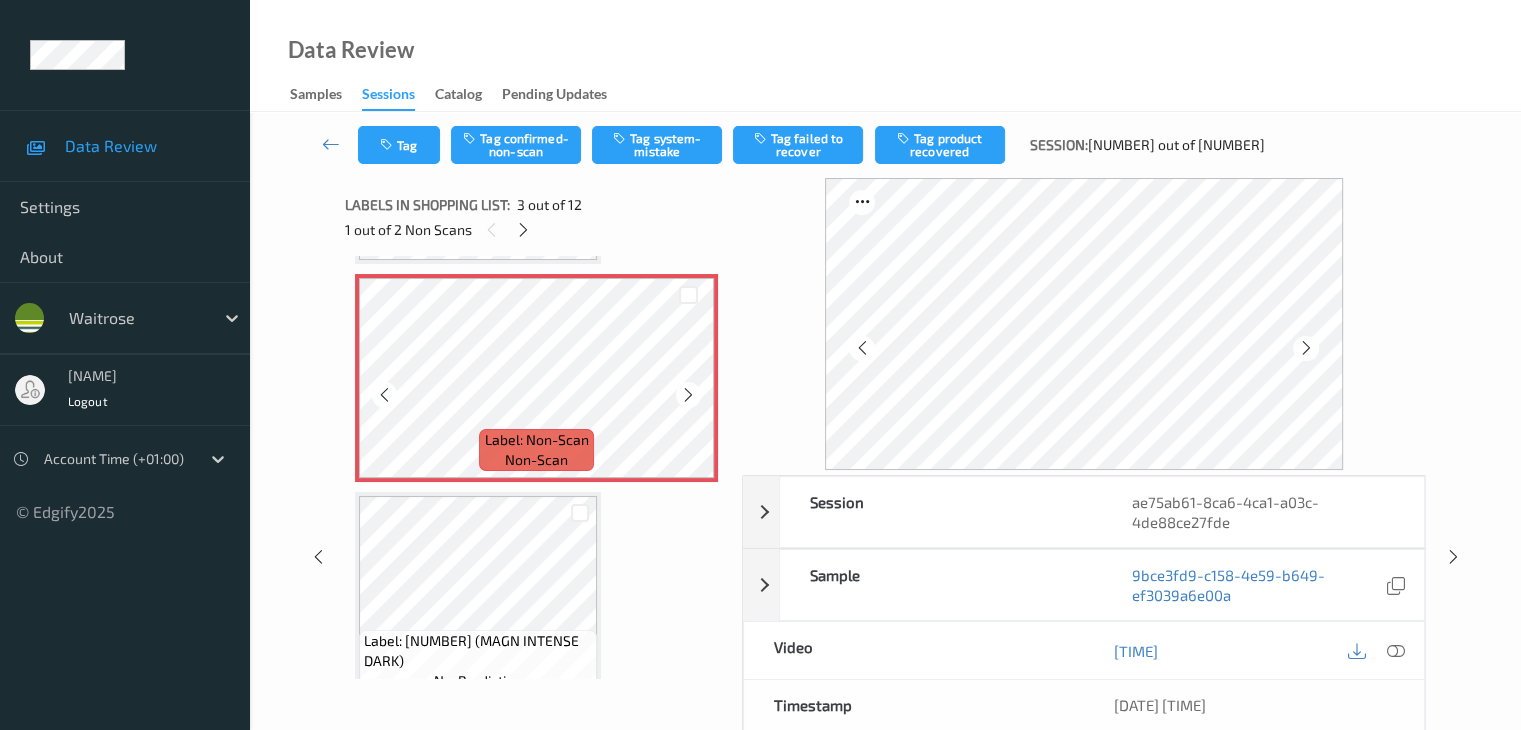 click at bounding box center (688, 395) 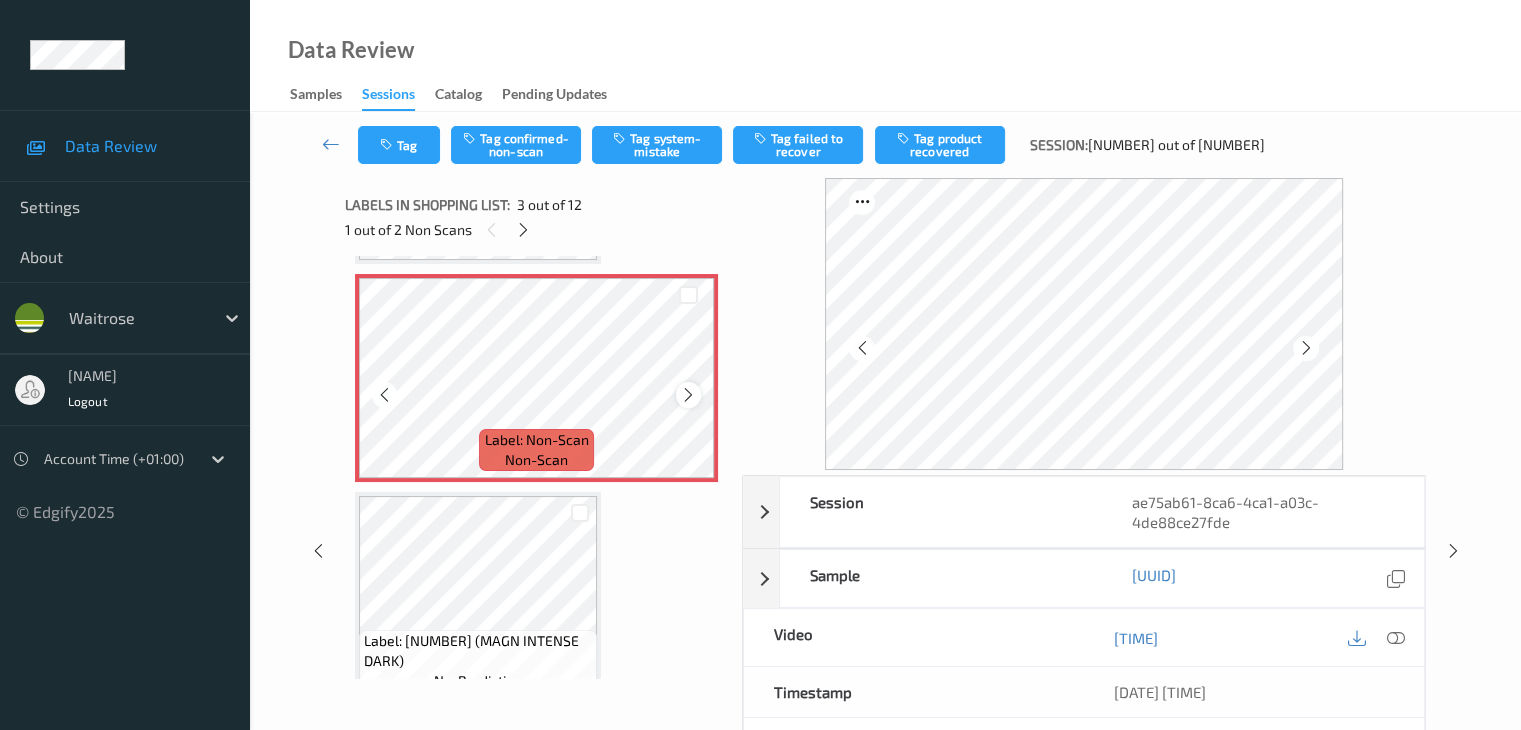 scroll, scrollTop: 228, scrollLeft: 0, axis: vertical 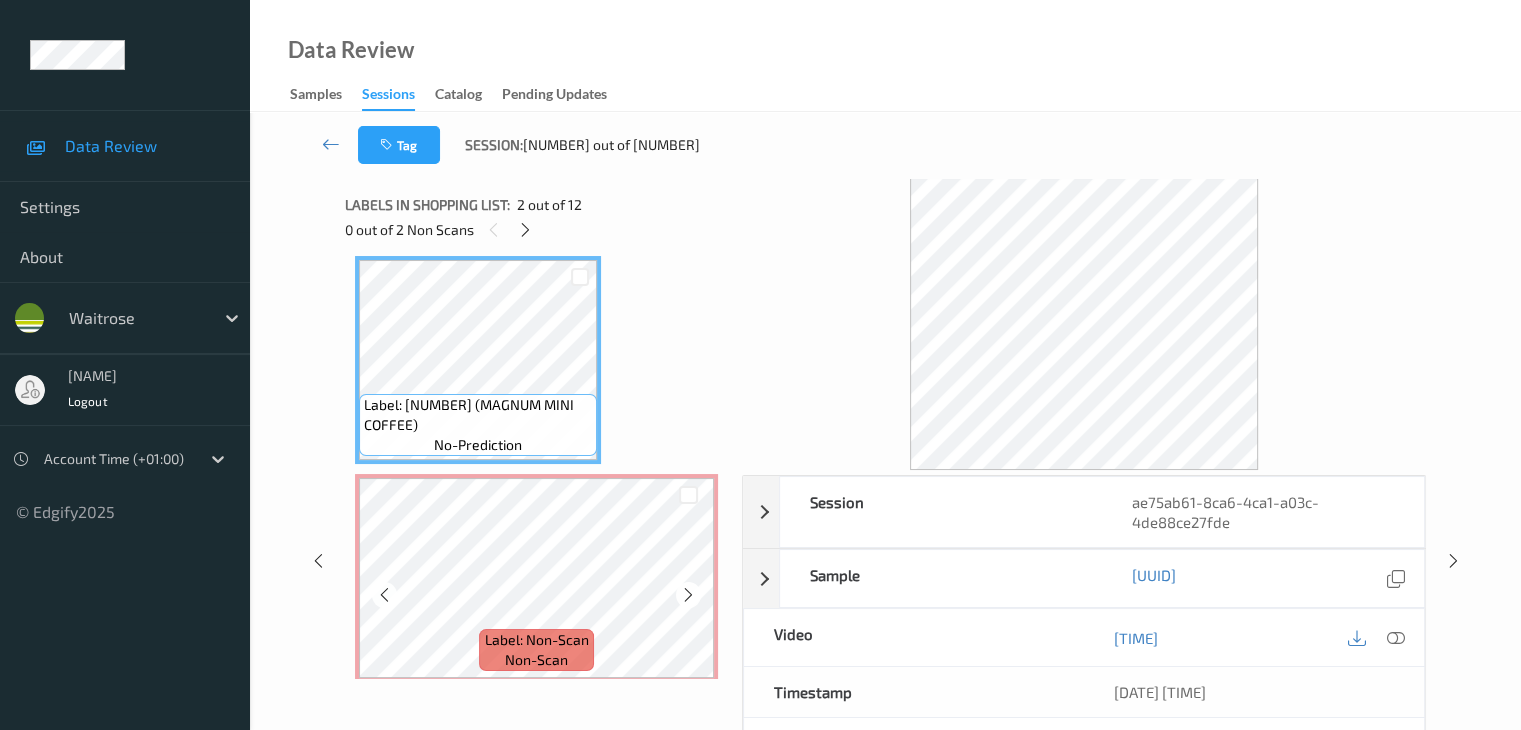click on "Label: Non-Scan non-scan" at bounding box center [536, 578] 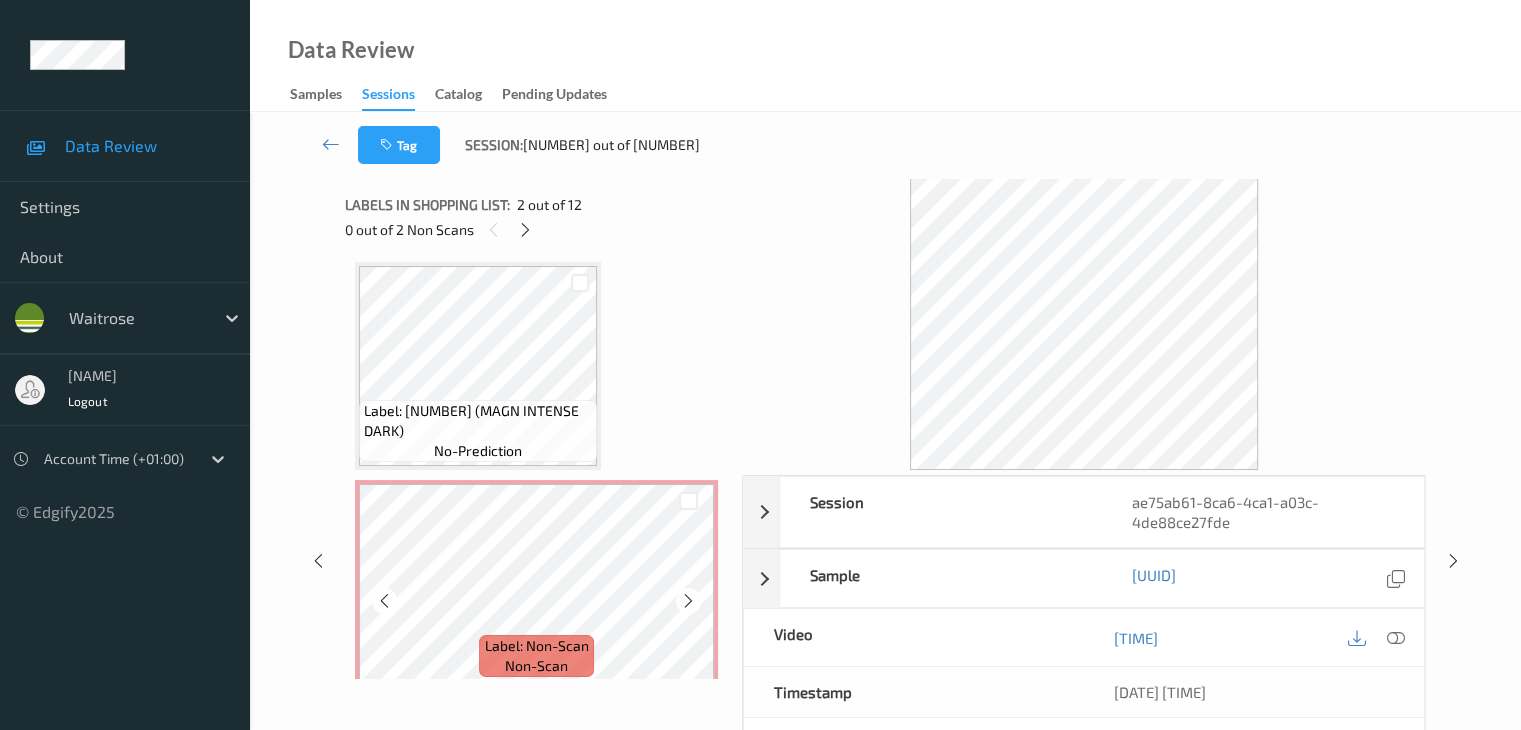 scroll, scrollTop: 728, scrollLeft: 0, axis: vertical 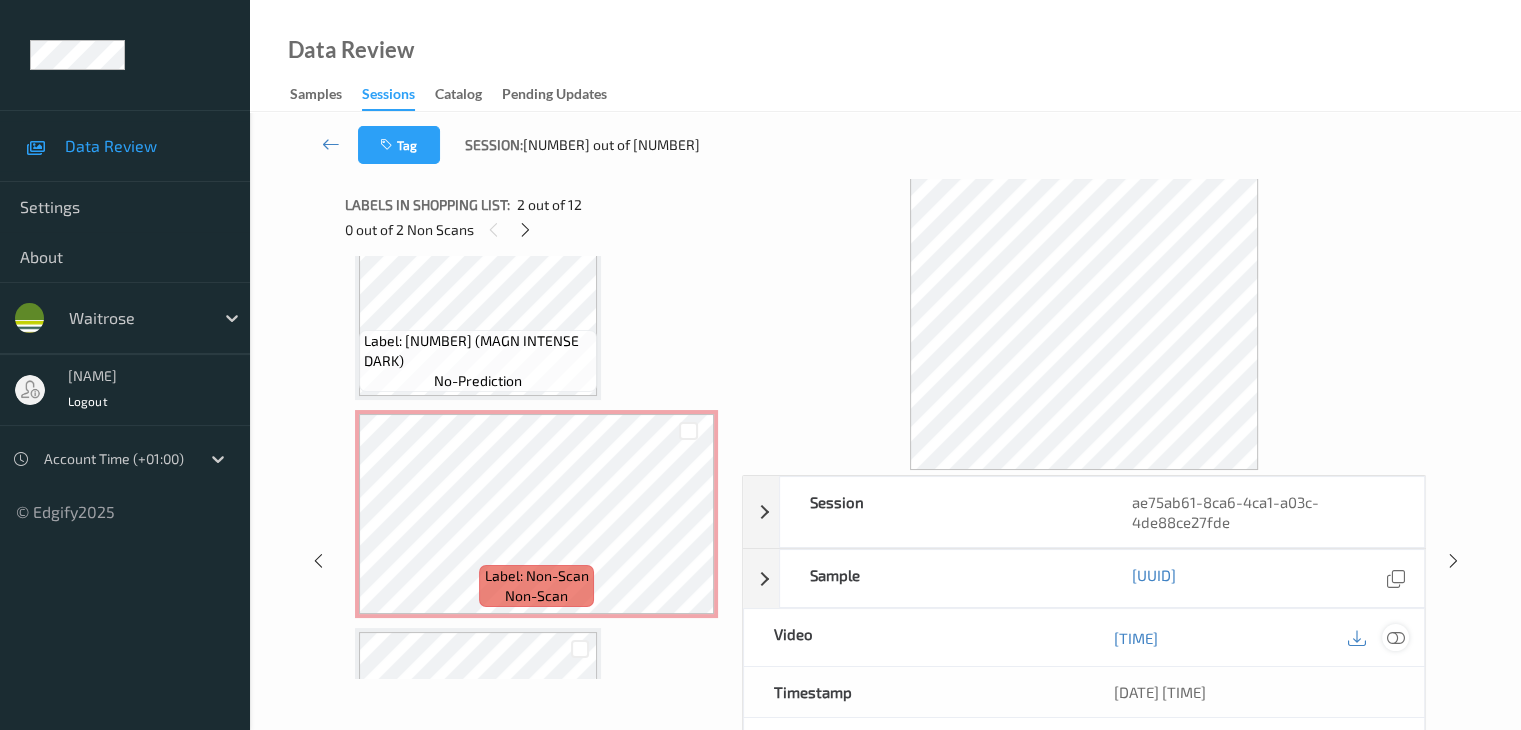click at bounding box center (1395, 637) 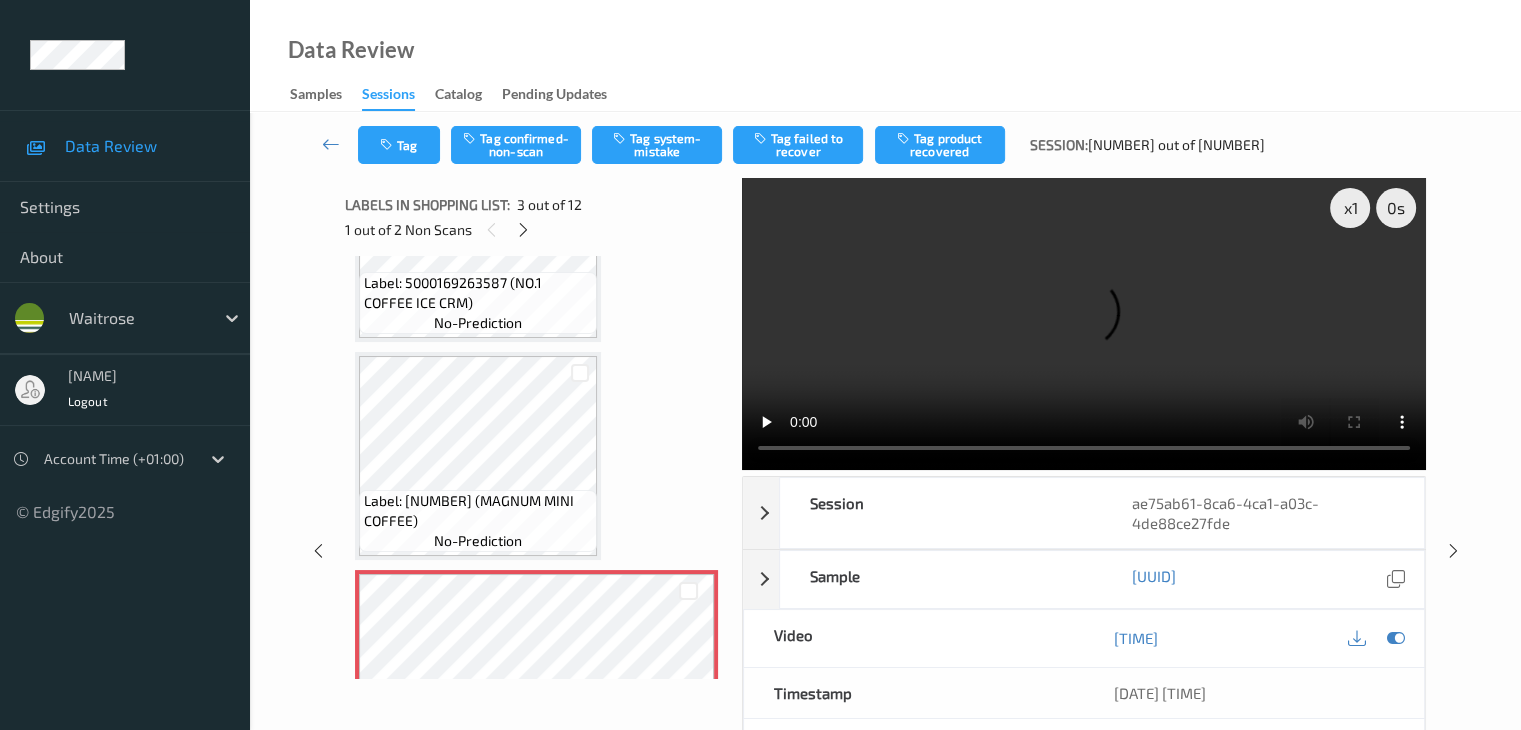 scroll, scrollTop: 128, scrollLeft: 0, axis: vertical 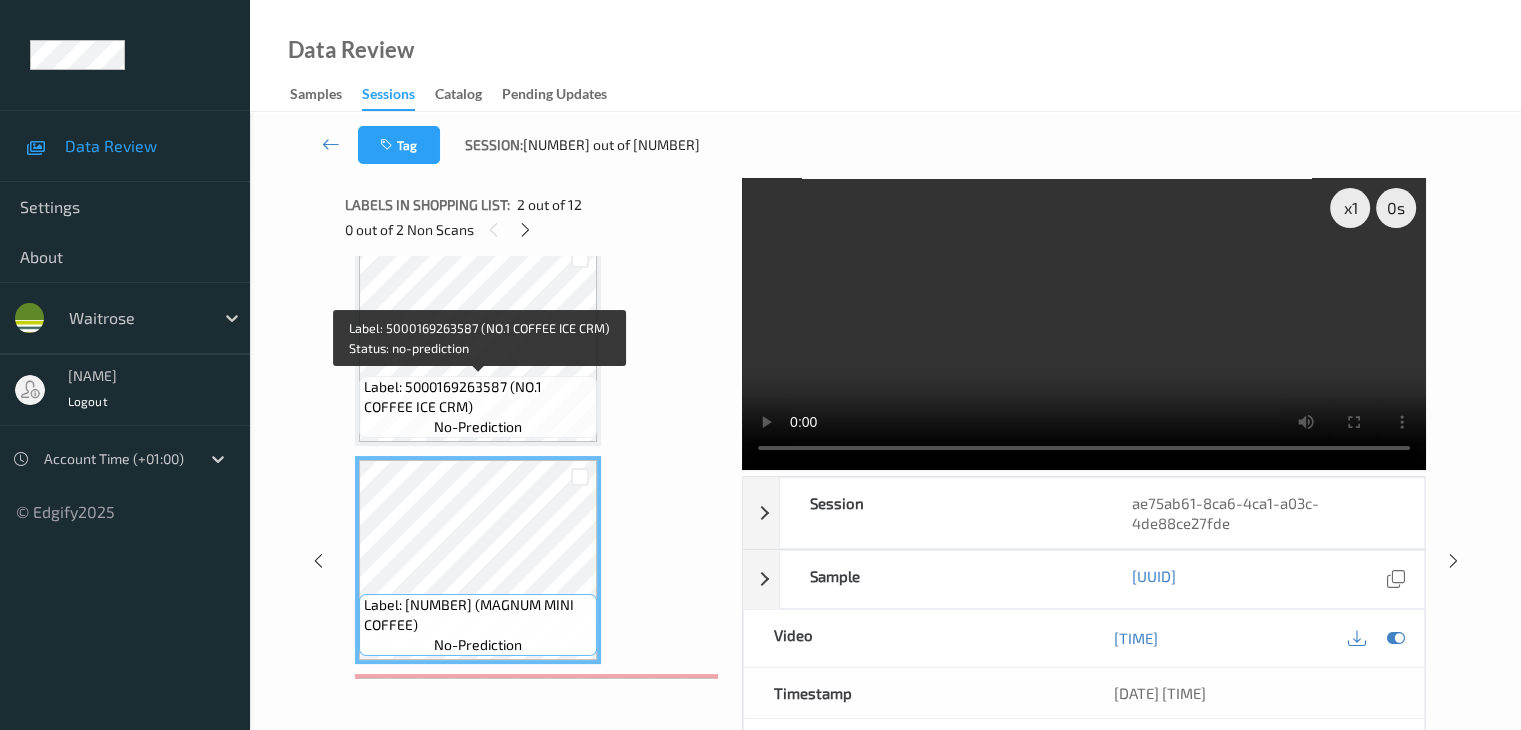 click on "Label: 5000169263587 (NO.1 COFFEE ICE CRM)" at bounding box center [478, 397] 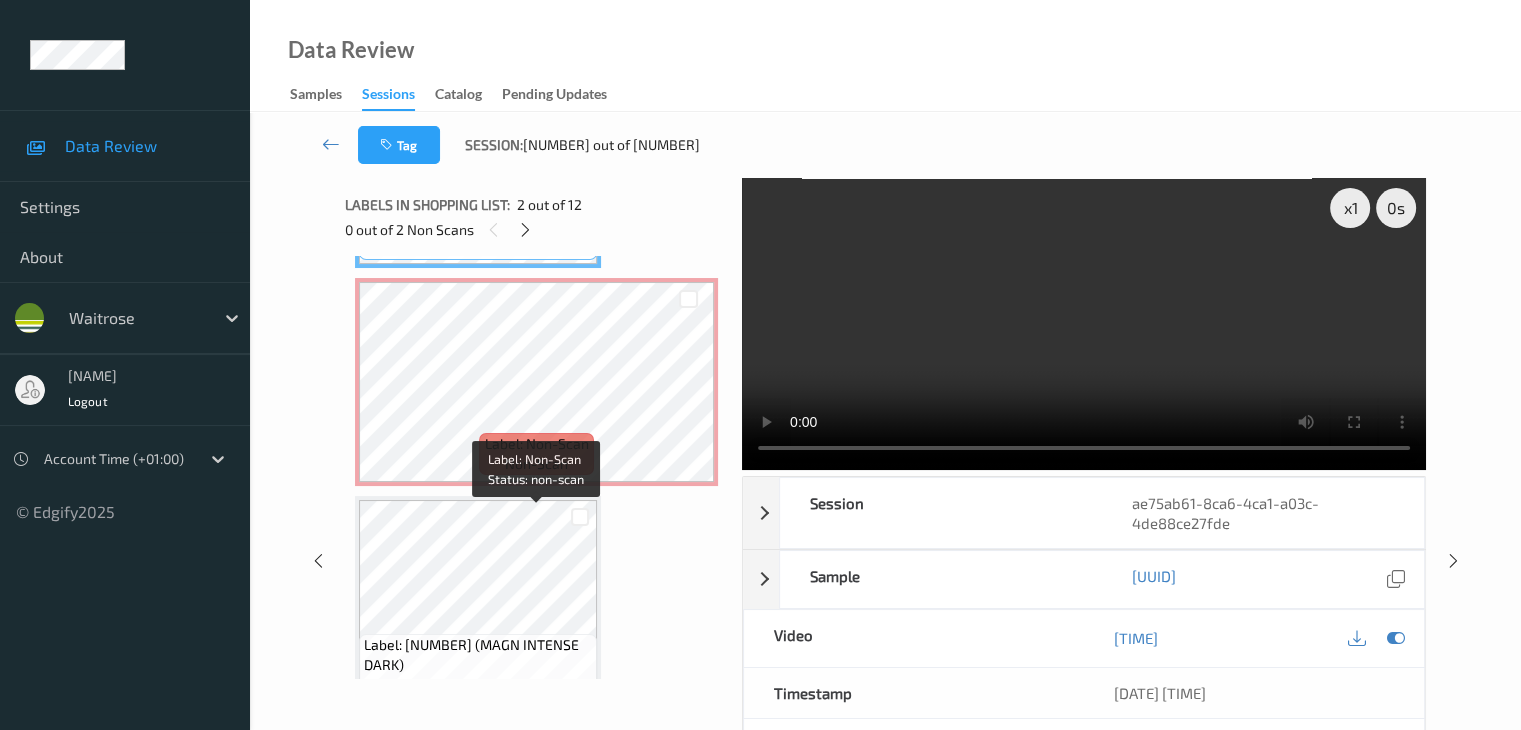 scroll, scrollTop: 428, scrollLeft: 0, axis: vertical 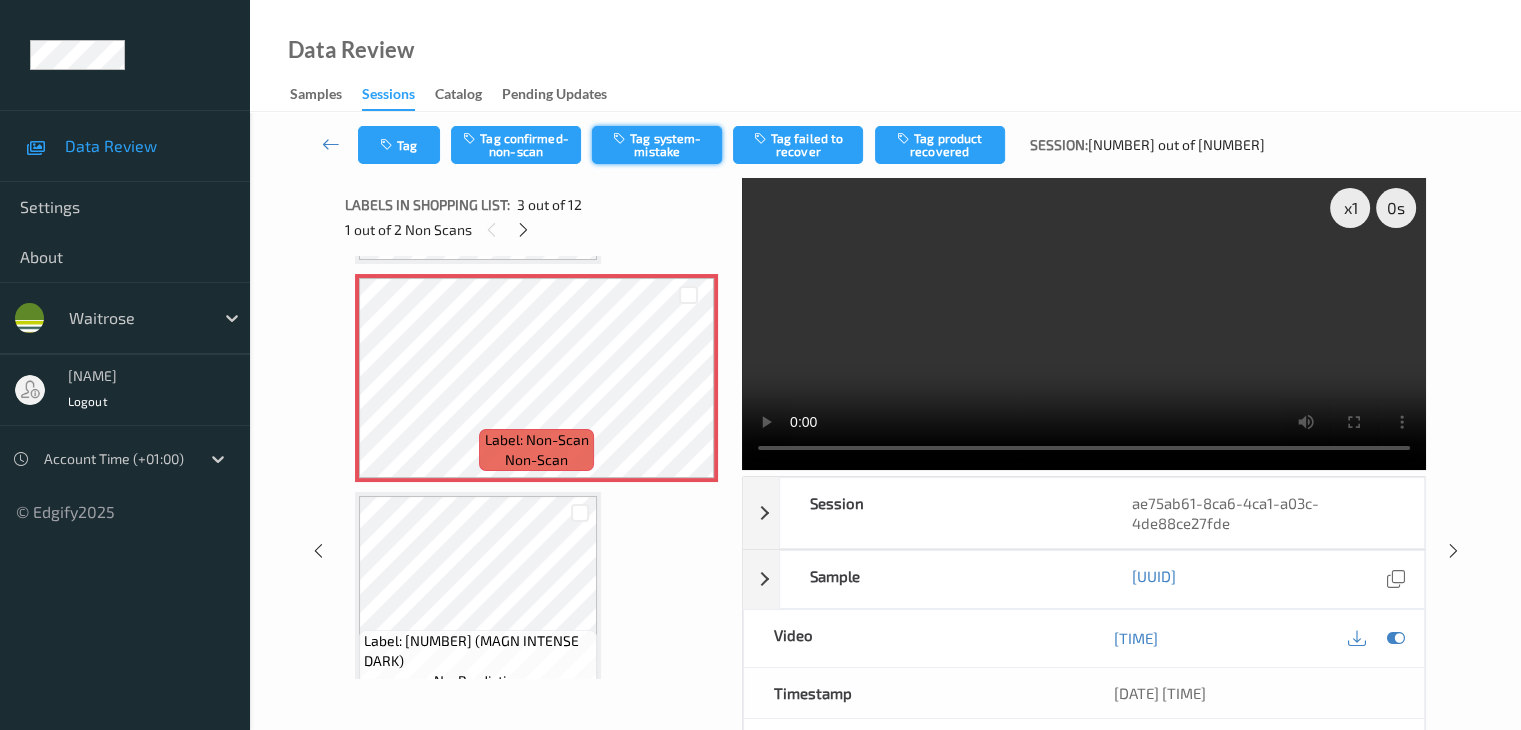 click on "Tag   system-mistake" at bounding box center [657, 145] 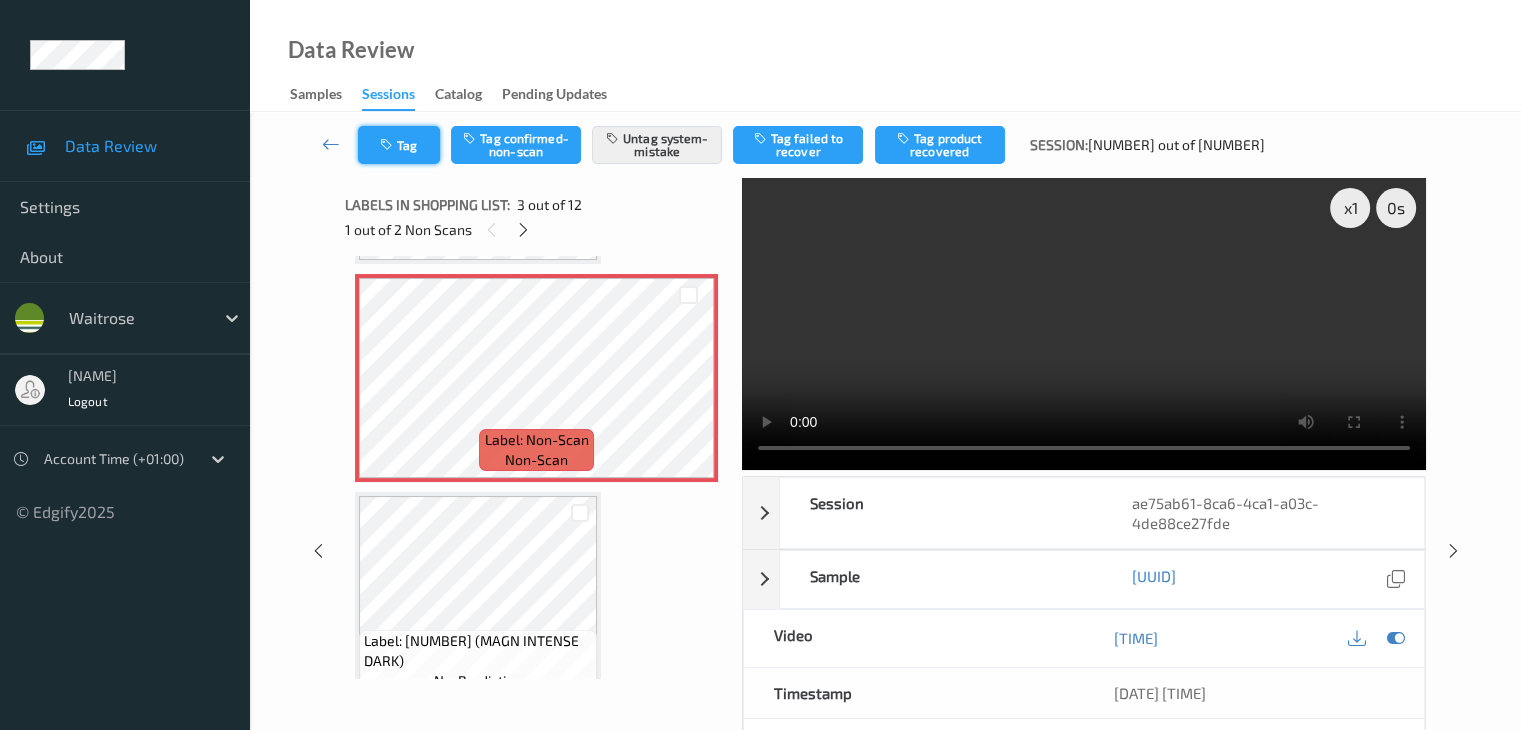 click on "Tag" at bounding box center [399, 145] 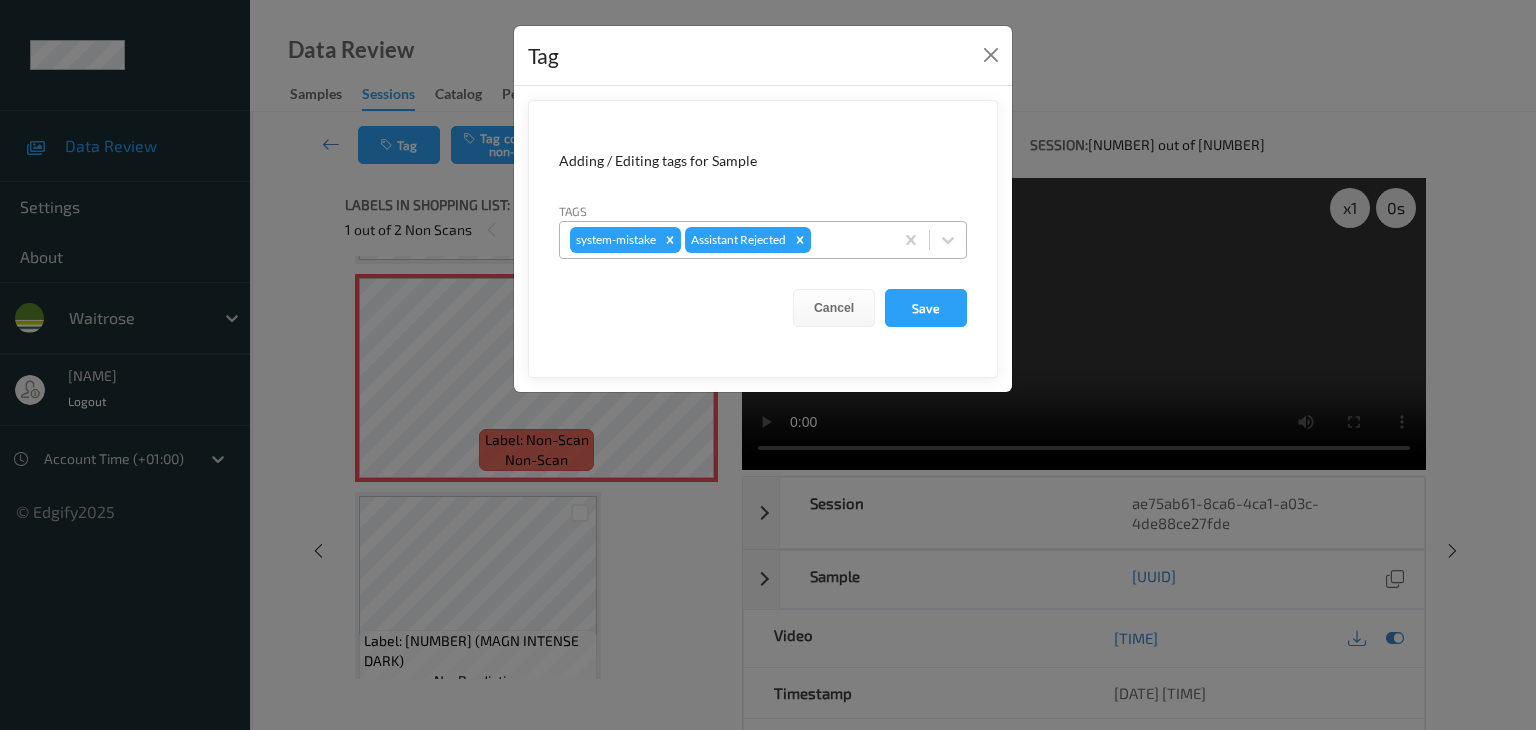 click at bounding box center [849, 240] 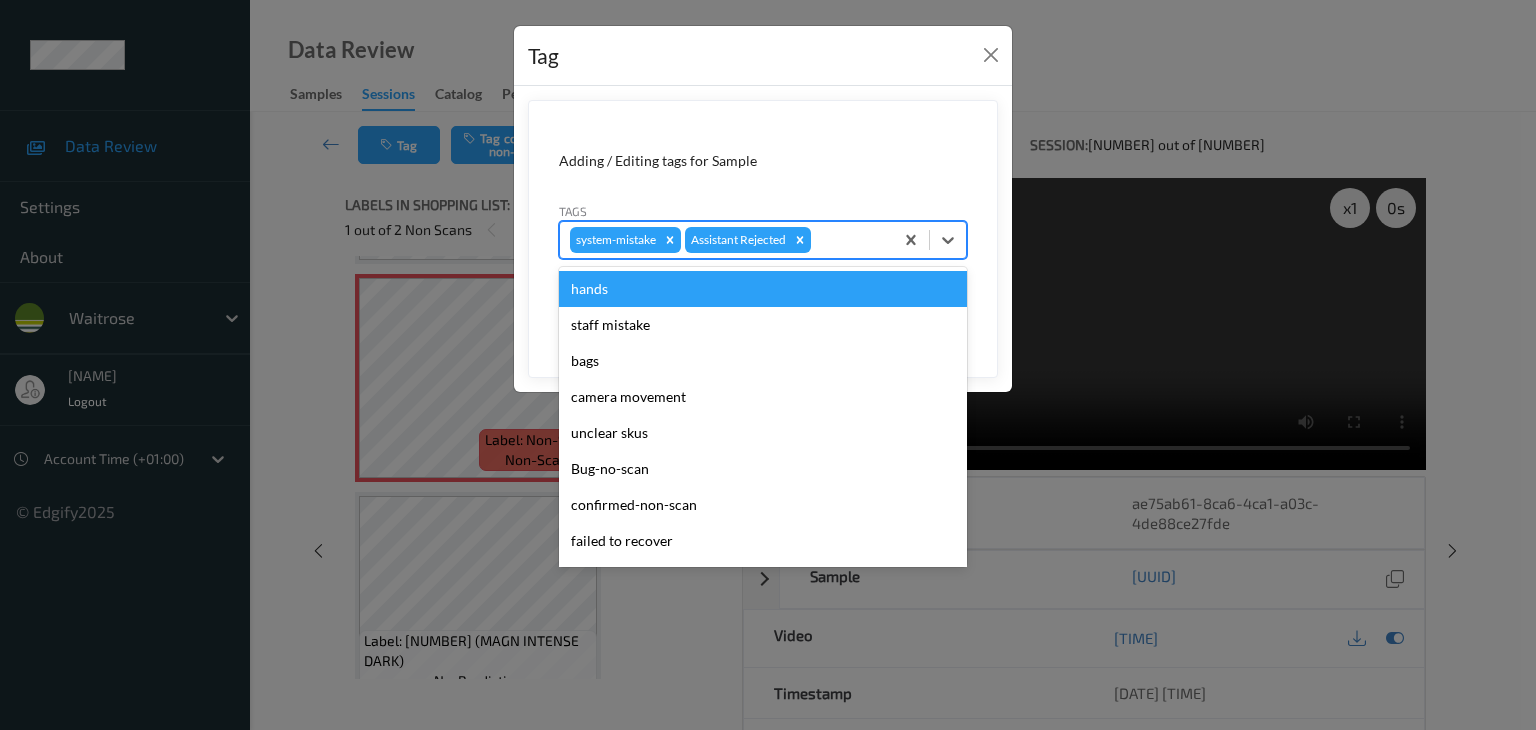 type on "u" 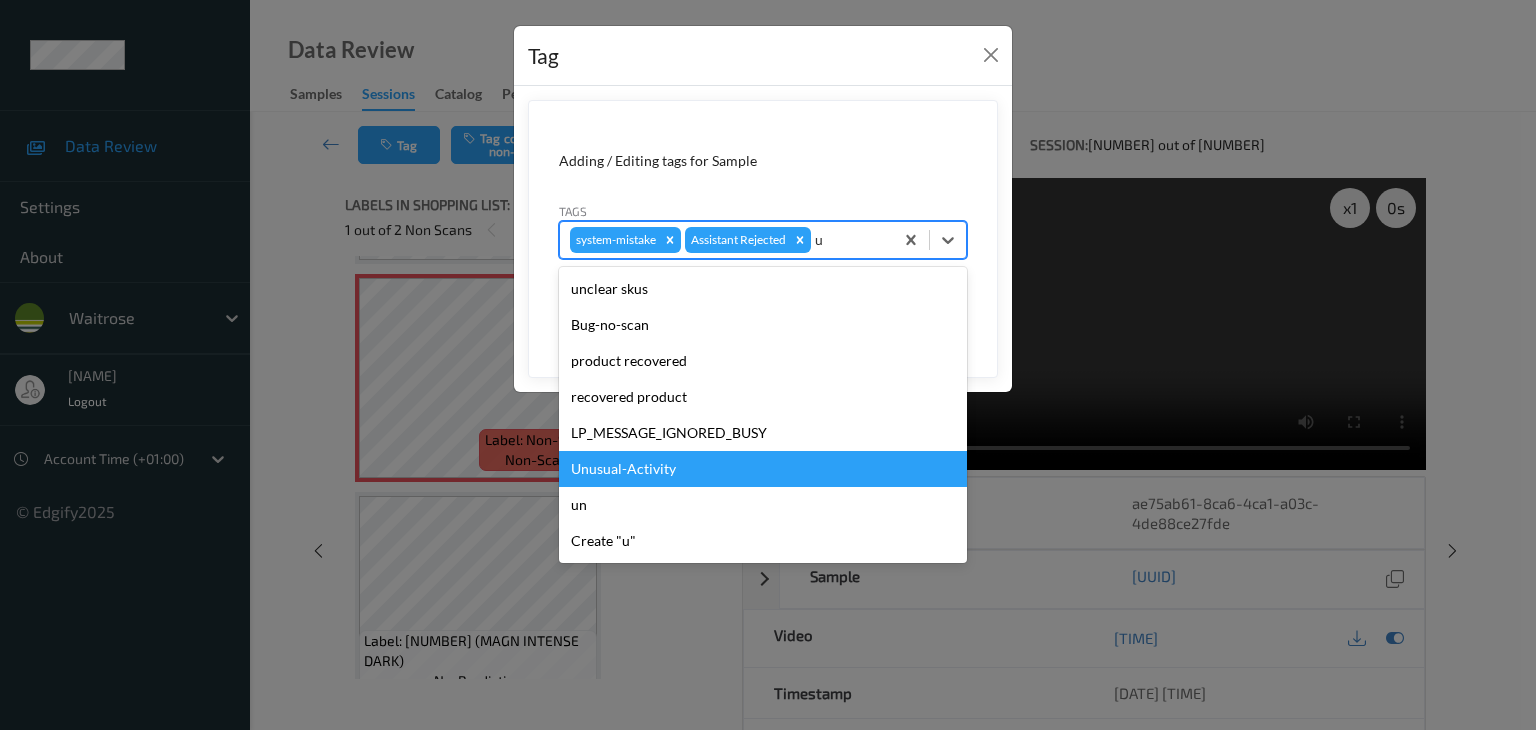 click on "Unusual-Activity" at bounding box center (763, 469) 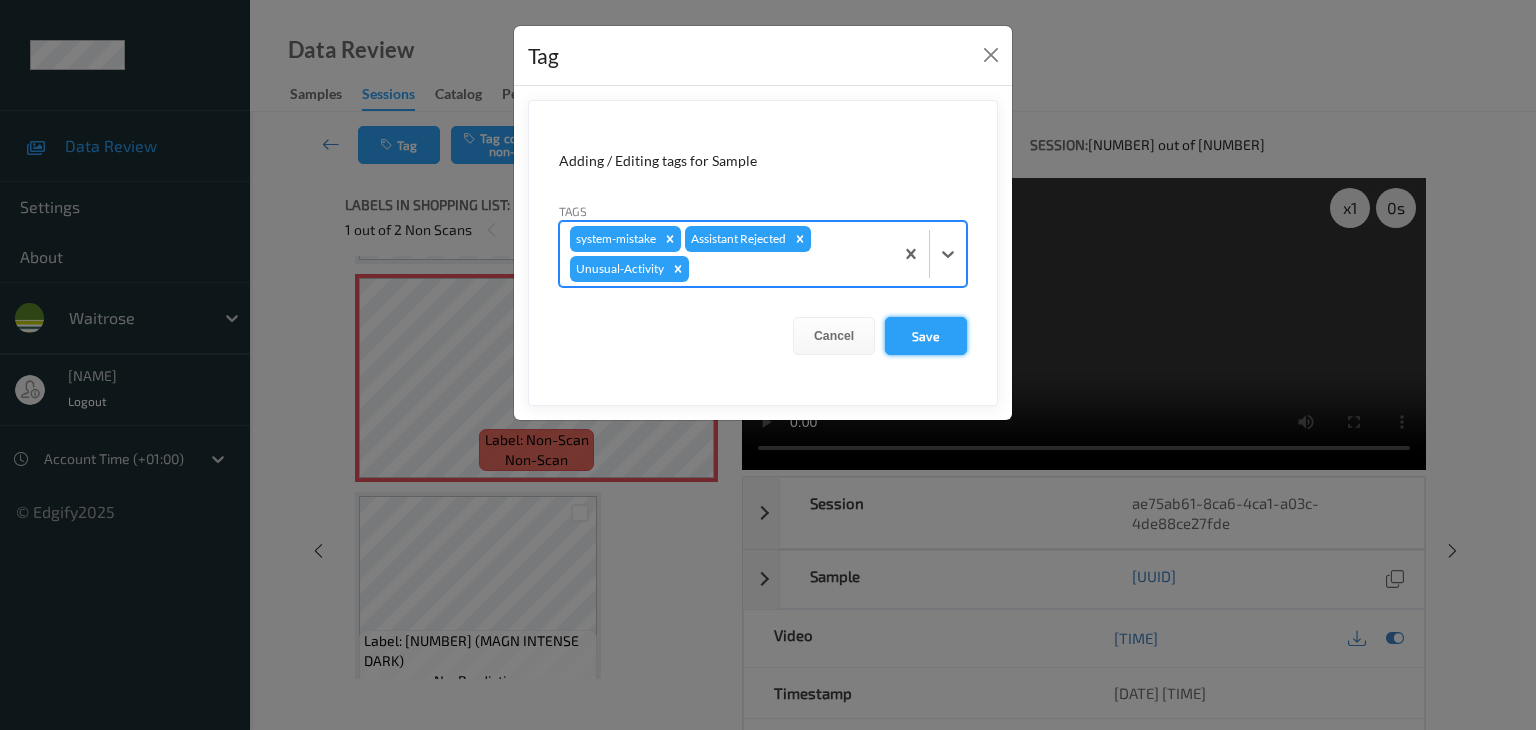click on "Save" at bounding box center (926, 336) 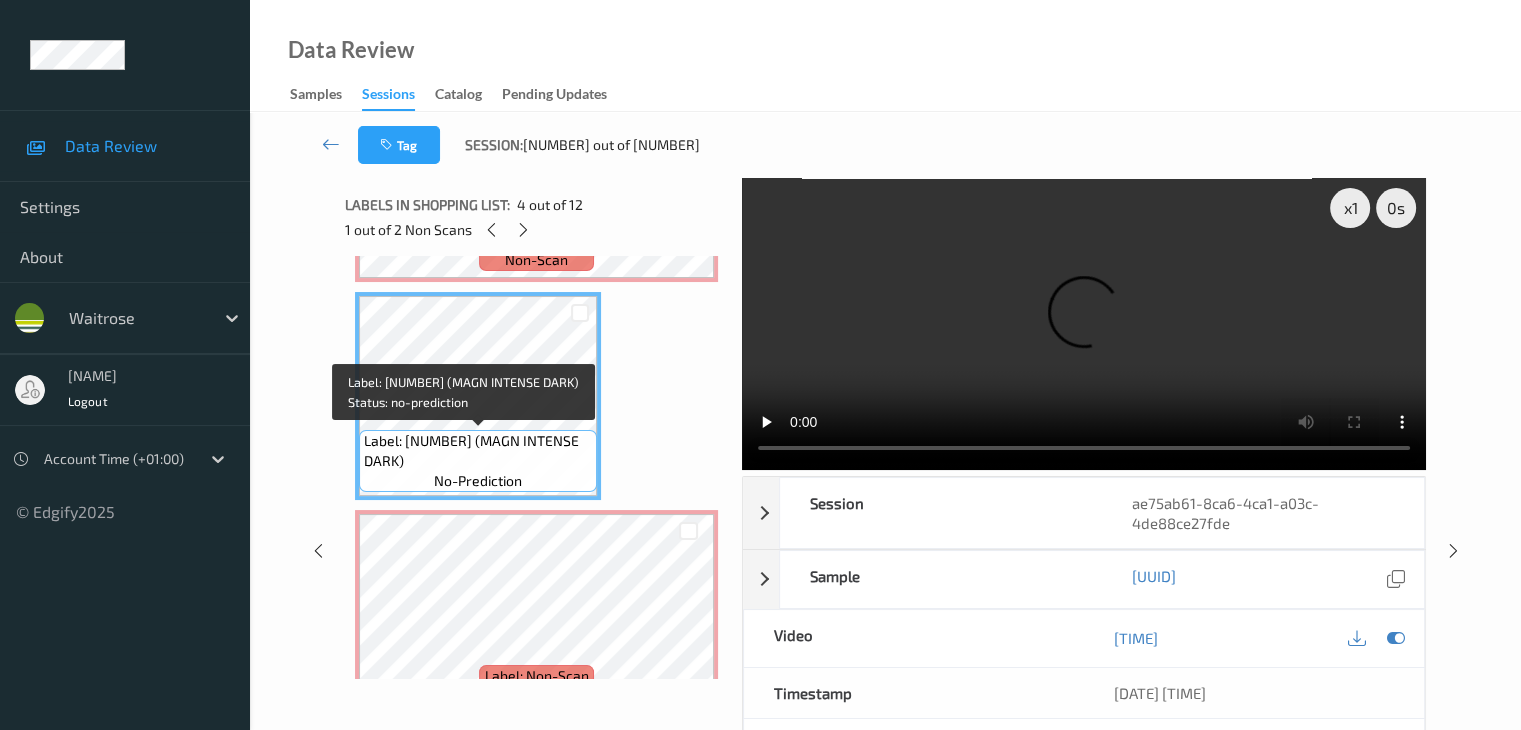 scroll, scrollTop: 328, scrollLeft: 0, axis: vertical 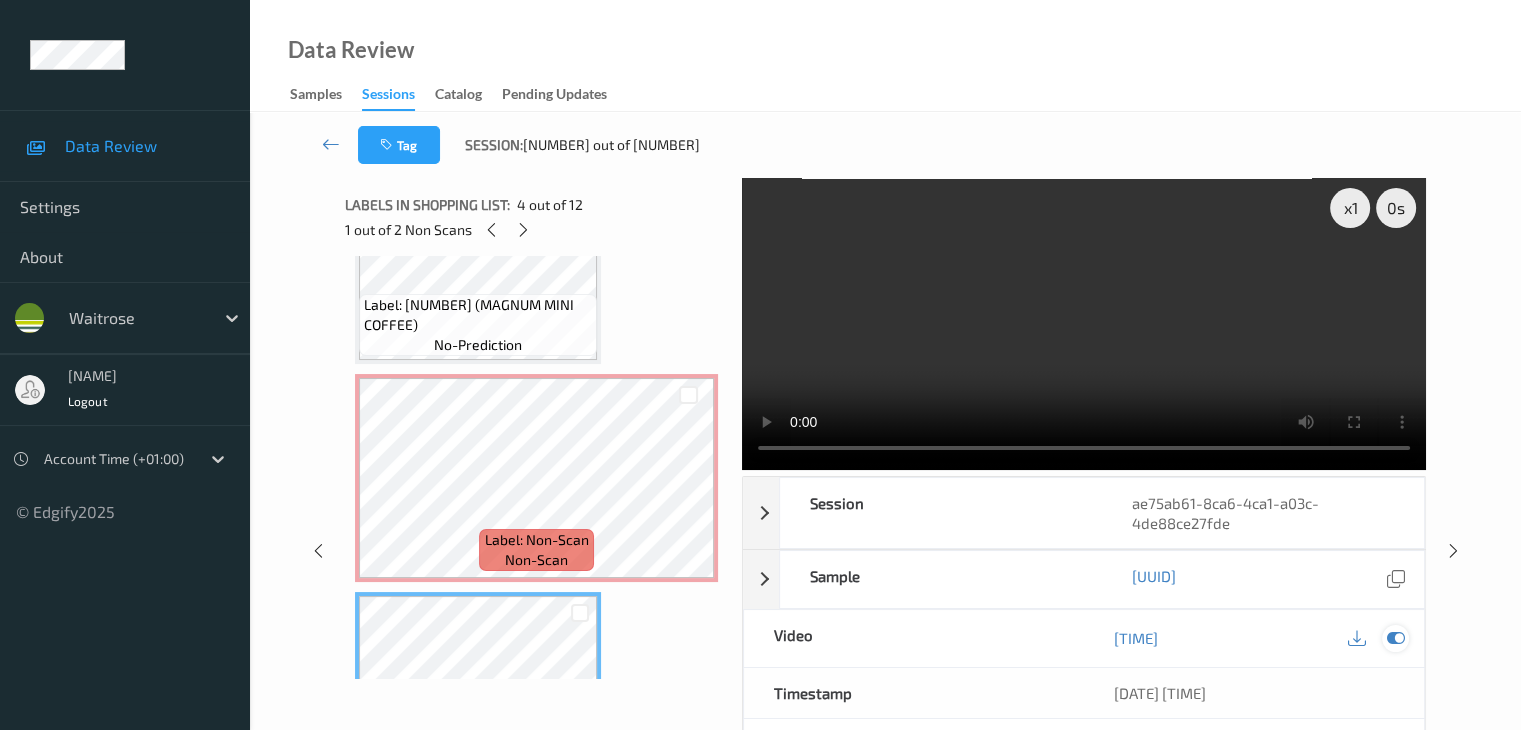 click at bounding box center (1395, 638) 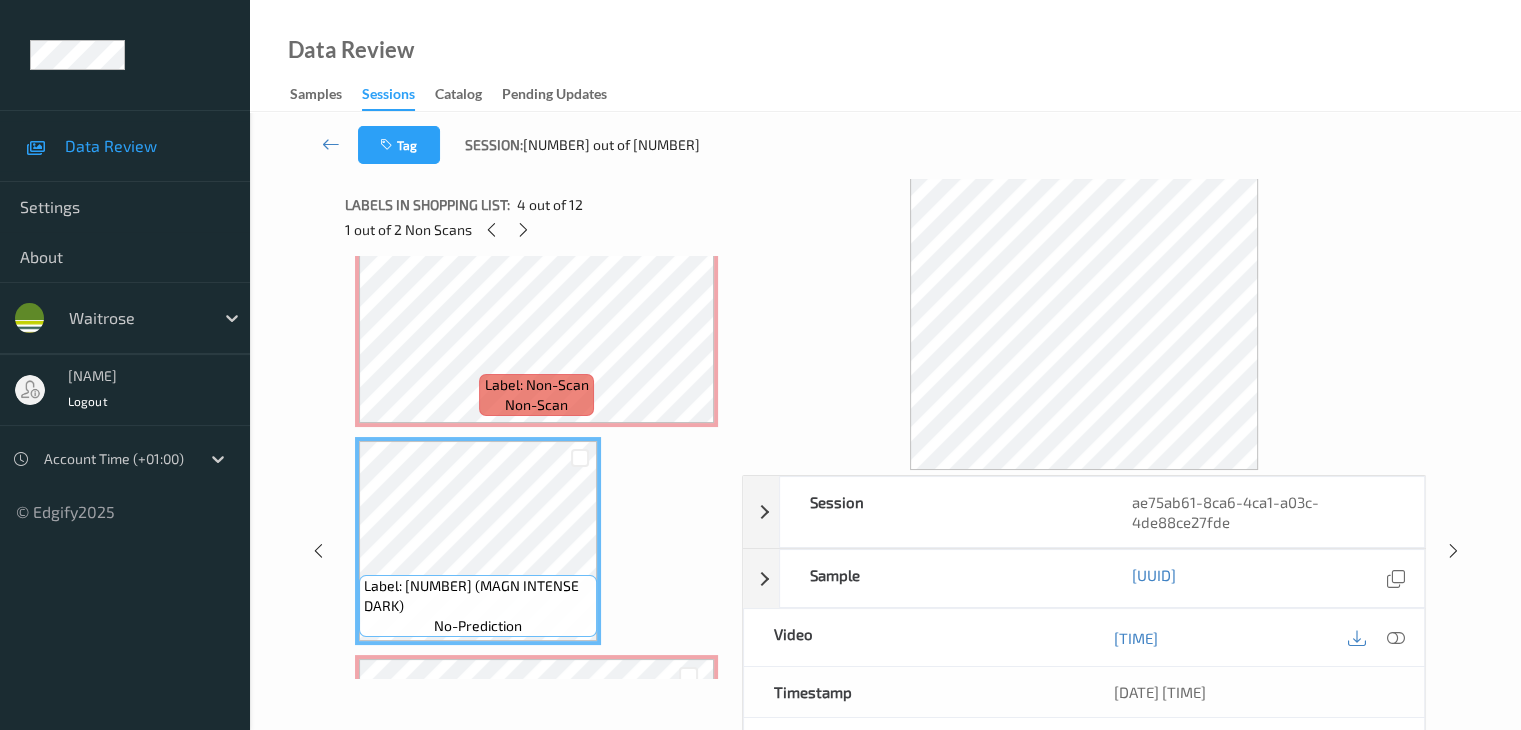 scroll, scrollTop: 628, scrollLeft: 0, axis: vertical 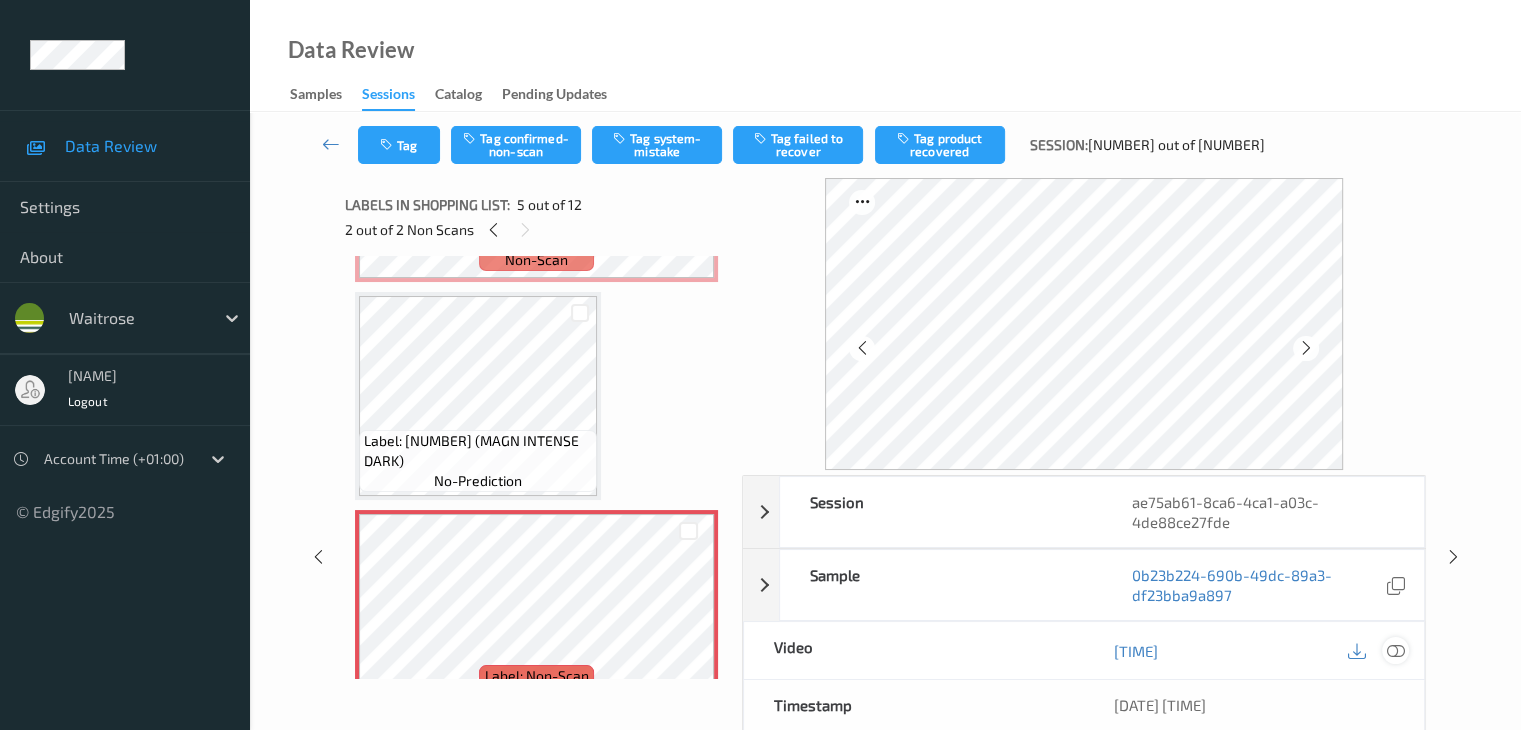 click at bounding box center [1395, 651] 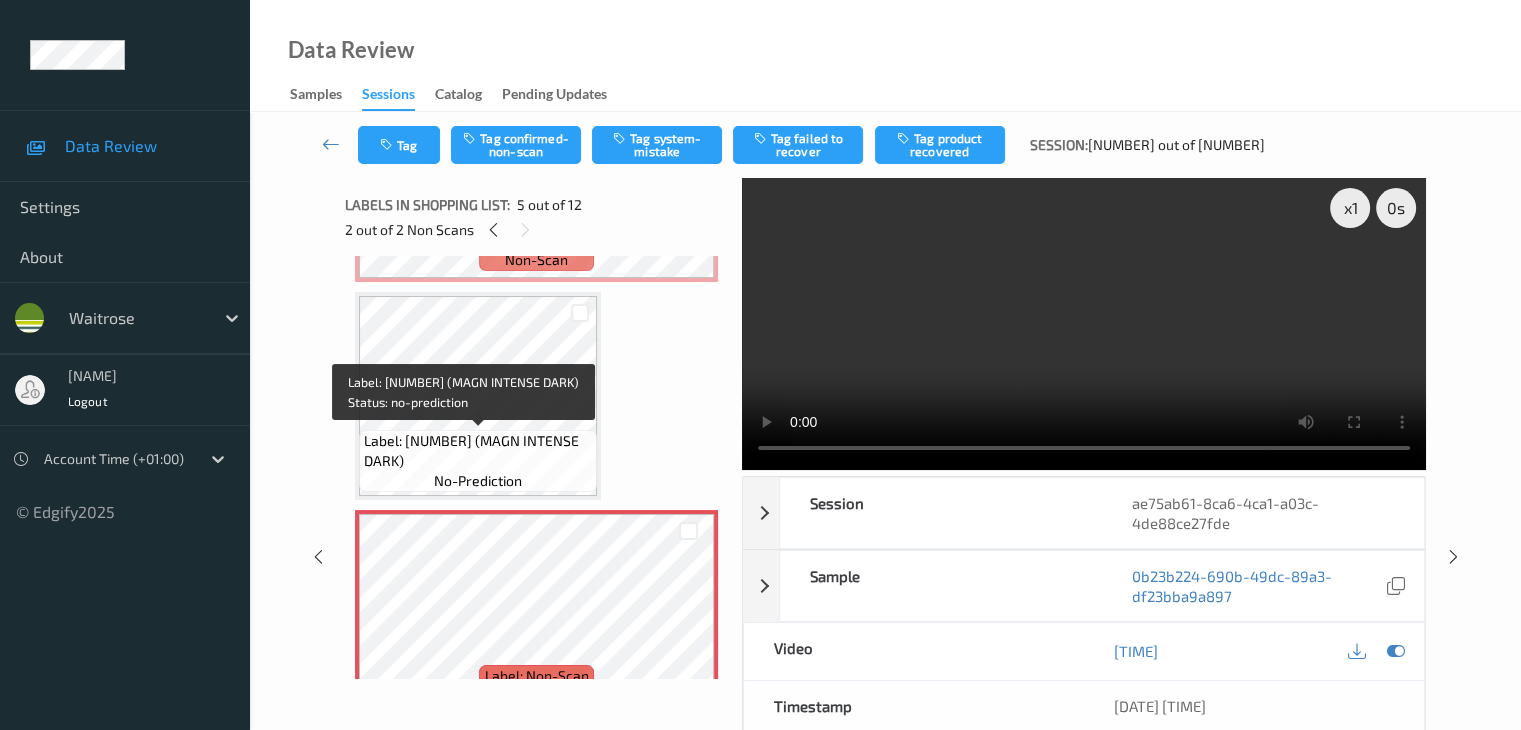 click on "Label: 8714100637562 (MAGN INTENSE DARK)" at bounding box center (478, 451) 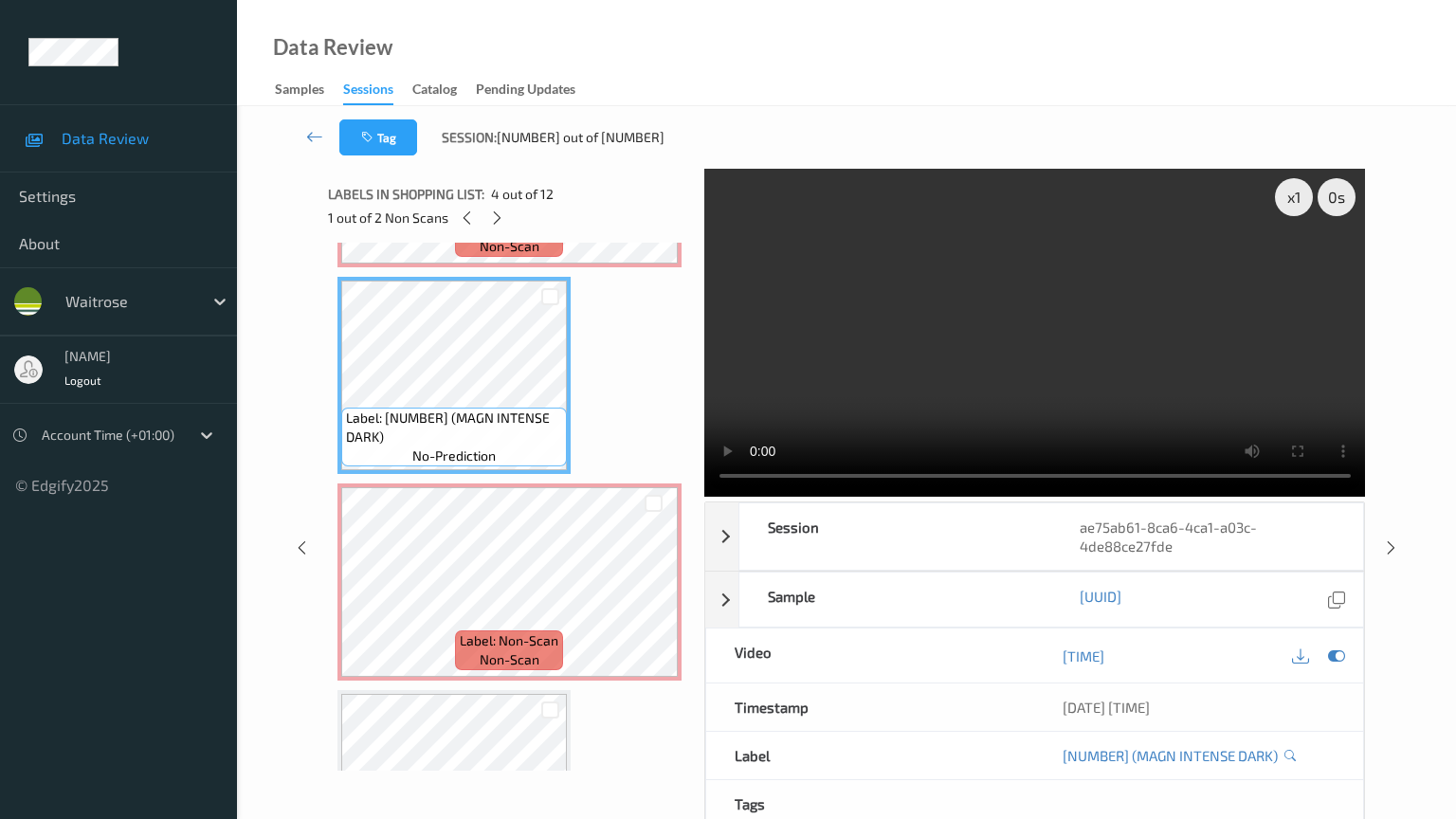type 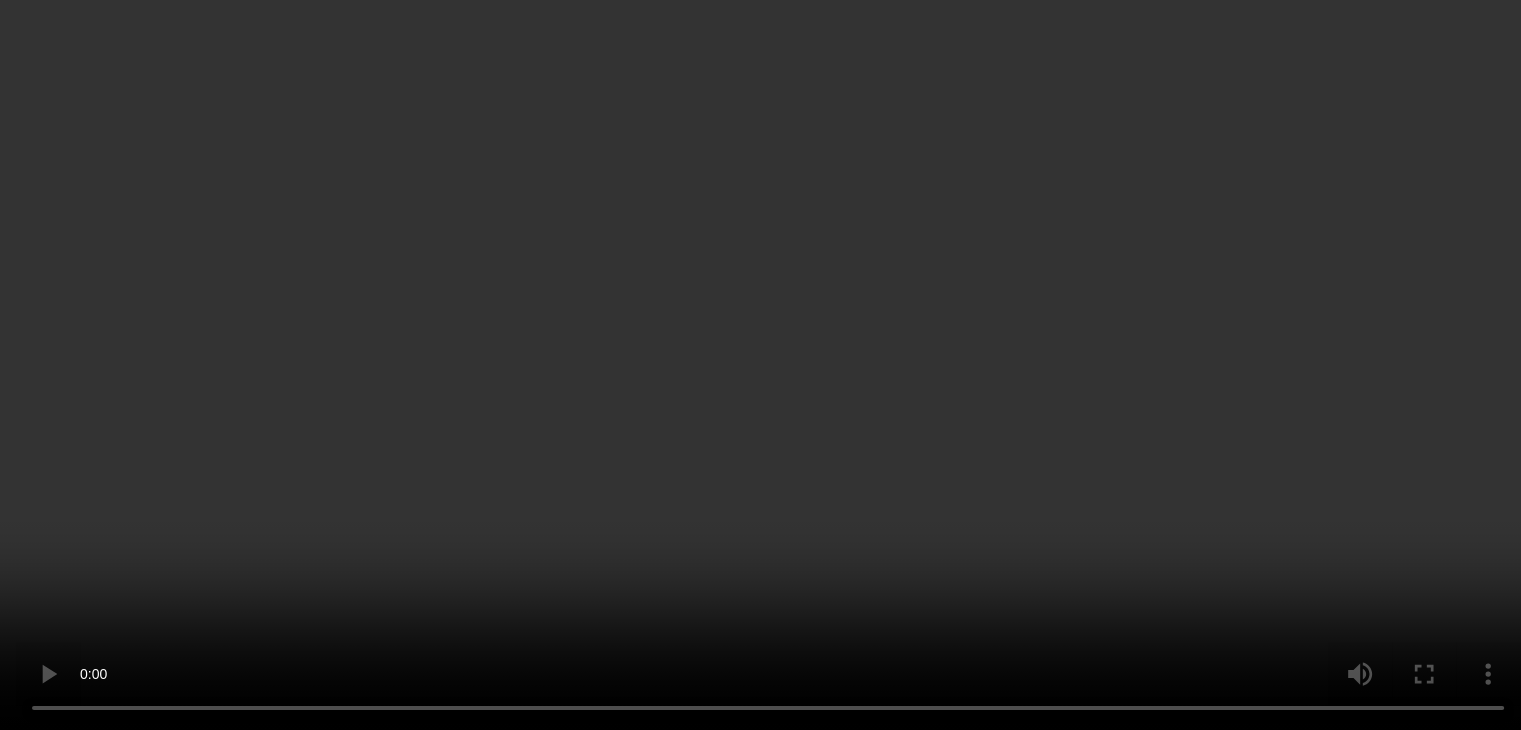 scroll, scrollTop: 828, scrollLeft: 0, axis: vertical 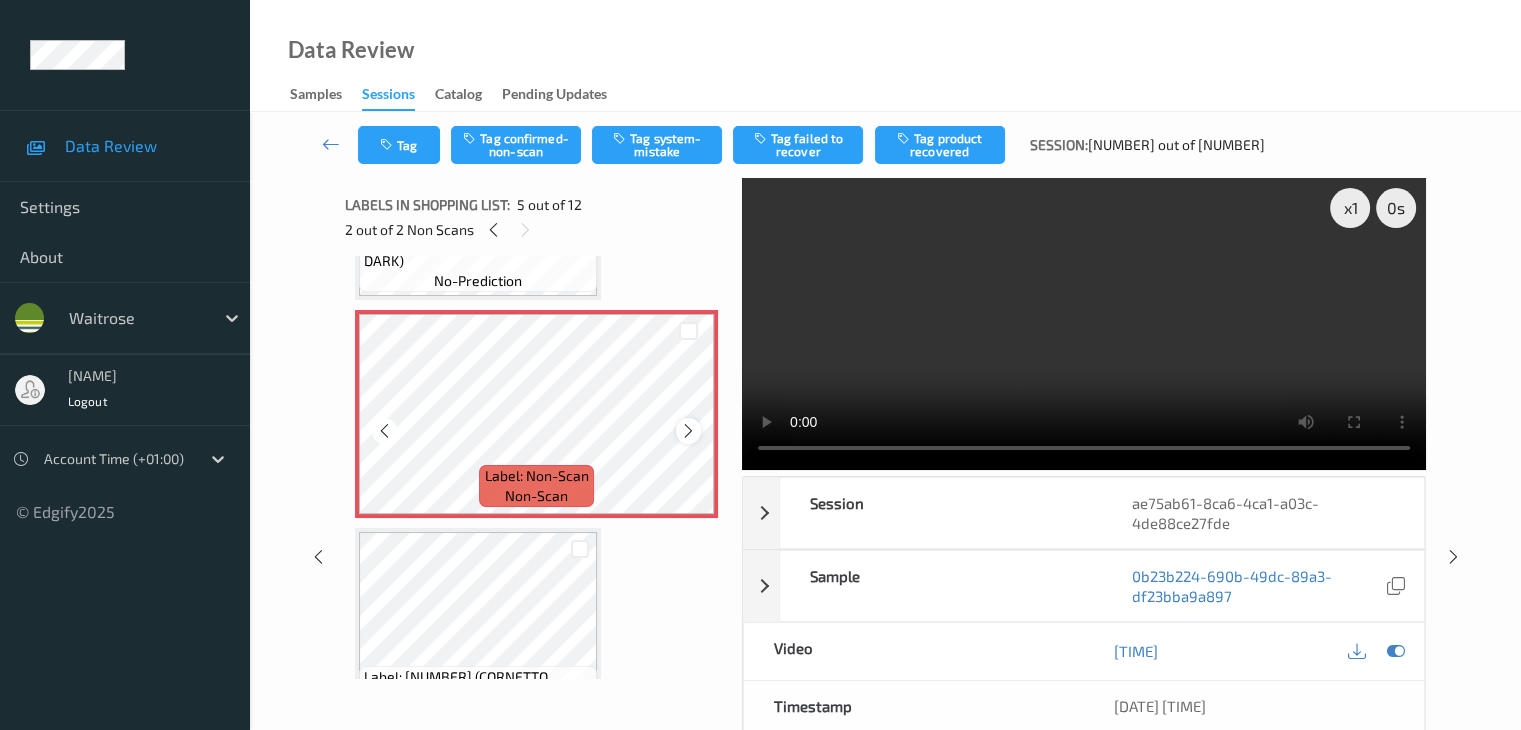 click at bounding box center (688, 430) 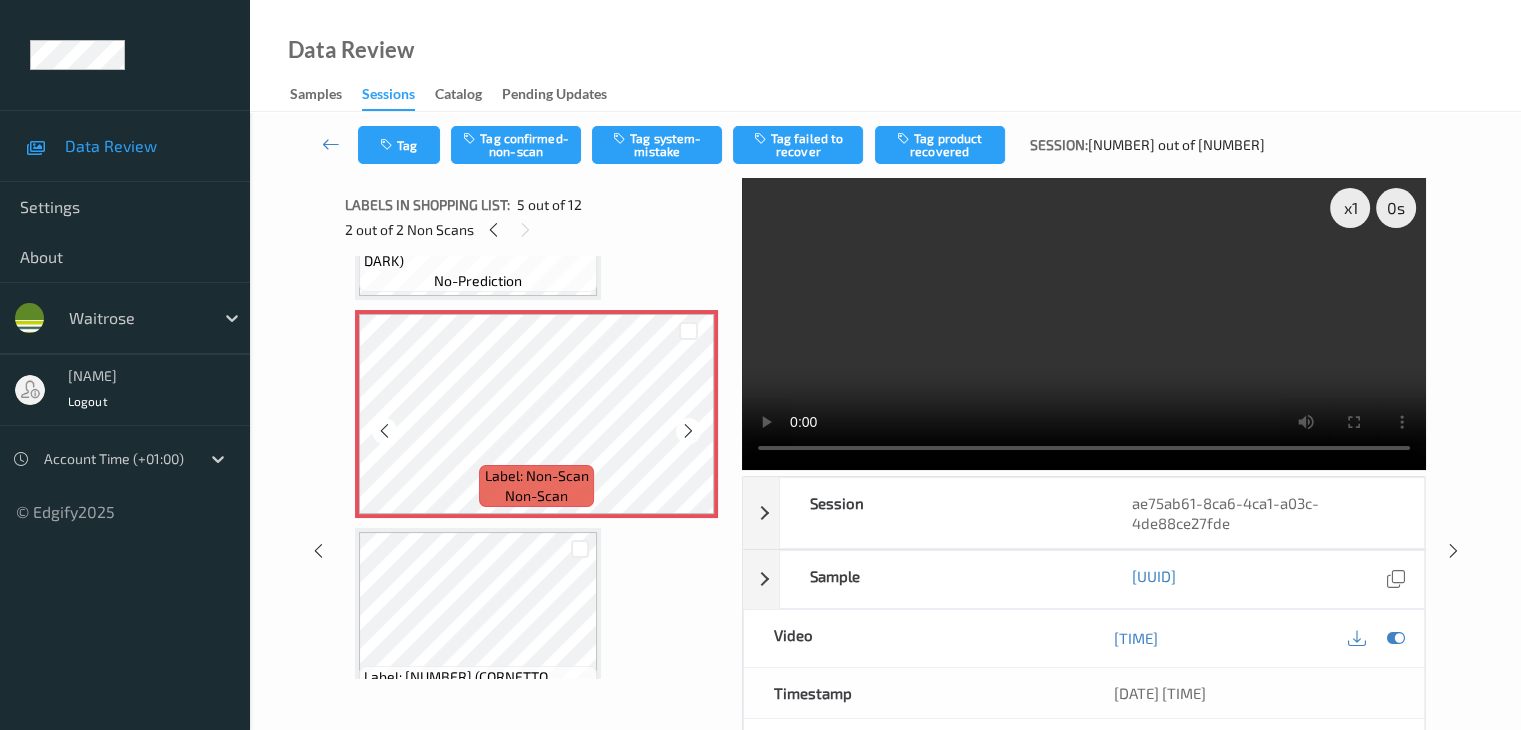 click at bounding box center (688, 430) 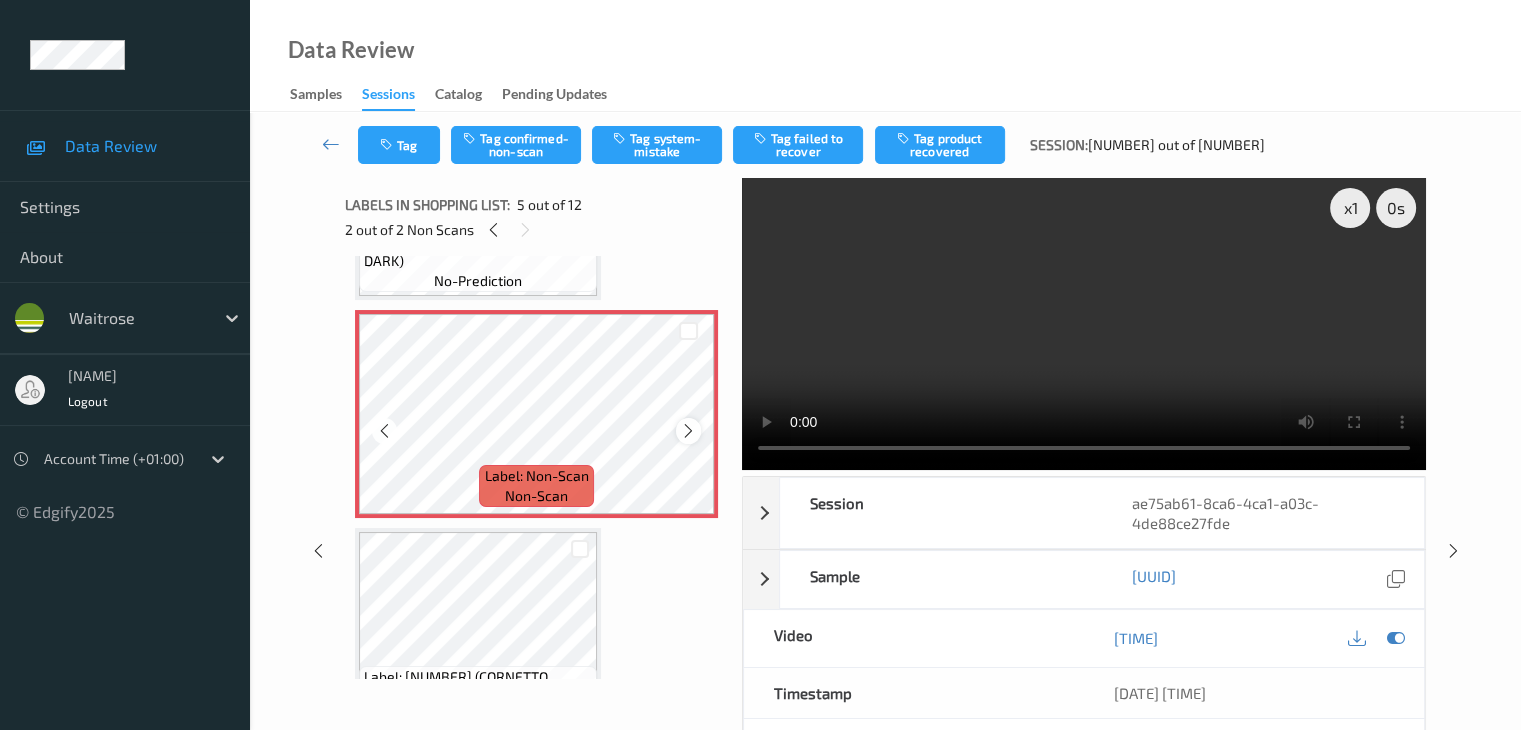 click at bounding box center (688, 431) 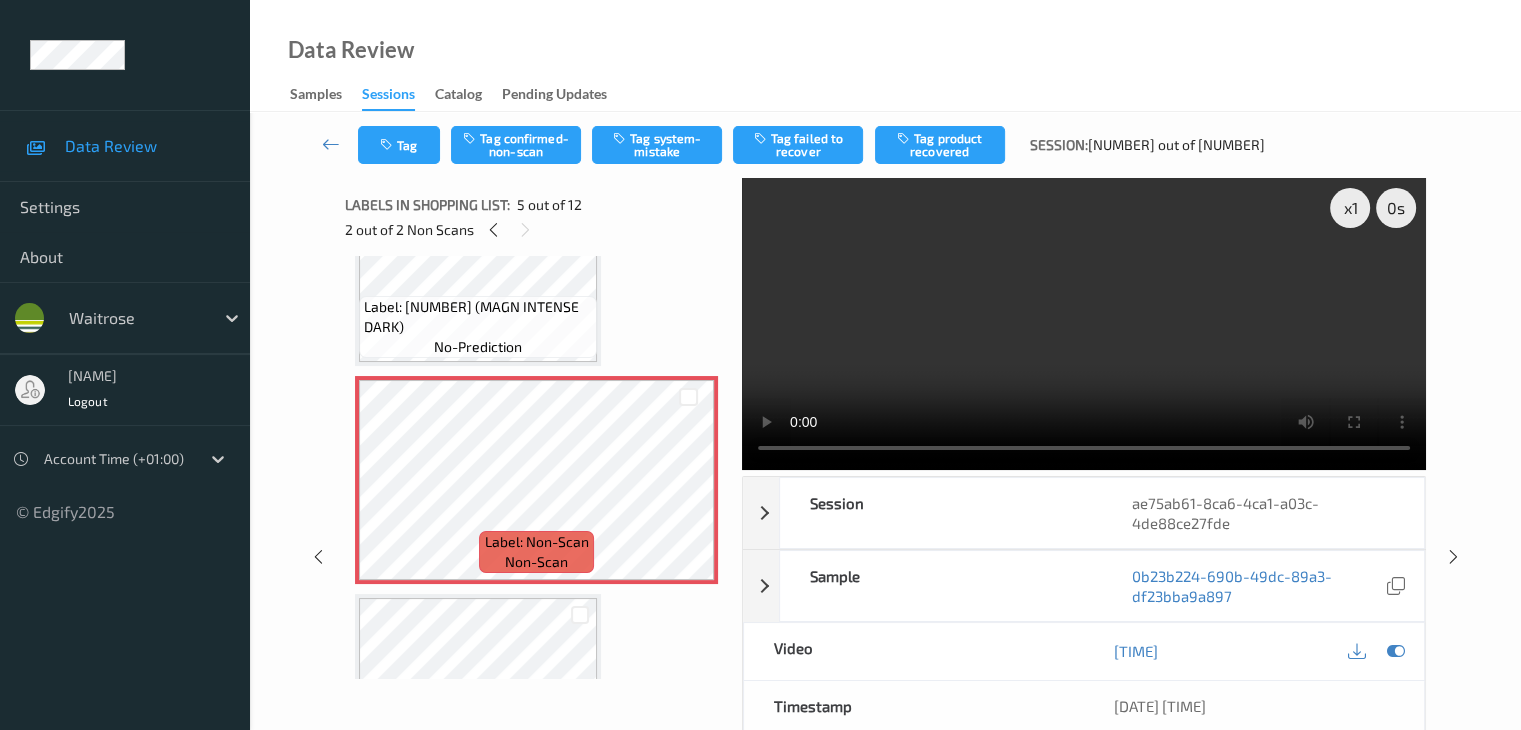 scroll, scrollTop: 728, scrollLeft: 0, axis: vertical 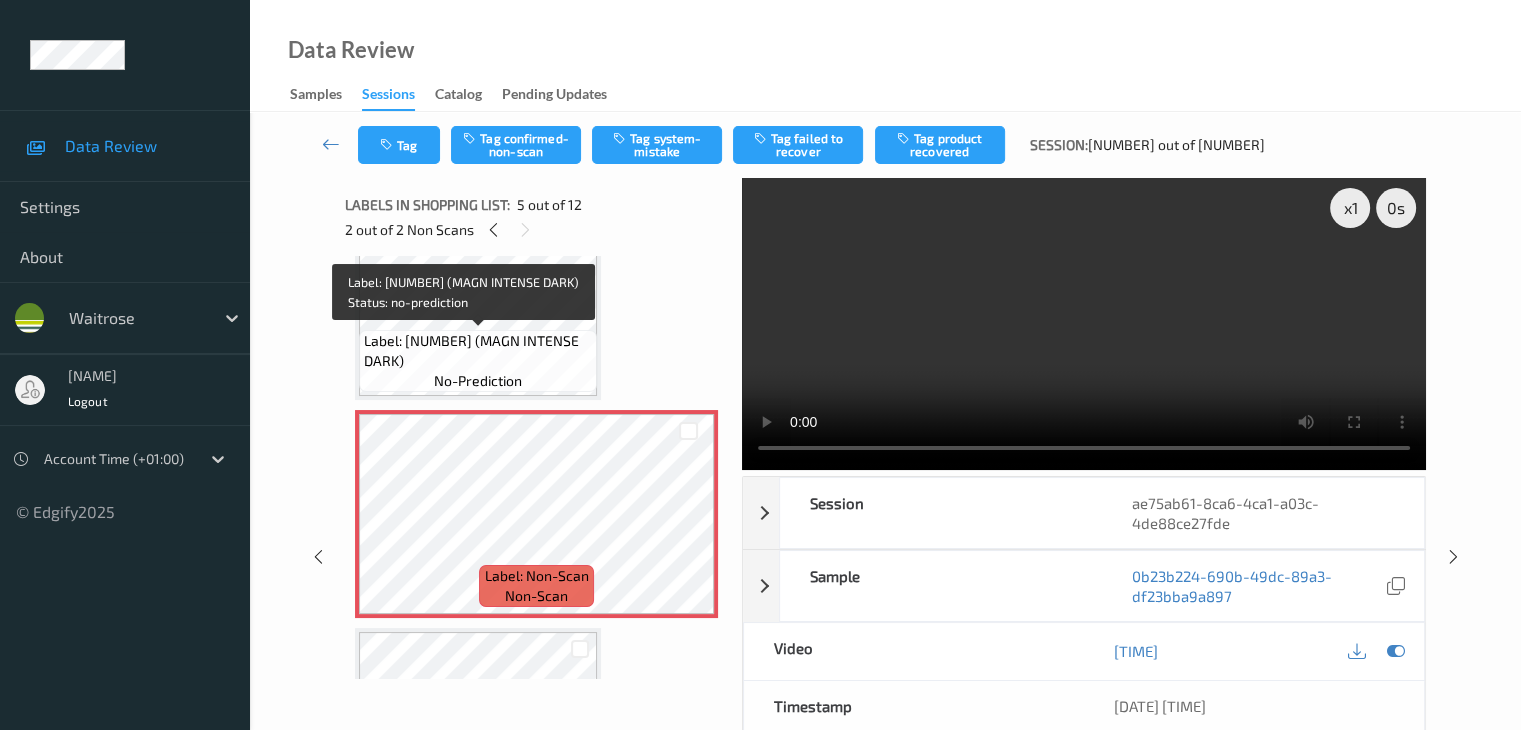 click on "Label: 8714100637562 (MAGN INTENSE DARK)" at bounding box center (478, 351) 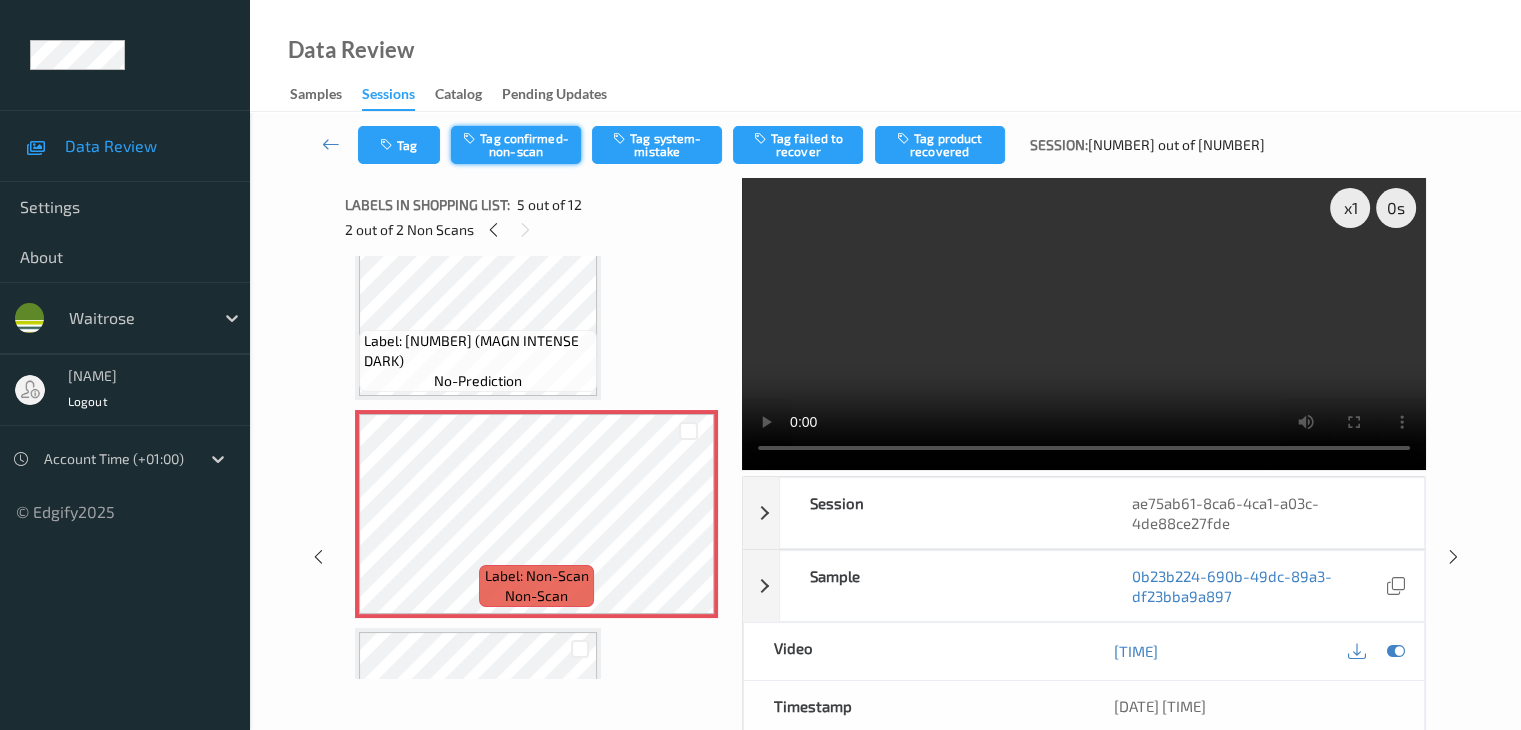 click on "Tag   confirmed-non-scan" at bounding box center [516, 145] 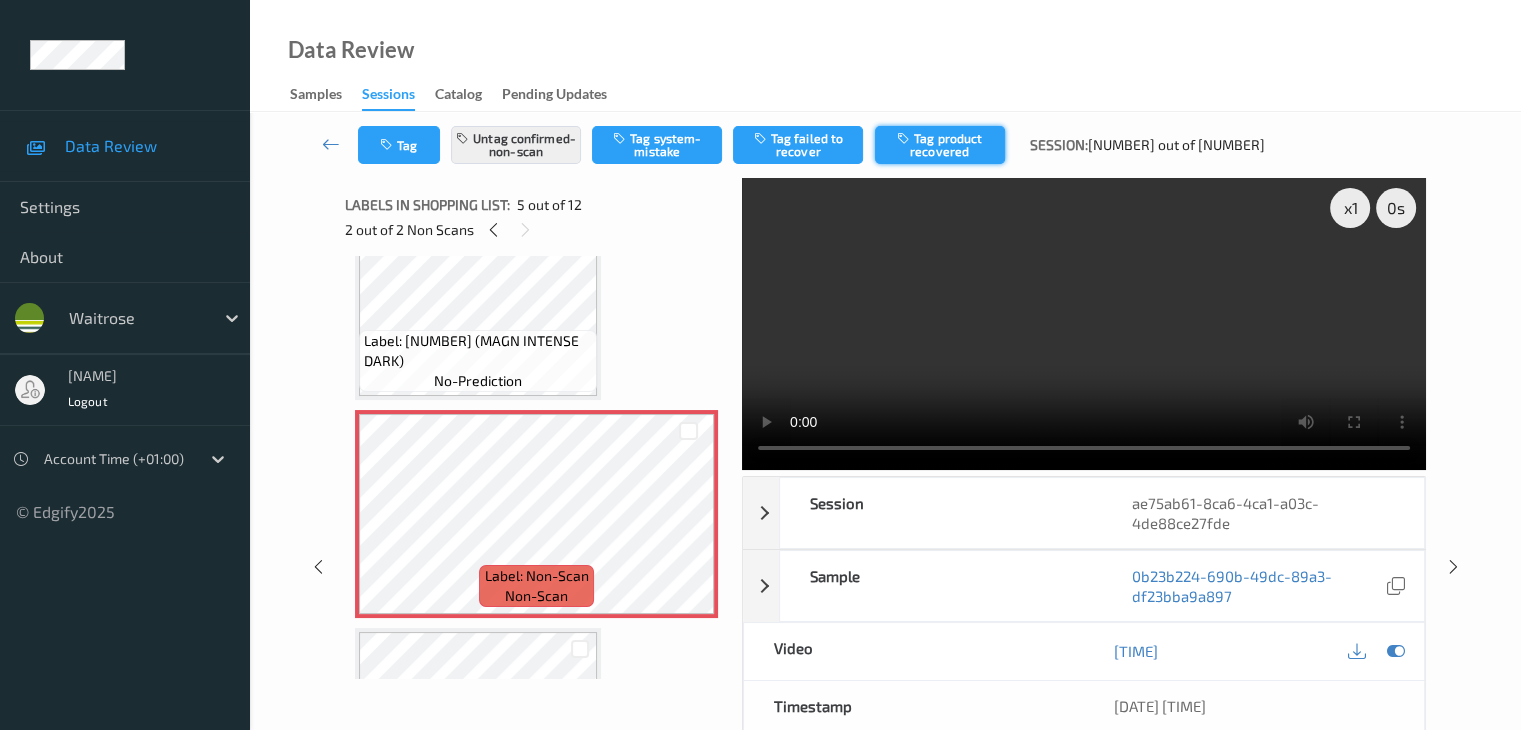 click on "Tag   product recovered" at bounding box center [940, 145] 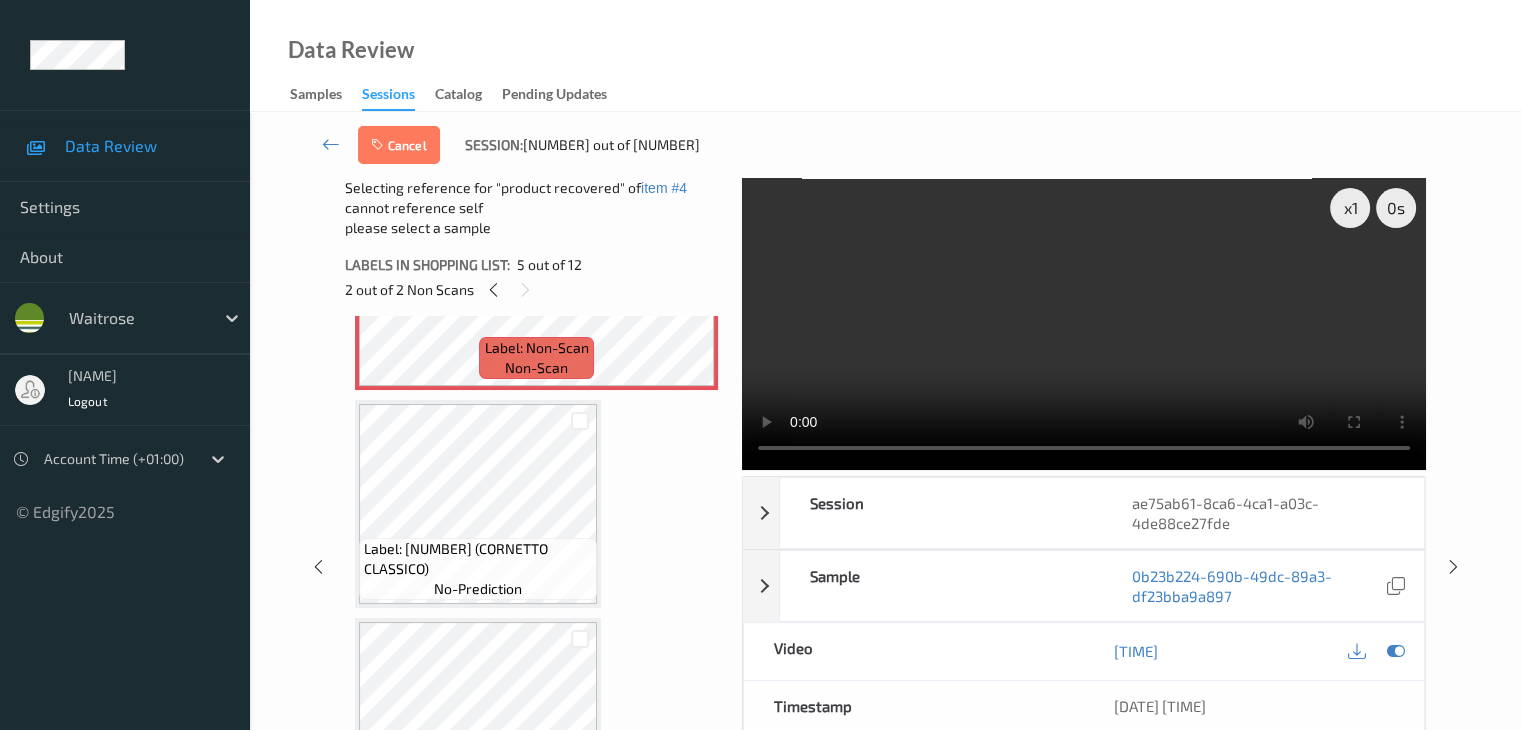 scroll, scrollTop: 1028, scrollLeft: 0, axis: vertical 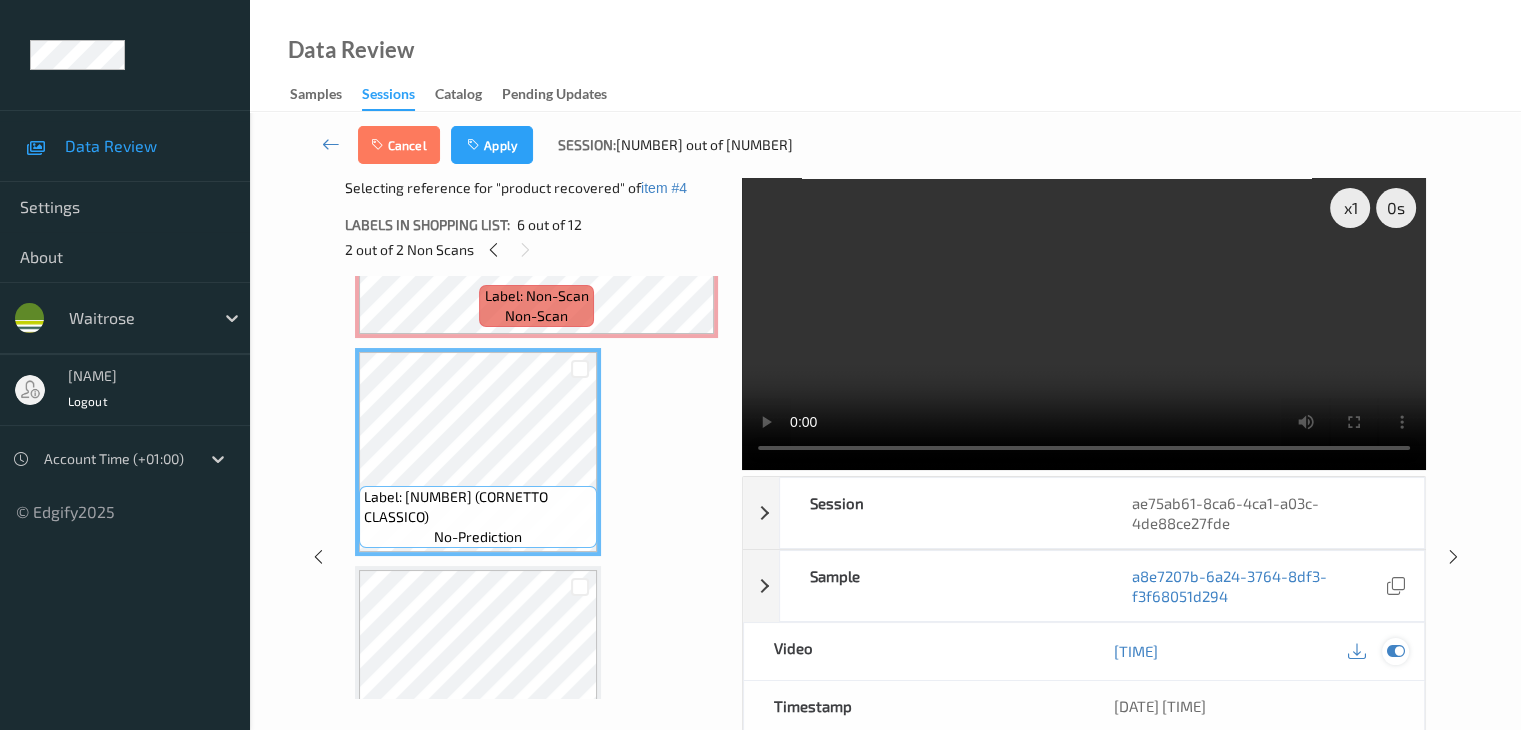 click at bounding box center (1395, 651) 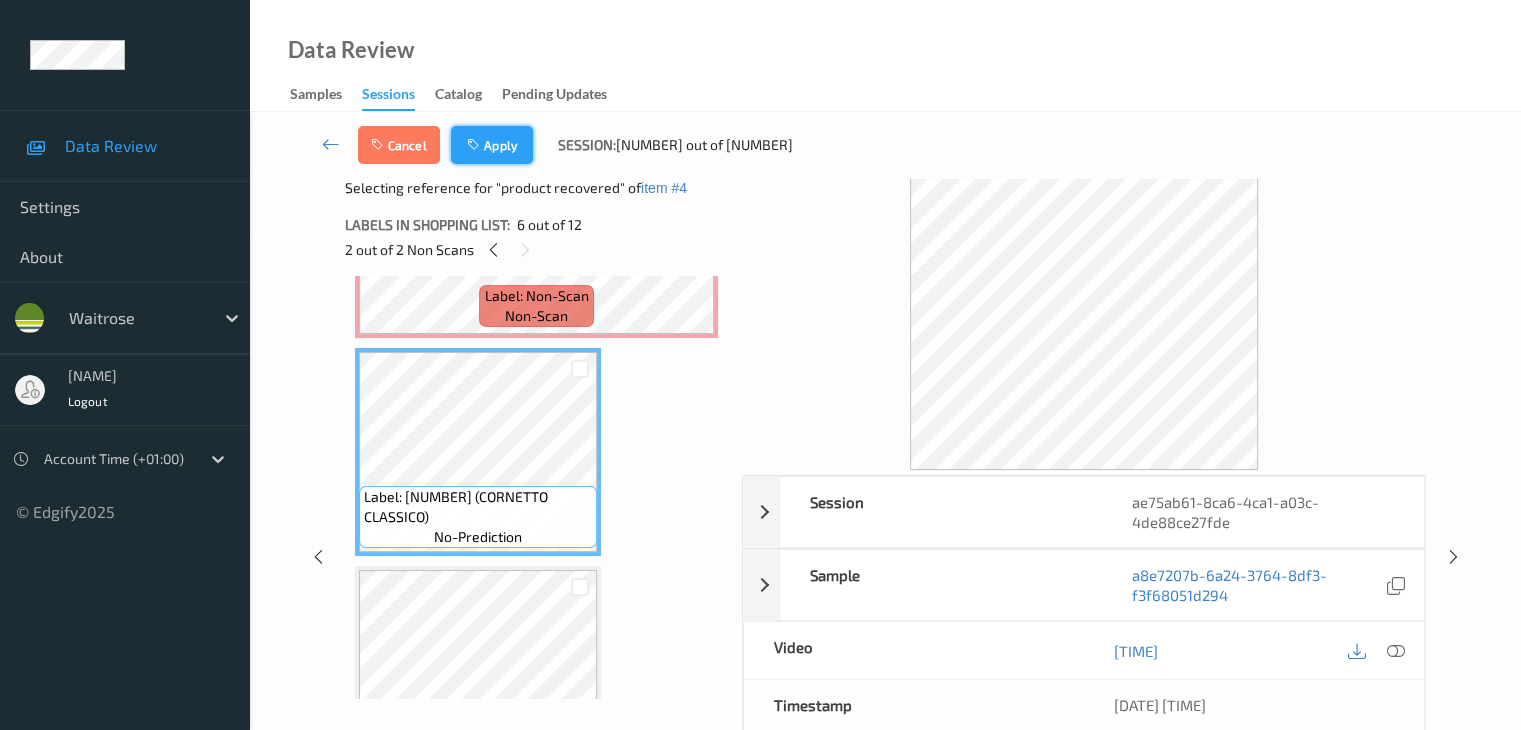 click on "Apply" at bounding box center [492, 145] 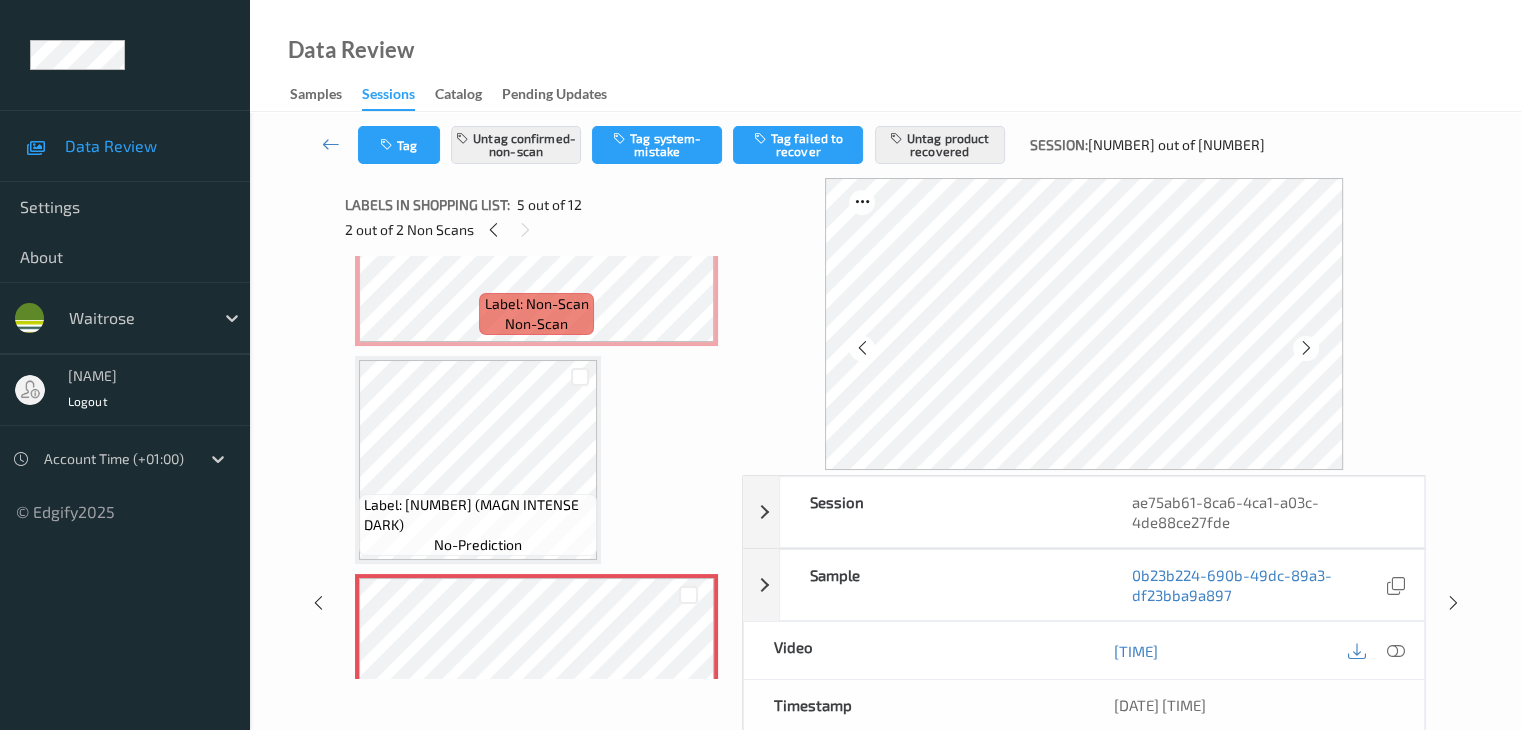 scroll, scrollTop: 464, scrollLeft: 0, axis: vertical 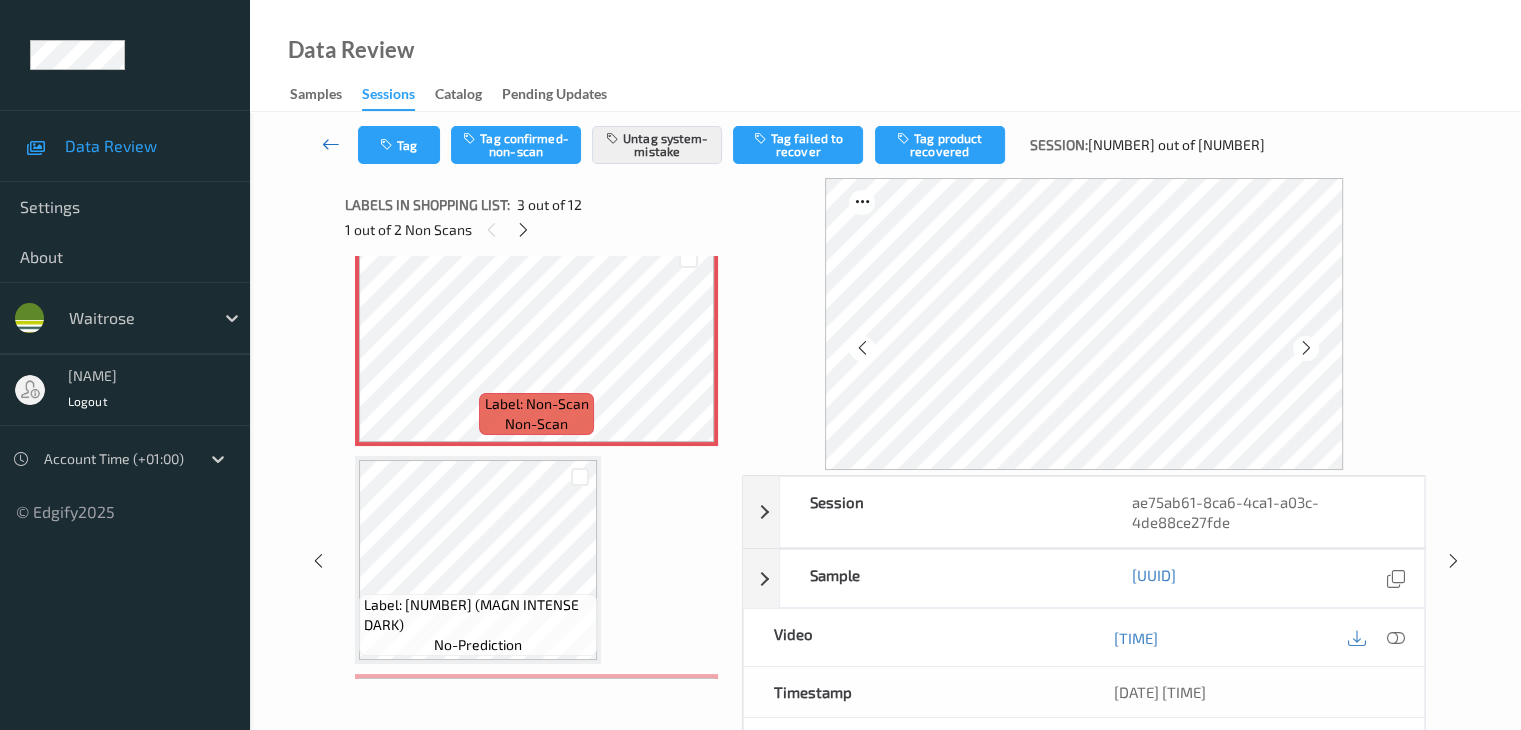 click at bounding box center (331, 144) 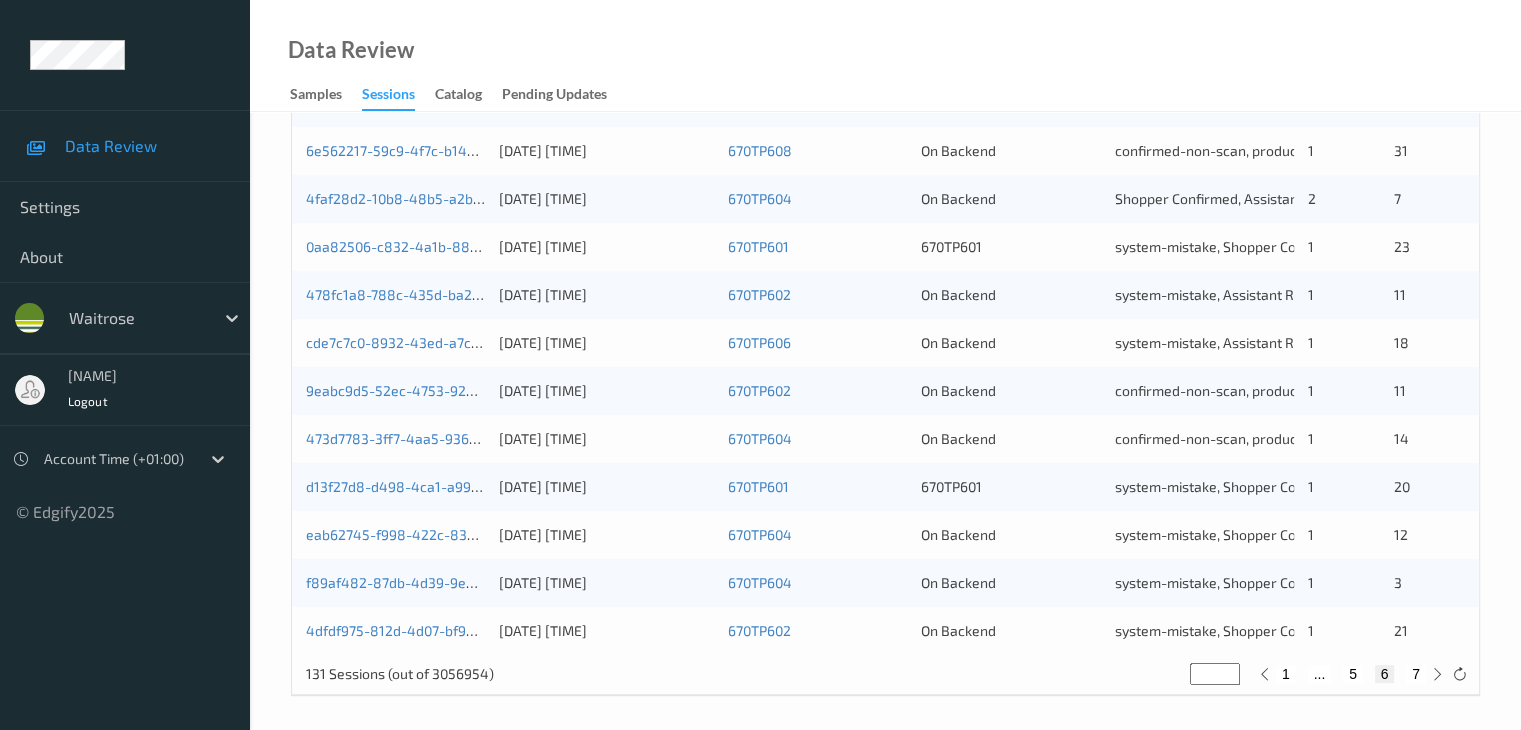 scroll, scrollTop: 932, scrollLeft: 0, axis: vertical 